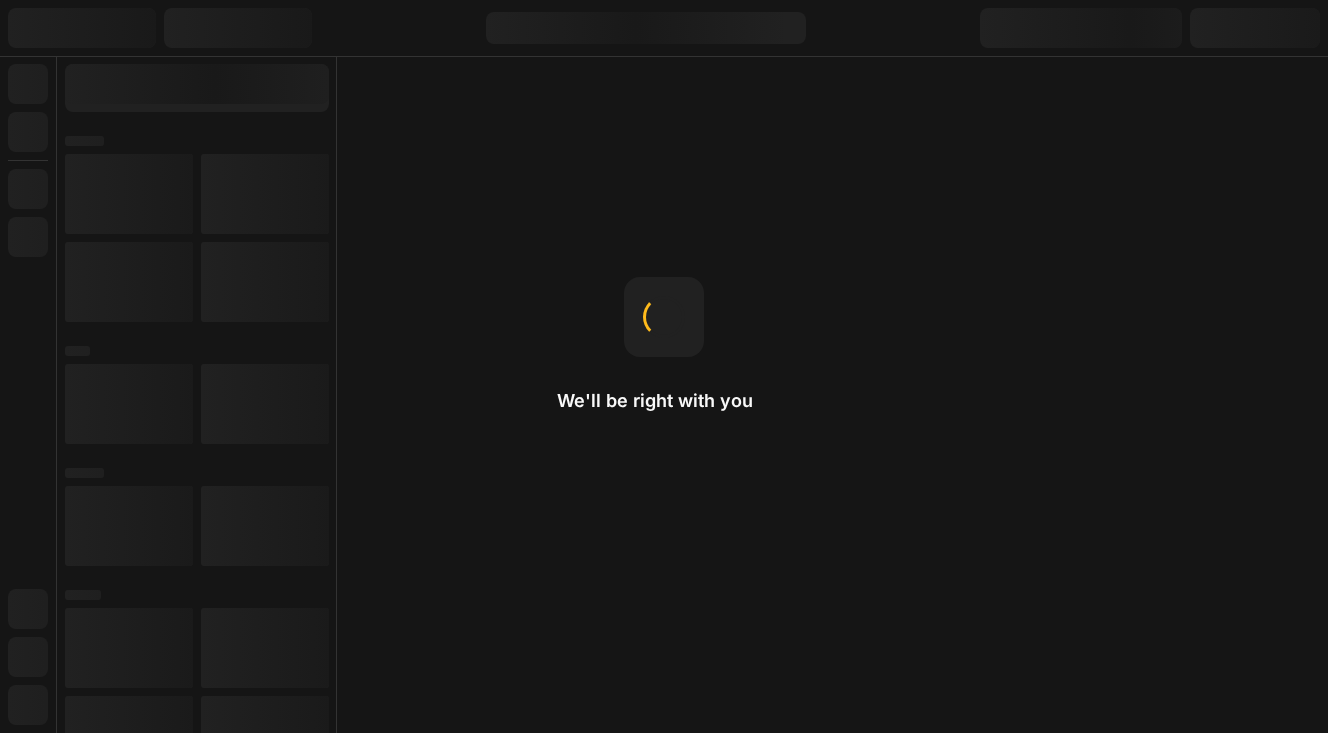 scroll, scrollTop: 0, scrollLeft: 0, axis: both 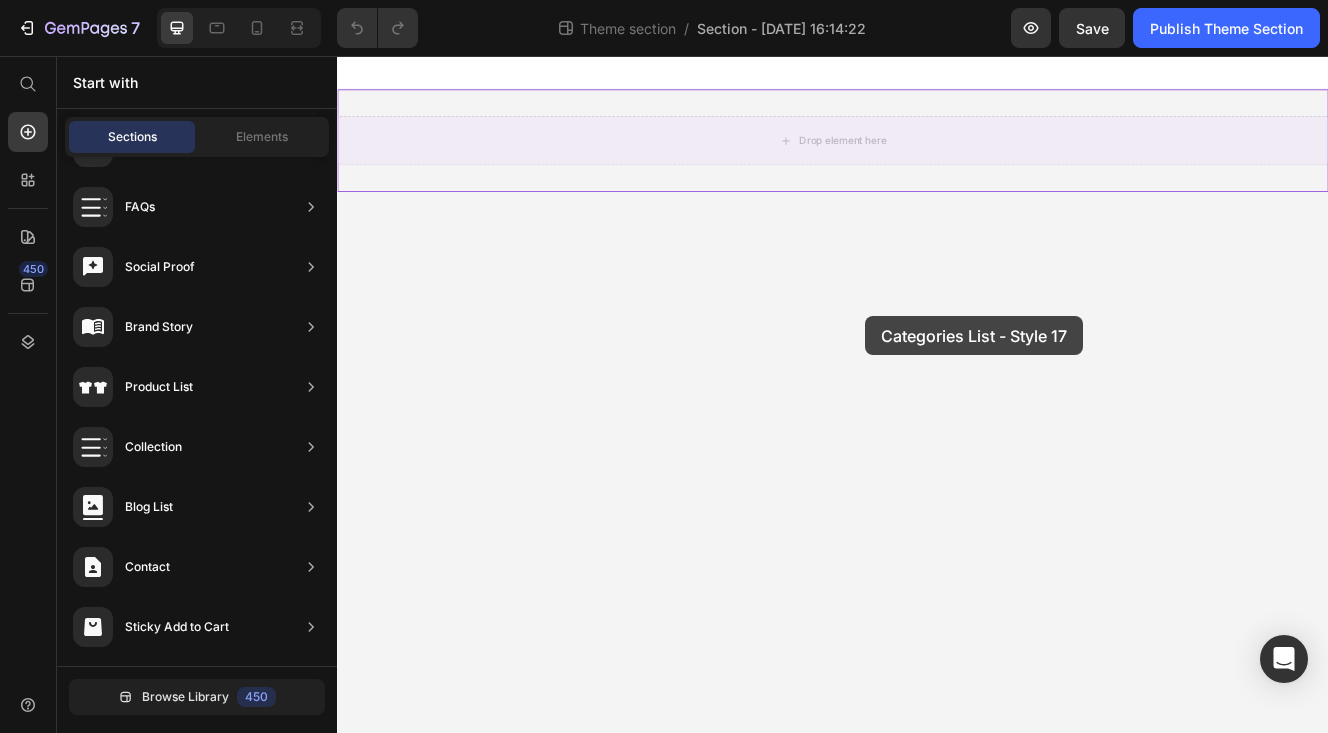drag, startPoint x: 840, startPoint y: 466, endPoint x: 975, endPoint y: 371, distance: 165.07574 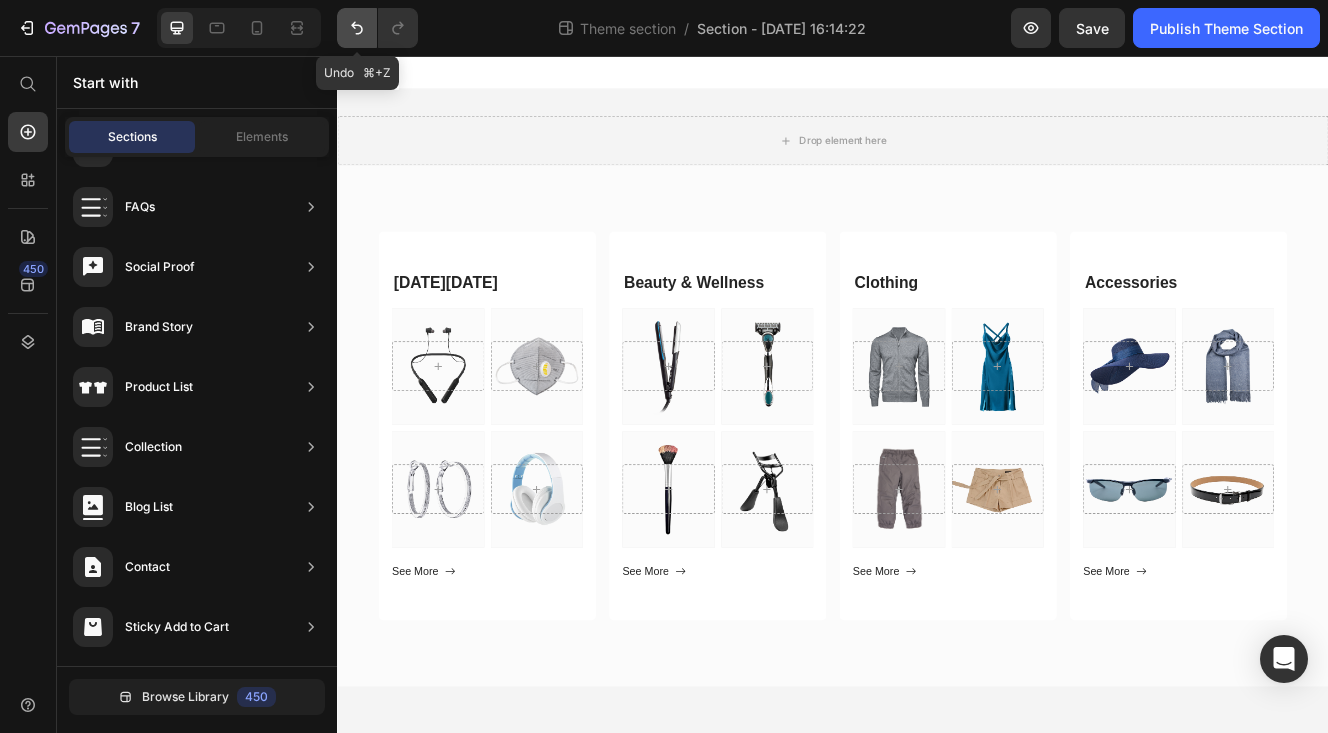click 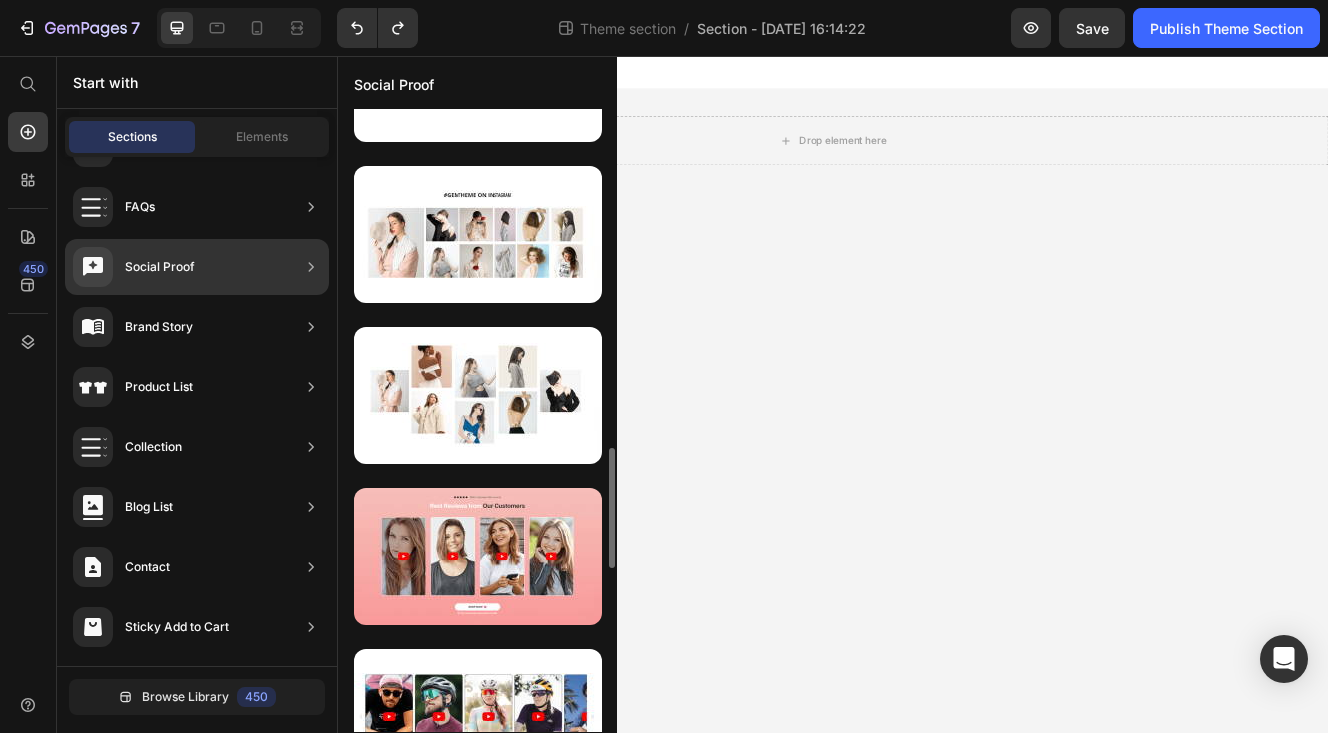 scroll, scrollTop: 1724, scrollLeft: 0, axis: vertical 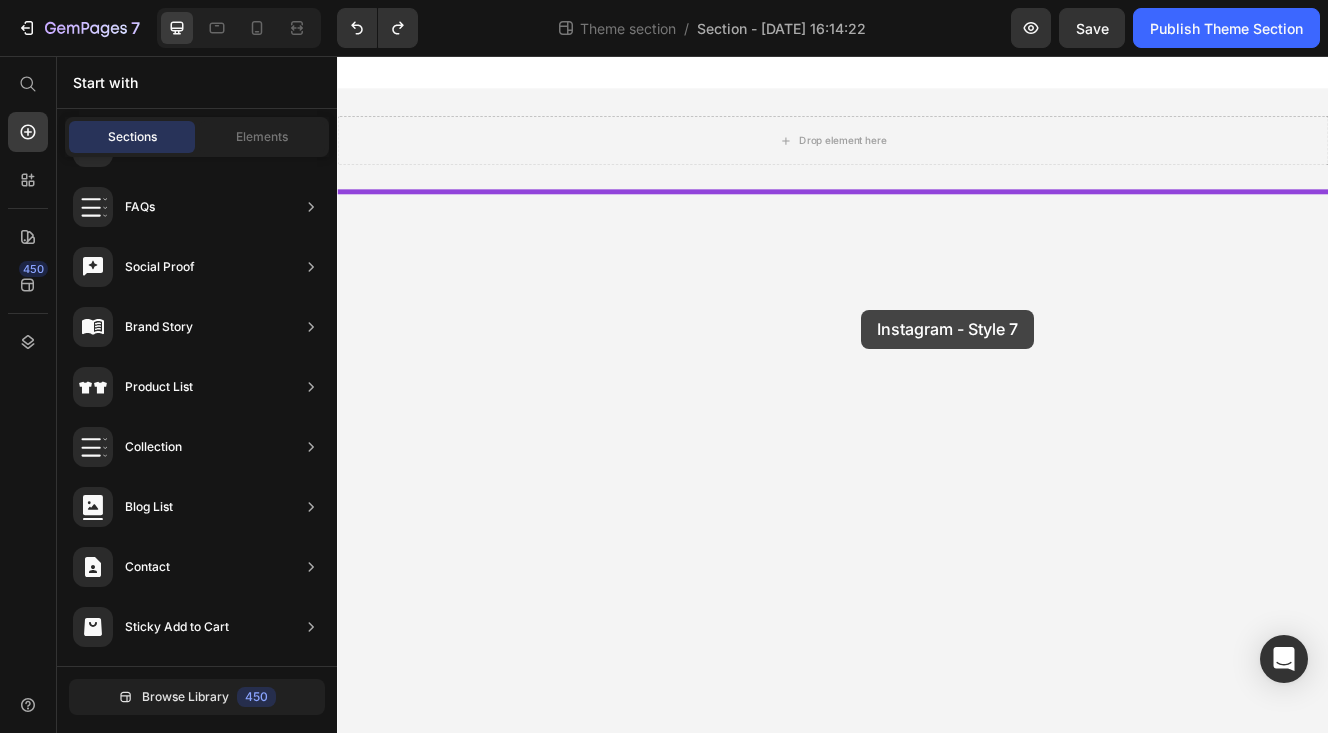 drag, startPoint x: 839, startPoint y: 467, endPoint x: 971, endPoint y: 361, distance: 169.29265 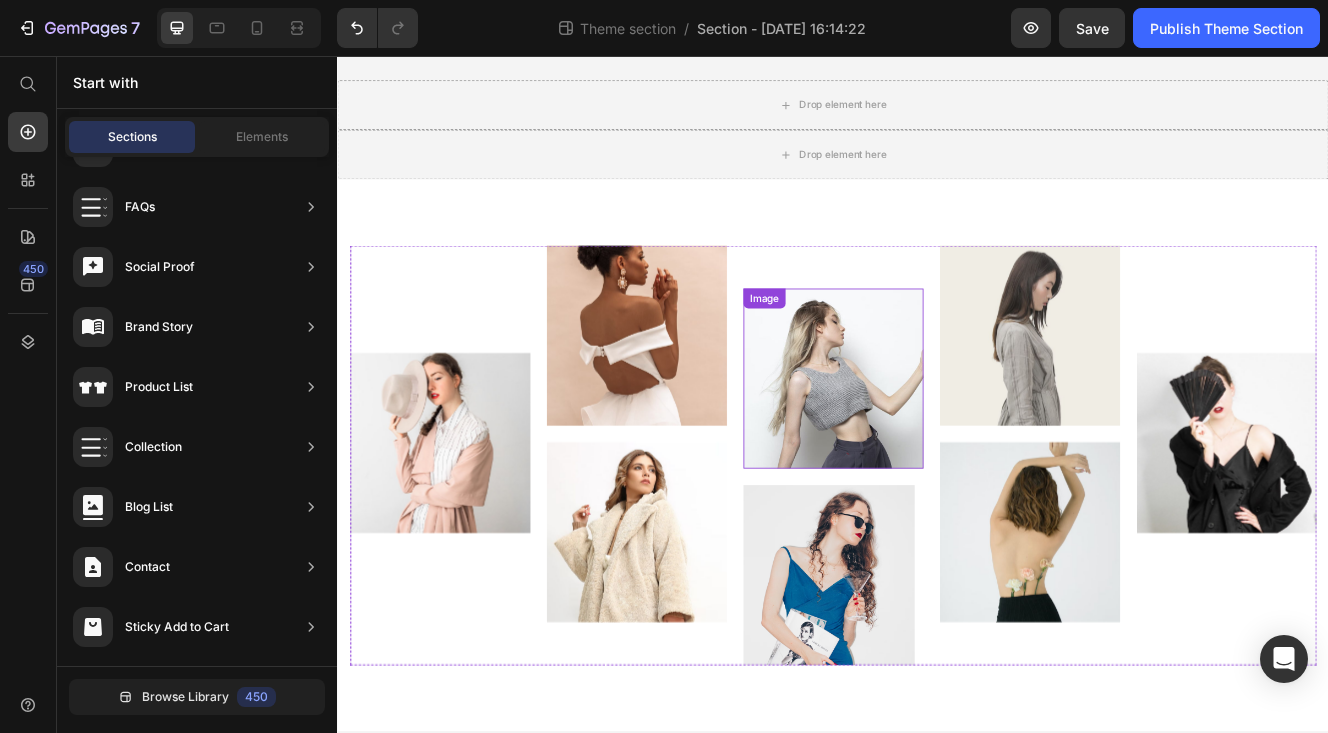 scroll, scrollTop: 72, scrollLeft: 0, axis: vertical 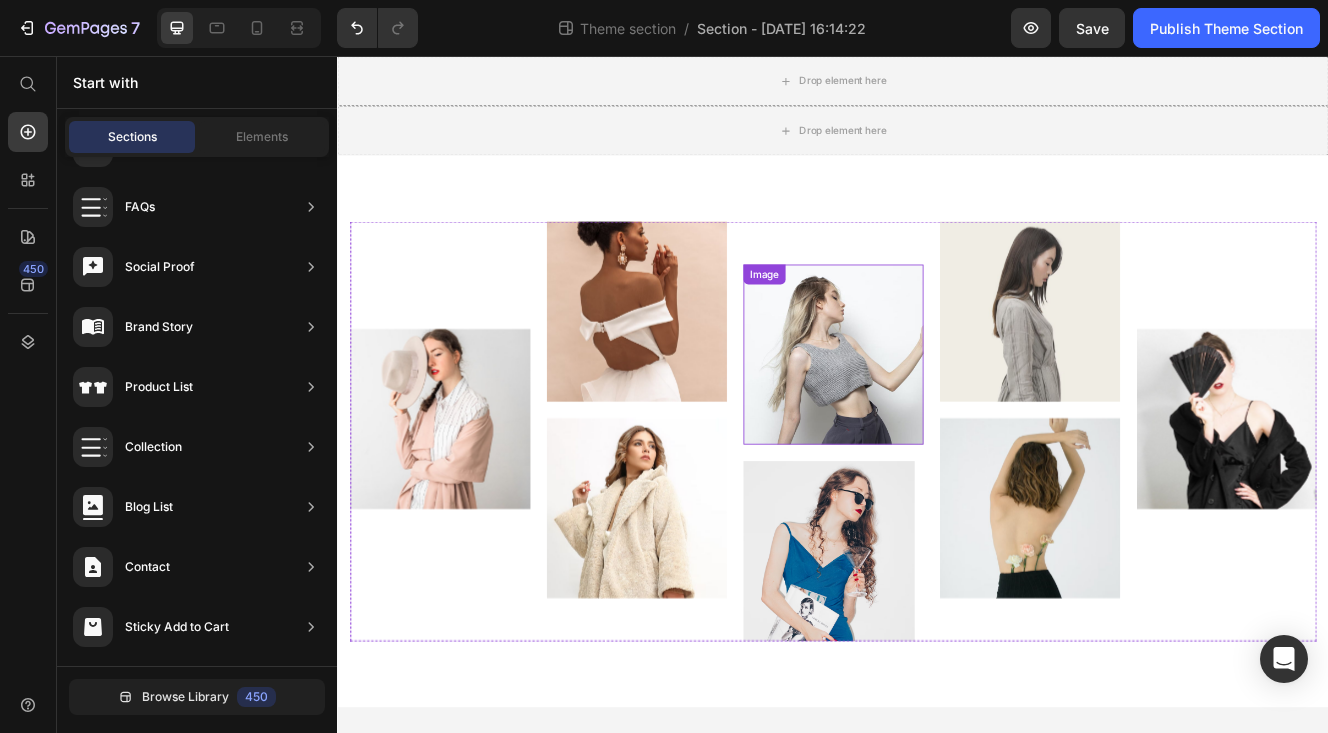 click at bounding box center [937, 417] 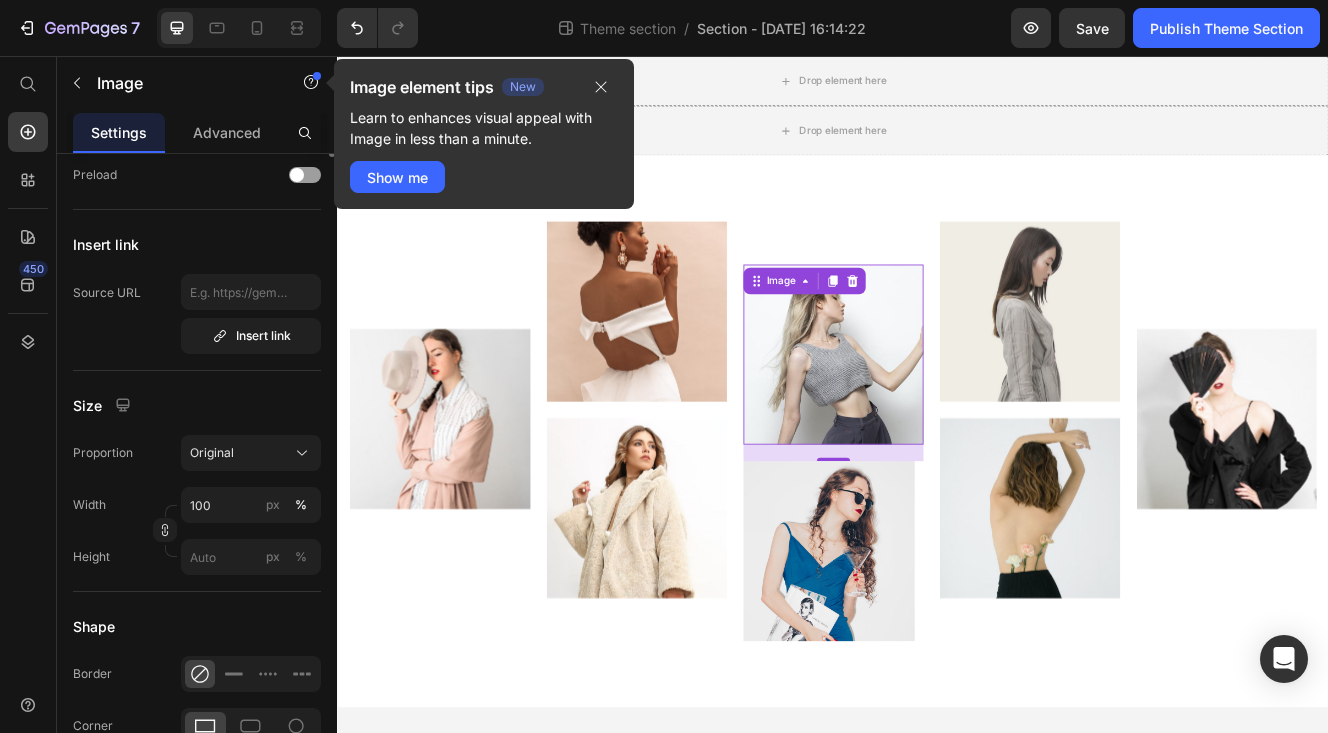 scroll, scrollTop: 0, scrollLeft: 0, axis: both 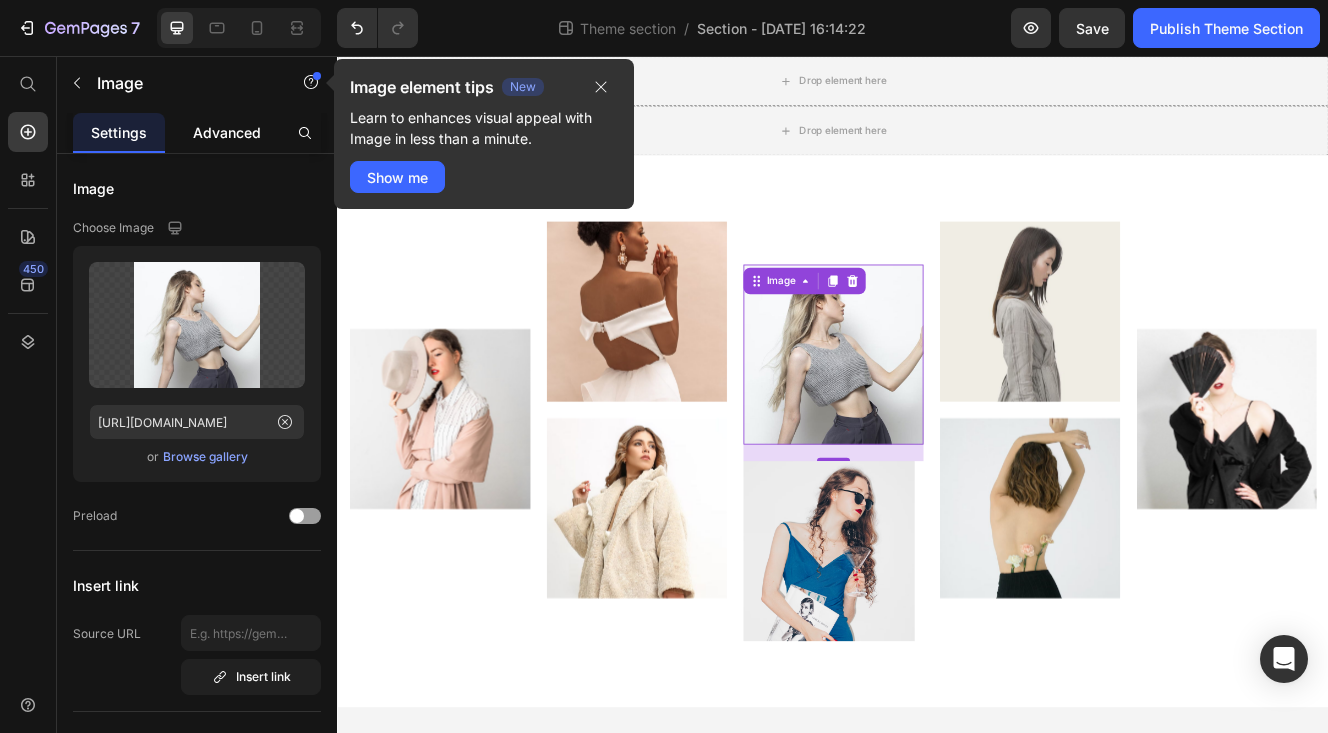 click on "Advanced" at bounding box center [227, 132] 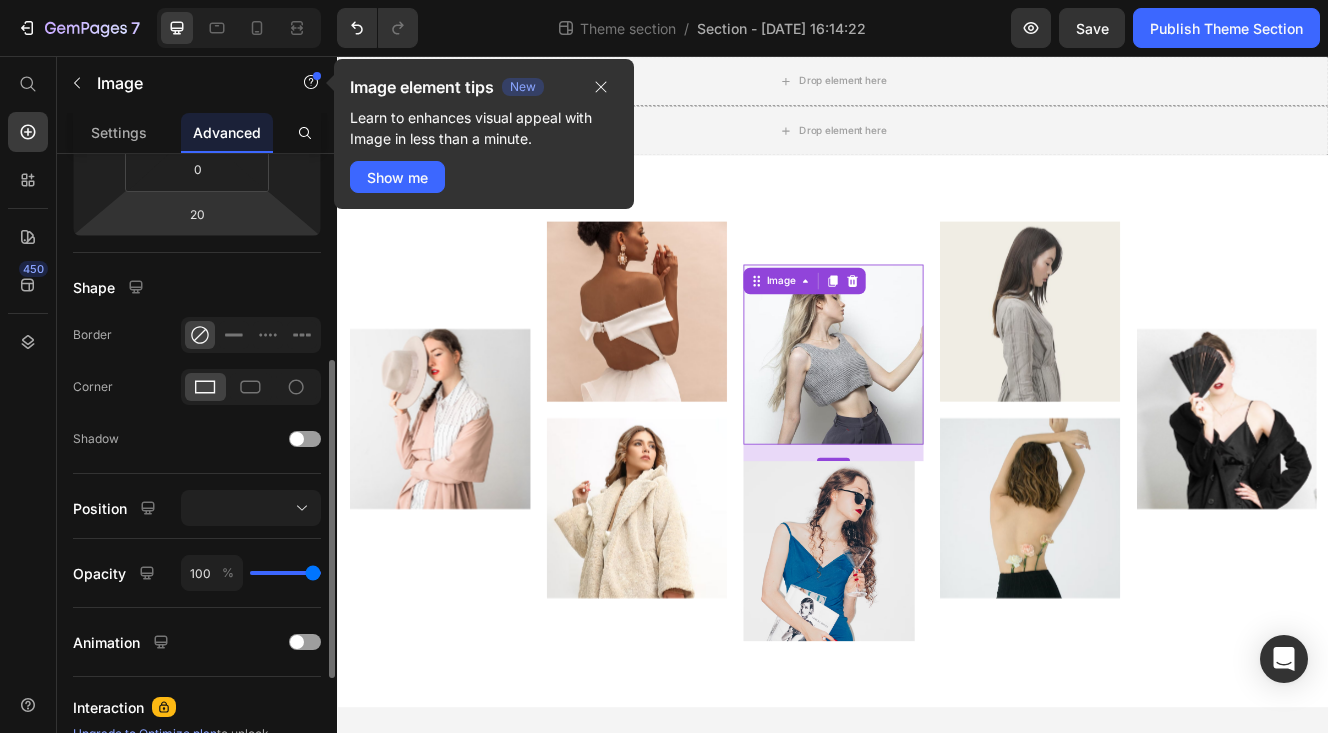 scroll, scrollTop: 391, scrollLeft: 0, axis: vertical 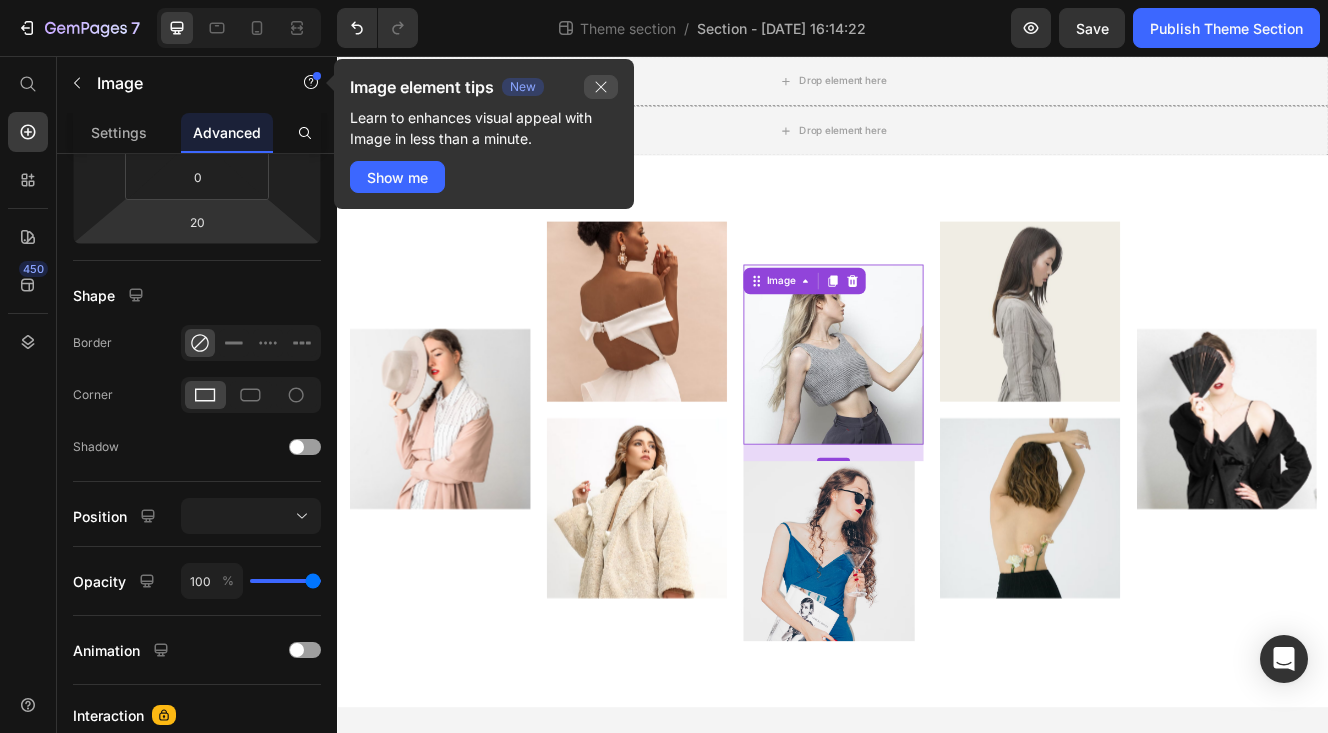click 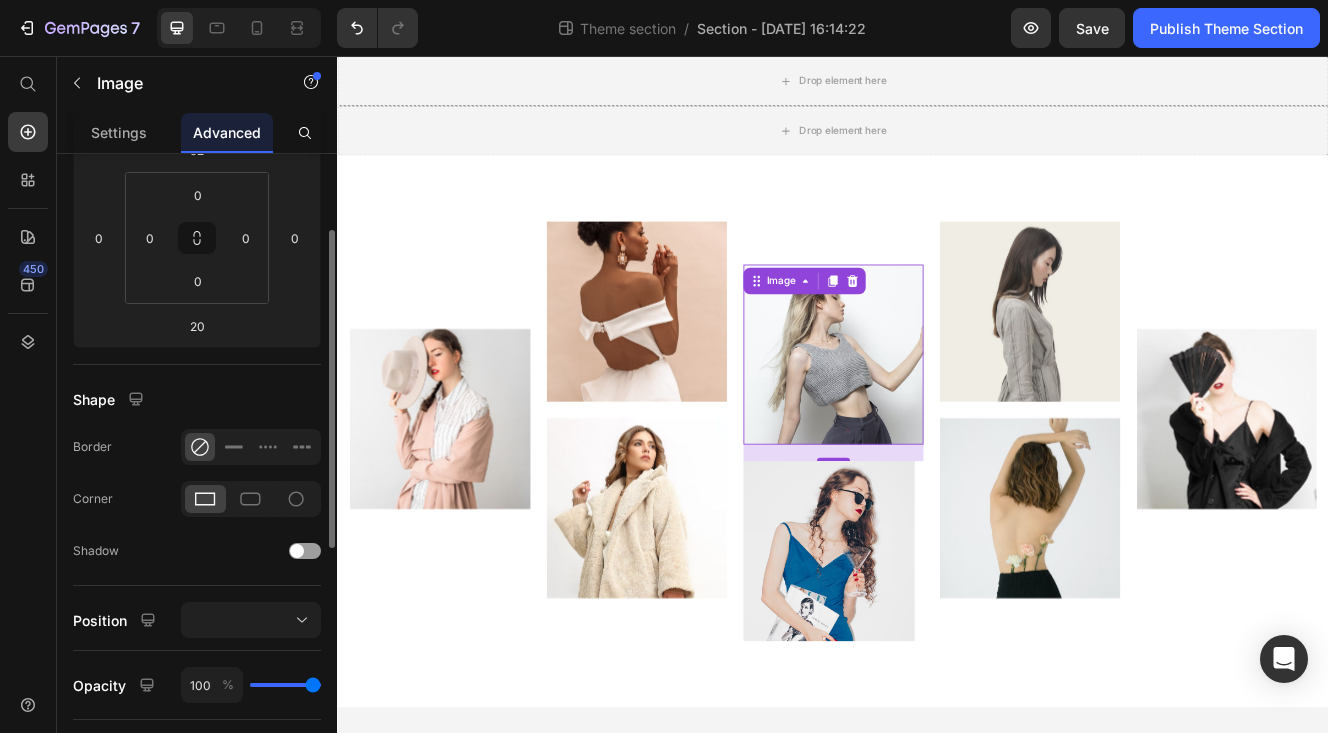 scroll, scrollTop: 0, scrollLeft: 0, axis: both 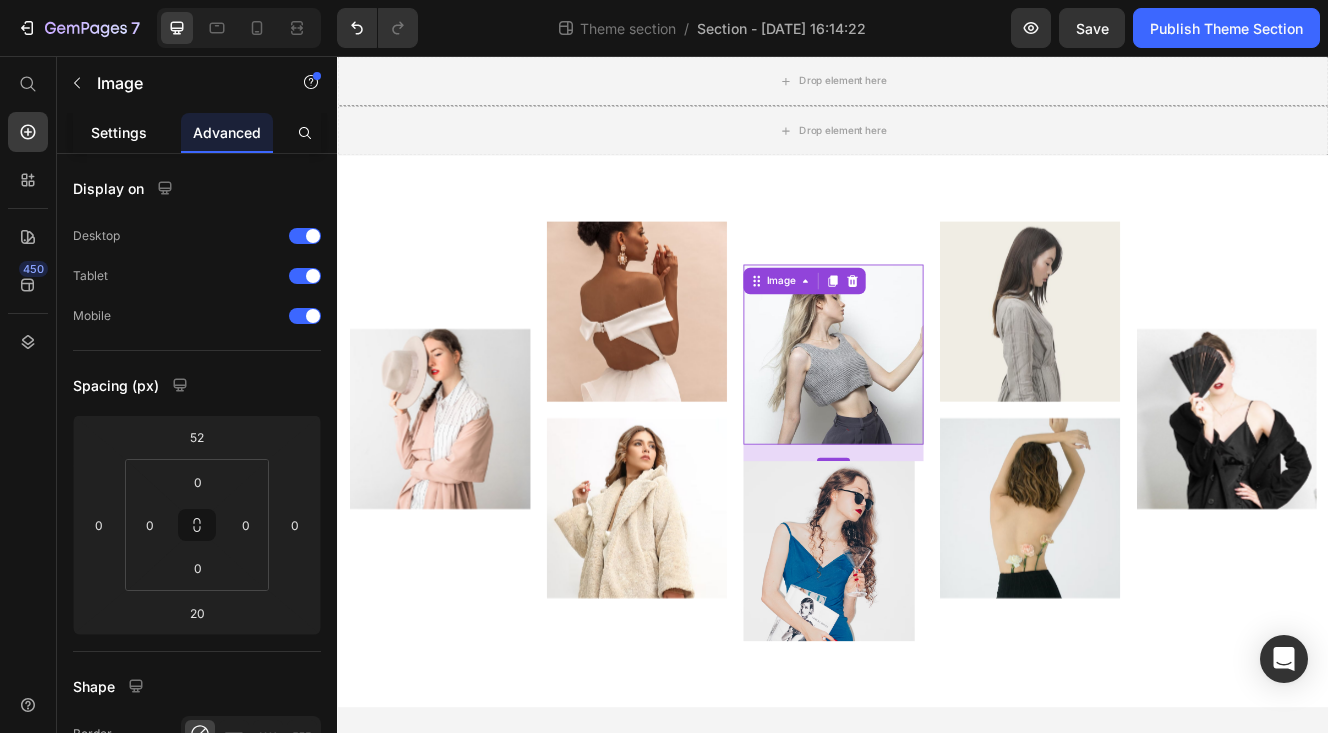 click on "Settings" at bounding box center [119, 132] 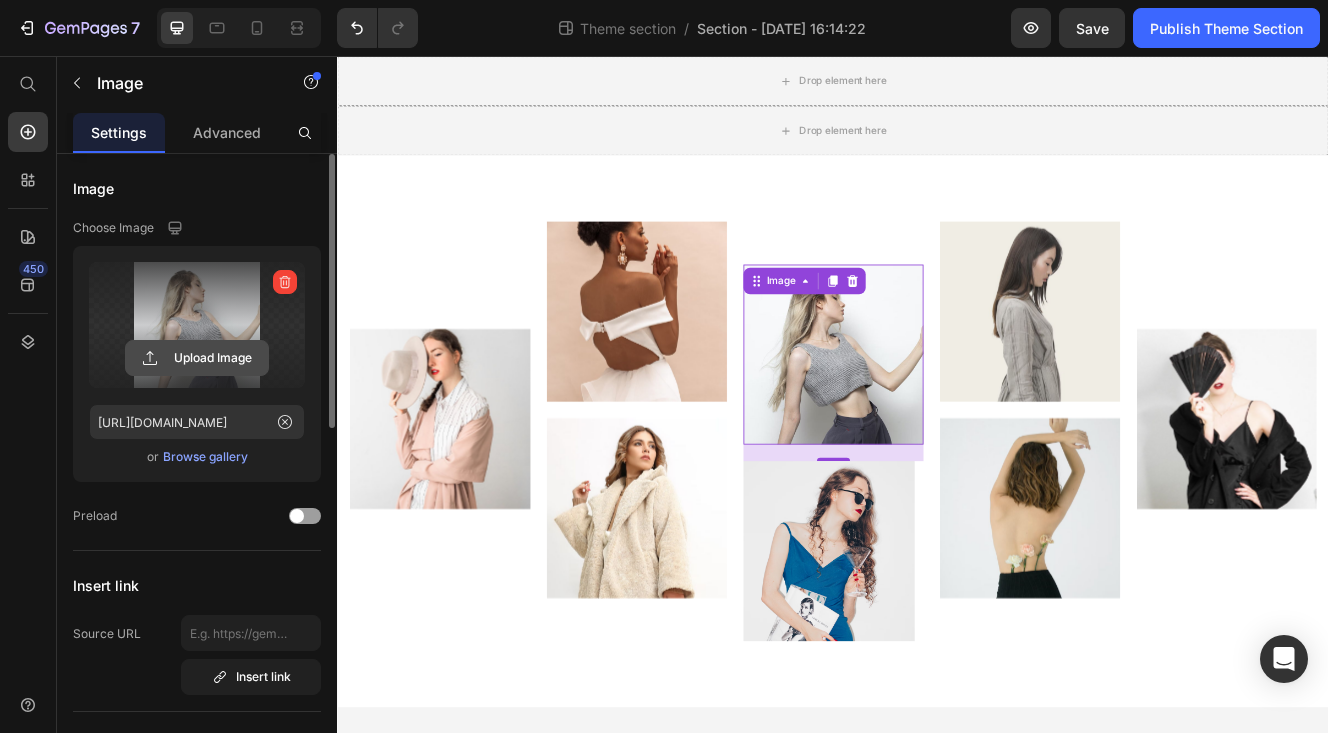 click 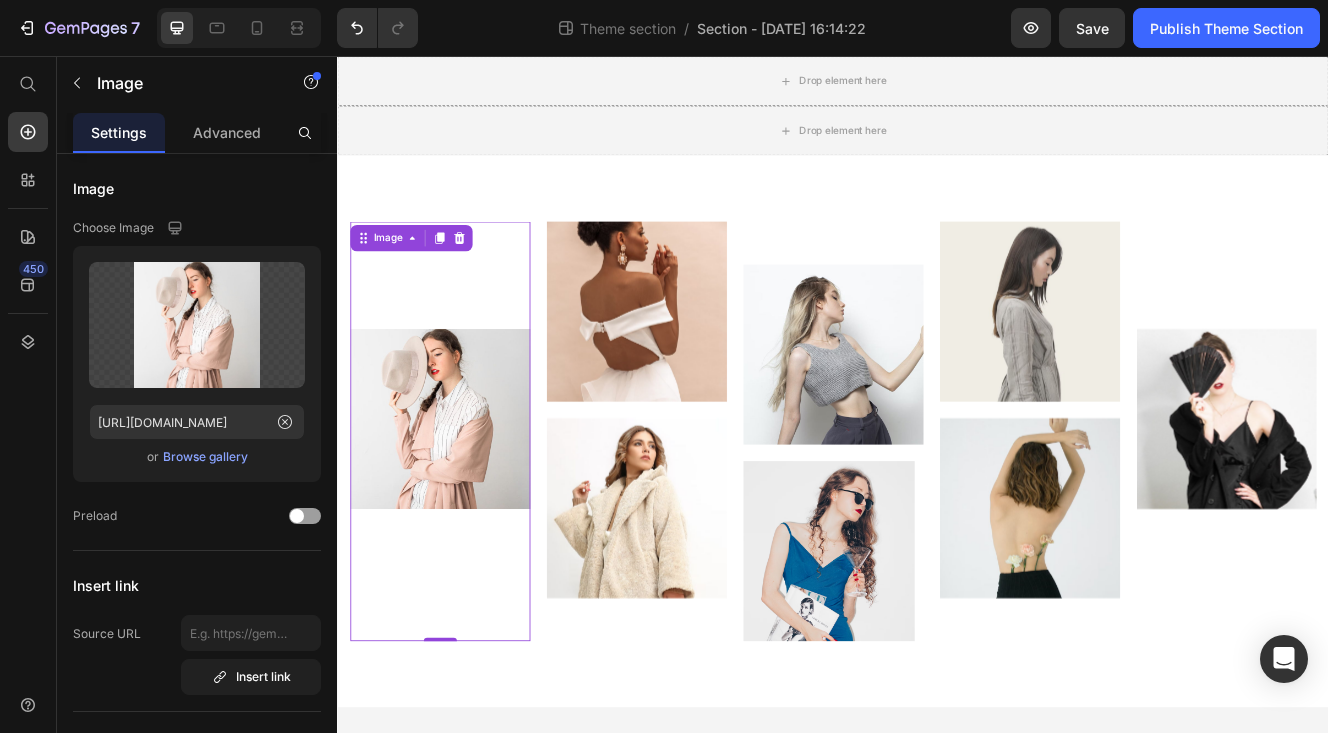 click at bounding box center (461, 510) 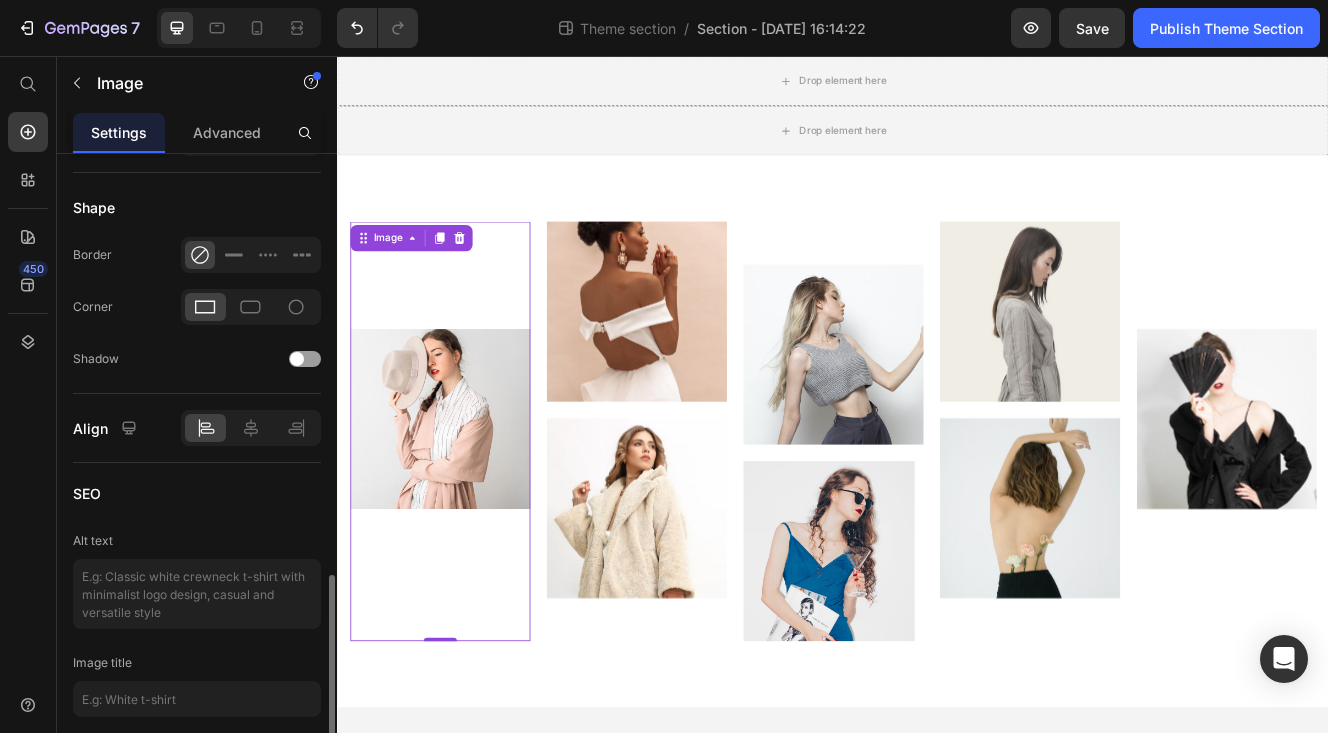 scroll, scrollTop: 835, scrollLeft: 0, axis: vertical 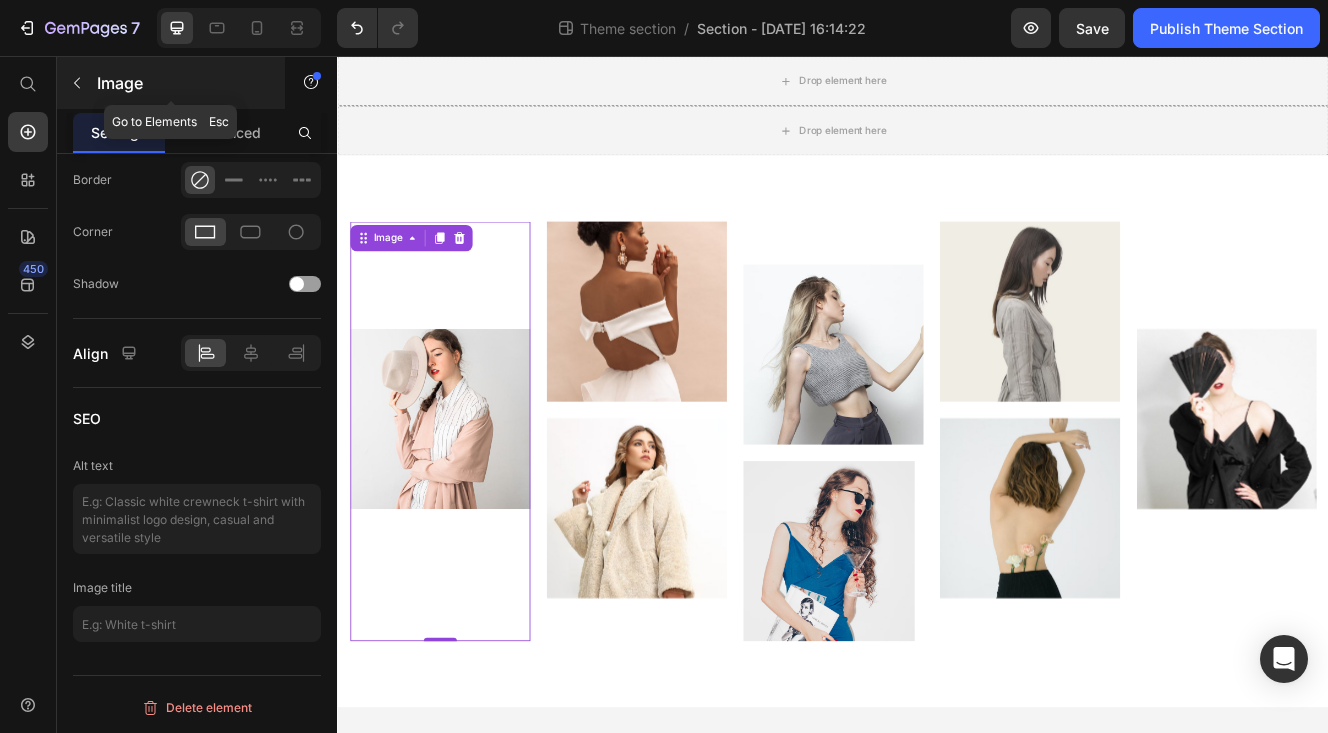 click 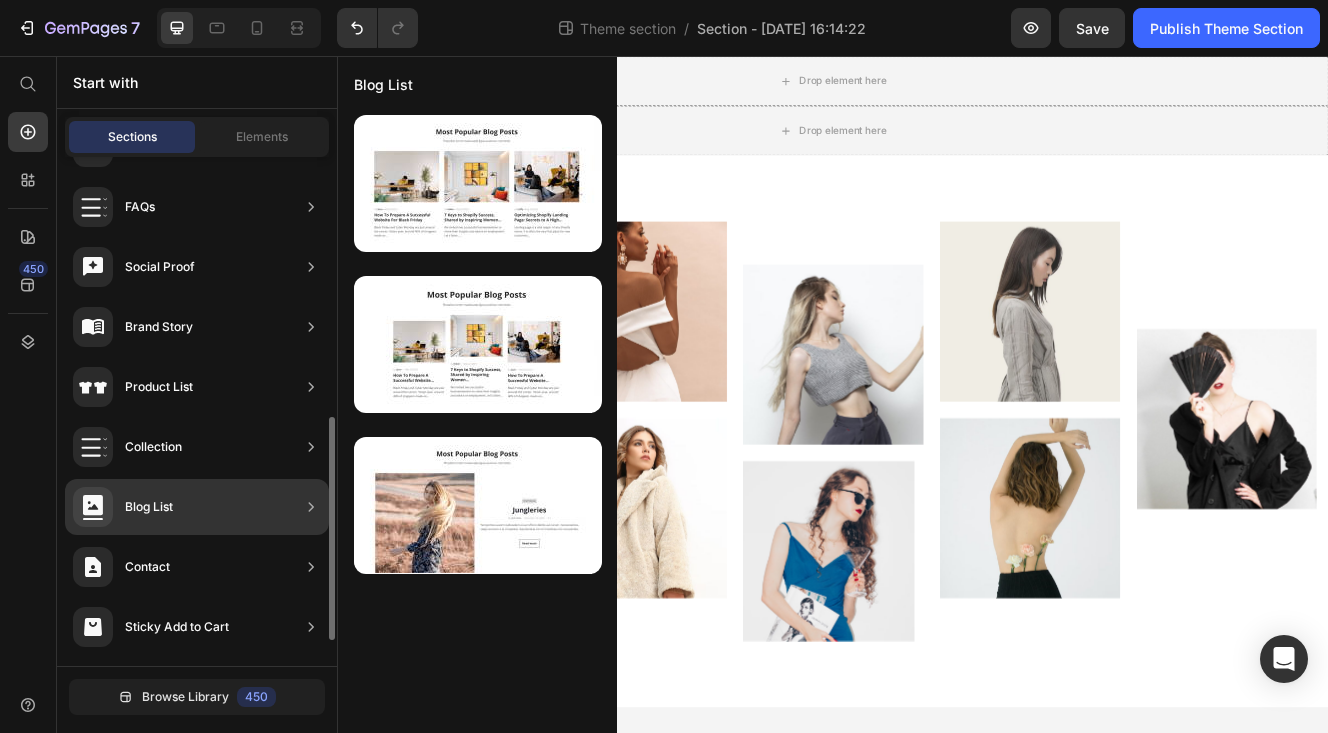 scroll, scrollTop: 0, scrollLeft: 0, axis: both 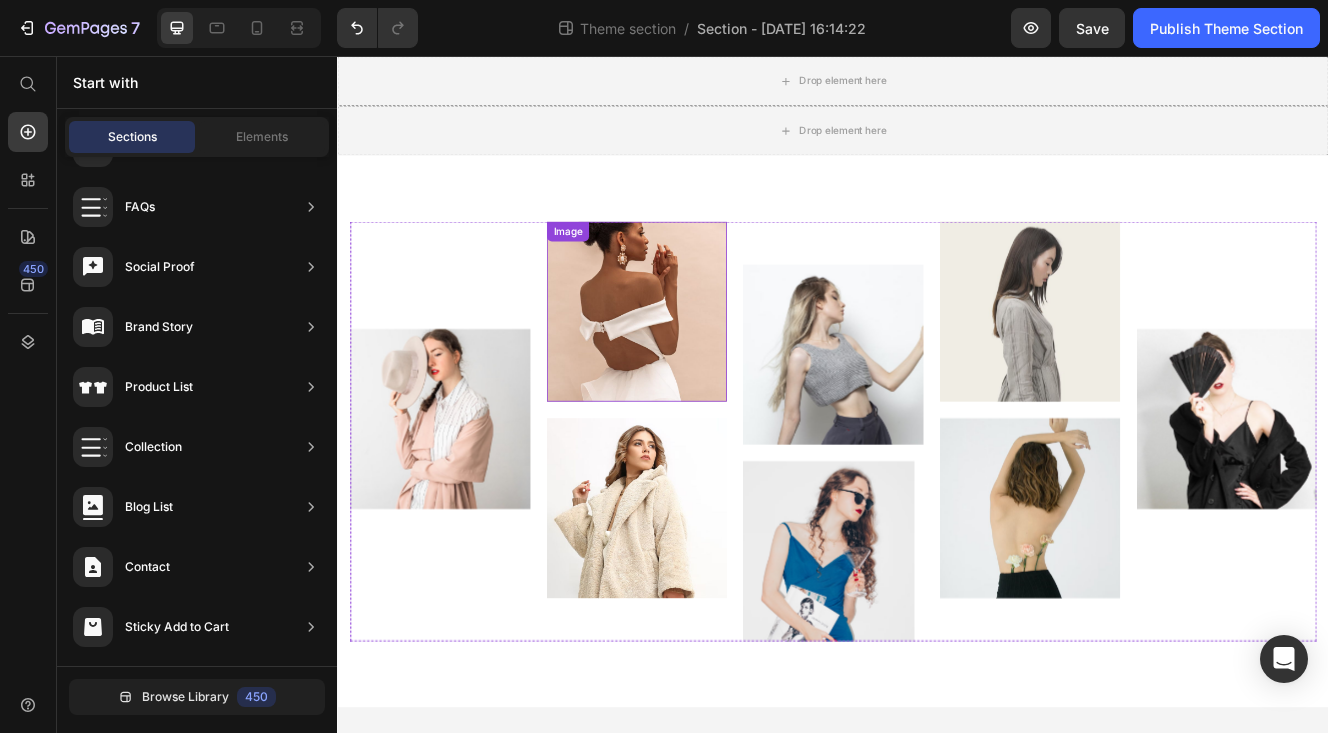 click at bounding box center [937, 417] 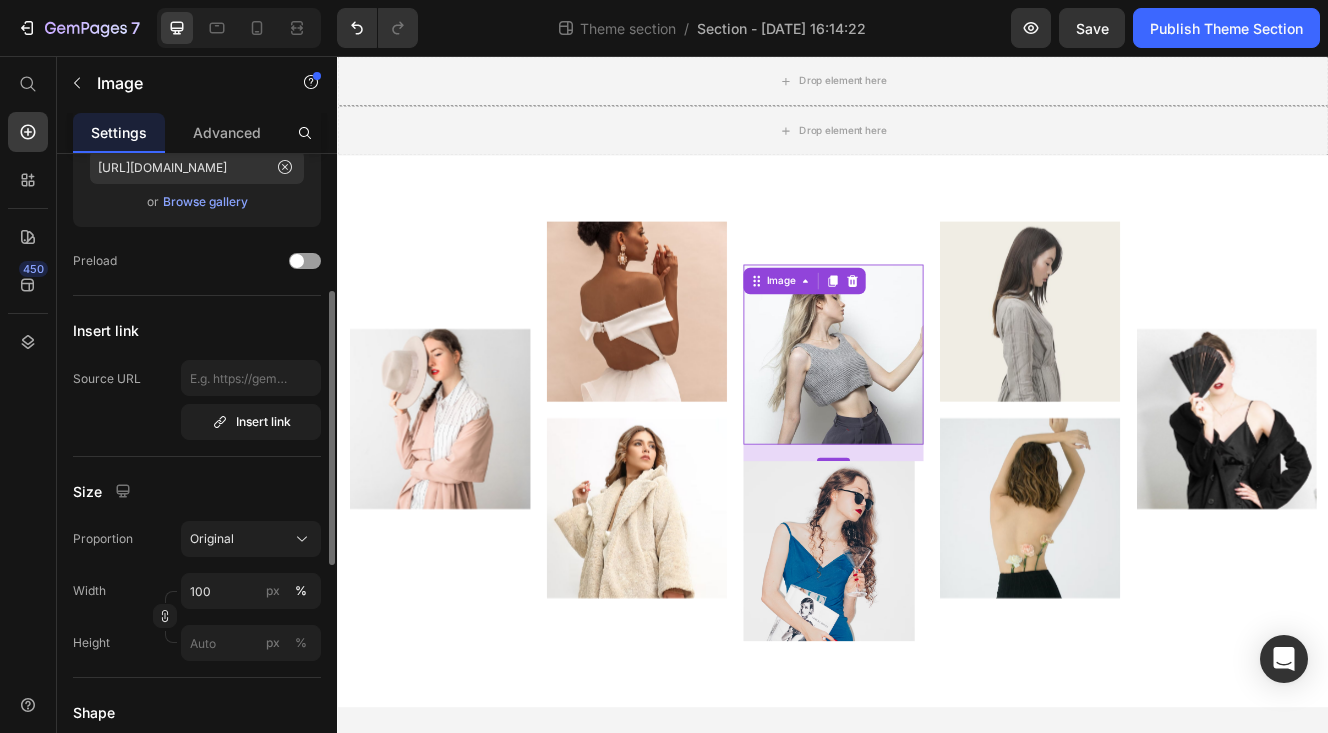 scroll, scrollTop: 0, scrollLeft: 0, axis: both 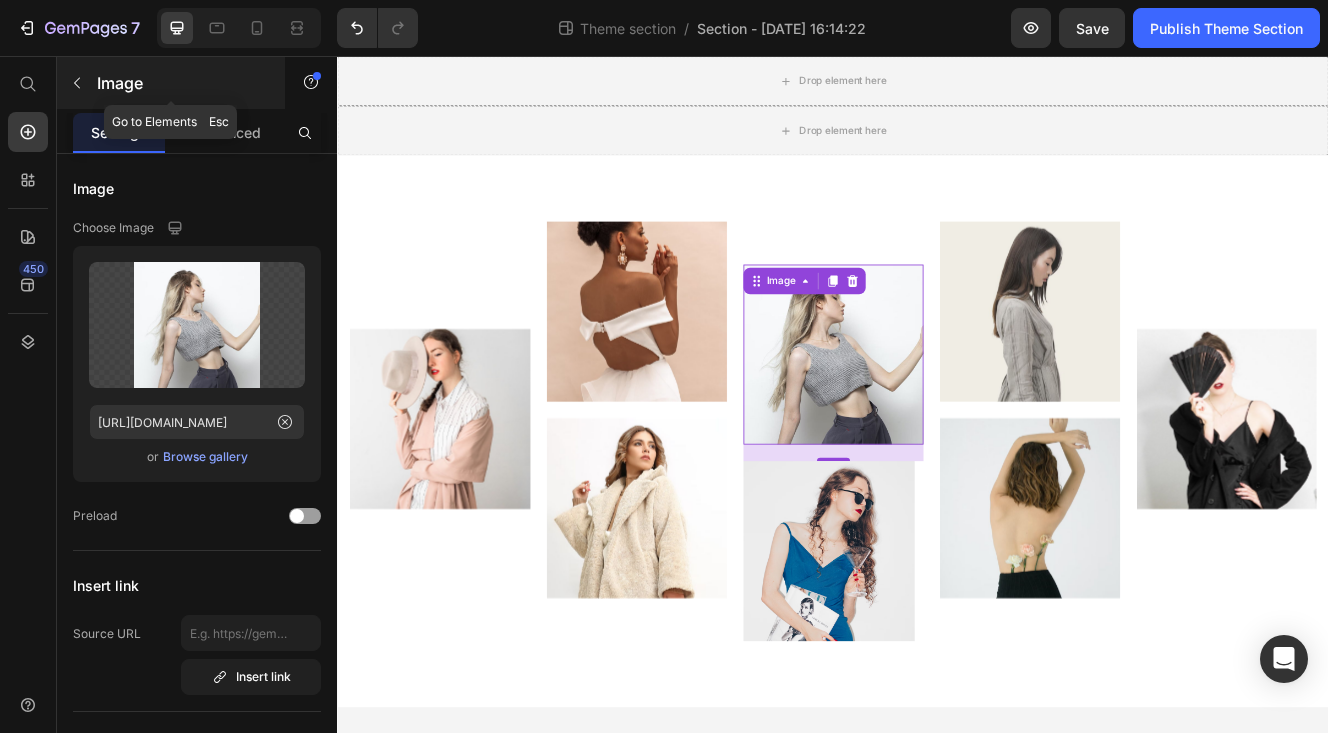 click 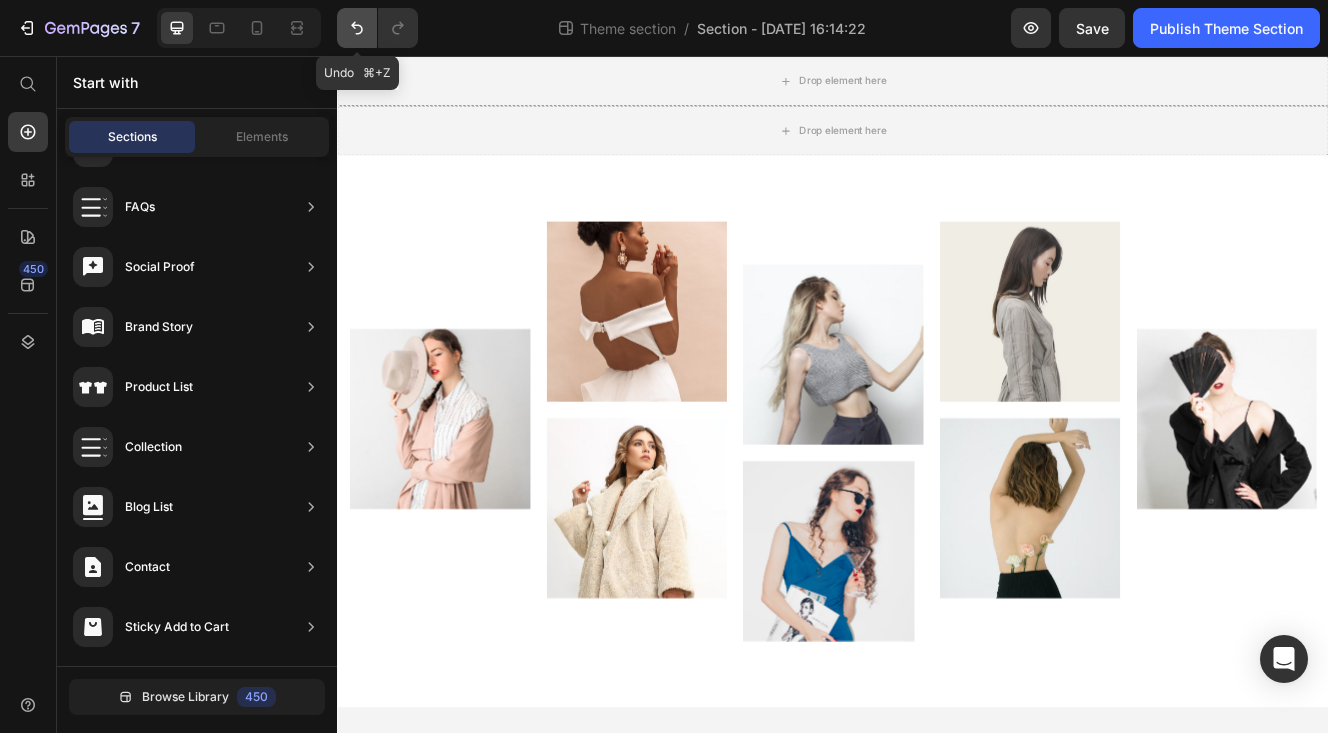 click 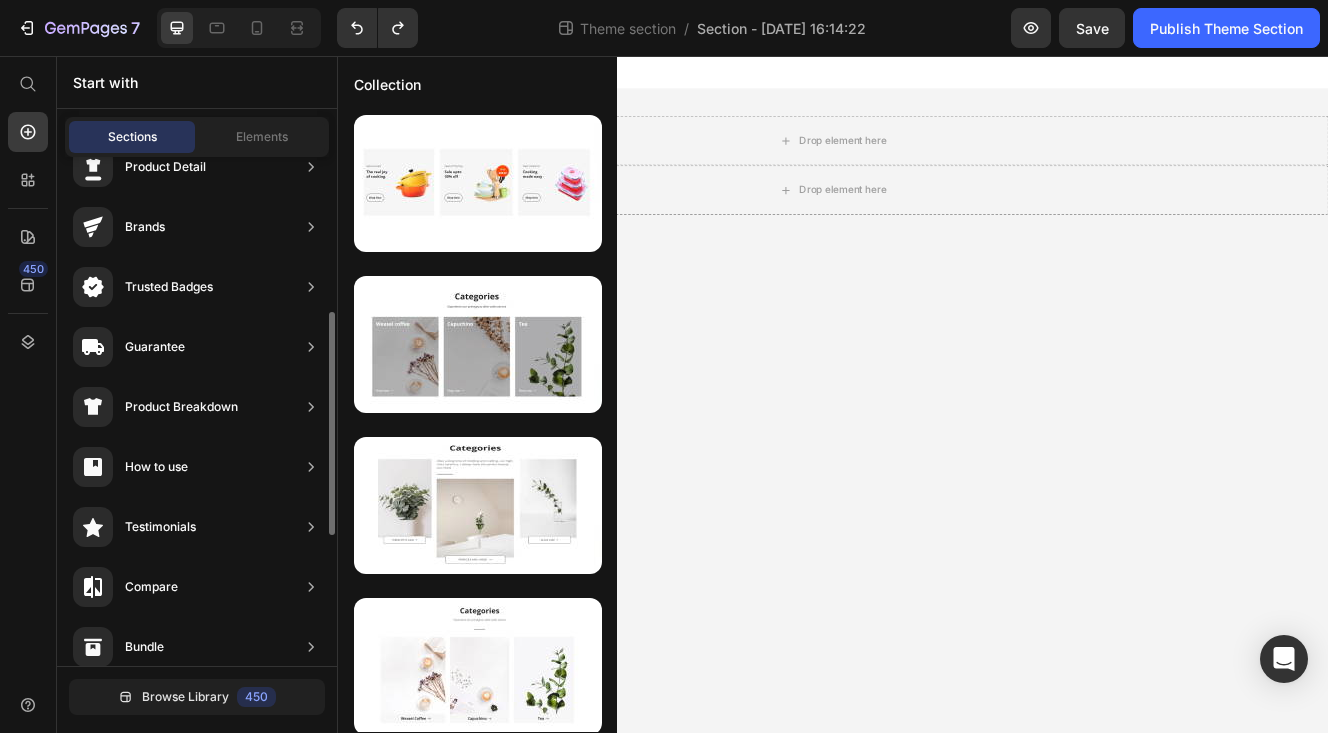 scroll, scrollTop: 0, scrollLeft: 0, axis: both 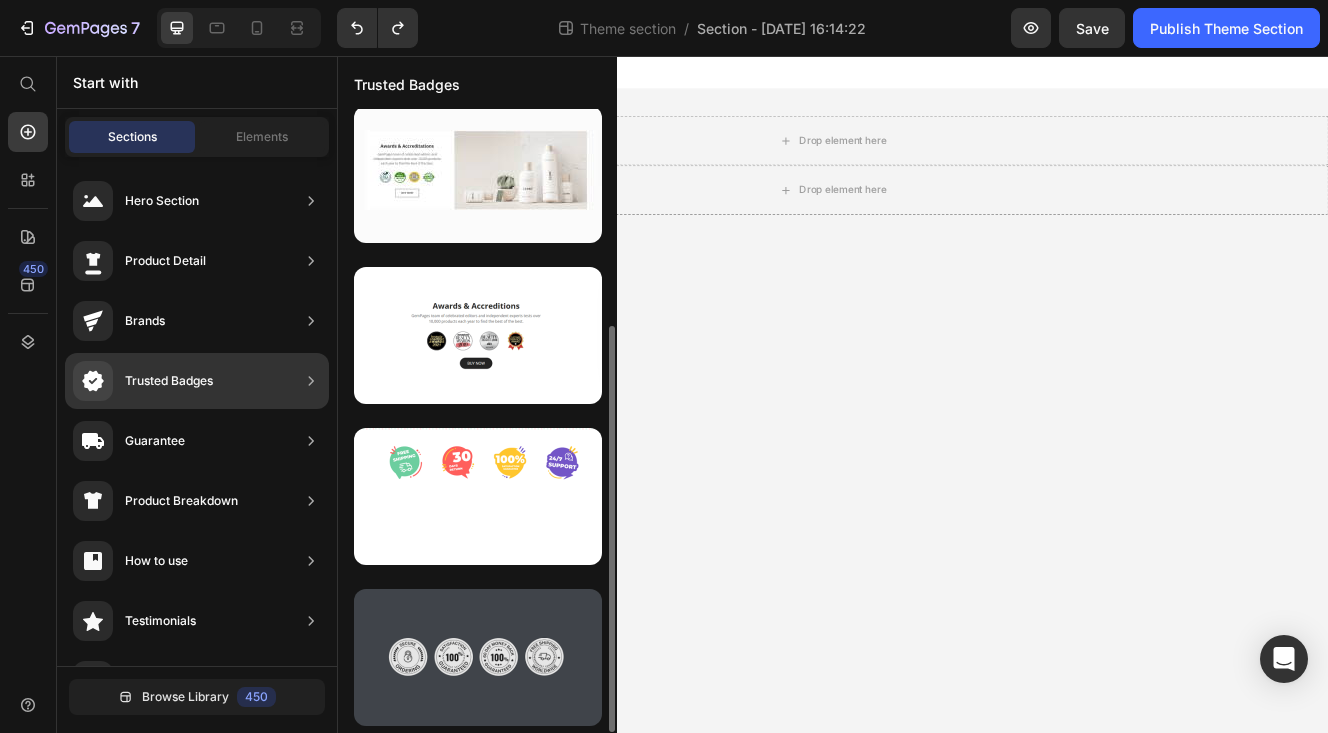 click at bounding box center (478, 657) 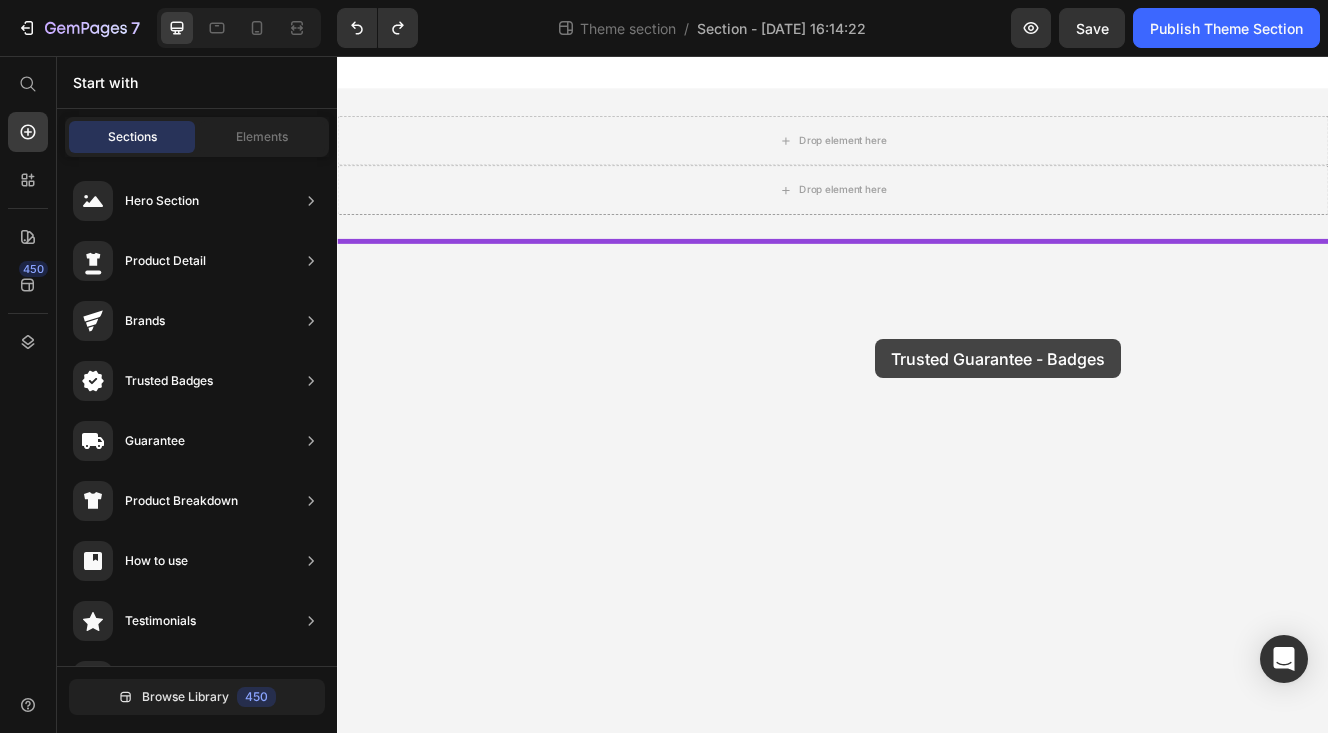 drag, startPoint x: 825, startPoint y: 737, endPoint x: 987, endPoint y: 399, distance: 374.8173 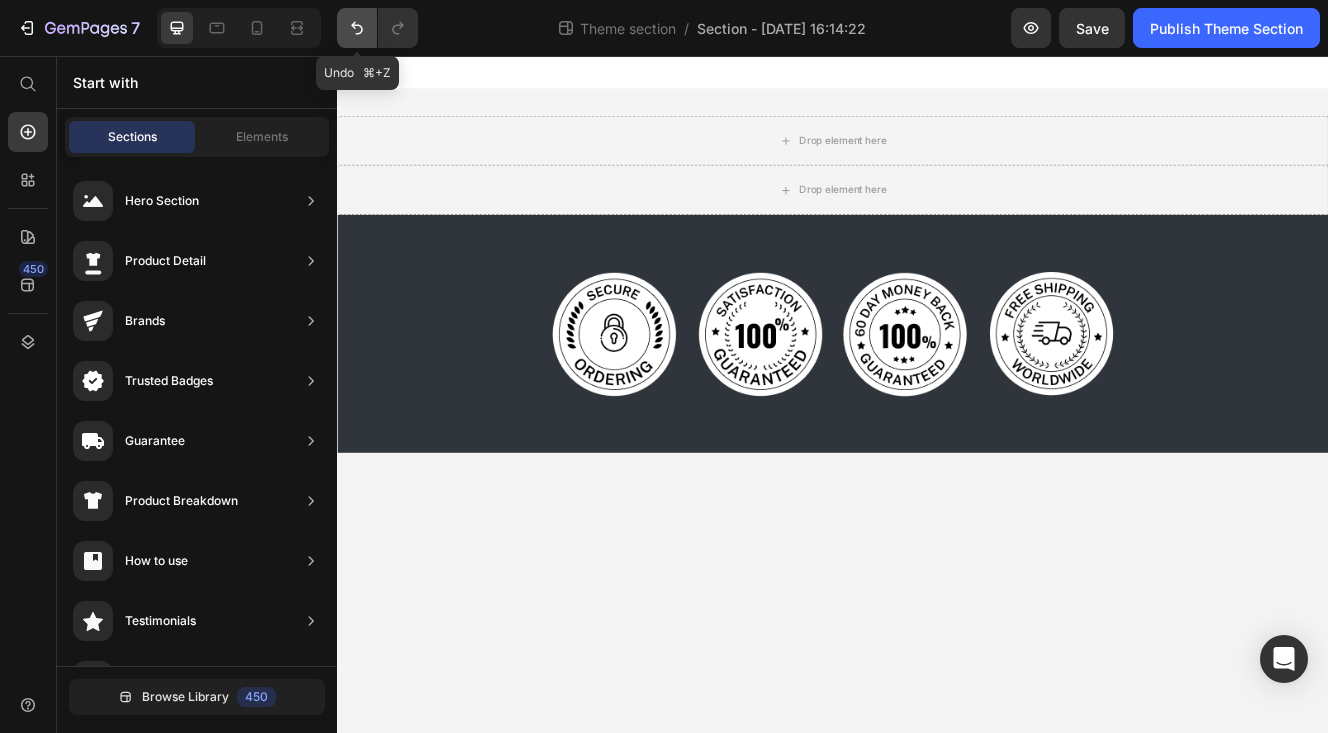 click 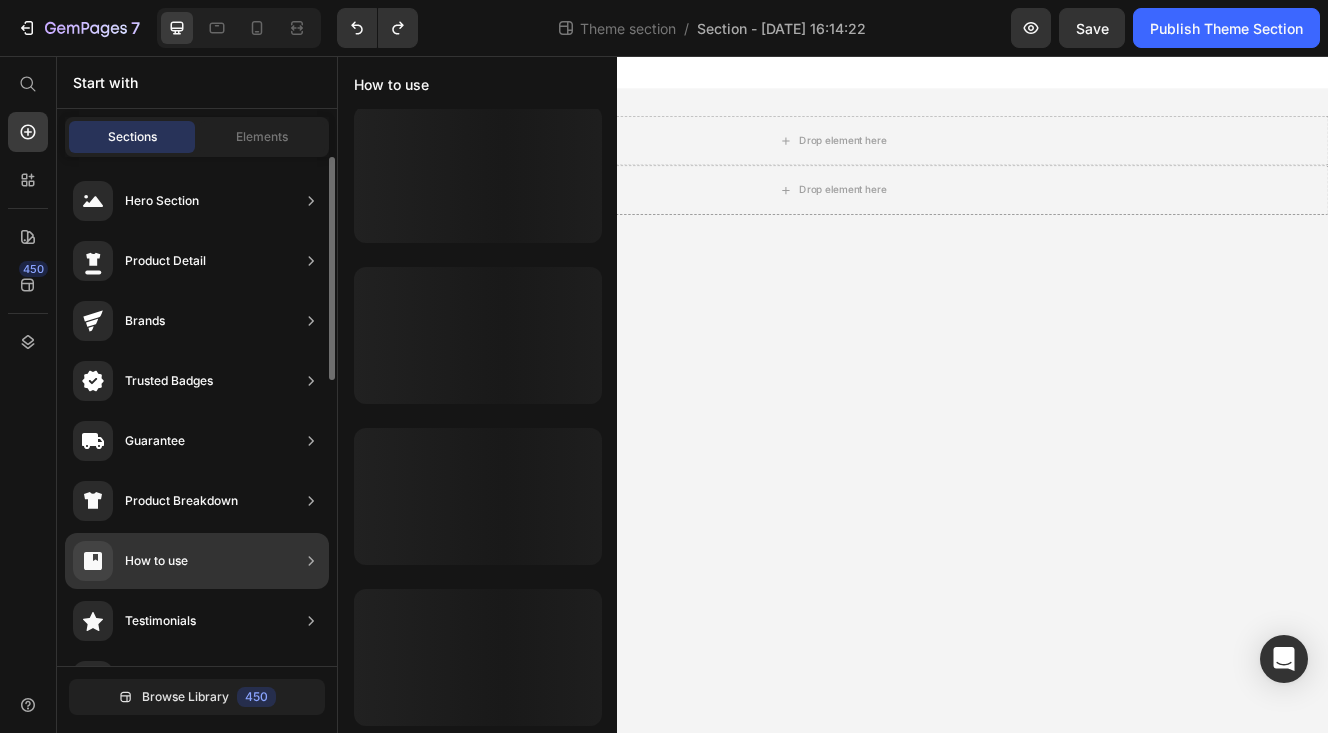 scroll, scrollTop: 9, scrollLeft: 0, axis: vertical 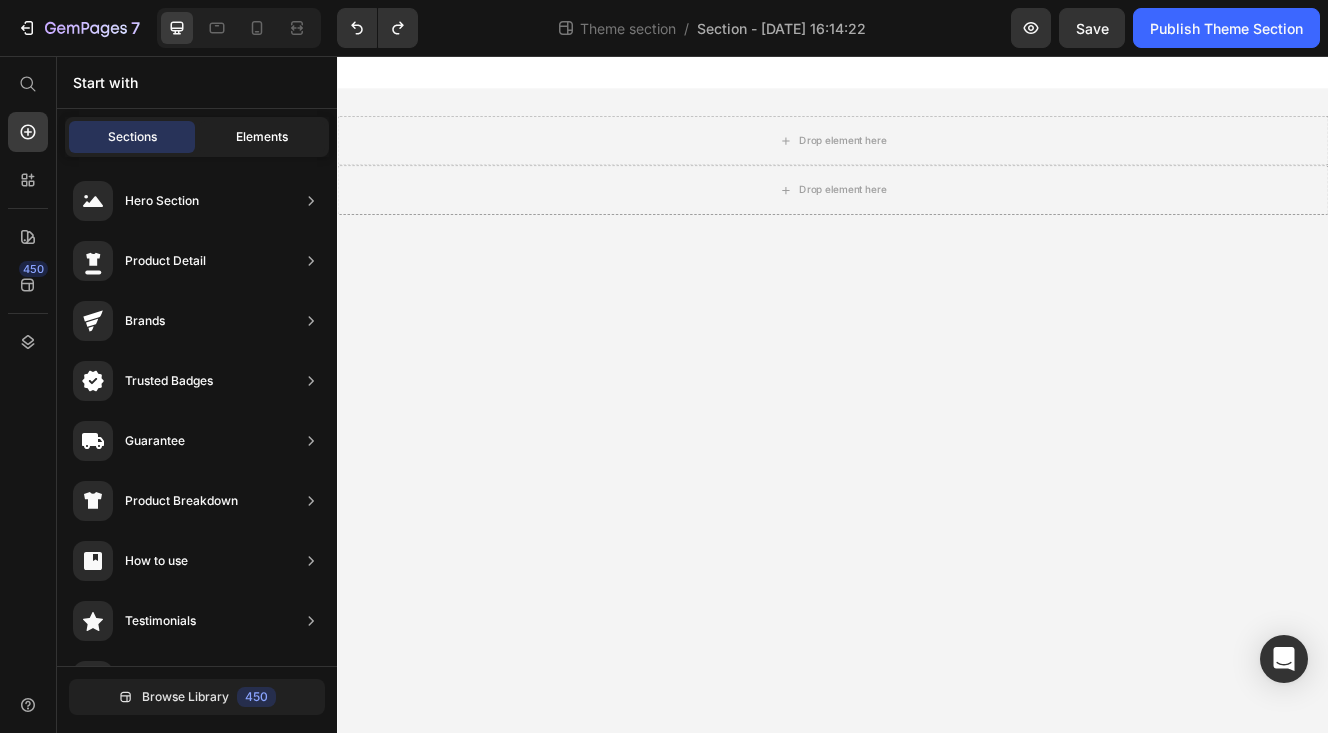 click on "Elements" at bounding box center [262, 137] 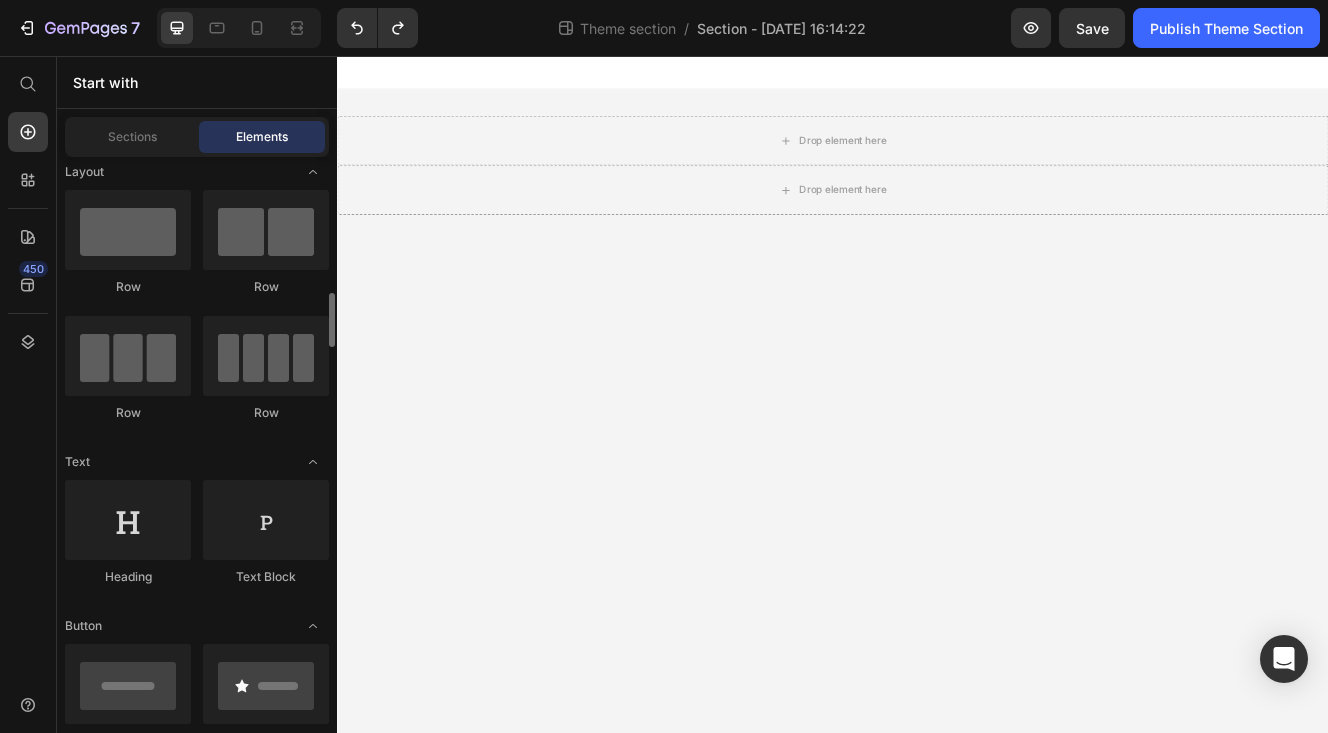 scroll, scrollTop: 0, scrollLeft: 0, axis: both 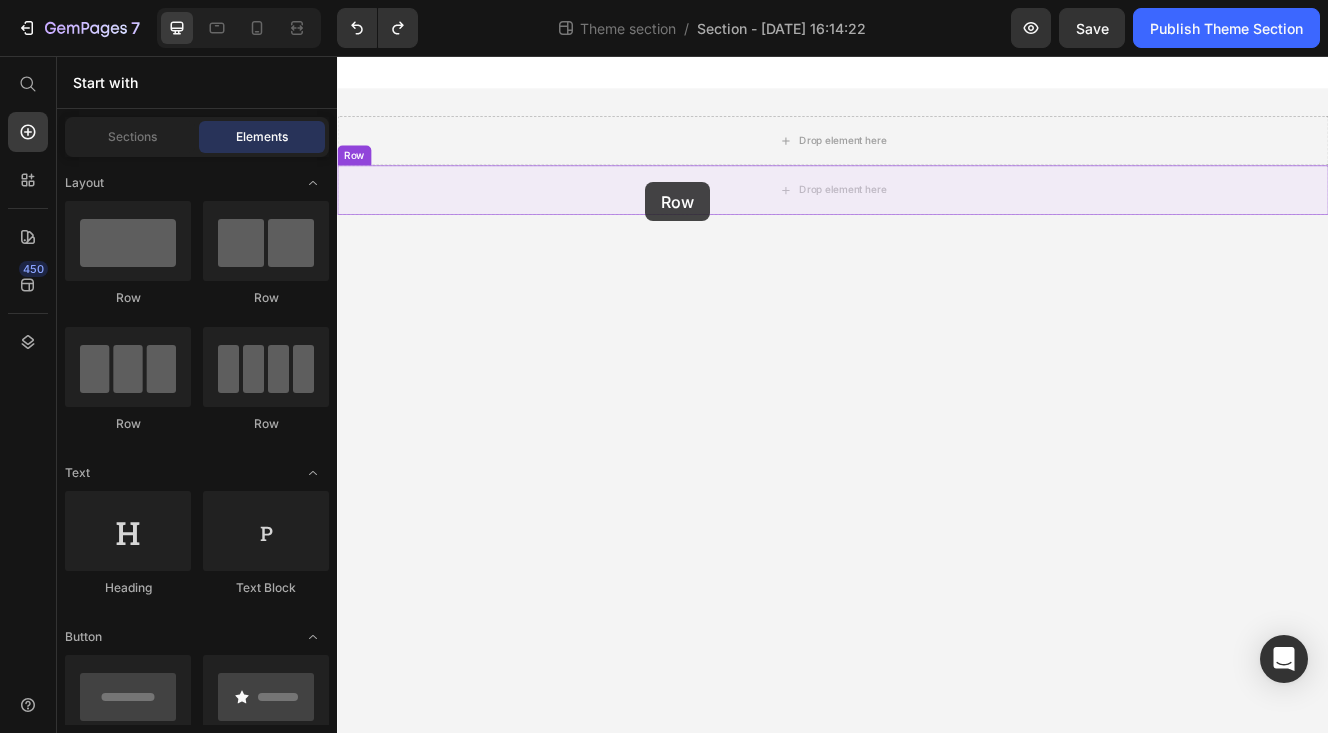 drag, startPoint x: 601, startPoint y: 430, endPoint x: 709, endPoint y: 209, distance: 245.97765 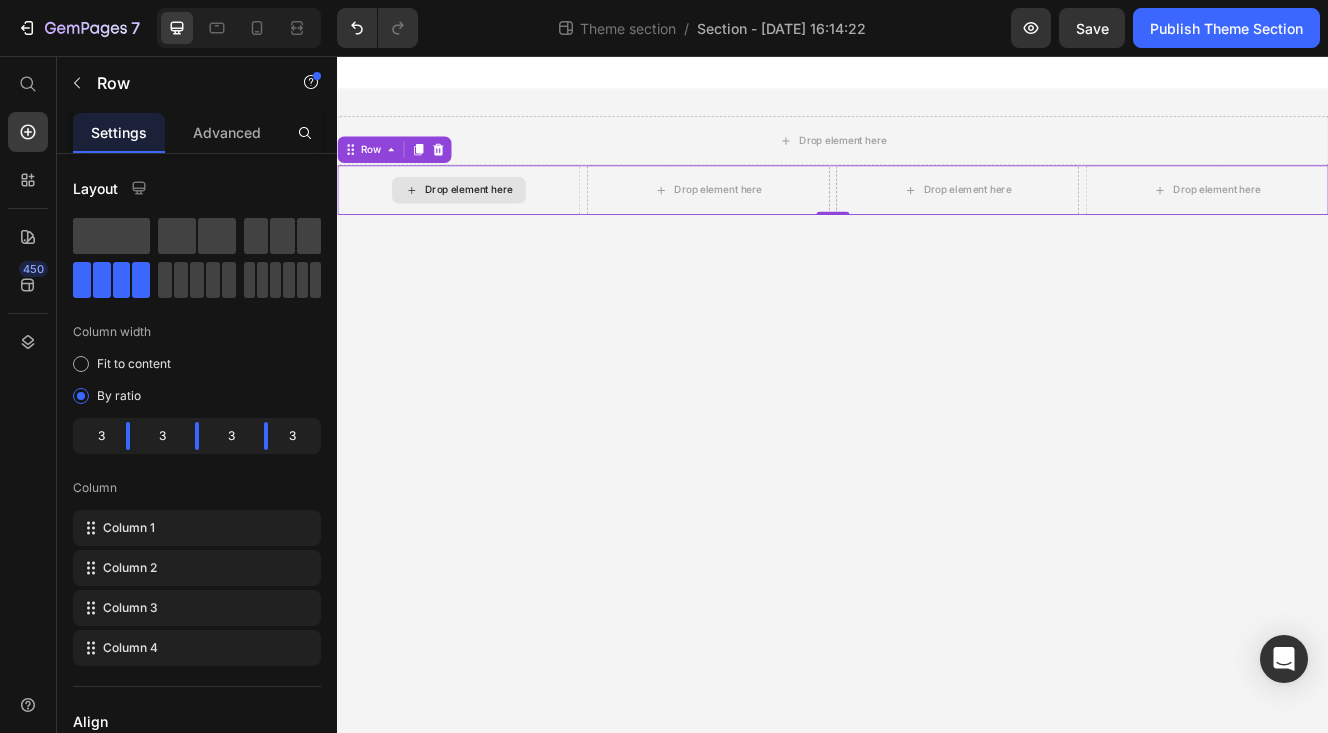 click on "Drop element here" at bounding box center [484, 218] 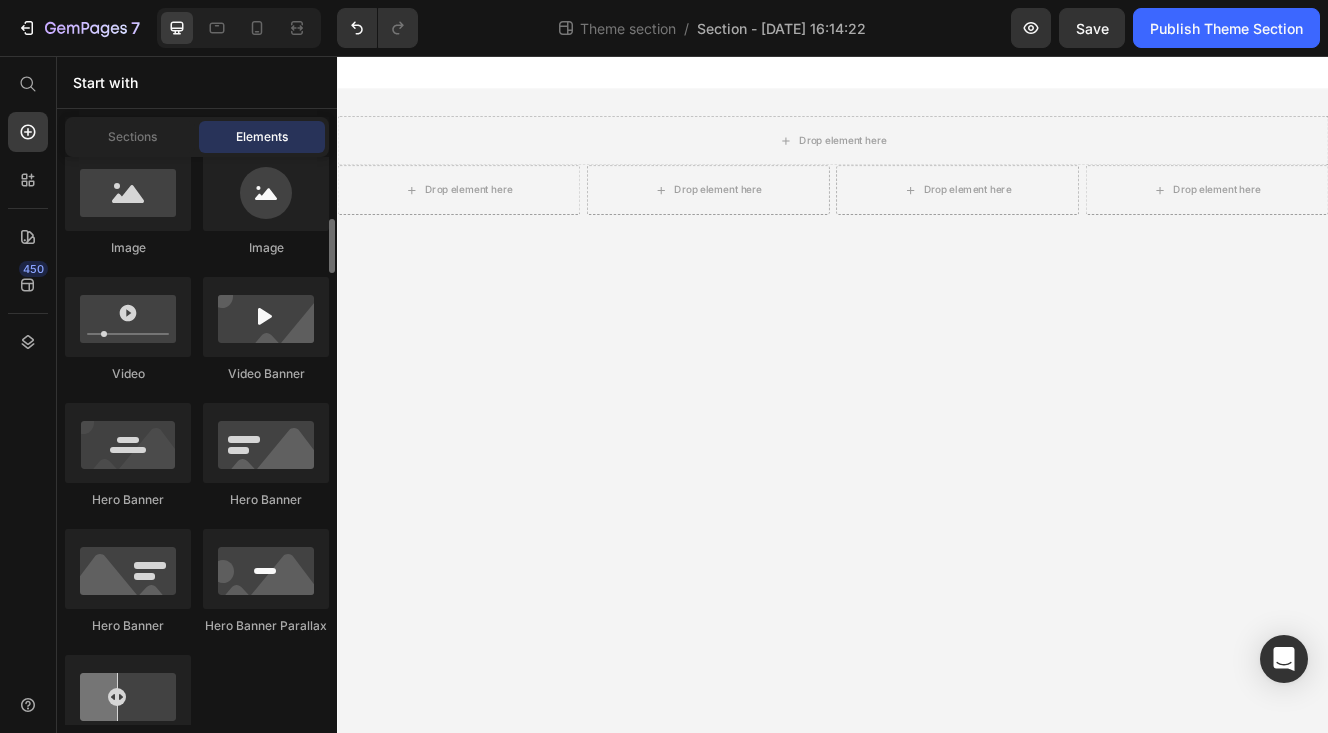 scroll, scrollTop: 666, scrollLeft: 0, axis: vertical 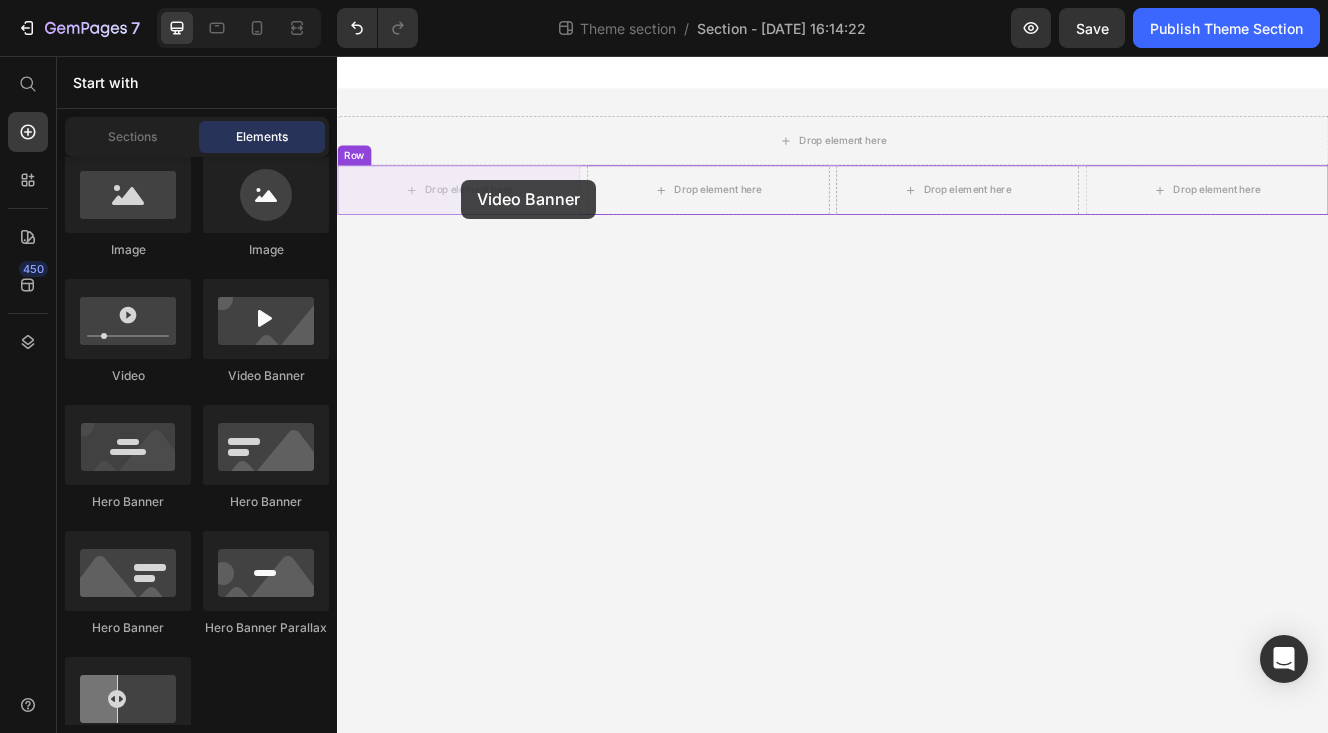 drag, startPoint x: 631, startPoint y: 395, endPoint x: 487, endPoint y: 206, distance: 237.60681 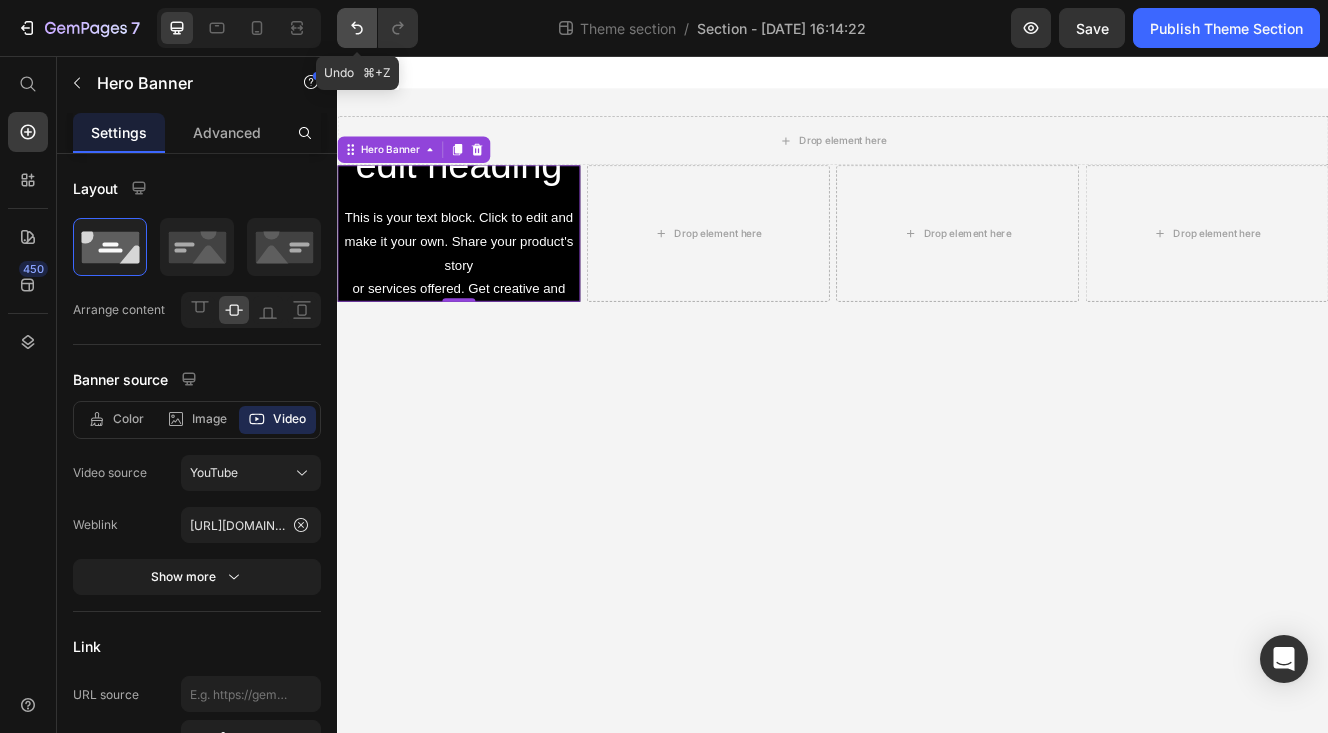 click 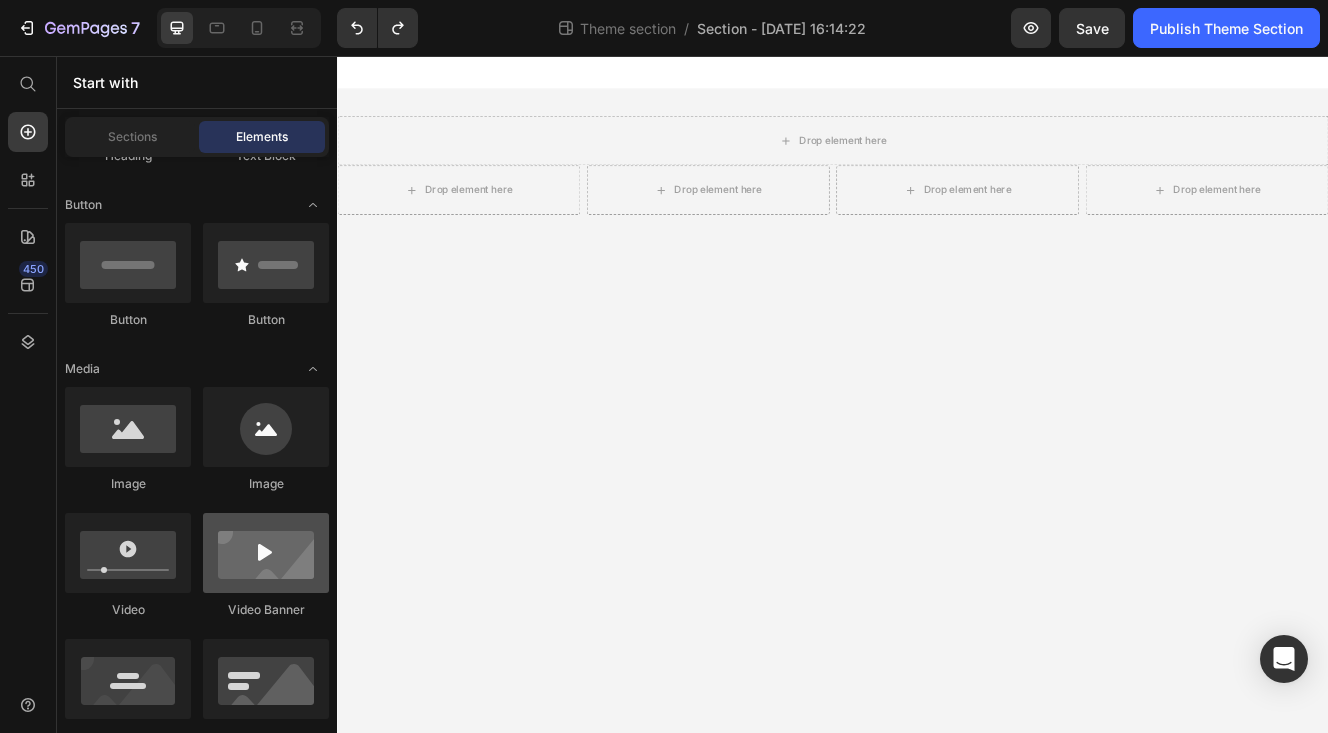scroll, scrollTop: 0, scrollLeft: 0, axis: both 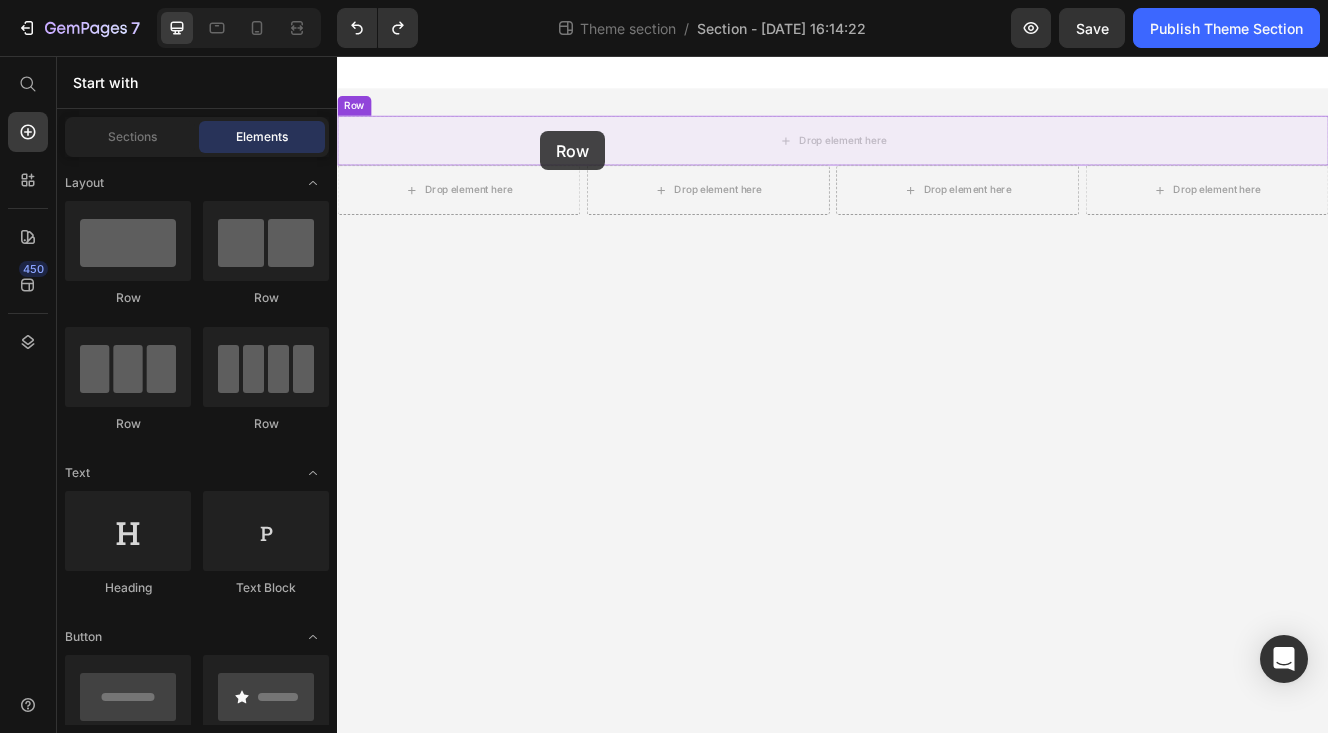 drag, startPoint x: 588, startPoint y: 431, endPoint x: 583, endPoint y: 147, distance: 284.044 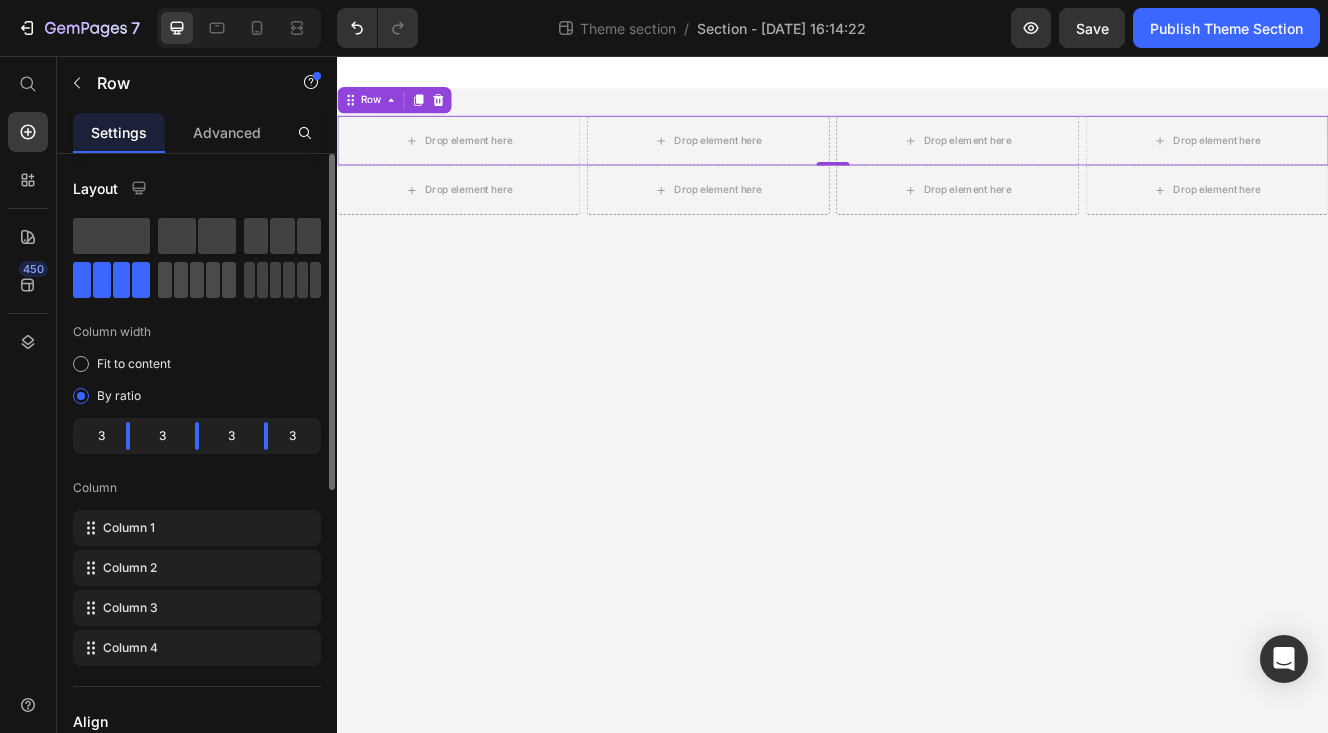 click 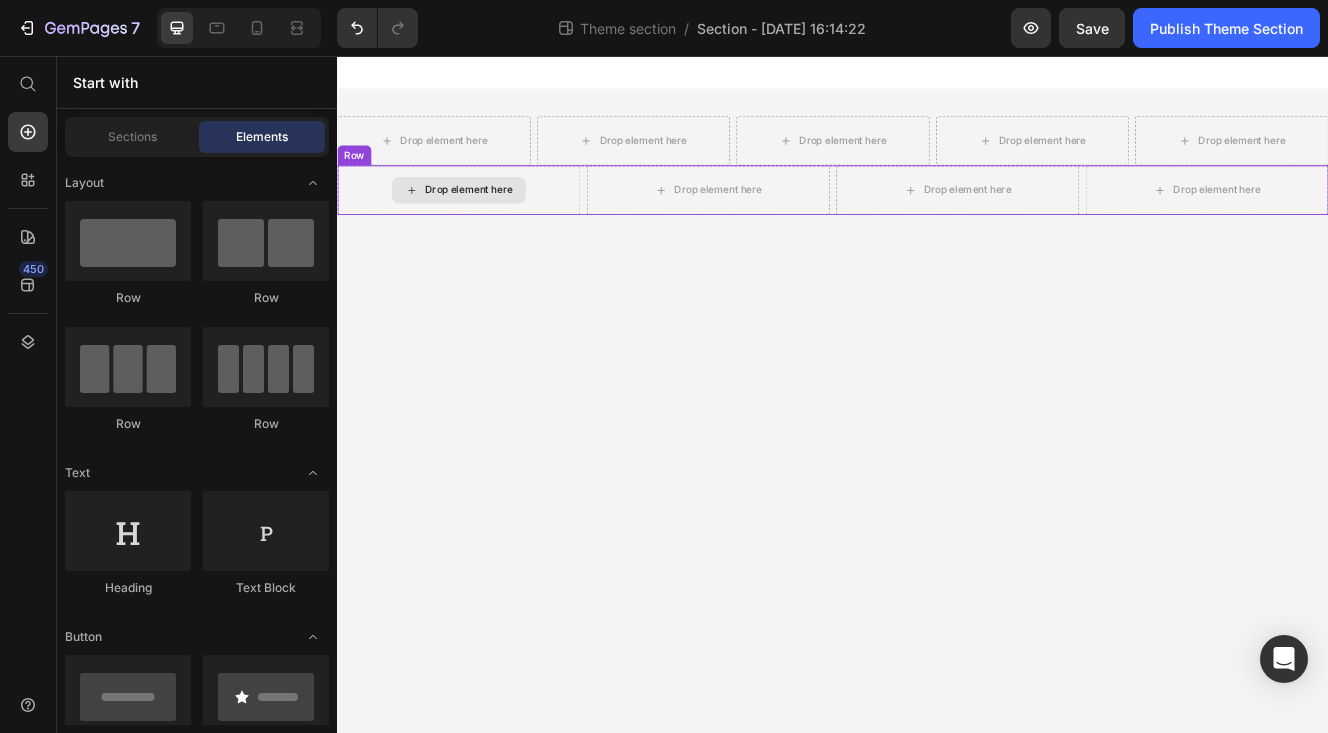 click on "Drop element here" at bounding box center [496, 218] 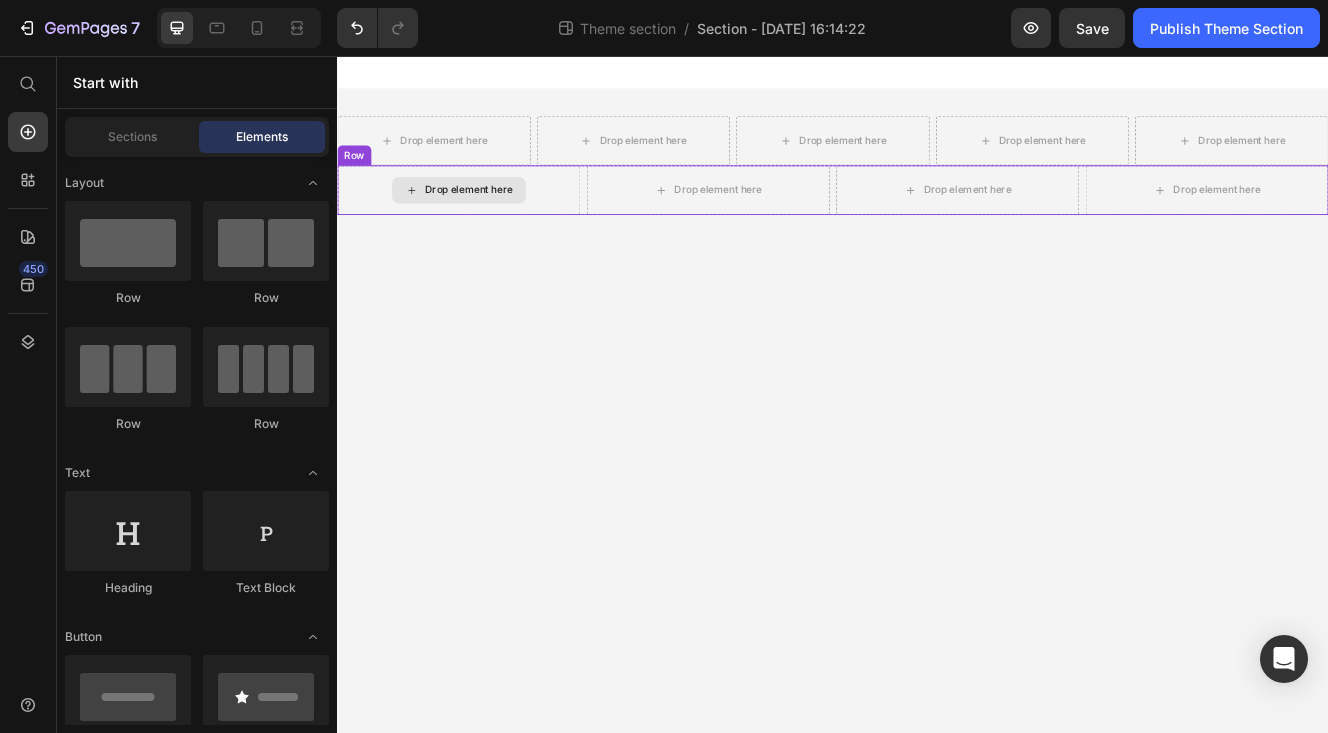 click on "Drop element here" at bounding box center (484, 218) 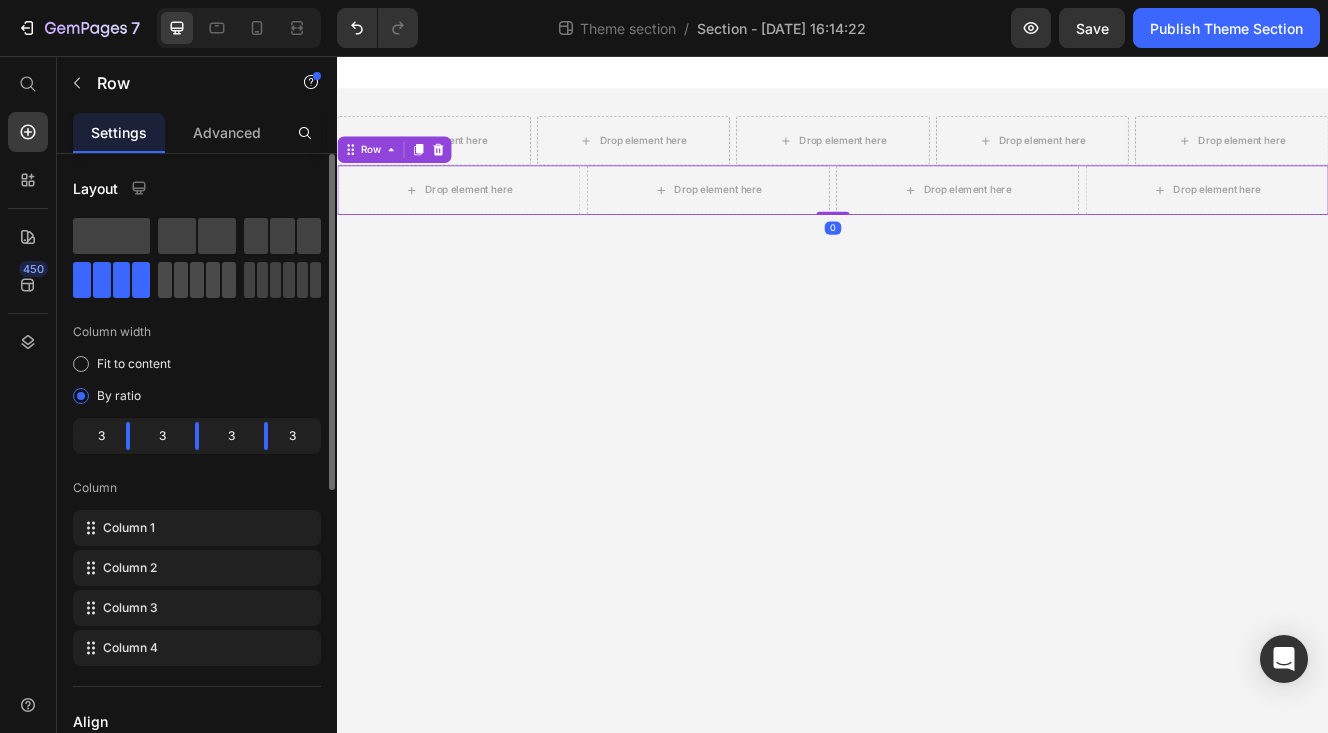 click 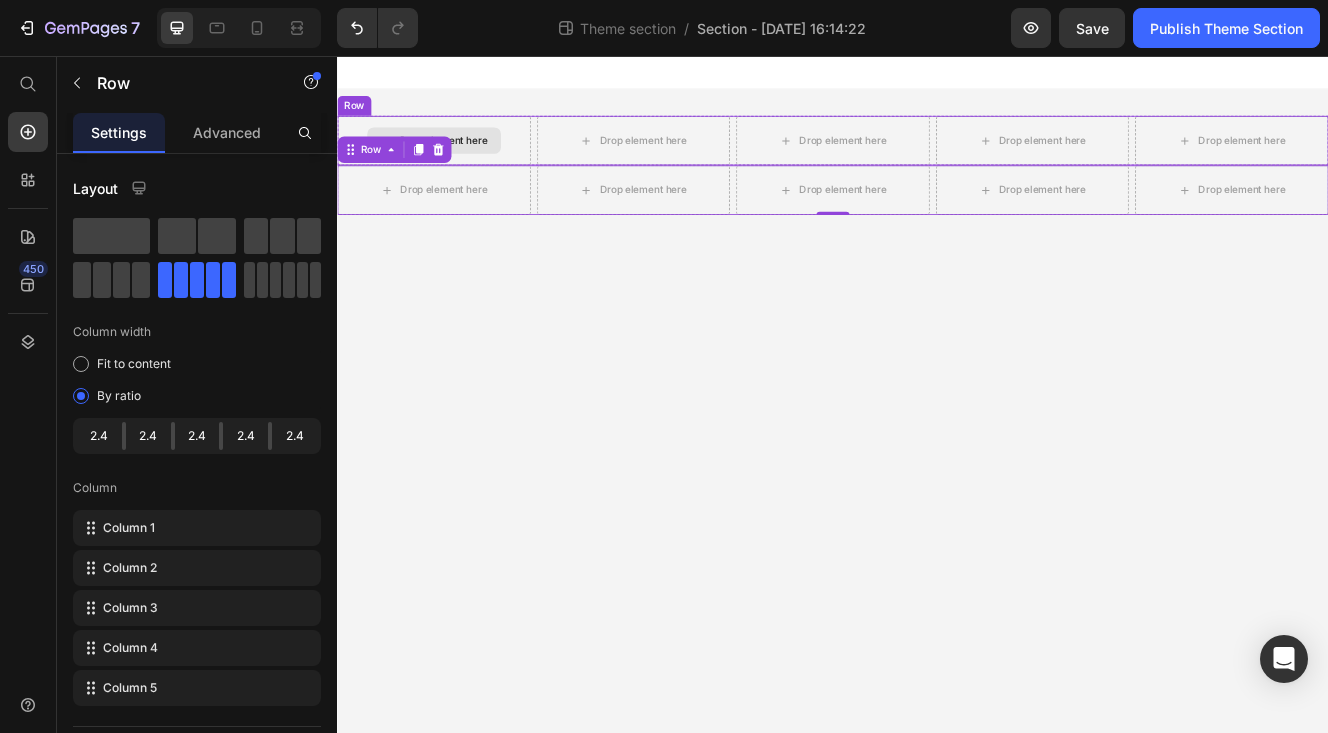 click on "Drop element here" at bounding box center [454, 158] 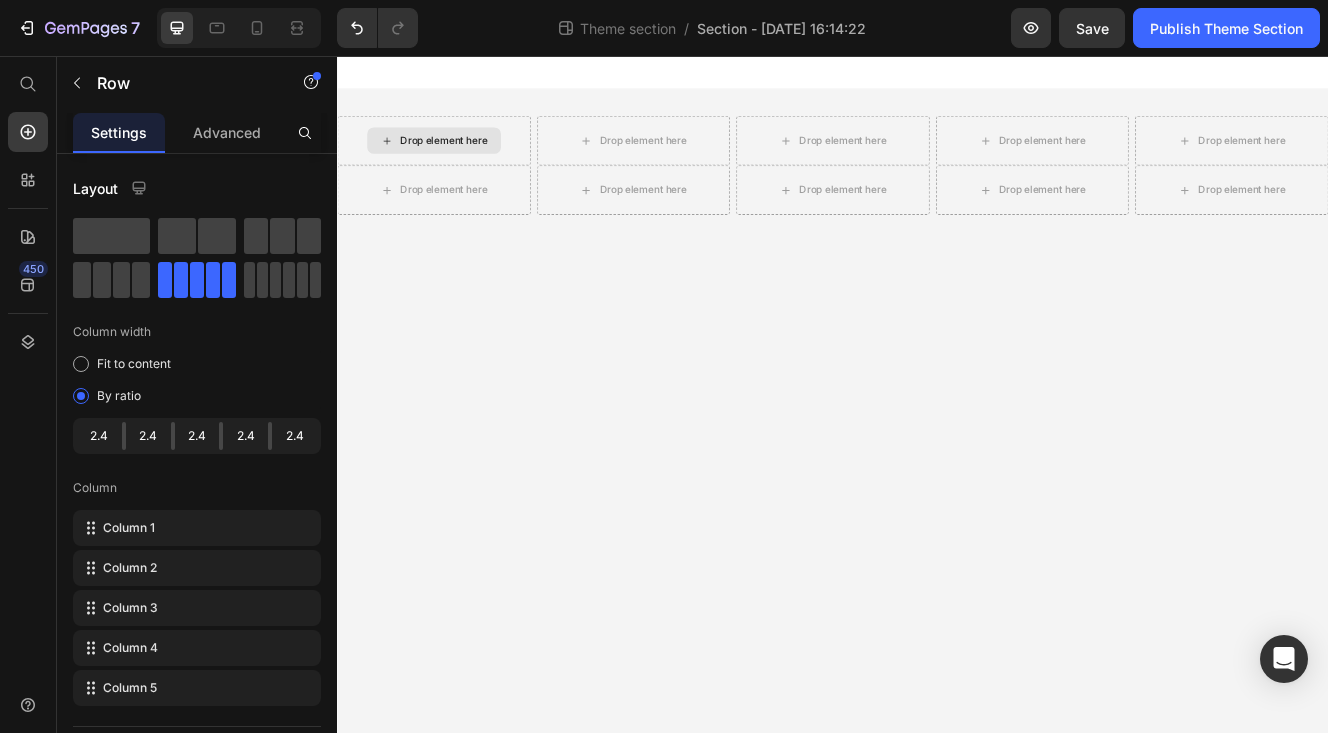 click on "Drop element here" at bounding box center [466, 158] 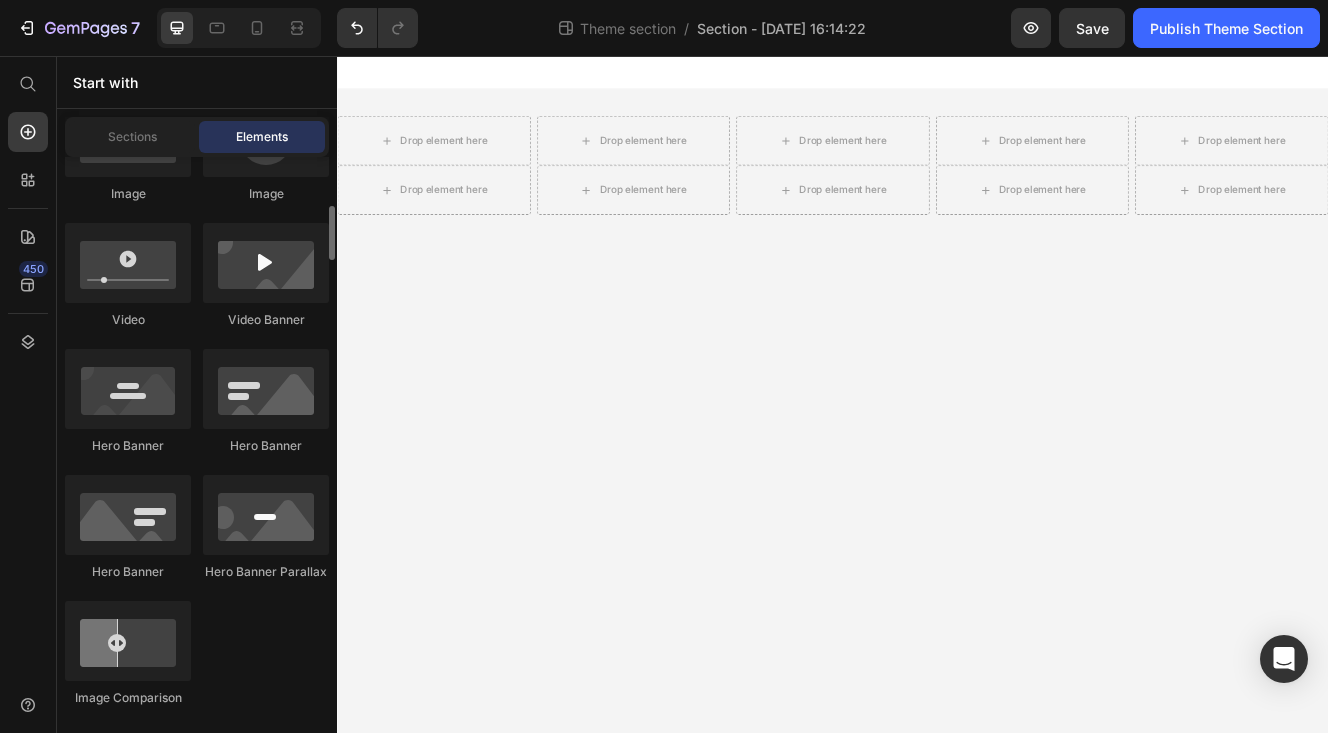 scroll, scrollTop: 732, scrollLeft: 0, axis: vertical 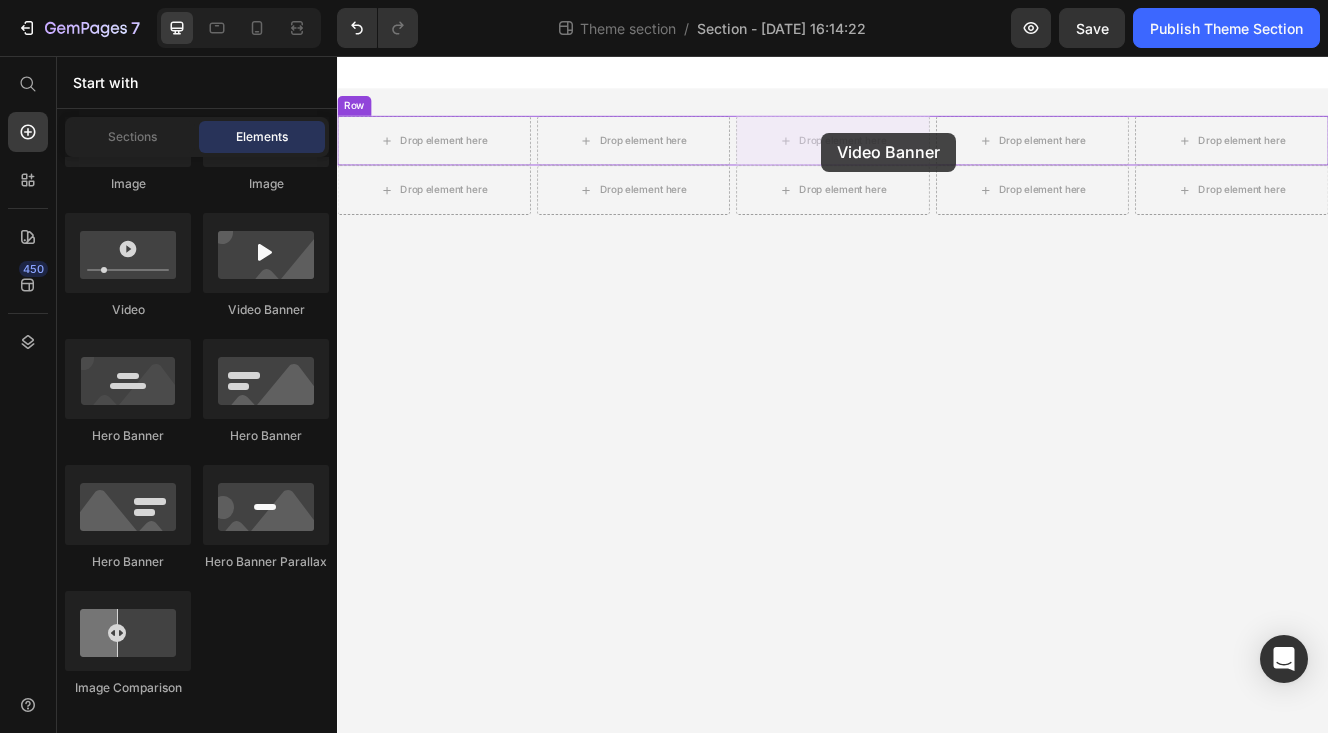 drag, startPoint x: 610, startPoint y: 339, endPoint x: 923, endPoint y: 149, distance: 366.15433 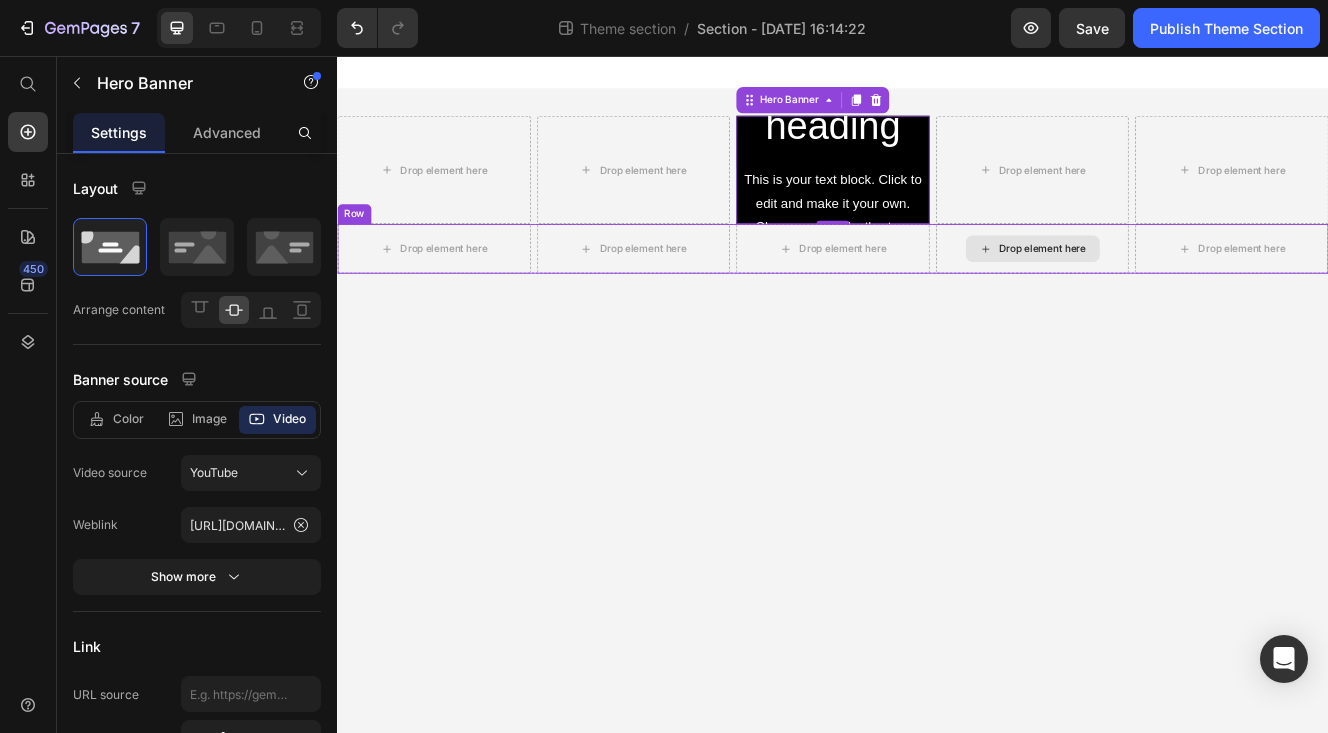 drag, startPoint x: 540, startPoint y: 315, endPoint x: 1174, endPoint y: 306, distance: 634.0639 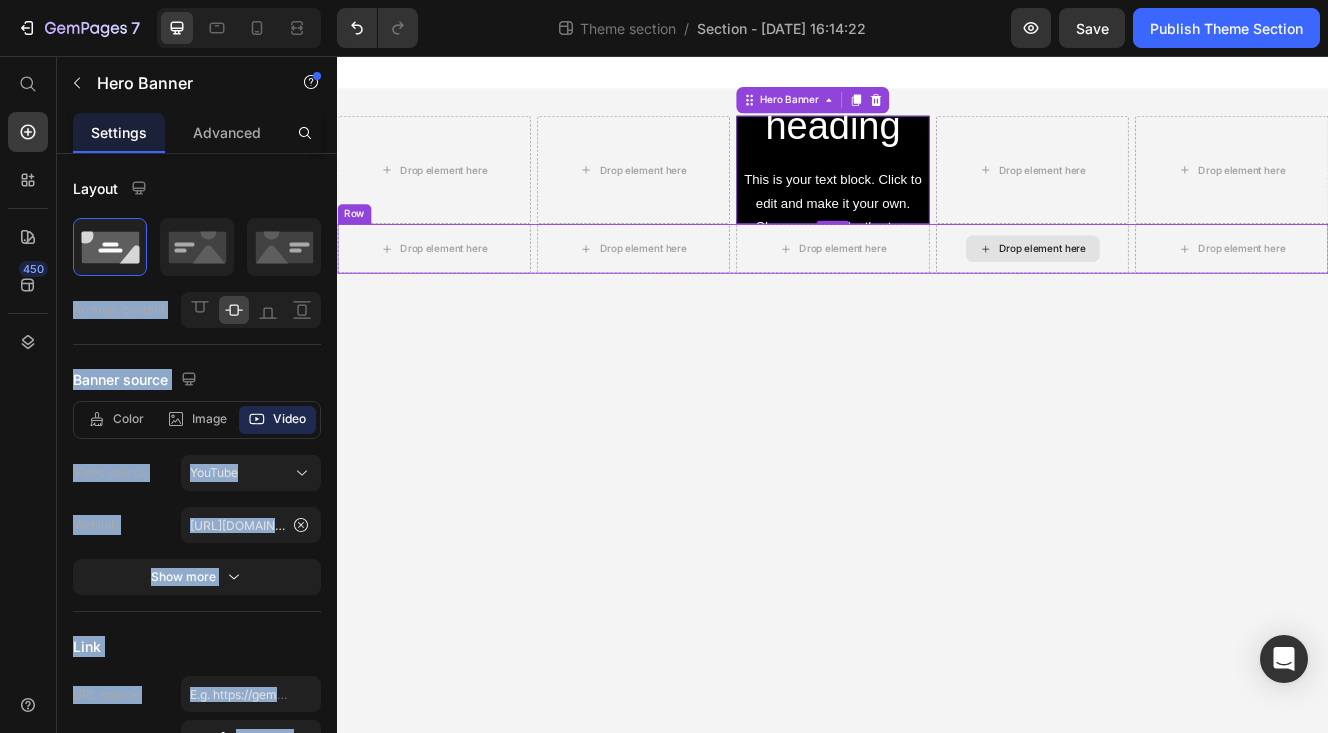 drag, startPoint x: 443, startPoint y: 308, endPoint x: 1100, endPoint y: 278, distance: 657.6846 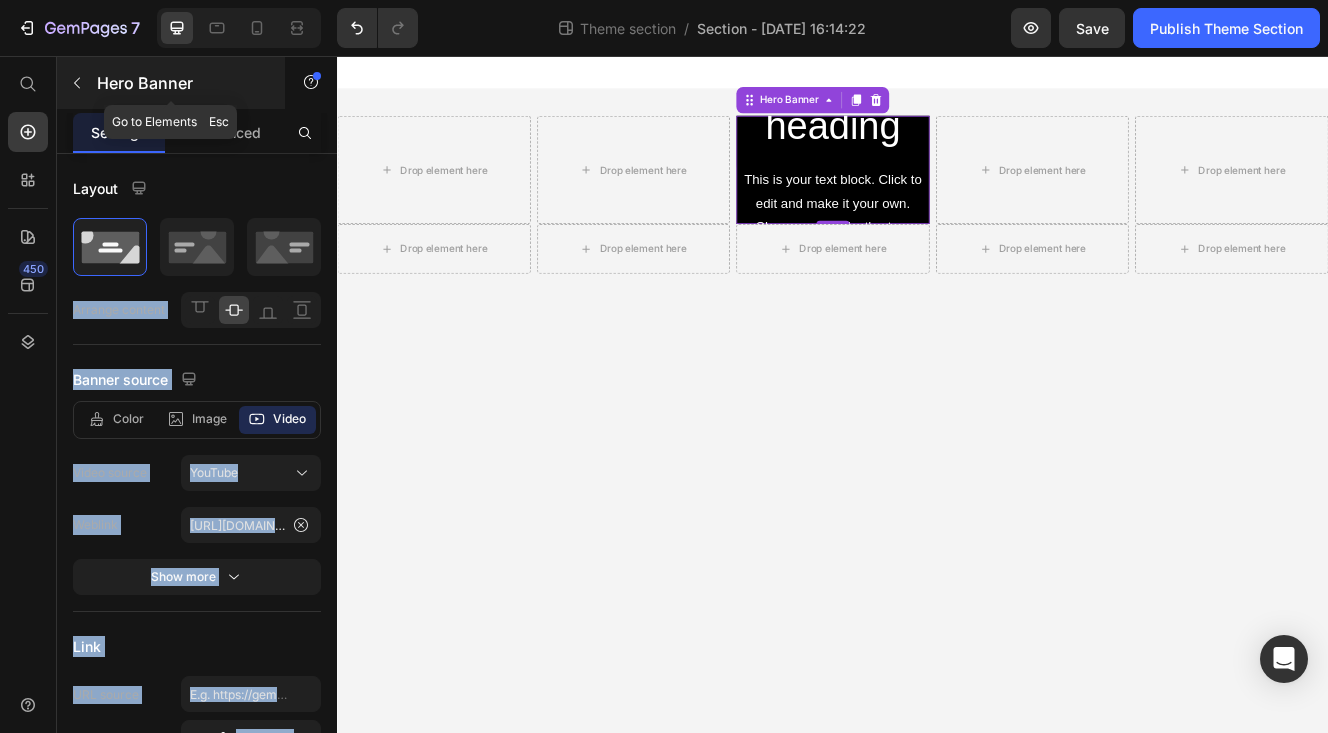 click 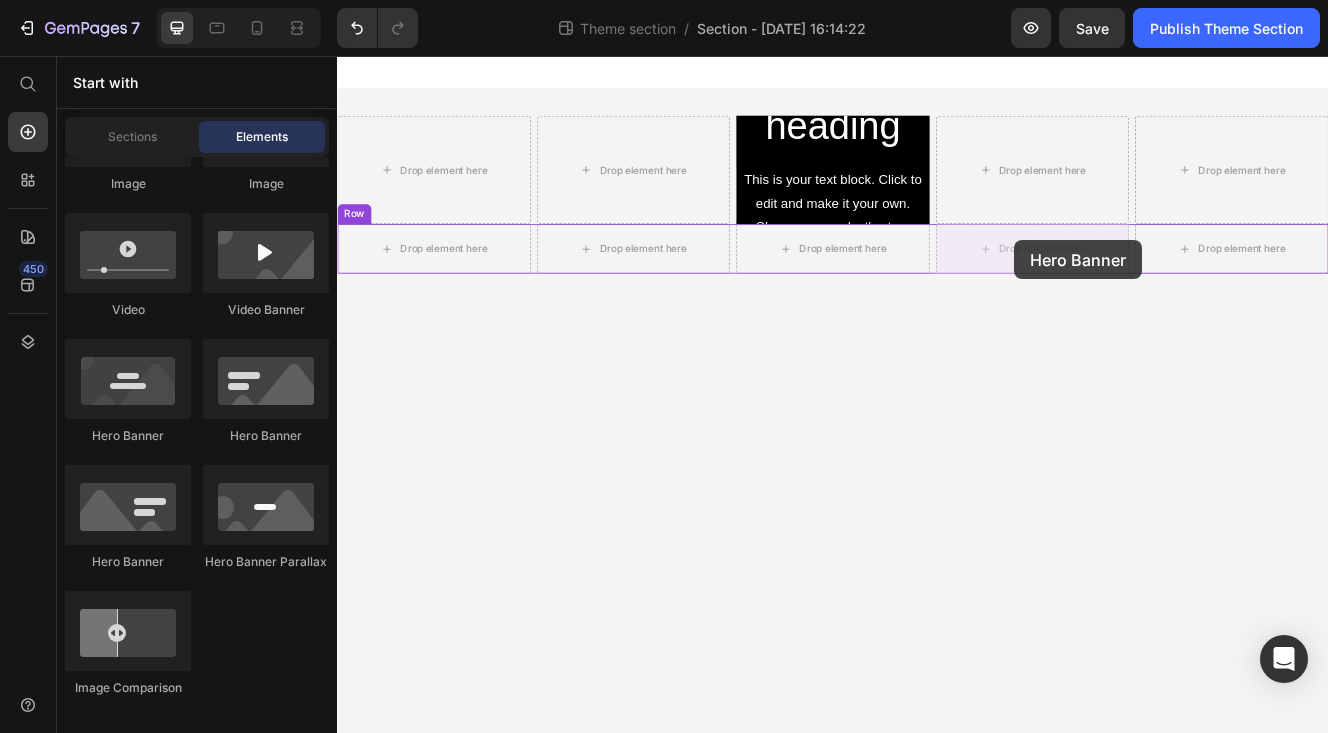 drag, startPoint x: 453, startPoint y: 442, endPoint x: 1158, endPoint y: 281, distance: 723.15 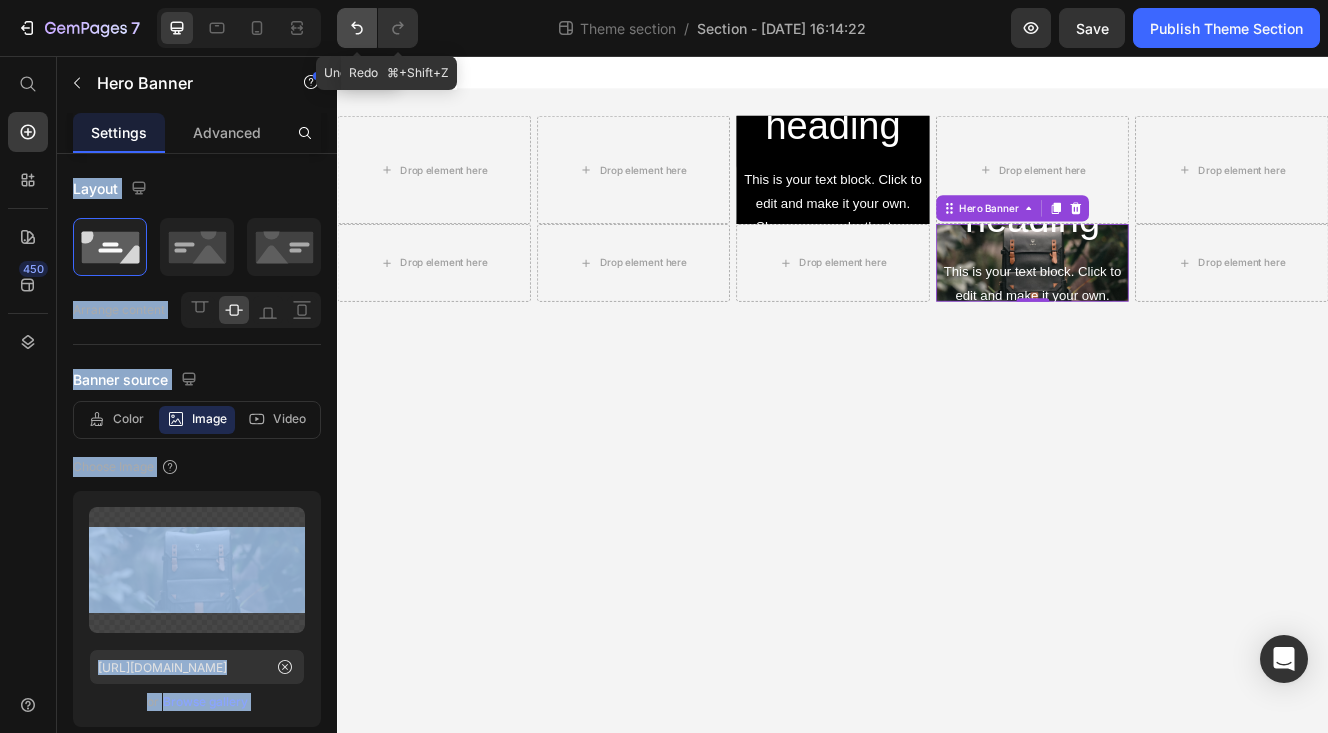 click 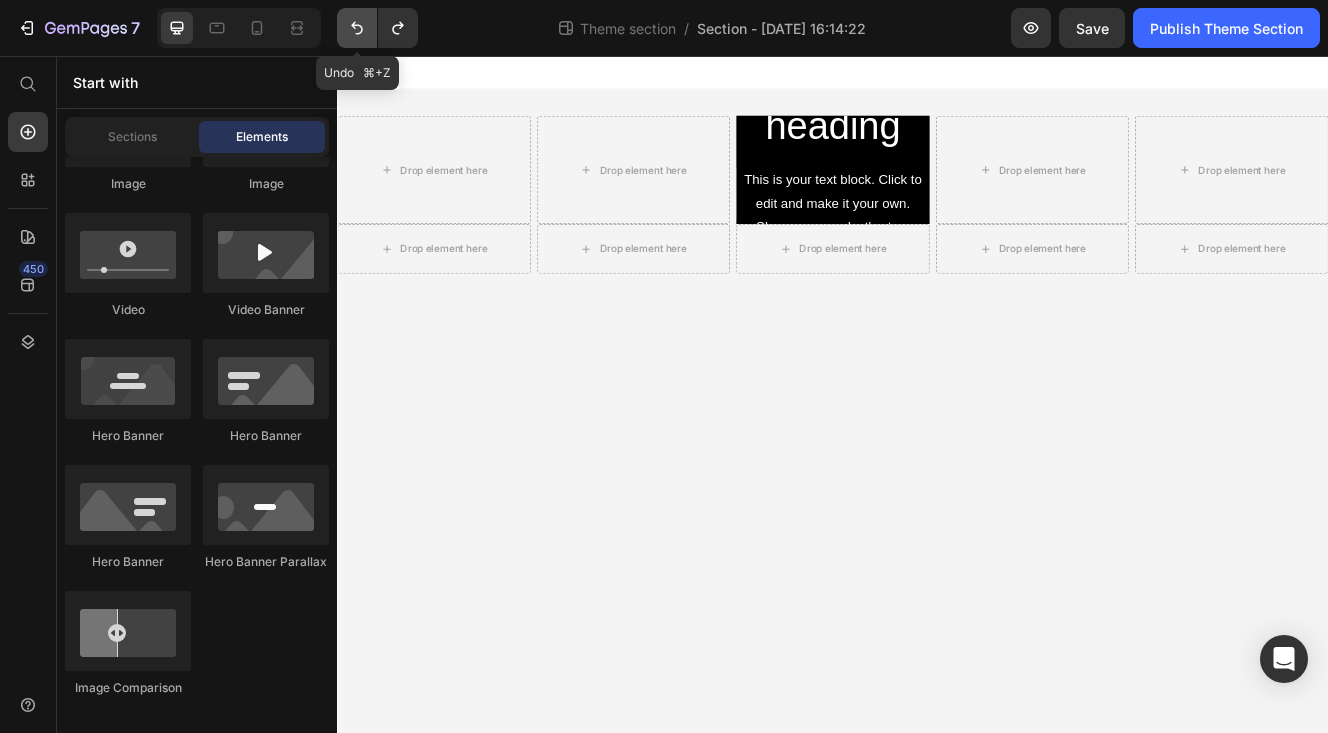 click 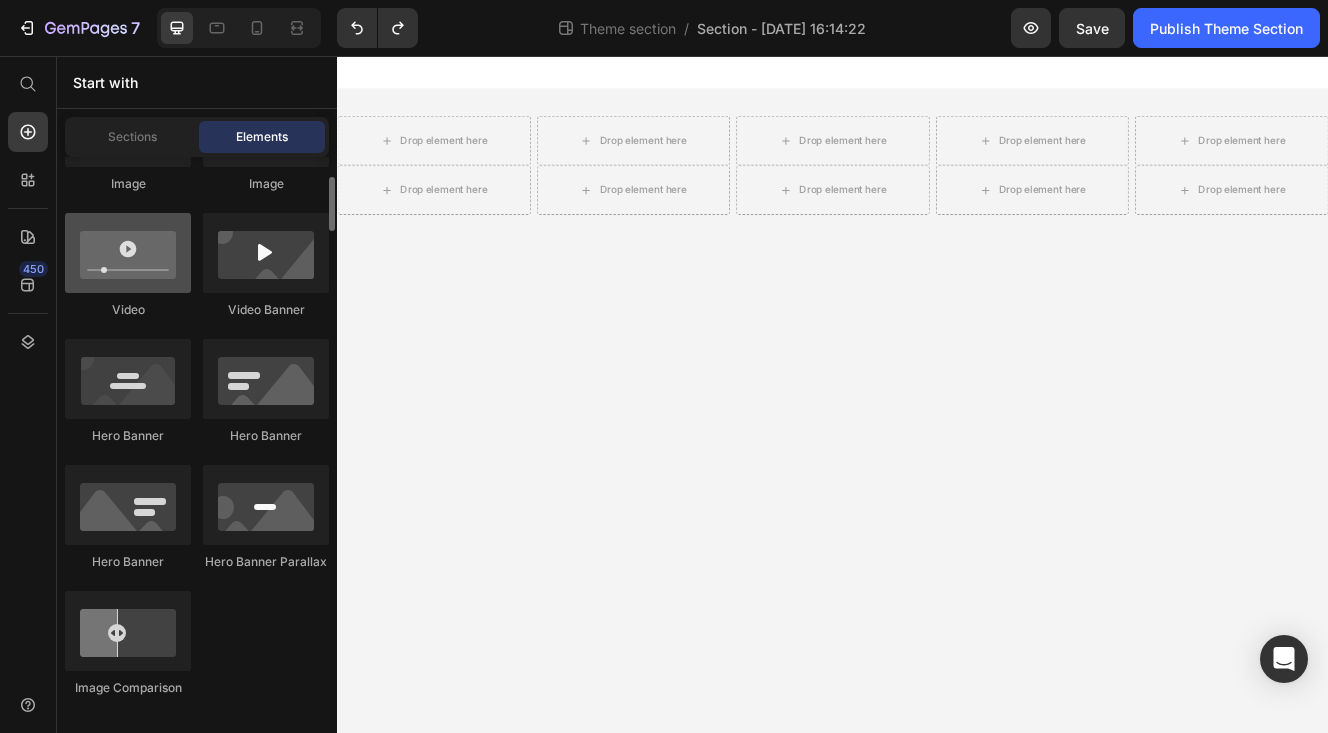 scroll, scrollTop: 654, scrollLeft: 0, axis: vertical 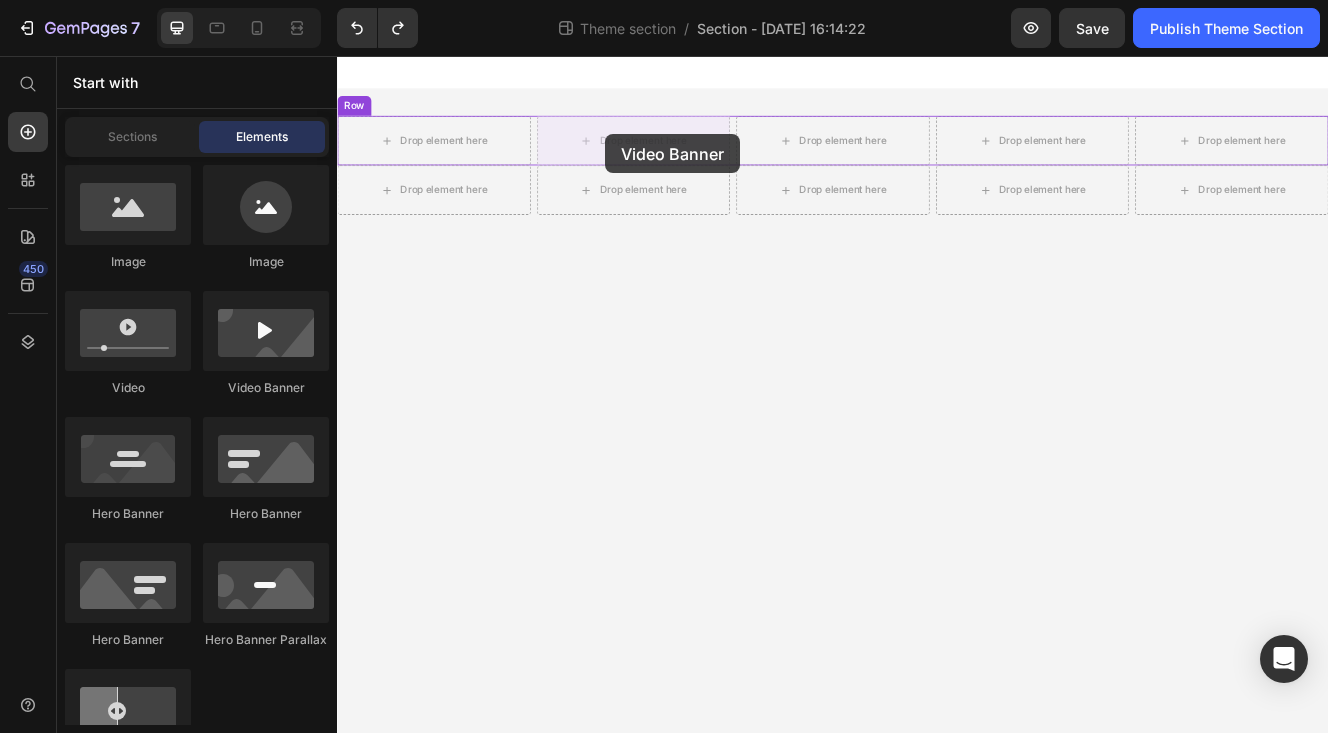 drag, startPoint x: 598, startPoint y: 400, endPoint x: 662, endPoint y: 150, distance: 258.062 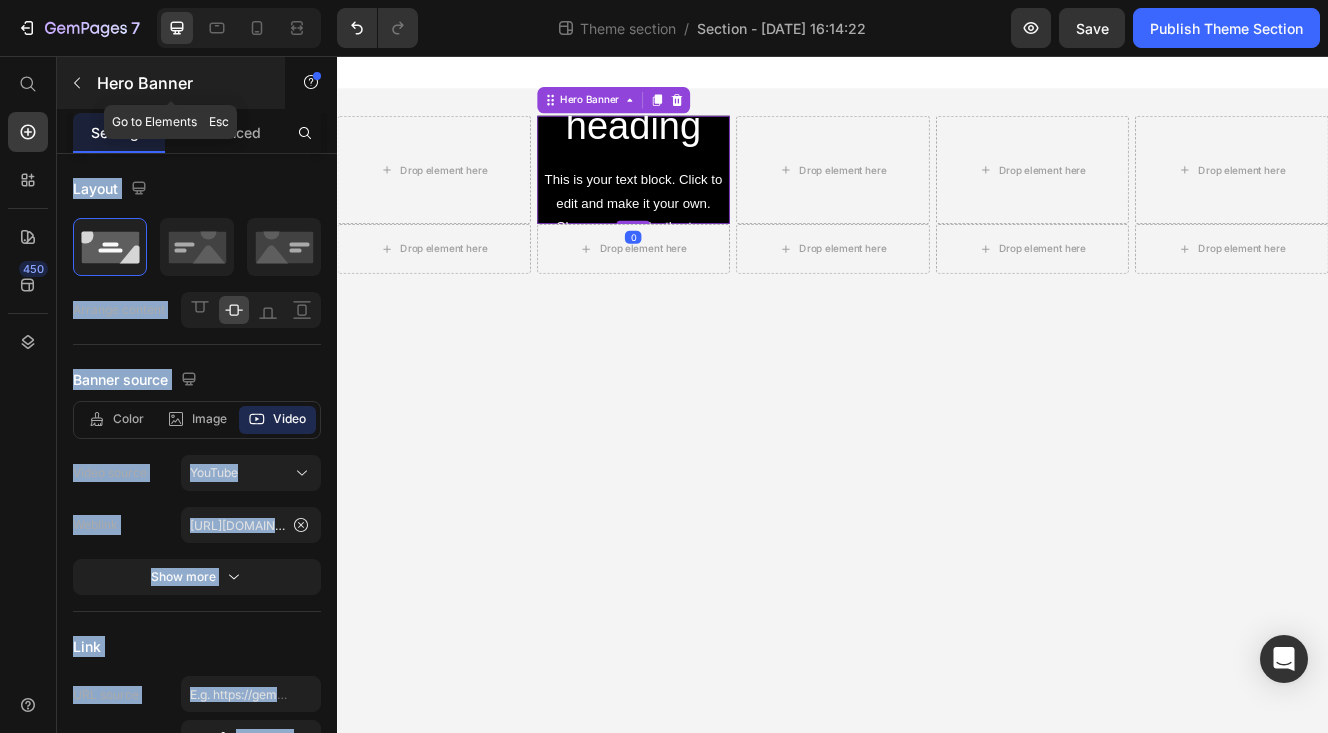 click 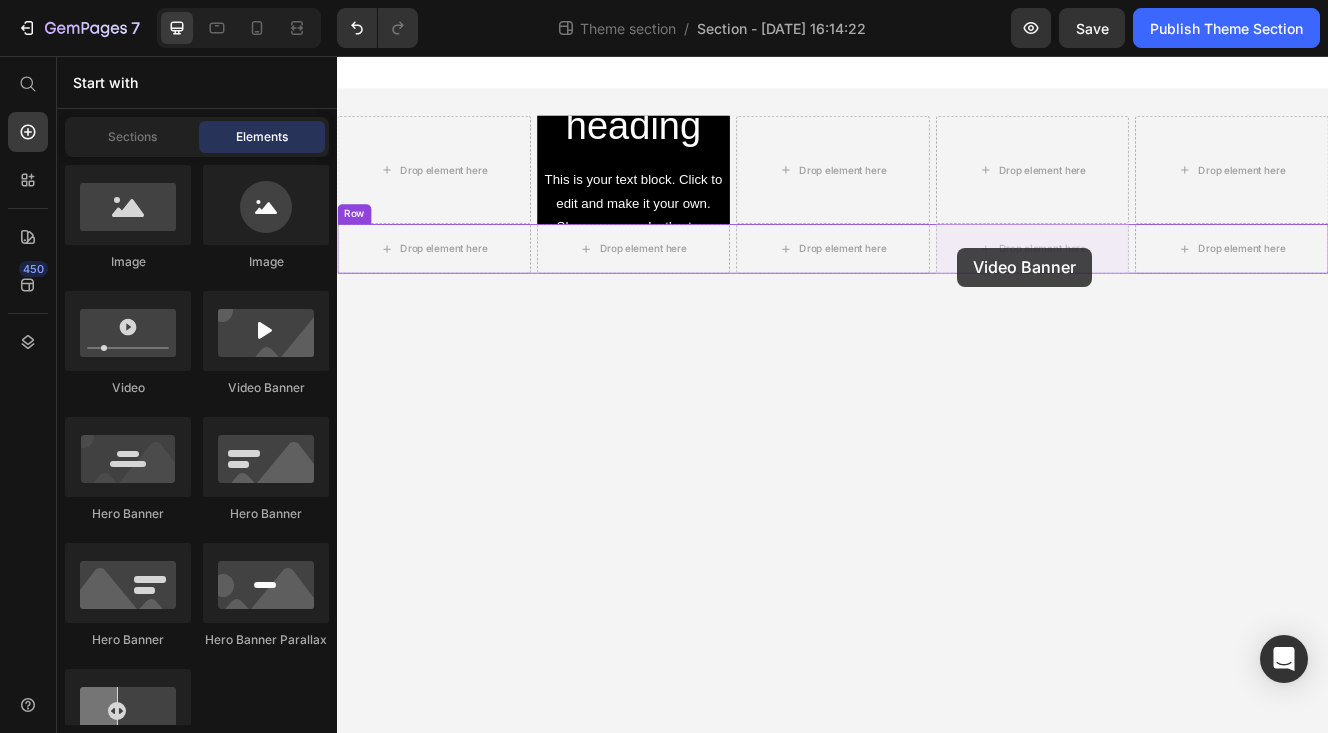 drag, startPoint x: 583, startPoint y: 407, endPoint x: 1088, endPoint y: 288, distance: 518.83136 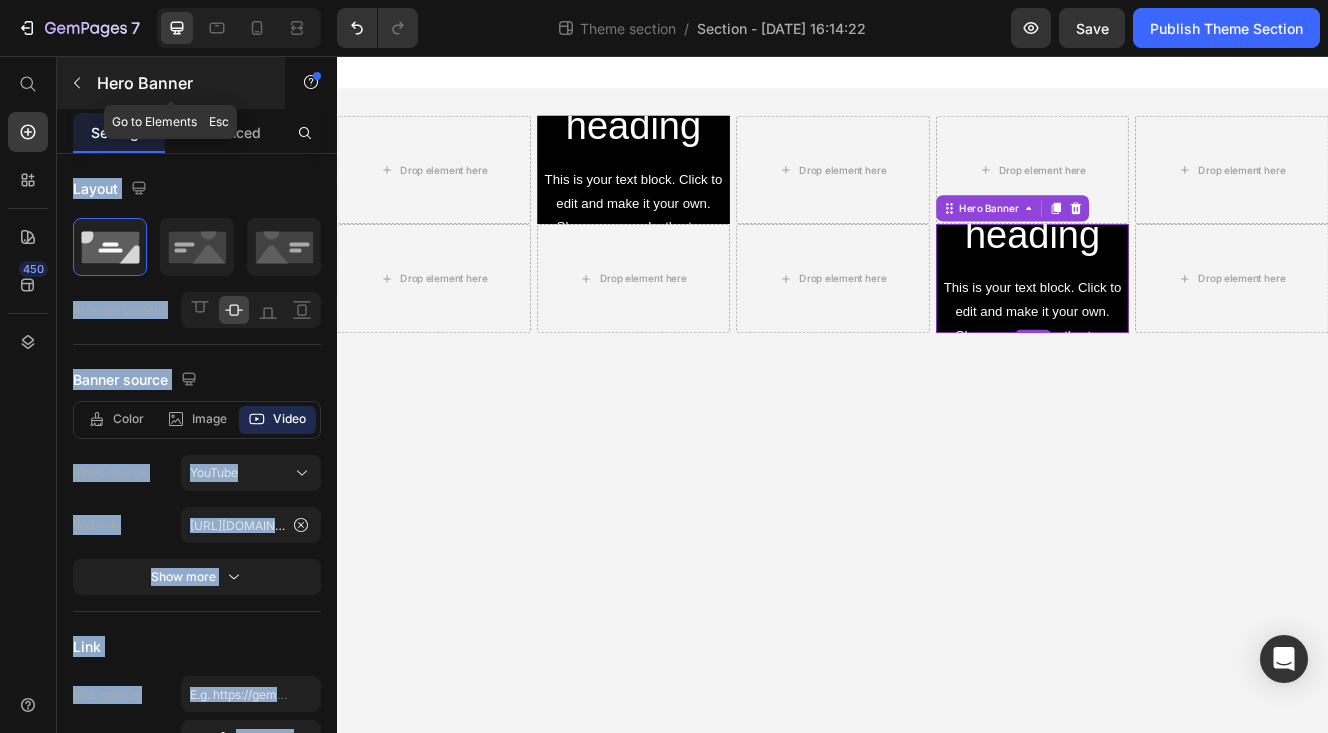 click 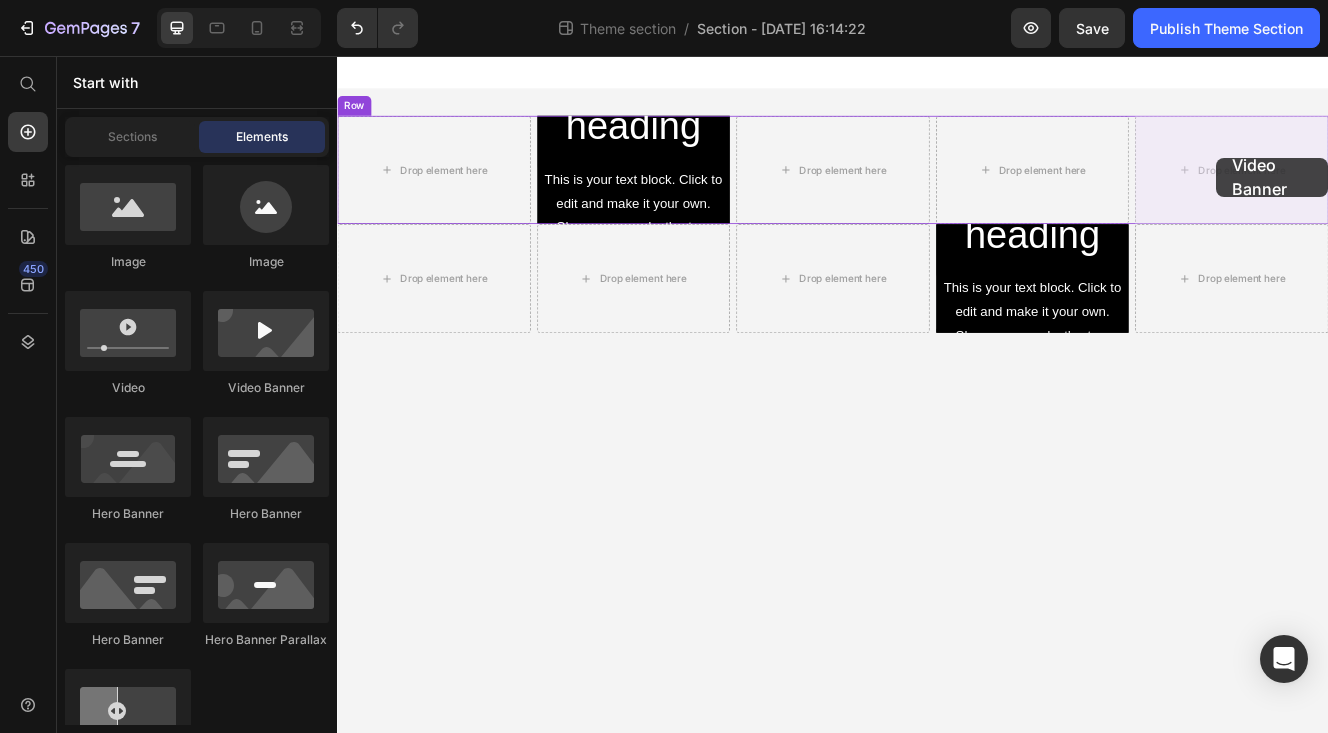 drag, startPoint x: 624, startPoint y: 407, endPoint x: 1401, endPoint y: 179, distance: 809.76105 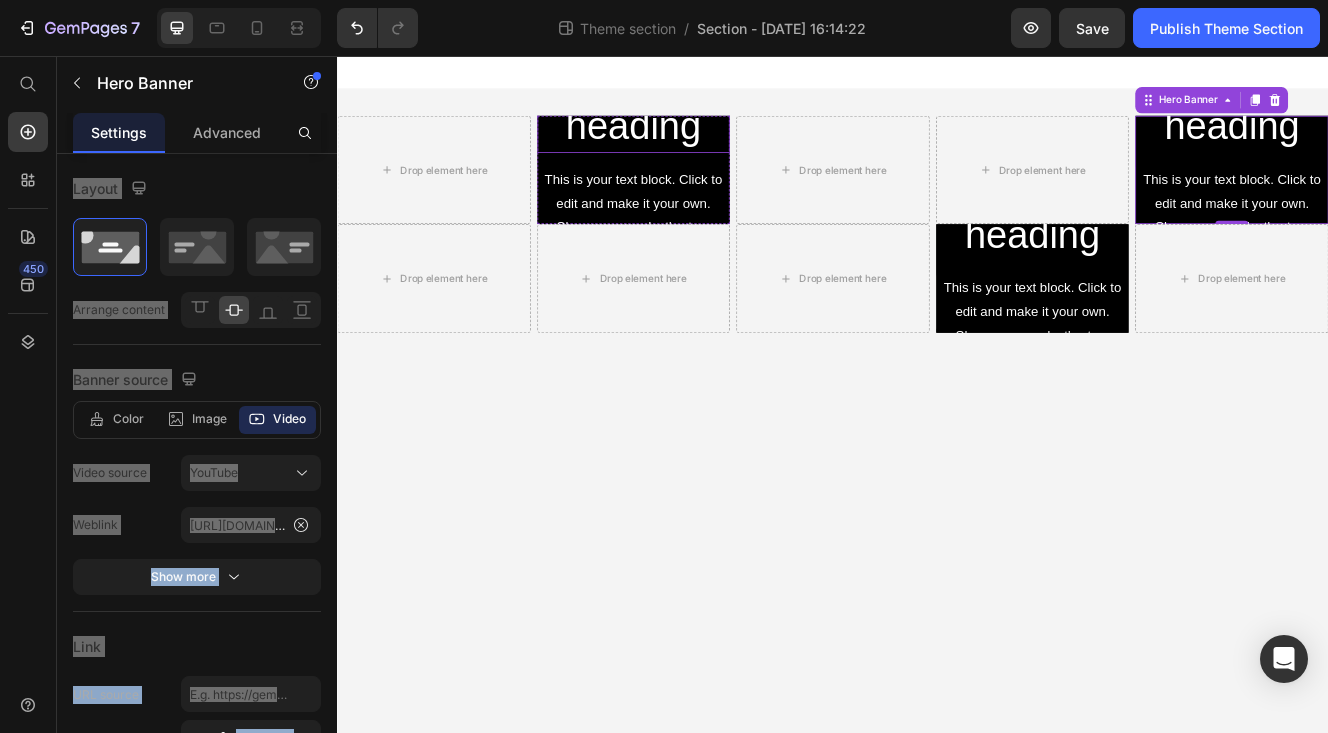 click on "Click here to edit heading" at bounding box center (696, 81) 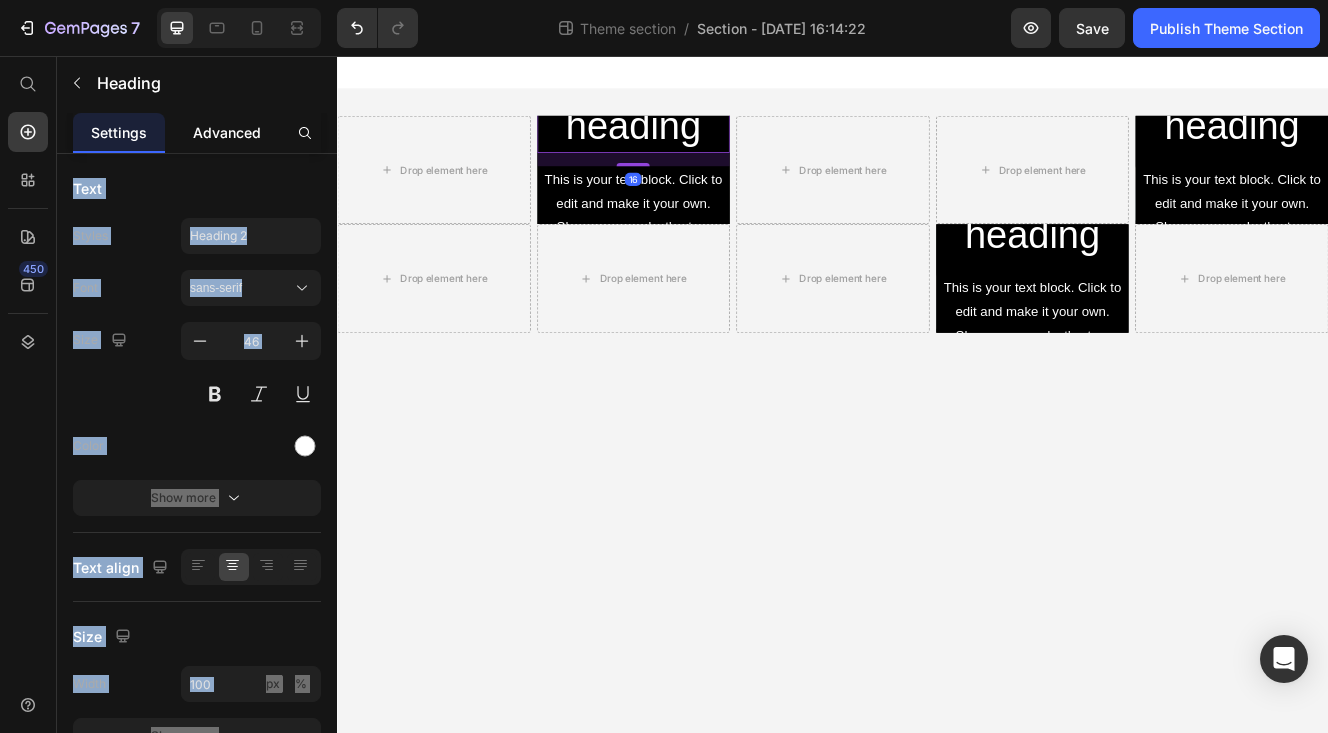 click on "Advanced" at bounding box center (227, 132) 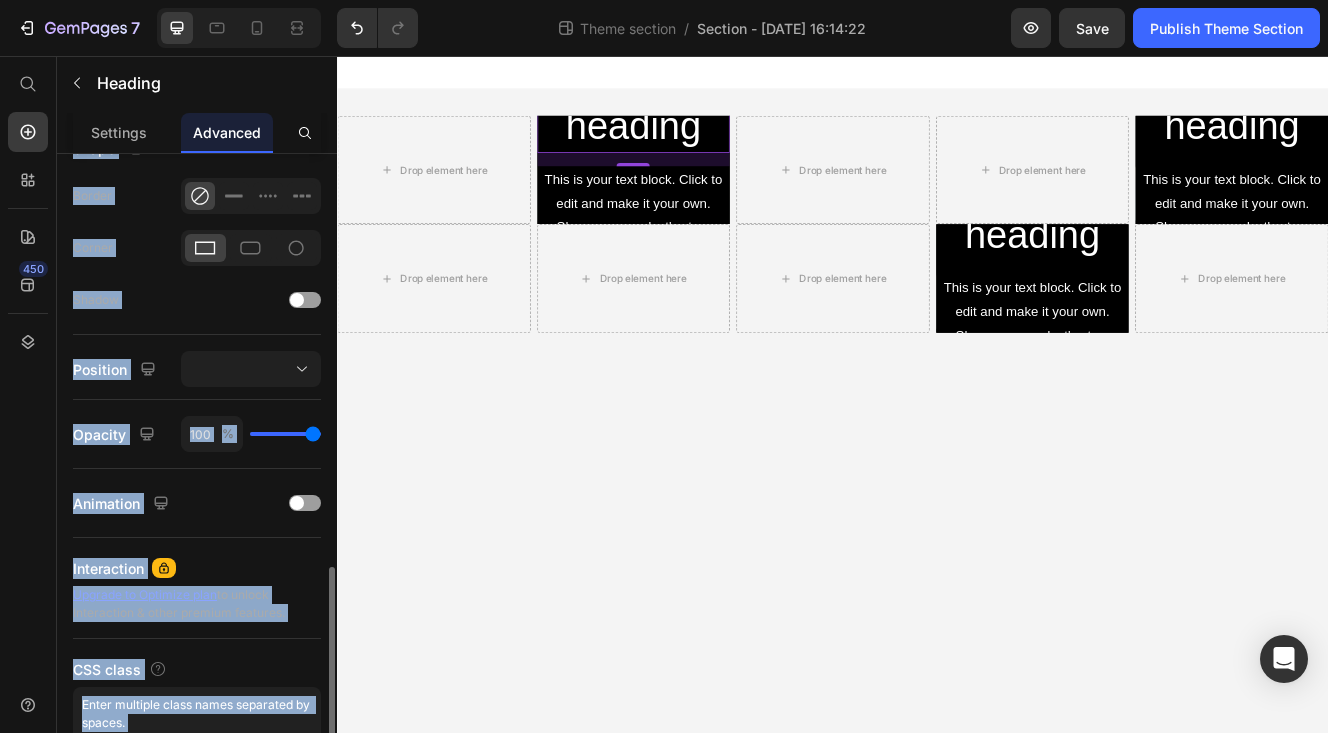 scroll, scrollTop: 633, scrollLeft: 0, axis: vertical 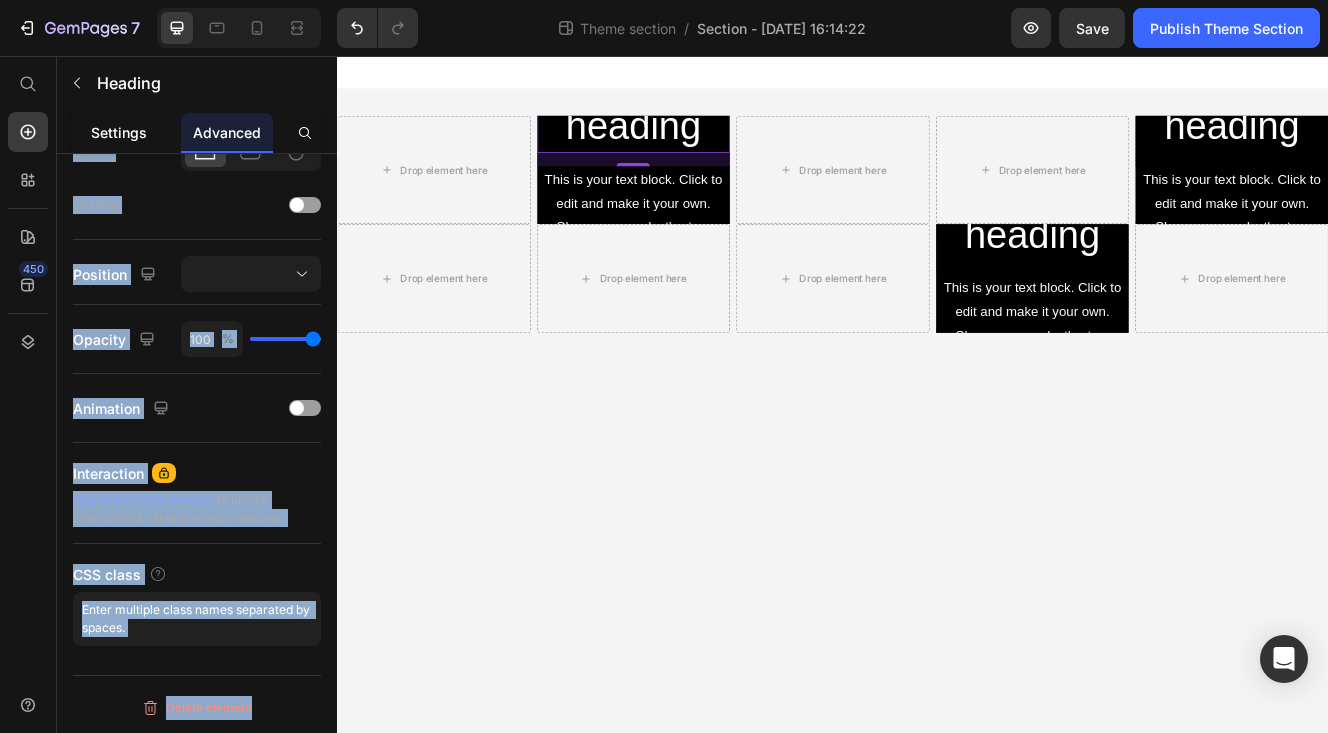 click on "Settings" at bounding box center [119, 132] 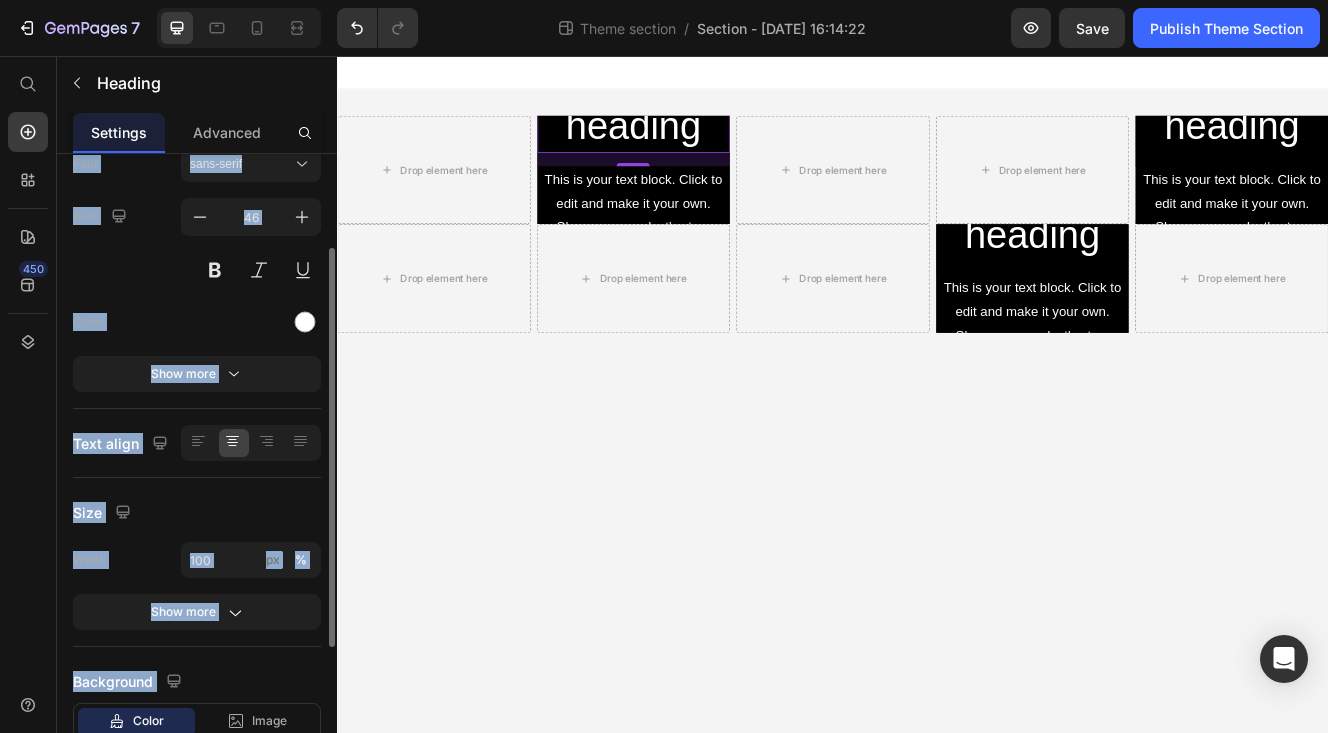 scroll, scrollTop: 123, scrollLeft: 0, axis: vertical 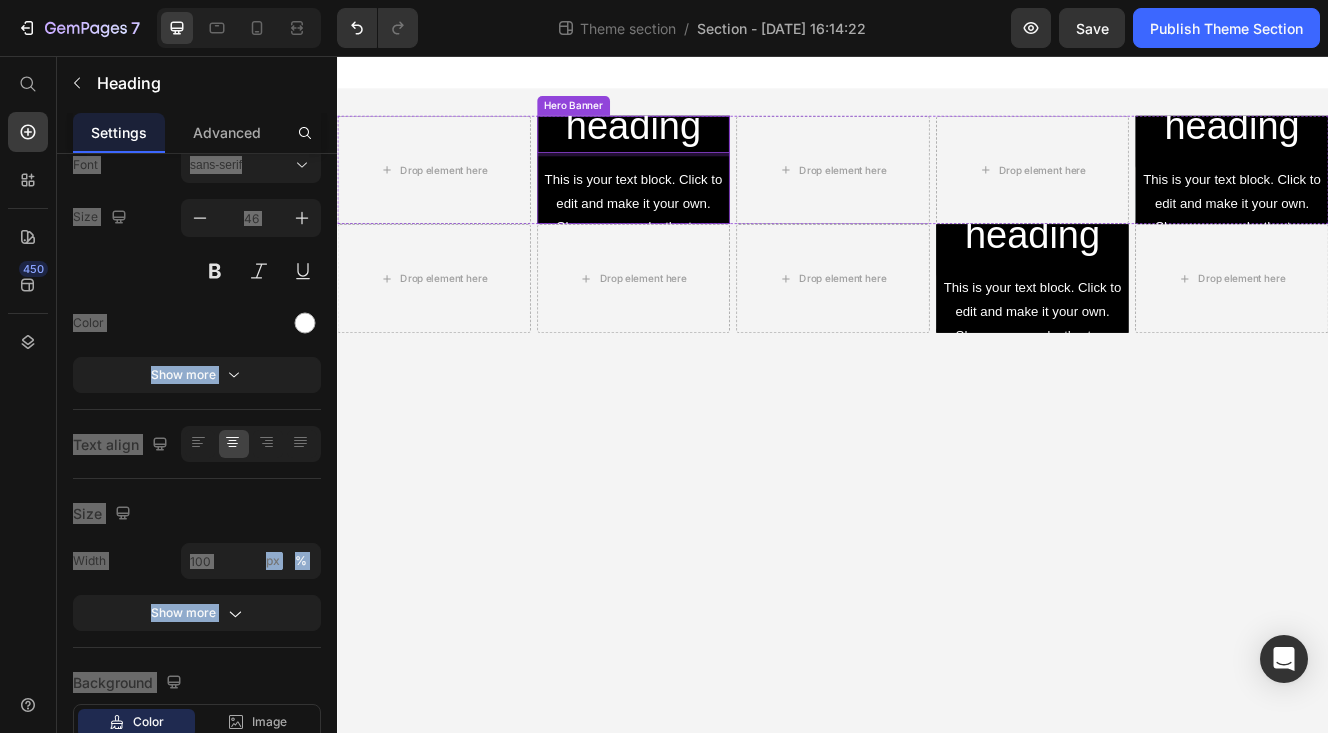 click on "Click here to edit heading Heading   16 This is your text block. Click to edit and make it your own. Share your product's story                   or services offered. Get creative and make it yours! Text Block Get started Button" at bounding box center (696, 194) 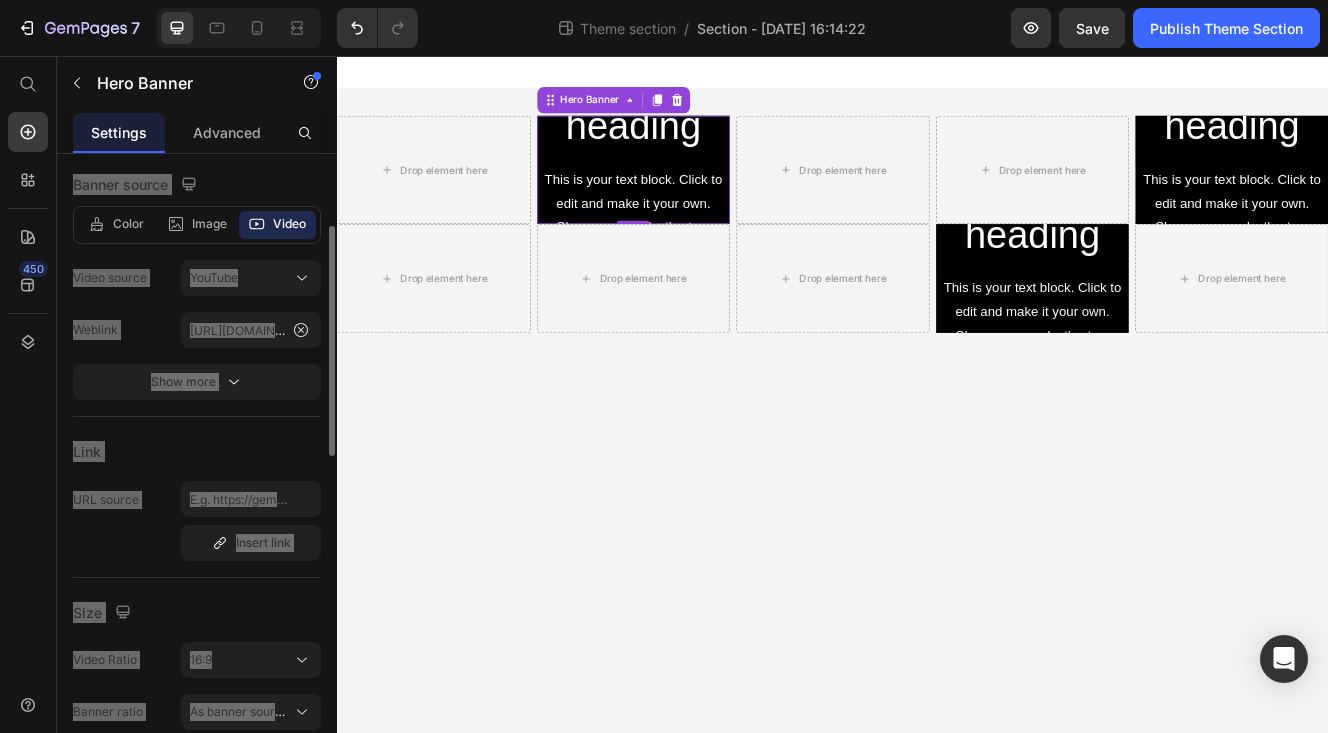 scroll, scrollTop: 197, scrollLeft: 0, axis: vertical 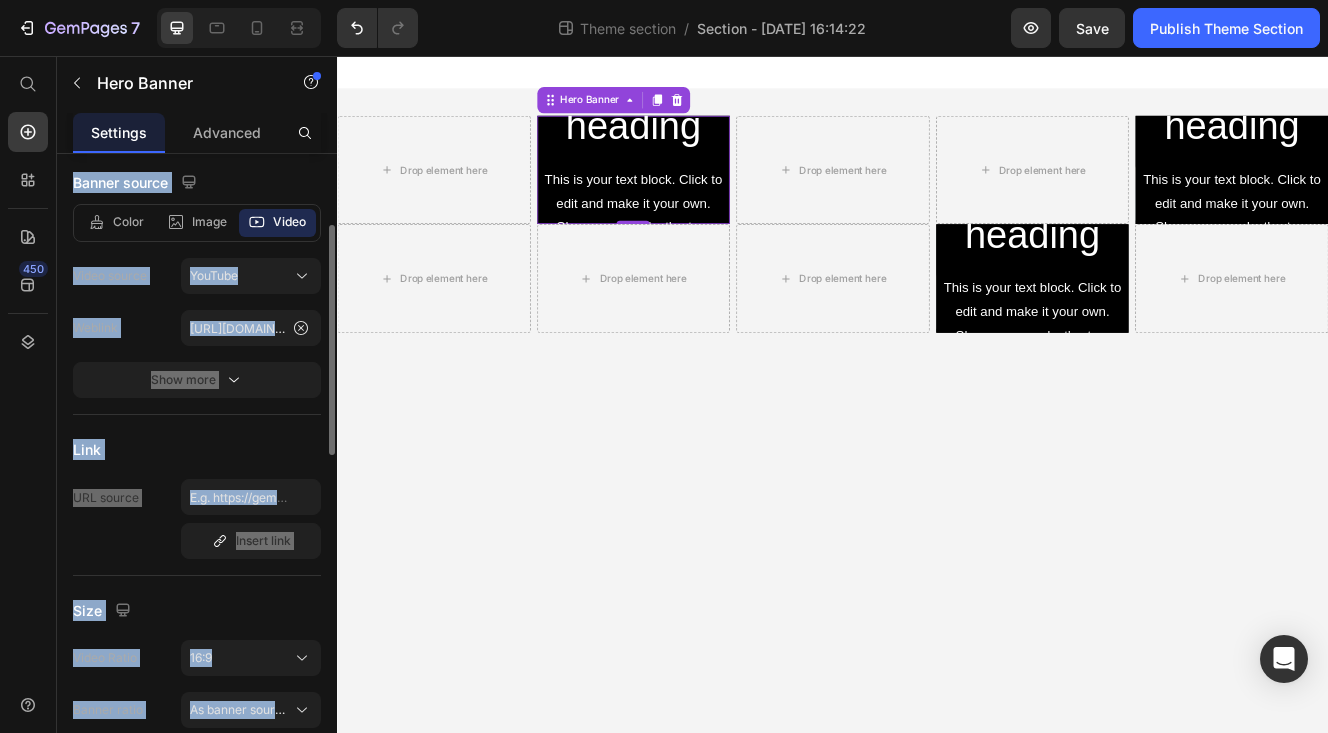 click on "Layout Arrange content
Banner source Color Image Video Video source YouTube Weblink https://youtu.be/KOxfzBp72uk Show more Link URL source  Insert link  Size Video Ratio 16:9 Banner ratio As banner source Banner width 100 px % Banner height px Content width 1200 px % Show more Shape Border Corner Shadow Overlay Zoom when hover SEO Alt text Image title" at bounding box center [197, 784] 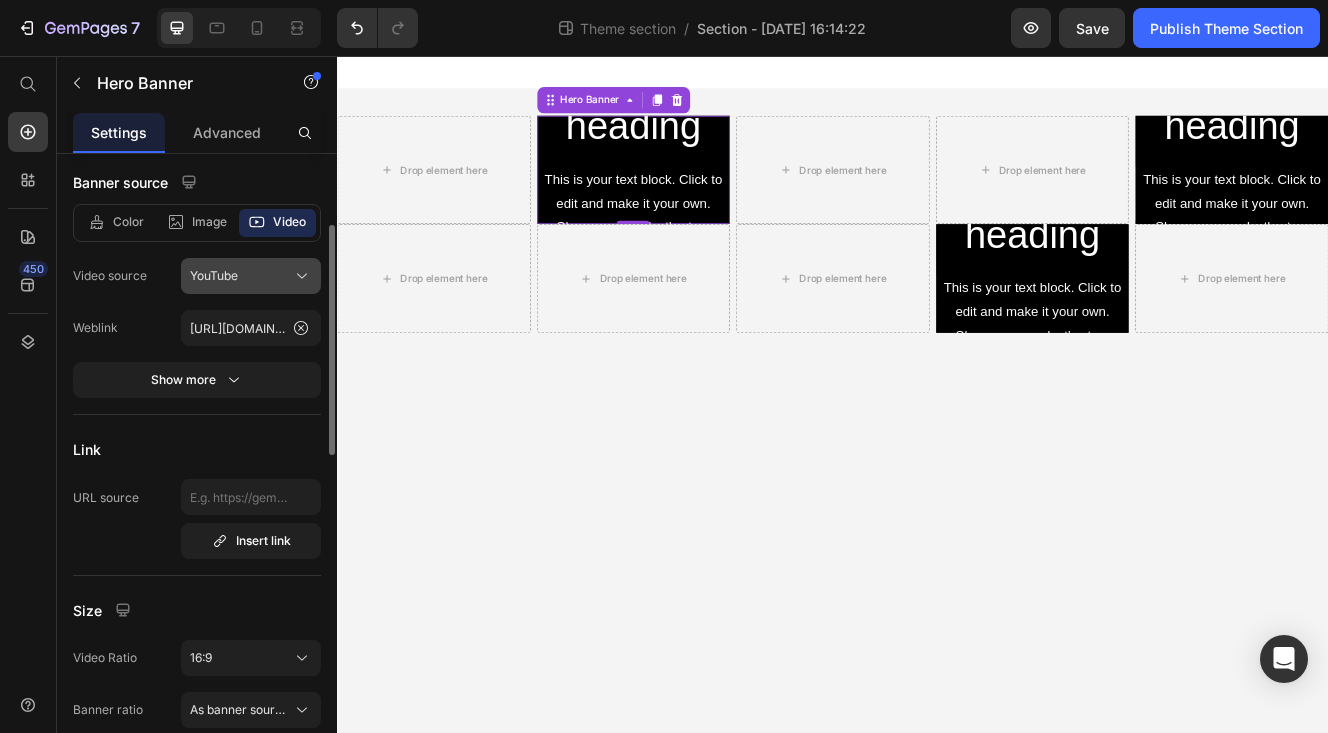 click on "YouTube" 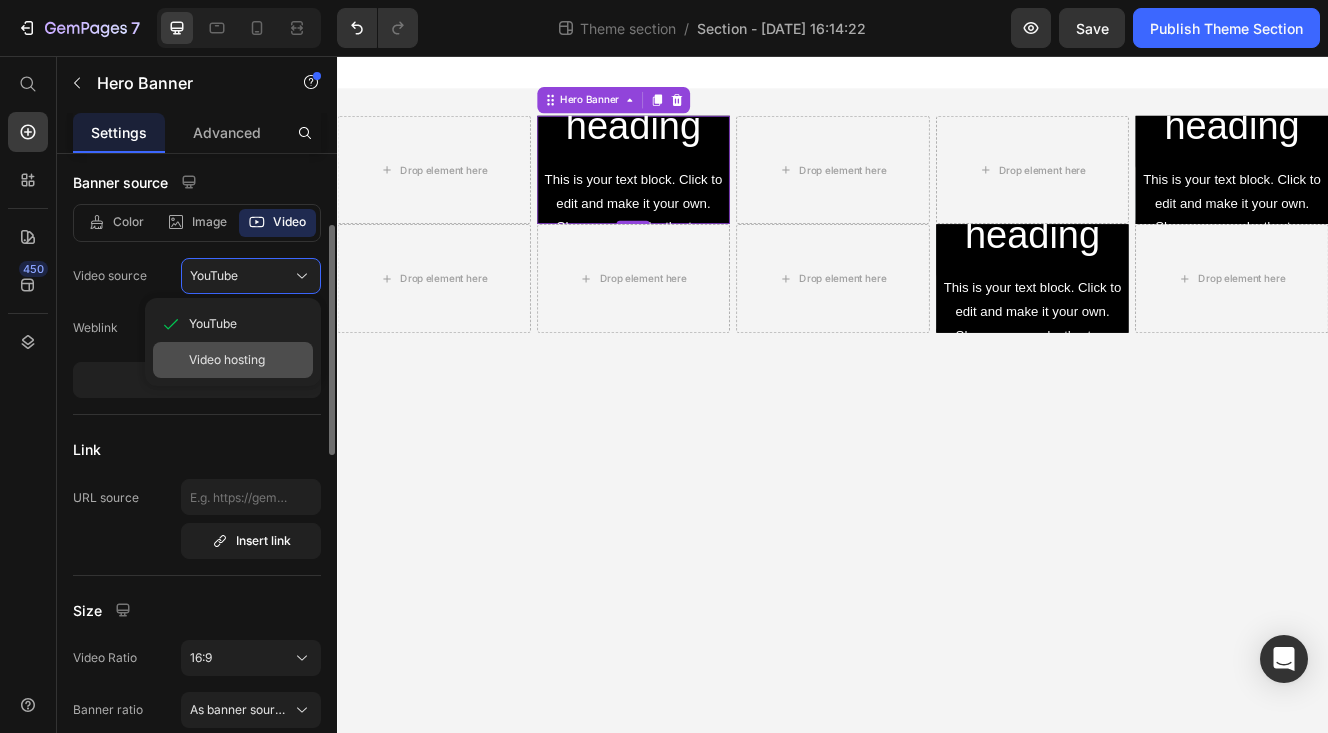click on "Video hosting" at bounding box center (227, 360) 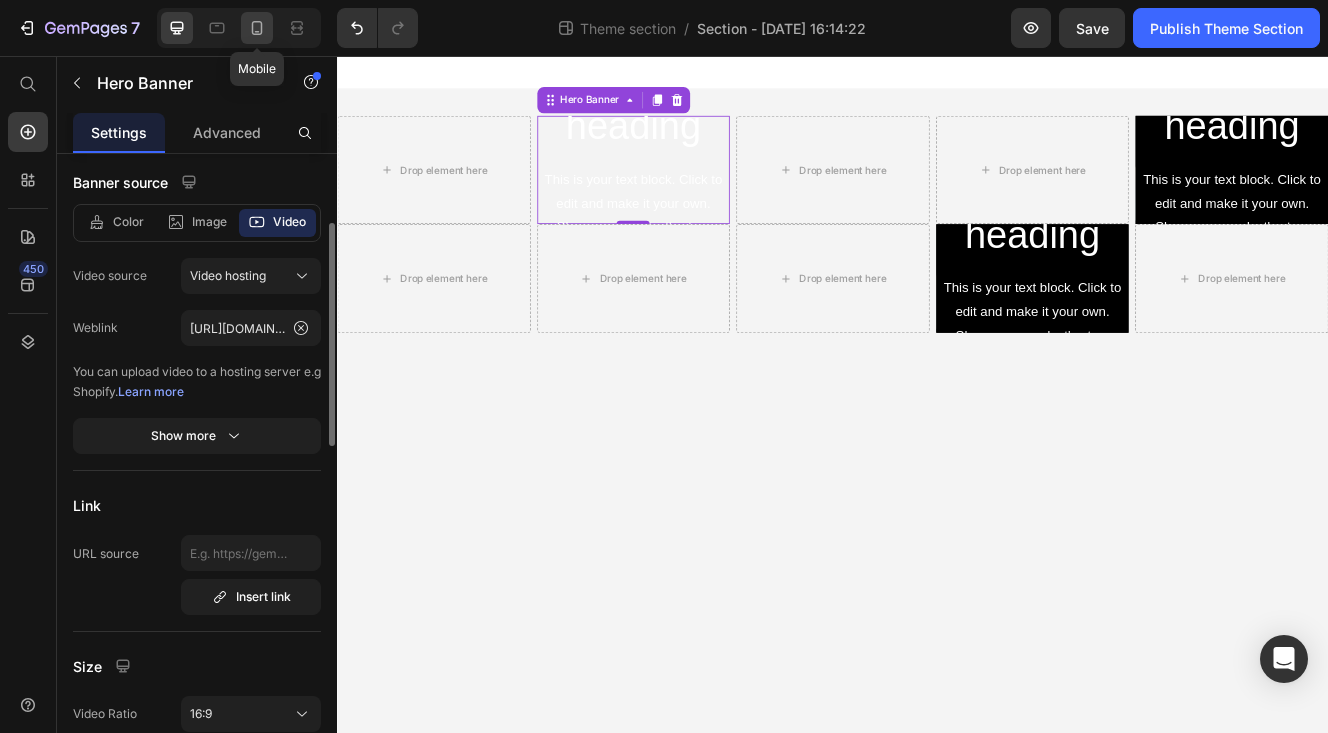 click 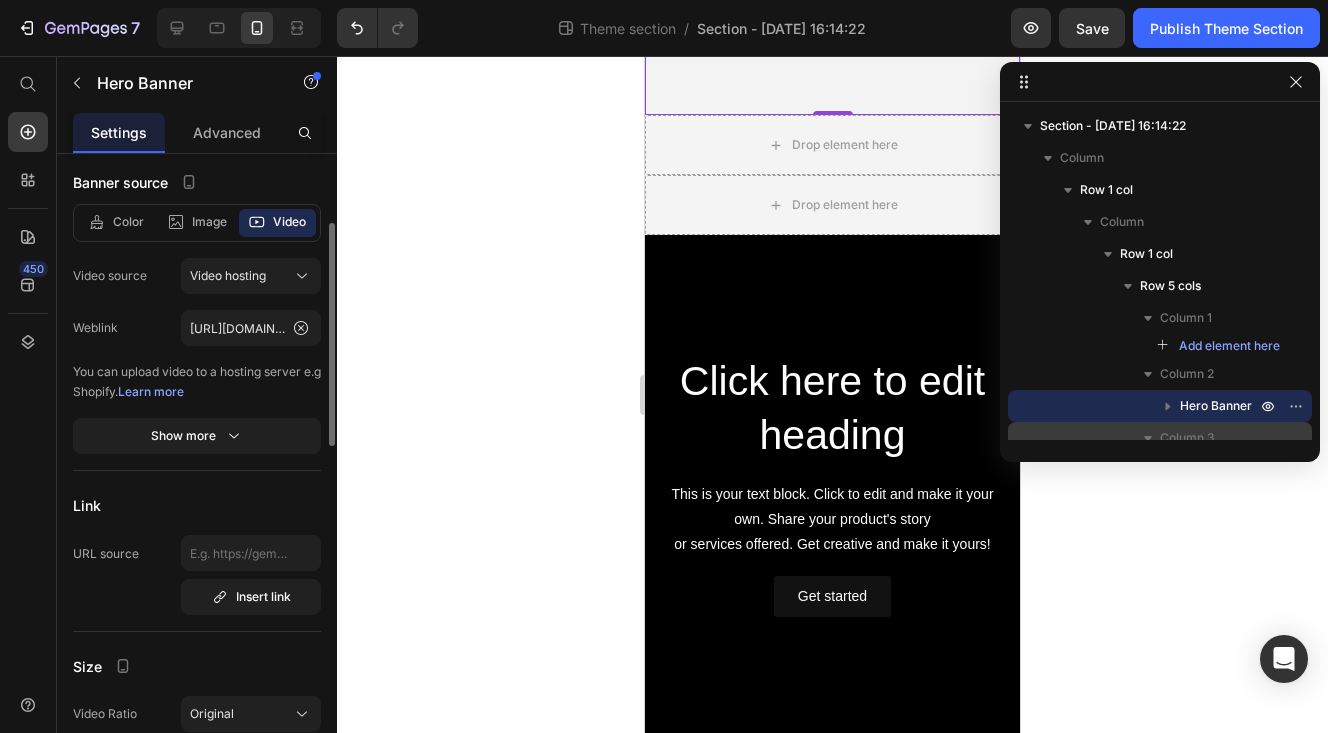 scroll, scrollTop: 581, scrollLeft: 0, axis: vertical 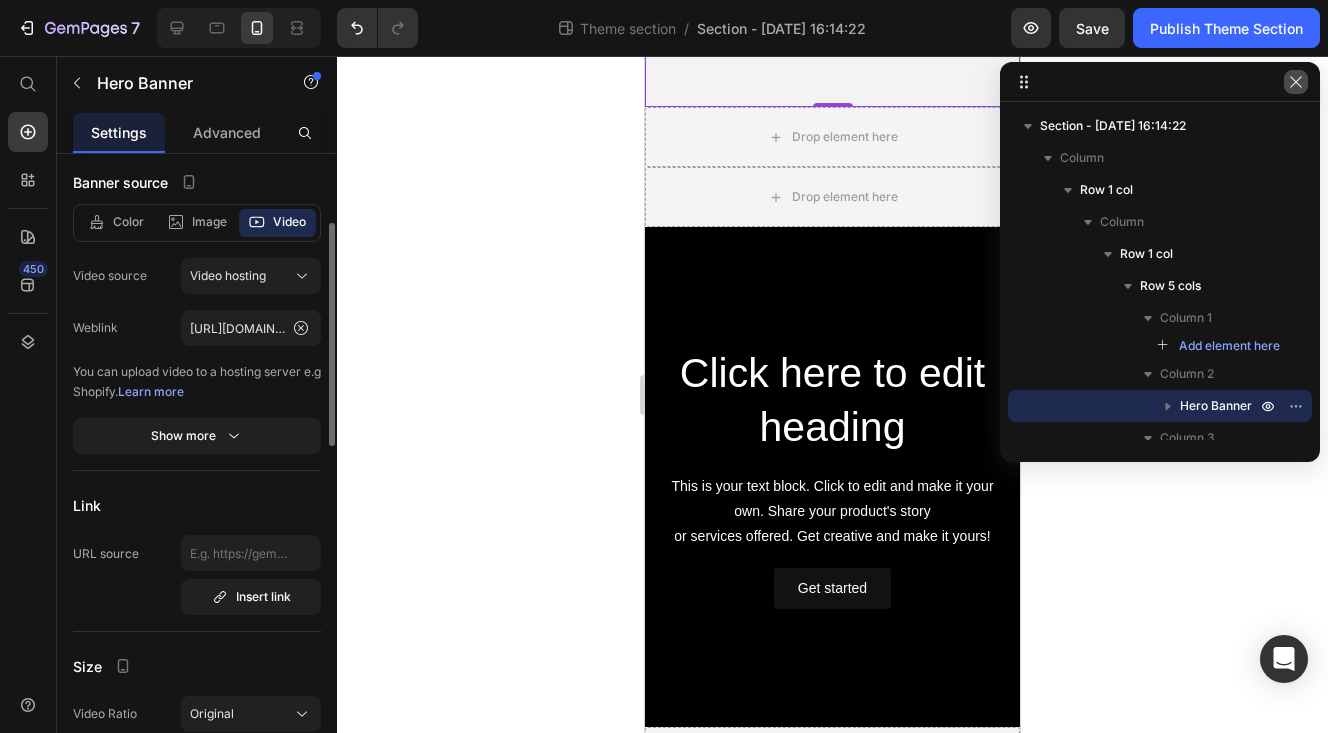 click 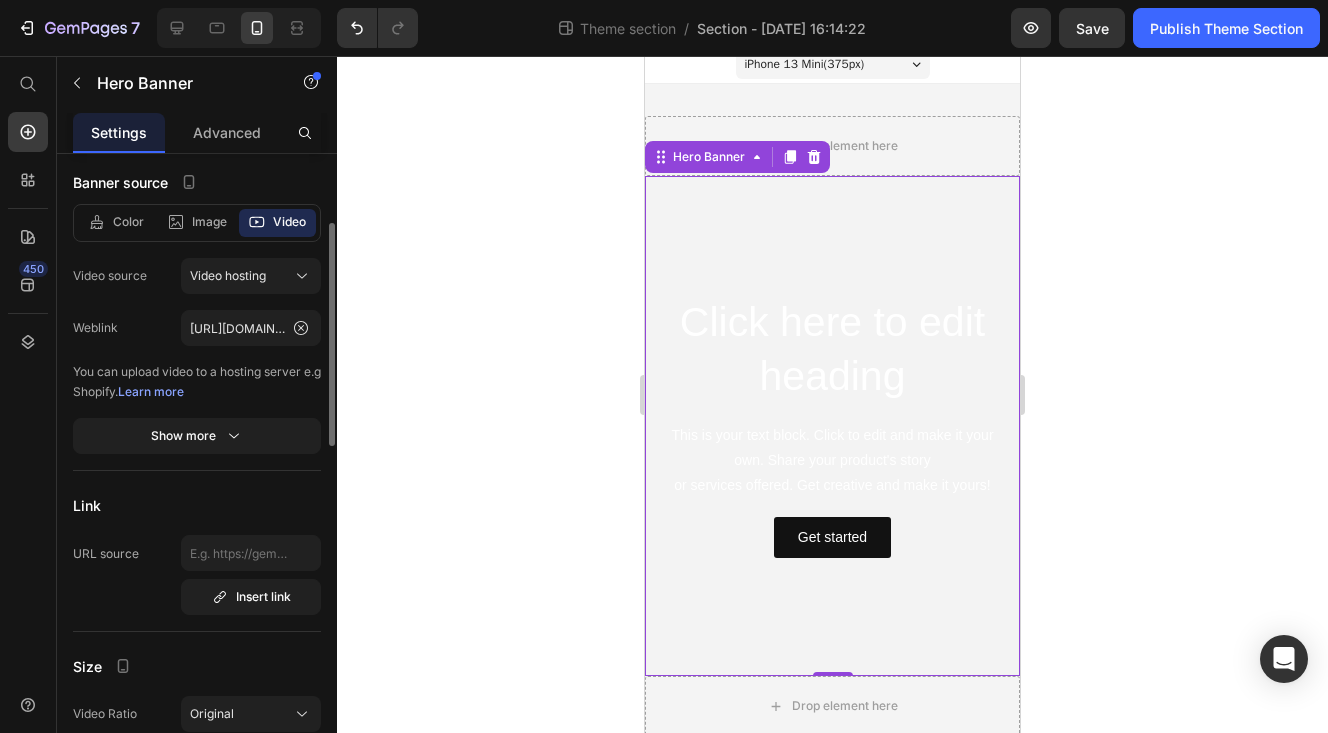 scroll, scrollTop: 0, scrollLeft: 0, axis: both 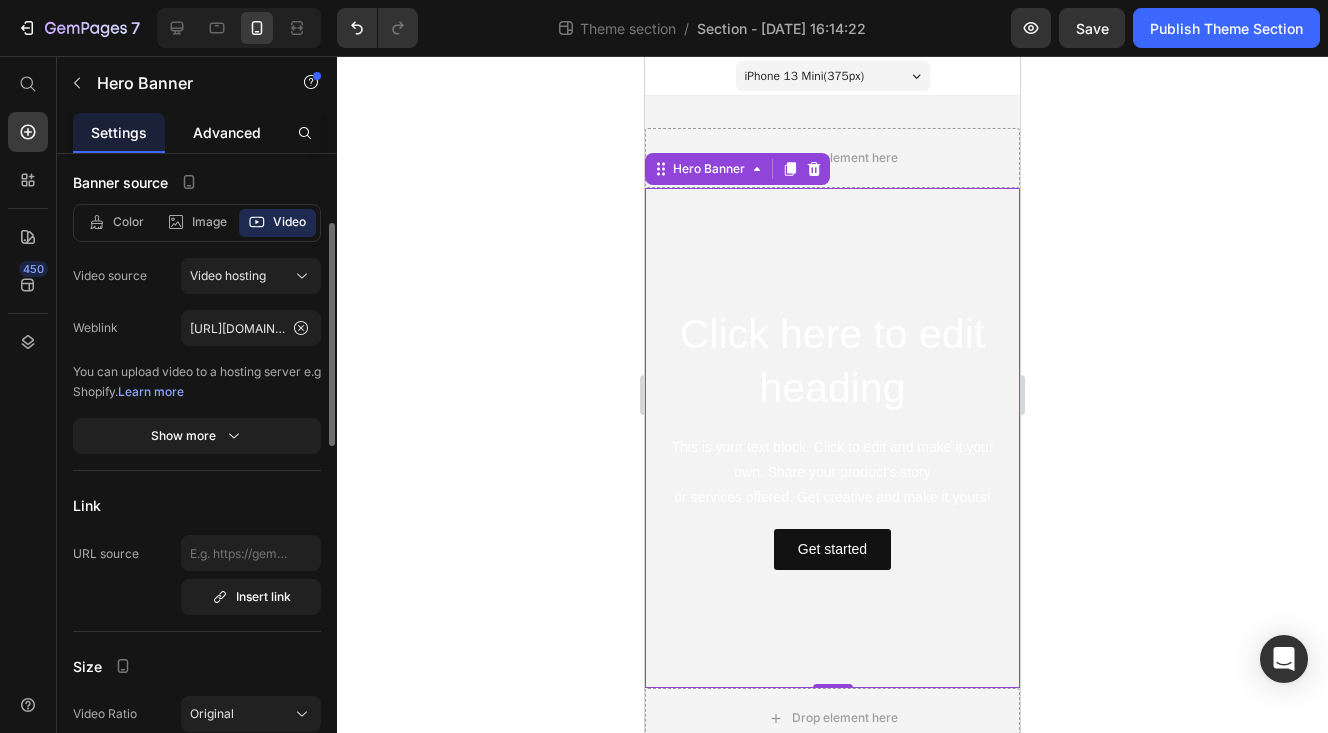 click on "Advanced" at bounding box center [227, 132] 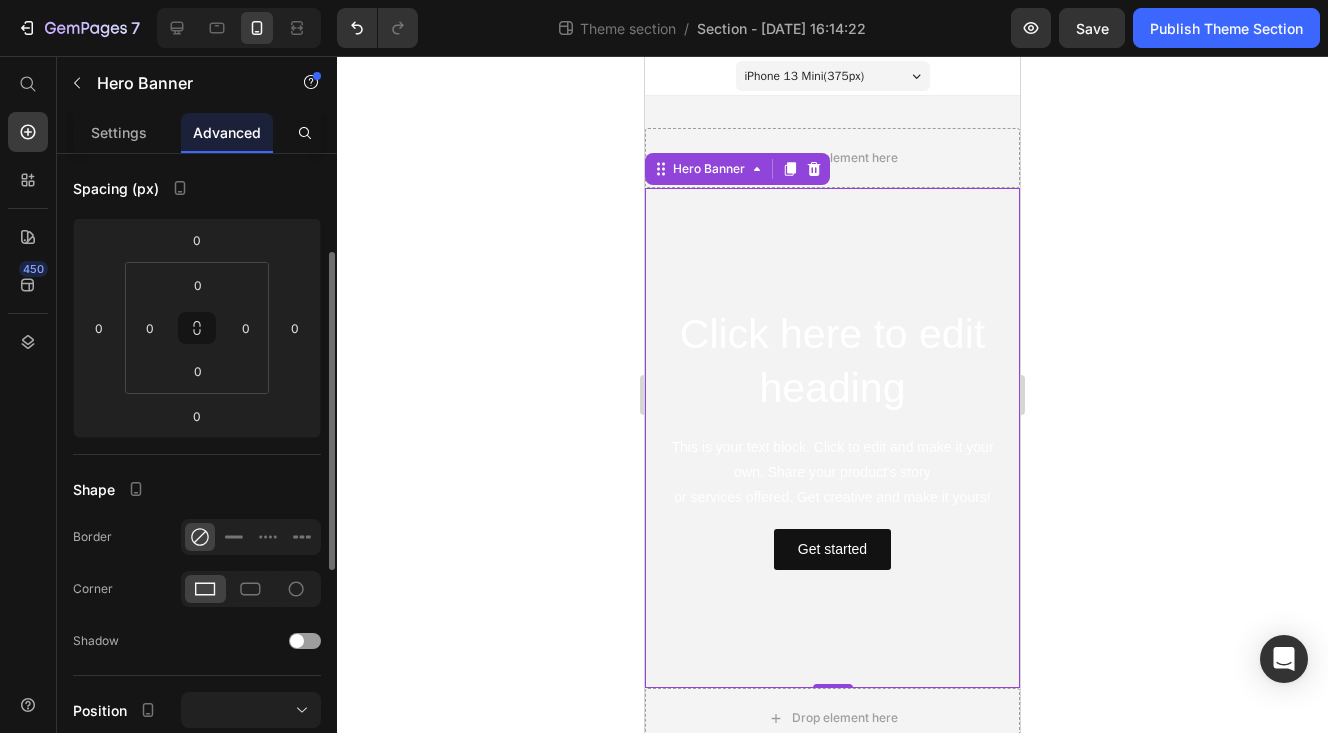 scroll, scrollTop: 0, scrollLeft: 0, axis: both 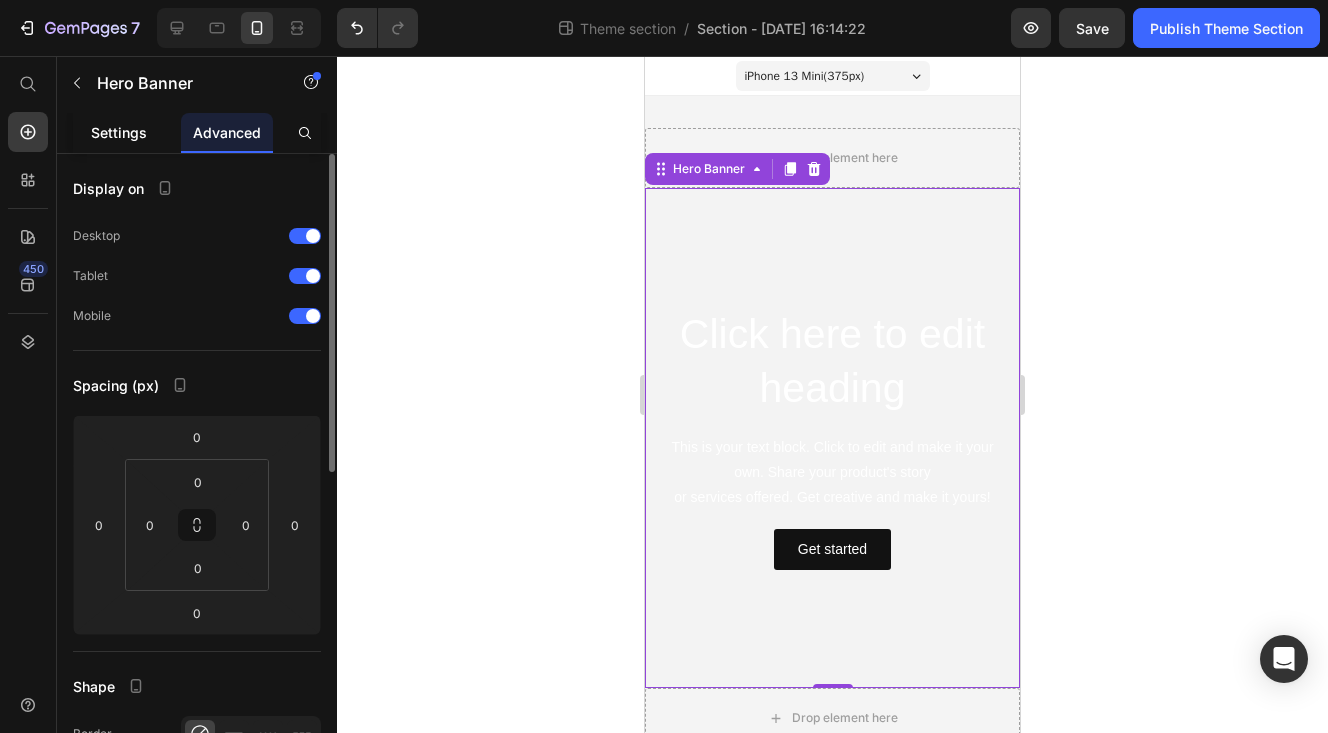 click on "Settings" at bounding box center (119, 132) 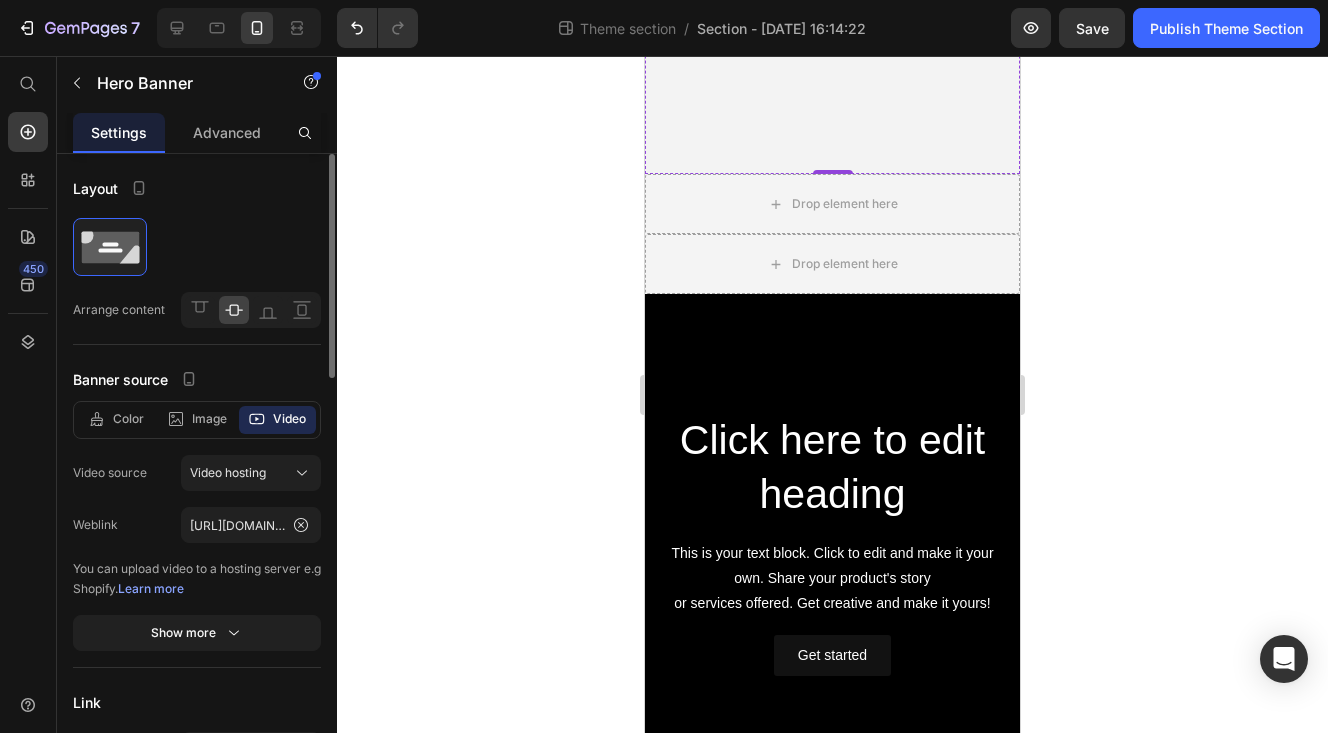 scroll, scrollTop: 0, scrollLeft: 0, axis: both 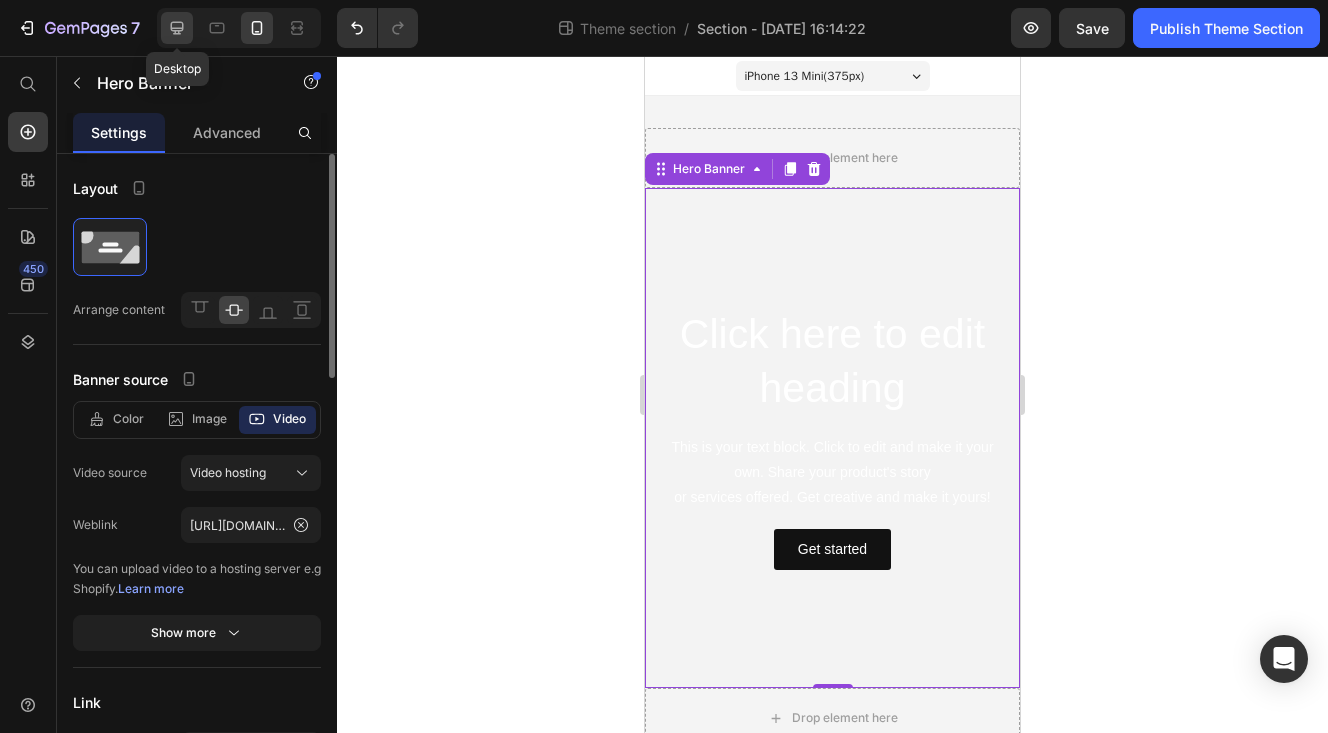 click 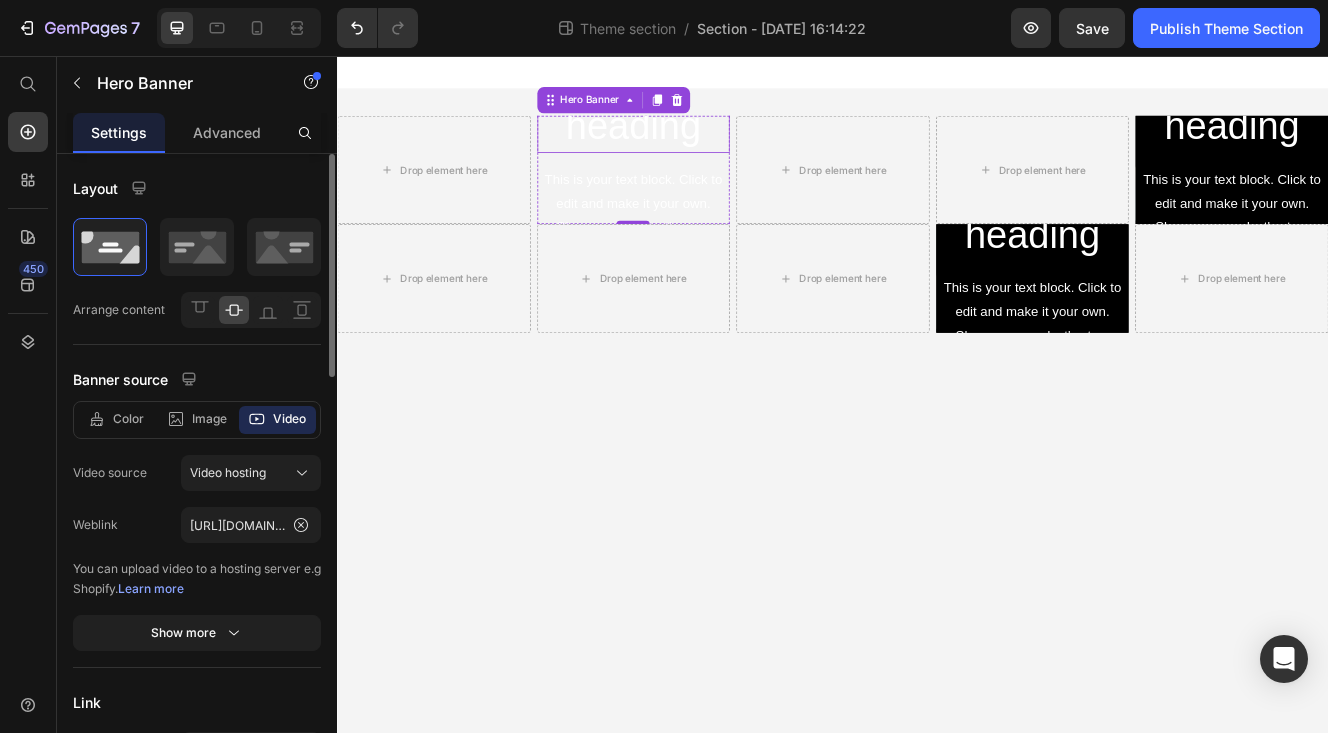 click on "Click here to edit heading" at bounding box center [696, 81] 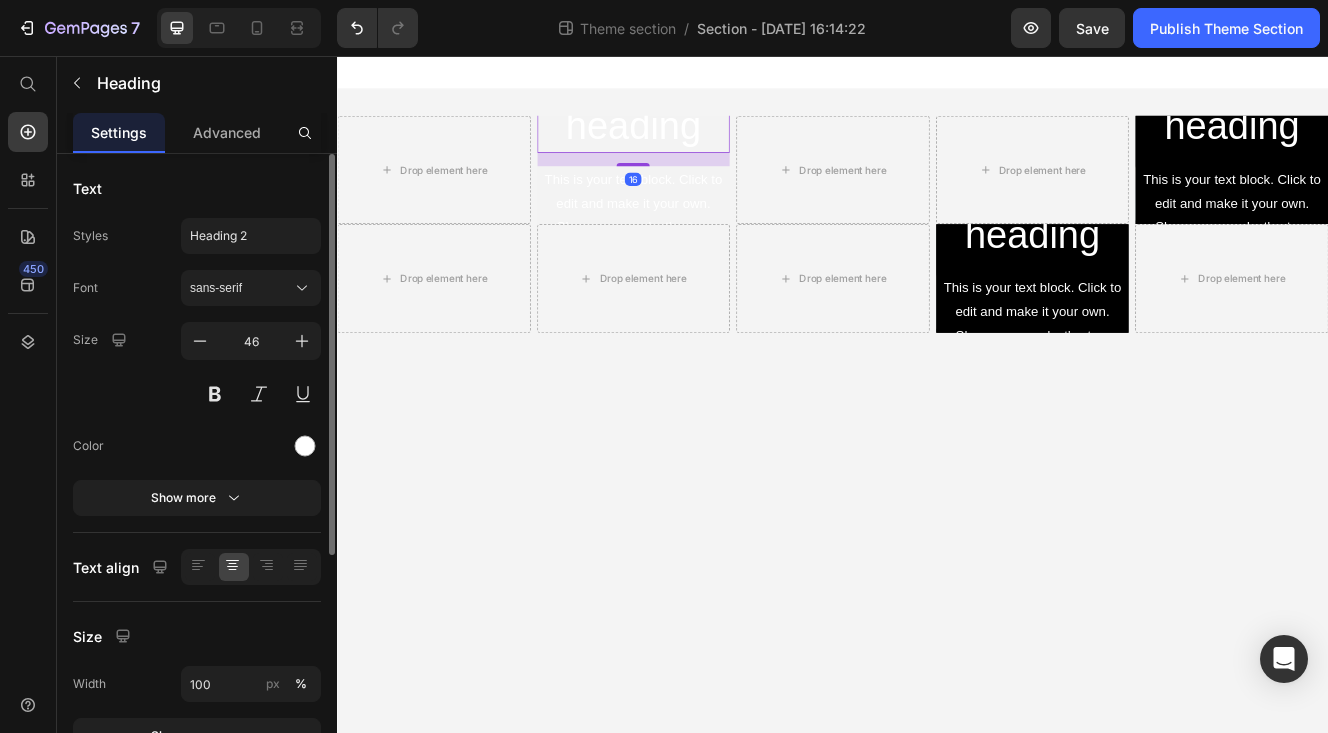 click on "16" at bounding box center (696, 181) 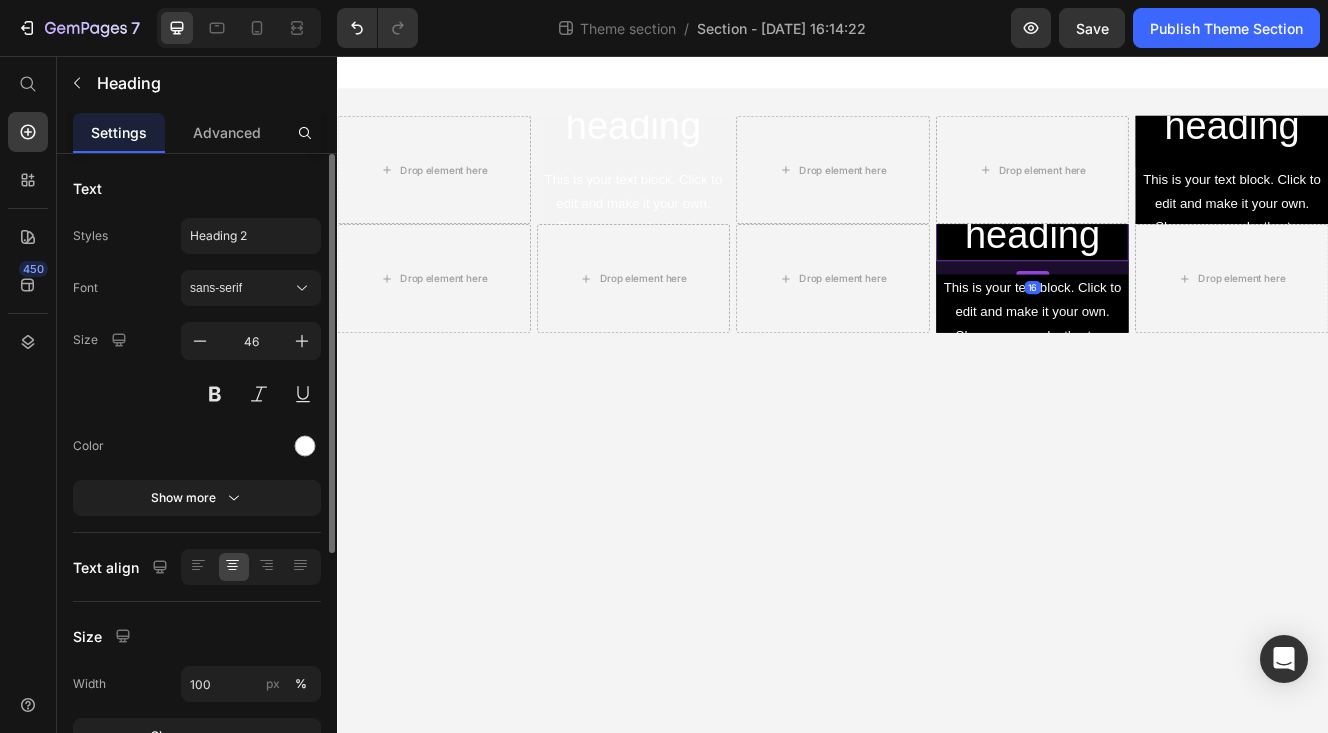 click on "Click here to edit heading" at bounding box center (1179, 212) 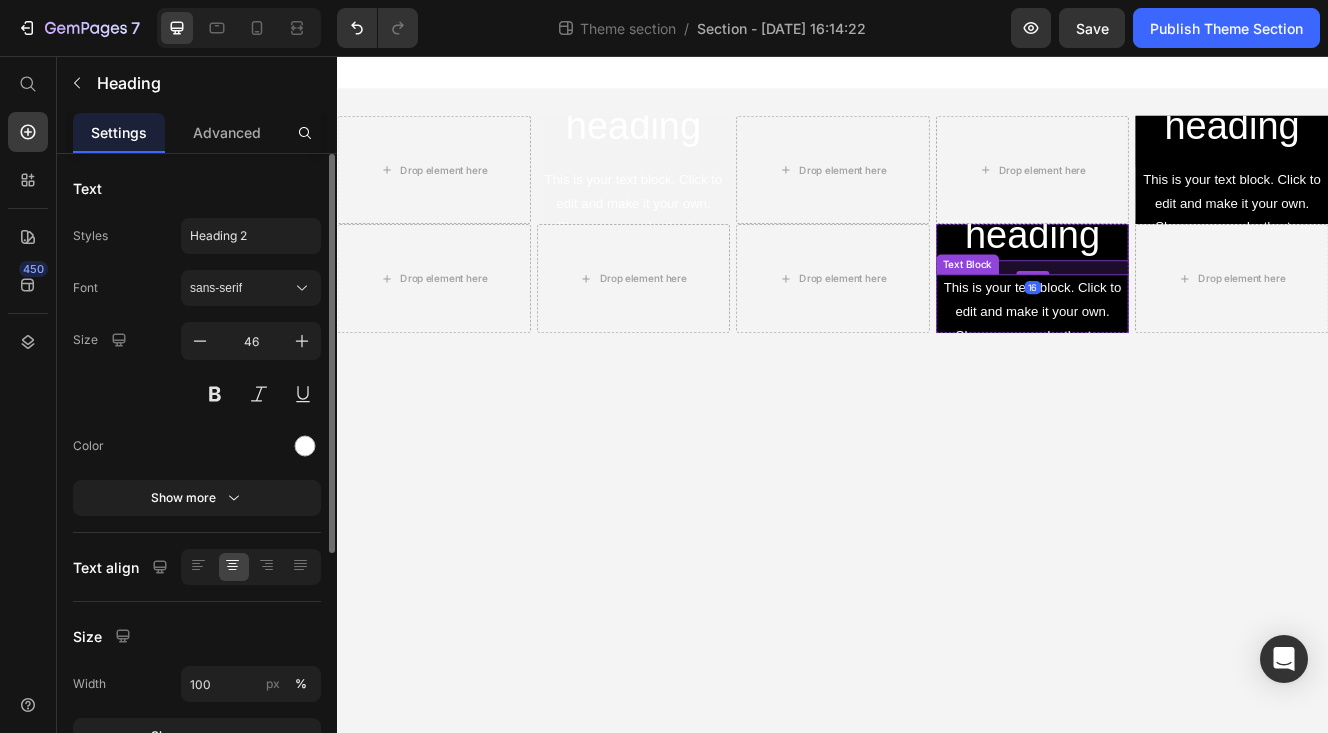 click on "This is your text block. Click to edit and make it your own. Share your product's story                   or services offered. Get creative and make it yours!" at bounding box center [1179, 394] 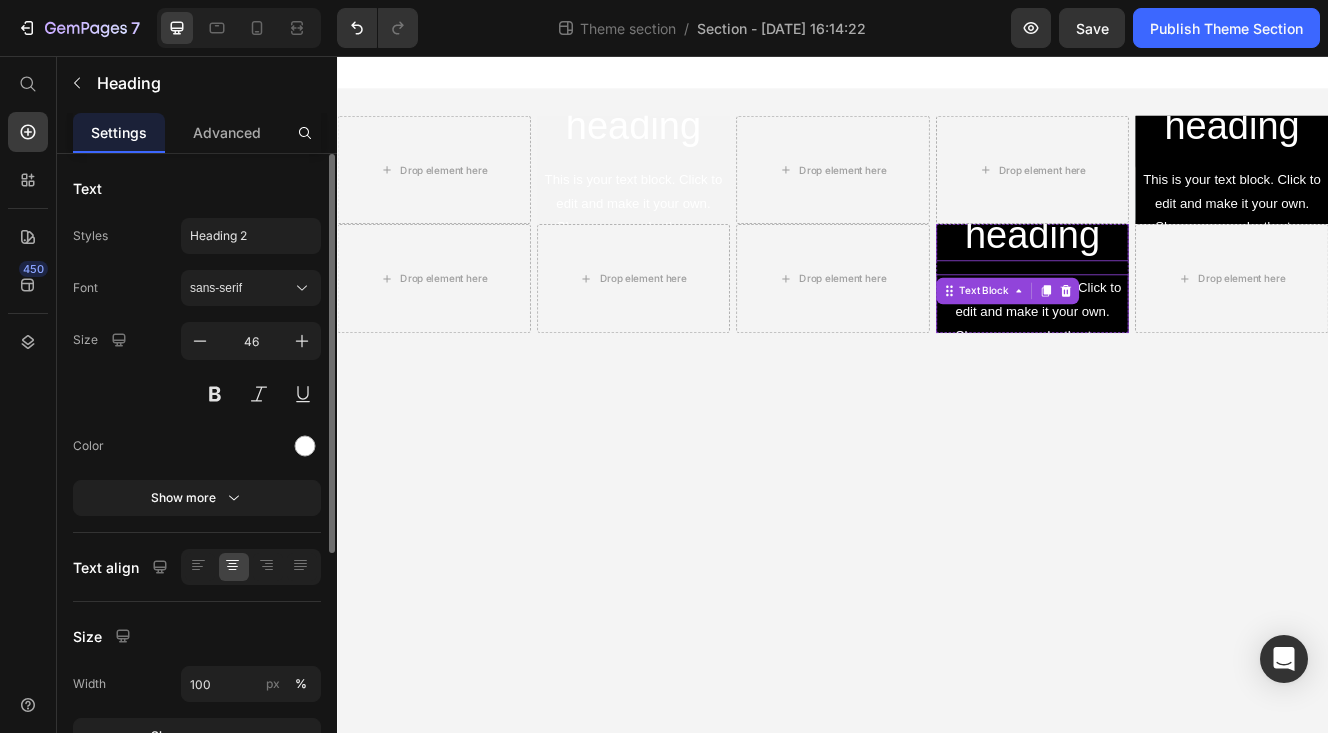 click on "Click here to edit heading" at bounding box center [1179, 212] 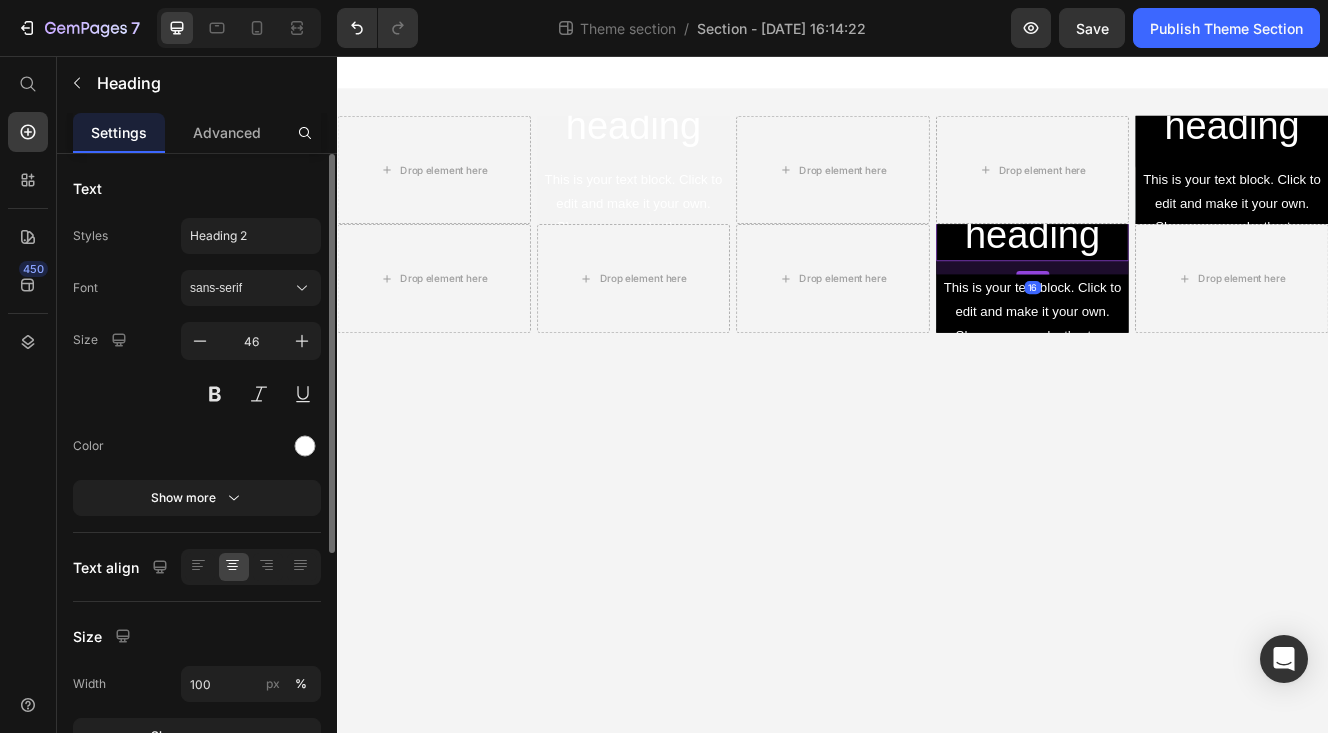 click on "16" at bounding box center (1179, 312) 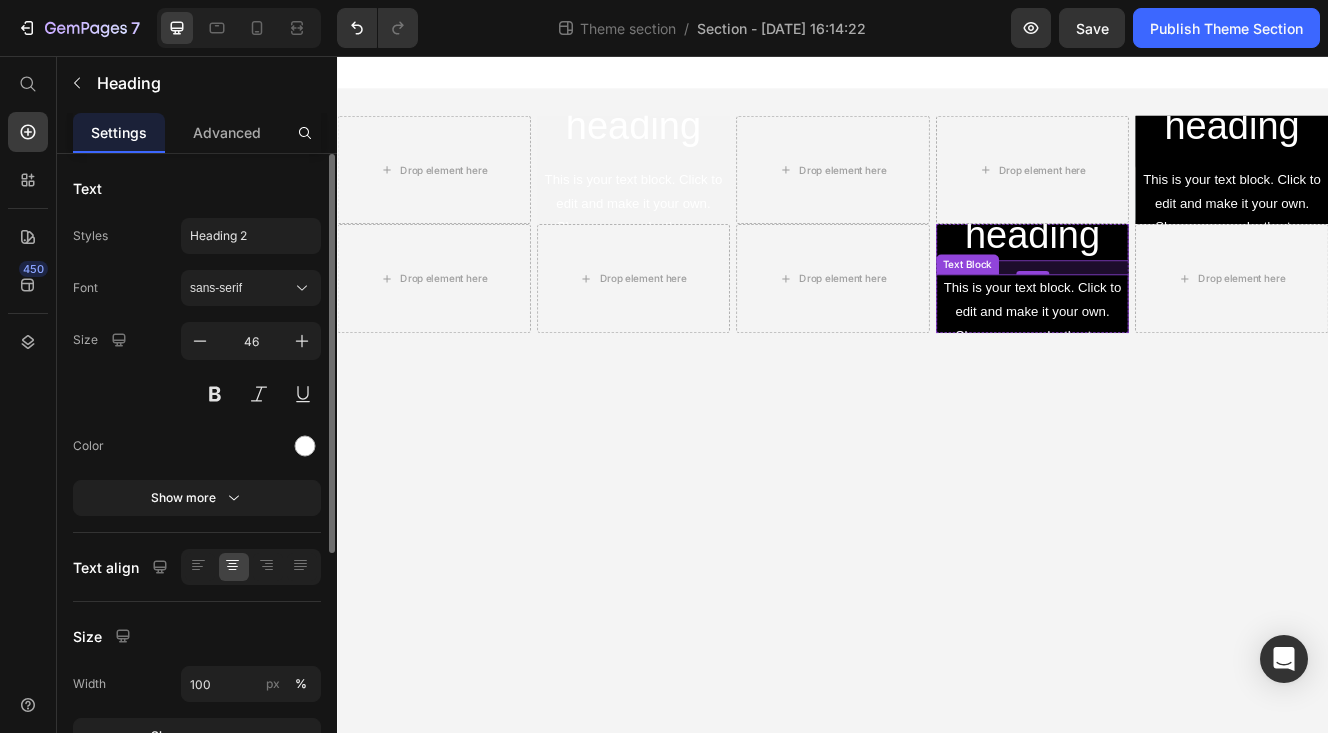 click on "This is your text block. Click to edit and make it your own. Share your product's story                   or services offered. Get creative and make it yours!" at bounding box center [1179, 394] 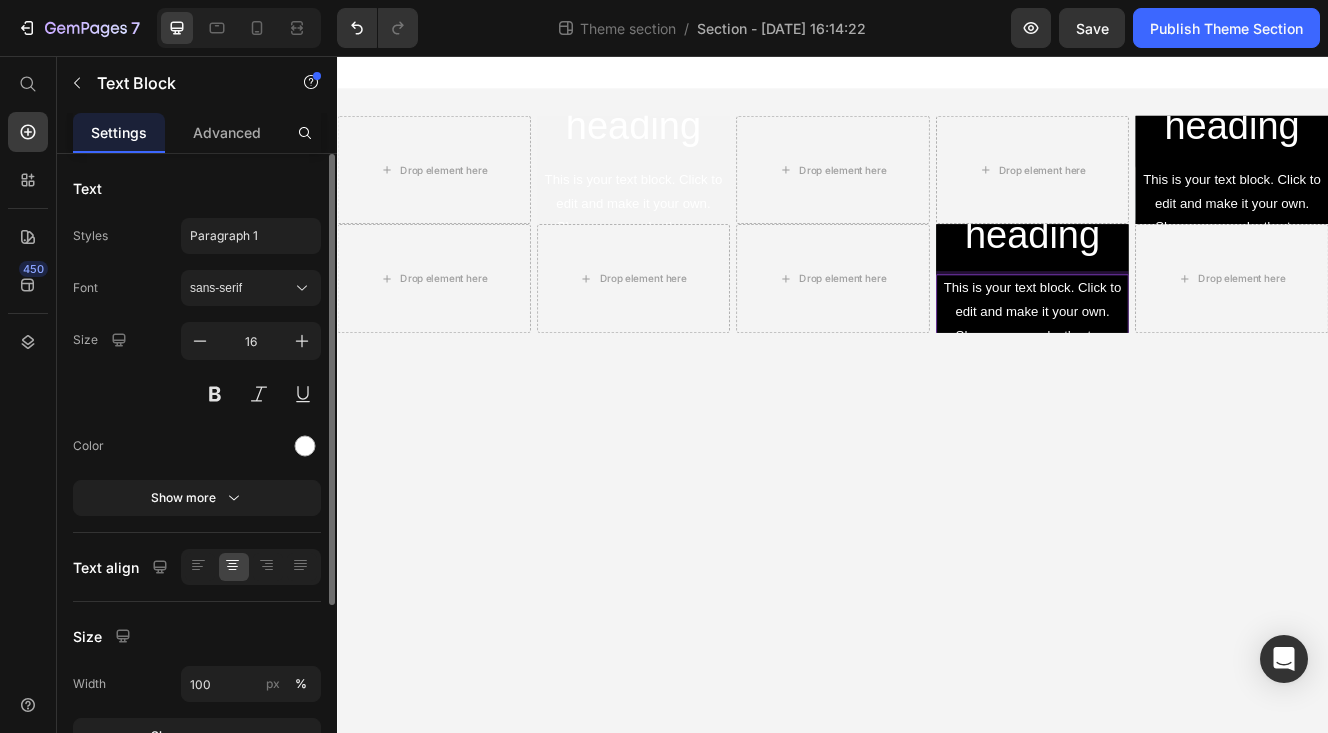 click on "This is your text block. Click to edit and make it your own. Share your product's story or services offered. Get creative and make it yours!" at bounding box center [1179, 394] 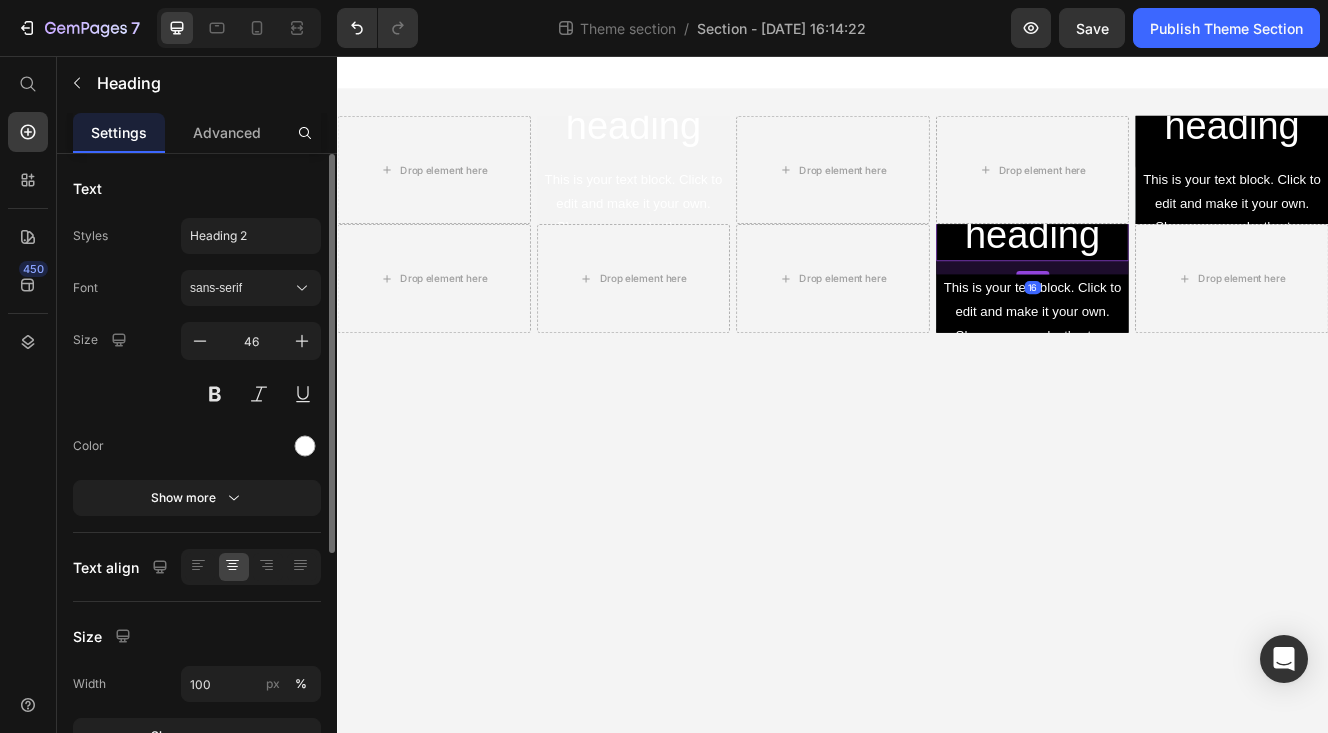 click on "Click here to edit heading" at bounding box center (1179, 212) 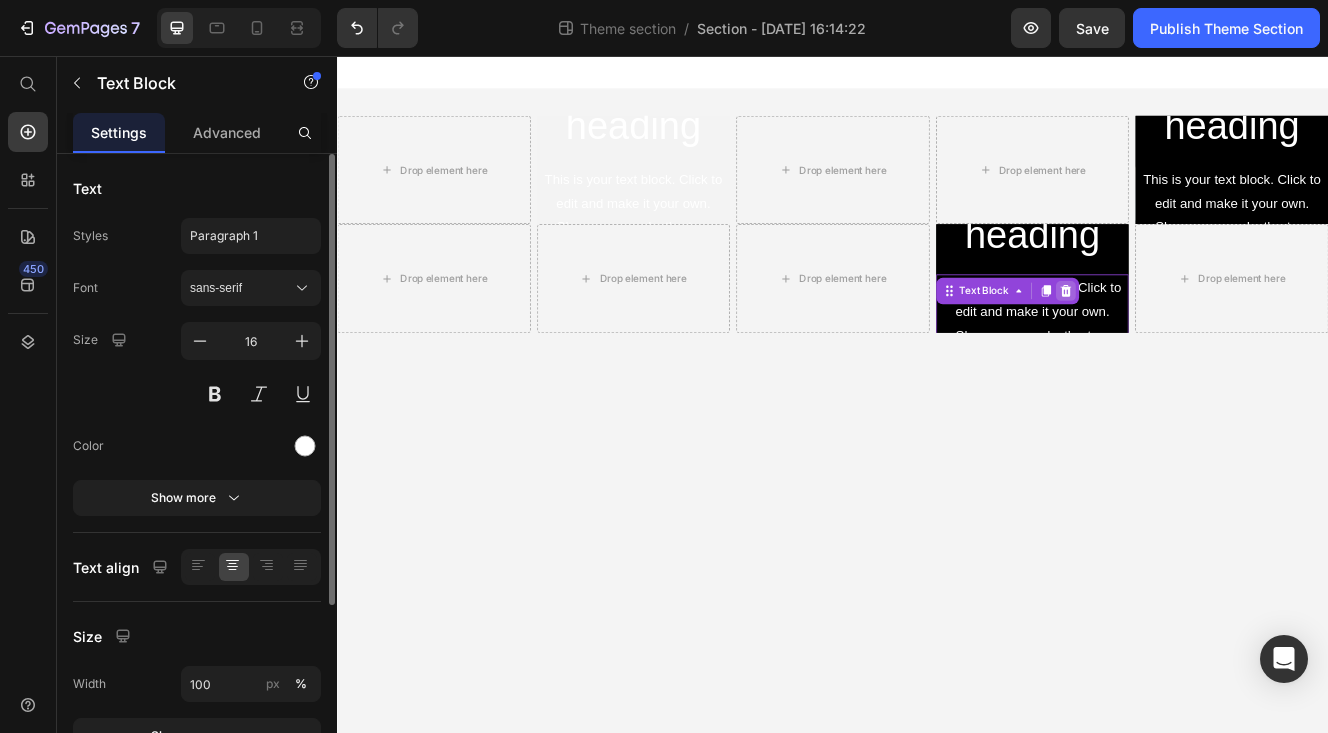 click 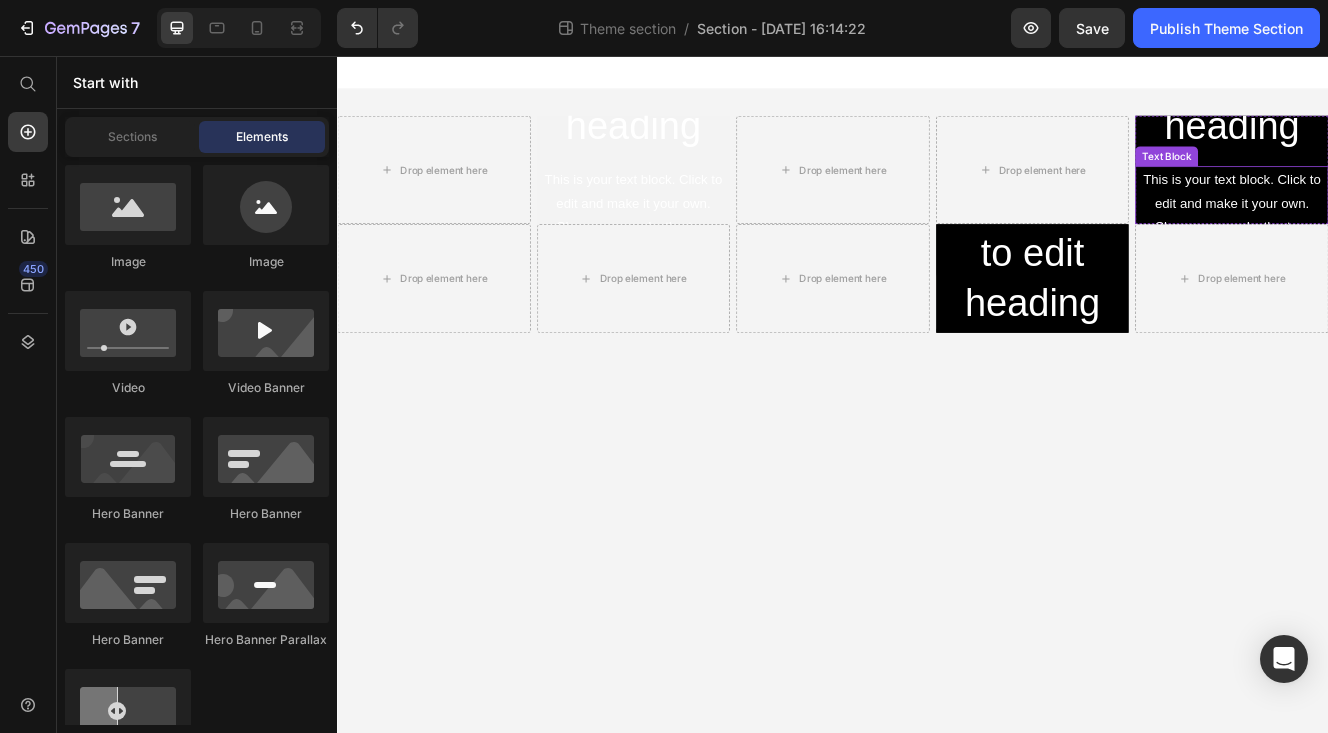 click on "This is your text block. Click to edit and make it your own. Share your product's story                   or services offered. Get creative and make it yours! Text Block" at bounding box center [1420, 263] 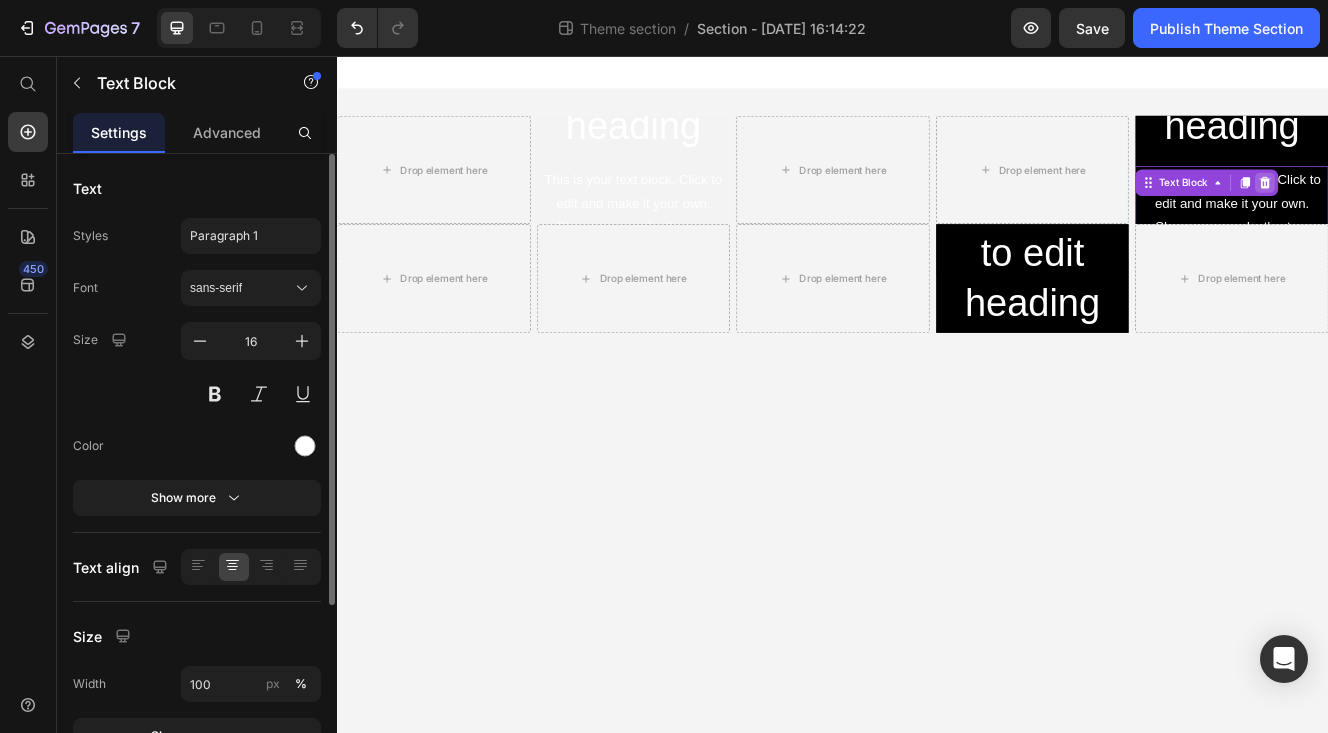 click 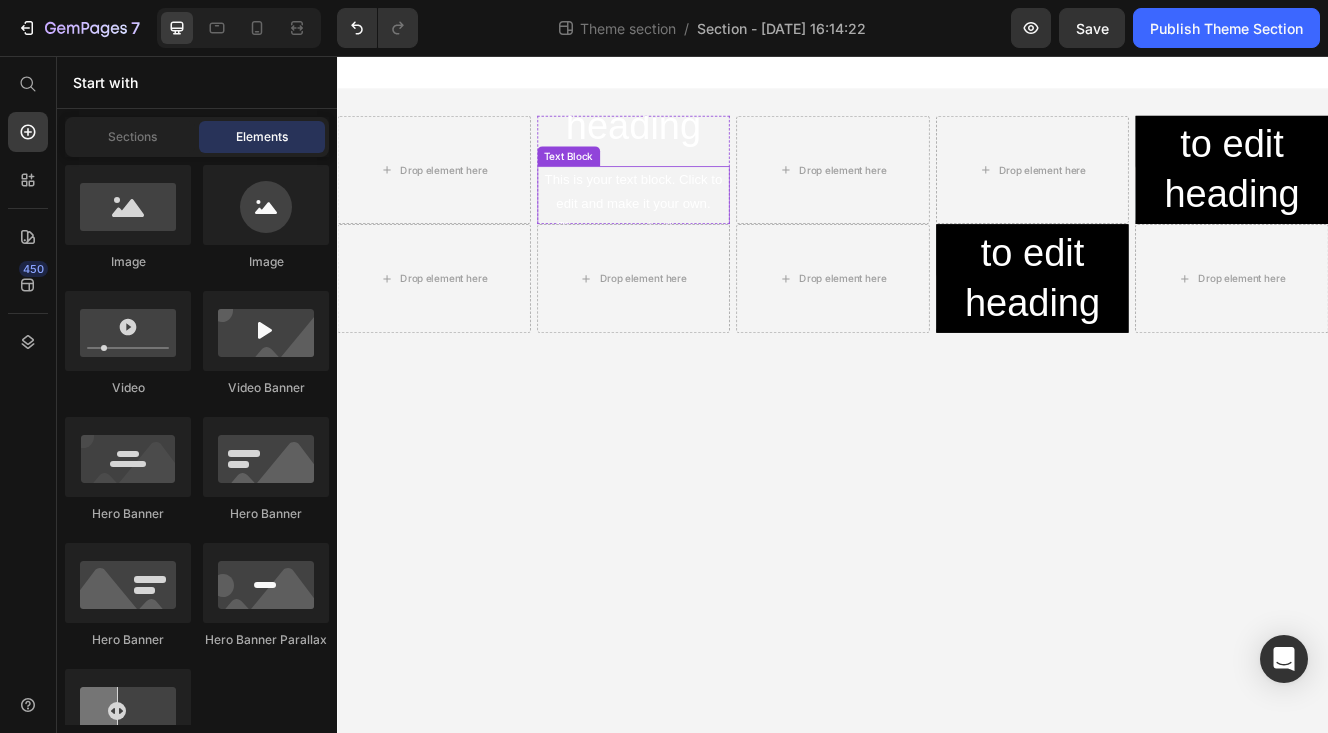 click on "This is your text block. Click to edit and make it your own. Share your product's story                   or services offered. Get creative and make it yours!" at bounding box center (696, 263) 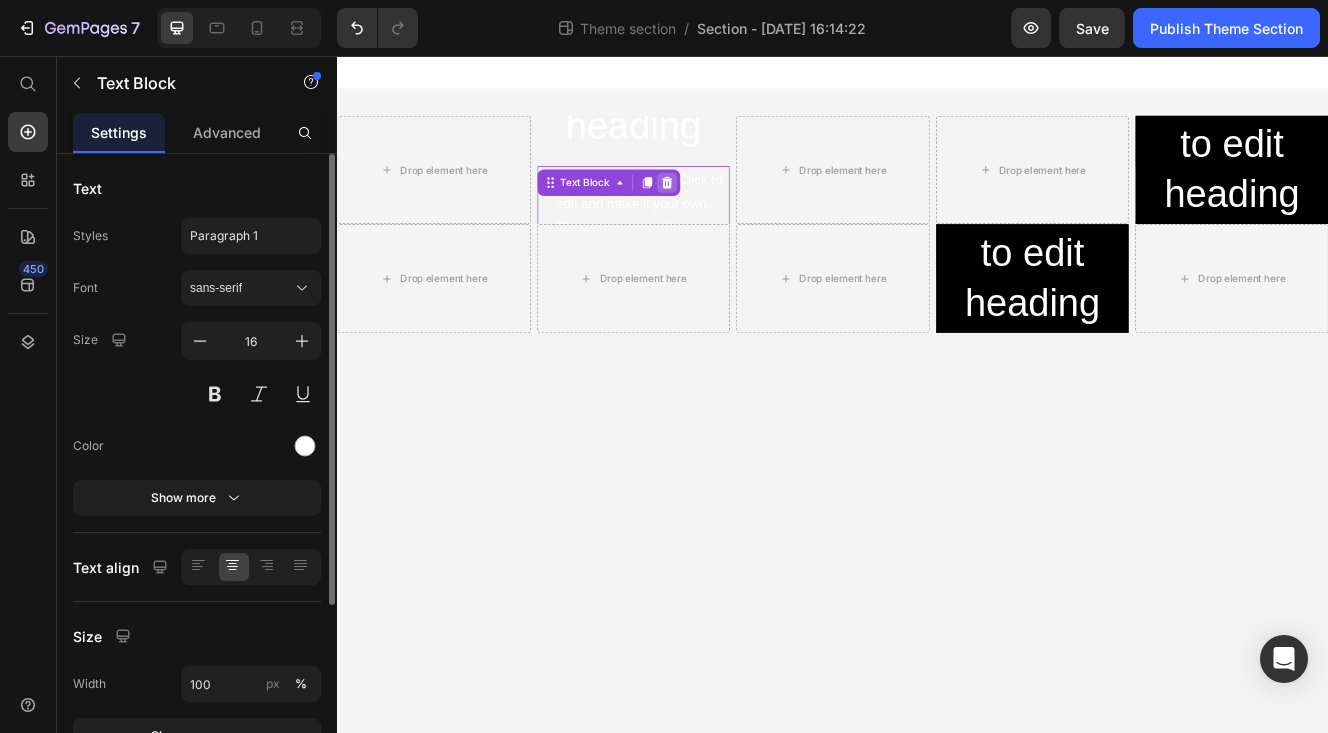 click 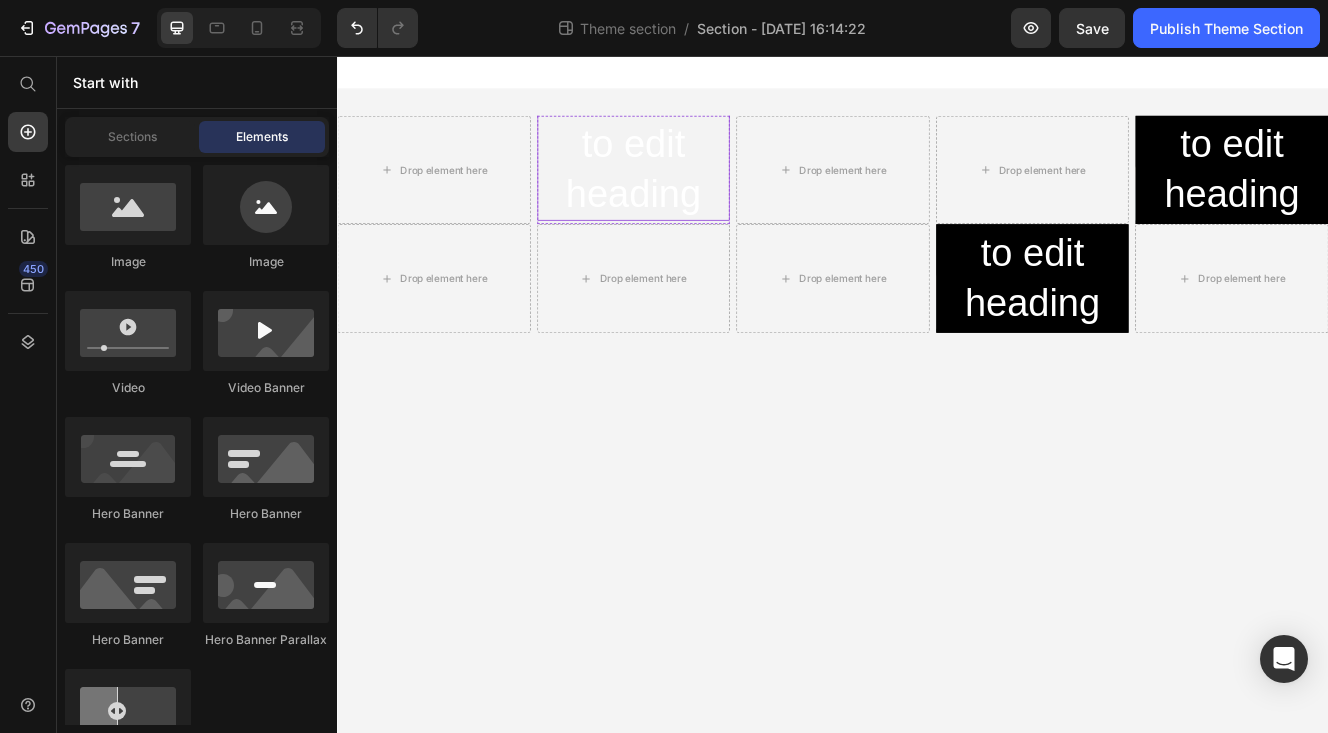 click on "Click here to edit heading" at bounding box center (696, 163) 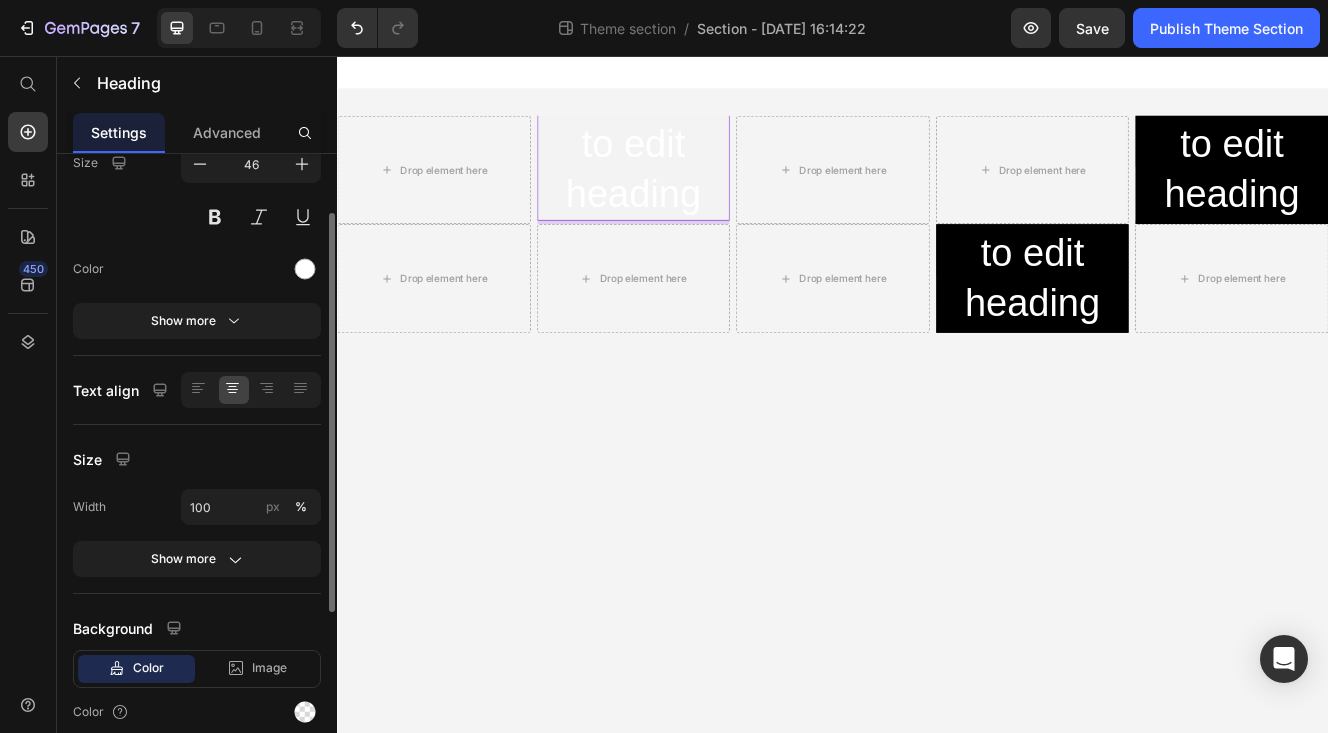 scroll, scrollTop: 0, scrollLeft: 0, axis: both 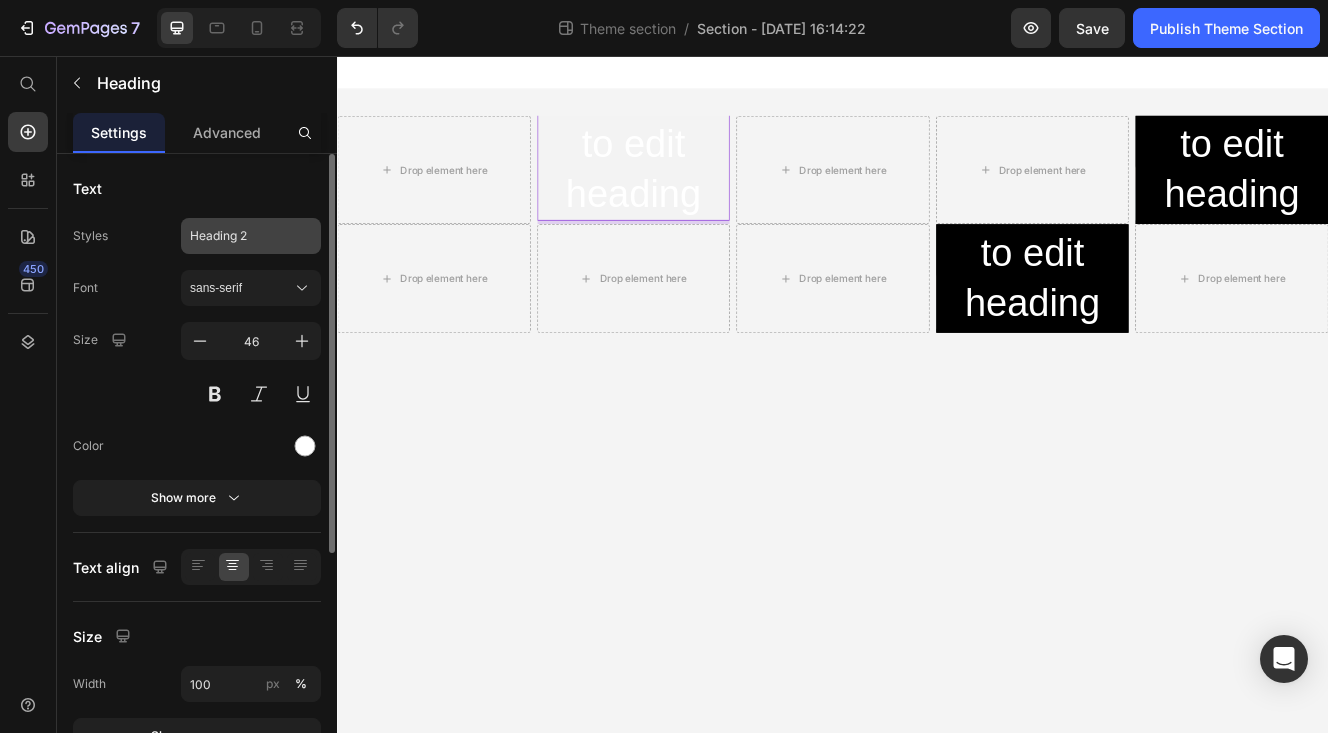 click on "Heading 2" 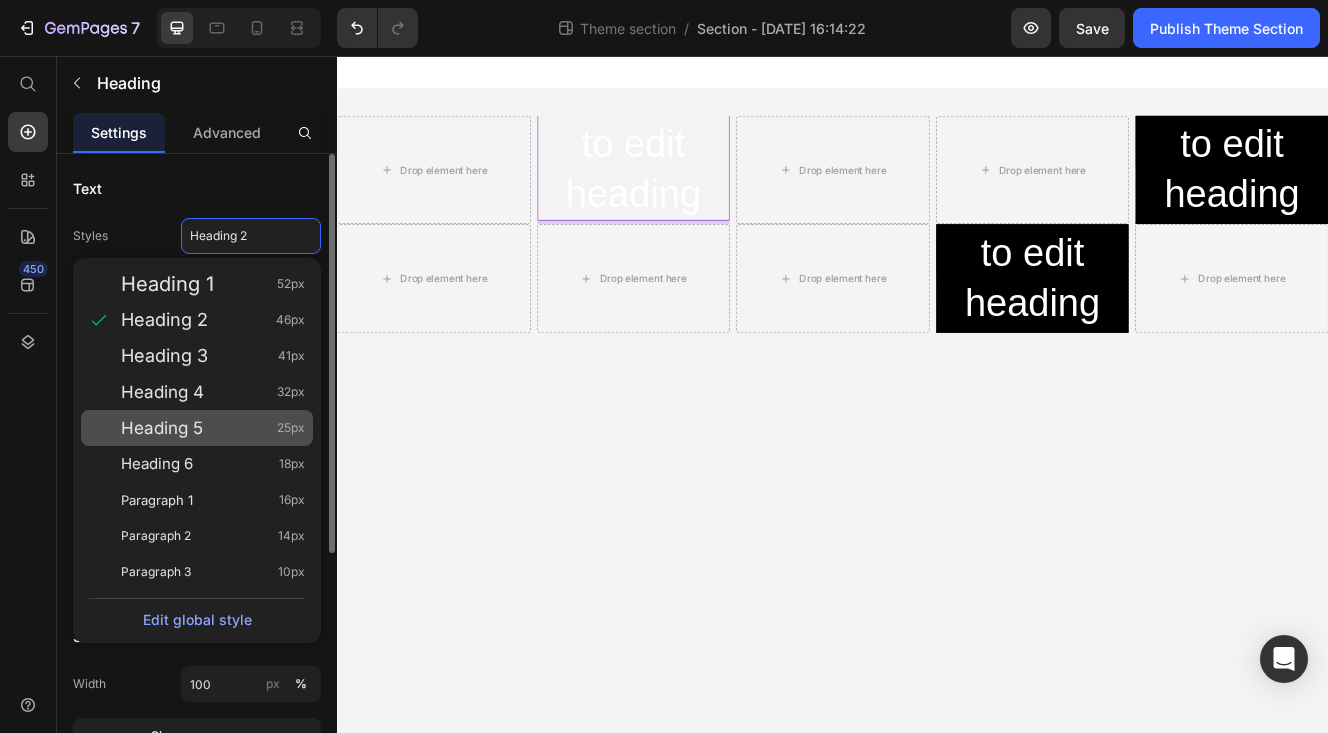 click on "Heading 5 25px" 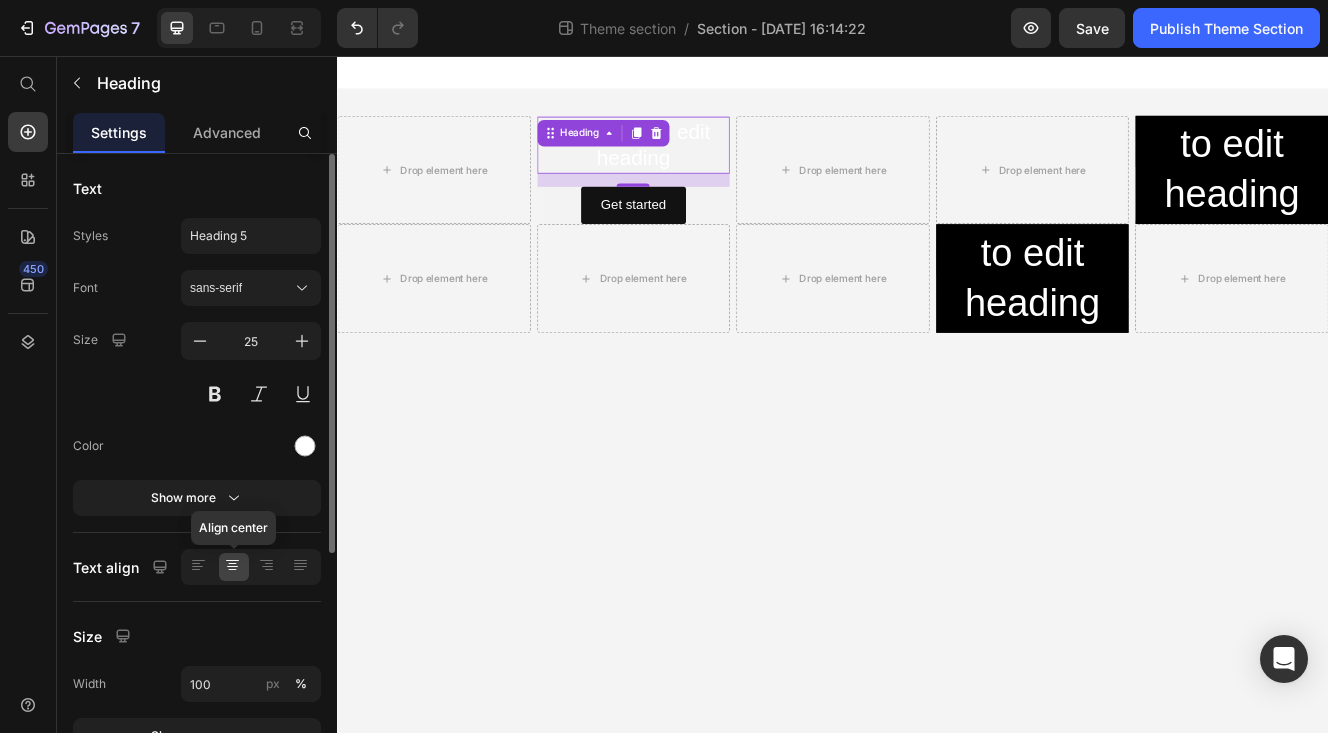 click 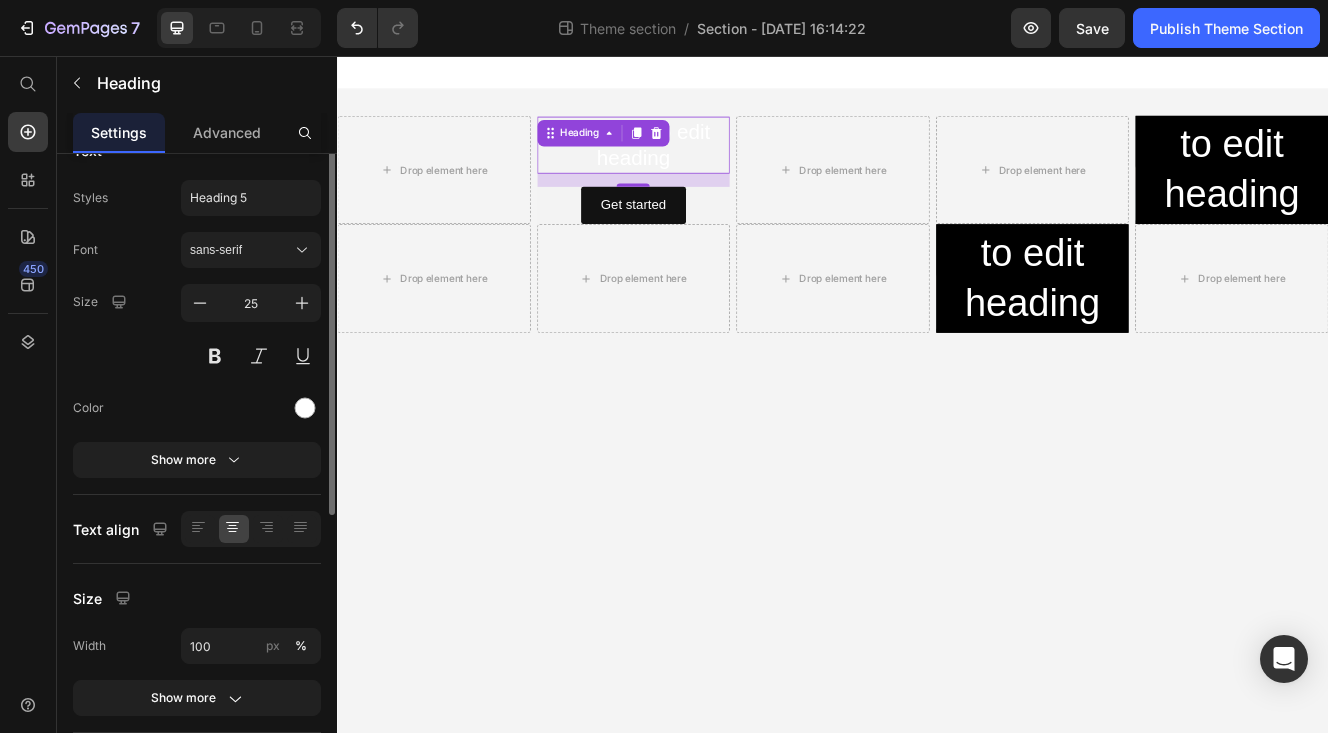 scroll, scrollTop: 0, scrollLeft: 0, axis: both 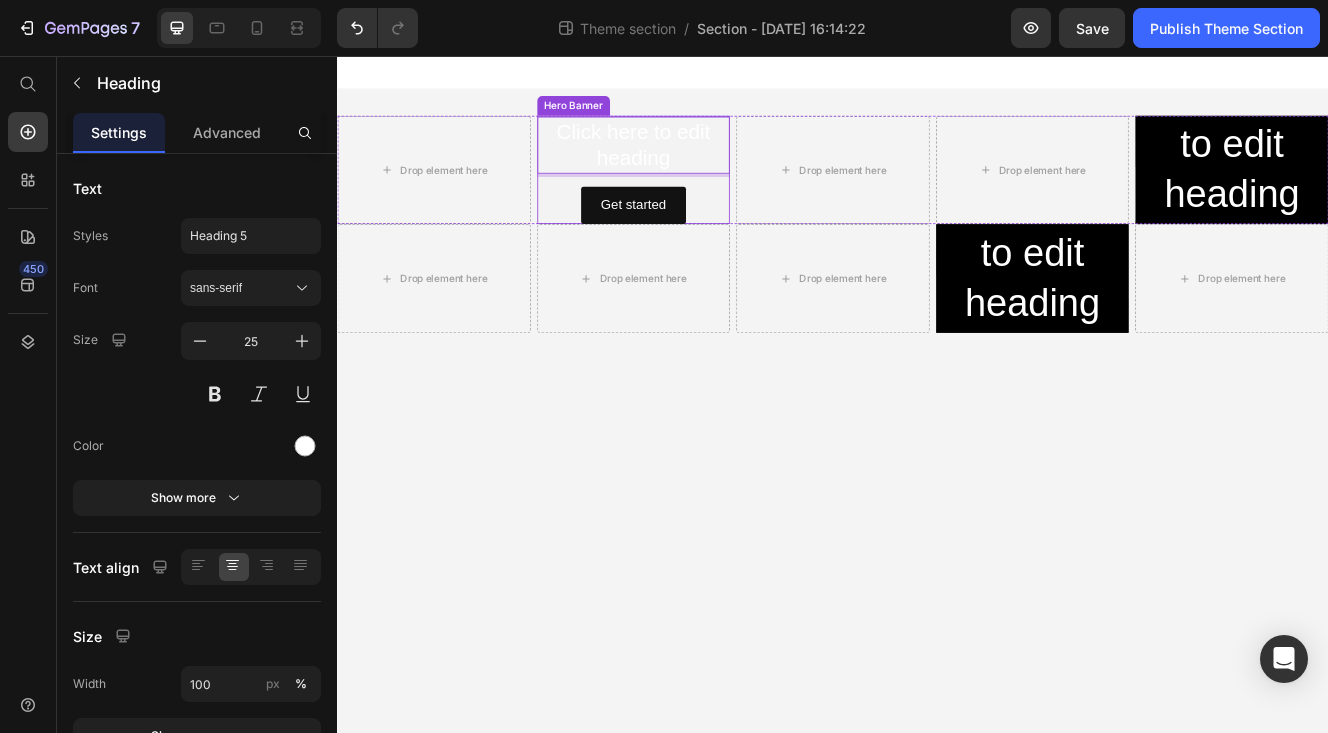 drag, startPoint x: 754, startPoint y: 172, endPoint x: 752, endPoint y: 200, distance: 28.071337 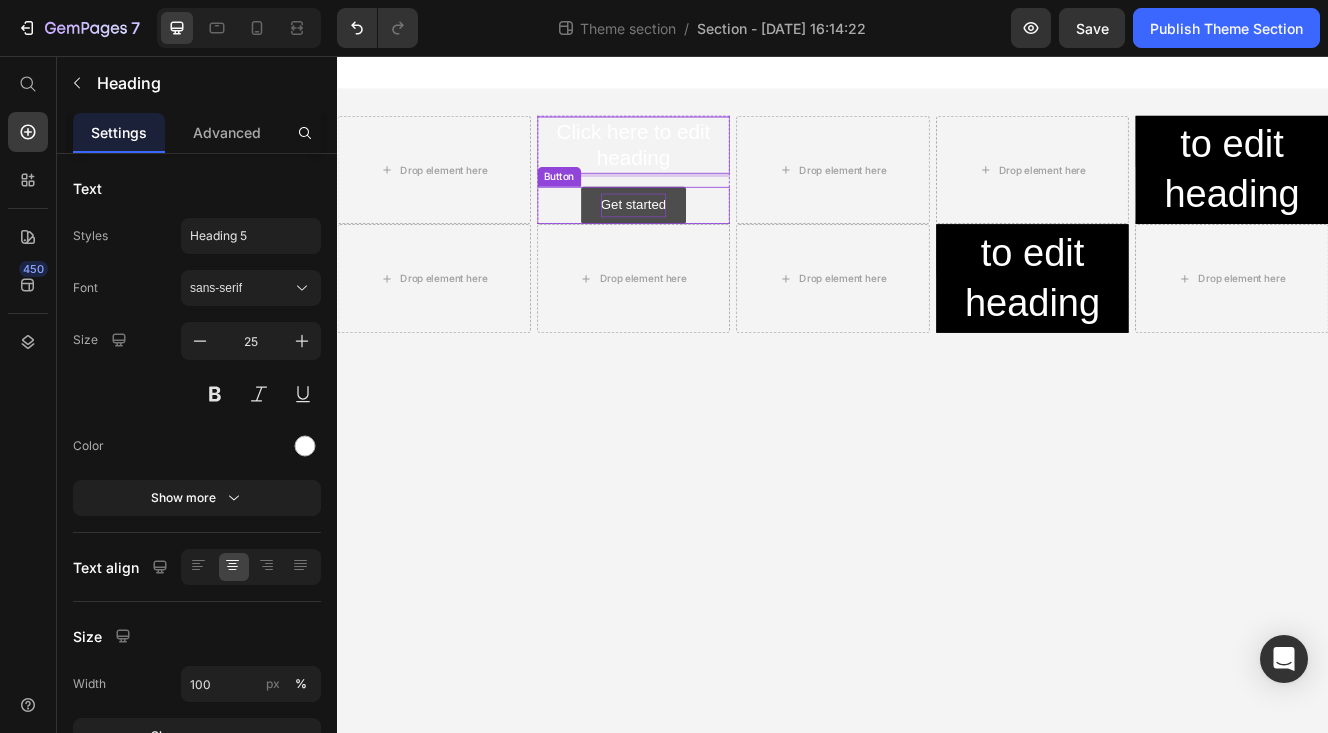 click on "Get started" at bounding box center (695, 236) 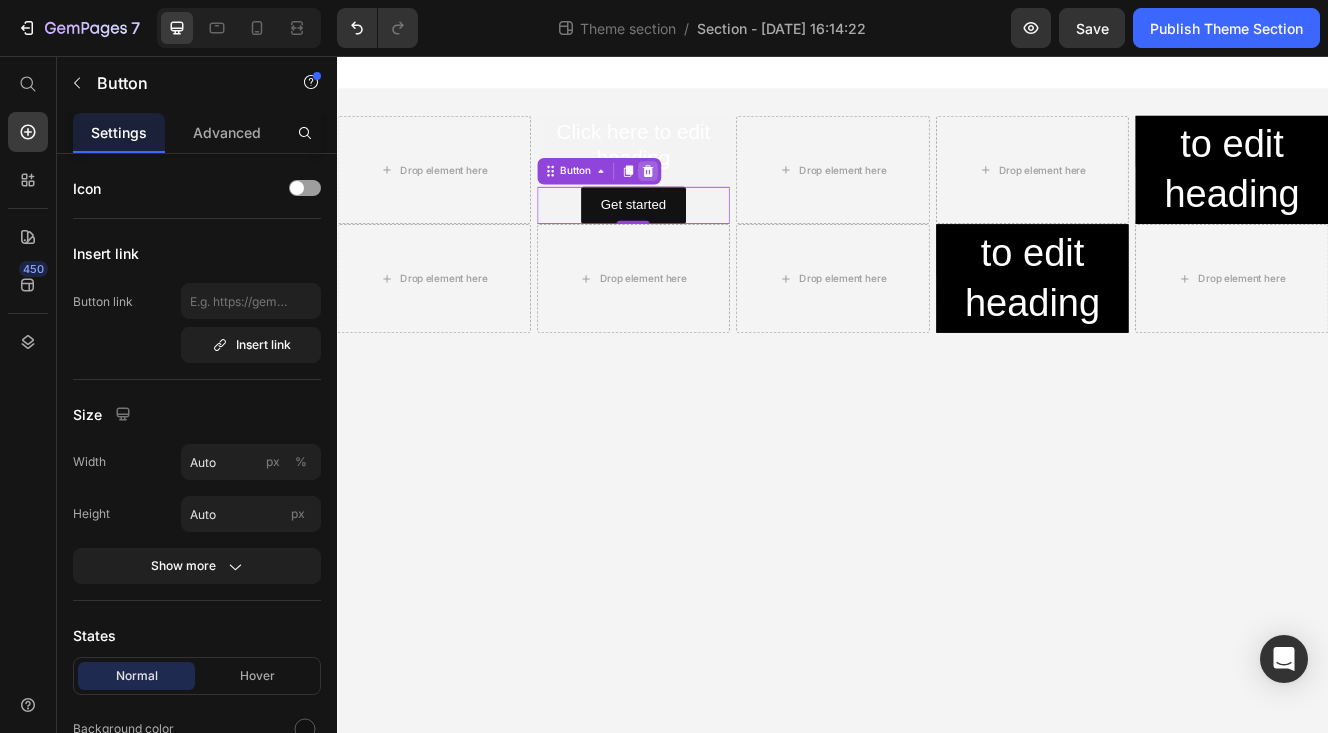 click 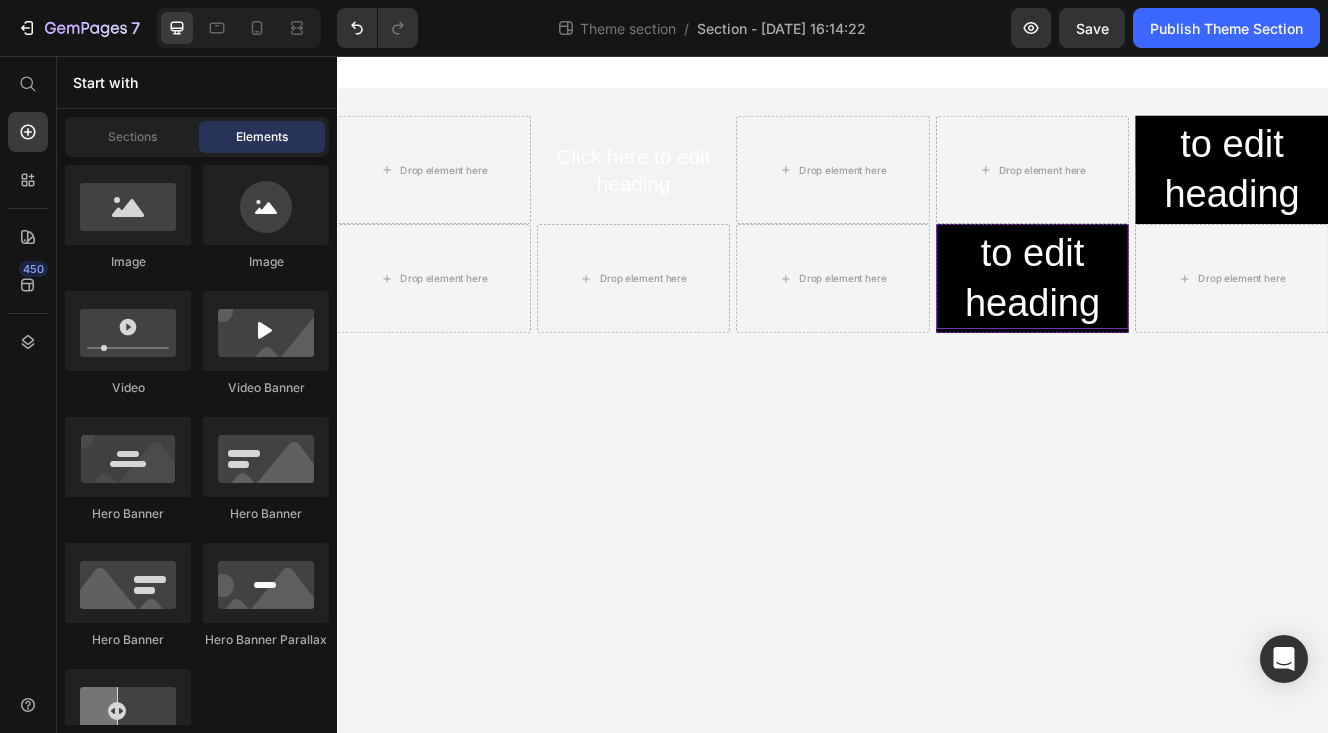 click on "Click here to edit heading" at bounding box center [1179, 294] 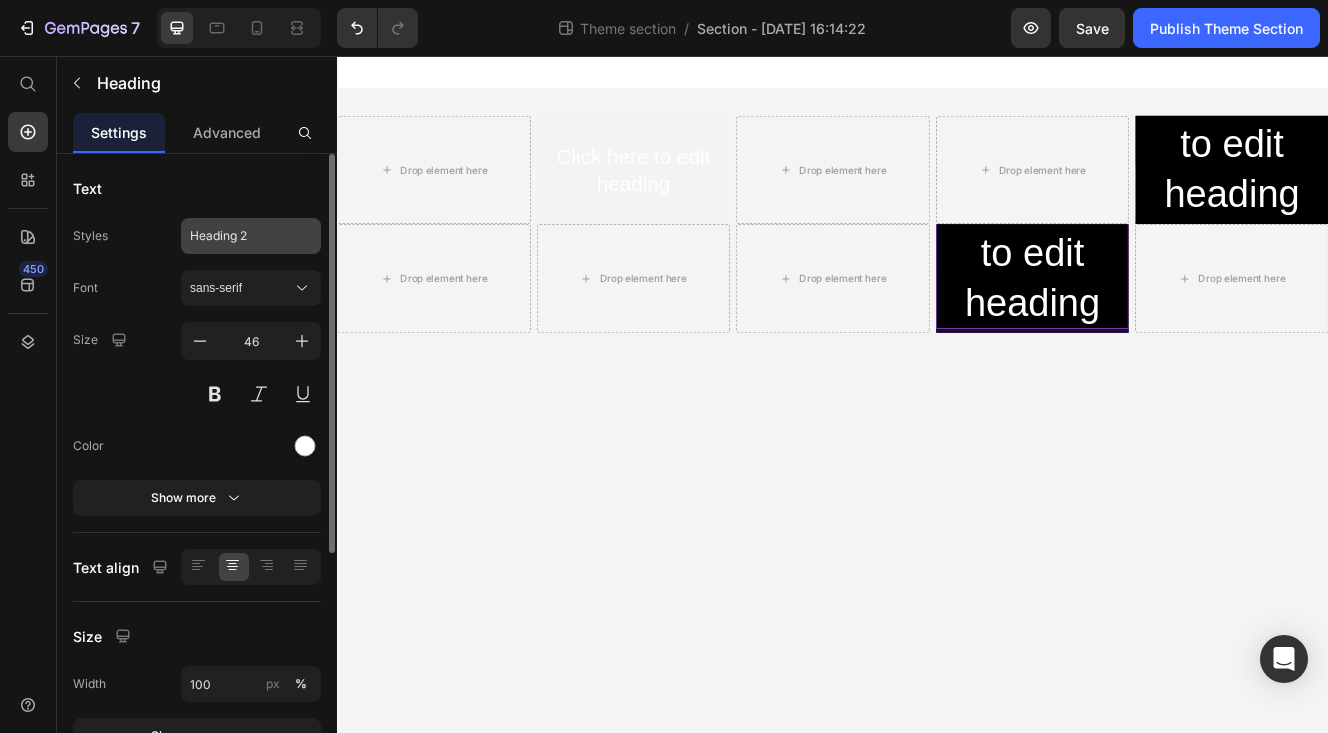 click on "Heading 2" 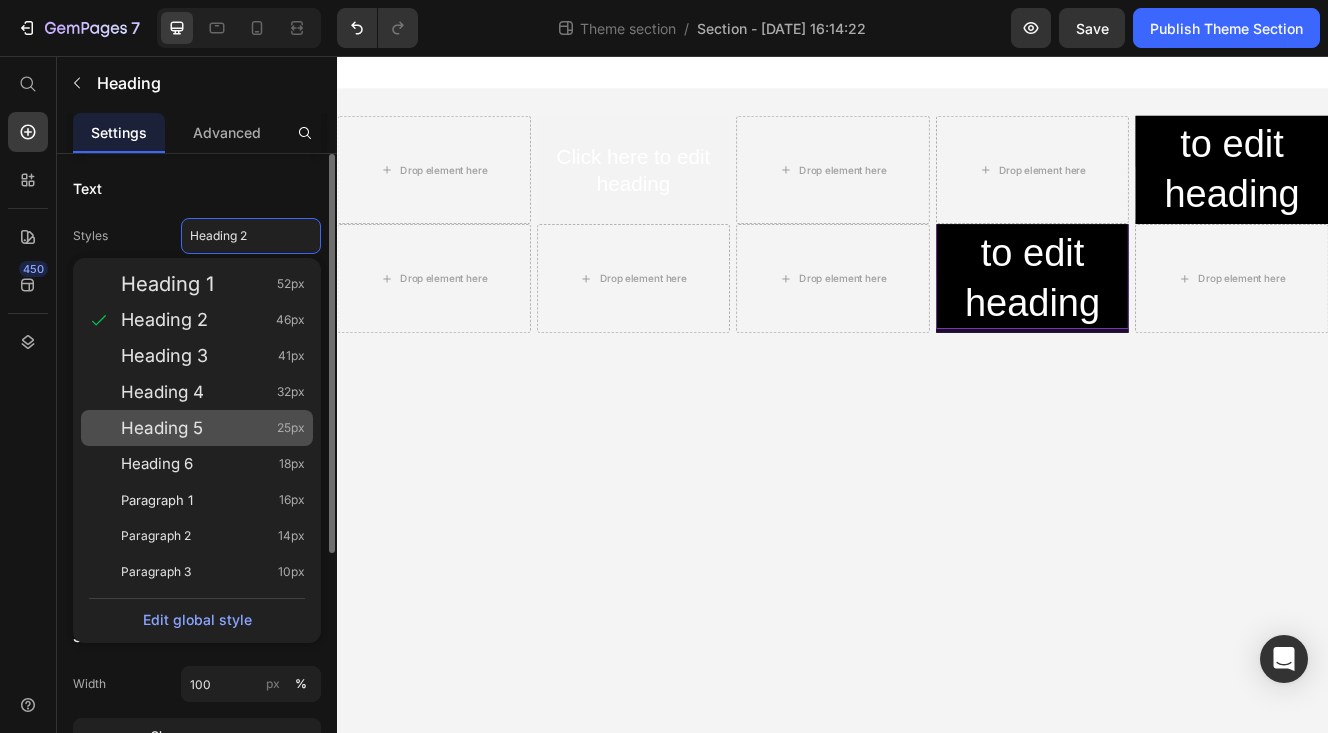 click on "Heading 5 25px" at bounding box center [213, 428] 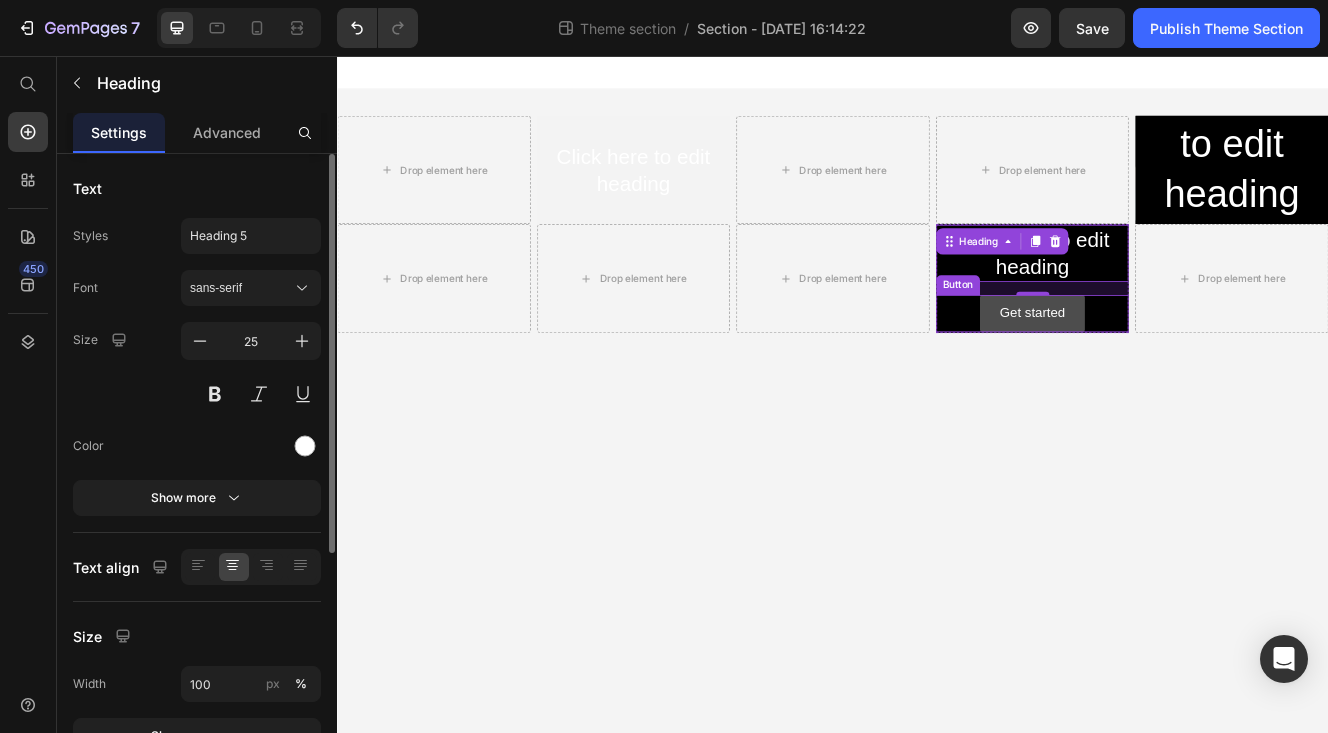 click on "Get started" at bounding box center (1178, 367) 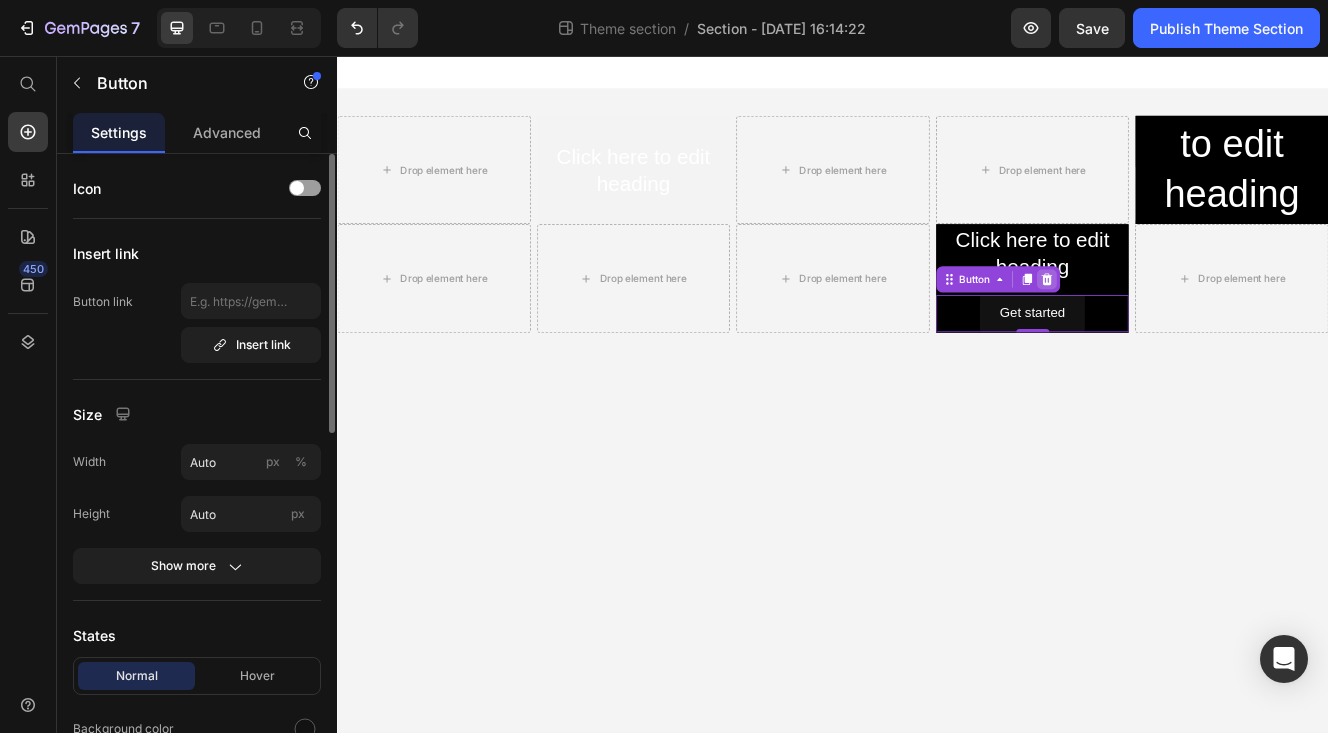 click 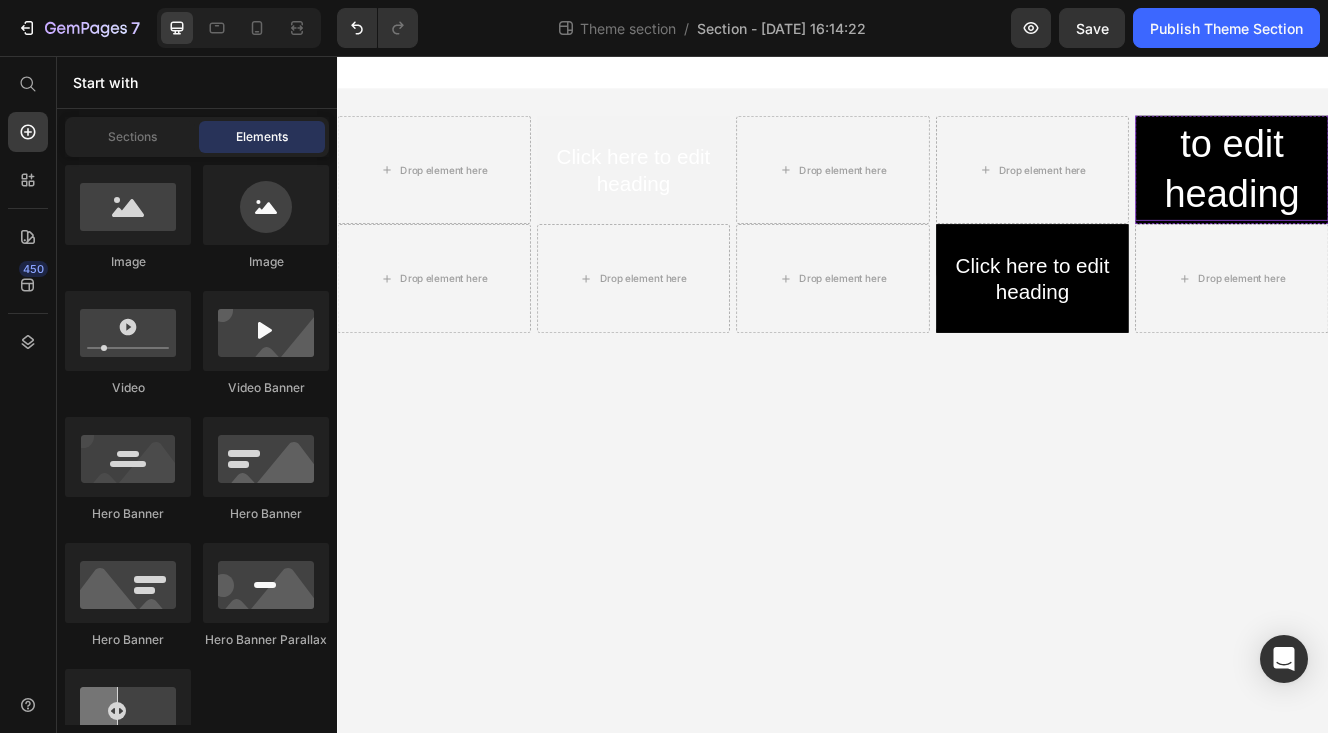 click on "Click here to edit heading" at bounding box center [1420, 163] 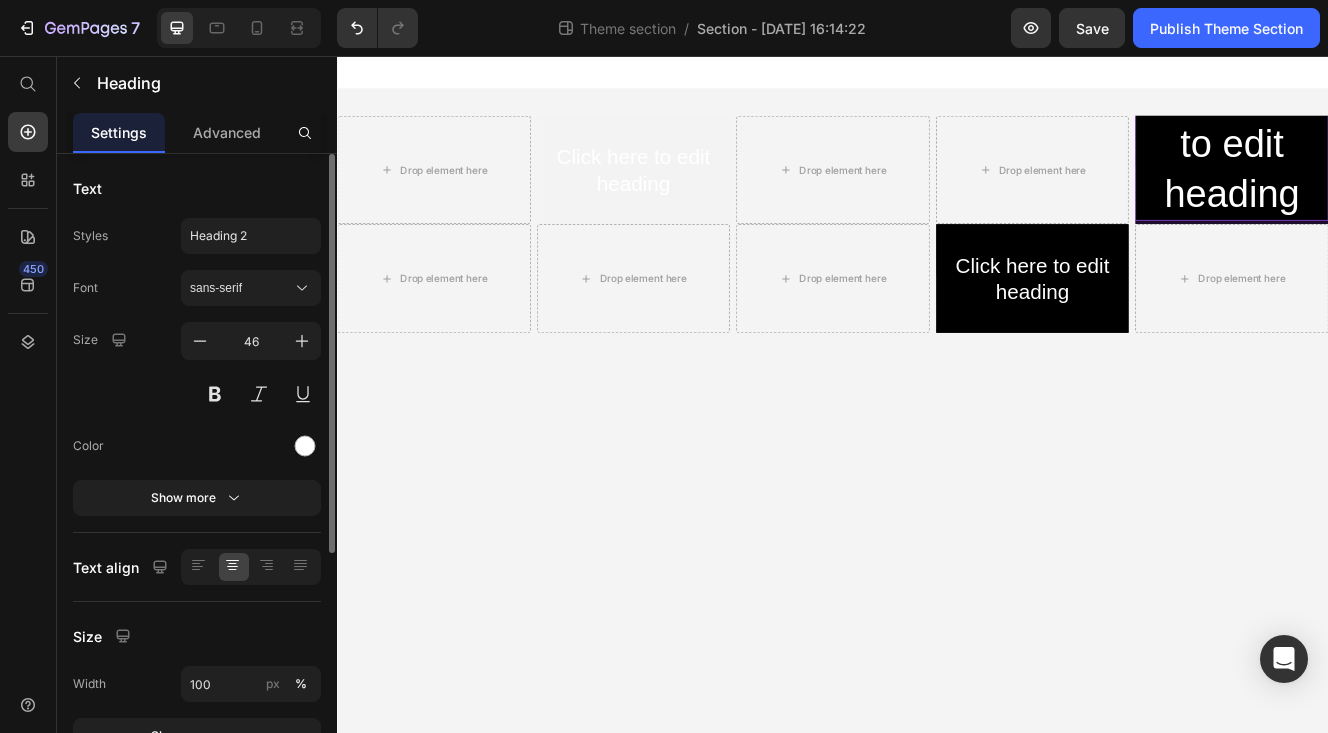 click on "Click here to edit heading" at bounding box center (1420, 163) 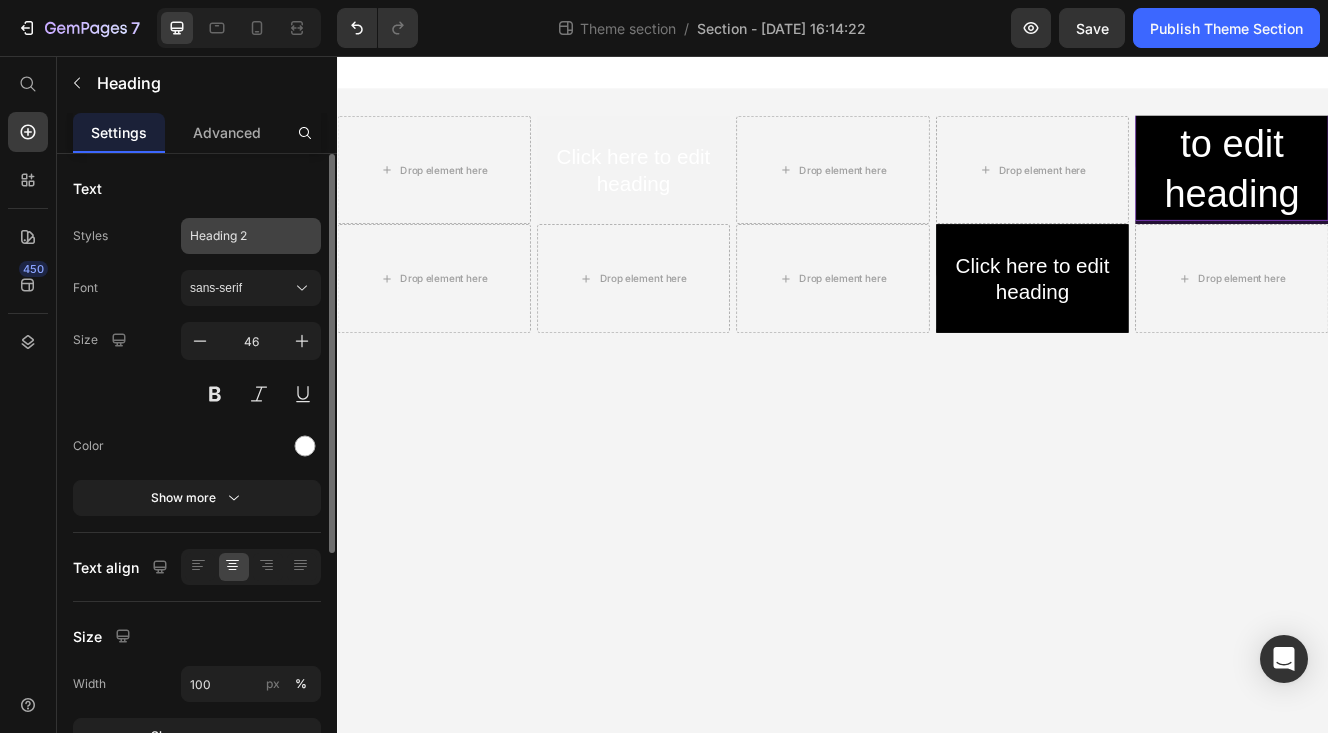 click on "Heading 2" 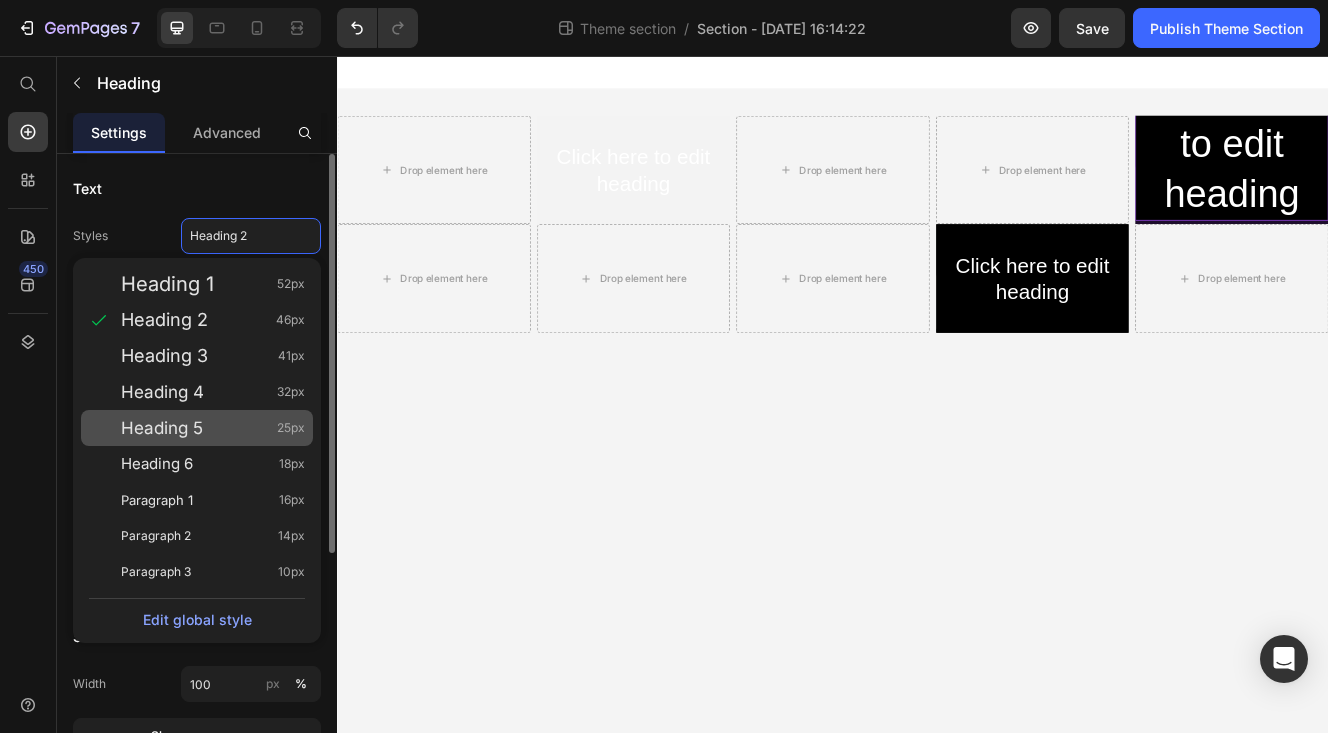 click on "Heading 5 25px" at bounding box center (213, 428) 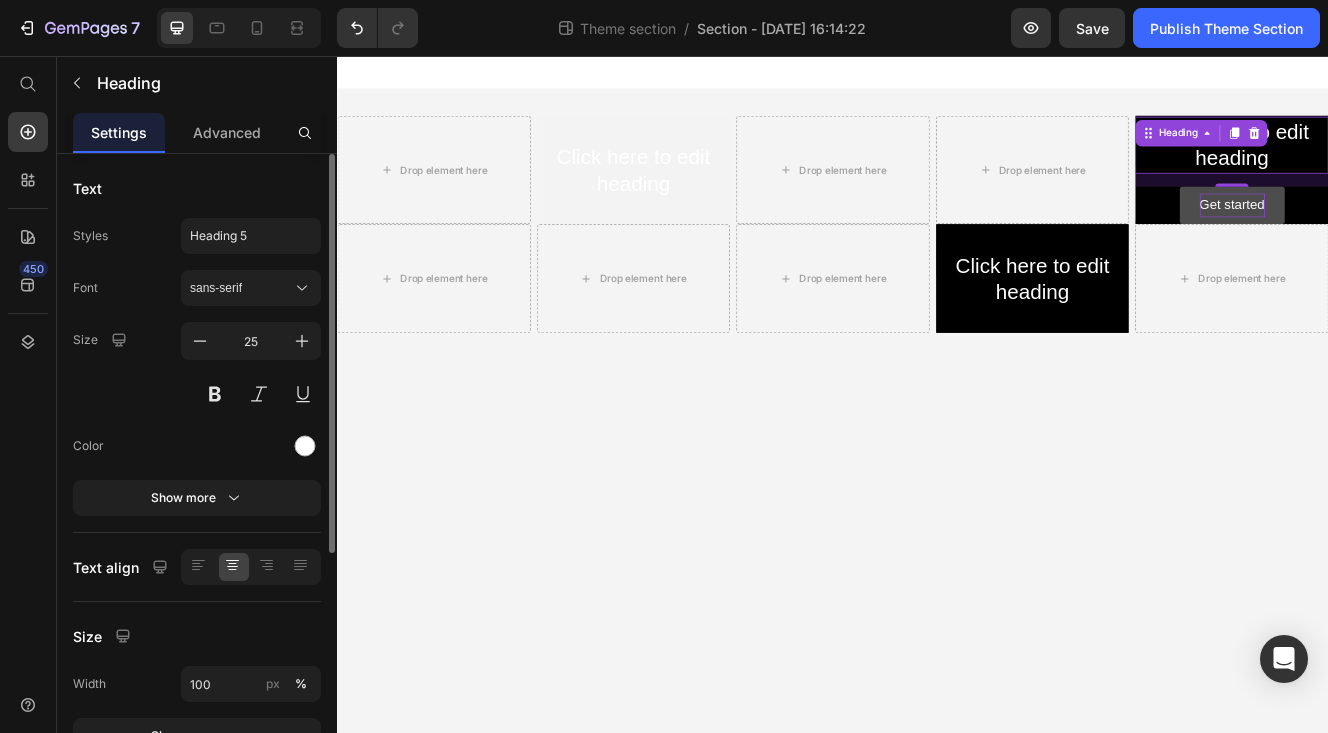 click on "Get started" at bounding box center [1420, 236] 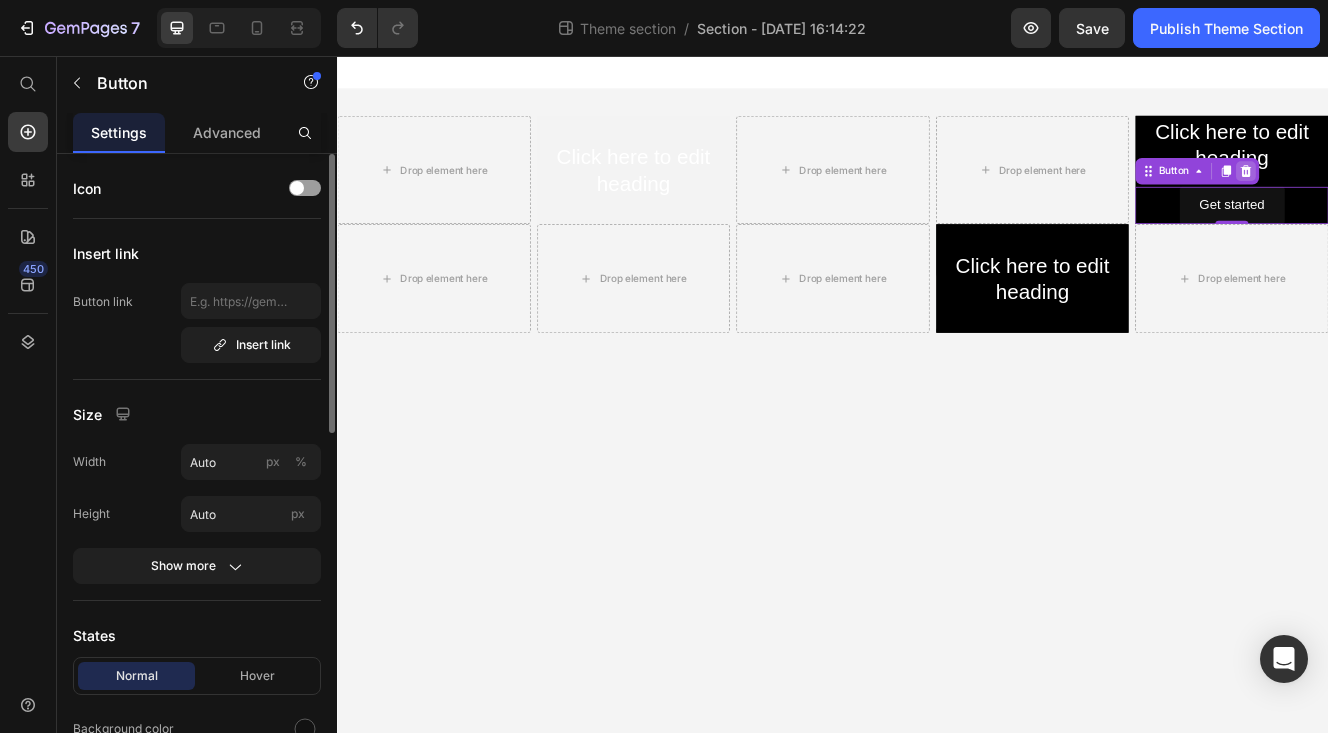 click 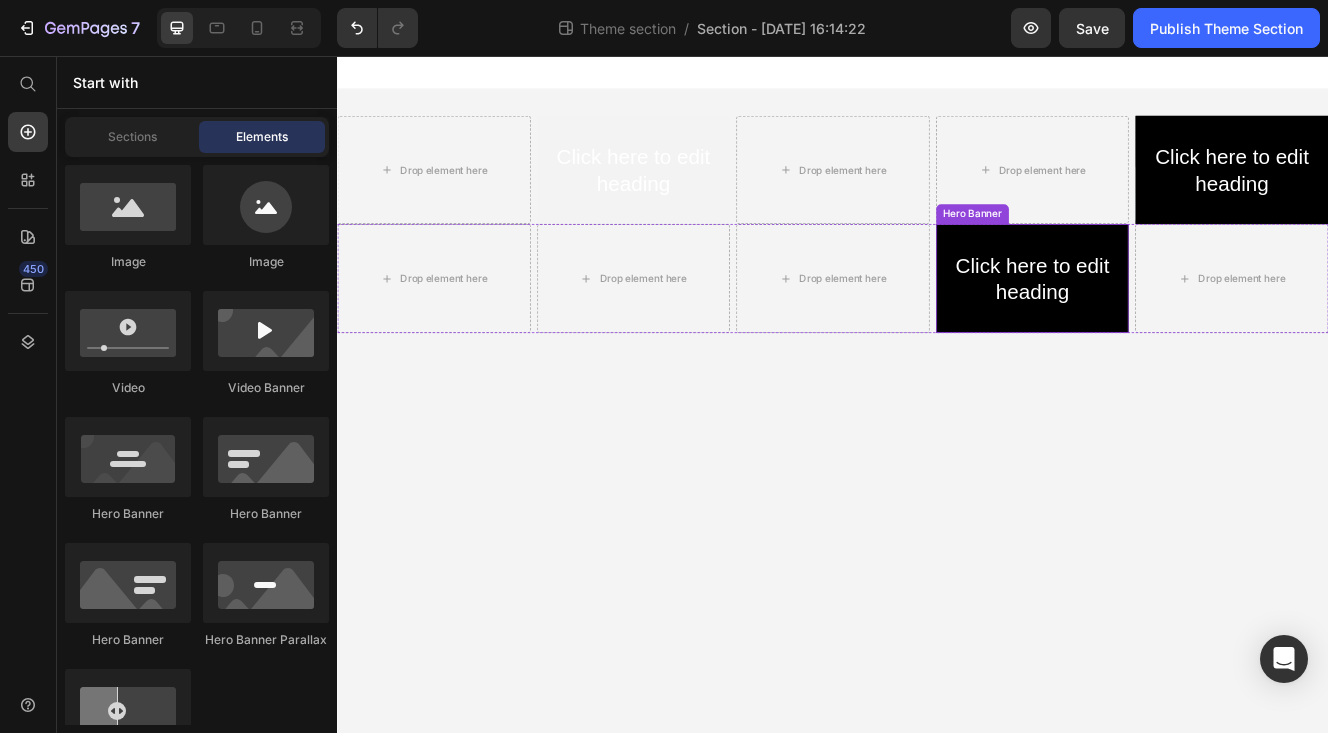 click on "Click here to edit heading Heading" at bounding box center (1179, 325) 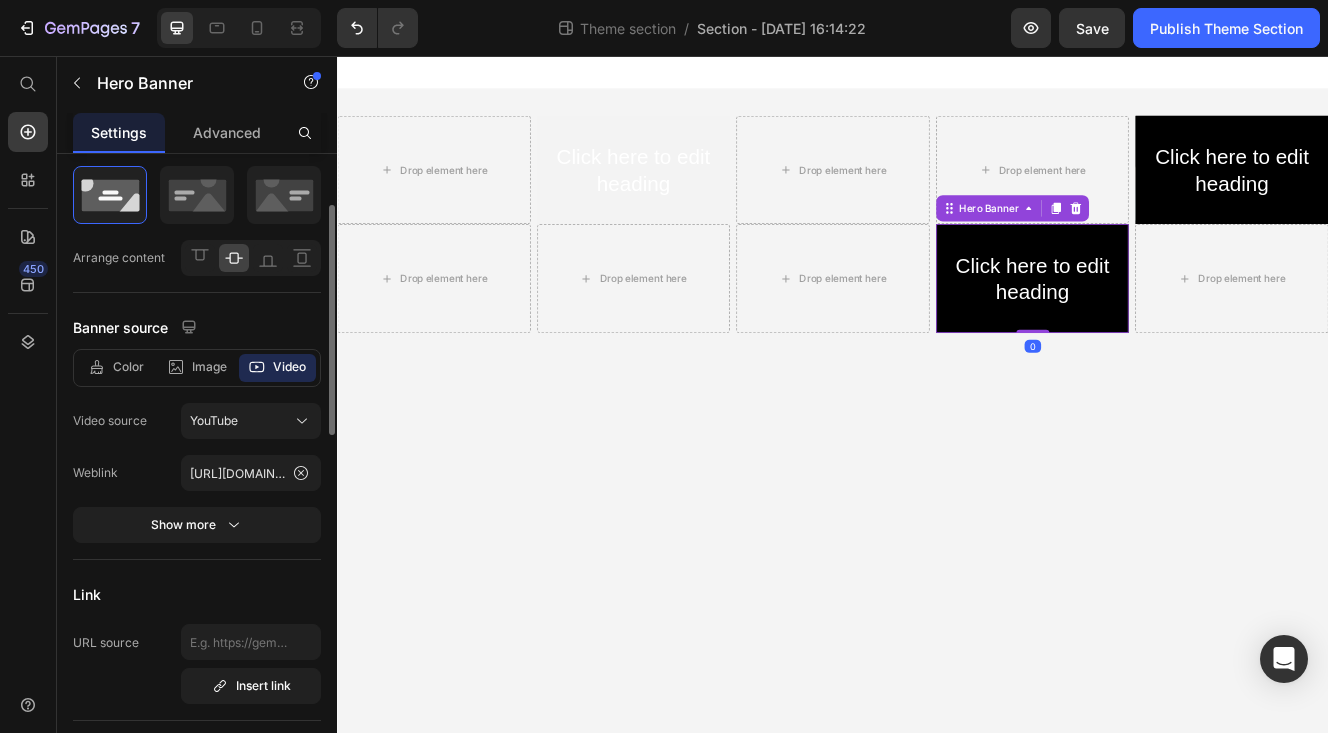 scroll, scrollTop: 82, scrollLeft: 0, axis: vertical 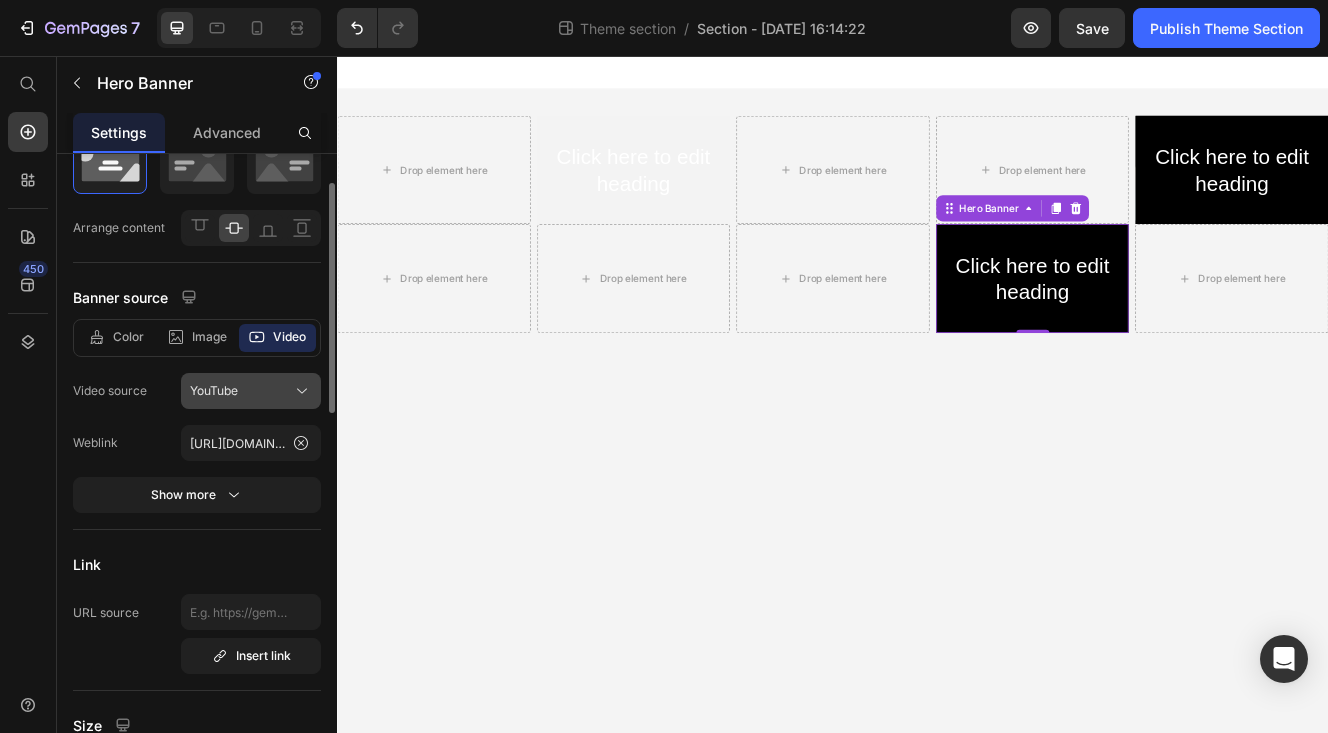 click on "YouTube" 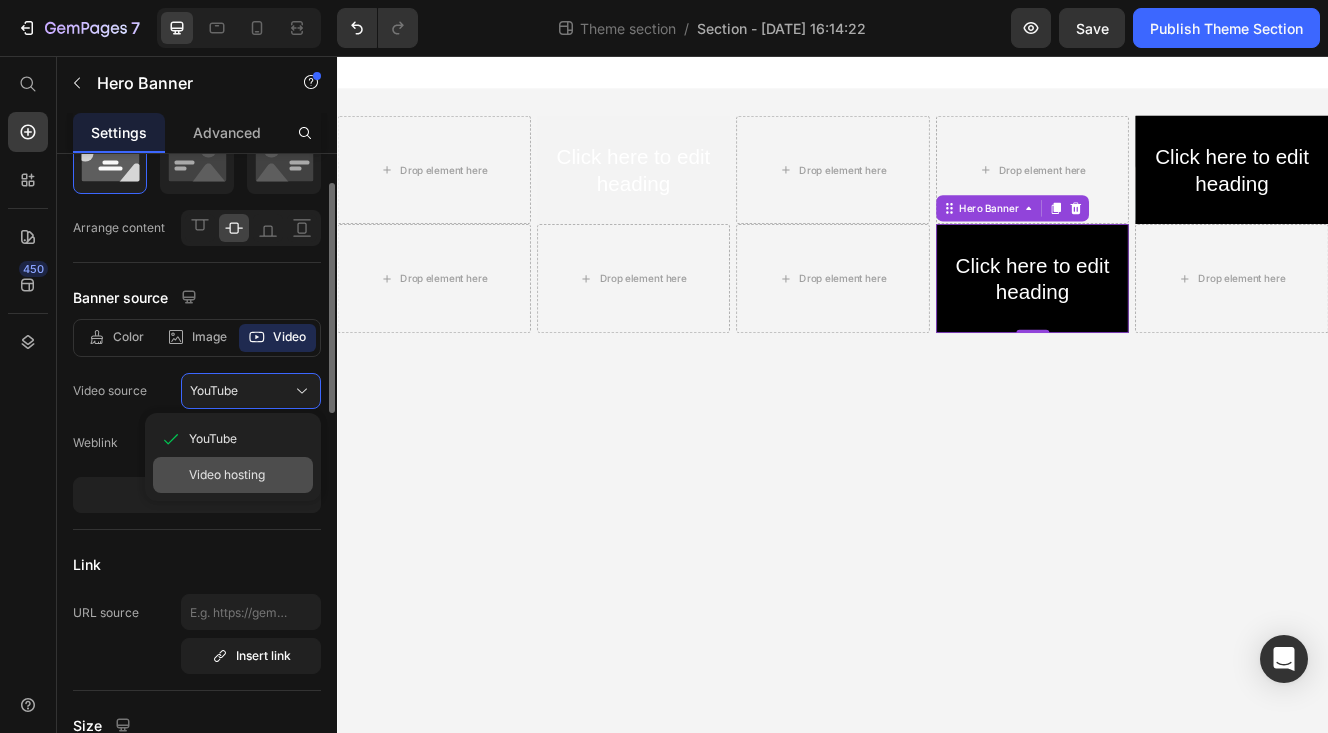 click on "Video hosting" 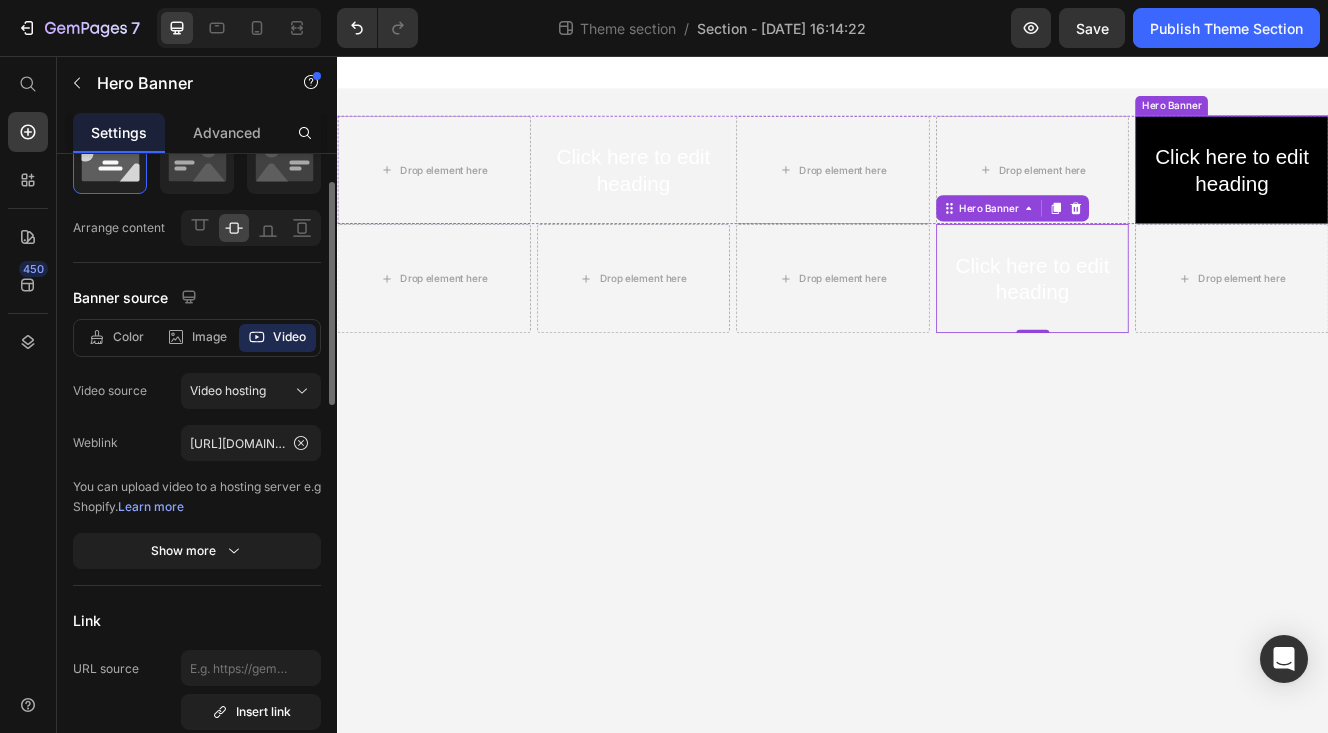 click on "Click here to edit heading Heading" at bounding box center [1420, 193] 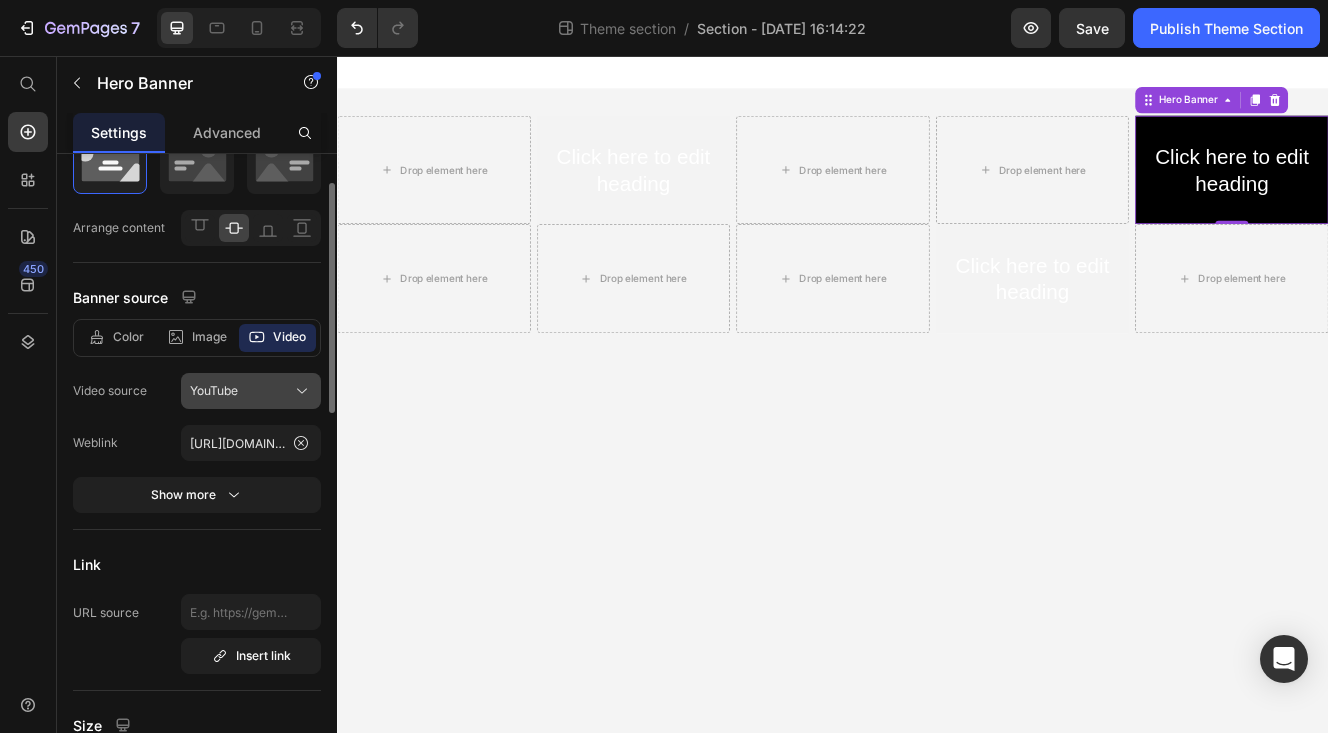 click on "YouTube" at bounding box center (251, 391) 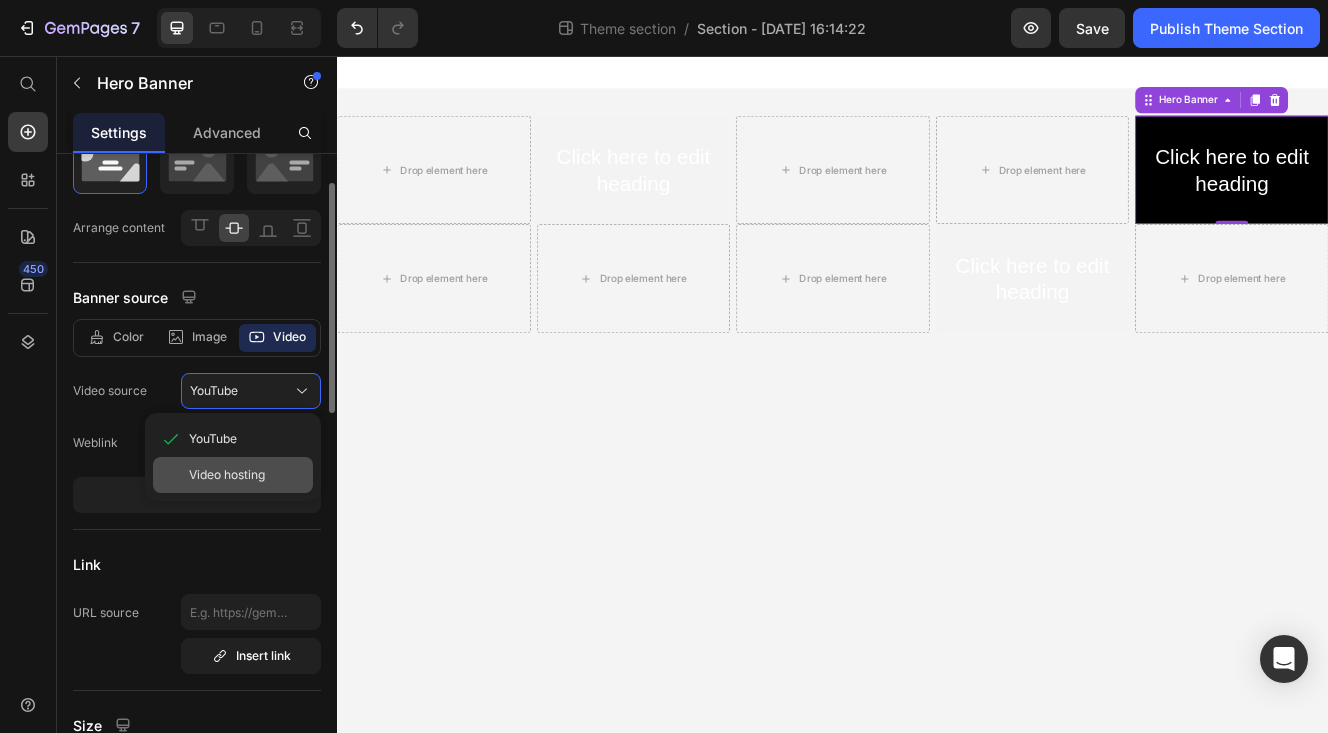 click on "Video hosting" at bounding box center (227, 475) 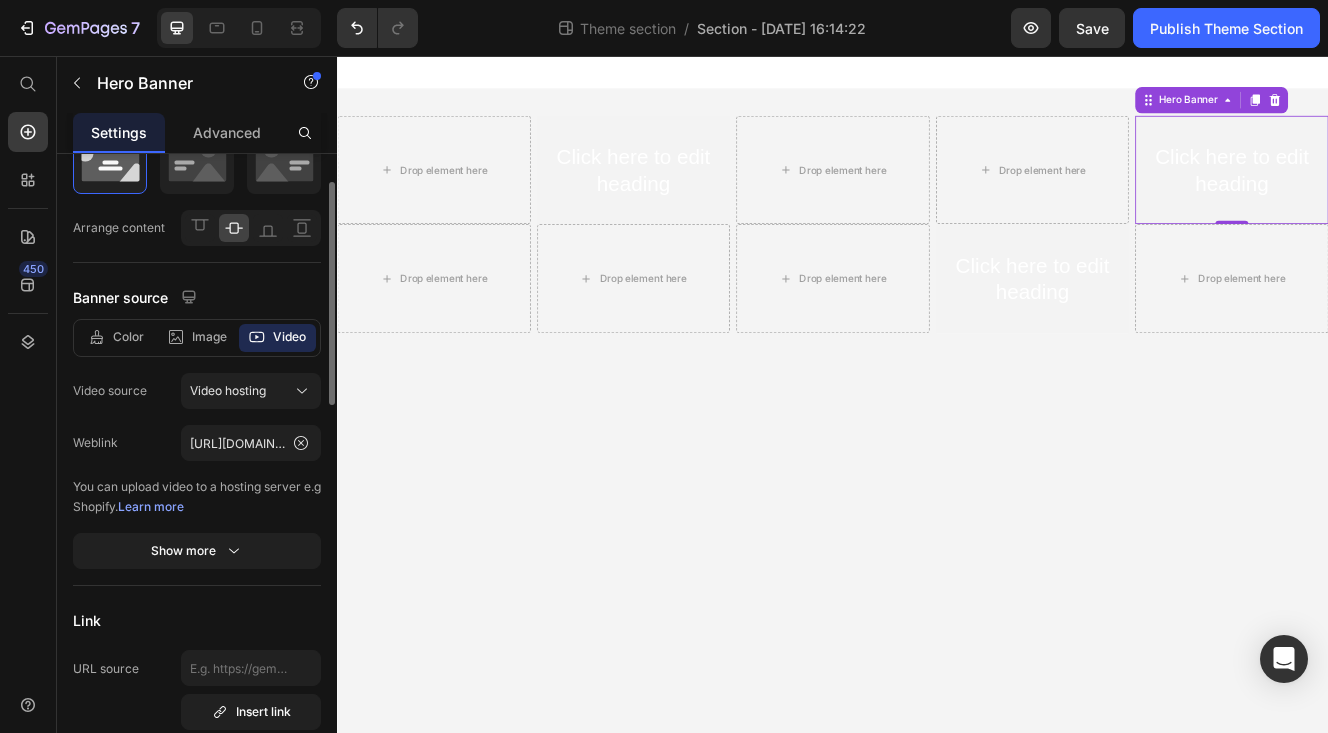scroll, scrollTop: 0, scrollLeft: 0, axis: both 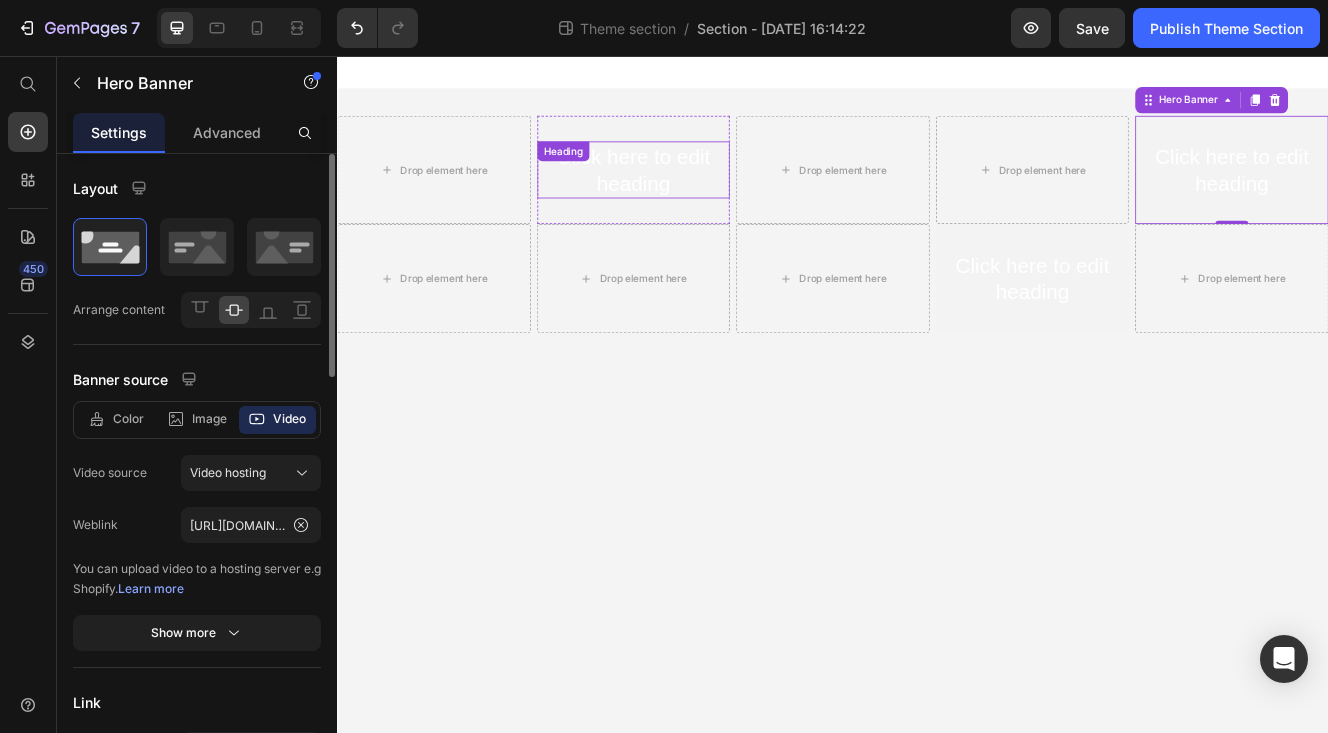 click on "Click here to edit heading" at bounding box center (696, 193) 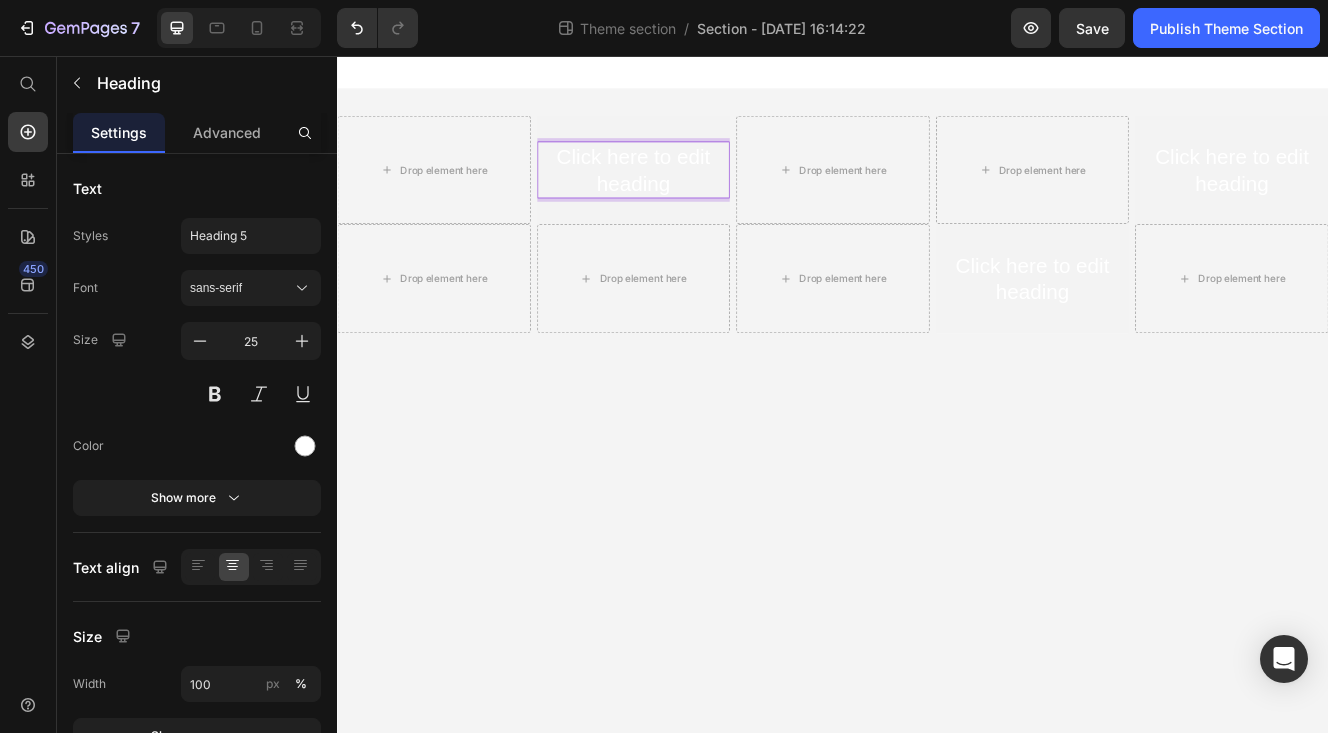 click on "Click here to edit heading" at bounding box center (696, 193) 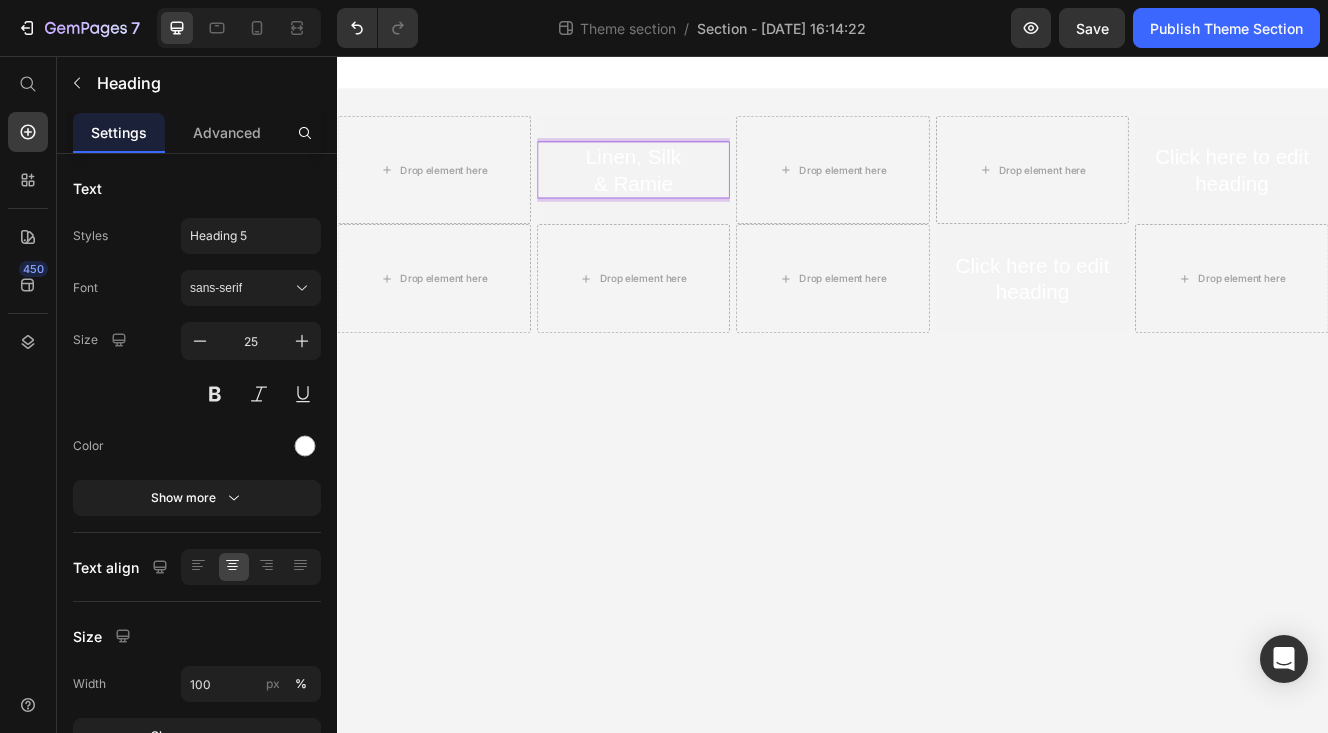 click on "Linen, Silk  & Ramie" at bounding box center [696, 193] 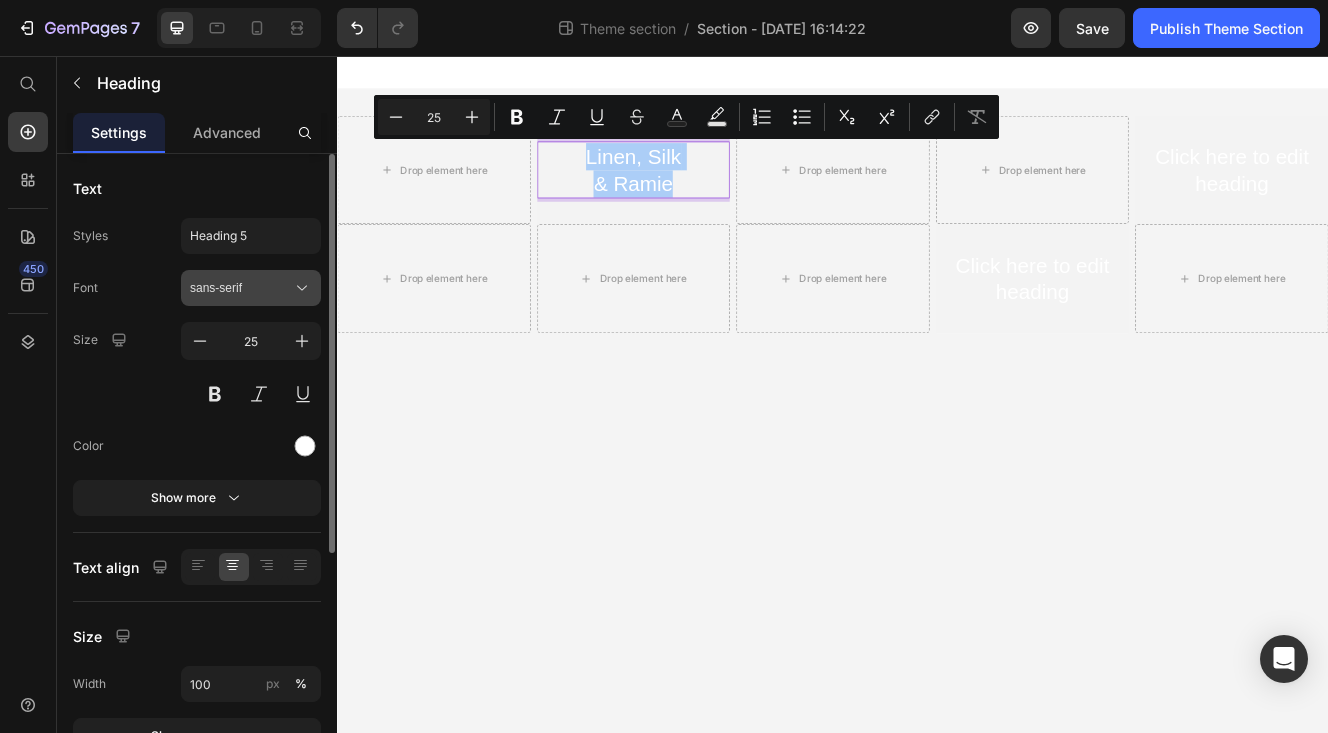 click on "sans-serif" at bounding box center [251, 288] 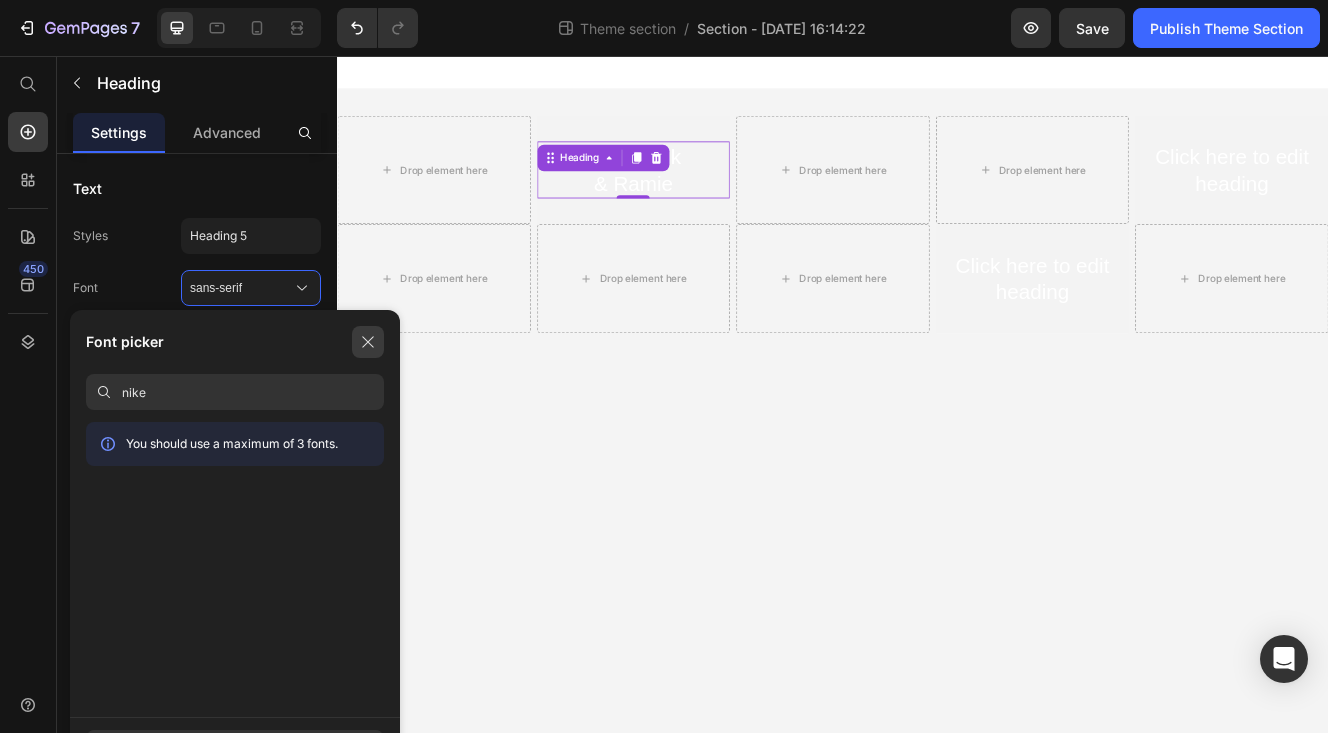 type on "nike" 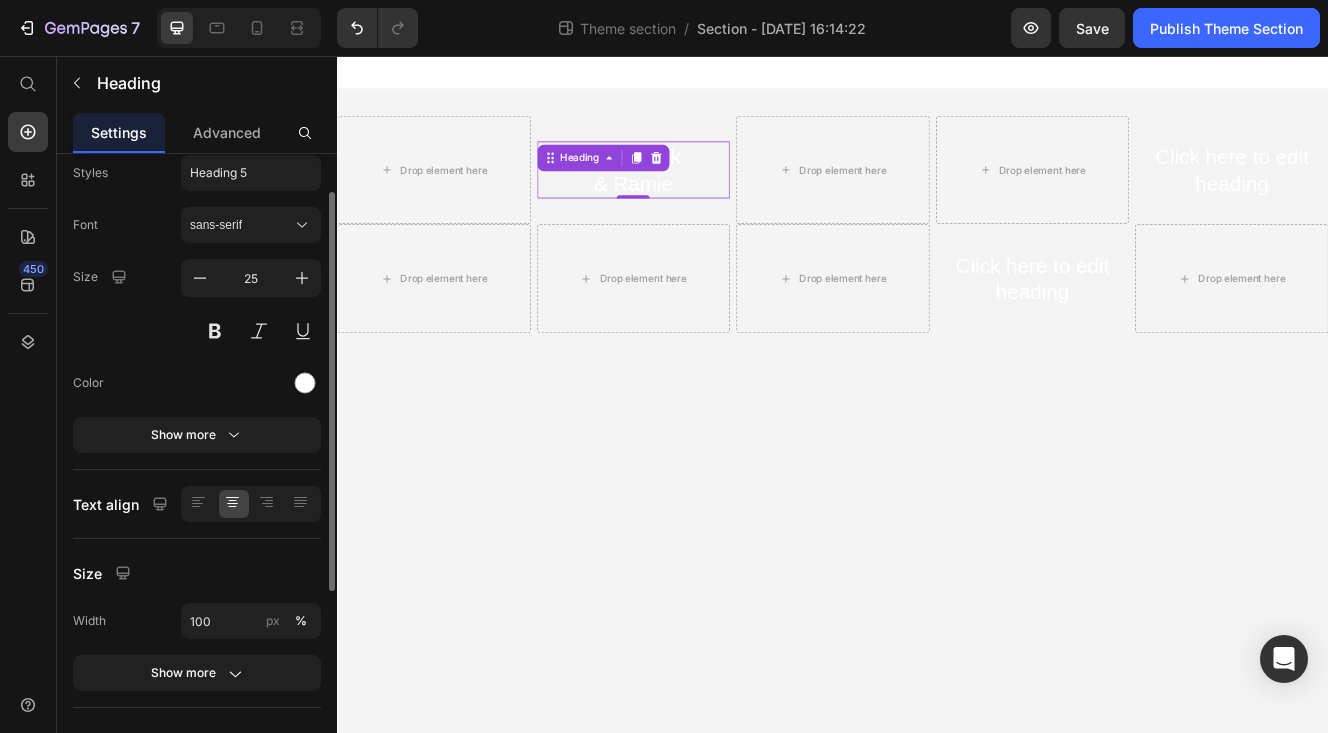 scroll, scrollTop: 62, scrollLeft: 0, axis: vertical 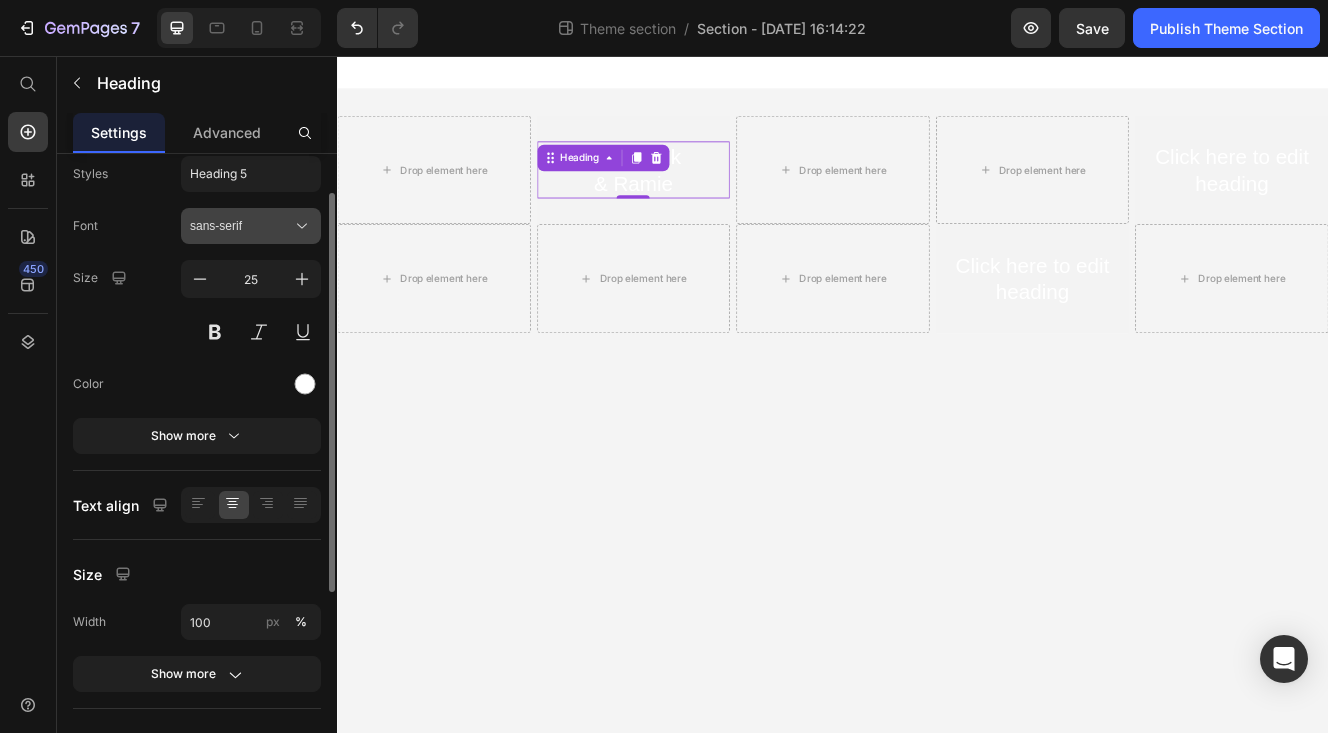 click on "sans-serif" at bounding box center [241, 226] 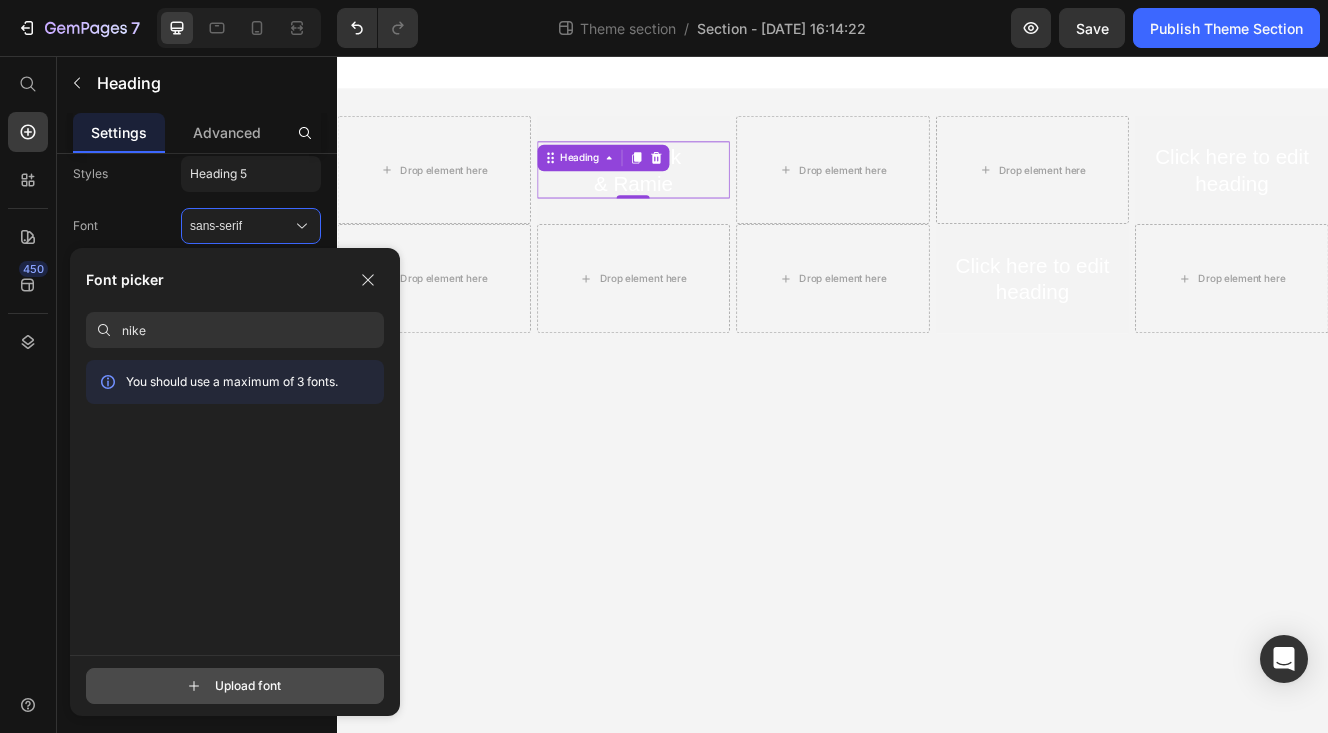 click 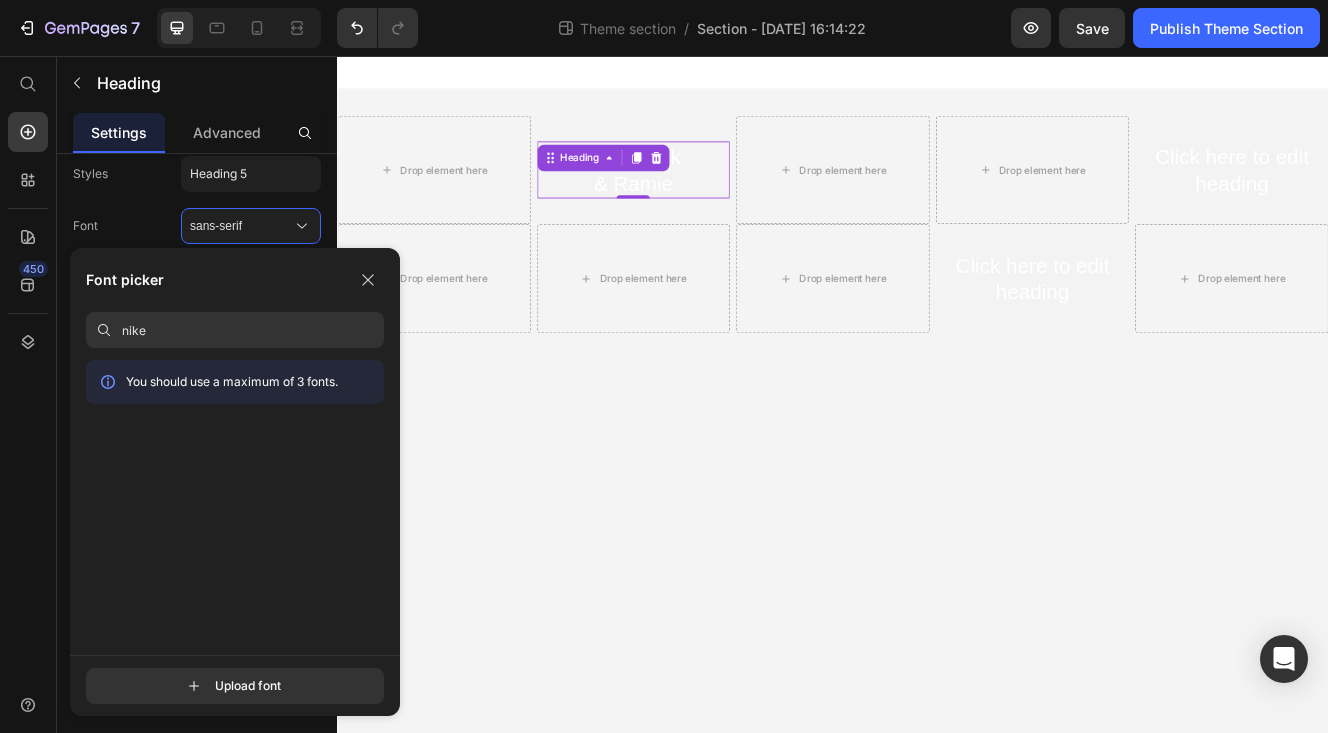 type on "C:\fakepath\NIKEA.ttf" 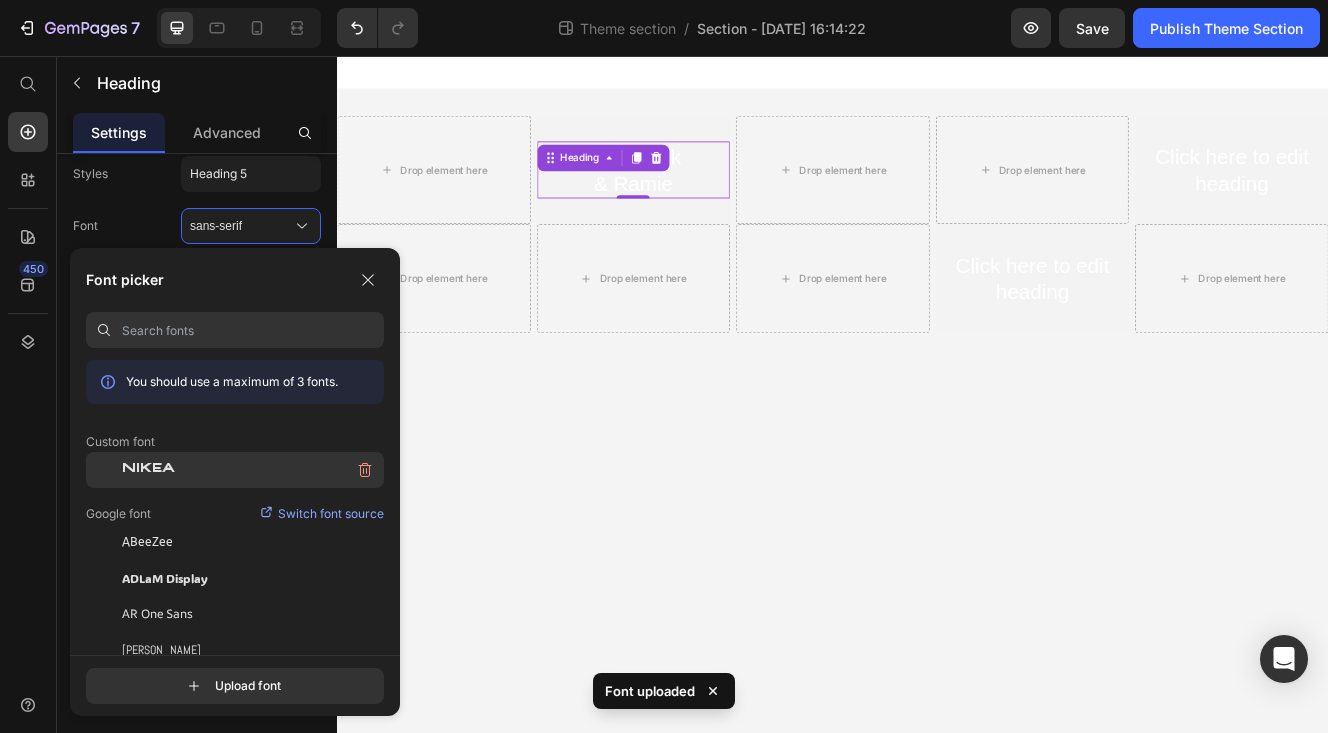 click on "NIKEA" 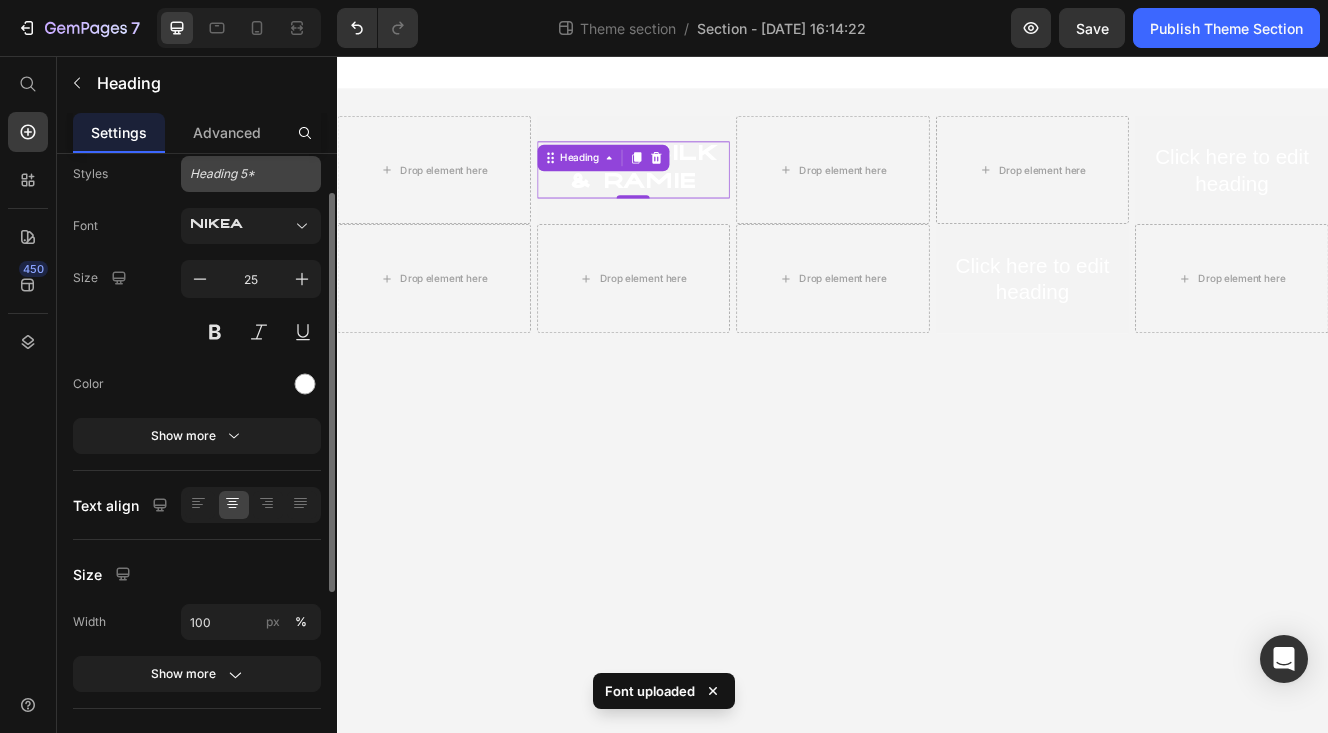 click on "Heading 5*" at bounding box center [239, 174] 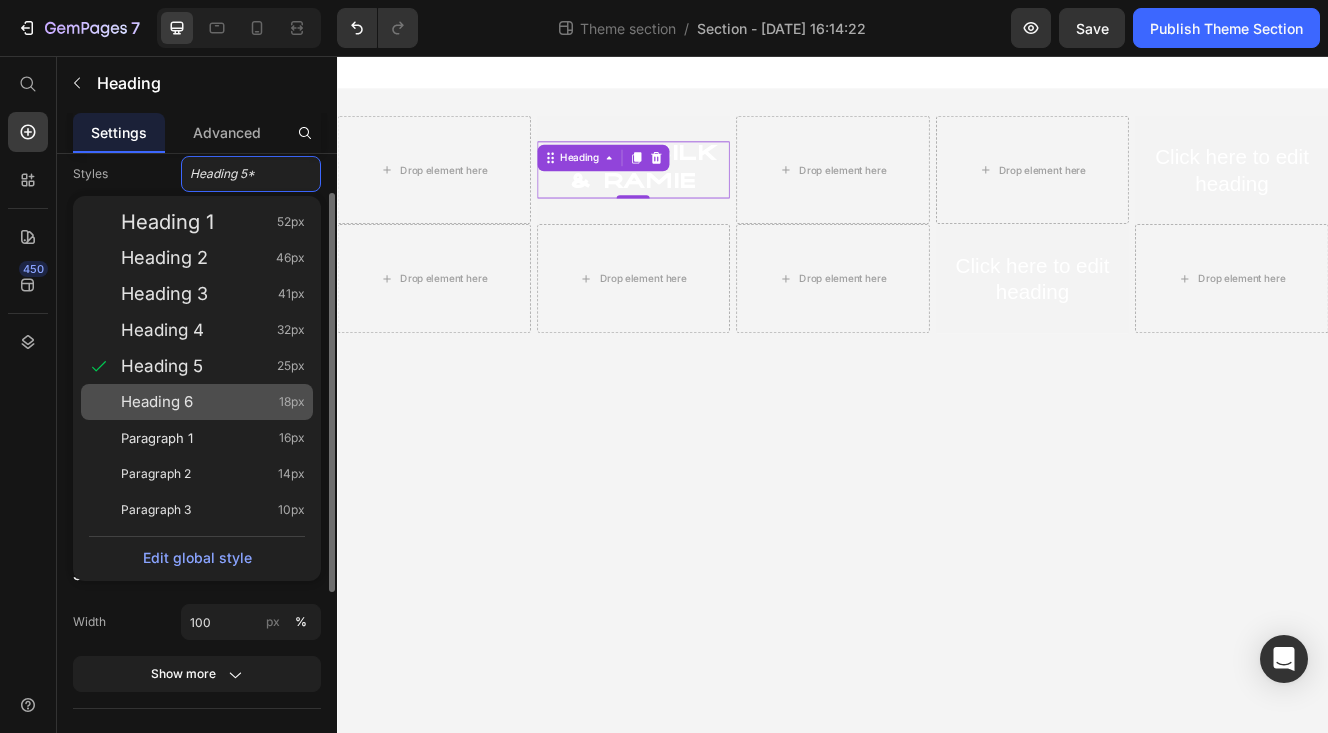 click on "Heading 6 18px" at bounding box center [213, 402] 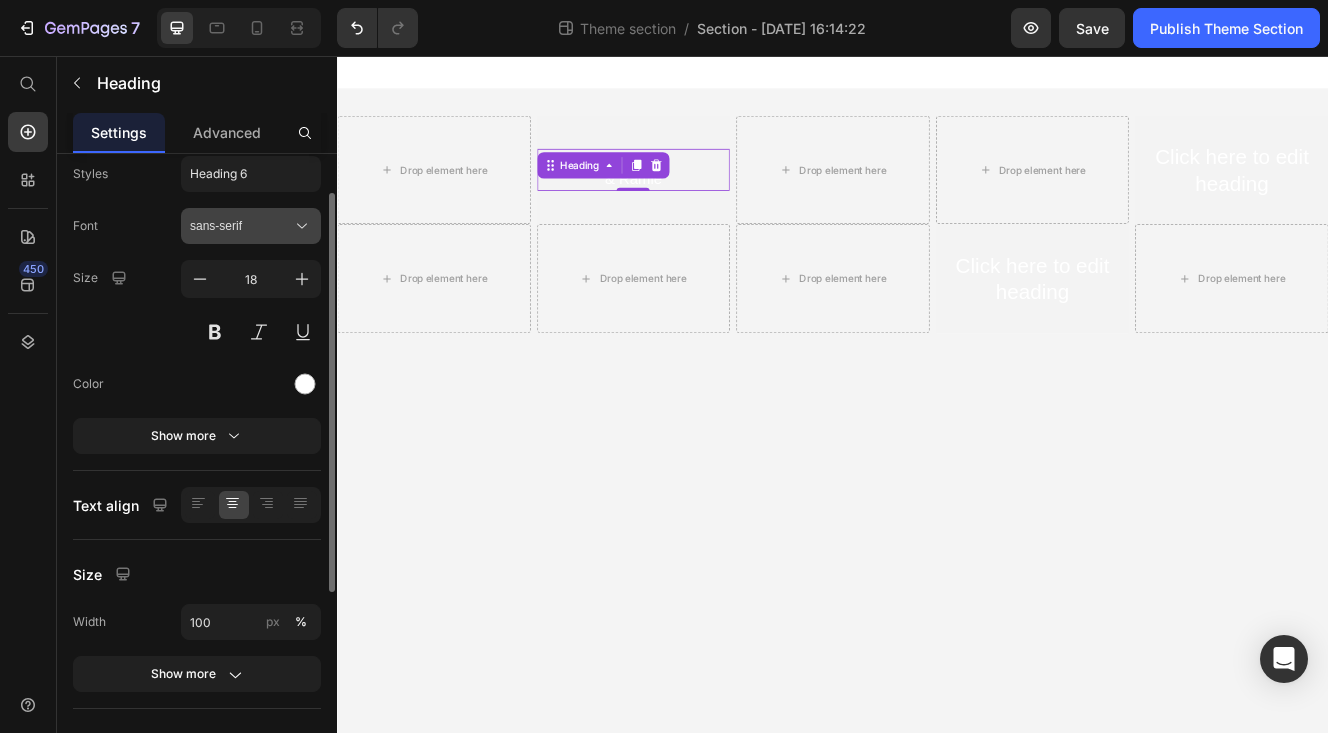 click on "sans-serif" at bounding box center [241, 226] 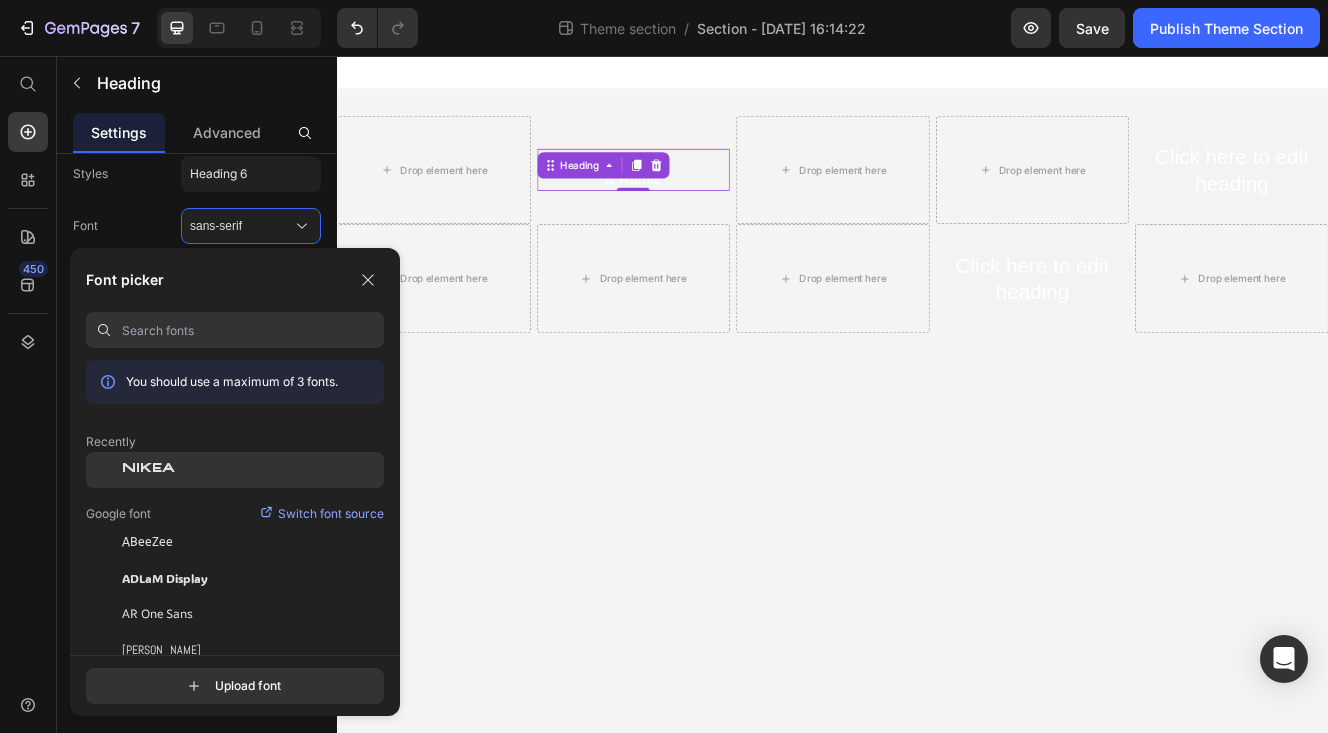 click on "NIKEA" 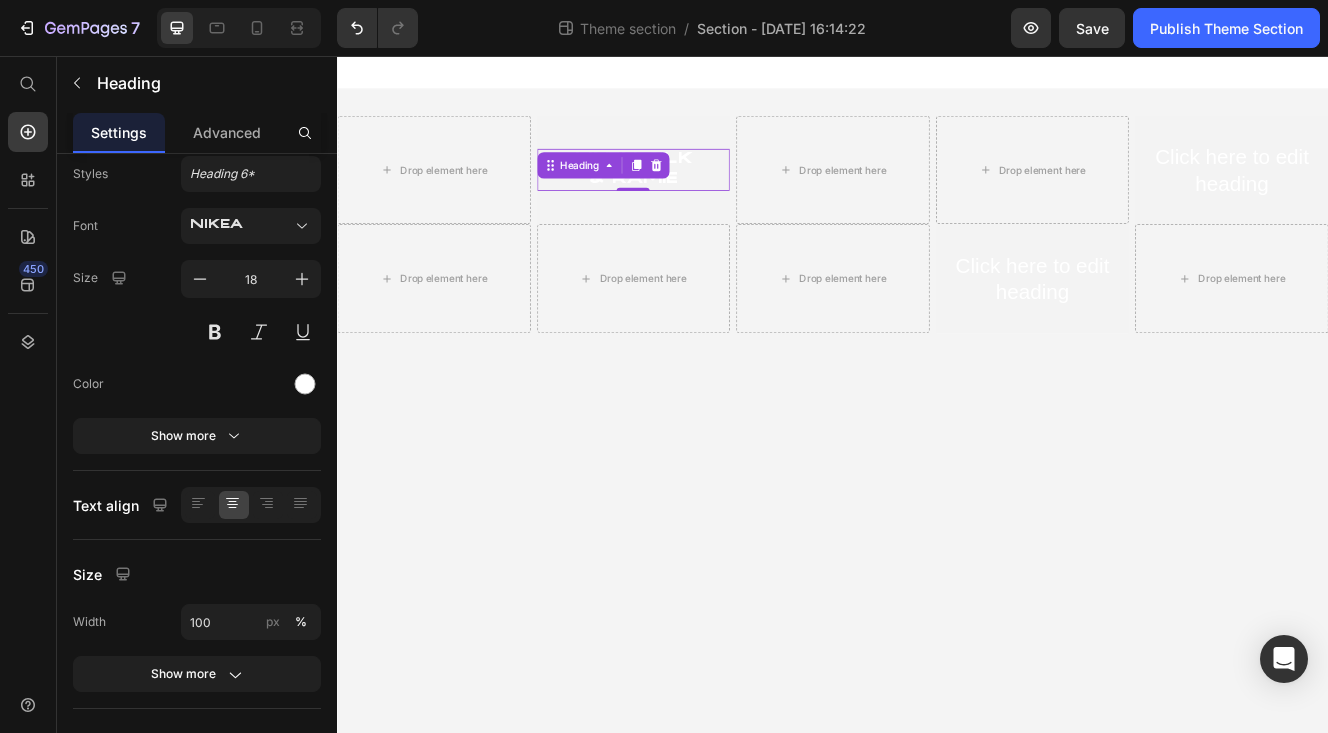 click on "Drop element here Linen, Silk  & Ramie Heading   0 Hero Banner
Drop element here
Drop element here Click here to edit heading Heading Hero Banner Row Row
Drop element here
Drop element here
Drop element here Click here to edit heading Heading Hero Banner
Drop element here Row Row Root
Drag & drop element from sidebar or
Explore Library
Add section Choose templates inspired by CRO experts Generate layout from URL or image Add blank section then drag & drop elements" at bounding box center (937, 466) 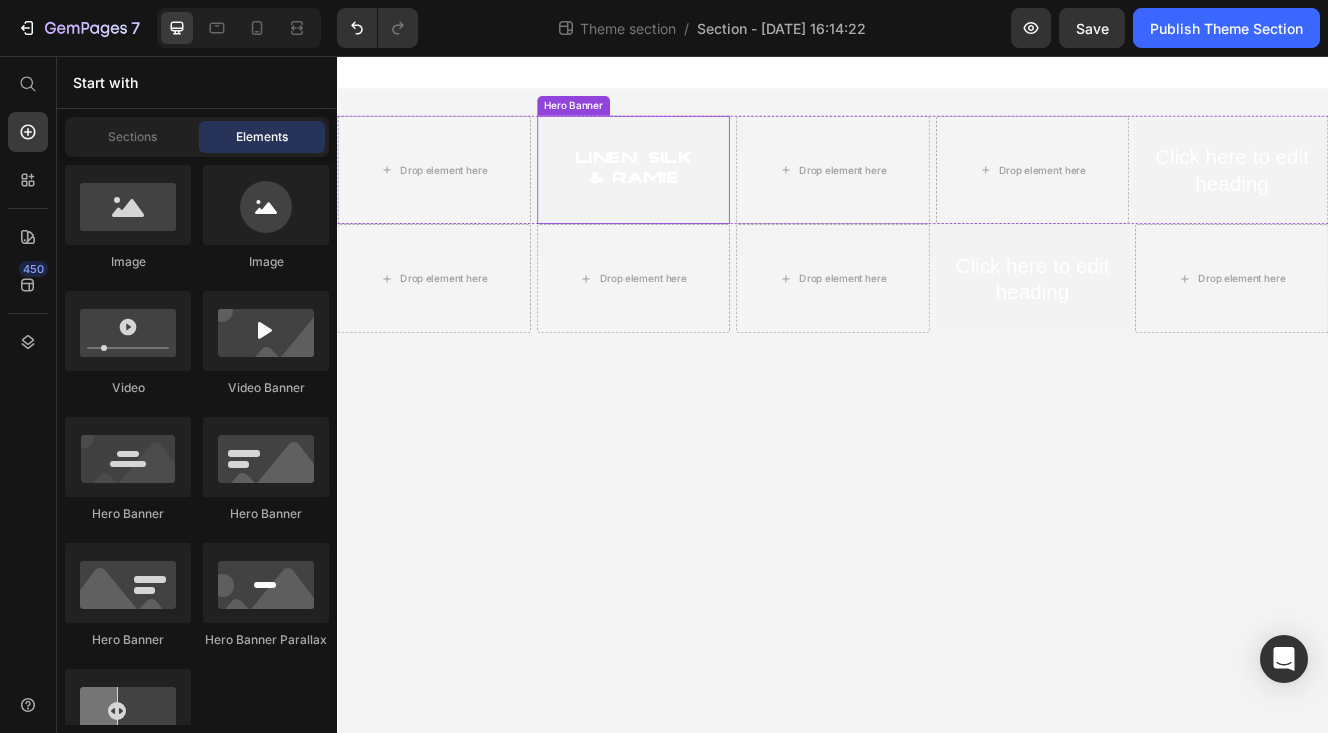 click on "Linen, Silk  & Ramie Heading" at bounding box center [696, 193] 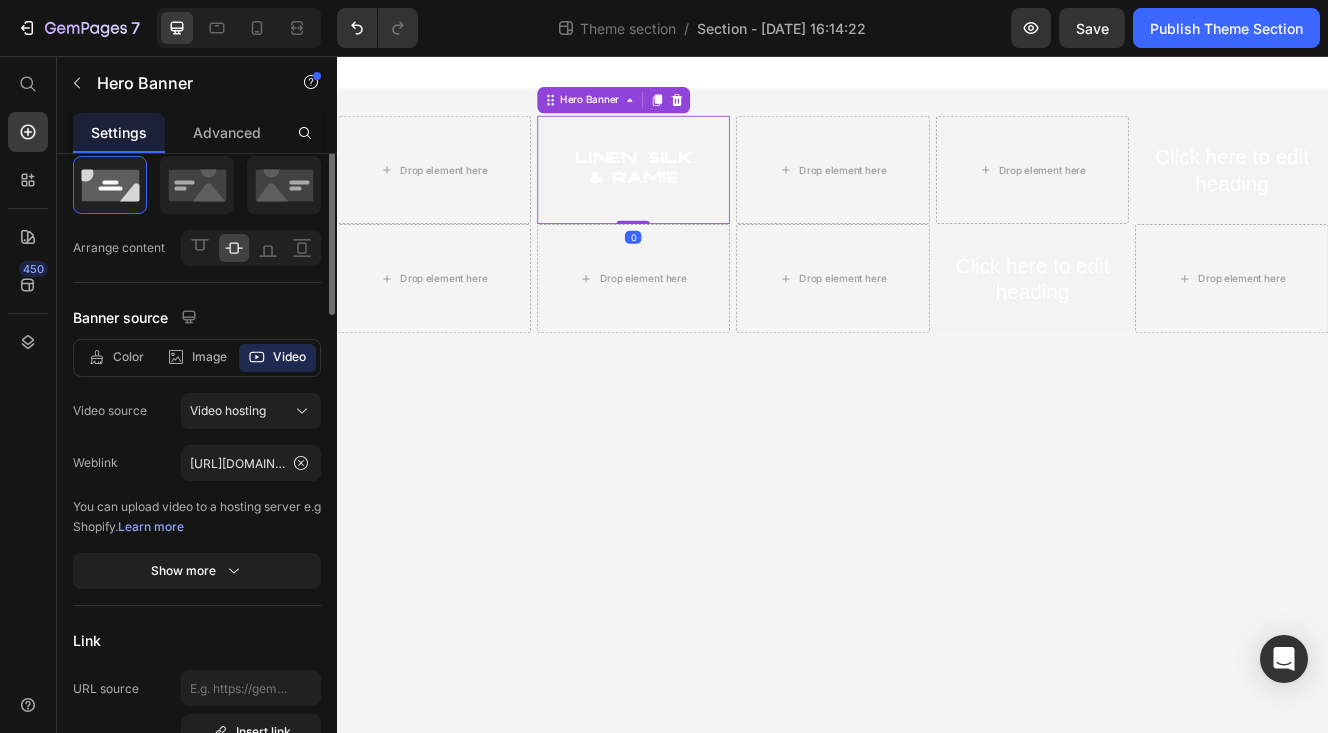 scroll, scrollTop: 0, scrollLeft: 0, axis: both 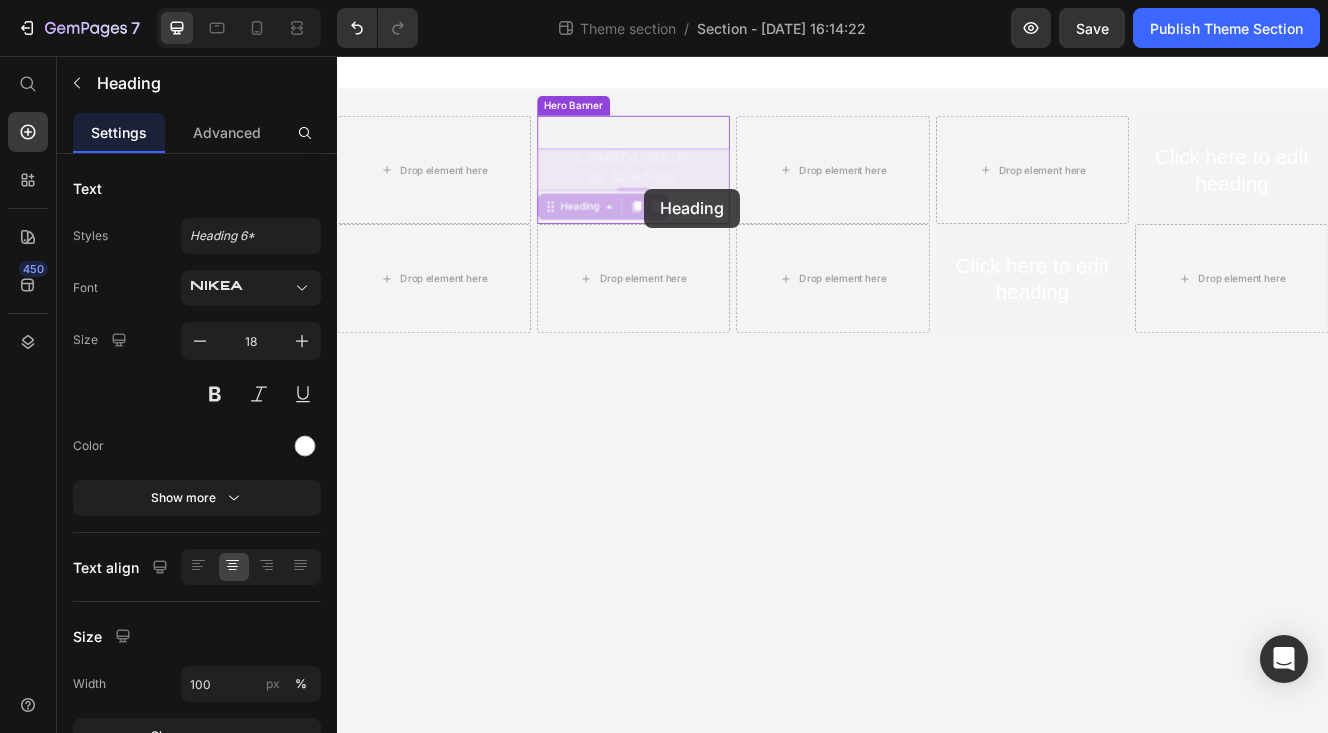 drag, startPoint x: 709, startPoint y: 191, endPoint x: 706, endPoint y: 221, distance: 30.149628 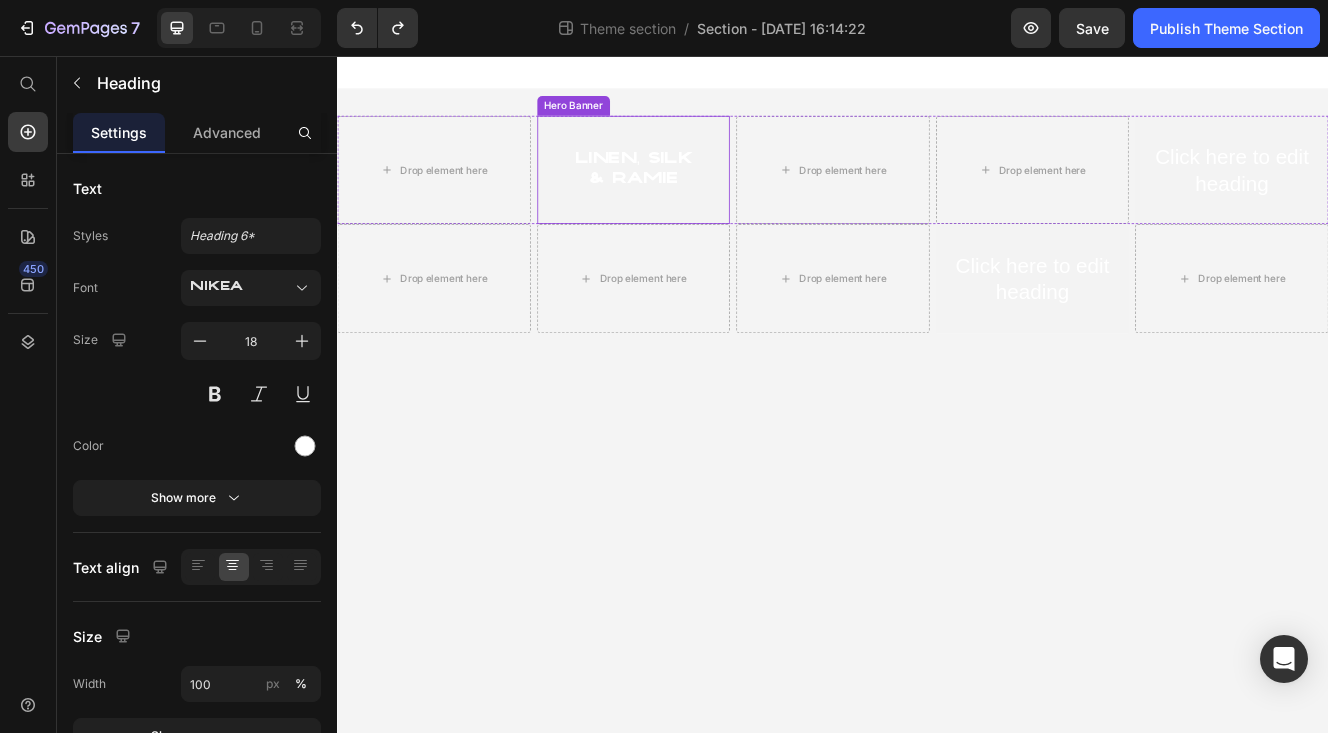 click on "Linen, Silk  & Ramie Heading" at bounding box center [696, 193] 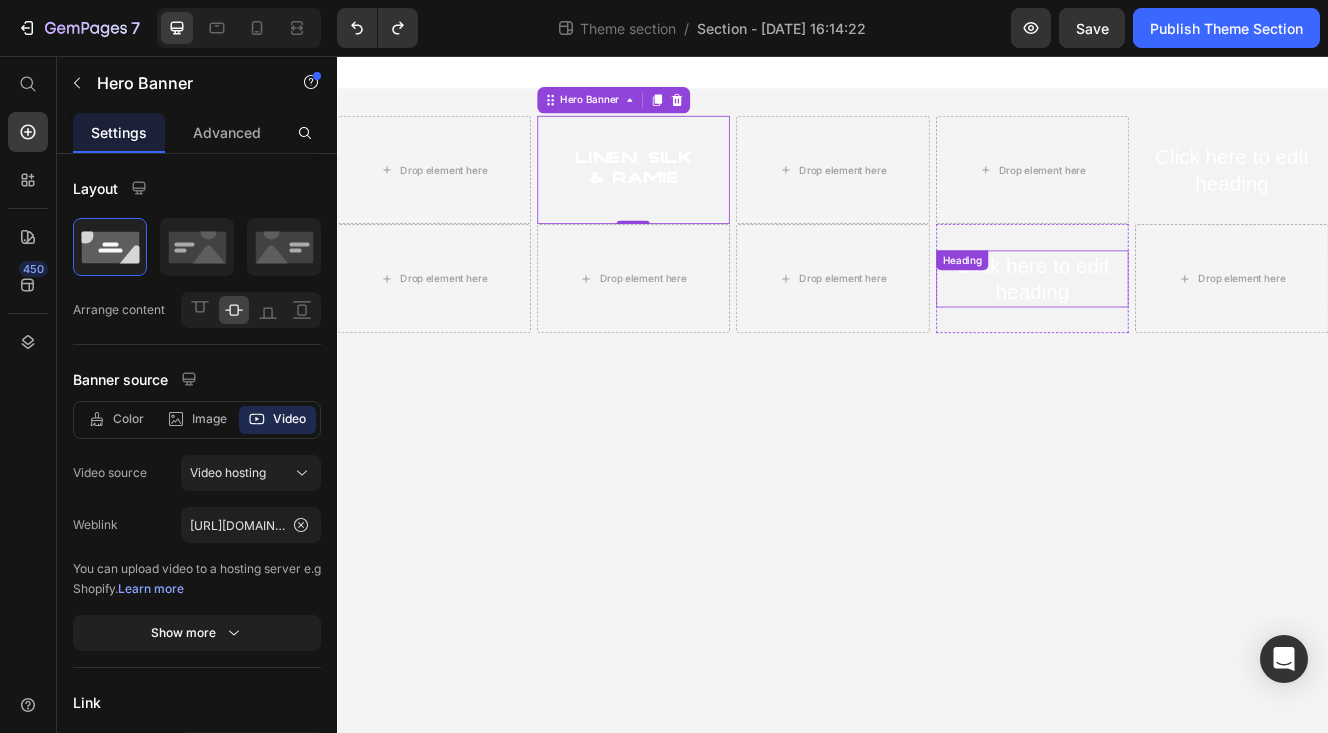 click on "Click here to edit heading" at bounding box center [1179, 325] 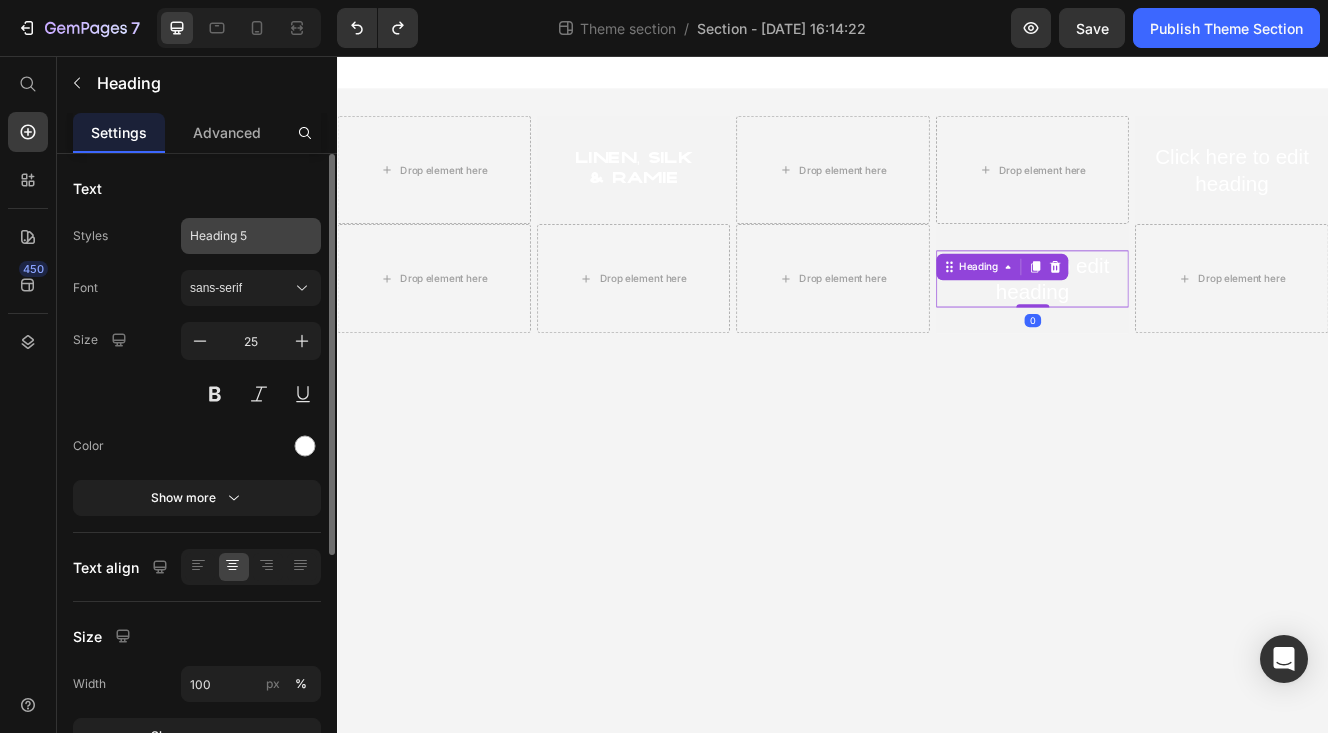 click on "Heading 5" at bounding box center [239, 236] 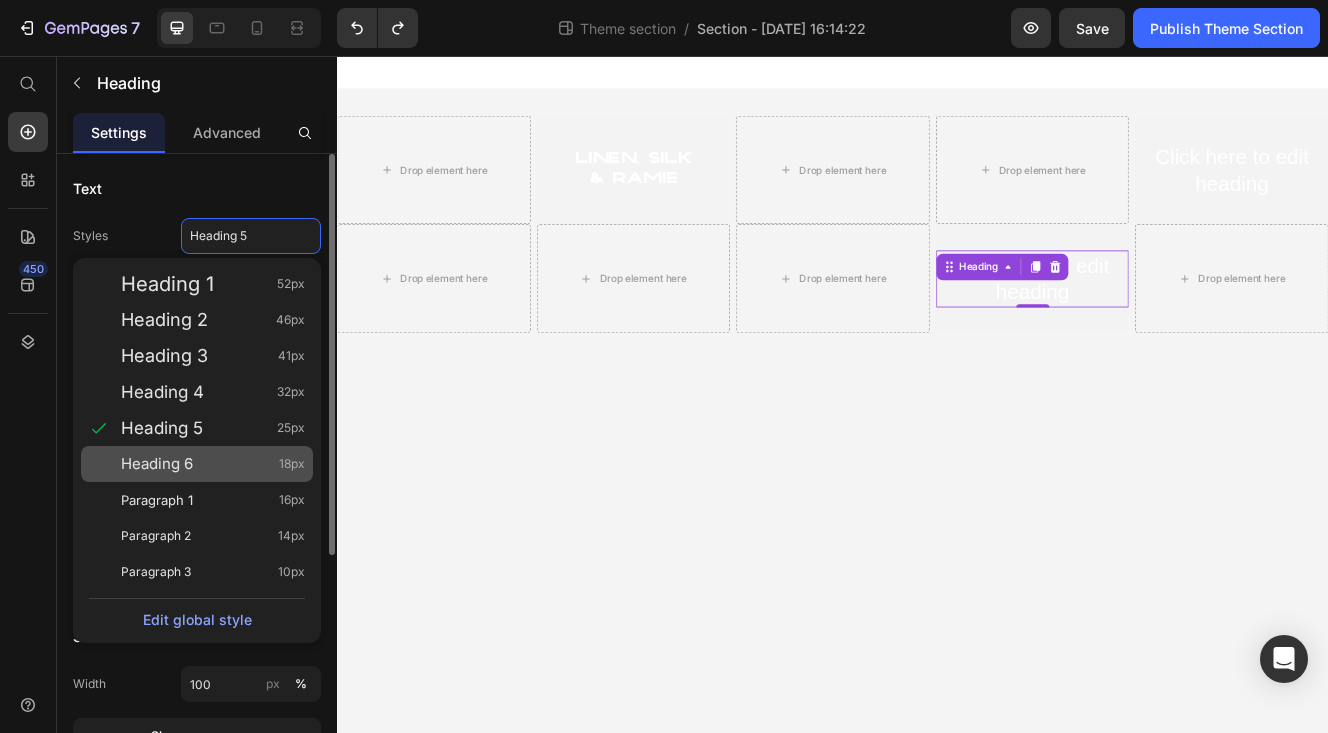 click on "Heading 6 18px" at bounding box center [213, 464] 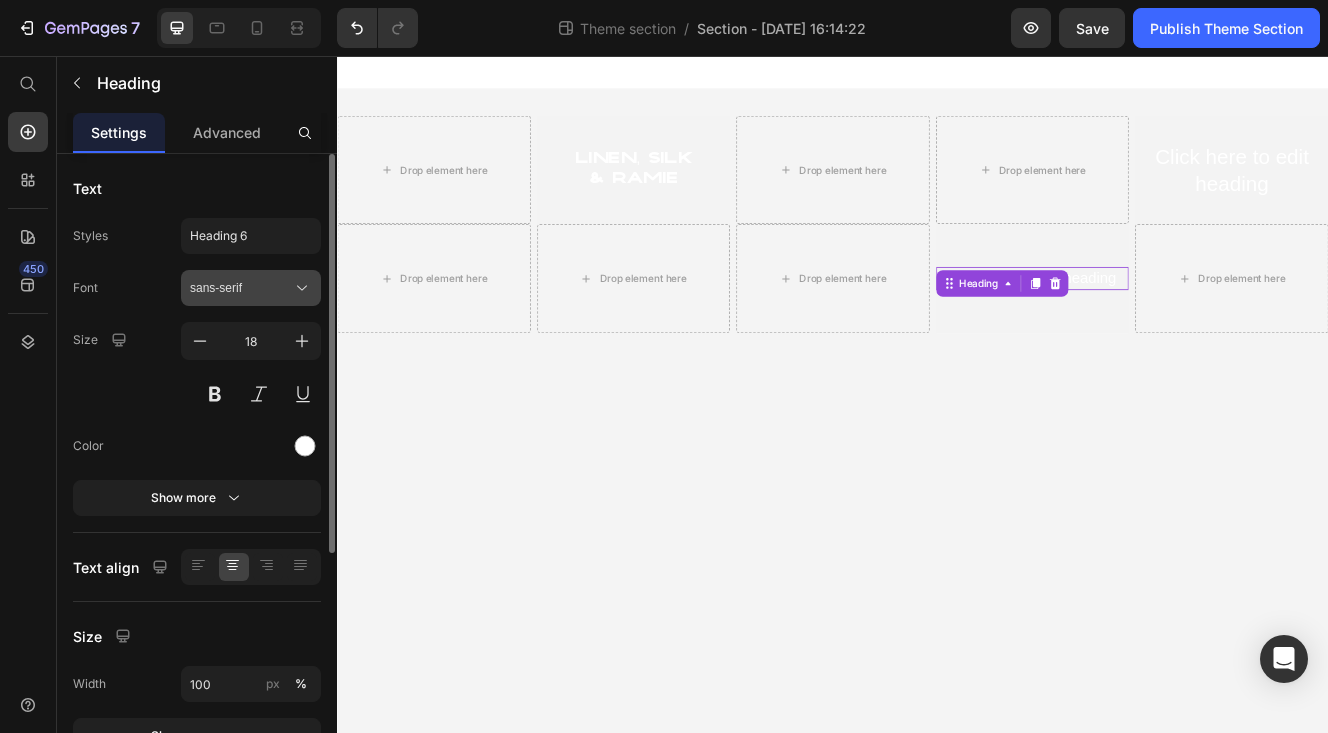 click on "sans-serif" at bounding box center [251, 288] 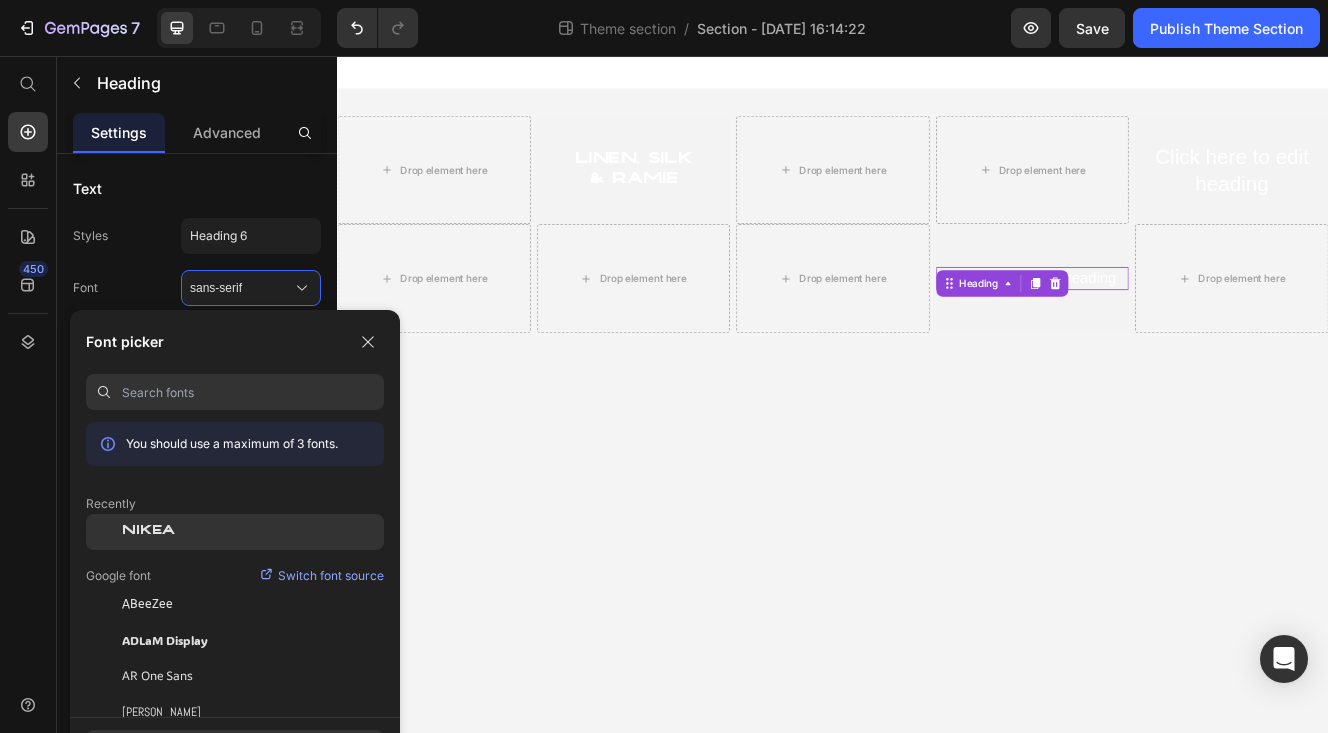 click on "NIKEA" 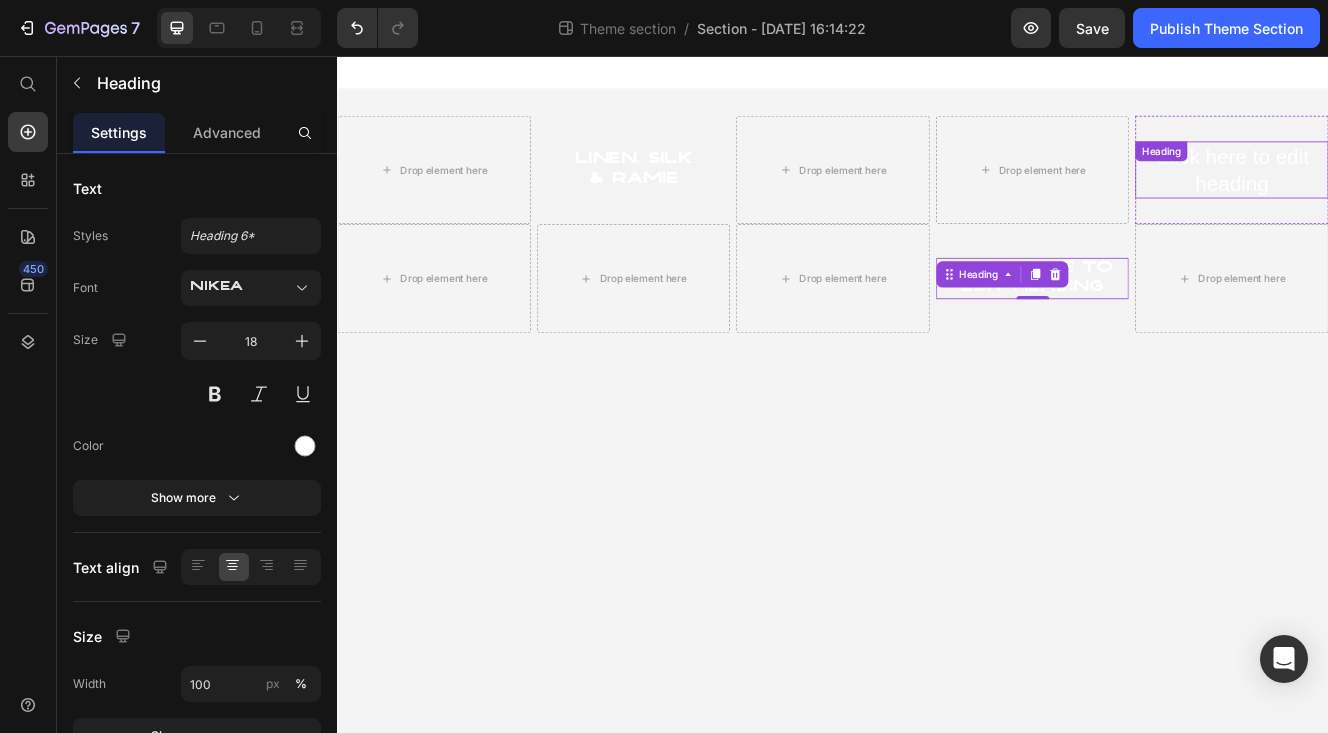 click on "Click here to edit heading" at bounding box center [1420, 193] 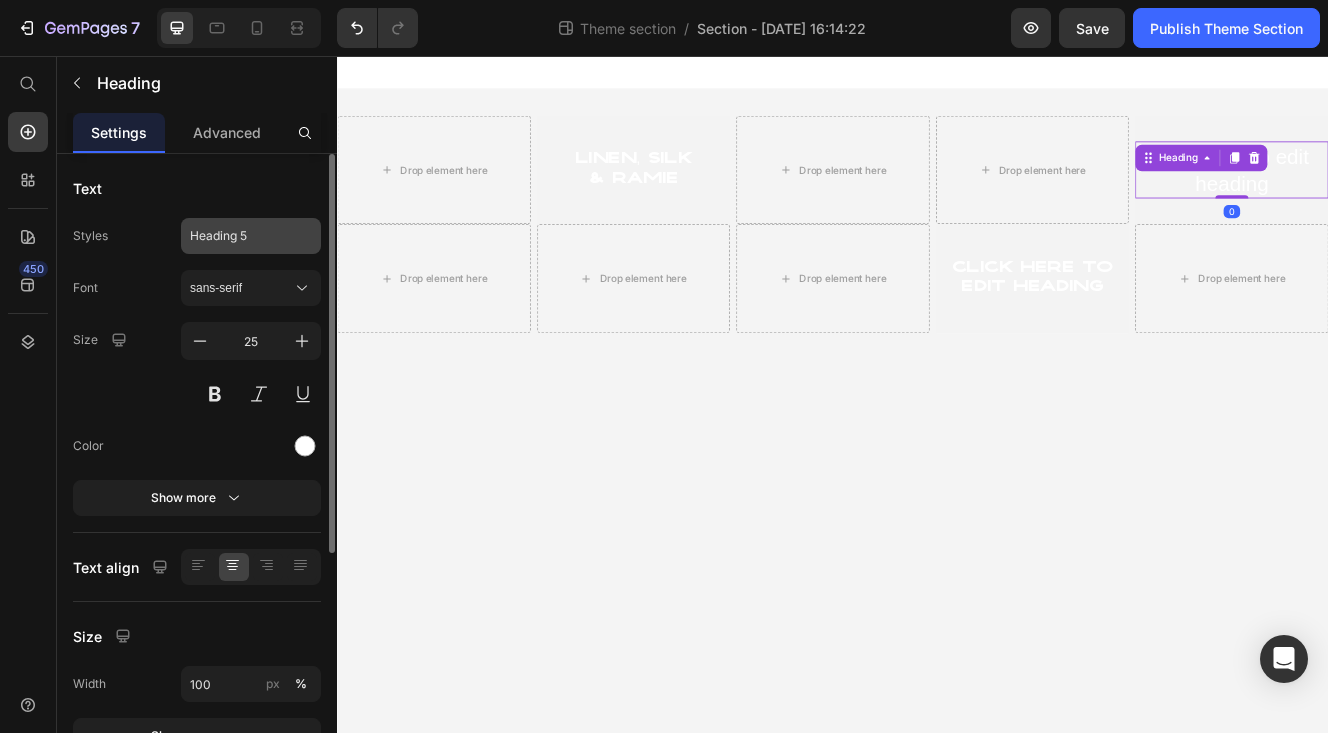 click on "Heading 5" 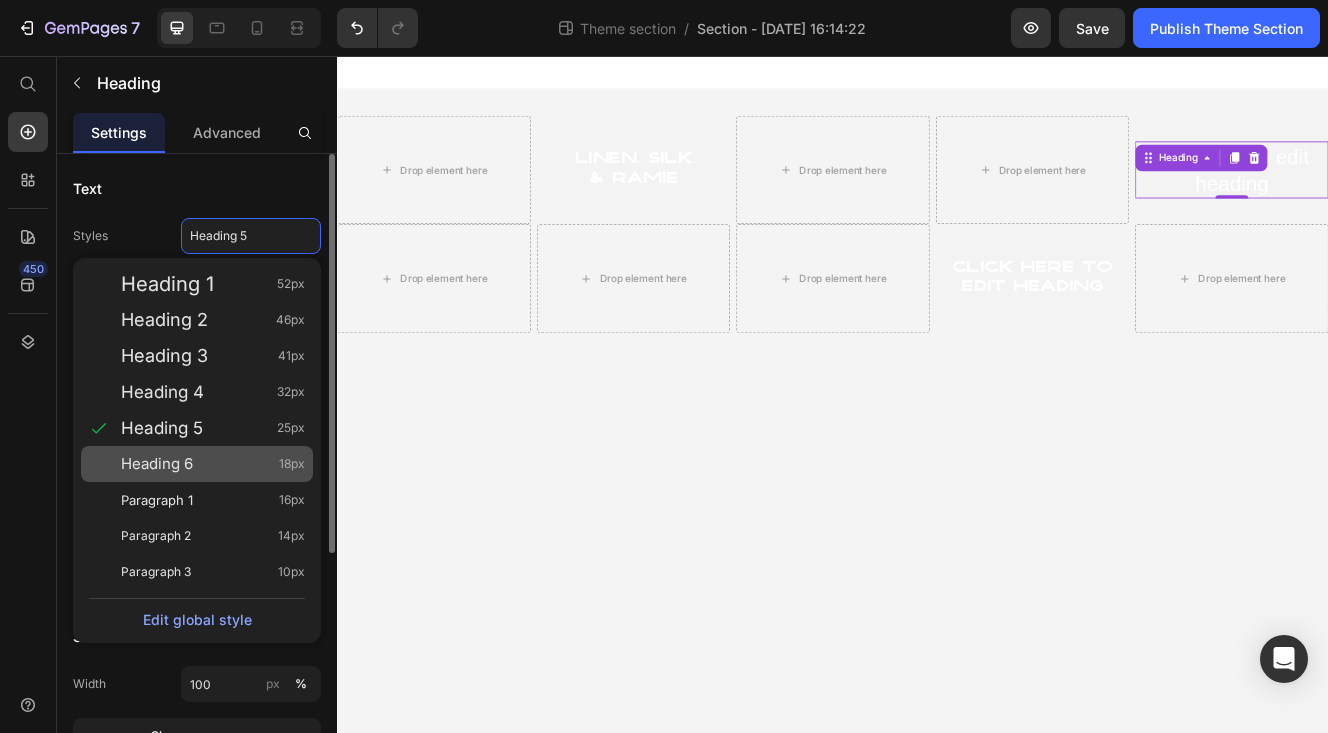 click on "Heading 6 18px" 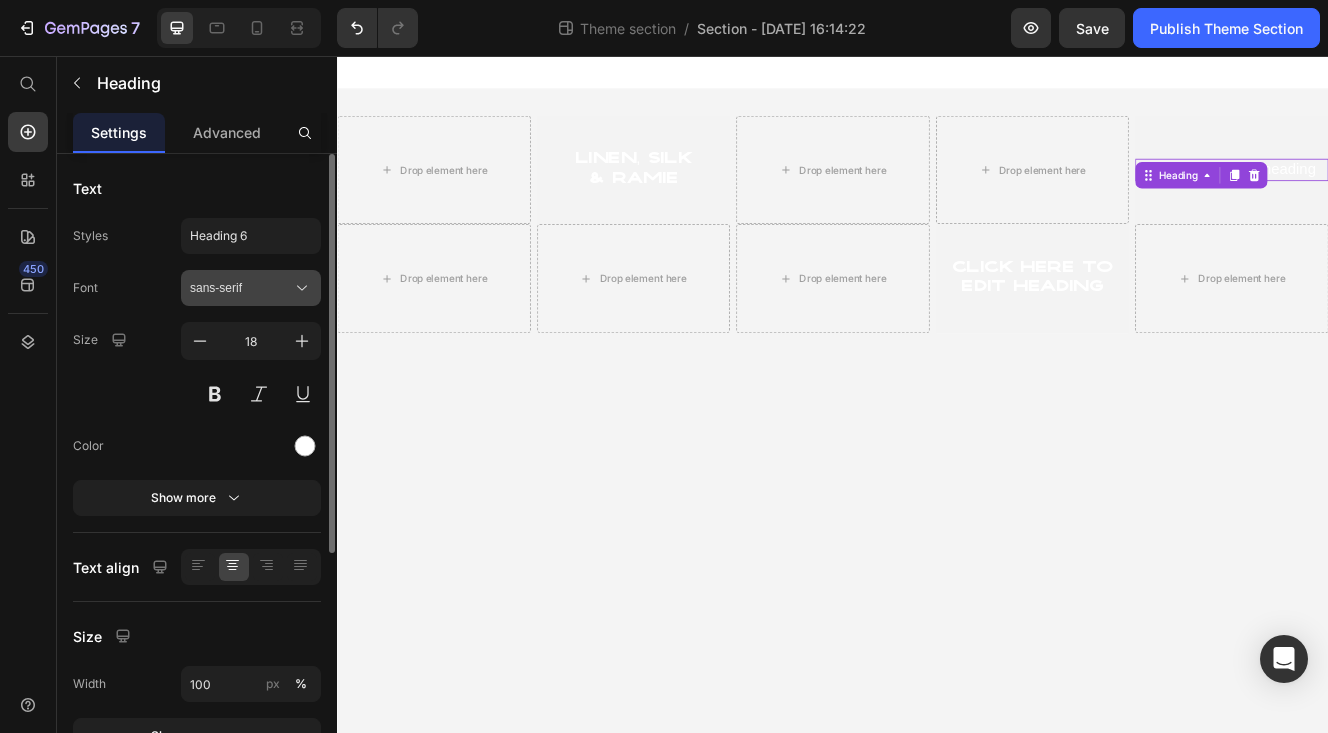 click on "sans-serif" at bounding box center [241, 288] 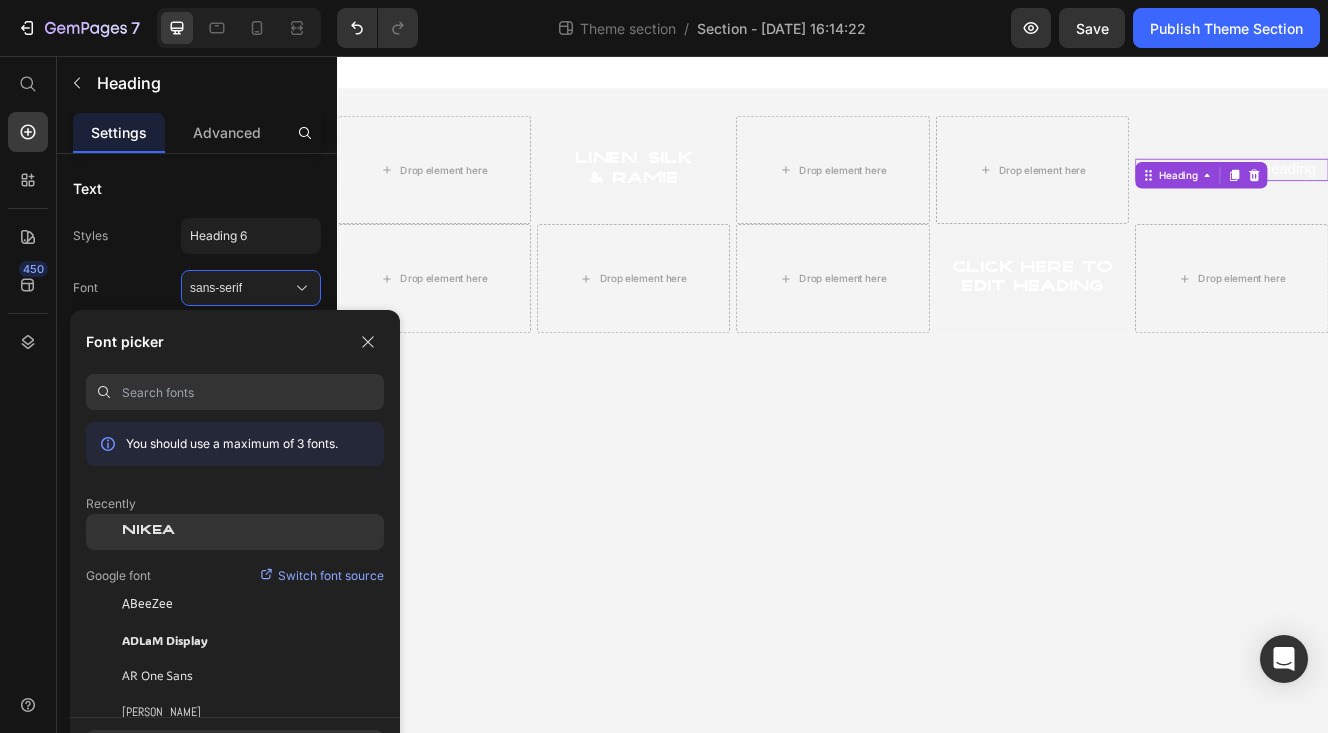 click on "NIKEA" 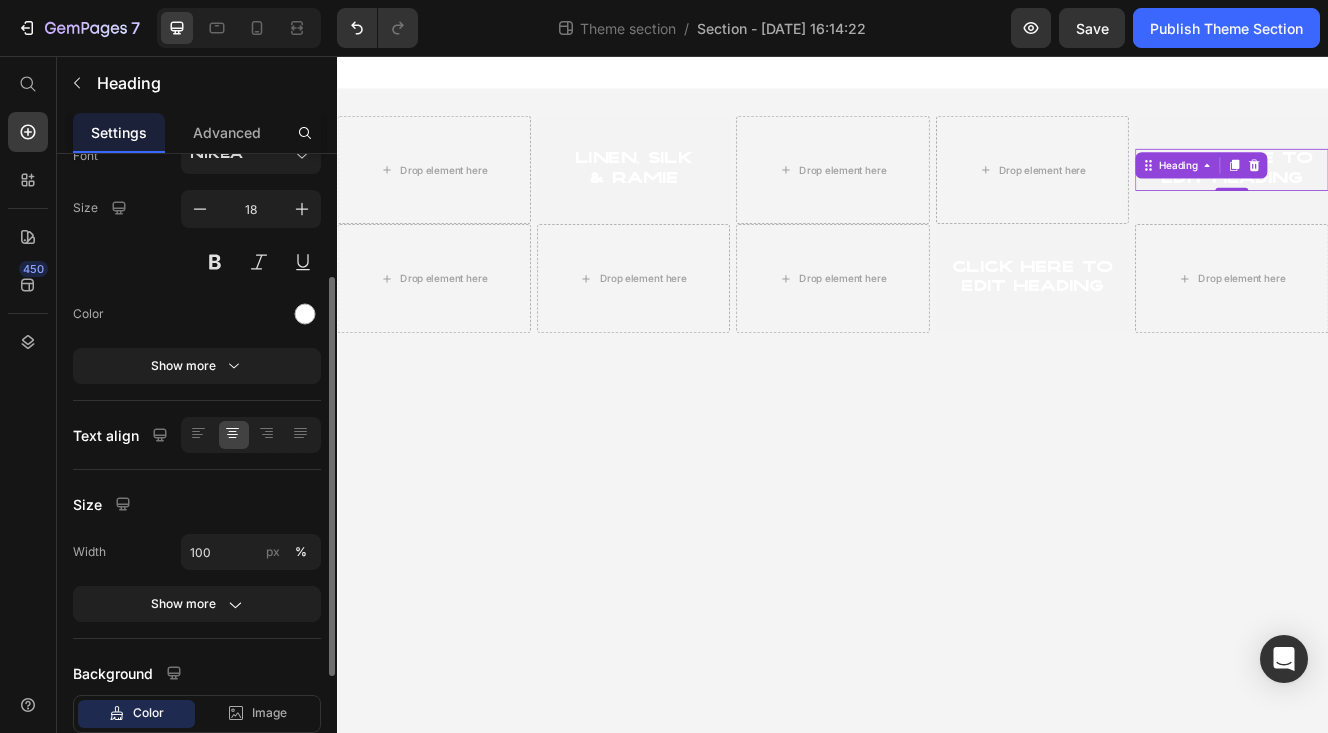 scroll, scrollTop: 0, scrollLeft: 0, axis: both 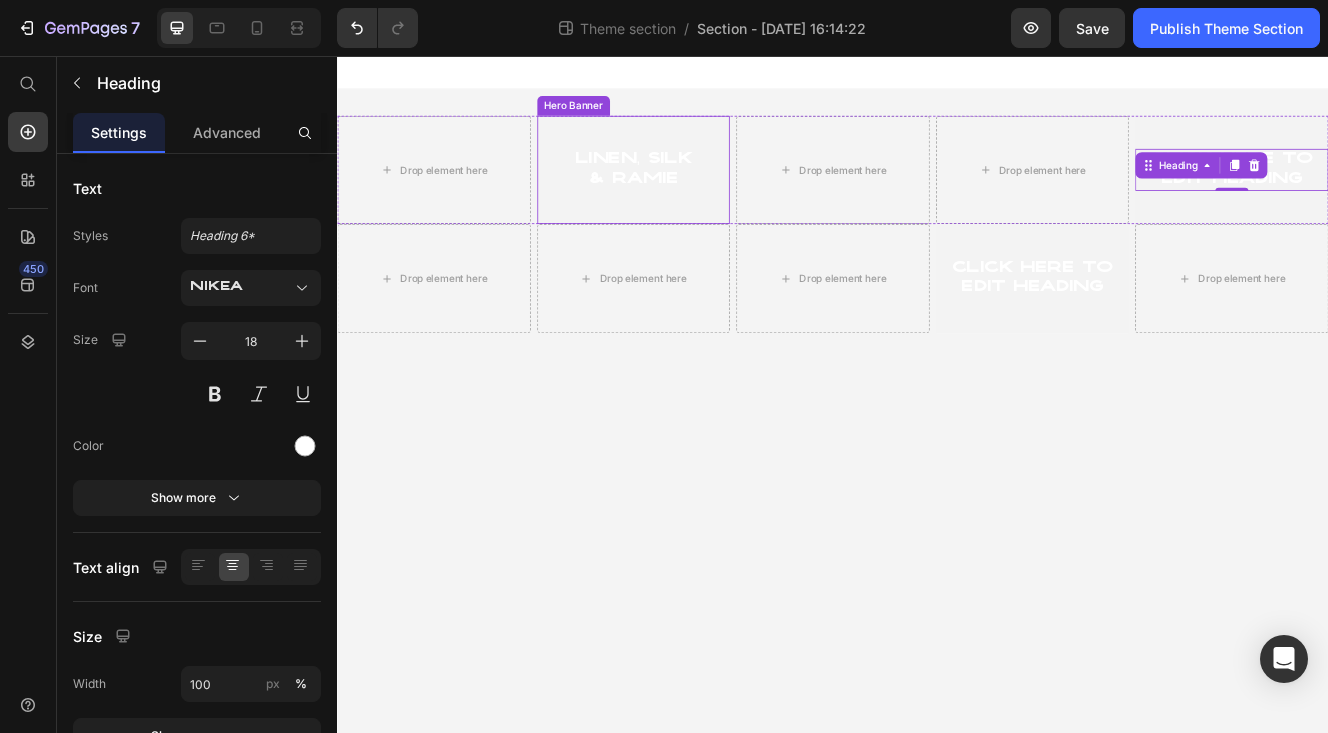 click on "Linen, Silk  & Ramie Heading" at bounding box center (696, 193) 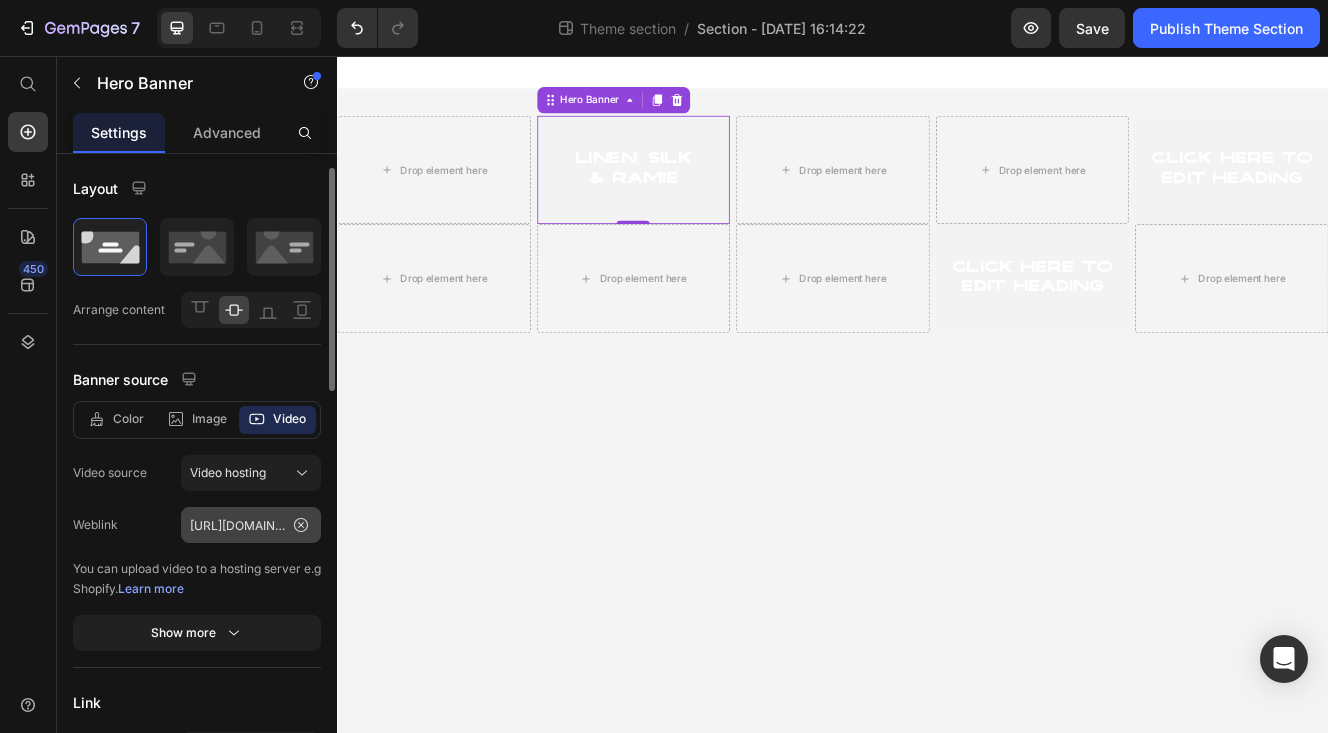 scroll, scrollTop: 19, scrollLeft: 0, axis: vertical 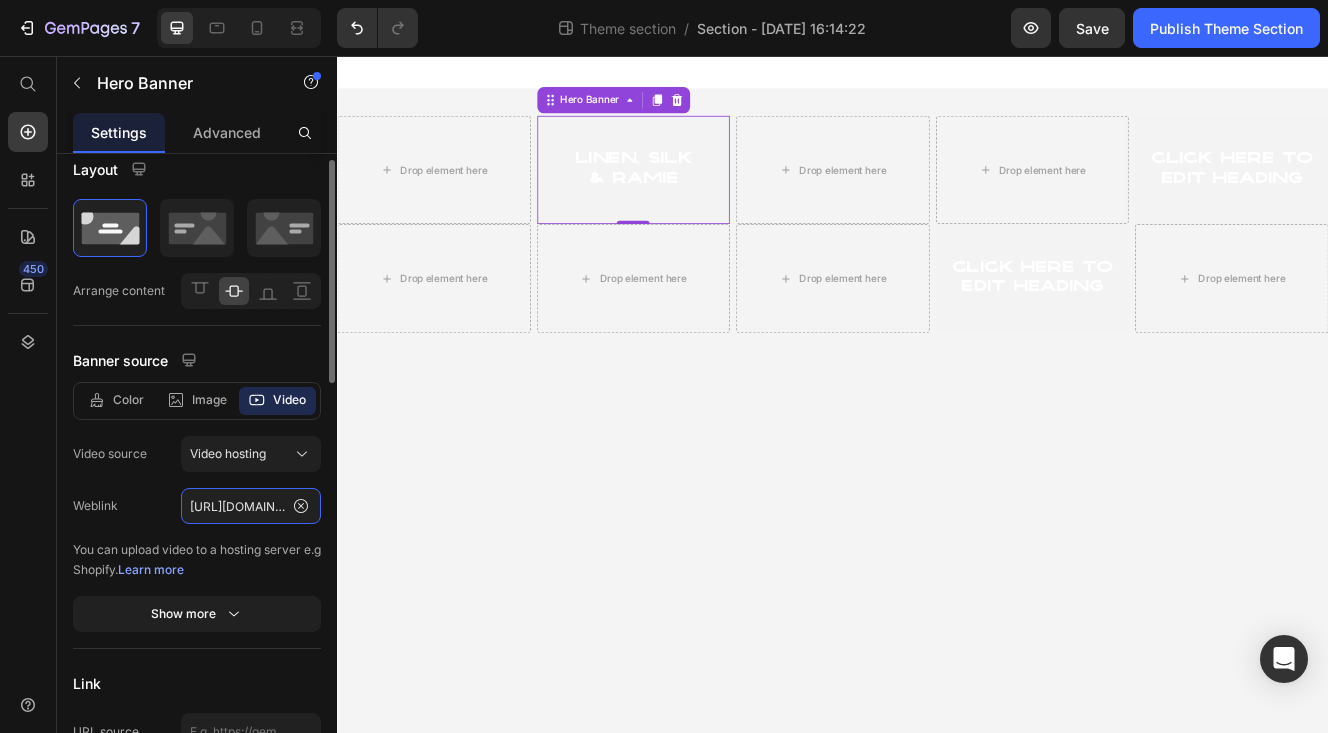 click on "https://media.w3.org/2010/05/sintel/trailer.mp4" 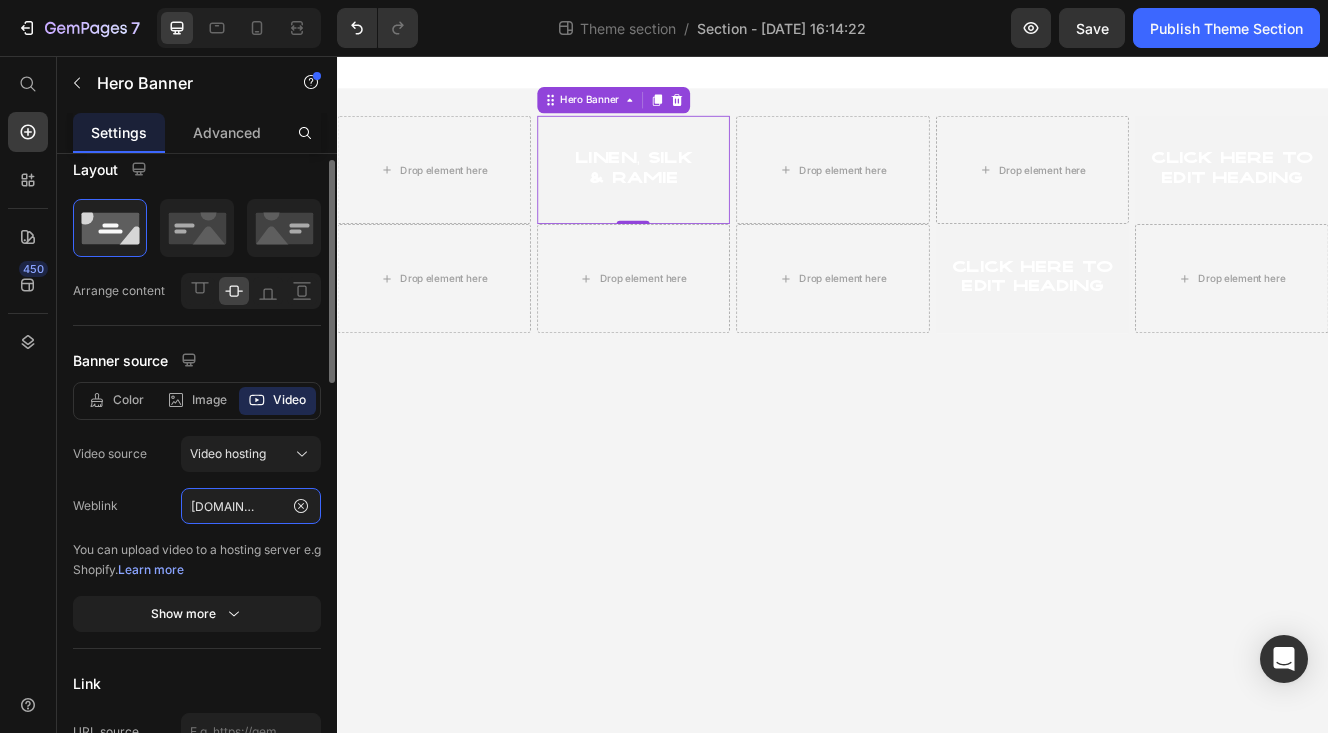 scroll, scrollTop: 0, scrollLeft: 0, axis: both 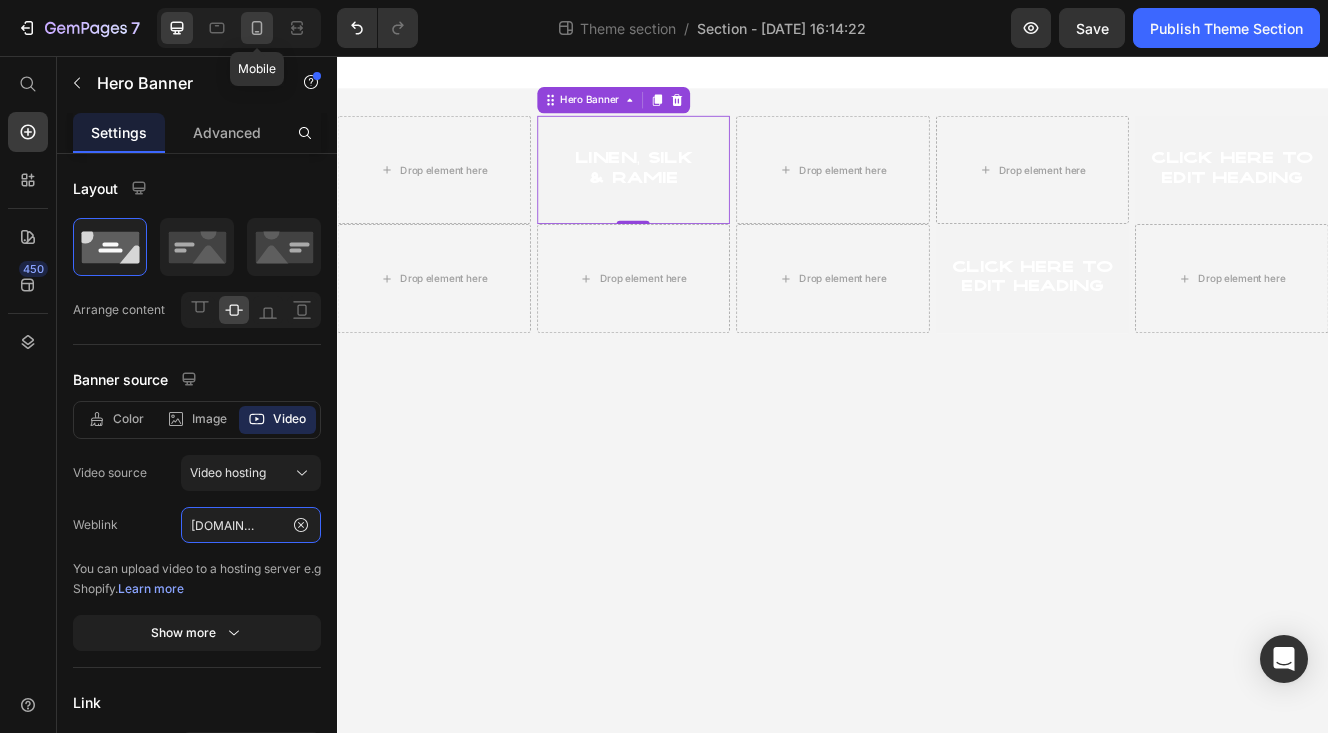 type on "[URL][DOMAIN_NAME]" 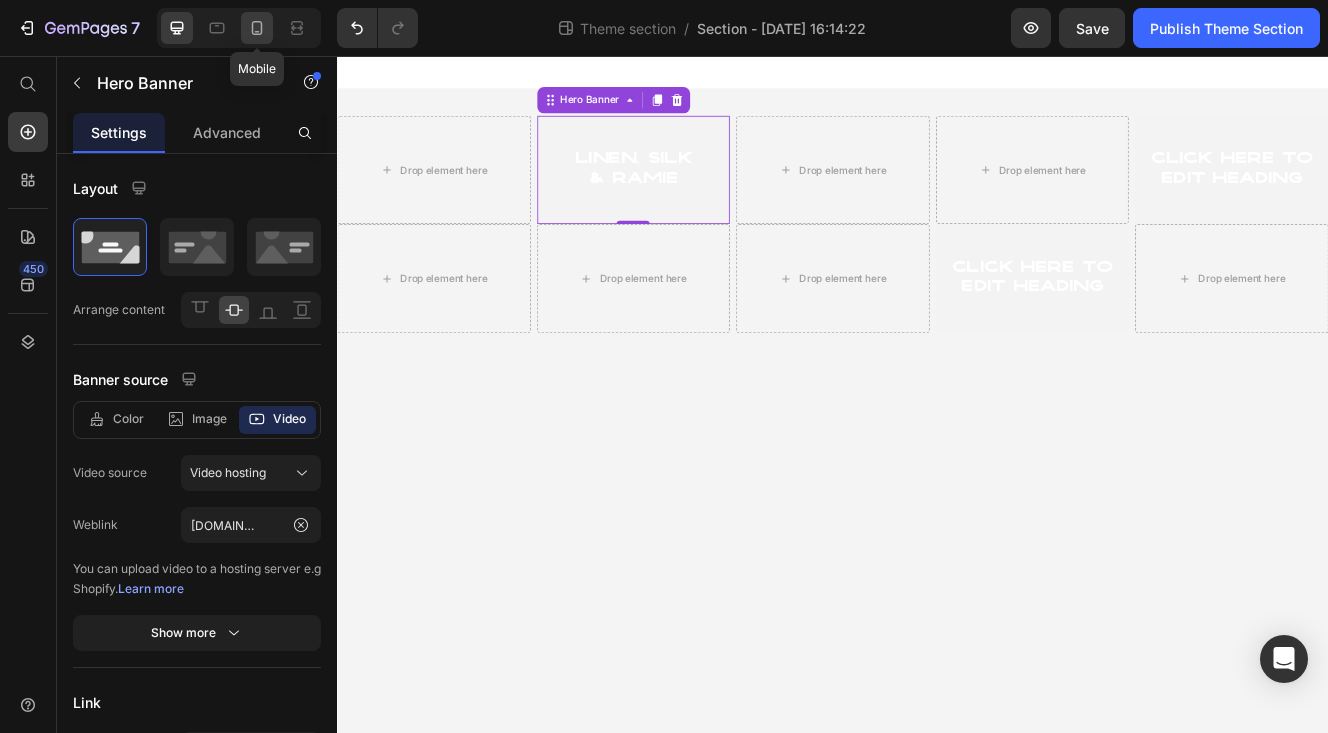 click 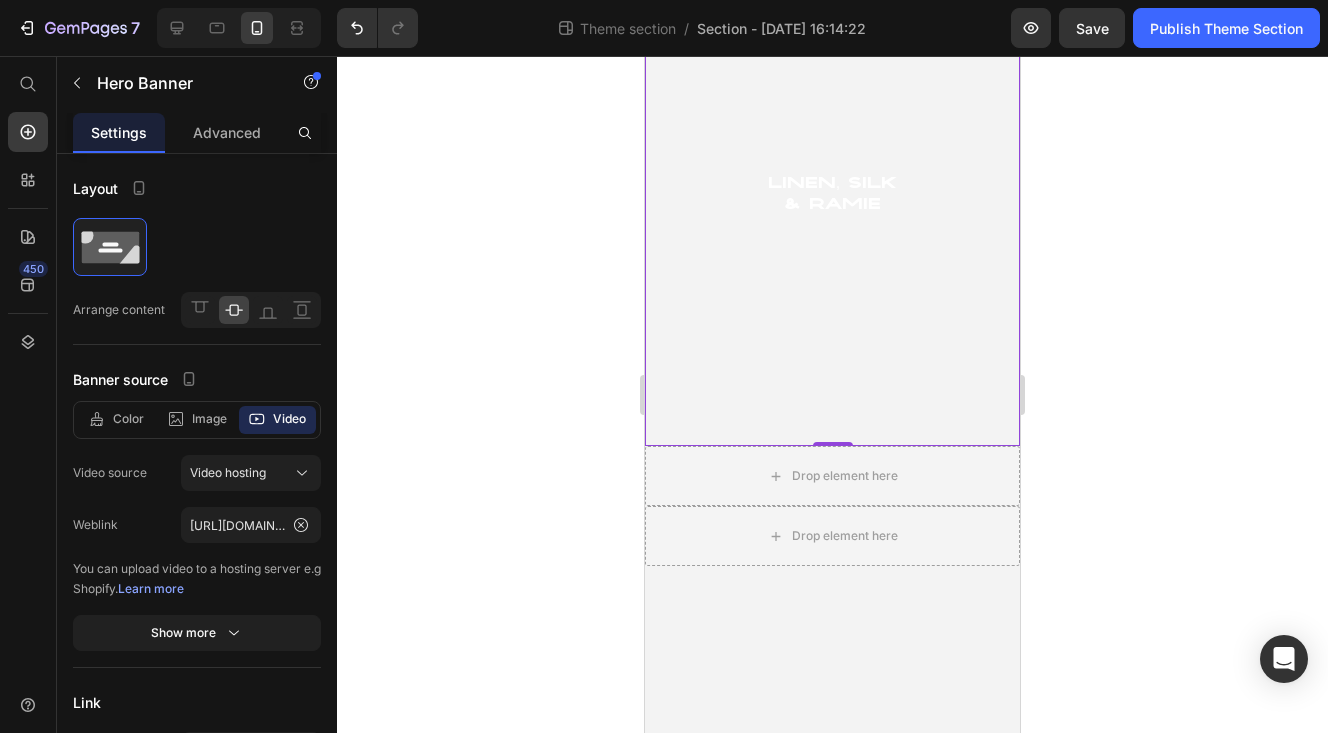 scroll, scrollTop: 0, scrollLeft: 0, axis: both 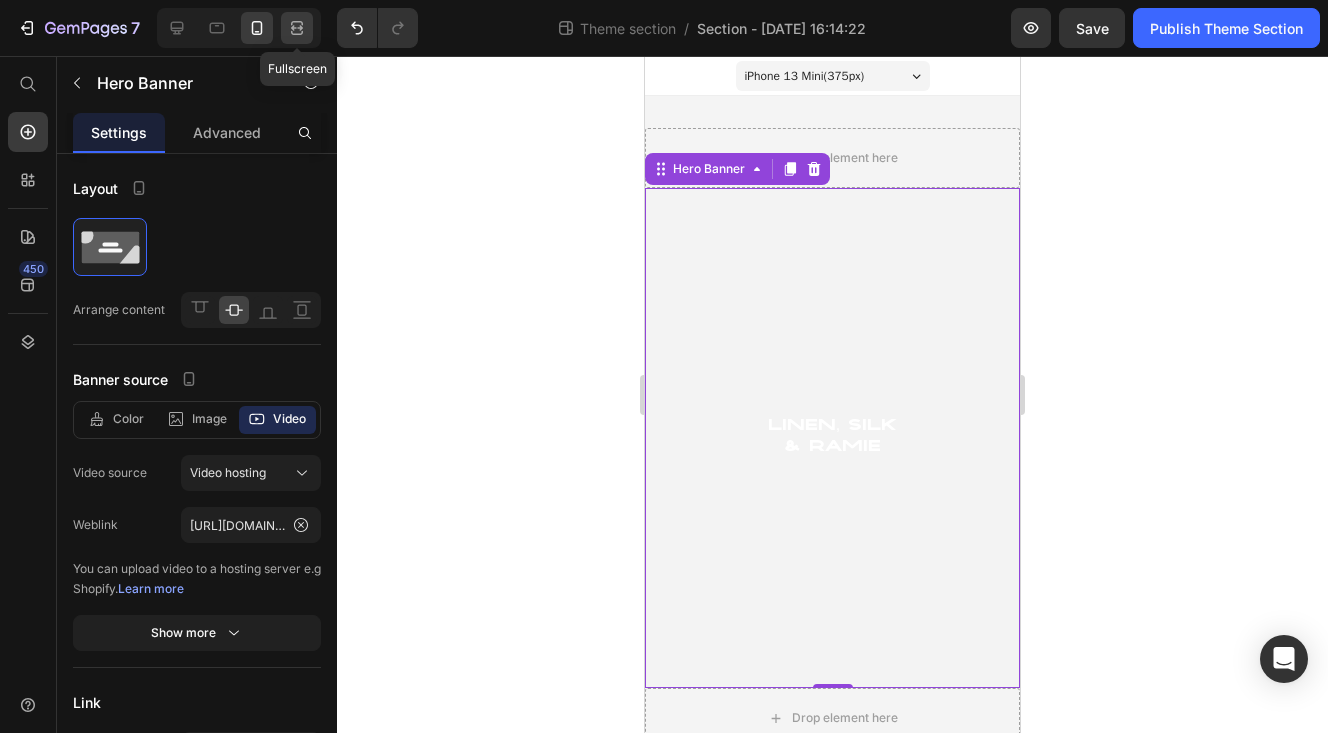 click 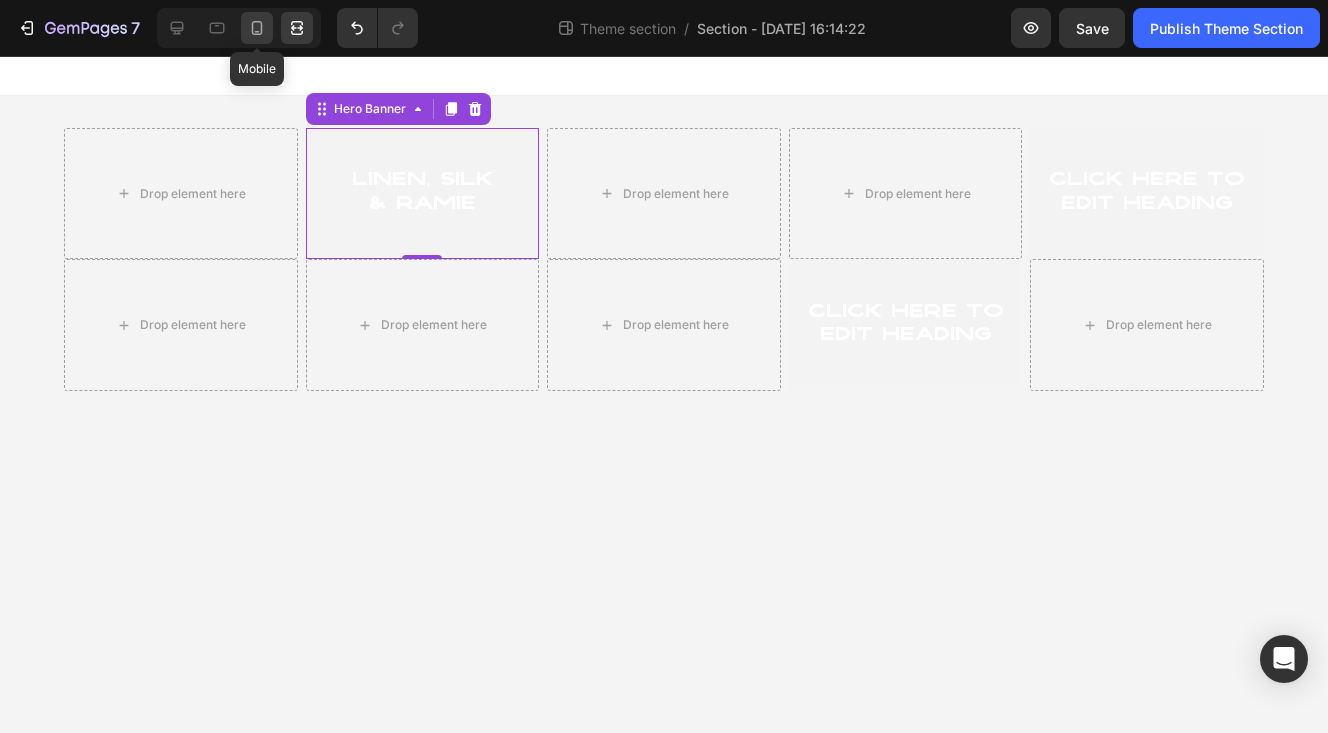 click 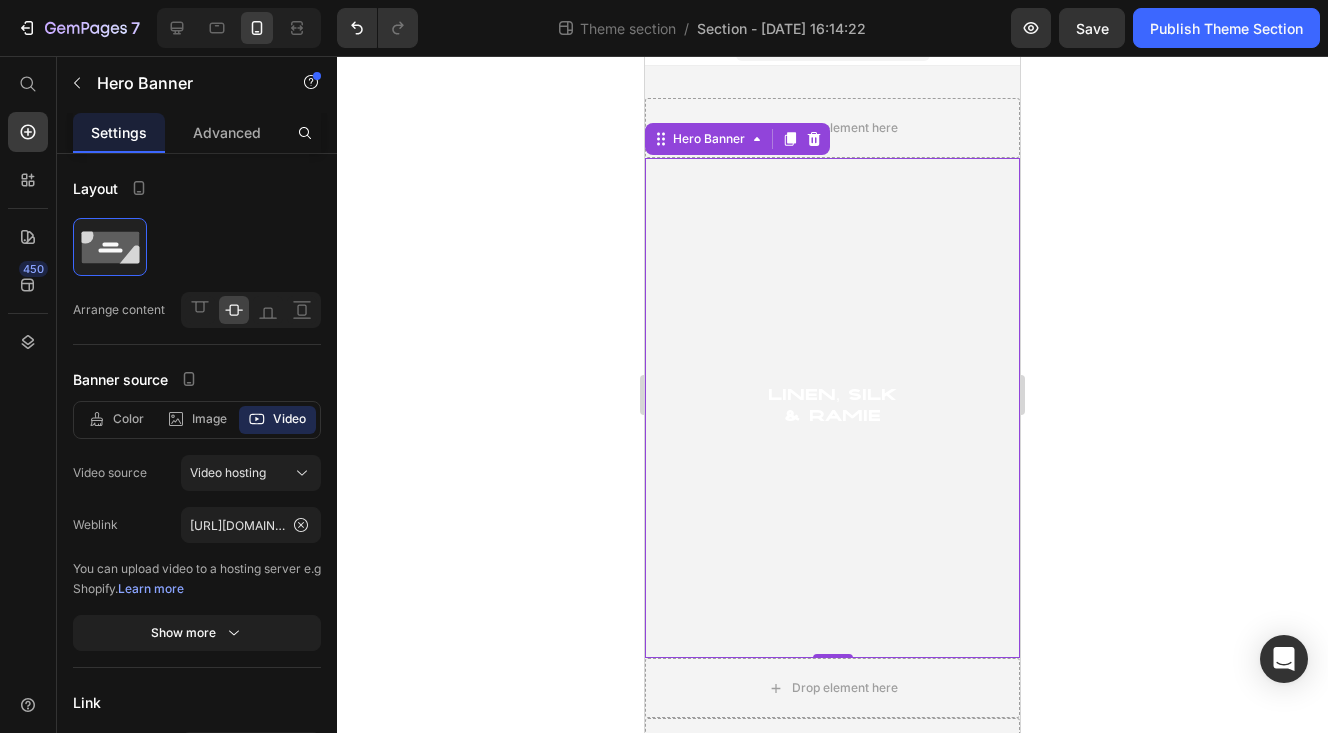 scroll, scrollTop: 28, scrollLeft: 0, axis: vertical 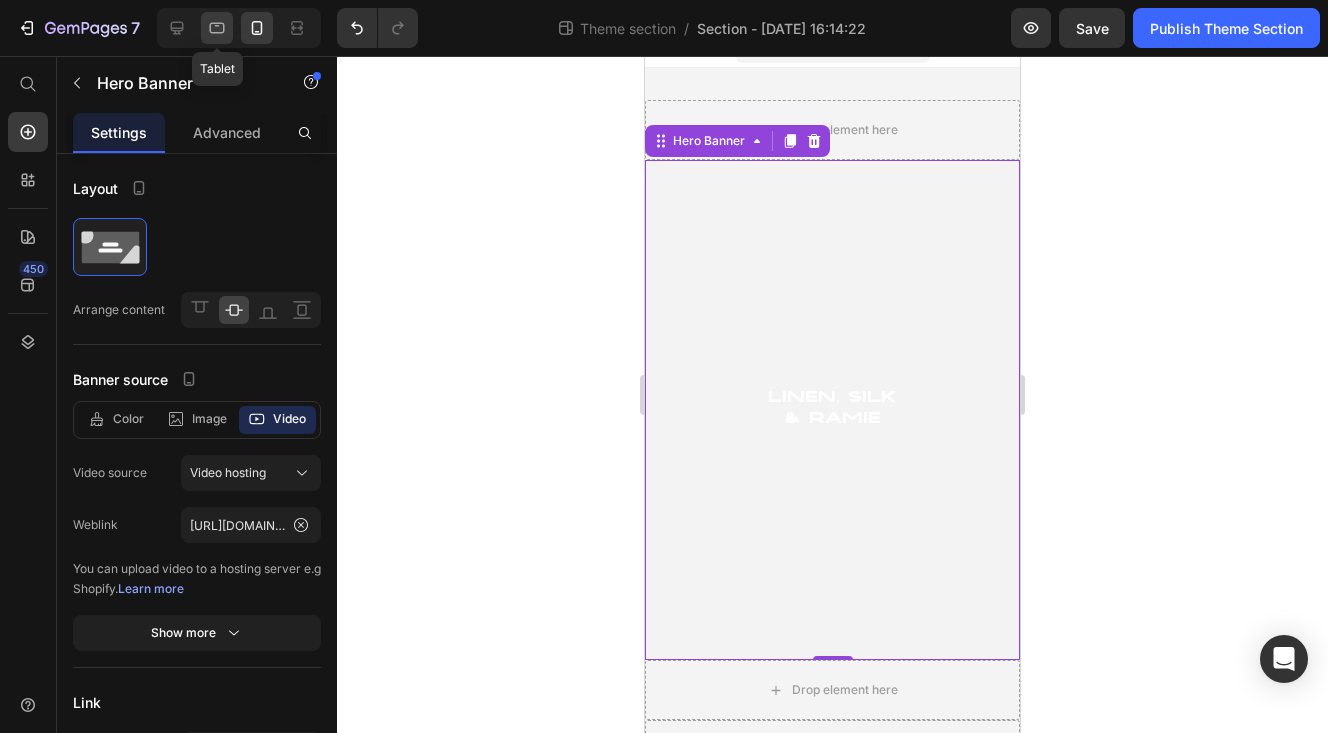 click 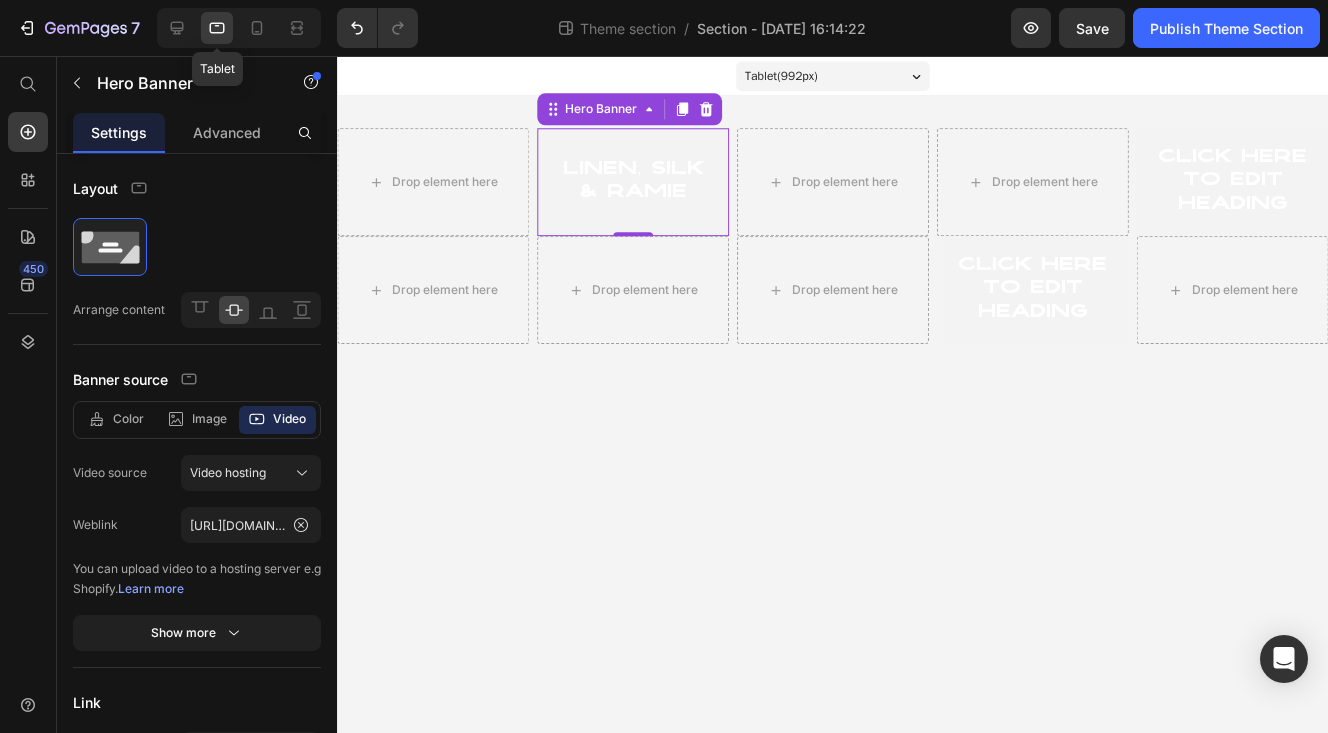 scroll, scrollTop: 0, scrollLeft: 0, axis: both 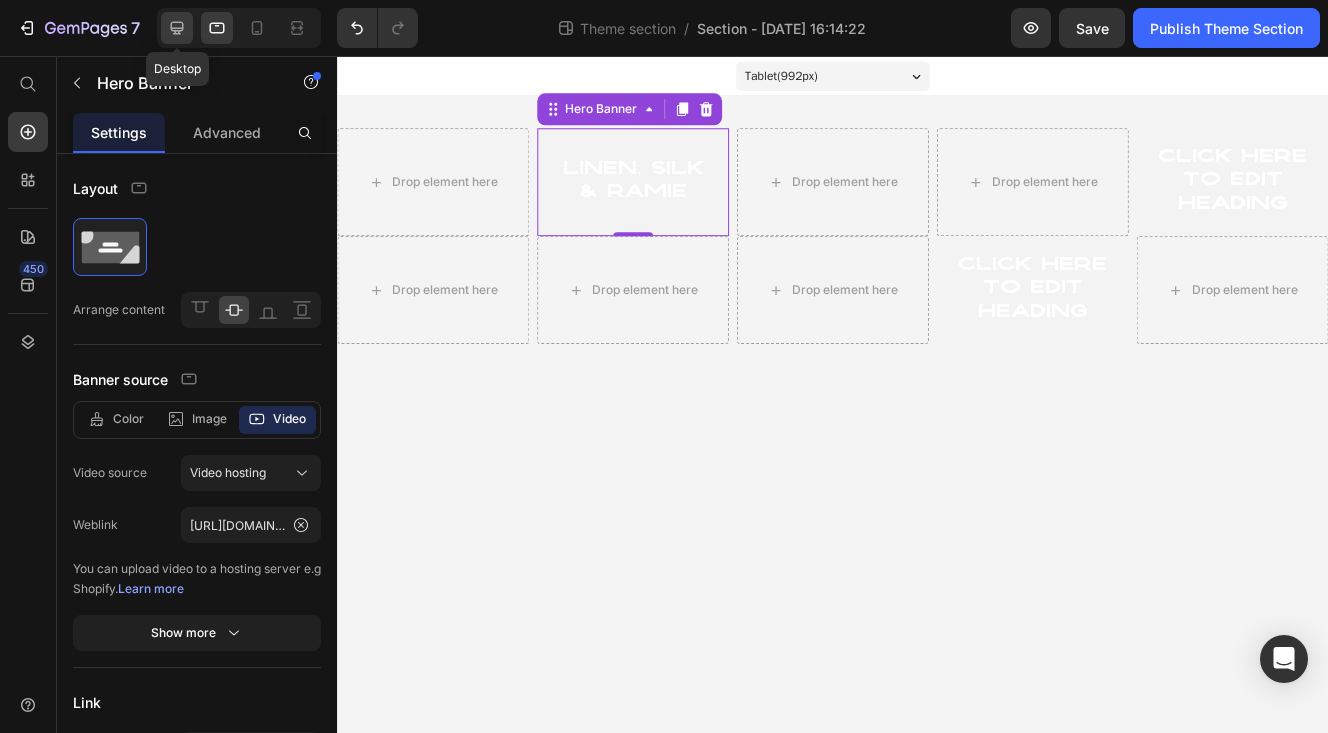 click 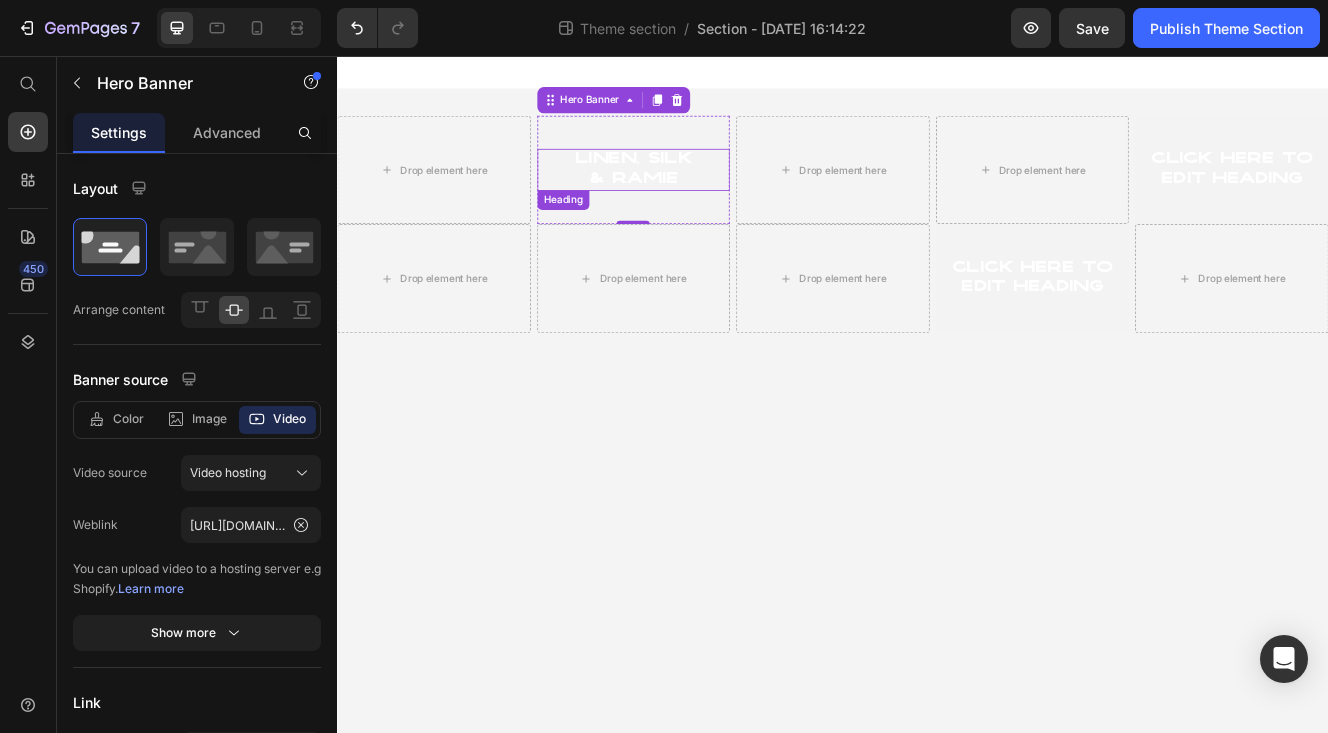 click on "Linen, Silk  & Ramie" at bounding box center [696, 193] 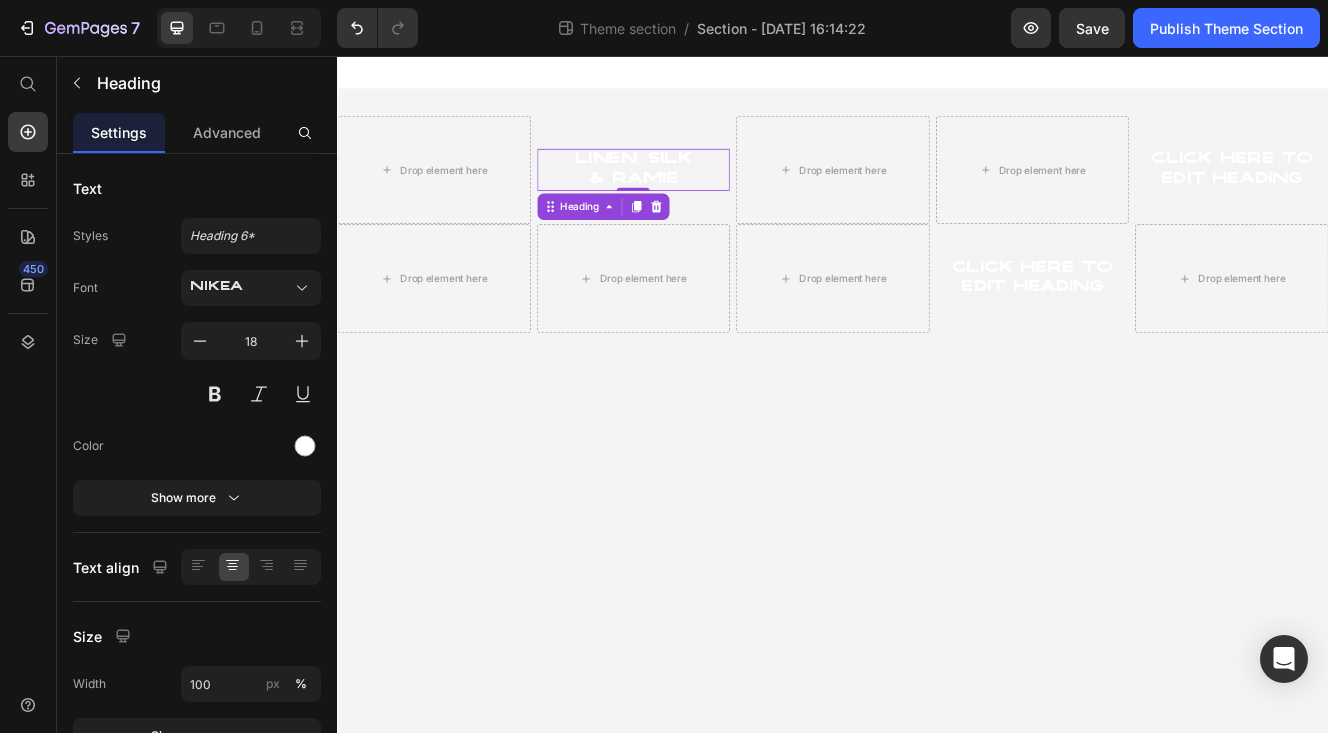 click on "Linen, Silk  & Ramie Heading   0" at bounding box center [696, 193] 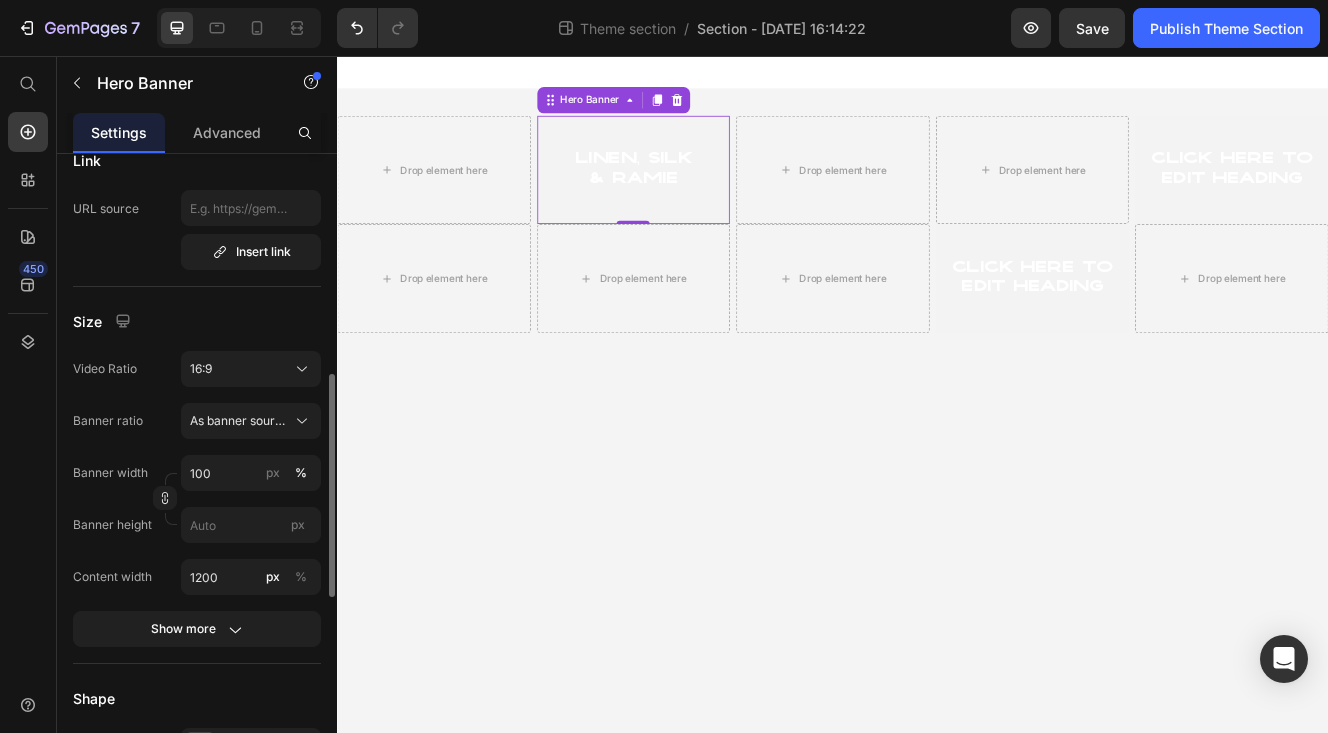 scroll, scrollTop: 566, scrollLeft: 0, axis: vertical 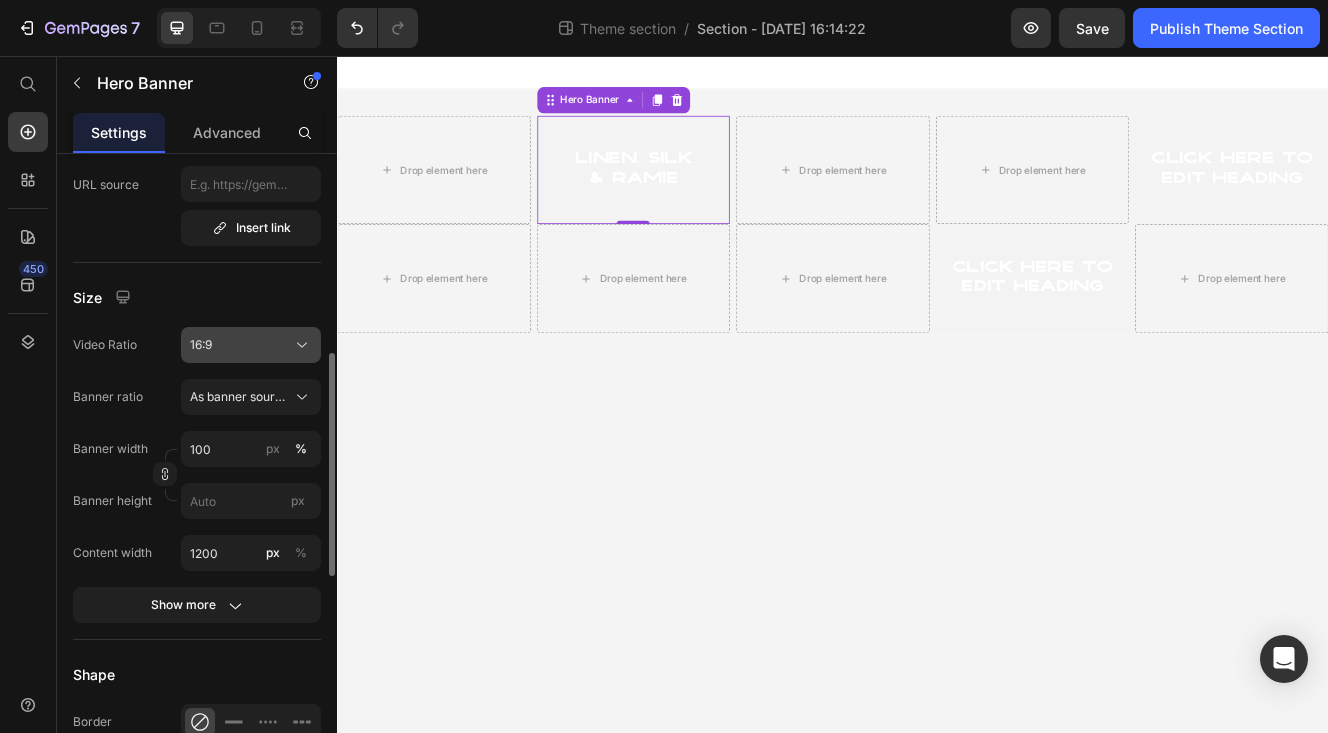 click on "16:9" 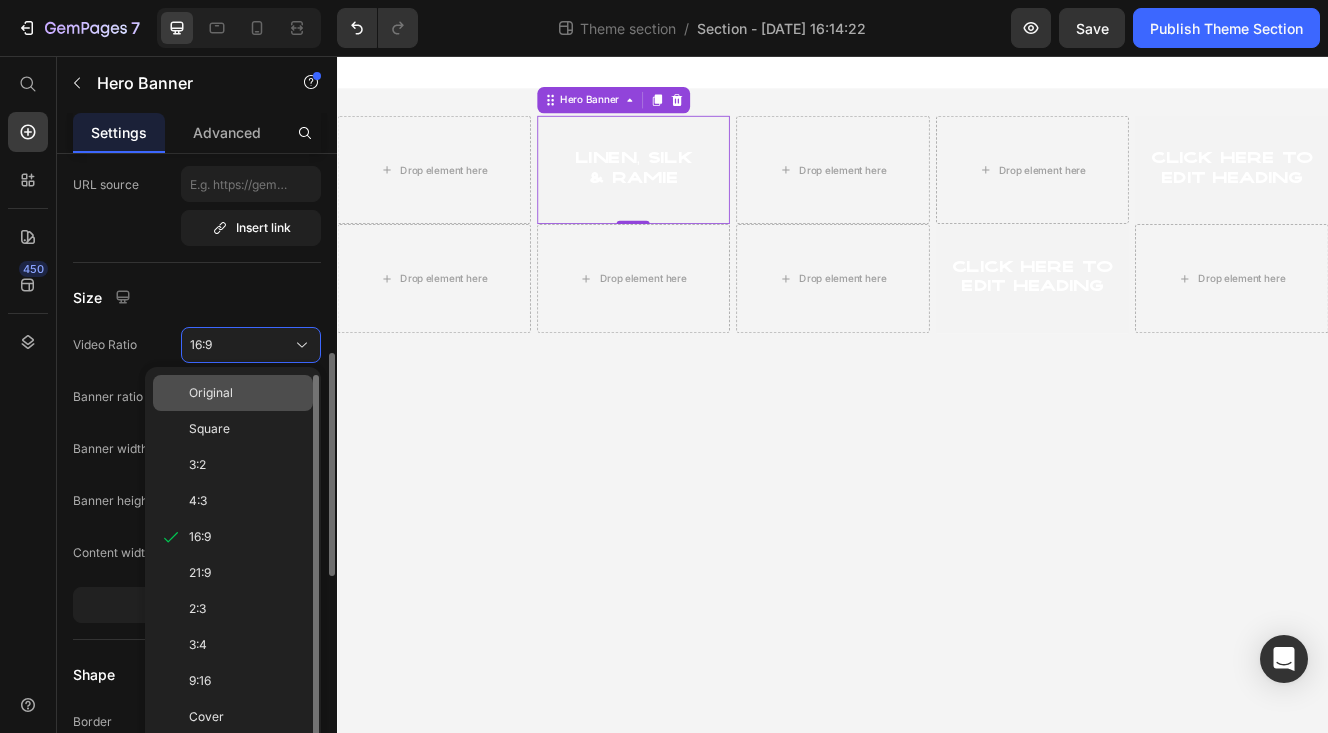click on "Original" 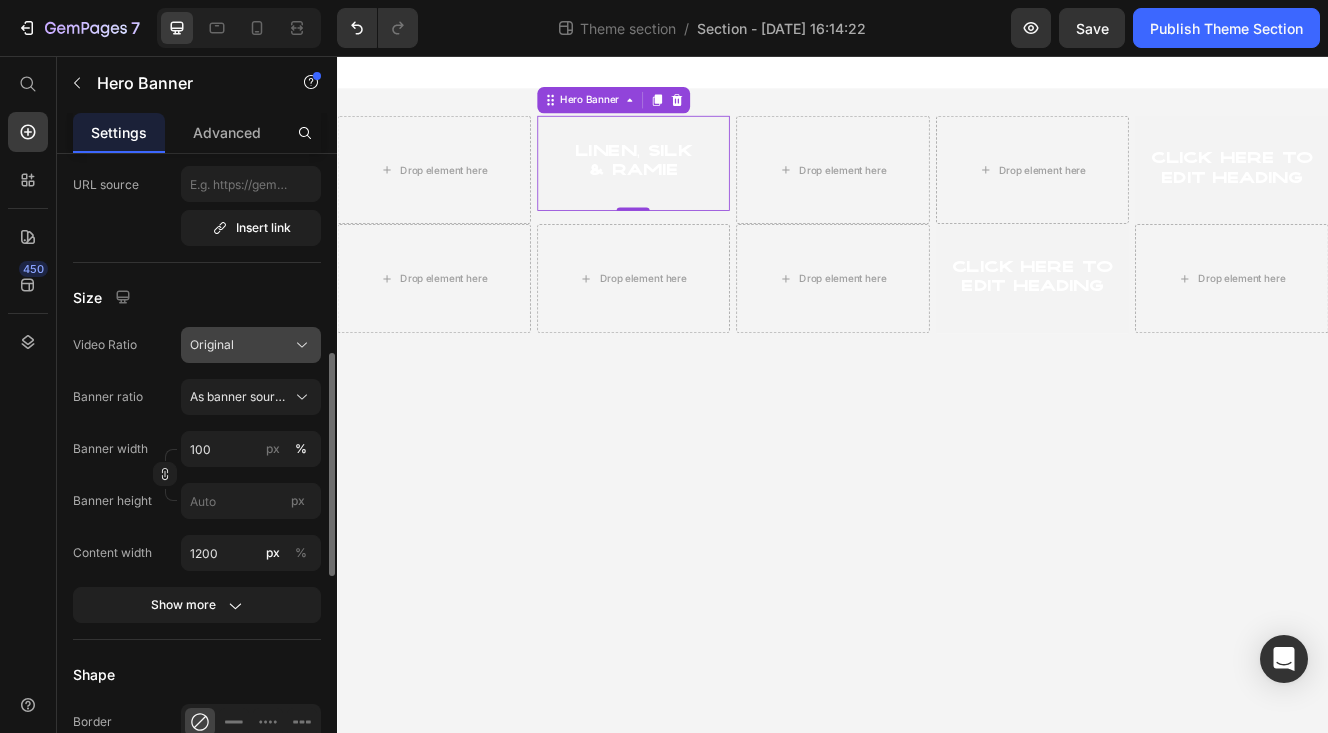 click on "Original" 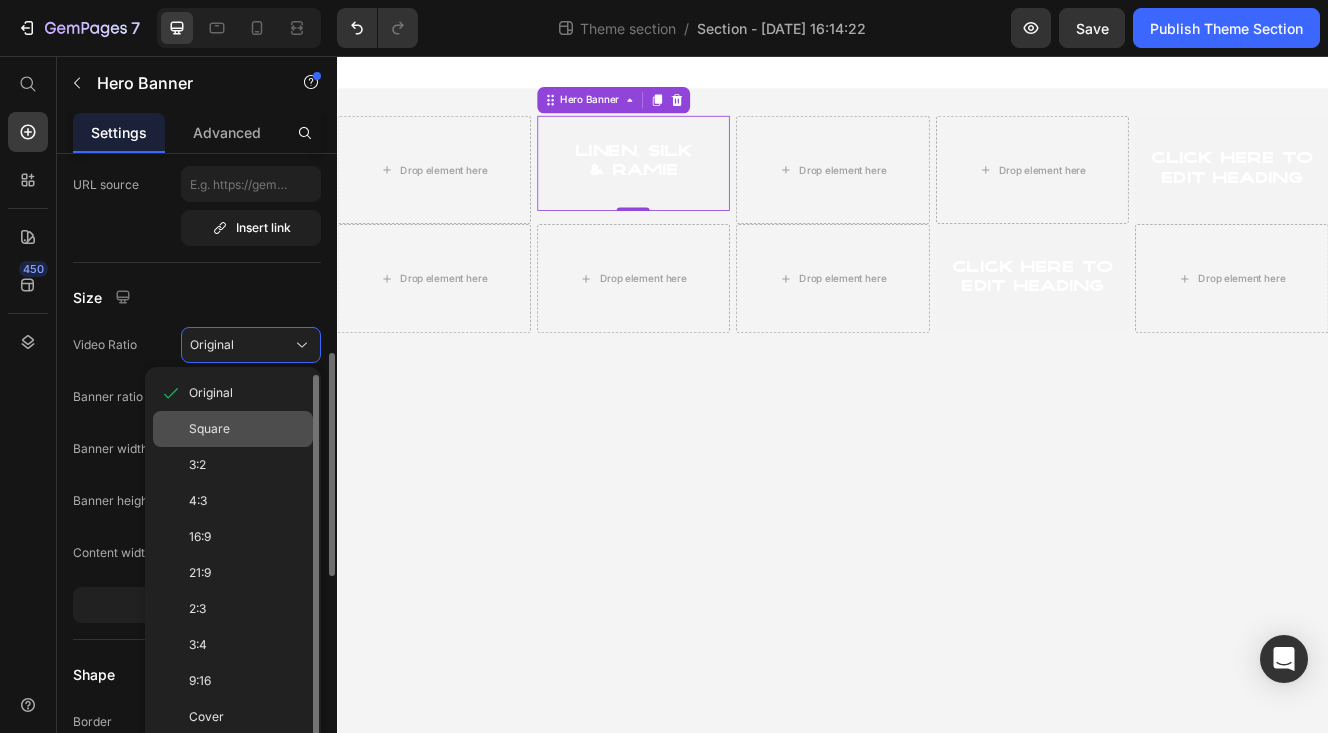 click on "Square" at bounding box center [247, 429] 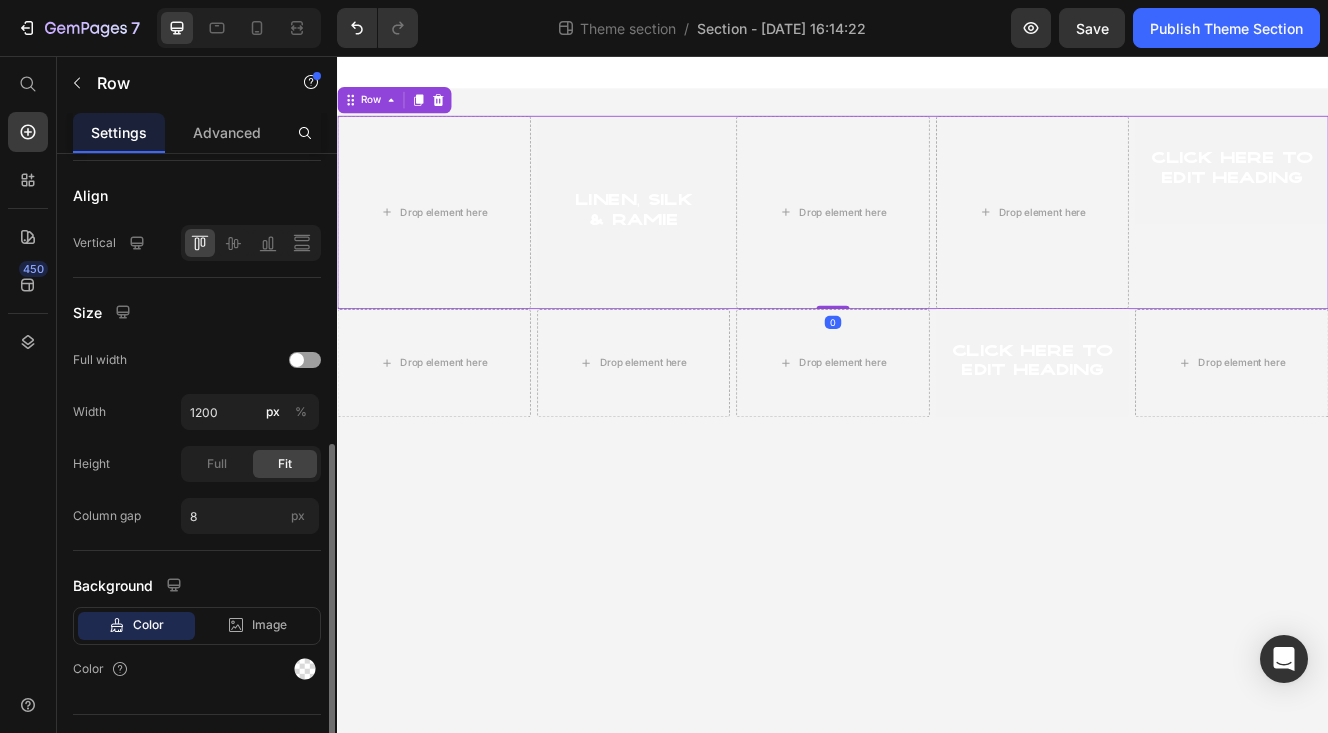click on "Click here to edit heading Heading Hero Banner" at bounding box center [1420, 245] 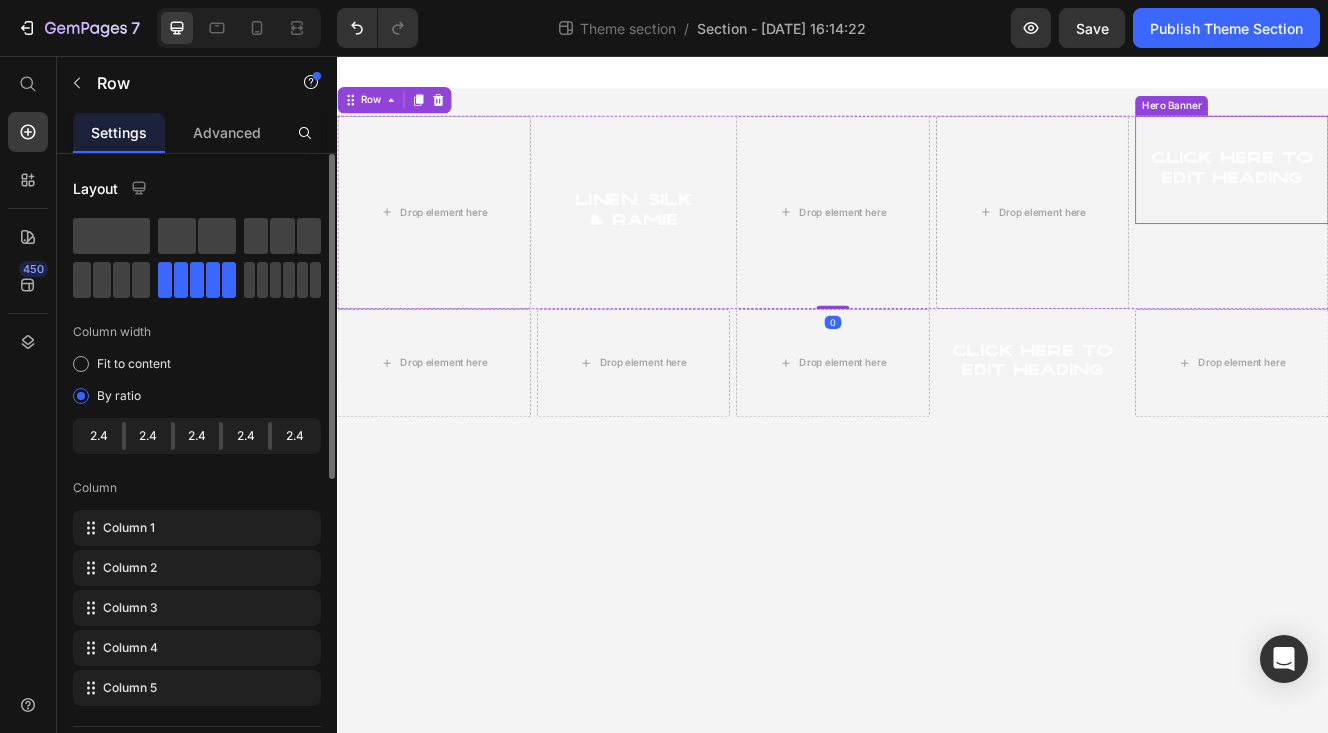click on "Click here to edit heading Heading" at bounding box center (1420, 193) 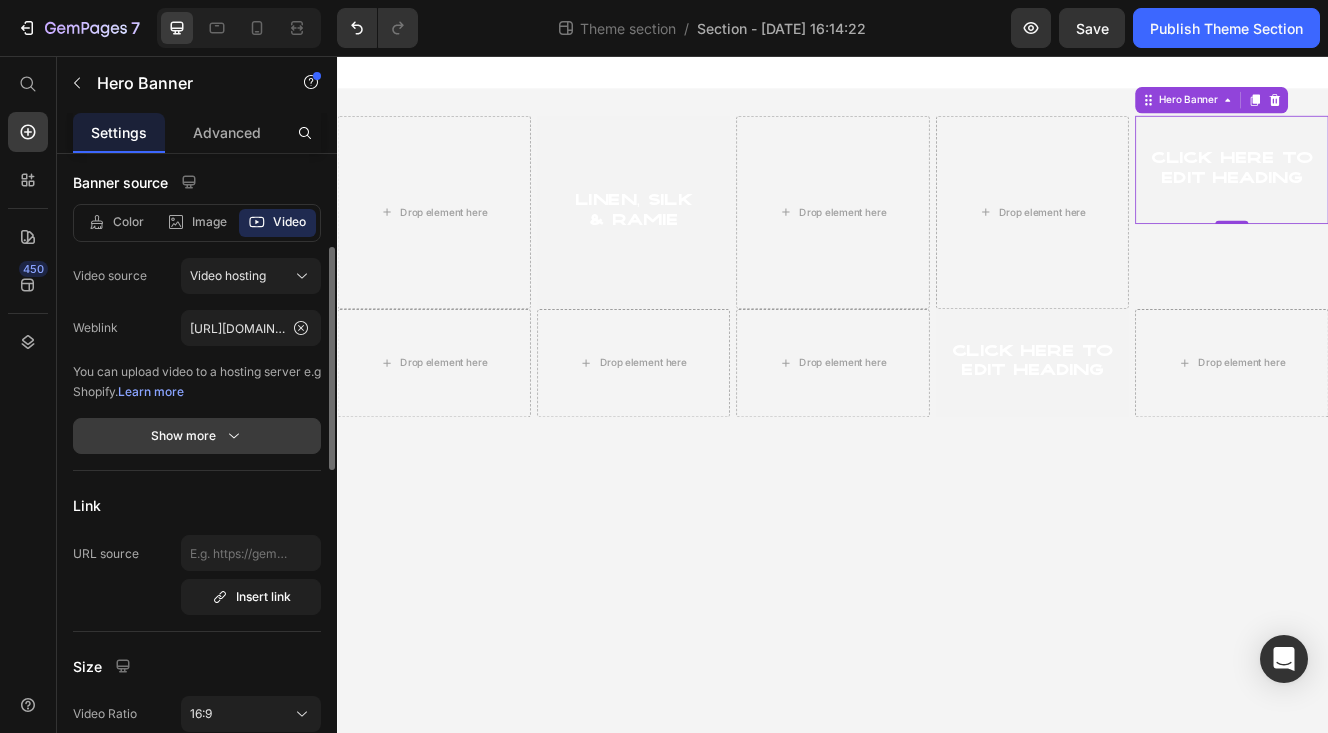 scroll, scrollTop: 190, scrollLeft: 0, axis: vertical 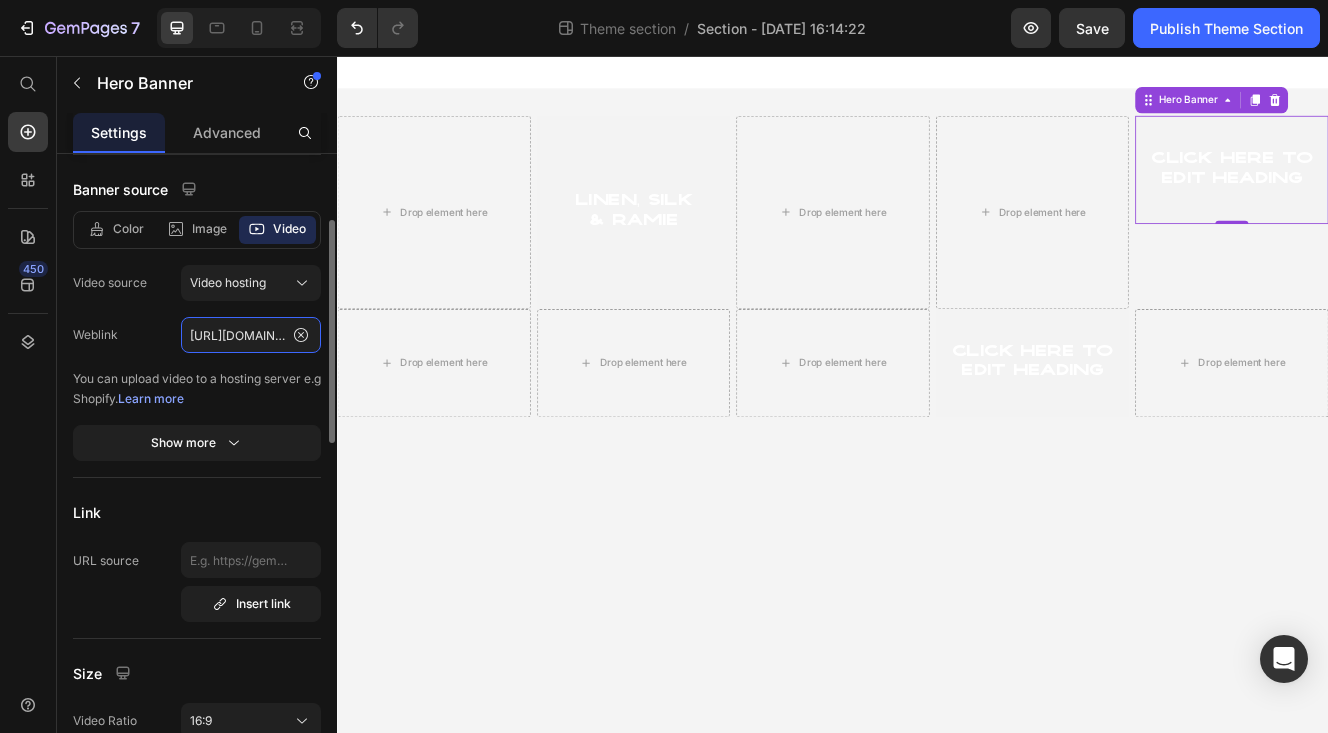 click on "https://media.w3.org/2010/05/sintel/trailer.mp4" 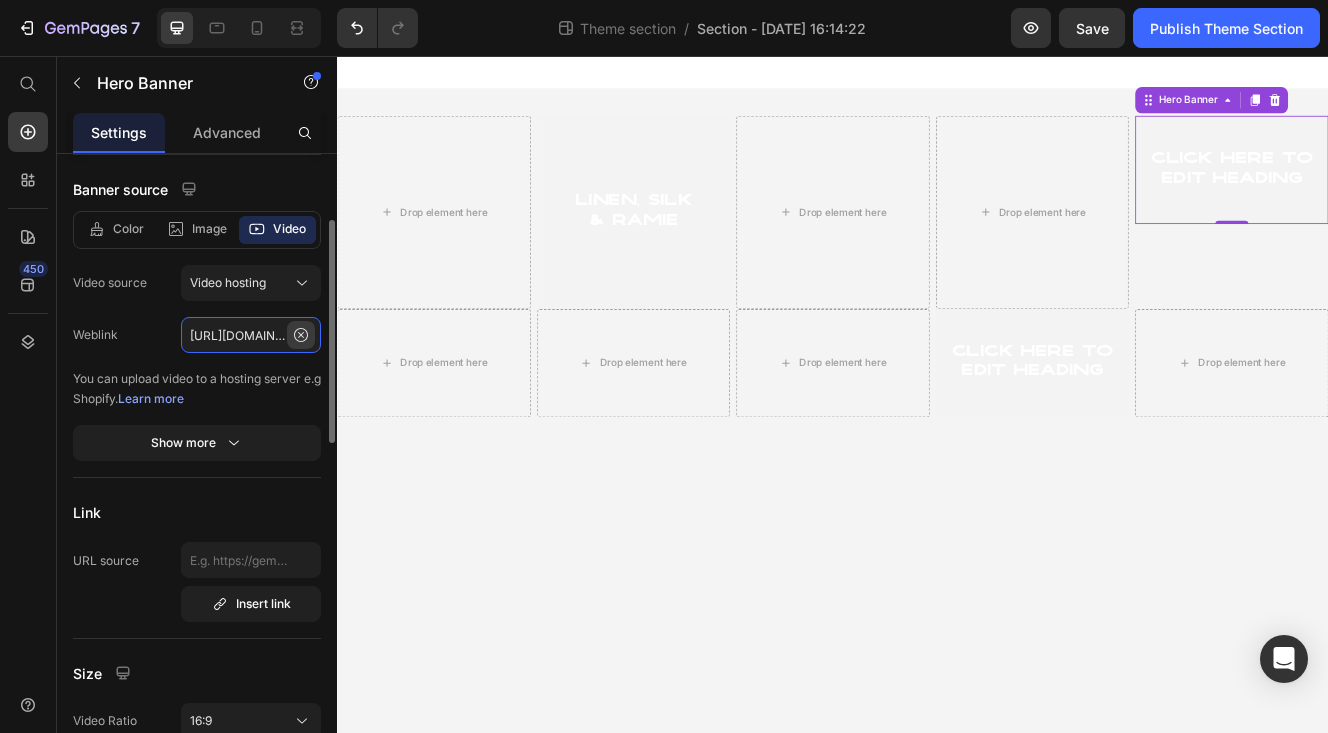 paste on "cdn.shopify.com/videos/c/o/v/6913224d12194f17a2e5496e3d5124e5.mov" 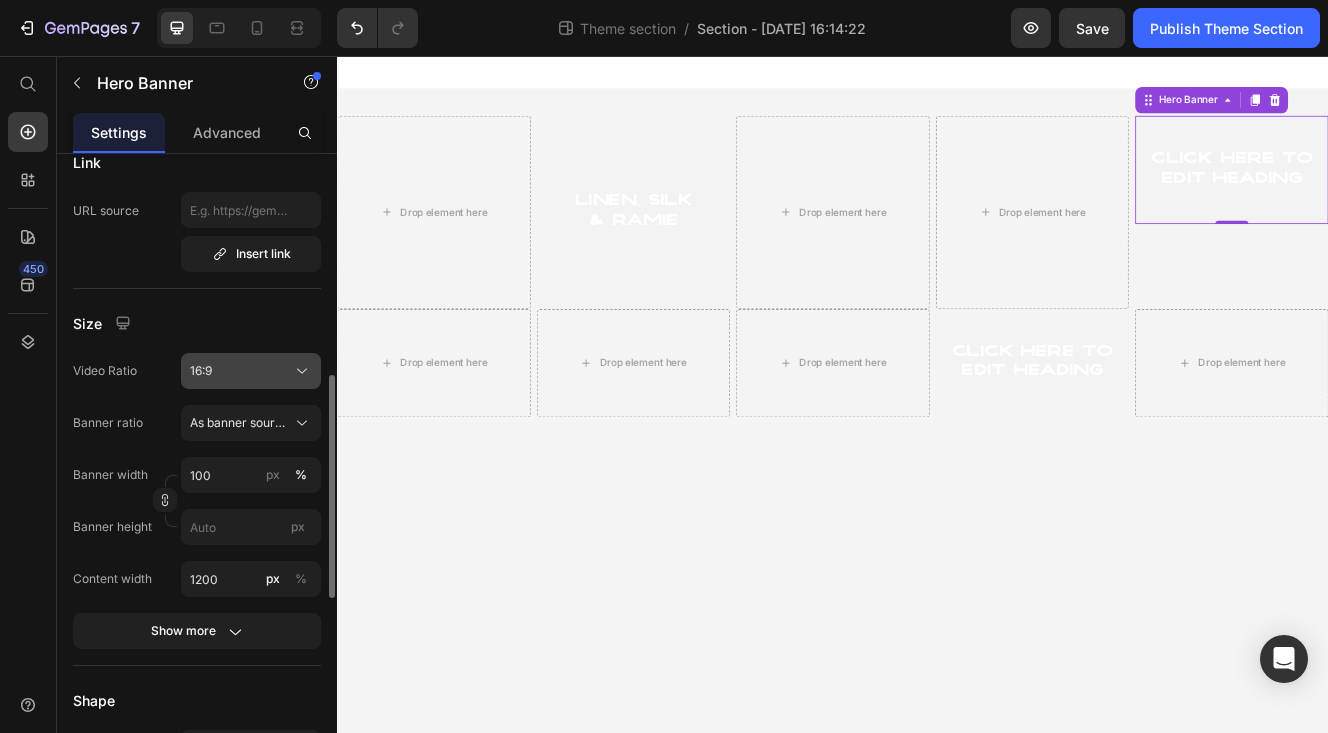 scroll, scrollTop: 563, scrollLeft: 0, axis: vertical 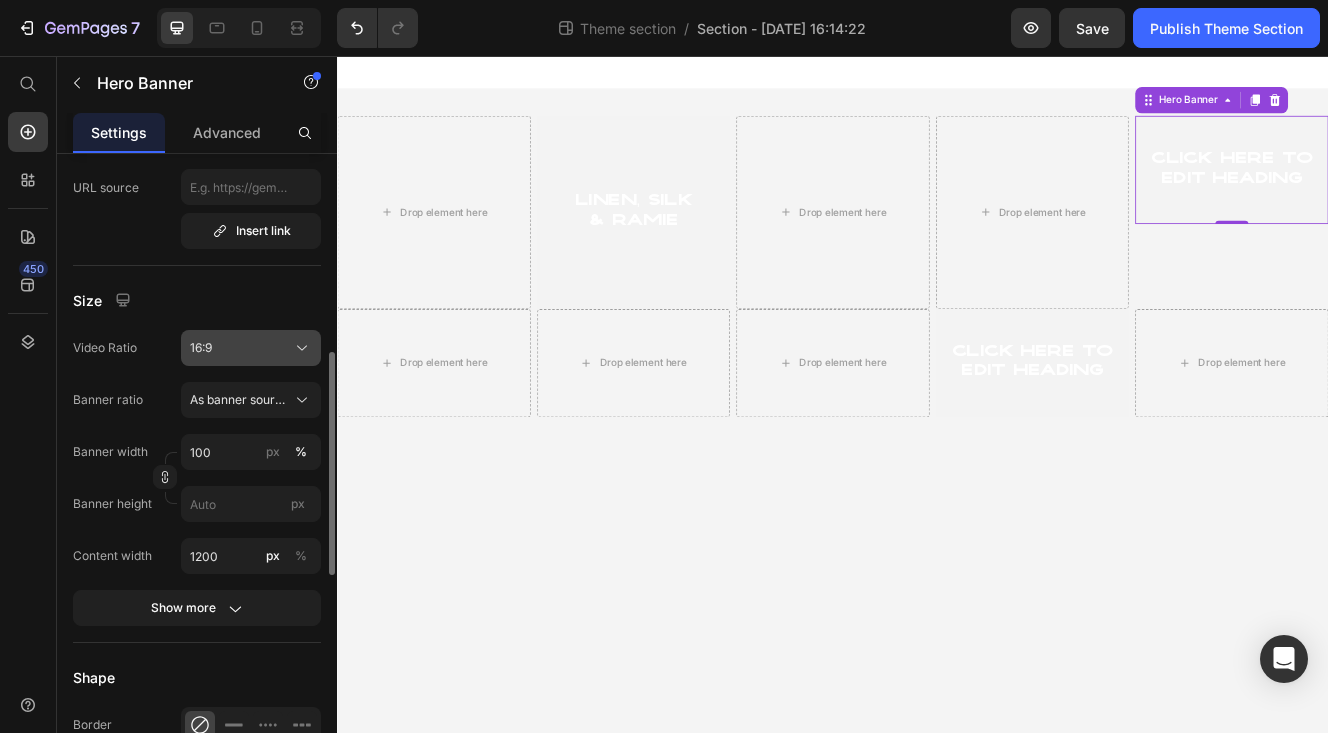 type on "https://cdn.shopify.com/videos/c/o/v/6913224d12194f17a2e5496e3d5124e5.mov" 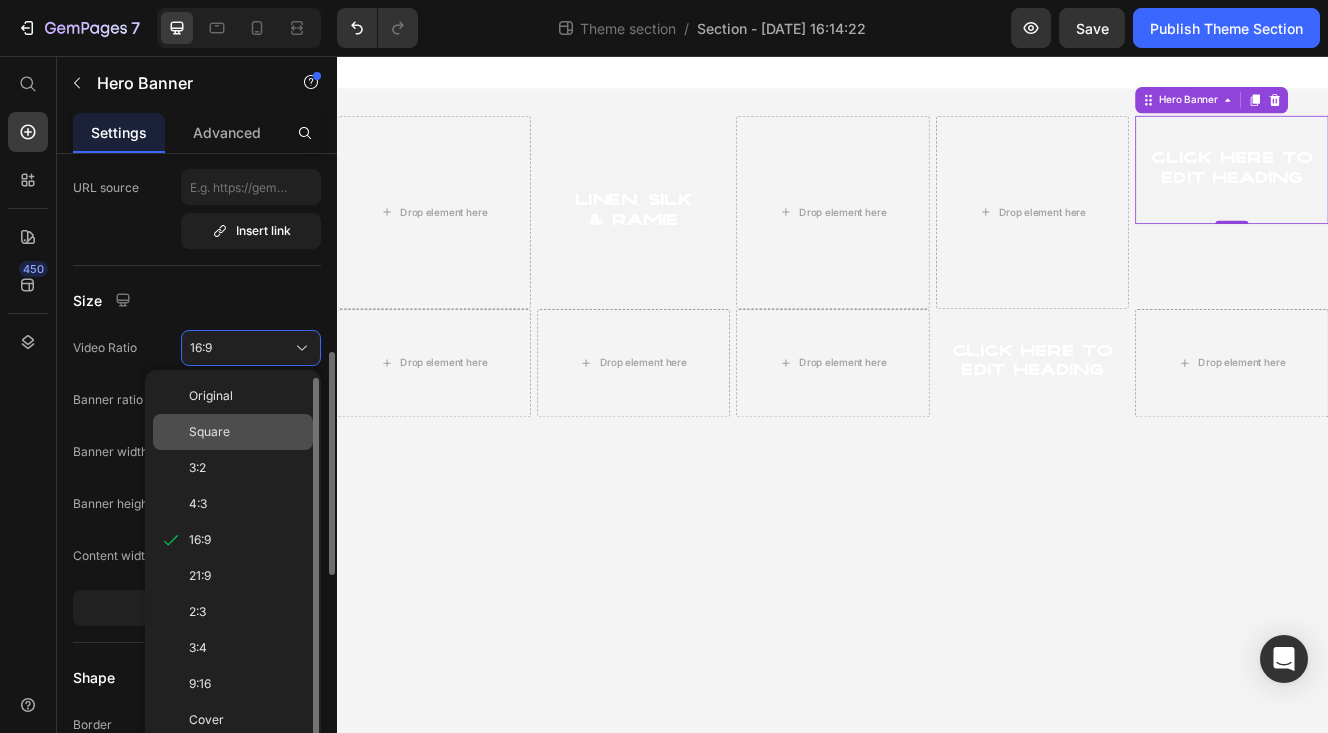 click on "Square" at bounding box center (247, 432) 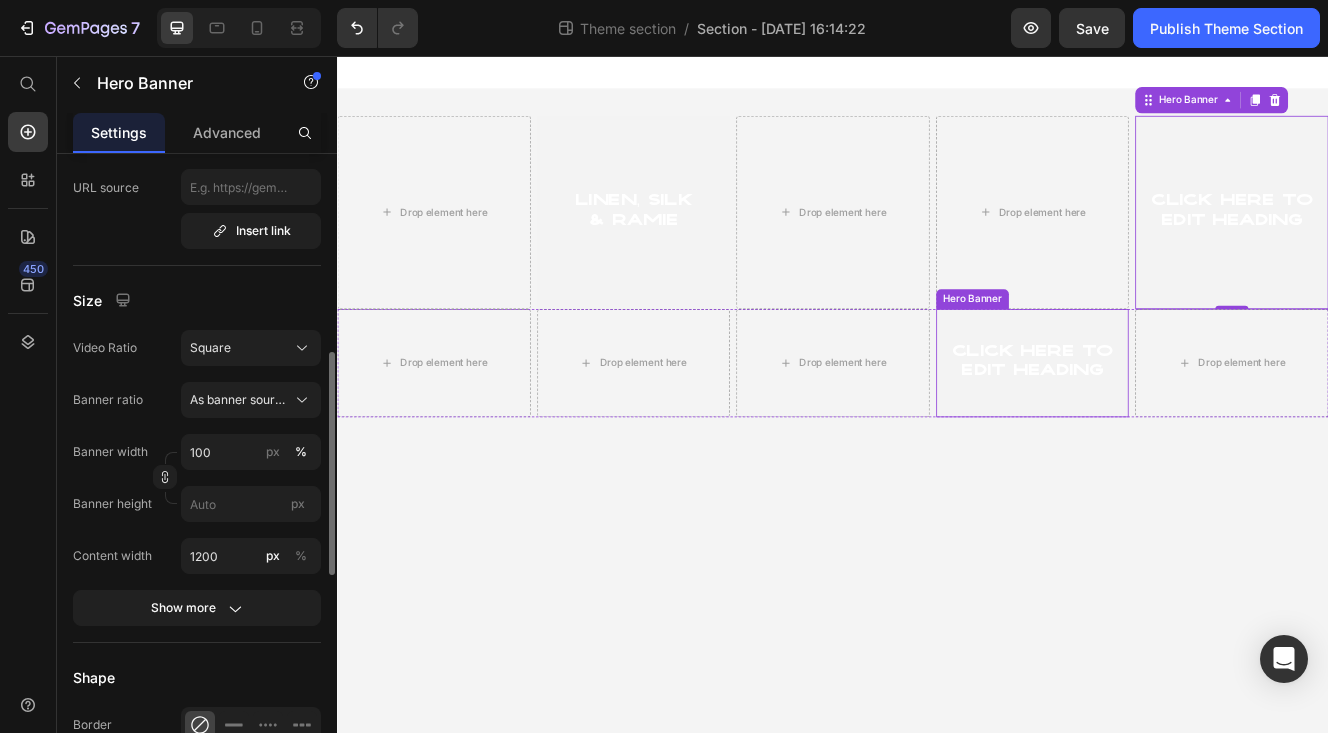 click on "Click here to edit heading Heading" at bounding box center (1179, 427) 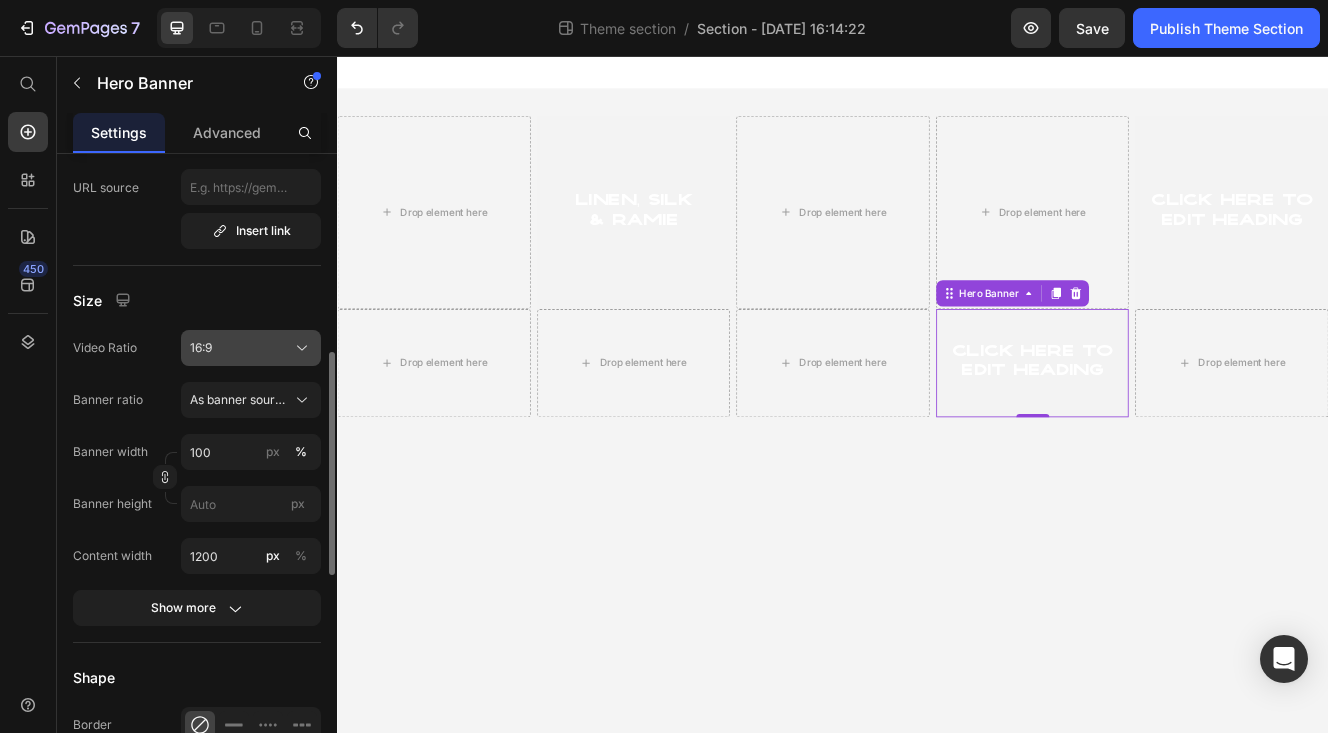 click on "16:9" 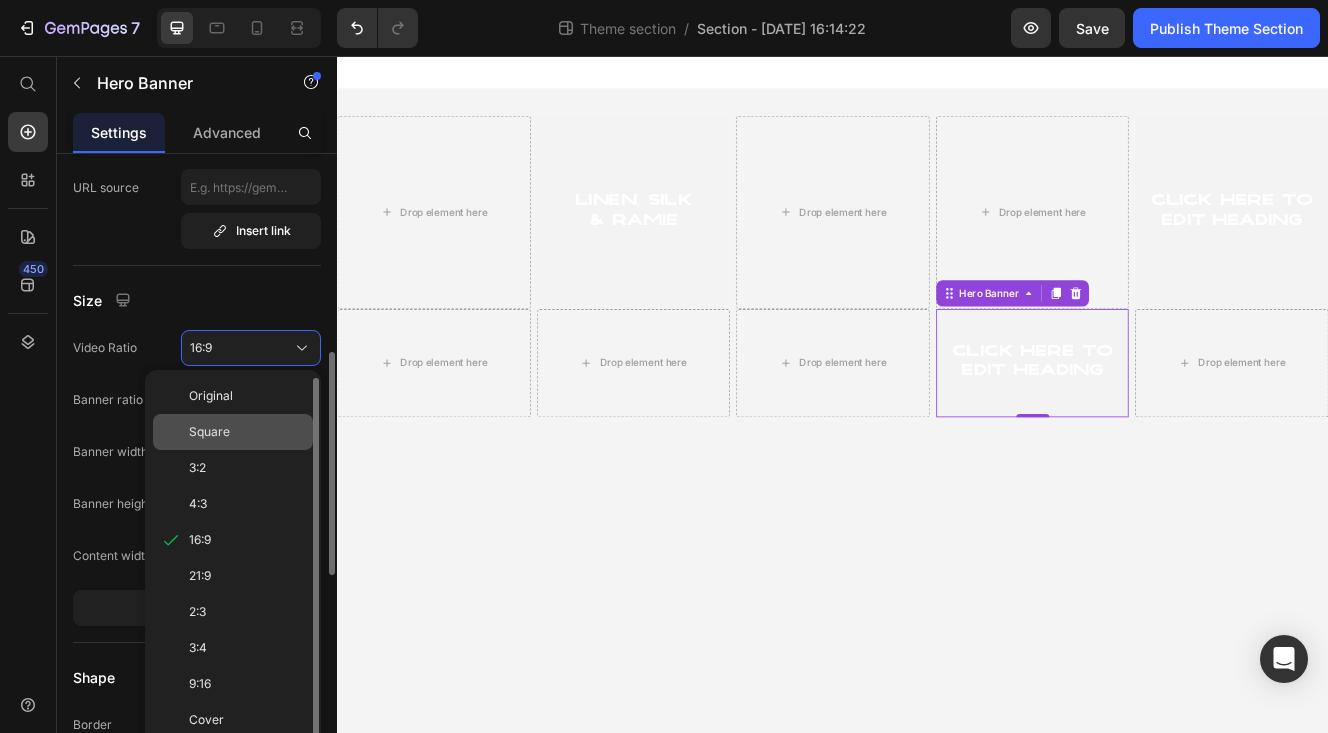 click on "Square" at bounding box center [247, 432] 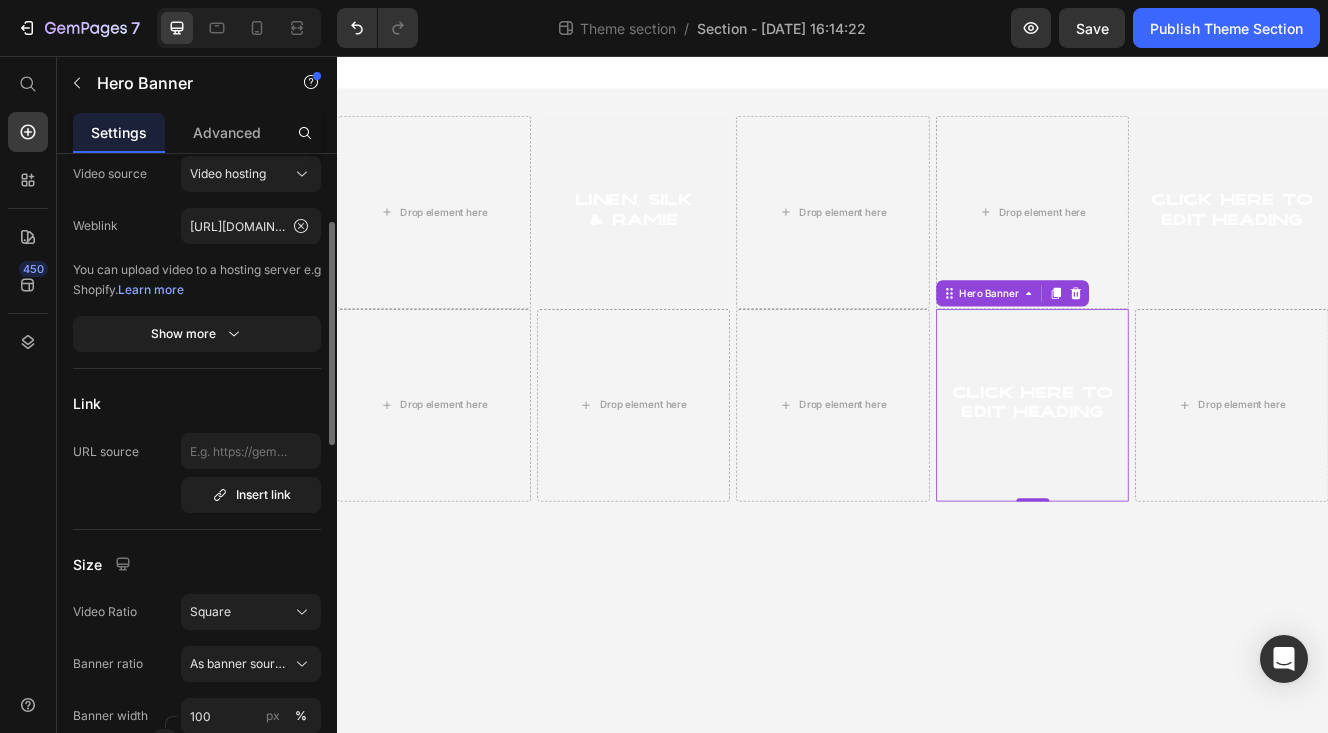 scroll, scrollTop: 262, scrollLeft: 0, axis: vertical 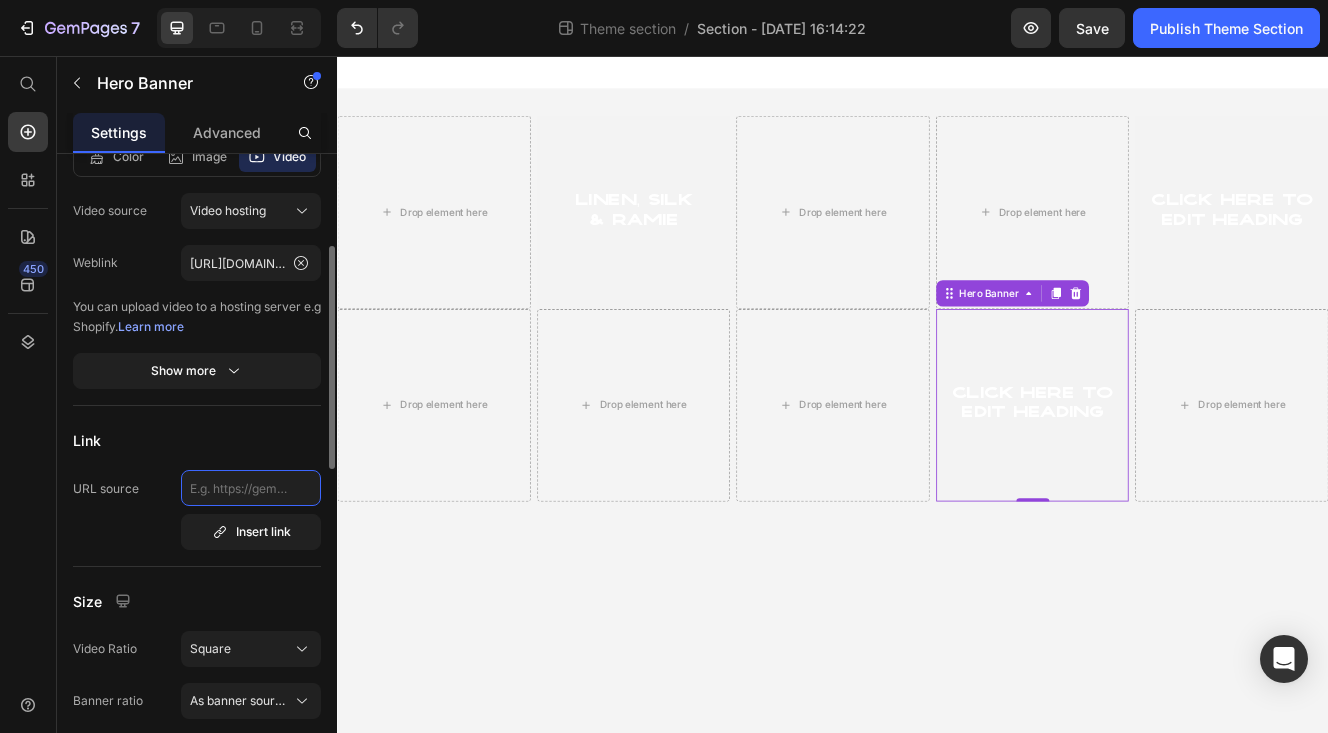 click 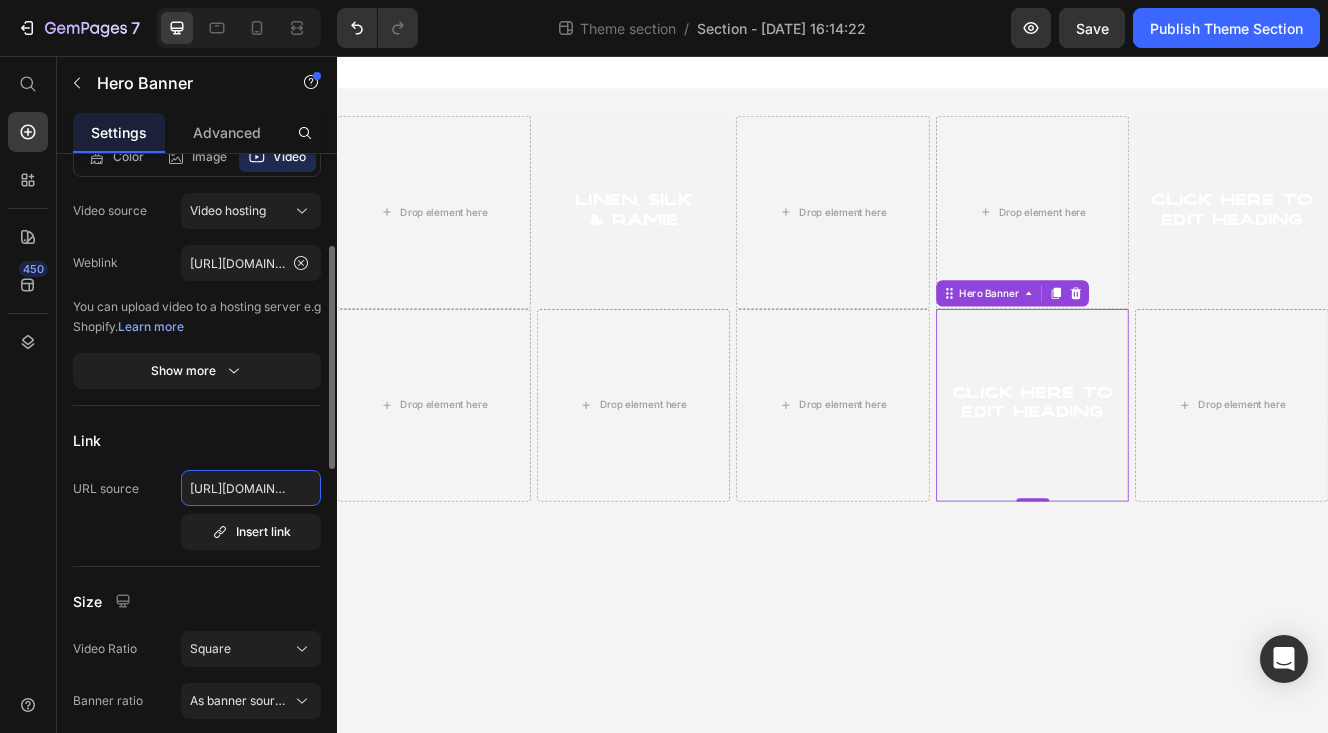 scroll, scrollTop: 0, scrollLeft: 361, axis: horizontal 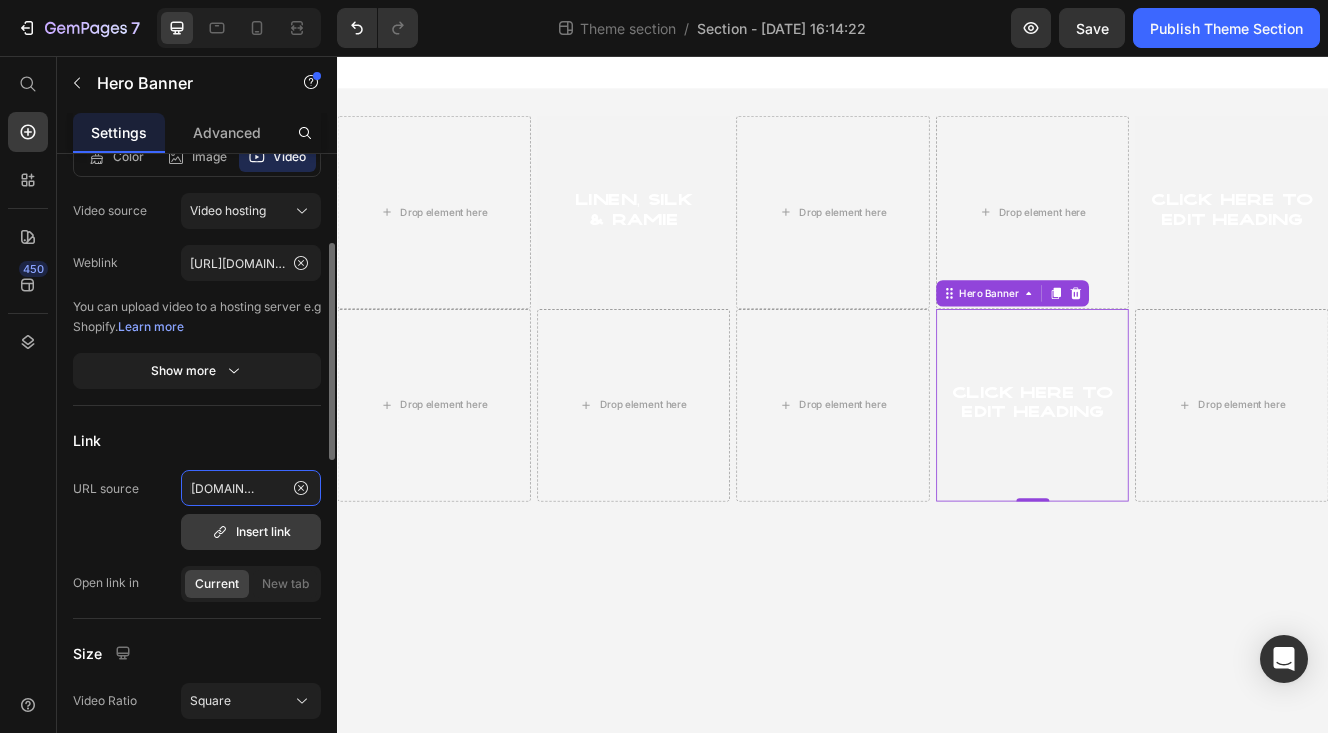 type 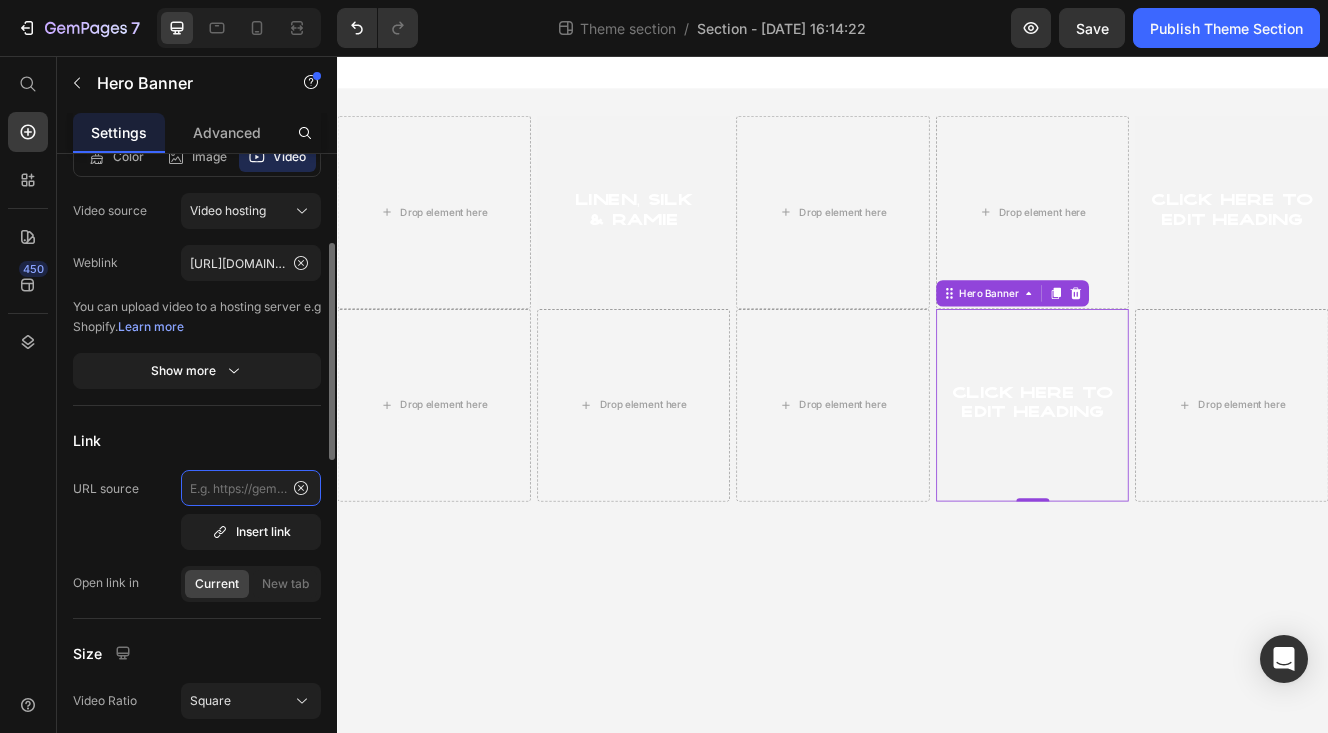 scroll, scrollTop: 0, scrollLeft: 0, axis: both 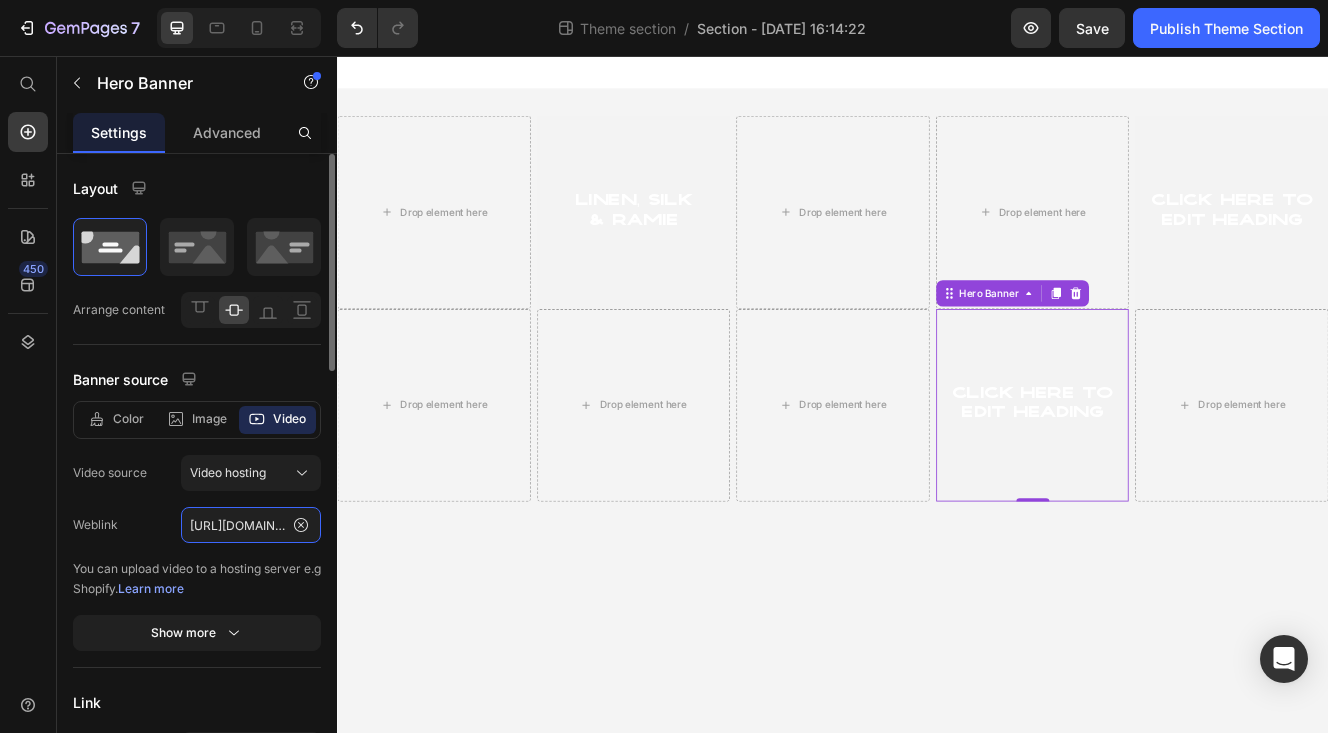click on "https://media.w3.org/2010/05/sintel/trailer.mp4" 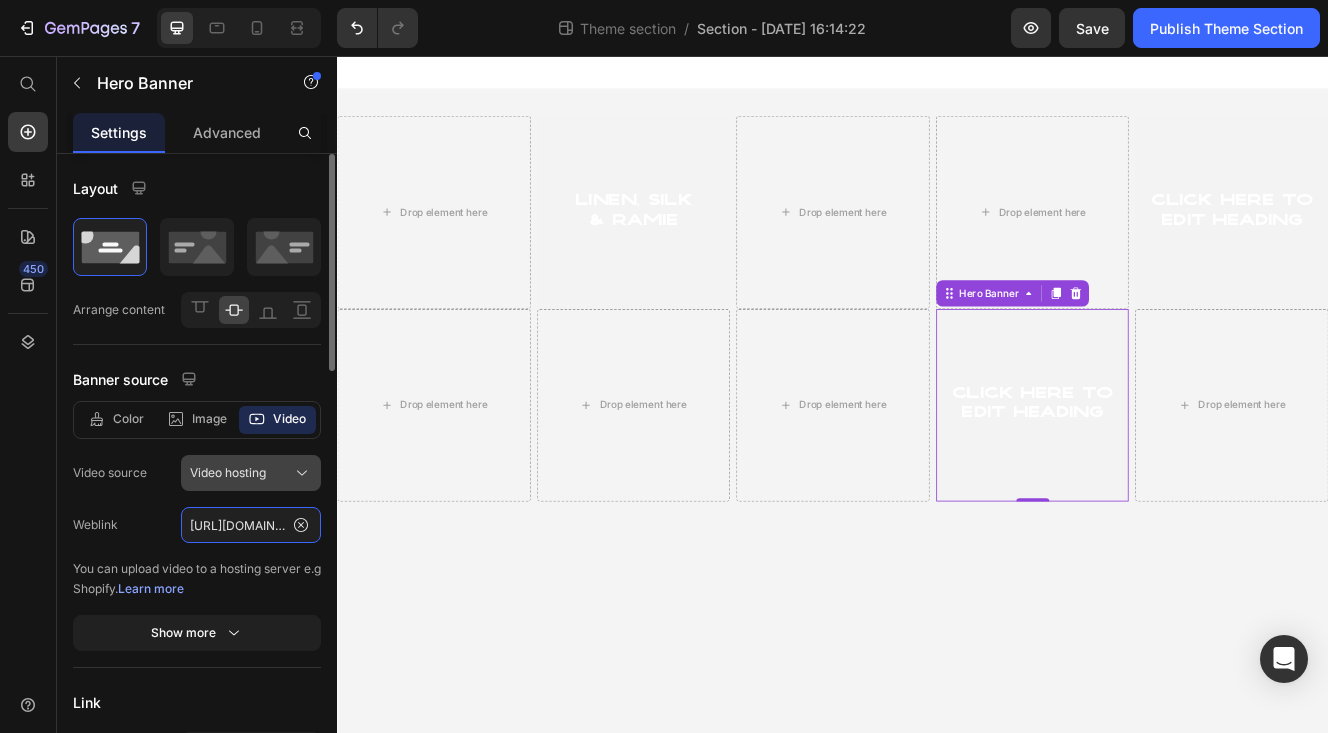 type on "https://cdn.shopify.com/videos/c/o/v/6913224d12194f17a2e5496e3d5124e5.mov" 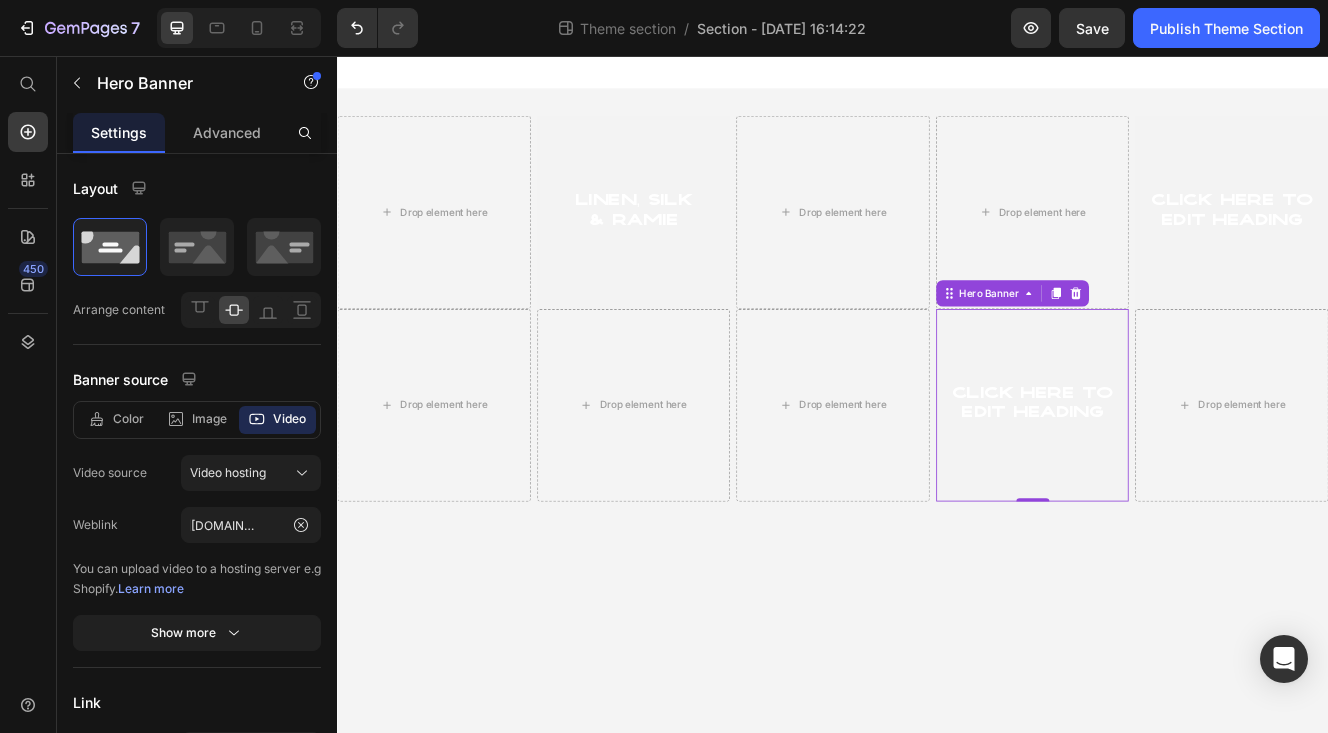click on "Drop element here Linen, Silk  & Ramie Heading Hero Banner
Drop element here
Drop element here Click here to edit heading Heading Hero Banner Row Row
Drop element here
Drop element here
Drop element here Click here to edit heading Heading Hero Banner   0
Drop element here Row Row Root
Drag & drop element from sidebar or
Explore Library
Add section Choose templates inspired by CRO experts Generate layout from URL or image Add blank section then drag & drop elements" at bounding box center (937, 466) 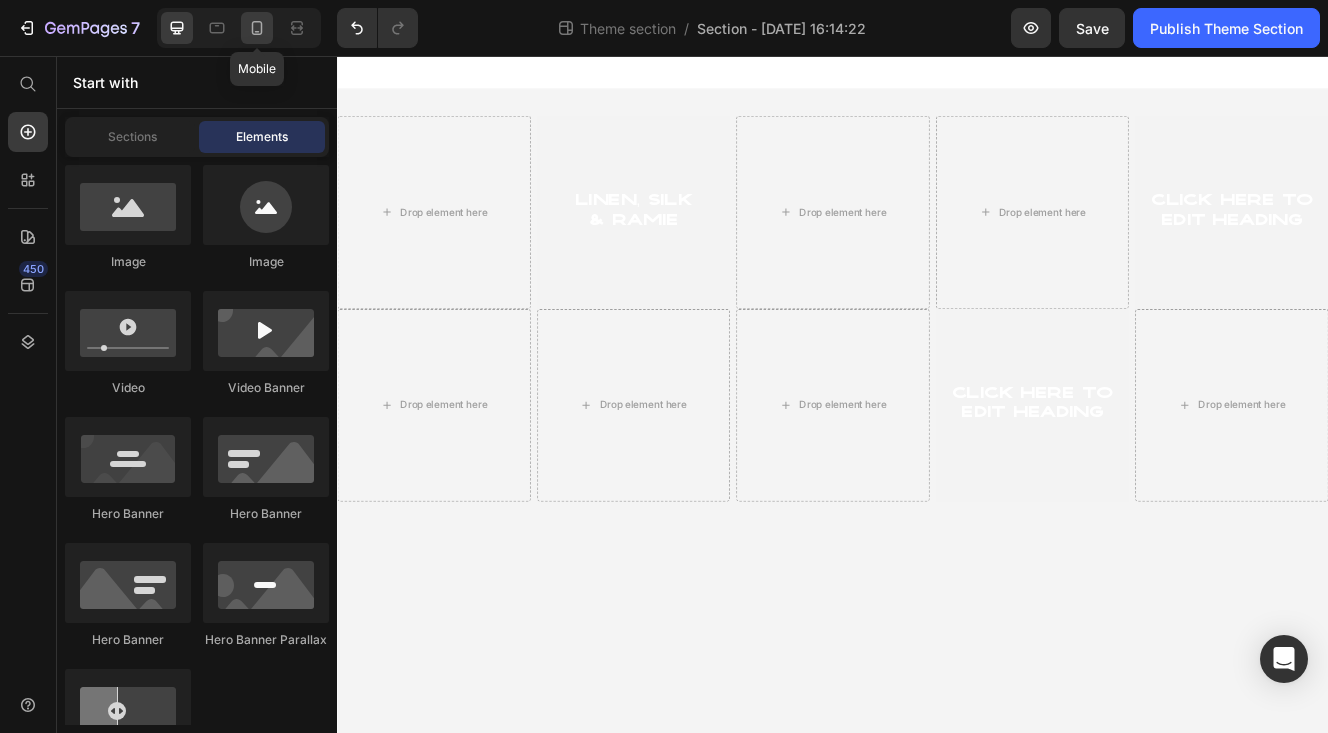 click 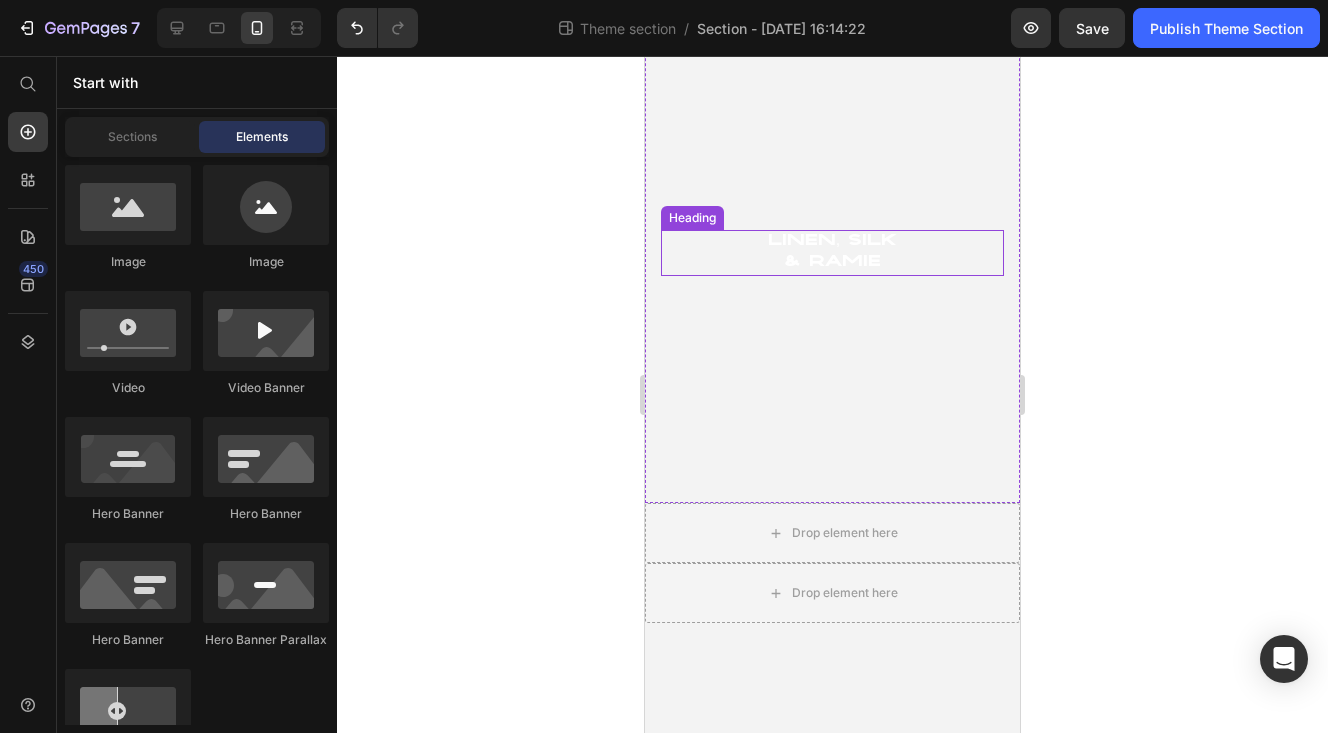 scroll, scrollTop: 189, scrollLeft: 0, axis: vertical 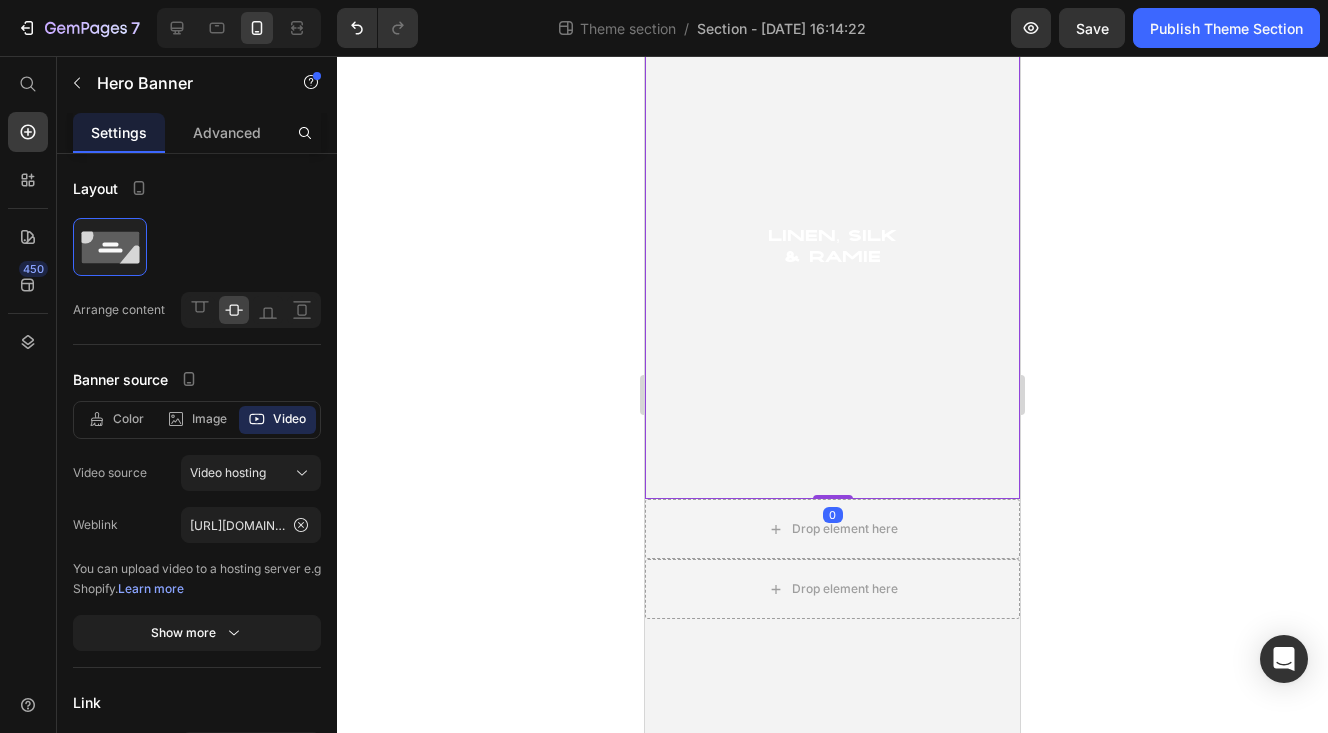 click at bounding box center [832, 249] 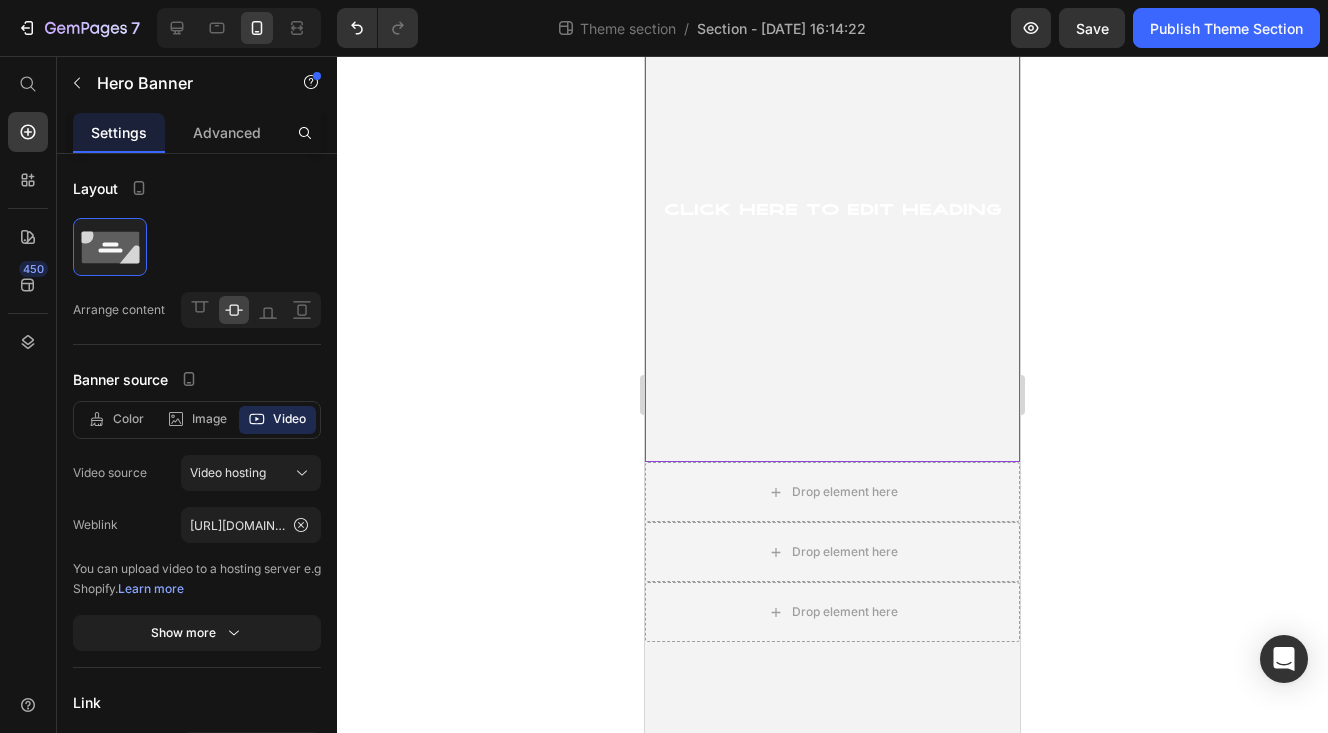 scroll, scrollTop: 792, scrollLeft: 0, axis: vertical 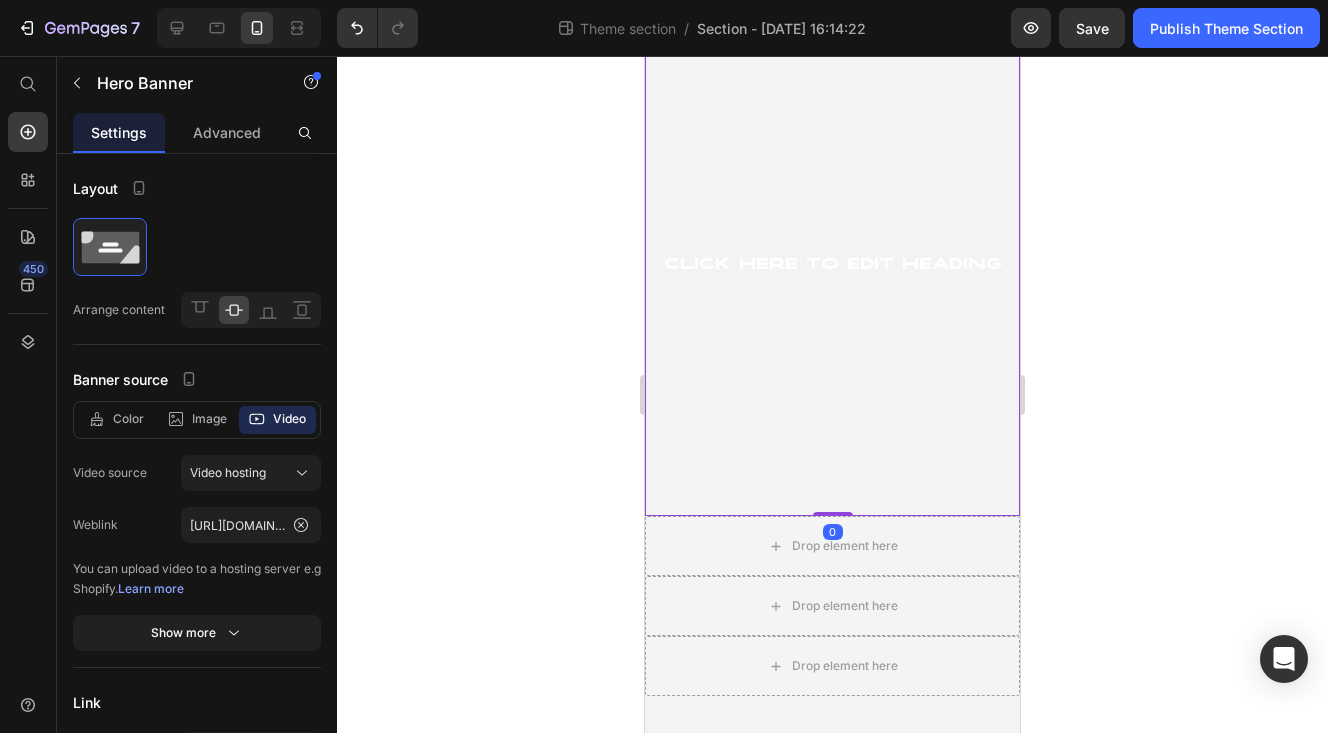 click at bounding box center (832, 266) 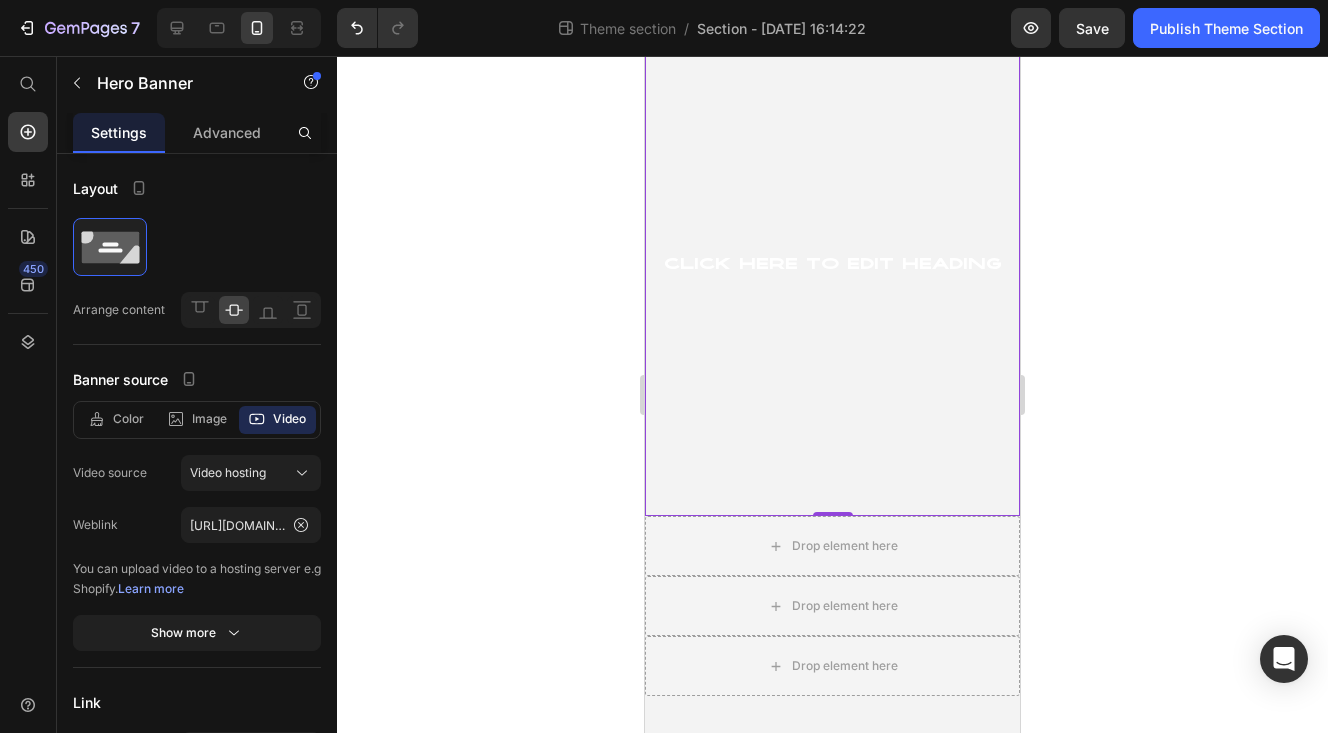 click at bounding box center [832, 266] 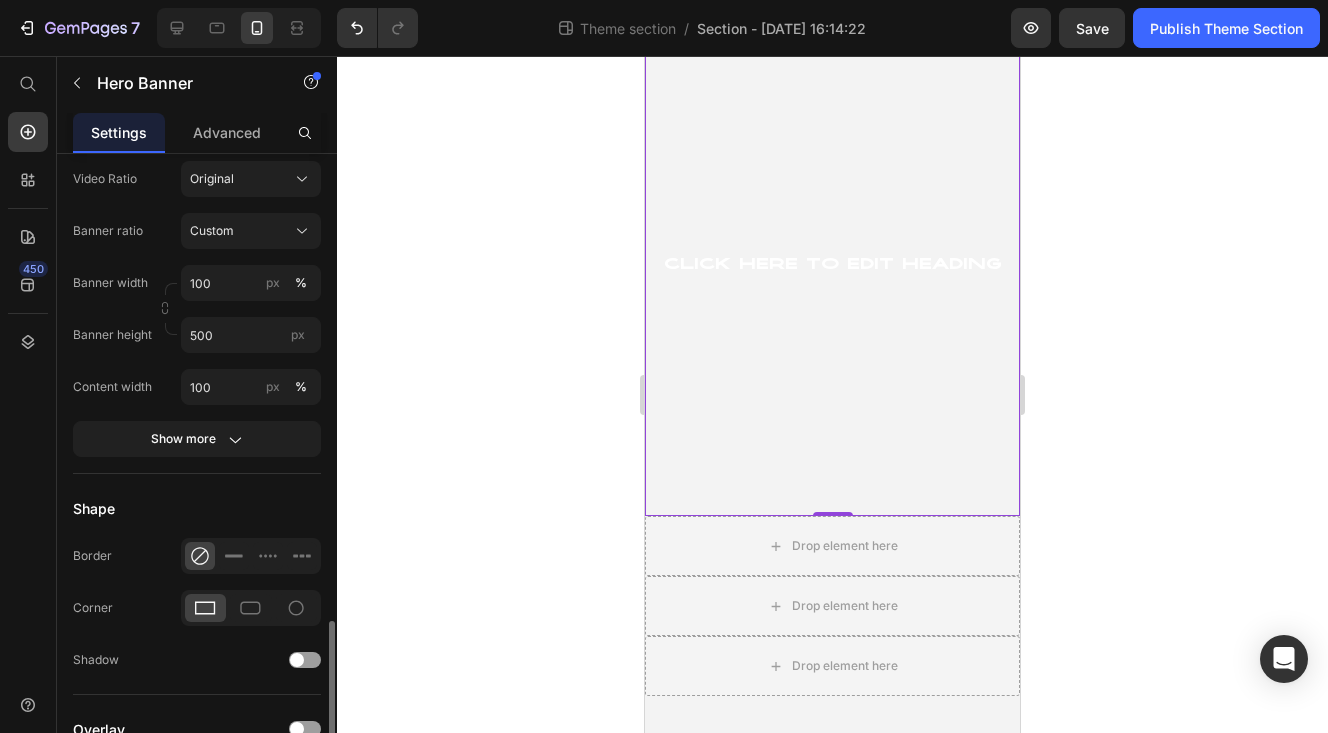 scroll, scrollTop: 572, scrollLeft: 0, axis: vertical 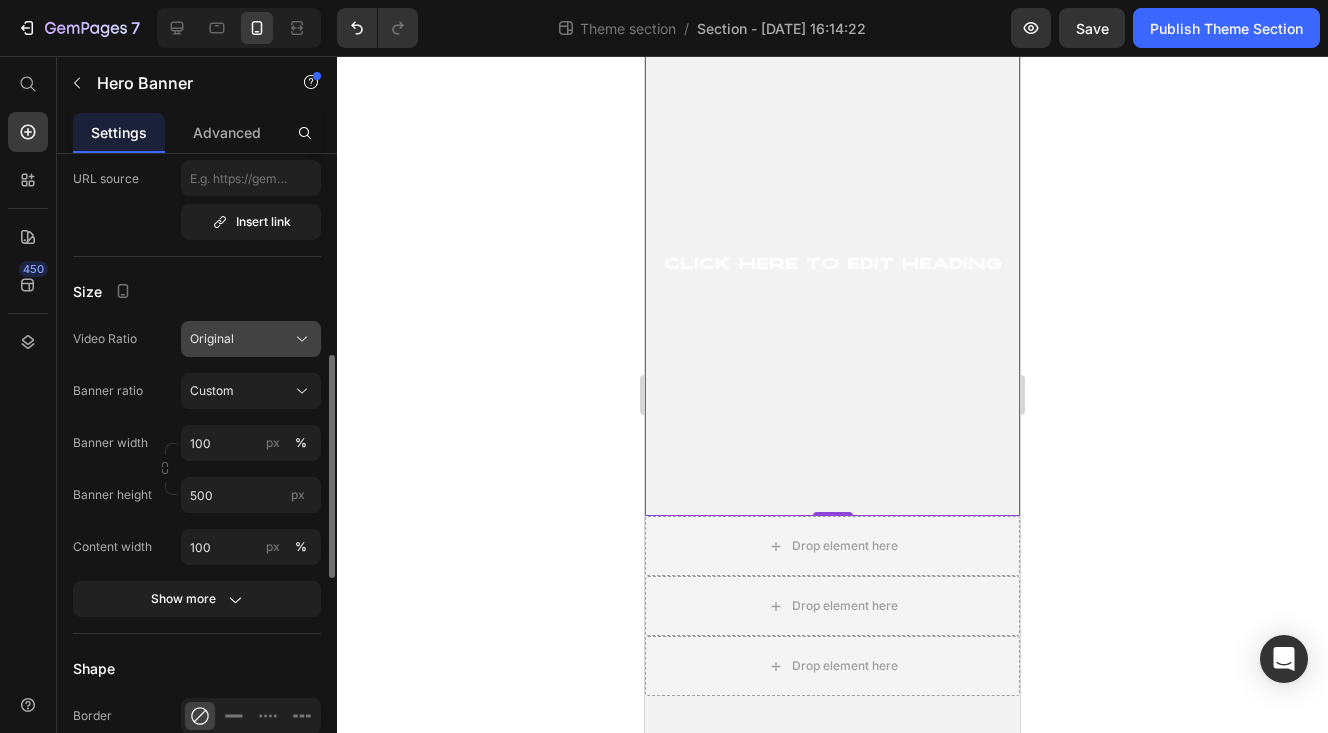 click on "Original" 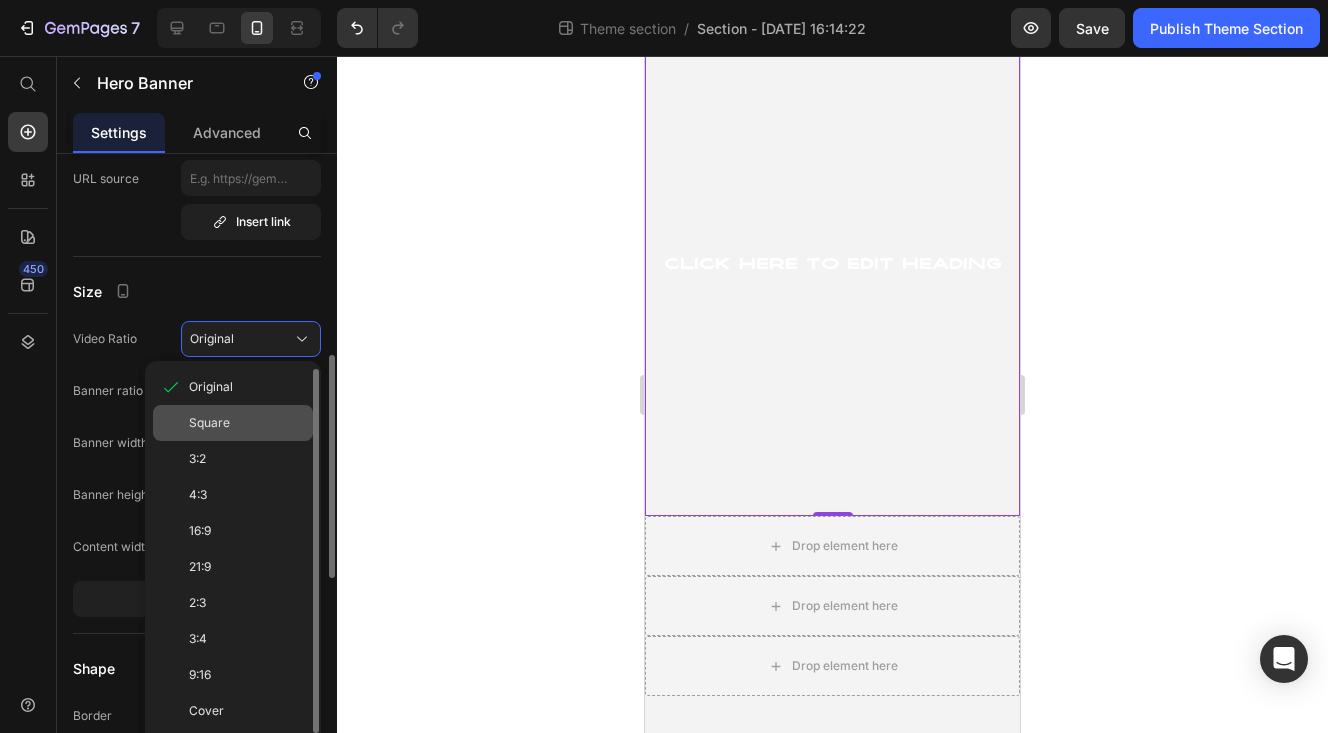 click on "Square" at bounding box center [247, 423] 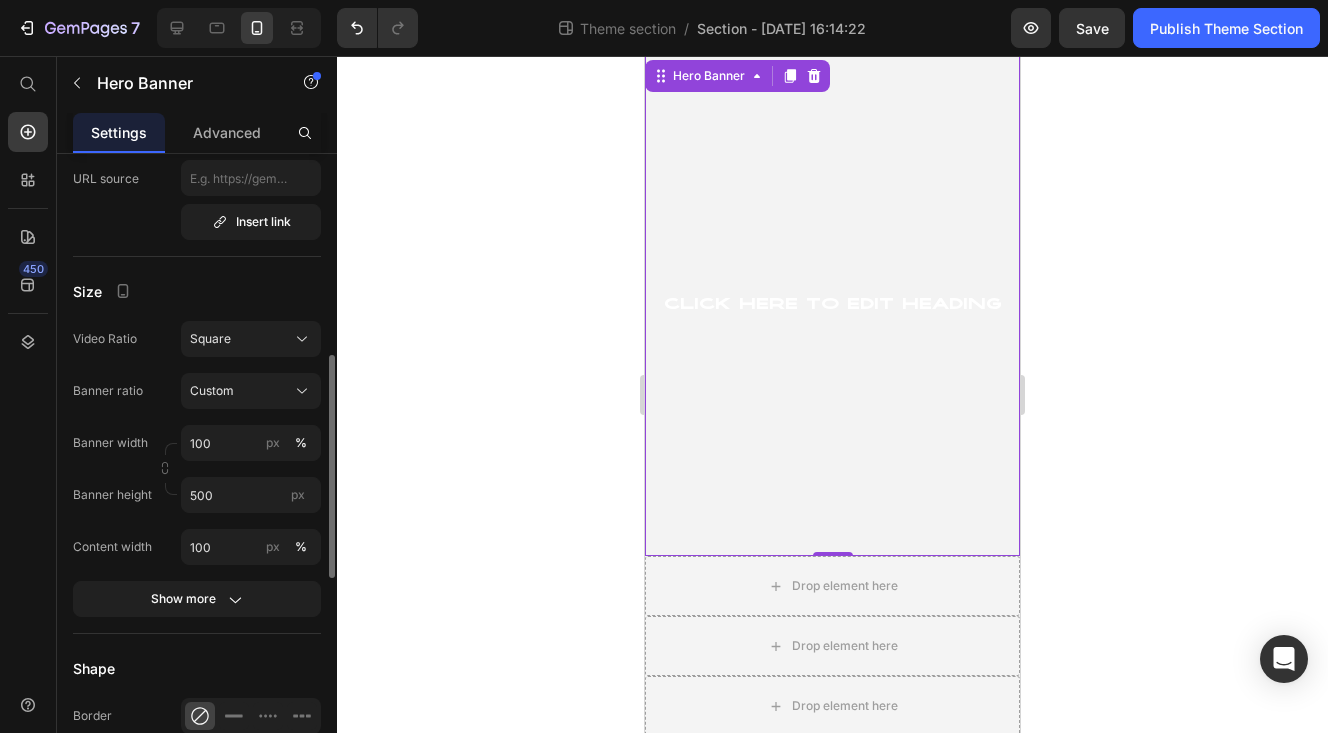 scroll, scrollTop: 975, scrollLeft: 0, axis: vertical 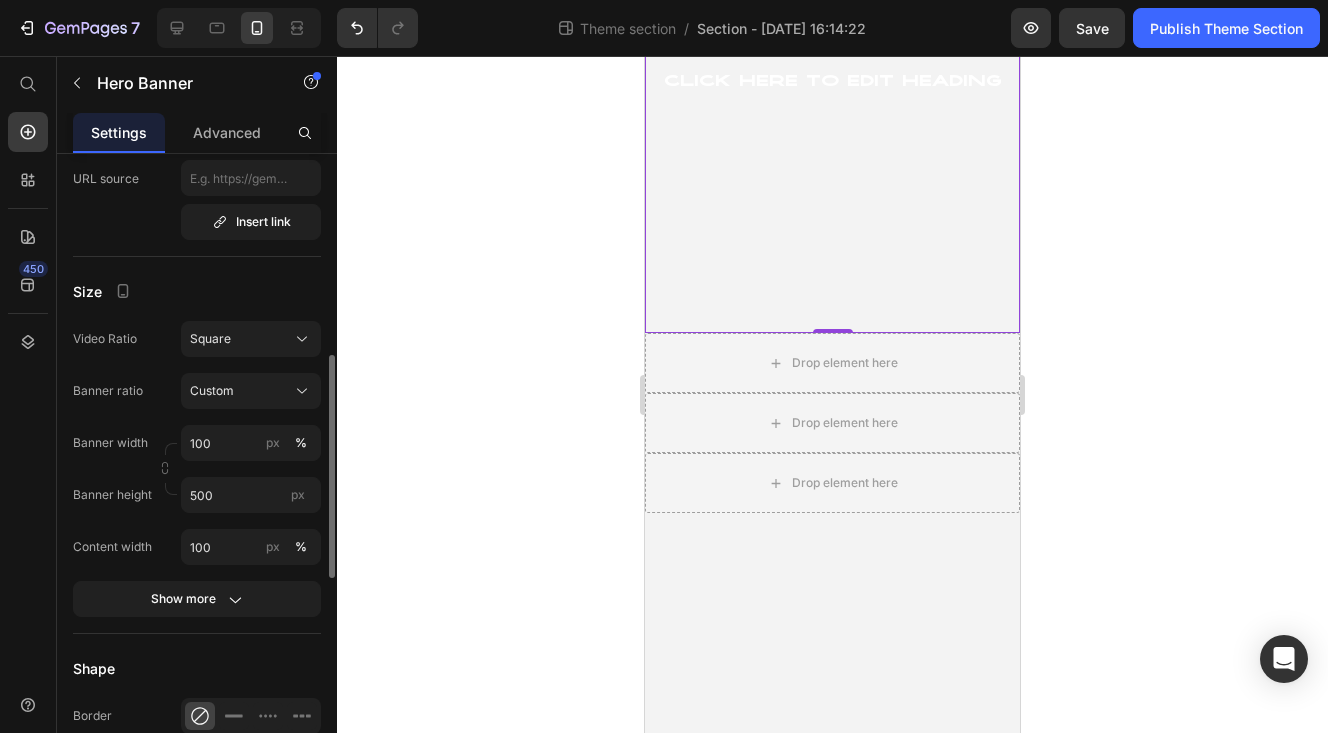 click at bounding box center (832, 83) 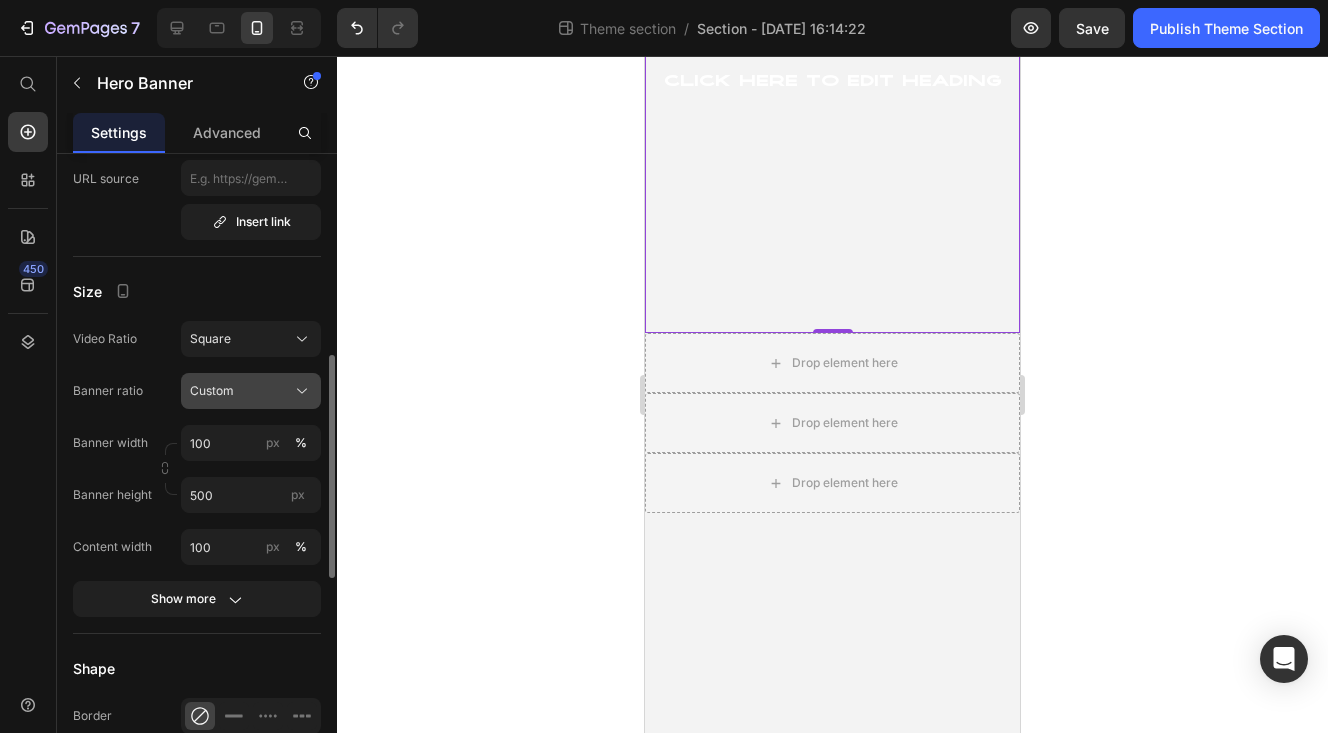click on "Custom" at bounding box center (251, 391) 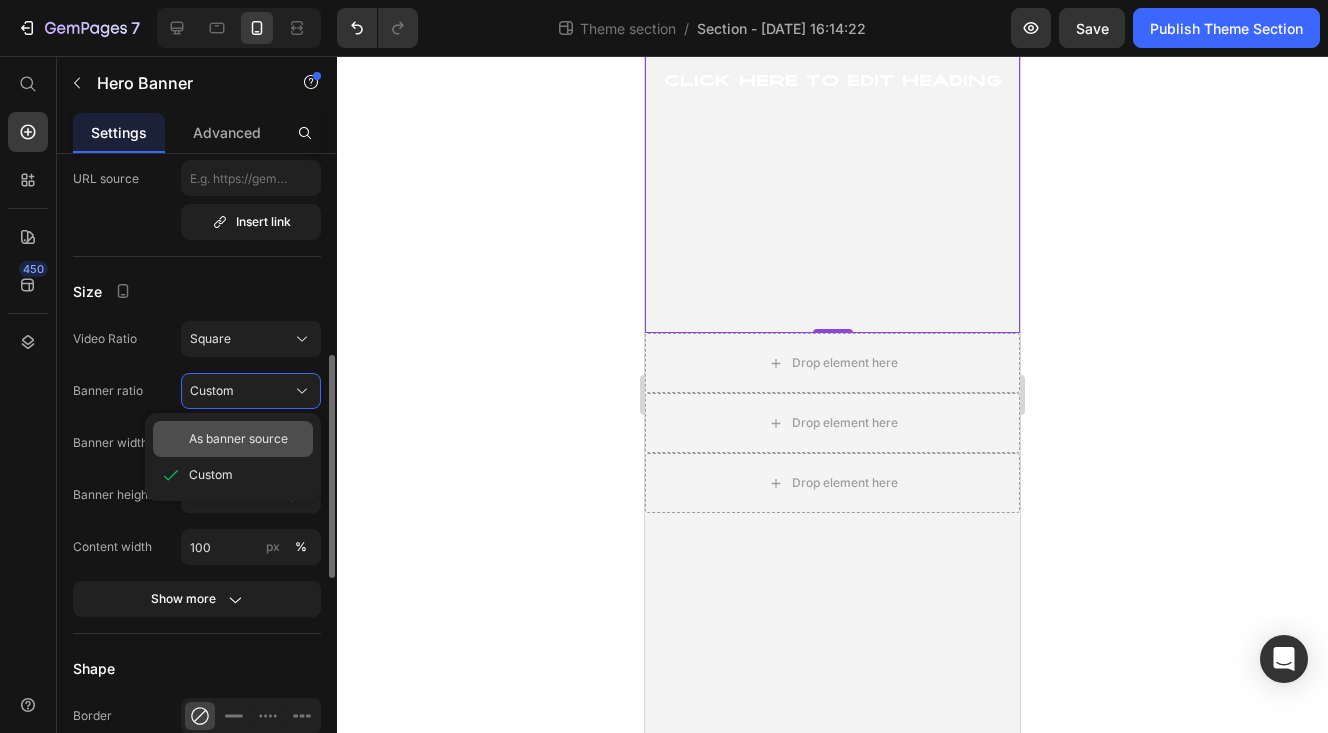click on "As banner source" at bounding box center (238, 439) 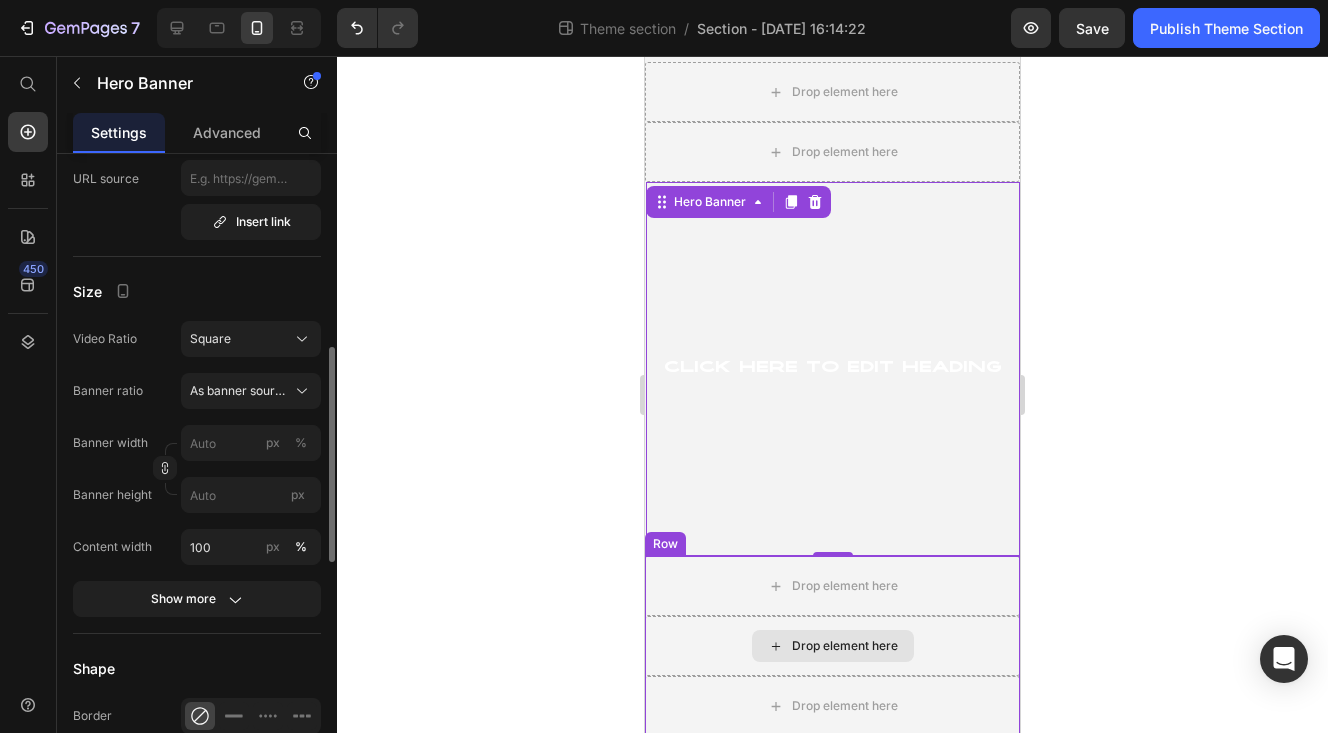 scroll, scrollTop: 544, scrollLeft: 0, axis: vertical 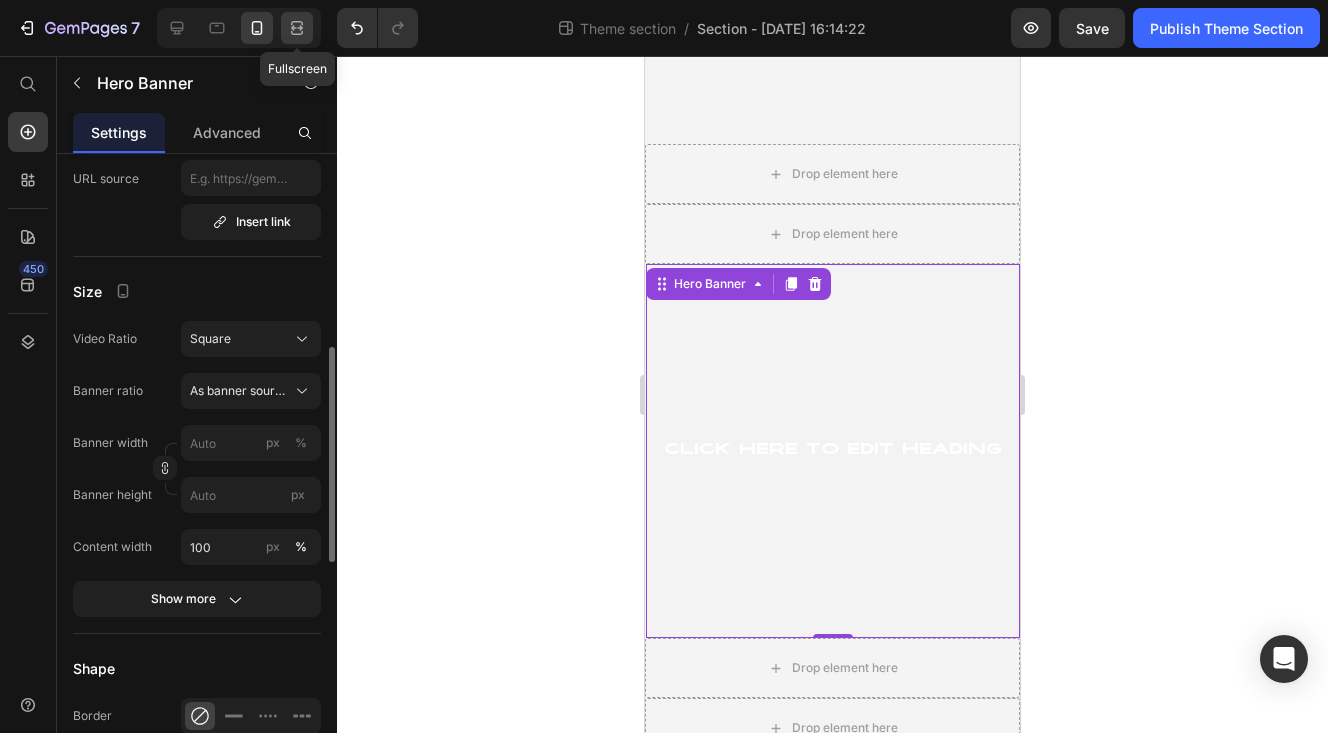 click 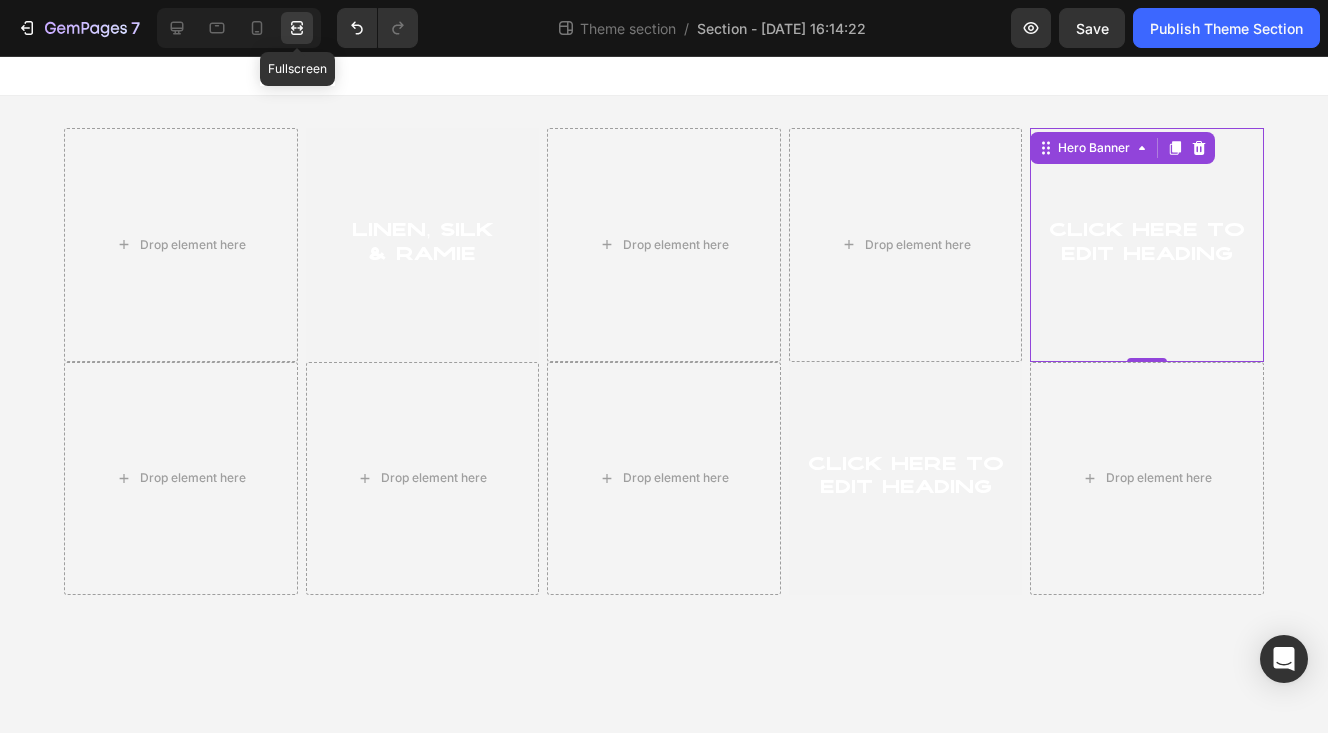 scroll, scrollTop: 0, scrollLeft: 0, axis: both 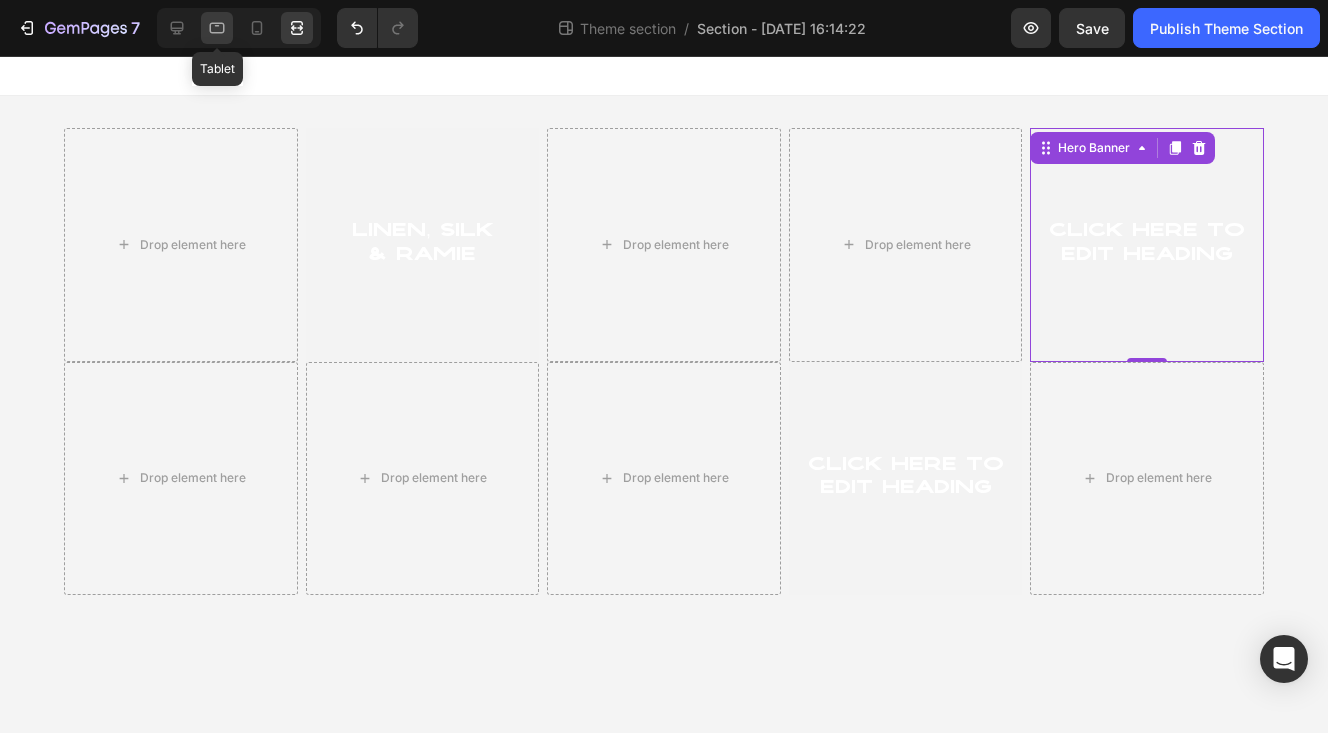 click 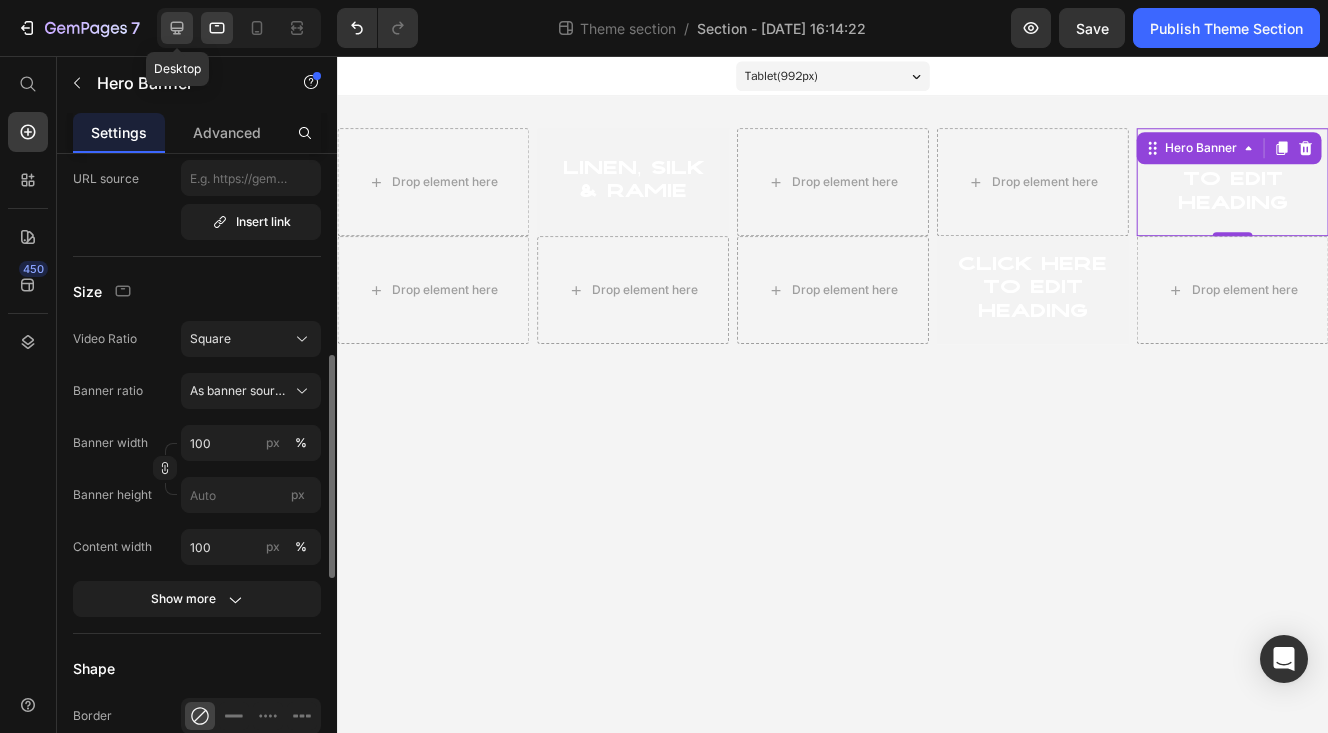 click 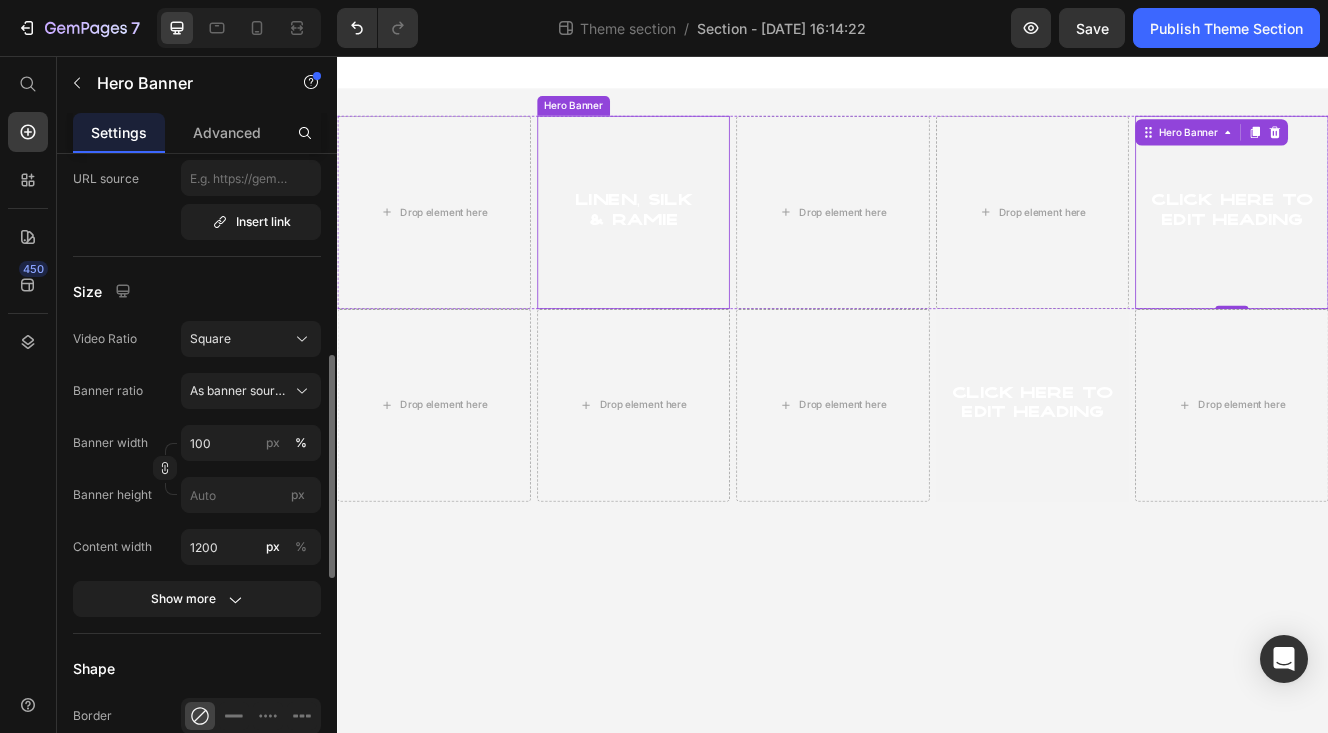 click at bounding box center [696, 245] 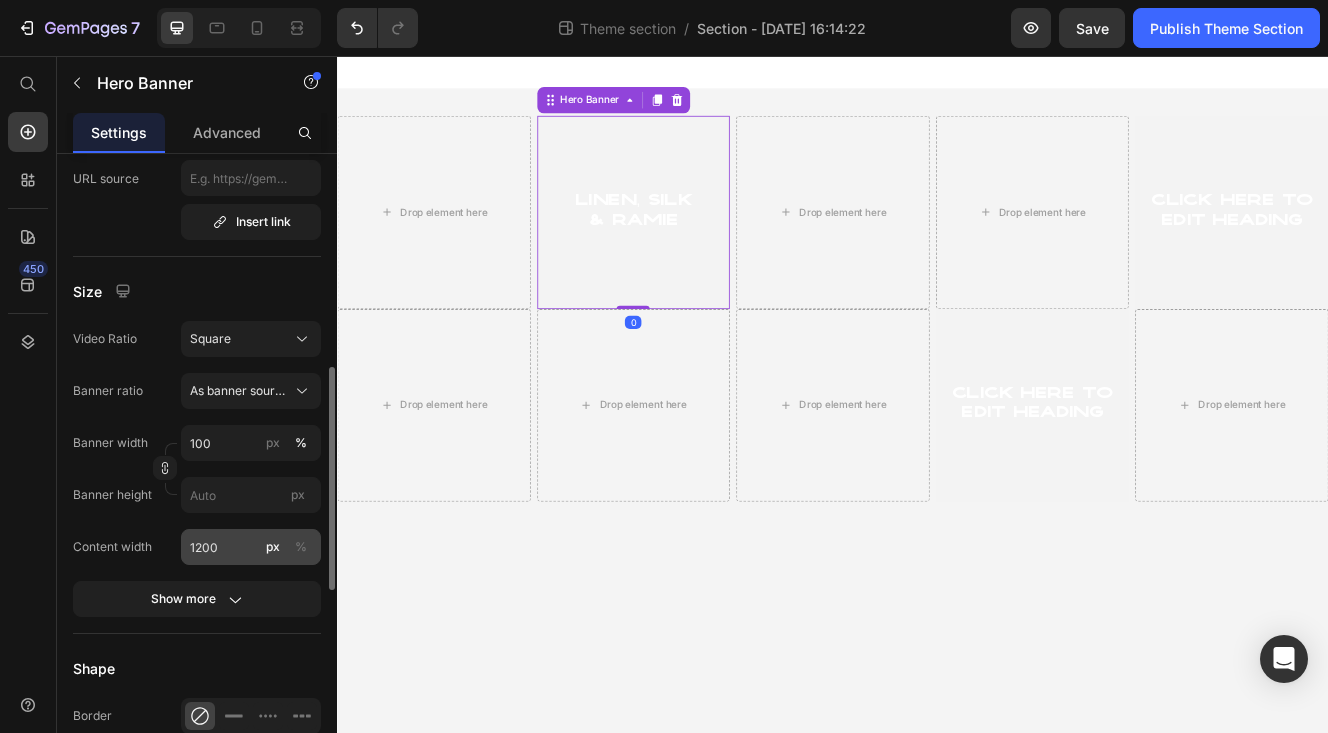 scroll, scrollTop: 599, scrollLeft: 0, axis: vertical 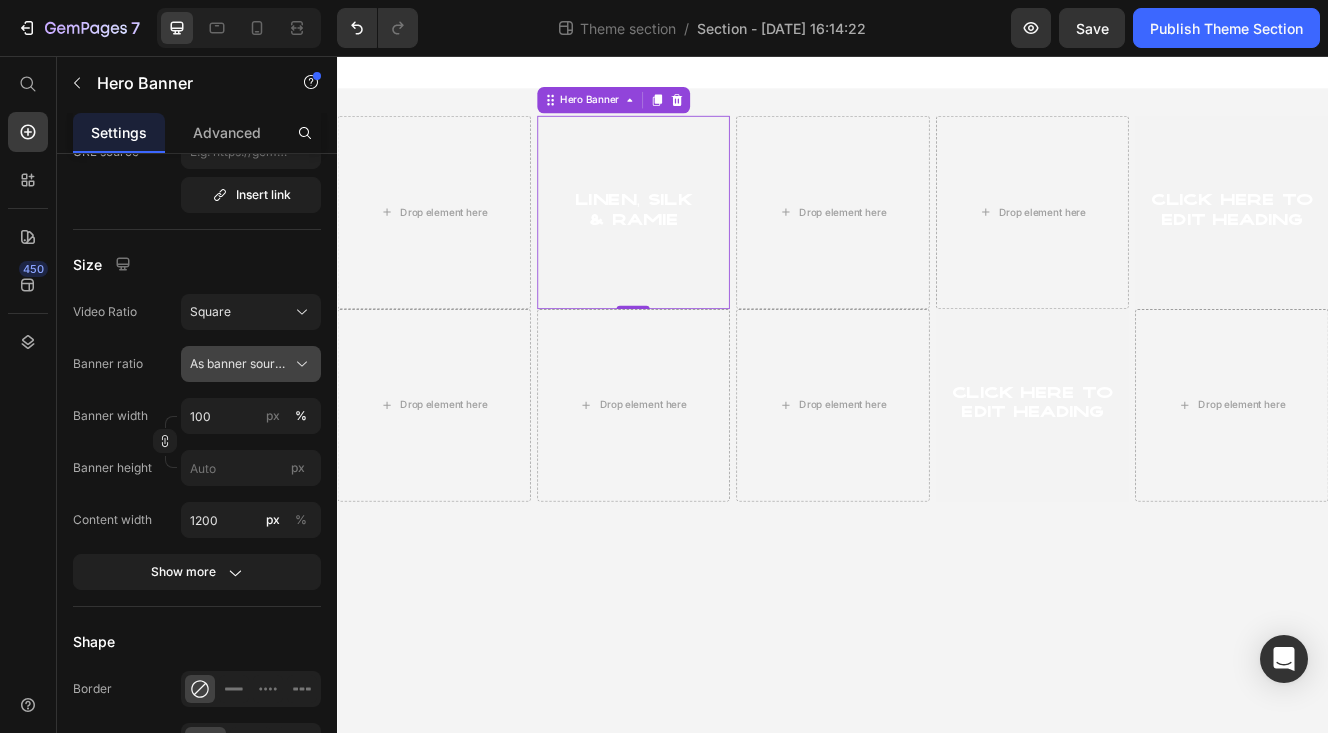 click on "As banner source" at bounding box center (239, 364) 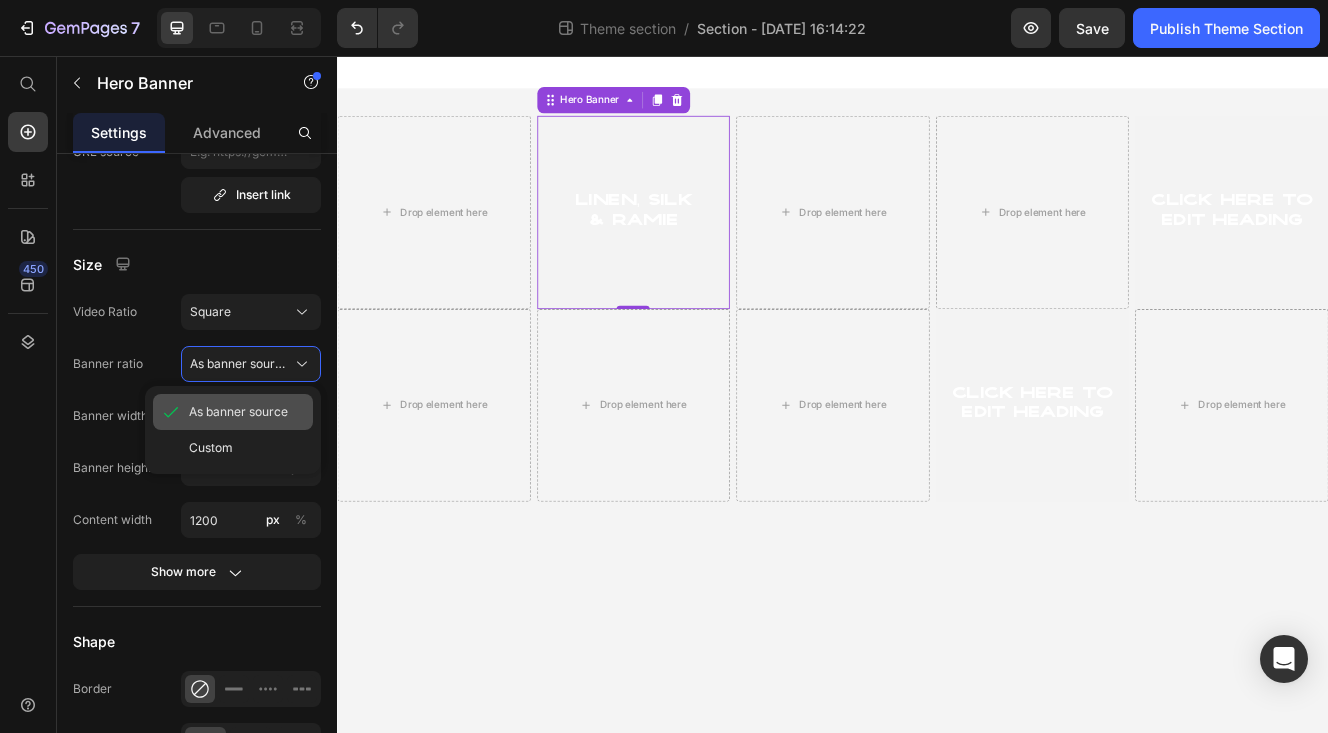 click on "As banner source" at bounding box center (238, 412) 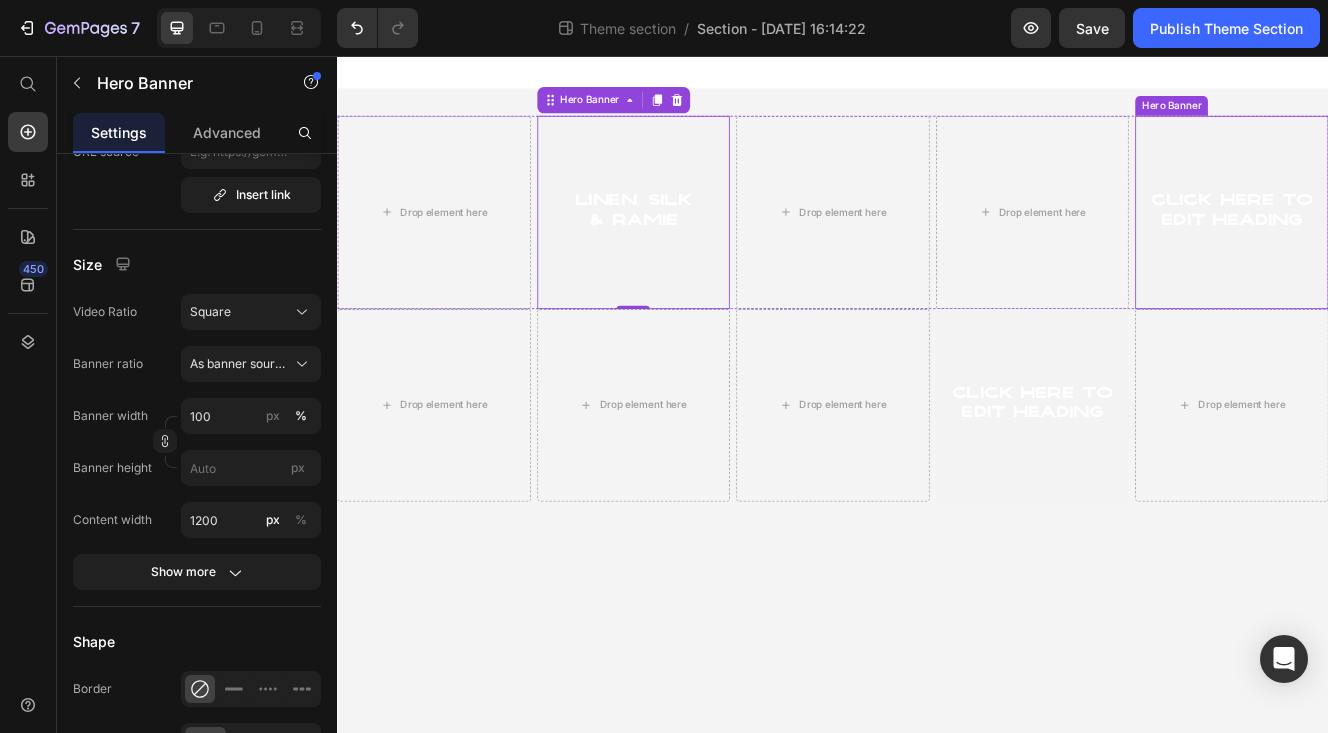 click on "Click here to edit heading Heading" at bounding box center (1420, 244) 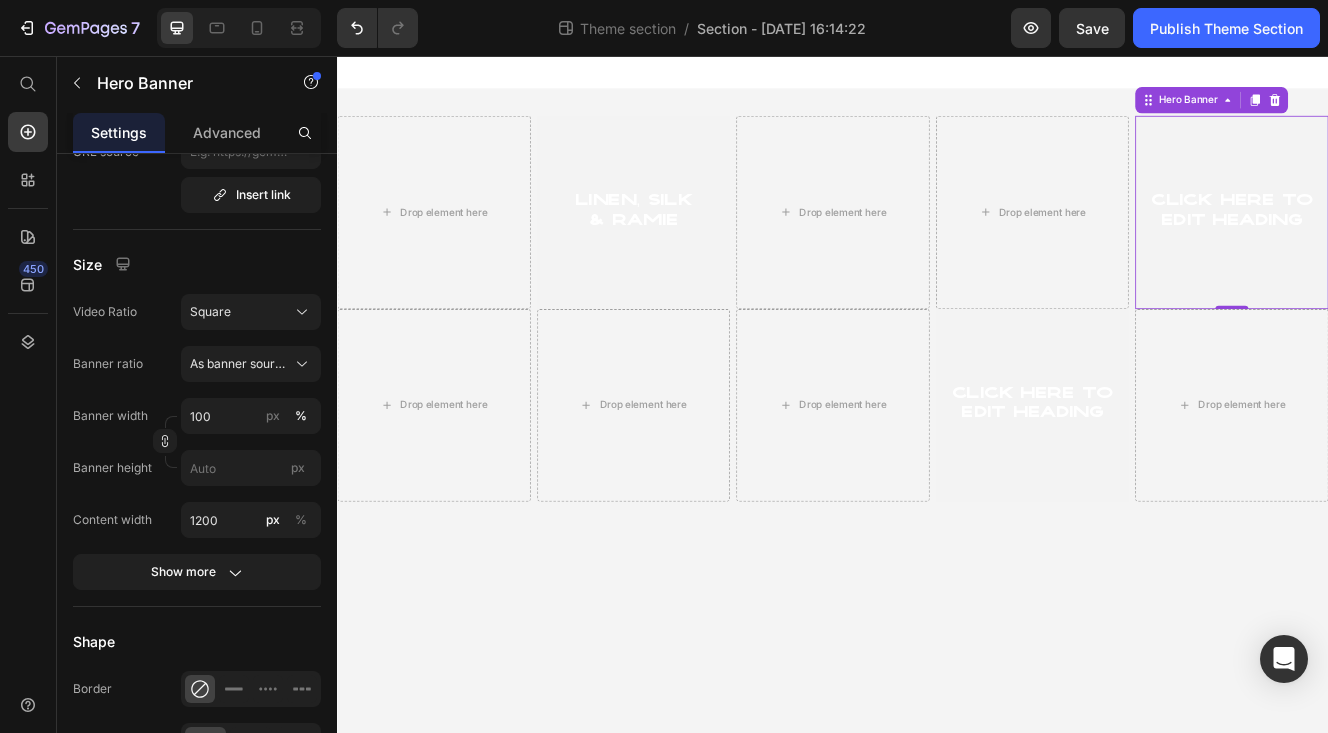 click at bounding box center [1420, 245] 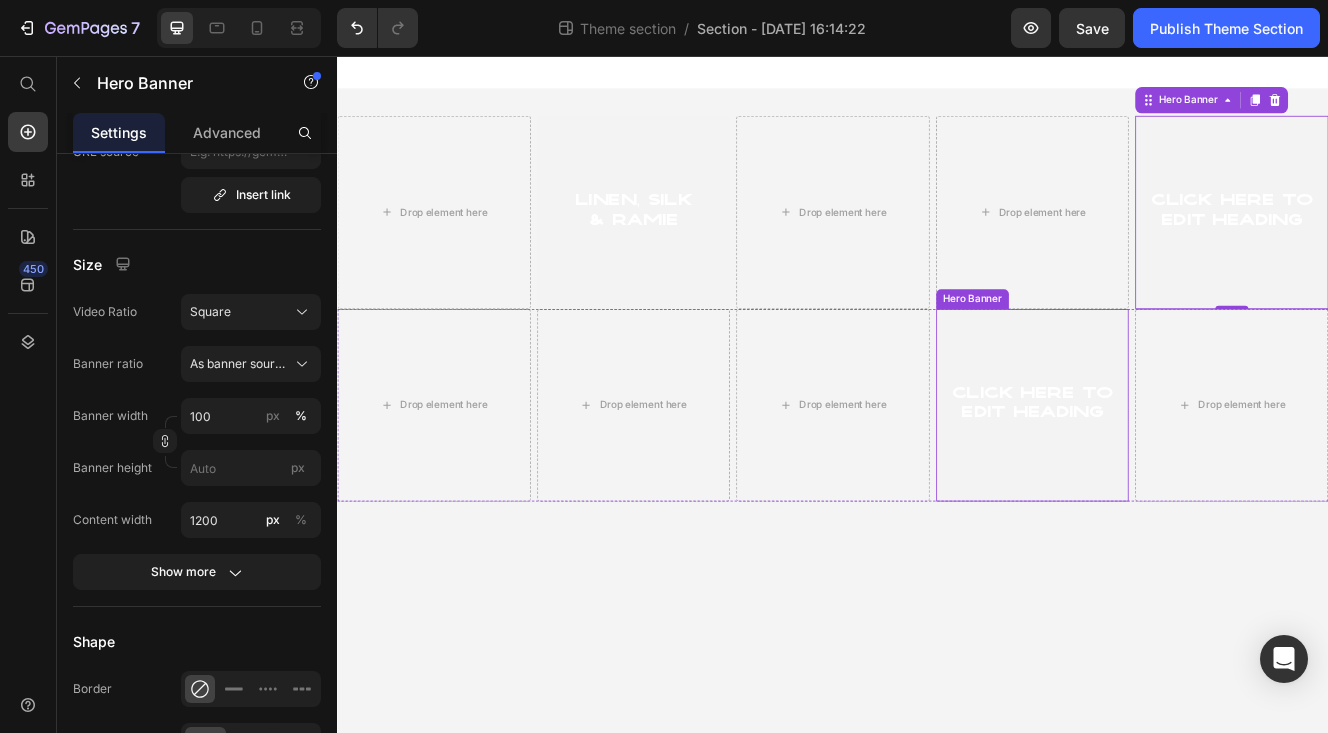 click at bounding box center [1179, 479] 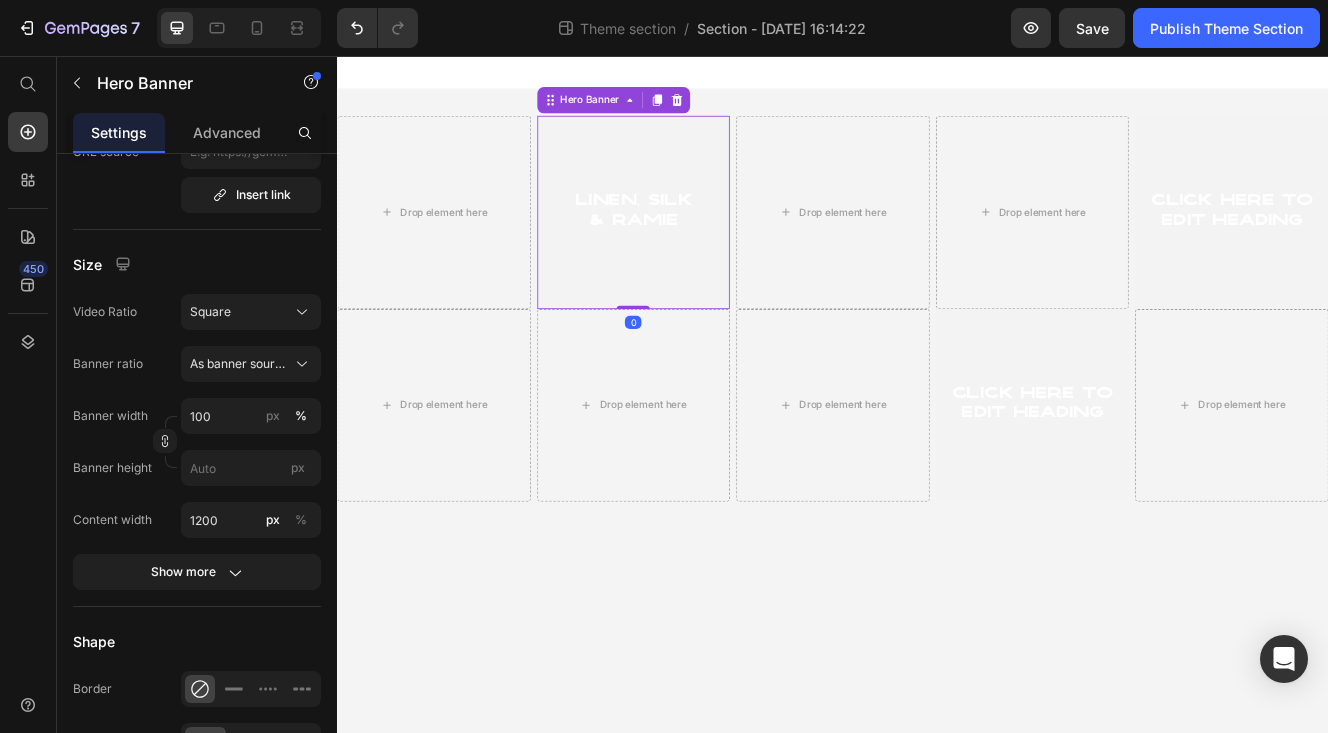 click at bounding box center [696, 245] 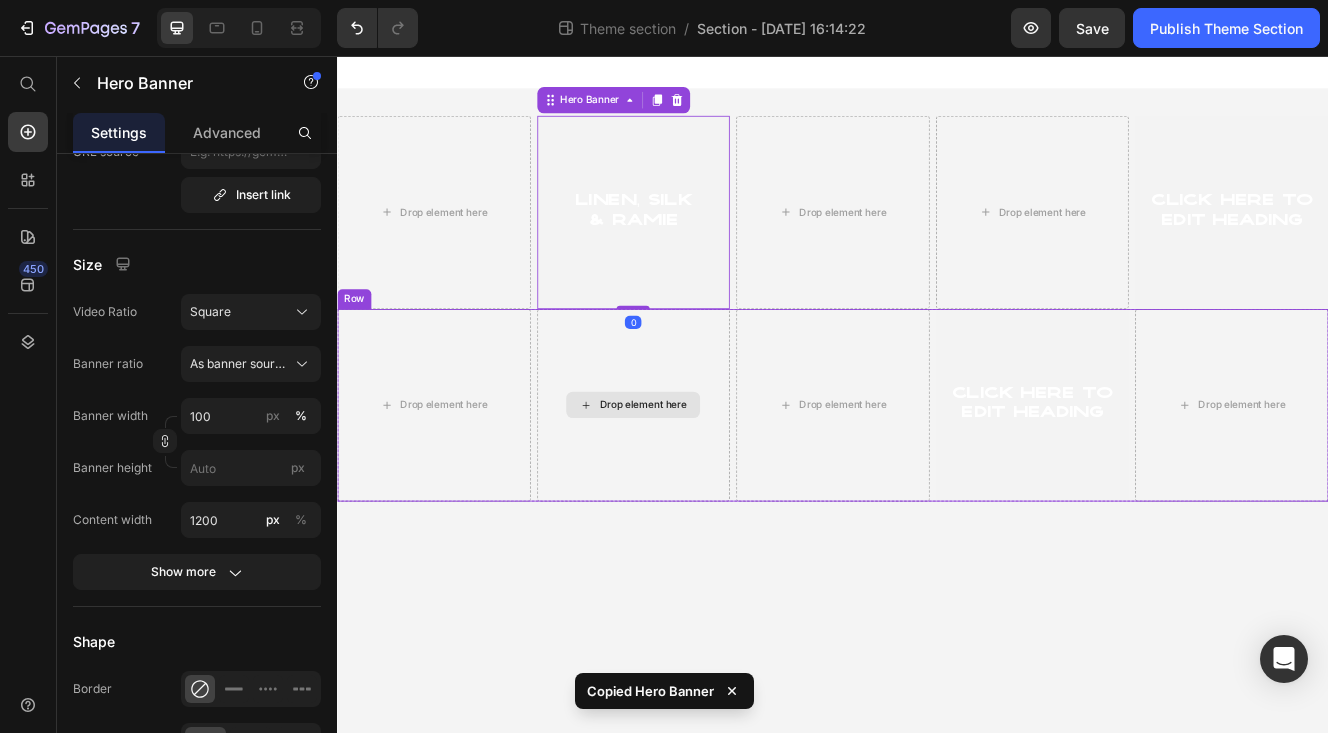 click on "Drop element here" at bounding box center (696, 479) 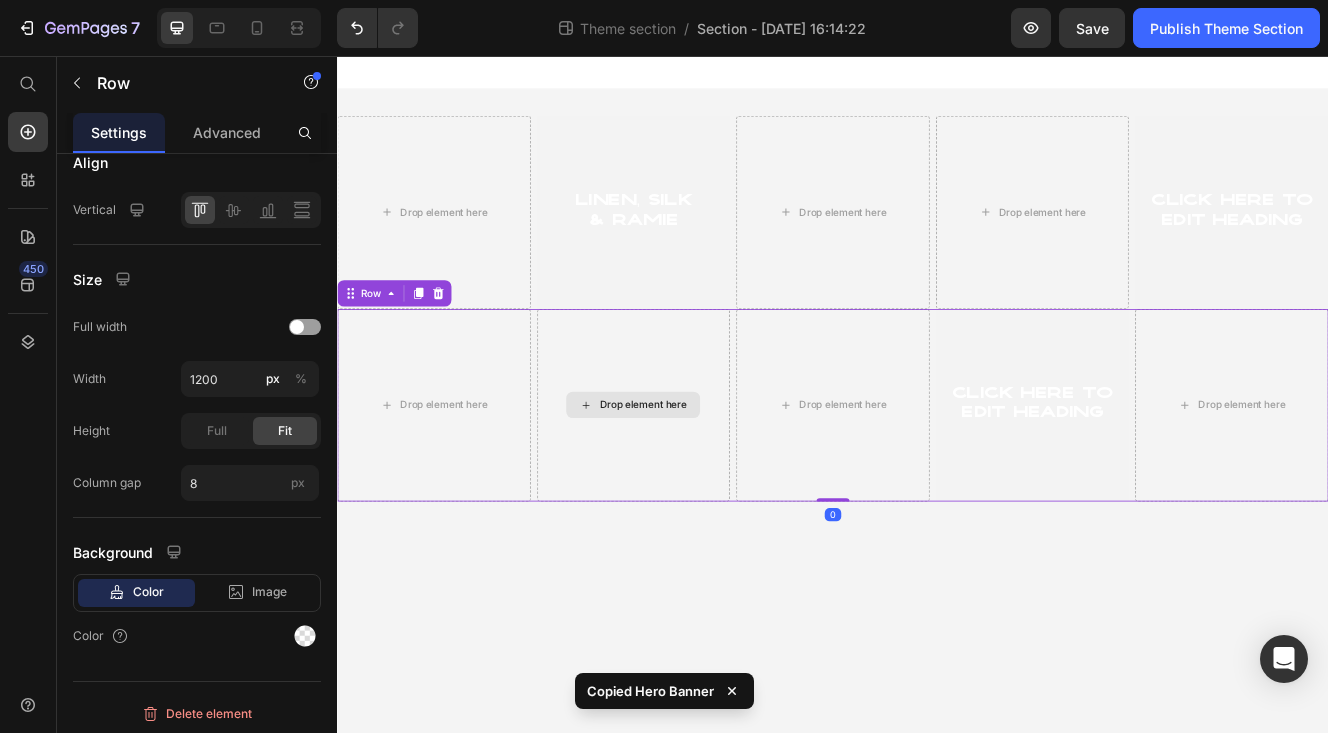 scroll, scrollTop: 0, scrollLeft: 0, axis: both 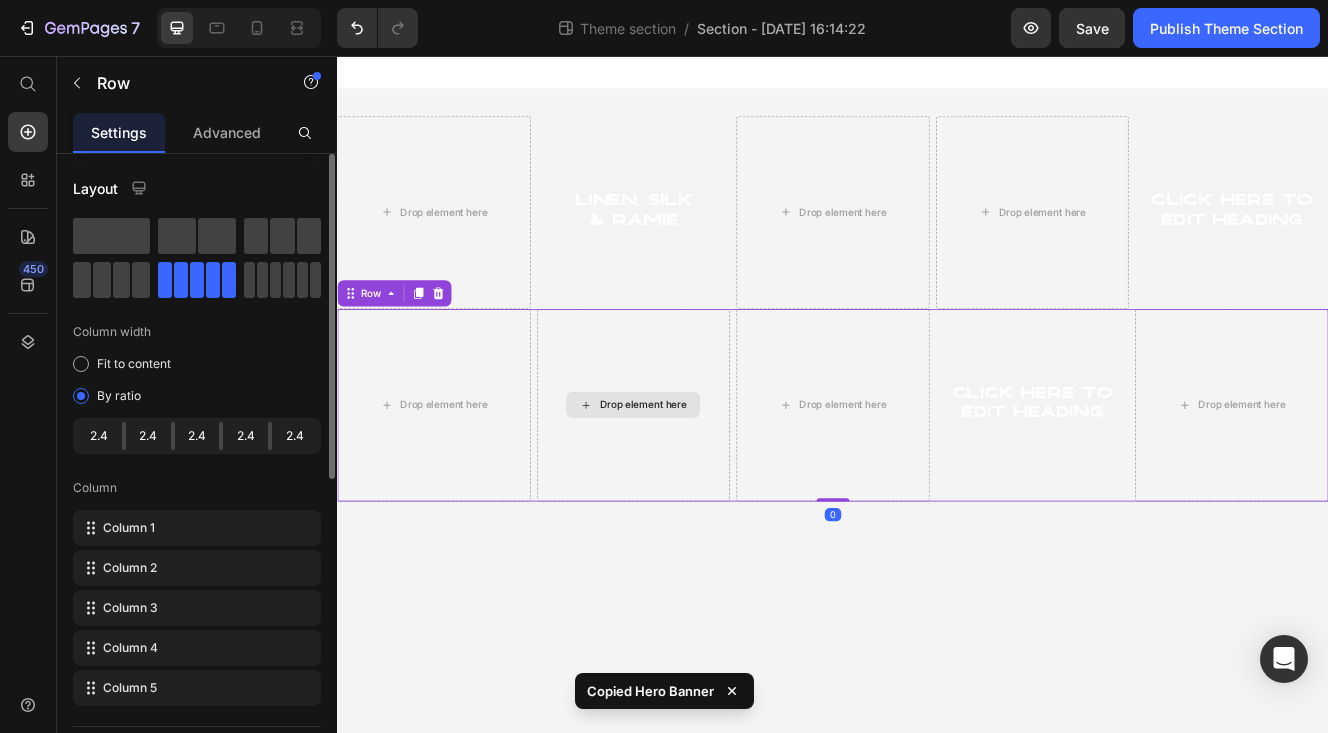 click on "Drop element here" at bounding box center (696, 479) 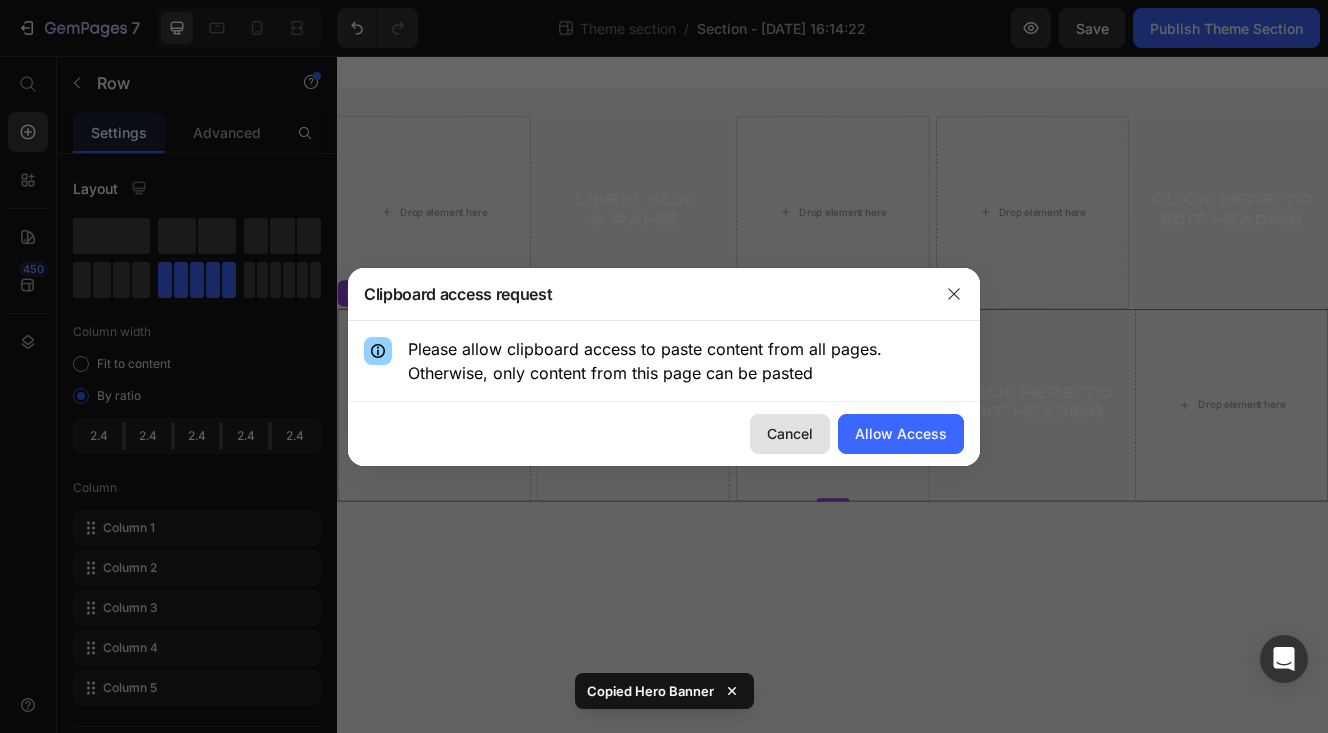 click on "Cancel" at bounding box center [790, 433] 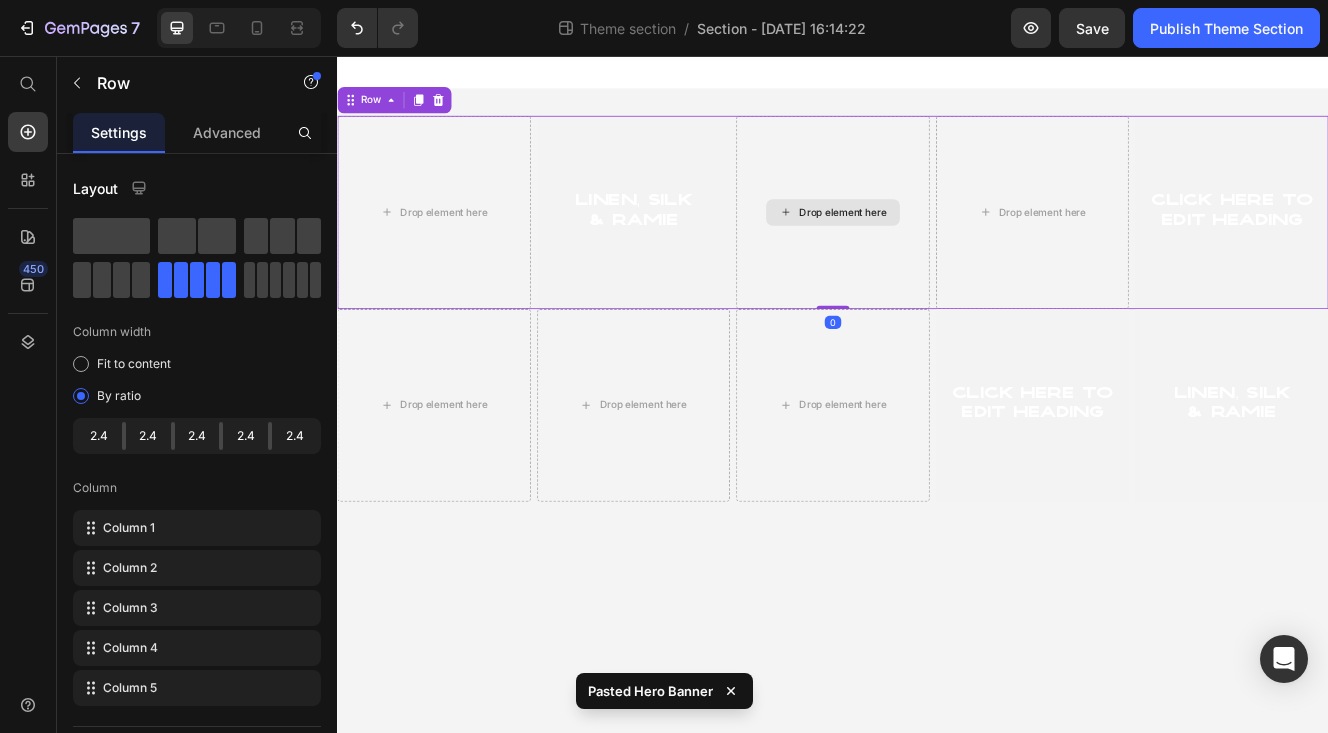 click on "Drop element here" at bounding box center (937, 245) 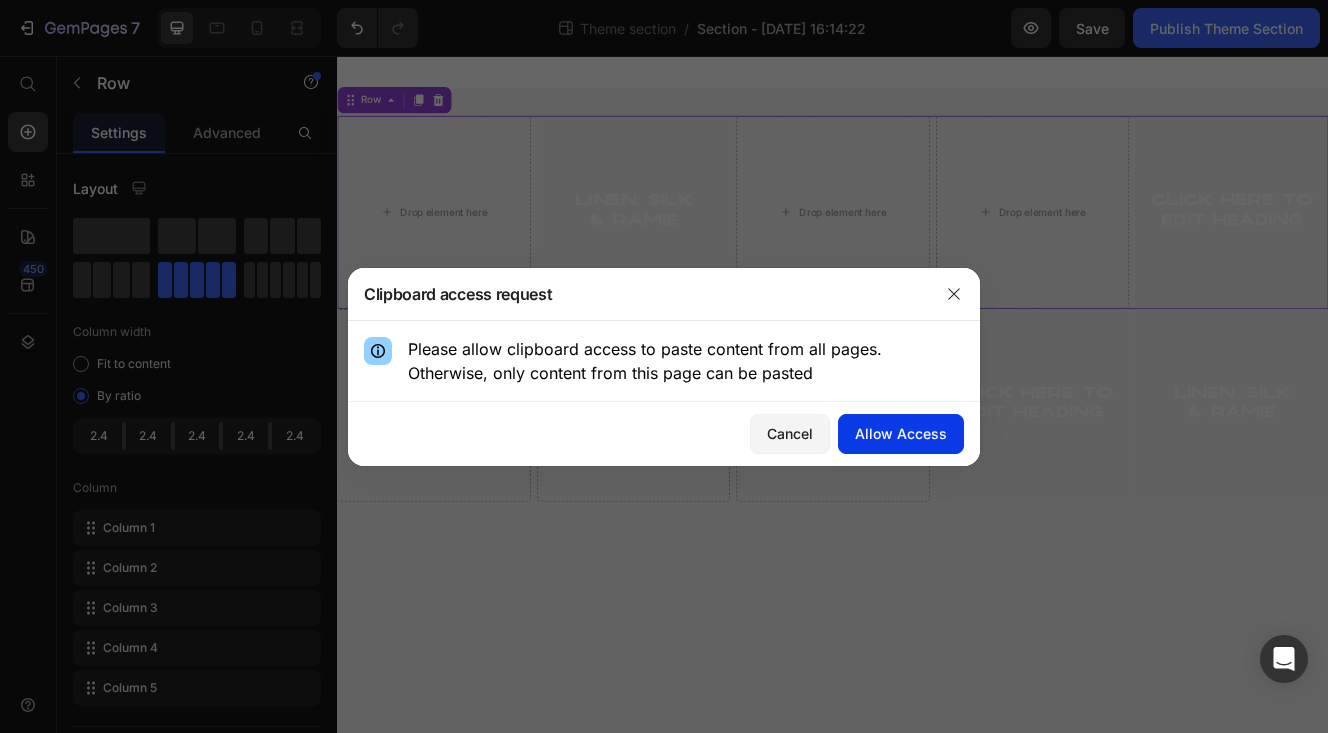 click on "Allow Access" at bounding box center (901, 433) 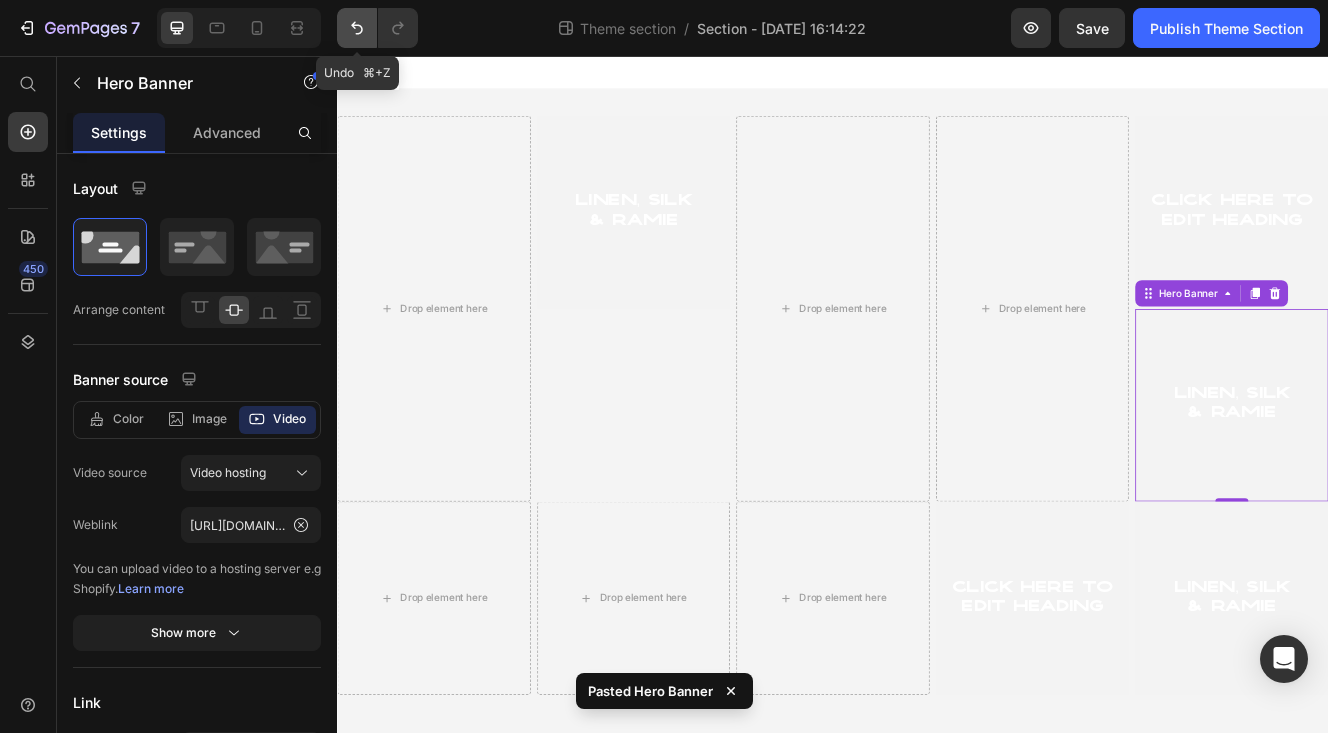 click 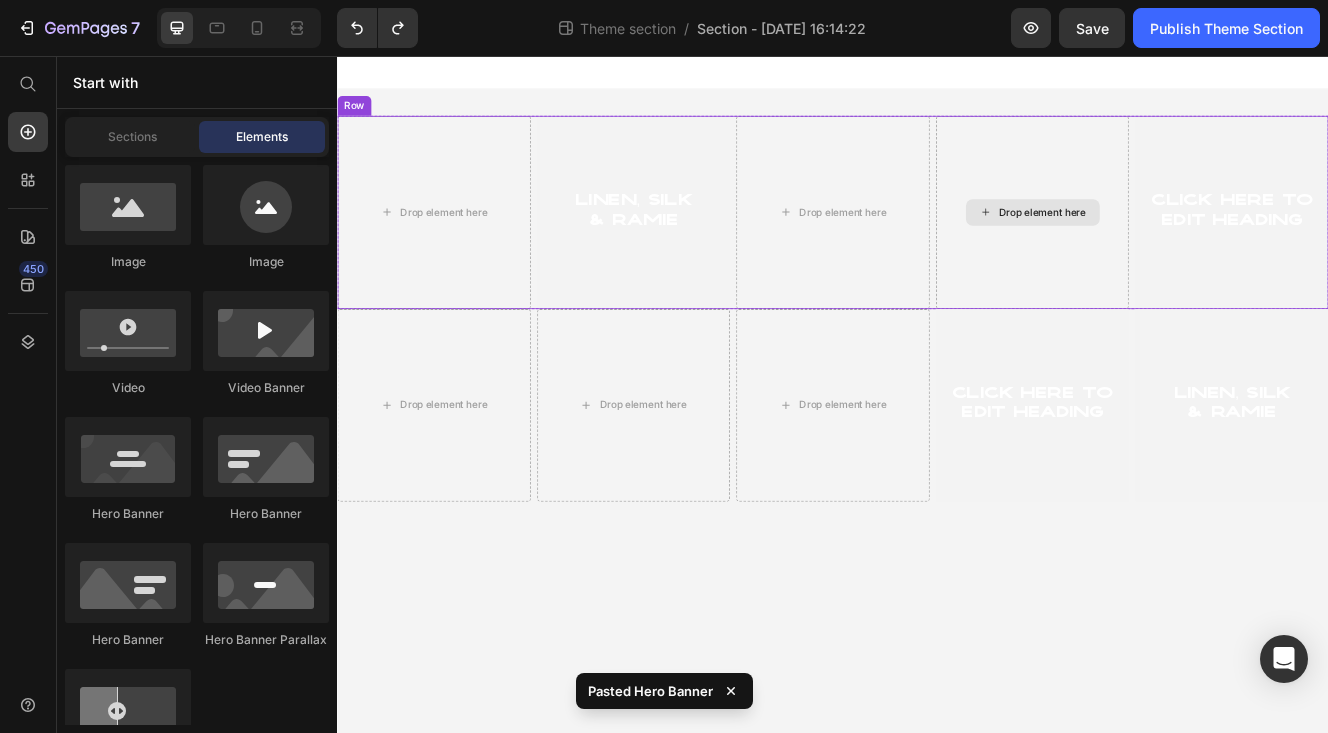 click on "Drop element here" at bounding box center (1179, 245) 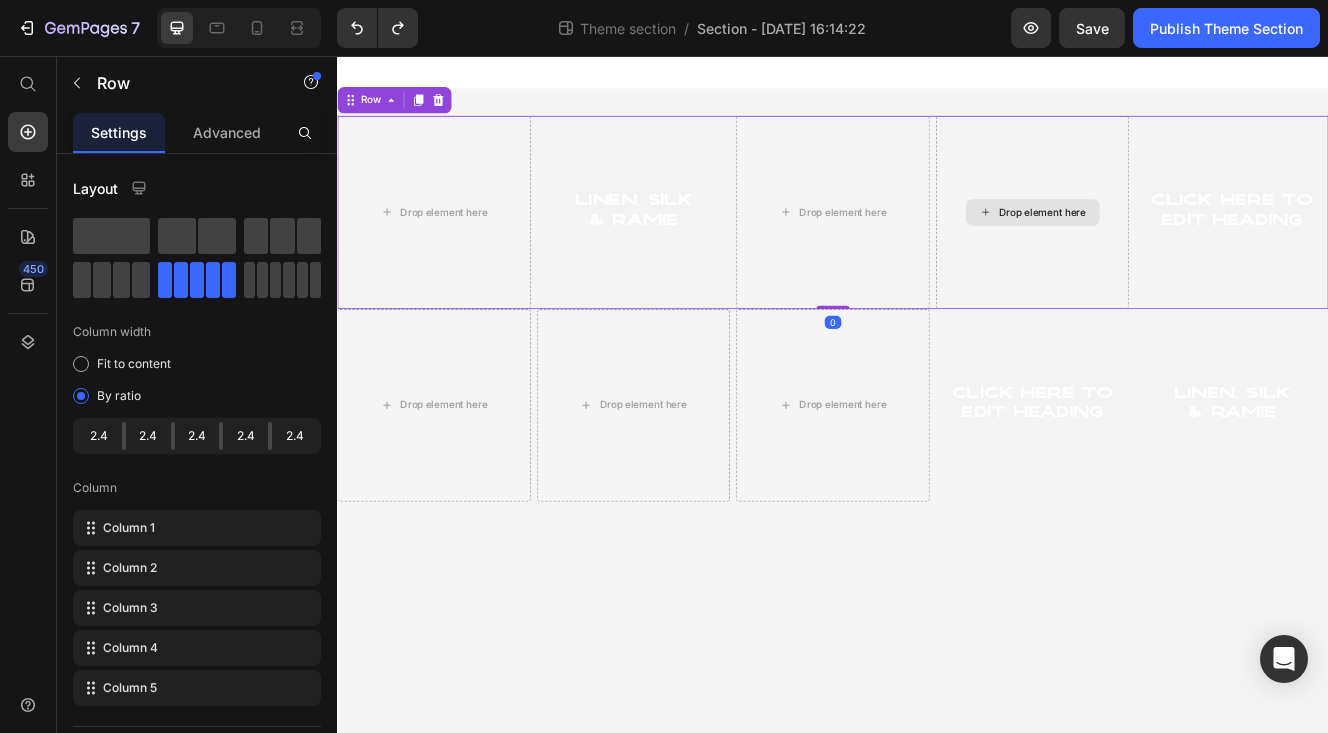 click on "Drop element here" at bounding box center (1179, 245) 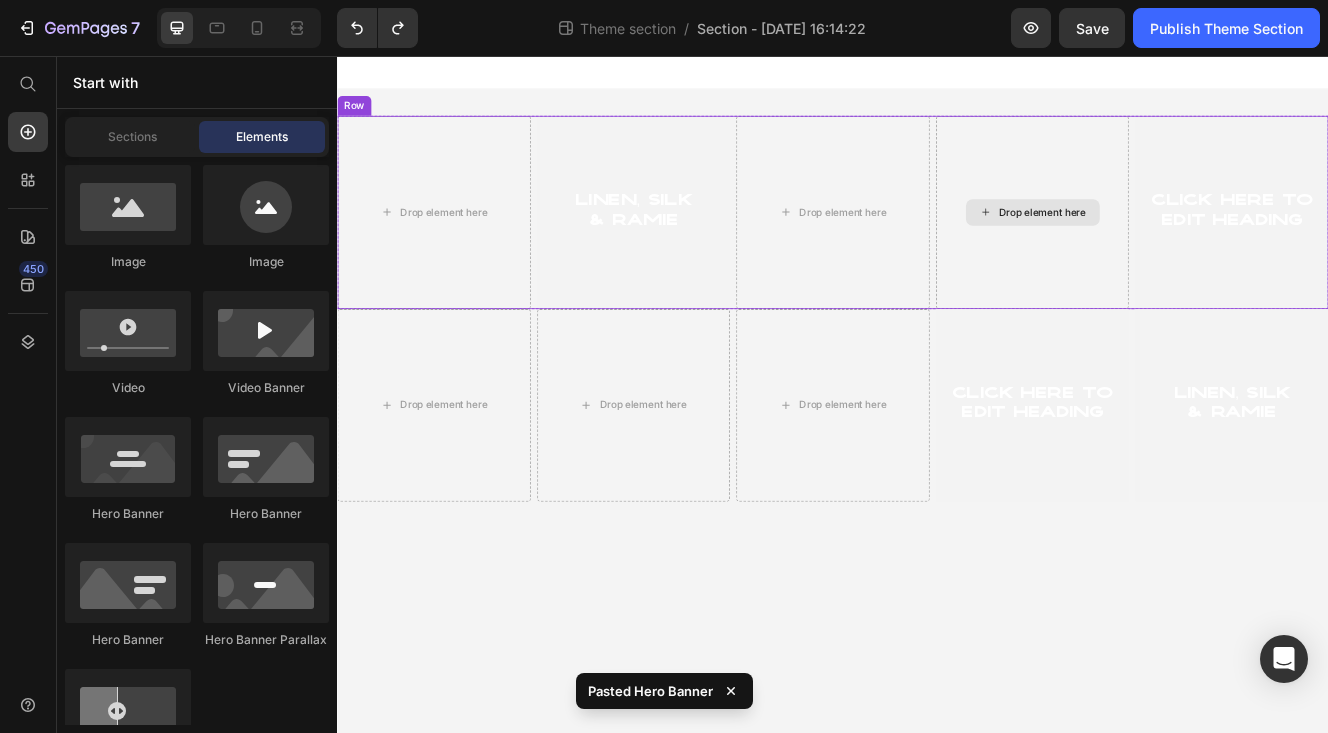 click on "Drop element here" at bounding box center (1179, 245) 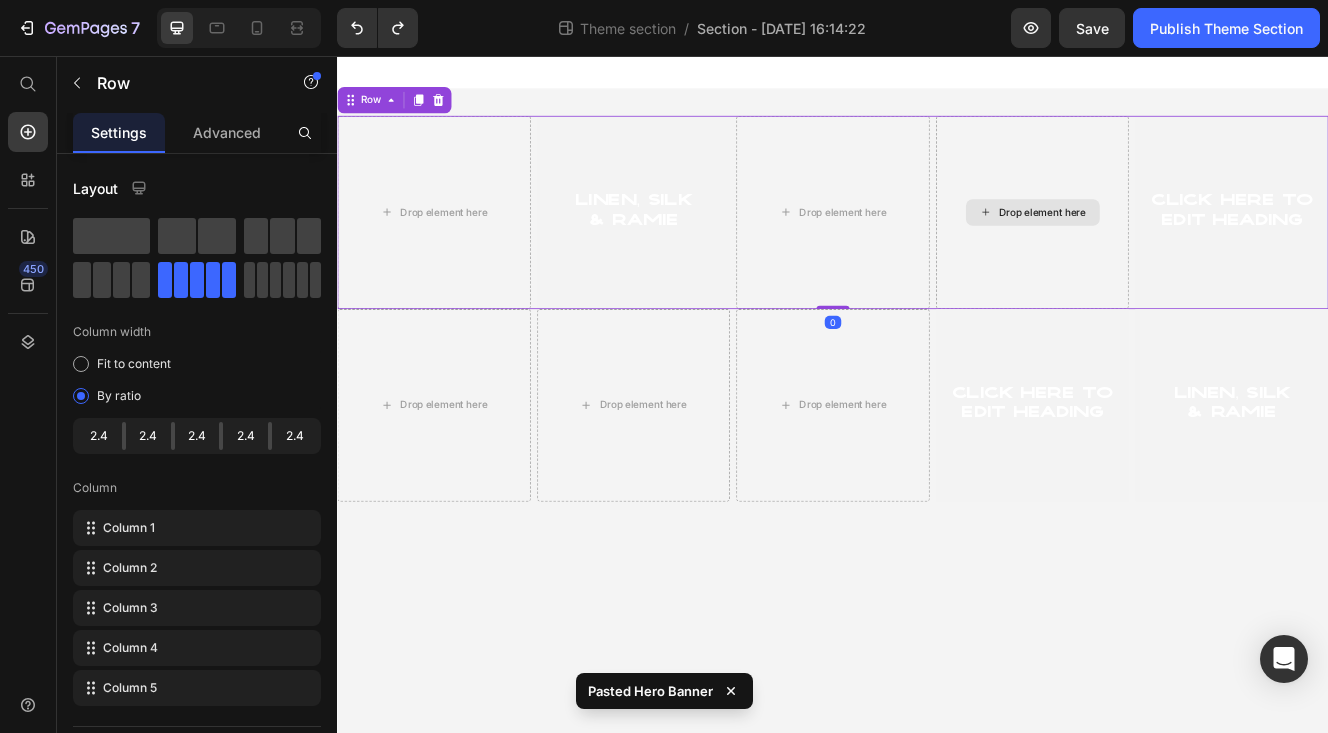 click on "Drop element here" at bounding box center [1191, 245] 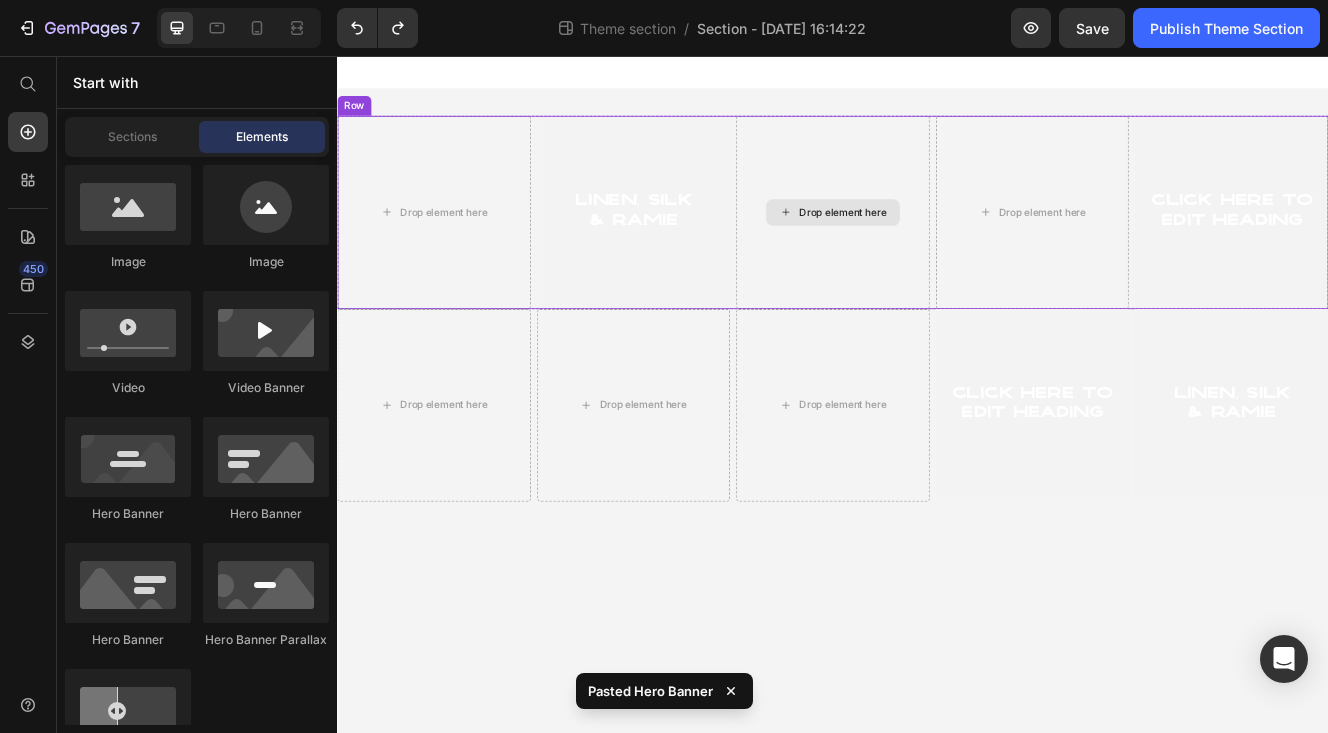 click on "Drop element here" at bounding box center [937, 245] 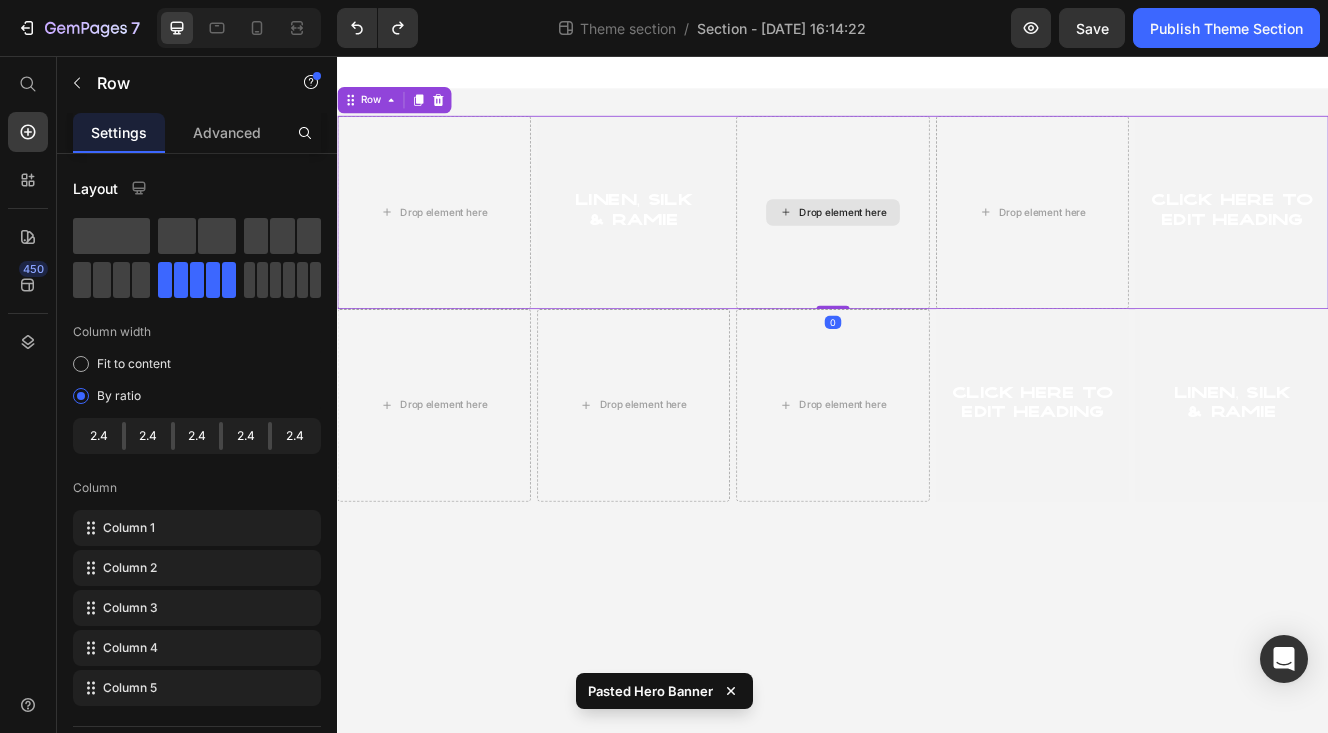 click on "Drop element here" at bounding box center (937, 245) 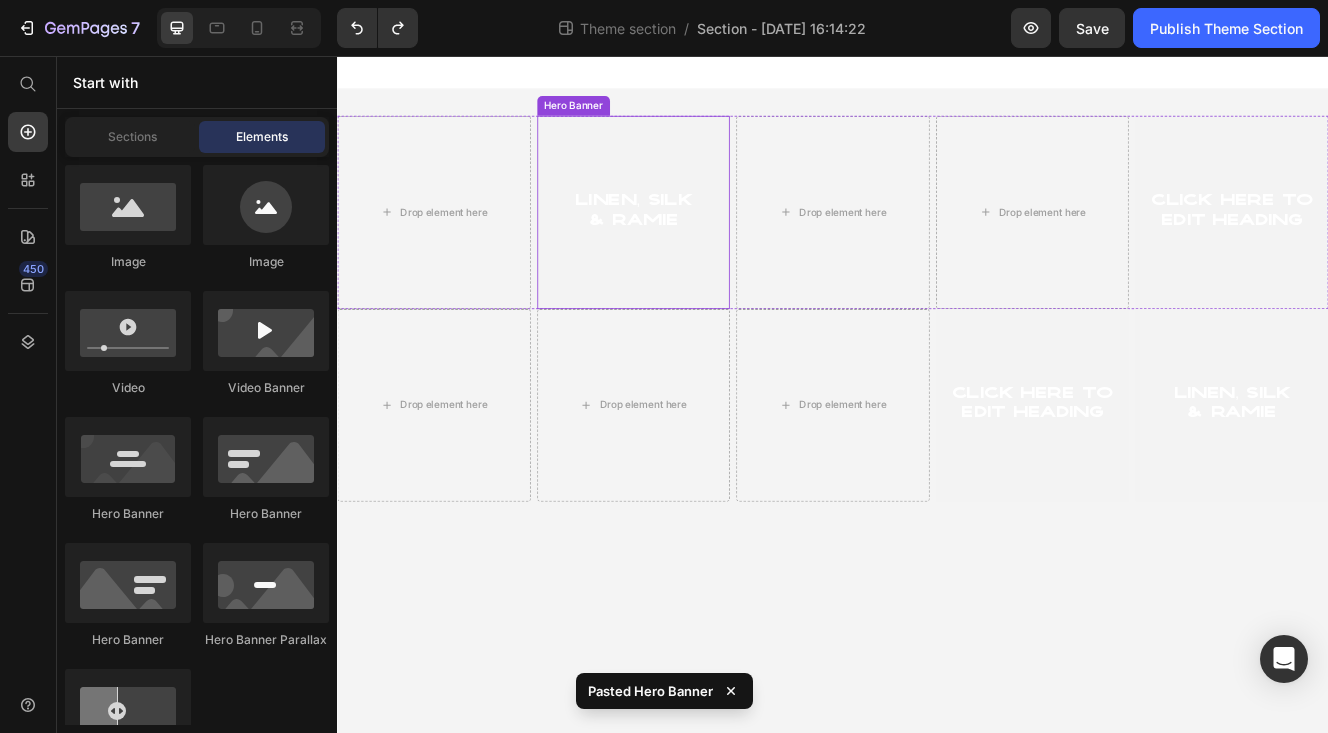 click at bounding box center (696, 245) 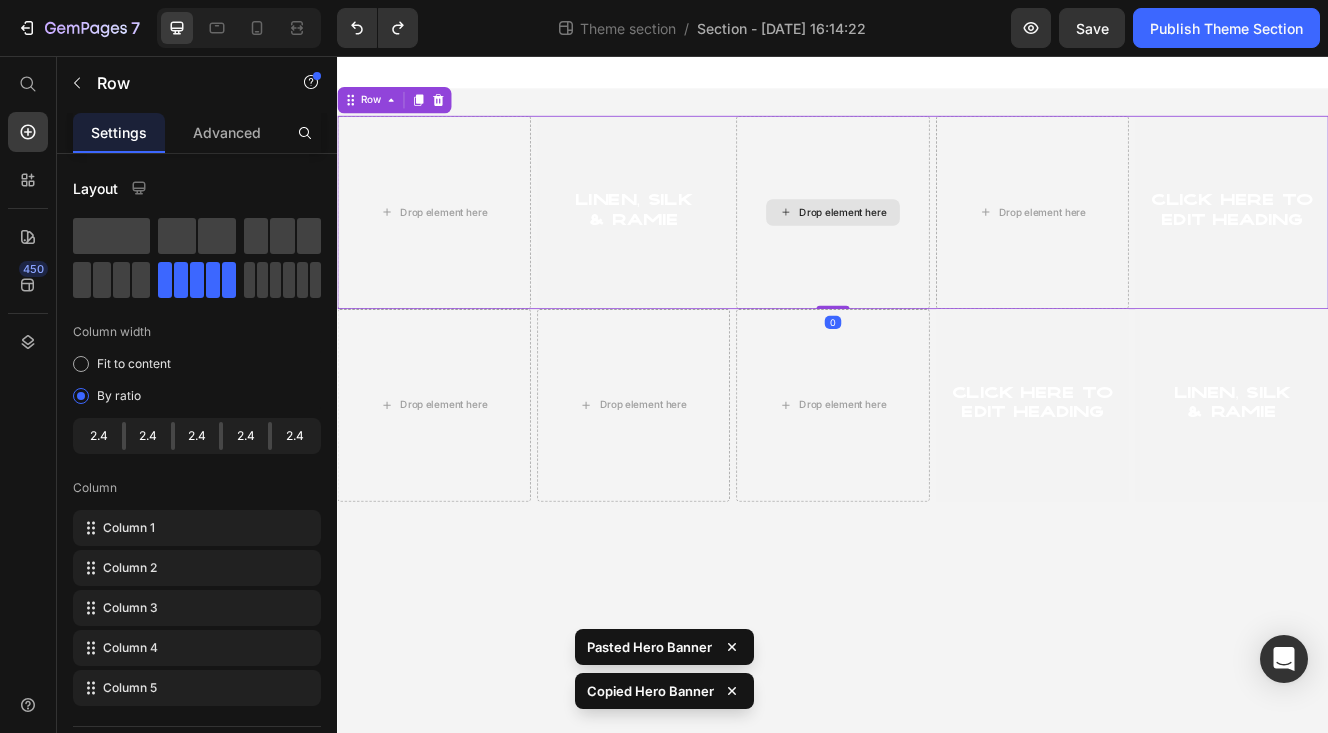 click on "Drop element here" at bounding box center (937, 245) 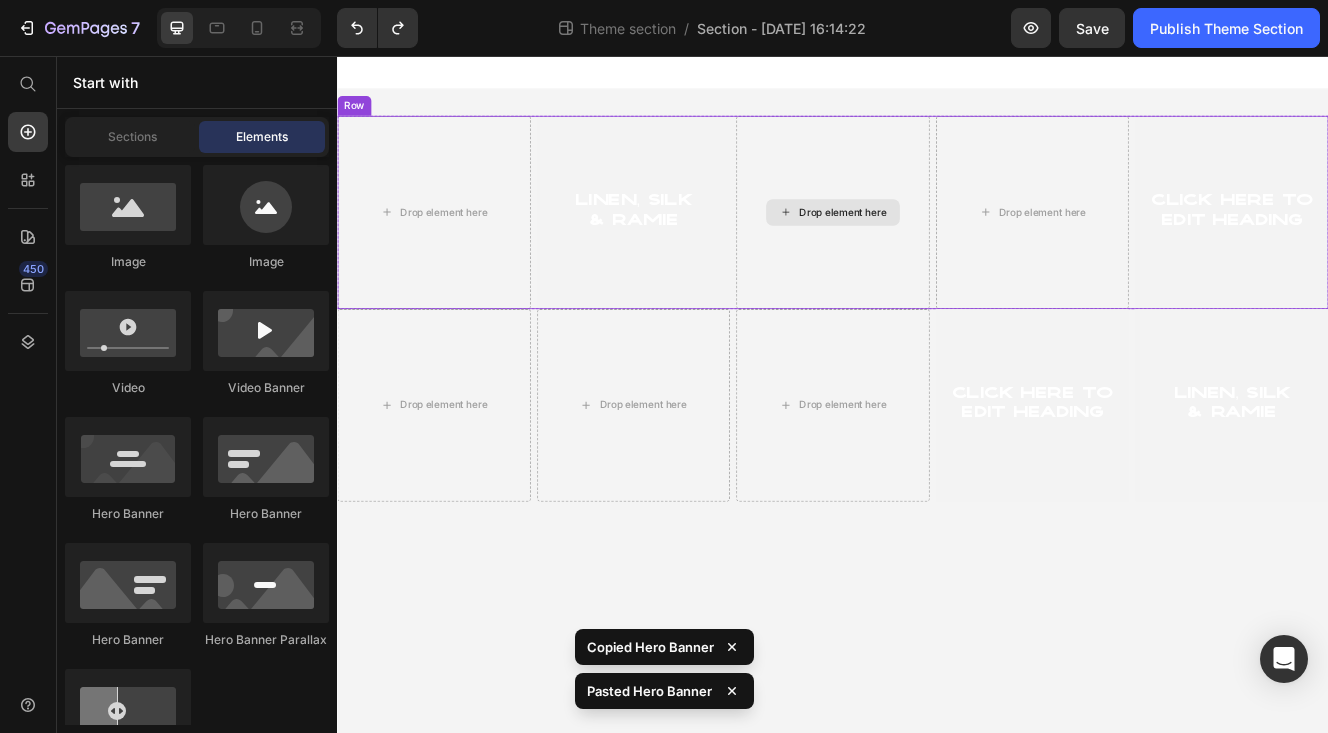 click on "Drop element here" at bounding box center [937, 245] 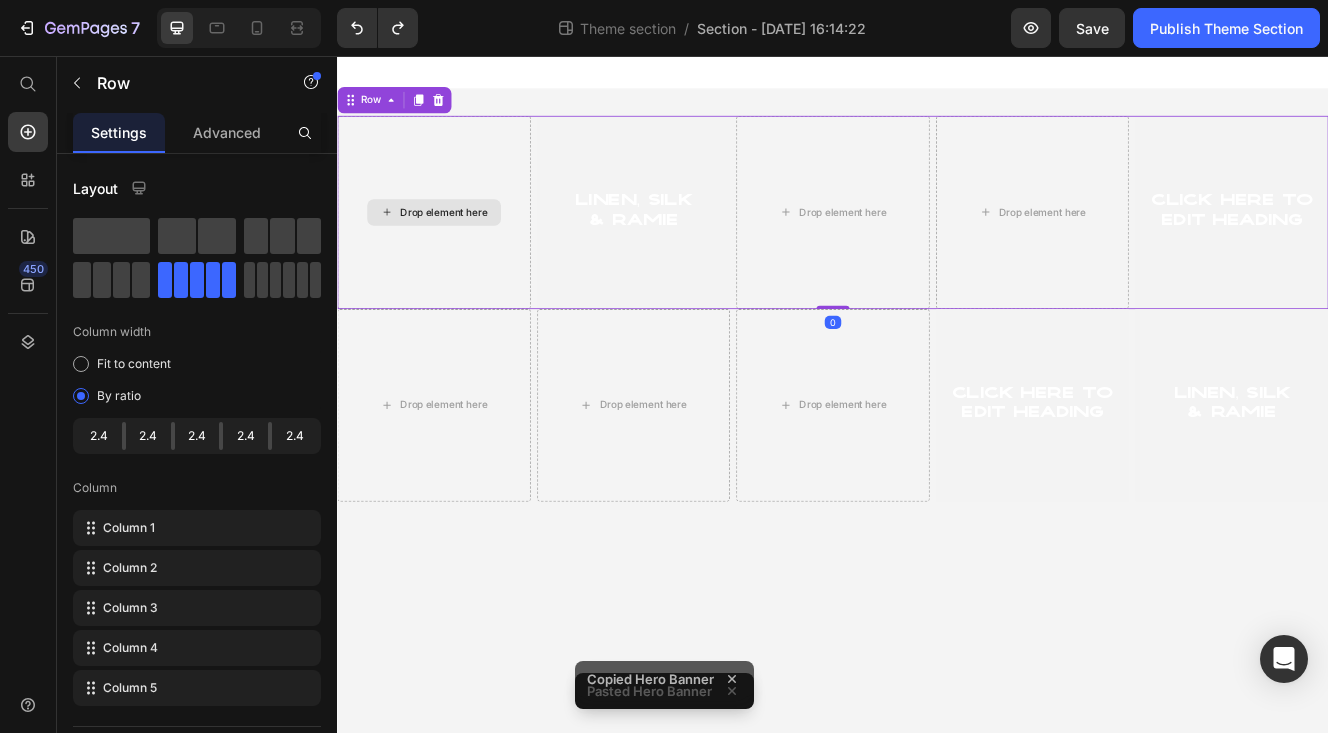 click on "Drop element here" at bounding box center [454, 245] 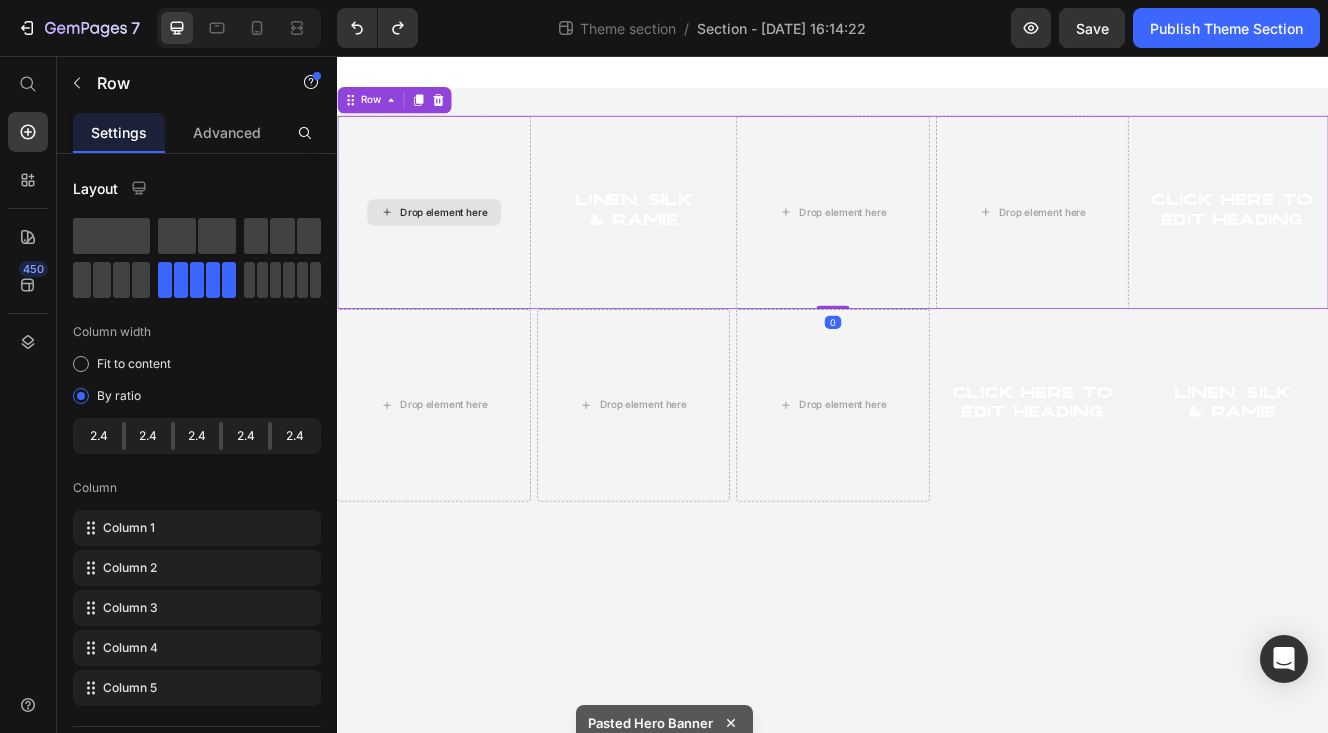 click on "Drop element here" at bounding box center [454, 245] 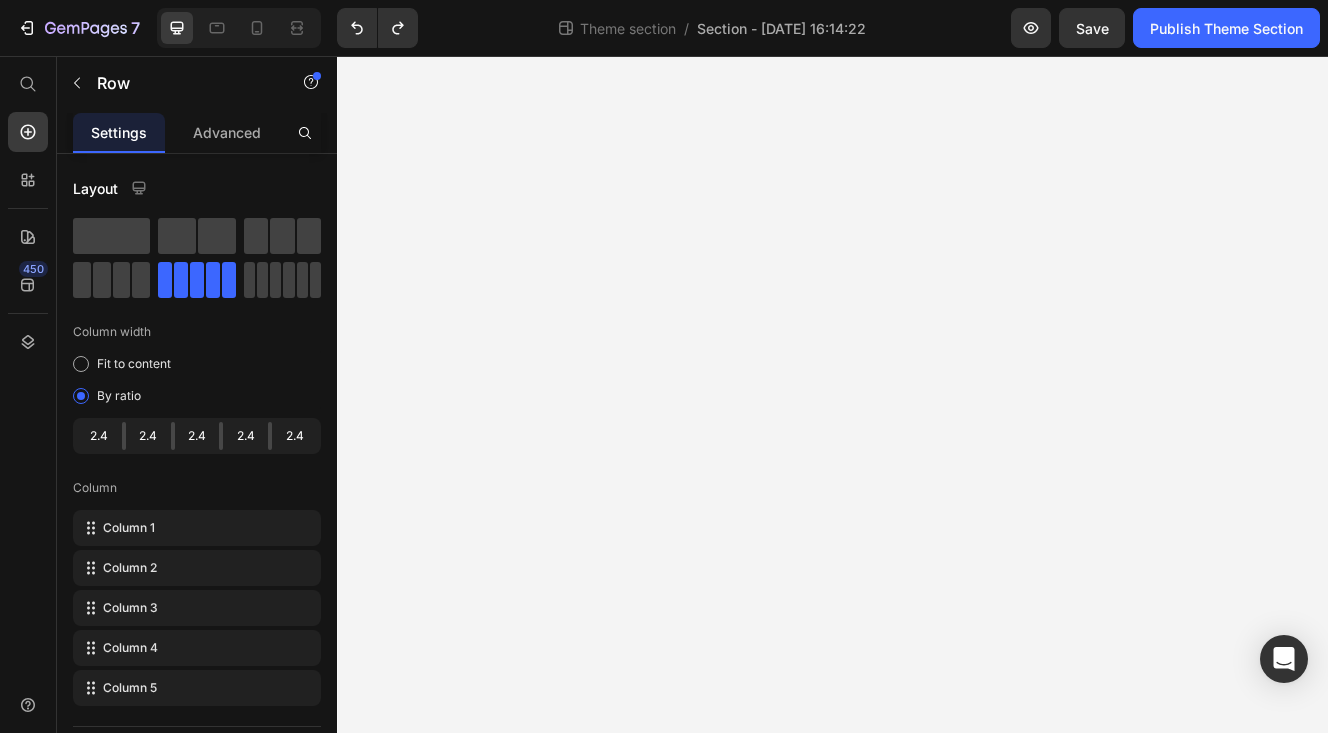 scroll, scrollTop: 0, scrollLeft: 0, axis: both 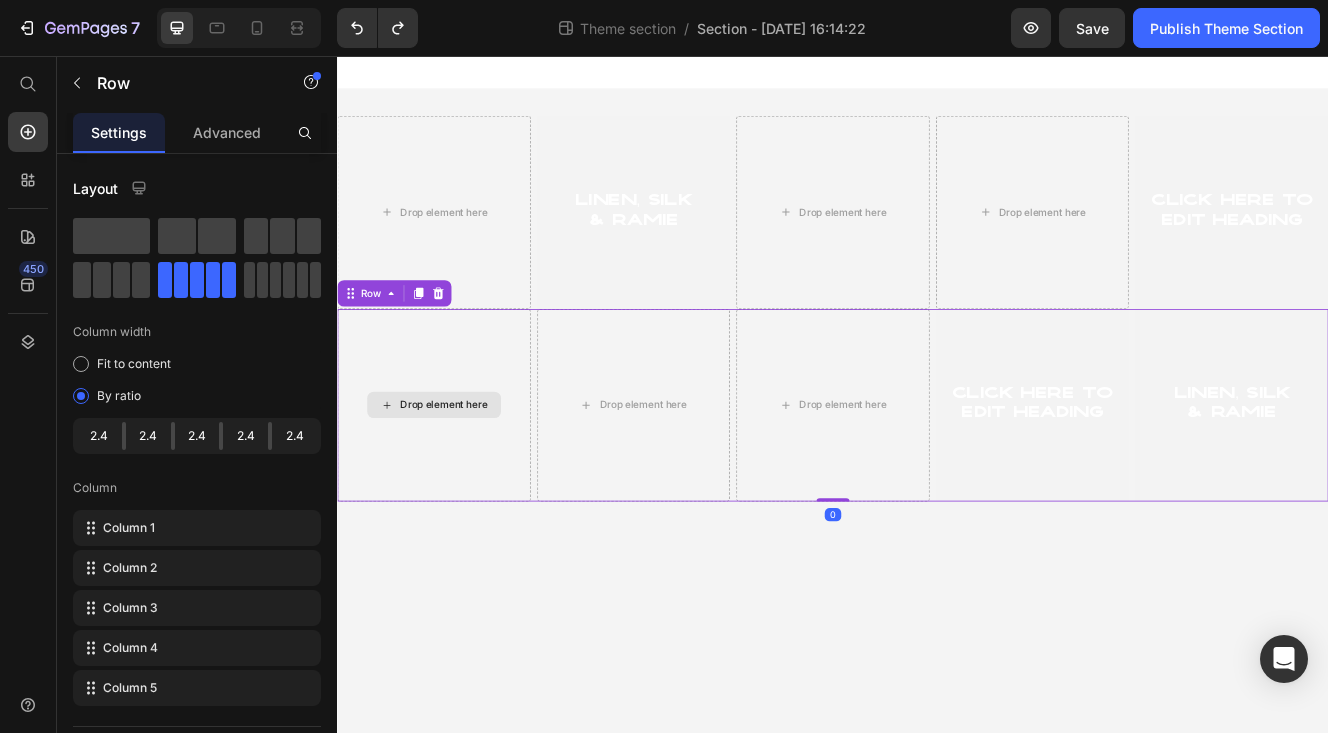 click on "Drop element here" at bounding box center [454, 479] 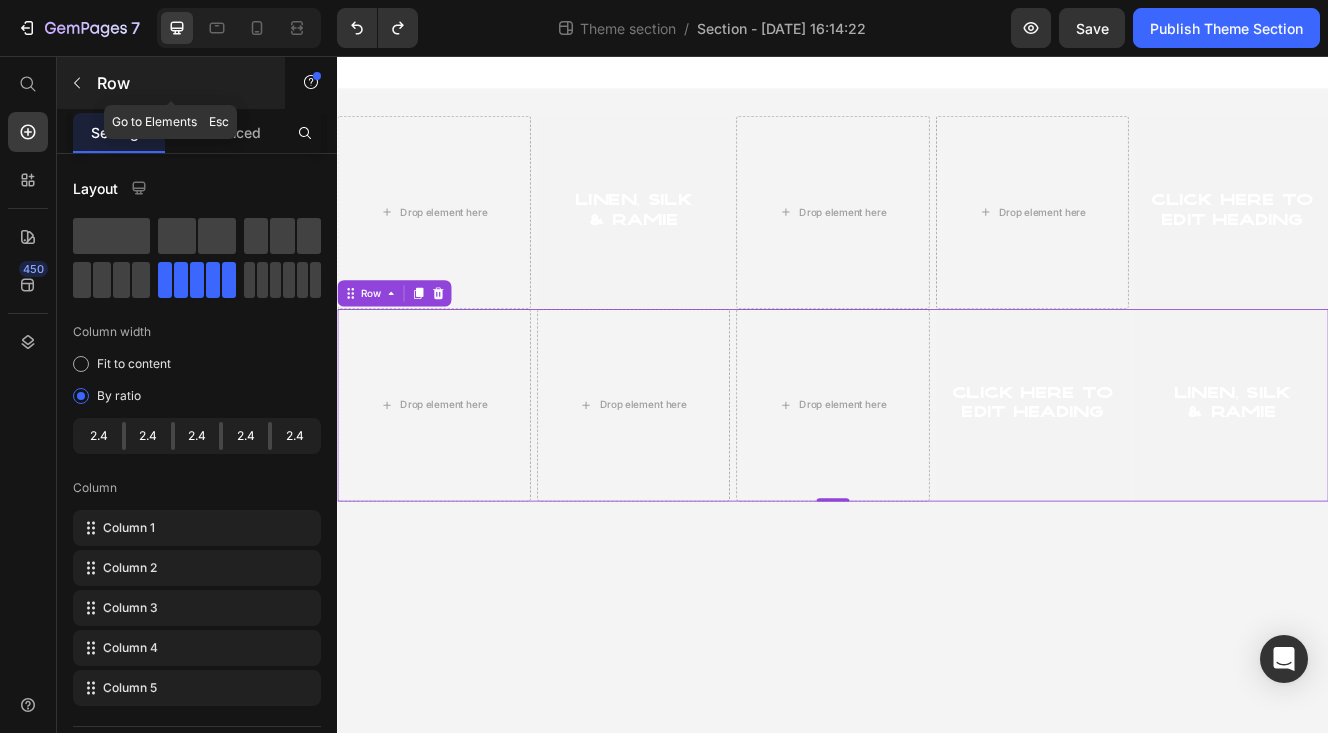 click 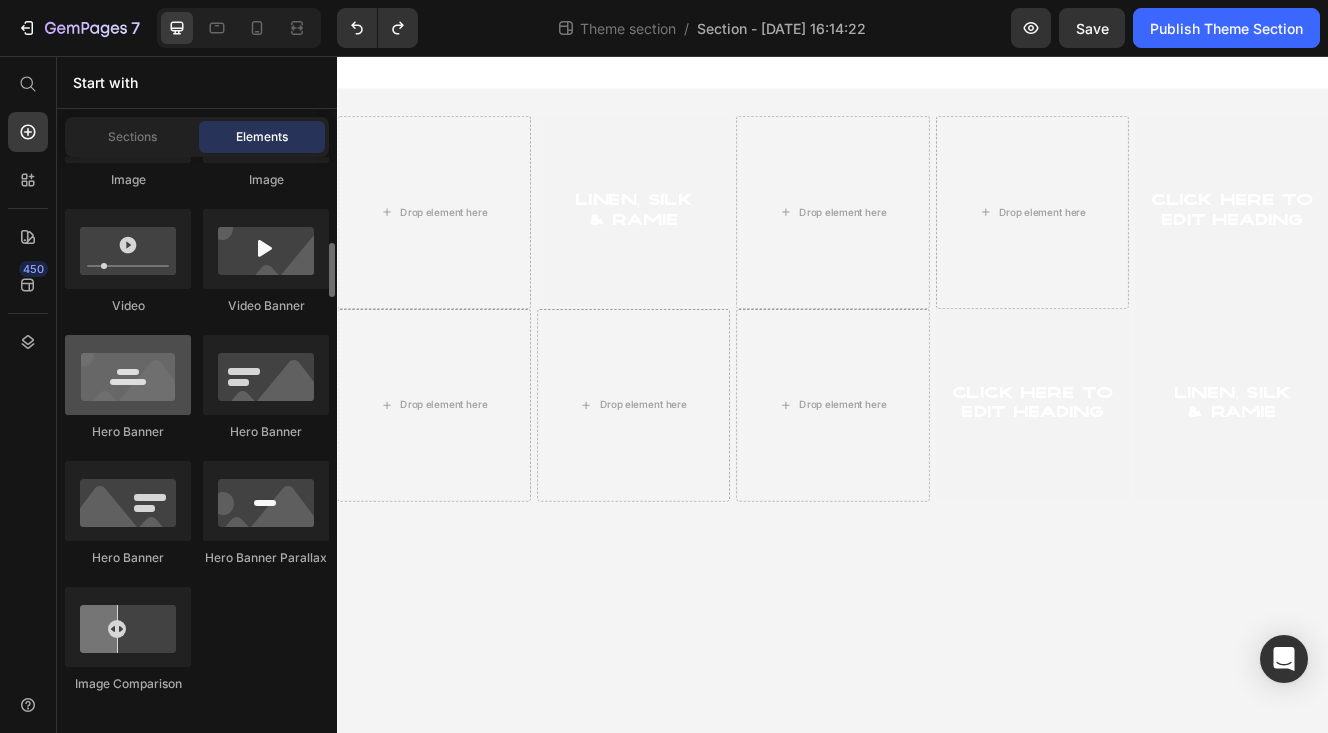 scroll, scrollTop: 750, scrollLeft: 0, axis: vertical 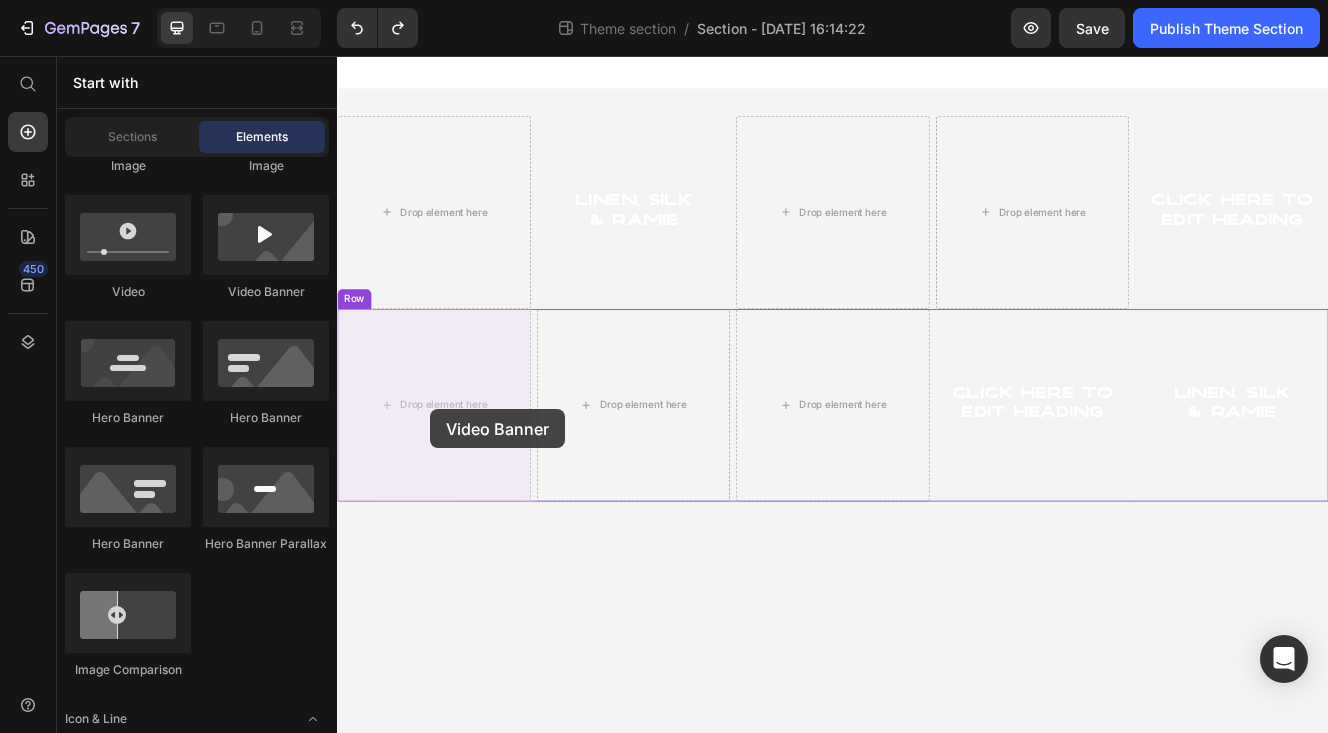 drag, startPoint x: 628, startPoint y: 307, endPoint x: 450, endPoint y: 484, distance: 251.02391 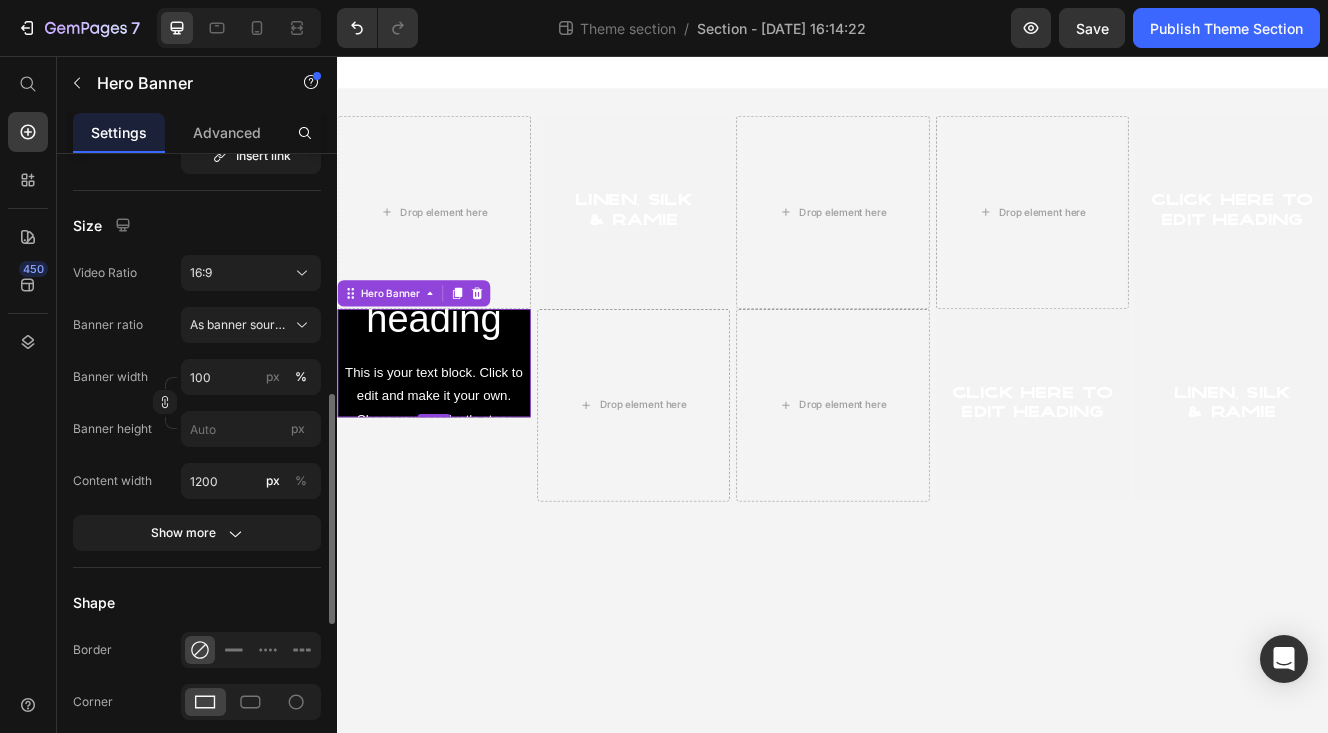 scroll, scrollTop: 603, scrollLeft: 0, axis: vertical 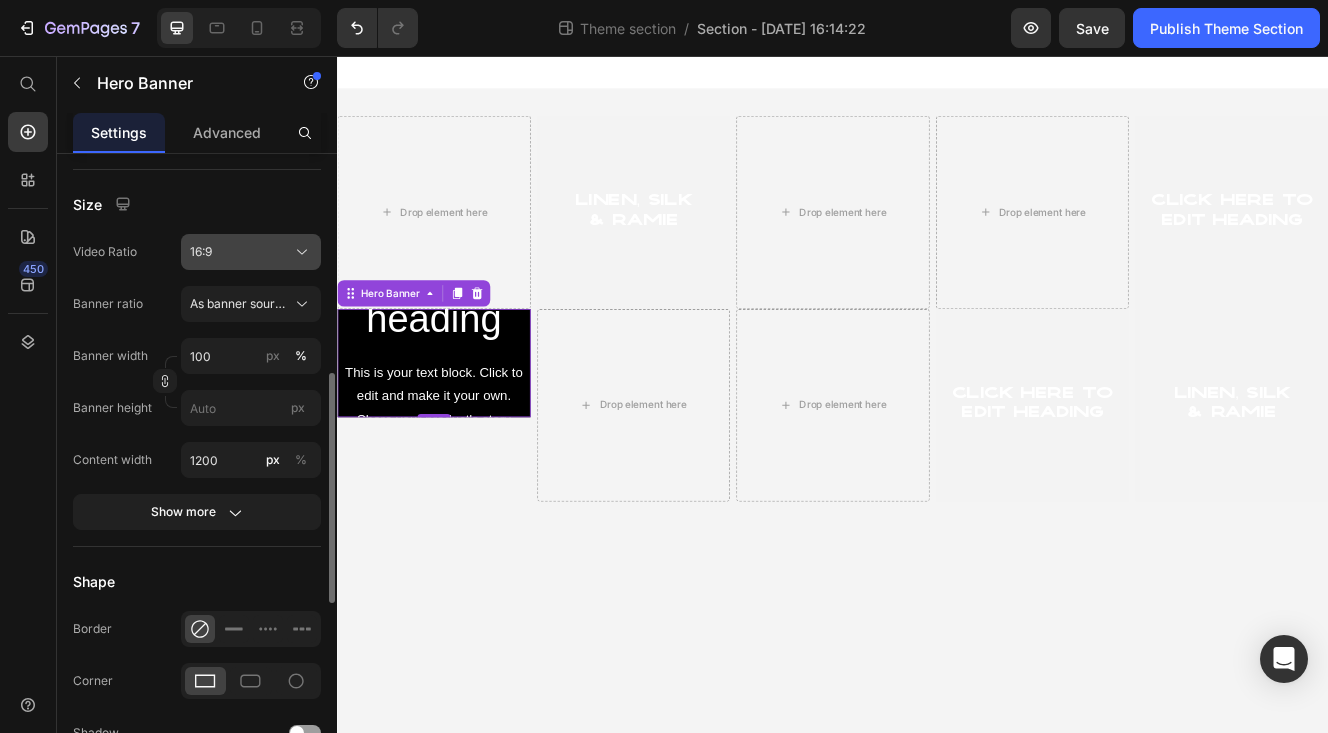 click on "16:9" 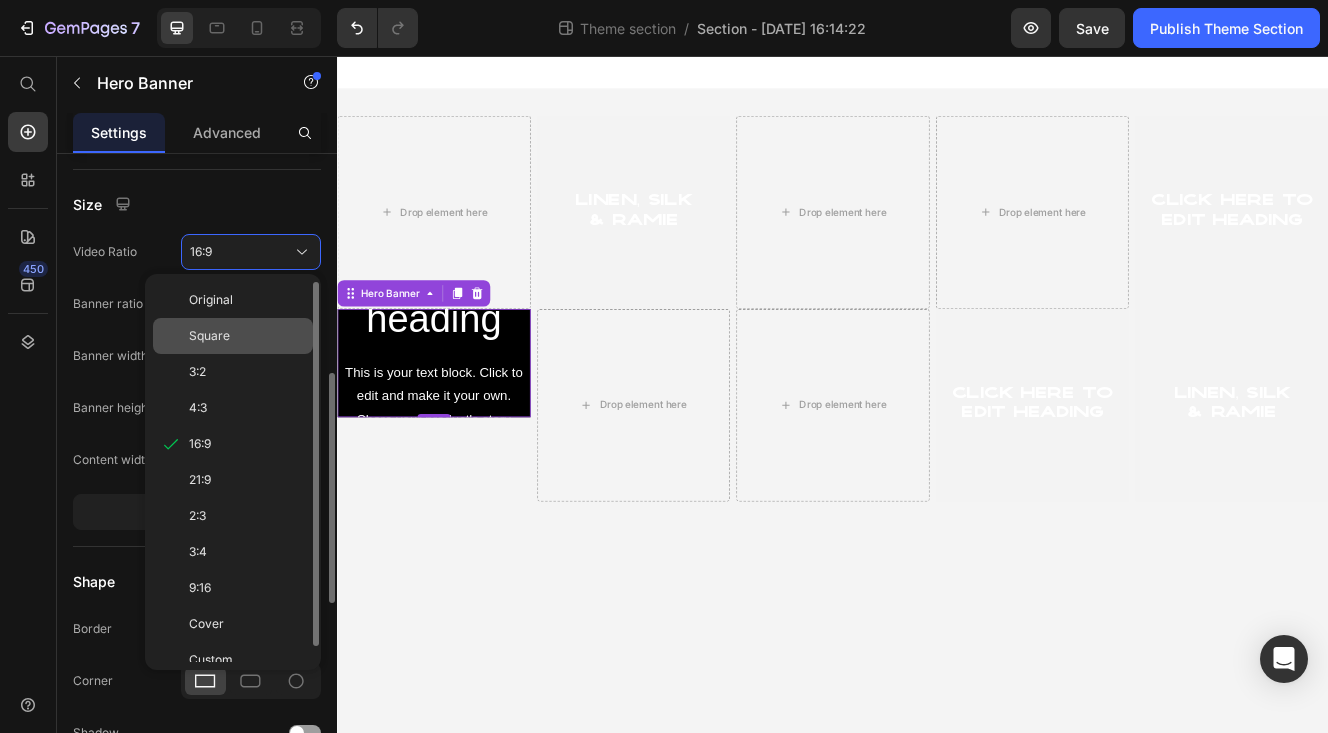 click on "Square" at bounding box center (247, 336) 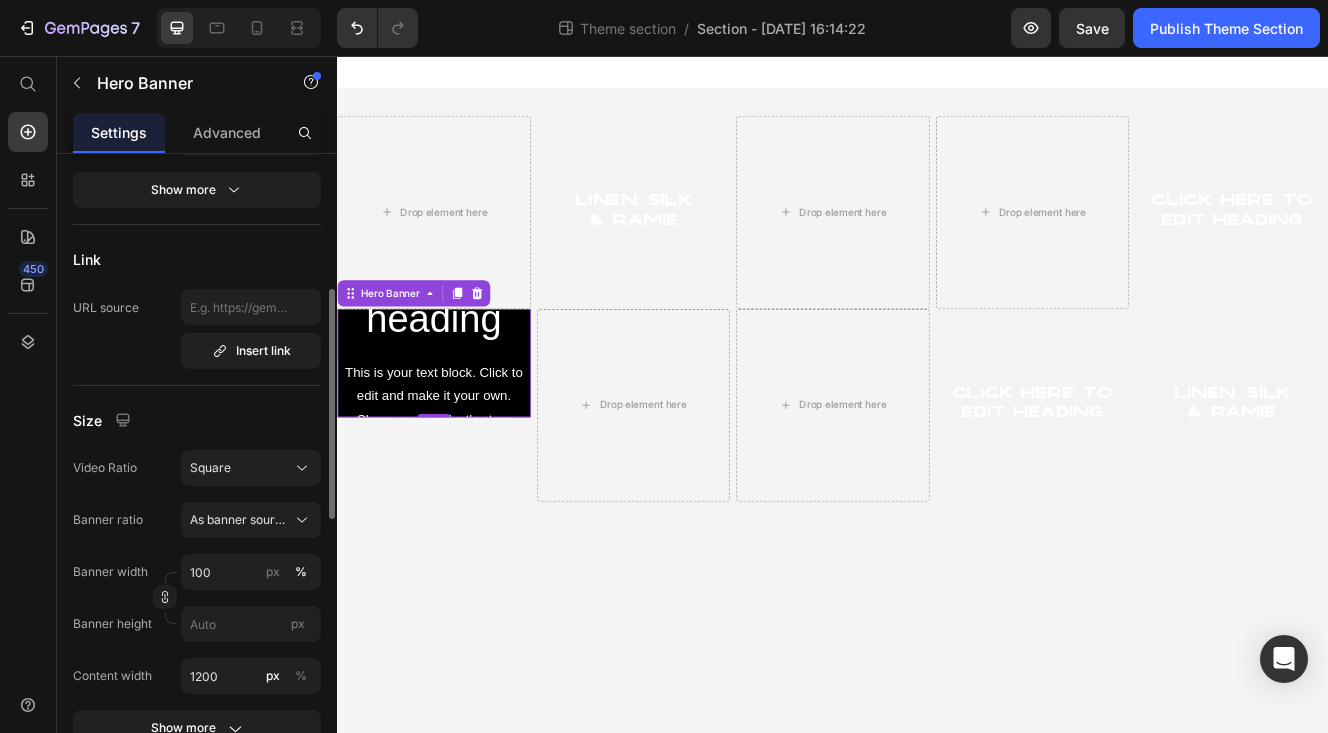 scroll, scrollTop: 383, scrollLeft: 0, axis: vertical 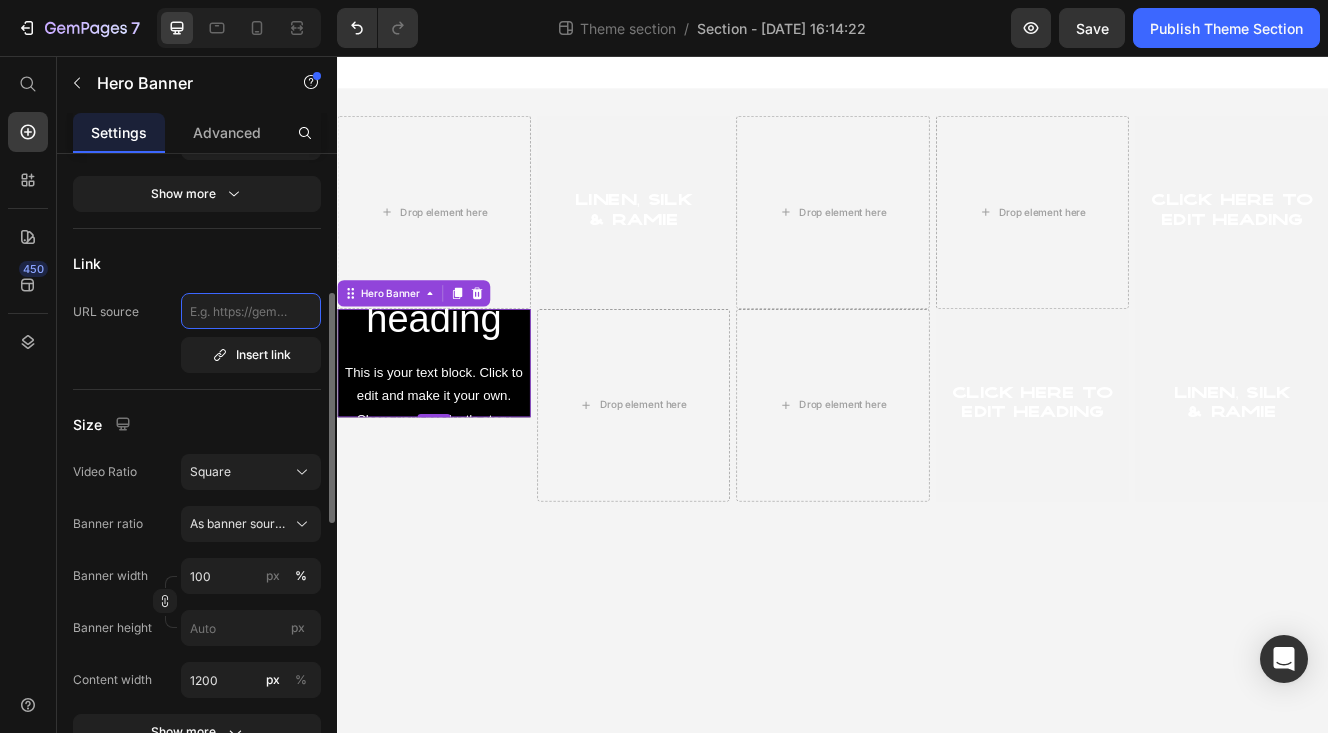 click 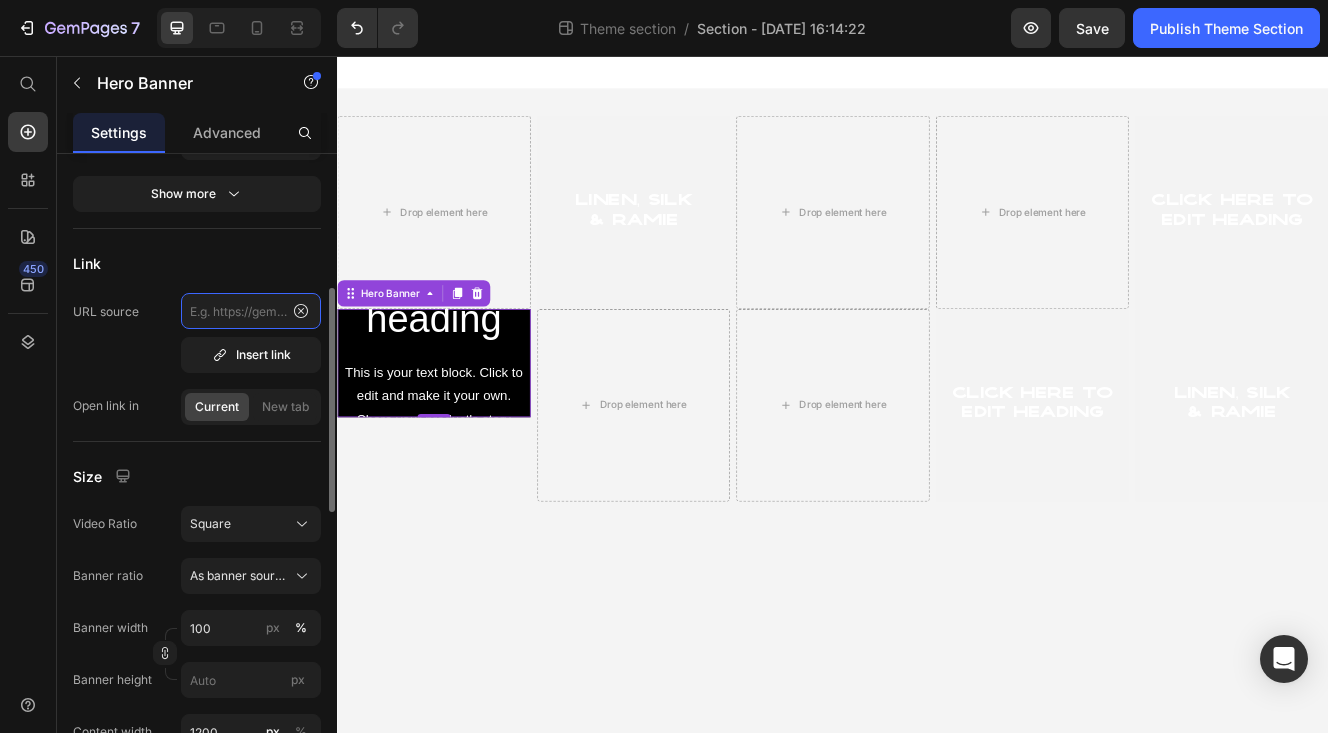 scroll, scrollTop: 0, scrollLeft: 0, axis: both 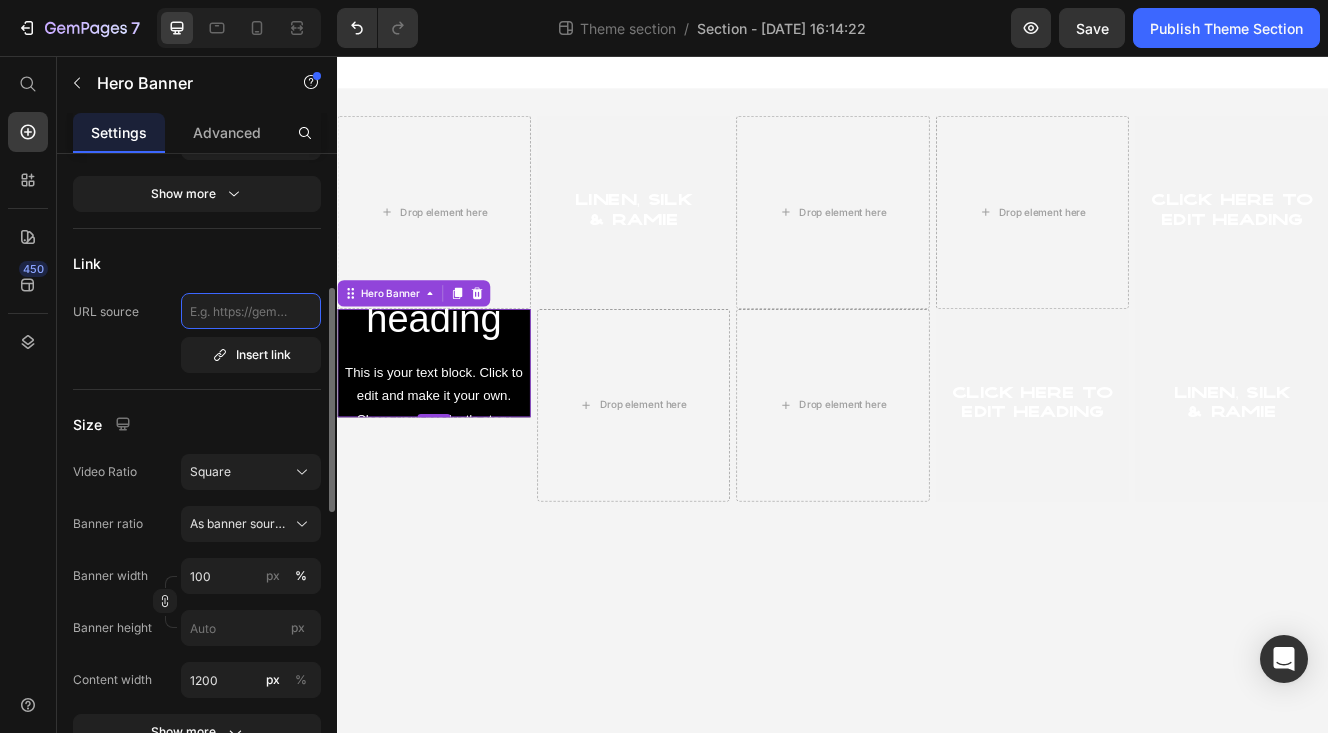 paste on "[URL][DOMAIN_NAME]" 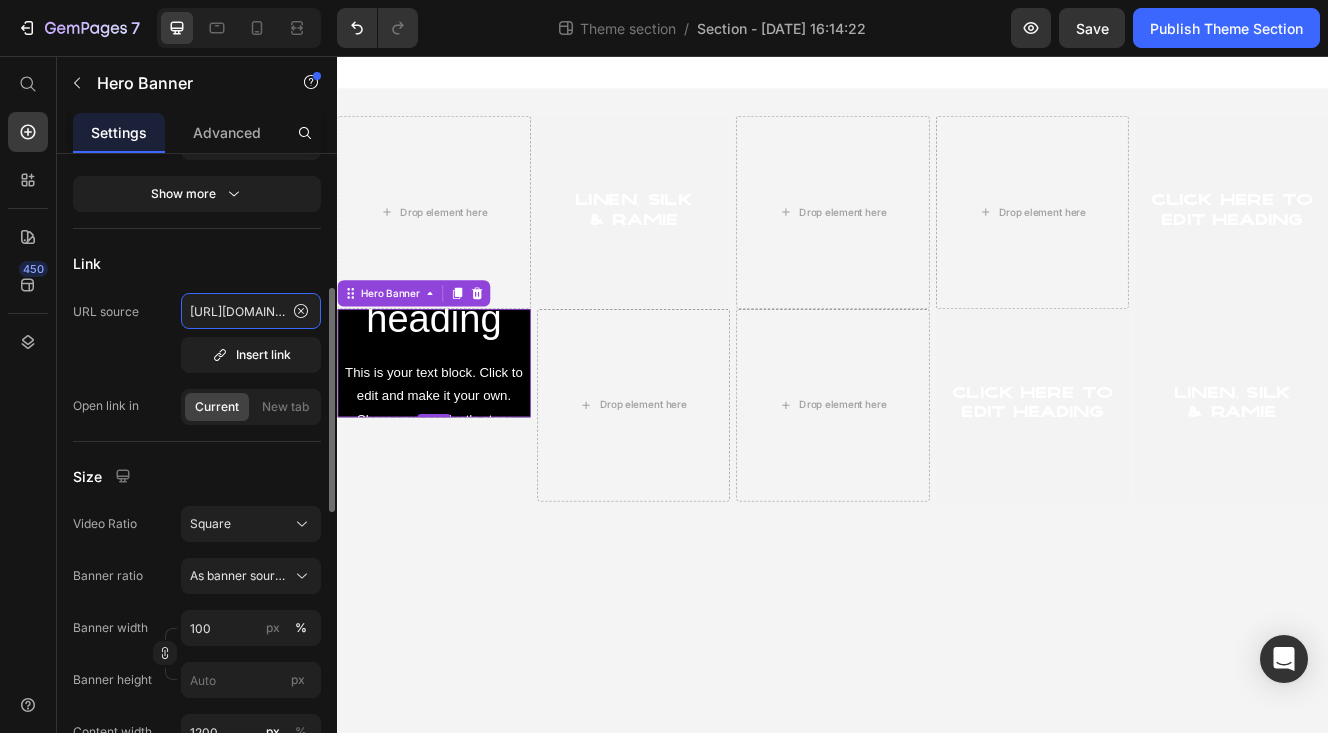 scroll, scrollTop: 0, scrollLeft: 361, axis: horizontal 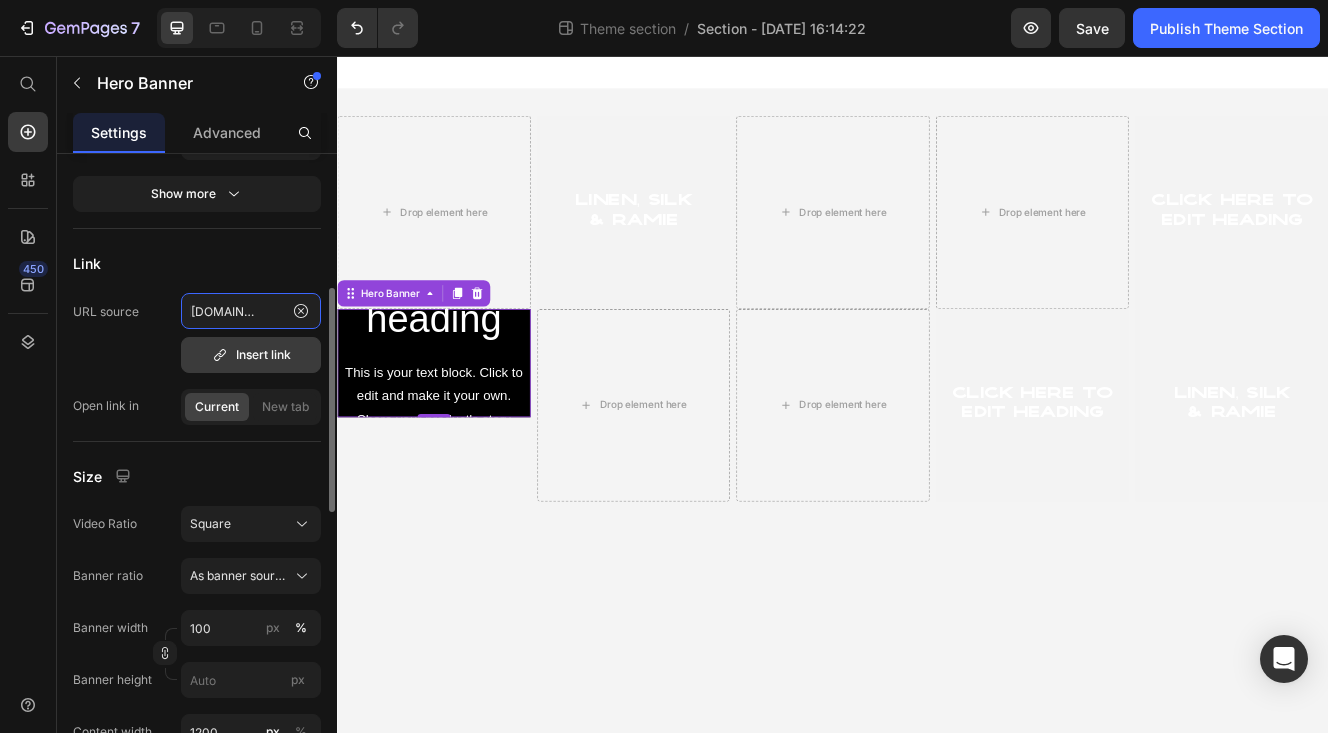 type 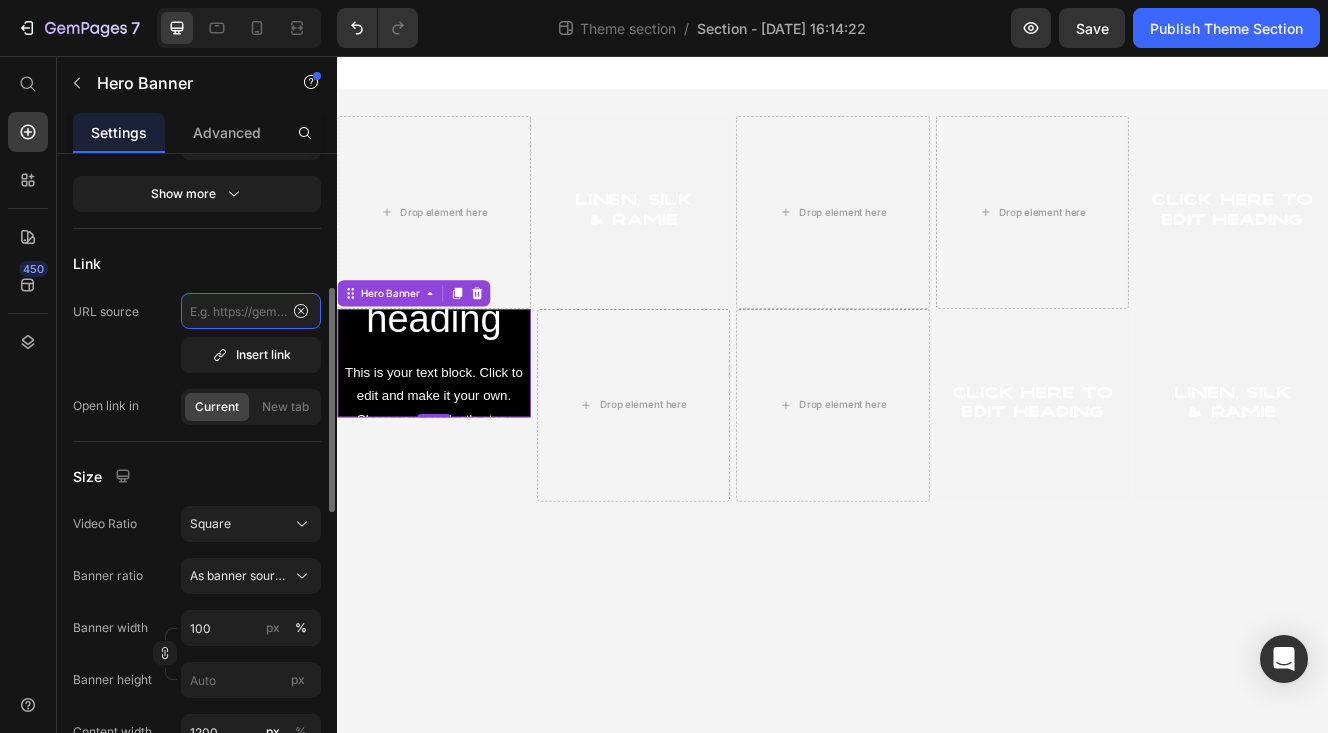 scroll, scrollTop: 0, scrollLeft: 0, axis: both 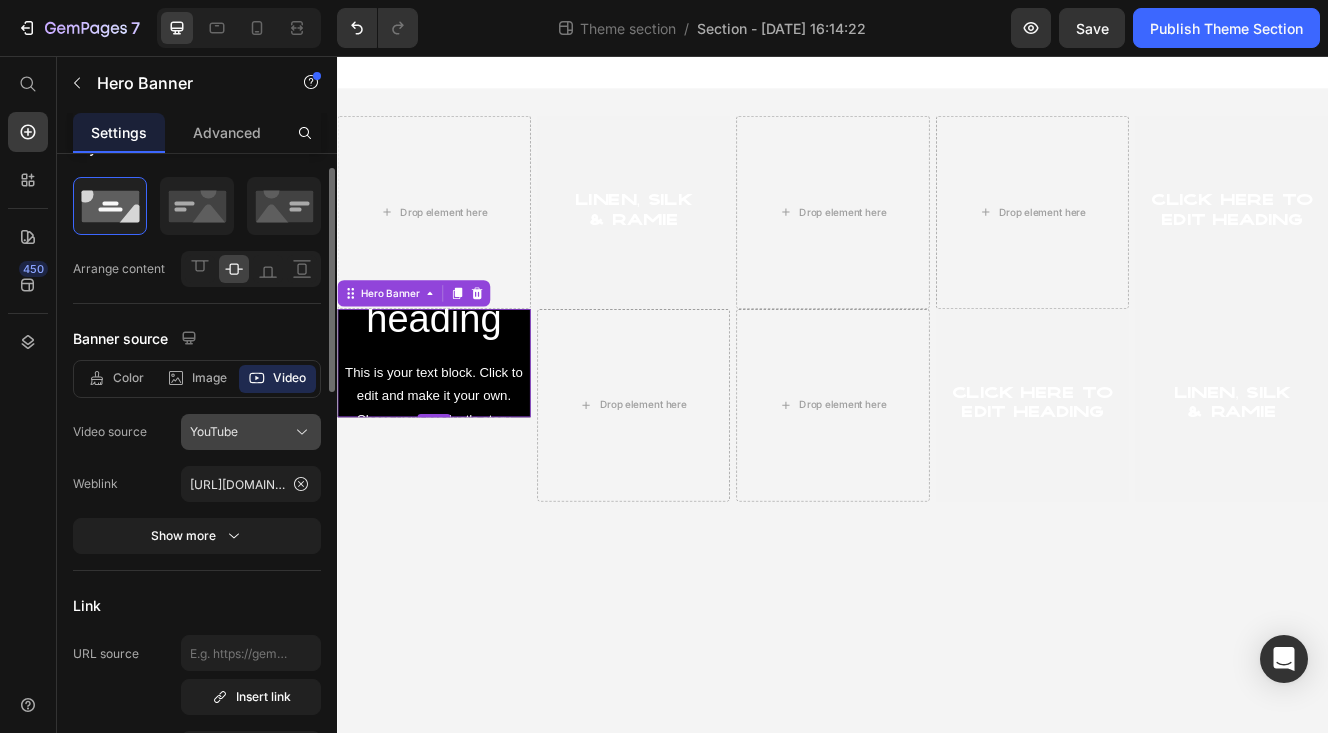 click on "YouTube" at bounding box center (214, 432) 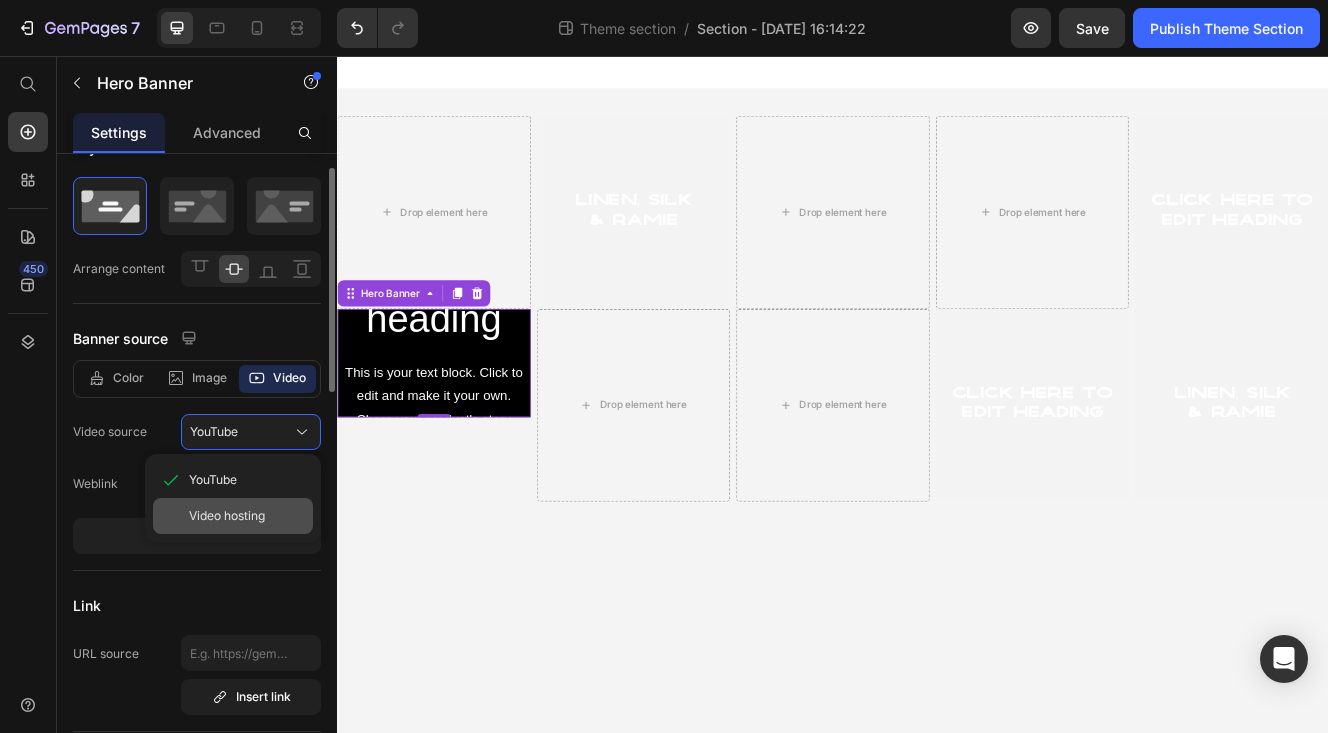 click on "Video hosting" at bounding box center (227, 516) 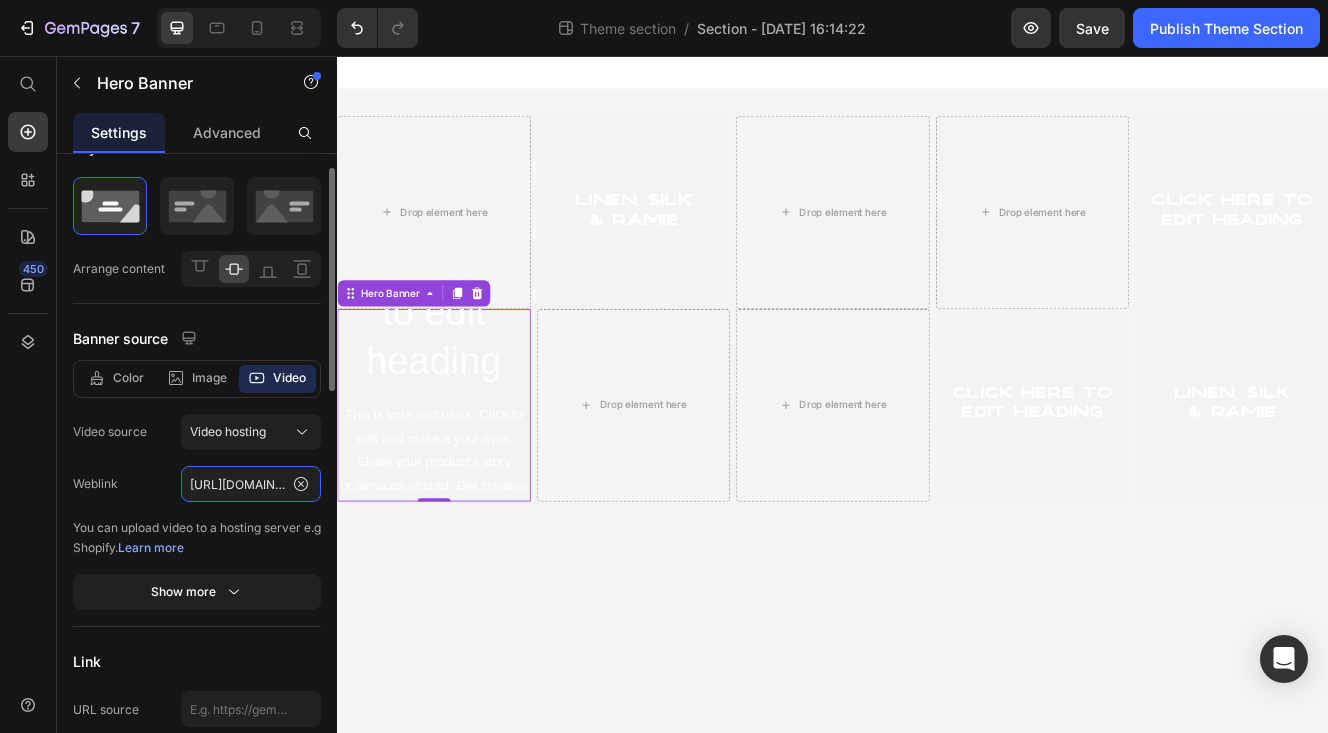 click on "[URL][DOMAIN_NAME]" 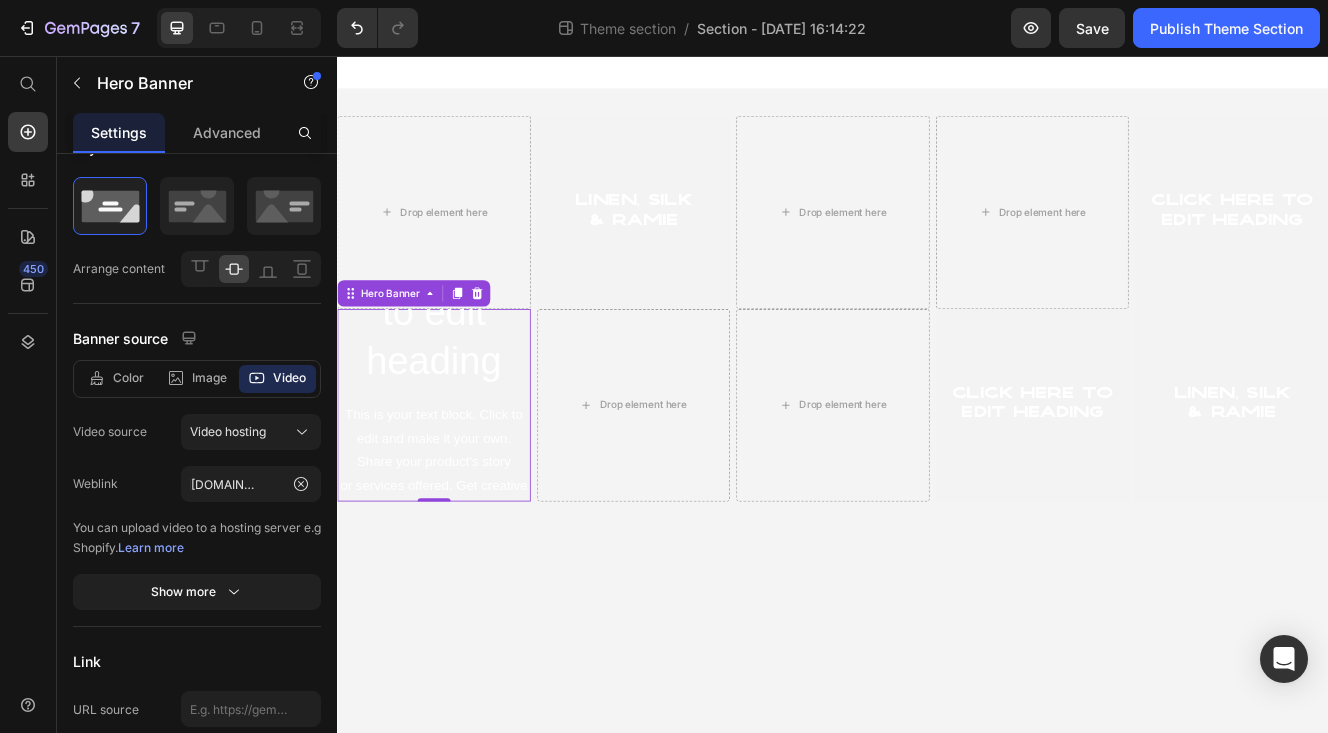 click on "This is your text block. Click to edit and make it your own. Share your product's story                   or services offered. Get creative and make it yours!" at bounding box center (454, 548) 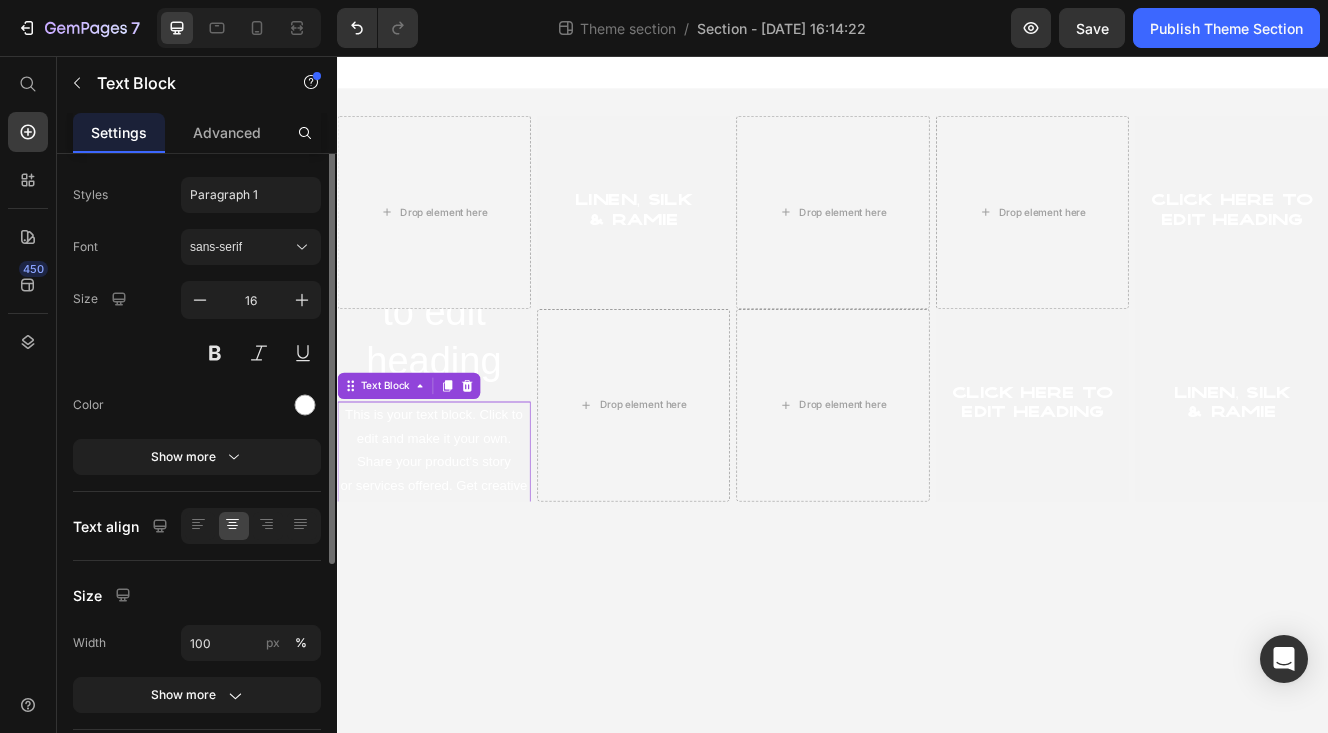 scroll, scrollTop: 0, scrollLeft: 0, axis: both 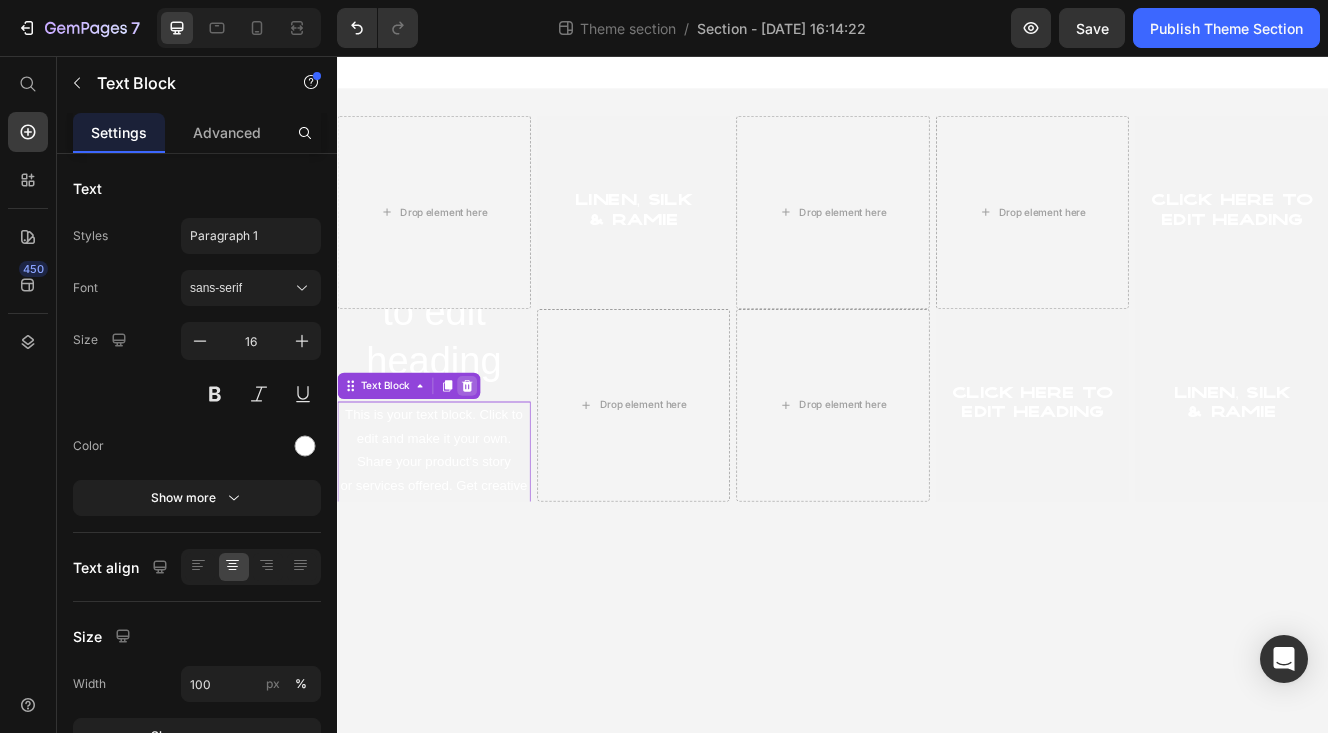 click 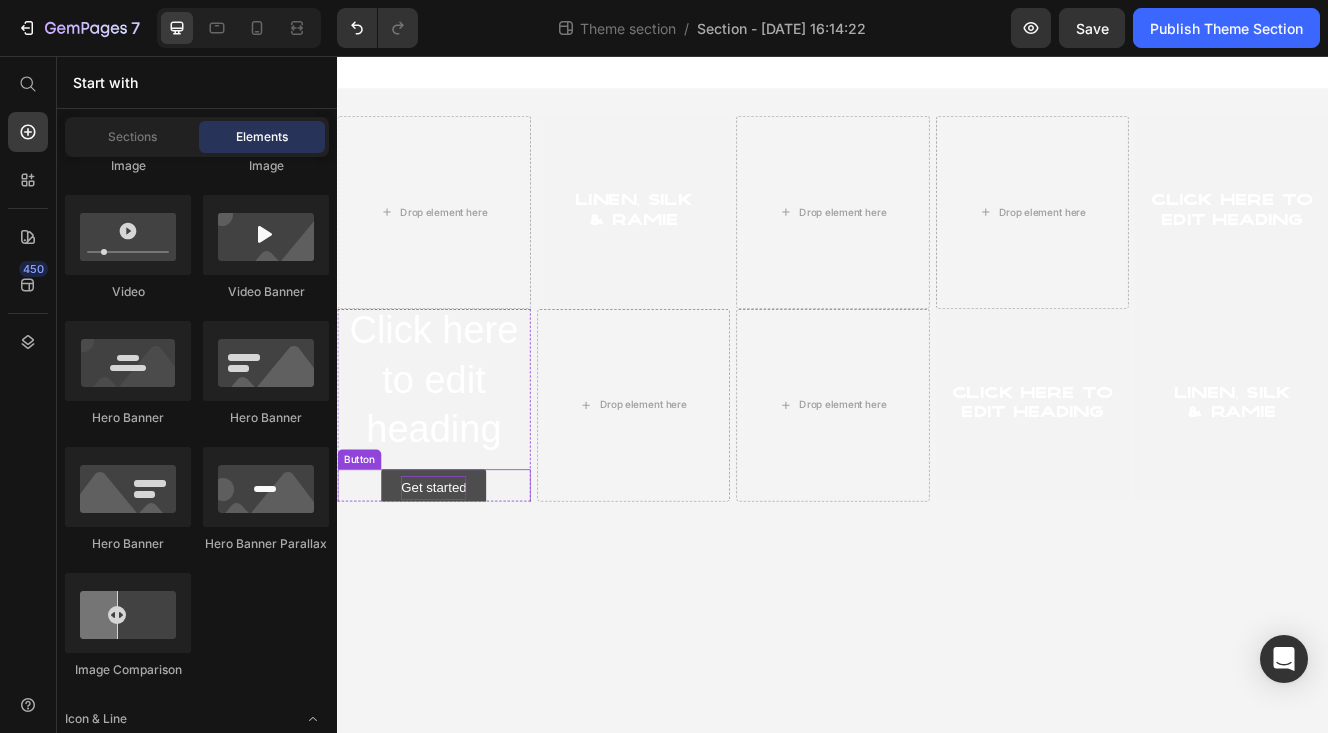 click on "Get started" at bounding box center [453, 578] 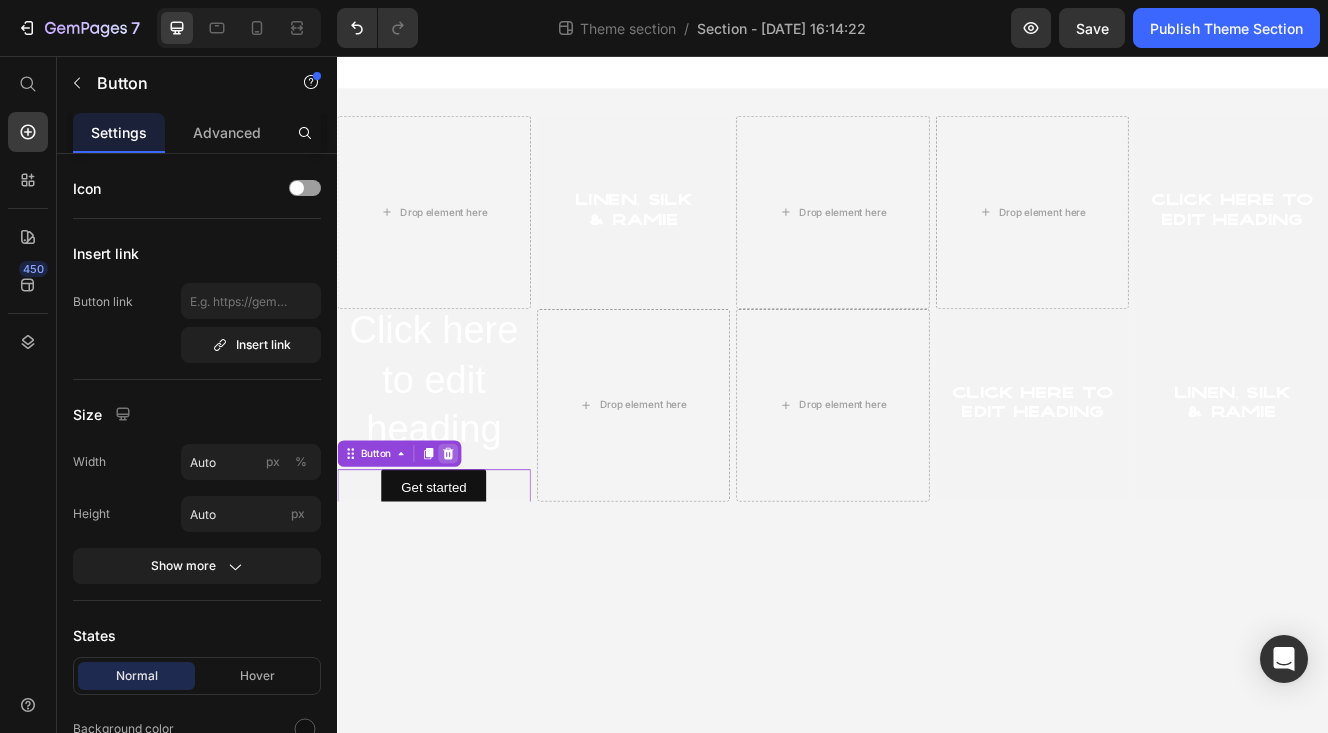 click 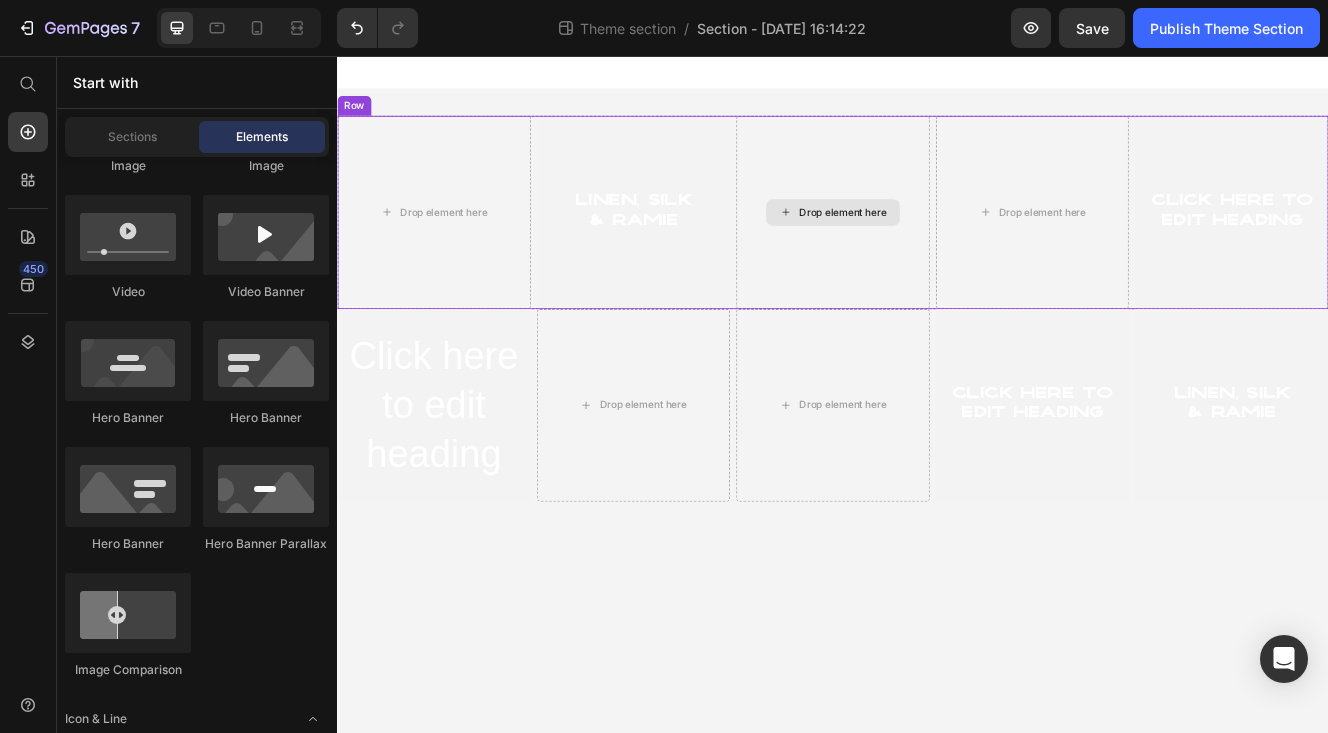 click on "Drop element here" at bounding box center [937, 245] 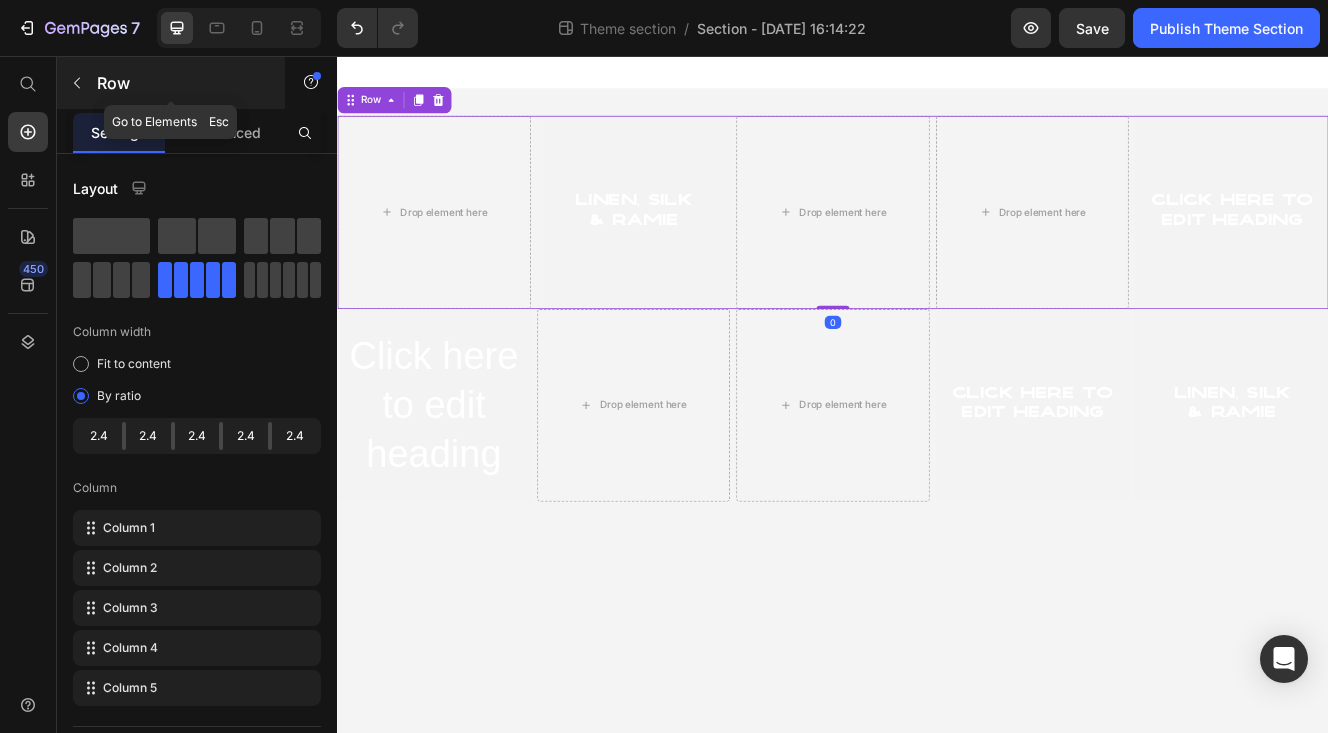 click 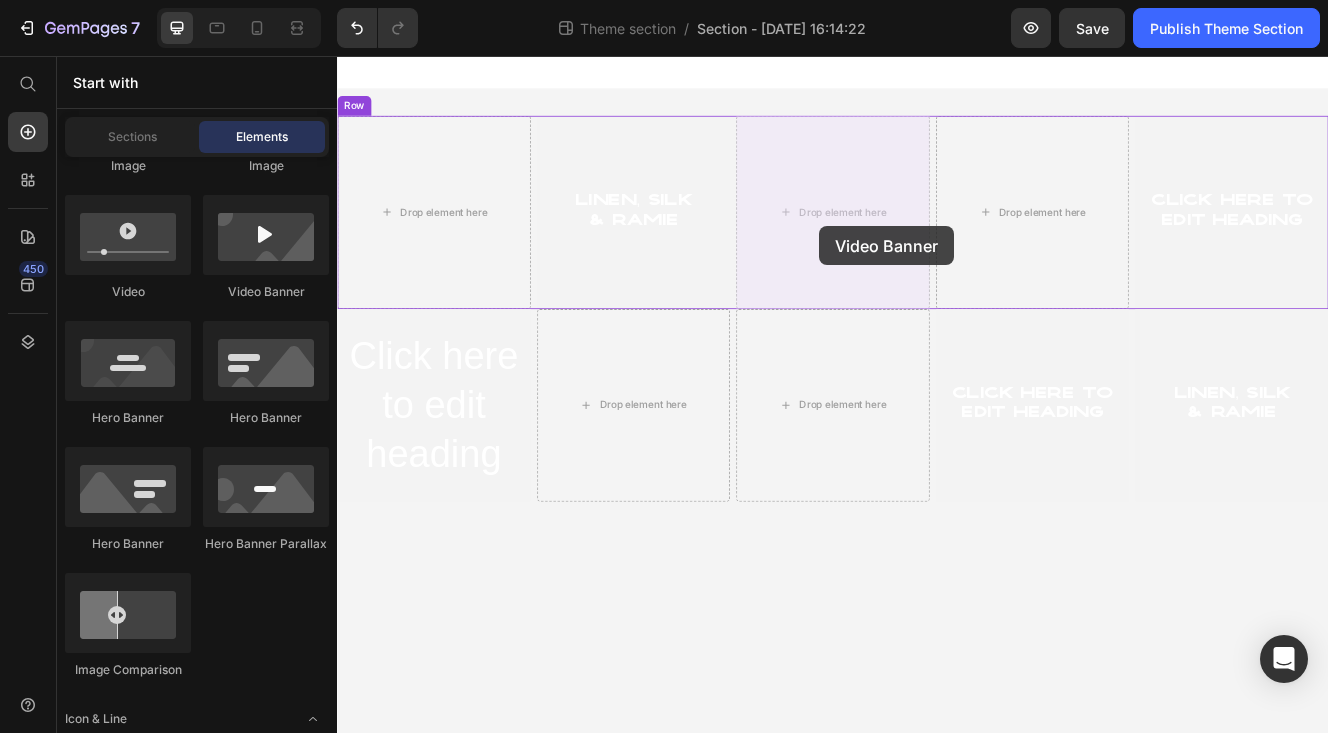 drag, startPoint x: 628, startPoint y: 299, endPoint x: 922, endPoint y: 261, distance: 296.44562 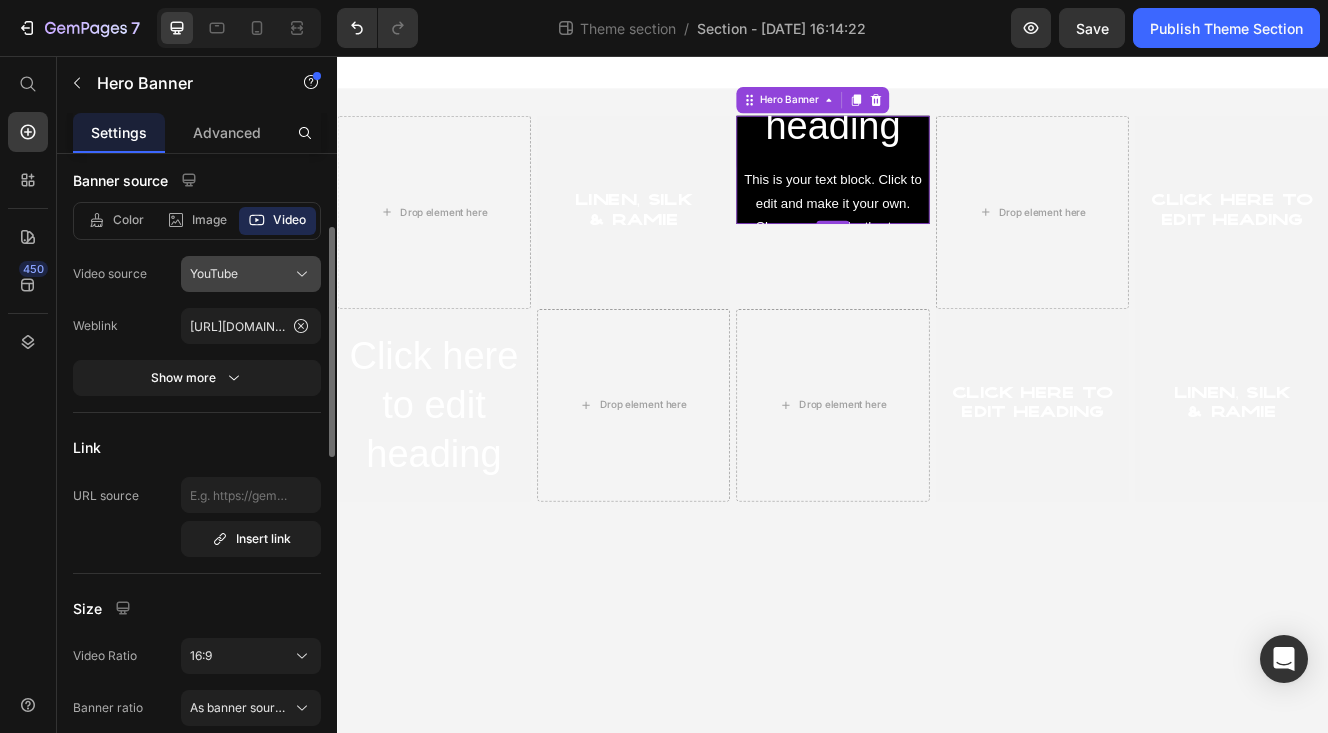 scroll, scrollTop: 200, scrollLeft: 0, axis: vertical 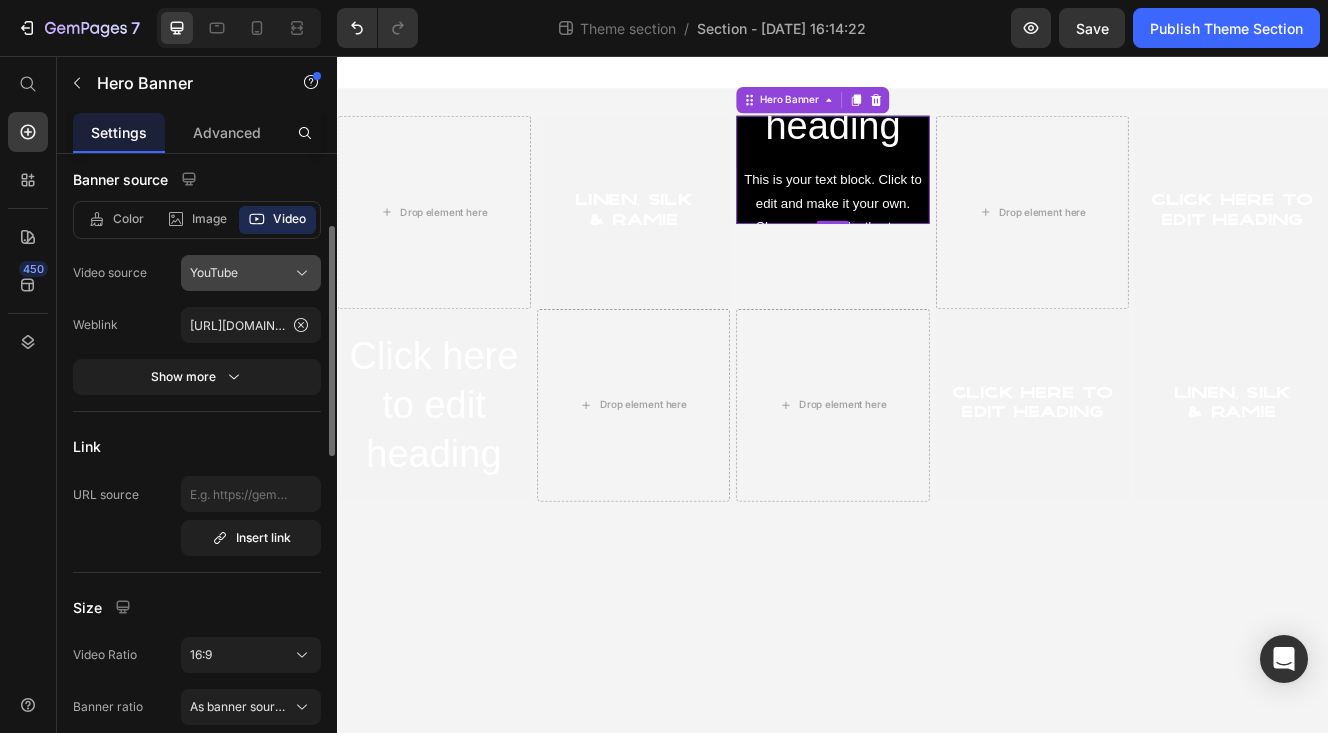 click on "YouTube" at bounding box center (214, 273) 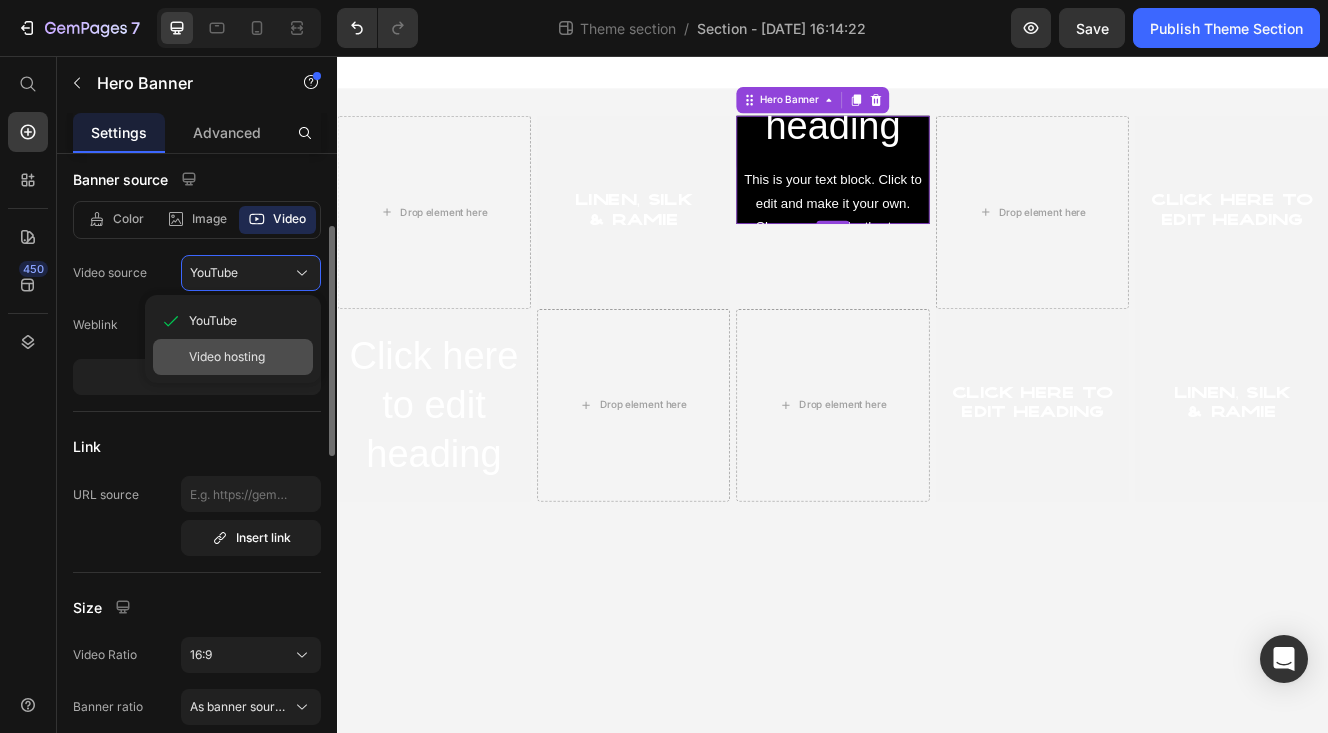 click on "Video hosting" at bounding box center [227, 357] 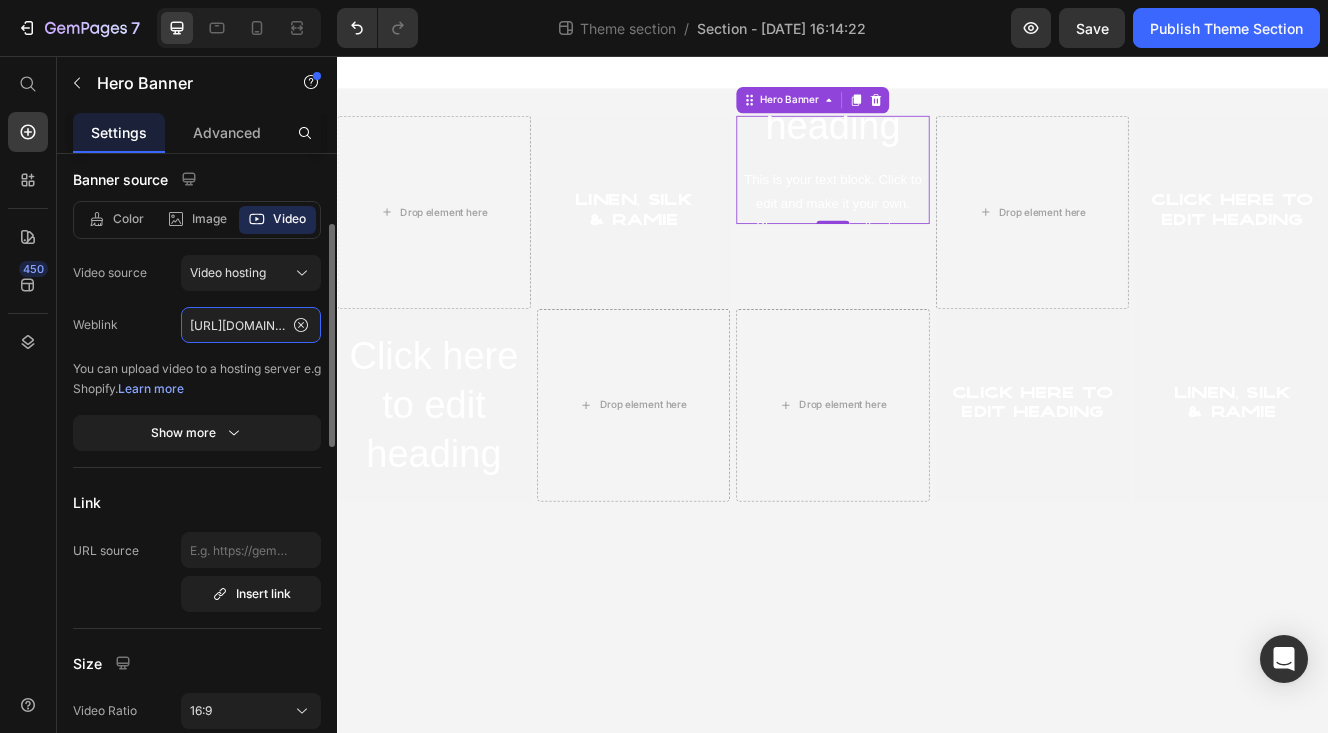click on "[URL][DOMAIN_NAME]" 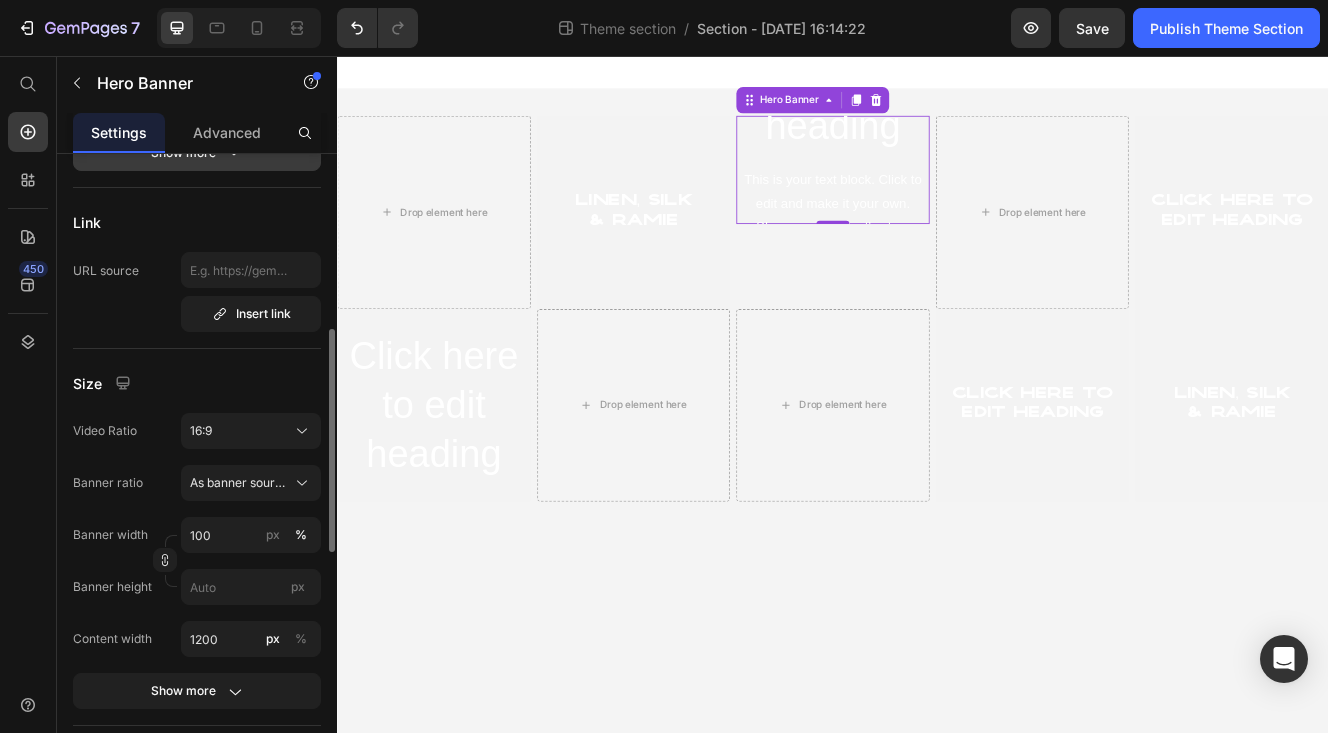 scroll, scrollTop: 522, scrollLeft: 0, axis: vertical 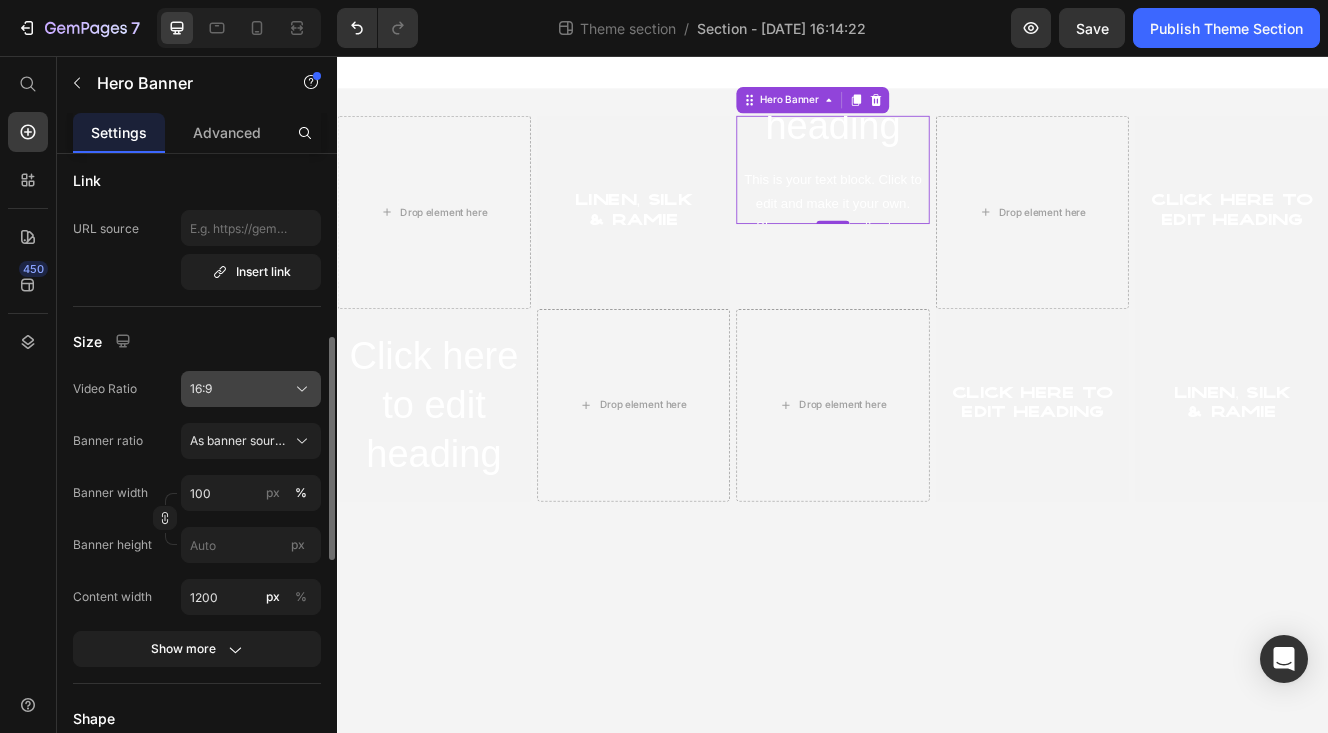type on "[URL][DOMAIN_NAME]" 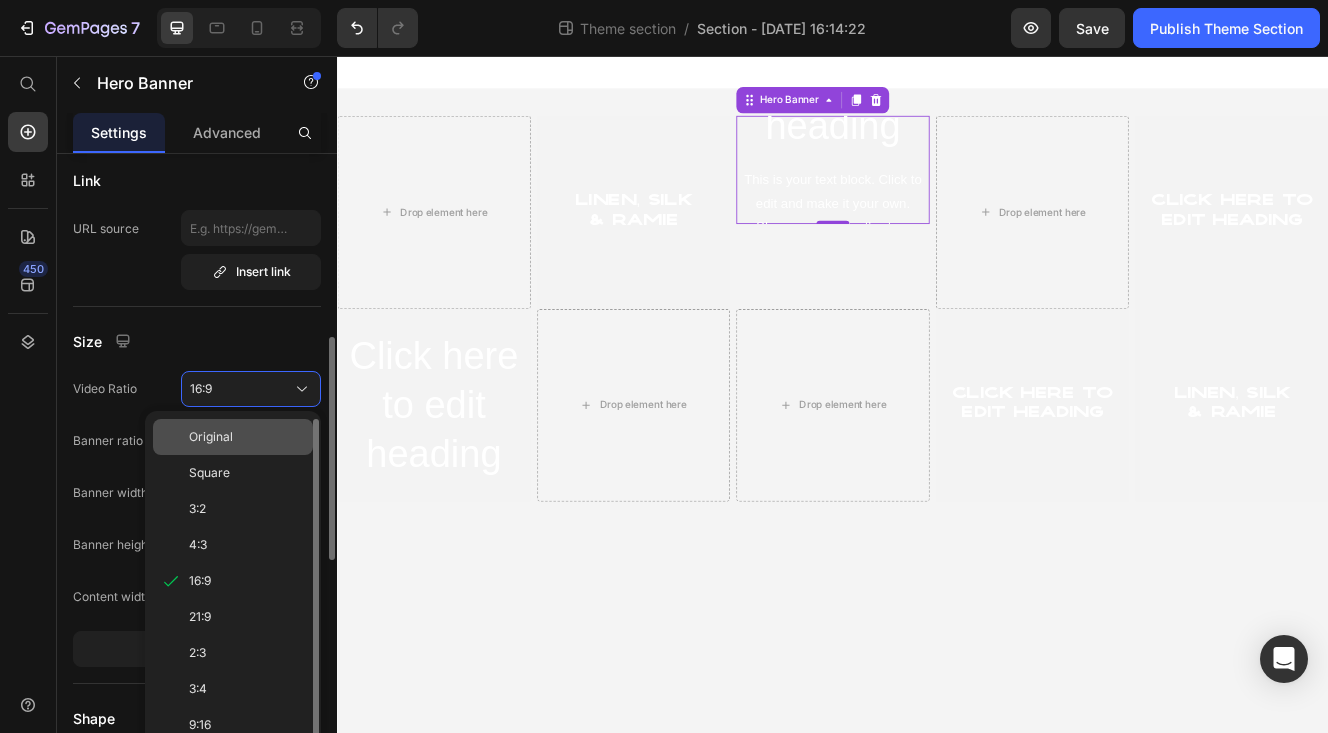click on "Original" at bounding box center (247, 437) 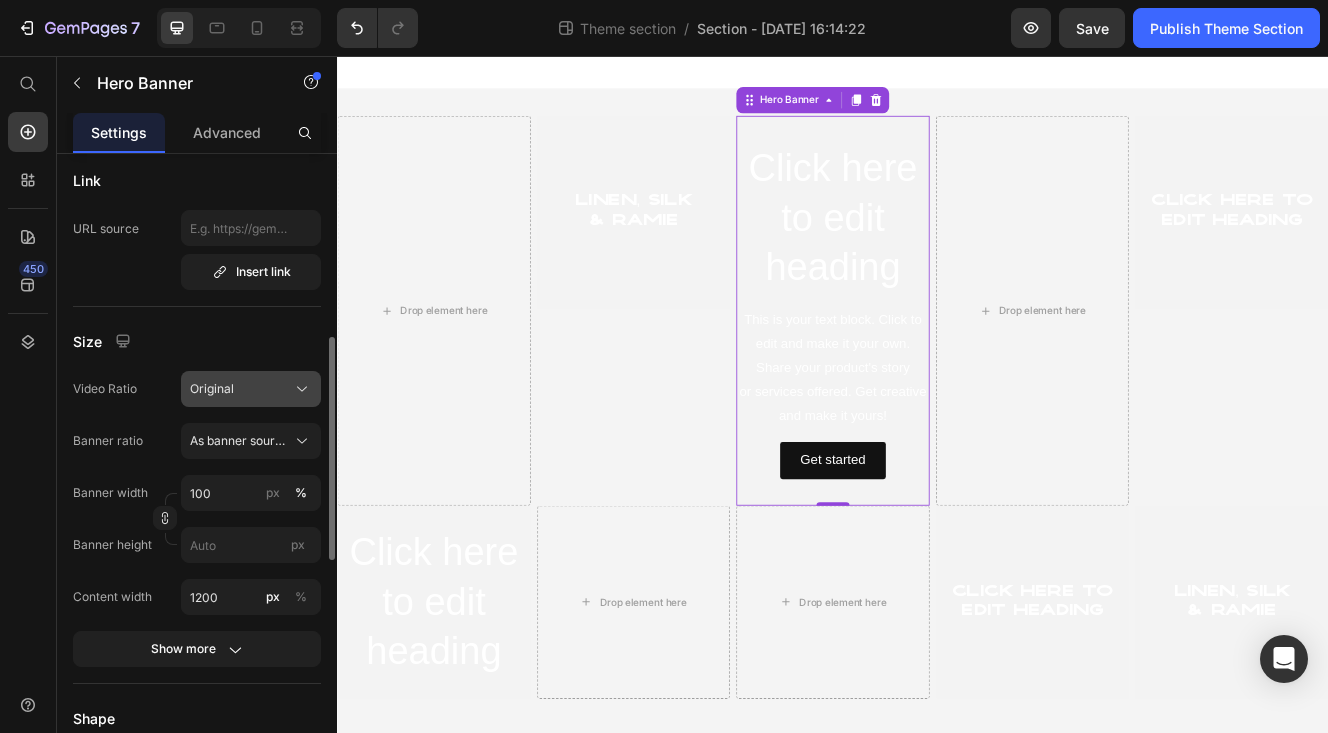 click on "Original" at bounding box center (251, 389) 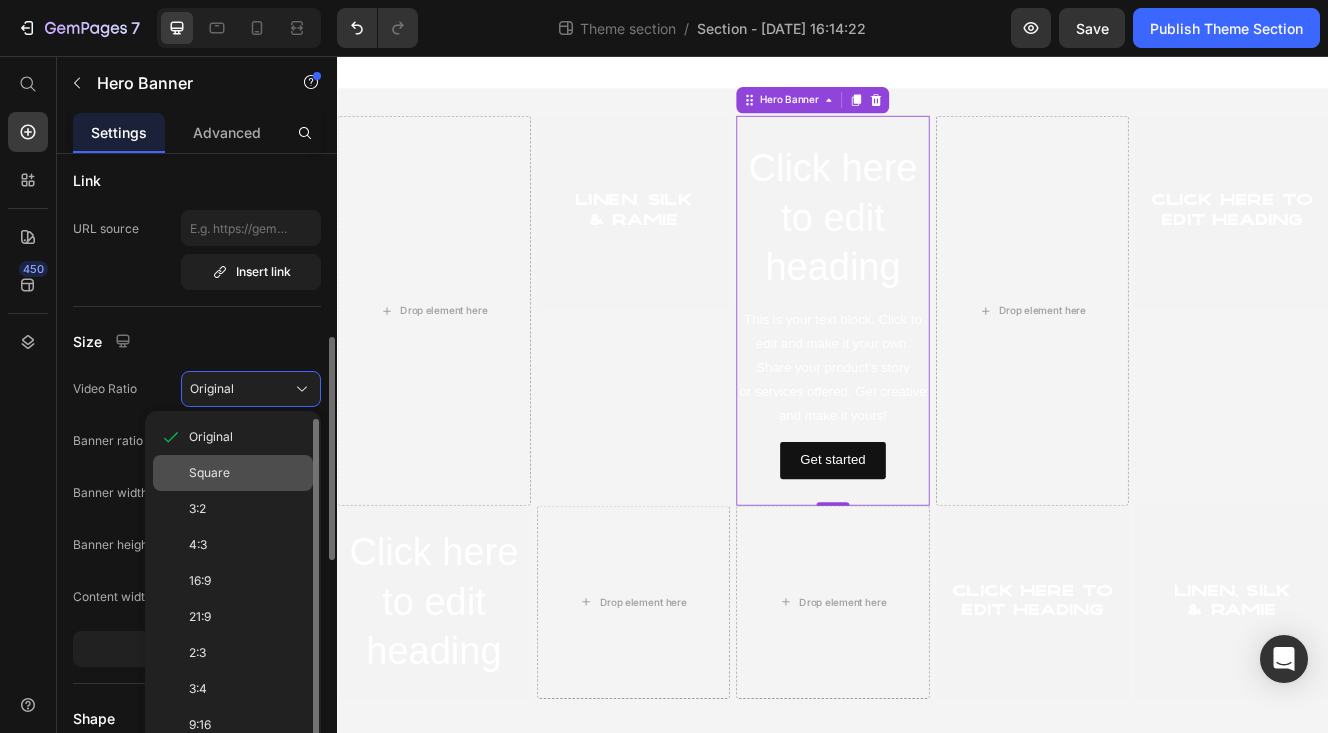 click on "Square" at bounding box center (247, 473) 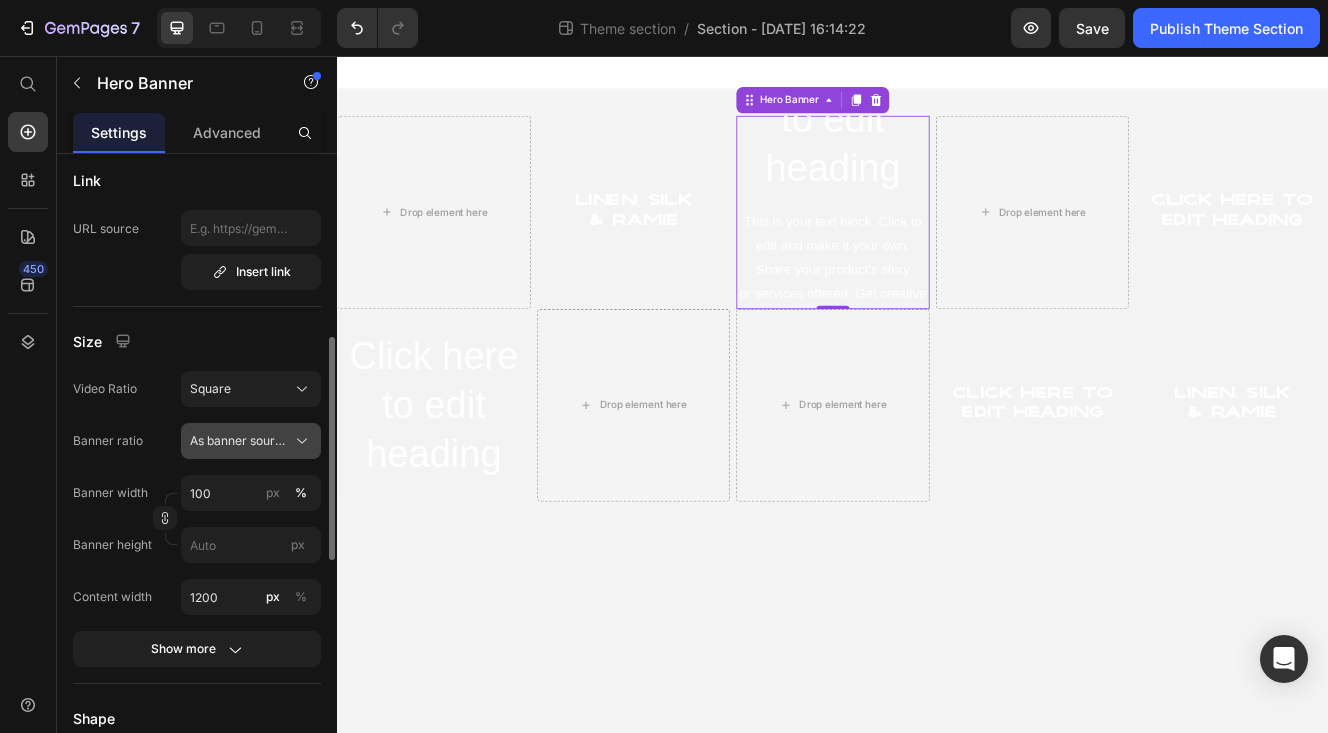 click on "As banner source" at bounding box center (239, 441) 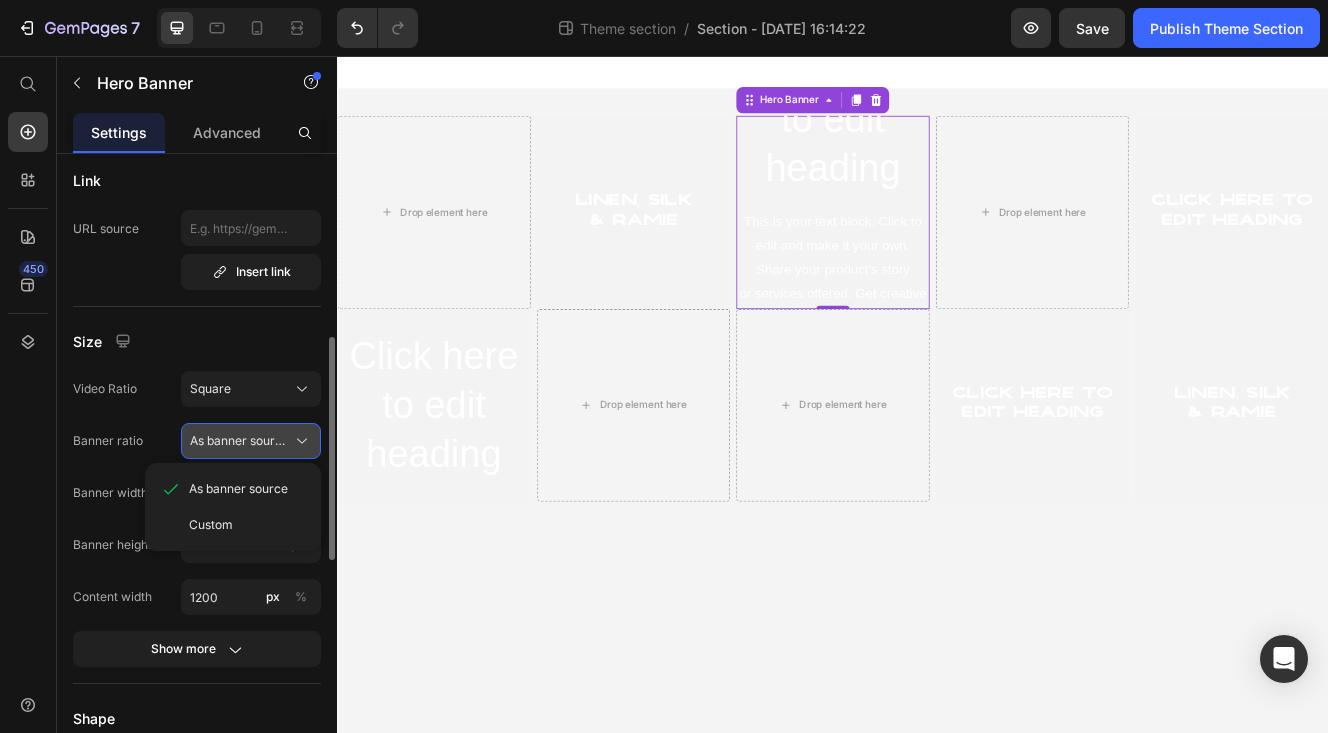 click on "As banner source" at bounding box center (239, 441) 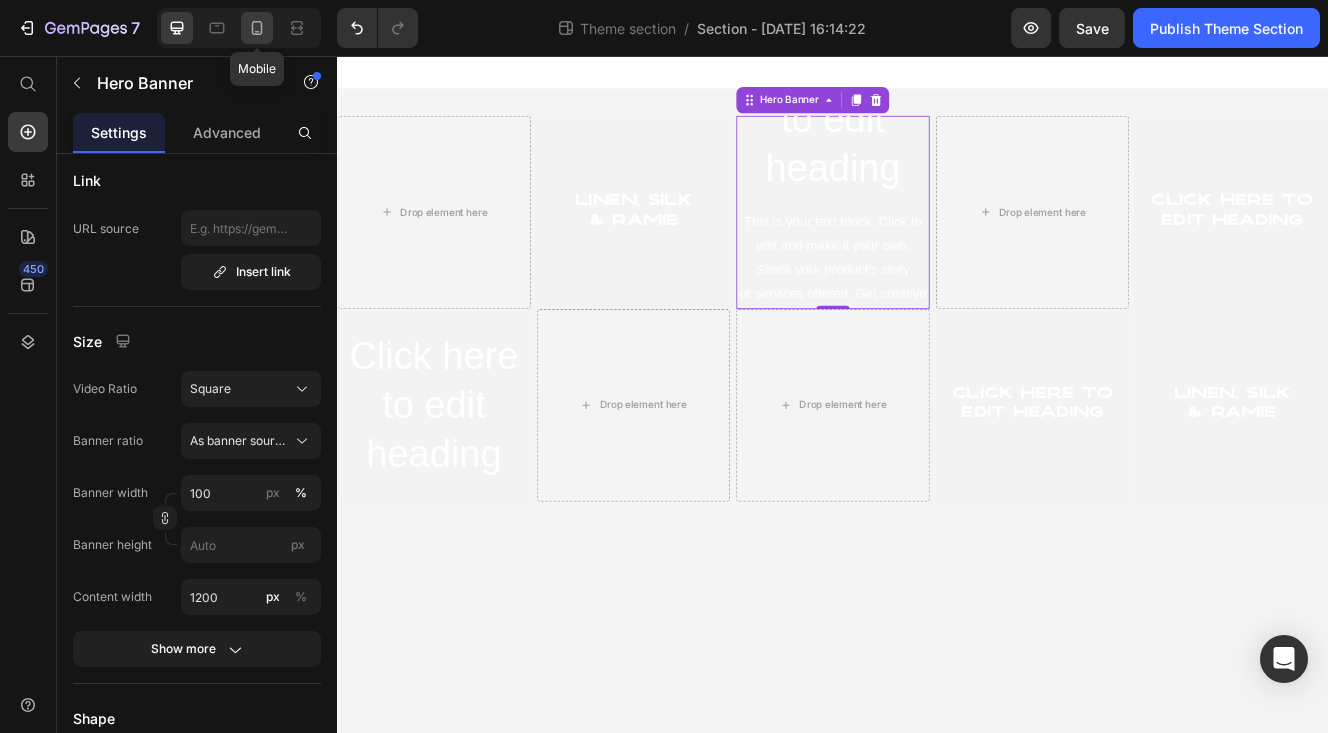 click 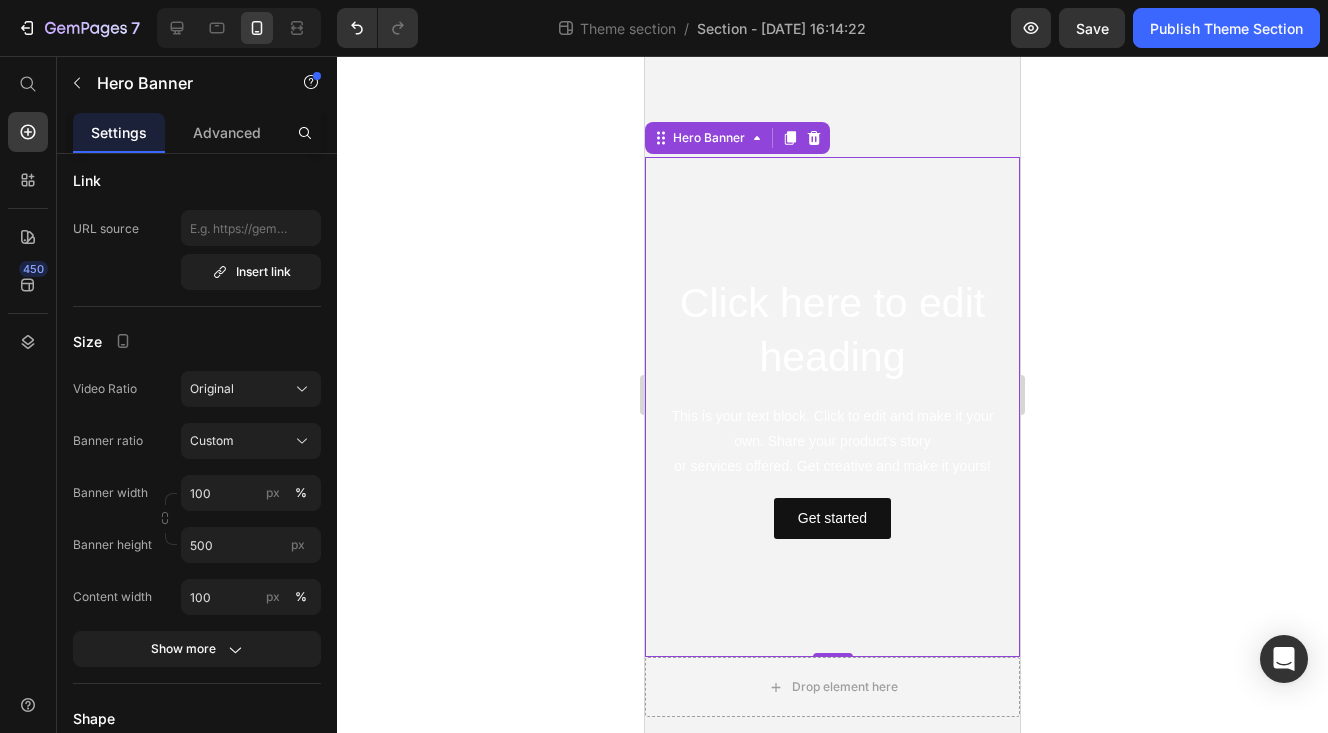 scroll, scrollTop: 562, scrollLeft: 0, axis: vertical 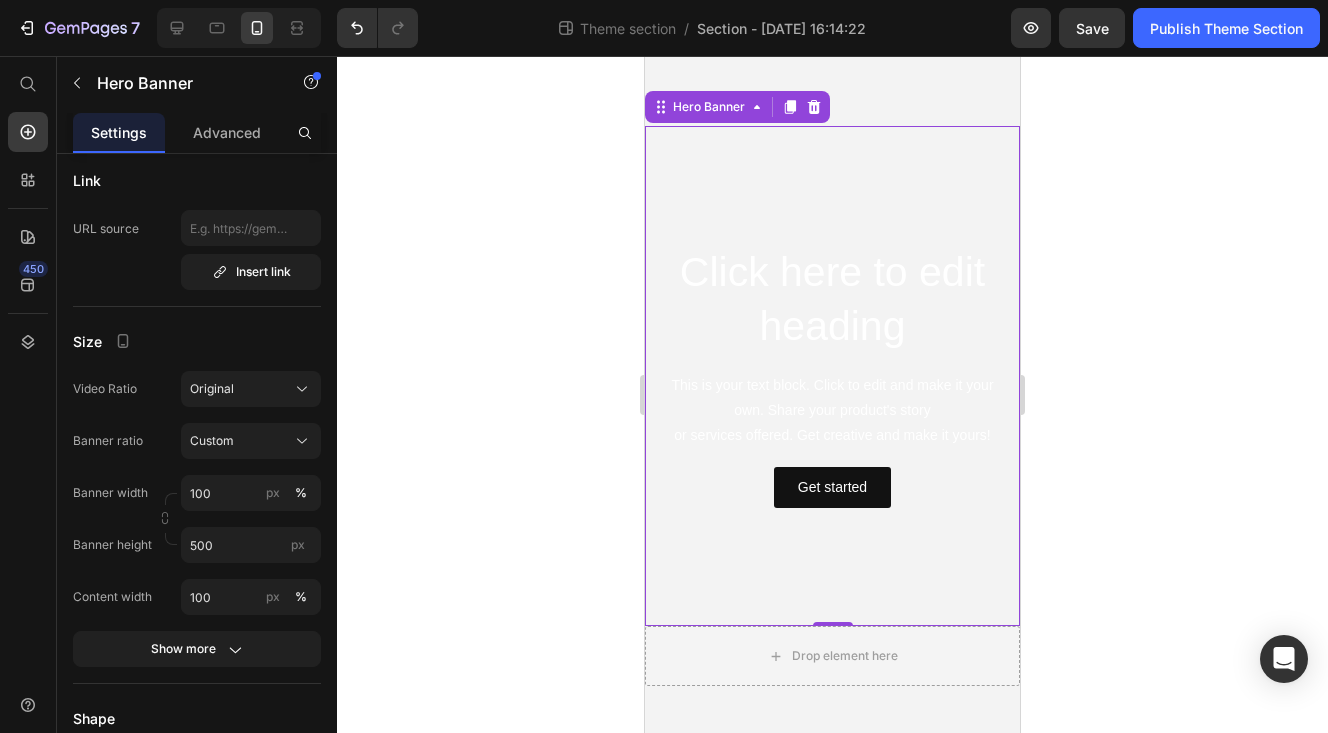 click at bounding box center [832, 376] 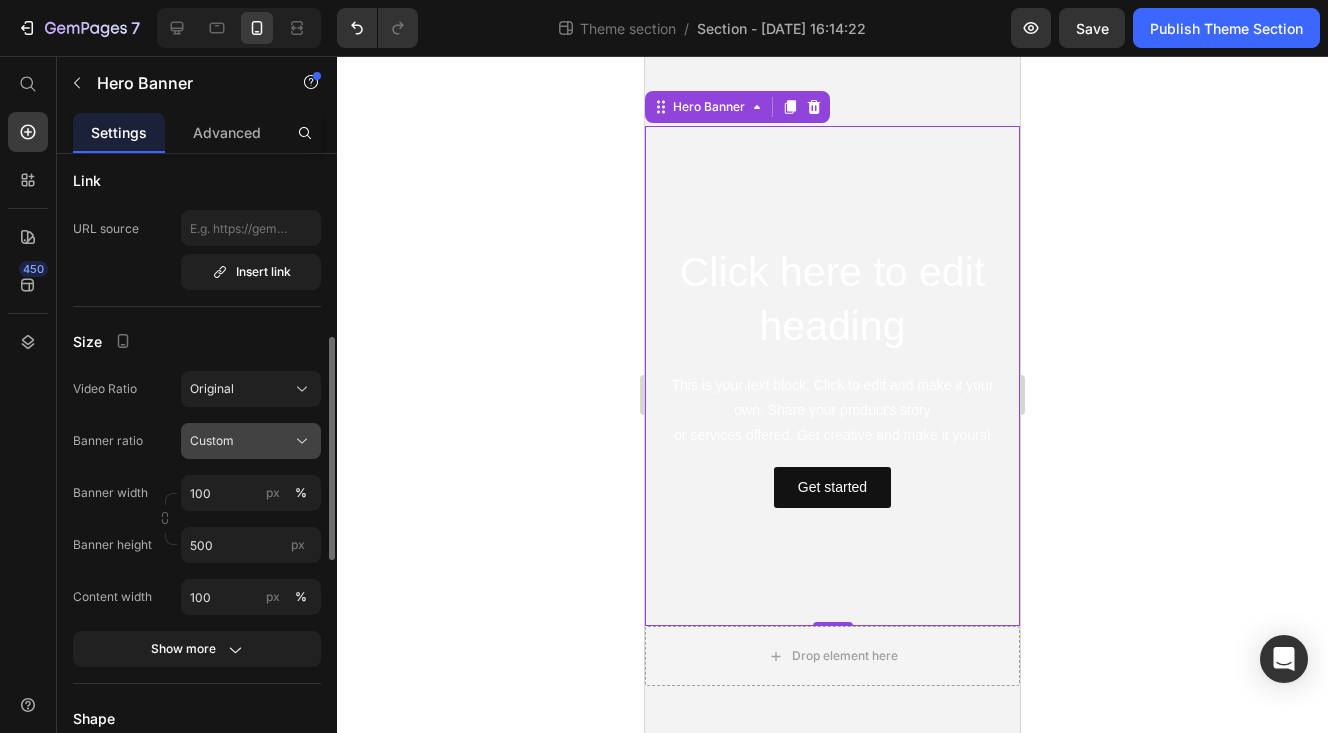 click on "Custom" 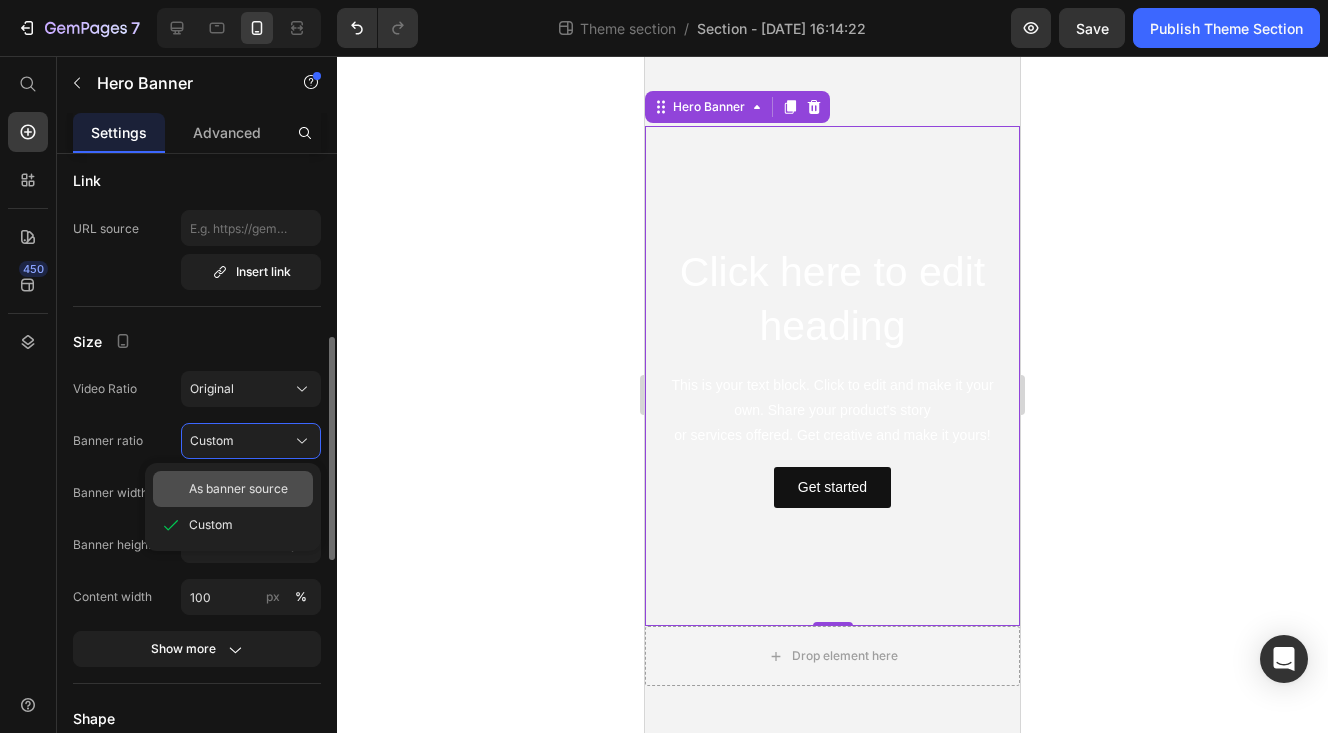 click on "As banner source" at bounding box center (238, 489) 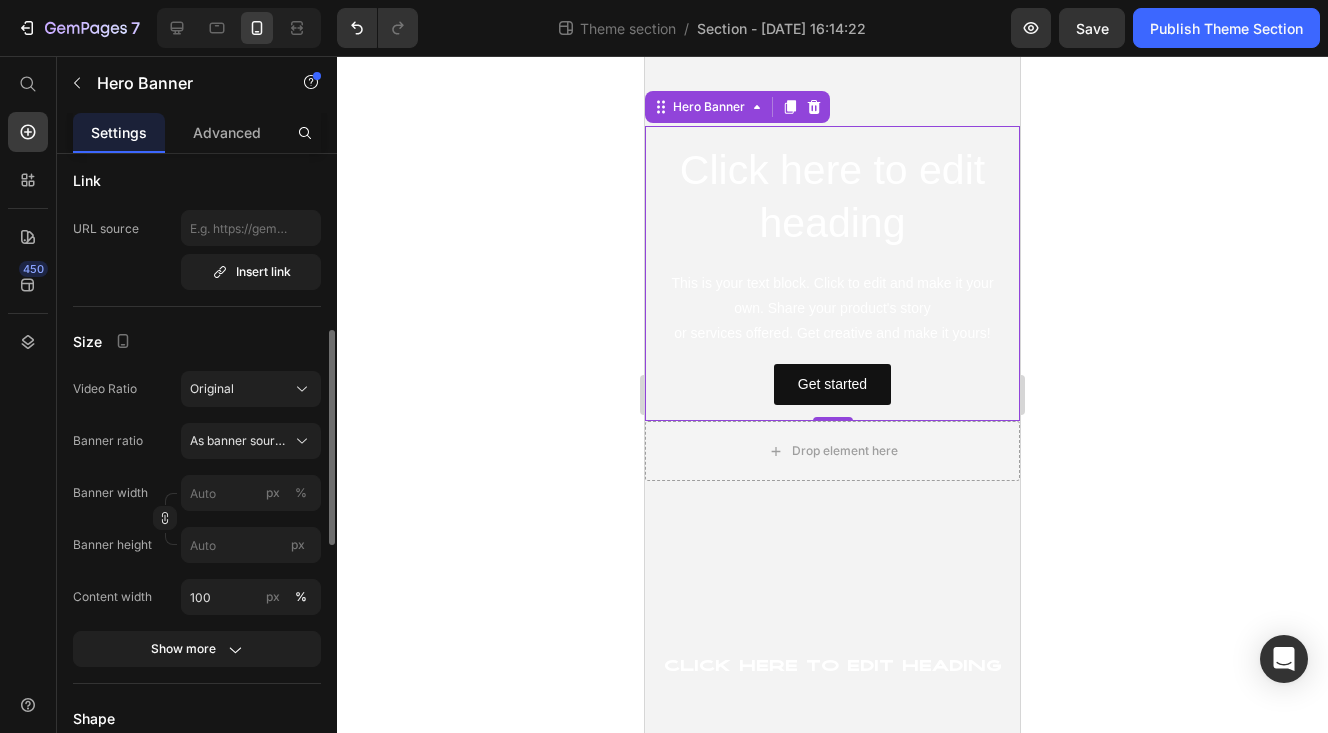 scroll, scrollTop: 351, scrollLeft: 0, axis: vertical 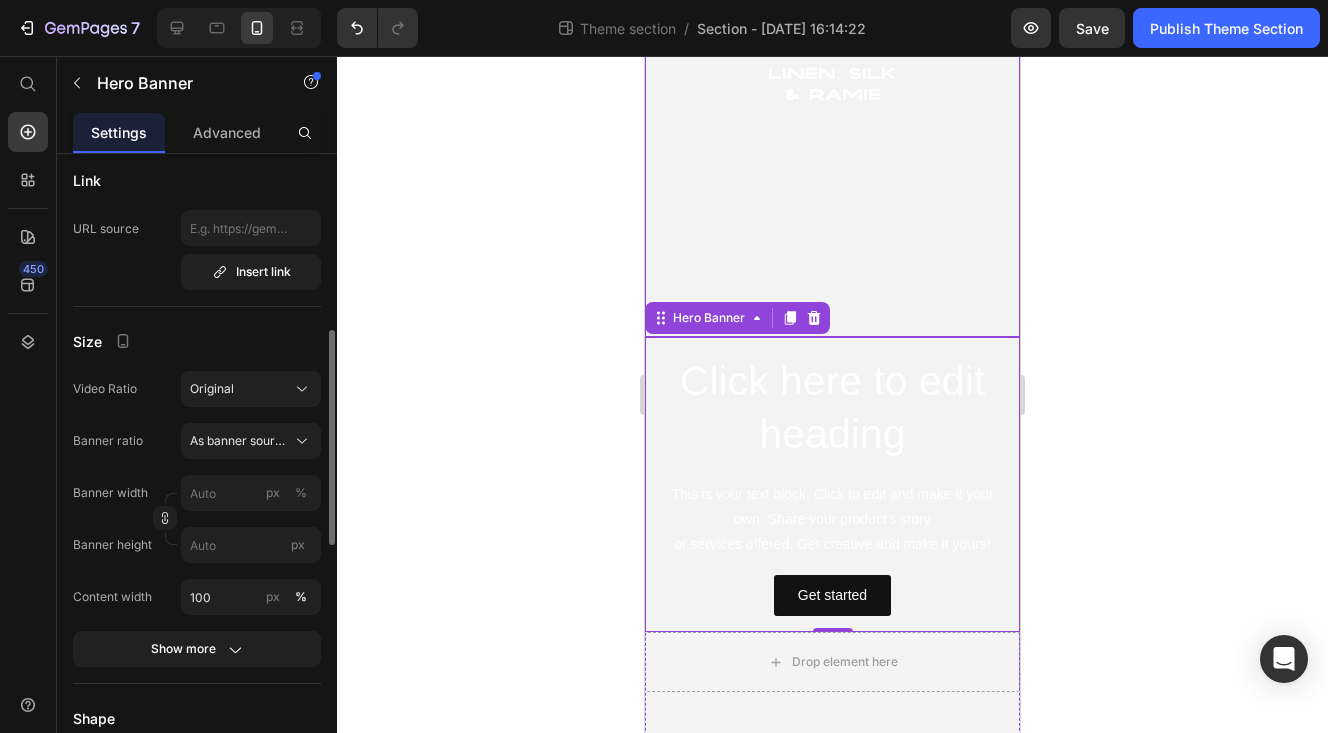 click at bounding box center [832, 87] 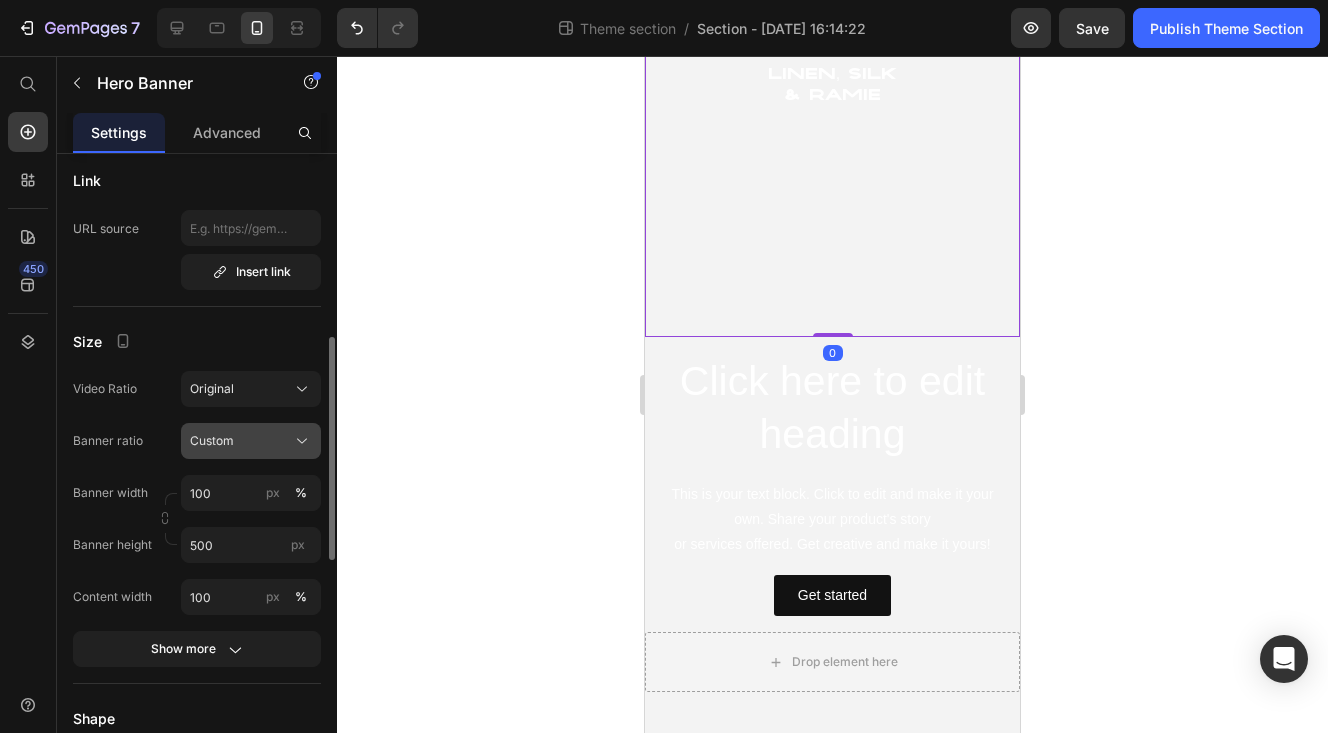 click on "Custom" 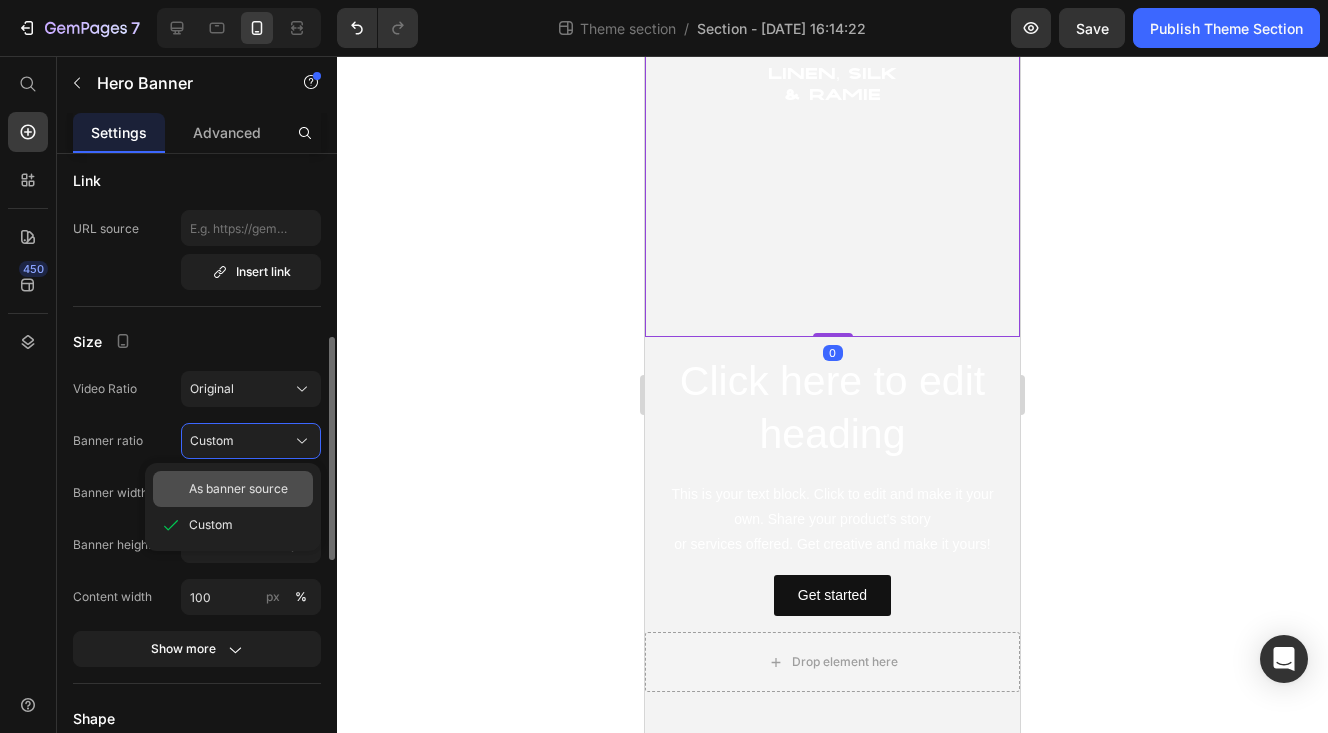 click on "As banner source" at bounding box center [238, 489] 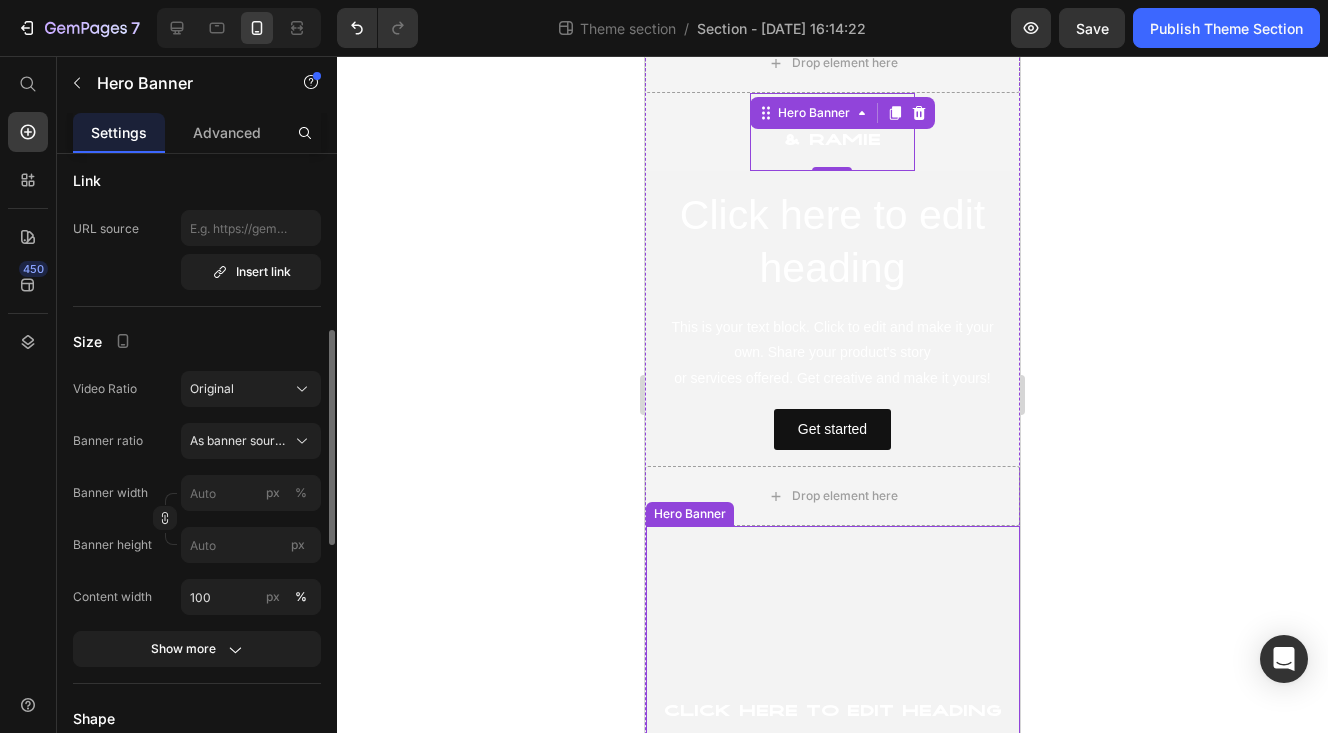 scroll, scrollTop: 0, scrollLeft: 0, axis: both 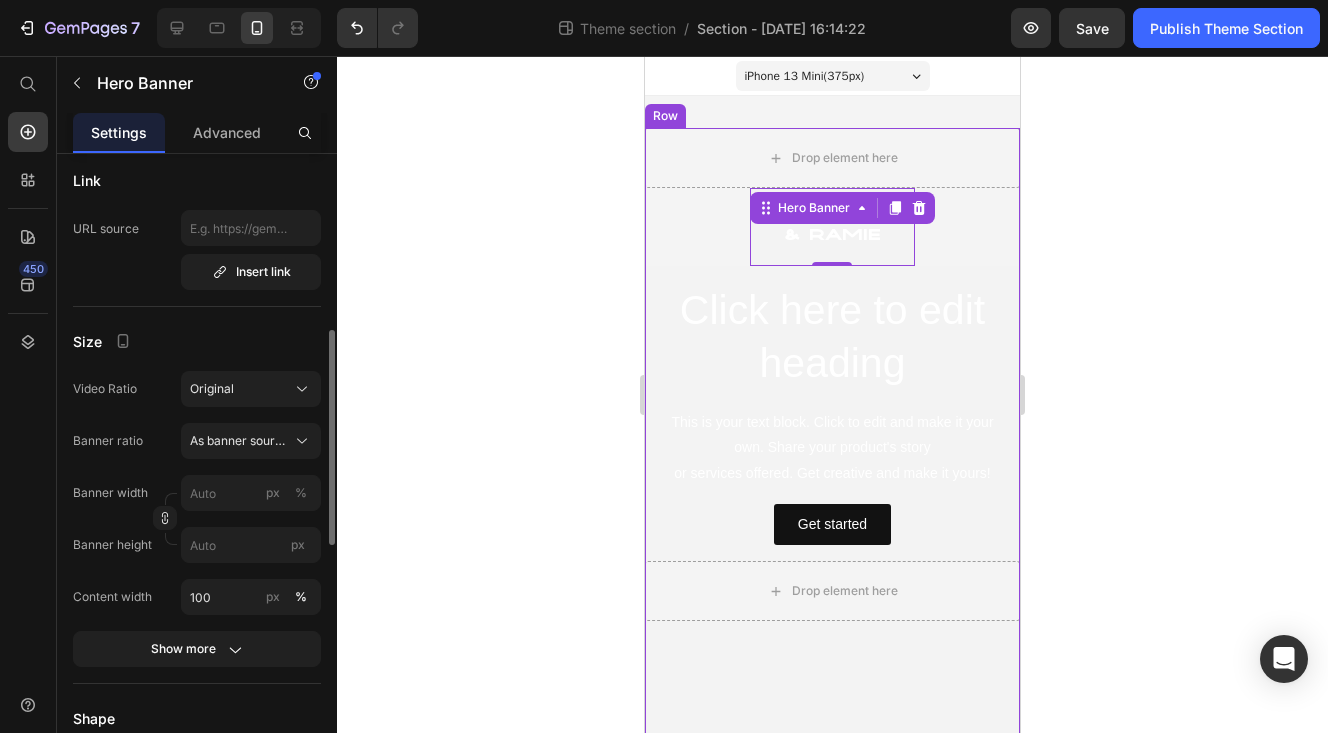 click on "Linen, Silk  & Ramie Heading Hero Banner   0" at bounding box center [832, 227] 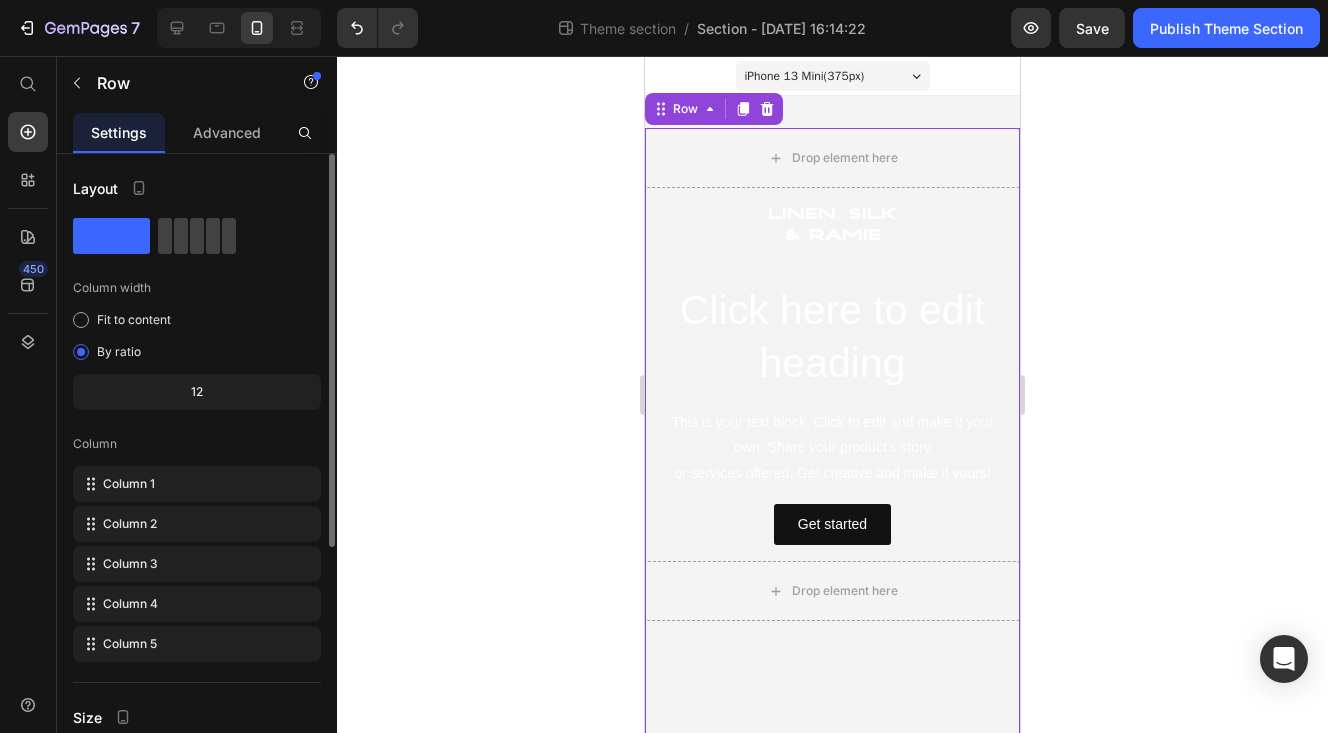 click on "Linen, Silk  & Ramie Heading Hero Banner" at bounding box center (832, 227) 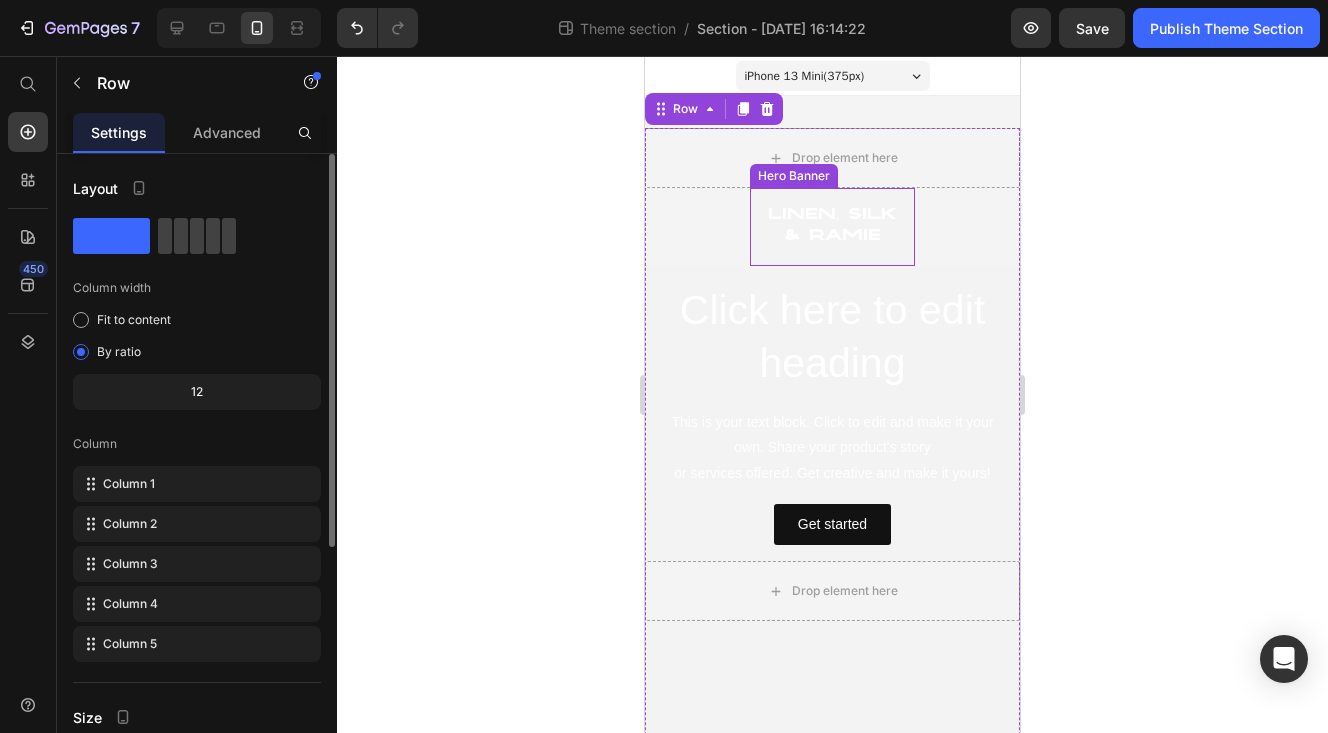 click on "Linen, Silk  & Ramie Heading" at bounding box center [832, 227] 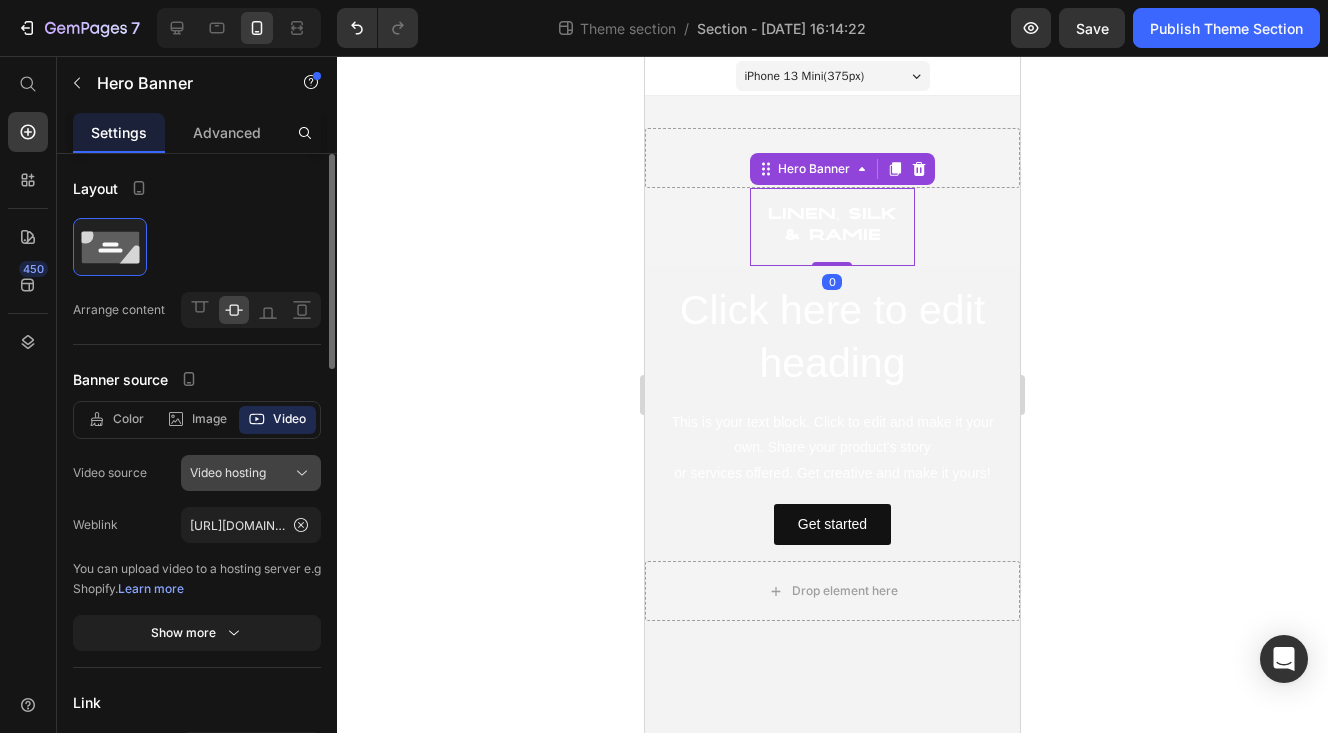 click on "Video hosting" at bounding box center [228, 473] 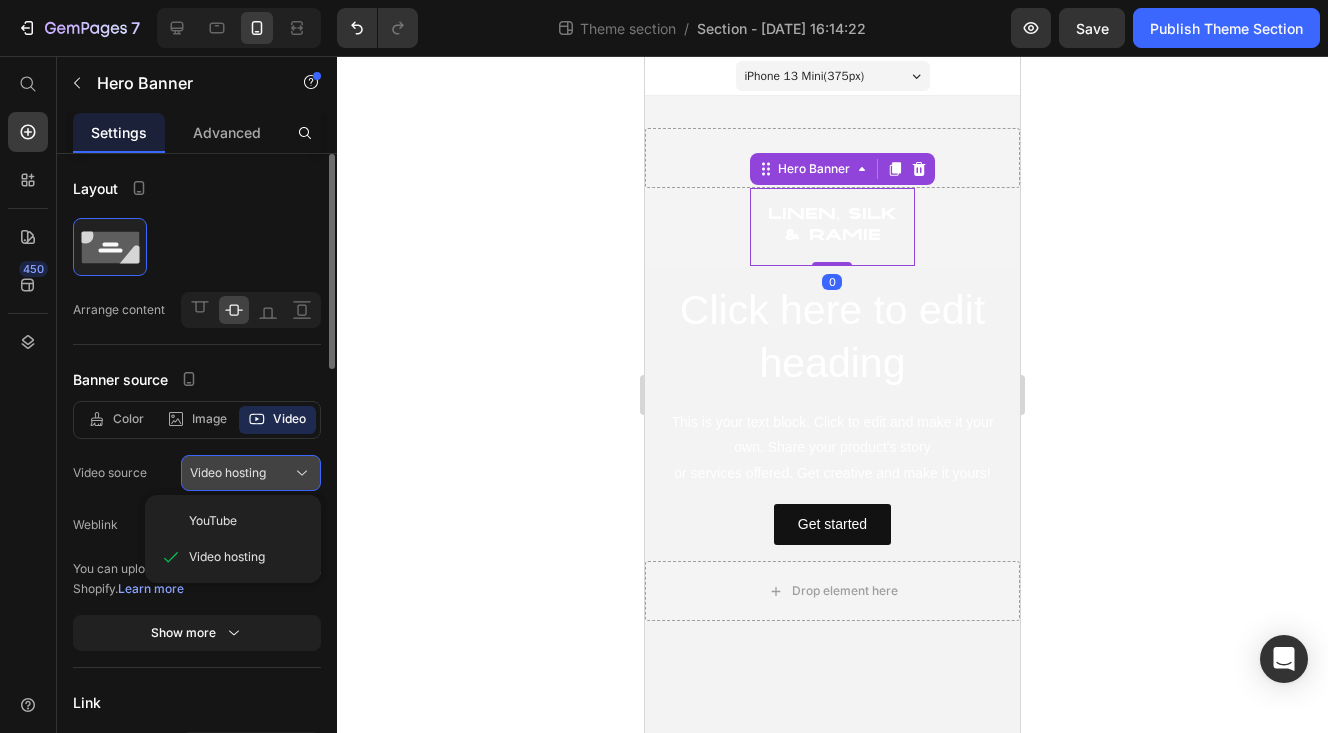 click on "Video hosting" at bounding box center (228, 473) 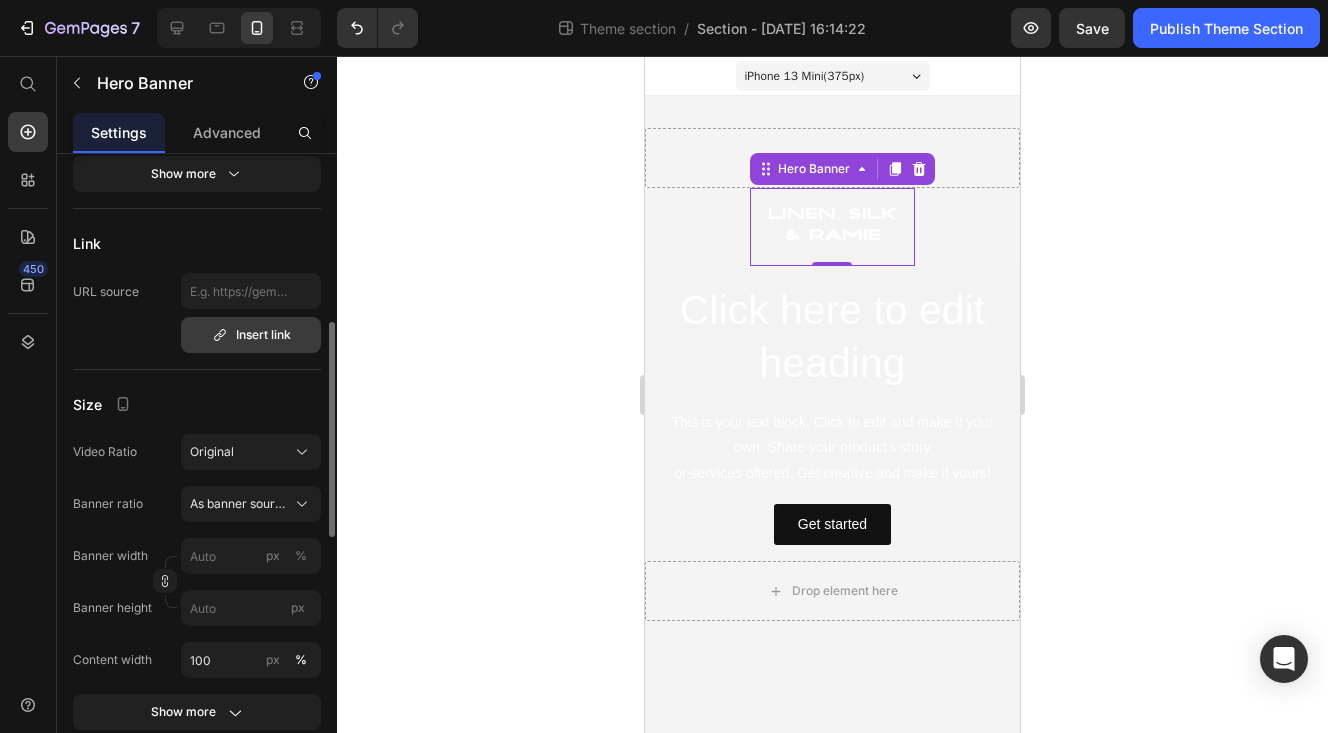 scroll, scrollTop: 560, scrollLeft: 0, axis: vertical 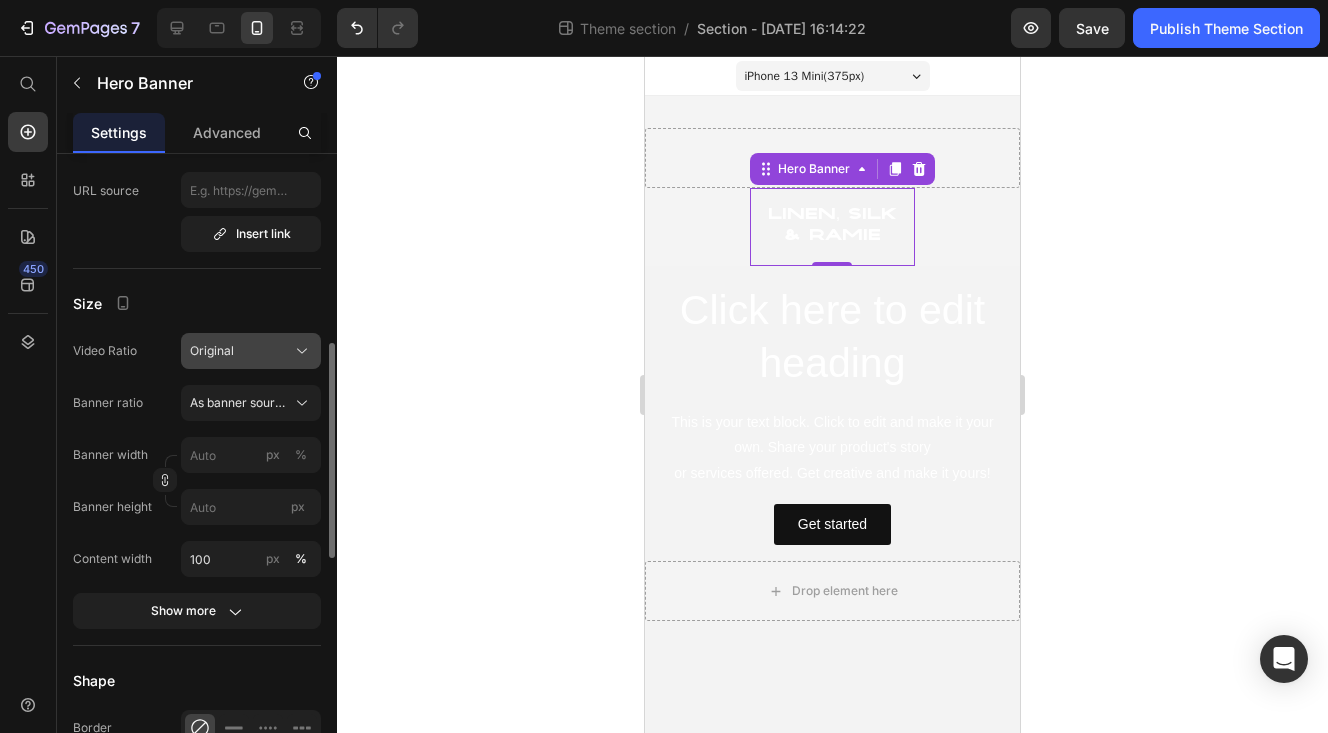 click on "Original" 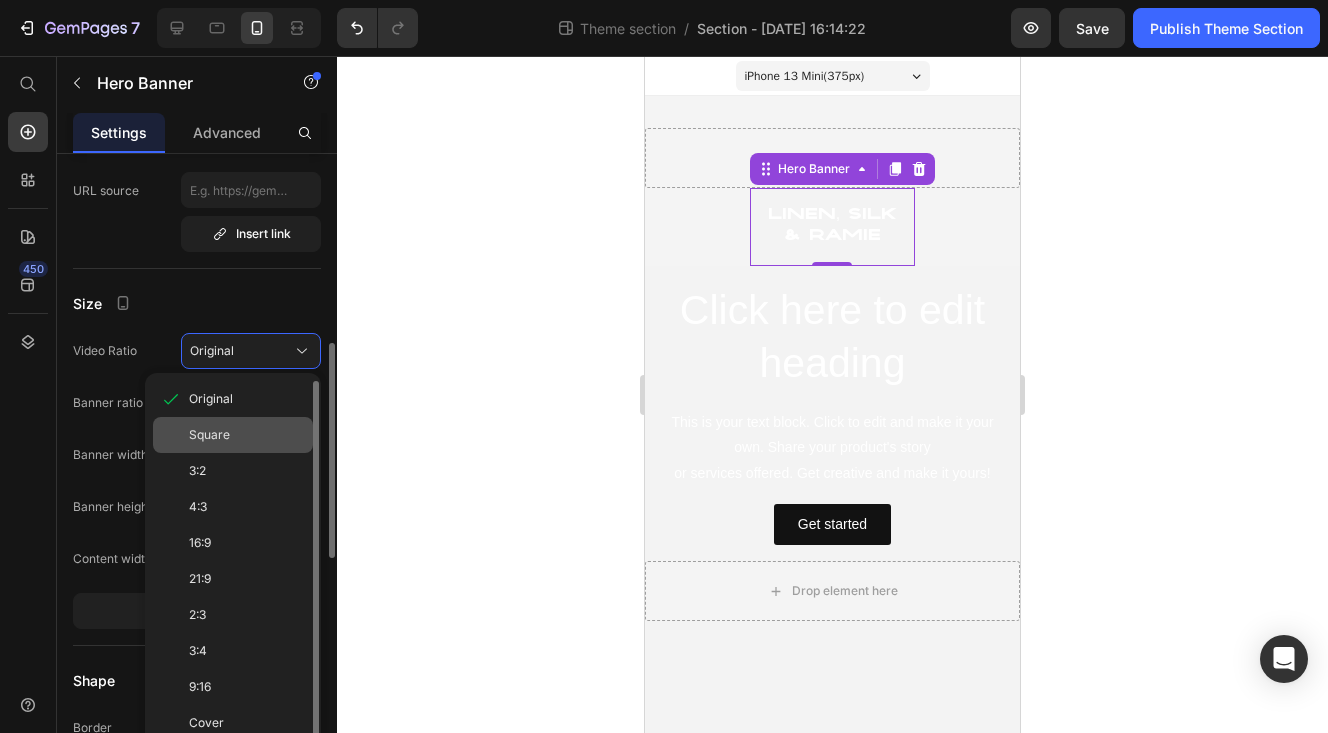 click on "Square" at bounding box center (247, 435) 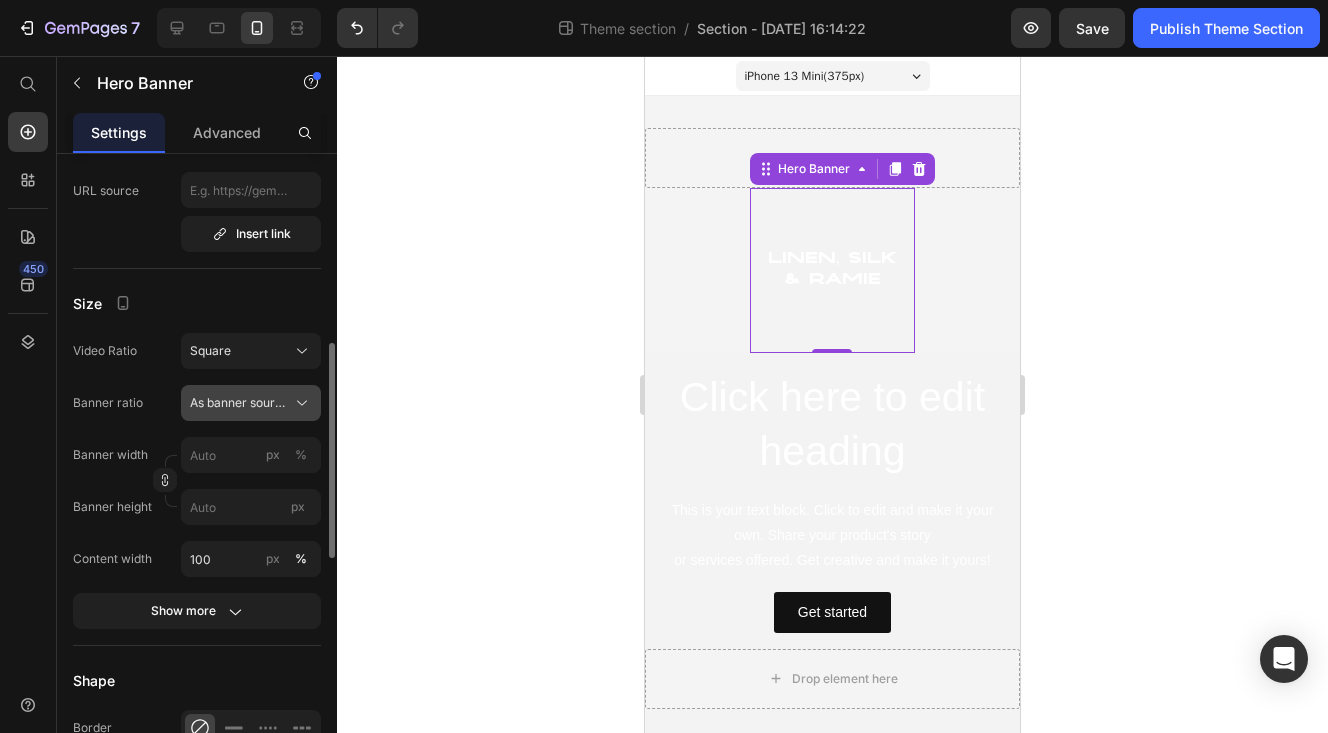 click on "As banner source" at bounding box center [239, 403] 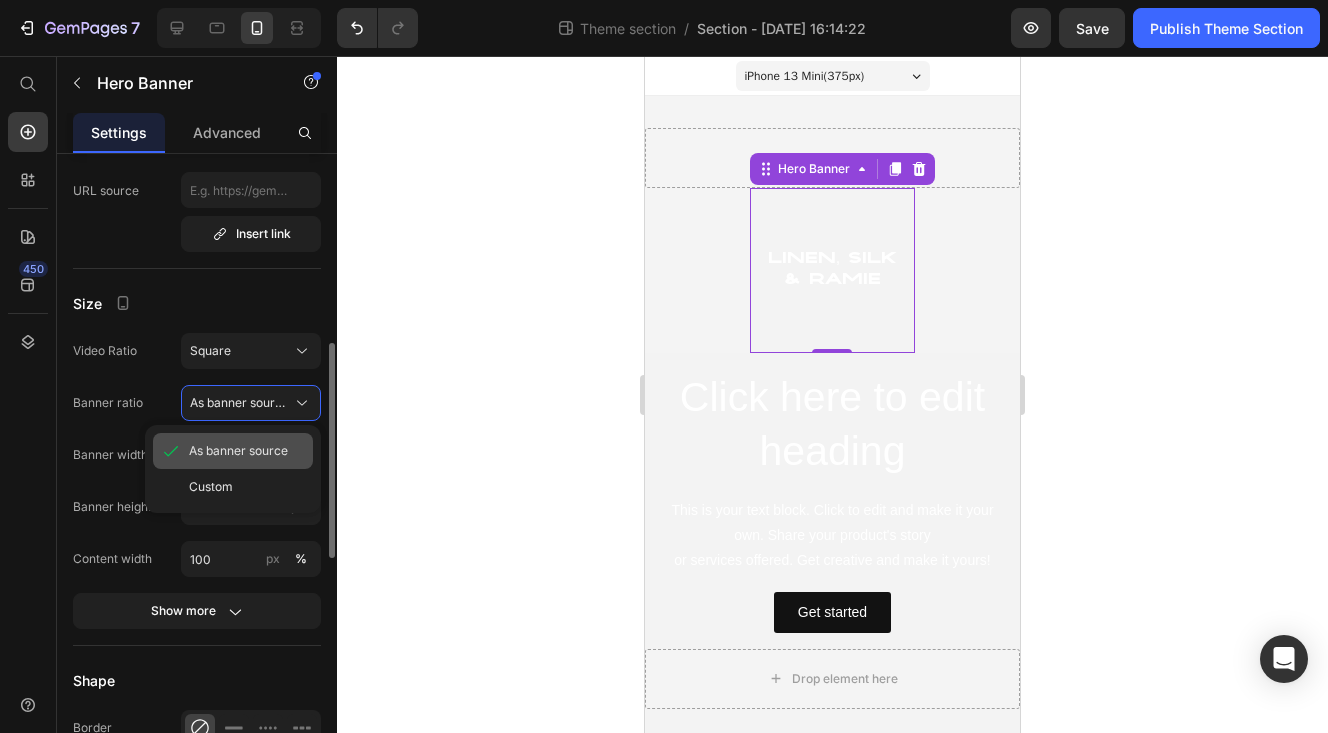 click on "As banner source" at bounding box center (238, 451) 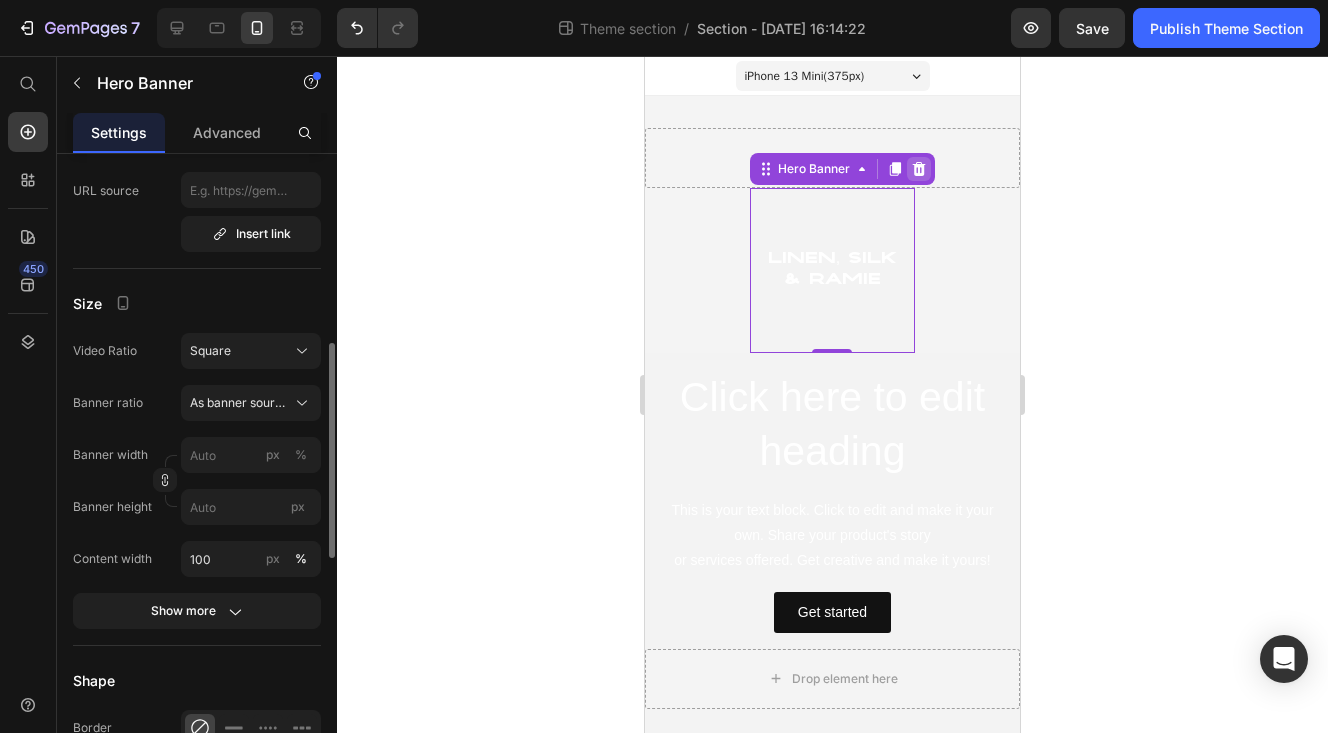 click 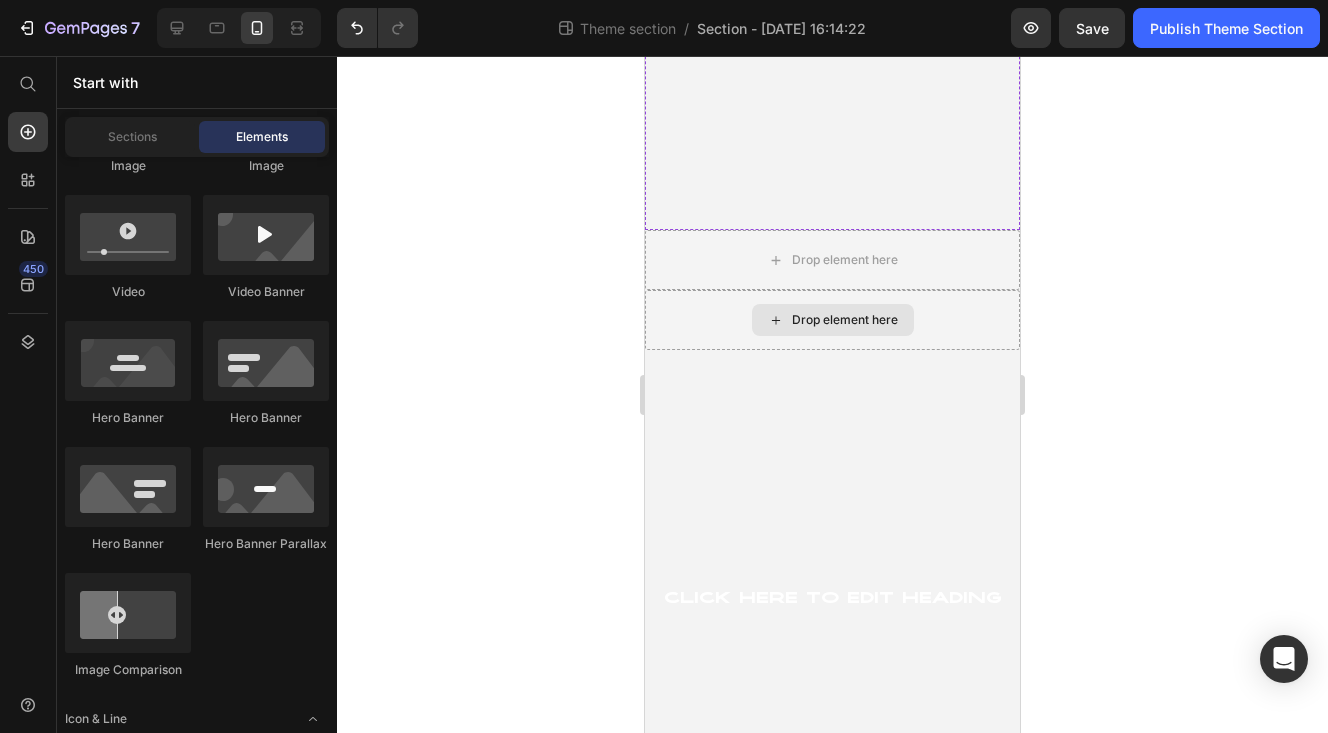 scroll, scrollTop: 1250, scrollLeft: 0, axis: vertical 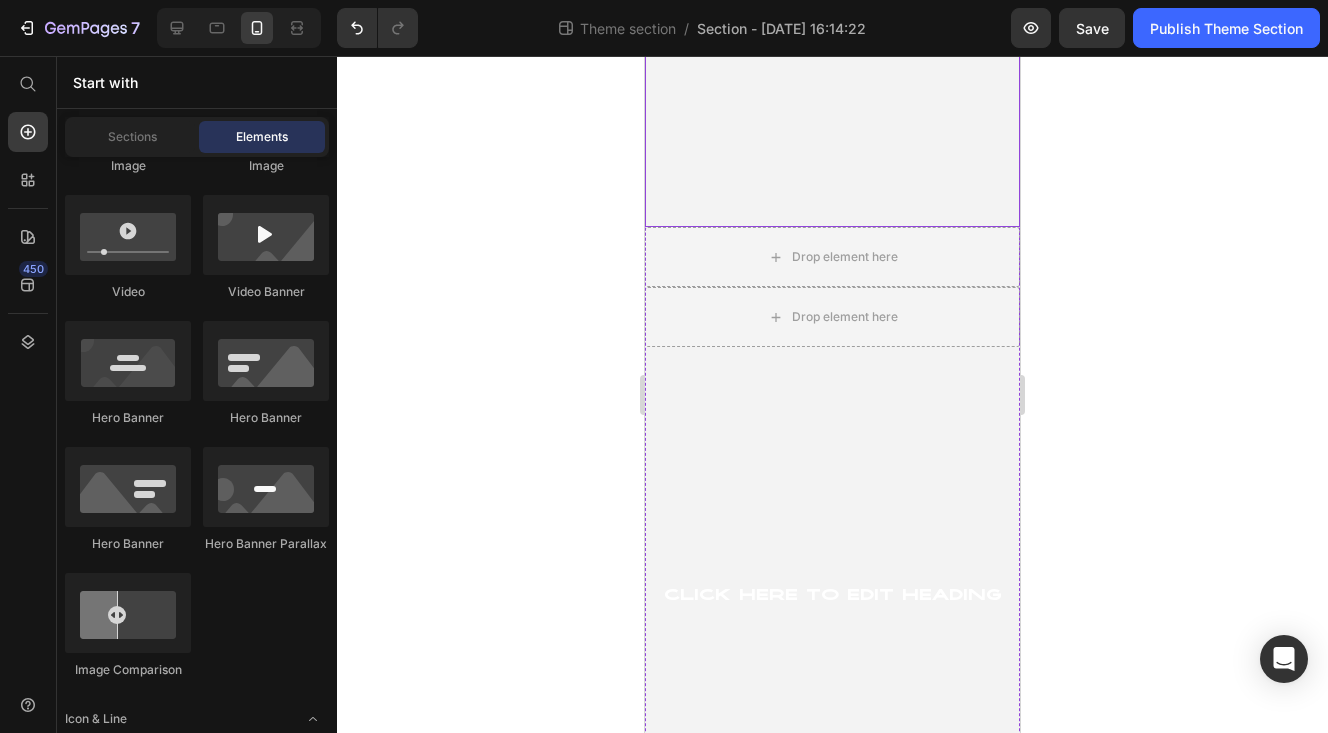 click at bounding box center (832, -23) 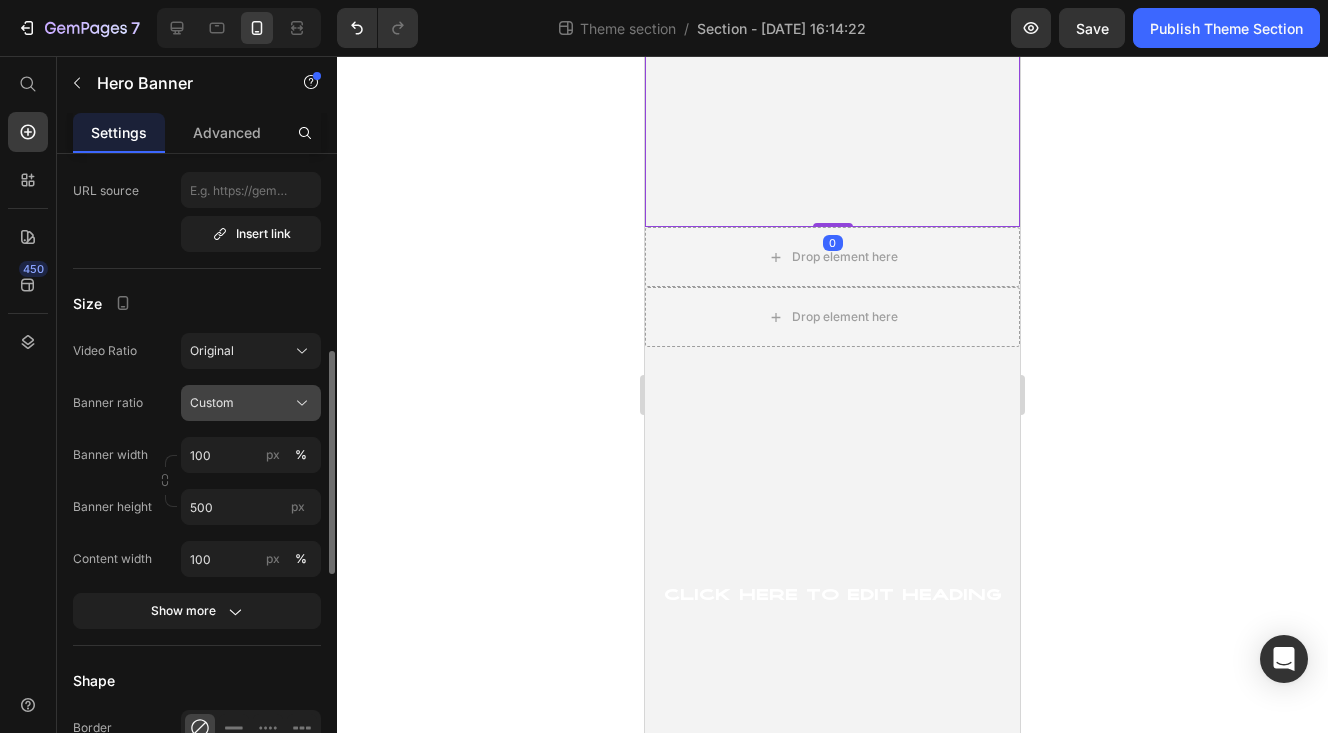 click on "Custom" at bounding box center (212, 403) 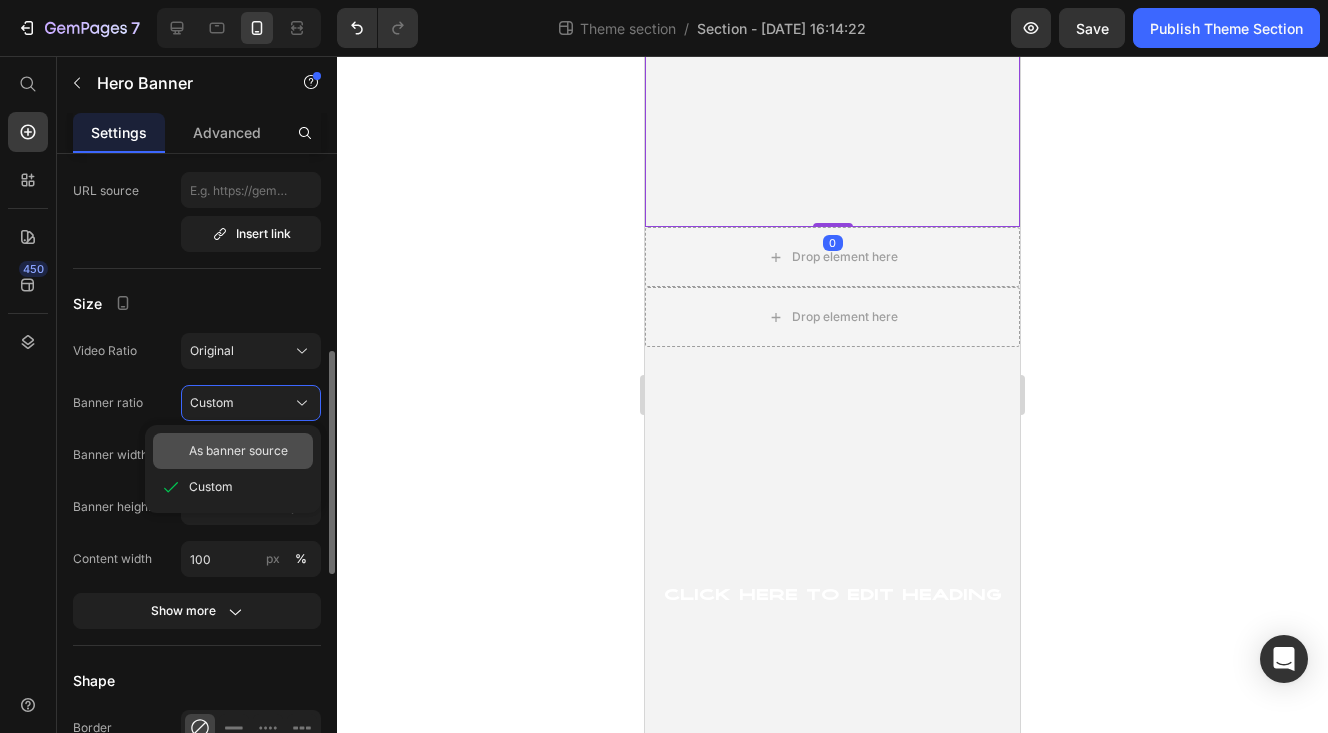 click on "As banner source" 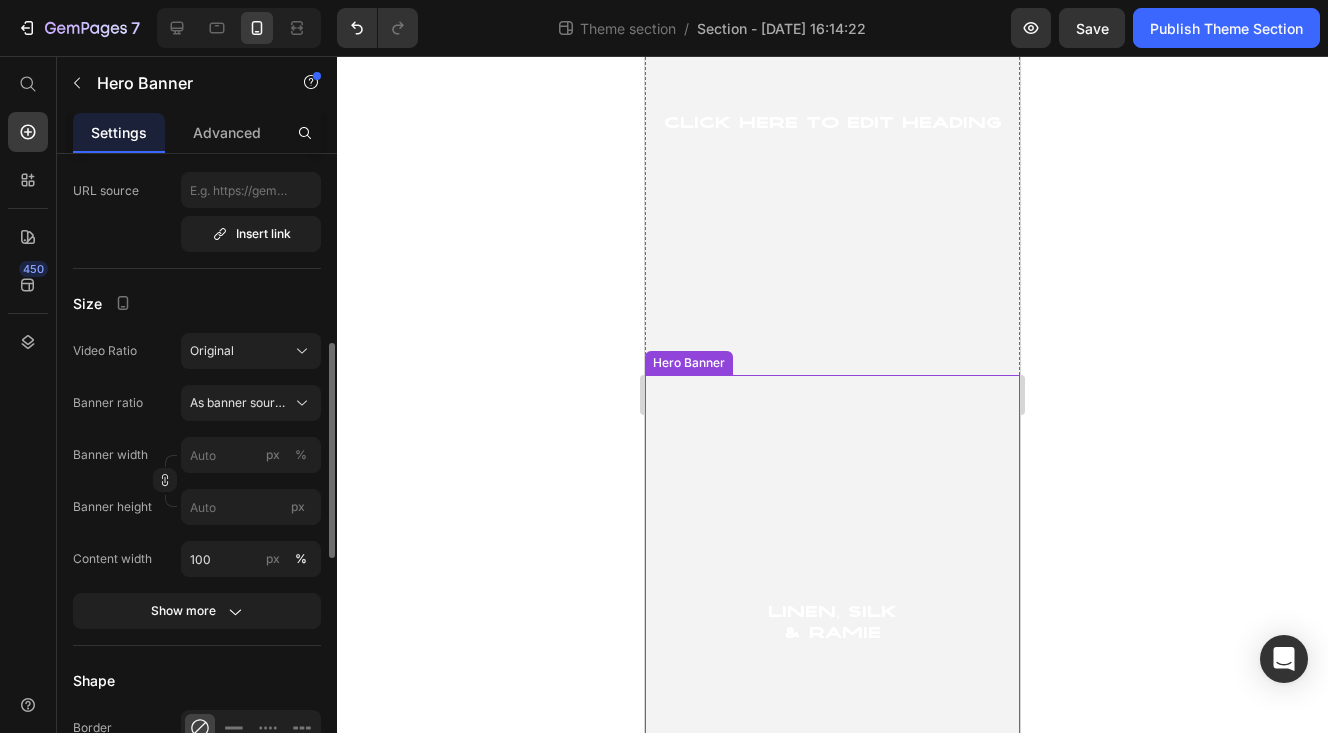 scroll, scrollTop: 1367, scrollLeft: 0, axis: vertical 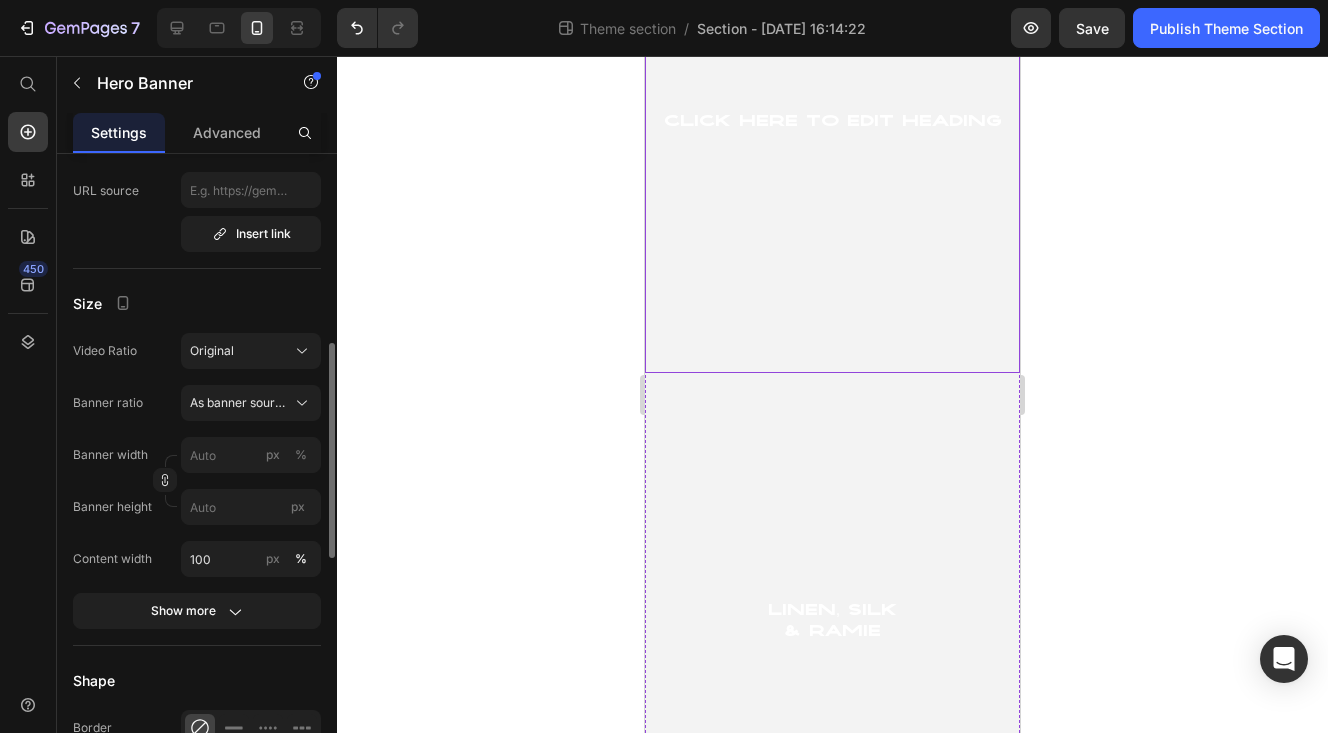 click at bounding box center (832, 123) 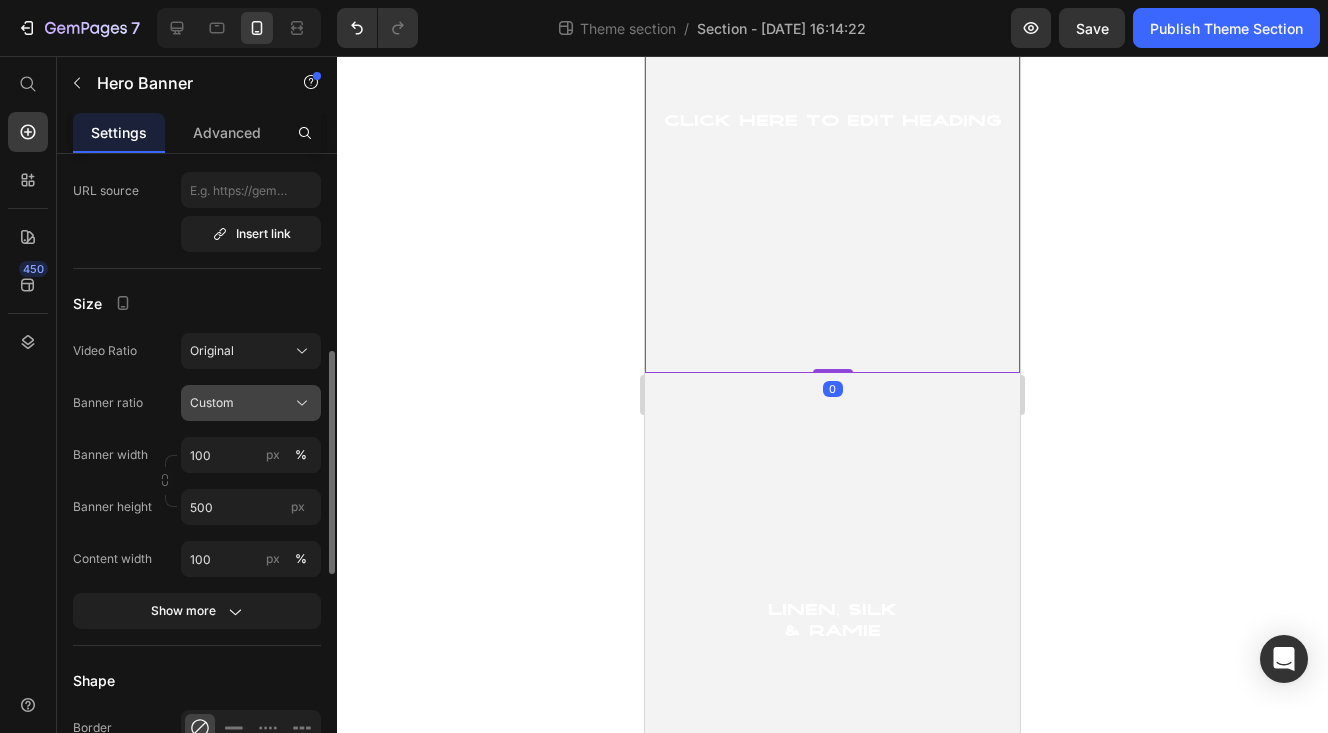 click on "Custom" at bounding box center (251, 403) 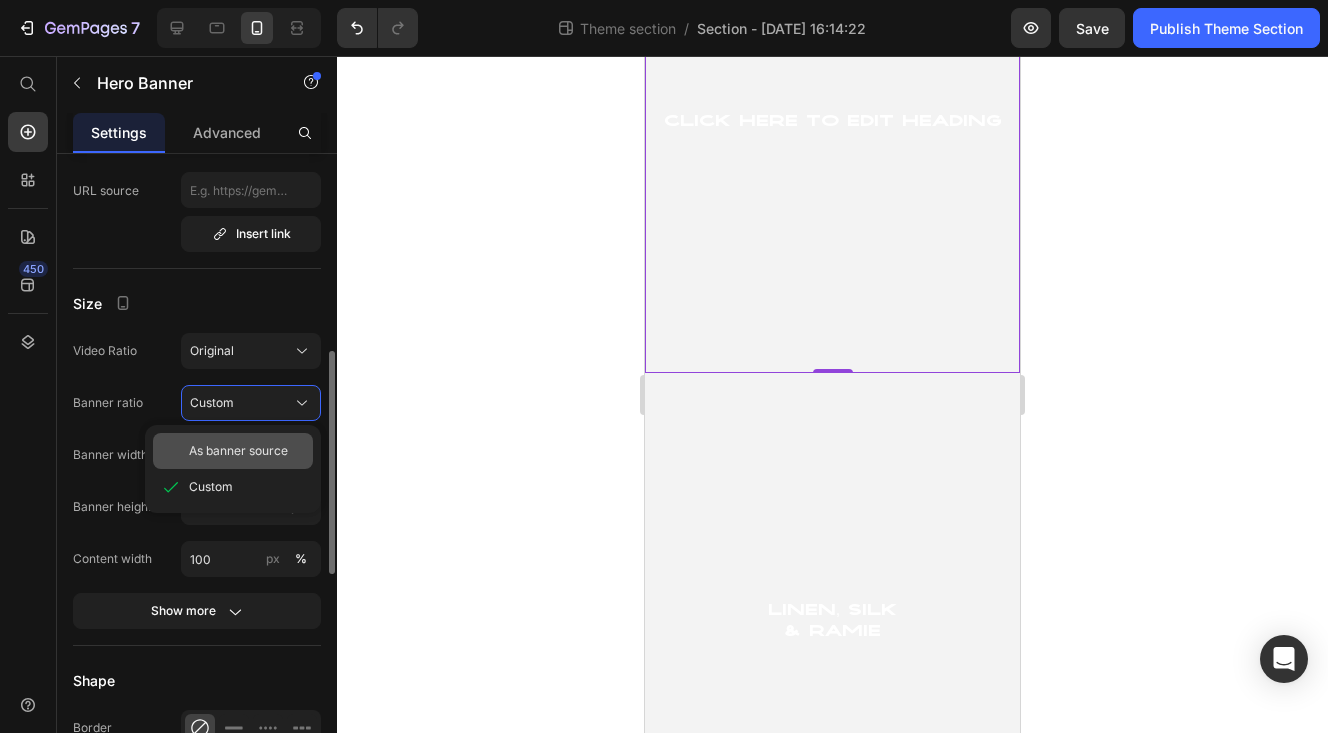 click on "As banner source" at bounding box center (238, 451) 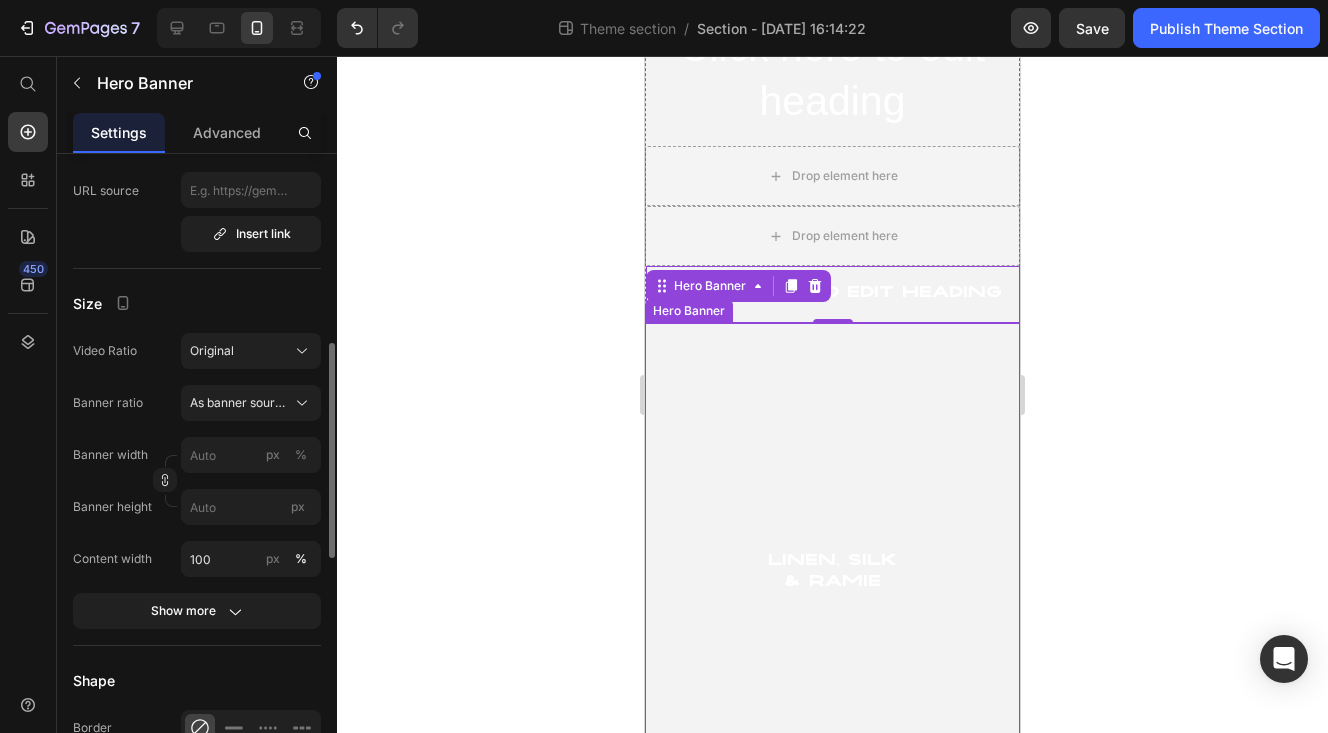 scroll, scrollTop: 963, scrollLeft: 0, axis: vertical 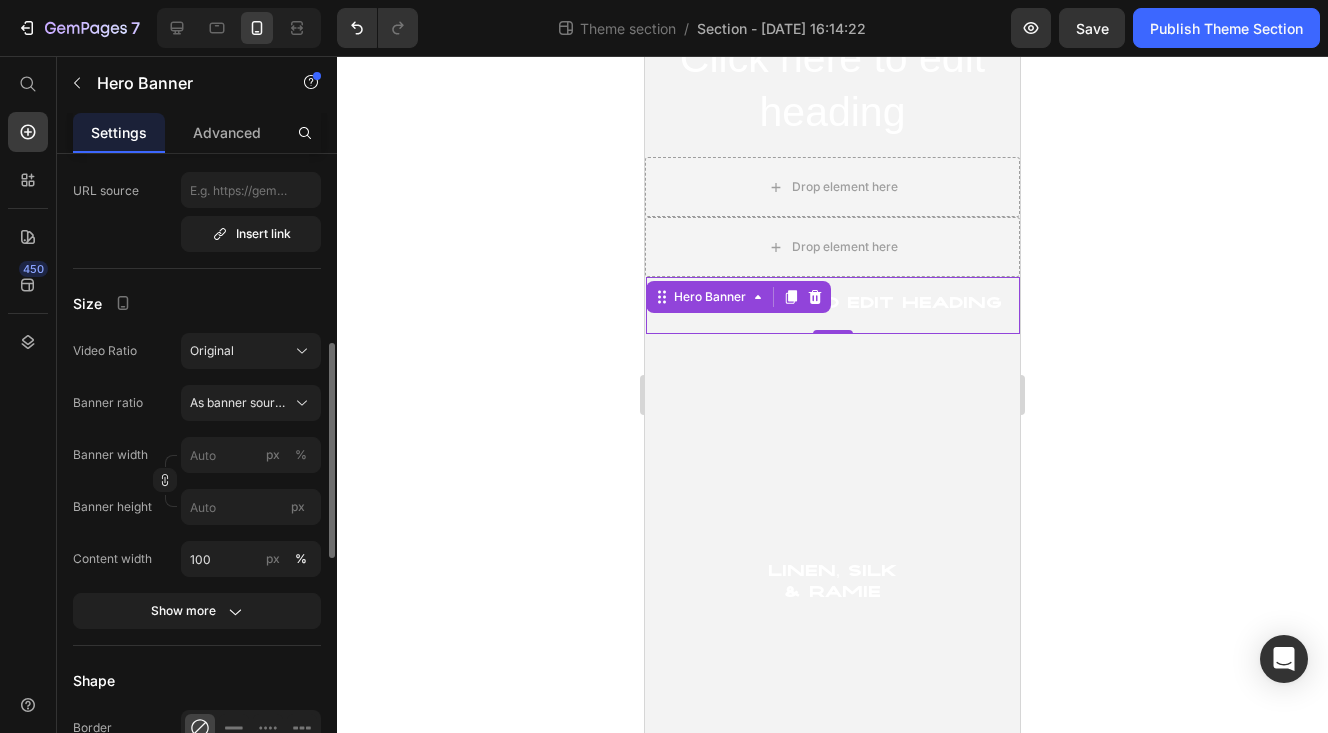 type on "100" 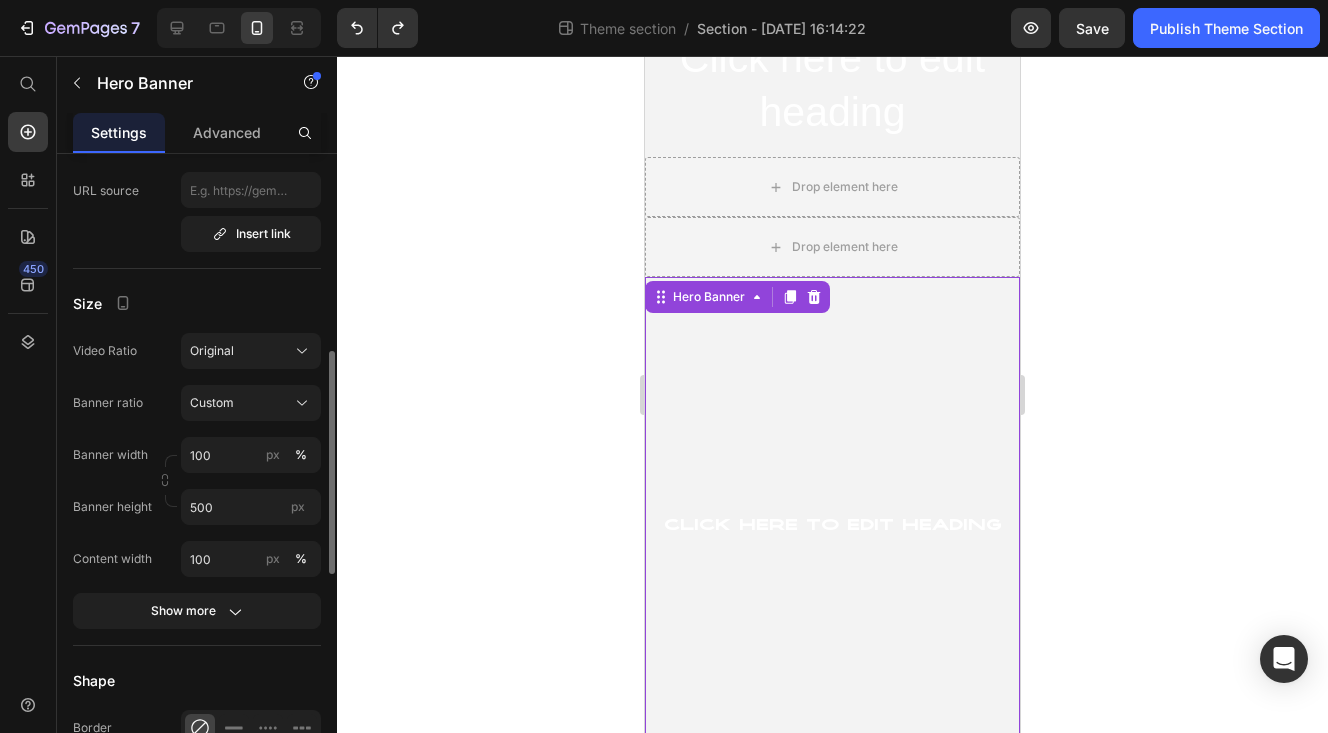 click at bounding box center (832, 527) 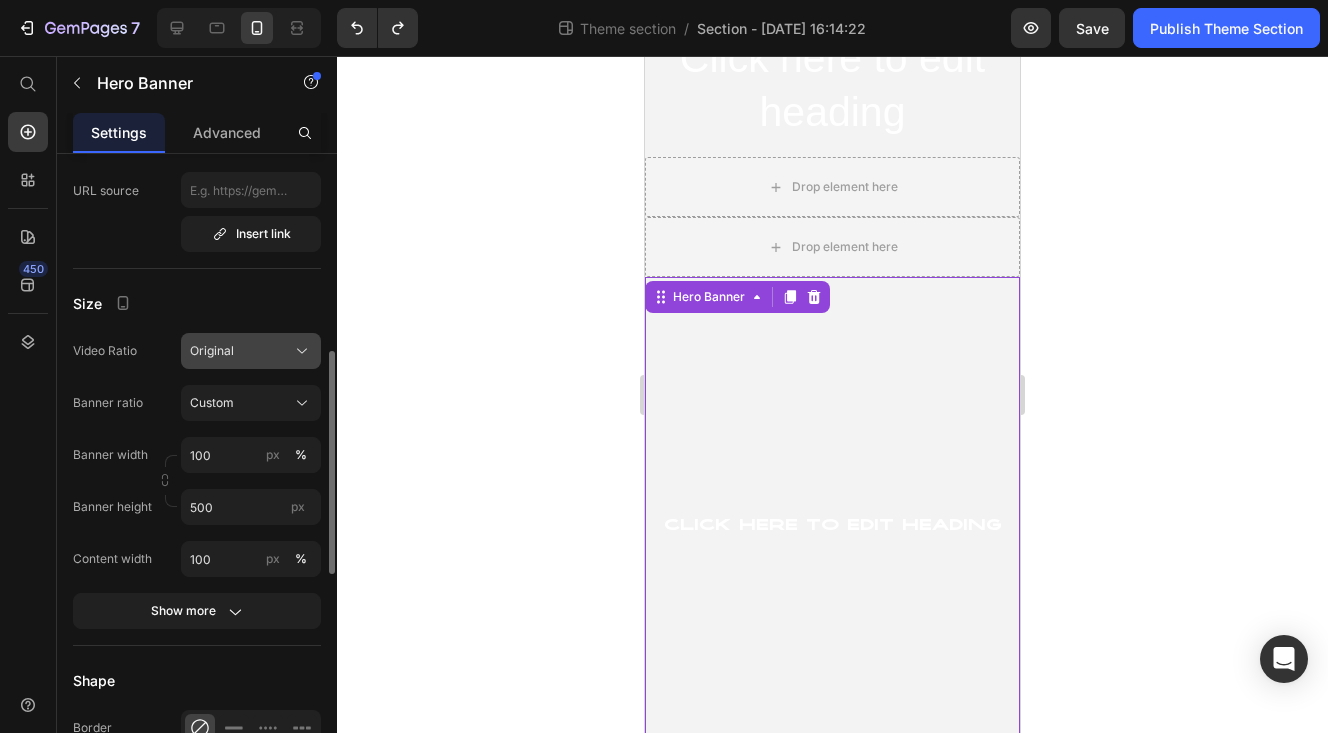 click on "Original" 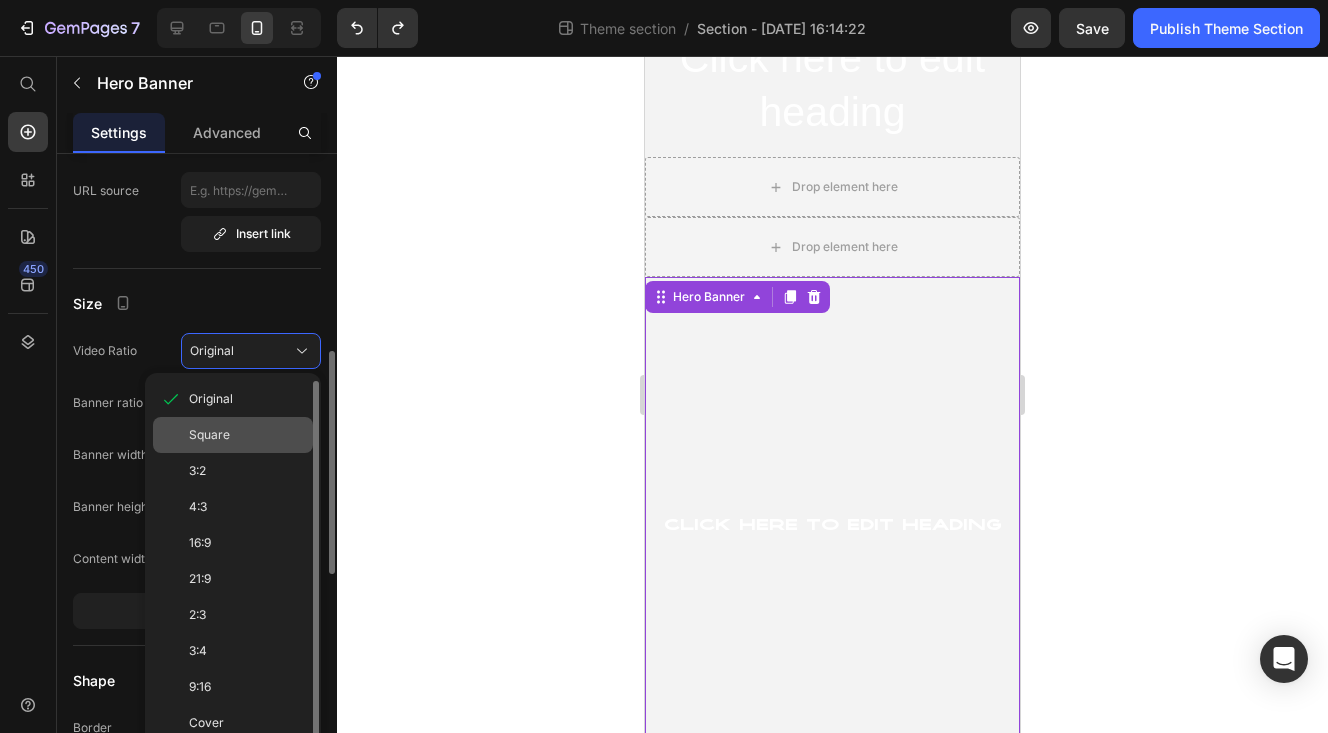 click on "Square" at bounding box center [247, 435] 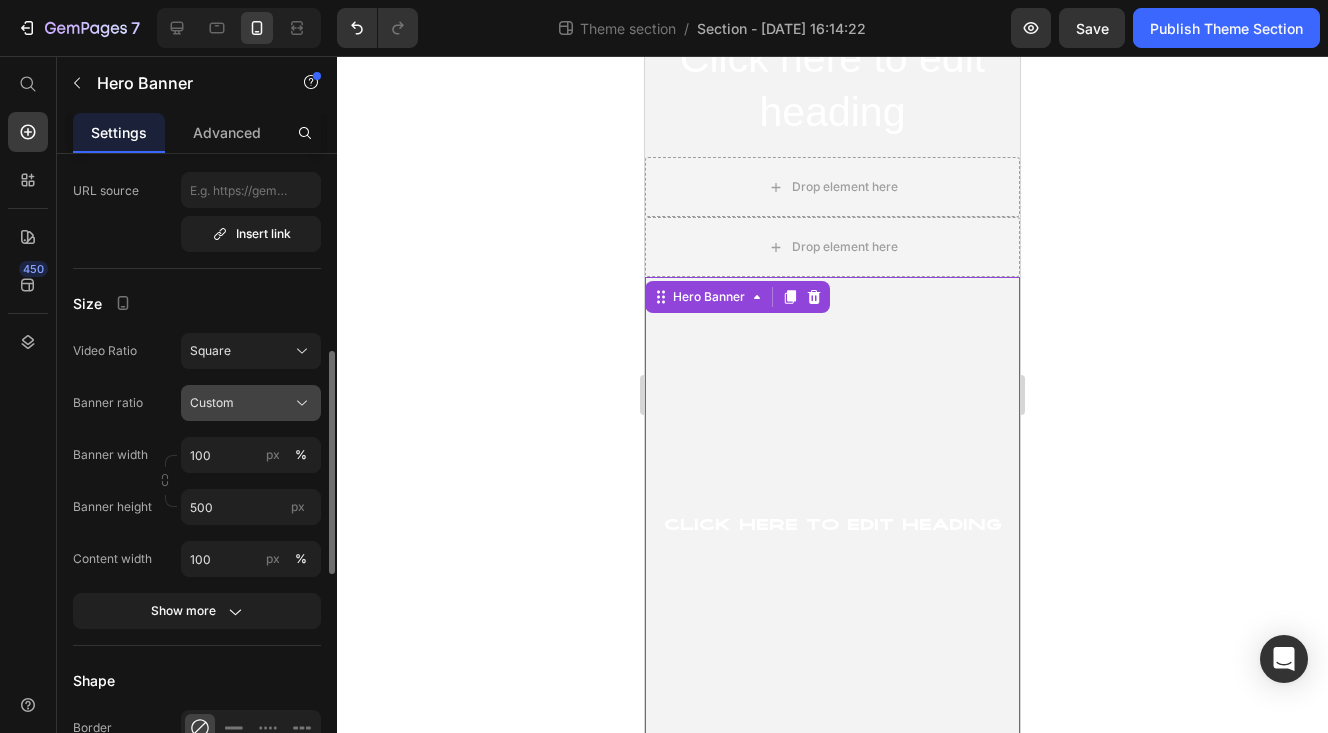 click on "Custom" 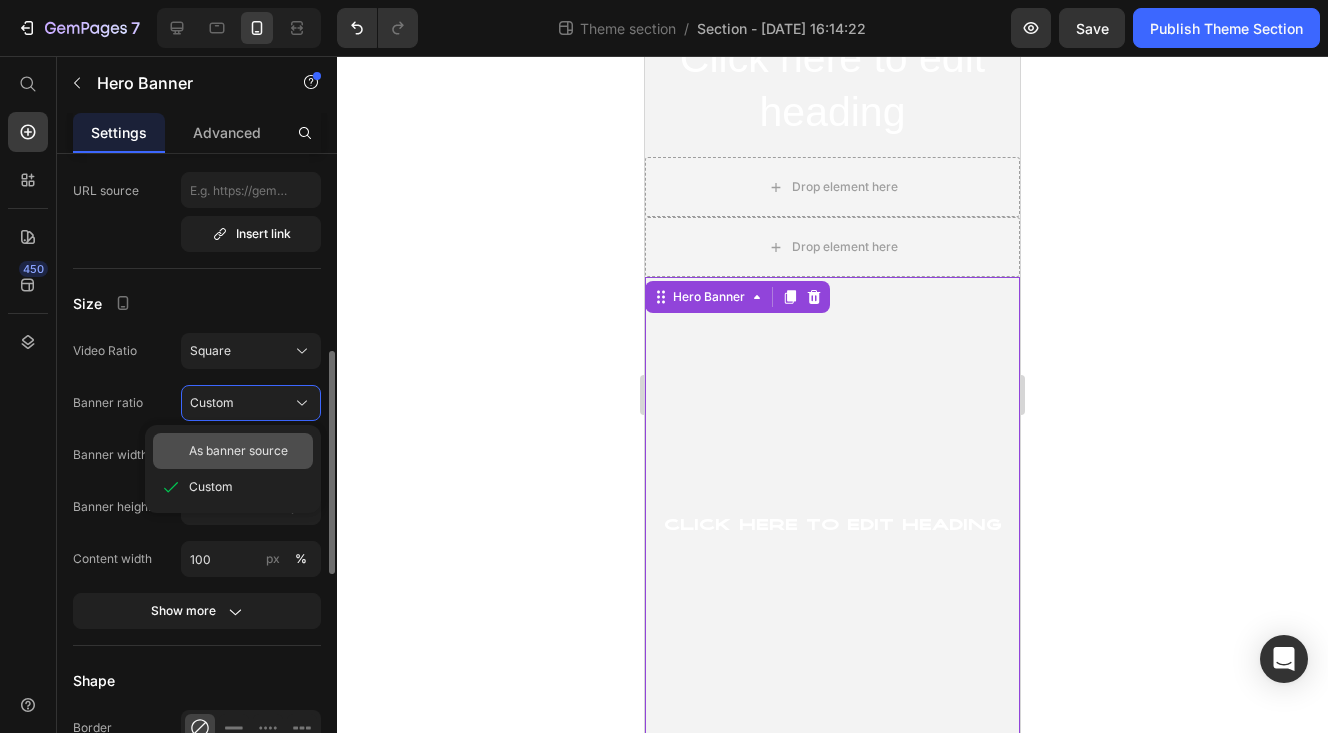 click on "As banner source" at bounding box center (238, 451) 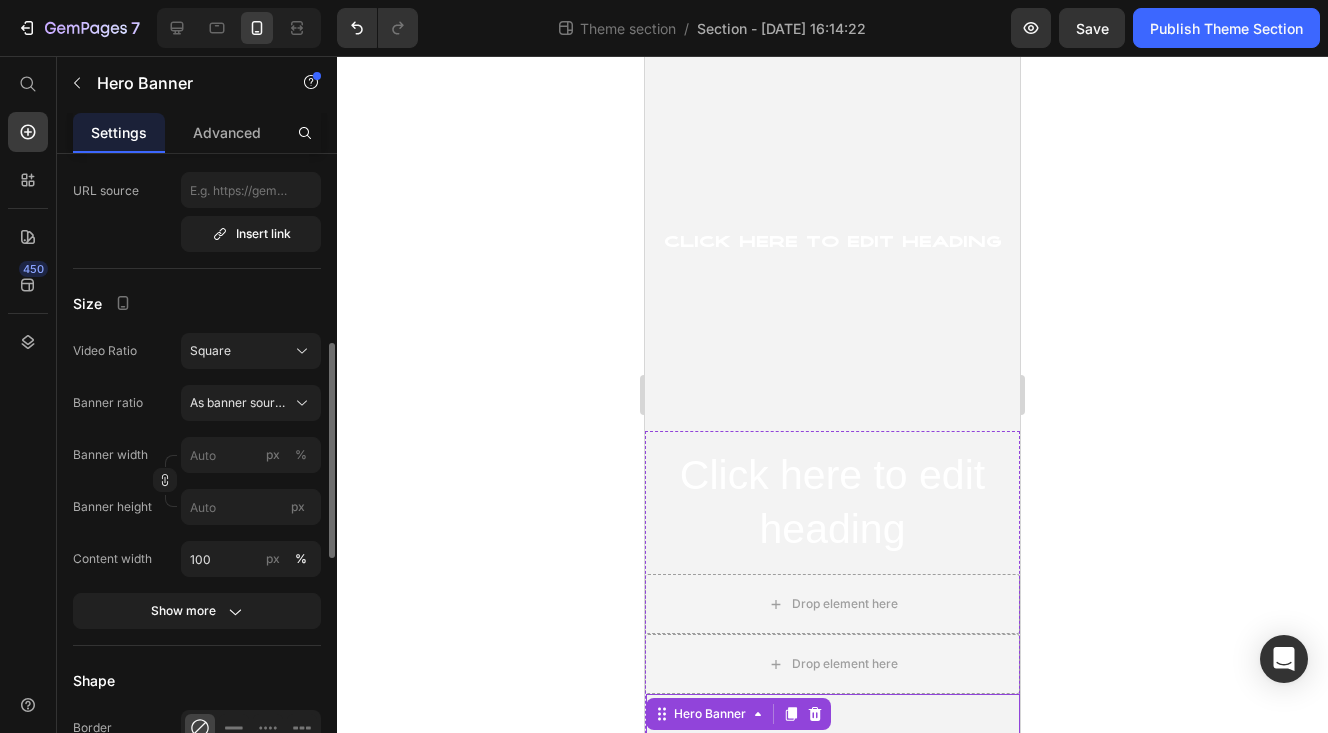 scroll, scrollTop: 560, scrollLeft: 0, axis: vertical 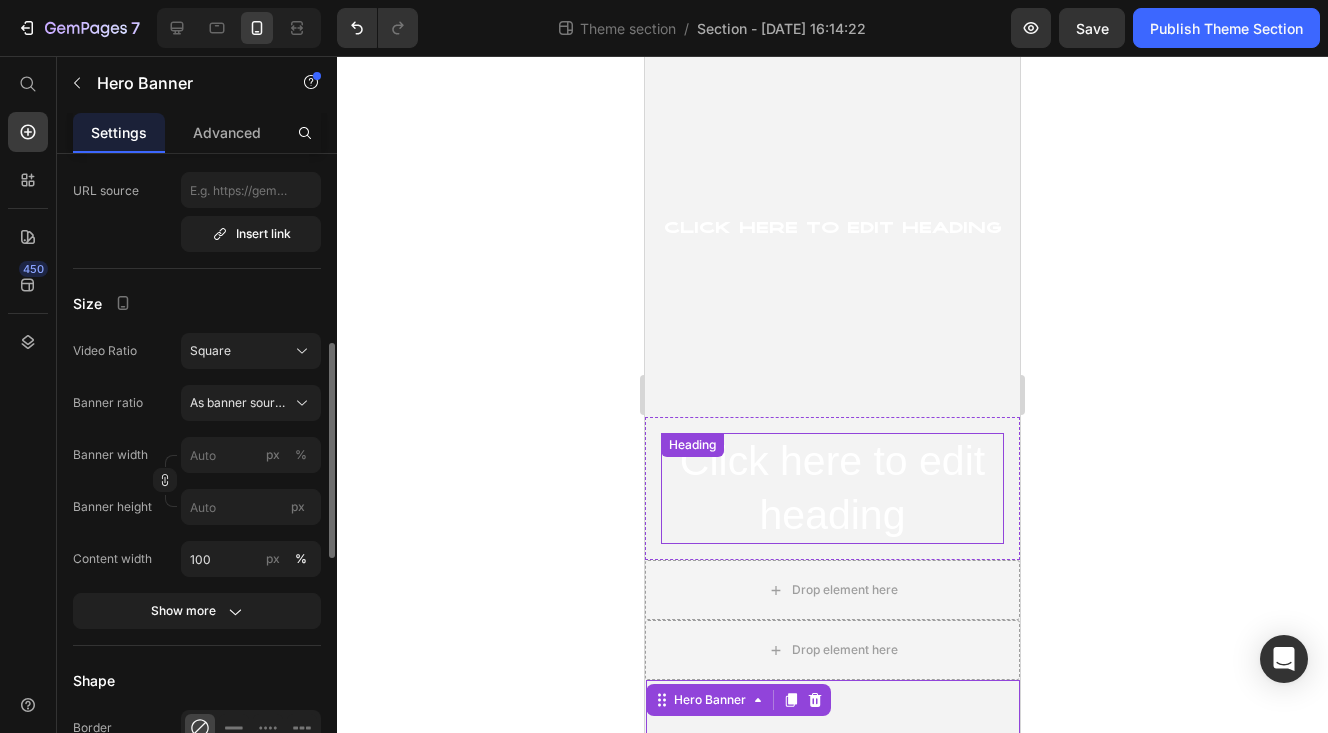 click on "Click here to edit heading" at bounding box center (832, 488) 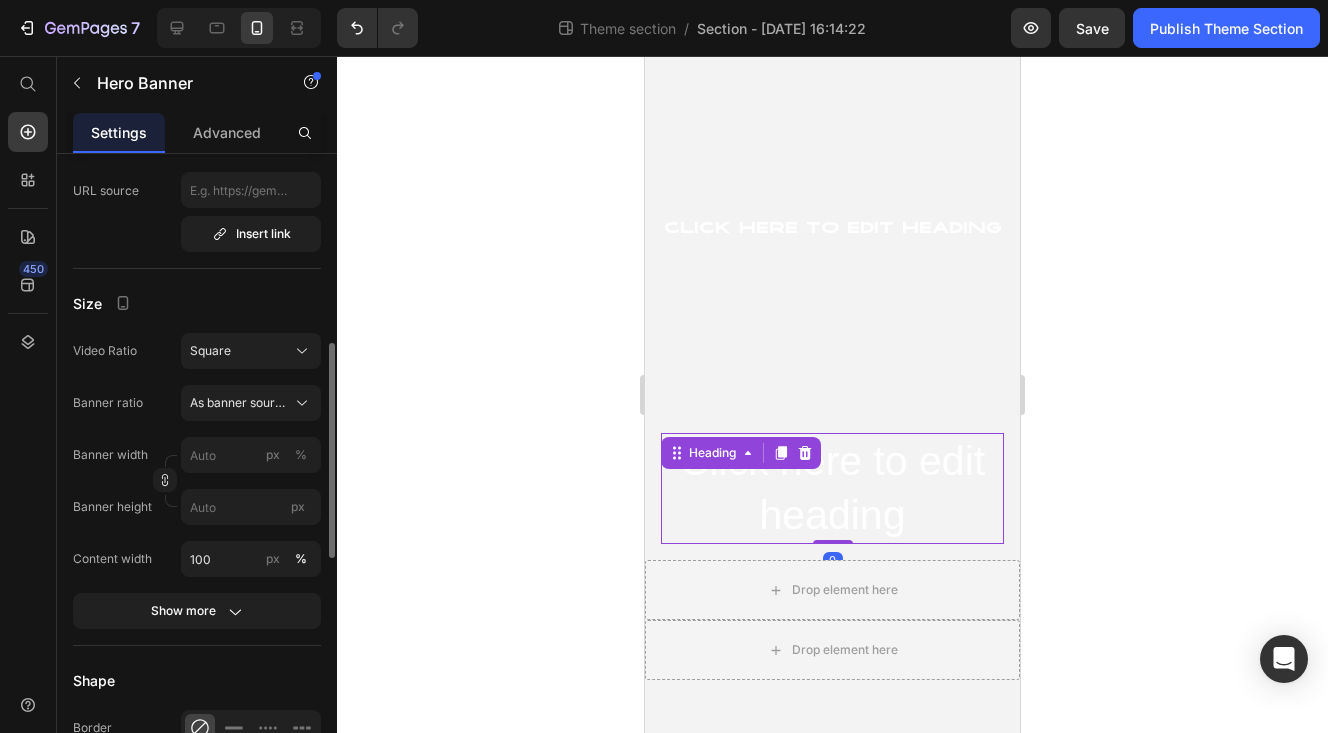 scroll, scrollTop: 0, scrollLeft: 0, axis: both 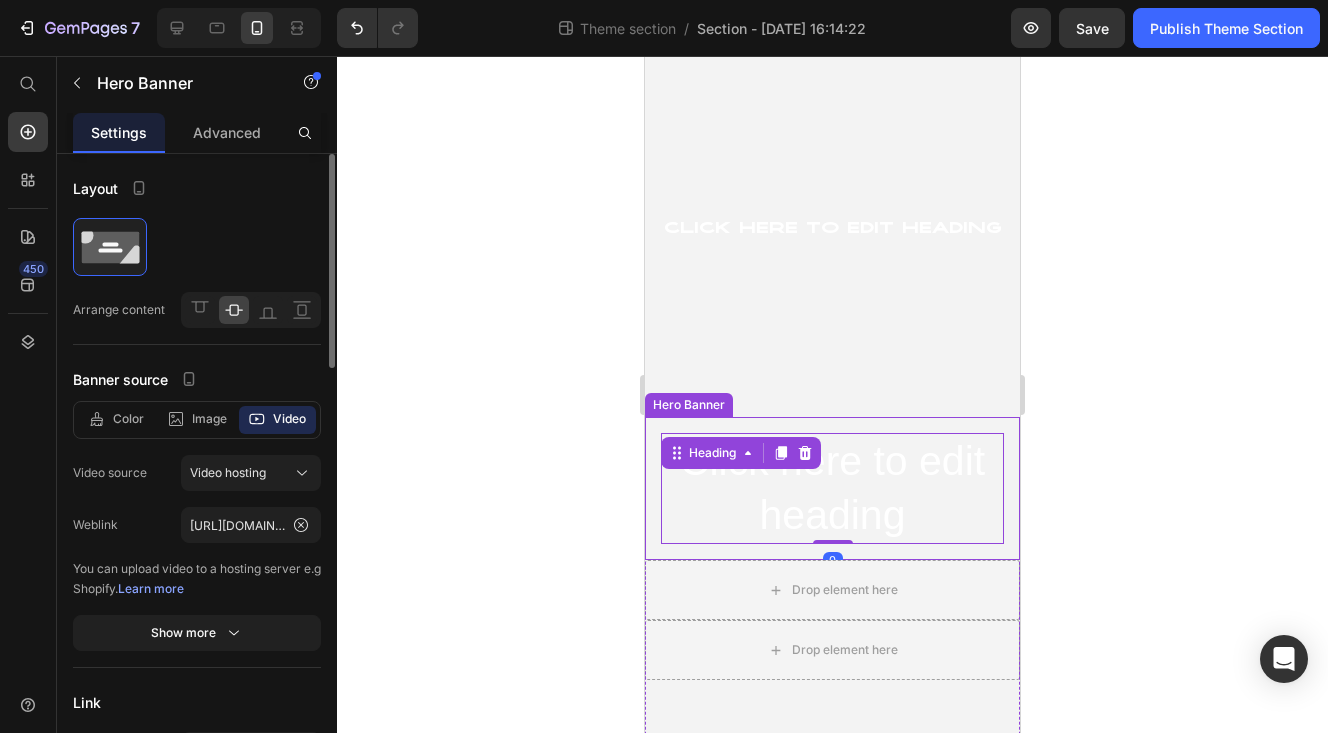 click on "Click here to edit heading Heading   0" at bounding box center (832, 488) 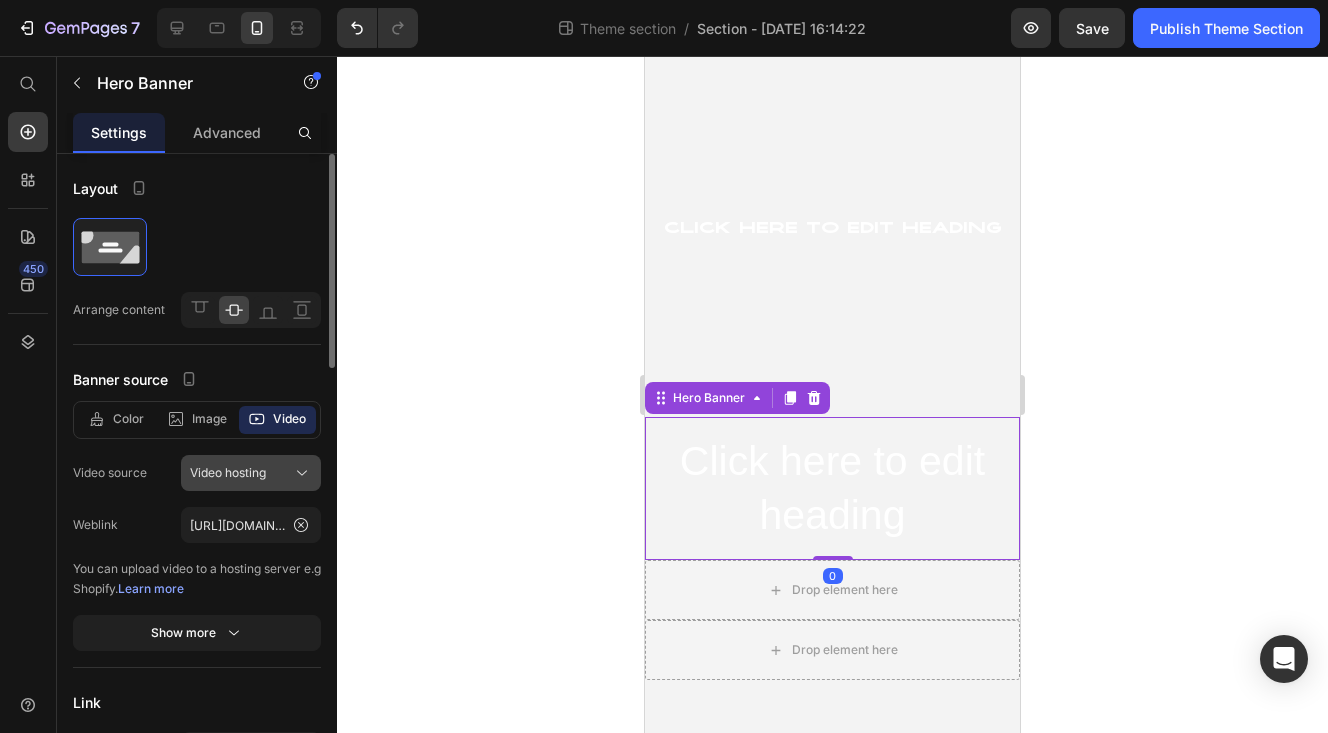 click on "Video hosting" 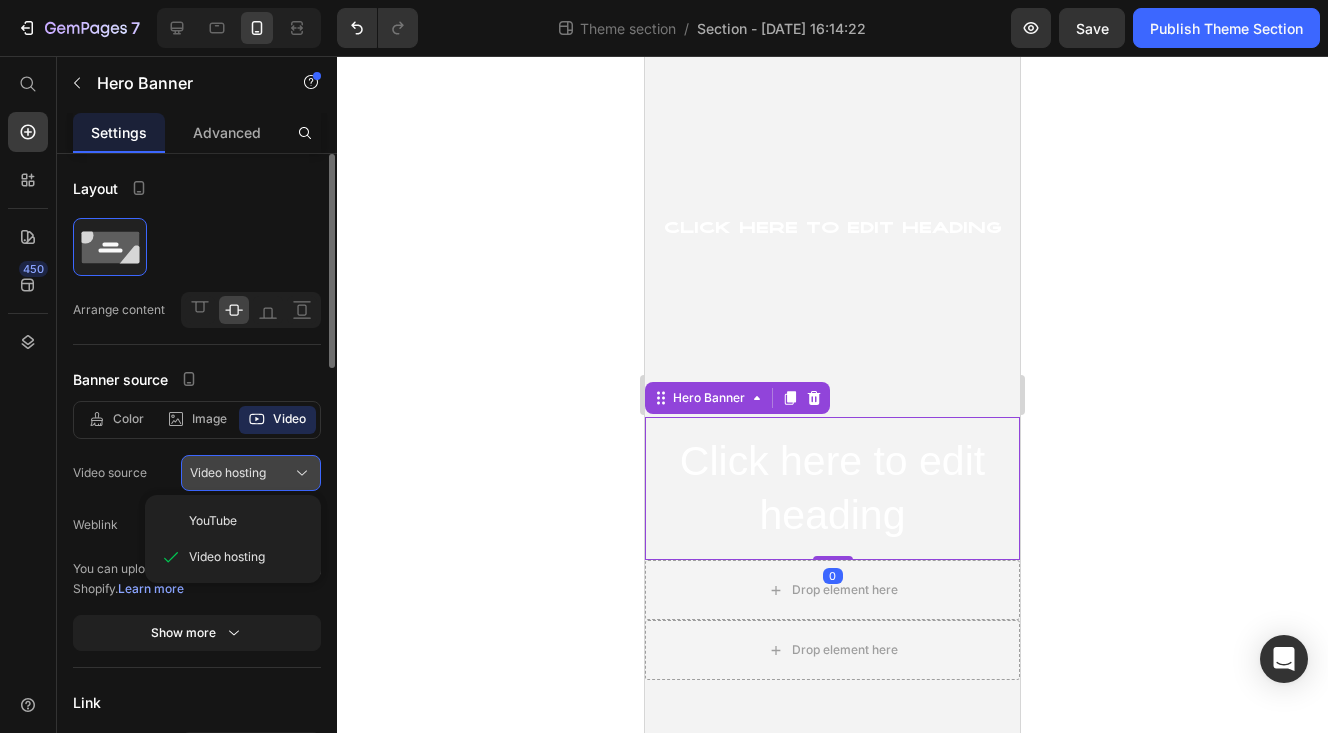 click on "Video hosting" 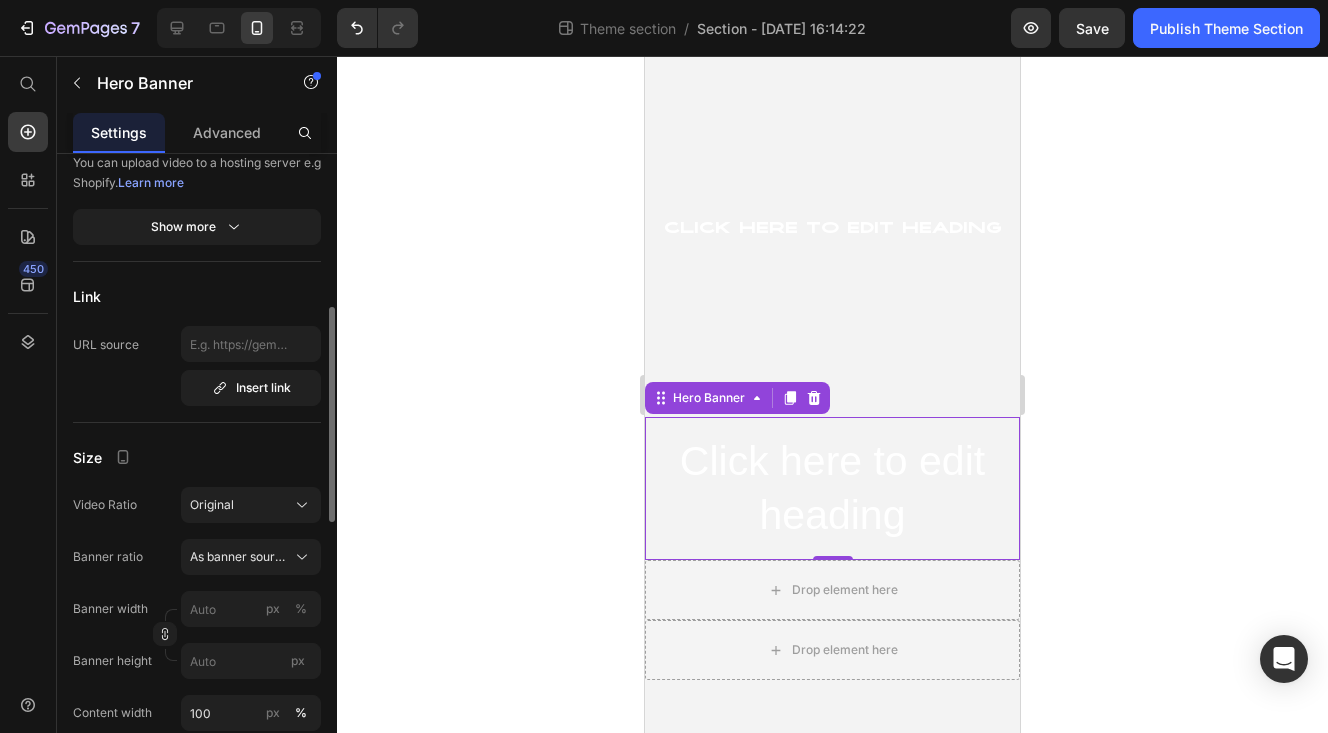 scroll, scrollTop: 418, scrollLeft: 0, axis: vertical 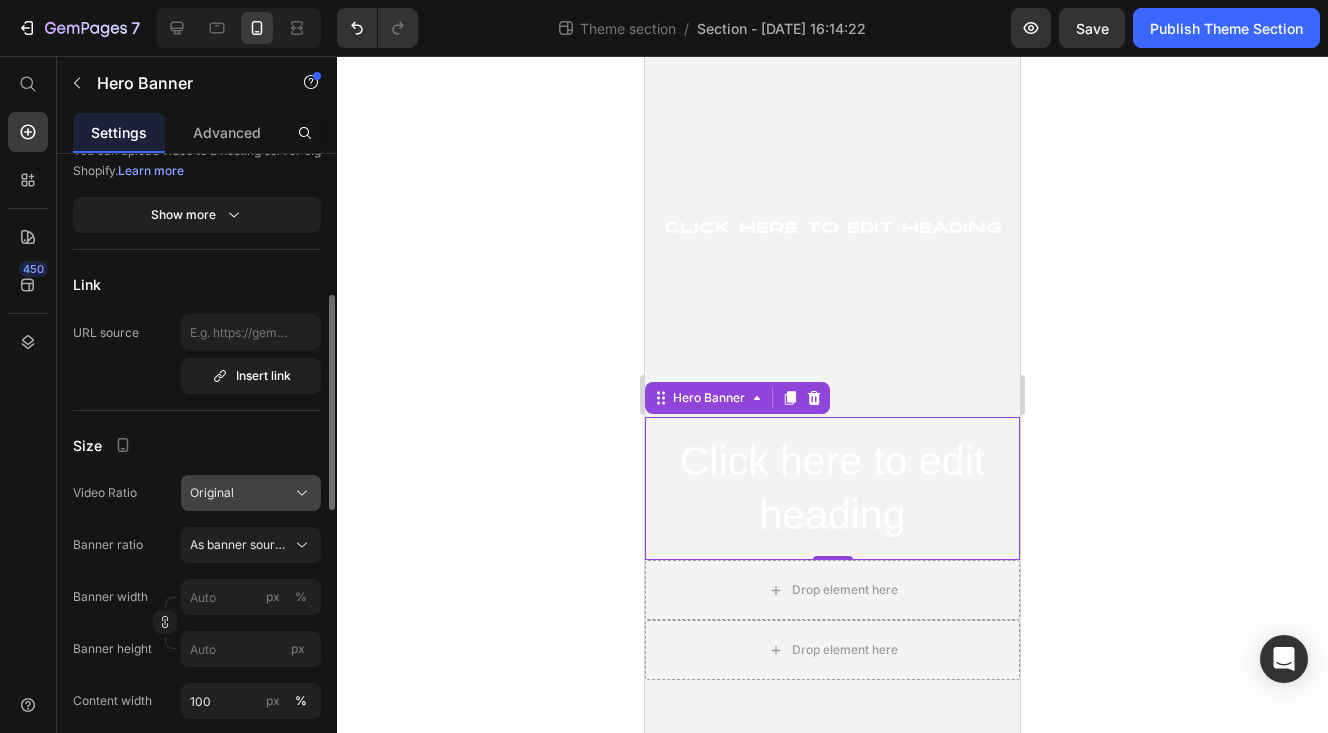 click on "Original" 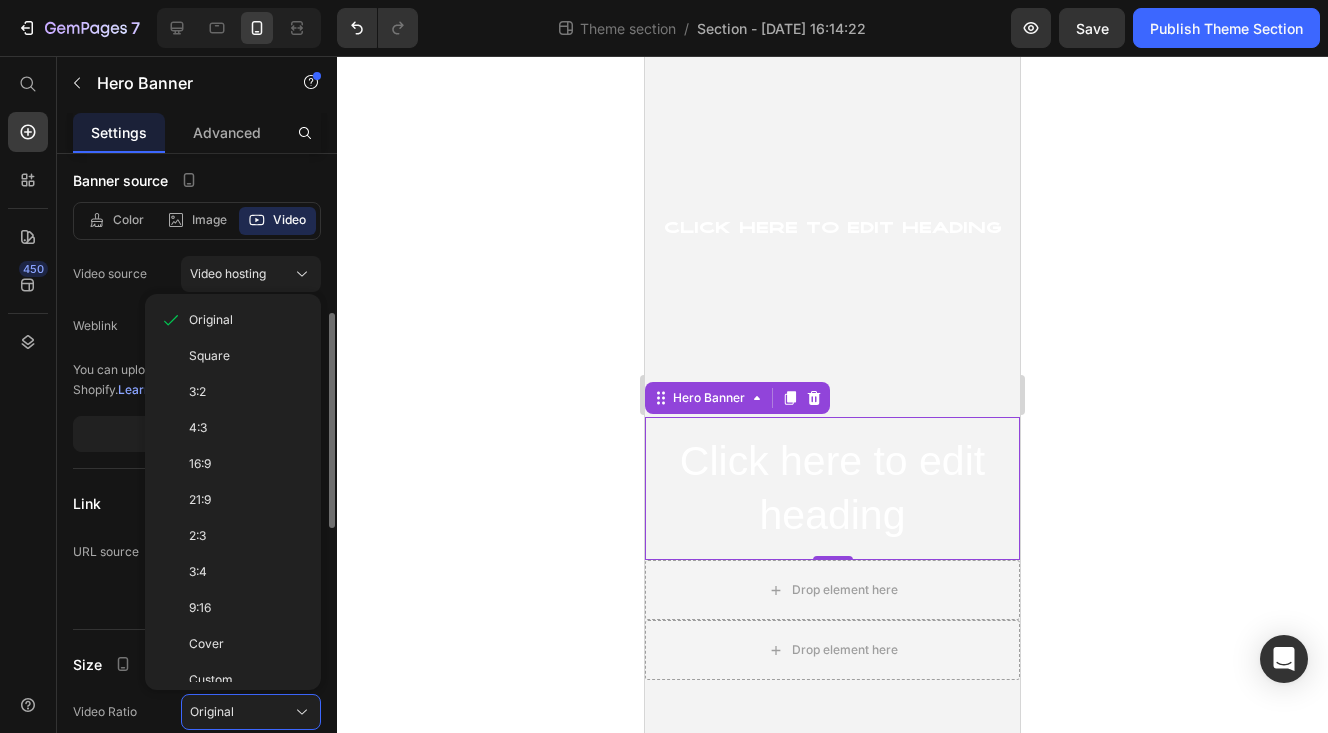scroll, scrollTop: 150, scrollLeft: 0, axis: vertical 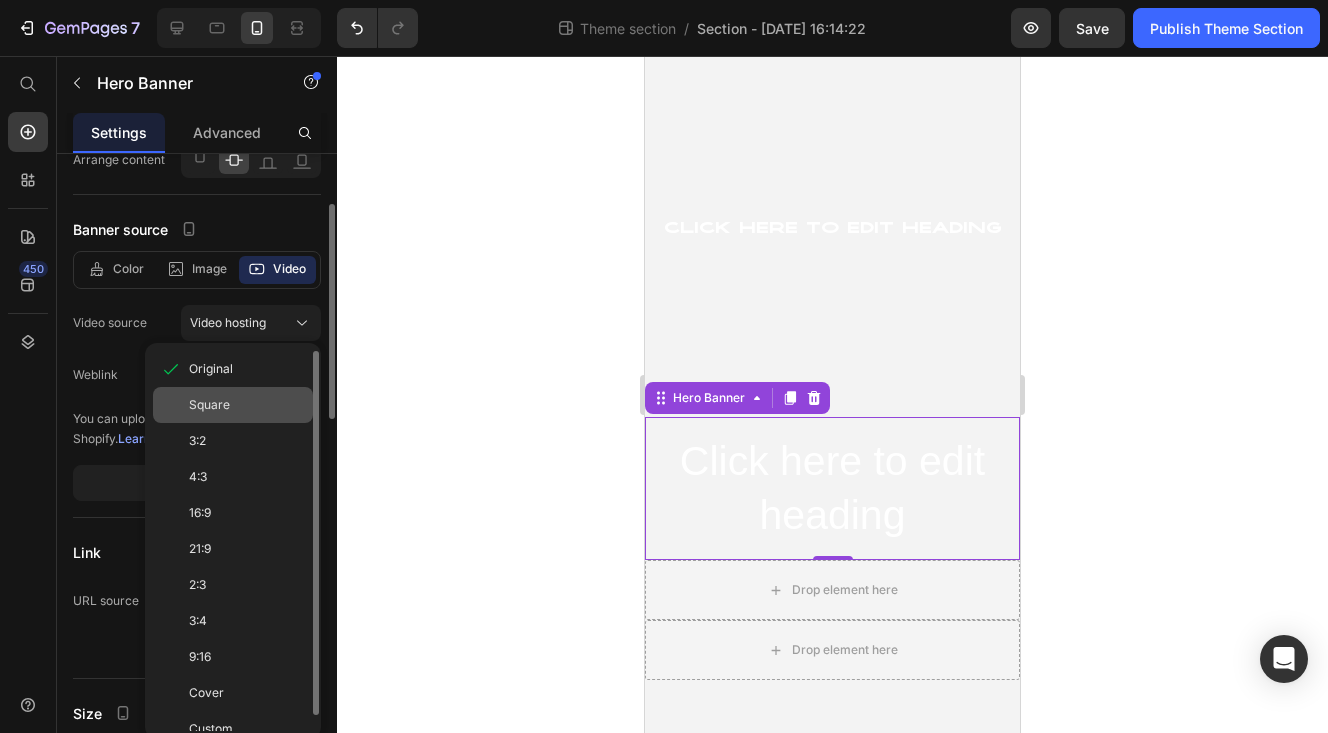 click on "Square" at bounding box center [247, 405] 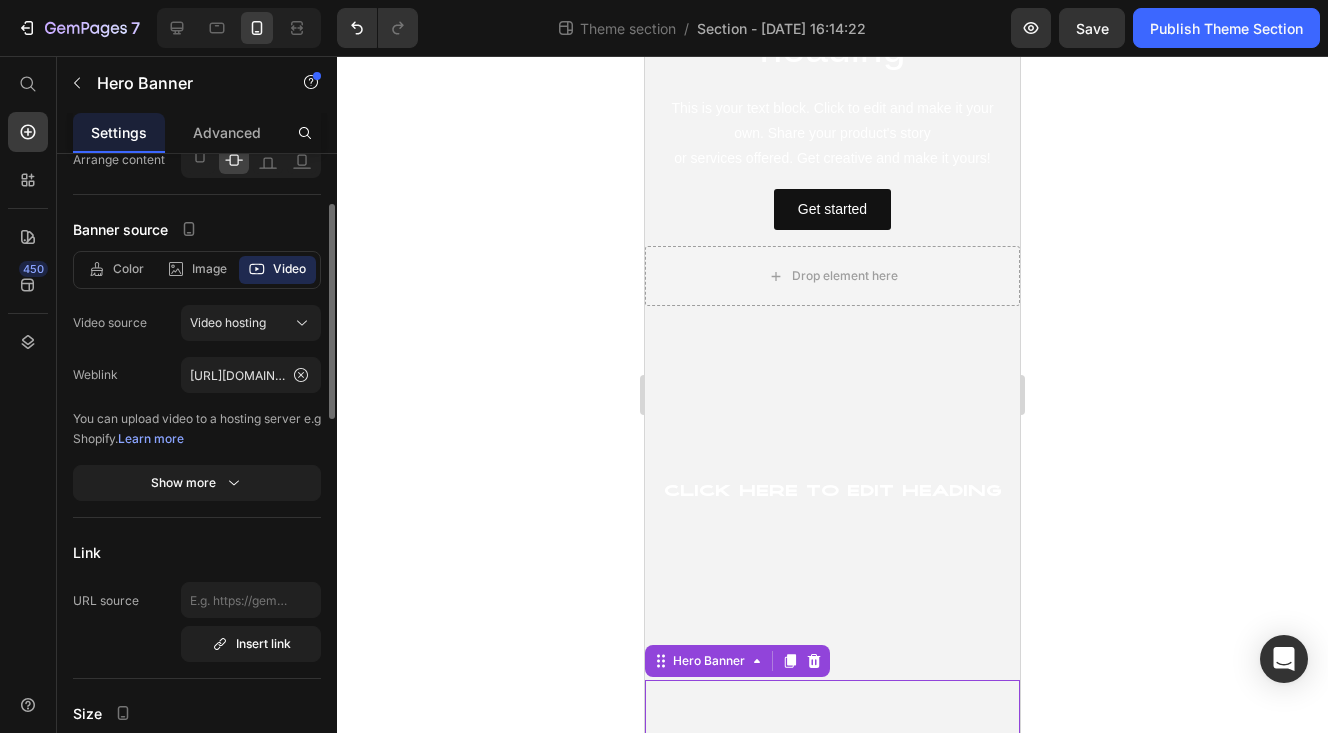 scroll, scrollTop: 0, scrollLeft: 0, axis: both 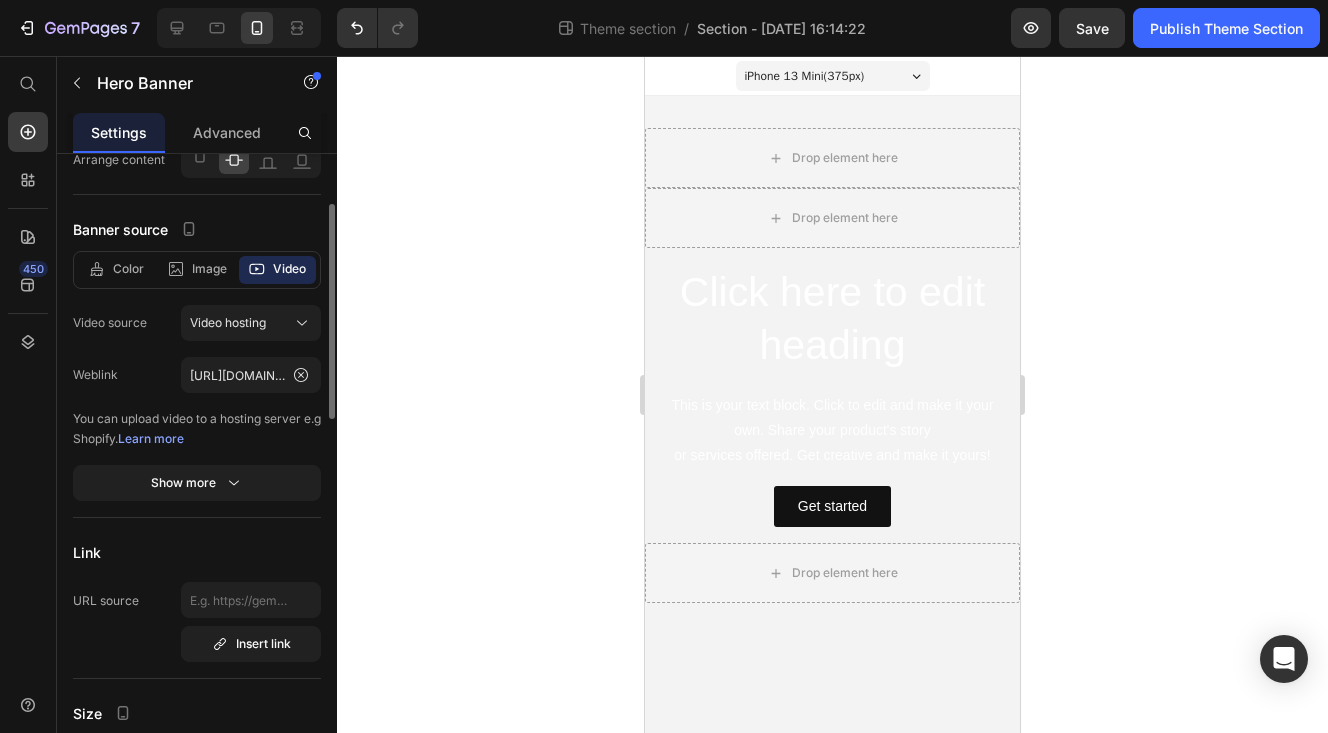 click on "iPhone 13 Mini  ( 375 px)" at bounding box center (833, 76) 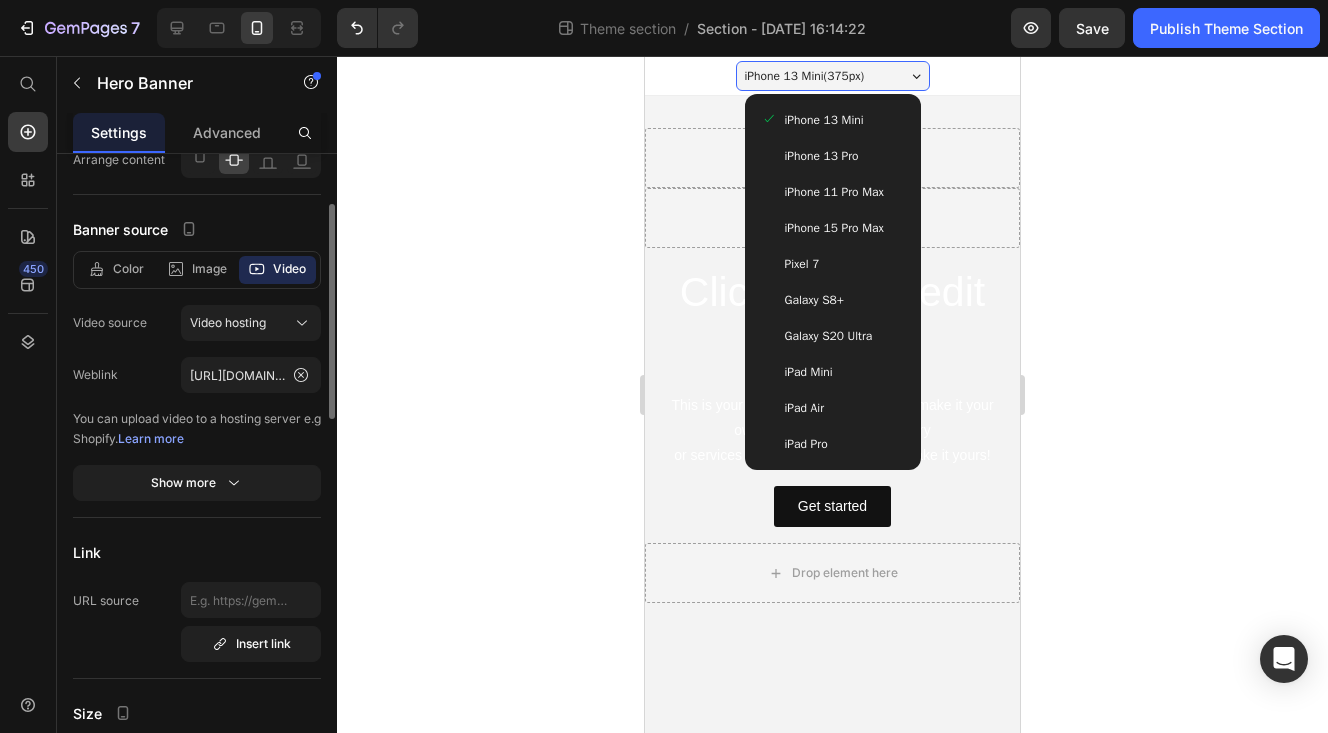 click on "iPhone 13 Pro" at bounding box center [833, 156] 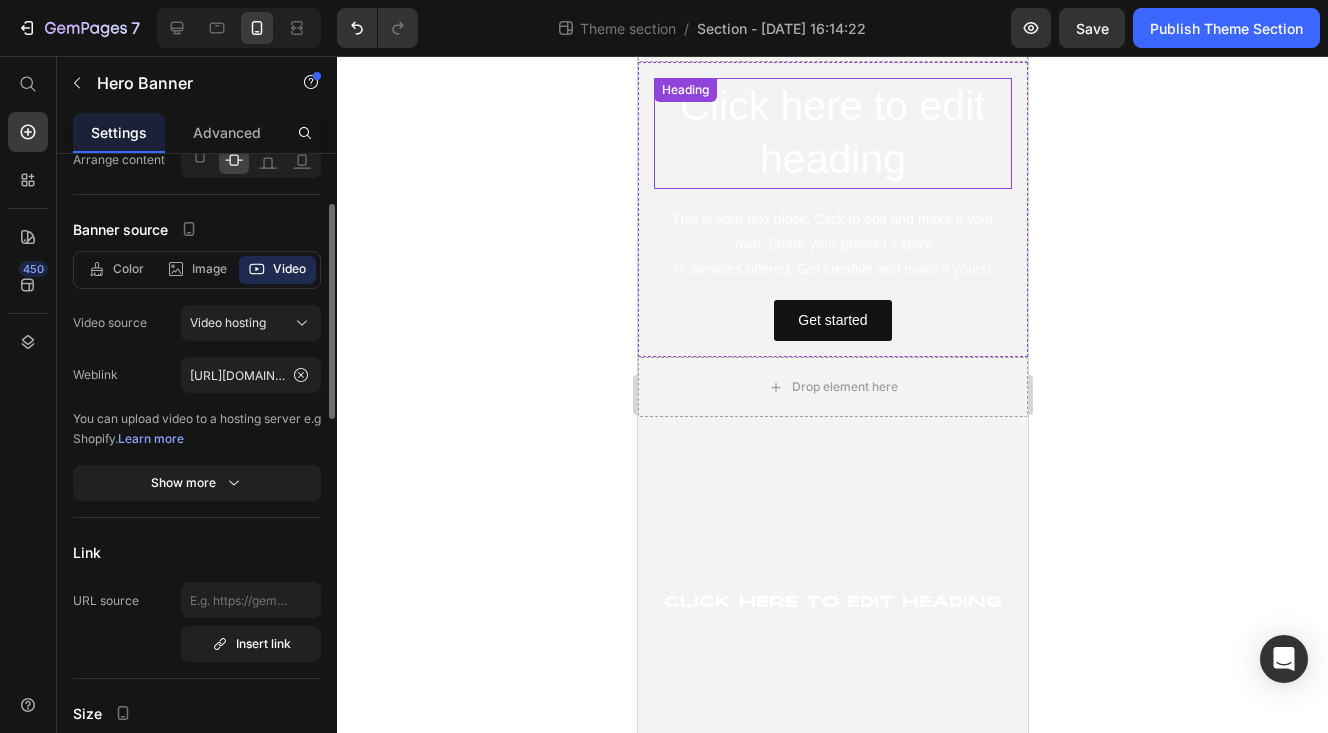scroll, scrollTop: 59, scrollLeft: 0, axis: vertical 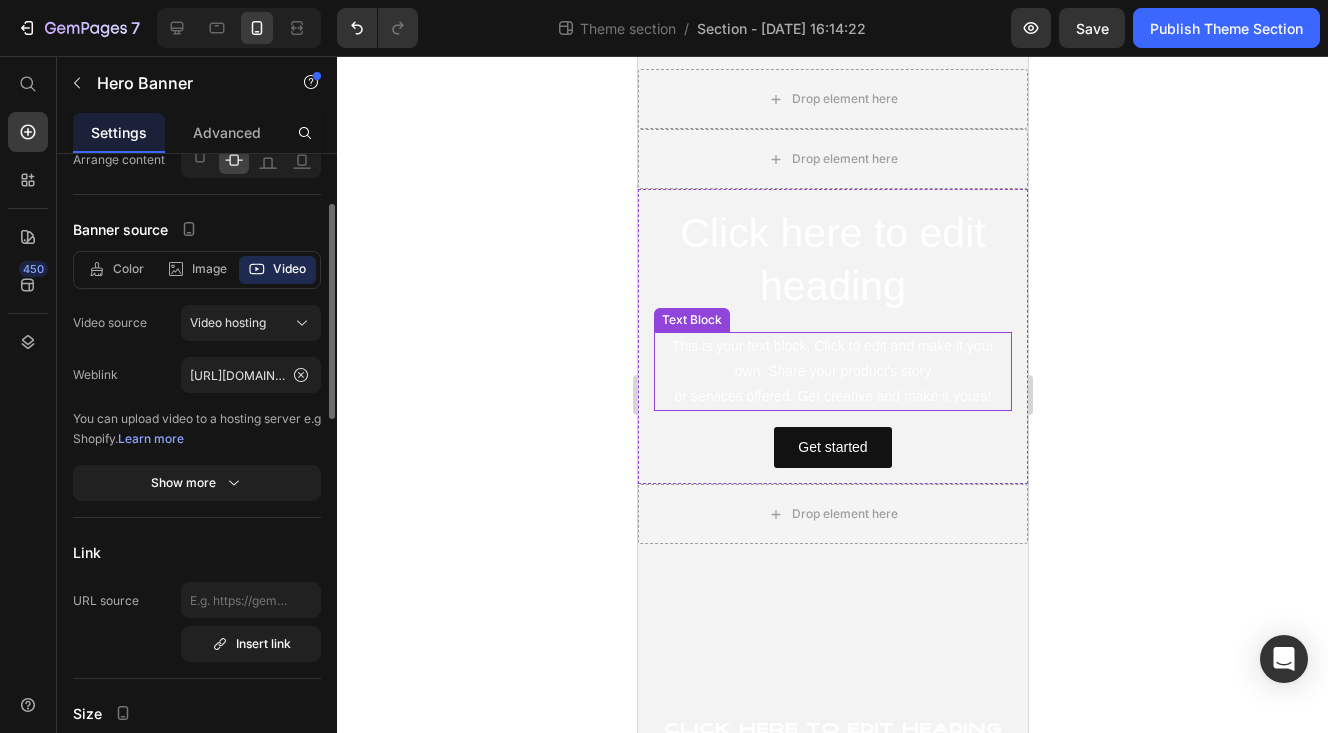 click on "This is your text block. Click to edit and make it your own. Share your product's story                   or services offered. Get creative and make it yours!" at bounding box center (832, 372) 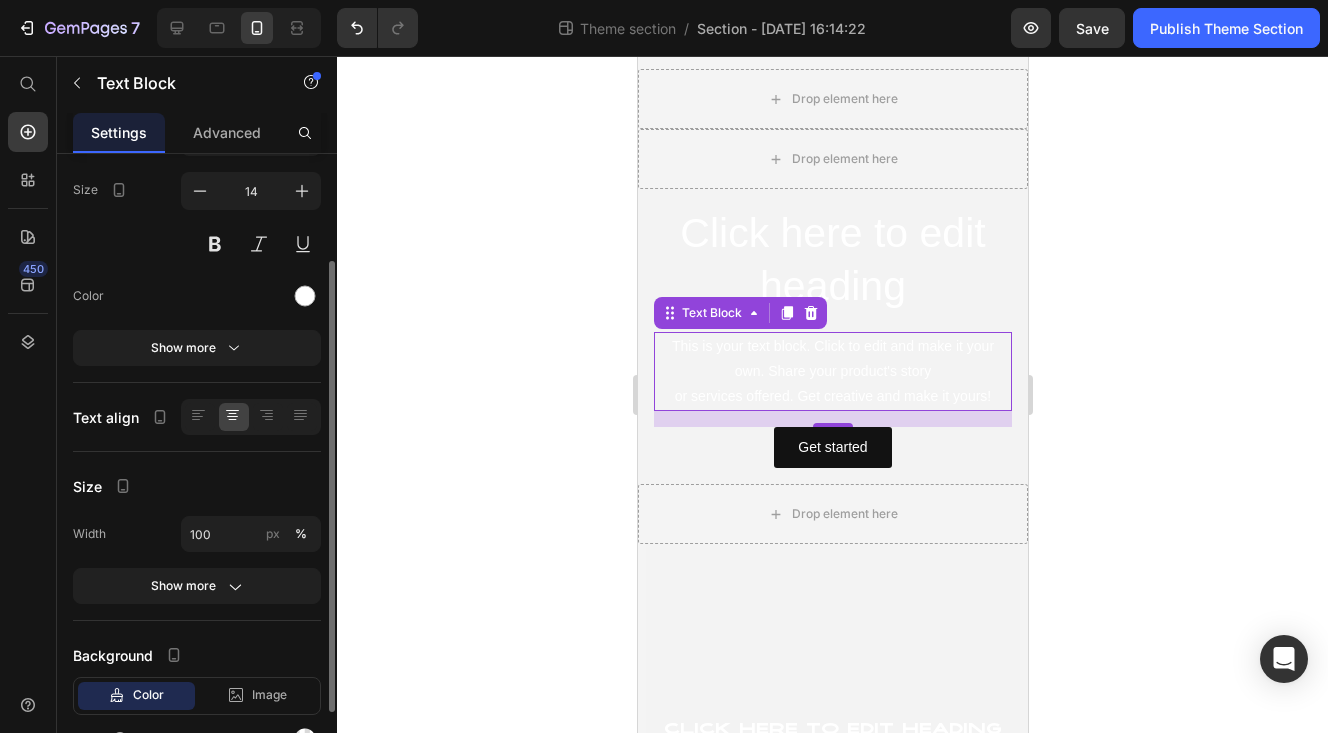 scroll, scrollTop: 0, scrollLeft: 0, axis: both 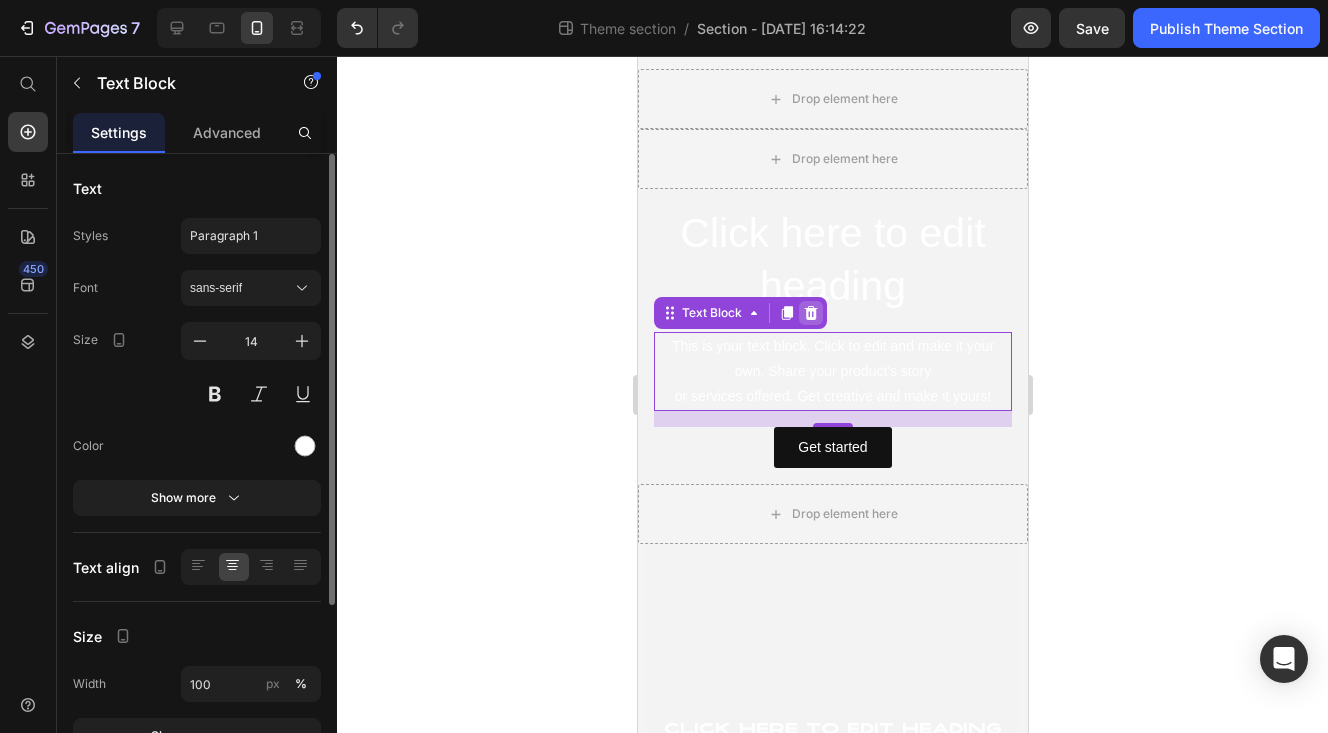 click at bounding box center (810, 313) 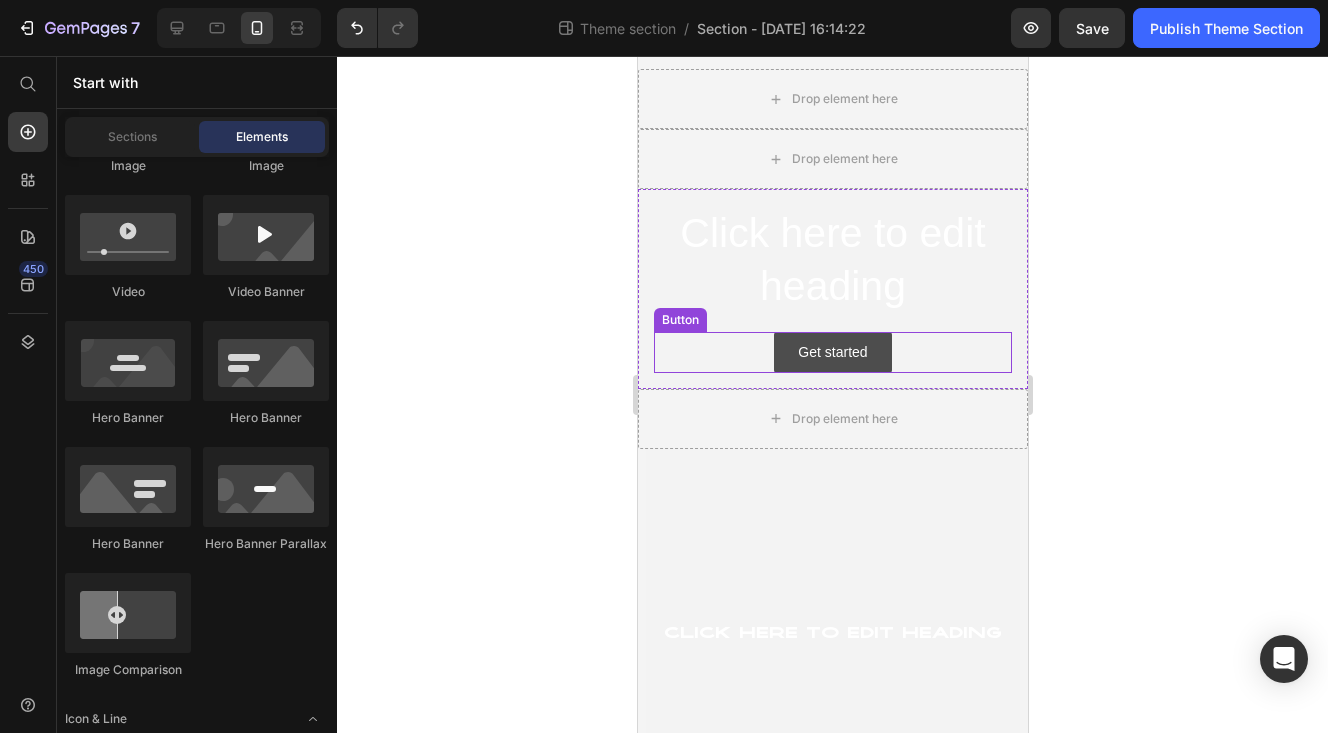 click on "Get started" at bounding box center [831, 352] 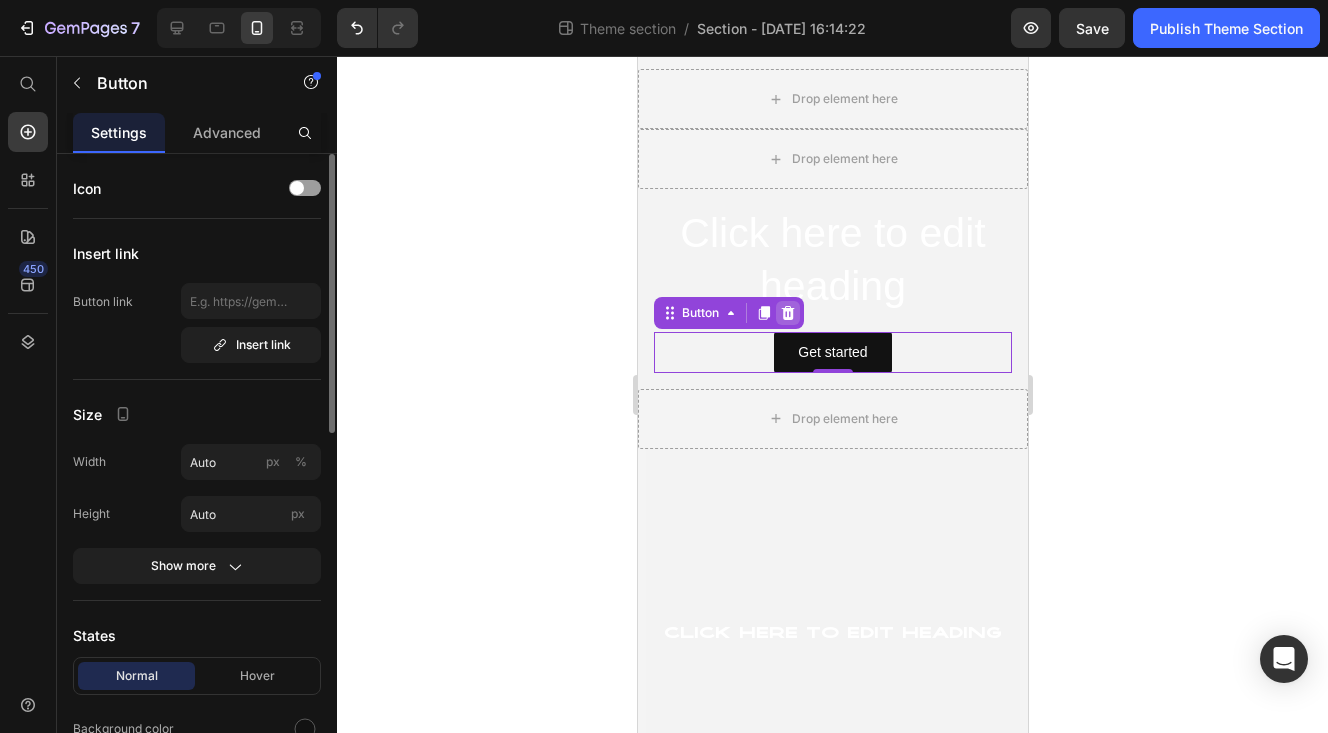 click 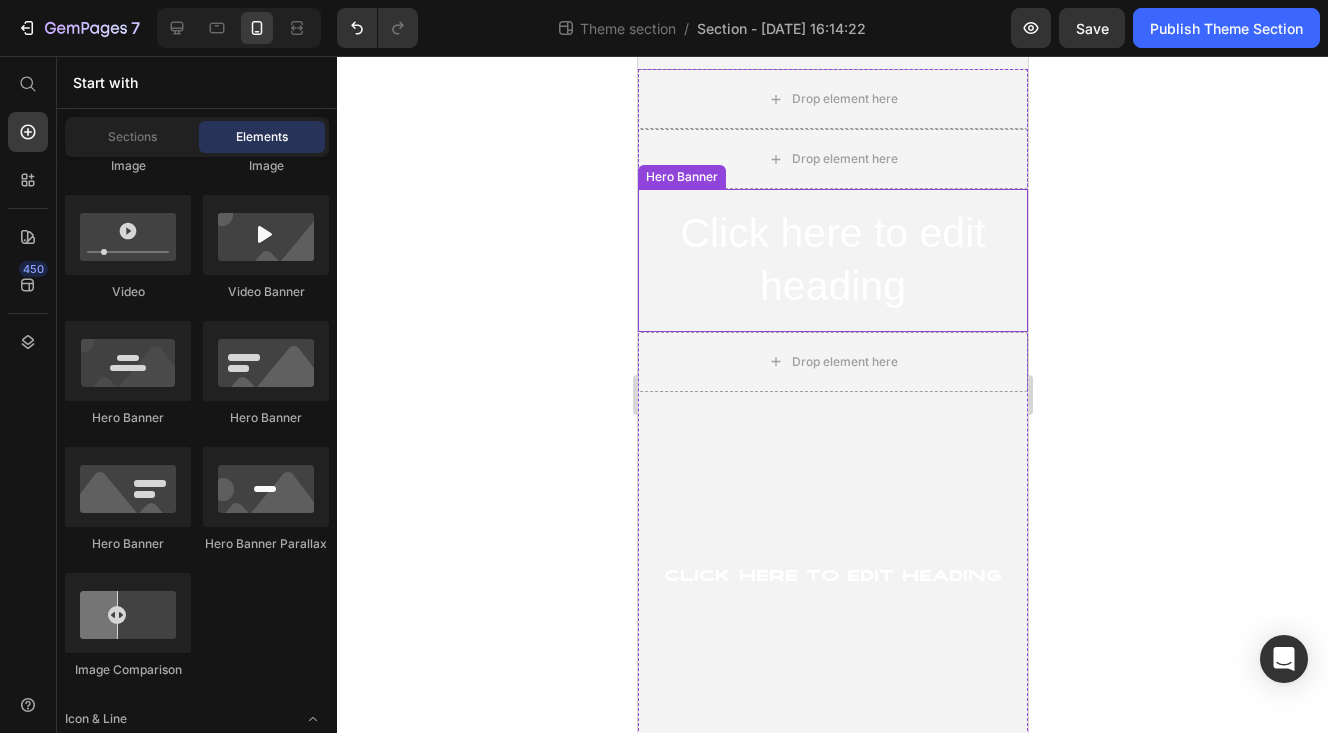 click on "Click here to edit heading Heading" at bounding box center (832, 260) 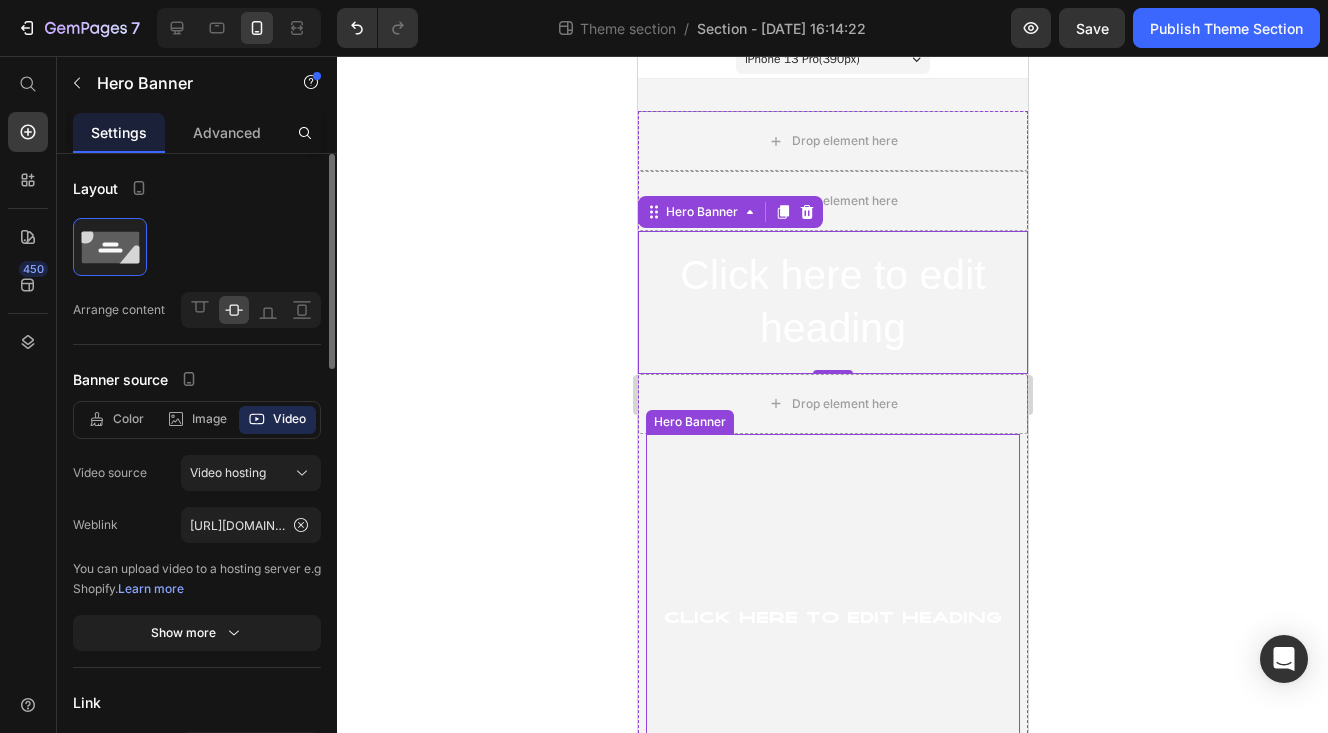 scroll, scrollTop: 0, scrollLeft: 0, axis: both 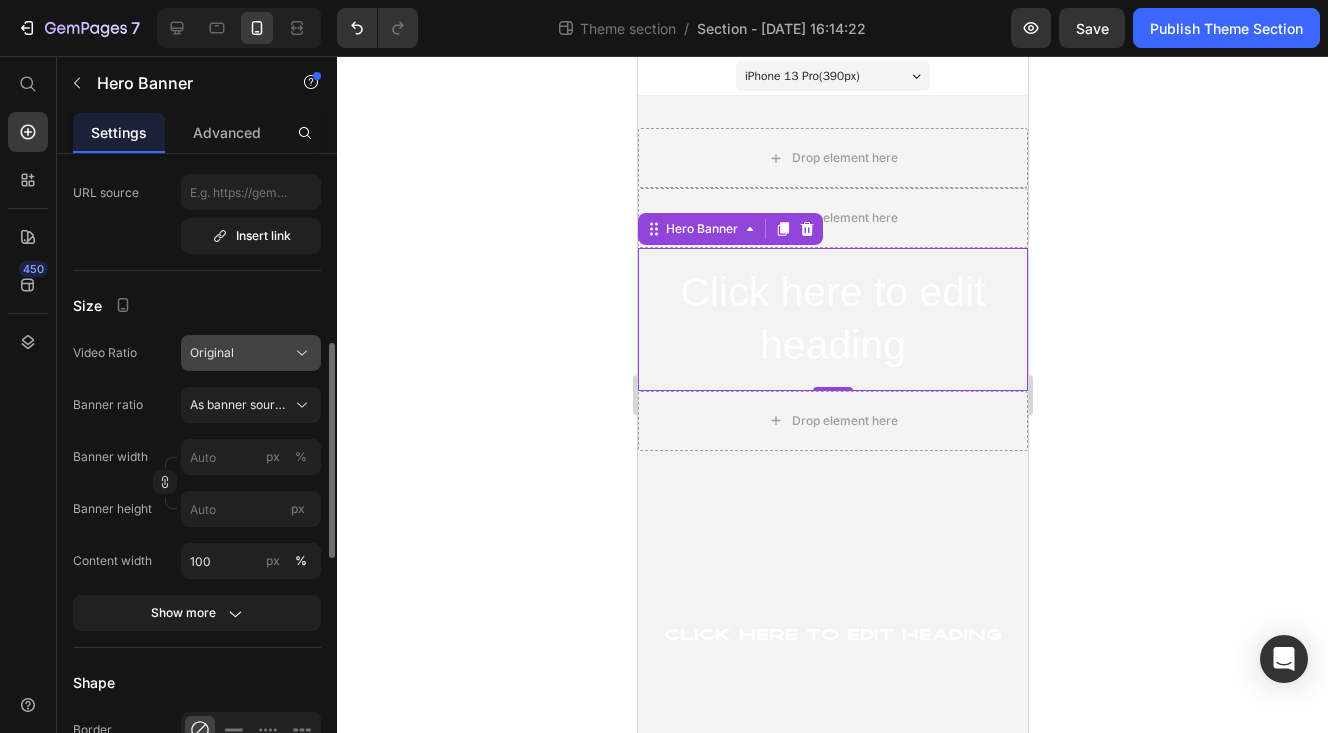 click on "Original" 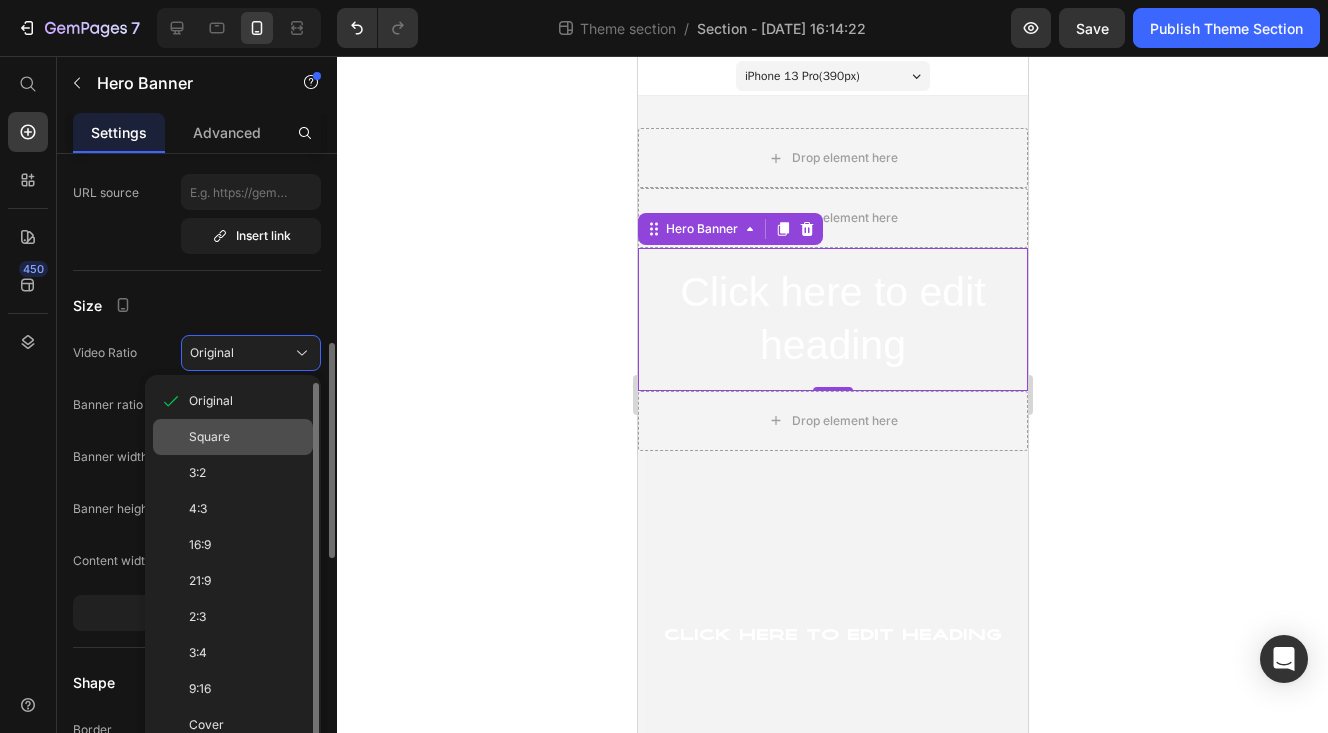 click on "Square" at bounding box center (247, 437) 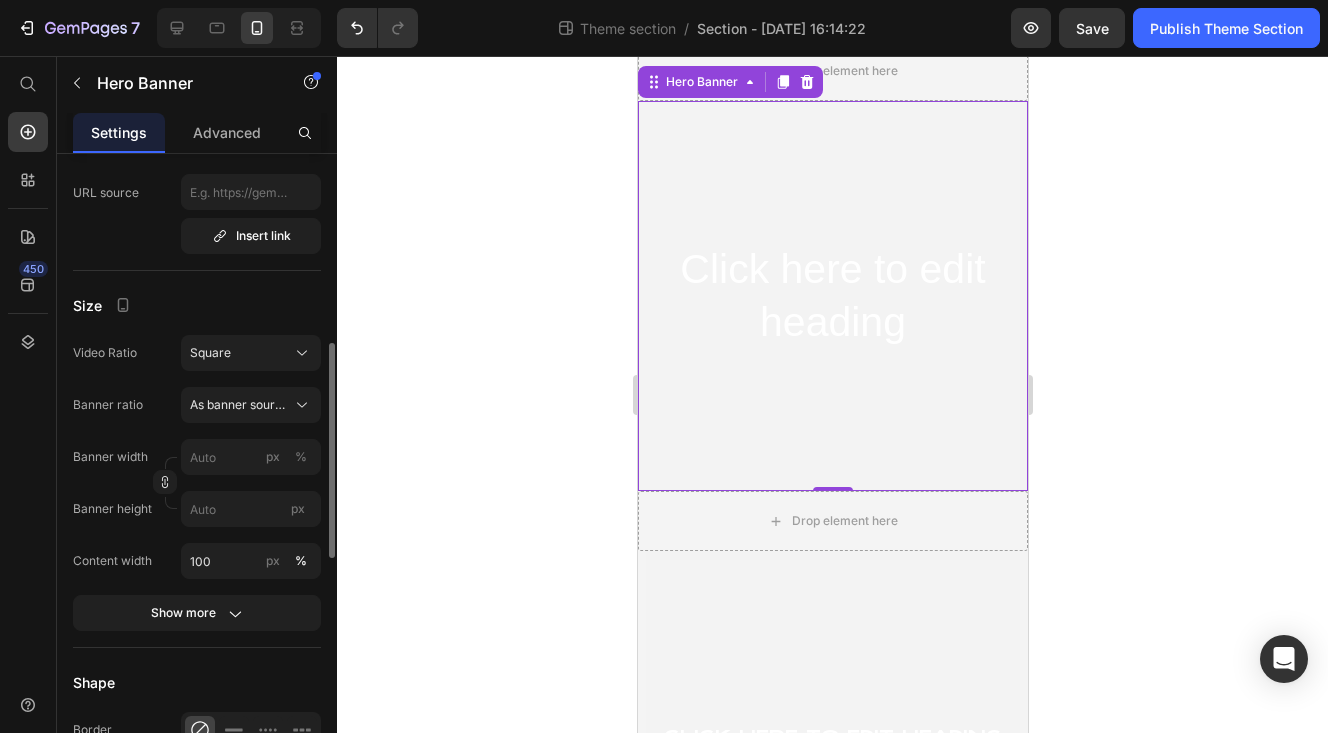 scroll, scrollTop: 0, scrollLeft: 0, axis: both 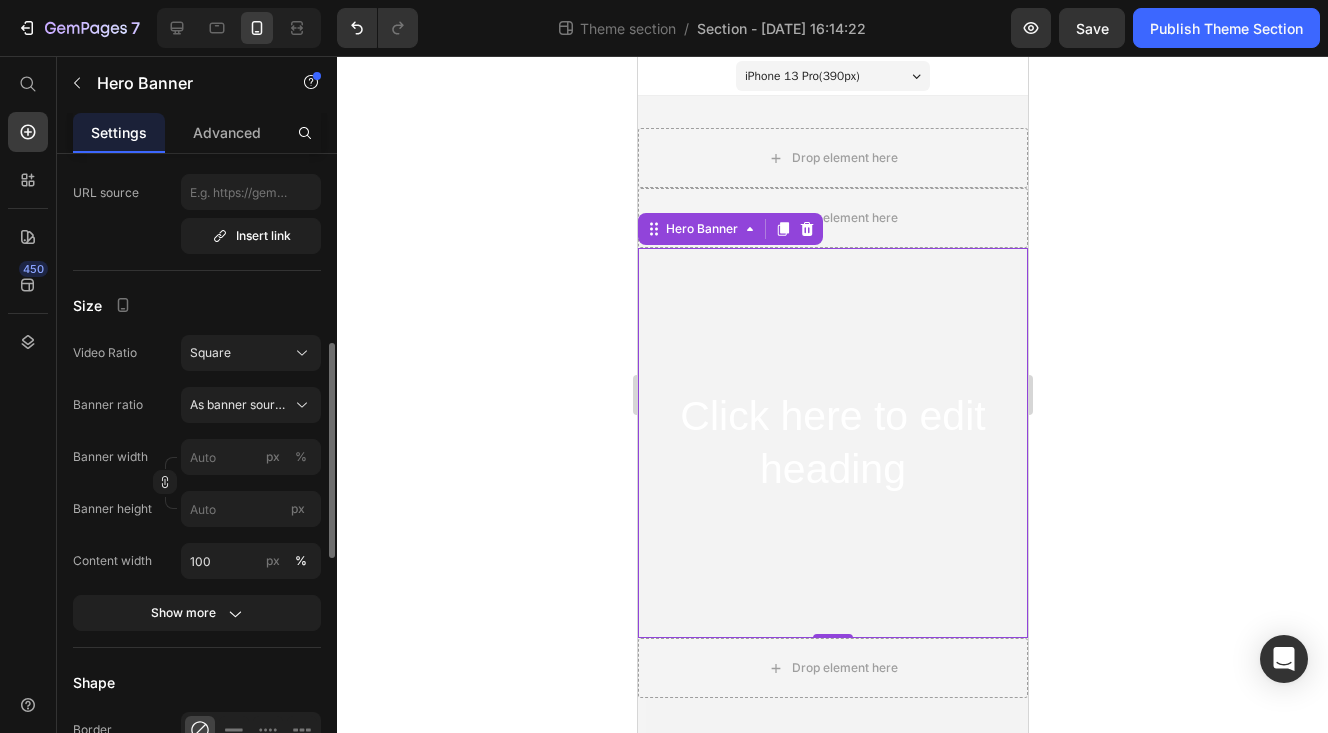click on "iPhone 13 Pro  ( 390 px)" at bounding box center [801, 76] 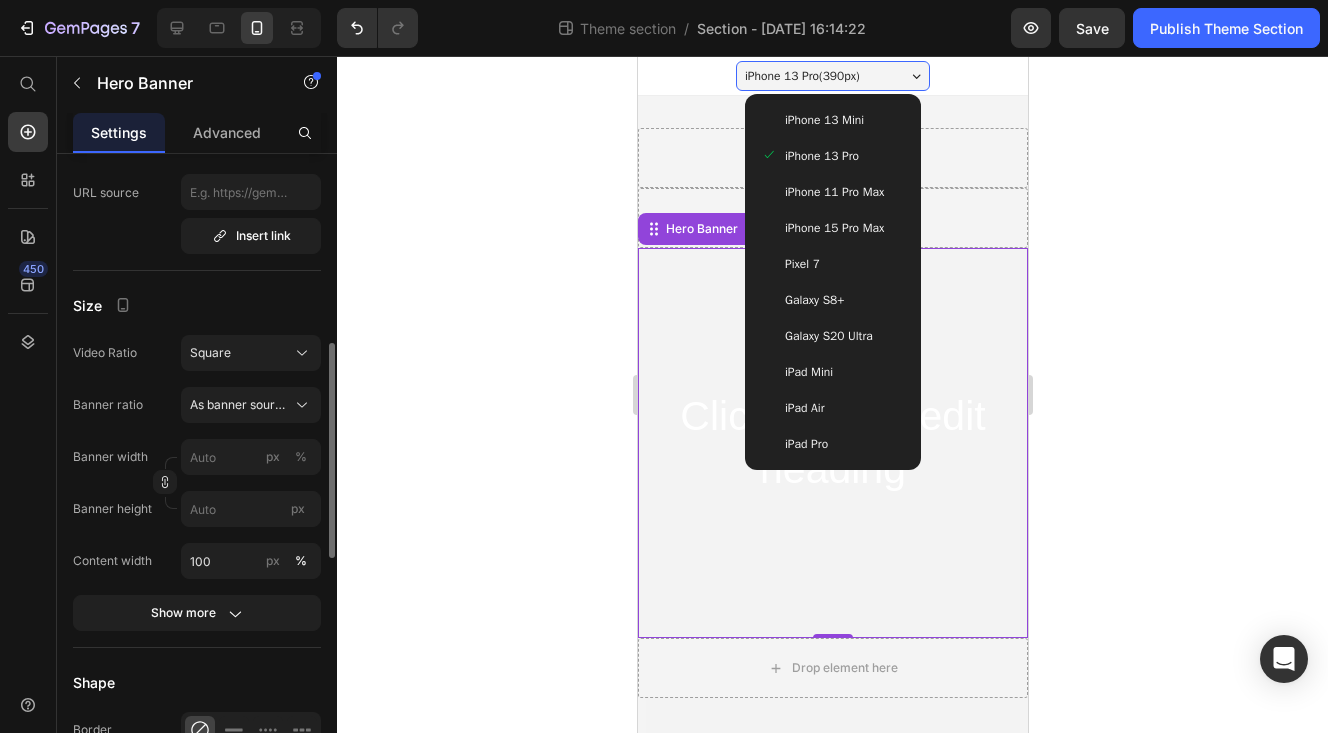 click on "iPhone 11 Pro Max" at bounding box center [833, 192] 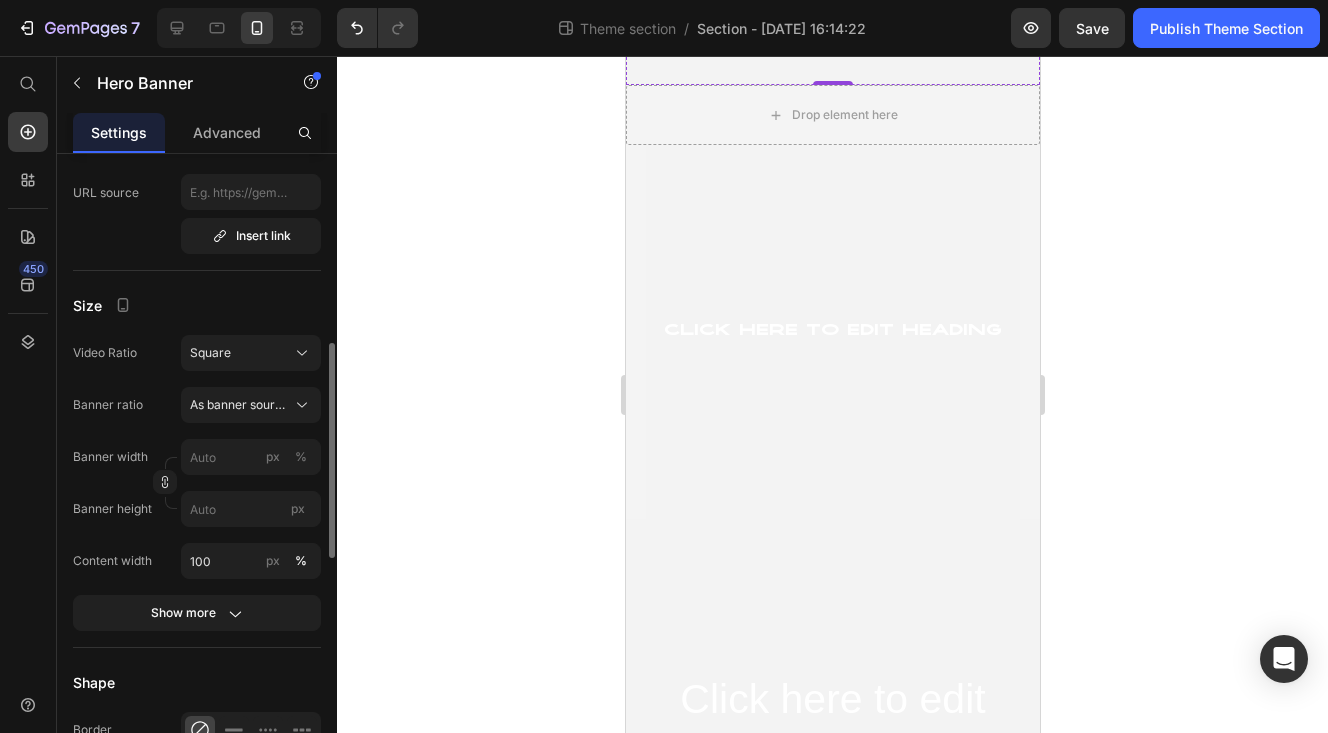 scroll, scrollTop: 245, scrollLeft: 0, axis: vertical 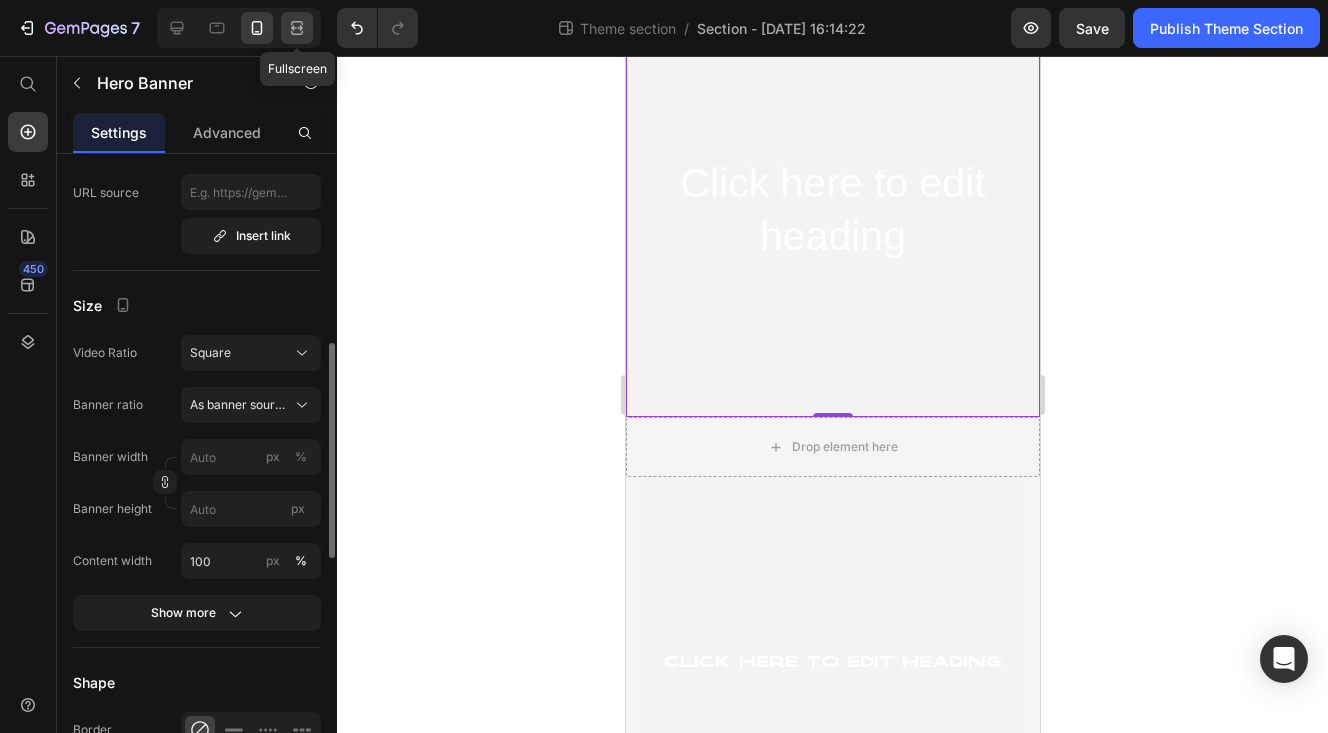 click 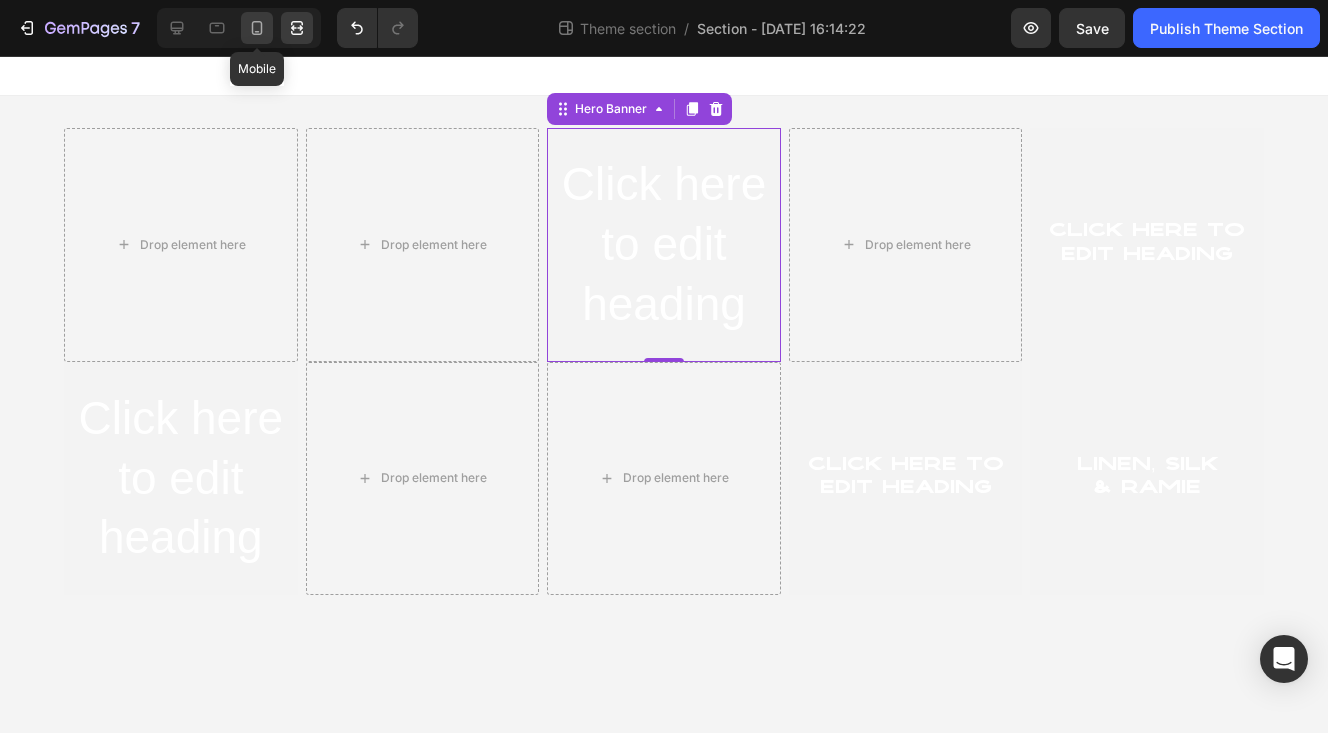 click 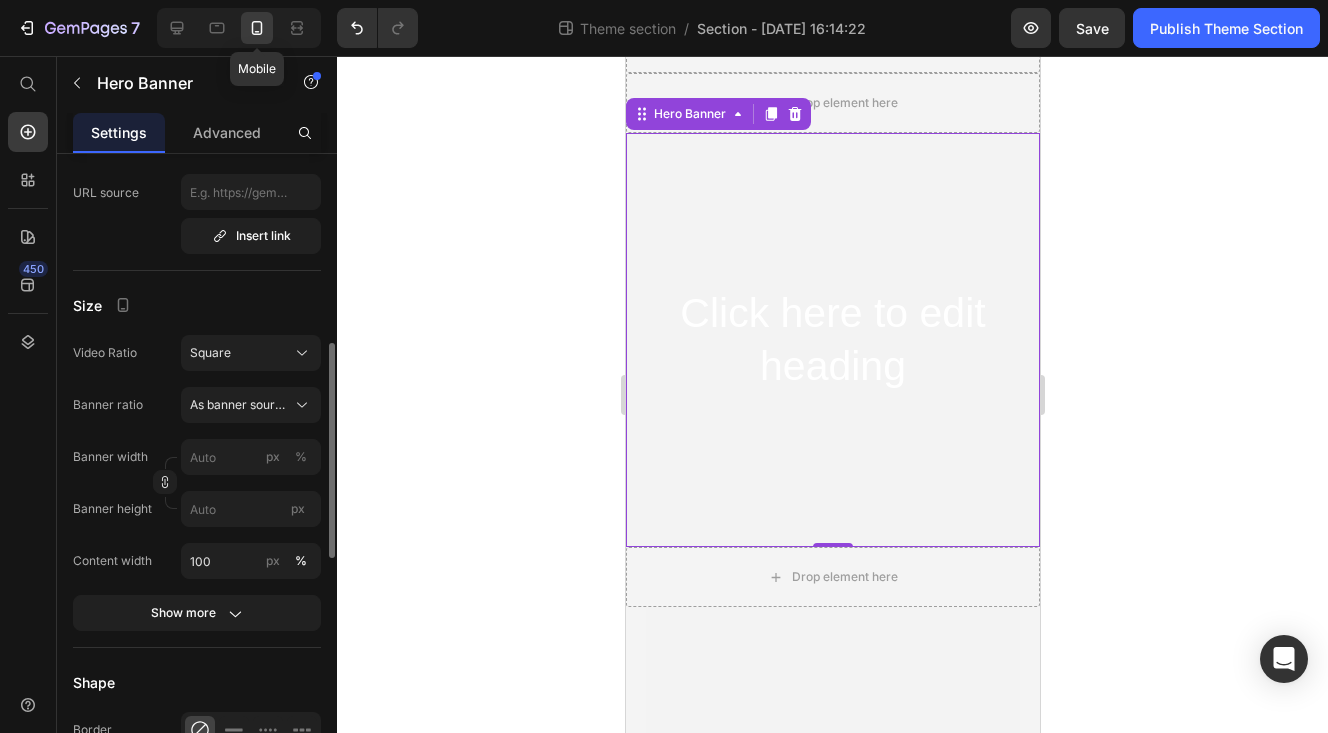 scroll, scrollTop: 122, scrollLeft: 0, axis: vertical 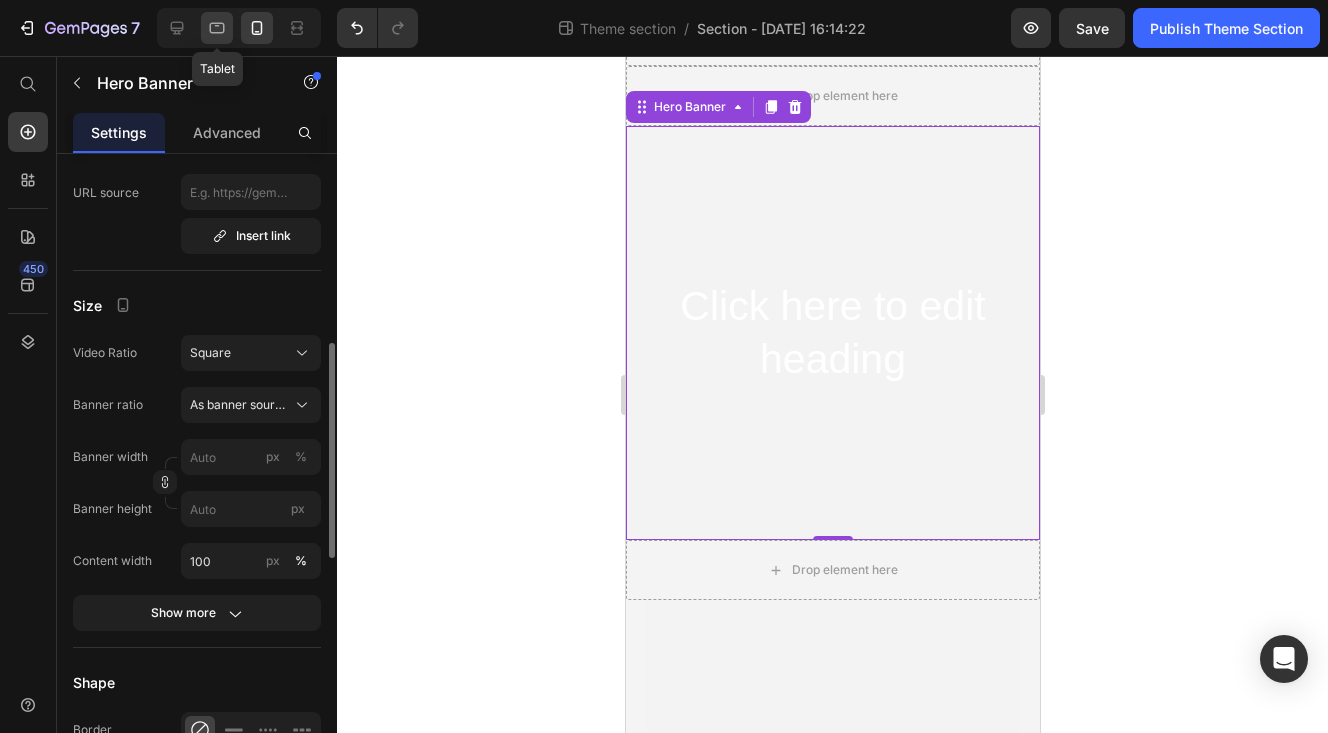 click 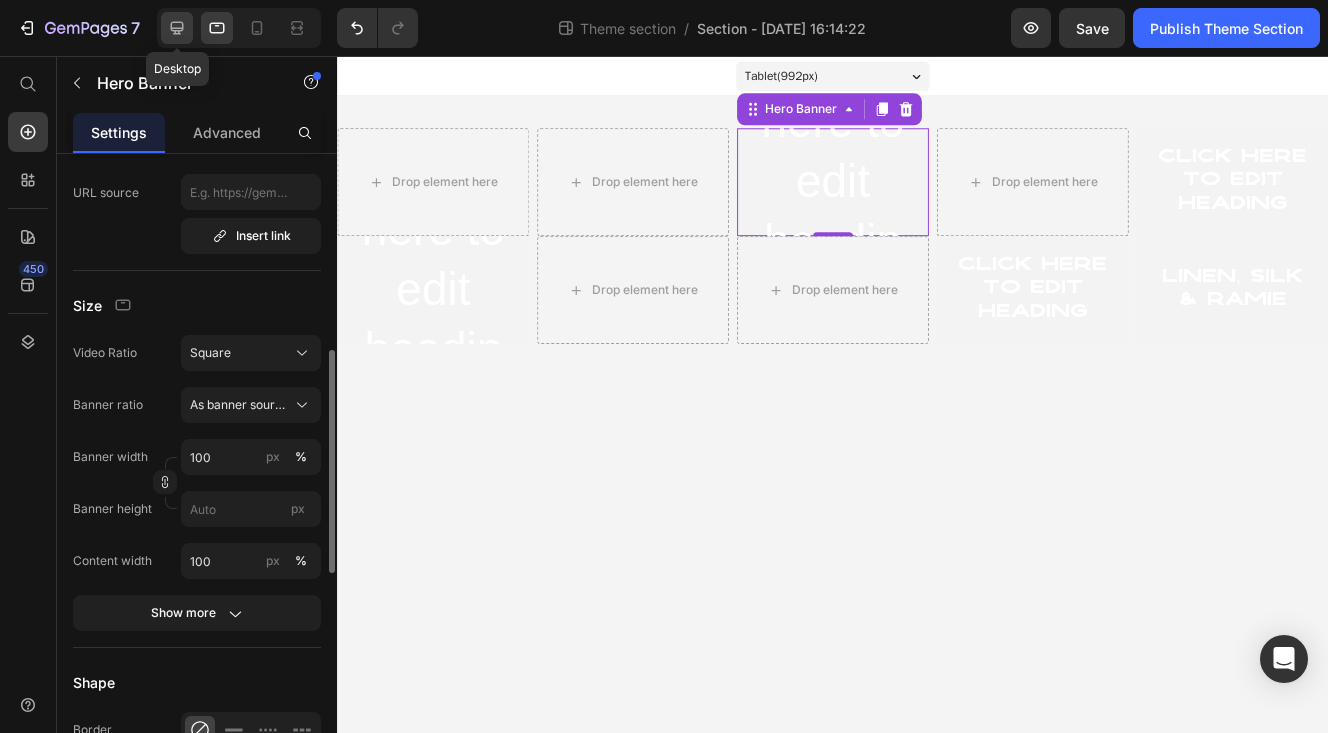 click 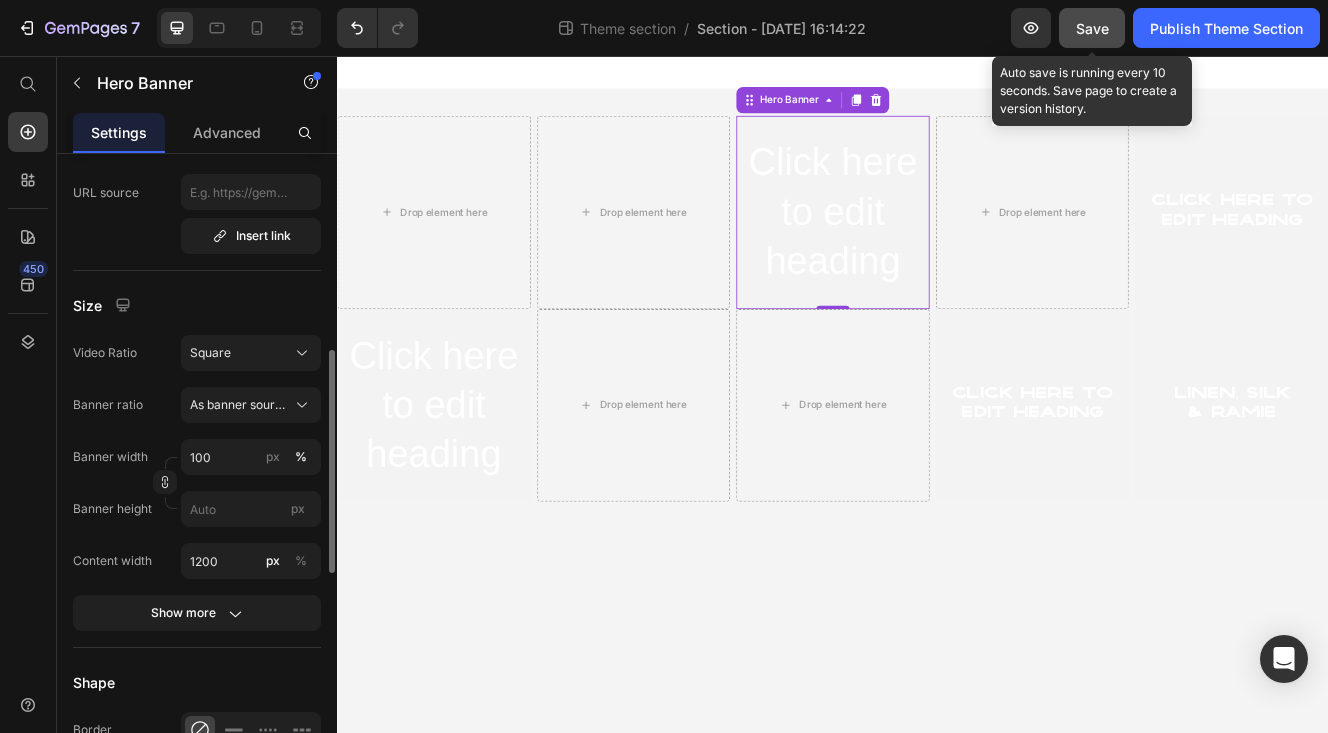 click on "Save" at bounding box center [1092, 28] 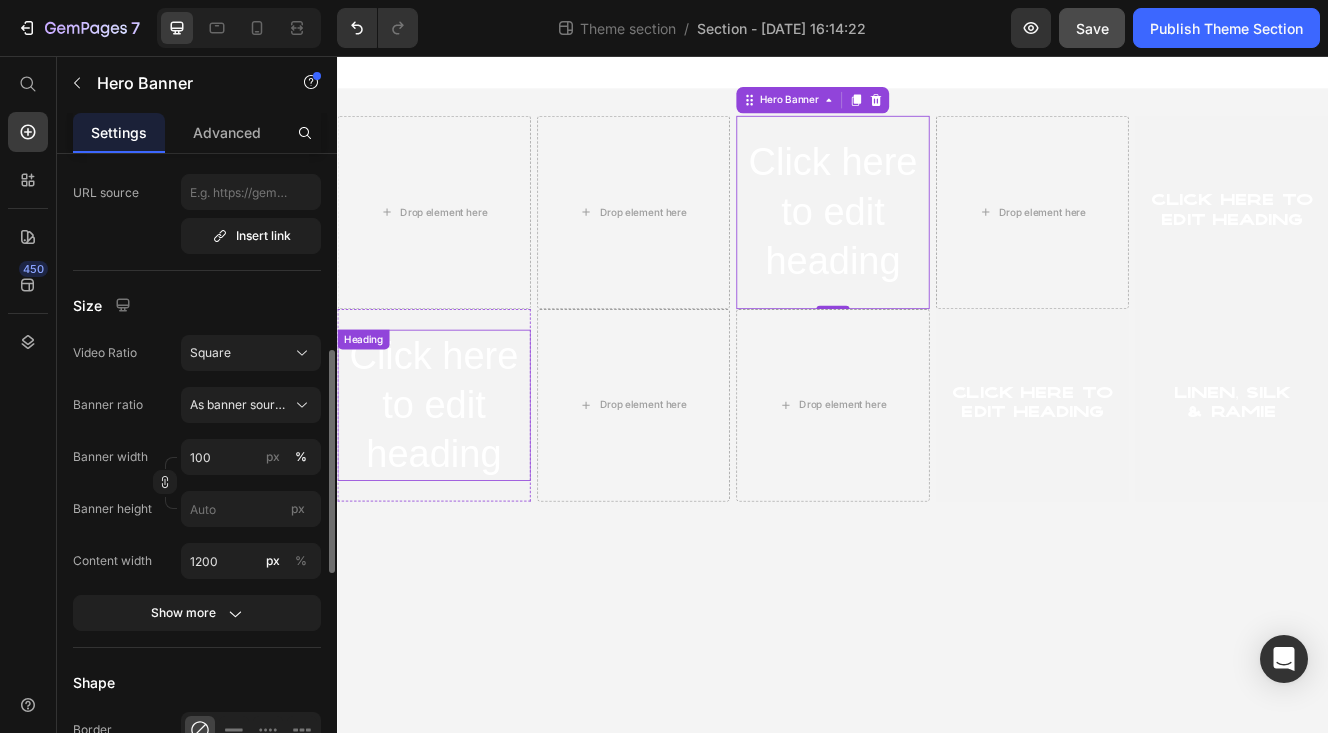 click on "Click here to edit heading" at bounding box center [454, 478] 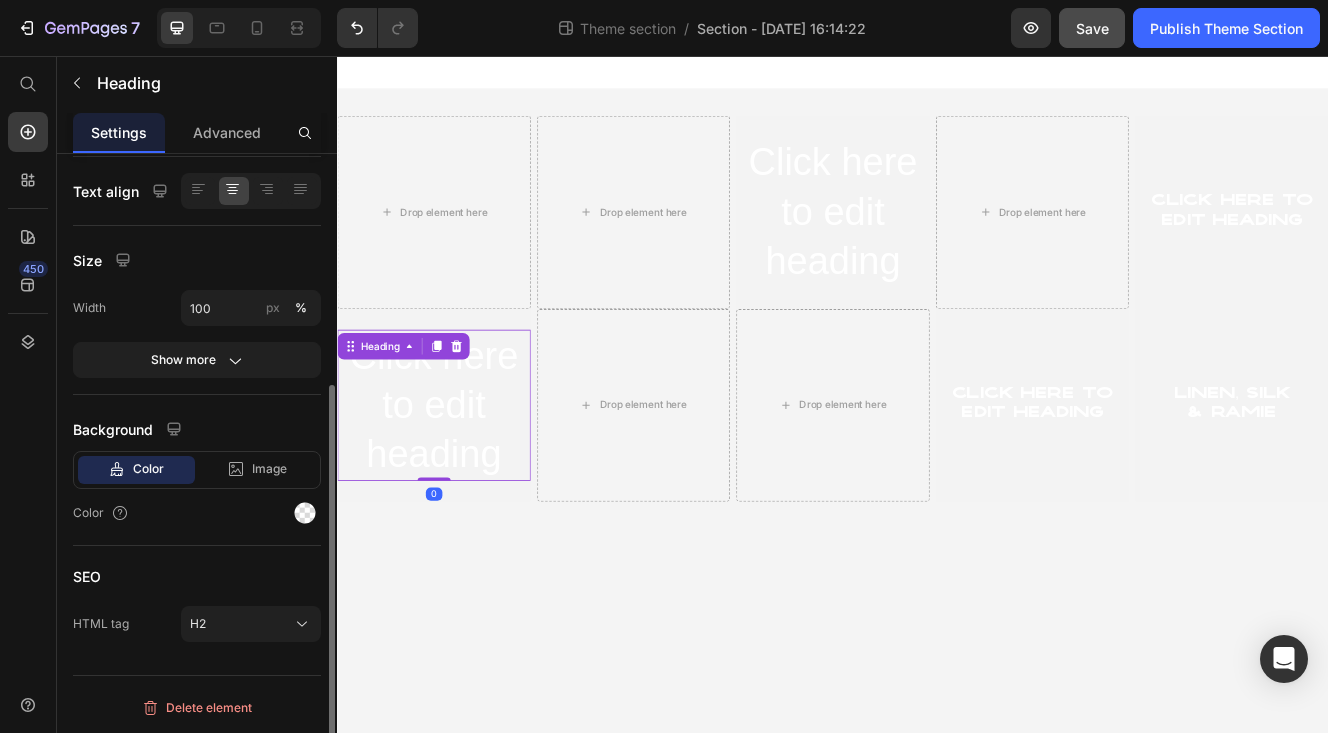 scroll, scrollTop: 0, scrollLeft: 0, axis: both 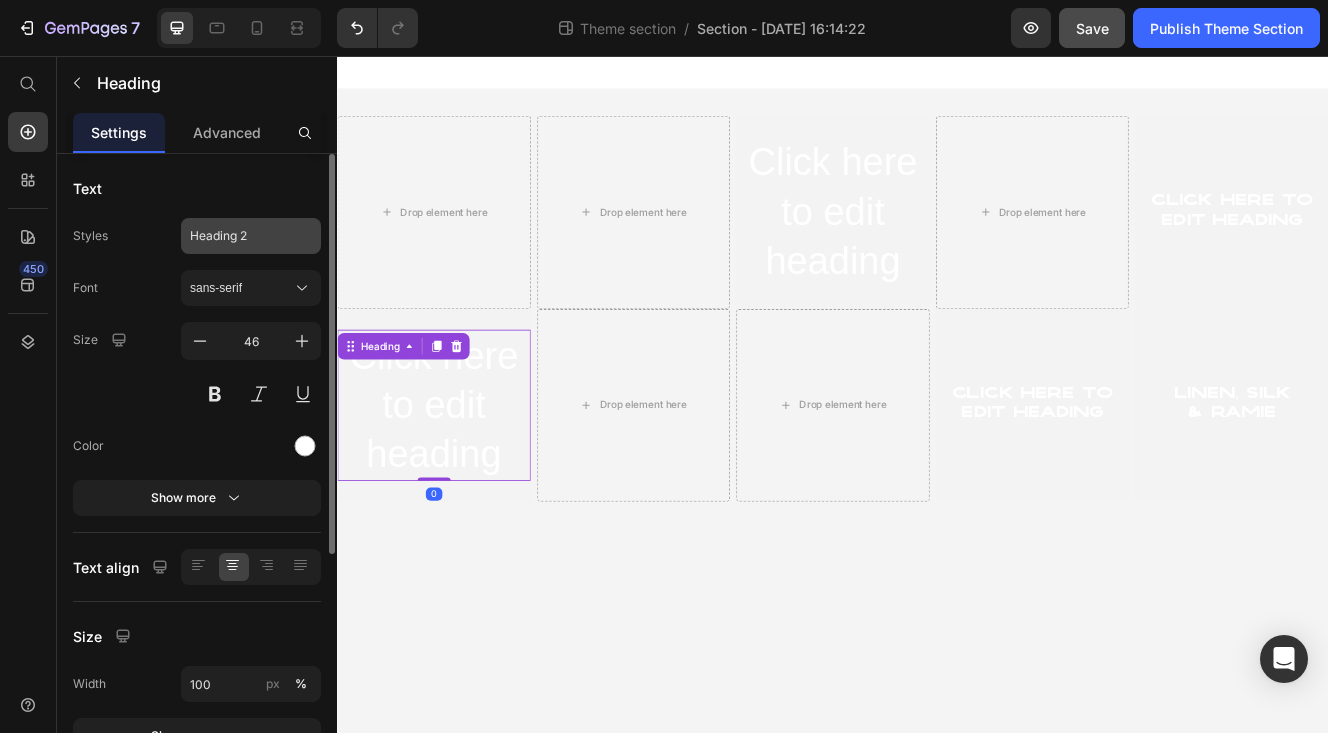 click on "Heading 2" at bounding box center (239, 236) 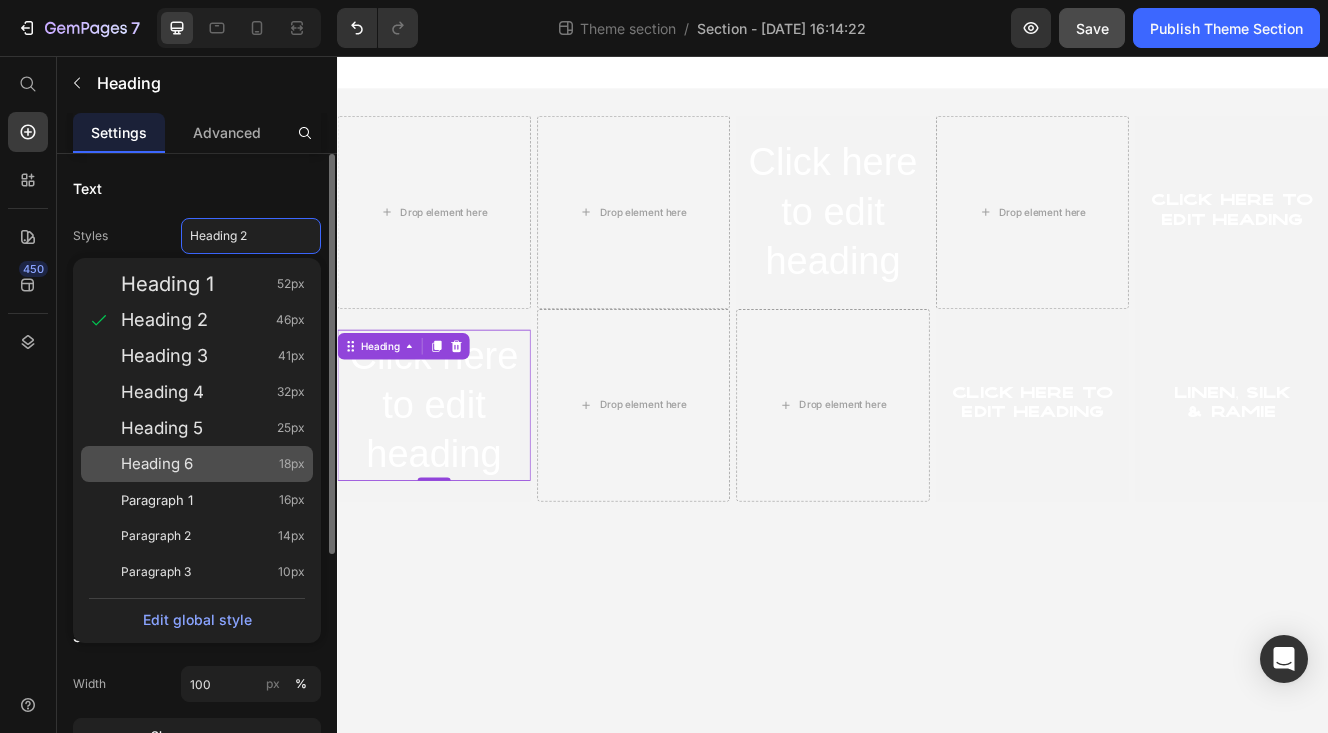 click on "Heading 6 18px" at bounding box center (213, 464) 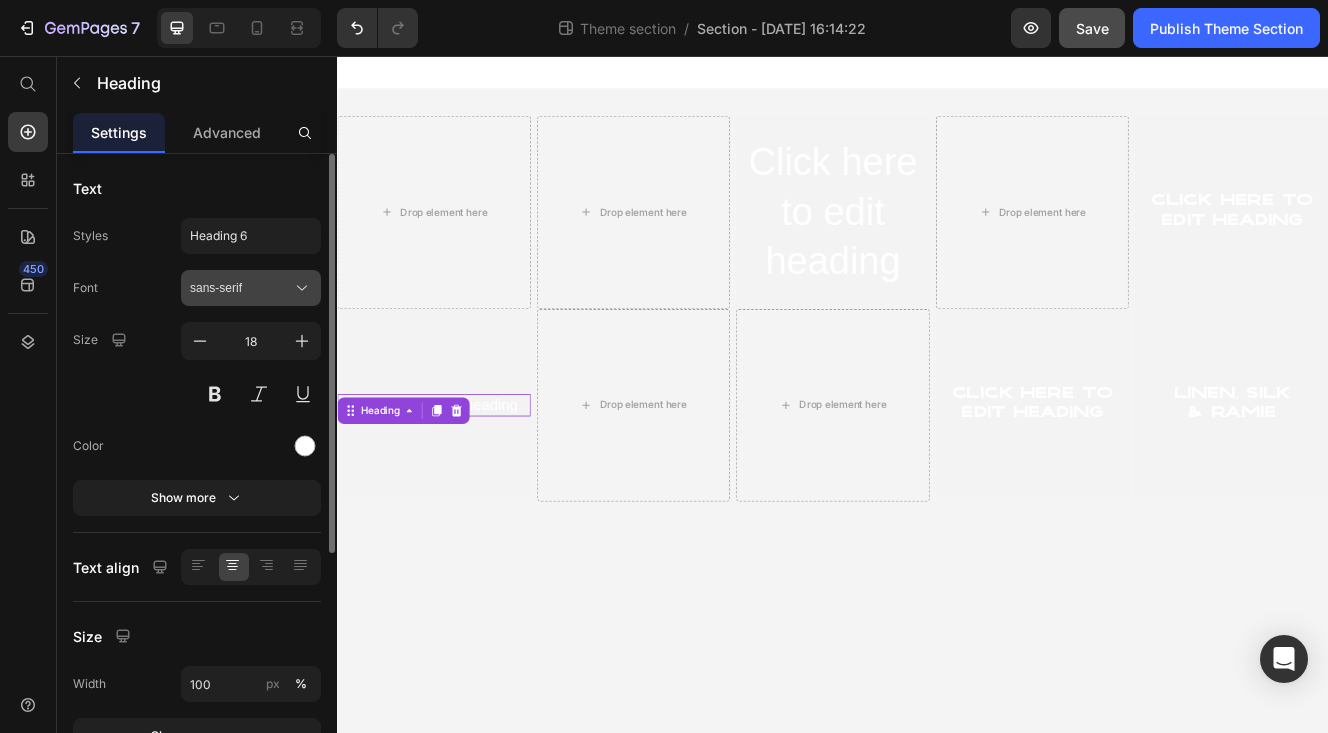 click on "sans-serif" at bounding box center [251, 288] 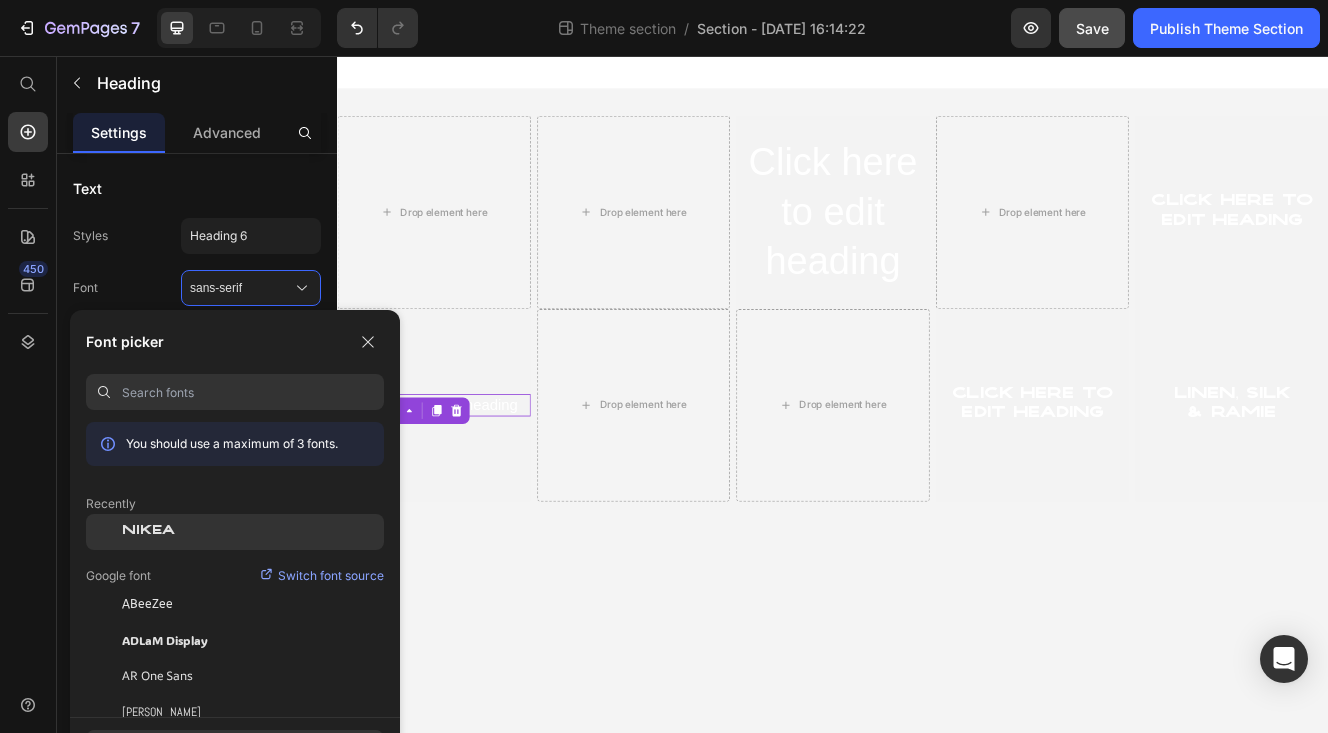 click on "NIKEA" 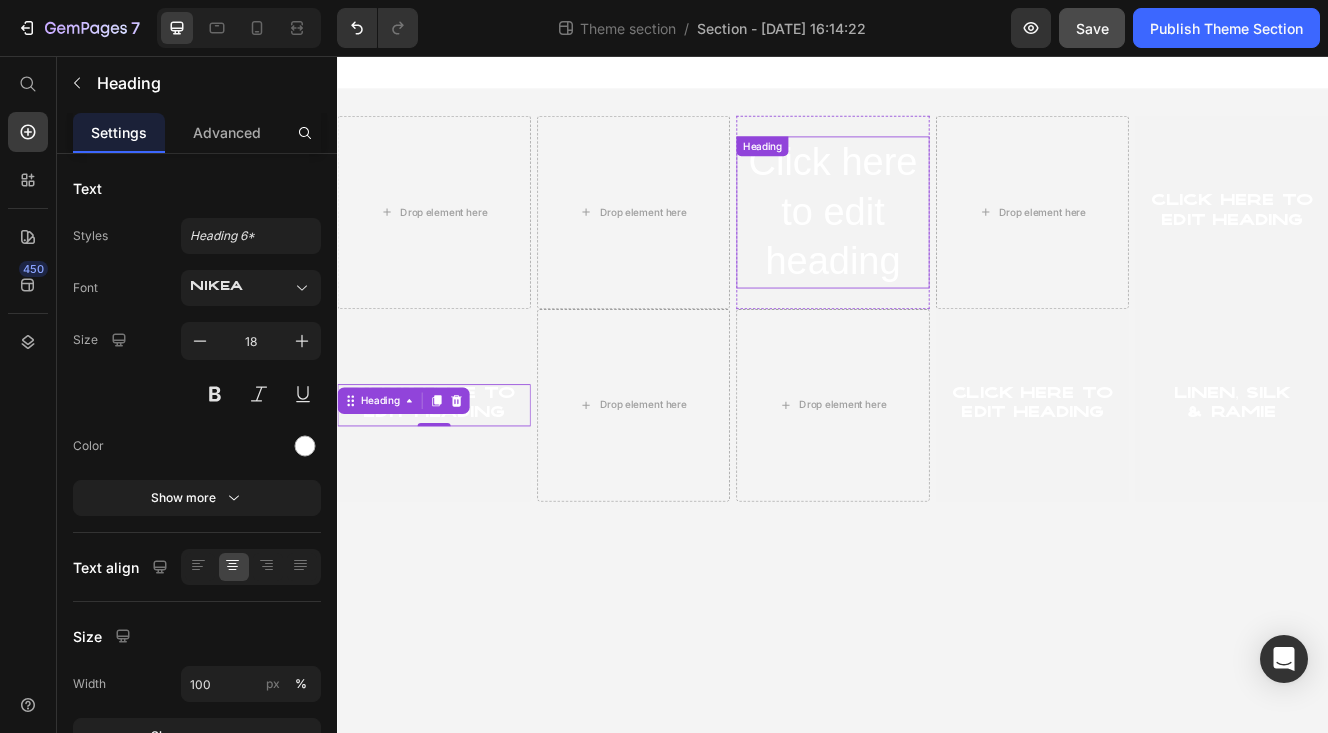 click on "Click here to edit heading" at bounding box center (937, 244) 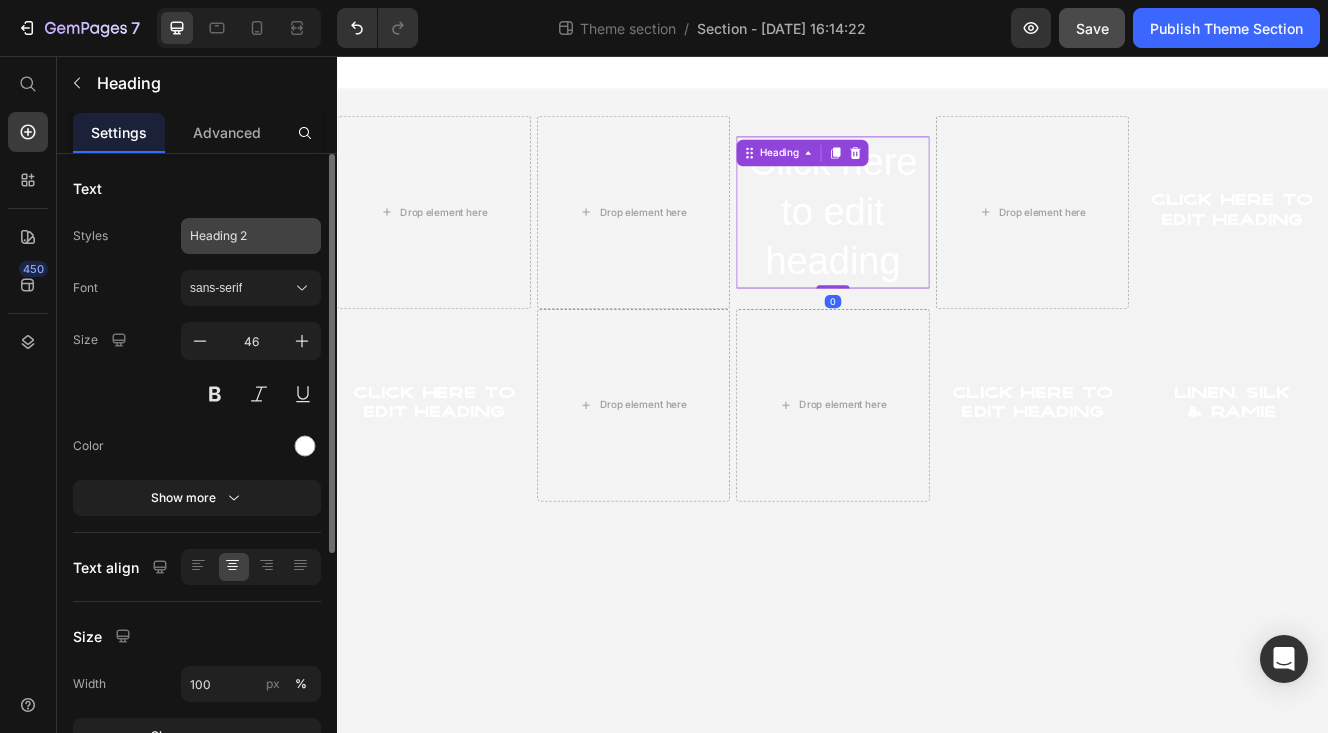 click on "Heading 2" at bounding box center (239, 236) 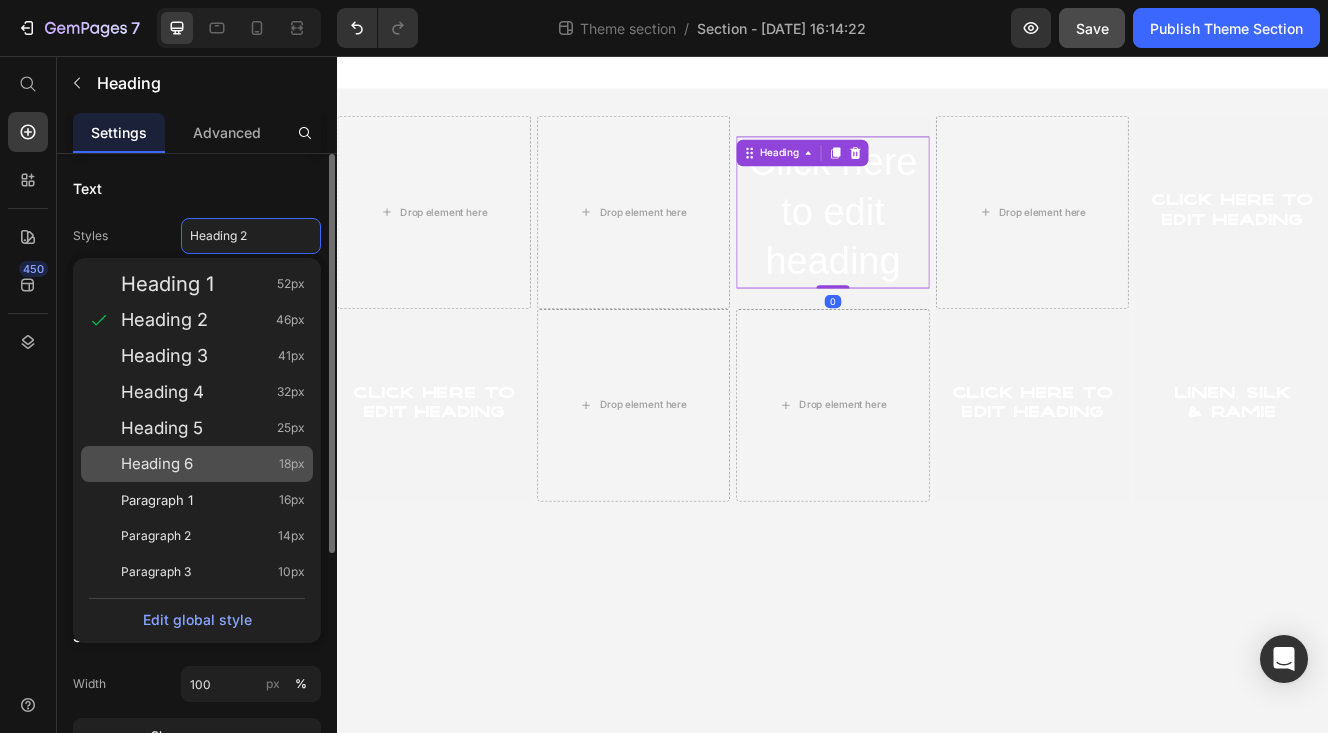 click on "Heading 6 18px" at bounding box center (213, 464) 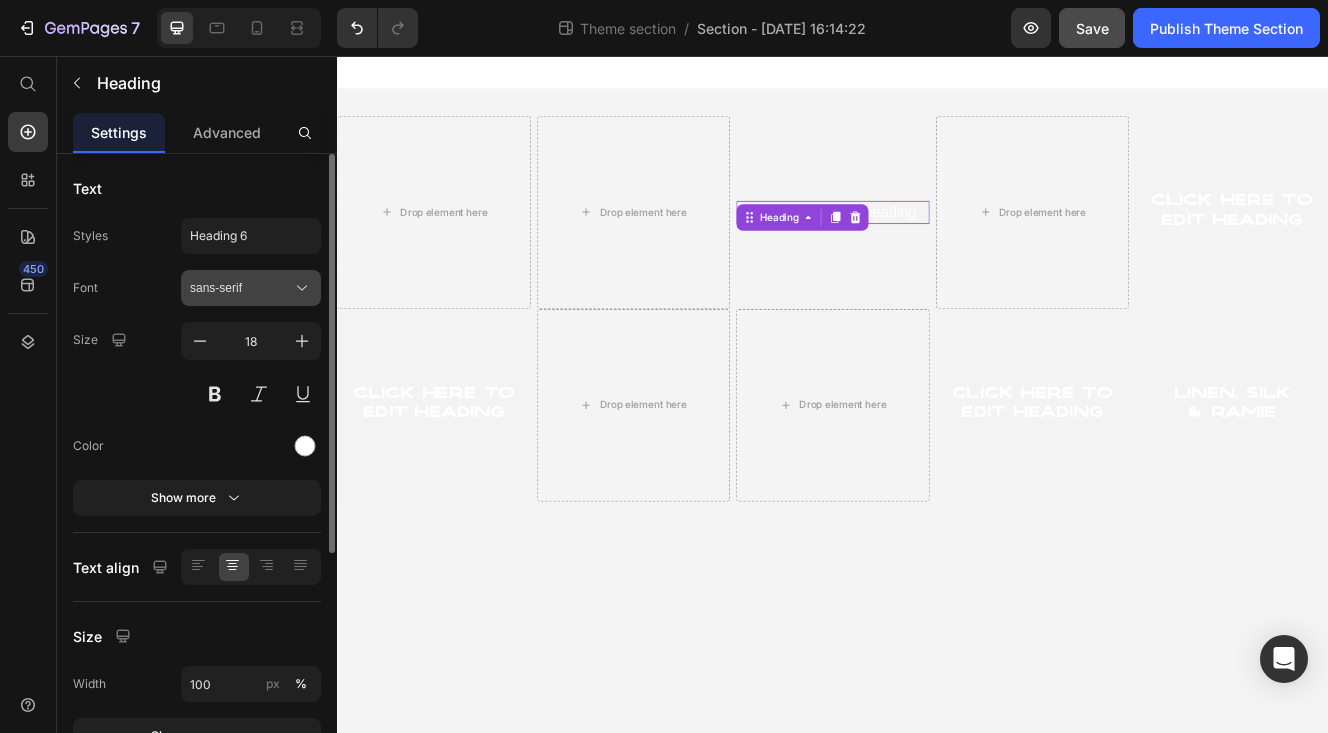 click on "sans-serif" at bounding box center (251, 288) 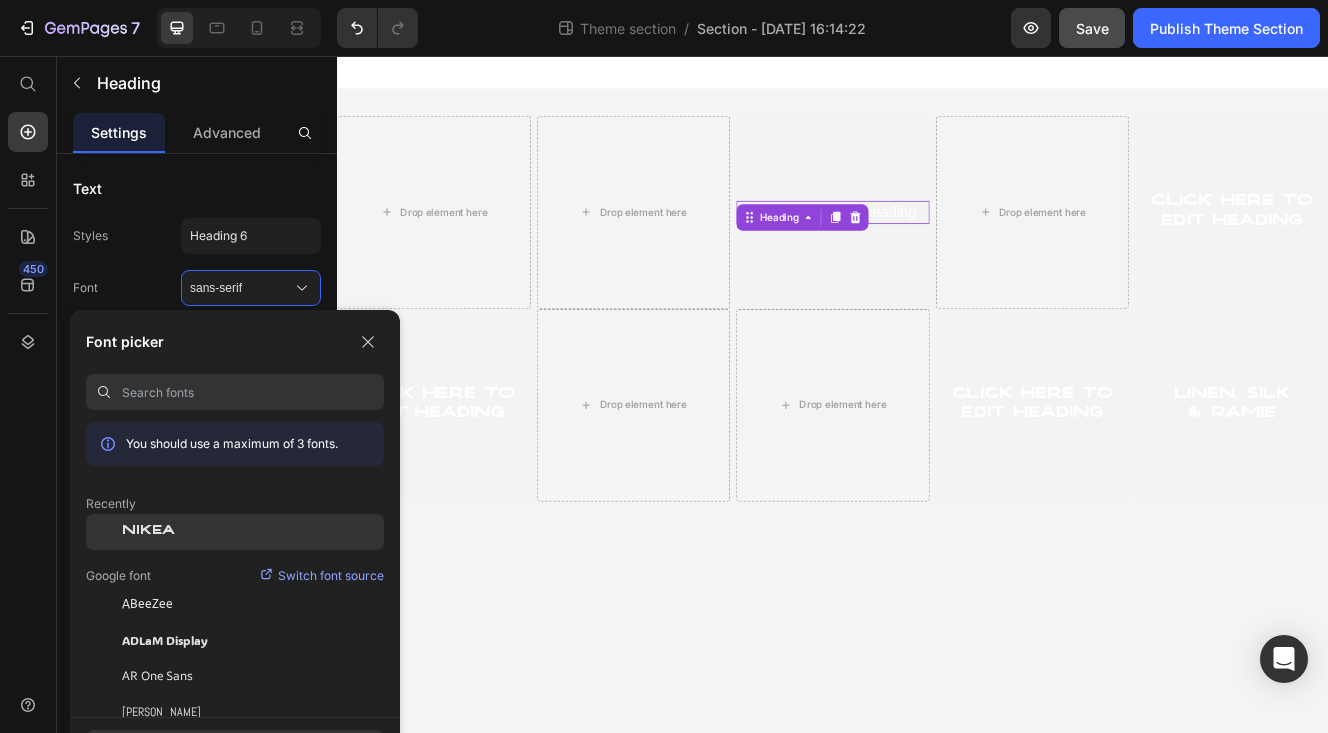 click on "NIKEA" 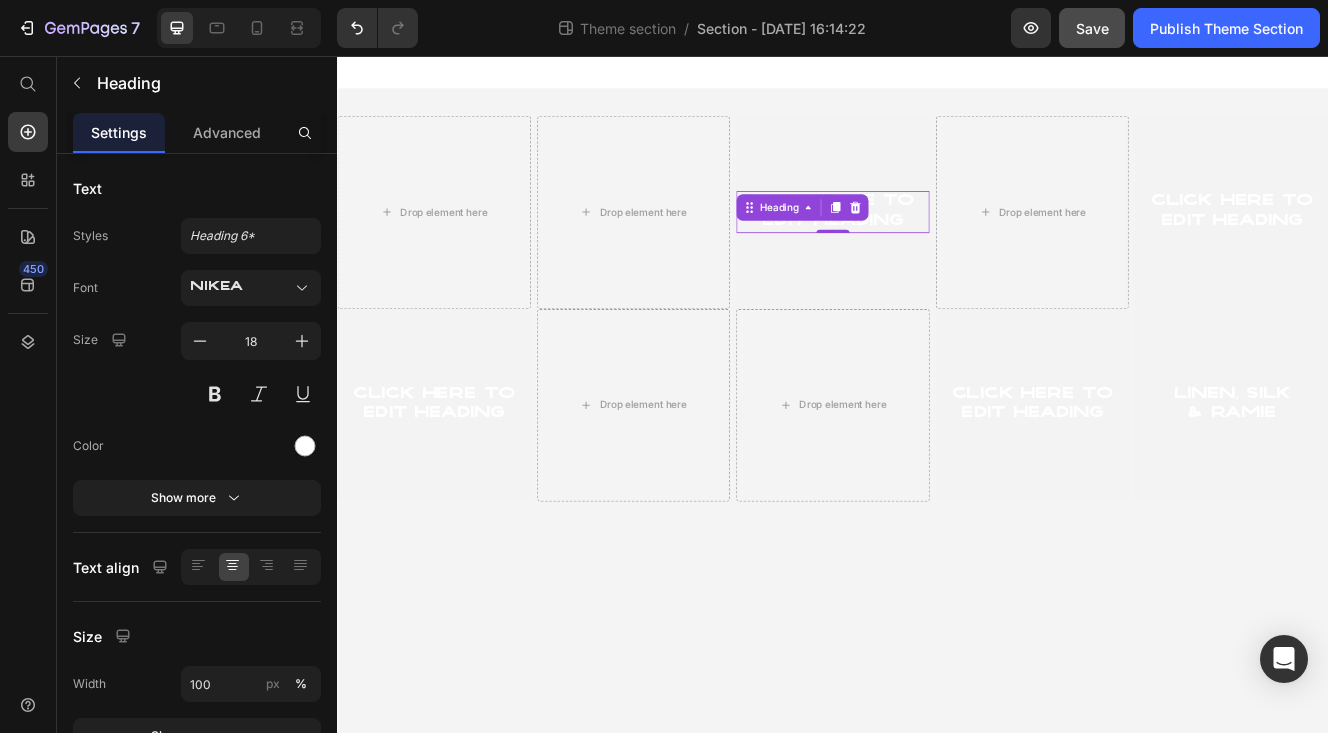 click on "Drop element here
Drop element here Click here to edit heading Heading   0 Hero Banner
Drop element here Click here to edit heading Heading Hero Banner Row Row Click here to edit heading Heading Hero Banner
Drop element here
Drop element here Click here to edit heading Heading Hero Banner Linen, Silk  & Ramie Heading Hero Banner Row Row Root
Drag & drop element from sidebar or
Explore Library
Add section Choose templates inspired by CRO experts Generate layout from URL or image Add blank section then drag & drop elements" at bounding box center [937, 466] 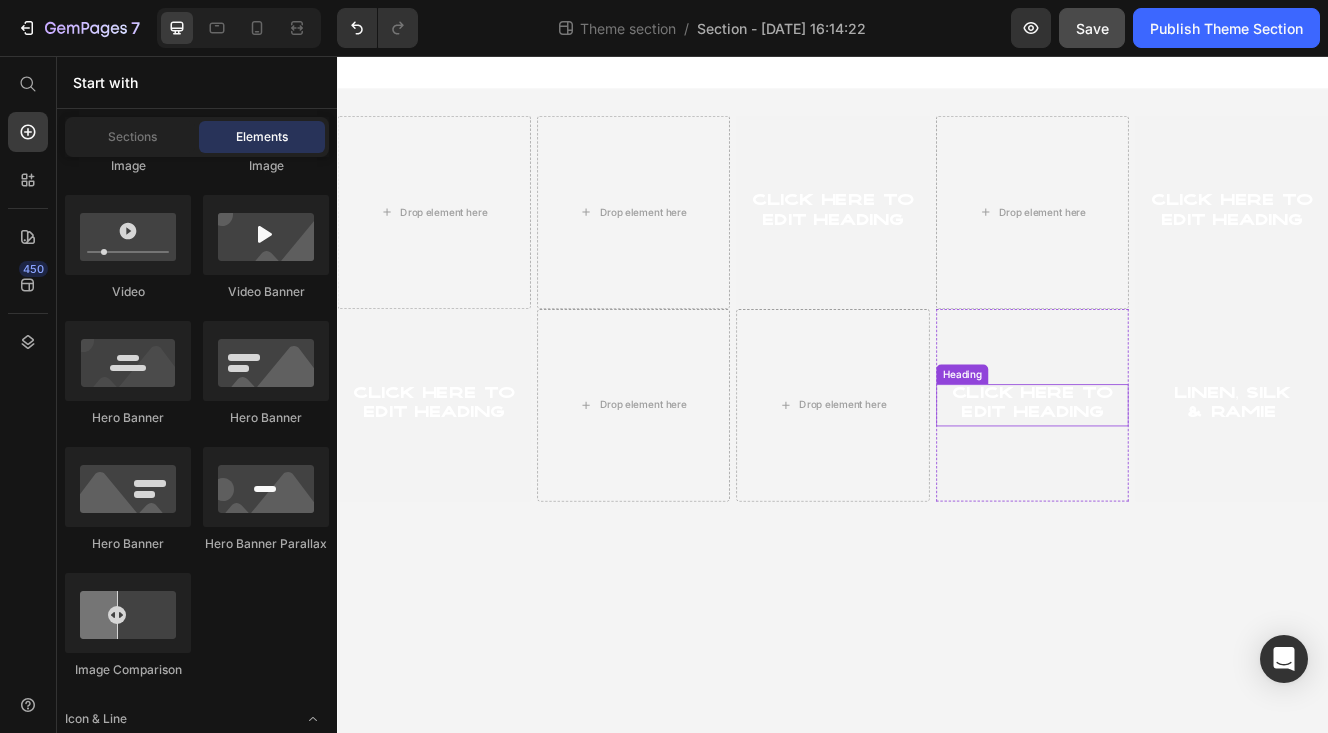 click on "Click here to edit heading" at bounding box center [1179, 478] 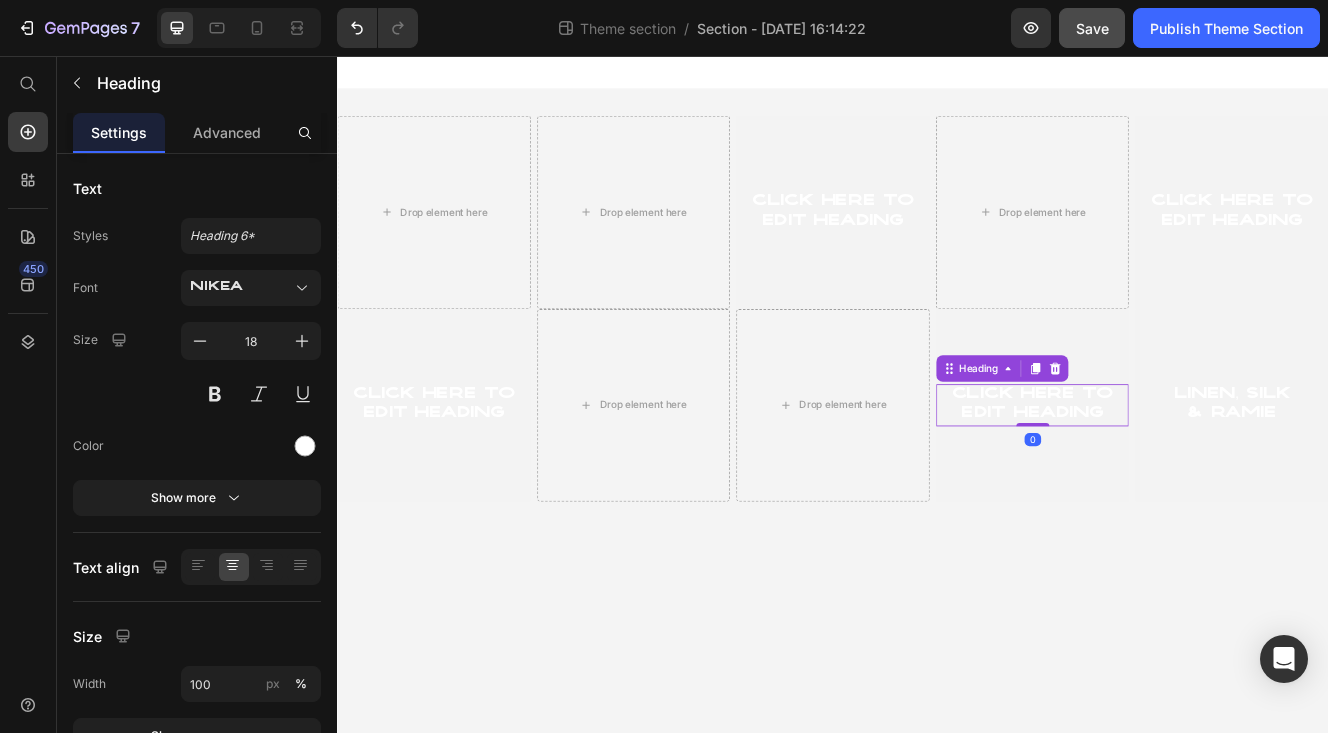 click on "Click here to edit heading" at bounding box center (1179, 478) 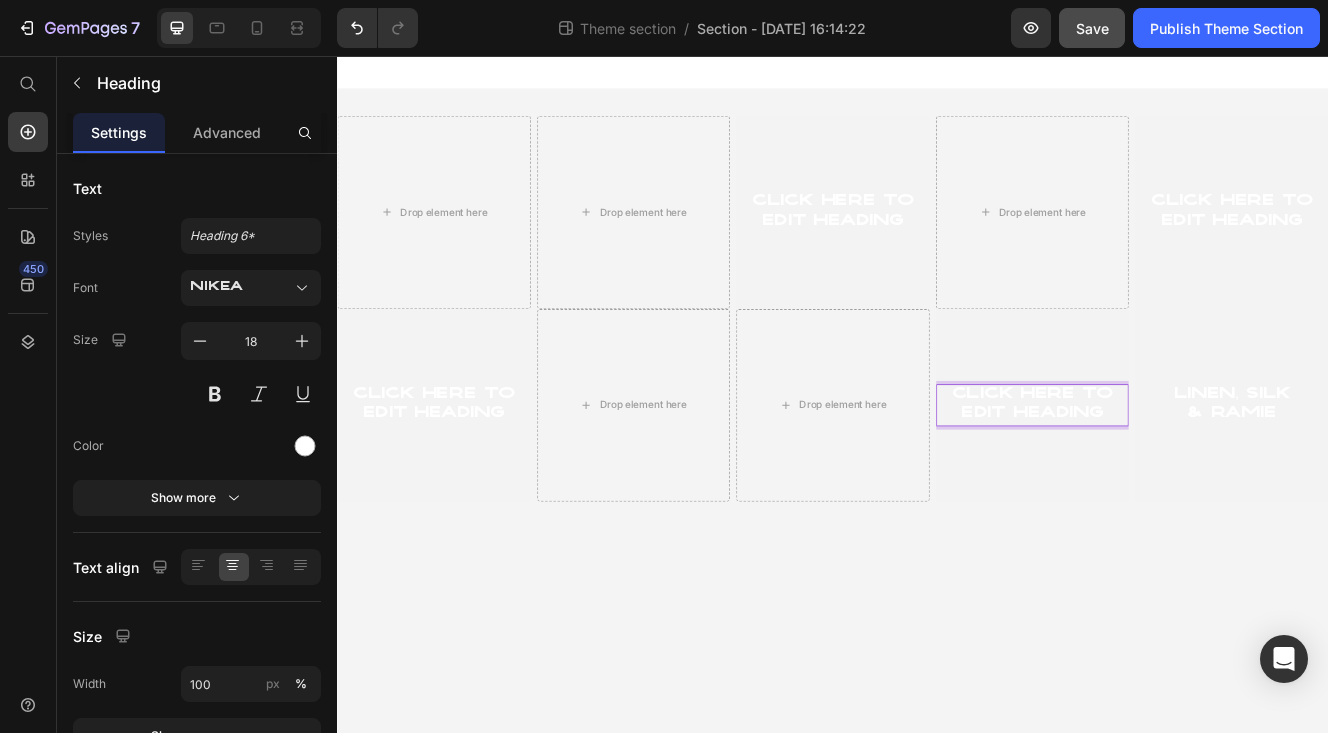 click on "Click here to edit heading" at bounding box center (1179, 478) 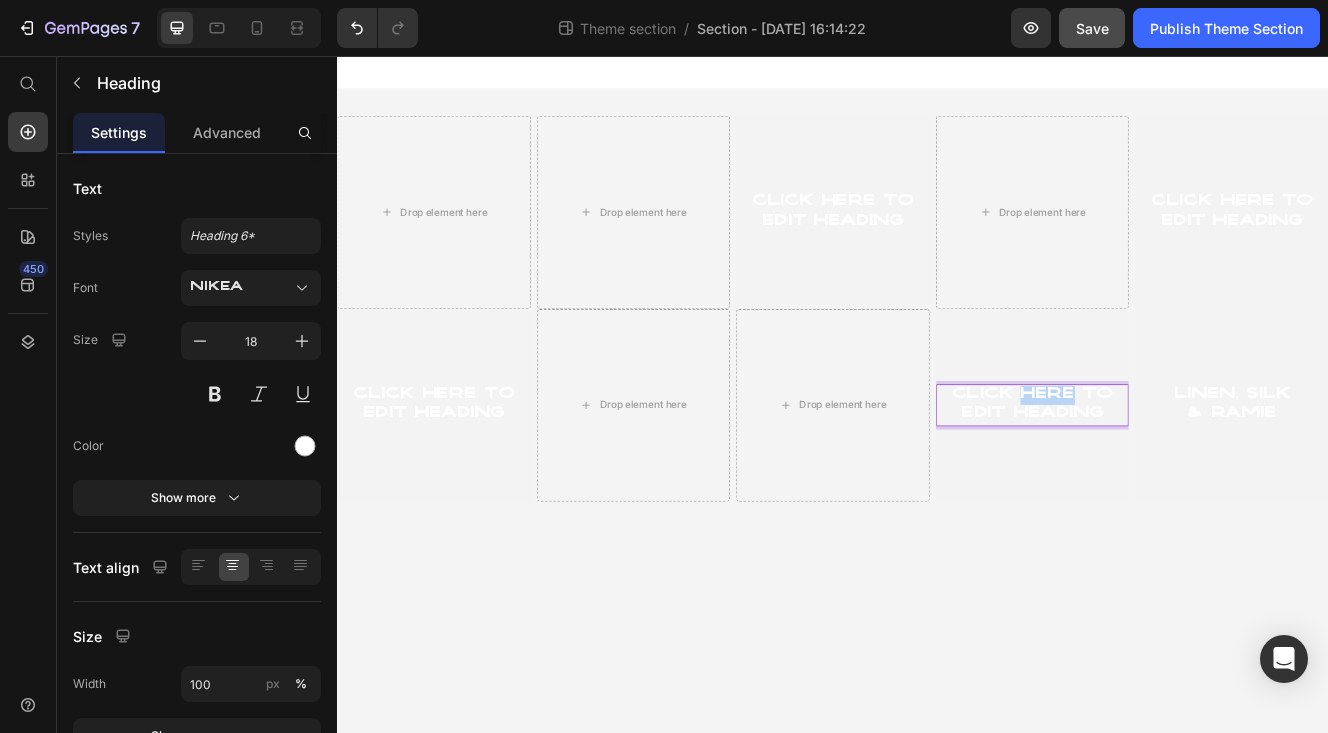 click on "Click here to edit heading" at bounding box center [1179, 478] 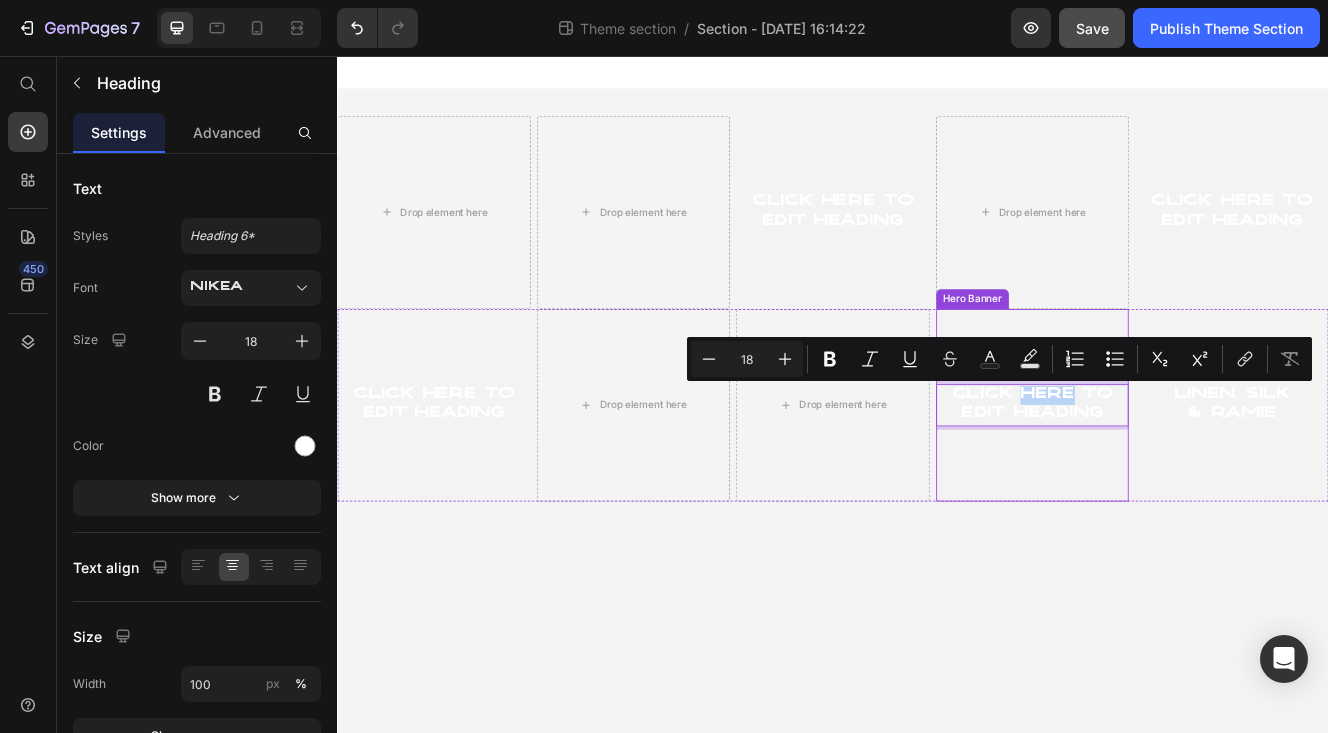click on "Click here to edit heading Heading   0" at bounding box center [1179, 478] 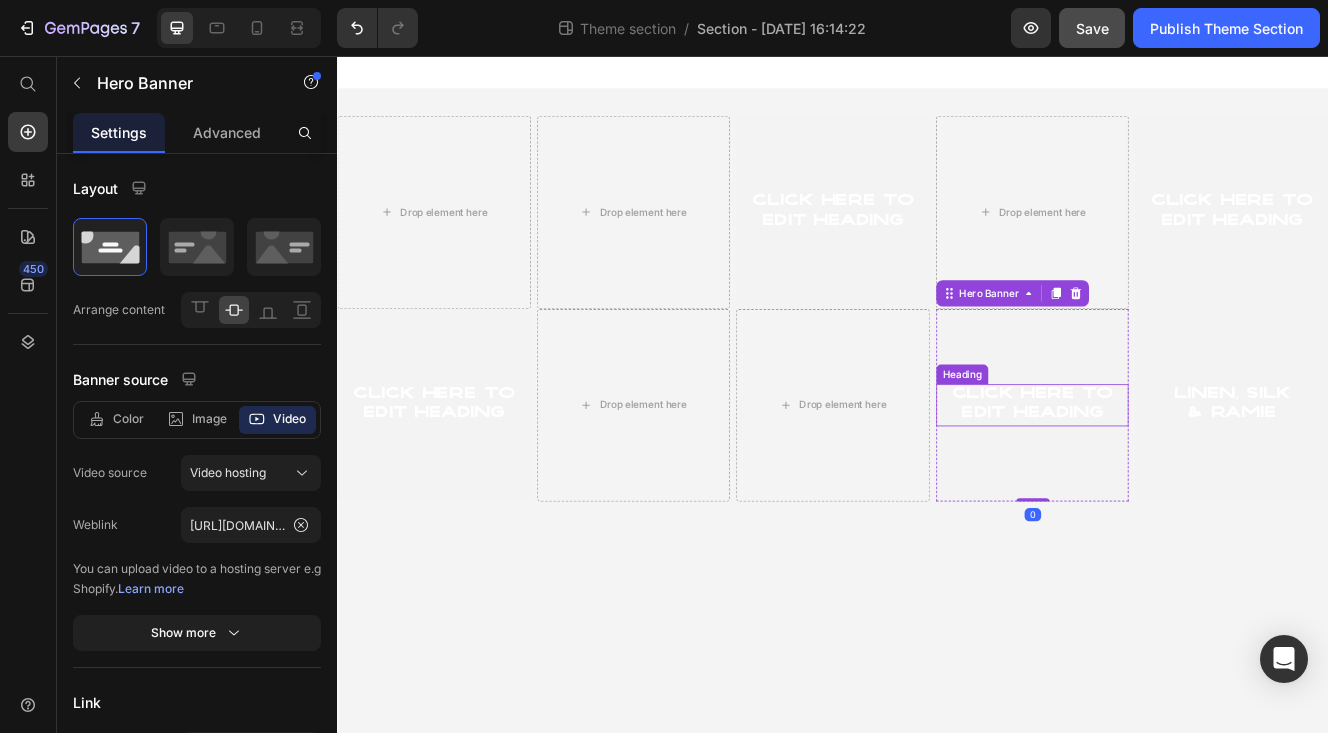 click on "Click here to edit heading" at bounding box center (1179, 478) 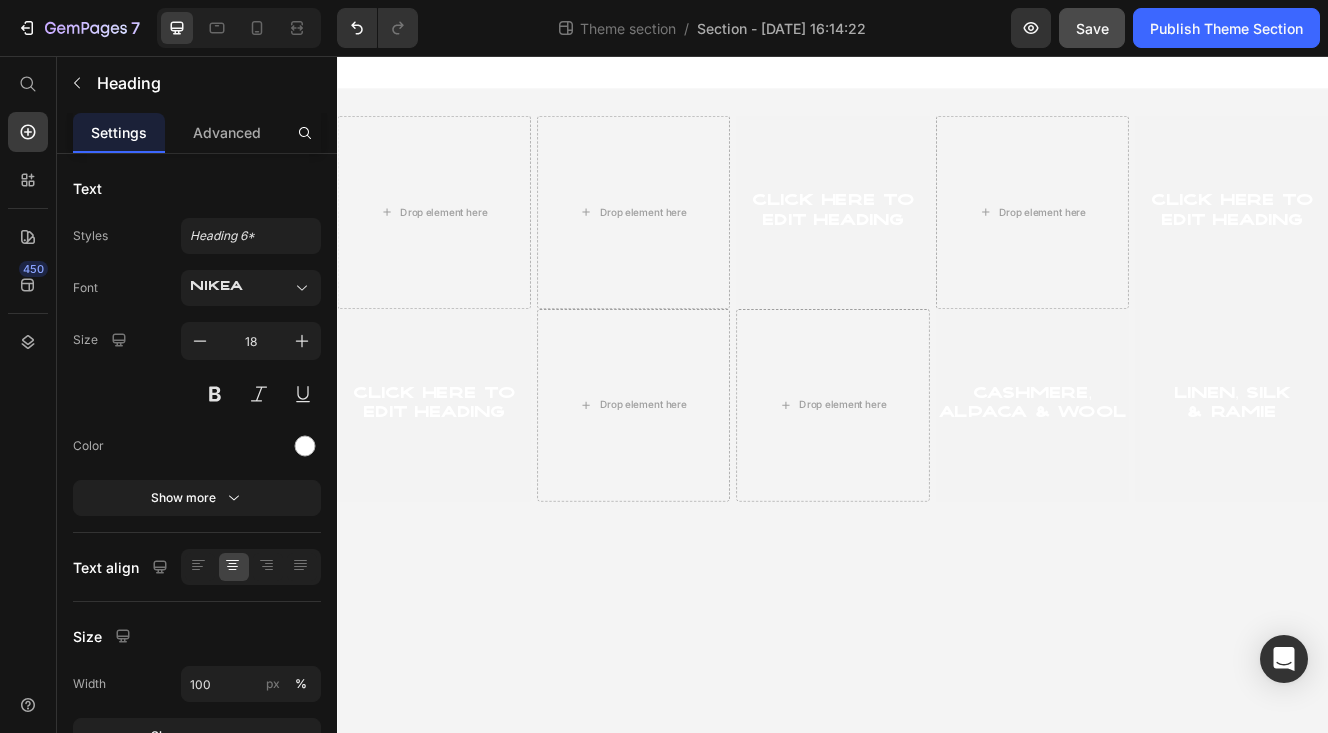 click on "Drop element here
Drop element here Click here to edit heading Heading Hero Banner
Drop element here Click here to edit heading Heading Hero Banner Row Row Click here to edit heading Heading Hero Banner
Drop element here
Drop element here cashmere, alpaca & wool Heading Hero Banner Linen, Silk  & Ramie Heading Hero Banner Row Row Root
Drag & drop element from sidebar or
Explore Library
Add section Choose templates inspired by CRO experts Generate layout from URL or image Add blank section then drag & drop elements" at bounding box center [937, 466] 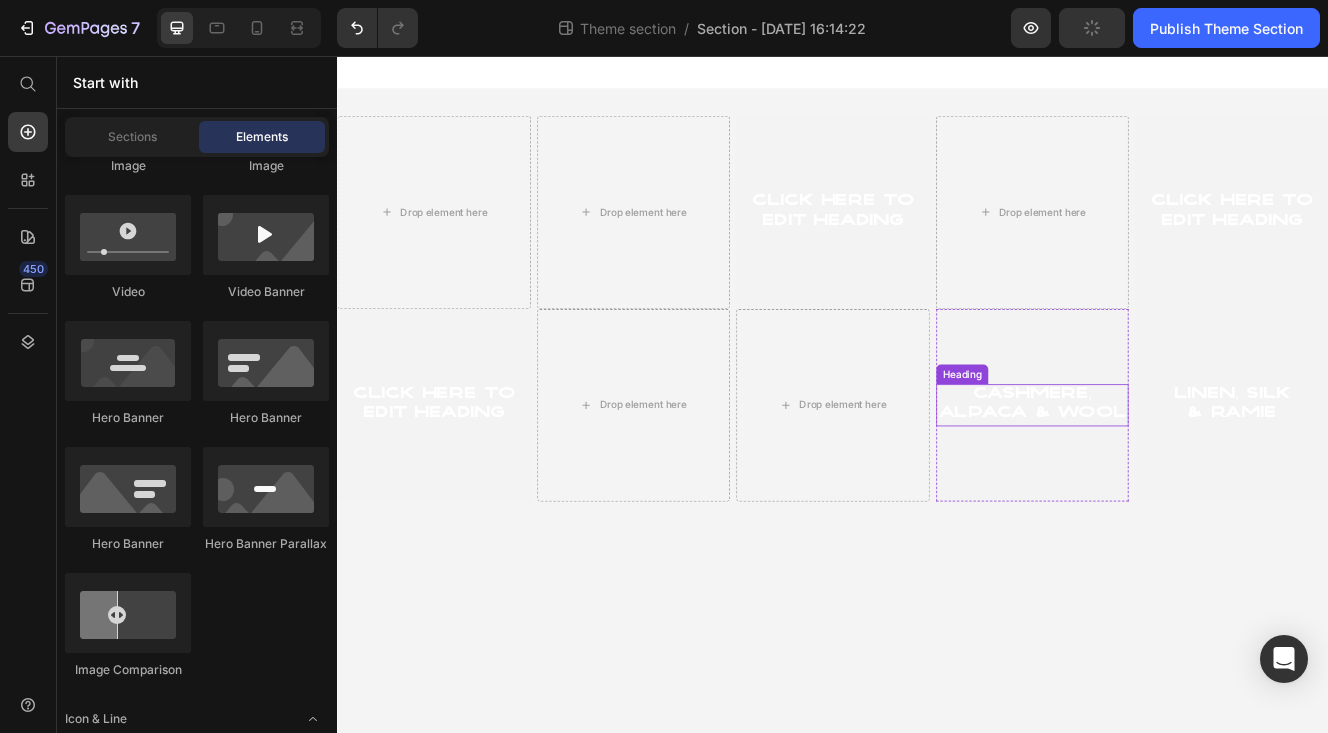 click on "cashmere, alpaca & wool" at bounding box center (1179, 478) 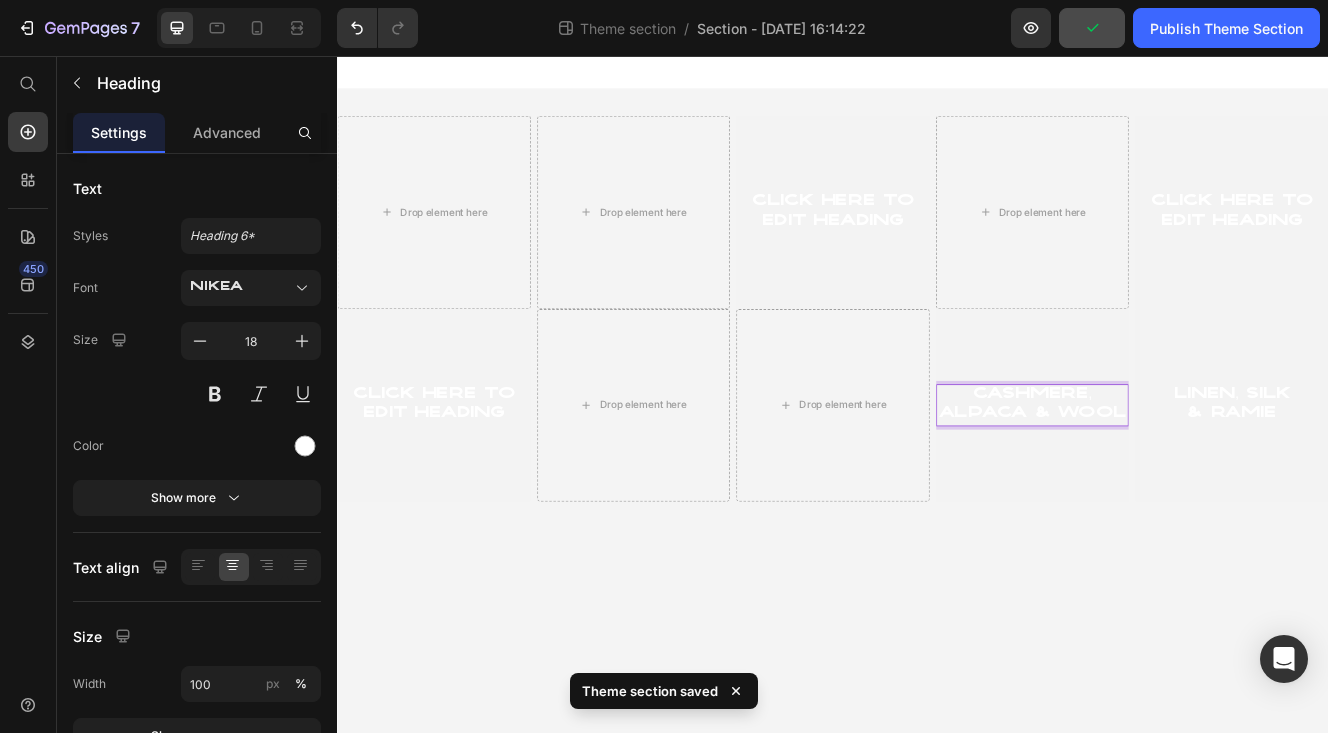 click on "cashmere, alpaca & wool" at bounding box center [1179, 478] 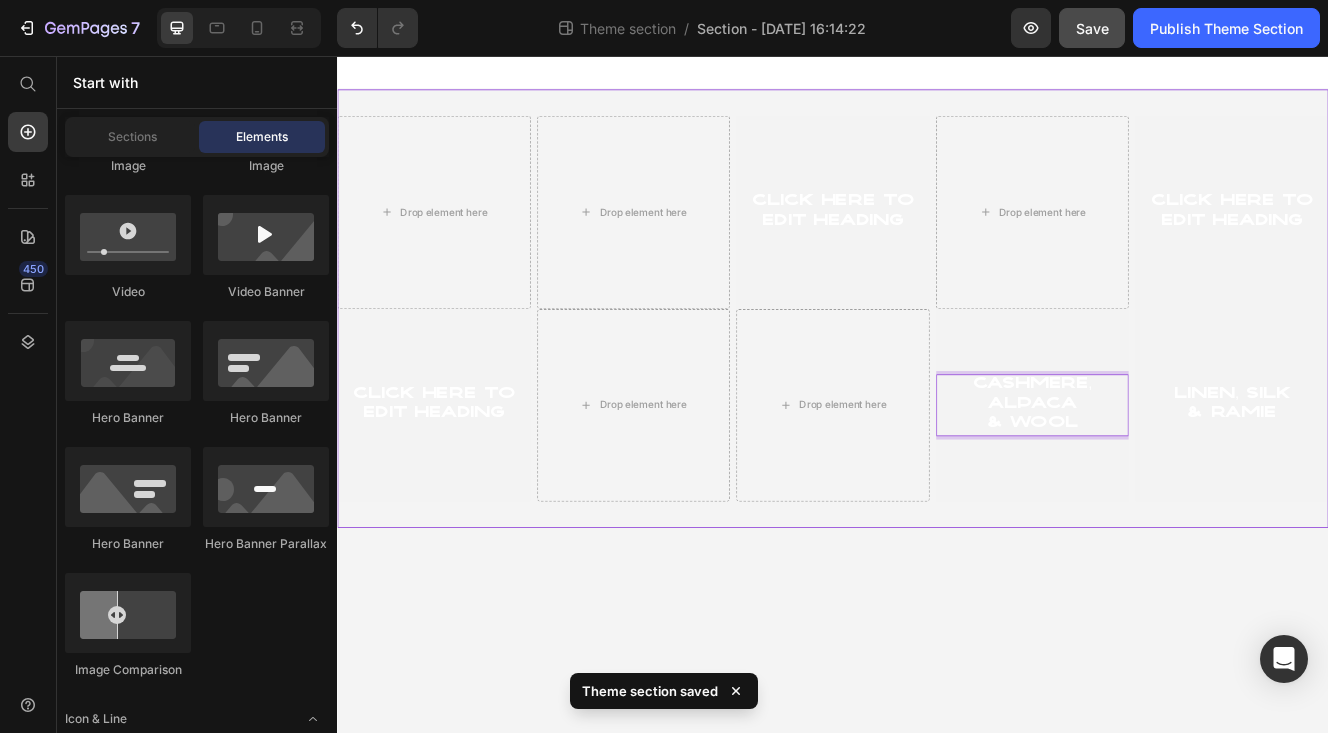 click on "Drop element here
Drop element here Click here to edit heading Heading Hero Banner
Drop element here Click here to edit heading Heading Hero Banner Row Row Click here to edit heading Heading Hero Banner
Drop element here
Drop element here cashmere, alpaca  & wool Heading   0 Hero Banner Linen, Silk  & Ramie Heading Hero Banner Row Row Root
Drag & drop element from sidebar or
Explore Library
Add section Choose templates inspired by CRO experts Generate layout from URL or image Add blank section then drag & drop elements" at bounding box center (937, 466) 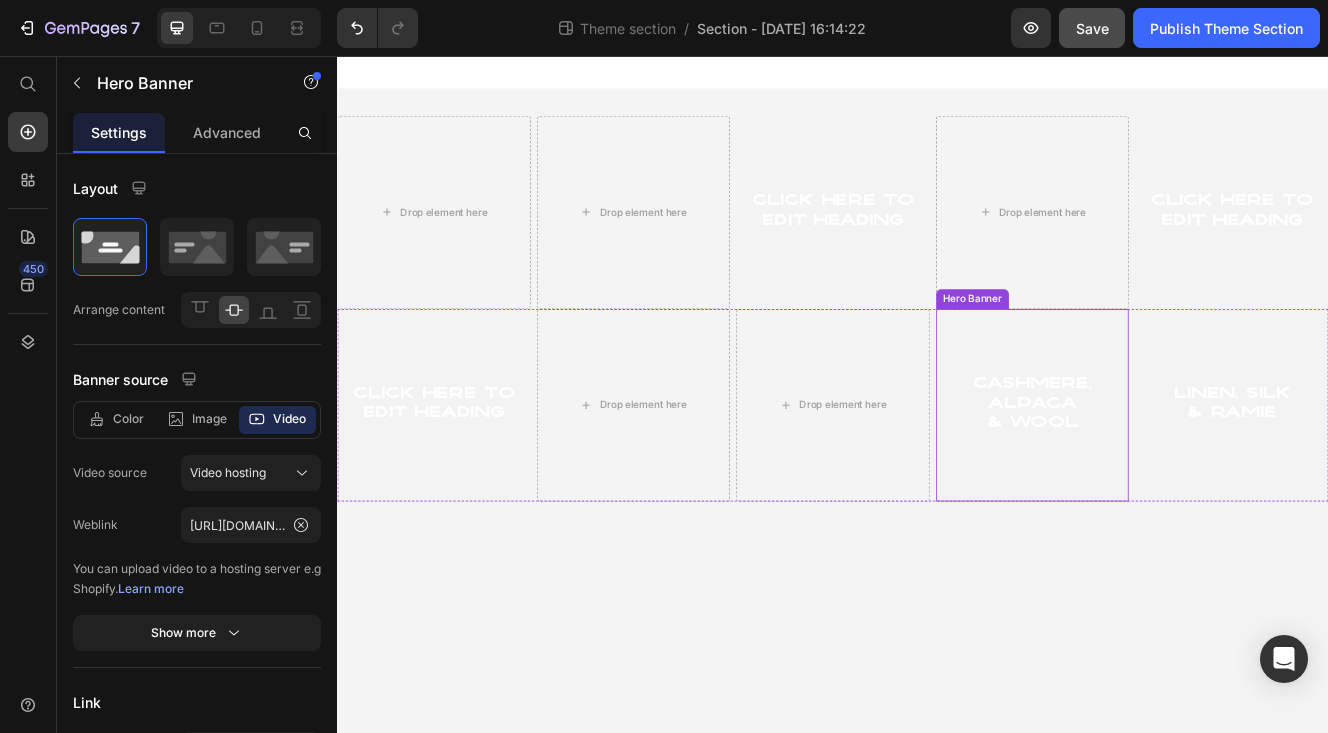 click at bounding box center (1179, 479) 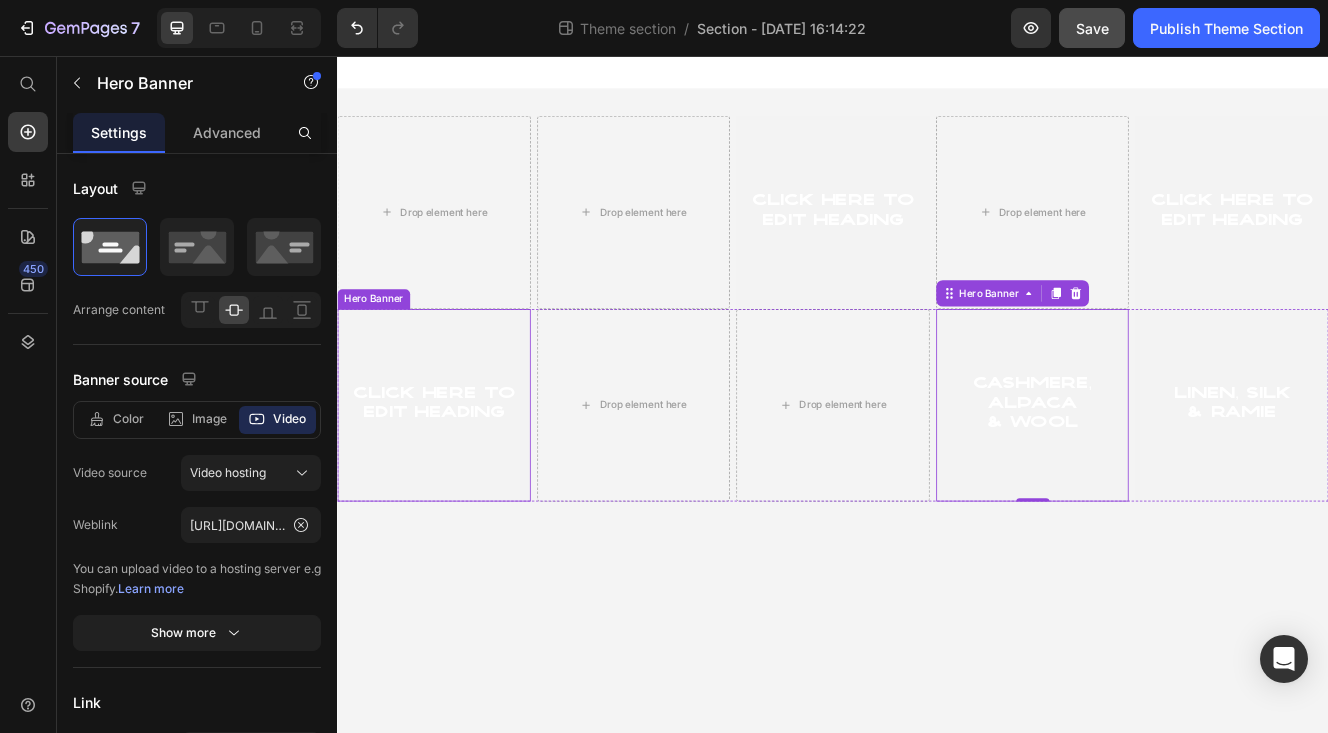 click at bounding box center [454, 479] 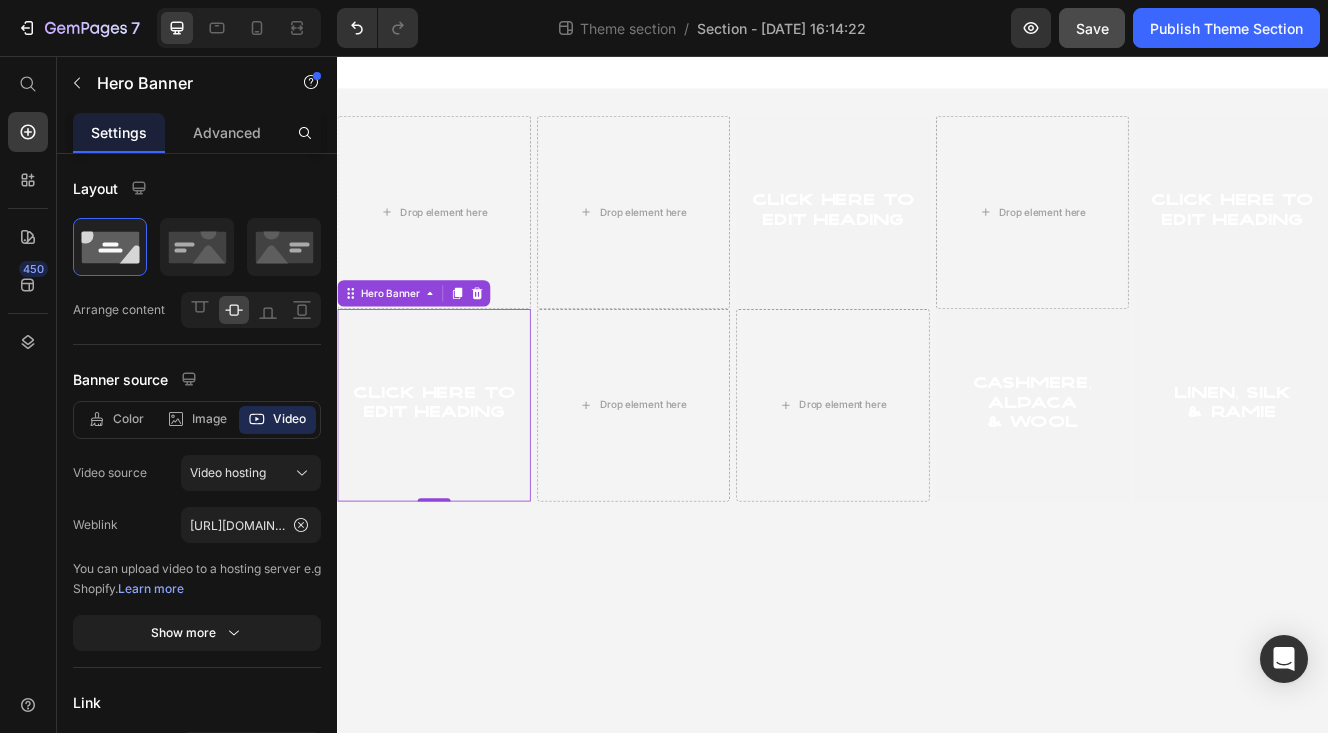 click at bounding box center [454, 479] 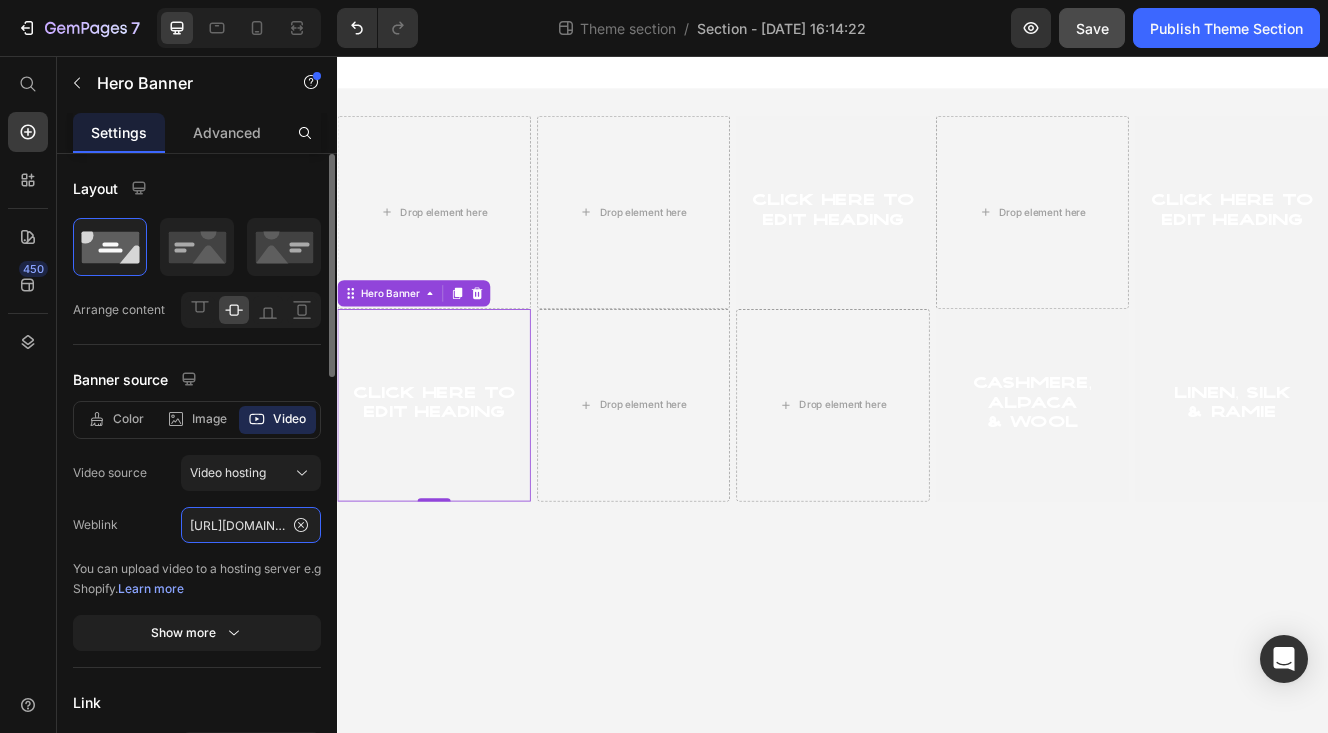 click on "[URL][DOMAIN_NAME]" 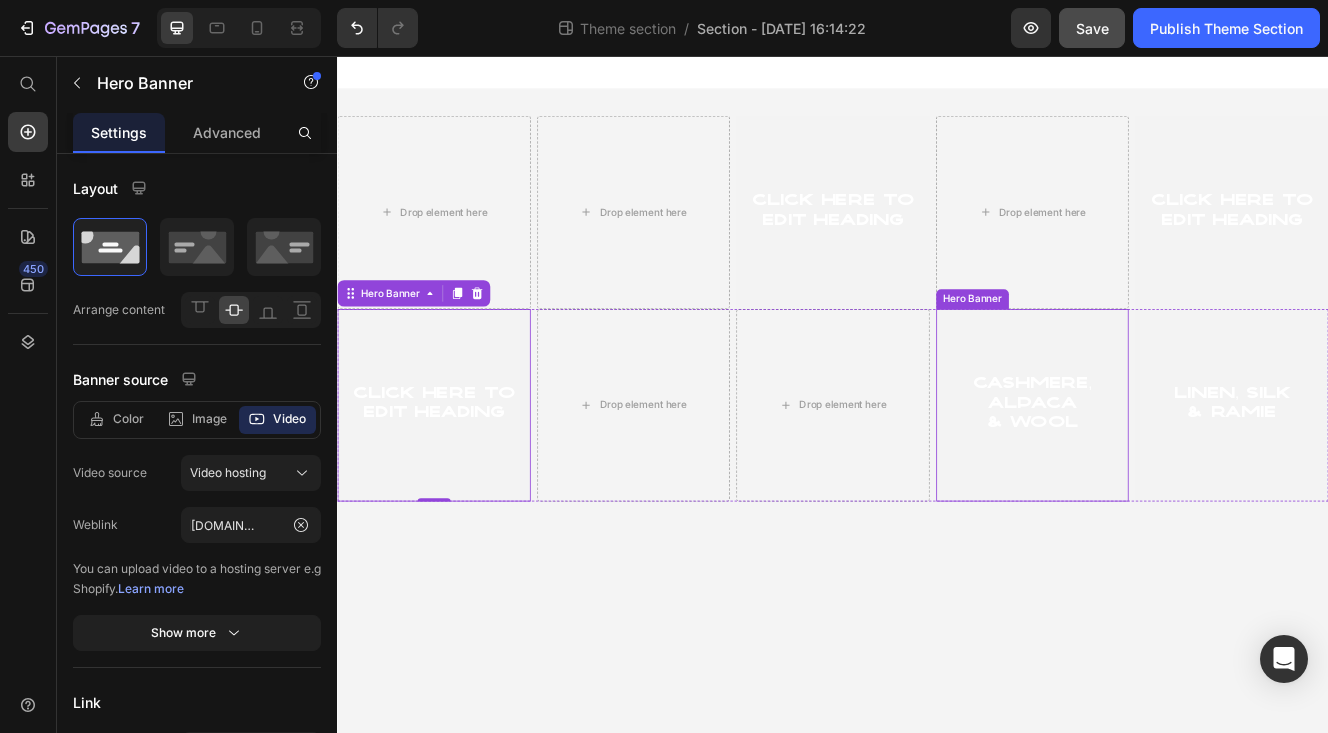 click at bounding box center (1179, 479) 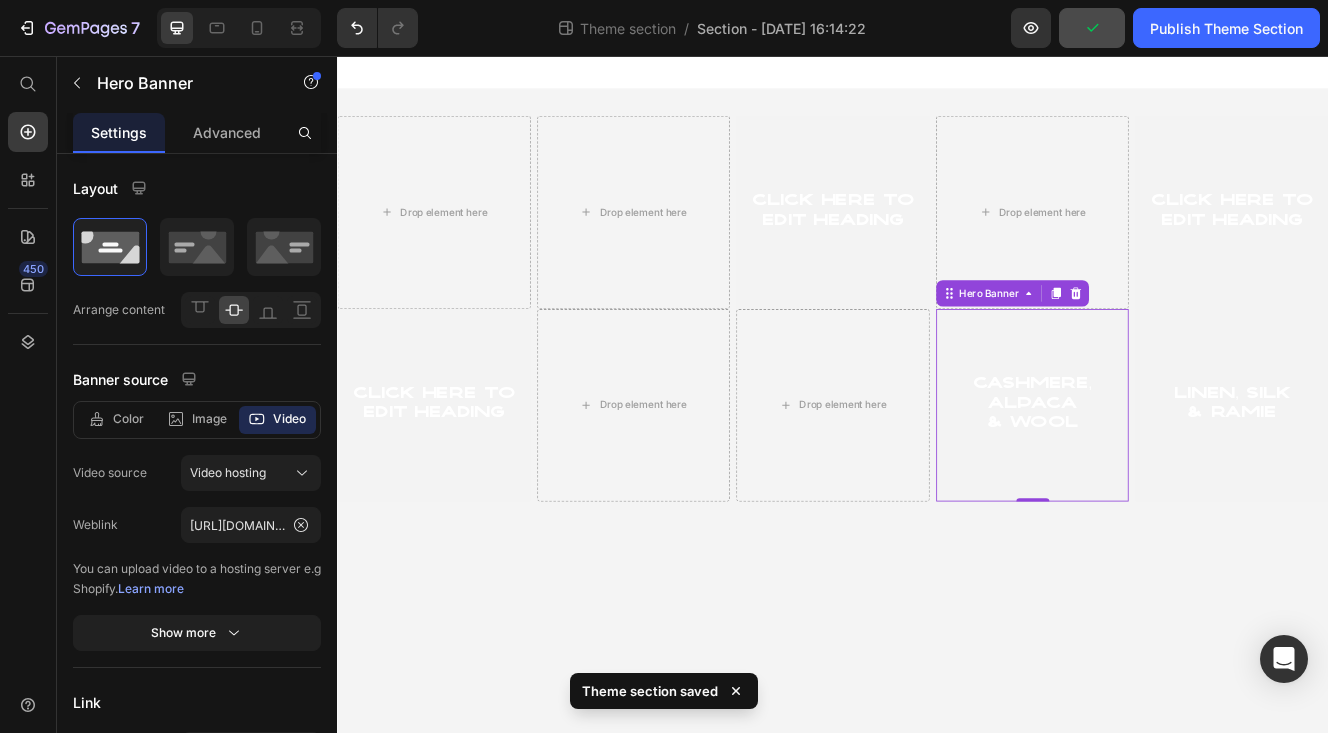 click at bounding box center (1179, 479) 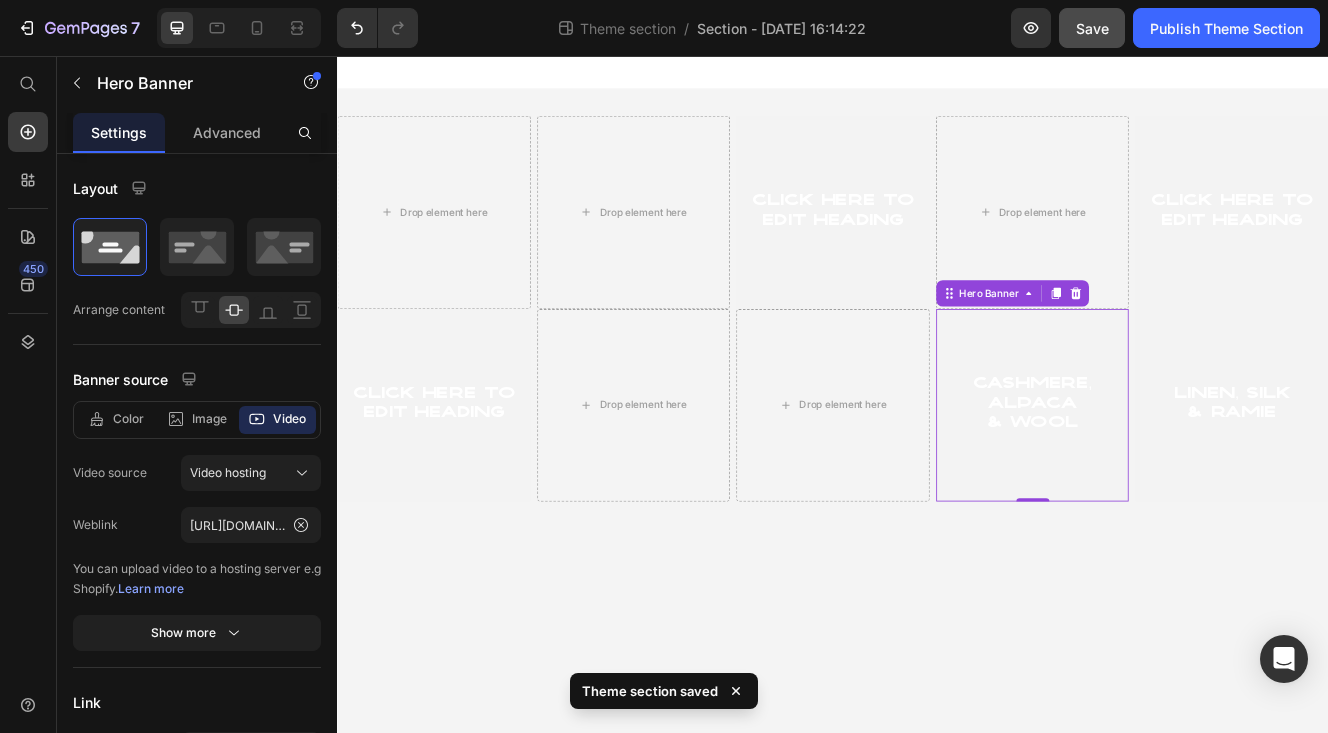click at bounding box center (1179, 479) 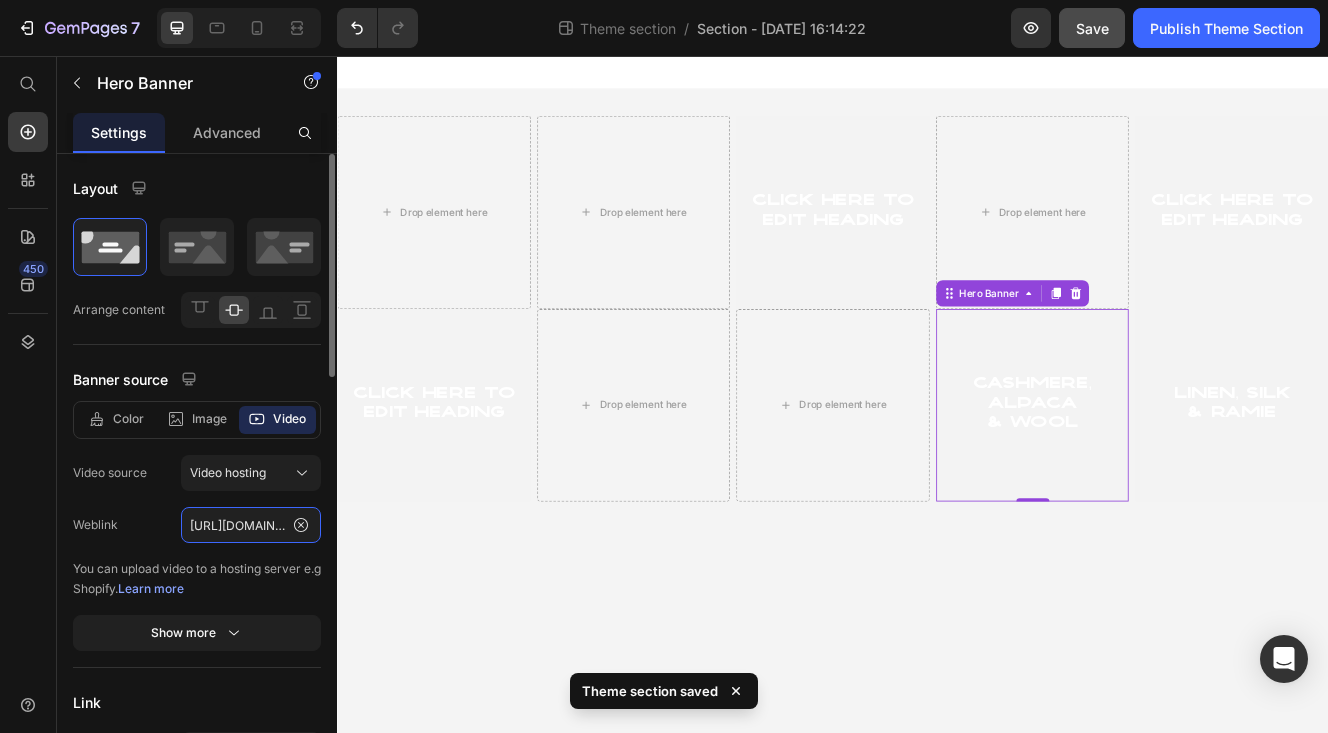 click on "[URL][DOMAIN_NAME]" 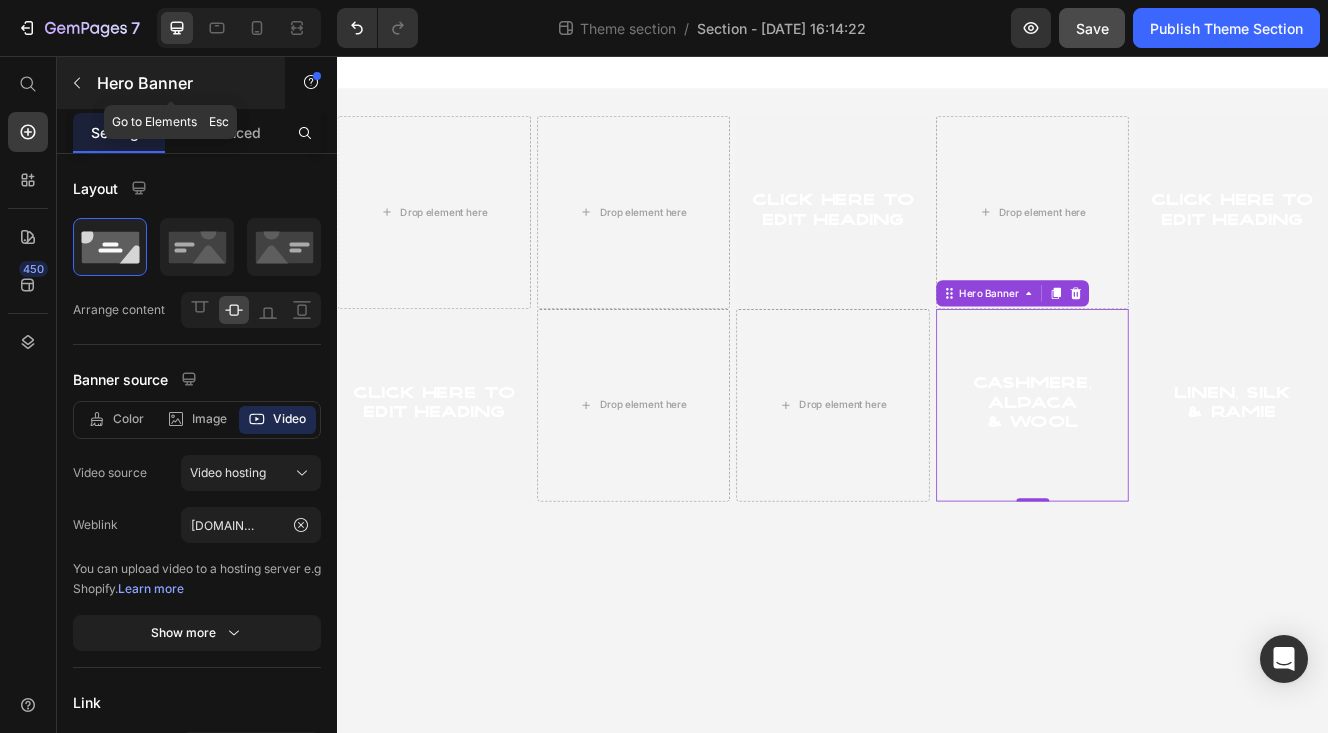 click at bounding box center (77, 83) 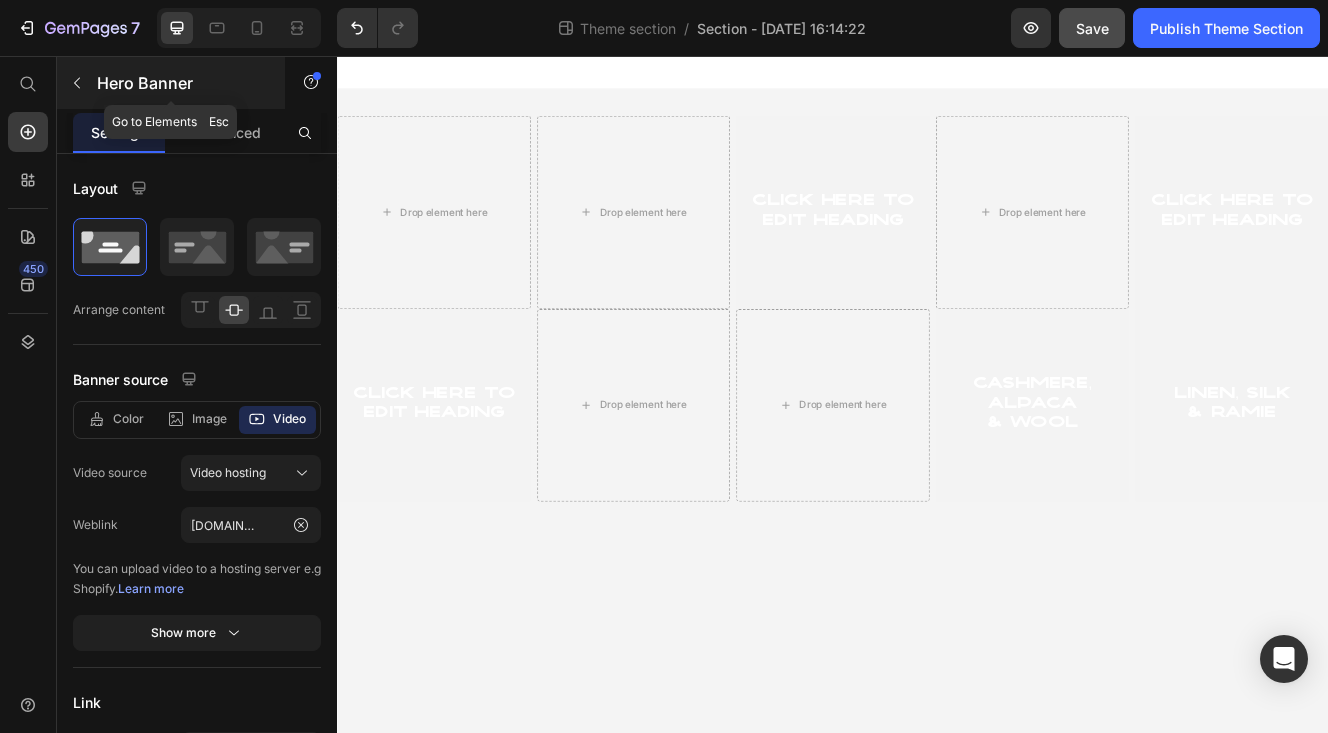 scroll, scrollTop: 0, scrollLeft: 0, axis: both 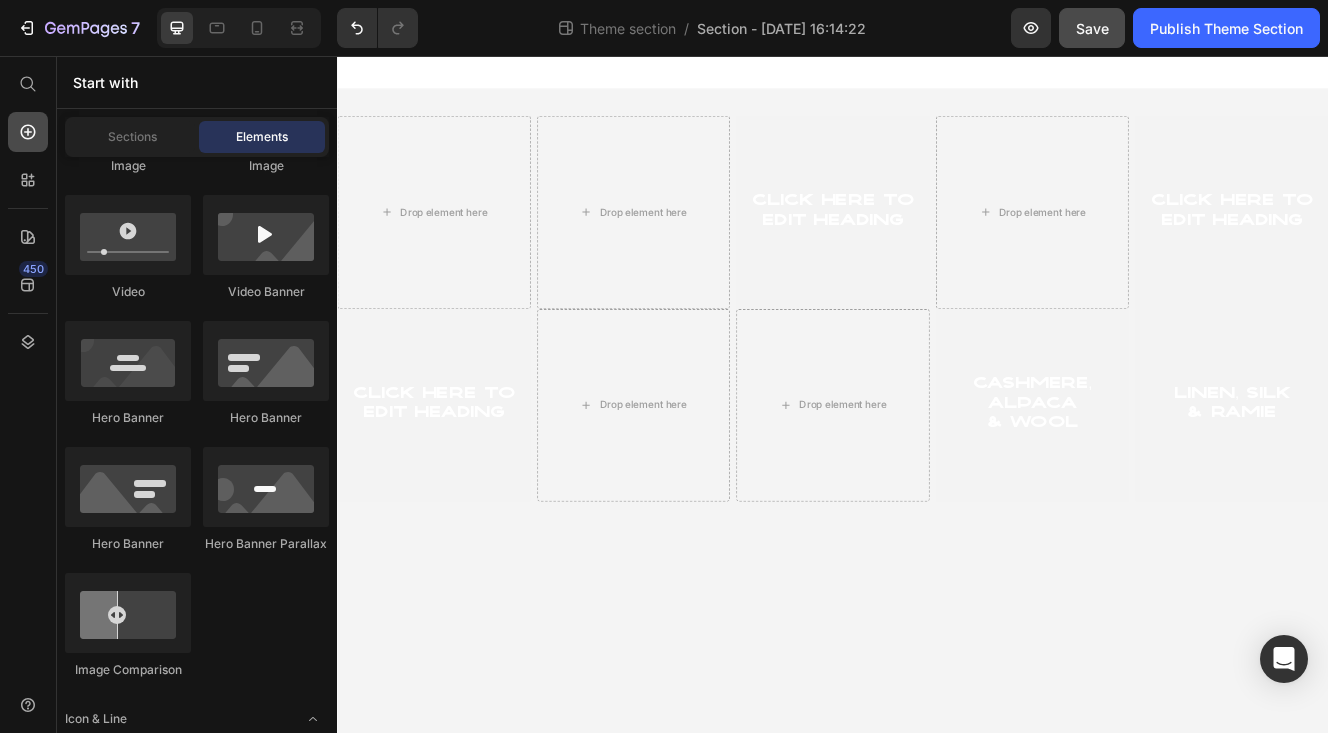 click 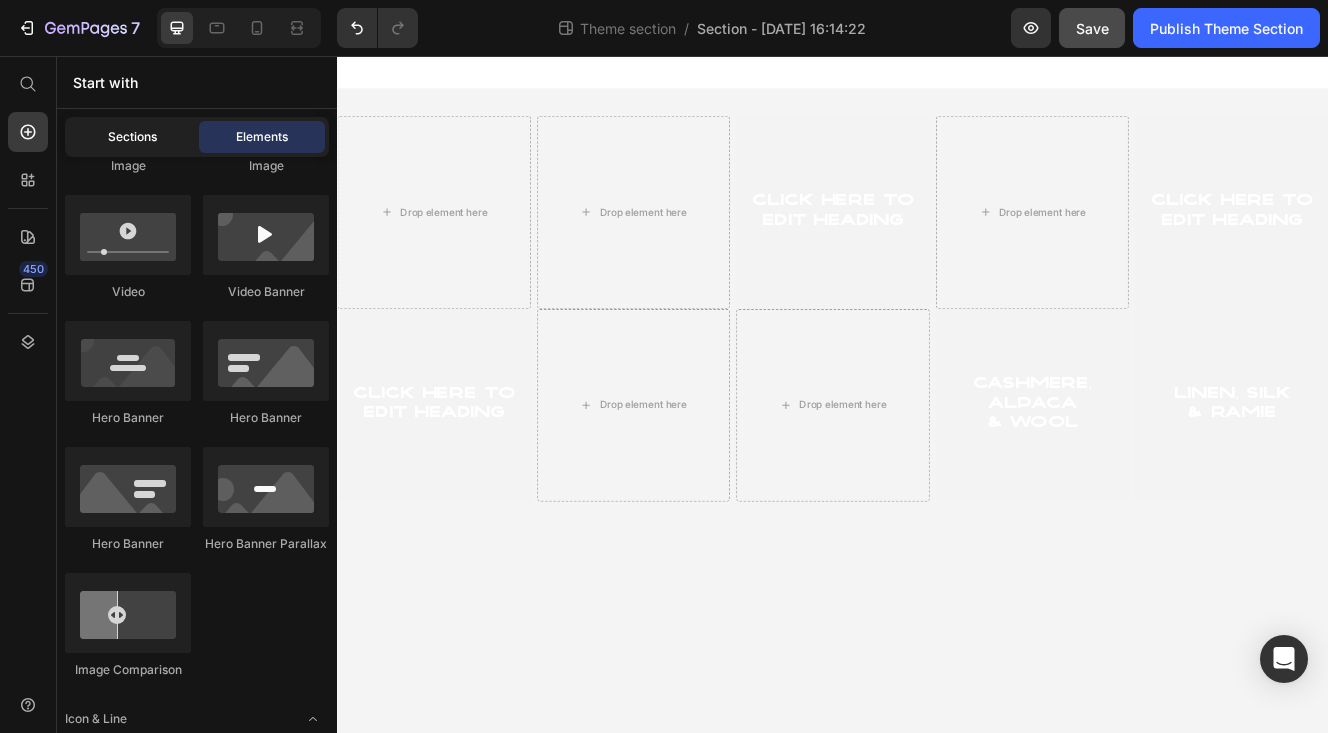 click on "Sections" 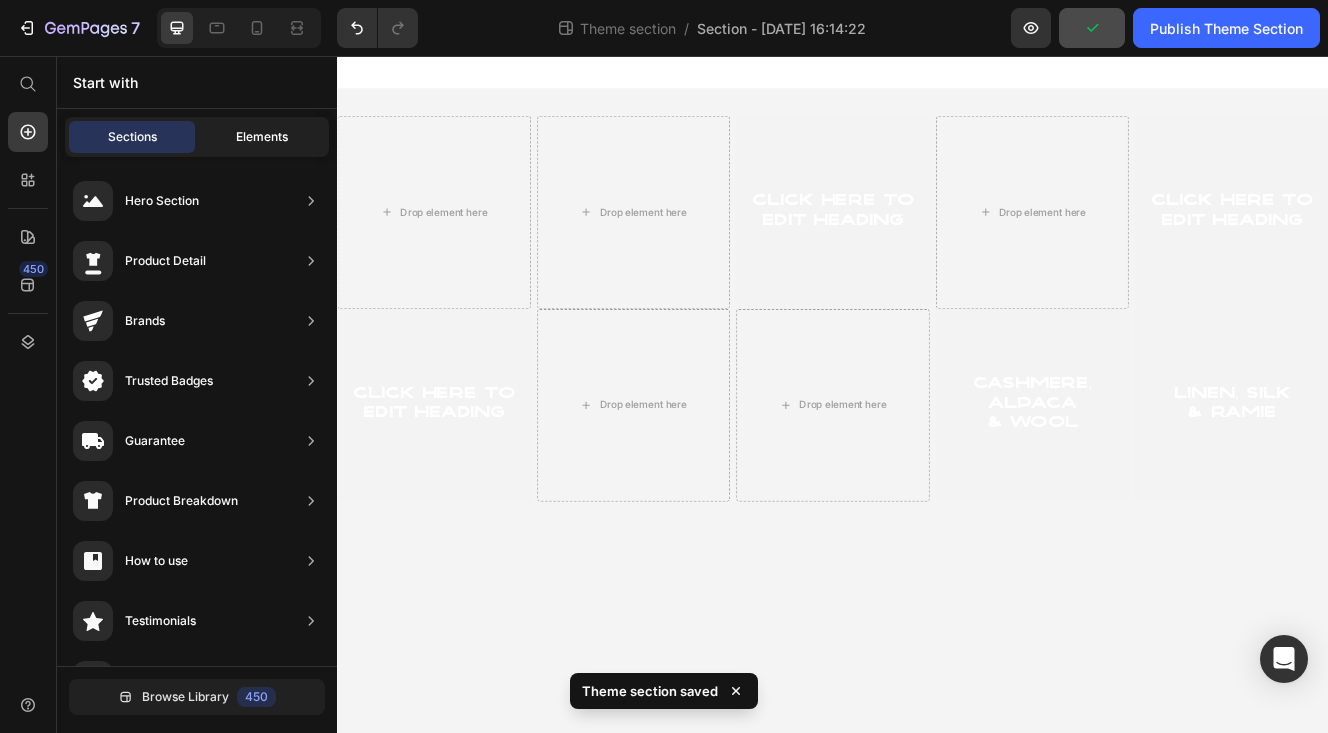 click on "Elements" at bounding box center [262, 137] 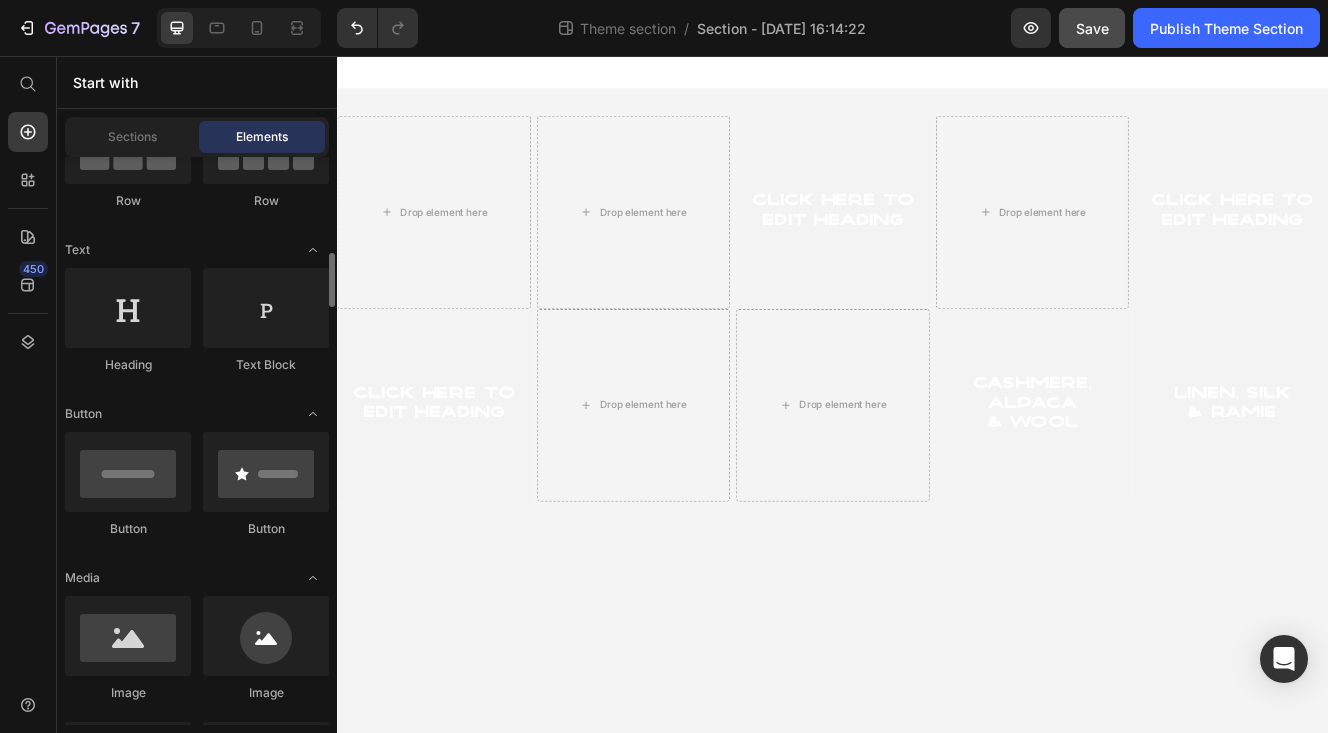 scroll, scrollTop: 0, scrollLeft: 0, axis: both 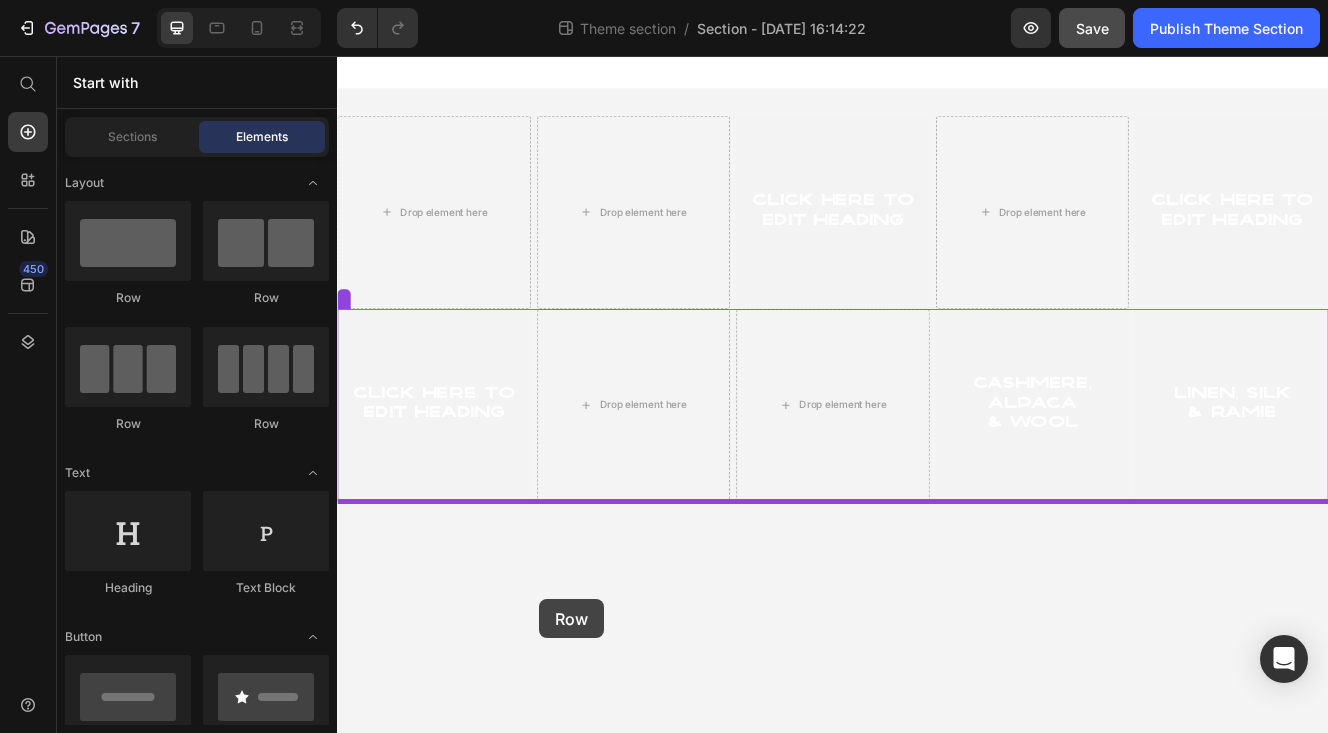 drag, startPoint x: 614, startPoint y: 423, endPoint x: 582, endPoint y: 714, distance: 292.75415 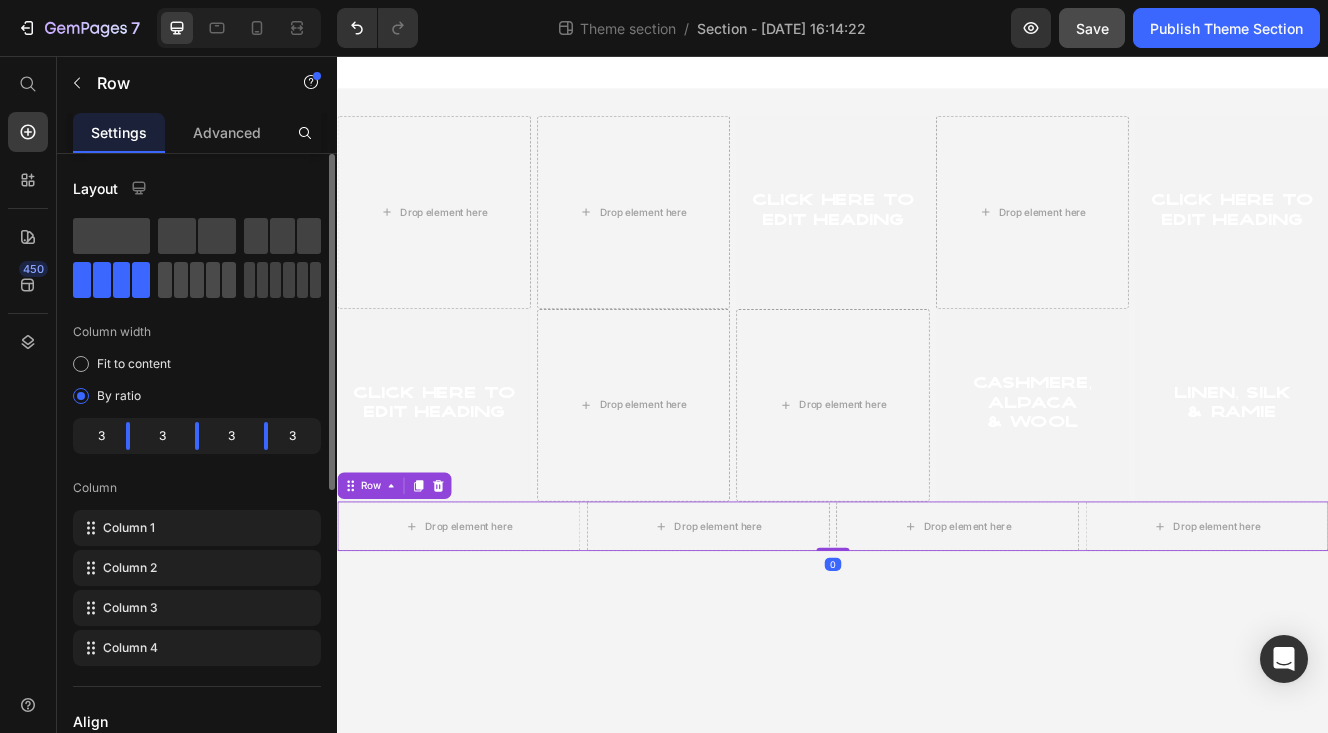 click 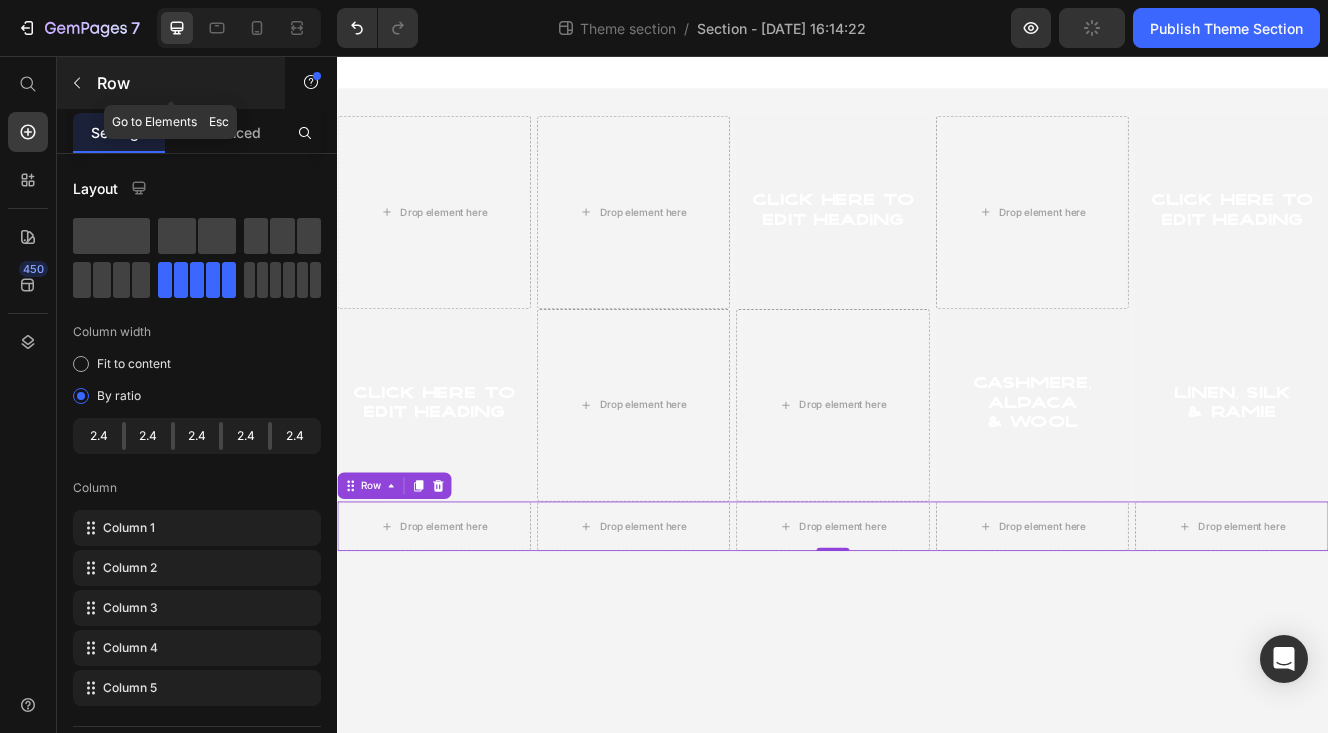 click 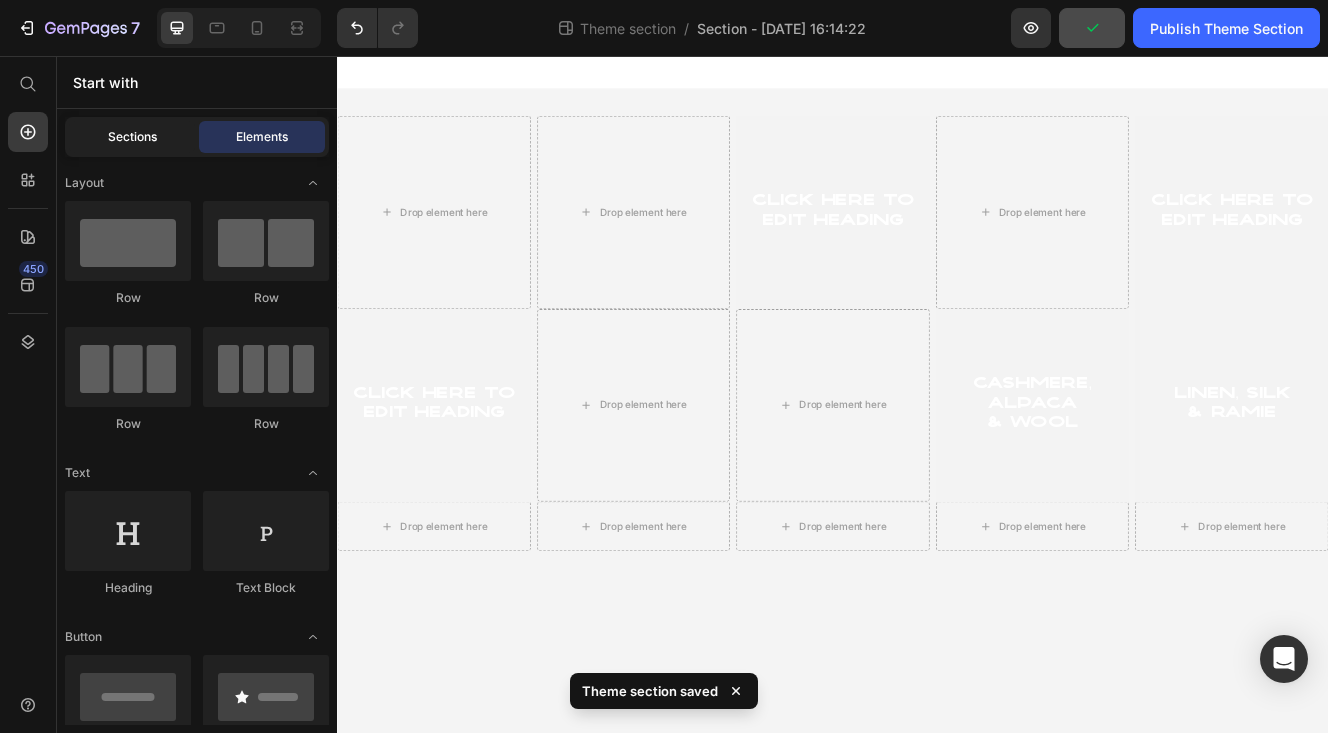click on "Sections" at bounding box center (132, 137) 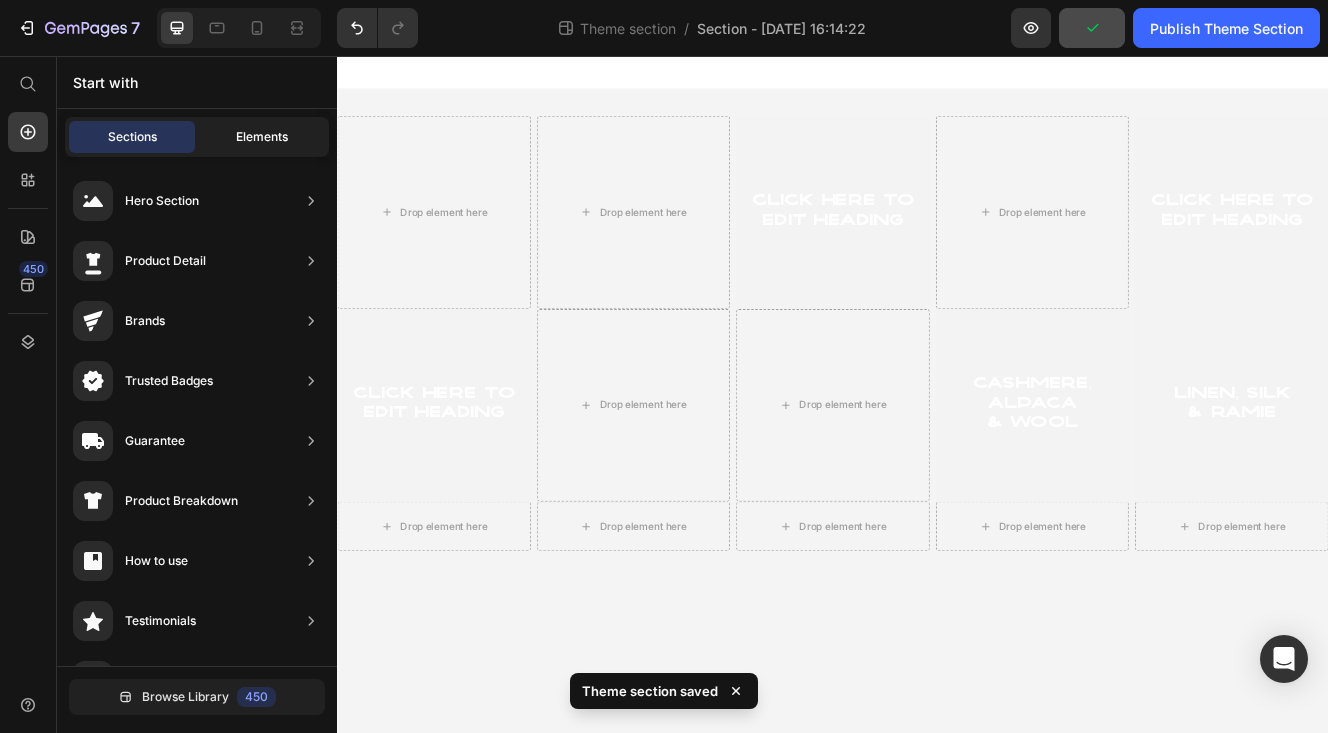click on "Elements" at bounding box center (262, 137) 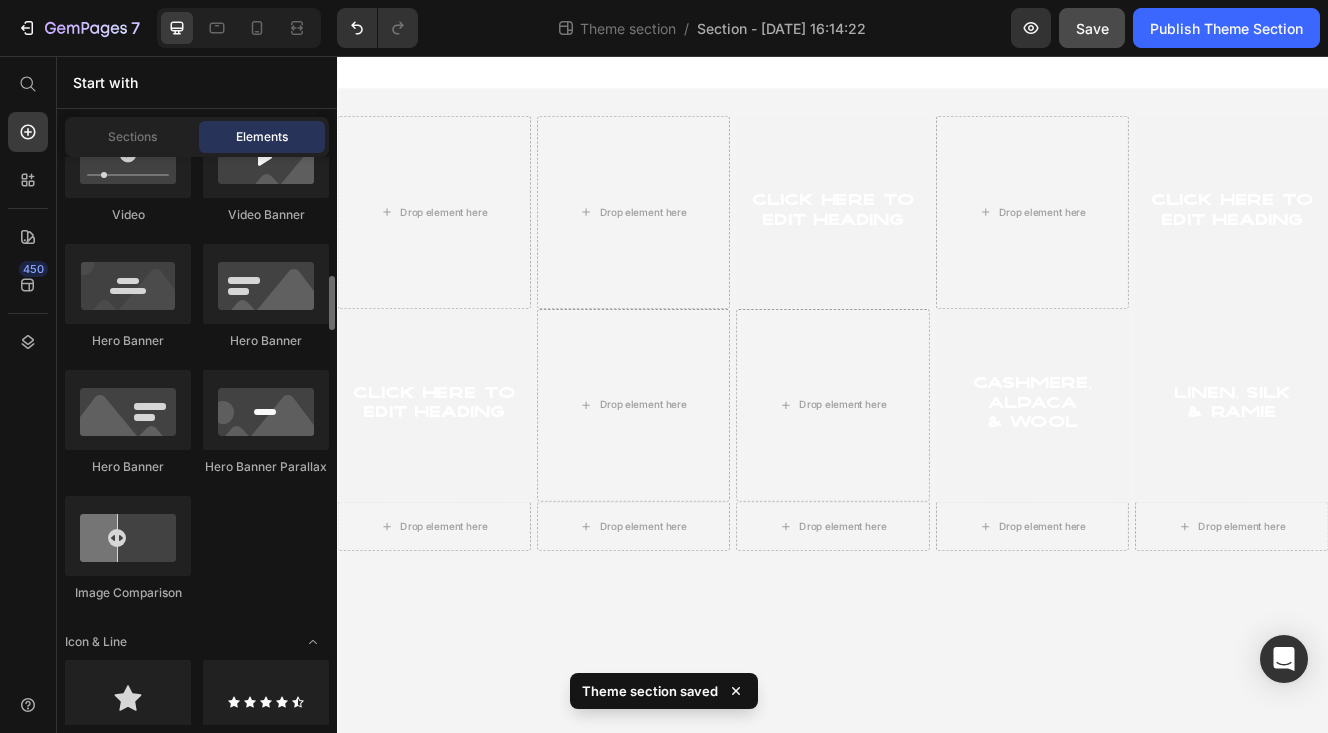 scroll, scrollTop: 560, scrollLeft: 0, axis: vertical 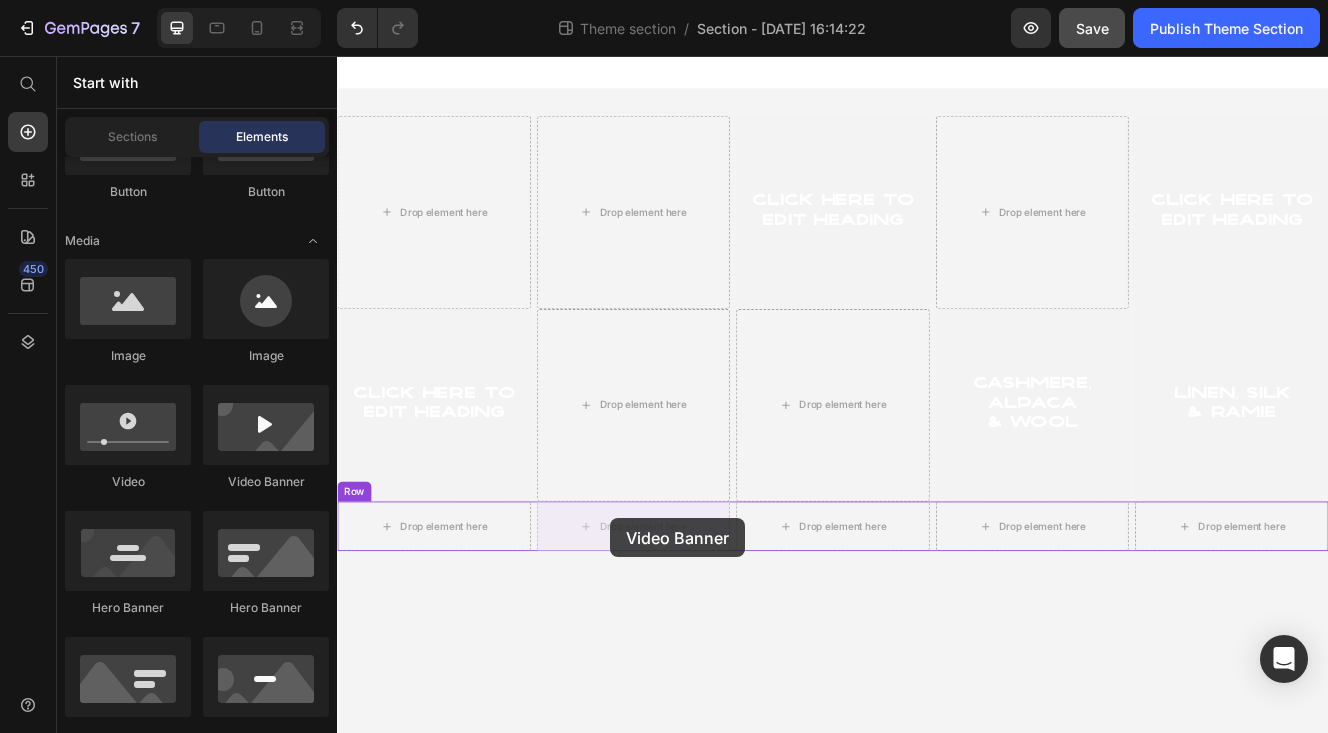 drag, startPoint x: 630, startPoint y: 483, endPoint x: 668, endPoint y: 616, distance: 138.32208 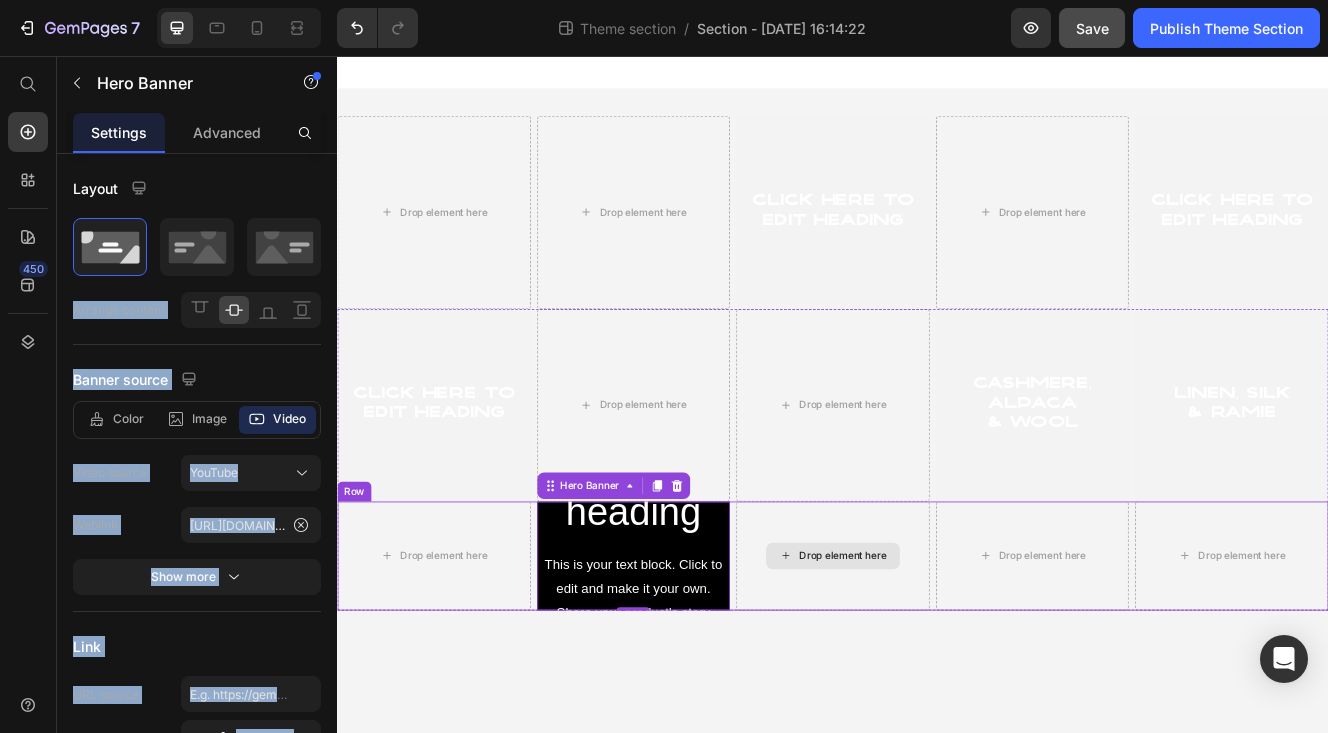 drag, startPoint x: 465, startPoint y: 309, endPoint x: 915, endPoint y: 651, distance: 565.2115 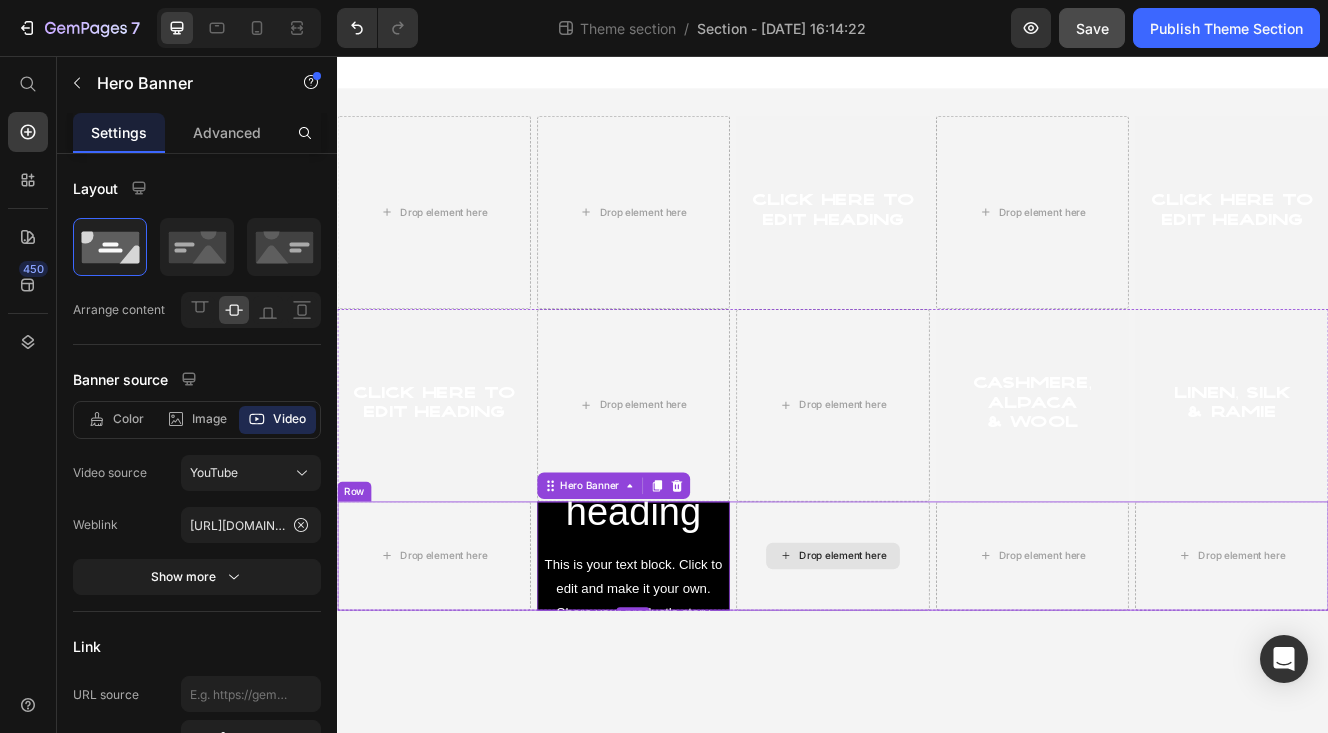 drag, startPoint x: 443, startPoint y: 294, endPoint x: 957, endPoint y: 664, distance: 633.3214 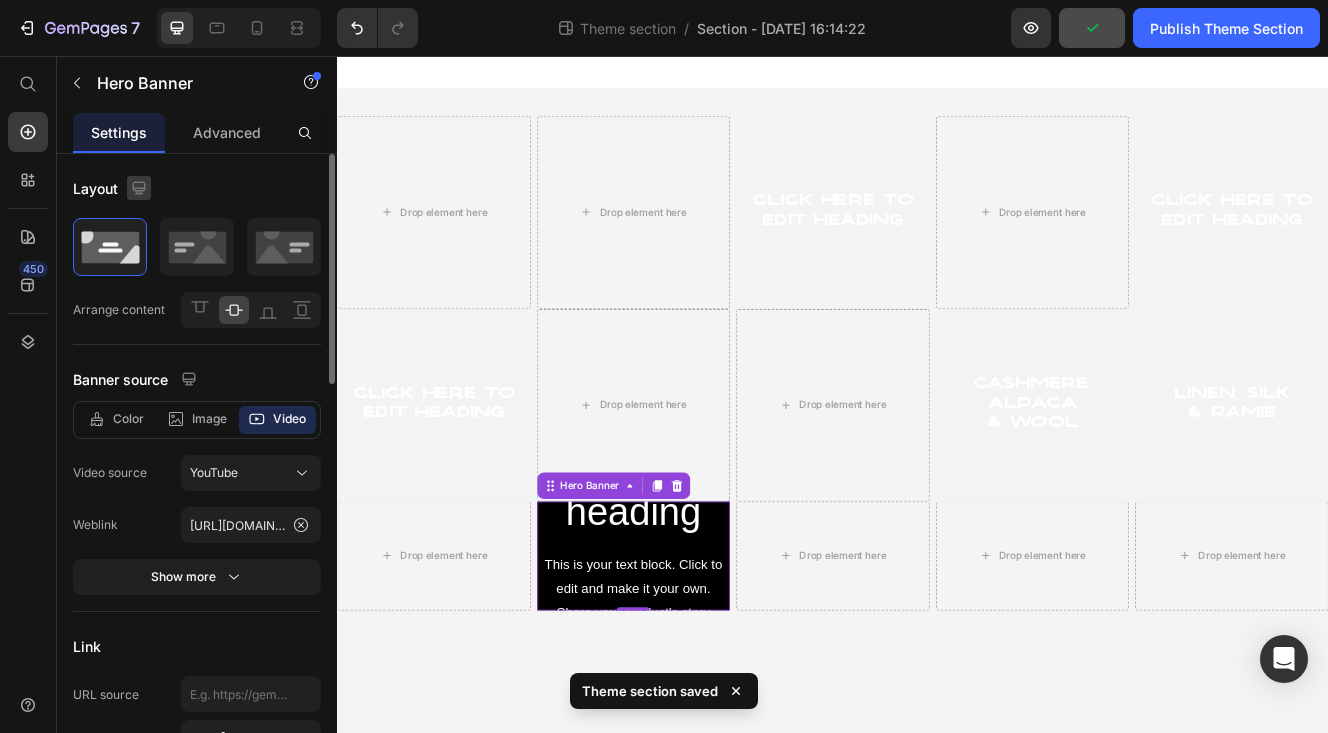 drag, startPoint x: 86, startPoint y: 262, endPoint x: 130, endPoint y: 184, distance: 89.55445 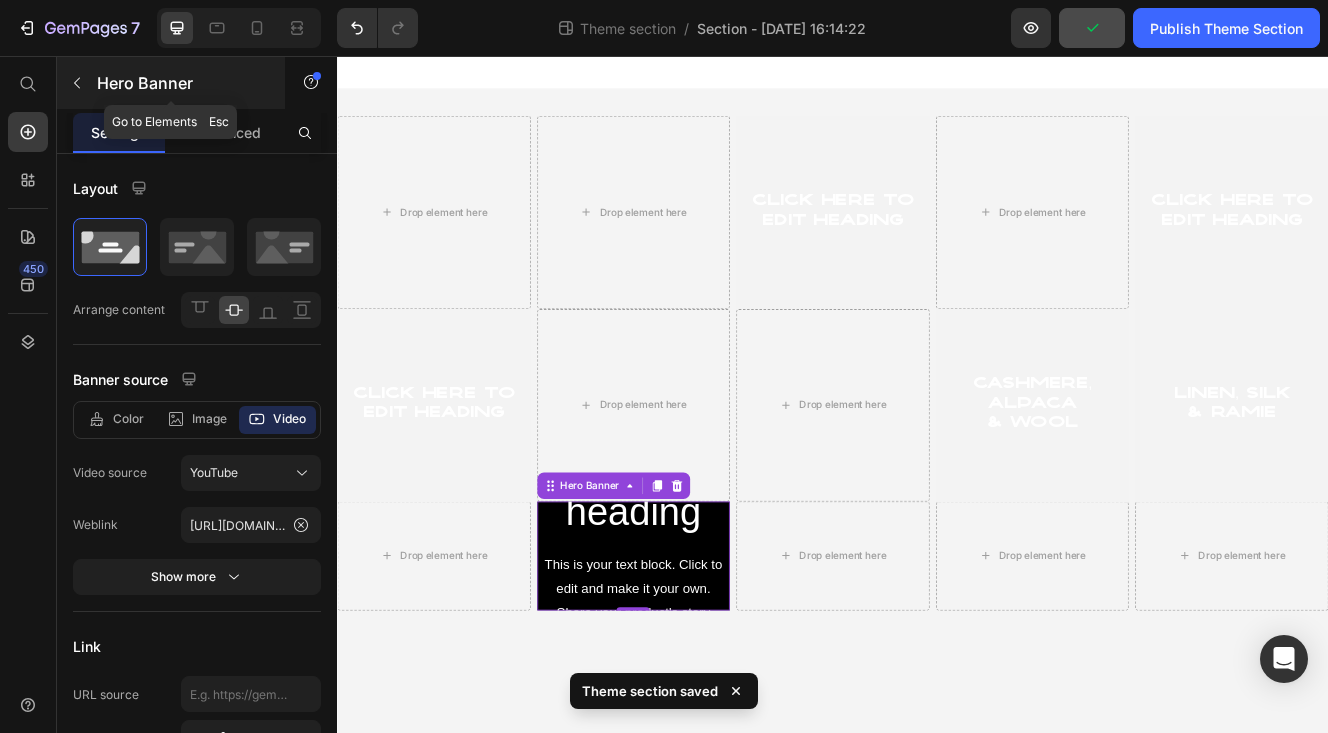 click 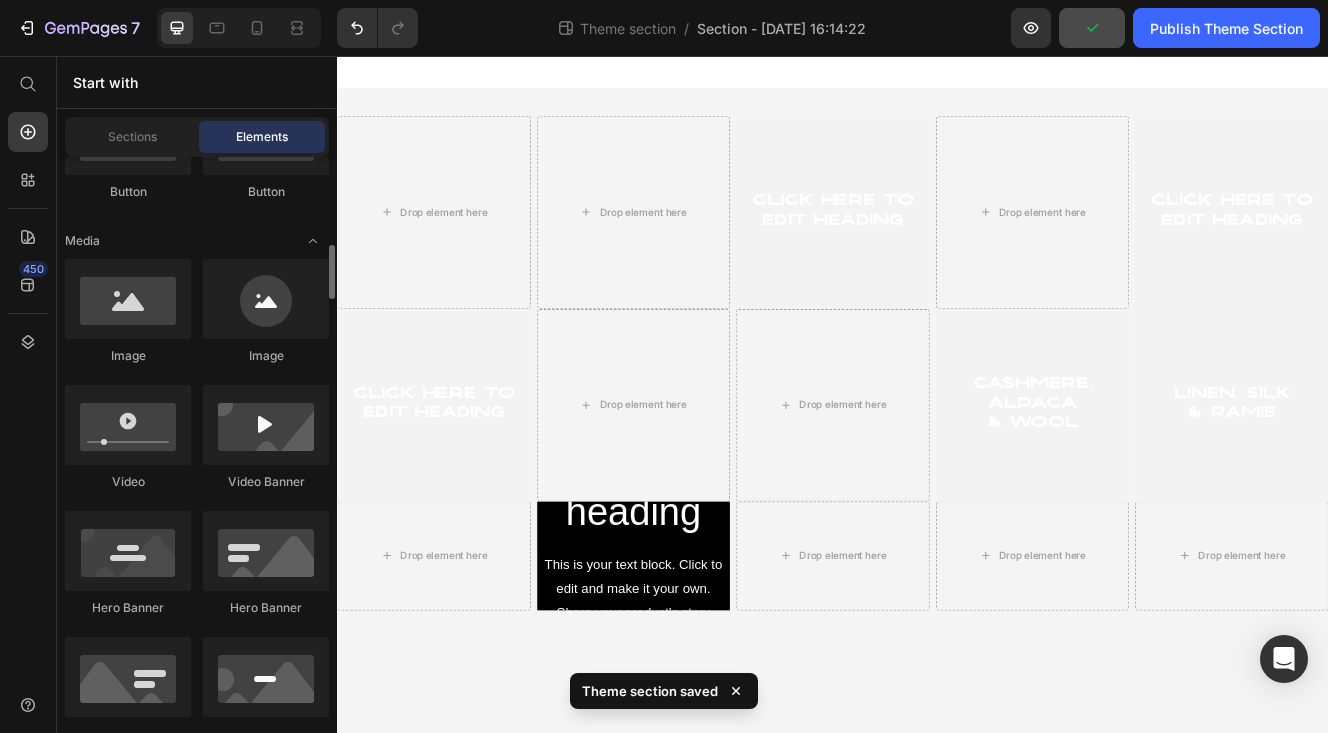 scroll, scrollTop: 652, scrollLeft: 0, axis: vertical 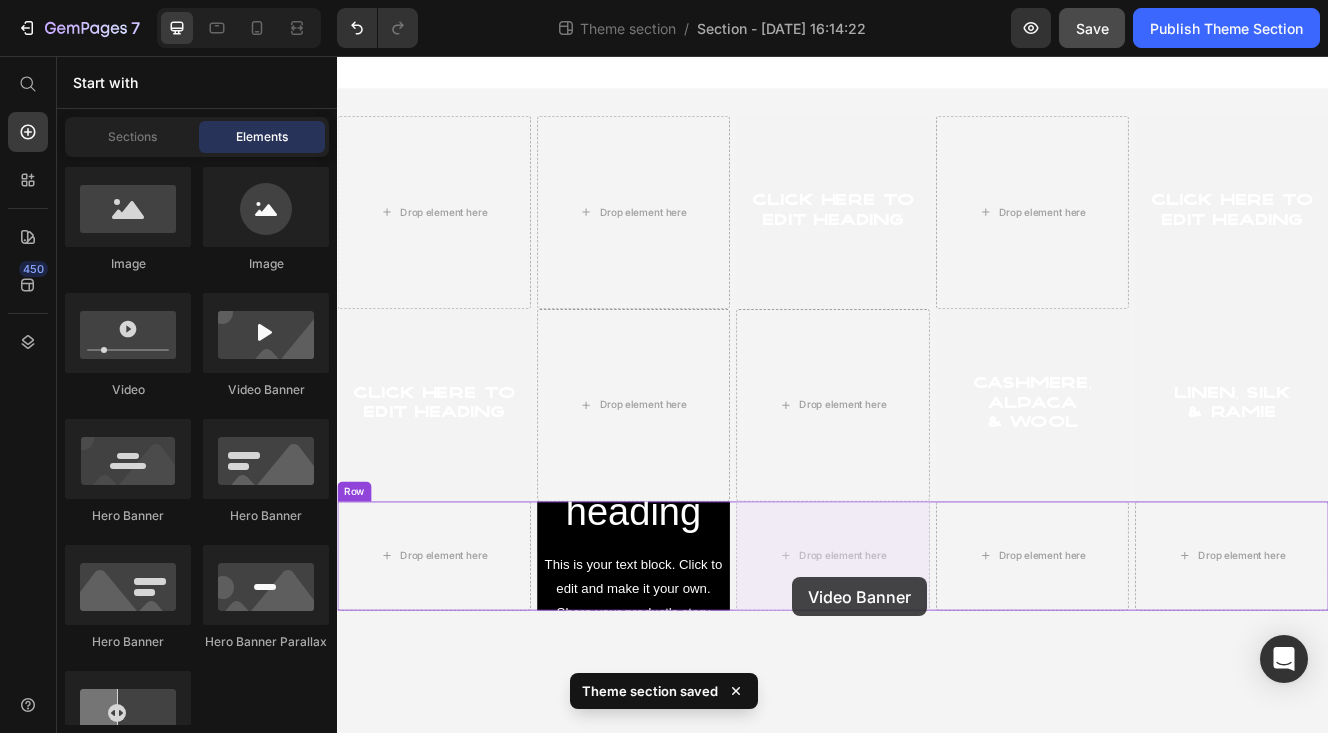 drag, startPoint x: 628, startPoint y: 394, endPoint x: 888, endPoint y: 687, distance: 391.72568 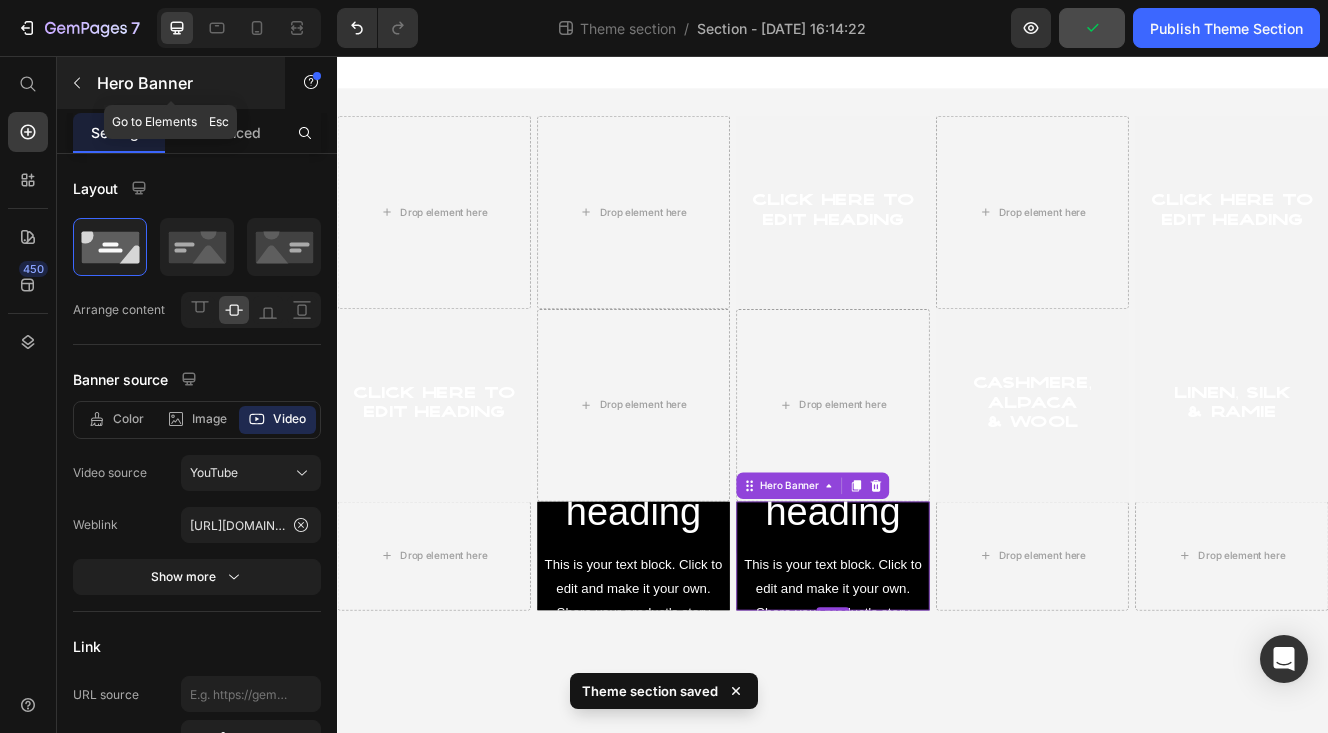 click 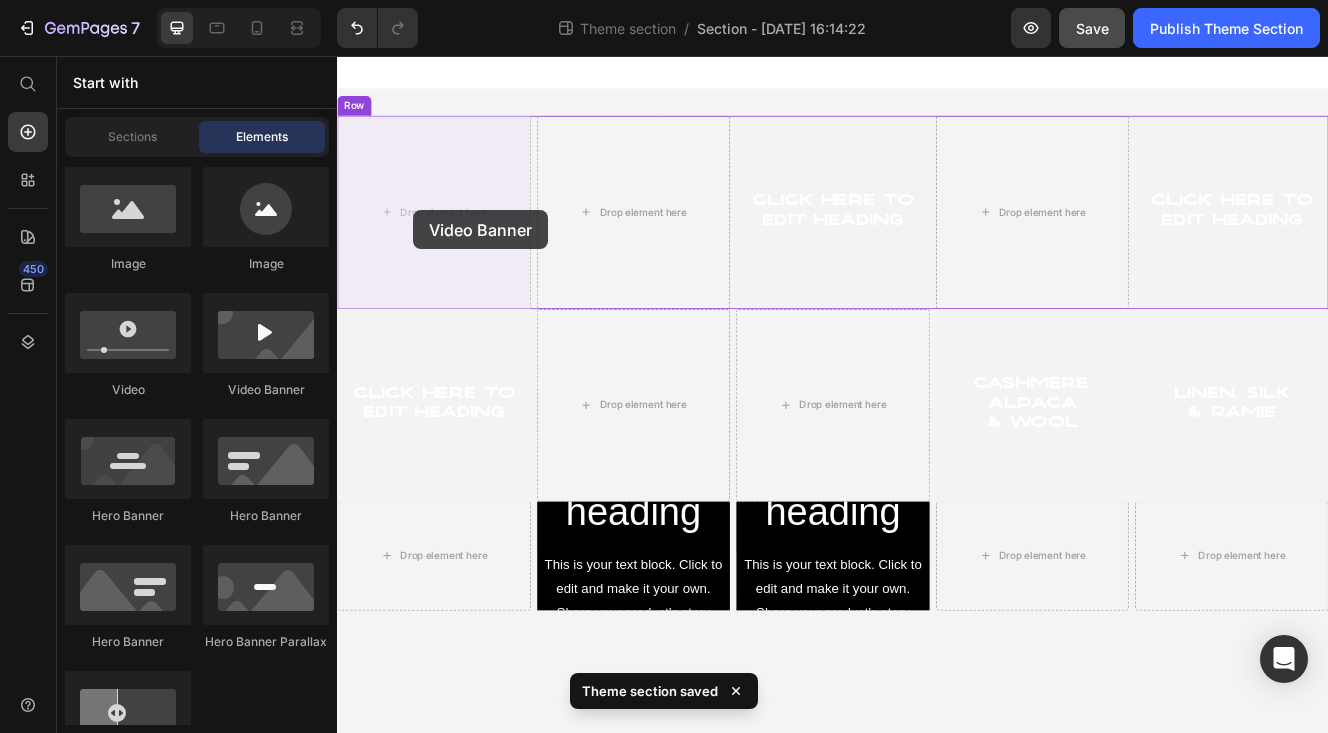 drag, startPoint x: 630, startPoint y: 398, endPoint x: 428, endPoint y: 243, distance: 254.6154 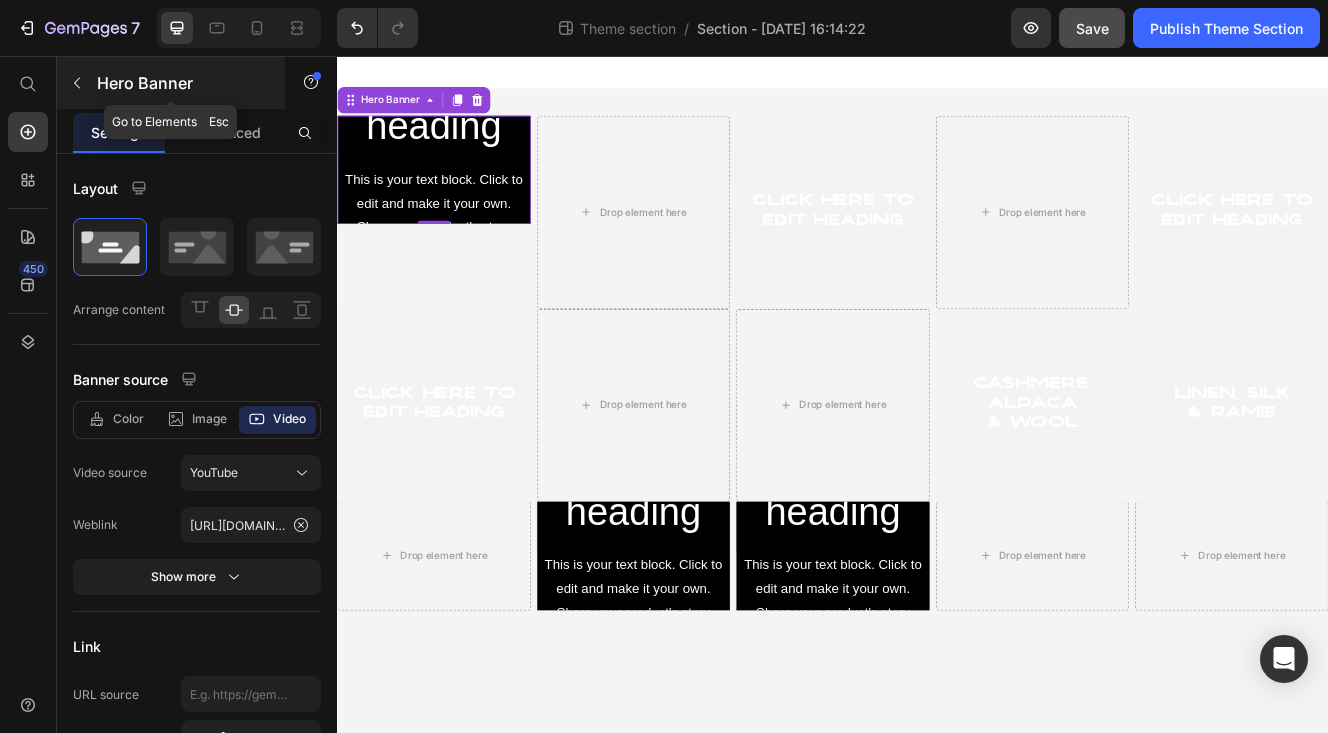 click 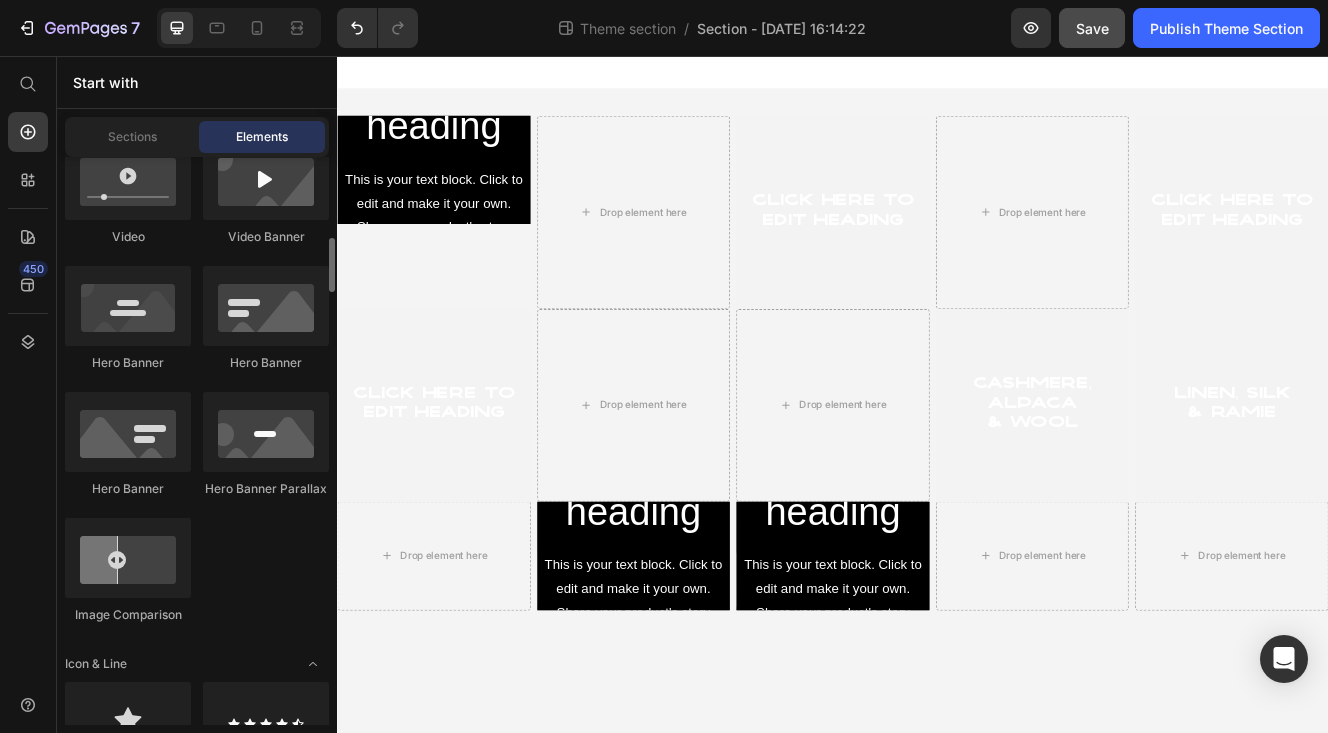 scroll, scrollTop: 809, scrollLeft: 0, axis: vertical 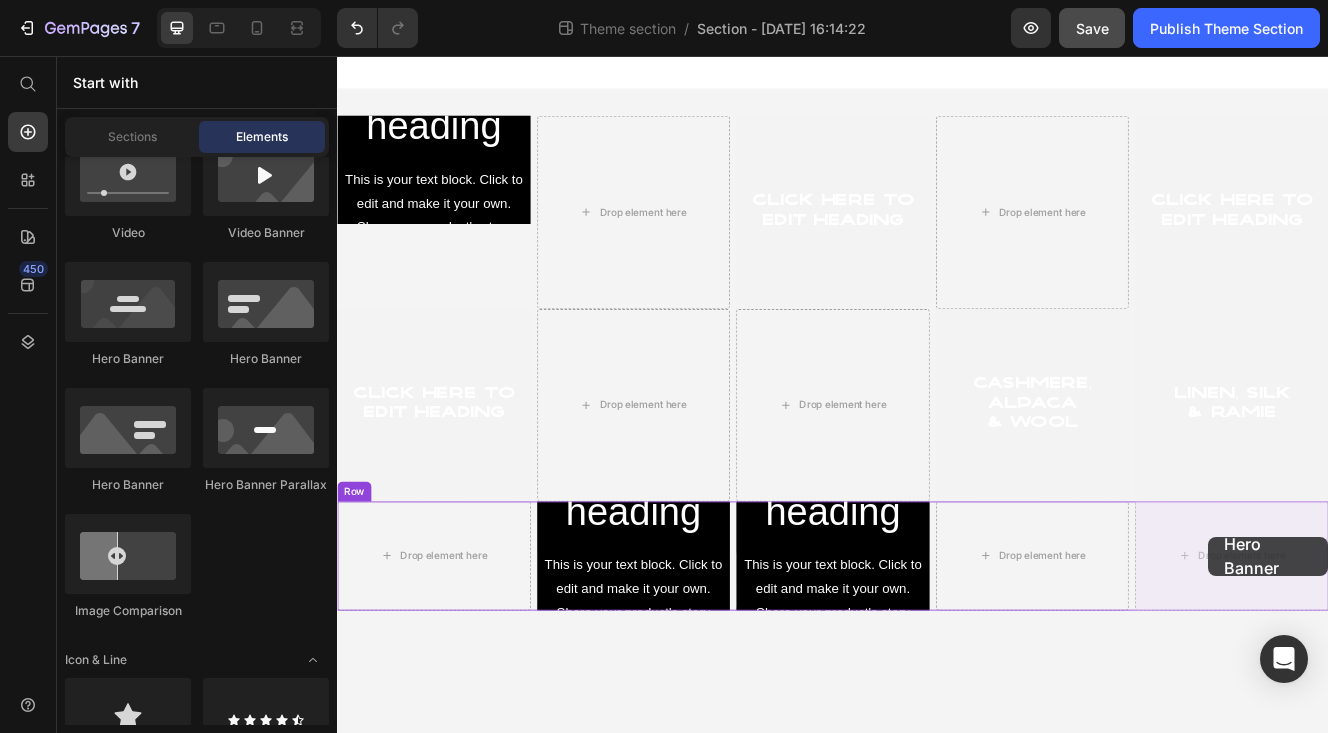drag, startPoint x: 491, startPoint y: 357, endPoint x: 1388, endPoint y: 650, distance: 943.6408 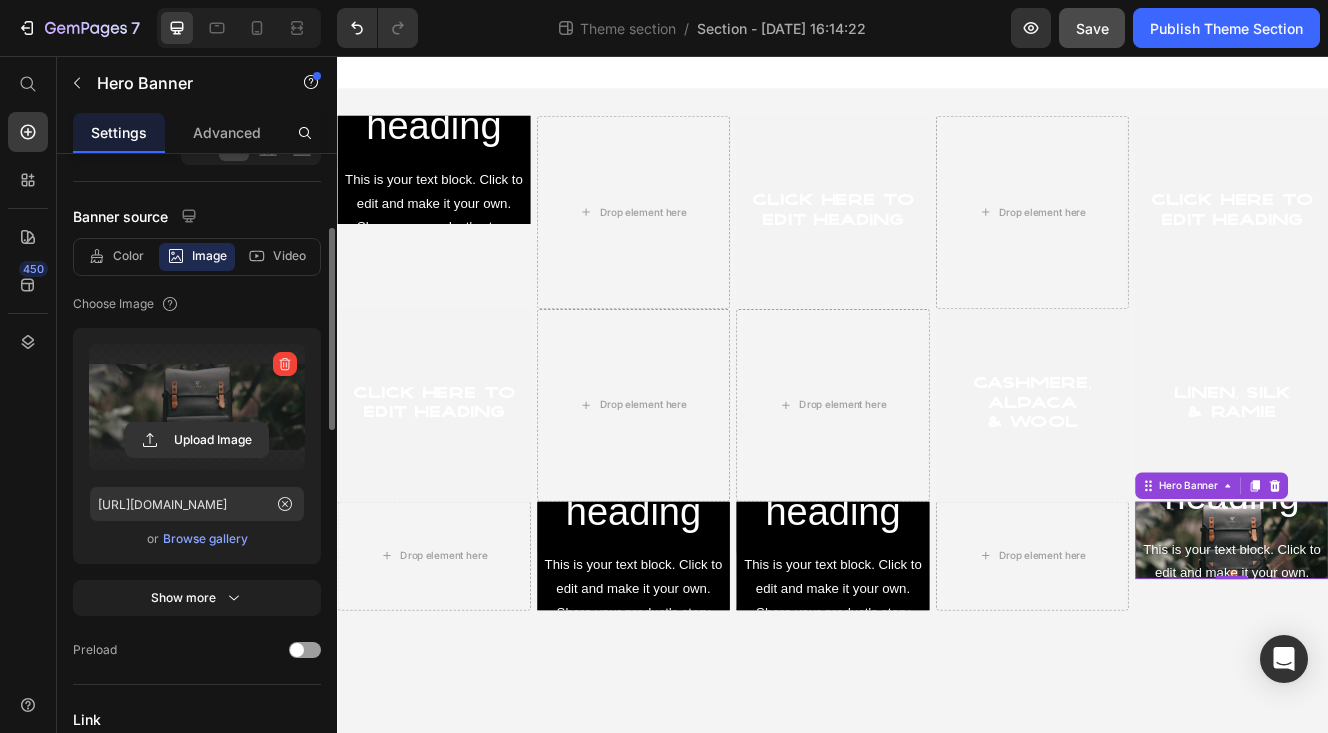 scroll, scrollTop: 180, scrollLeft: 0, axis: vertical 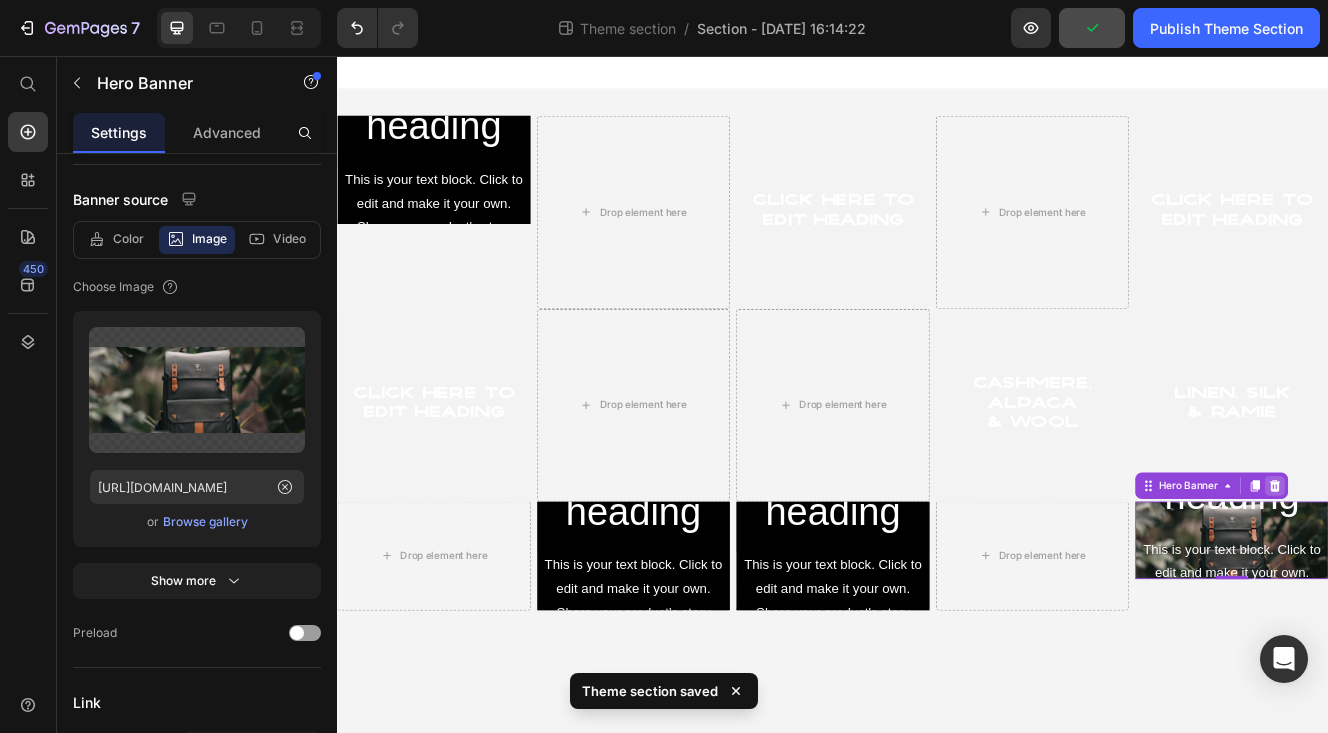 click 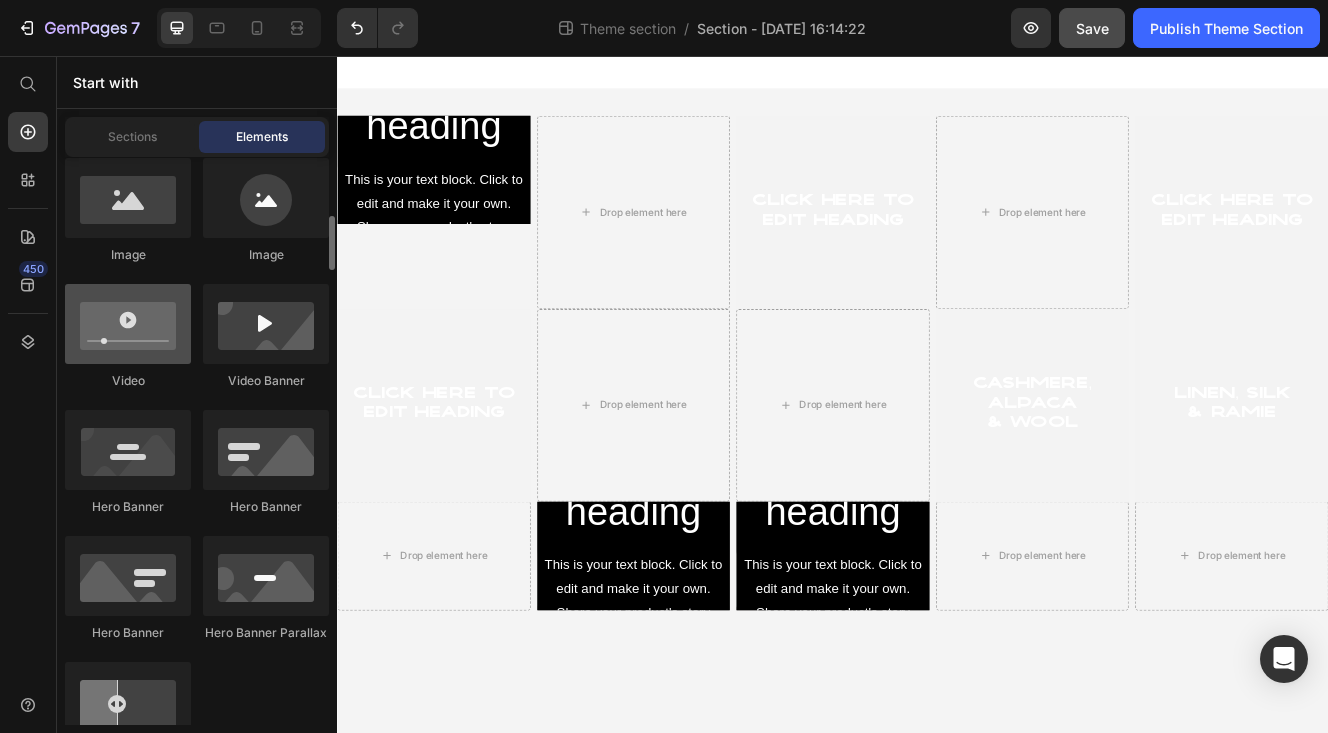 scroll, scrollTop: 657, scrollLeft: 0, axis: vertical 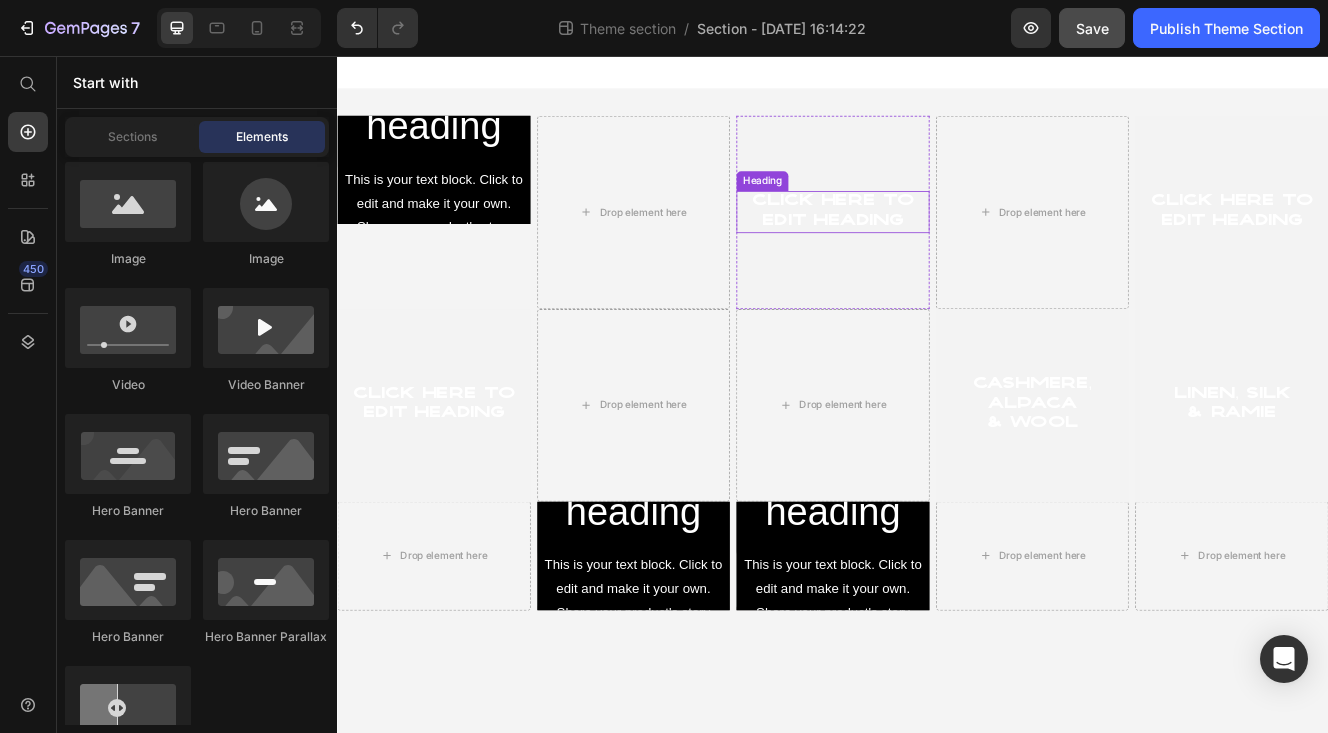 click on "Click here to edit heading" at bounding box center (937, 244) 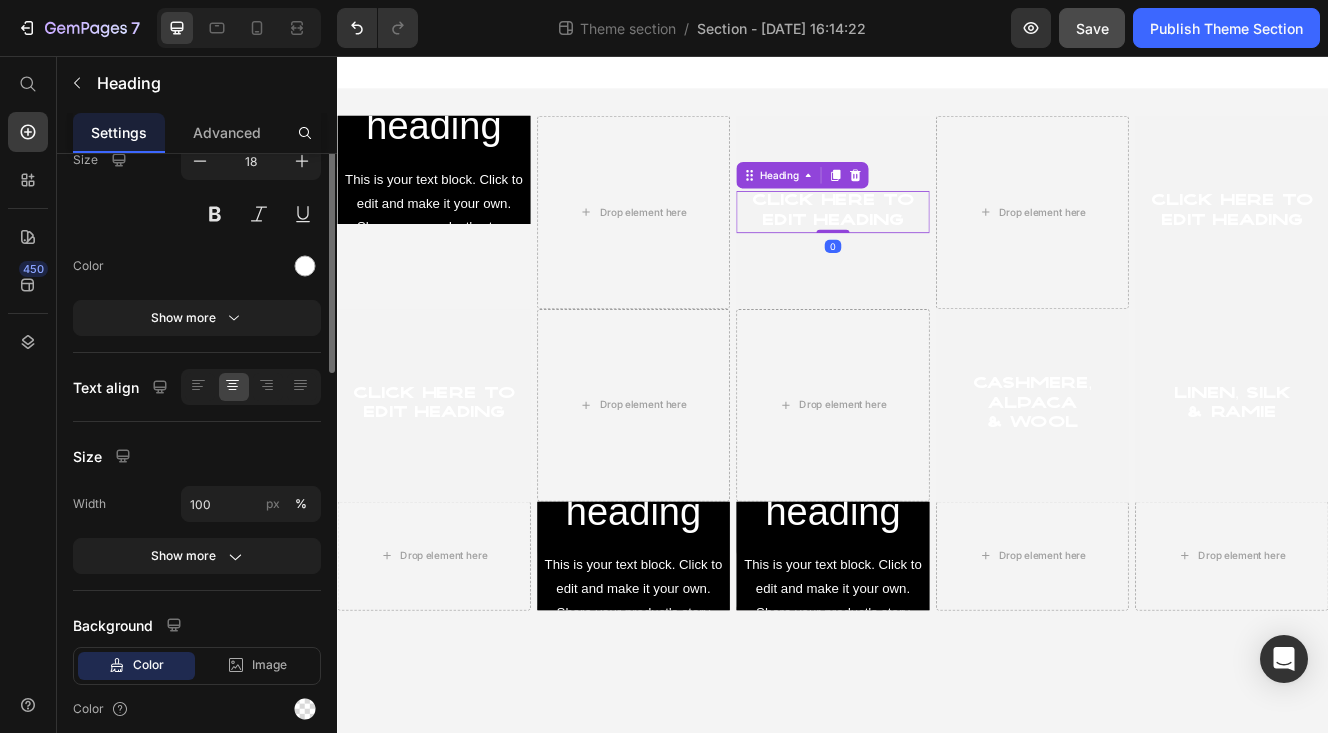 scroll, scrollTop: 0, scrollLeft: 0, axis: both 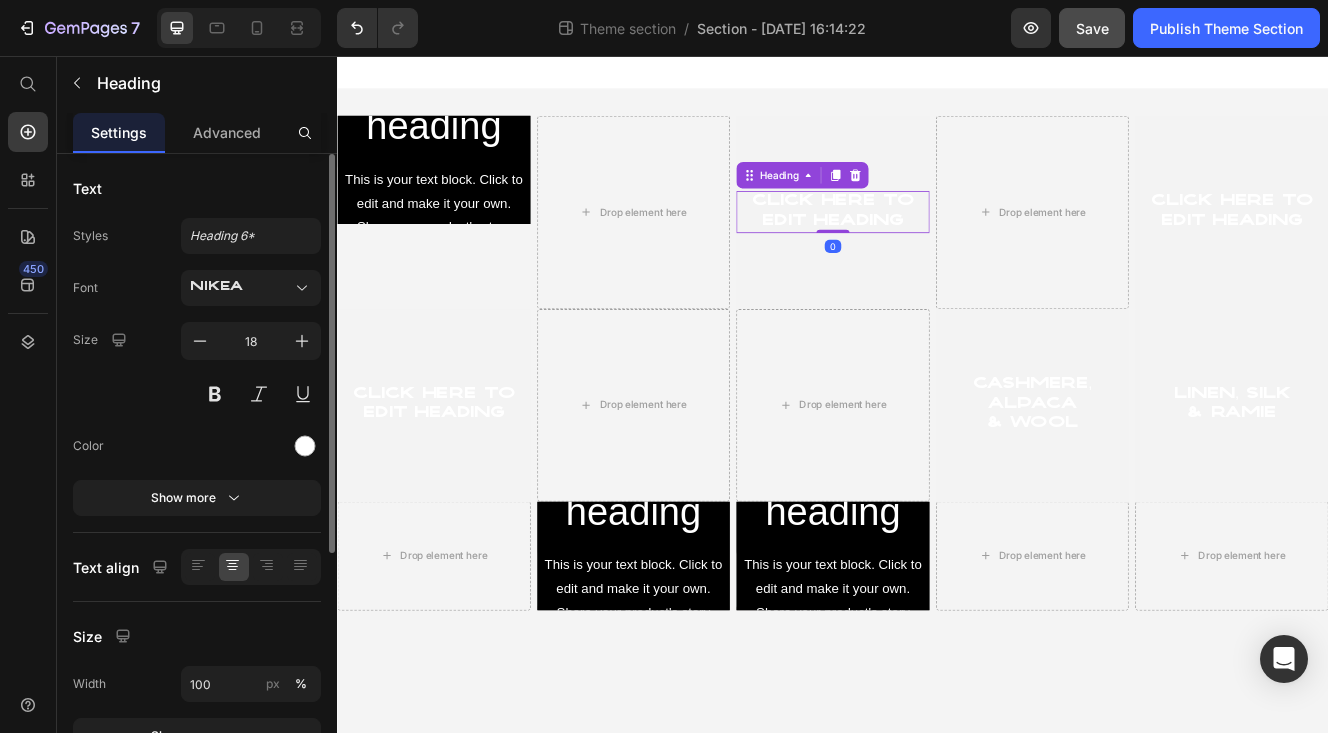 click on "Click here to edit heading" at bounding box center (937, 244) 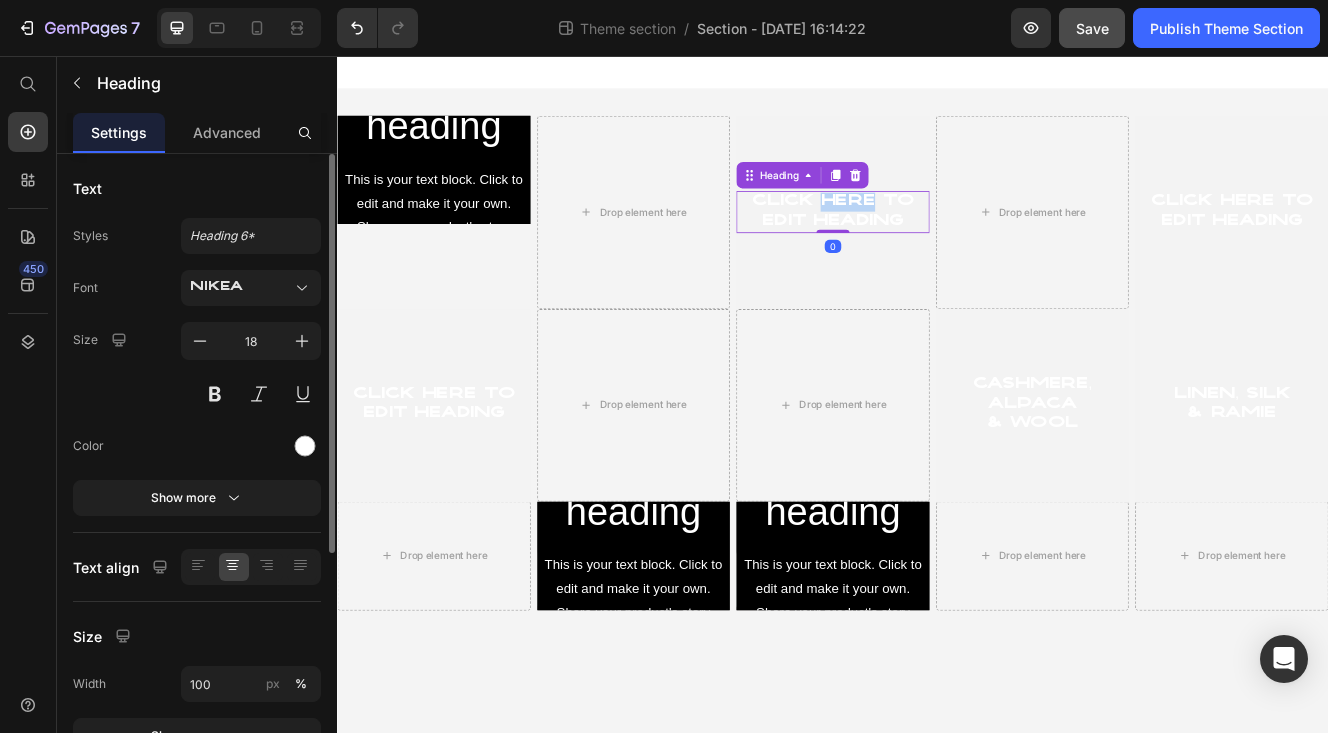 click on "Click here to edit heading" at bounding box center [937, 244] 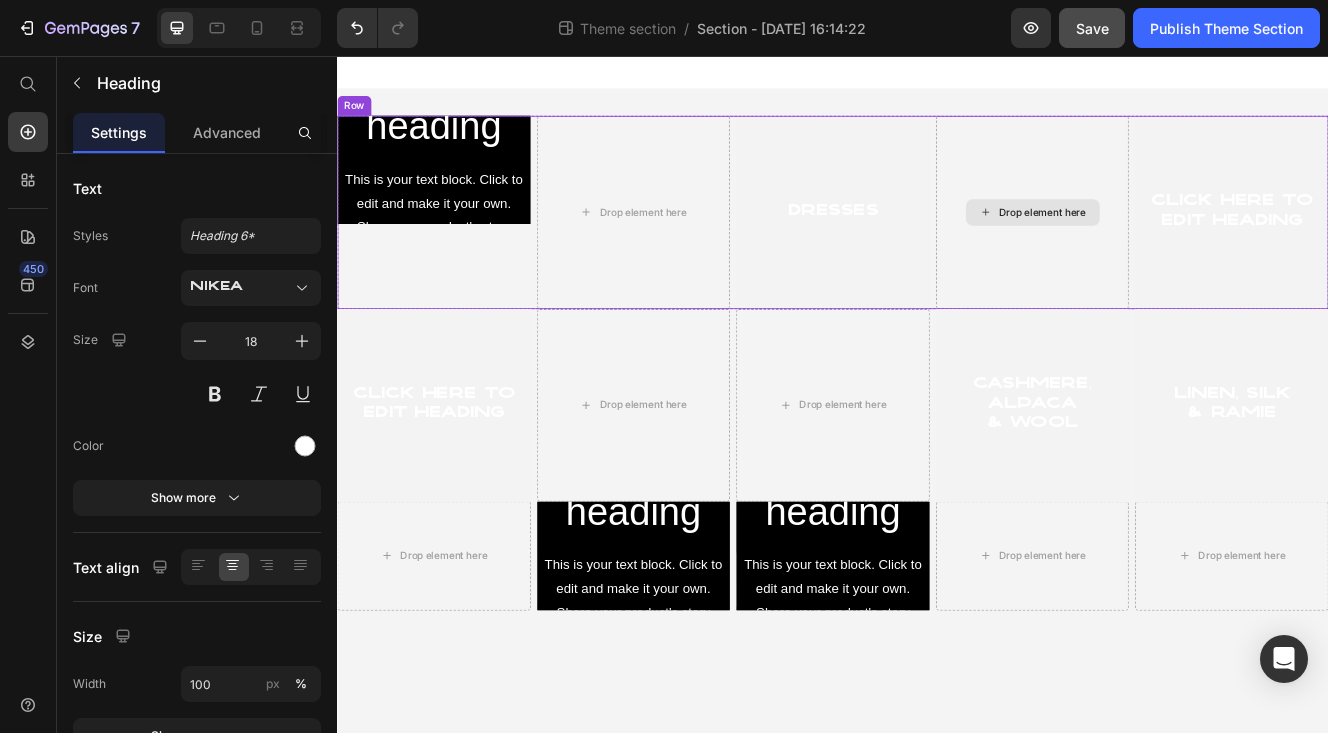 click on "Drop element here" at bounding box center [1191, 245] 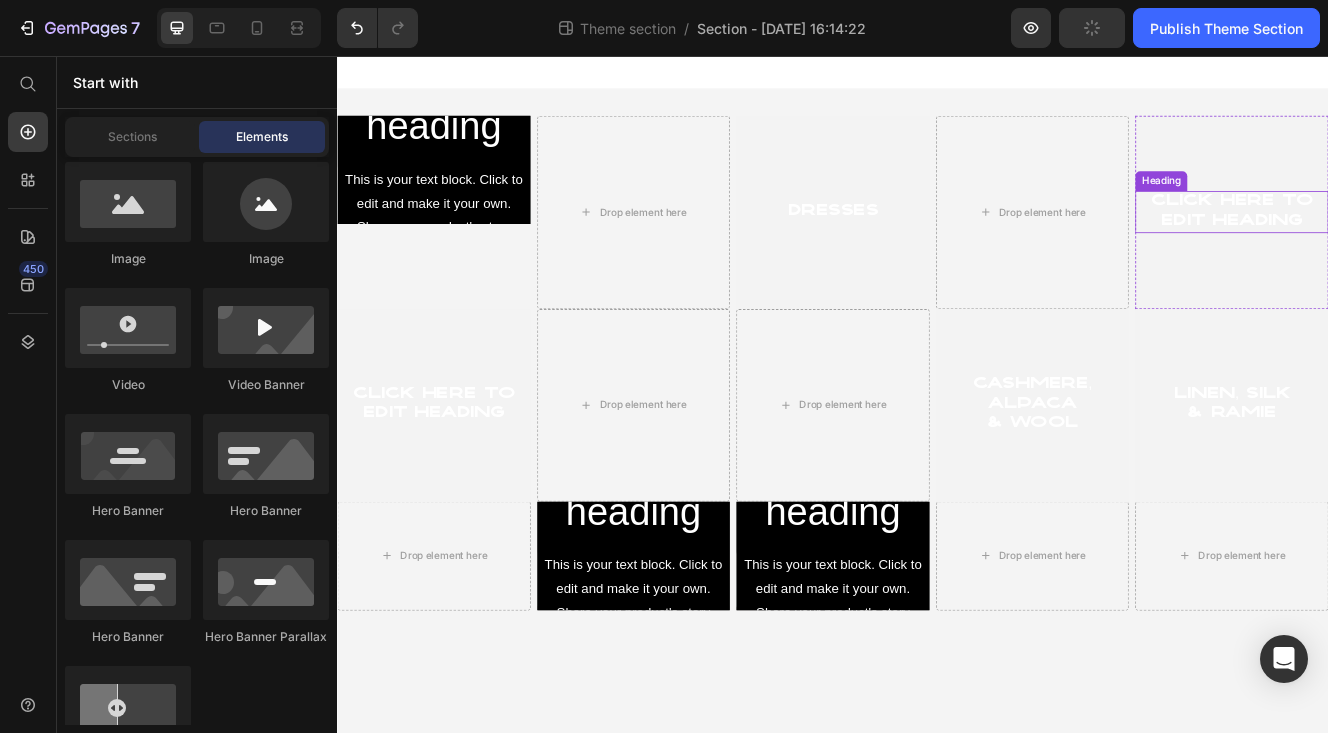 click on "Click here to edit heading" at bounding box center (1420, 244) 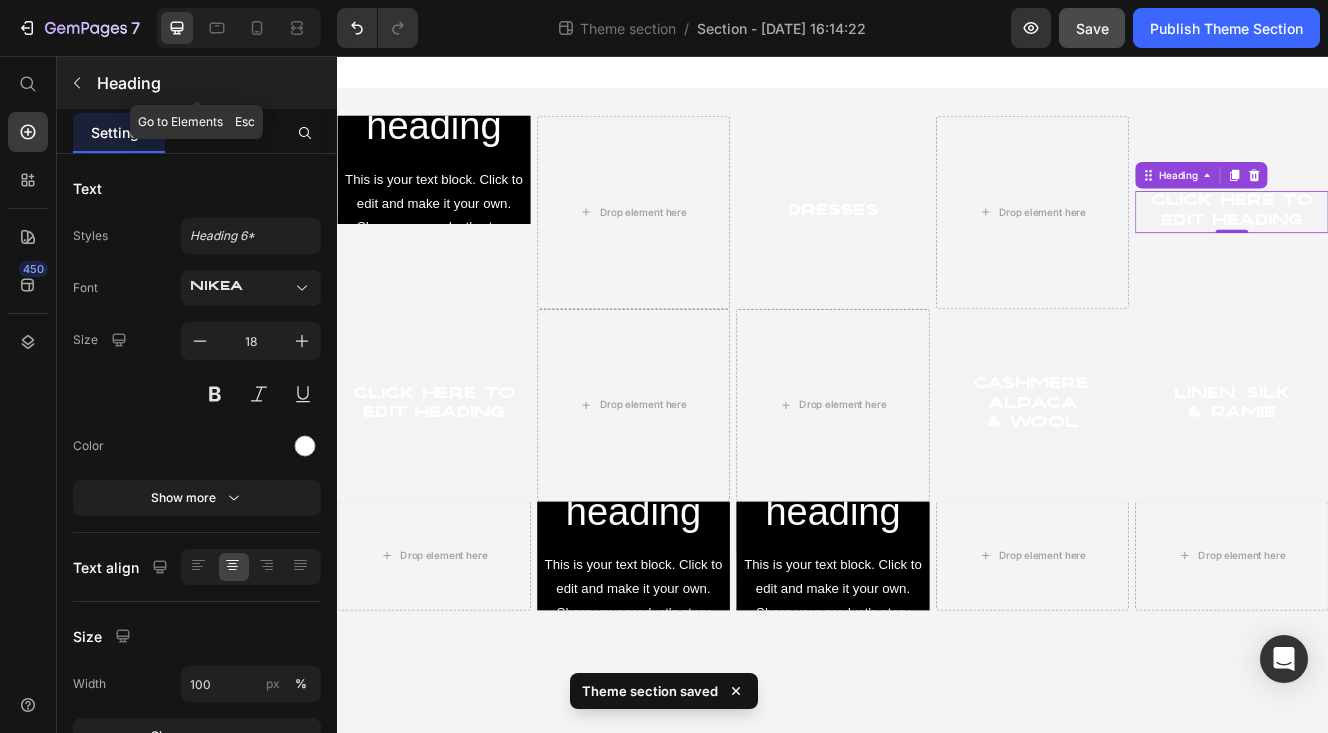 click 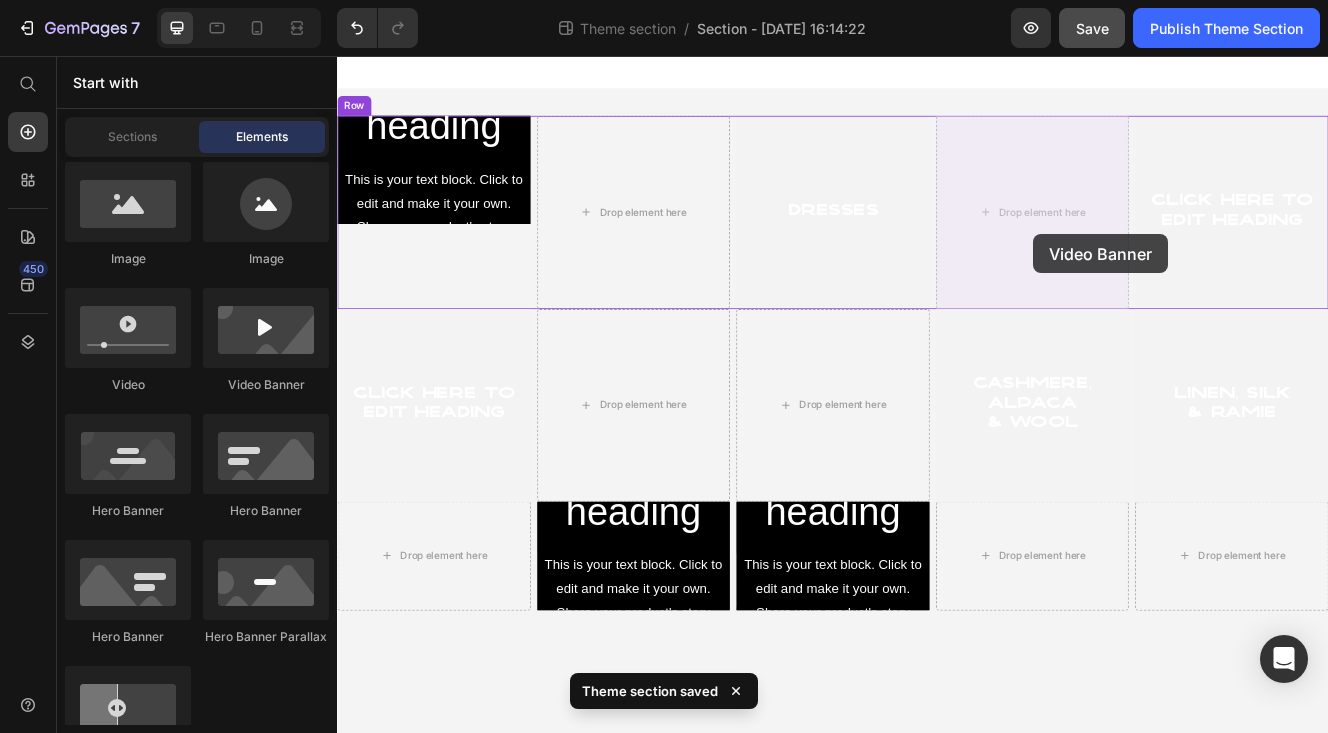 drag, startPoint x: 622, startPoint y: 409, endPoint x: 1180, endPoint y: 272, distance: 574.572 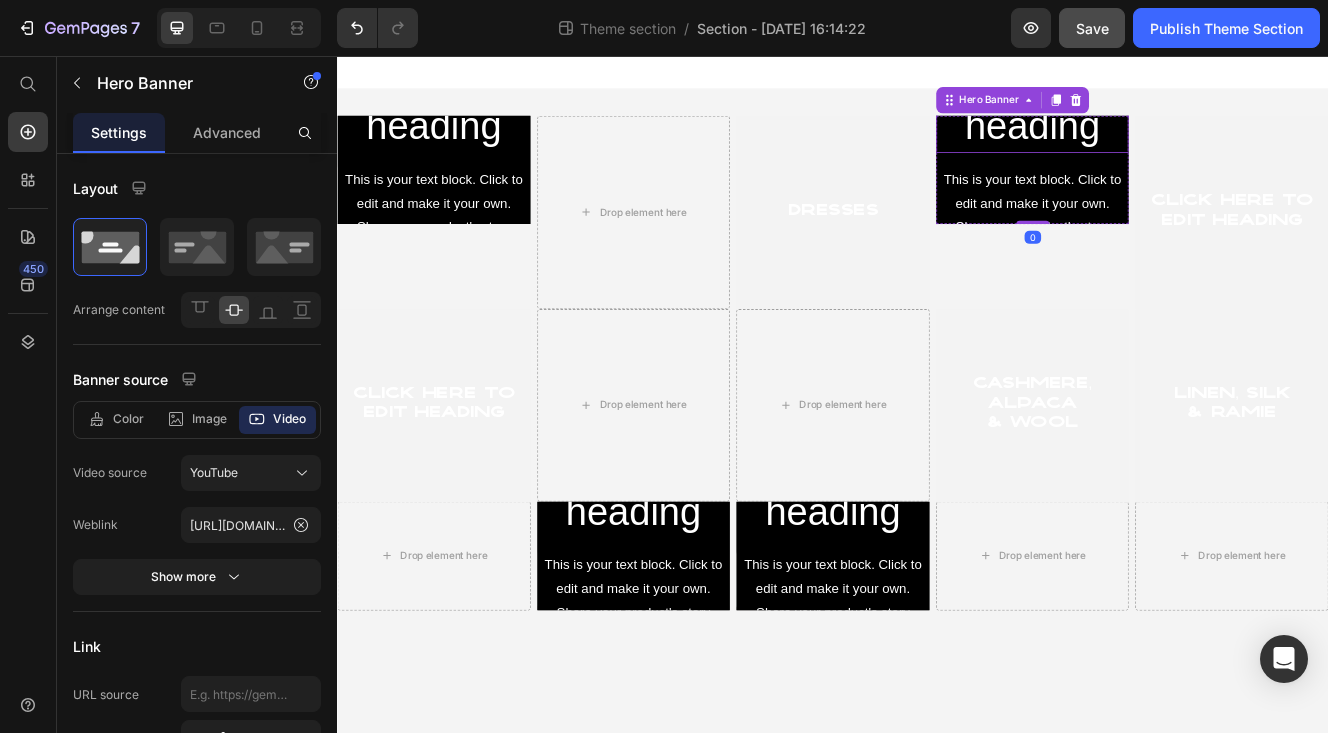 click on "This is your text block. Click to edit and make it your own. Share your product's story                   or services offered. Get creative and make it yours!" at bounding box center [1179, 263] 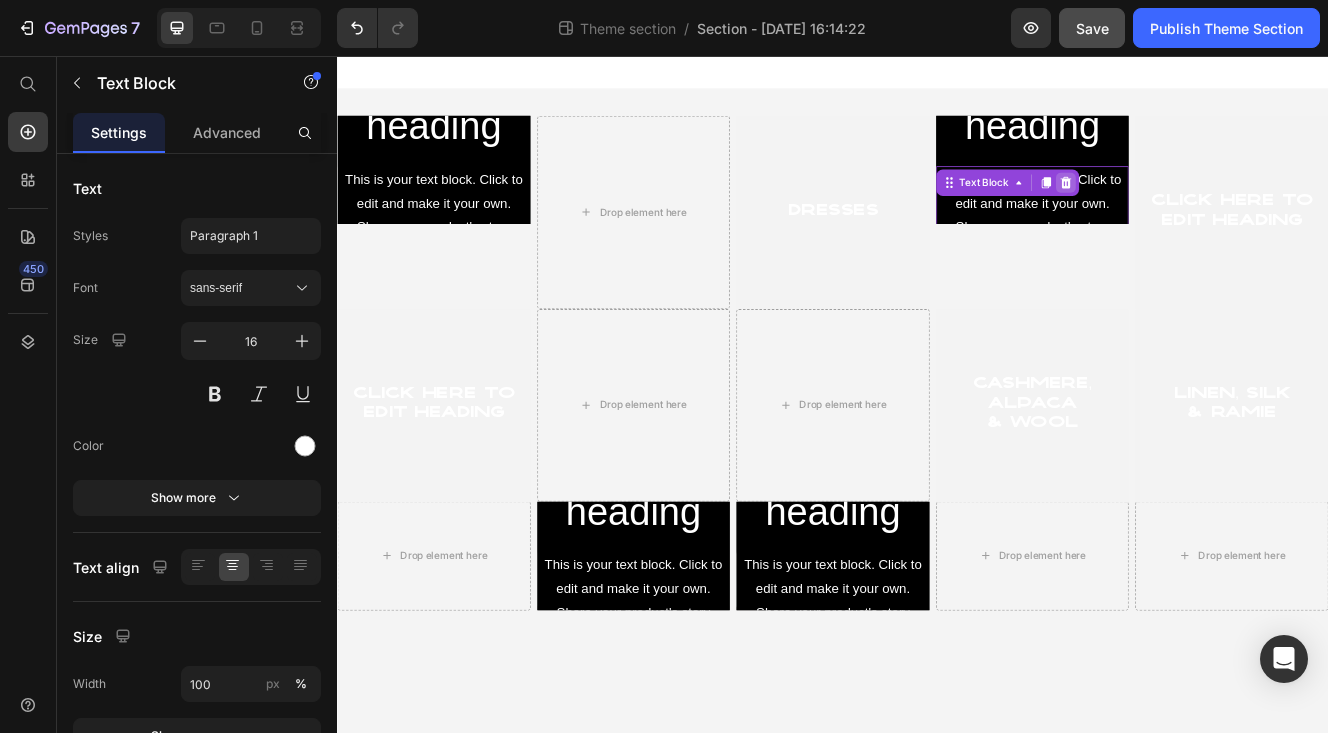 click 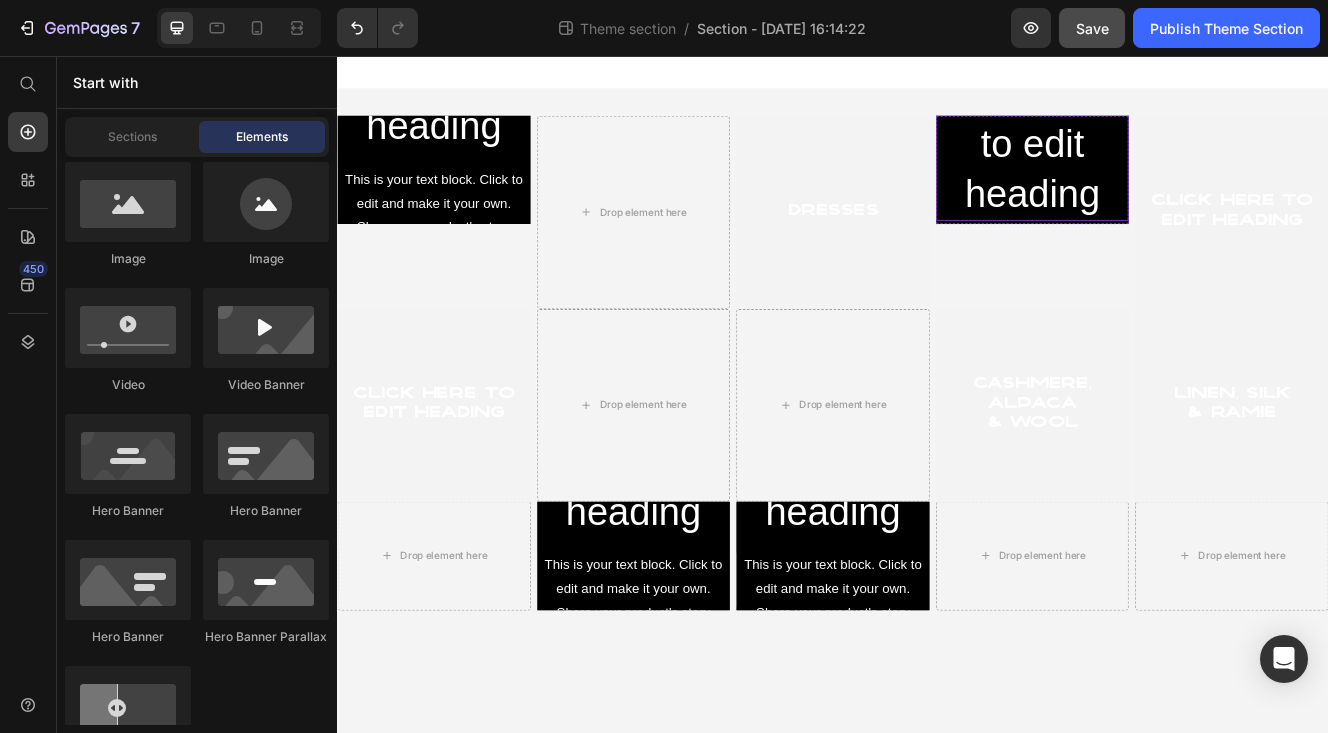 click on "Click here to edit heading" at bounding box center [1179, 163] 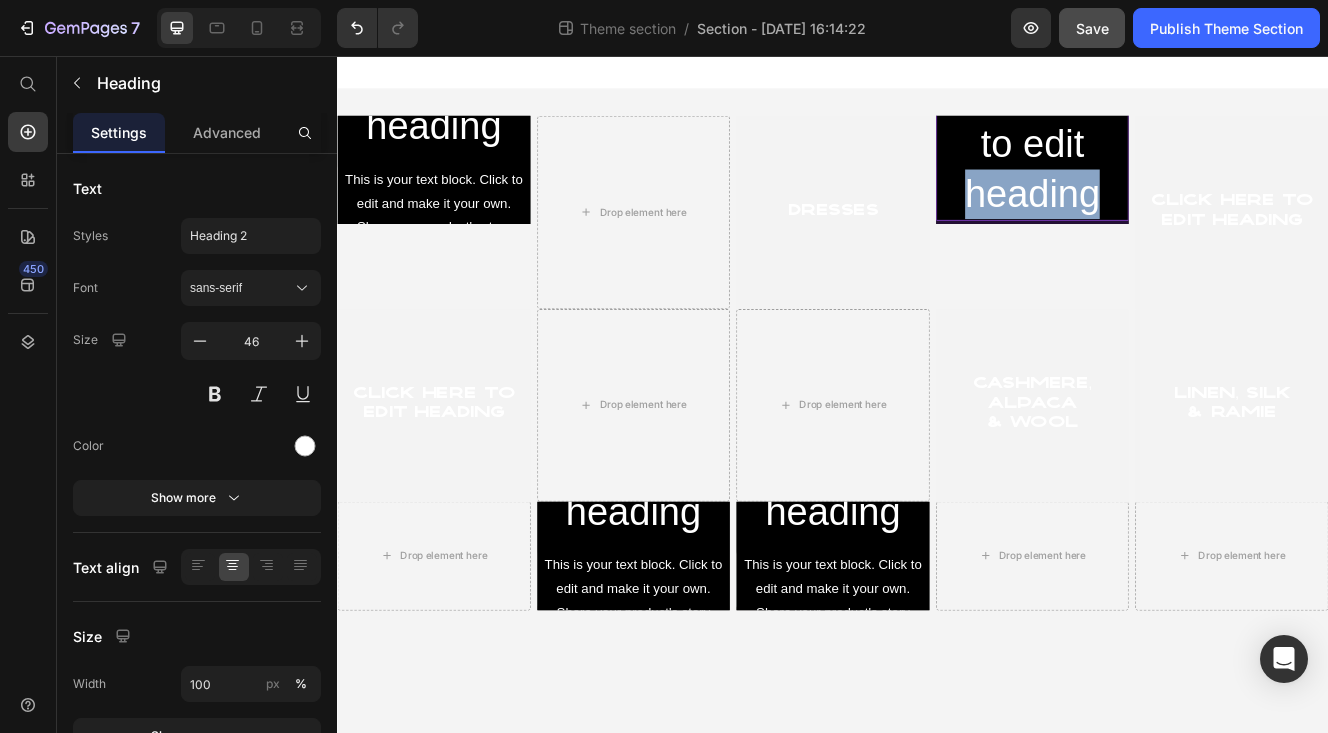 click on "Click here to edit heading" at bounding box center [1179, 163] 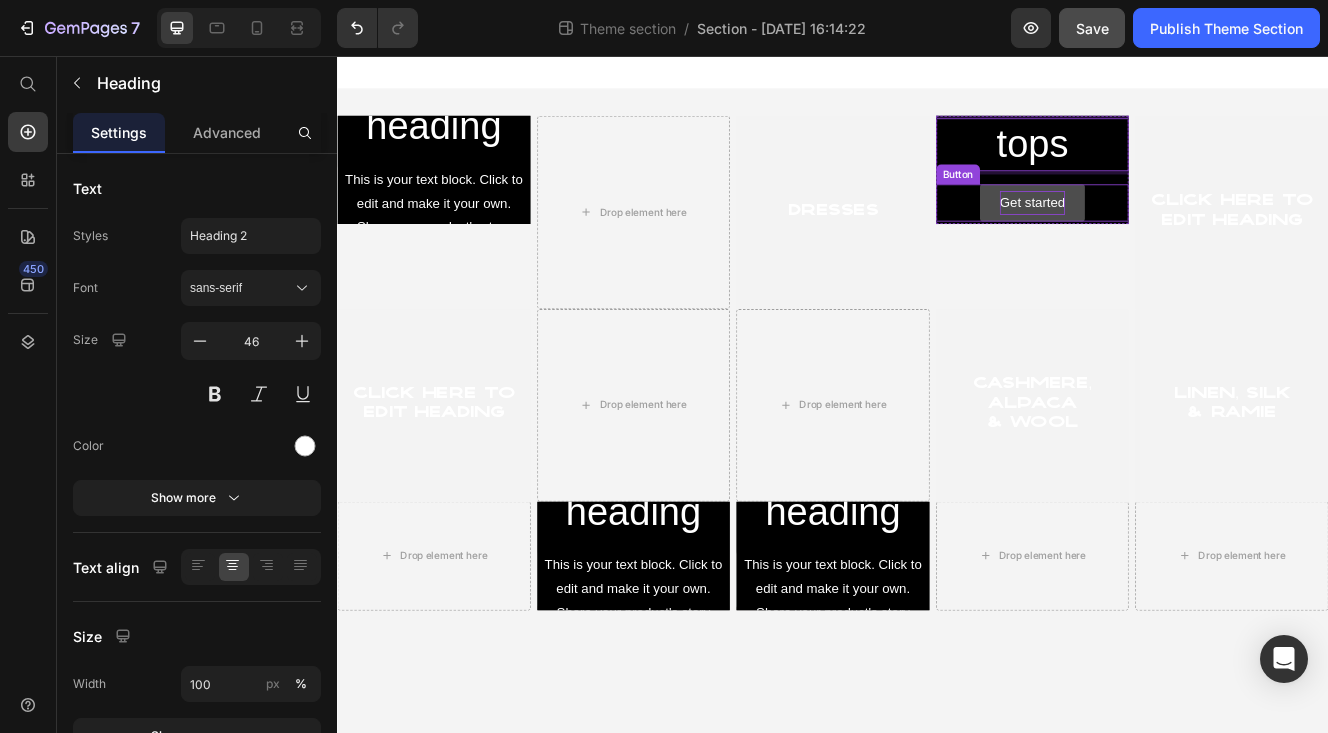 click on "Get started" at bounding box center [1178, 233] 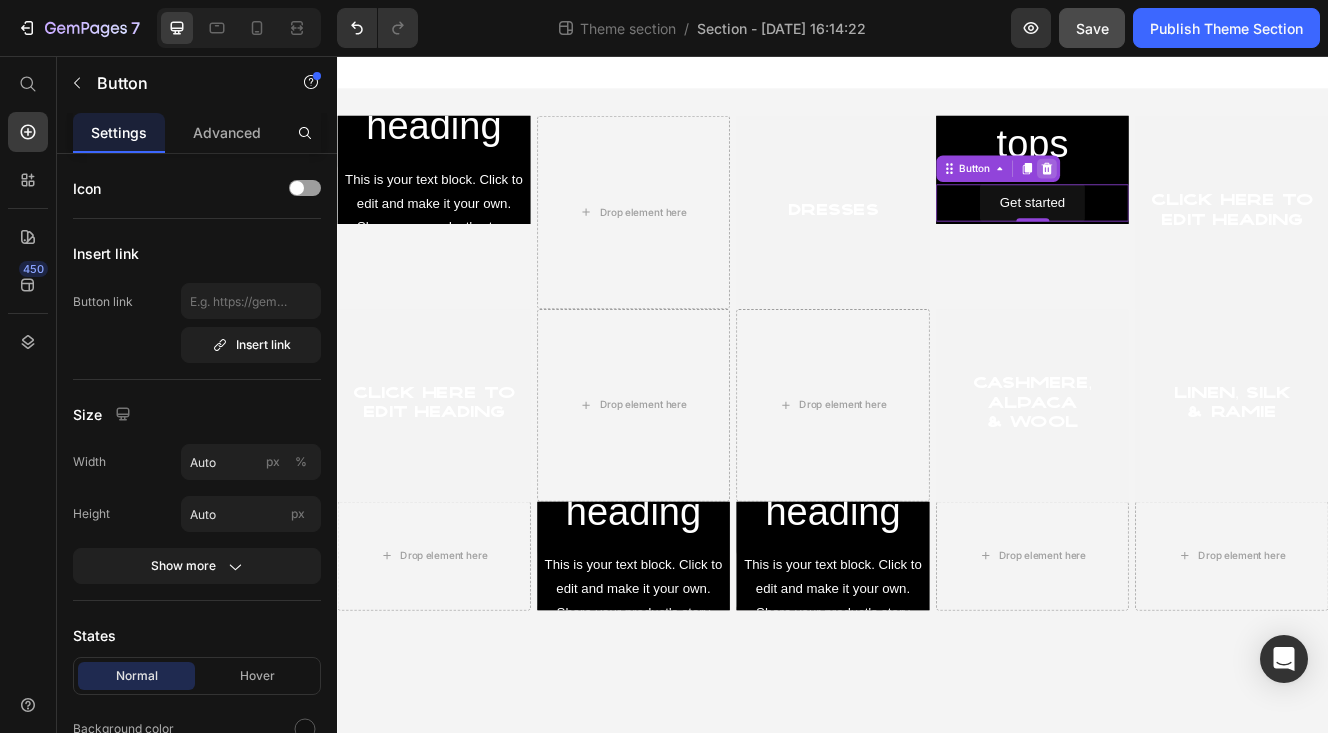 click 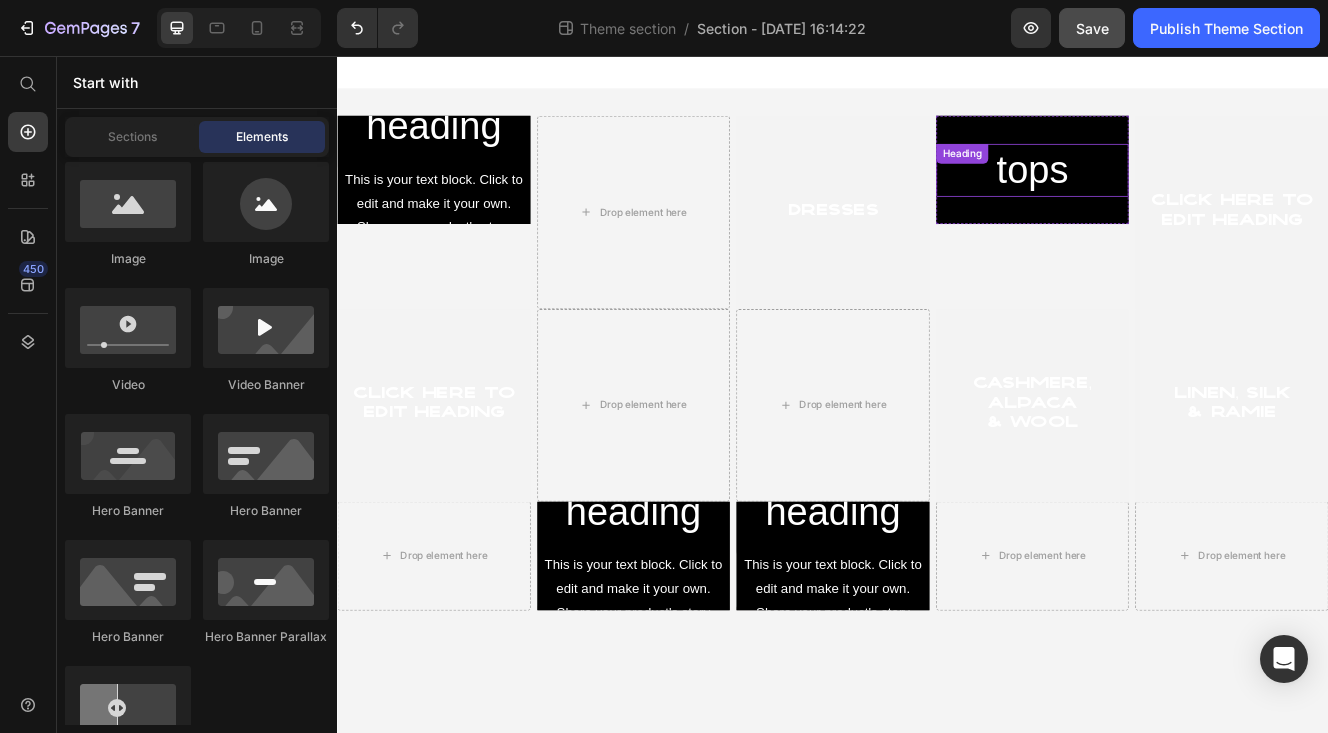 click on "tops" at bounding box center [1179, 194] 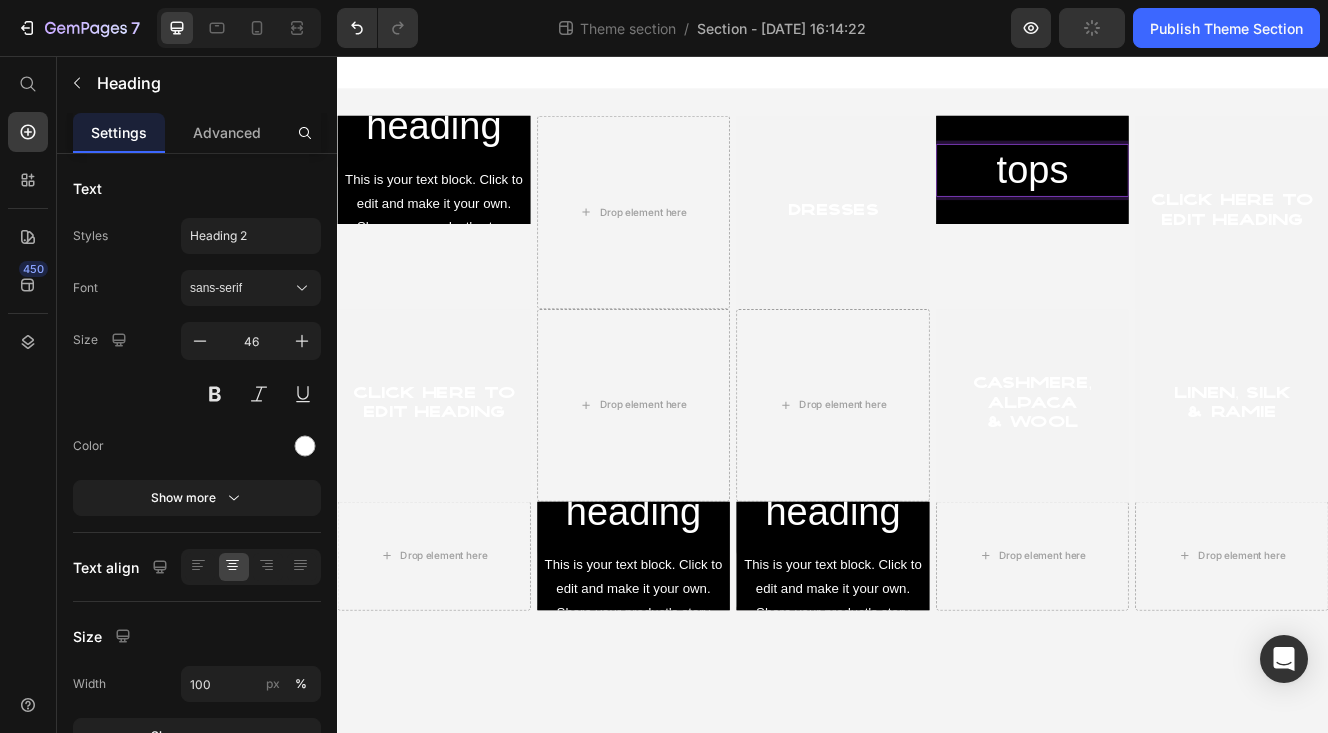 click on "tops" at bounding box center (1179, 194) 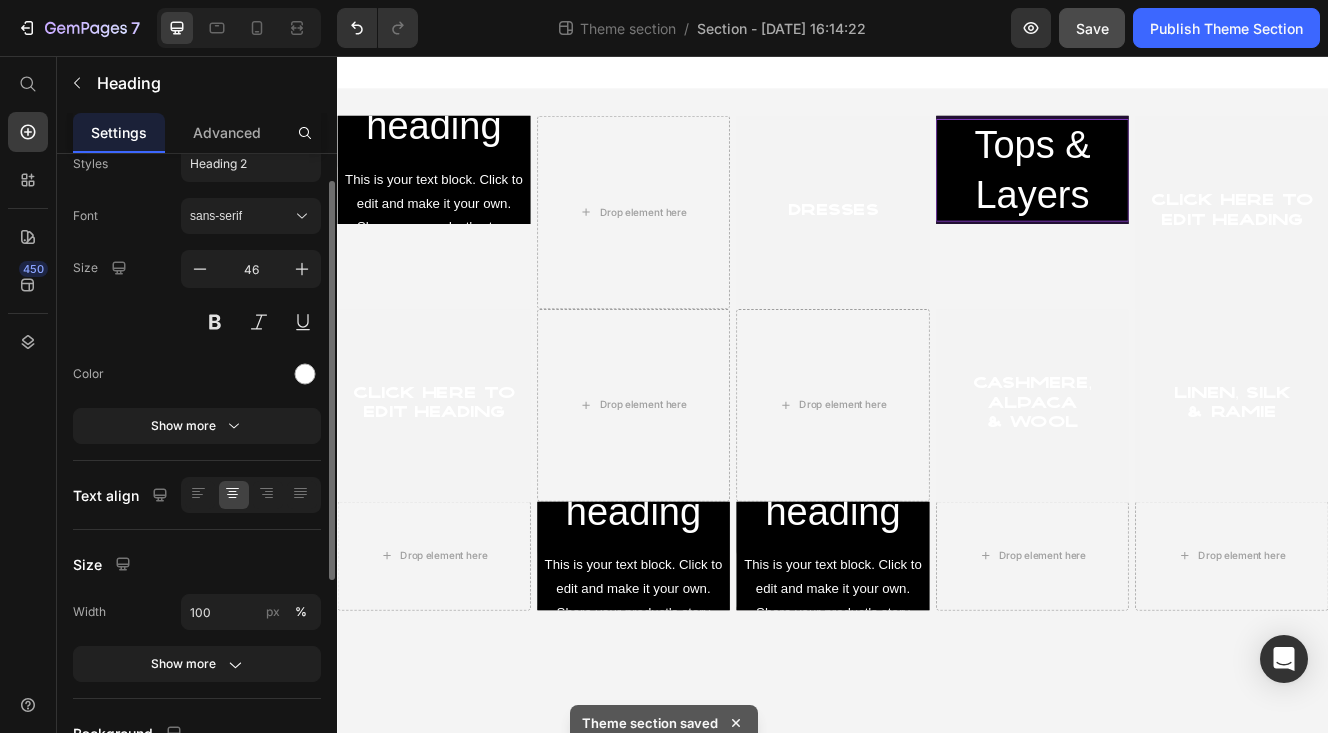 scroll, scrollTop: 0, scrollLeft: 0, axis: both 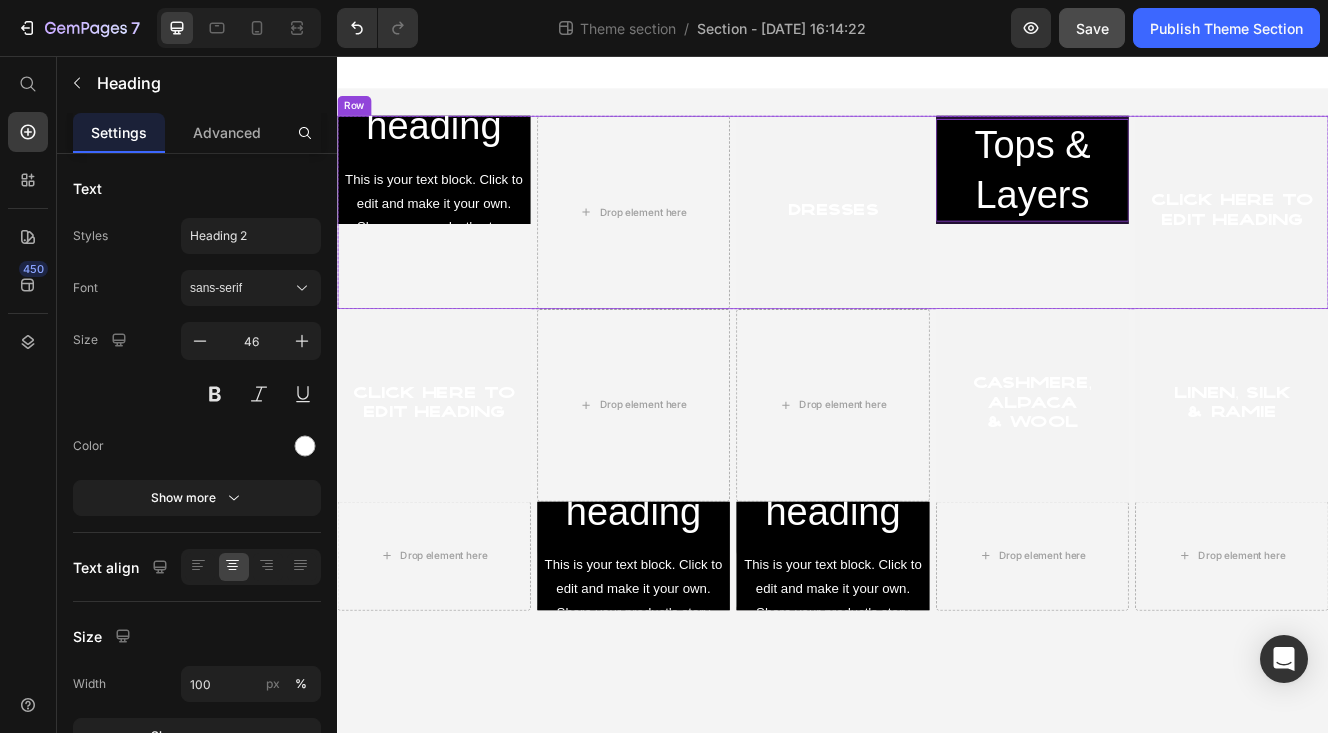 click on "Tops & Layers Heading   0 Hero Banner" at bounding box center [1179, 245] 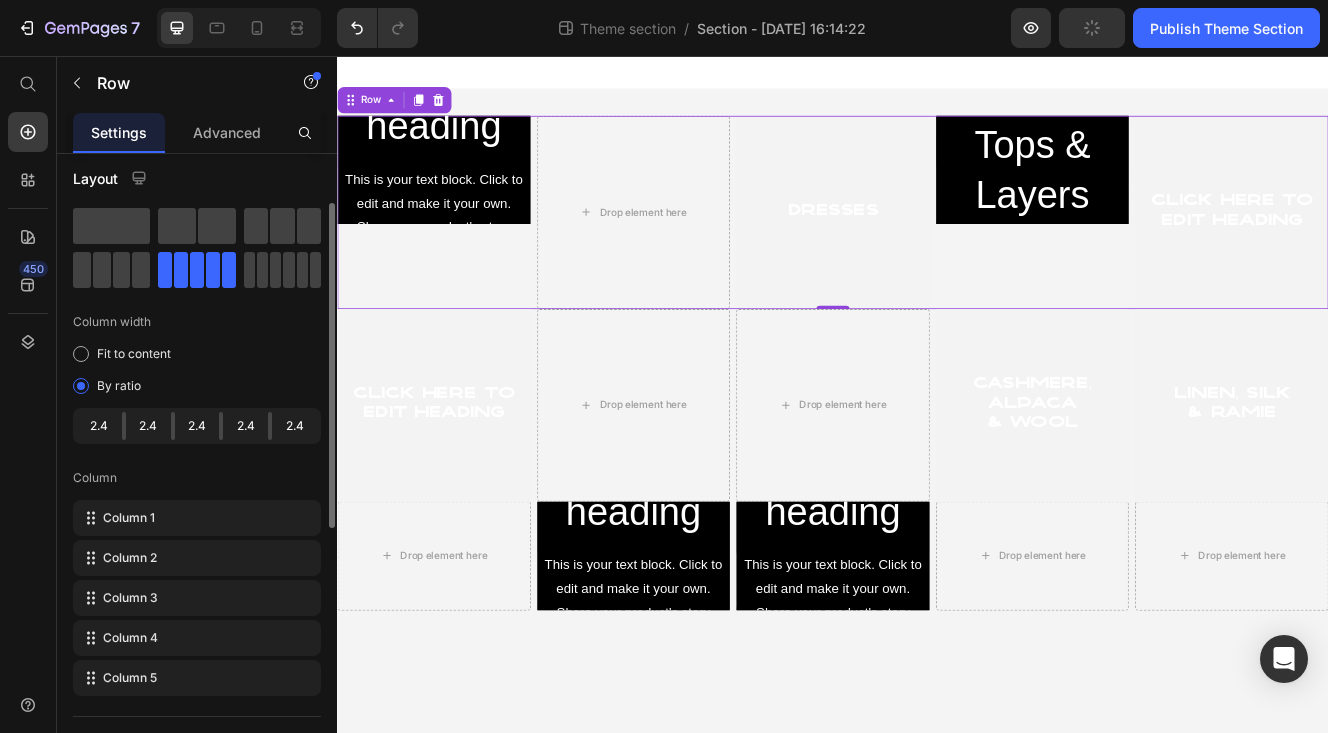 scroll, scrollTop: 0, scrollLeft: 0, axis: both 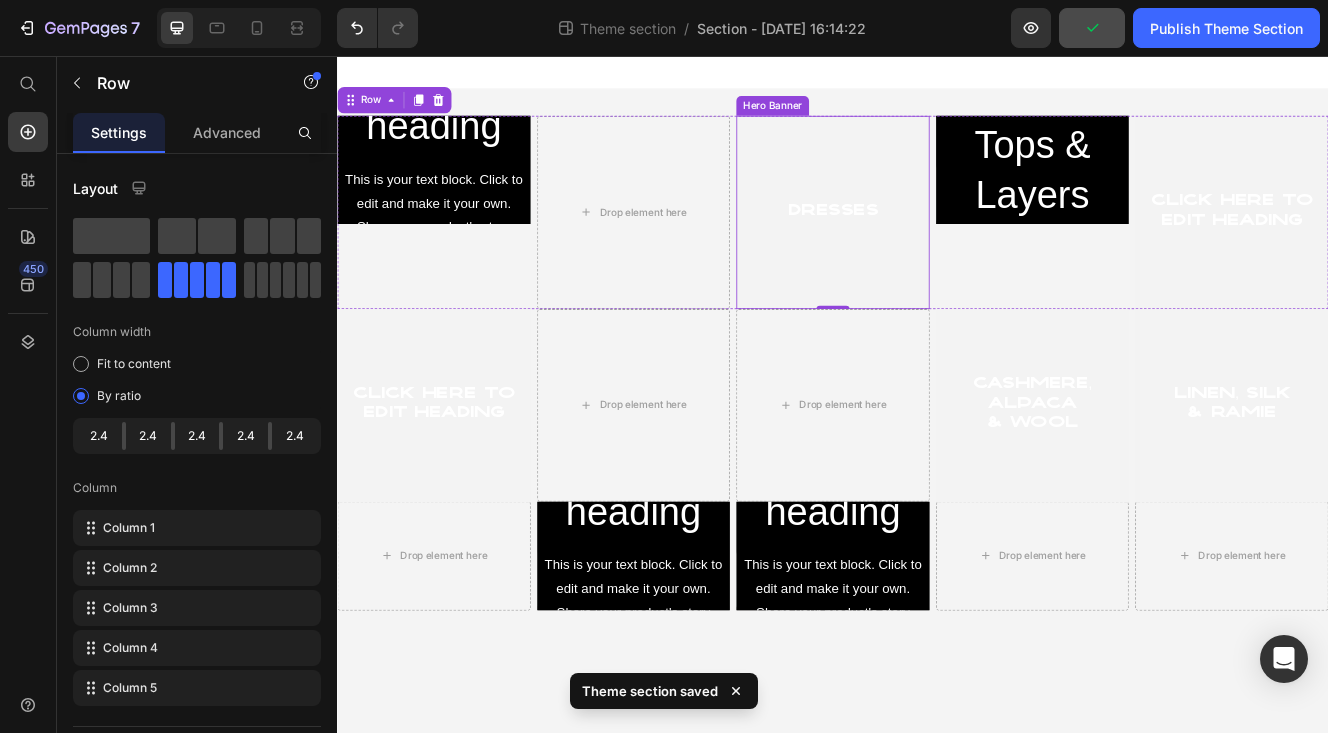 click at bounding box center (937, 245) 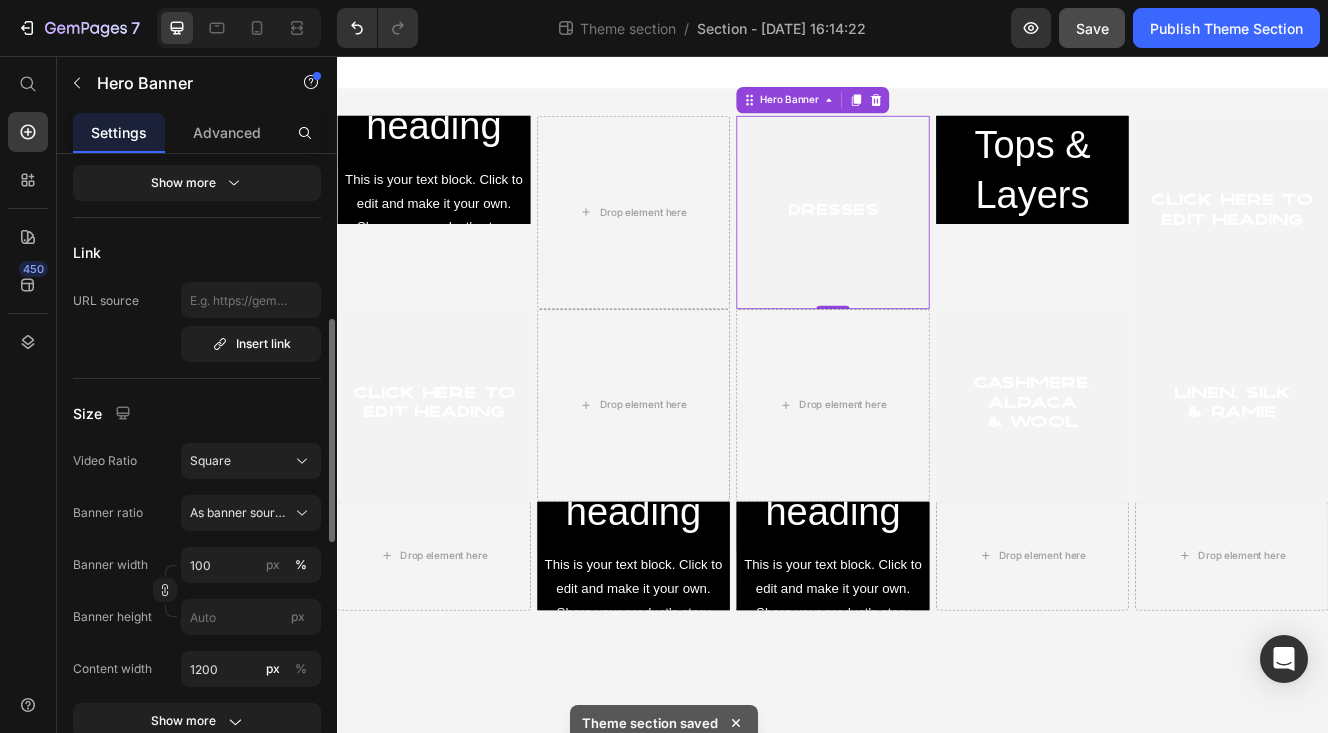 scroll, scrollTop: 455, scrollLeft: 0, axis: vertical 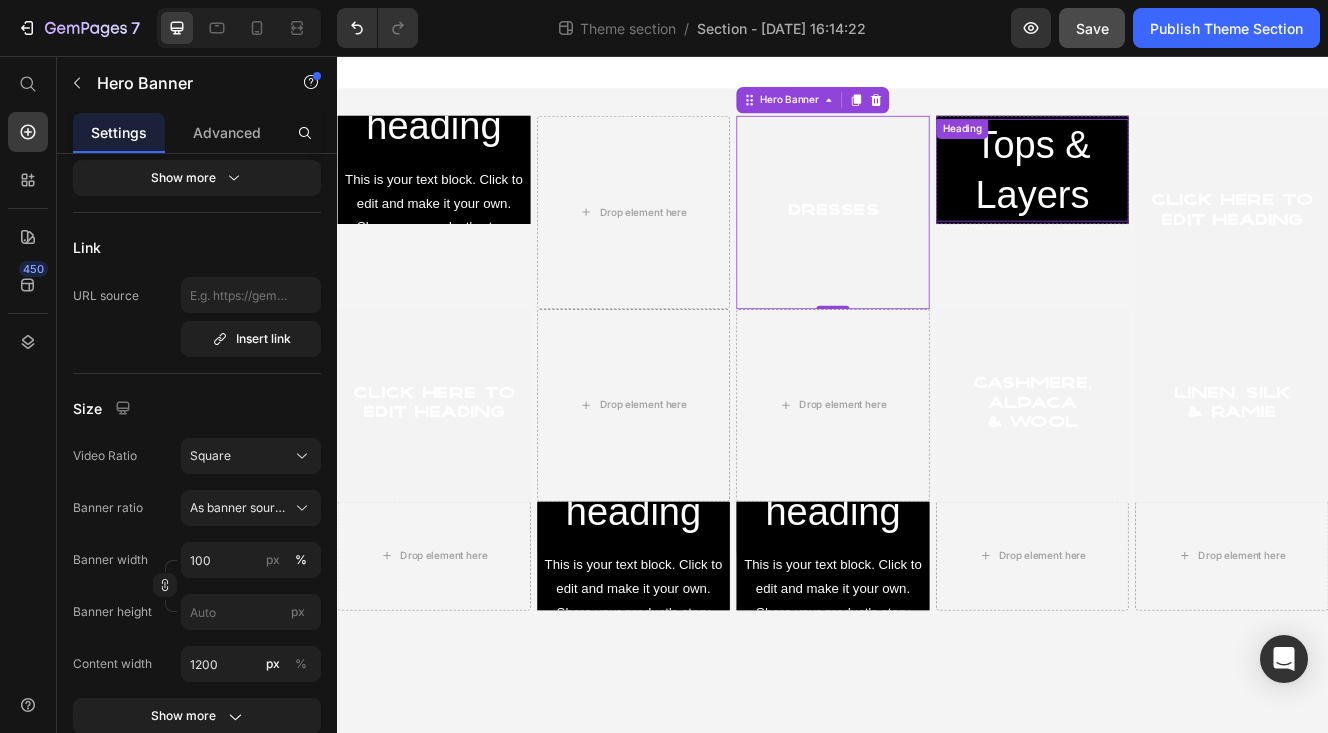 click on "Tops & Layers" at bounding box center [1179, 194] 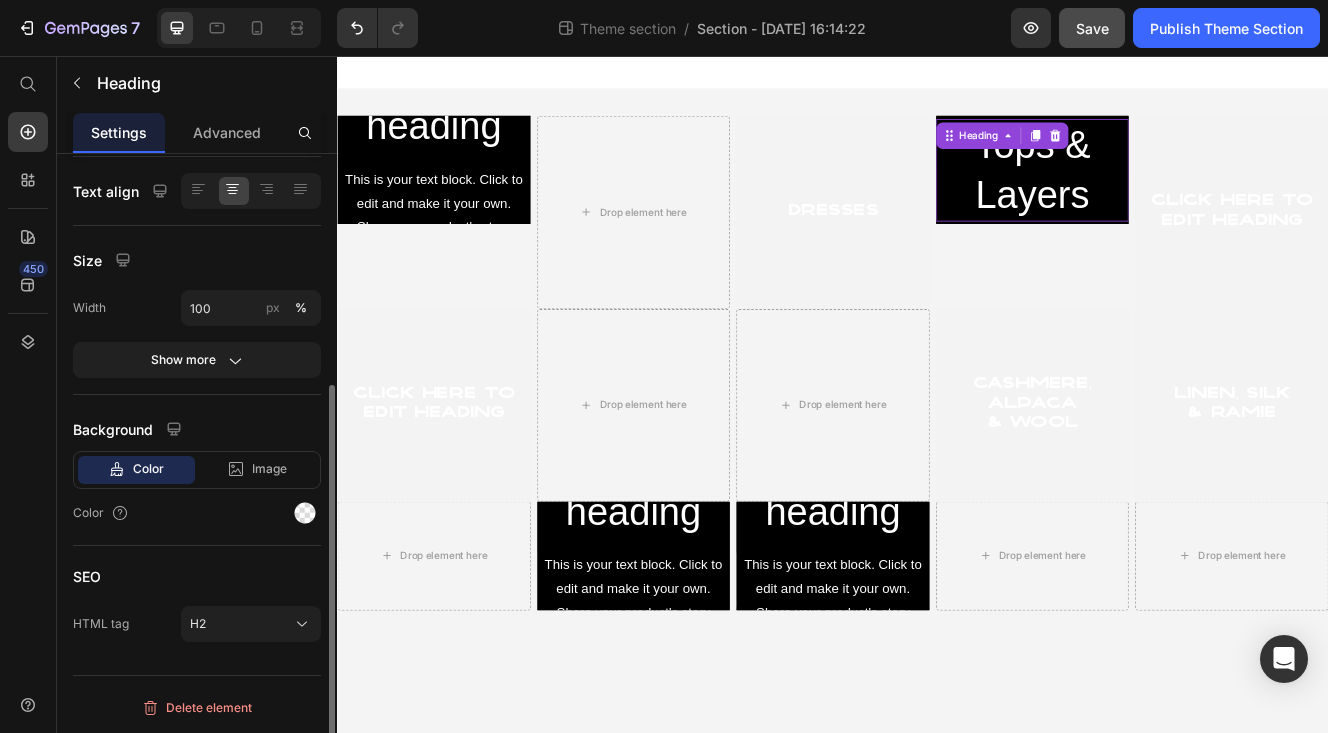 scroll, scrollTop: 0, scrollLeft: 0, axis: both 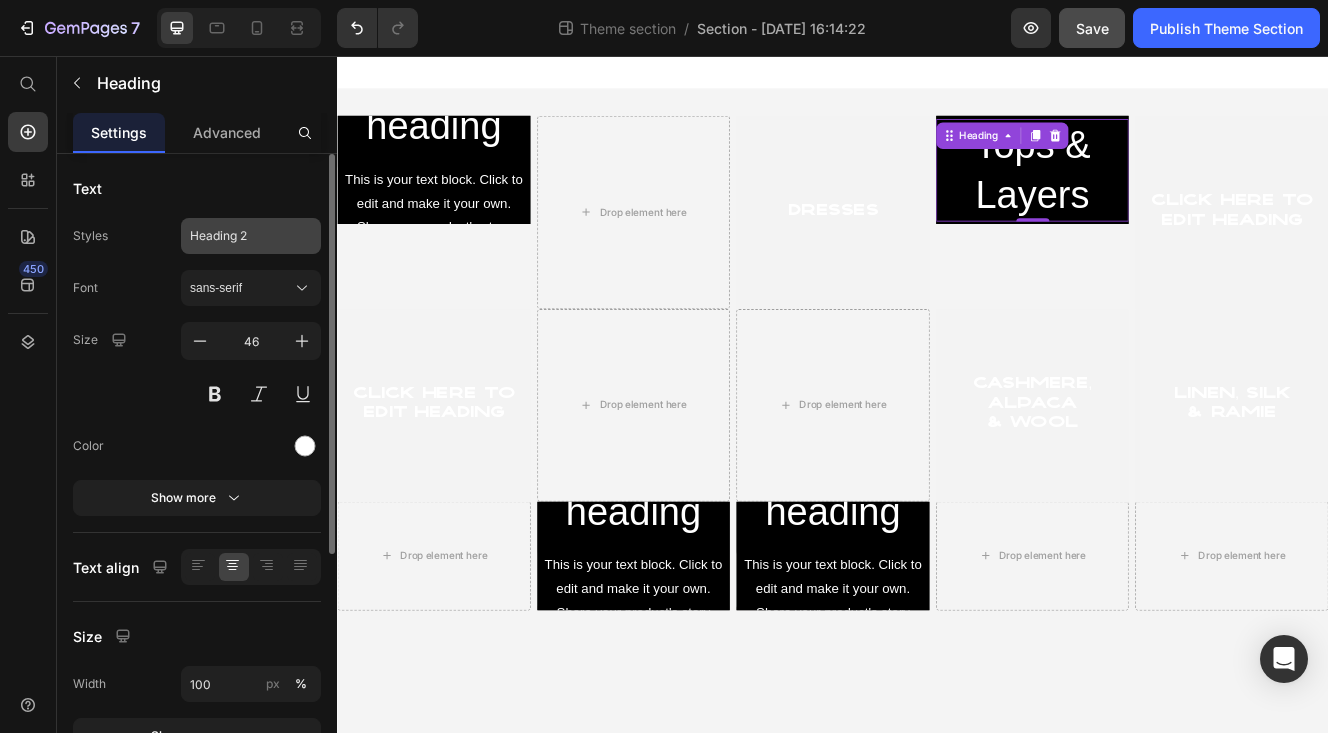 click on "Heading 2" 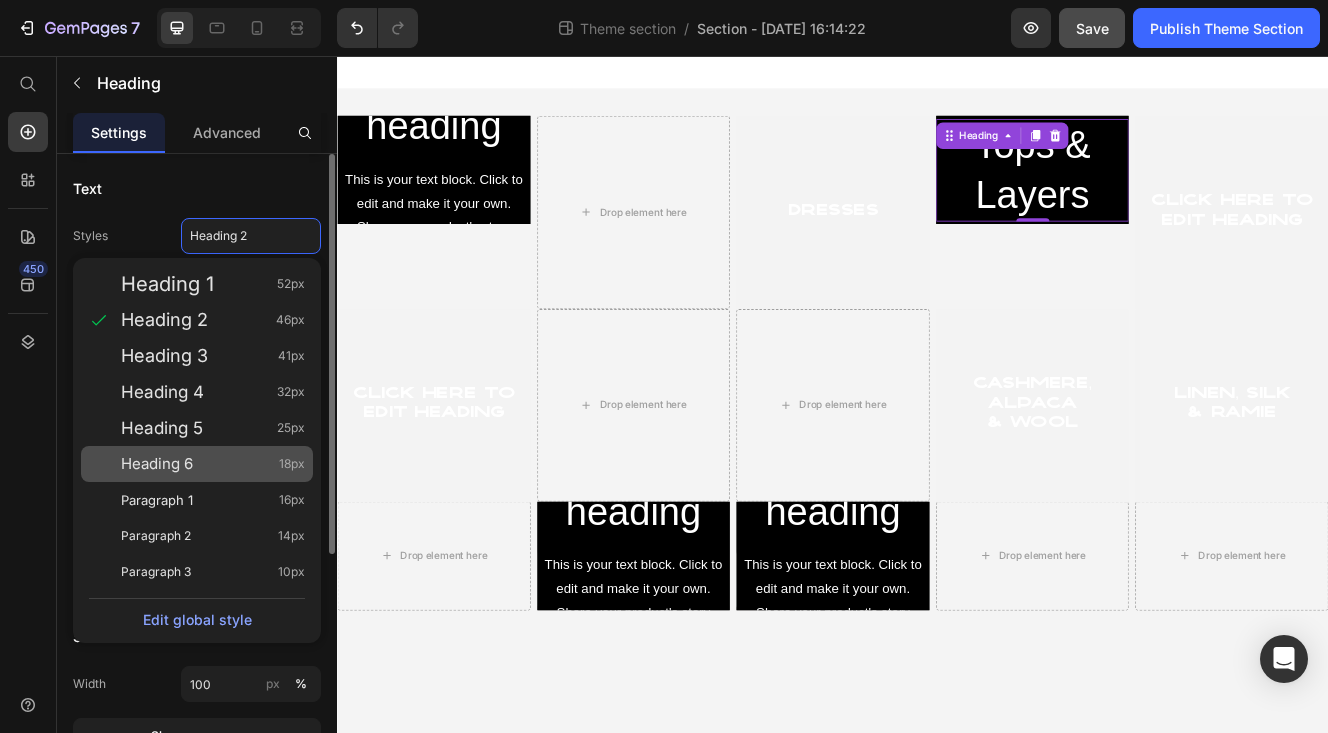 click on "Heading 6 18px" at bounding box center [213, 464] 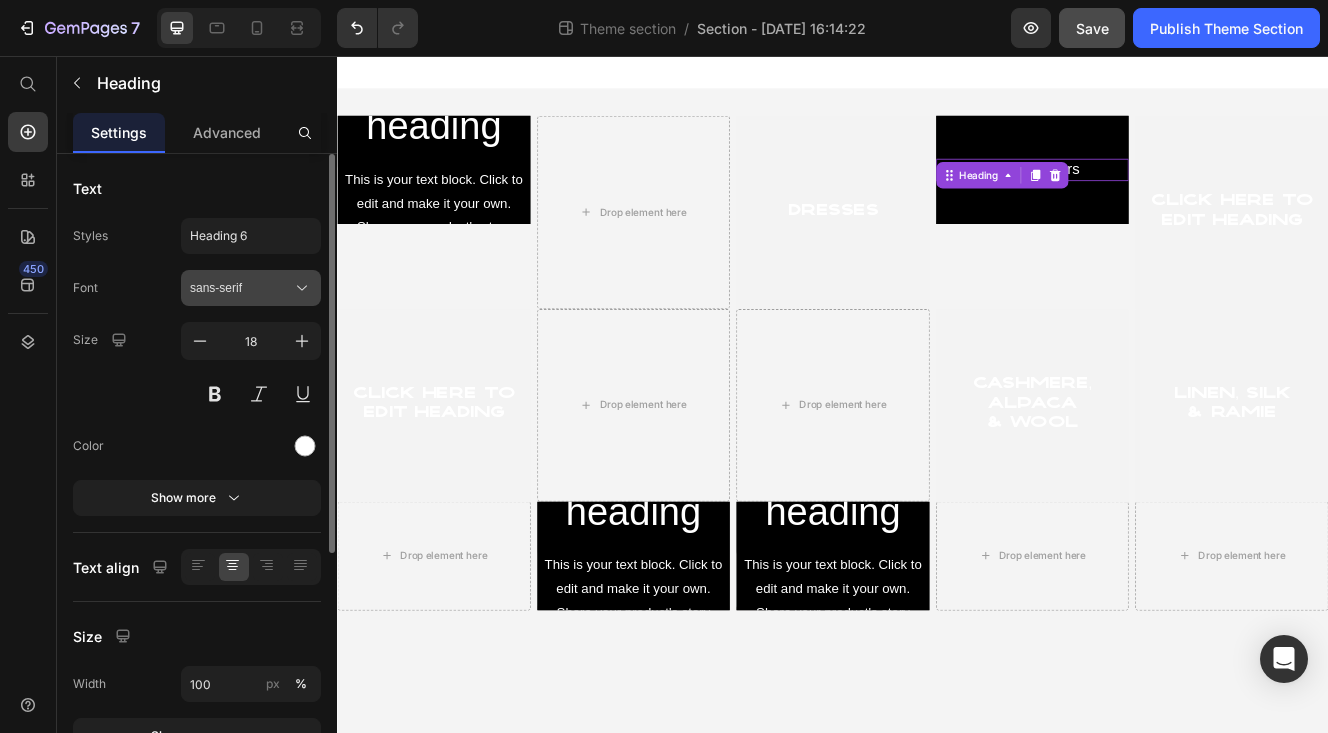 click on "sans-serif" at bounding box center (241, 288) 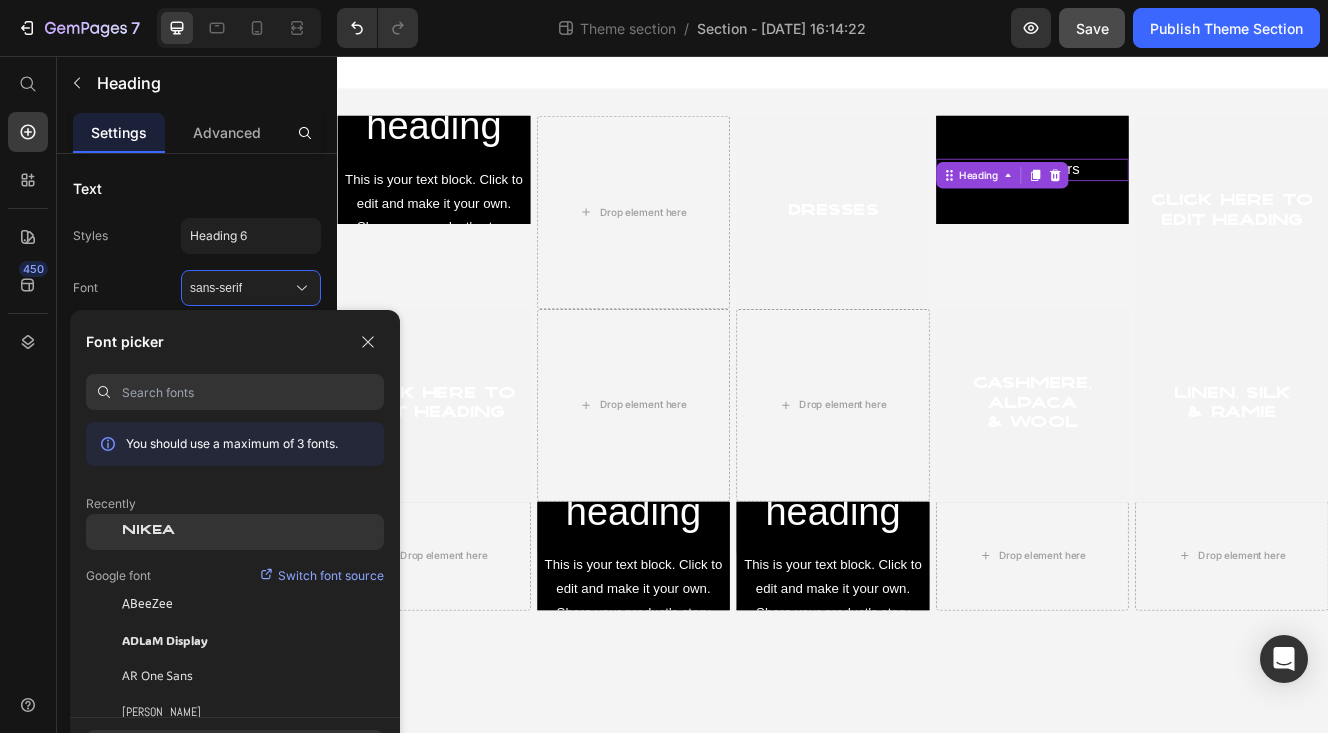 click on "NIKEA" 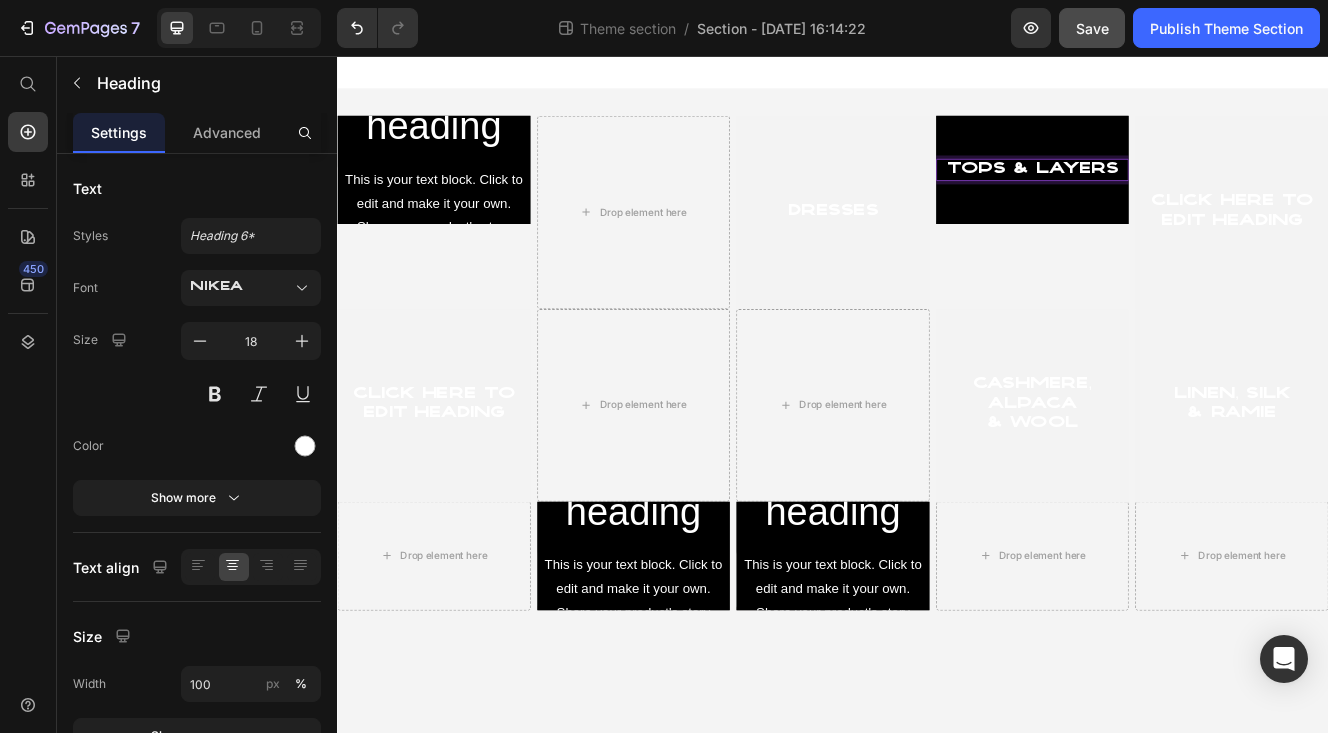 click on "Tops & Layers" at bounding box center [1179, 193] 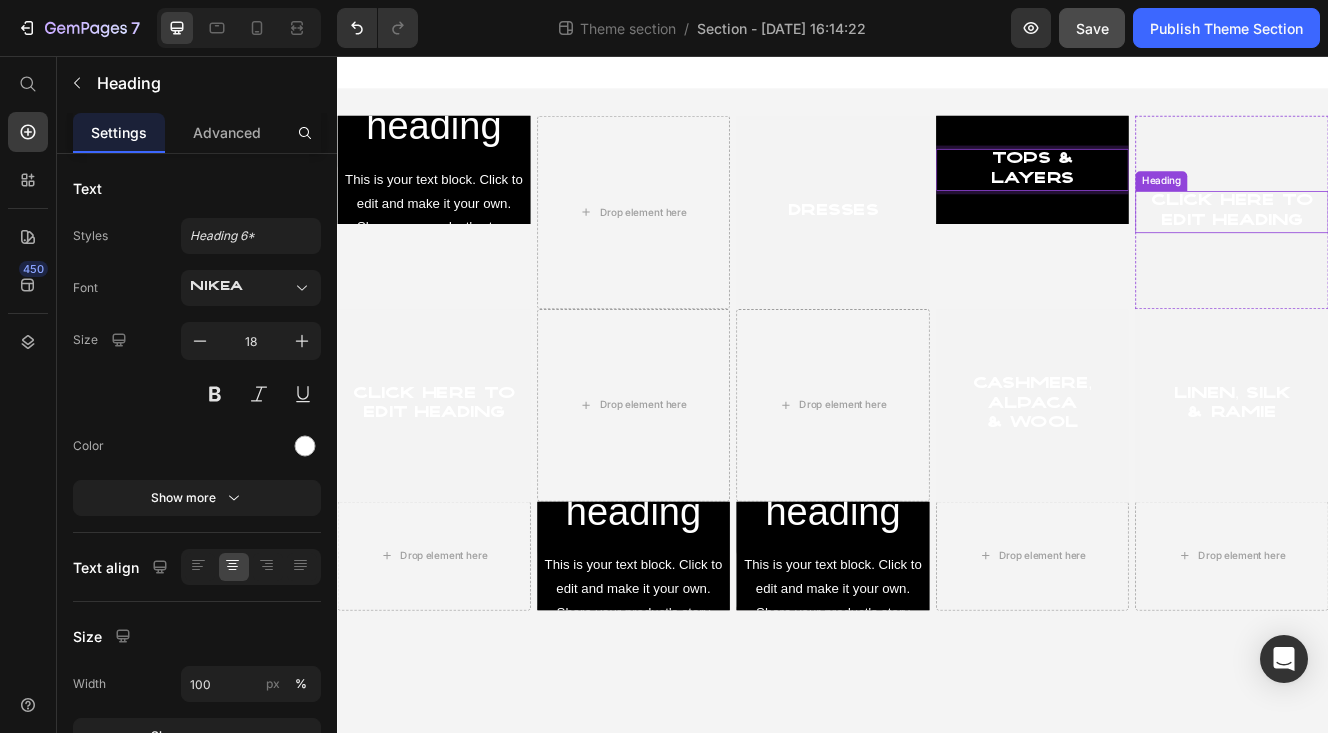 click on "Click here to edit heading" at bounding box center [1420, 244] 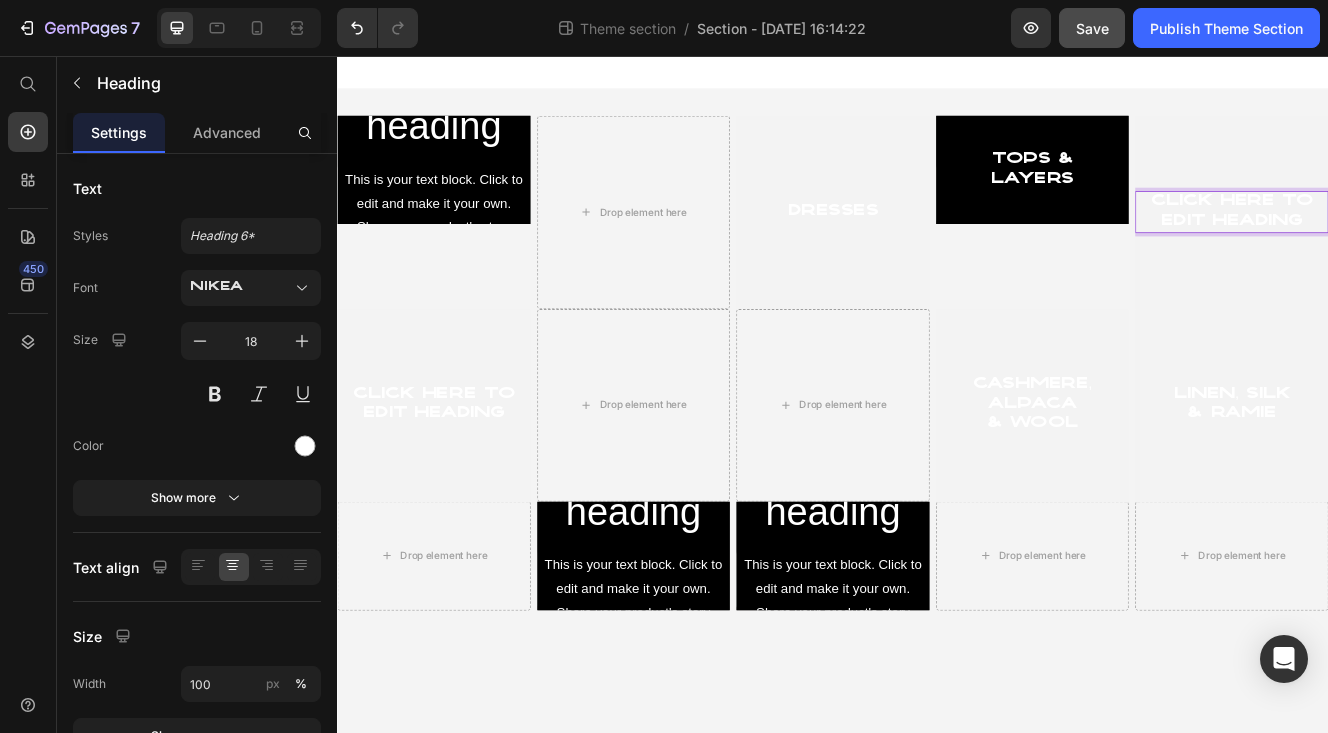 click on "Click here to edit heading" at bounding box center [1420, 244] 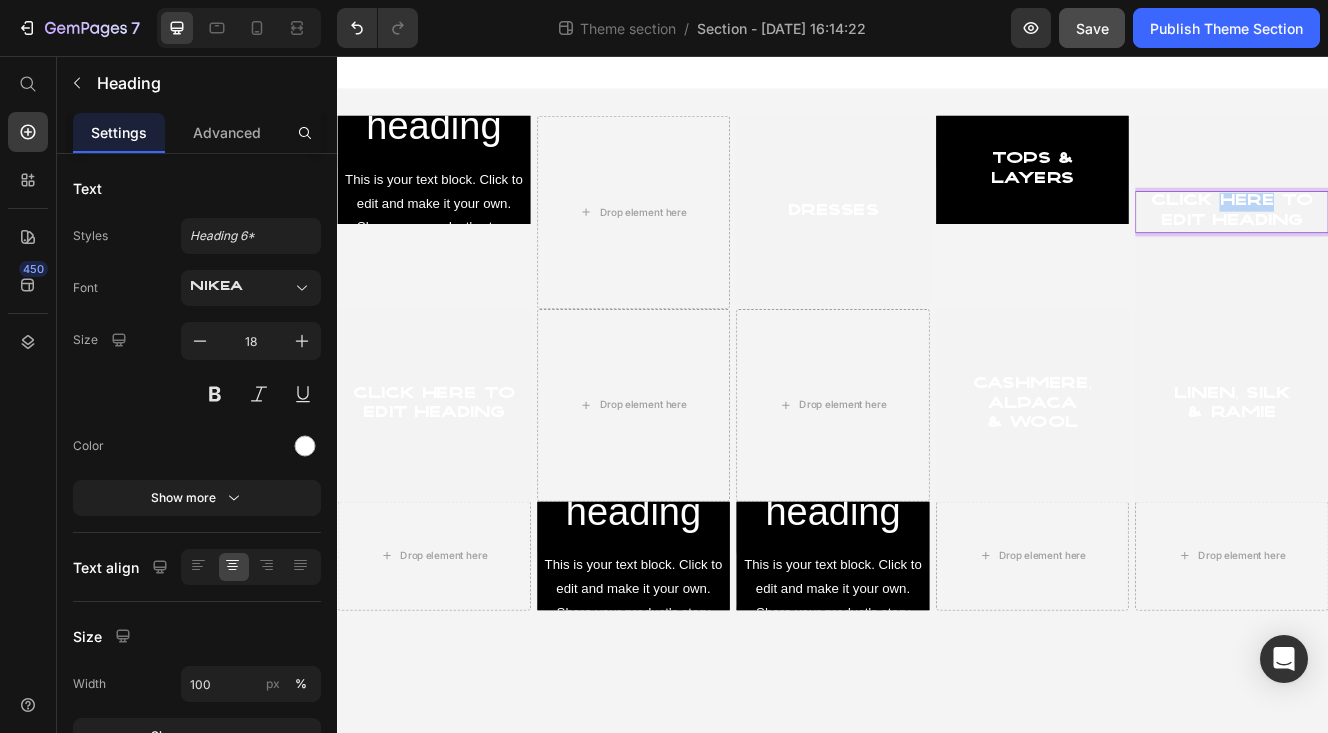 click on "Click here to edit heading" at bounding box center [1420, 244] 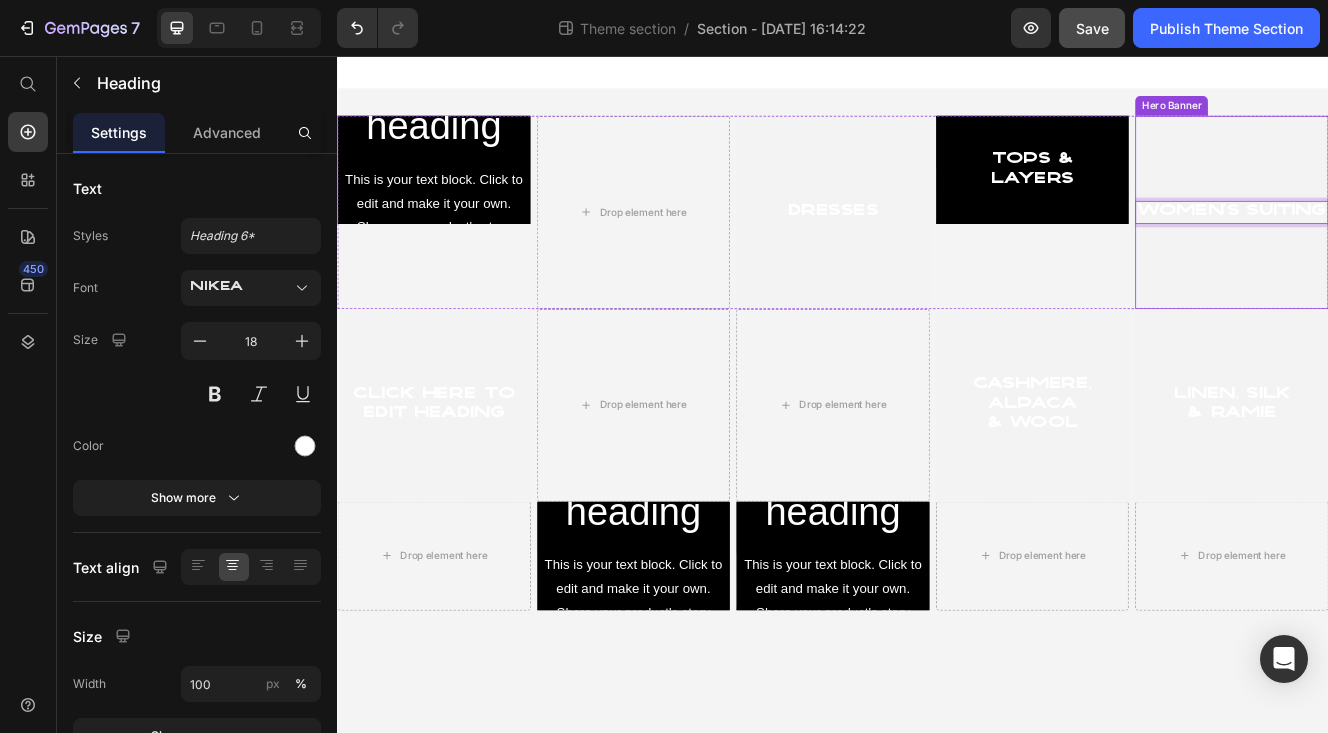 click at bounding box center [1420, 245] 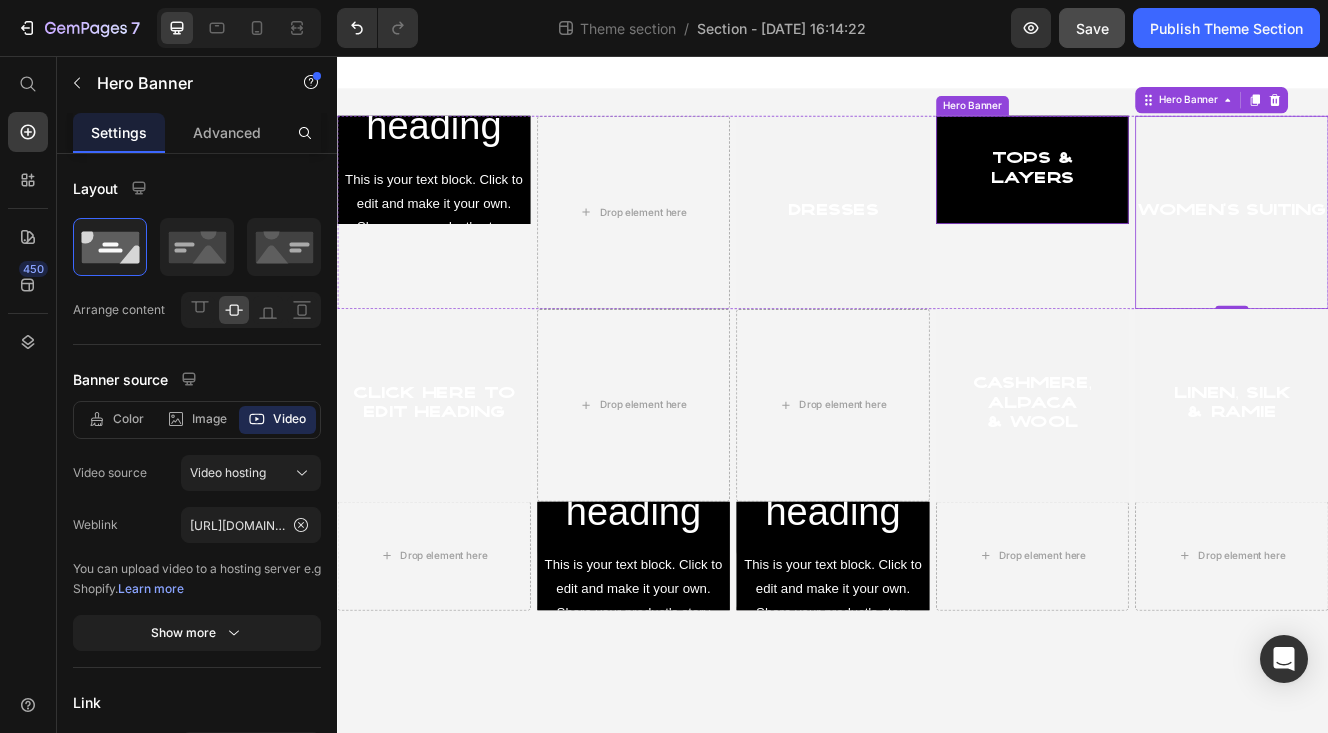 click on "Tops &  Layers Heading" at bounding box center [1179, 193] 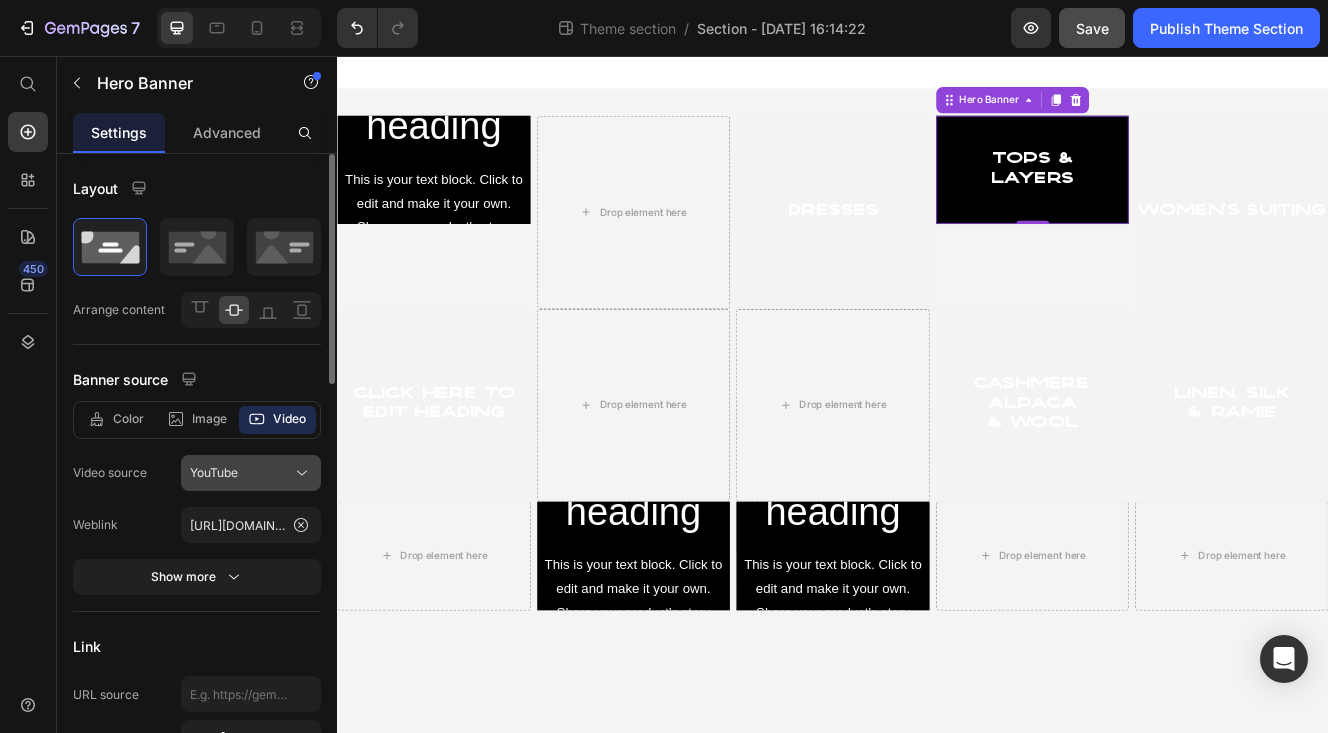 click on "YouTube" 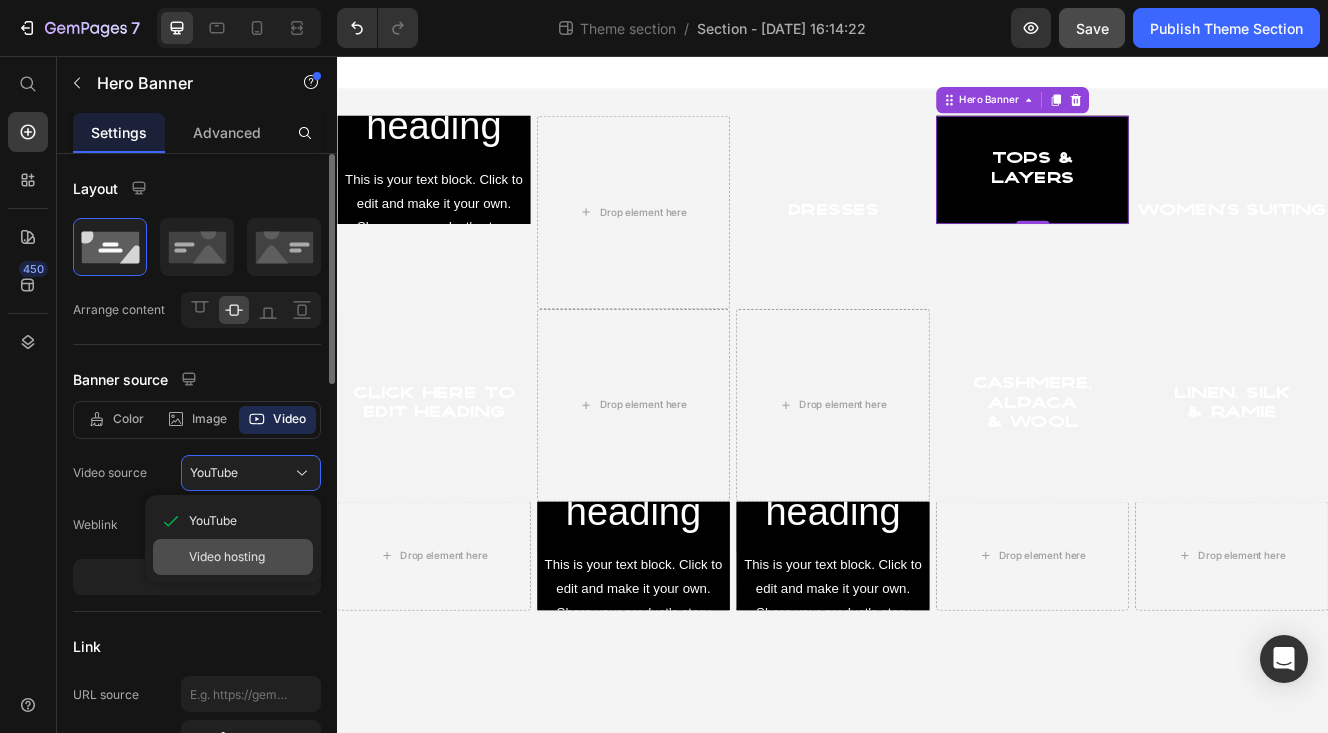 click on "Video hosting" 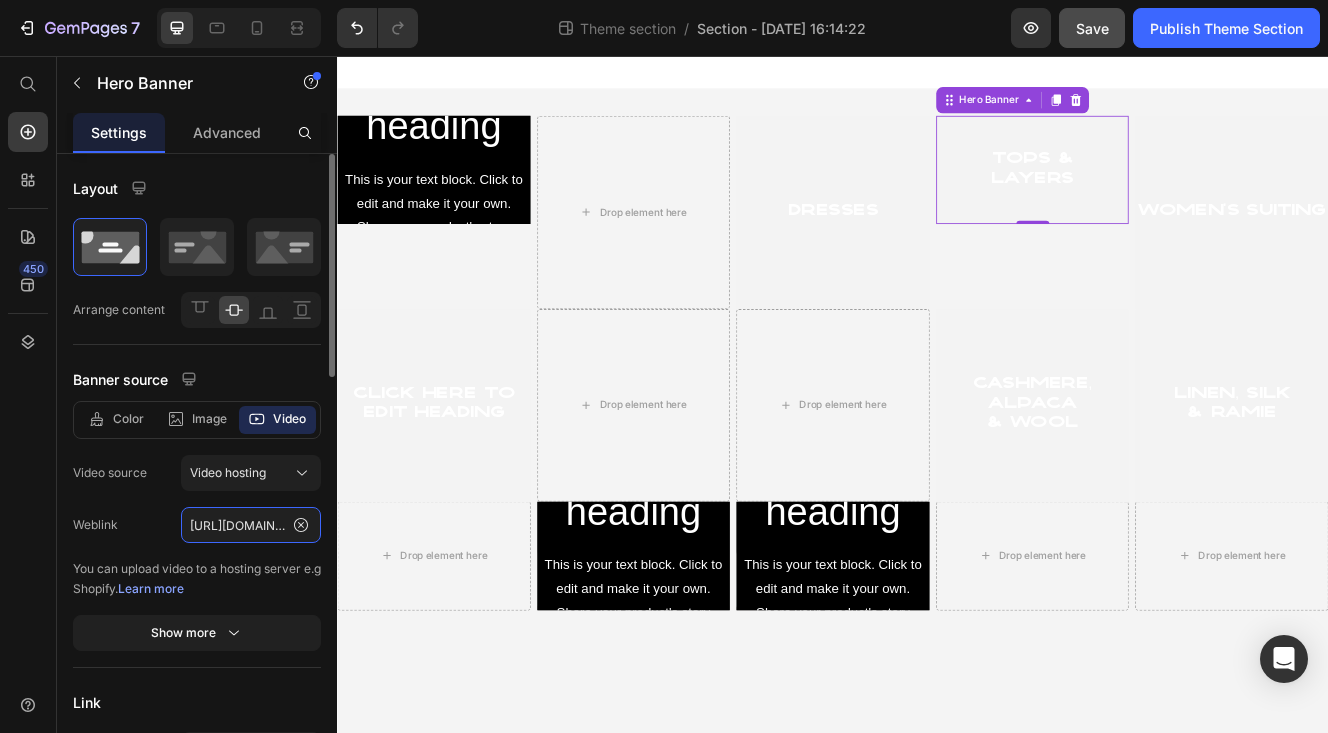 click on "[URL][DOMAIN_NAME]" 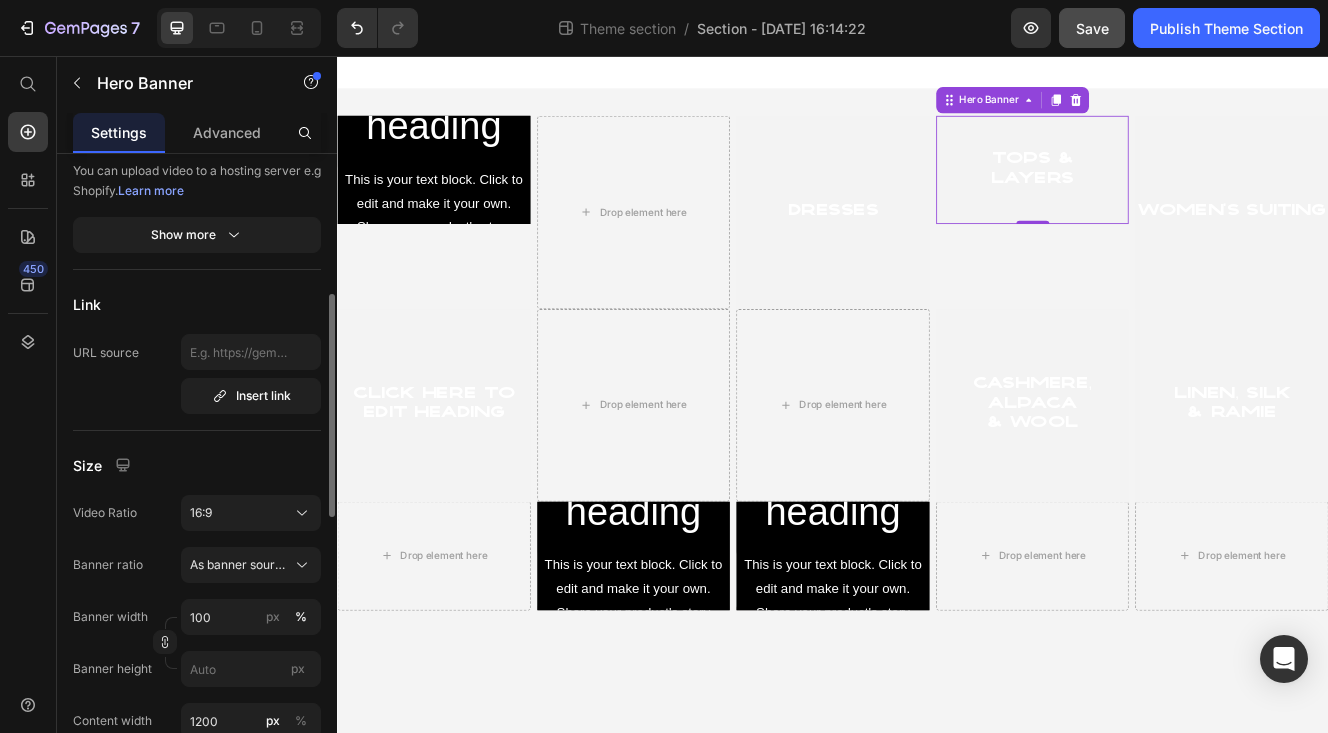 scroll, scrollTop: 407, scrollLeft: 0, axis: vertical 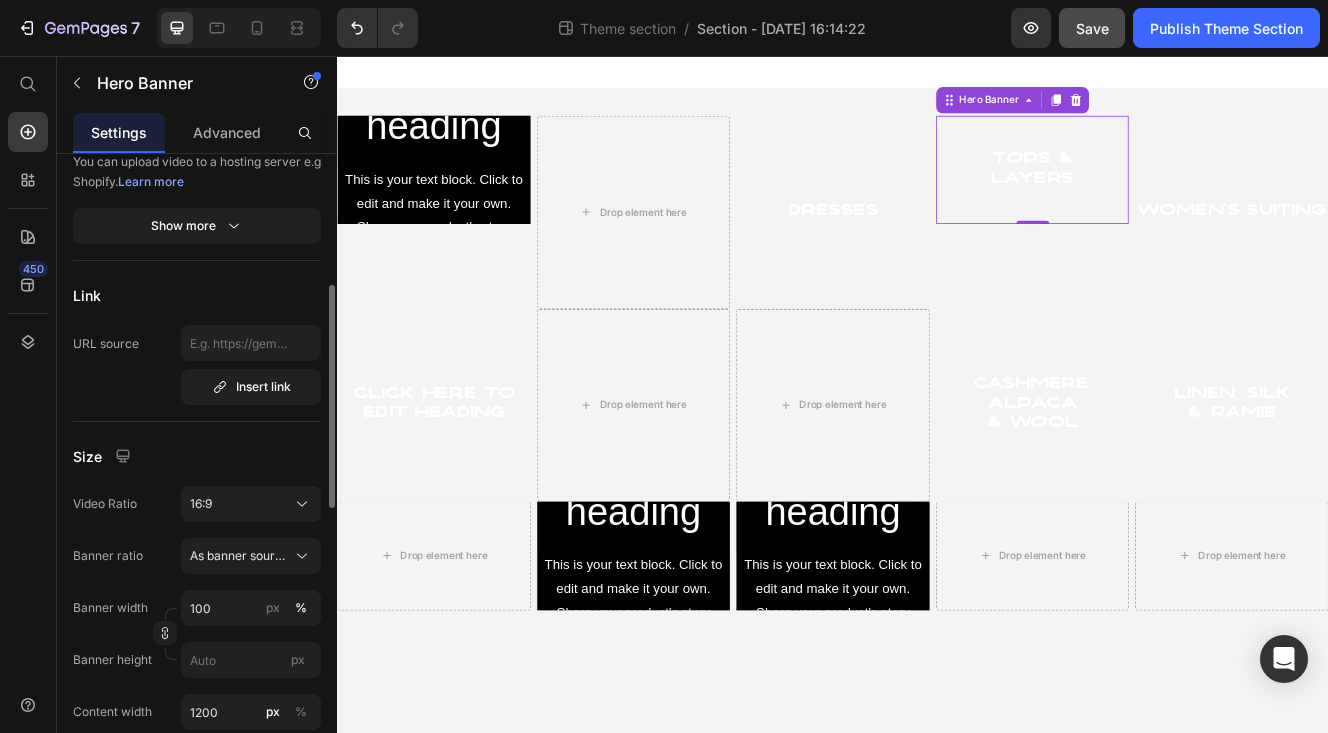 type on "[URL][DOMAIN_NAME]" 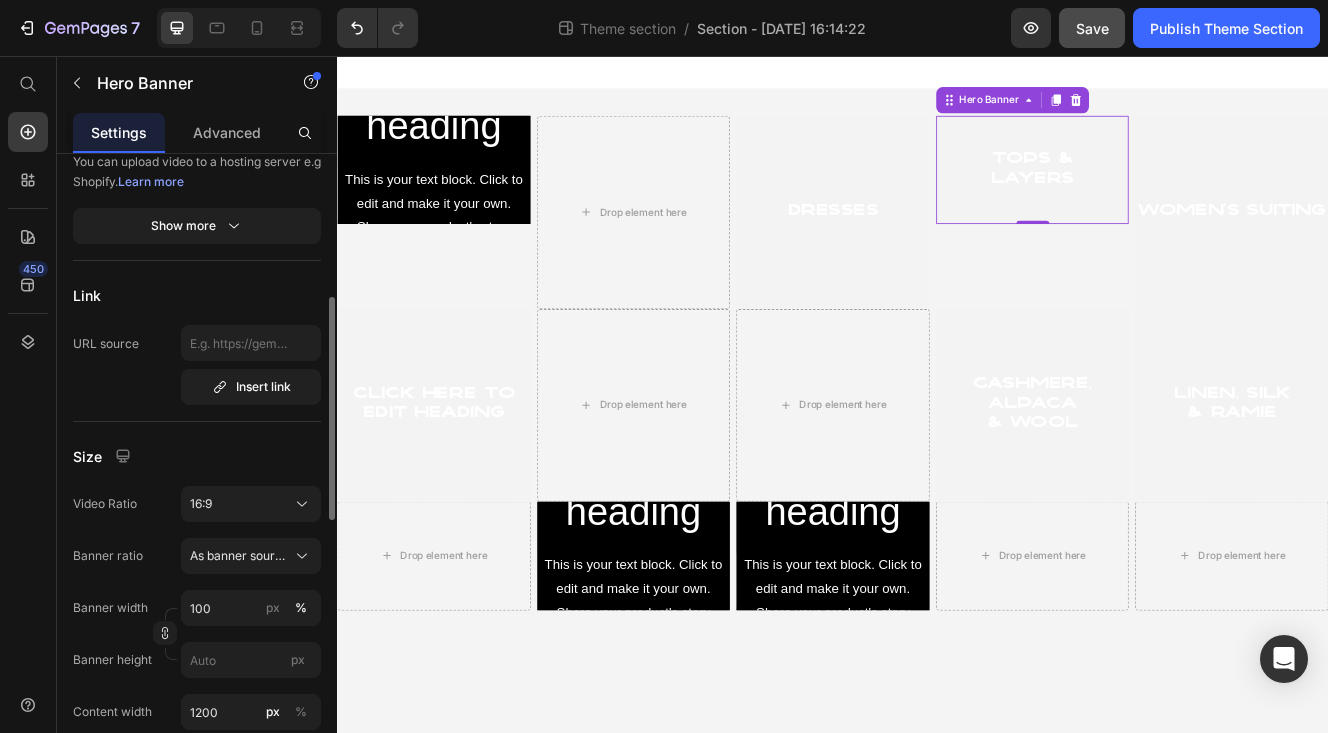click on "16:9" at bounding box center (251, 504) 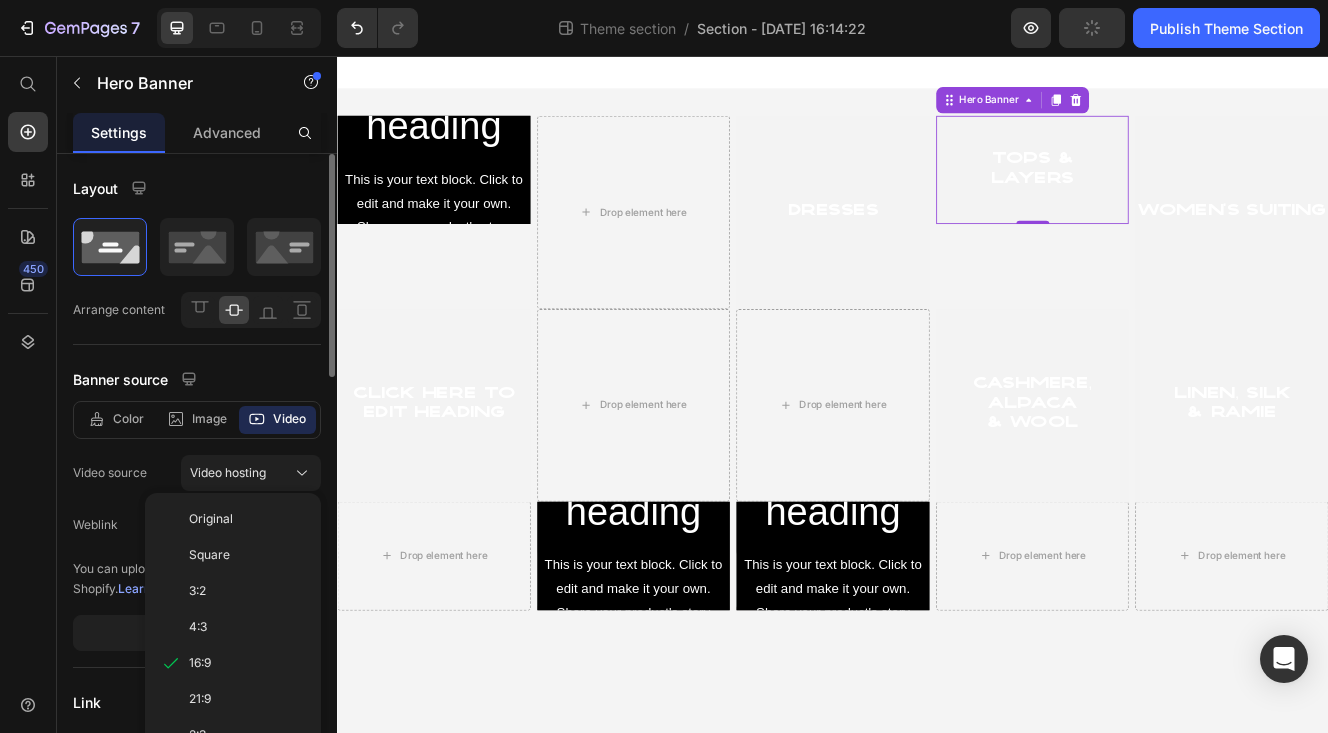 scroll, scrollTop: 163, scrollLeft: 0, axis: vertical 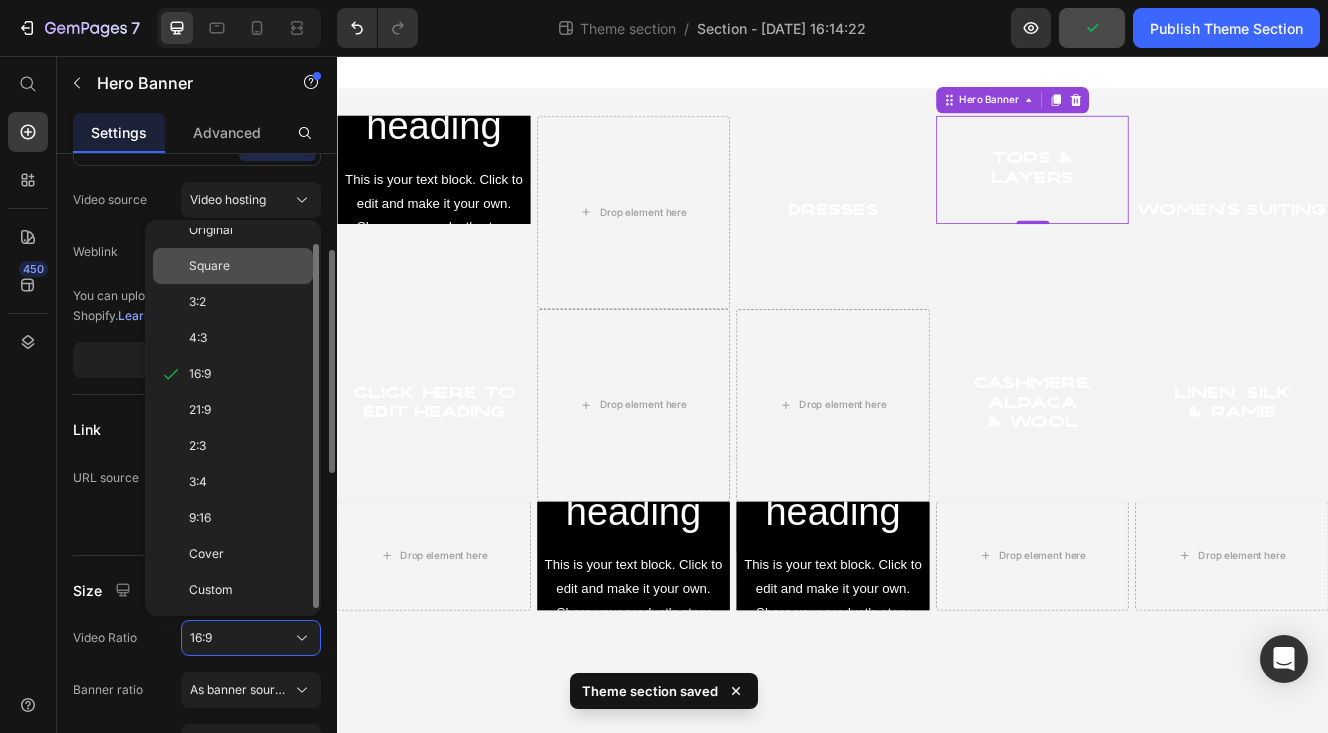 click on "Square" at bounding box center (247, 266) 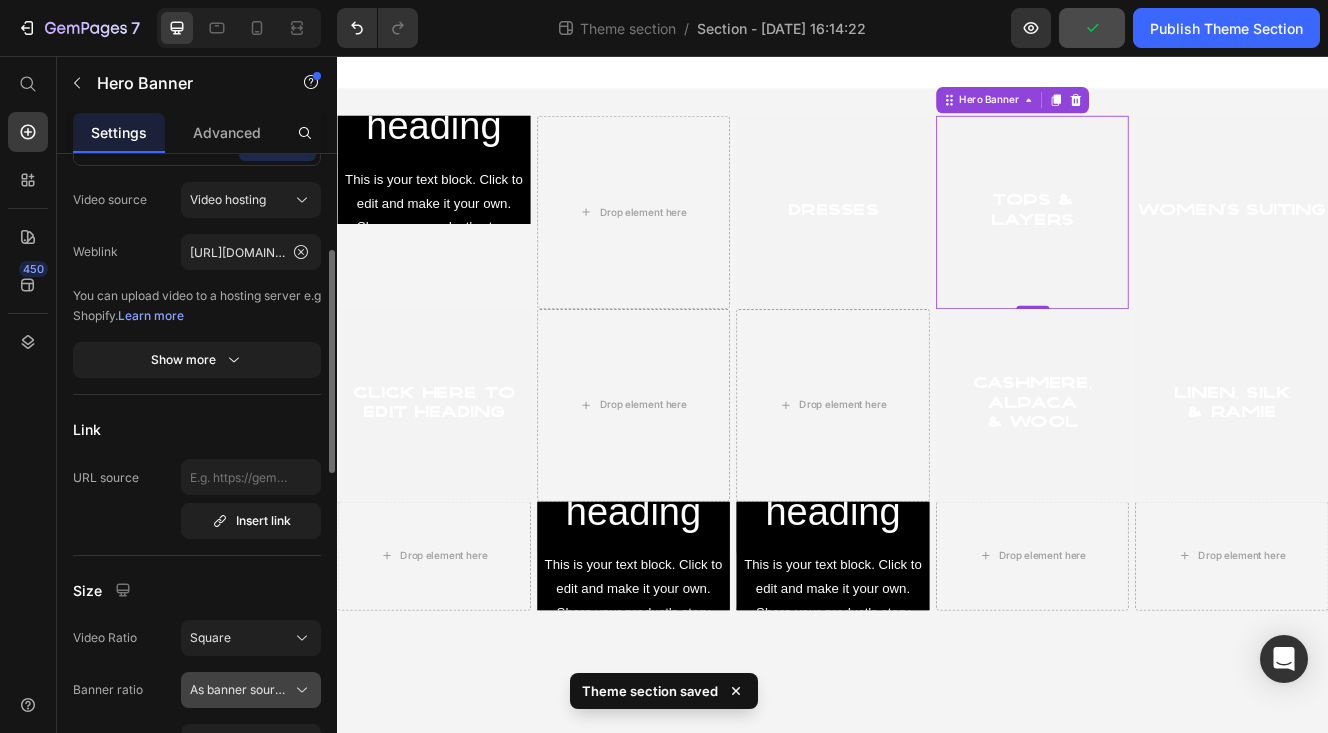 click on "As banner source" at bounding box center [239, 690] 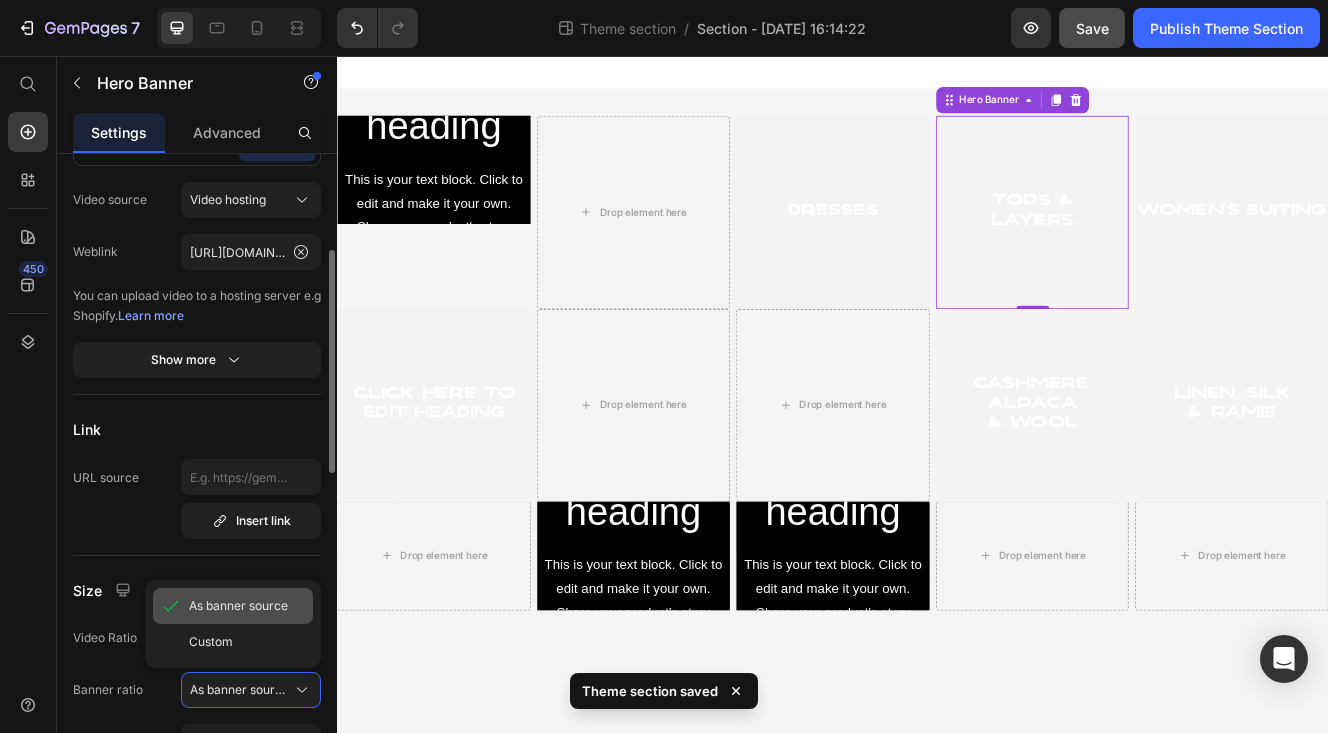 click on "As banner source" at bounding box center [238, 606] 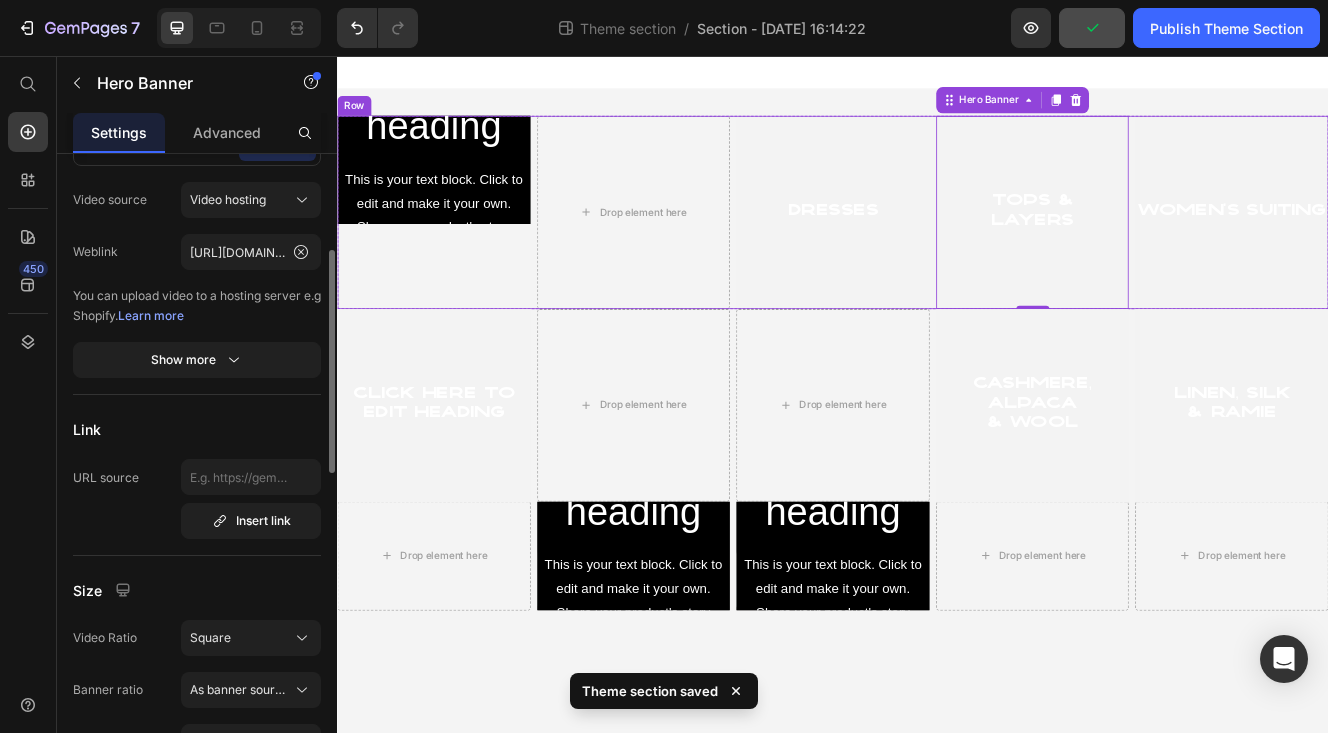 click on "Click here to edit heading Heading This is your text block. Click to edit and make it your own. Share your product's story                   or services offered. Get creative and make it yours! Text Block Get started Button Hero Banner" at bounding box center [454, 245] 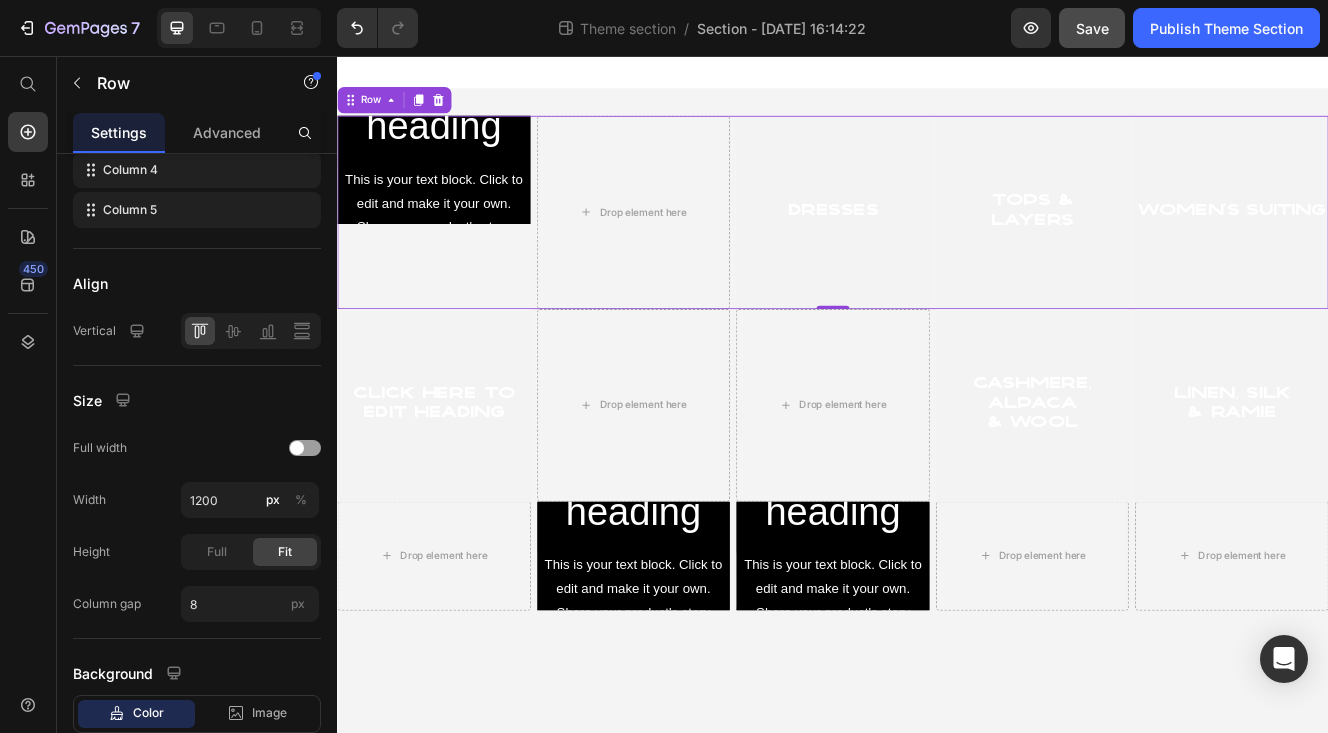 scroll, scrollTop: 0, scrollLeft: 0, axis: both 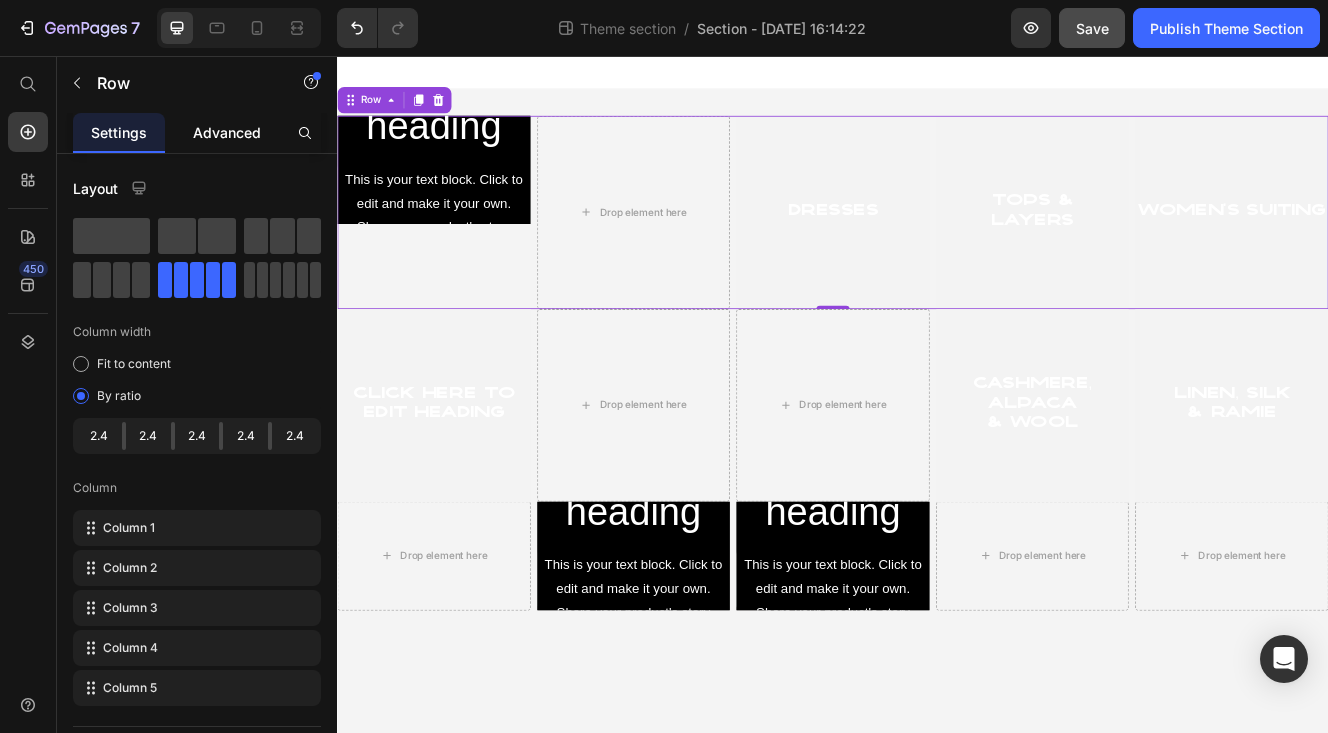 click on "Advanced" at bounding box center (227, 132) 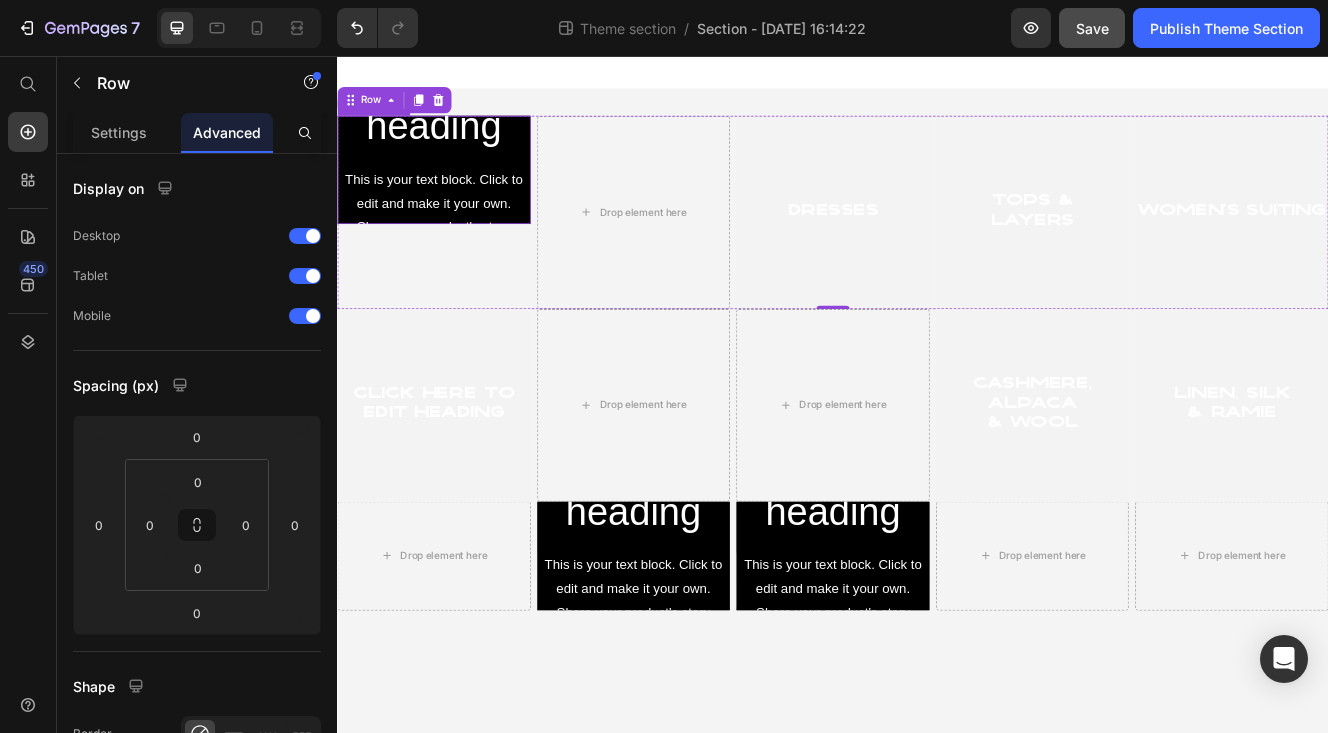 click on "Click here to edit heading Heading This is your text block. Click to edit and make it your own. Share your product's story                   or services offered. Get creative and make it yours! Text Block Get started Button" at bounding box center (454, 194) 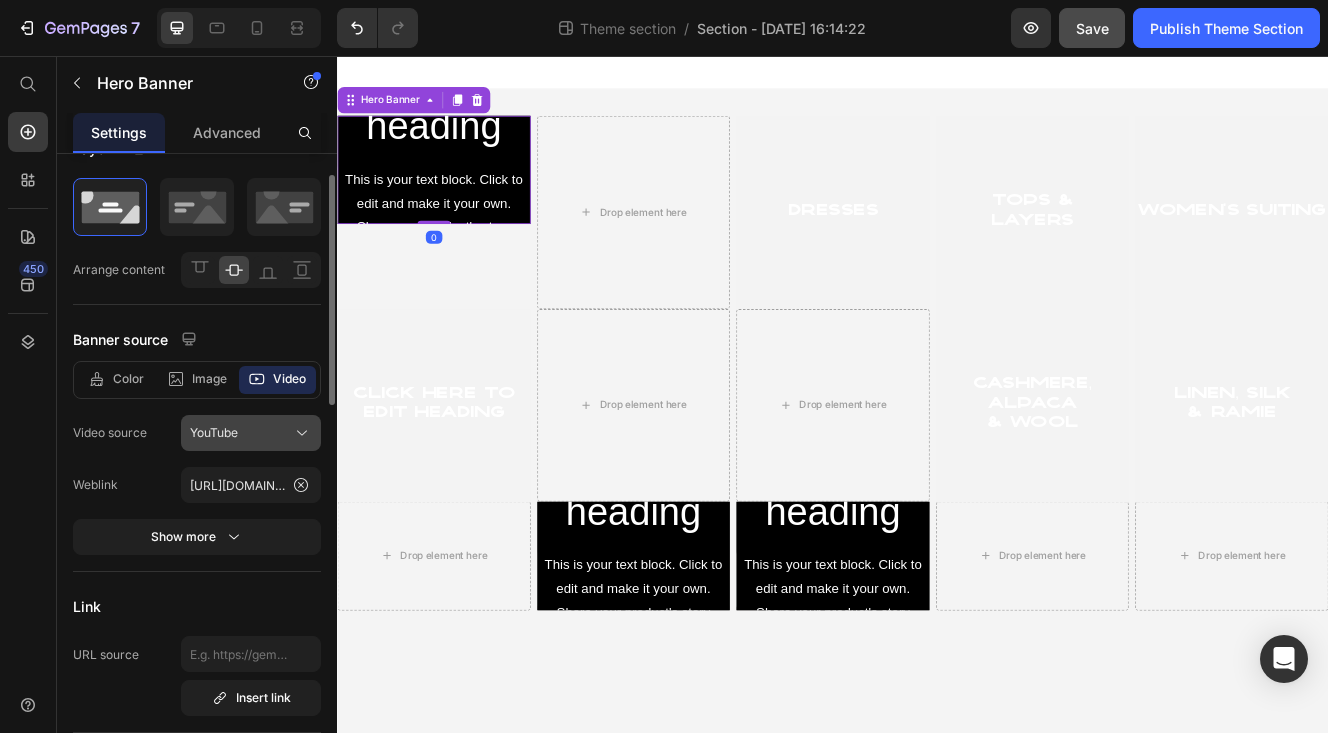 scroll, scrollTop: 44, scrollLeft: 0, axis: vertical 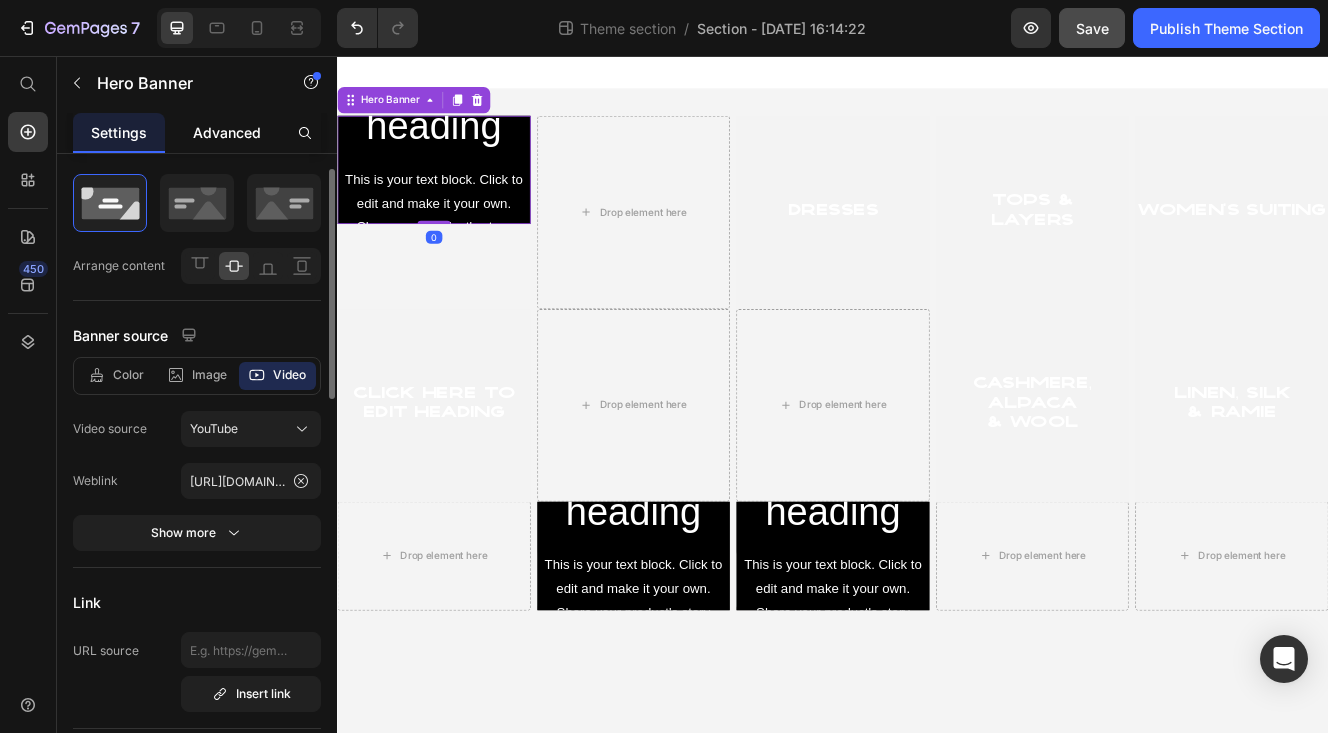 click on "Advanced" at bounding box center [227, 132] 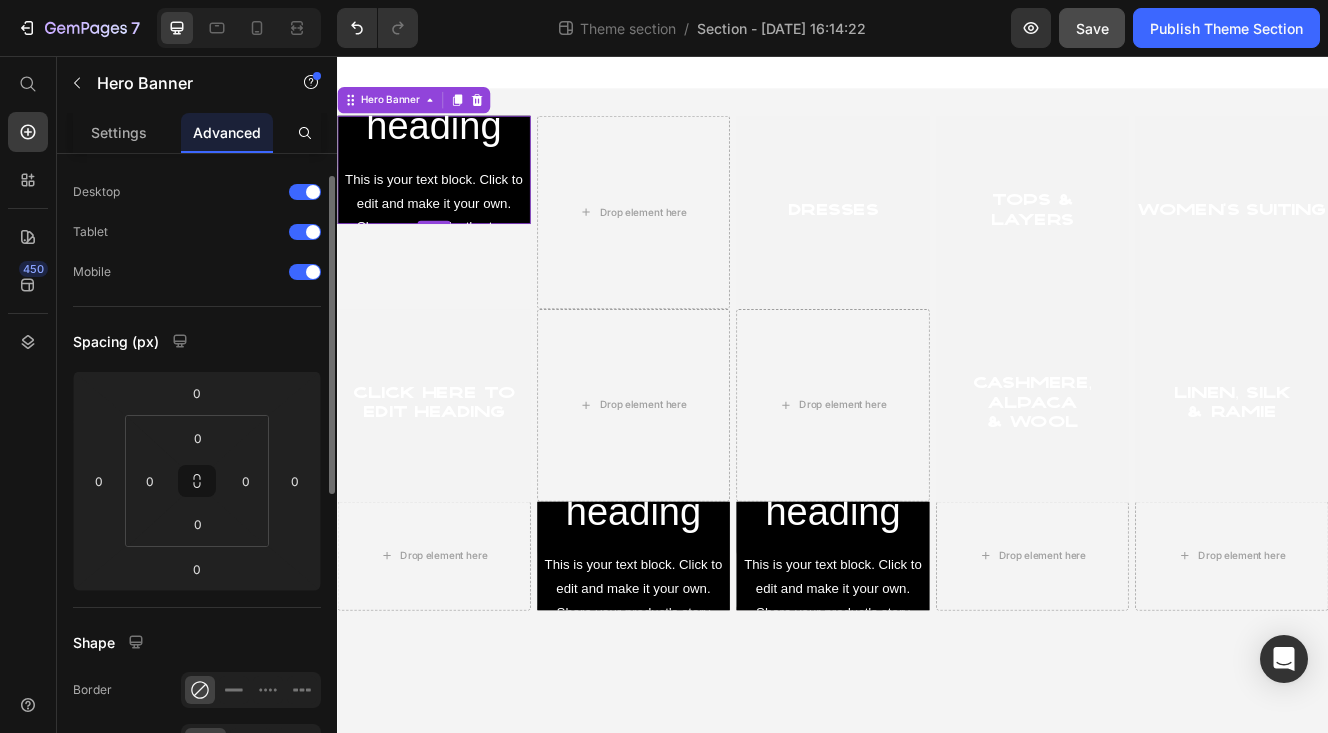 scroll, scrollTop: 0, scrollLeft: 0, axis: both 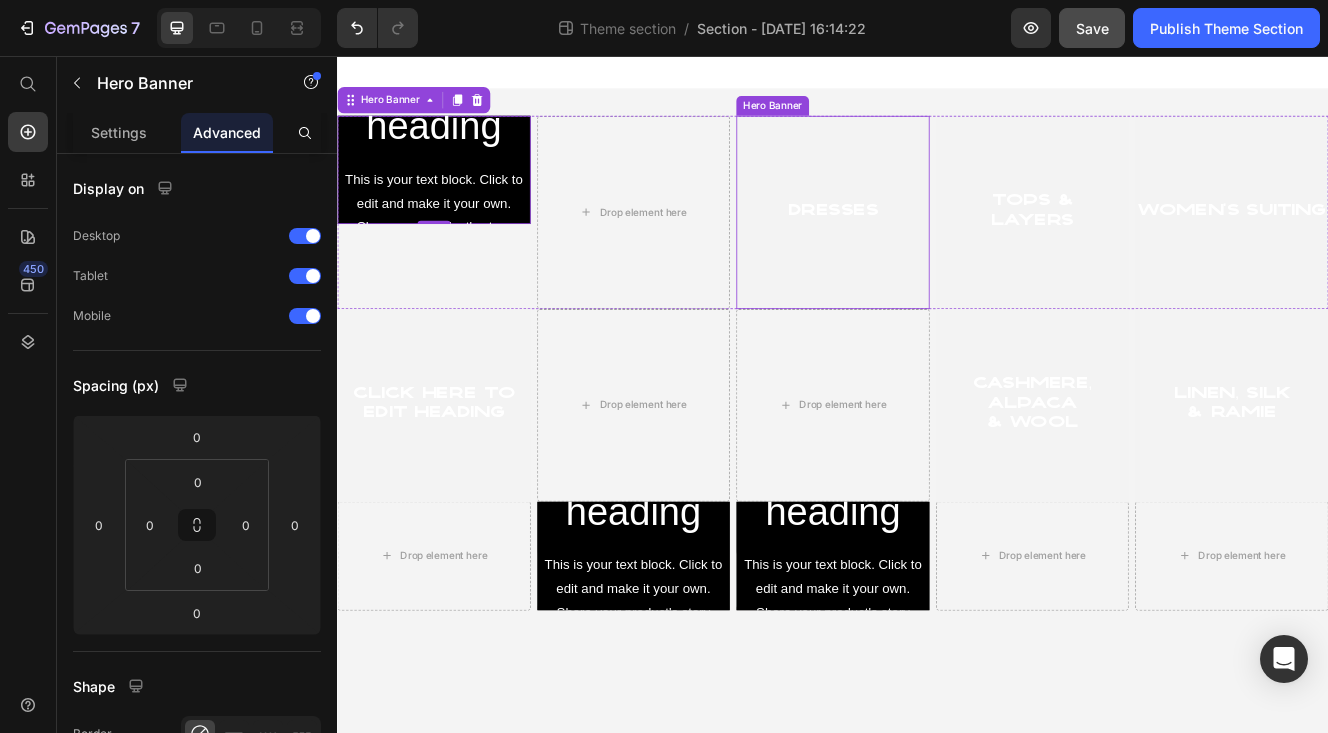 click at bounding box center (937, 245) 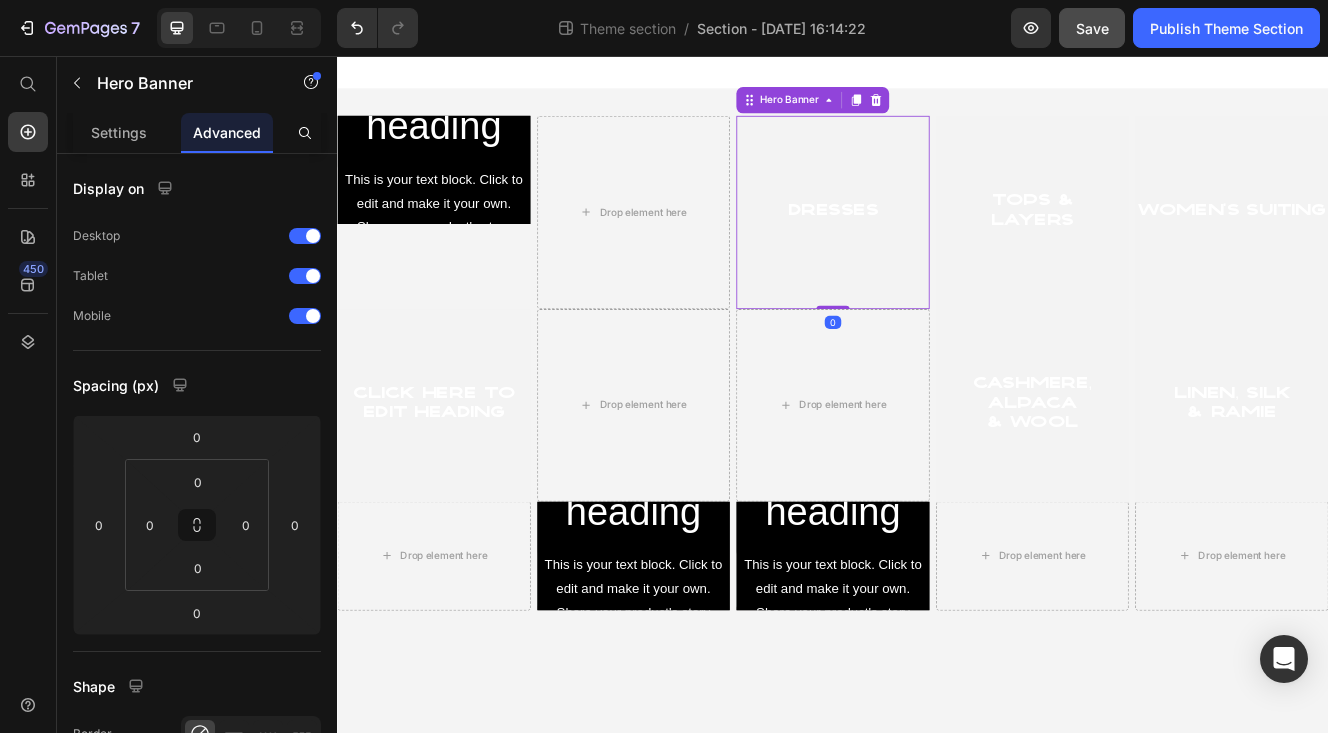 click at bounding box center (937, 245) 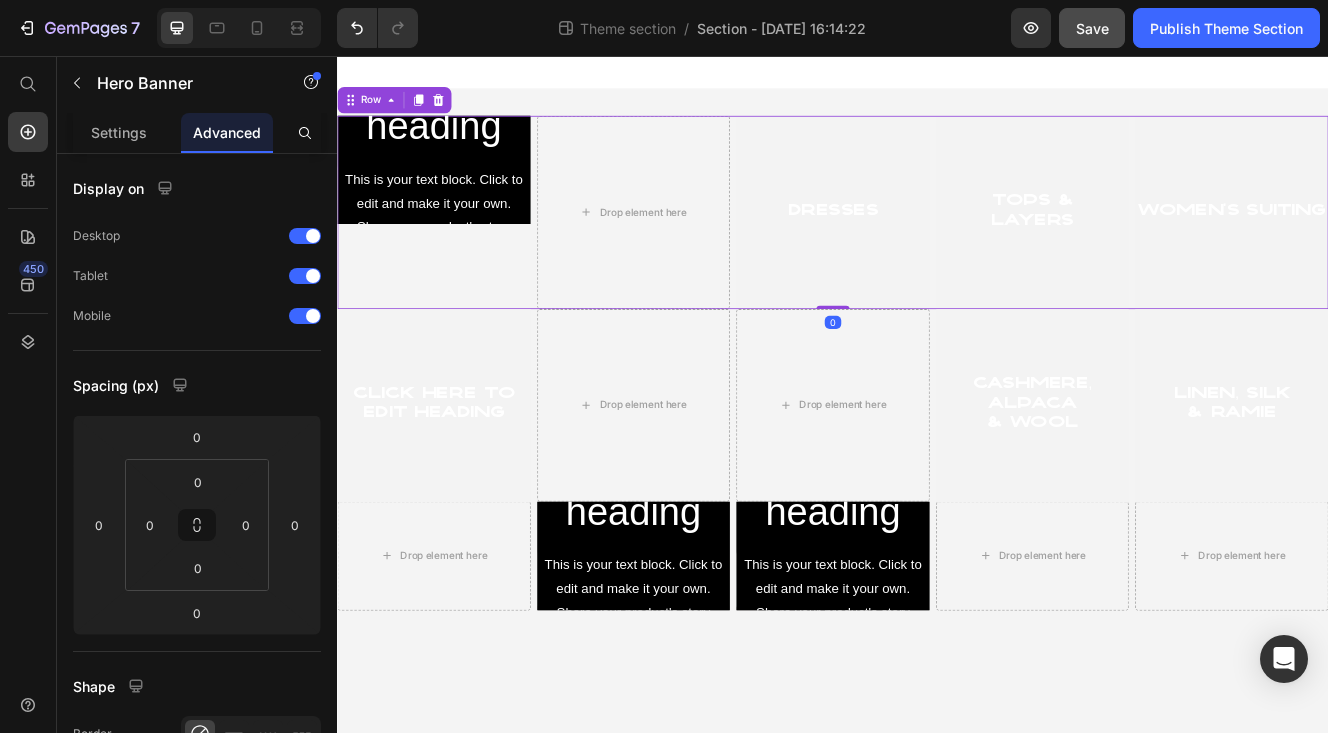 click on "Click here to edit heading Heading This is your text block. Click to edit and make it your own. Share your product's story                   or services offered. Get creative and make it yours! Text Block Get started Button Hero Banner
Drop element here Dresses Heading Hero Banner Tops &  Layers Heading Hero Banner women's suiting Heading Hero Banner Row   0" at bounding box center (937, 245) 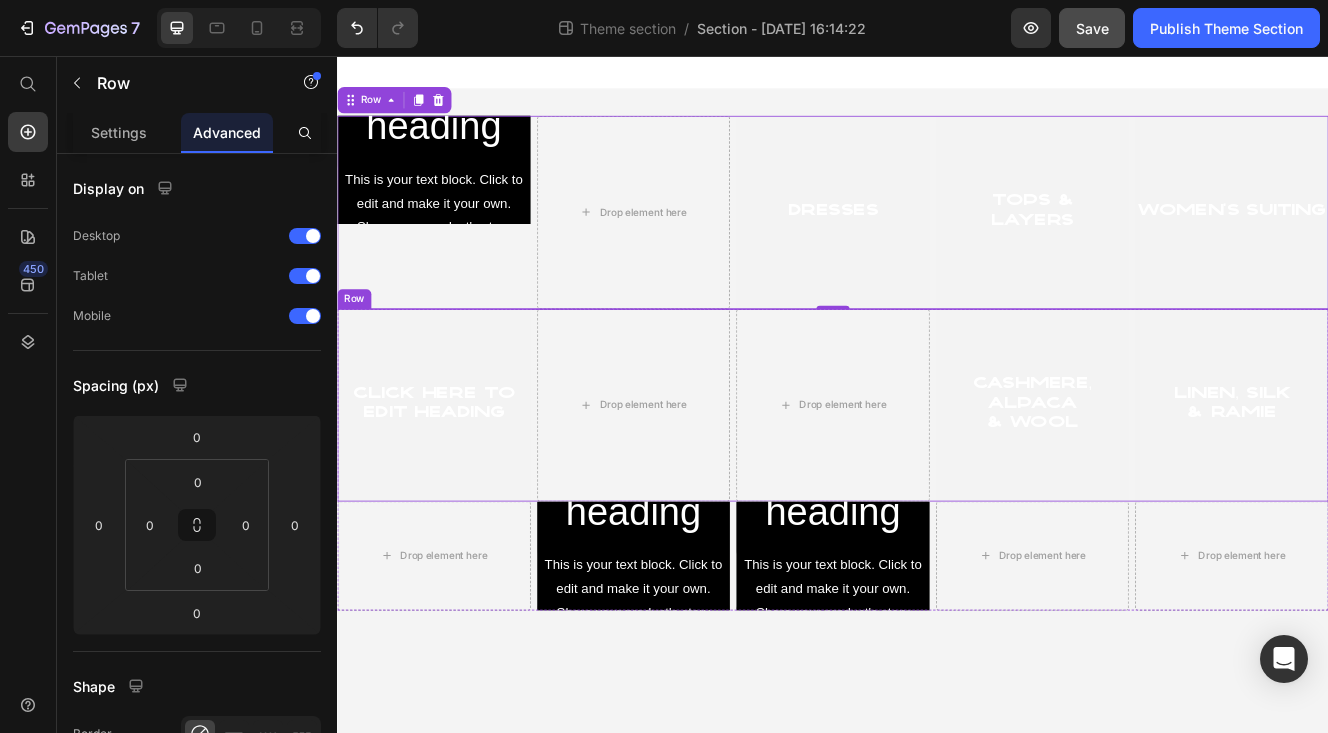 click on "Click here to edit heading Heading Hero Banner
Drop element here
Drop element here cashmere, alpaca  & wool Heading Hero Banner Linen, Silk  & Ramie Heading Hero Banner Row" at bounding box center (937, 479) 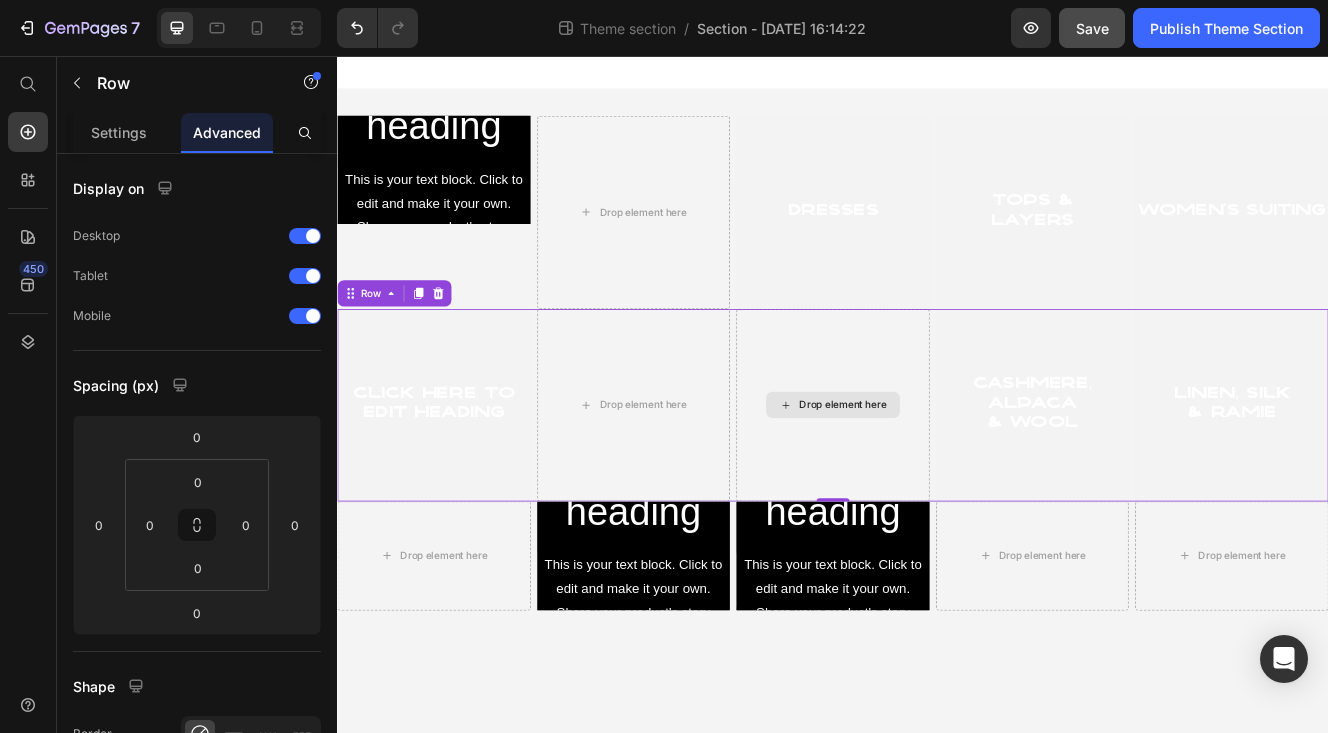 click on "Drop element here" at bounding box center [937, 479] 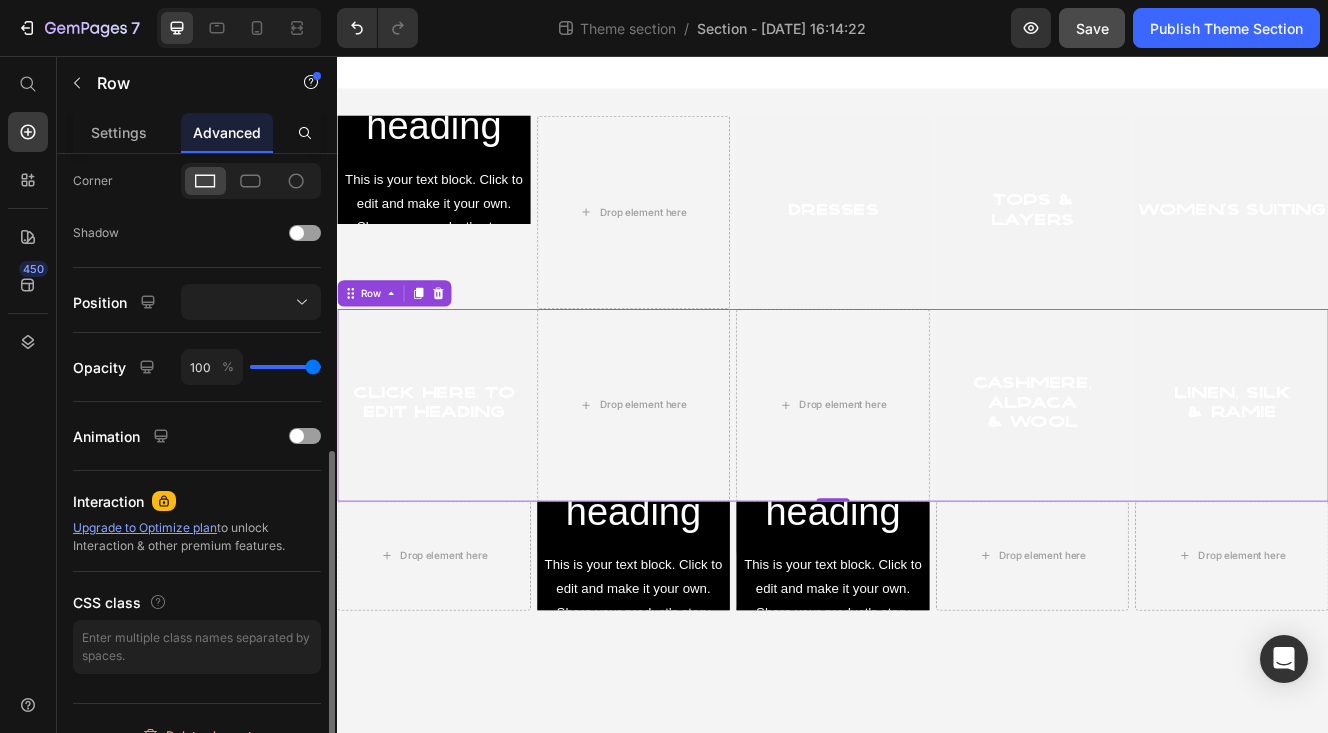 scroll, scrollTop: 633, scrollLeft: 0, axis: vertical 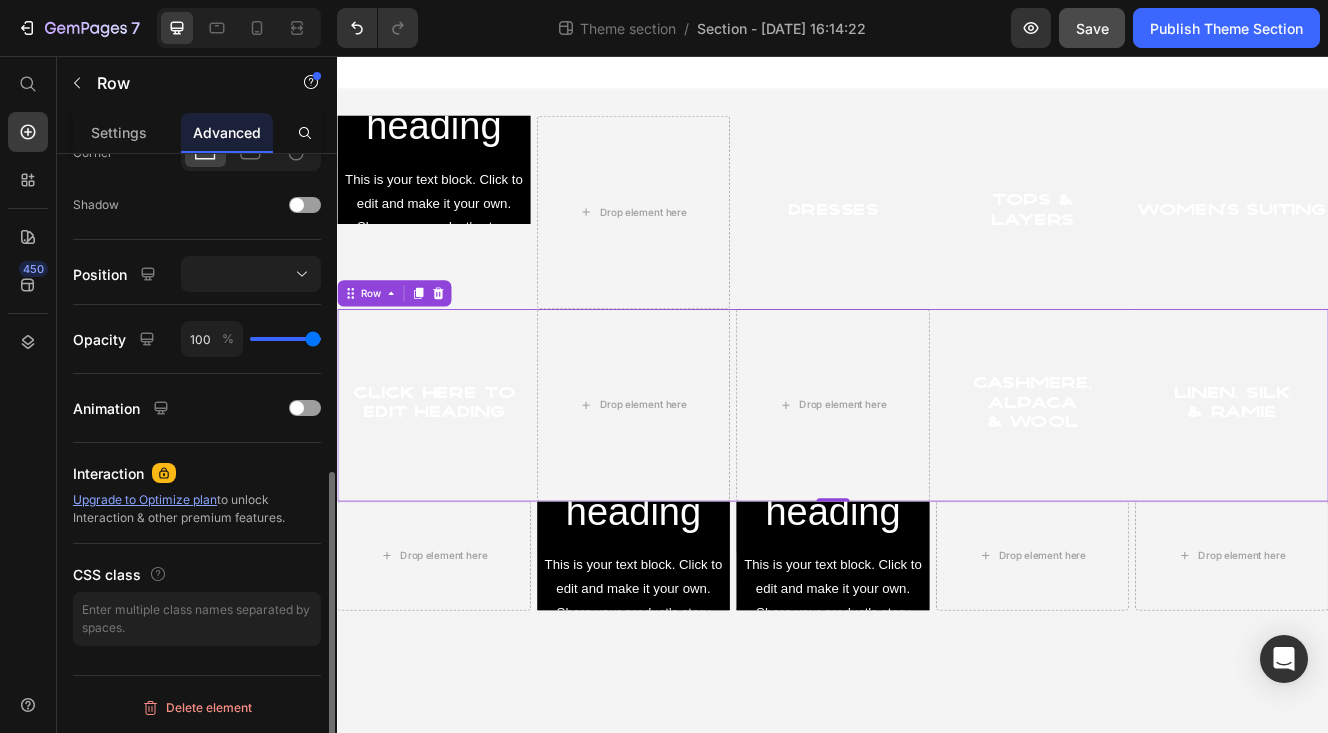 click on "Upgrade to Optimize plan" at bounding box center [145, 499] 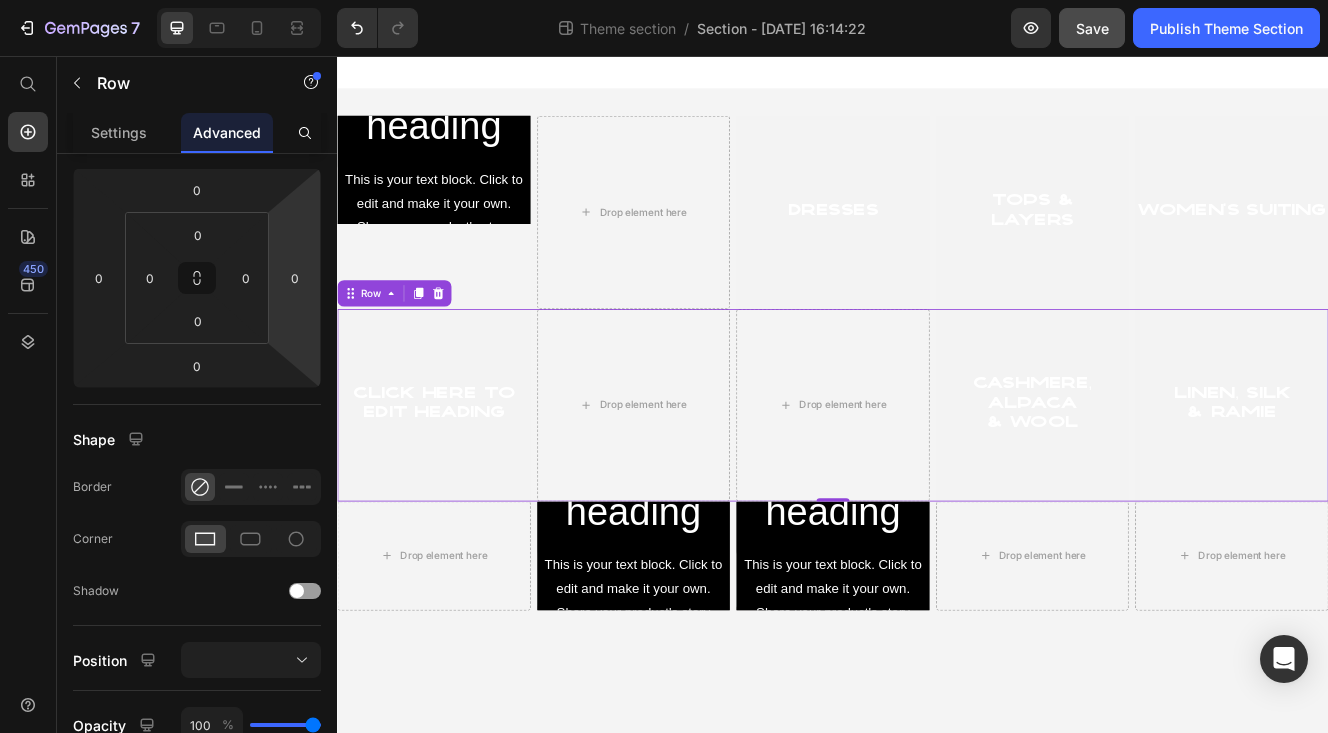 scroll, scrollTop: 633, scrollLeft: 0, axis: vertical 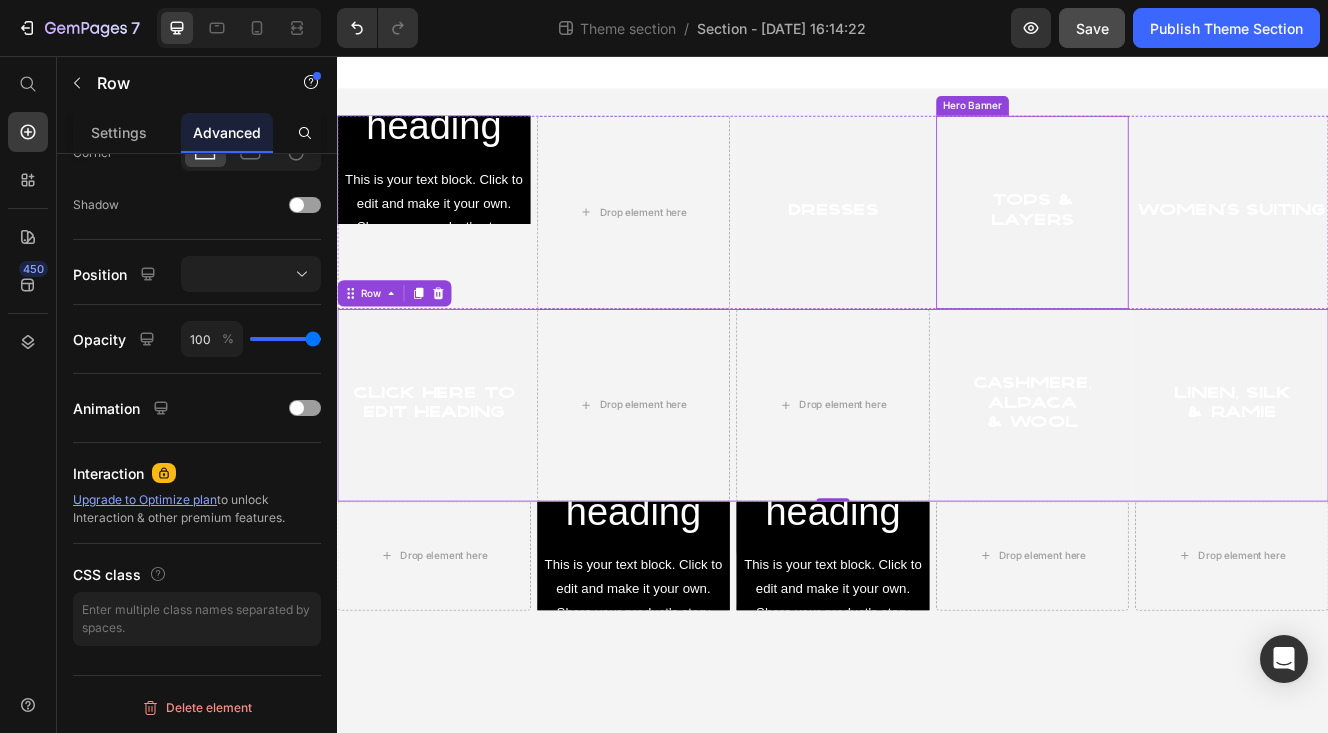click at bounding box center [1179, 245] 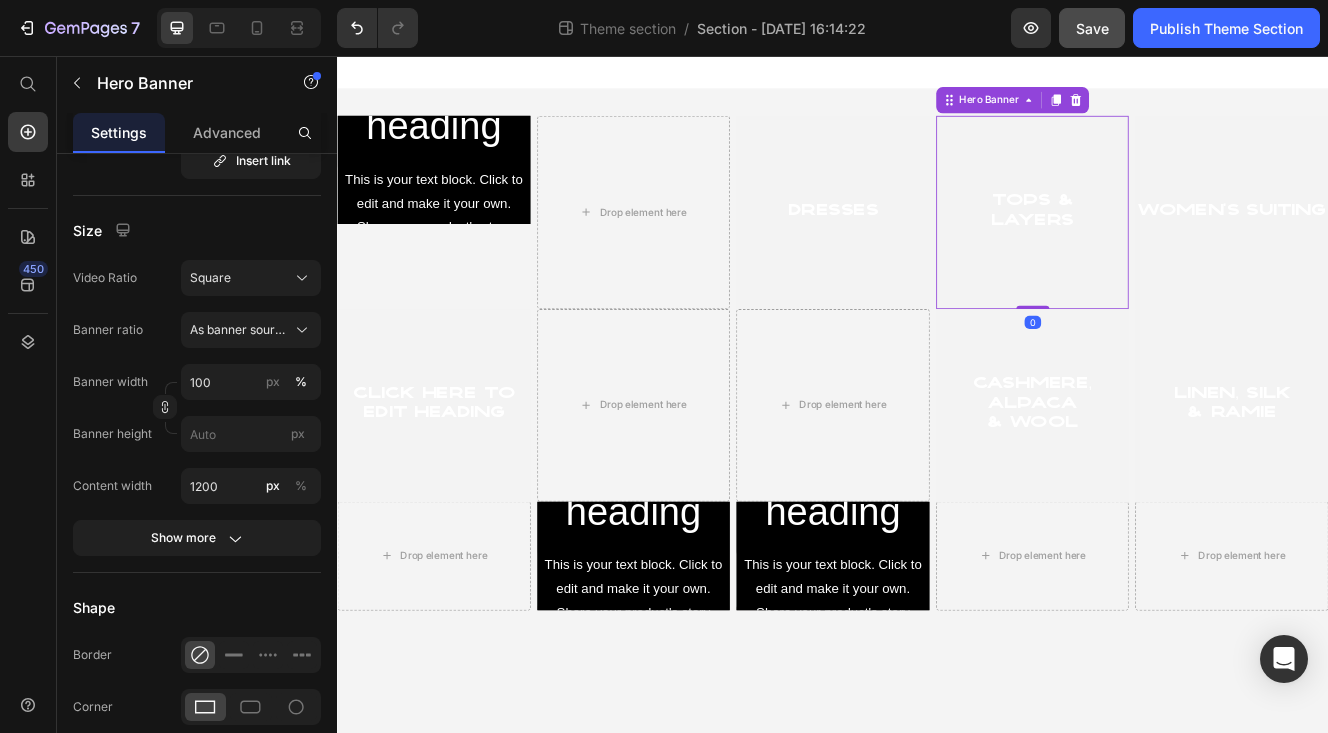 scroll, scrollTop: 0, scrollLeft: 0, axis: both 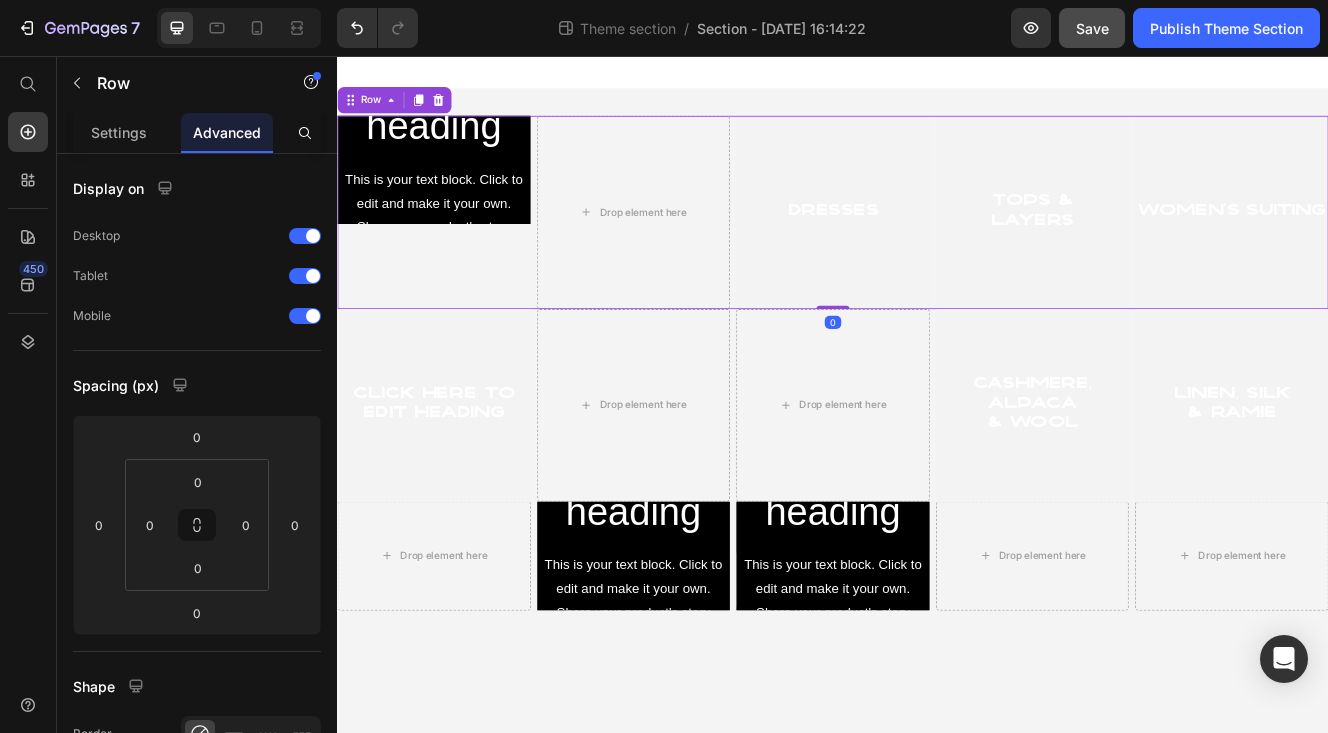 click on "Click here to edit heading Heading This is your text block. Click to edit and make it your own. Share your product's story                   or services offered. Get creative and make it yours! Text Block Get started Button Hero Banner
Drop element here Dresses Heading Hero Banner Tops &  Layers Heading Hero Banner women's suiting Heading Hero Banner Row   0" at bounding box center (937, 245) 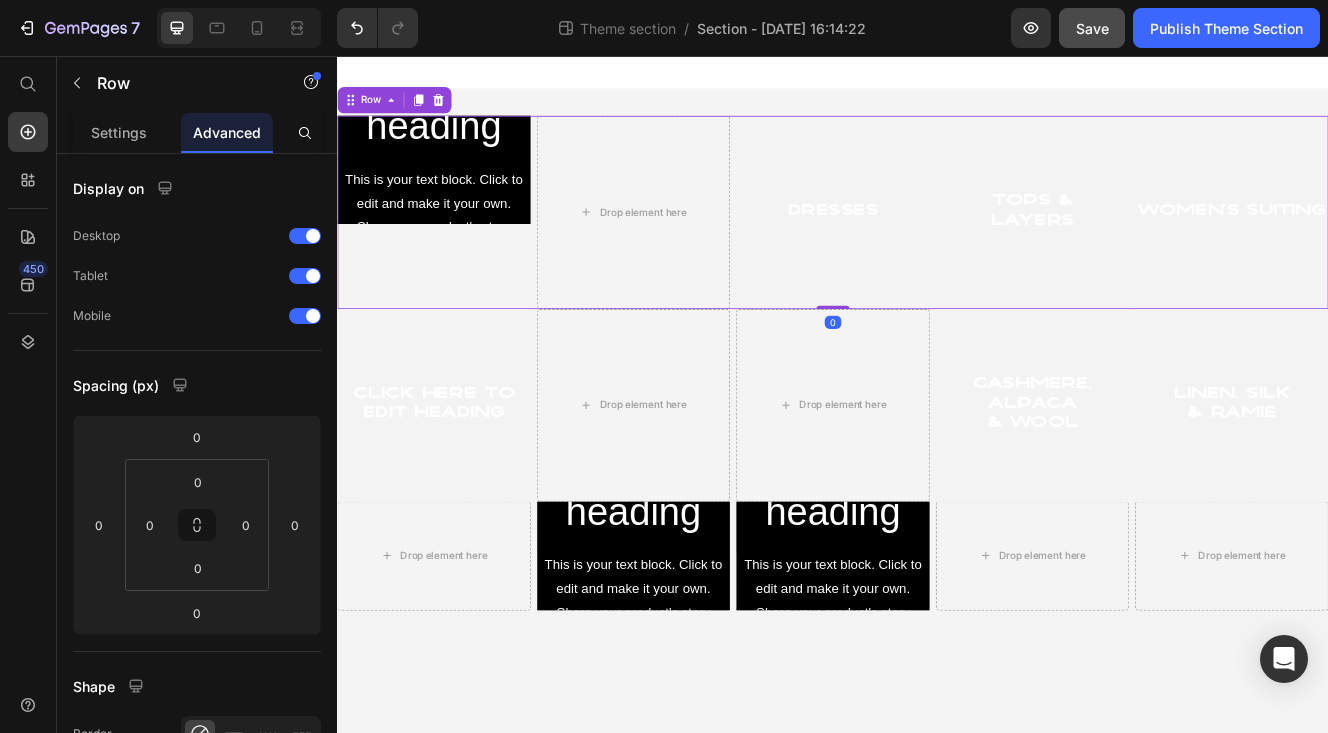 click on "Click here to edit heading Heading This is your text block. Click to edit and make it your own. Share your product's story                   or services offered. Get creative and make it yours! Text Block Get started Button Hero Banner
Drop element here Dresses Heading Hero Banner Tops &  Layers Heading Hero Banner women's suiting Heading Hero Banner Row   0" at bounding box center (937, 245) 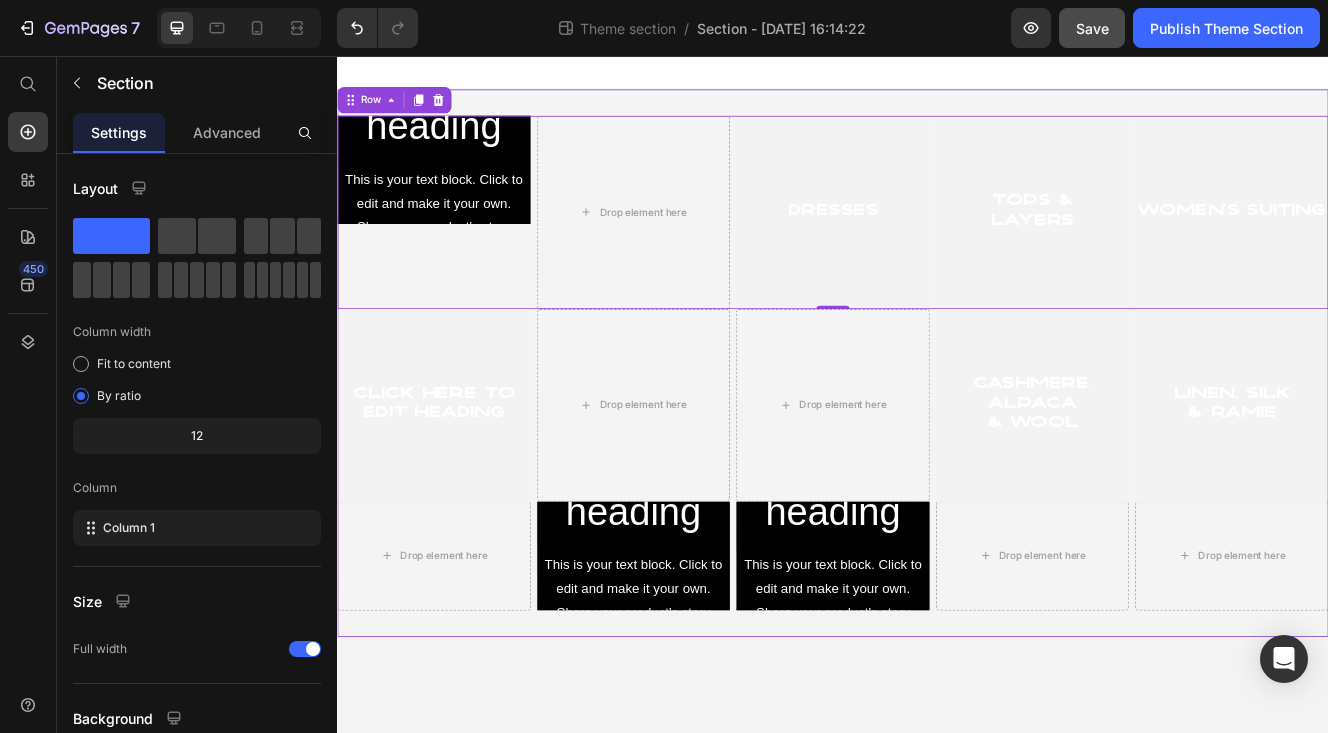click on "Click here to edit heading Heading This is your text block. Click to edit and make it your own. Share your product's story                   or services offered. Get creative and make it yours! Text Block Get started Button Hero Banner
Drop element here Dresses Heading Hero Banner Tops &  Layers Heading Hero Banner women's suiting Heading Hero Banner Row   0 Row Click here to edit heading Heading Hero Banner
Drop element here
Drop element here cashmere, alpaca  & wool Heading Hero Banner Linen, Silk  & Ramie Heading Hero Banner Row
Drop element here Click here to edit heading Heading This is your text block. Click to edit and make it your own. Share your product's story                   or services offered. Get creative and make it yours! Text Block Get started Button Hero Banner Click here to edit heading Heading This is your text block. Click to edit and make it your own. Share your product's story Text Block Get started Button Row" at bounding box center [937, 427] 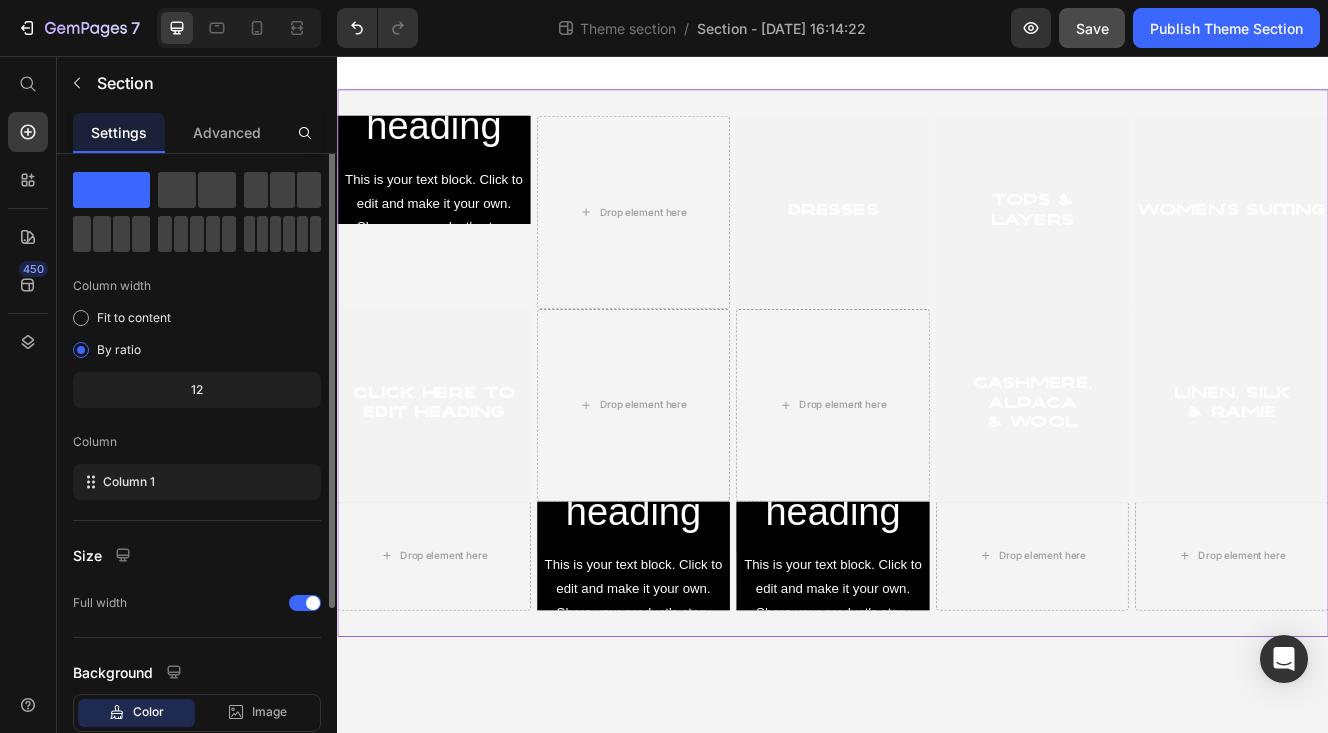 scroll, scrollTop: 0, scrollLeft: 0, axis: both 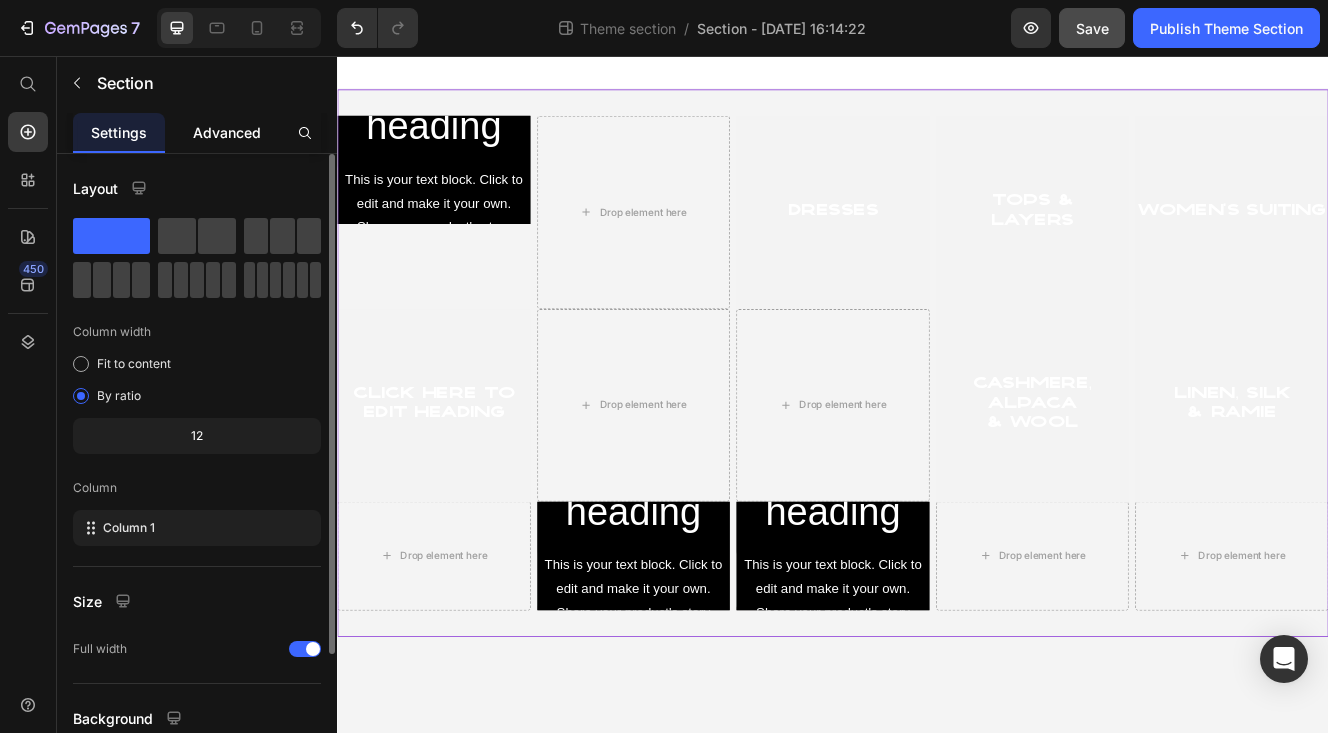 click on "Advanced" at bounding box center [227, 132] 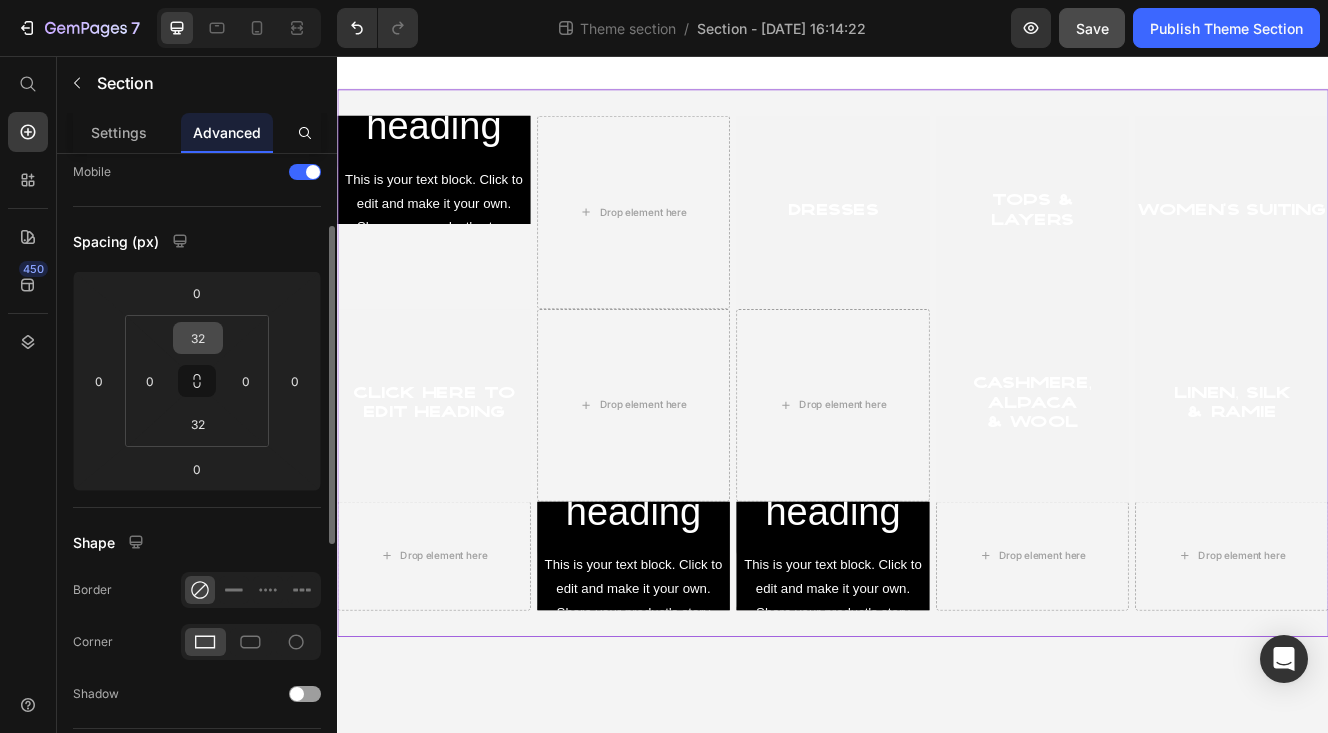 scroll, scrollTop: 158, scrollLeft: 0, axis: vertical 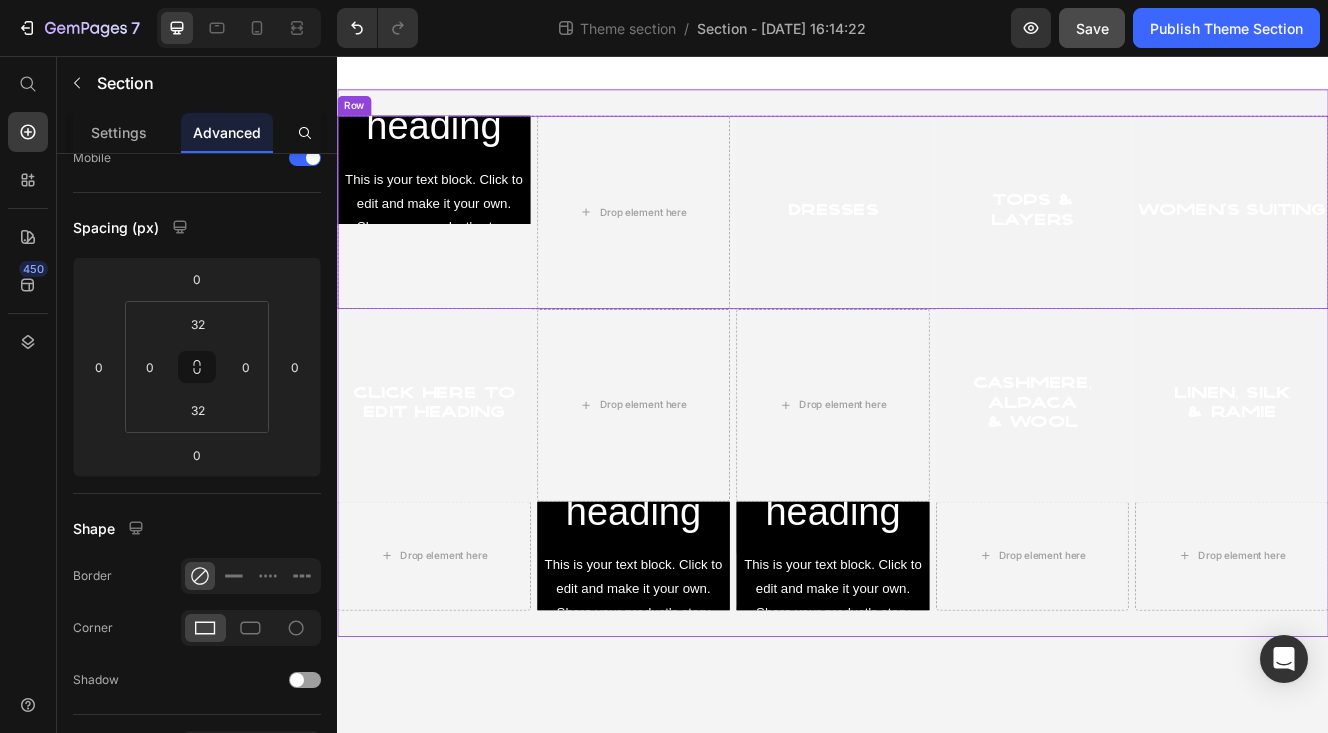 click on "Click here to edit heading Heading This is your text block. Click to edit and make it your own. Share your product's story                   or services offered. Get creative and make it yours! Text Block Get started Button Hero Banner
Drop element here Dresses Heading Hero Banner Tops &  Layers Heading Hero Banner women's suiting Heading Hero Banner Row" at bounding box center [937, 245] 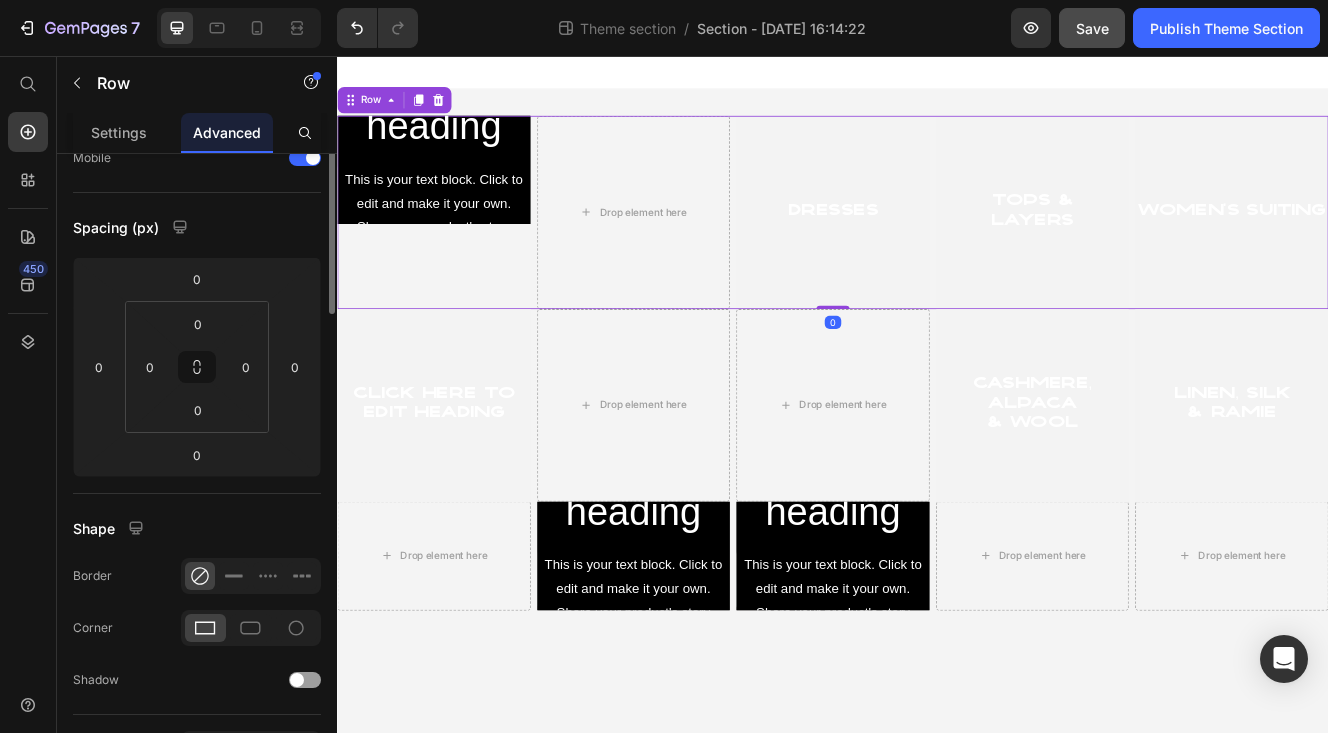 scroll, scrollTop: 0, scrollLeft: 0, axis: both 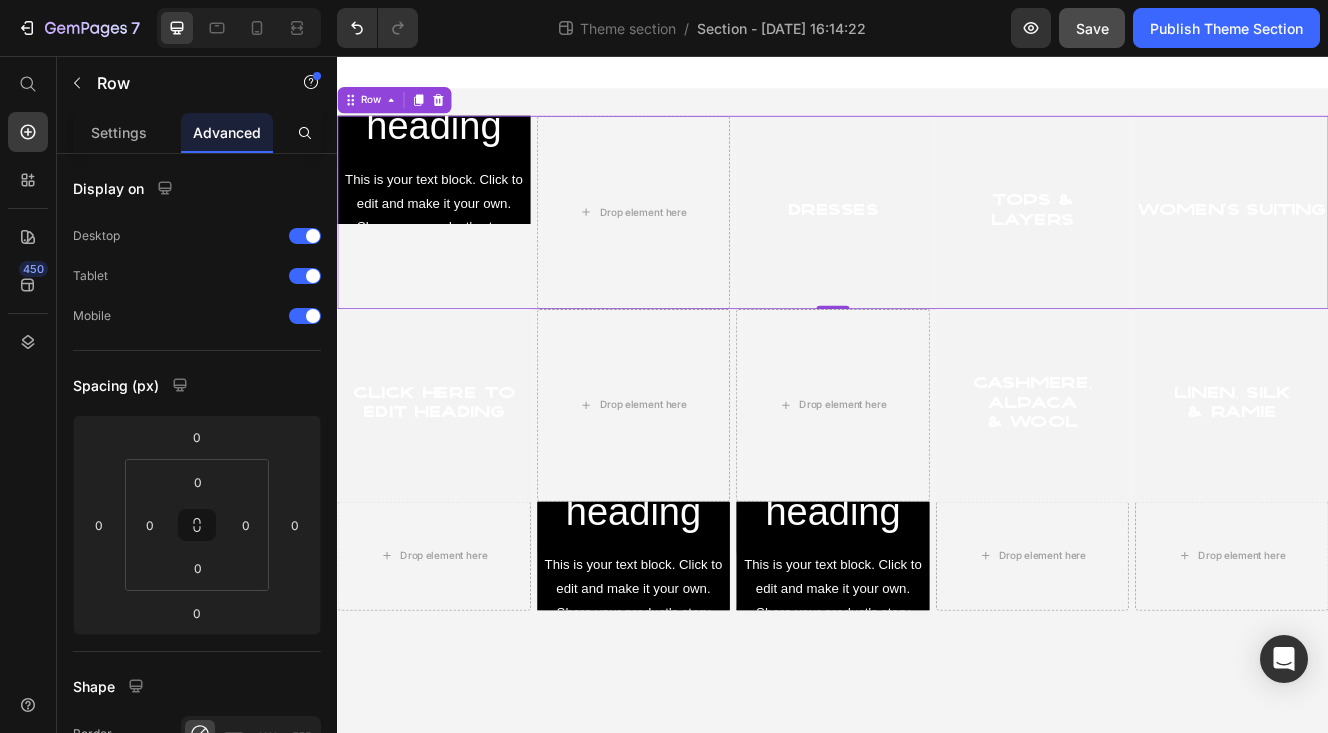 click on "Click here to edit heading Heading This is your text block. Click to edit and make it your own. Share your product's story                   or services offered. Get creative and make it yours! Text Block Get started Button Hero Banner
Drop element here Dresses Heading Hero Banner Tops &  Layers Heading Hero Banner women's suiting Heading Hero Banner Row   0" at bounding box center (937, 245) 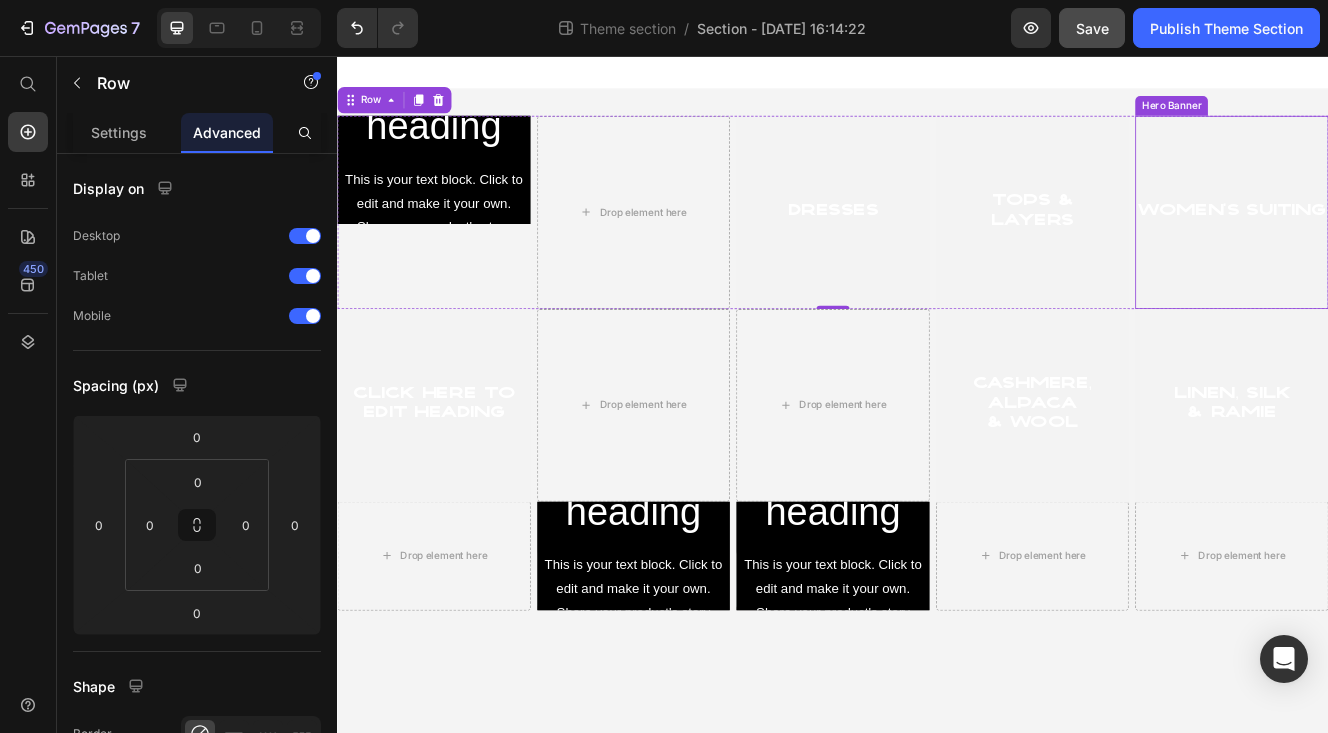 click on "women's suiting Heading" at bounding box center [1420, 244] 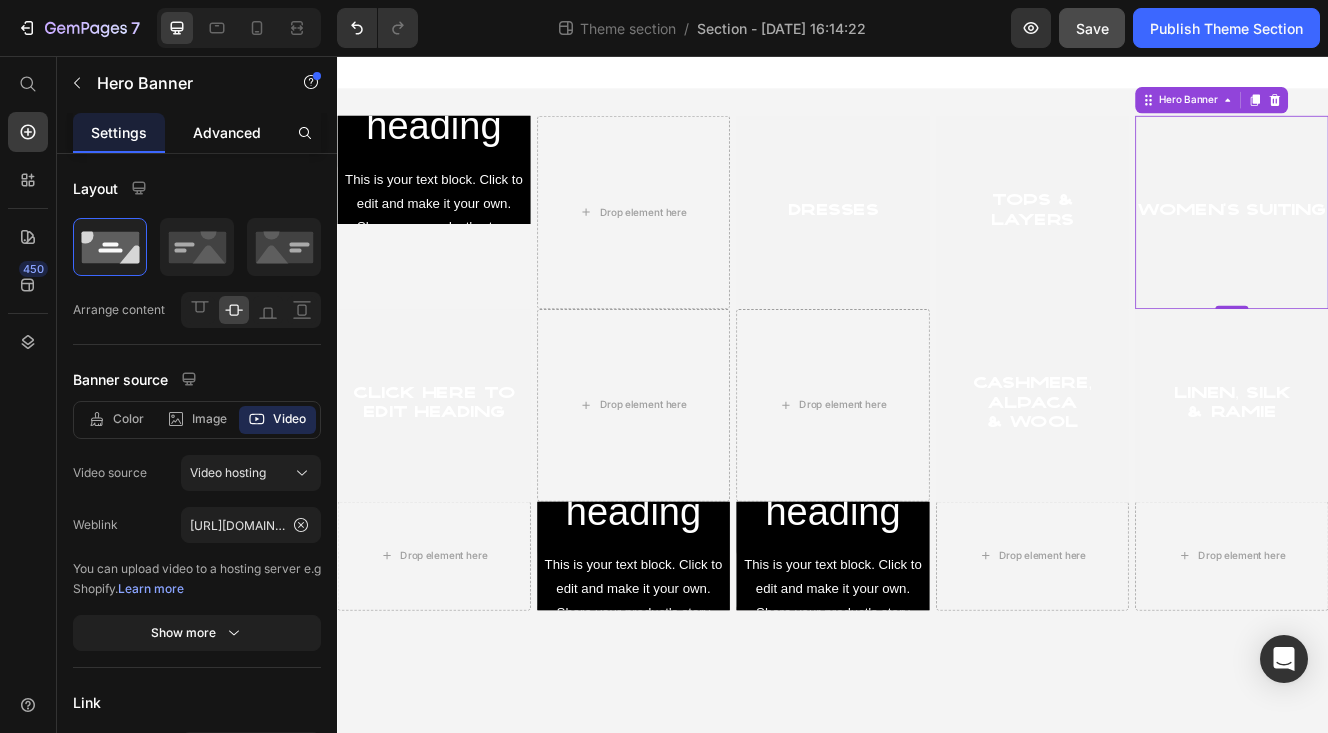 click on "Advanced" at bounding box center [227, 132] 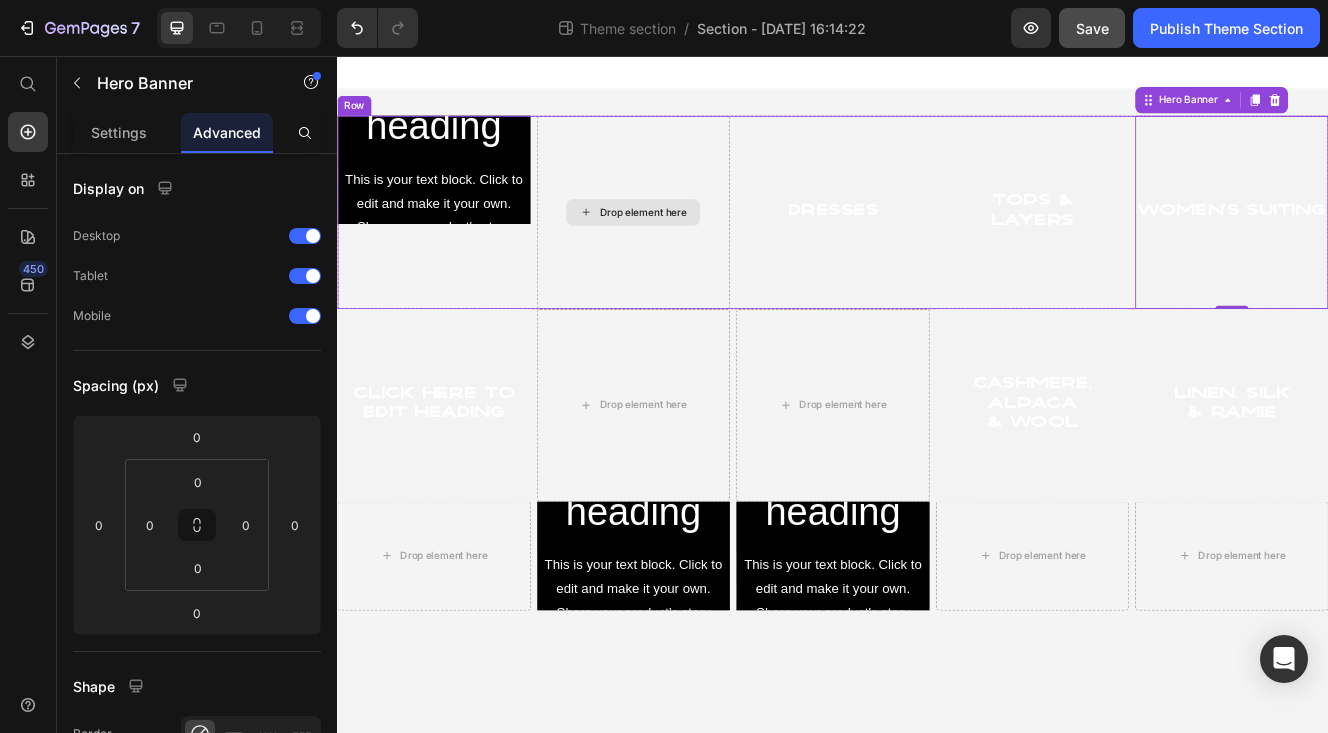 click on "Drop element here" at bounding box center (696, 245) 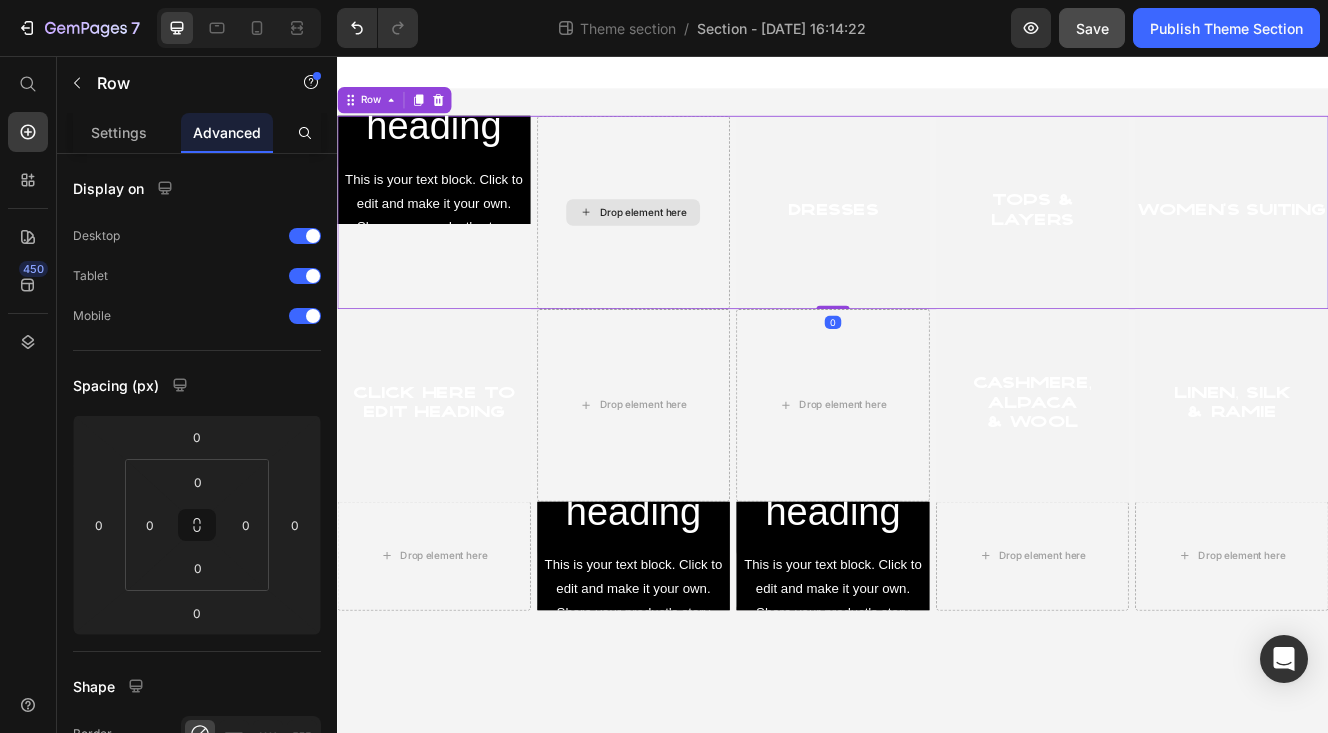click on "Drop element here" at bounding box center [696, 245] 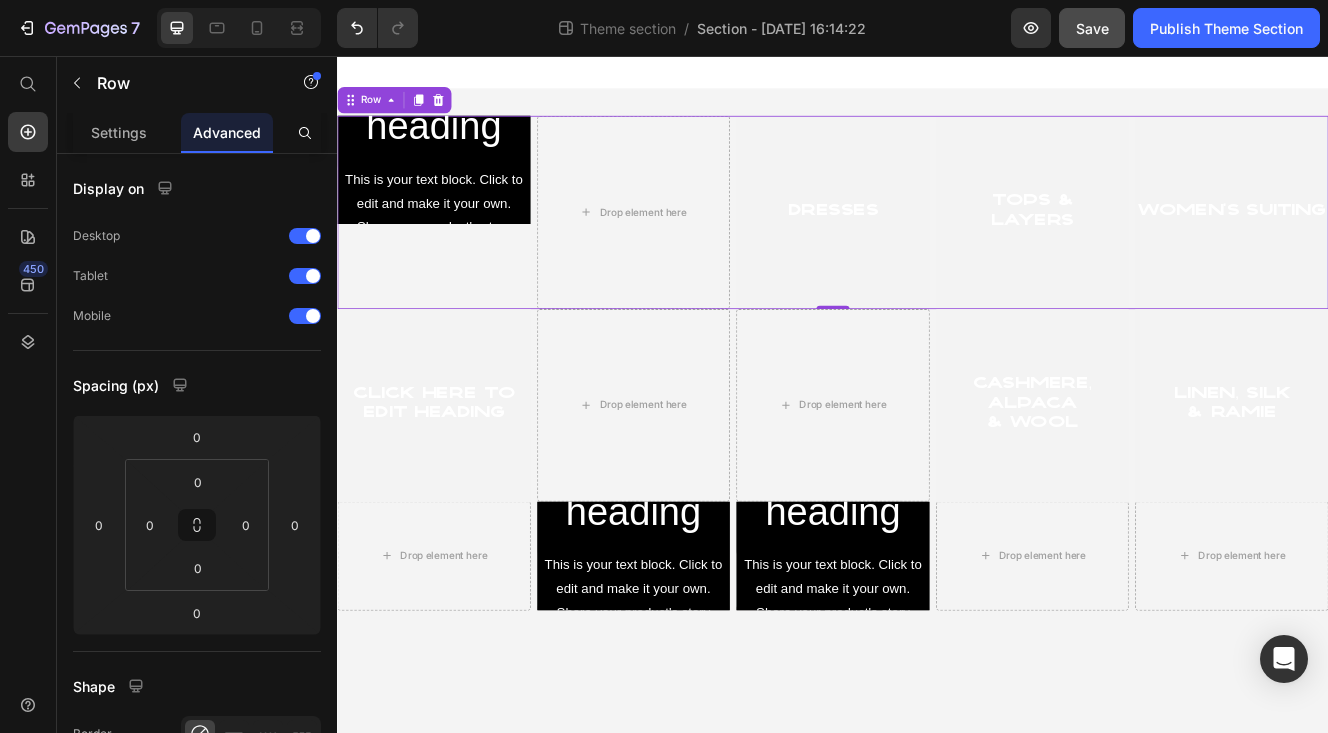 click on "Click here to edit heading Heading This is your text block. Click to edit and make it your own. Share your product's story                   or services offered. Get creative and make it yours! Text Block Get started Button Hero Banner
Drop element here Dresses Heading Hero Banner Tops &  Layers Heading Hero Banner women's suiting Heading Hero Banner Row   0" at bounding box center (937, 245) 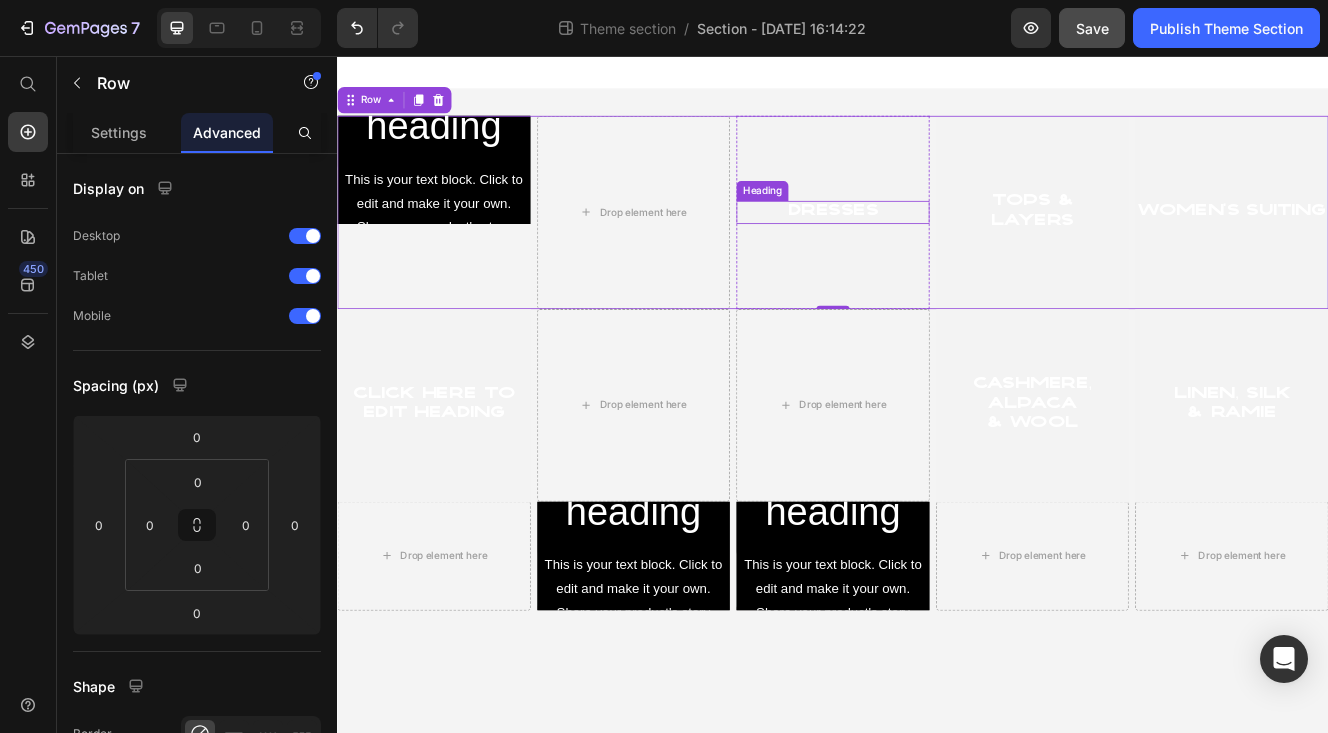 click on "Dresses" at bounding box center (937, 244) 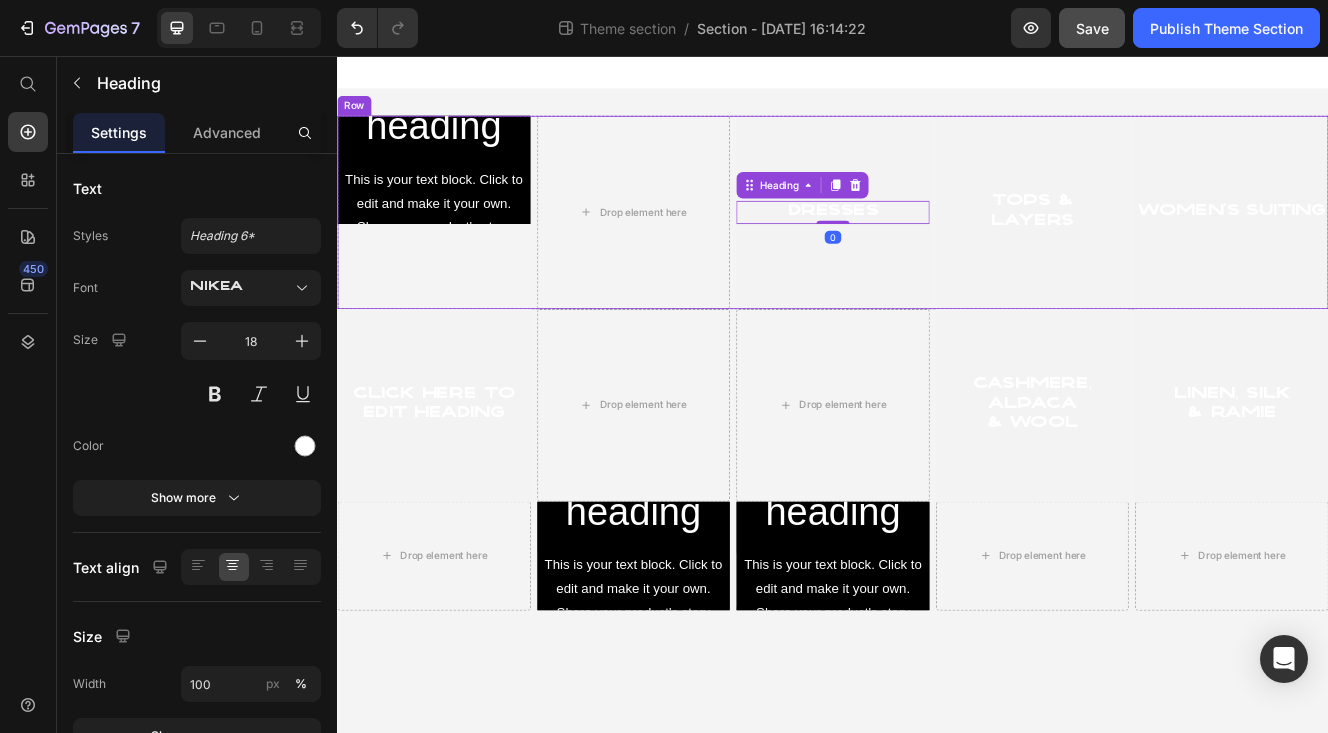 click on "Click here to edit heading Heading This is your text block. Click to edit and make it your own. Share your product's story                   or services offered. Get creative and make it yours! Text Block Get started Button Hero Banner
Drop element here Dresses Heading   0 Hero Banner Tops &  Layers Heading Hero Banner women's suiting Heading Hero Banner Row" at bounding box center (937, 245) 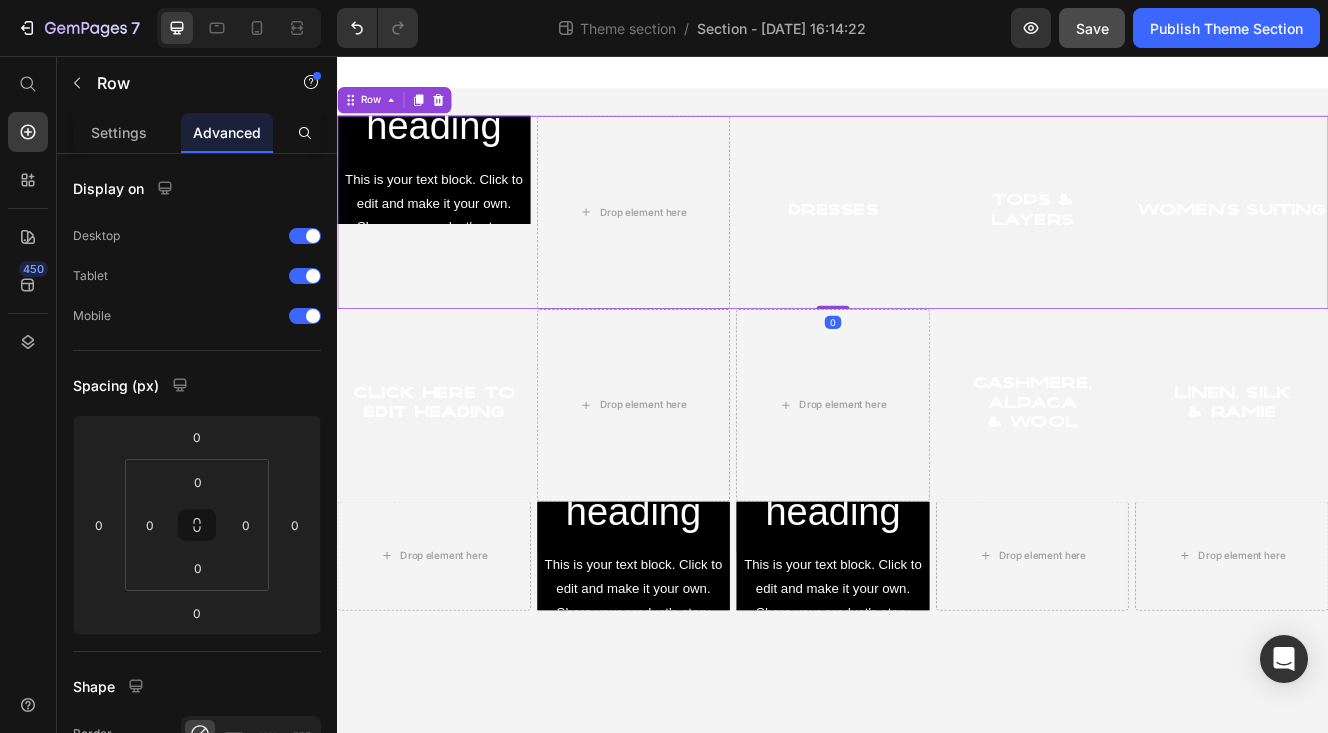click on "Click here to edit heading Heading This is your text block. Click to edit and make it your own. Share your product's story                   or services offered. Get creative and make it yours! Text Block Get started Button Hero Banner
Drop element here Dresses Heading Hero Banner Tops &  Layers Heading Hero Banner women's suiting Heading Hero Banner Row   0" at bounding box center (937, 245) 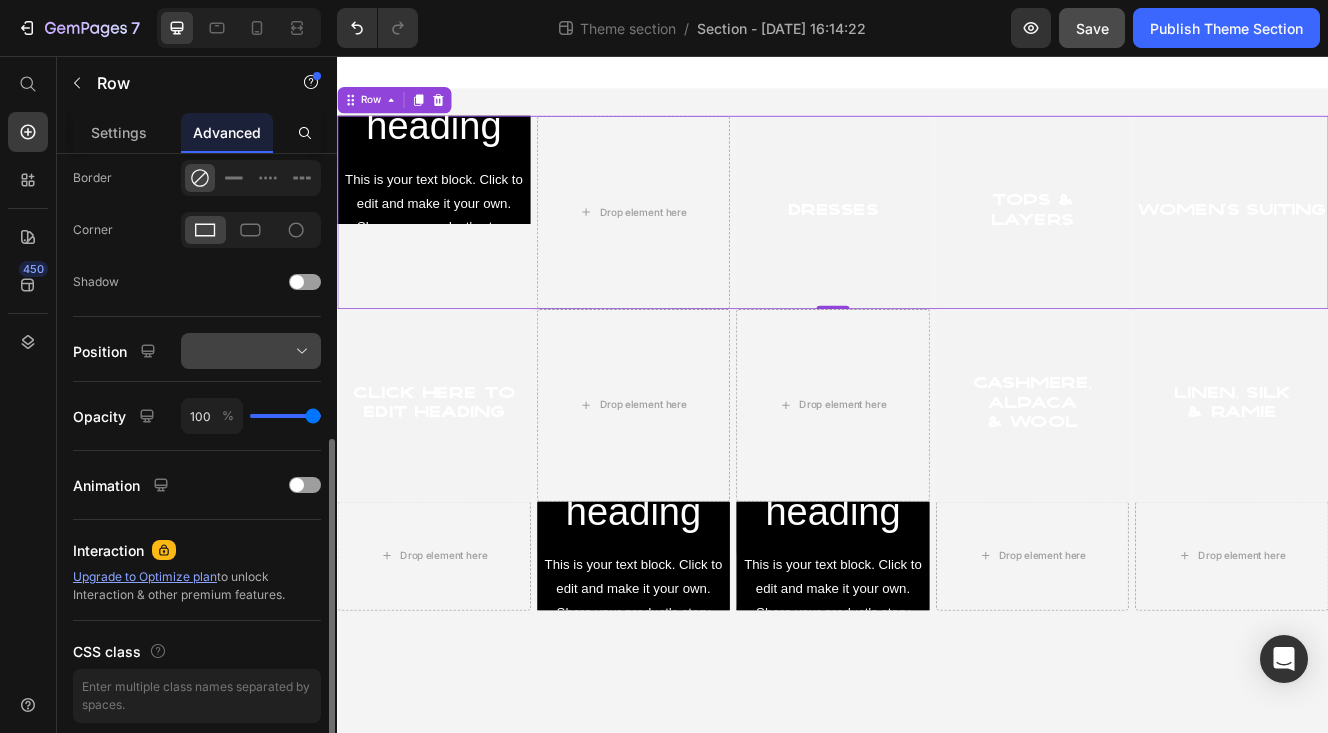scroll, scrollTop: 563, scrollLeft: 0, axis: vertical 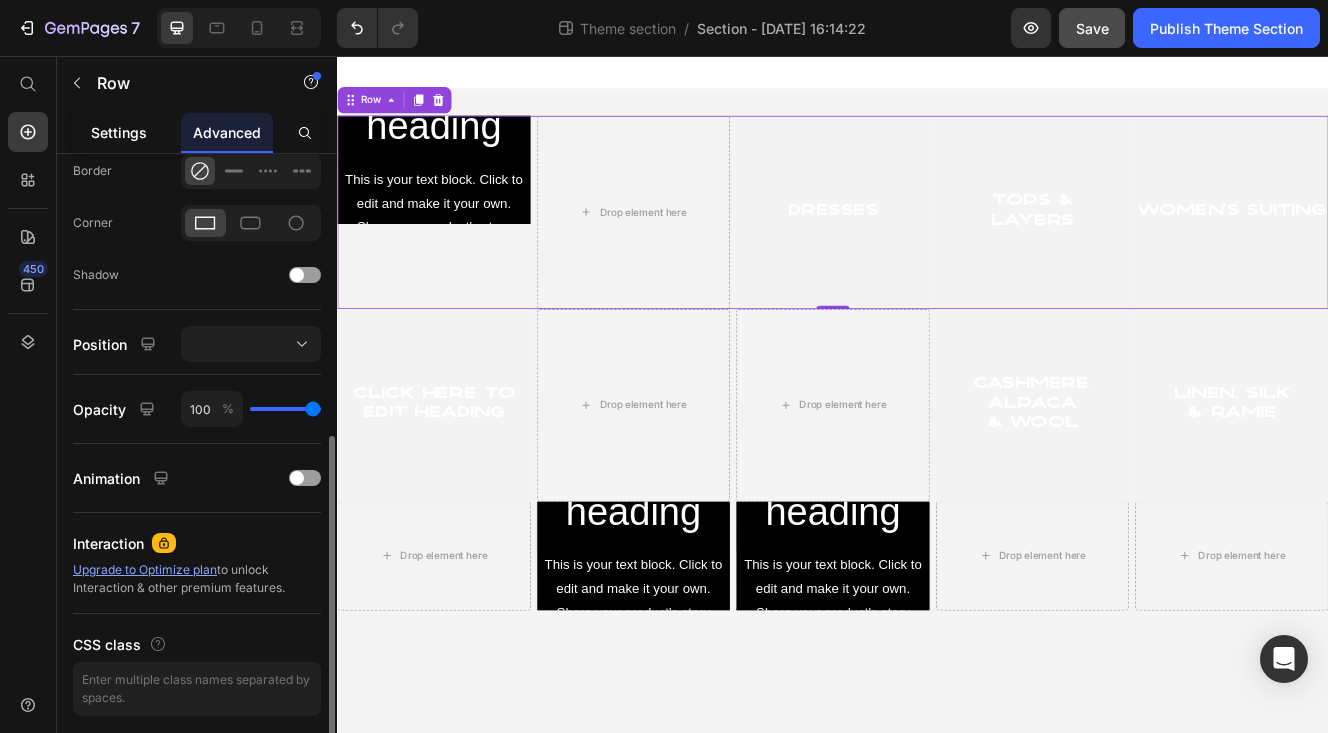 click on "Settings" at bounding box center [119, 132] 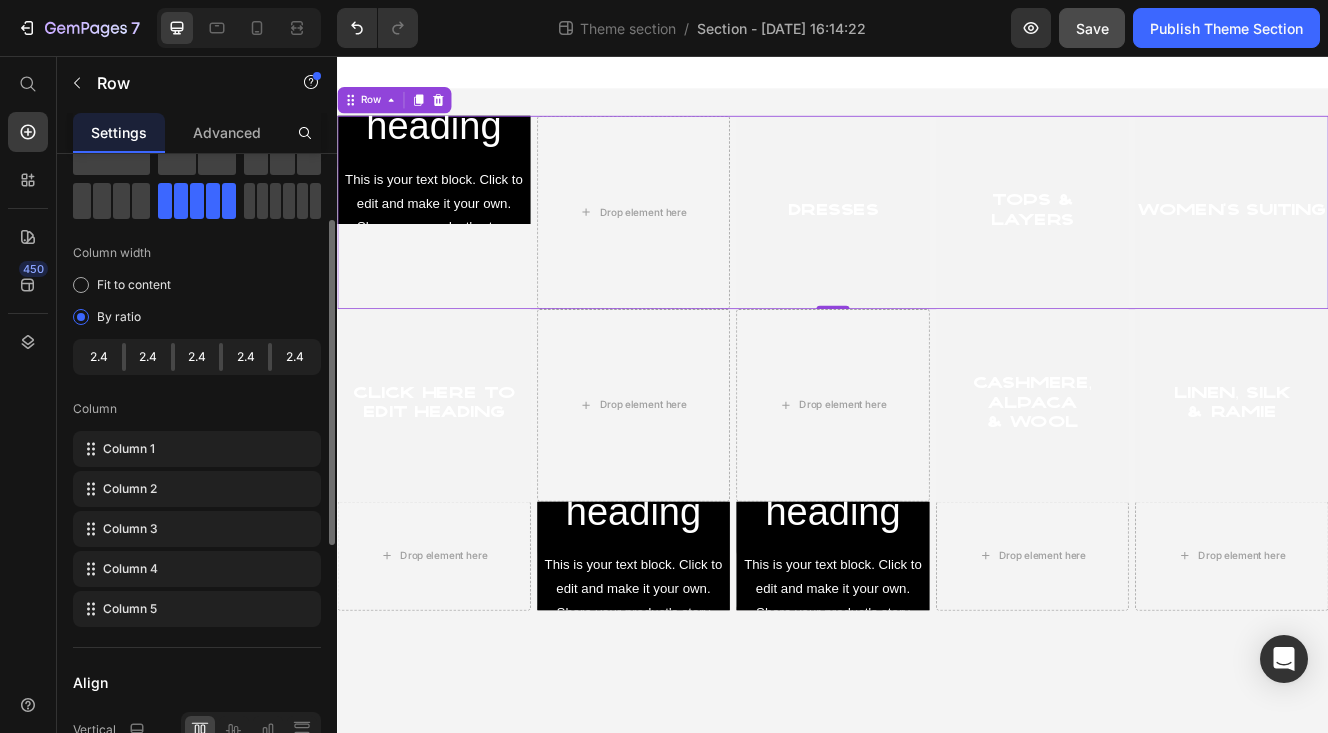 scroll, scrollTop: 58, scrollLeft: 0, axis: vertical 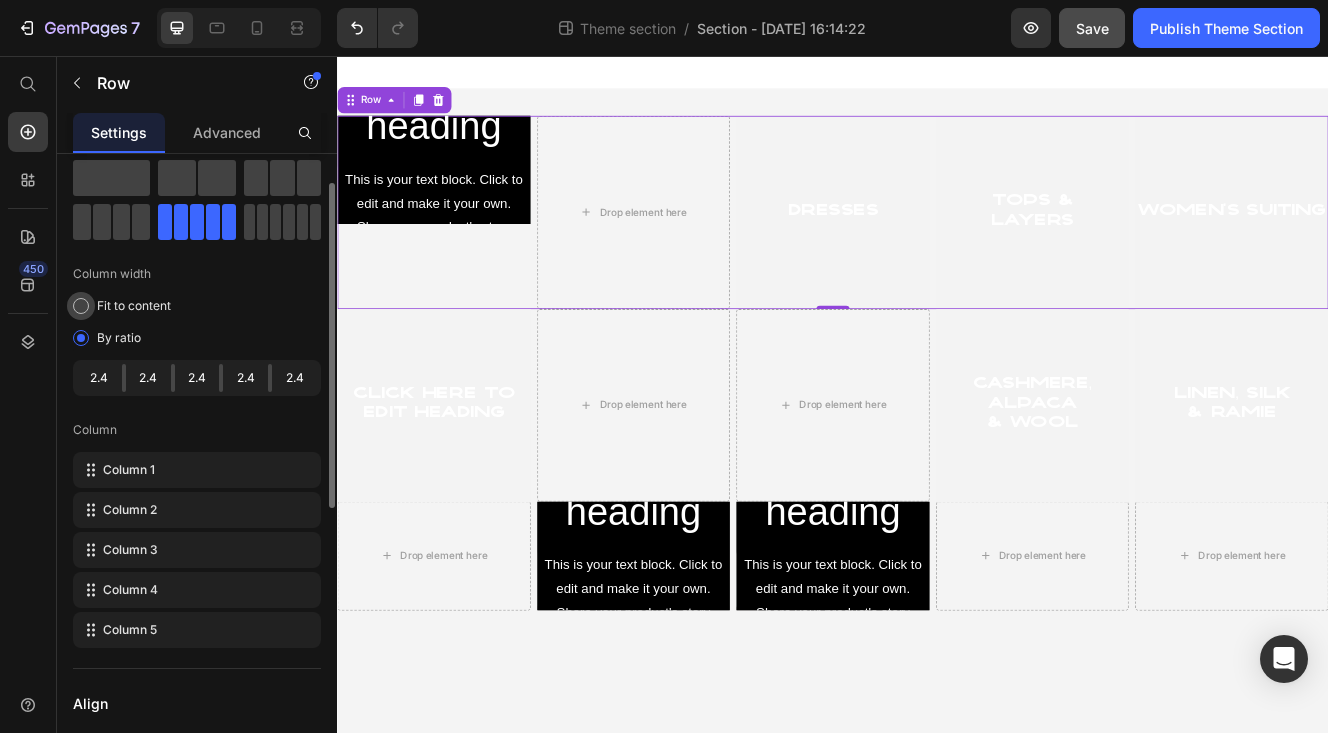 click on "Fit to content" 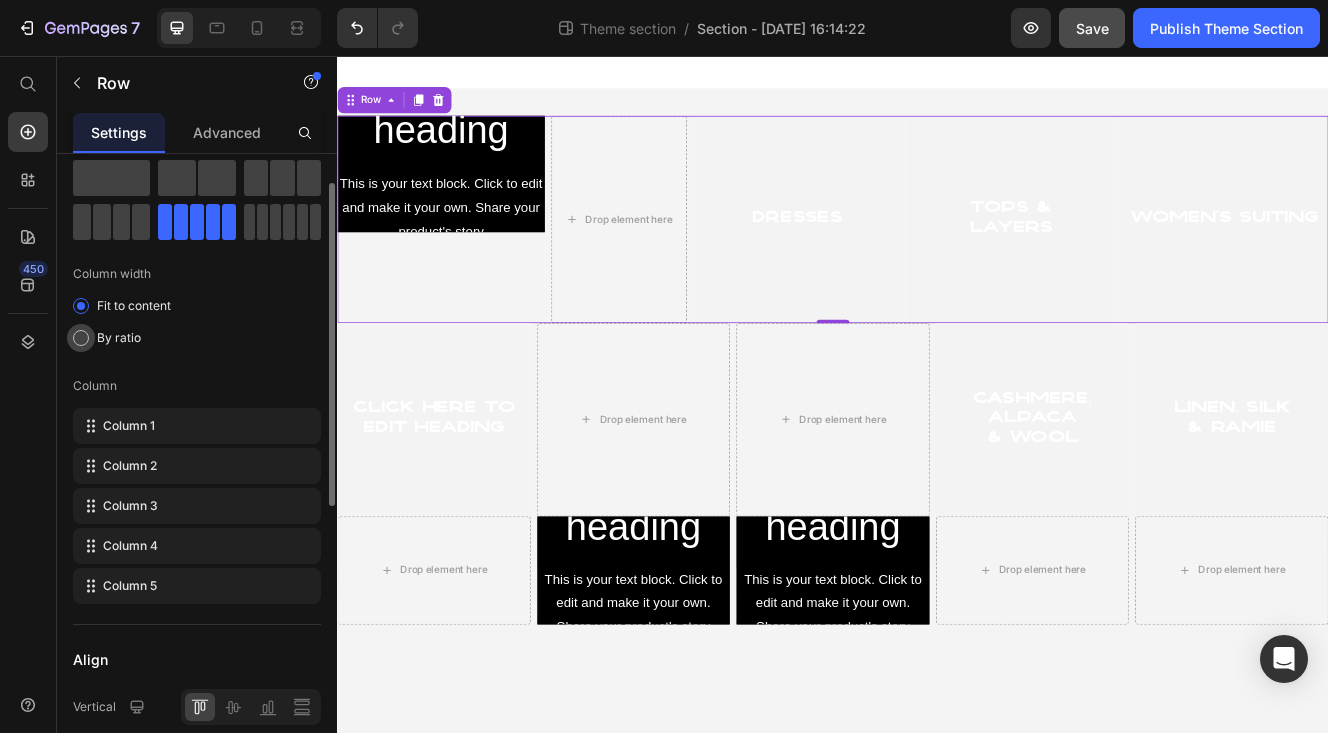 click on "By ratio" at bounding box center [119, 338] 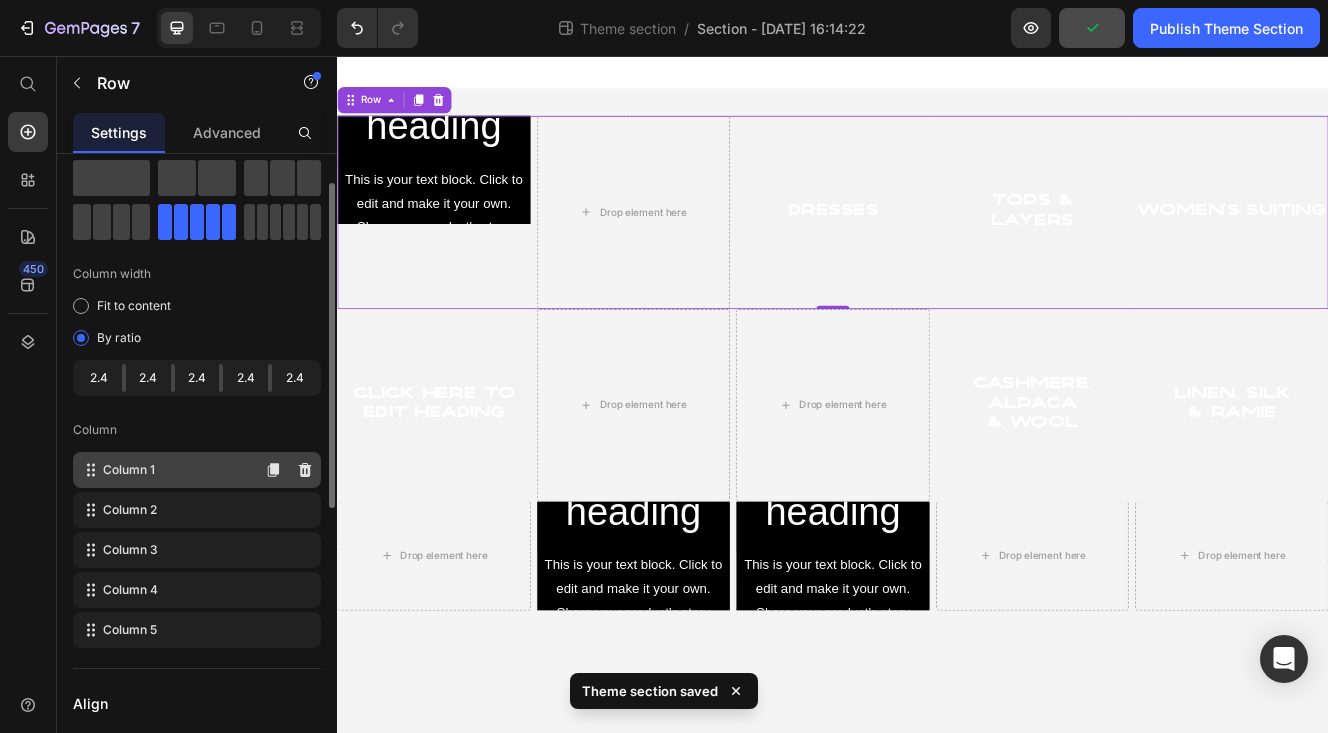 click on "Column 1" at bounding box center [129, 470] 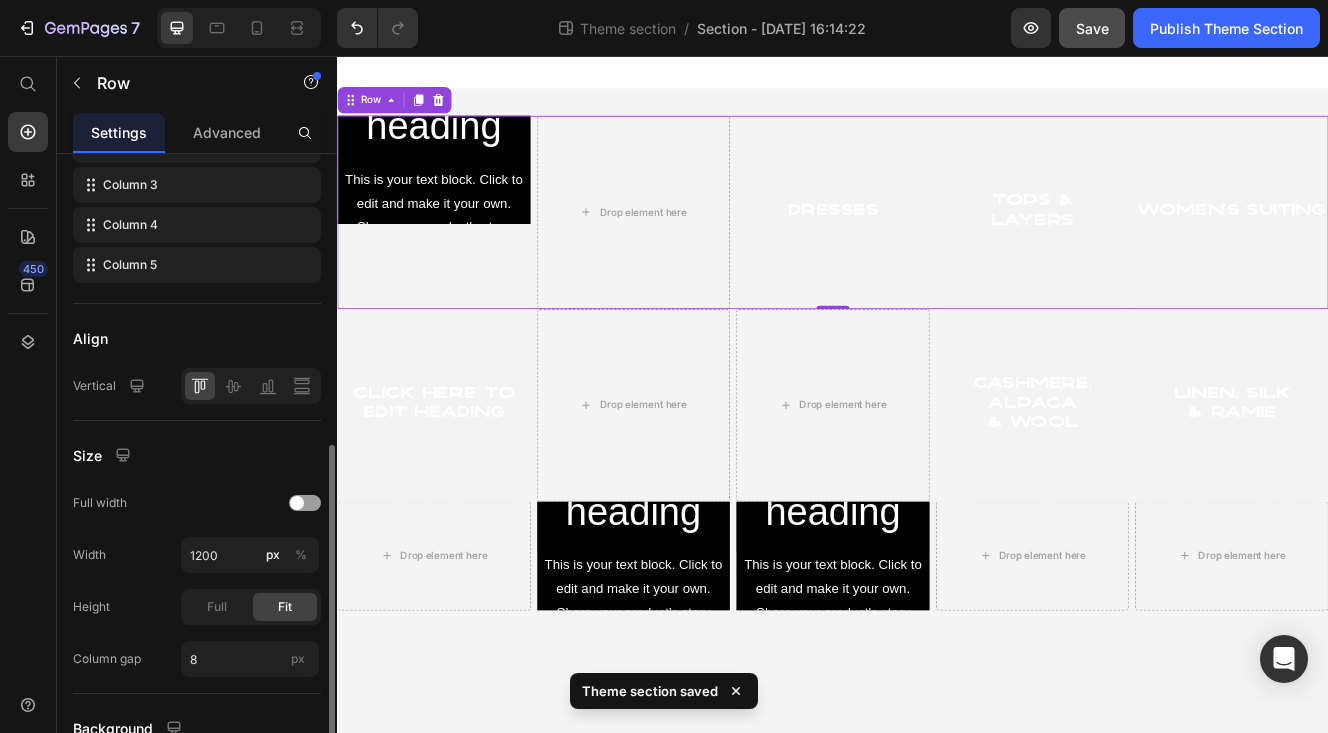 scroll, scrollTop: 605, scrollLeft: 0, axis: vertical 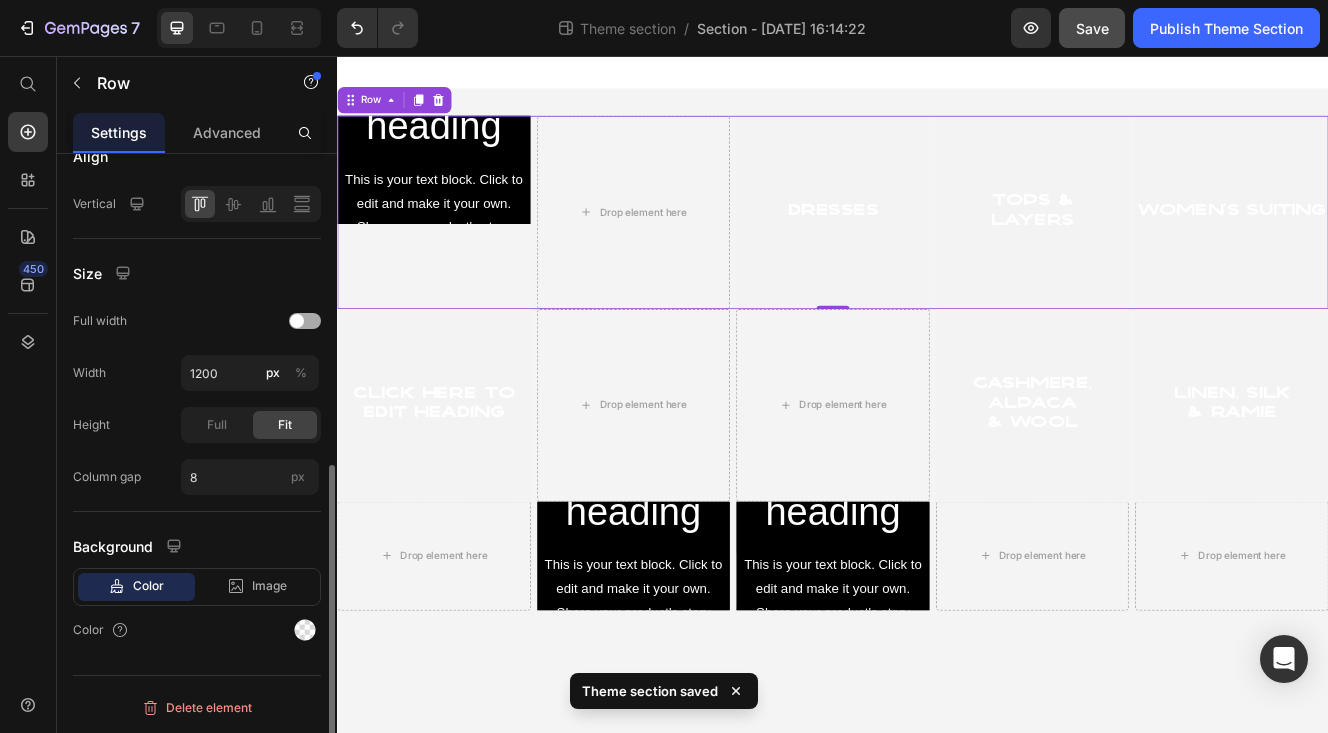 click at bounding box center (305, 321) 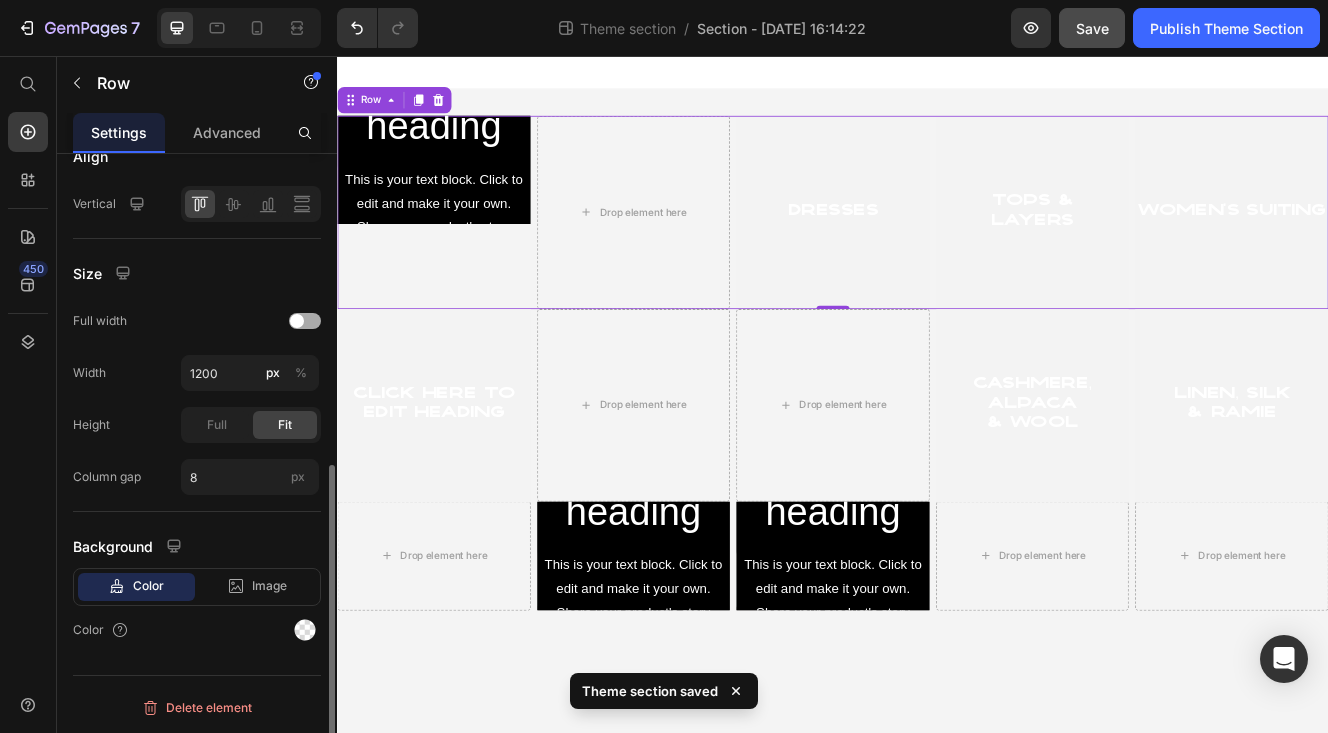 scroll, scrollTop: 553, scrollLeft: 0, axis: vertical 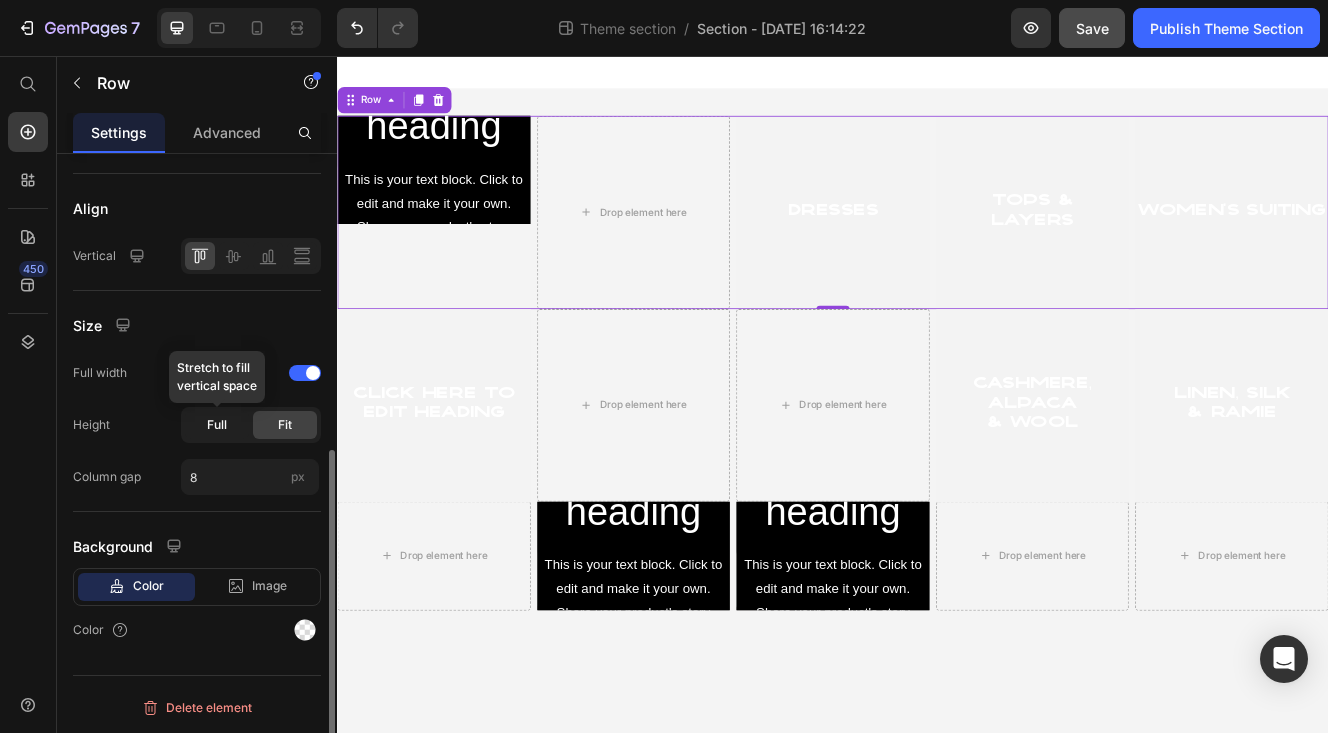 click on "Full" 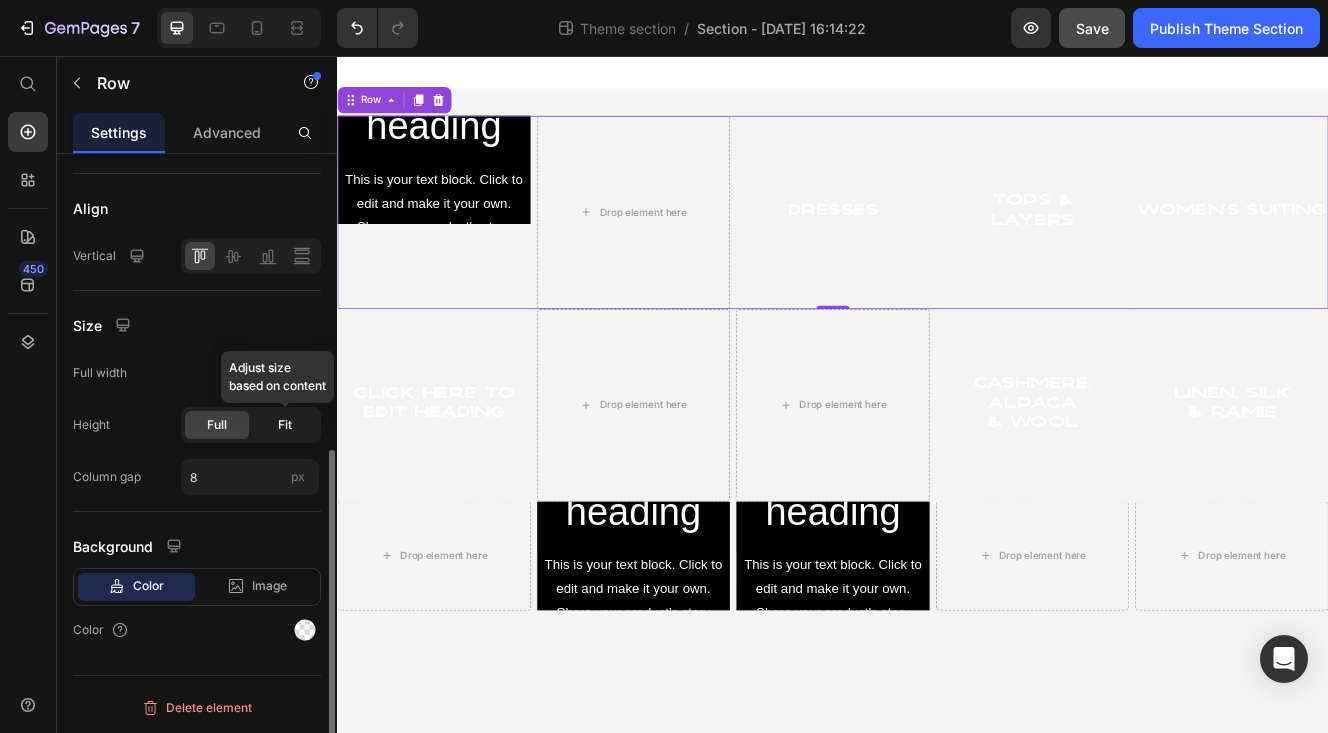 click on "Fit" 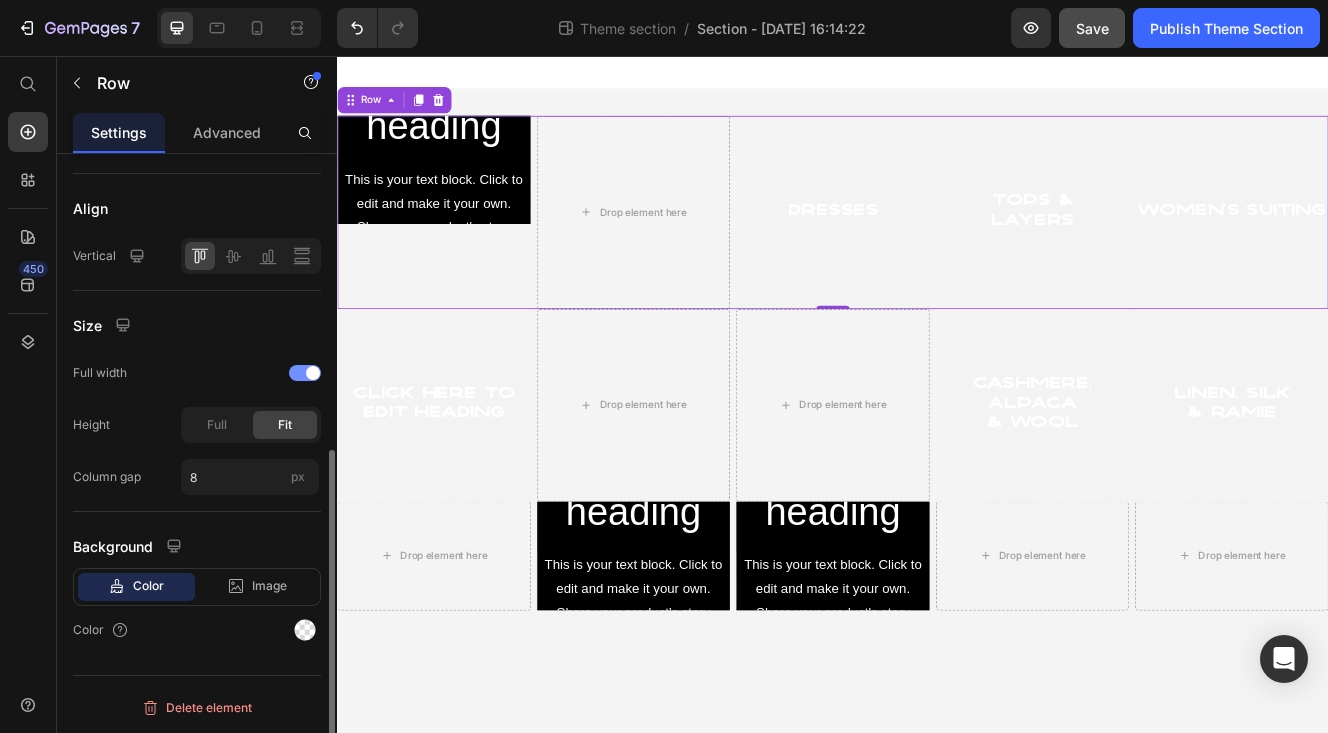 click at bounding box center [305, 373] 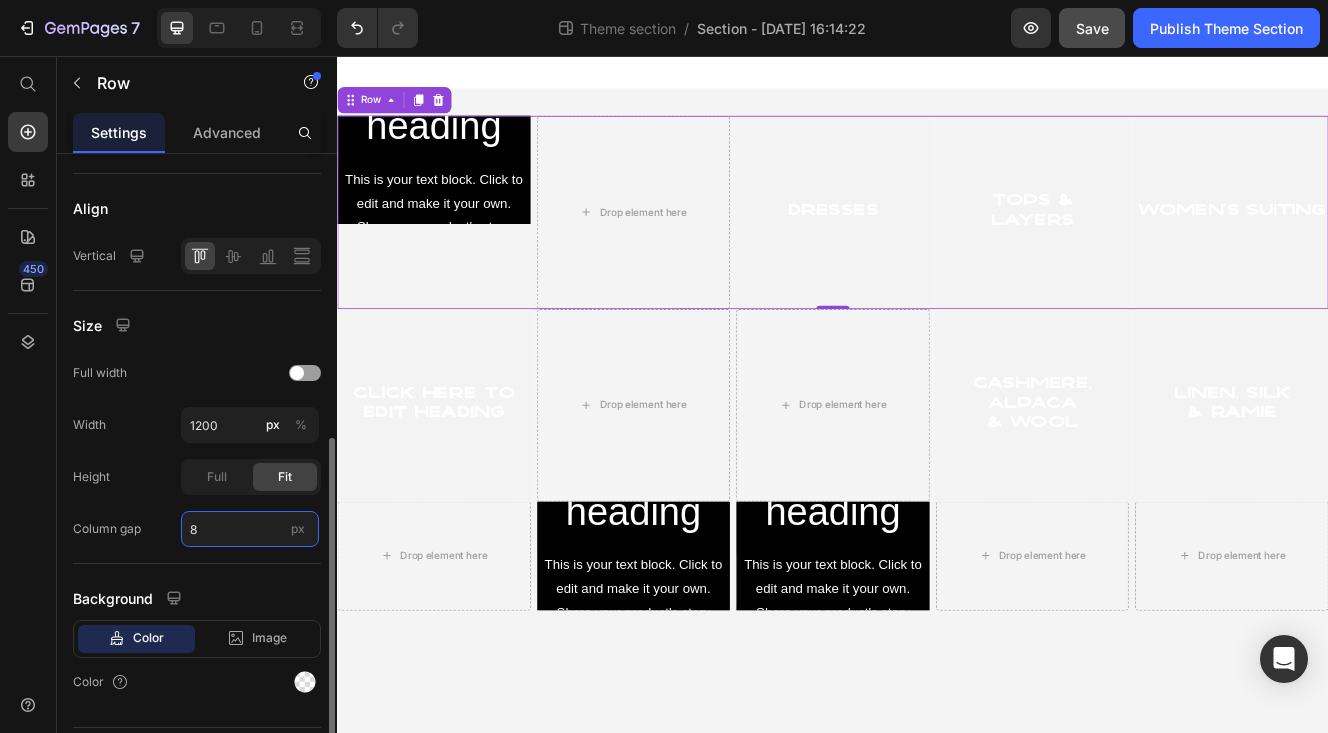 click on "8" at bounding box center [250, 529] 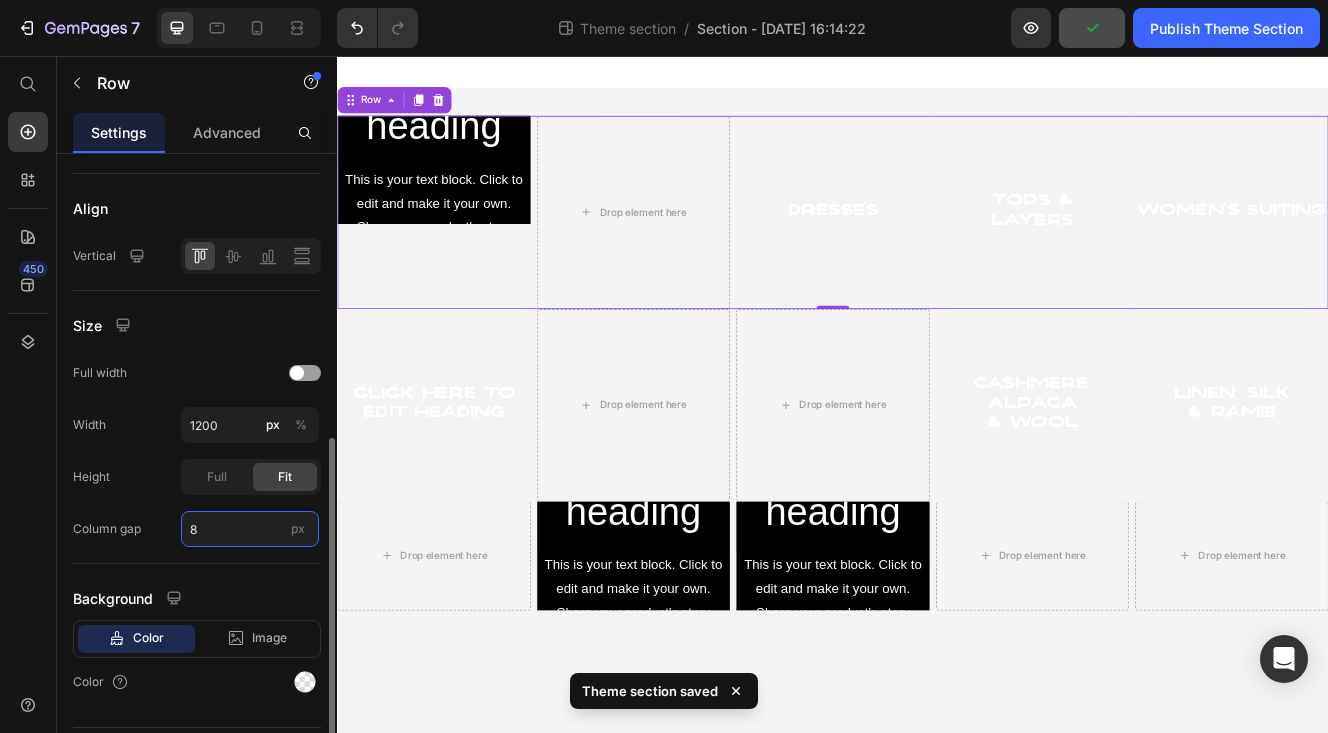 type on "0" 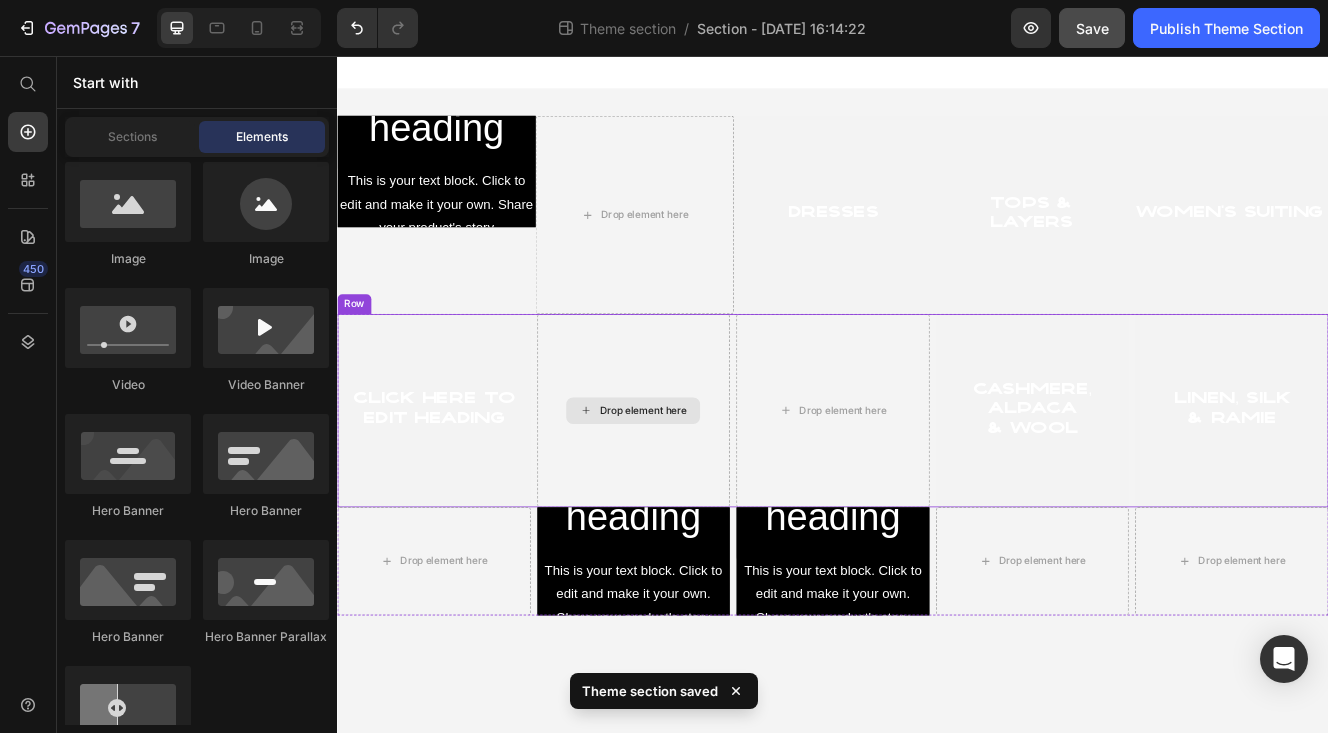 click 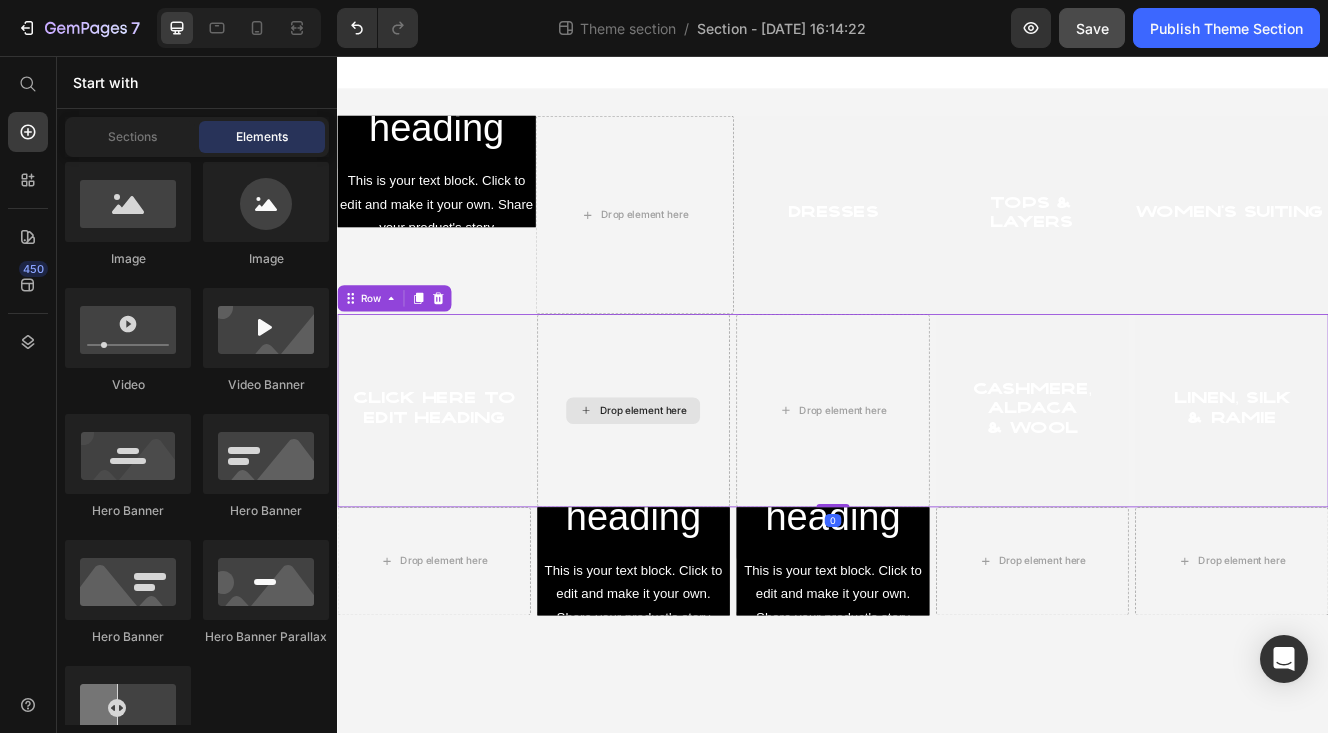 click on "Drop element here" at bounding box center (696, 485) 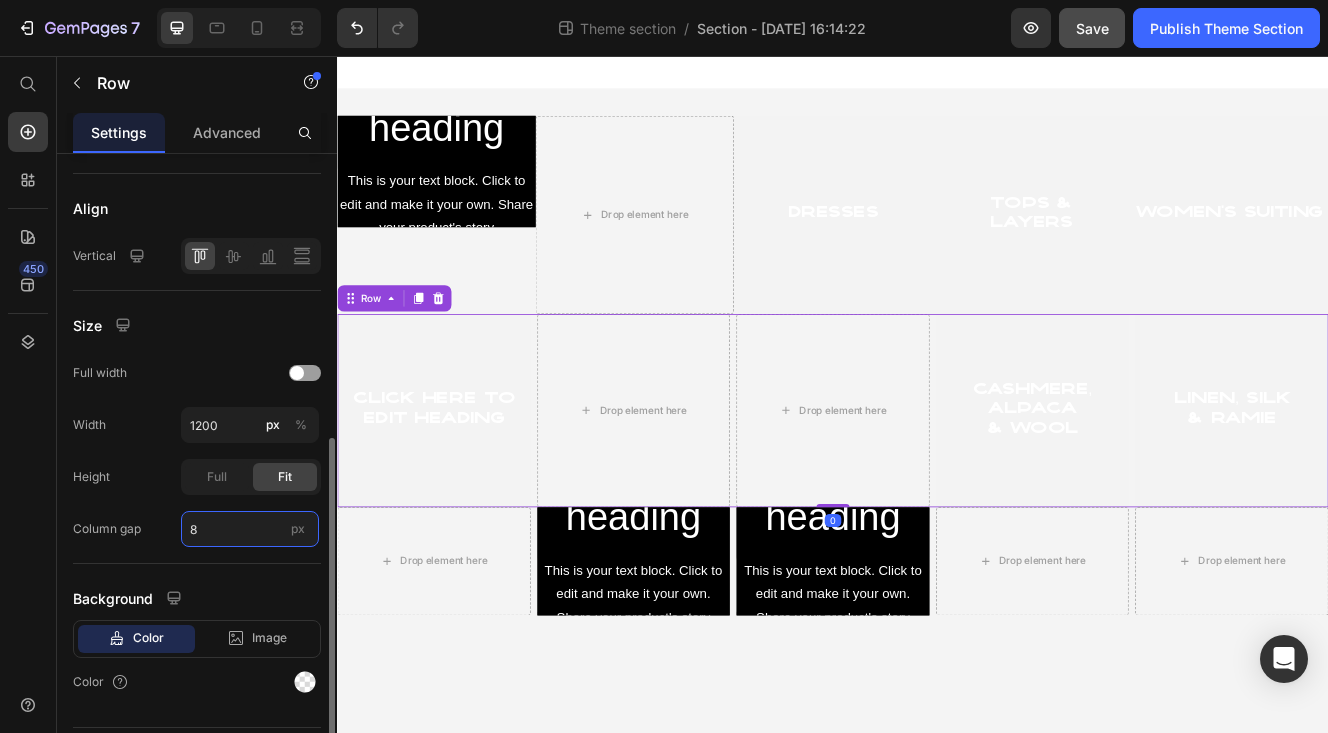 click on "8" at bounding box center [250, 529] 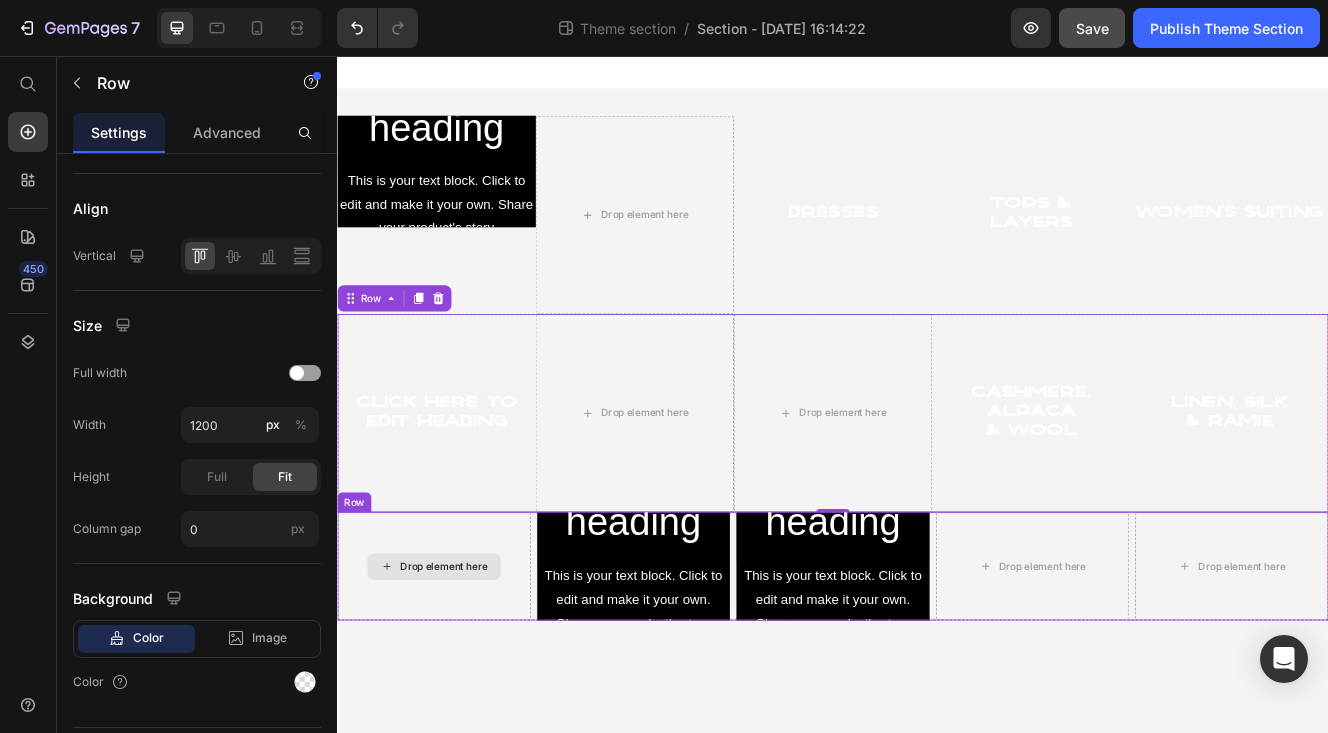 click on "Drop element here" at bounding box center (454, 673) 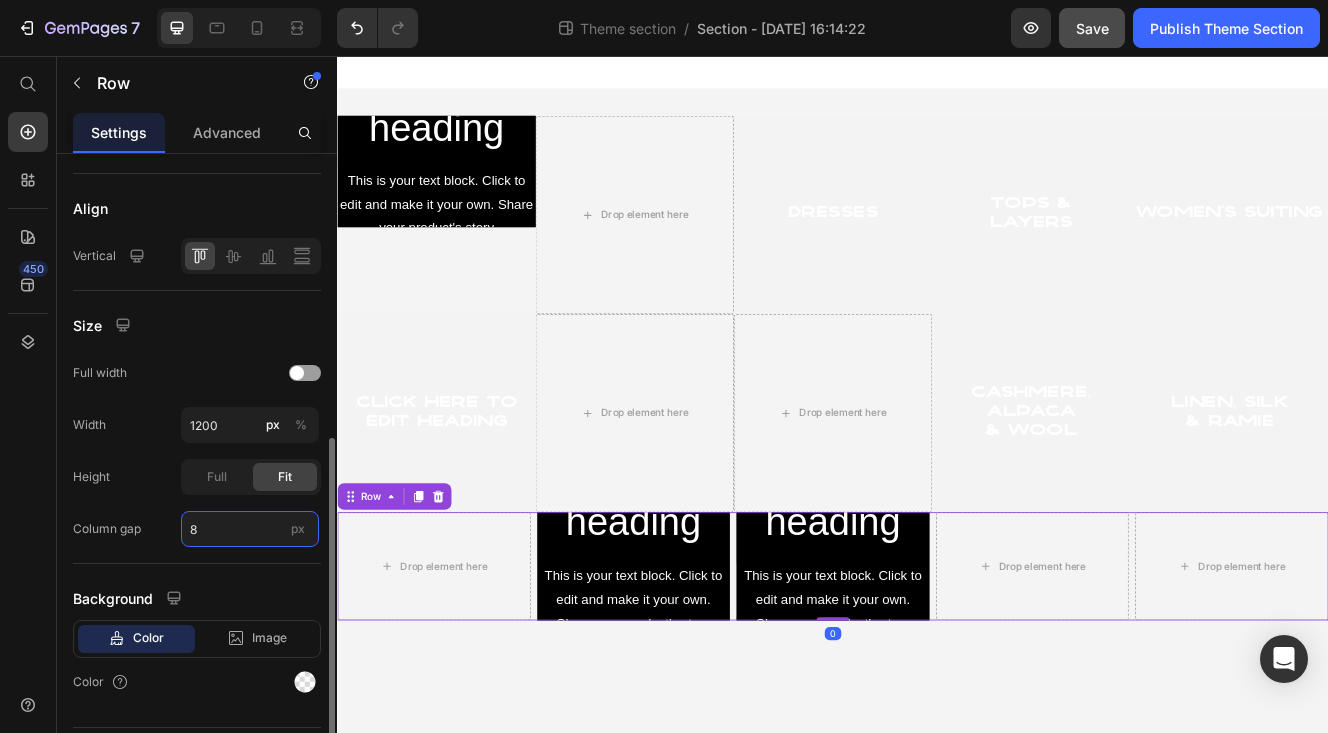 click on "8" at bounding box center [250, 529] 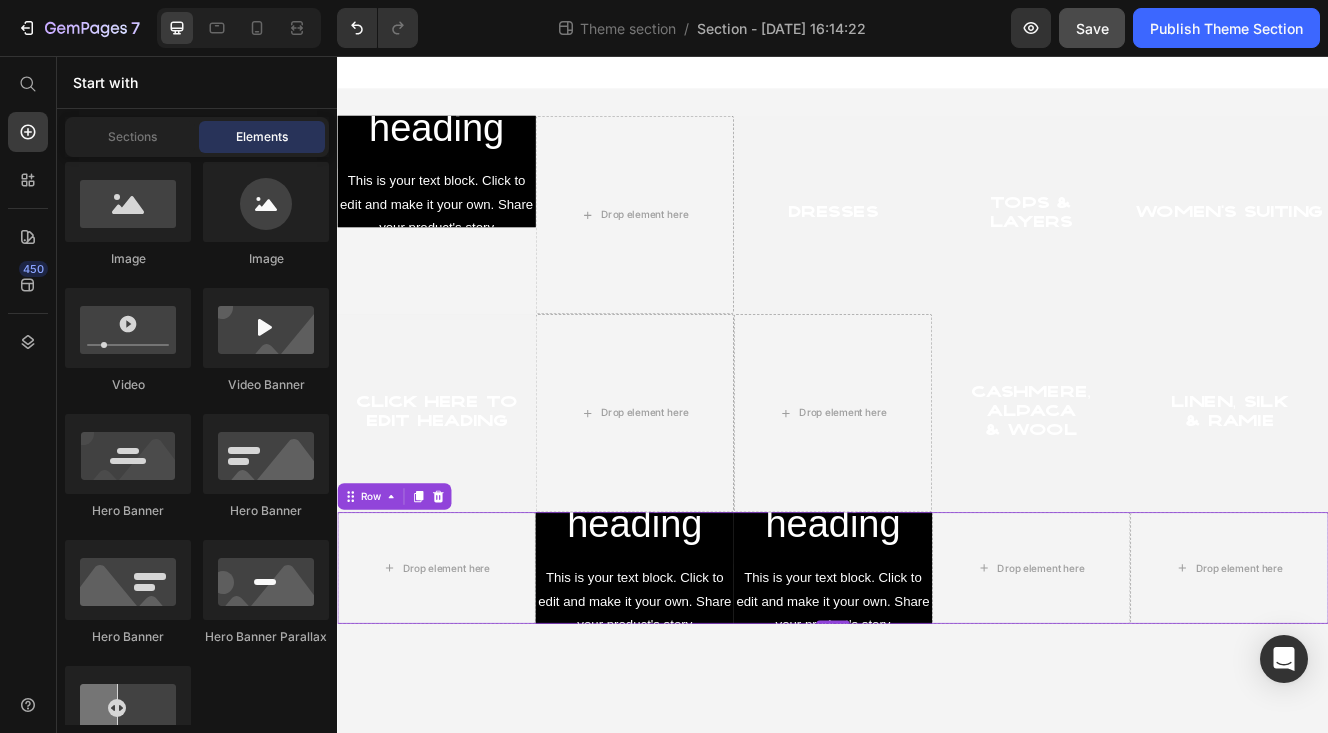 click on "Click here to edit heading Heading This is your text block. Click to edit and make it your own. Share your product's story                   or services offered. Get creative and make it yours! Text Block Get started Button Hero Banner
Drop element here Dresses Heading Hero Banner Tops &  Layers Heading Hero Banner women's suiting Heading Hero Banner Row Row Click here to edit heading Heading Hero Banner
Drop element here
Drop element here cashmere, alpaca  & wool Heading Hero Banner Linen, Silk  & Ramie Heading Hero Banner Row
Drop element here Click here to edit heading Heading This is your text block. Click to edit and make it your own. Share your product's story                   or services offered. Get creative and make it yours! Text Block Get started Button Hero Banner Click here to edit heading Heading This is your text block. Click to edit and make it your own. Share your product's story Text Block Get started Button" at bounding box center (937, 466) 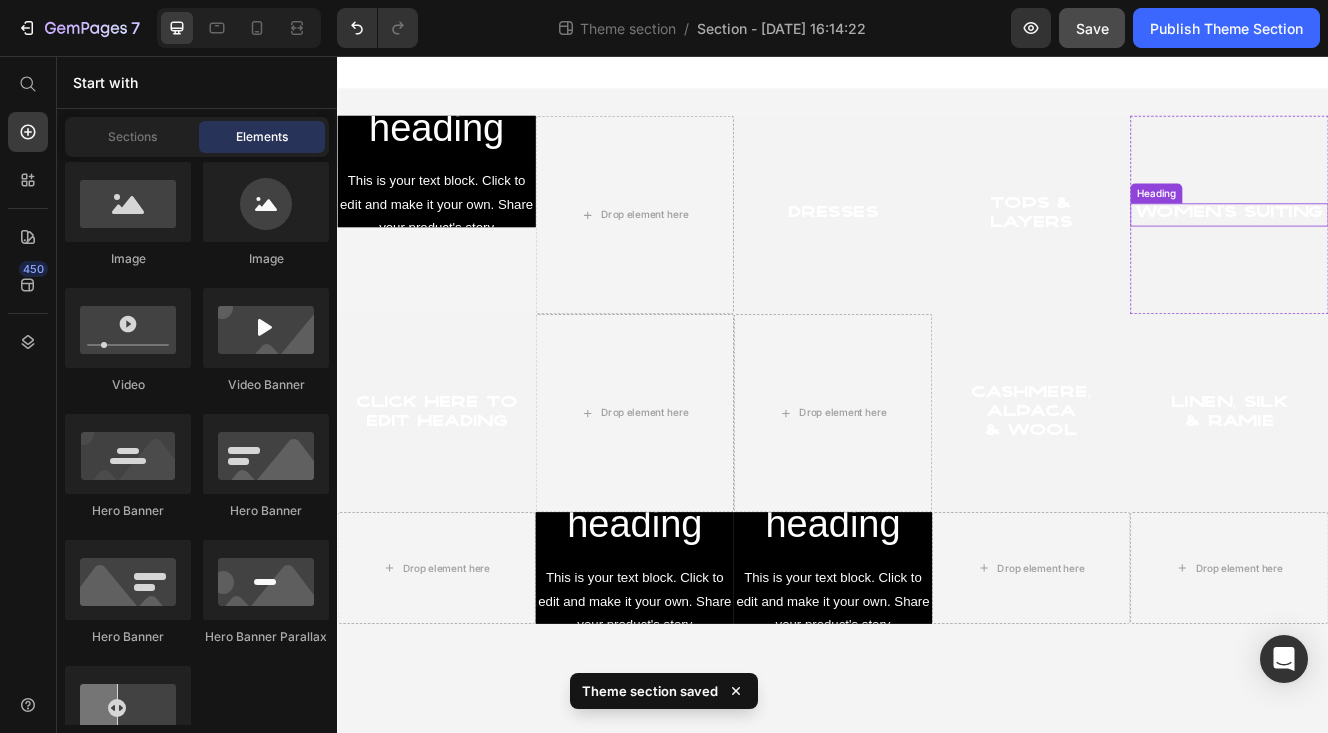 click on "women's suiting Heading" at bounding box center [1417, 247] 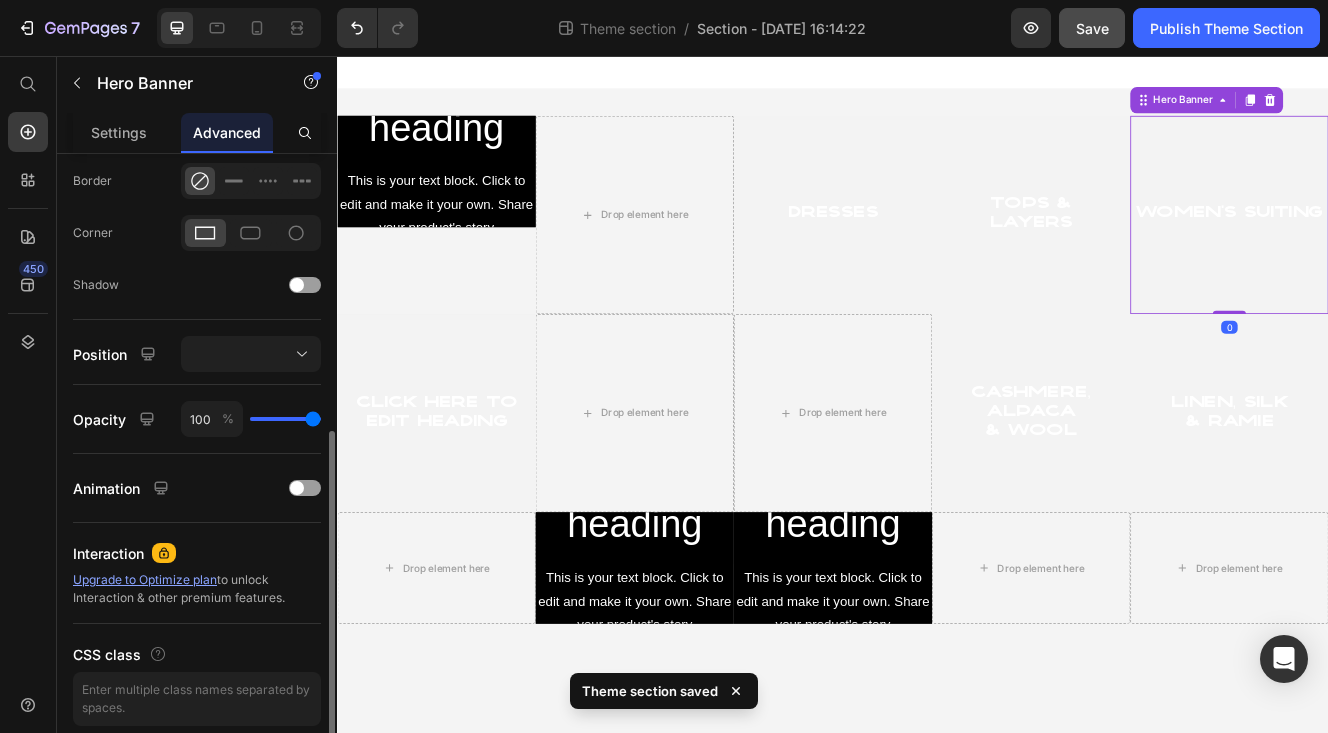 scroll, scrollTop: 0, scrollLeft: 0, axis: both 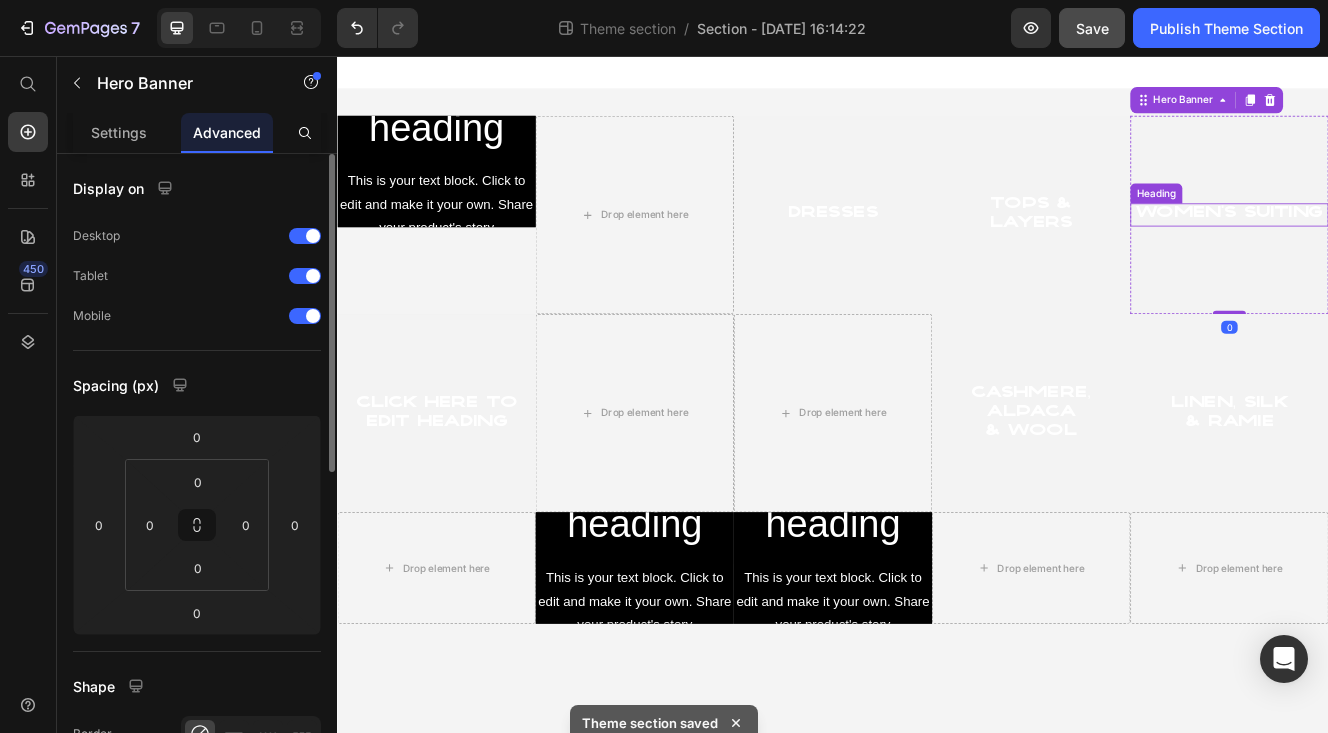 click on "women's suiting" at bounding box center (1417, 247) 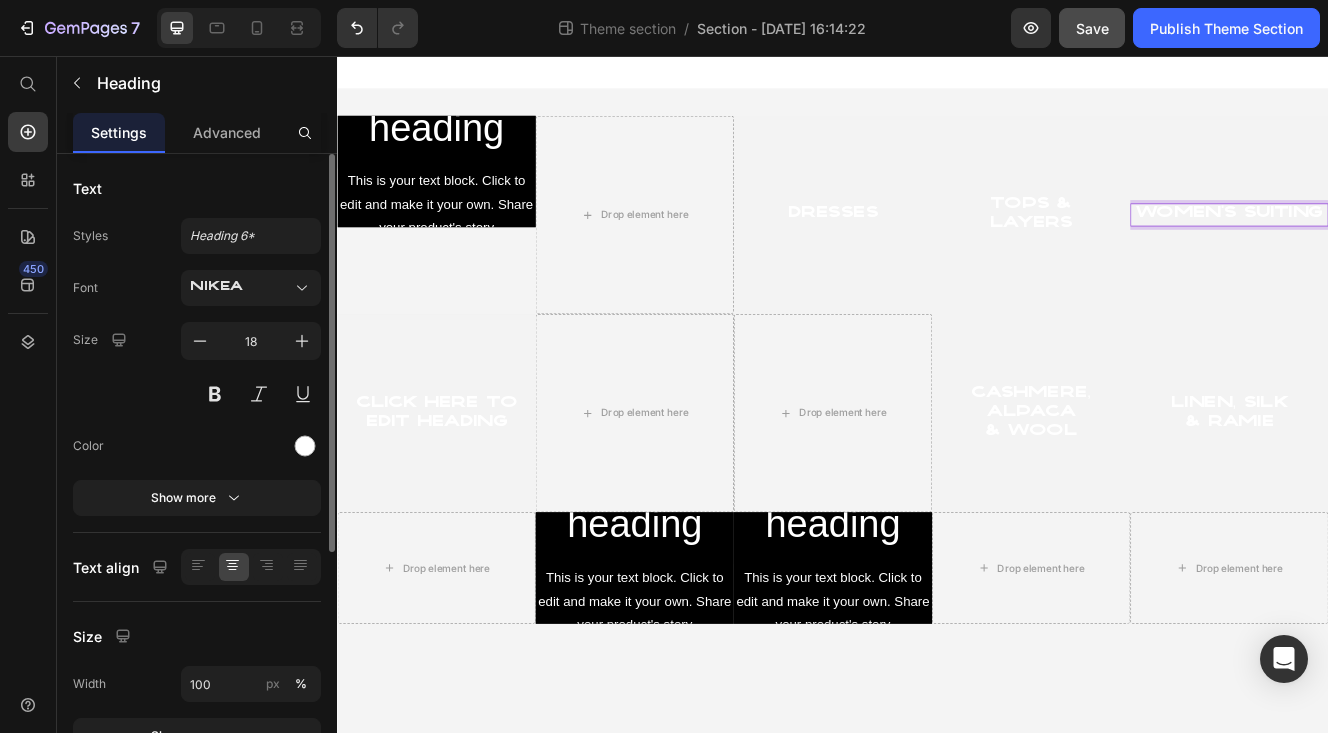 click on "women's suiting" at bounding box center [1417, 247] 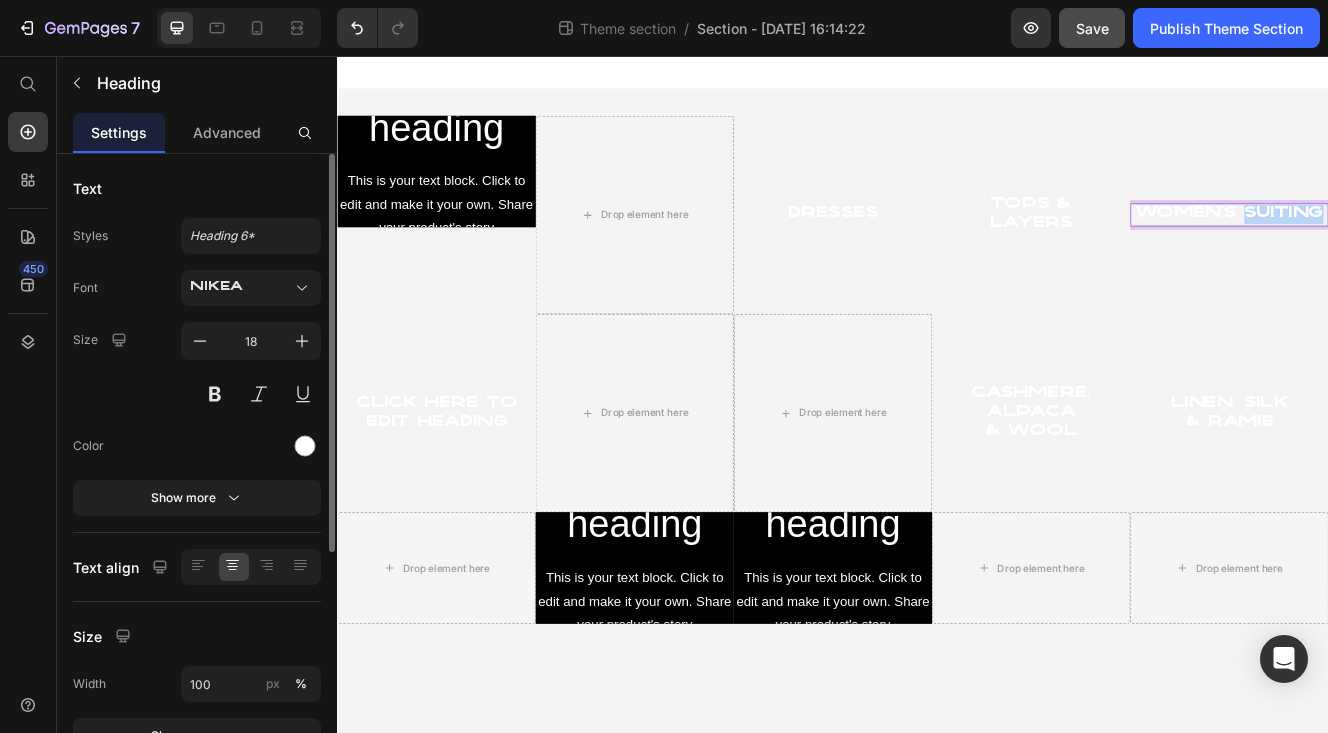 click on "women's suiting" at bounding box center [1417, 247] 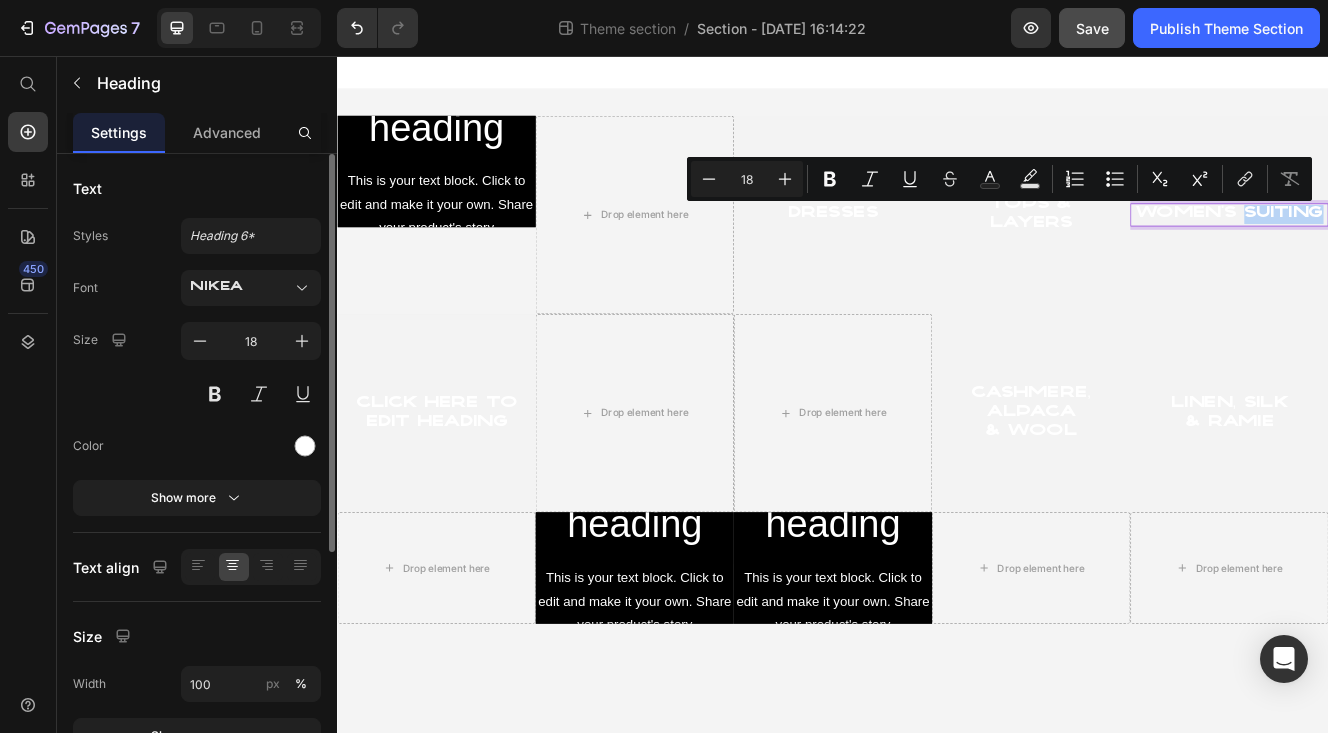 click on "women's suiting" at bounding box center (1417, 247) 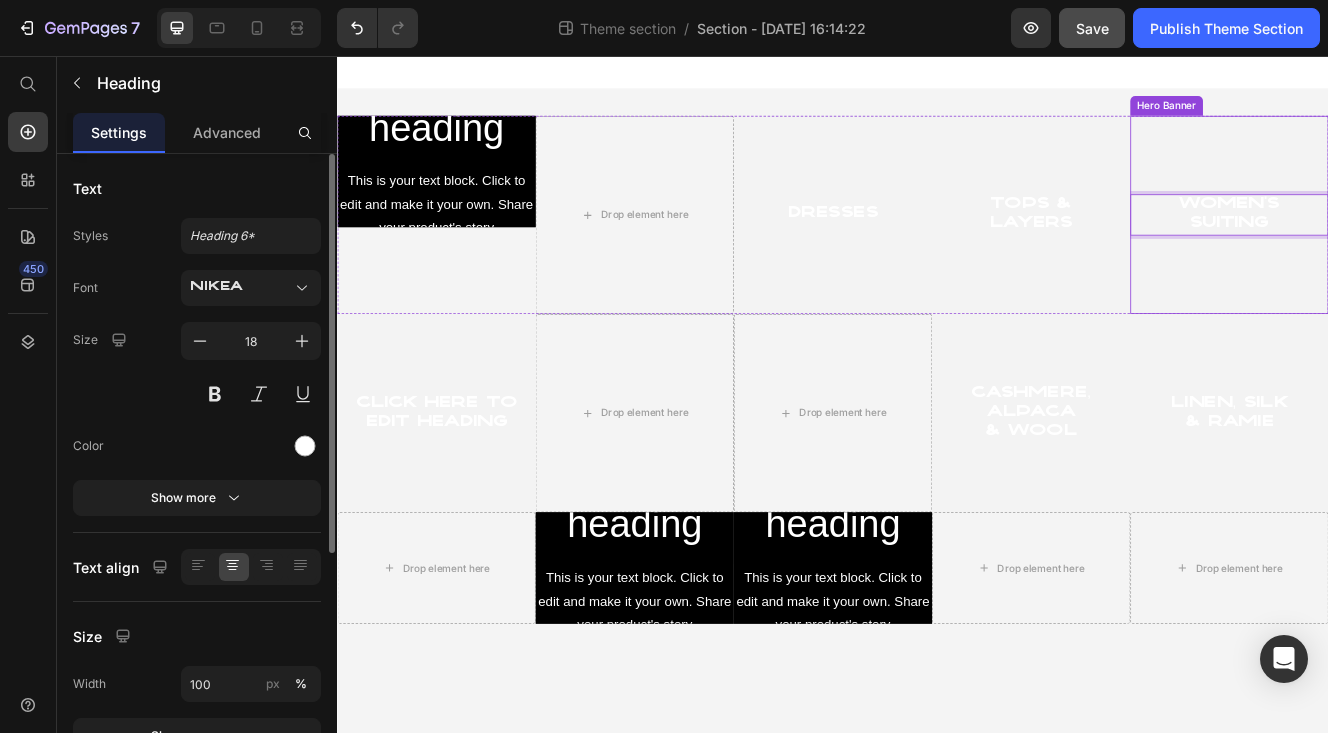 click at bounding box center [1417, 248] 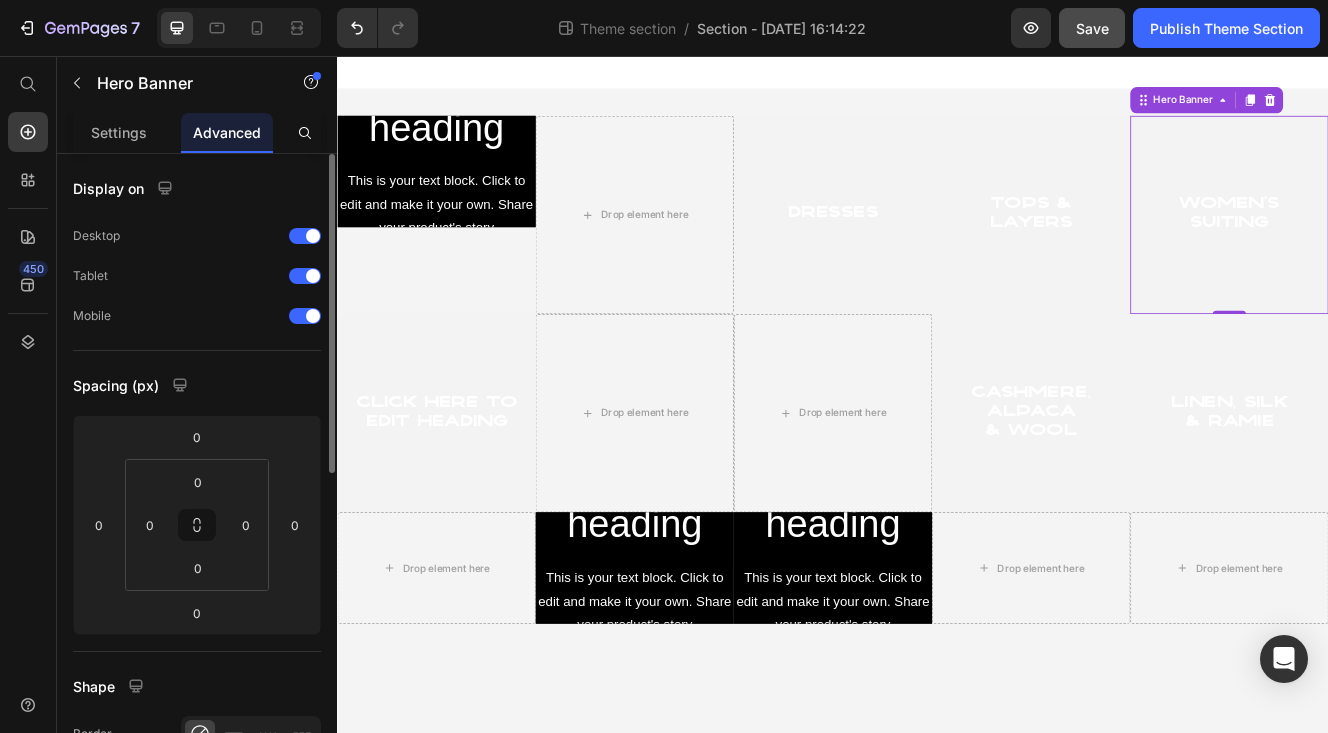click at bounding box center [1417, 248] 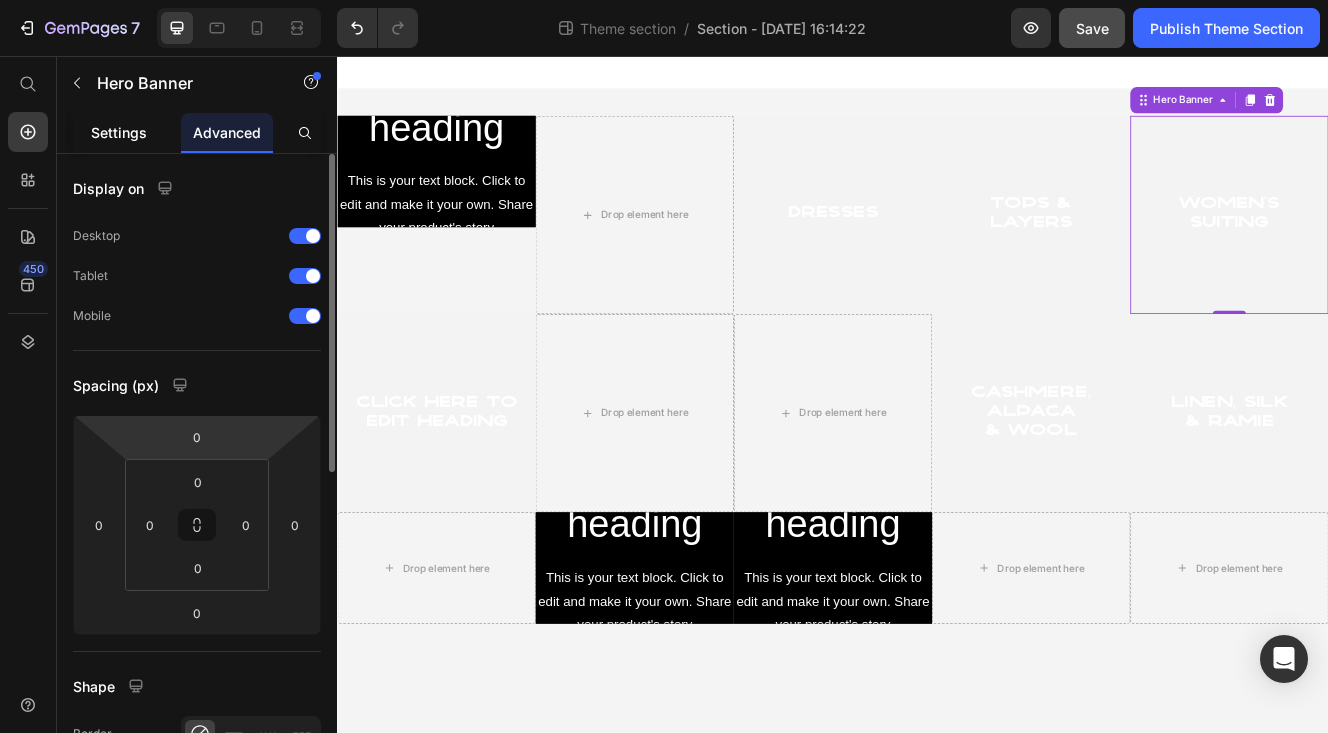 click on "Settings" at bounding box center (119, 132) 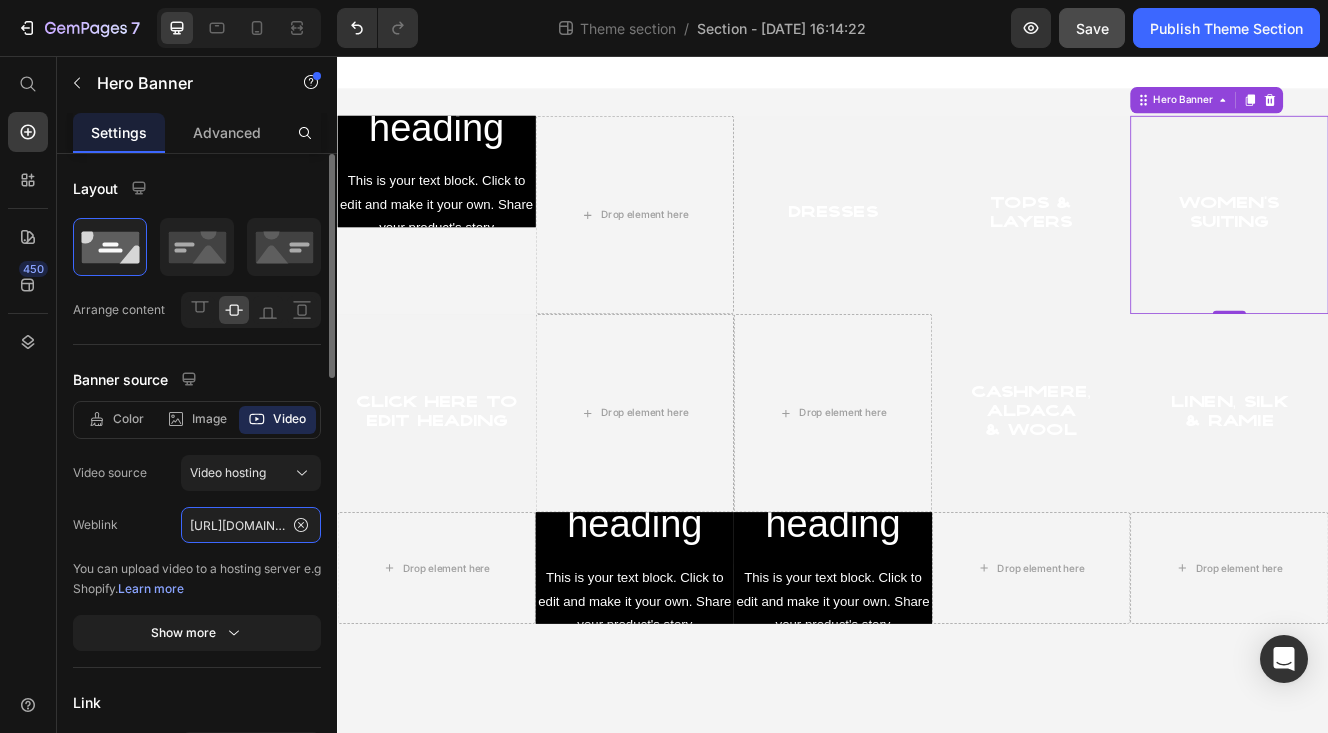 click on "[URL][DOMAIN_NAME]" 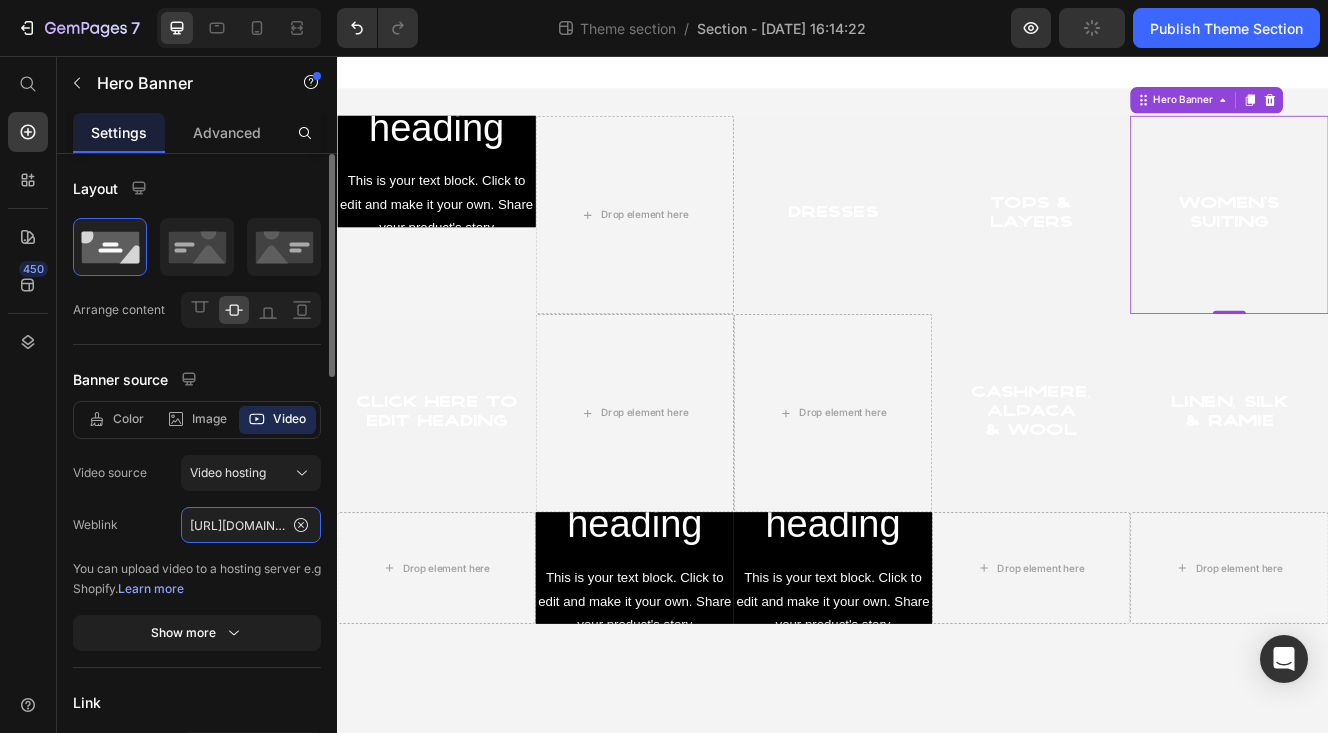 scroll, scrollTop: 0, scrollLeft: 364, axis: horizontal 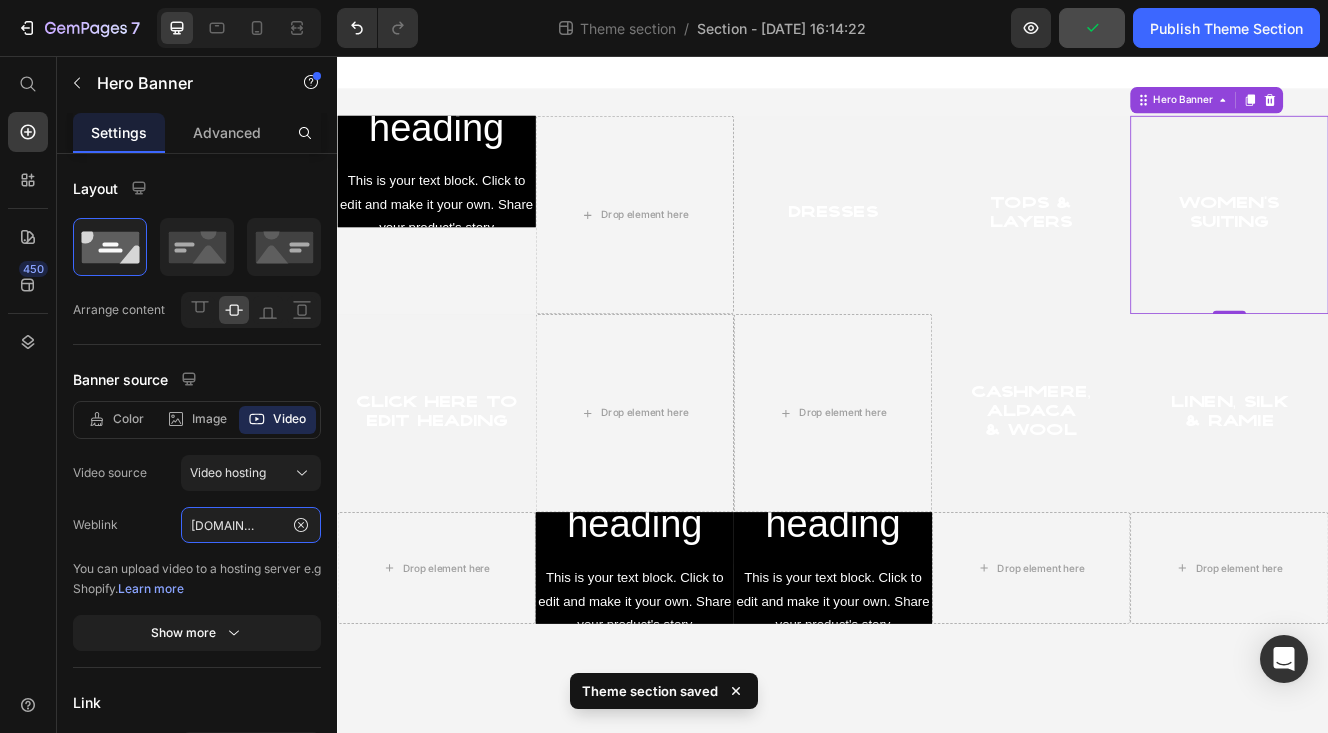 type on "[URL][DOMAIN_NAME]" 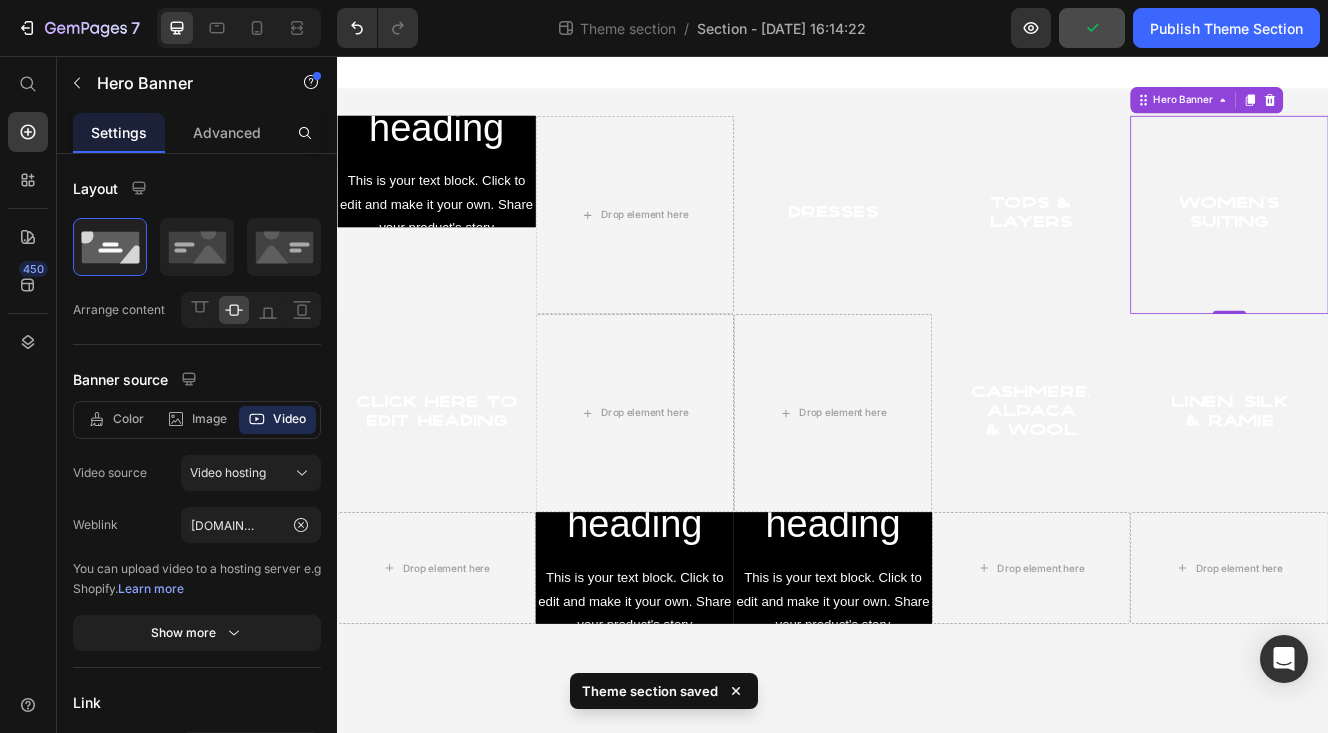 scroll, scrollTop: 0, scrollLeft: 0, axis: both 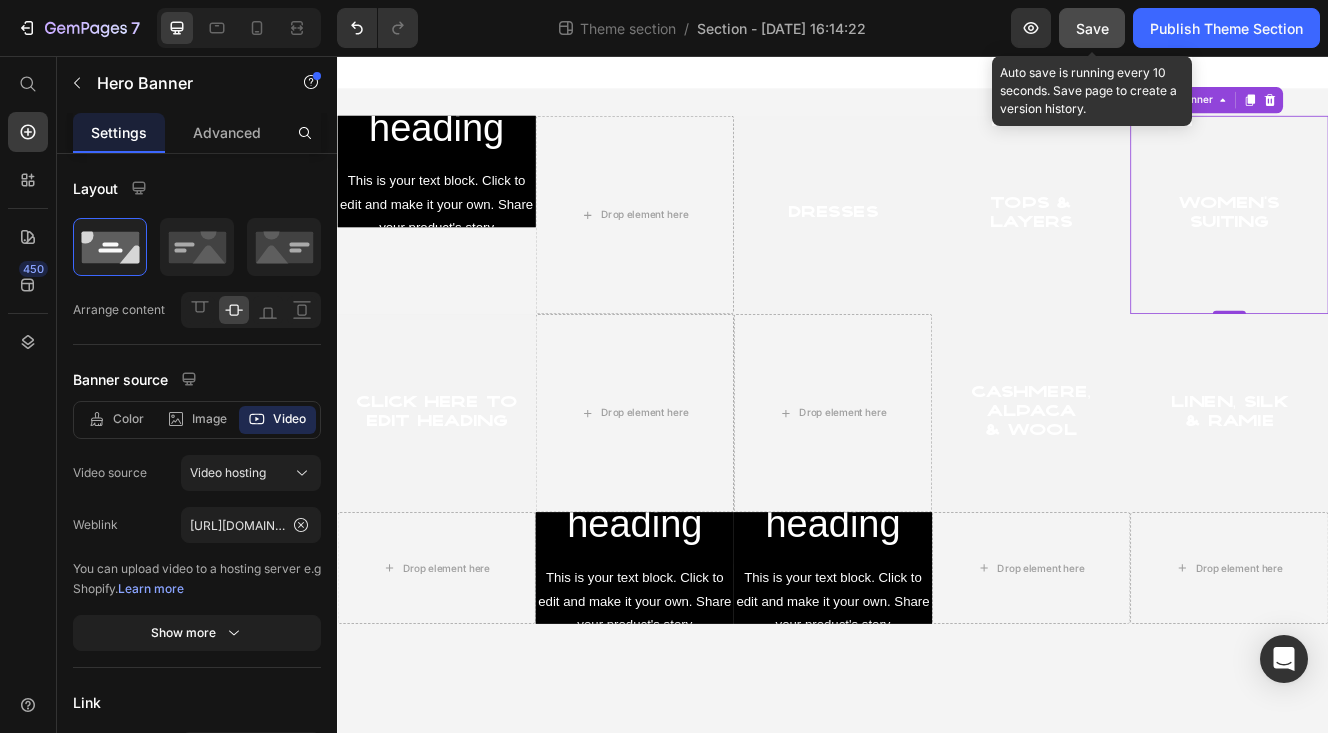 click on "Save" at bounding box center (1092, 28) 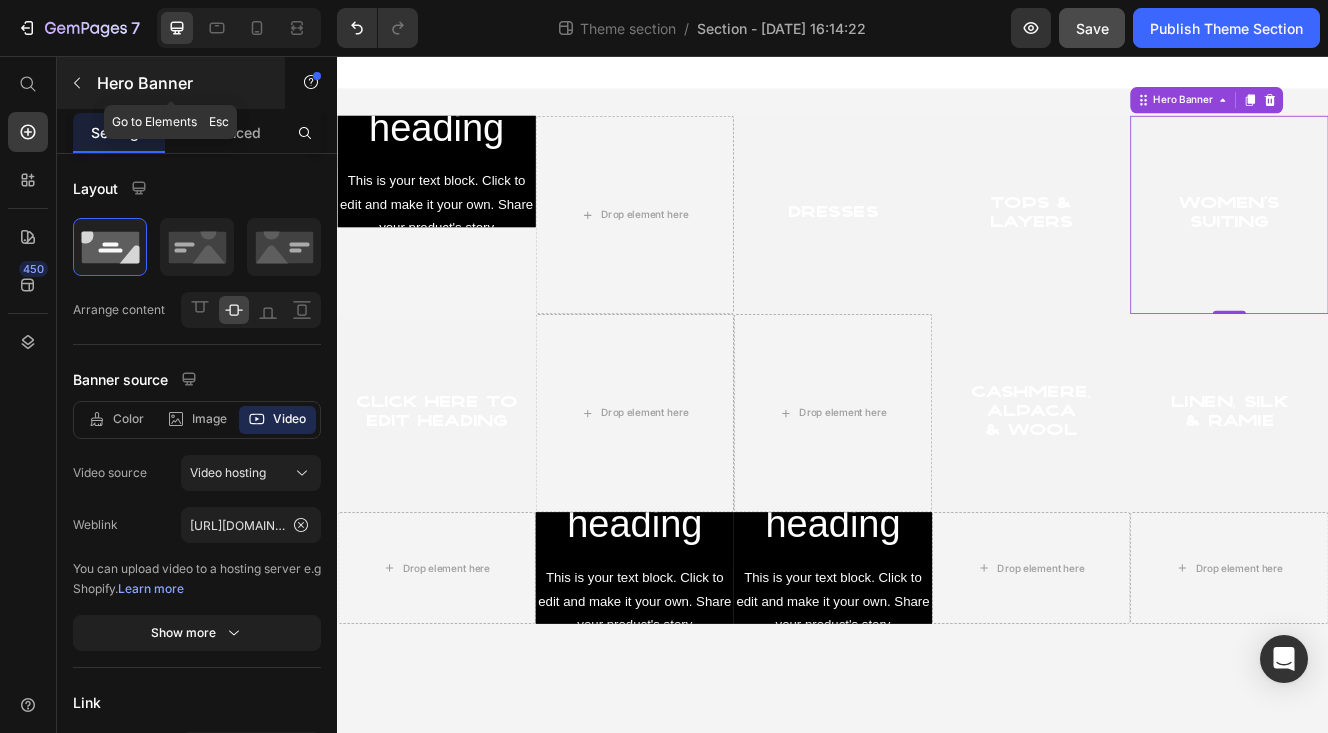 click at bounding box center [77, 83] 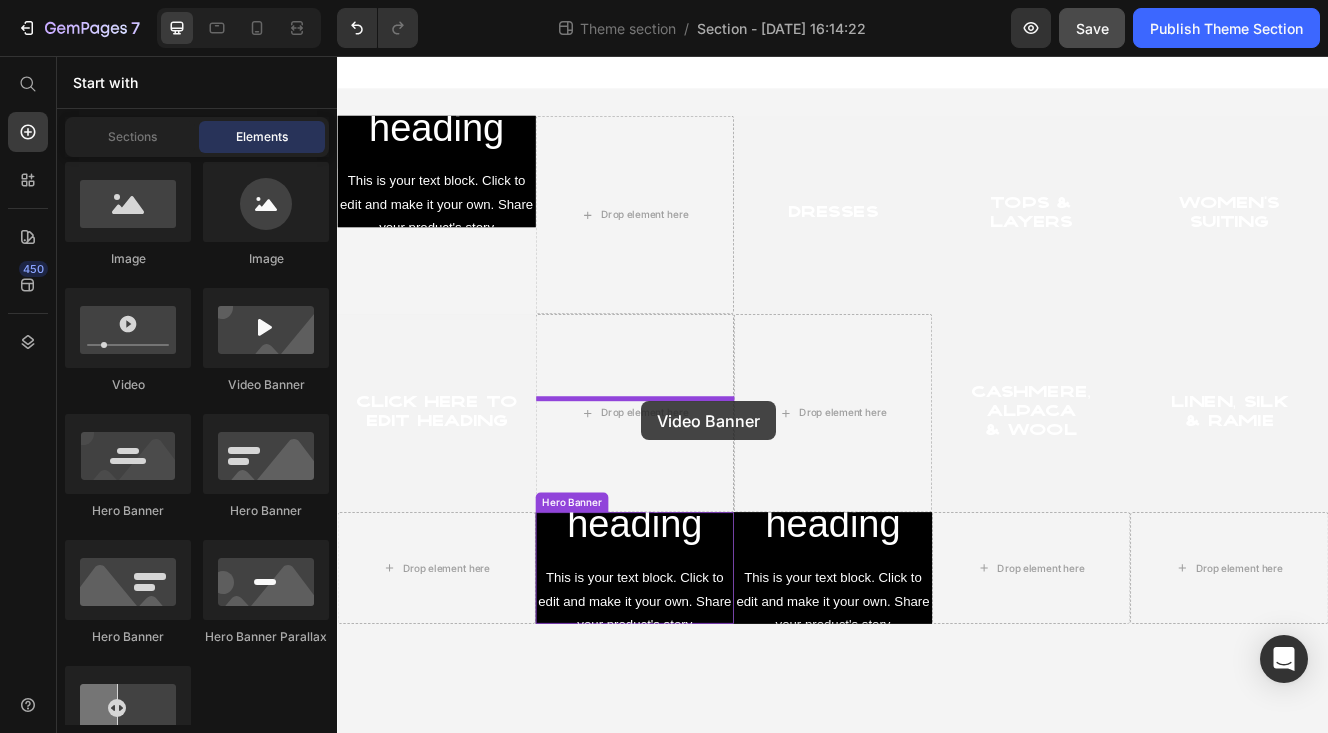 drag, startPoint x: 626, startPoint y: 407, endPoint x: 704, endPoint y: 475, distance: 103.47947 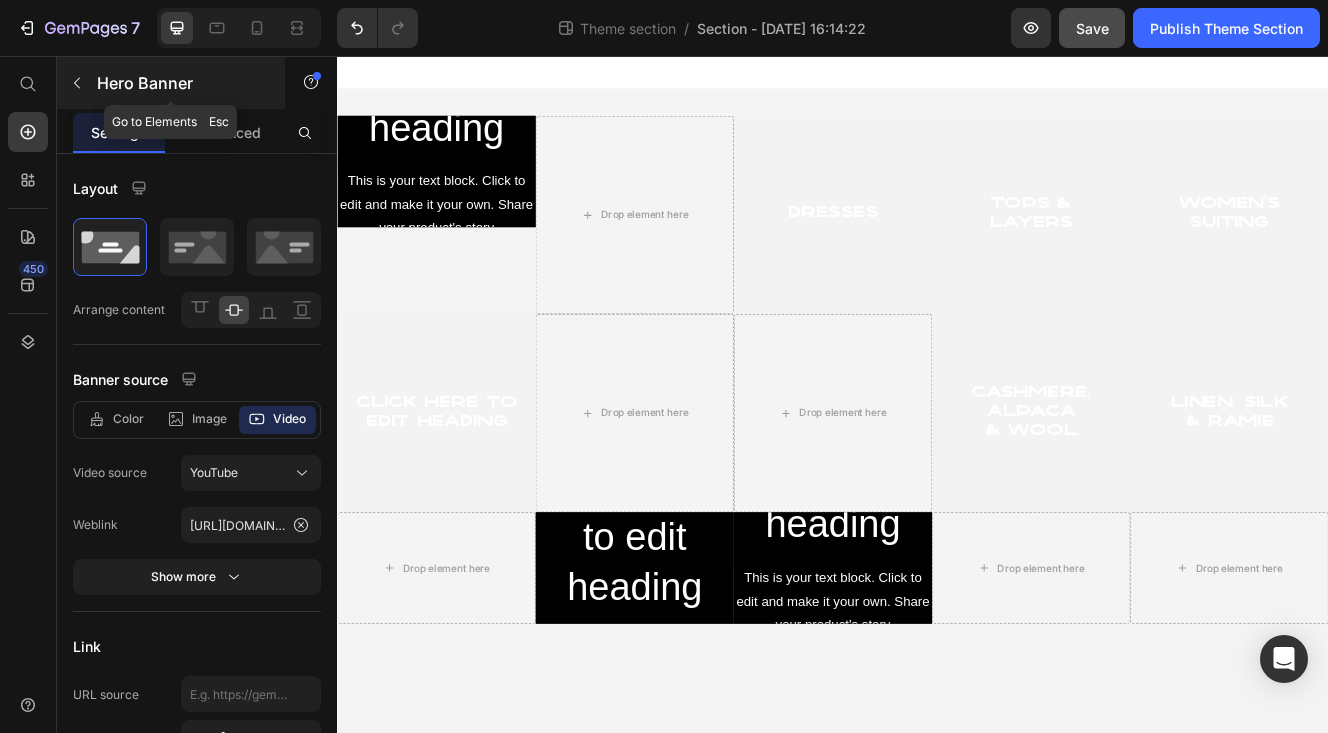 click 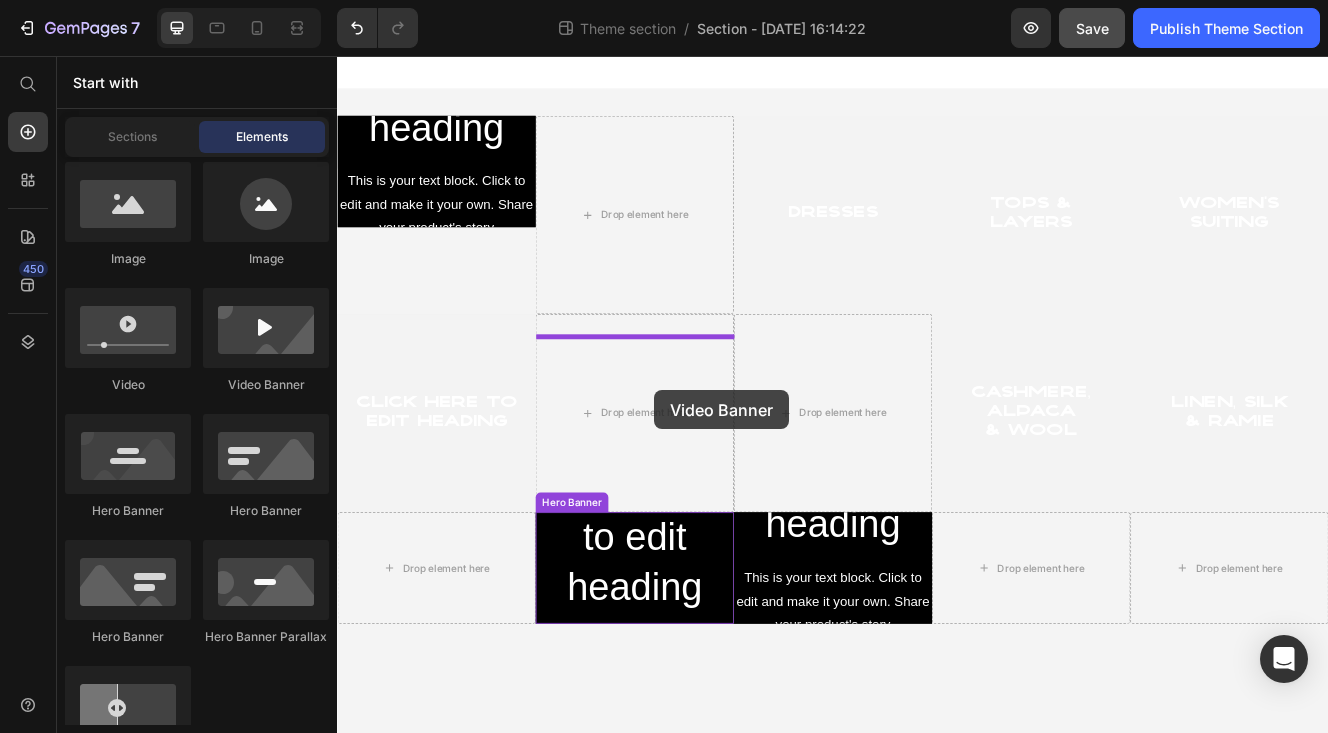 drag, startPoint x: 566, startPoint y: 408, endPoint x: 721, endPoint y: 461, distance: 163.81087 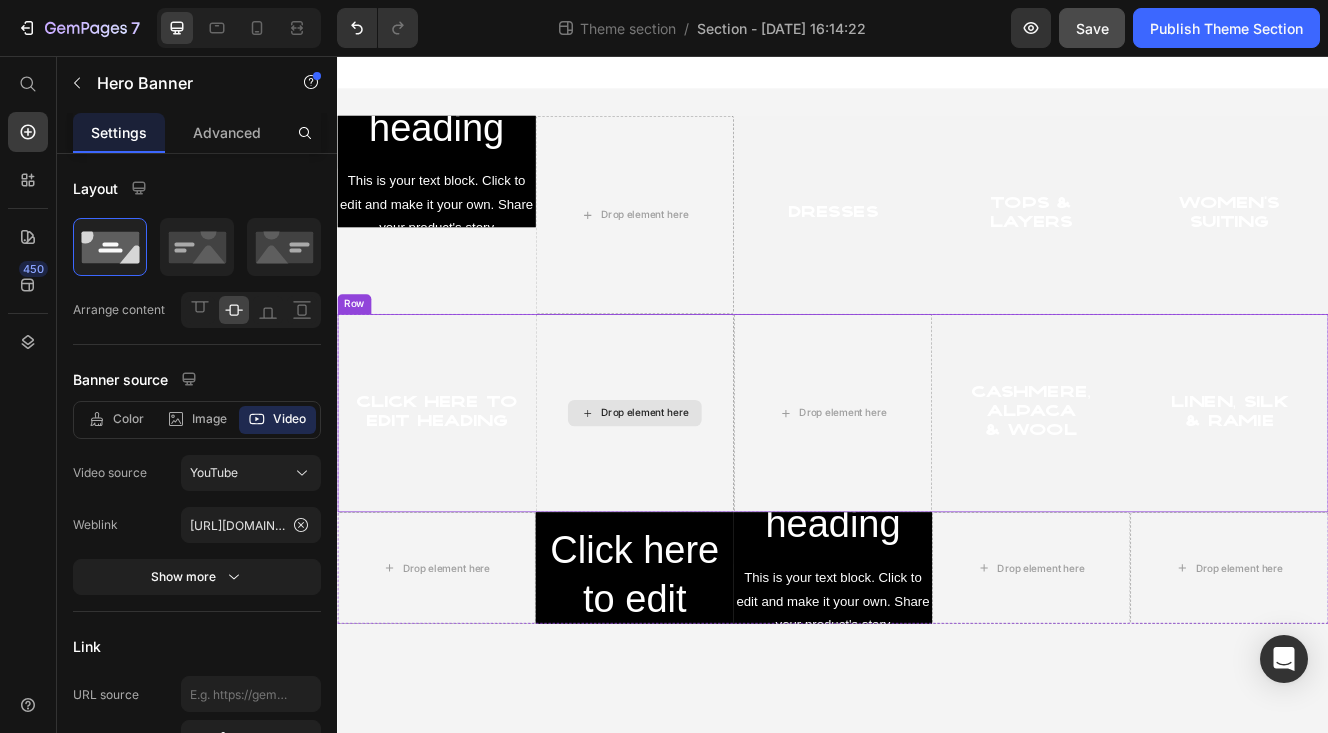 click on "Drop element here" at bounding box center [697, 488] 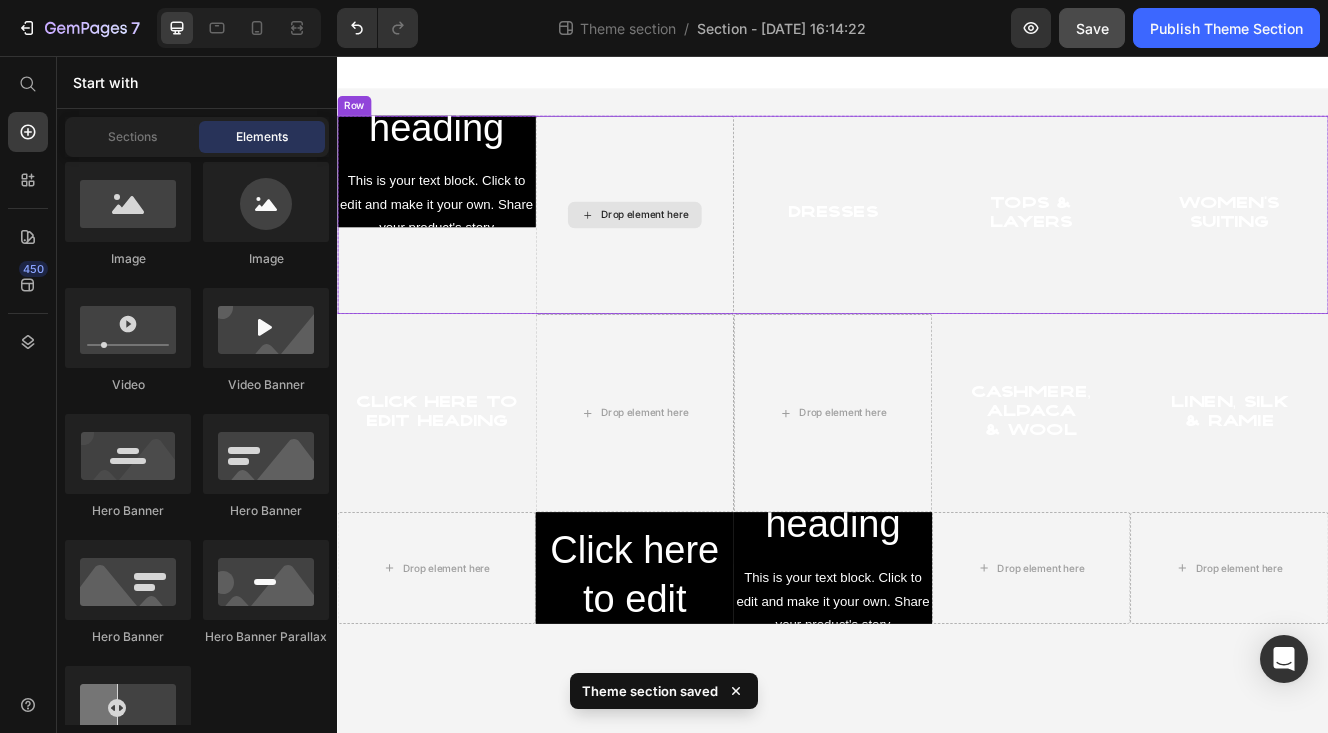 click on "Drop element here" at bounding box center [697, 248] 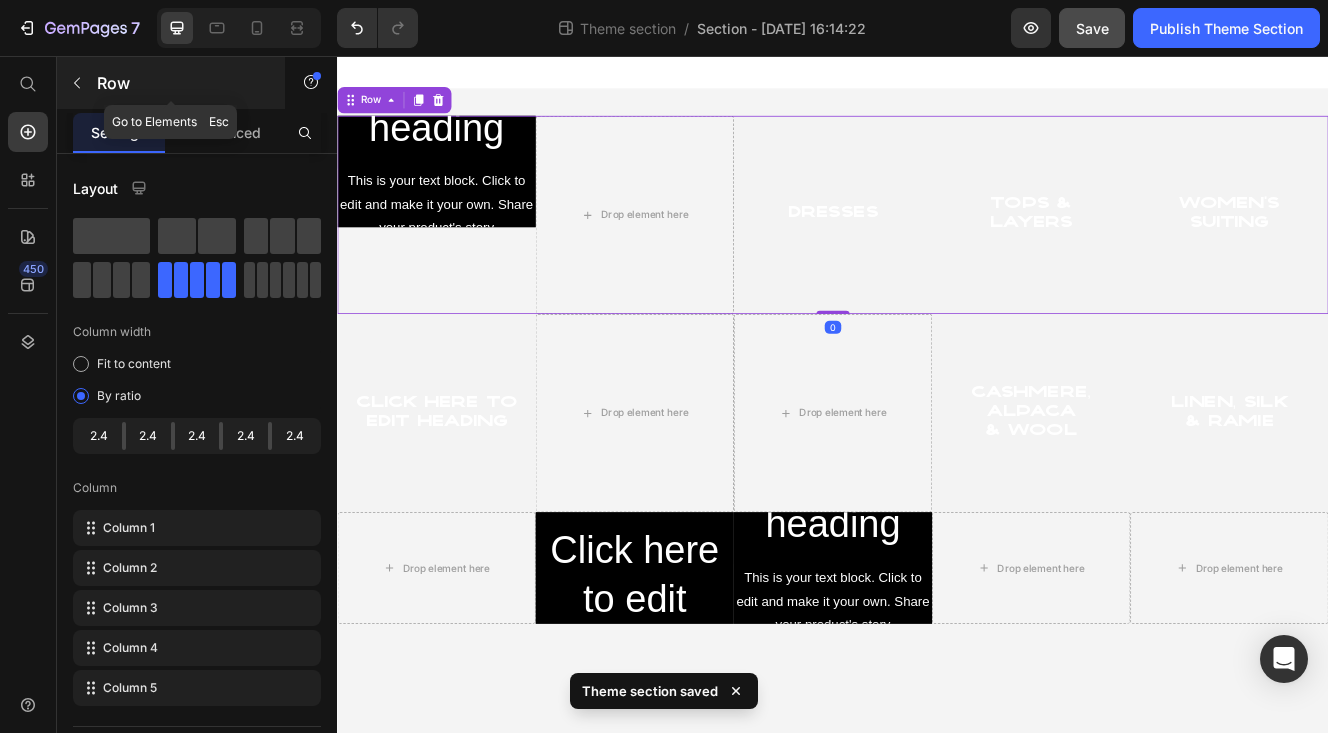 click at bounding box center (77, 83) 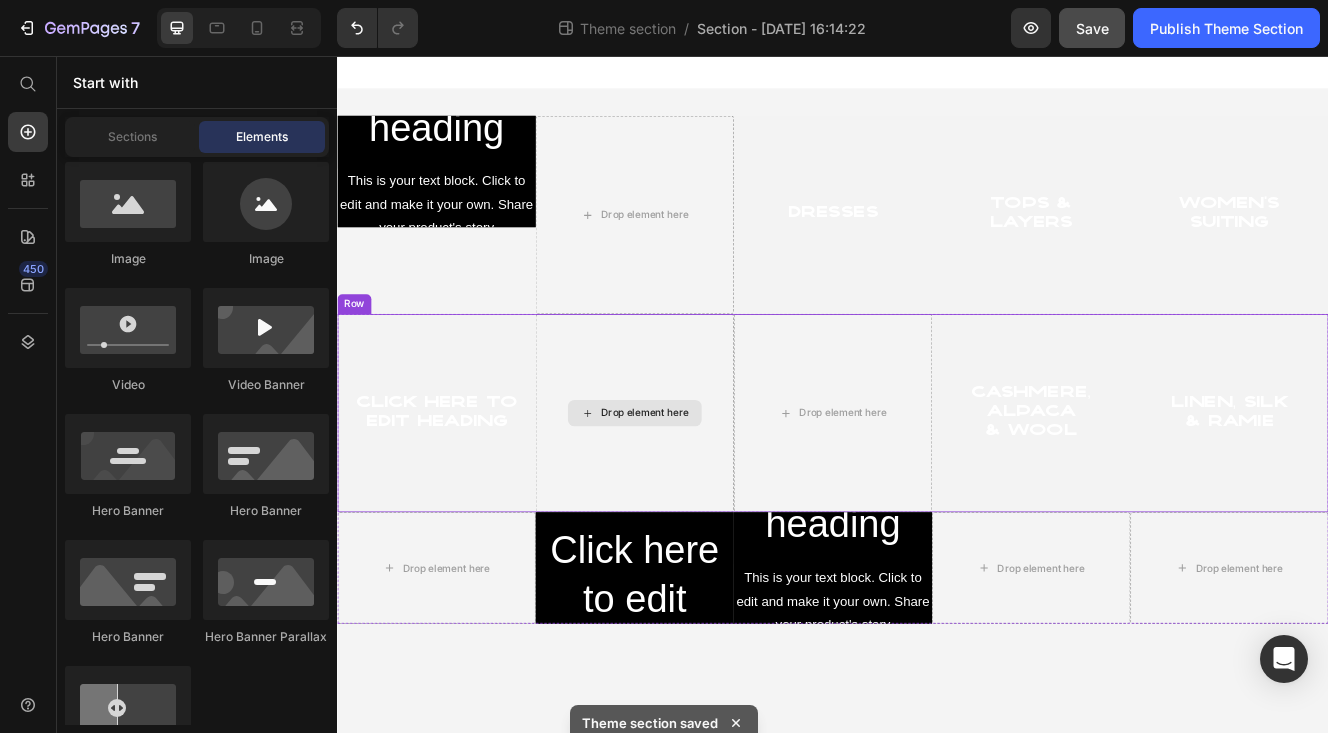 click on "Drop element here" at bounding box center (697, 488) 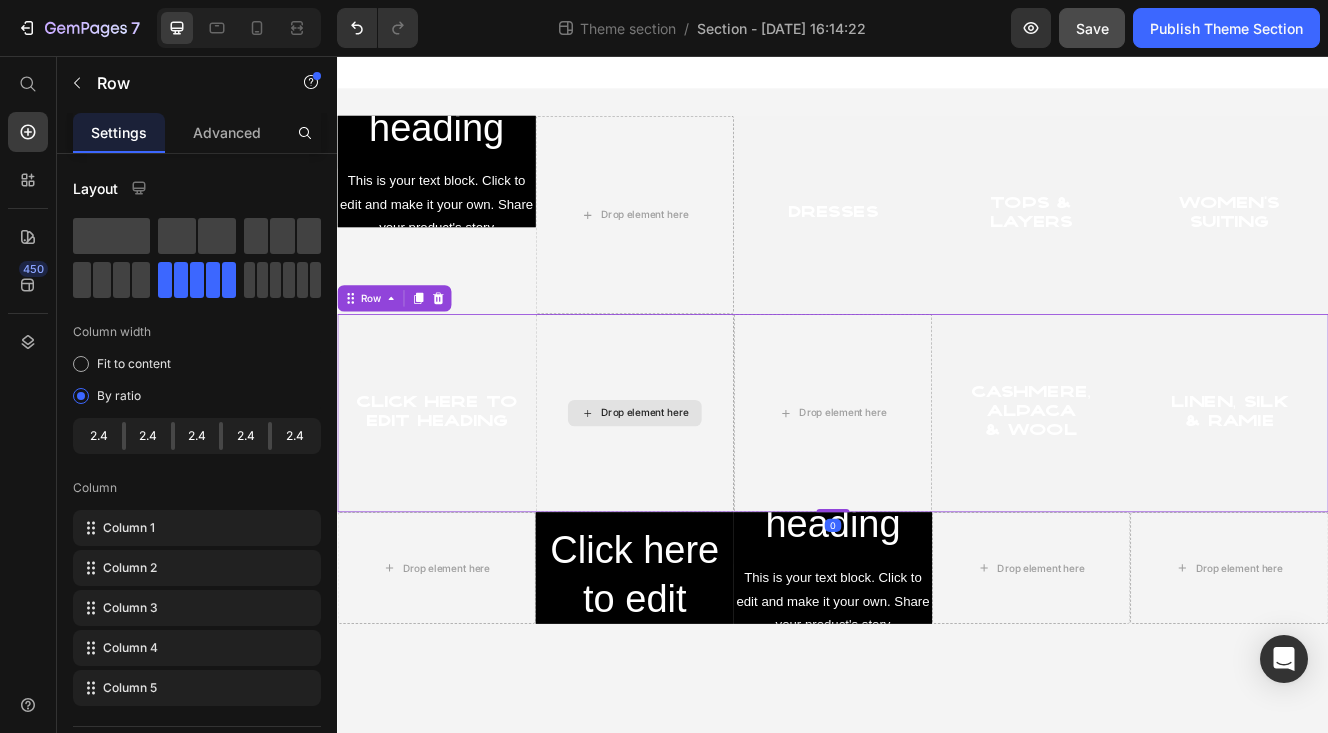 click on "Drop element here" at bounding box center [697, 488] 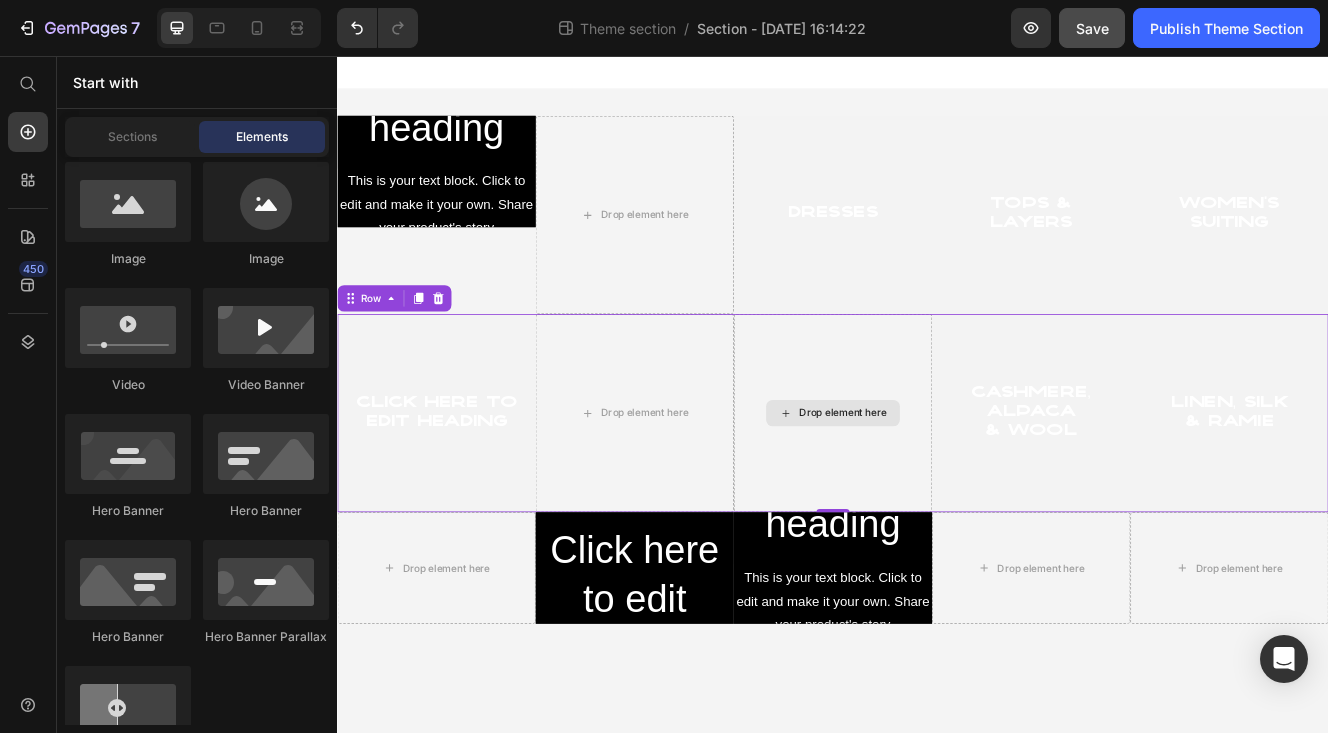 click on "Drop element here" at bounding box center [937, 488] 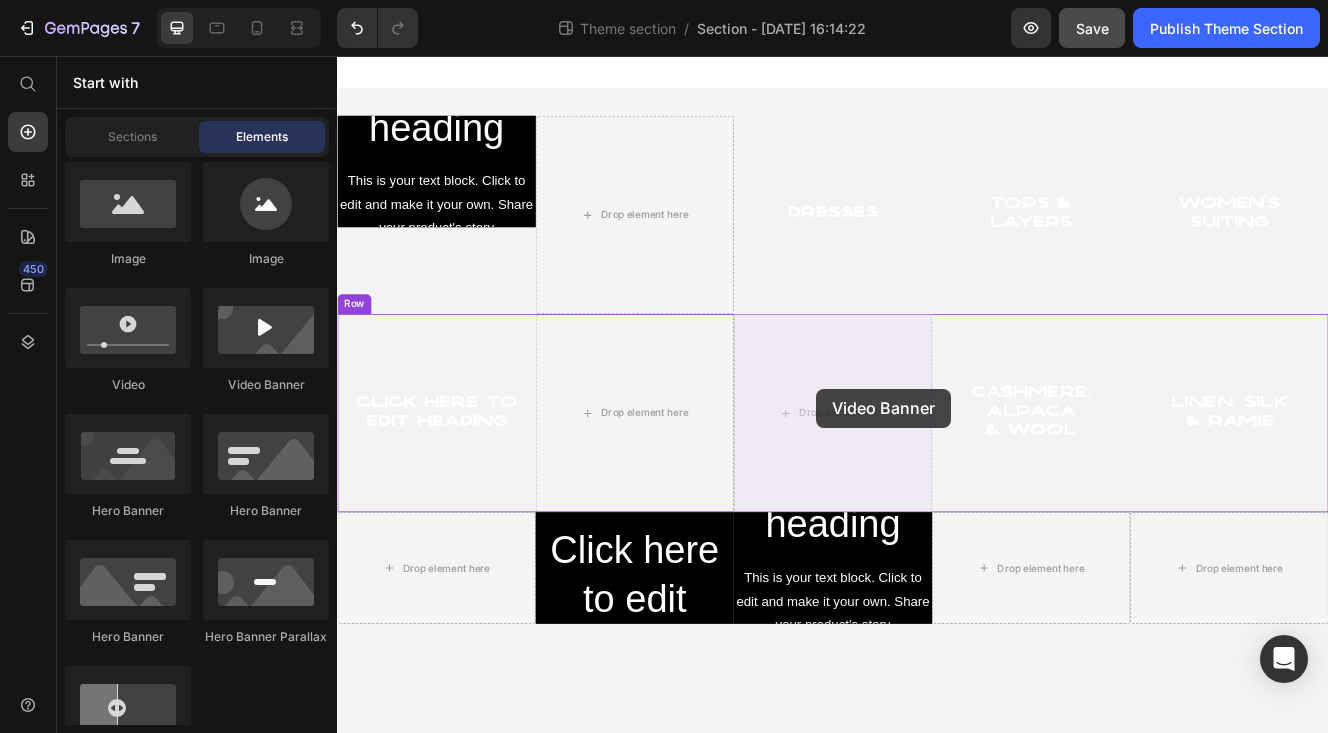 drag, startPoint x: 567, startPoint y: 407, endPoint x: 917, endPoint y: 460, distance: 353.9901 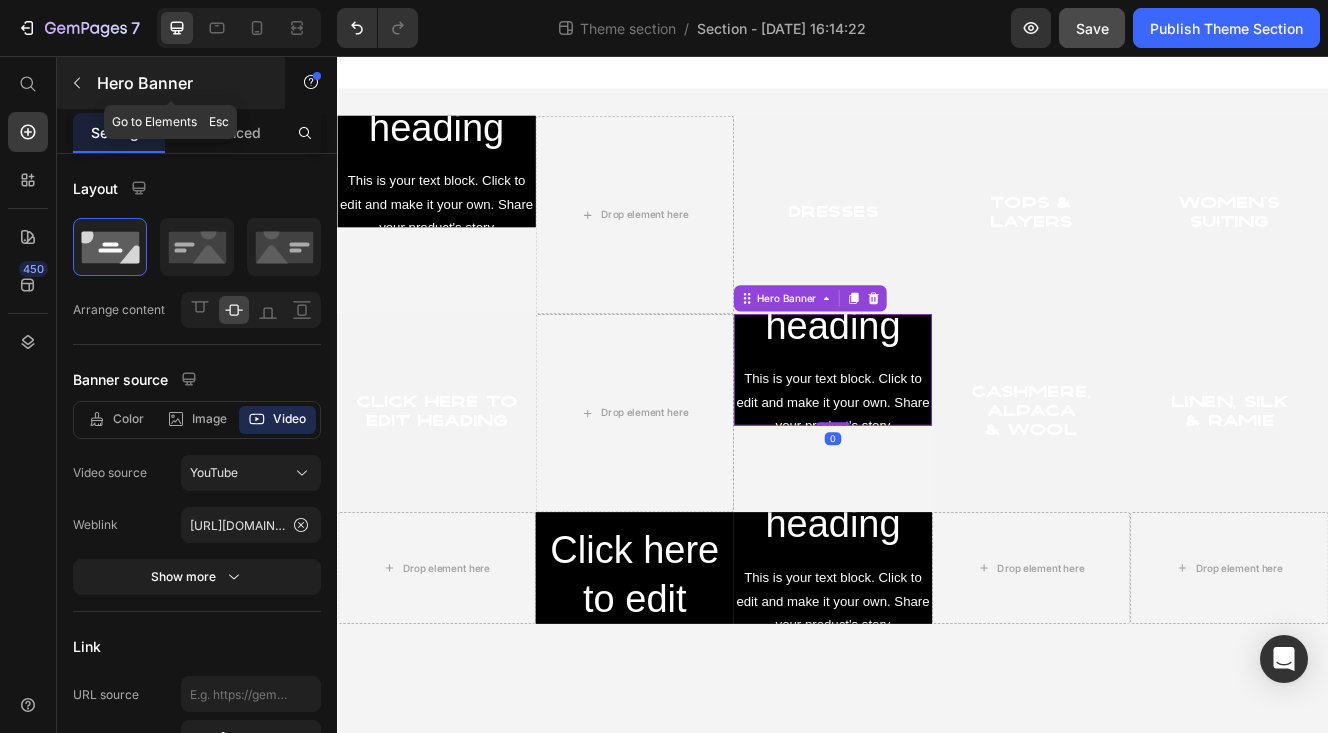 click 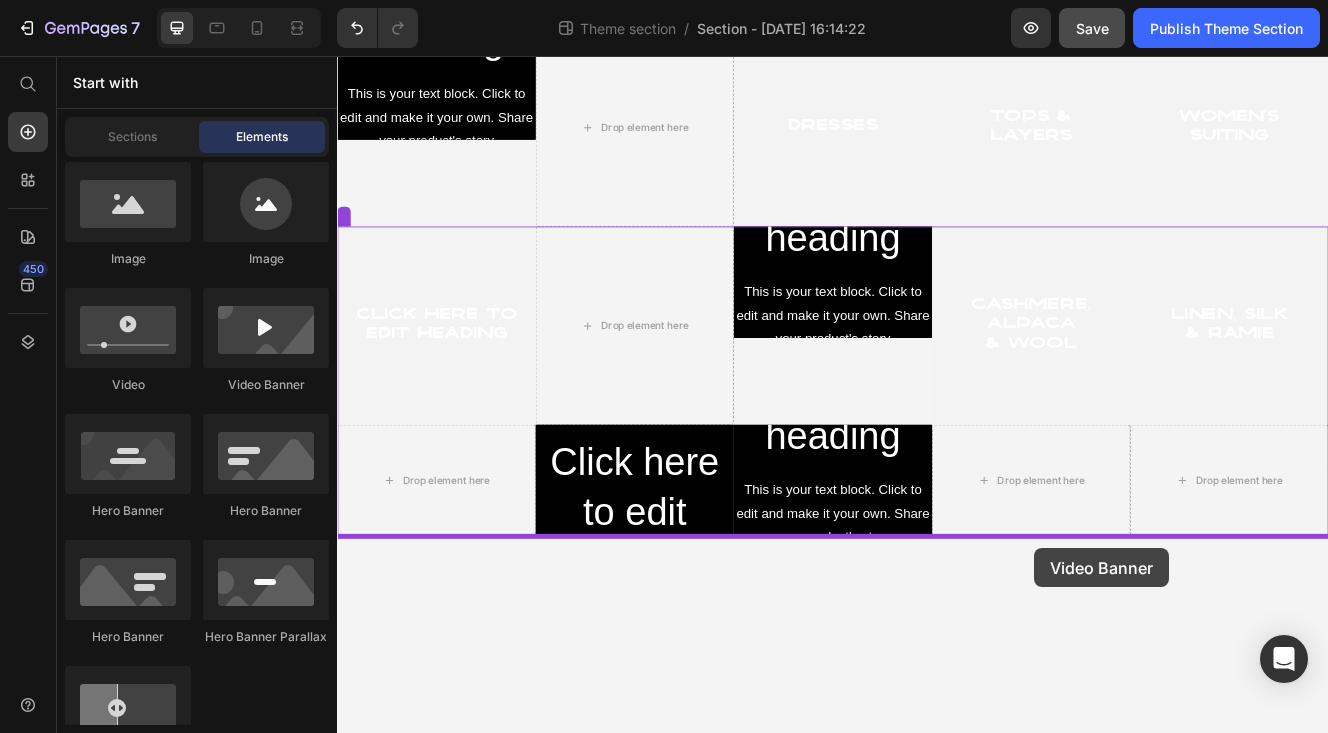 scroll, scrollTop: 12, scrollLeft: 0, axis: vertical 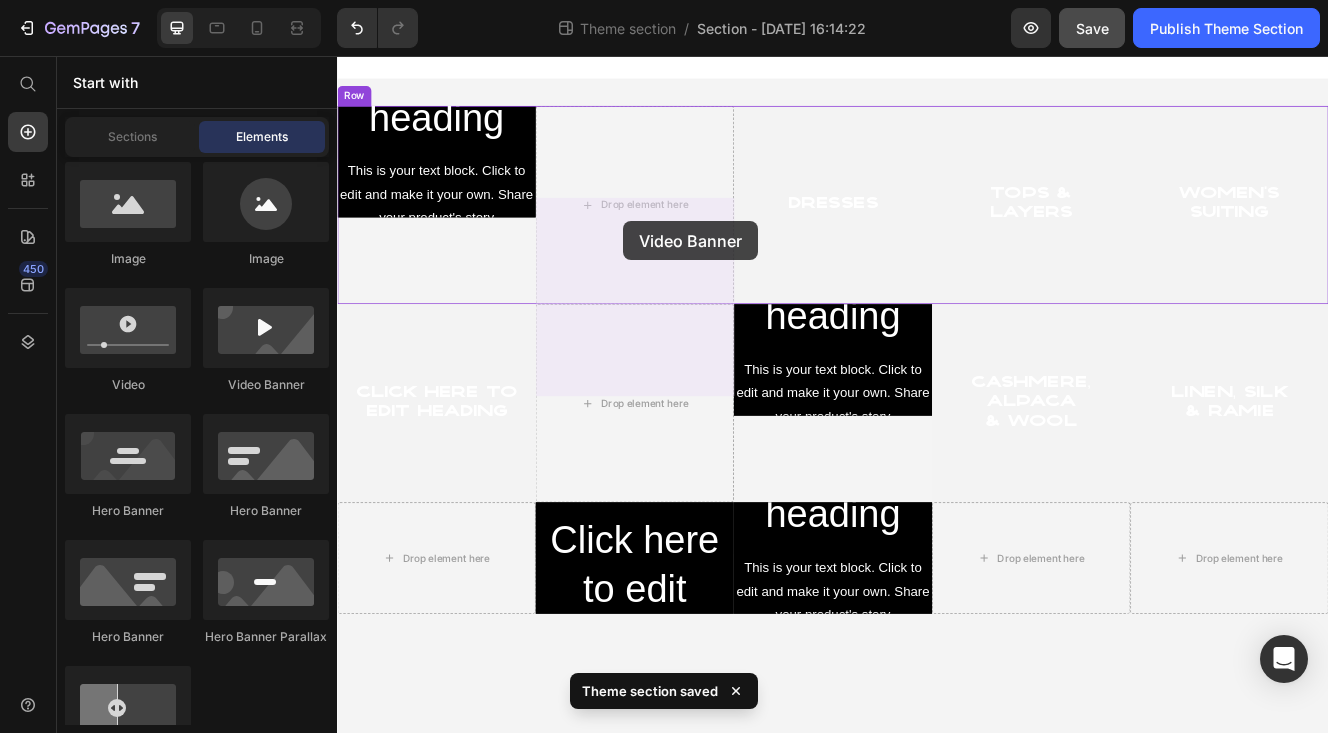 drag, startPoint x: 624, startPoint y: 401, endPoint x: 683, endPoint y: 254, distance: 158.39824 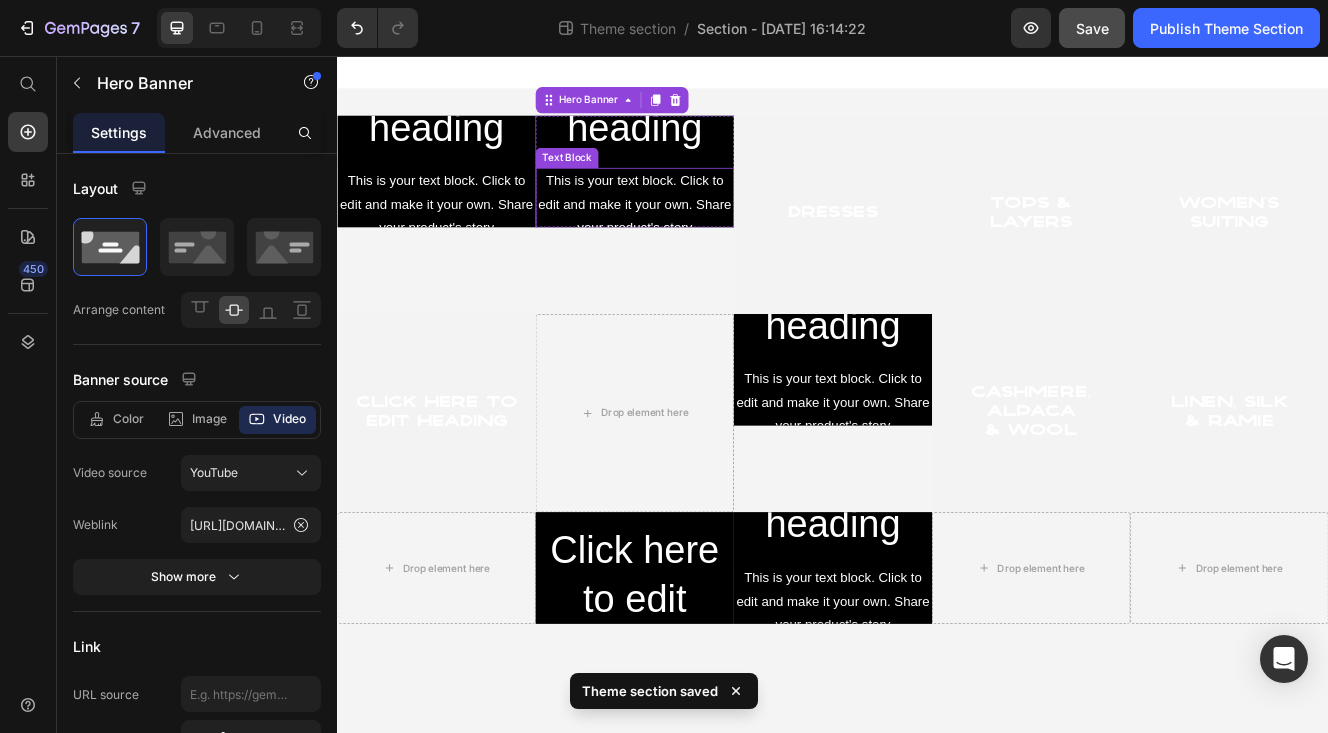 scroll, scrollTop: 0, scrollLeft: 0, axis: both 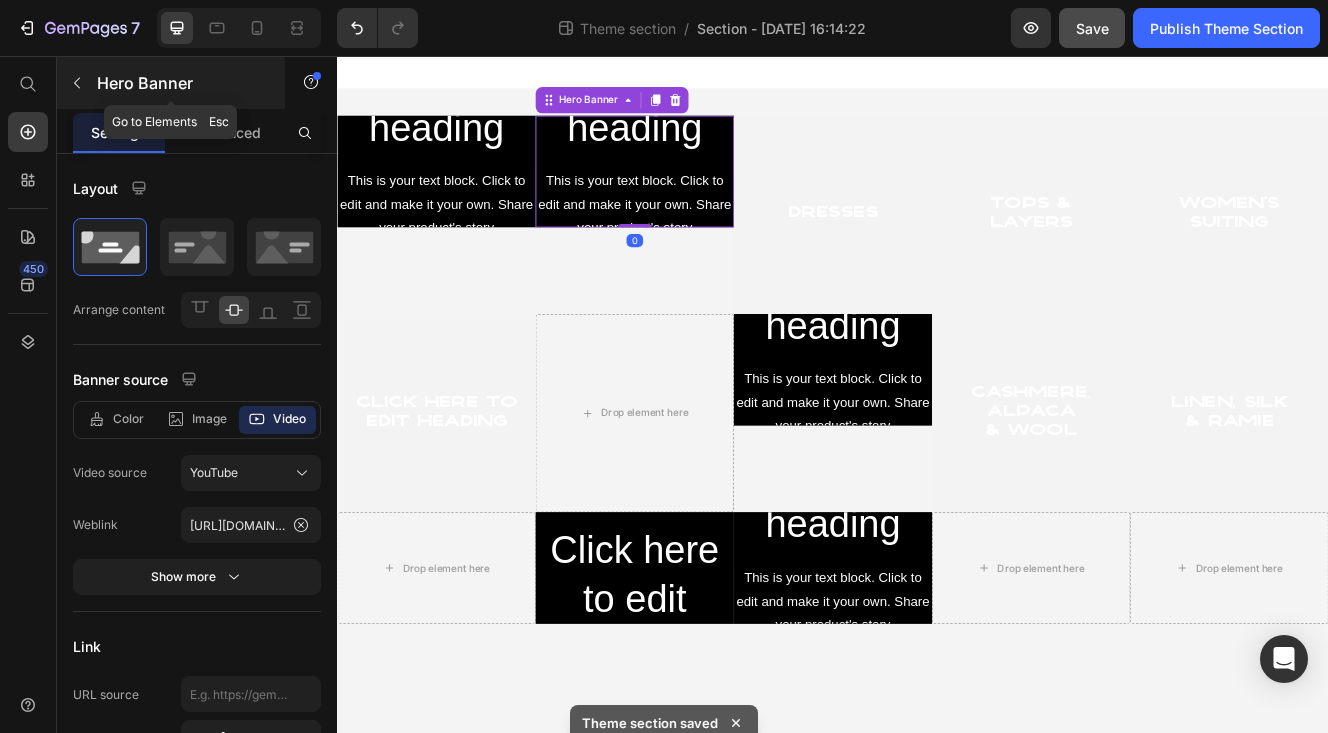 click 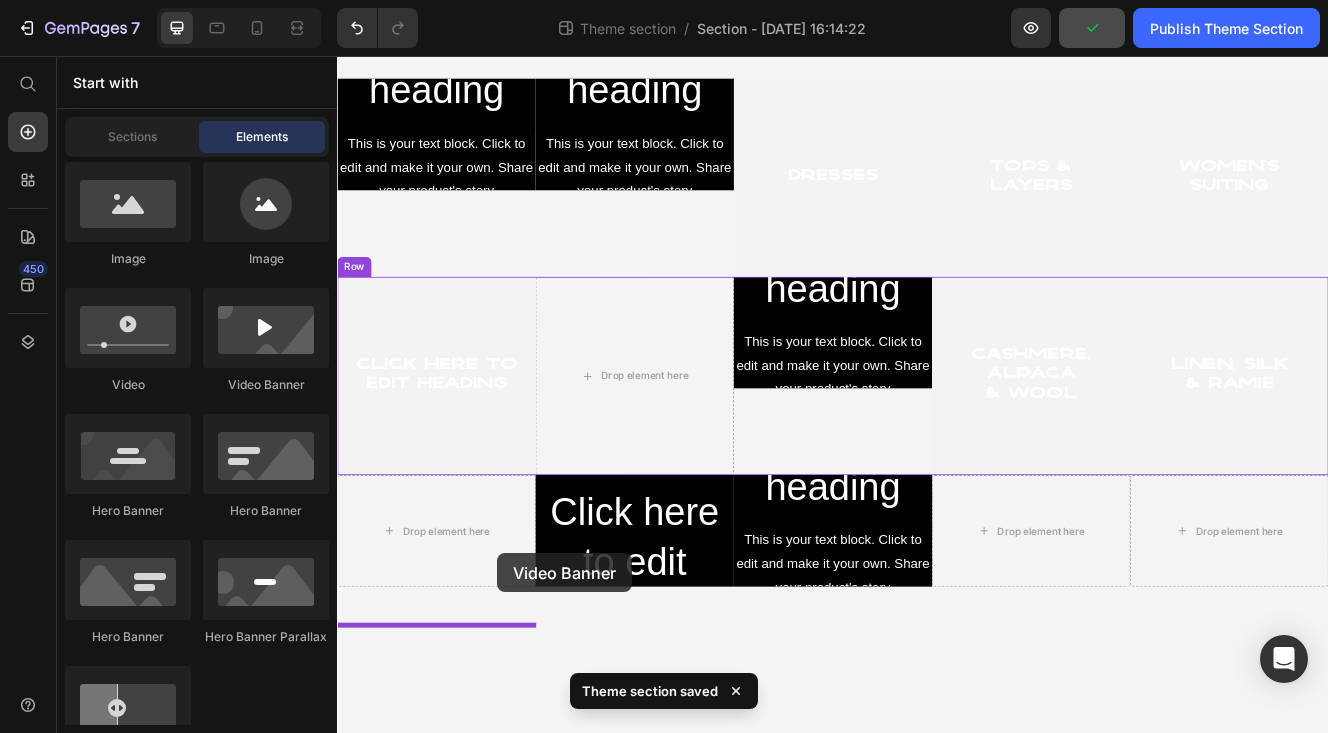 scroll, scrollTop: 48, scrollLeft: 0, axis: vertical 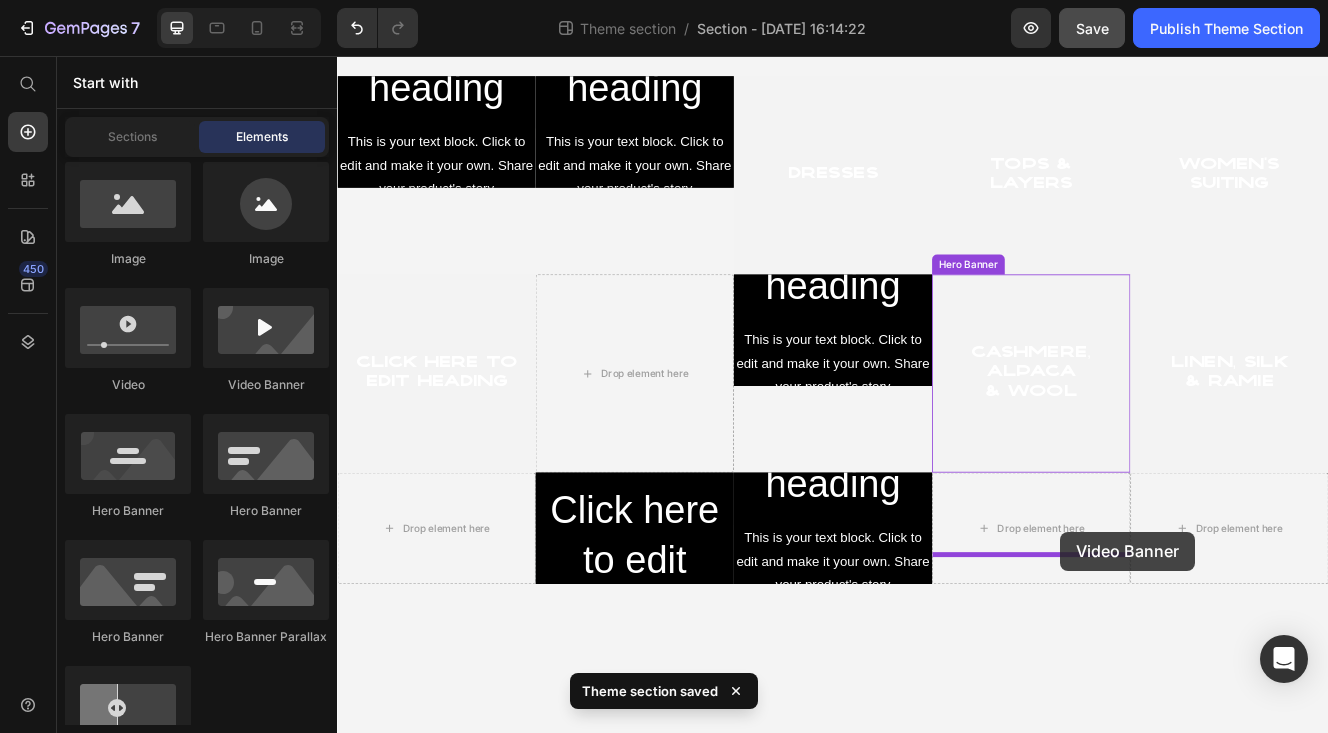 drag, startPoint x: 565, startPoint y: 408, endPoint x: 1212, endPoint y: 631, distance: 684.35223 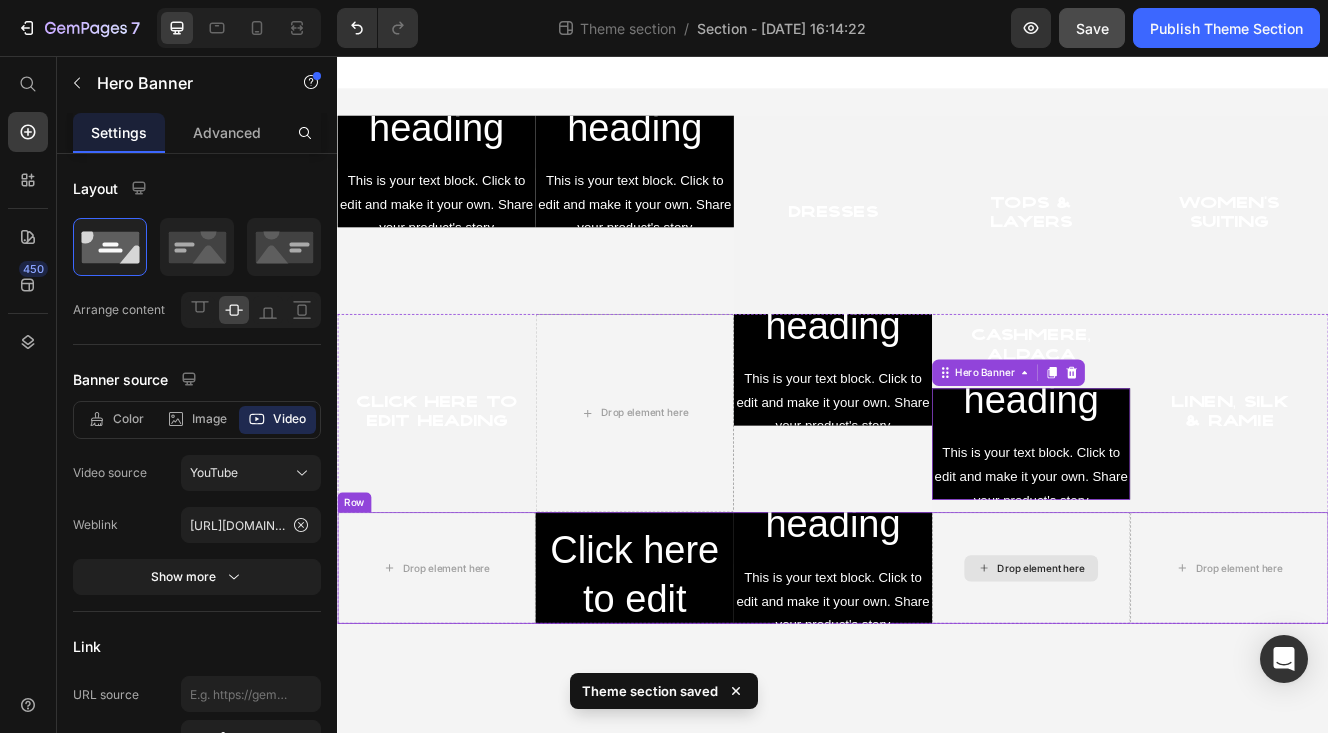 scroll, scrollTop: 0, scrollLeft: 0, axis: both 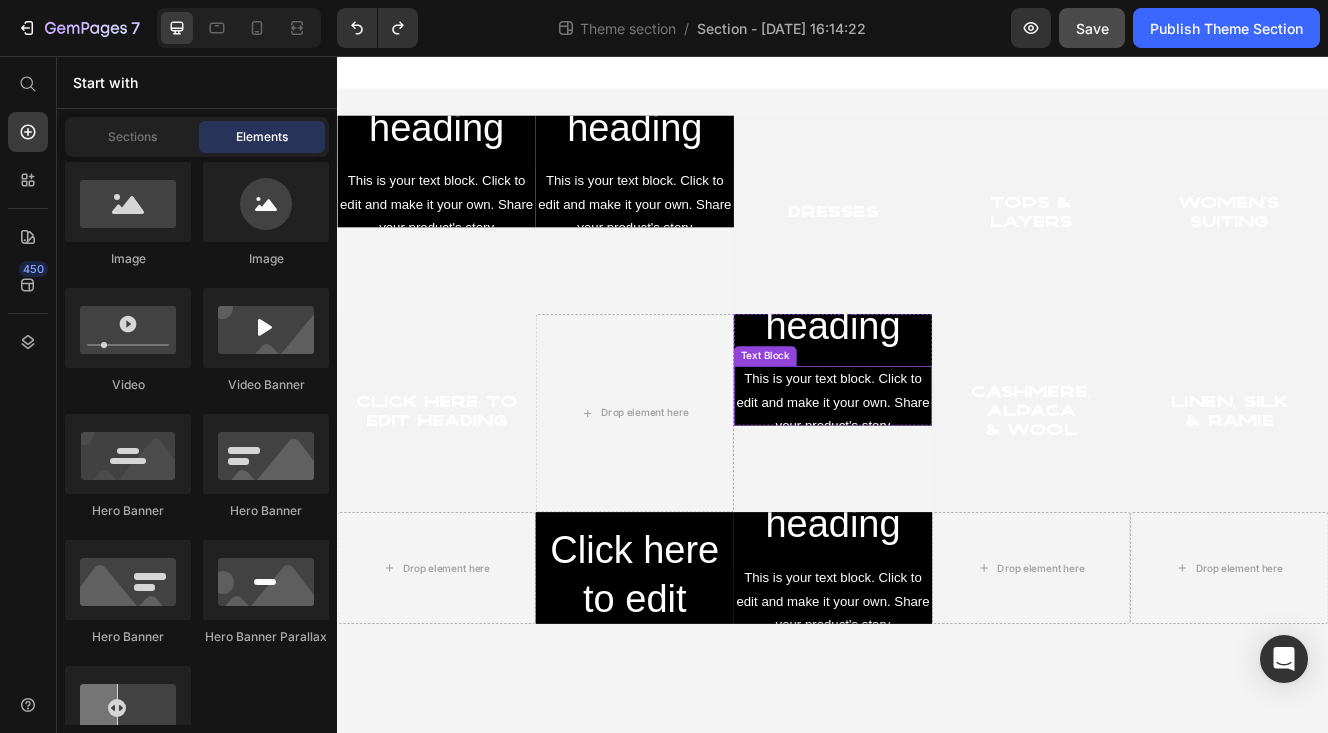 click on "Drop element here" at bounding box center [697, 488] 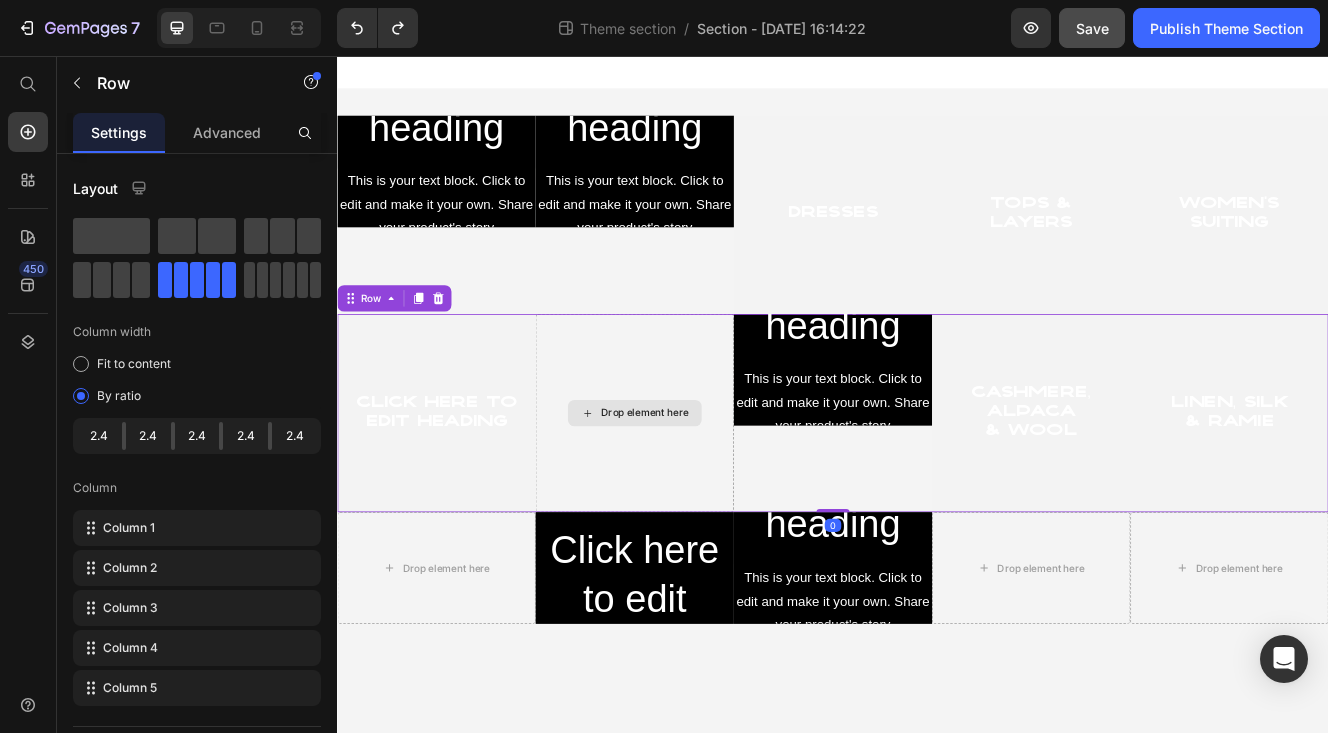 click on "Drop element here" at bounding box center [697, 488] 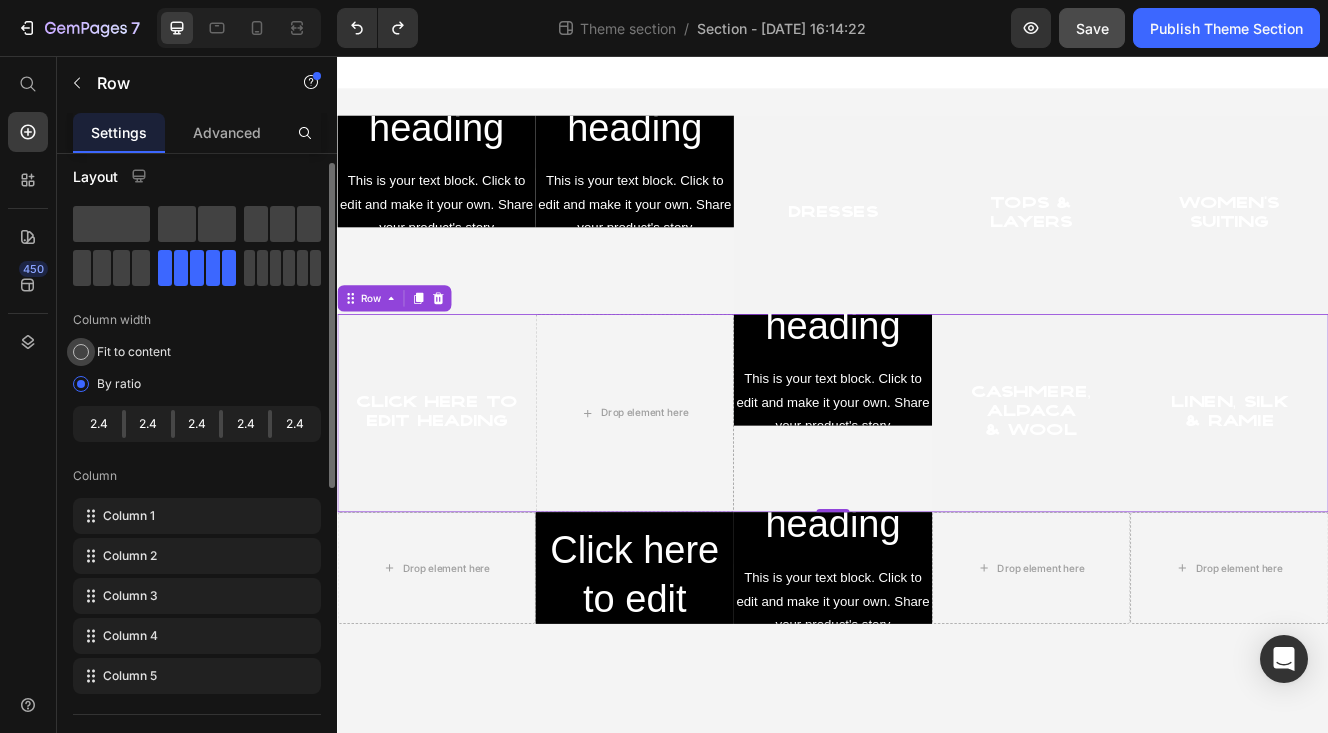 scroll, scrollTop: 14, scrollLeft: 0, axis: vertical 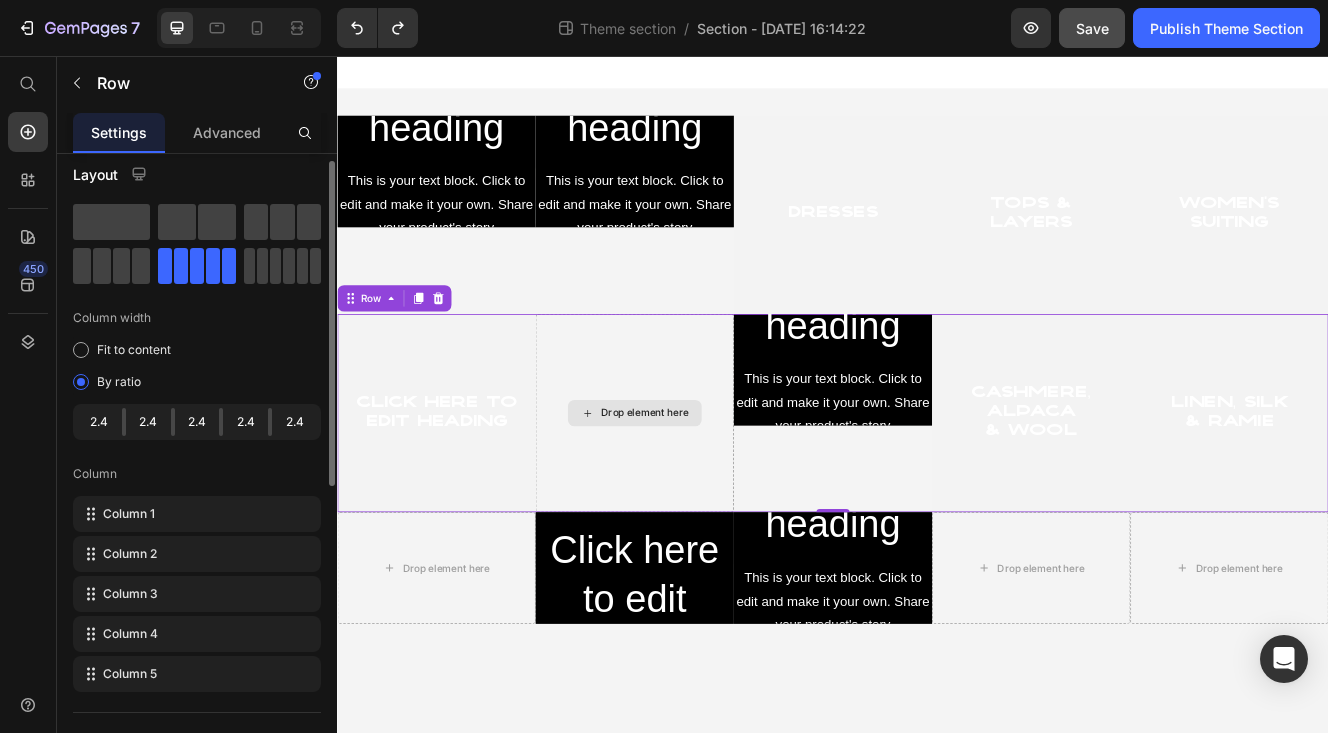 click on "Drop element here" at bounding box center [697, 488] 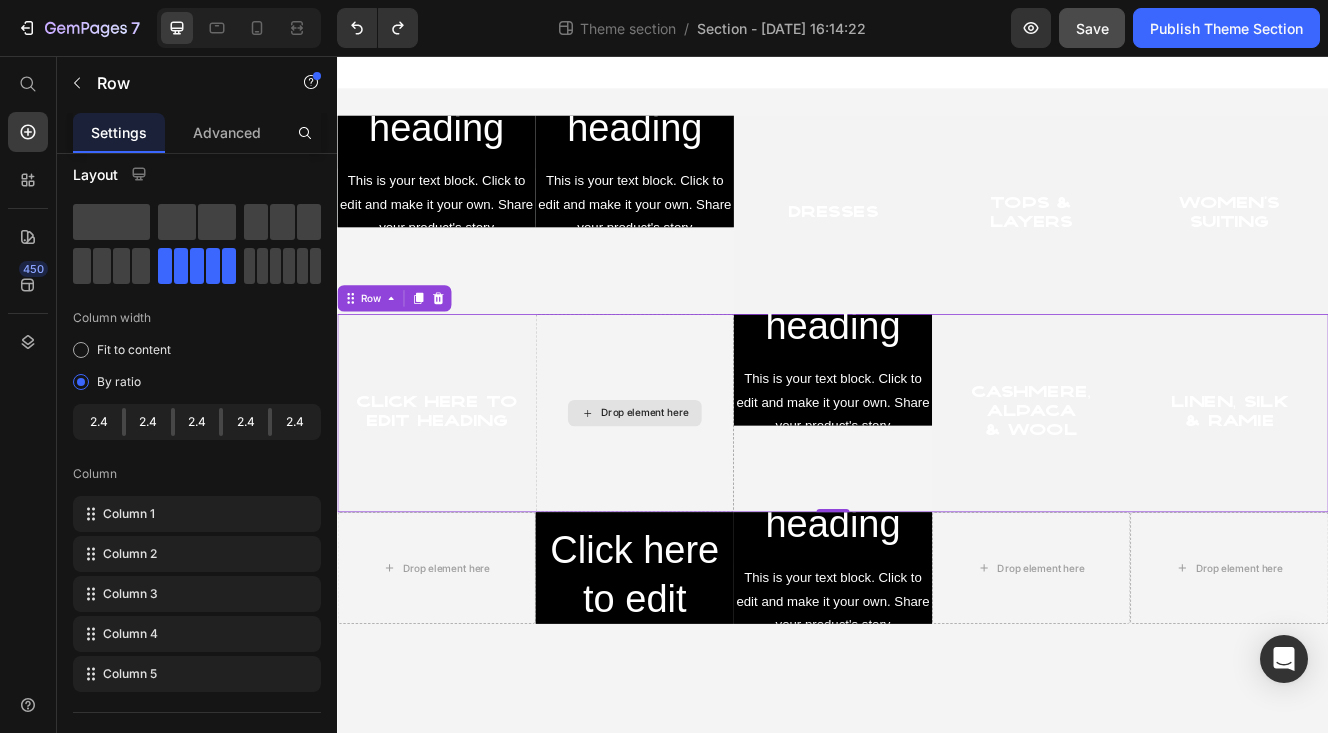 click on "Drop element here" at bounding box center [697, 488] 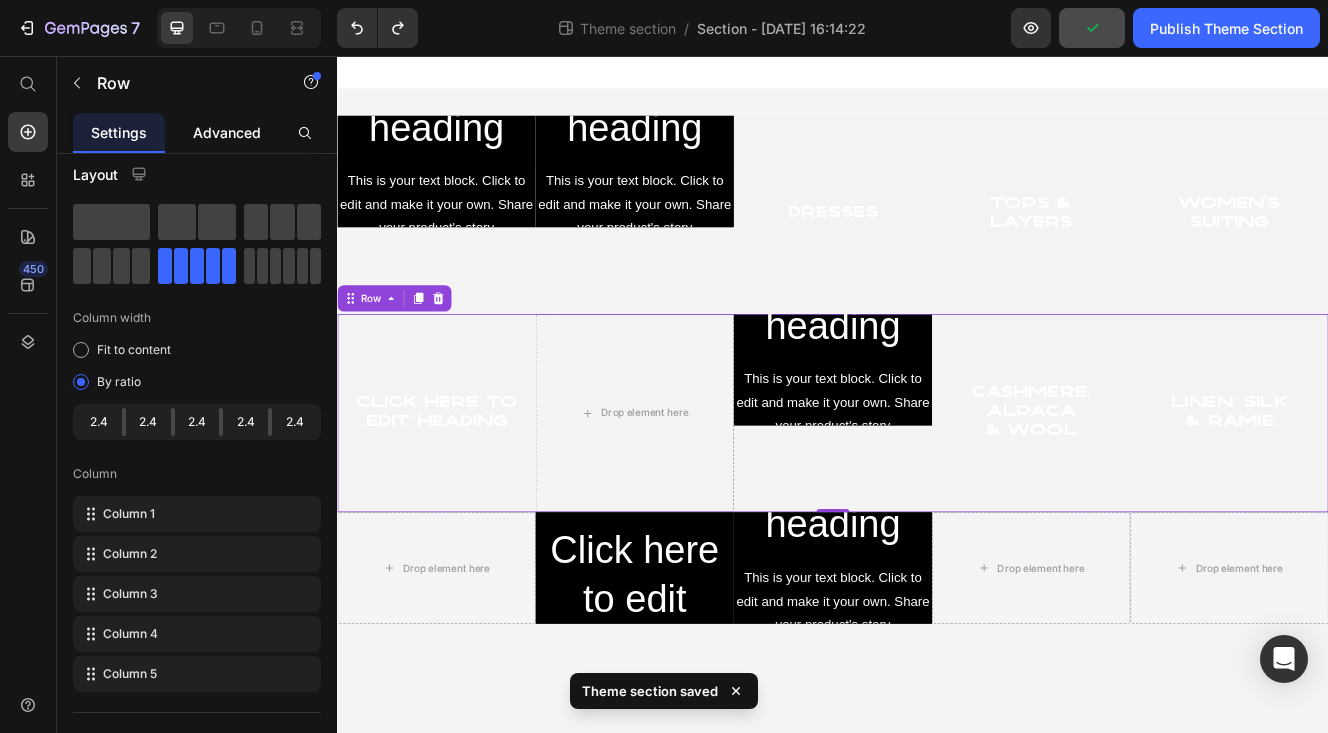 click on "Advanced" at bounding box center (227, 132) 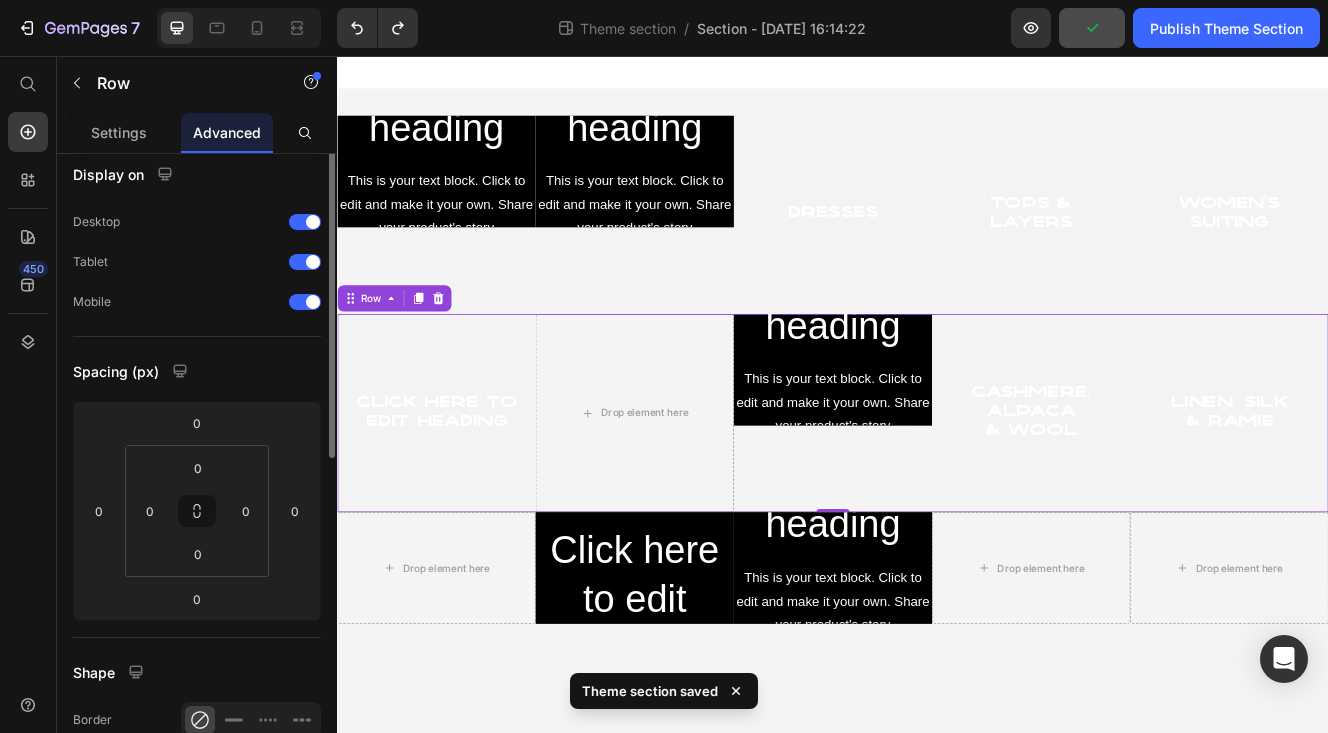 scroll, scrollTop: 0, scrollLeft: 0, axis: both 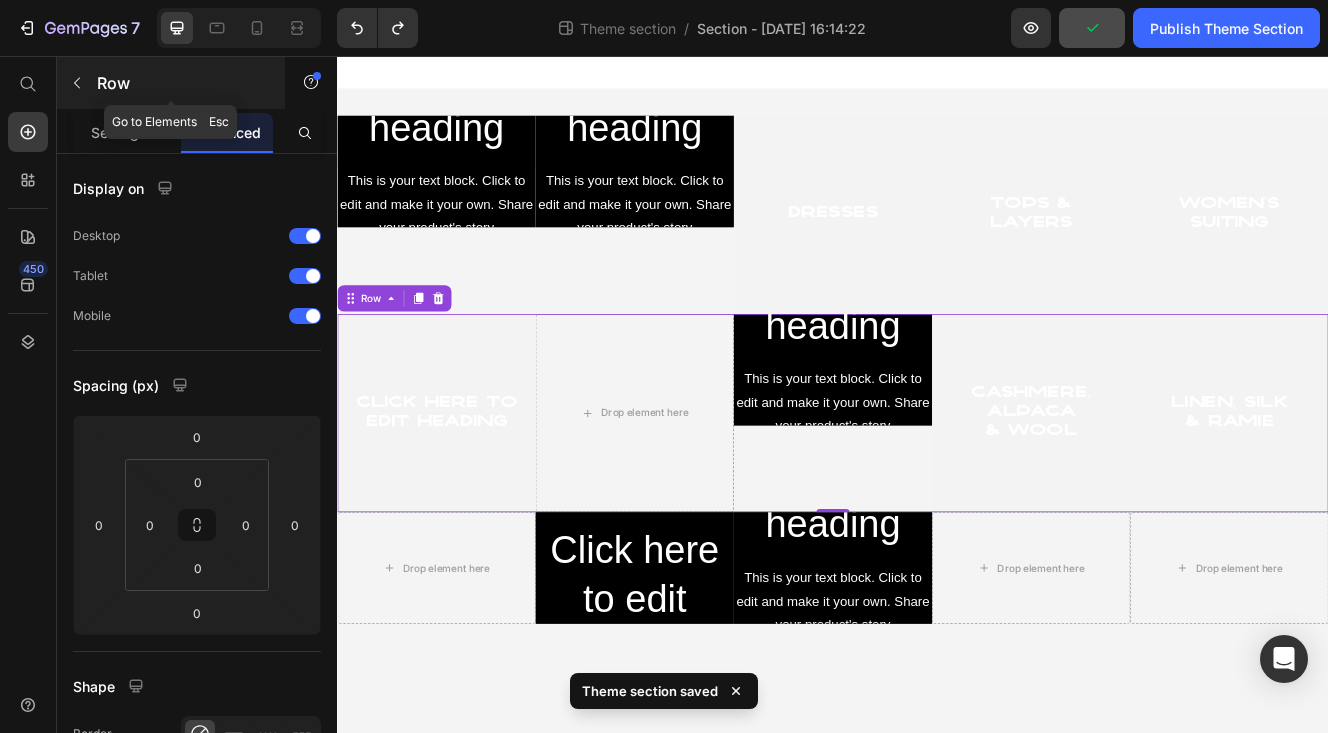 click at bounding box center (77, 83) 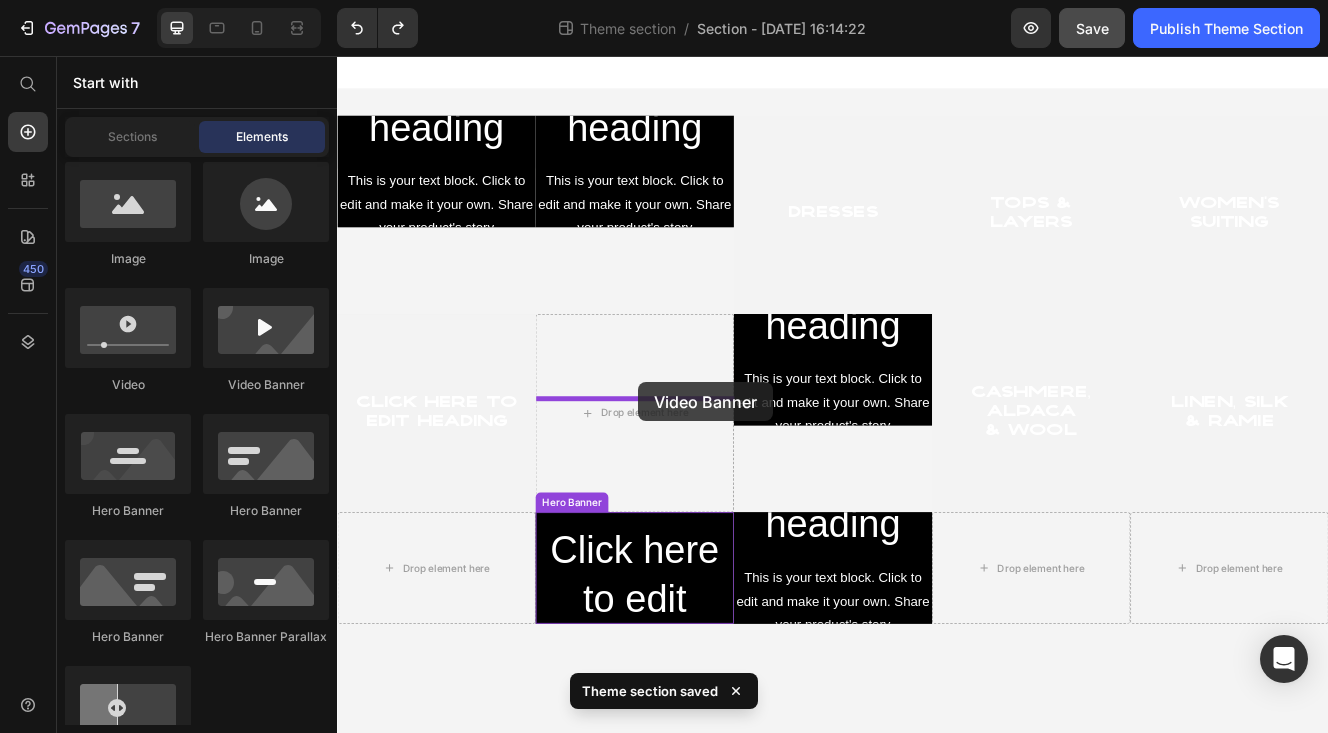 drag, startPoint x: 563, startPoint y: 399, endPoint x: 704, endPoint y: 452, distance: 150.632 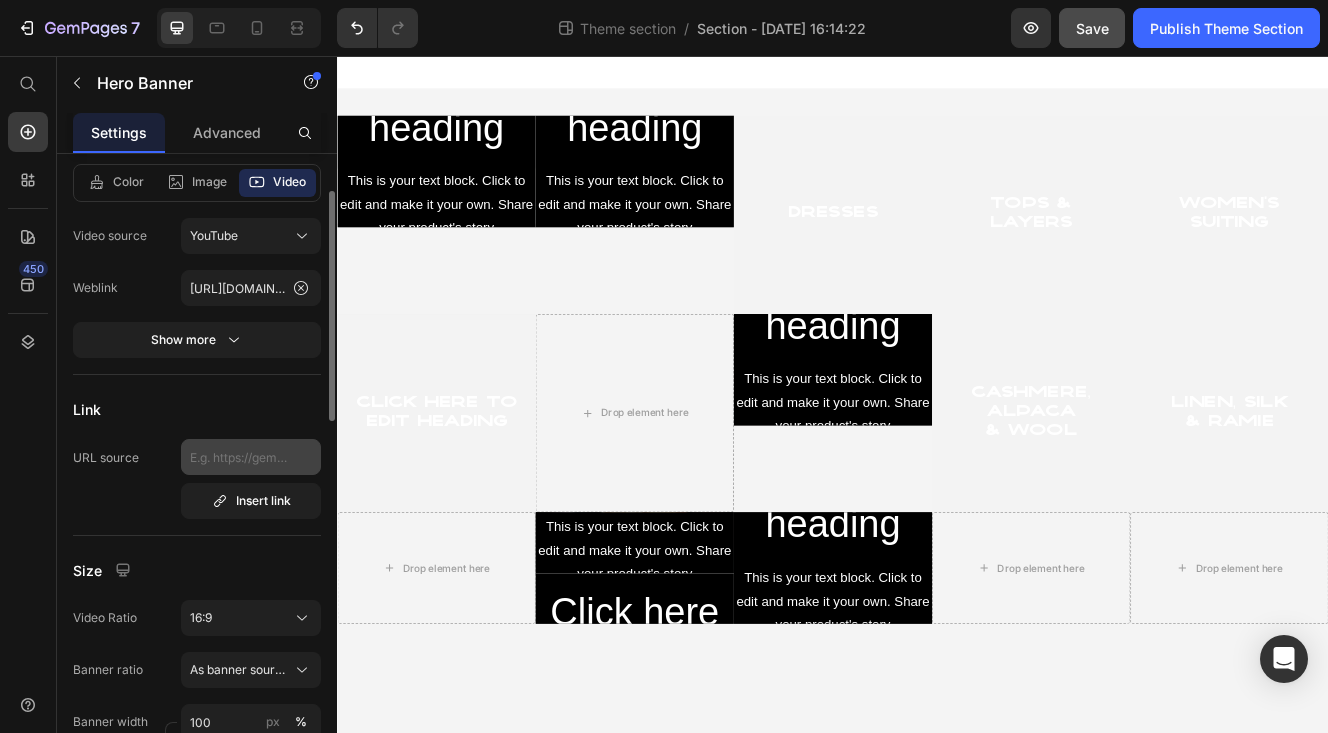 scroll, scrollTop: 201, scrollLeft: 0, axis: vertical 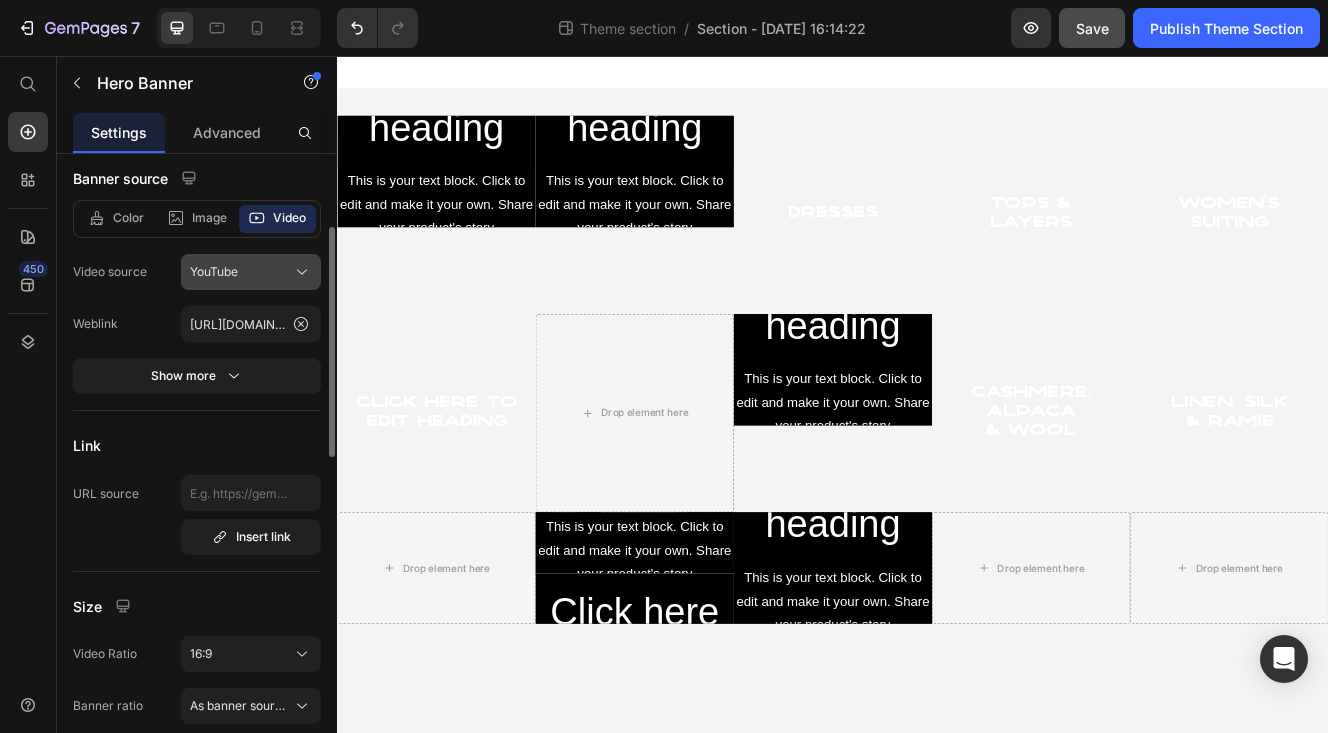 click on "YouTube" 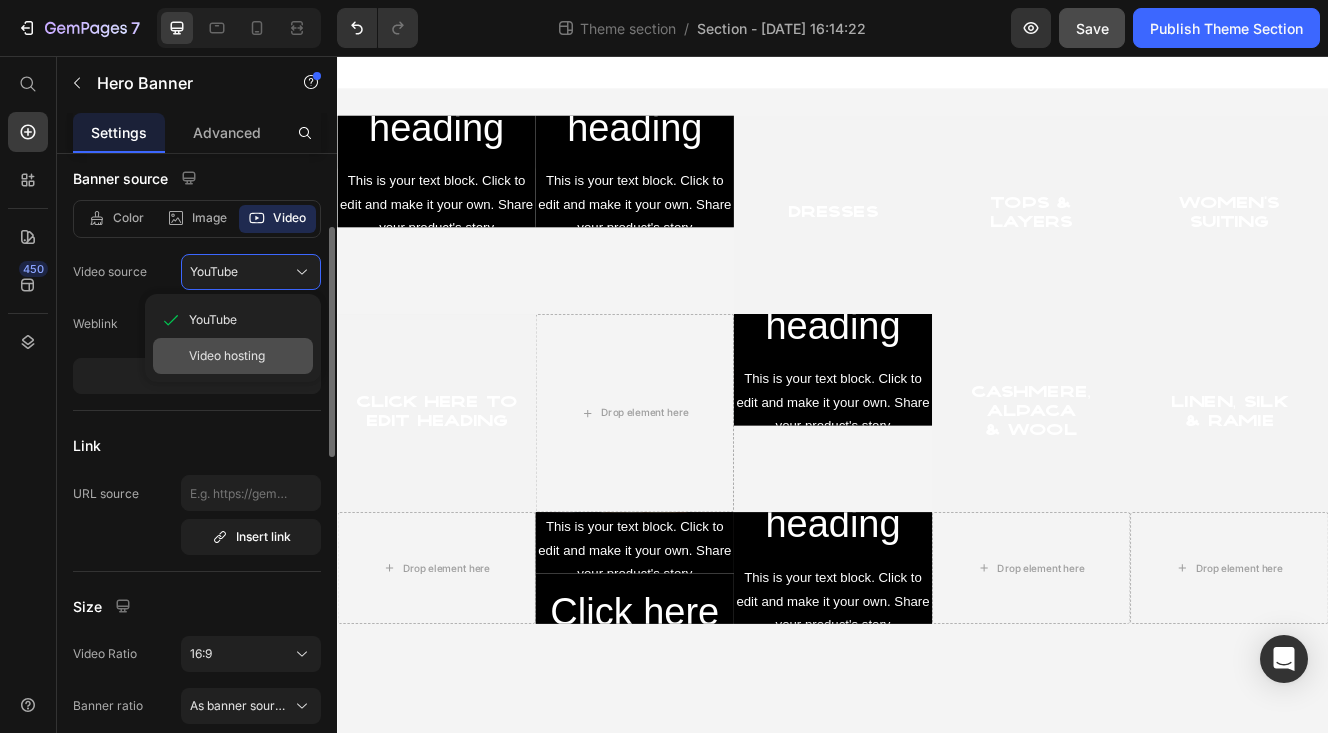 click on "Video hosting" at bounding box center (227, 356) 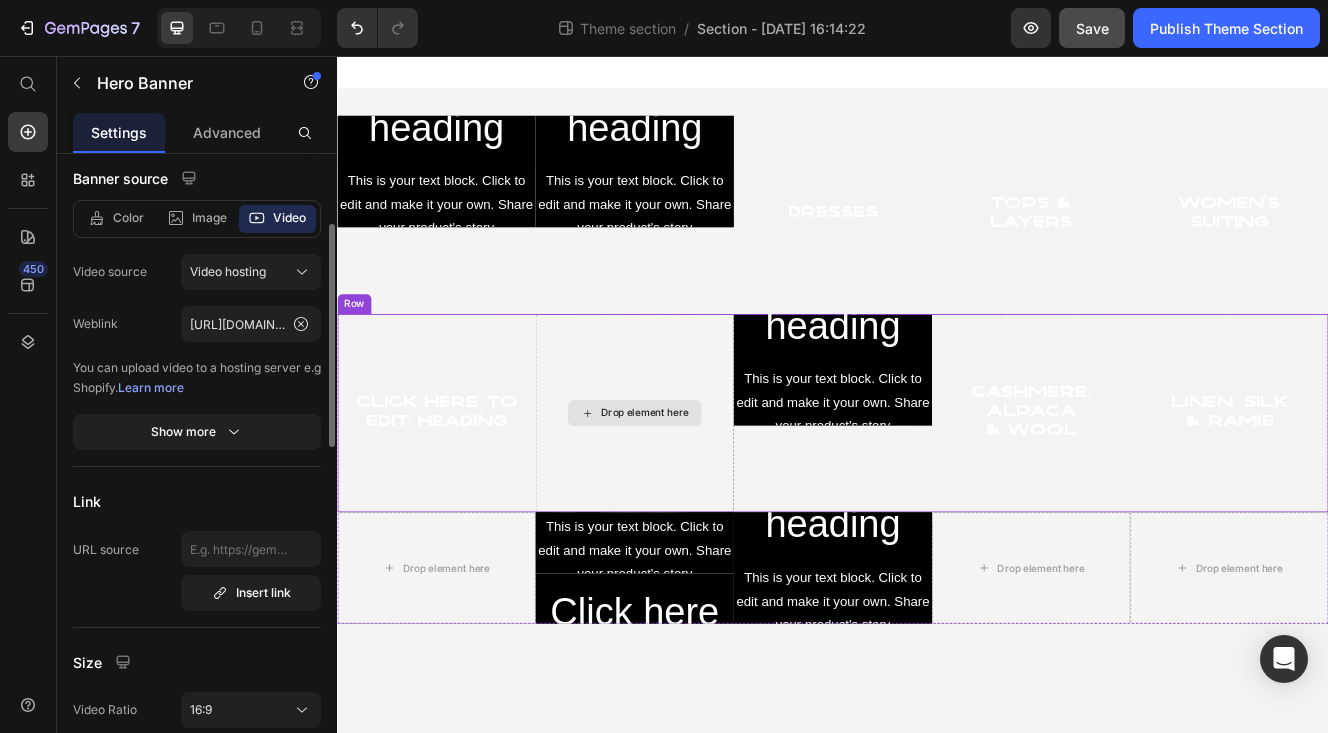 click on "Drop element here" at bounding box center (697, 488) 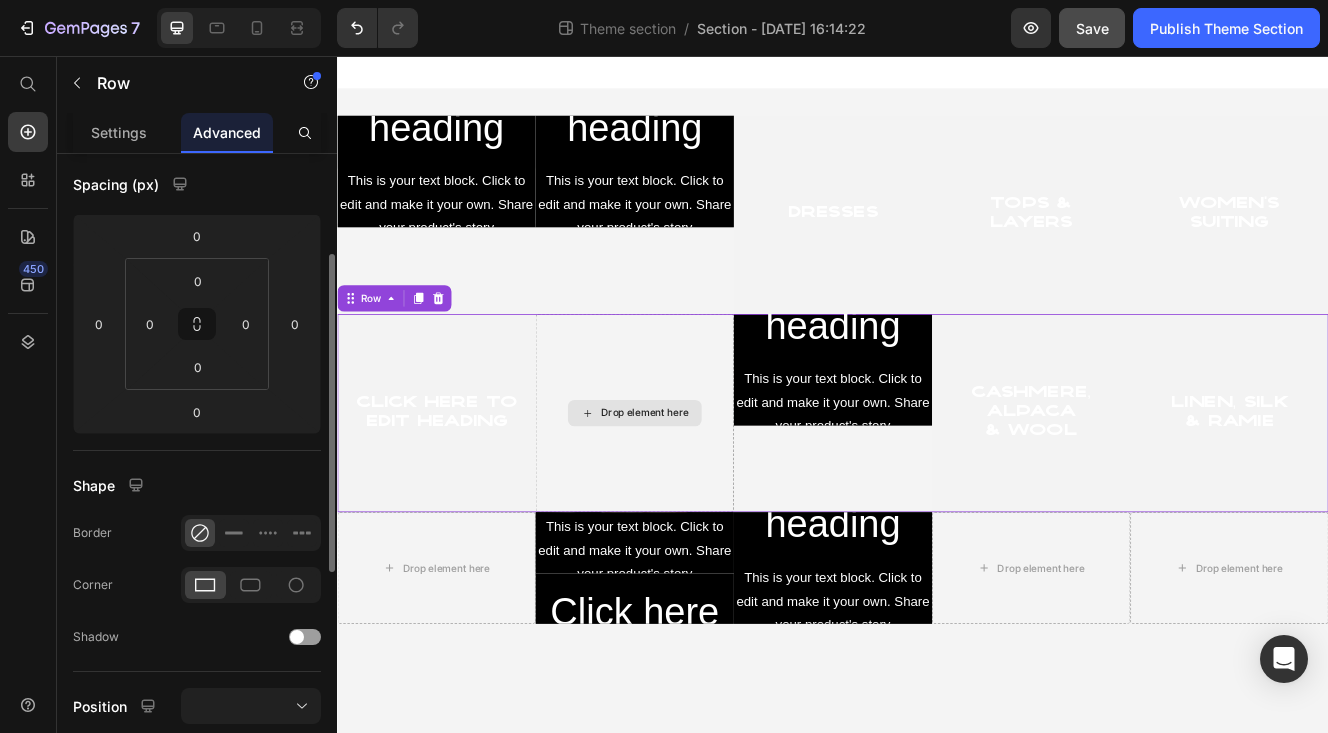 scroll, scrollTop: 0, scrollLeft: 0, axis: both 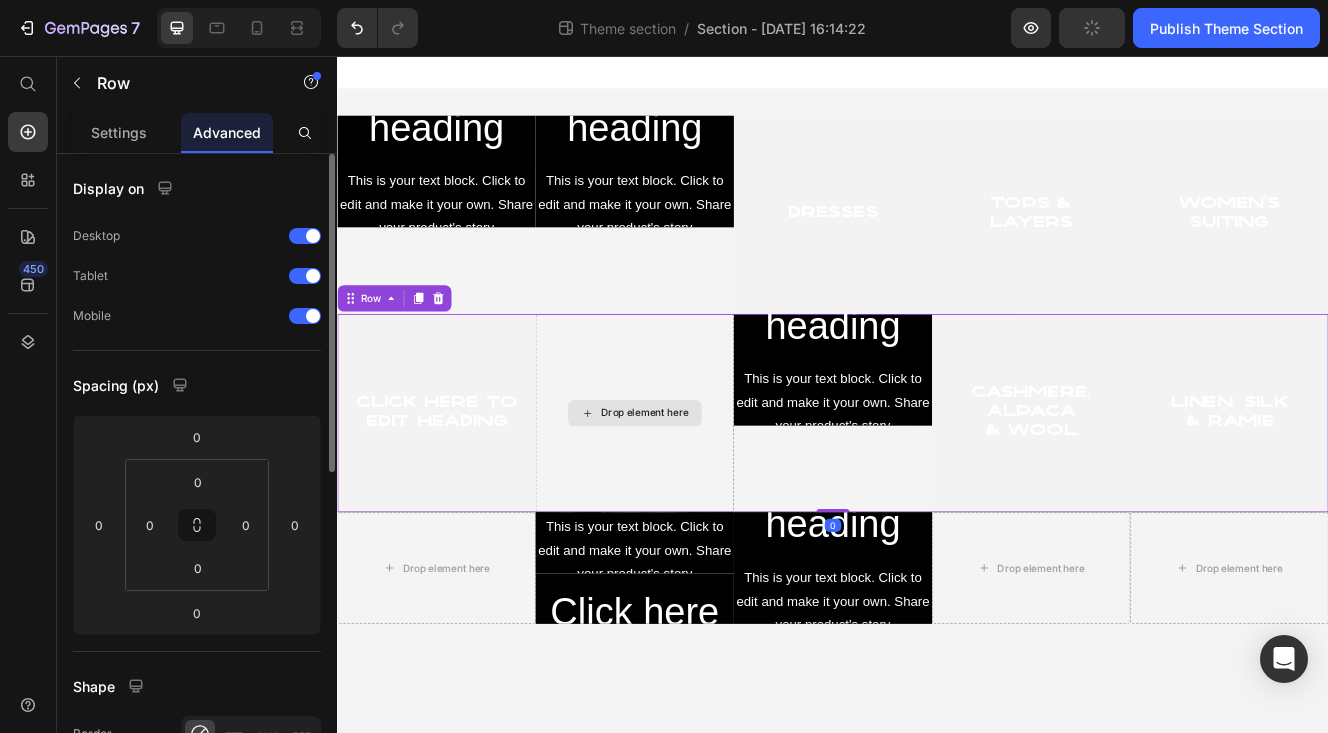 click on "Drop element here" at bounding box center [697, 488] 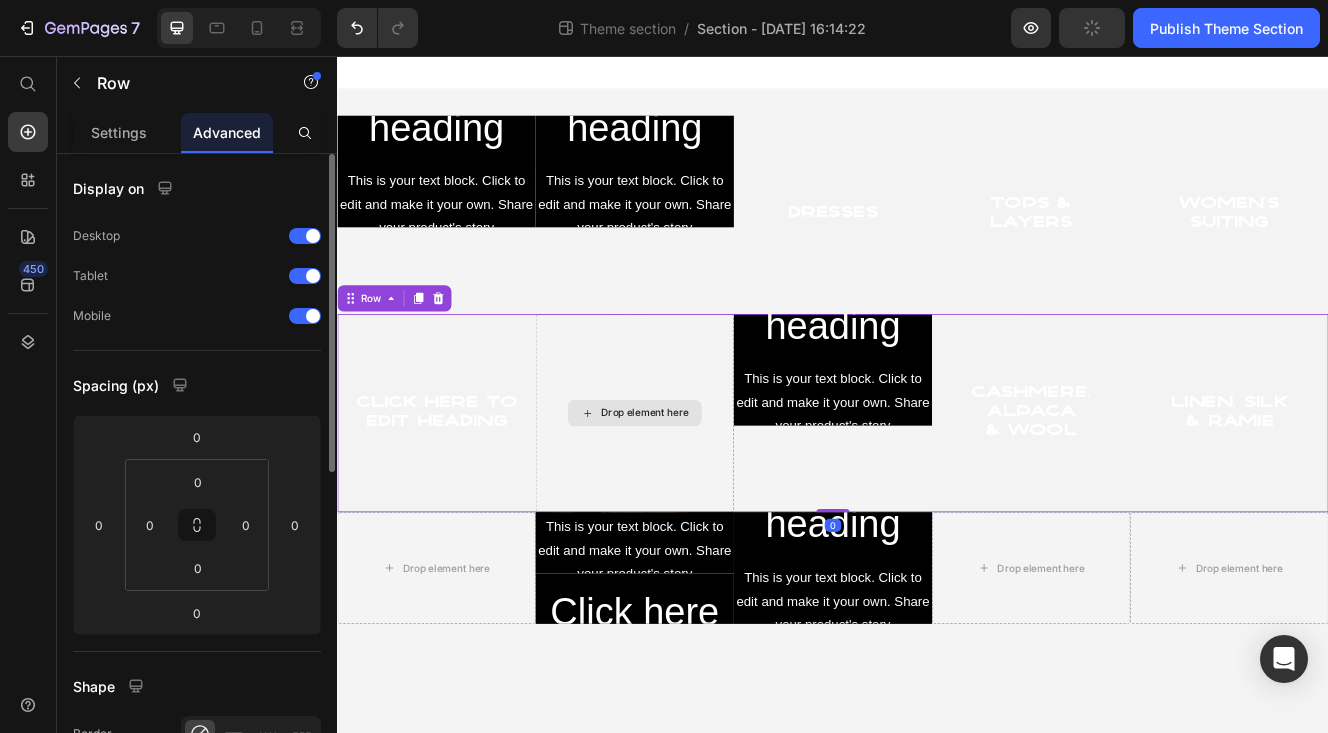 click on "Drop element here" at bounding box center [697, 488] 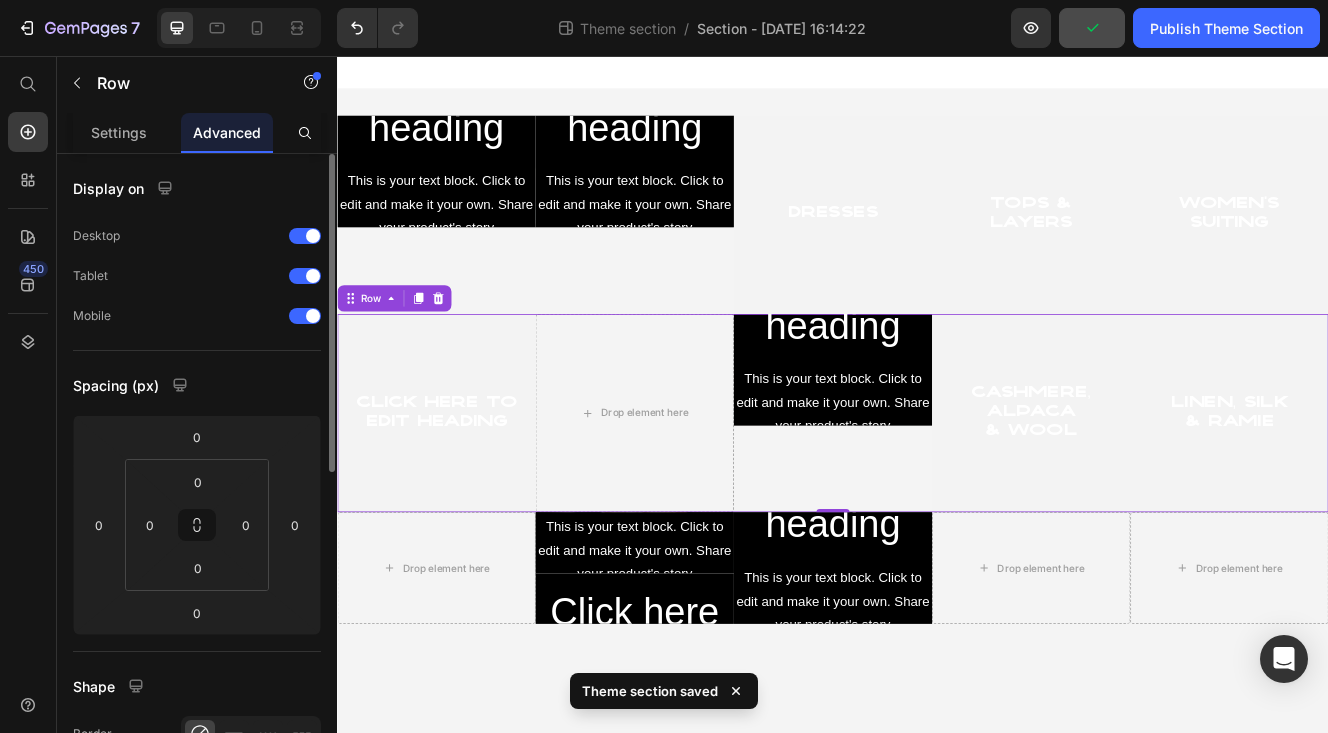 click on "Click here to edit heading Heading This is your text block. Click to edit and make it your own. Share your product's story                   or services offered. Get creative and make it yours! Text Block Get started Button Hero Banner" at bounding box center [937, 488] 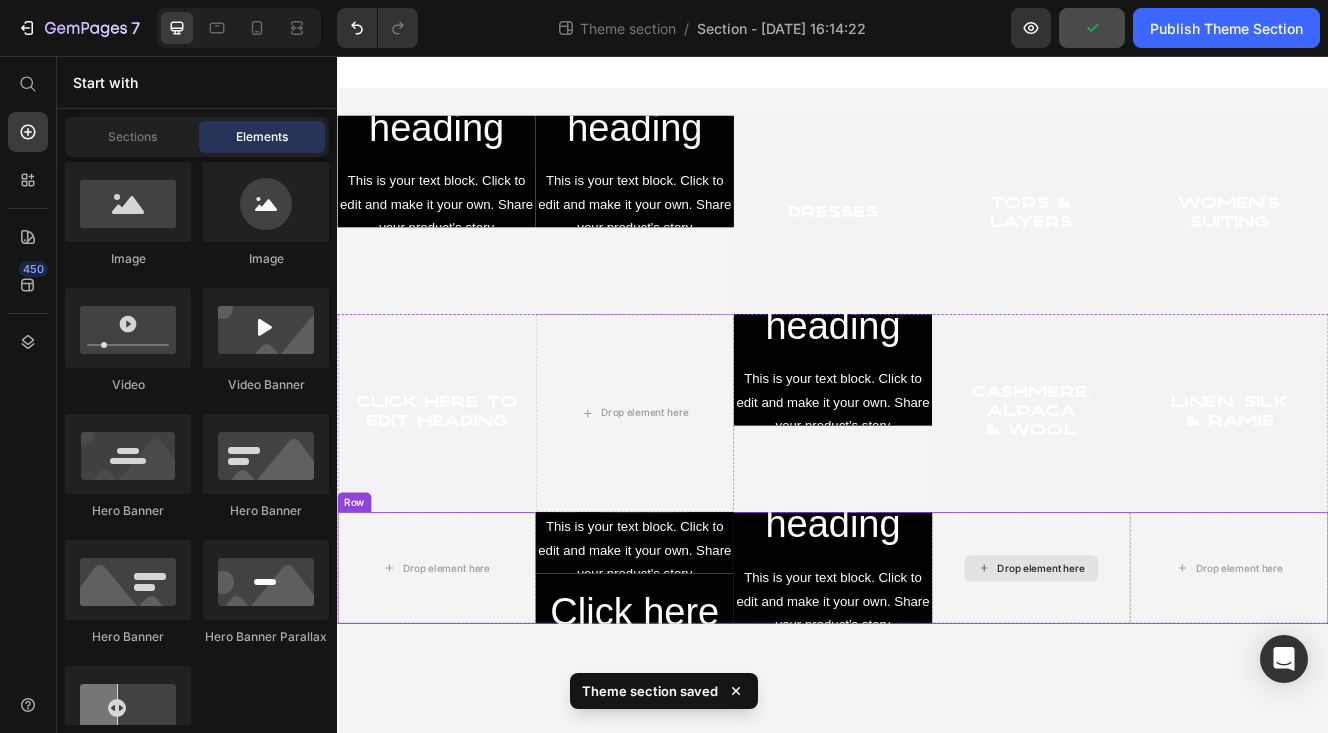 click on "Drop element here" at bounding box center (1189, 676) 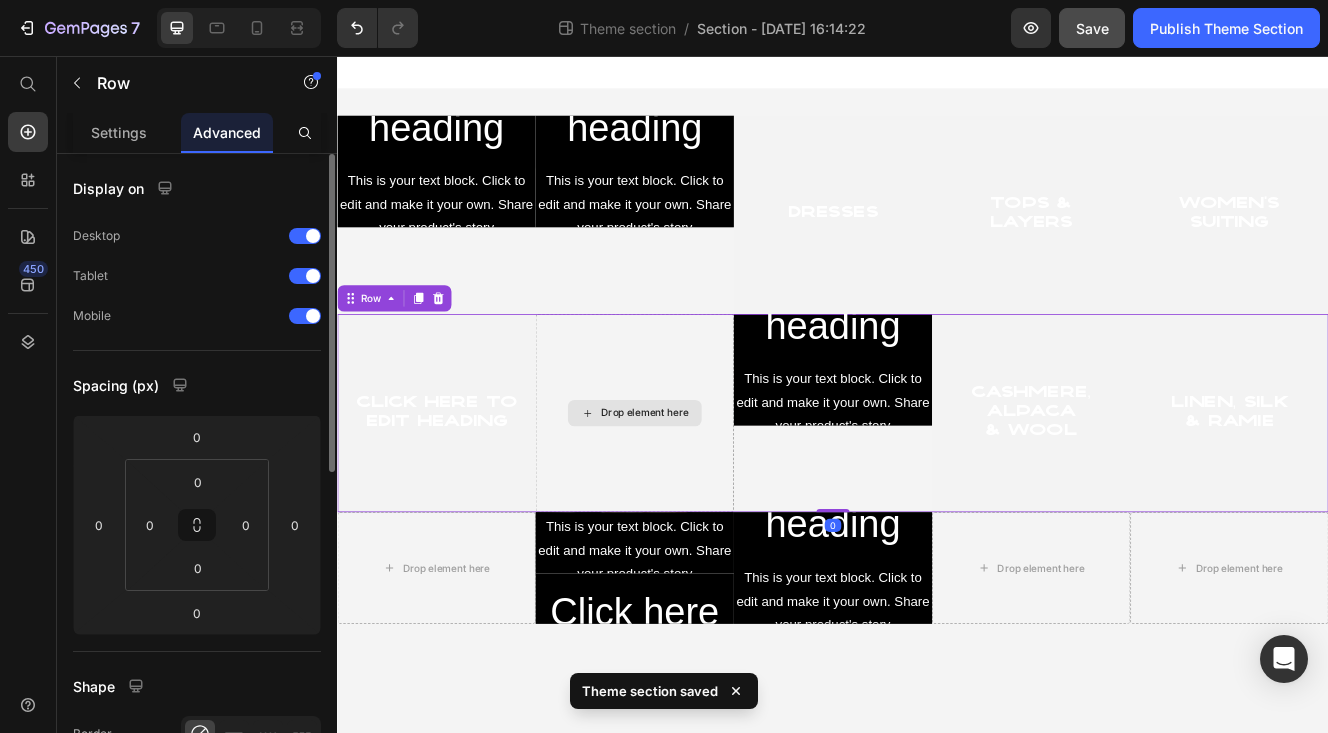 click on "Drop element here" at bounding box center [697, 488] 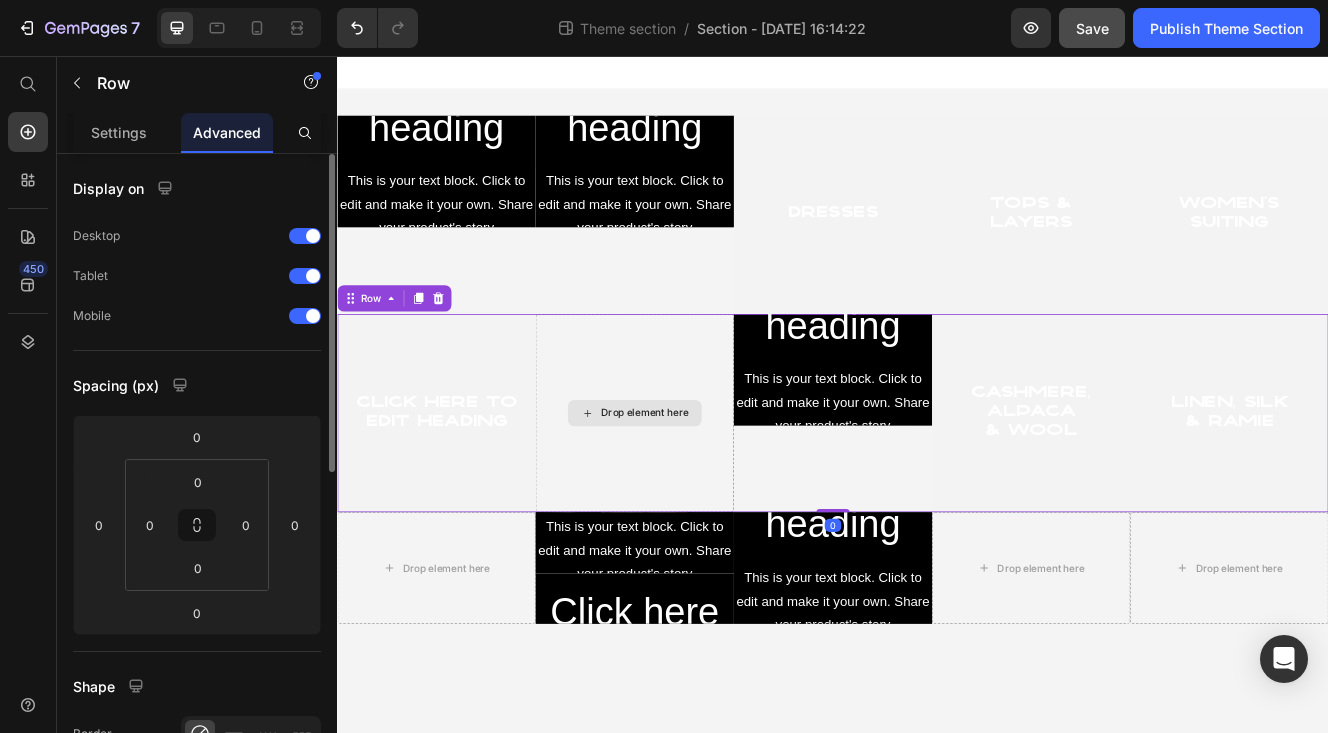 click on "Drop element here" at bounding box center (697, 488) 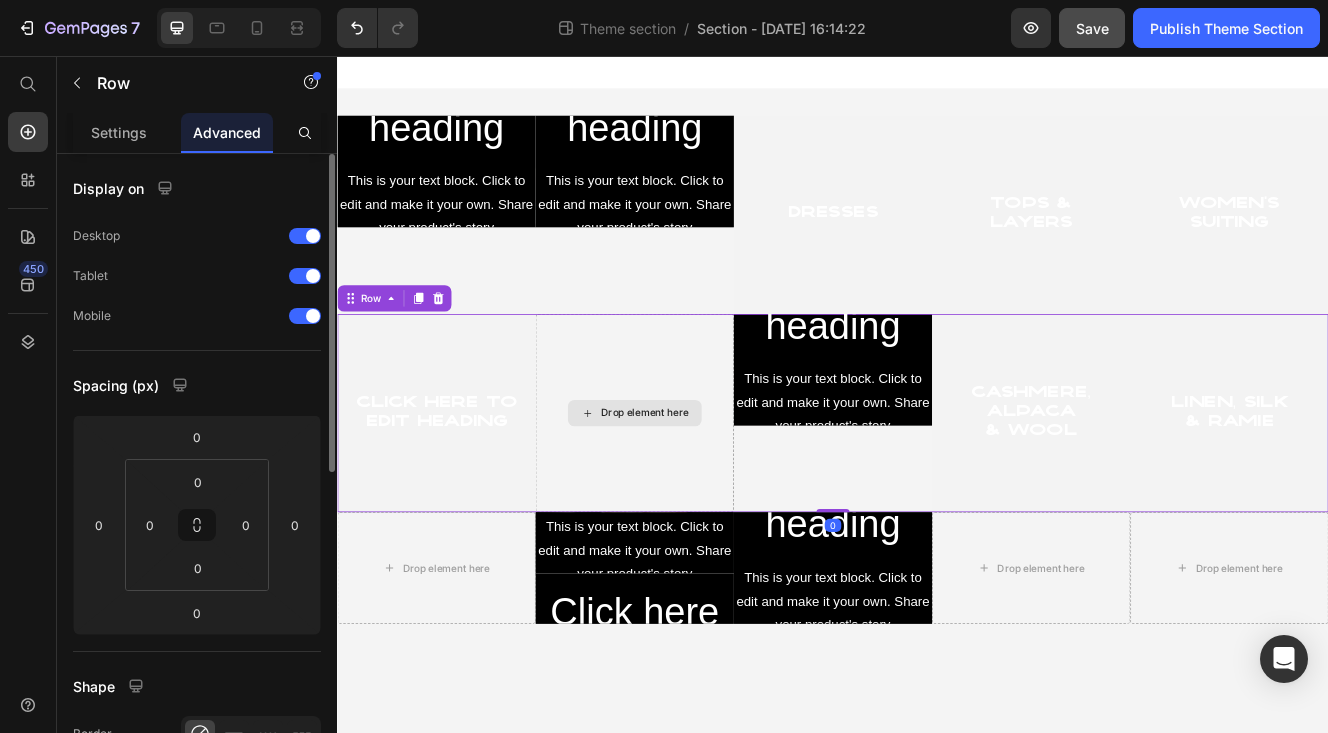 click on "Drop element here" at bounding box center (697, 488) 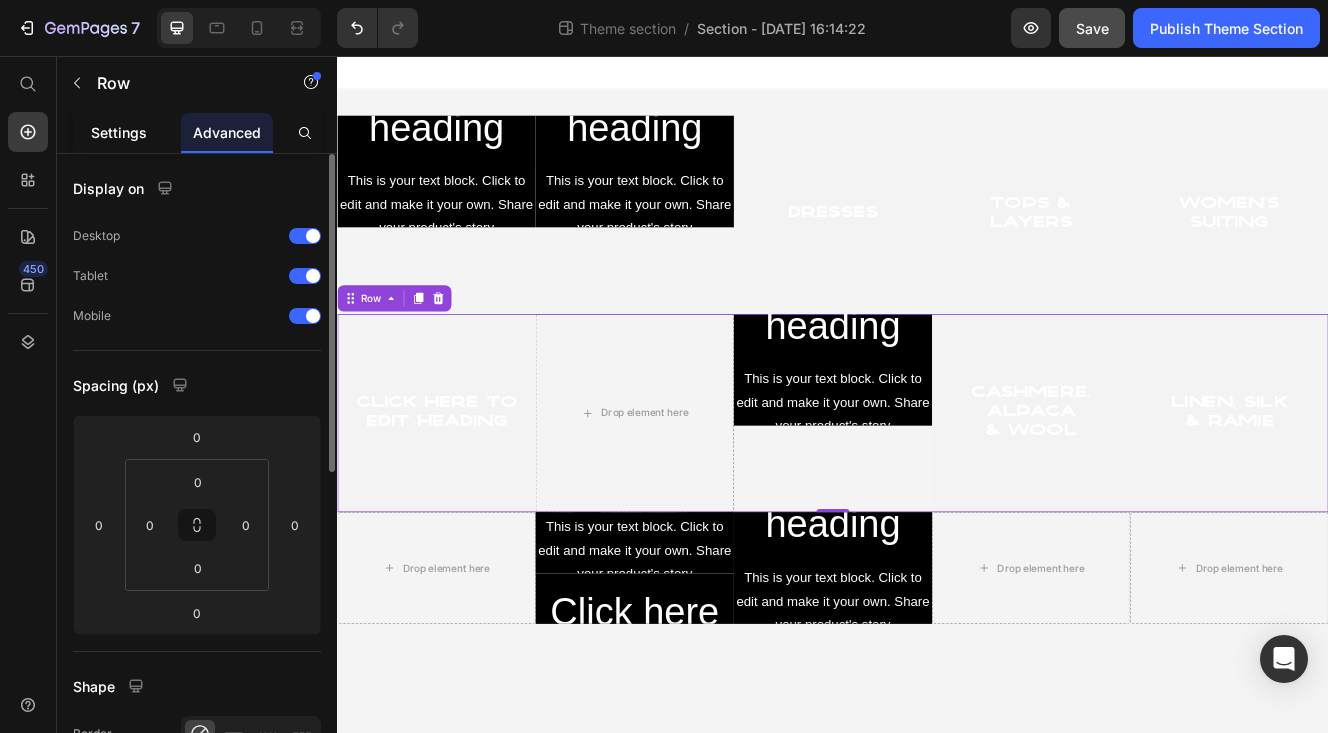 click on "Settings" at bounding box center [119, 132] 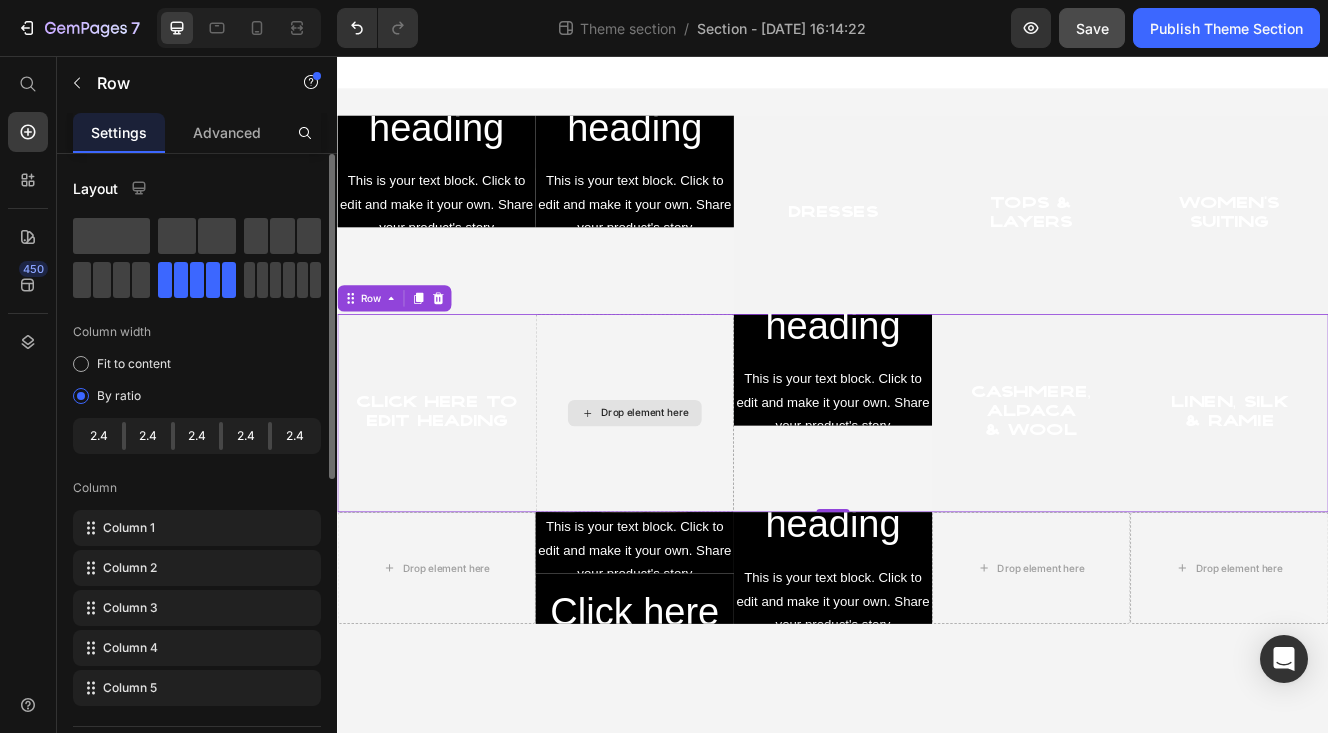click on "Drop element here" at bounding box center [697, 488] 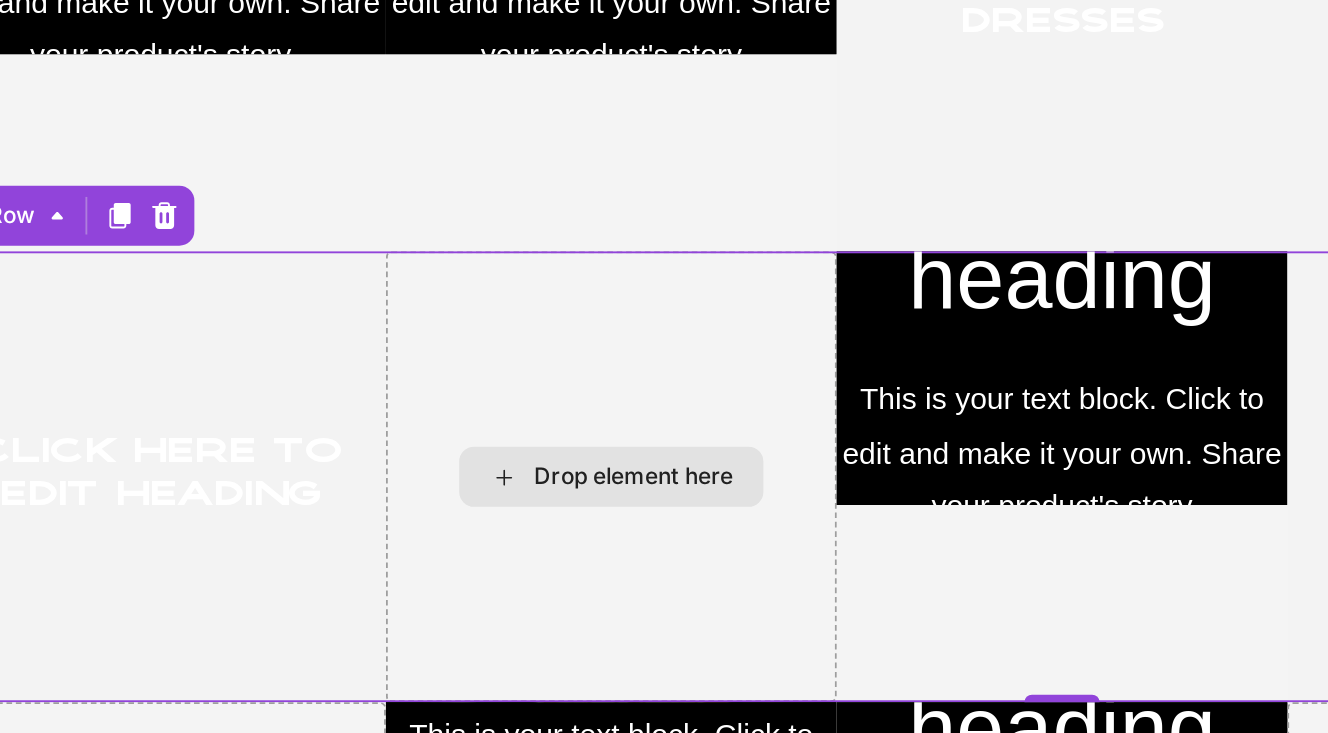 click on "Drop element here" at bounding box center [295, 97] 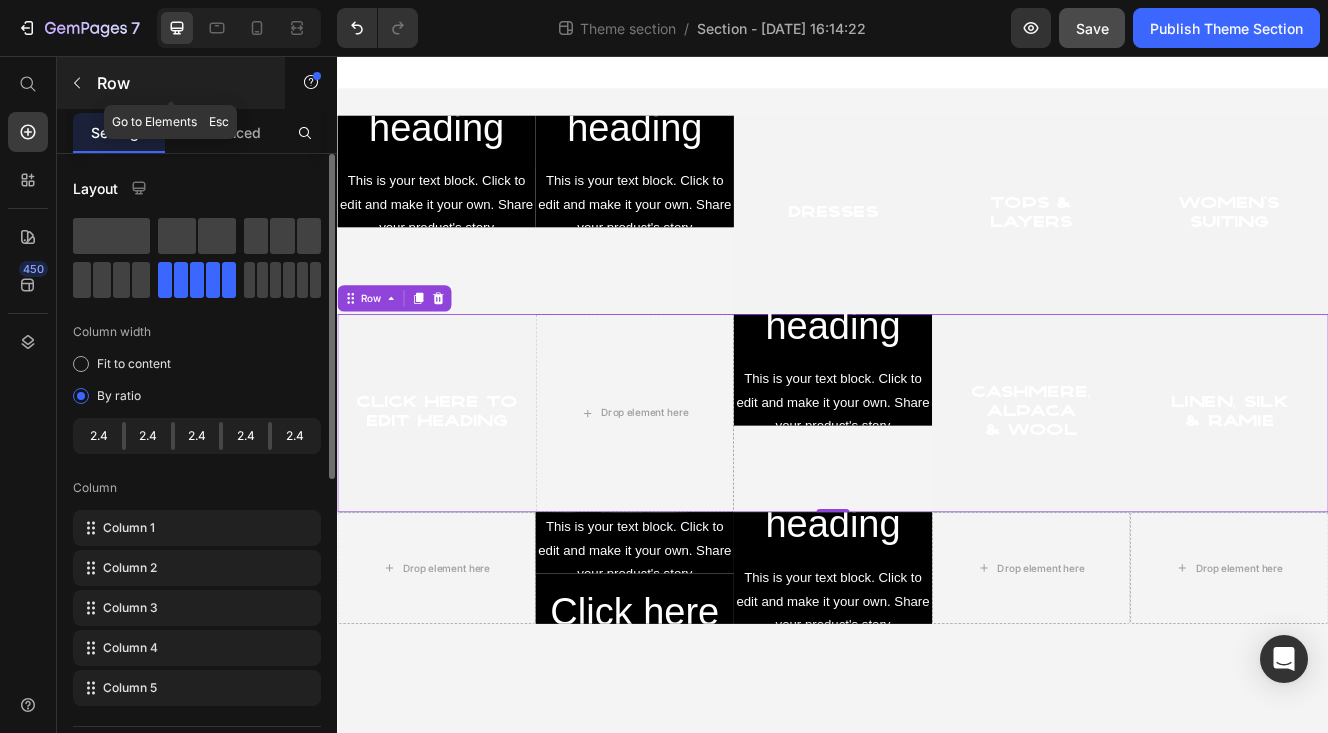 click at bounding box center [77, 83] 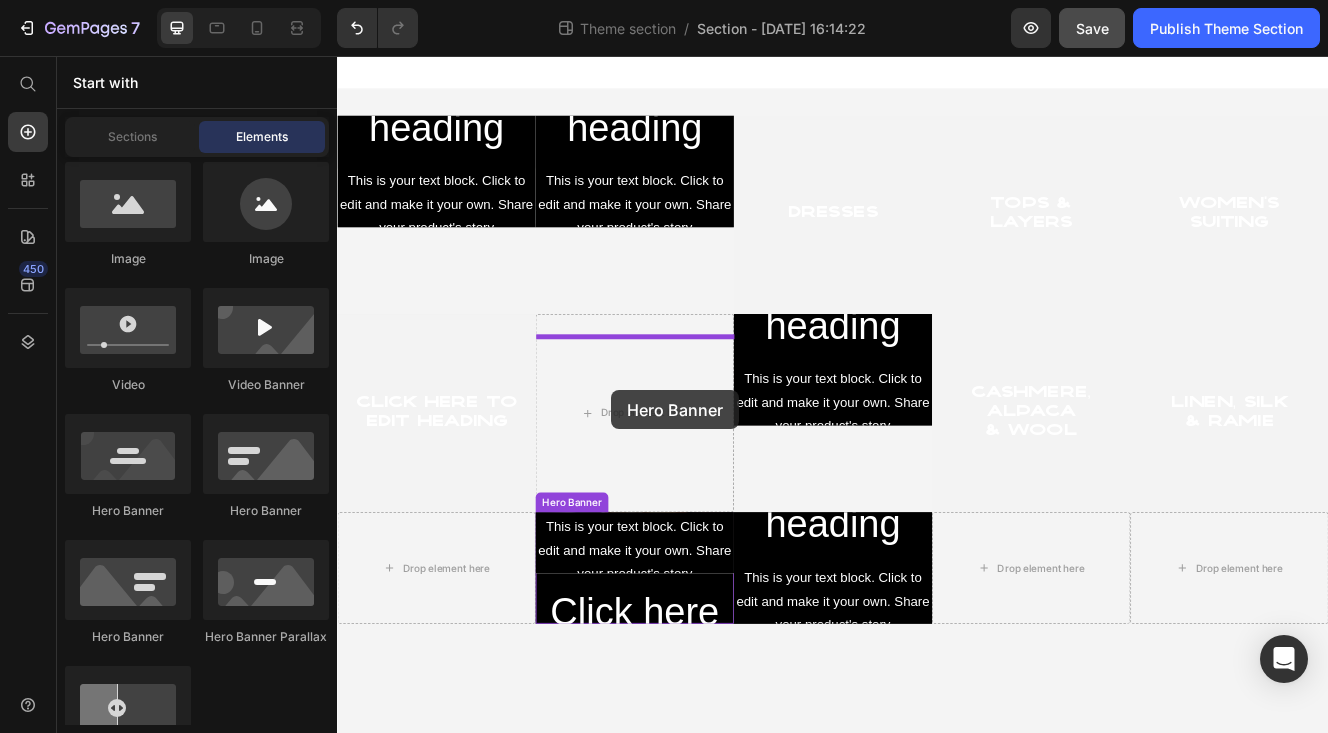 drag, startPoint x: 465, startPoint y: 519, endPoint x: 668, endPoint y: 463, distance: 210.58252 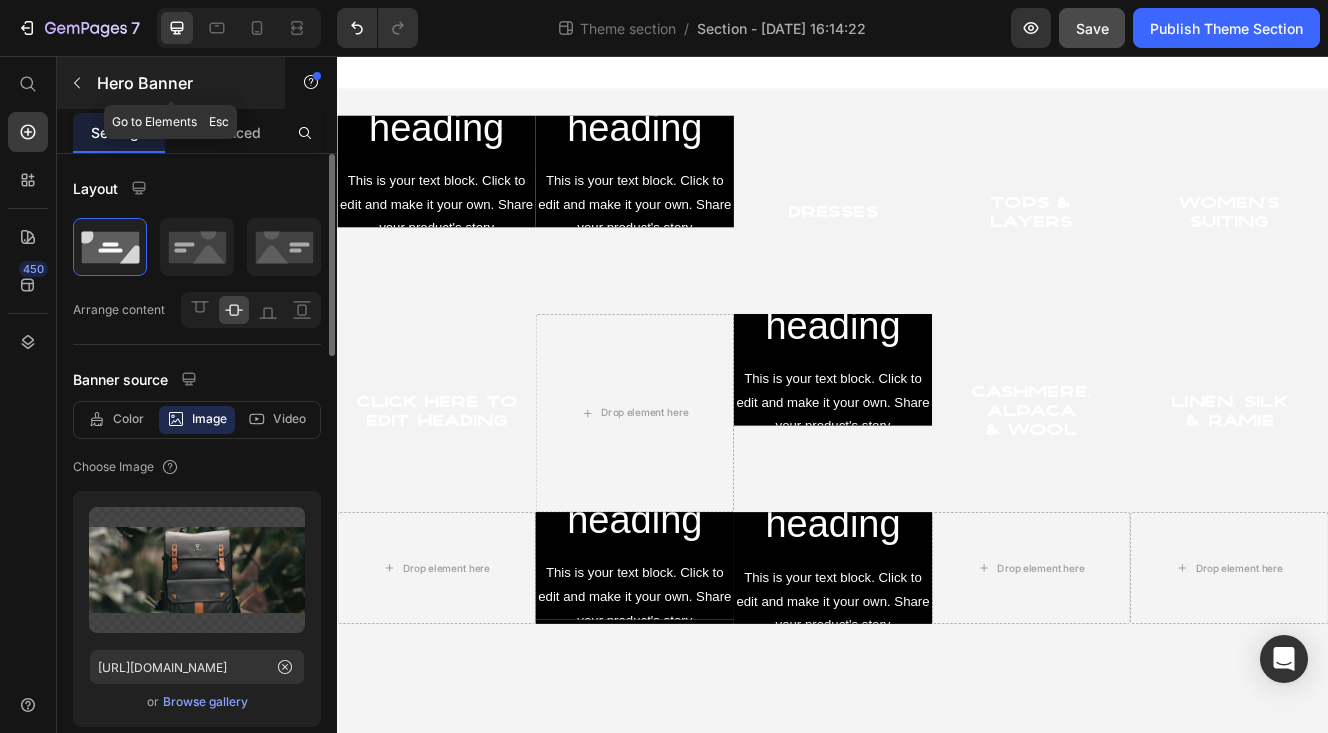 click 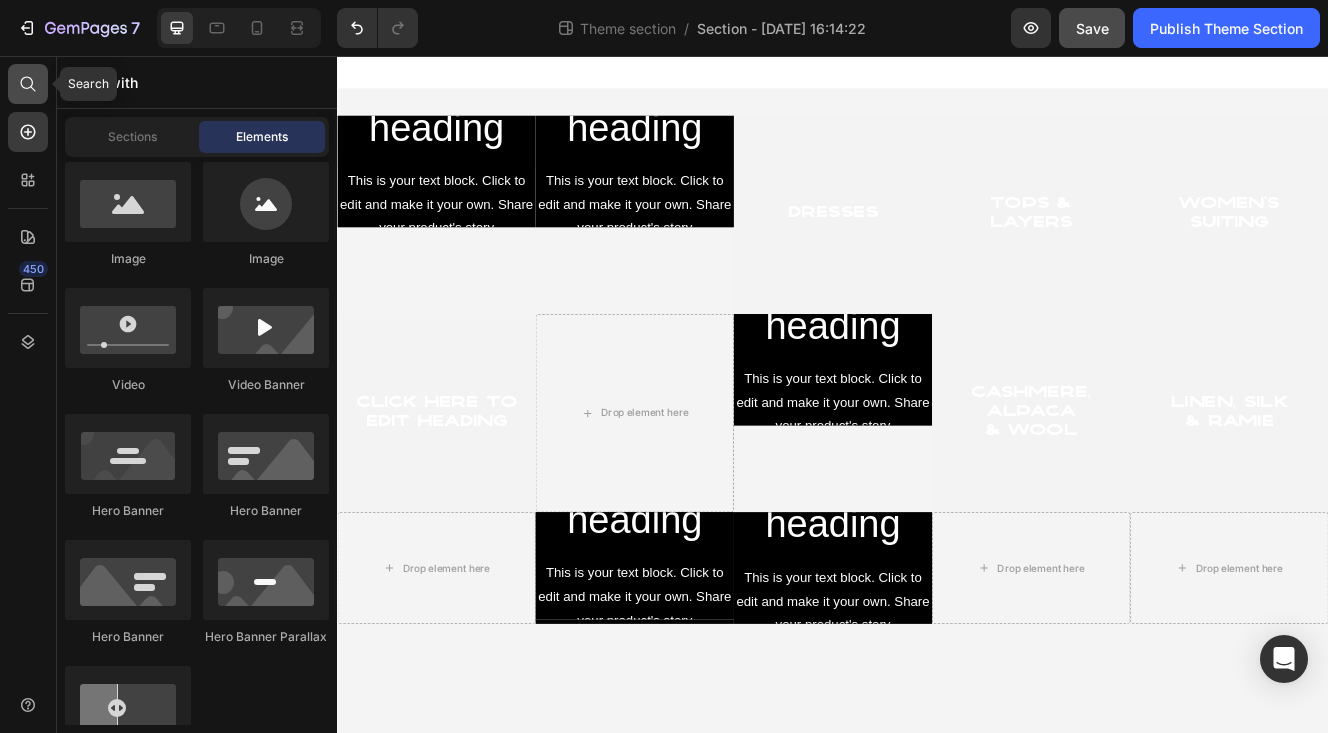 click 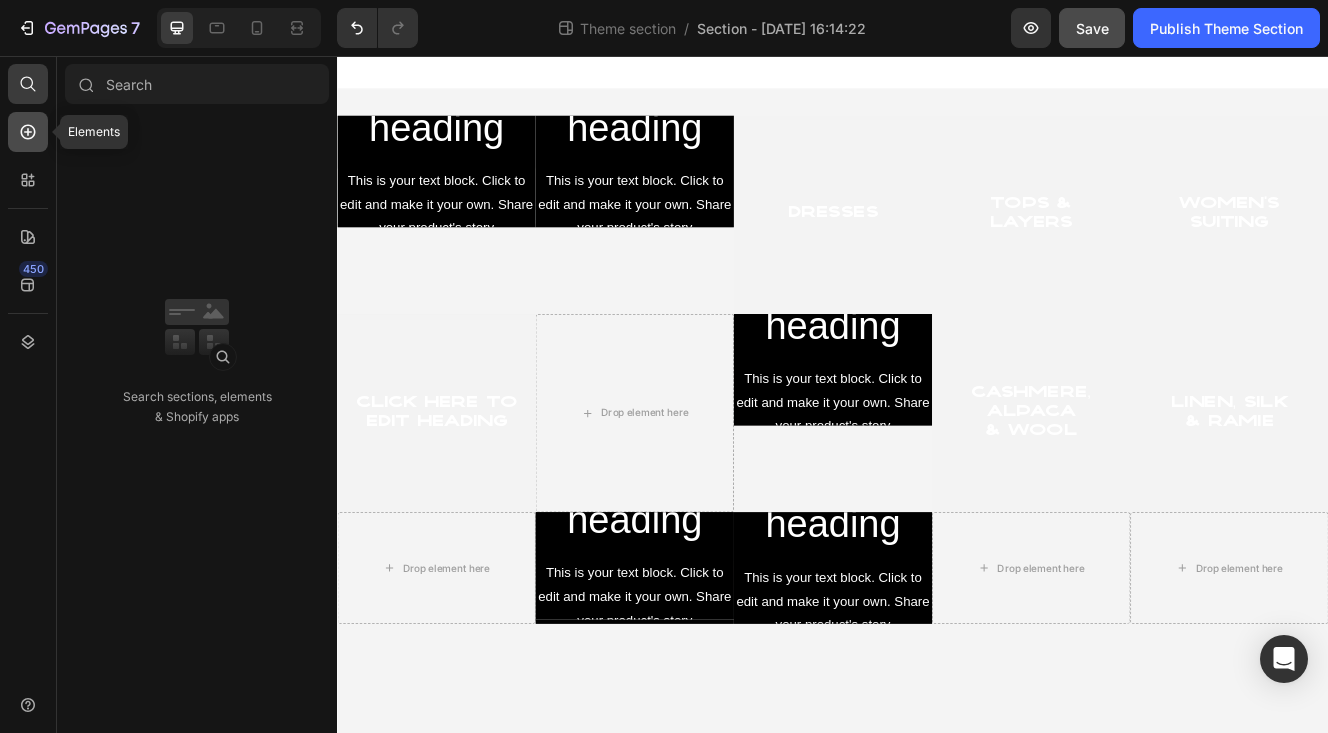 click 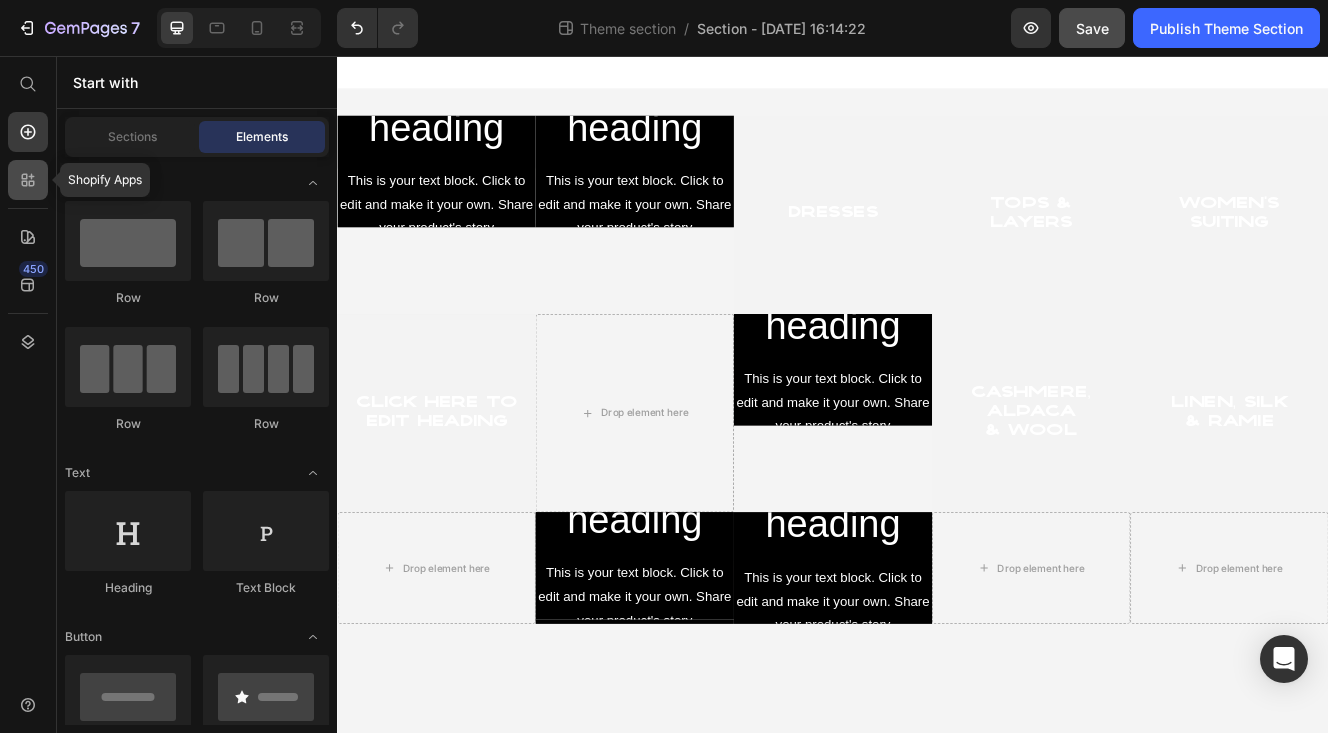 click 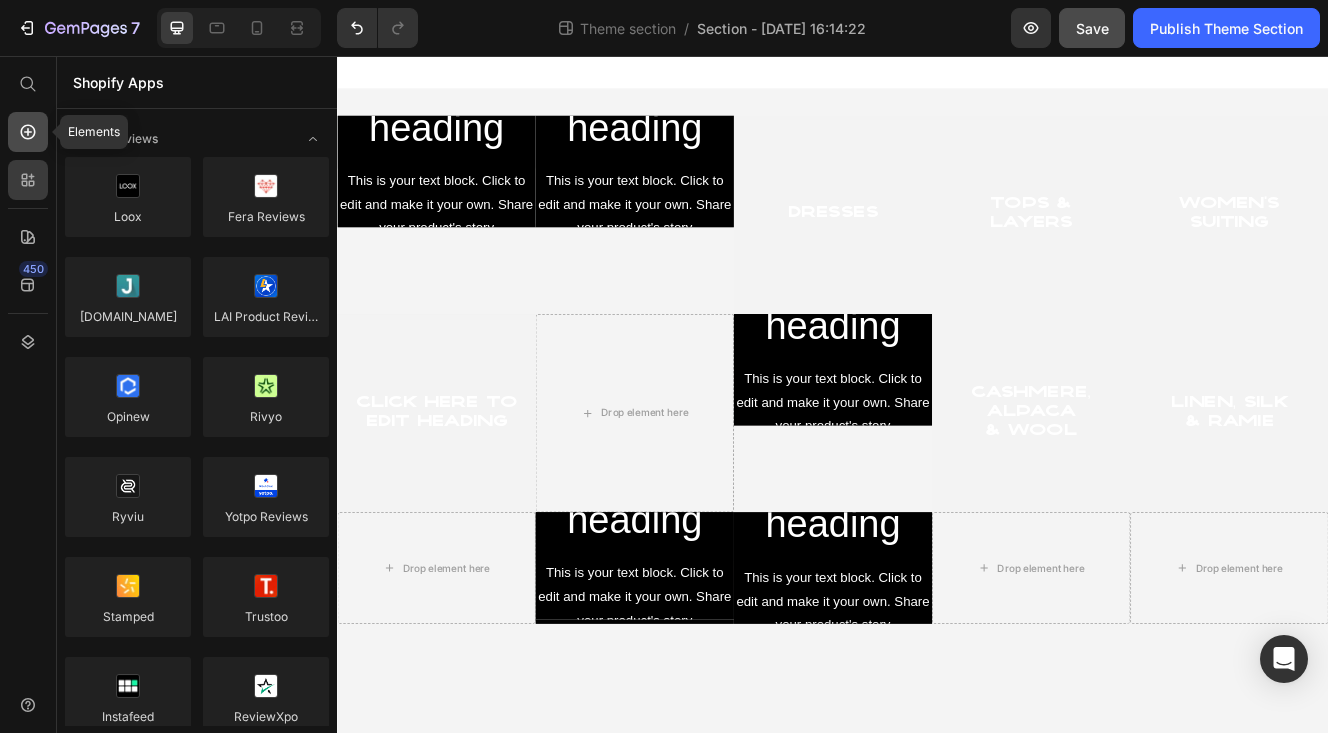 click 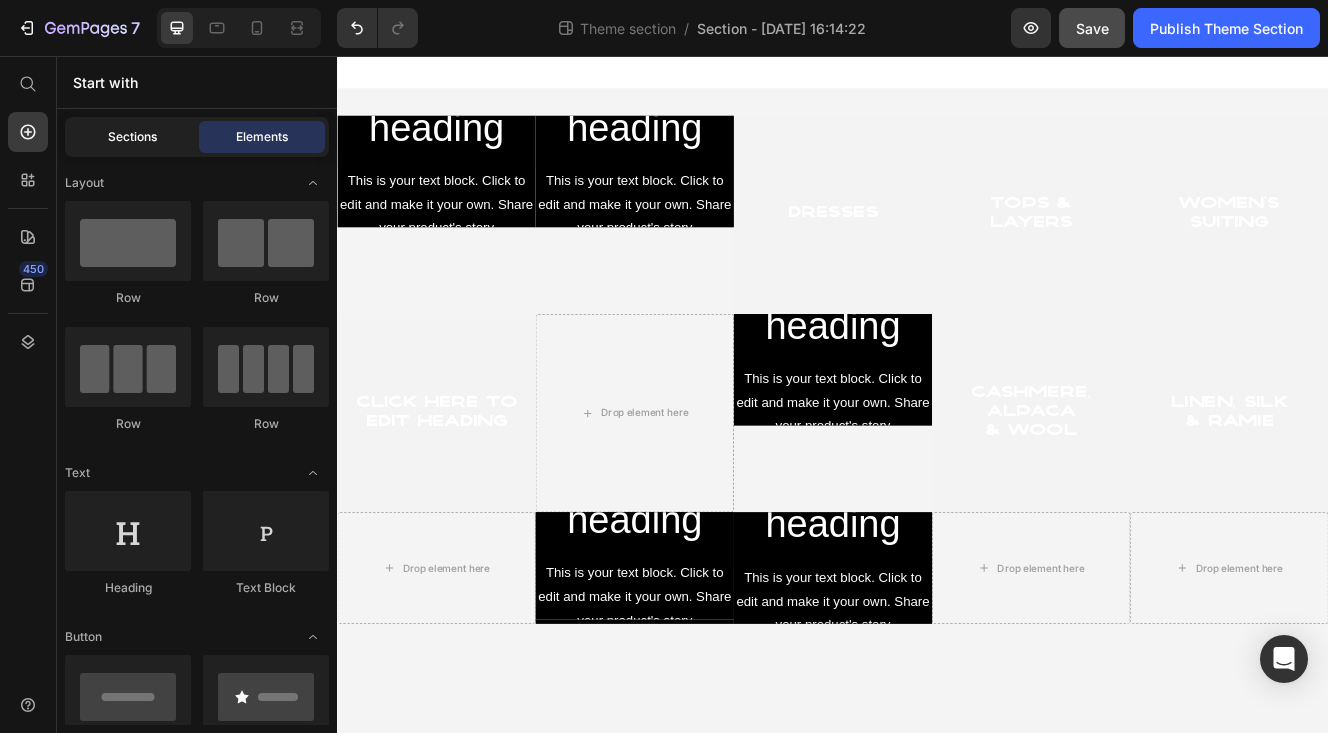 click on "Sections" at bounding box center (132, 137) 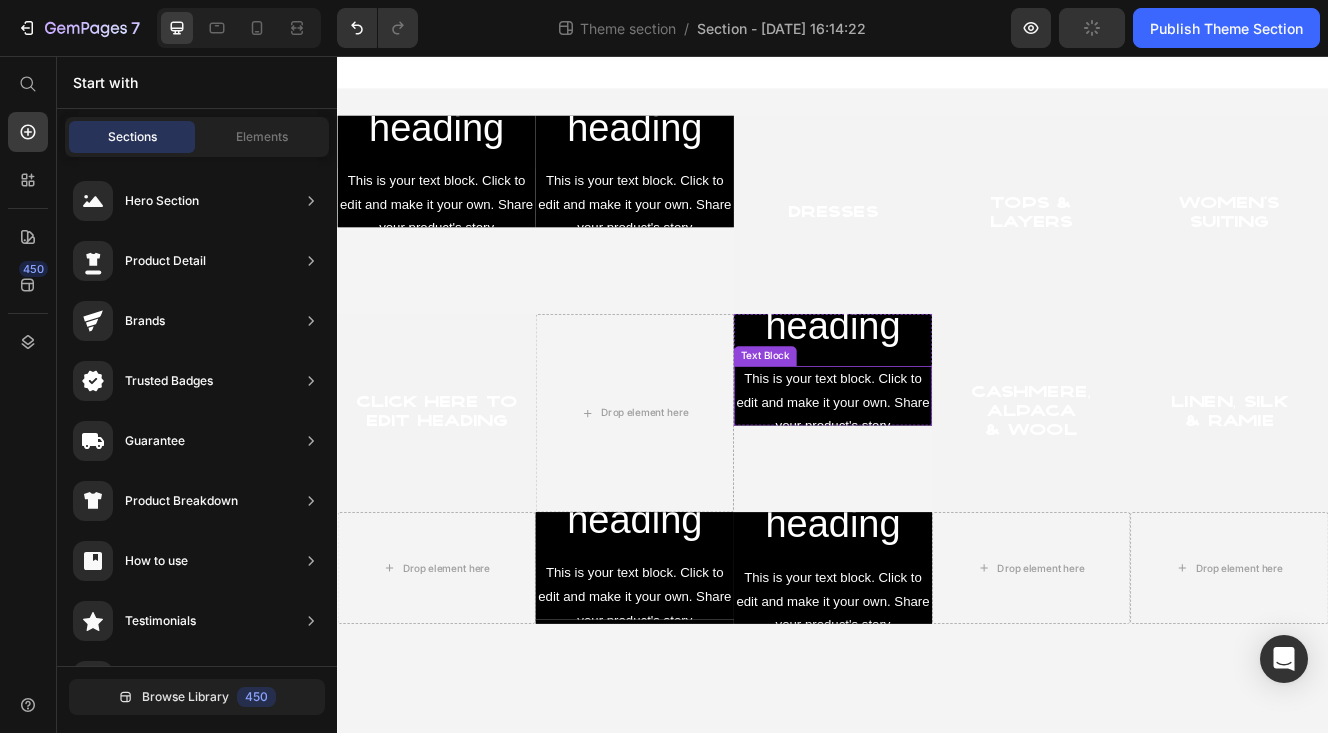click on "Drop element here" at bounding box center [697, 488] 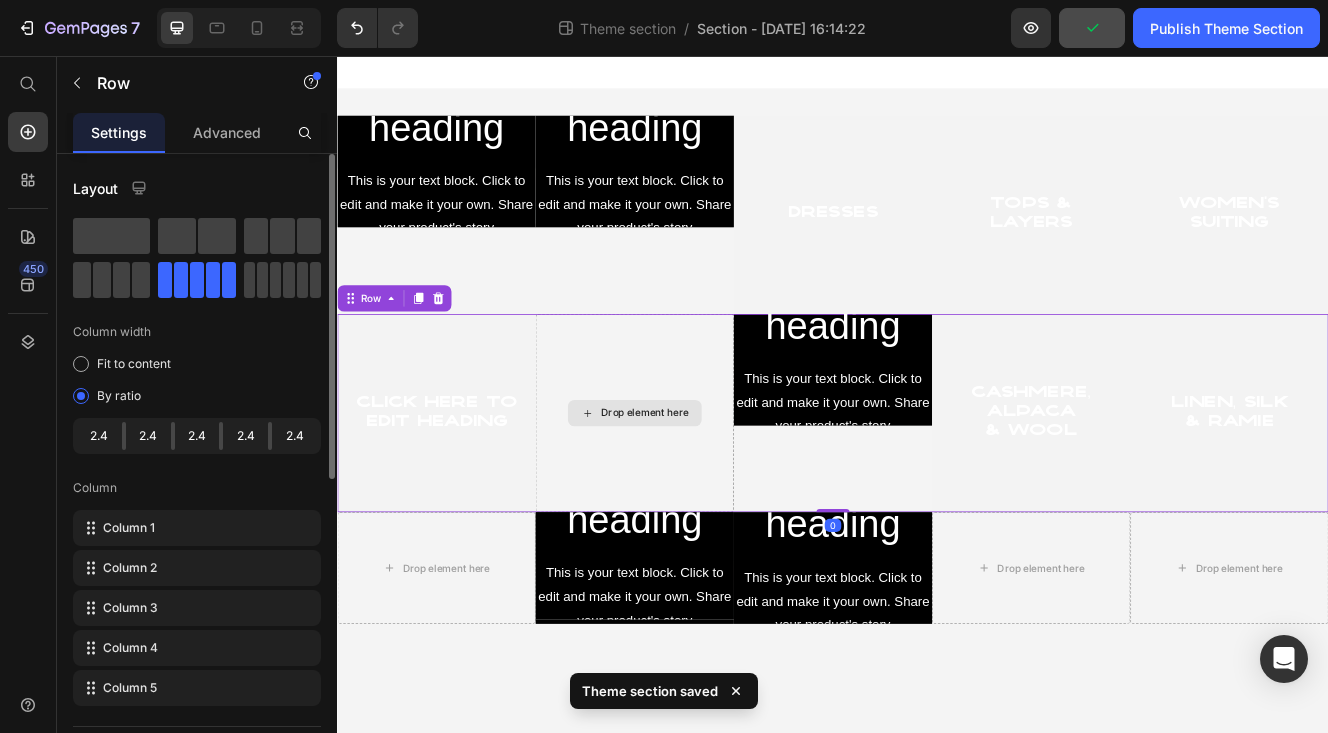click on "Drop element here" at bounding box center [697, 488] 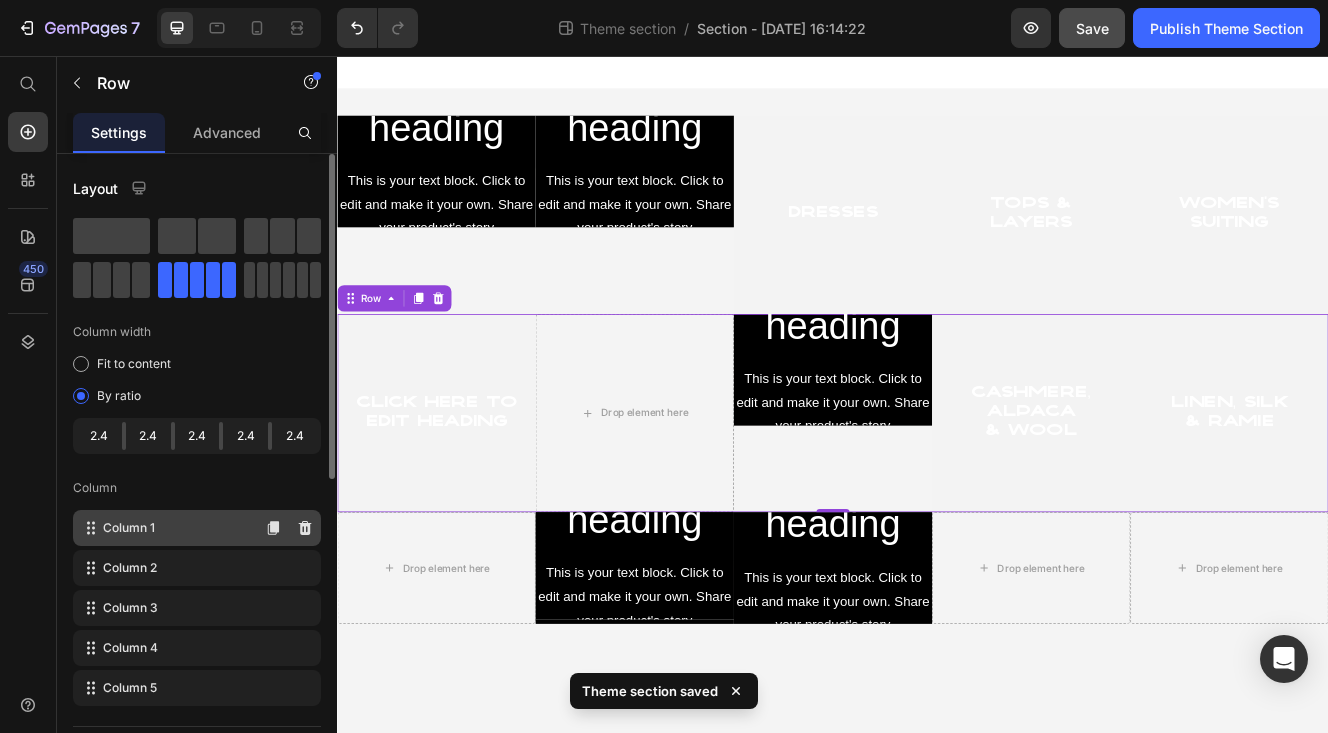 click on "Column 1" 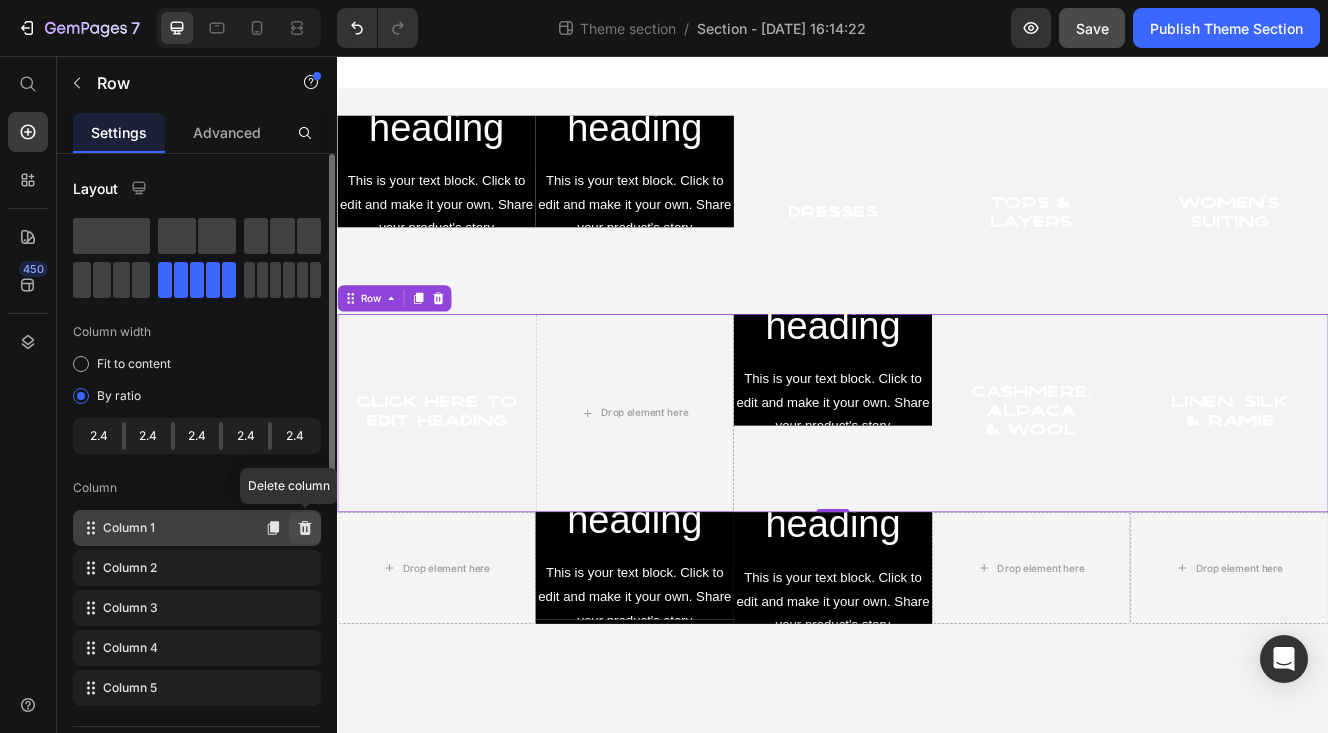click 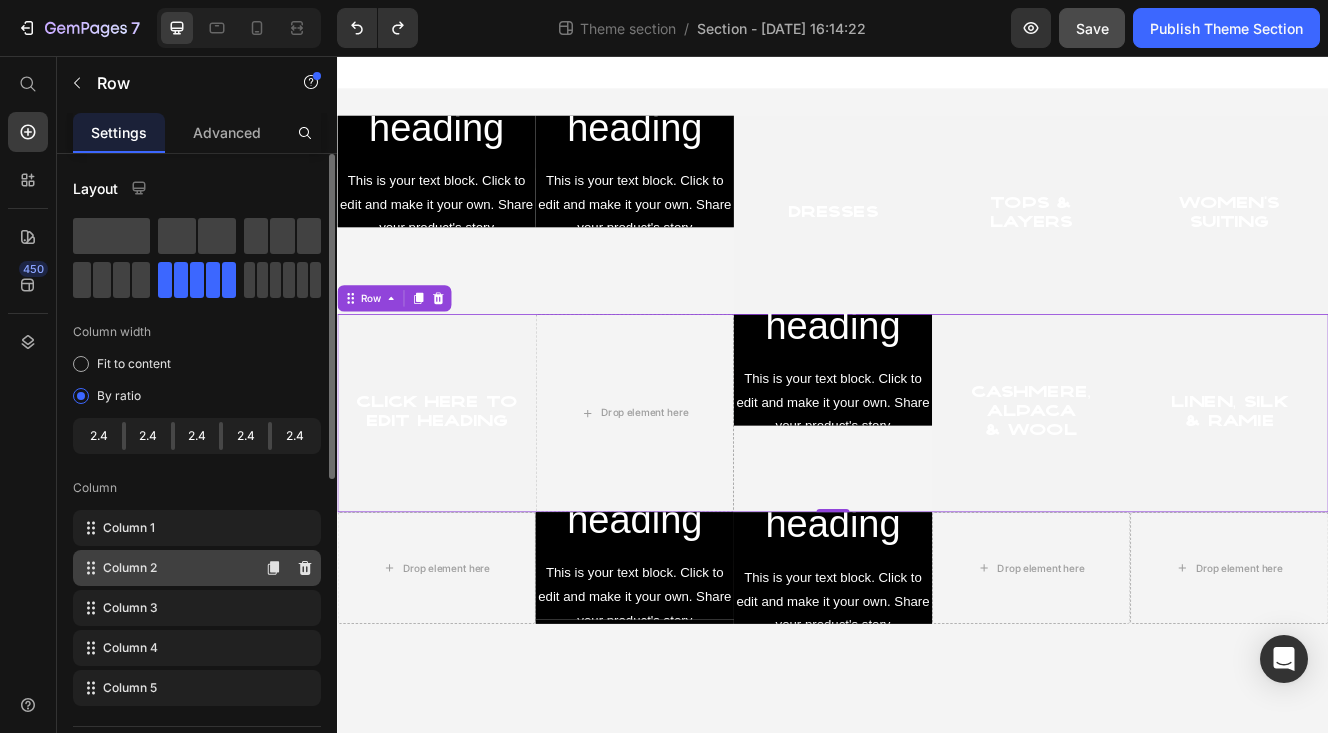click on "Column 2" 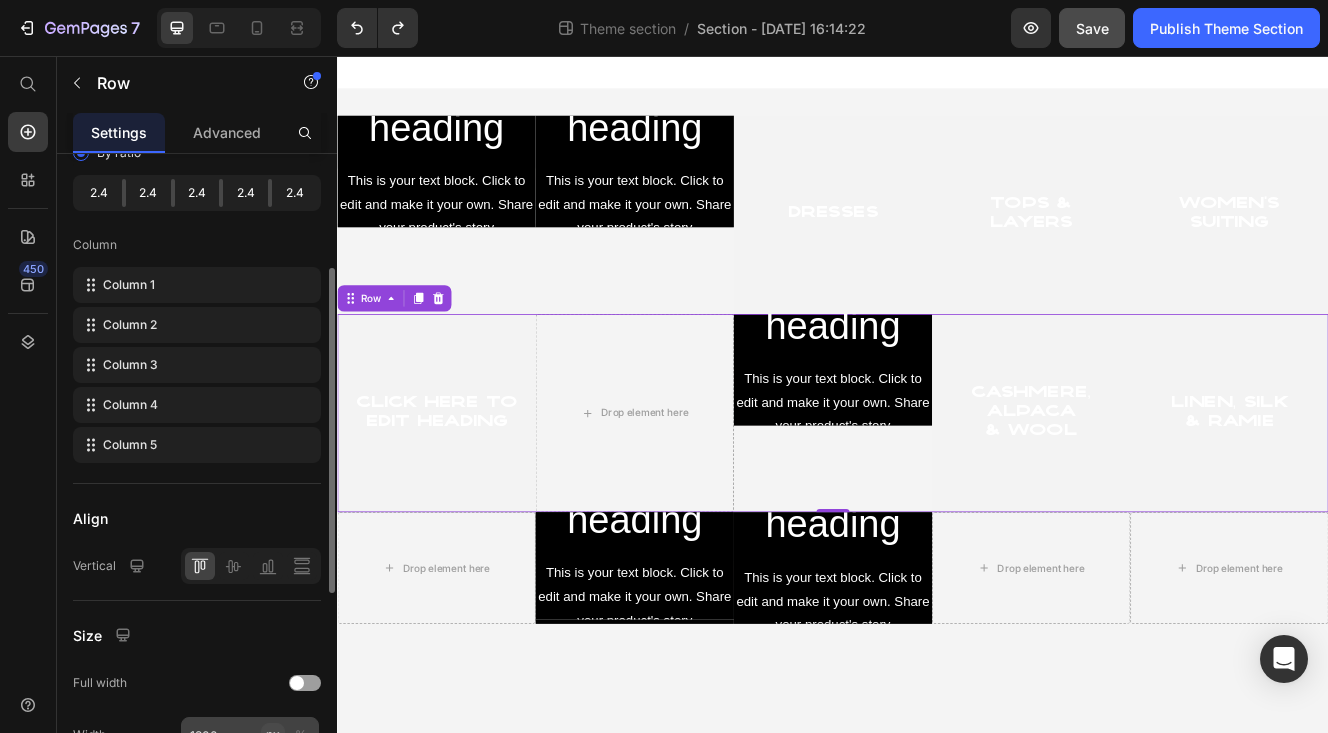 scroll, scrollTop: 236, scrollLeft: 0, axis: vertical 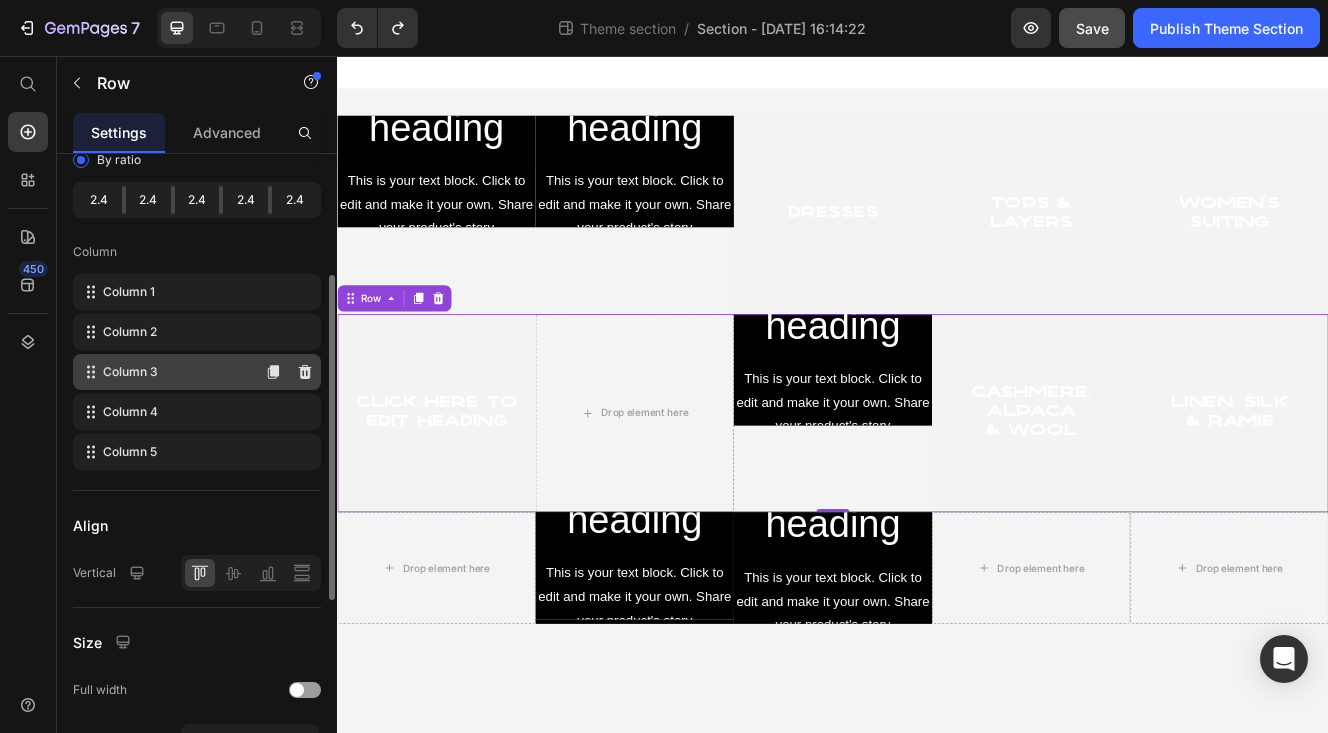 click on "Column 3" 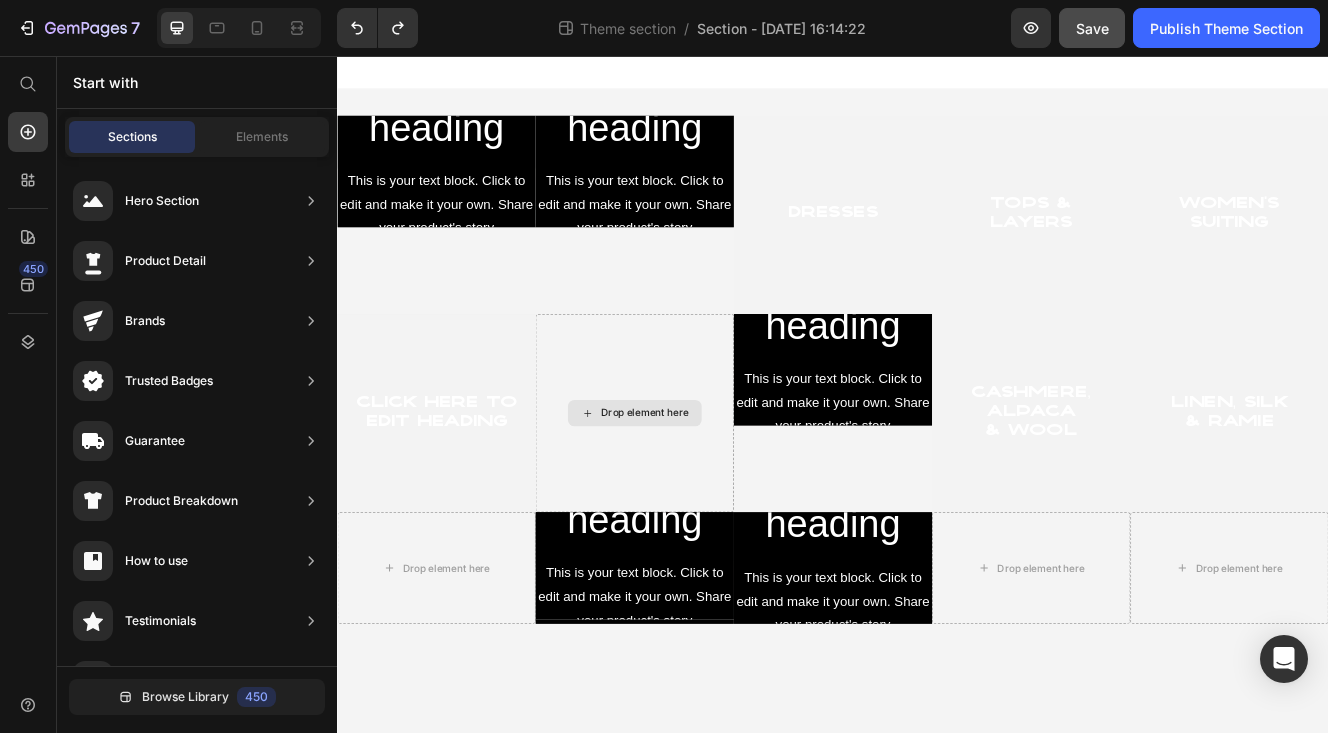 click on "Drop element here" at bounding box center [709, 488] 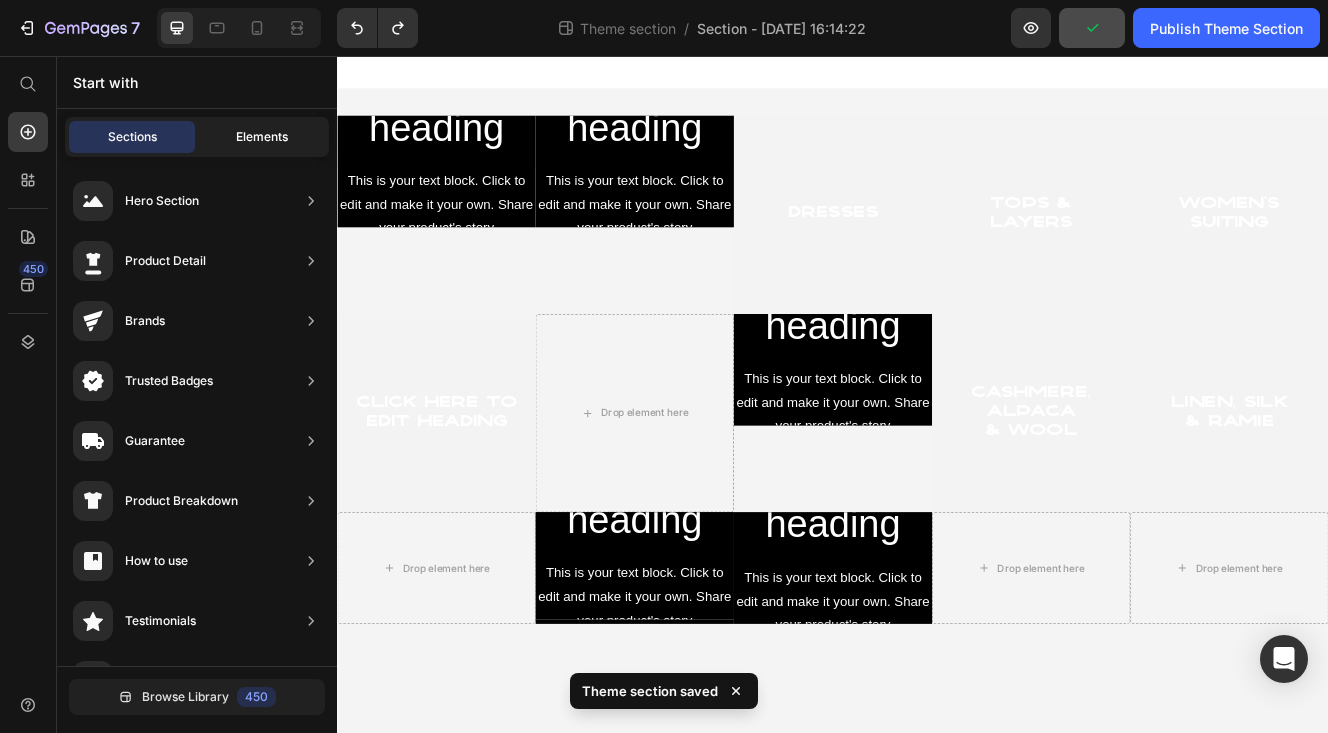 click on "Elements" at bounding box center [262, 137] 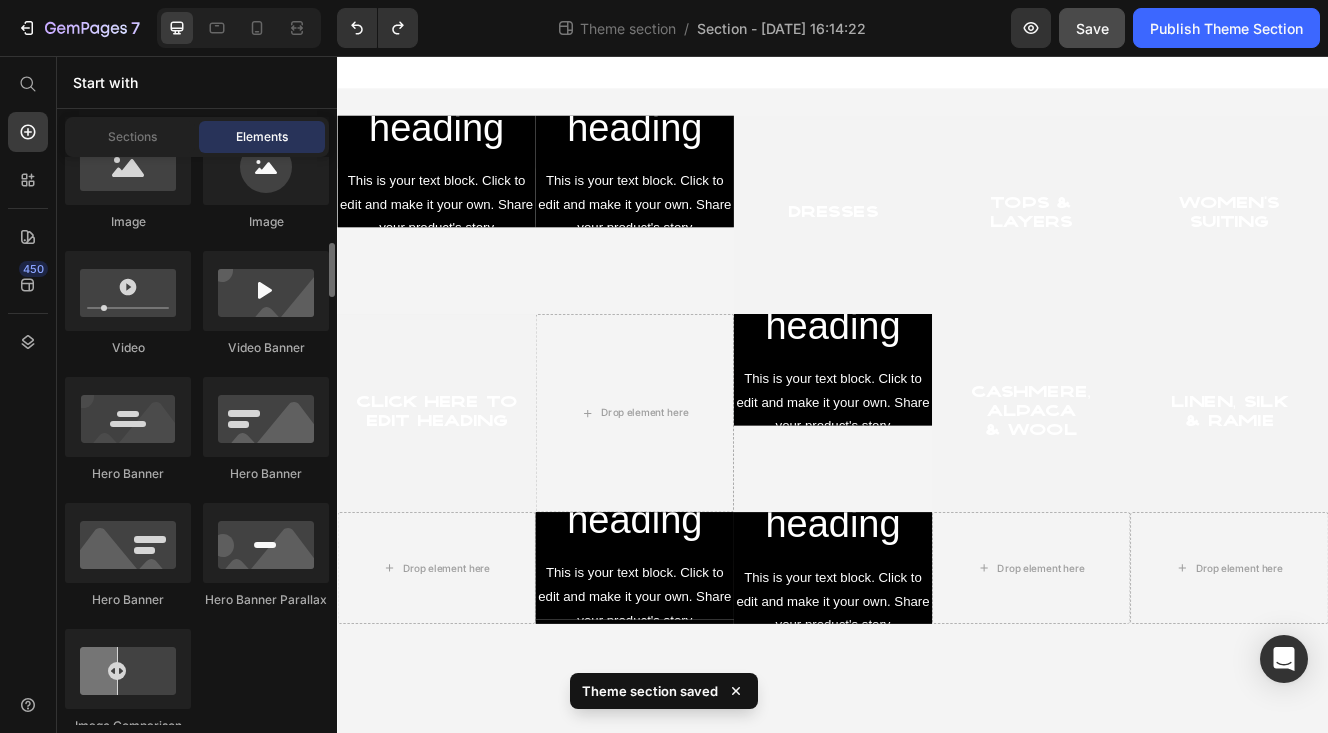 scroll, scrollTop: 715, scrollLeft: 0, axis: vertical 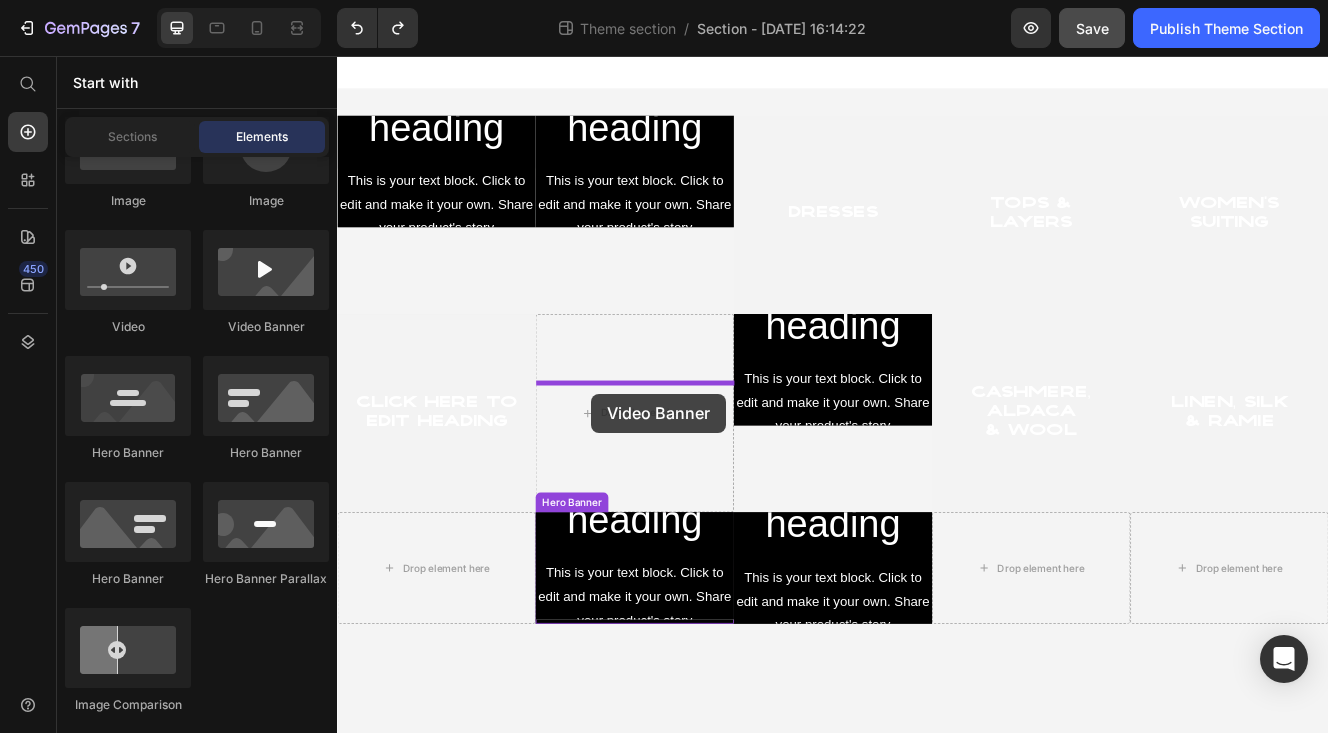 drag, startPoint x: 576, startPoint y: 340, endPoint x: 643, endPoint y: 465, distance: 141.82384 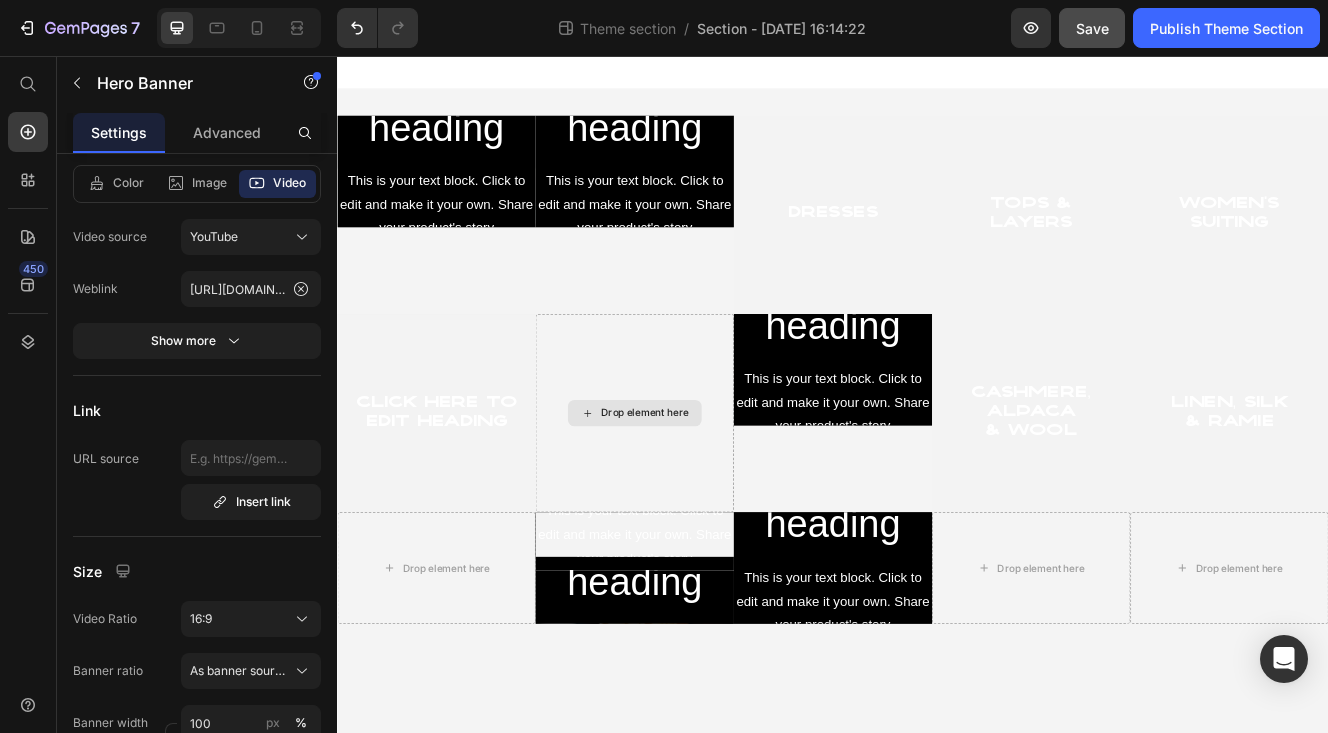 scroll, scrollTop: 0, scrollLeft: 0, axis: both 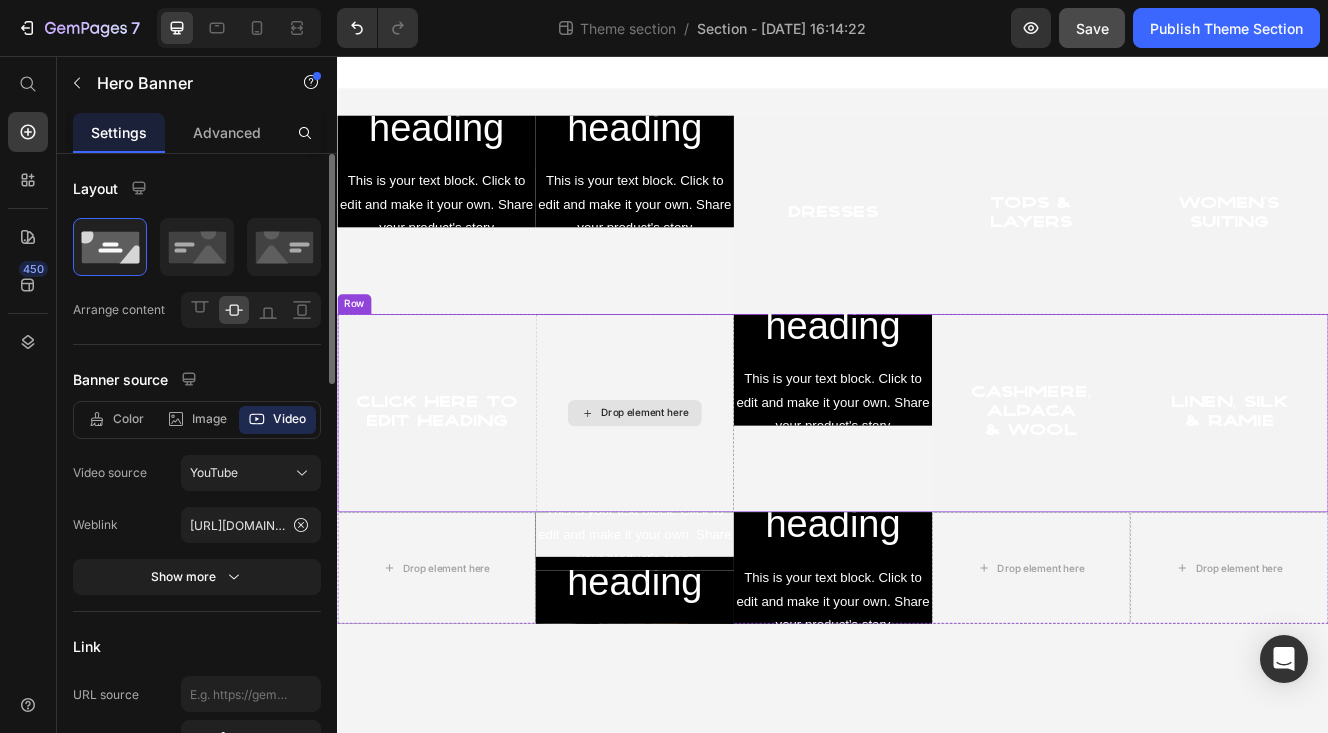 click on "Drop element here" at bounding box center [697, 488] 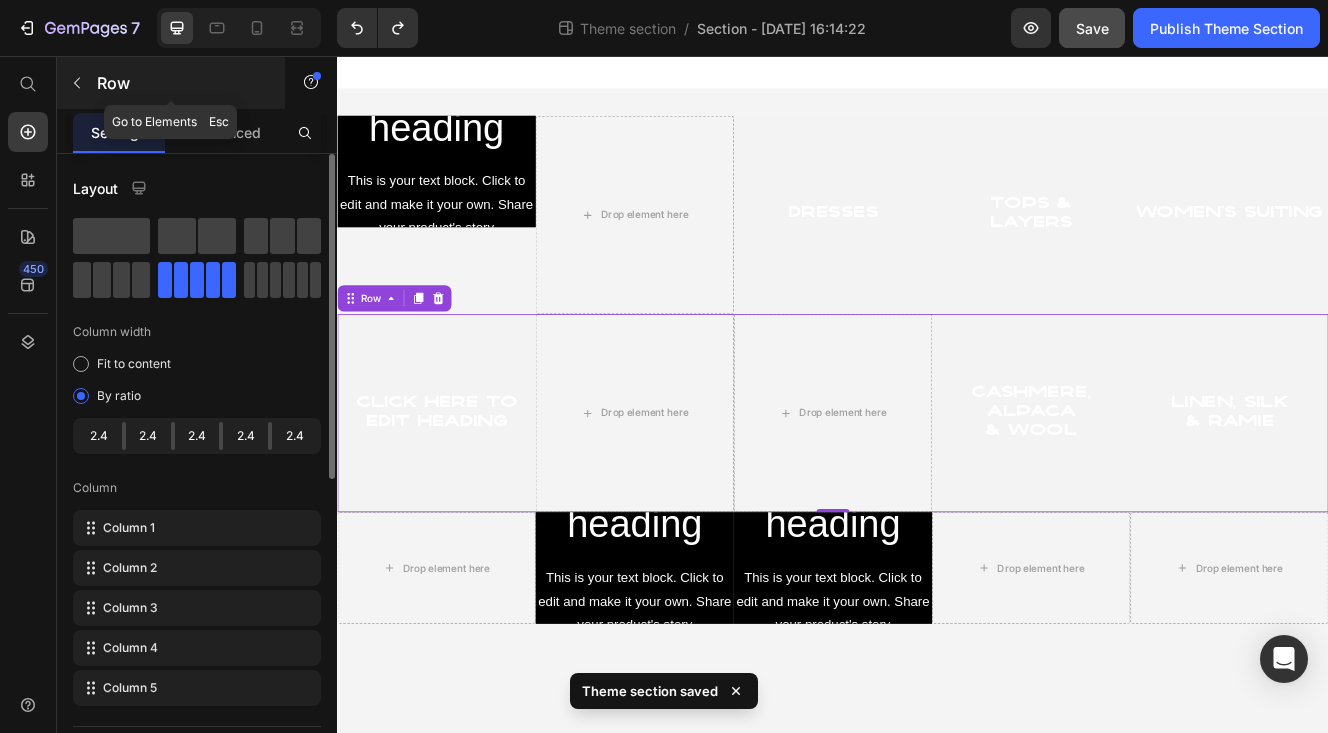 click at bounding box center [77, 83] 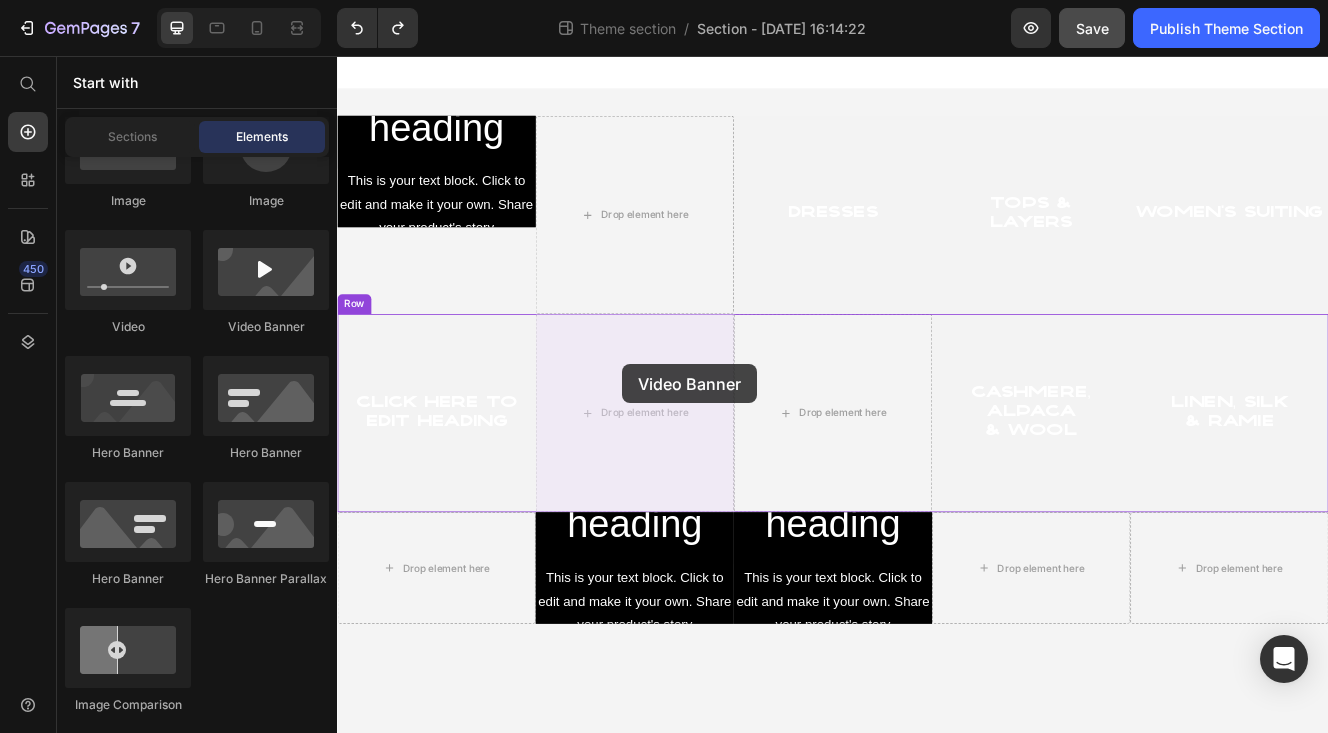drag, startPoint x: 618, startPoint y: 348, endPoint x: 681, endPoint y: 429, distance: 102.61579 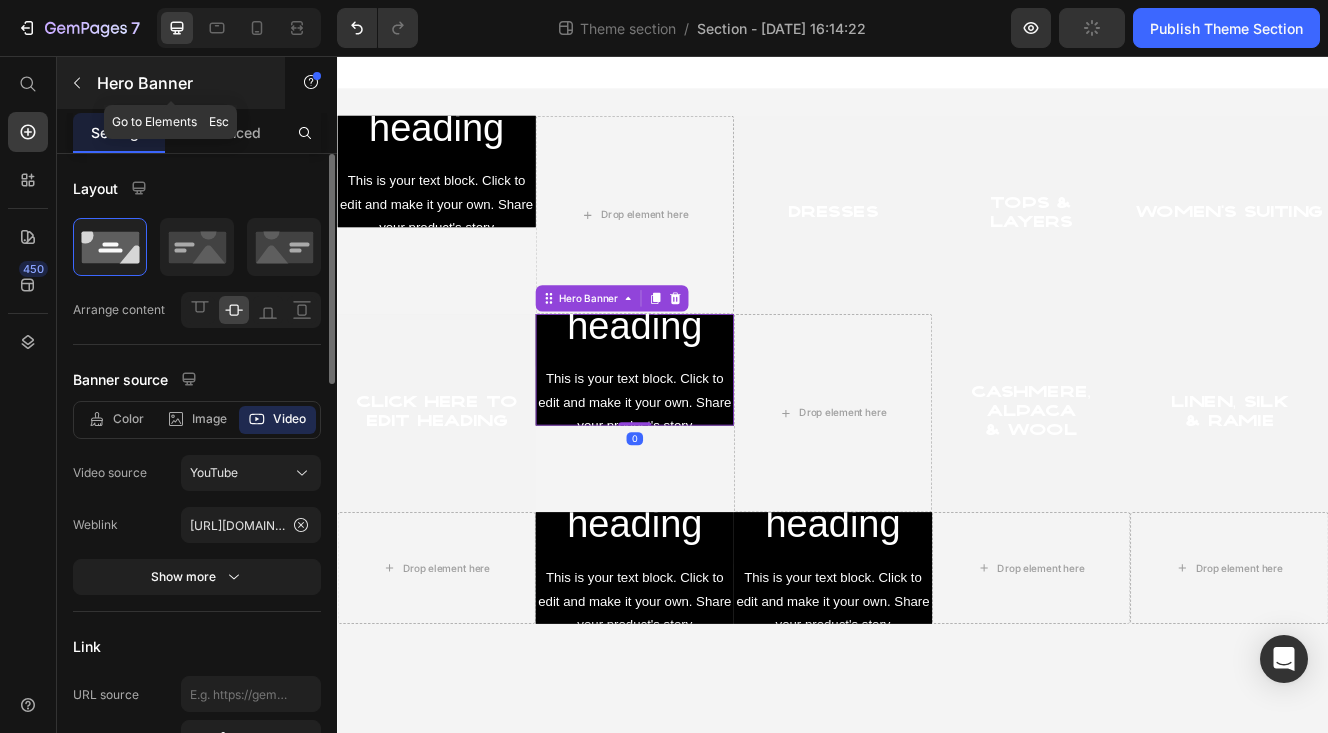 click 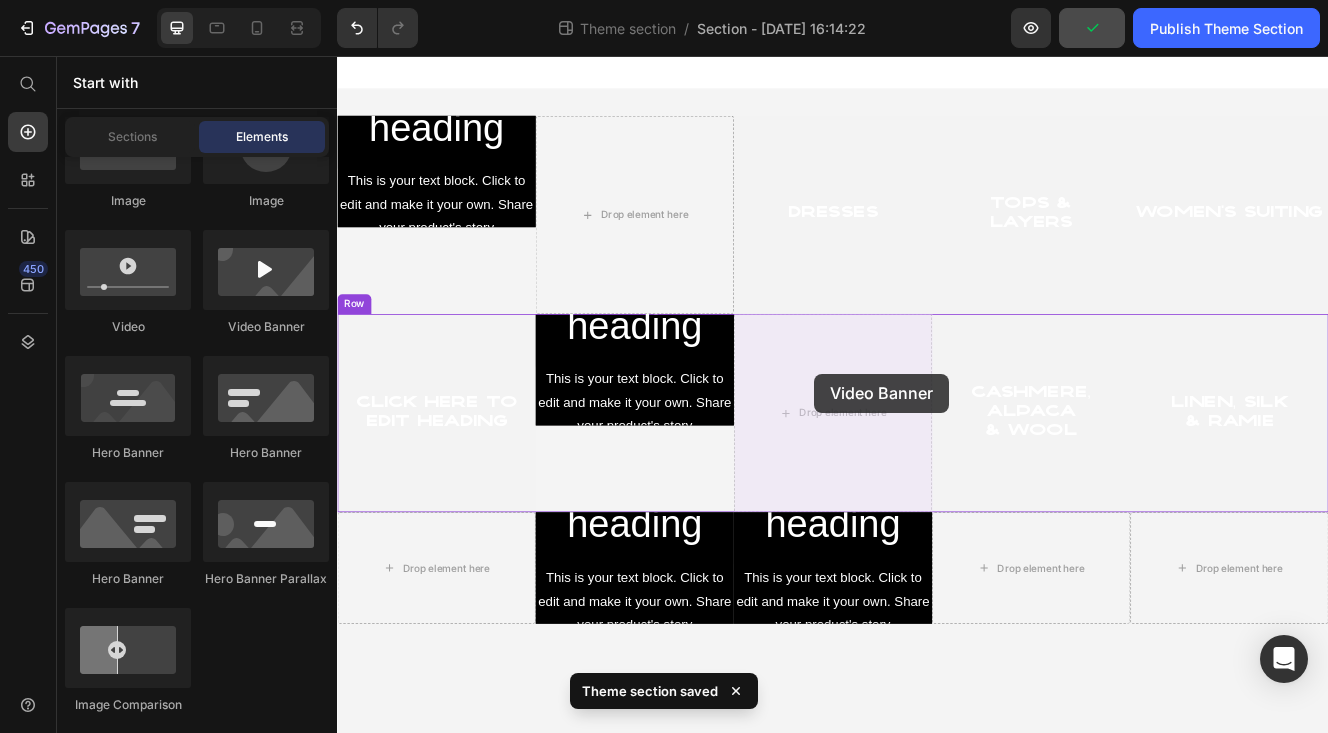 drag, startPoint x: 624, startPoint y: 332, endPoint x: 914, endPoint y: 442, distance: 310.16125 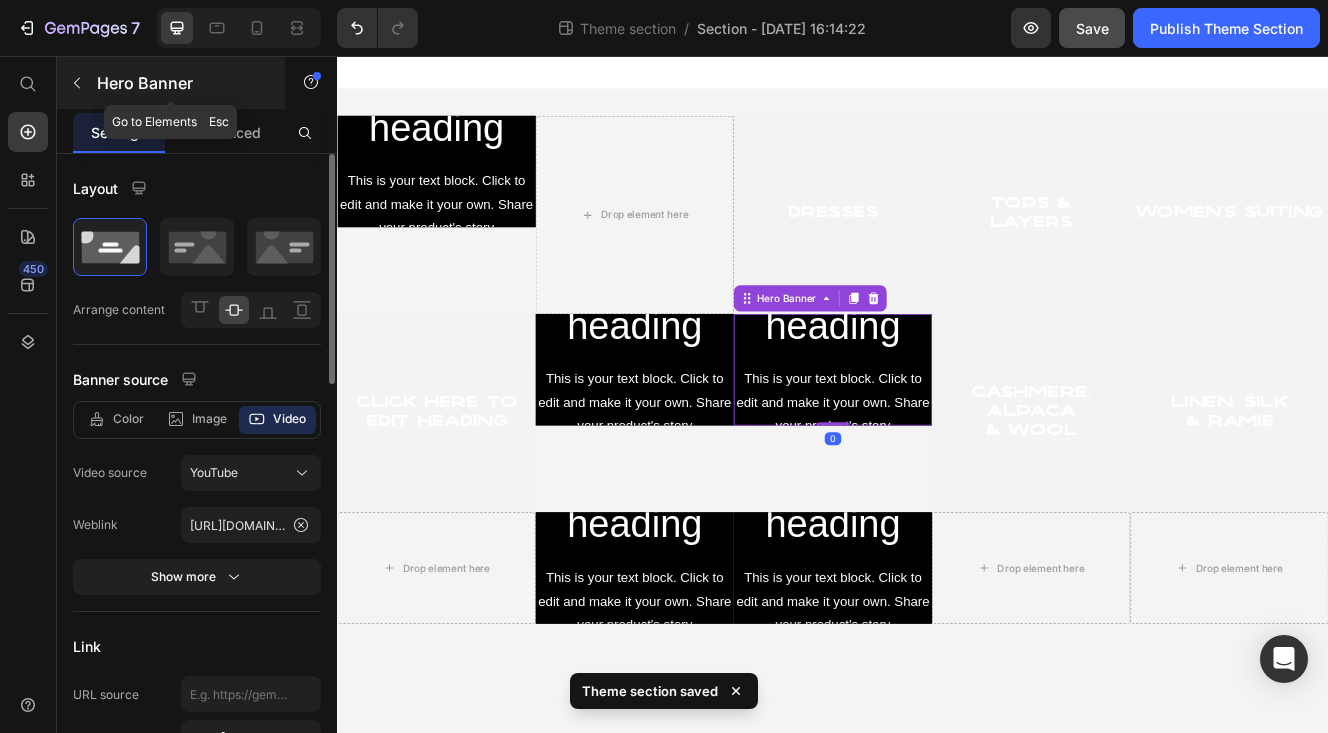 click 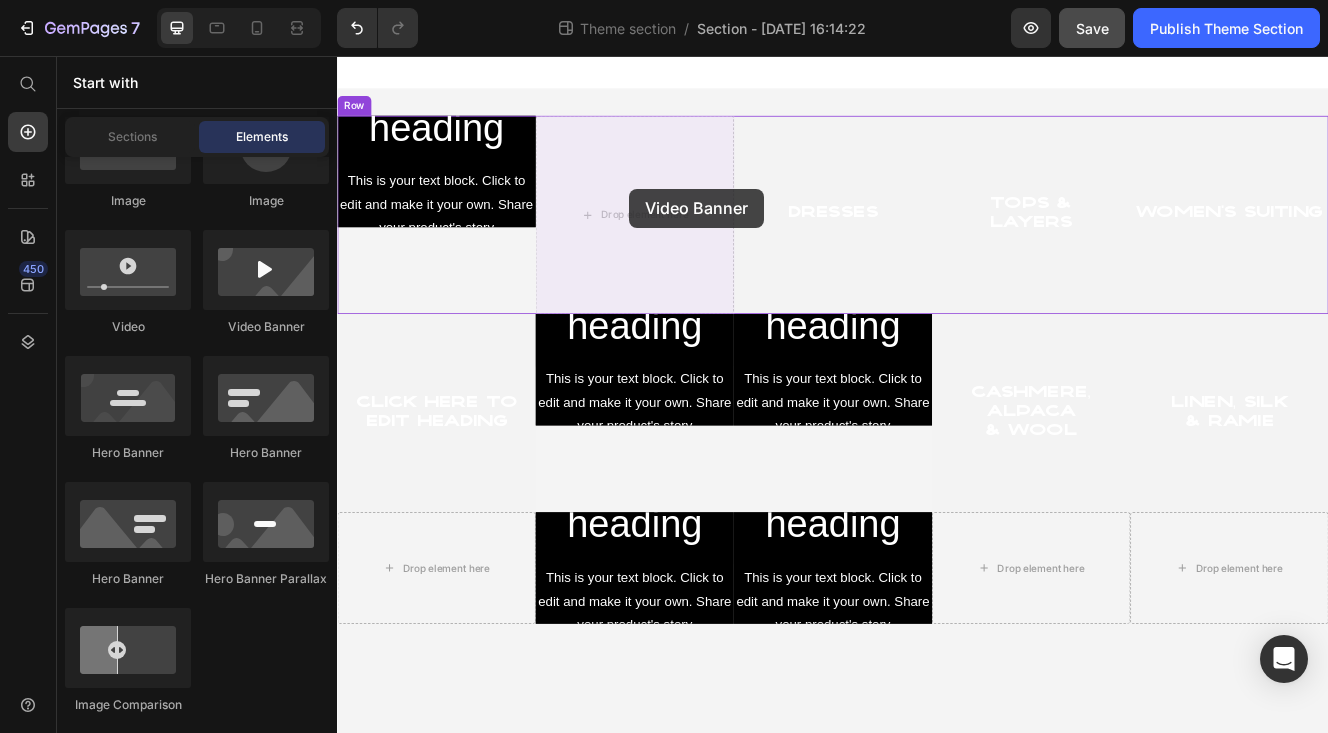 drag, startPoint x: 630, startPoint y: 327, endPoint x: 690, endPoint y: 215, distance: 127.059044 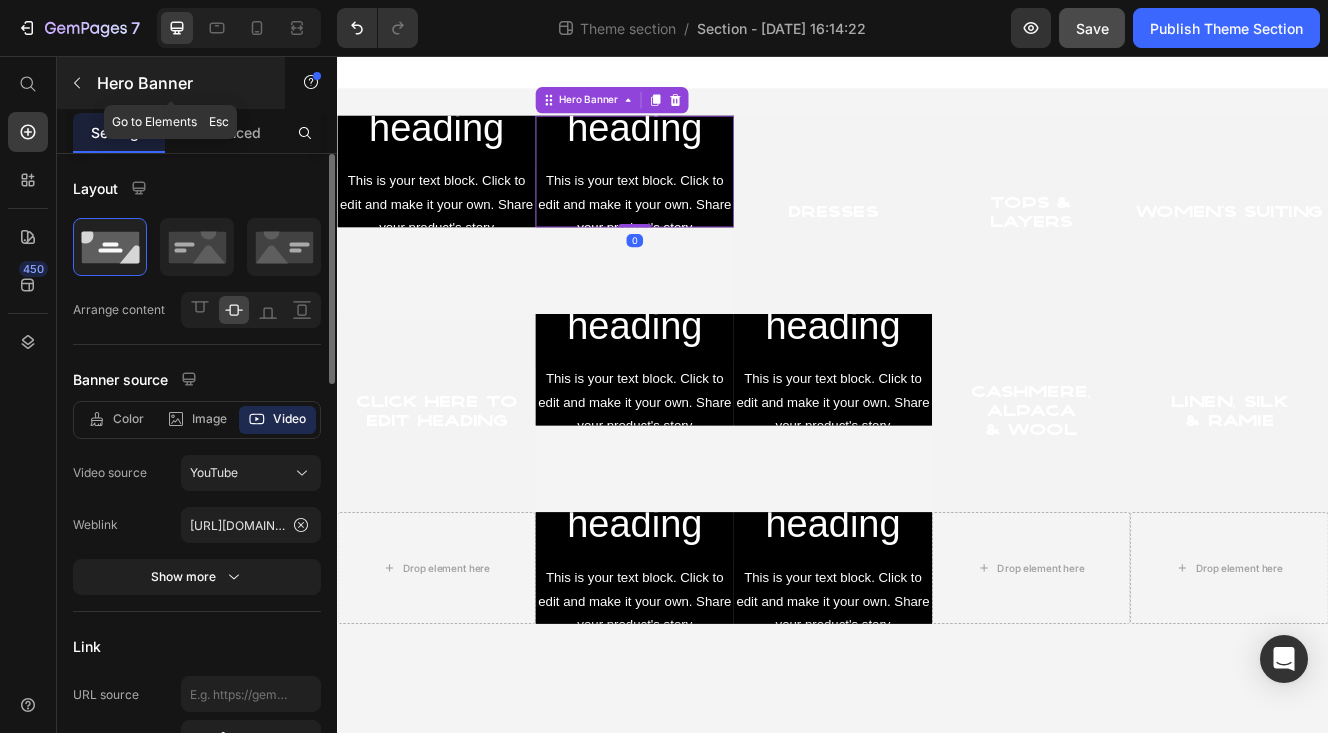 click 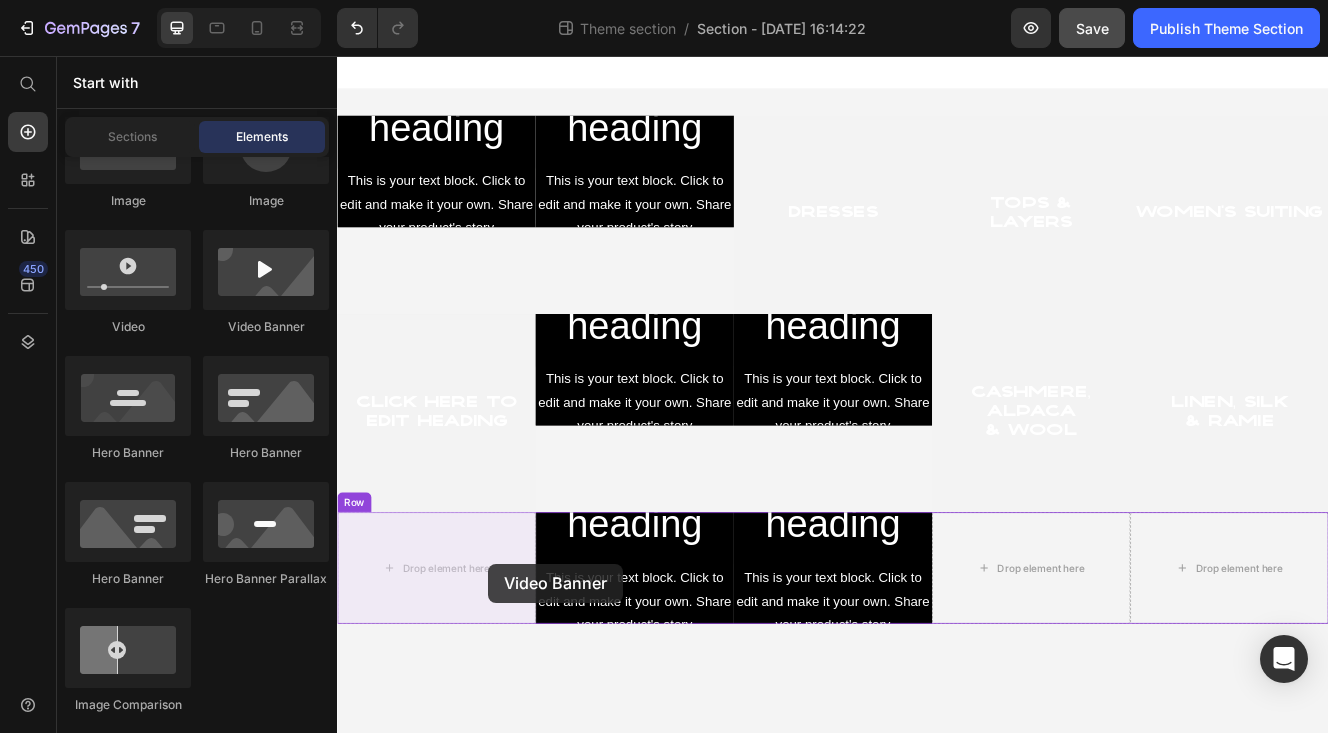 scroll, scrollTop: 6, scrollLeft: 0, axis: vertical 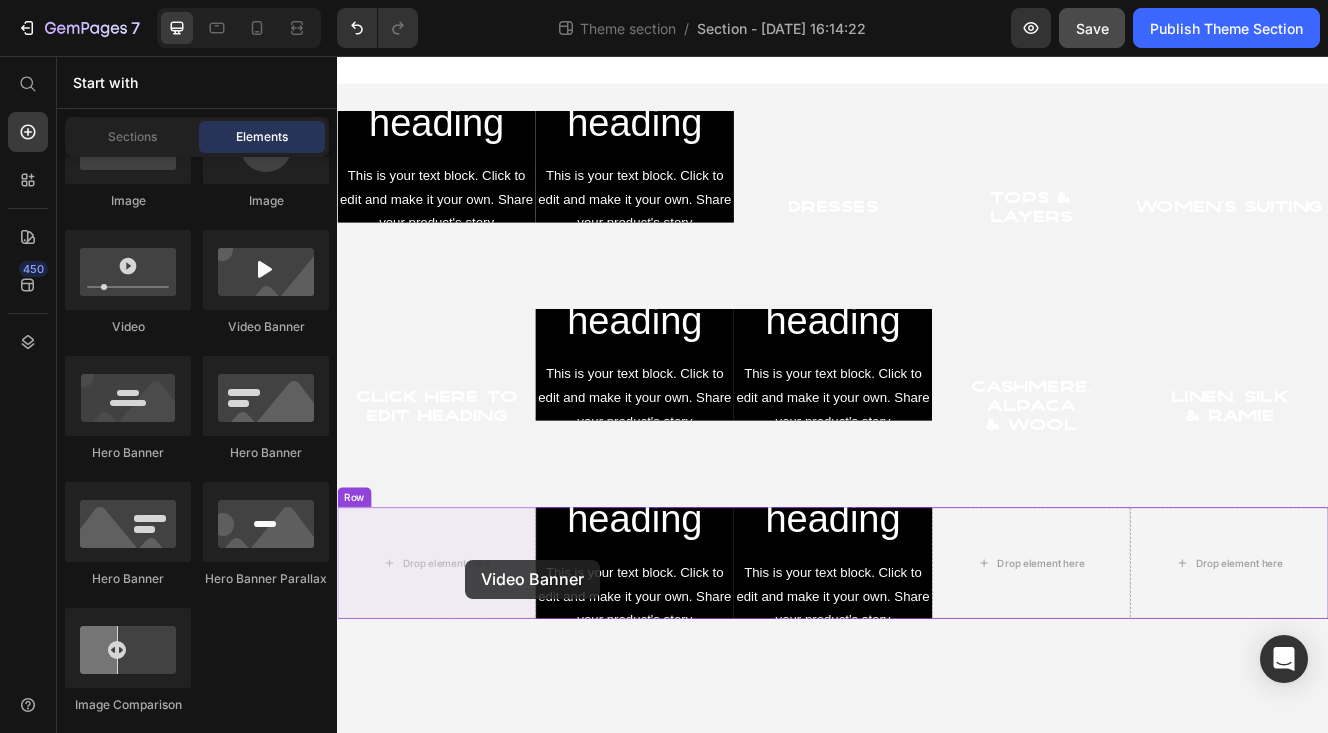 drag, startPoint x: 624, startPoint y: 323, endPoint x: 492, endPoint y: 666, distance: 367.5228 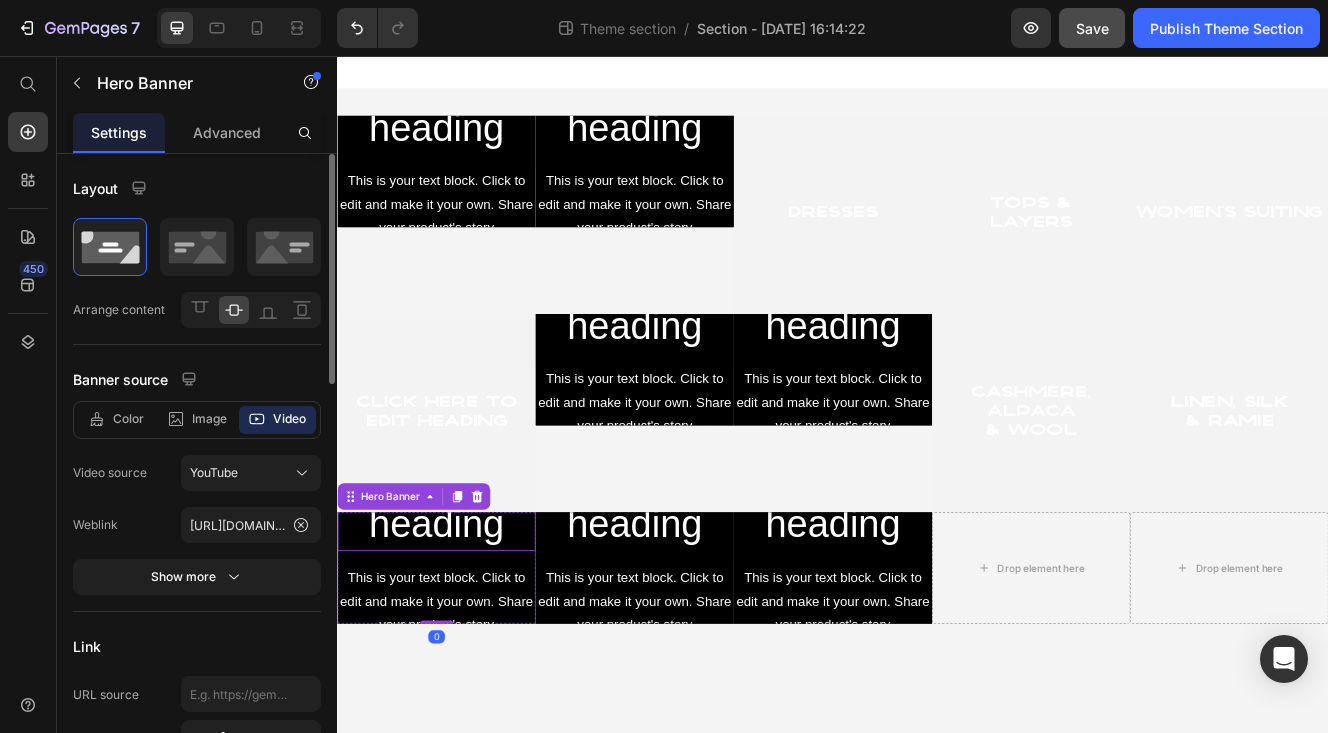 scroll, scrollTop: 0, scrollLeft: 0, axis: both 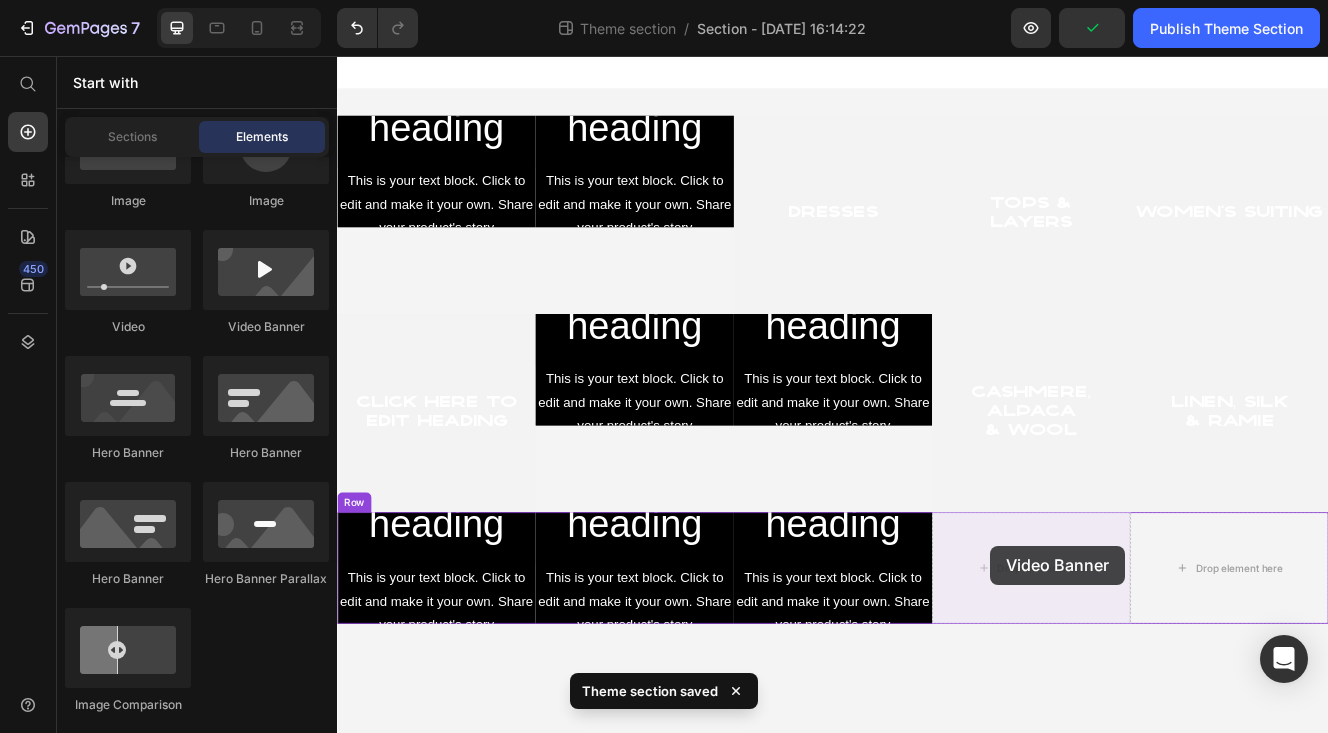 drag, startPoint x: 618, startPoint y: 332, endPoint x: 1128, endPoint y: 649, distance: 600.49066 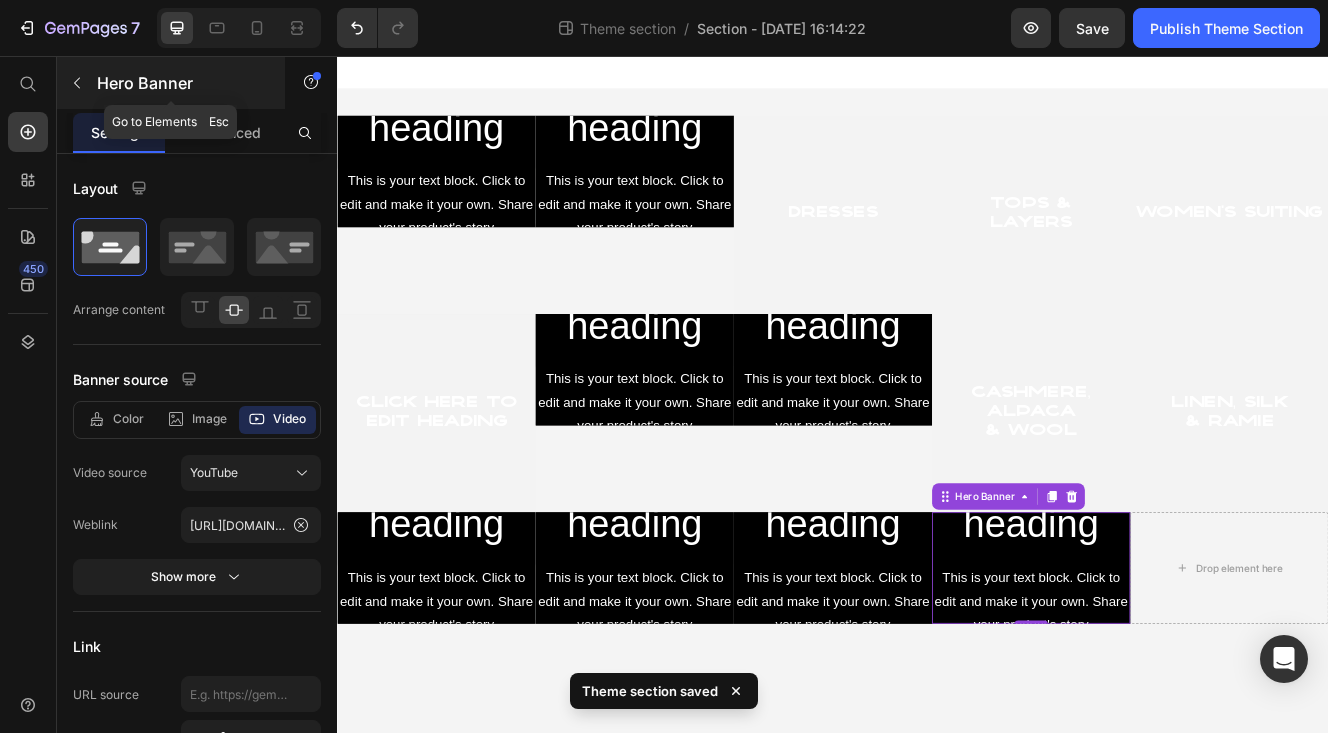 click 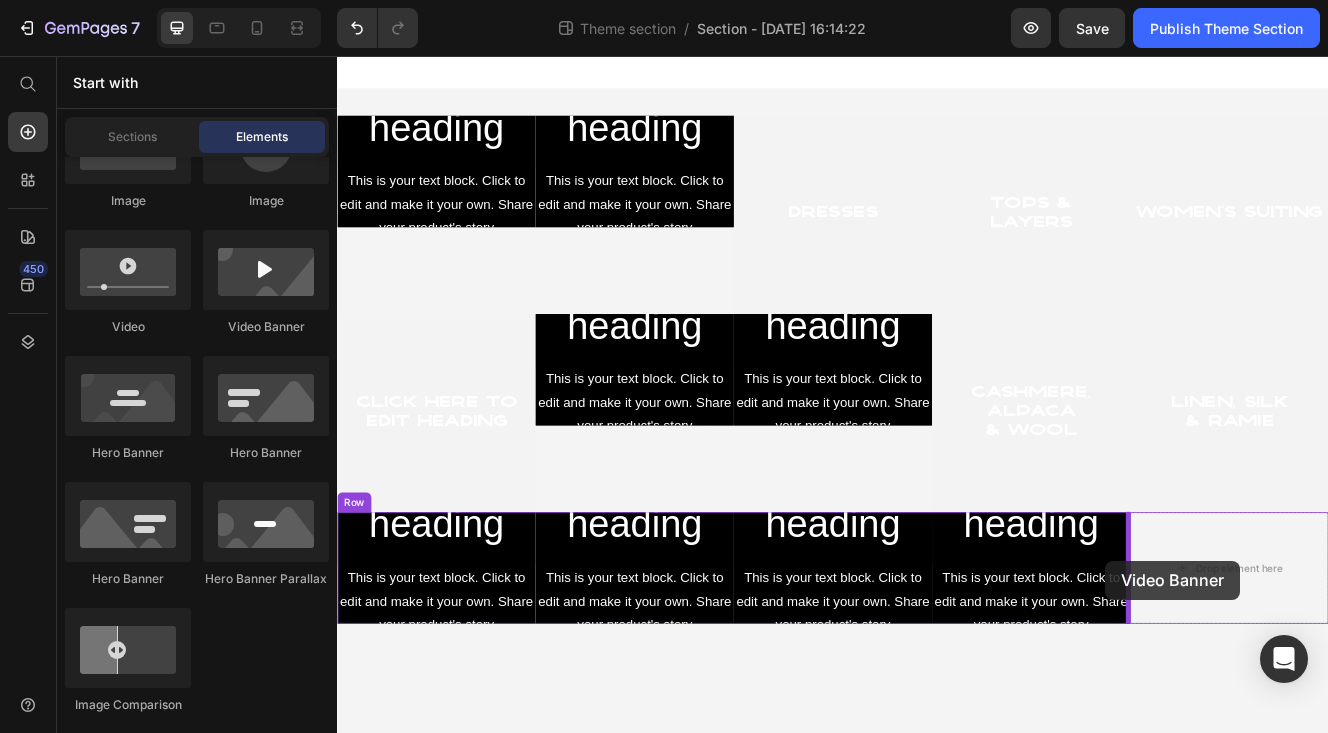 scroll, scrollTop: 6, scrollLeft: 0, axis: vertical 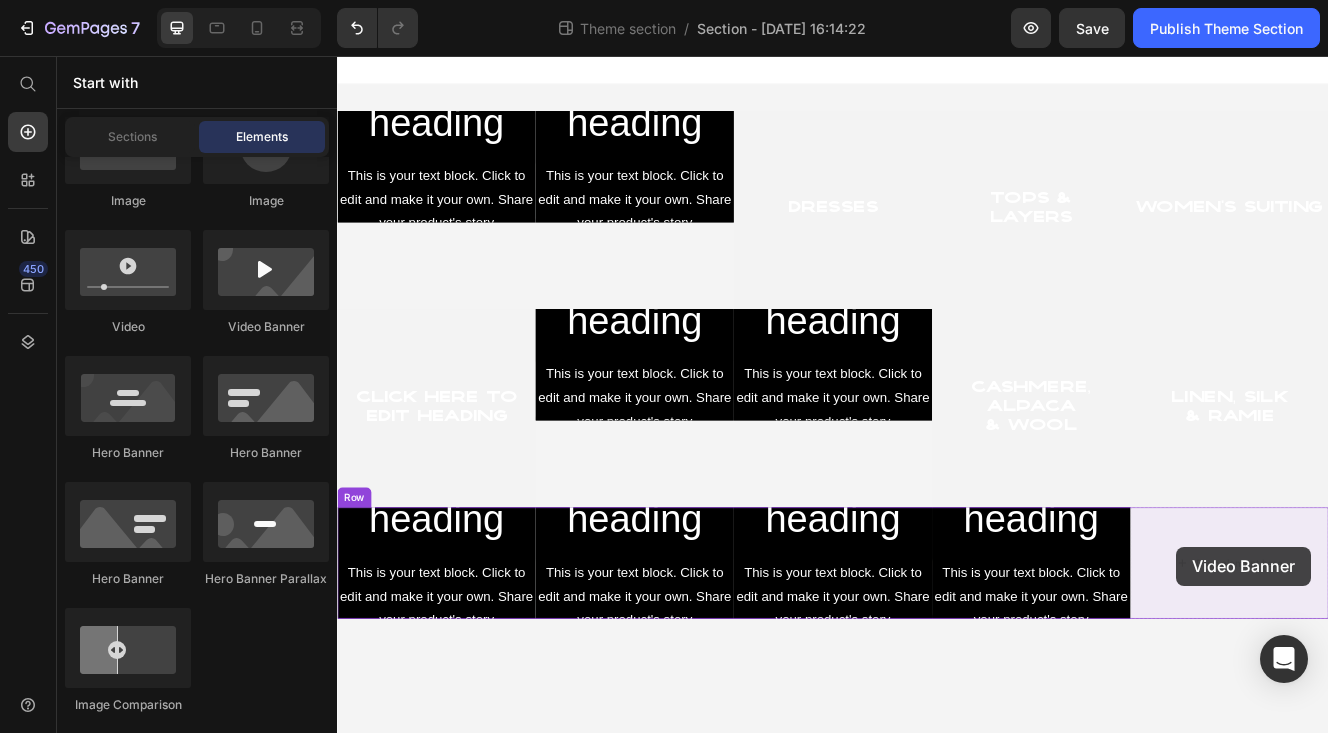 drag, startPoint x: 631, startPoint y: 335, endPoint x: 1353, endPoint y: 650, distance: 787.72394 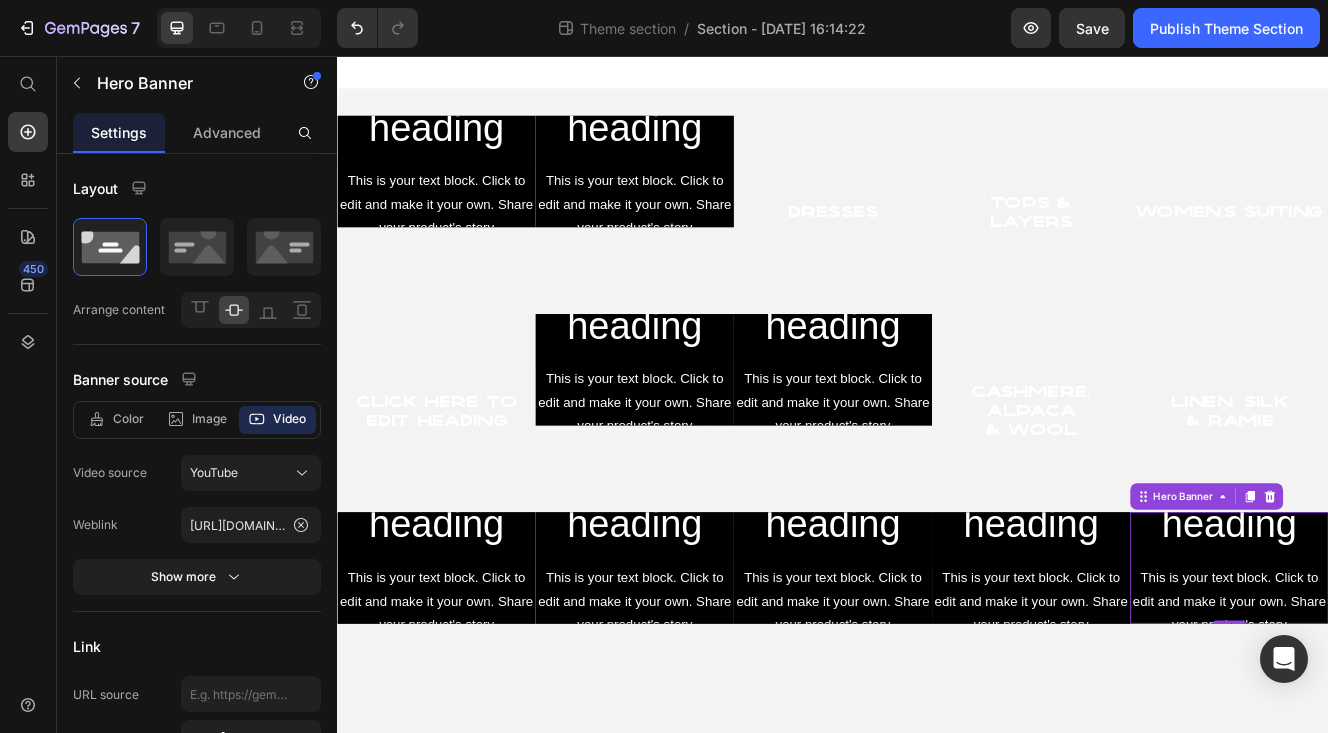 scroll, scrollTop: 0, scrollLeft: 0, axis: both 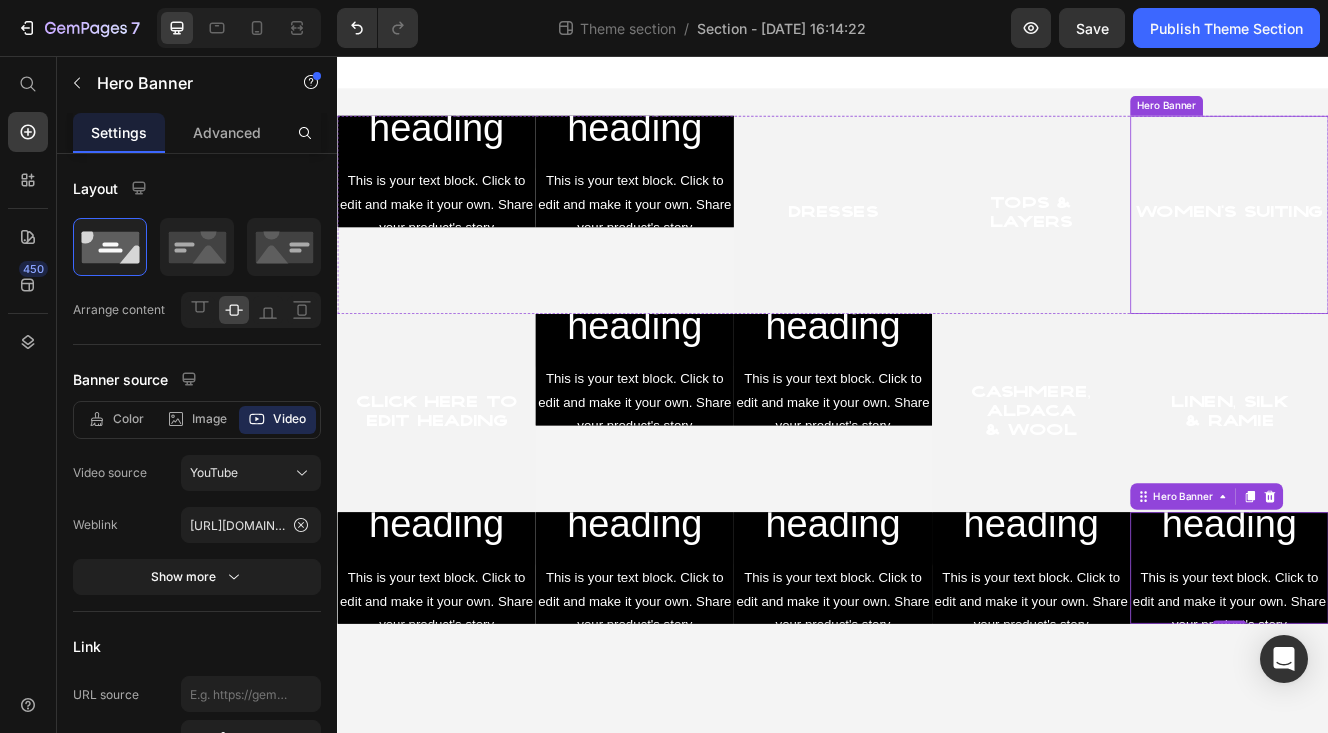 click on "women's suiting" at bounding box center [1417, 247] 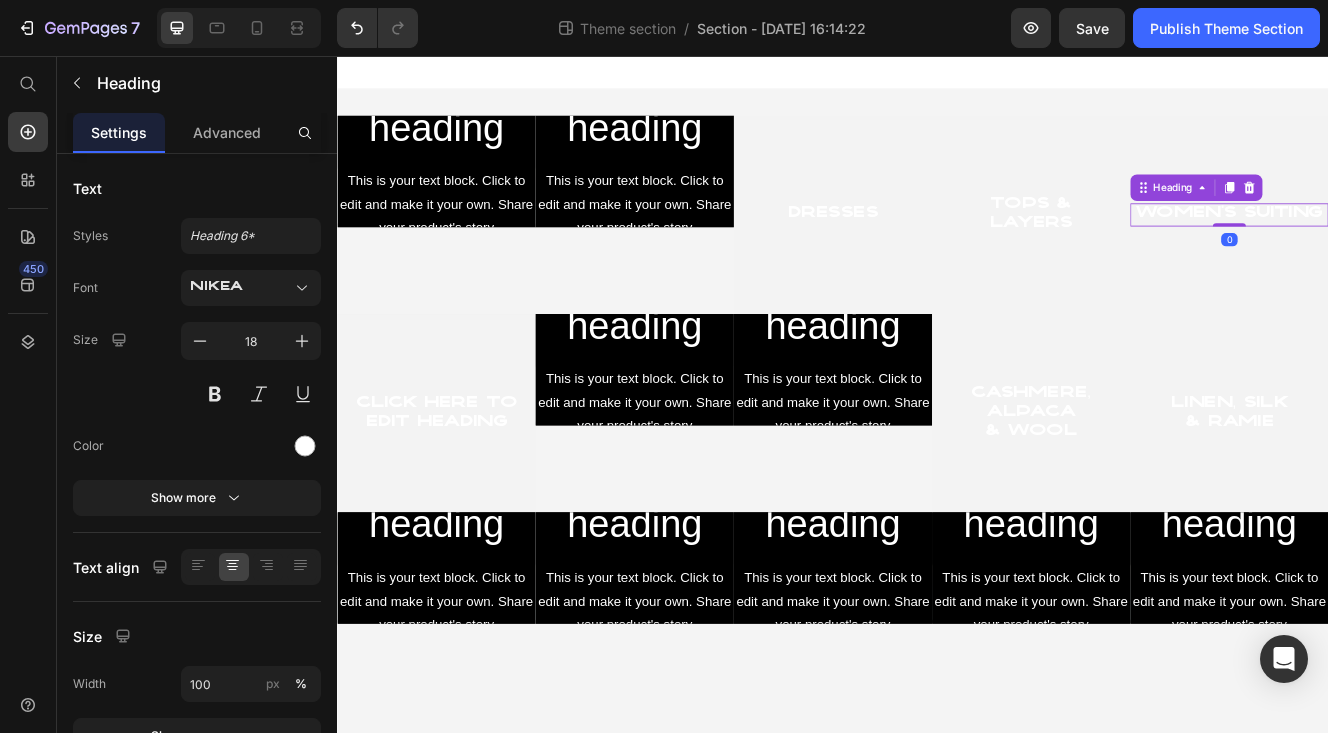 click on "women's suiting" at bounding box center [1417, 247] 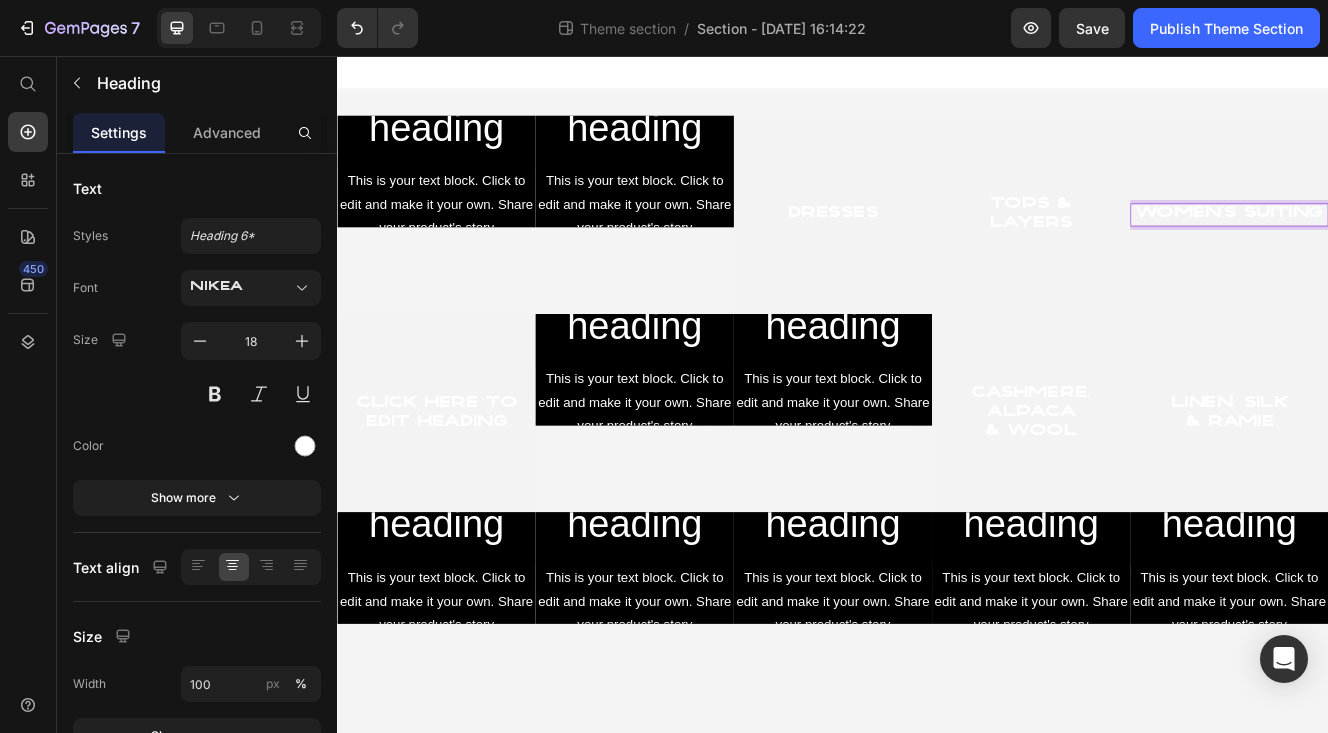 click on "women's suiting" at bounding box center (1417, 247) 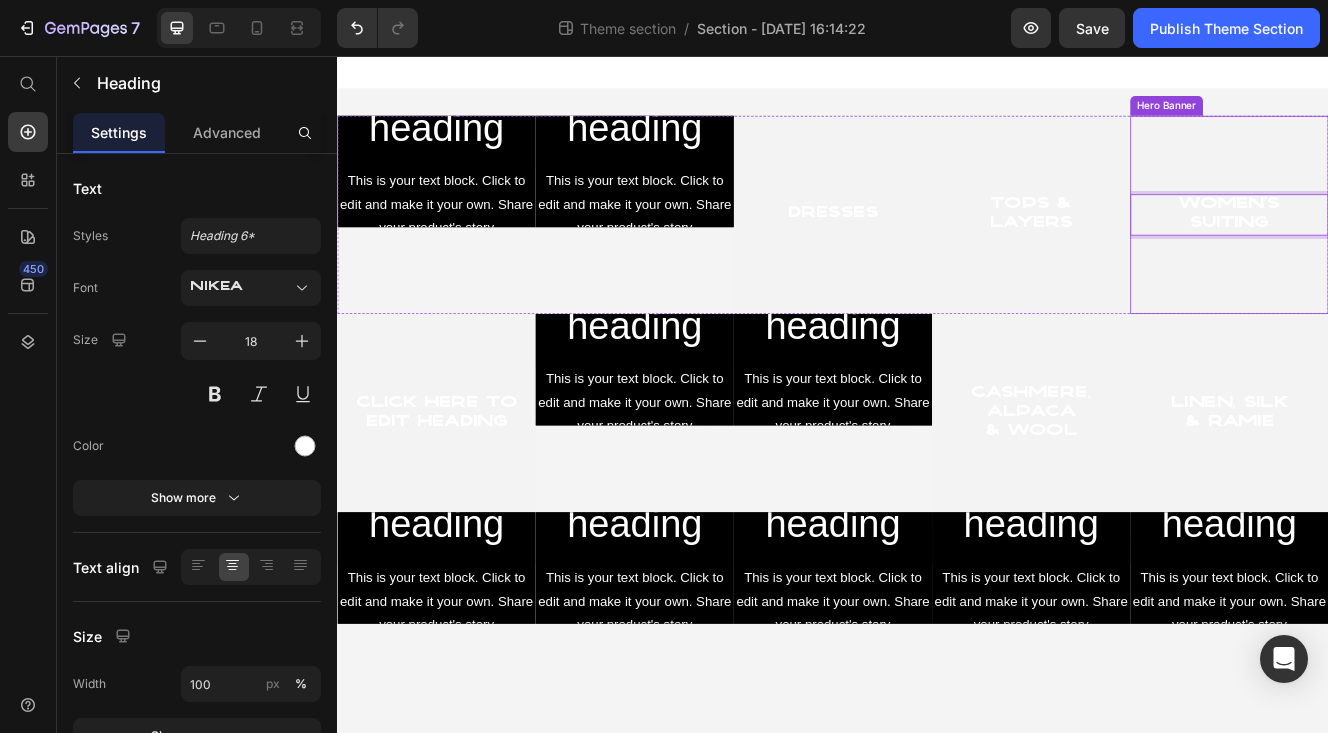 click at bounding box center [1417, 248] 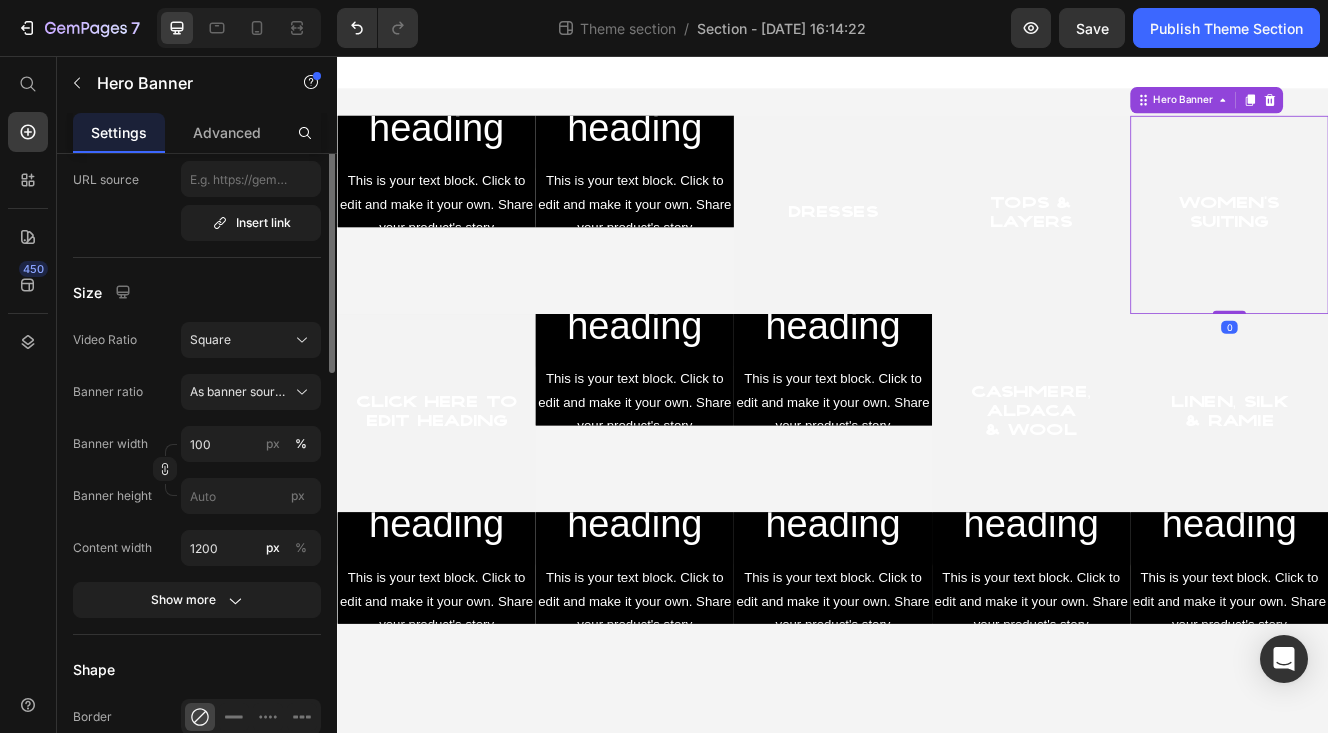 scroll, scrollTop: 115, scrollLeft: 0, axis: vertical 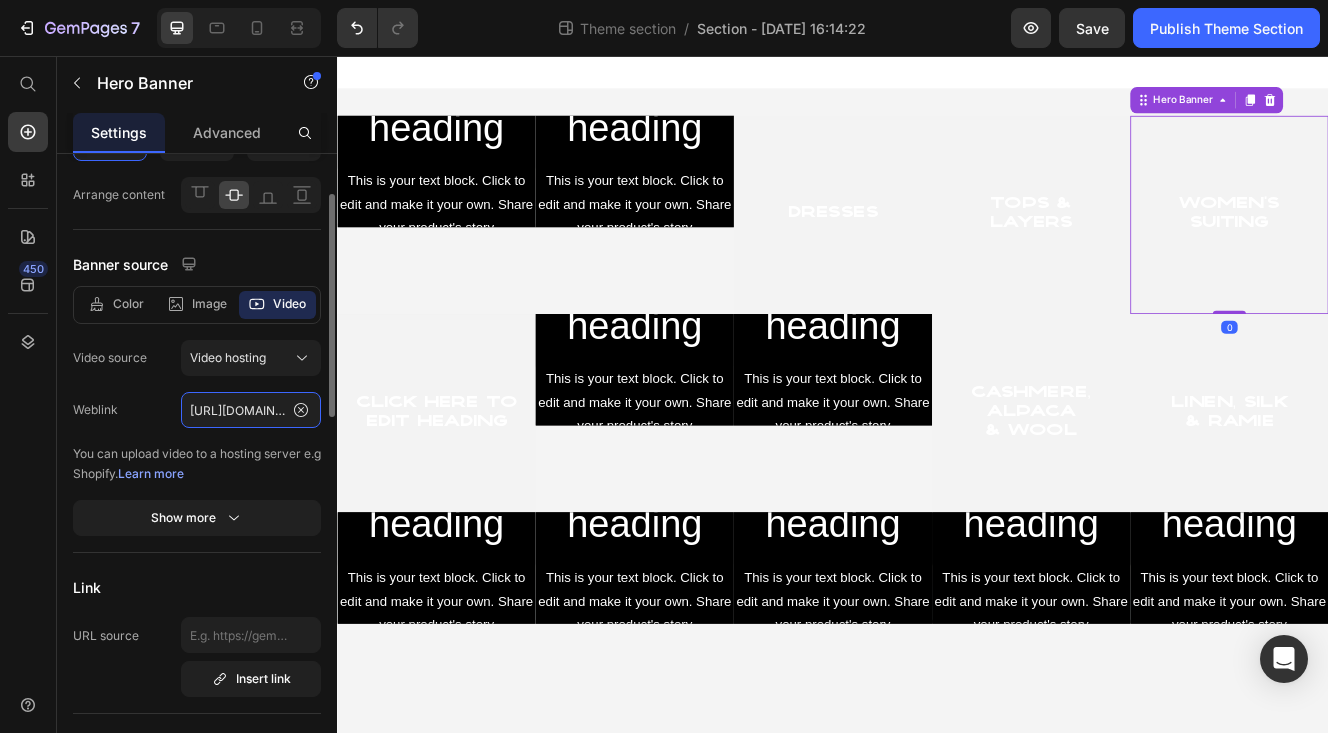 click on "[URL][DOMAIN_NAME]" 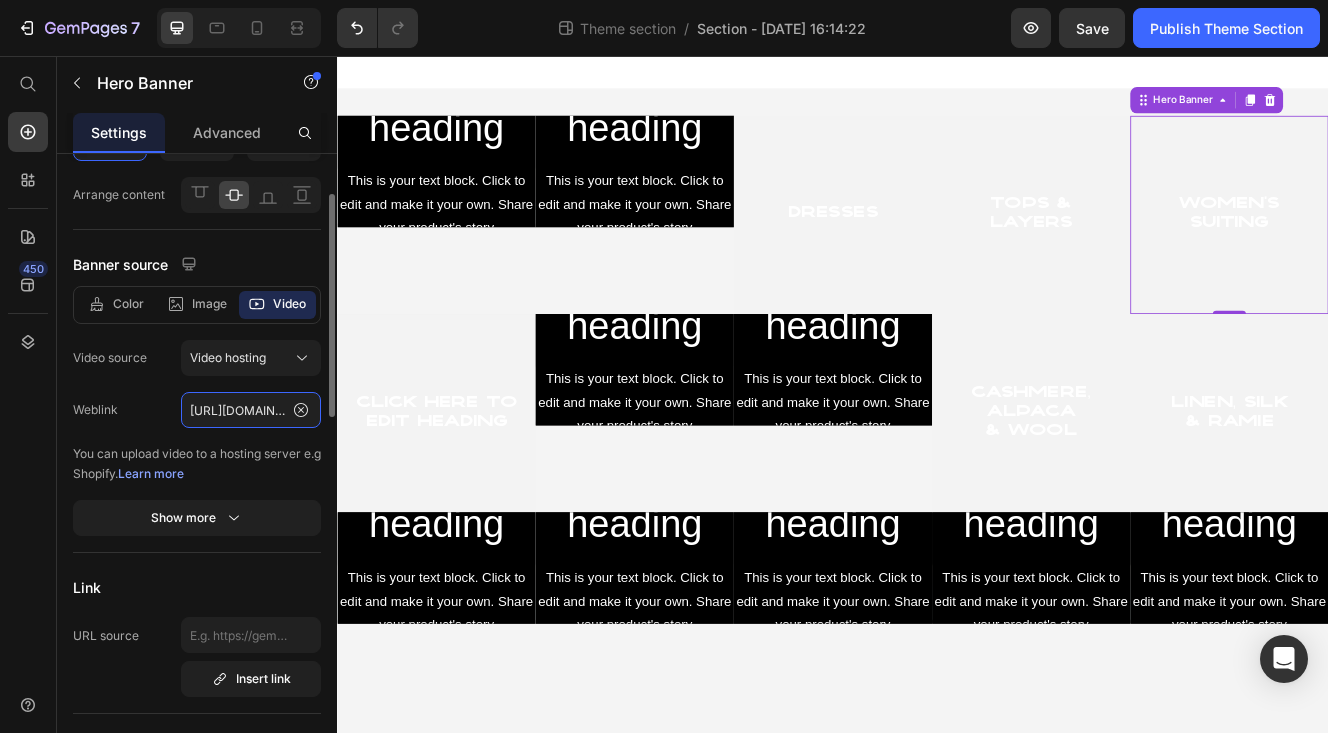paste on "3d632048955a4ff298ea841e46055f71" 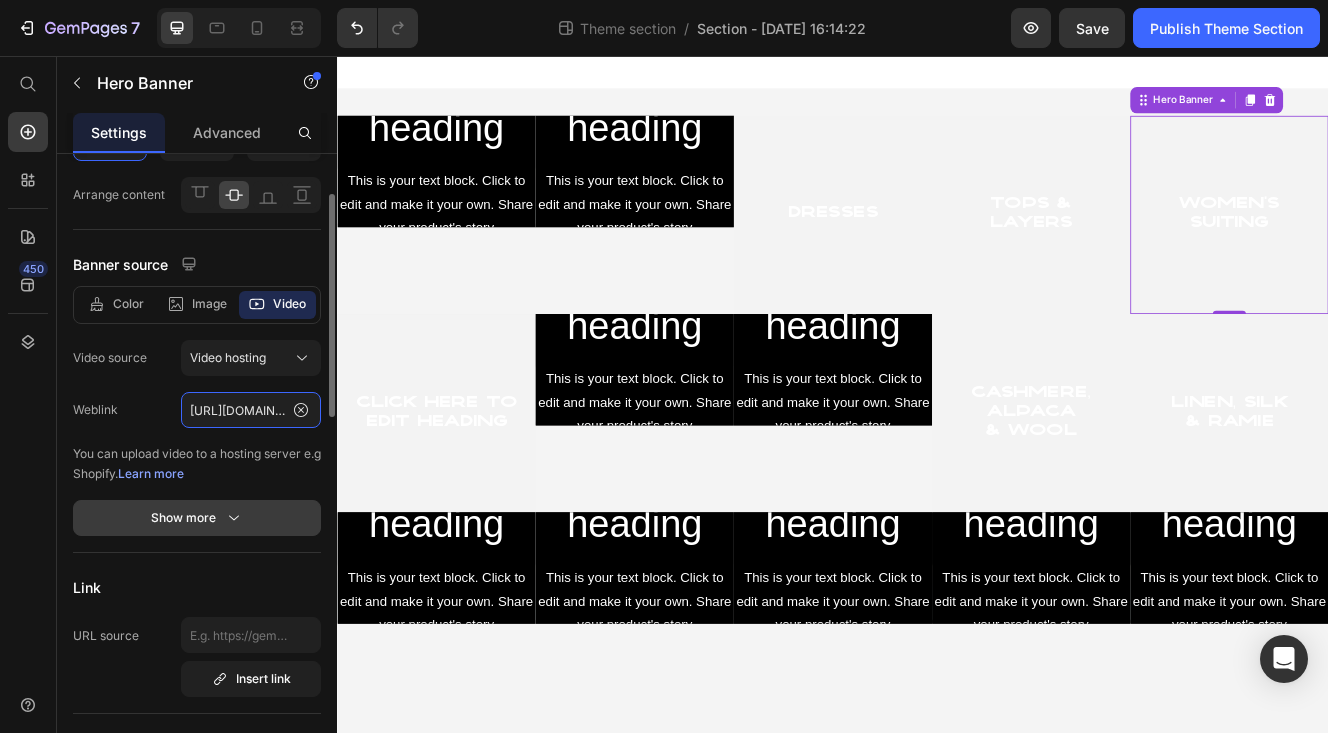 scroll, scrollTop: 0, scrollLeft: 364, axis: horizontal 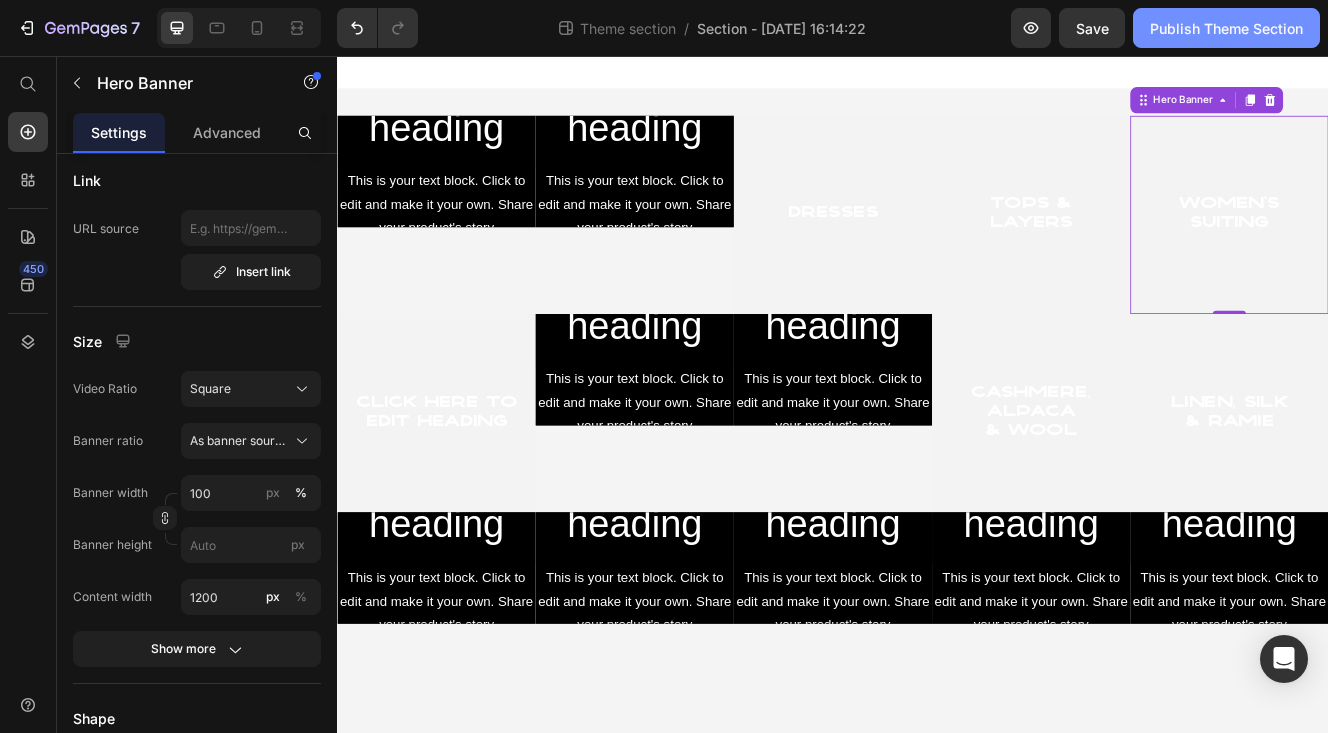 type on "[URL][DOMAIN_NAME]" 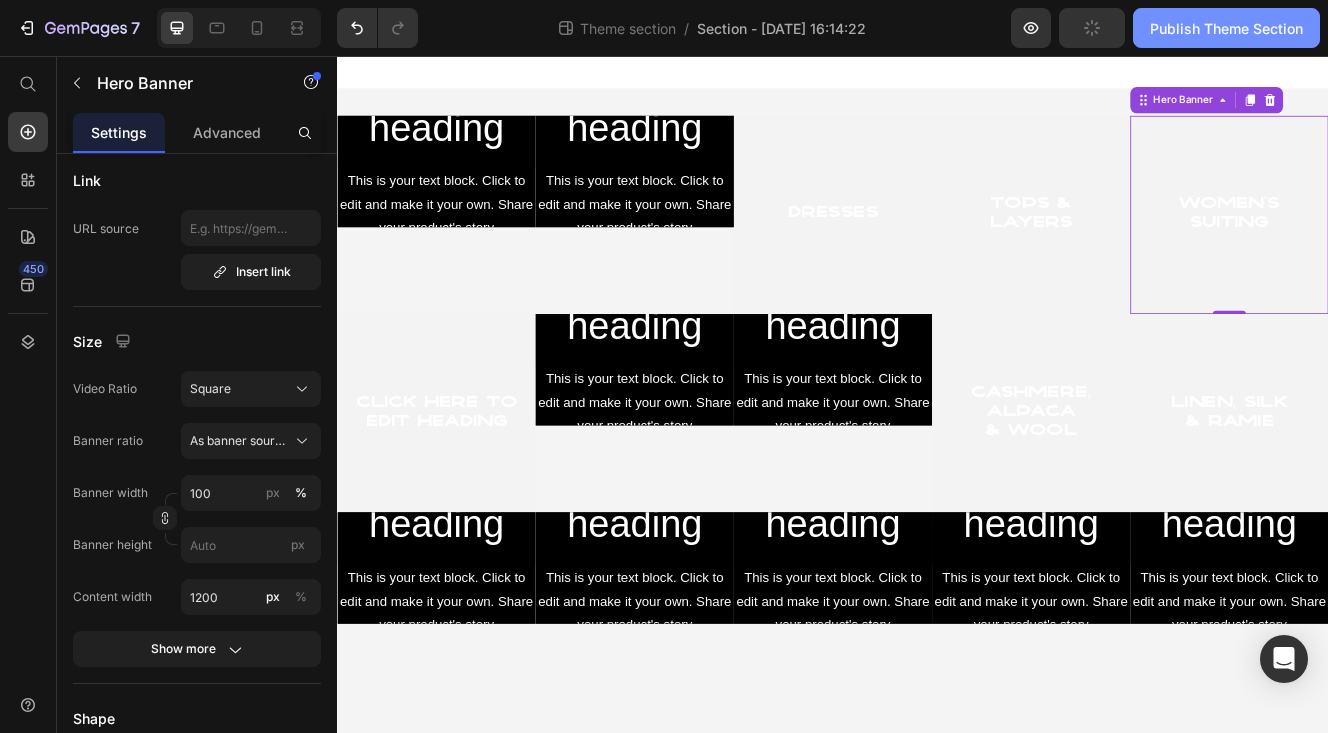 scroll, scrollTop: 0, scrollLeft: 0, axis: both 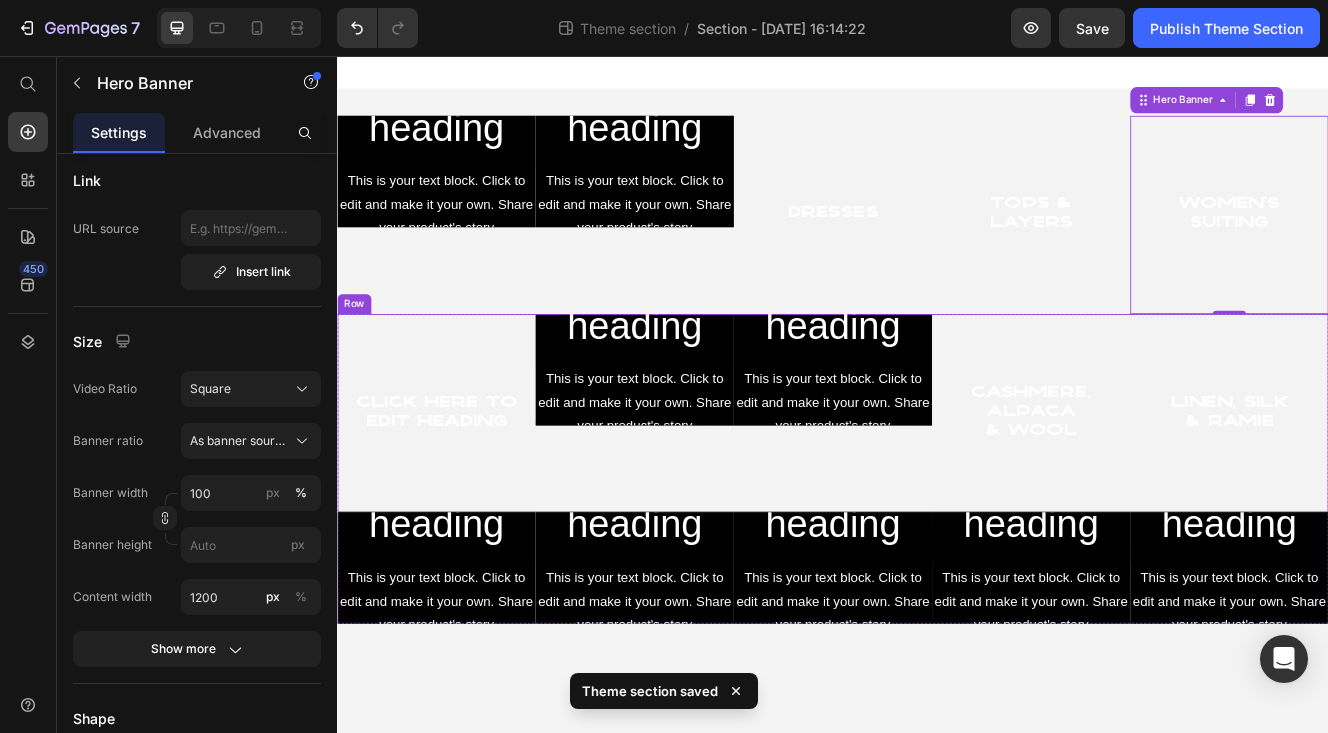 click on "Click here to edit heading Heading This is your text block. Click to edit and make it your own. Share your product's story                   or services offered. Get creative and make it yours! Text Block Get started Button Hero Banner" at bounding box center [697, 488] 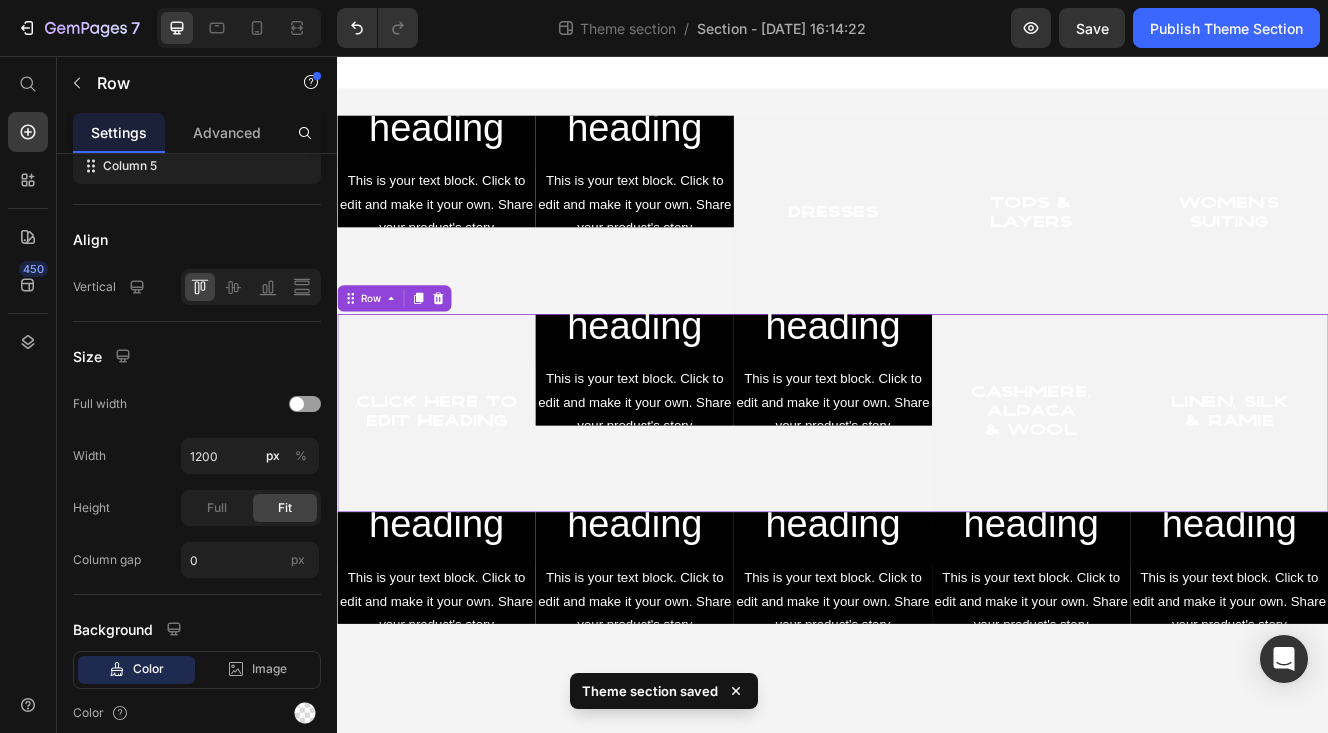 scroll, scrollTop: 0, scrollLeft: 0, axis: both 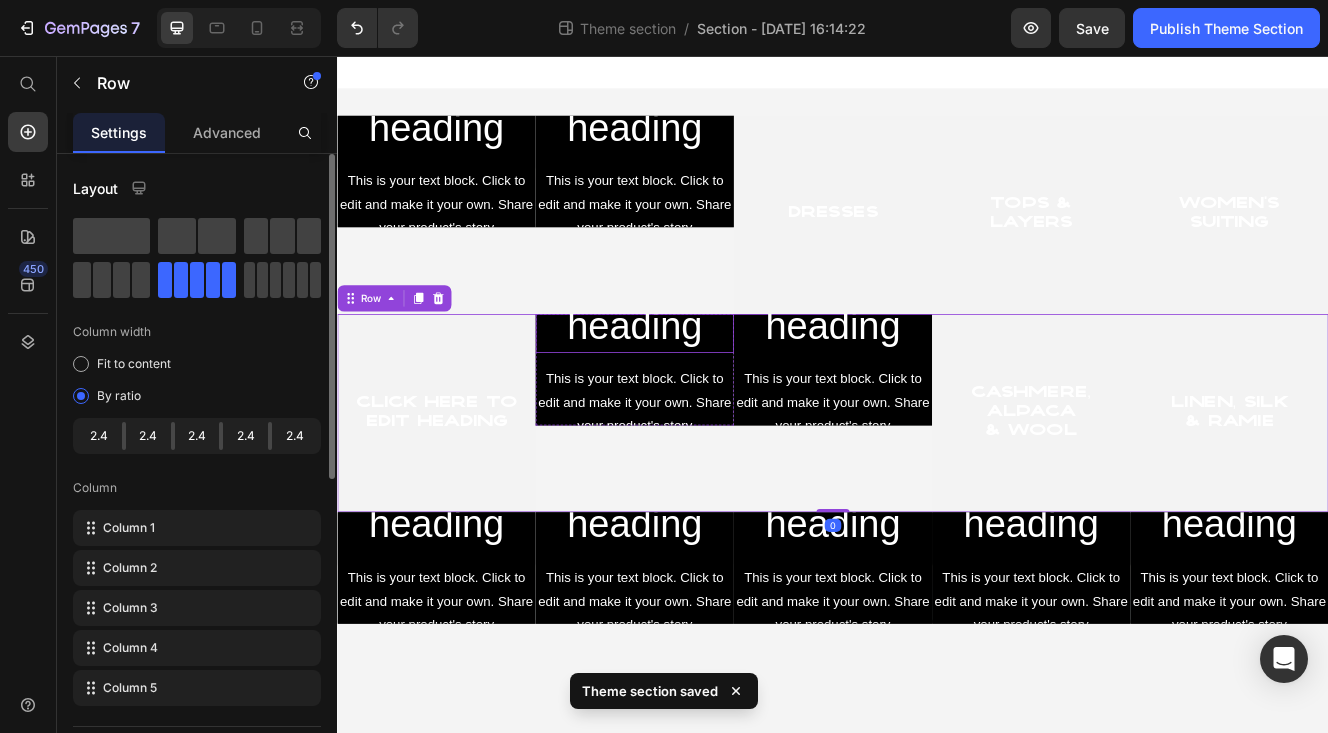 click on "Click here to edit heading" at bounding box center (697, 322) 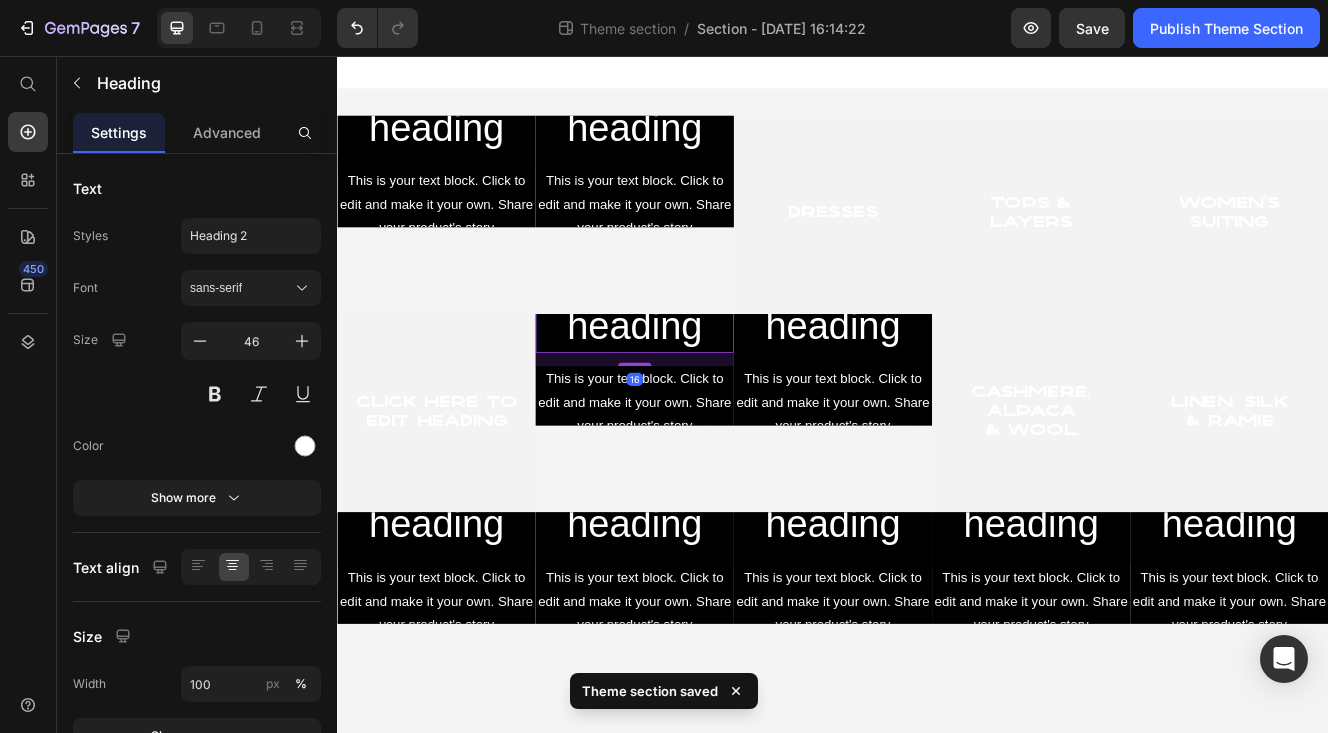 click on "This is your text block. Click to edit and make it your own. Share your product's story                   or services offered. Get creative and make it yours!" at bounding box center [697, 505] 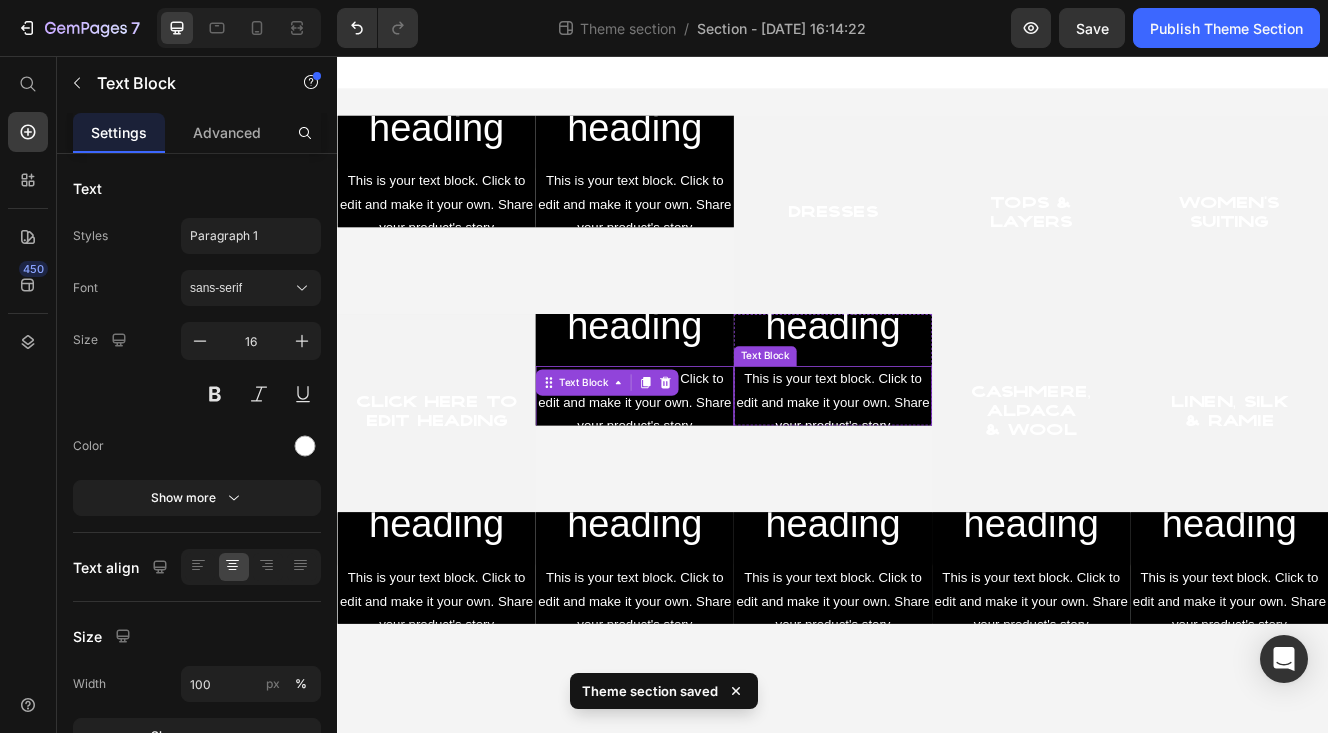 click on "This is your text block. Click to edit and make it your own. Share your product's story                   or services offered. Get creative and make it yours!" at bounding box center [937, 505] 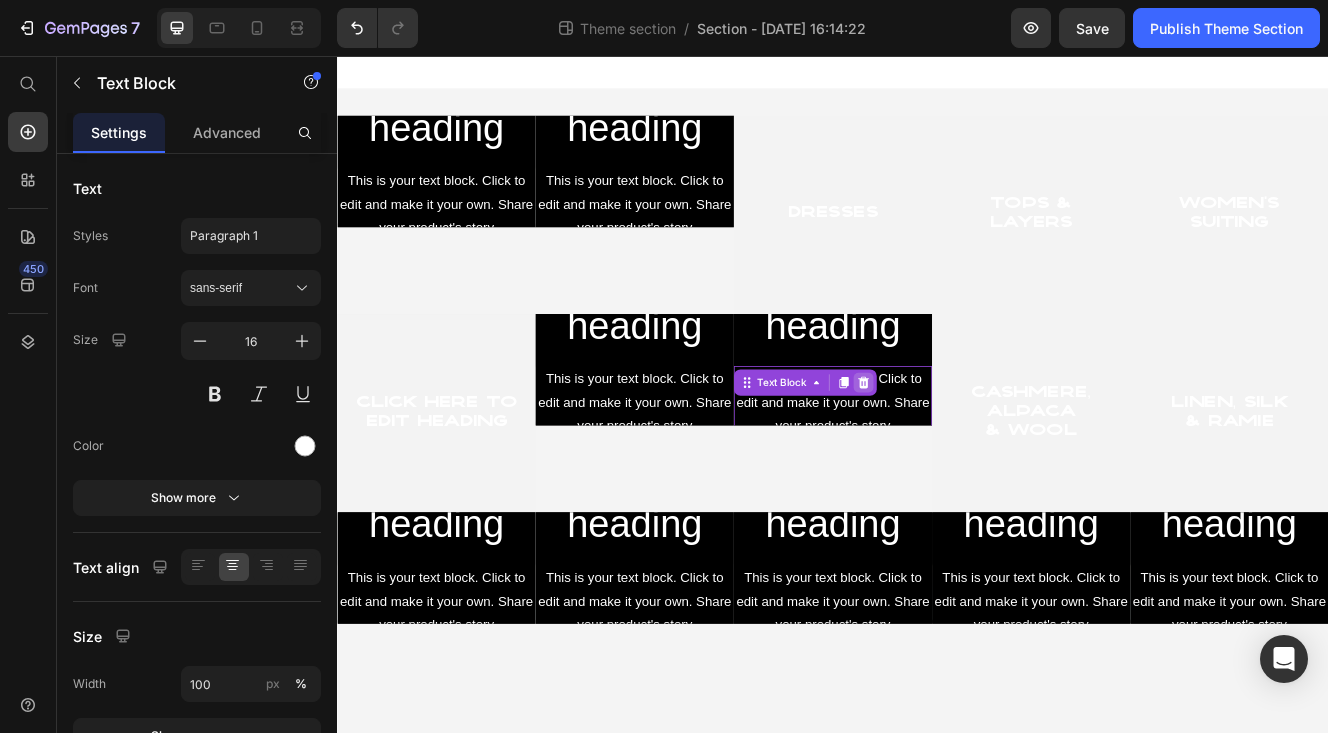click at bounding box center [974, 451] 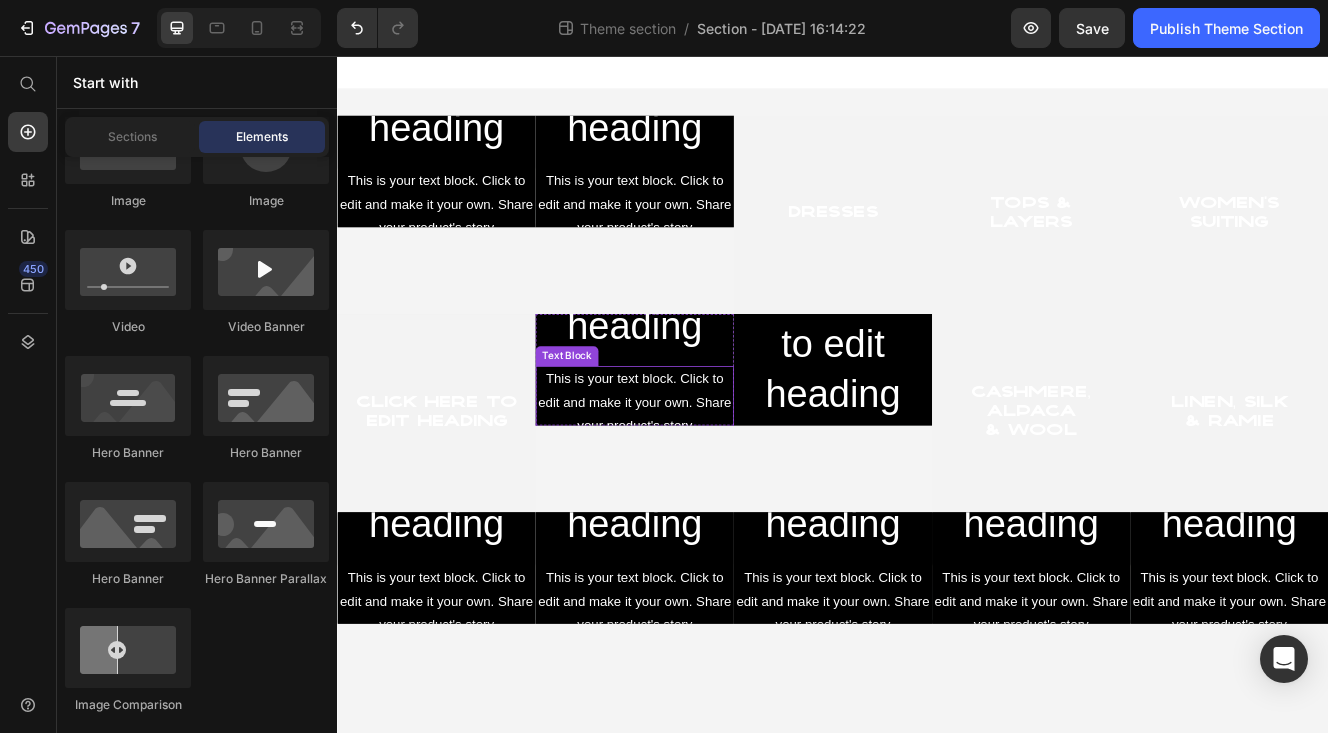 click on "This is your text block. Click to edit and make it your own. Share your product's story                   or services offered. Get creative and make it yours!" at bounding box center [697, 505] 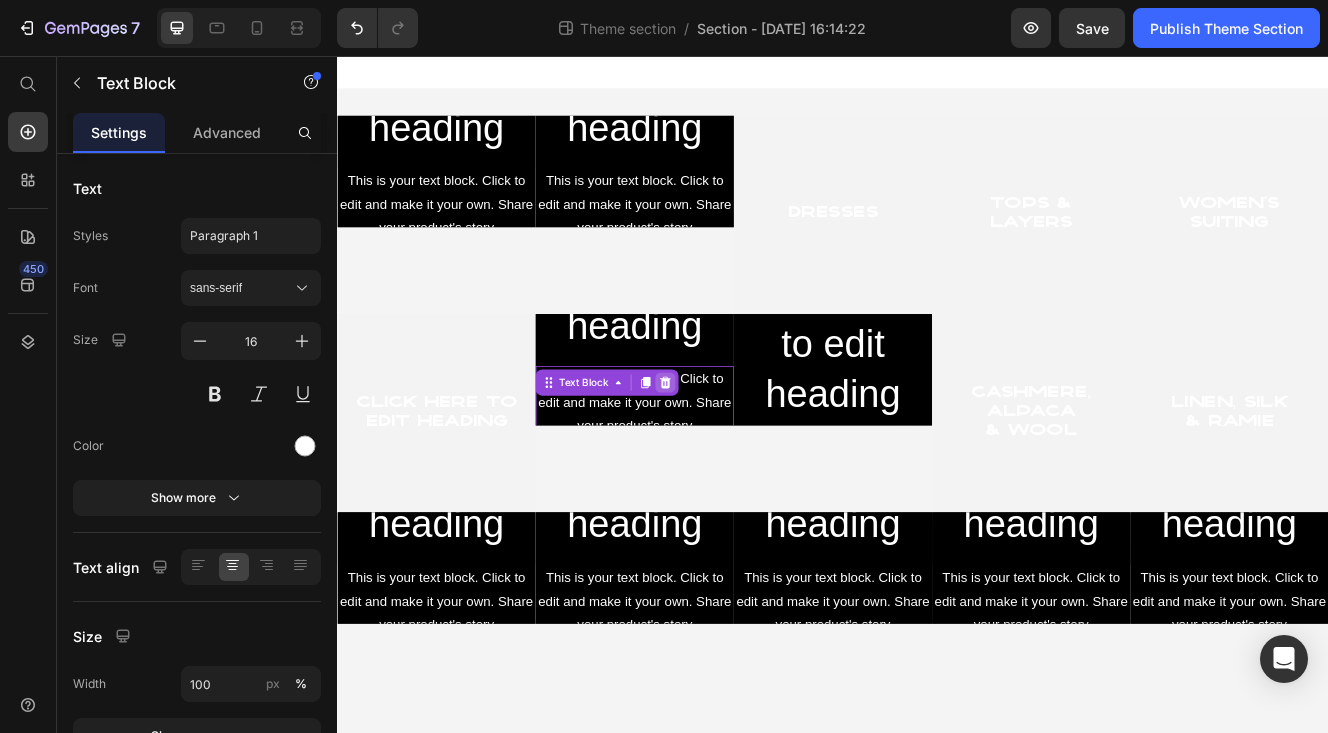 click 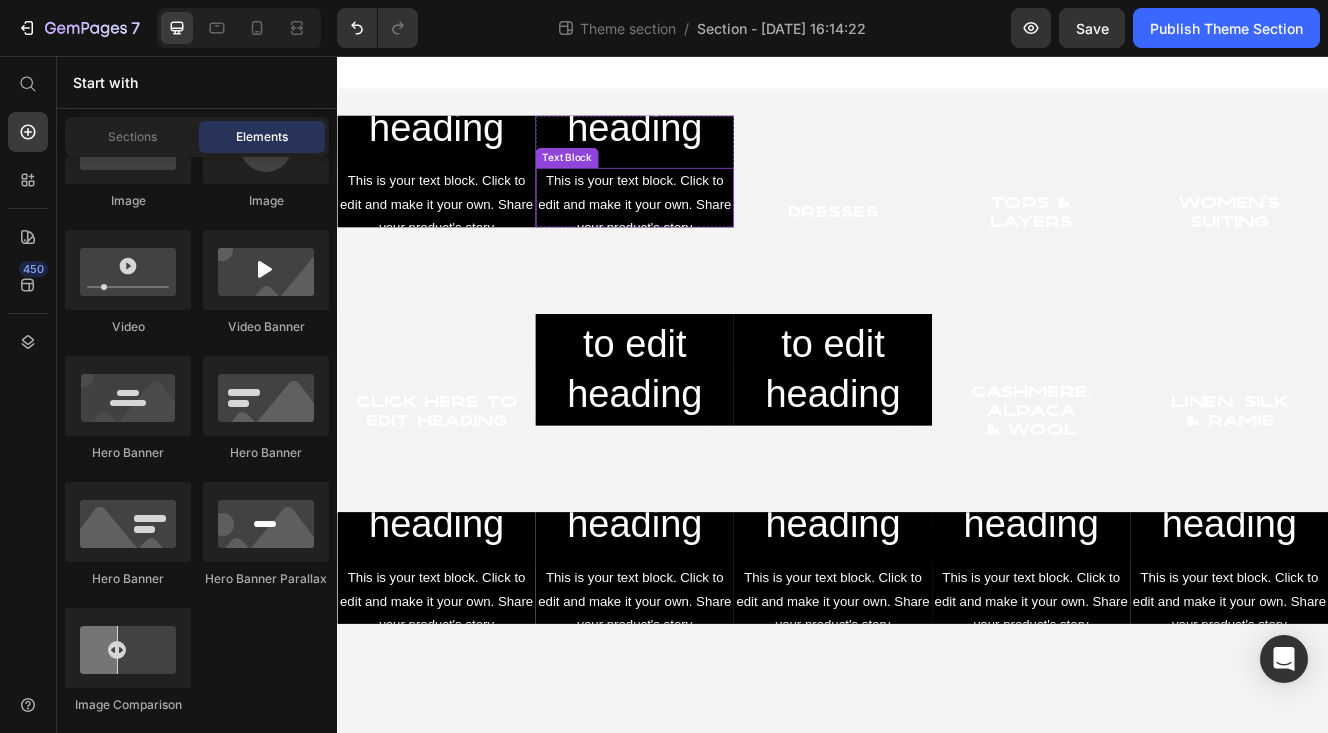 click on "This is your text block. Click to edit and make it your own. Share your product's story                   or services offered. Get creative and make it yours!" at bounding box center [697, 265] 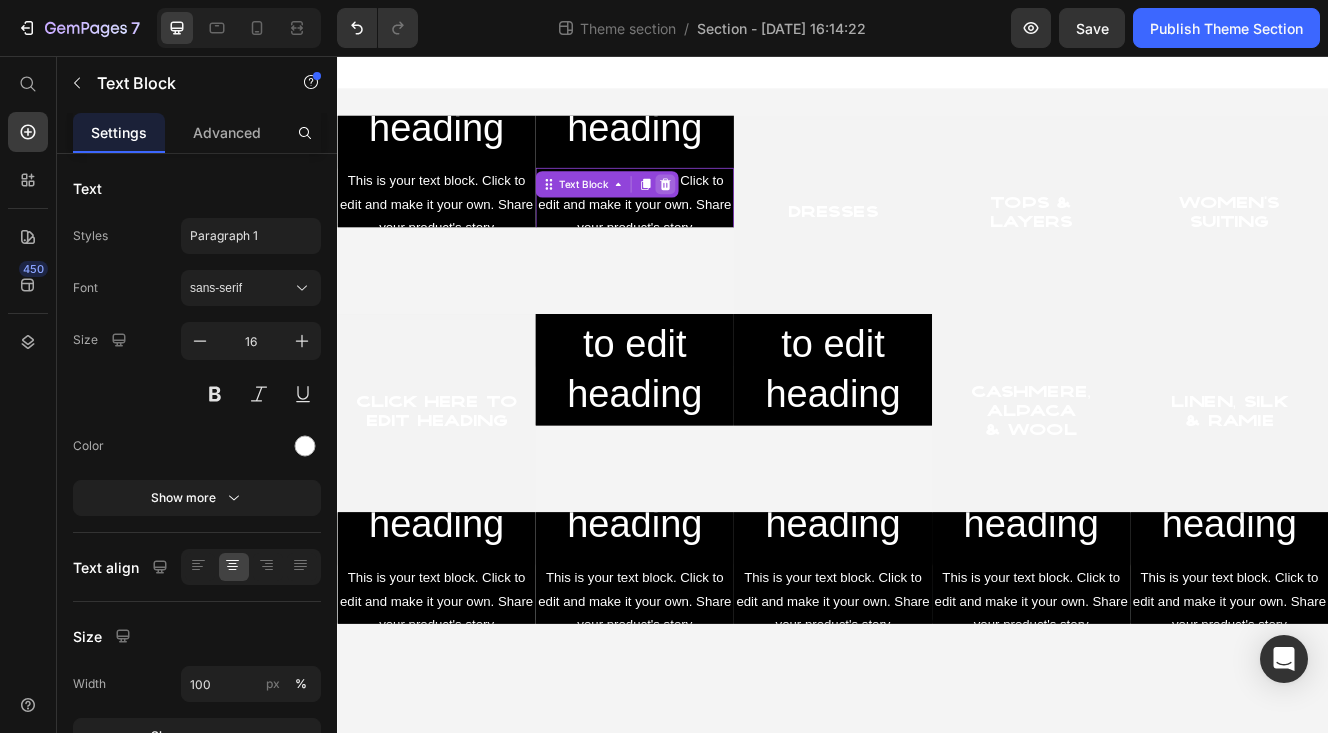 click 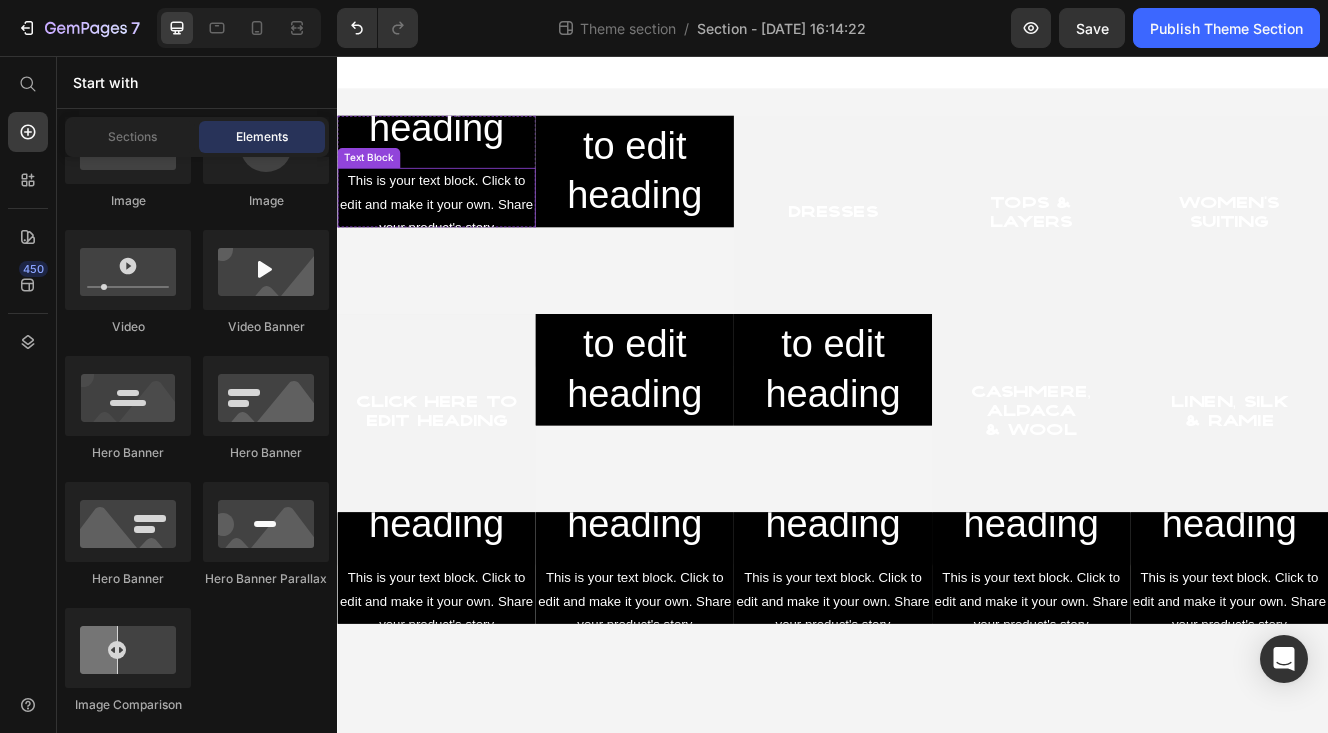 click on "This is your text block. Click to edit and make it your own. Share your product's story                   or services offered. Get creative and make it yours!" at bounding box center (457, 265) 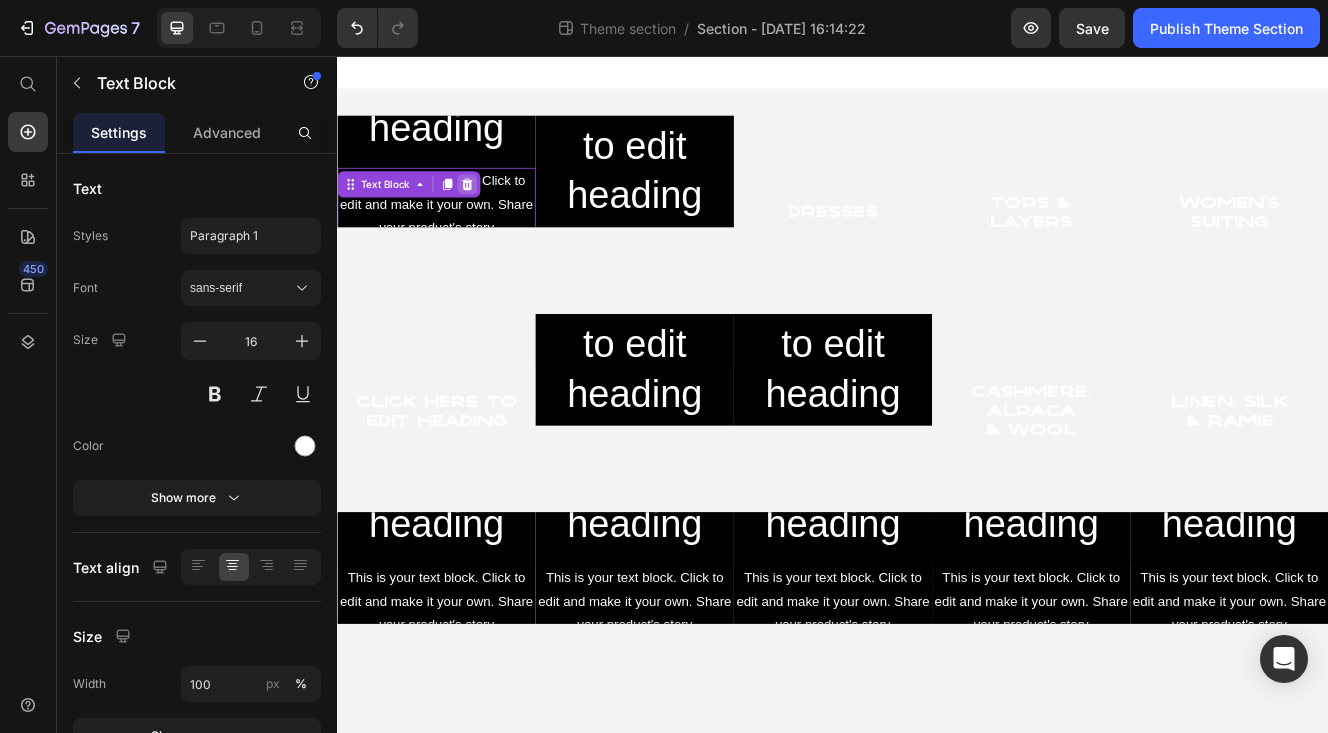 click 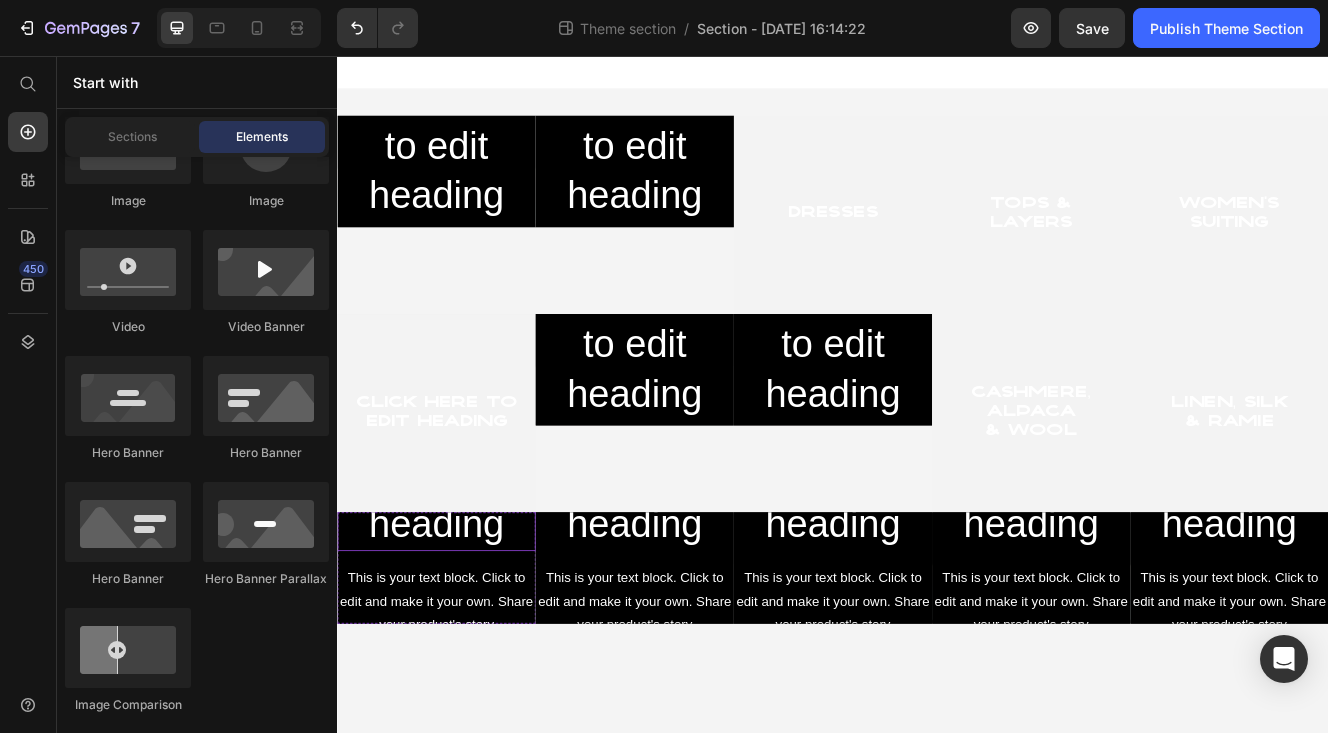 click on "This is your text block. Click to edit and make it your own. Share your product's story                   or services offered. Get creative and make it yours!" at bounding box center [457, 745] 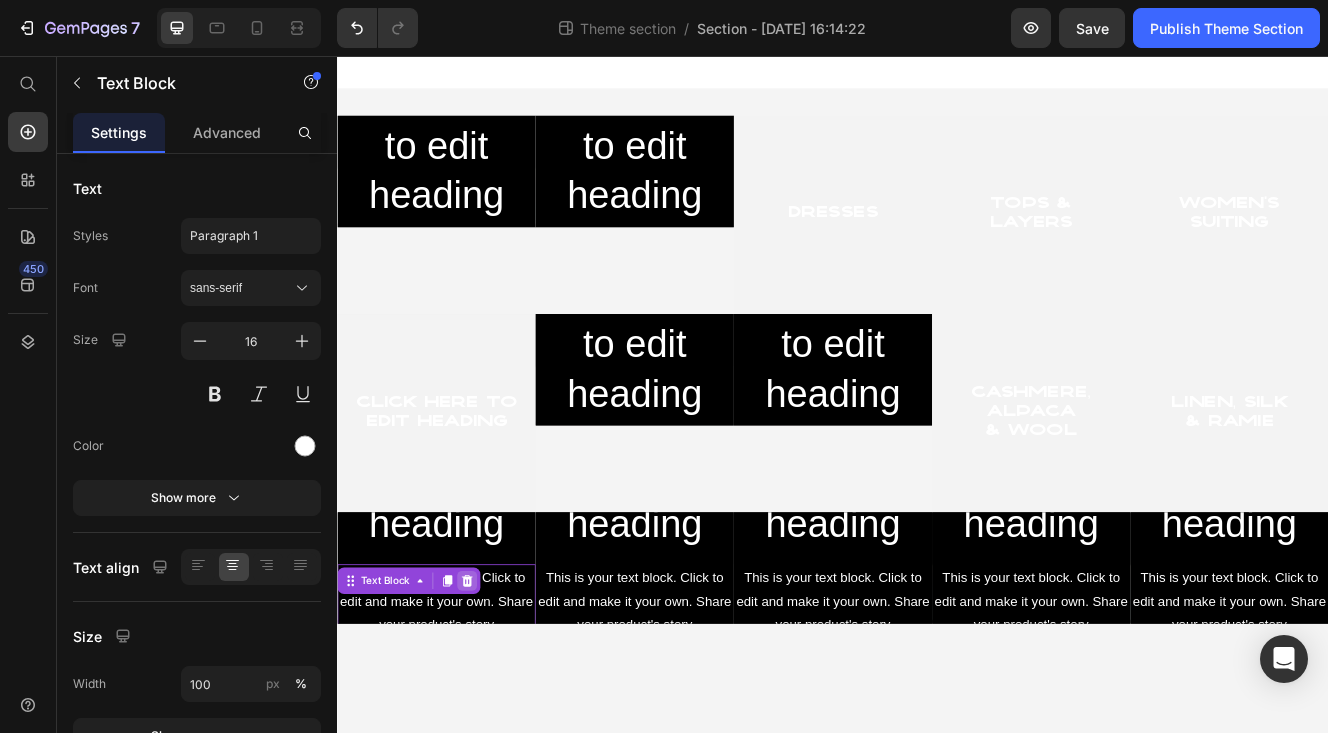 click 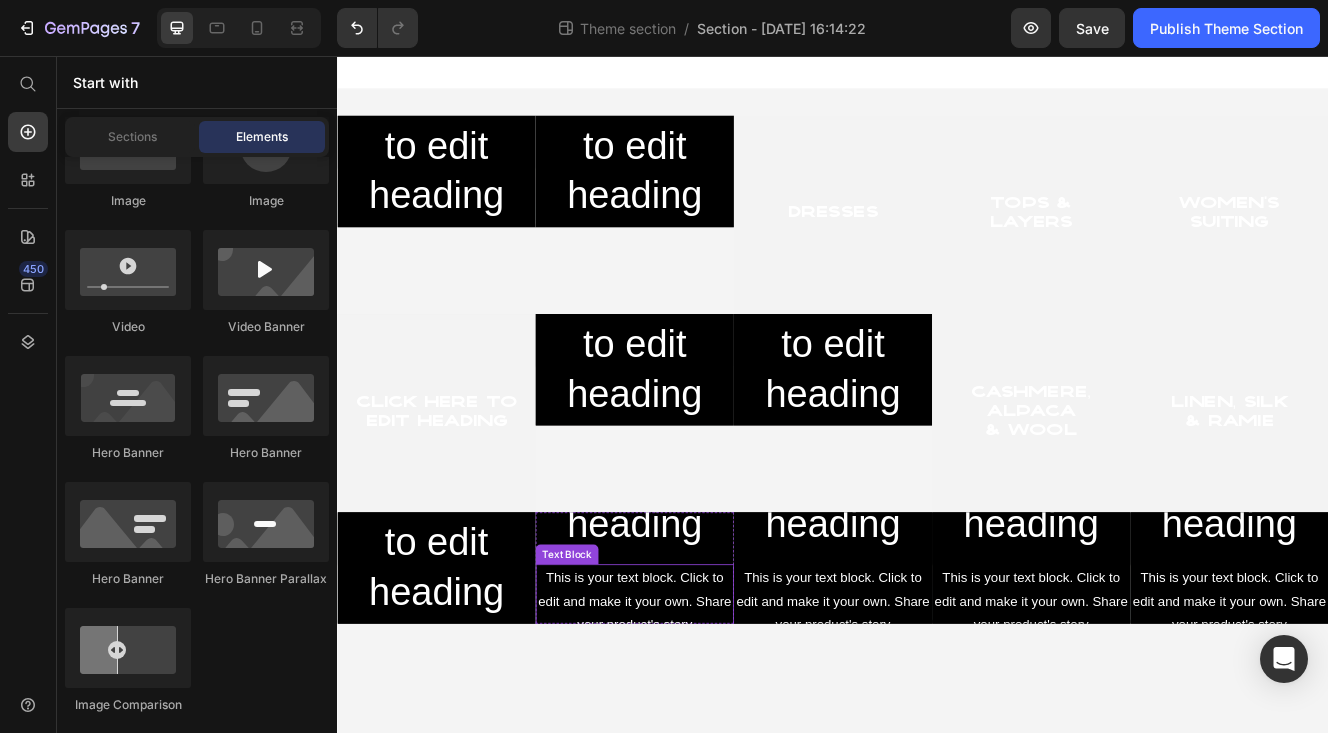 click on "This is your text block. Click to edit and make it your own. Share your product's story                   or services offered. Get creative and make it yours!" at bounding box center [697, 745] 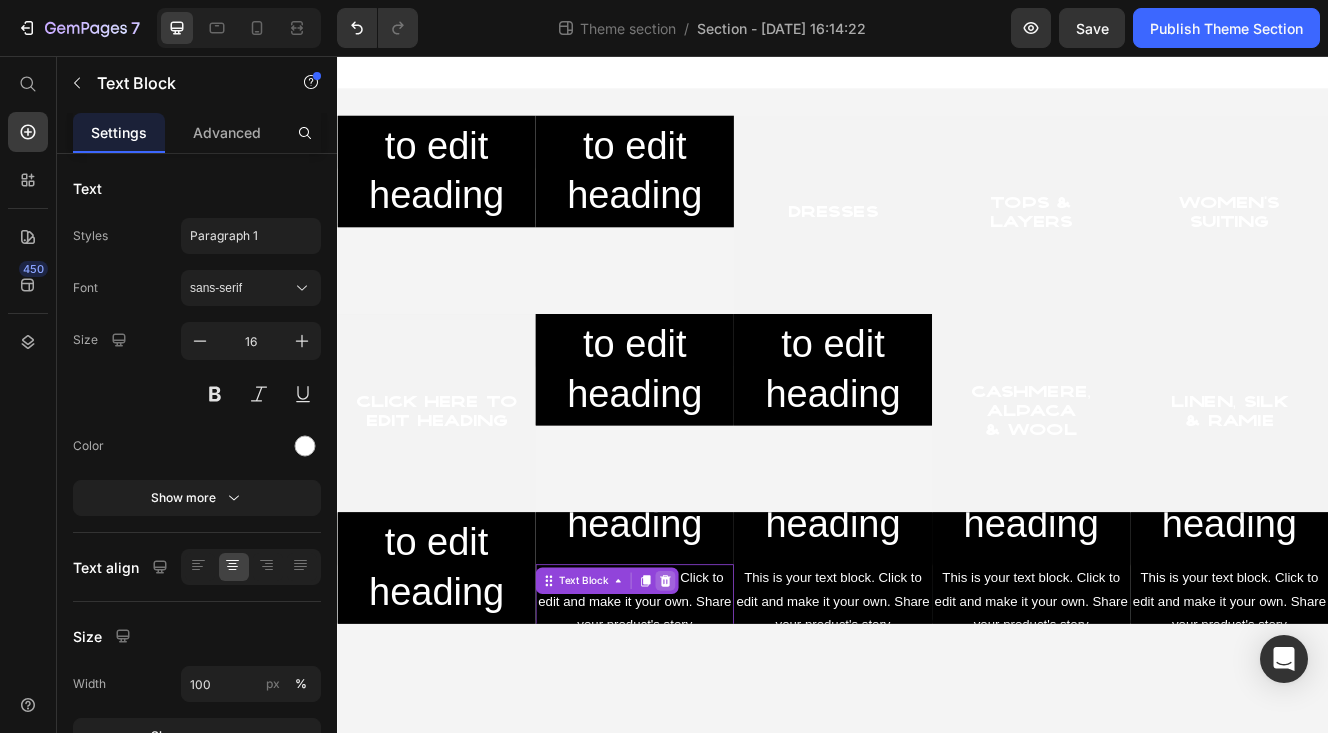 click 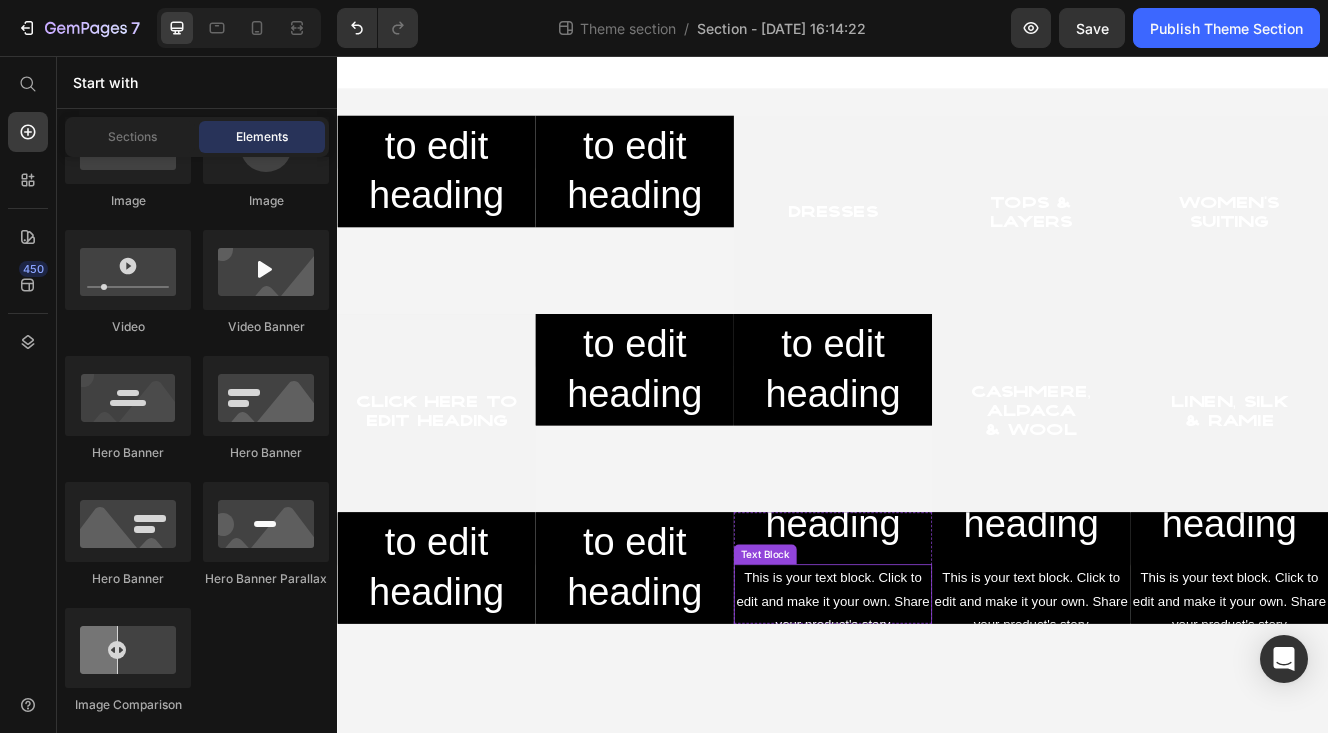 click on "This is your text block. Click to edit and make it your own. Share your product's story                   or services offered. Get creative and make it yours!" at bounding box center (937, 745) 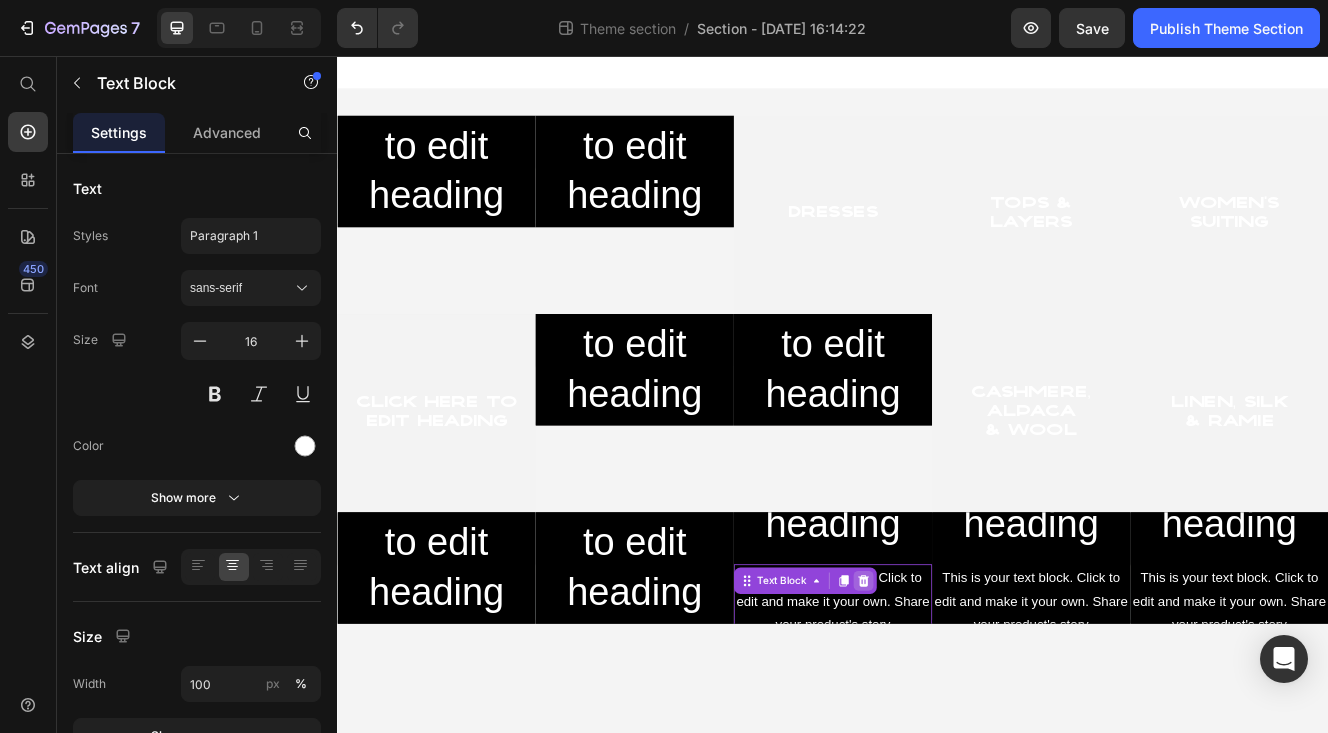 click 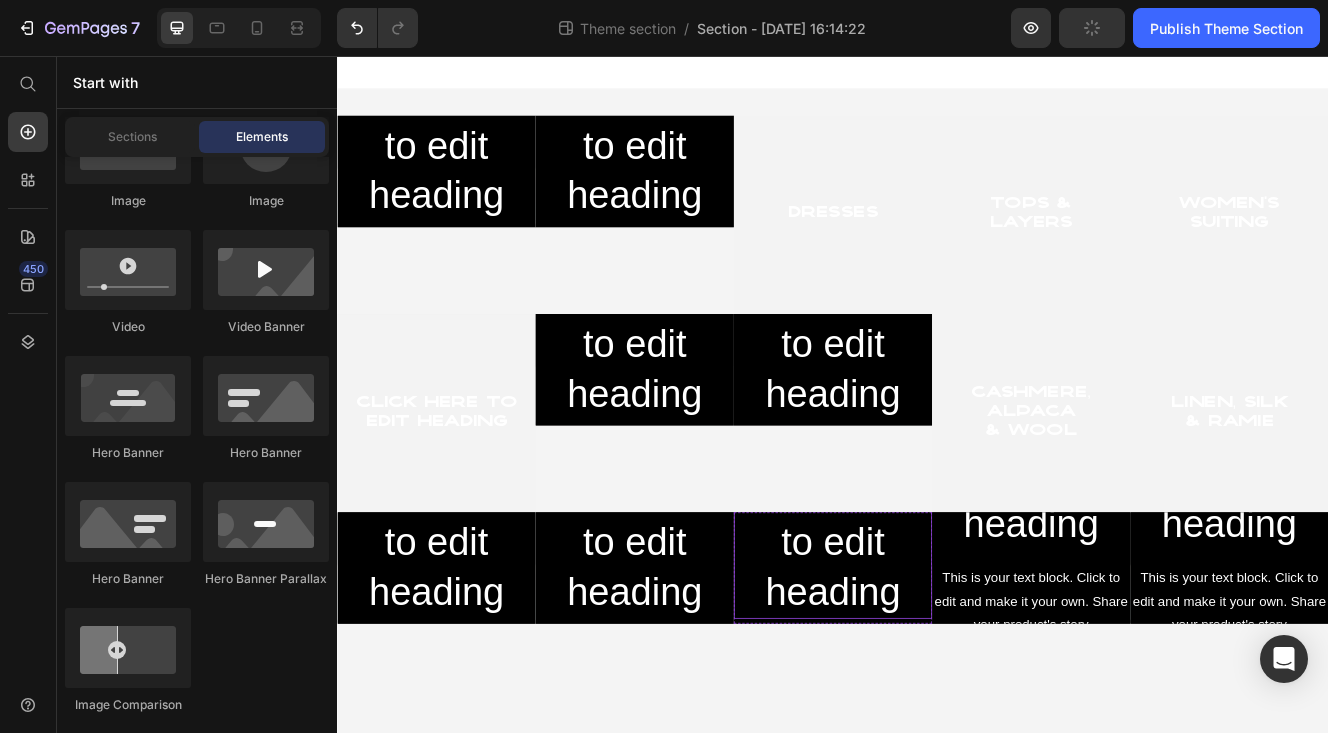 click on "This is your text block. Click to edit and make it your own. Share your product's story                   or services offered. Get creative and make it yours!" at bounding box center (1177, 745) 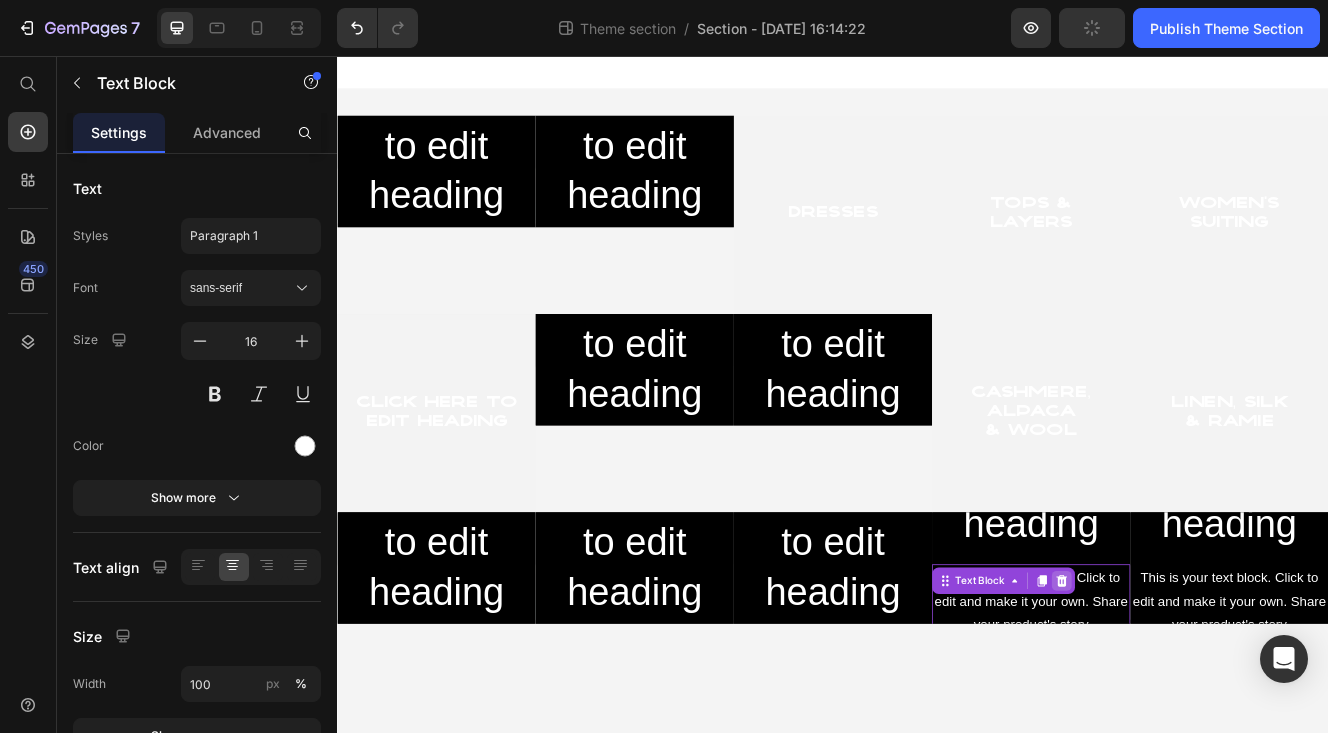 click 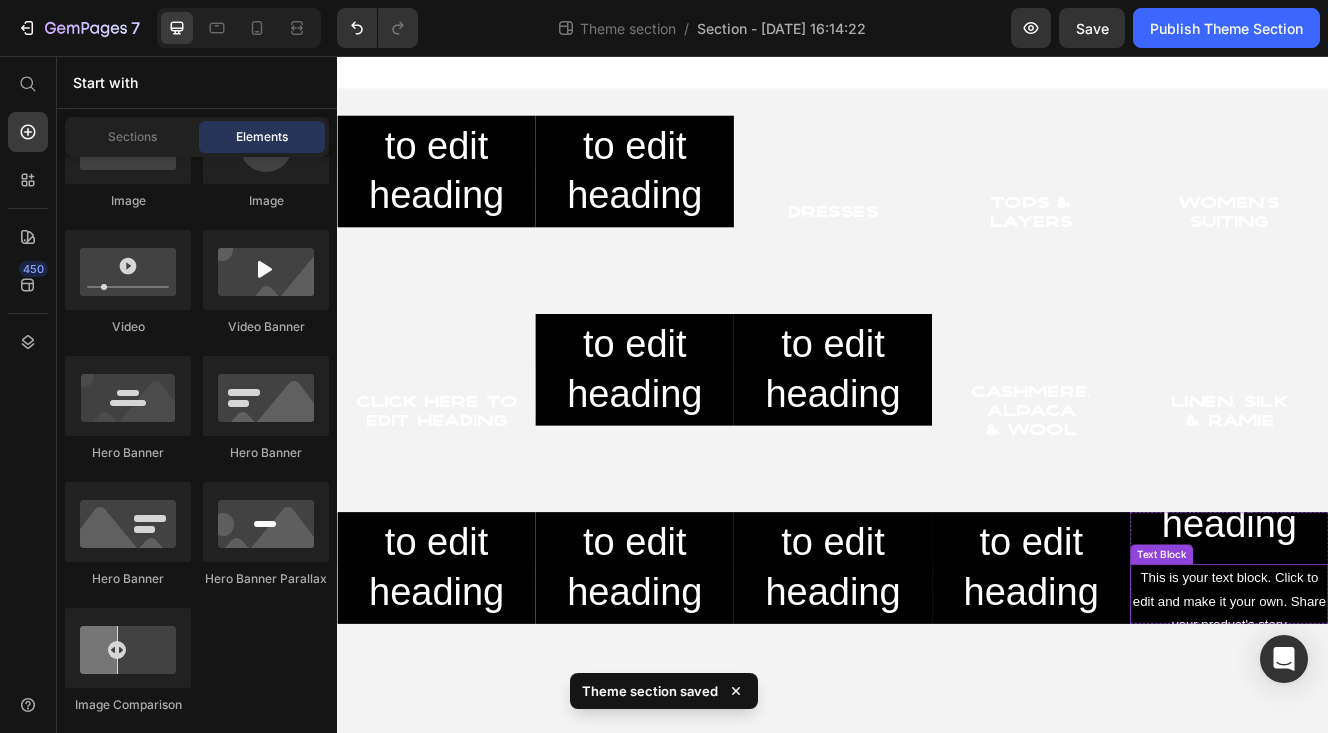 click on "This is your text block. Click to edit and make it your own. Share your product's story                   or services offered. Get creative and make it yours!" at bounding box center [1417, 745] 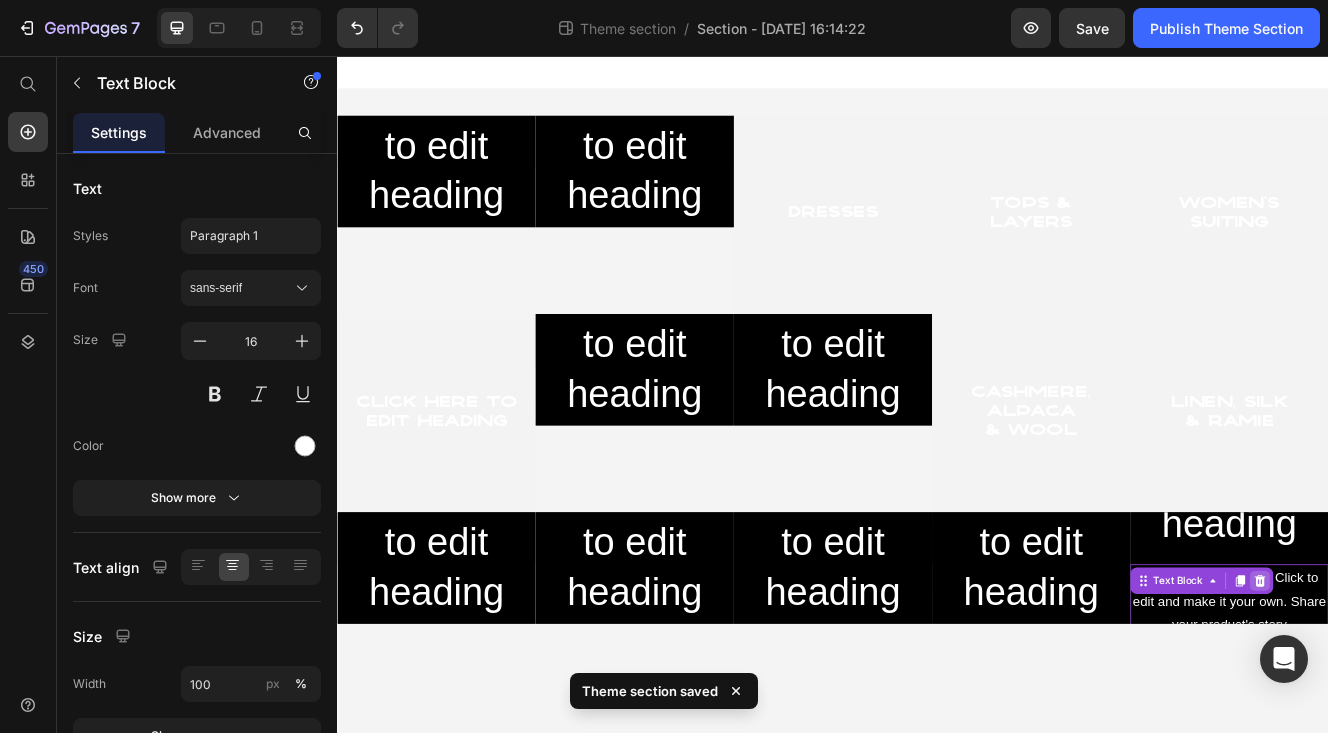 click 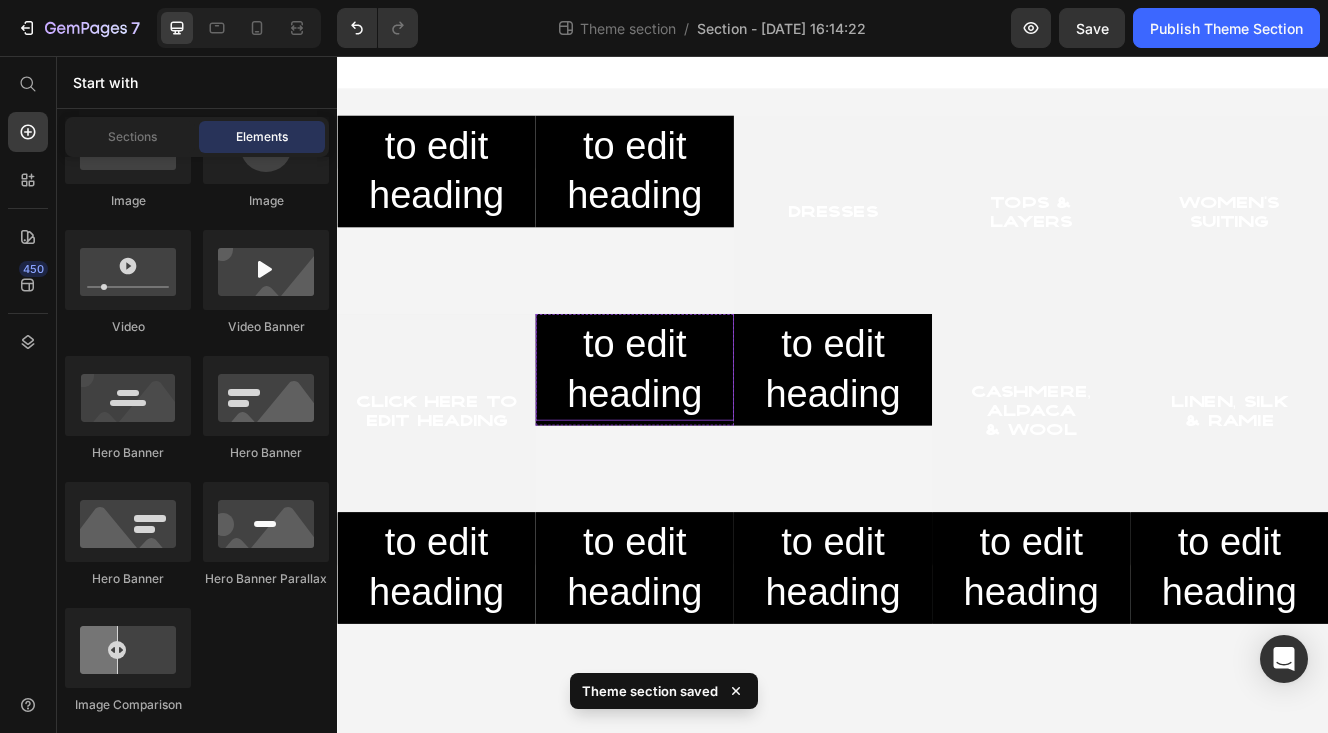 click on "Click here to edit heading" at bounding box center [697, 404] 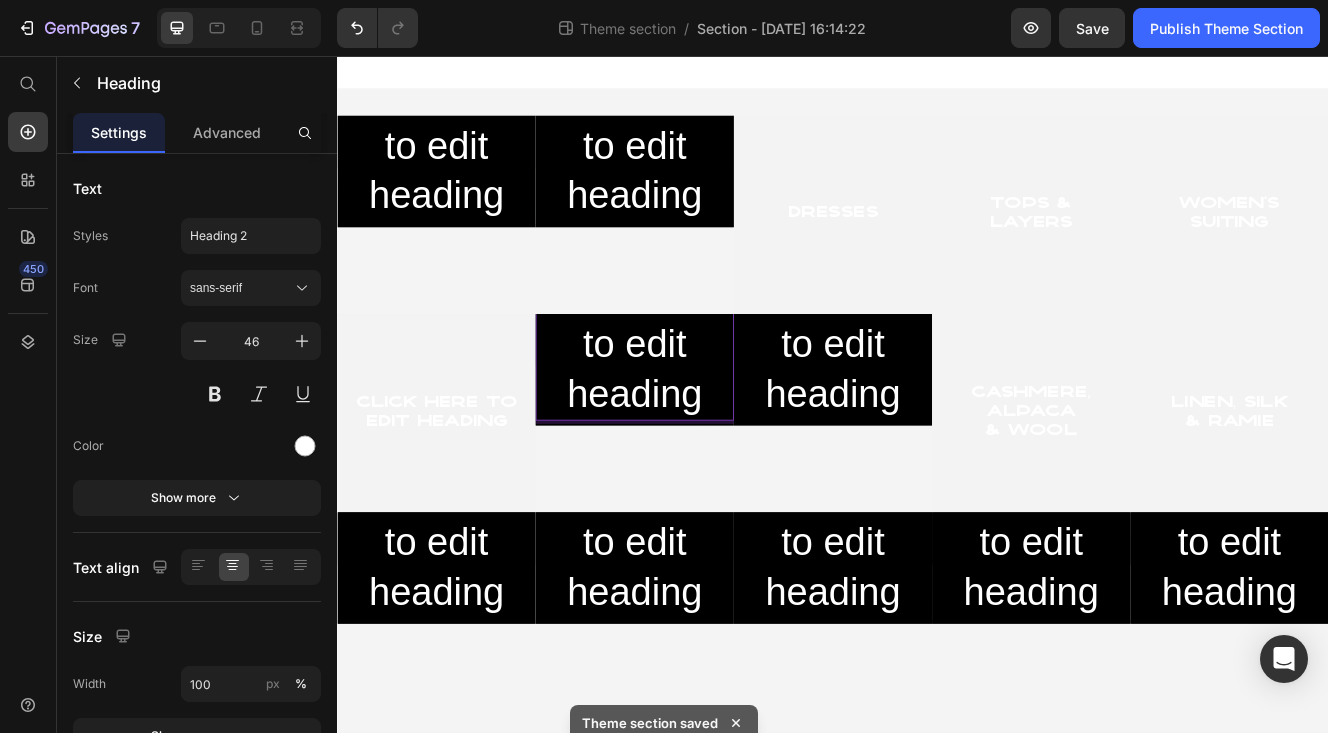 click on "Click here to edit heading" at bounding box center (697, 404) 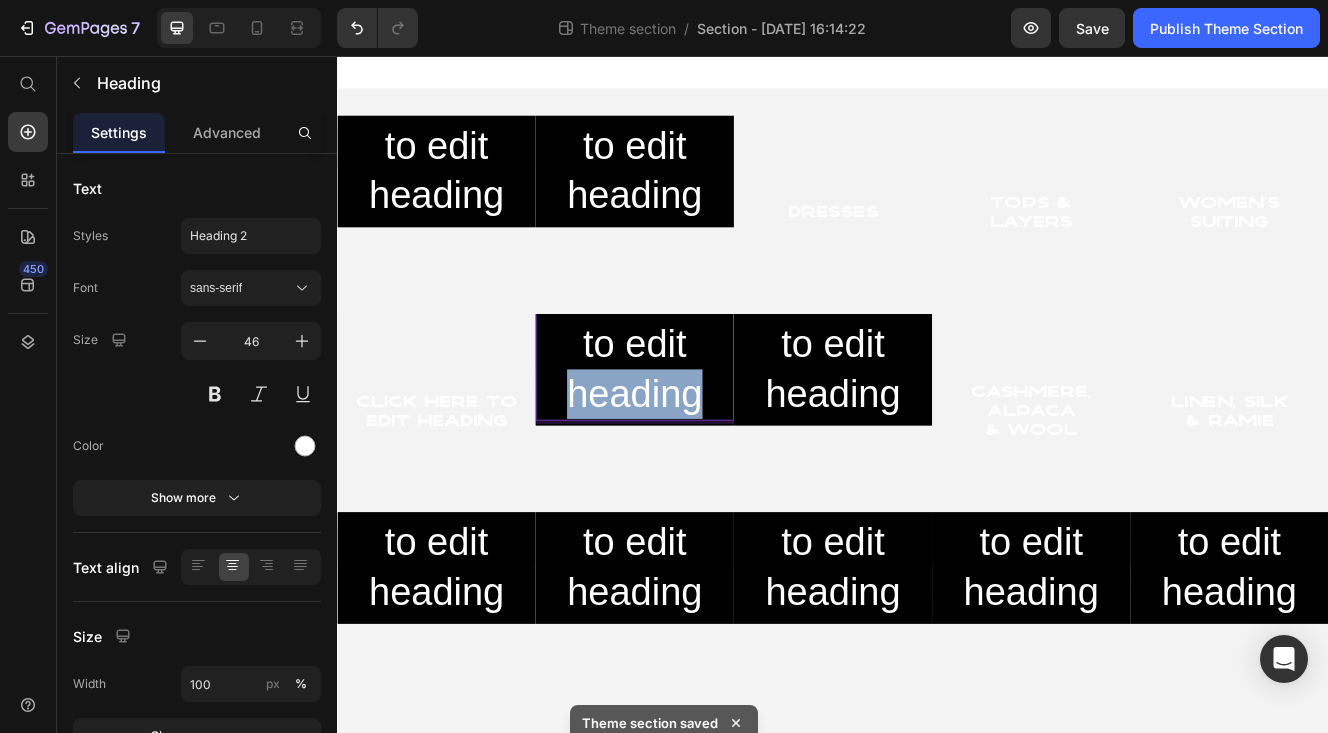click on "Click here to edit heading" at bounding box center (697, 404) 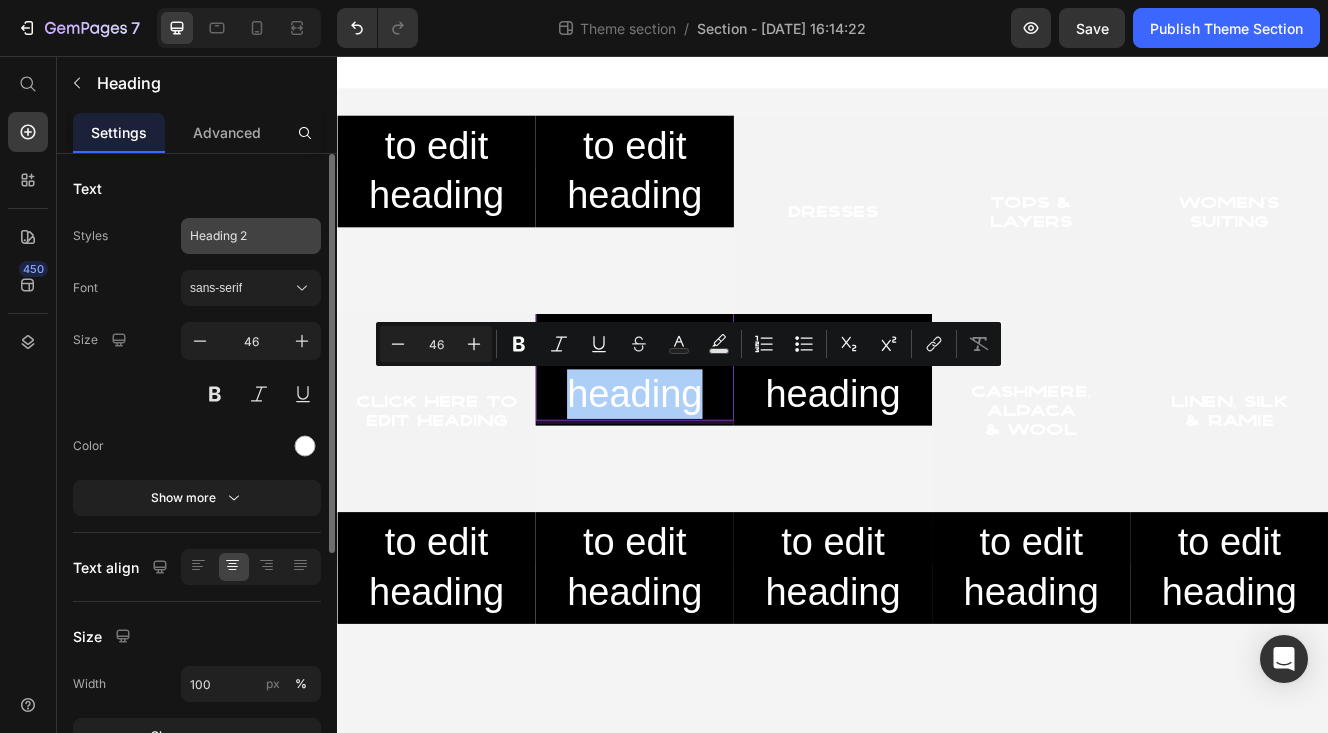 click on "Heading 2" 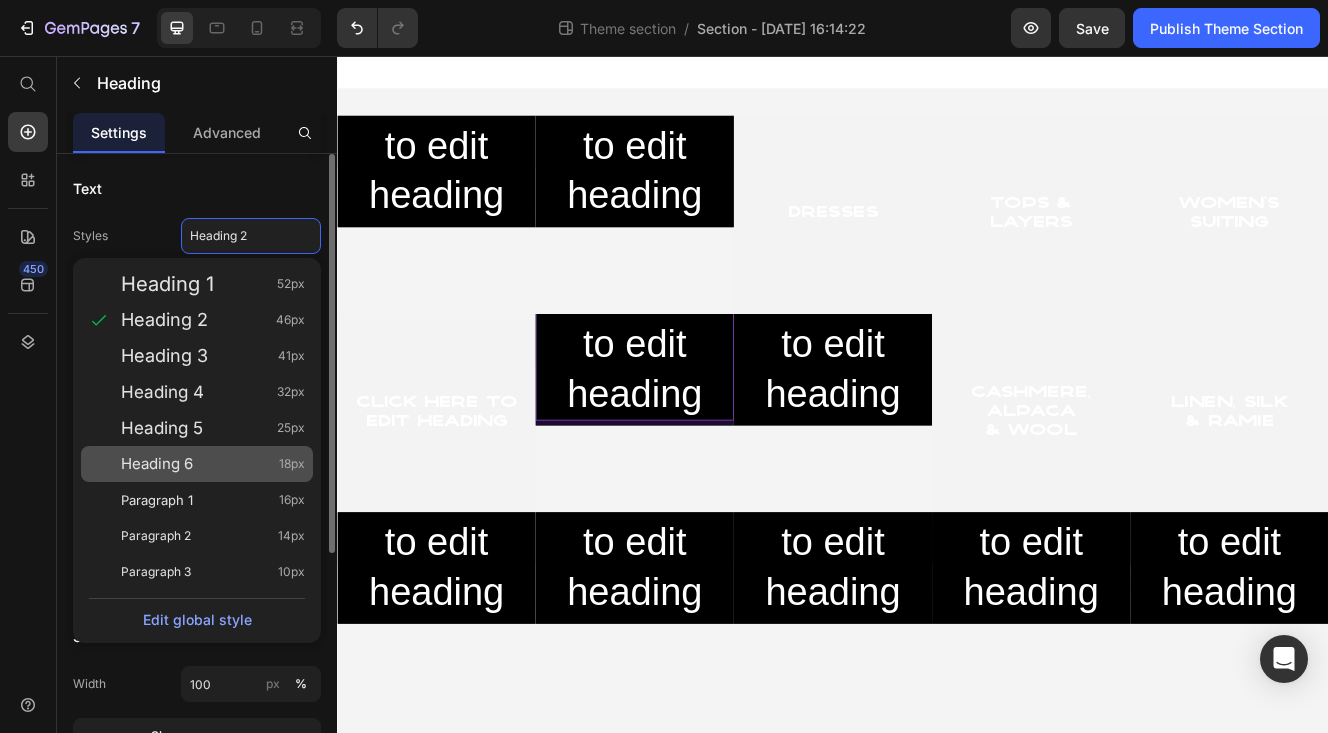 click on "Heading 6 18px" at bounding box center [213, 464] 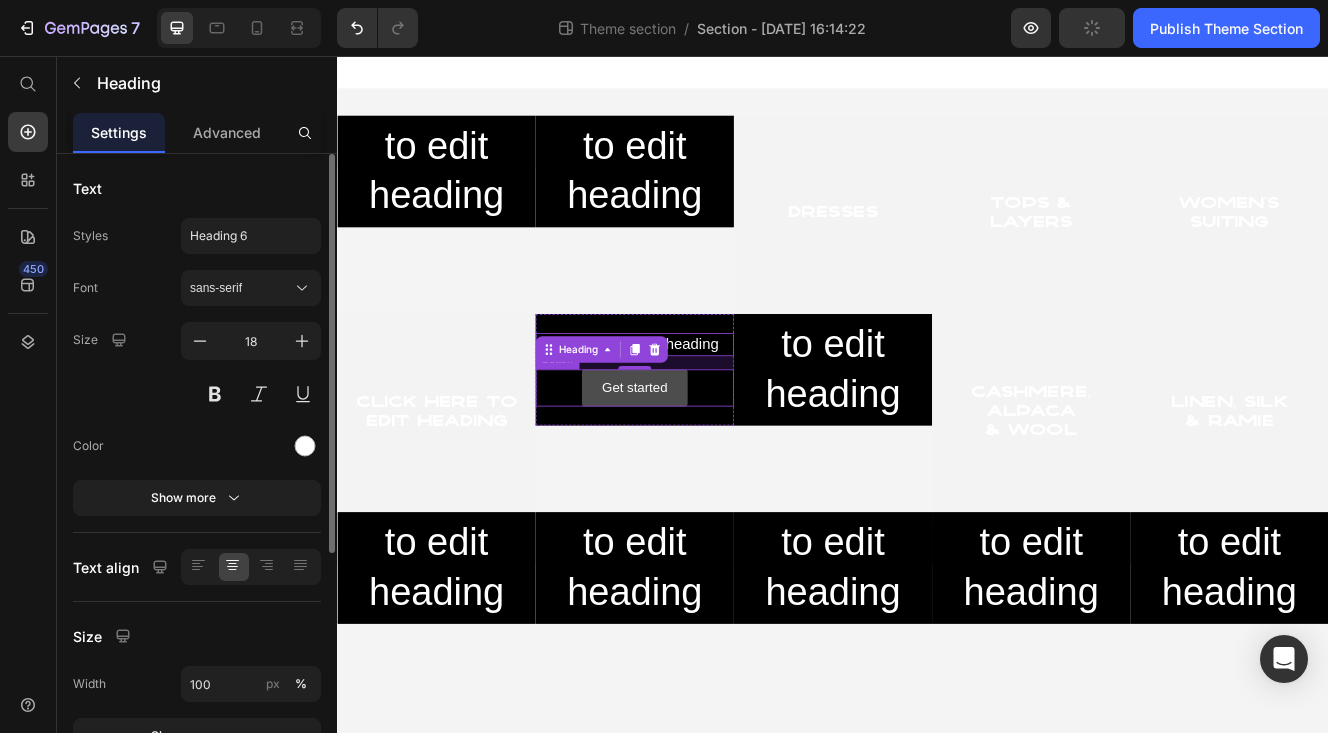 click on "Get started" at bounding box center [696, 457] 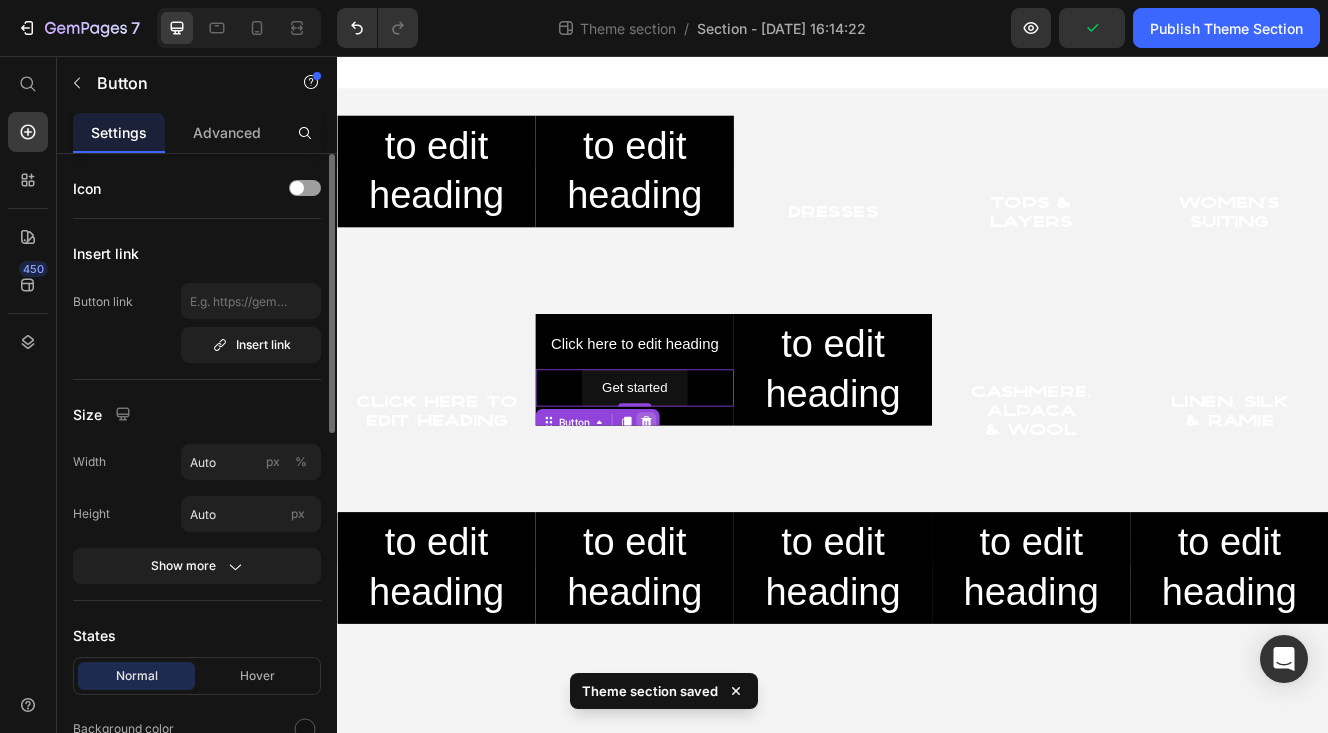 click 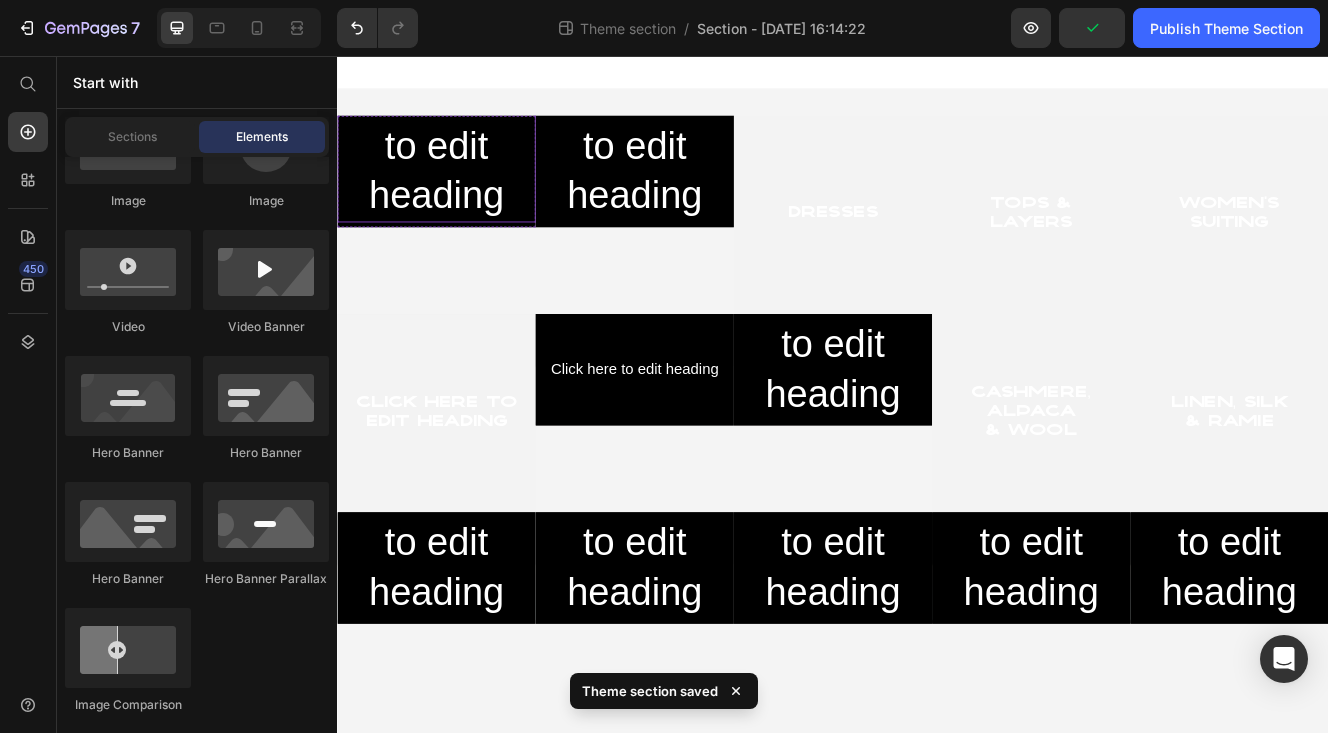 click on "Click here to edit heading" at bounding box center [457, 164] 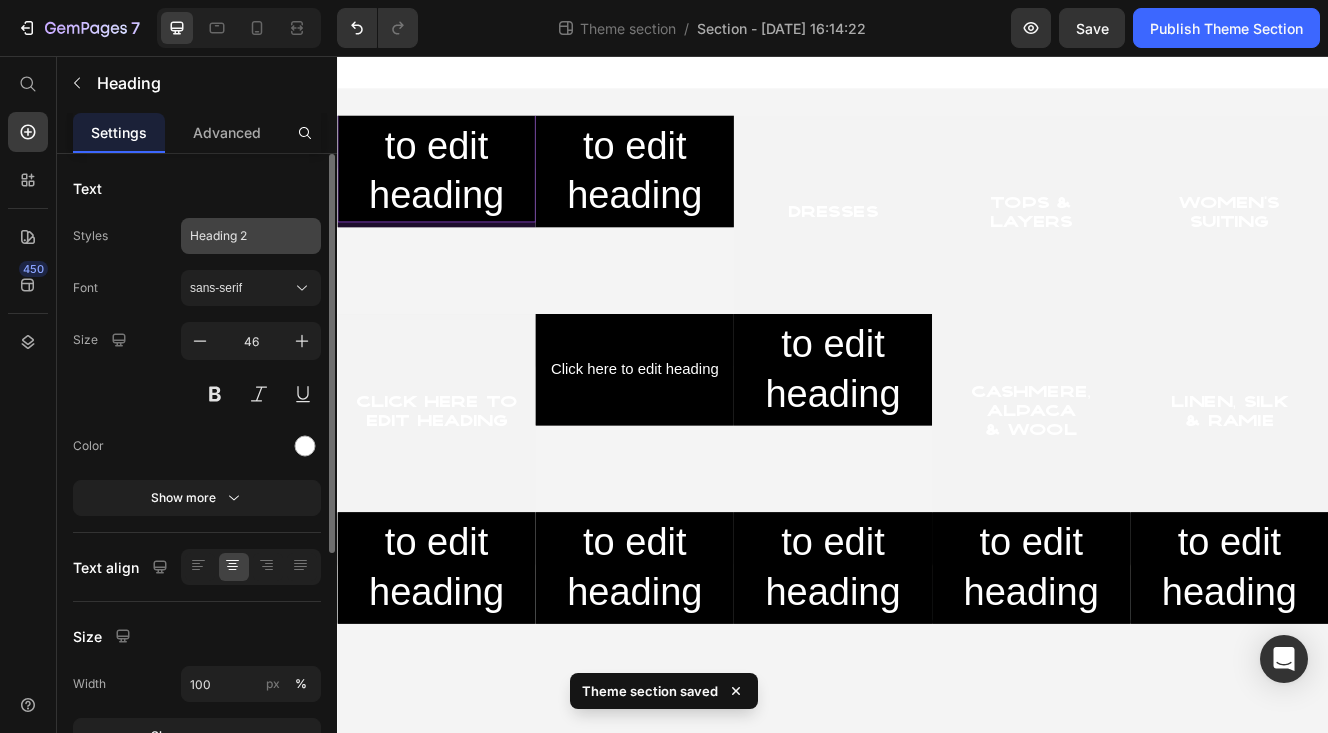 click on "Heading 2" 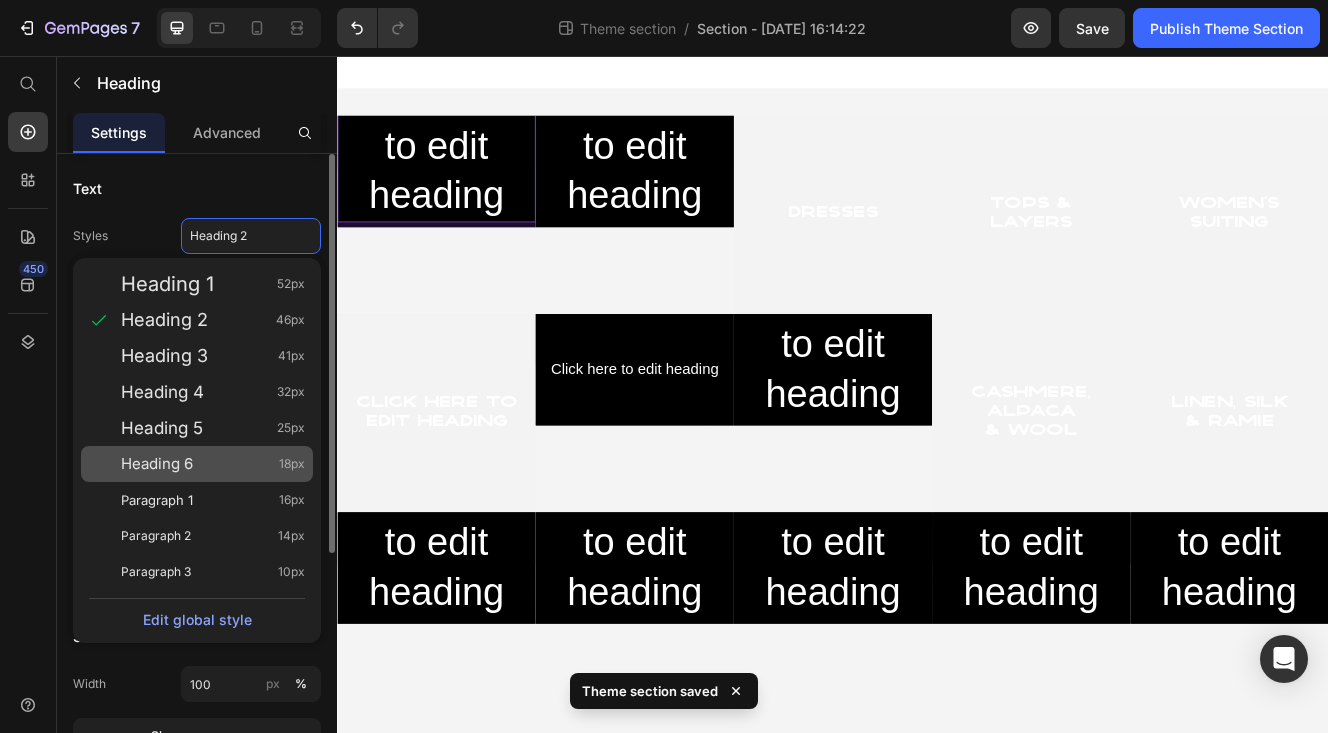 click on "Heading 6 18px" at bounding box center [213, 464] 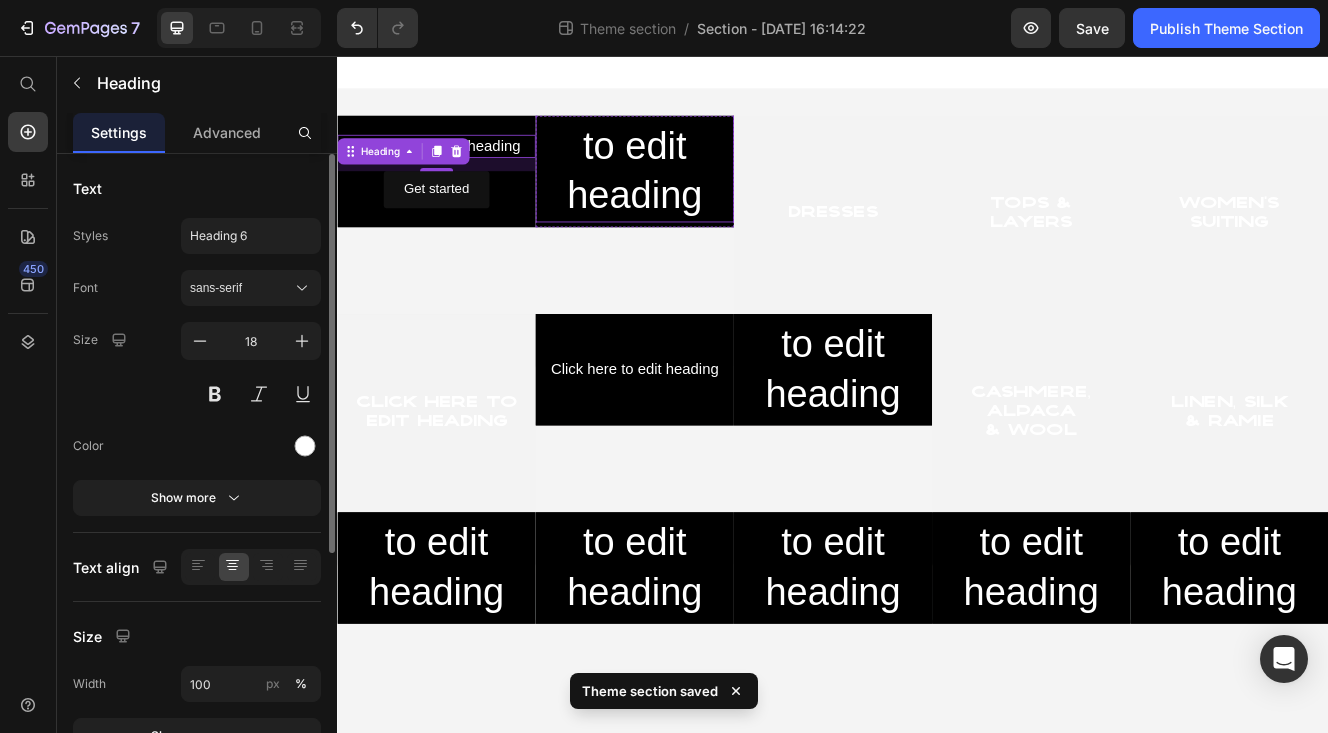 click on "Click here to edit heading" at bounding box center [697, 164] 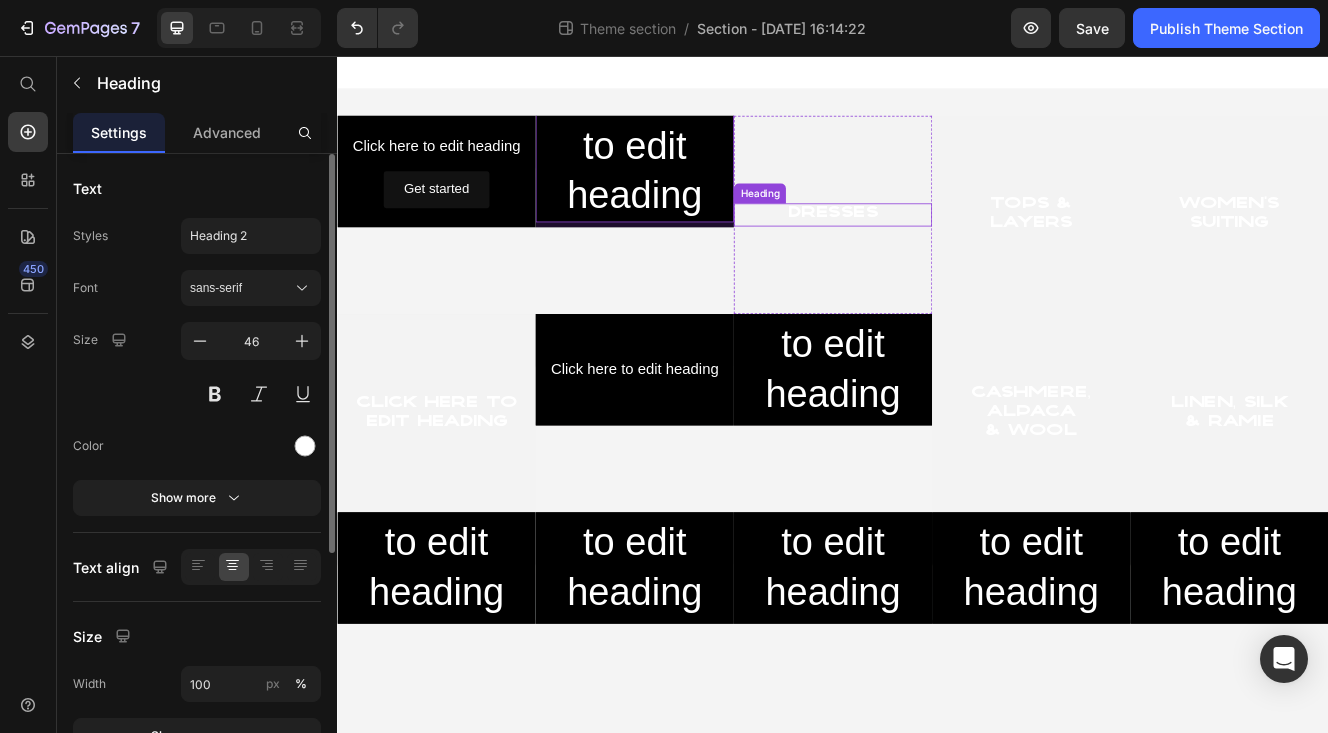 click on "Dresses" at bounding box center (937, 247) 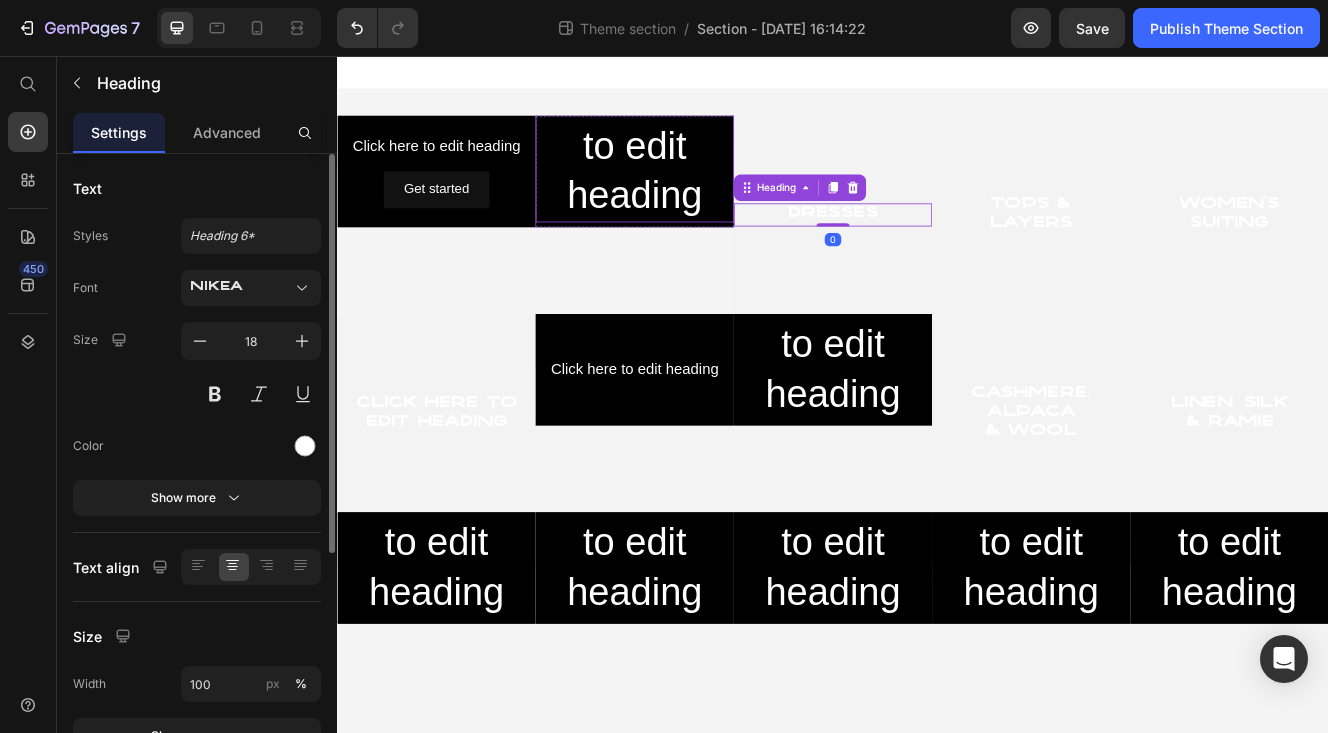 click on "Click here to edit heading" at bounding box center (697, 164) 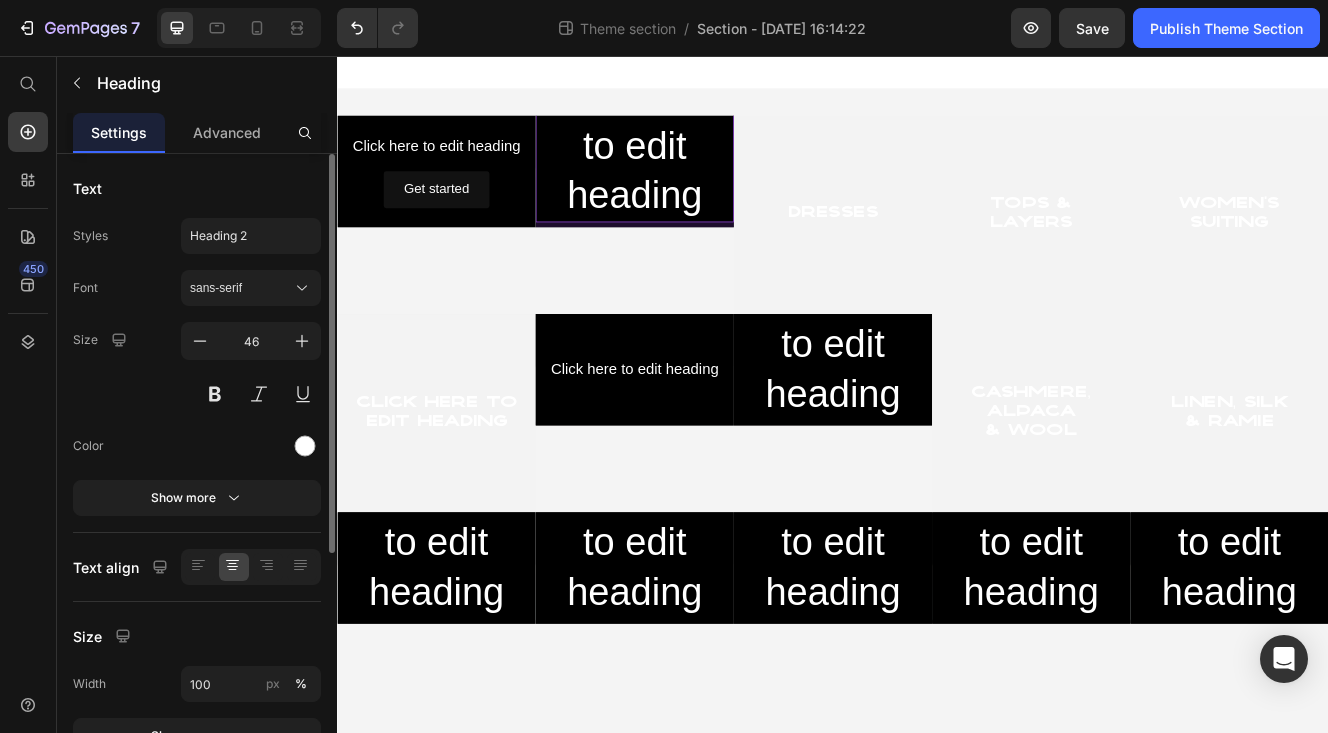 click on "Click here to edit heading" at bounding box center [697, 164] 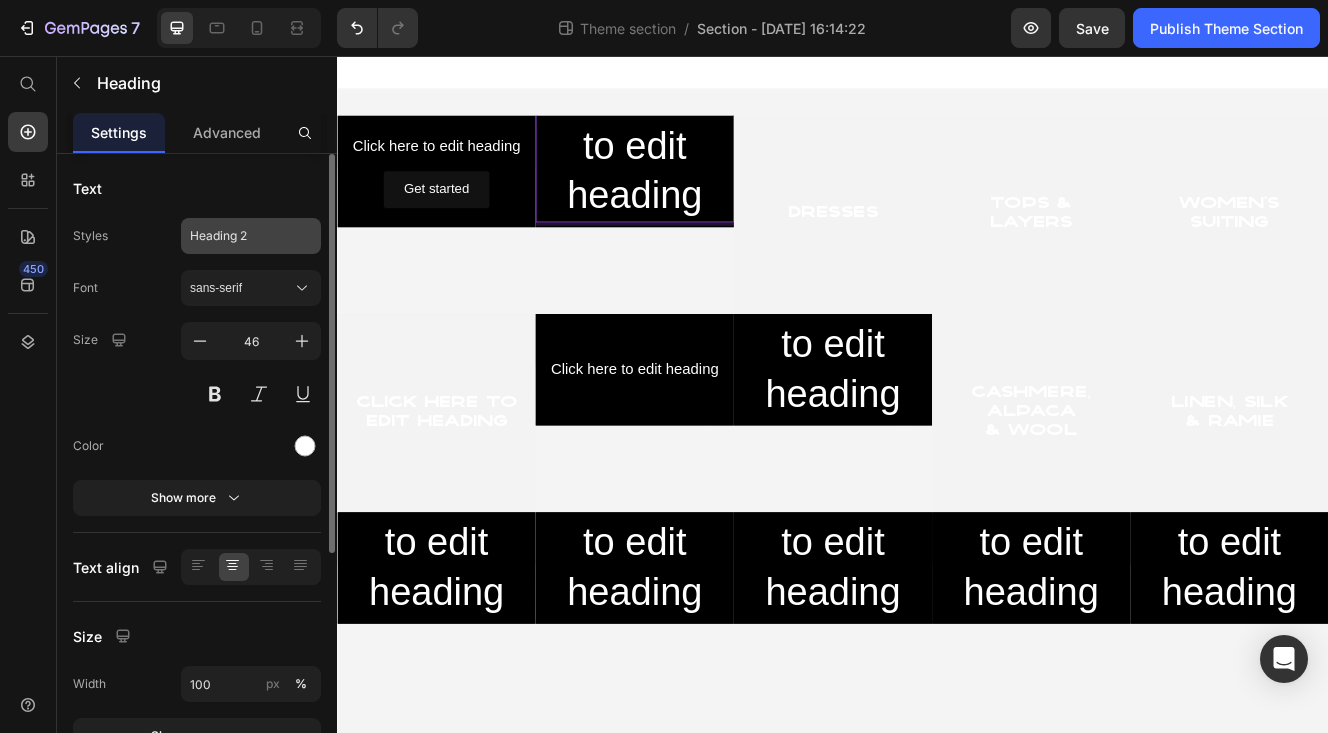 click on "Heading 2" at bounding box center (239, 236) 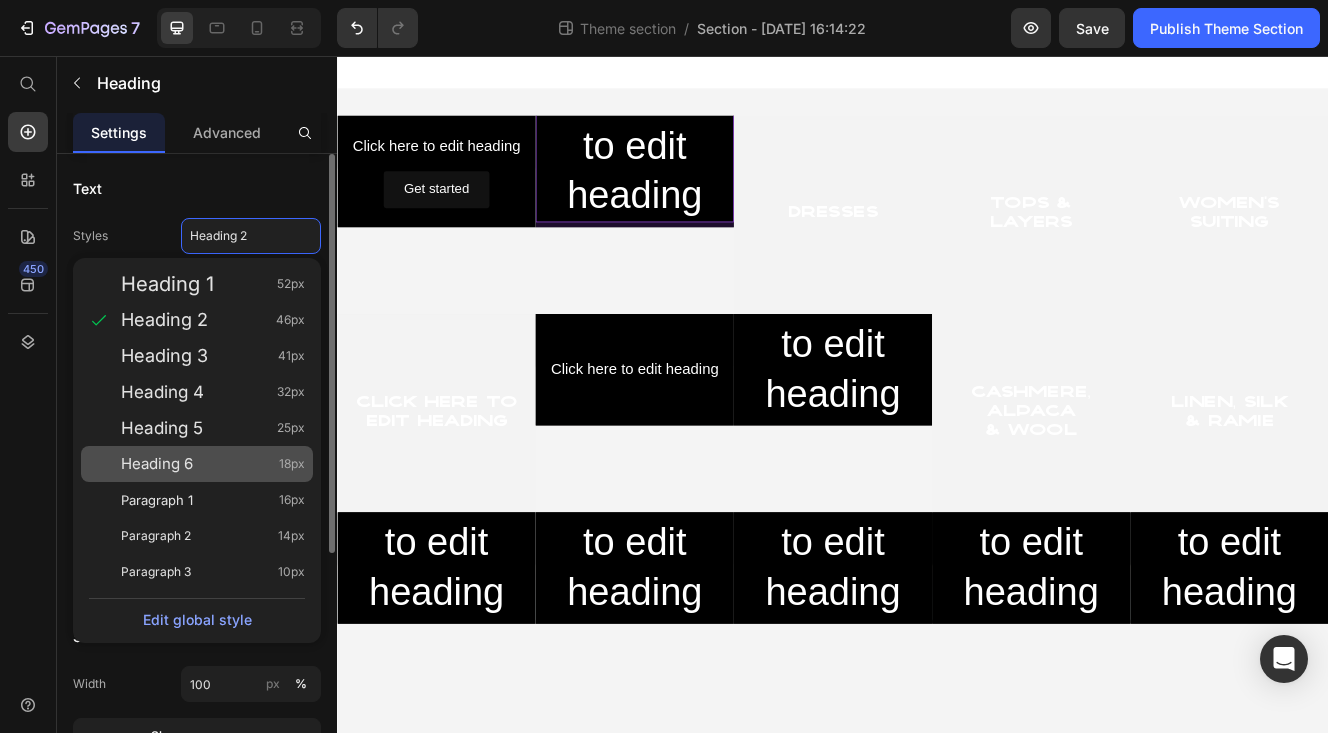 click on "Heading 6 18px" at bounding box center [213, 464] 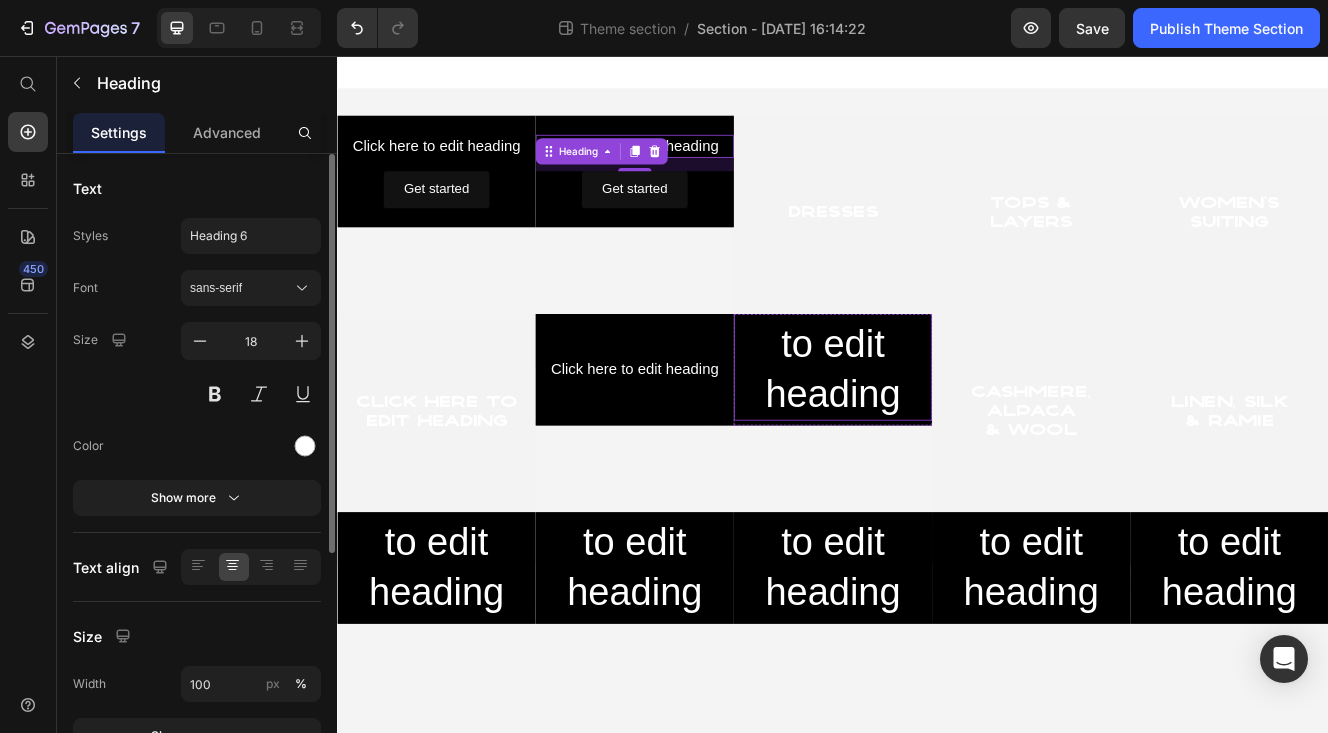 click on "Click here to edit heading" at bounding box center (937, 404) 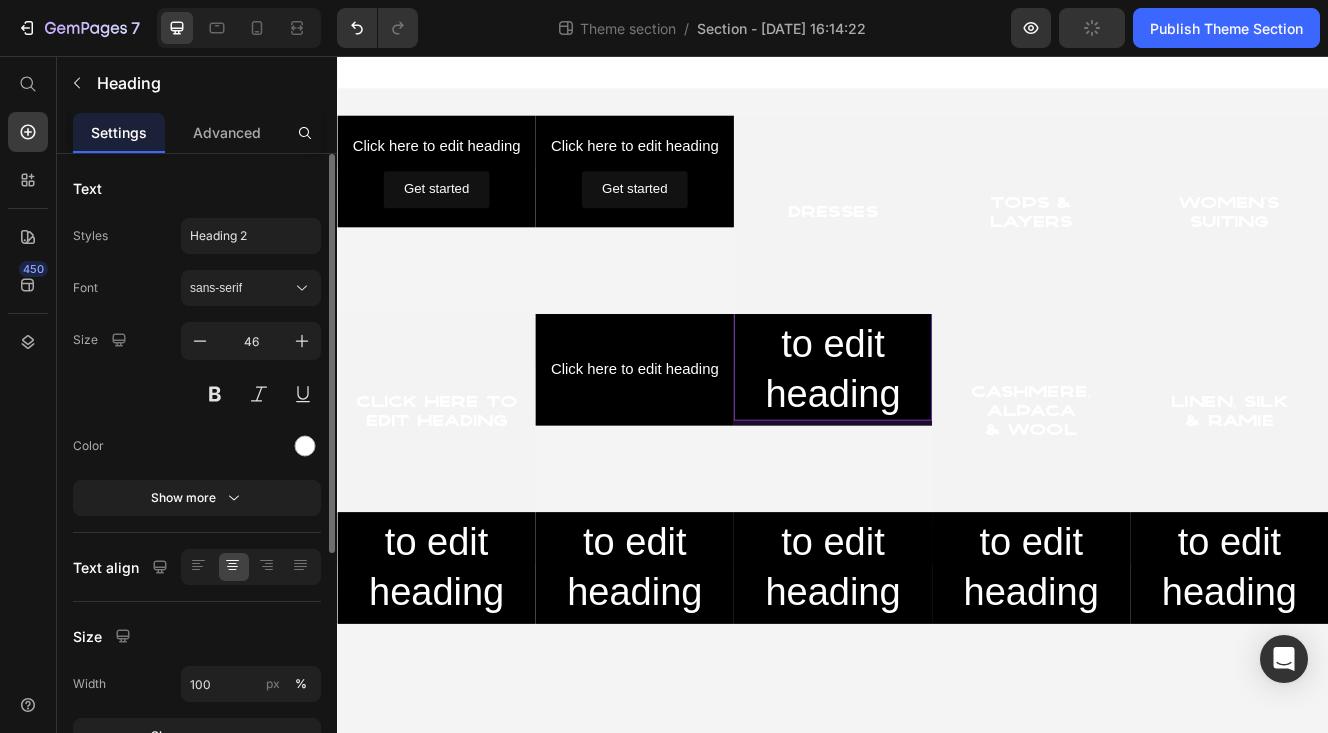 click on "Click here to edit heading" at bounding box center [937, 404] 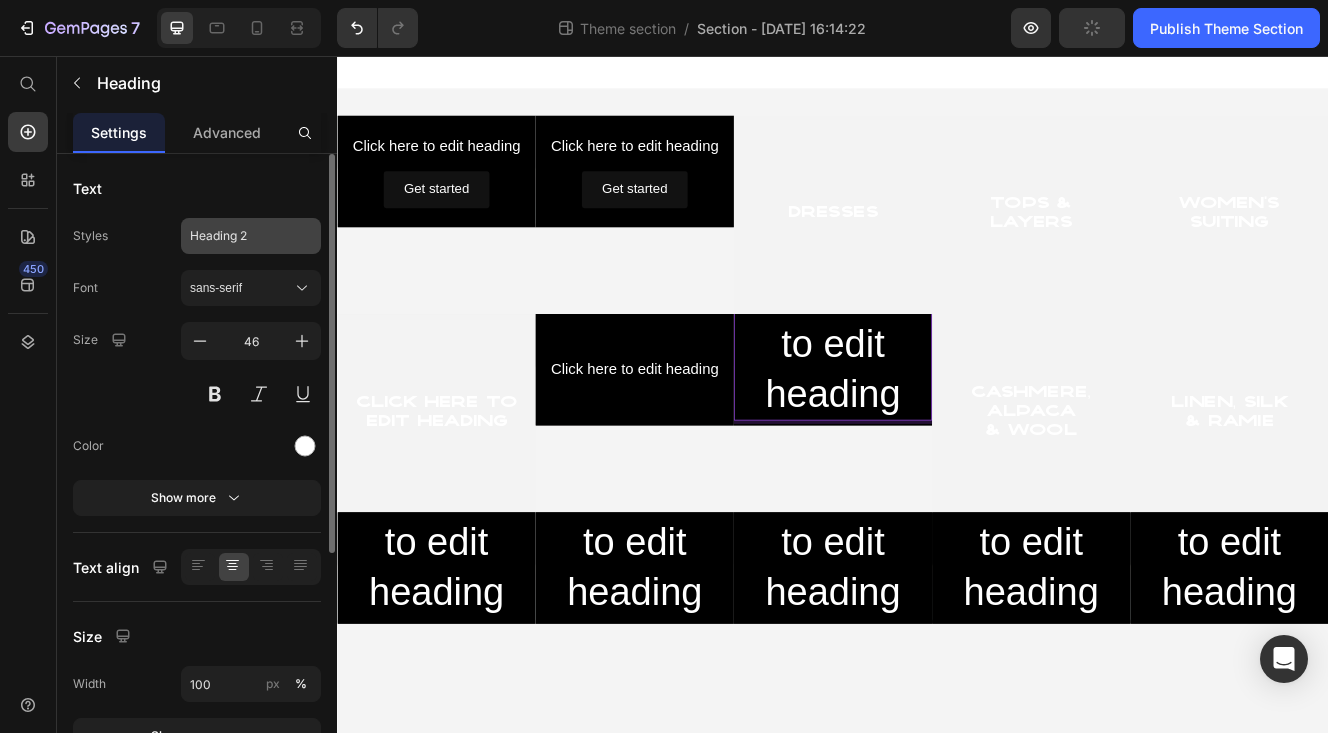 click on "Heading 2" at bounding box center (239, 236) 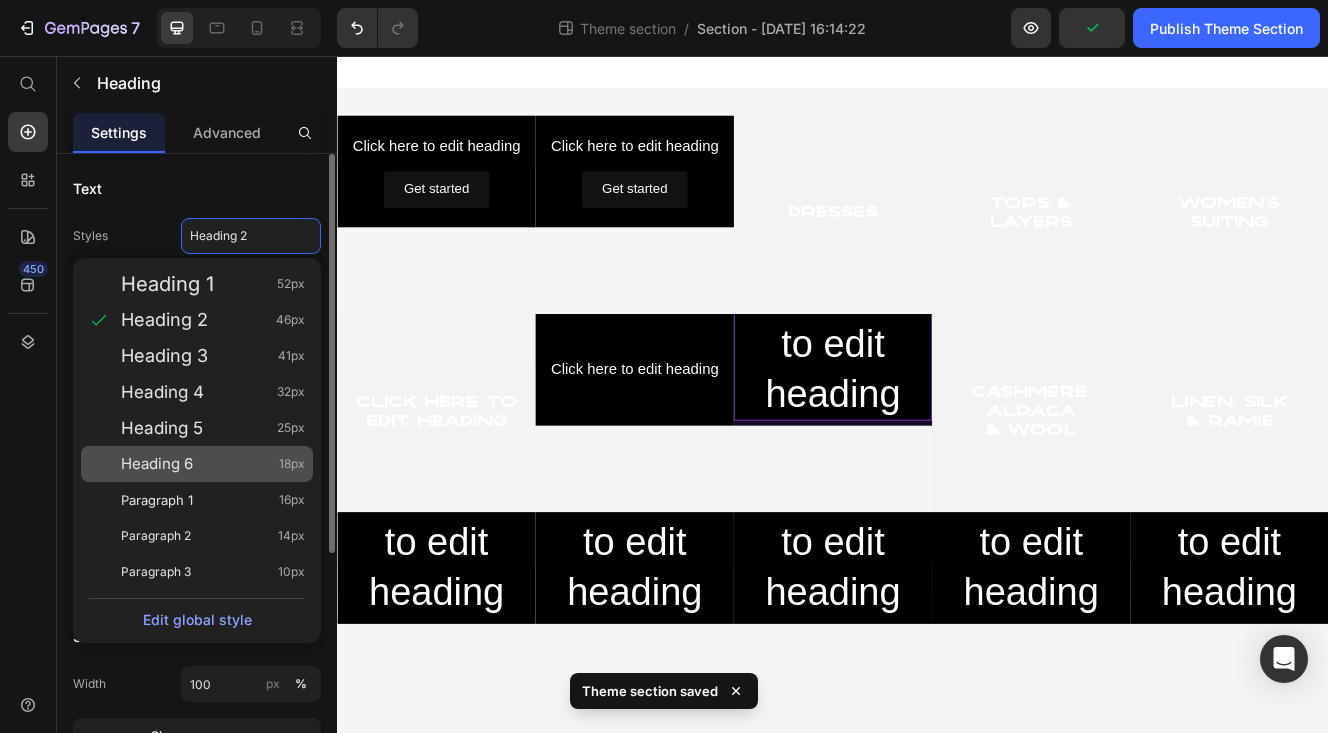 click on "Heading 6 18px" at bounding box center [213, 464] 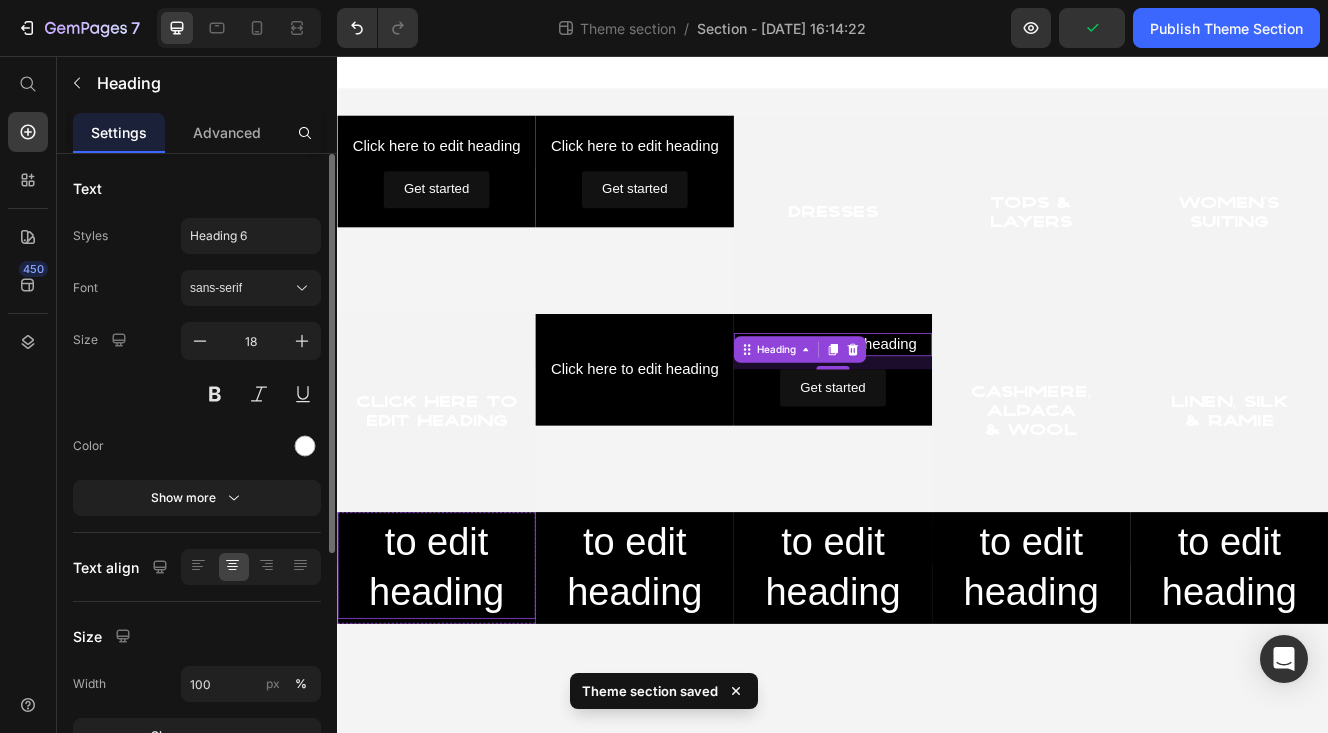 click on "Click here to edit heading" at bounding box center [457, 644] 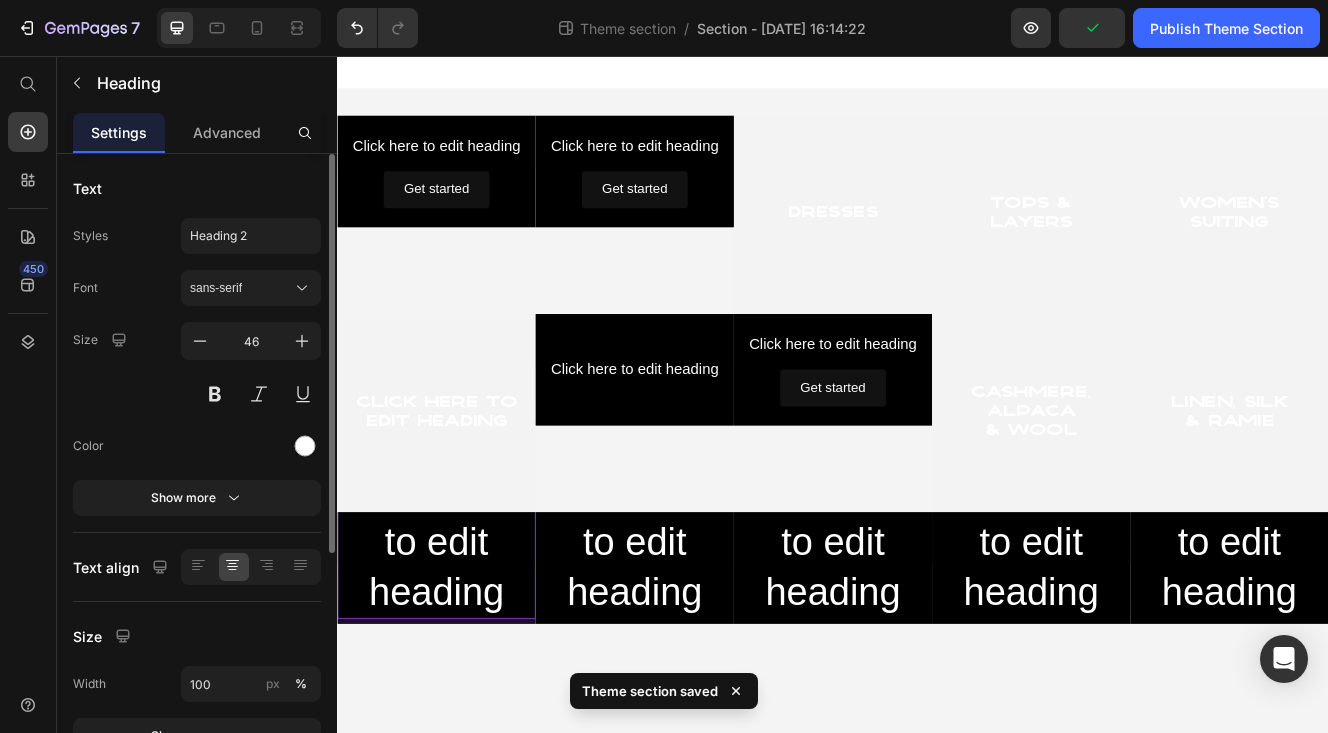 click on "Click here to edit heading" at bounding box center [457, 644] 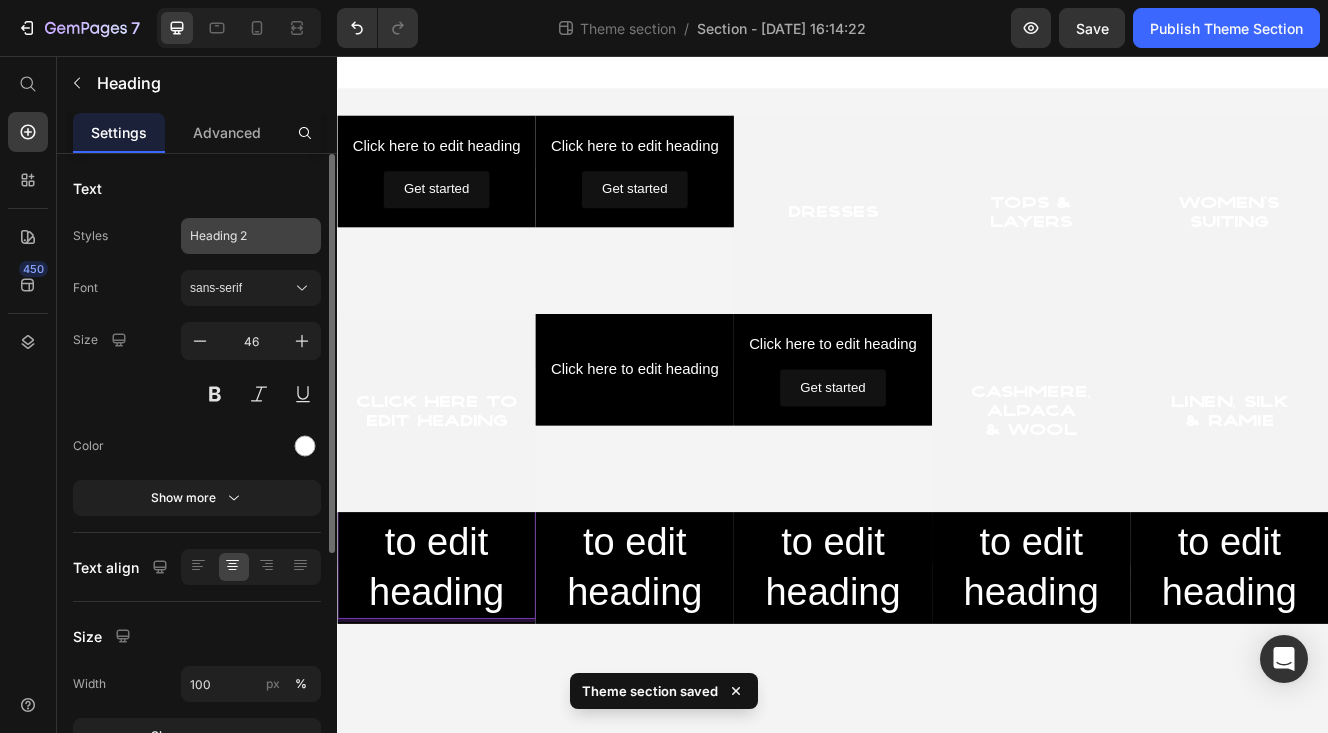 click on "Heading 2" at bounding box center (239, 236) 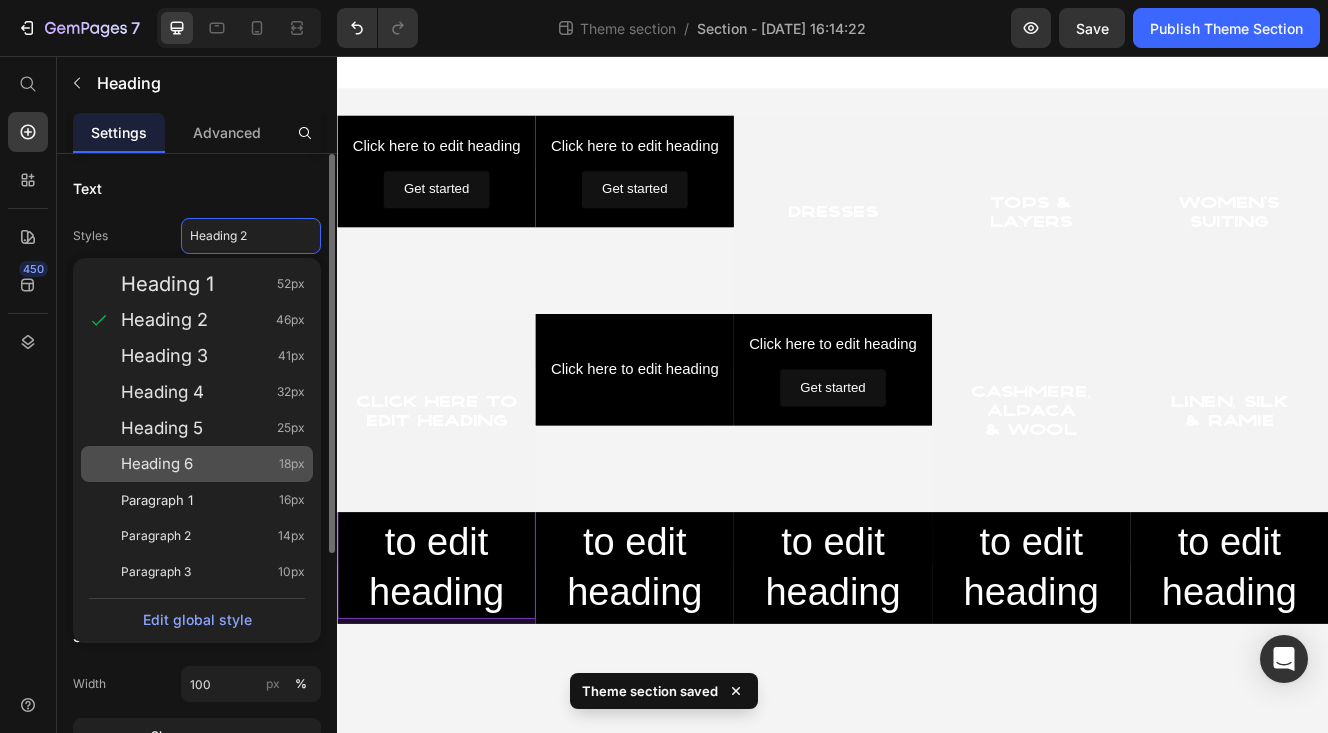 click on "Heading 6 18px" at bounding box center [213, 464] 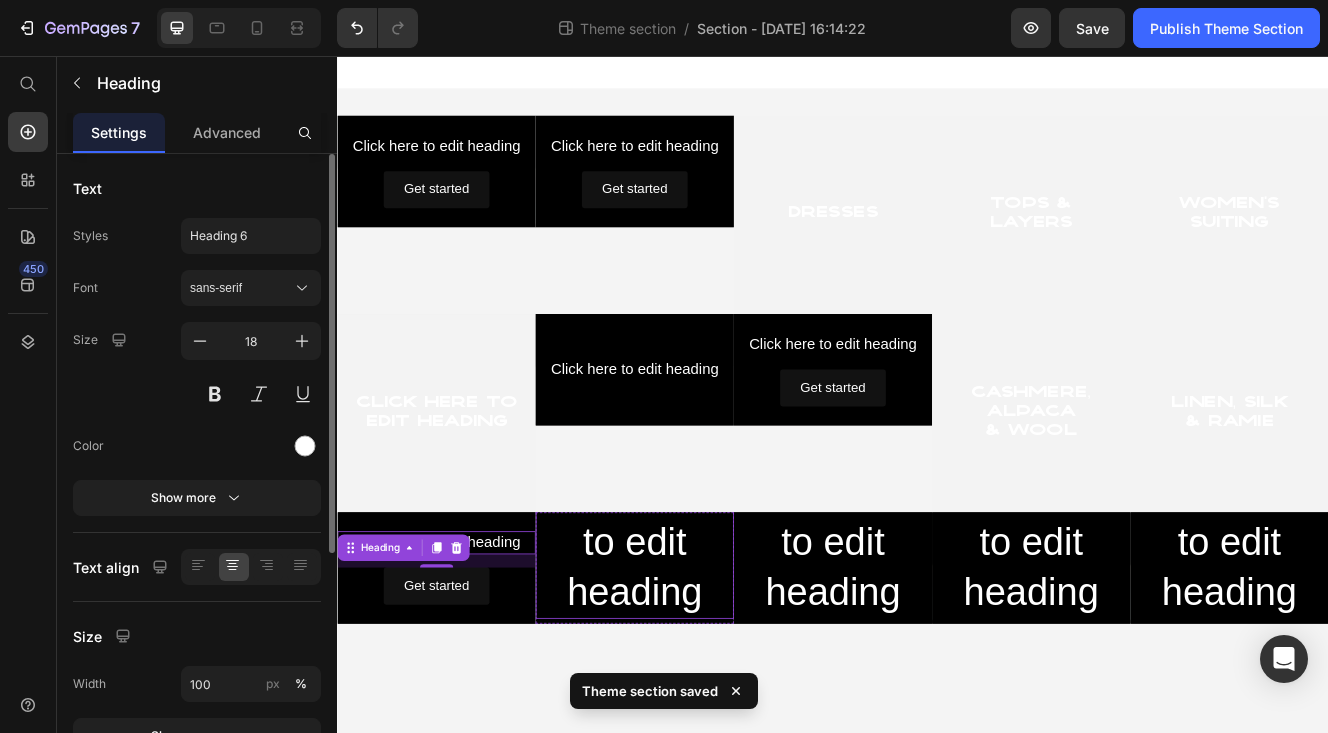 click on "Click here to edit heading" at bounding box center (697, 644) 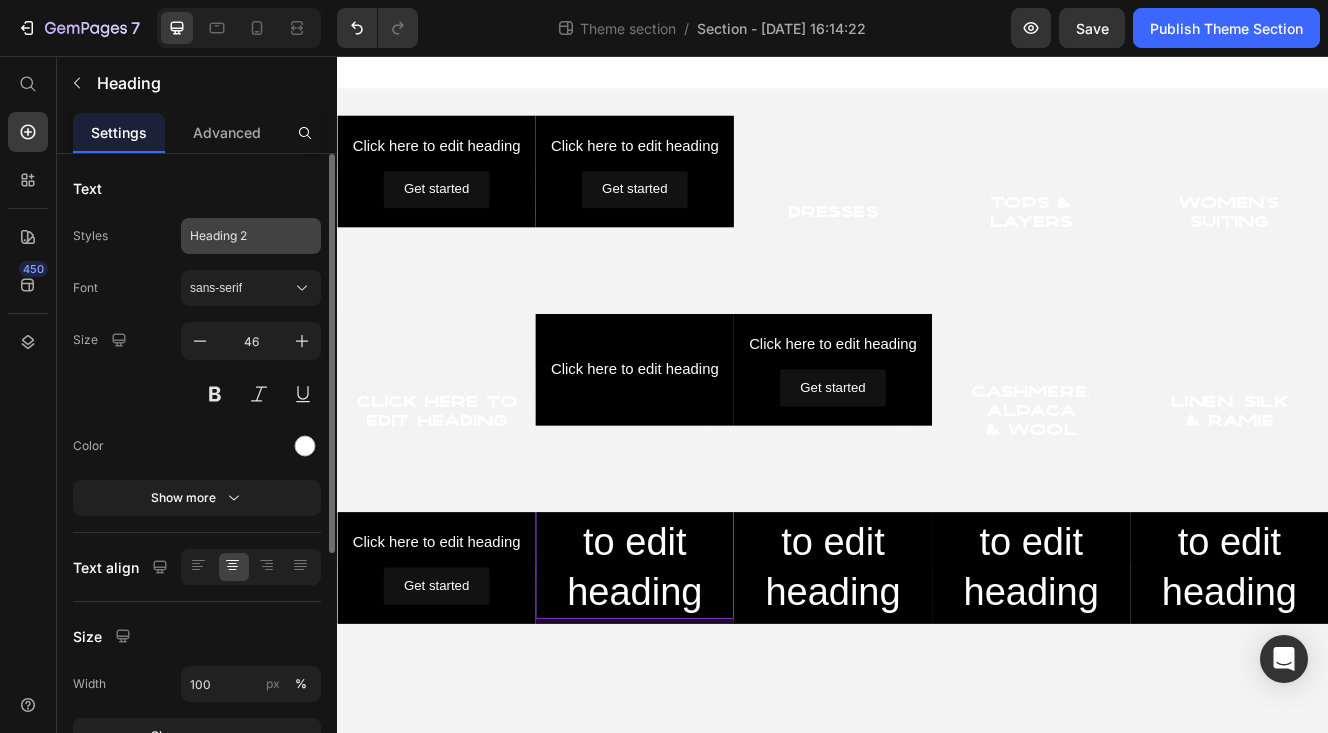 click on "Heading 2" at bounding box center [239, 236] 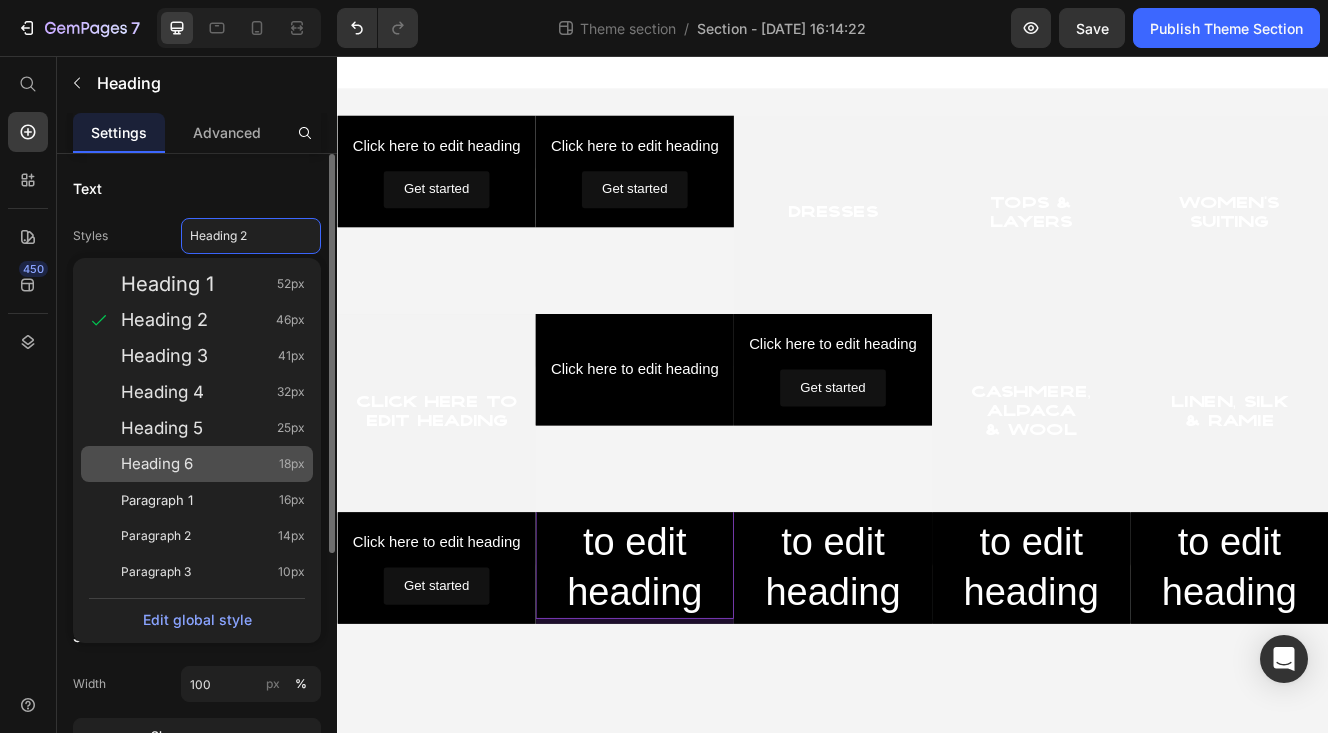 click on "Heading 6 18px" at bounding box center (213, 464) 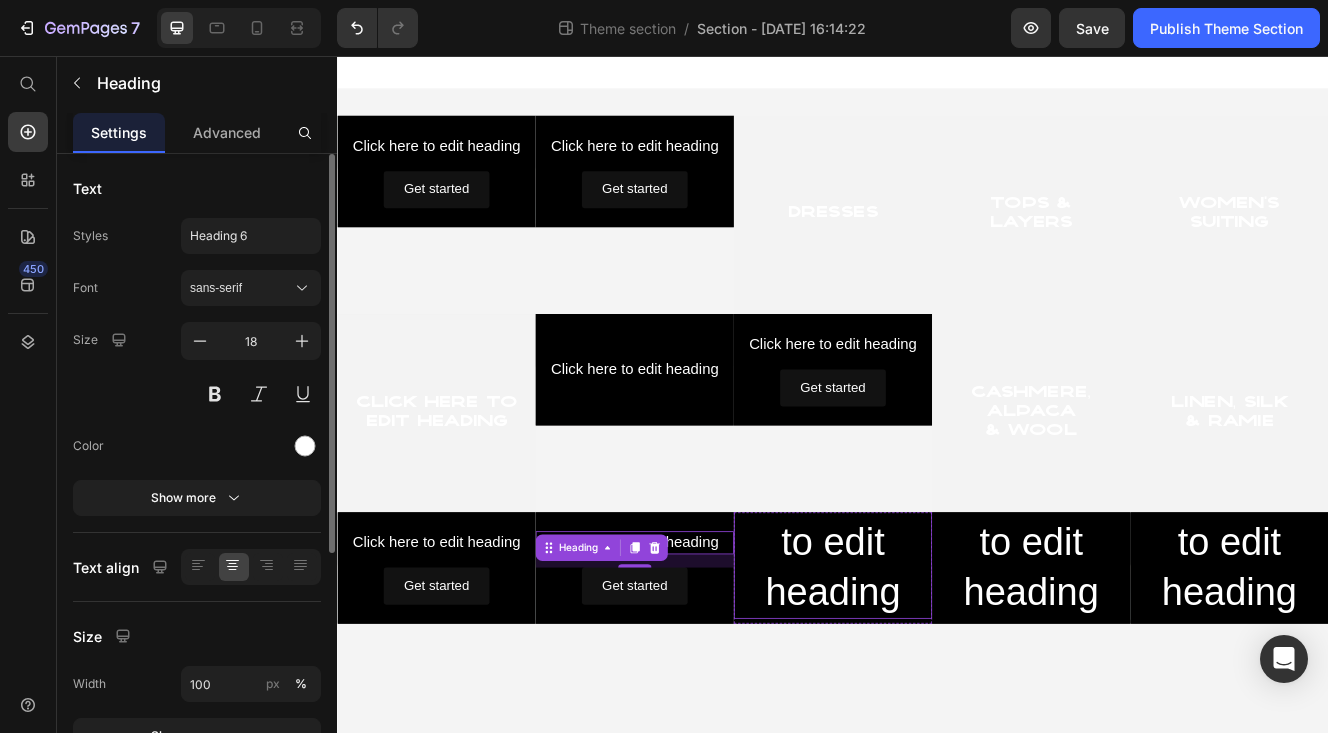 click on "Click here to edit heading" at bounding box center (937, 644) 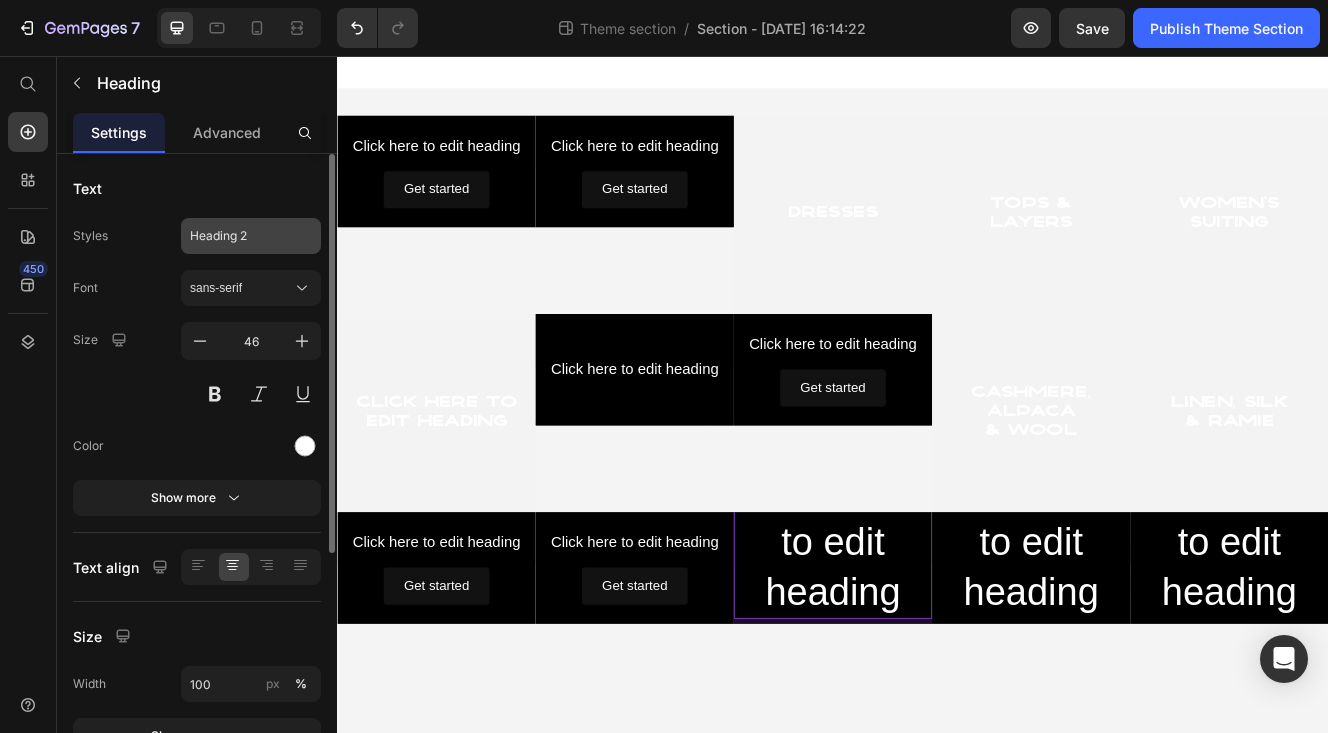 click on "Heading 2" at bounding box center [239, 236] 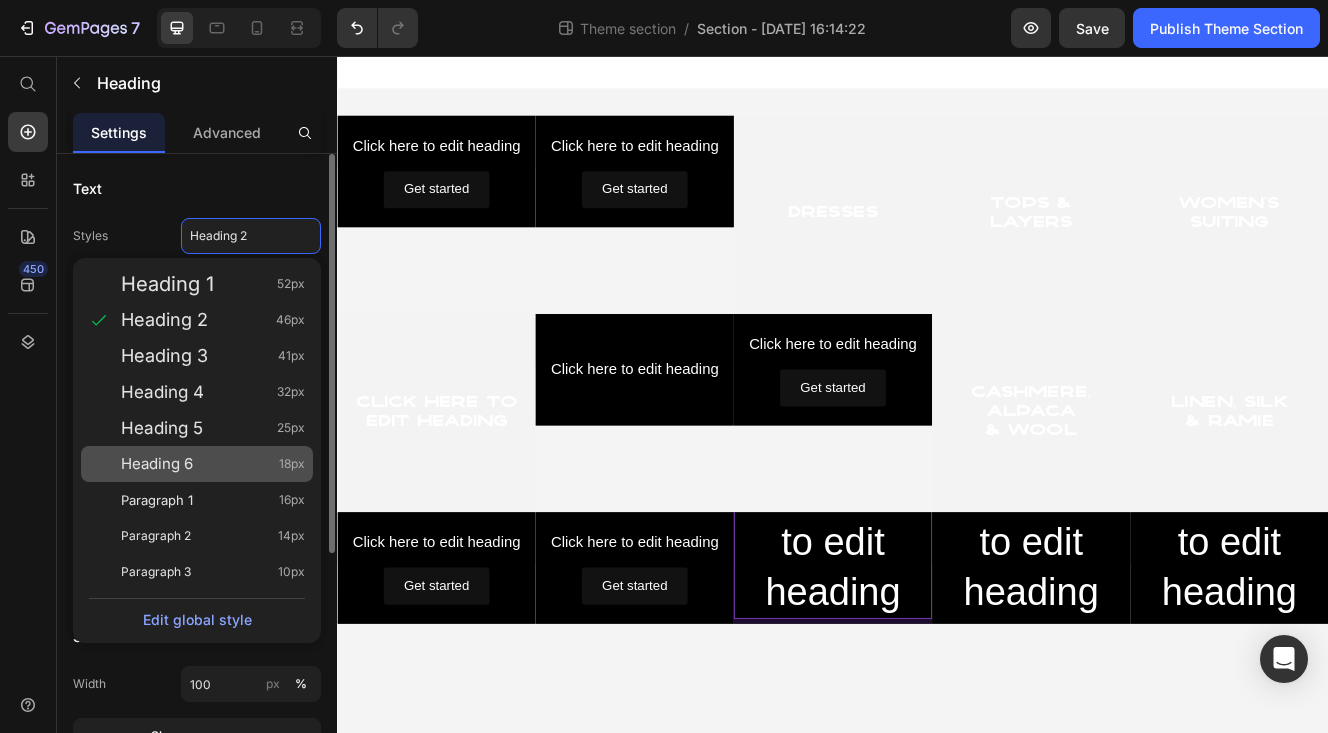 click on "Heading 6 18px" at bounding box center [213, 464] 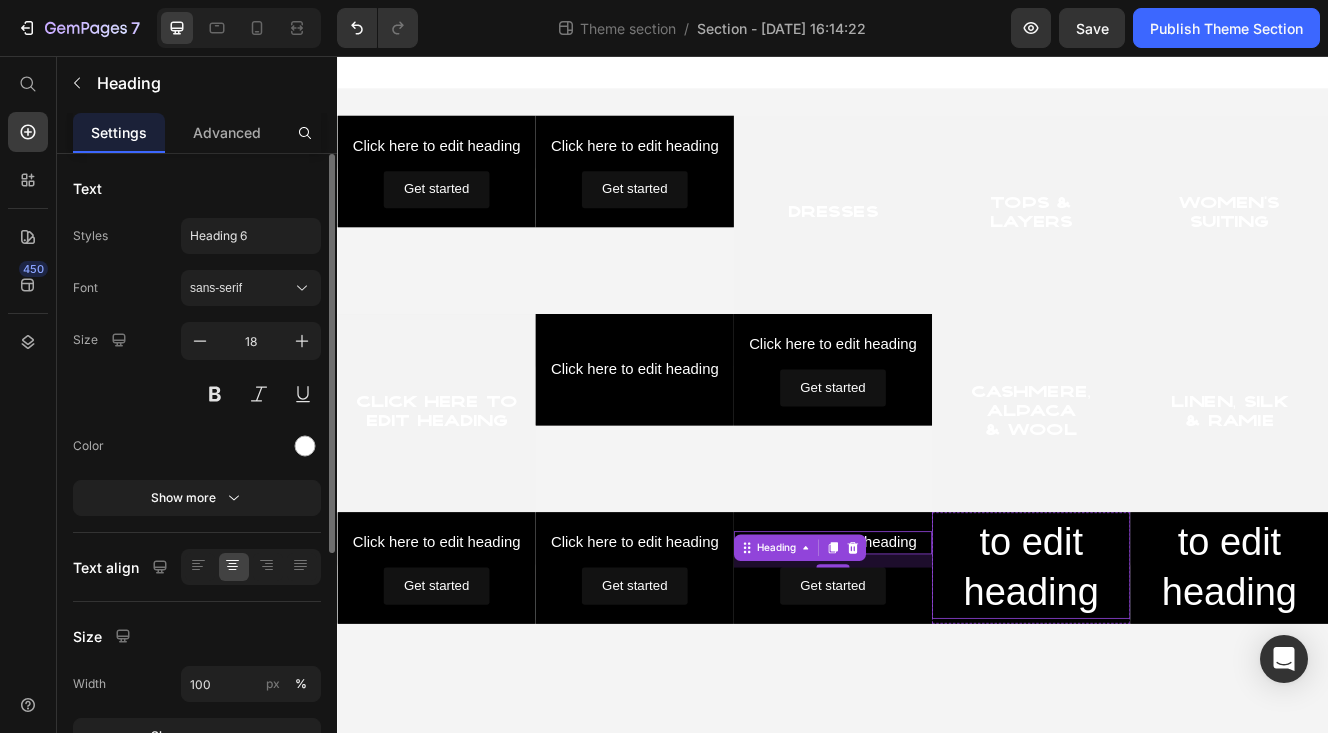 click on "Click here to edit heading" at bounding box center [1177, 644] 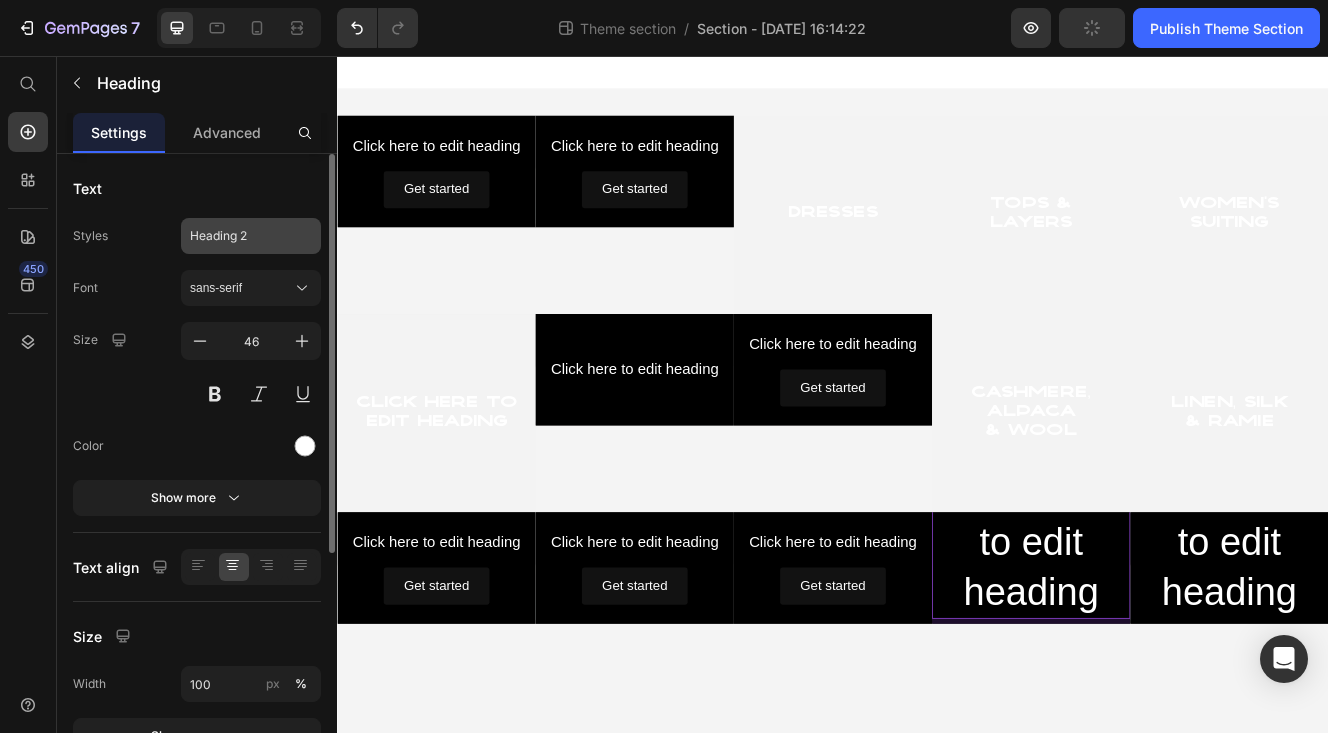 click on "Heading 2" at bounding box center (239, 236) 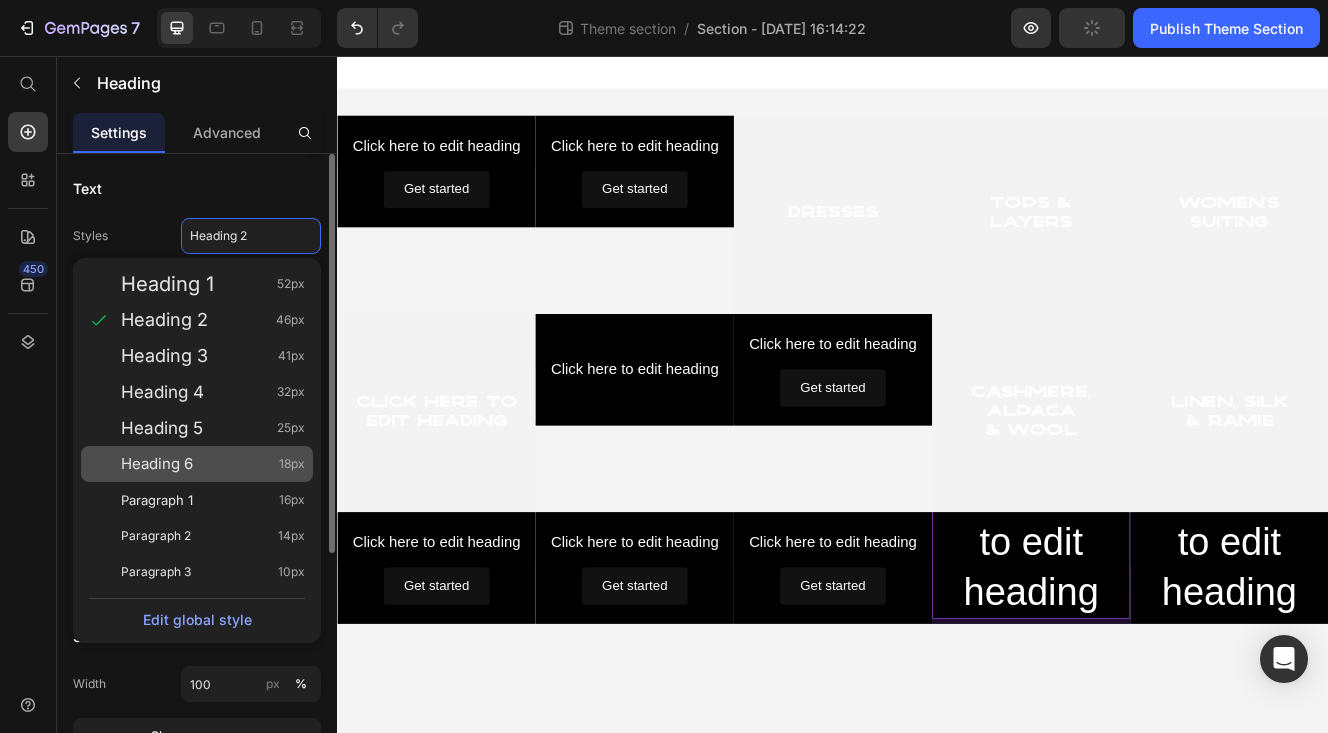 click on "Heading 6 18px" at bounding box center (213, 464) 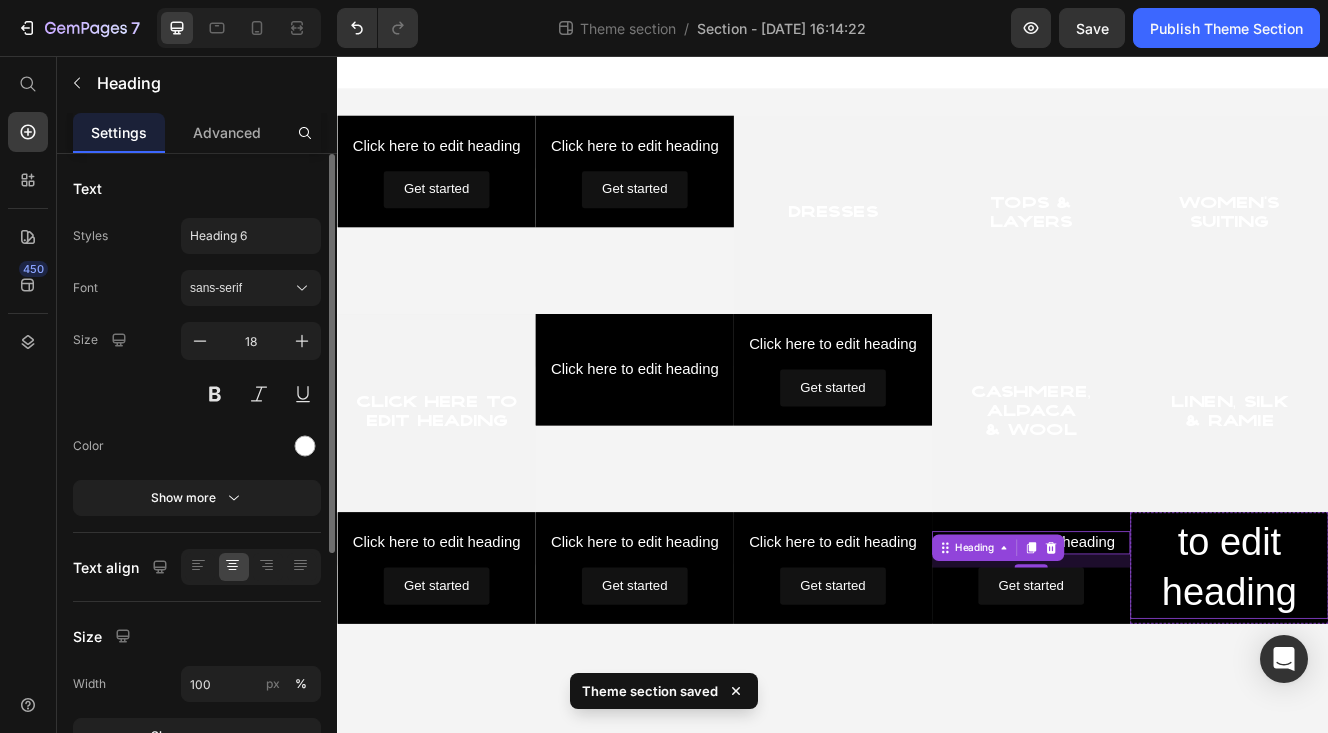 click on "Click here to edit heading" at bounding box center (1417, 644) 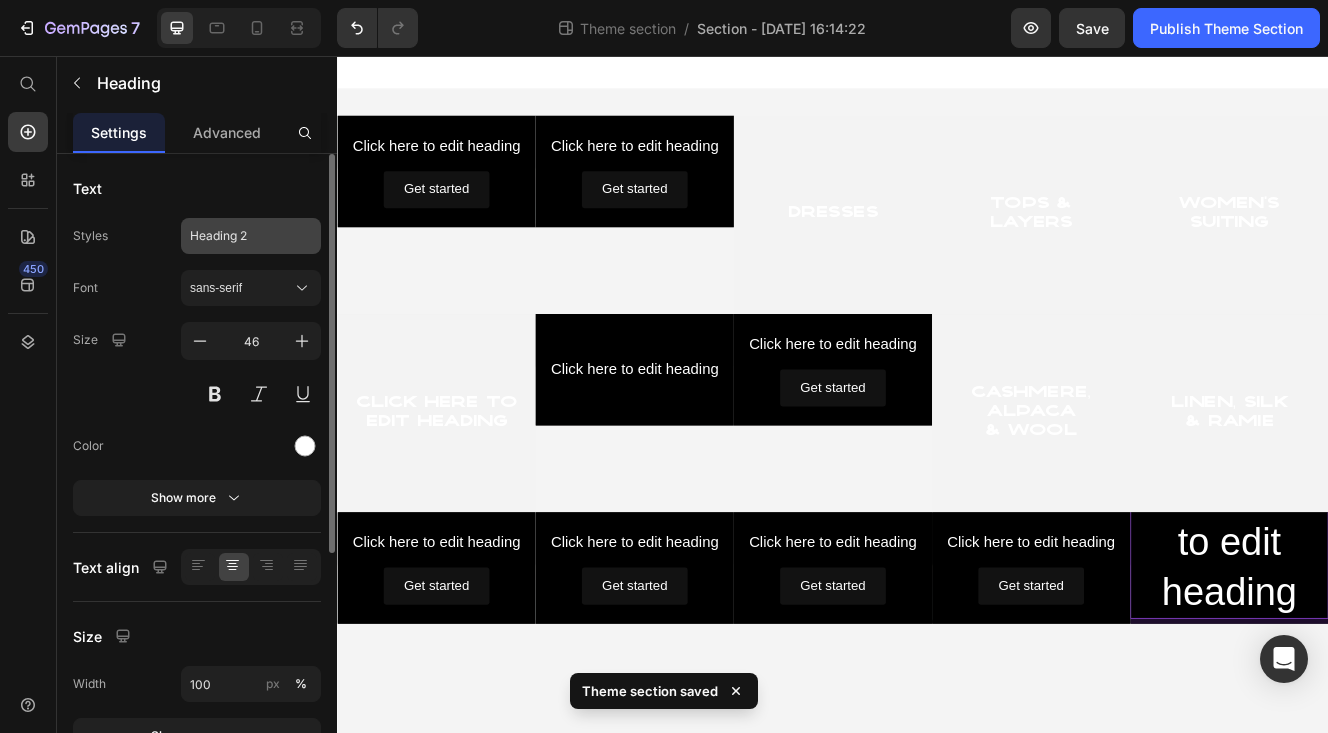 click on "Heading 2" 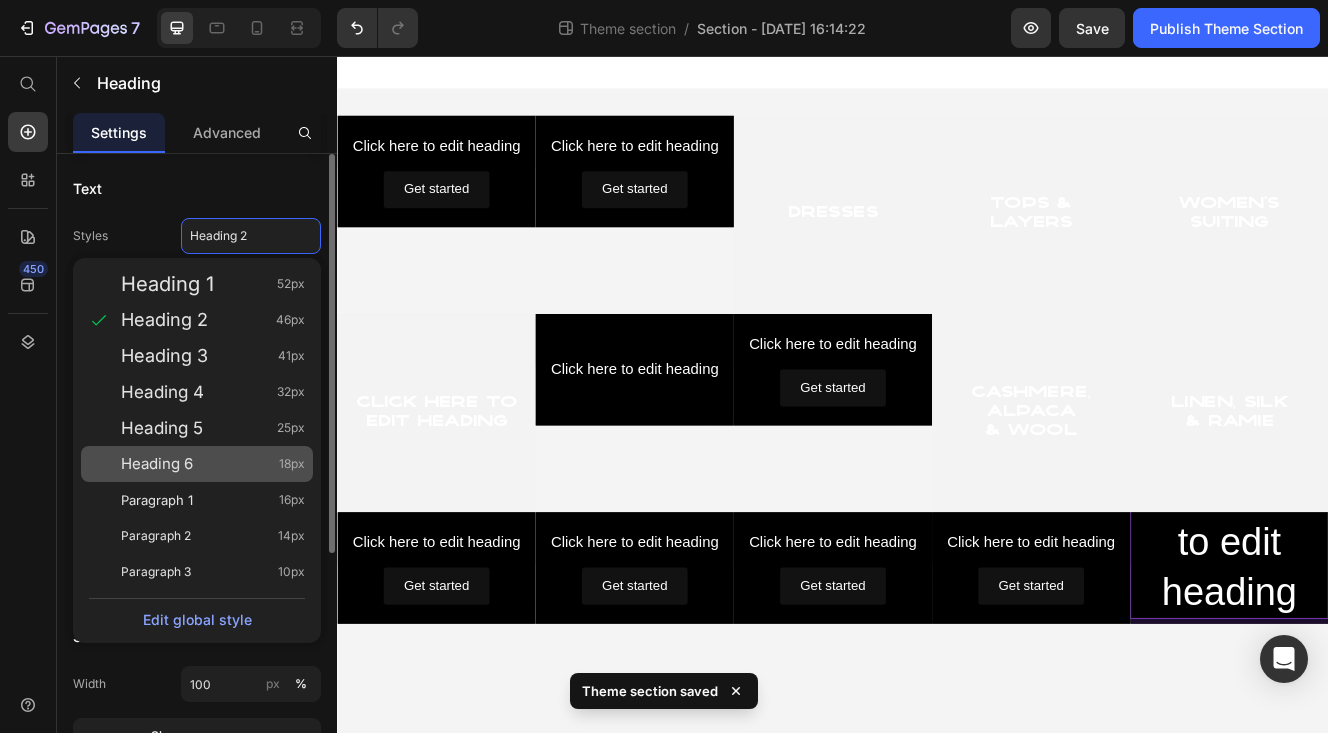 click on "Heading 6 18px" at bounding box center [213, 464] 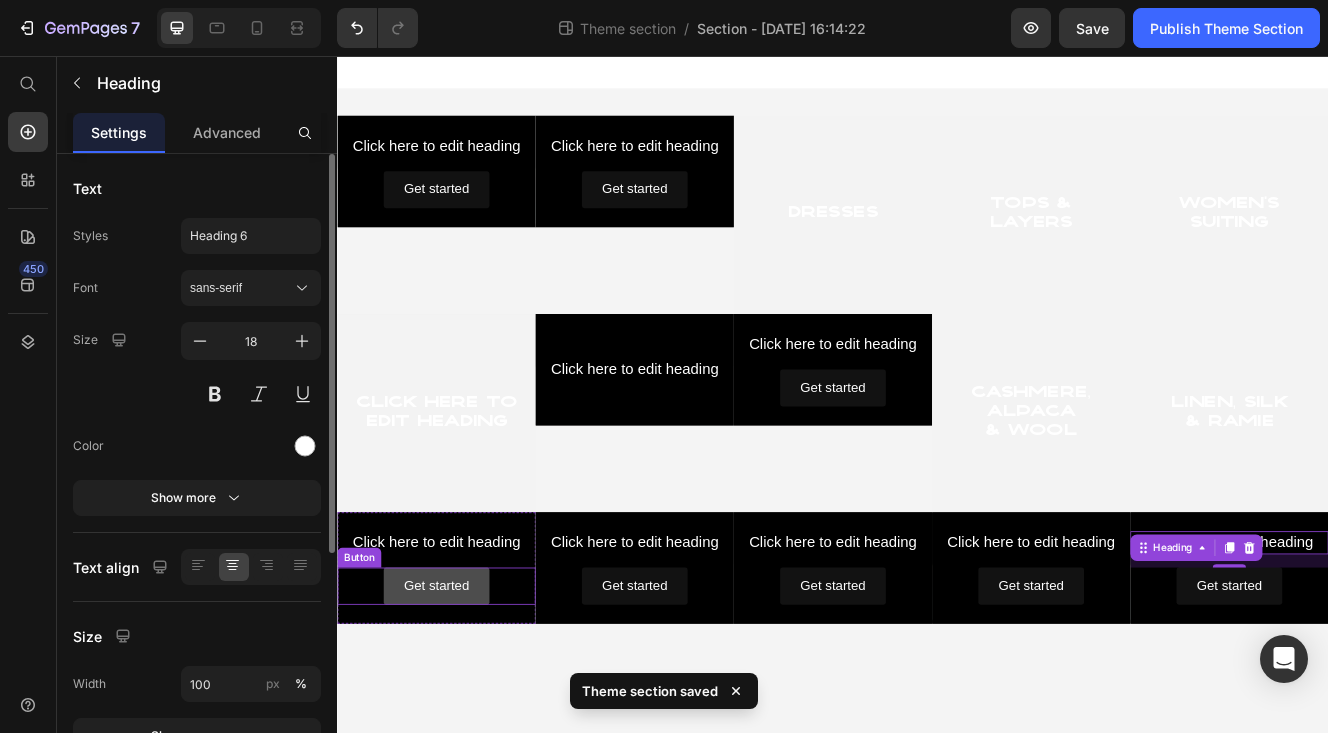 click on "Get started" at bounding box center (456, 697) 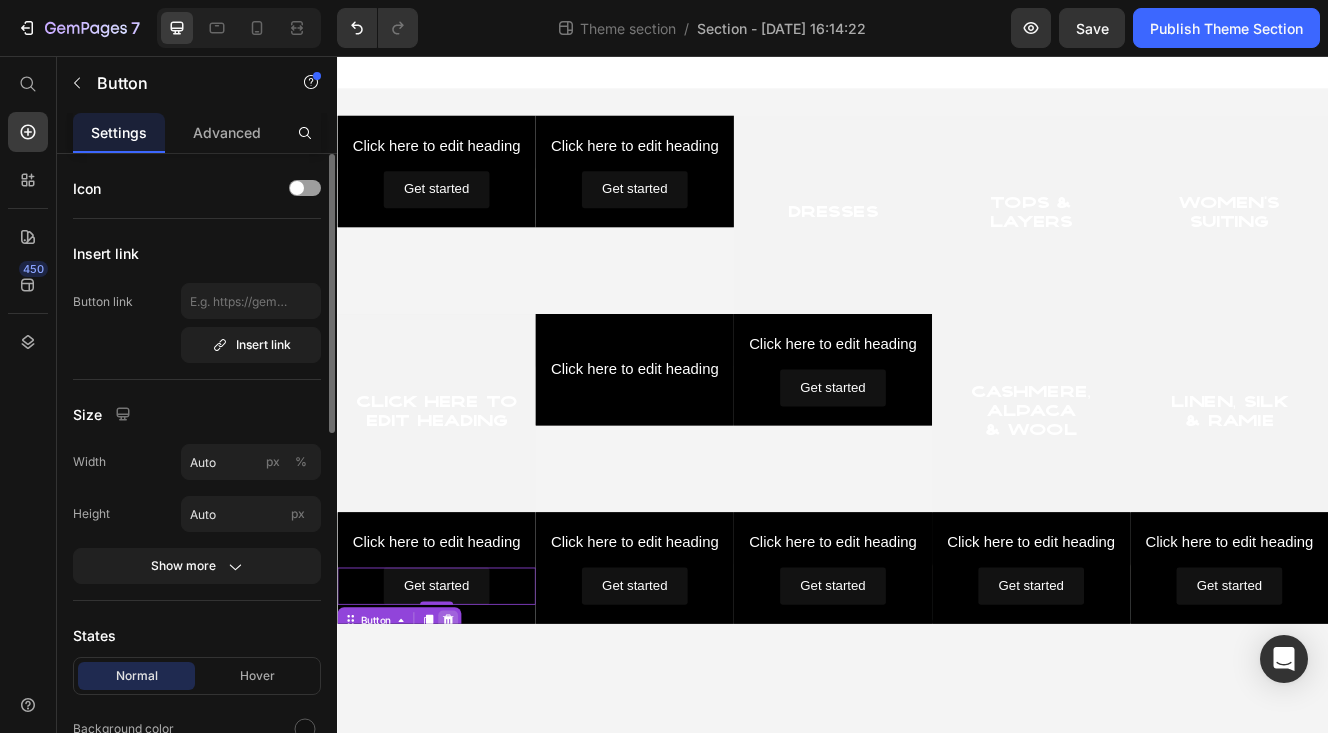 click 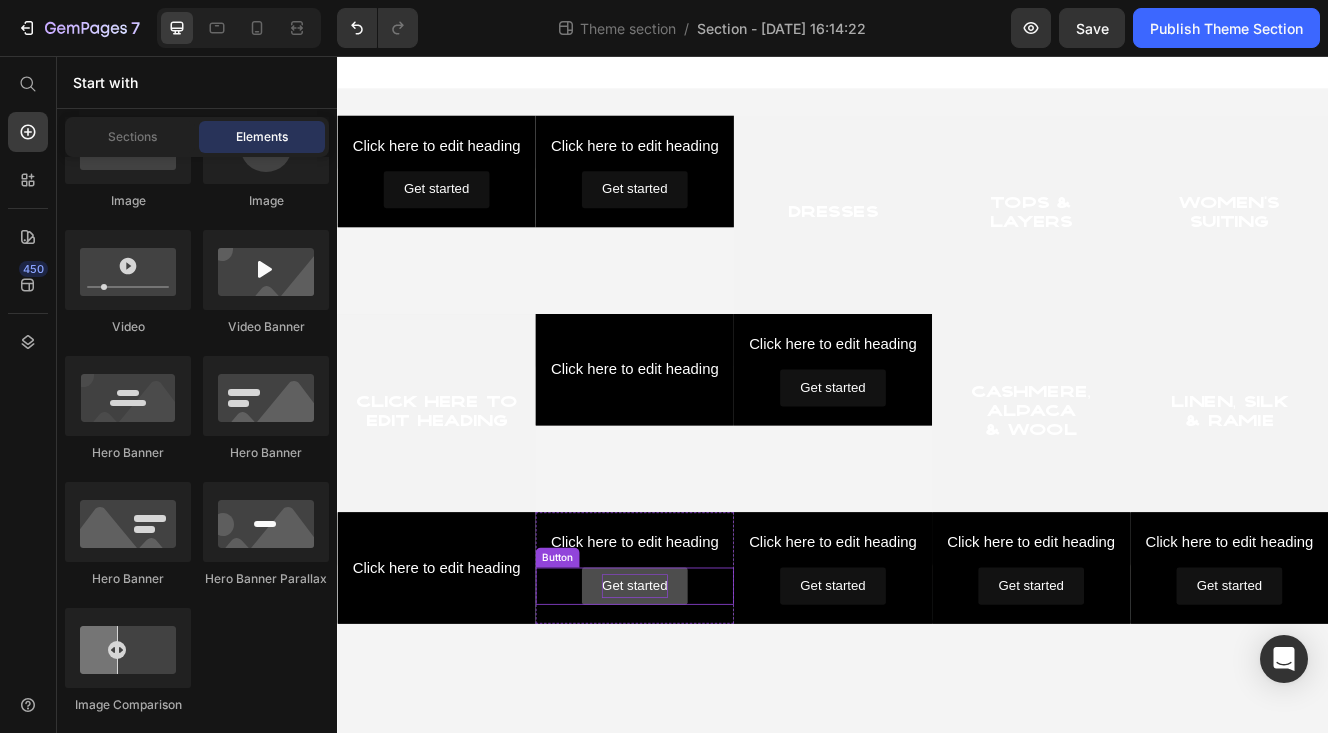 click on "Get started" at bounding box center (696, 697) 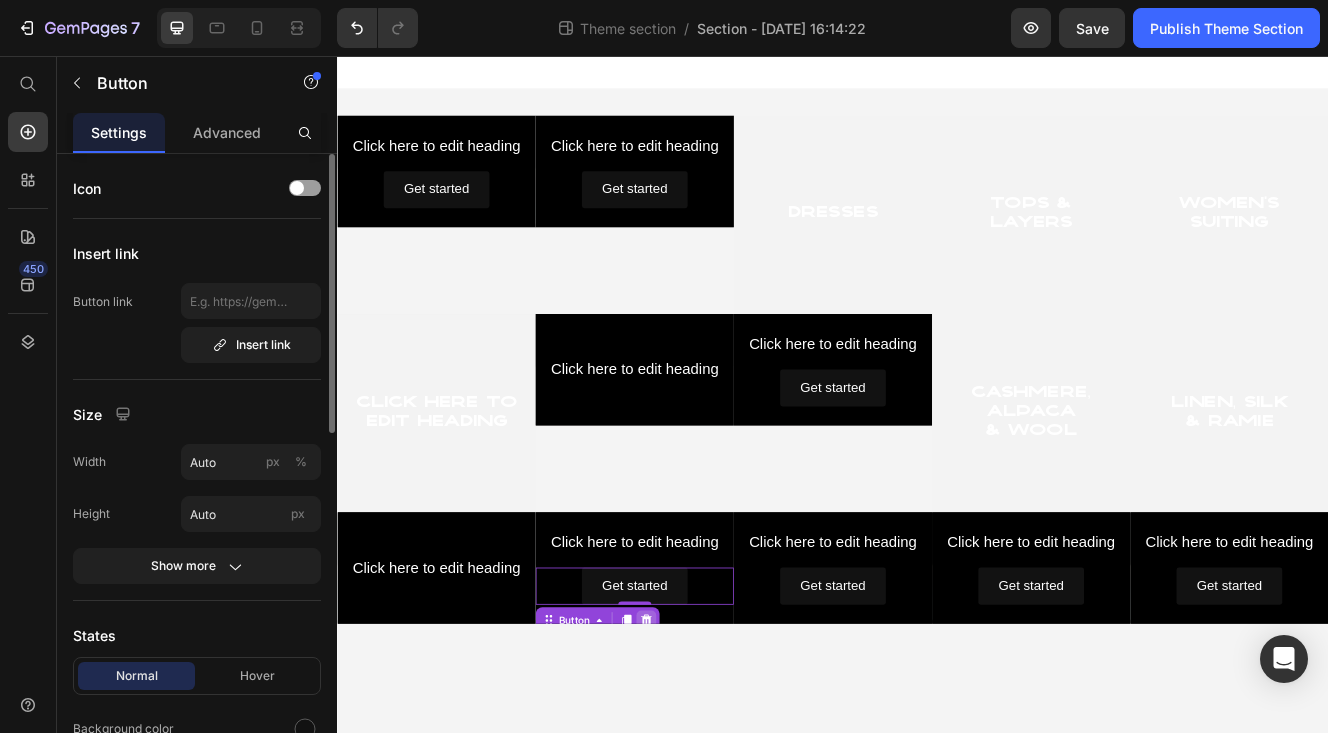 click 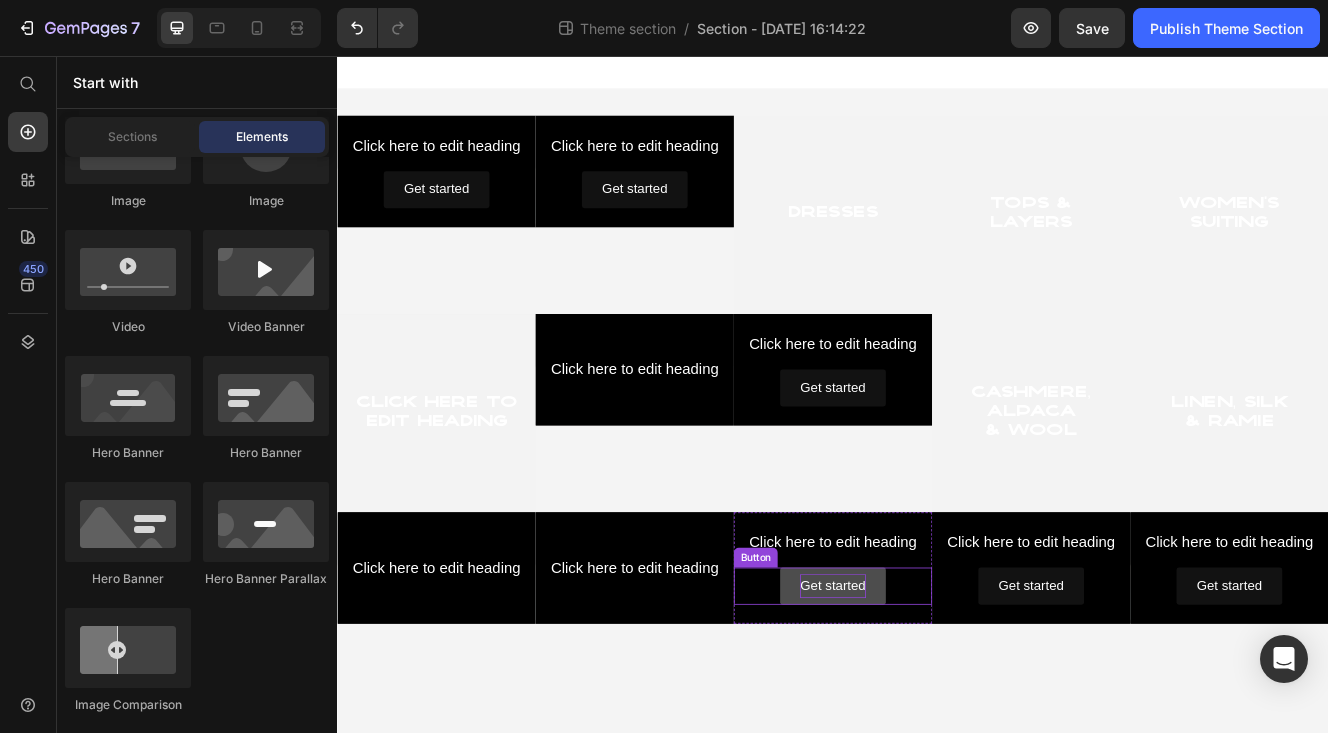 click on "Get started" at bounding box center [936, 697] 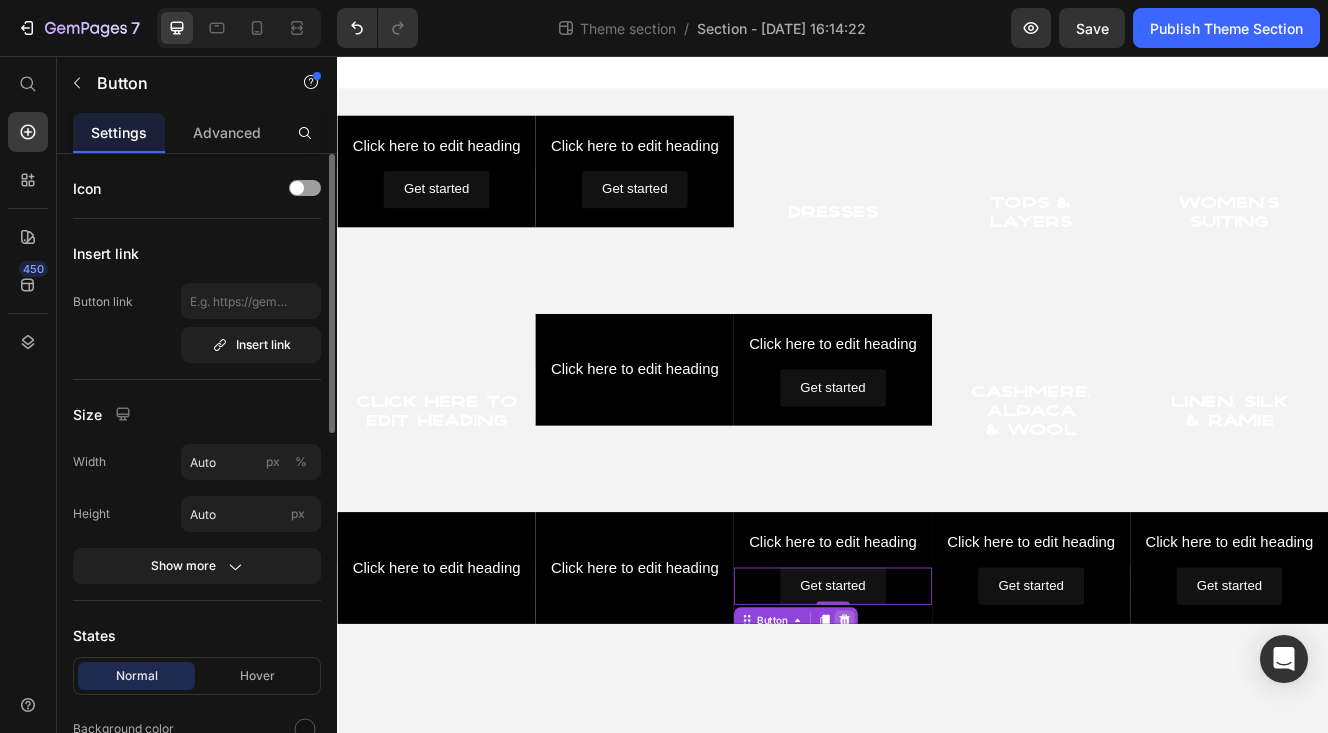 click 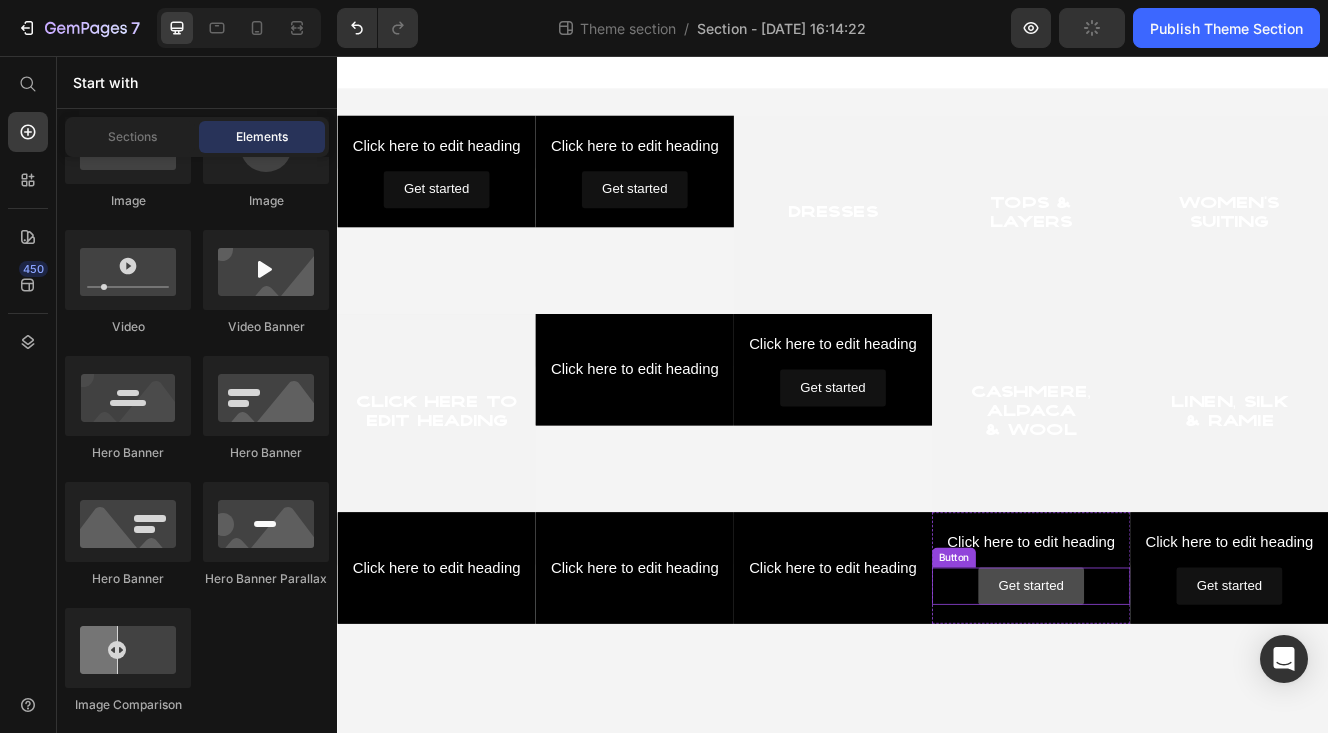 click on "Get started" at bounding box center [1176, 697] 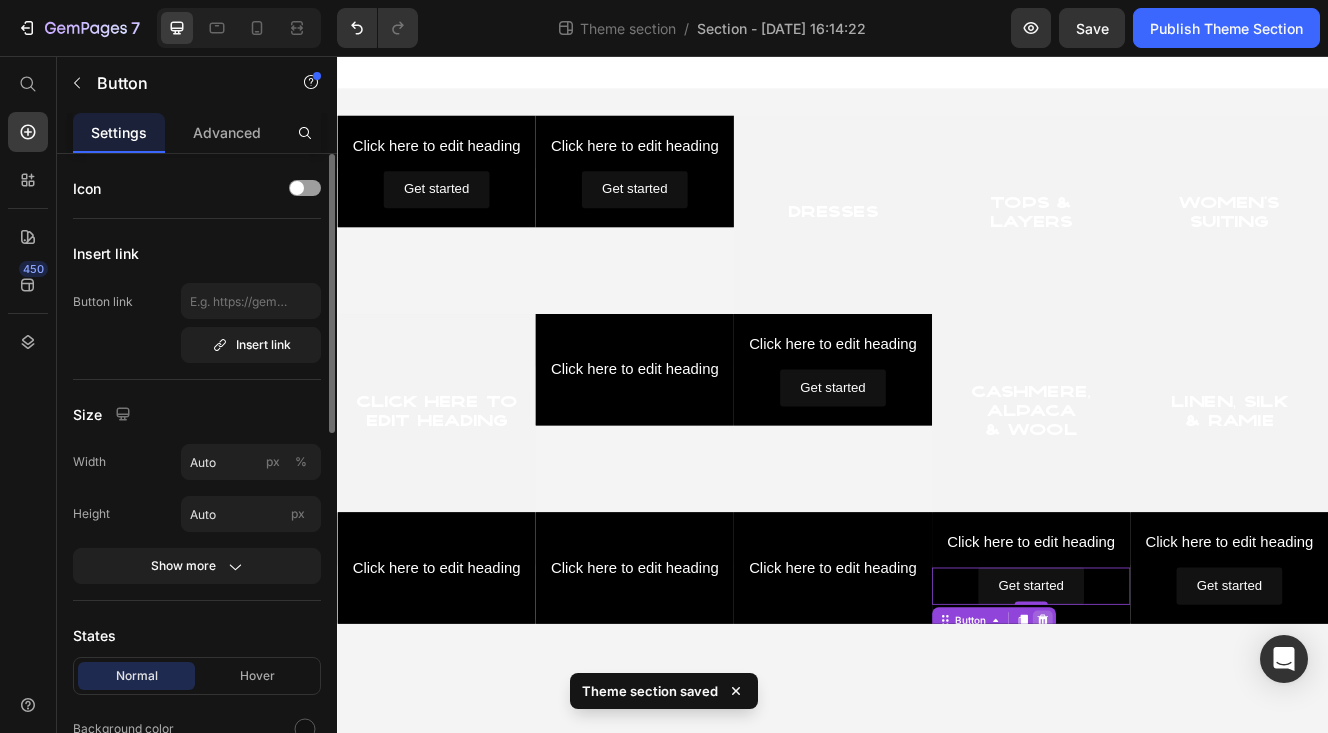 click 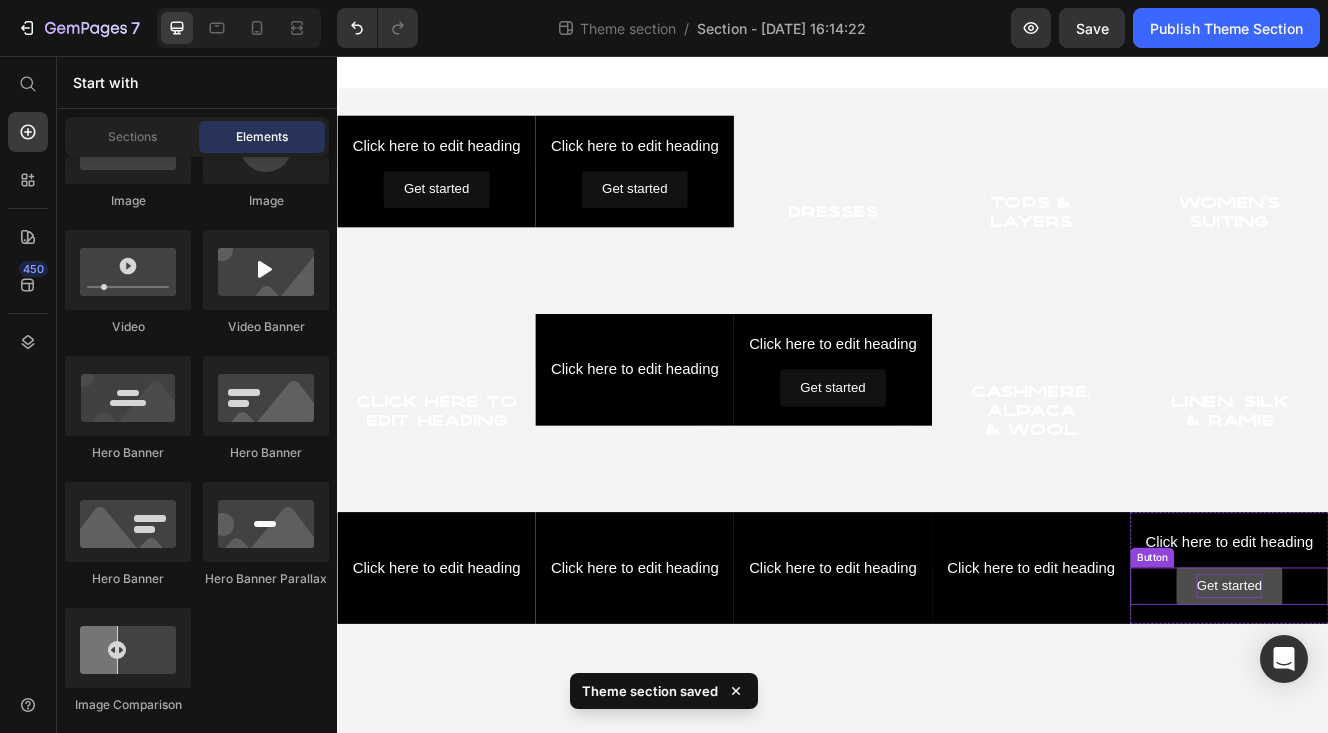 click on "Get started" at bounding box center (1416, 697) 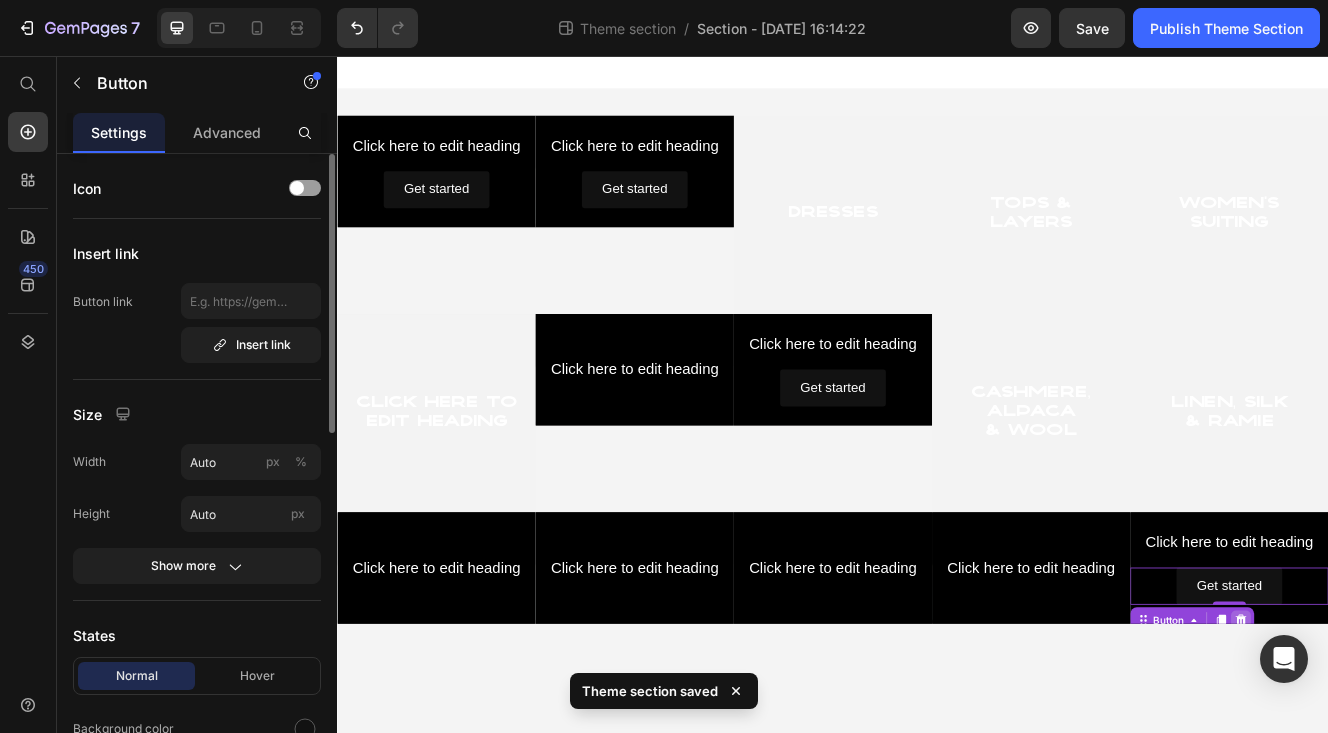 click at bounding box center [1431, 739] 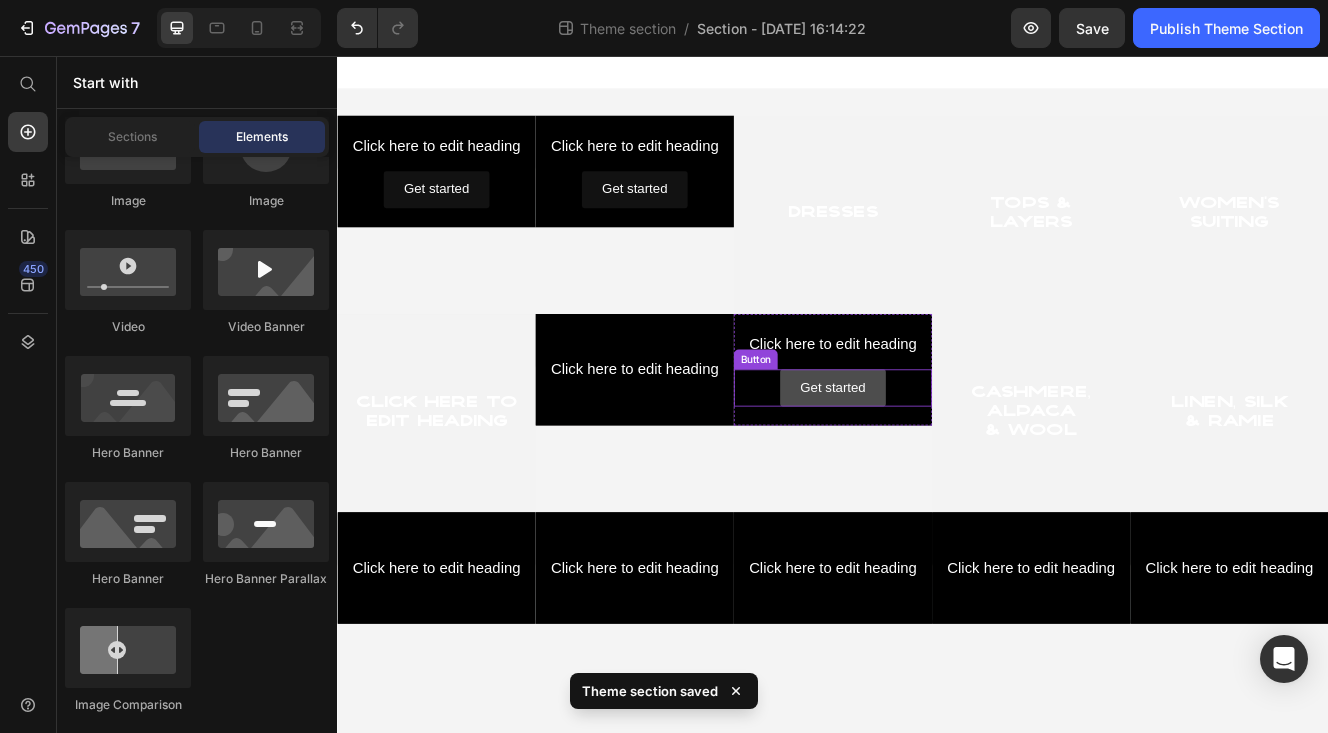 click on "Get started" at bounding box center [936, 457] 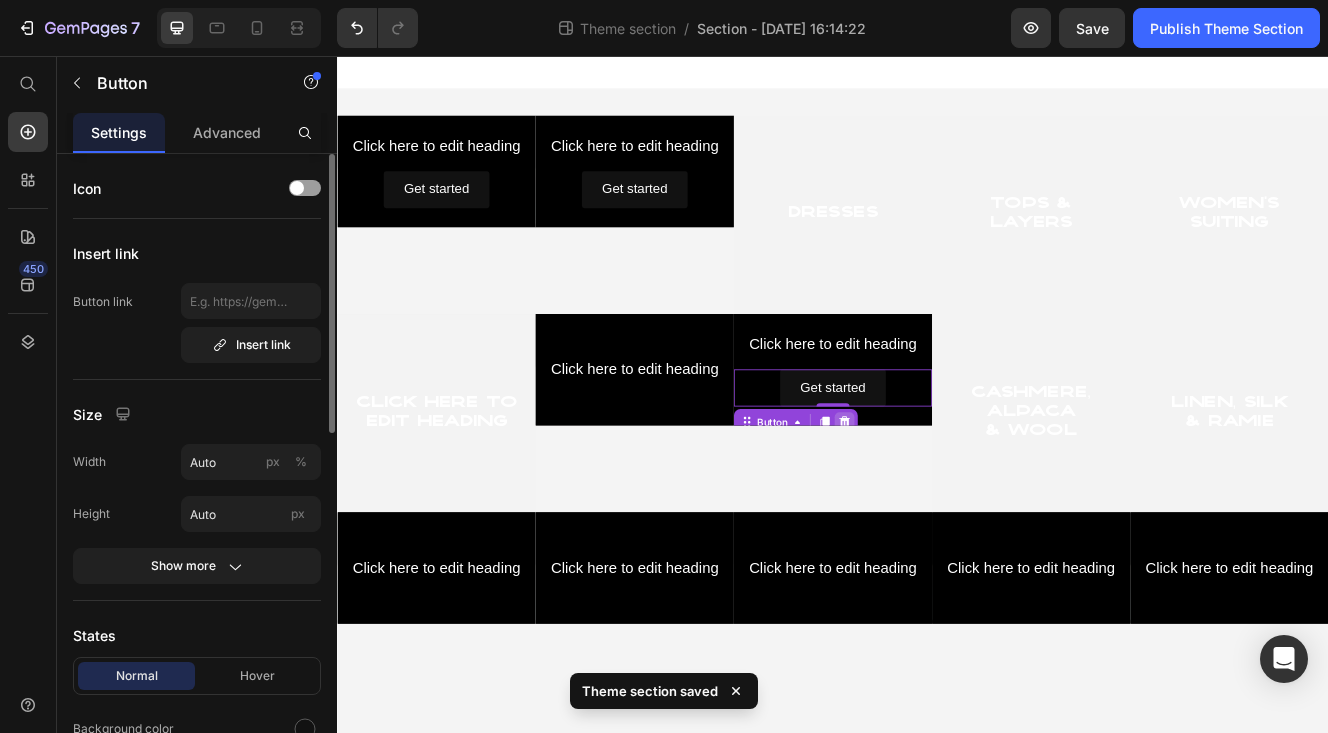 click 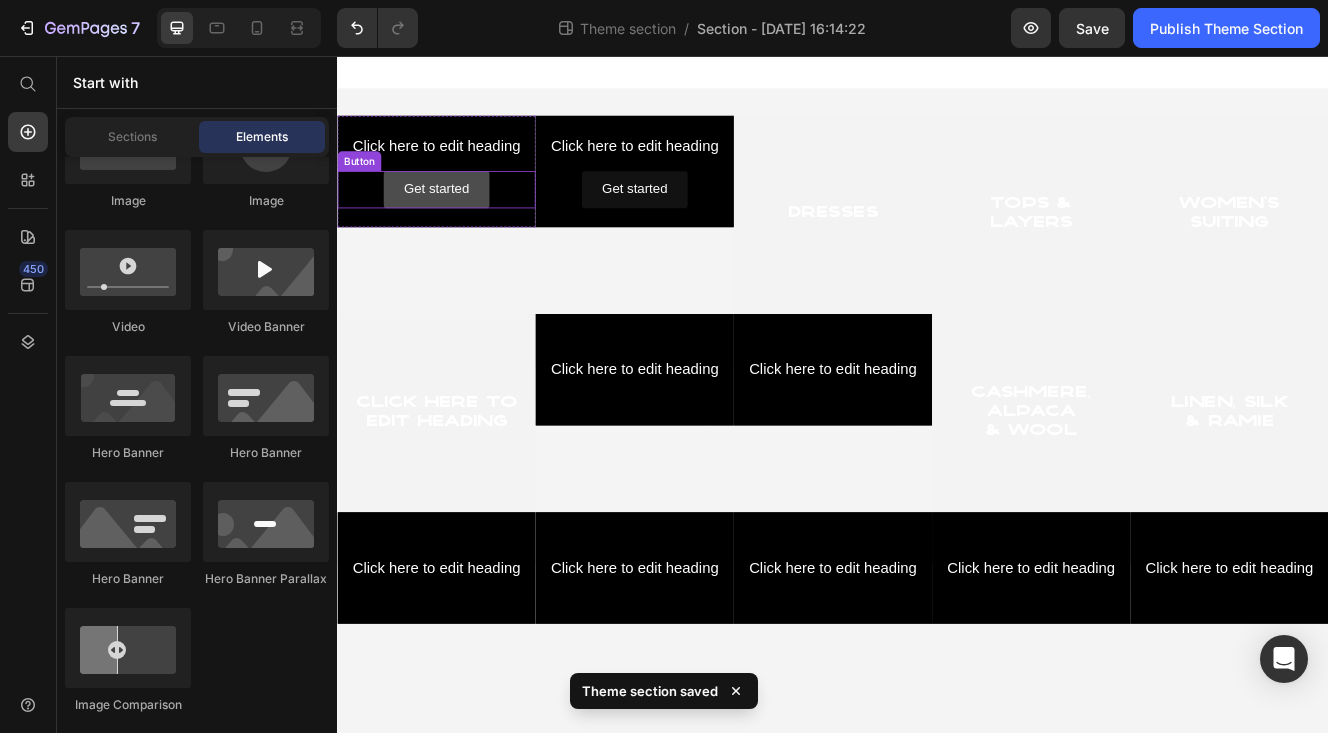 click on "Get started" at bounding box center (456, 217) 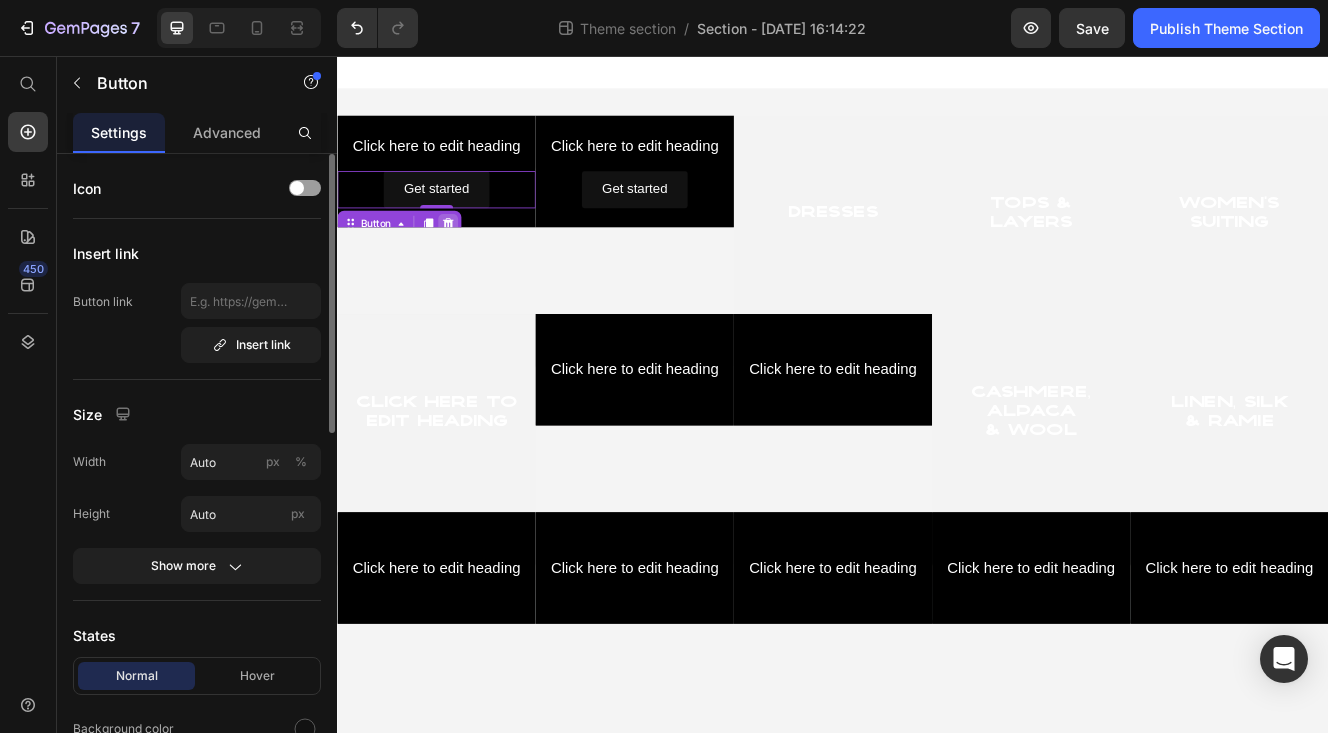 click 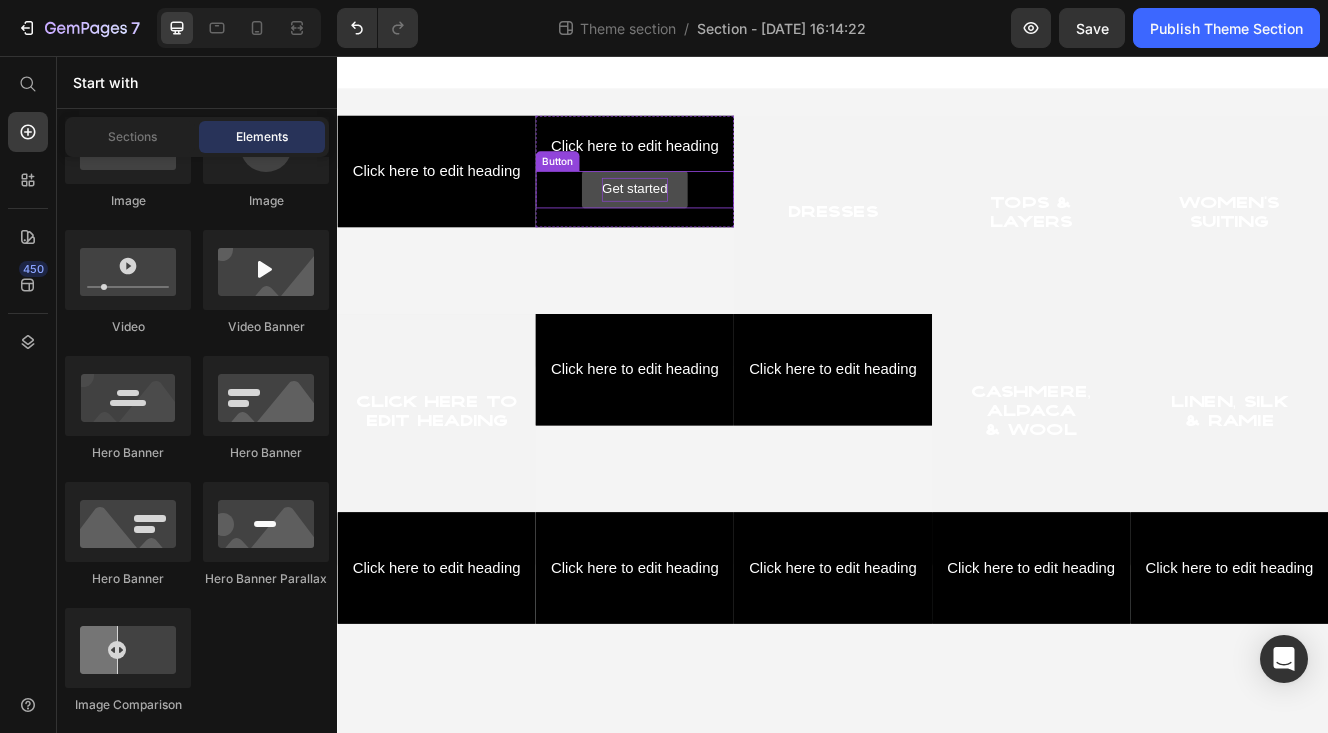 click on "Get started" at bounding box center [696, 217] 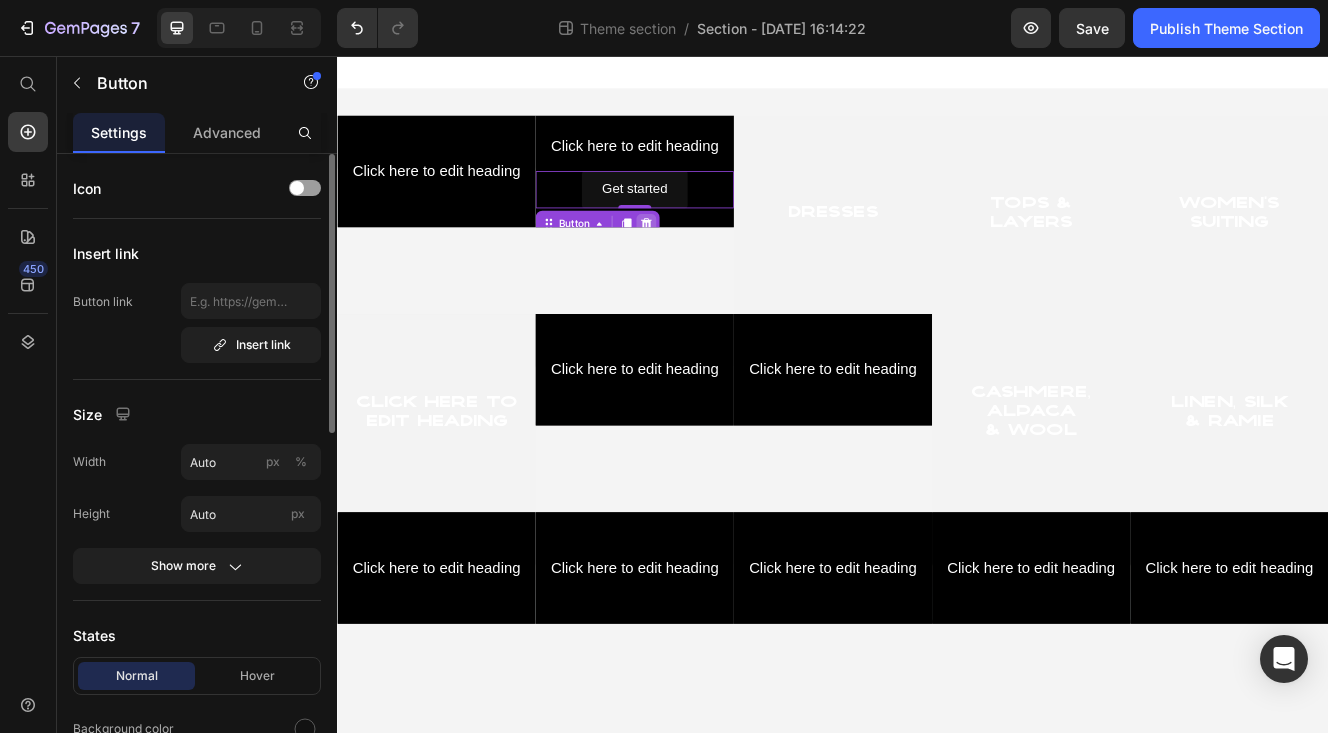 click 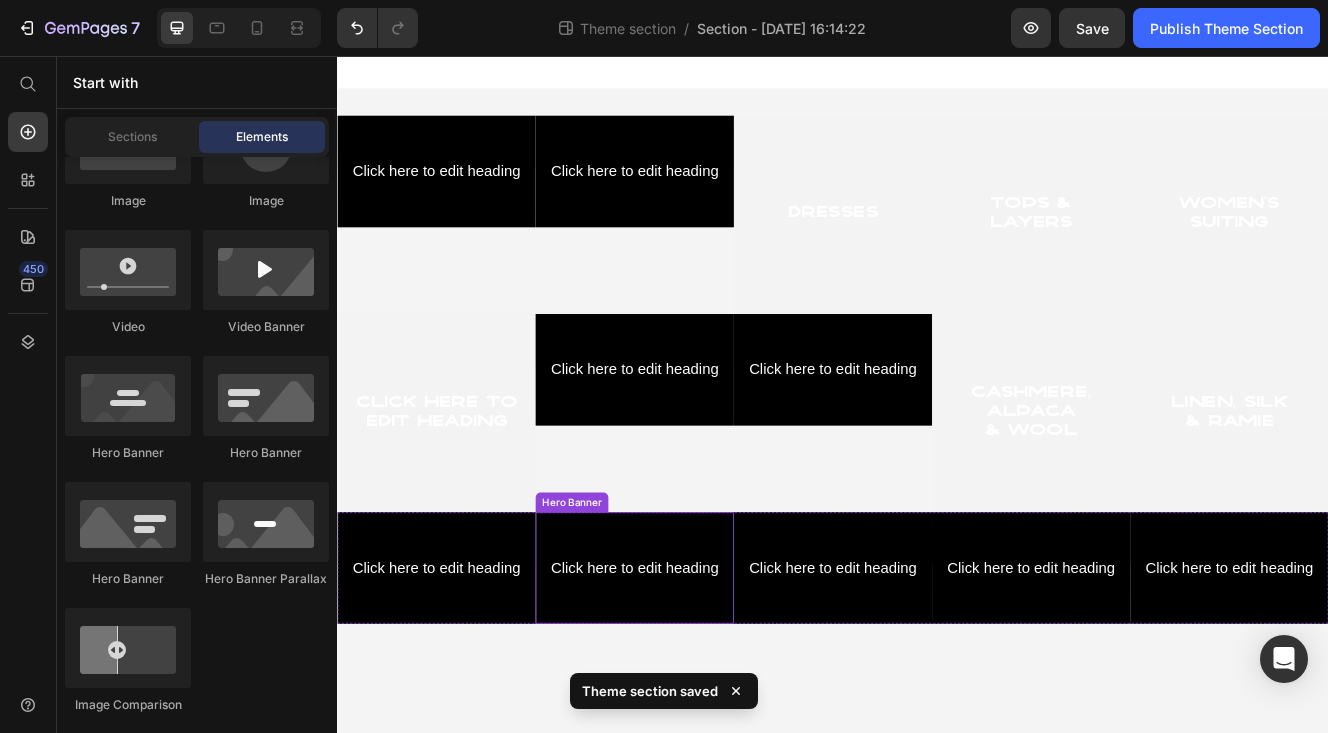 click on "Click here to edit heading Heading" at bounding box center (697, 675) 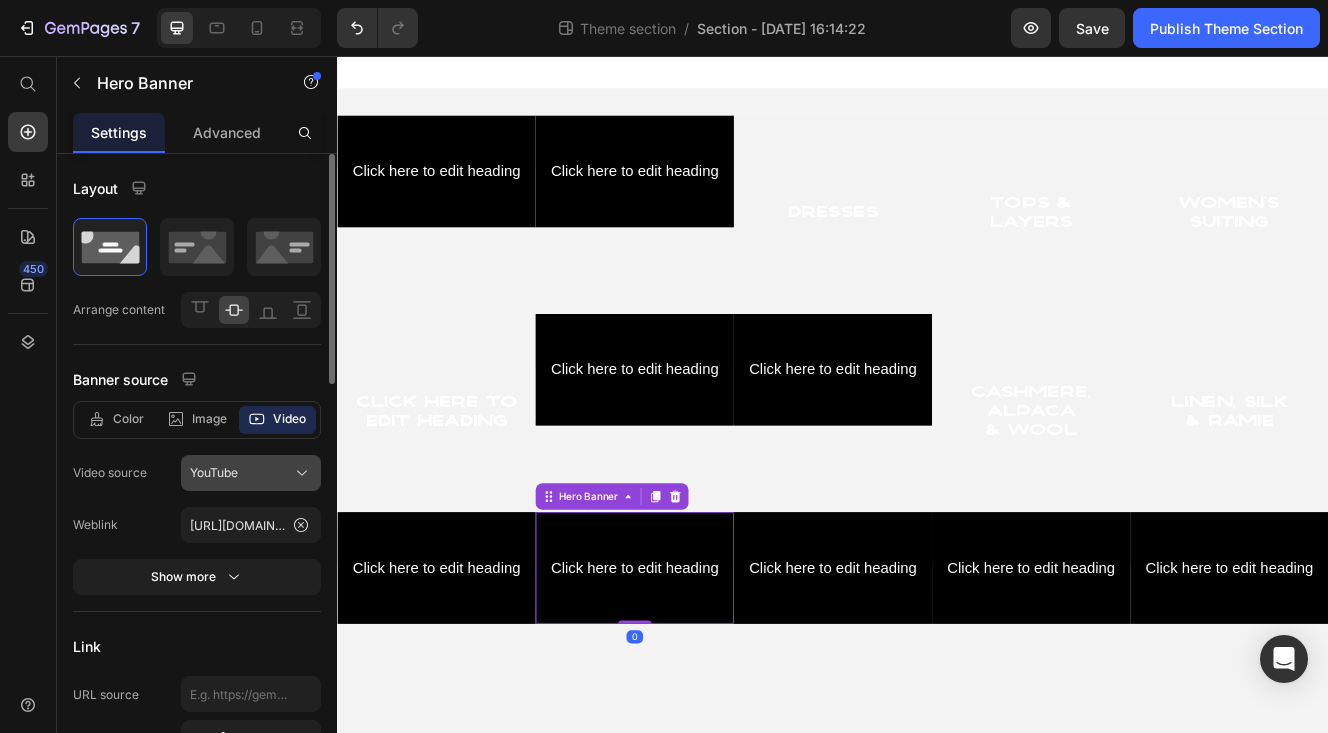 click on "YouTube" 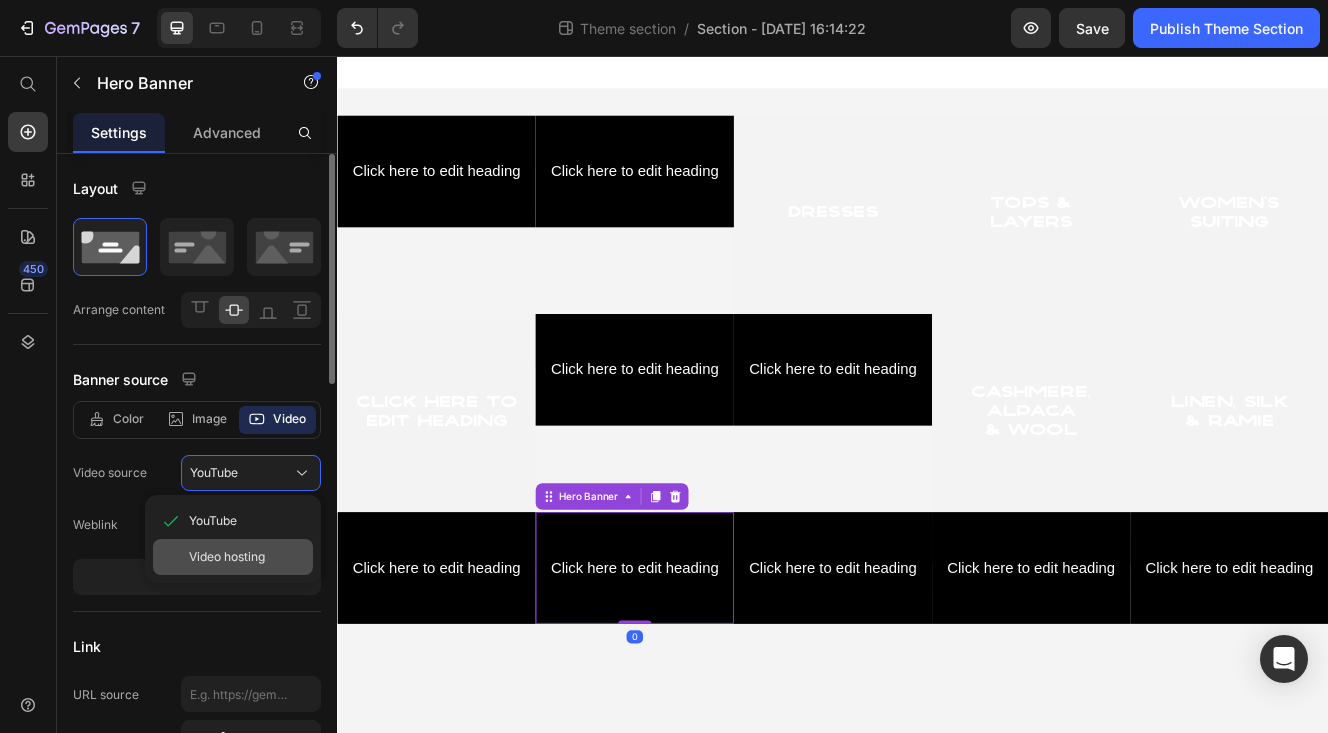 click on "Video hosting" at bounding box center (227, 557) 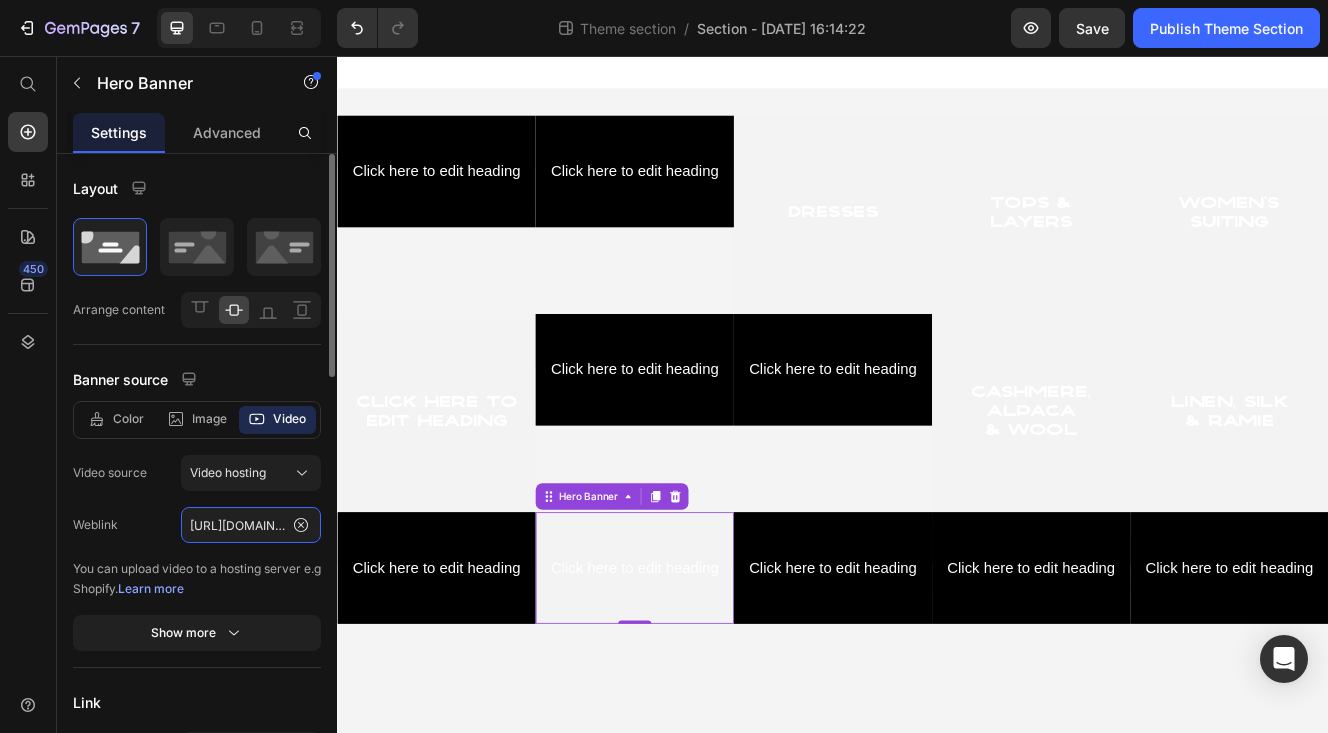 click on "[URL][DOMAIN_NAME]" 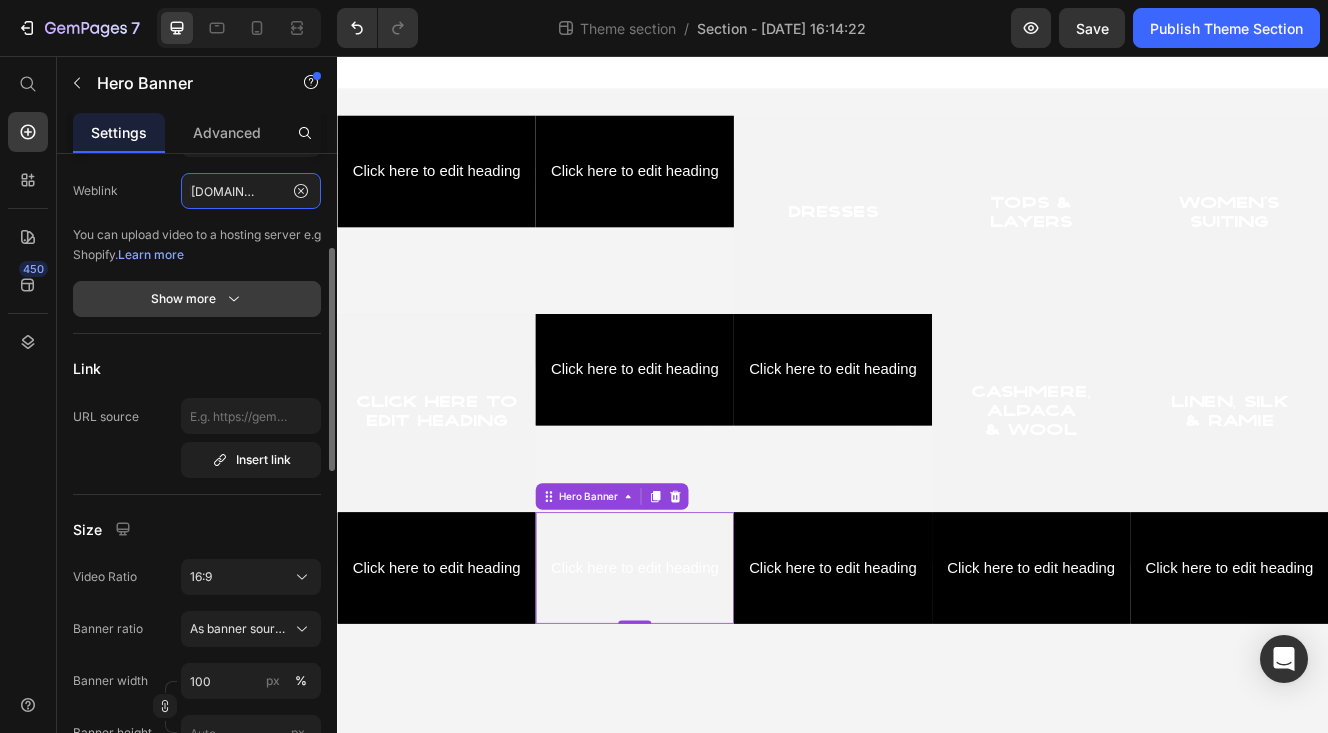 scroll, scrollTop: 428, scrollLeft: 0, axis: vertical 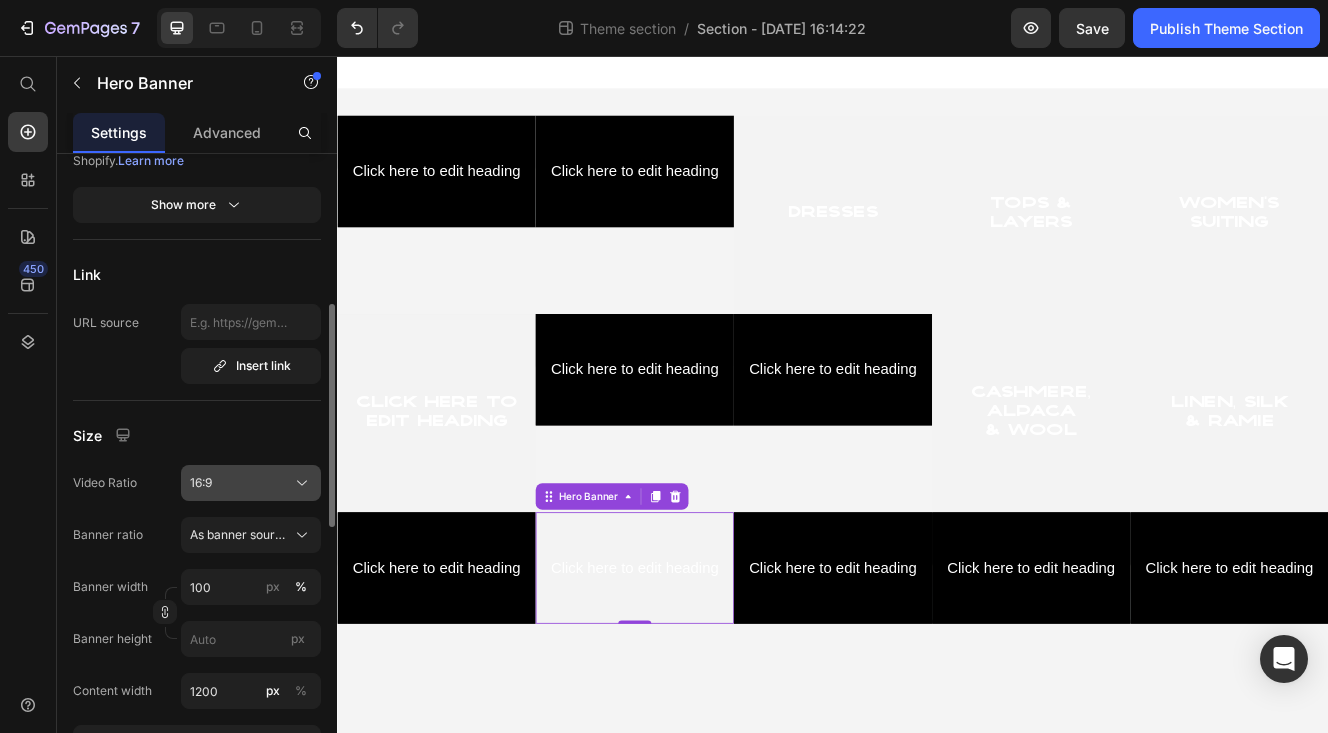 type on "[URL][DOMAIN_NAME]" 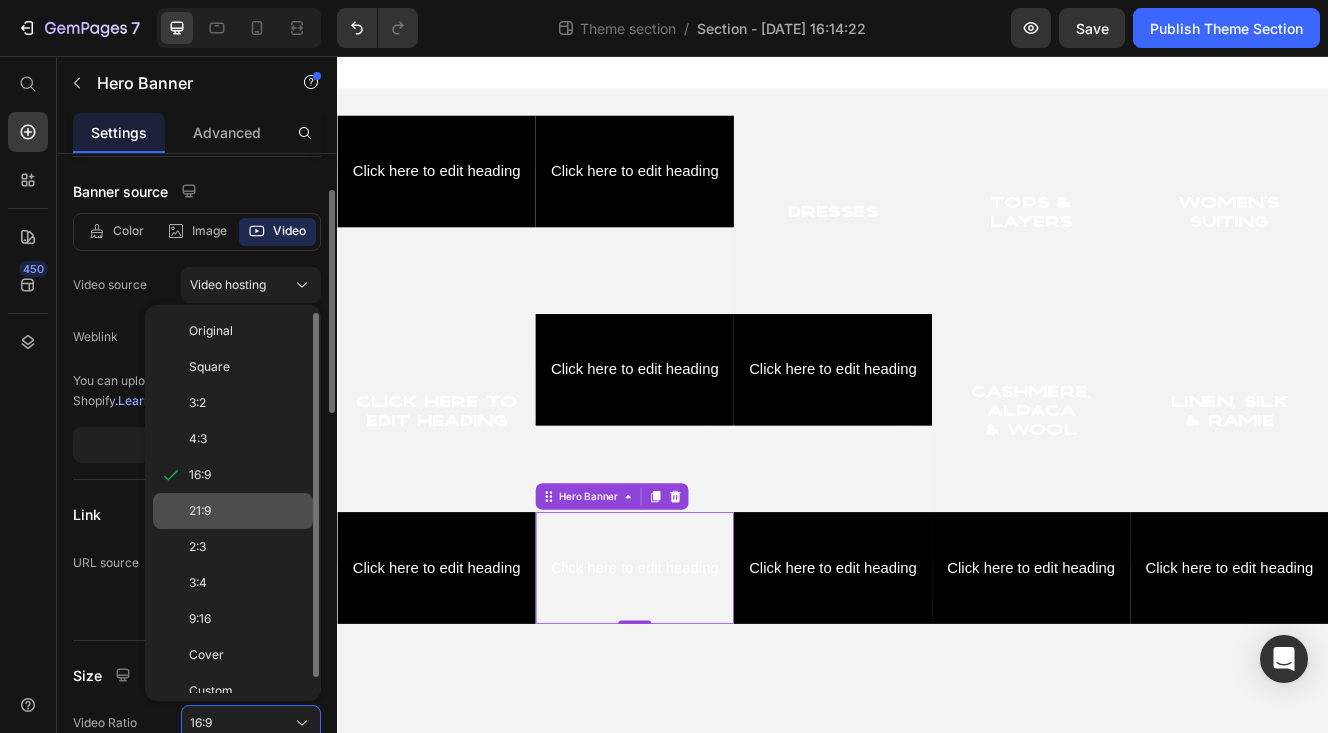 scroll, scrollTop: 110, scrollLeft: 0, axis: vertical 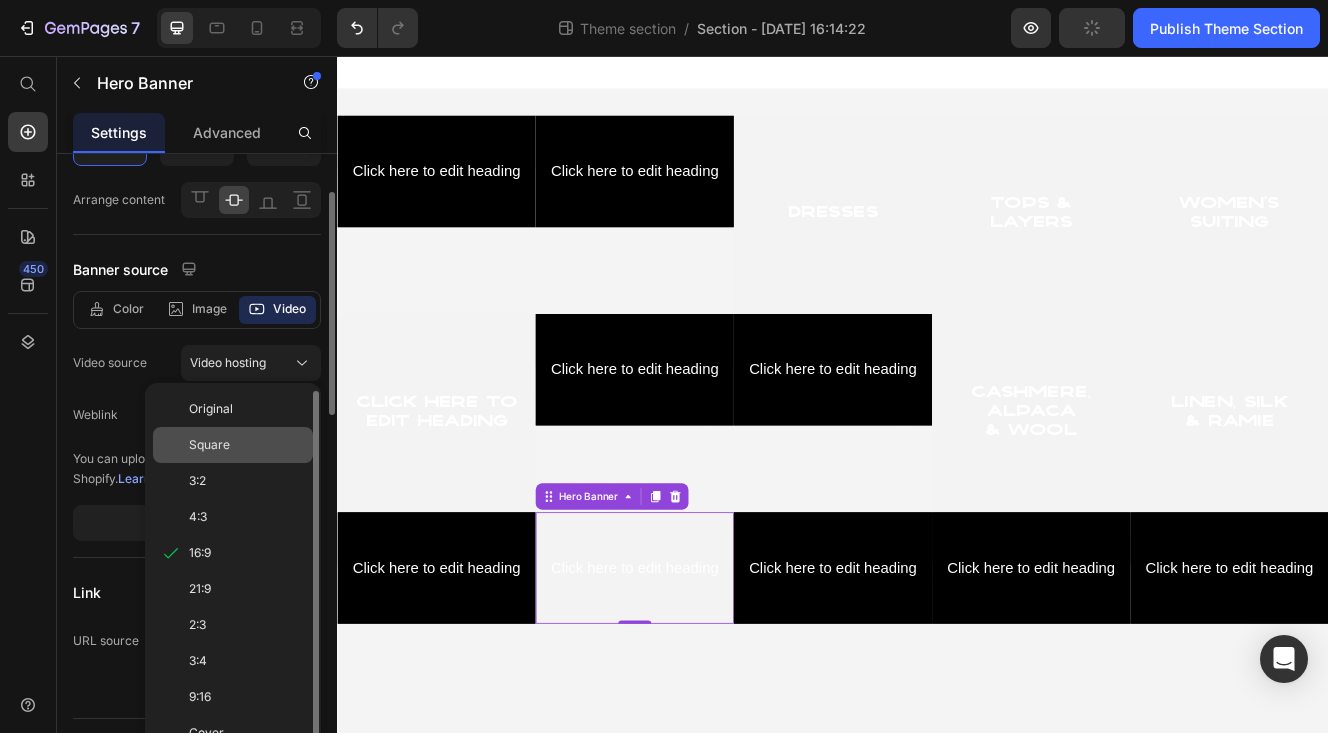 click on "Square" at bounding box center [247, 445] 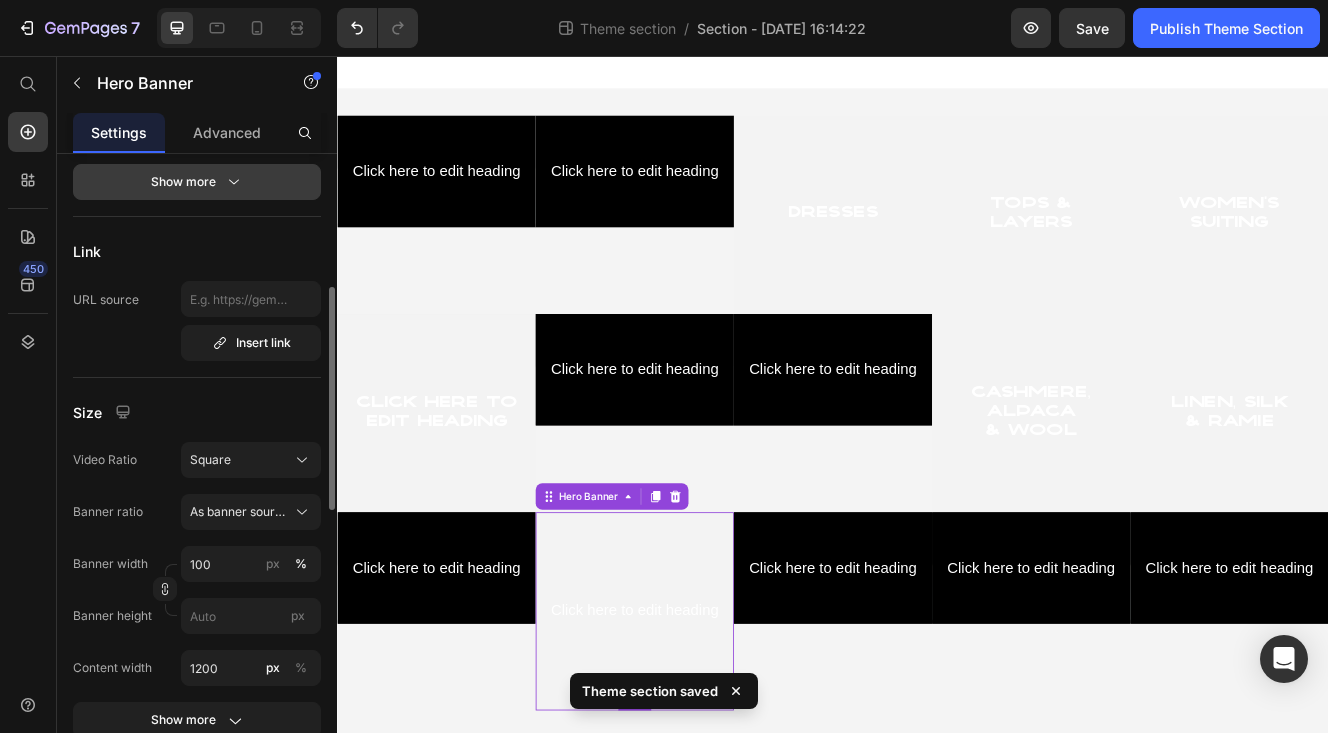 scroll, scrollTop: 503, scrollLeft: 0, axis: vertical 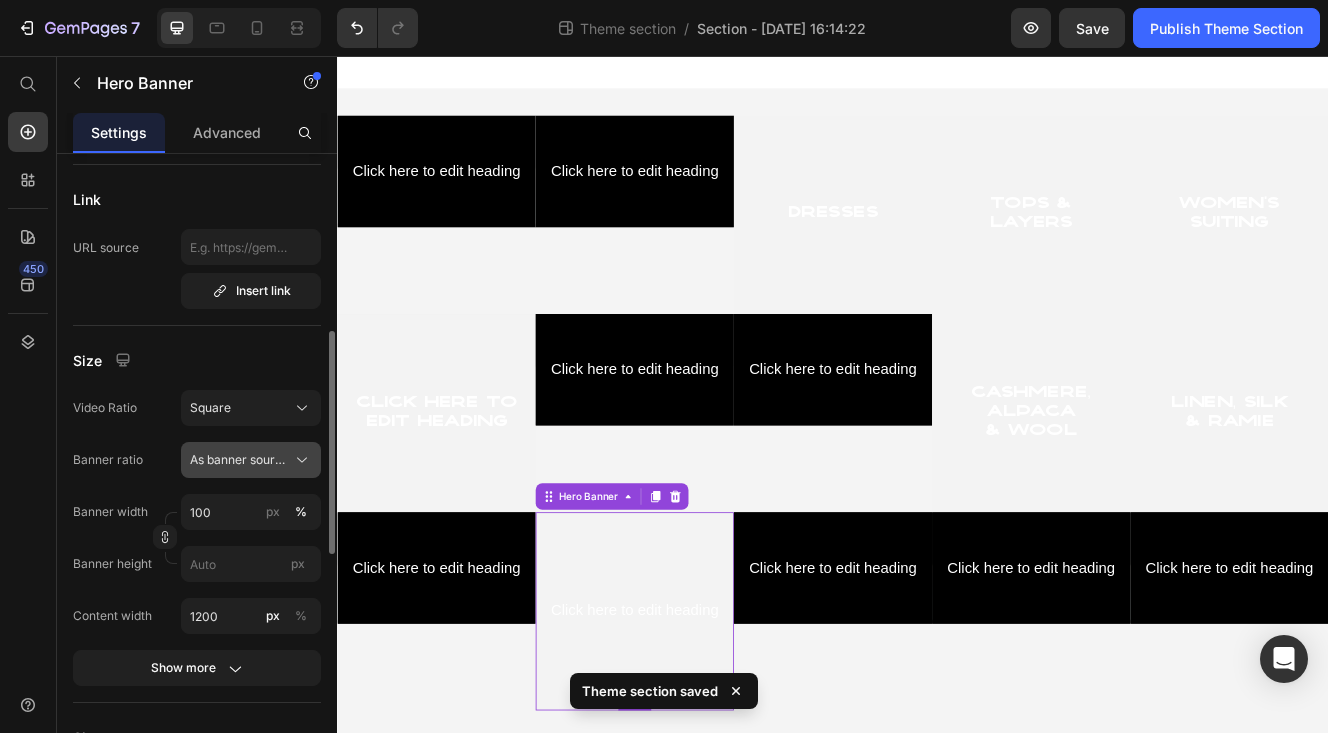 click on "As banner source" at bounding box center (251, 460) 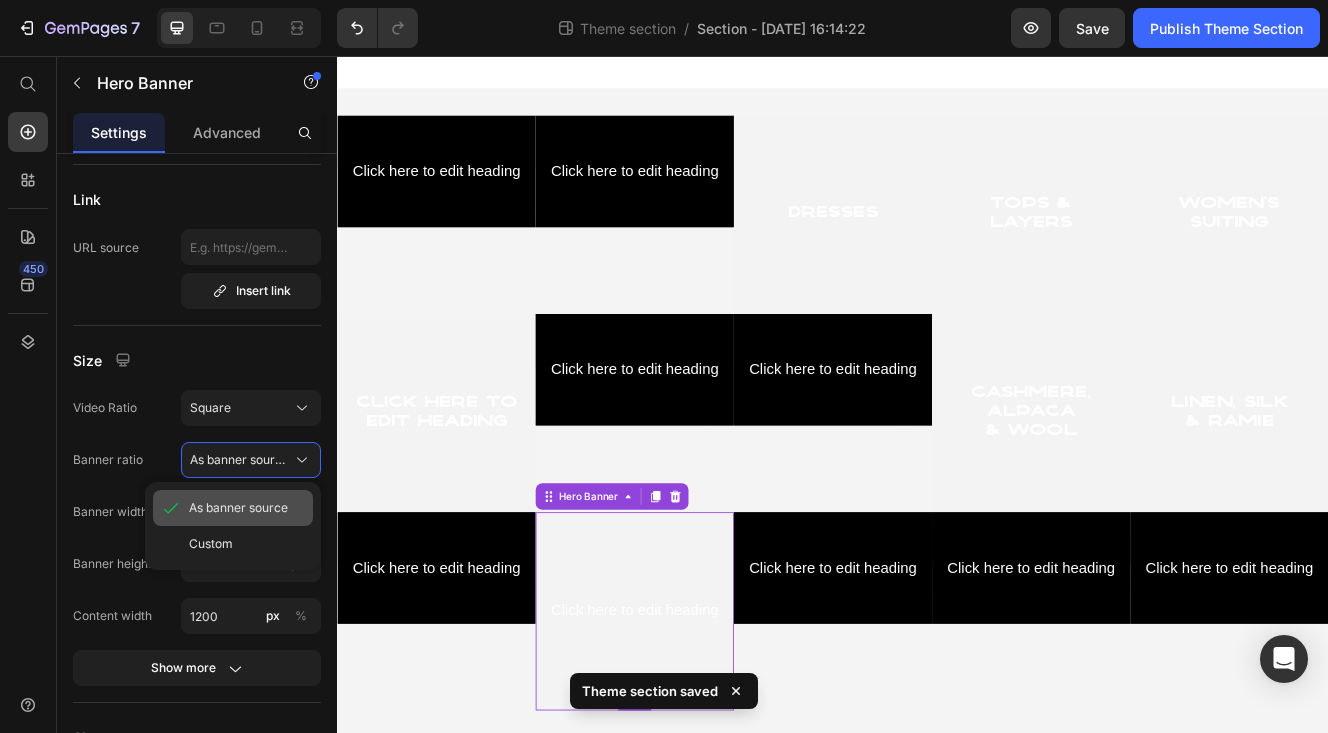 click on "As banner source" at bounding box center (238, 508) 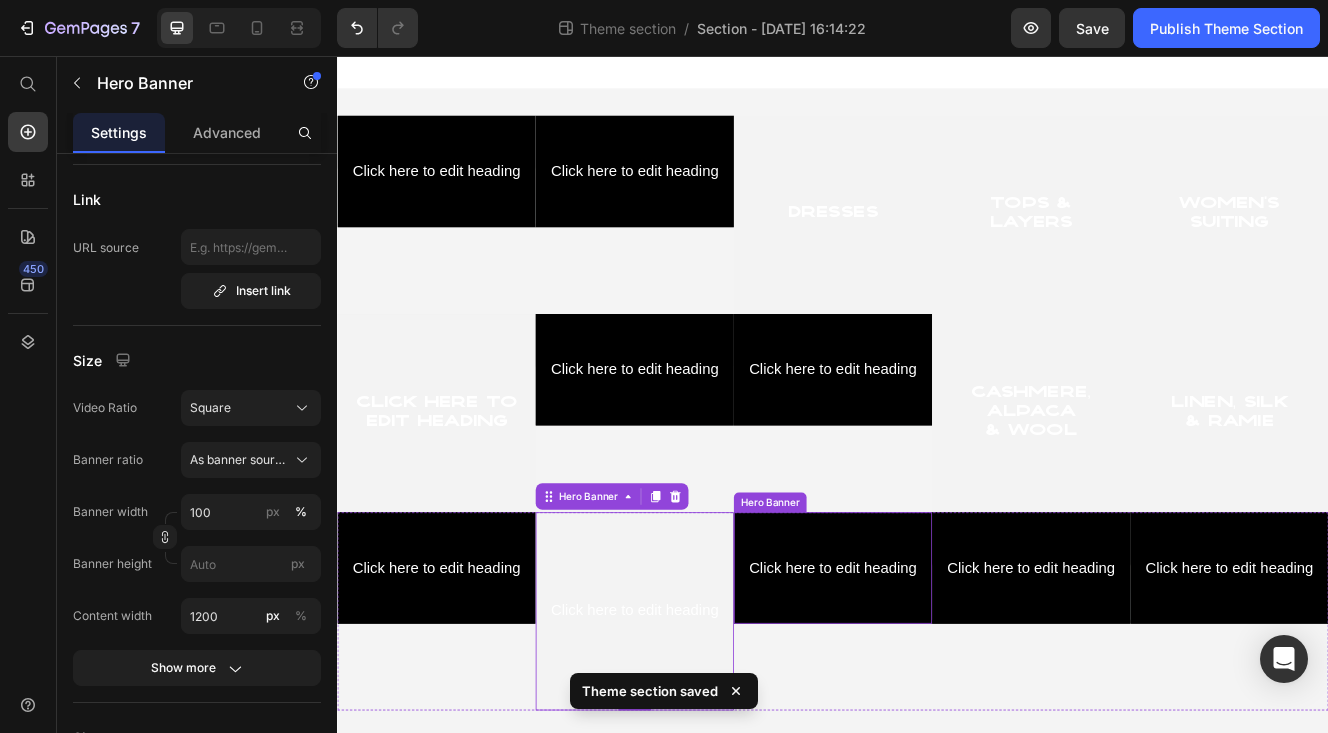 scroll, scrollTop: 4, scrollLeft: 0, axis: vertical 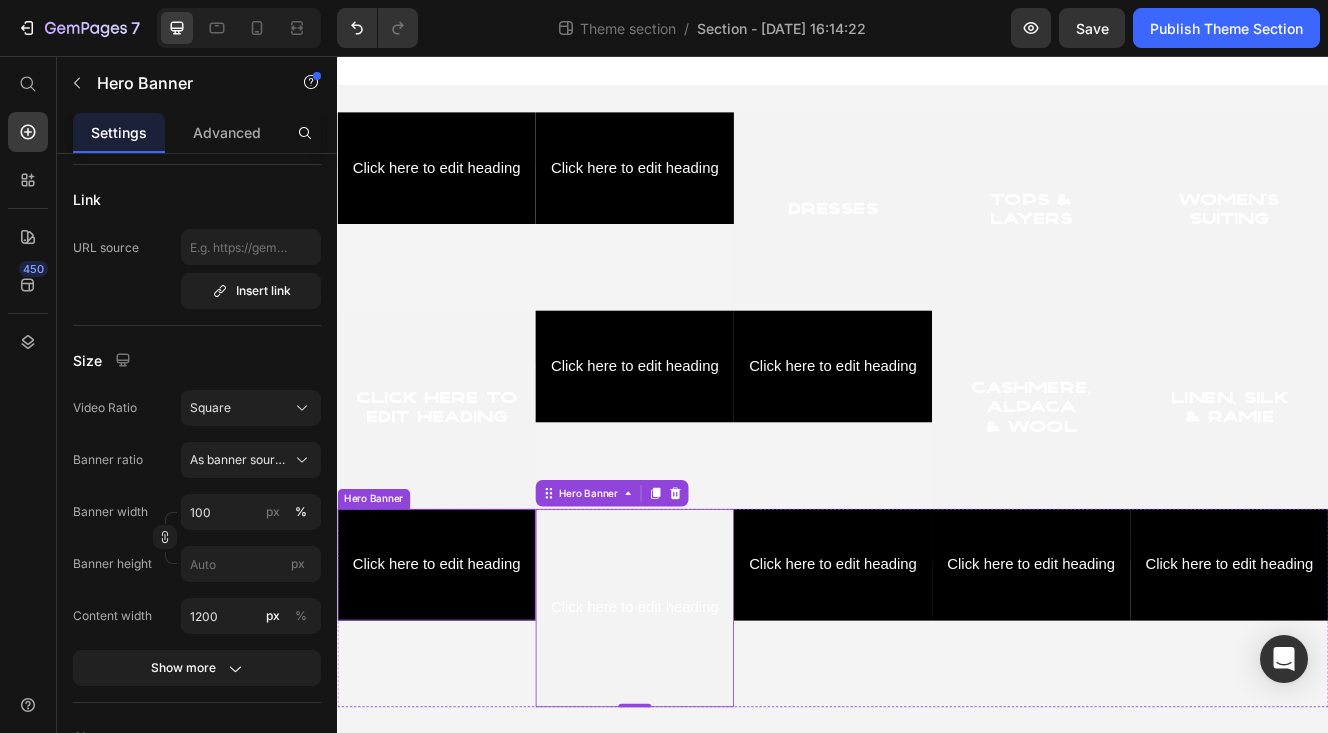 click at bounding box center (457, 671) 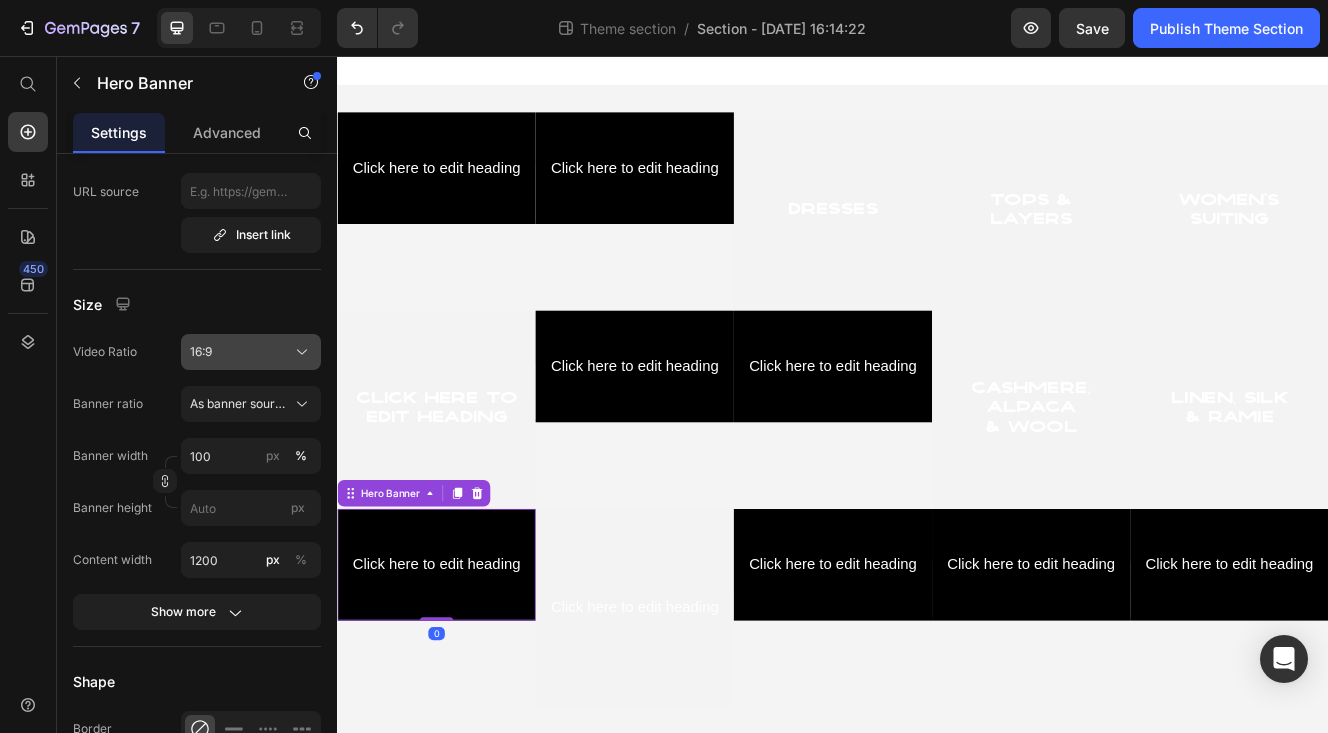 click on "16:9" 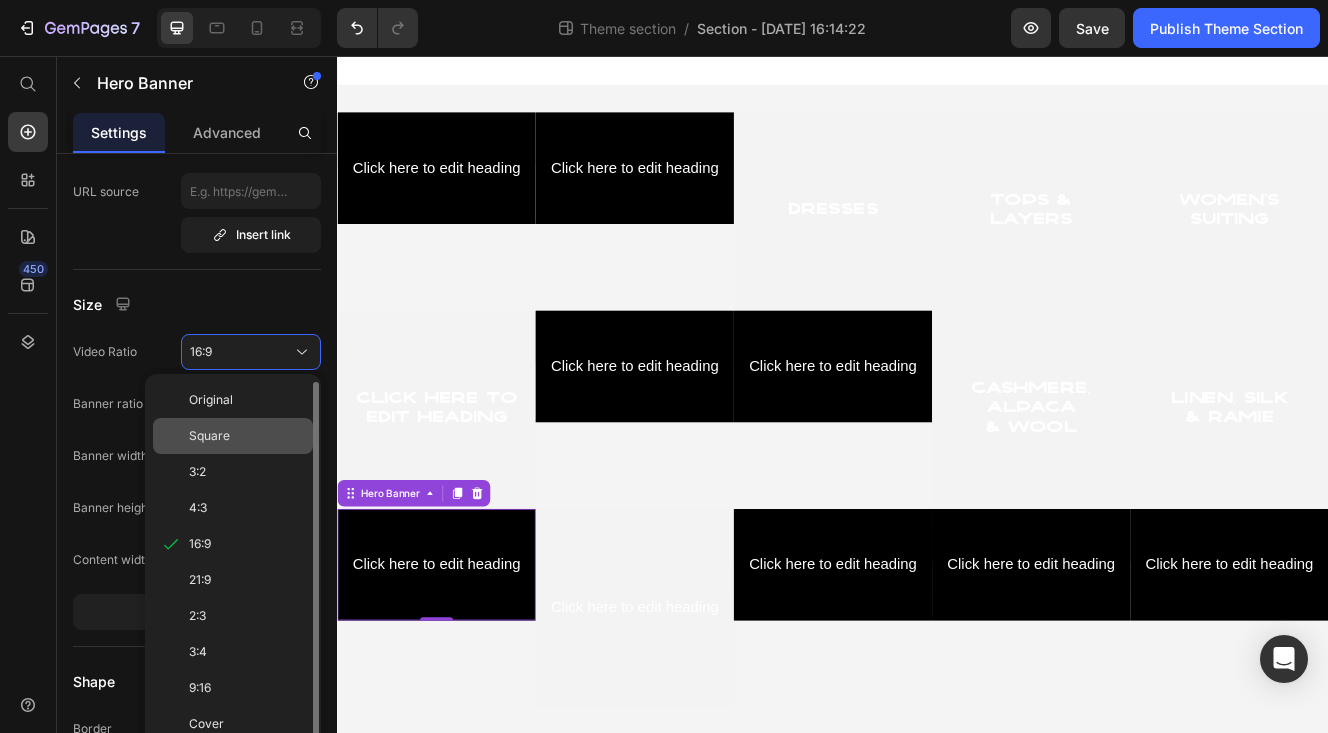 click on "Square" at bounding box center (209, 436) 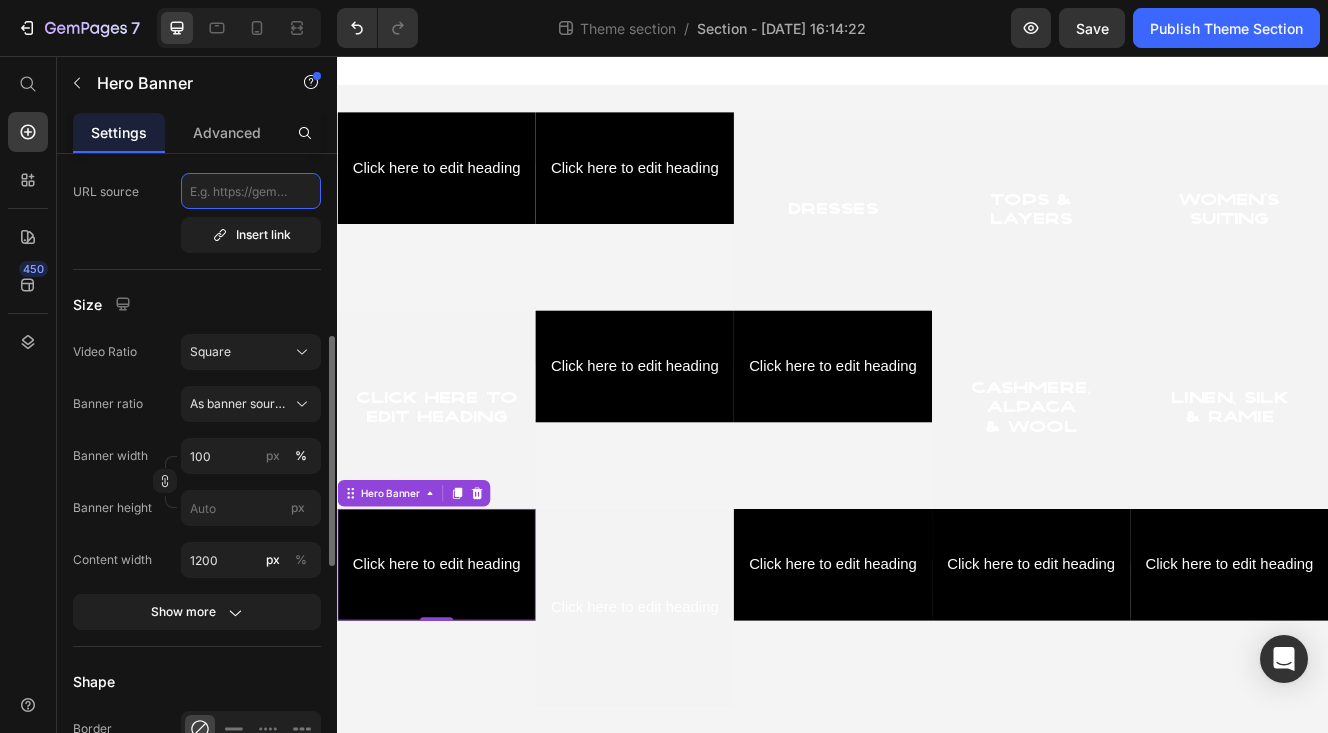 click 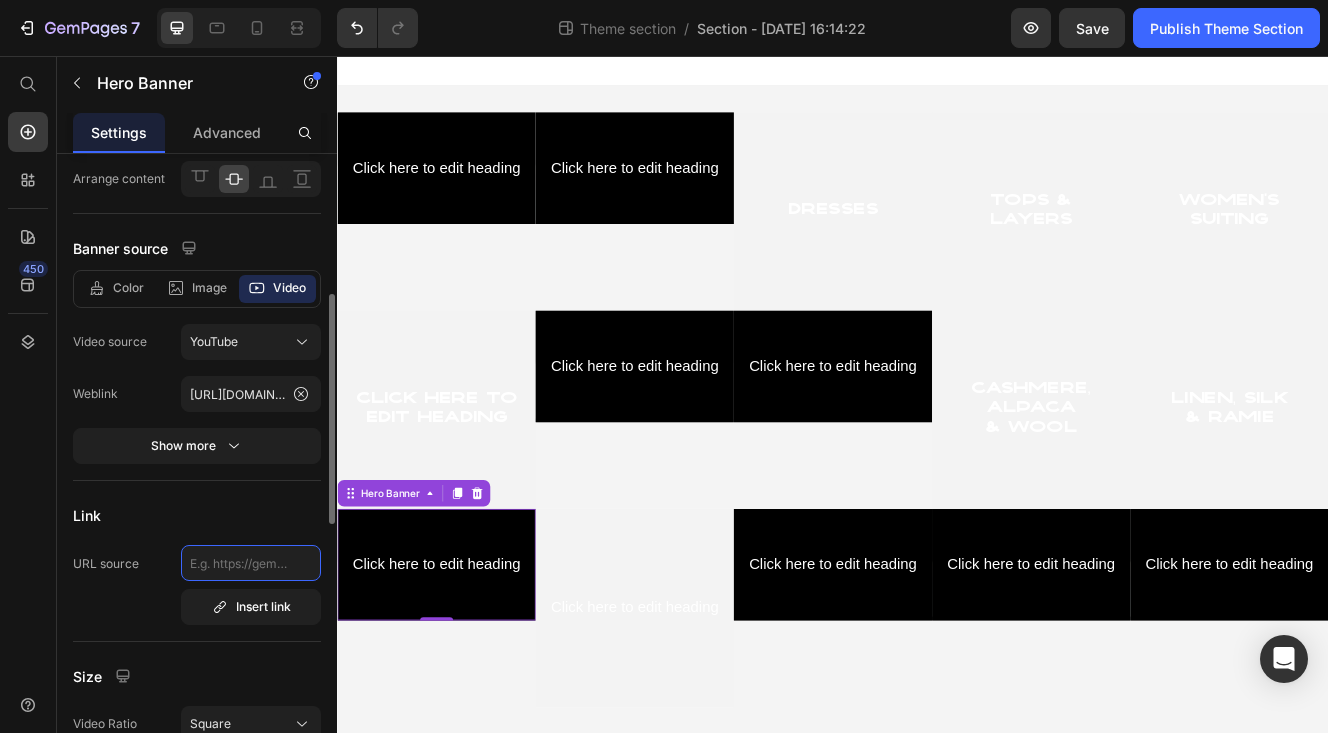 scroll, scrollTop: 102, scrollLeft: 0, axis: vertical 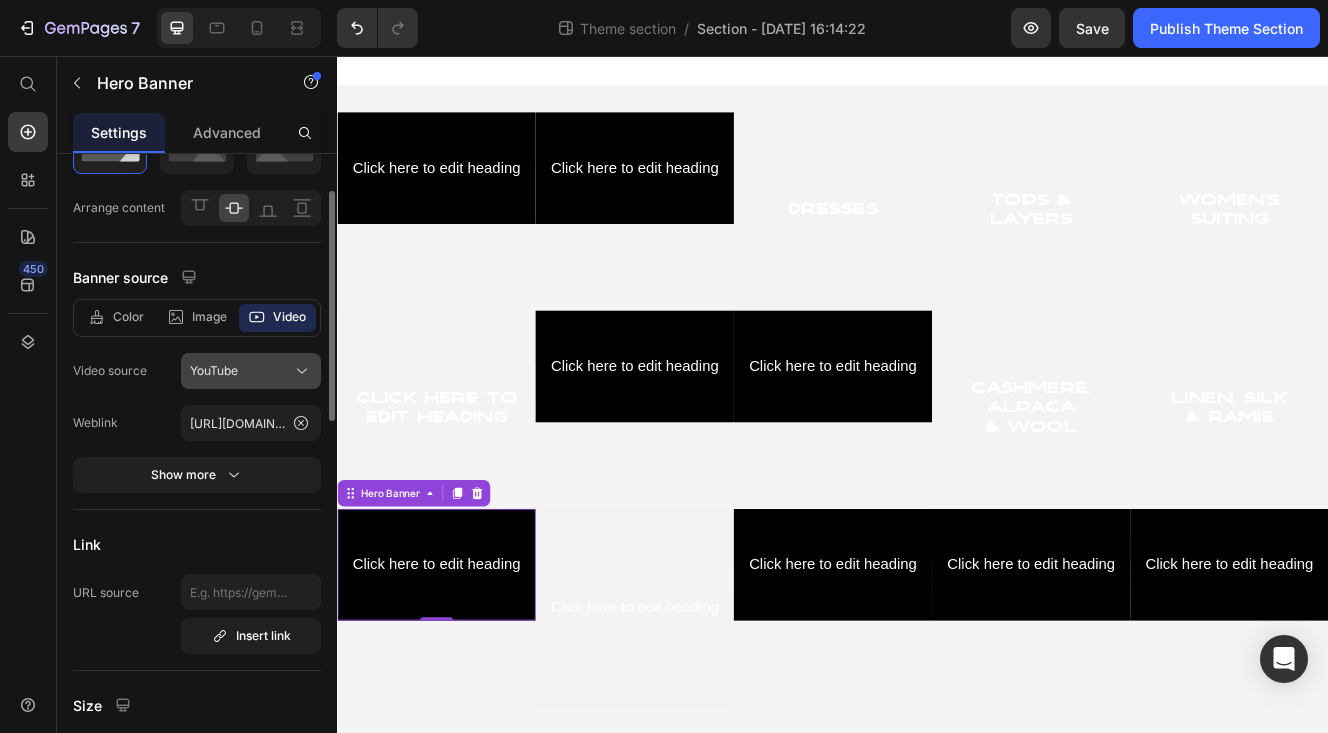 click on "YouTube" 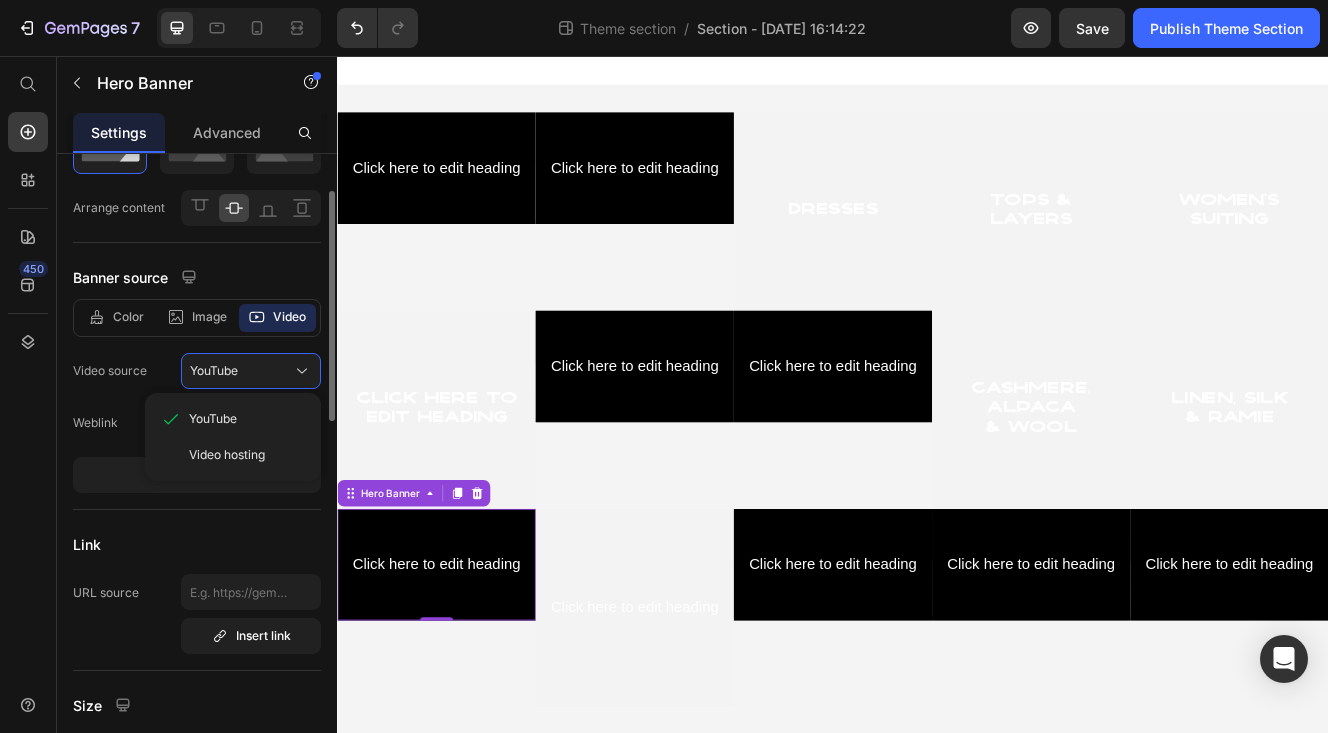 click on "Video hosting" at bounding box center (227, 455) 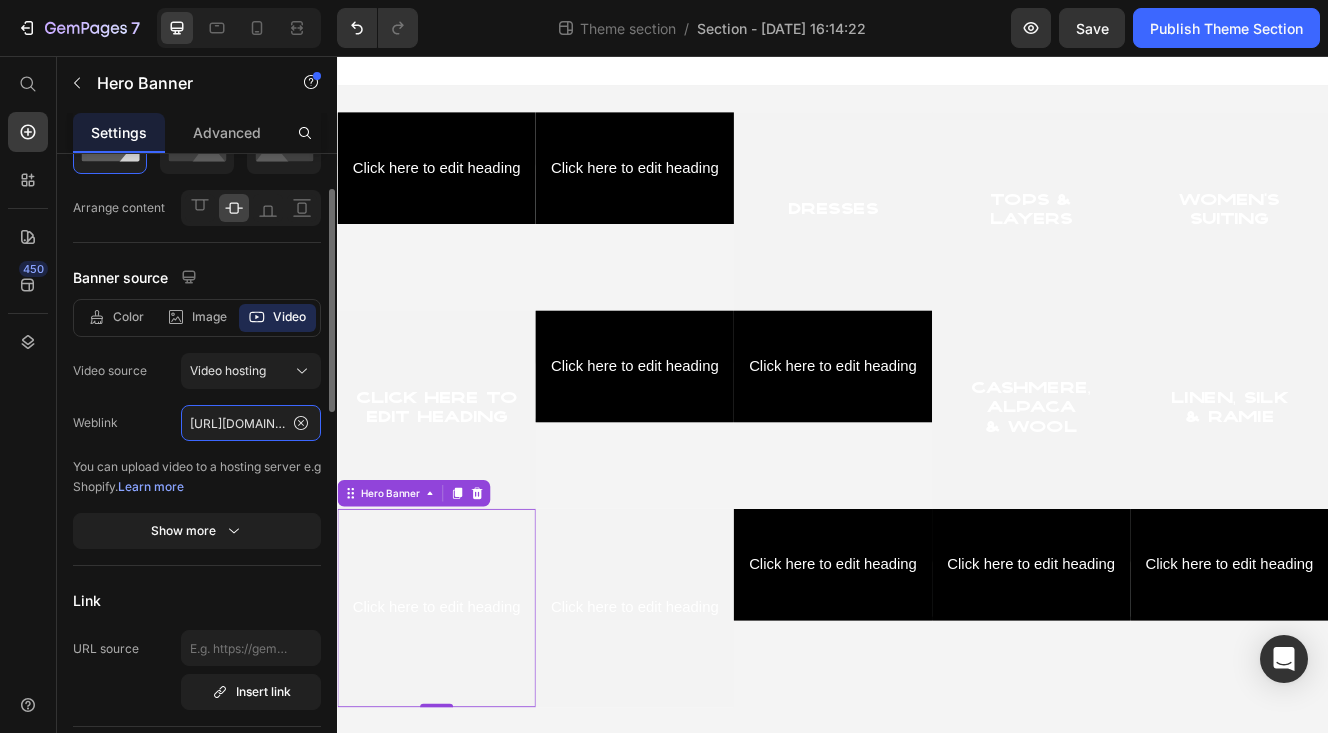 click on "[URL][DOMAIN_NAME]" 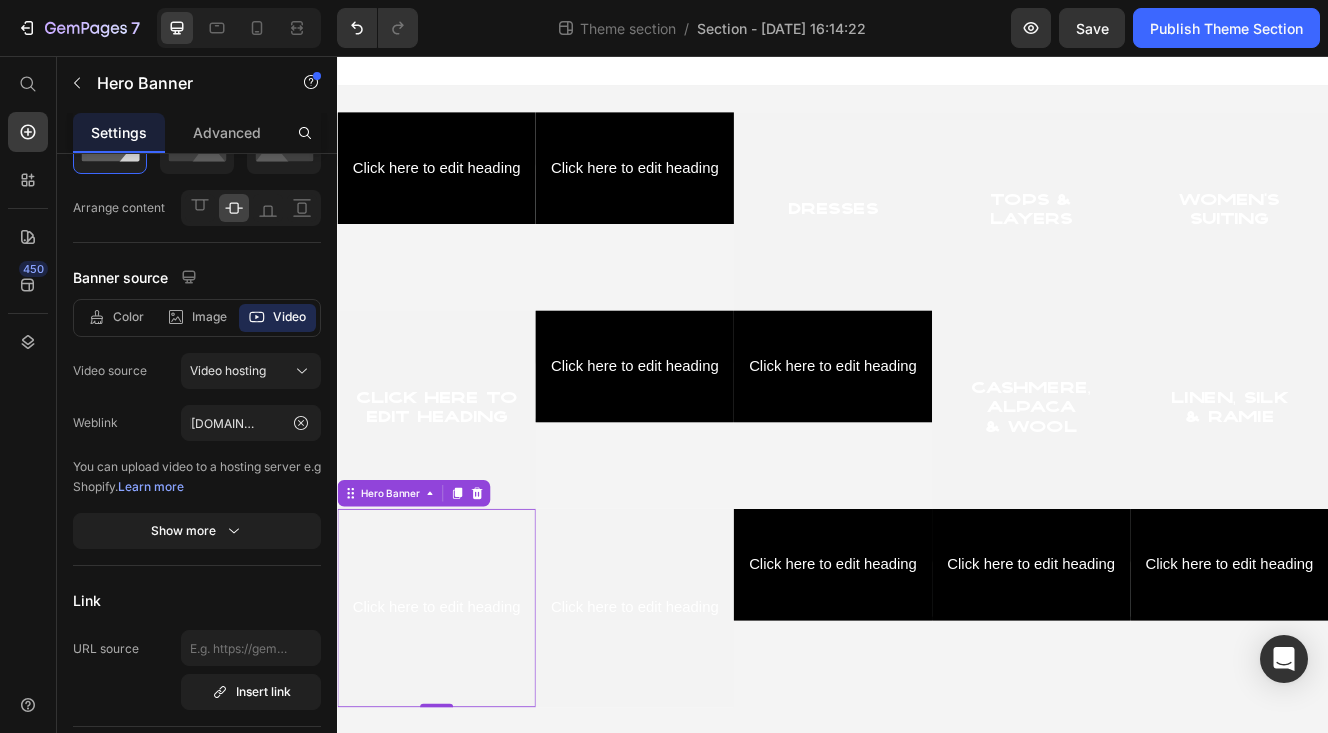 click on "Click here to edit heading" at bounding box center [457, 723] 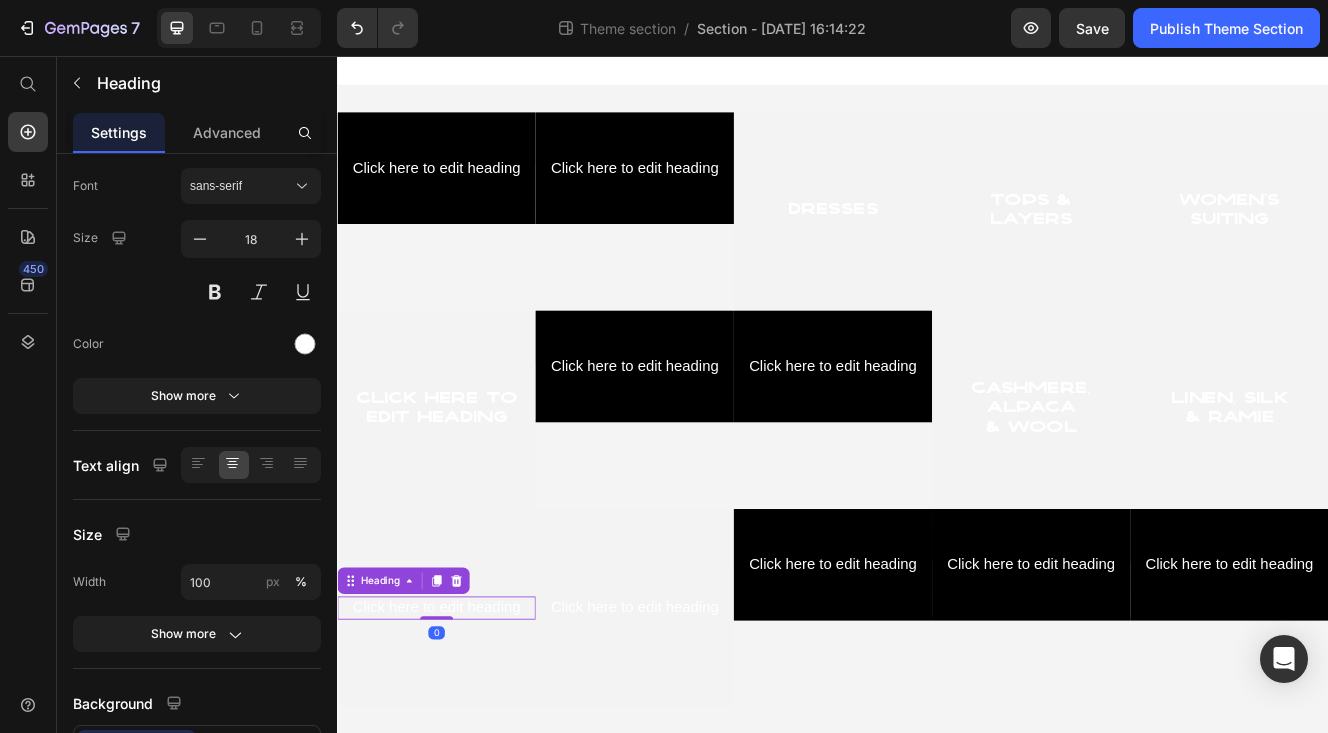 scroll, scrollTop: 0, scrollLeft: 0, axis: both 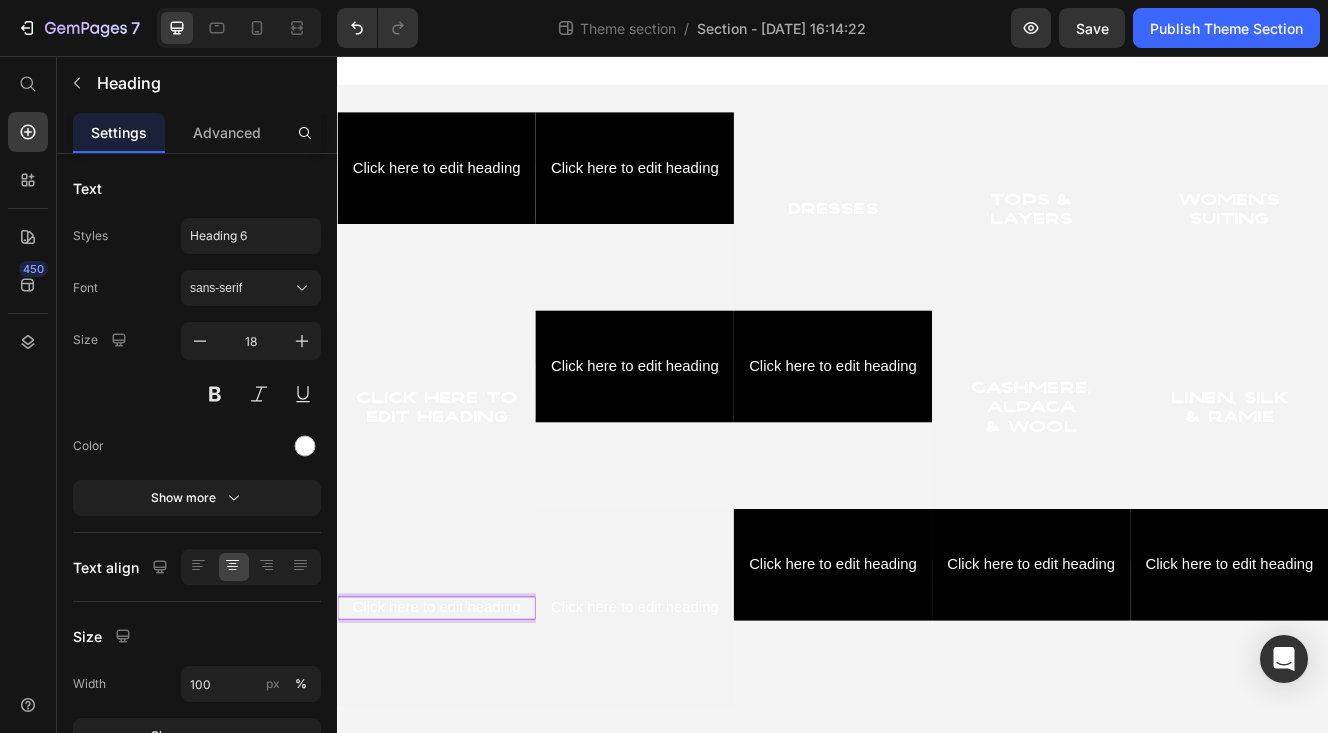 click on "Click here to edit heading" at bounding box center (457, 723) 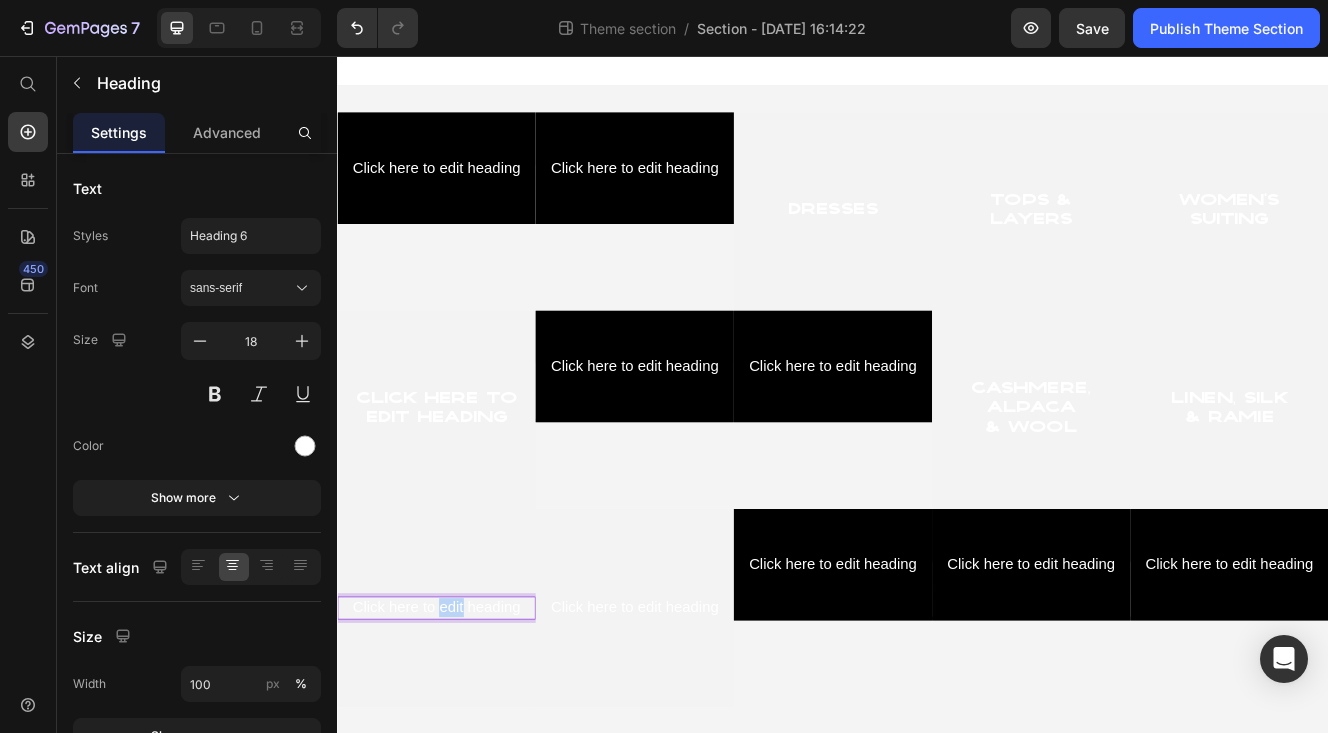 click on "Click here to edit heading" at bounding box center (457, 723) 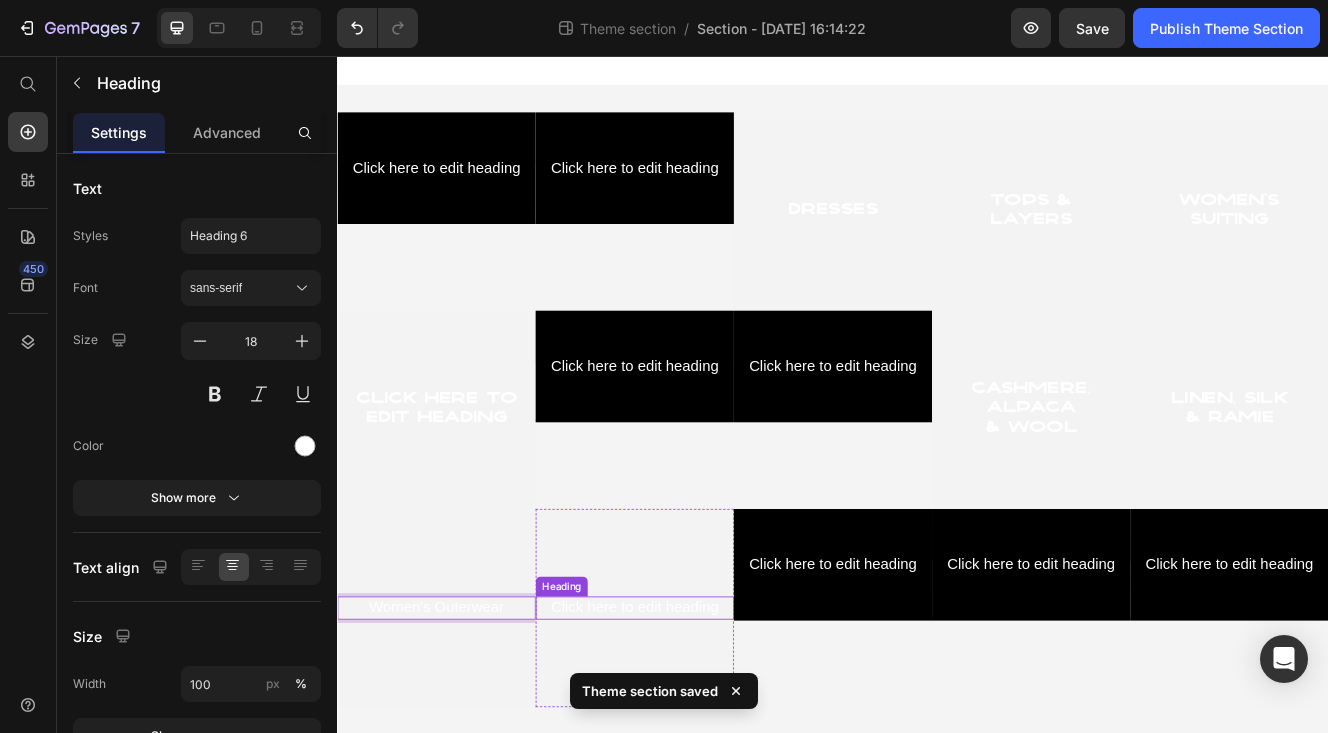 click on "Click here to edit heading" at bounding box center (697, 723) 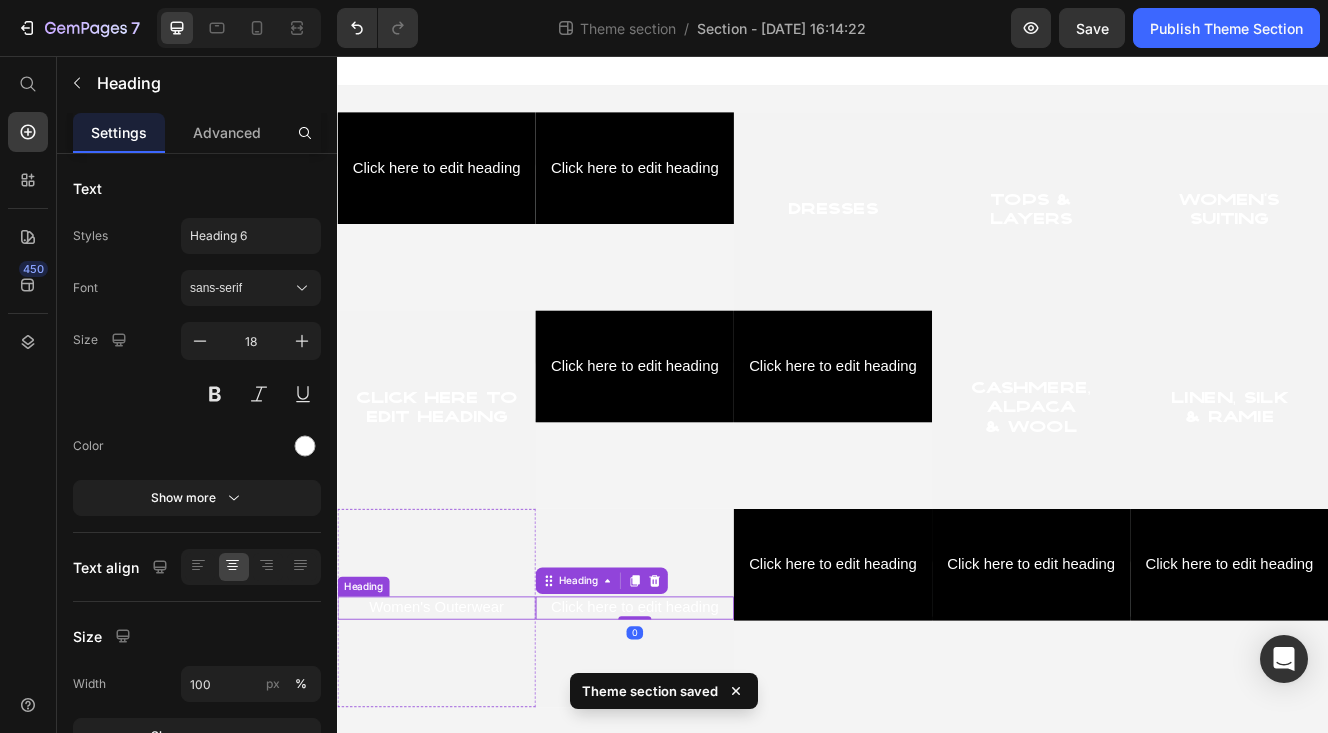 click on "Women's Outerwear" at bounding box center (457, 723) 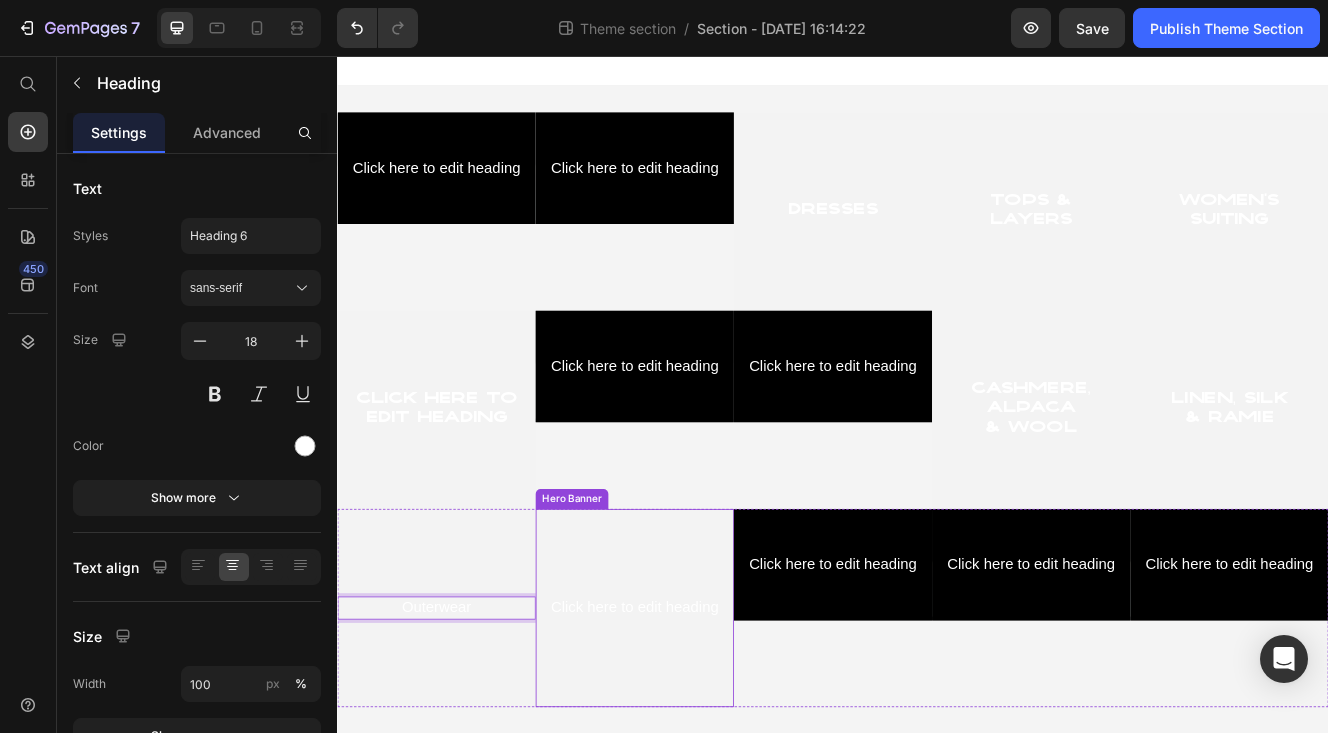 click on "Click here to edit heading" at bounding box center [697, 723] 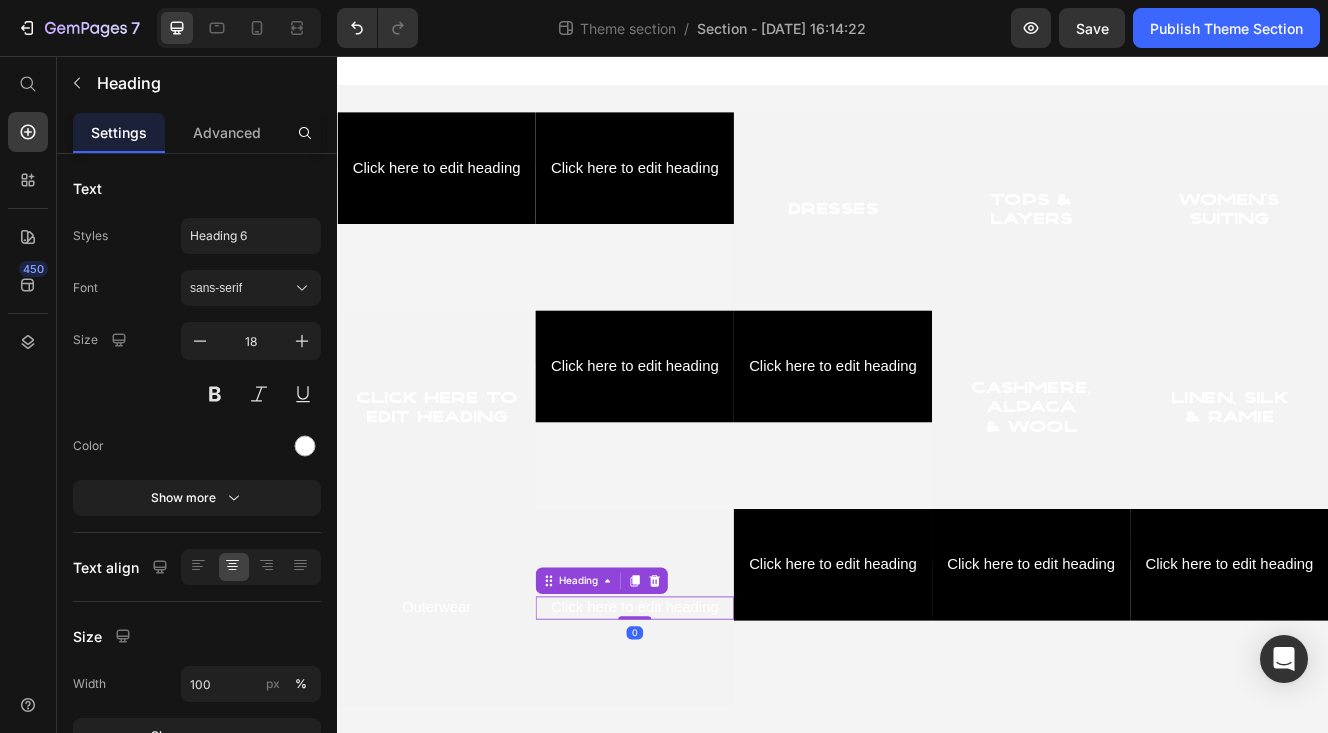 click on "Click here to edit heading" at bounding box center [697, 723] 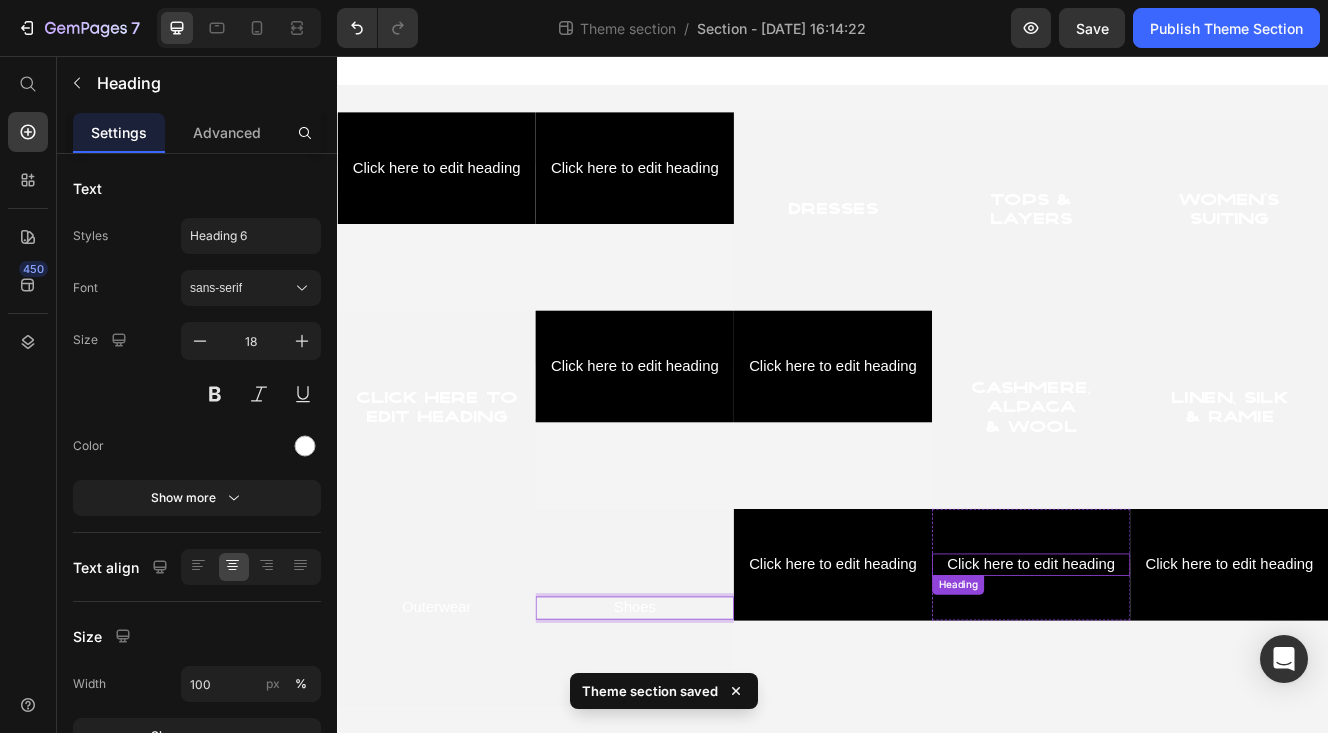 click on "Click here to edit heading" at bounding box center (1177, 671) 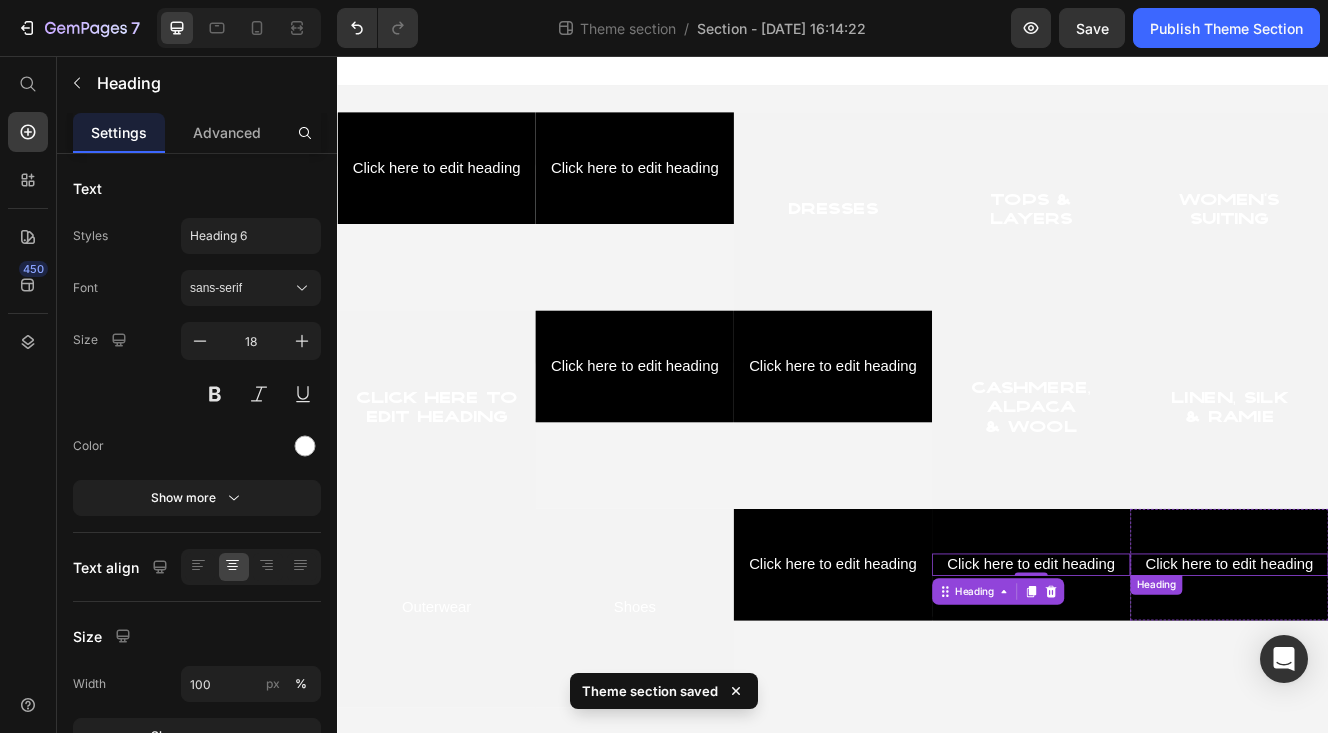 click on "Click here to edit heading" at bounding box center (1417, 671) 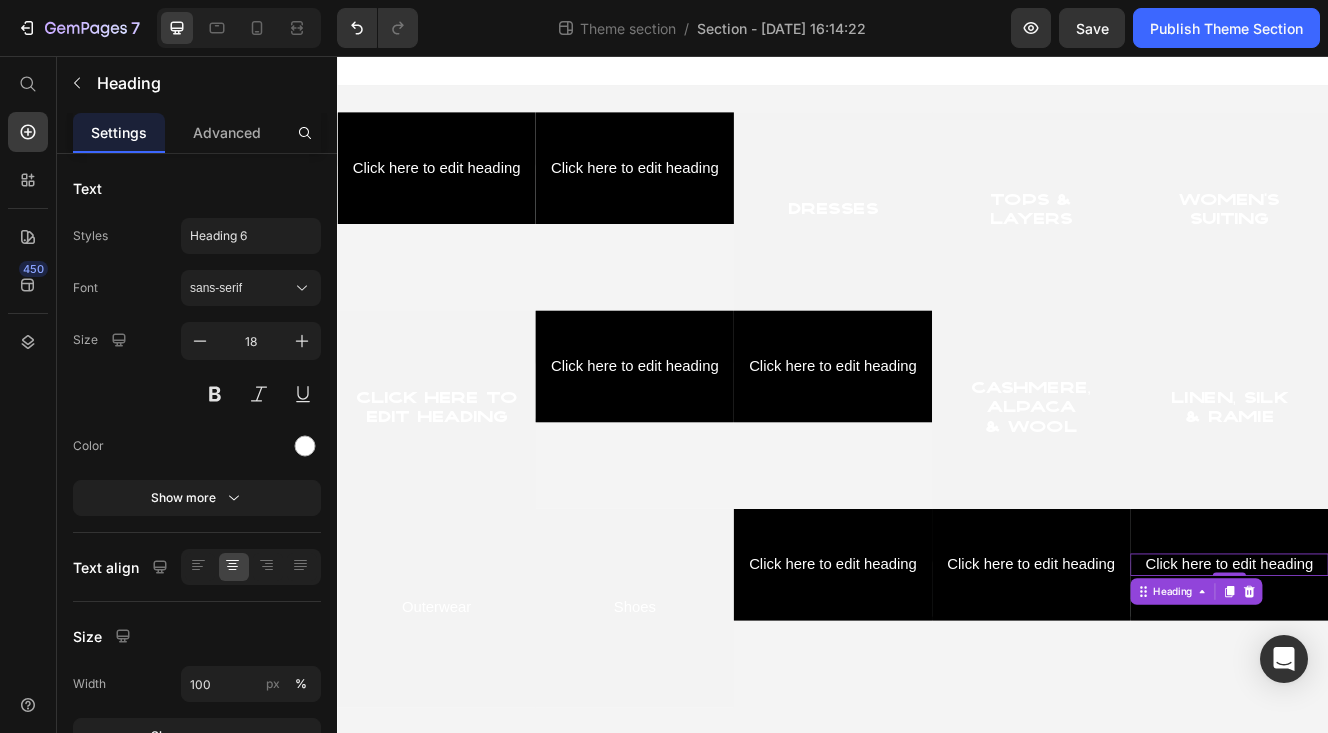 click on "Click here to edit heading" at bounding box center [1417, 671] 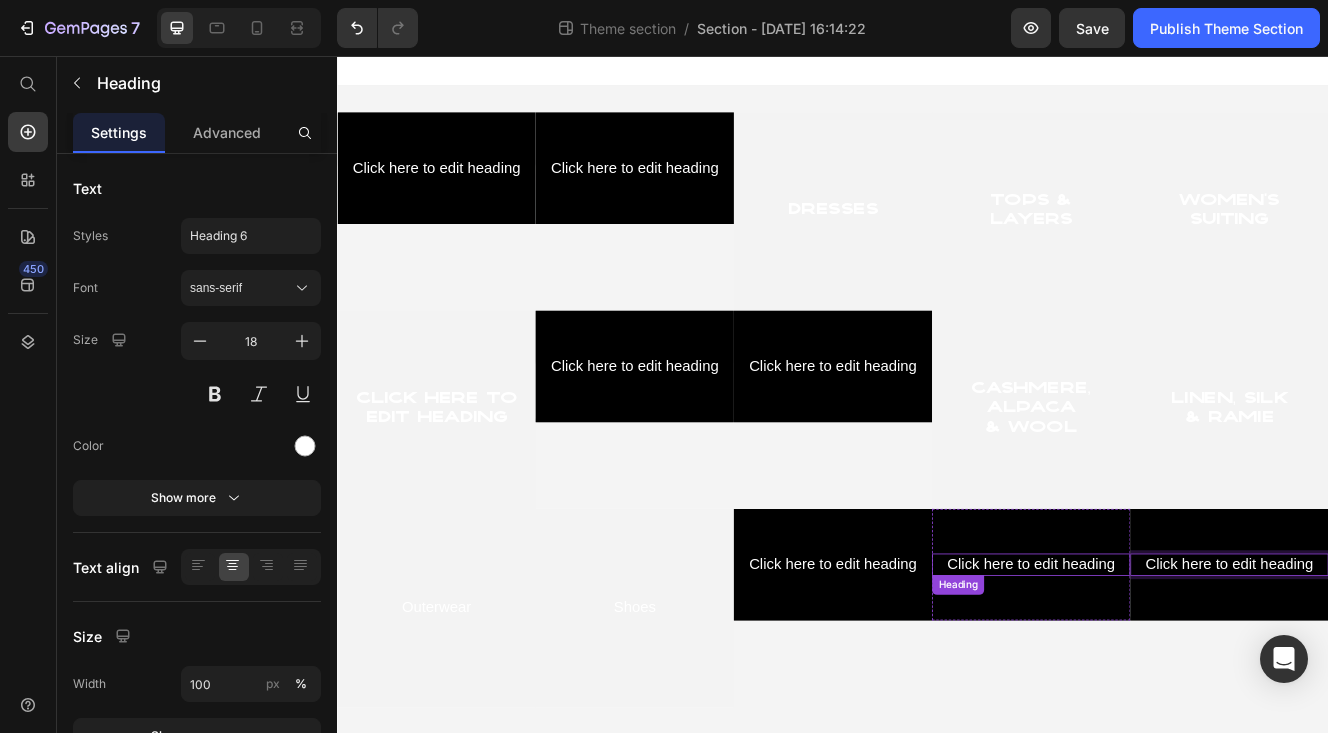 click on "Click here to edit heading" at bounding box center [1177, 671] 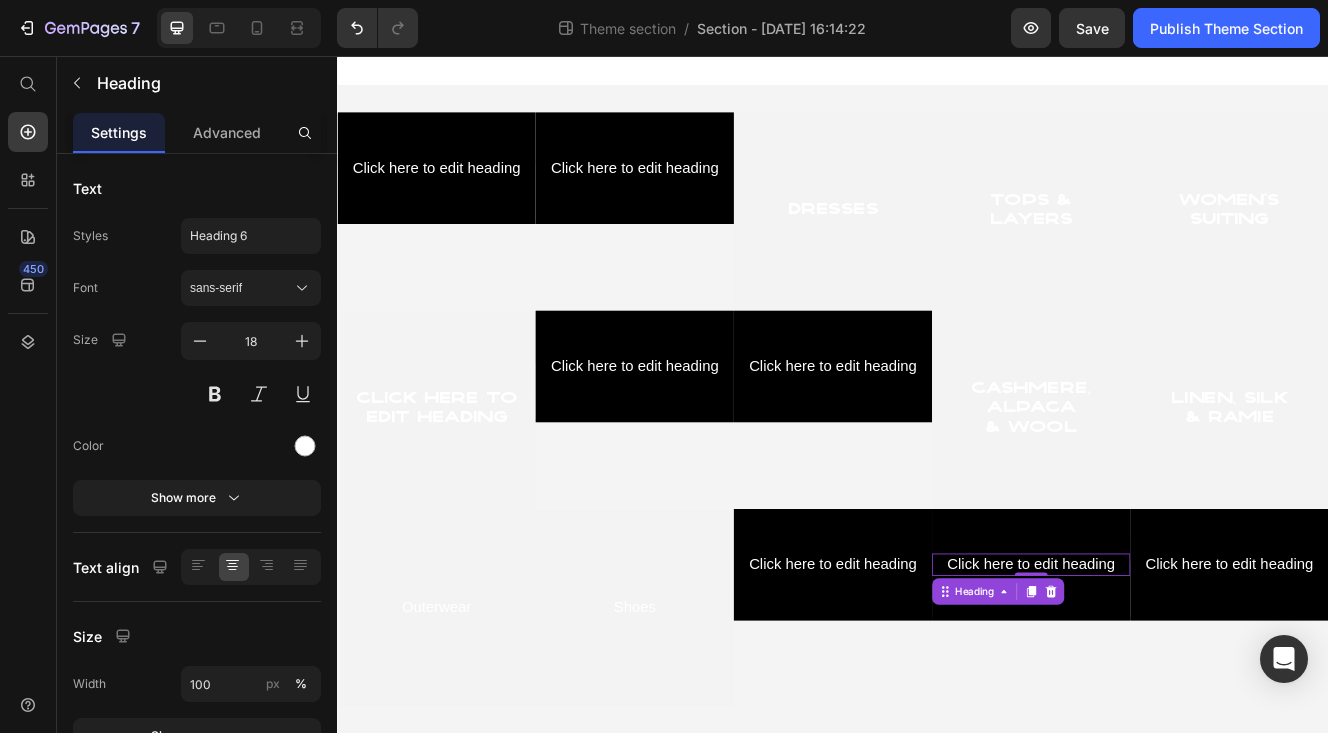 click on "Click here to edit heading" at bounding box center [1177, 671] 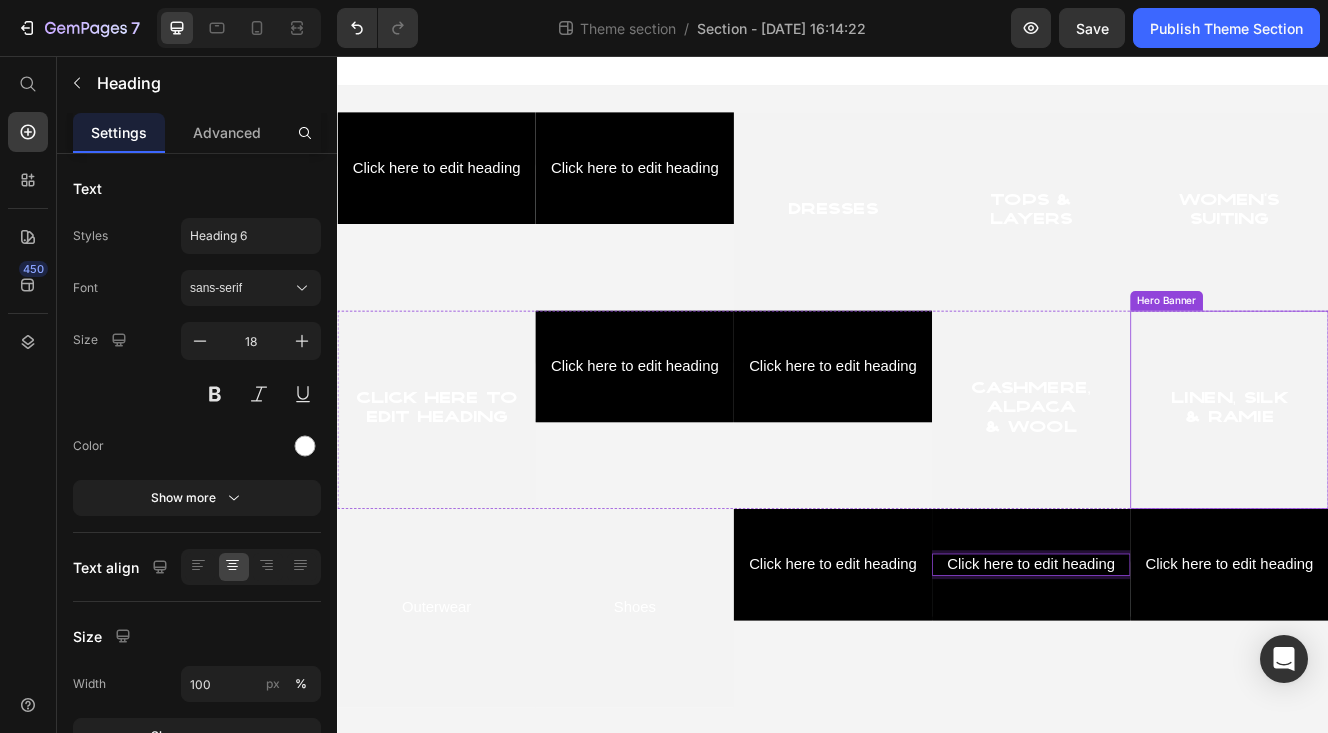 click on "Linen, Silk  & Ramie" at bounding box center (1417, 484) 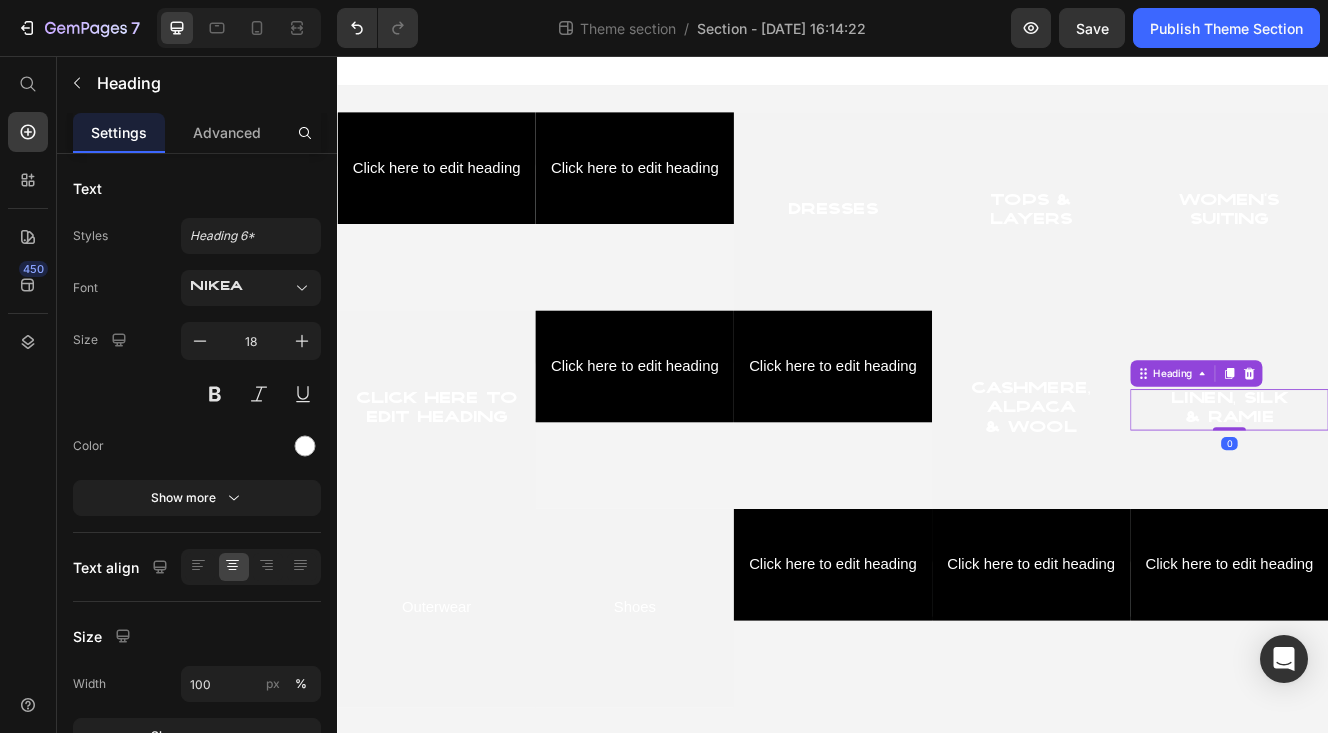 click on "Linen, Silk  & Ramie" at bounding box center (1417, 484) 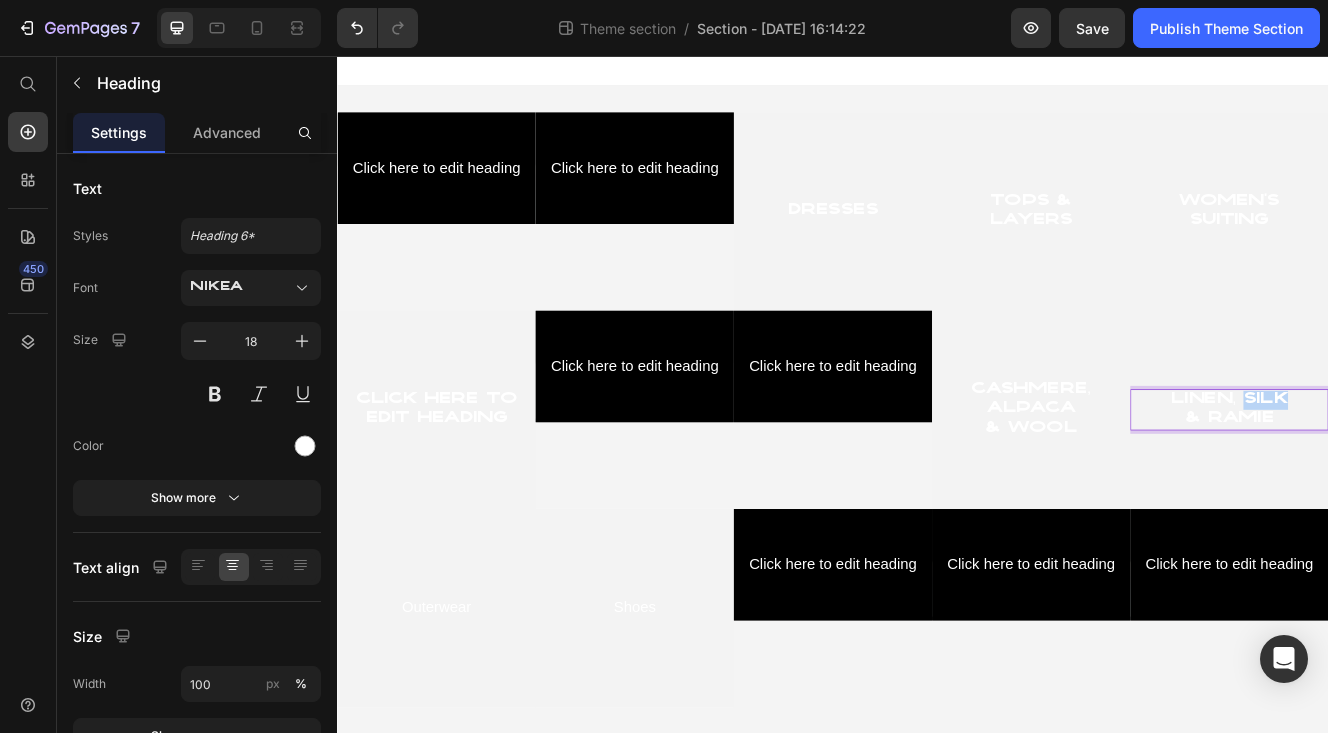 click on "Linen, Silk  & Ramie" at bounding box center (1417, 484) 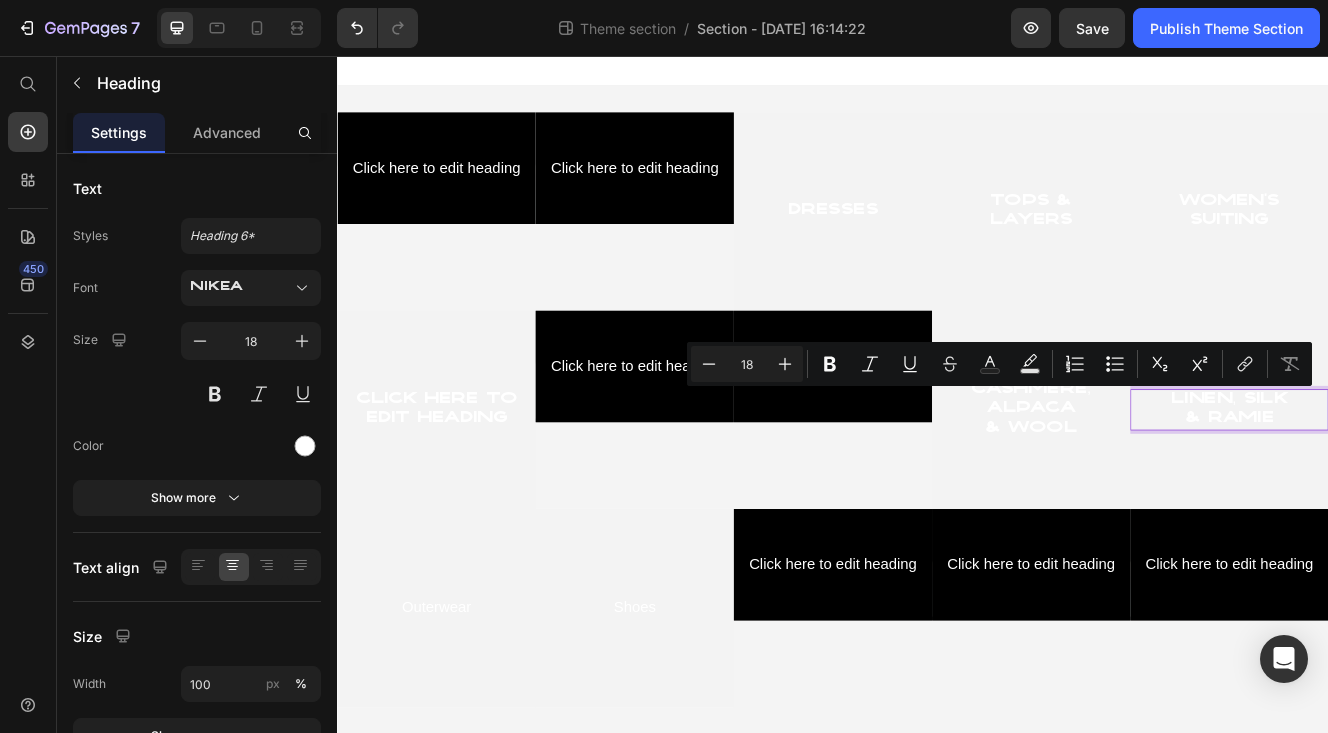 click on "Linen, Silk  & Ramie" at bounding box center [1417, 484] 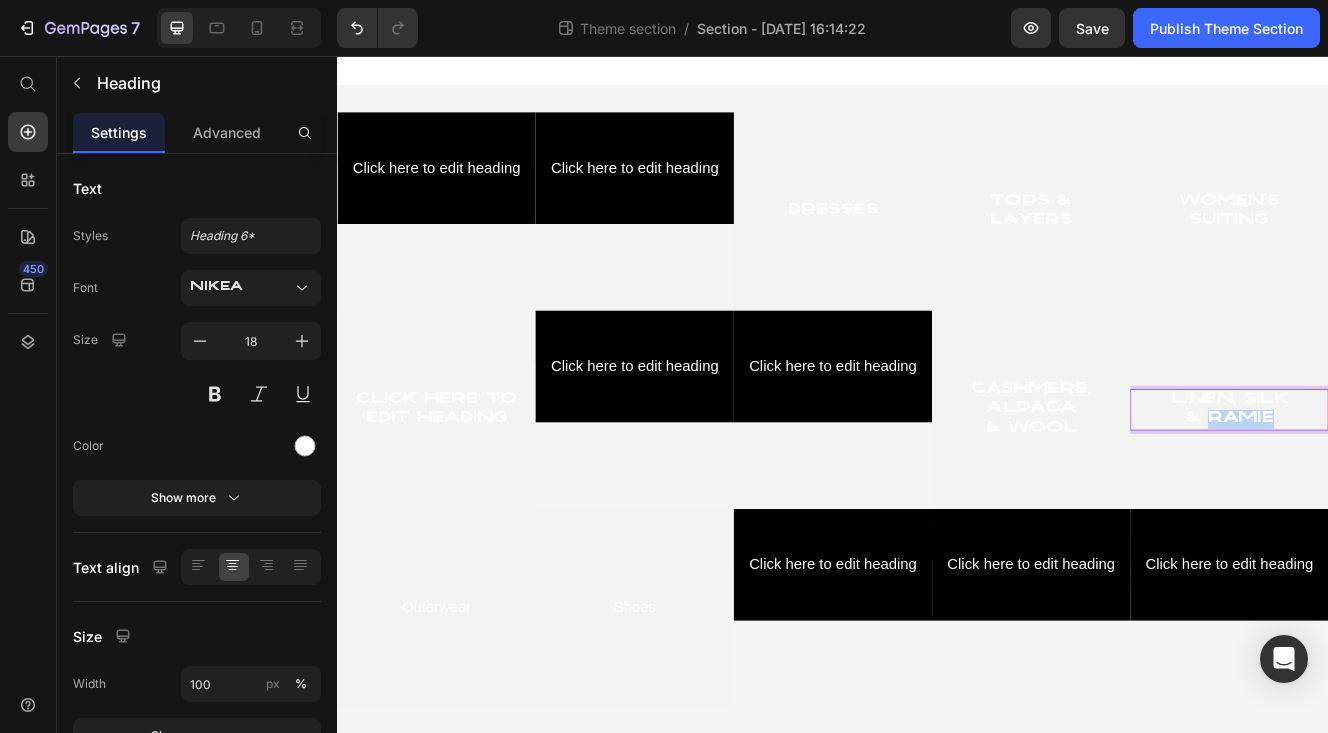 click on "Linen, Silk  & Ramie" at bounding box center [1417, 484] 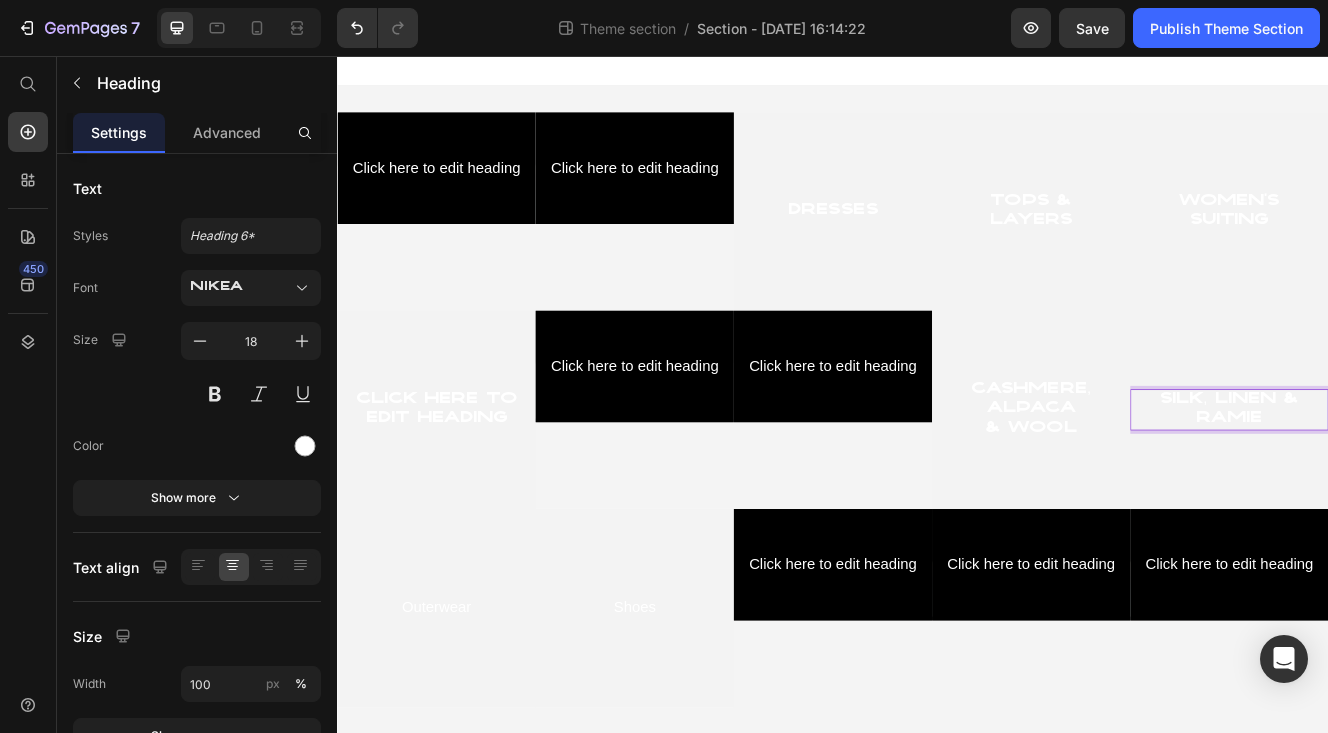 click on "Silk, Linen & Ramie" at bounding box center (1417, 484) 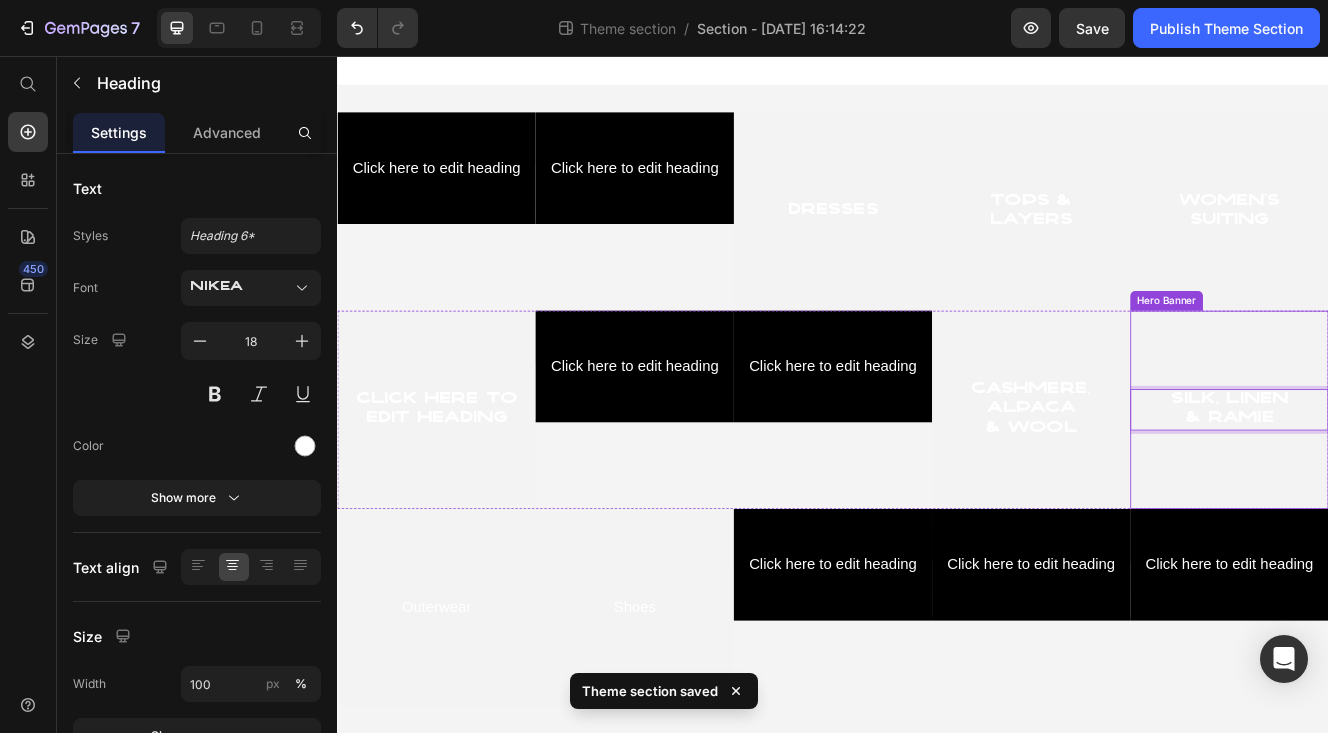 click at bounding box center (1417, 484) 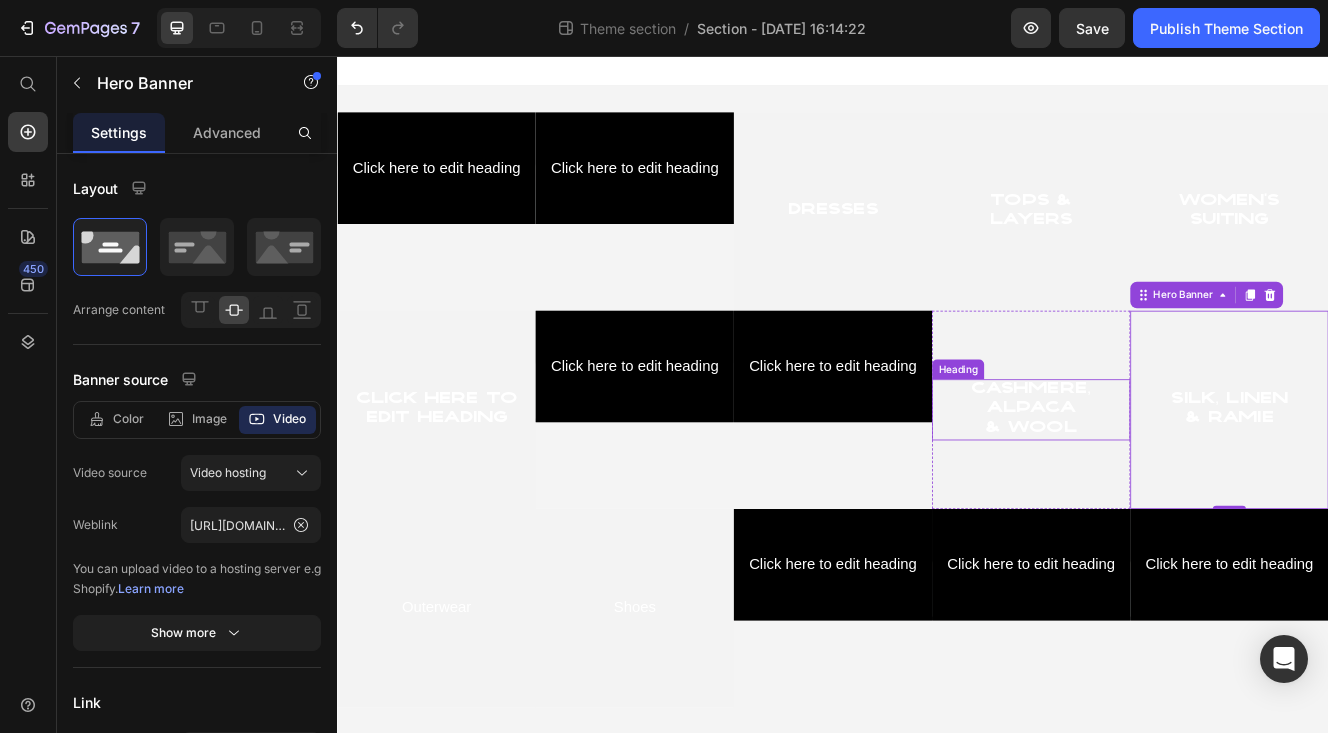 click on "cashmere, alpaca  & wool" at bounding box center (1177, 484) 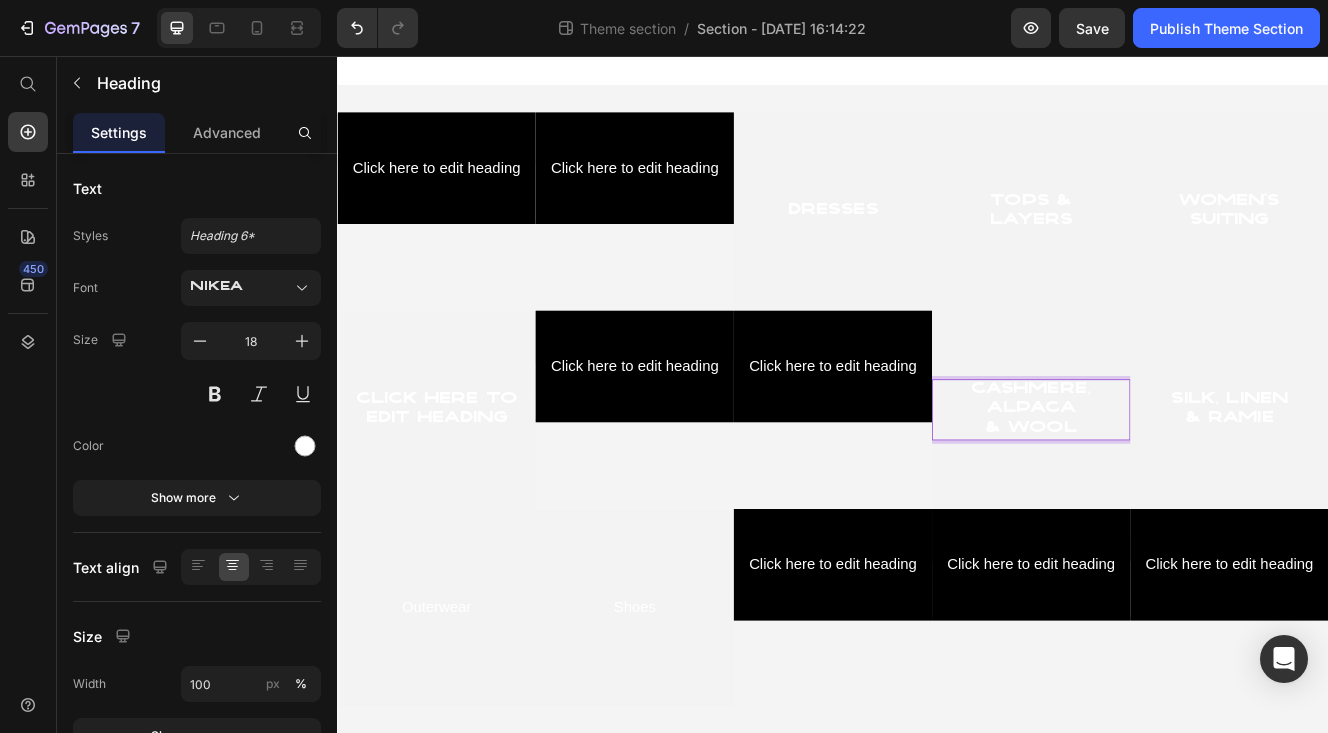 click on "cashmere, alpaca  & wool" at bounding box center (1177, 484) 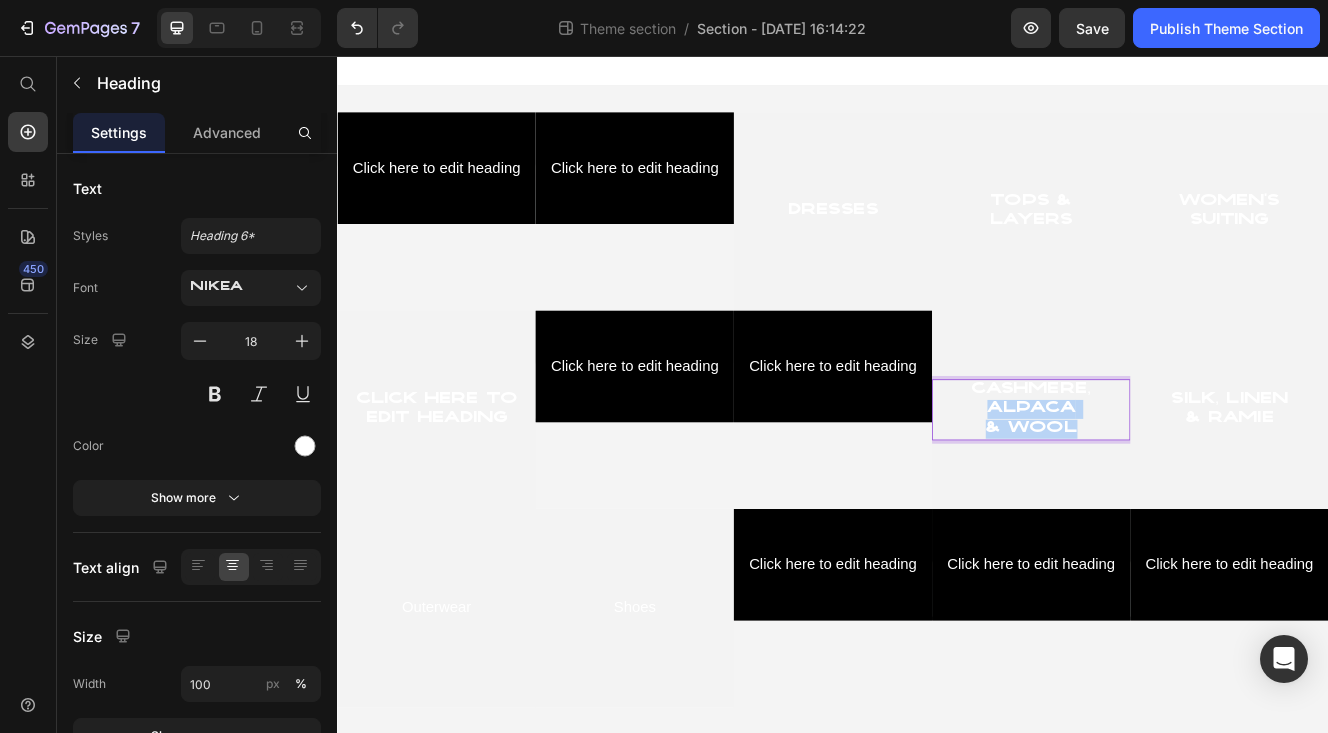 drag, startPoint x: 1118, startPoint y: 478, endPoint x: 1235, endPoint y: 511, distance: 121.5648 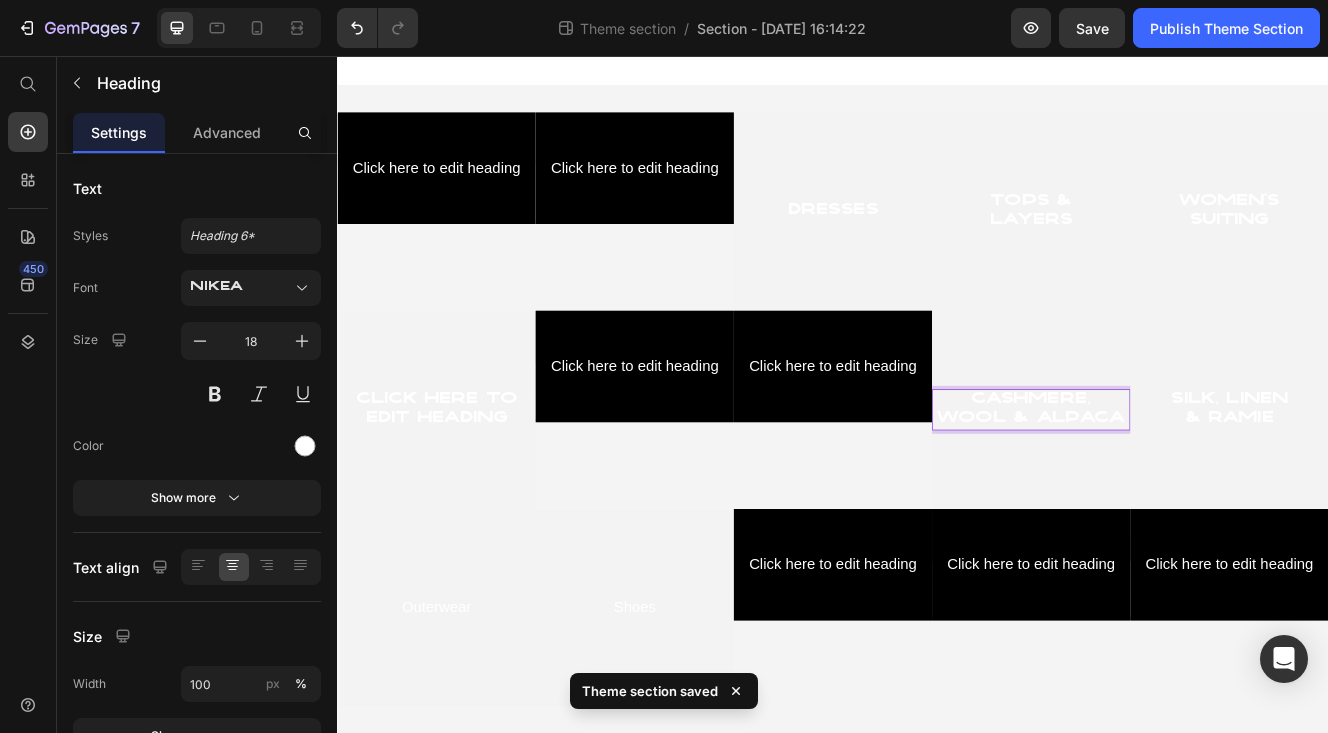 click on "cashmere, wool & alpaca" at bounding box center [1177, 484] 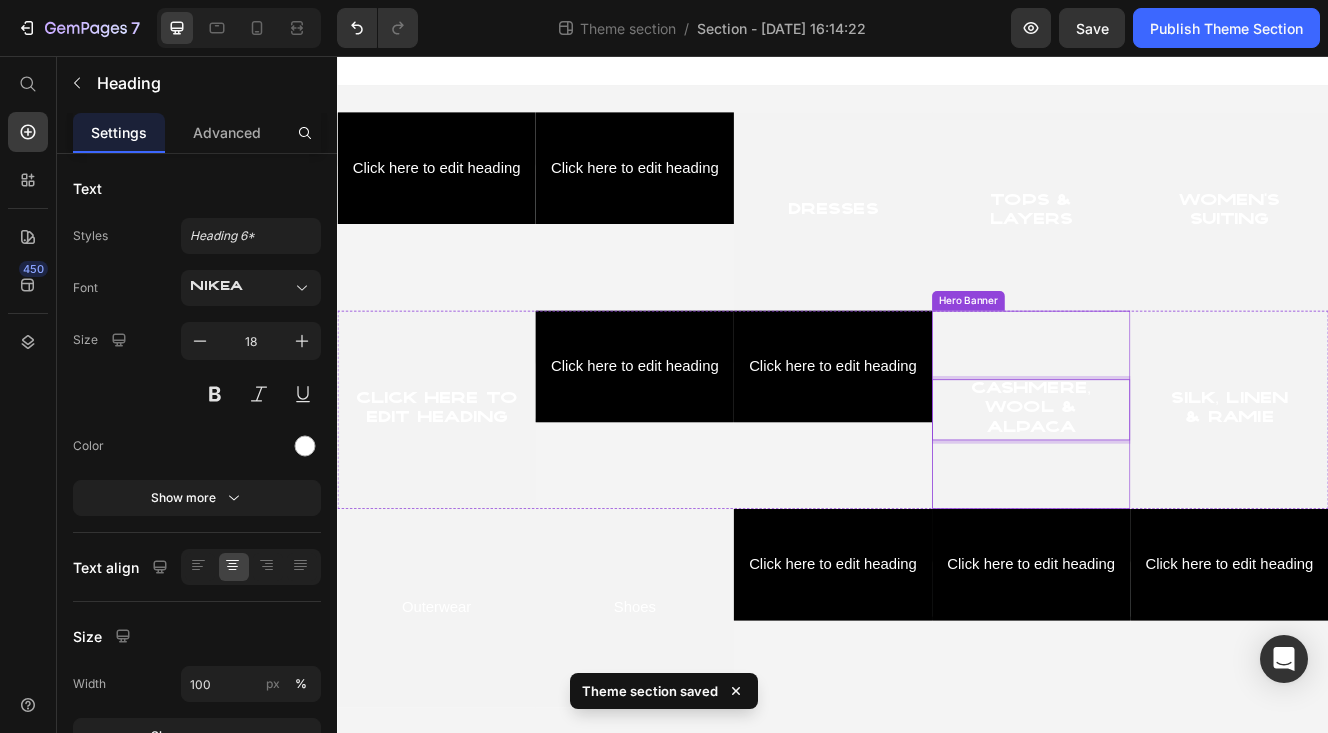 click at bounding box center (1177, 484) 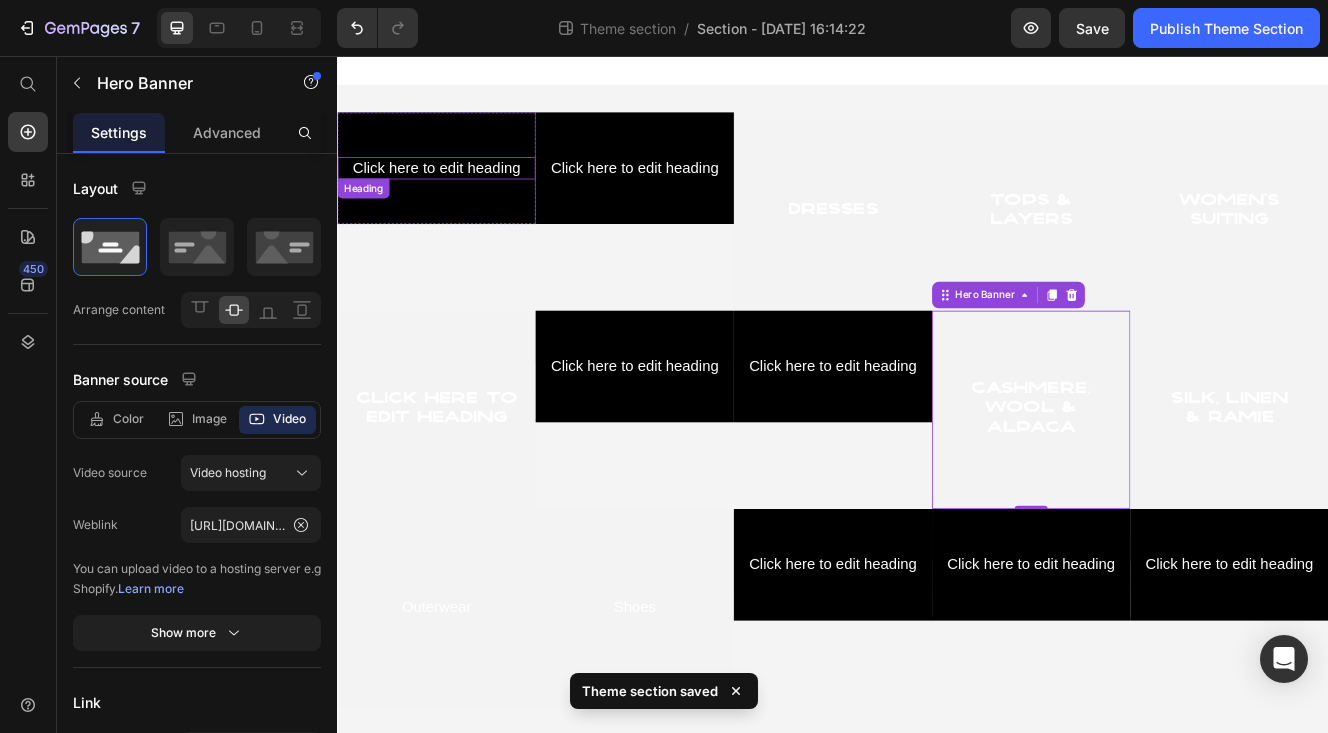click on "Click here to edit heading" at bounding box center [457, 191] 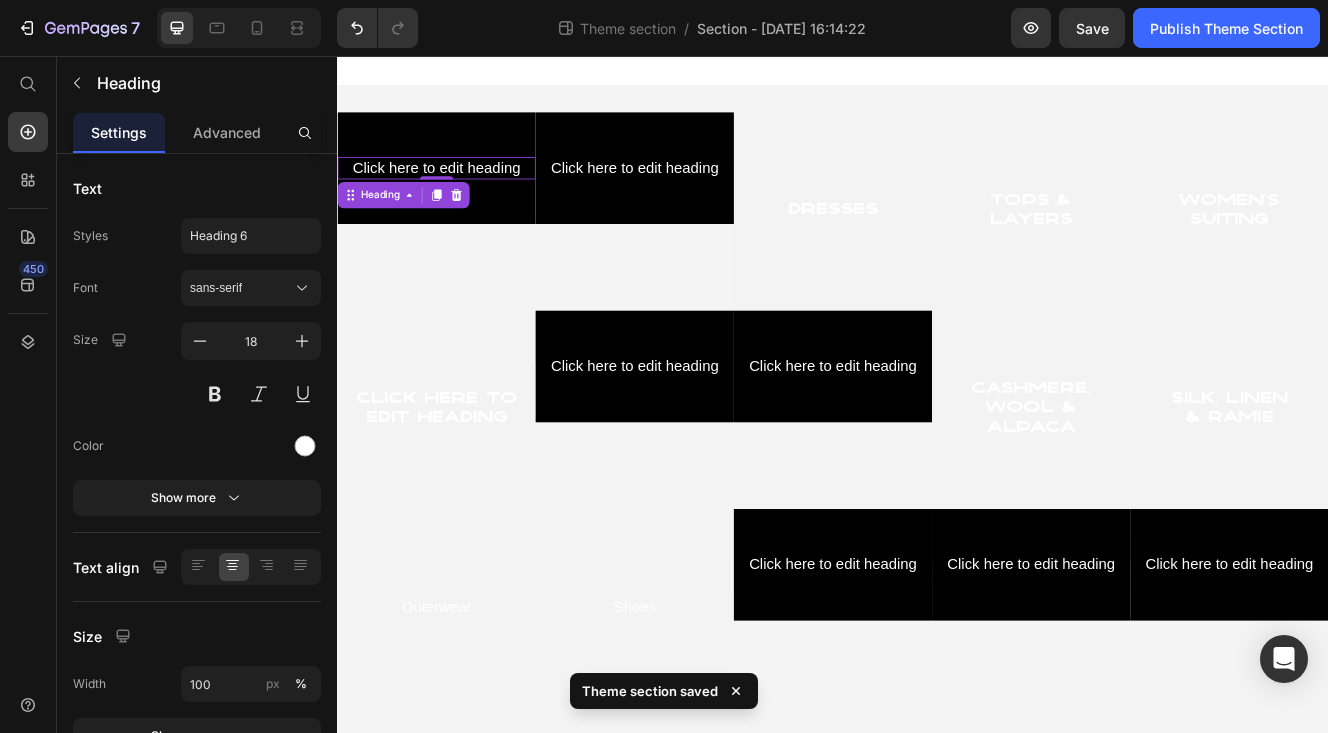 click on "Click here to edit heading" at bounding box center [457, 191] 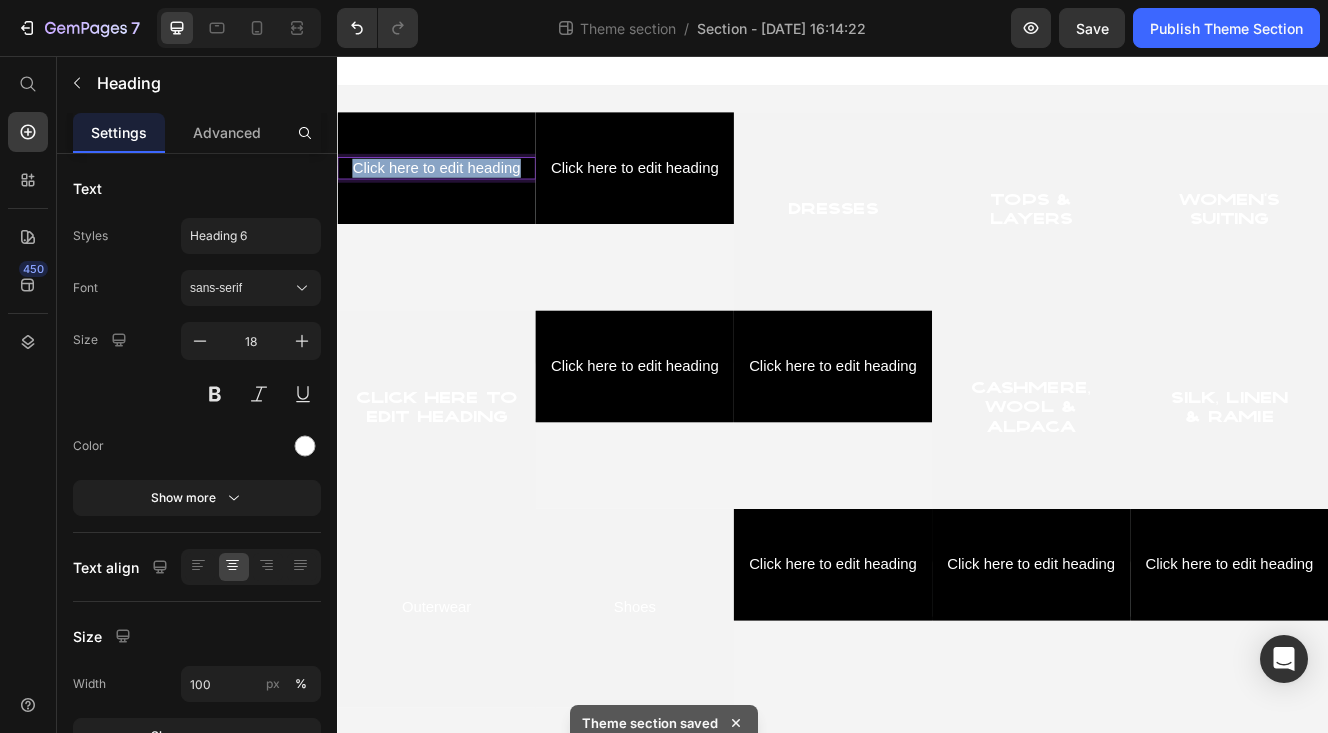 click on "Click here to edit heading" at bounding box center (457, 191) 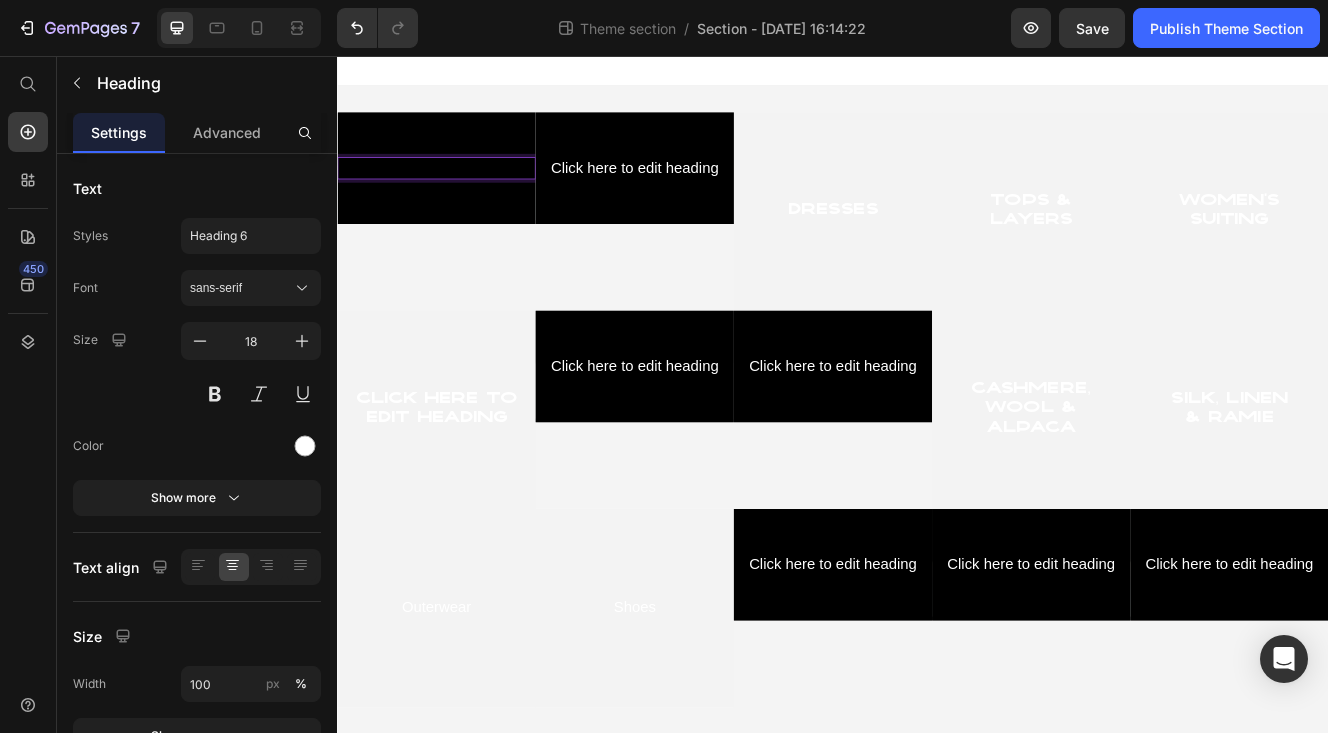 scroll, scrollTop: 0, scrollLeft: 0, axis: both 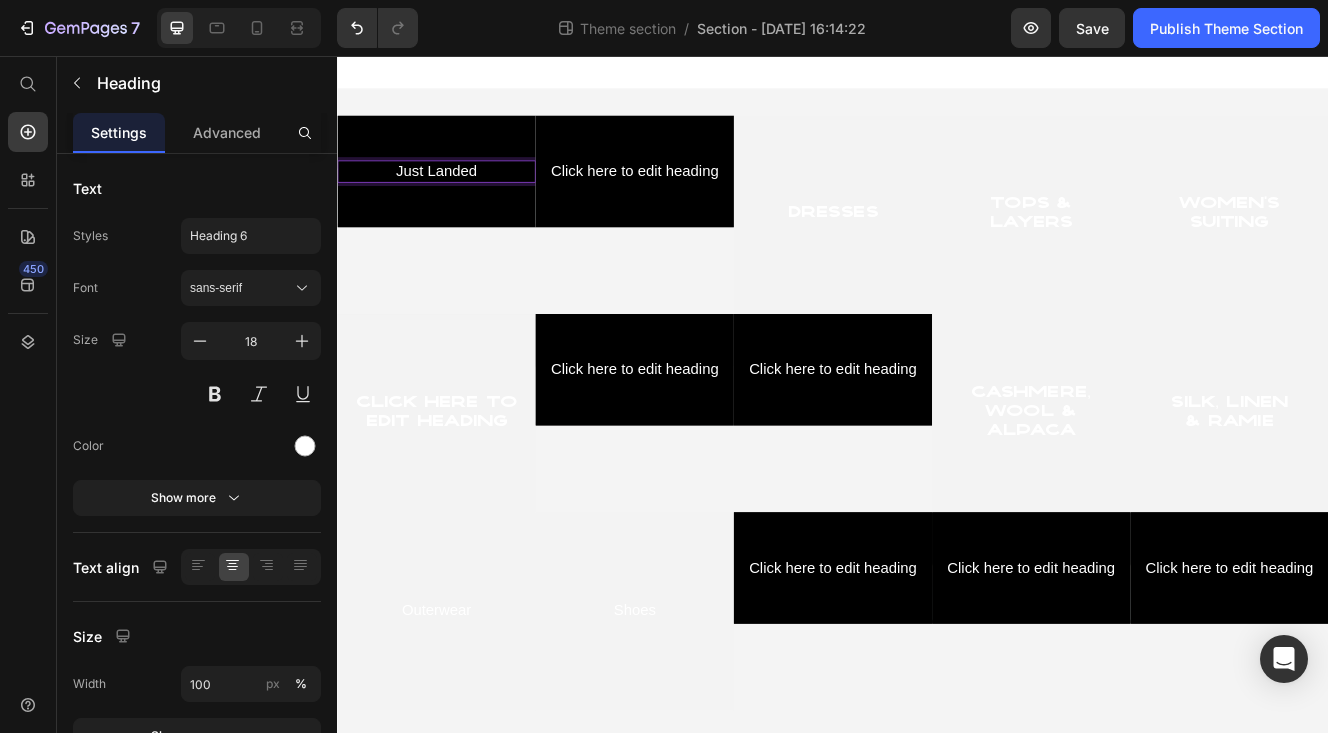 click on "Just Landed" at bounding box center (457, 195) 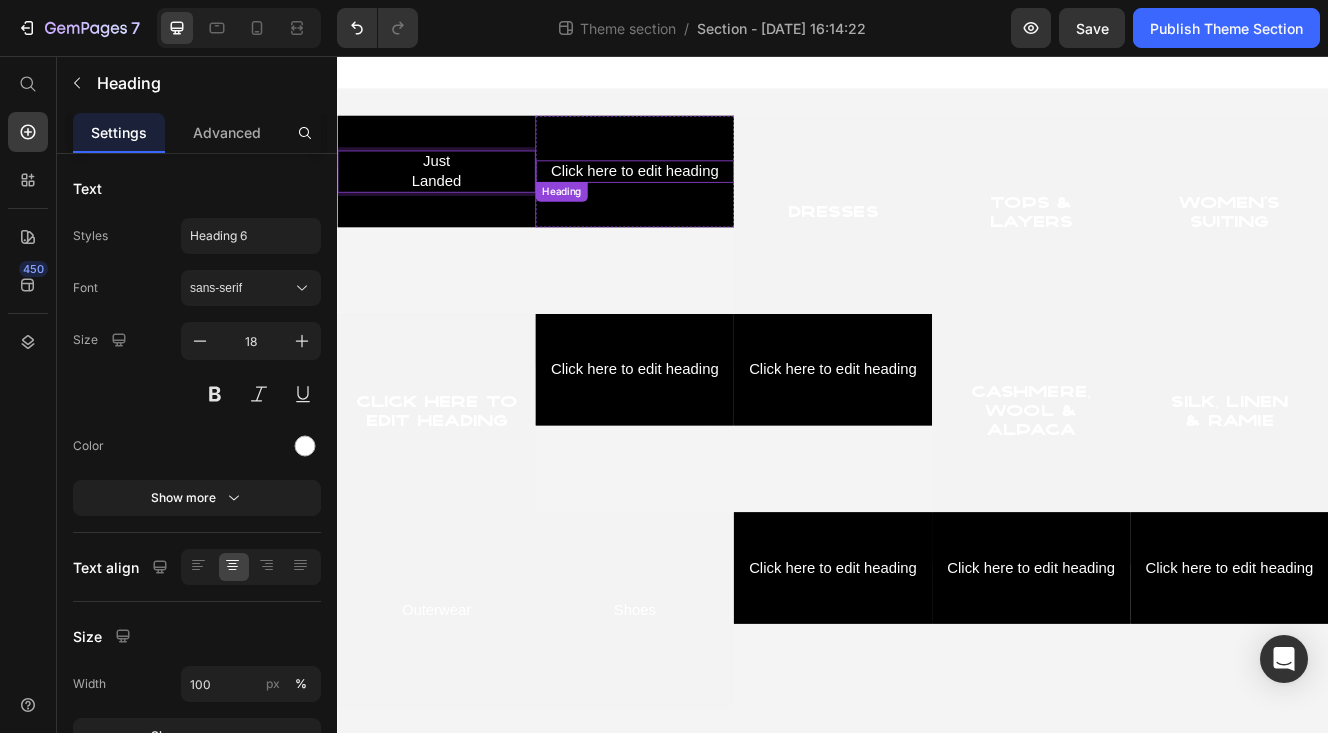 click on "Click here to edit heading" at bounding box center (697, 195) 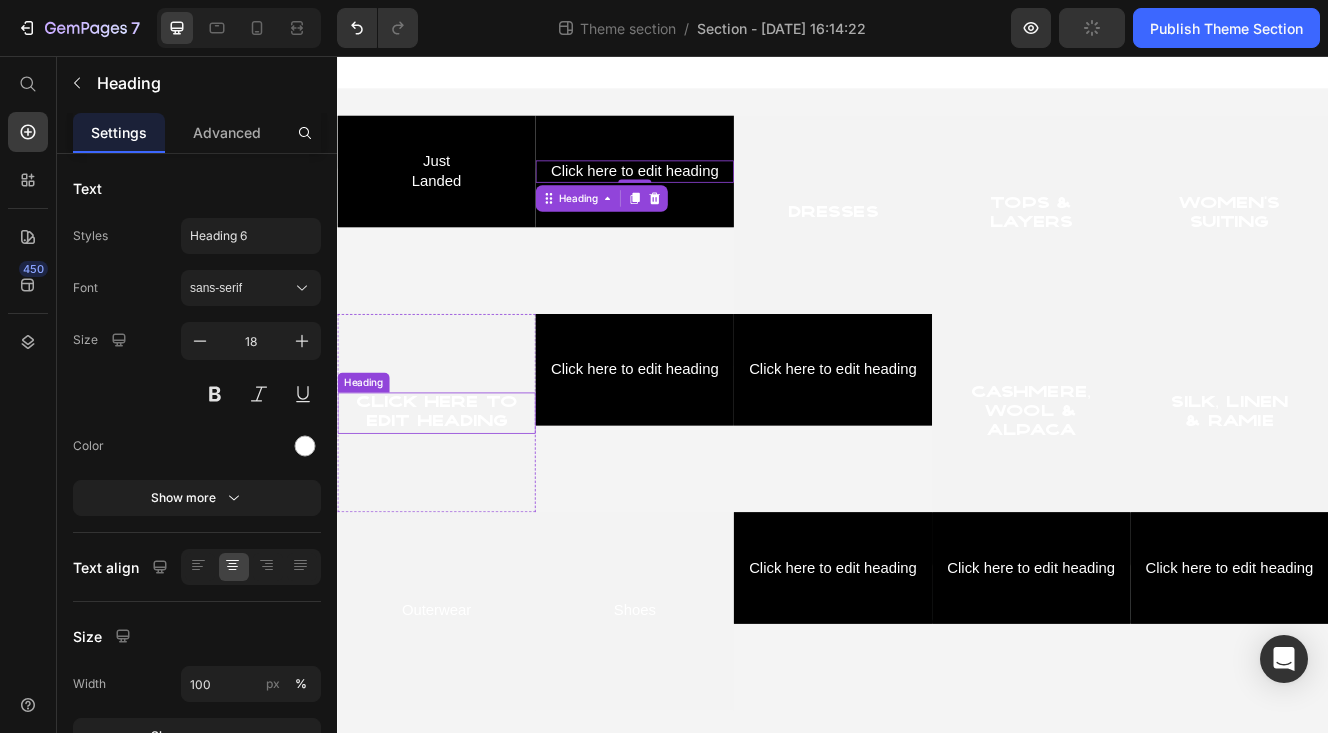 click on "Click here to edit heading" at bounding box center (457, 488) 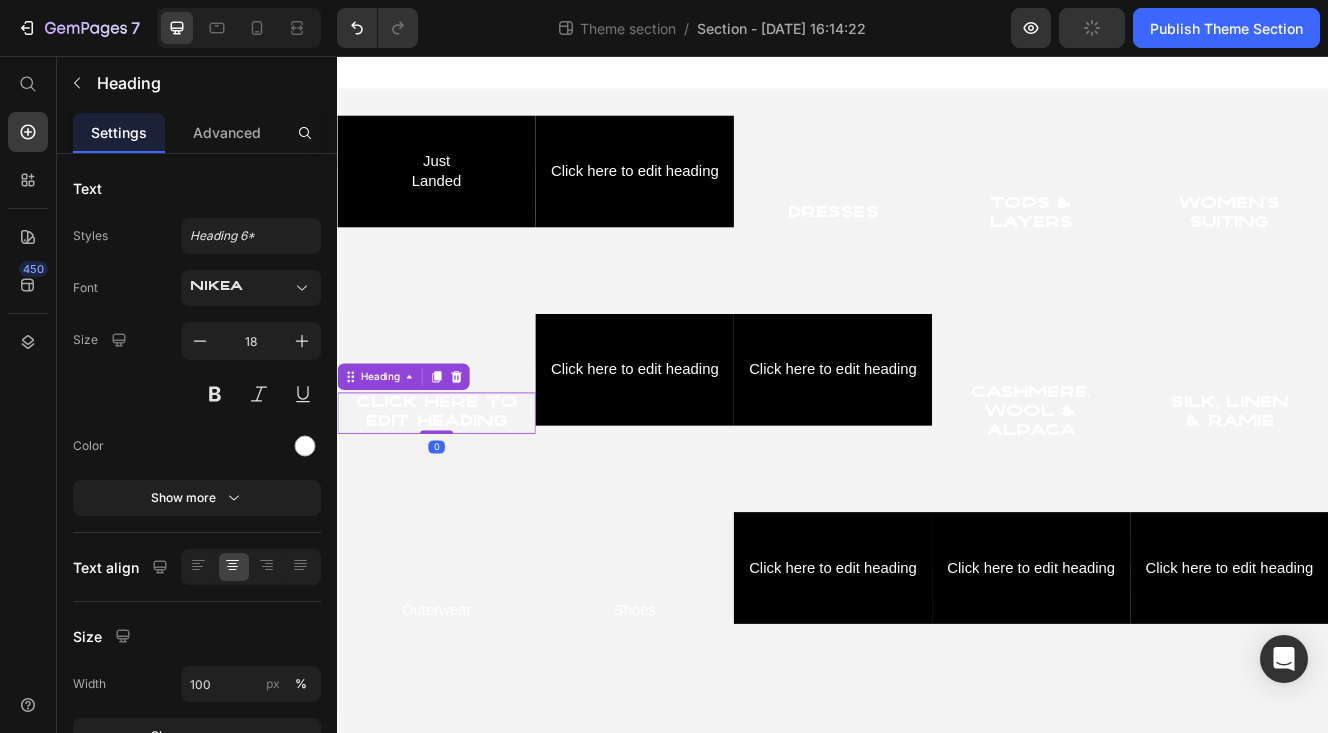 click on "Click here to edit heading" at bounding box center [457, 488] 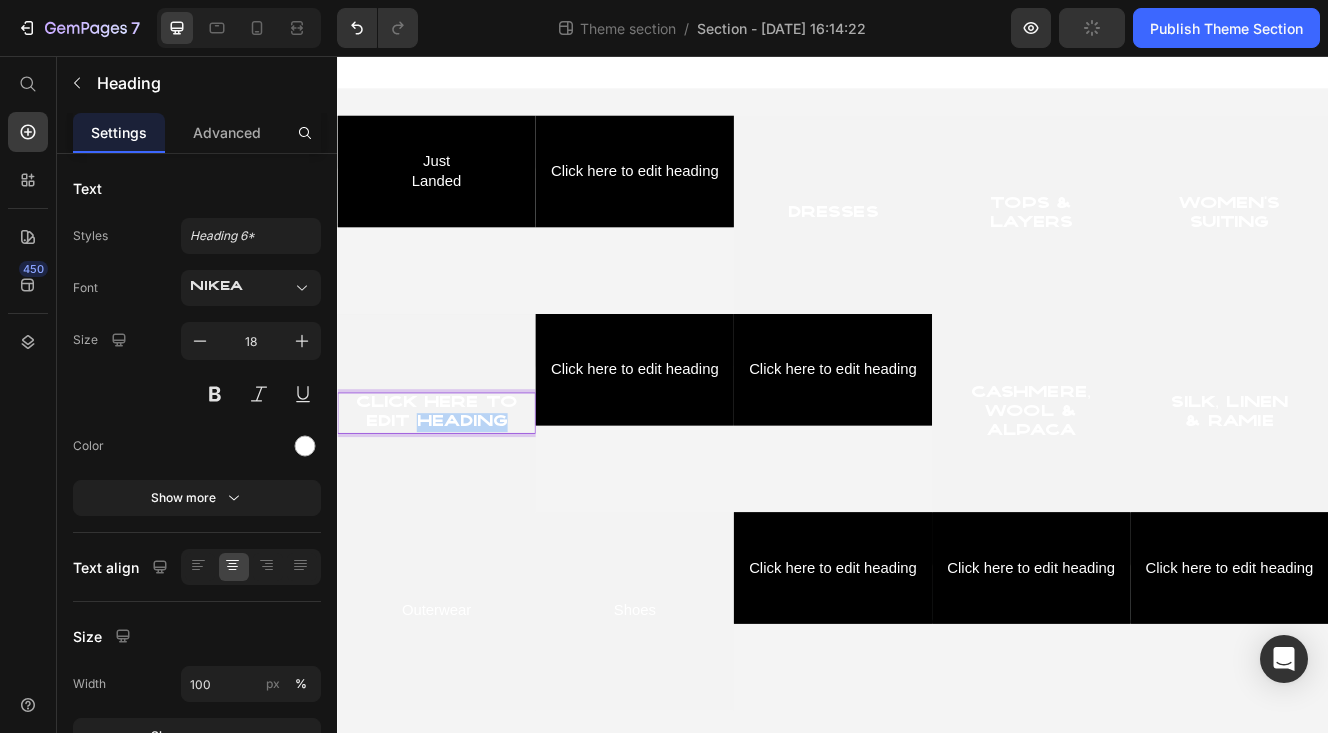 click on "Click here to edit heading" at bounding box center (457, 488) 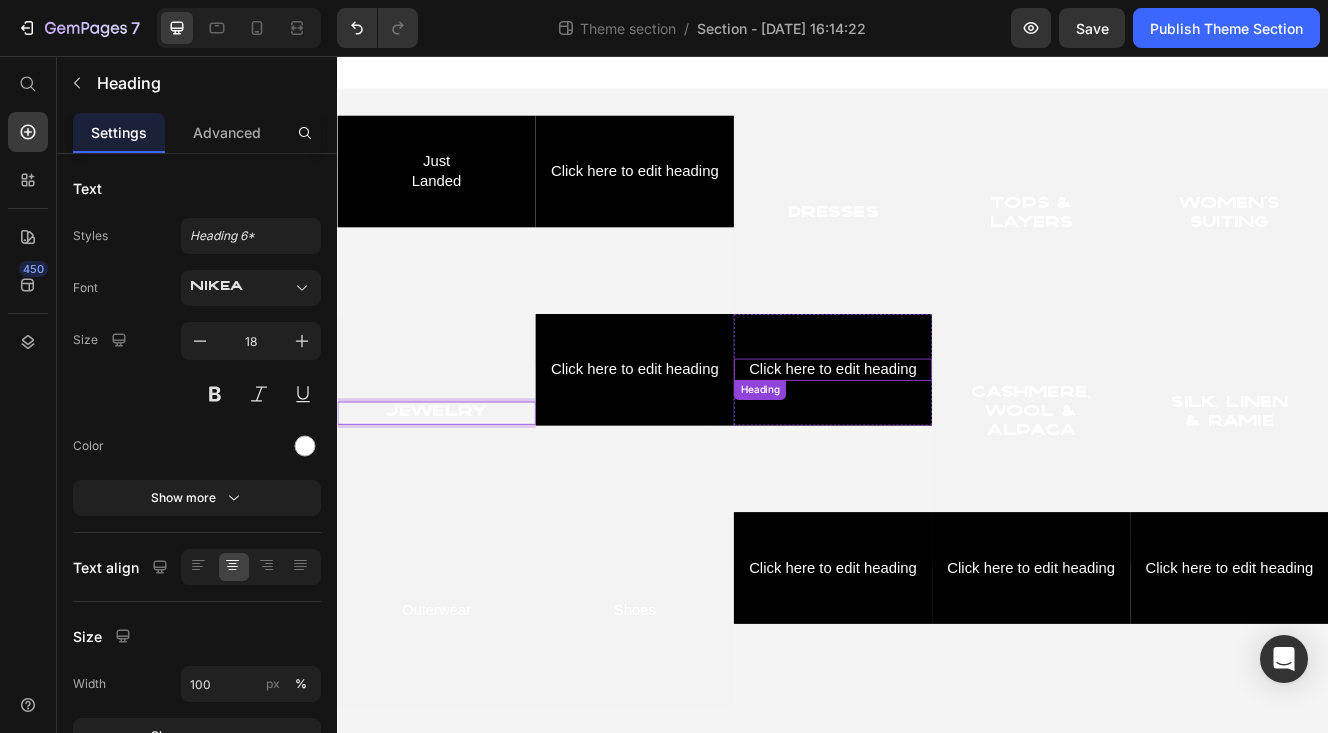 click on "Click here to edit heading" at bounding box center (937, 435) 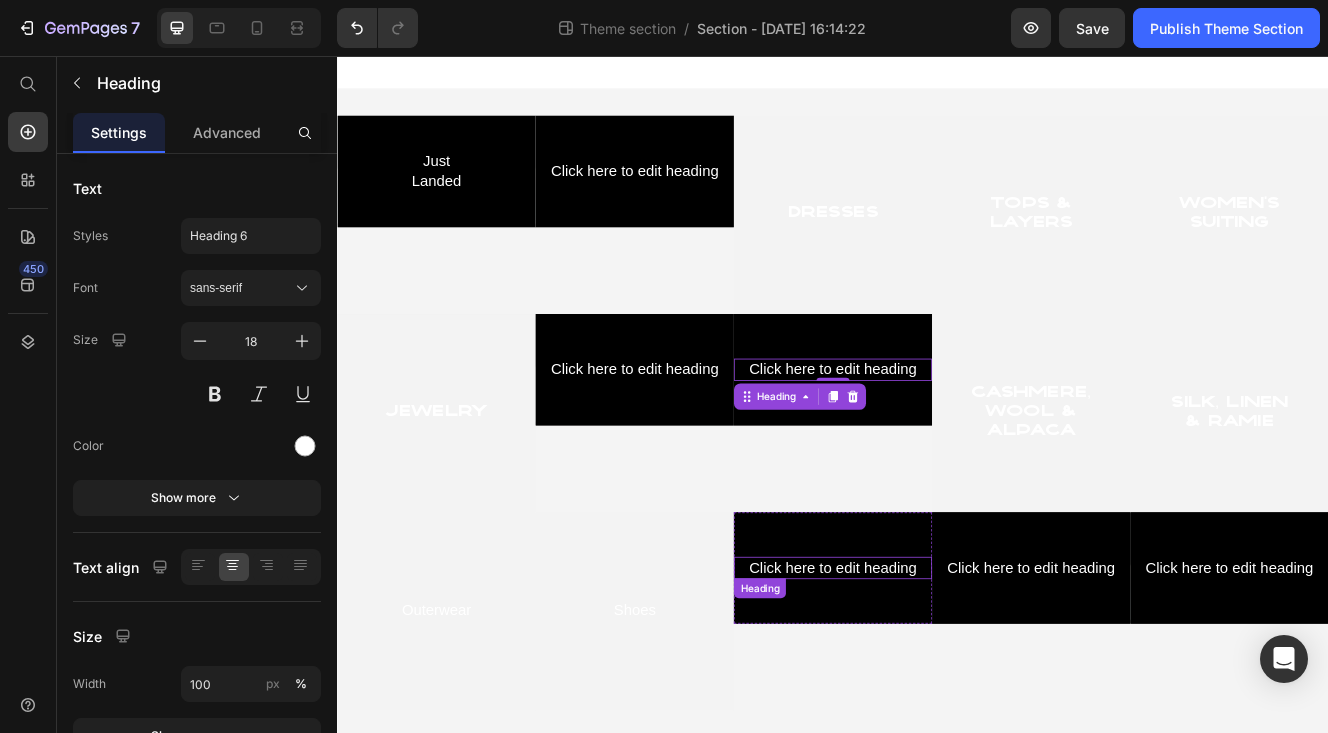 click on "Click here to edit heading" at bounding box center [937, 675] 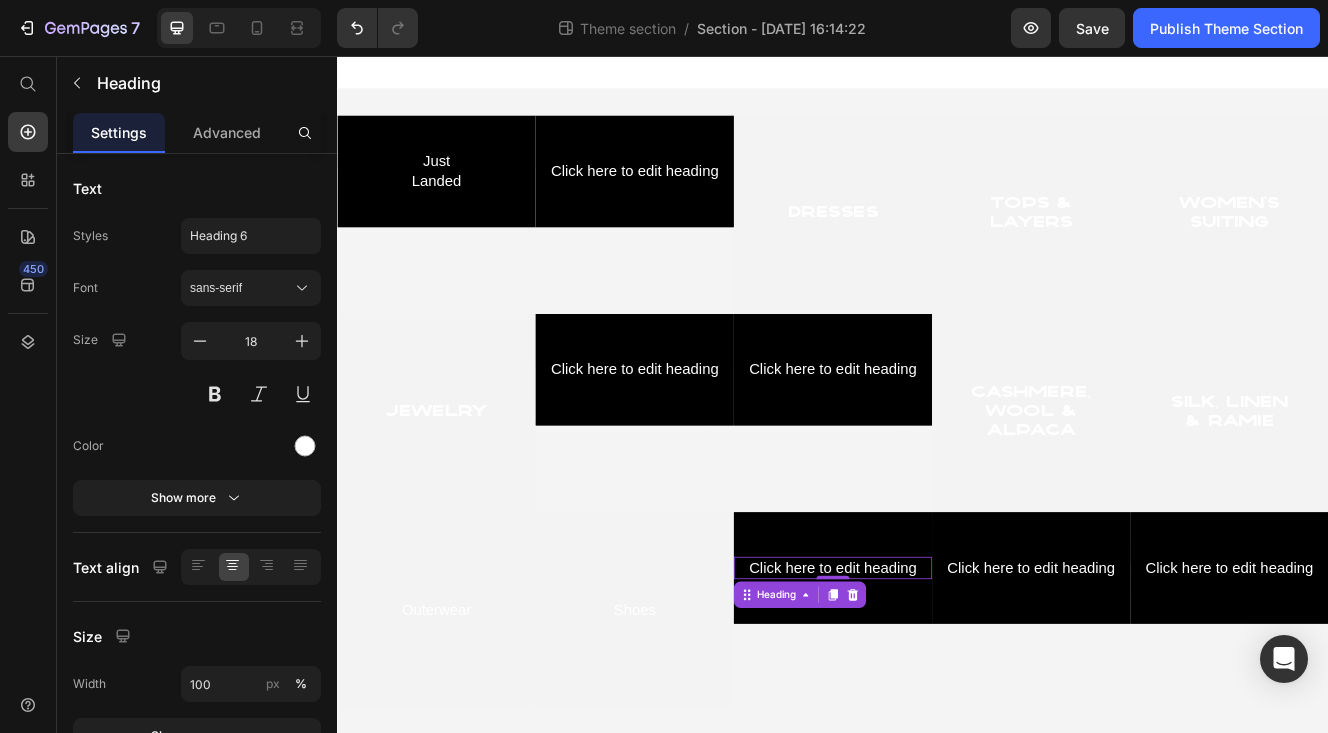 click on "Click here to edit heading" at bounding box center [937, 675] 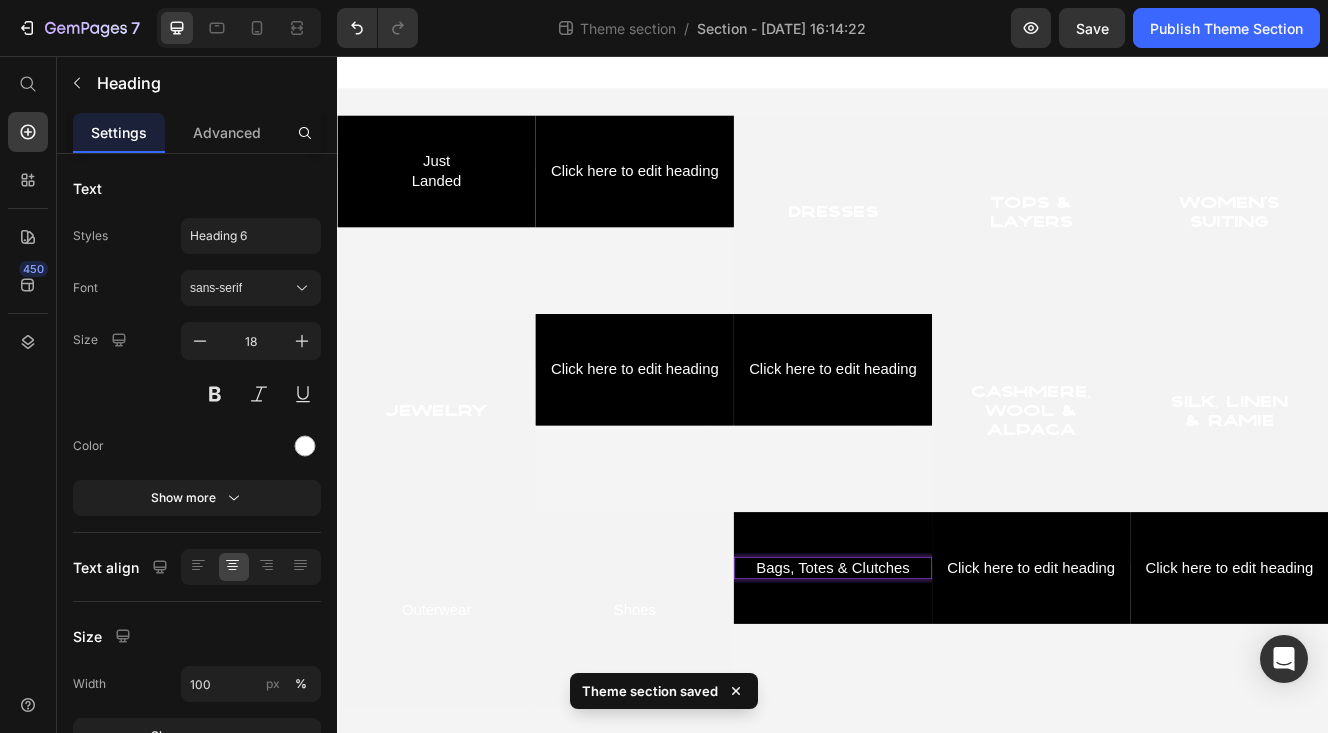 click on "Bags, Totes & Clutches" at bounding box center (937, 675) 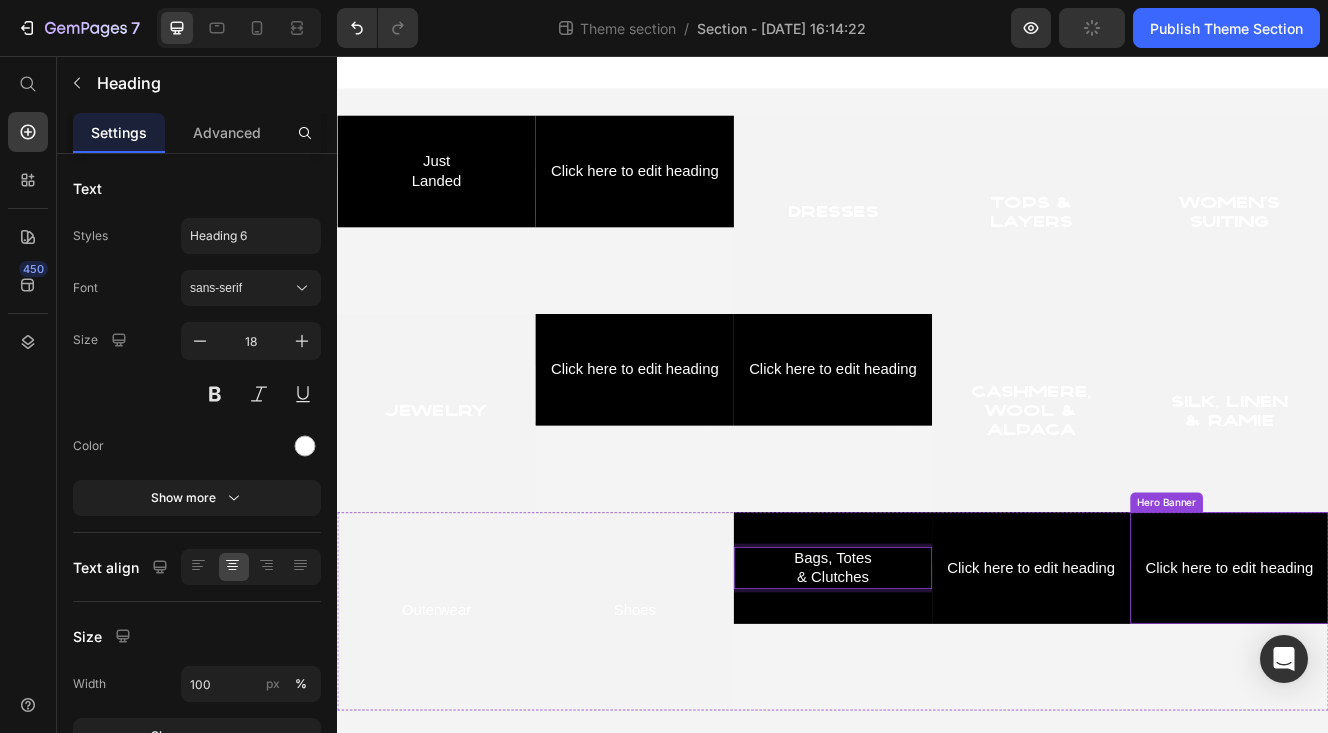 click on "Click here to edit heading" at bounding box center [1417, 675] 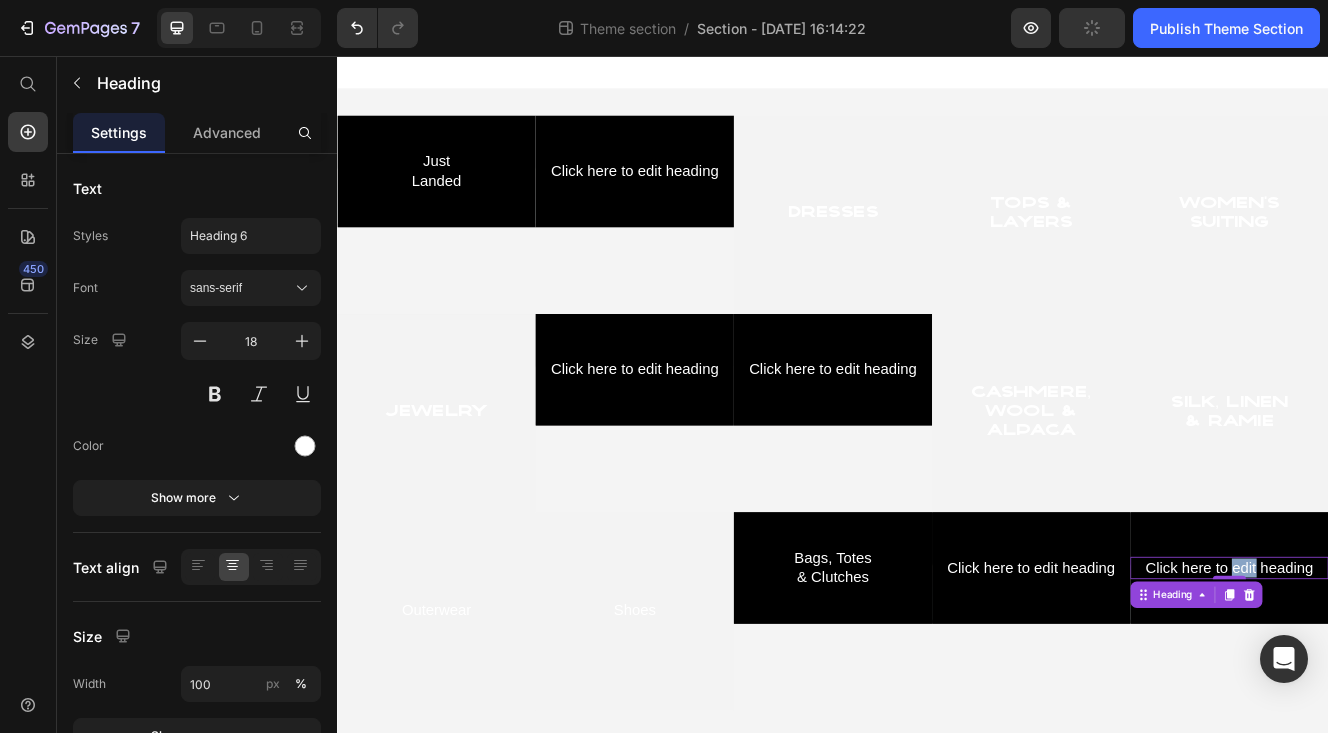 click on "Click here to edit heading" at bounding box center [1417, 675] 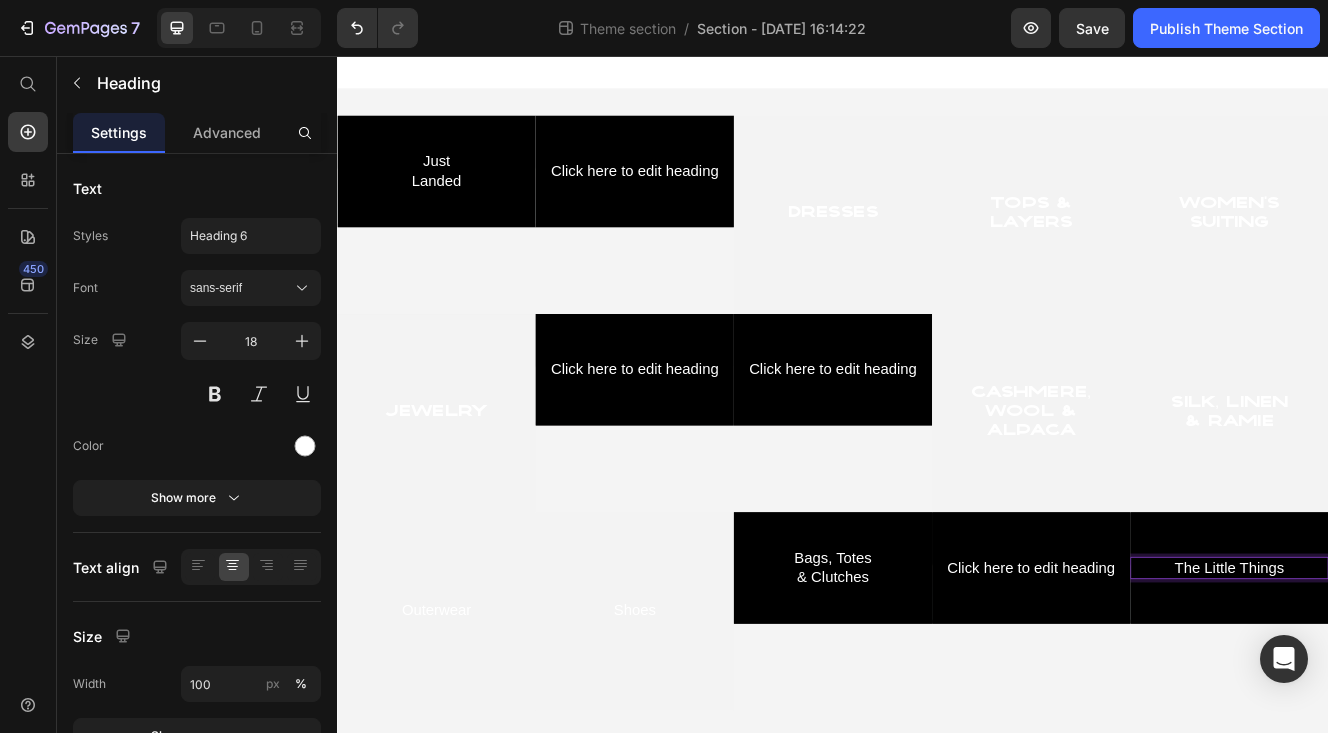 click on "The Little Things" at bounding box center (1417, 675) 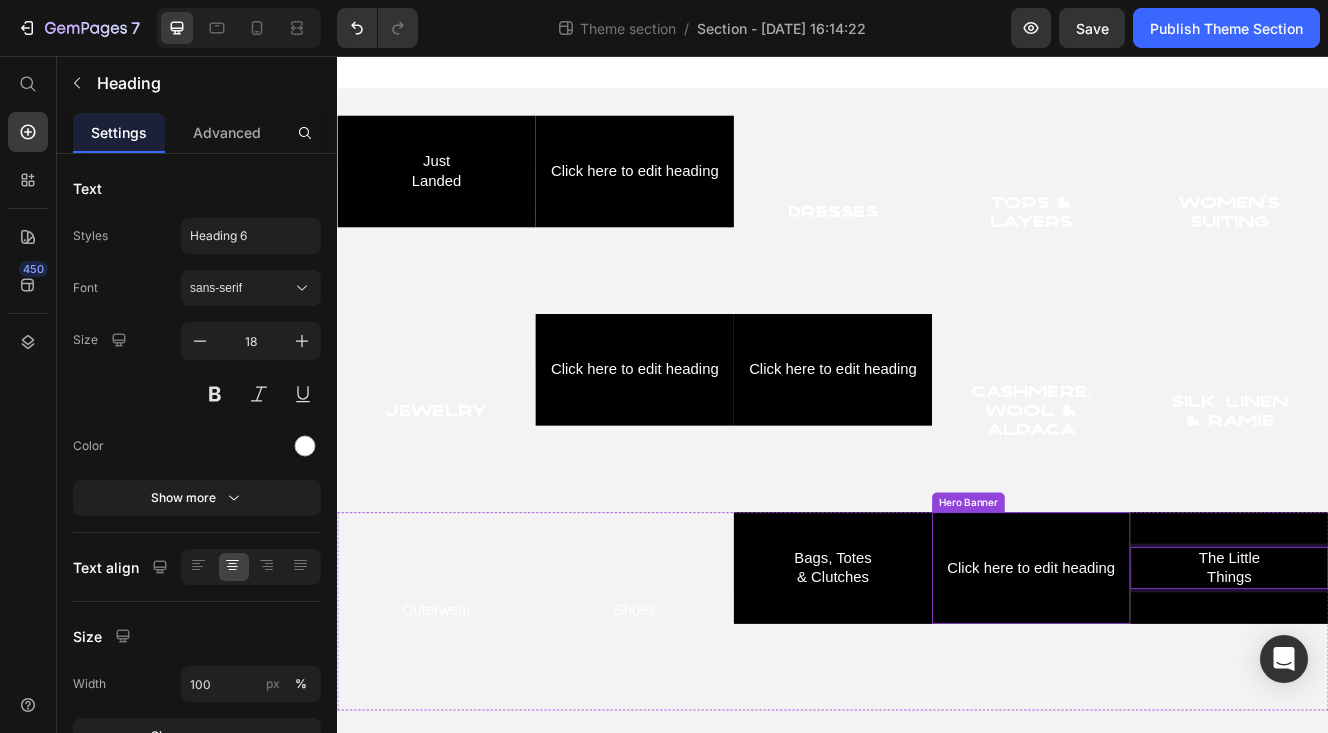 click on "Click here to edit heading" at bounding box center [1177, 675] 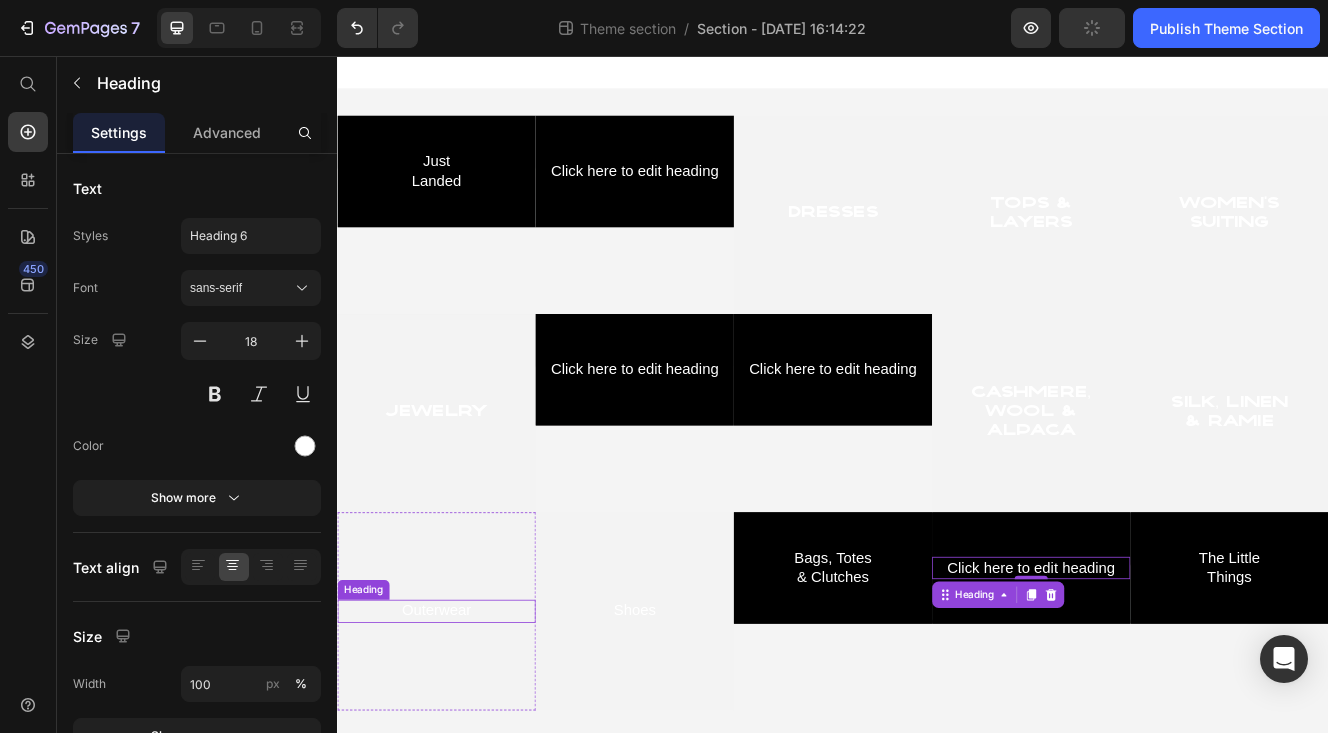 click on "Outerwear" at bounding box center [457, 727] 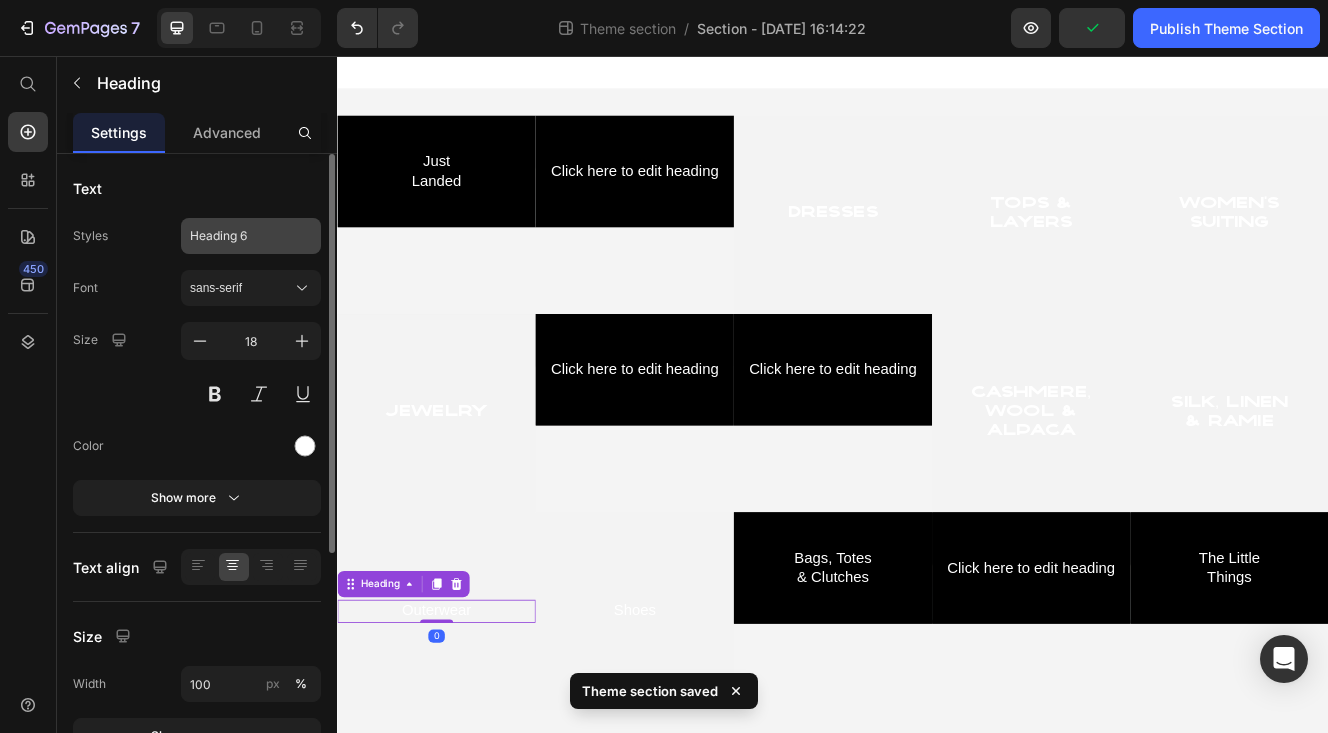 click on "Heading 6" 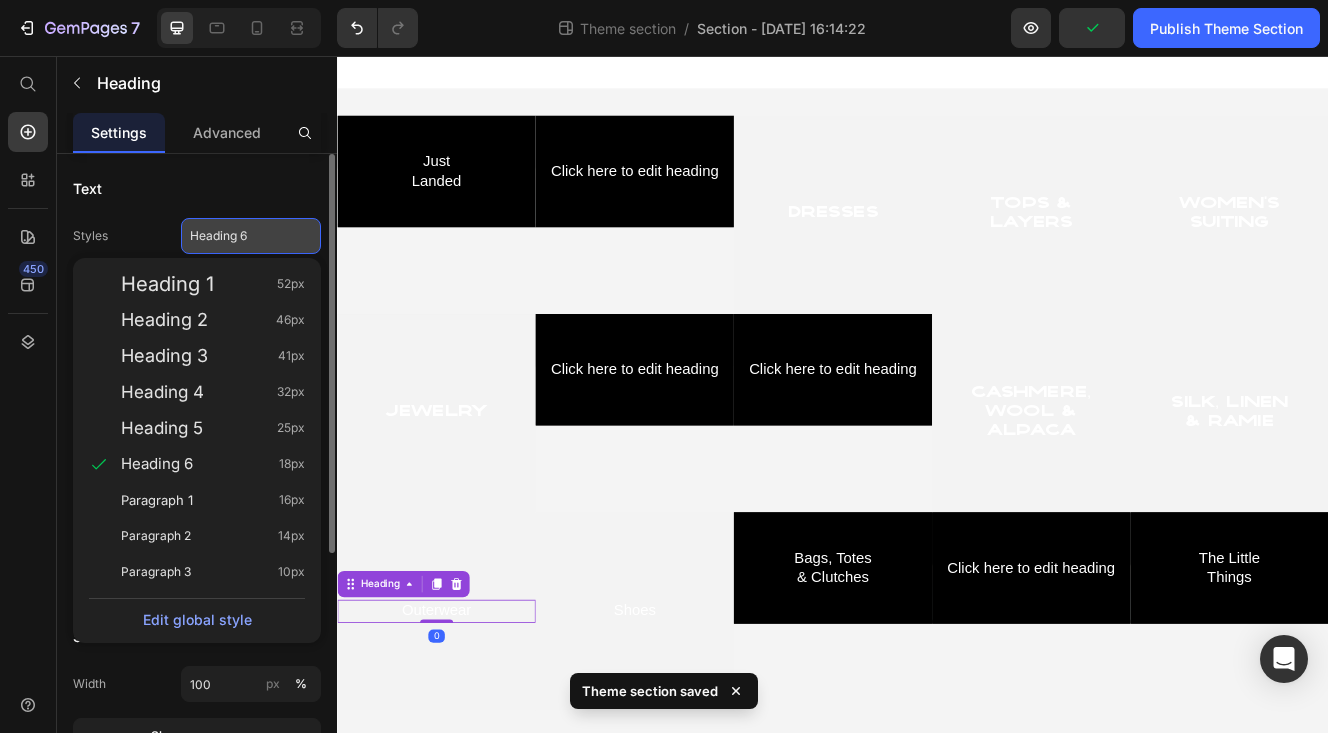 click on "Heading 6" 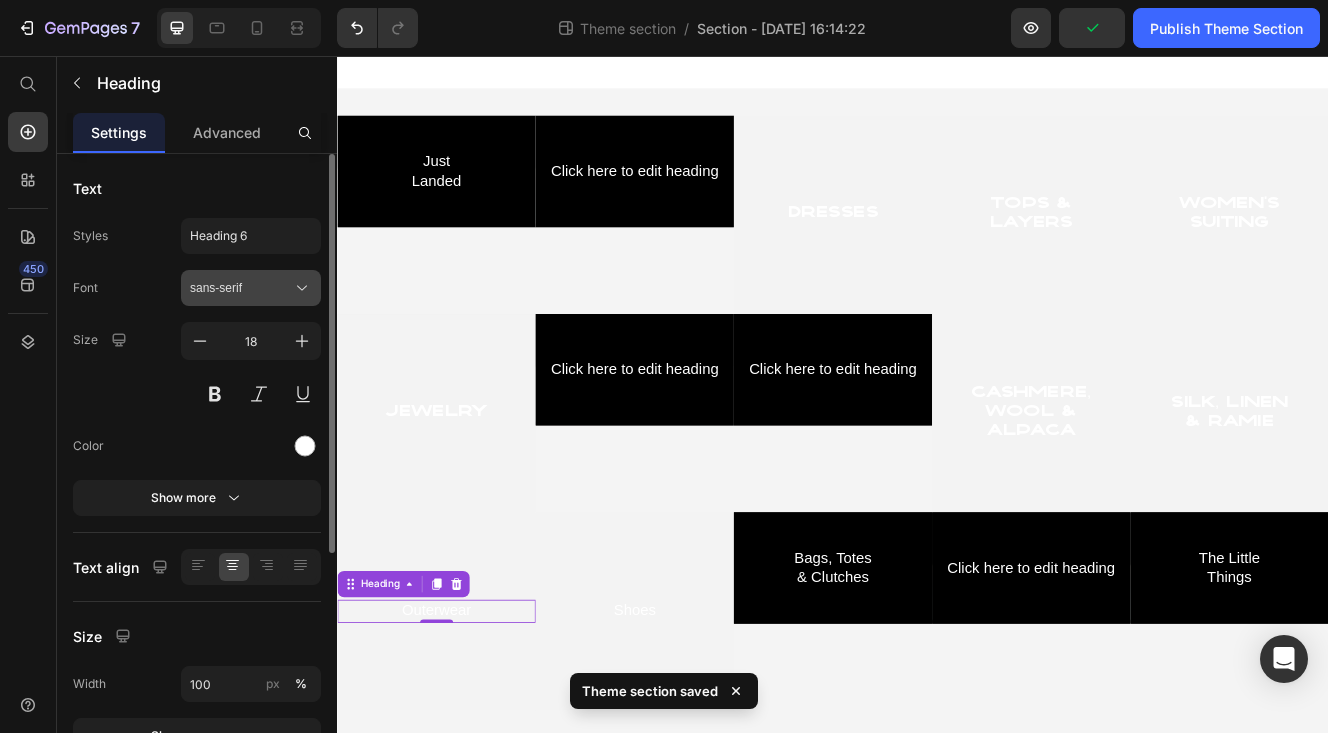 click on "sans-serif" at bounding box center [241, 288] 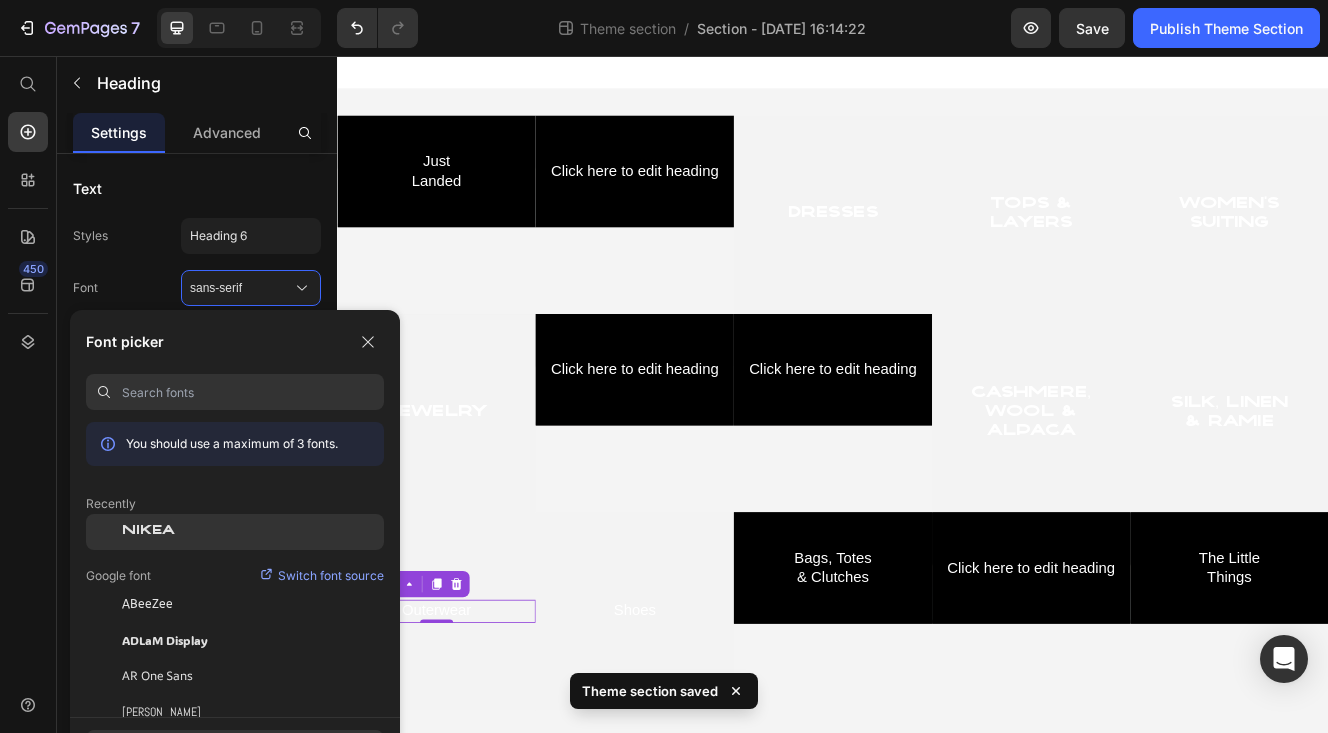 click on "NIKEA" 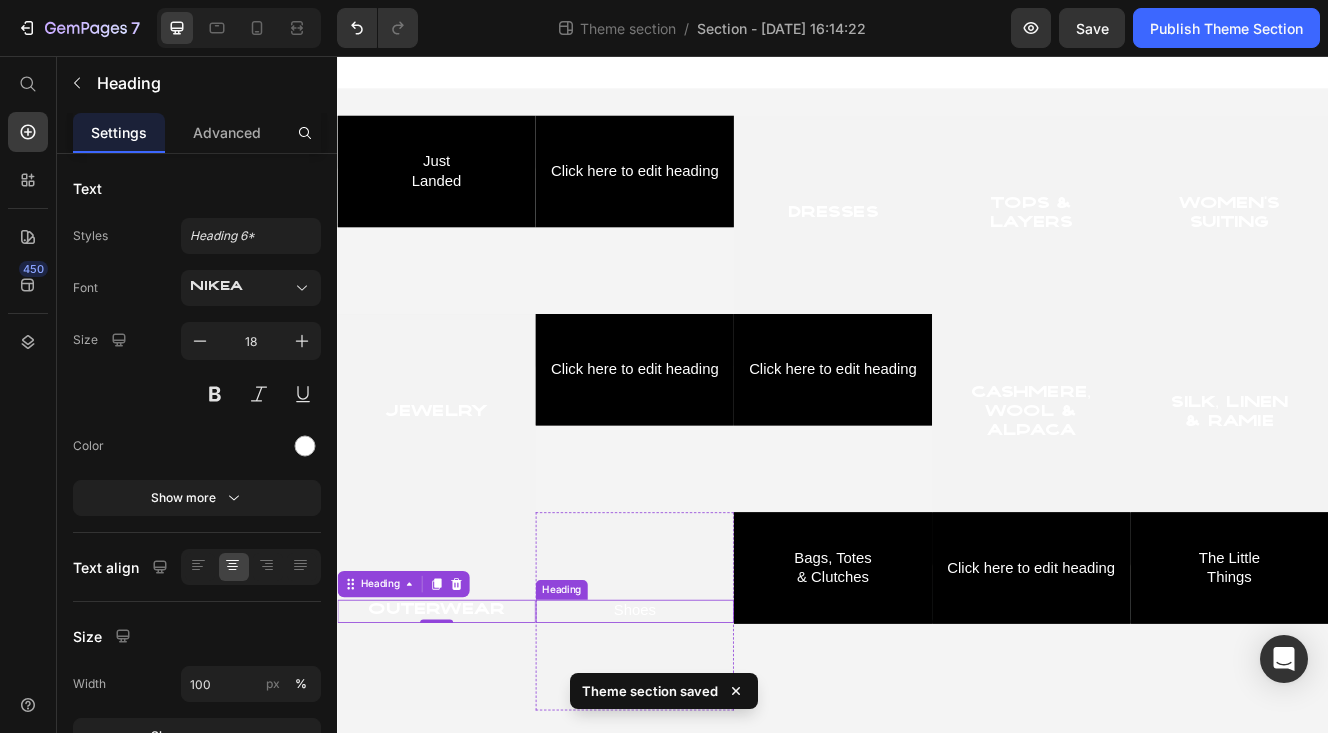 click on "Shoes" at bounding box center [697, 727] 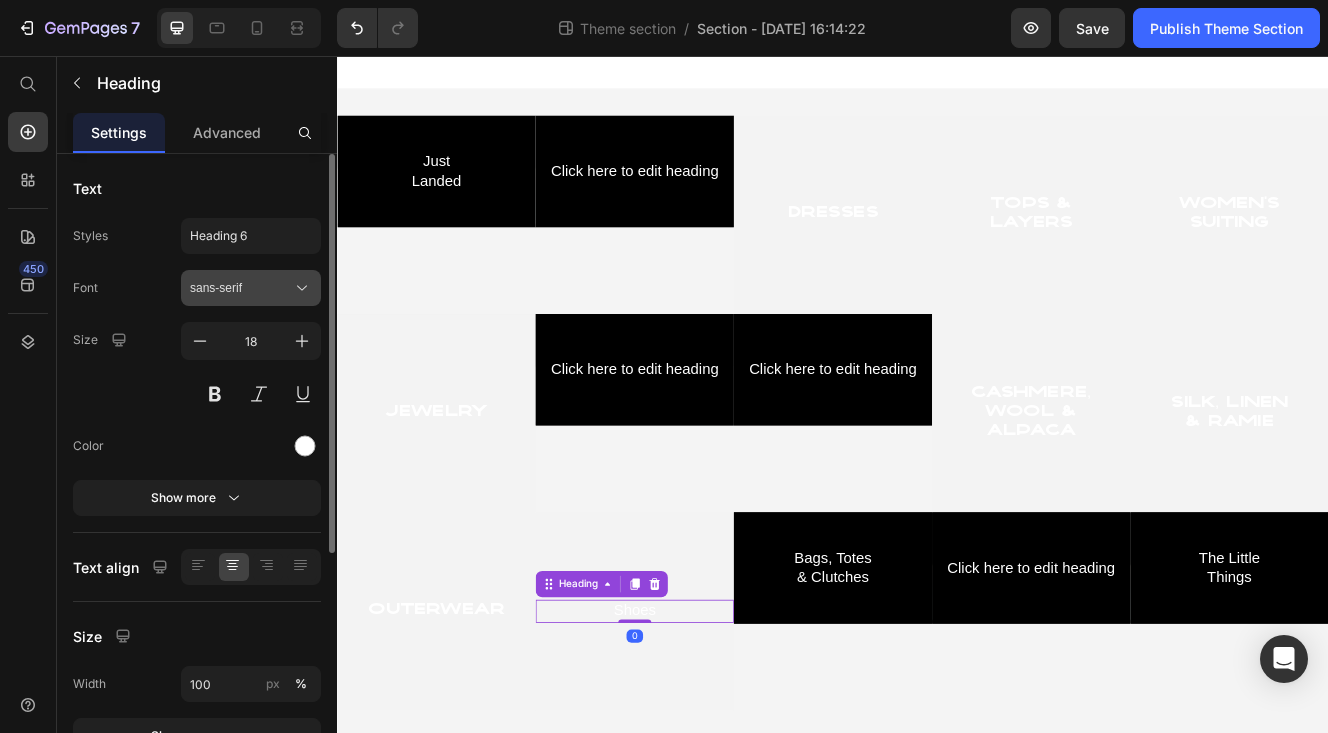 click on "sans-serif" at bounding box center (241, 288) 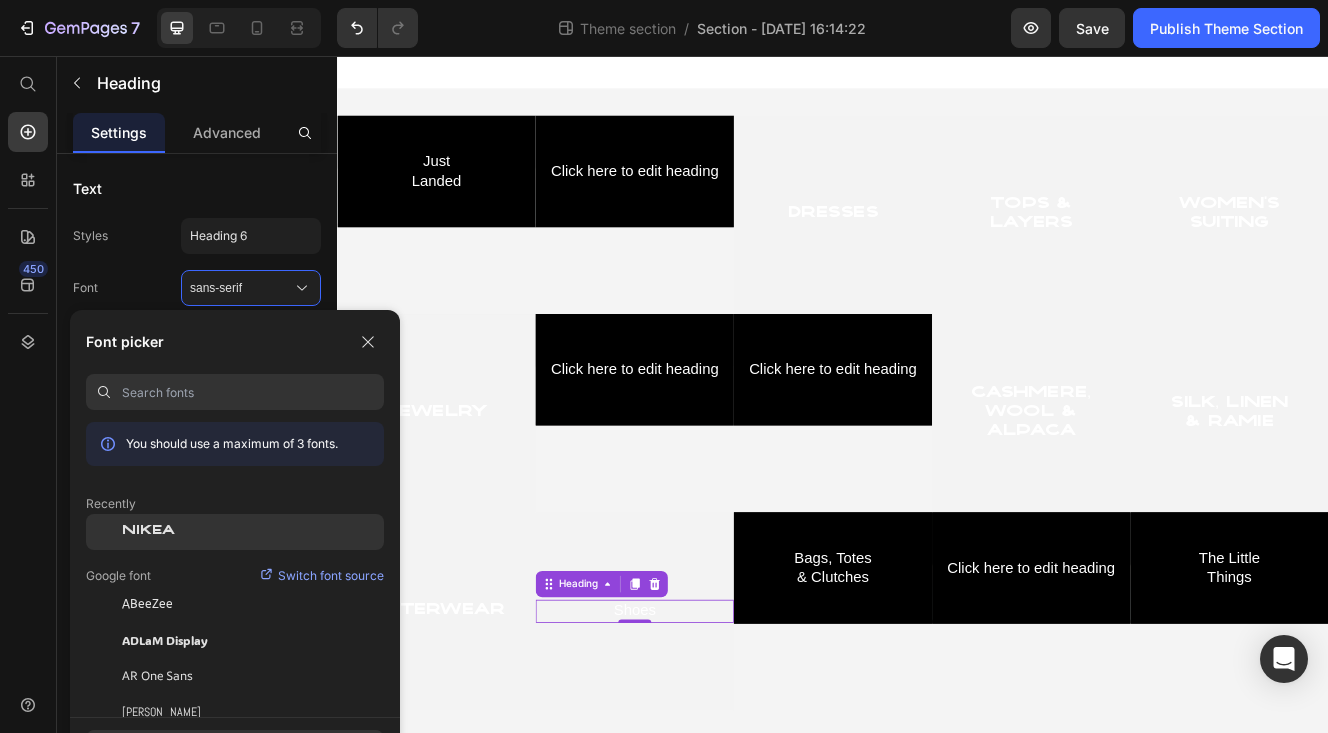 click on "NIKEA" 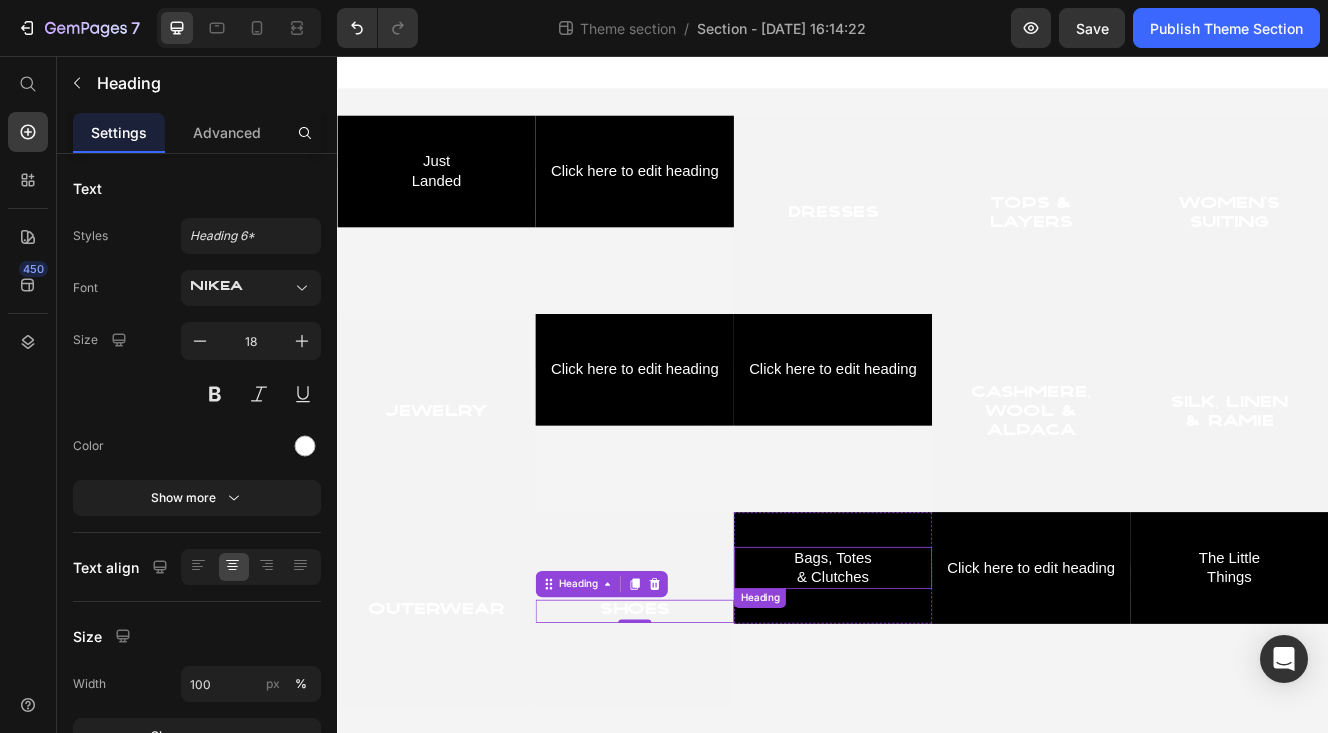 click on "Bags, Totes  & Clutches" at bounding box center [937, 675] 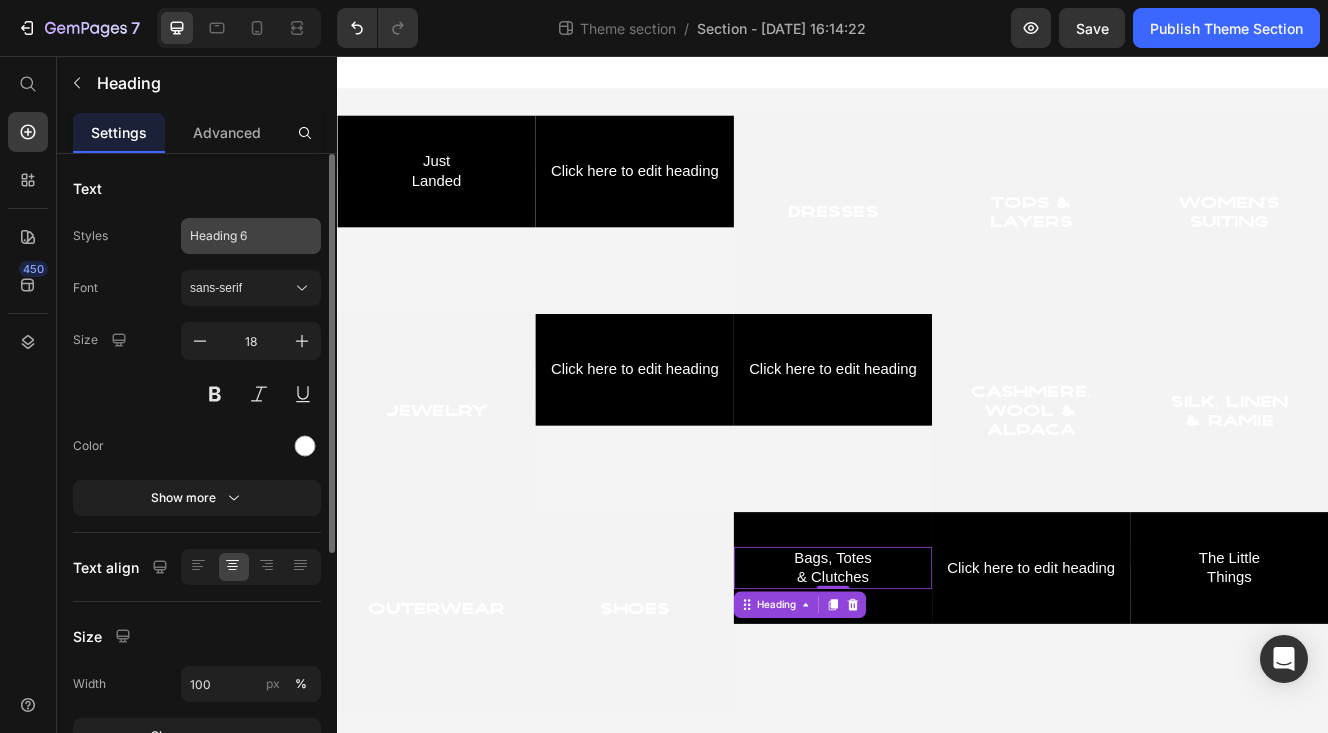click on "Heading 6" at bounding box center (239, 236) 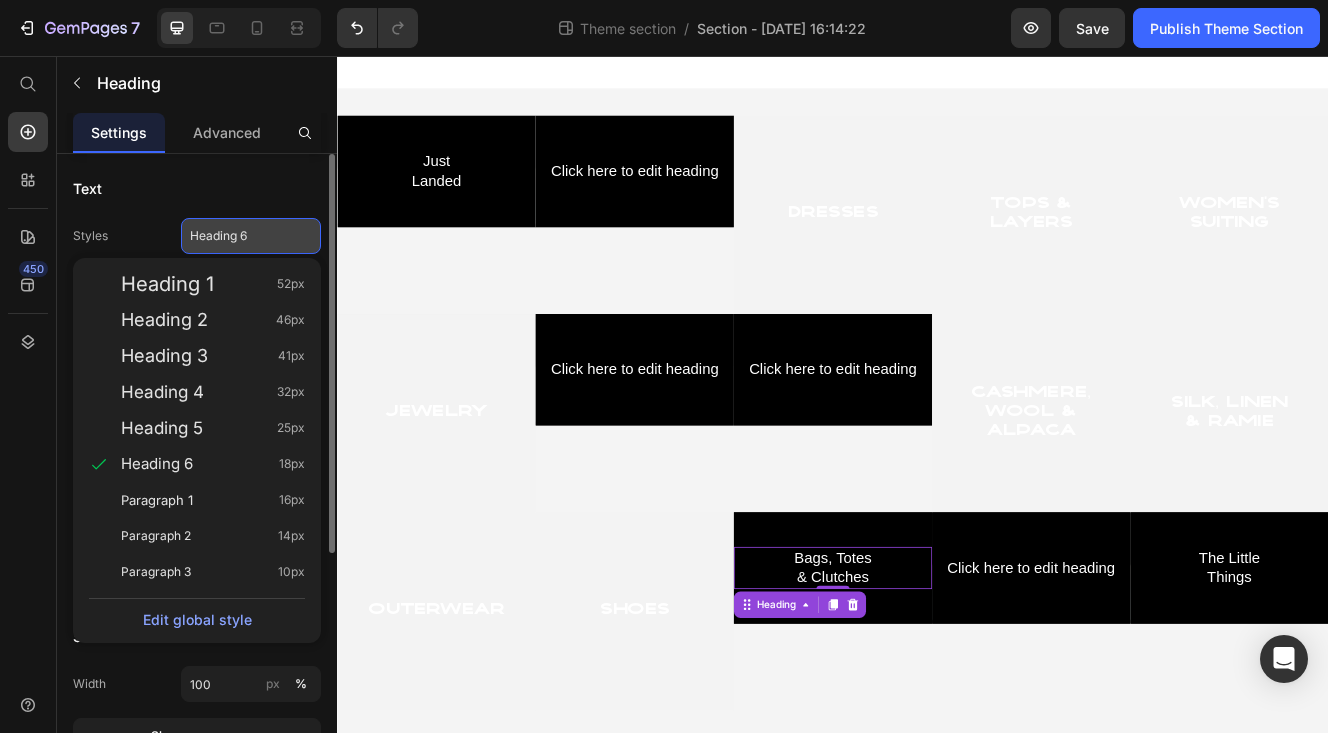 click on "Heading 6" at bounding box center (239, 236) 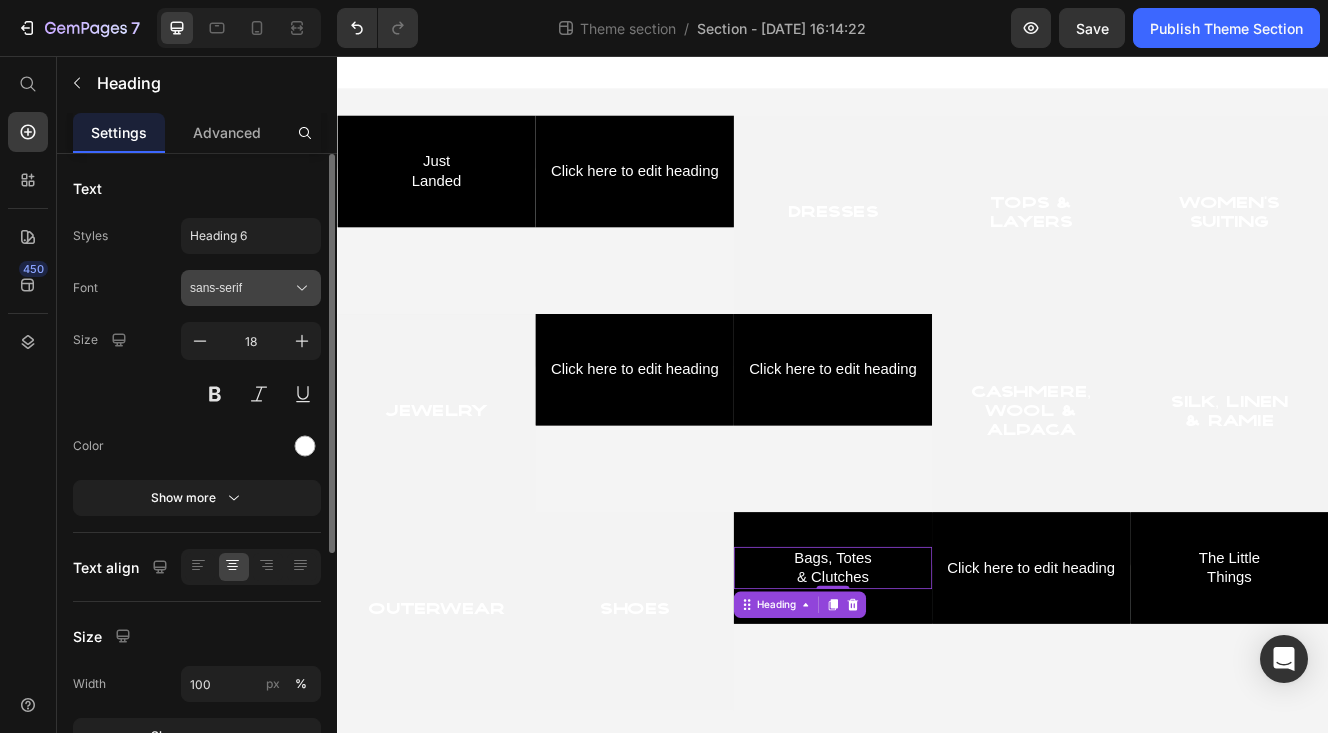 click on "sans-serif" at bounding box center [241, 288] 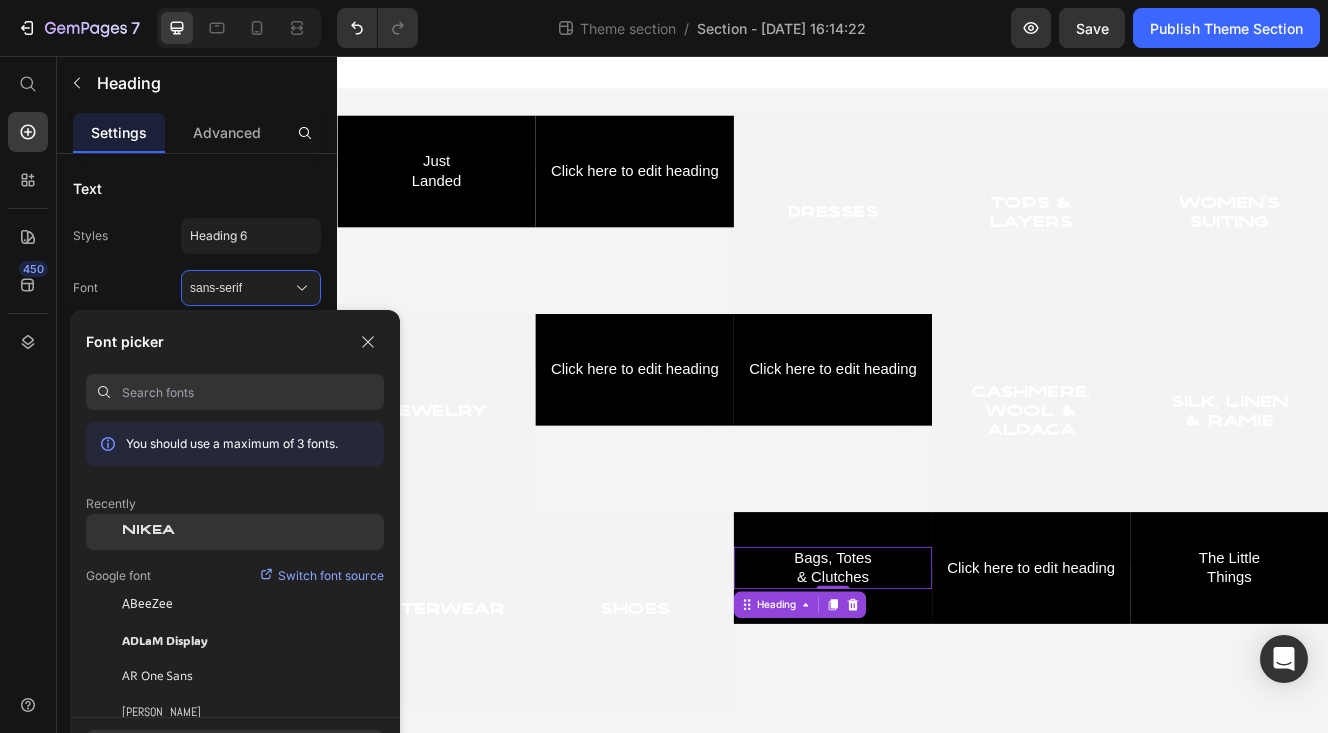 click on "NIKEA" 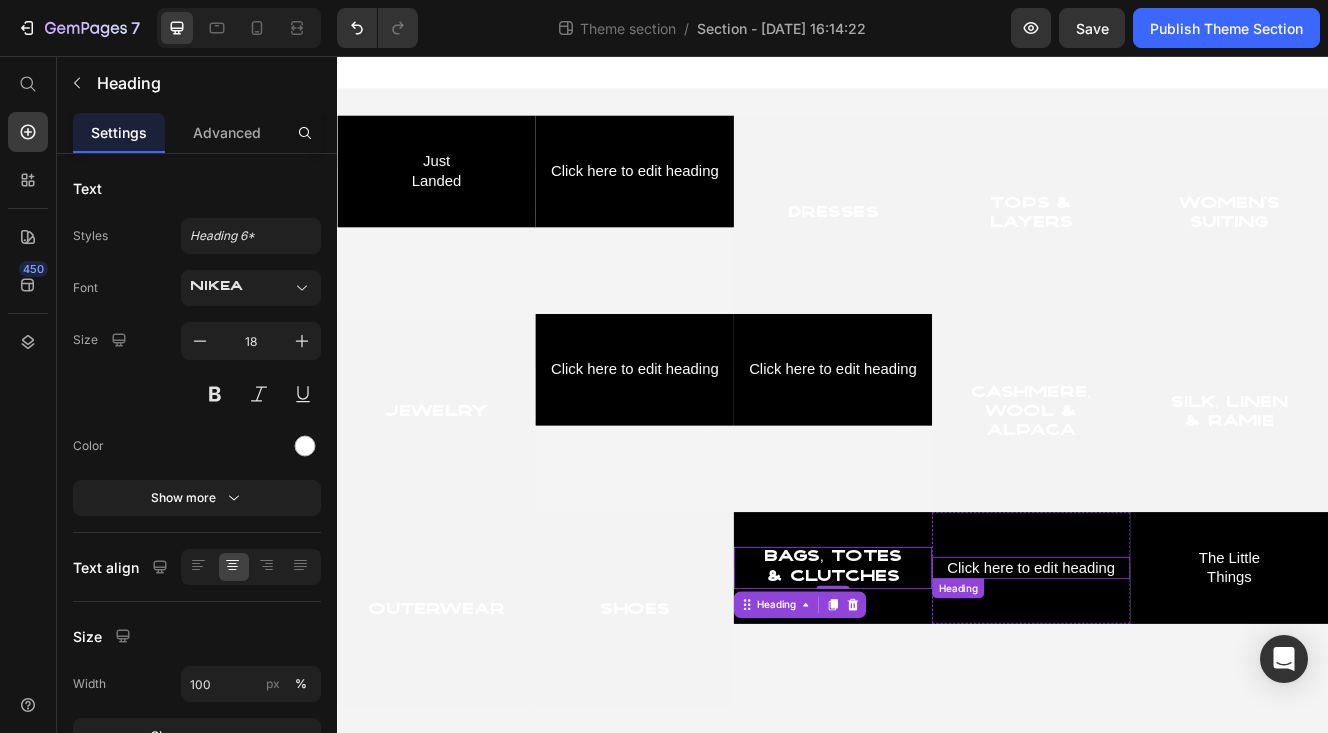 click on "Click here to edit heading" at bounding box center (1177, 675) 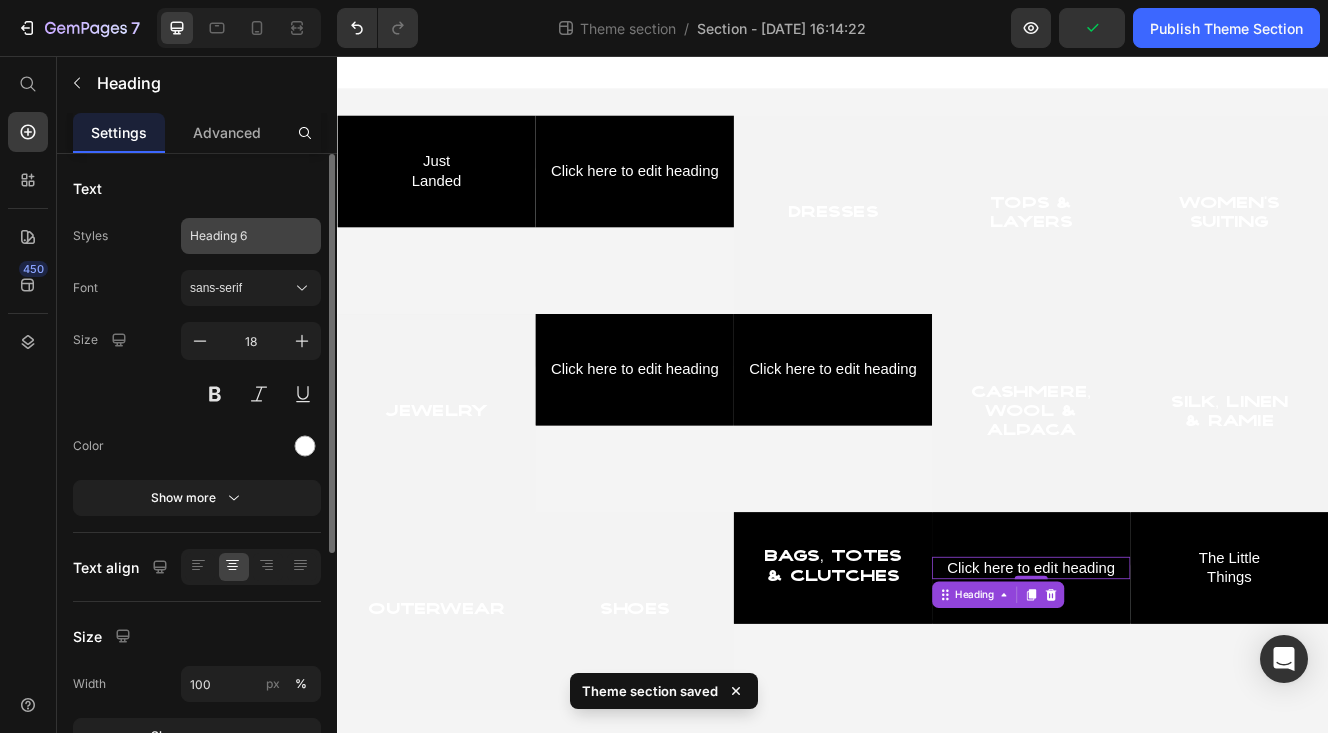 click on "Heading 6" 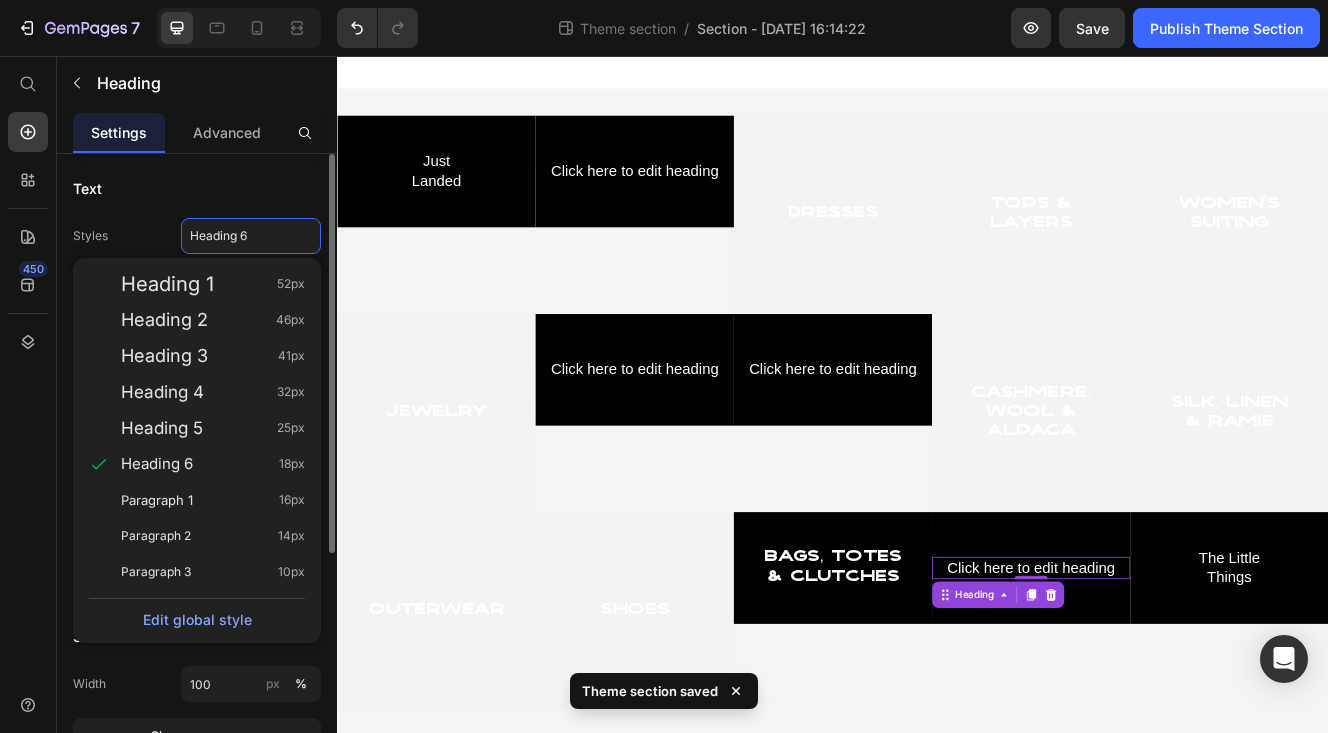 click on "Text Styles Heading 6 Heading 1 52px Heading 2 46px Heading 3 41px Heading 4 32px Heading 5 25px Heading 6 18px Paragraph 1 16px Paragraph 2 14px Paragraph 3 10px  Edit global style  Font sans-serif Size 18 Color Show more" 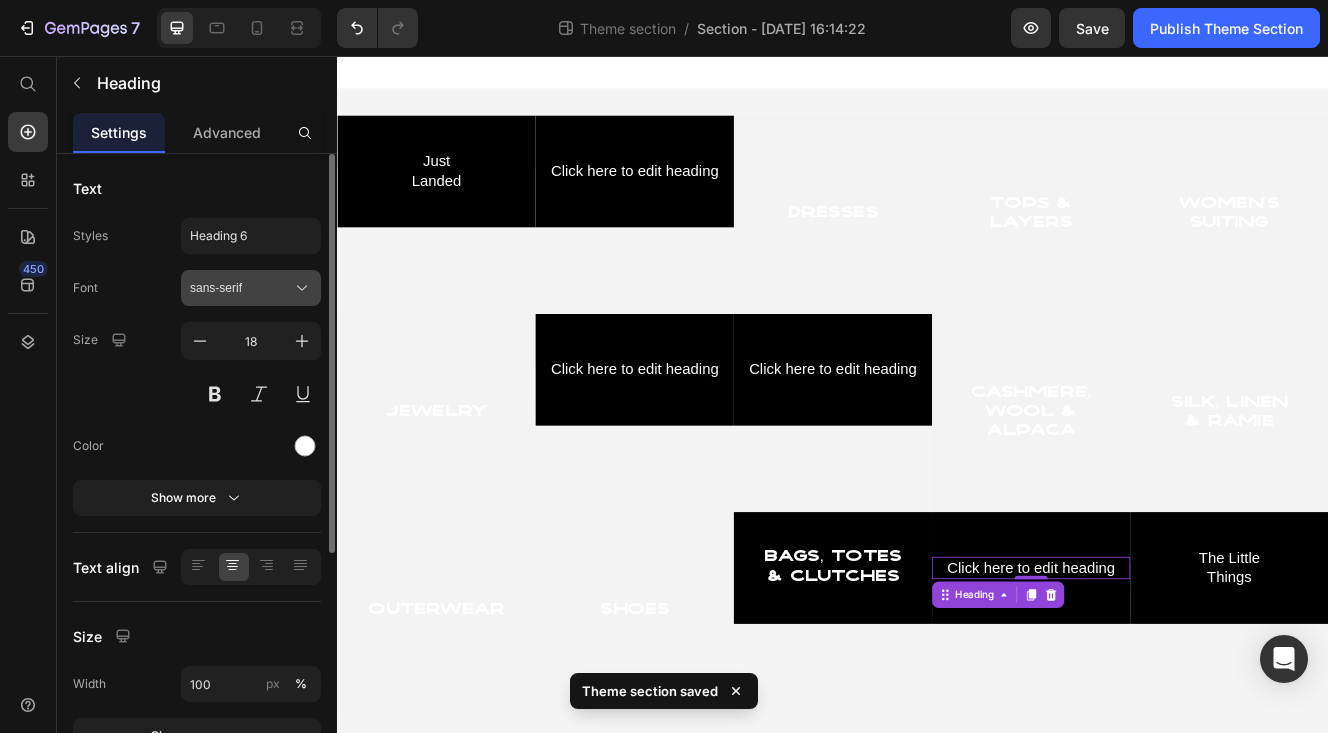 click on "sans-serif" at bounding box center [251, 288] 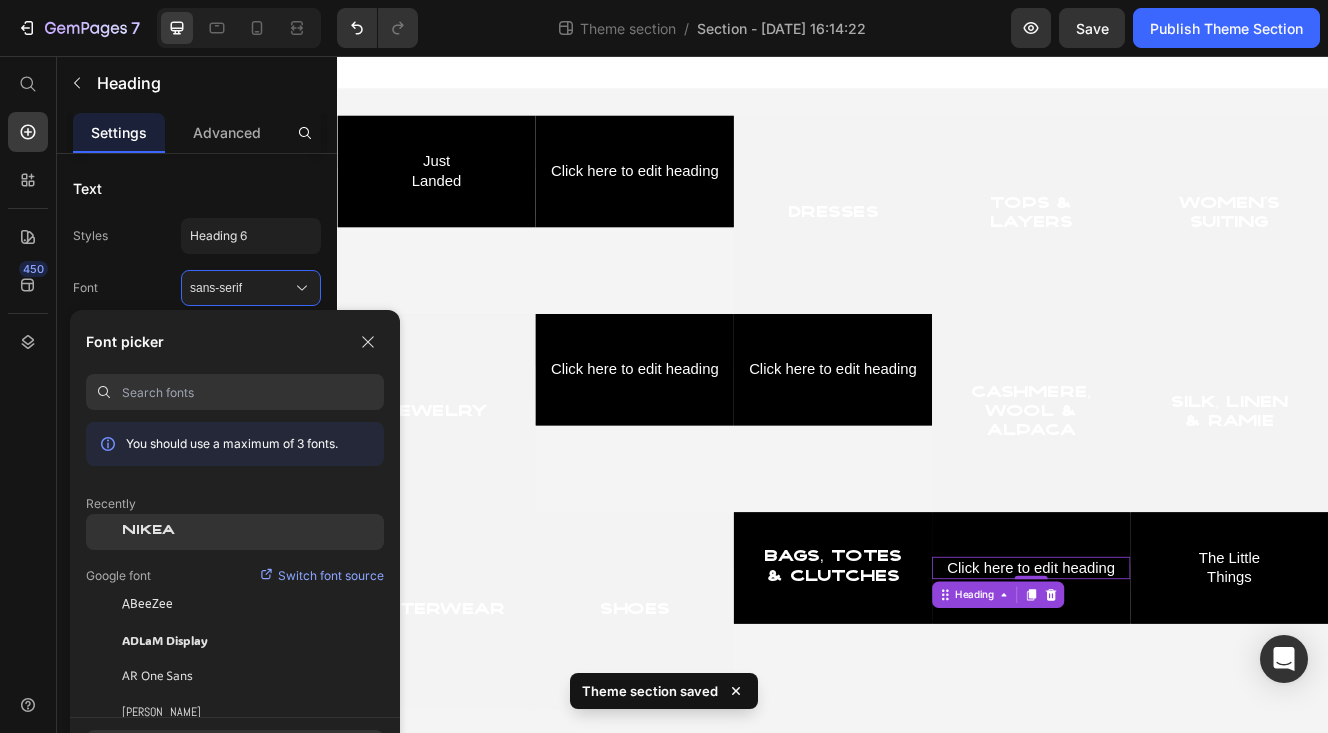 click on "NIKEA" 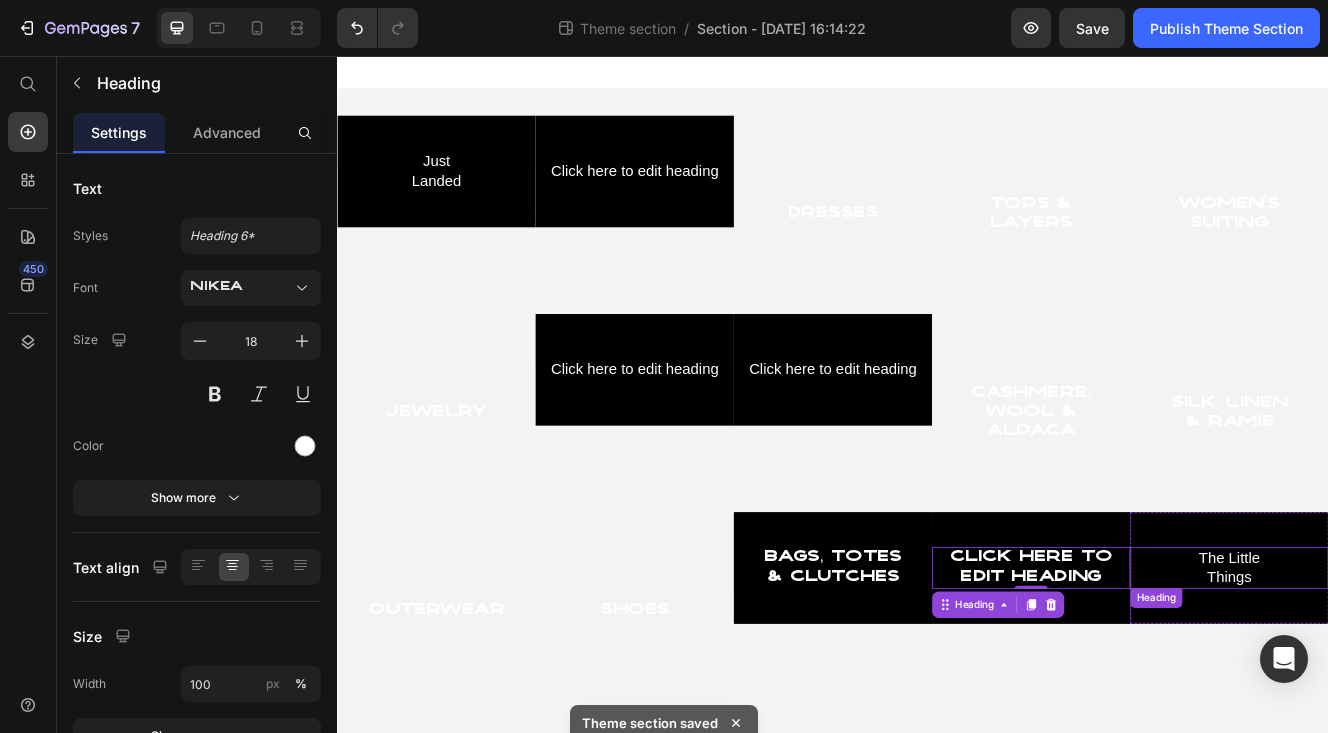 click on "The Little  Things" at bounding box center [1417, 675] 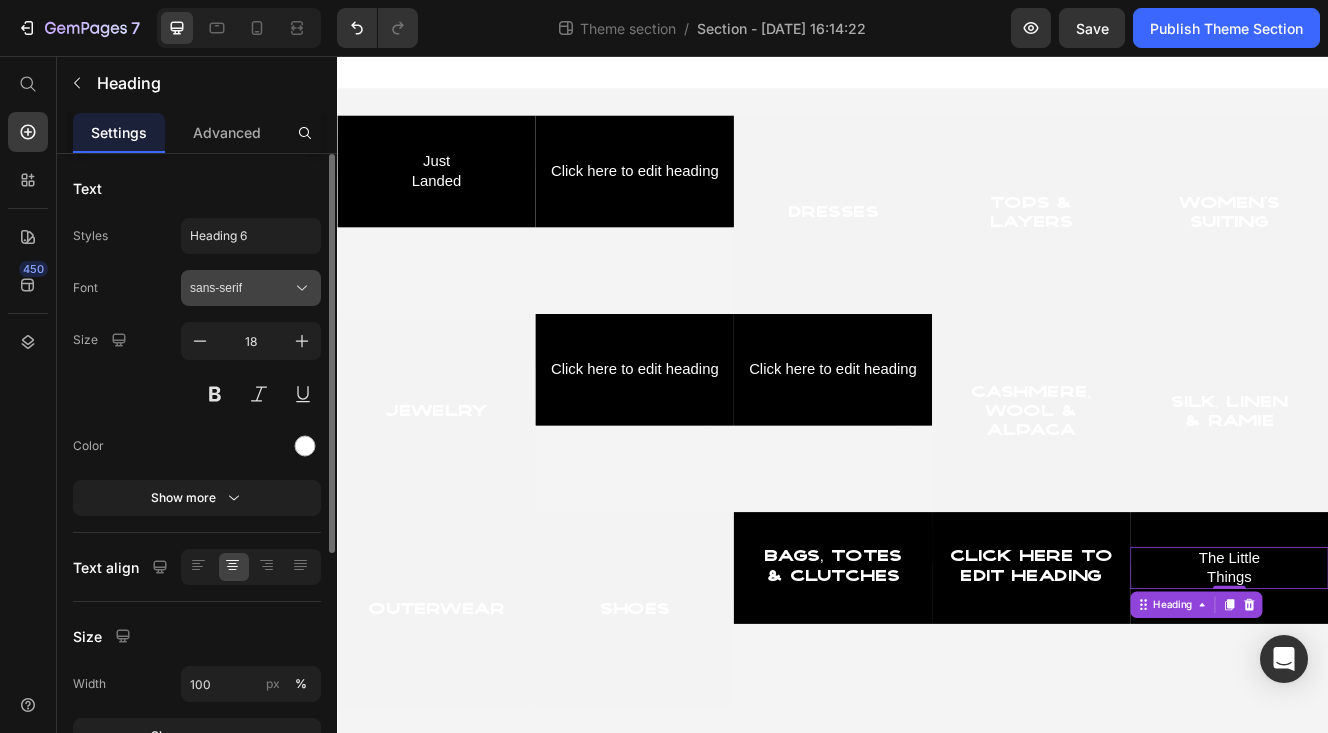 click on "sans-serif" at bounding box center [241, 288] 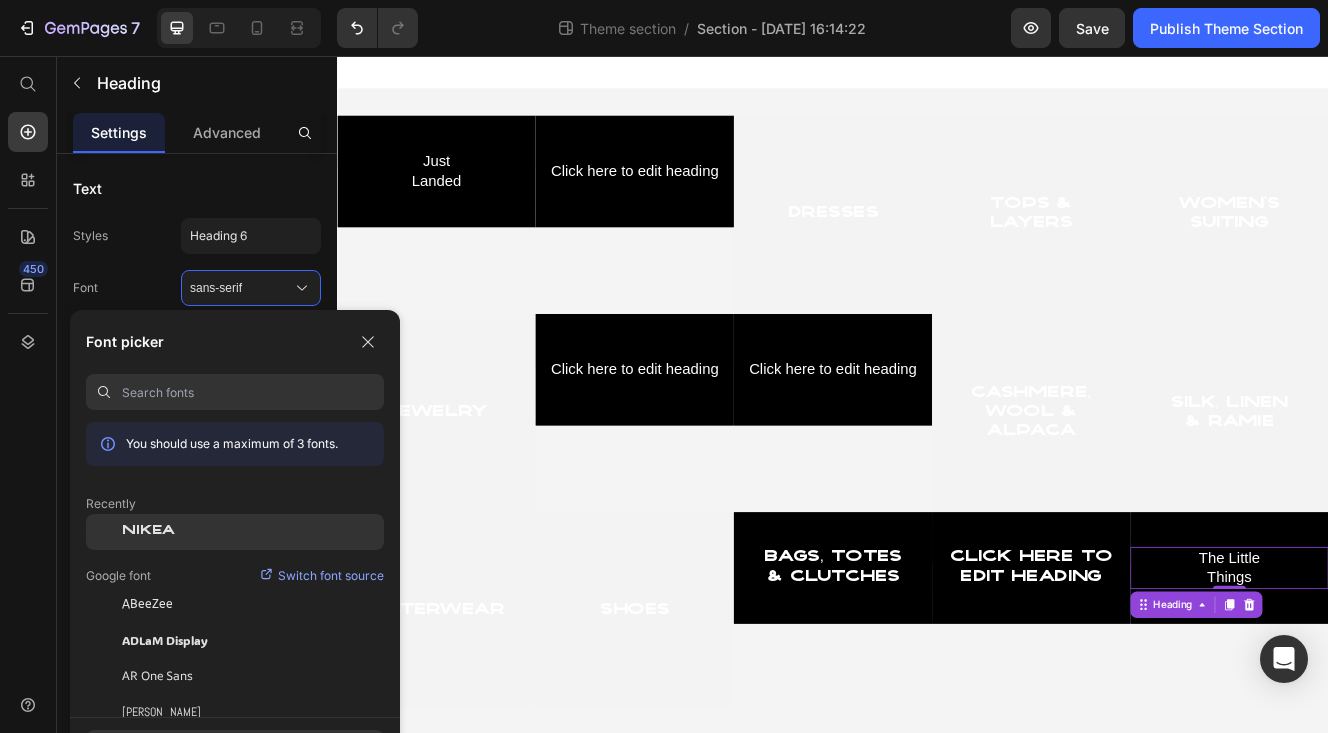 click on "NIKEA" 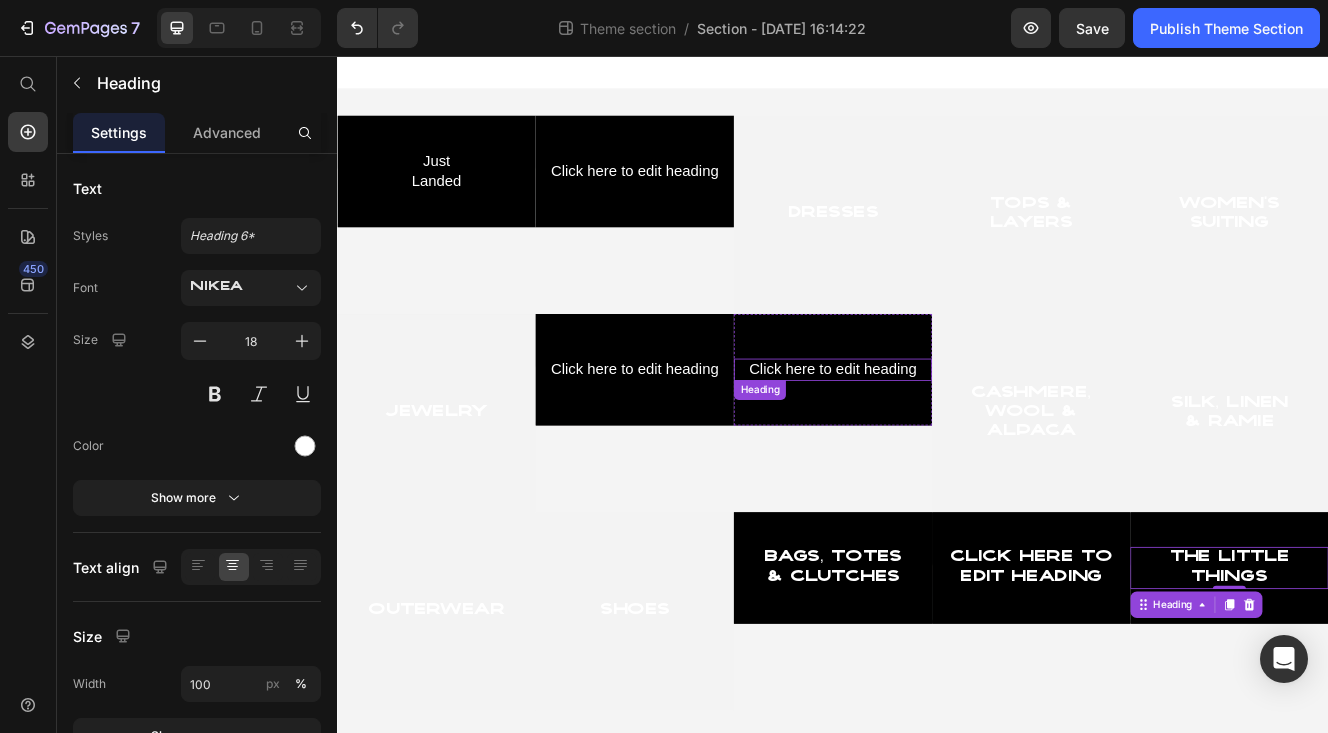 click on "Click here to edit heading" at bounding box center (937, 435) 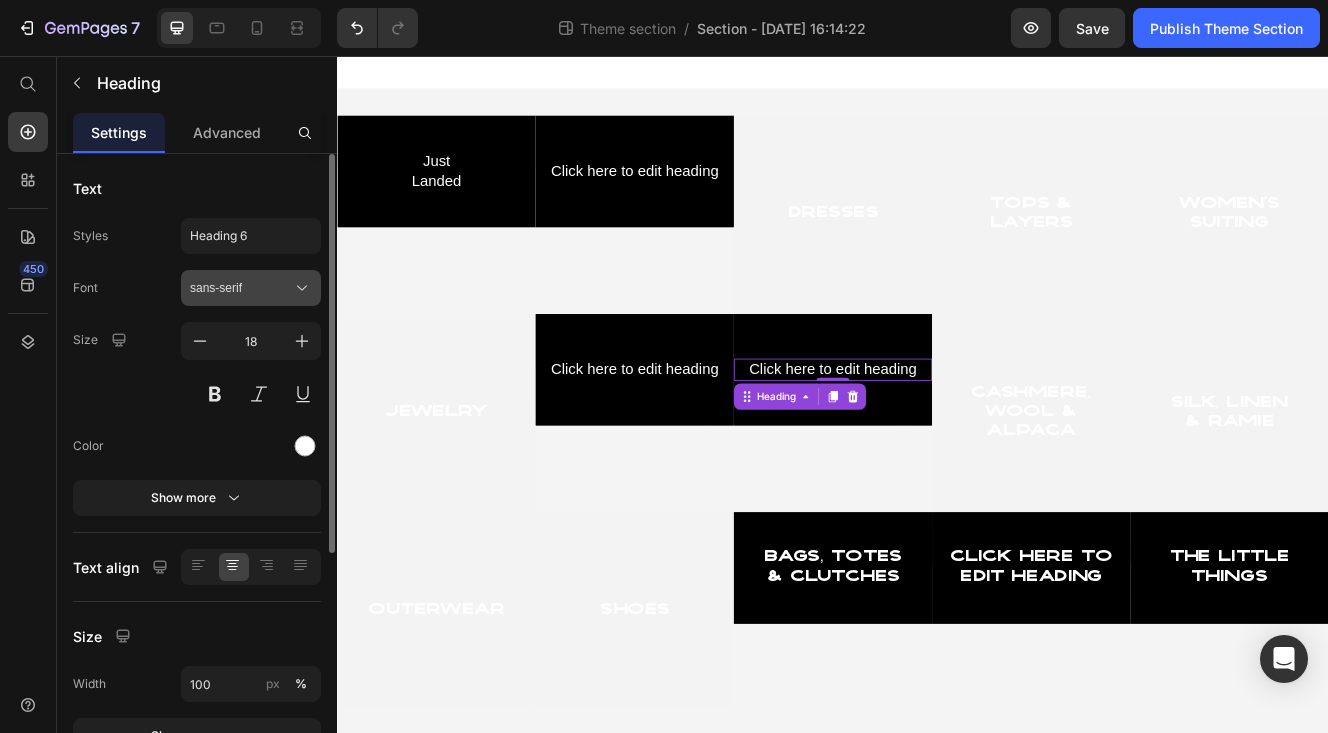 click on "sans-serif" at bounding box center (241, 288) 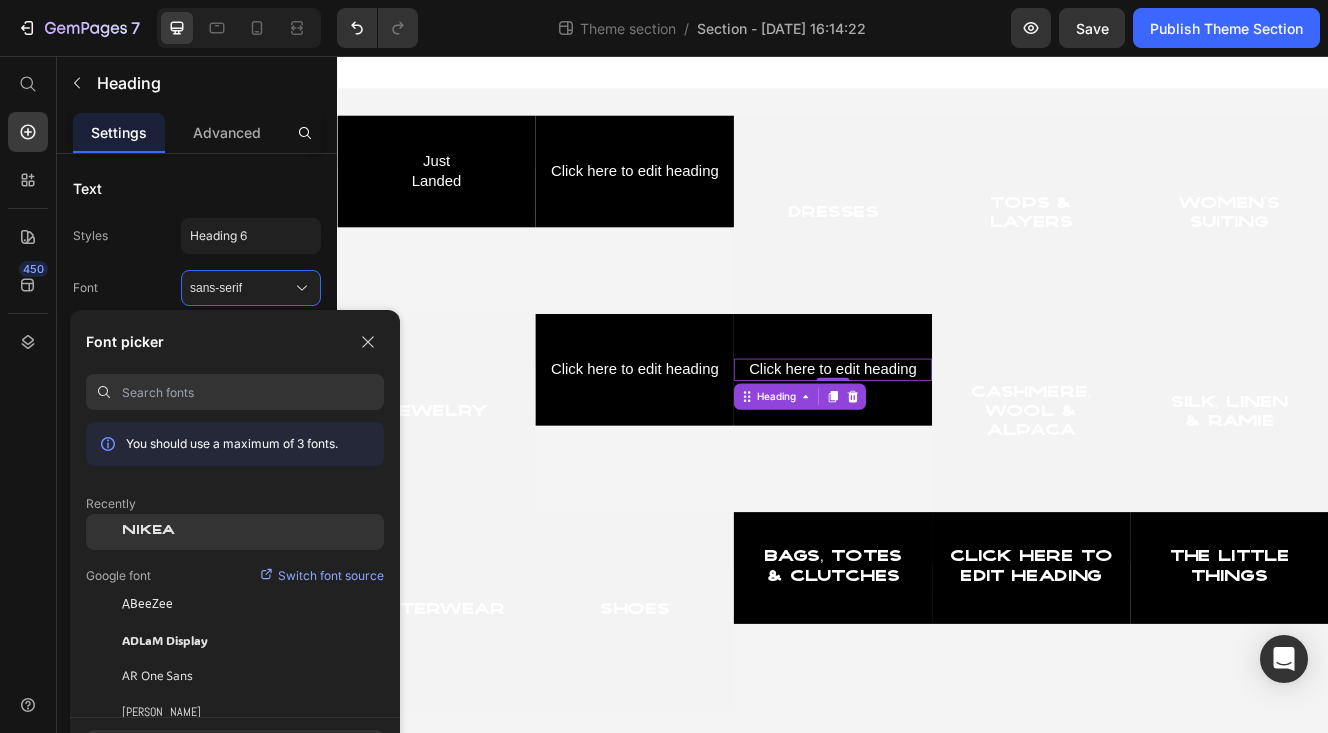 click on "NIKEA" 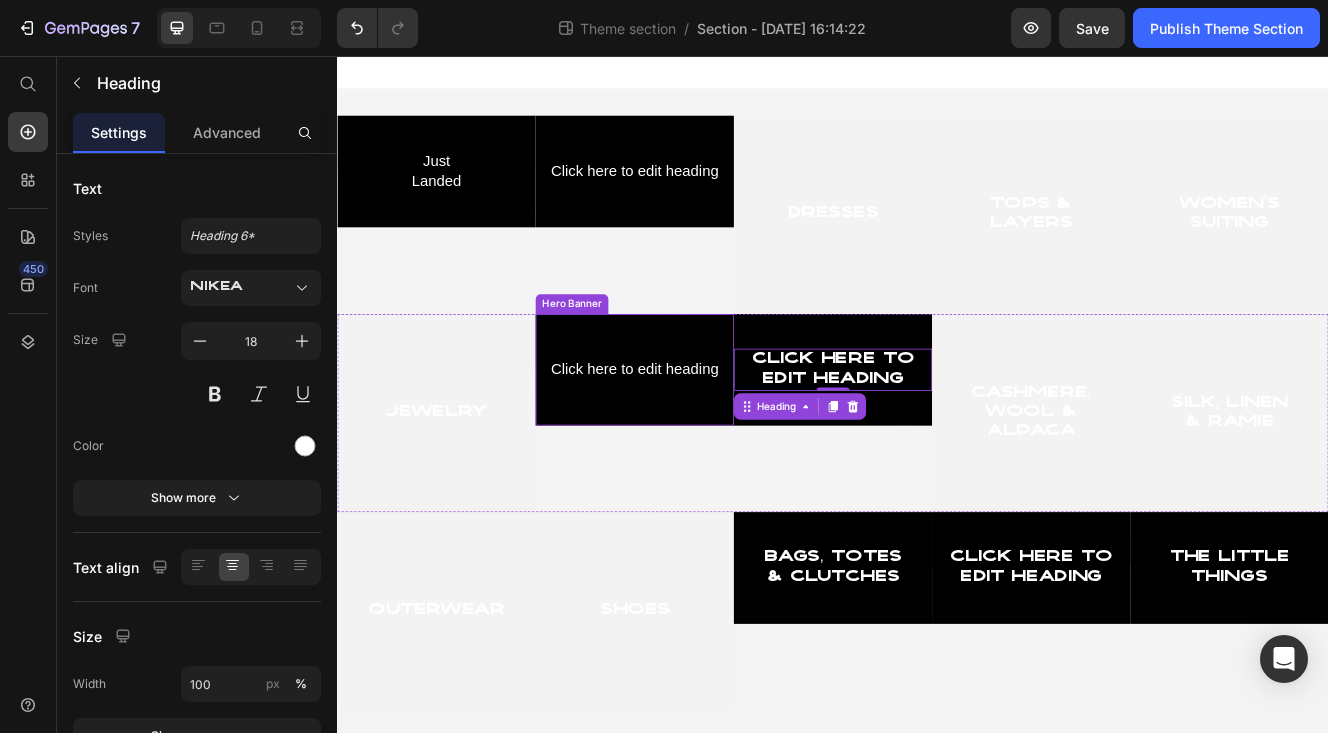 click on "Click here to edit heading" at bounding box center (697, 435) 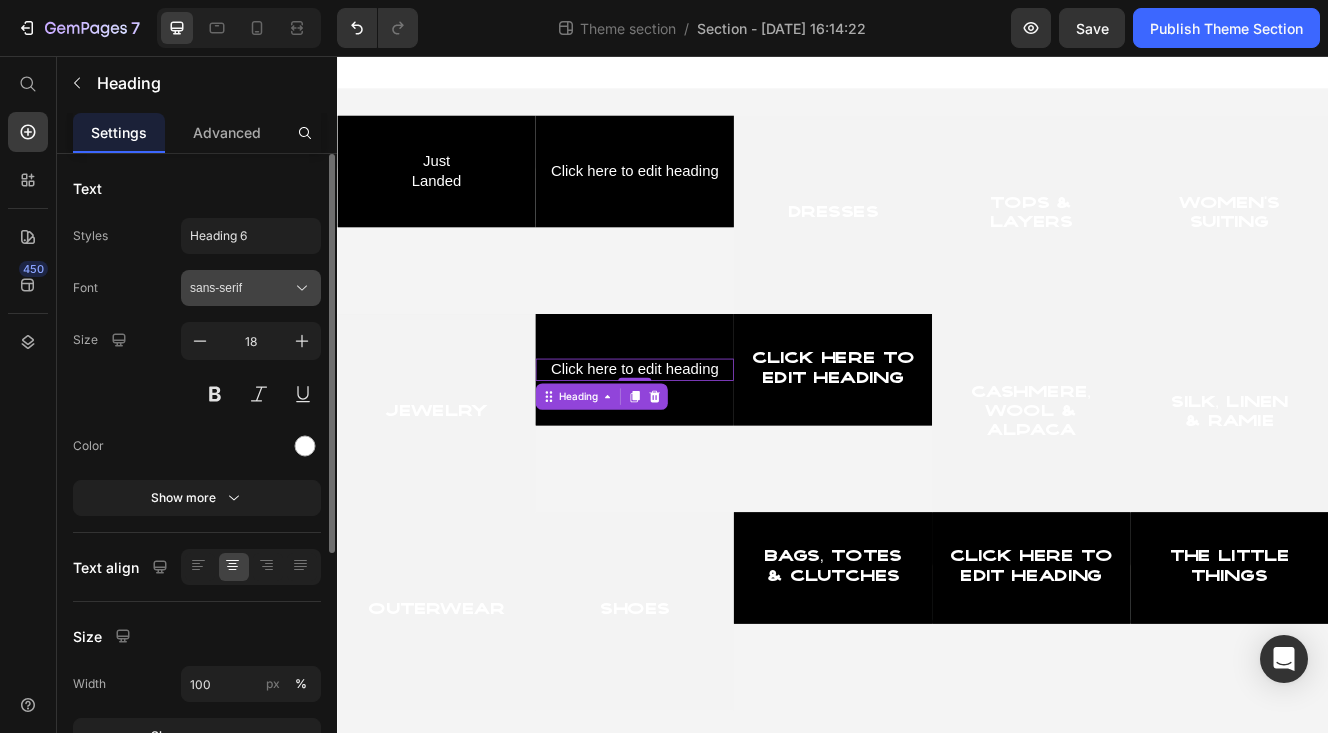 click on "sans-serif" at bounding box center [241, 288] 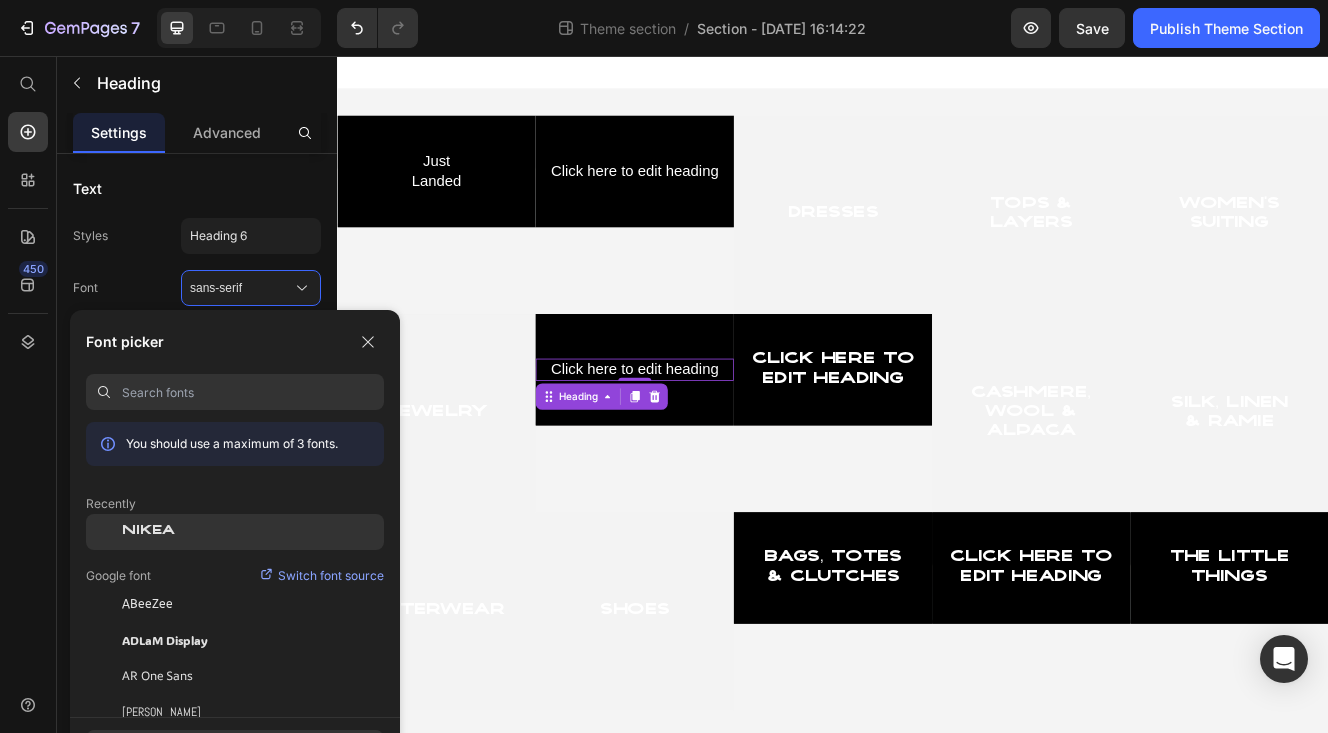 click on "NIKEA" 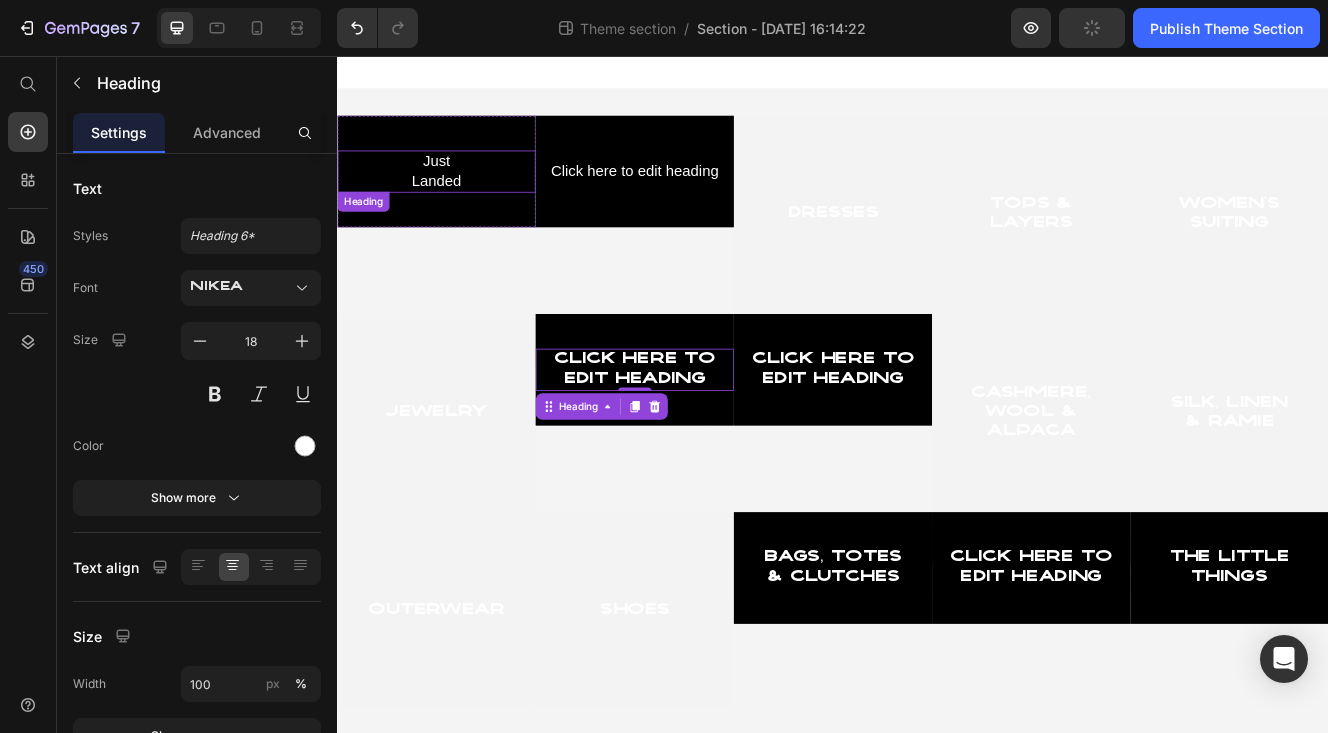 click on "Just  Landed" at bounding box center (457, 195) 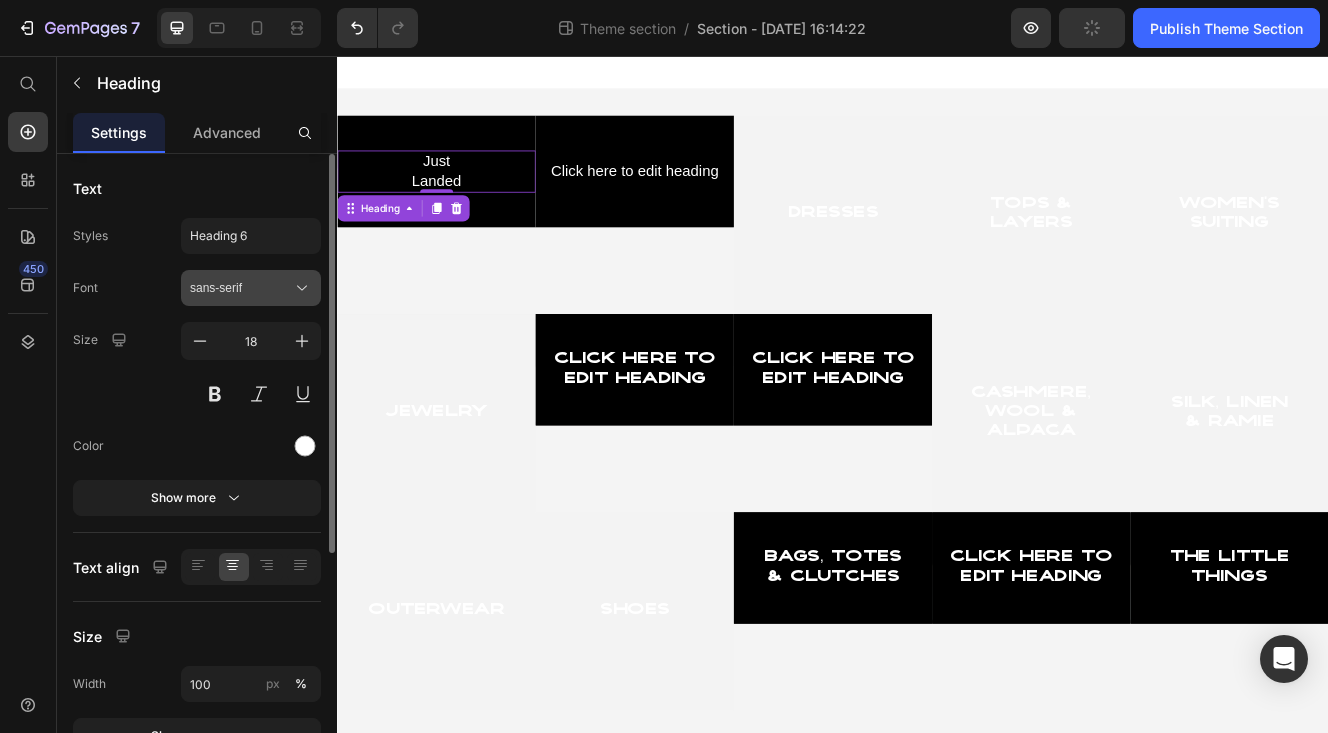 click on "sans-serif" at bounding box center [251, 288] 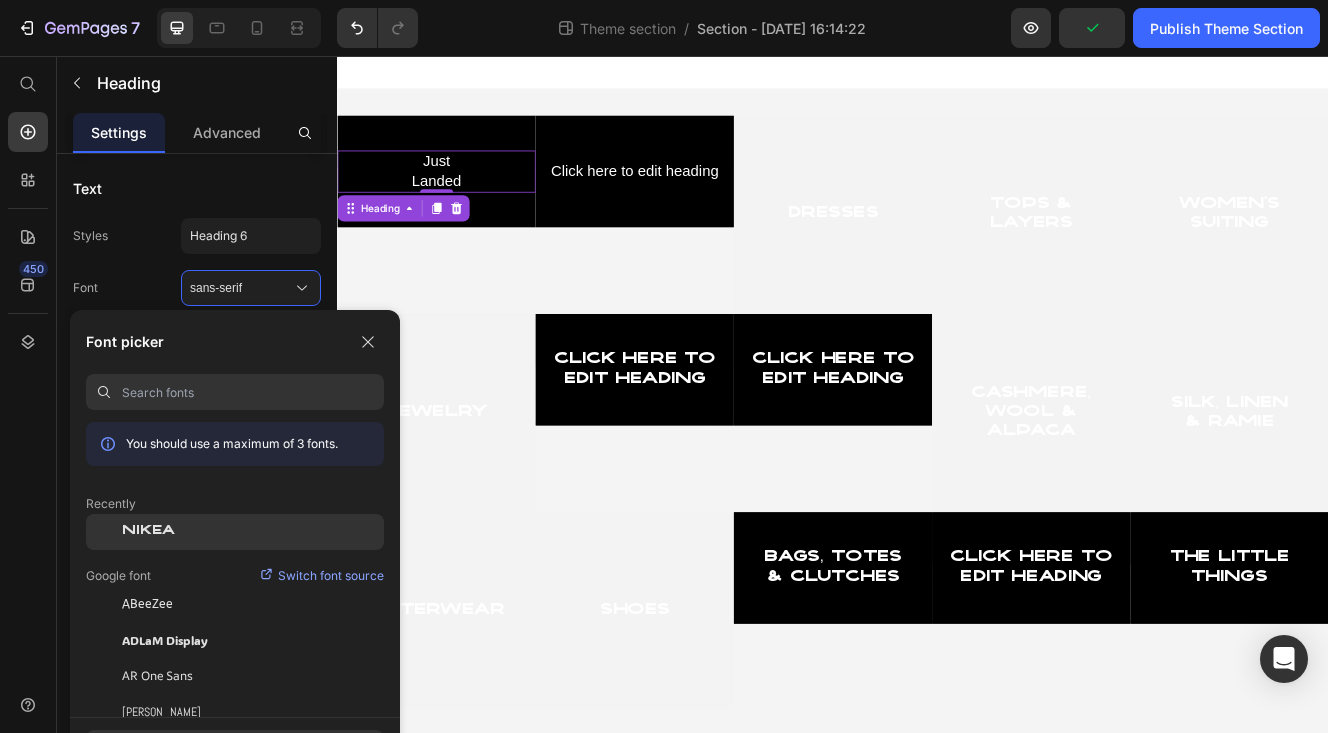 click on "NIKEA" 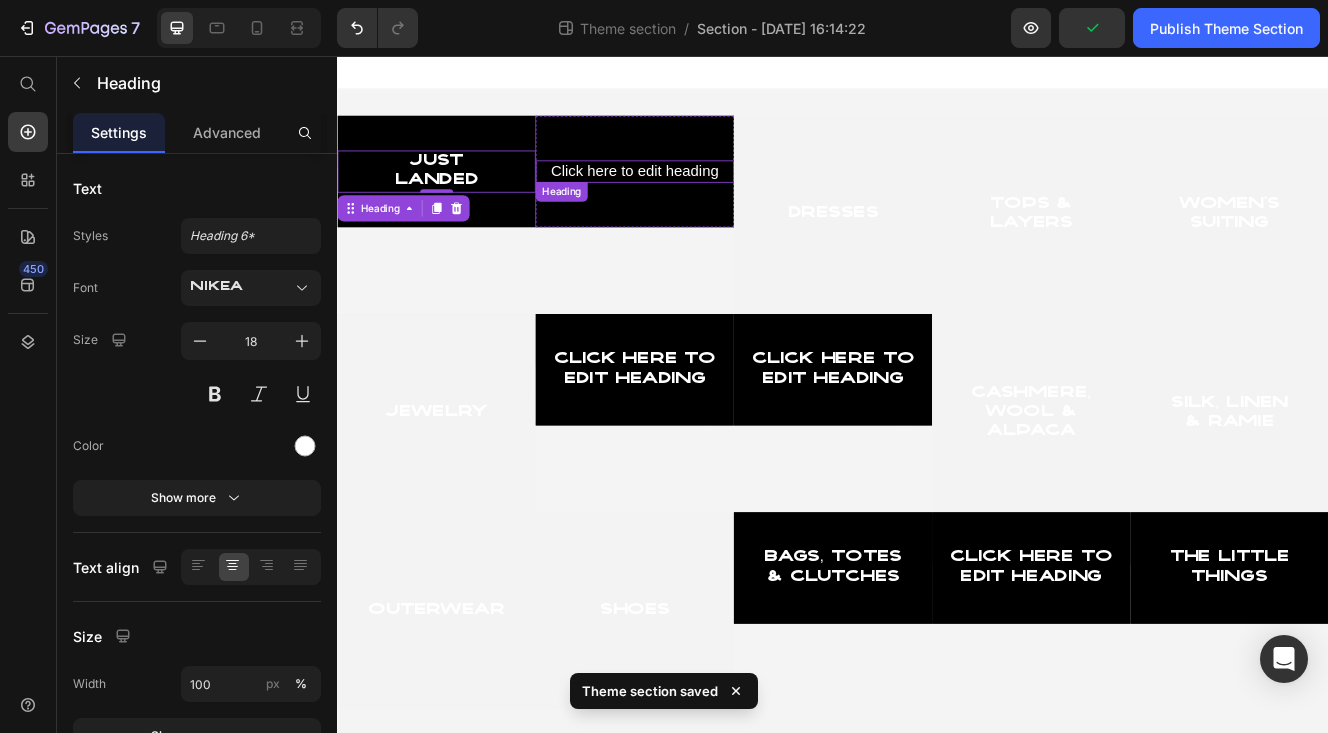 click on "Click here to edit heading" at bounding box center (697, 195) 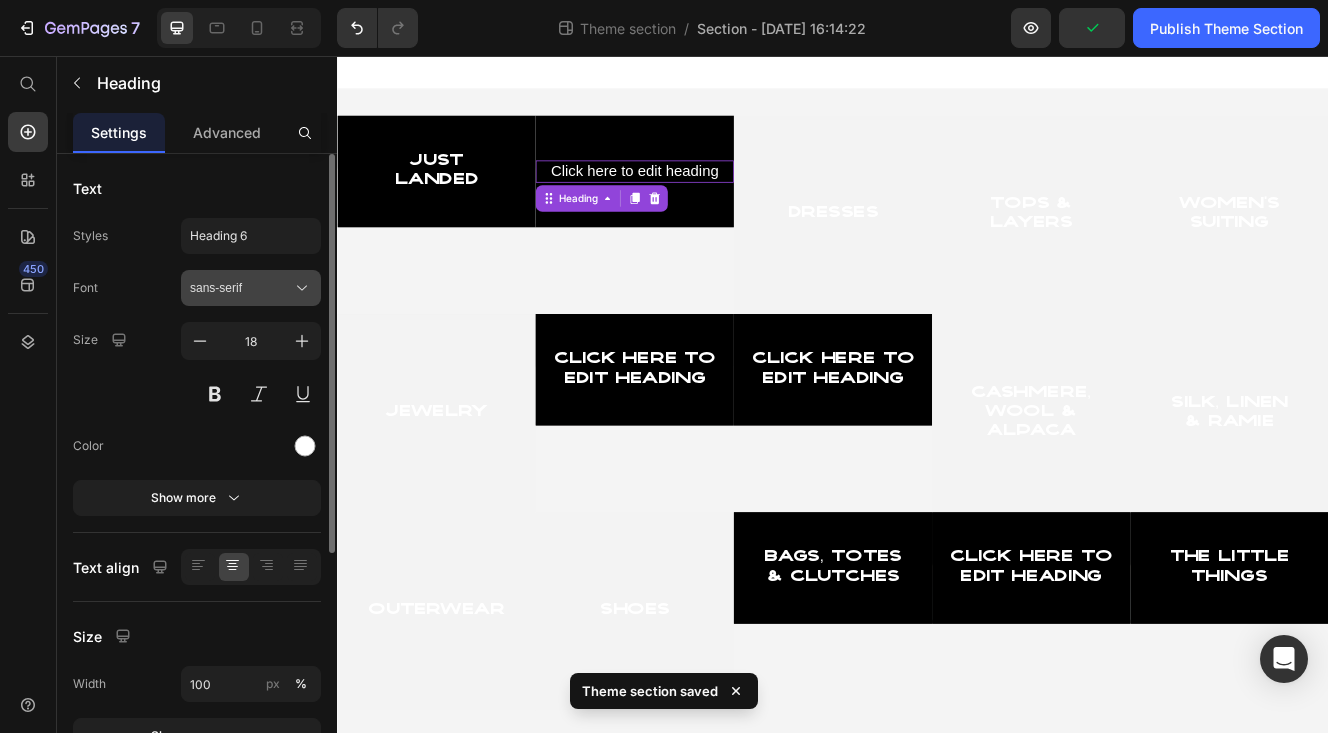 click on "sans-serif" at bounding box center [241, 288] 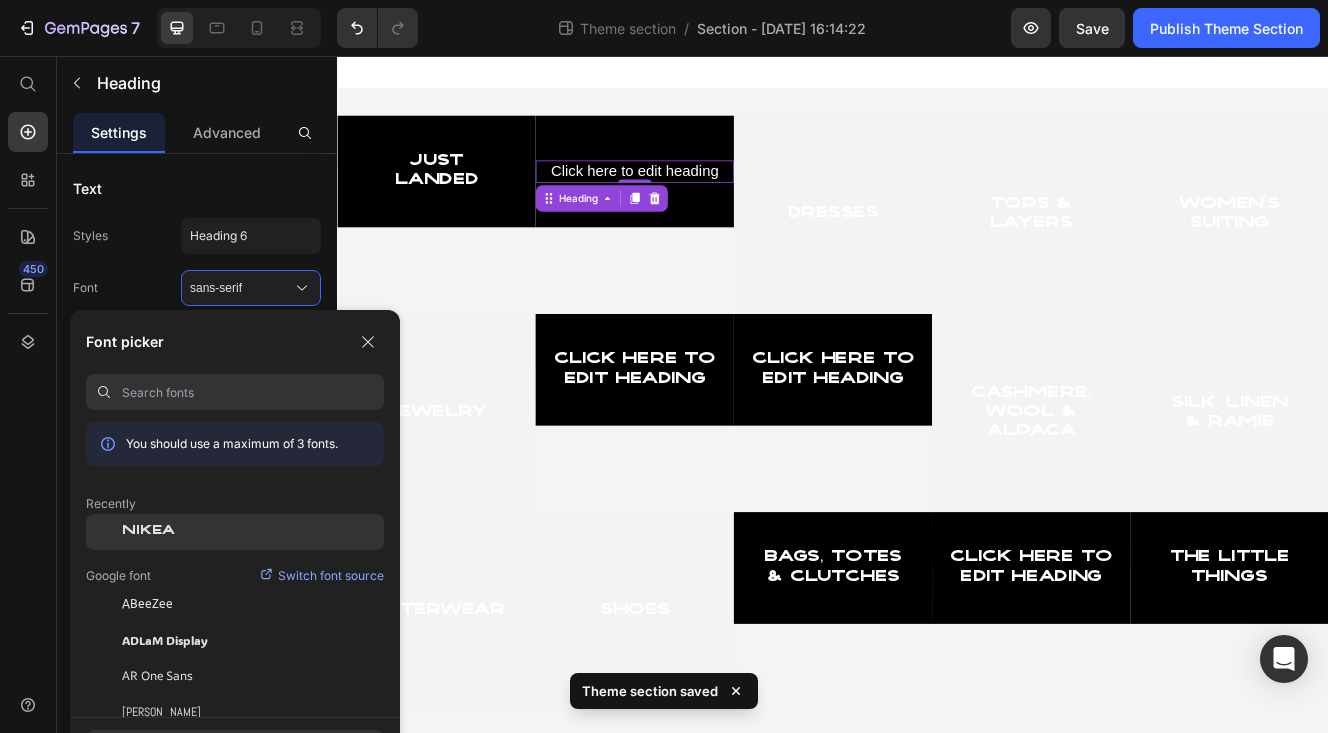 click on "NIKEA" 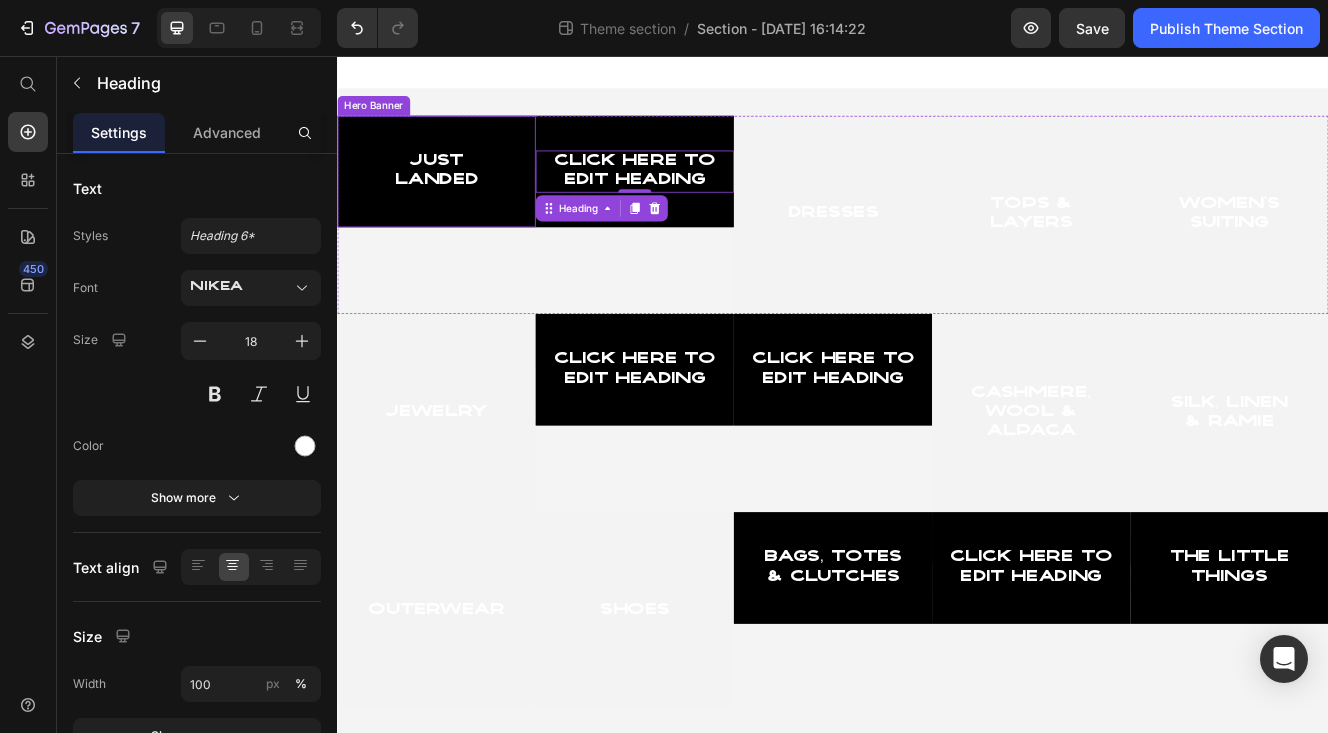 click on "Just  Landed Heading" at bounding box center (457, 195) 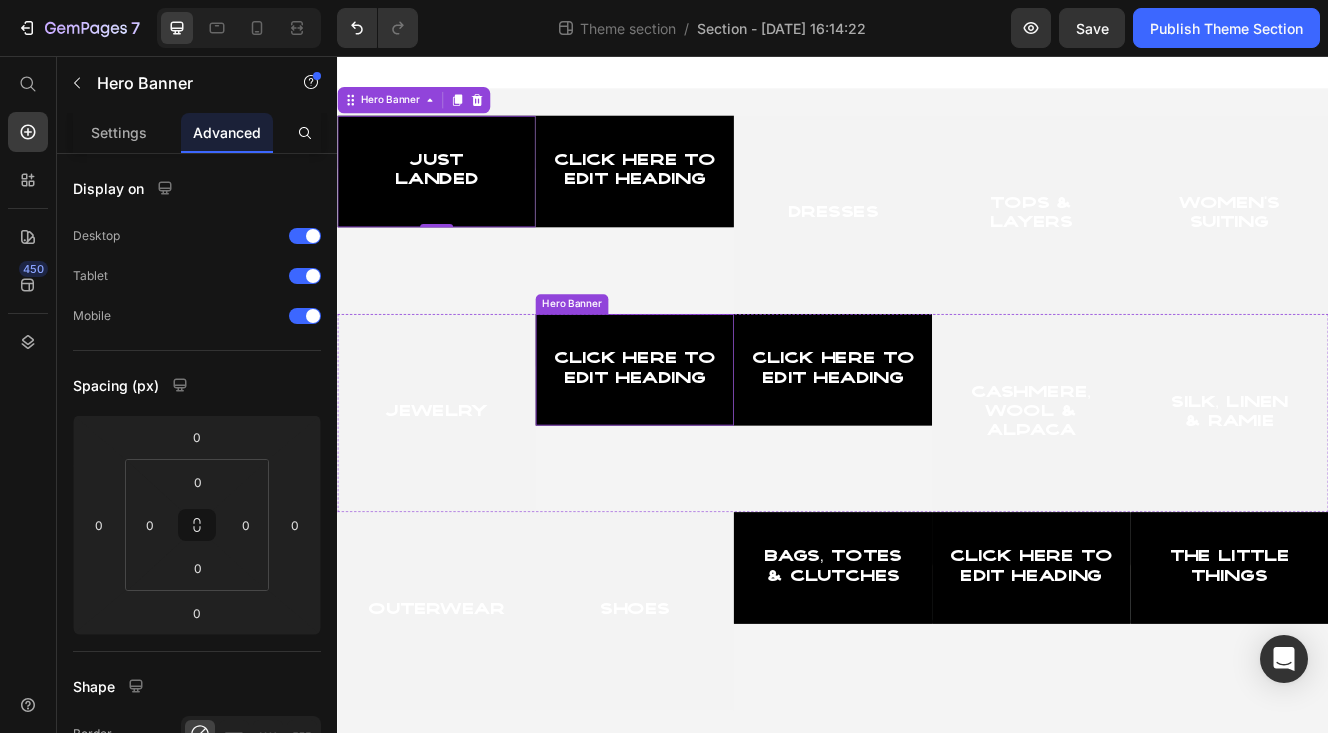 click on "Click here to edit heading" at bounding box center [697, 435] 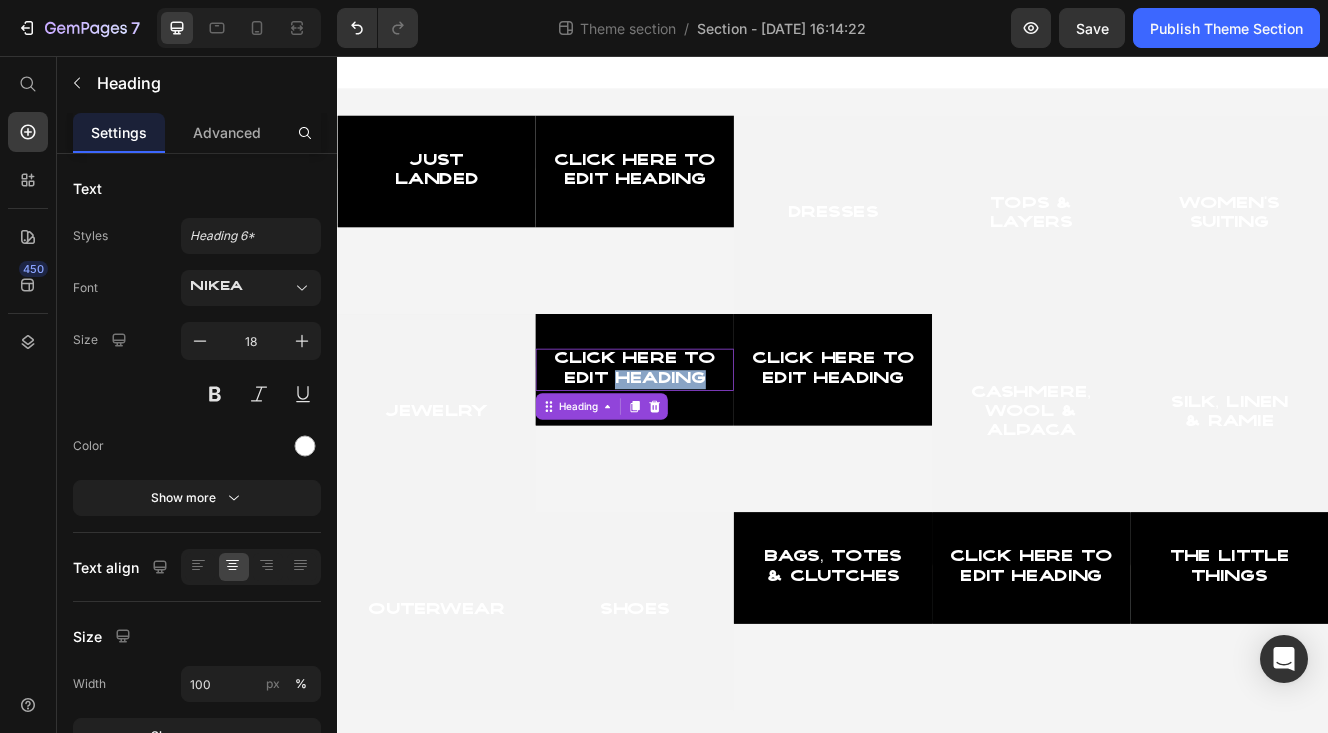 click on "Click here to edit heading" at bounding box center [697, 435] 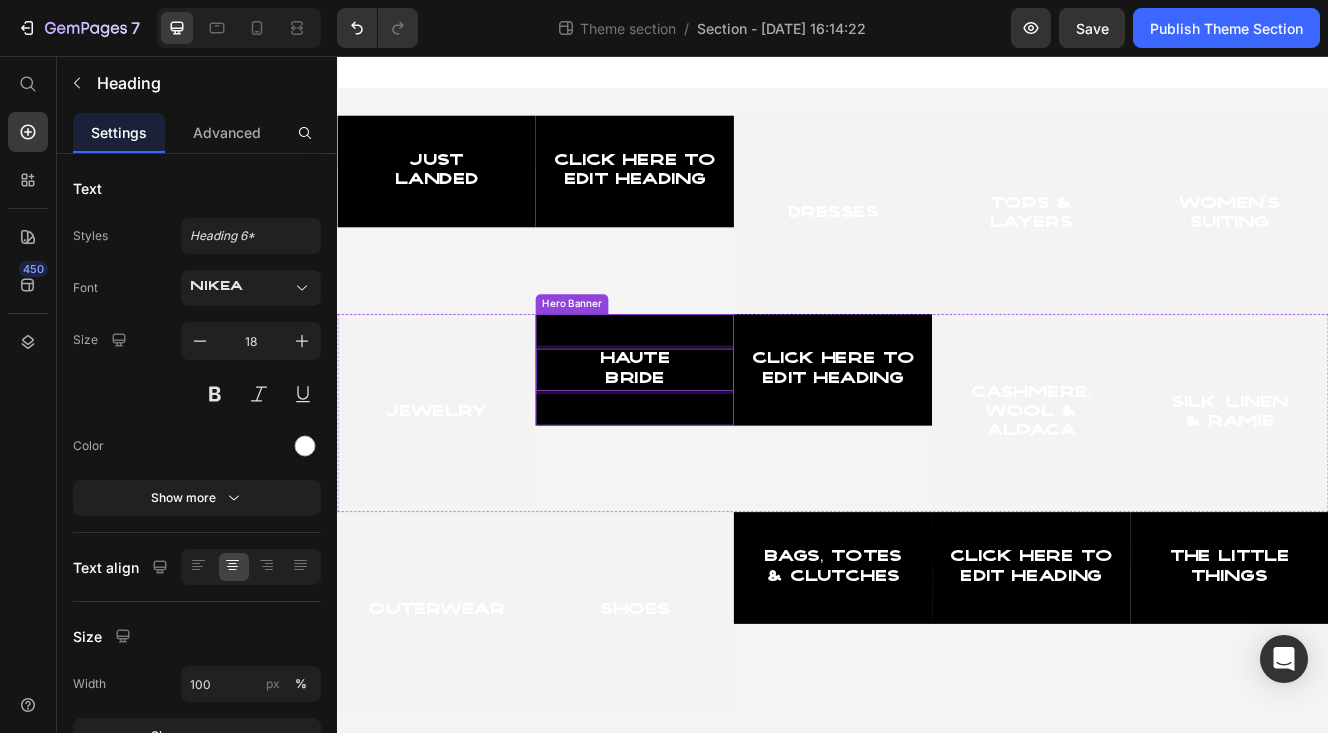 click on "haute  Bride Heading   0" at bounding box center [697, 435] 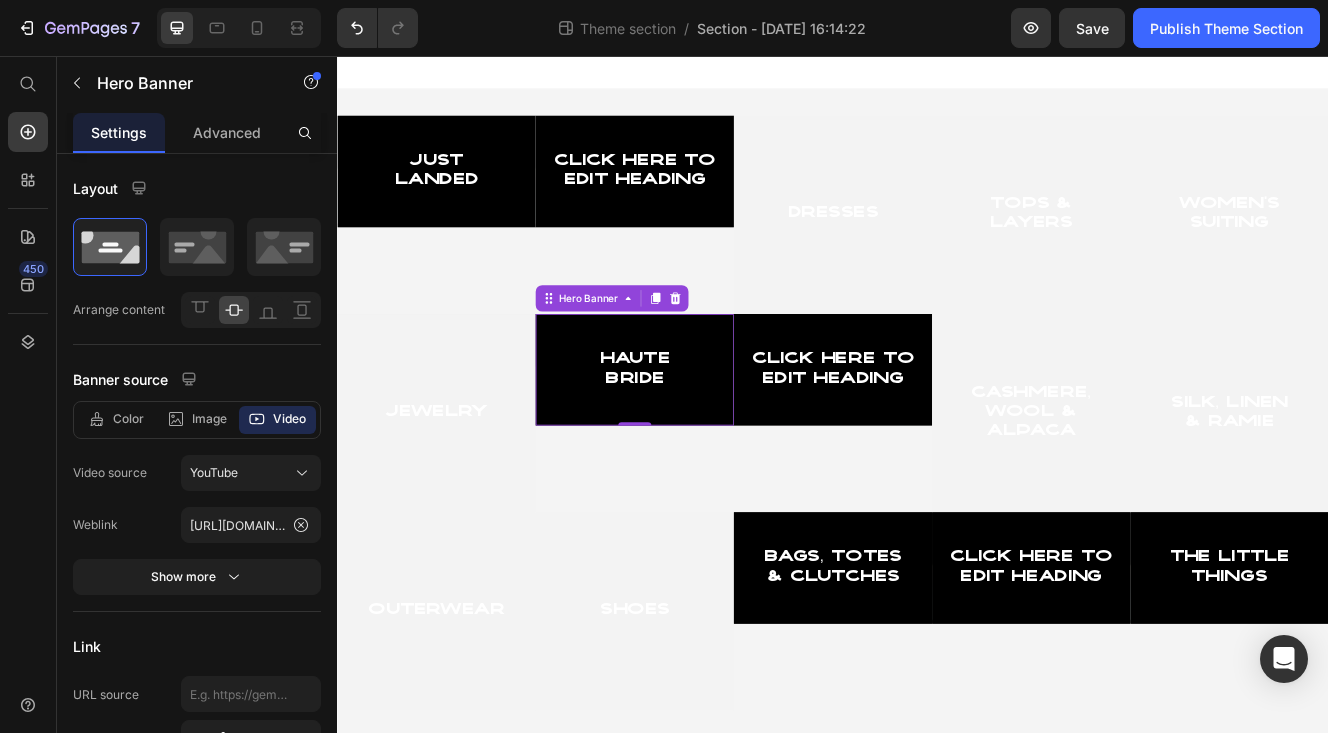 click on "haute  Bride Heading" at bounding box center [697, 435] 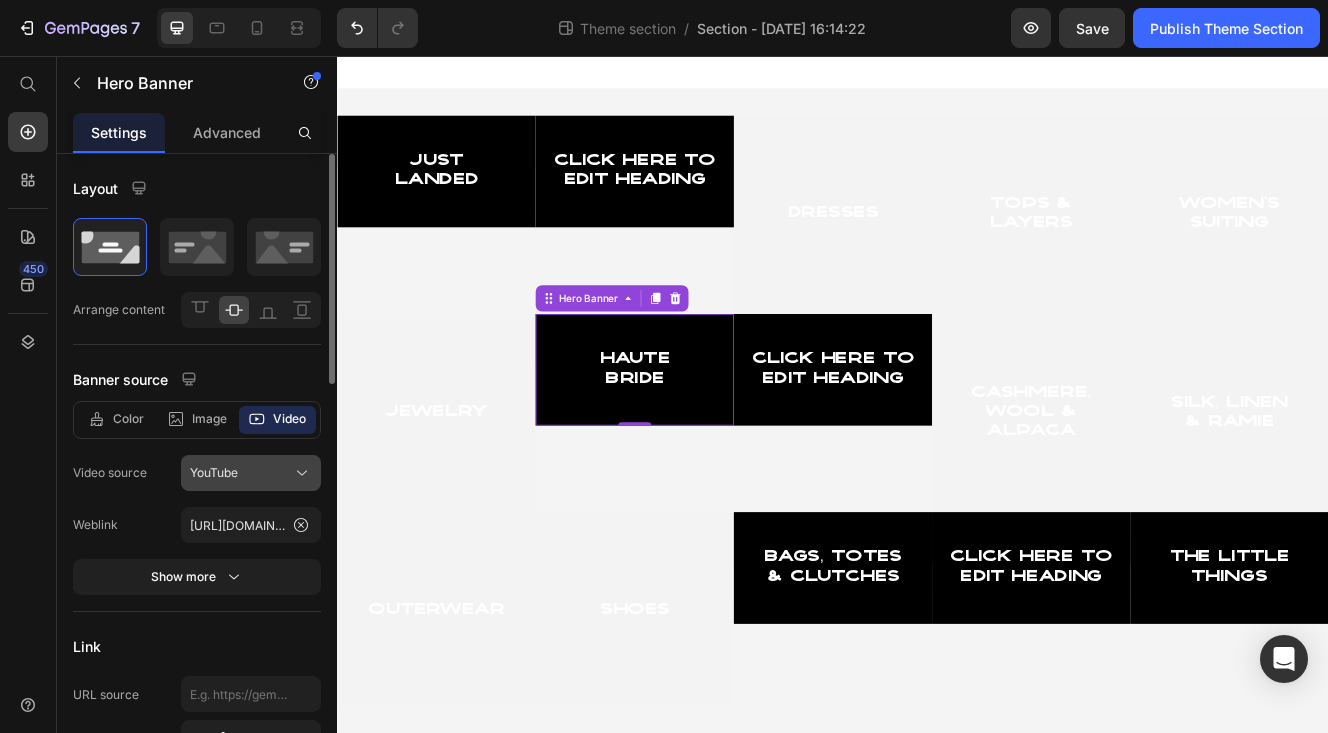 click on "YouTube" at bounding box center (251, 473) 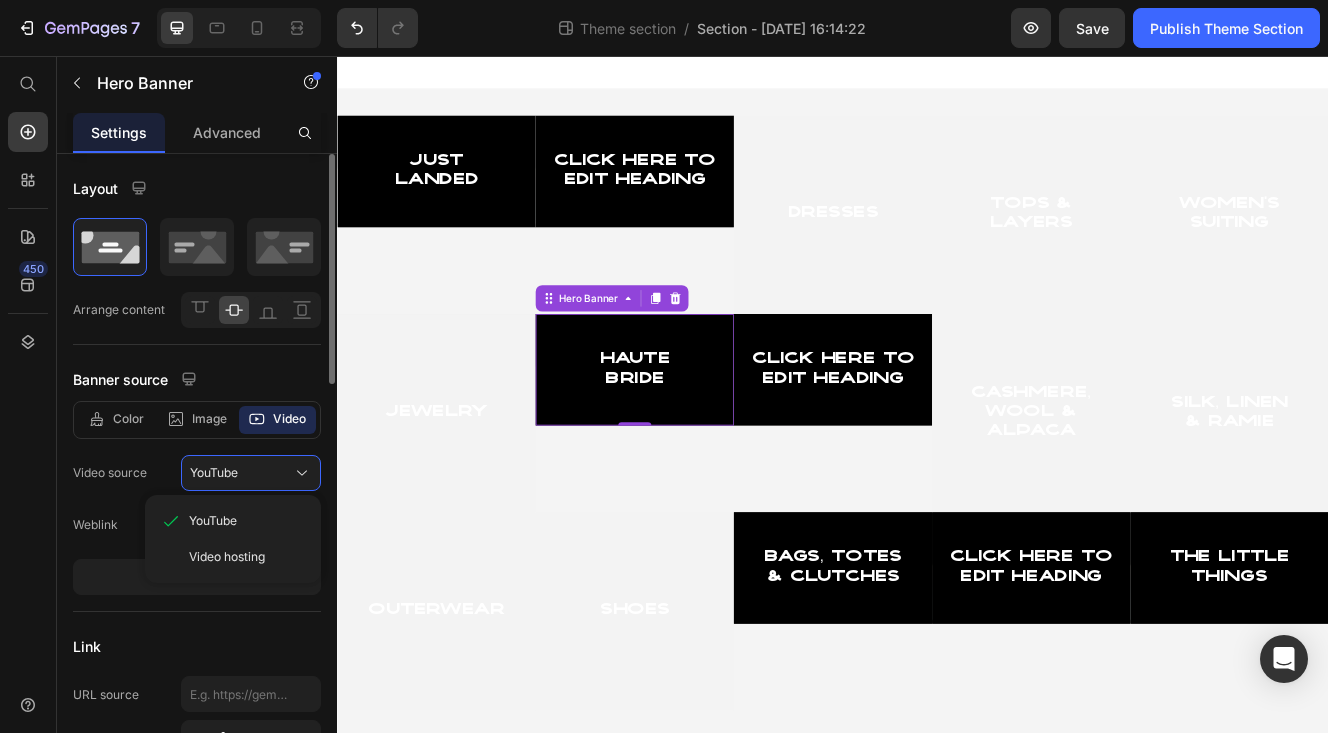 click on "Video hosting" at bounding box center (227, 557) 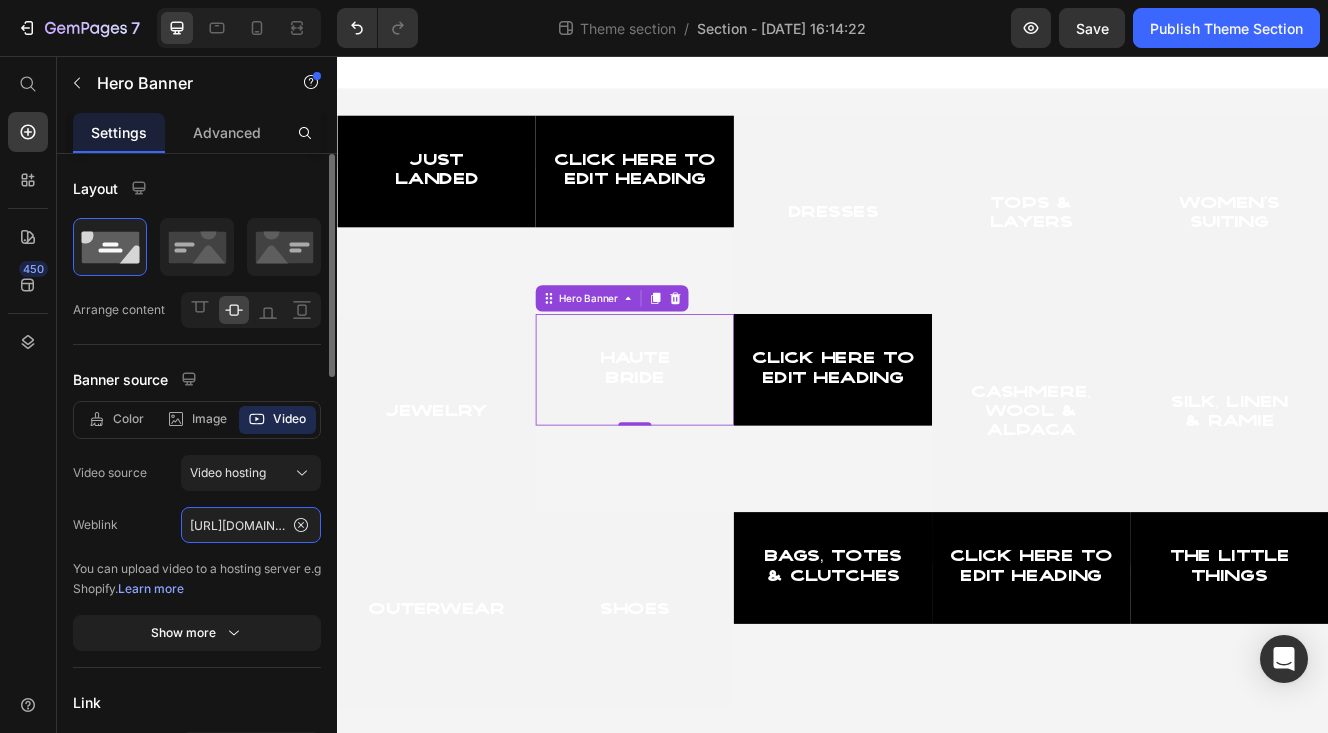 click on "[URL][DOMAIN_NAME]" 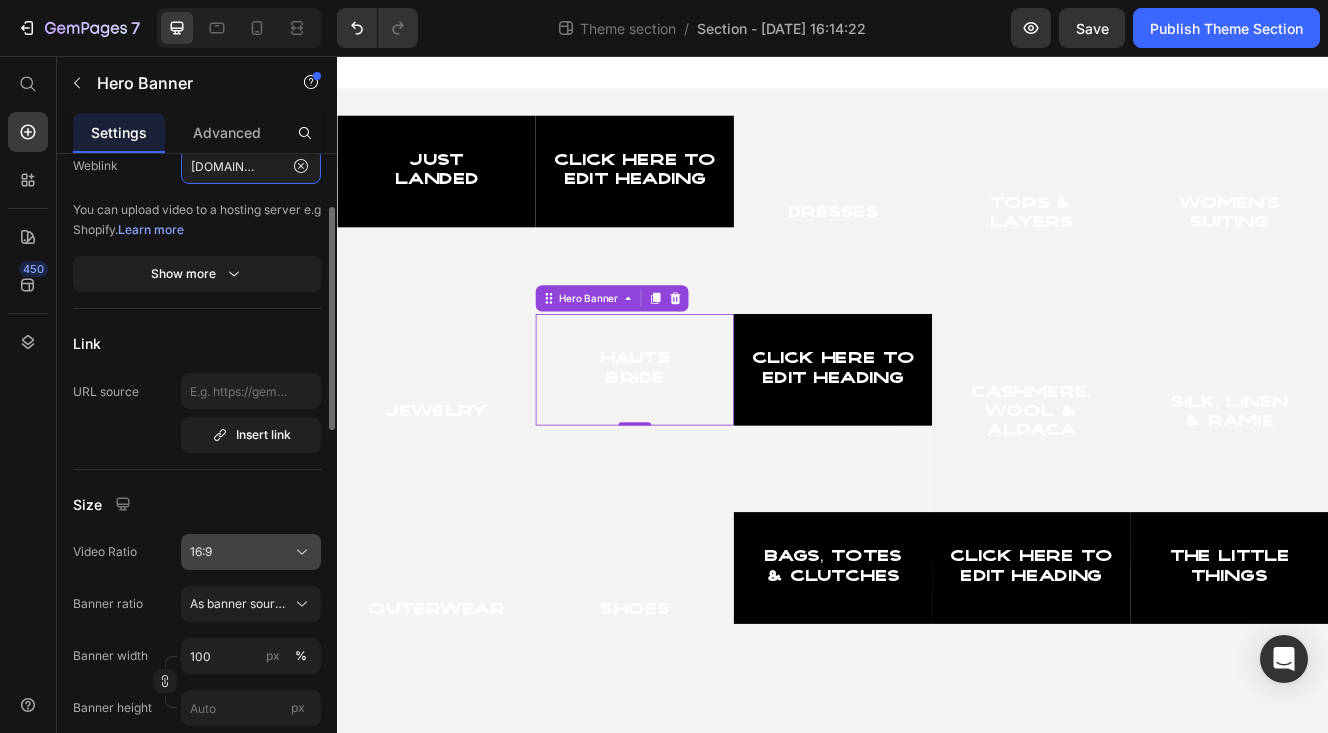 scroll, scrollTop: 372, scrollLeft: 0, axis: vertical 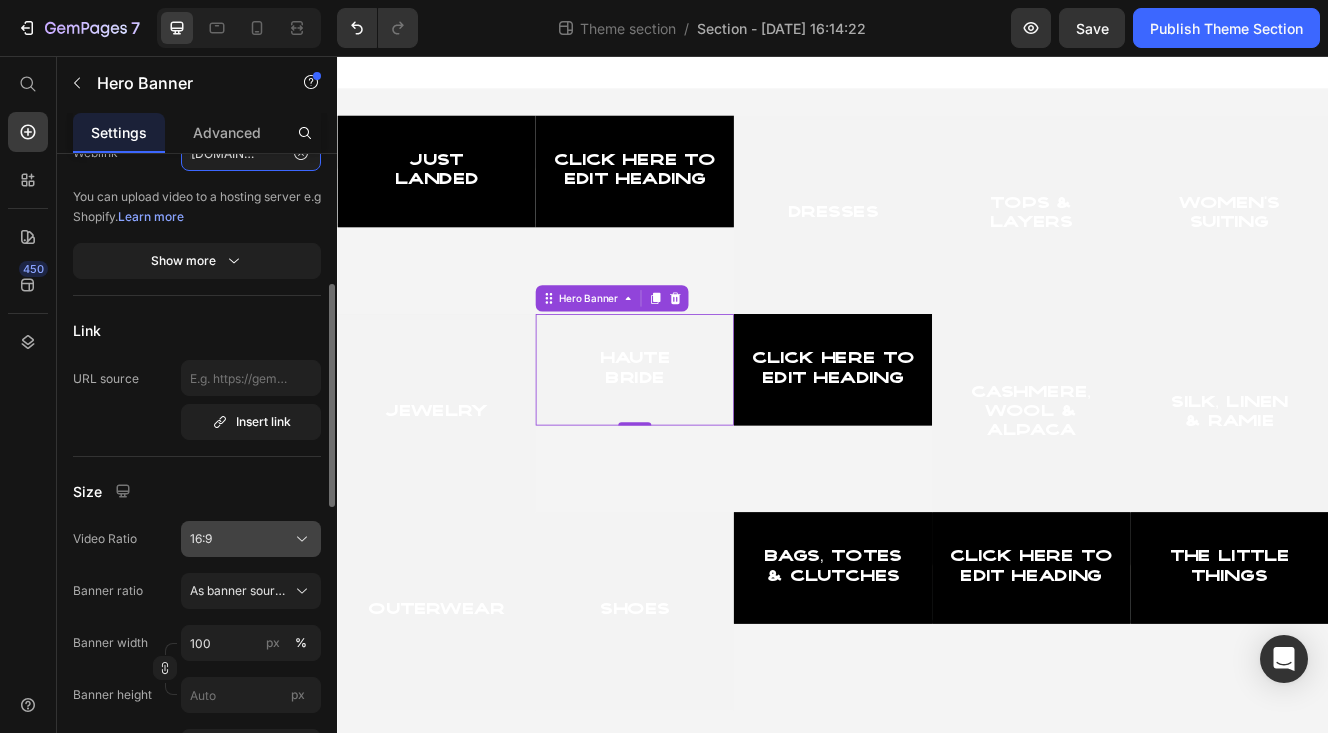 type on "[URL][DOMAIN_NAME]" 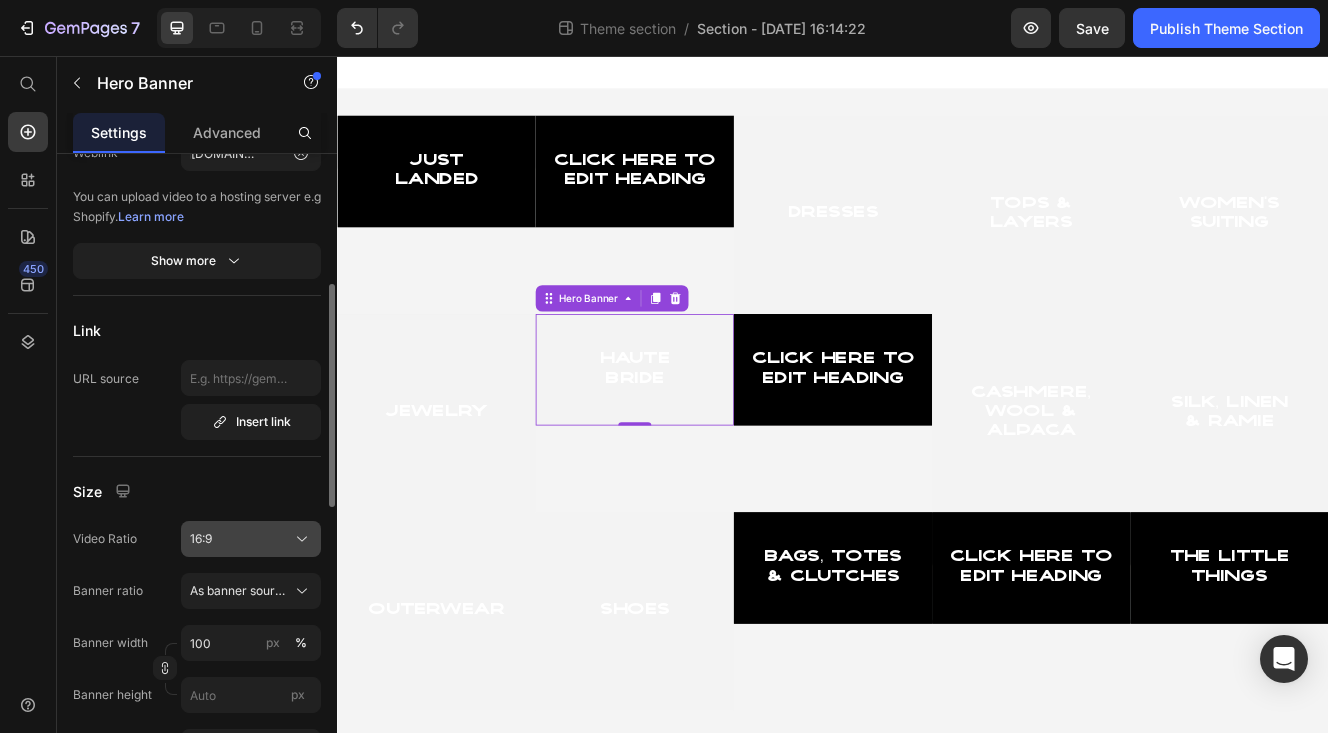 click on "16:9" 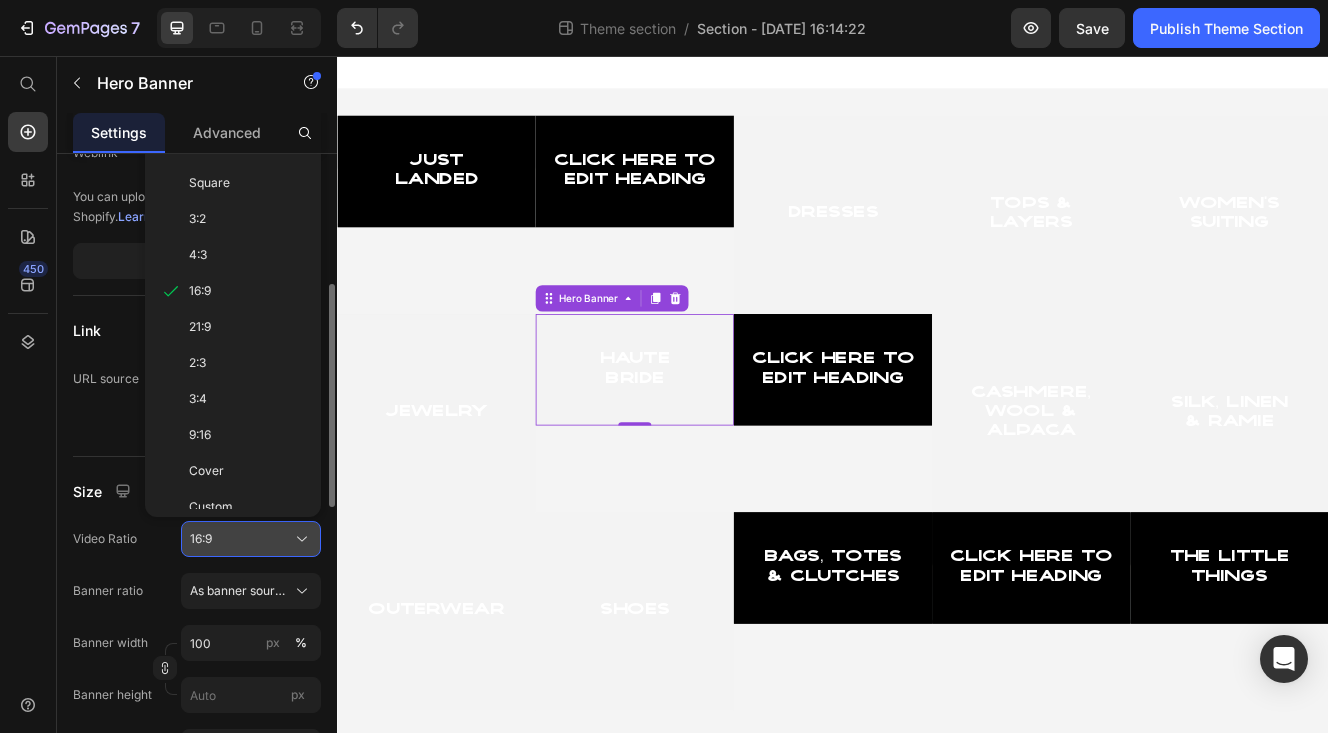 scroll, scrollTop: 0, scrollLeft: 0, axis: both 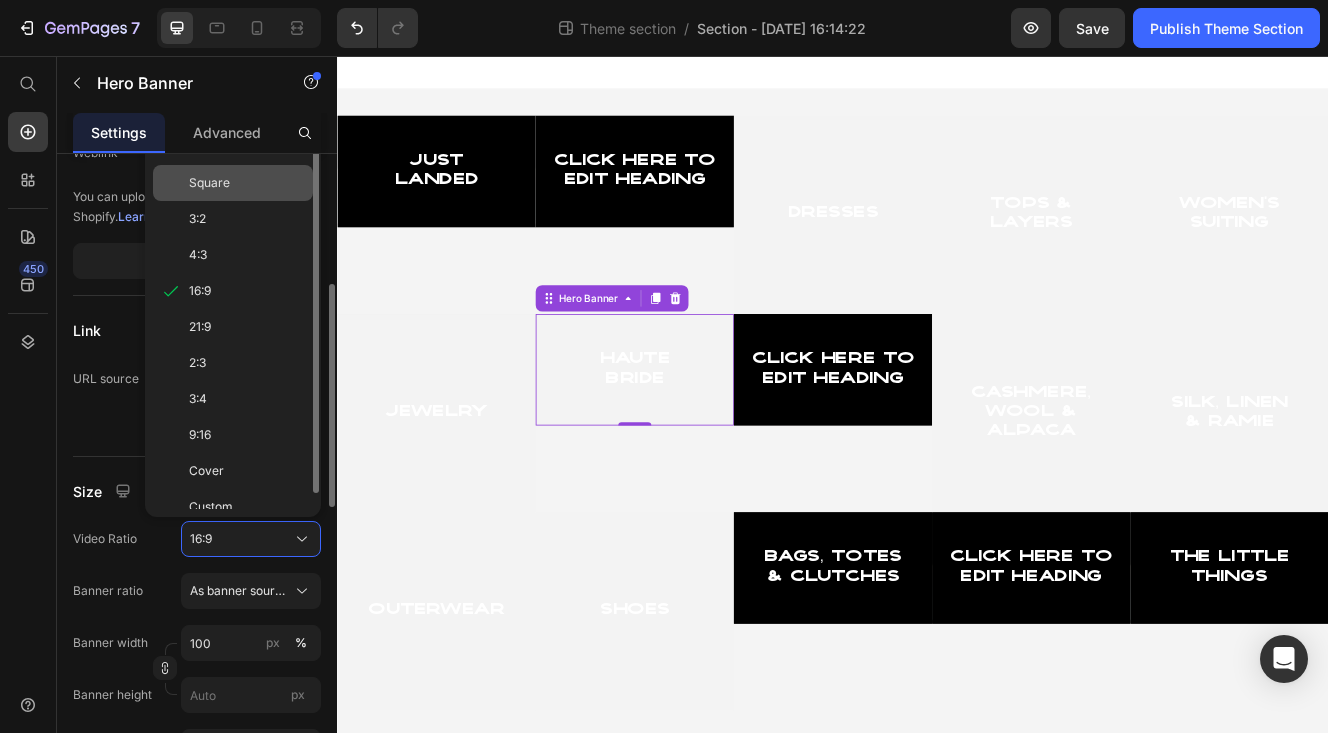 click on "Square" at bounding box center (247, 183) 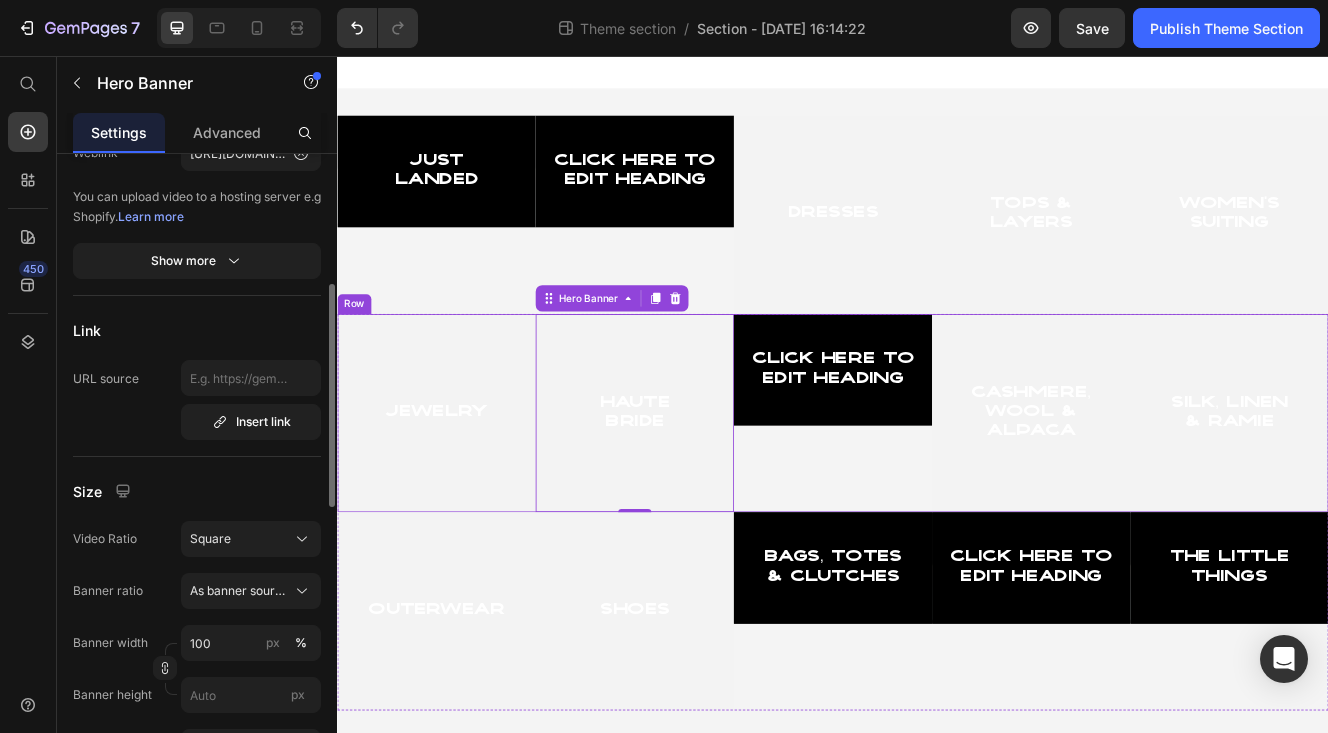 click on "Click here to edit heading Heading Hero Banner" at bounding box center [937, 488] 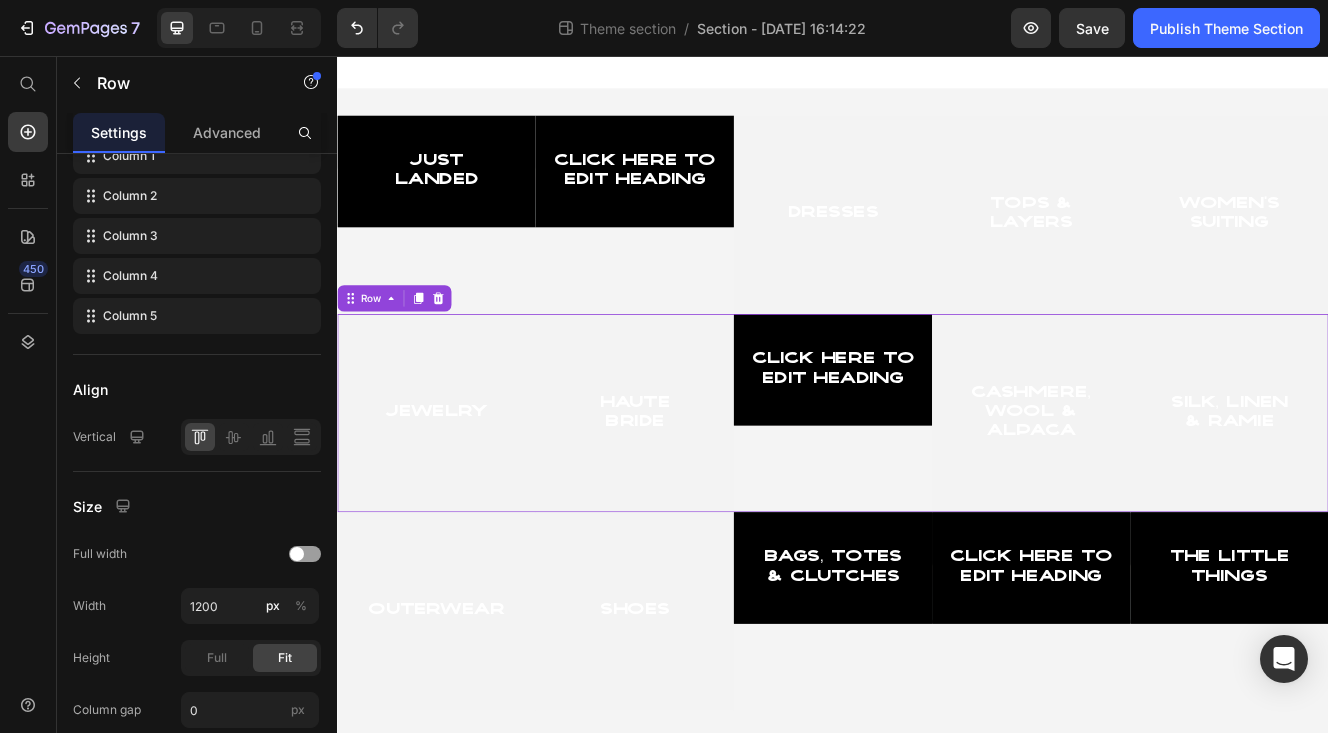 scroll, scrollTop: 0, scrollLeft: 0, axis: both 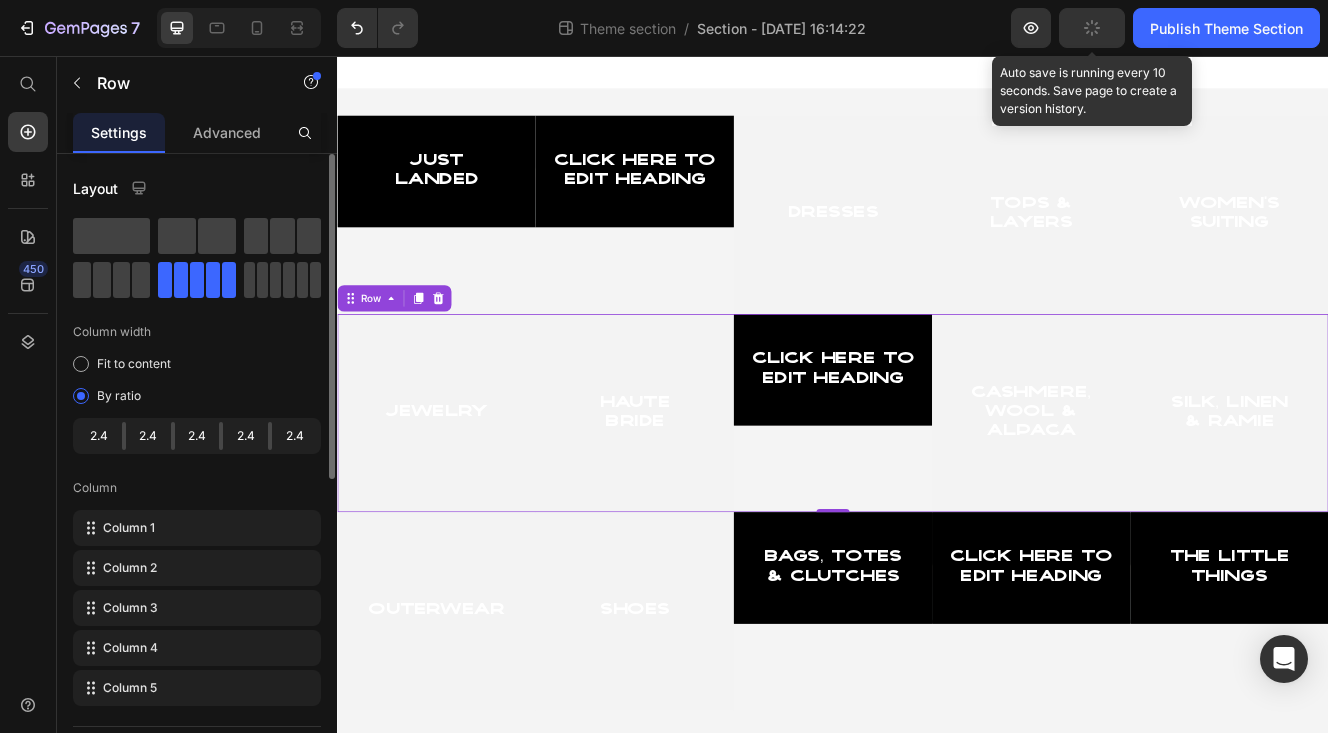 click 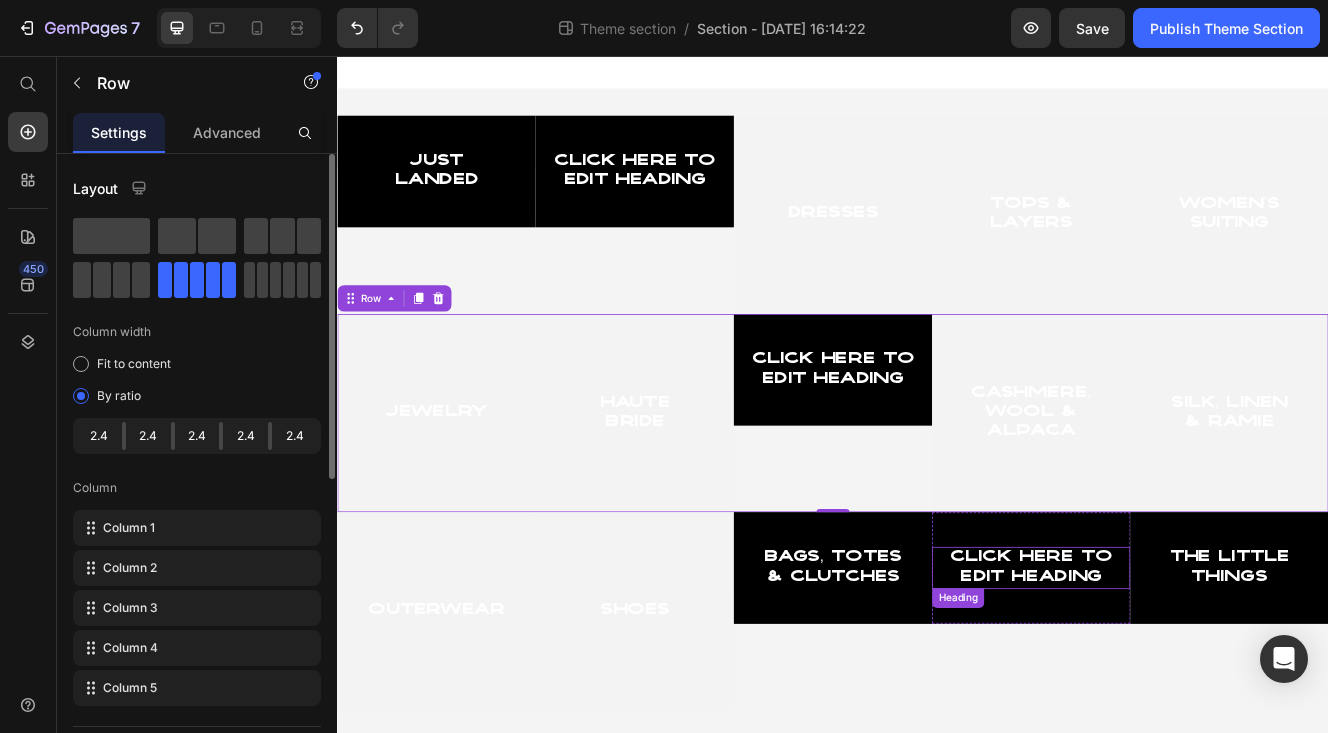 click on "Click here to edit heading" at bounding box center [1177, 675] 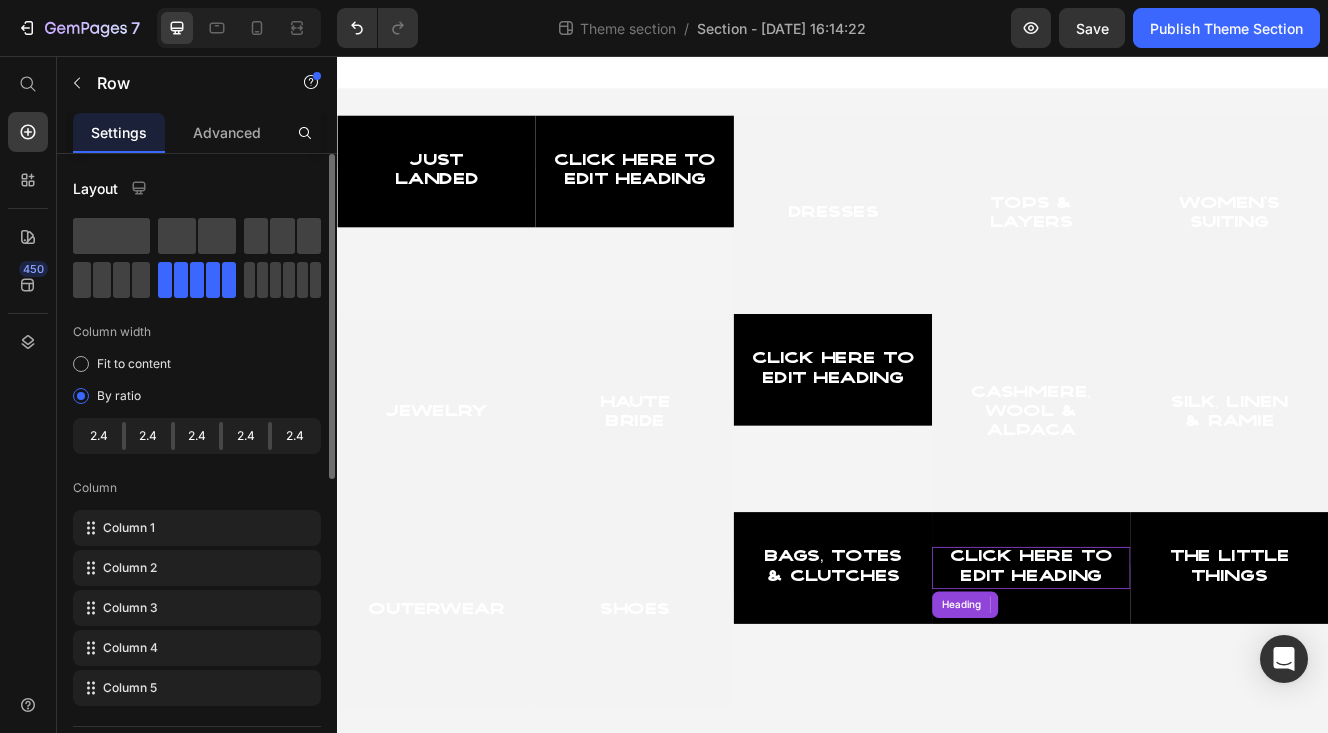 click on "Click here to edit heading" at bounding box center (1177, 675) 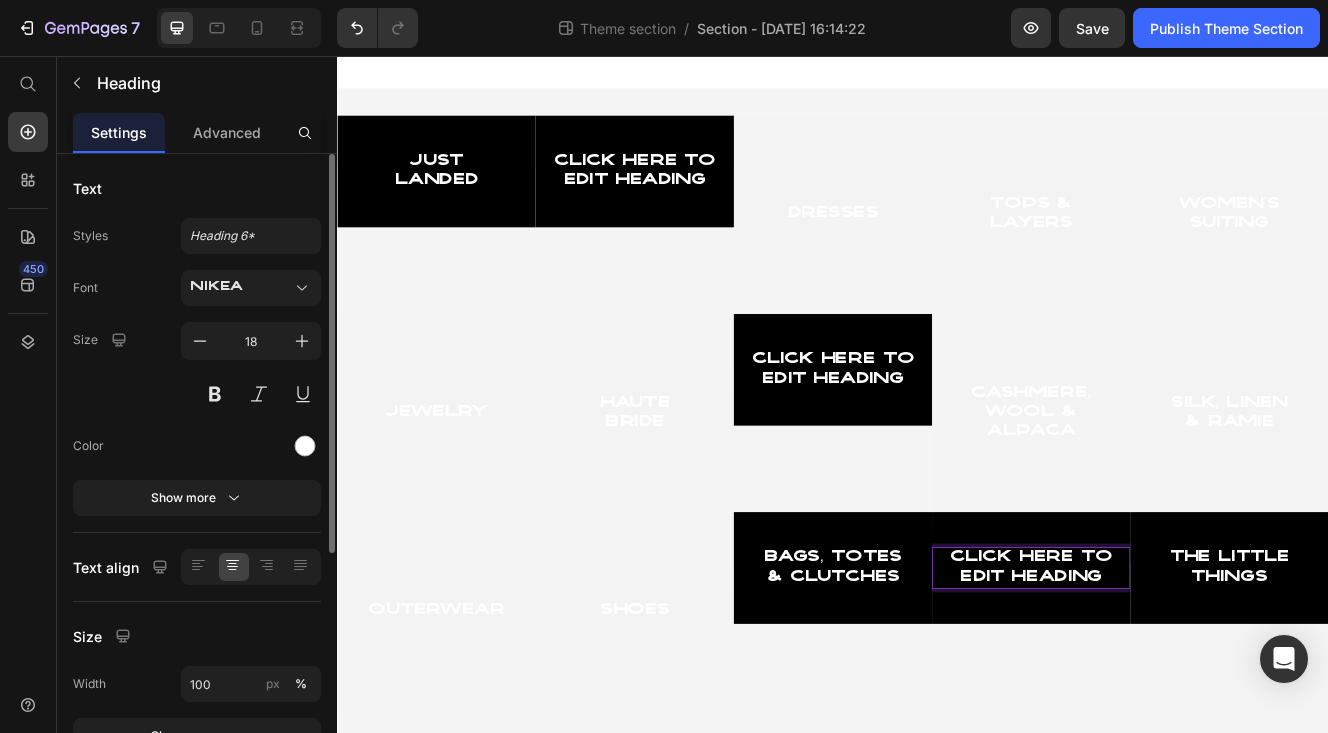 click on "Click here to edit heading" at bounding box center [1177, 675] 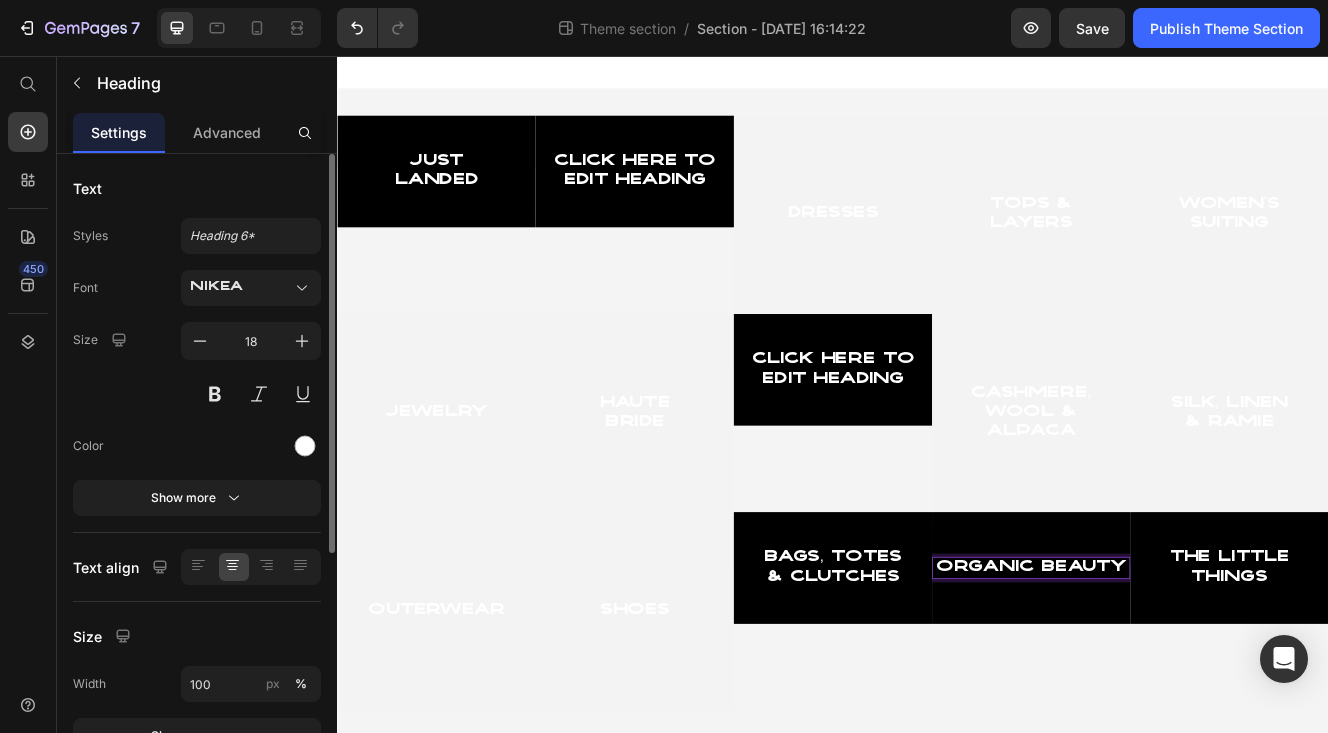 click on "Organic Beauty" at bounding box center [1177, 675] 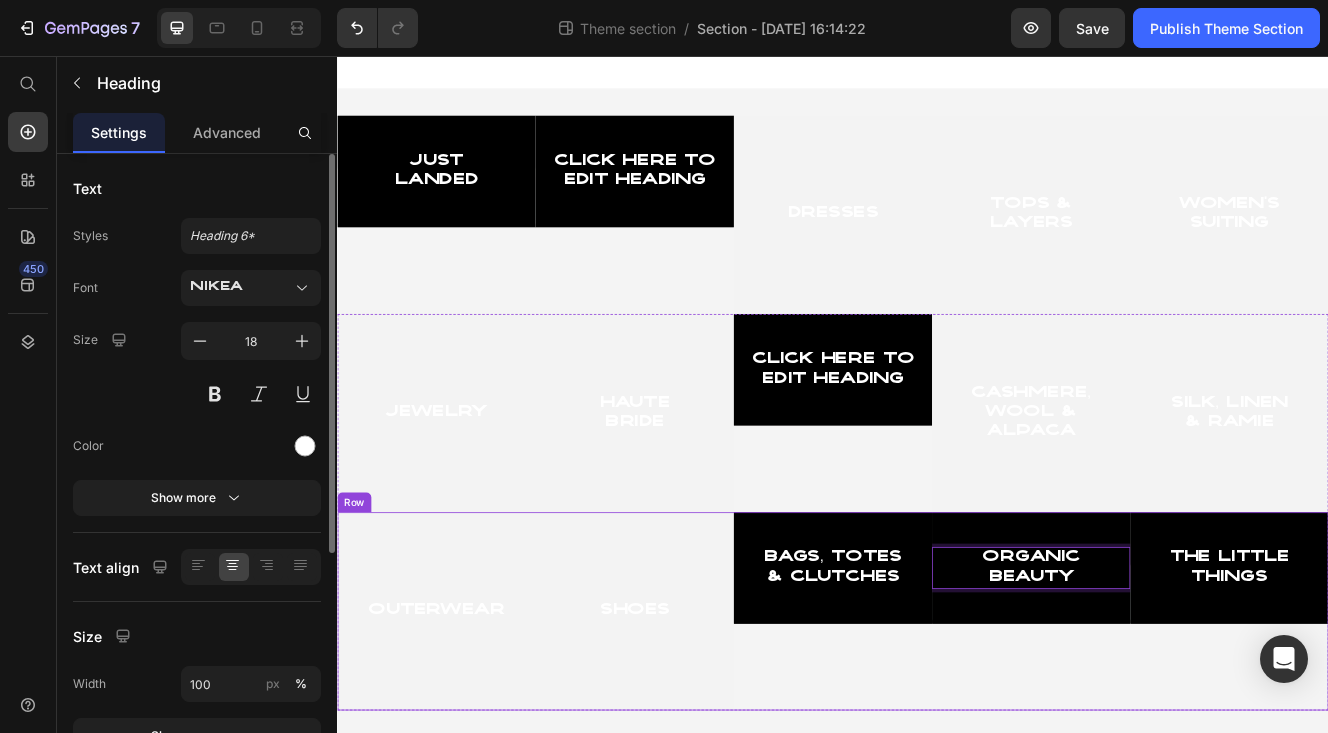 click on "Organic  Beauty Heading   0 Hero Banner" at bounding box center [1177, 728] 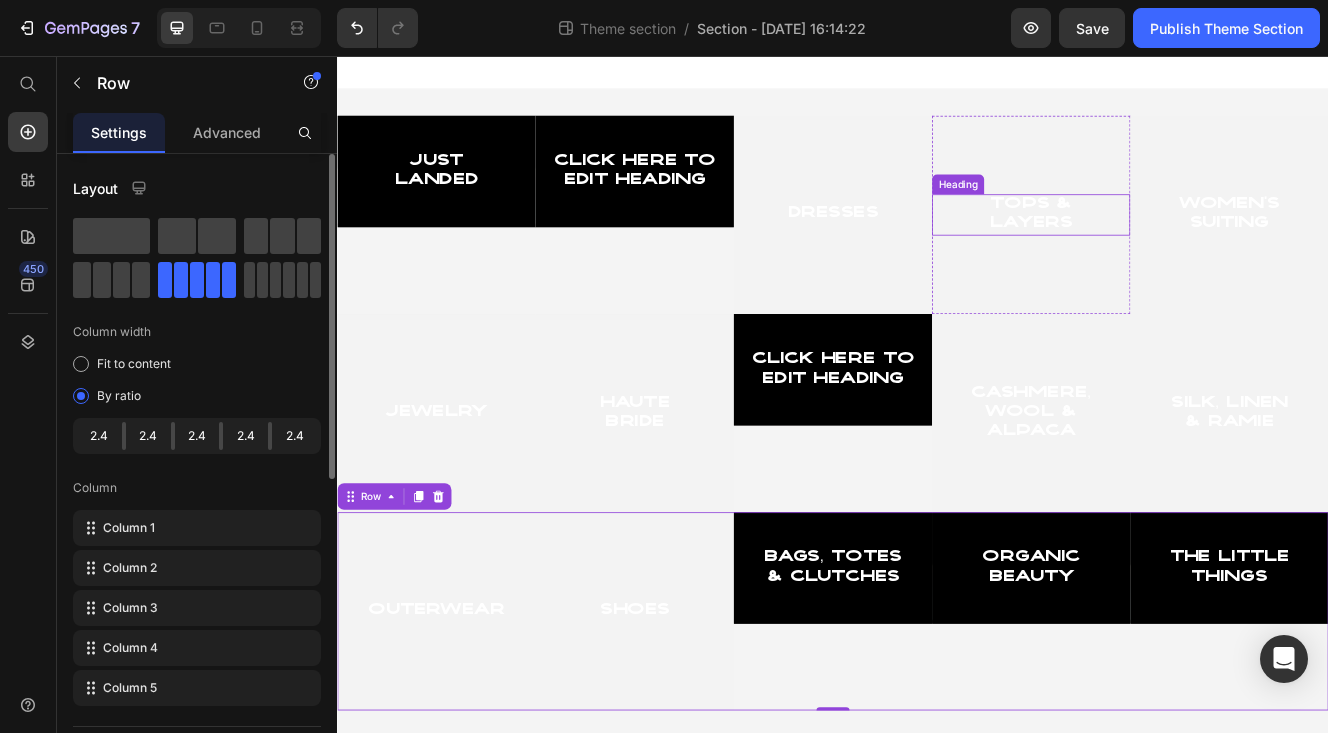 click on "Tops &  Layers" at bounding box center [1177, 248] 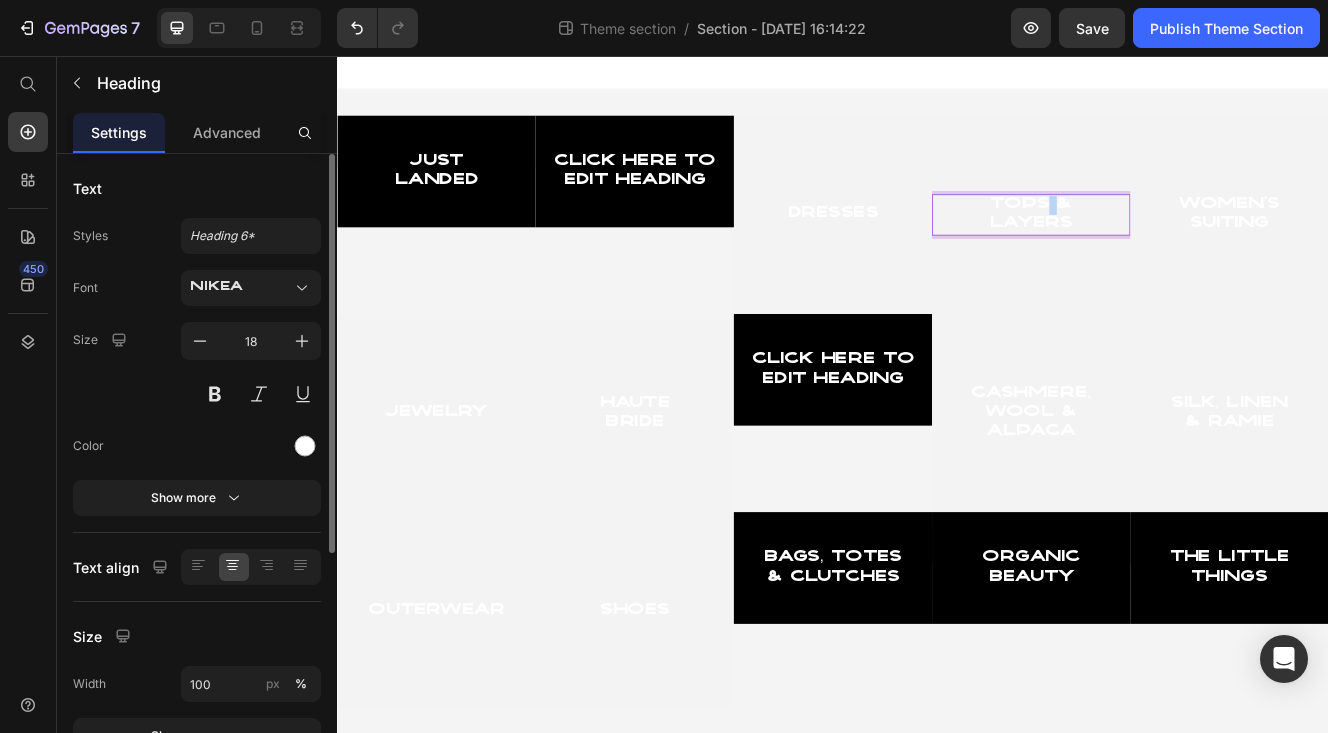 click on "Tops &  Layers" at bounding box center (1177, 248) 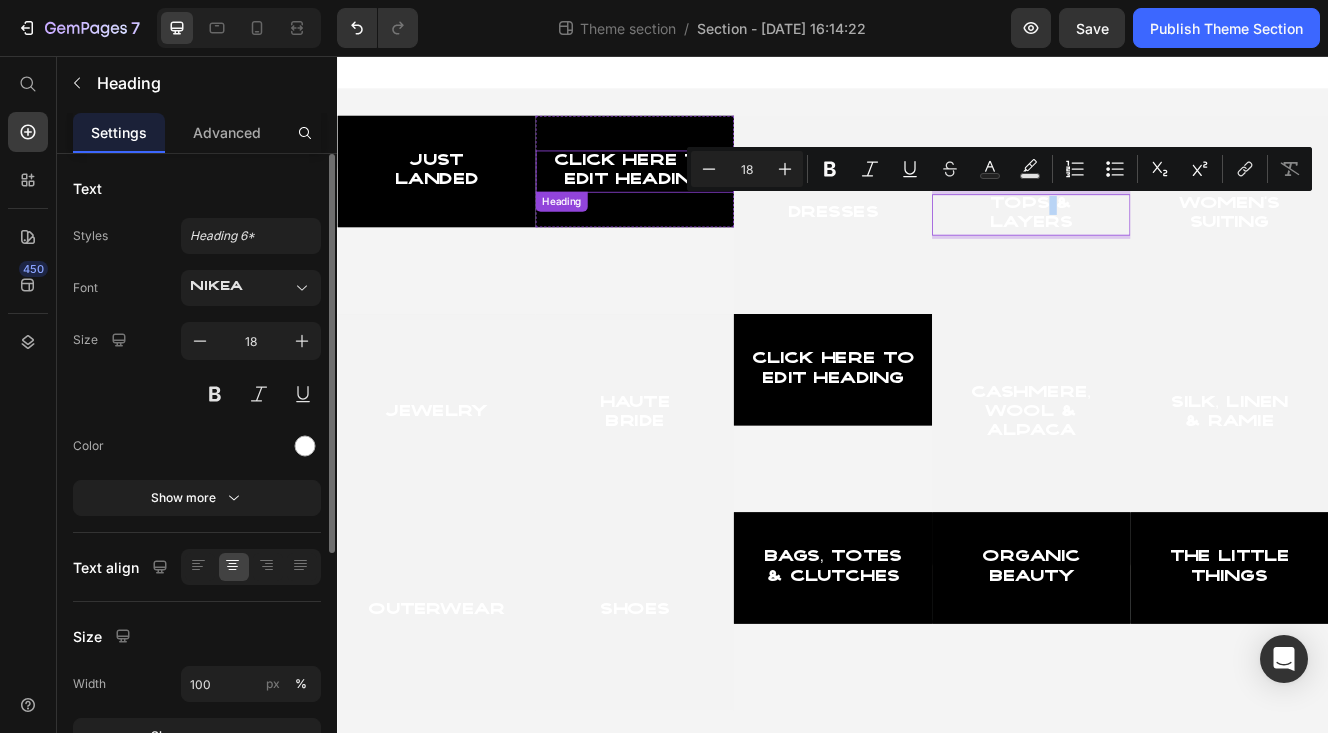 click on "Click here to edit heading" at bounding box center [697, 195] 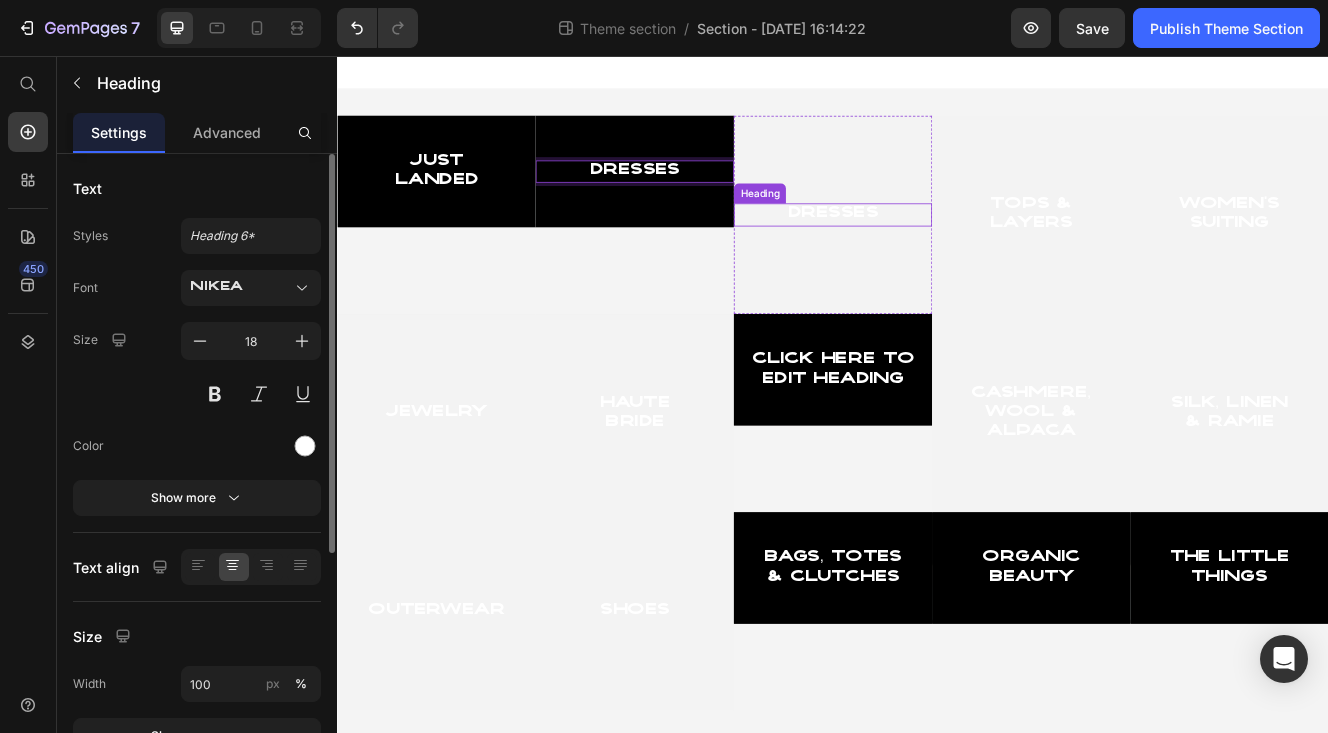 click on "Dresses" at bounding box center (937, 247) 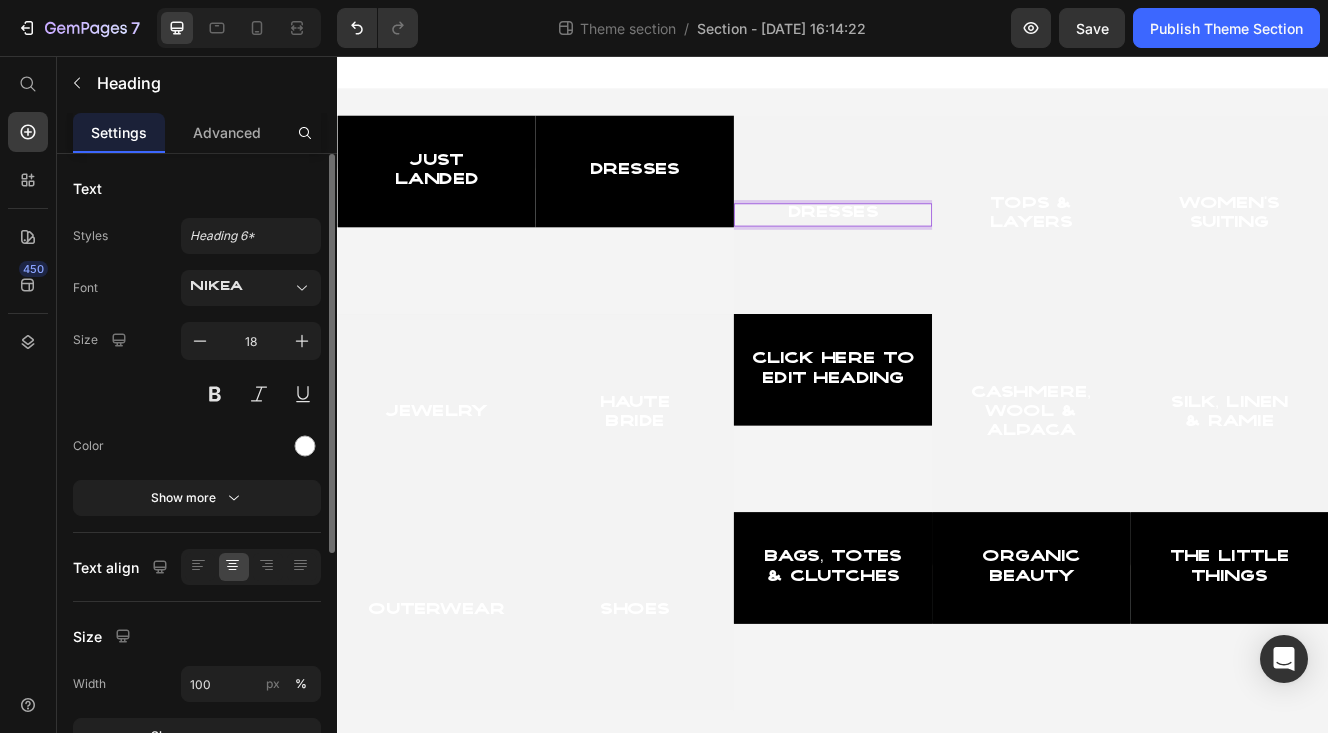click on "Dresses" at bounding box center [937, 247] 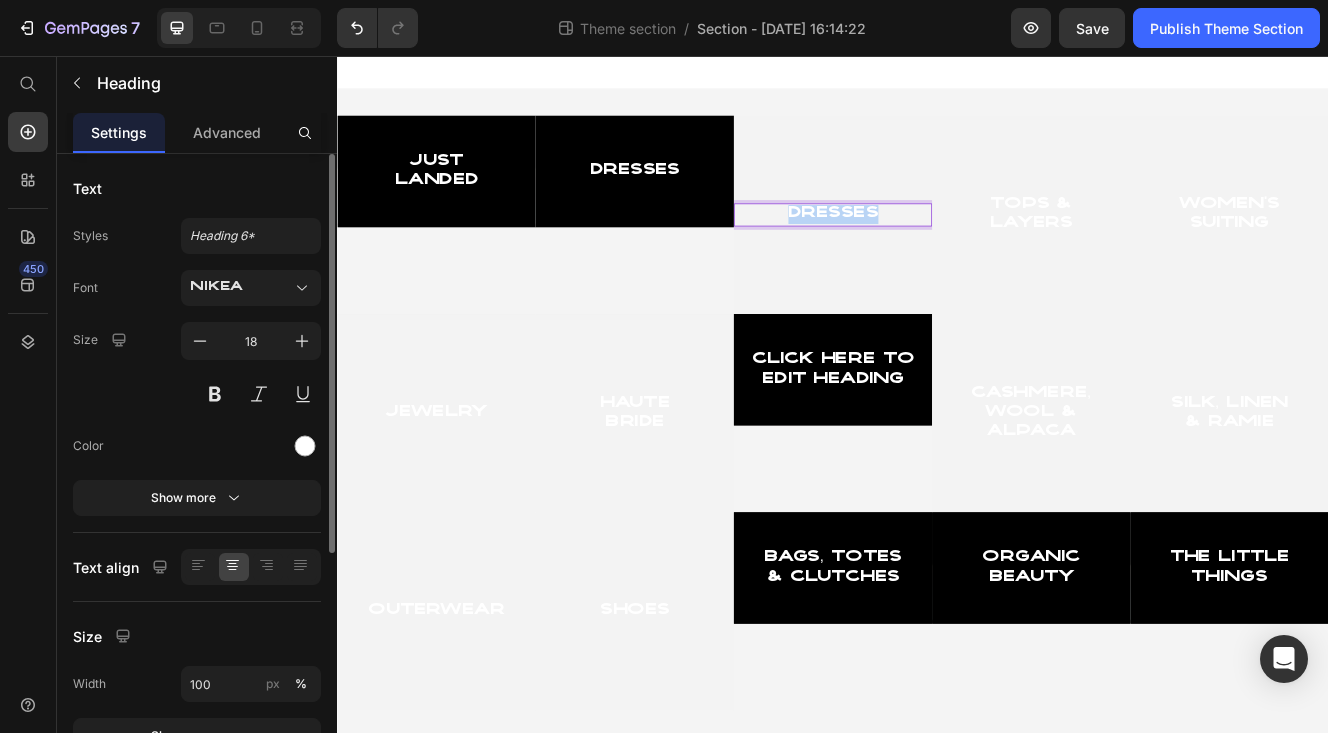 click on "Dresses" at bounding box center [937, 247] 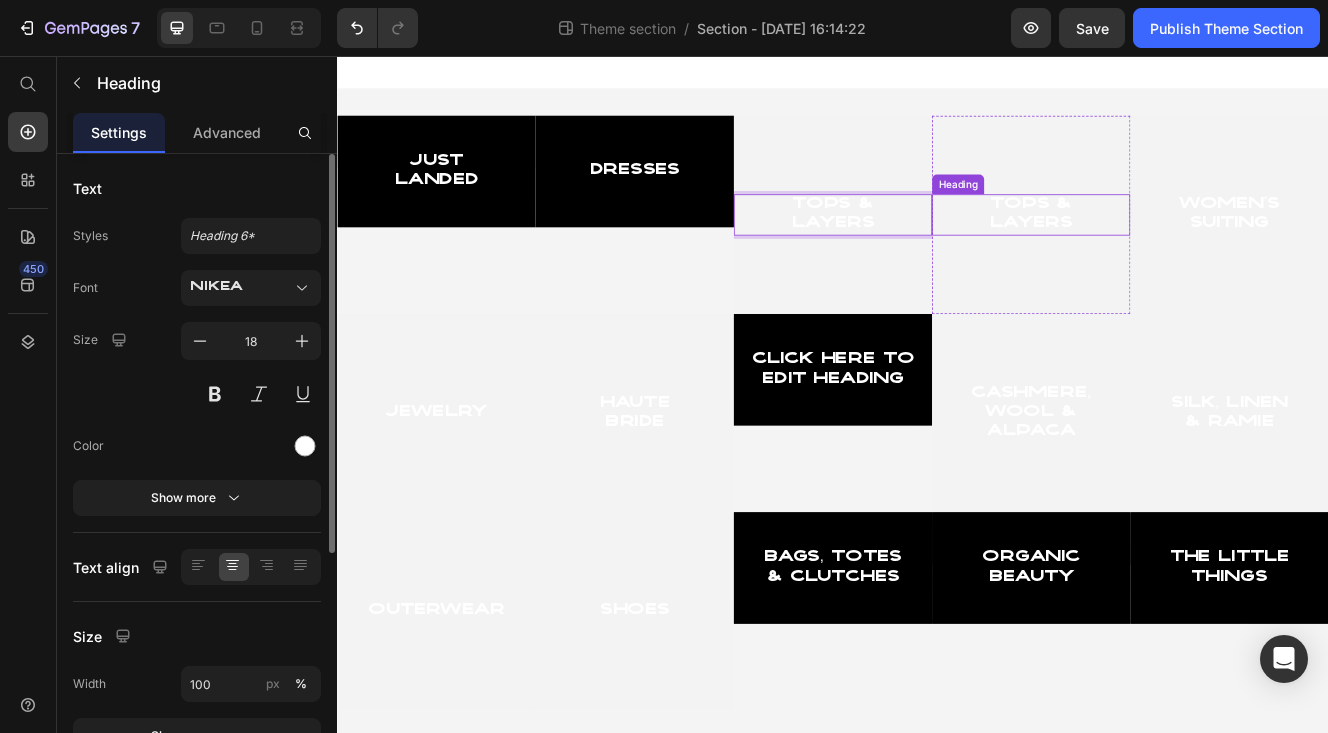 click on "Tops &  Layers" at bounding box center [1177, 248] 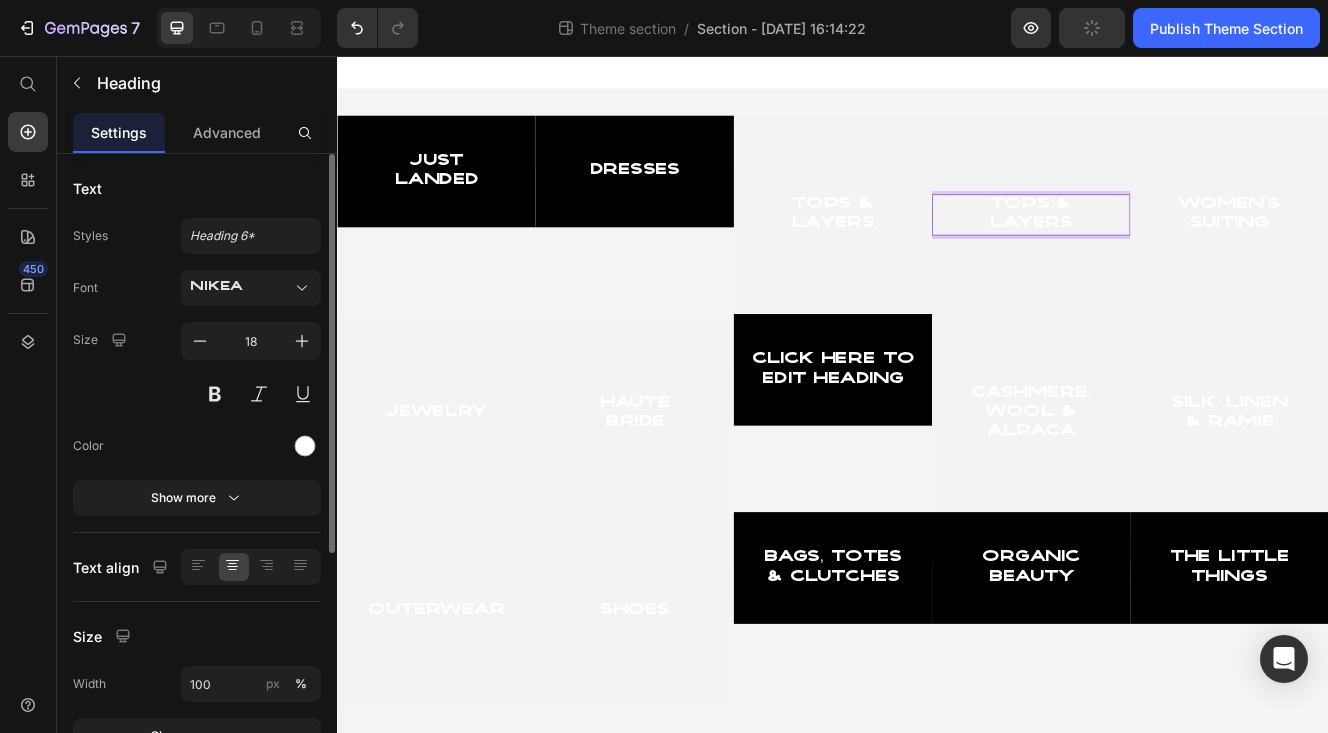 click on "Tops &  Layers" at bounding box center (1177, 248) 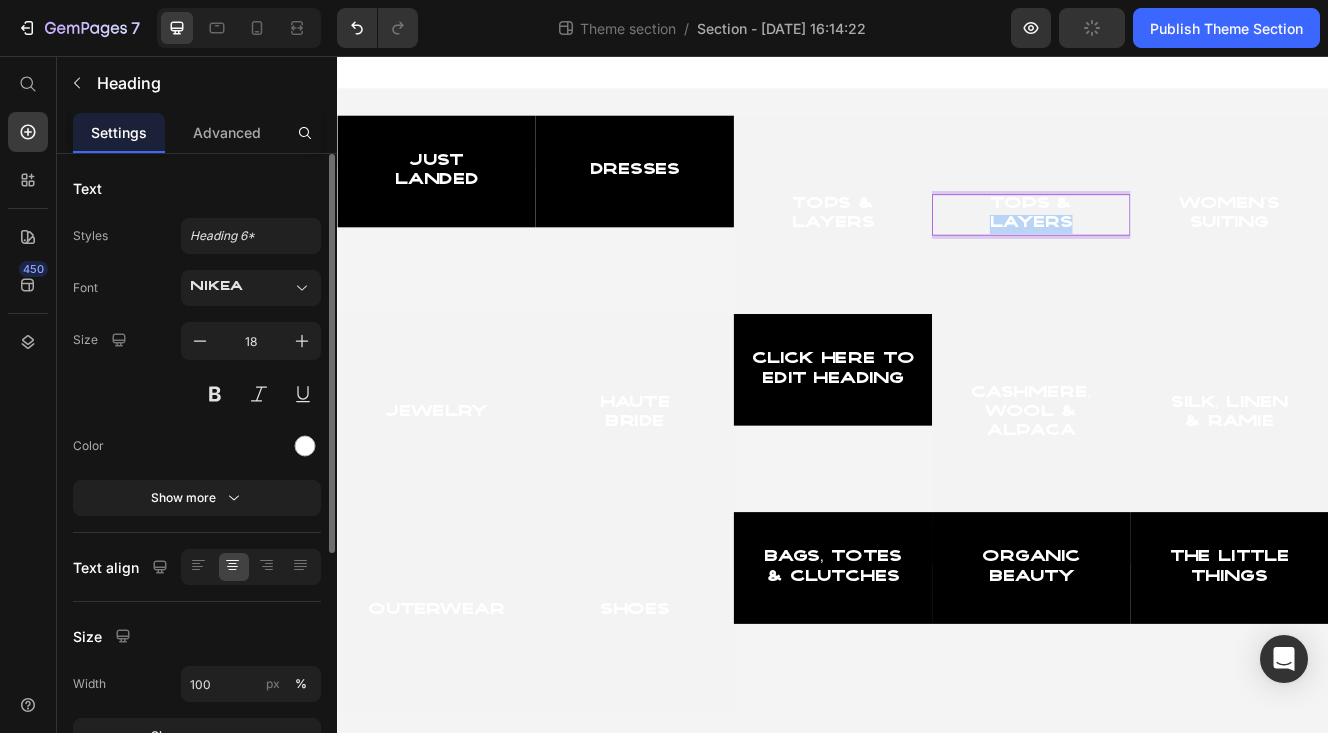 click on "Tops &  Layers" at bounding box center [1177, 248] 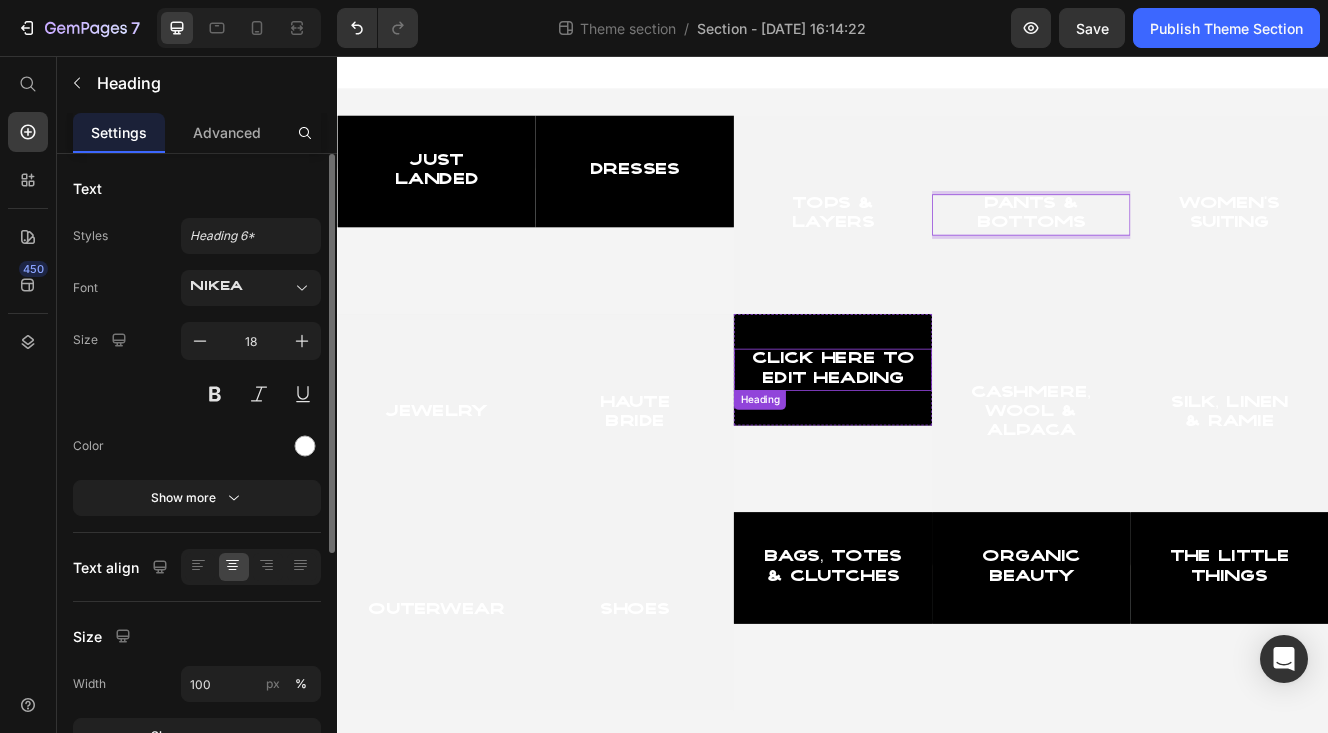 click on "Click here to edit heading" at bounding box center (937, 435) 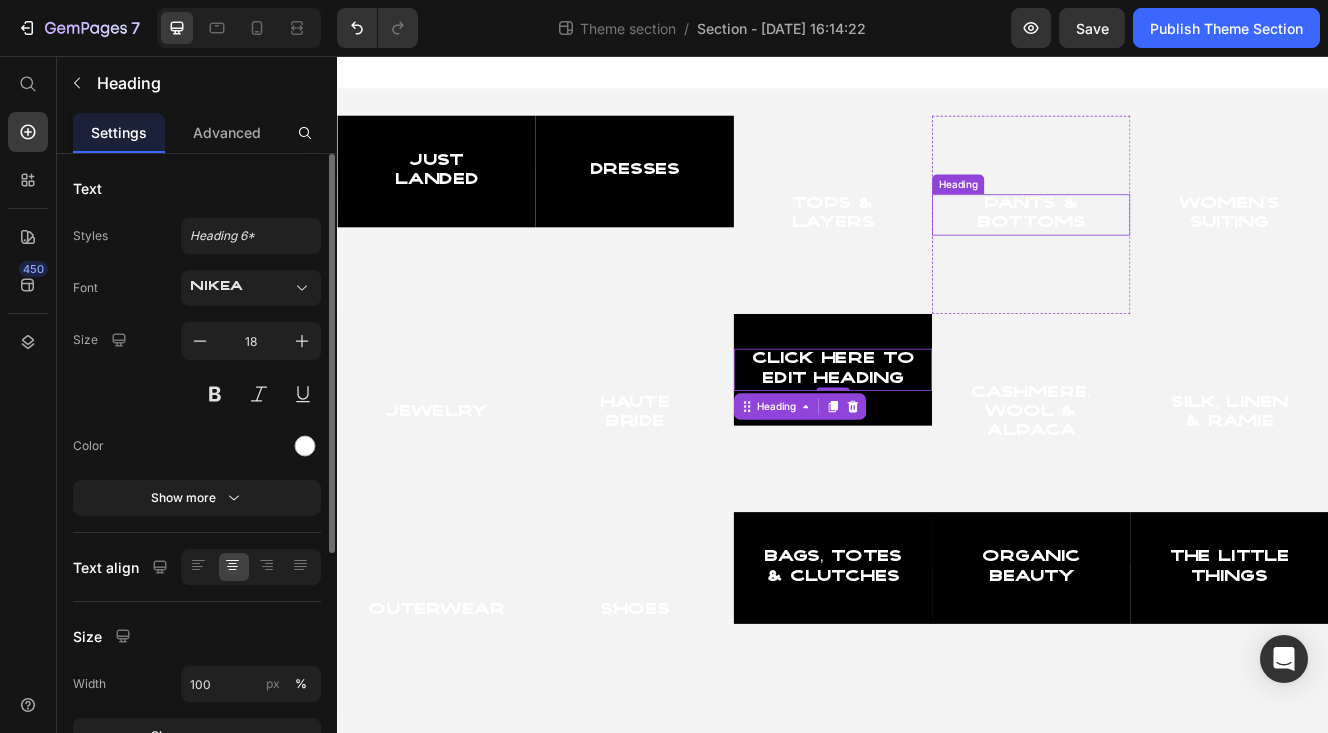 click on "pants & bottoms" at bounding box center (1177, 248) 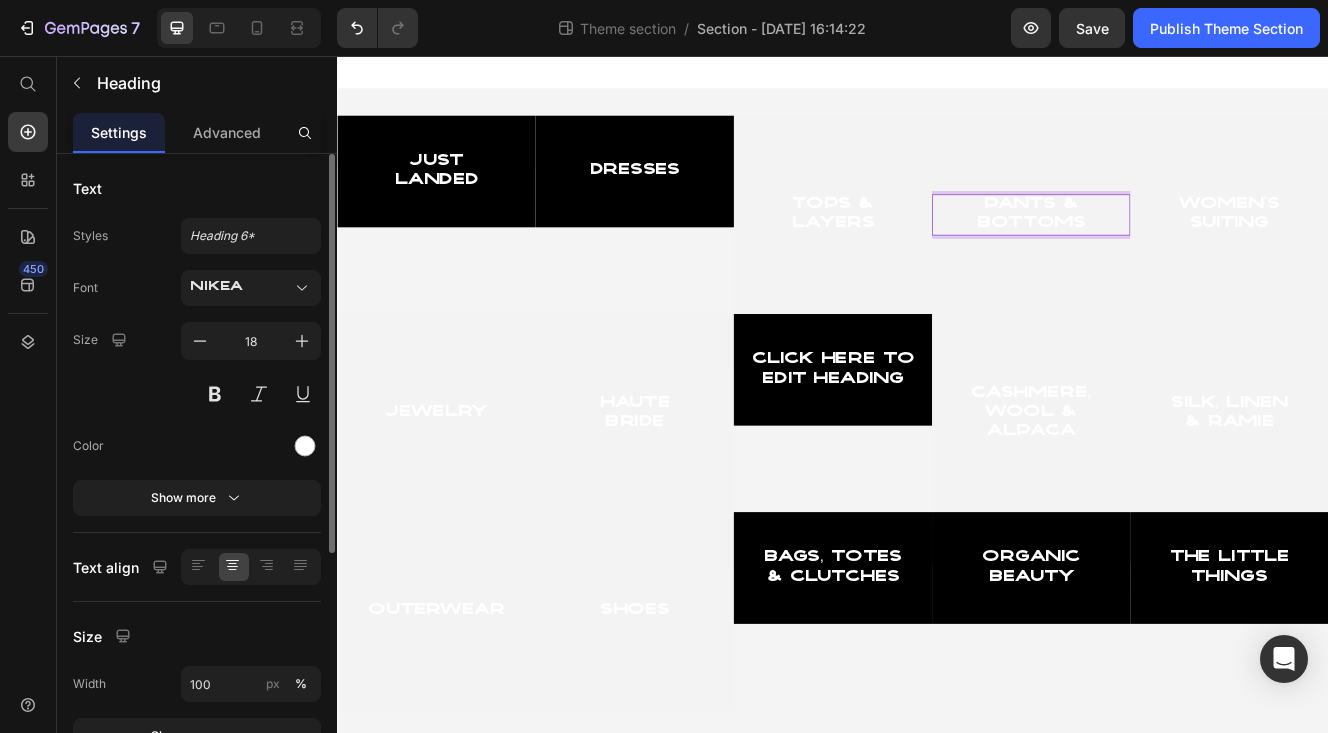 click on "pants & bottoms" at bounding box center (1177, 248) 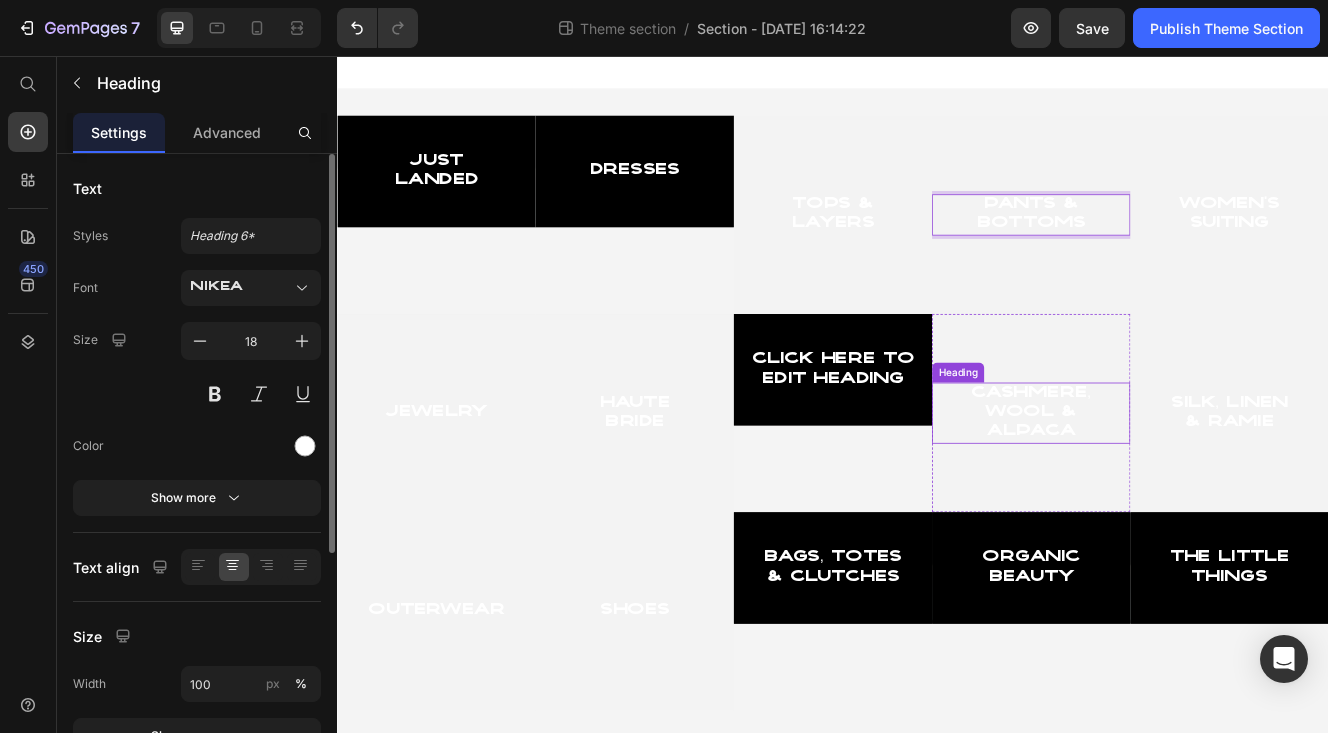 click on "cashmere, wool &  alpaca" at bounding box center (1177, 488) 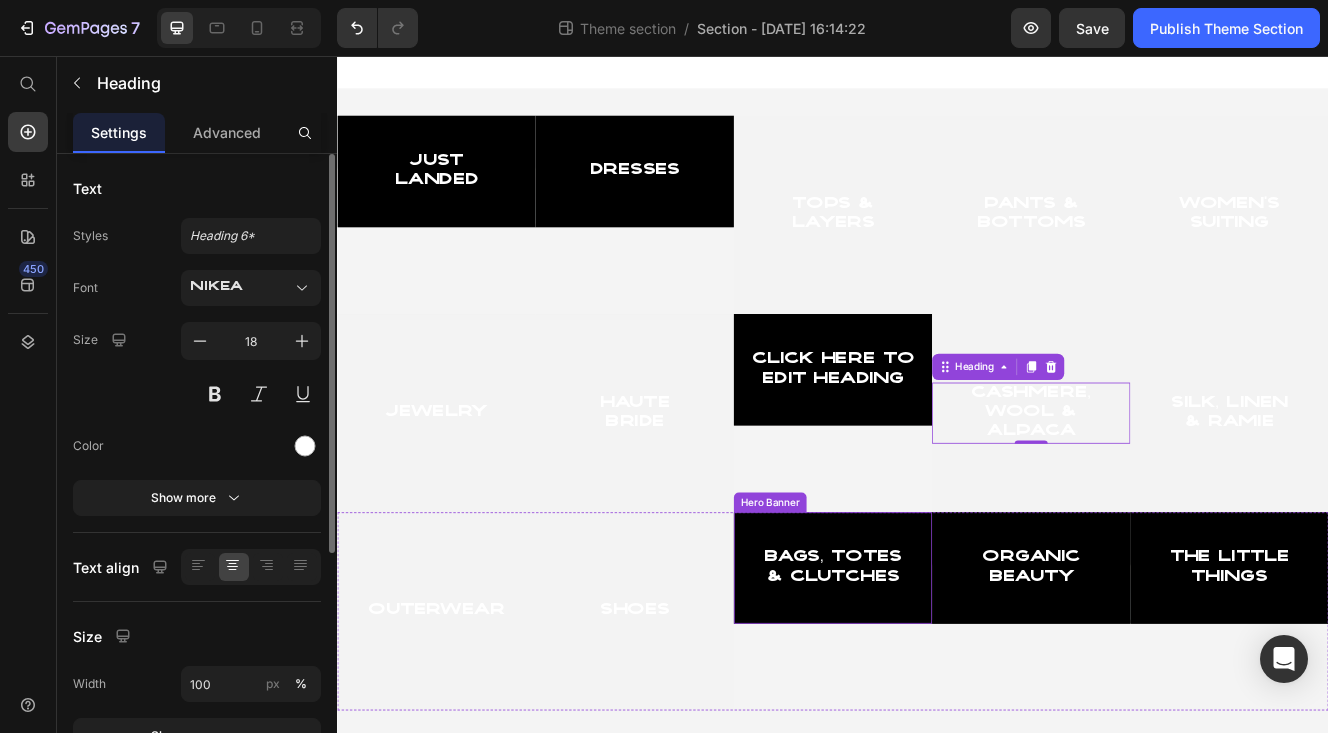 scroll, scrollTop: 4, scrollLeft: 0, axis: vertical 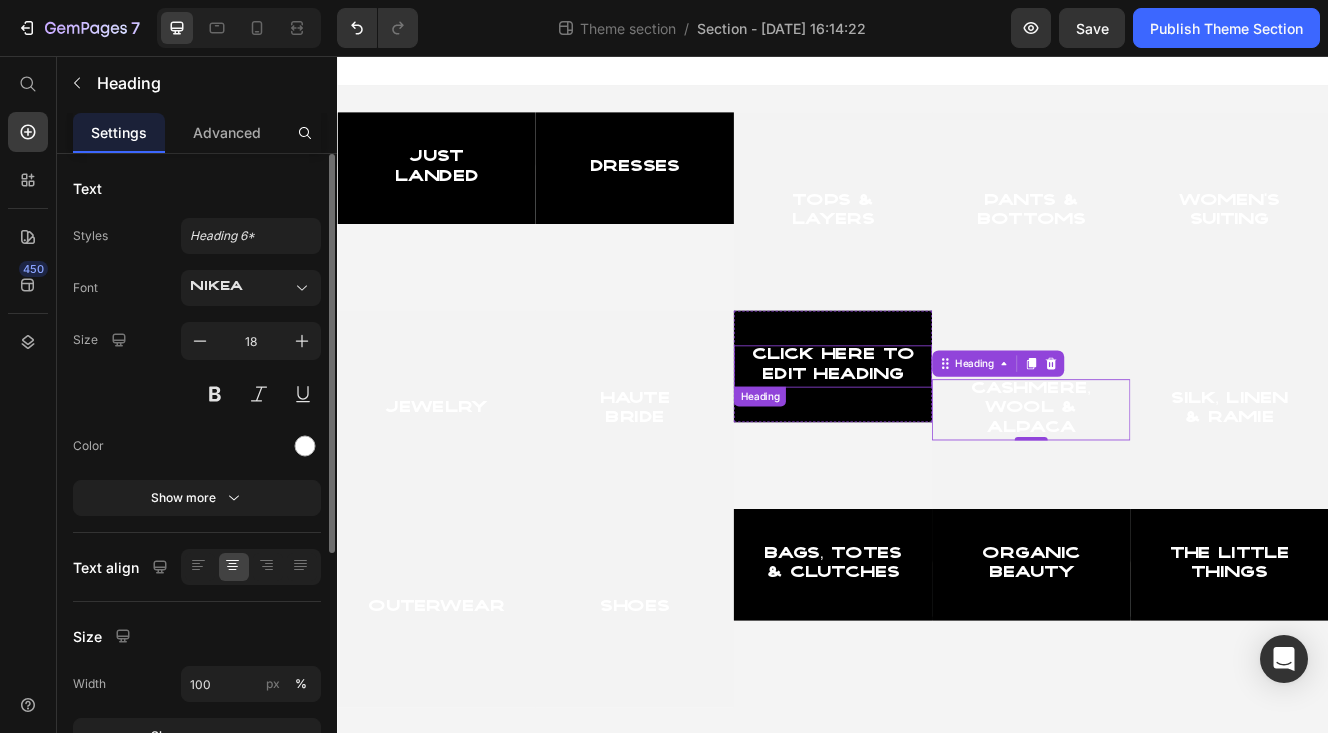 click on "Click here to edit heading" at bounding box center [937, 431] 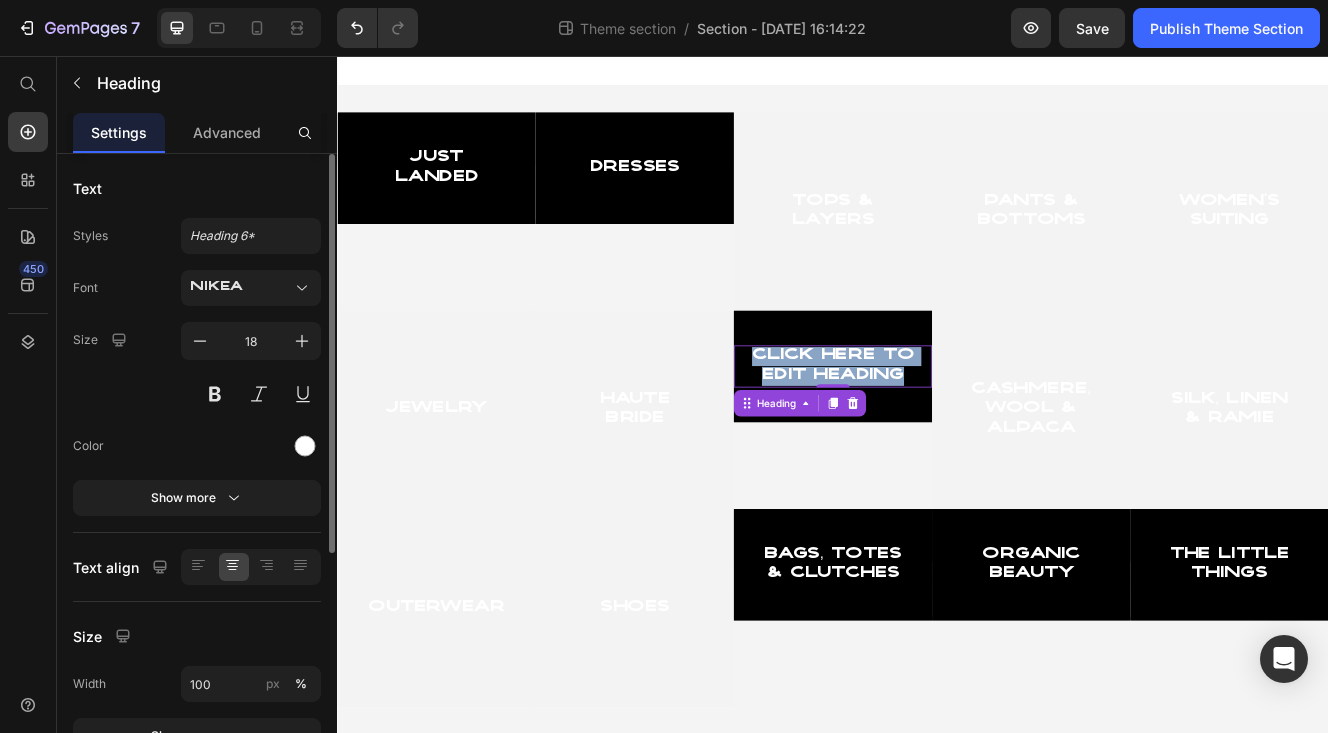 click on "Click here to edit heading" at bounding box center [937, 431] 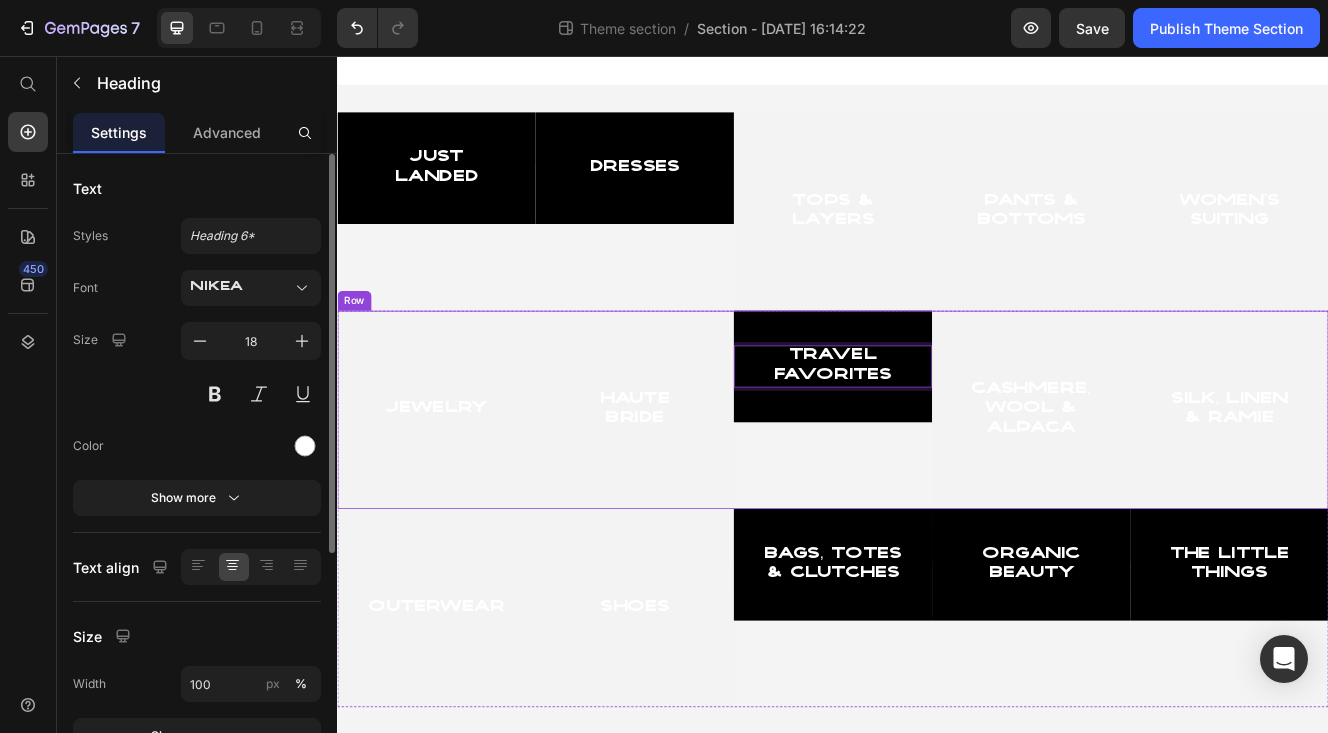 click on "Travel Favorites Heading   0 Hero Banner" at bounding box center (937, 484) 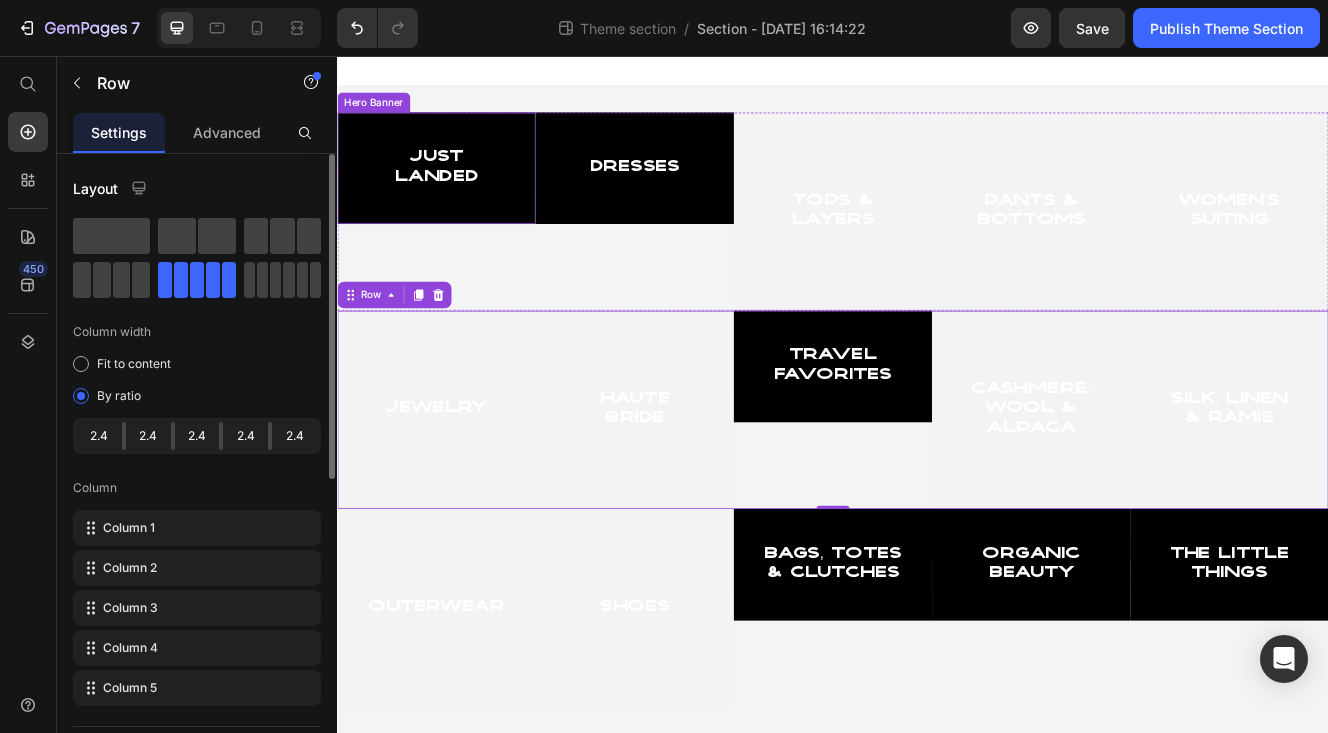 click on "Dresses Heading" at bounding box center [697, 191] 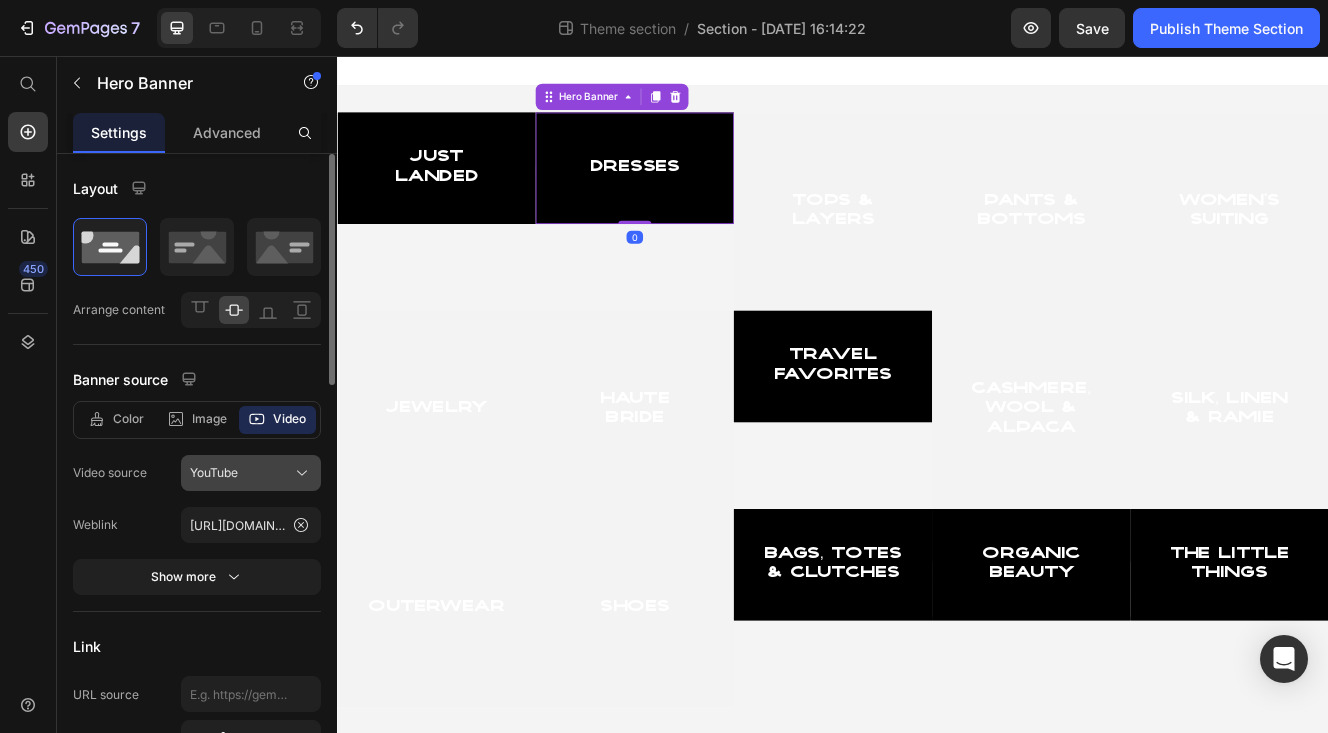 click on "YouTube" at bounding box center (214, 473) 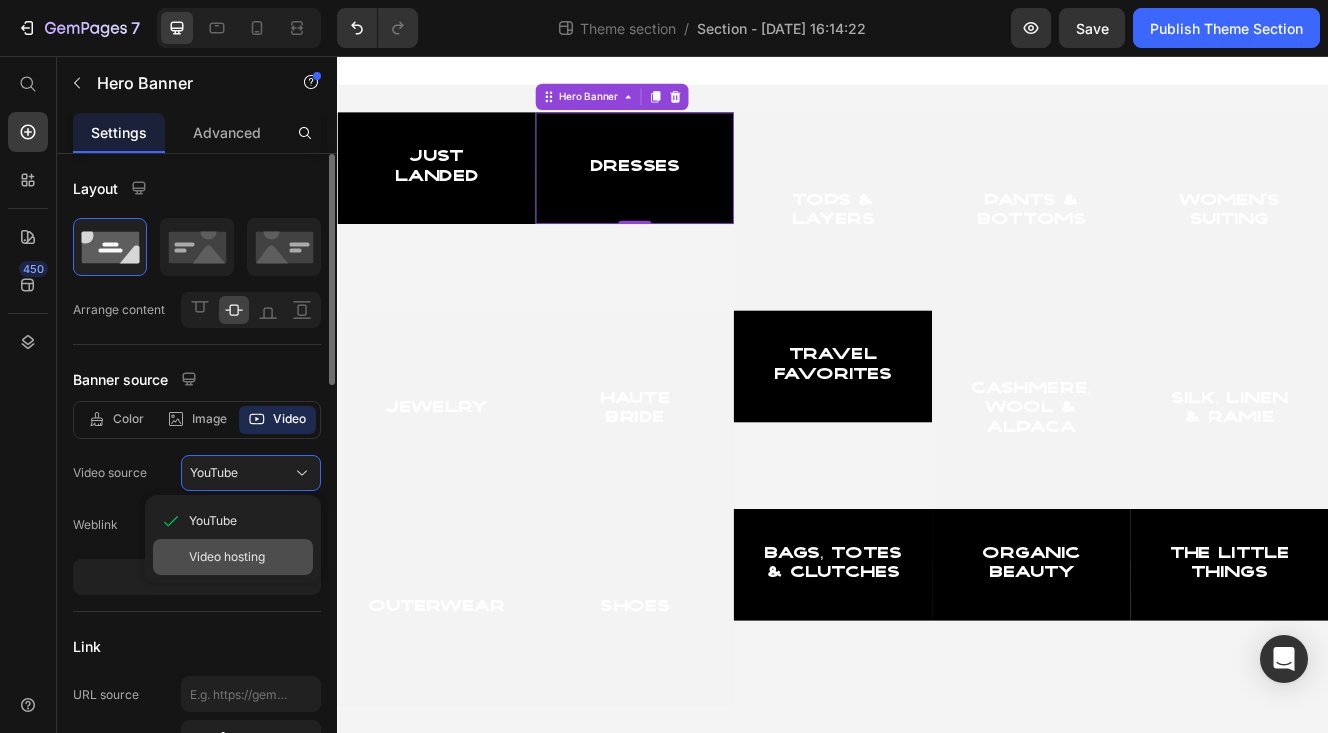 click on "Video hosting" at bounding box center (227, 557) 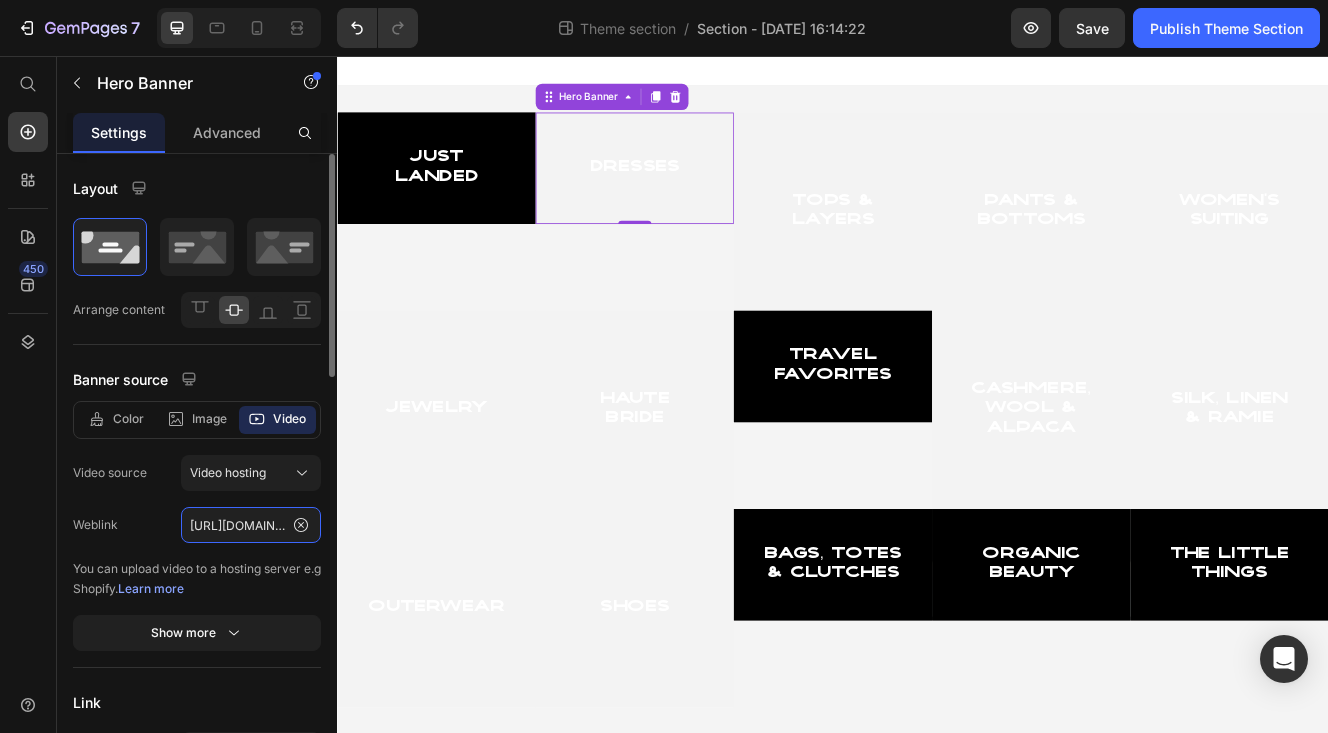 click on "[URL][DOMAIN_NAME]" 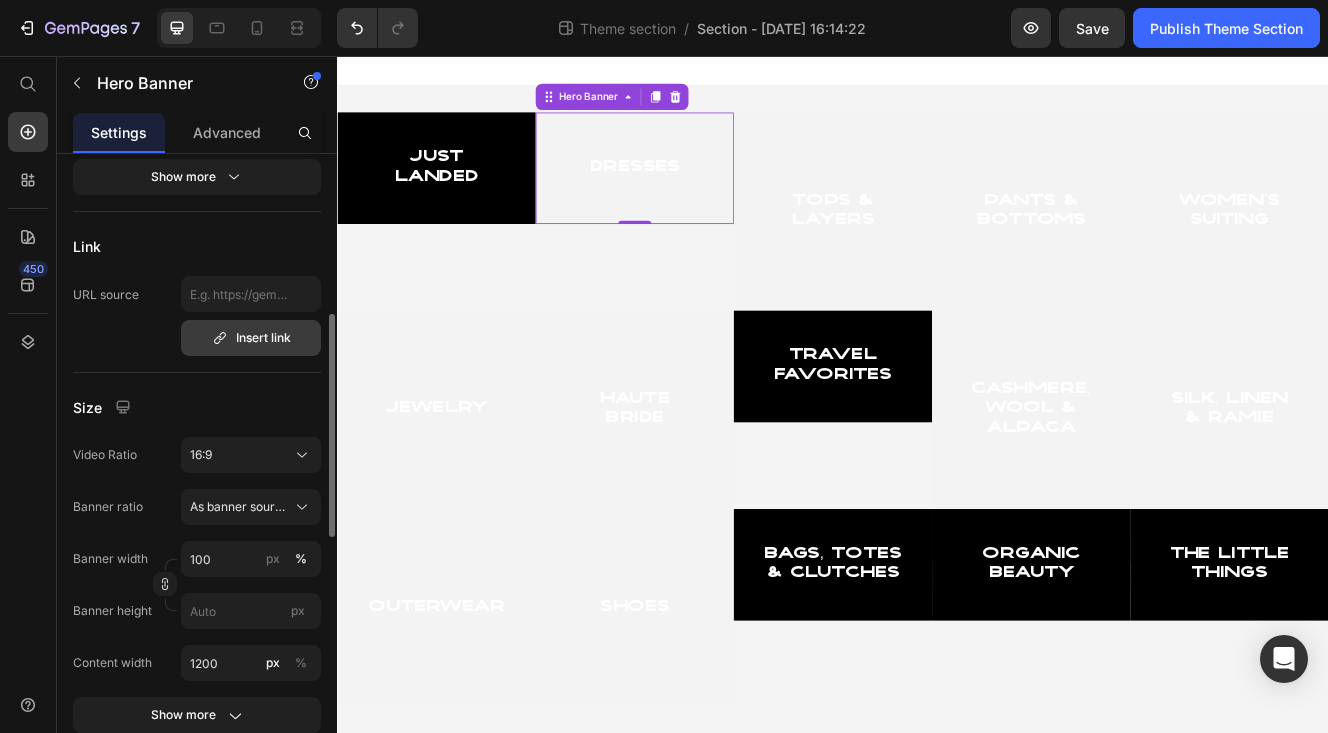 scroll, scrollTop: 480, scrollLeft: 0, axis: vertical 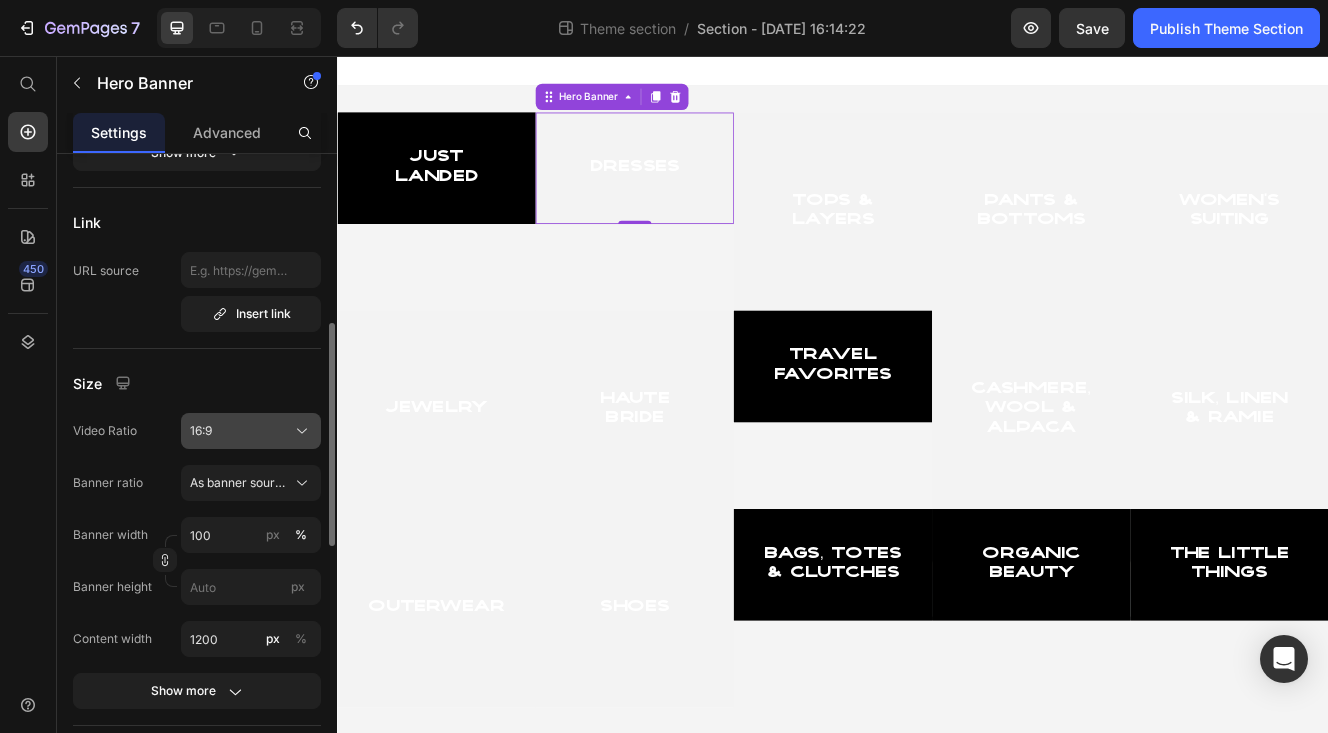 type on "[URL][DOMAIN_NAME]" 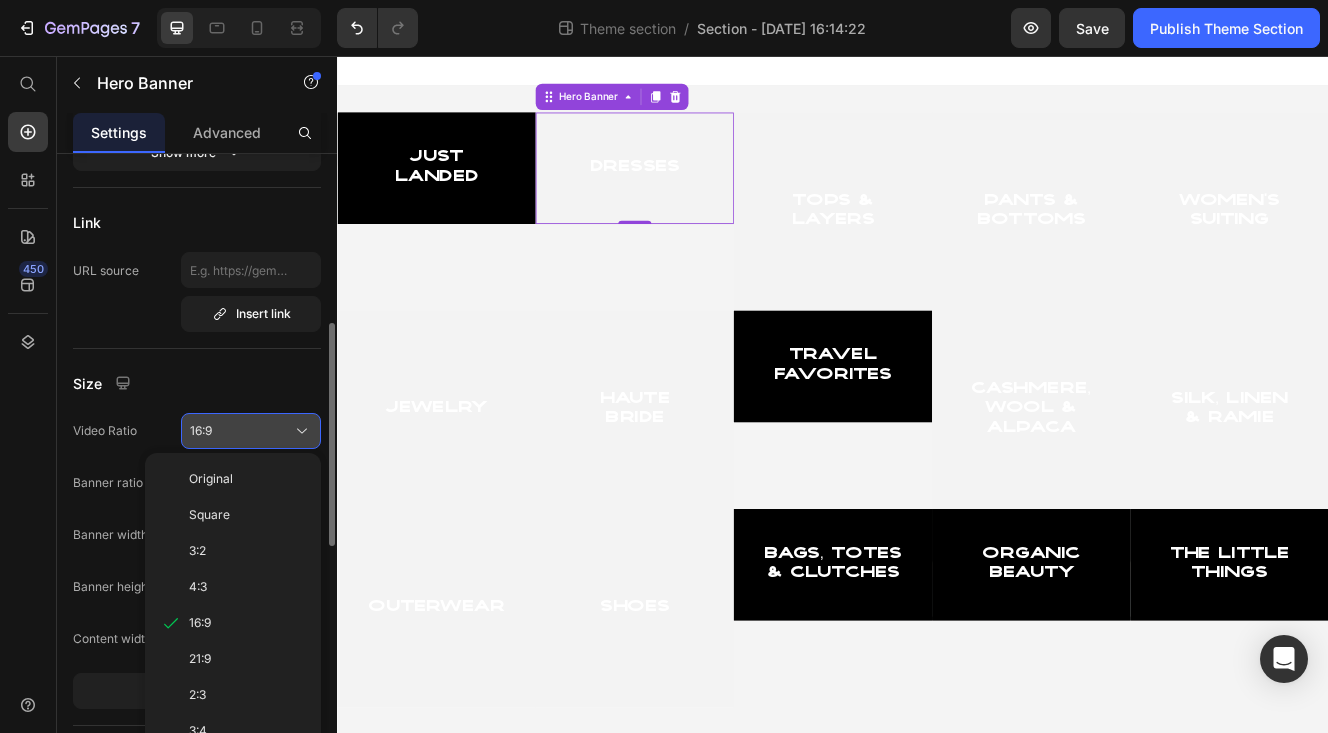 scroll, scrollTop: 0, scrollLeft: 0, axis: both 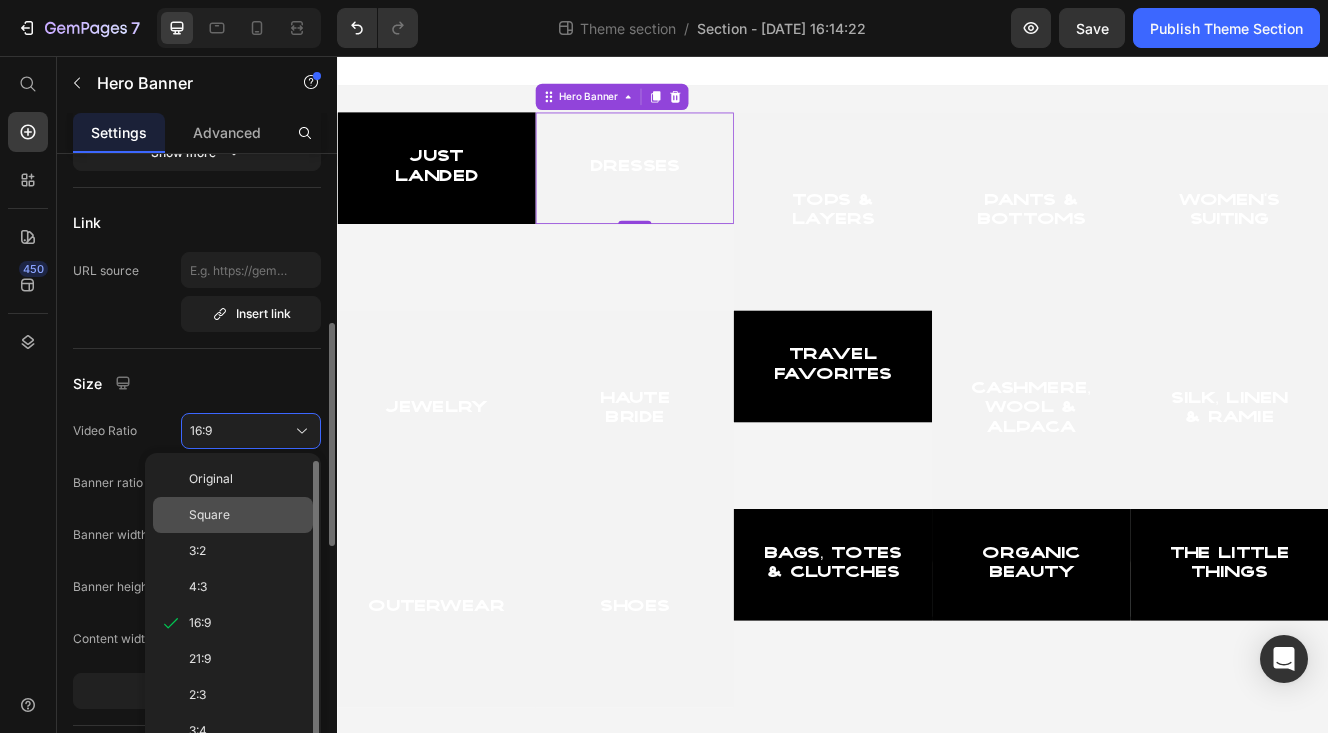 click on "Square" at bounding box center [247, 515] 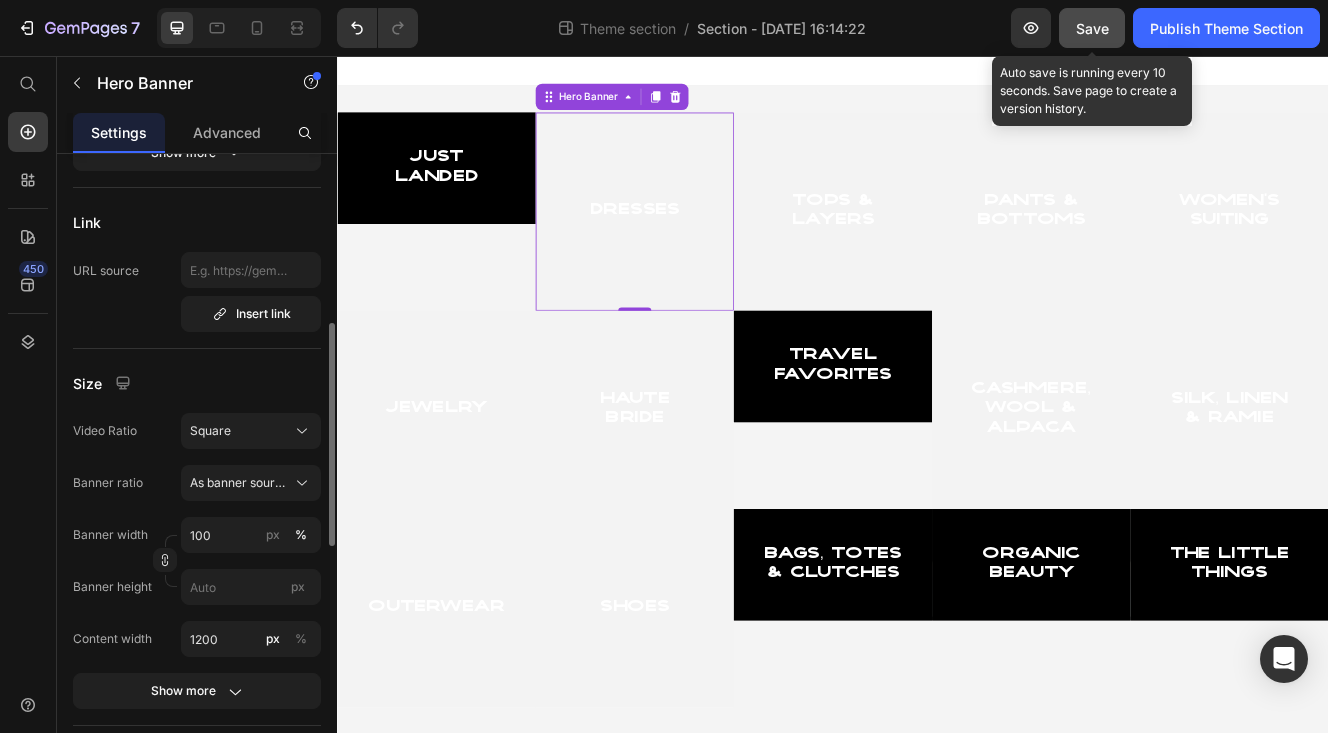 click on "Save" at bounding box center [1092, 28] 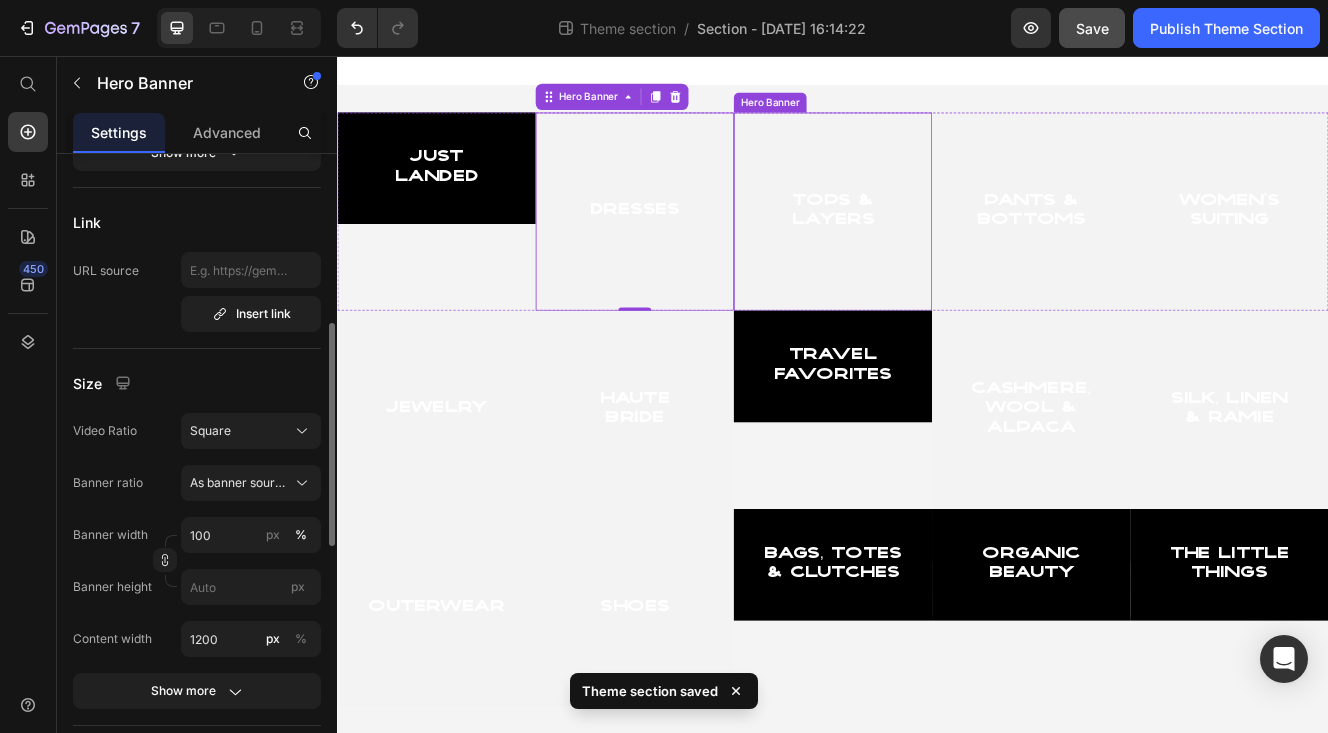 click at bounding box center (937, 244) 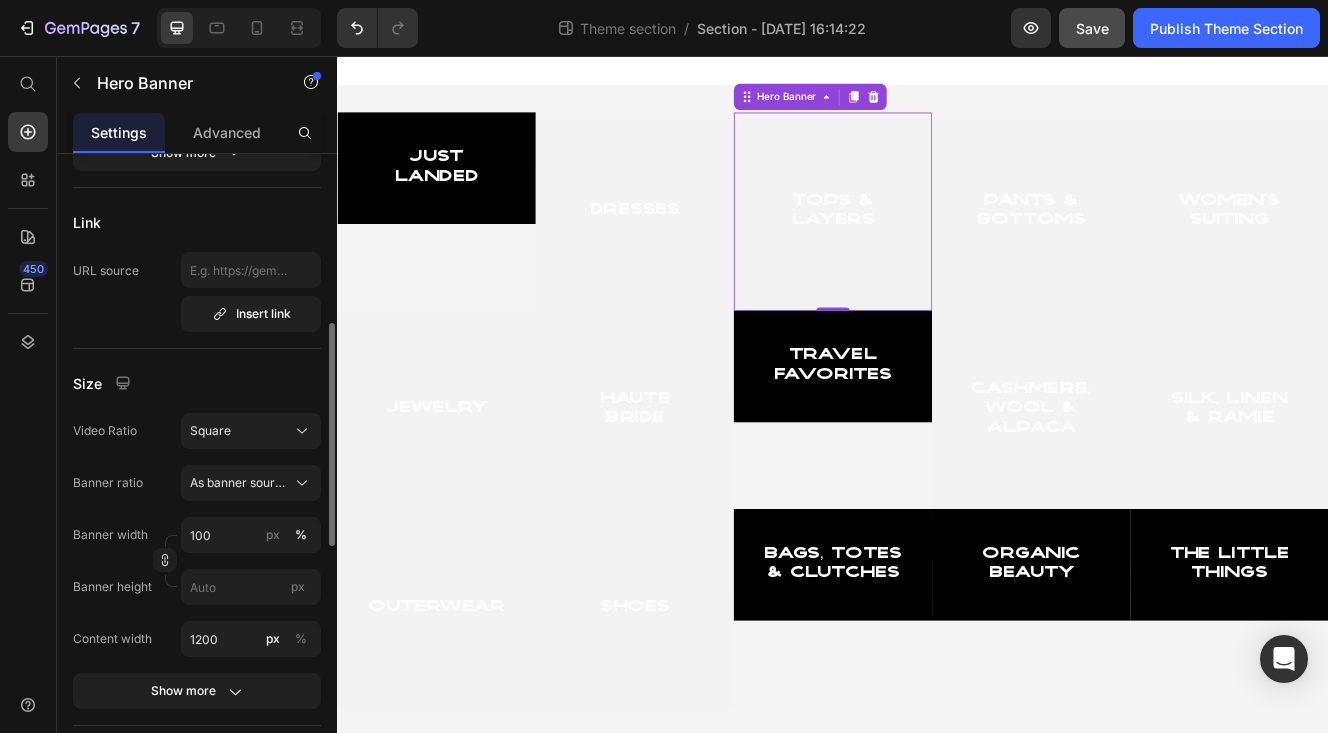 click at bounding box center [937, 244] 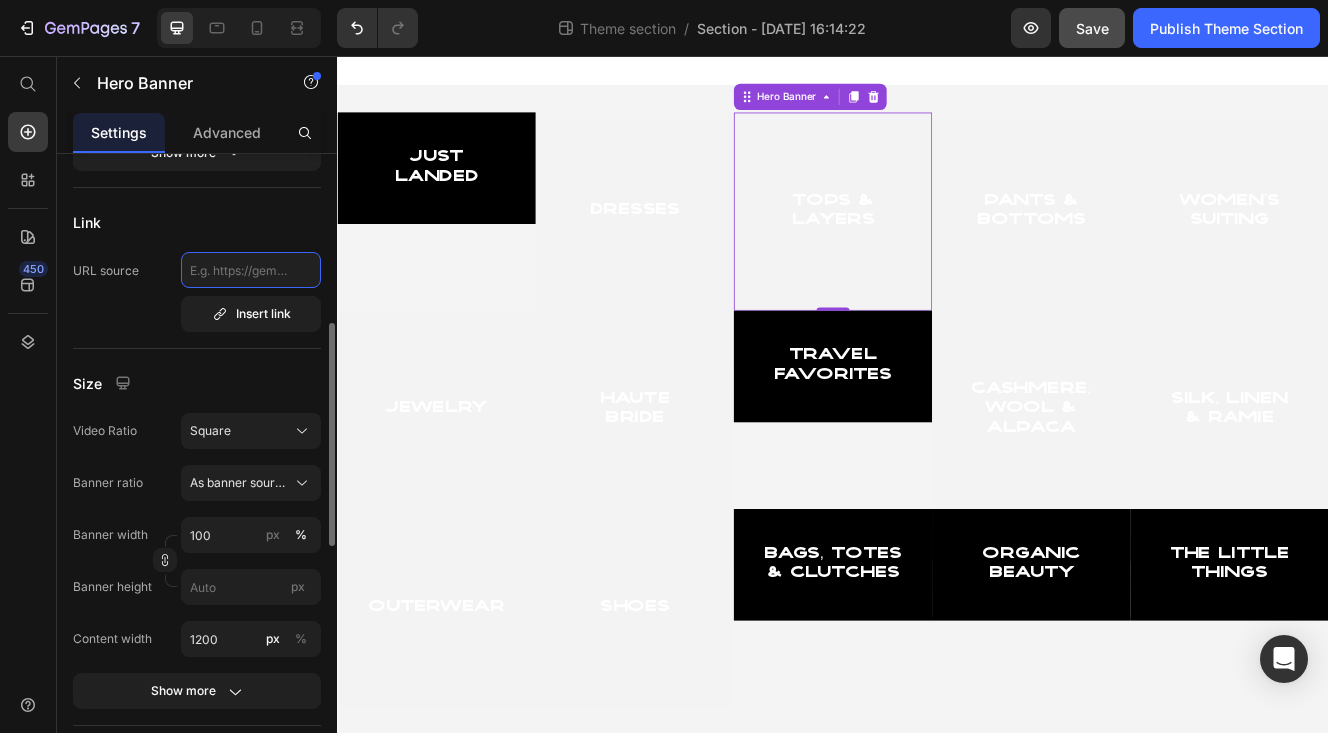 click 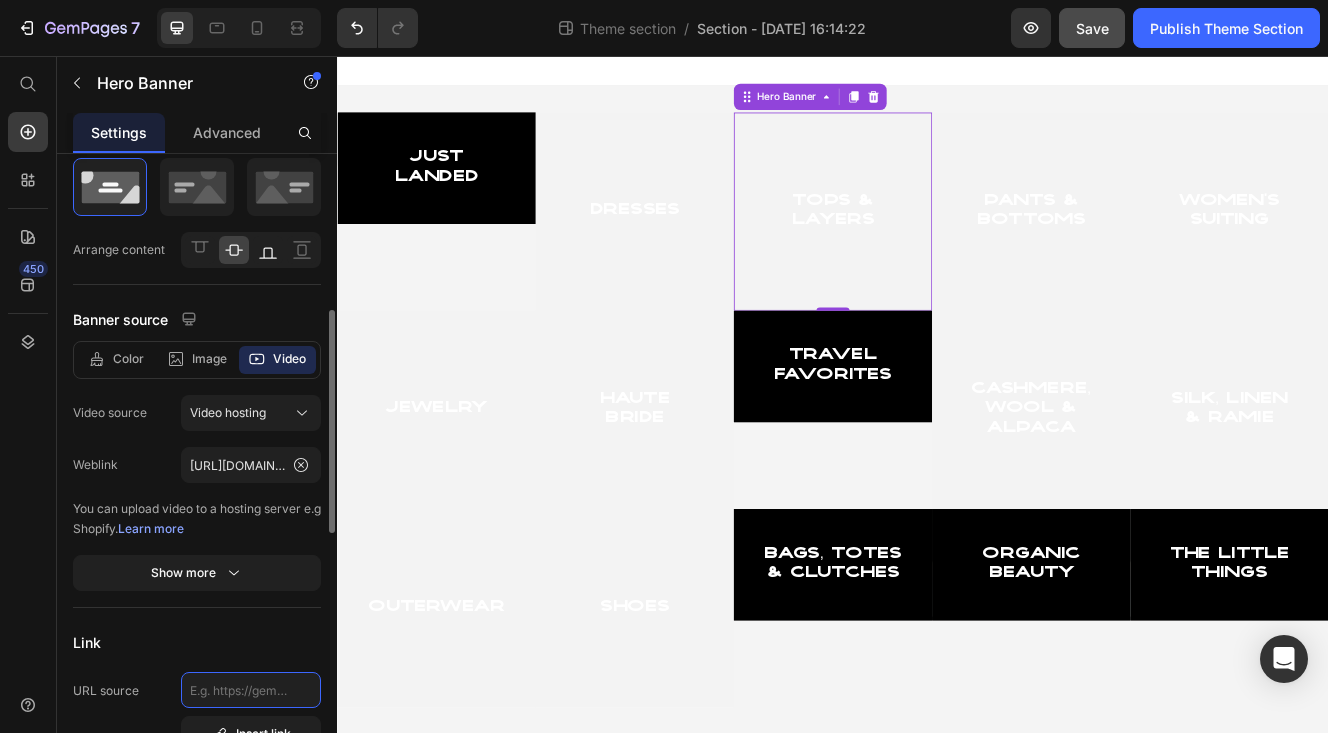 scroll, scrollTop: 30, scrollLeft: 0, axis: vertical 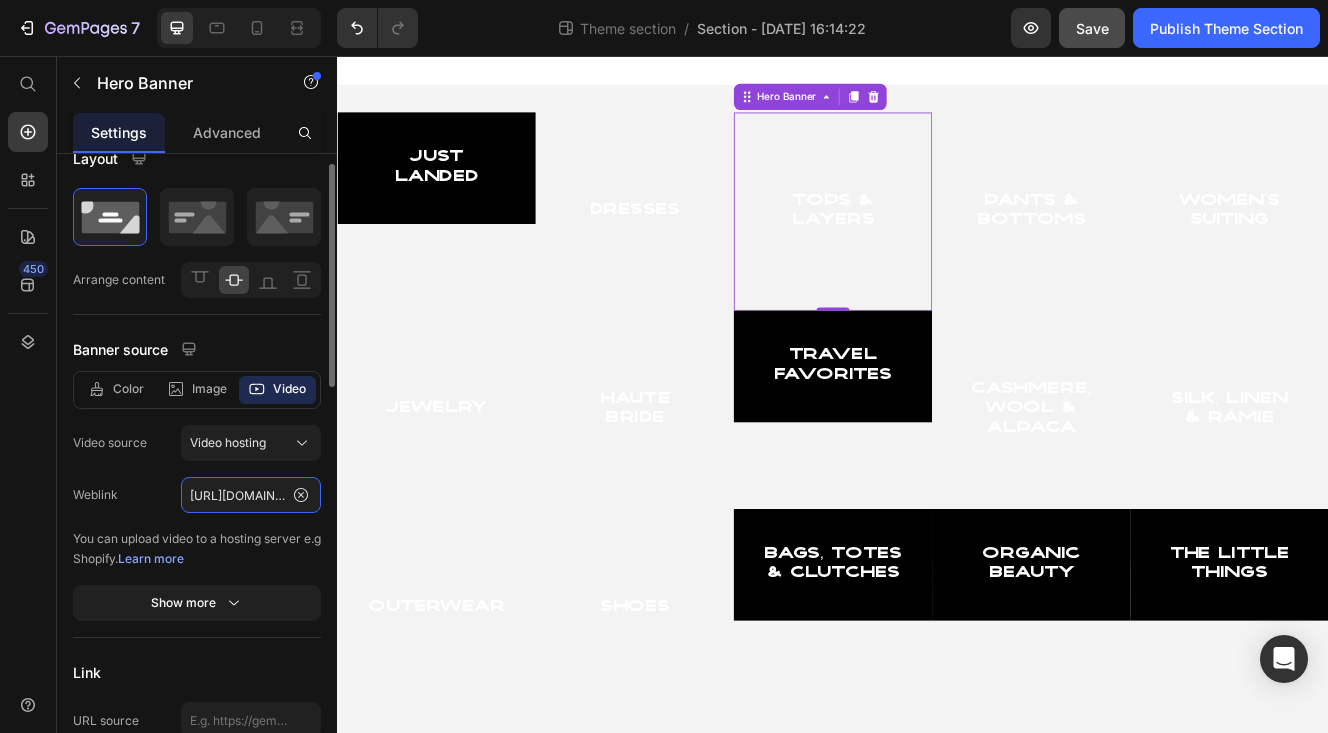 click on "[URL][DOMAIN_NAME]" 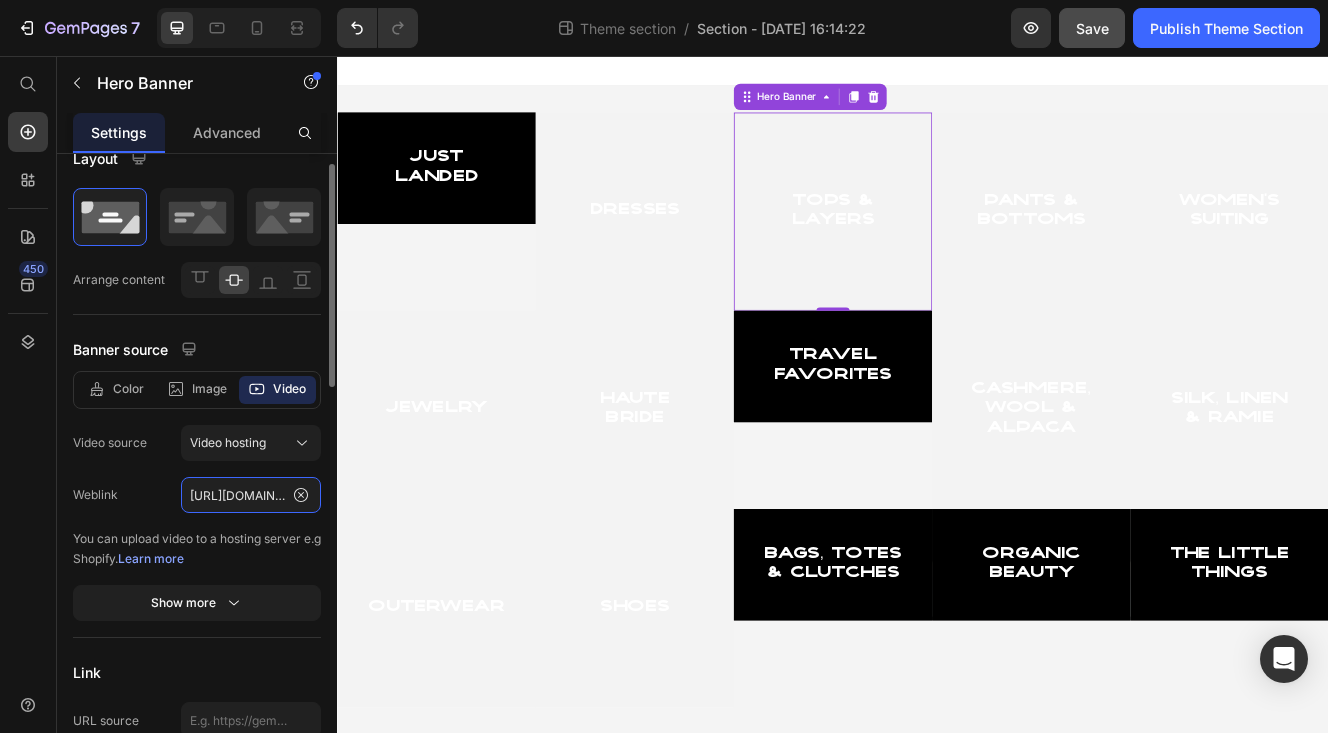 paste on "ad2c70e9896041319ff0899df4633e6f" 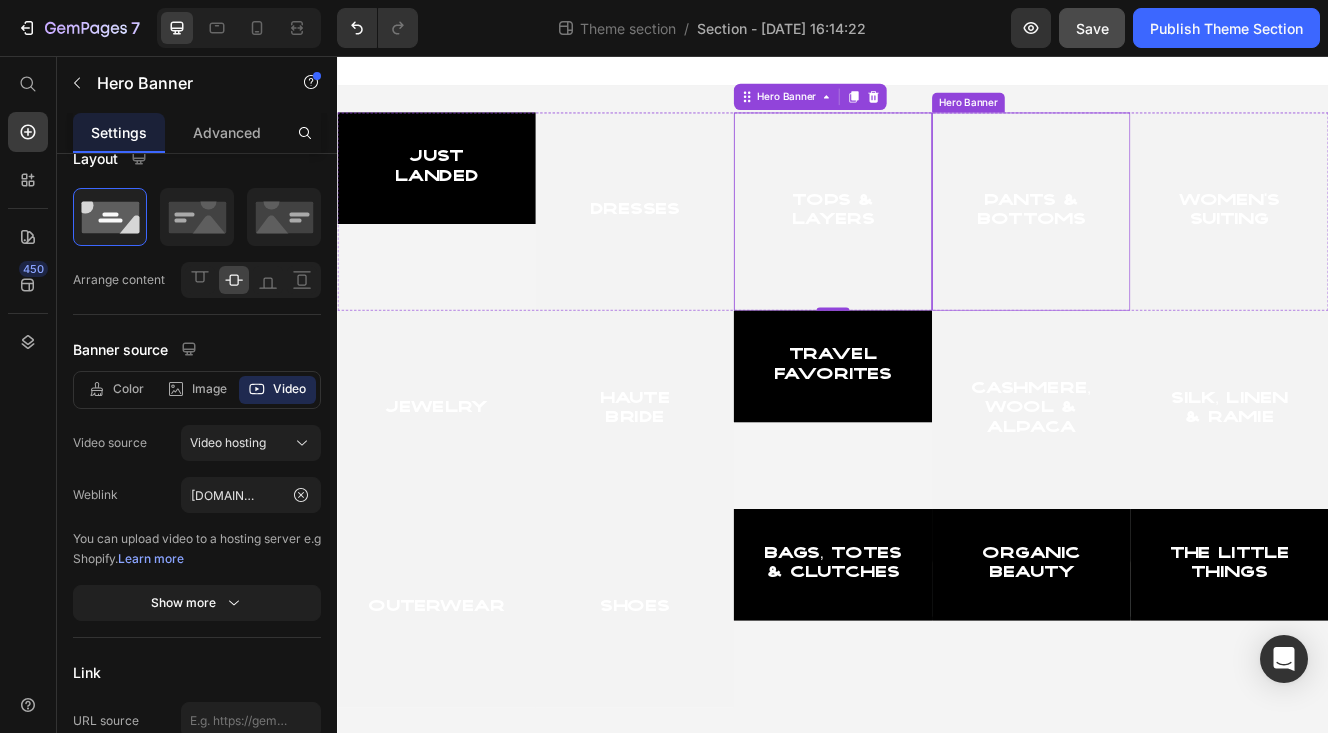 click at bounding box center [1177, 244] 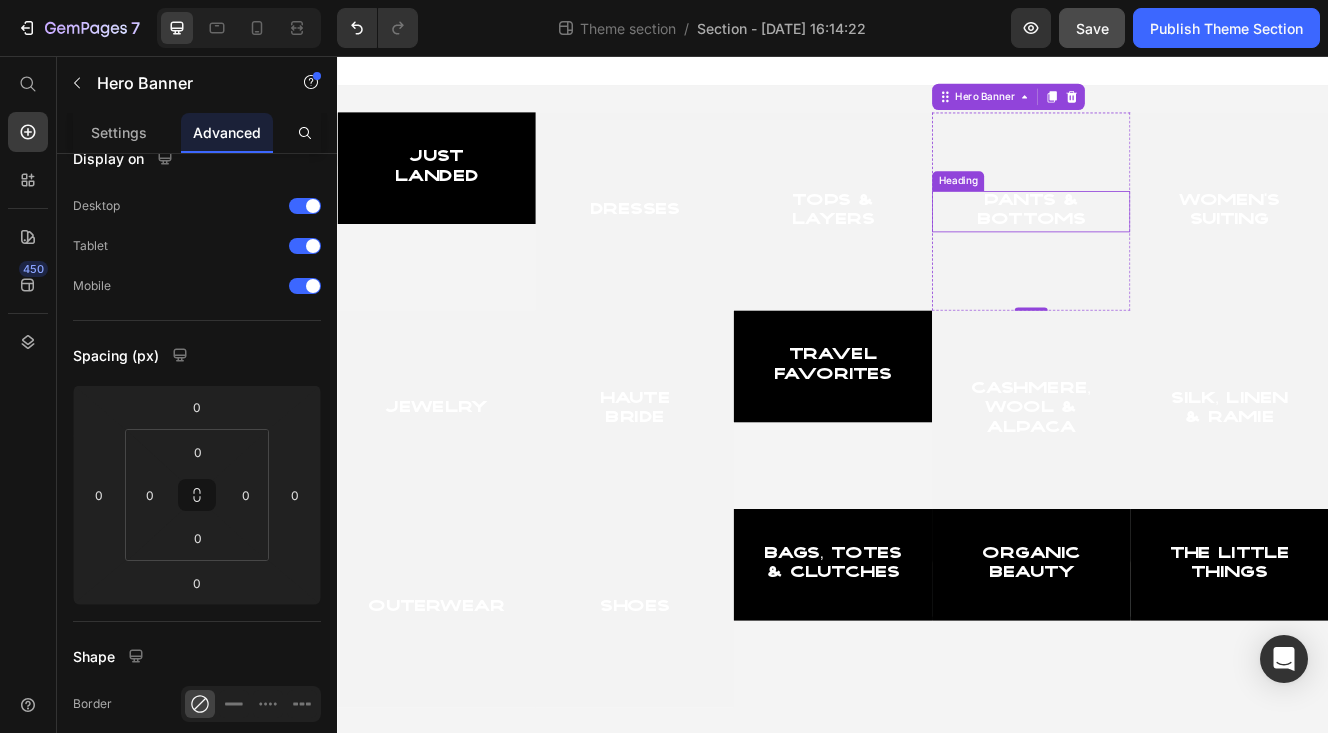 click on "pants & bottoms" at bounding box center [1177, 244] 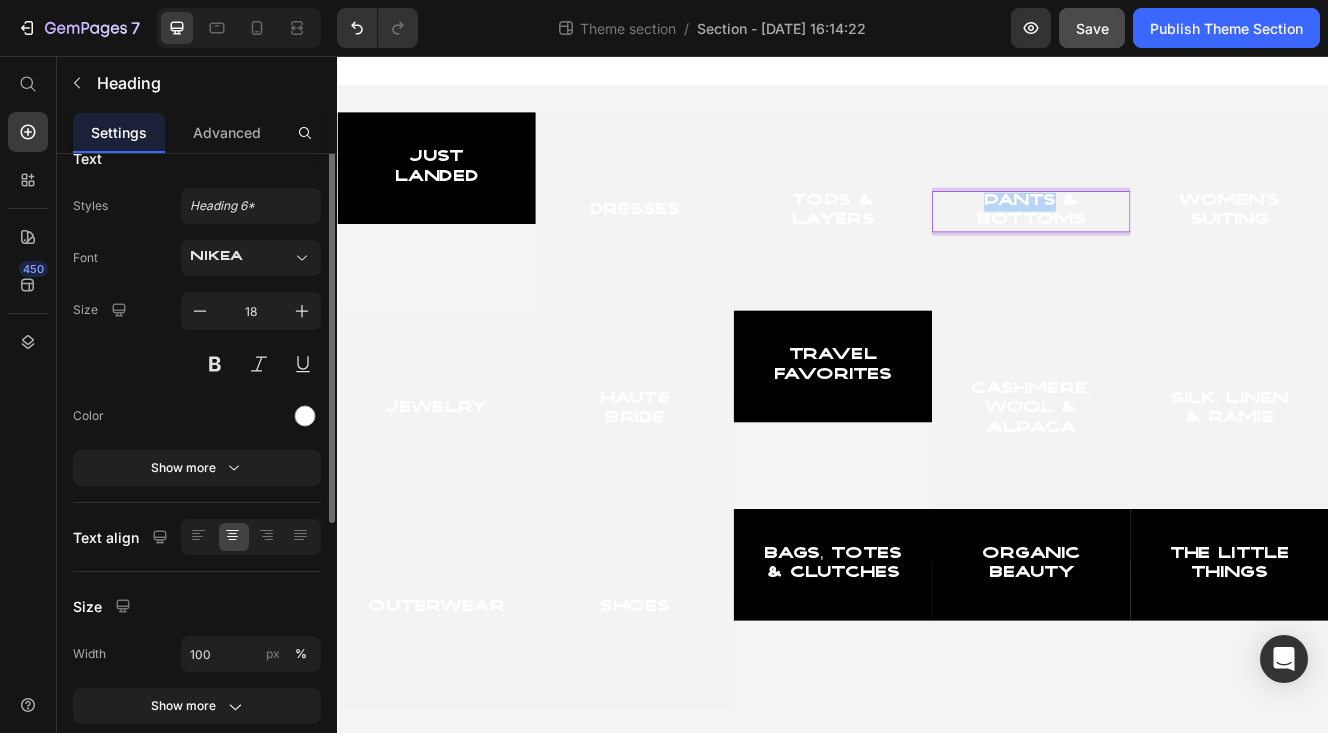 click on "pants & bottoms" at bounding box center [1177, 244] 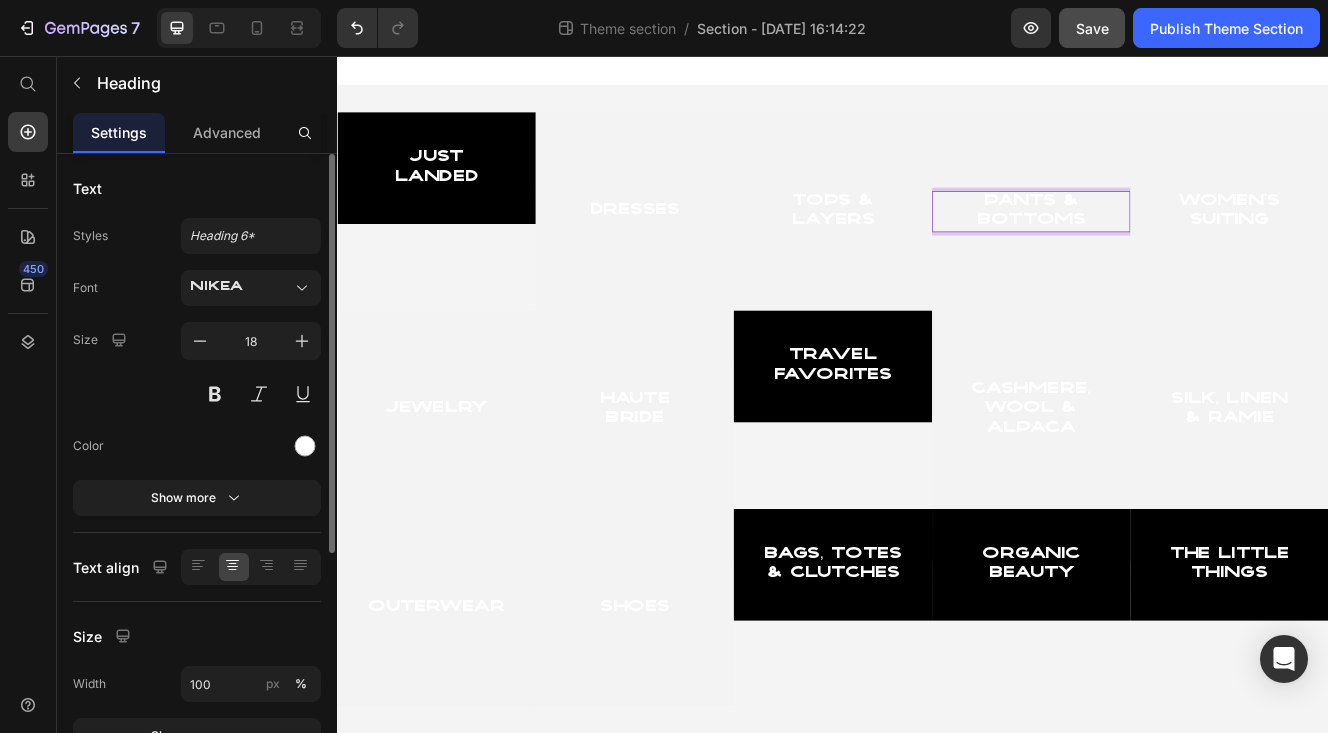 click on "pants & bottoms" at bounding box center [1177, 244] 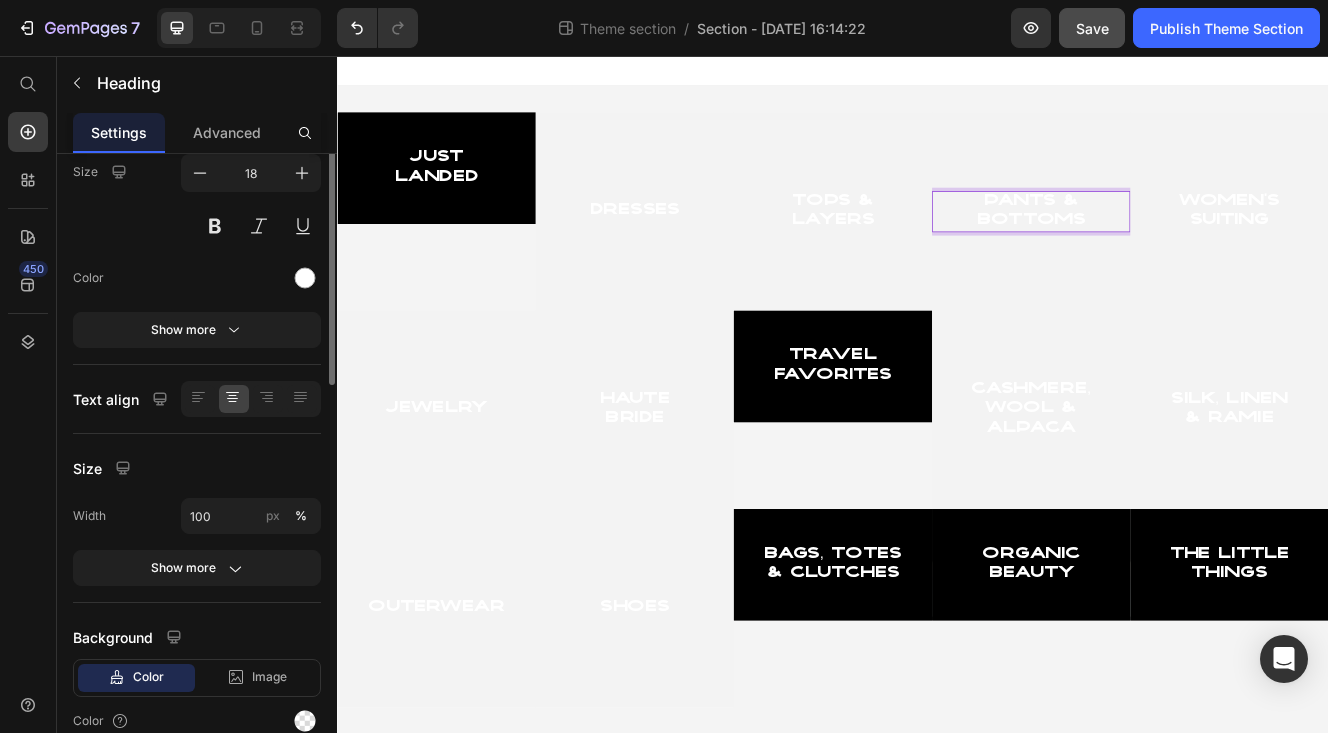 scroll, scrollTop: 0, scrollLeft: 0, axis: both 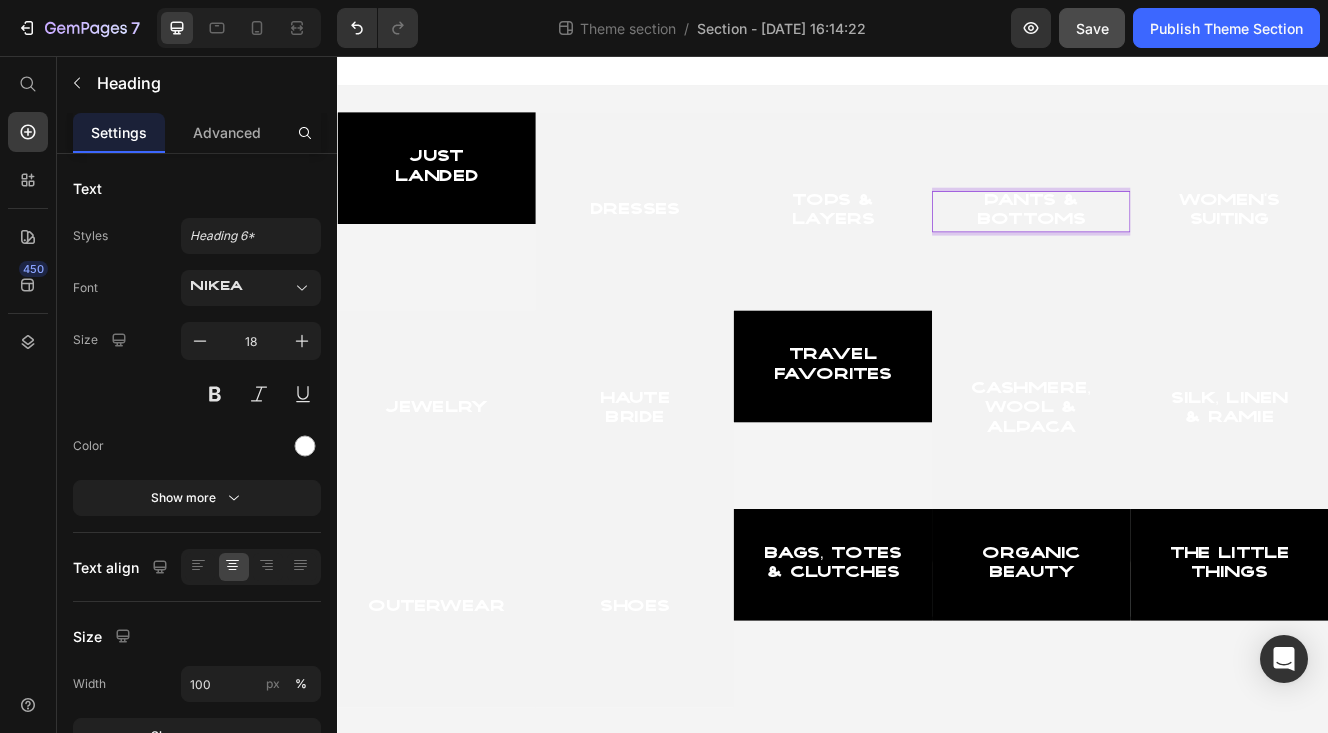 click on "pants & bottoms" at bounding box center [1177, 244] 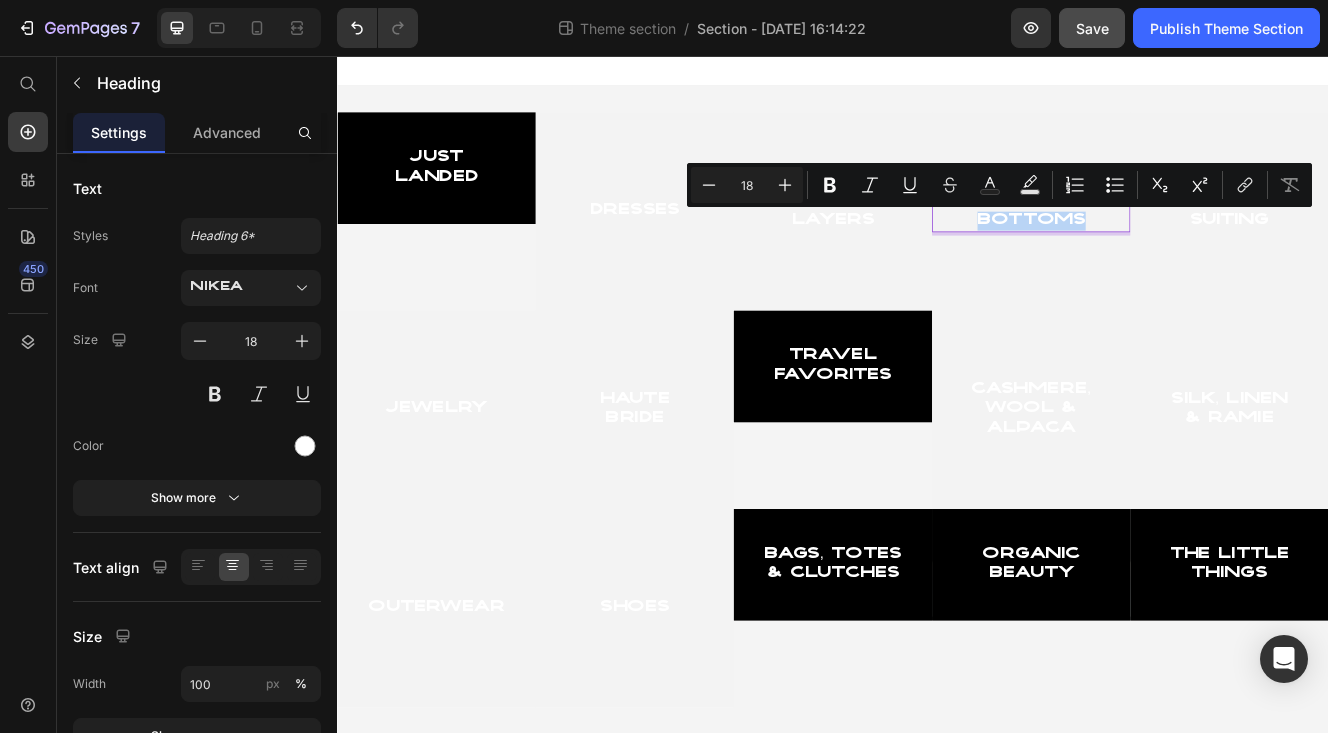 click on "pants & bottoms" at bounding box center [1177, 244] 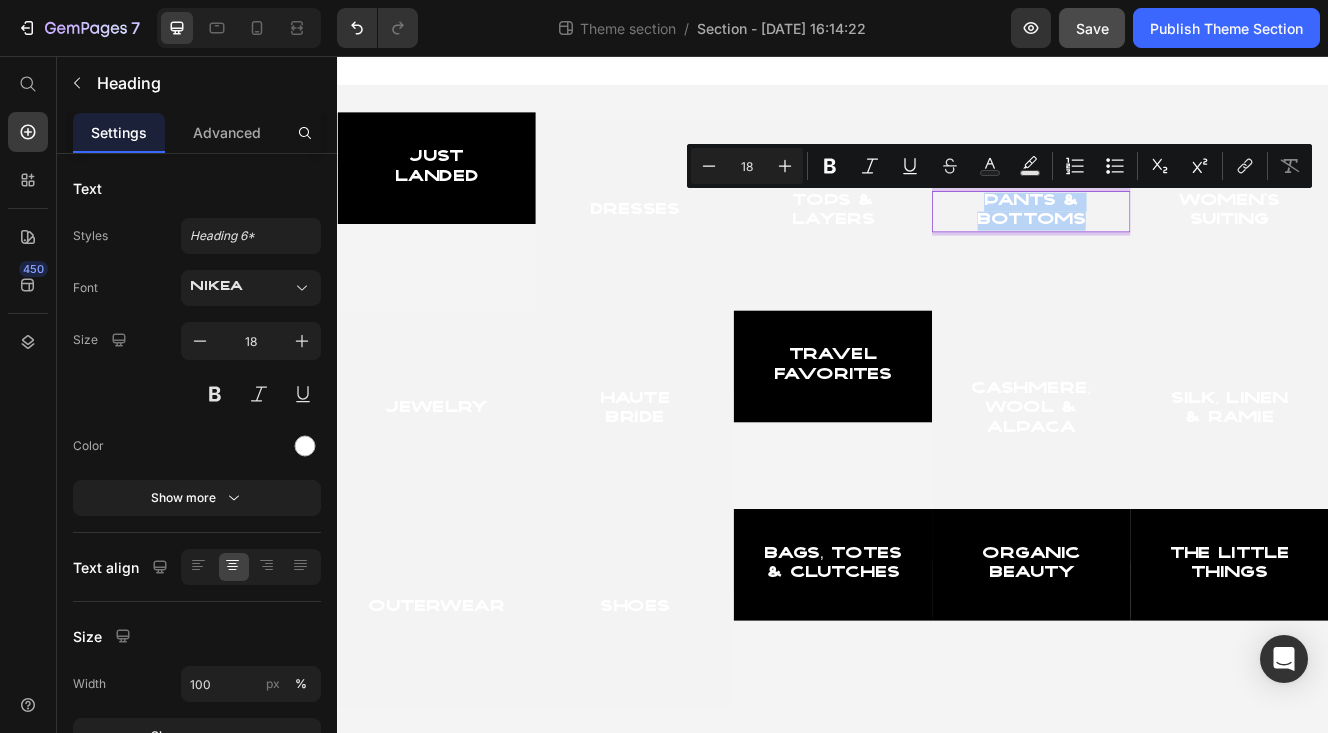 drag, startPoint x: 1250, startPoint y: 251, endPoint x: 1107, endPoint y: 232, distance: 144.25671 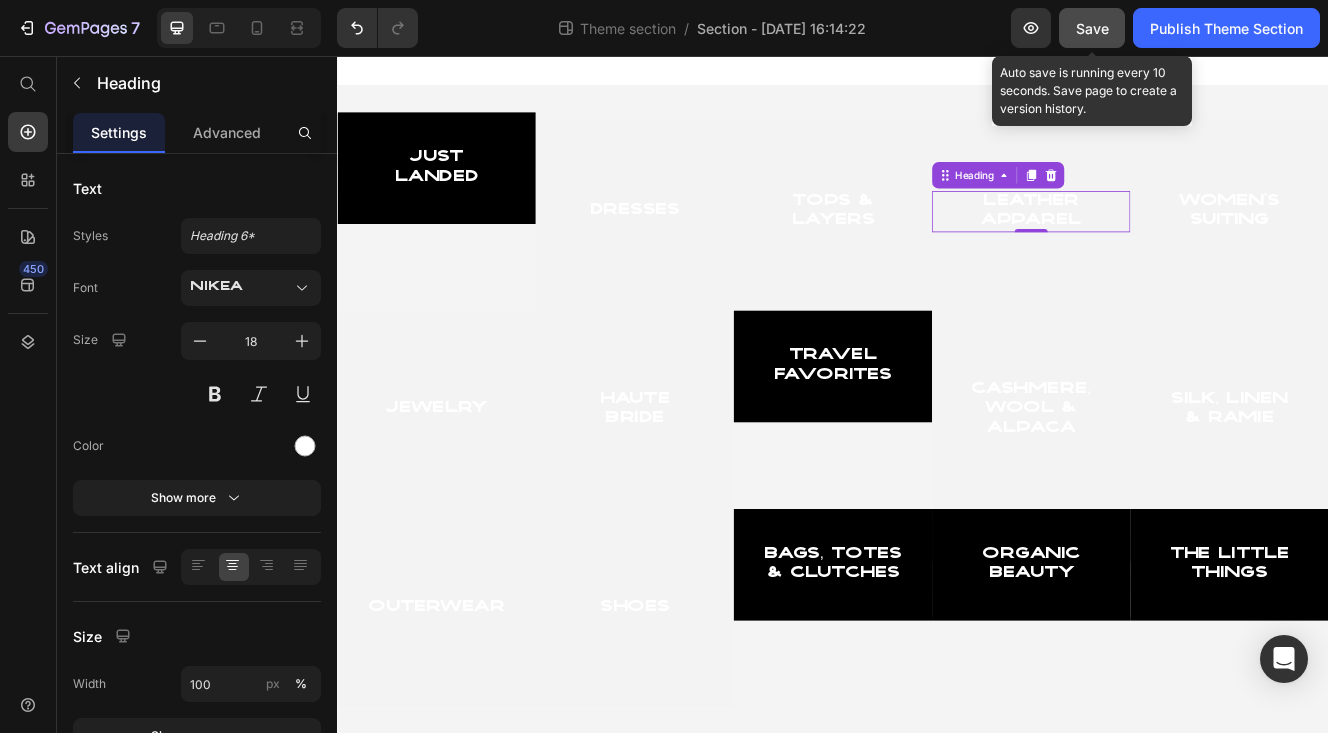 click on "Save" at bounding box center [1092, 28] 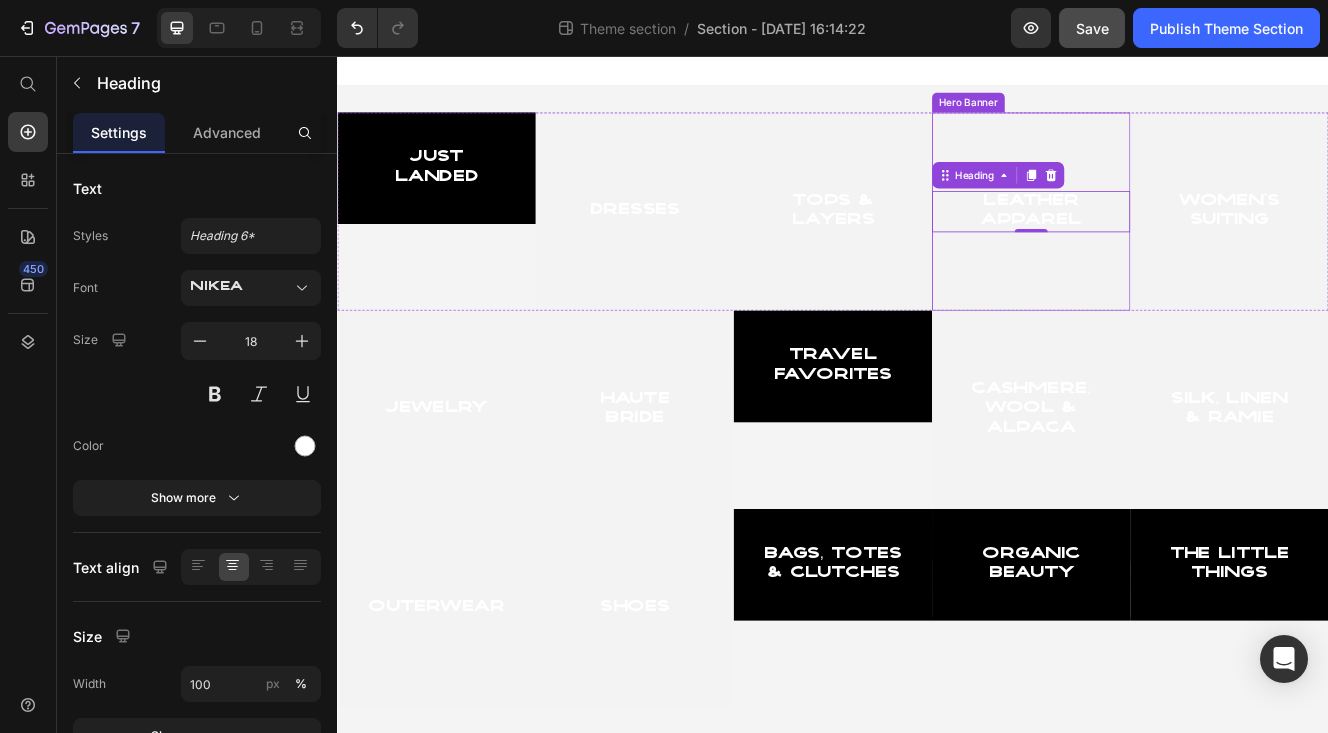 click at bounding box center (1177, 244) 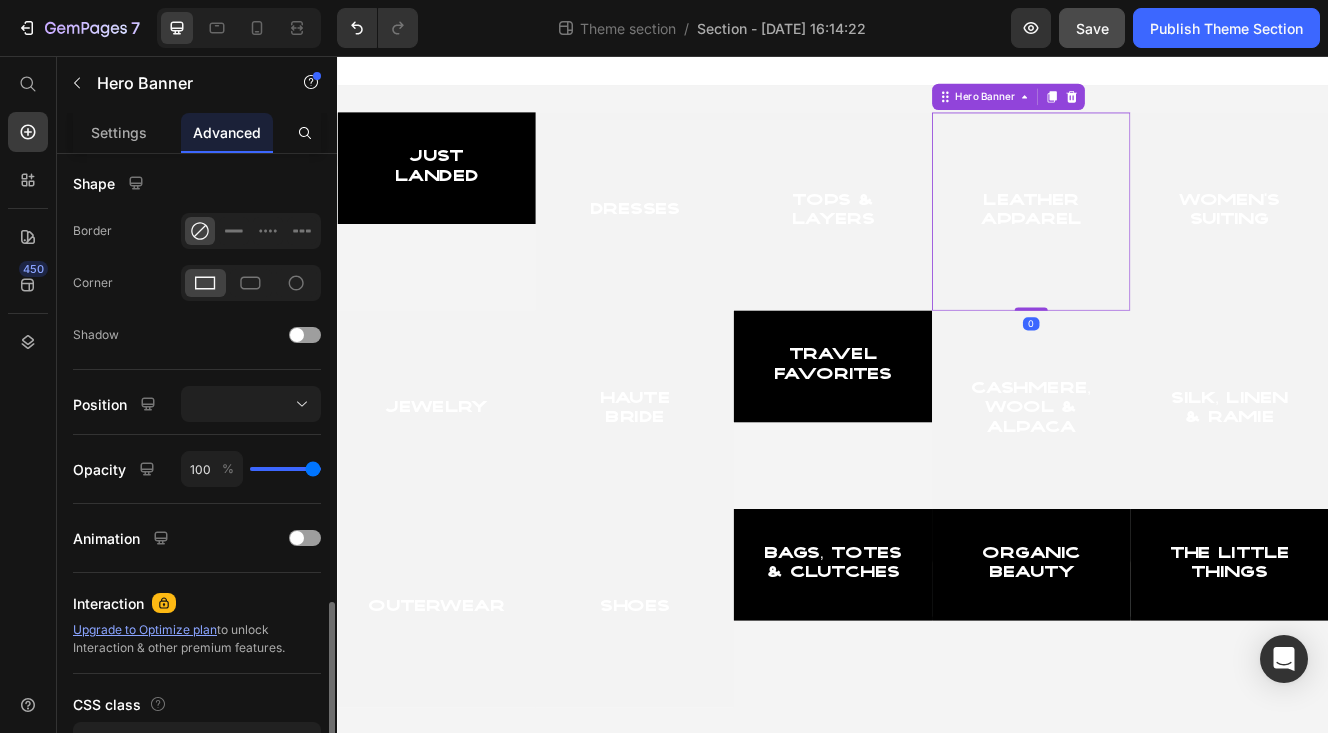 scroll, scrollTop: 633, scrollLeft: 0, axis: vertical 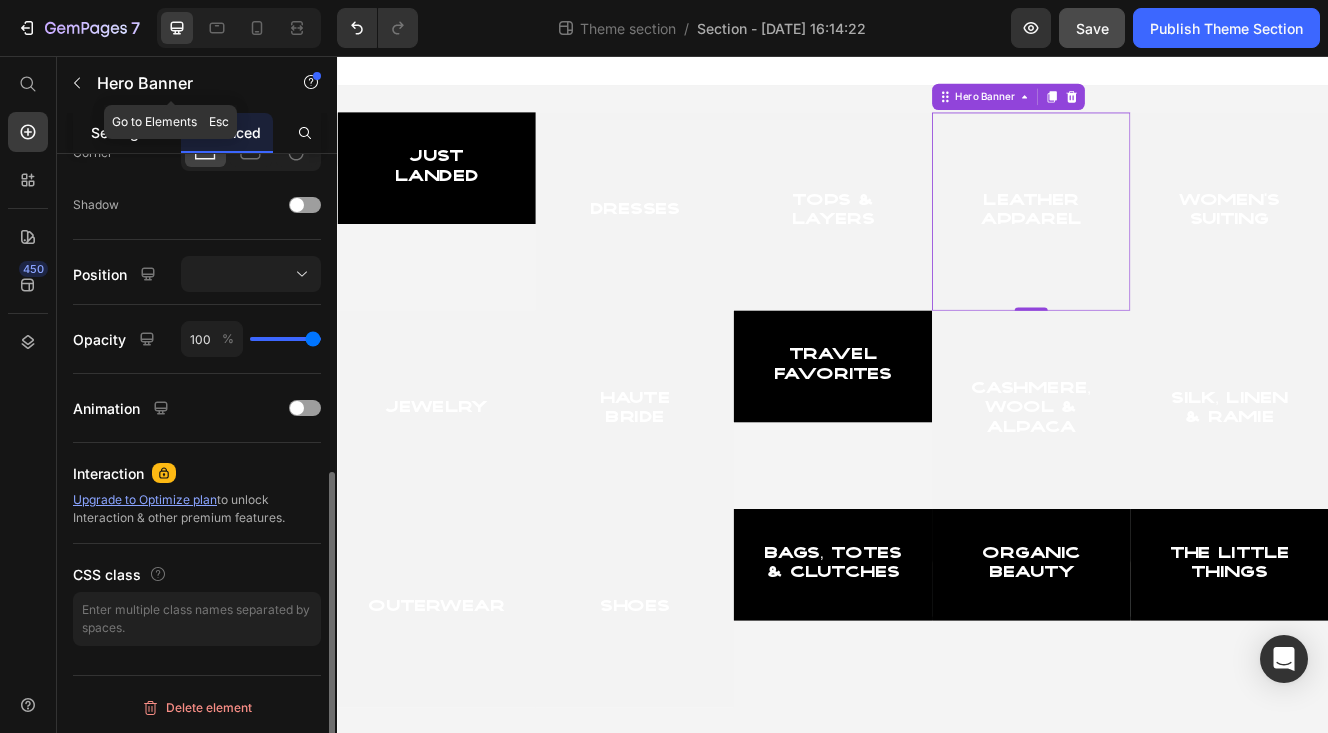 click on "Settings" at bounding box center [119, 132] 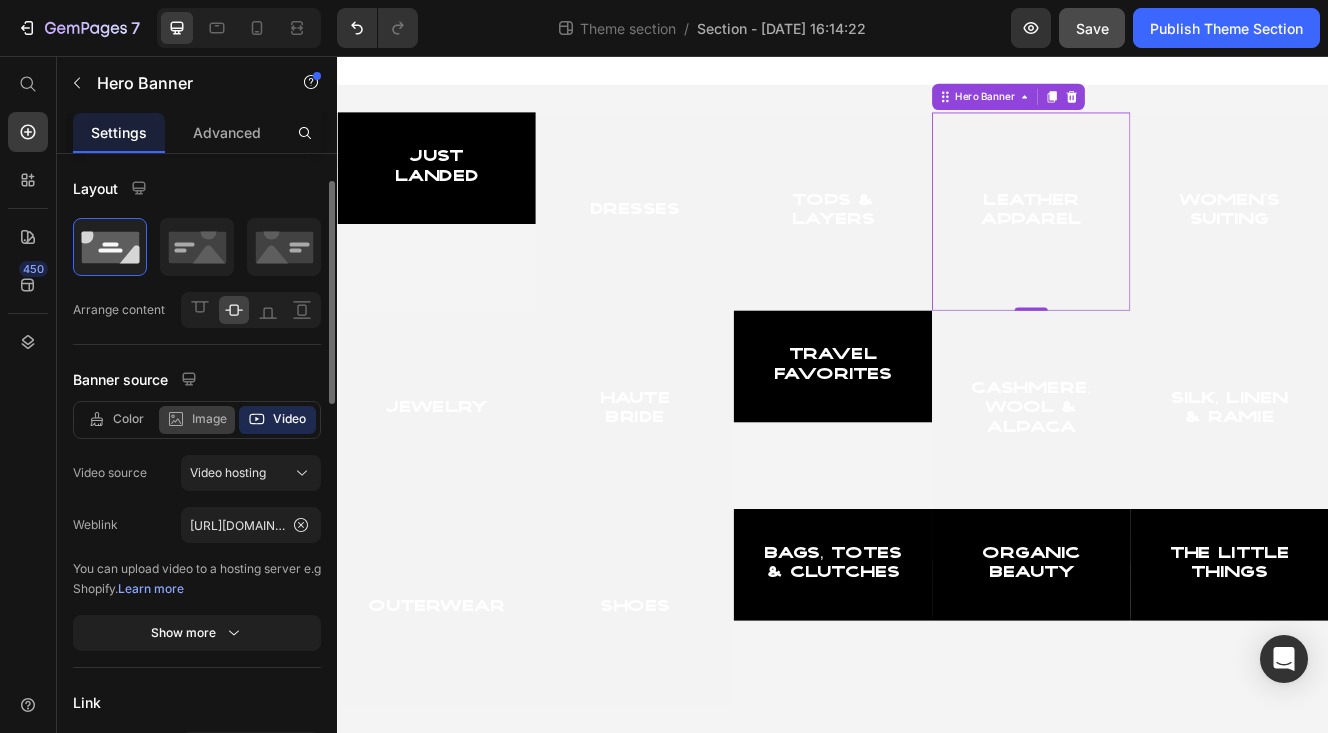 scroll, scrollTop: 45, scrollLeft: 0, axis: vertical 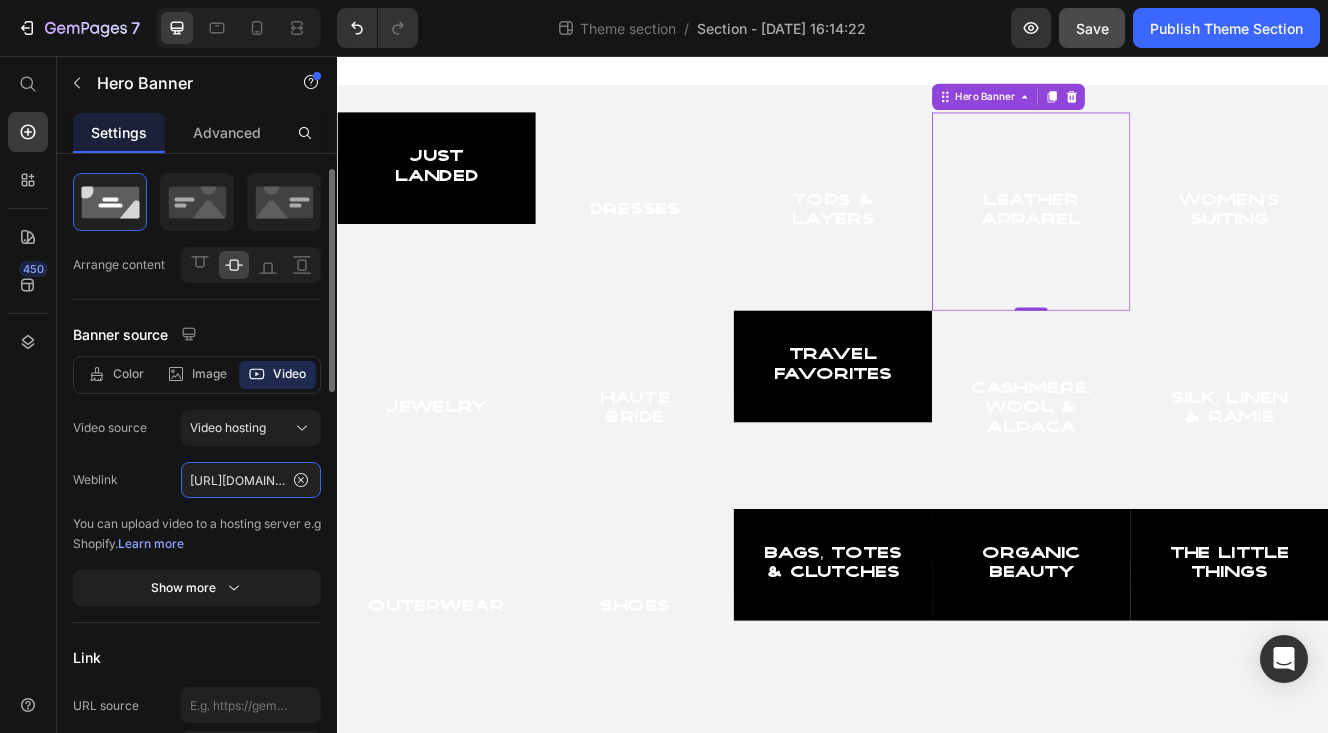 click on "[URL][DOMAIN_NAME]" 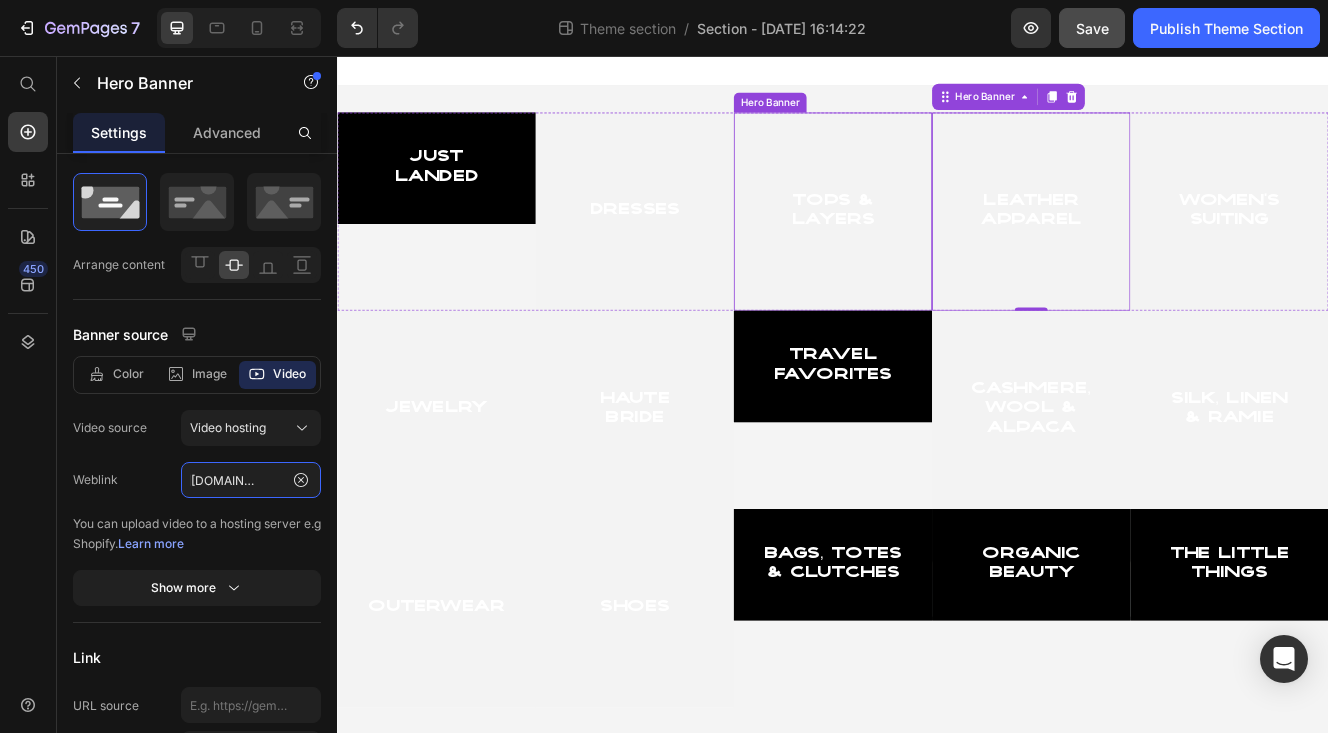 scroll, scrollTop: 0, scrollLeft: 0, axis: both 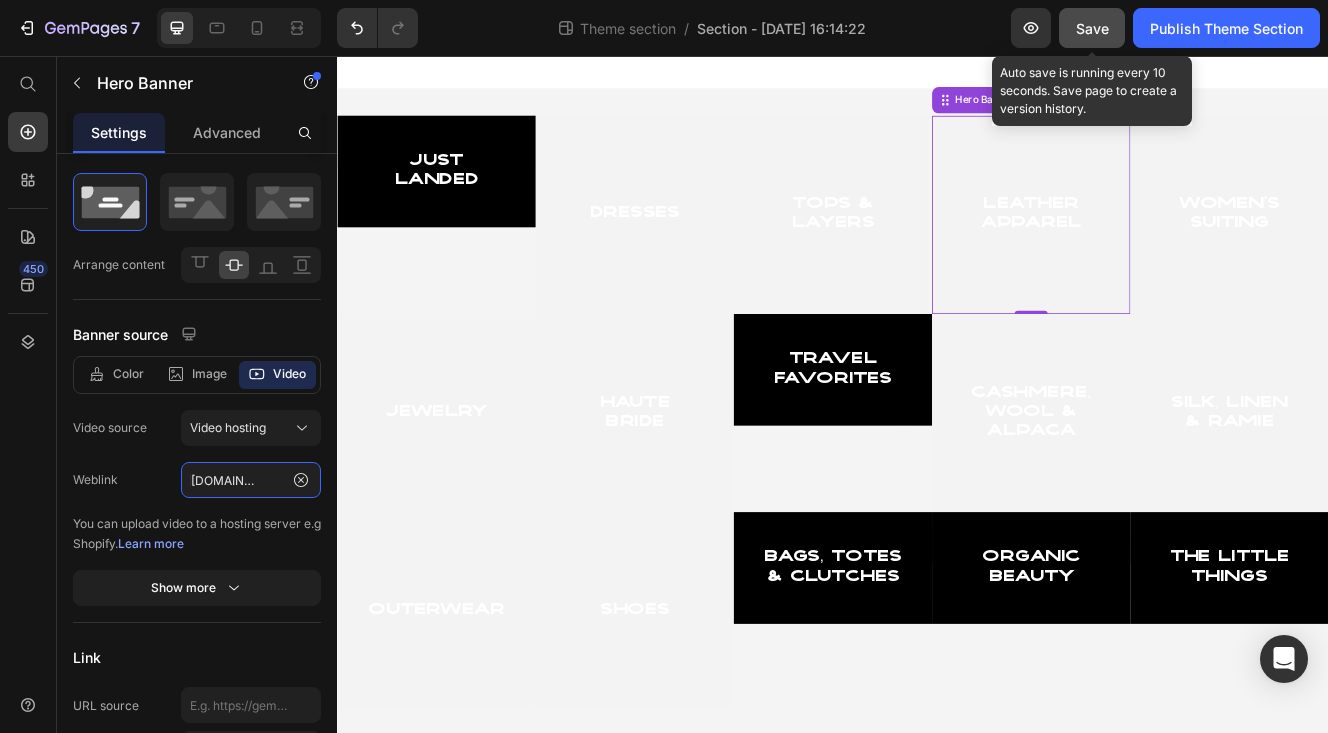 type on "[URL][DOMAIN_NAME]" 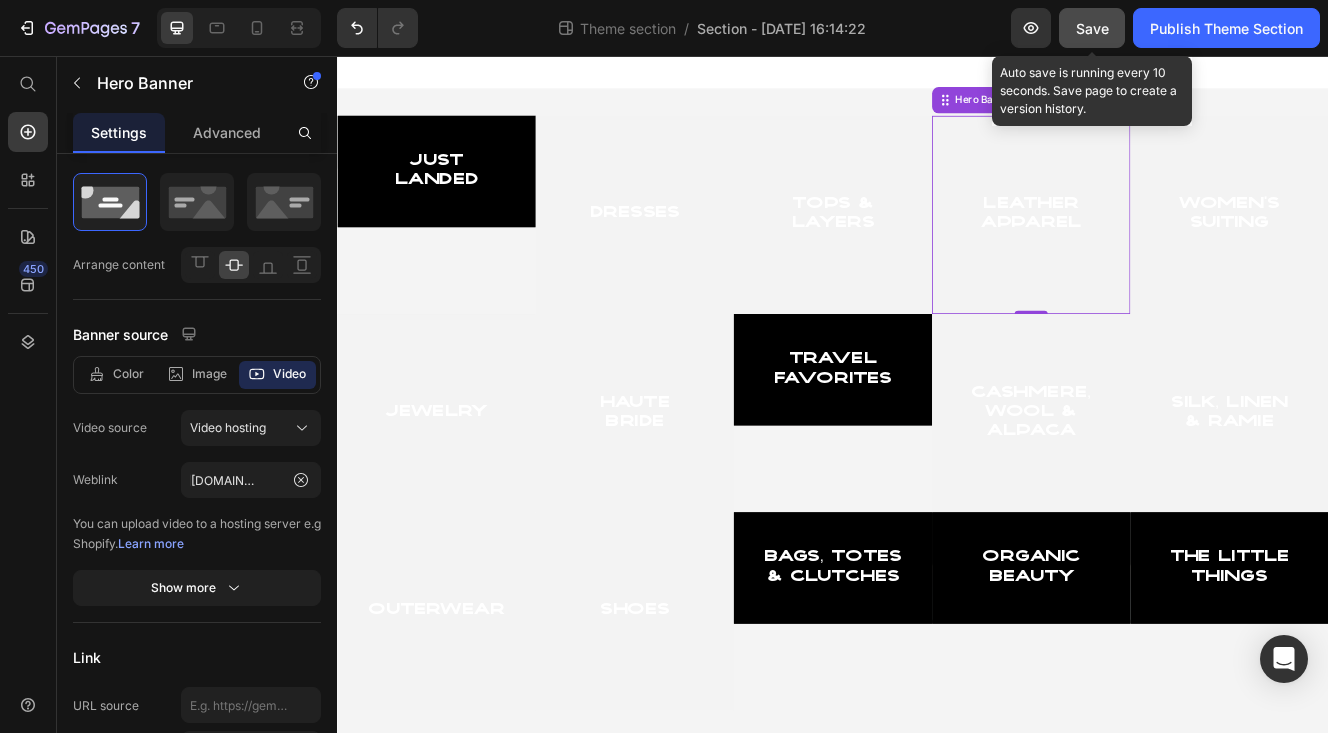 click on "Save" at bounding box center (1092, 28) 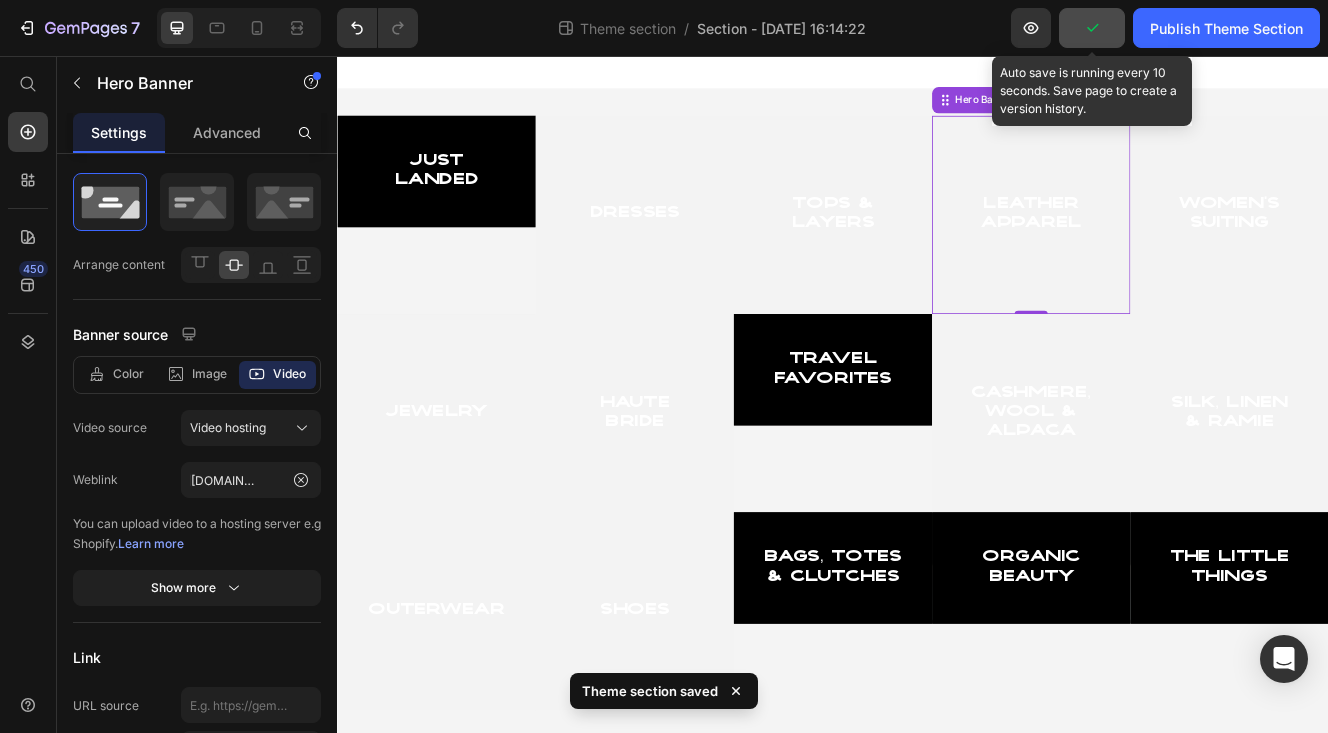 scroll, scrollTop: 0, scrollLeft: 0, axis: both 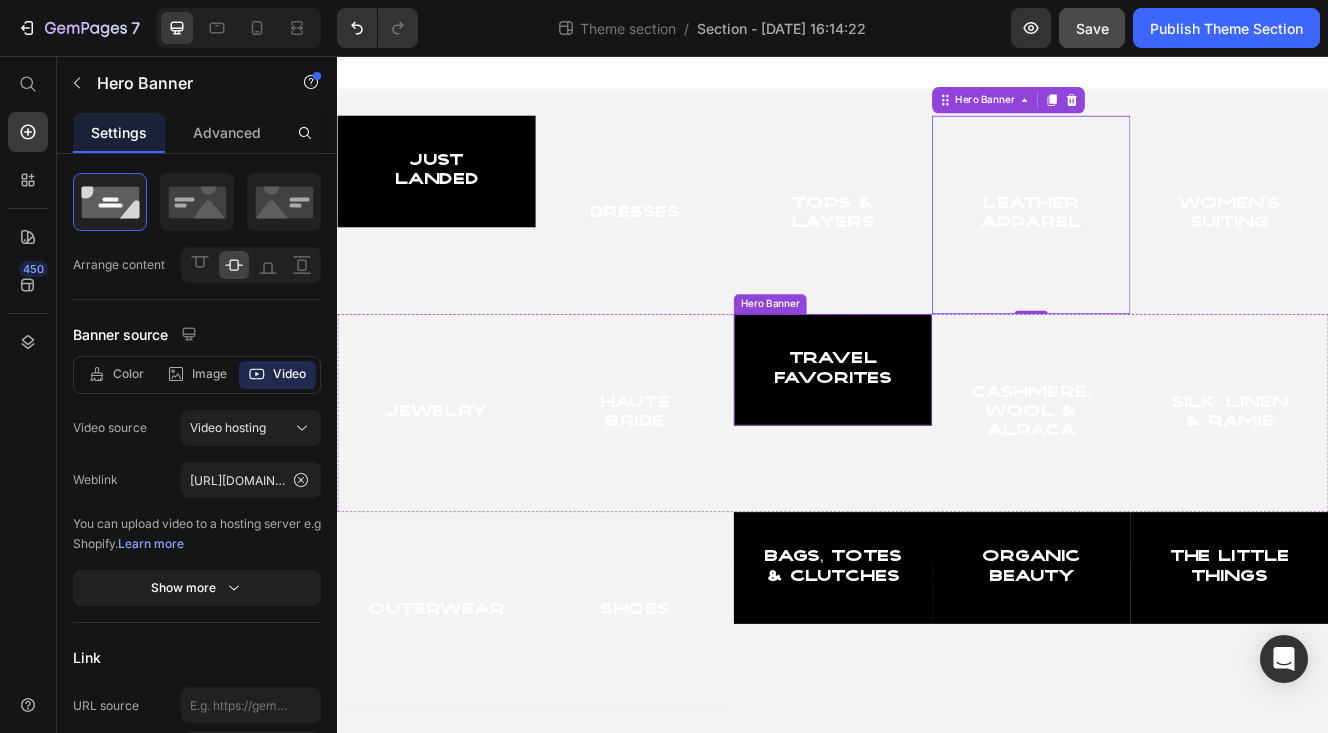click on "Travel Favorites Heading" at bounding box center [937, 435] 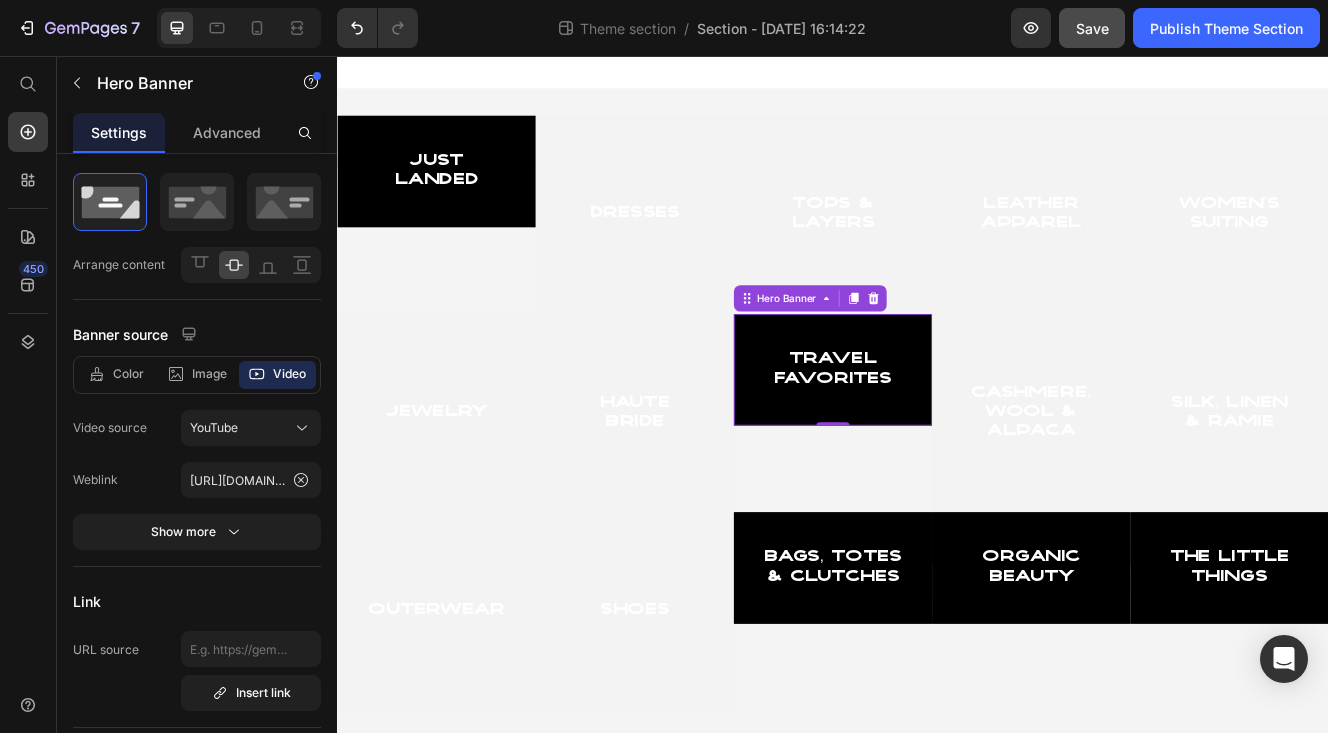 click on "Just  Landed" at bounding box center [457, 195] 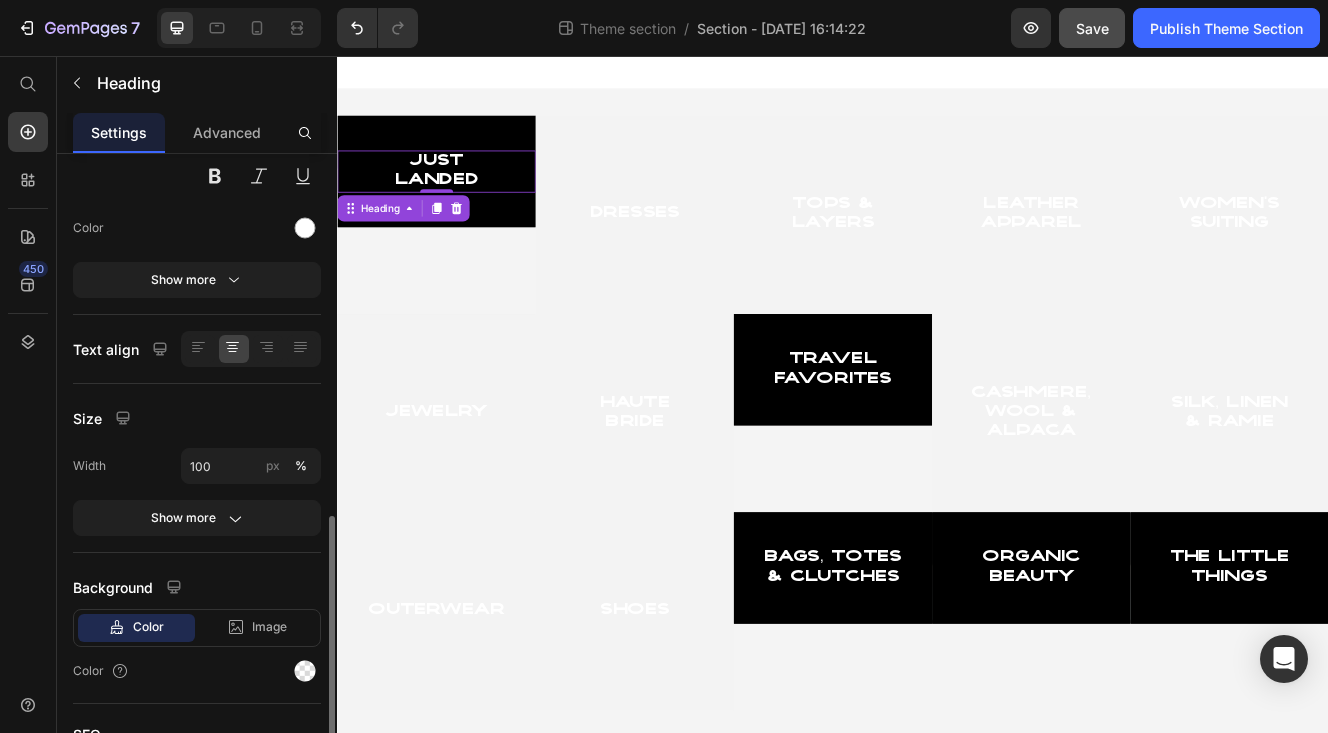 scroll, scrollTop: 376, scrollLeft: 0, axis: vertical 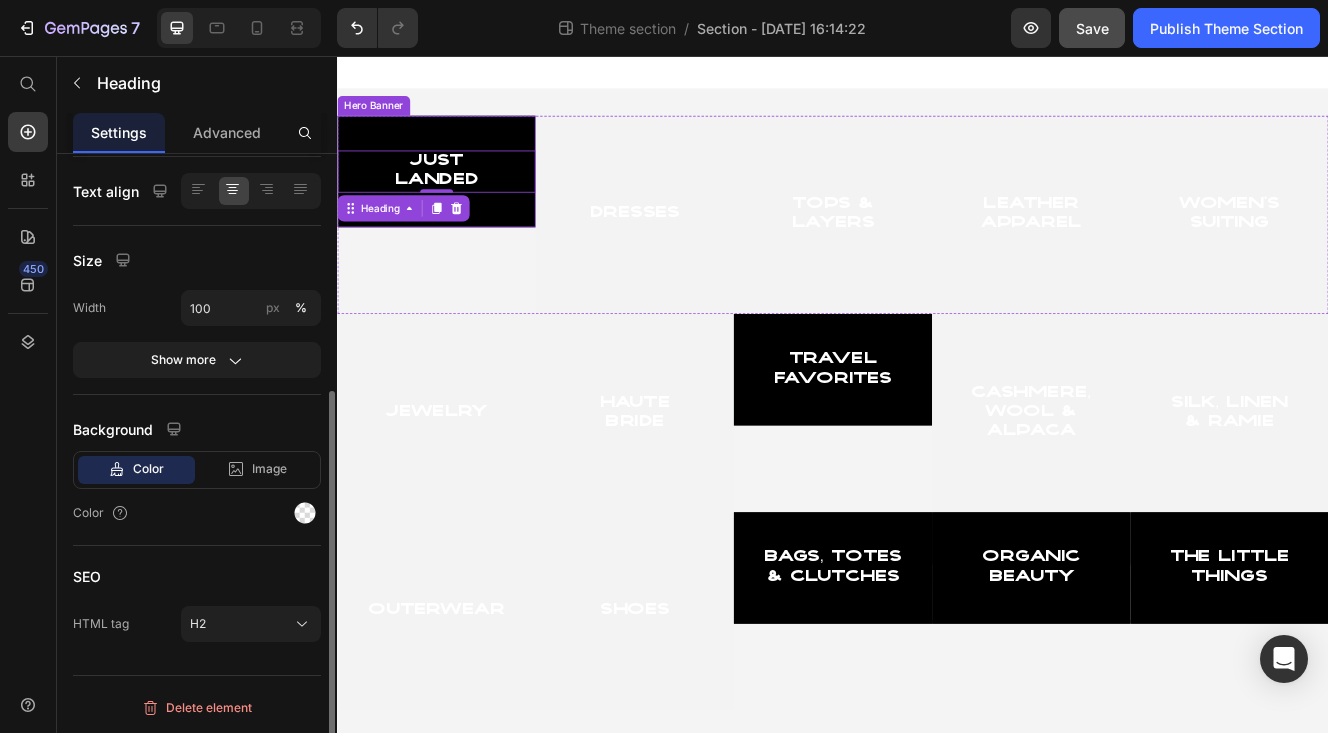 click on "Just  Landed Heading   0" at bounding box center [457, 195] 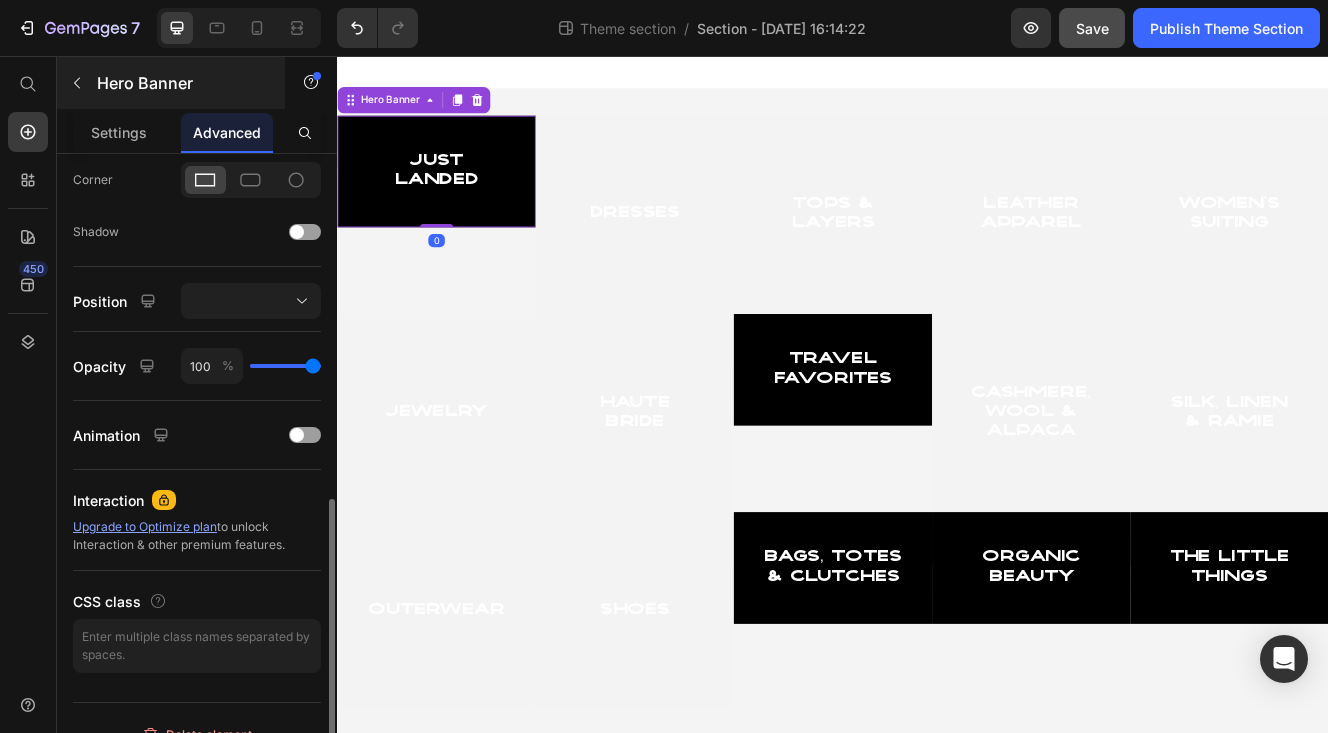 scroll, scrollTop: 633, scrollLeft: 0, axis: vertical 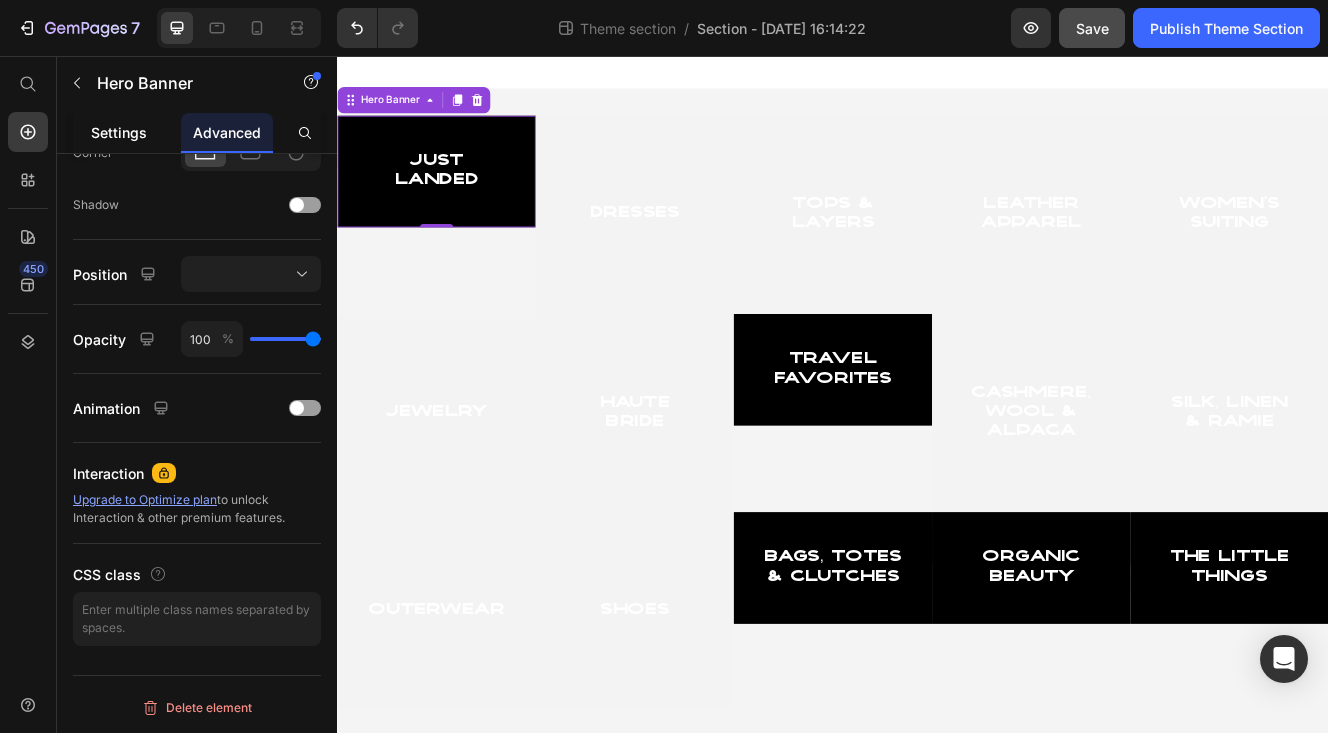 click on "Settings" 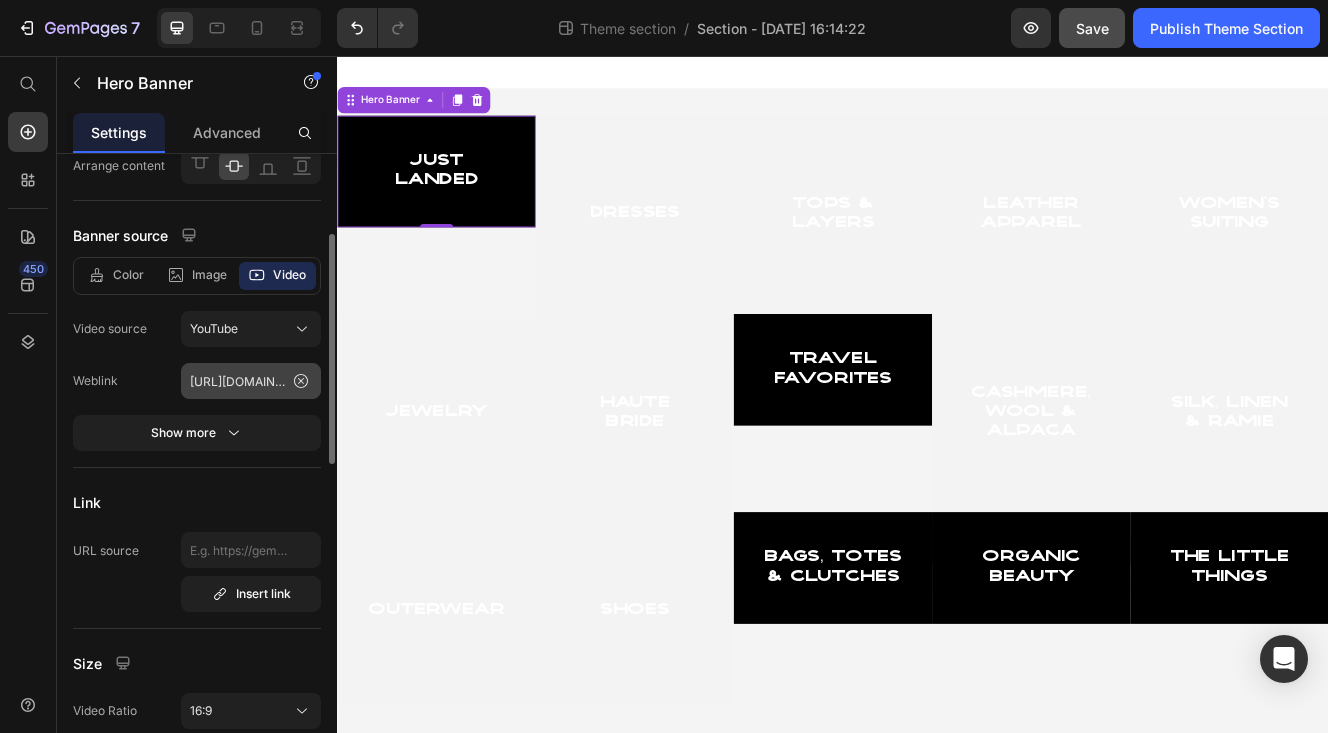scroll, scrollTop: 165, scrollLeft: 0, axis: vertical 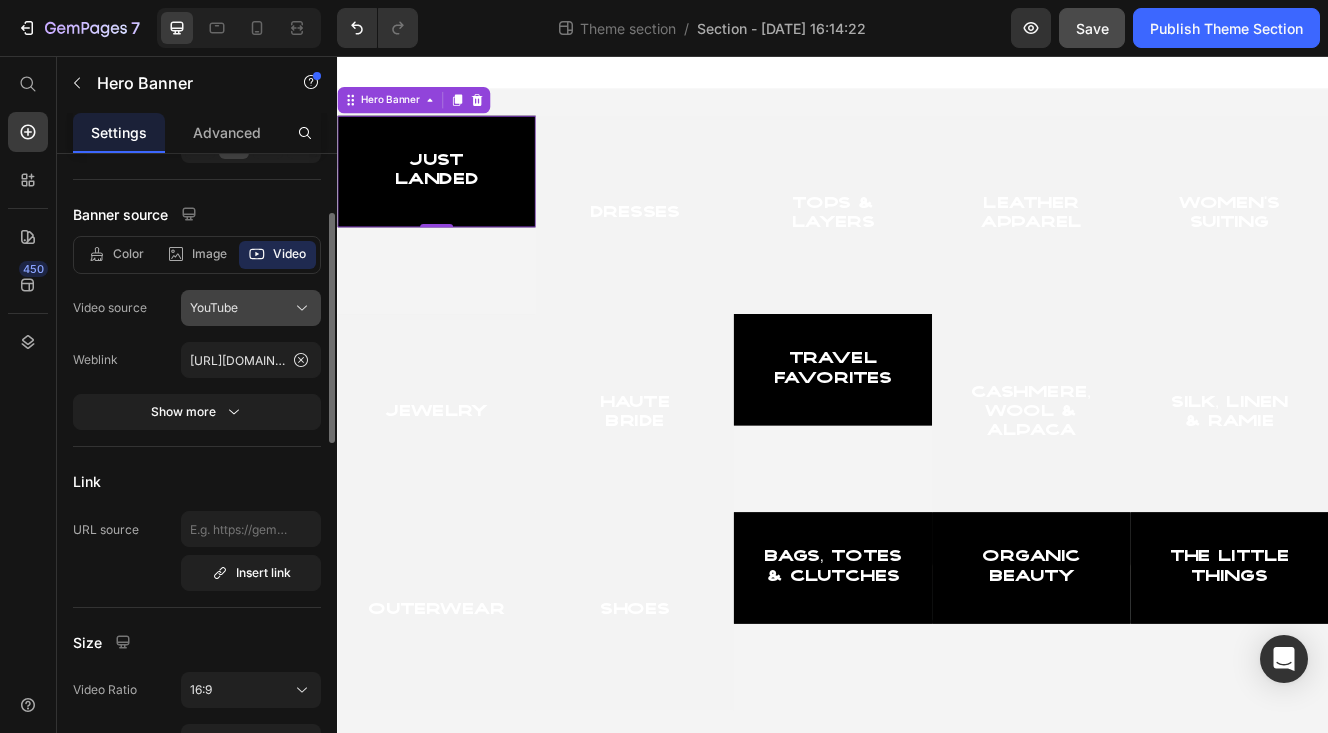 click on "YouTube" at bounding box center (214, 308) 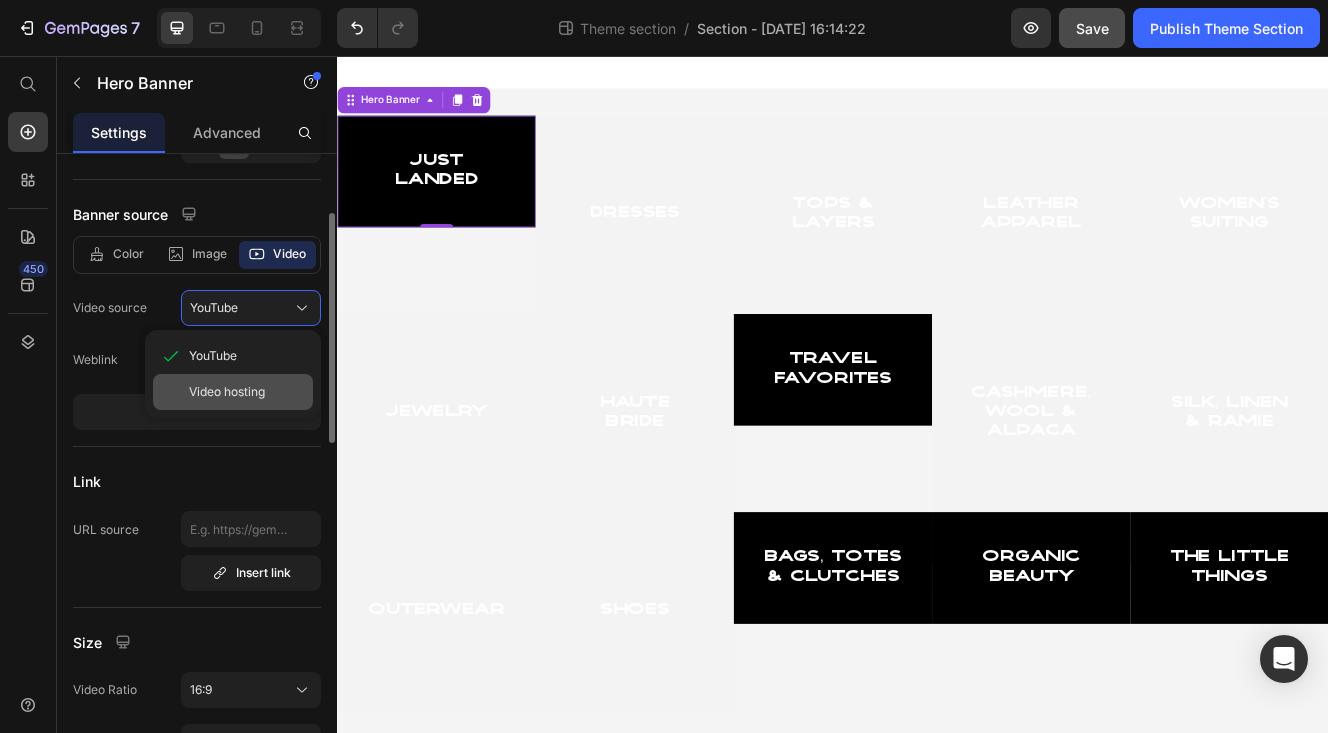 click on "Video hosting" at bounding box center (227, 392) 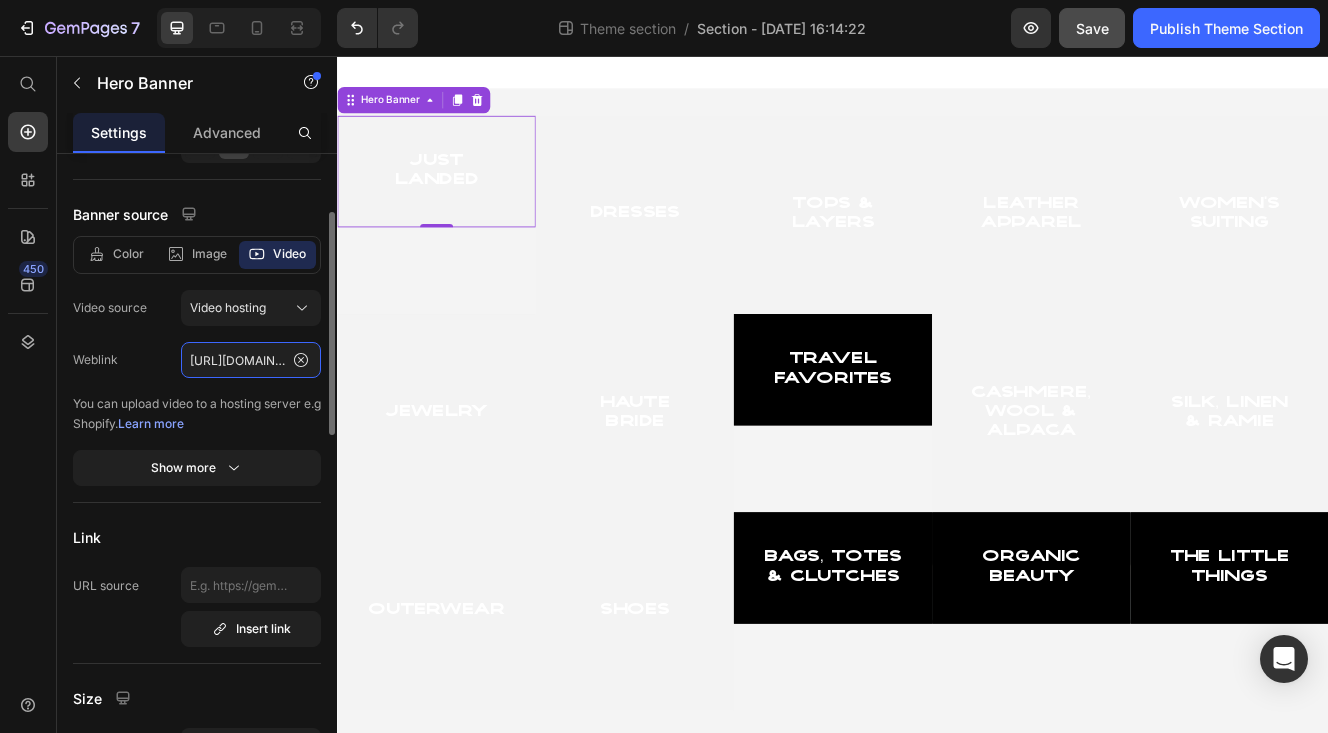 click on "https://media.w3.org/2010/05/sintel/trailer.mp4" 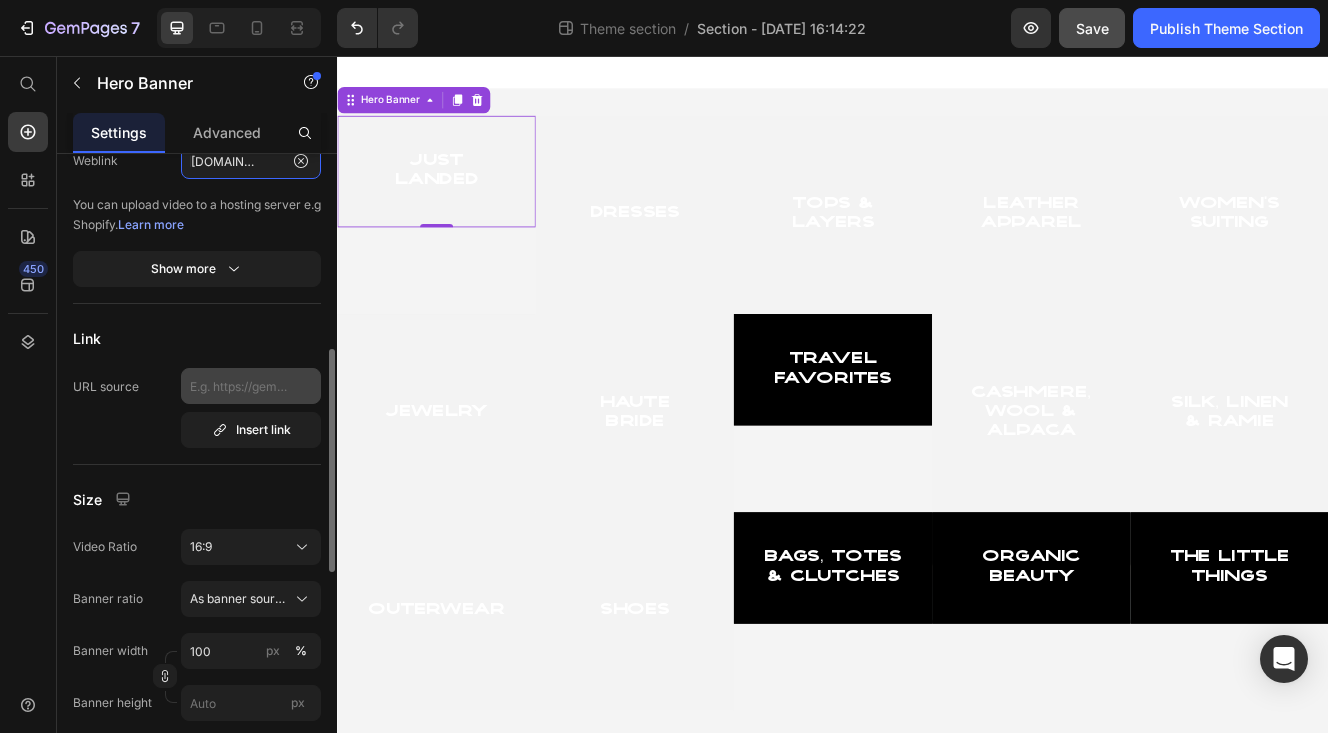 scroll, scrollTop: 472, scrollLeft: 0, axis: vertical 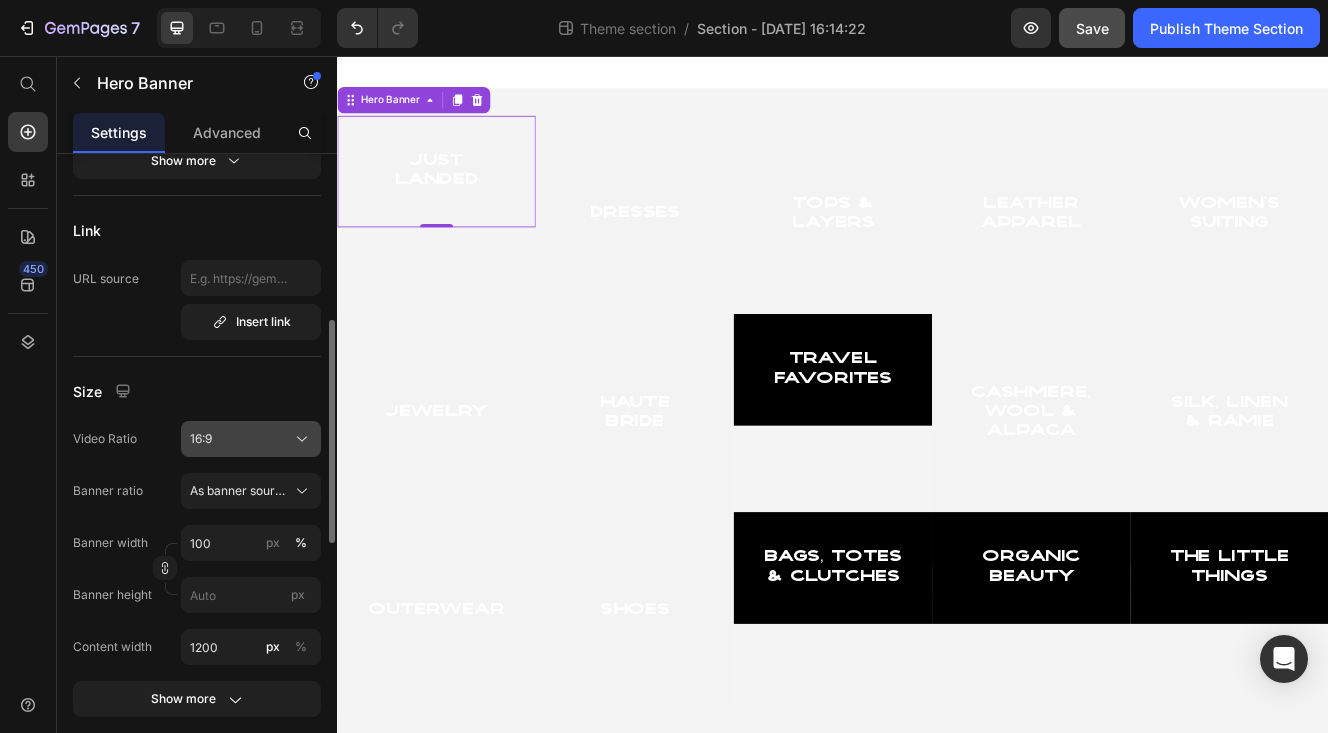 type on "[URL][DOMAIN_NAME]" 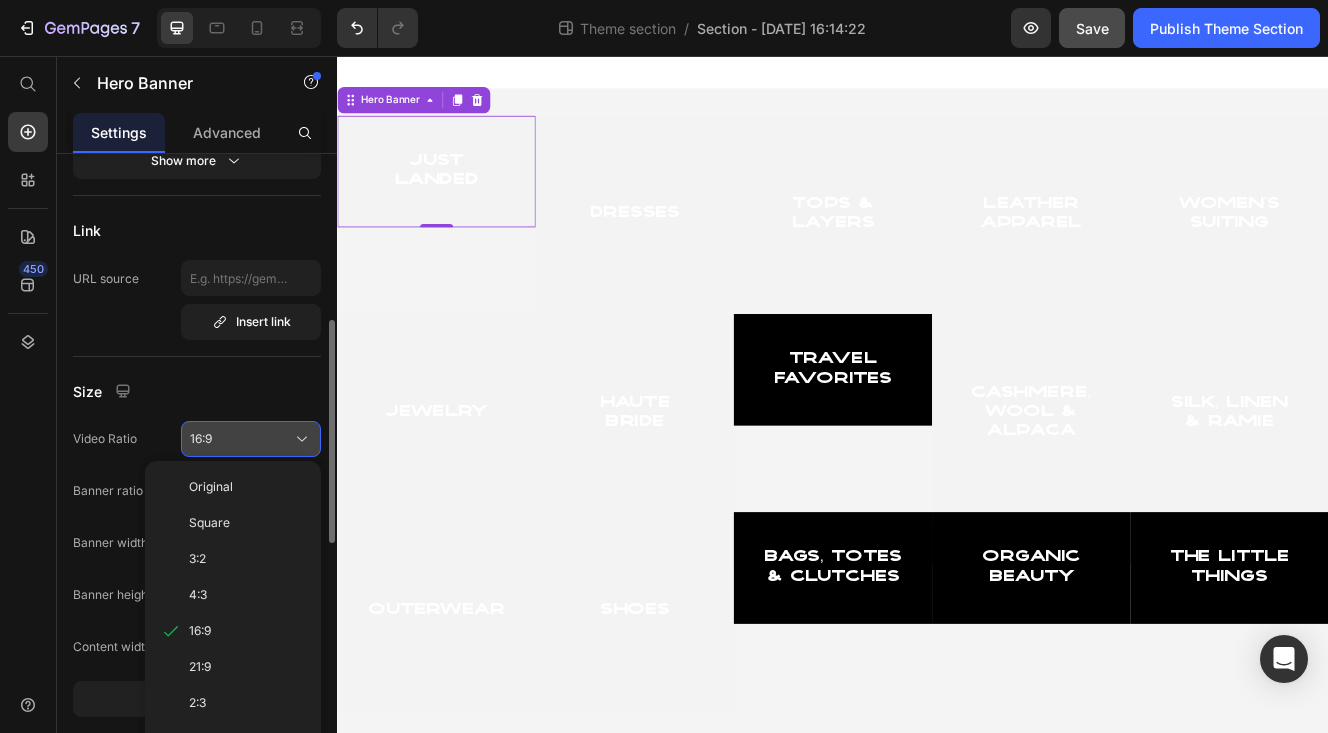 scroll, scrollTop: 0, scrollLeft: 0, axis: both 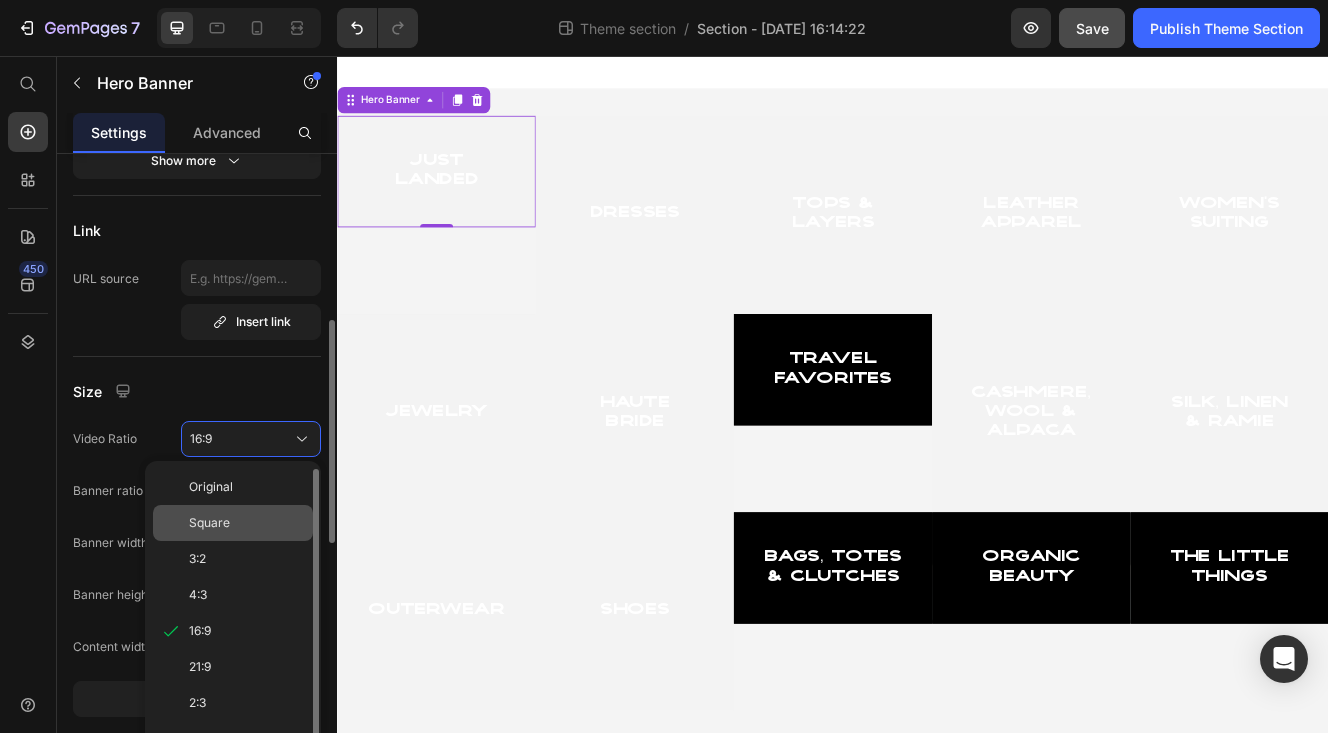 click on "Square" at bounding box center [209, 523] 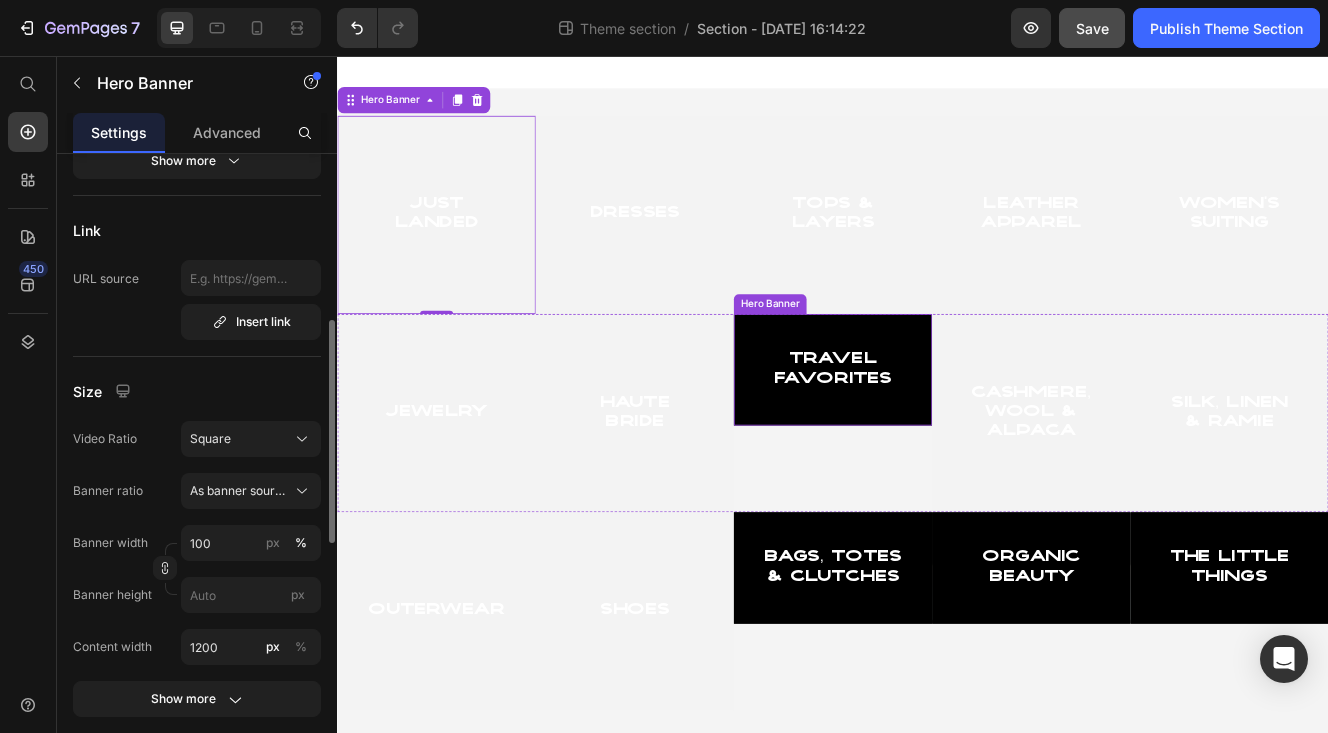 click on "Travel Favorites Heading Hero Banner" at bounding box center (937, 488) 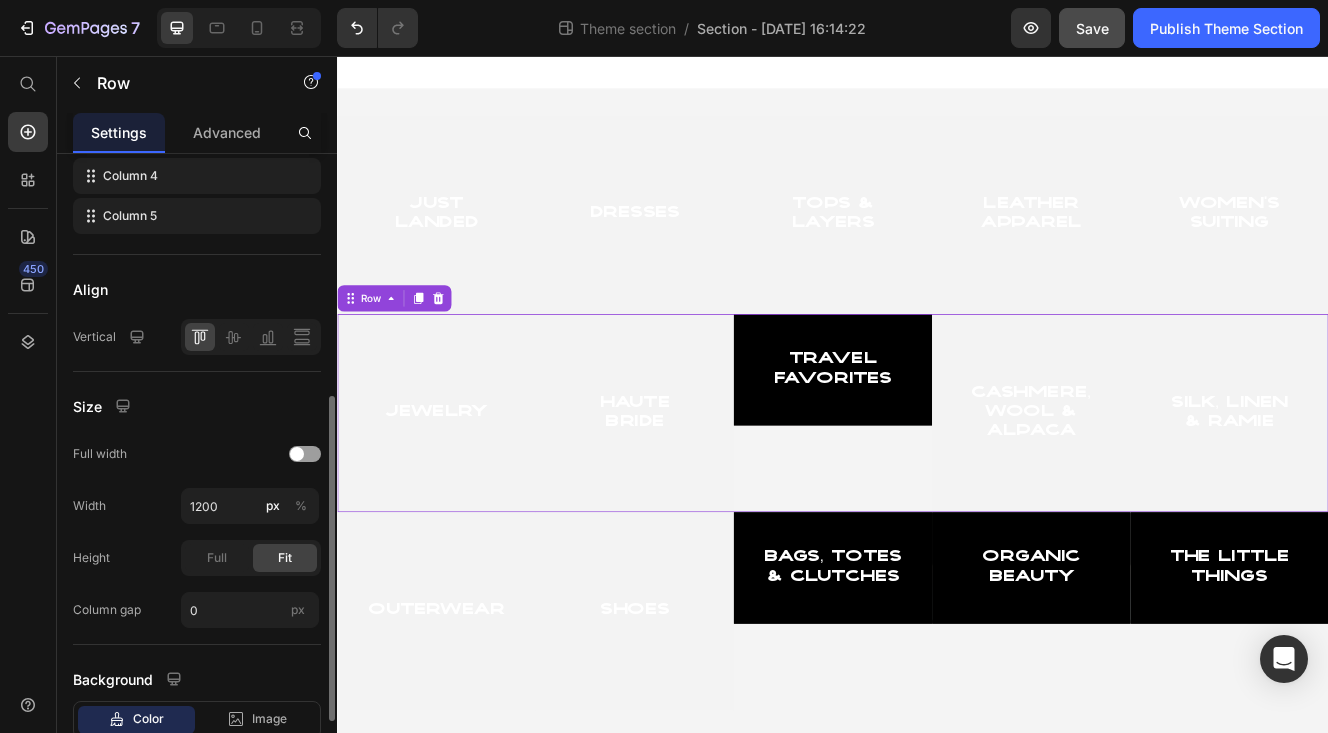 scroll, scrollTop: 0, scrollLeft: 0, axis: both 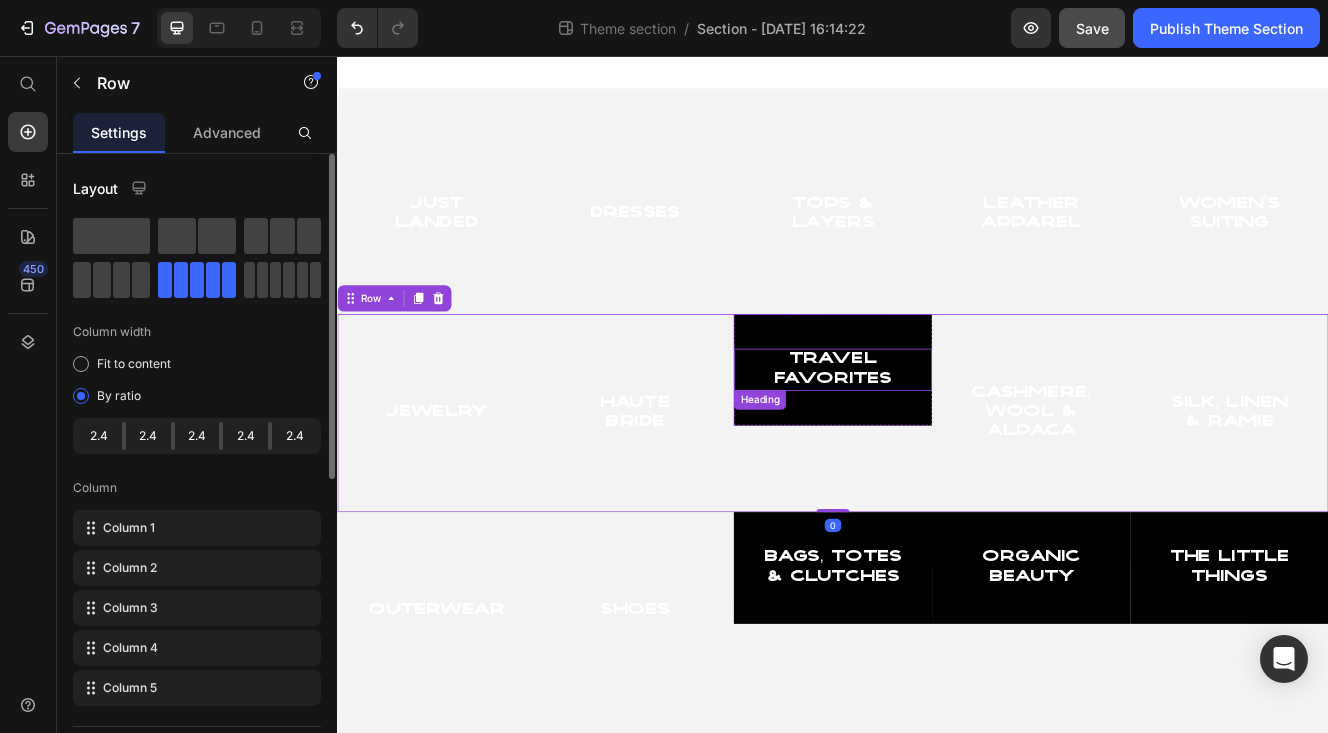 click on "Travel Favorites" at bounding box center [937, 435] 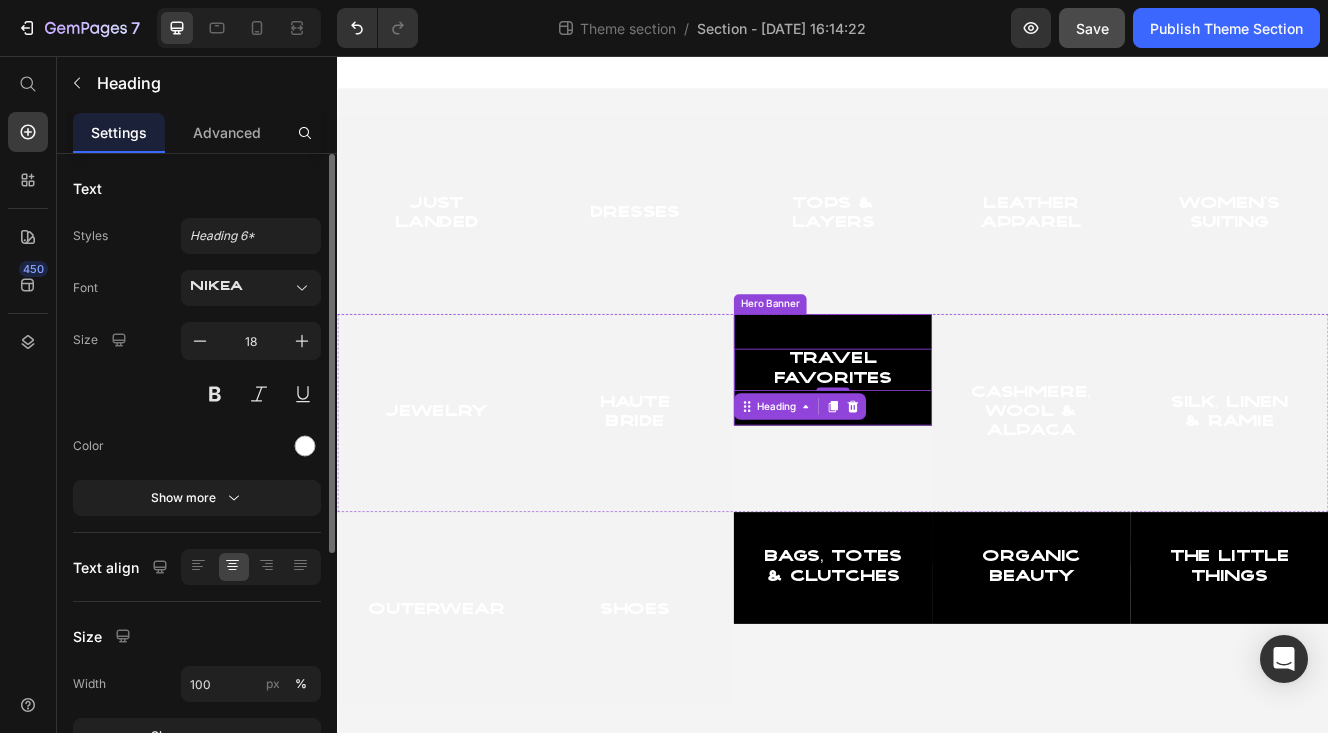 click on "Travel Favorites Heading   0" at bounding box center [937, 435] 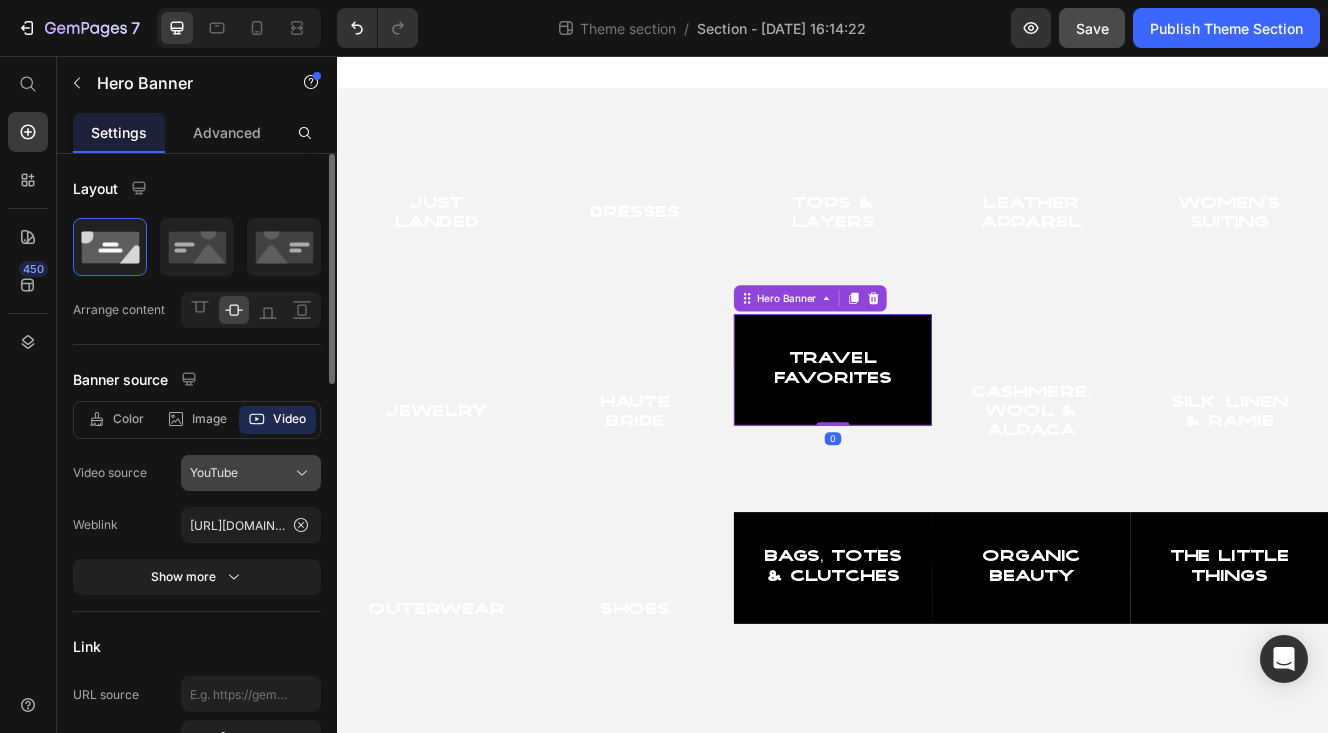 click on "YouTube" at bounding box center (214, 473) 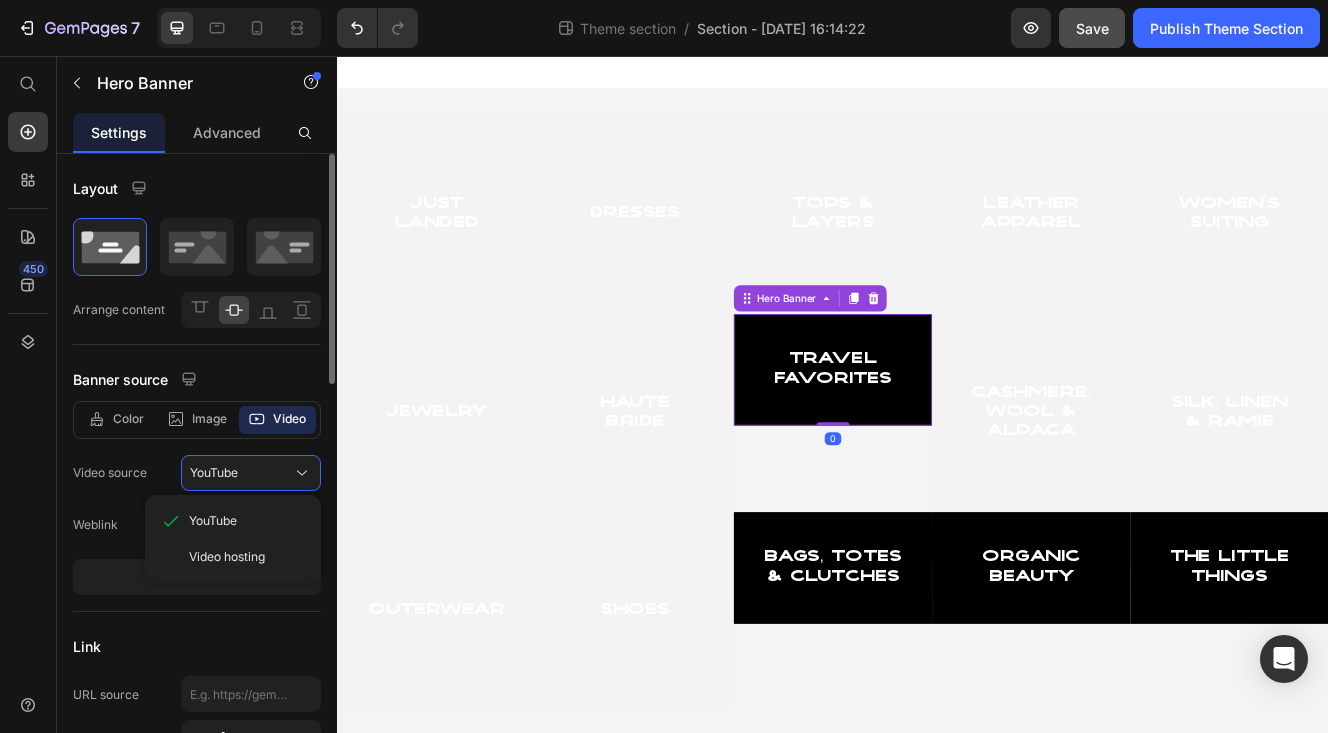 click on "Video hosting" at bounding box center (227, 557) 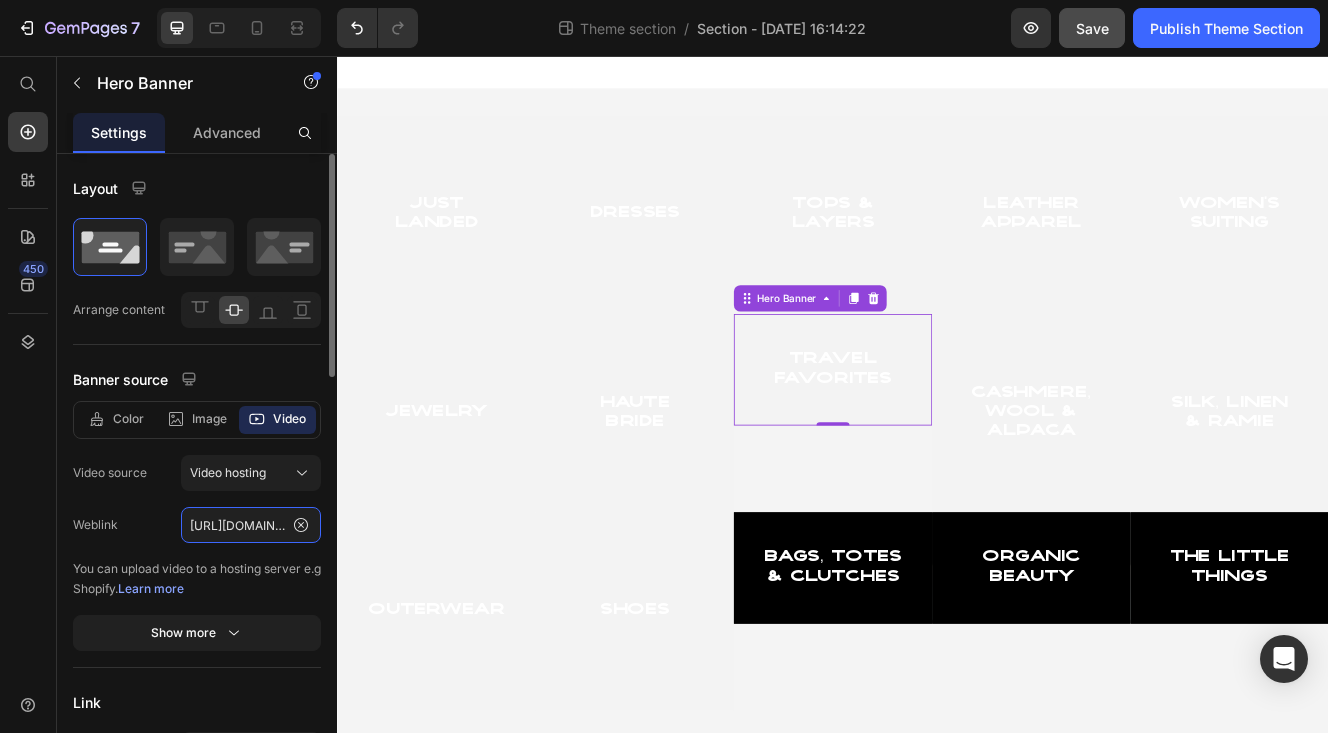 click on "https://media.w3.org/2010/05/sintel/trailer.mp4" 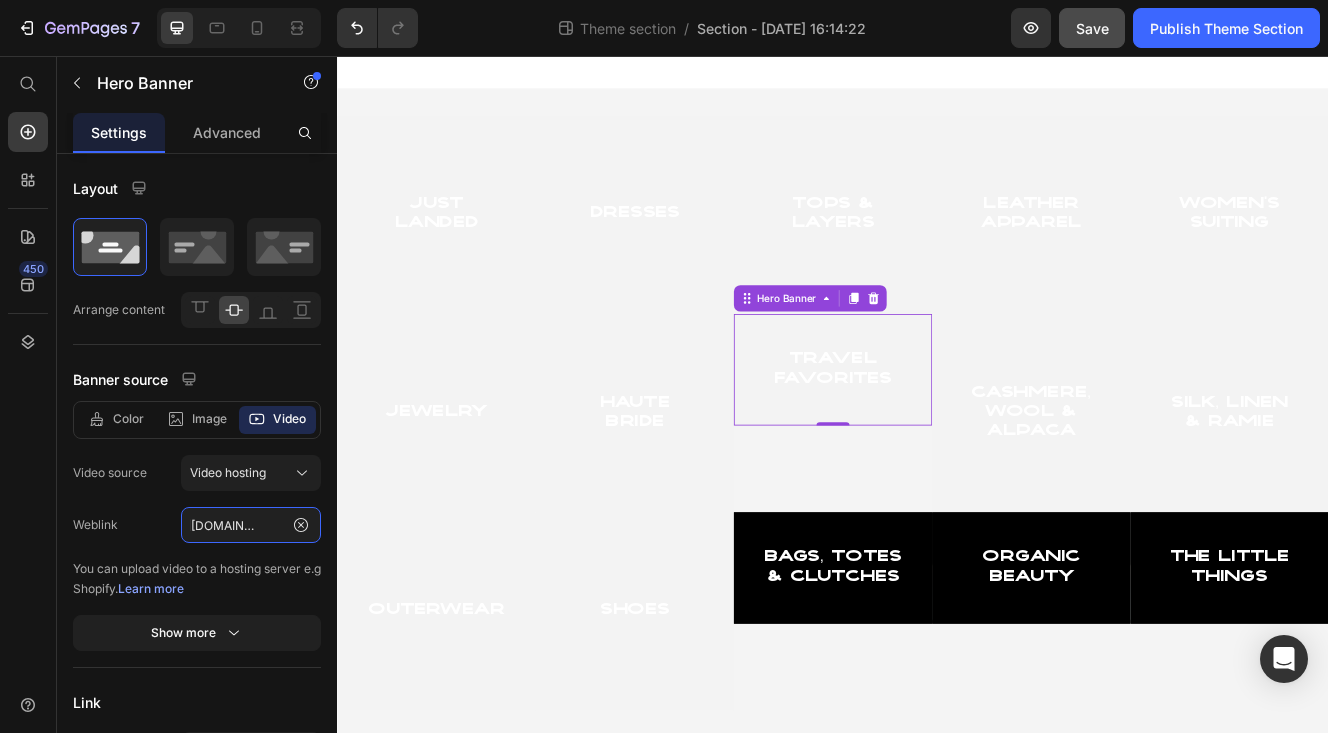 type on "[URL][DOMAIN_NAME]" 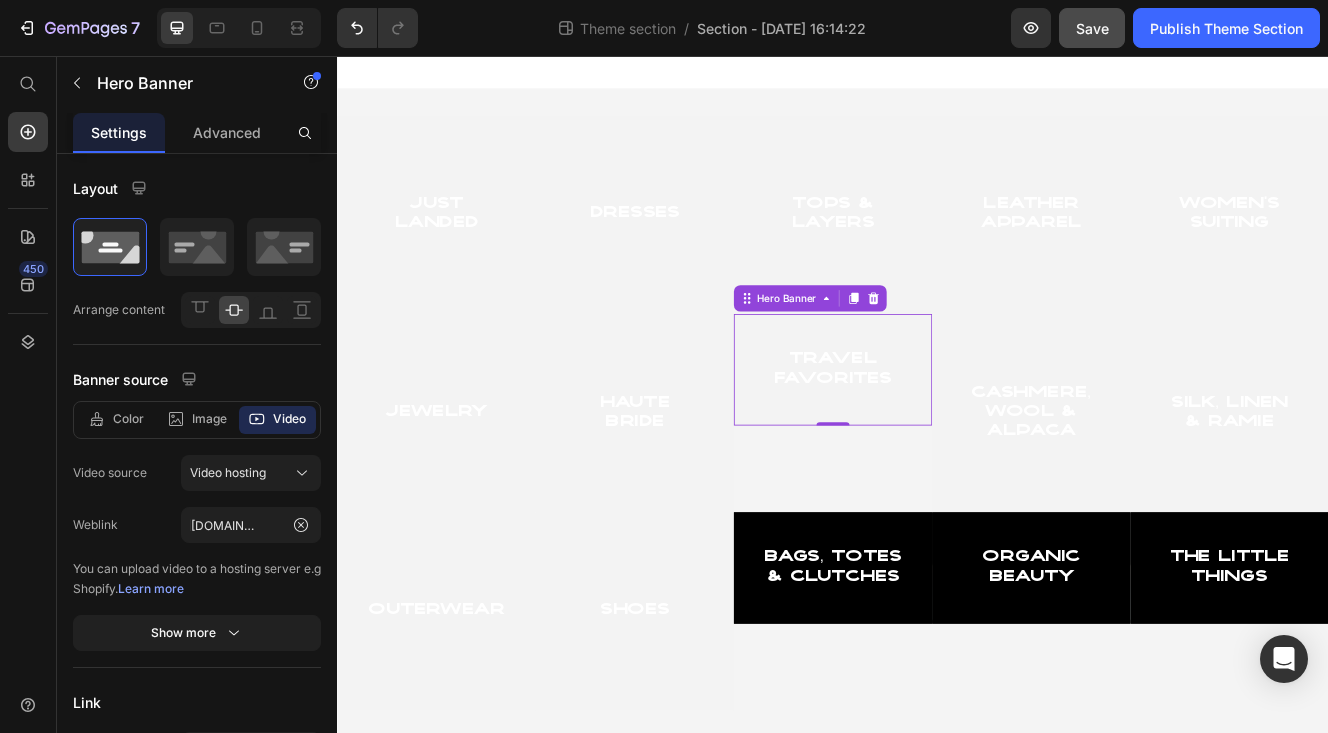 click on "Travel Favorites Heading" at bounding box center [937, 435] 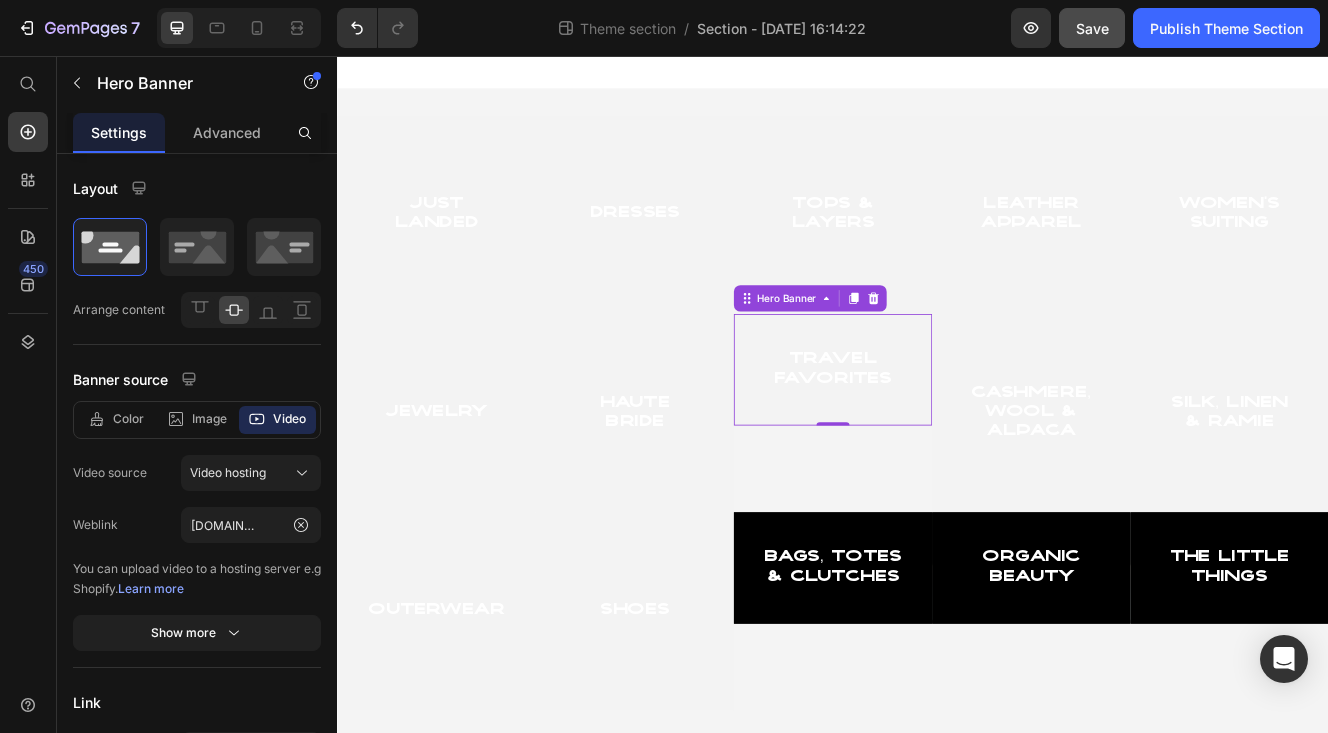 scroll, scrollTop: 0, scrollLeft: 0, axis: both 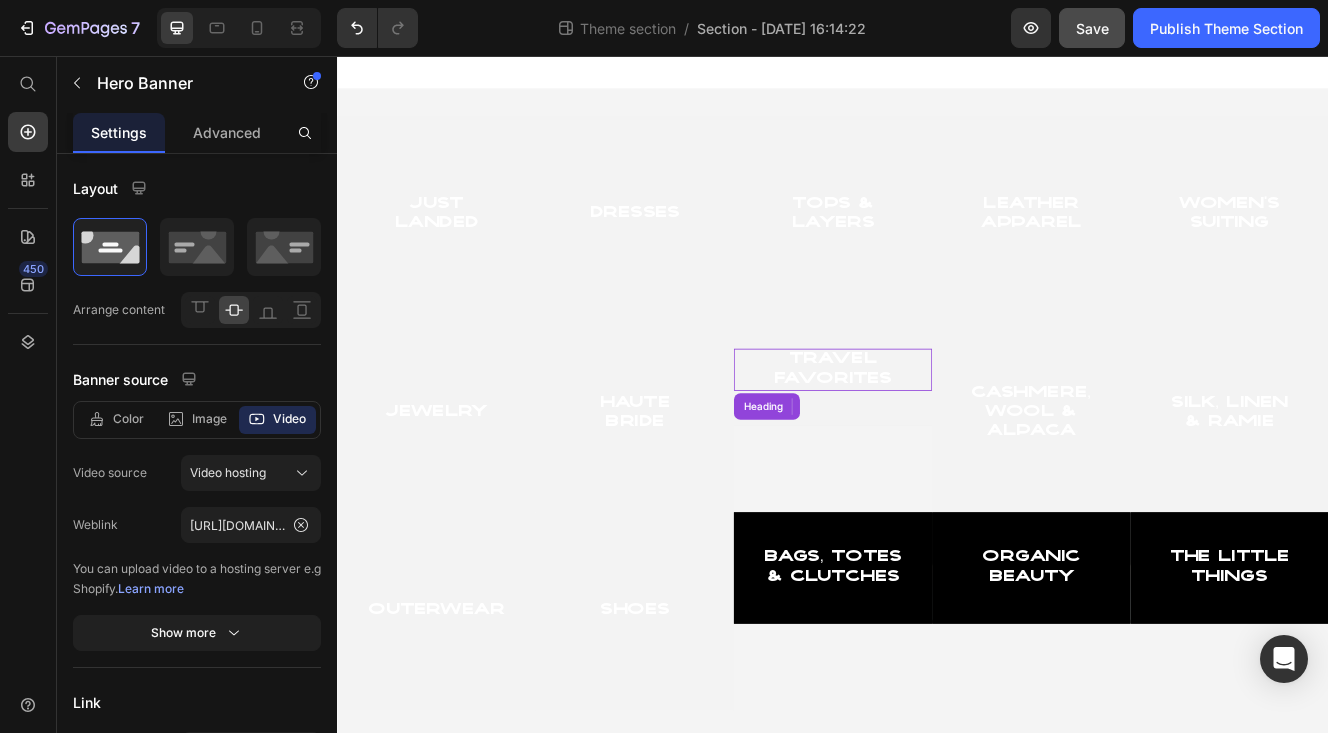 click on "Travel Favorites" at bounding box center (937, 435) 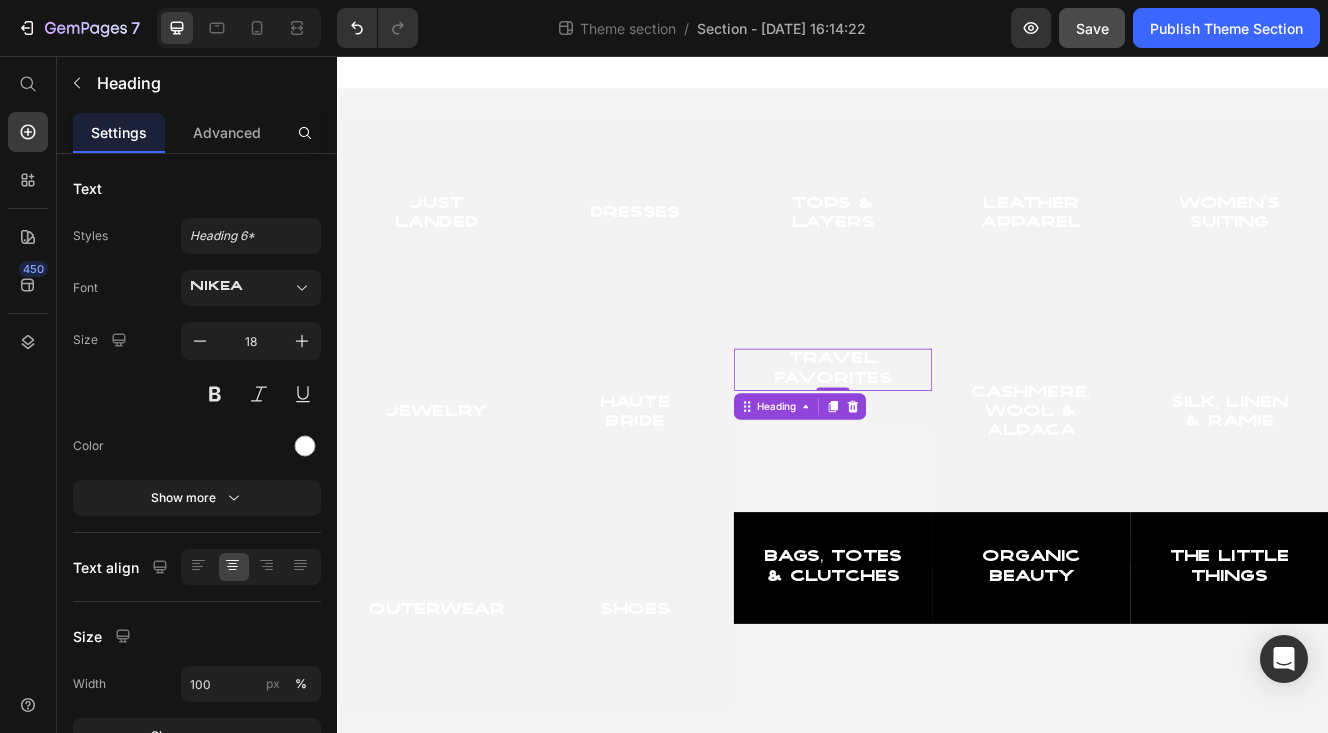 click 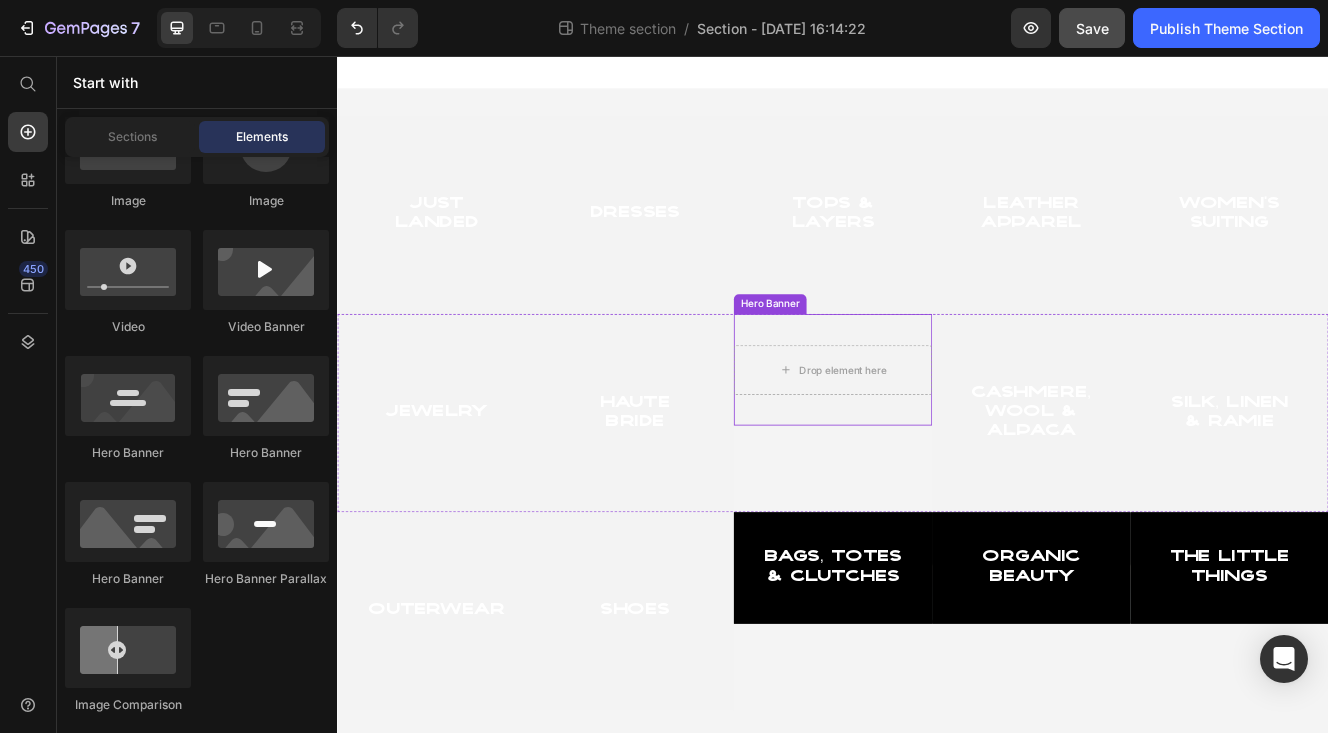 click on "Drop element here" at bounding box center [937, 436] 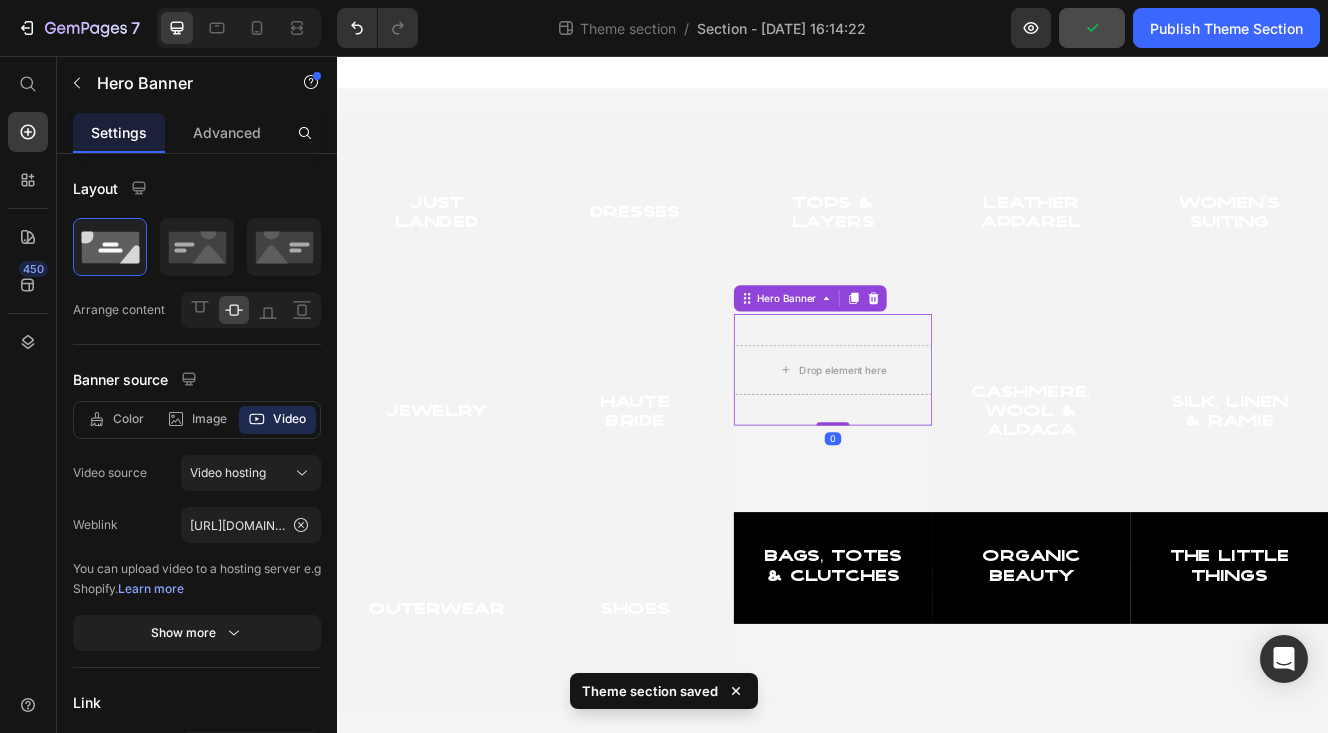 click on "Drop element here" at bounding box center (937, 436) 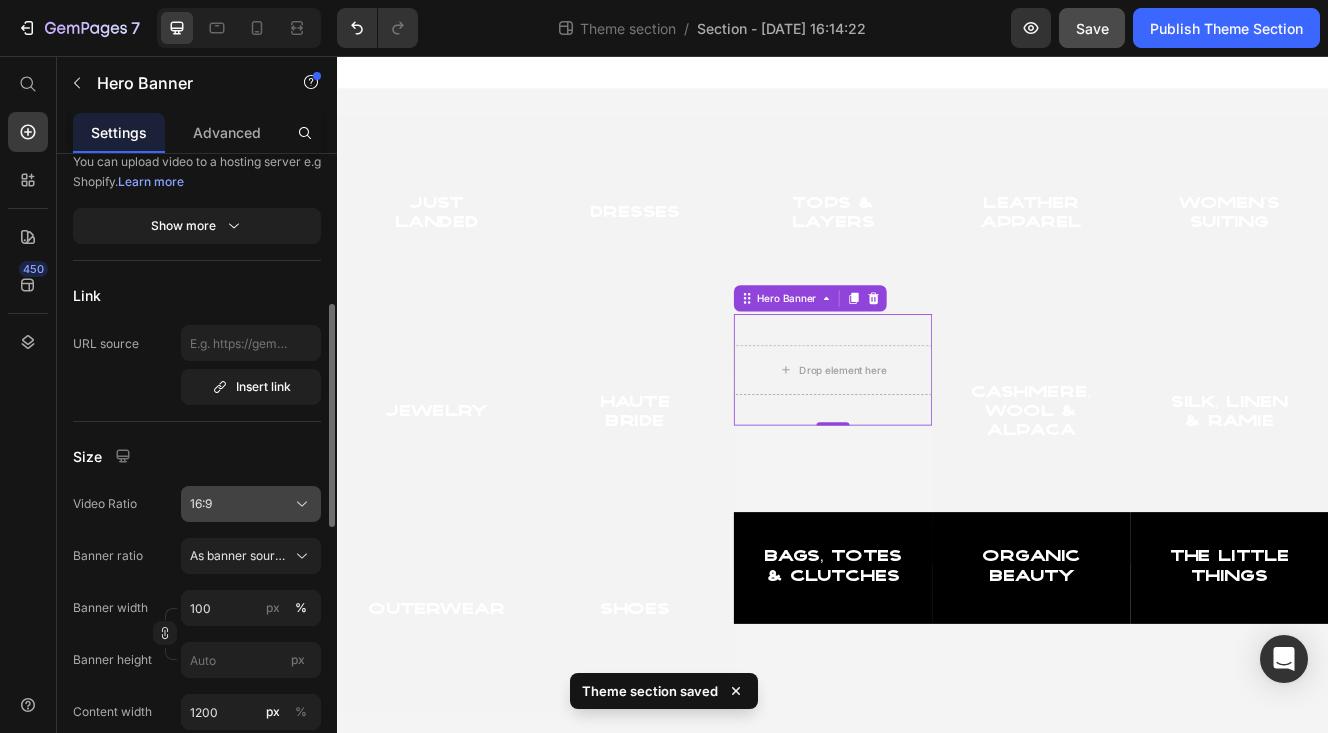 scroll, scrollTop: 413, scrollLeft: 0, axis: vertical 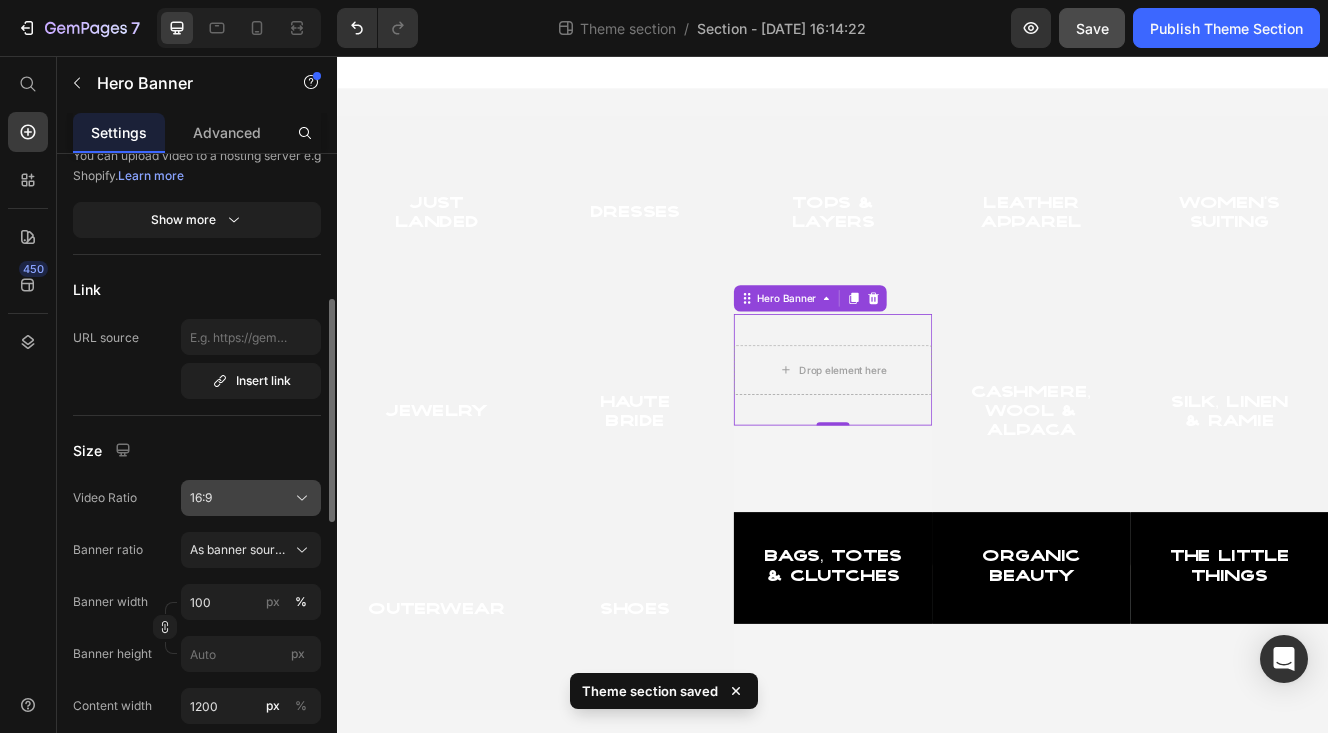 click on "16:9" 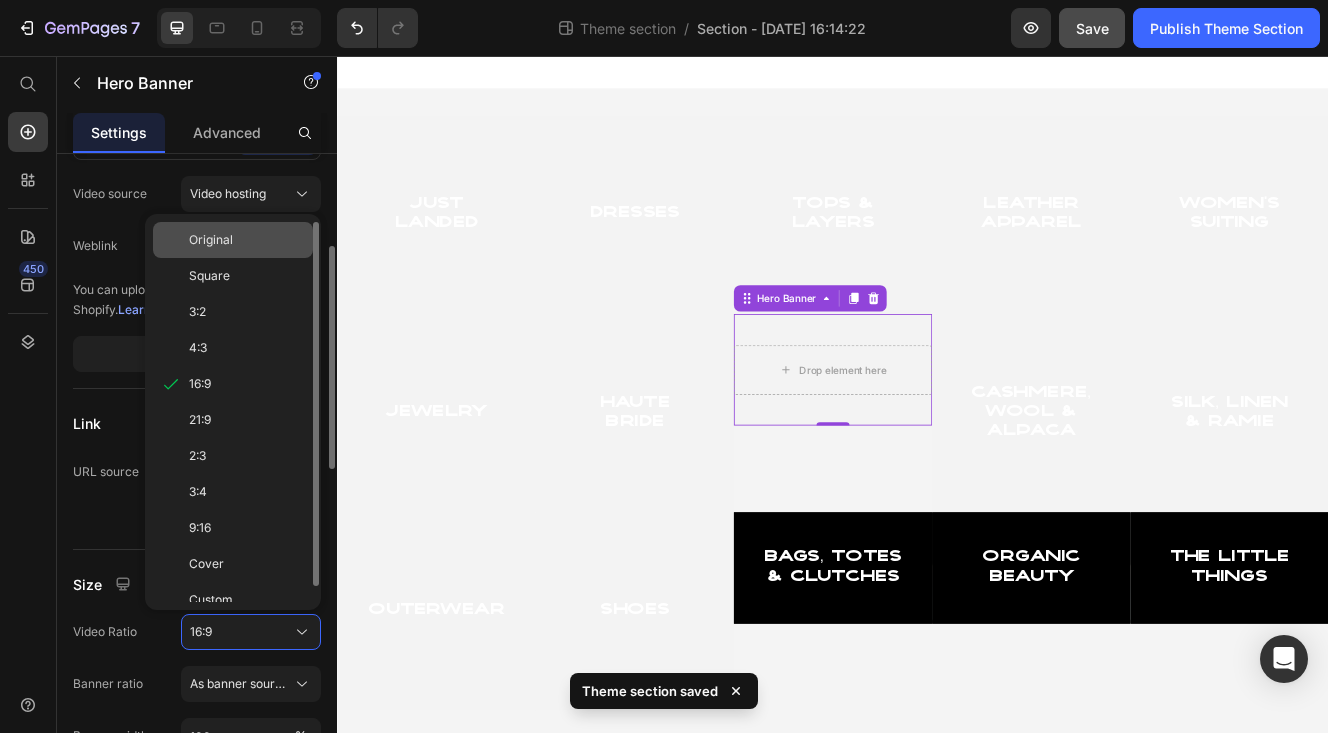 scroll, scrollTop: 275, scrollLeft: 0, axis: vertical 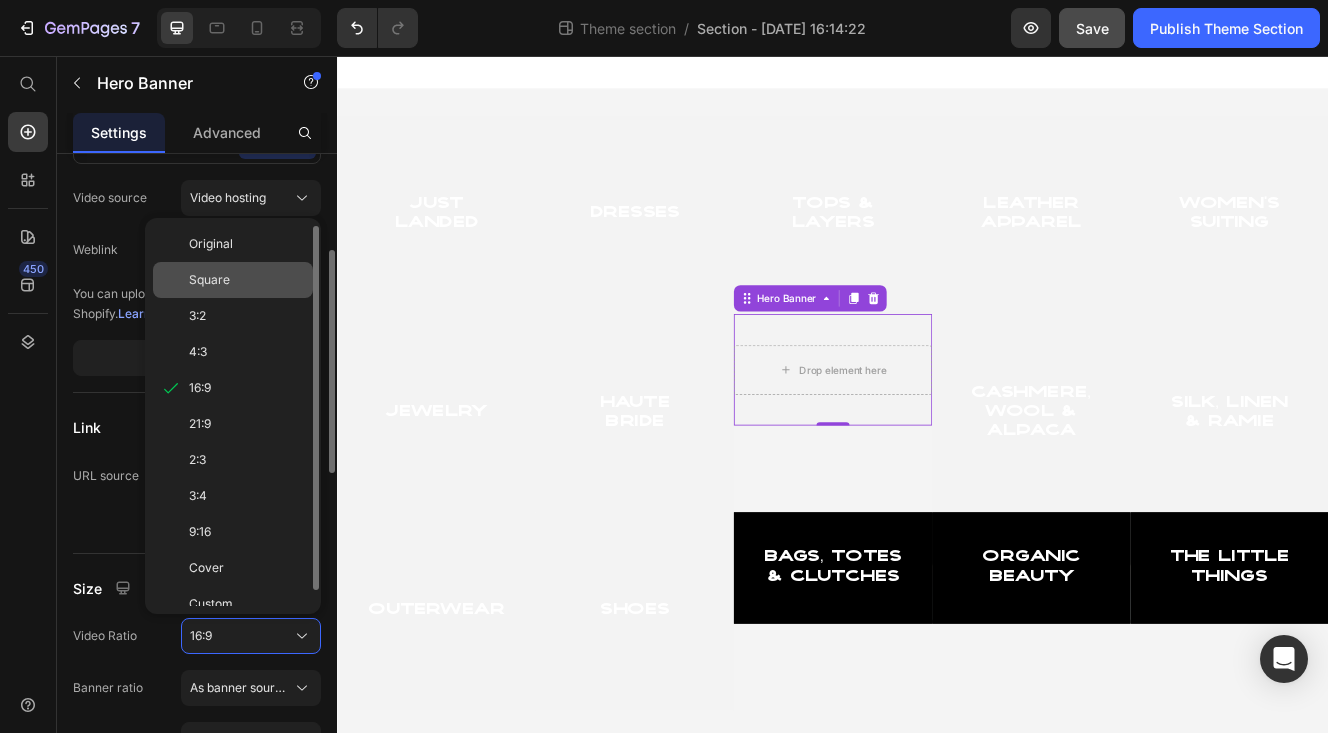 click on "Square" at bounding box center [247, 280] 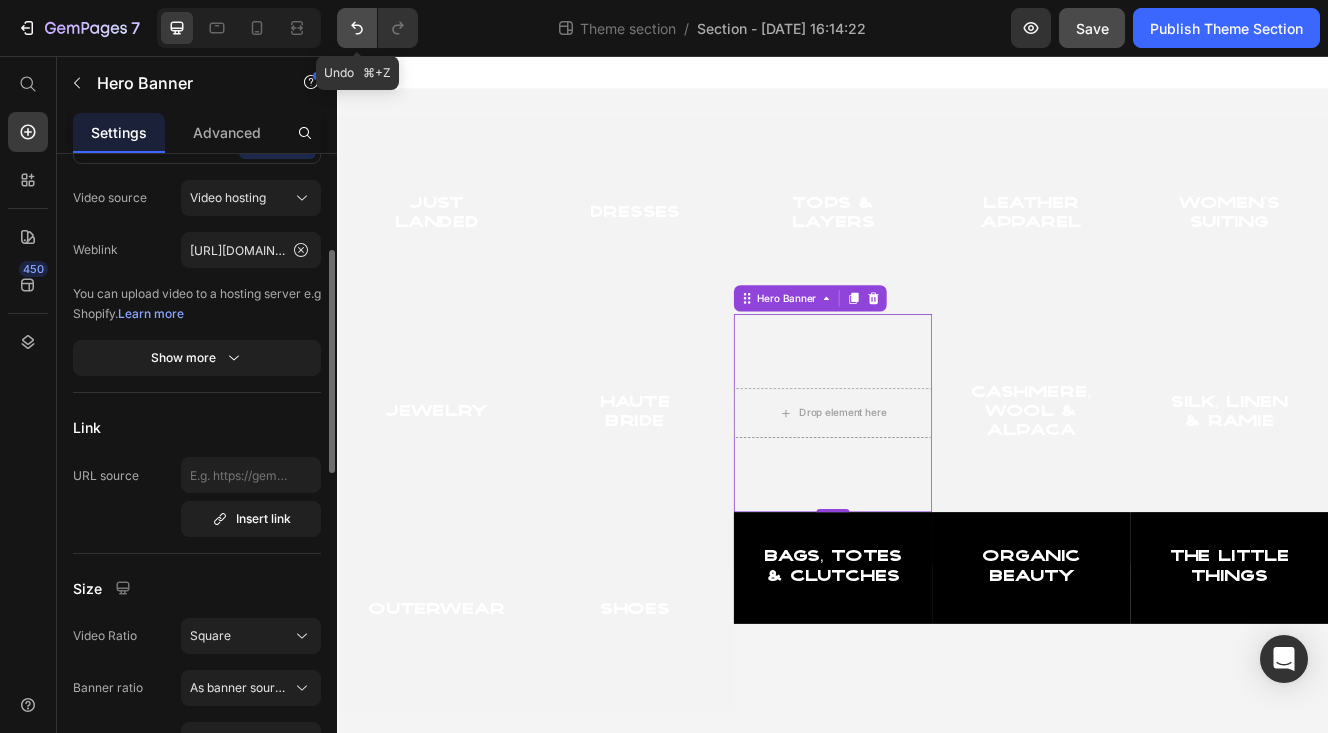 click 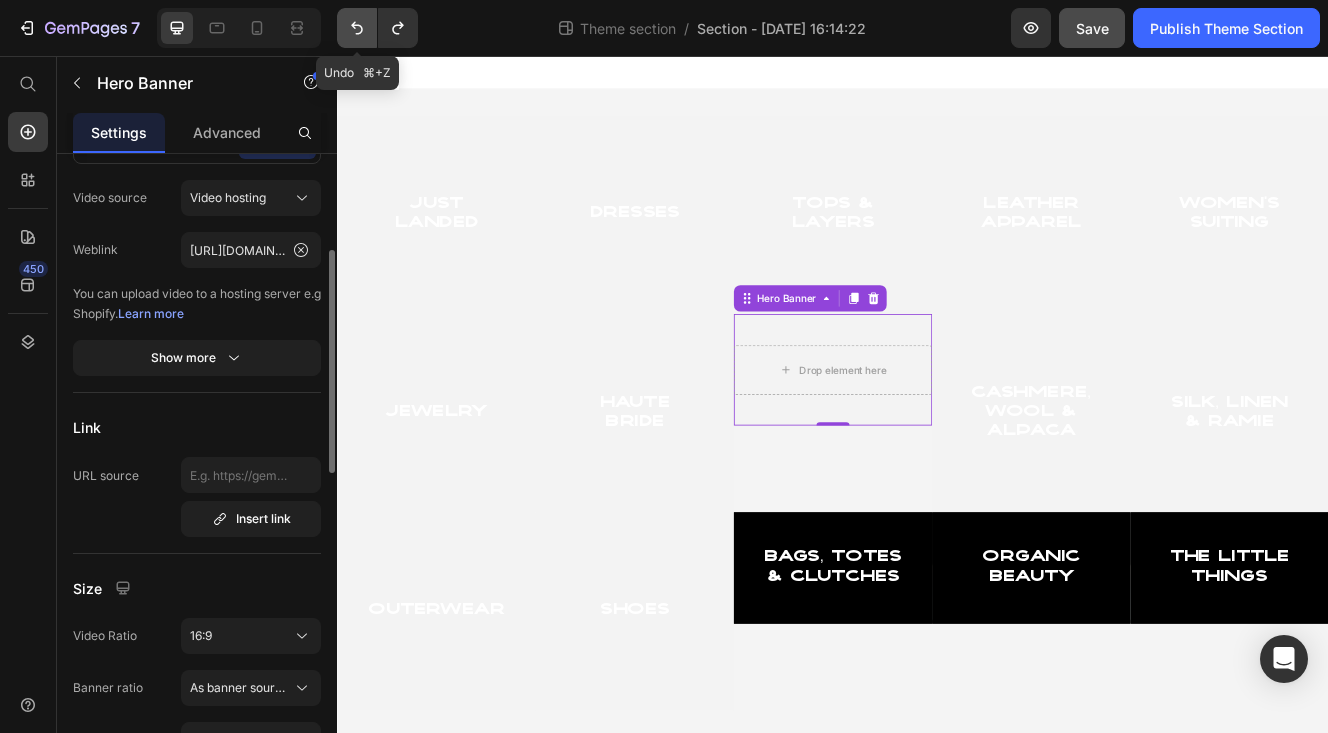 click 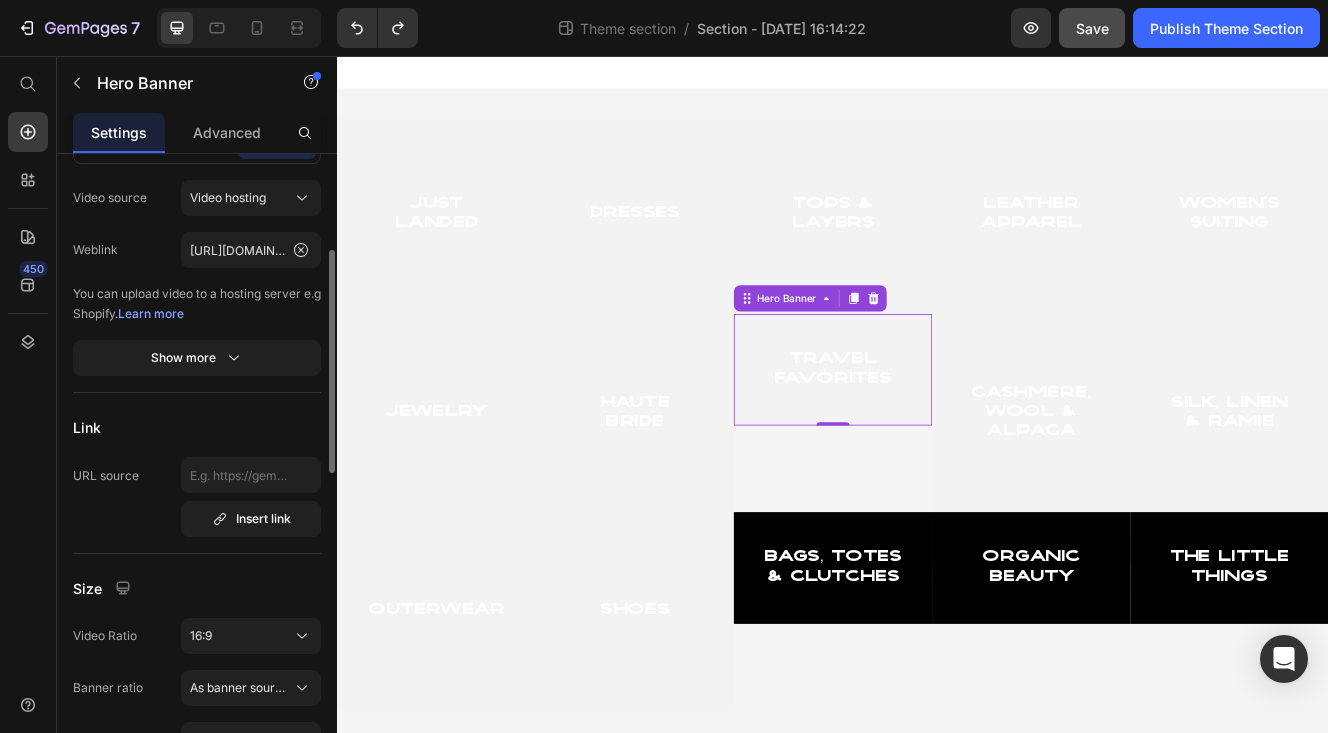 click on "Travel Favorites Heading" at bounding box center [937, 435] 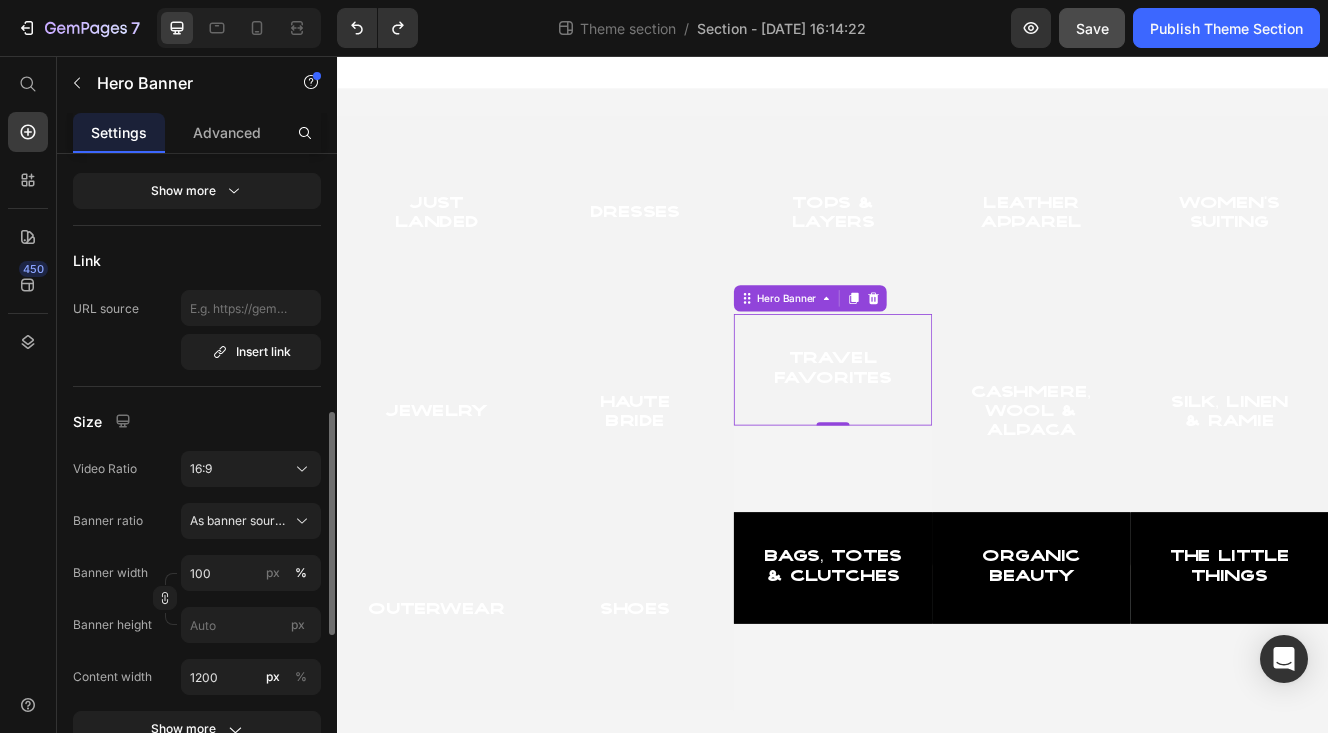 scroll, scrollTop: 518, scrollLeft: 0, axis: vertical 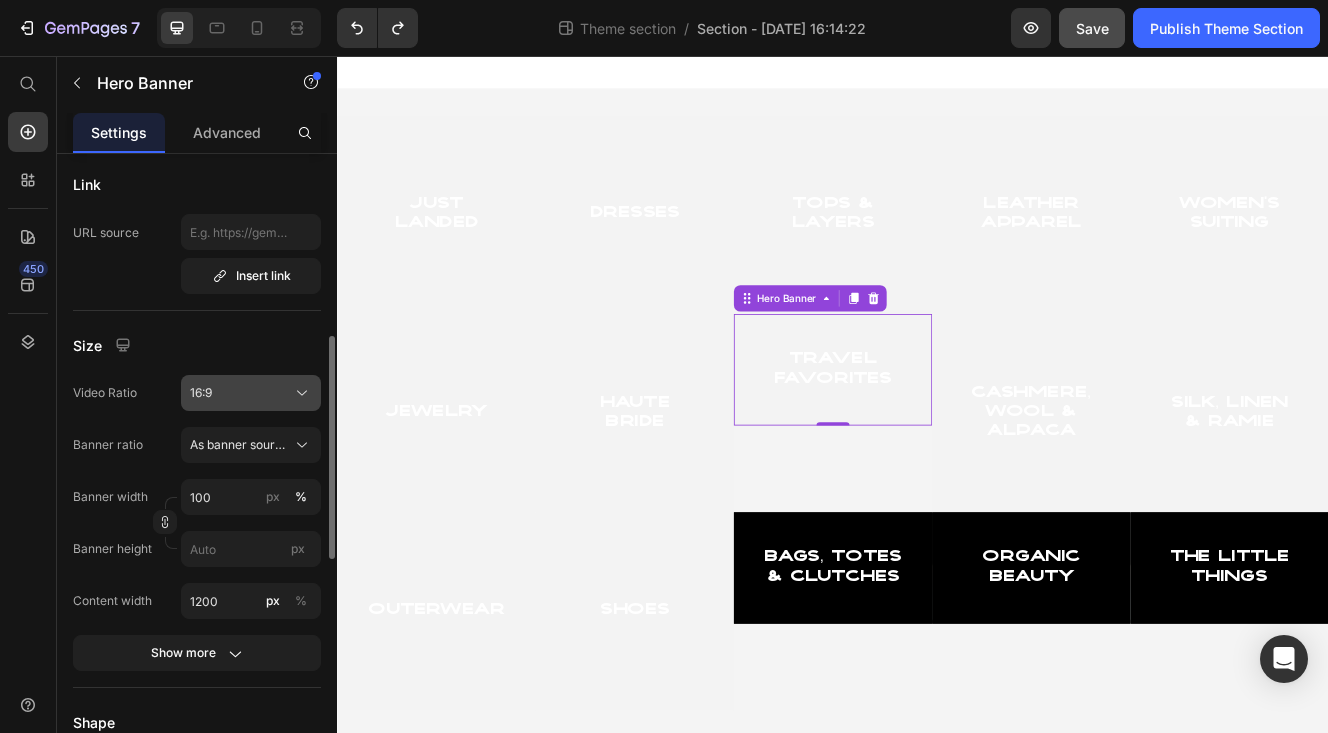 click on "16:9" at bounding box center [251, 393] 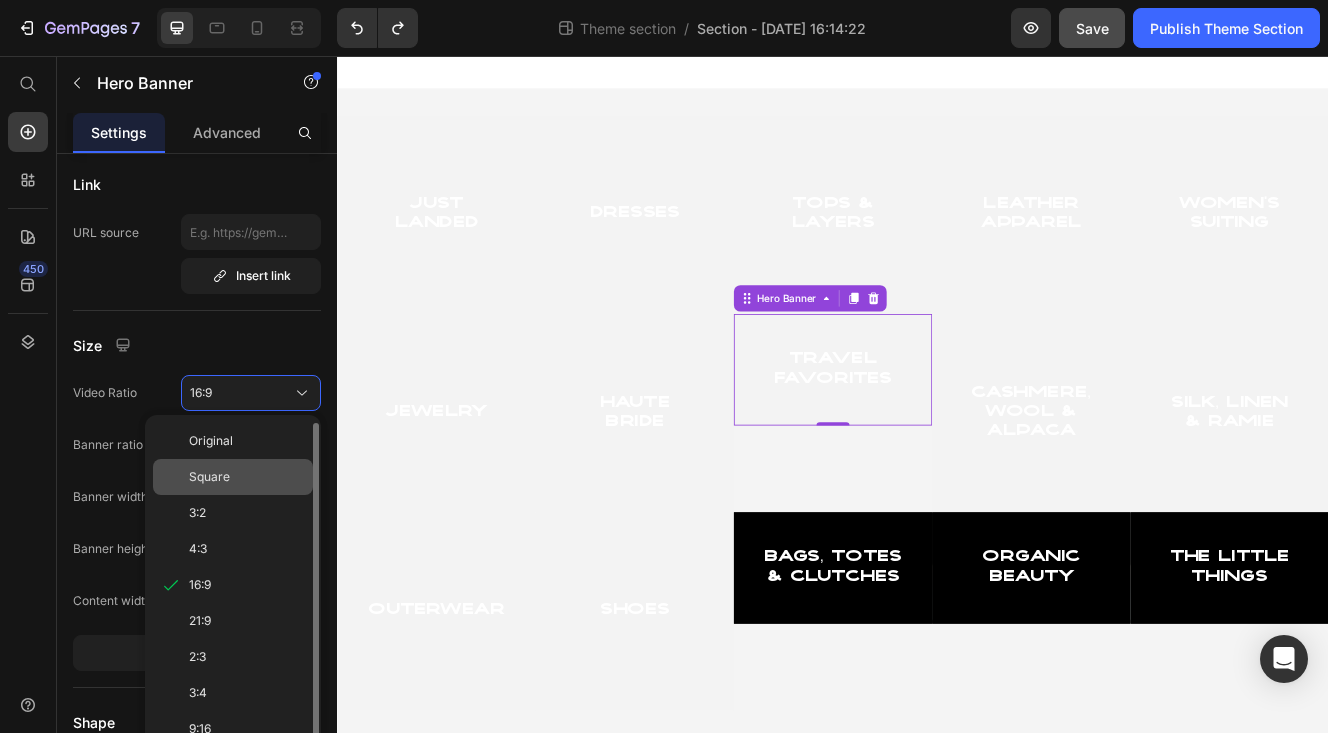 click on "Square" at bounding box center (247, 477) 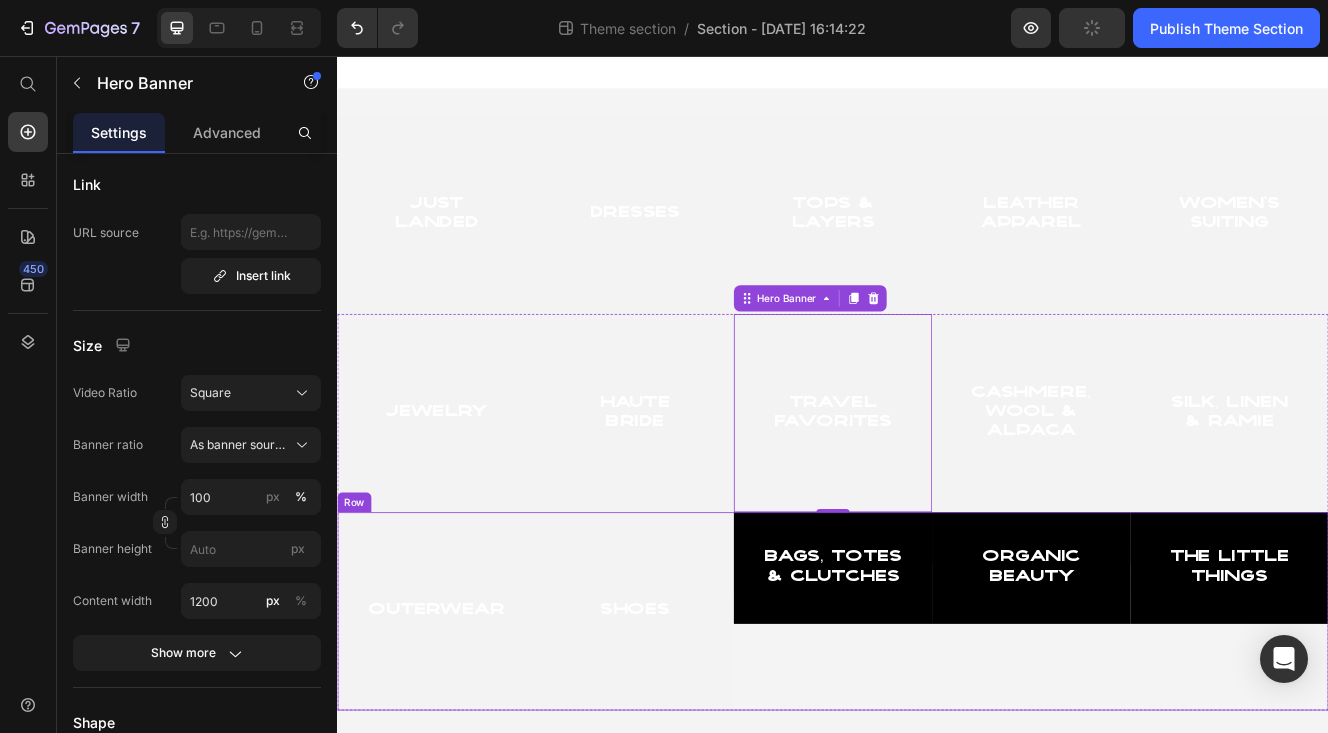 scroll, scrollTop: 4, scrollLeft: 0, axis: vertical 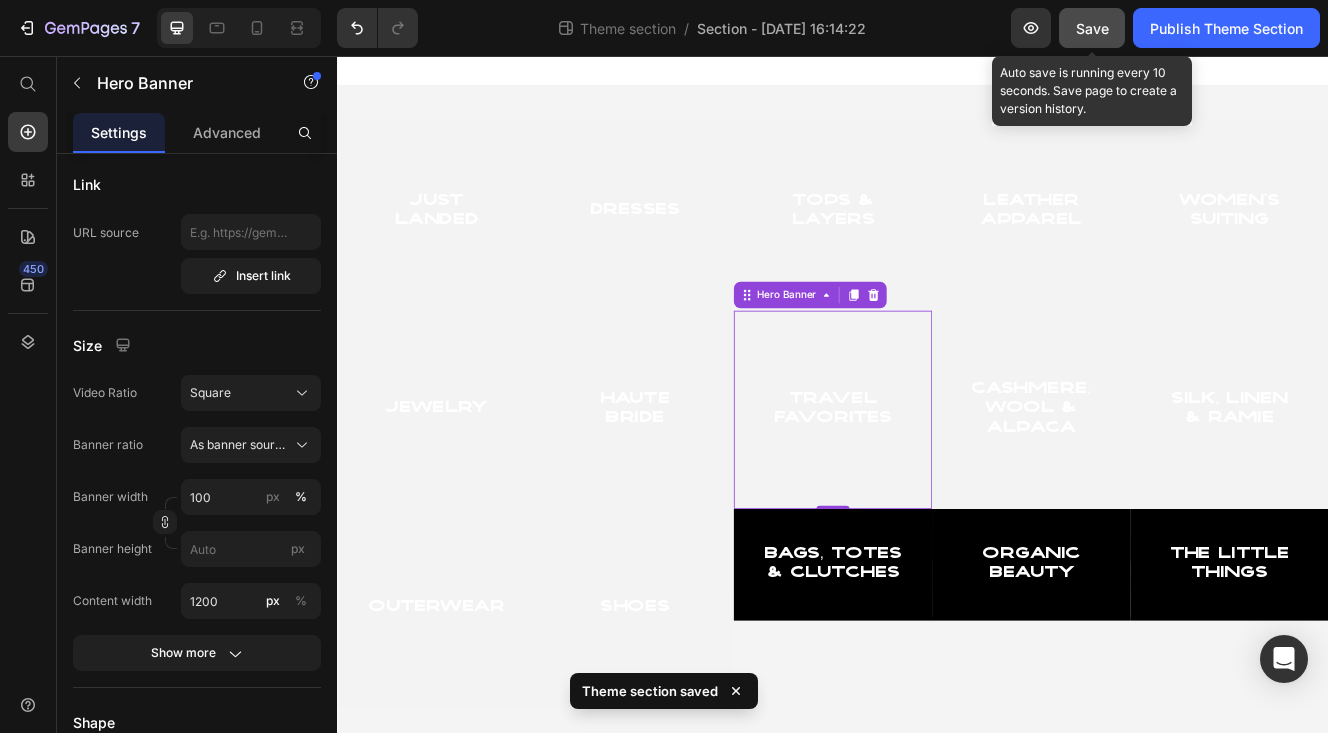 click on "Save" at bounding box center (1092, 28) 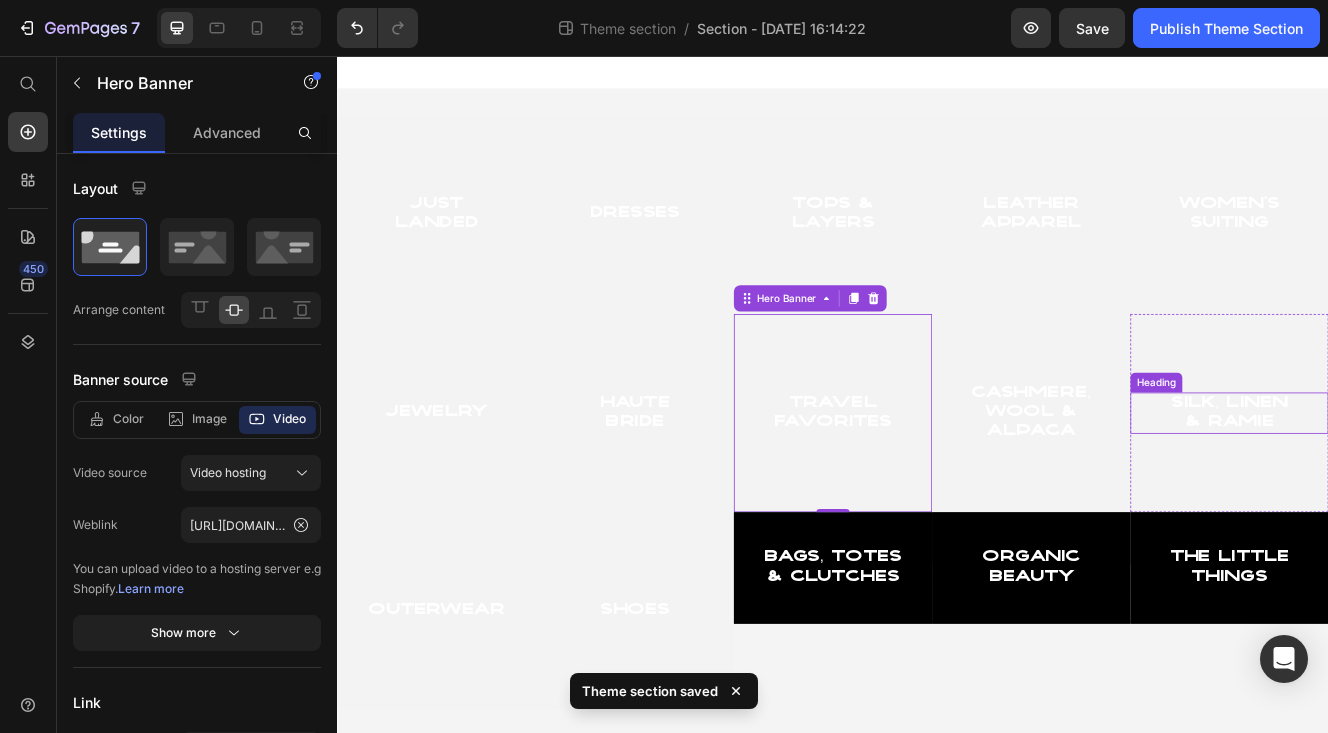 scroll, scrollTop: 4, scrollLeft: 0, axis: vertical 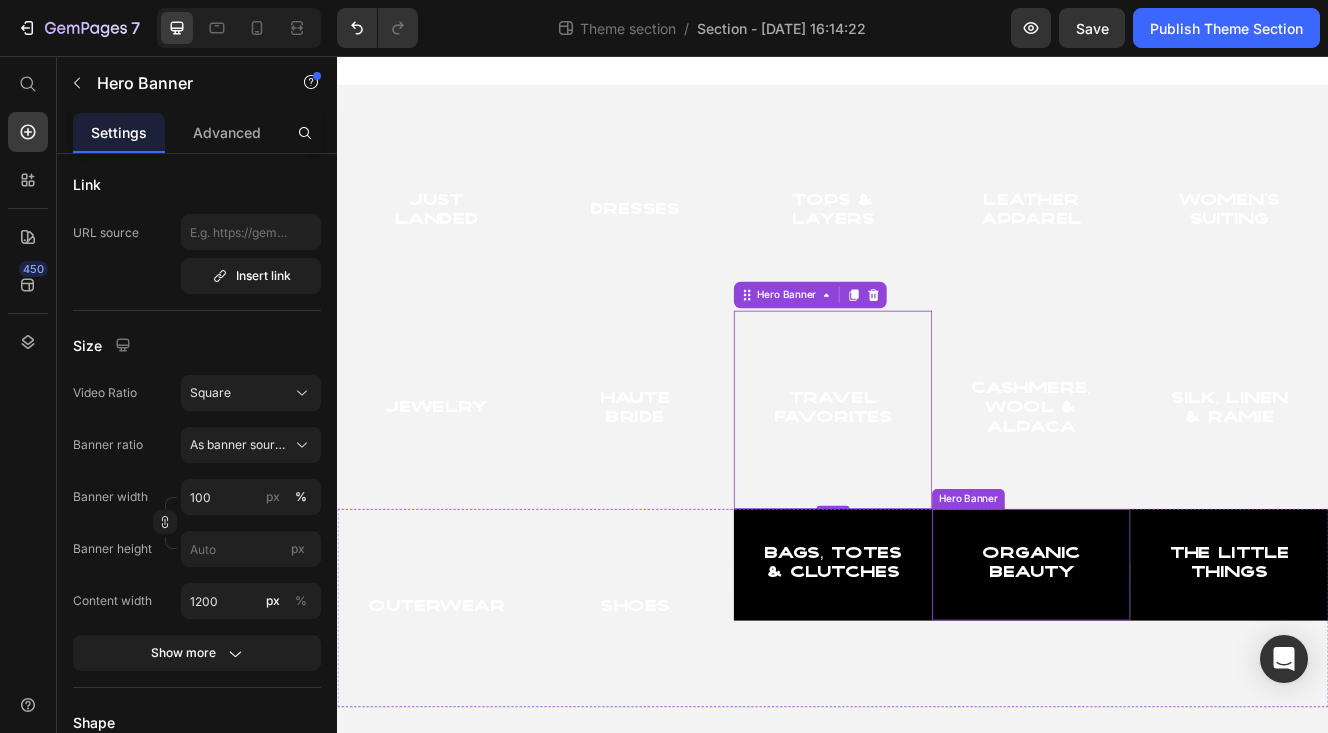 click on "Organic  Beauty Heading" at bounding box center [1177, 671] 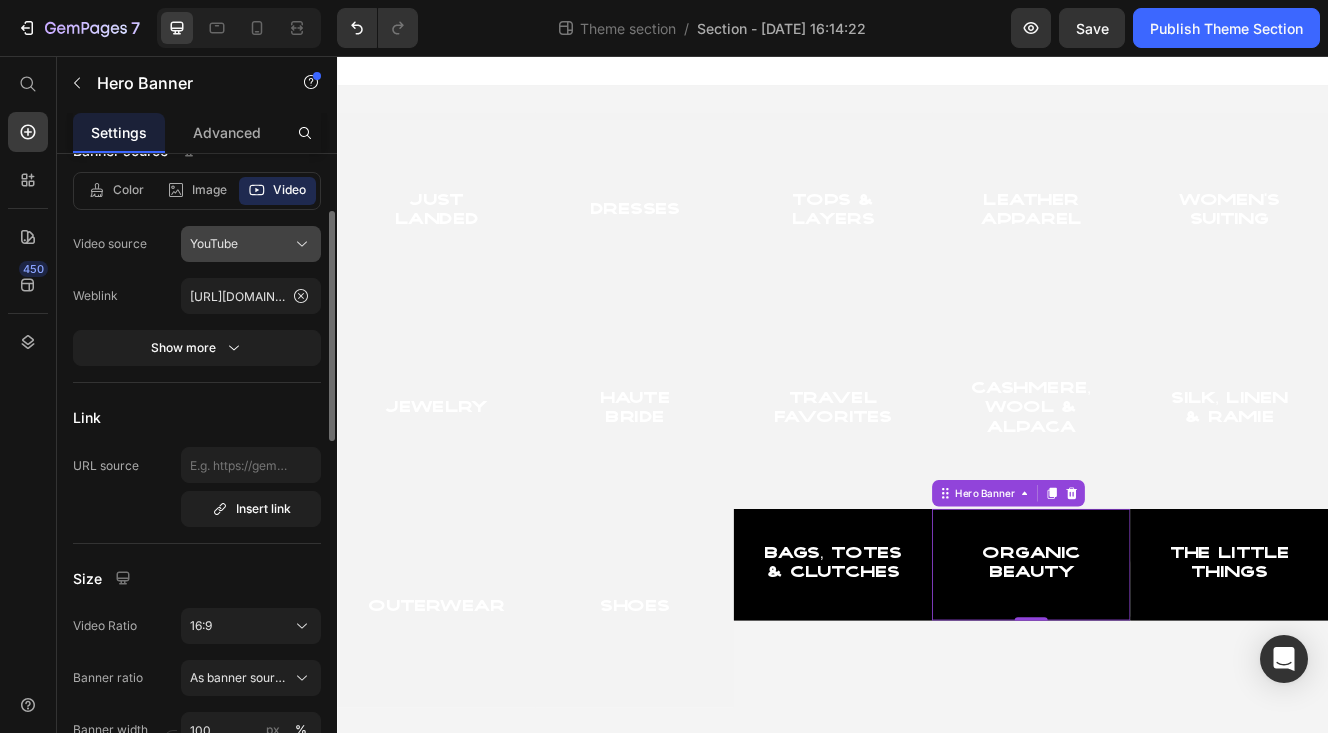scroll, scrollTop: 210, scrollLeft: 0, axis: vertical 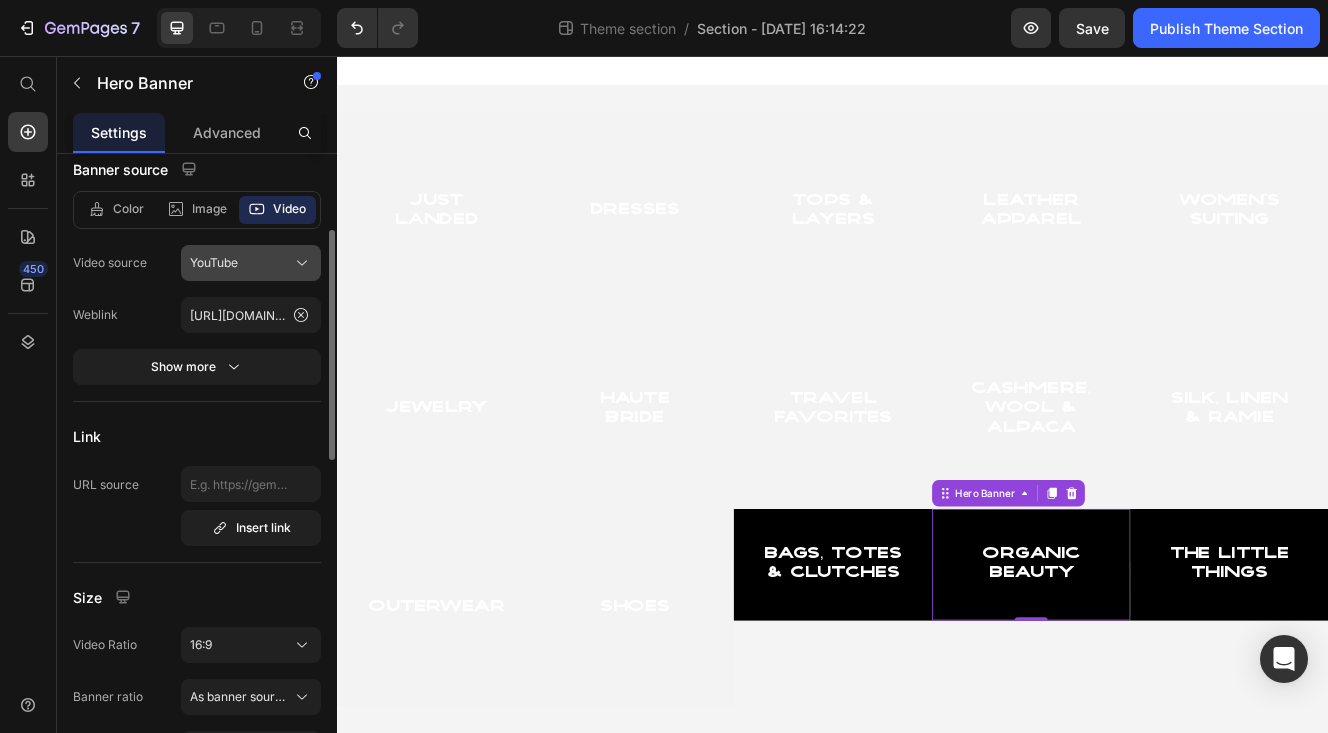 click on "YouTube" at bounding box center [214, 263] 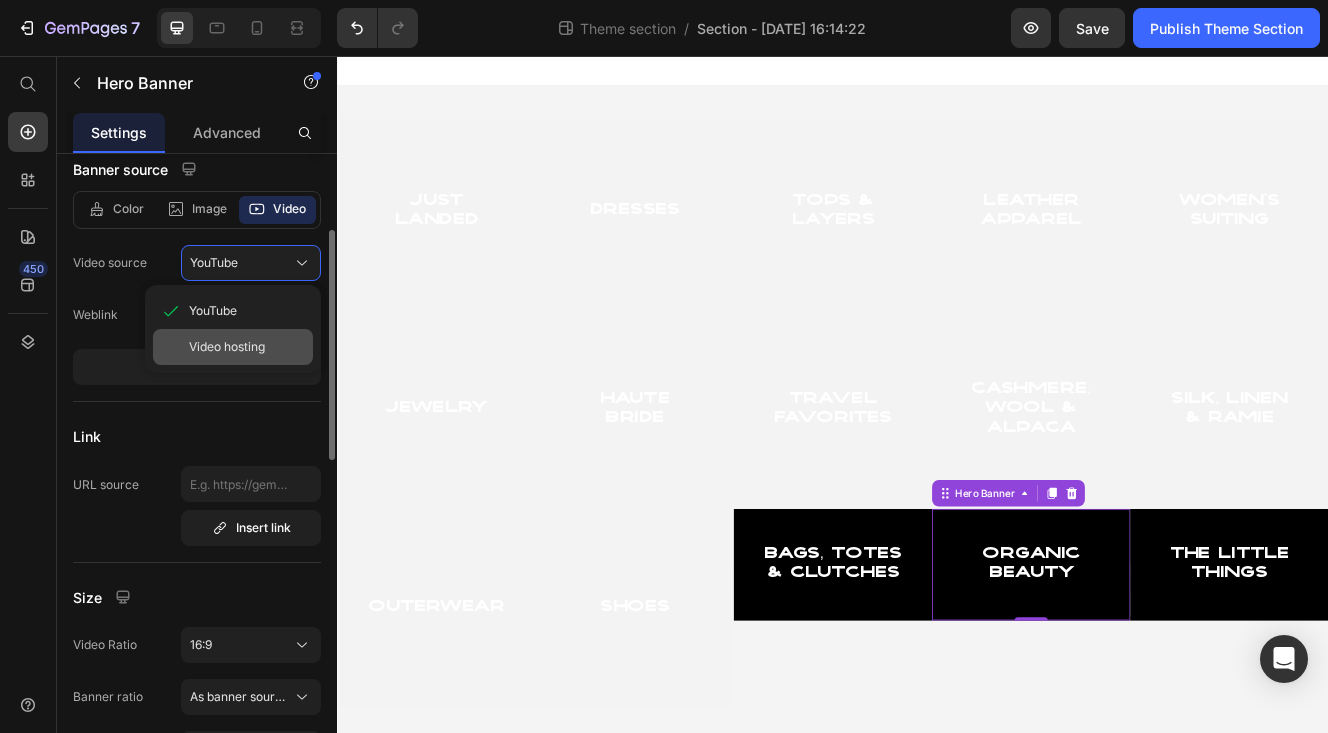click on "Video hosting" at bounding box center (227, 347) 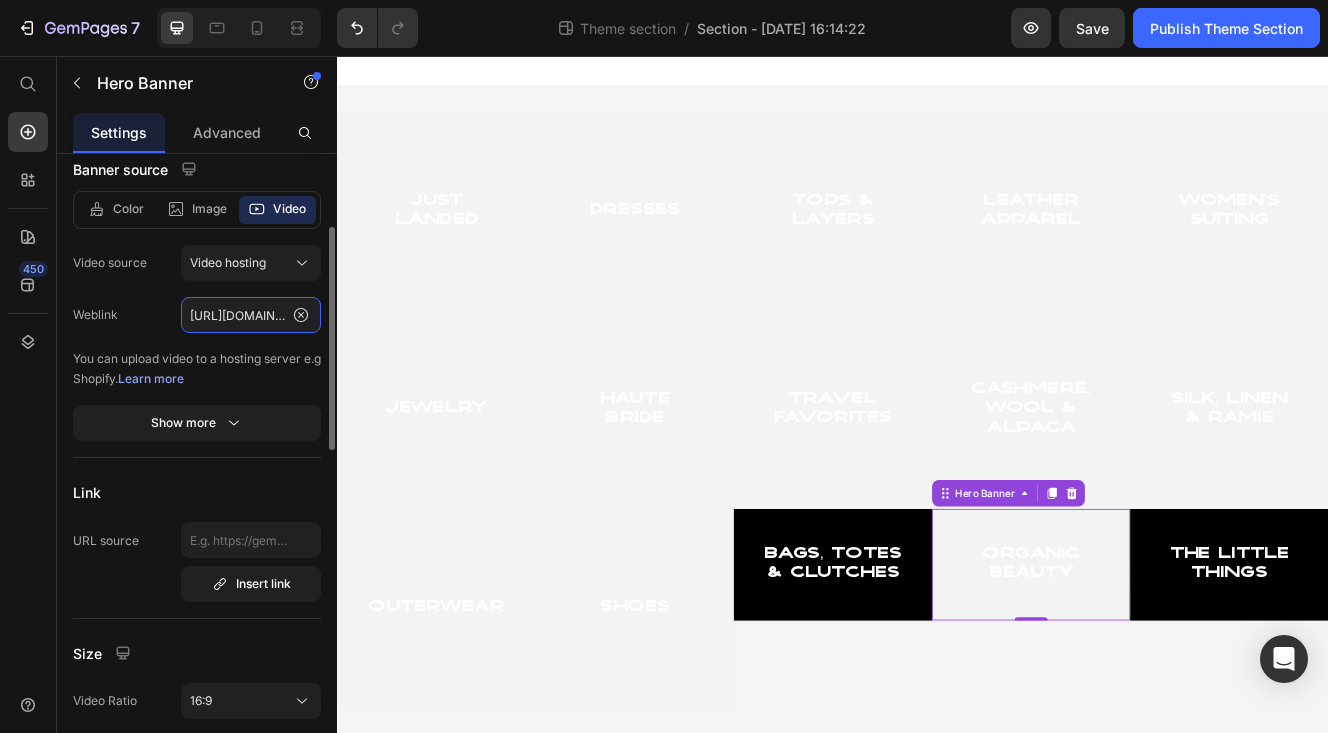 click on "[URL][DOMAIN_NAME]" 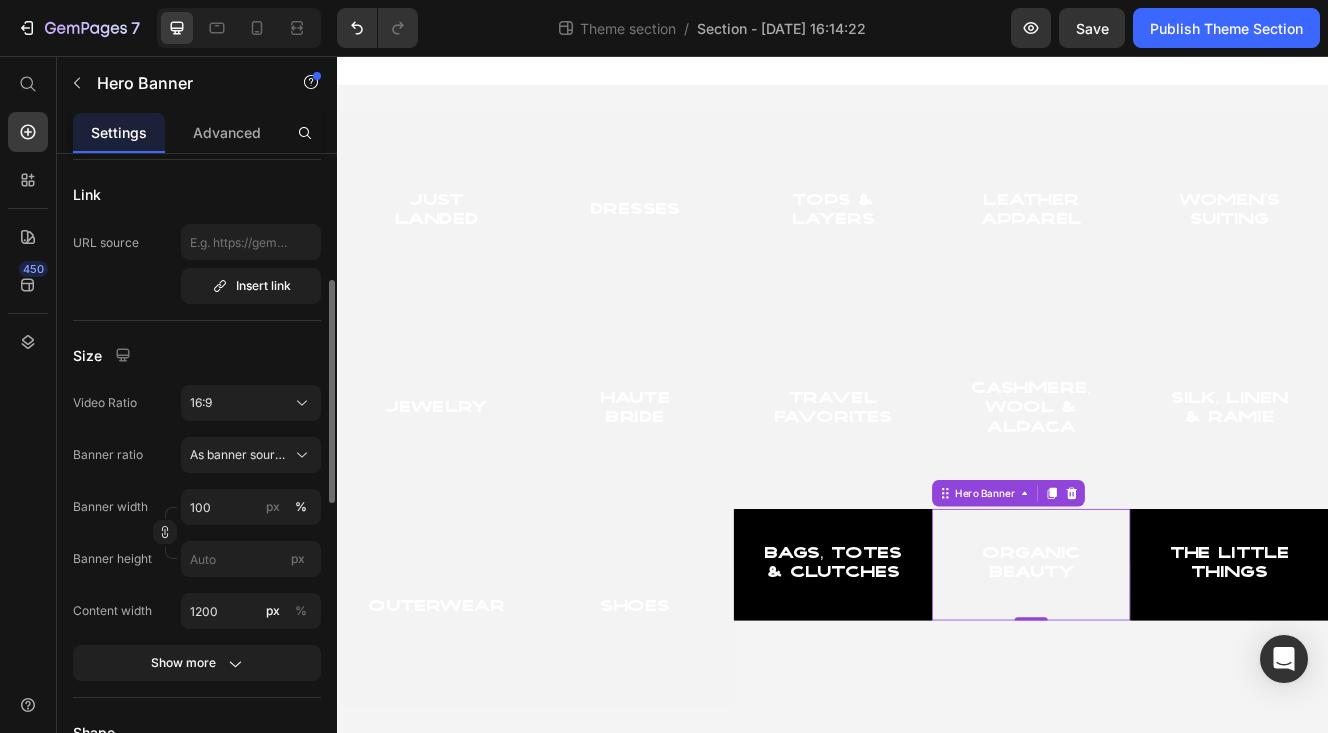 scroll, scrollTop: 516, scrollLeft: 0, axis: vertical 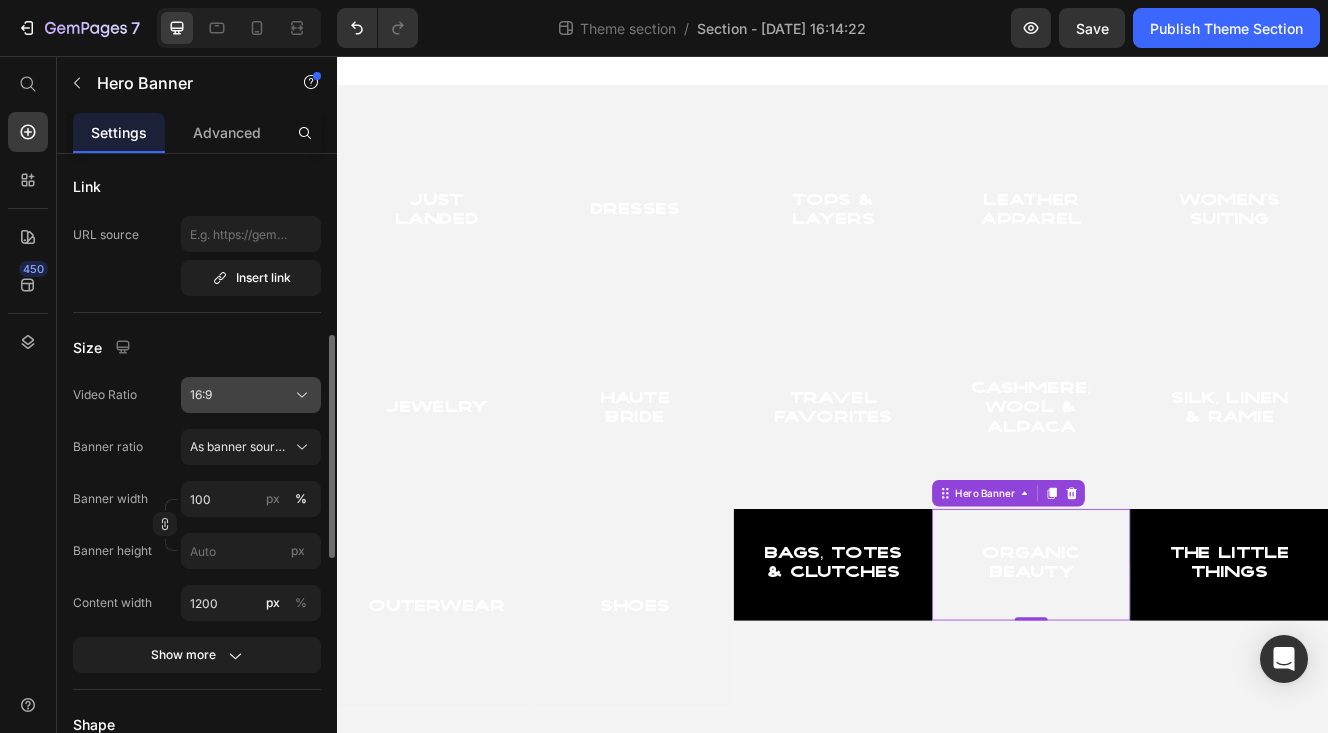 type on "[URL][DOMAIN_NAME]" 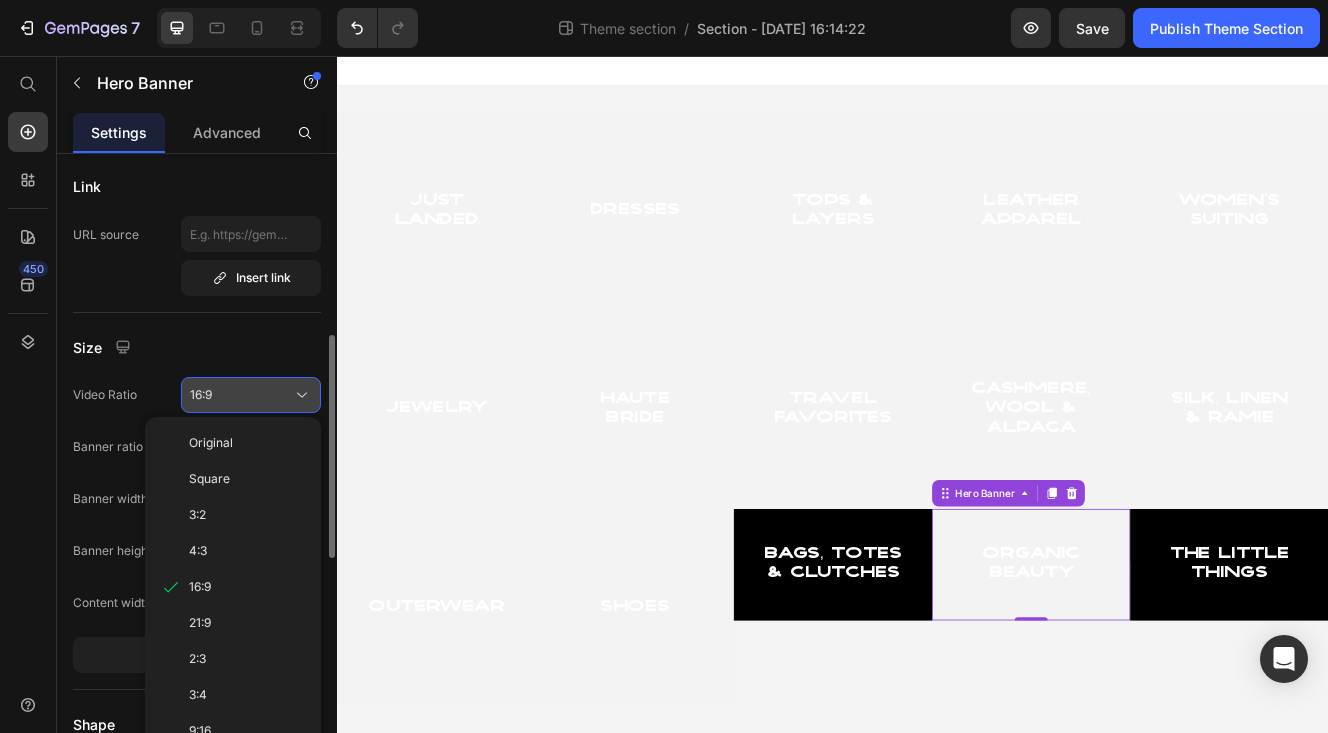 scroll, scrollTop: 0, scrollLeft: 0, axis: both 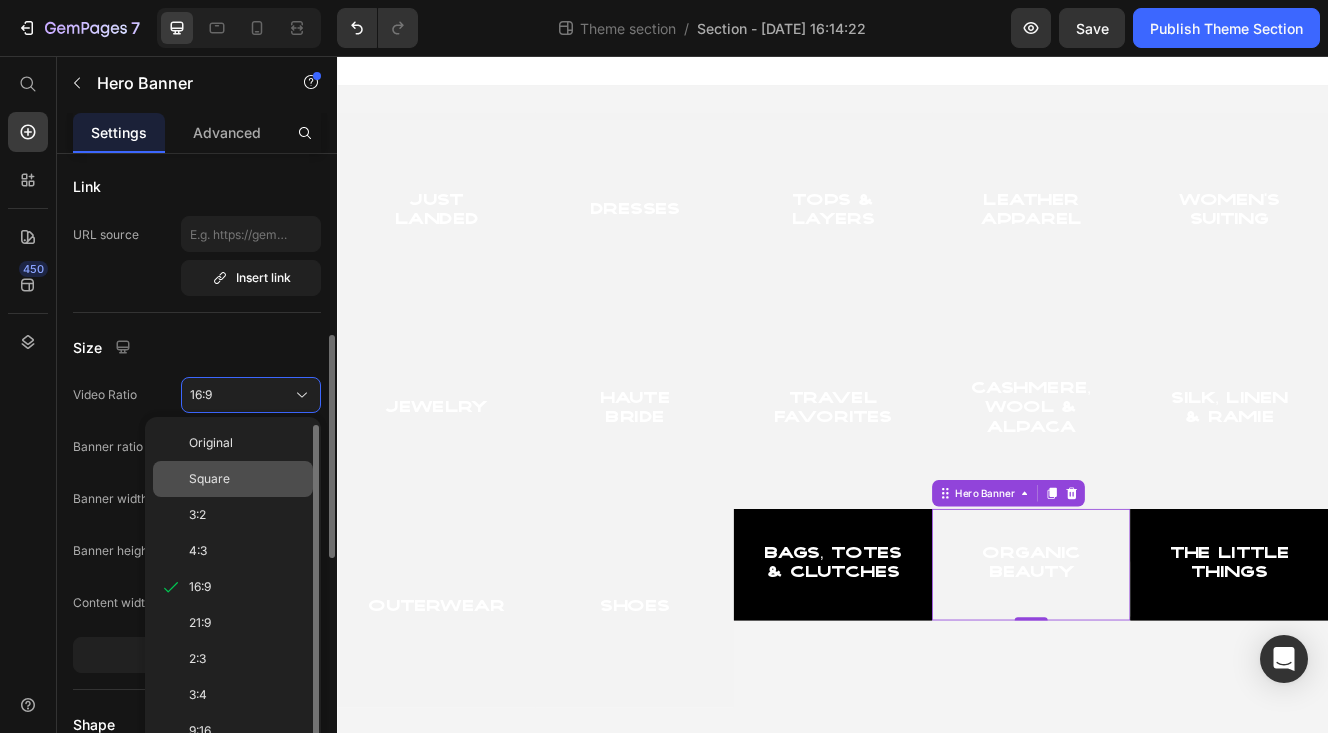 click on "Square" at bounding box center [247, 479] 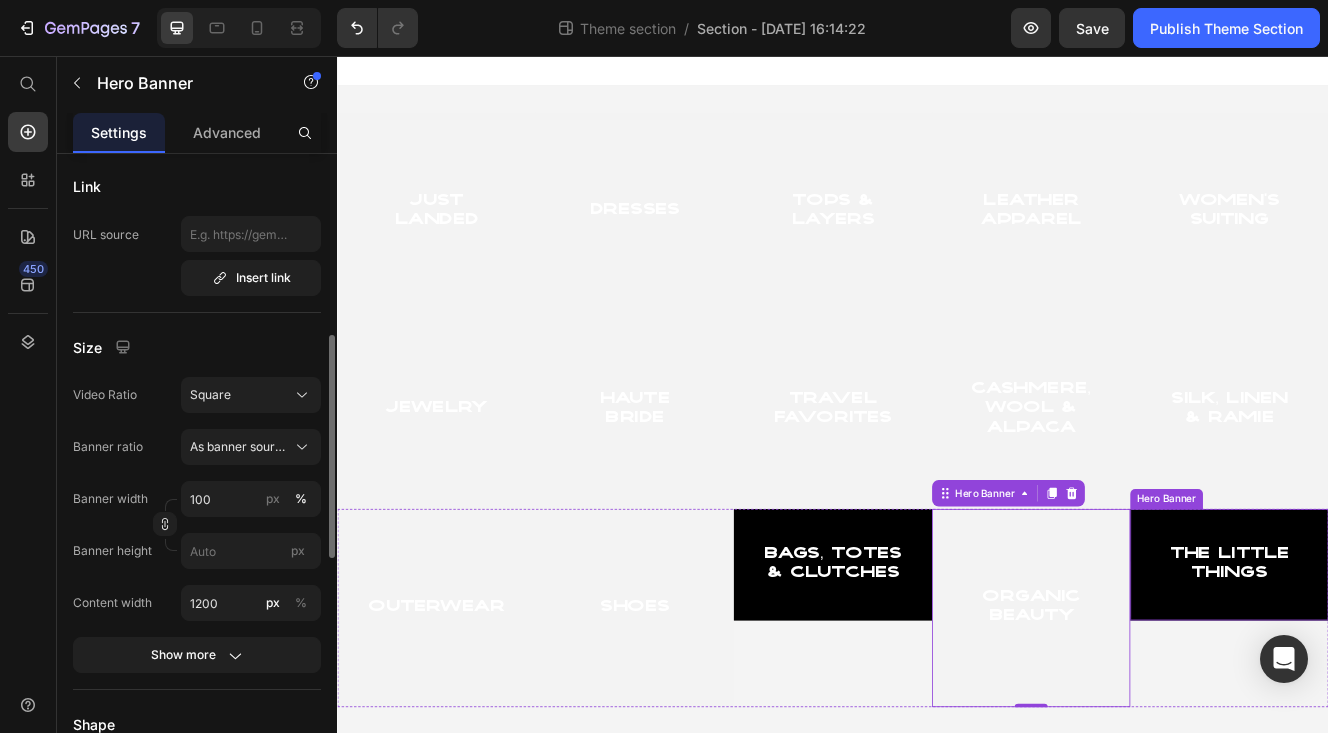 click on "The Little  Things Heading" at bounding box center [1417, 671] 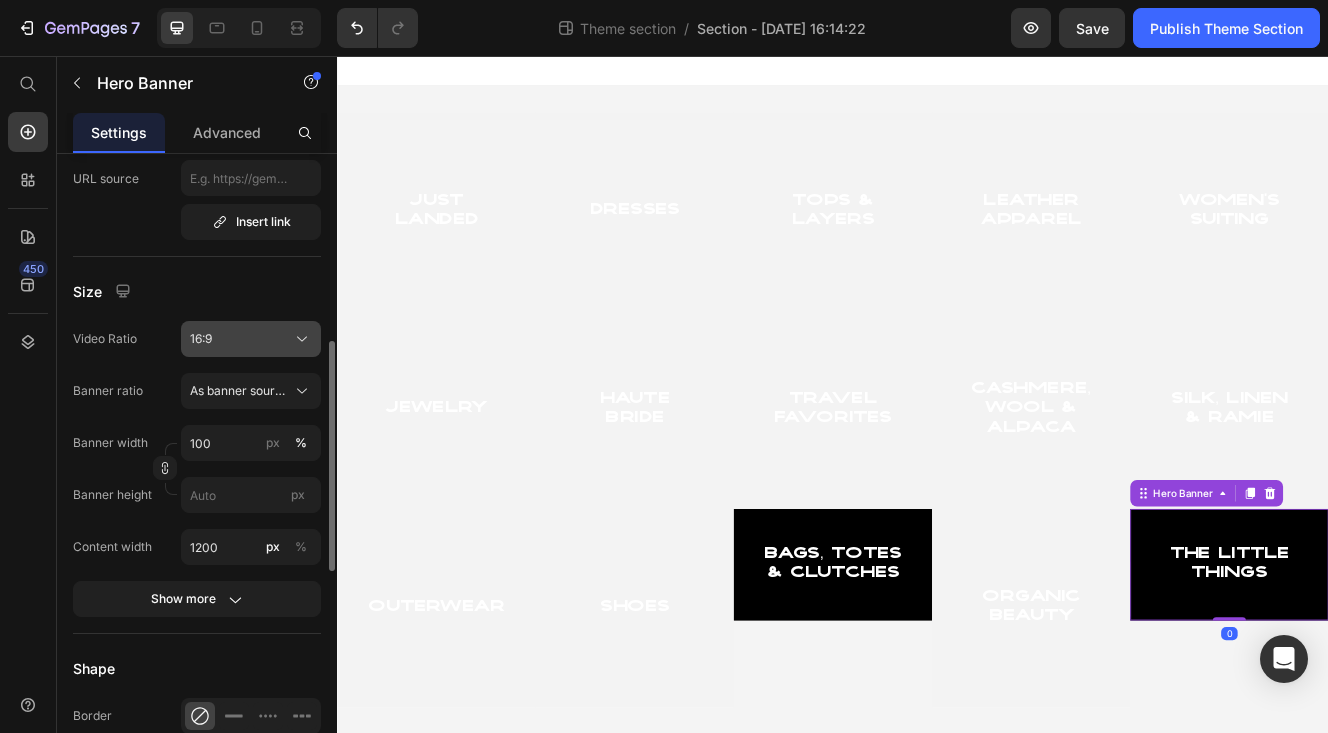 click on "16:9" 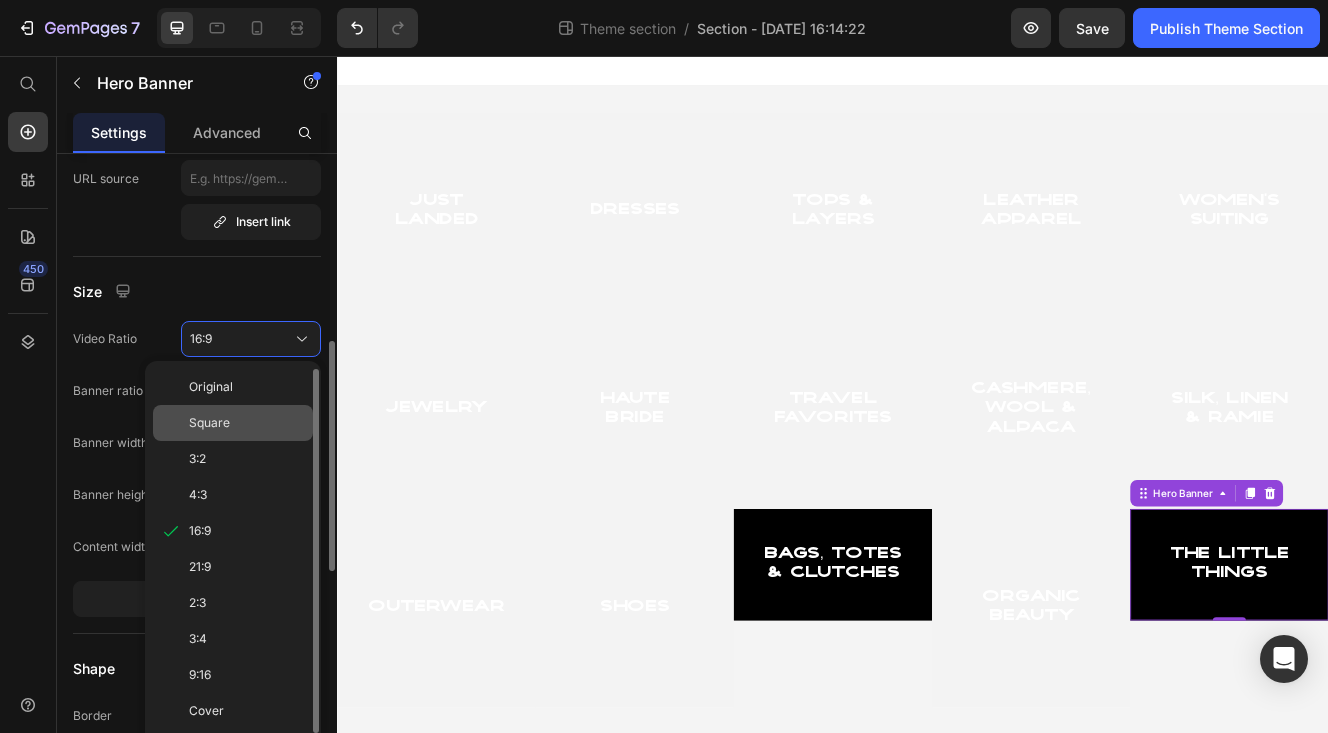click on "Square" at bounding box center (247, 423) 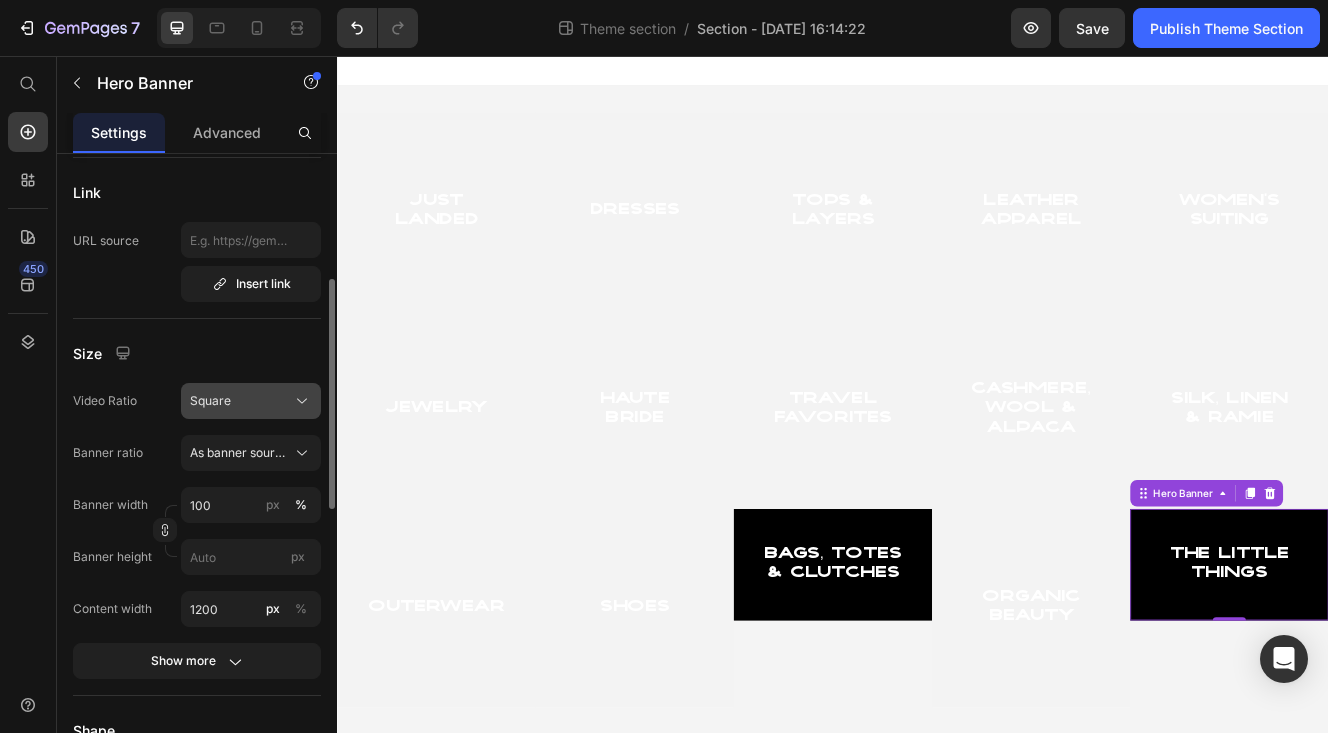 scroll, scrollTop: 389, scrollLeft: 0, axis: vertical 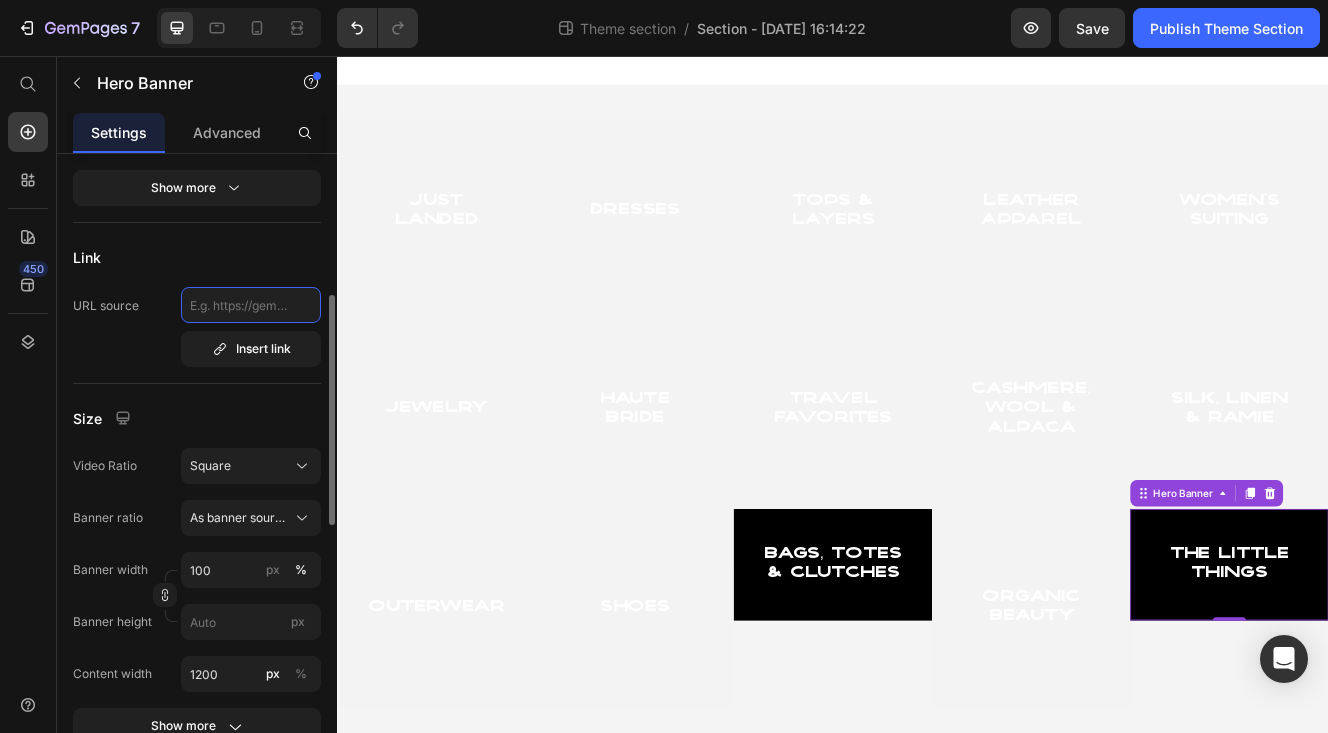 click 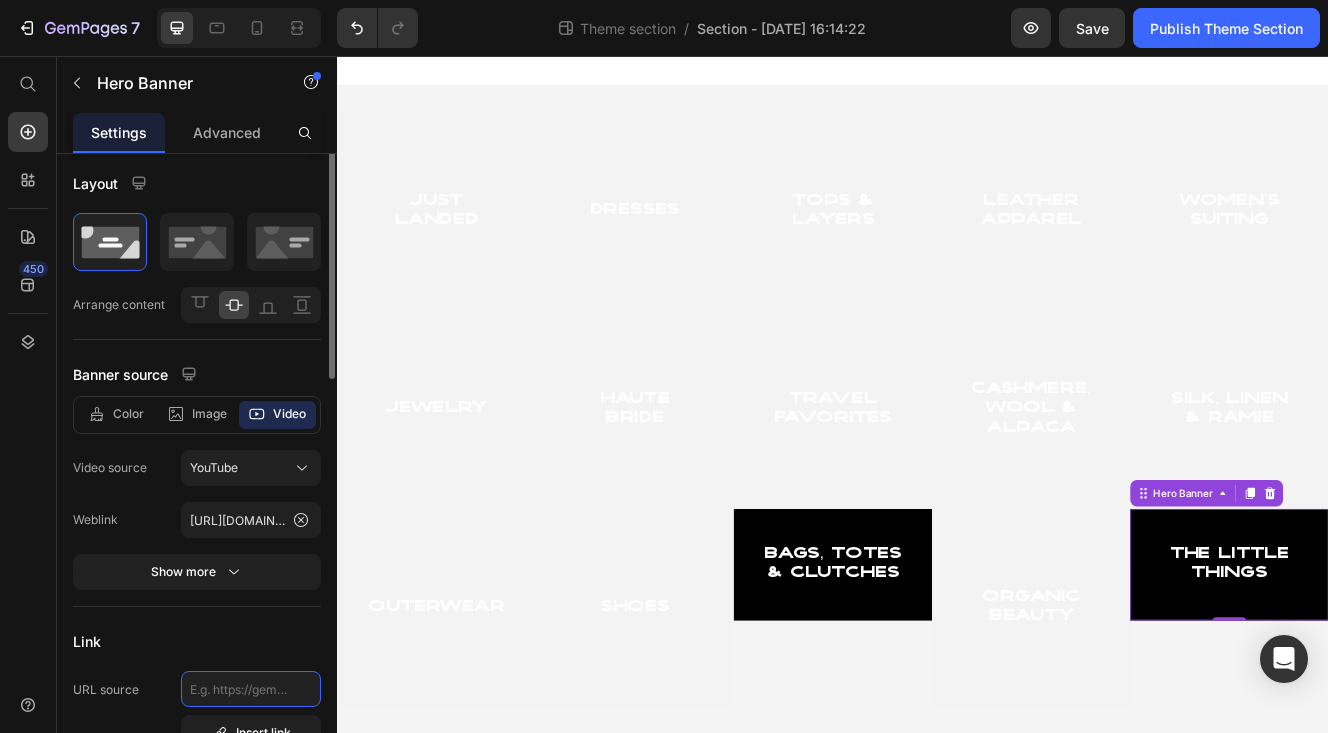 scroll, scrollTop: 0, scrollLeft: 0, axis: both 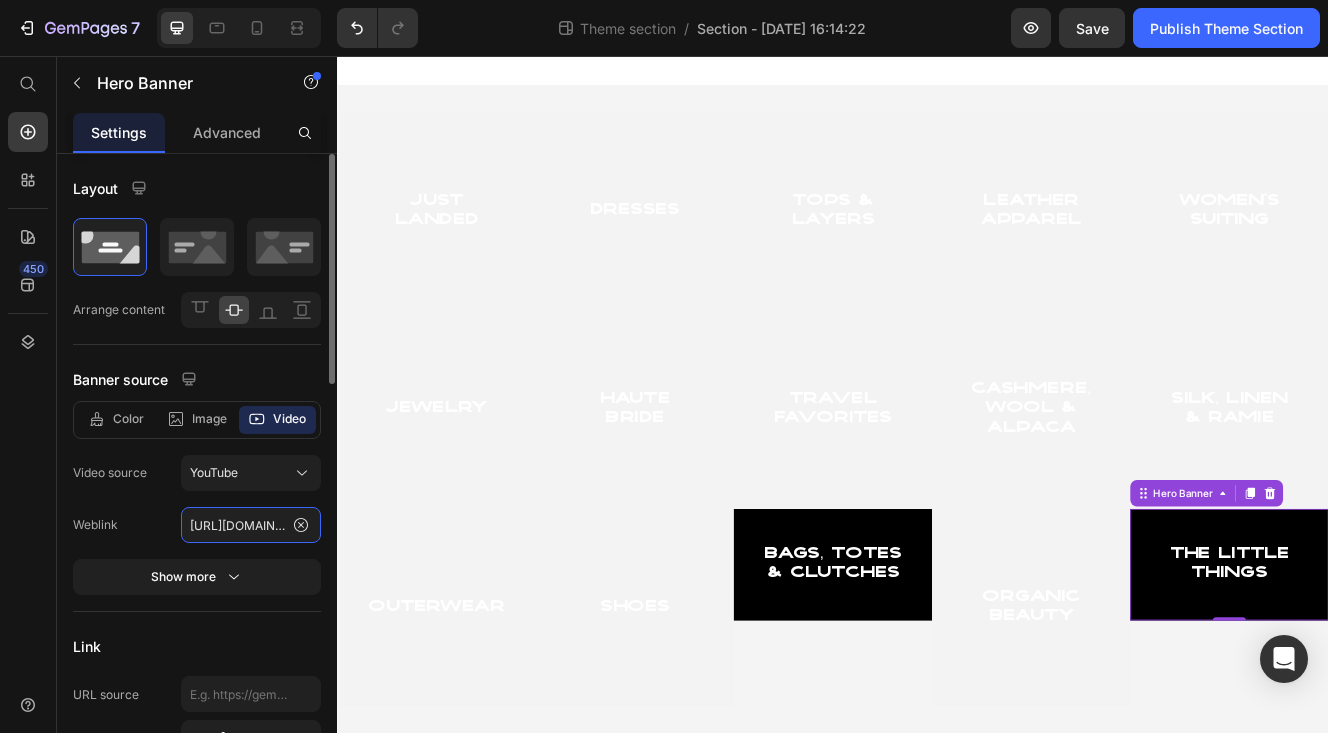 click on "[URL][DOMAIN_NAME]" 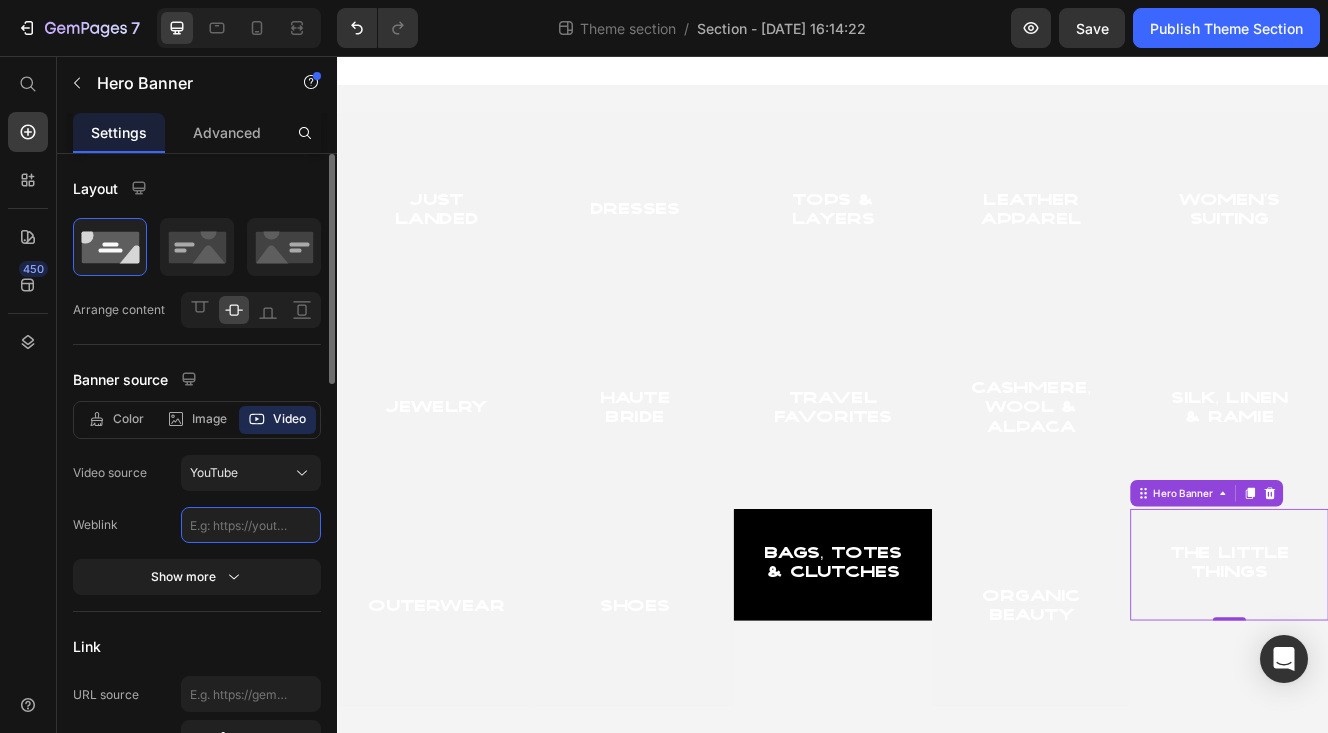 scroll, scrollTop: 0, scrollLeft: 0, axis: both 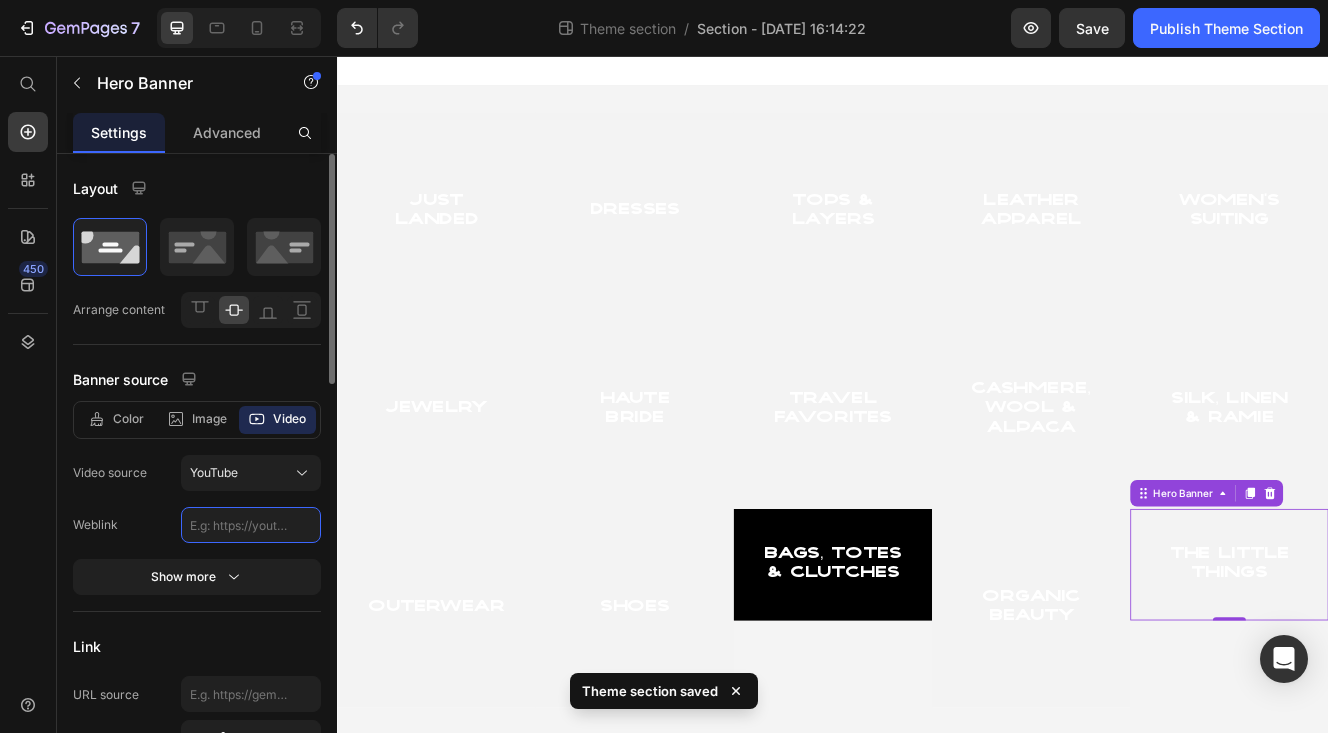 click 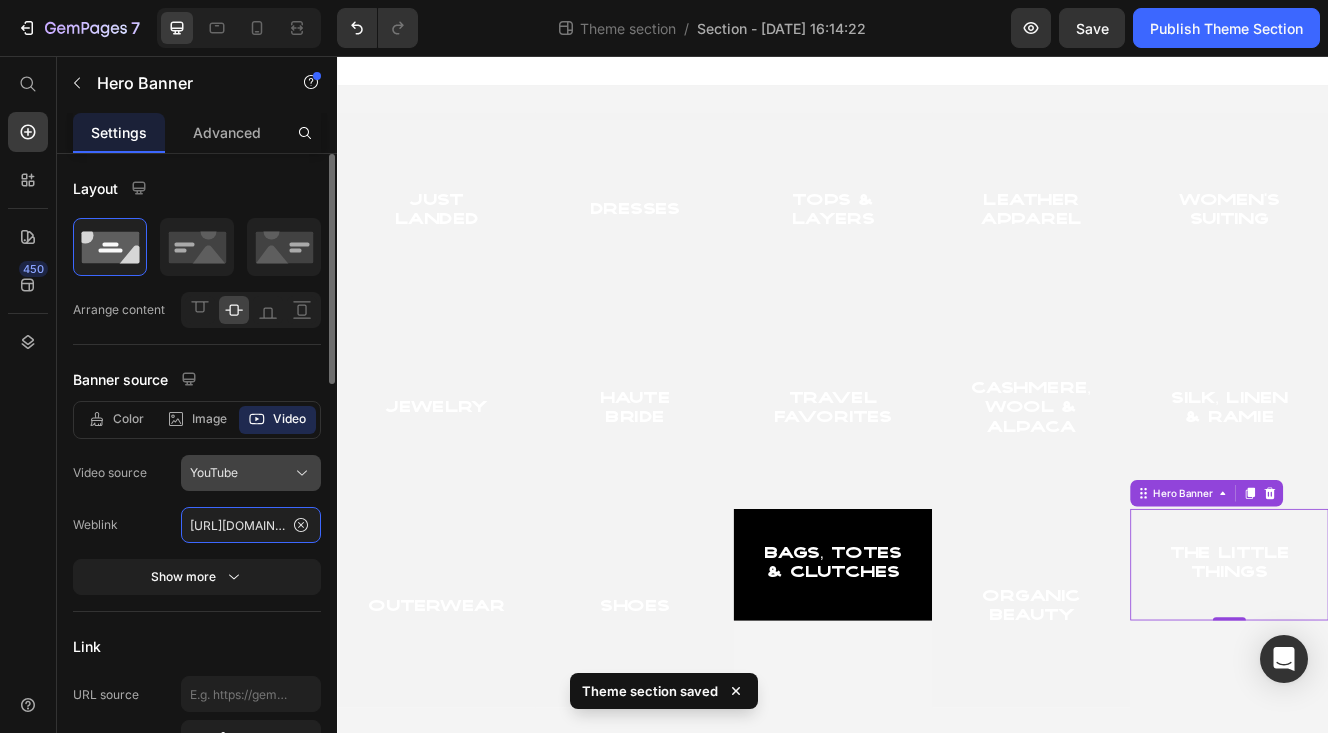 scroll, scrollTop: 0, scrollLeft: 362, axis: horizontal 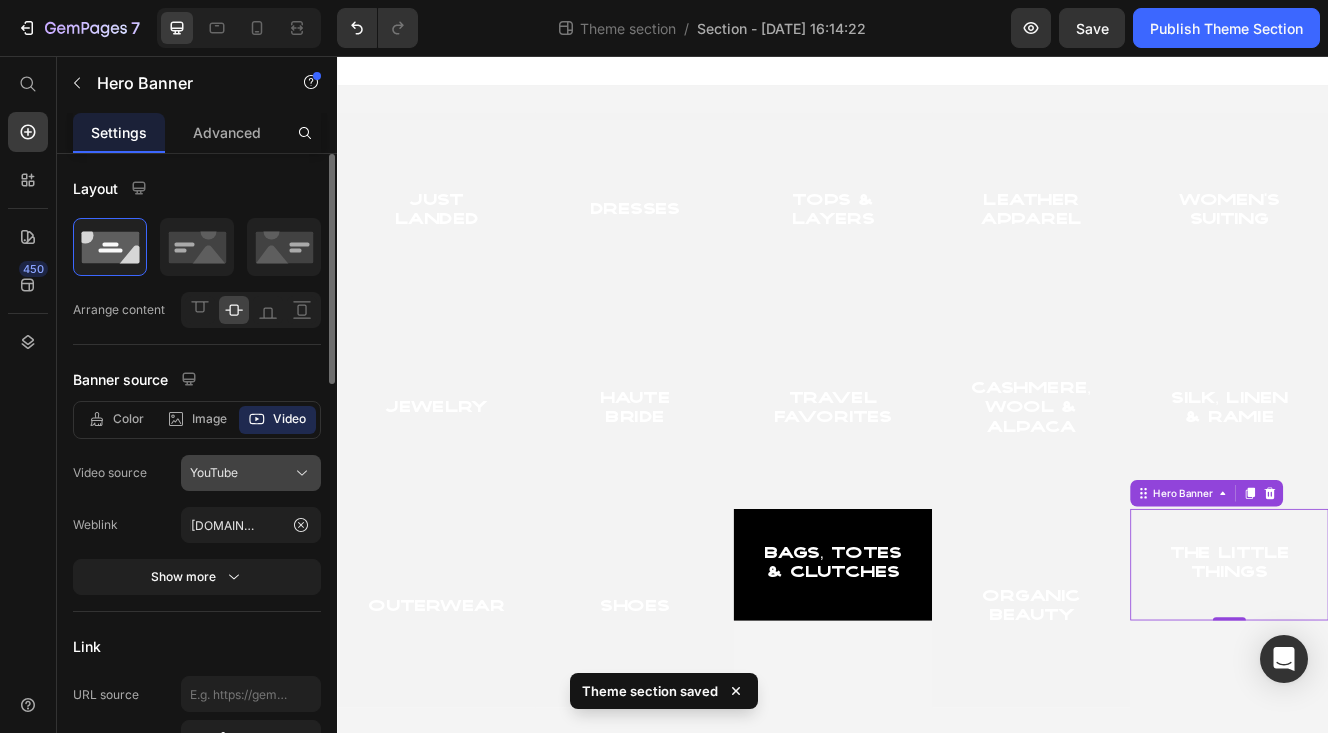 click on "YouTube" at bounding box center [251, 473] 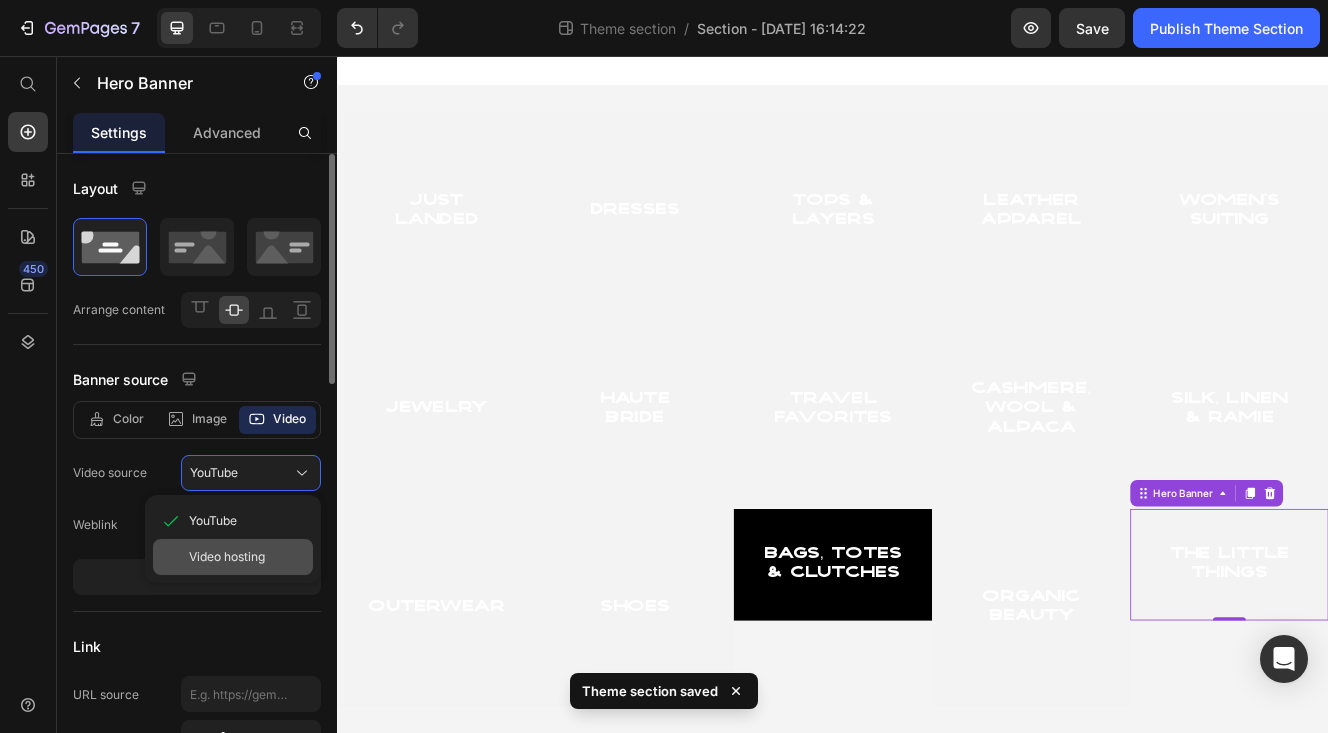 click on "Video hosting" at bounding box center [227, 557] 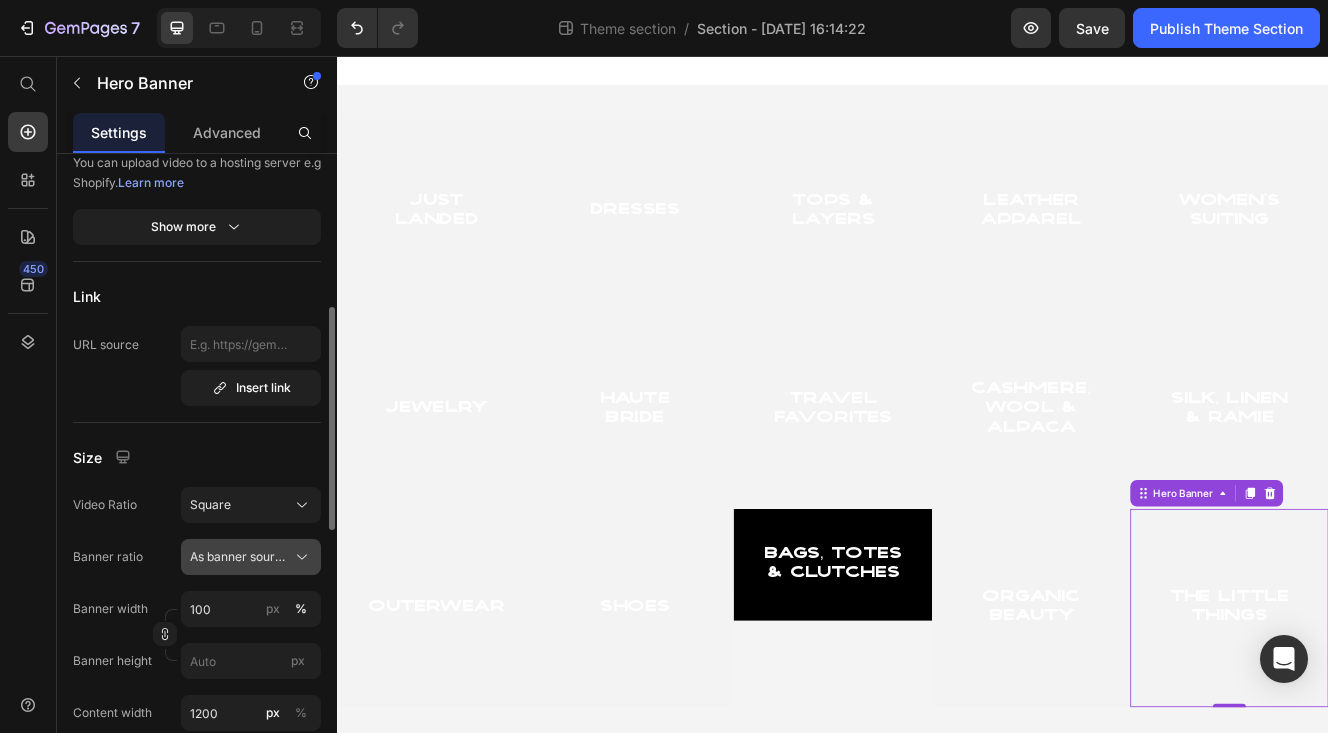 scroll, scrollTop: 414, scrollLeft: 0, axis: vertical 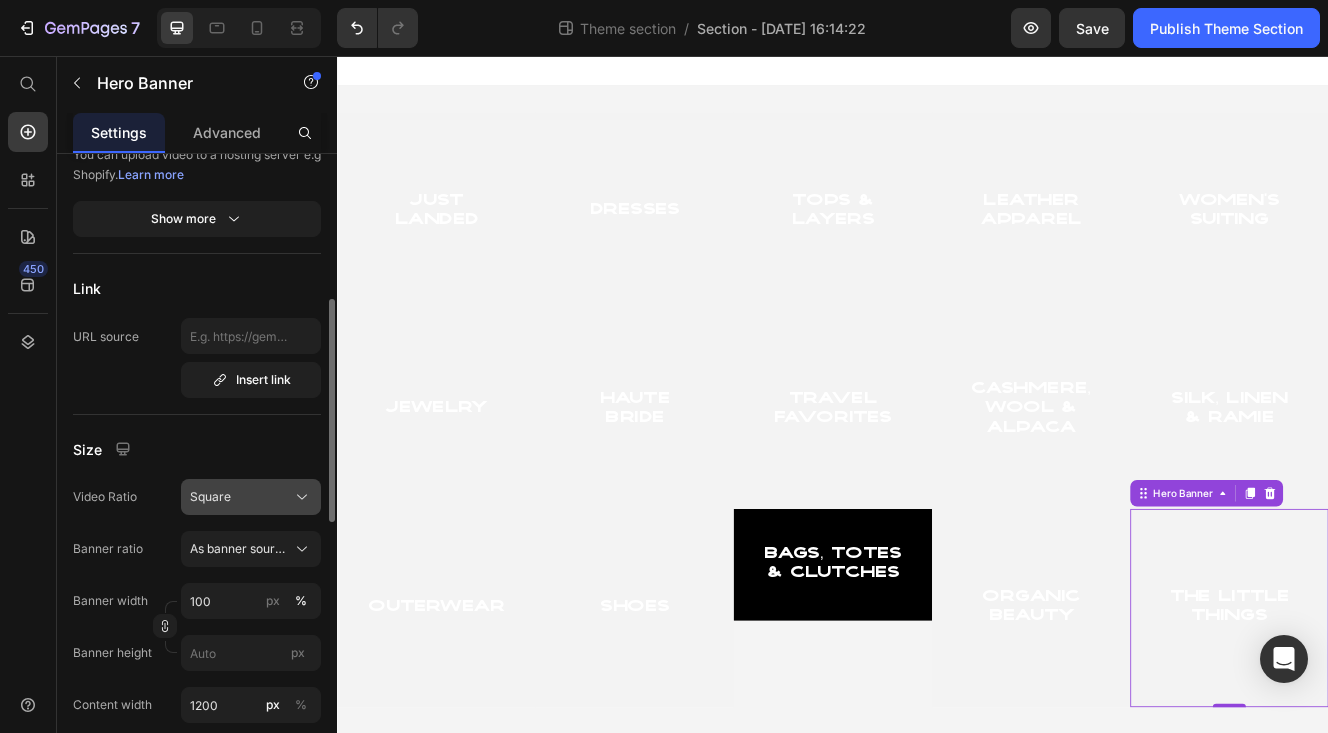 click on "Square" 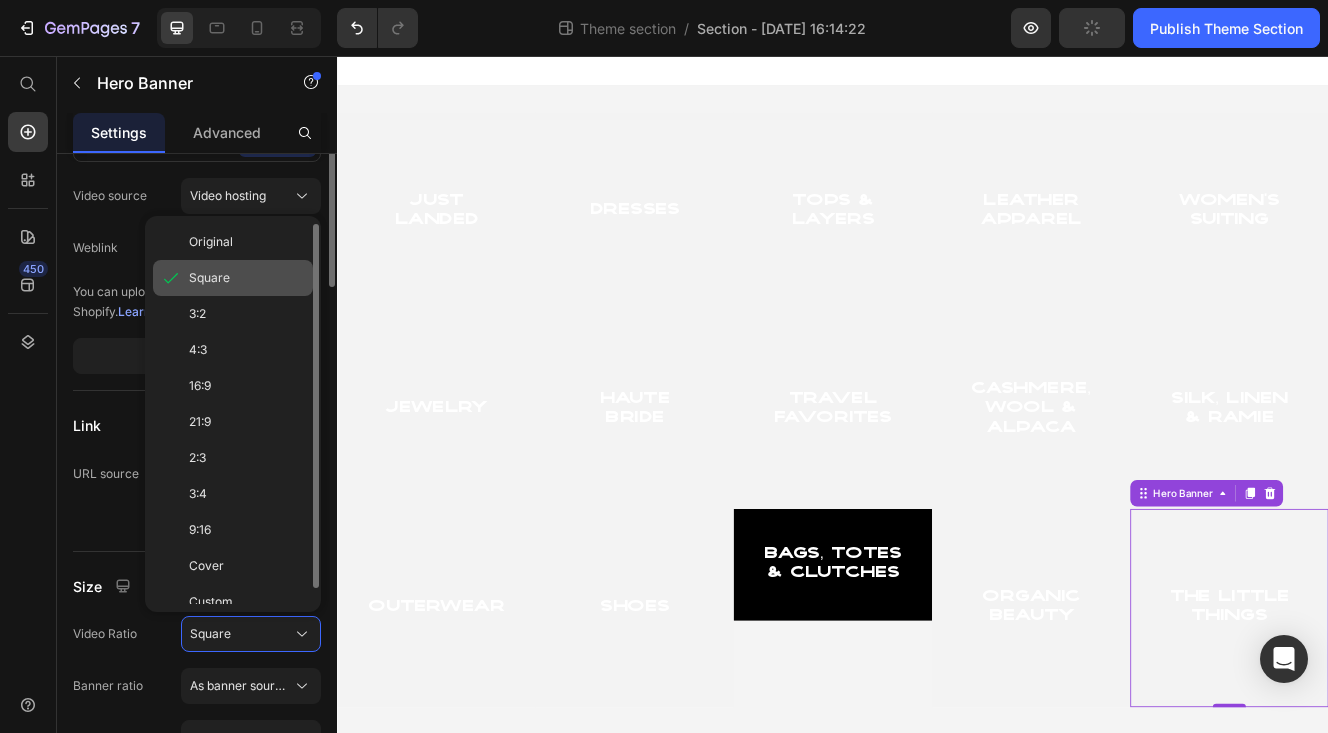 scroll, scrollTop: 139, scrollLeft: 0, axis: vertical 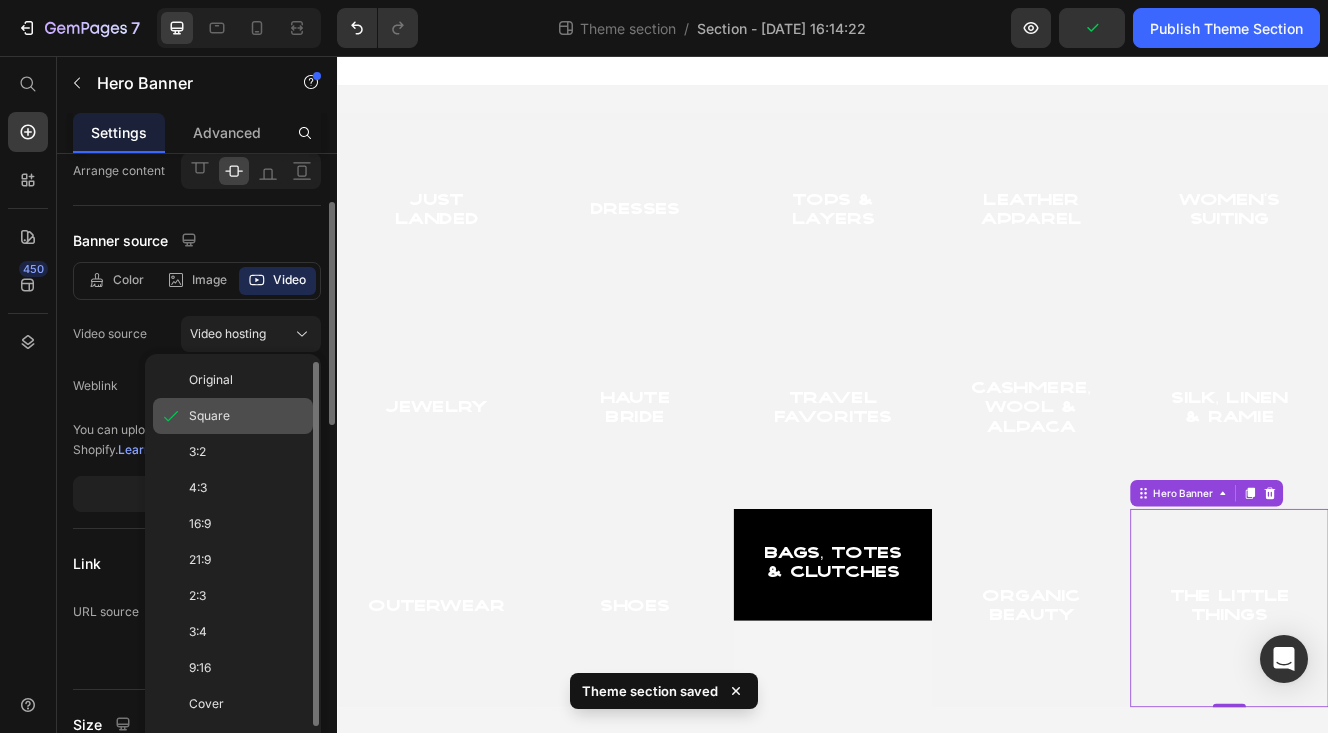 click on "Square" at bounding box center [209, 416] 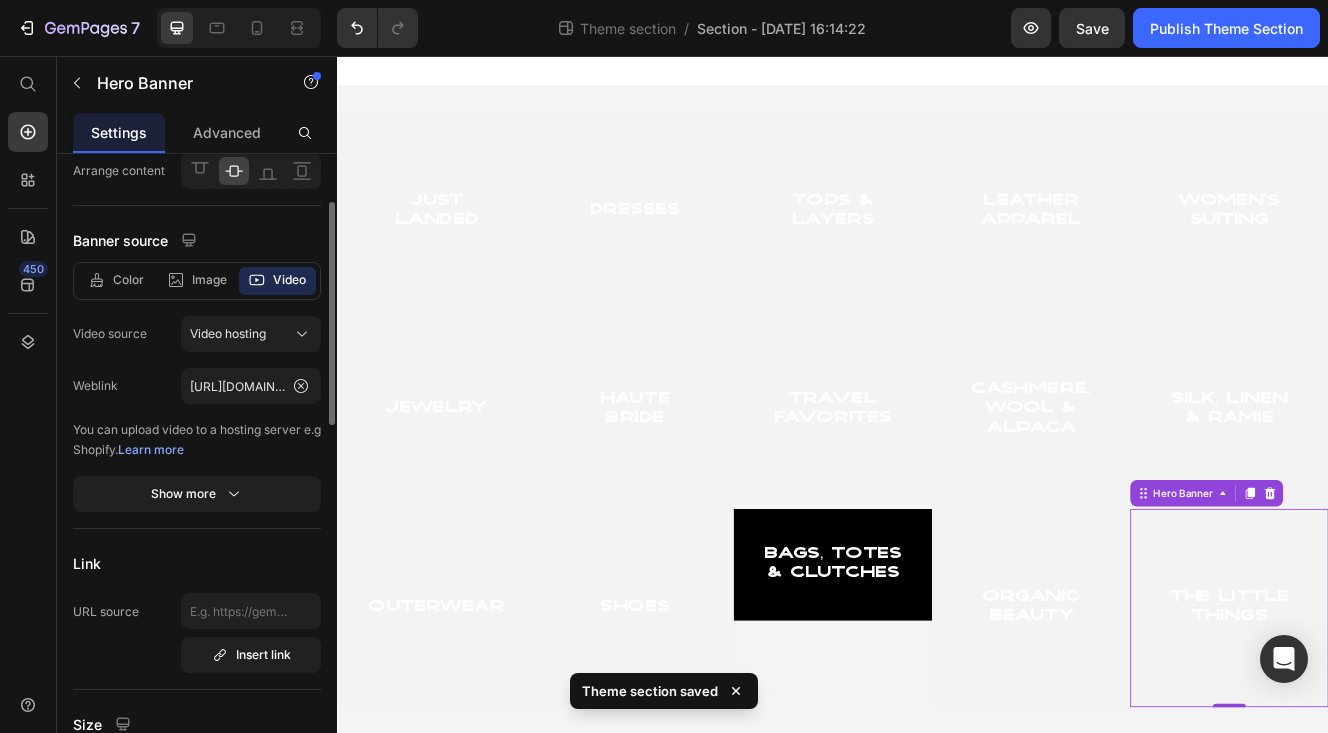 click at bounding box center [1417, 724] 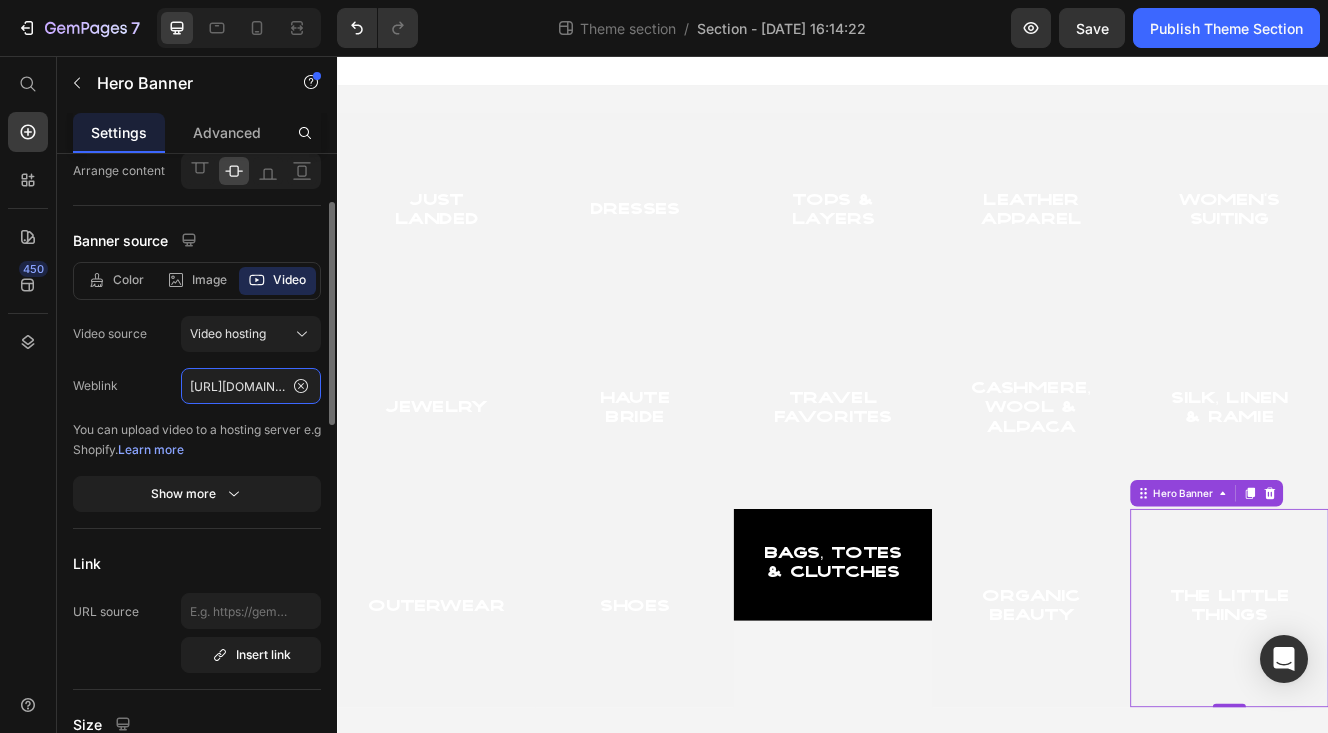 click on "[URL][DOMAIN_NAME]" 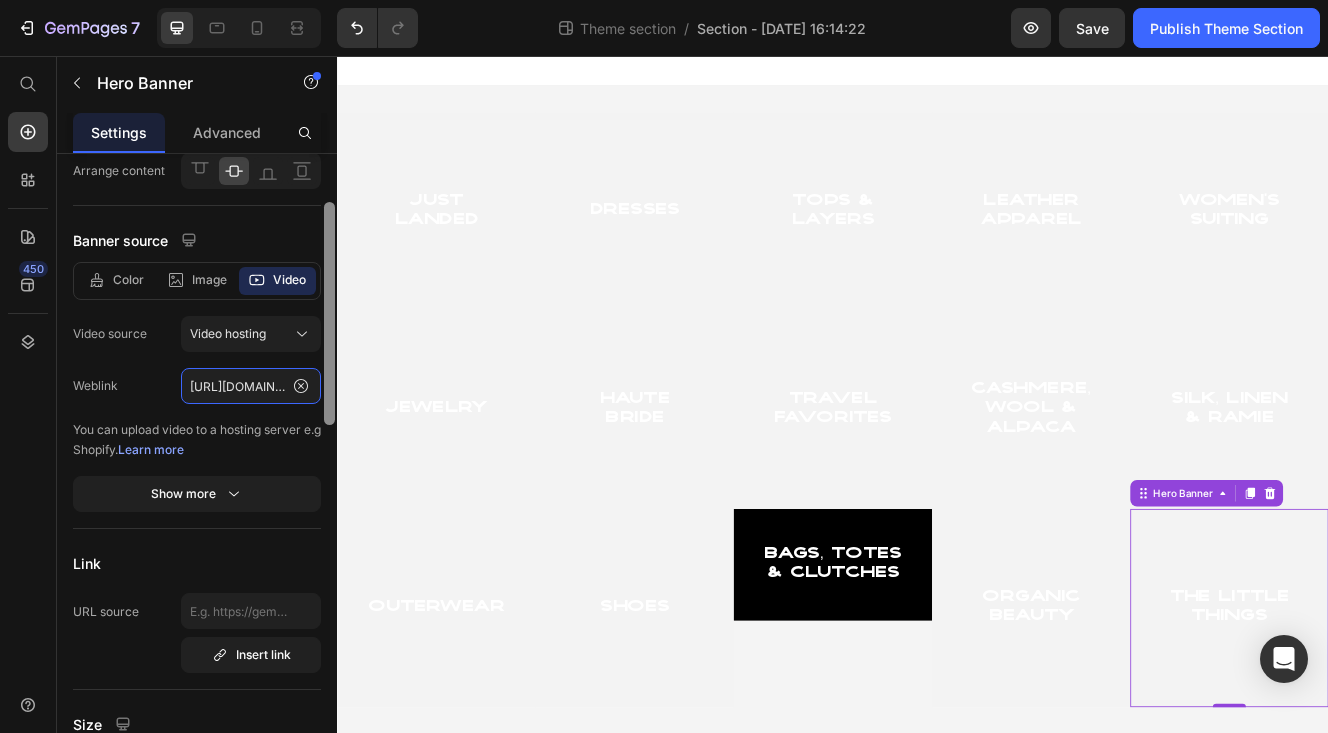 paste on "[DOMAIN_NAME][URL]" 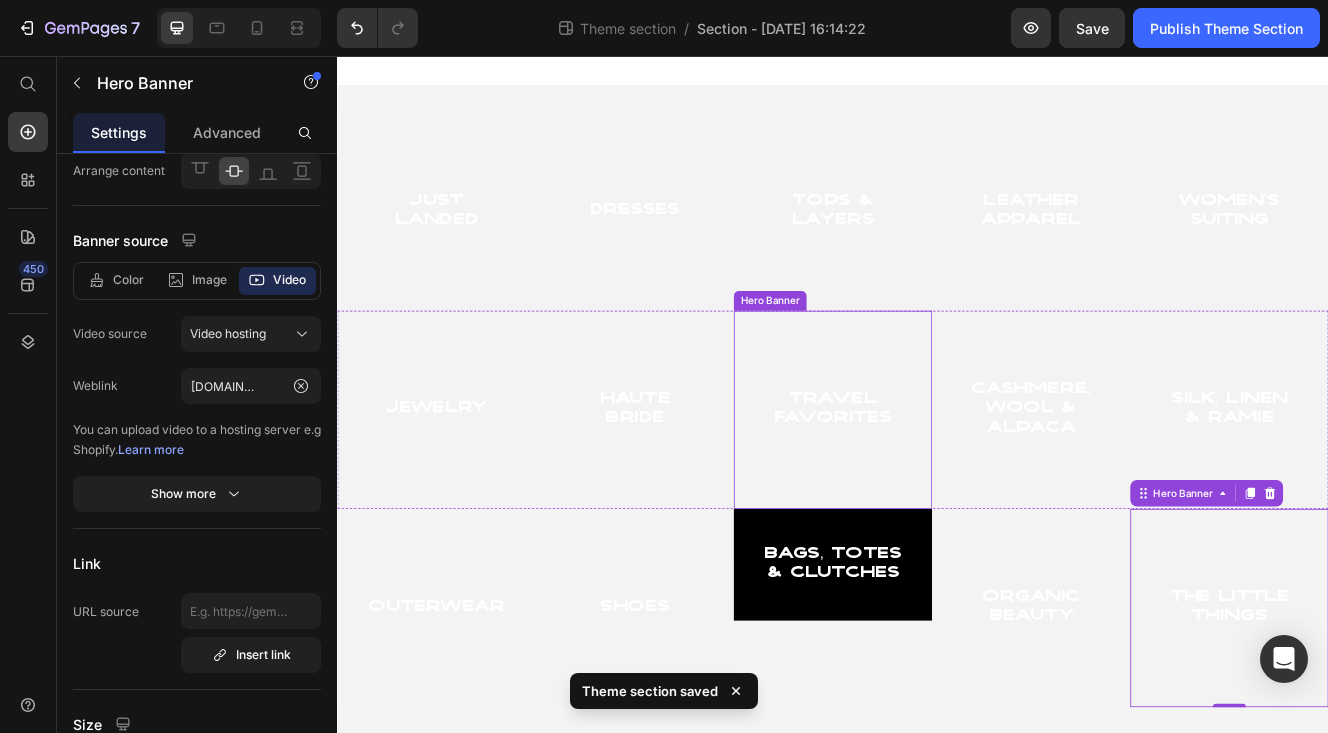 click at bounding box center (937, 484) 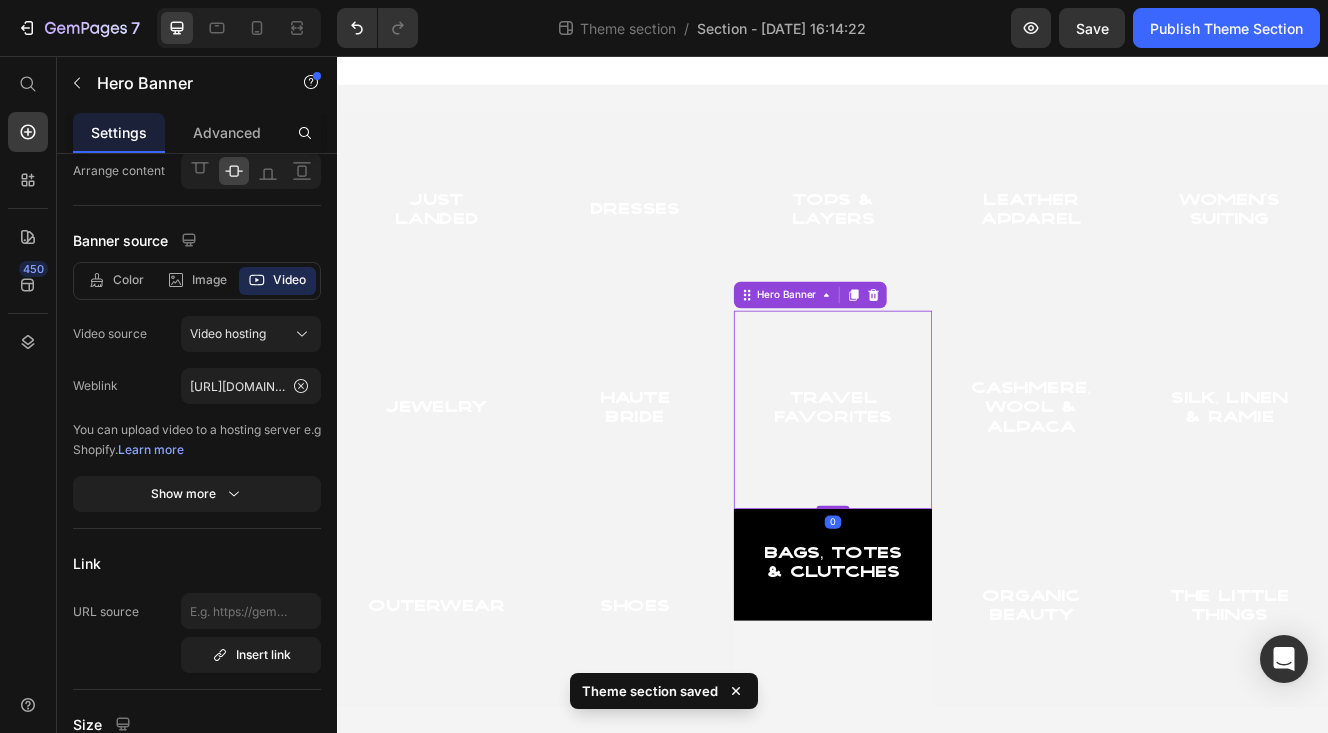 click on "Travel Favorites Heading" at bounding box center [937, 484] 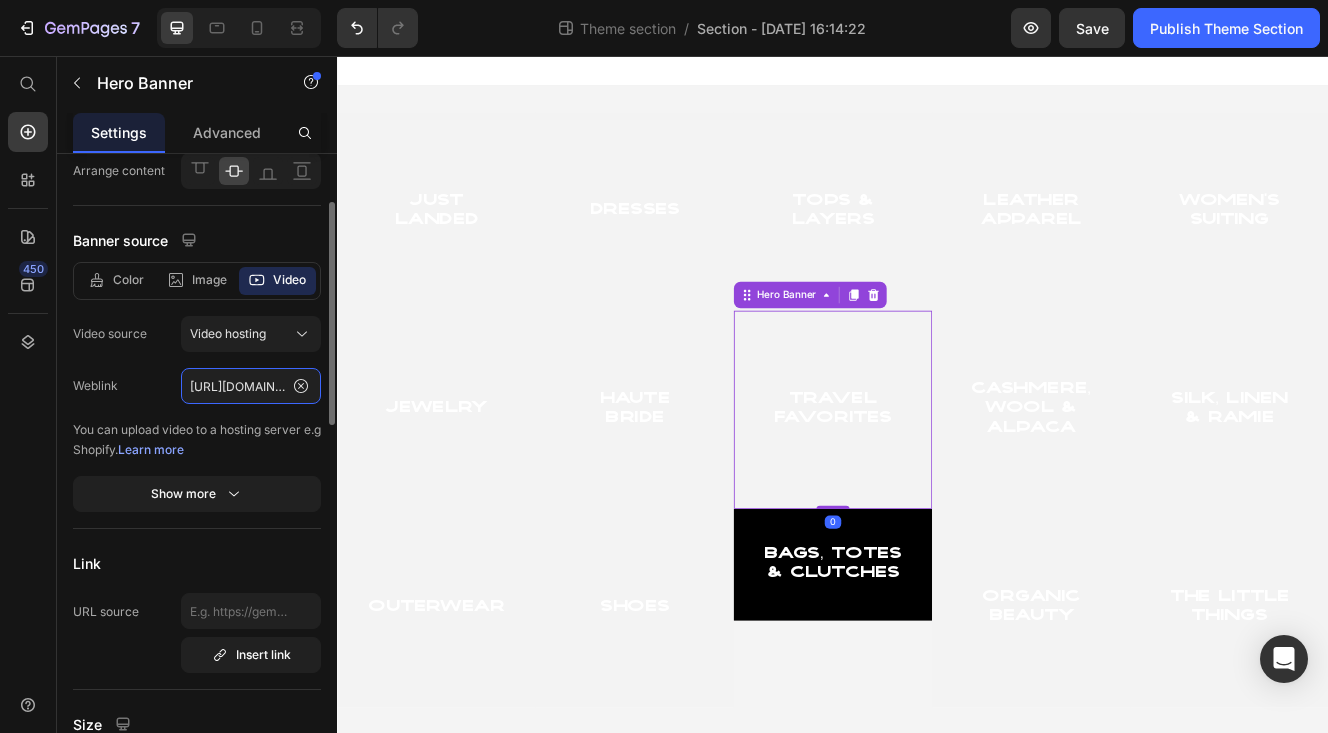 click on "[URL][DOMAIN_NAME]" 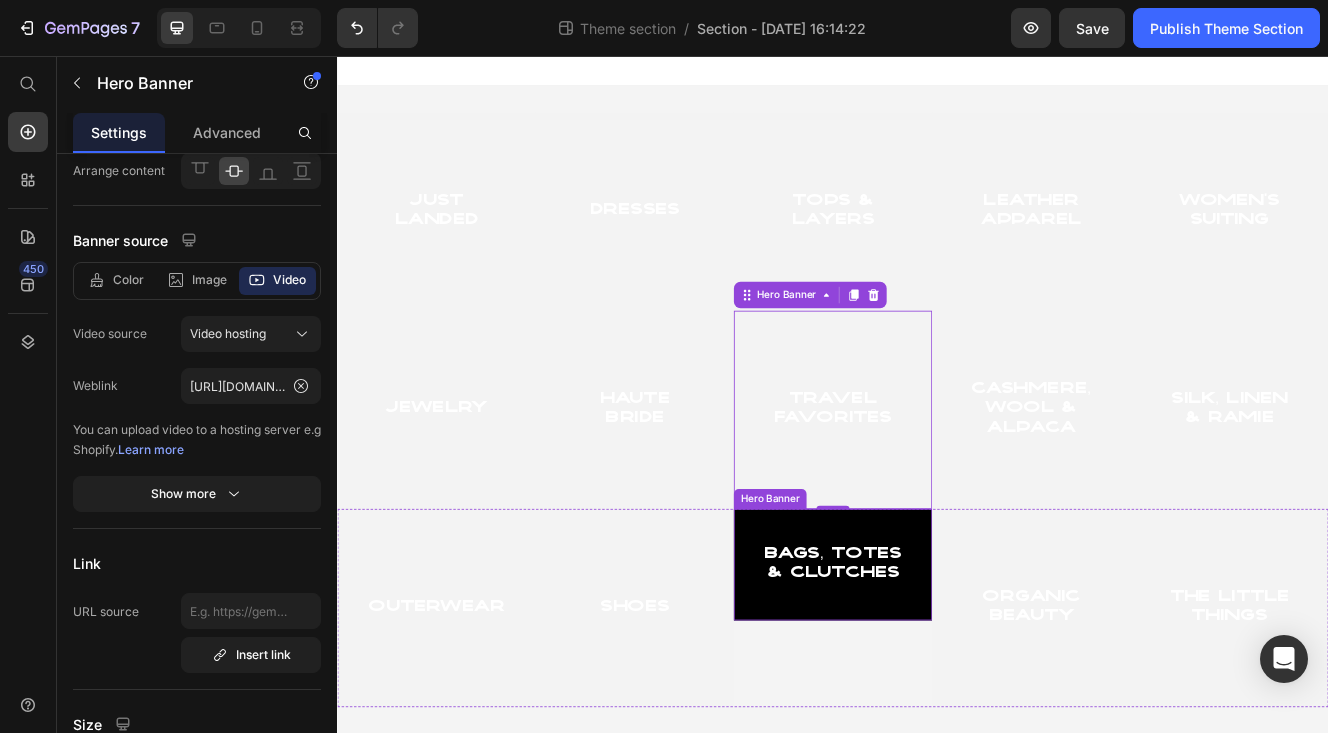 click on "Bags, Totes  & Clutches Heading" at bounding box center (937, 671) 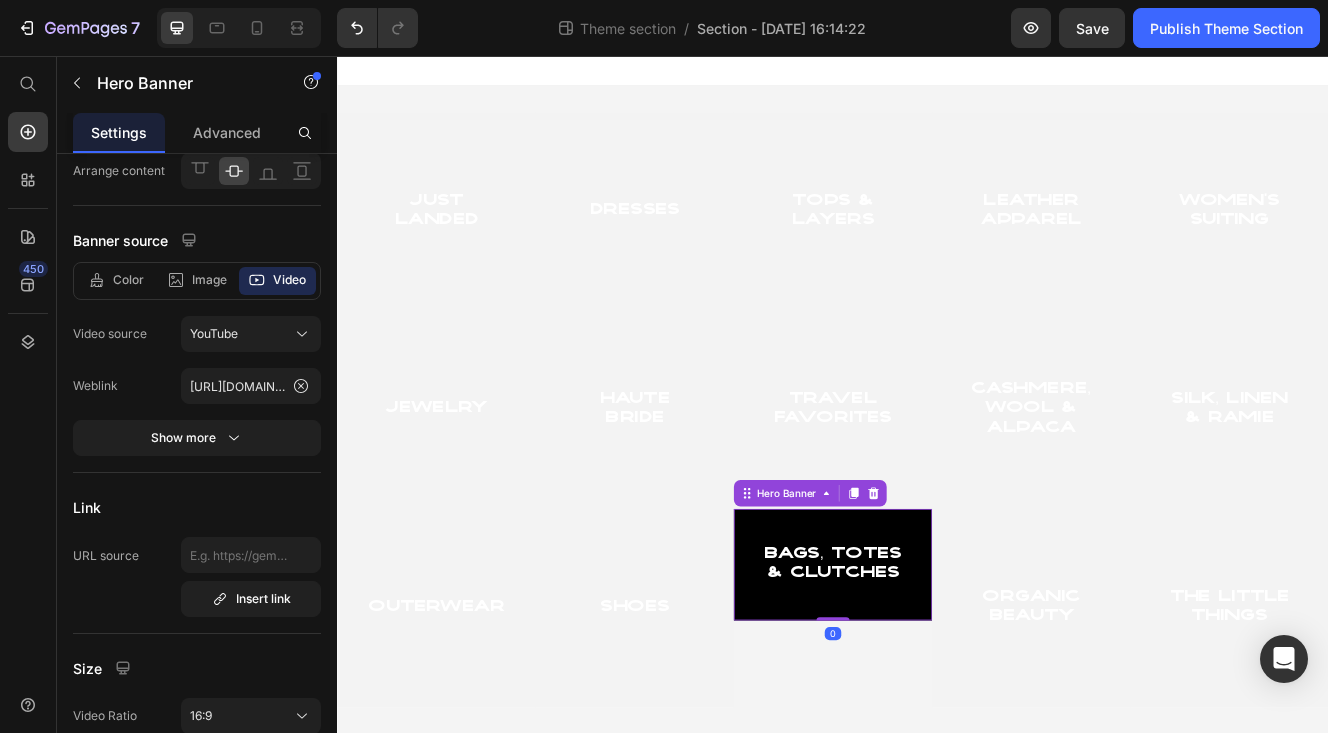 click on "Bags, Totes  & Clutches Heading" at bounding box center (937, 671) 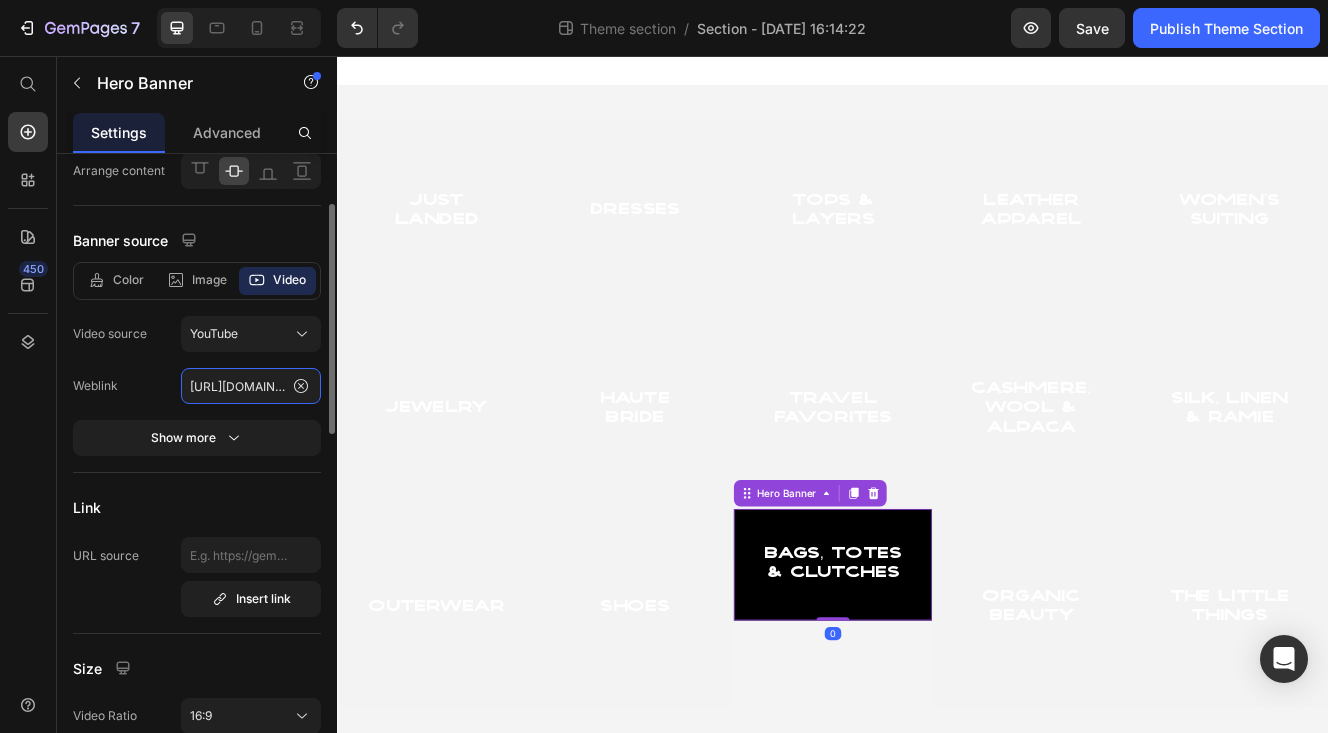 click on "[URL][DOMAIN_NAME]" 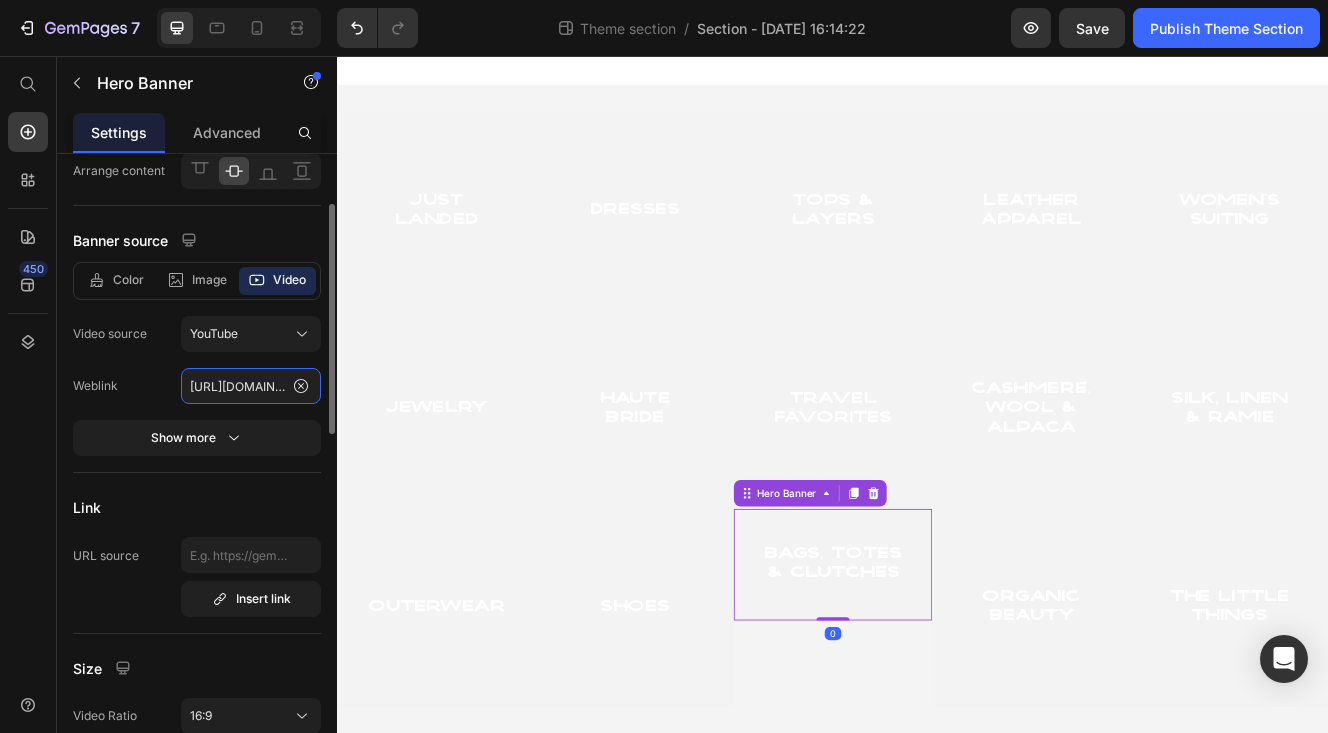 scroll, scrollTop: 0, scrollLeft: 362, axis: horizontal 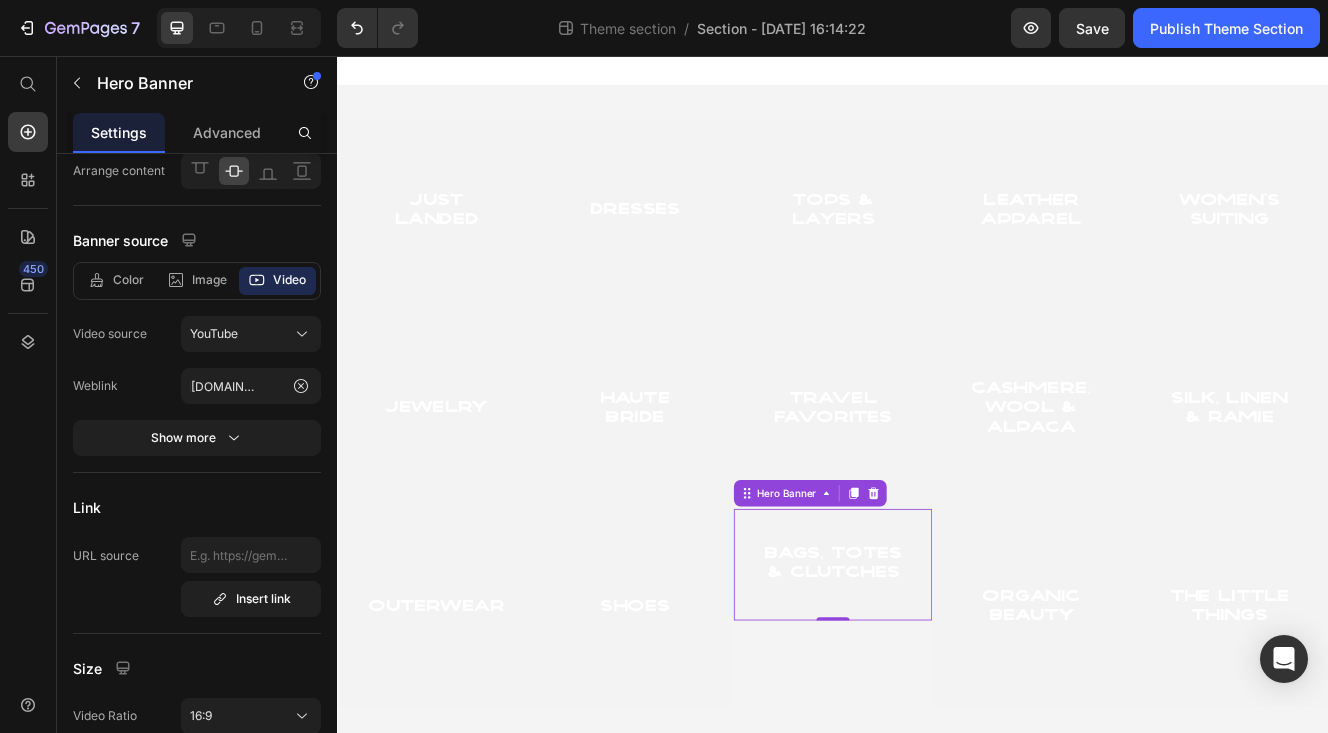 click on "Bags, Totes  & Clutches Heading" at bounding box center [937, 671] 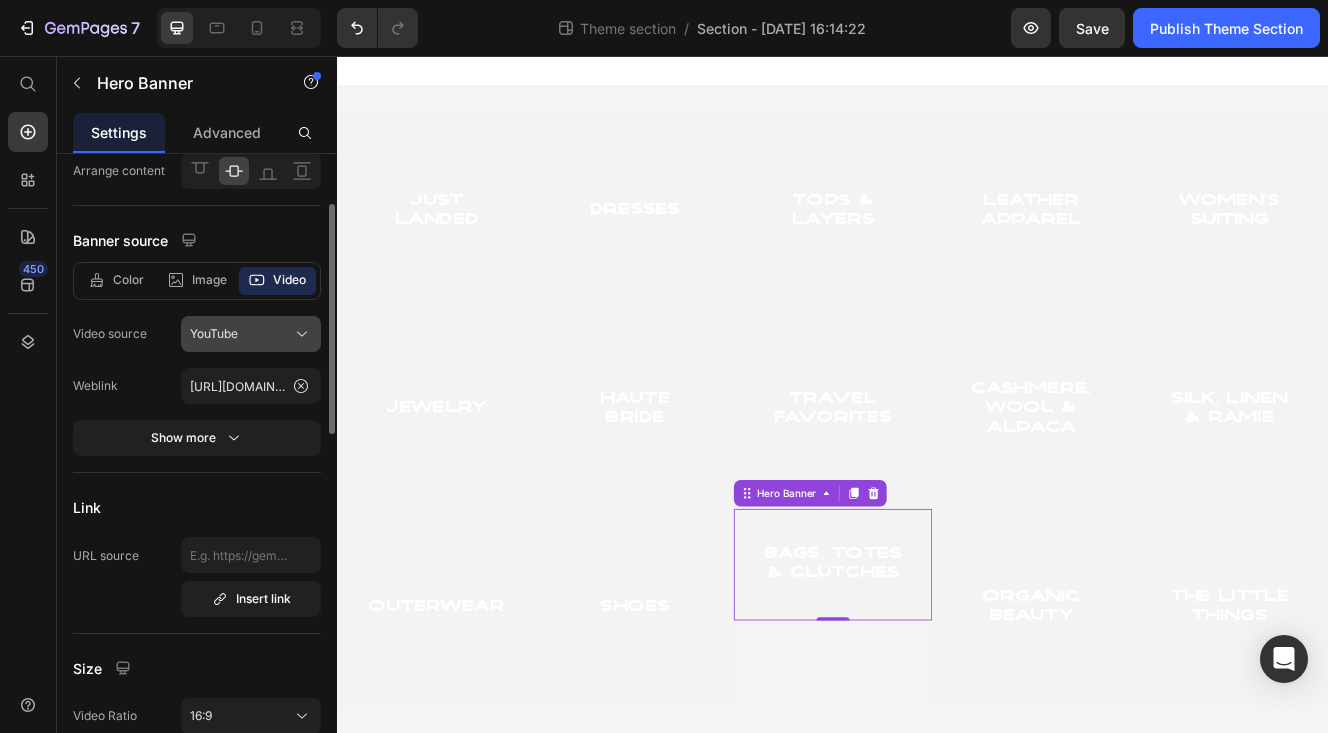 click on "YouTube" at bounding box center [251, 334] 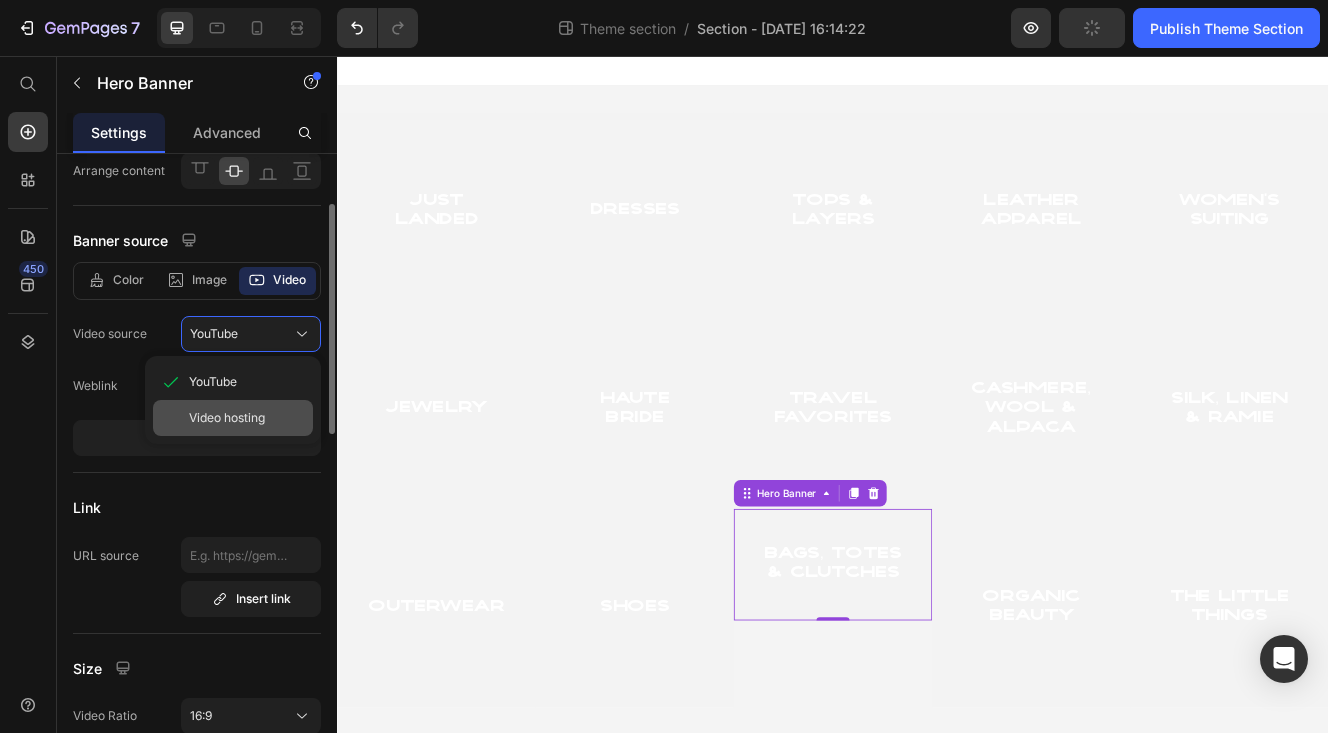 click on "Video hosting" at bounding box center [227, 418] 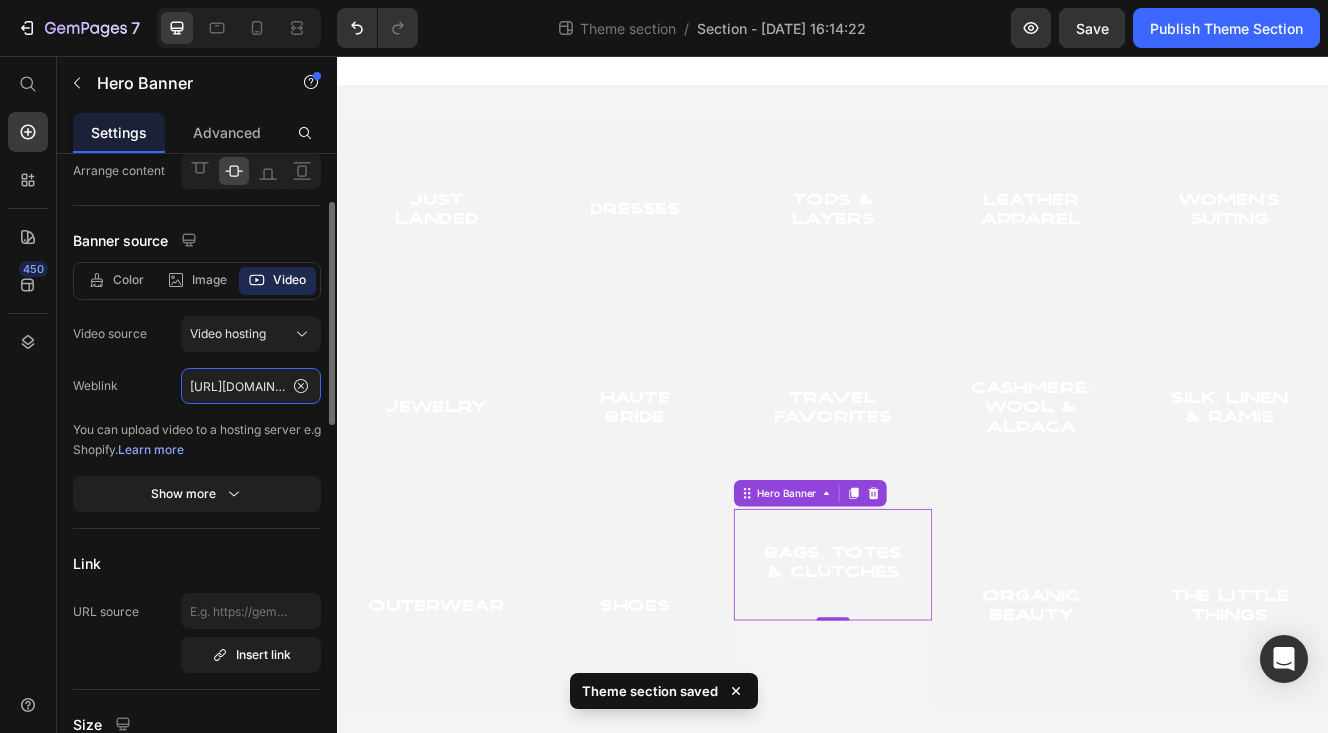 click on "[URL][DOMAIN_NAME]" 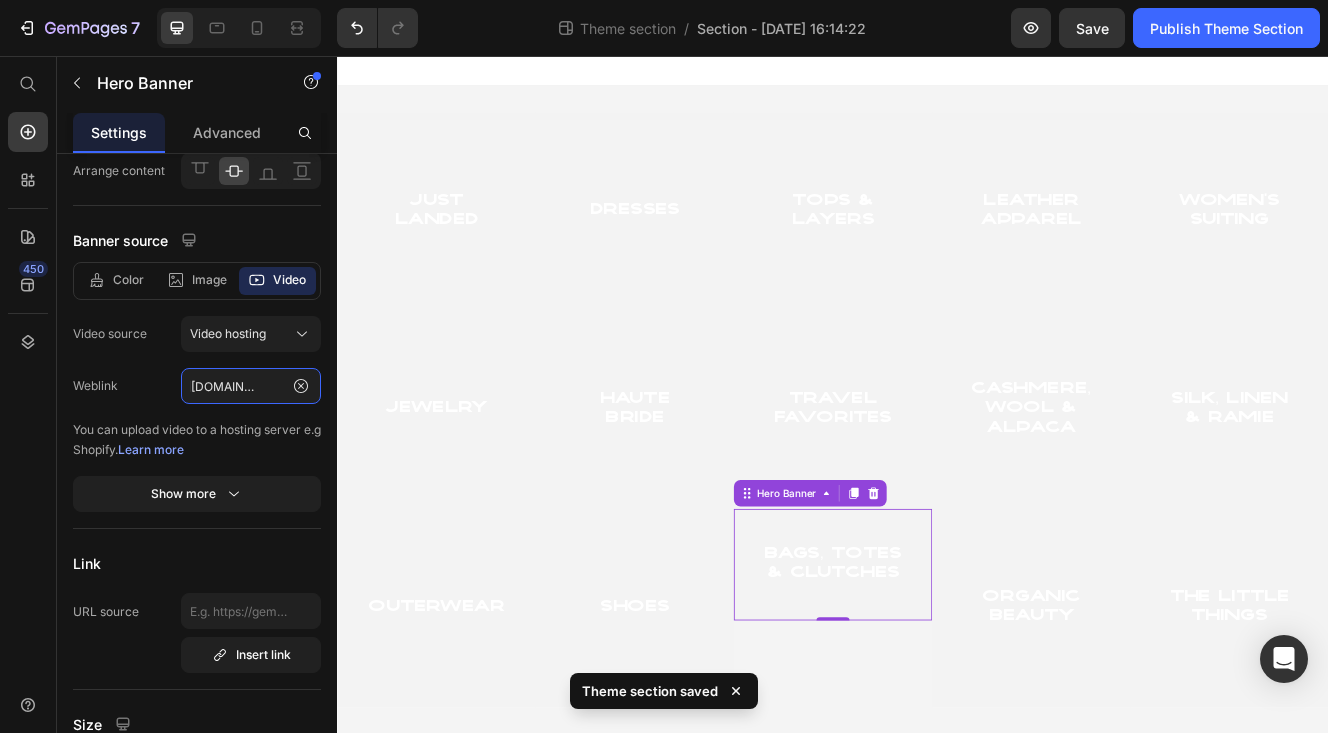 scroll, scrollTop: 543, scrollLeft: 0, axis: vertical 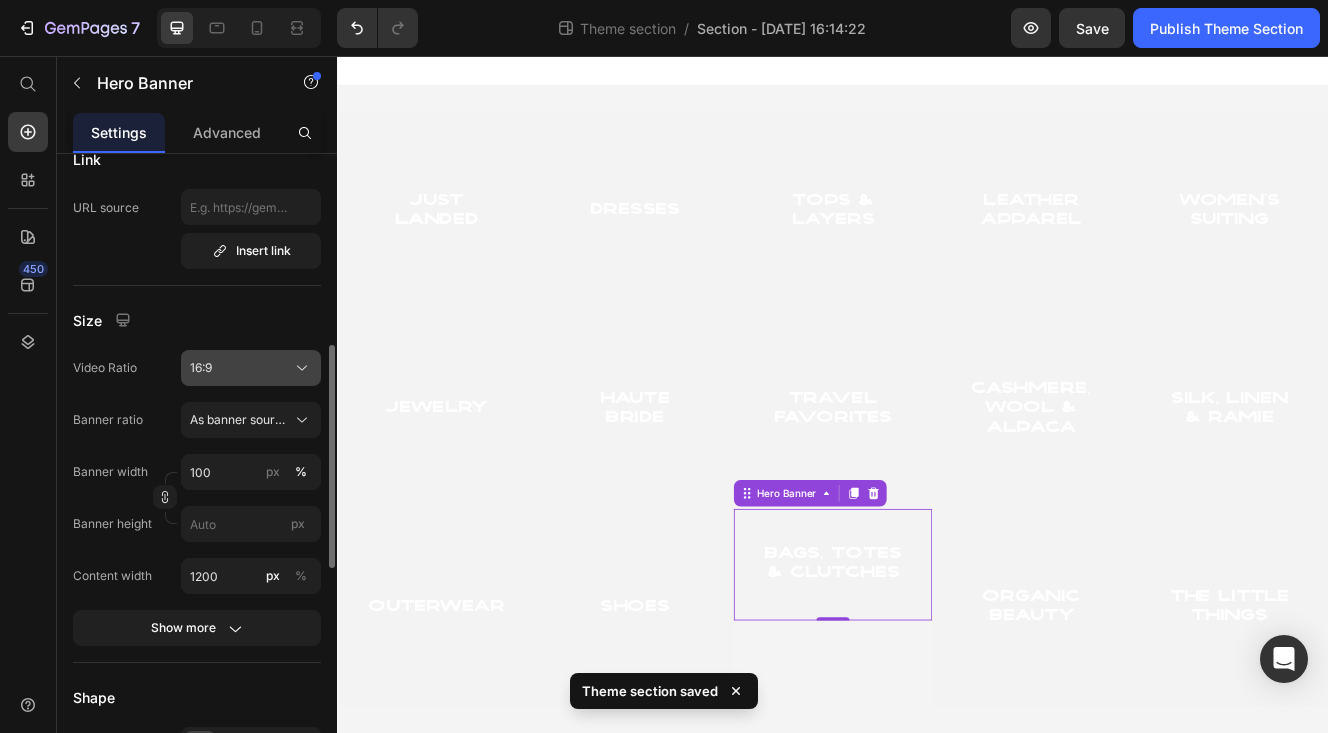 type on "[URL][DOMAIN_NAME]" 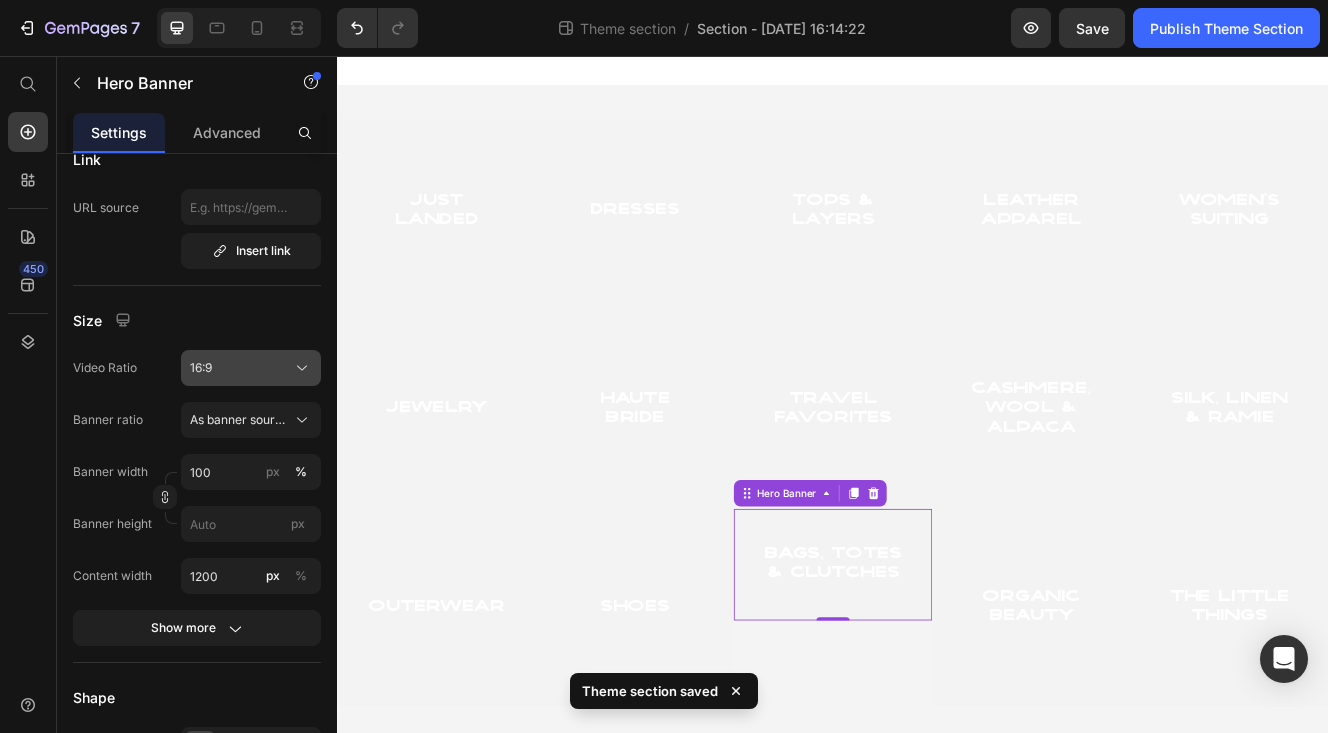 click on "16:9" at bounding box center (251, 368) 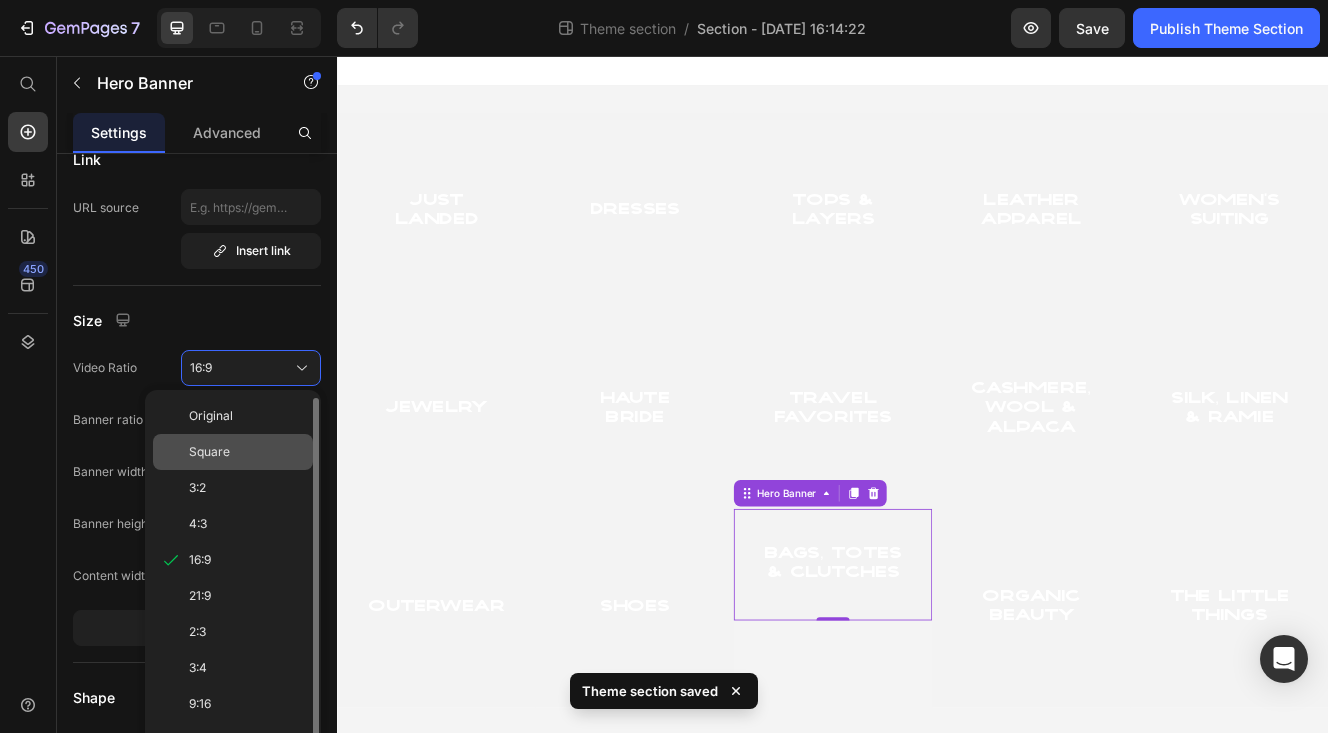 click on "Square" at bounding box center (247, 452) 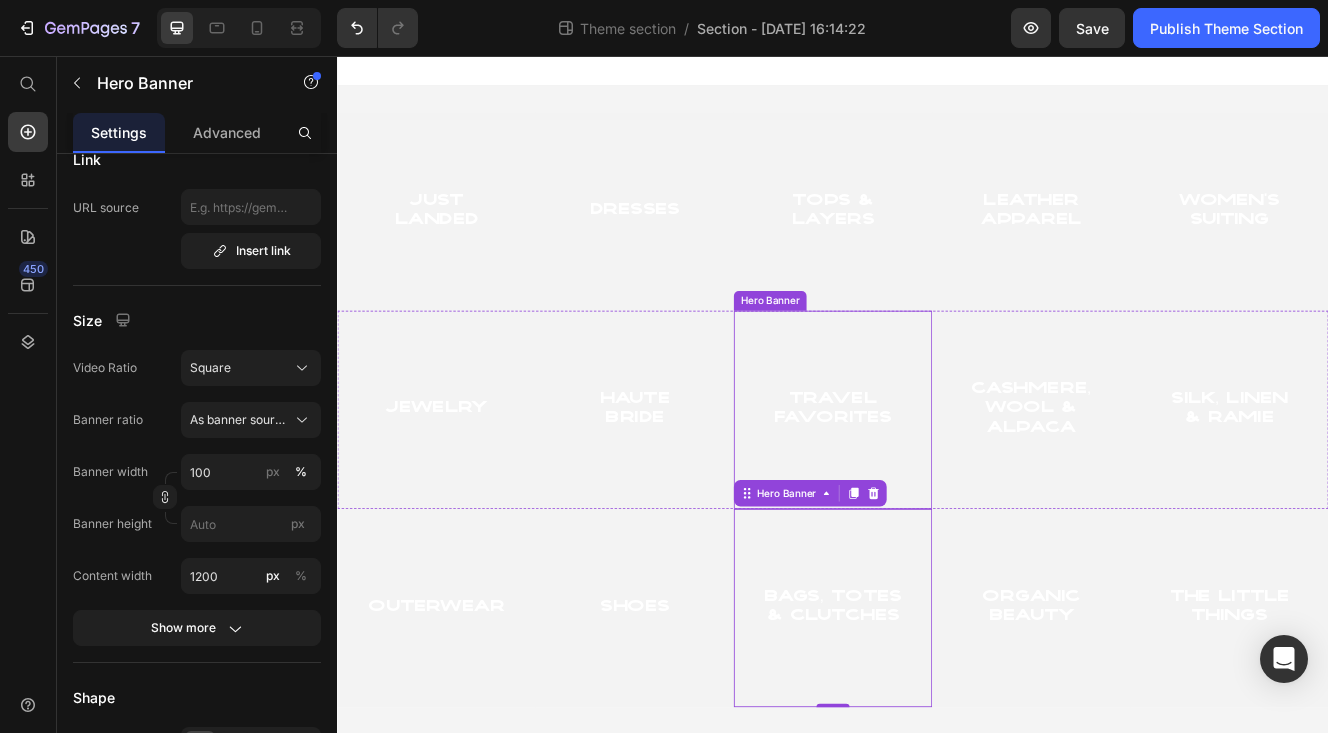 click at bounding box center (937, 484) 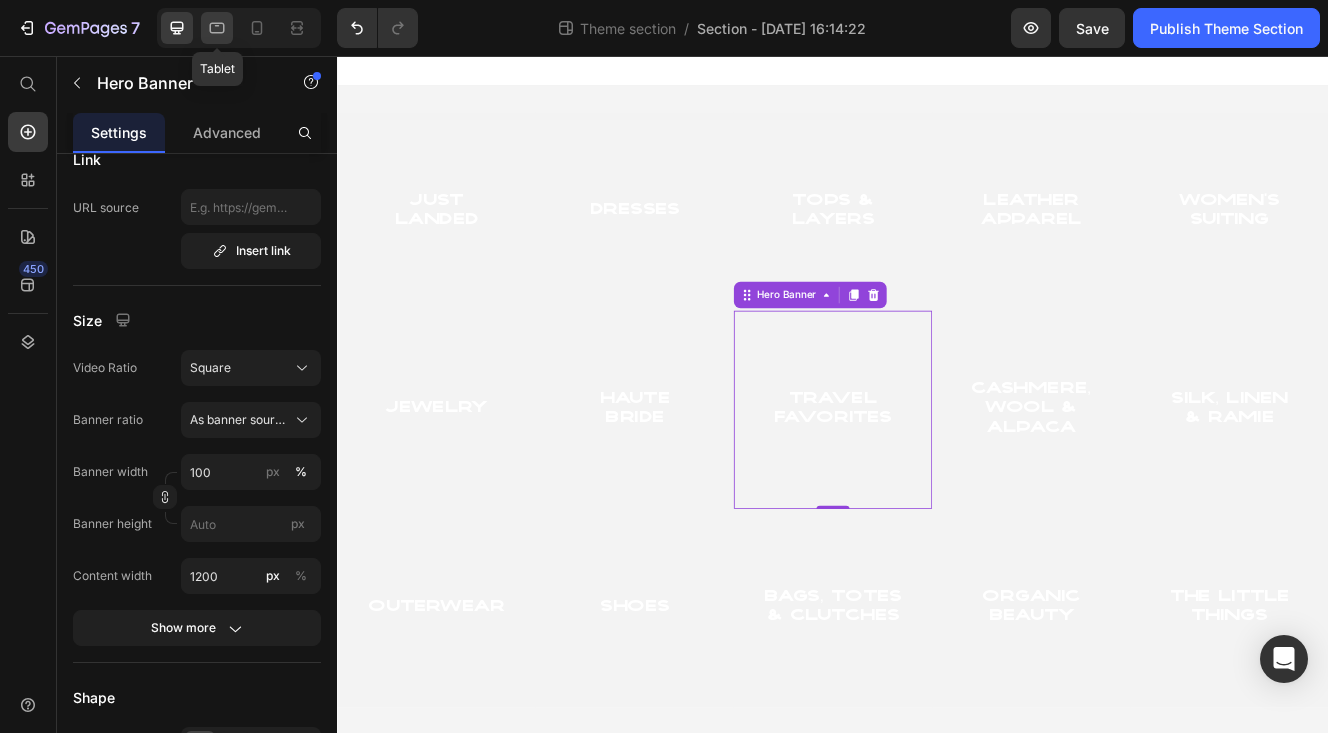 click 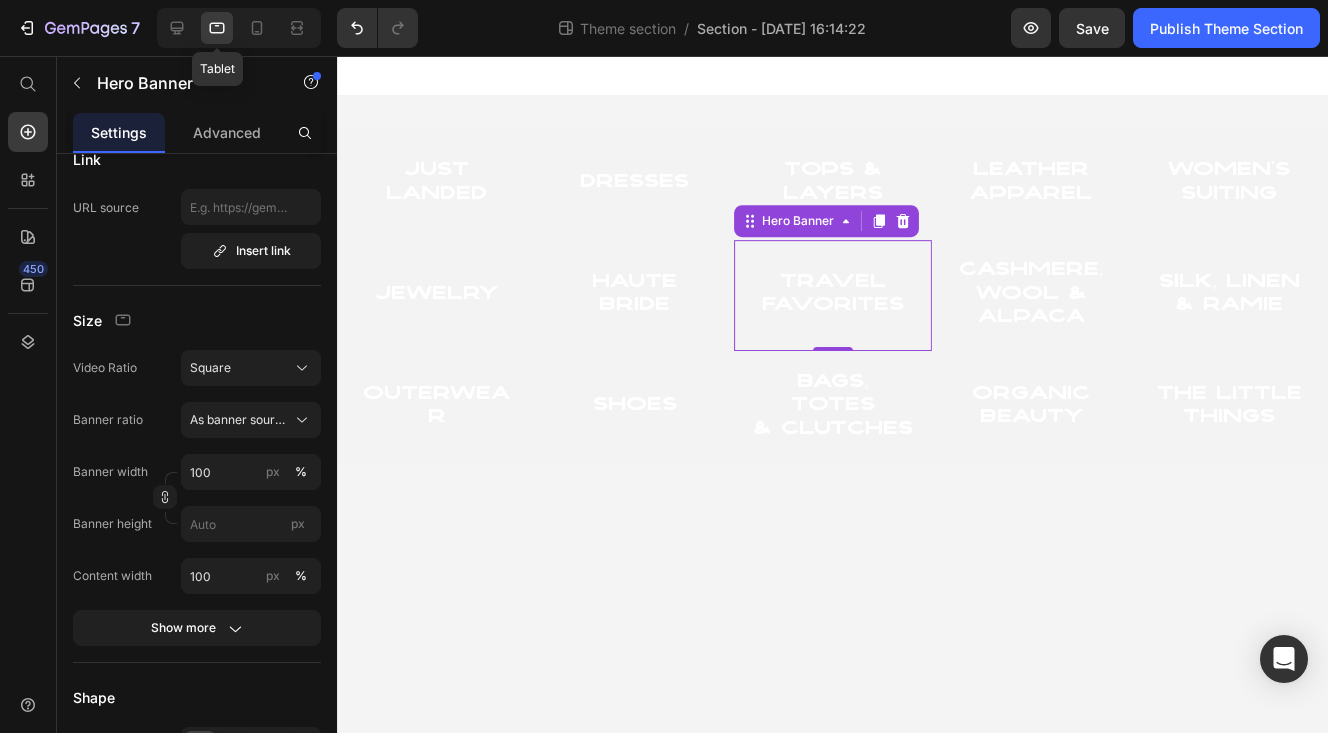 scroll, scrollTop: 0, scrollLeft: 0, axis: both 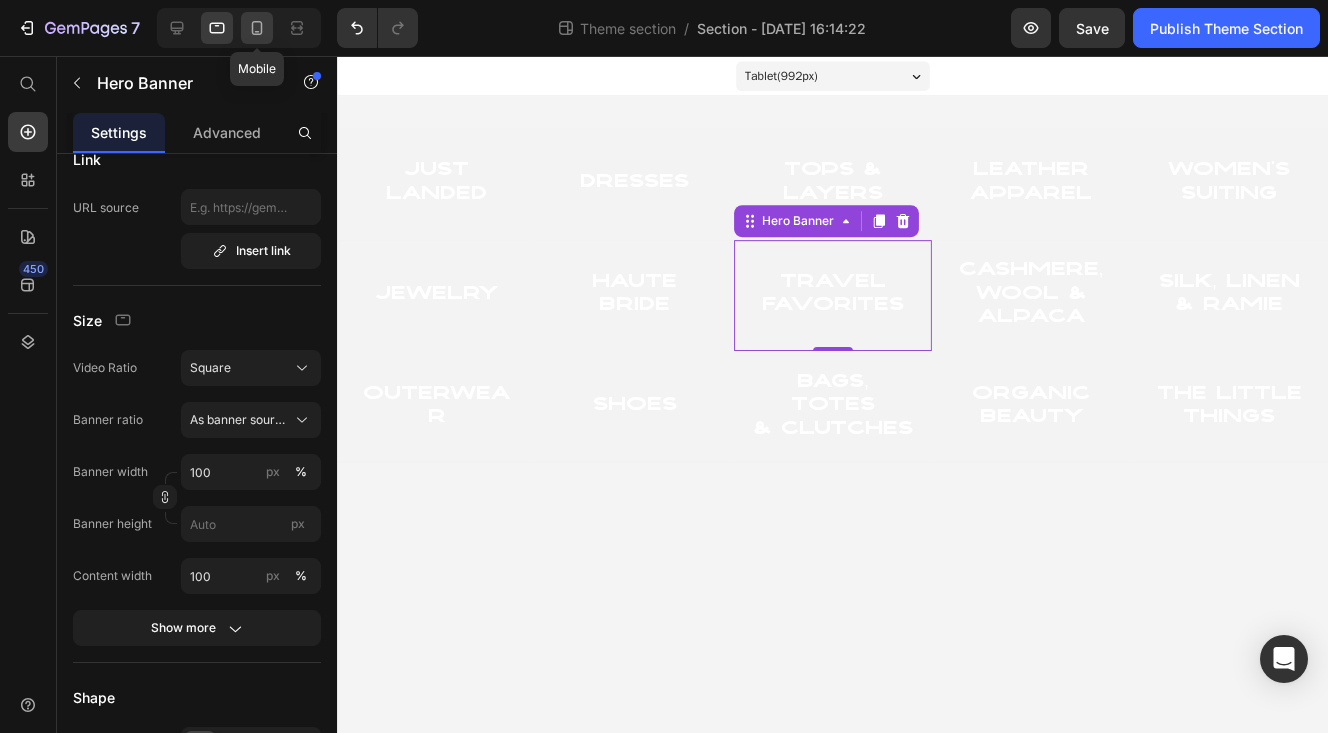 click 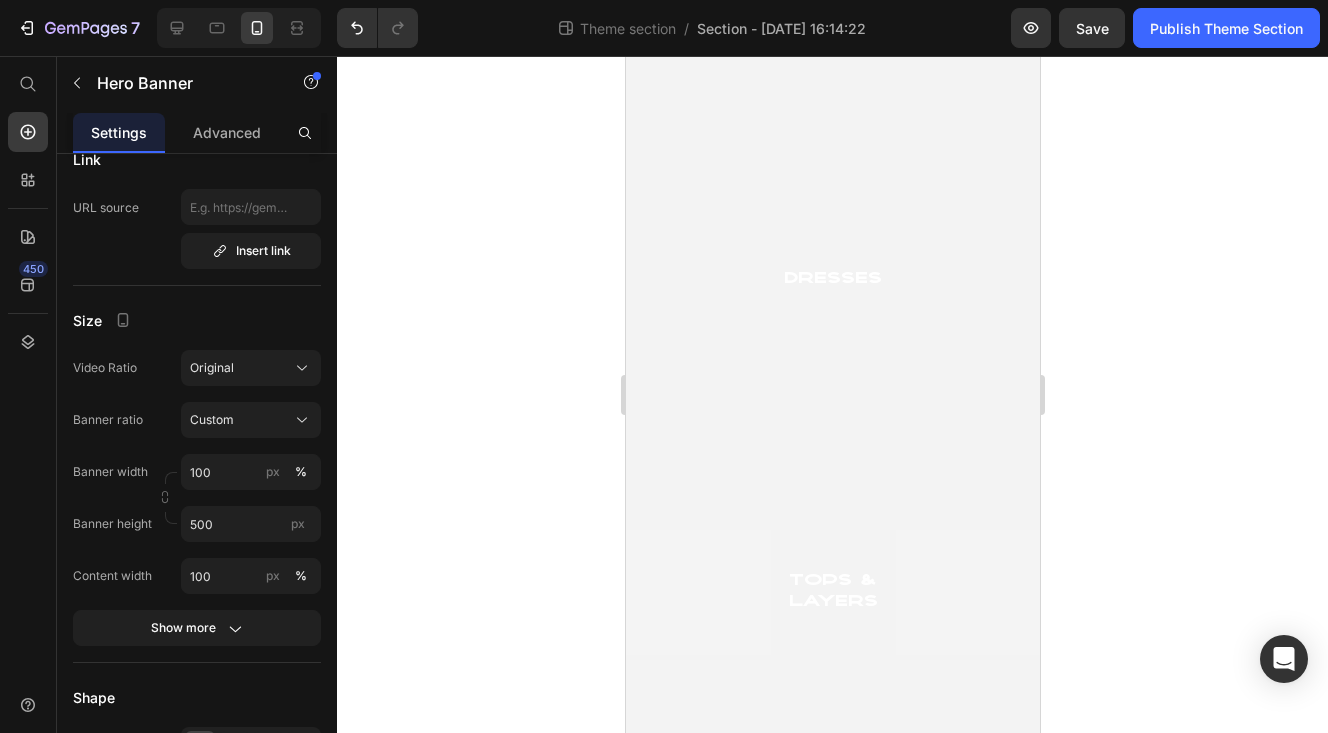 scroll, scrollTop: 0, scrollLeft: 0, axis: both 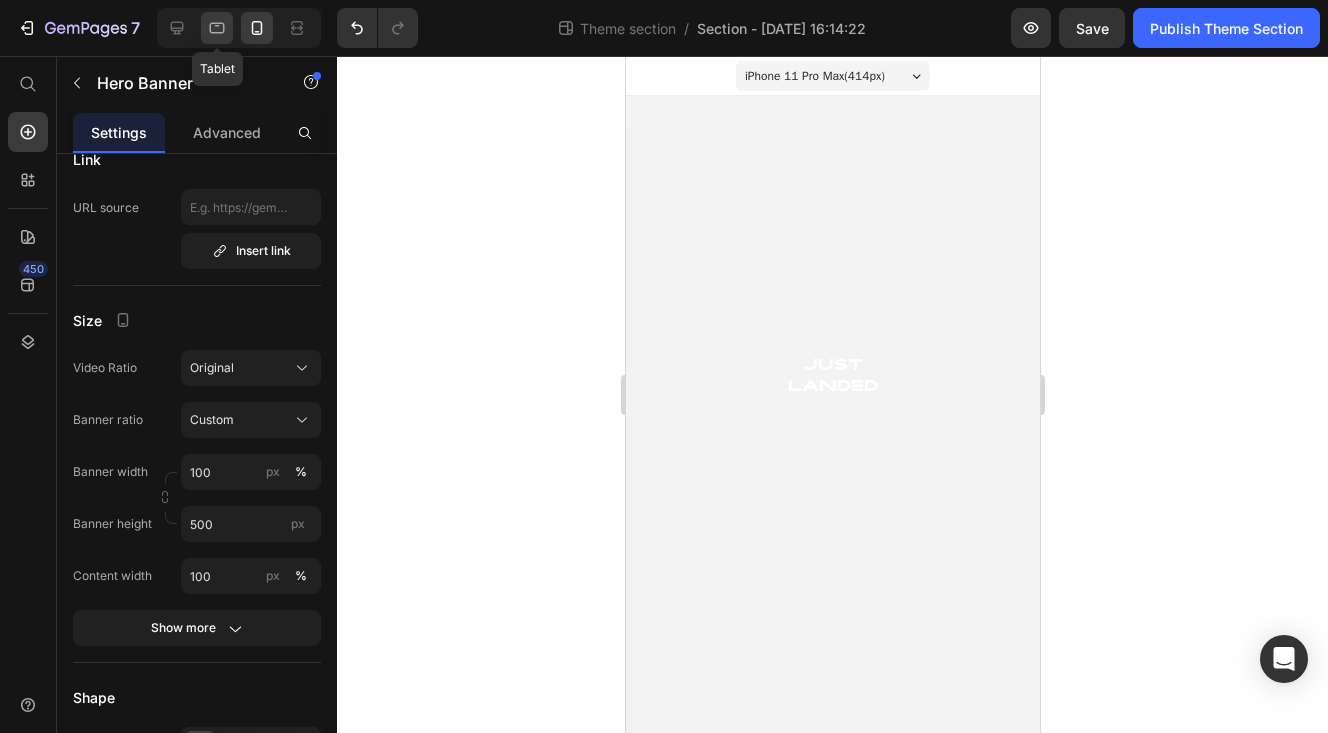 click 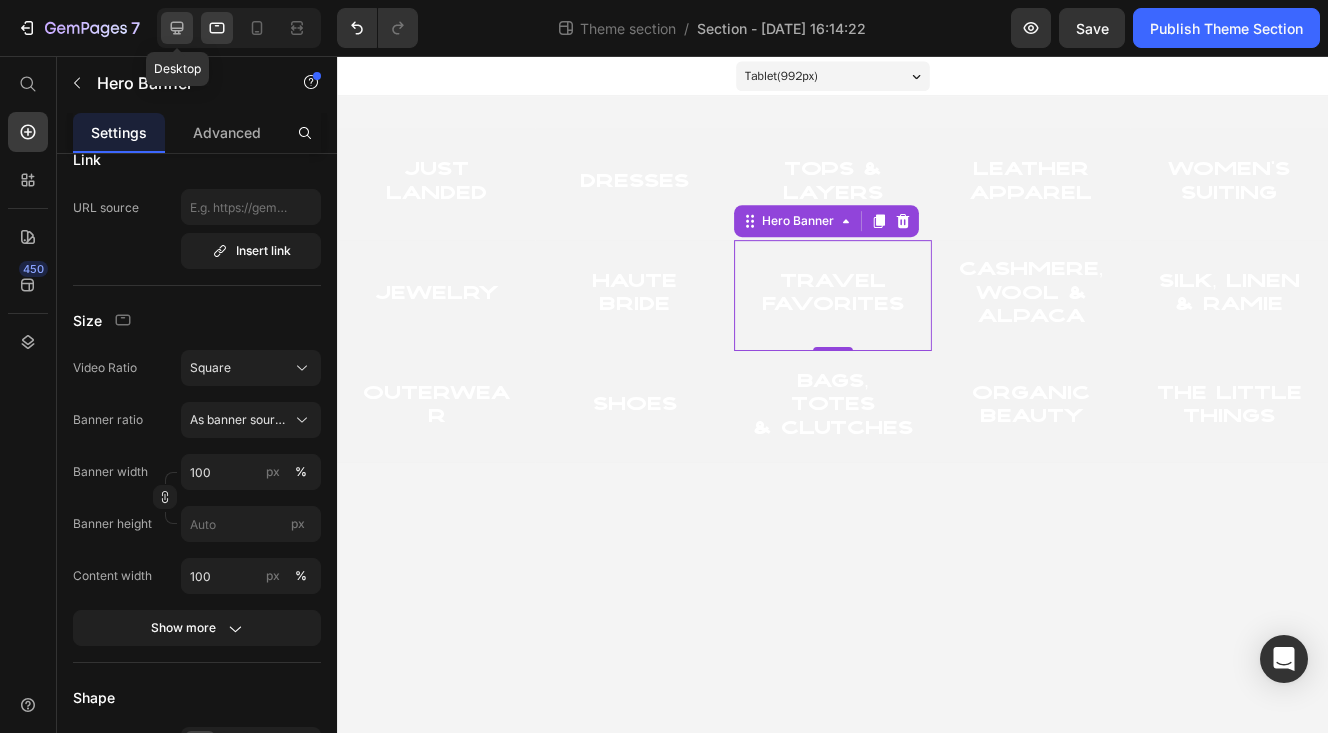 click 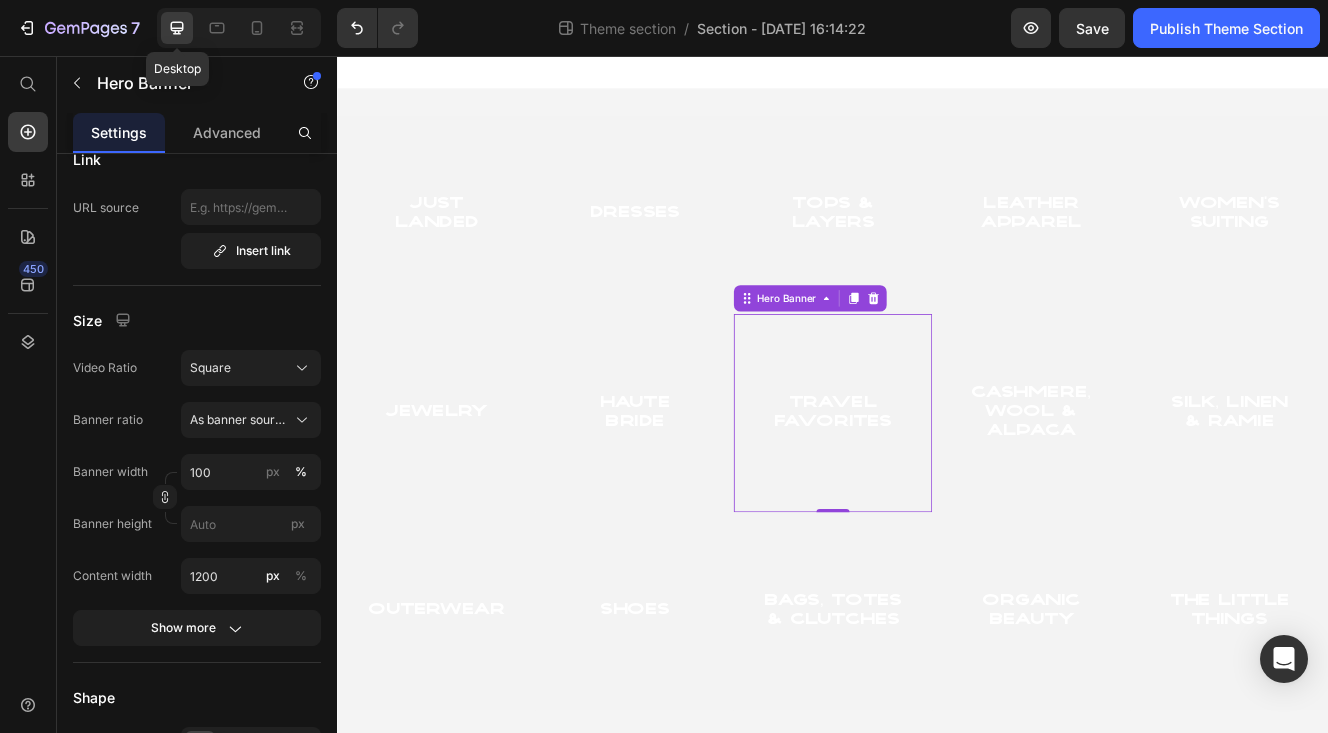 scroll, scrollTop: 4, scrollLeft: 0, axis: vertical 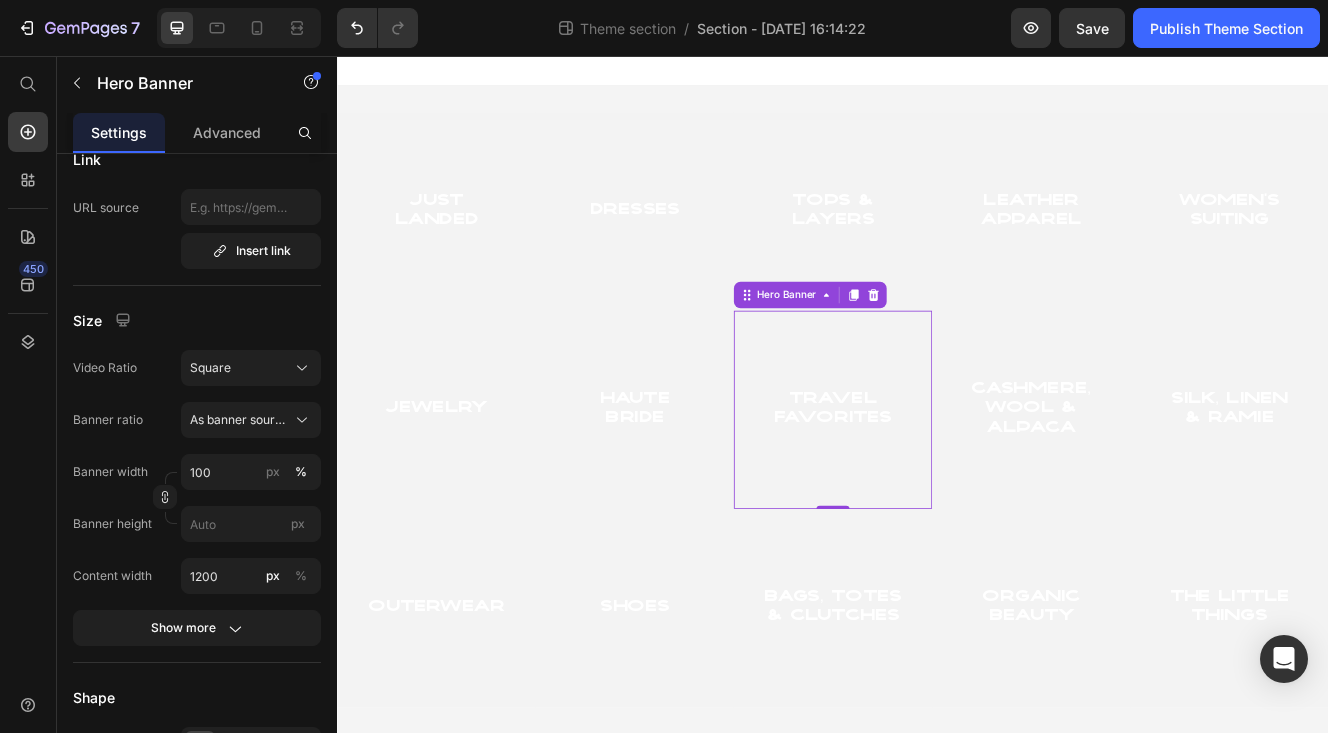 click at bounding box center [937, 484] 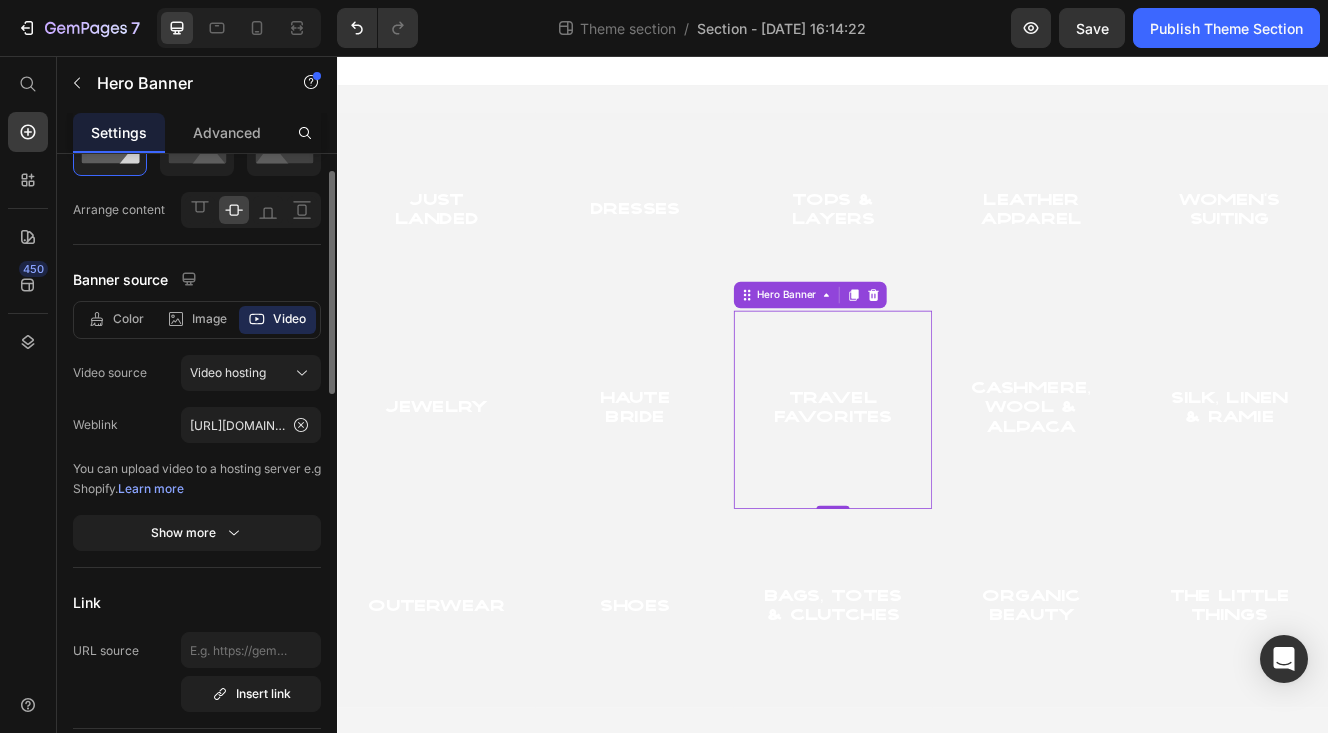 scroll, scrollTop: 87, scrollLeft: 0, axis: vertical 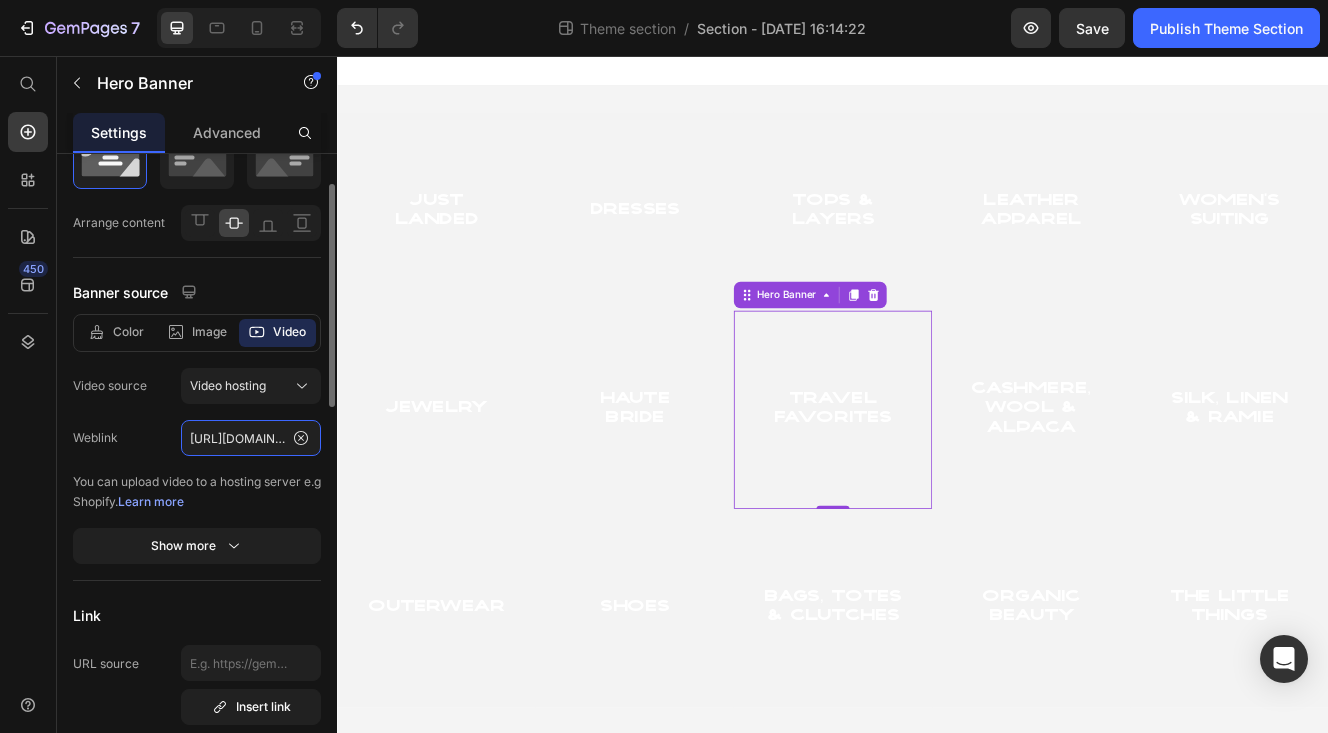 click on "[URL][DOMAIN_NAME]" 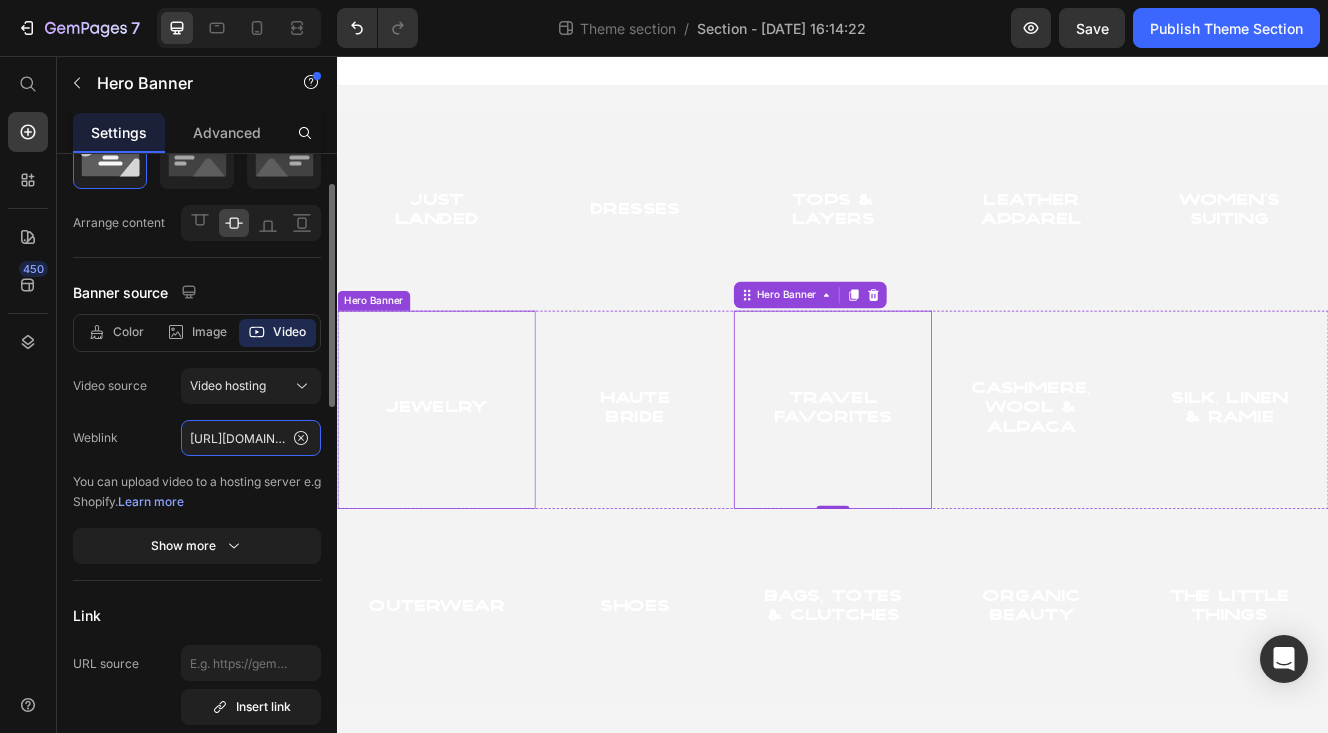 scroll, scrollTop: 0, scrollLeft: 364, axis: horizontal 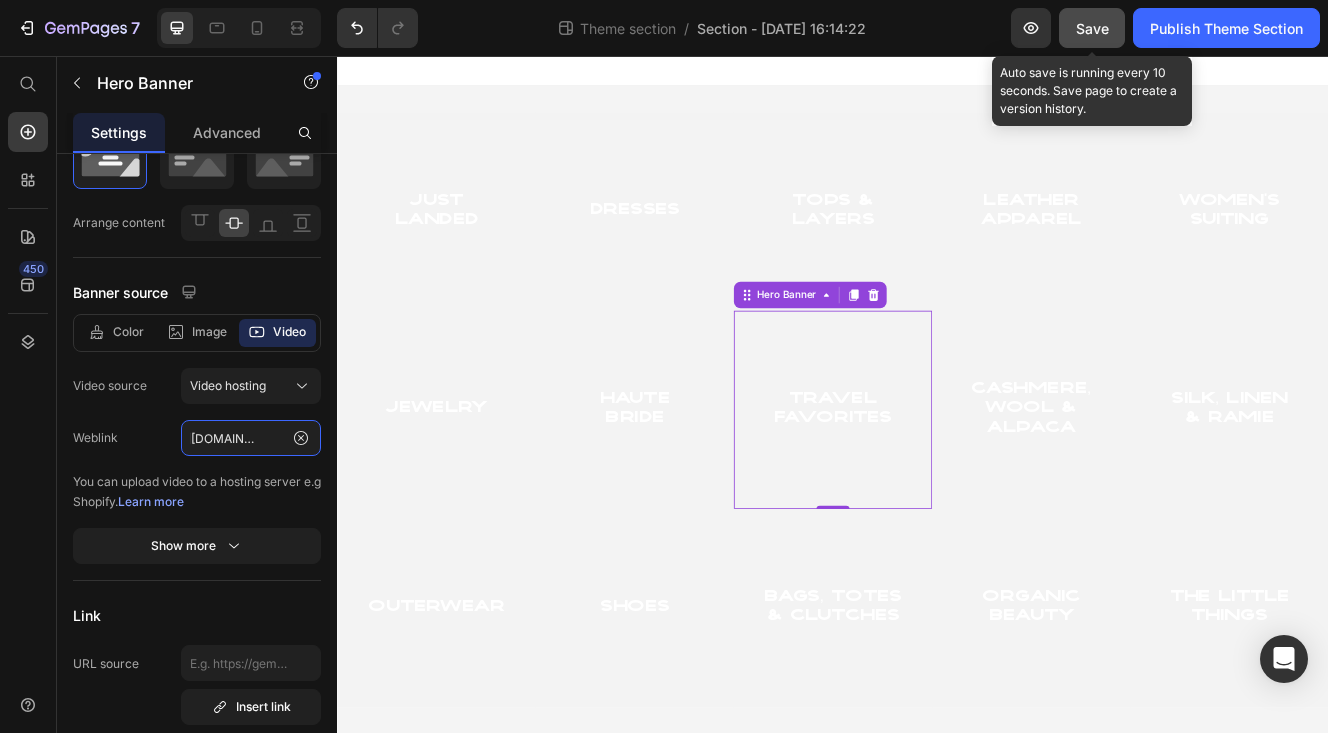 type on "[URL][DOMAIN_NAME]" 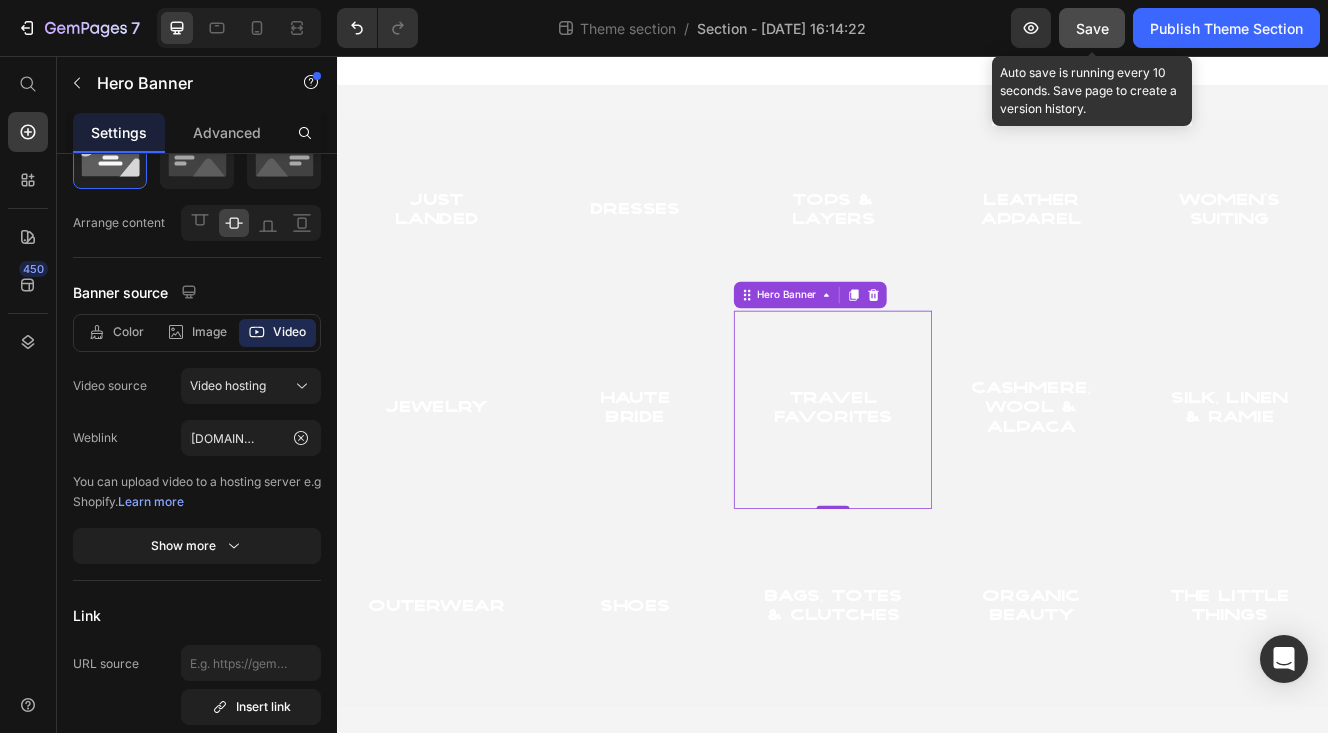 click on "Save" at bounding box center (1092, 28) 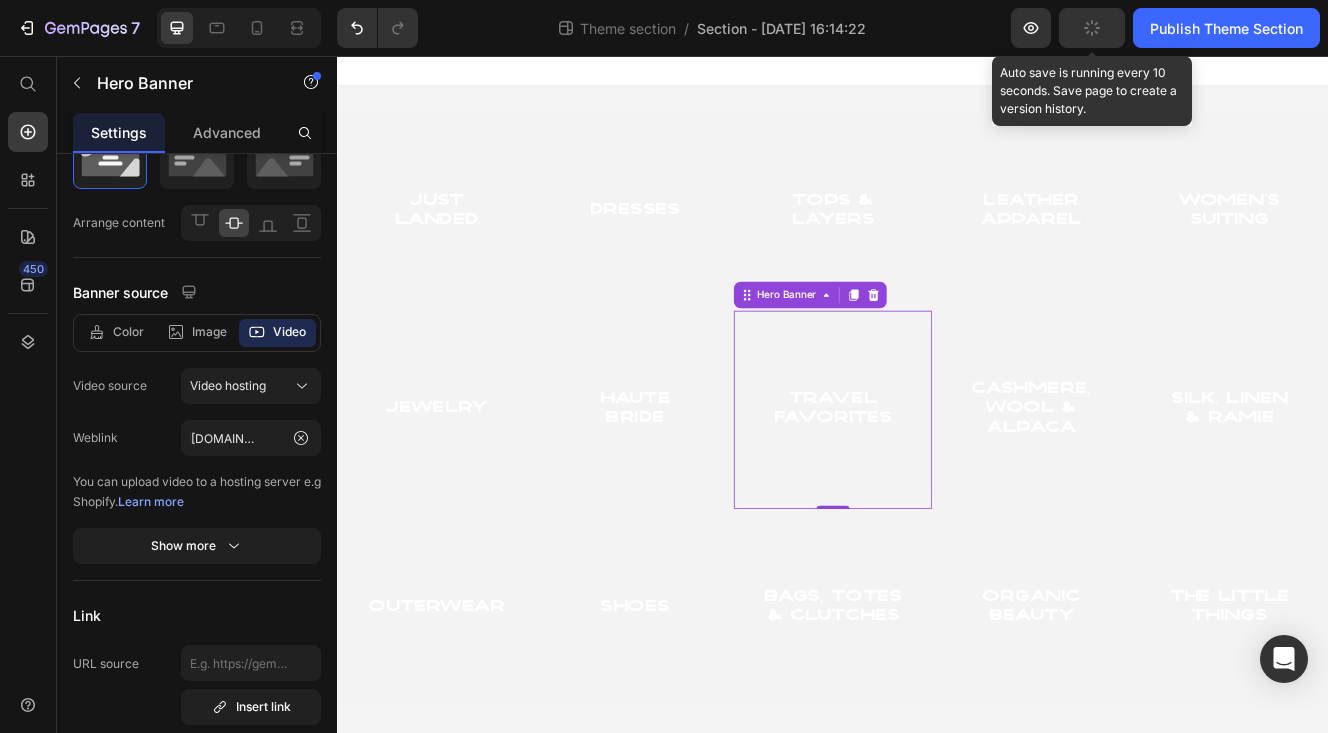 scroll, scrollTop: 0, scrollLeft: 0, axis: both 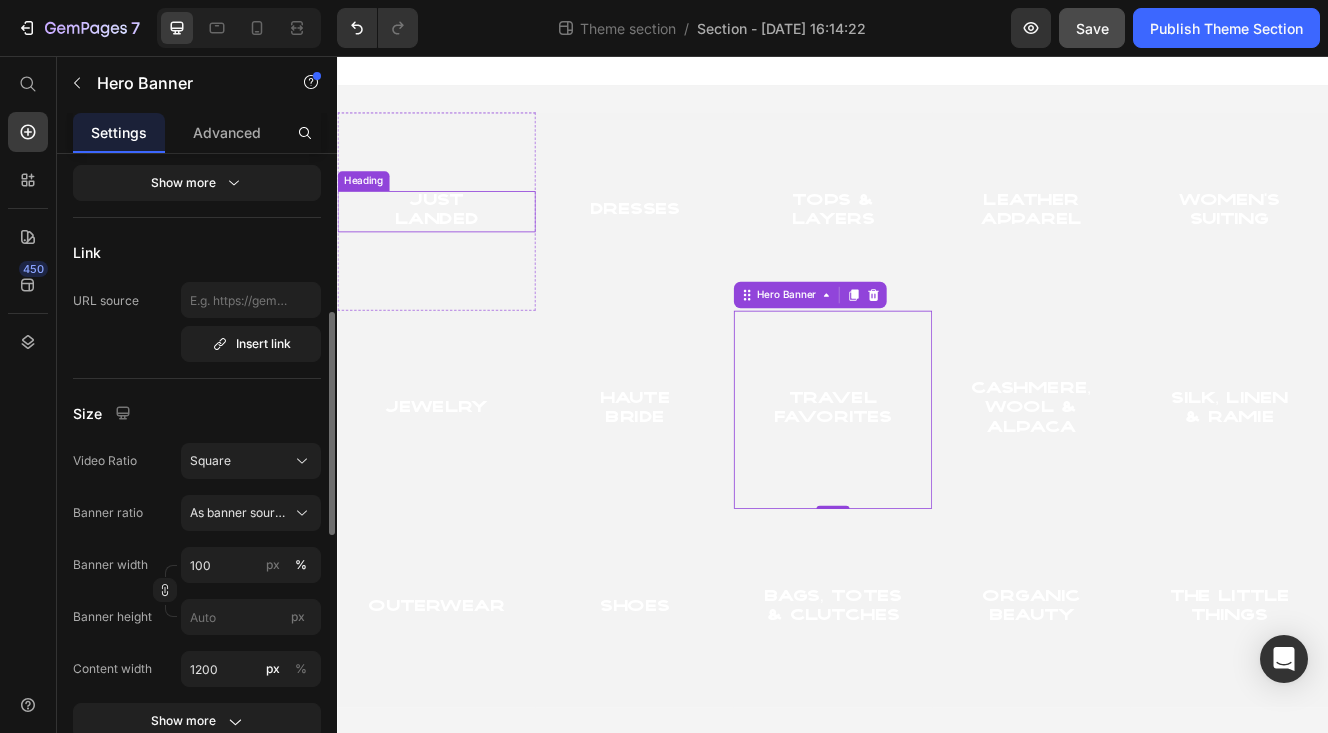 click on "Just  Landed" at bounding box center (457, 244) 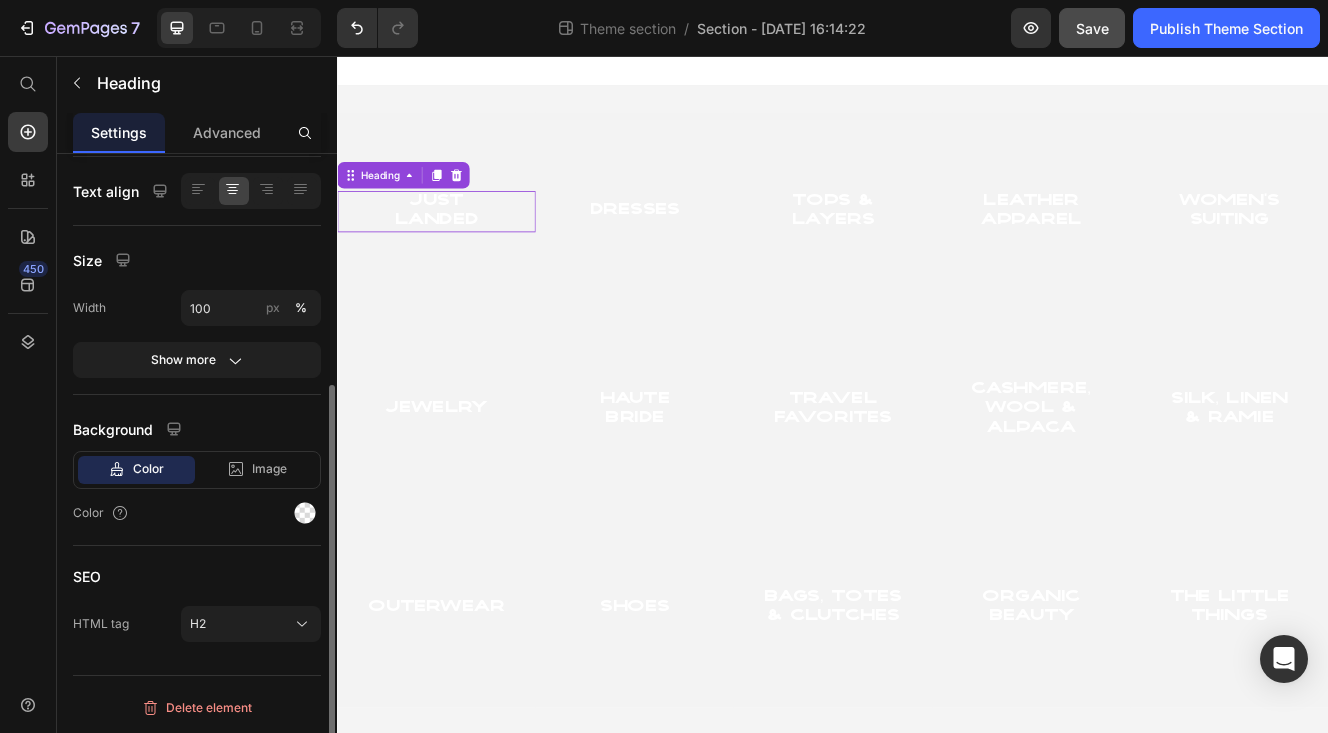 scroll, scrollTop: 0, scrollLeft: 0, axis: both 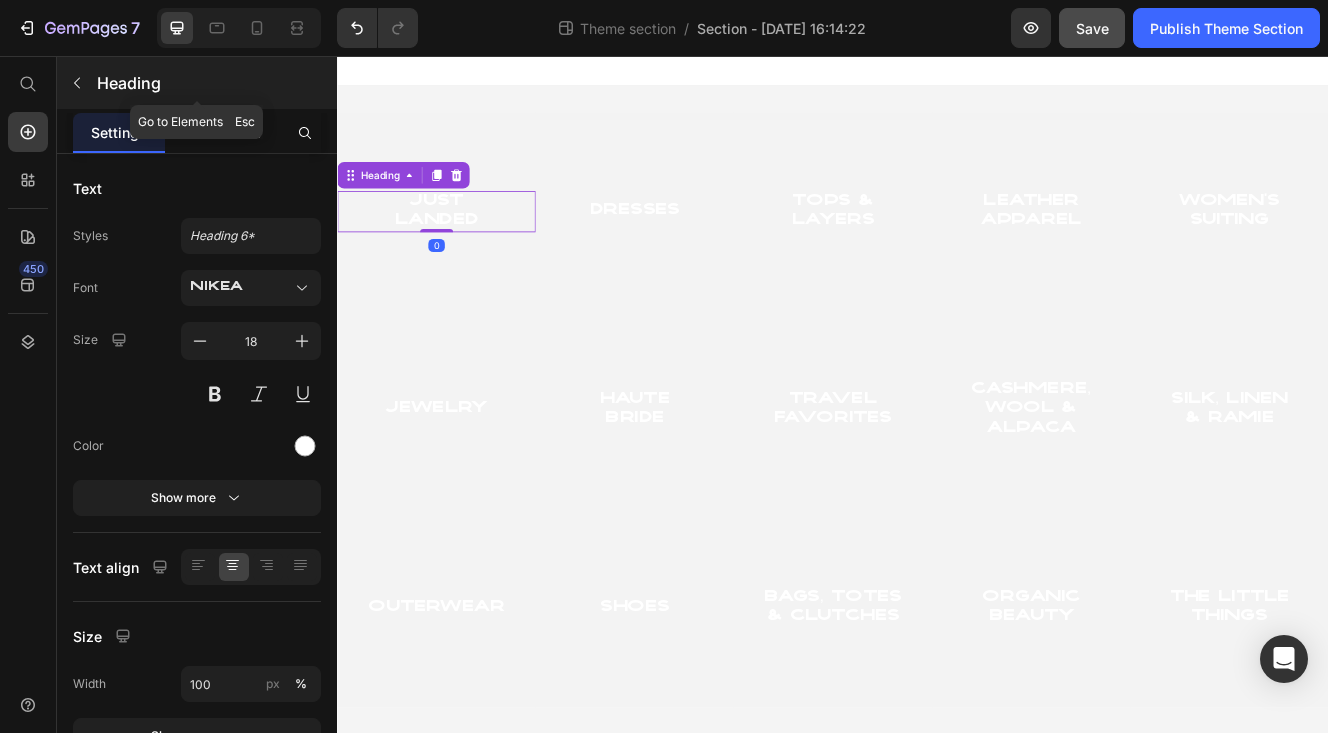 click 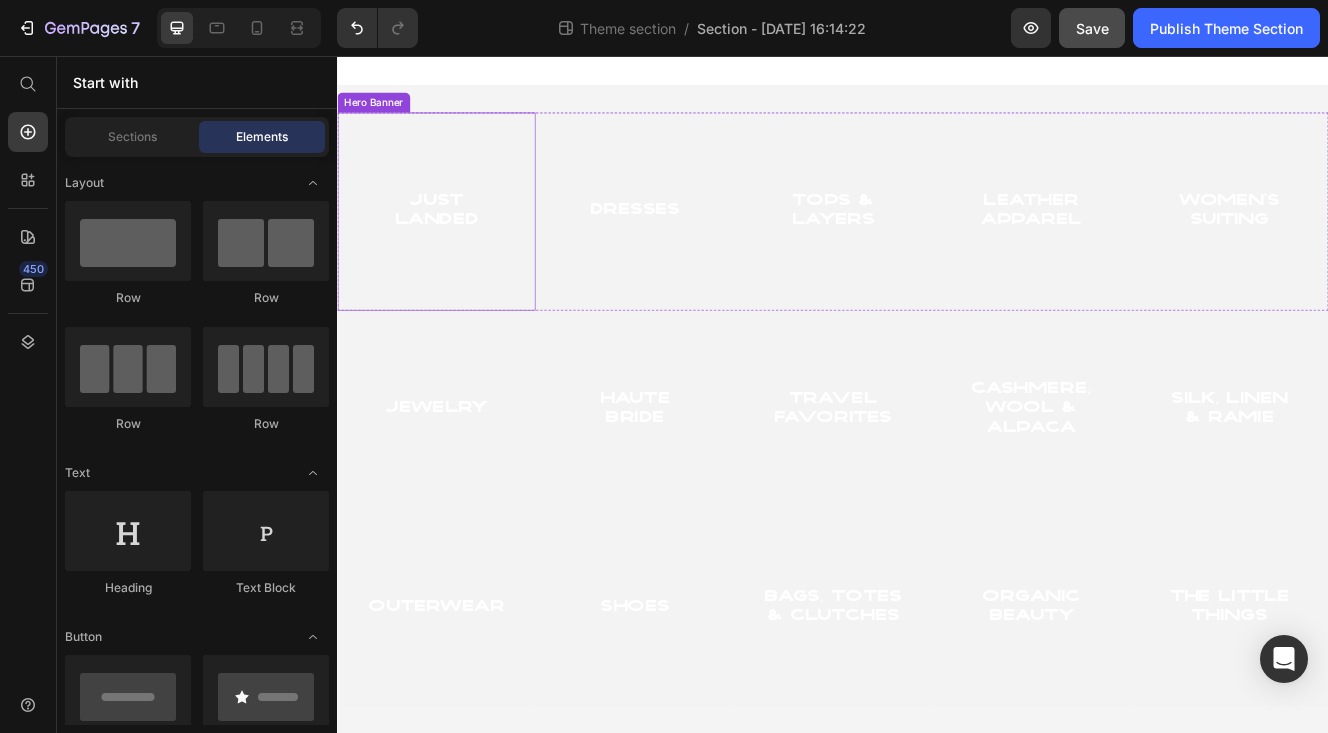 click at bounding box center (457, 244) 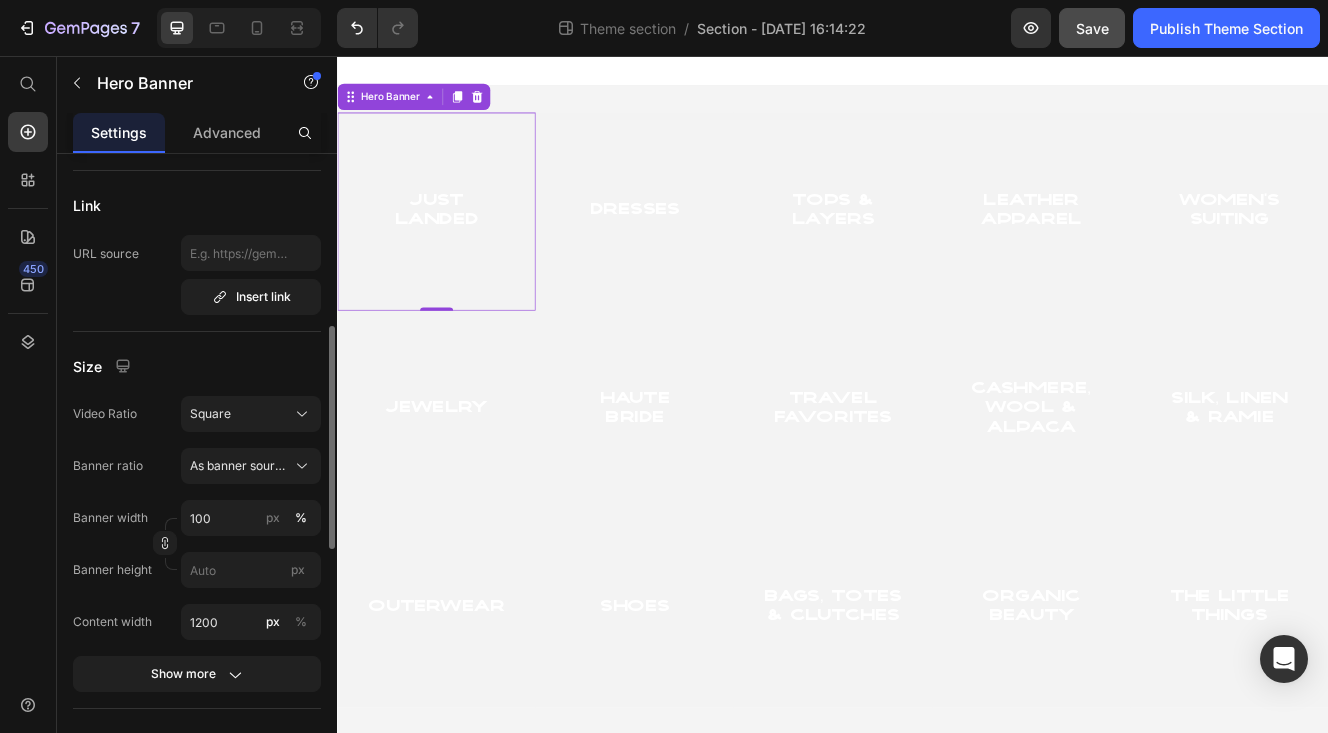 scroll, scrollTop: 492, scrollLeft: 0, axis: vertical 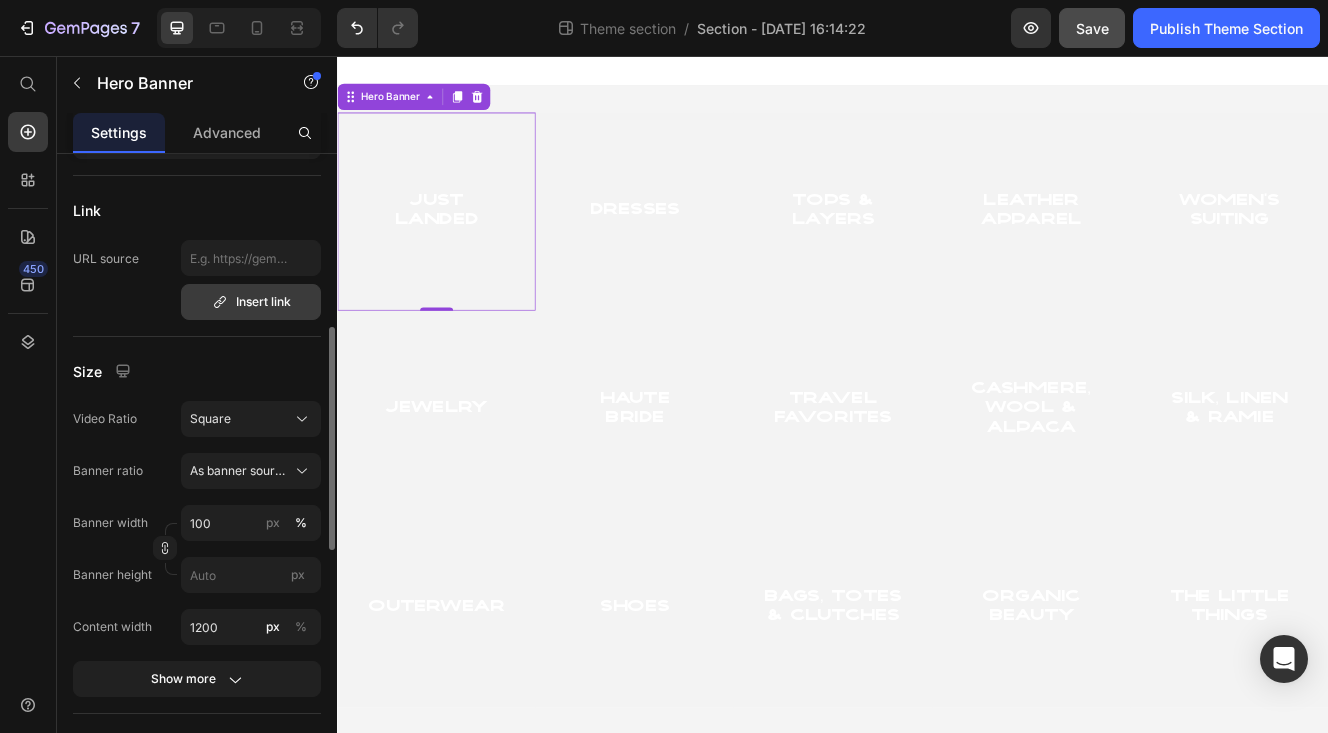 click on "Insert link" at bounding box center (251, 302) 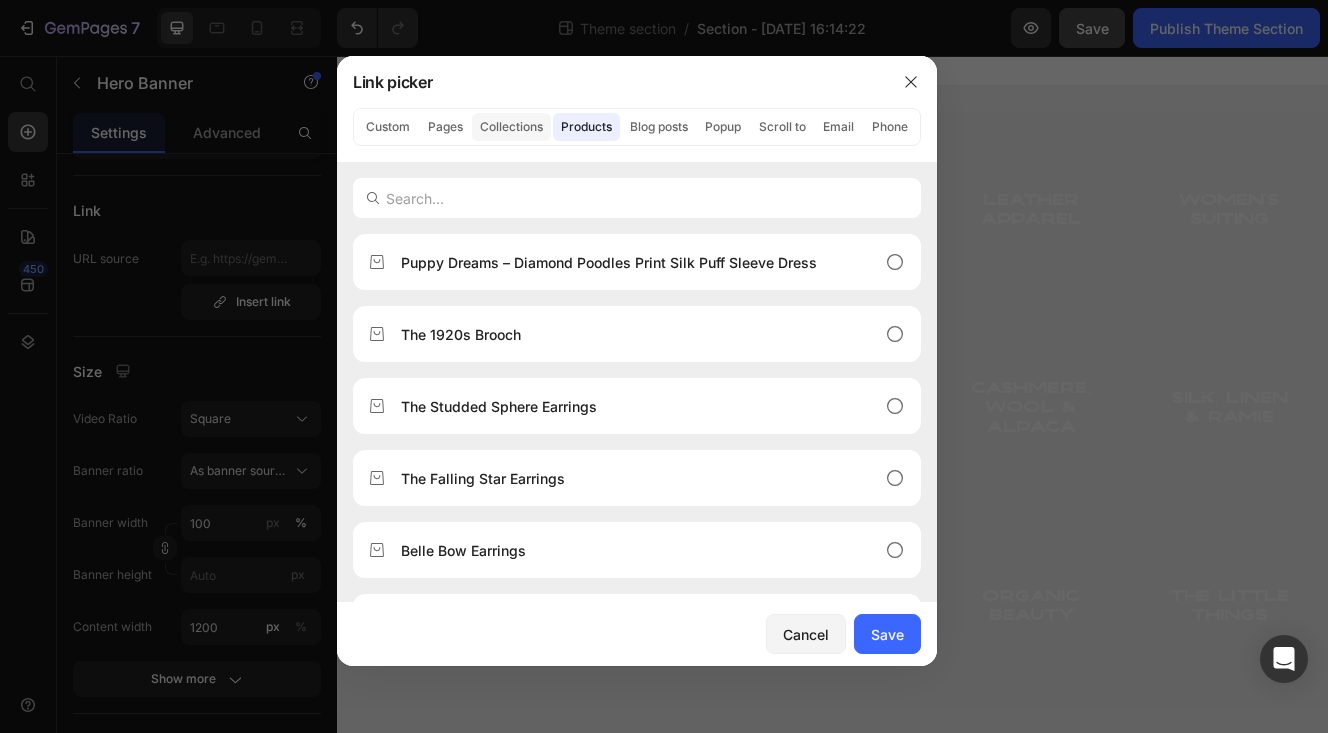 click on "Collections" 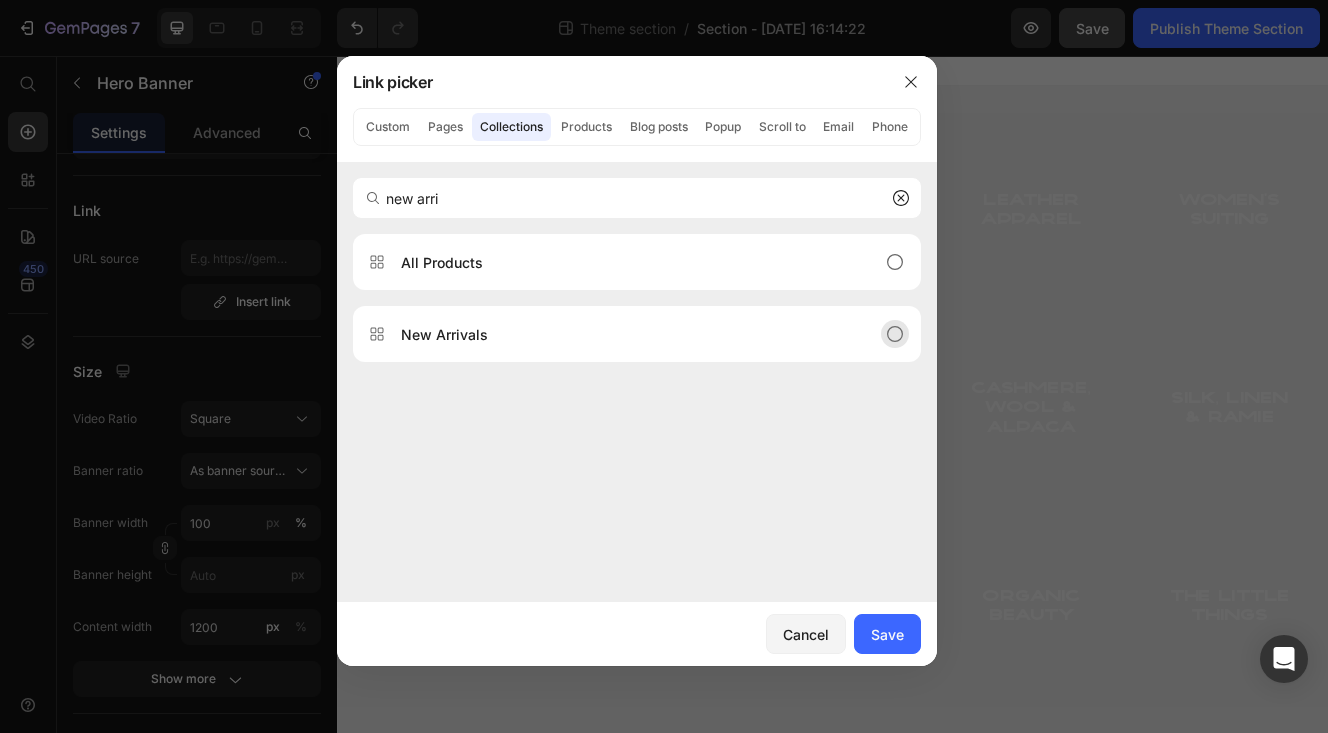 type on "new arri" 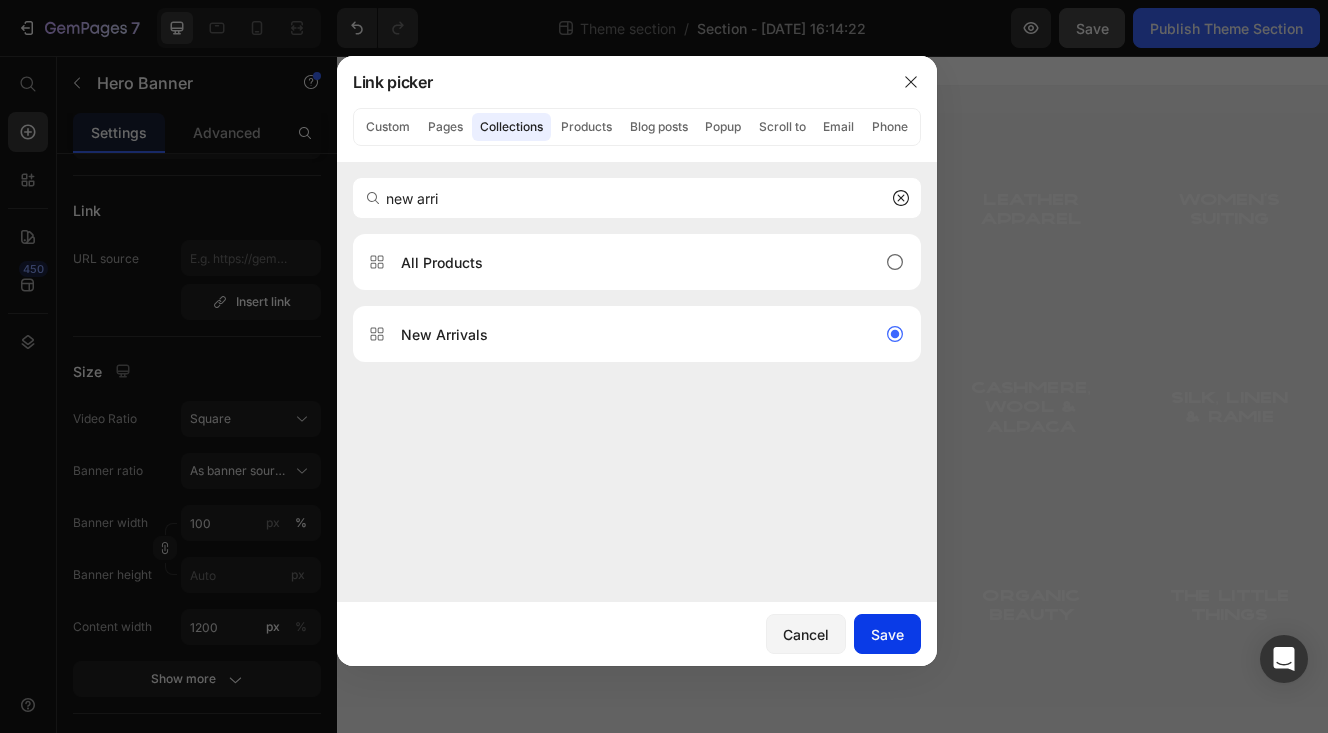 click on "Save" at bounding box center (887, 634) 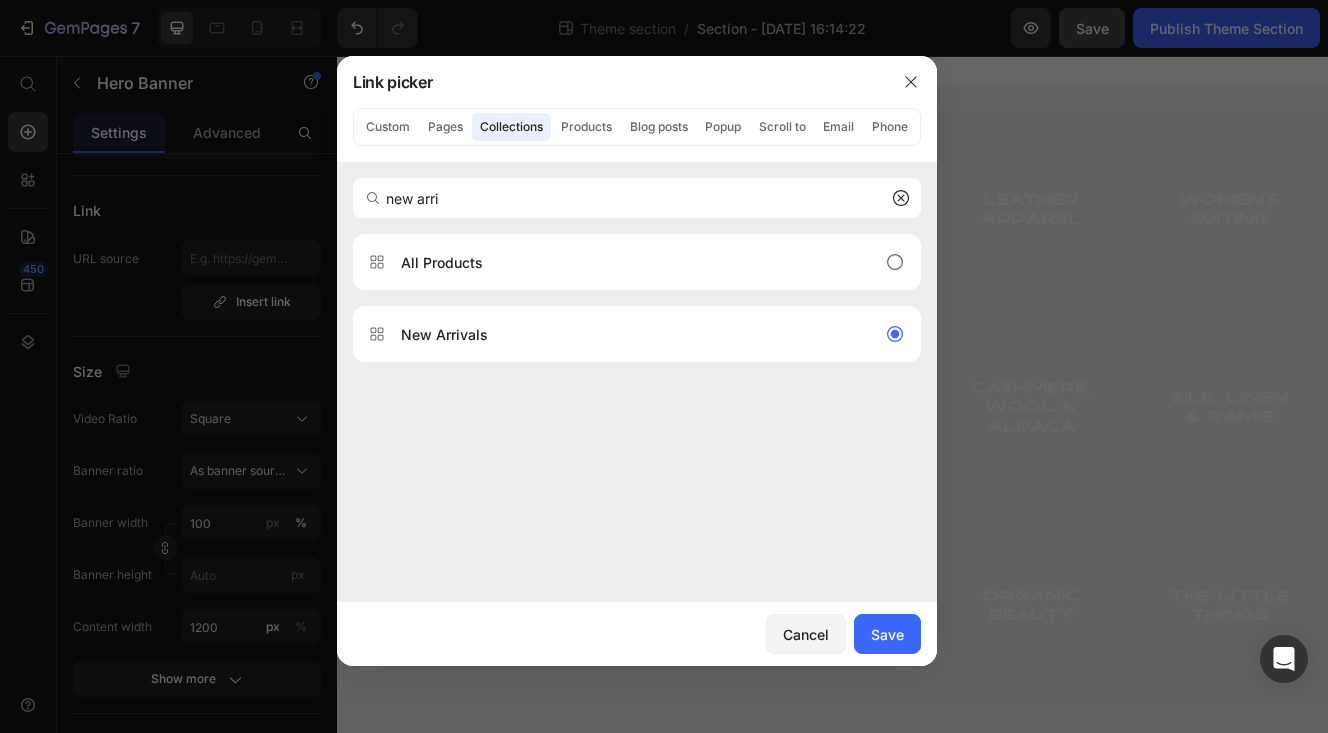 type on "/collections/new" 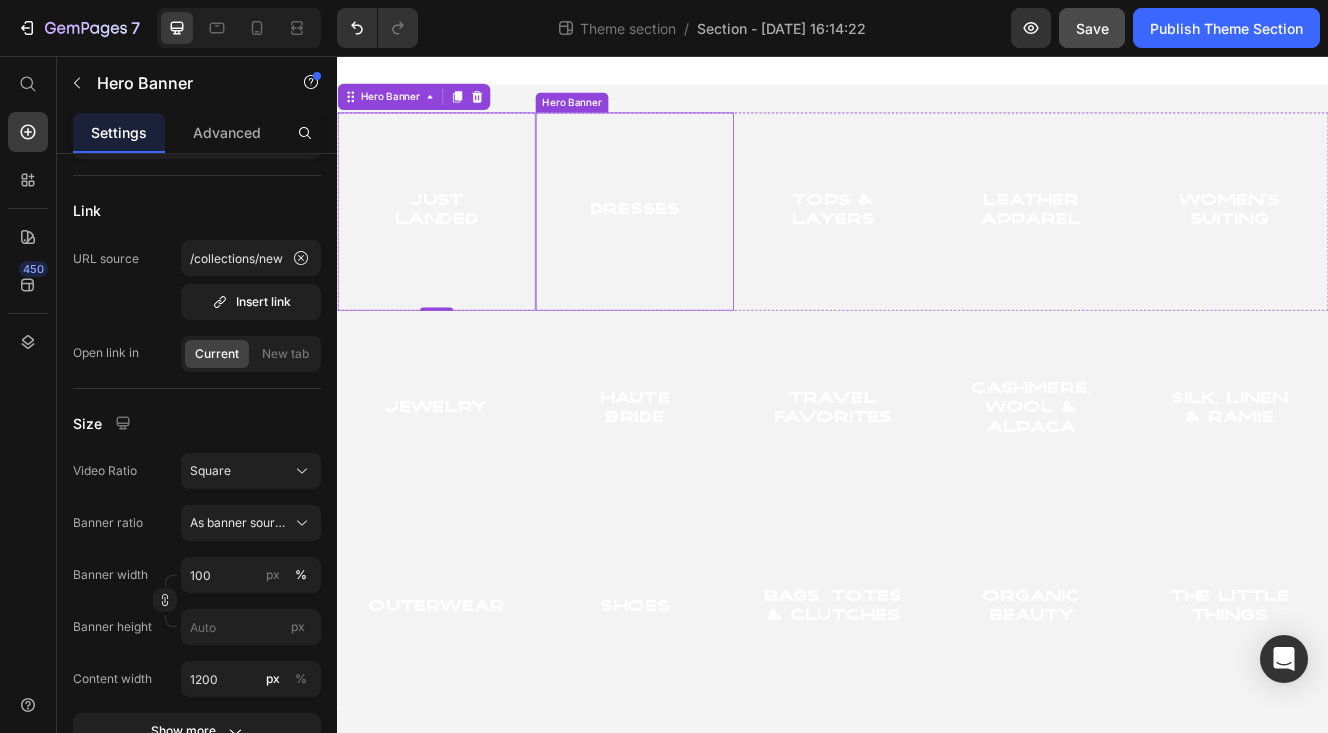 click at bounding box center (697, 244) 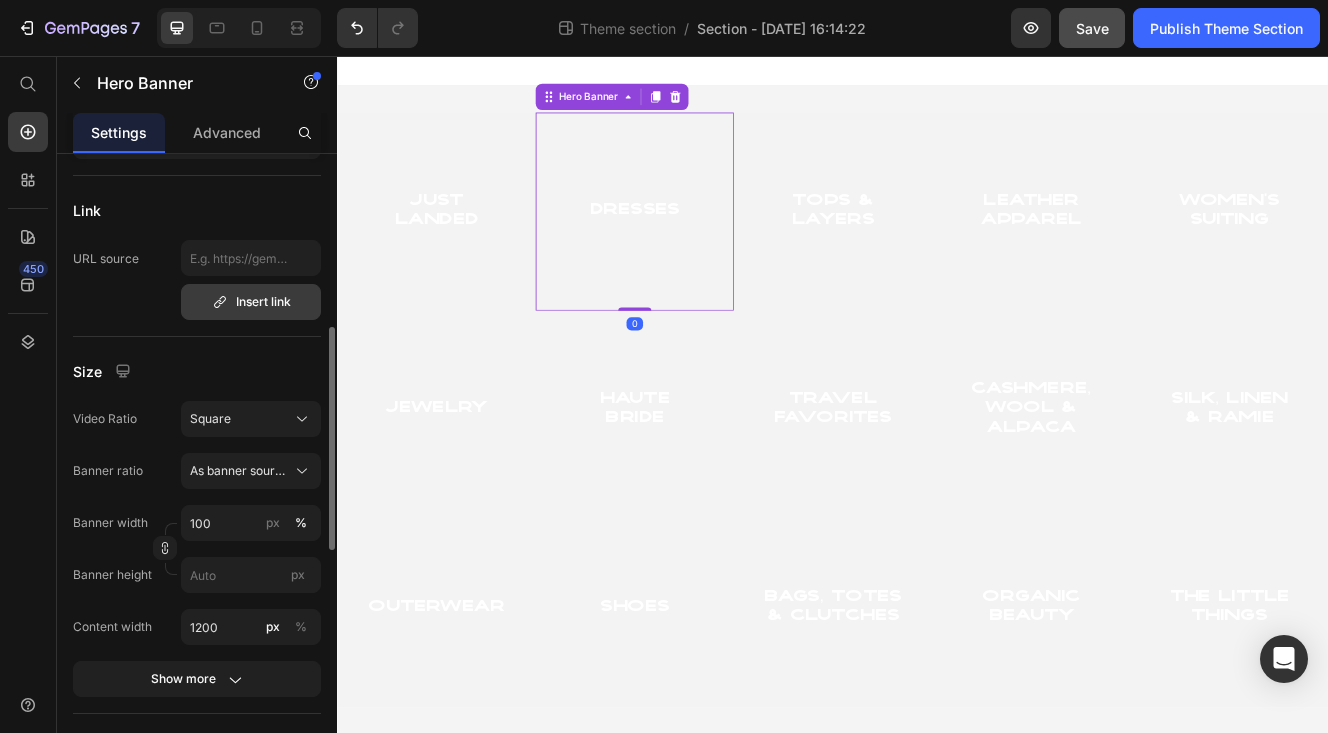 click on "Insert link" at bounding box center [251, 302] 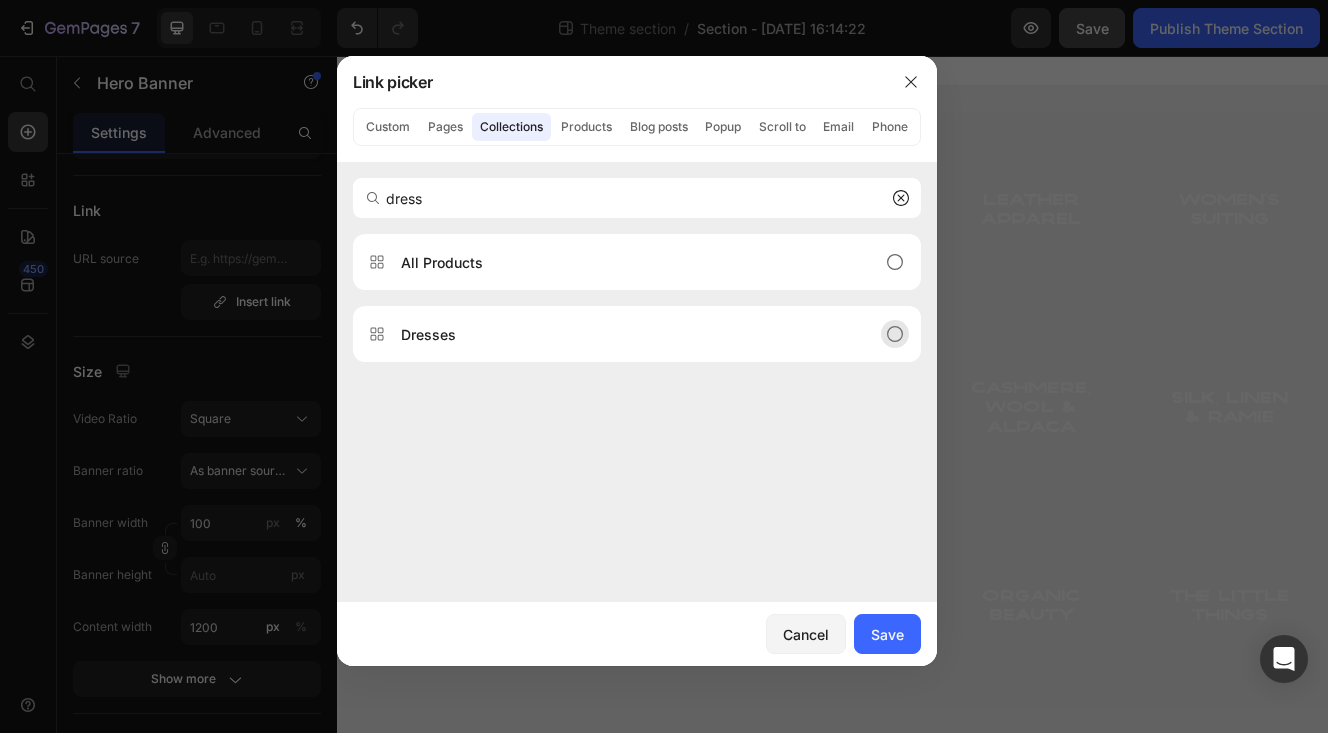 type on "dress" 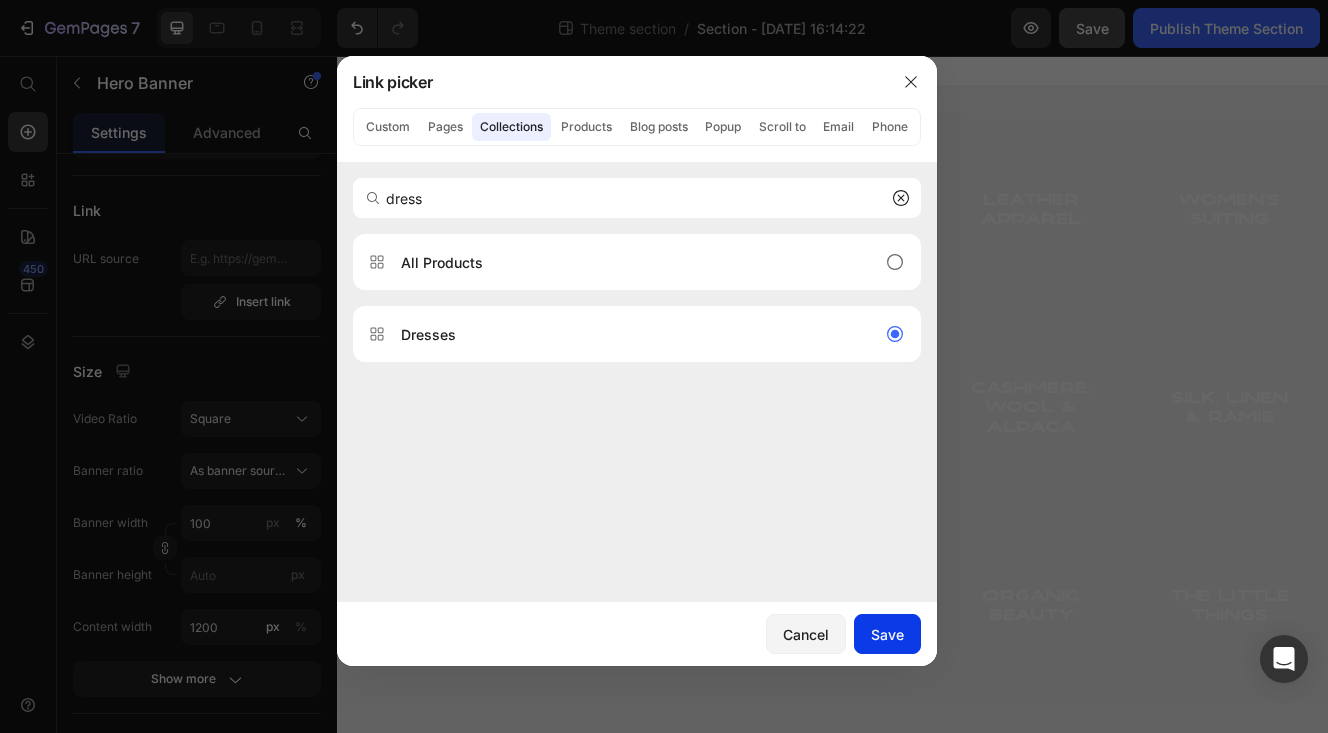 click on "Save" at bounding box center (887, 634) 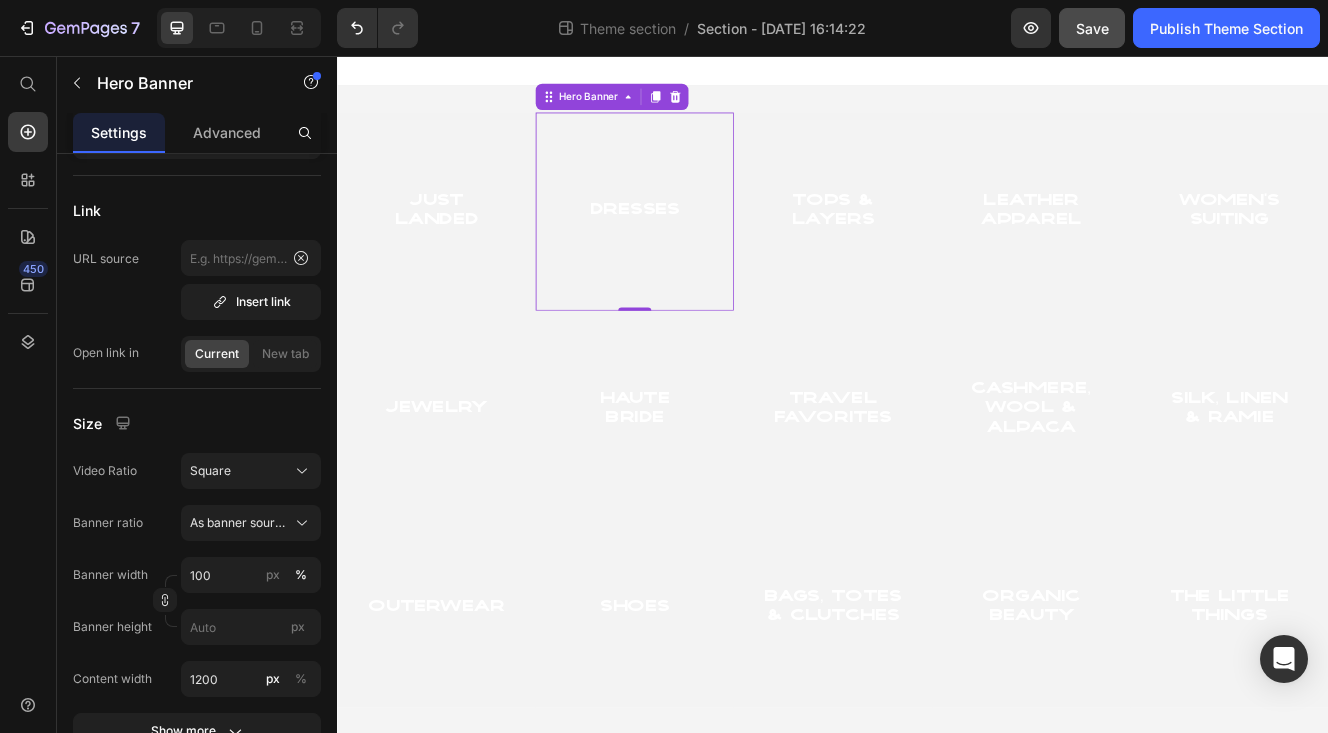 type on "/collections/dresses" 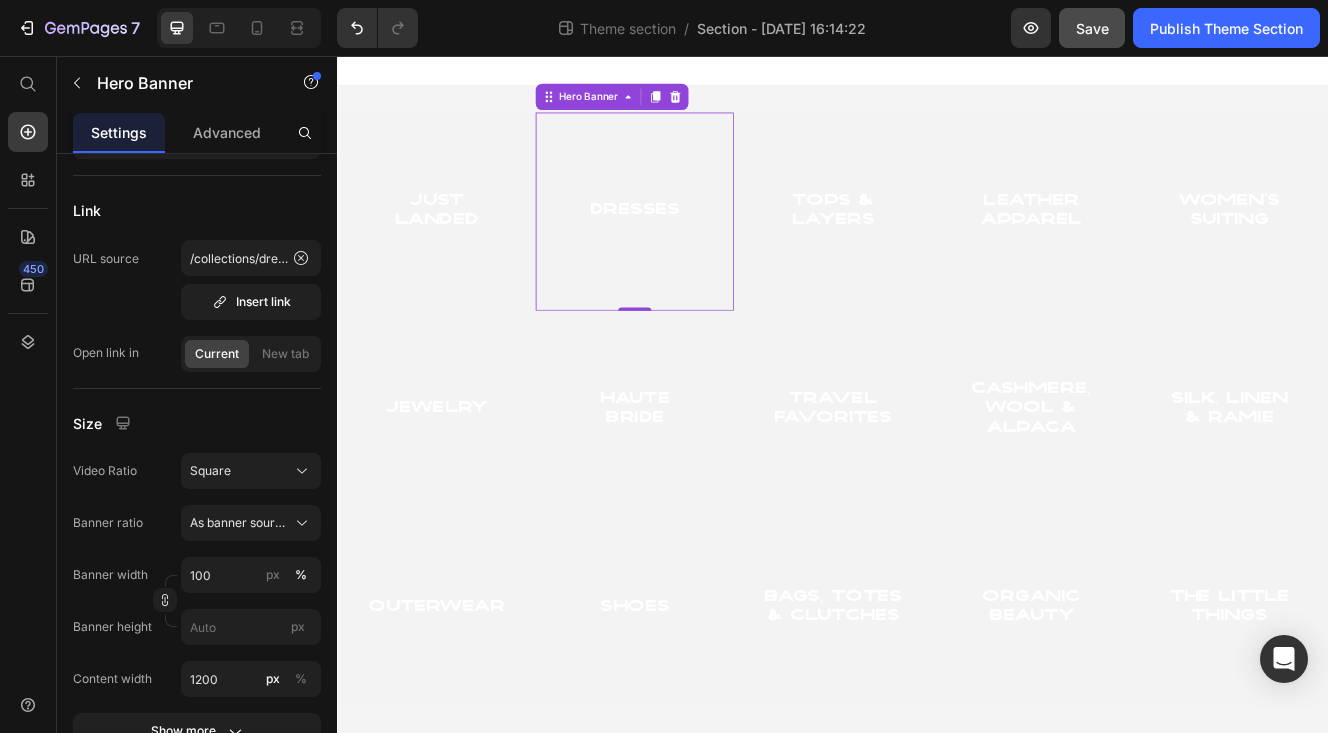 click at bounding box center (697, 244) 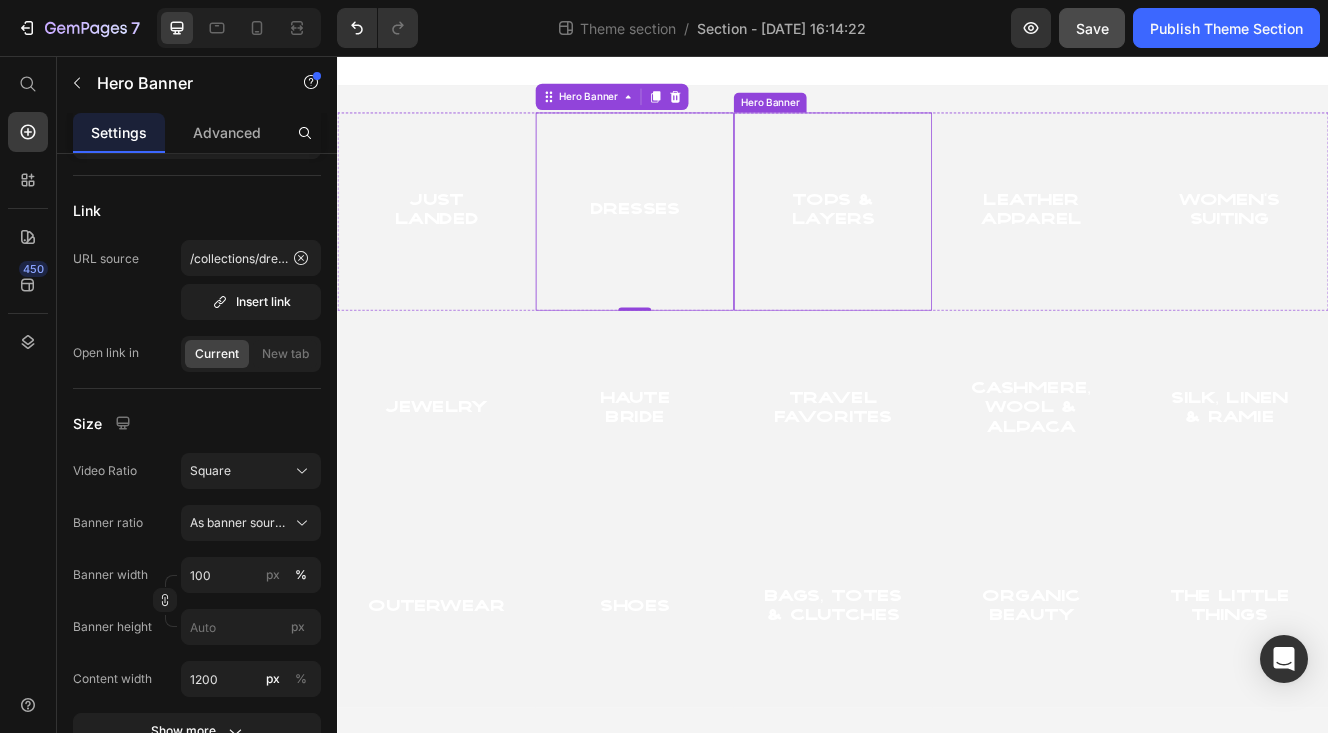 click on "tops &  Layers Heading" at bounding box center [937, 244] 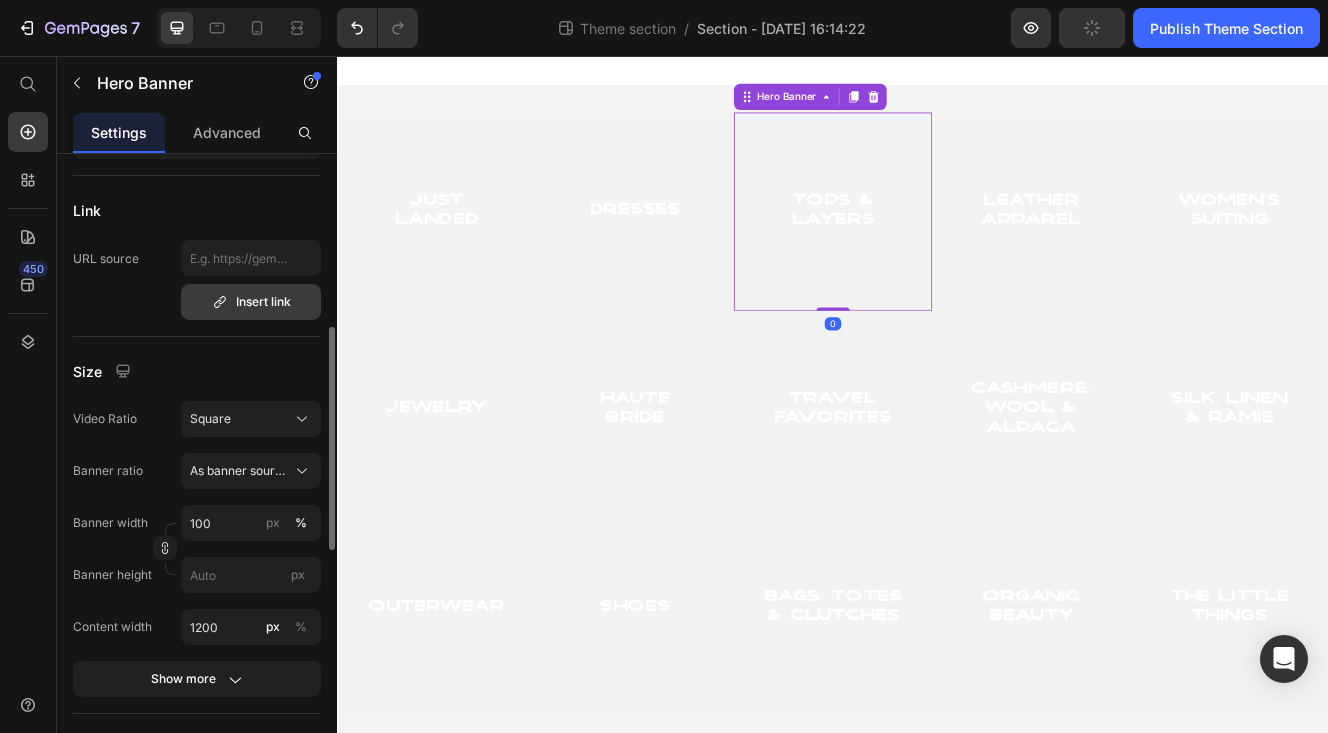 click on "Insert link" at bounding box center (251, 302) 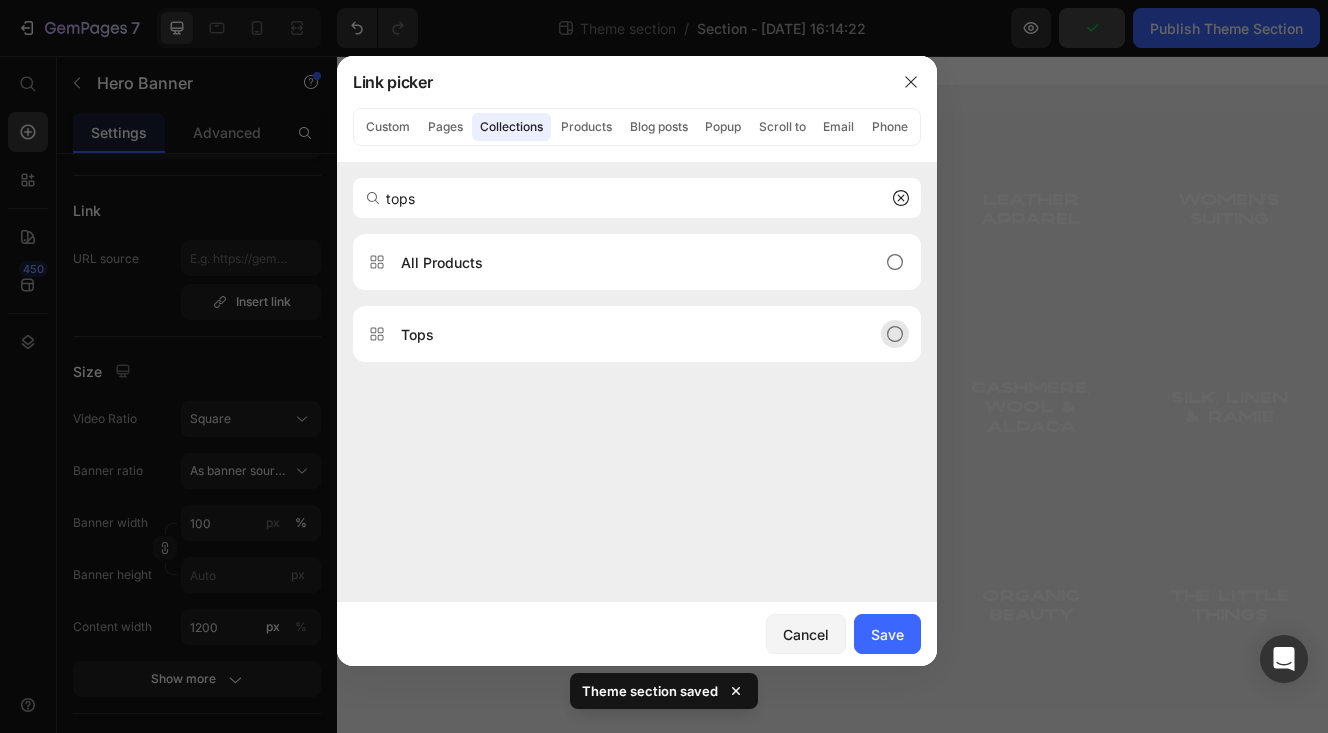 type on "tops" 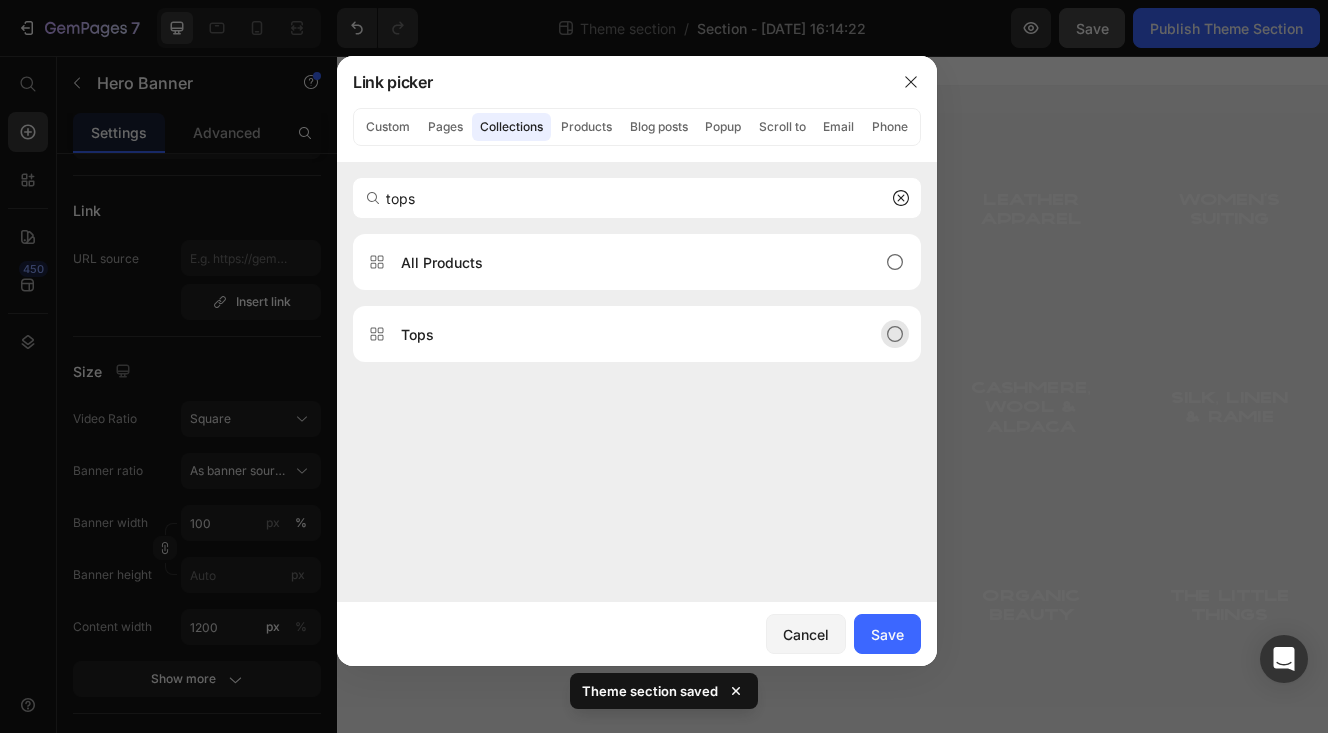 click on "Tops" at bounding box center [621, 334] 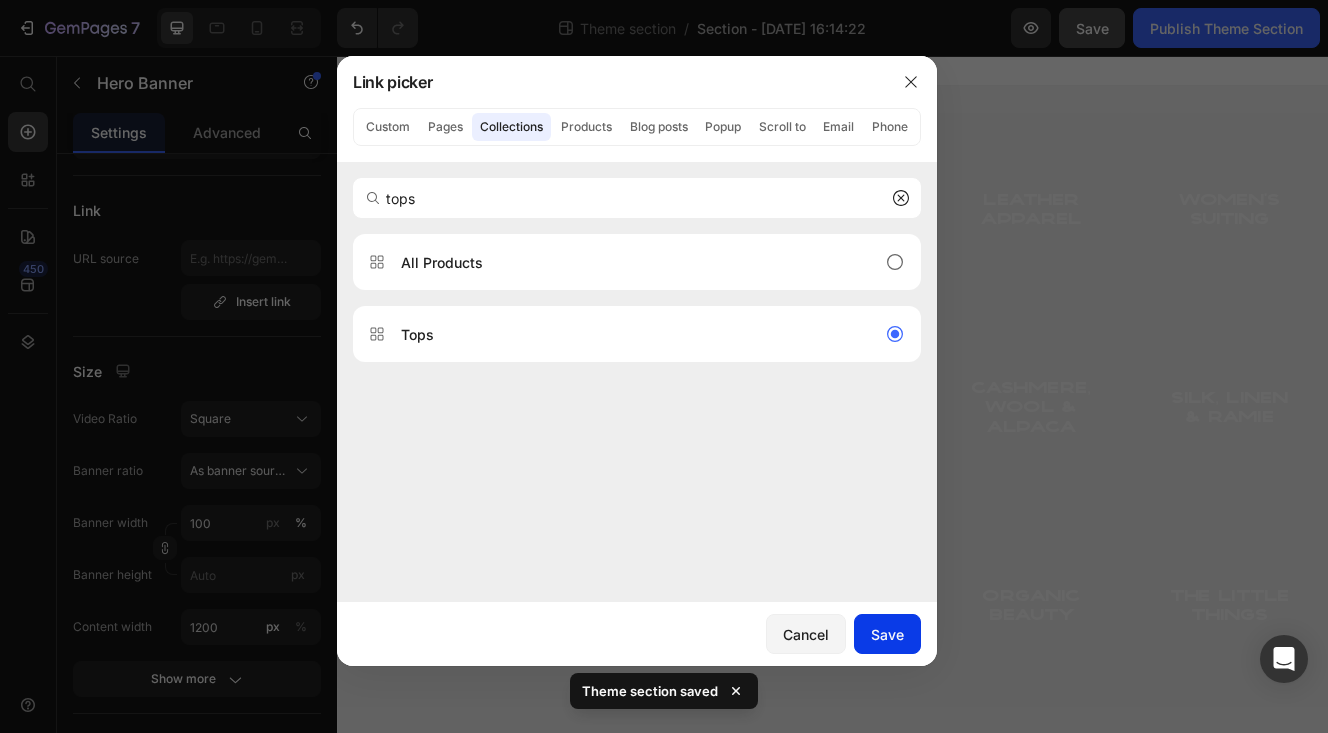click on "Save" at bounding box center [887, 634] 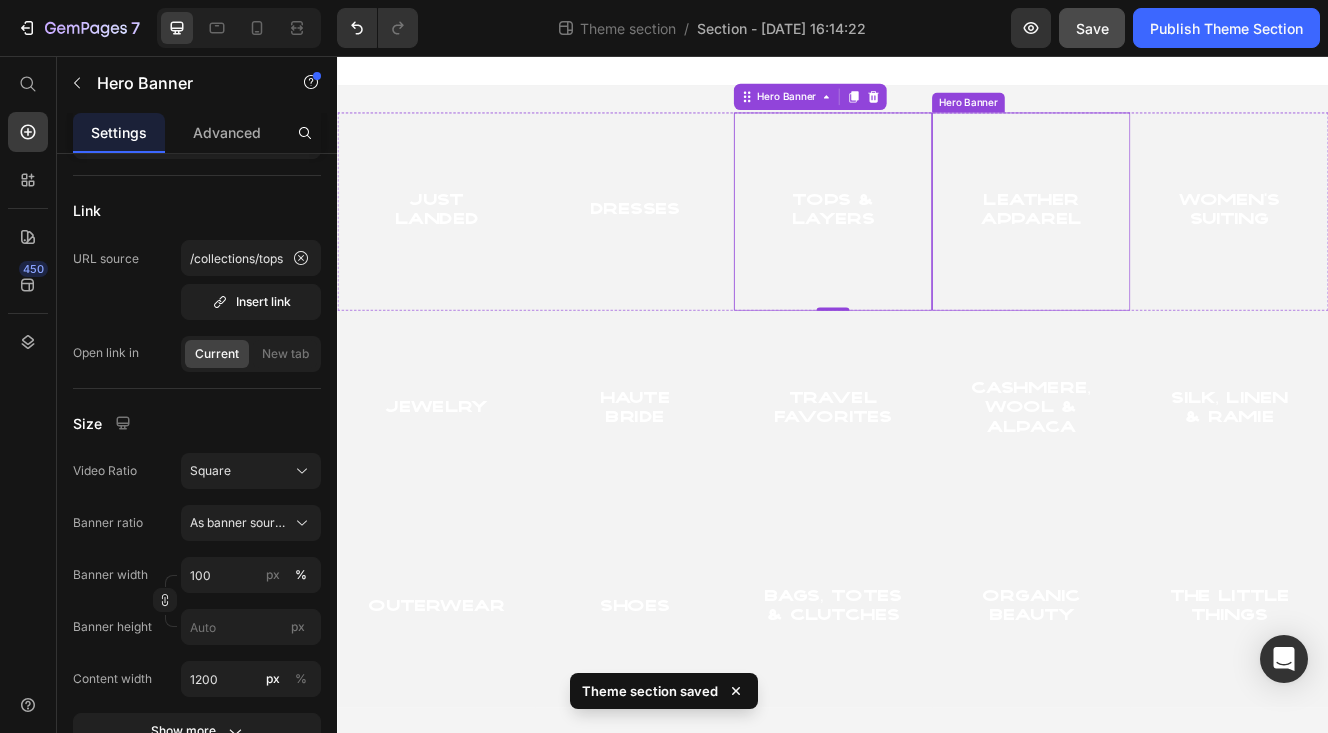 click at bounding box center (1177, 244) 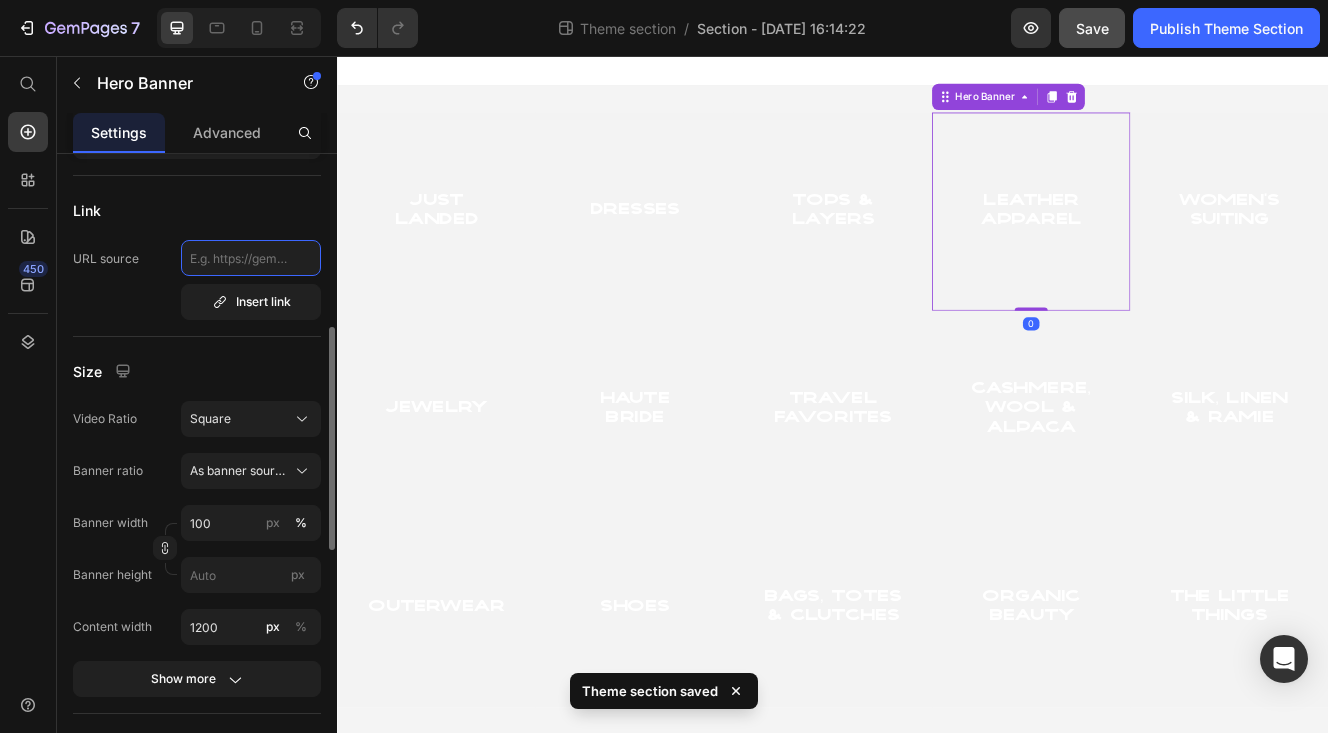 click 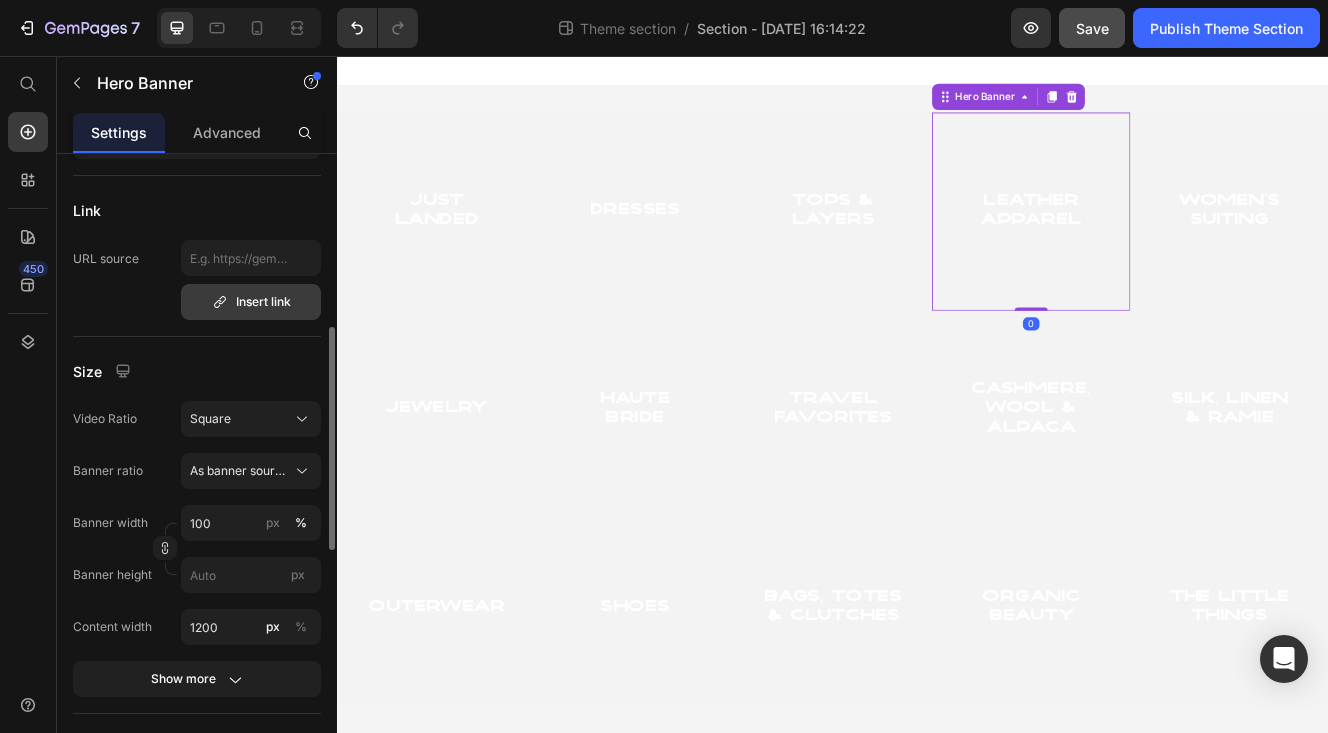 click on "Insert link" at bounding box center (251, 302) 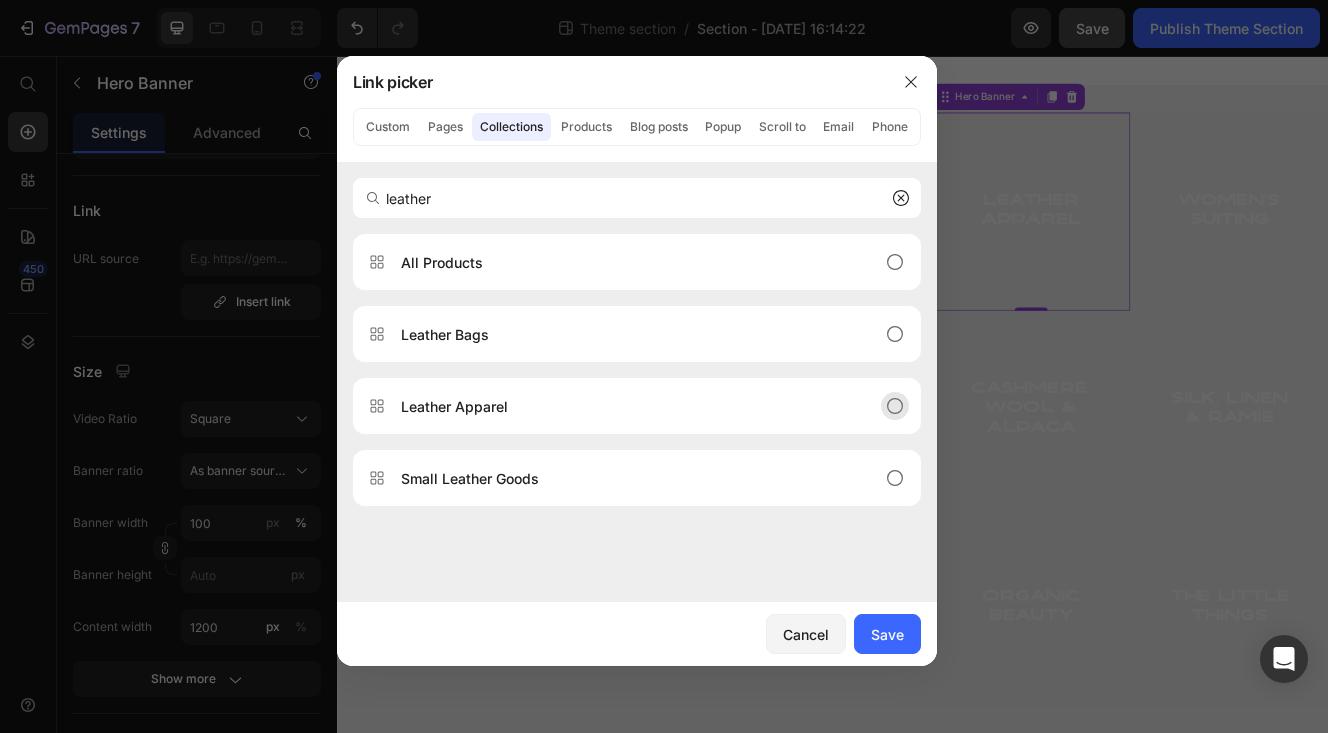 type on "leather" 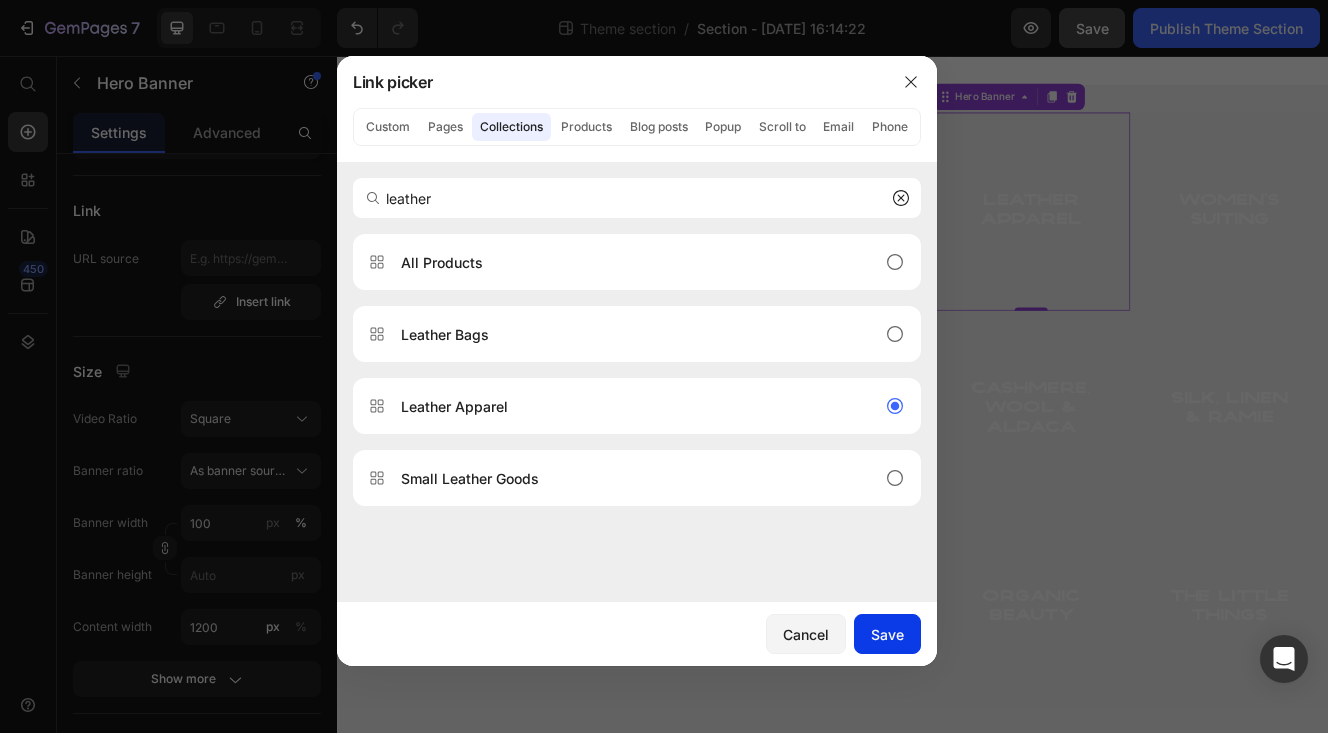 click on "Save" at bounding box center (887, 634) 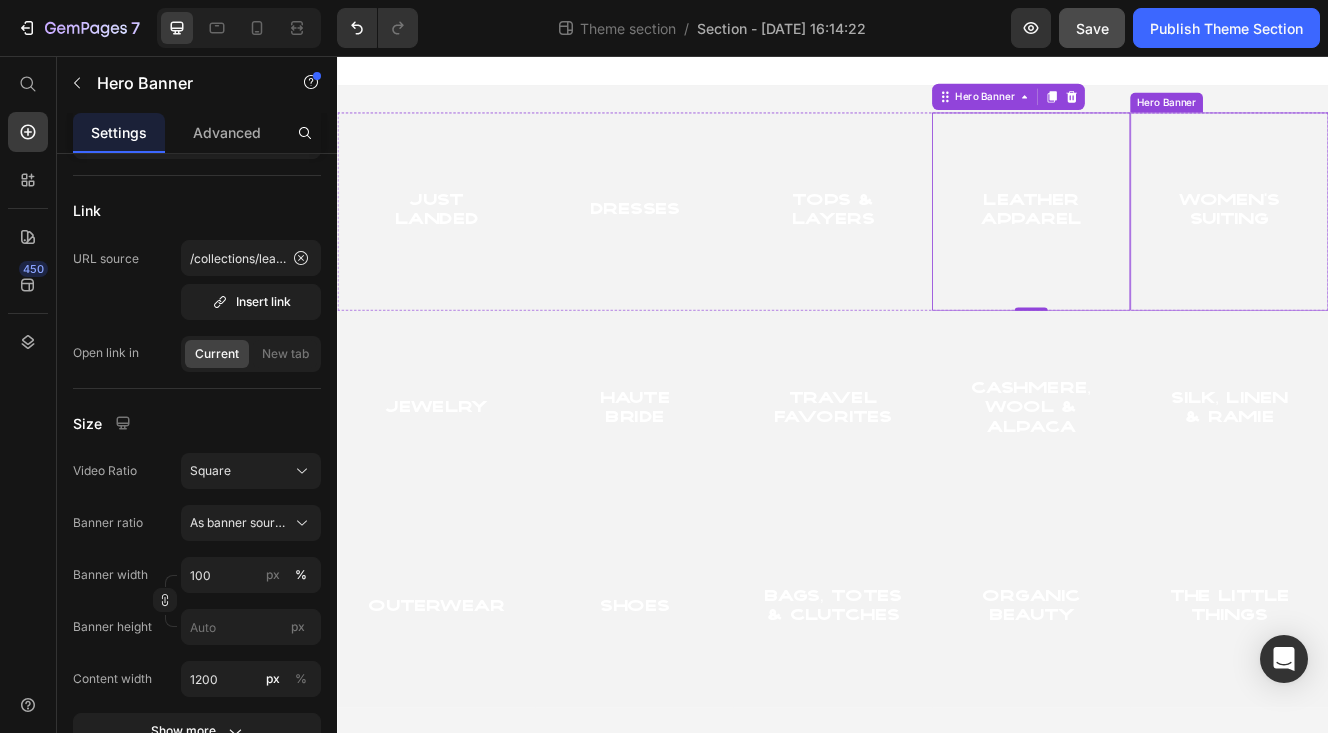 click at bounding box center (1417, 244) 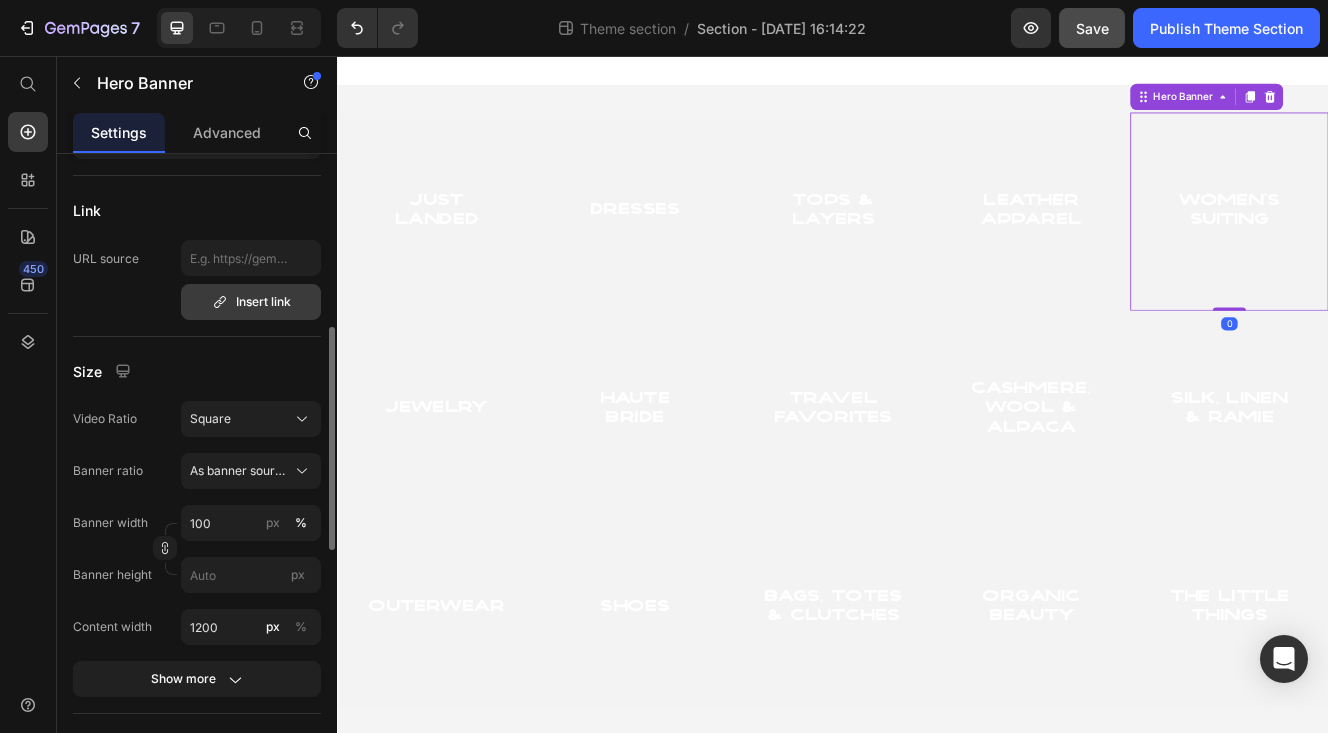 click on "Insert link" at bounding box center [251, 302] 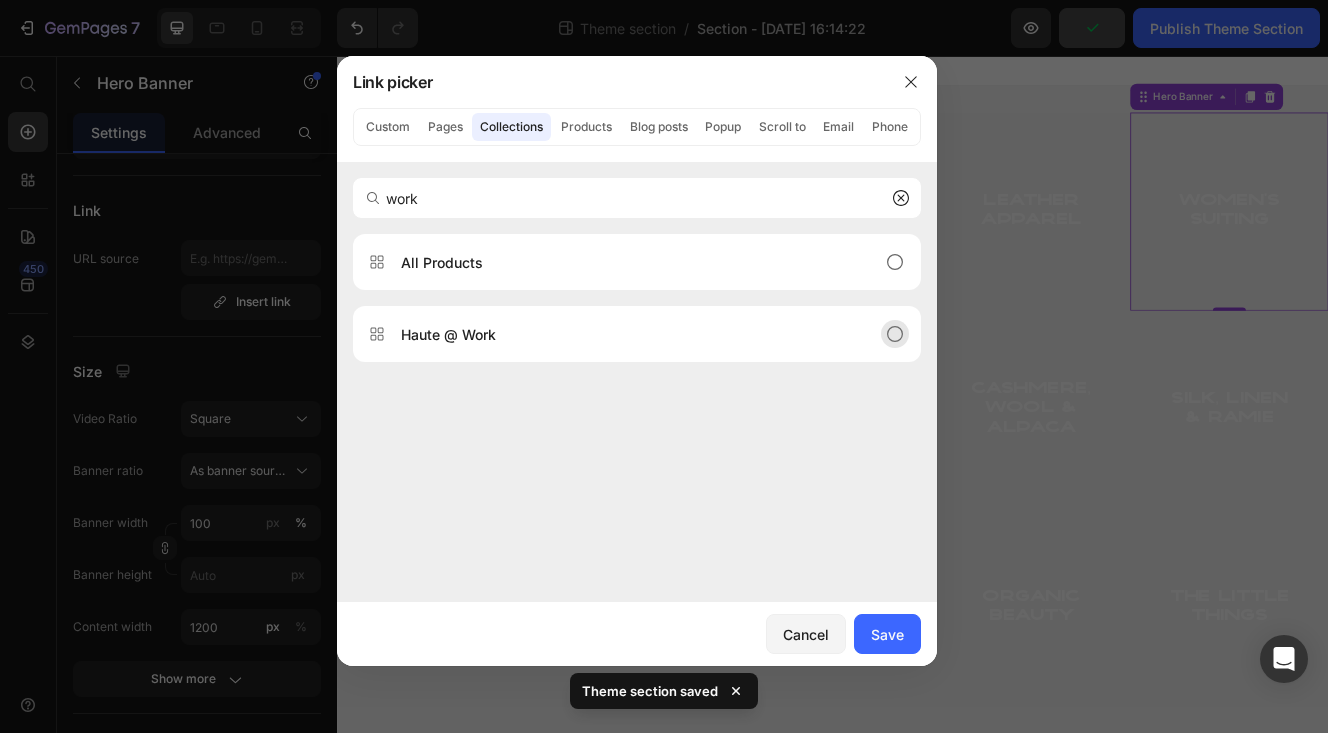type on "work" 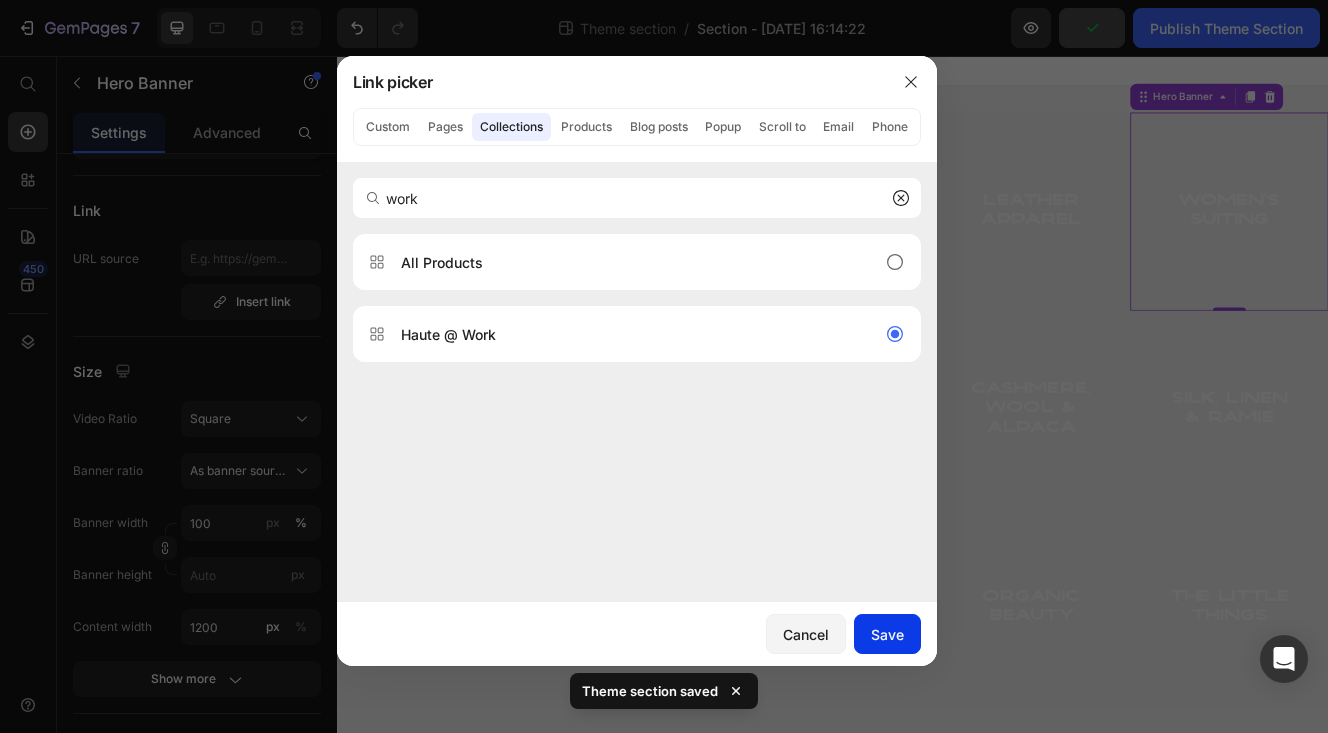 click on "Save" at bounding box center [887, 634] 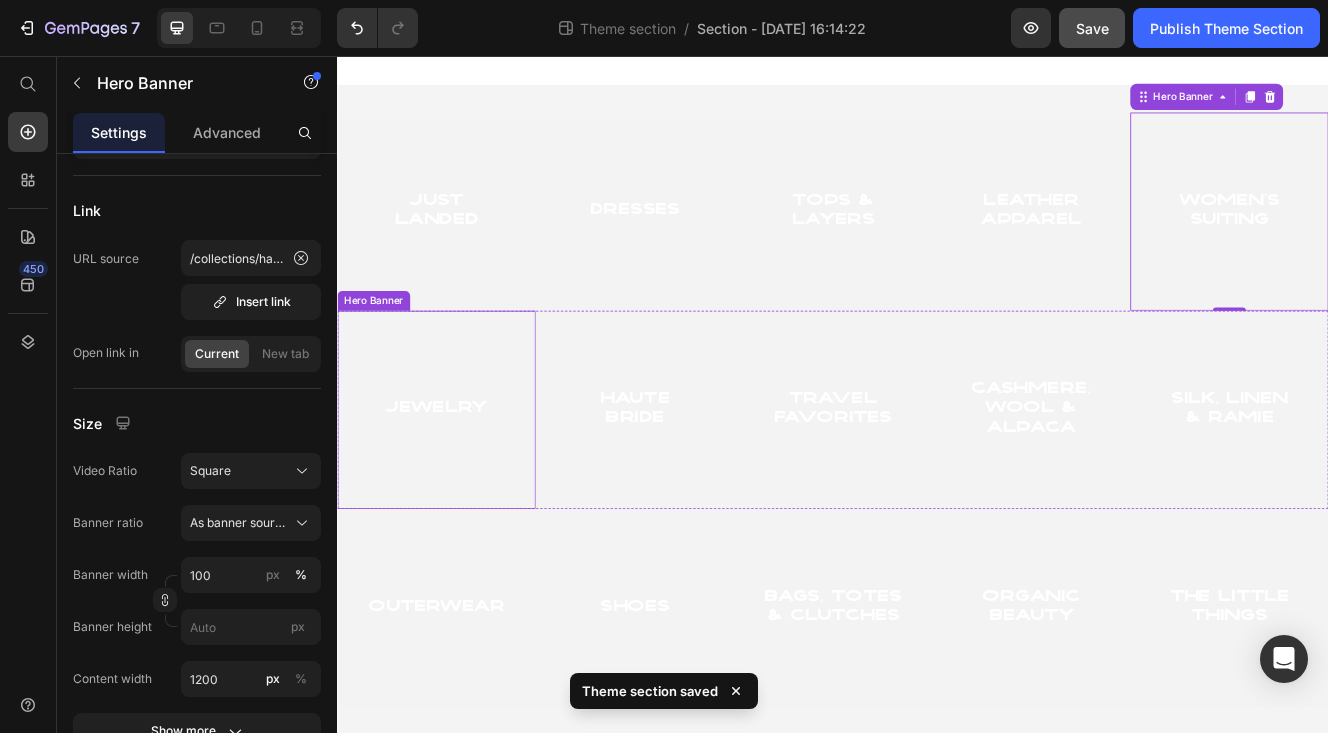 click on "jewelry Heading" at bounding box center (457, 483) 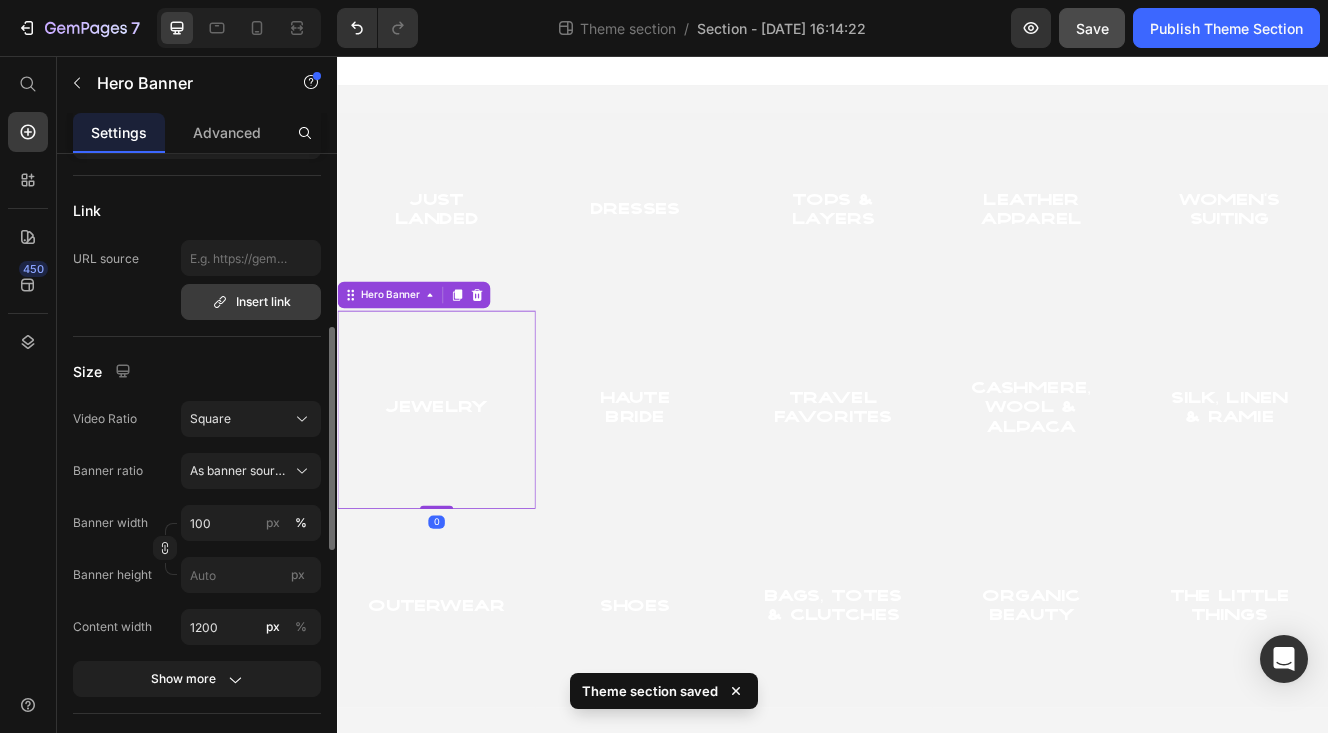 click on "Insert link" at bounding box center (251, 302) 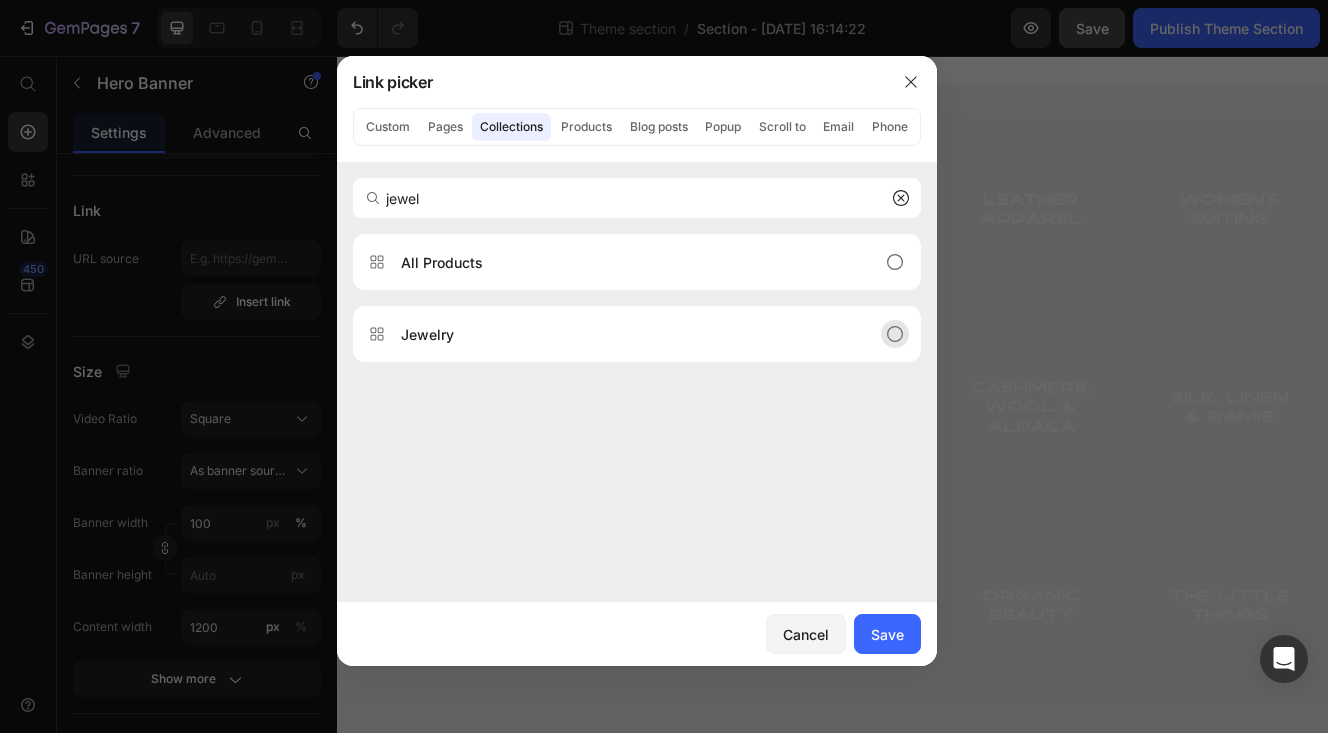 type on "jewel" 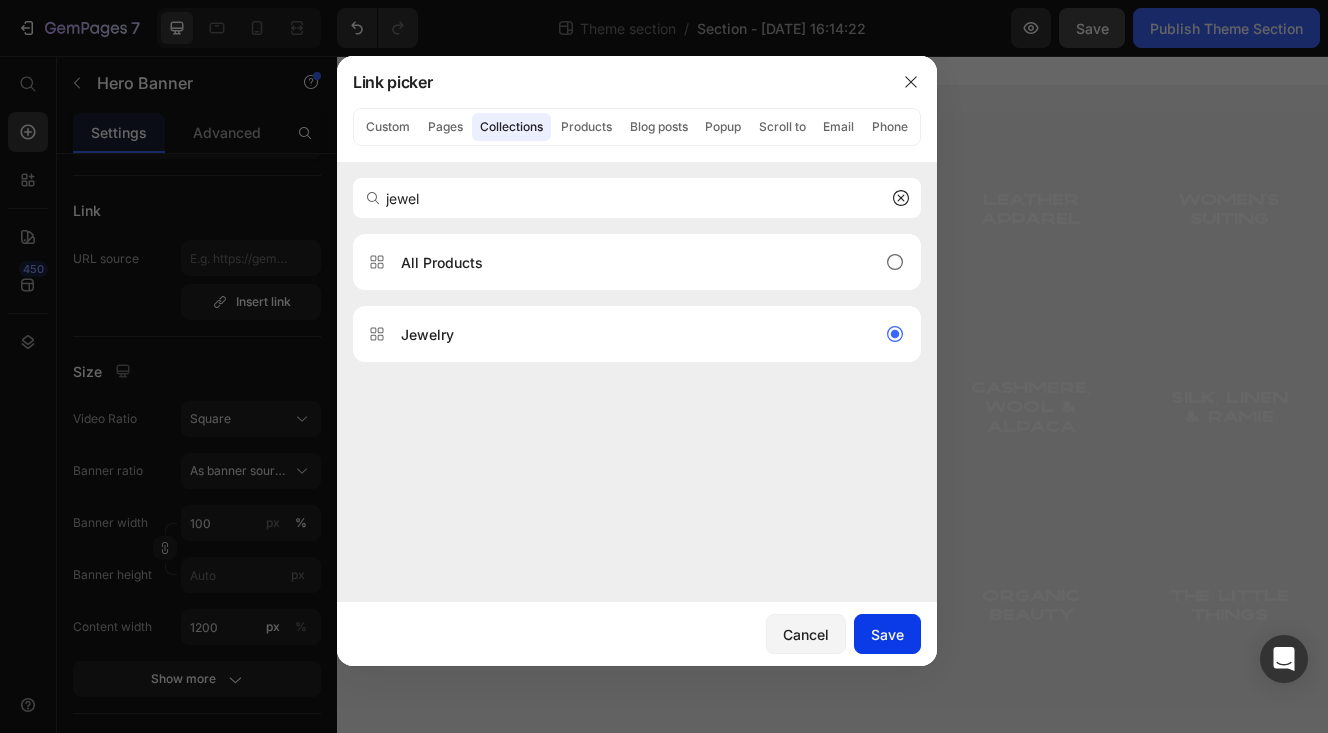 click on "Save" at bounding box center [887, 634] 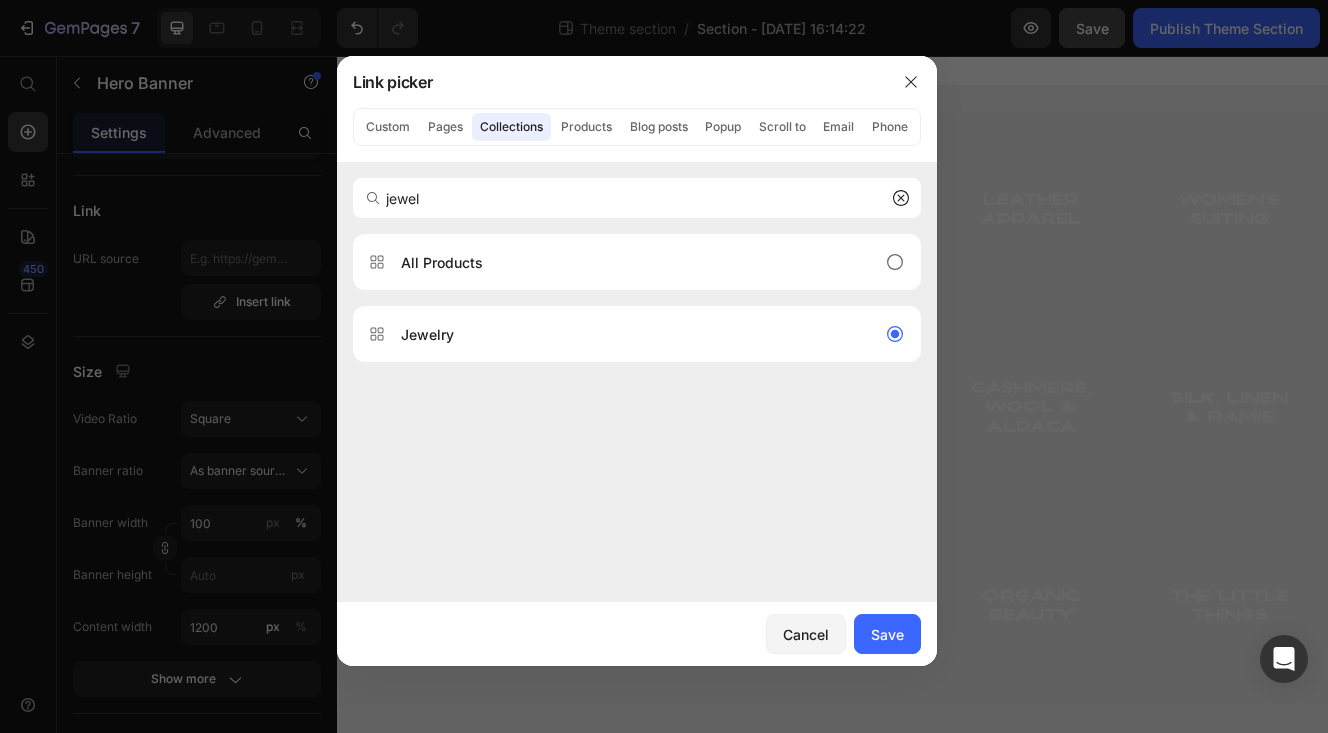 type on "/collections/jewelry" 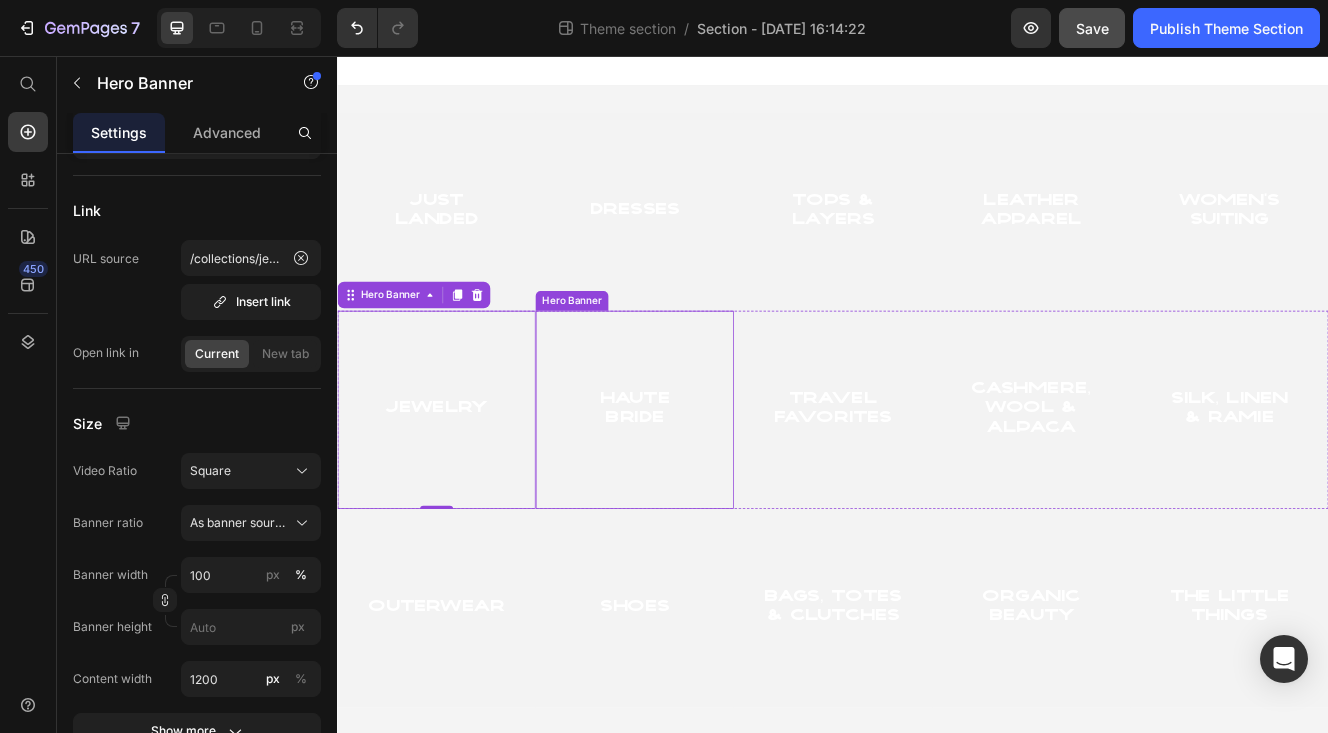 click at bounding box center [697, 484] 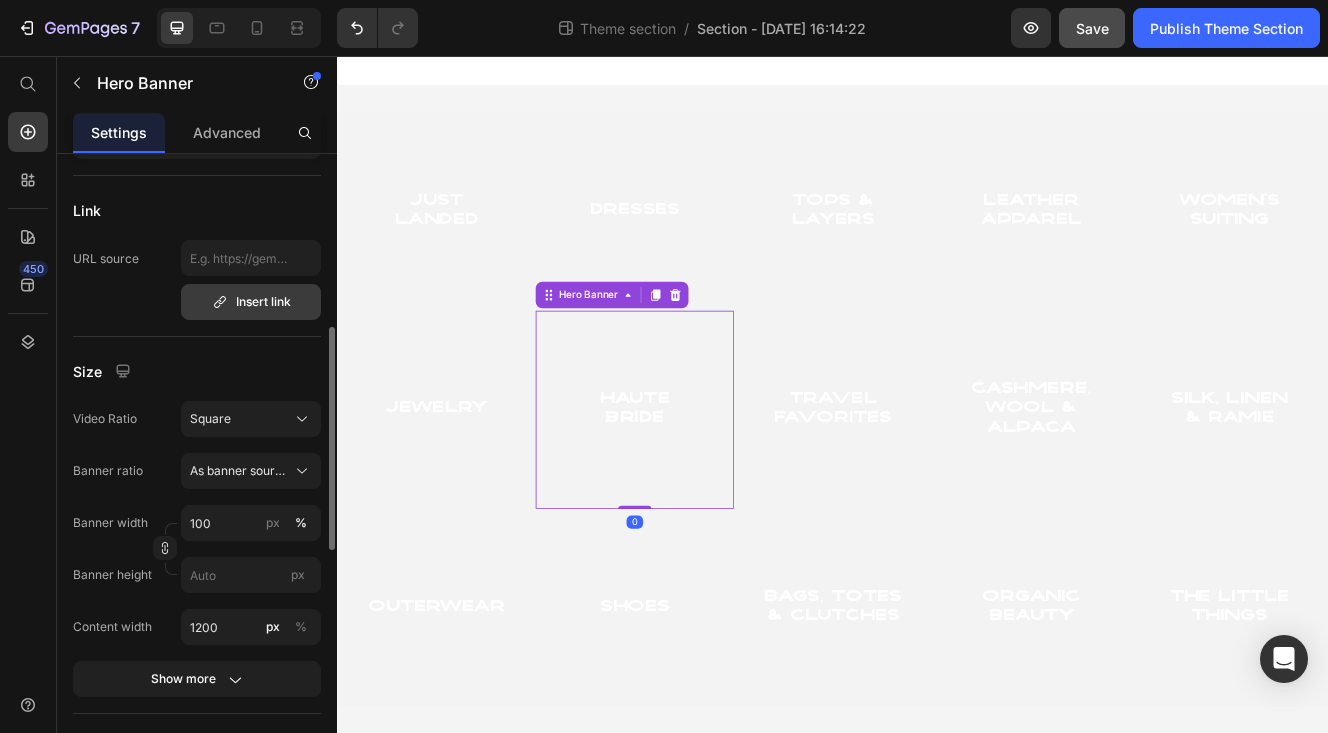 click on "Insert link" at bounding box center (251, 302) 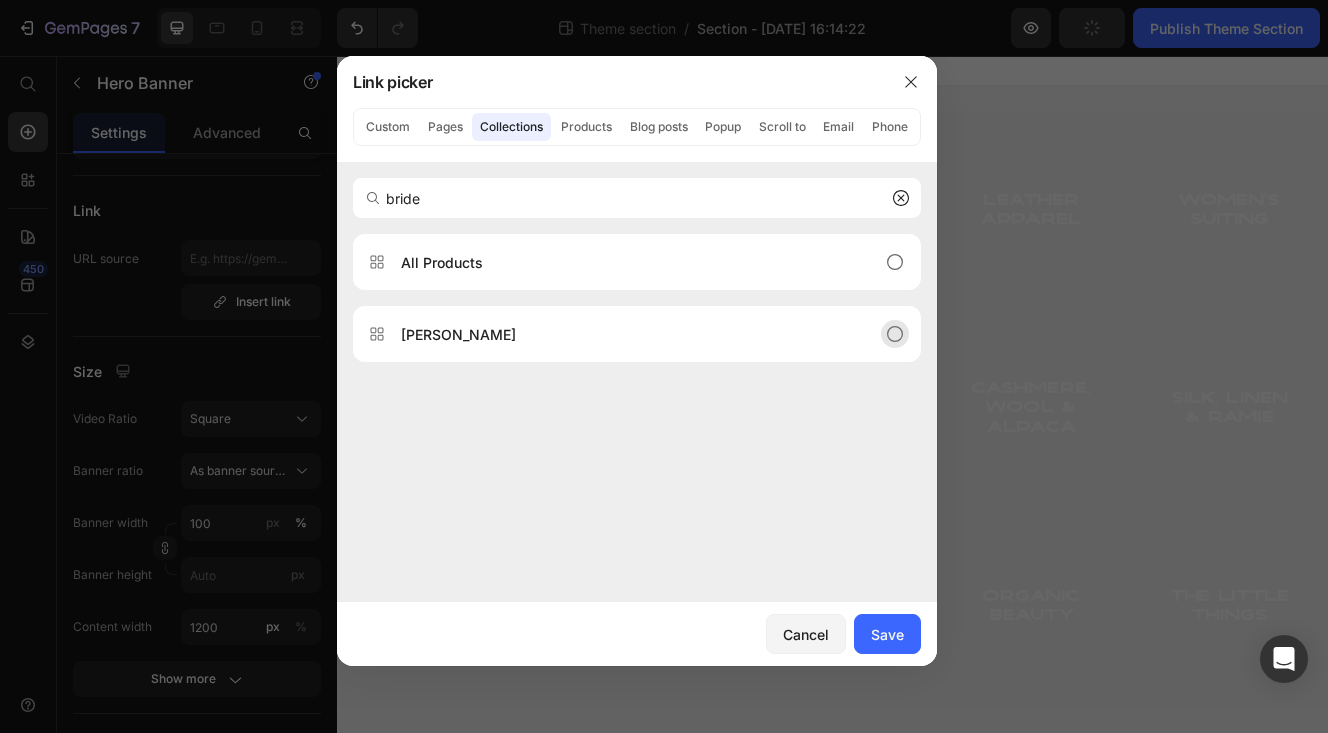 type on "bride" 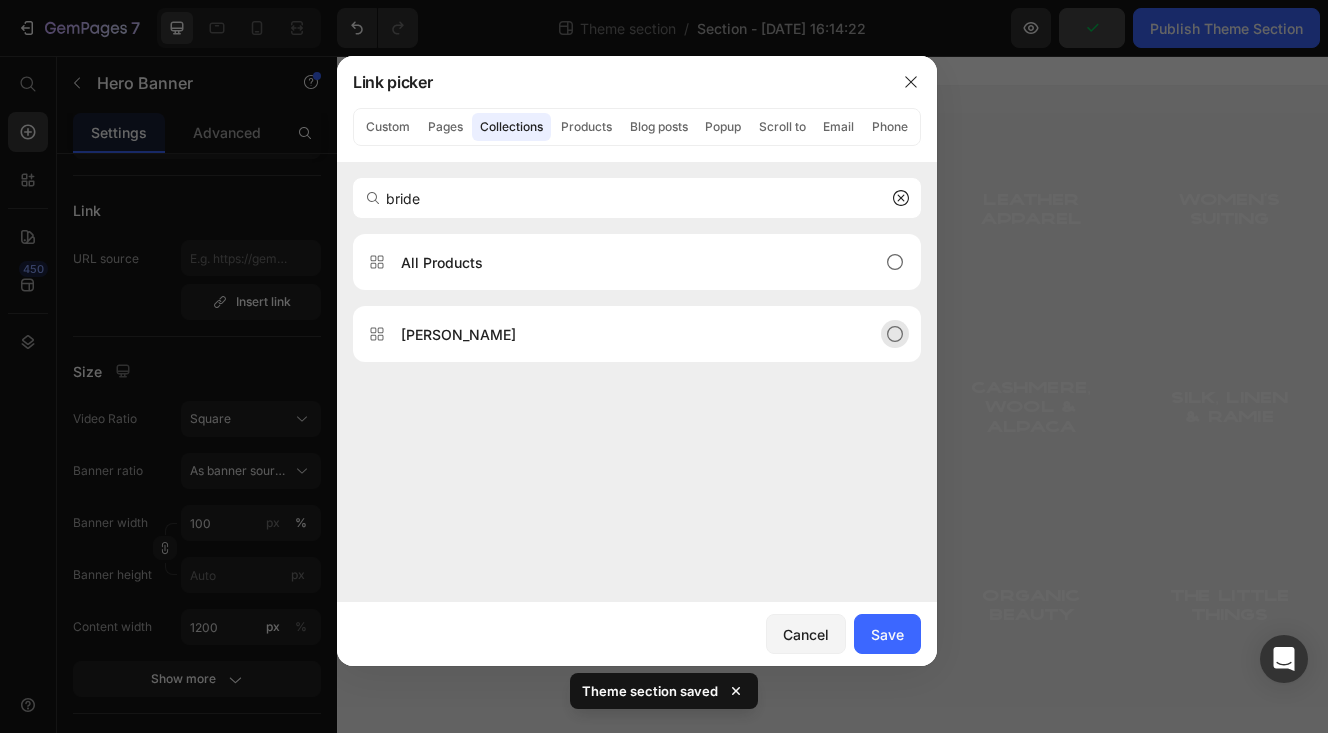 click on "[PERSON_NAME]" at bounding box center (621, 334) 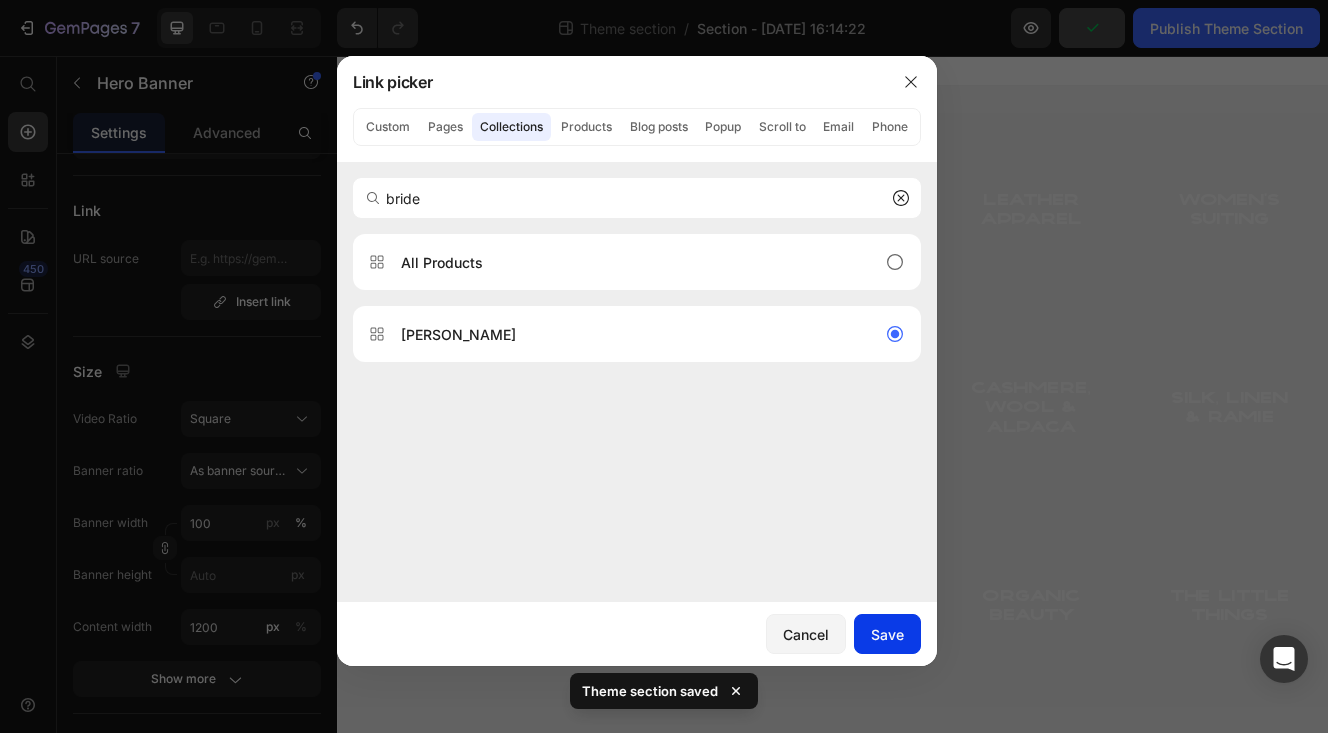 click on "Save" at bounding box center (887, 634) 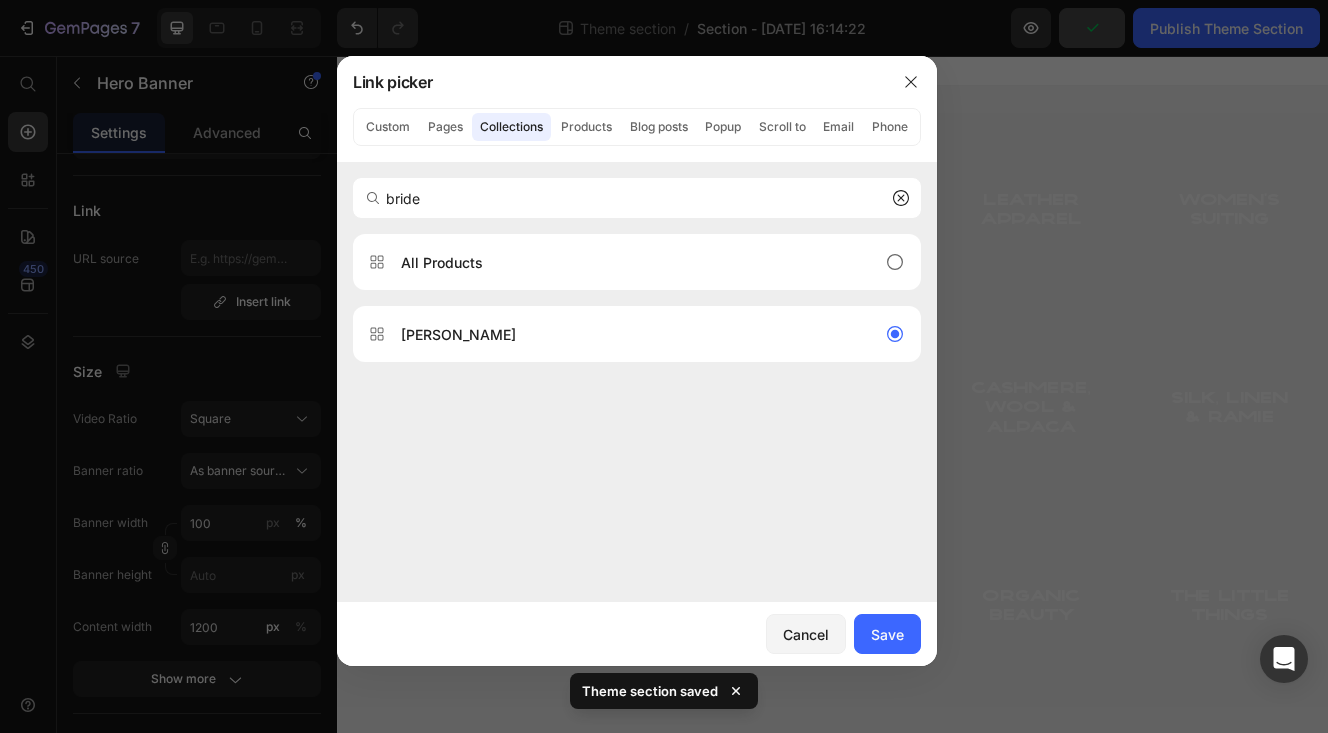 type on "/collections/haute-bride" 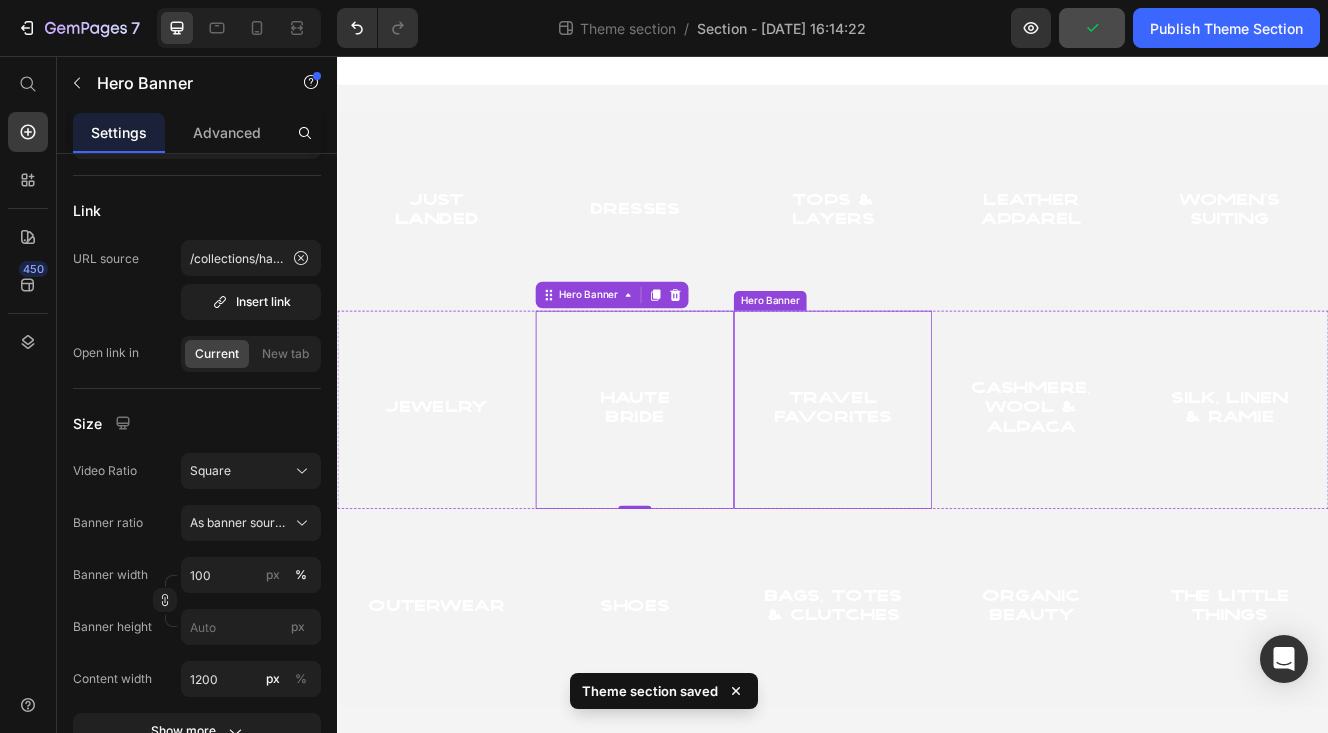 click at bounding box center (937, 484) 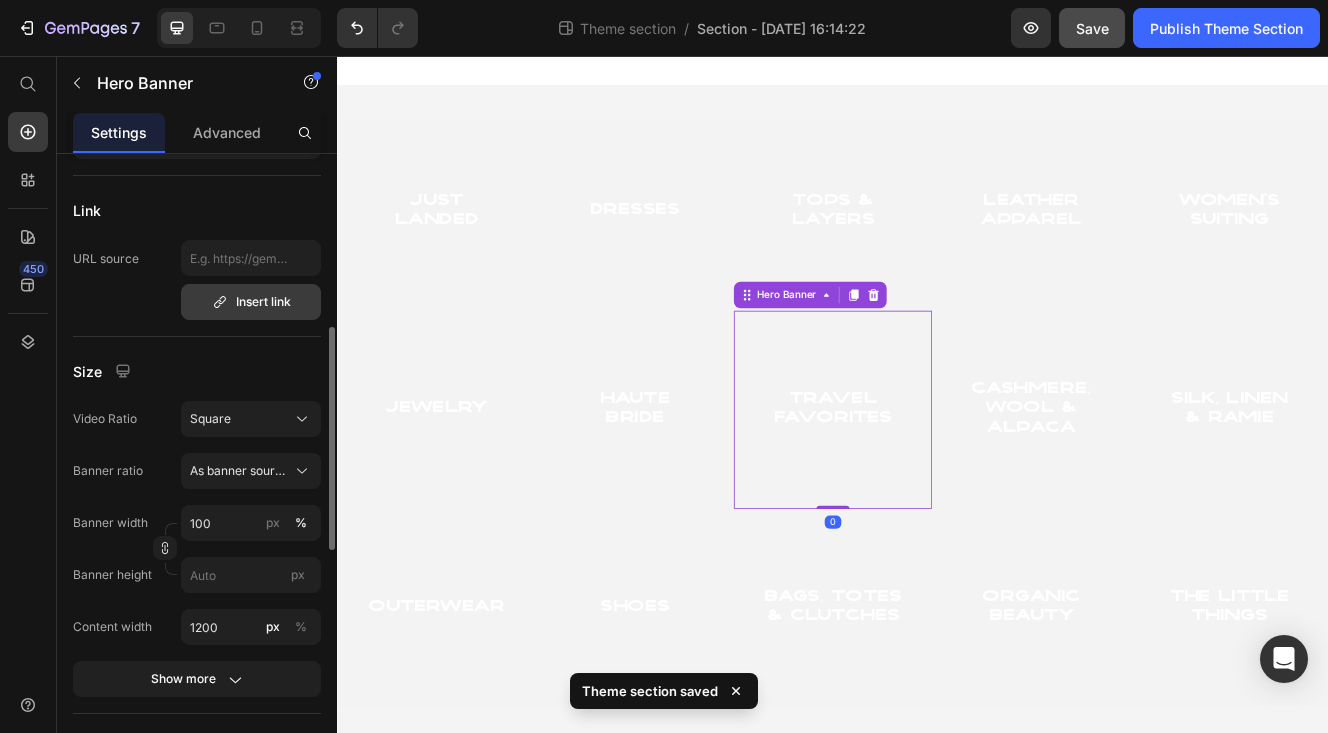 click on "Insert link" at bounding box center (251, 302) 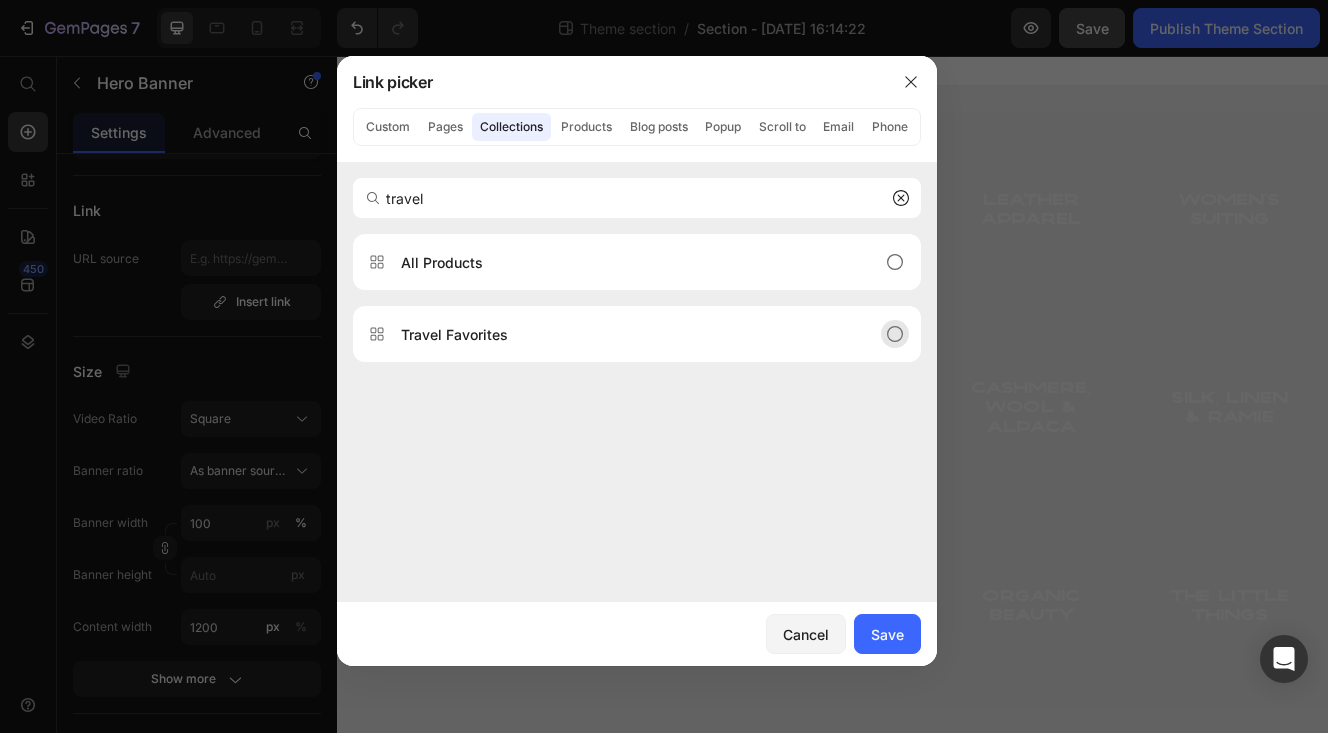 type on "travel" 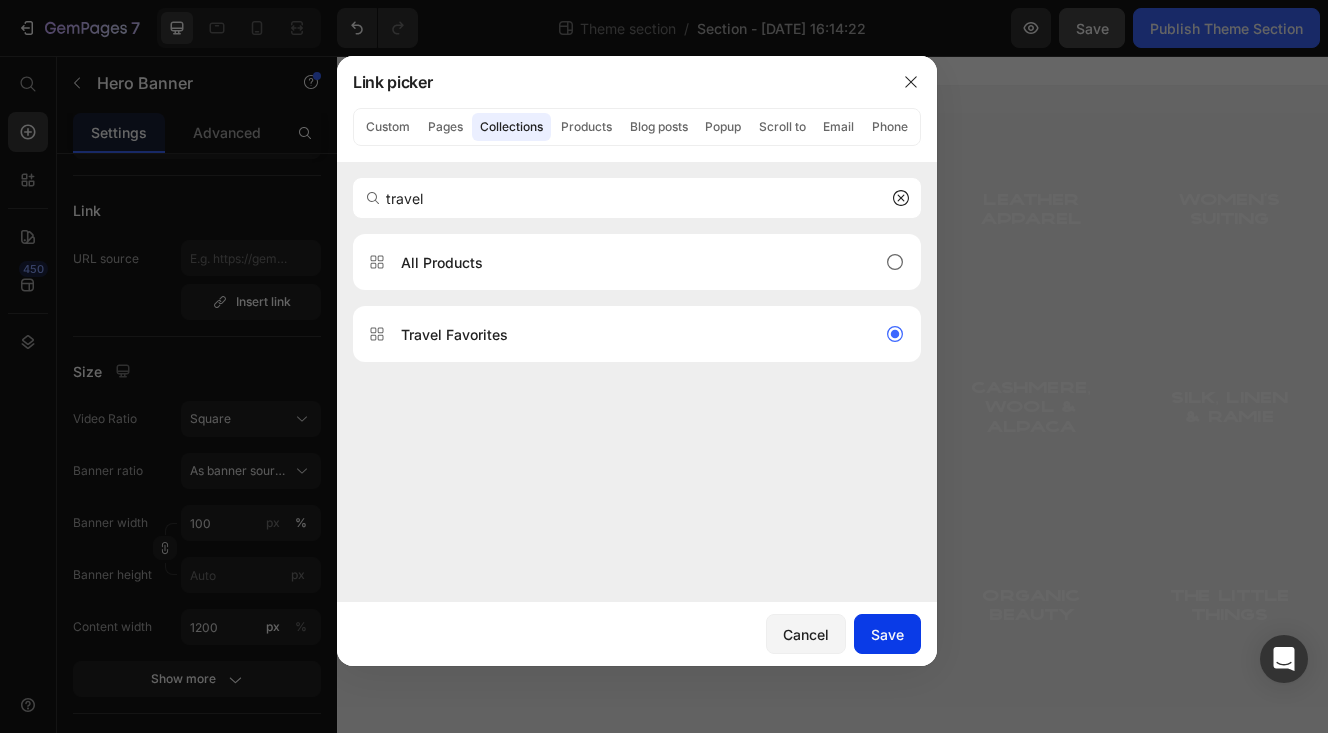 click on "Save" 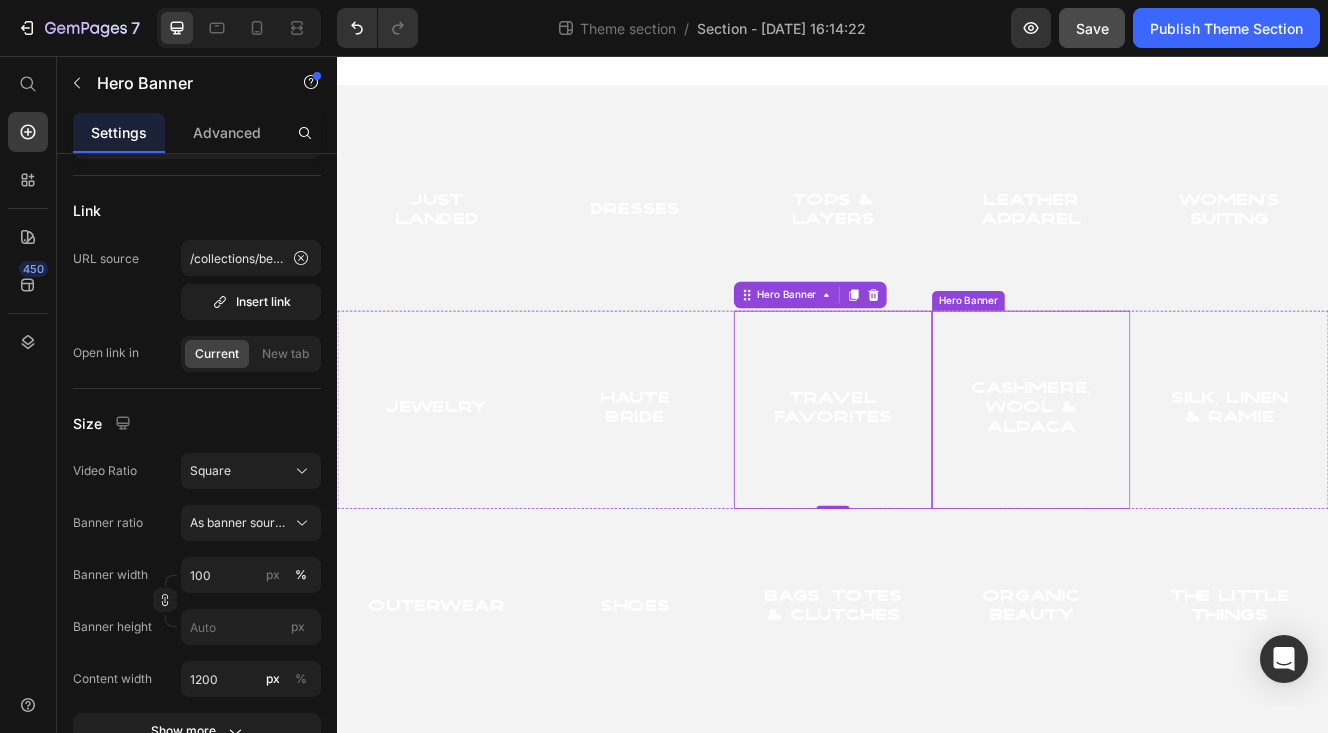 click at bounding box center [1177, 484] 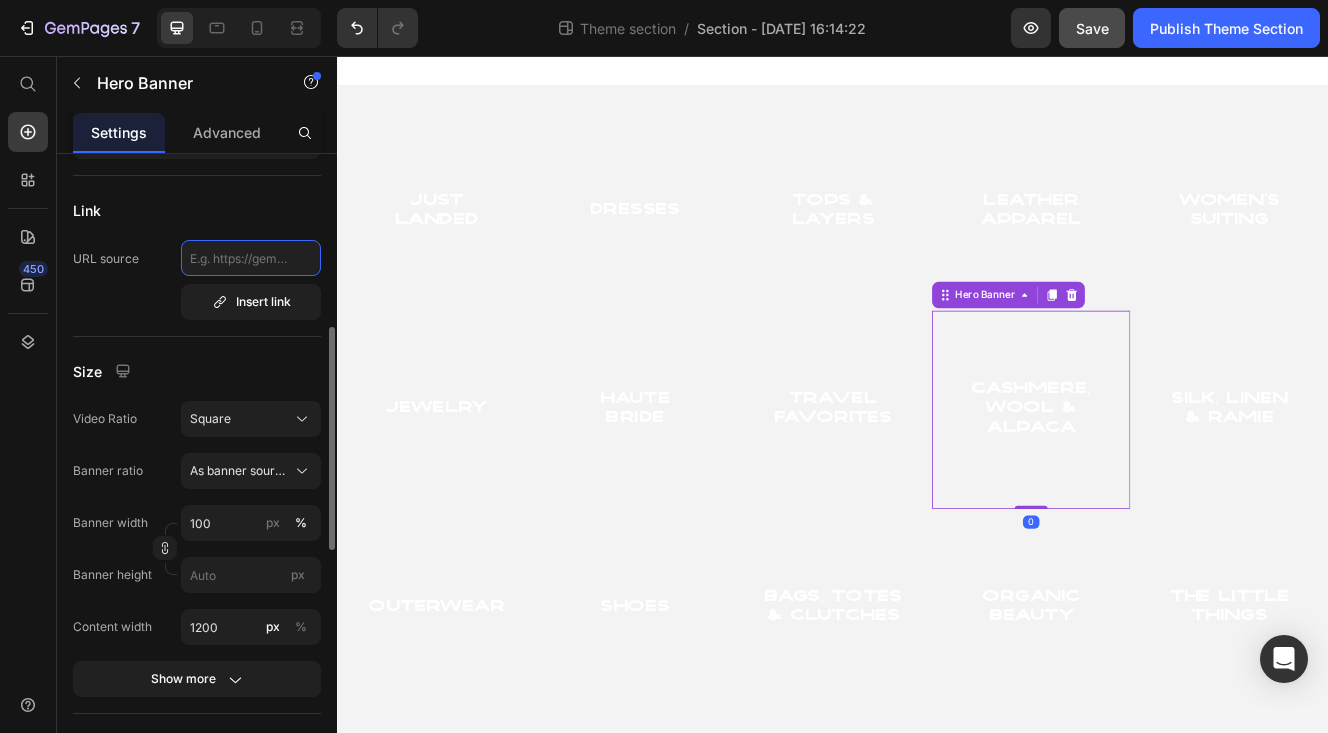 click 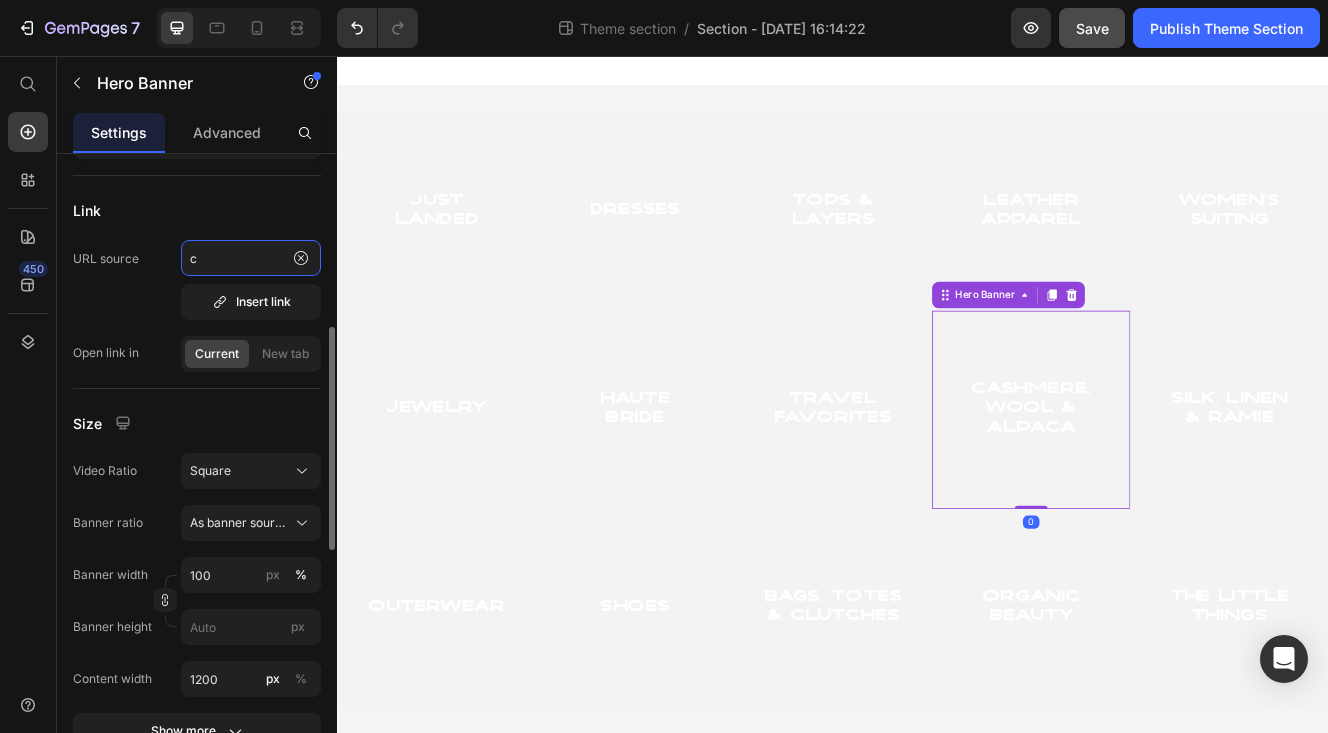 type on "ca" 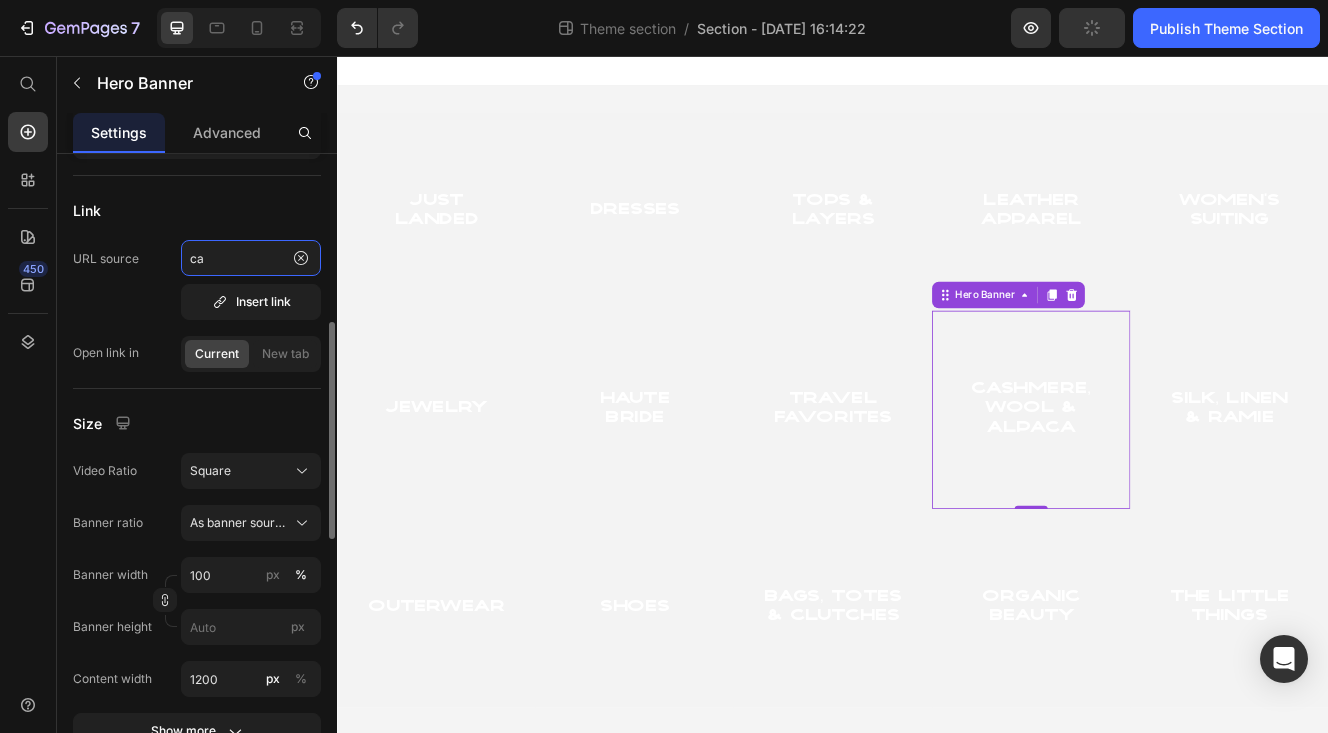 type 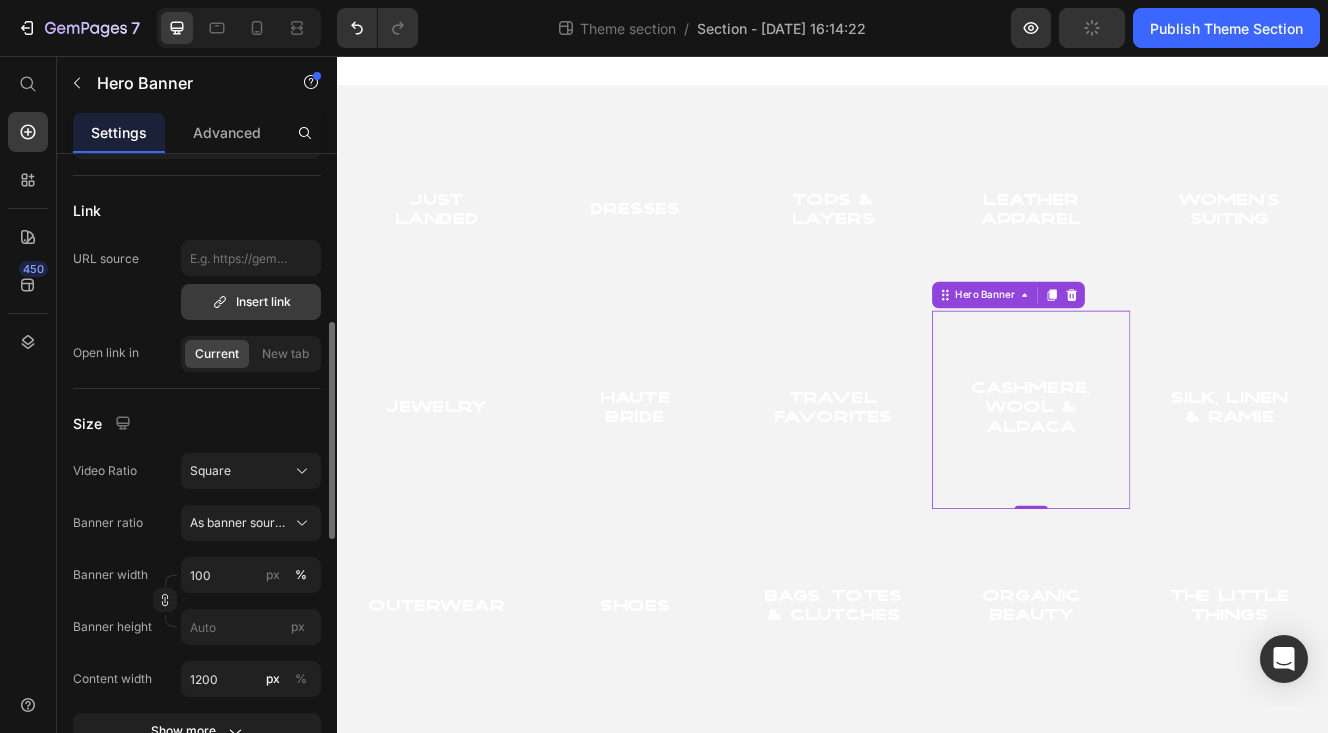 click on "Insert link" at bounding box center [251, 302] 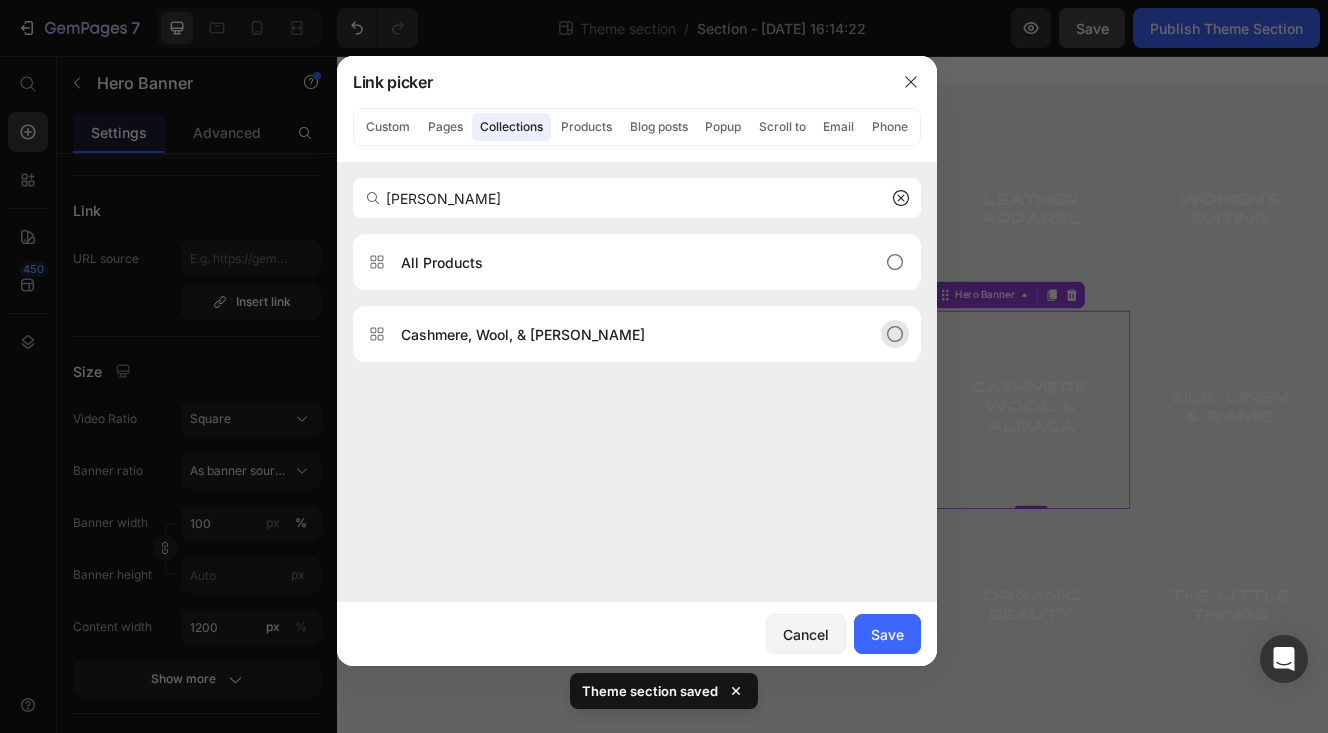 type on "[PERSON_NAME]" 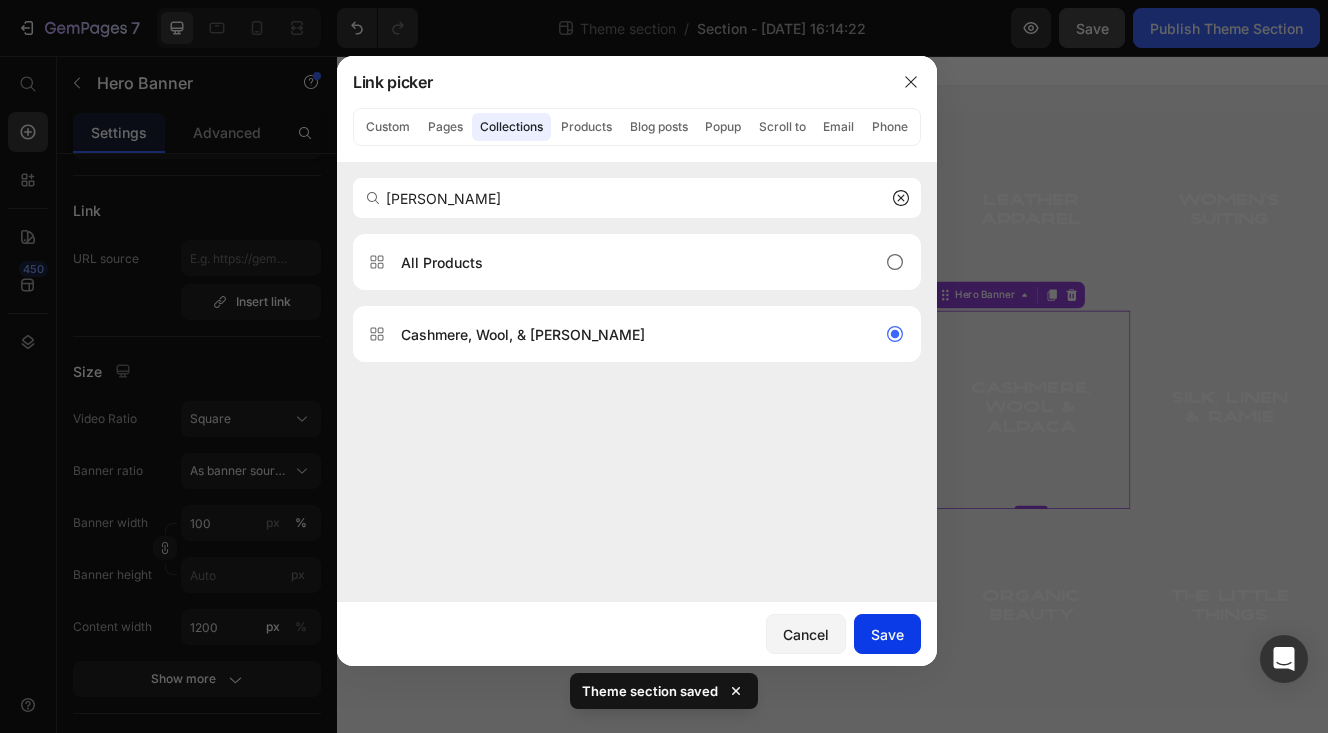click on "Save" at bounding box center [887, 634] 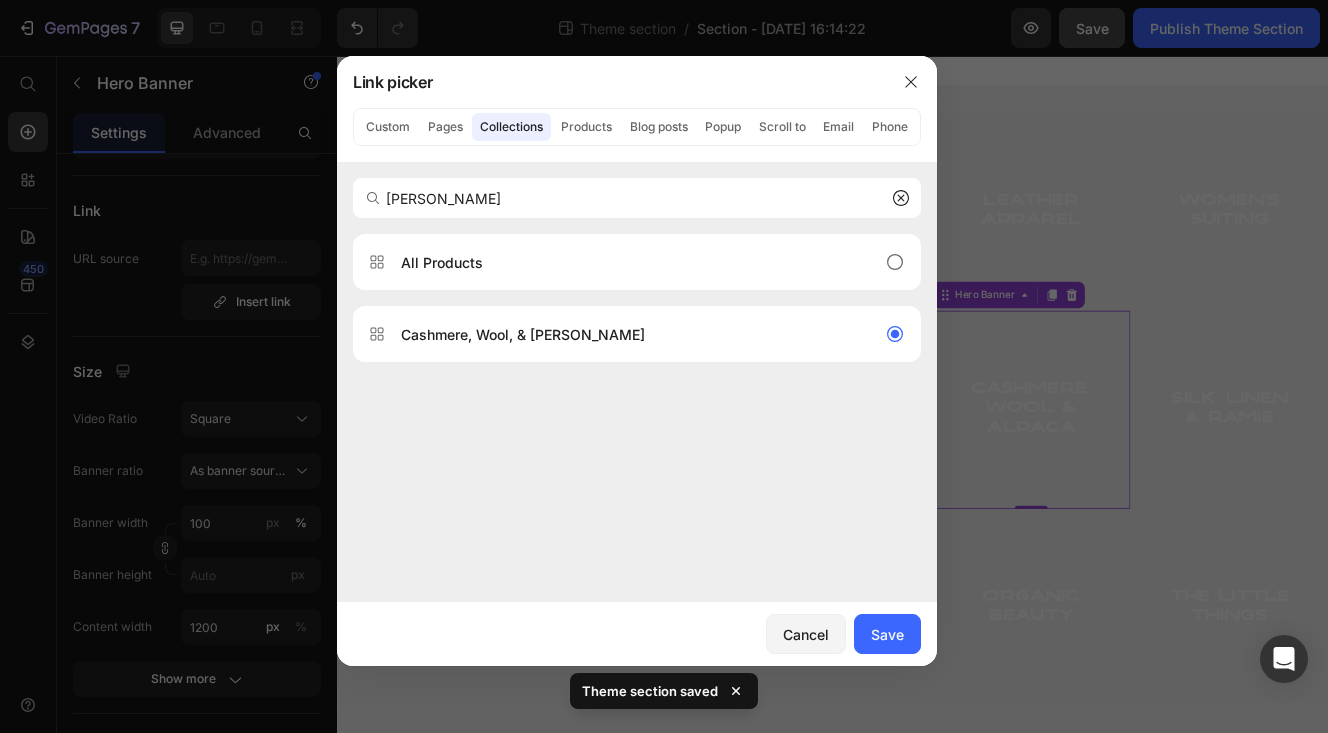 type on "/collections/cashmere-wool-alpaca" 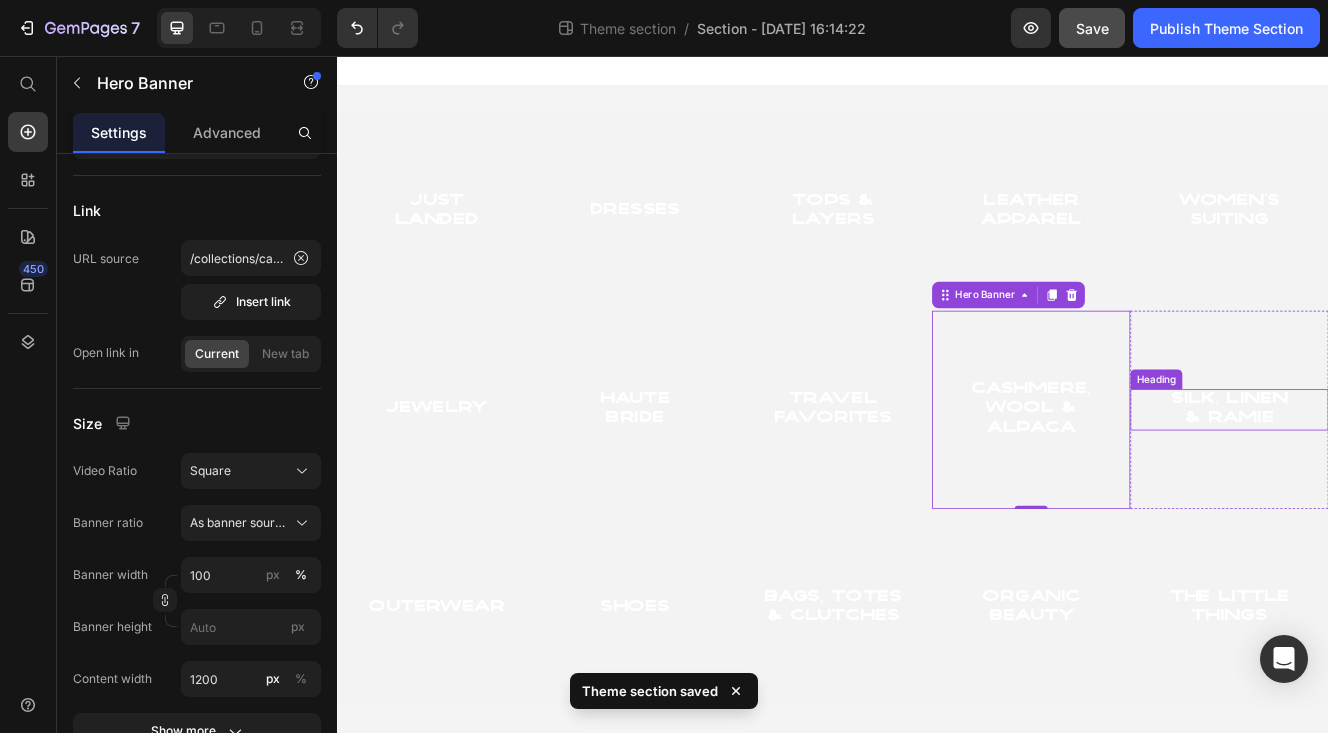click on "Silk, Linen  & Ramie Heading" at bounding box center [1417, 484] 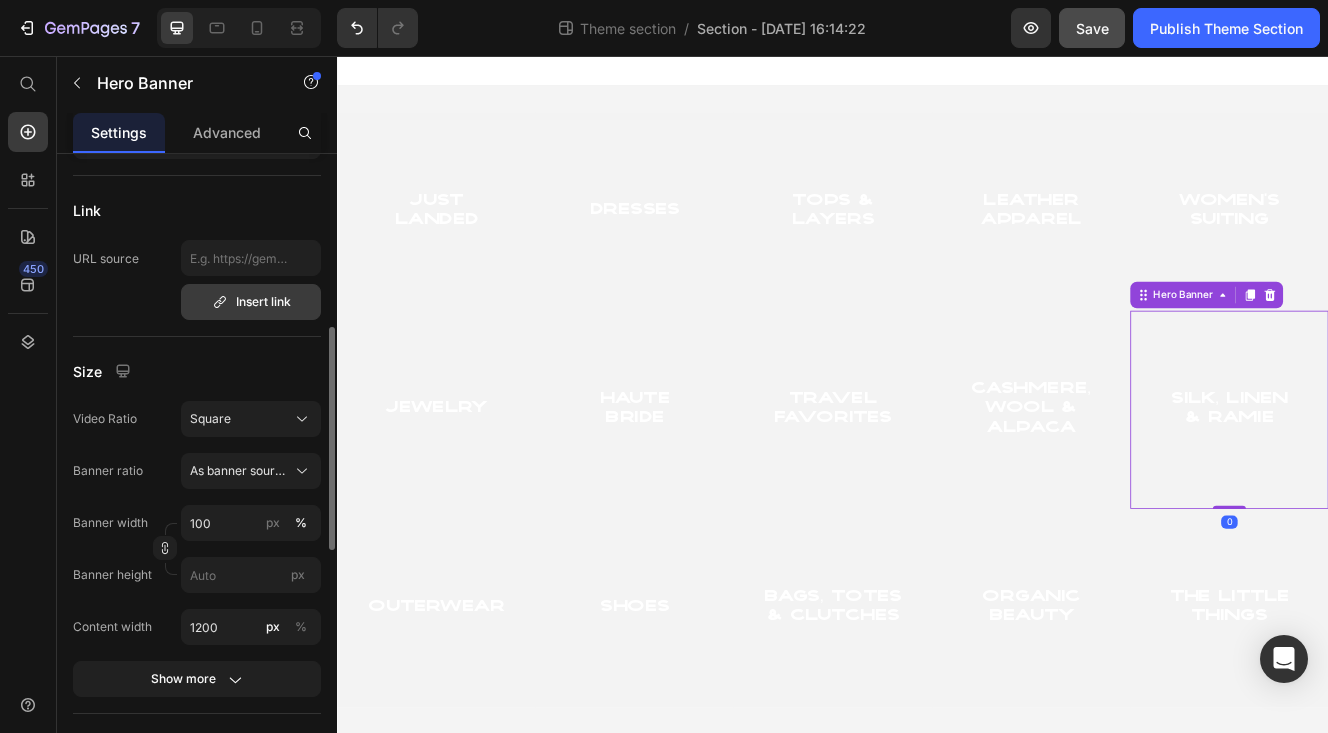 click on "Insert link" at bounding box center (251, 302) 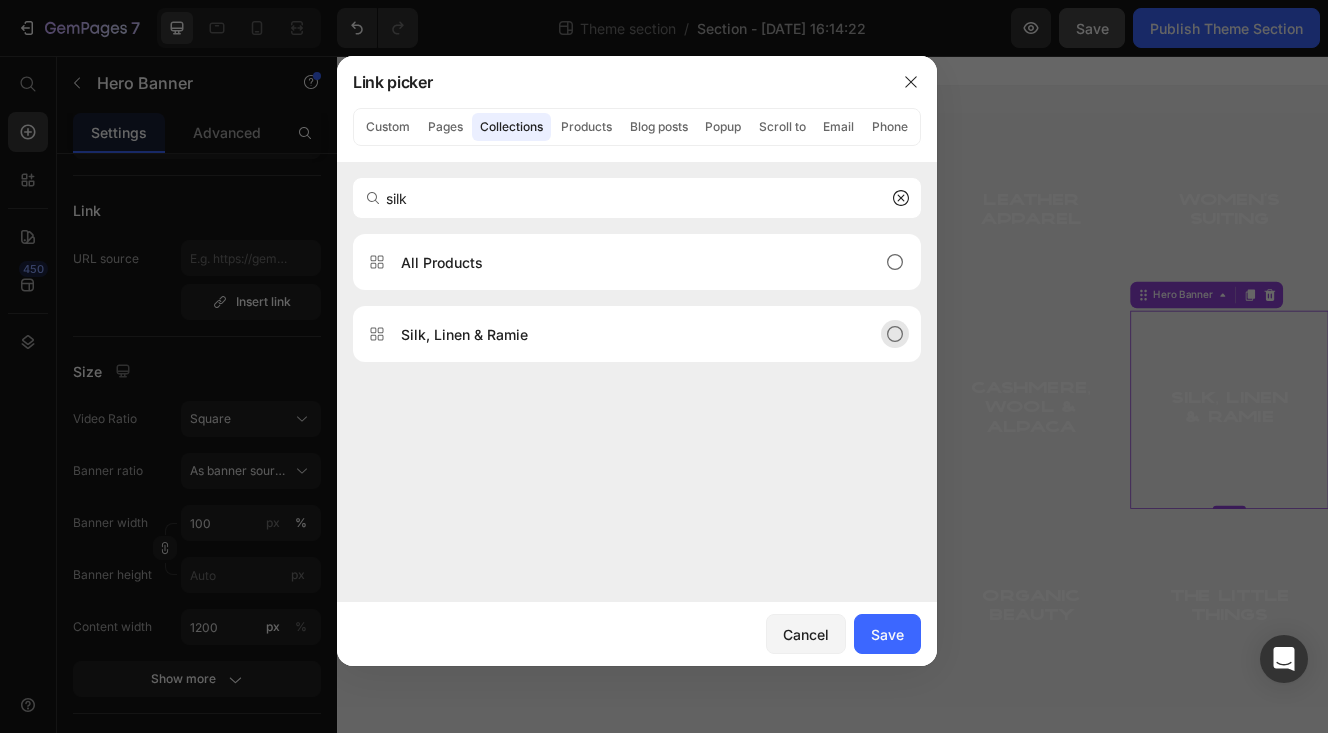type on "silk" 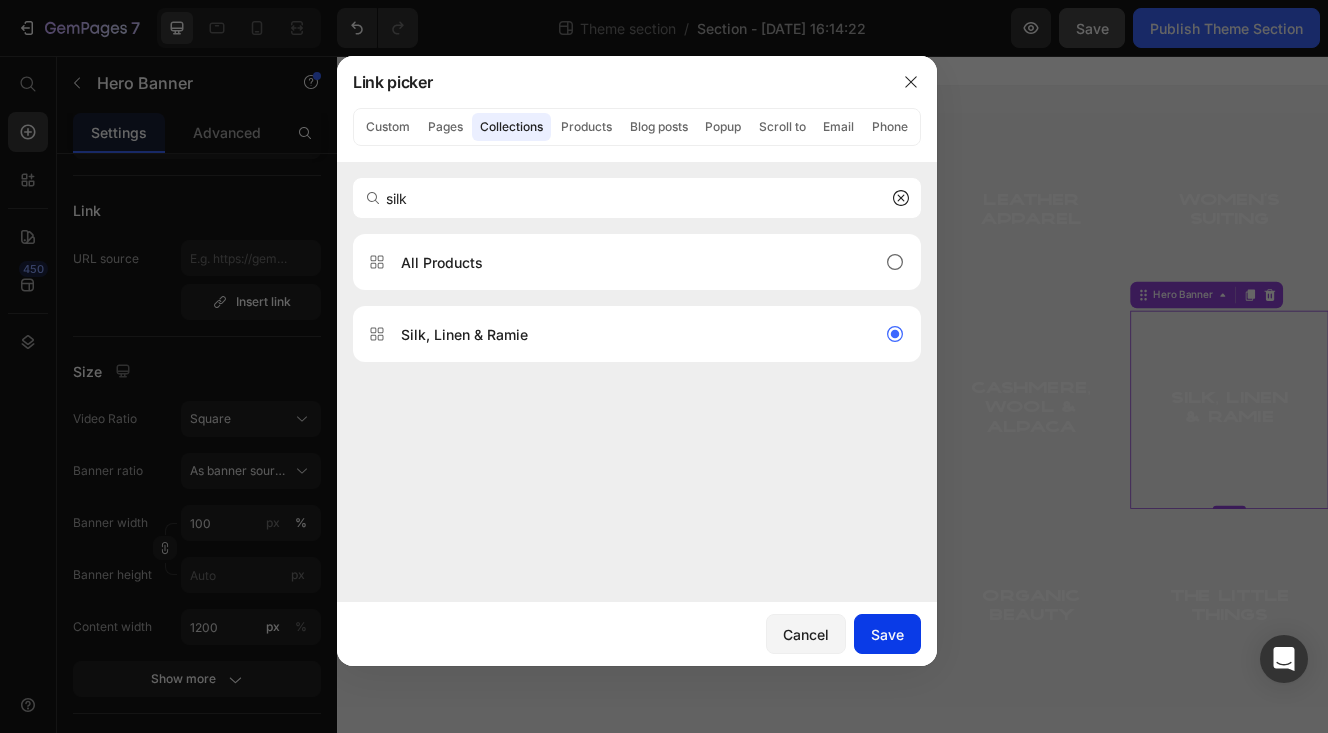 drag, startPoint x: 886, startPoint y: 621, endPoint x: 664, endPoint y: 685, distance: 231.04112 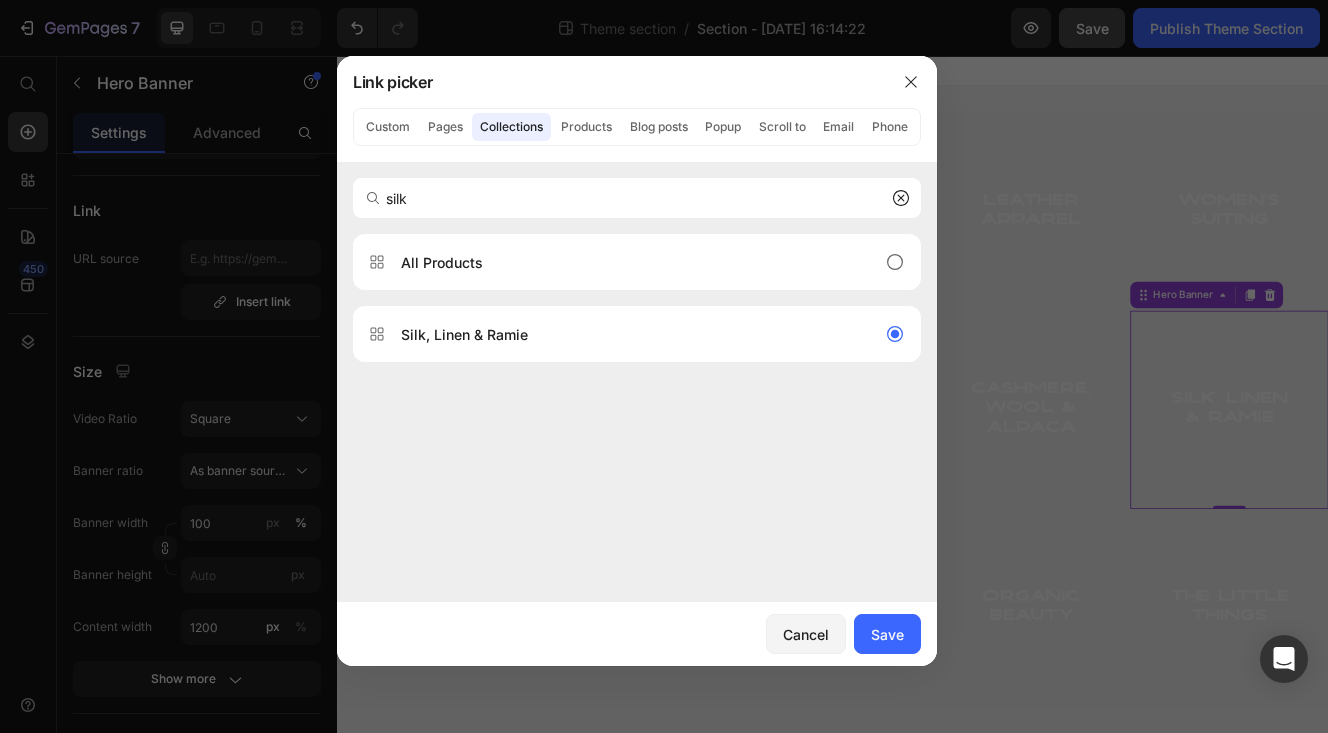 type on "/collections/silk-linen-ramie" 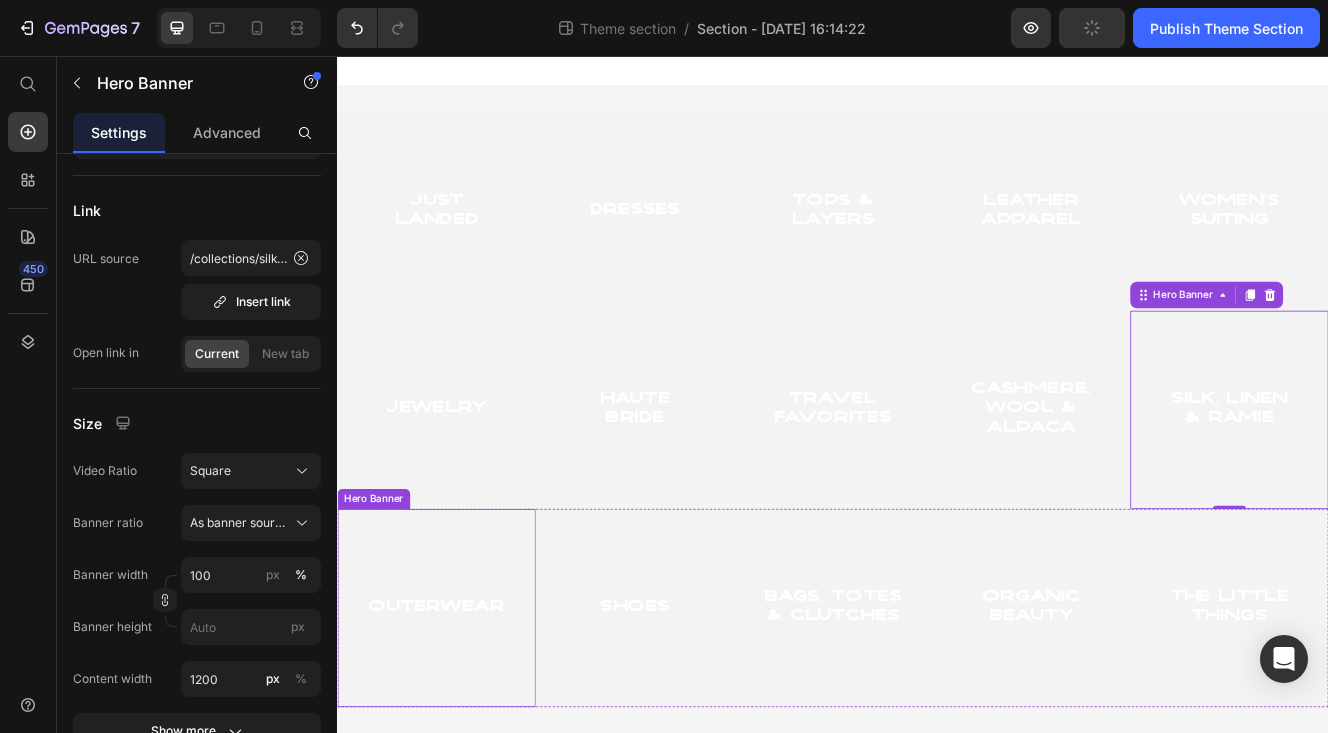 click at bounding box center (457, 724) 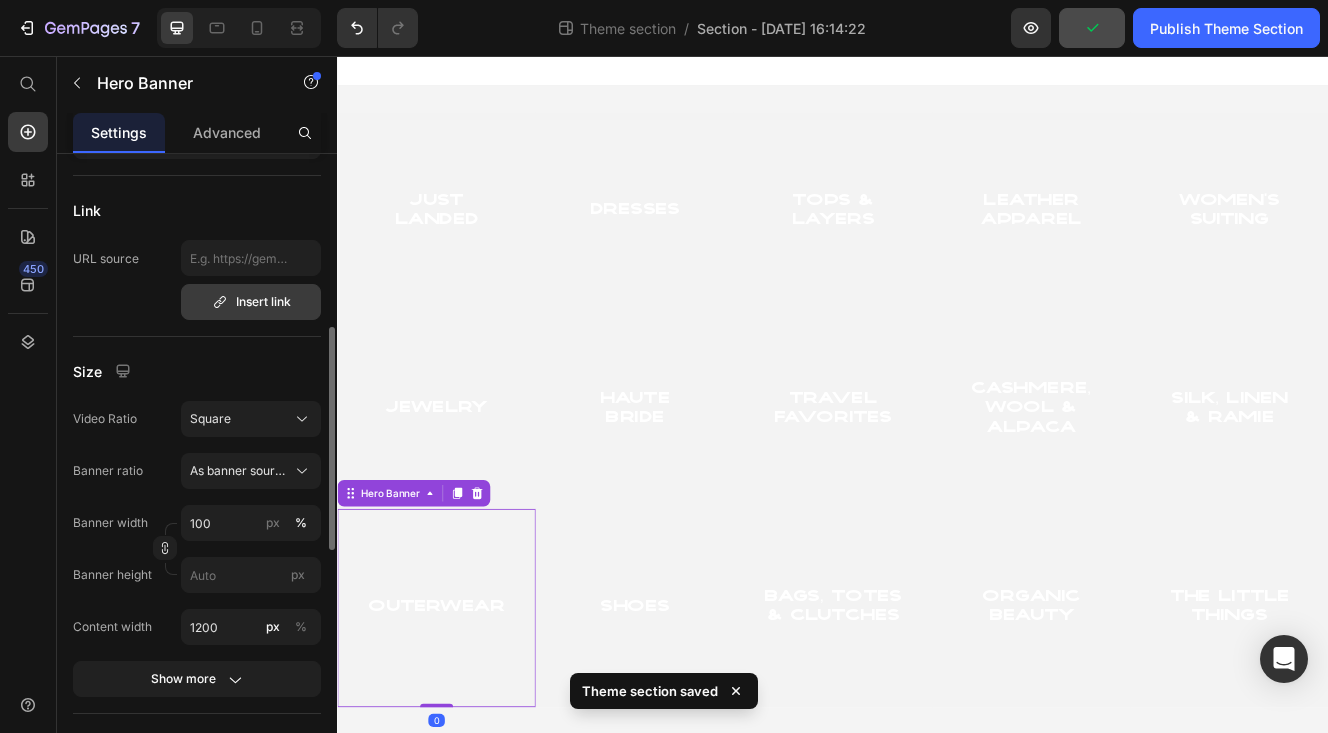 click on "Insert link" at bounding box center [251, 302] 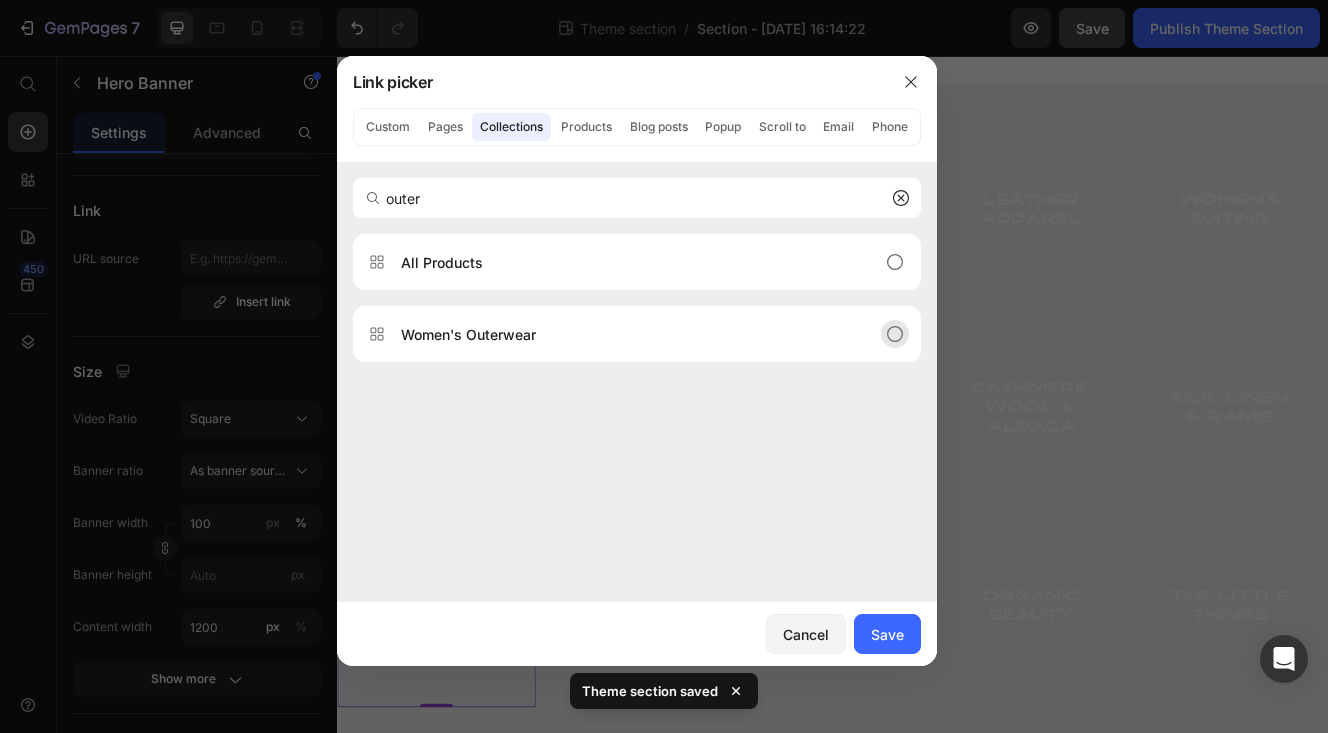 type on "outer" 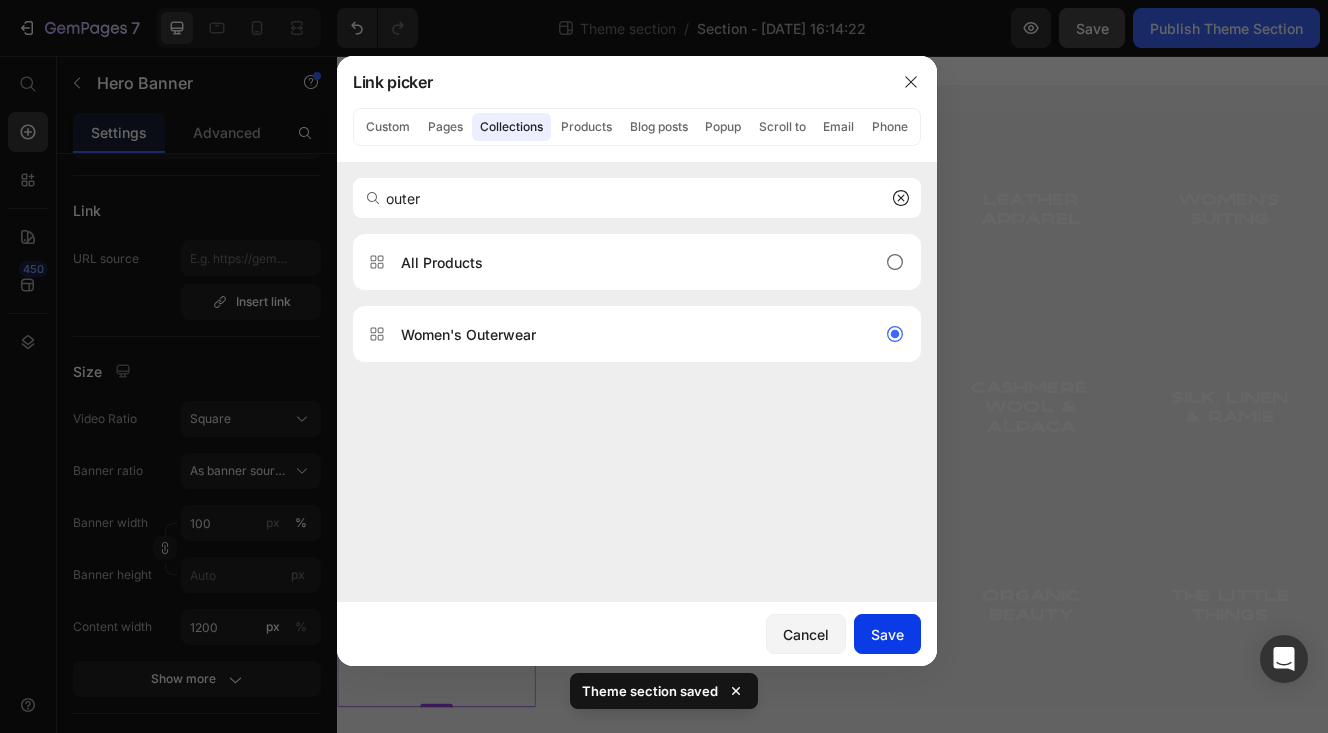 click on "Save" at bounding box center [887, 634] 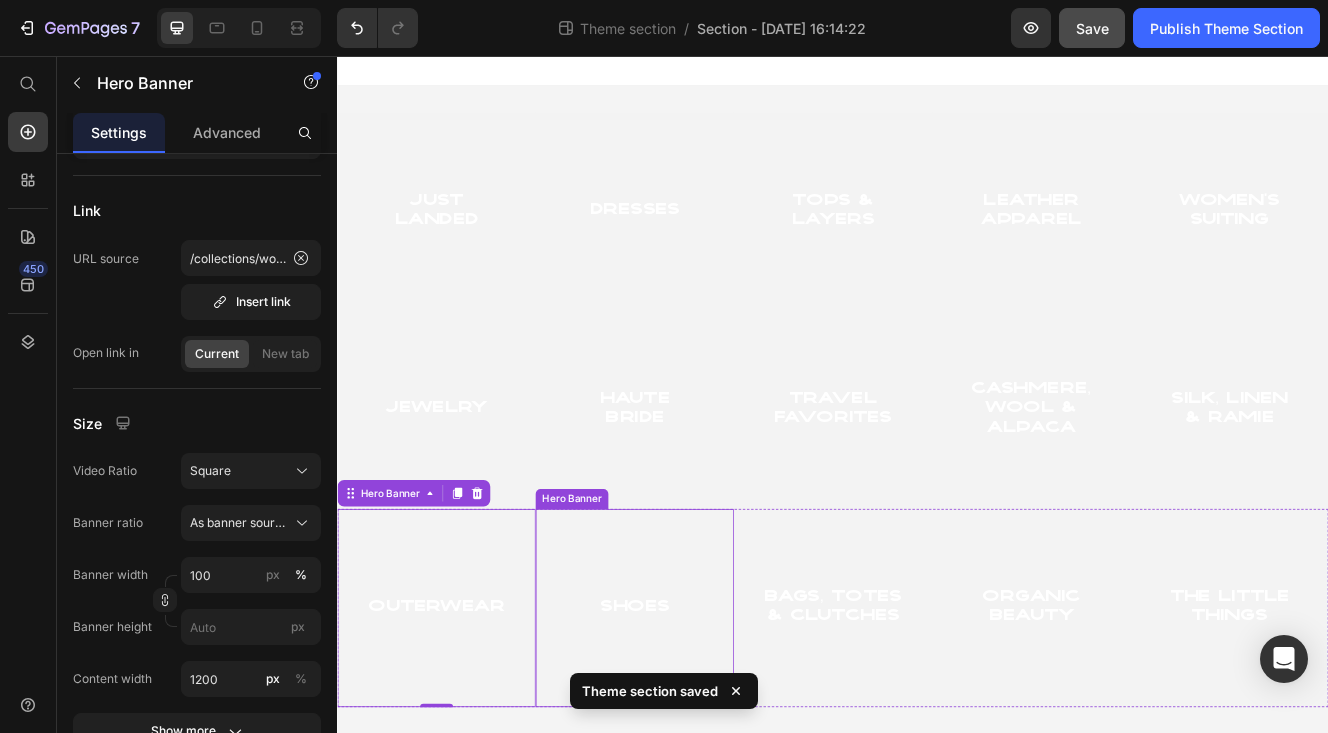 click at bounding box center [697, 724] 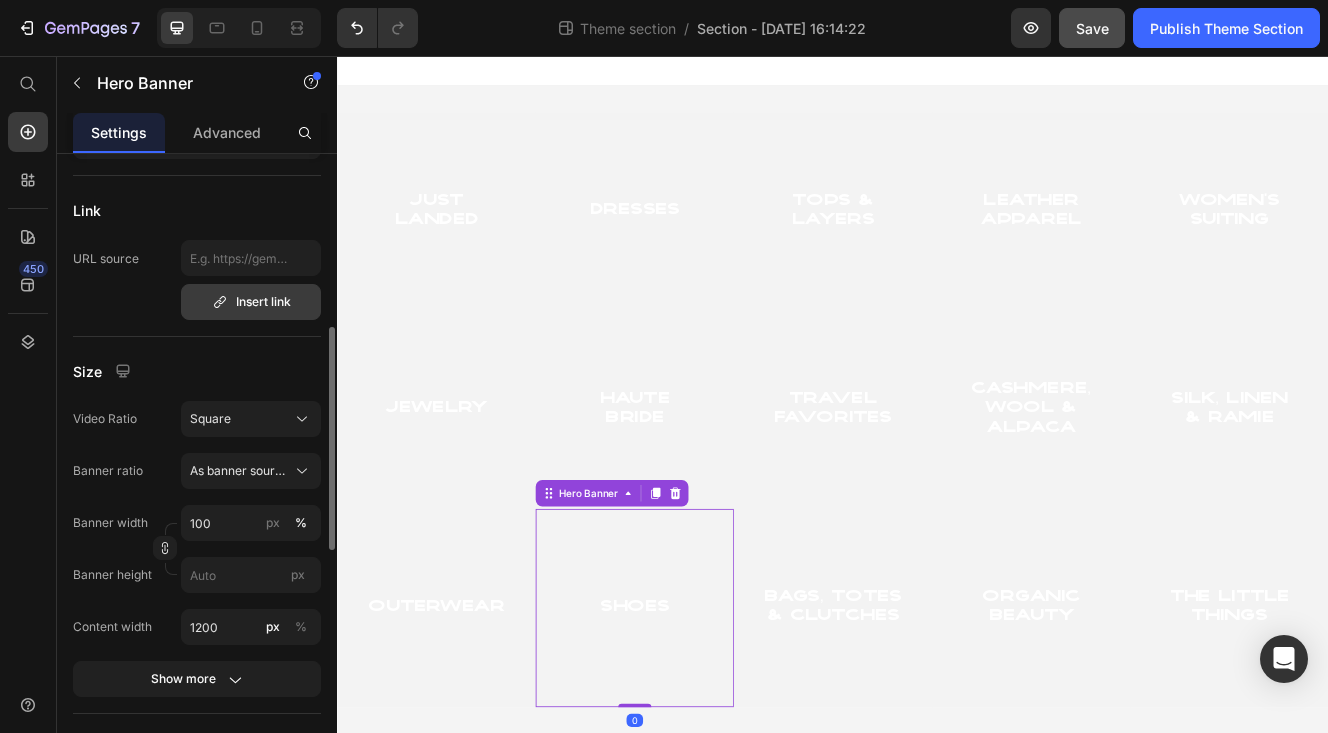 click on "Insert link" at bounding box center (251, 302) 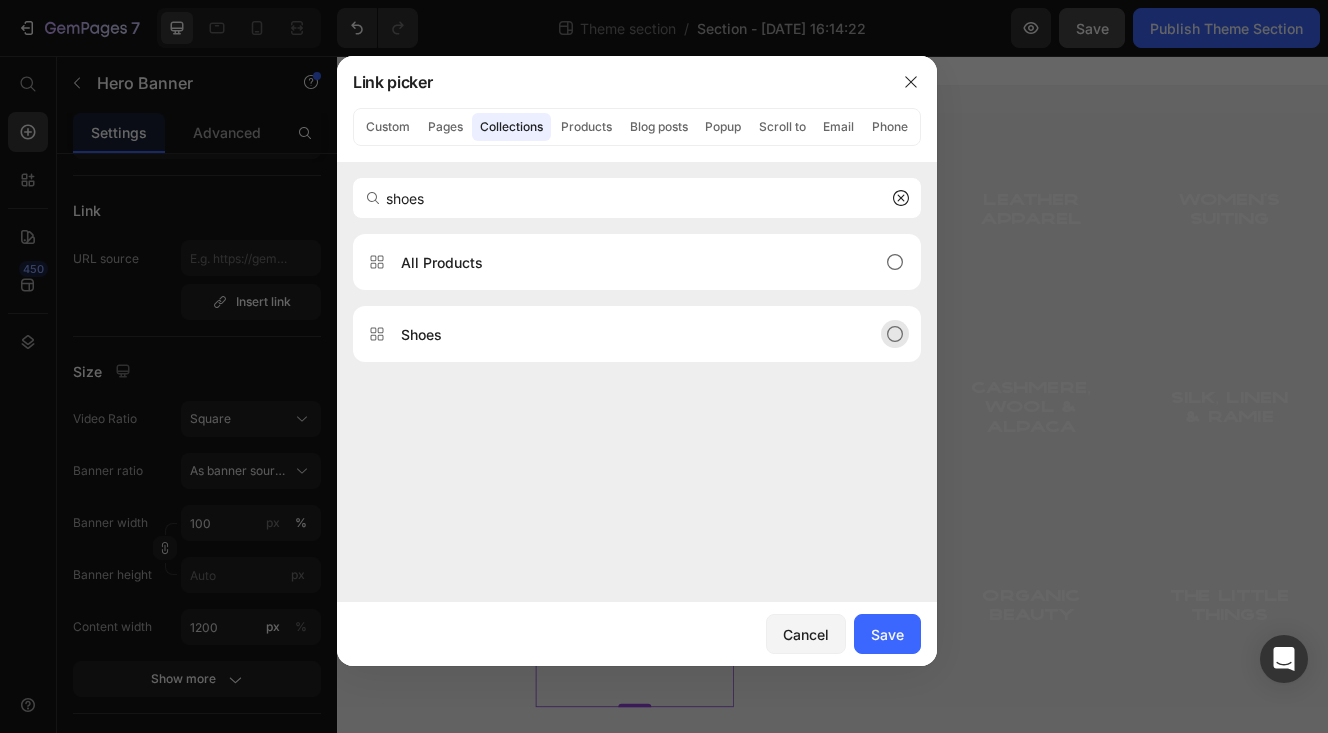 type on "shoes" 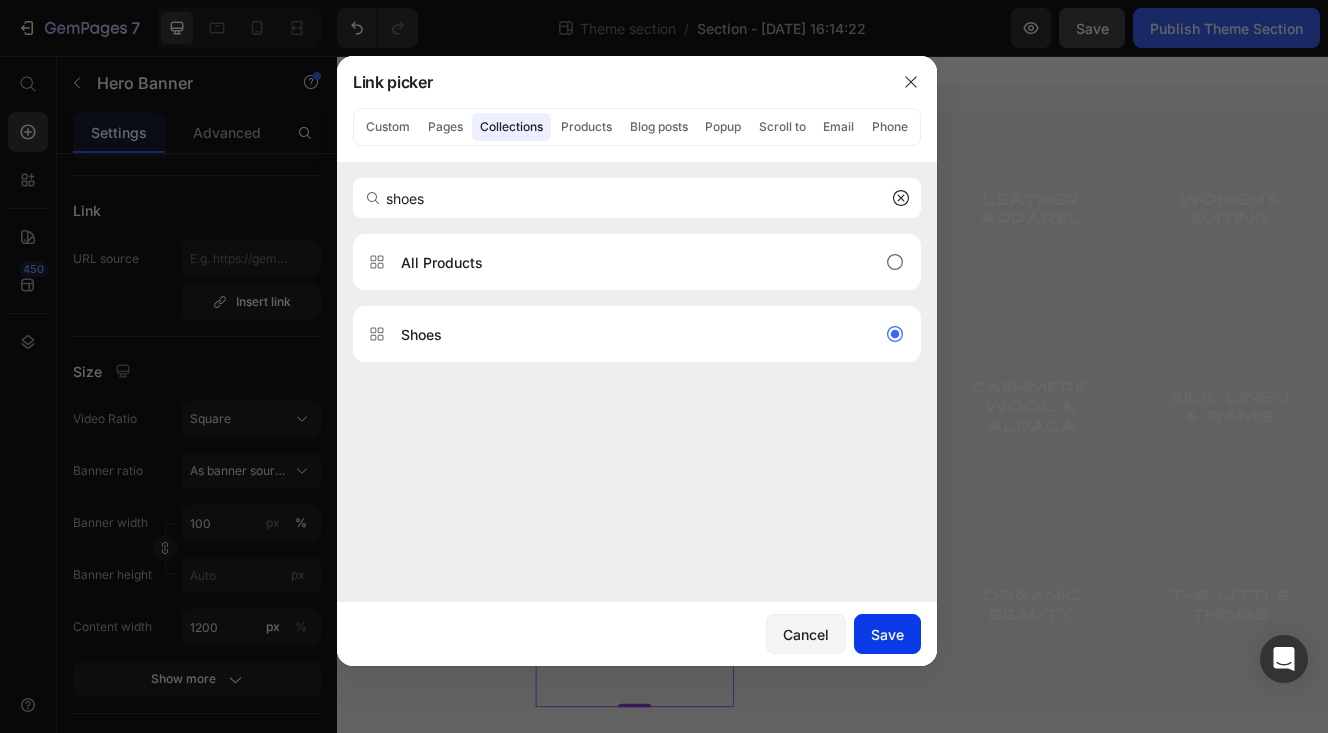 drag, startPoint x: 875, startPoint y: 631, endPoint x: 653, endPoint y: 696, distance: 231.32013 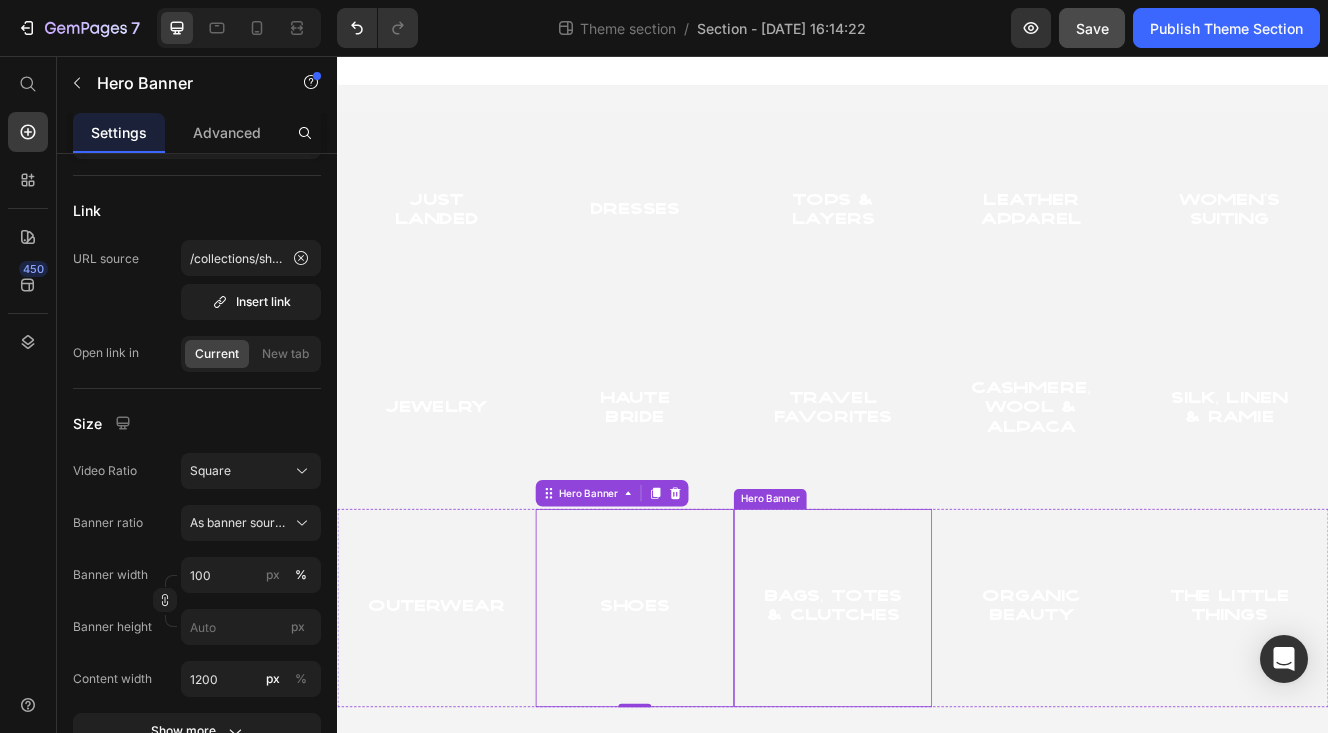 click at bounding box center [937, 724] 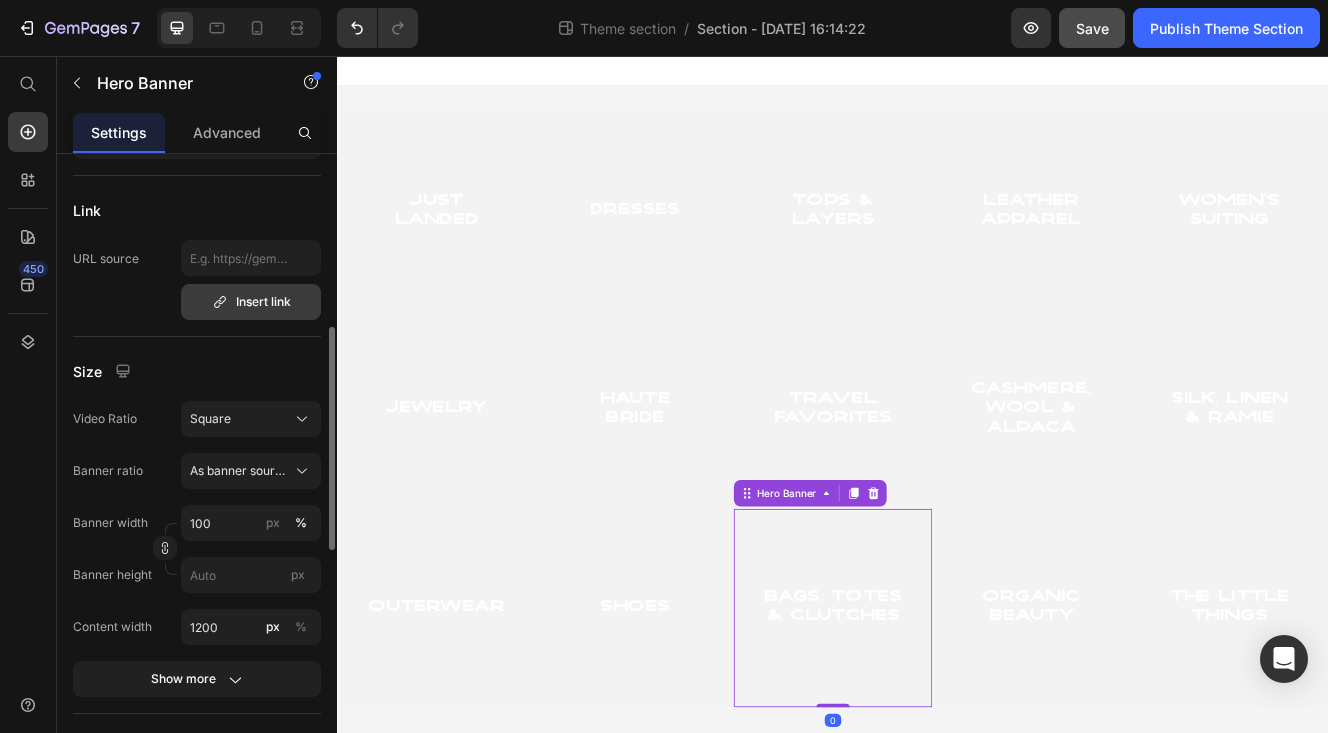 click on "Insert link" at bounding box center [251, 302] 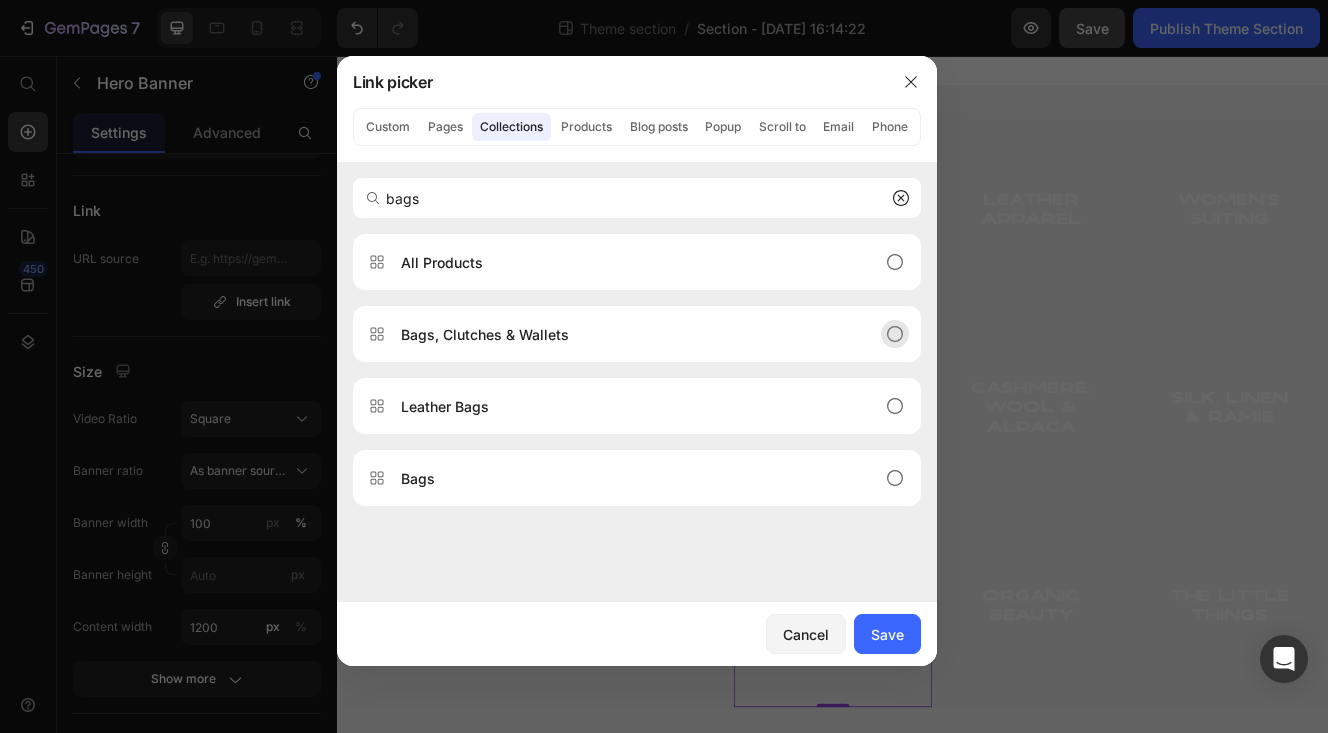type on "bags" 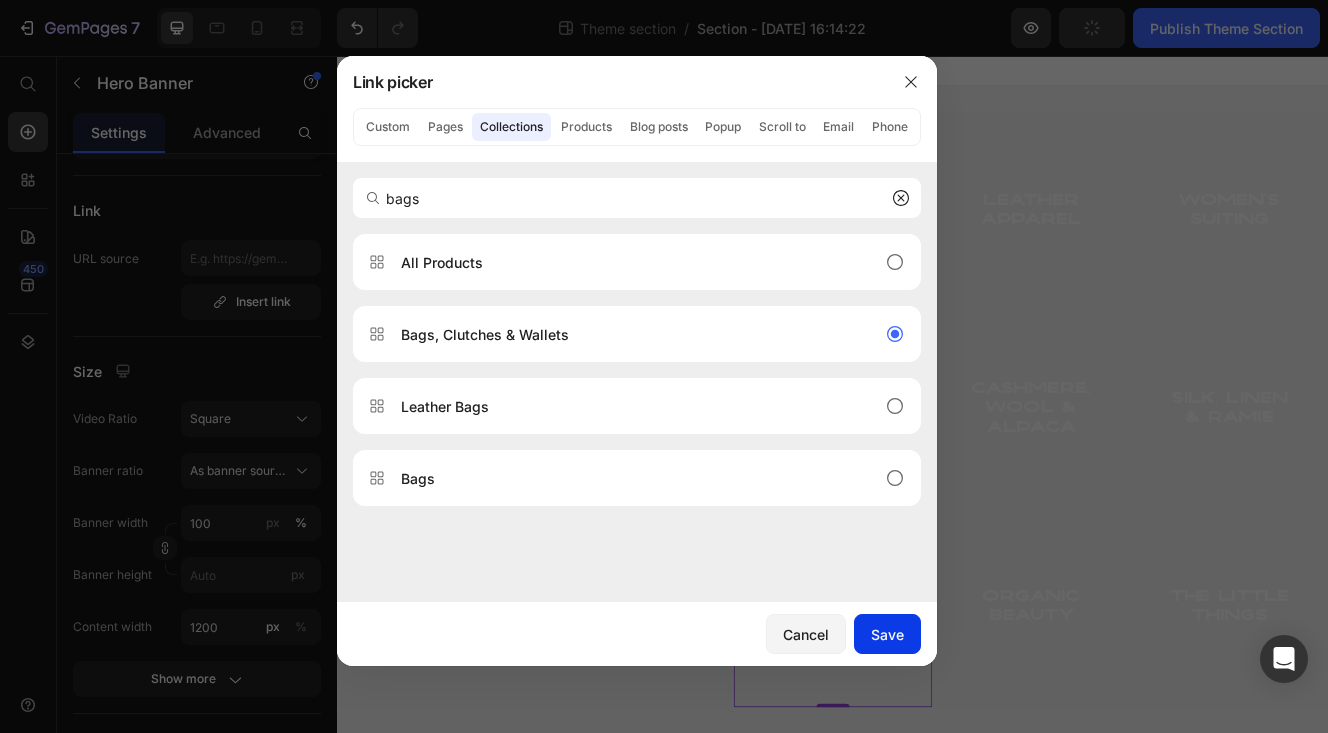 click on "Save" at bounding box center [887, 634] 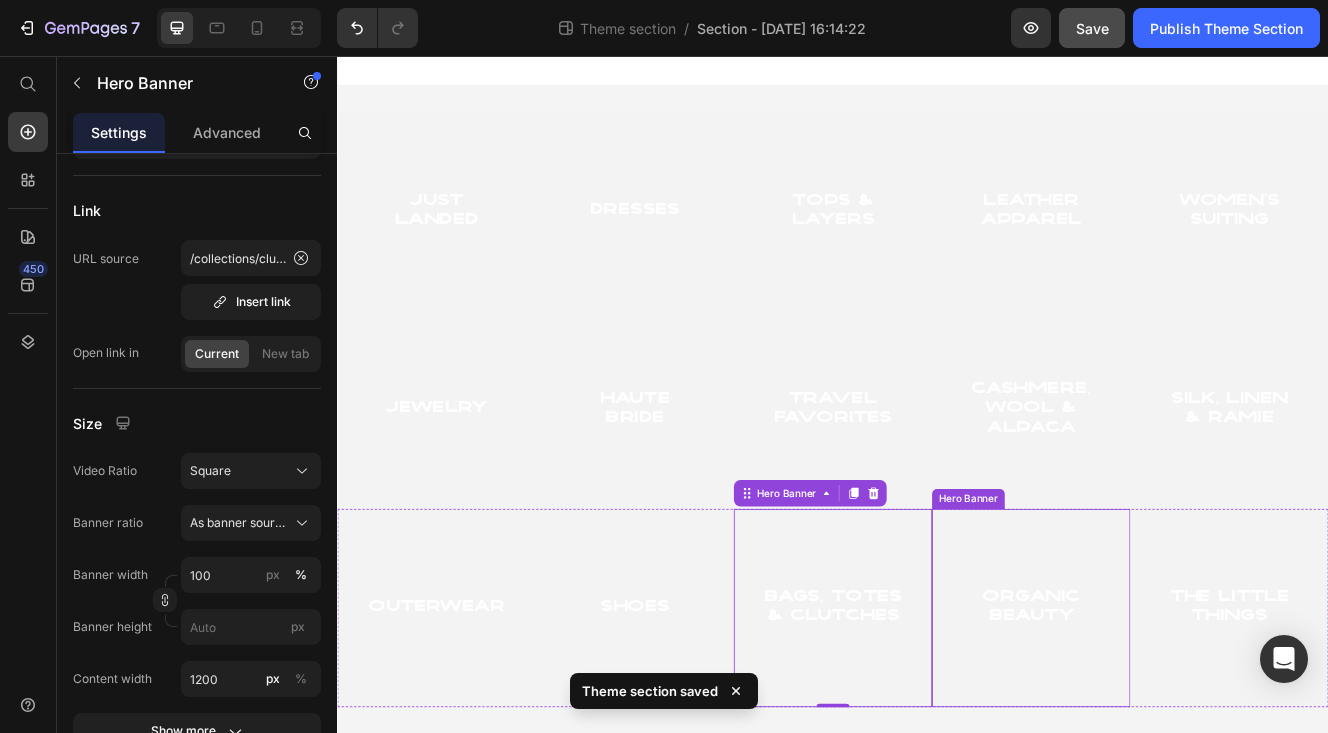click at bounding box center [1177, 724] 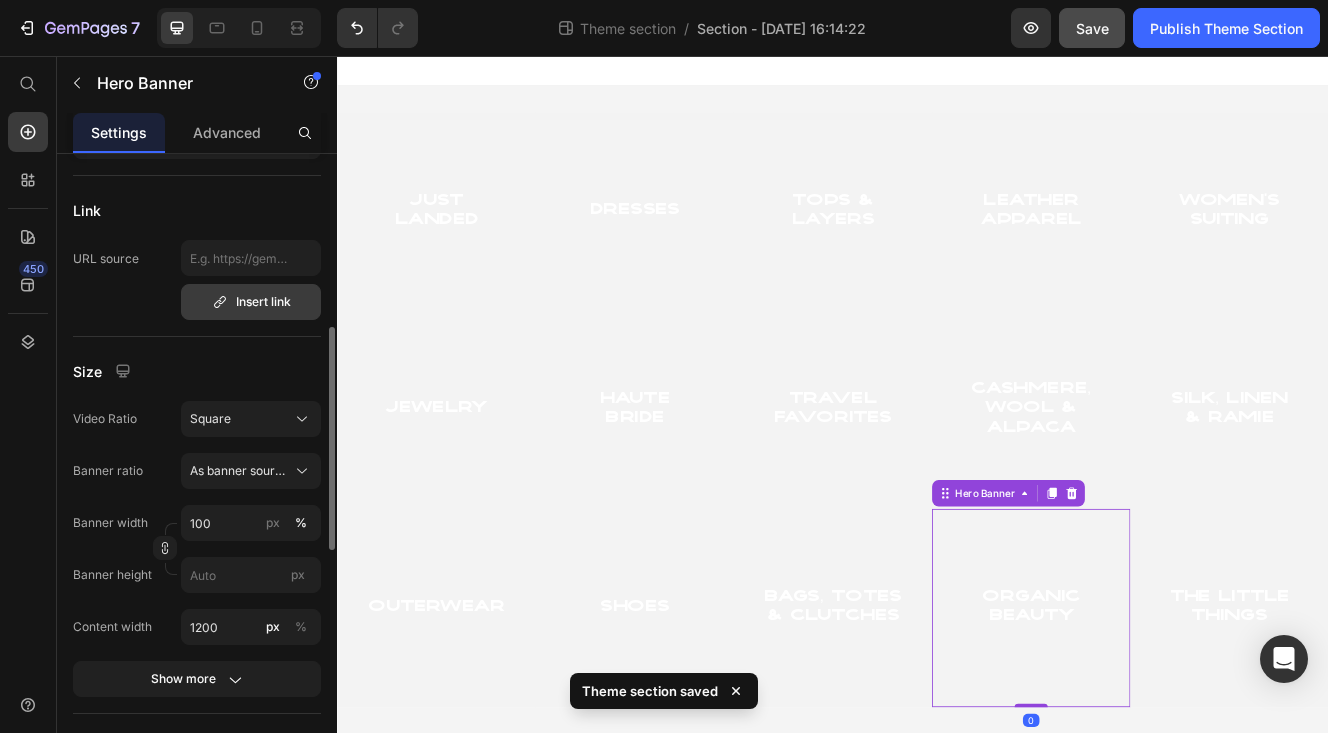 click on "Insert link" at bounding box center [251, 302] 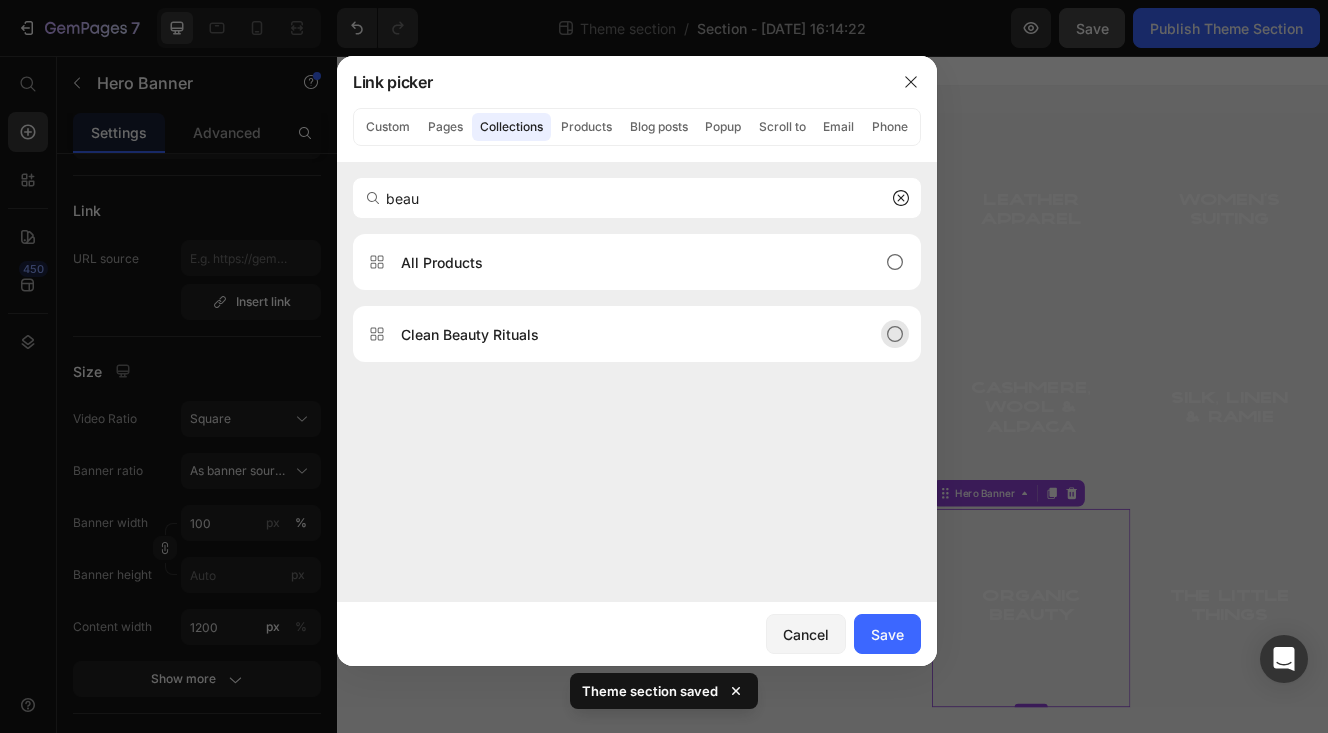 type on "beau" 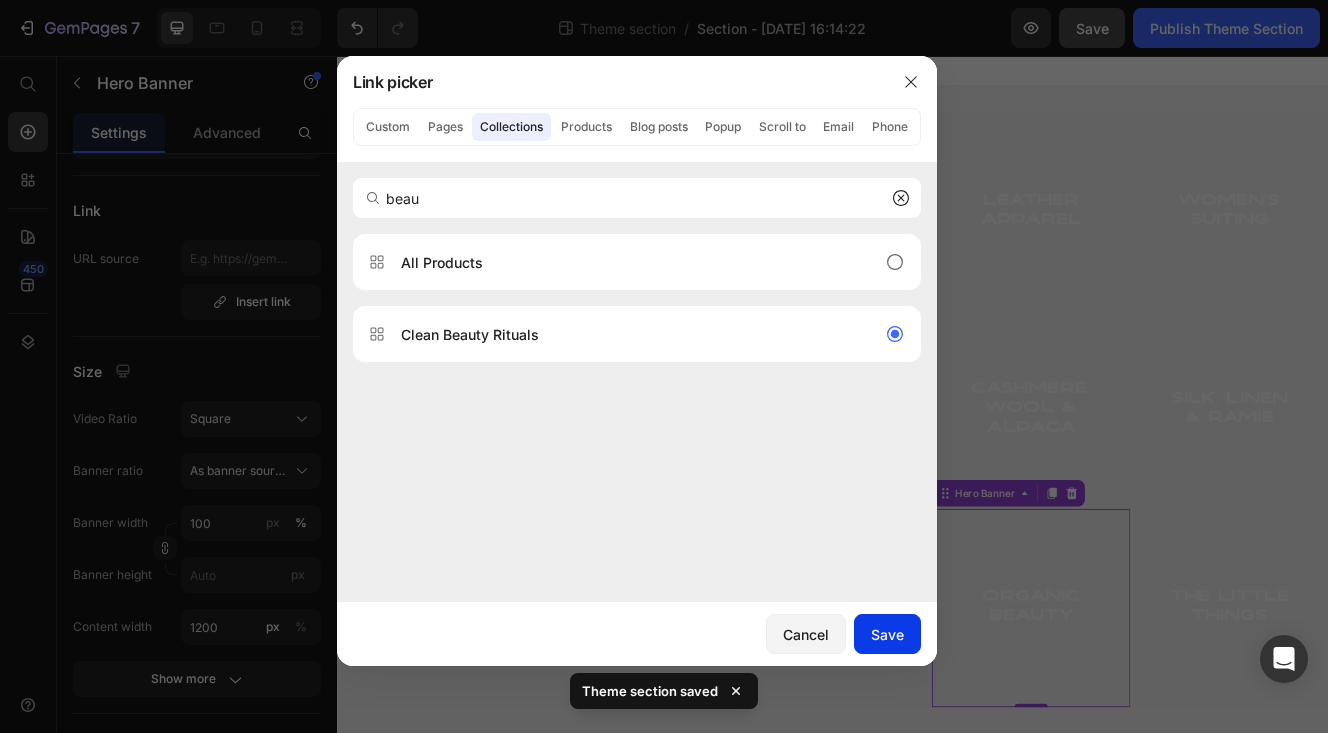 click on "Save" at bounding box center (887, 634) 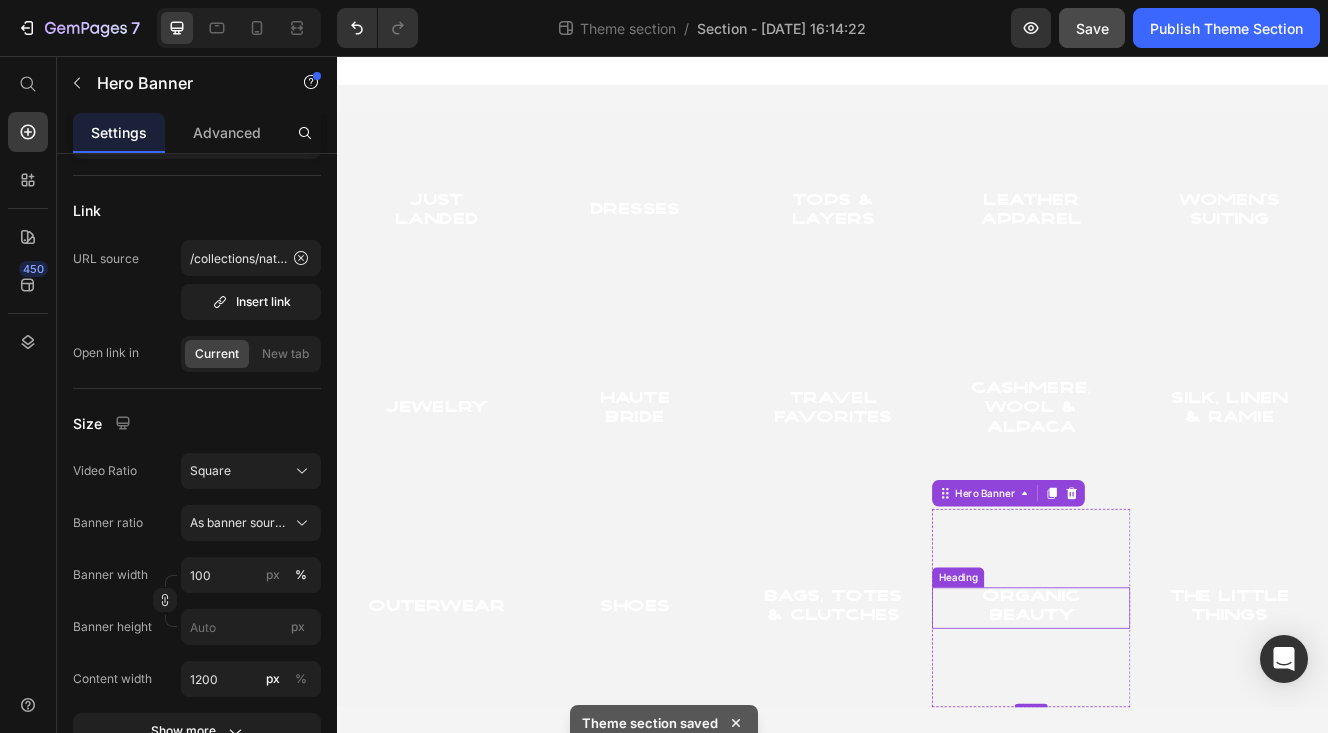 click on "Organic  Beauty" at bounding box center [1177, 724] 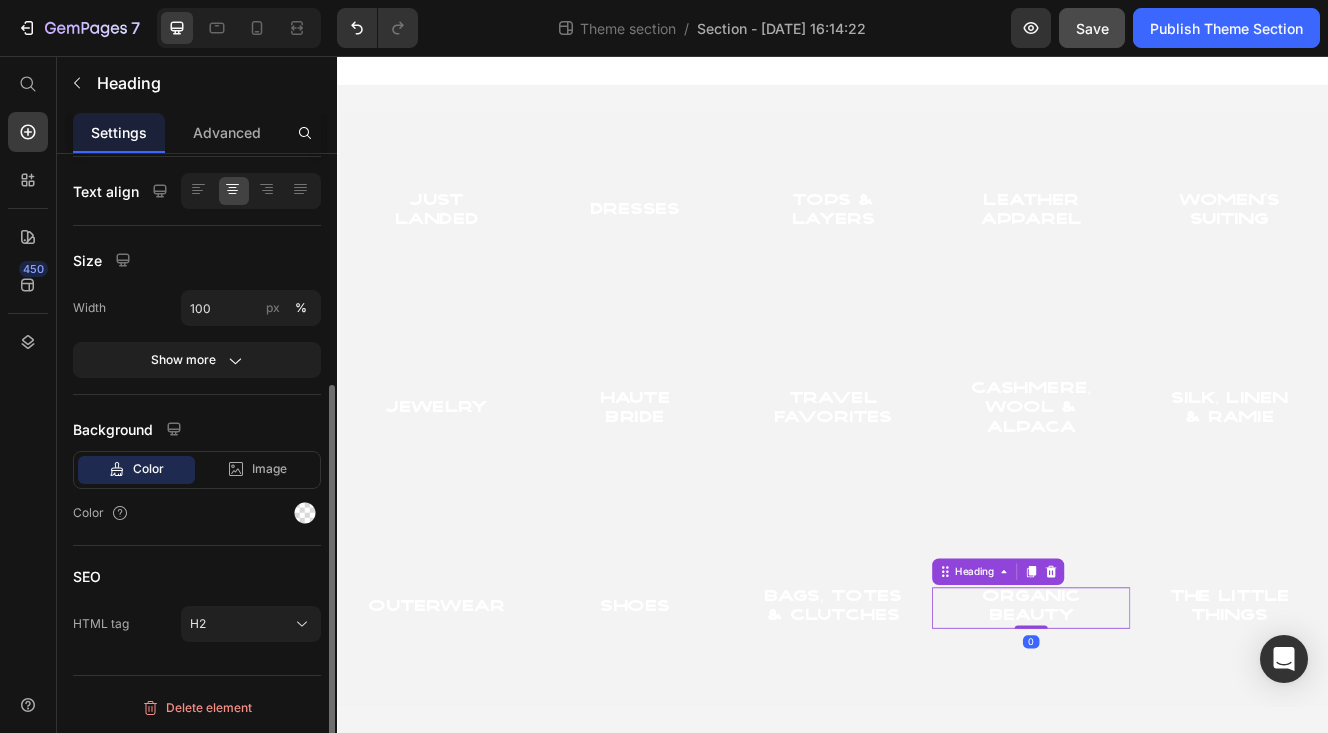 scroll, scrollTop: 0, scrollLeft: 0, axis: both 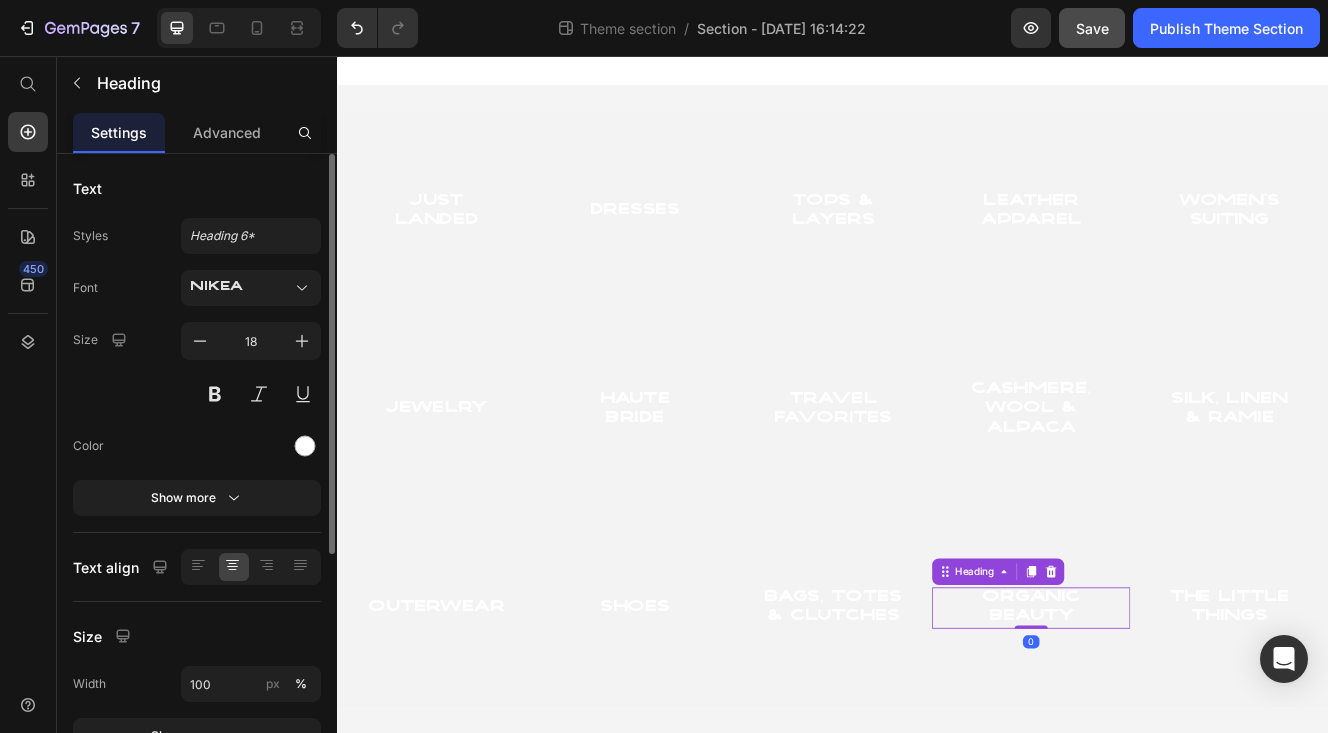 click on "Organic  Beauty" at bounding box center [1177, 724] 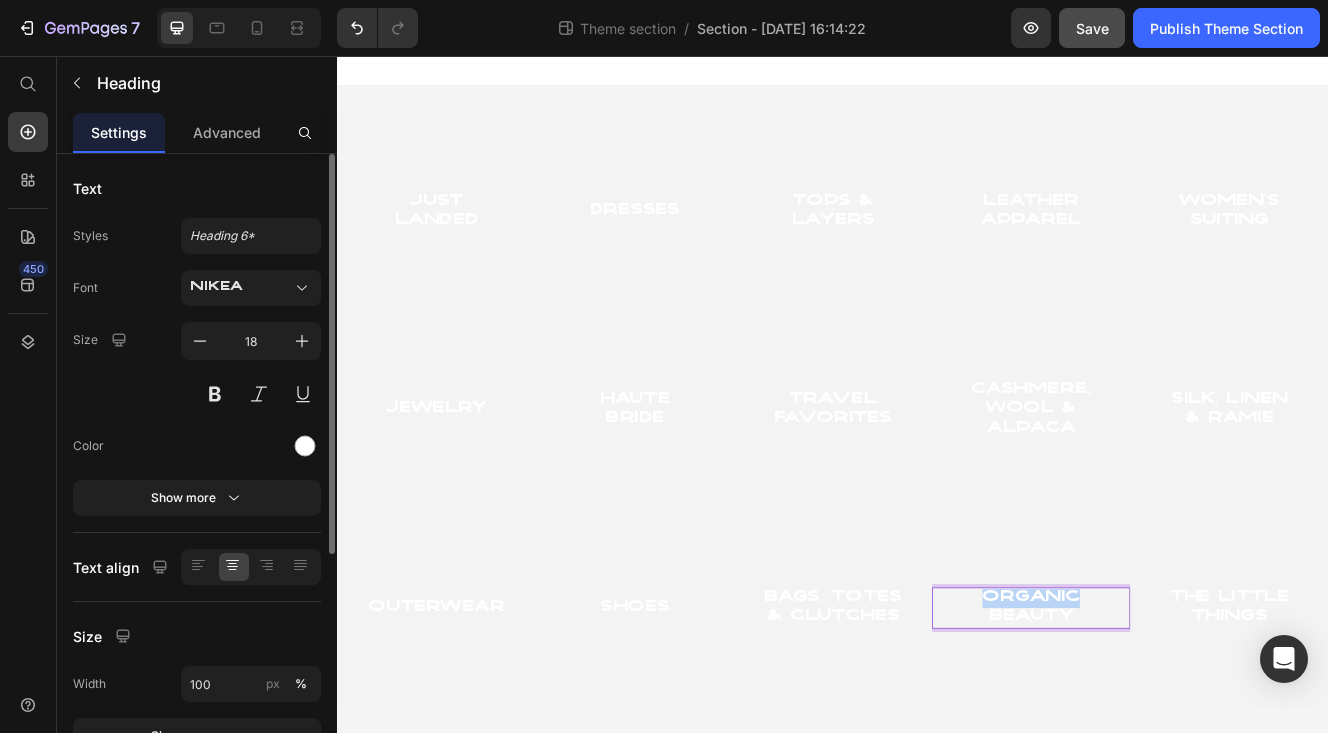 click on "Organic  Beauty" at bounding box center (1177, 724) 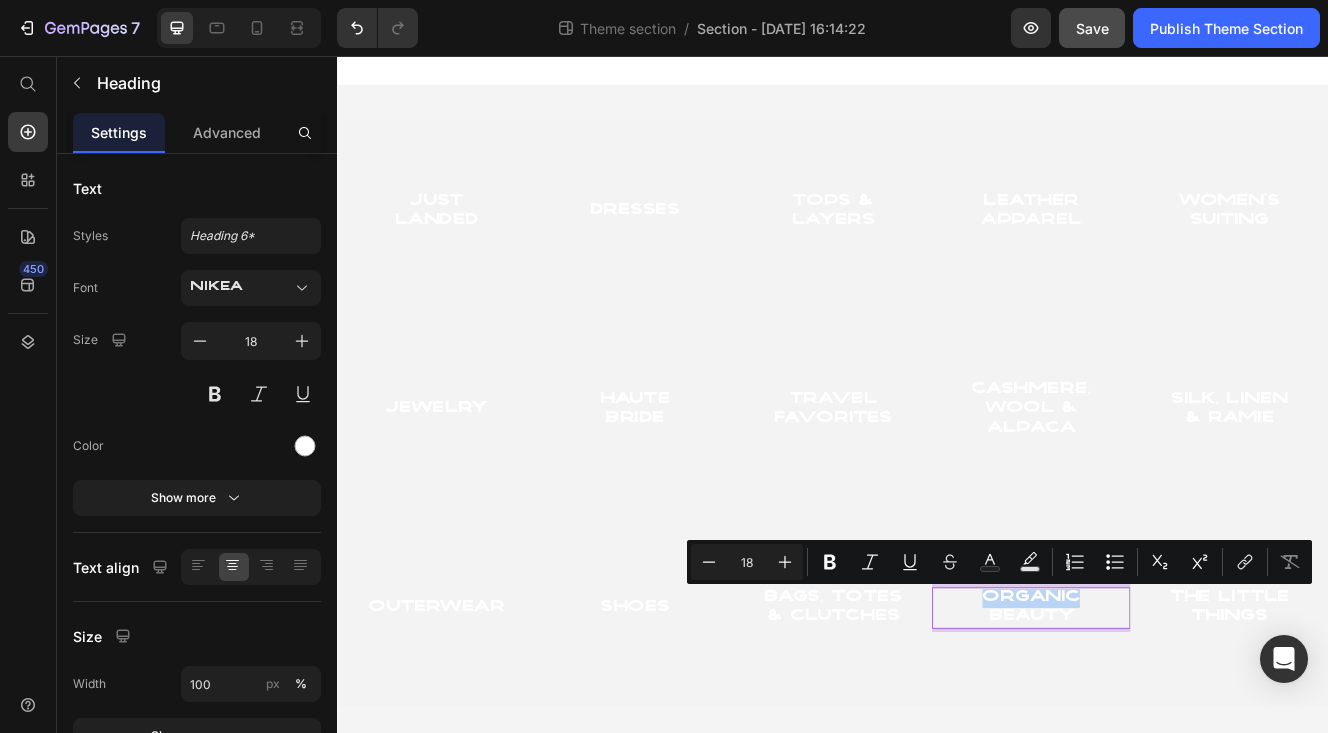 click on "Organic  Beauty" at bounding box center (1177, 724) 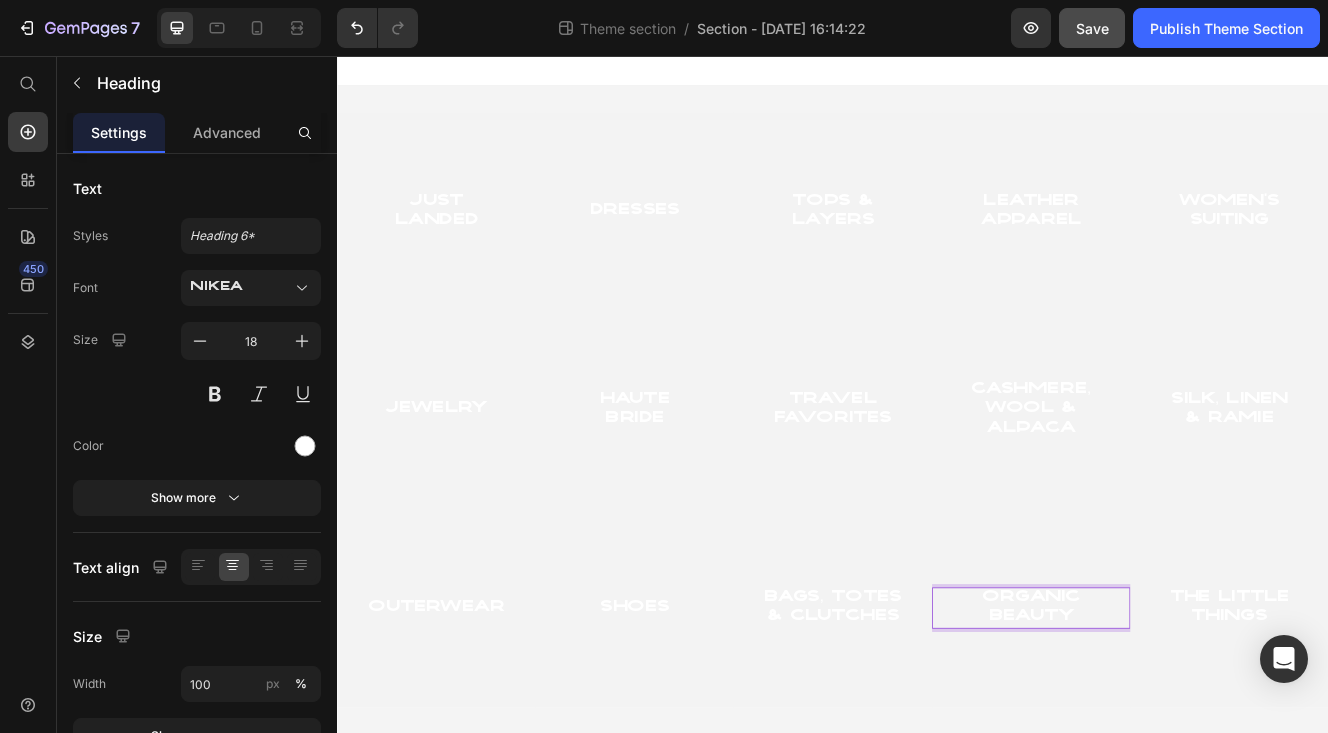 click on "Organic  Beauty" at bounding box center [1177, 724] 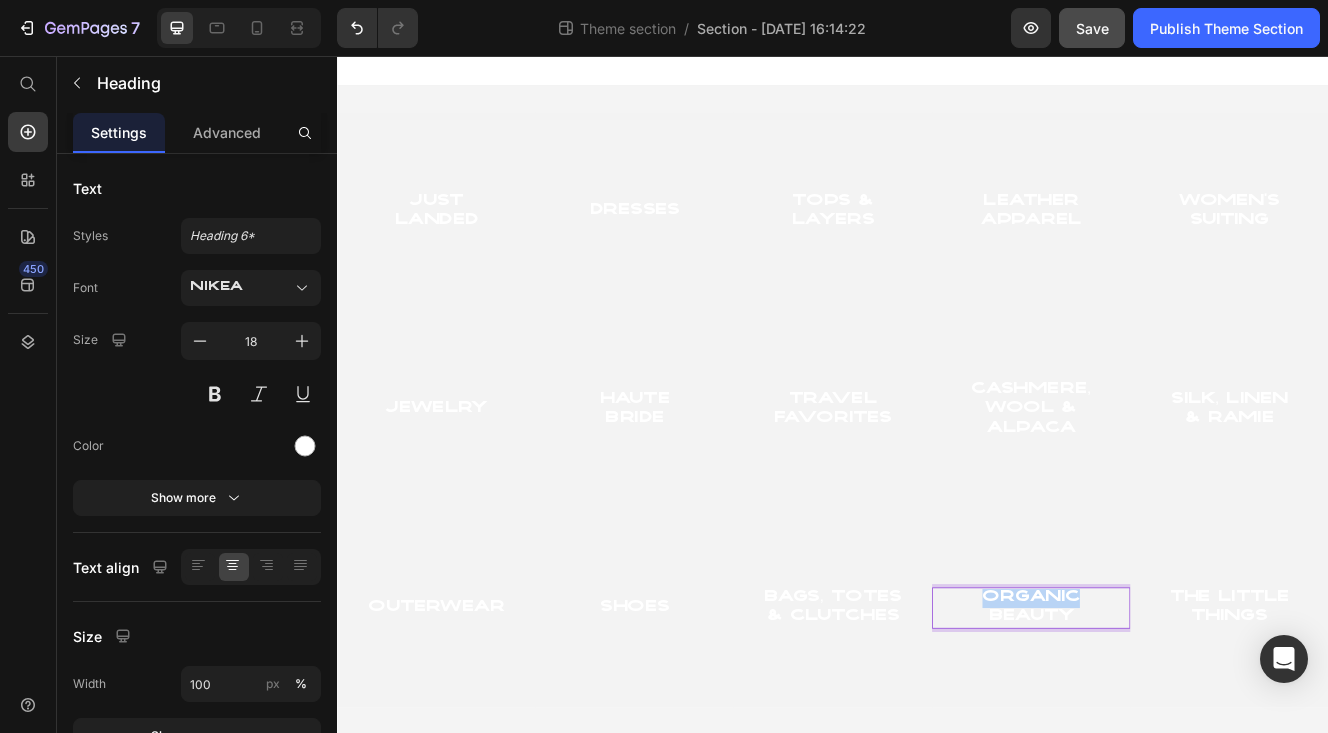 click on "Organic  Beauty" at bounding box center [1177, 724] 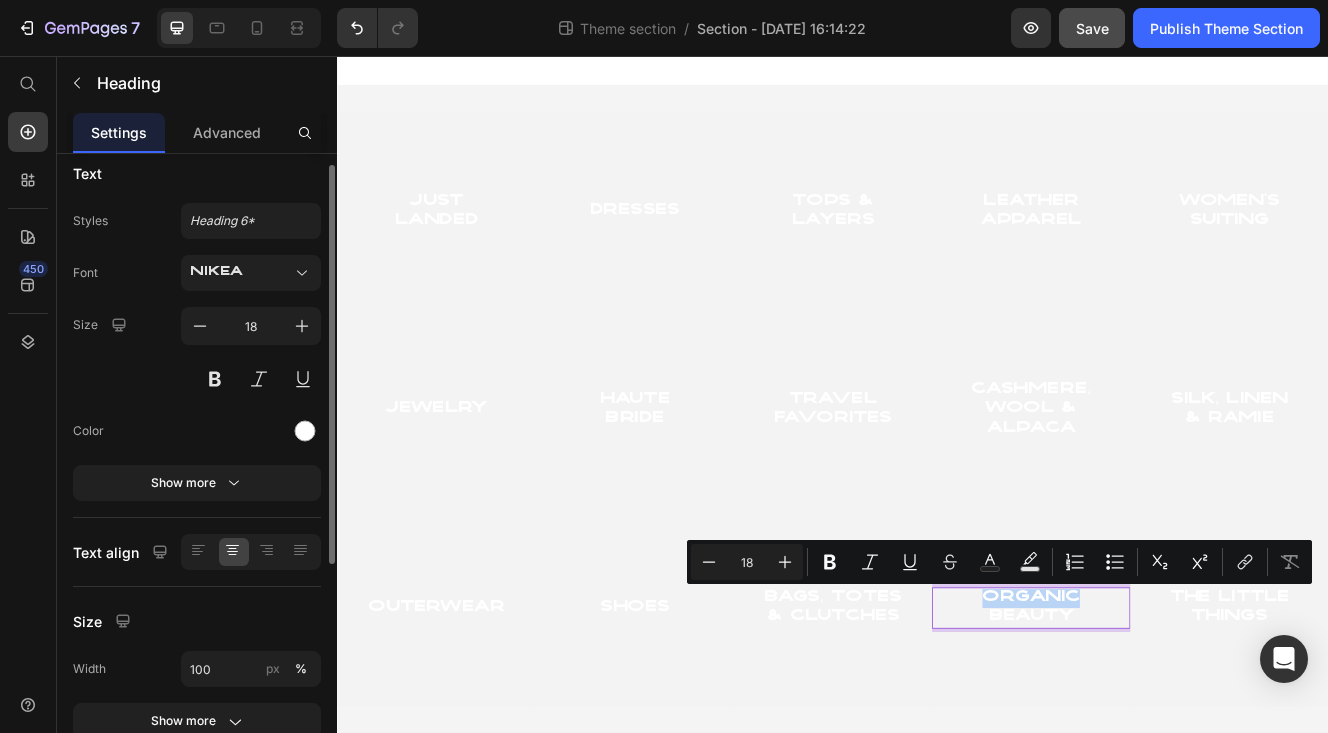 scroll, scrollTop: 16, scrollLeft: 0, axis: vertical 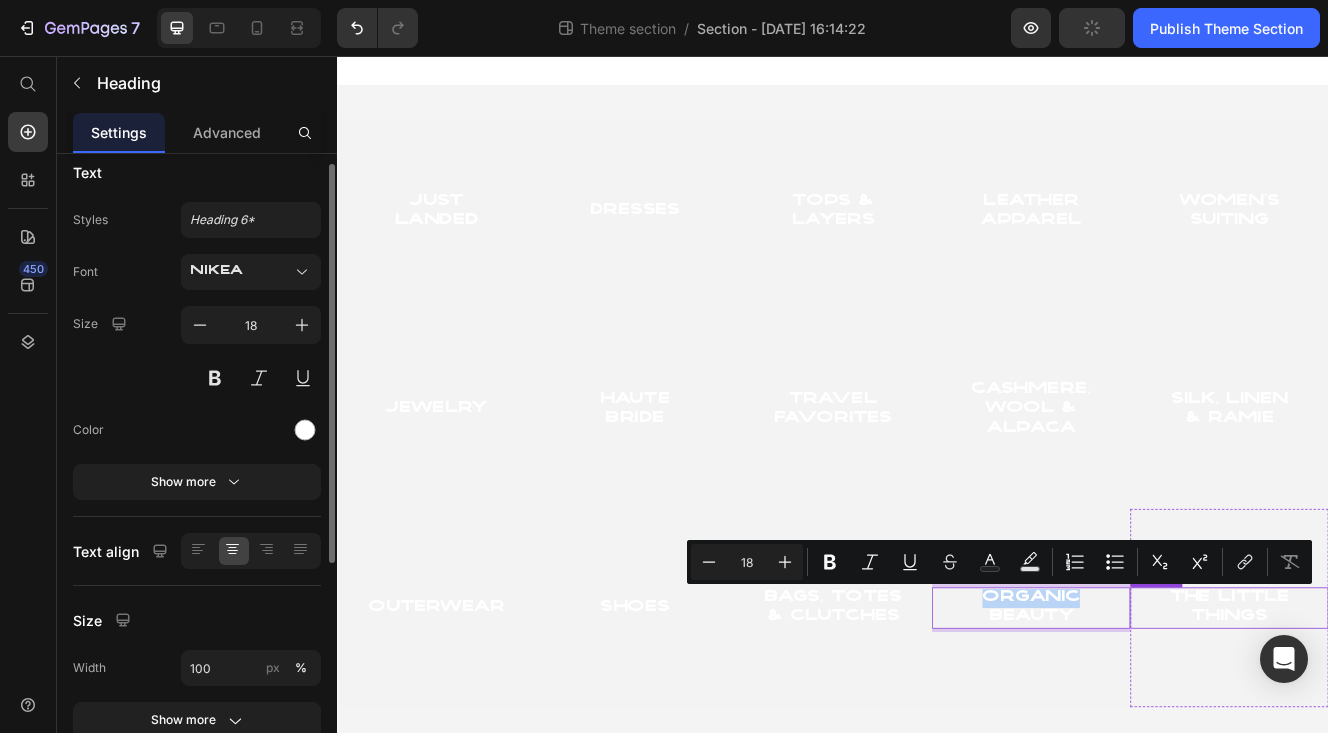 click at bounding box center [1417, 724] 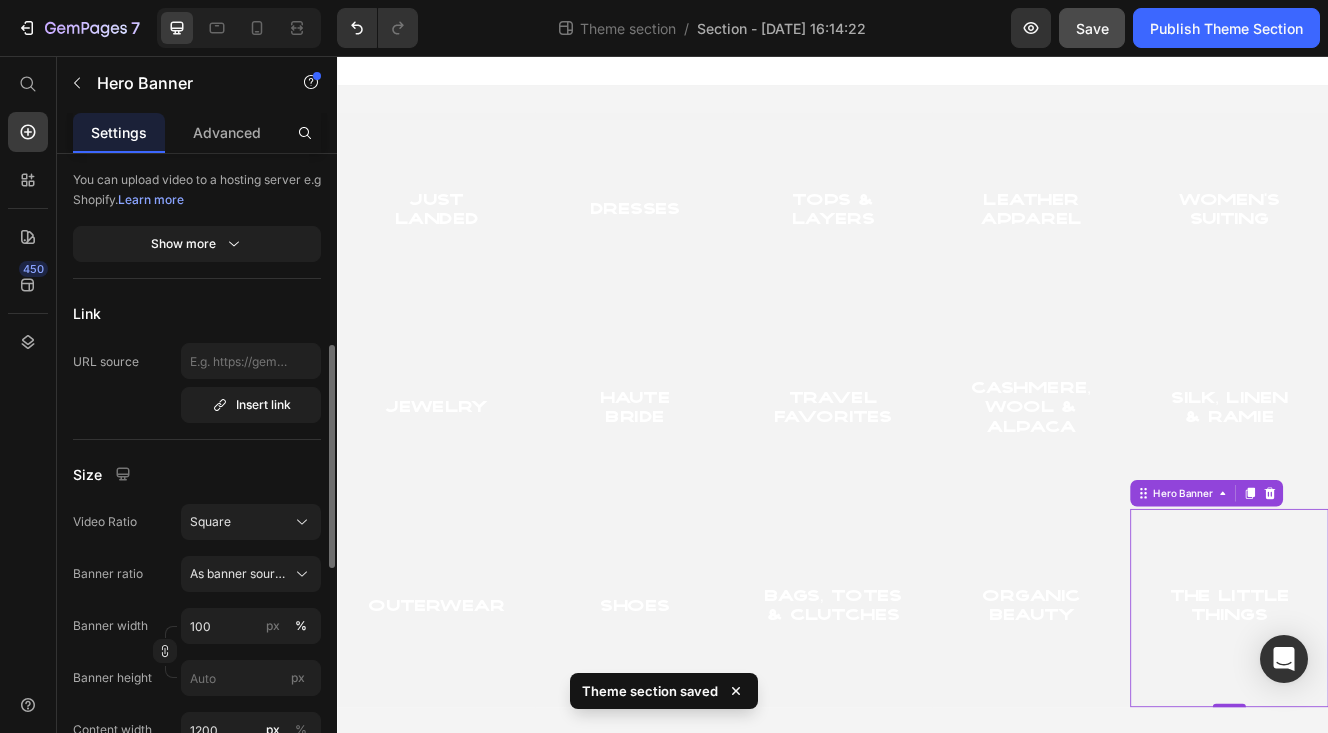 scroll, scrollTop: 441, scrollLeft: 0, axis: vertical 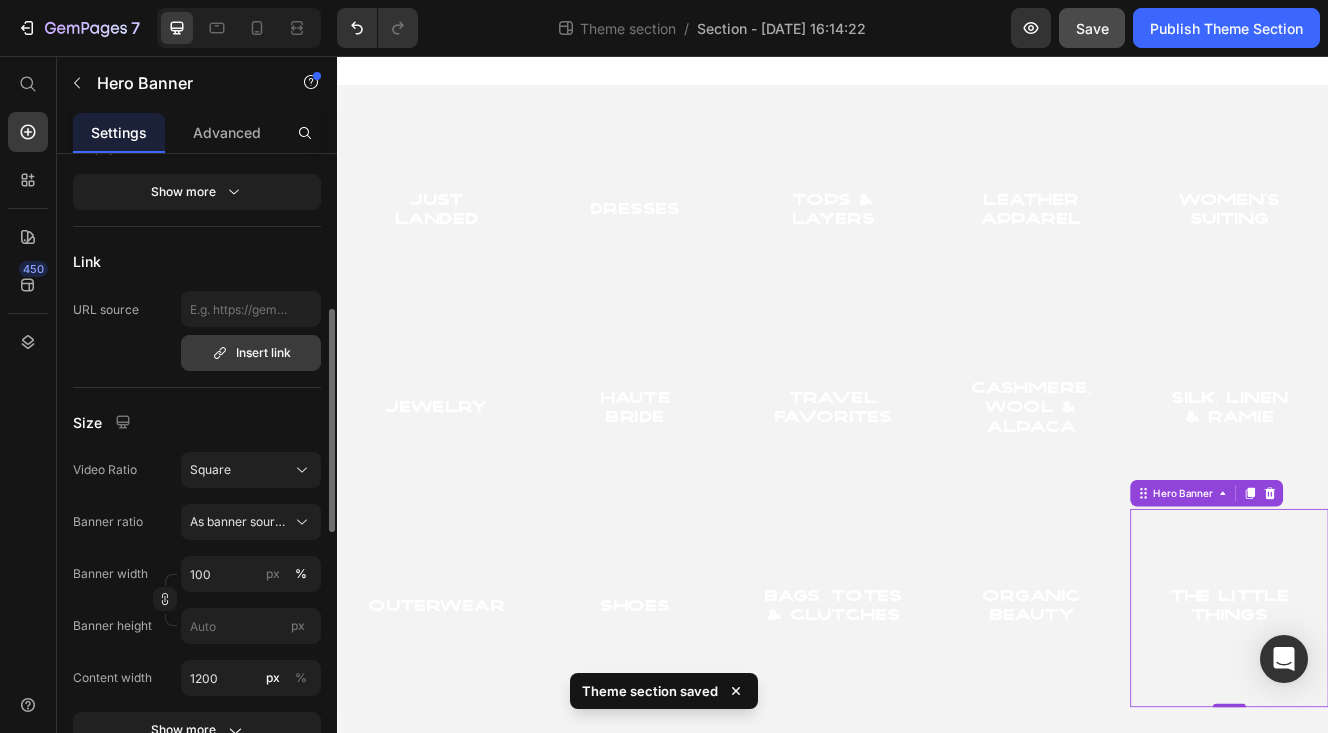 click on "Insert link" at bounding box center (251, 353) 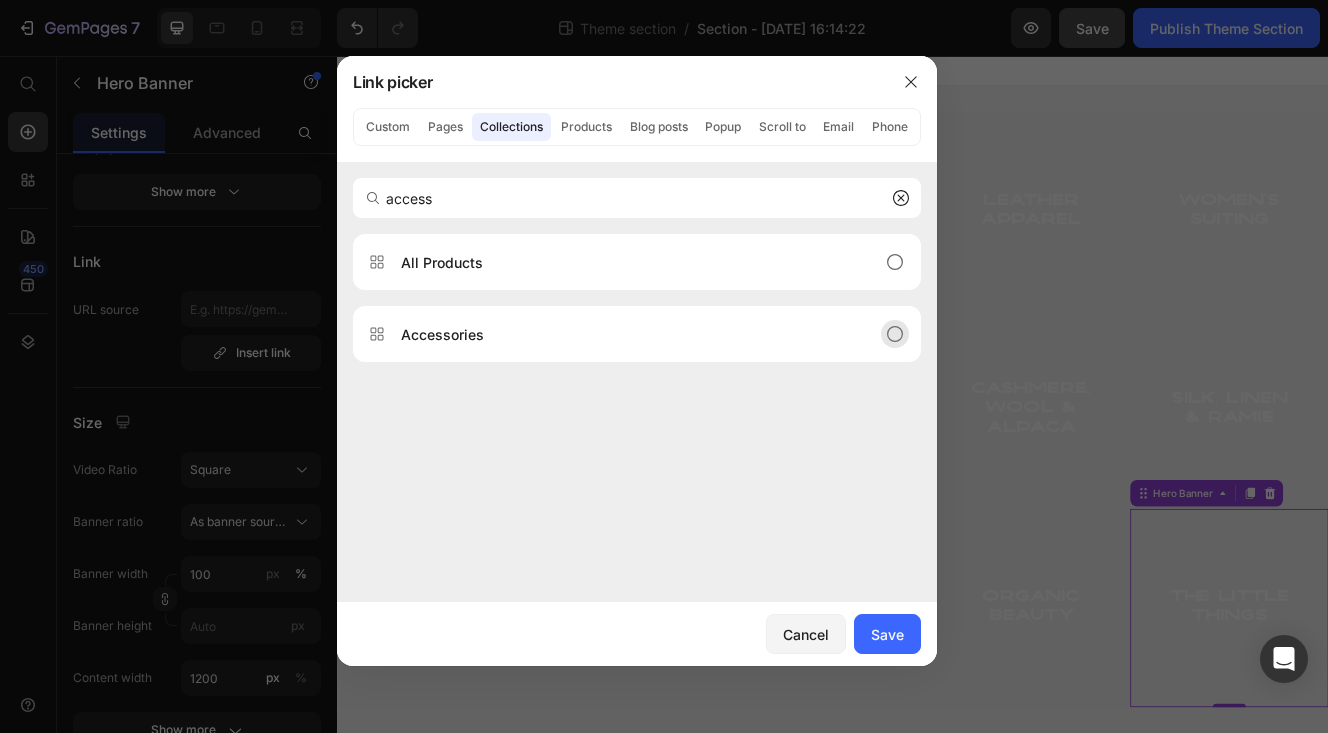 type on "access" 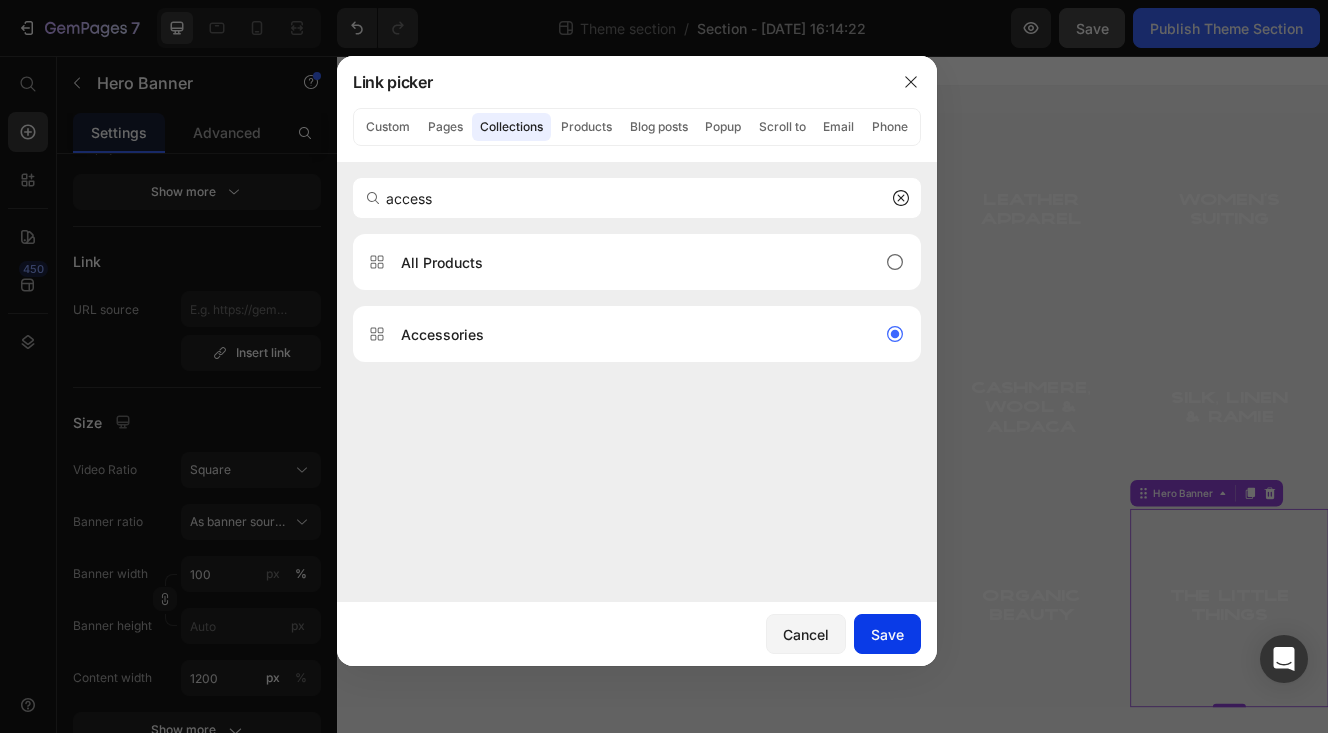 click on "Save" at bounding box center [887, 634] 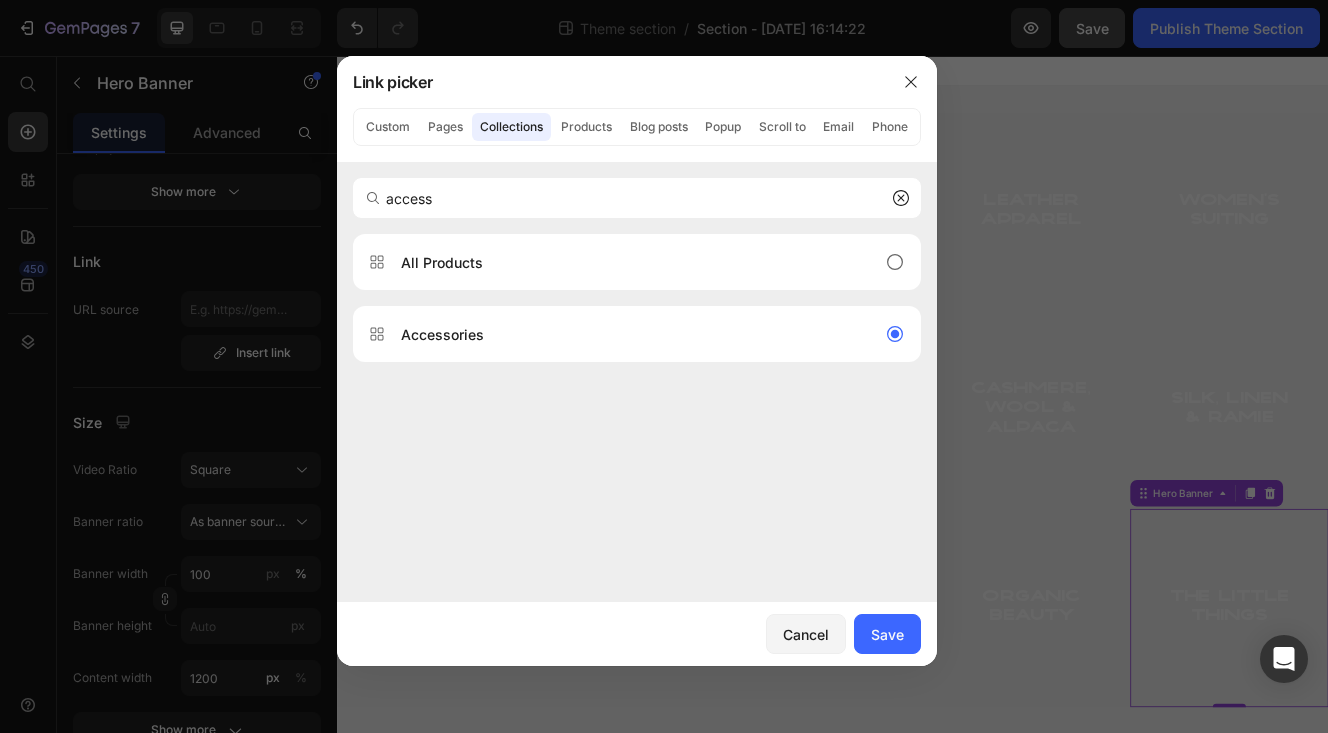 type on "/collections/accessories" 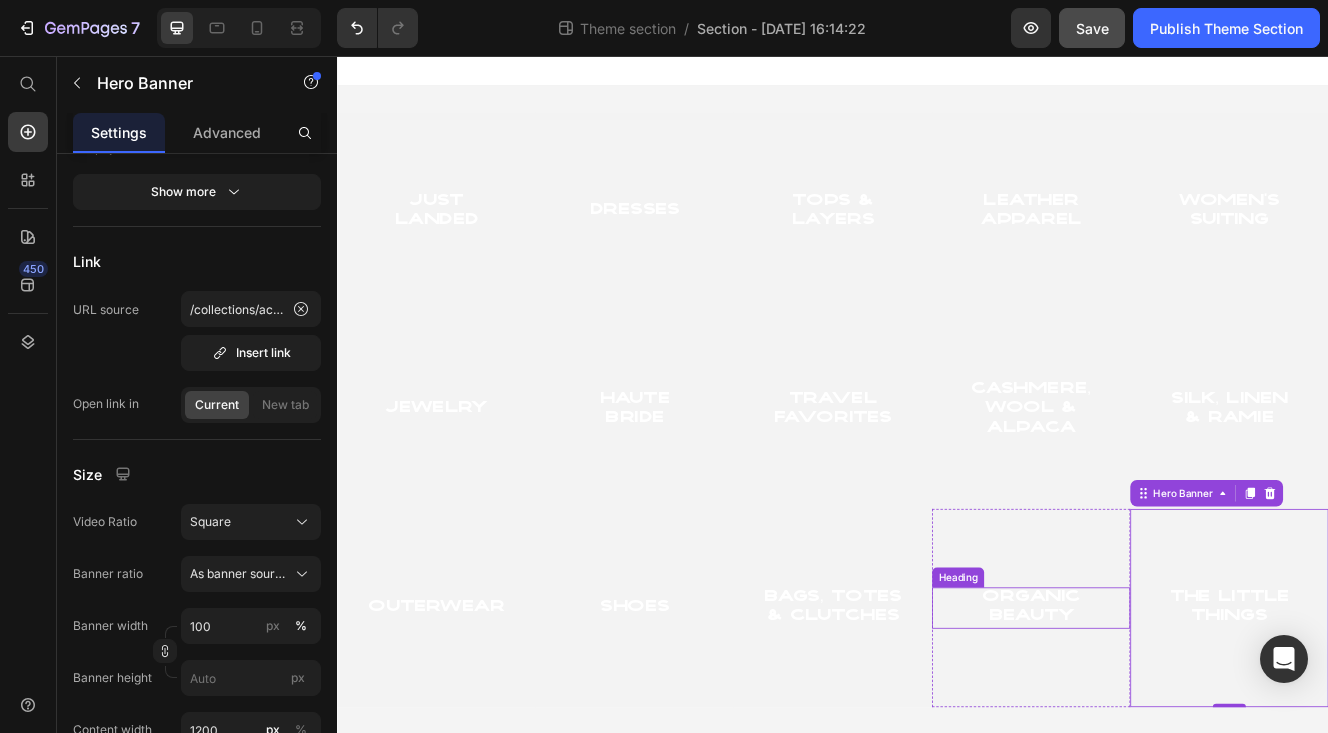 click on "Organic  Beauty" at bounding box center [1177, 724] 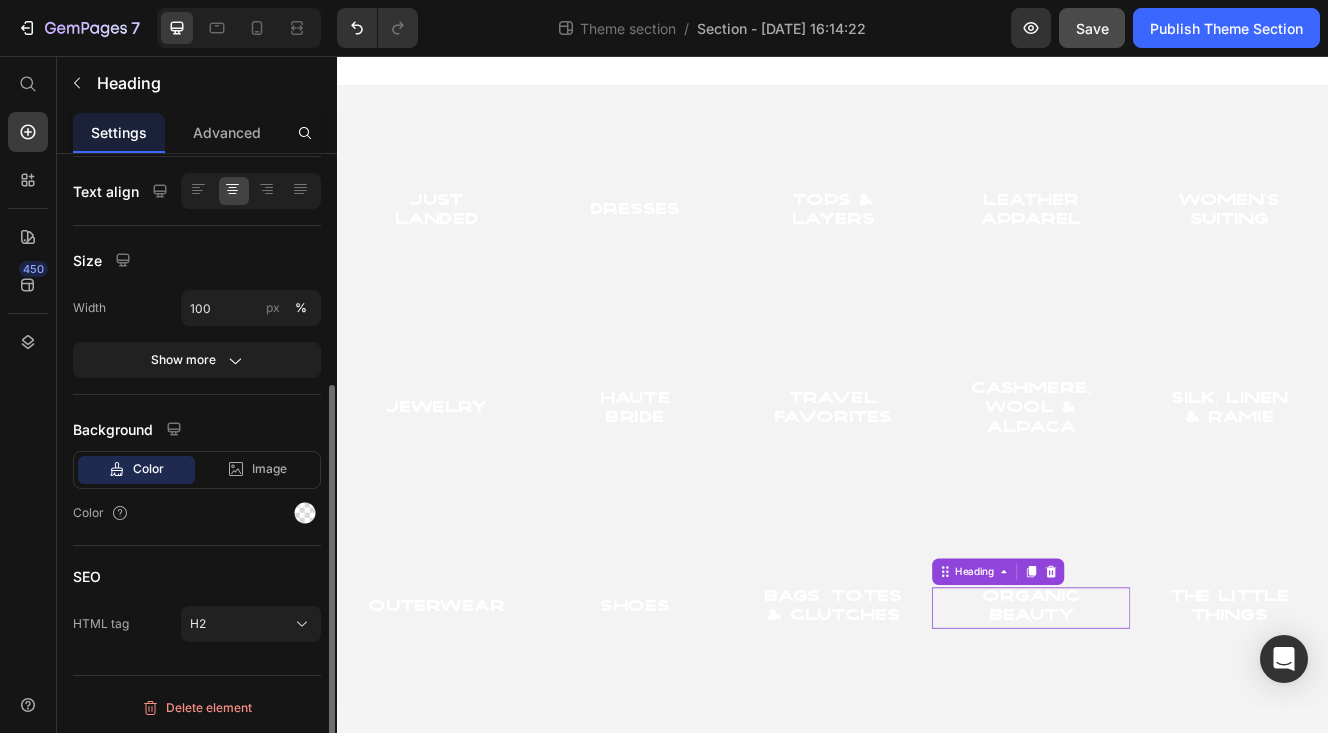 scroll, scrollTop: 0, scrollLeft: 0, axis: both 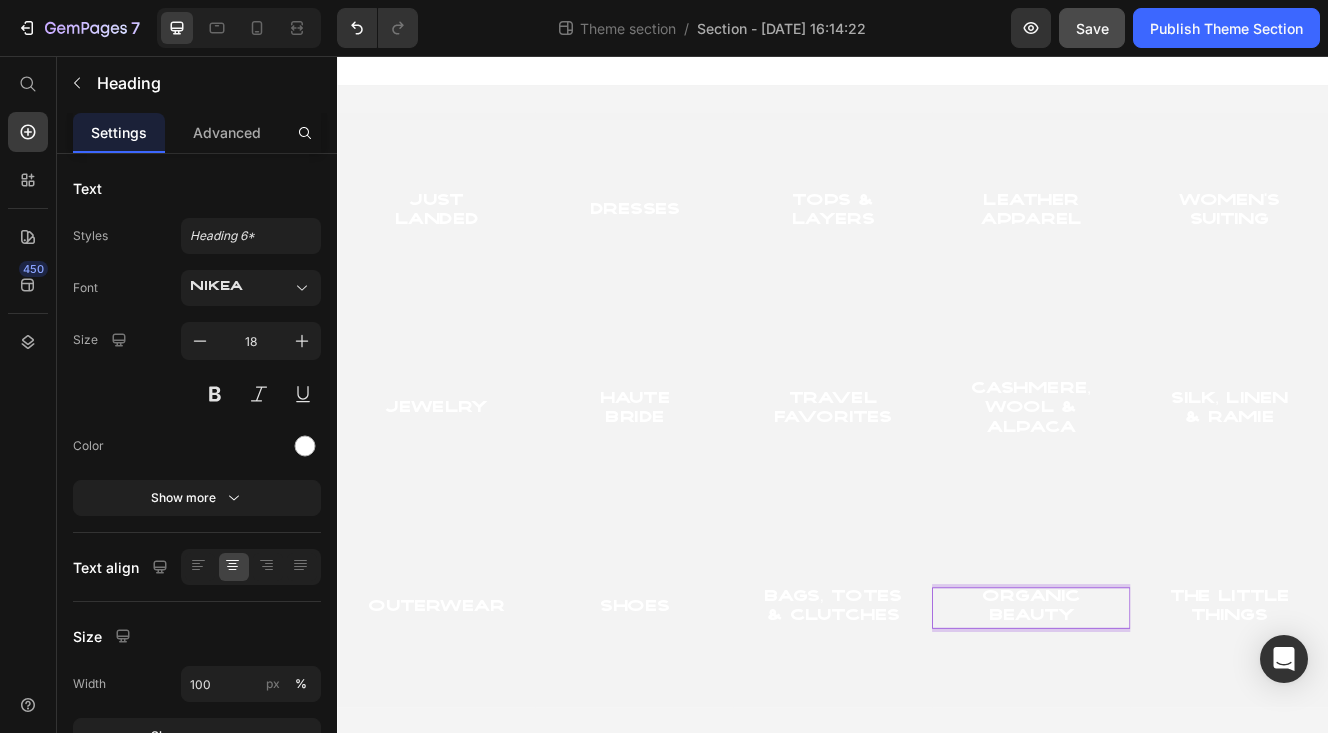 click on "Organic  Beauty" at bounding box center (1177, 724) 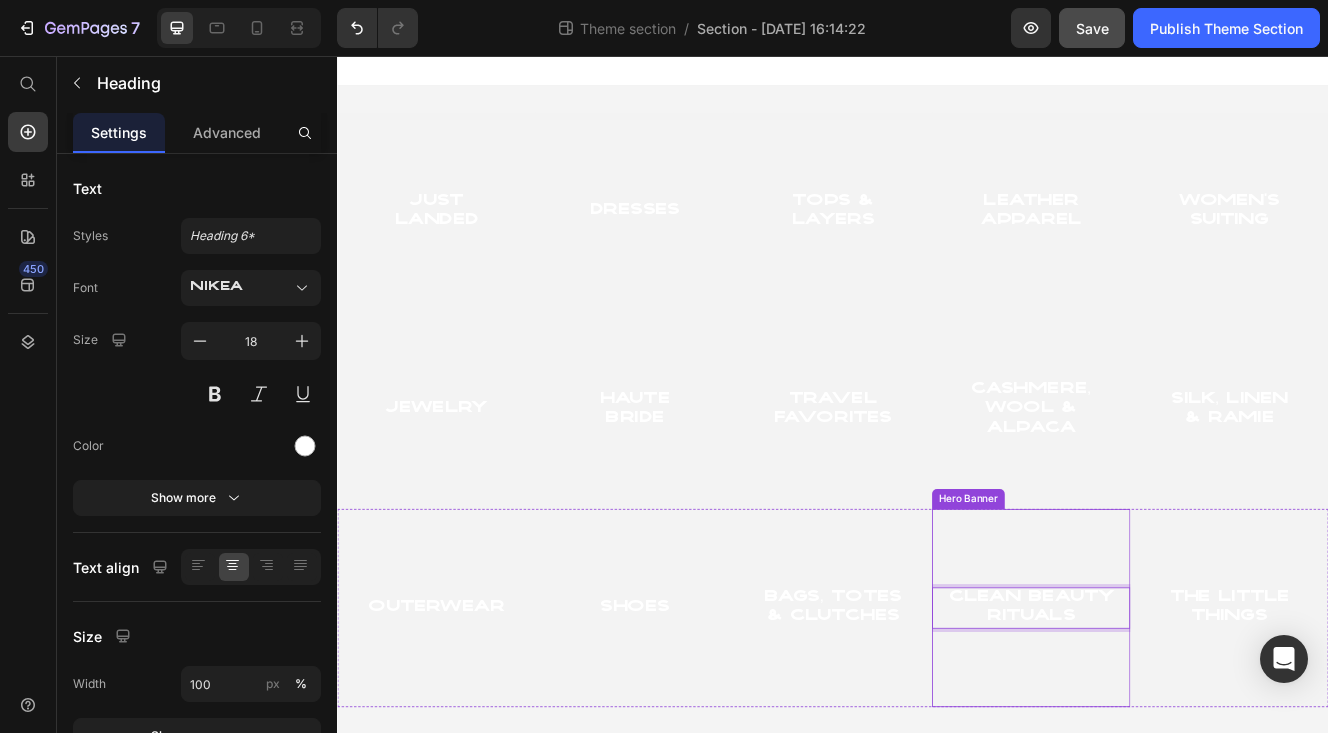 click at bounding box center [1177, 724] 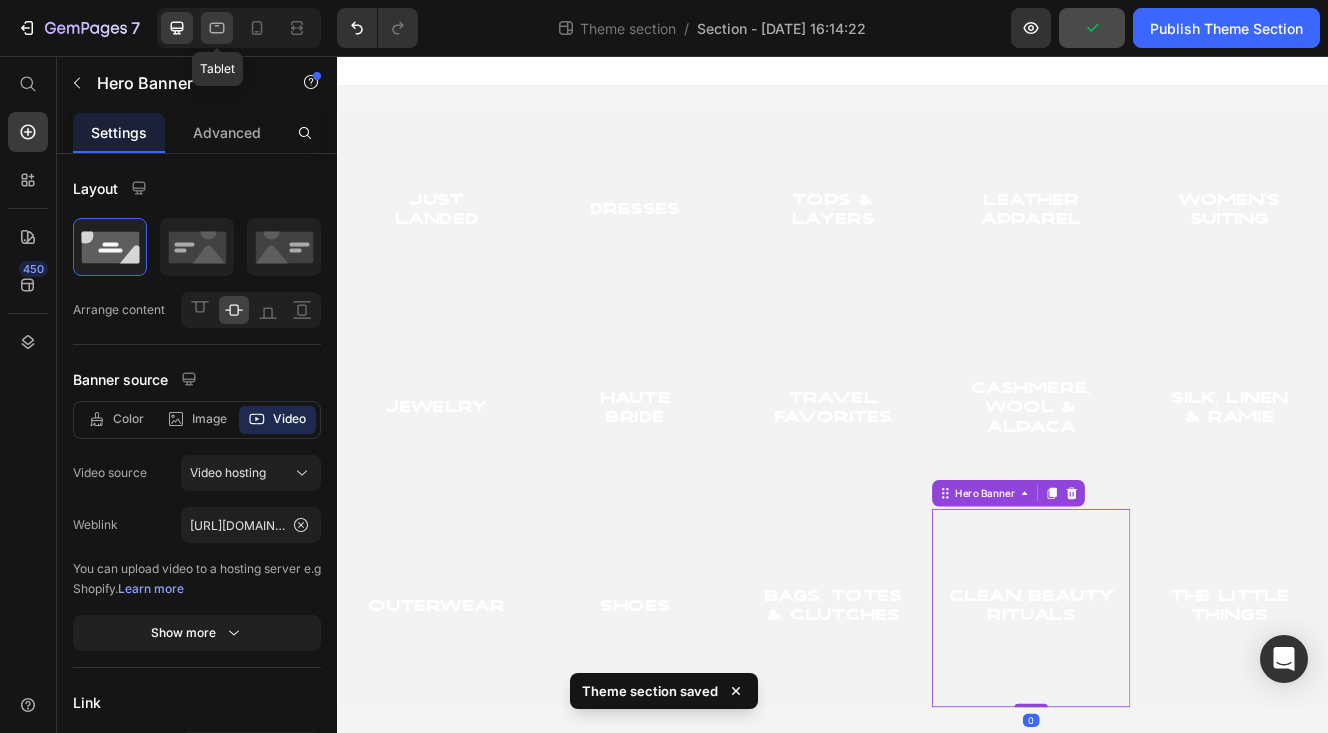 click 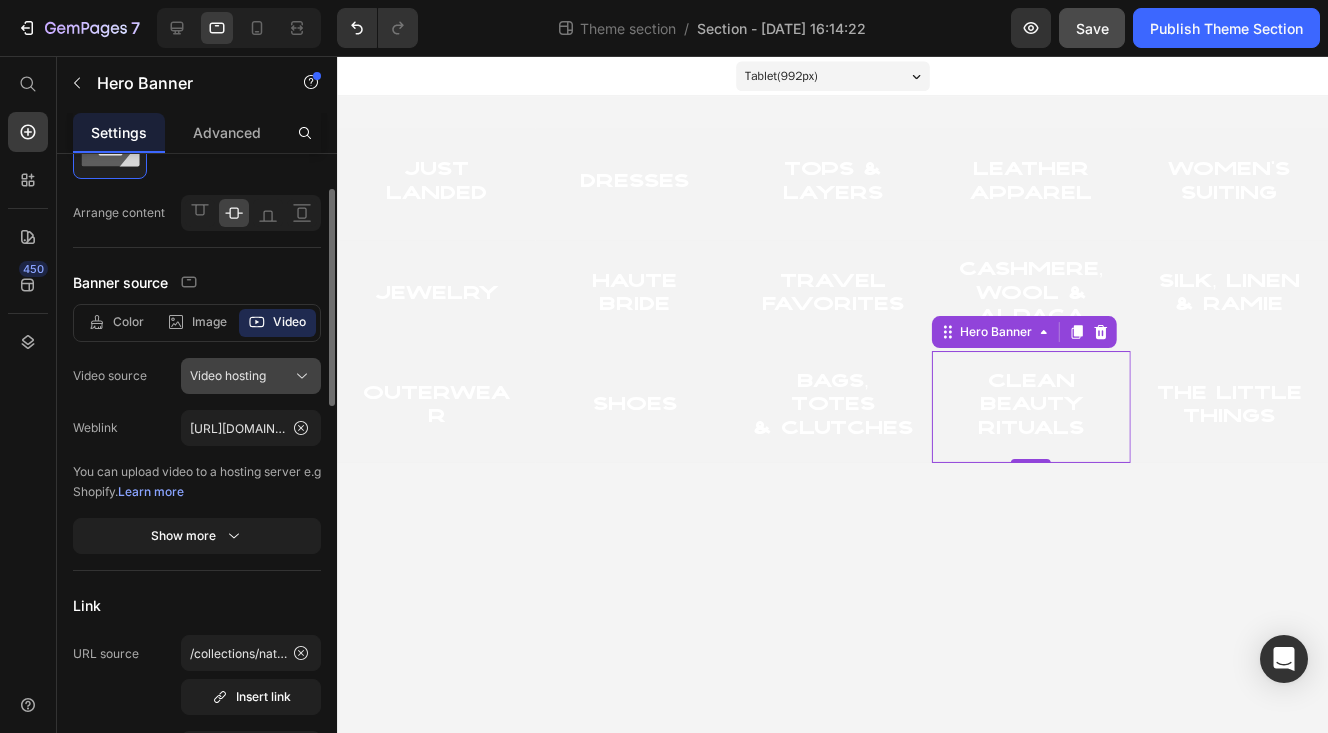 scroll, scrollTop: 99, scrollLeft: 0, axis: vertical 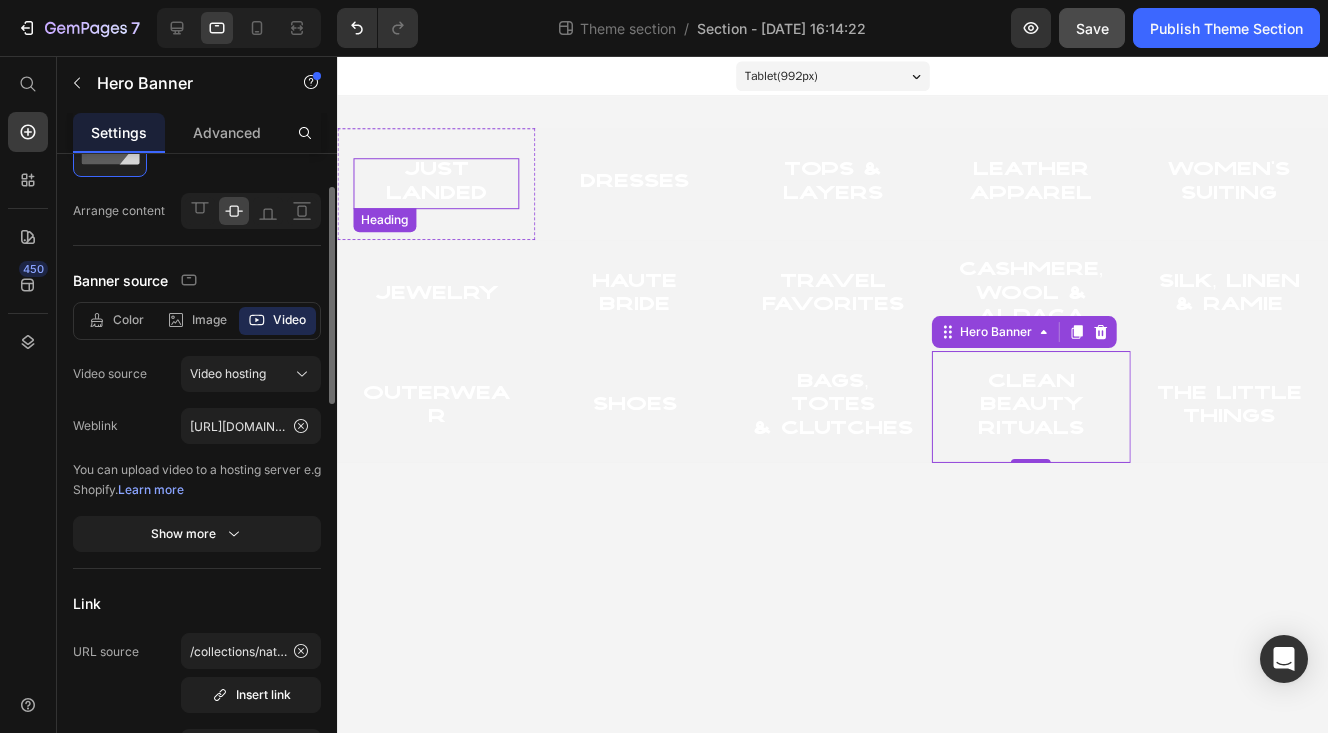 click on "Just  Landed" at bounding box center (436, 183) 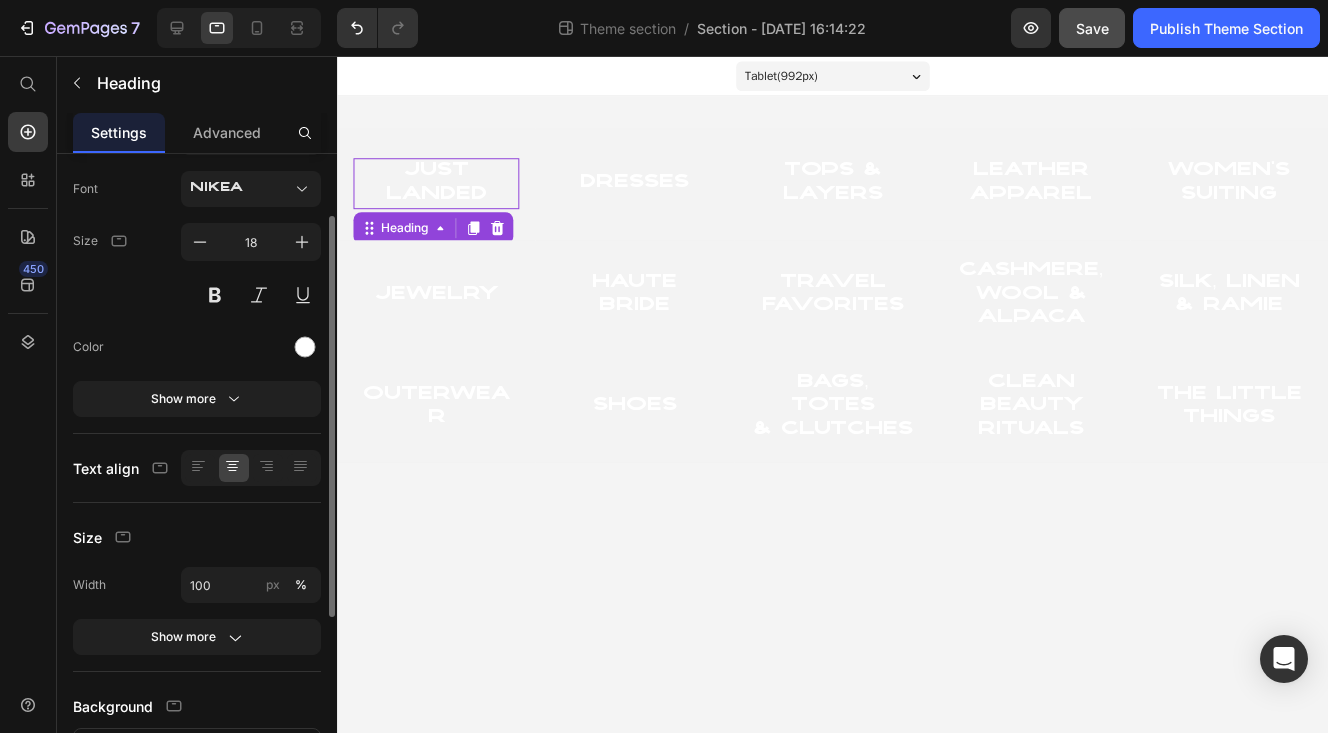 scroll, scrollTop: 0, scrollLeft: 0, axis: both 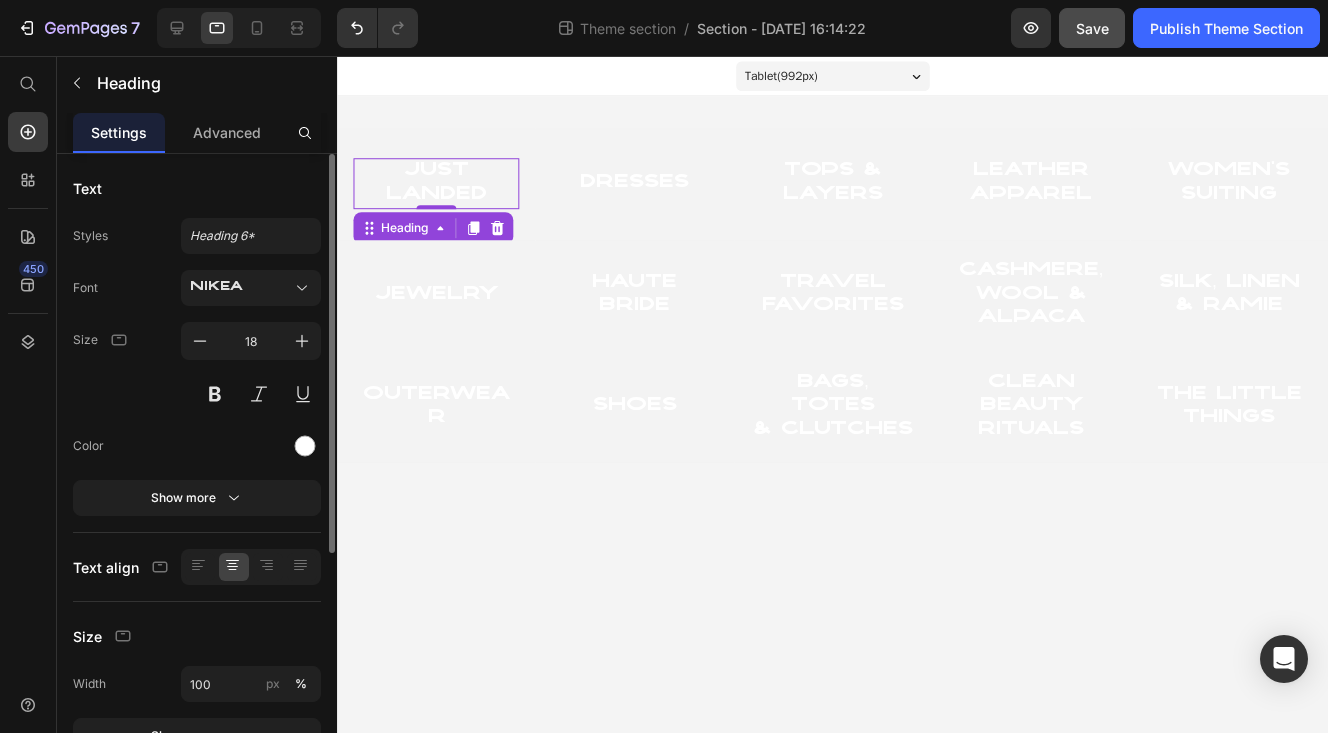click on "Just  Landed Heading   0" at bounding box center [436, 183] 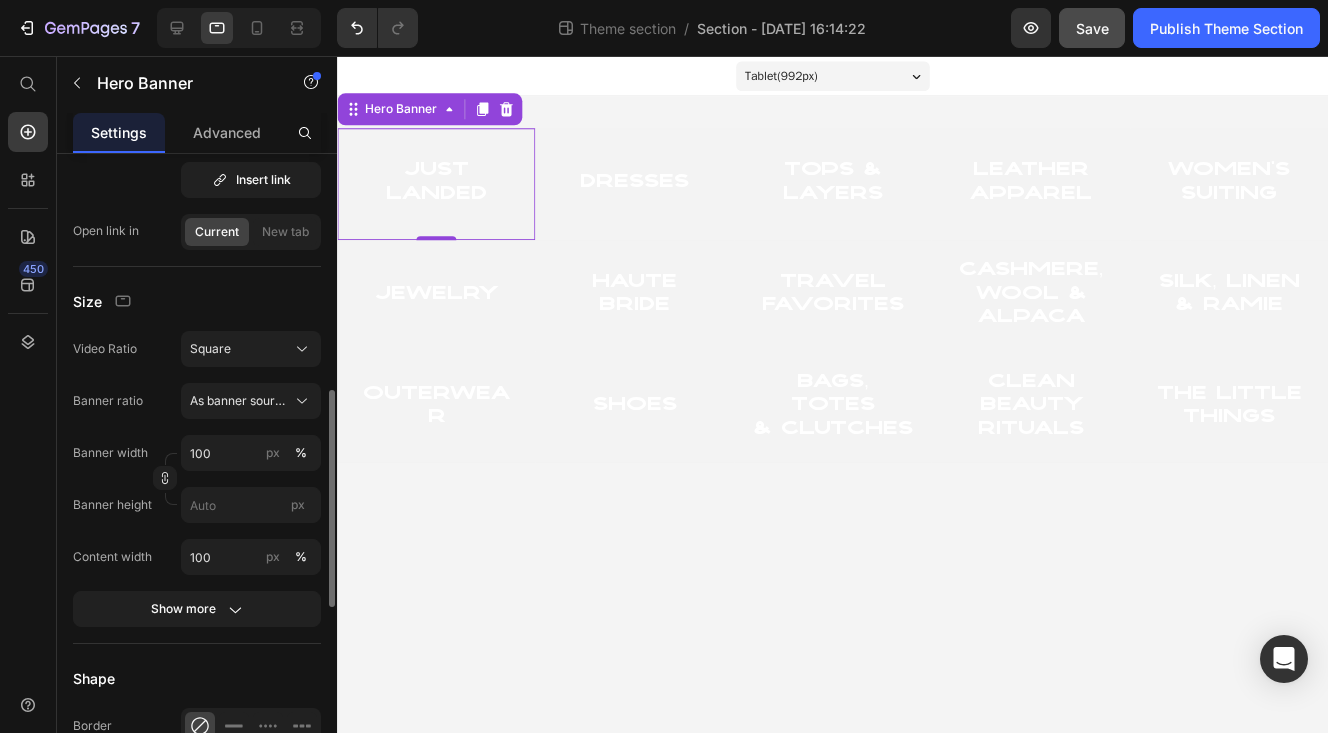 scroll, scrollTop: 656, scrollLeft: 0, axis: vertical 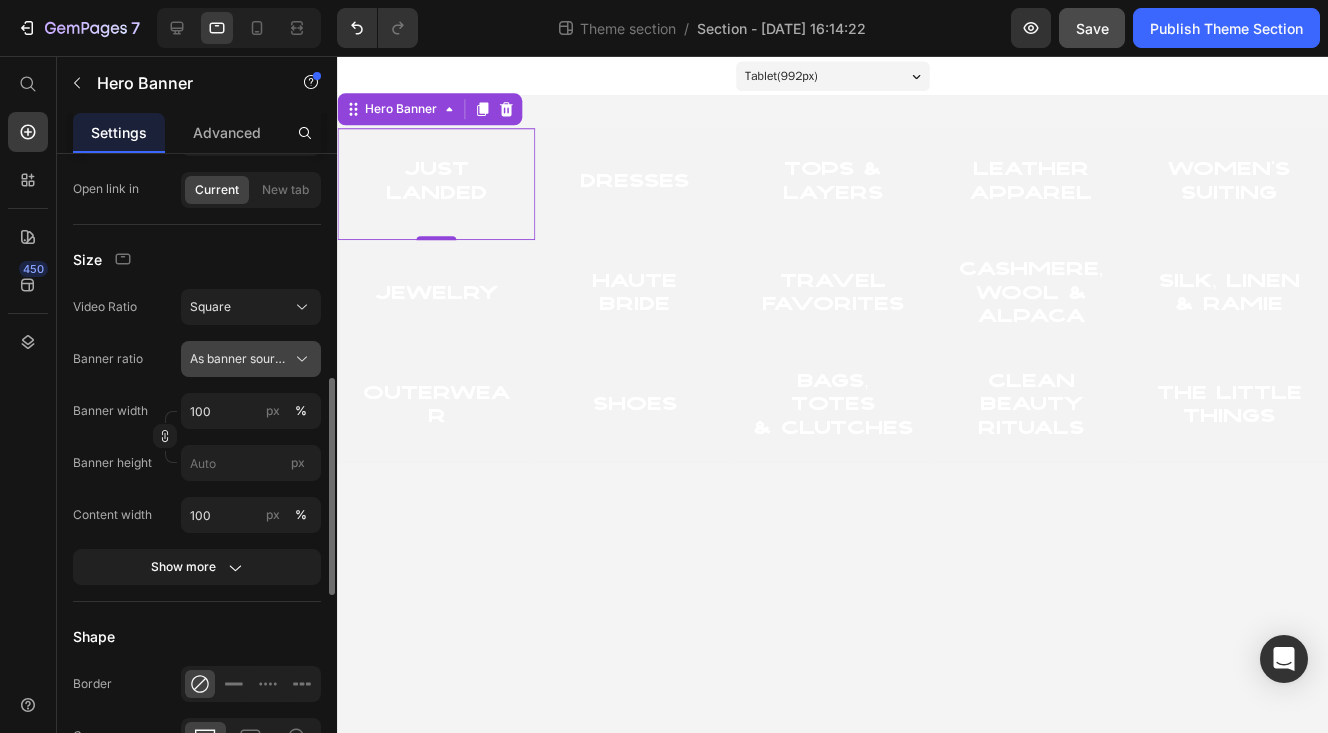click on "As banner source" at bounding box center (239, 359) 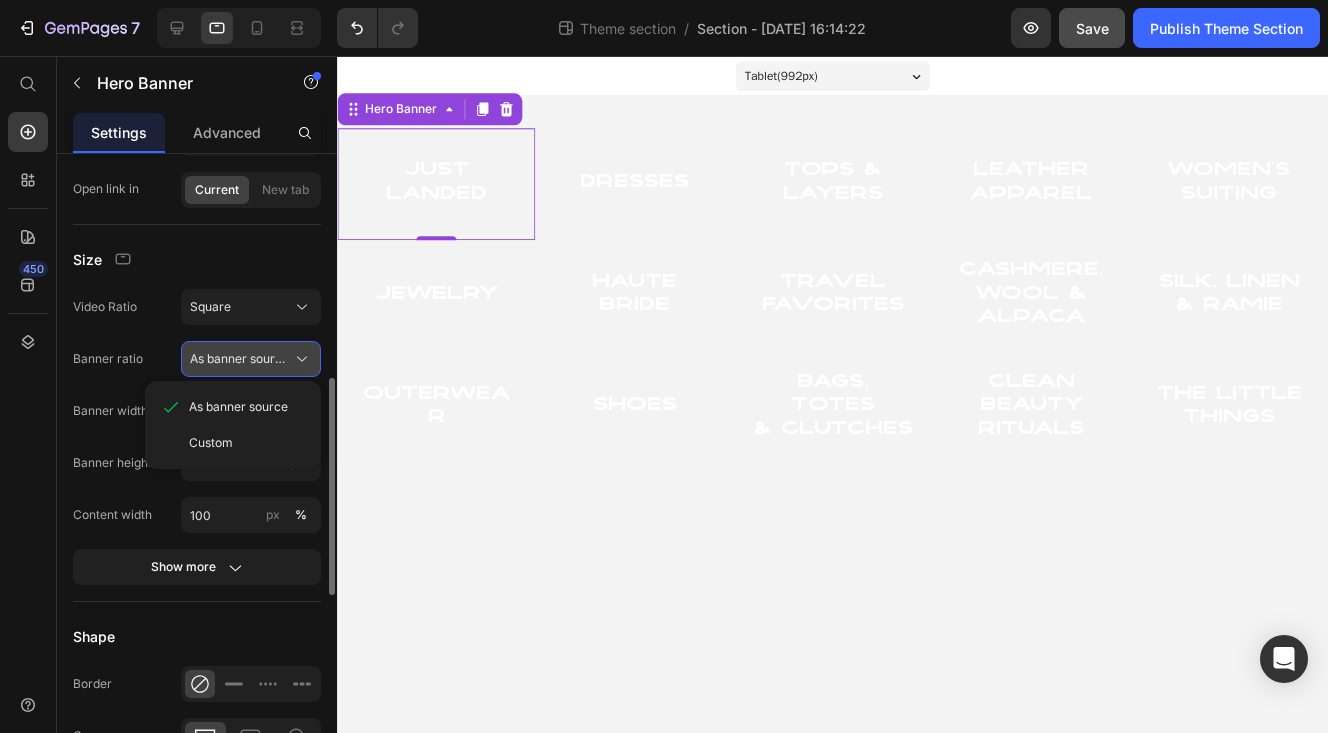 click on "As banner source" at bounding box center [239, 359] 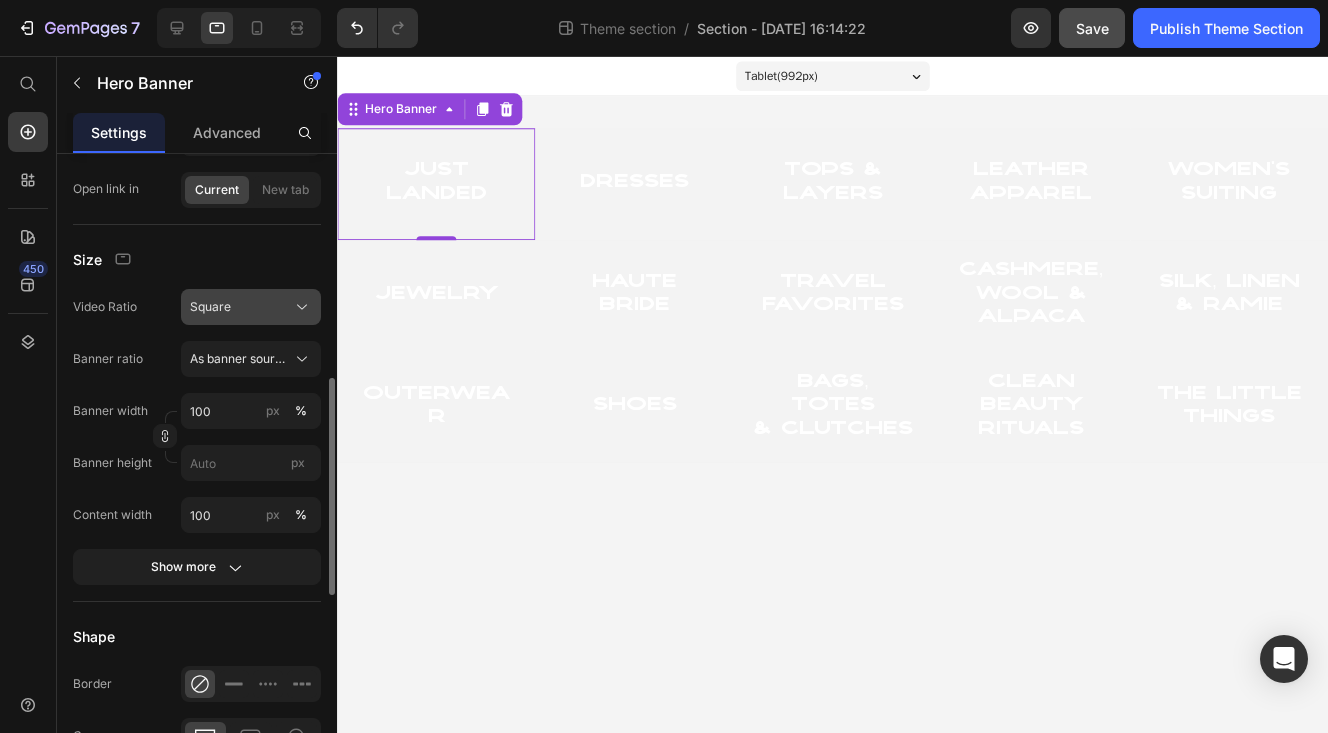 click on "Square" 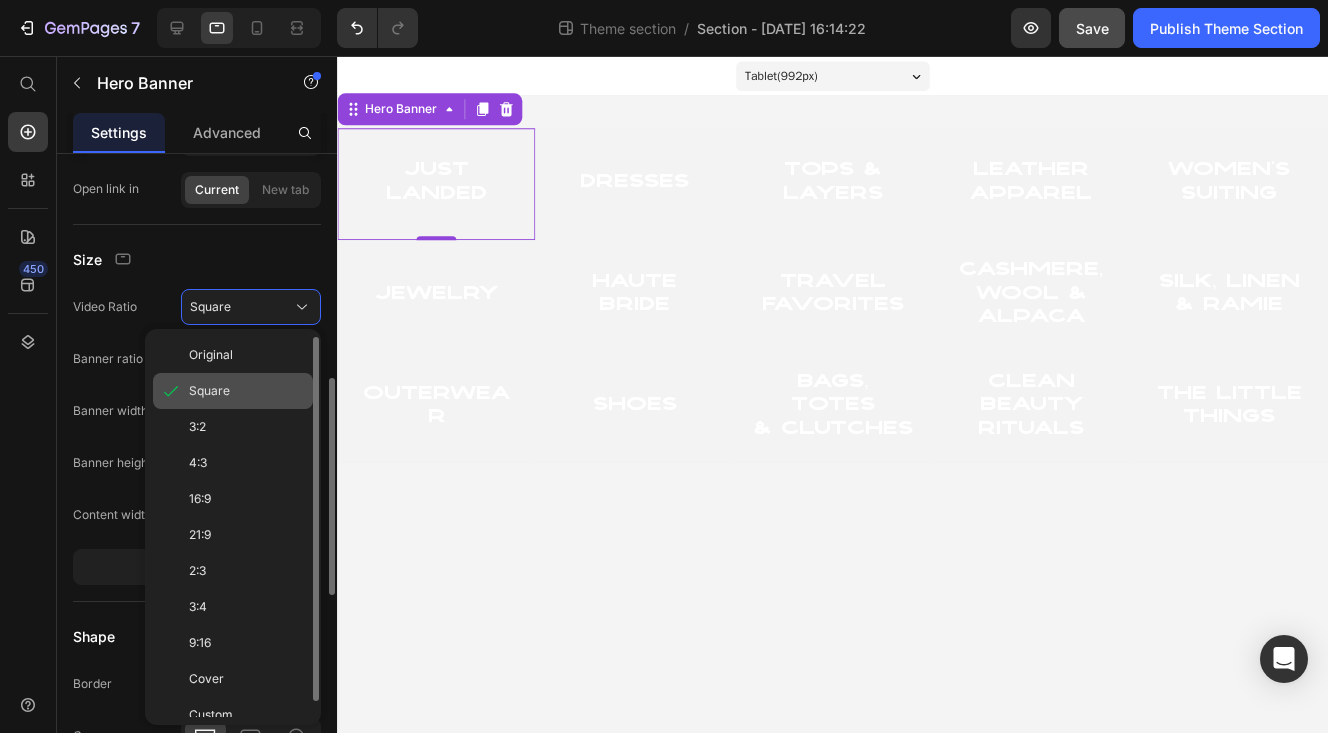 click on "Square" at bounding box center [247, 391] 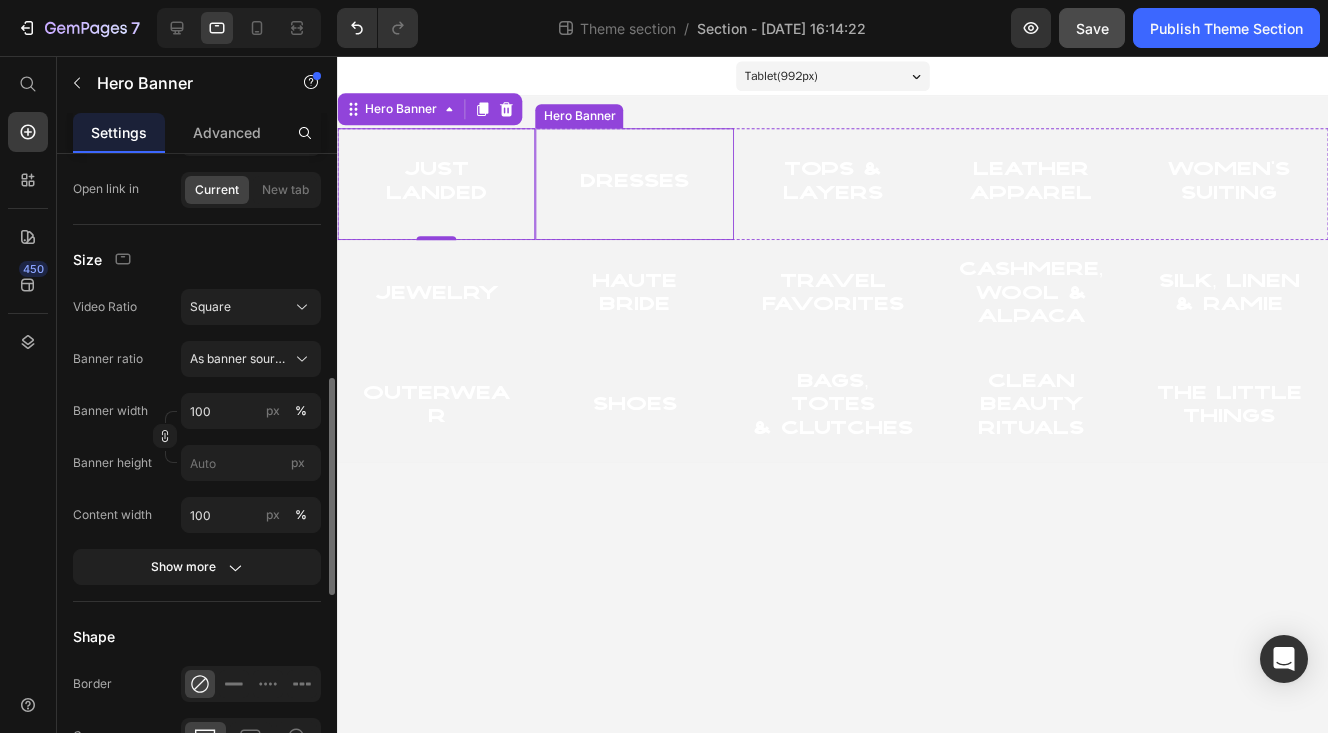 click at bounding box center (634, 184) 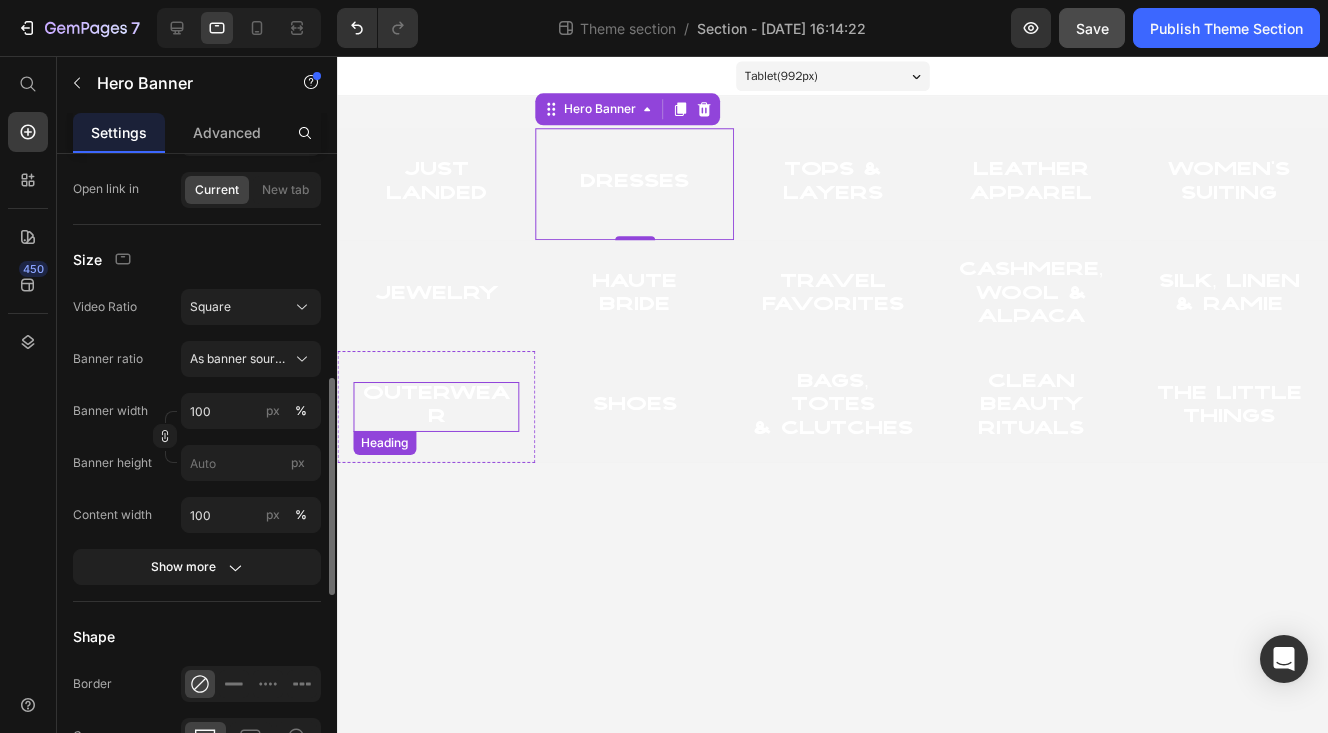 click on "Outerwear" at bounding box center (436, 407) 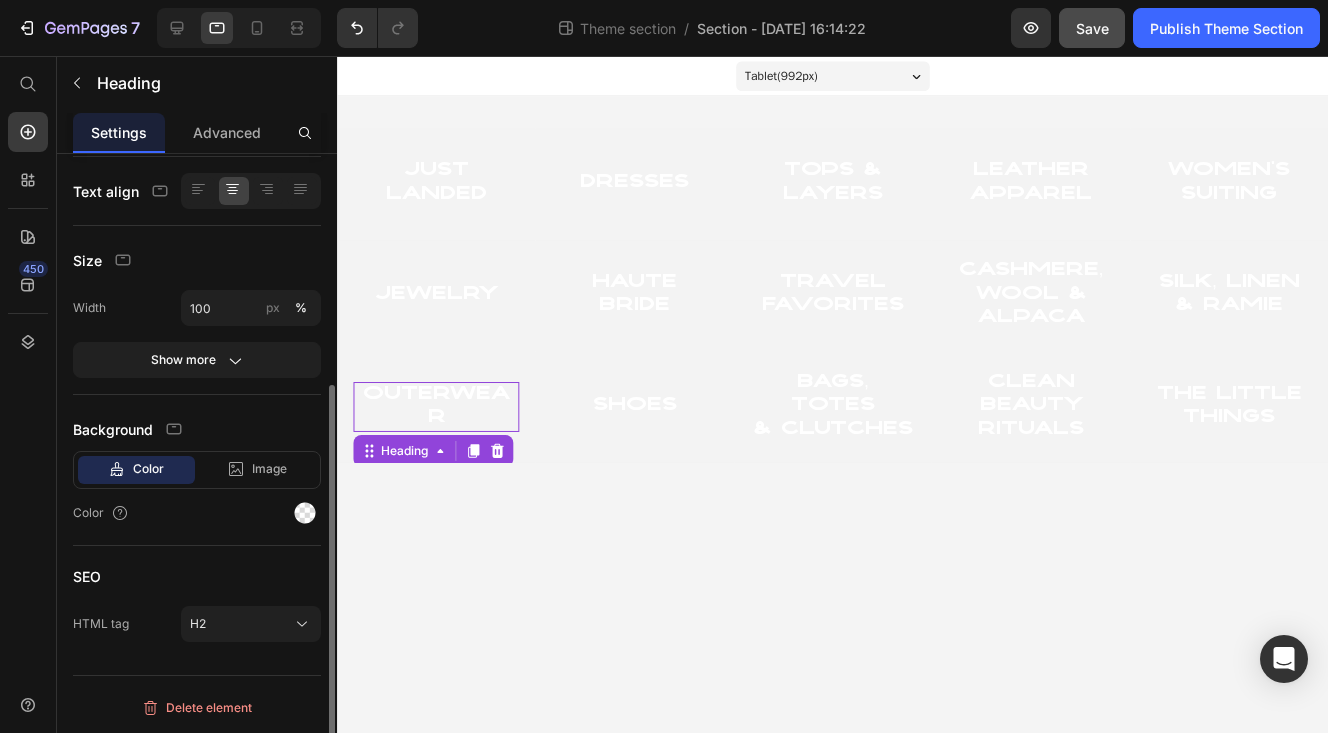 scroll, scrollTop: 0, scrollLeft: 0, axis: both 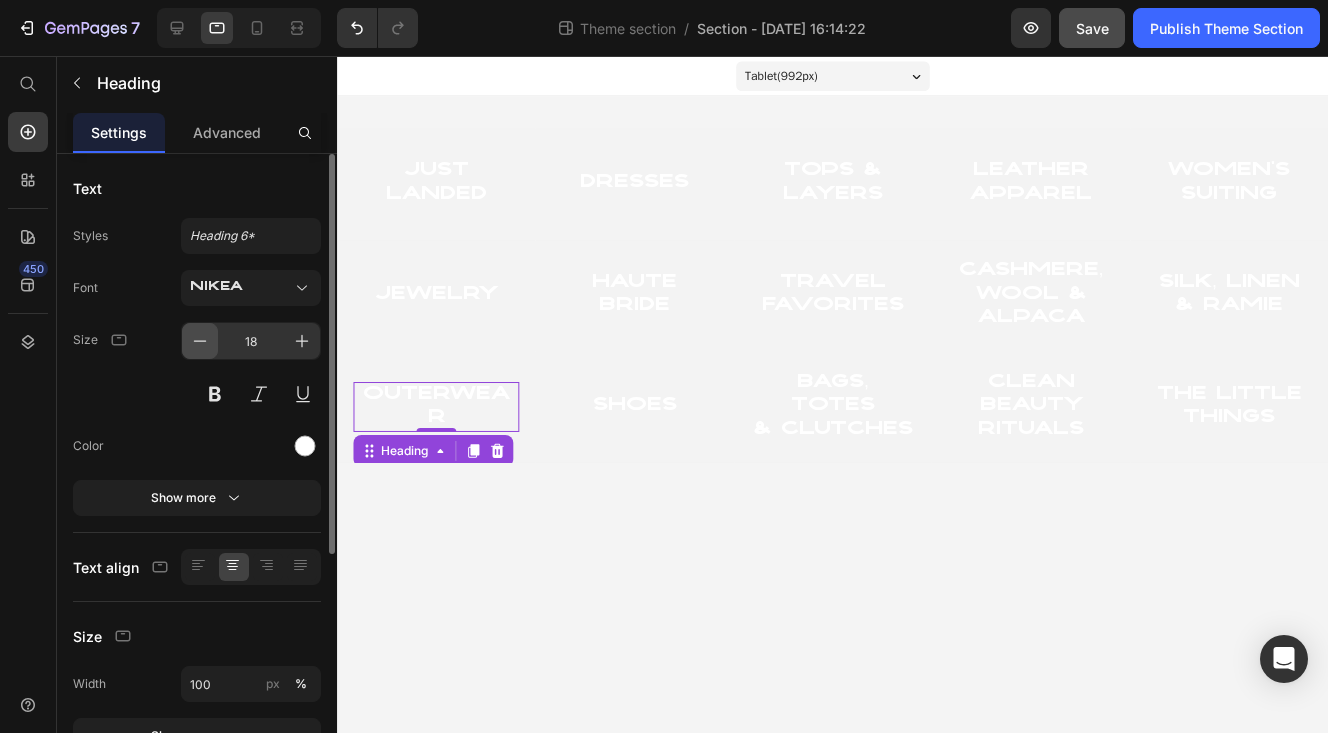 click 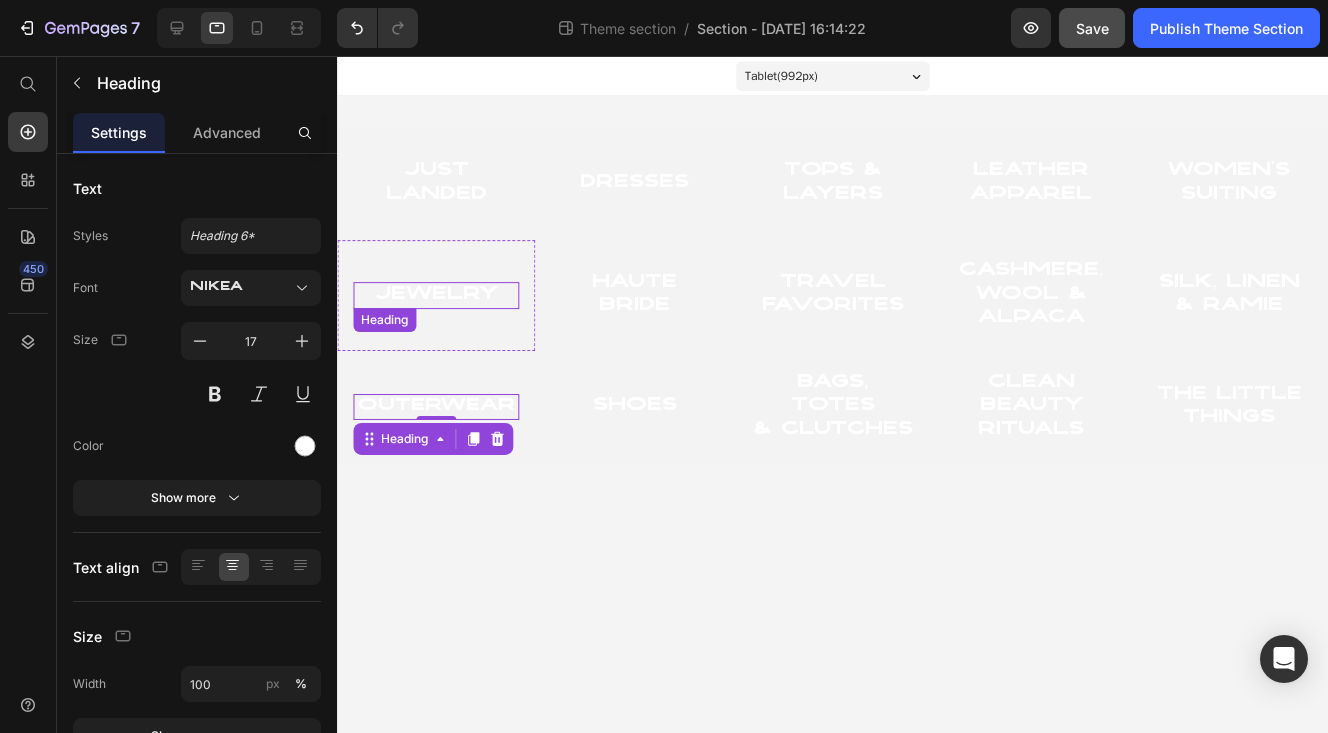click on "jewelry" at bounding box center (436, 295) 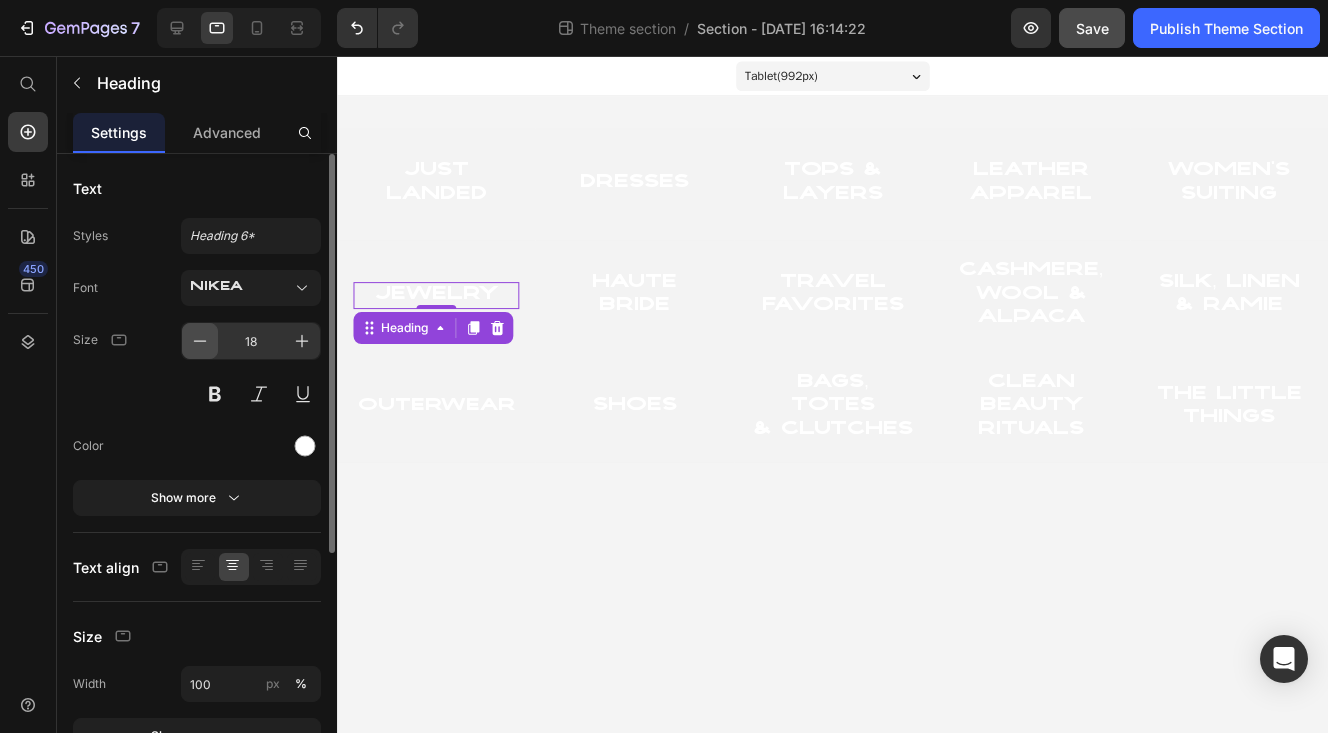 click 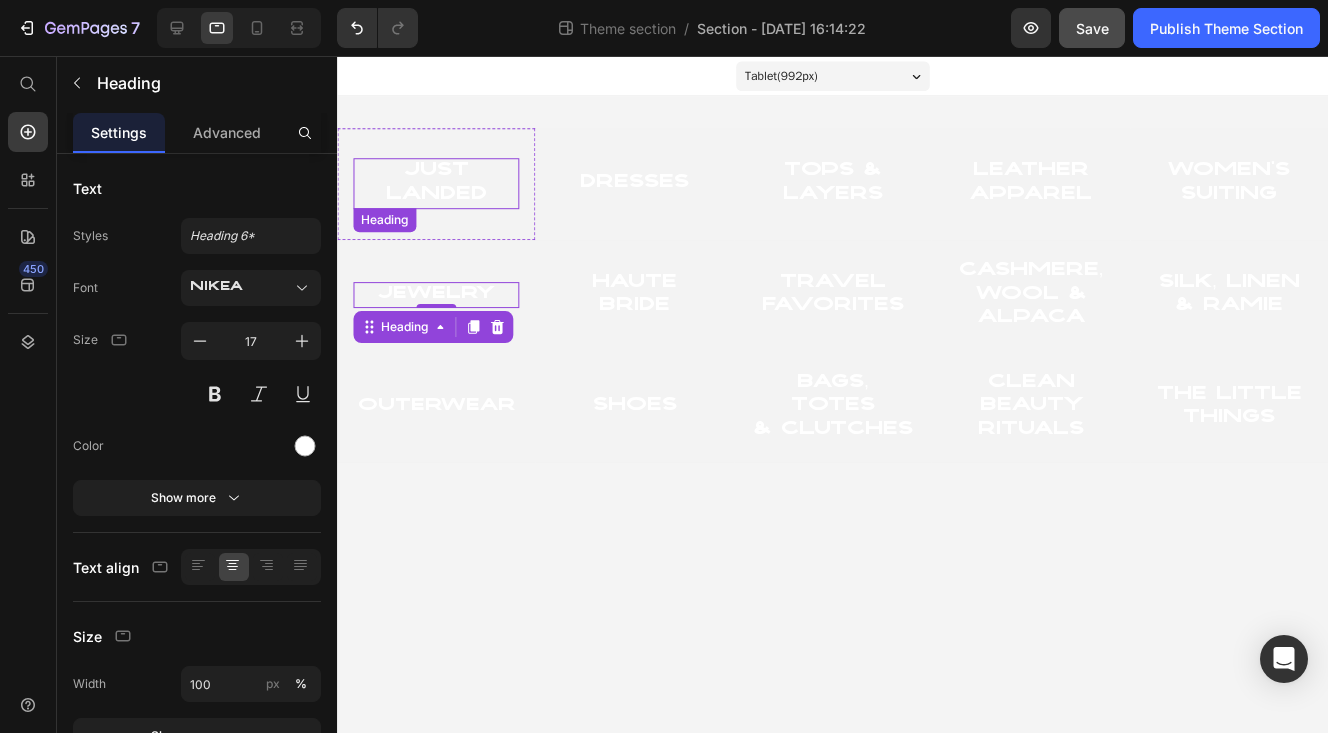 click on "Just  Landed" at bounding box center [436, 183] 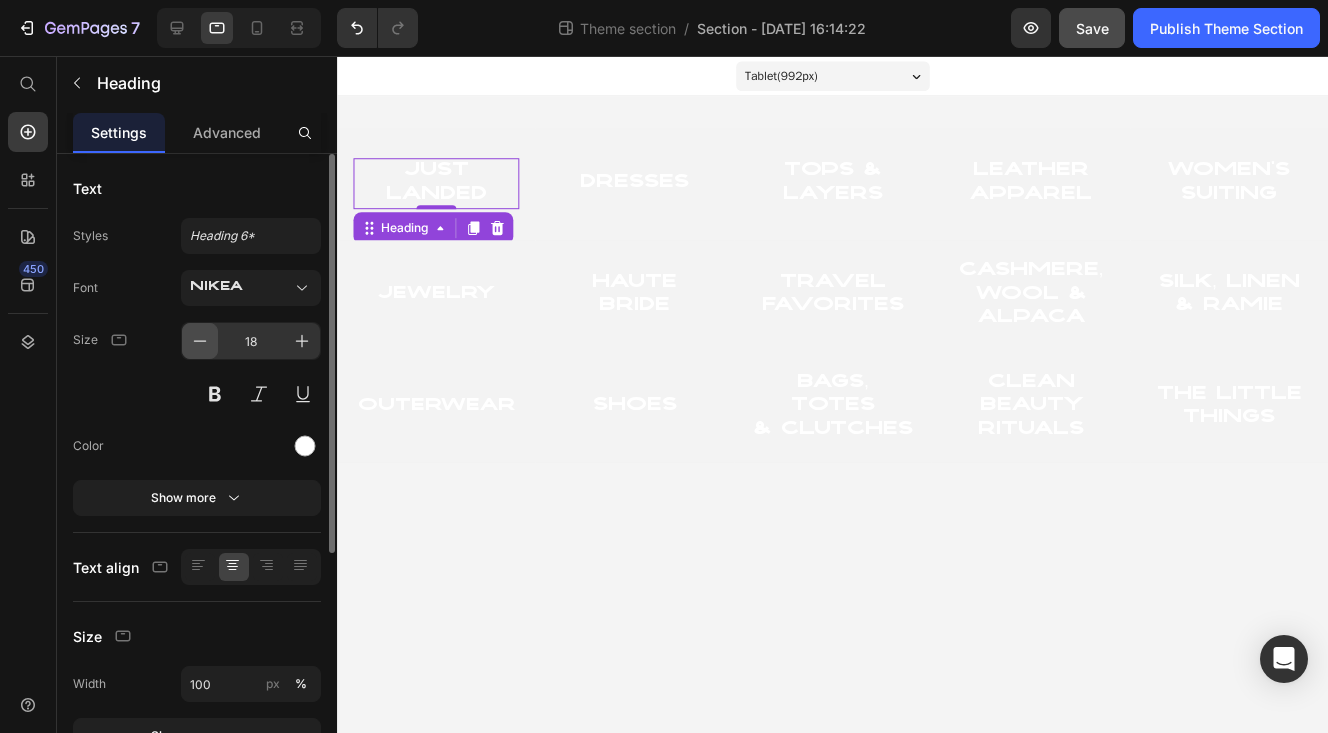click 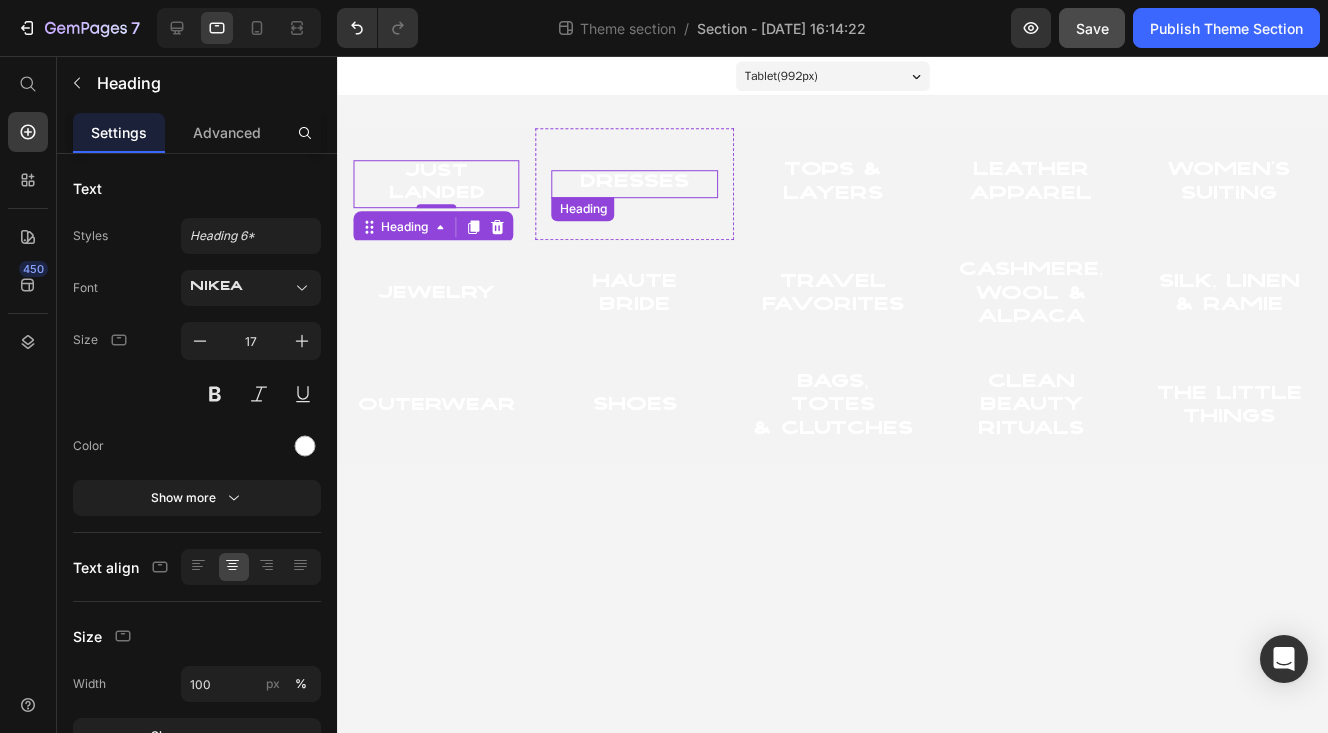 click on "Dresses" at bounding box center [634, 183] 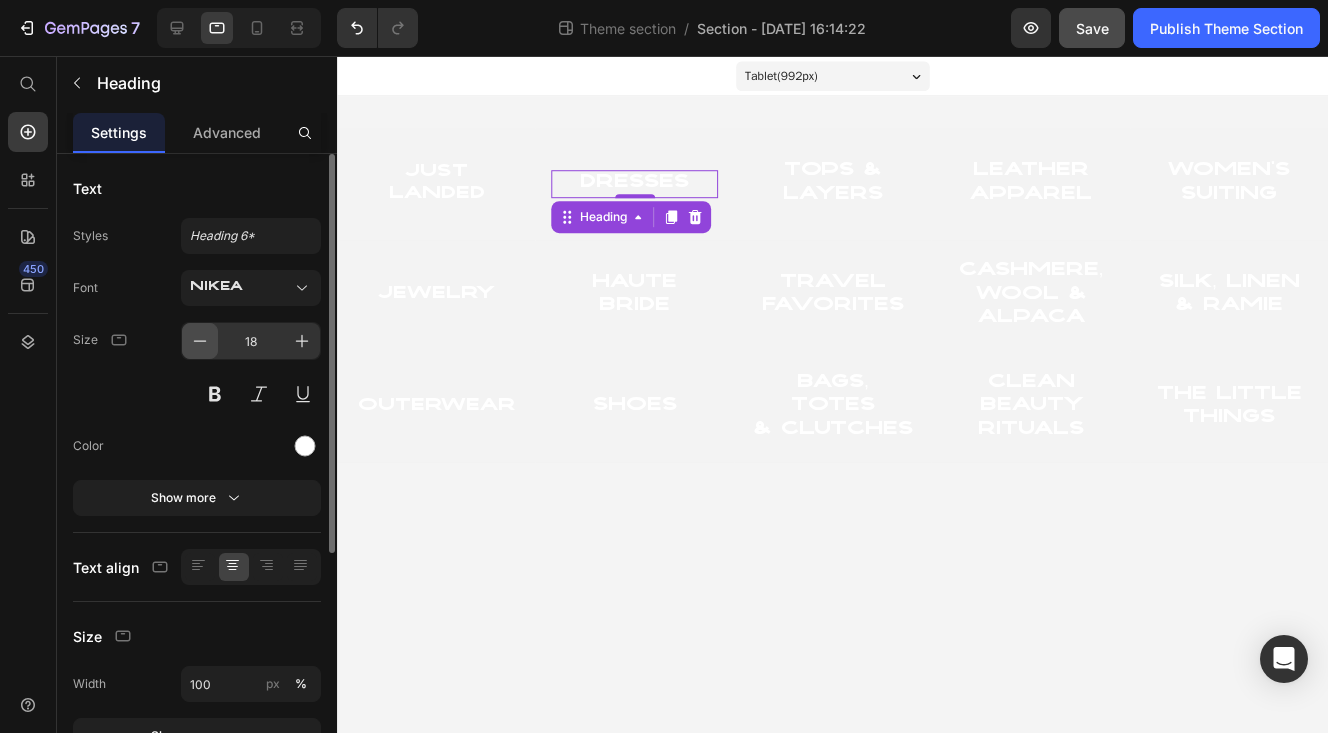 click 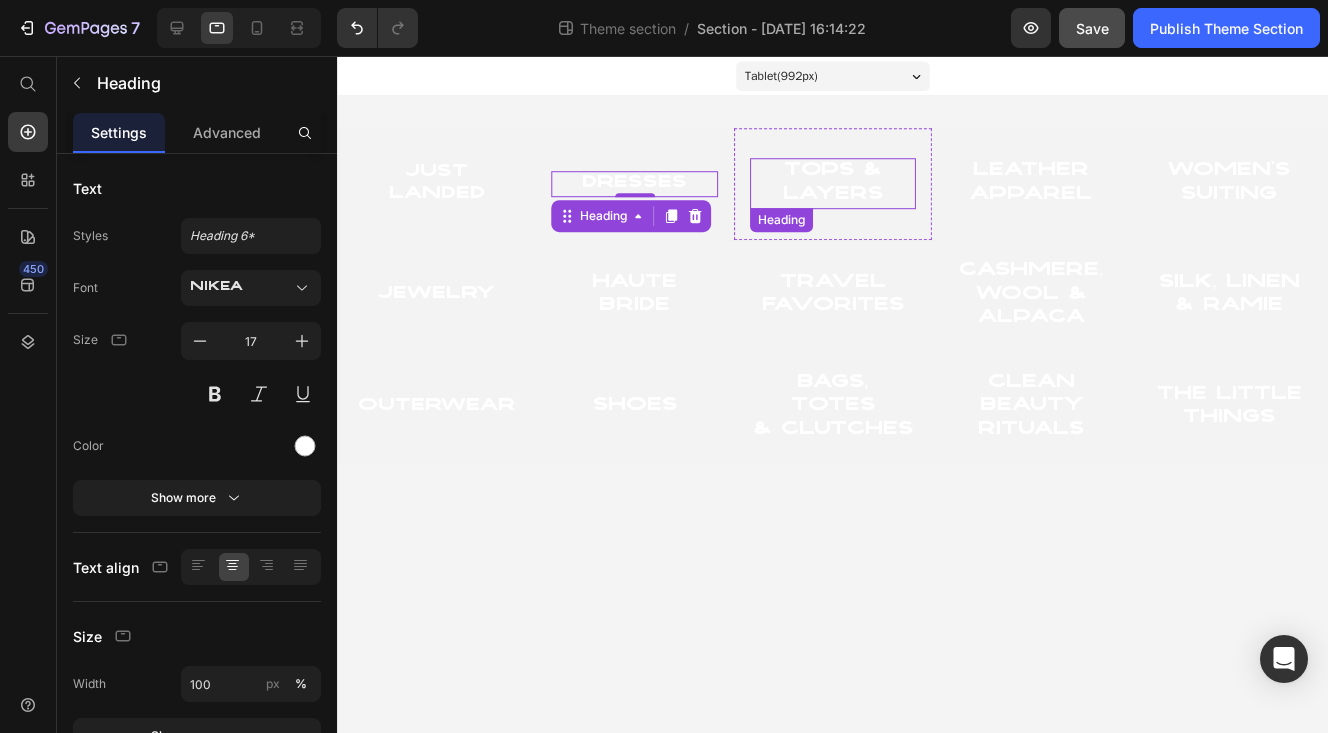 click on "tops &  Layers" at bounding box center (833, 183) 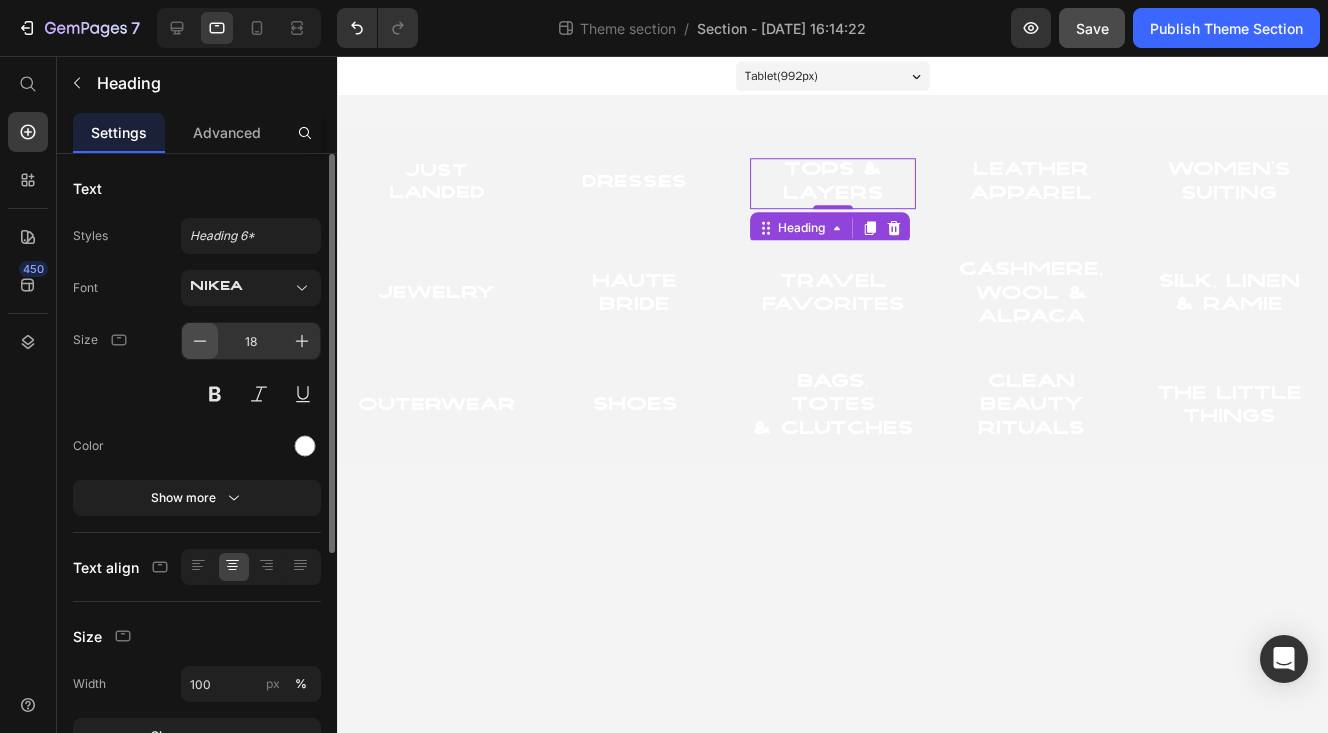 click 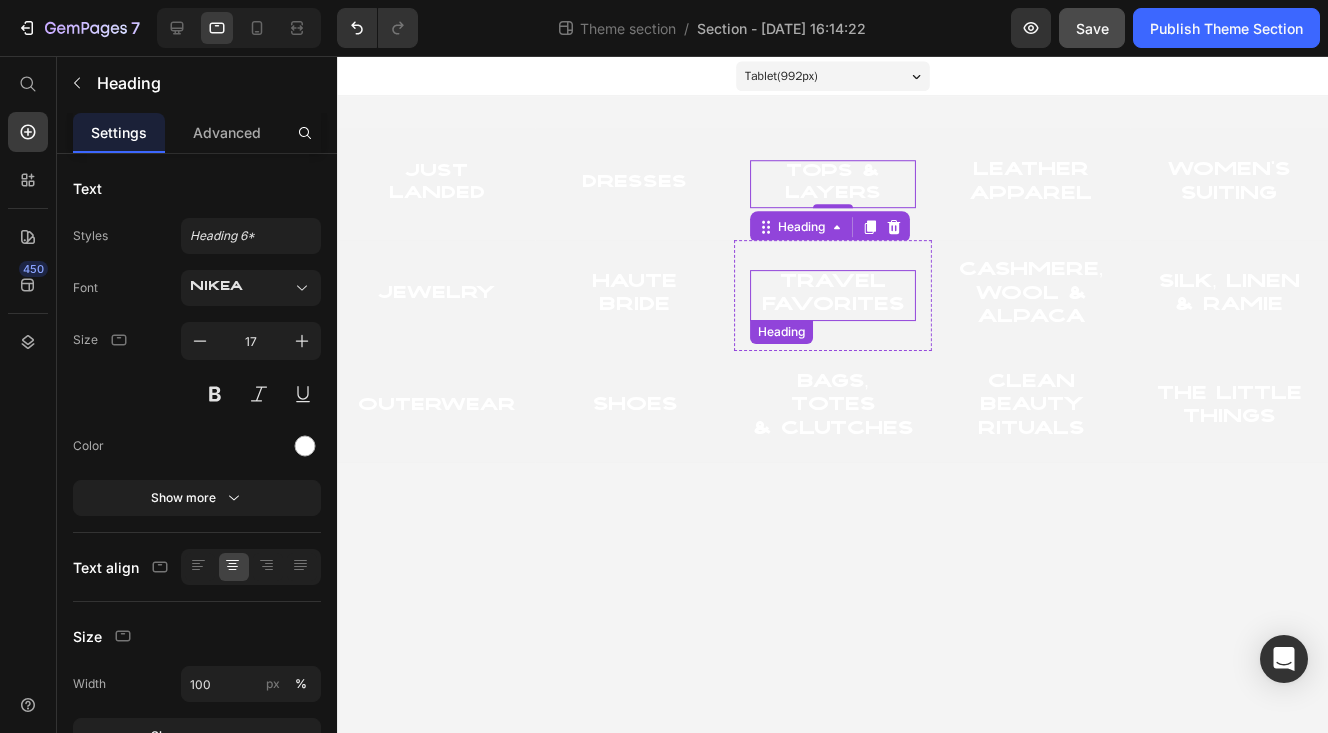 click on "Travel Favorites" at bounding box center (833, 295) 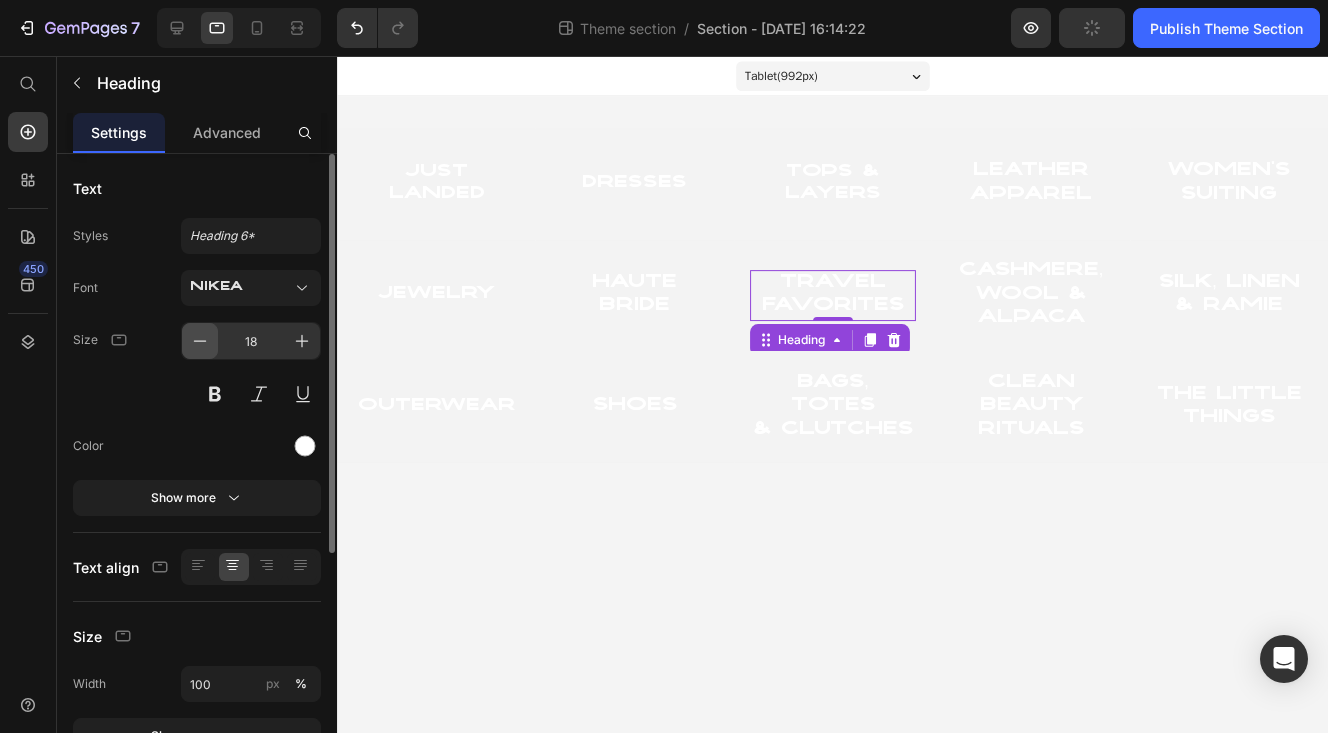click at bounding box center [200, 341] 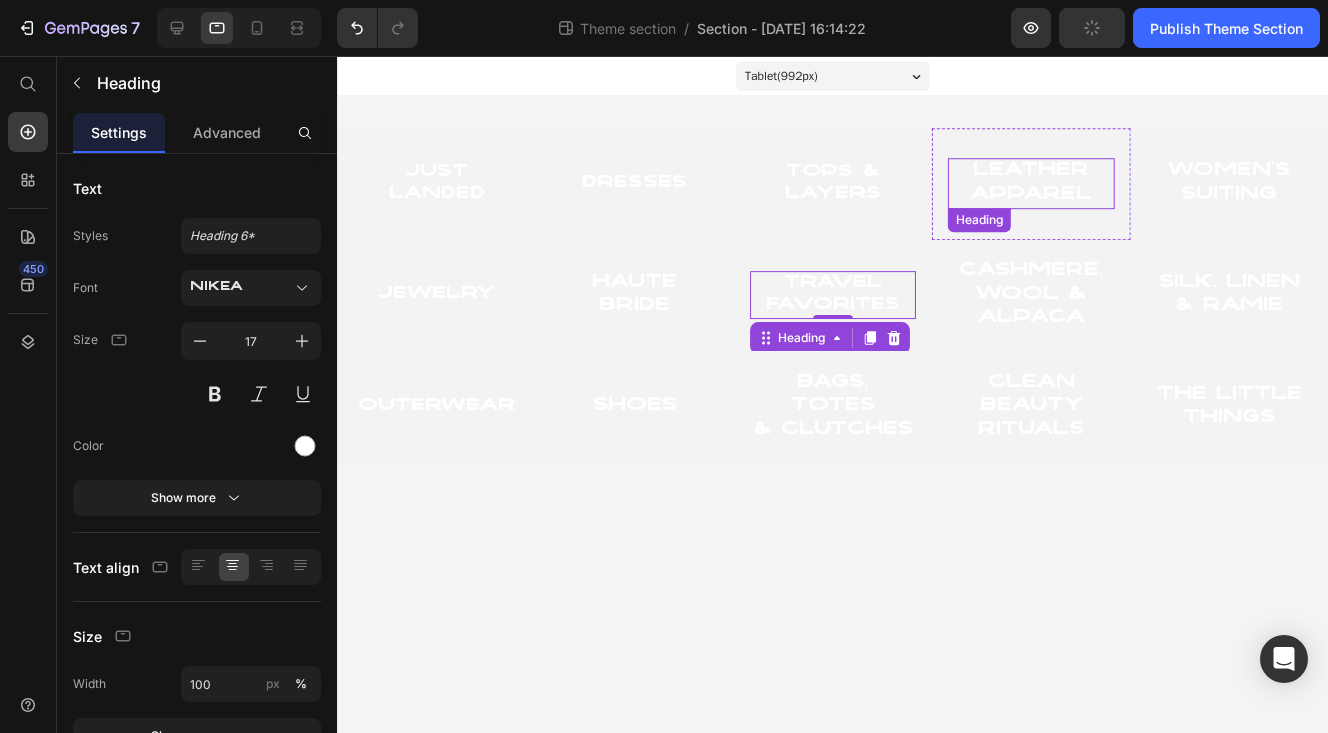 click on "Leather Apparel" at bounding box center [1031, 183] 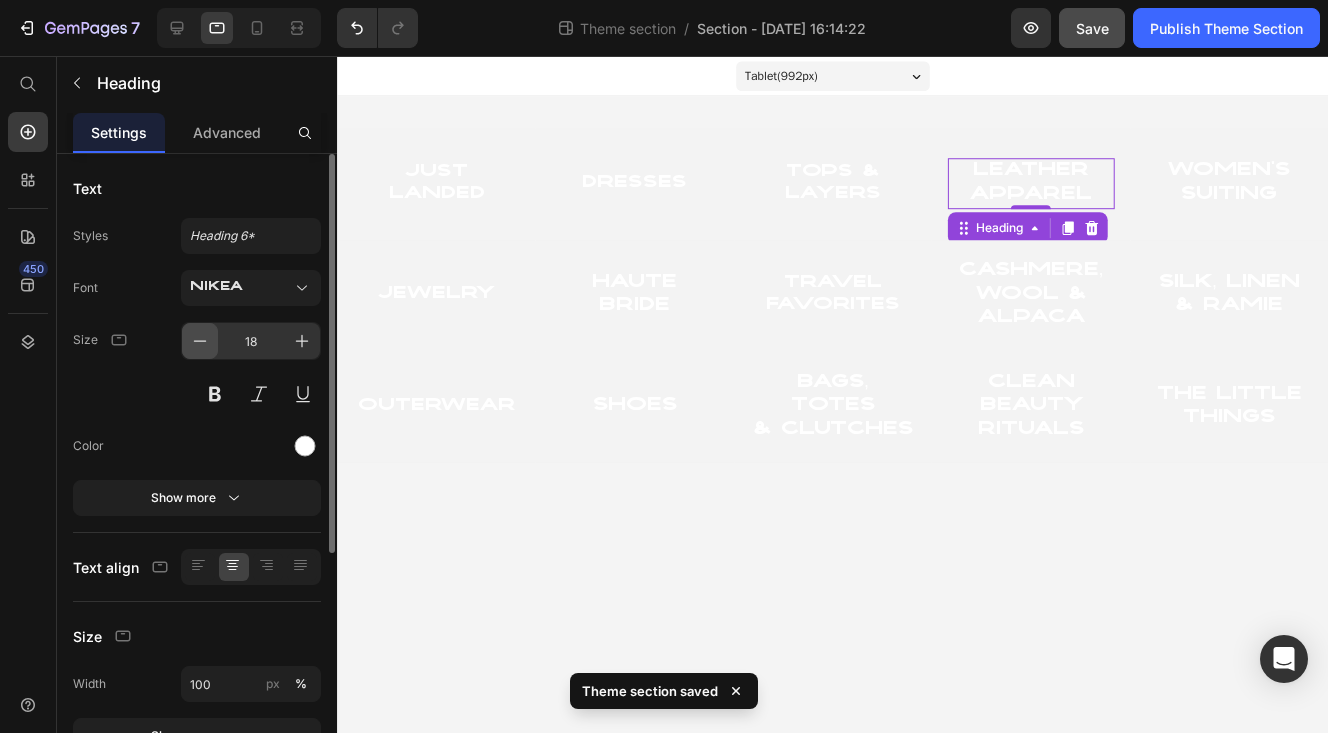 click 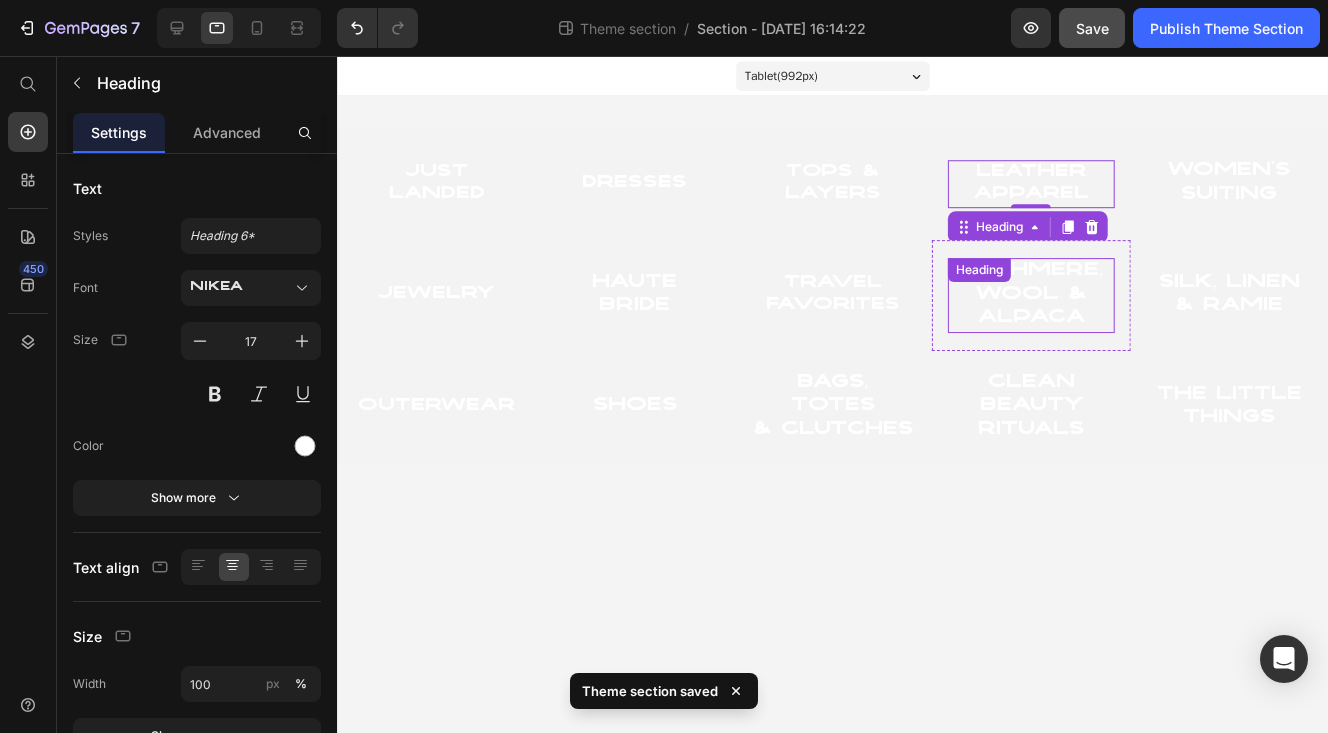 click on "cashmere, wool &  alpaca" at bounding box center (1031, 295) 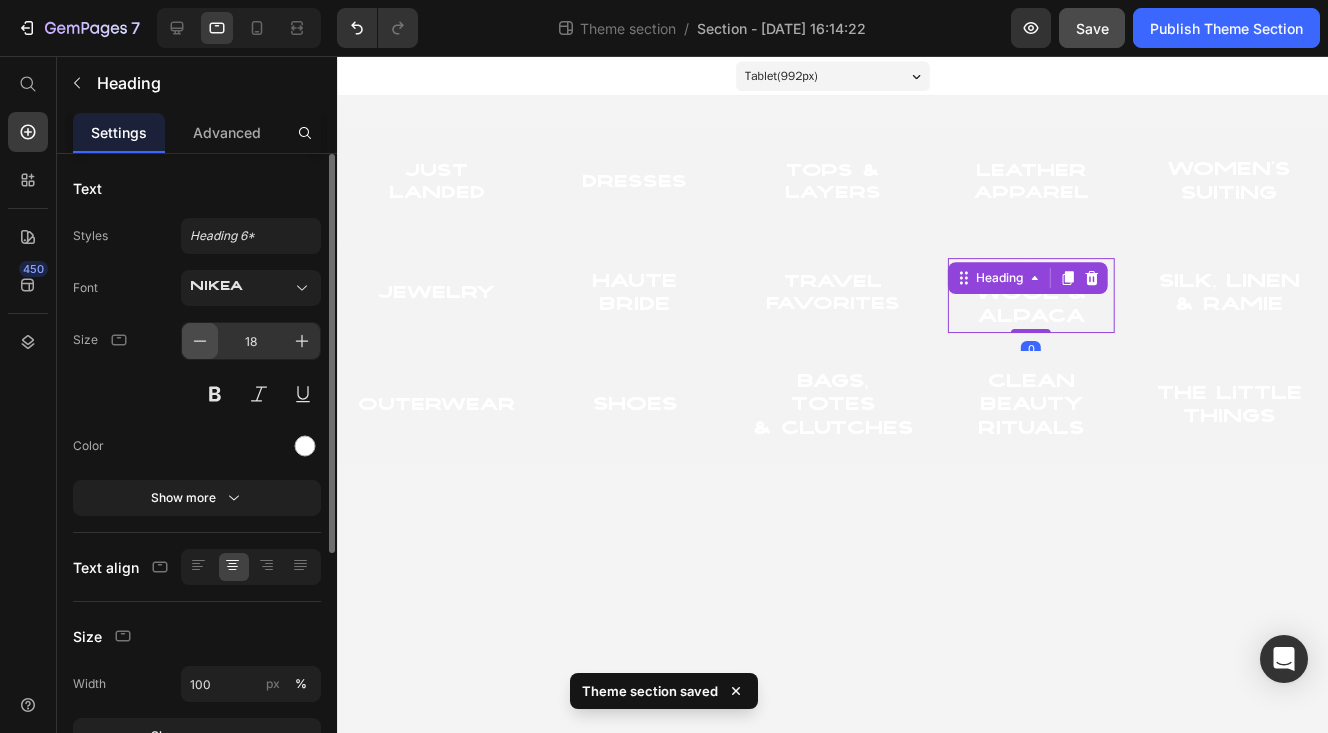 click 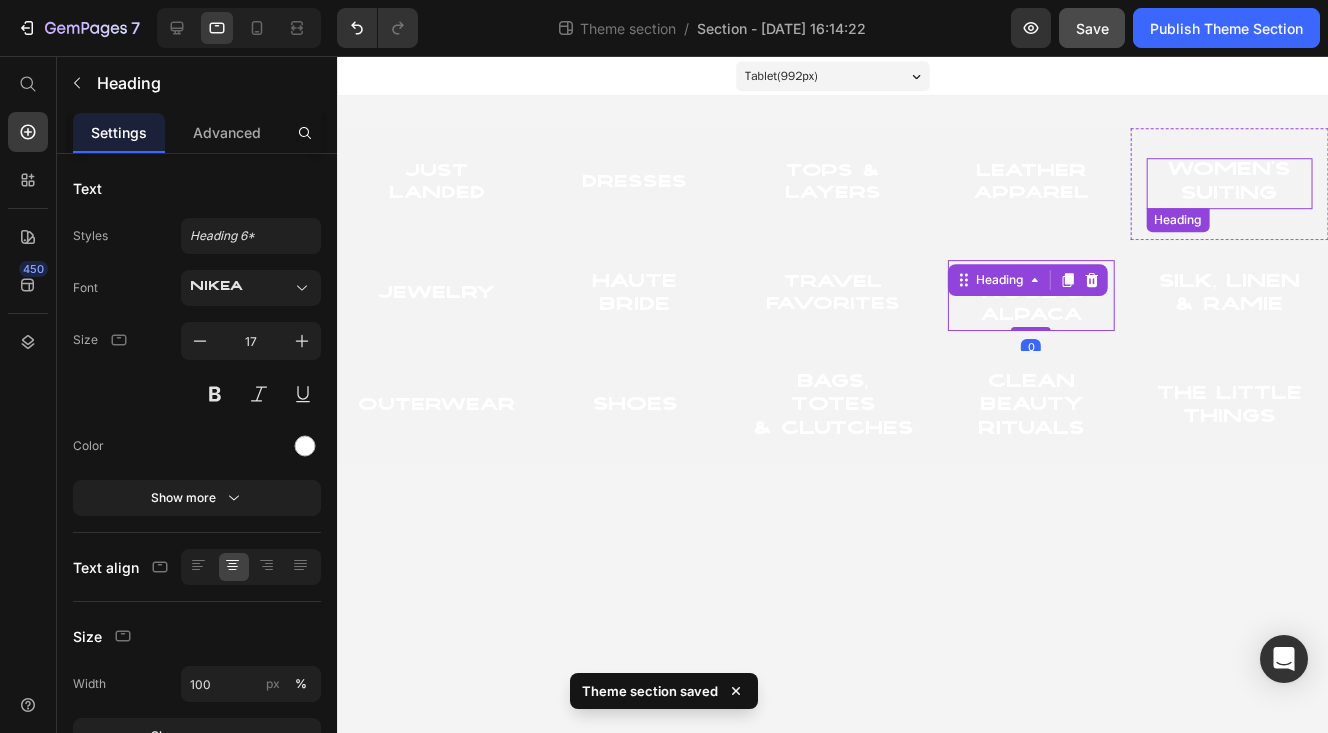 click on "women's  suiting" at bounding box center [1230, 183] 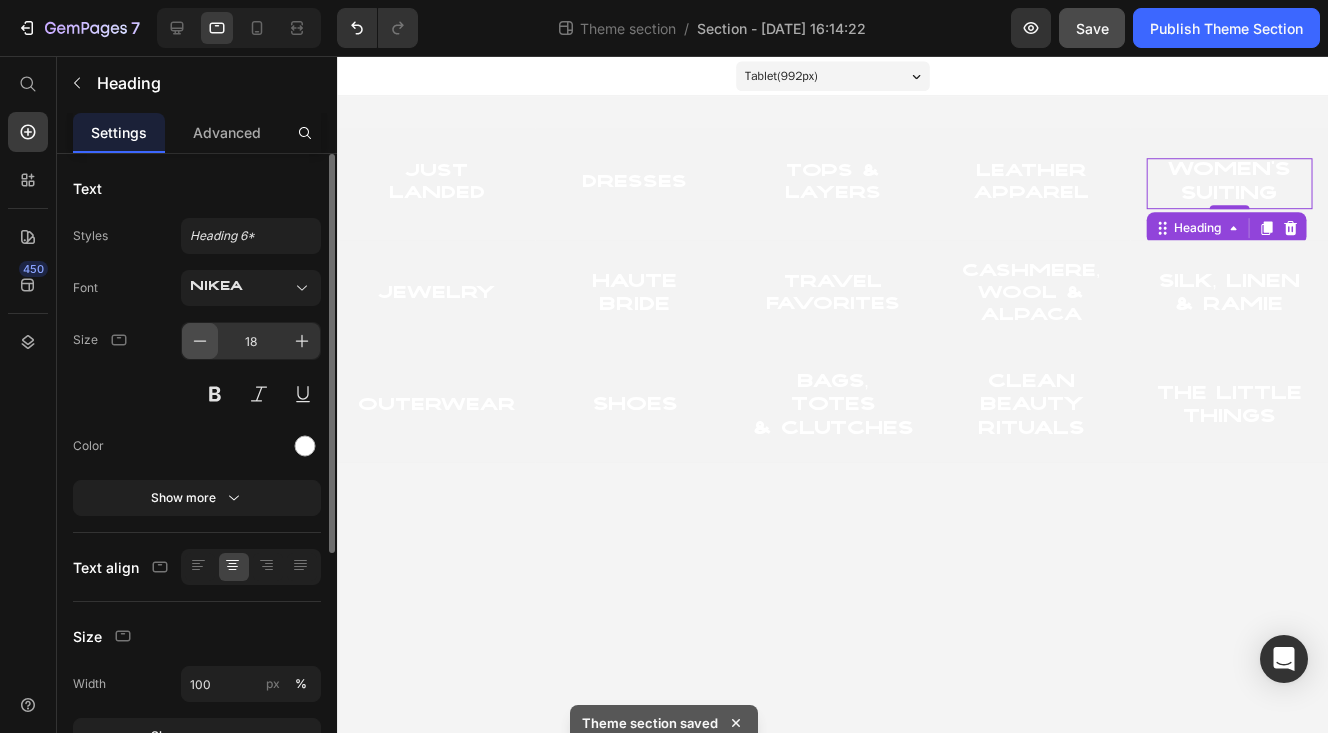 click 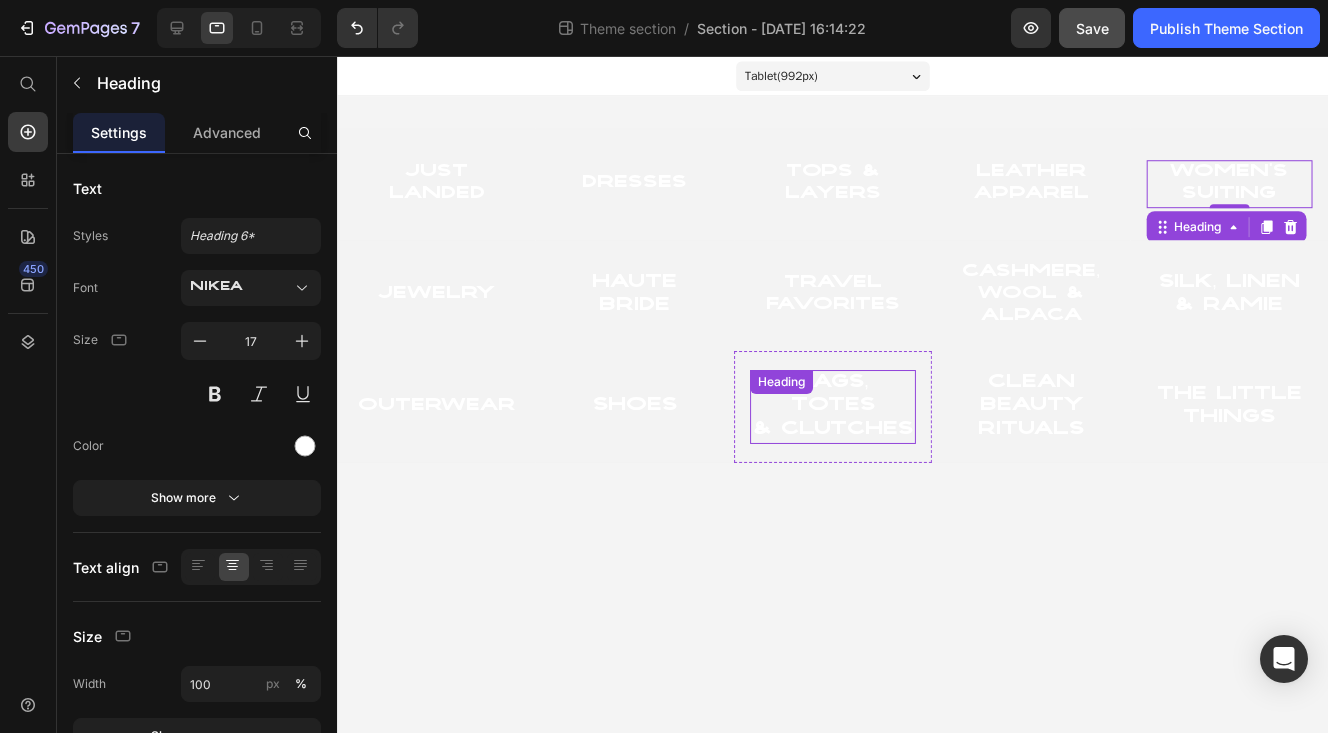 click on "Bags, Totes  & Clutches" at bounding box center [833, 407] 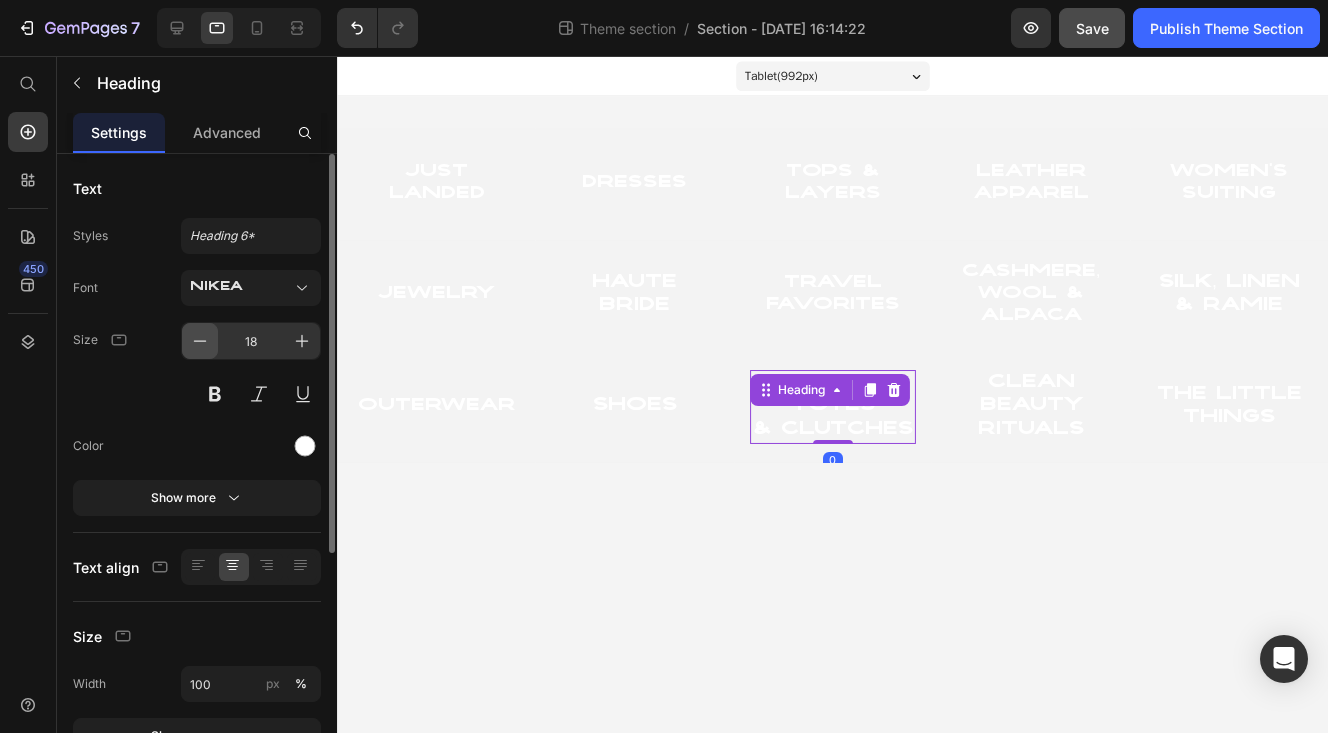 click 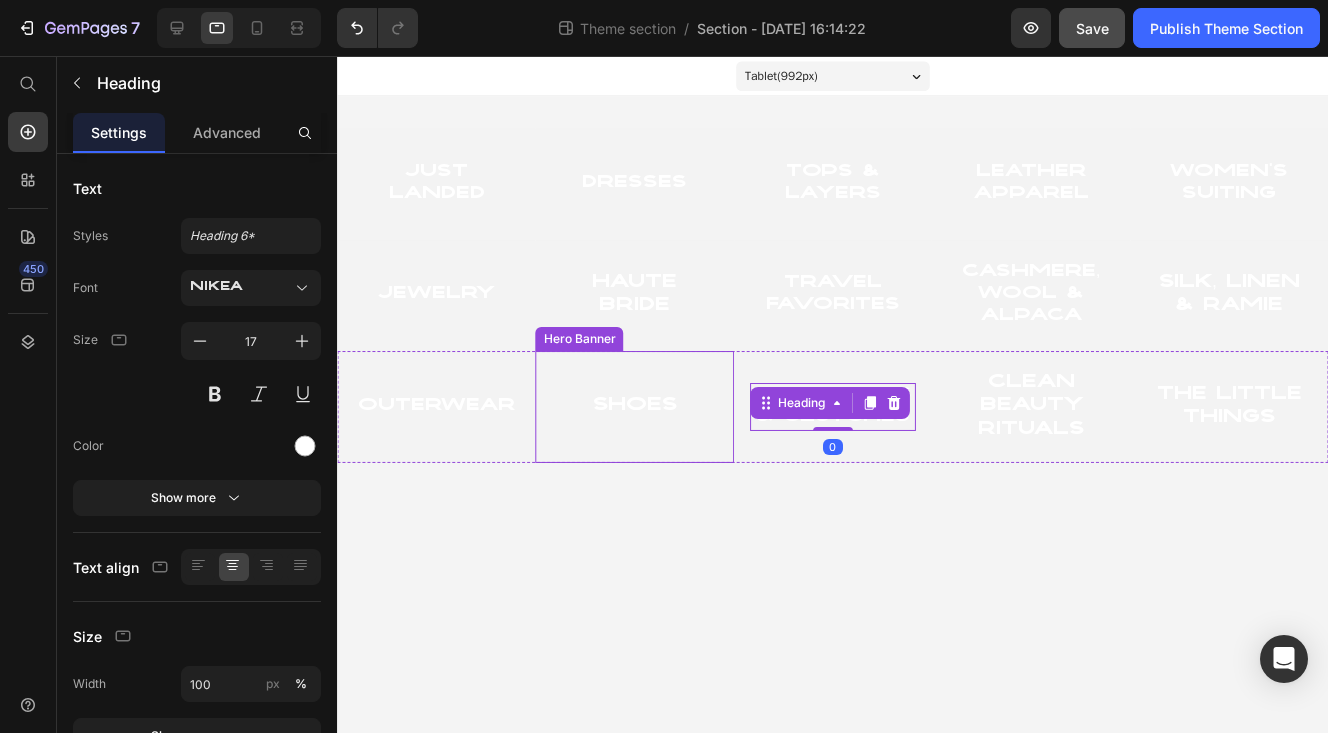 click on "Shoes" at bounding box center [634, 406] 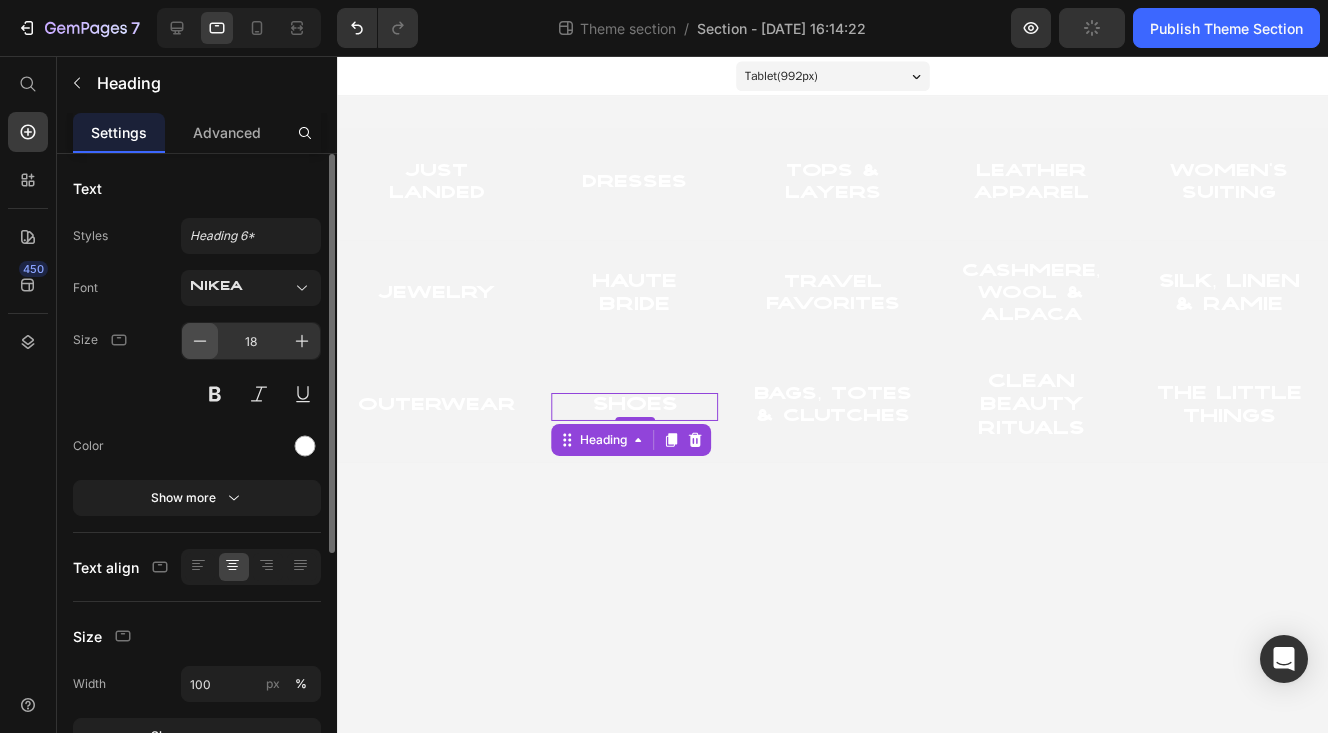 click 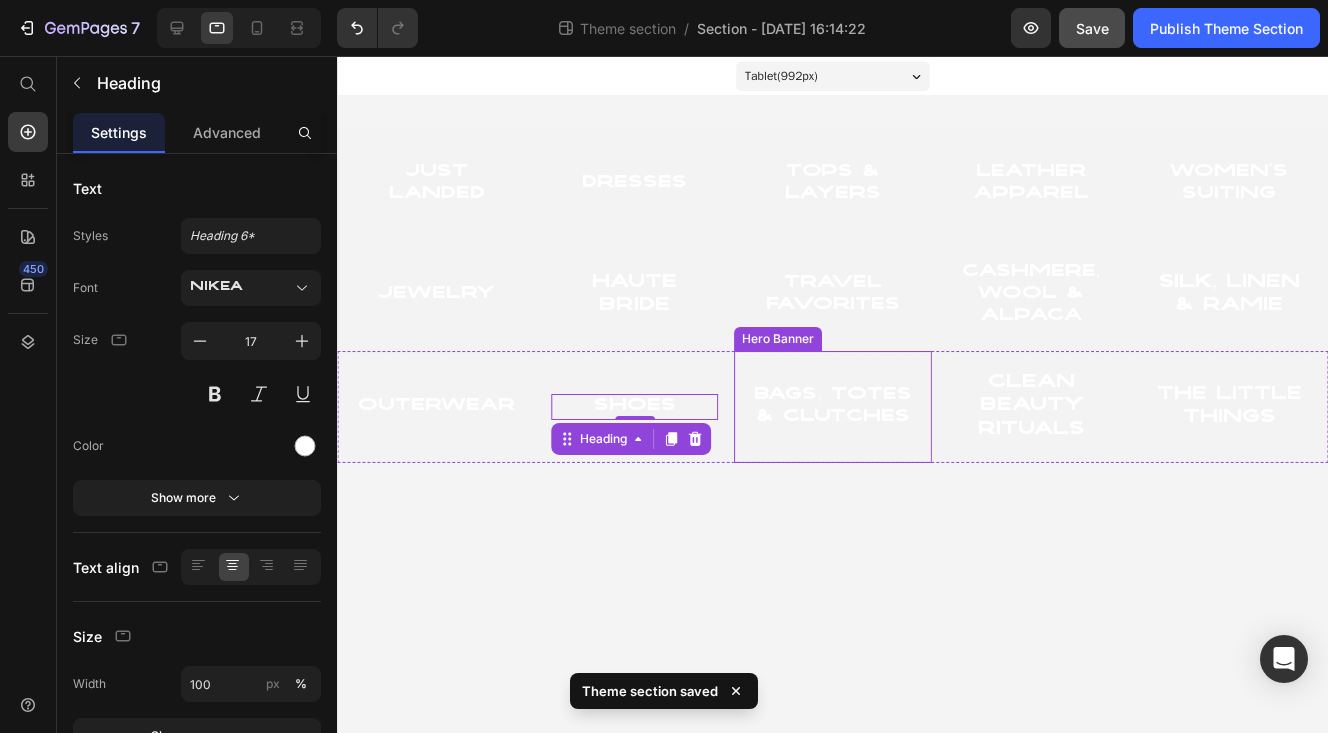 click on "Clean Beauty Rituals Heading" at bounding box center (1031, 407) 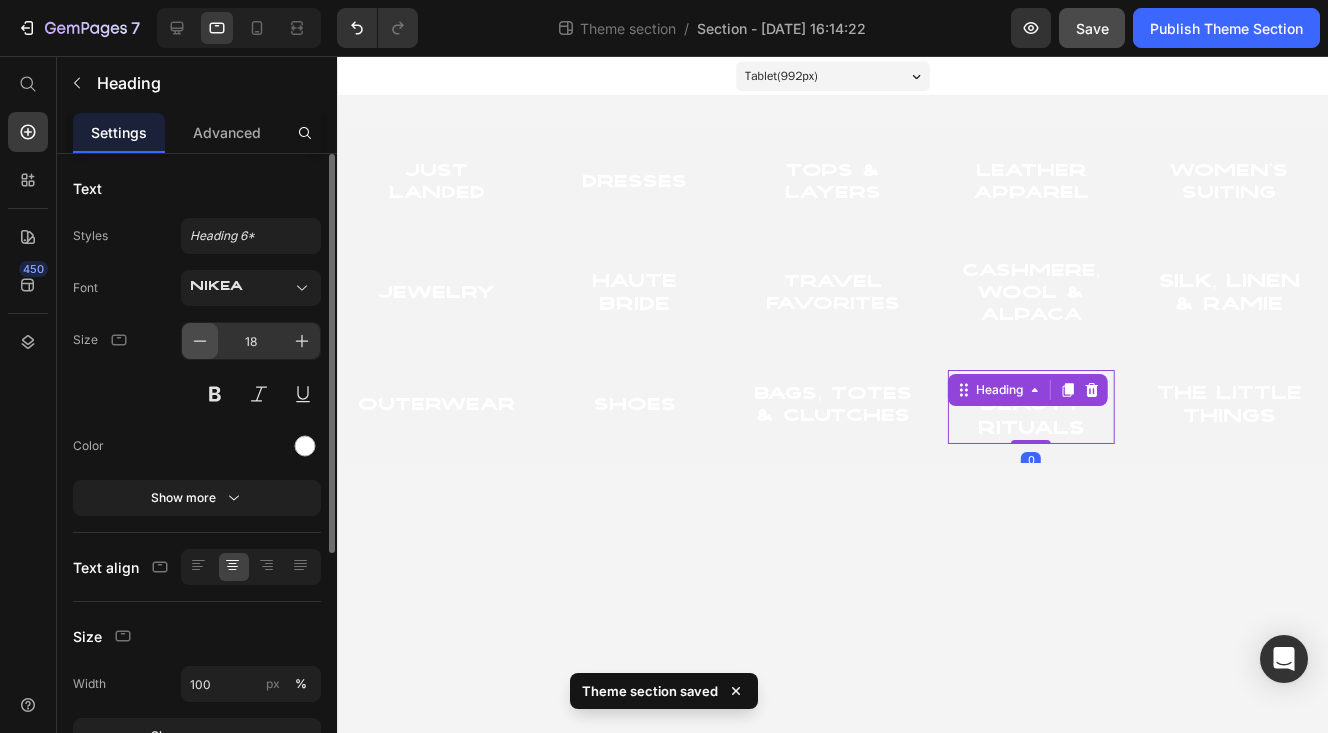click 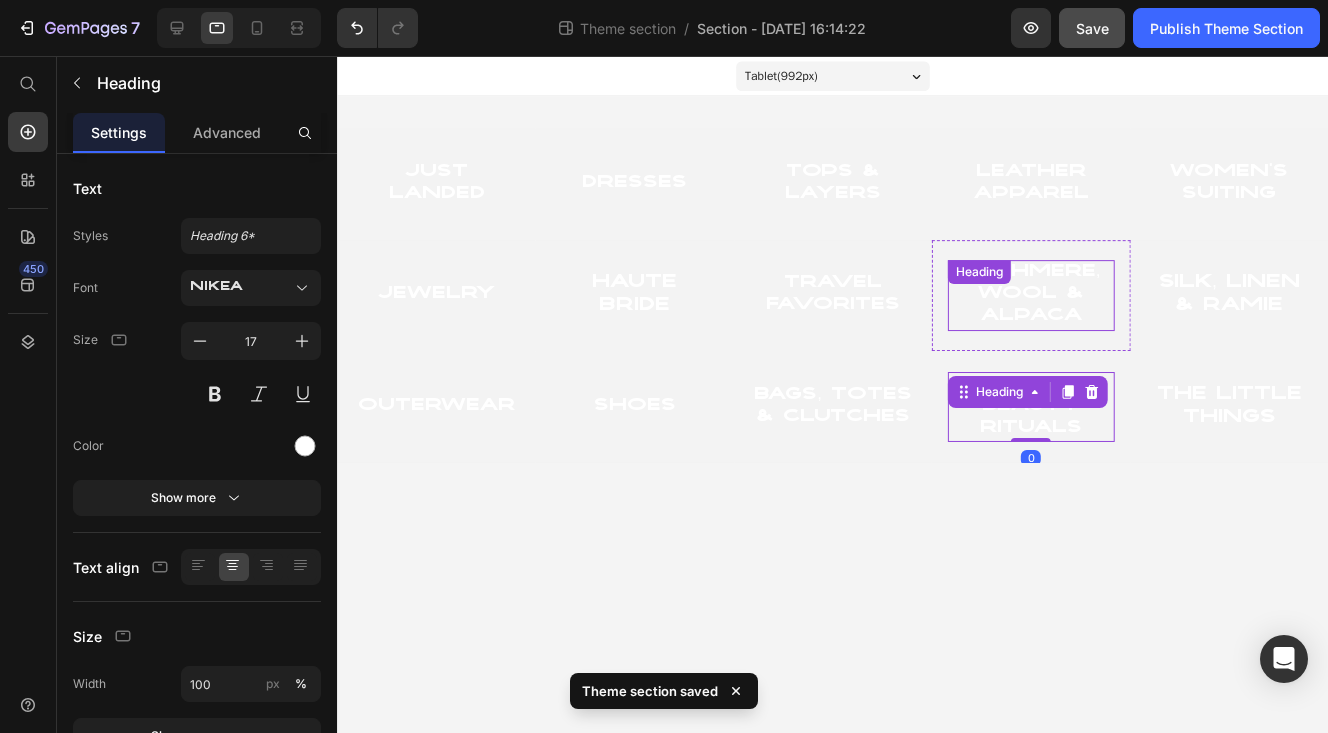 drag, startPoint x: 1074, startPoint y: 298, endPoint x: 428, endPoint y: 367, distance: 649.67456 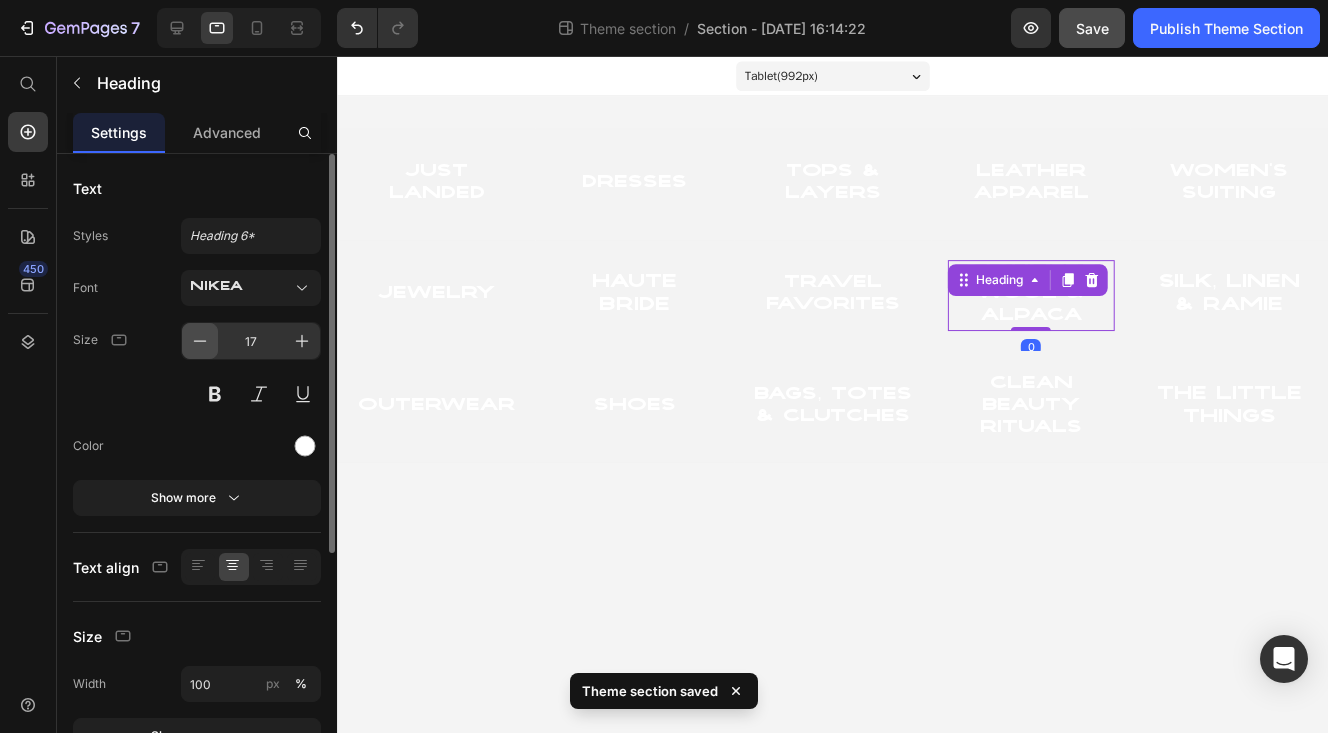 click 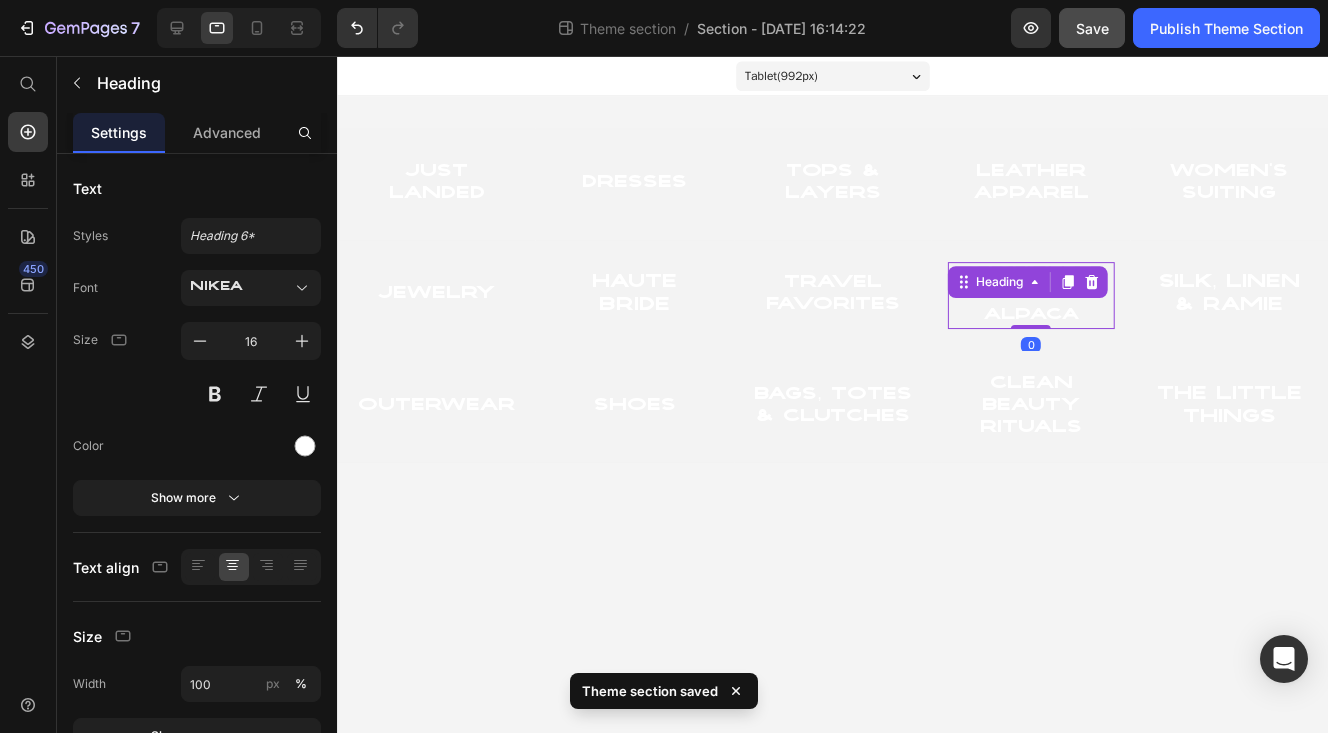 click on "Silk, Linen  & Ramie" at bounding box center (1230, 295) 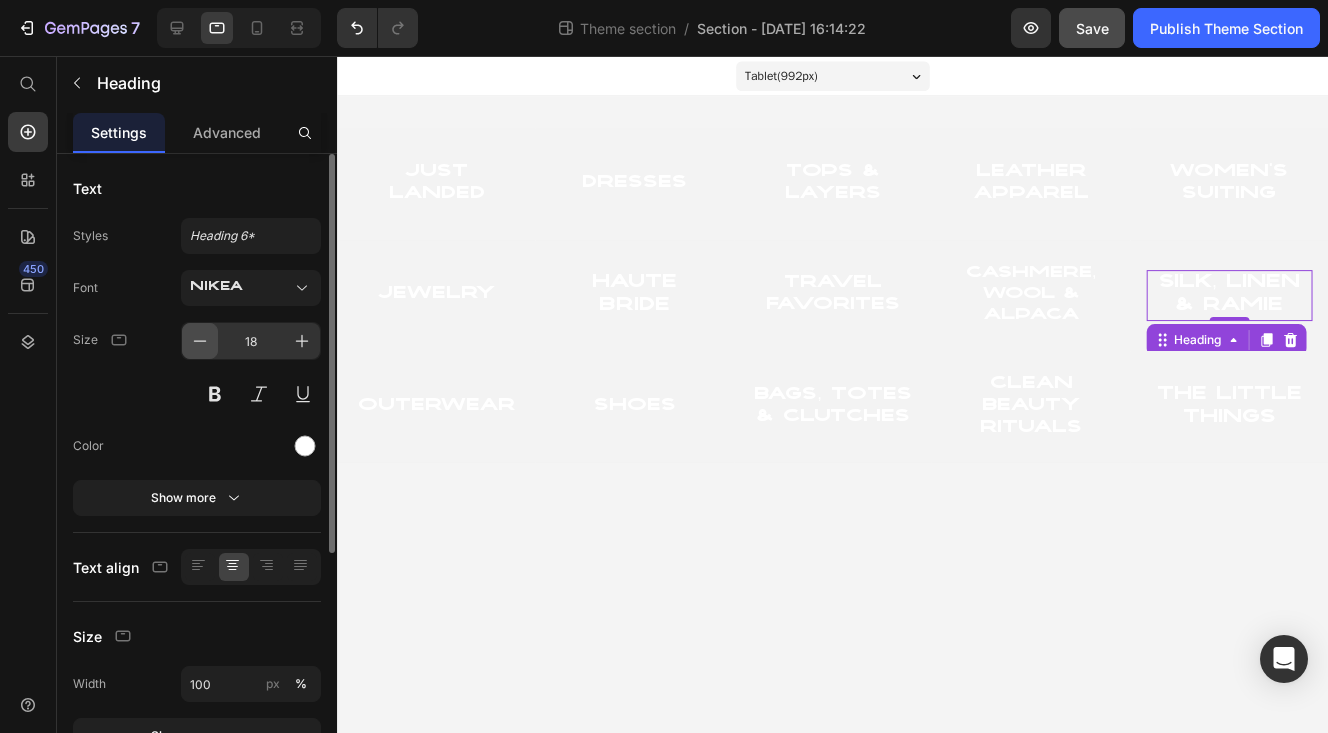 click 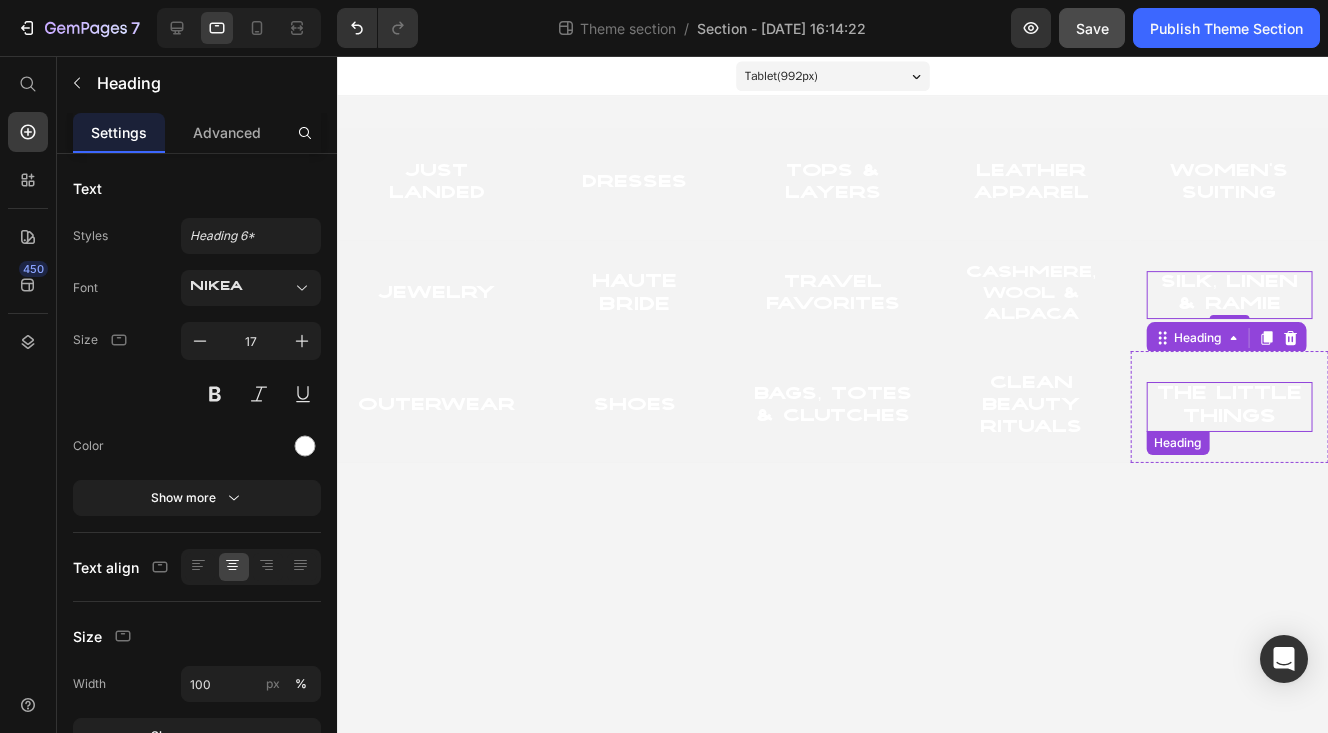 click on "The Little  Things" at bounding box center (1230, 407) 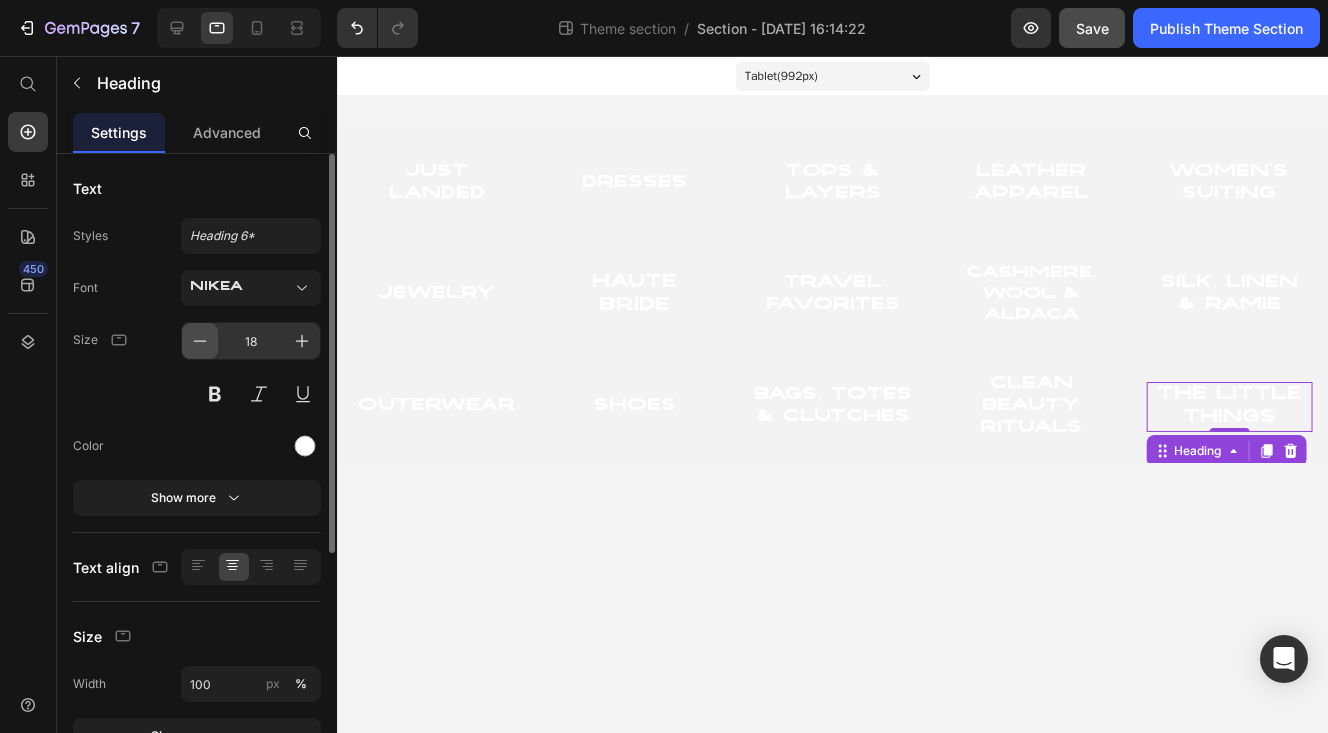 click 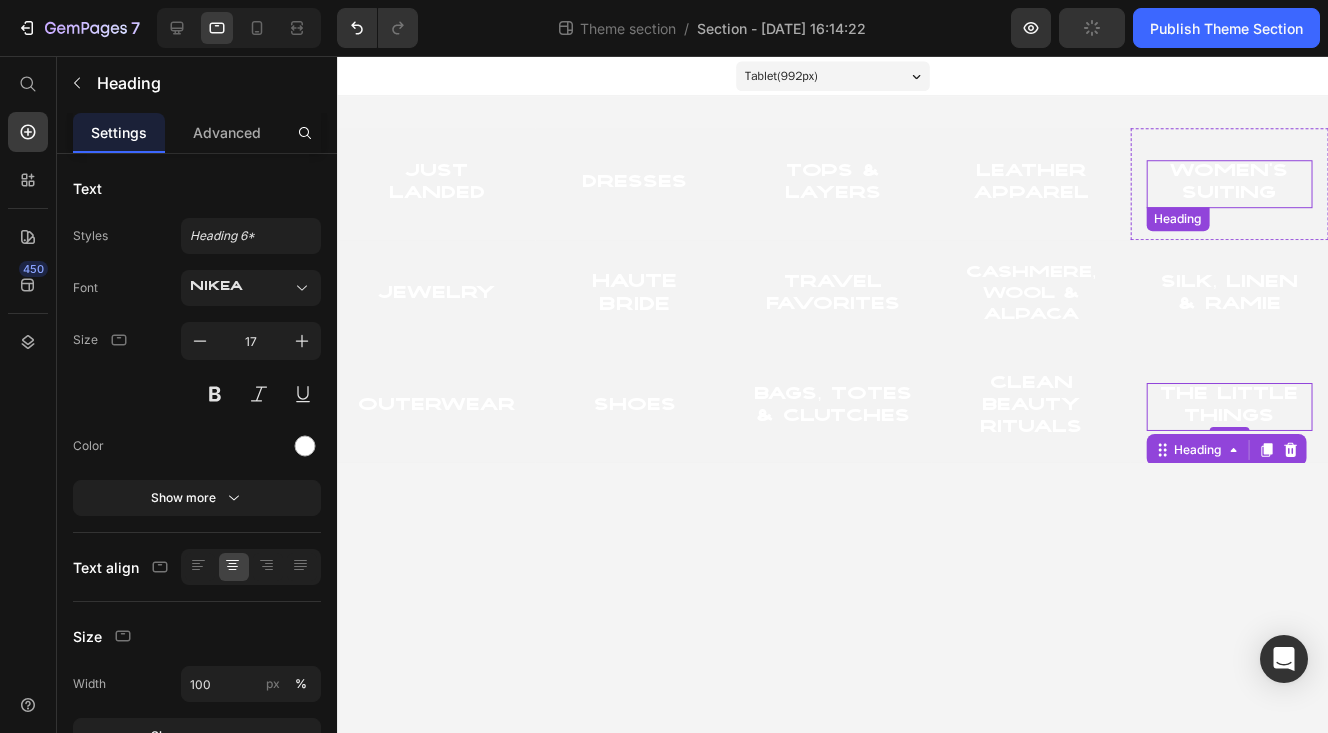 click on "women's  suiting" at bounding box center [1230, 184] 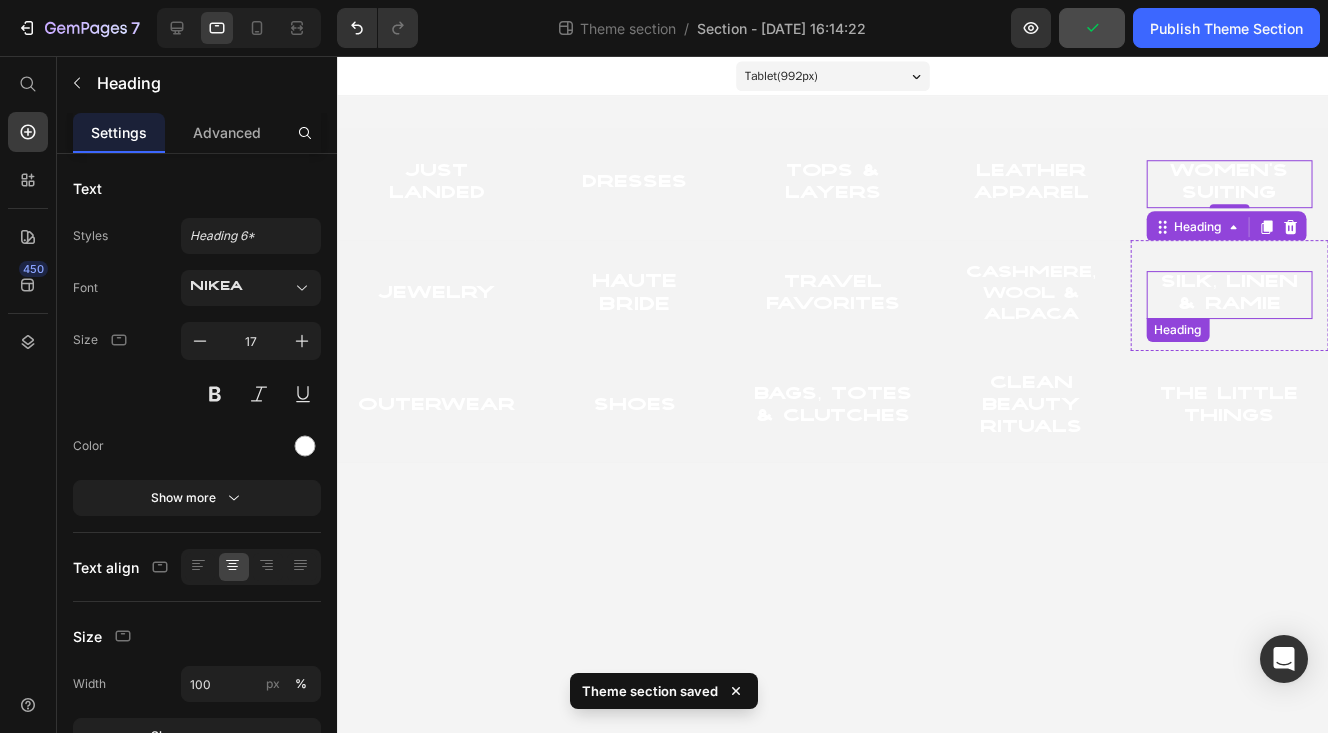 click on "Silk, Linen  & Ramie" at bounding box center (1230, 295) 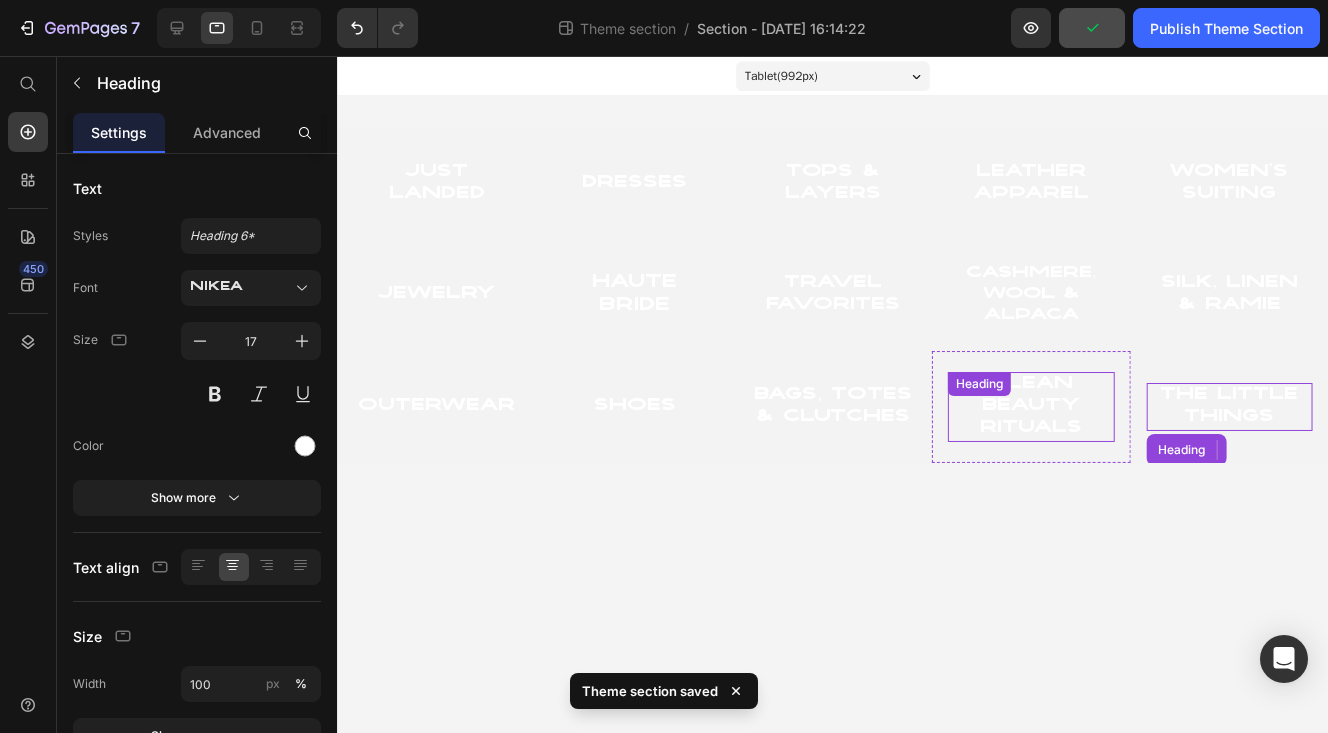 click on "Clean Beauty Rituals" at bounding box center [1031, 407] 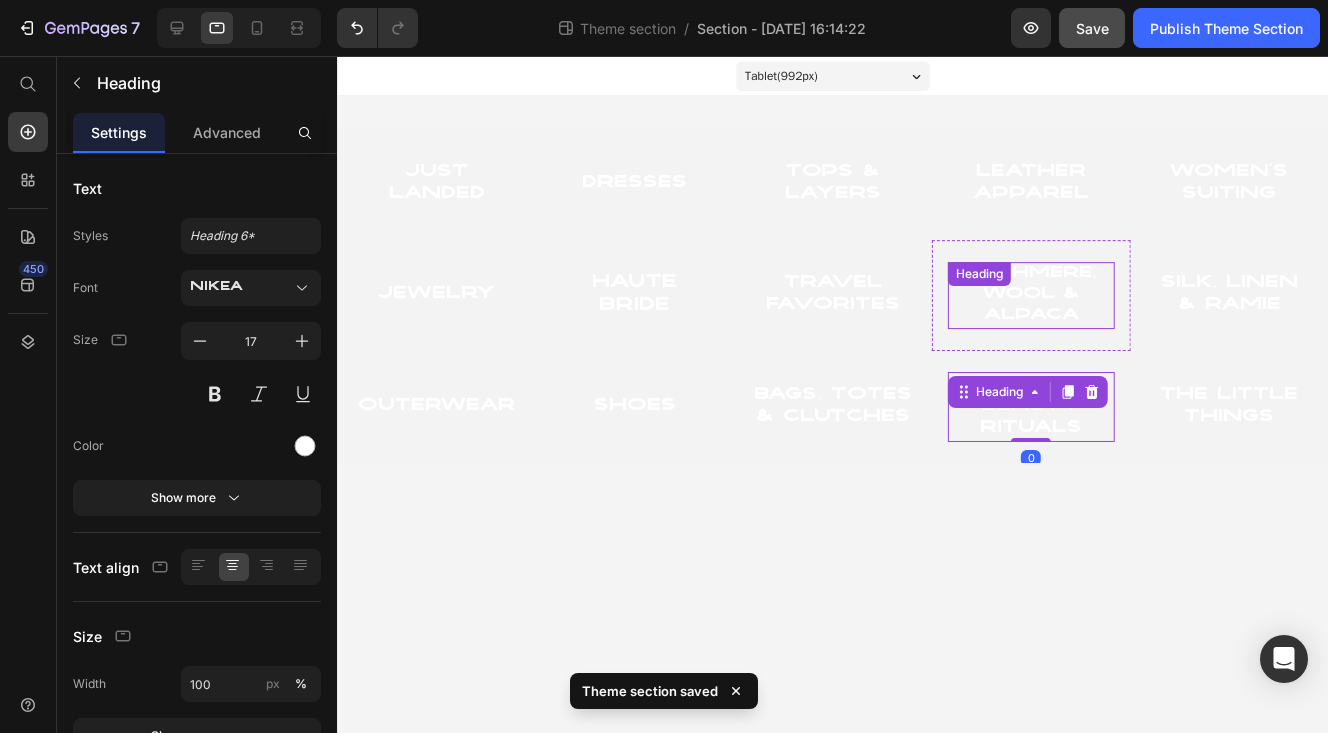 click on "cashmere, wool &  alpaca" at bounding box center (1031, 295) 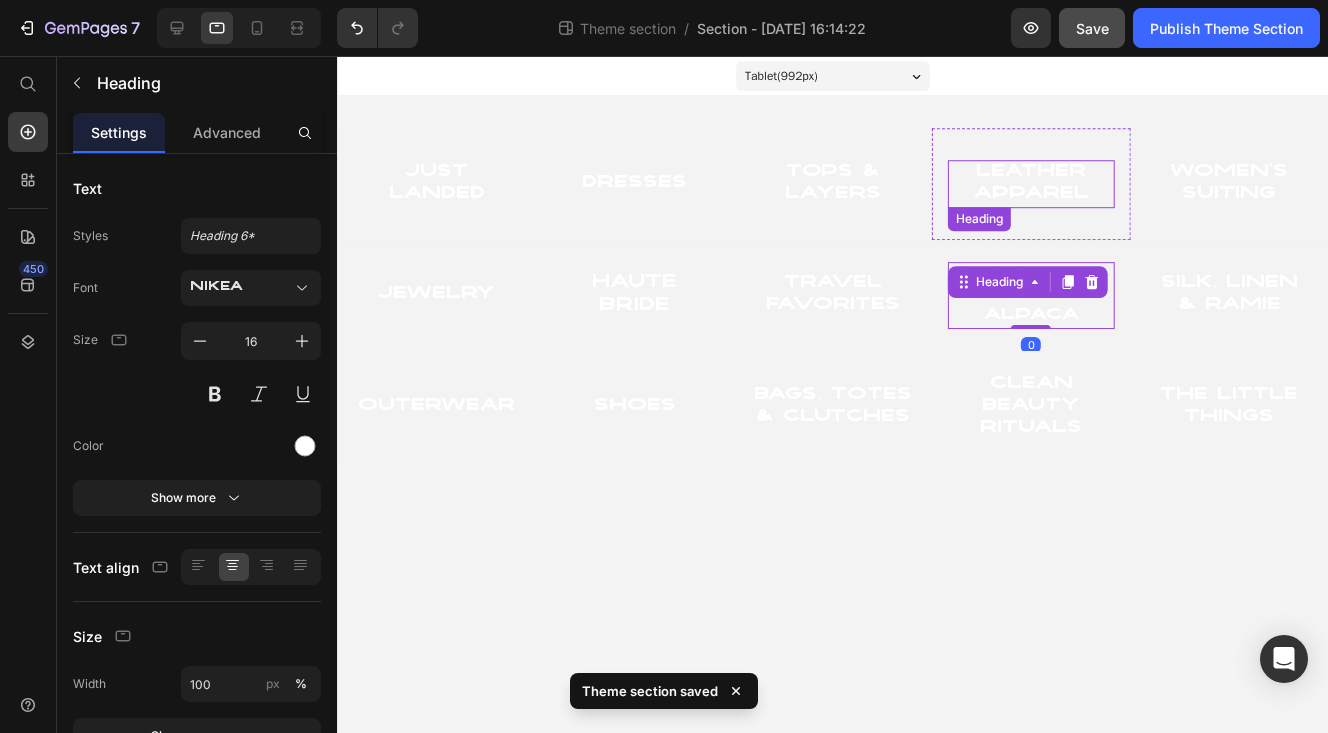 click on "Leather Apparel" at bounding box center [1031, 184] 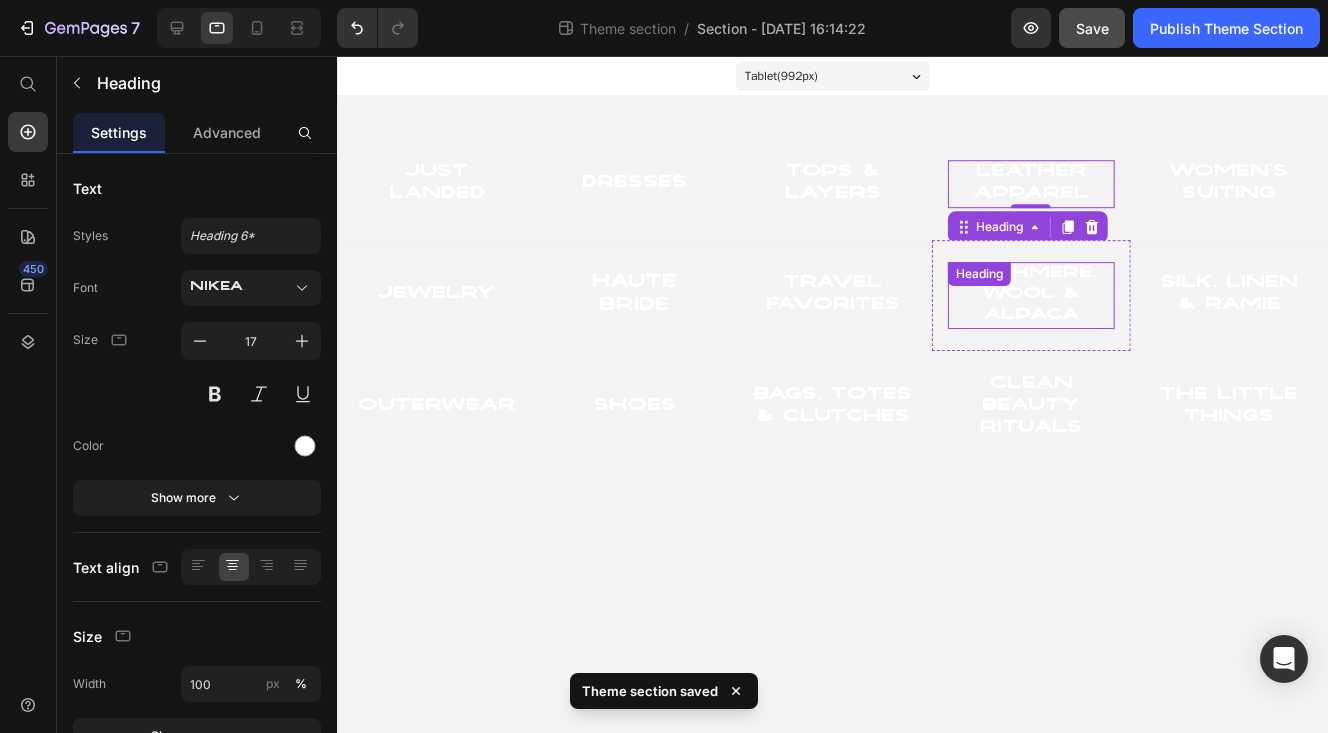 click on "cashmere, wool &  alpaca" at bounding box center (1031, 295) 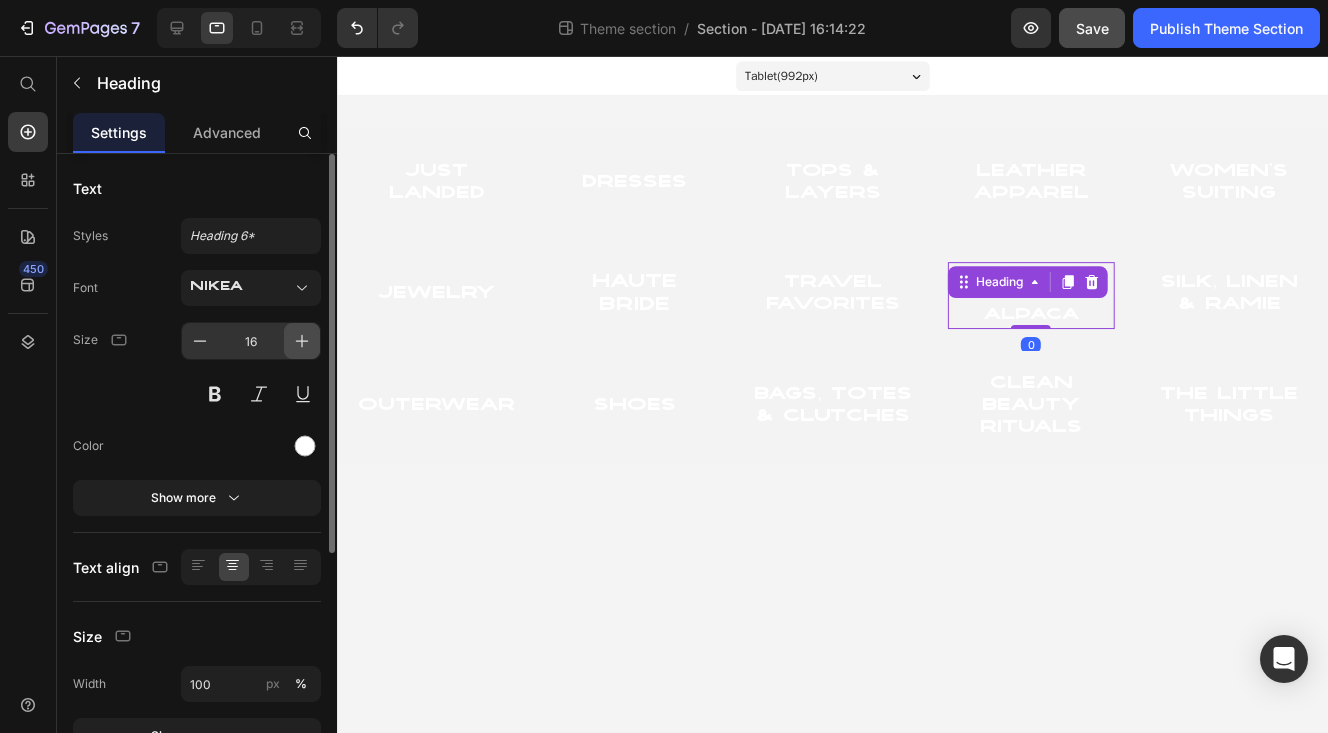 click 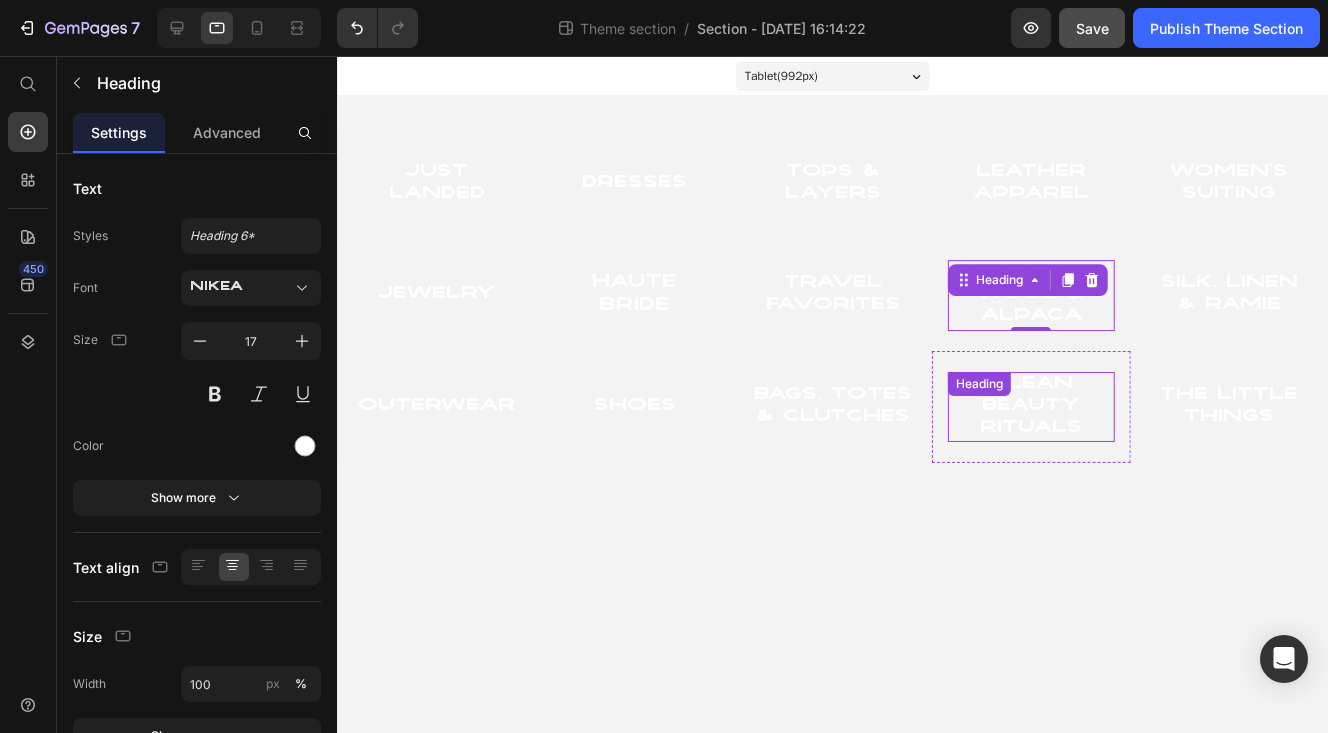 click on "Clean Beauty Rituals" at bounding box center [1031, 407] 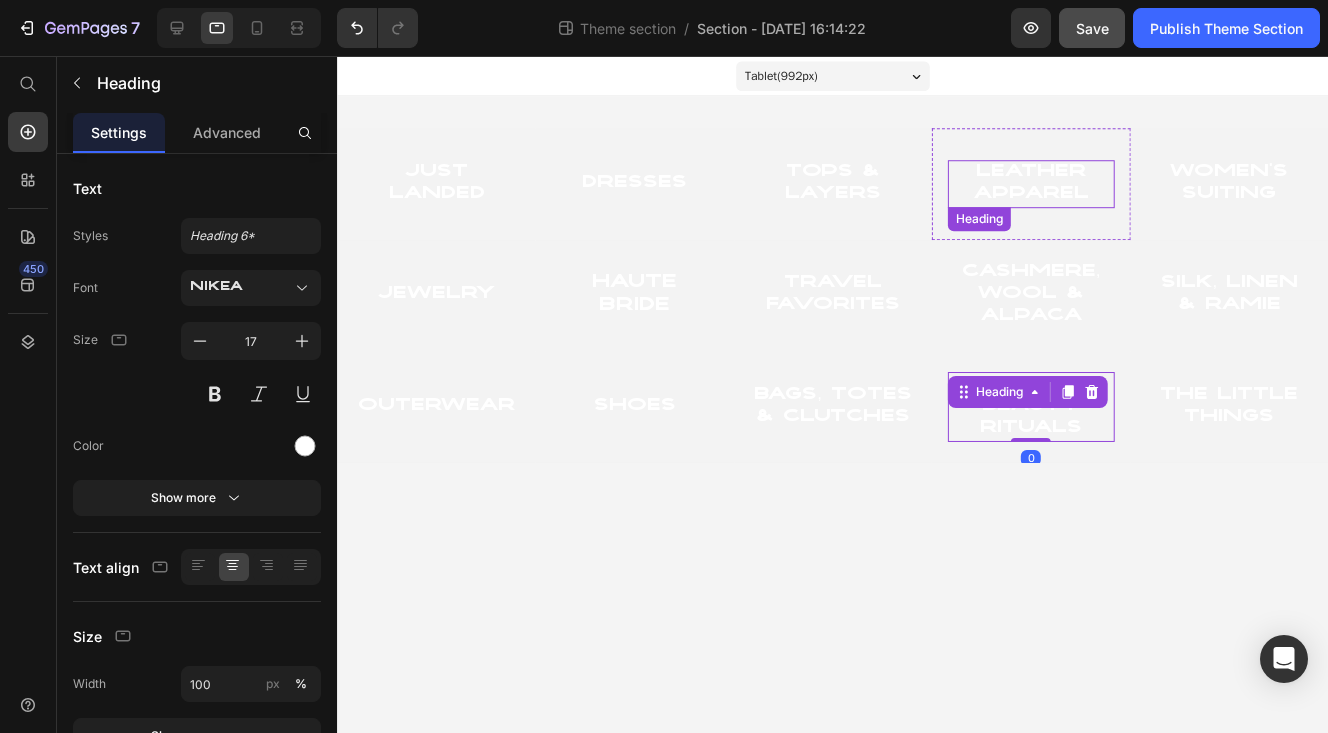 click on "Leather Apparel" at bounding box center [1031, 184] 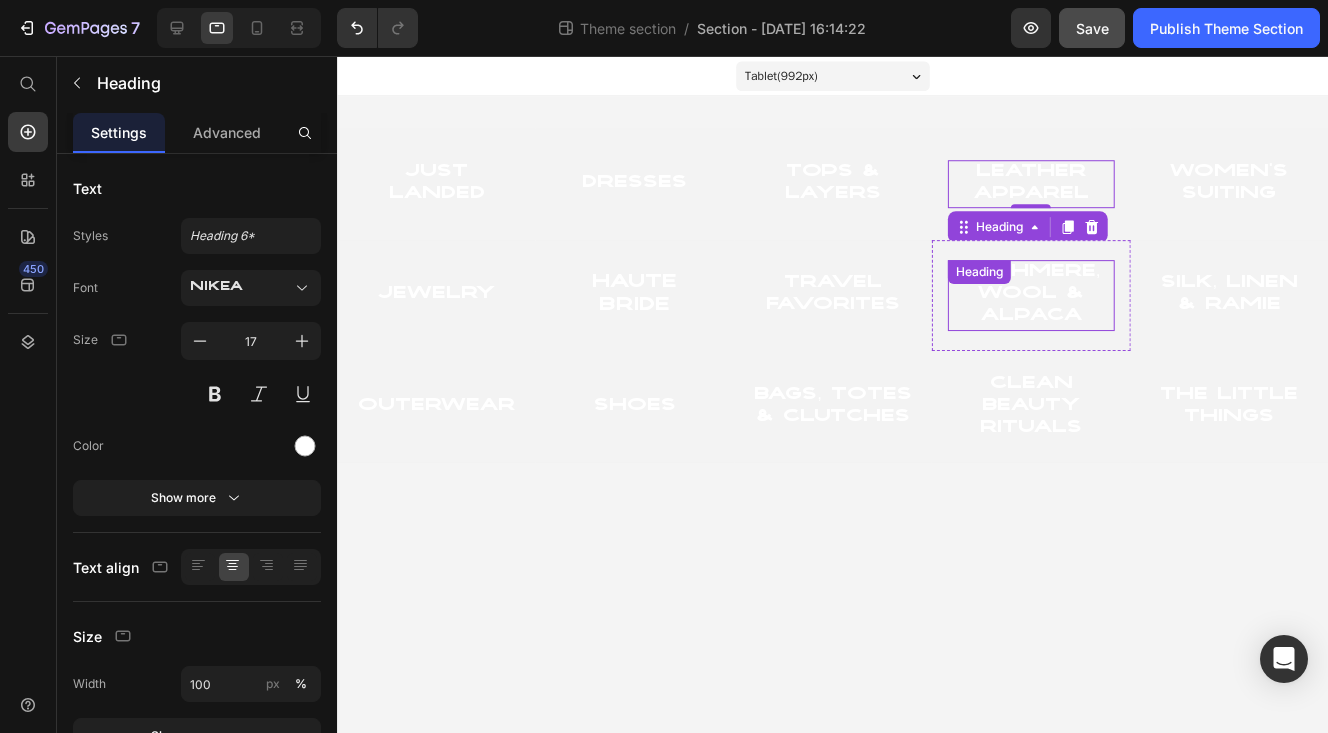 click on "cashmere, wool &  alpaca" at bounding box center (1031, 295) 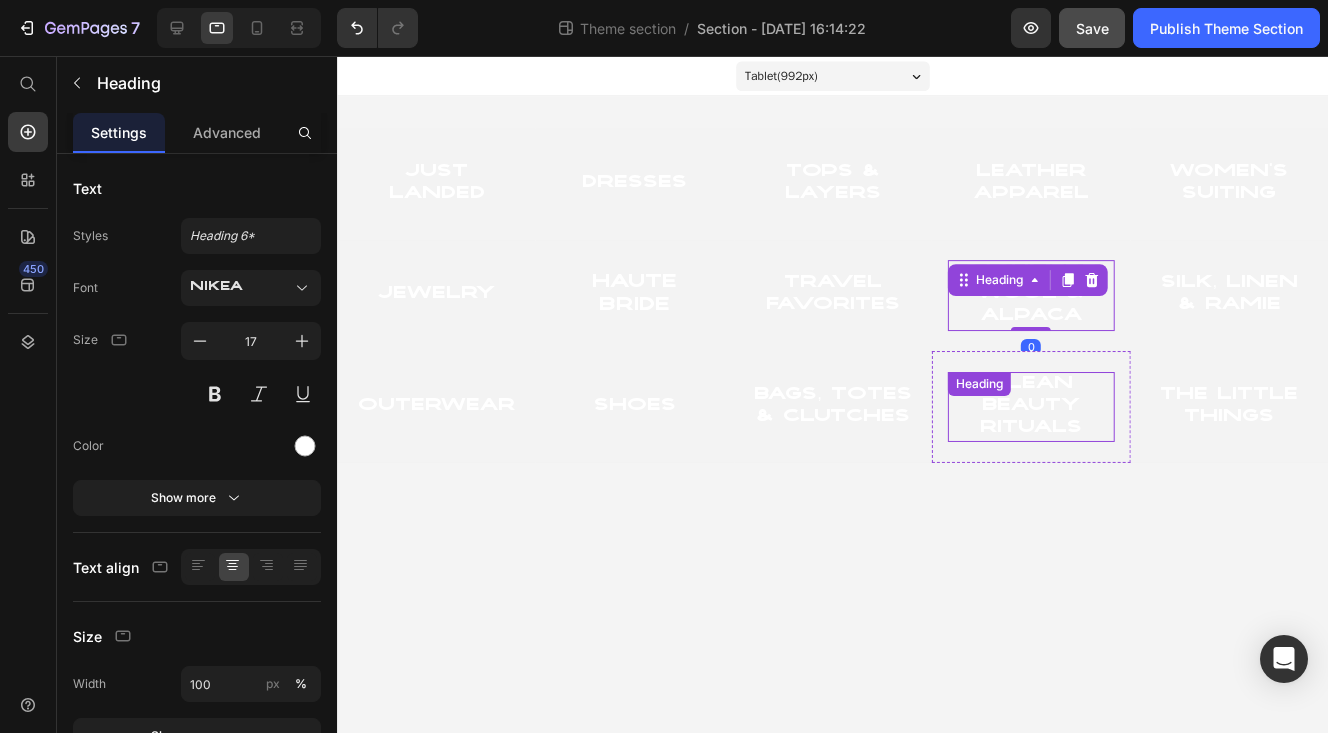 click on "Clean Beauty Rituals" at bounding box center (1031, 407) 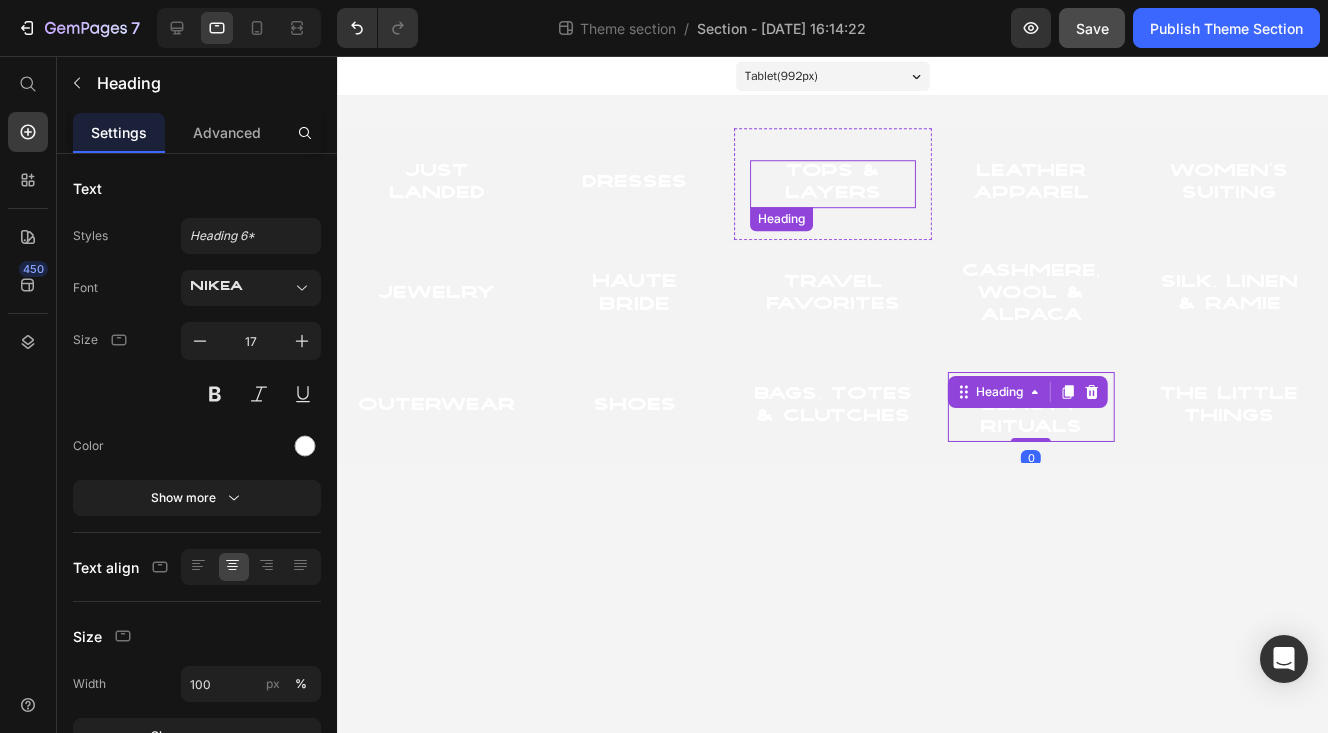 click on "tops &  Layers" at bounding box center [833, 184] 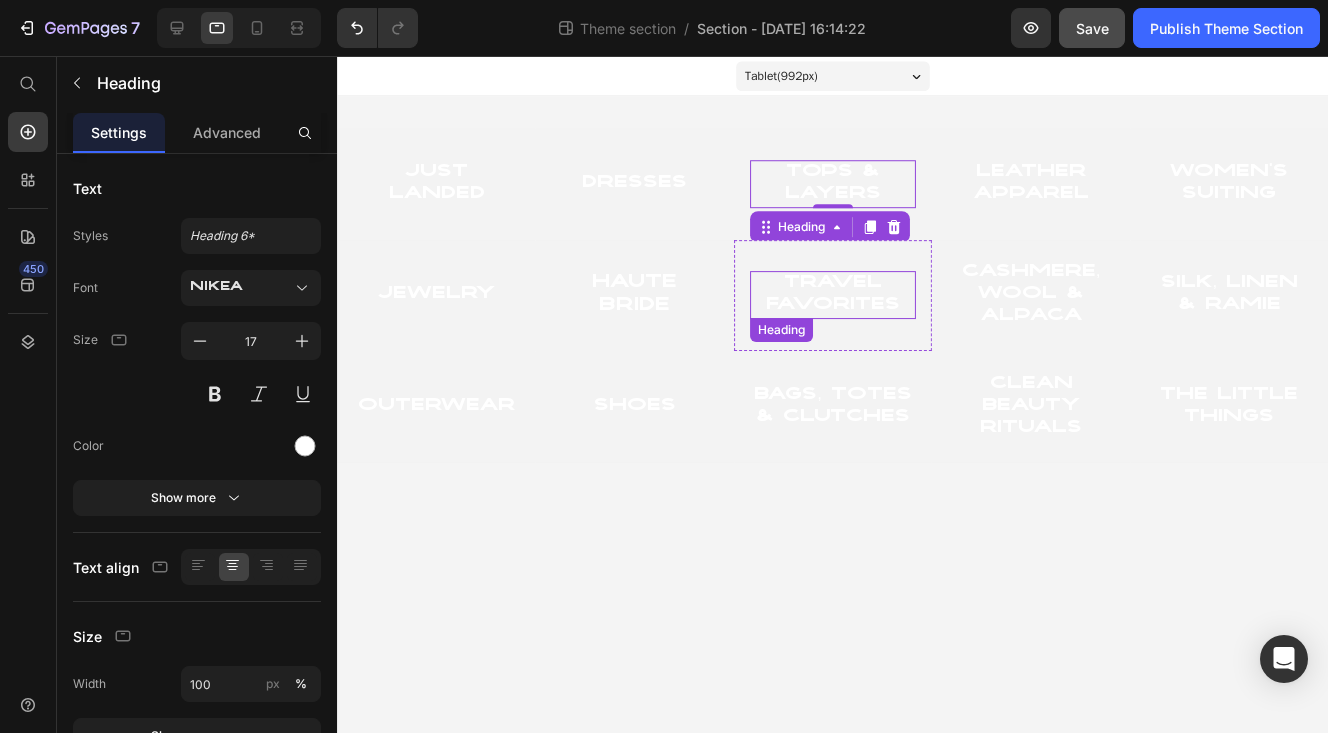 click on "Travel Favorites" at bounding box center [833, 295] 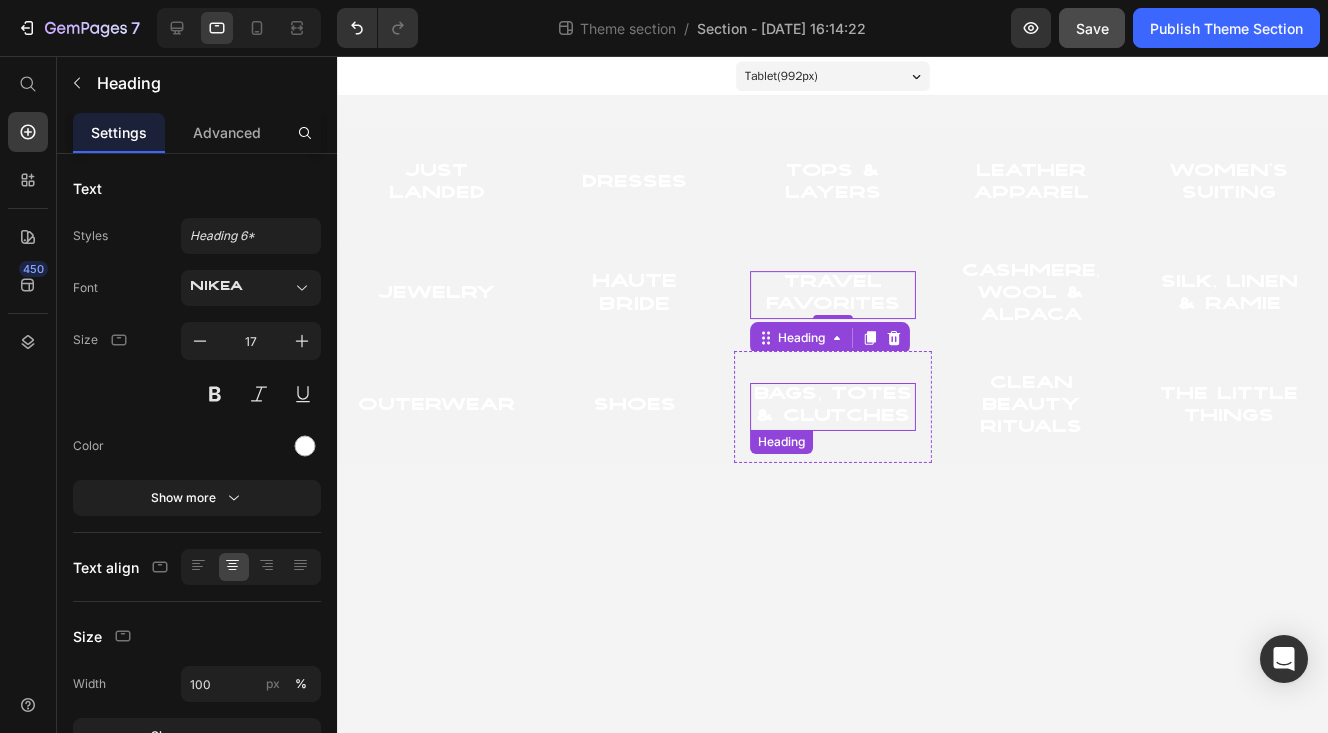 click on "Bags, Totes  & Clutches" at bounding box center [833, 407] 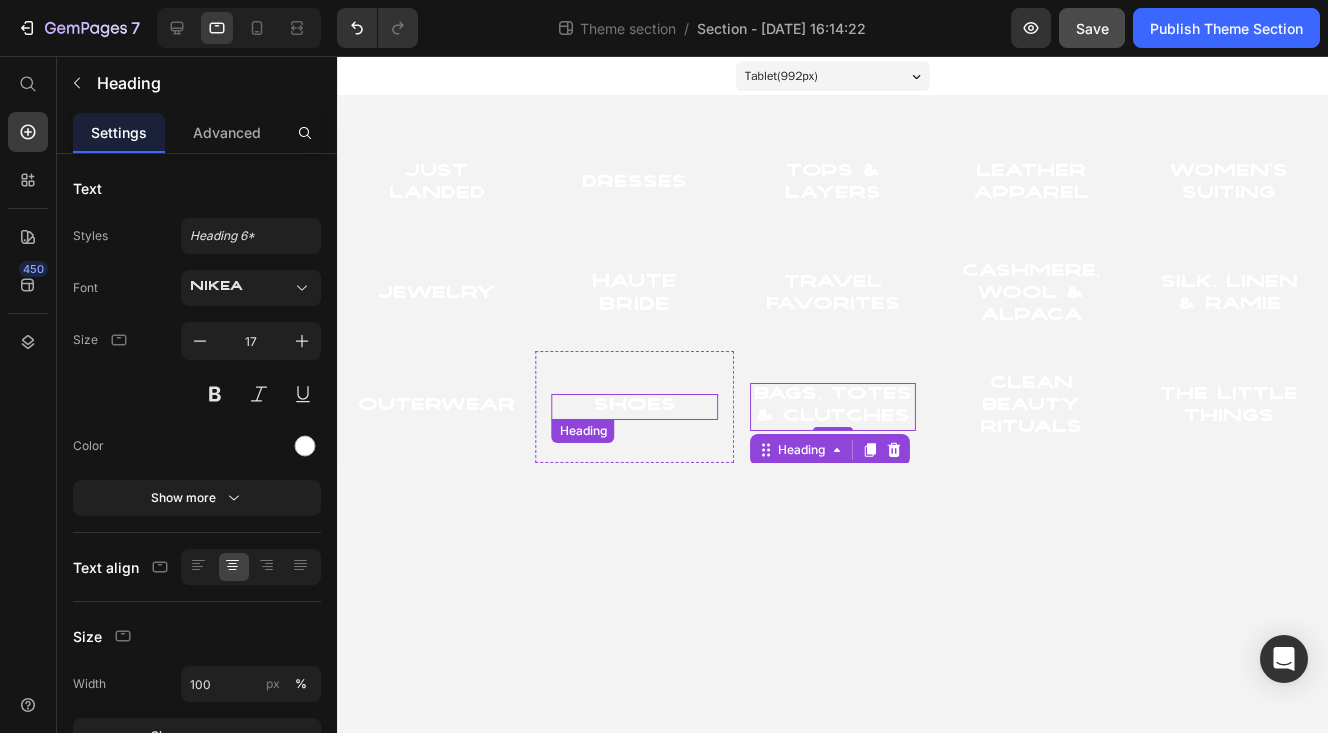 click on "Shoes" at bounding box center [634, 407] 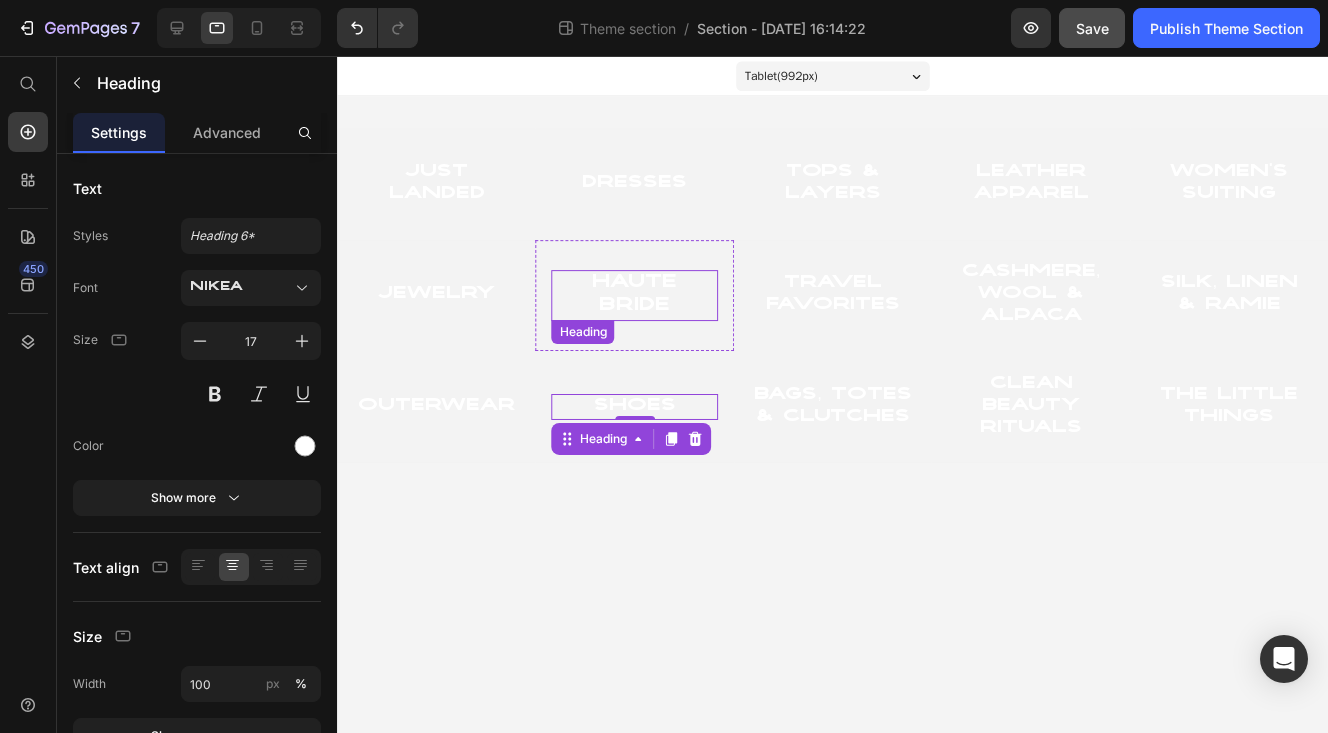 click on "[PERSON_NAME]" at bounding box center [634, 295] 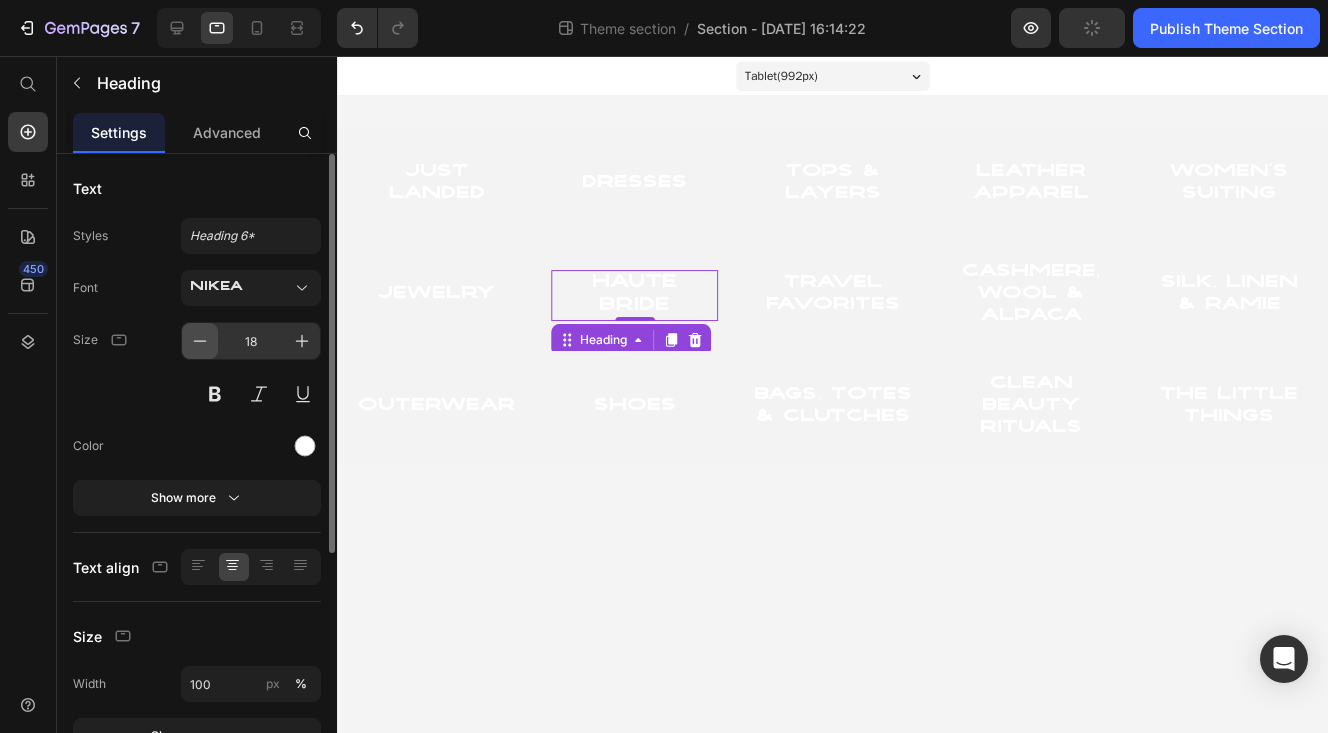 click 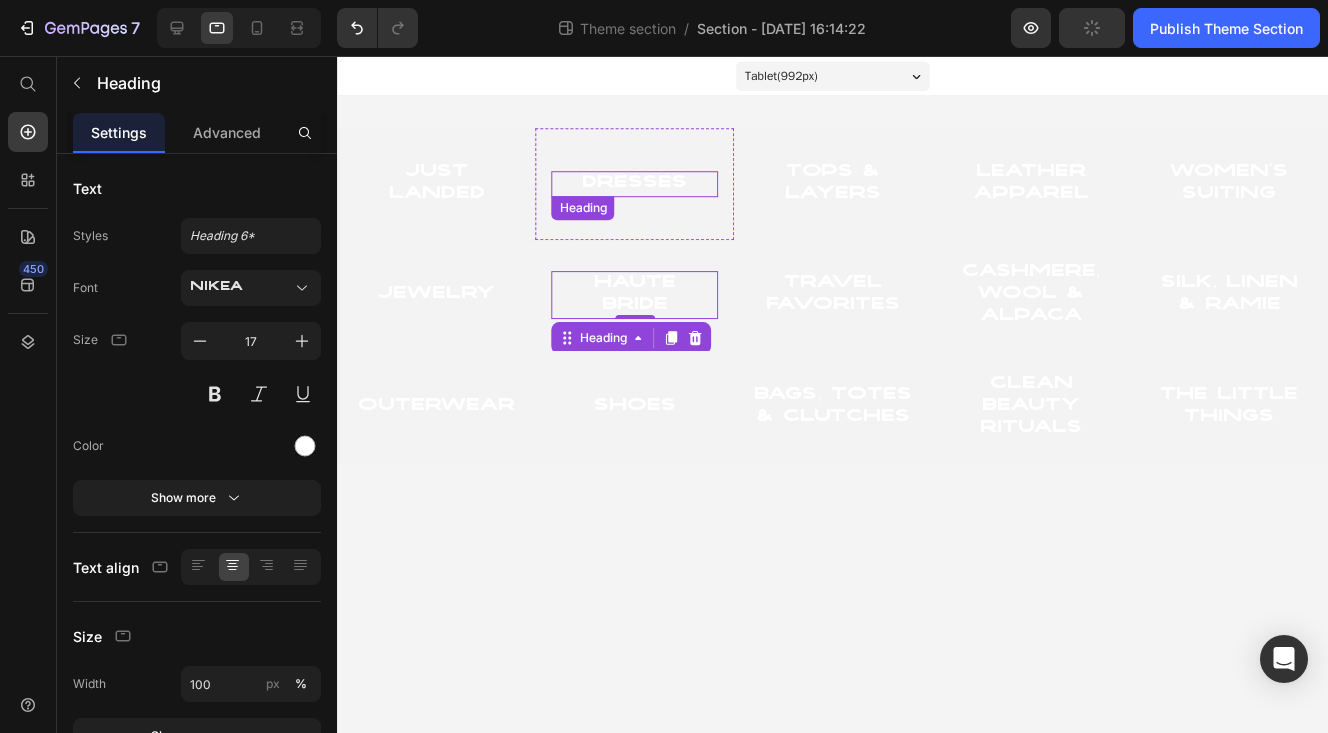 click on "Dresses" at bounding box center [634, 184] 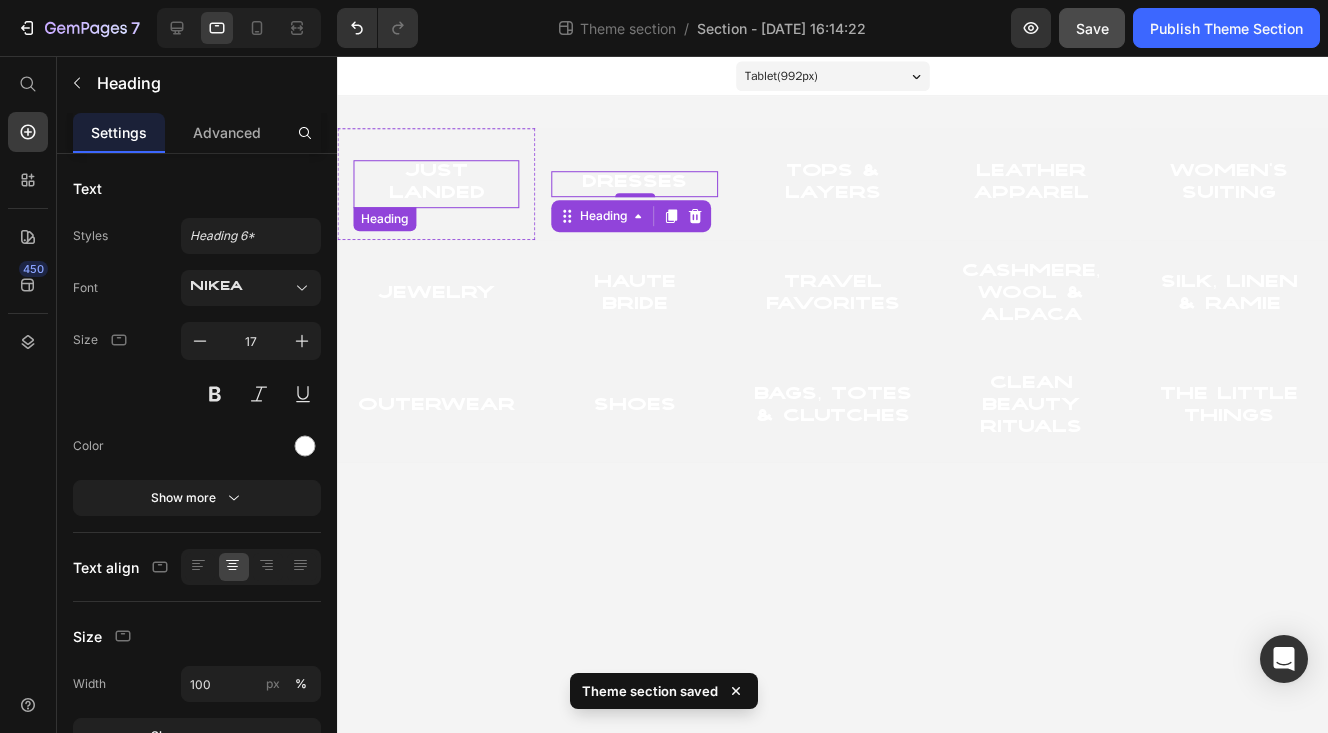 click on "Just  Landed" at bounding box center (436, 184) 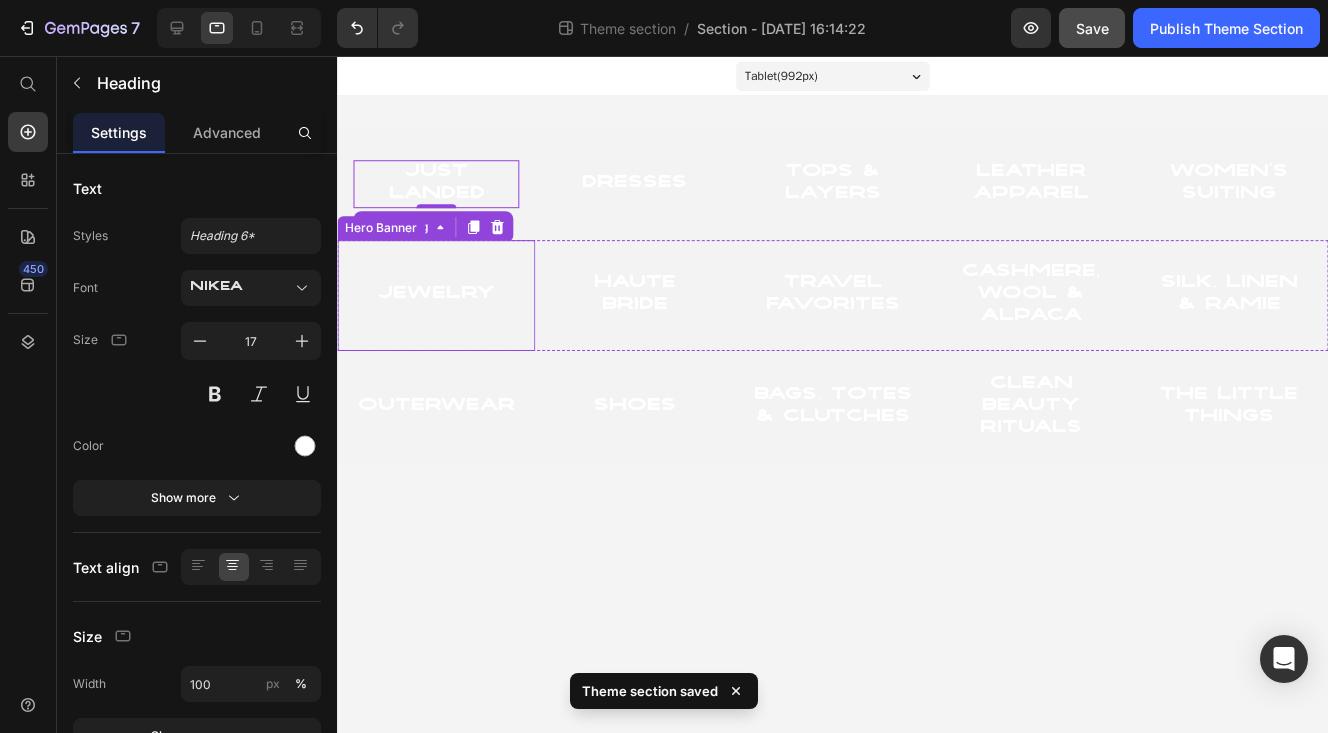 click on "jewelry Heading" at bounding box center (436, 295) 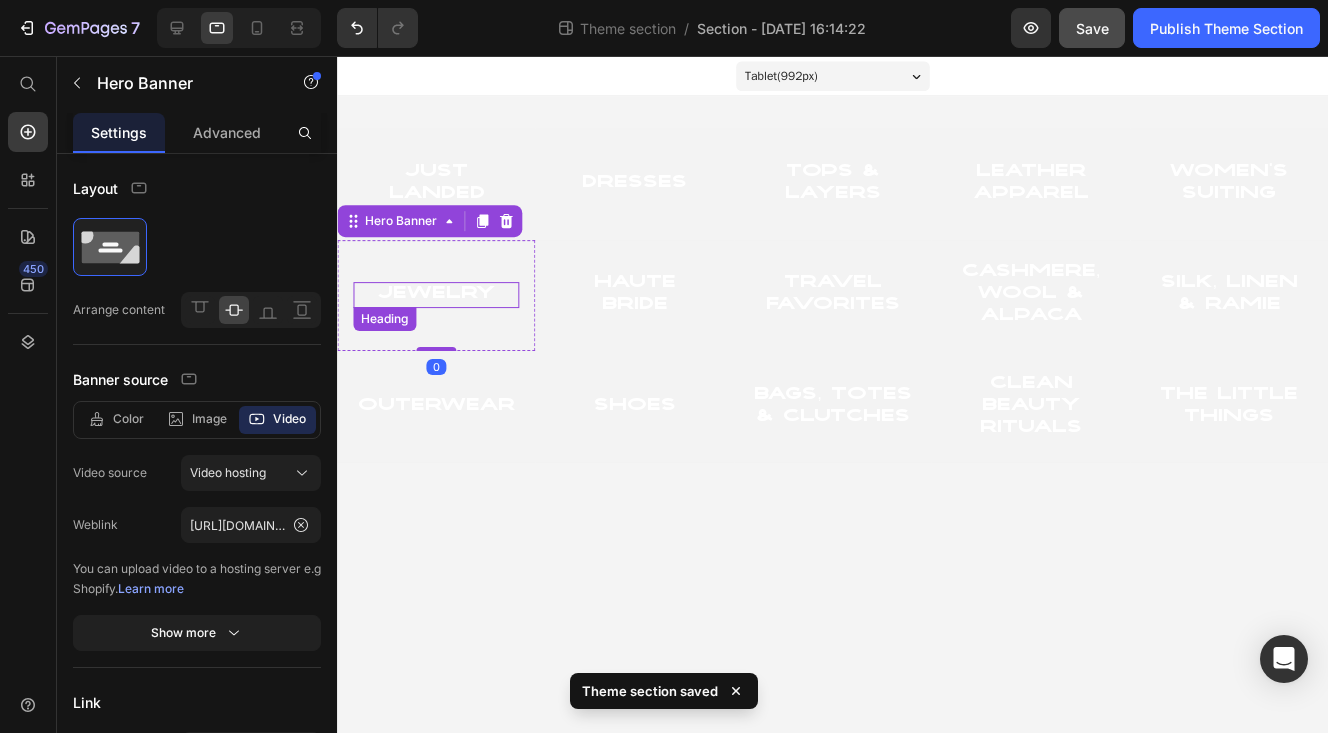 click on "jewelry" at bounding box center [436, 295] 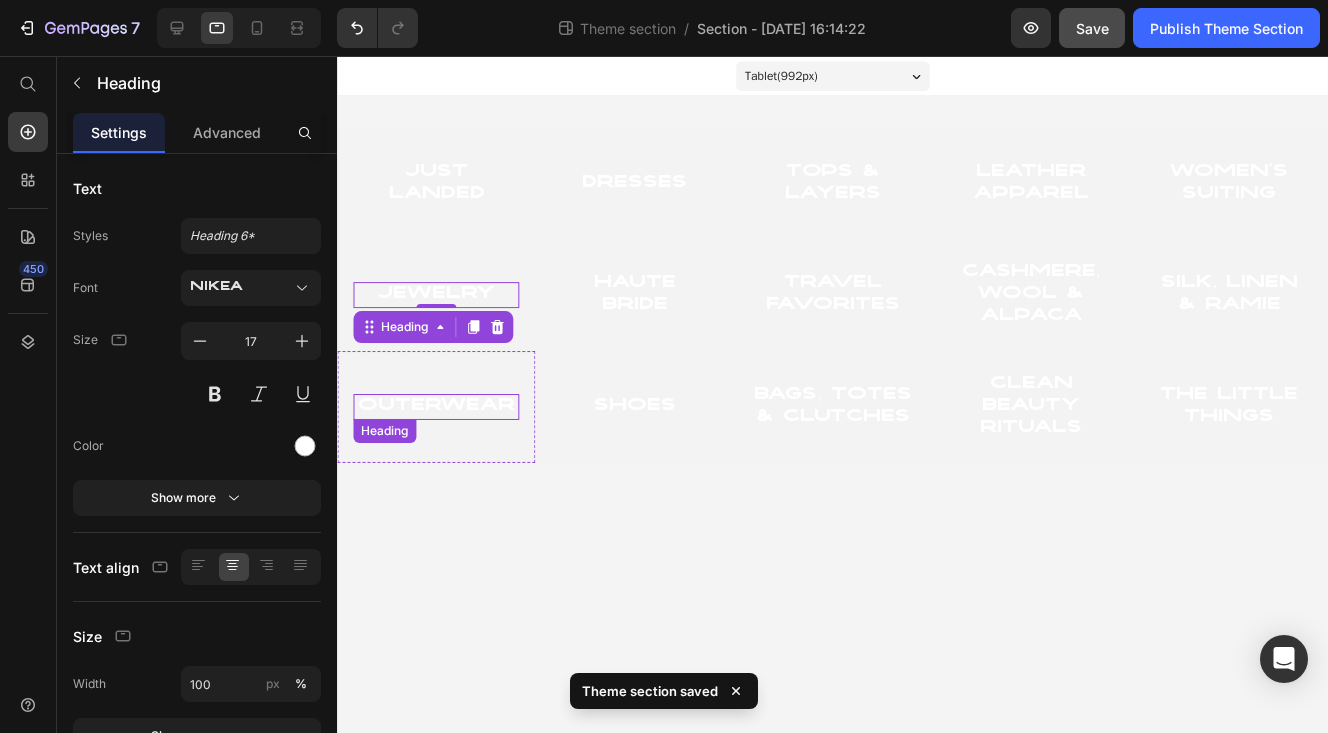 click on "Outerwear" at bounding box center (436, 407) 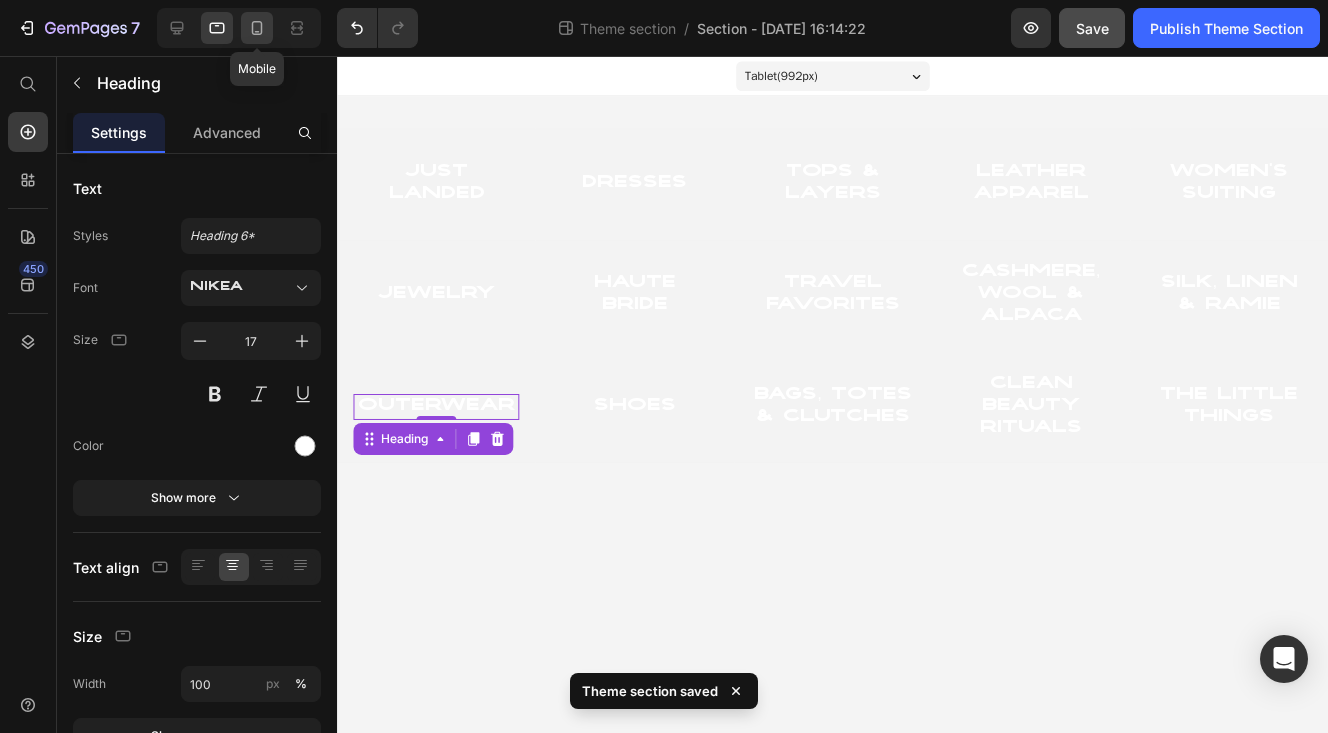 click 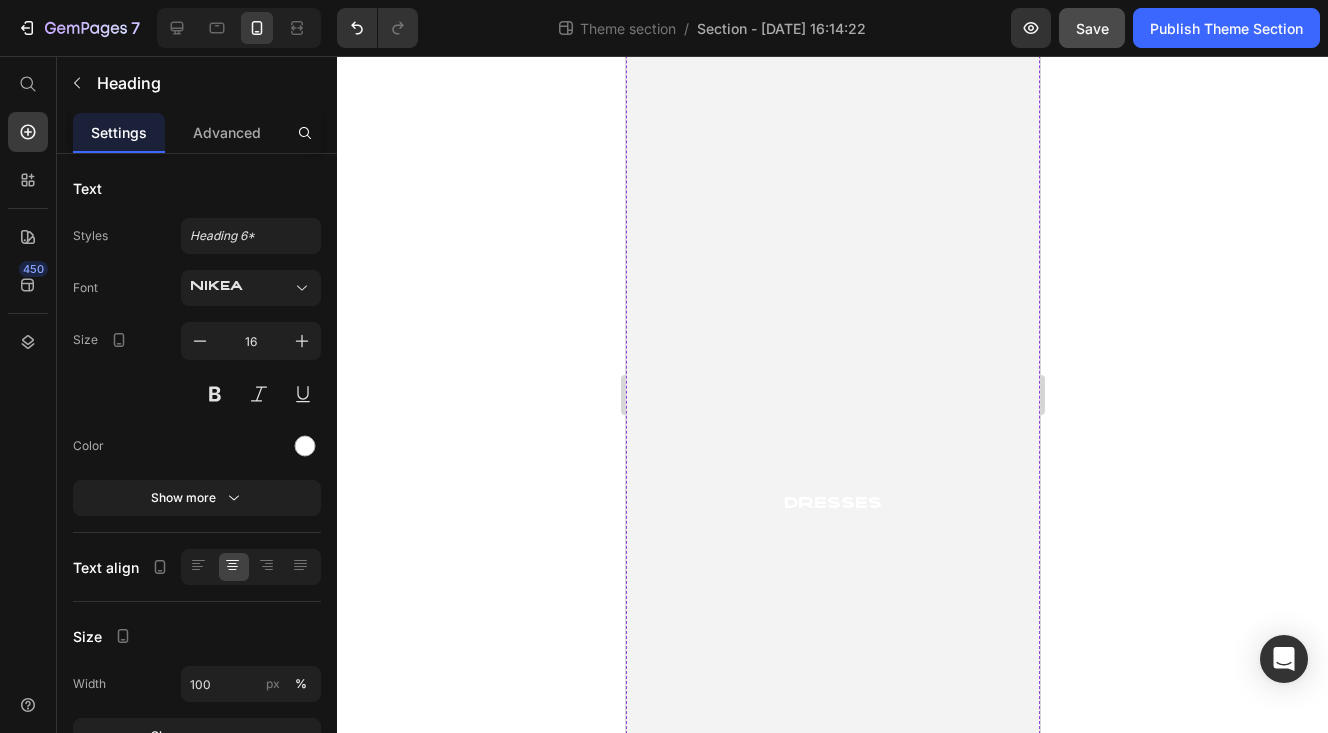 scroll, scrollTop: 0, scrollLeft: 0, axis: both 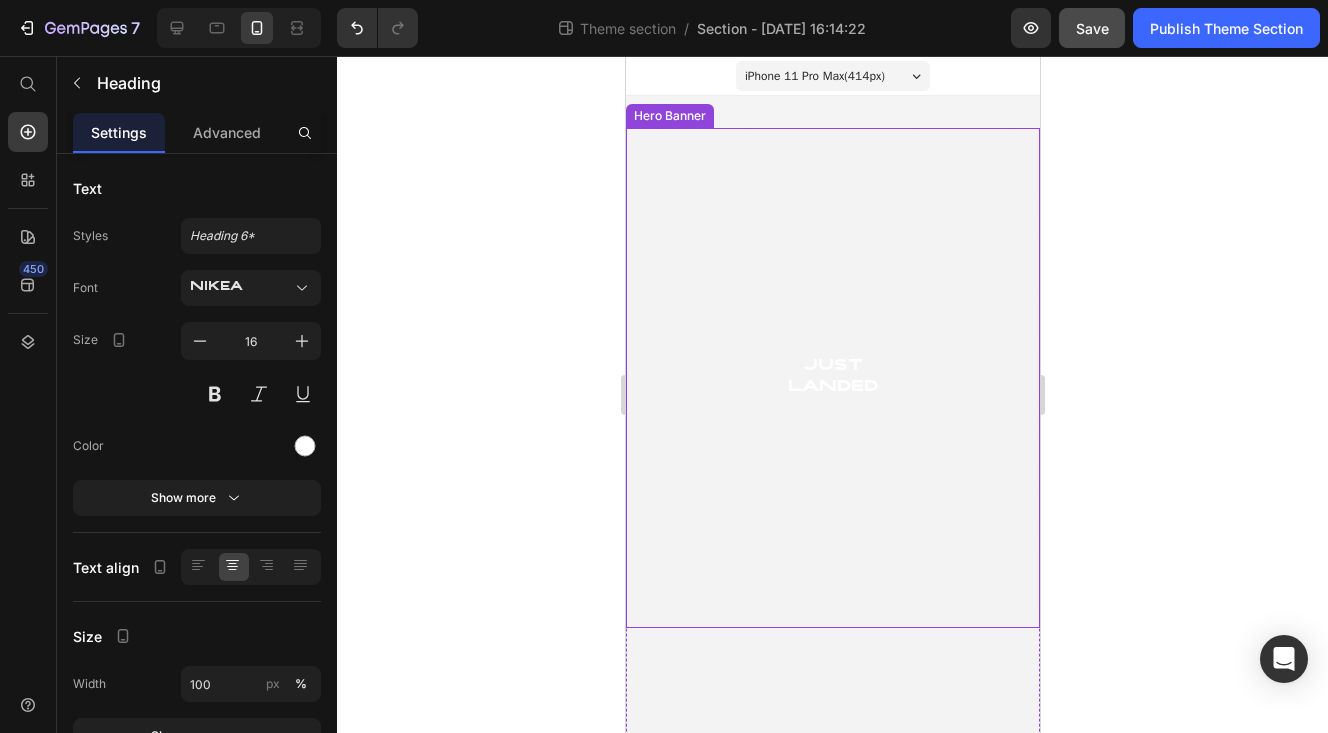 click at bounding box center [832, 378] 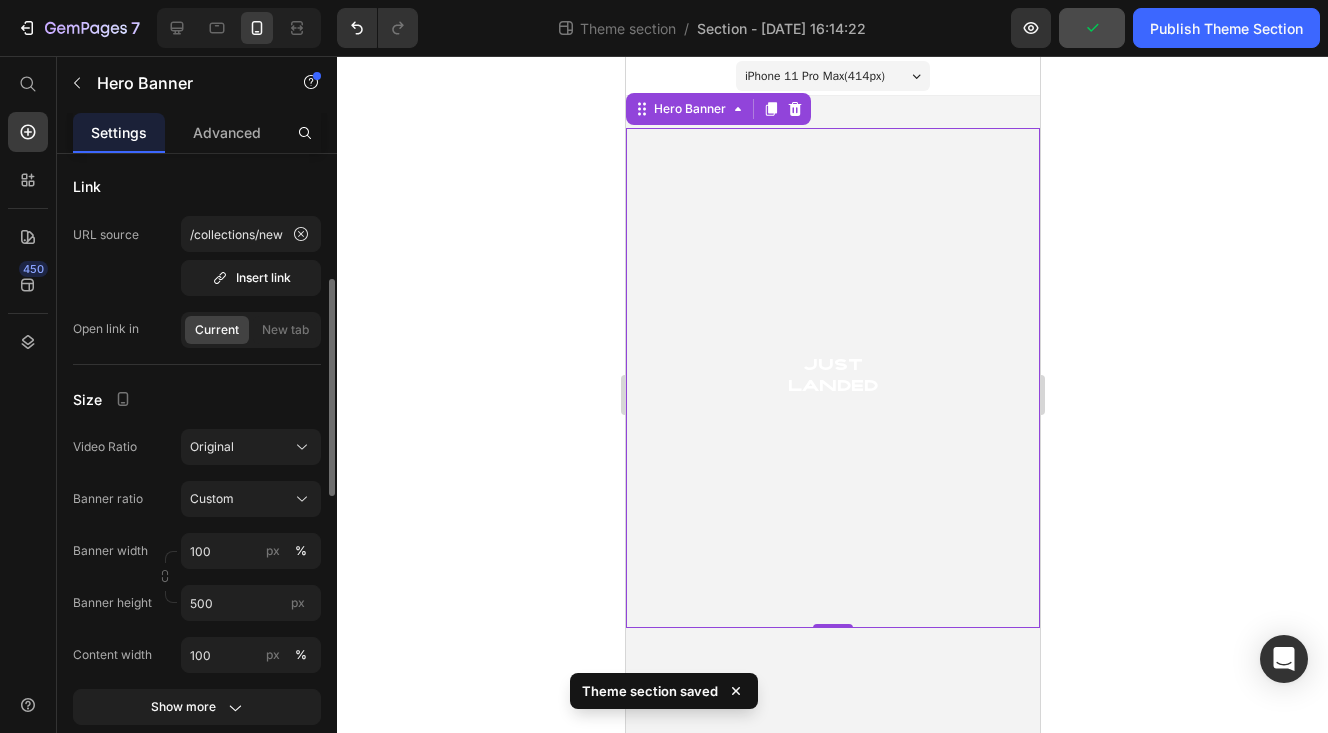 scroll, scrollTop: 533, scrollLeft: 0, axis: vertical 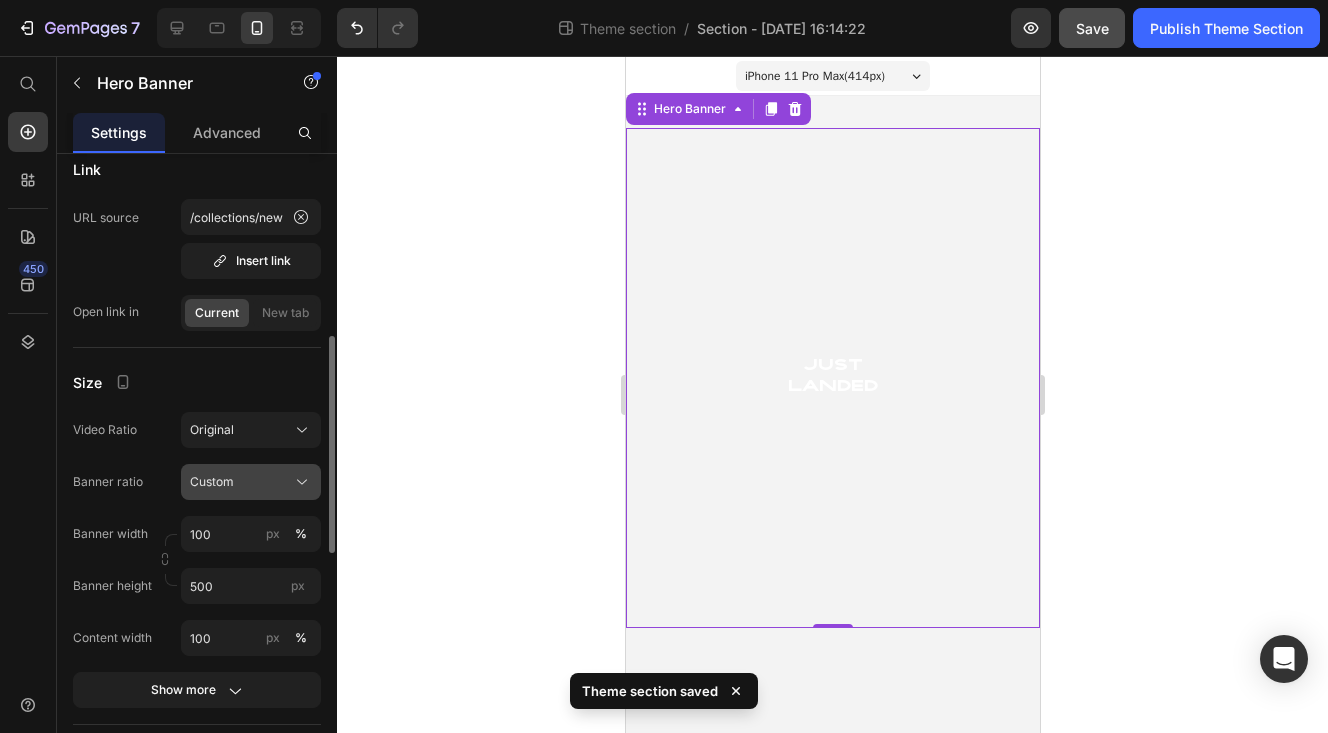 click on "Custom" 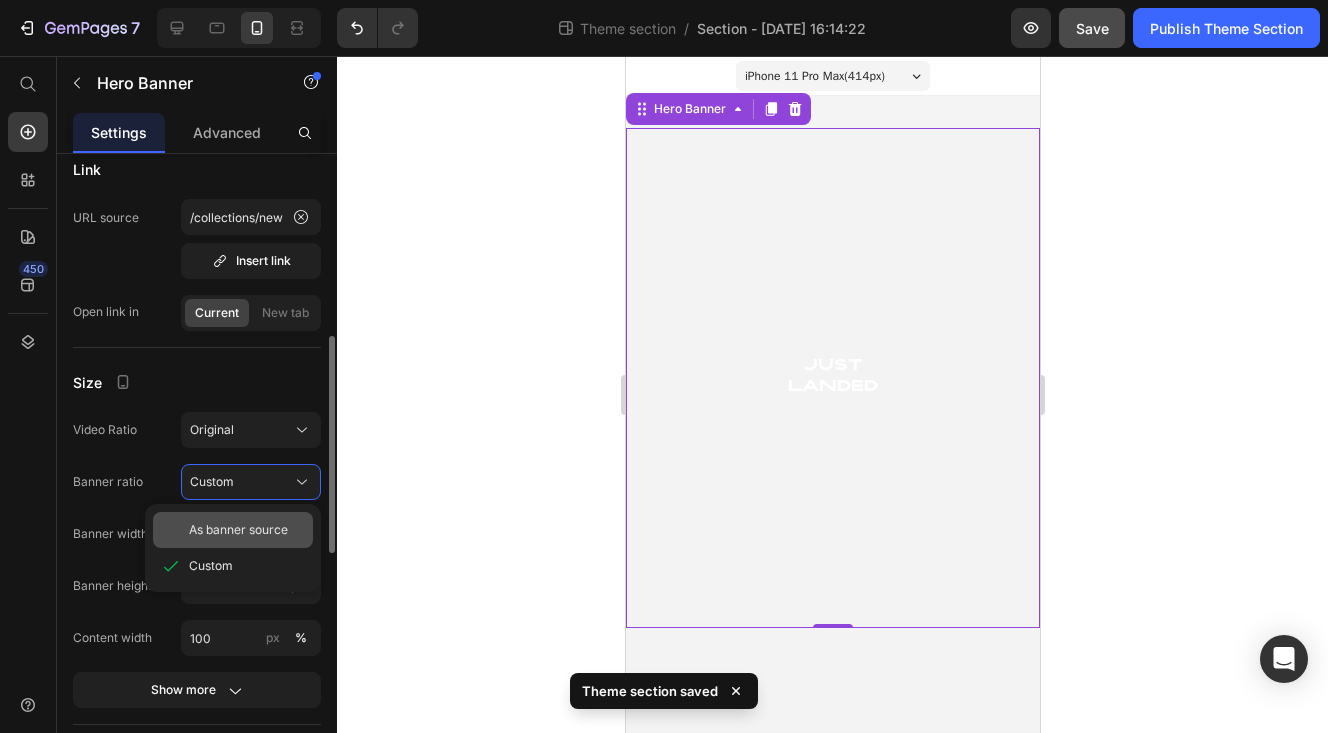 click on "As banner source" at bounding box center [238, 530] 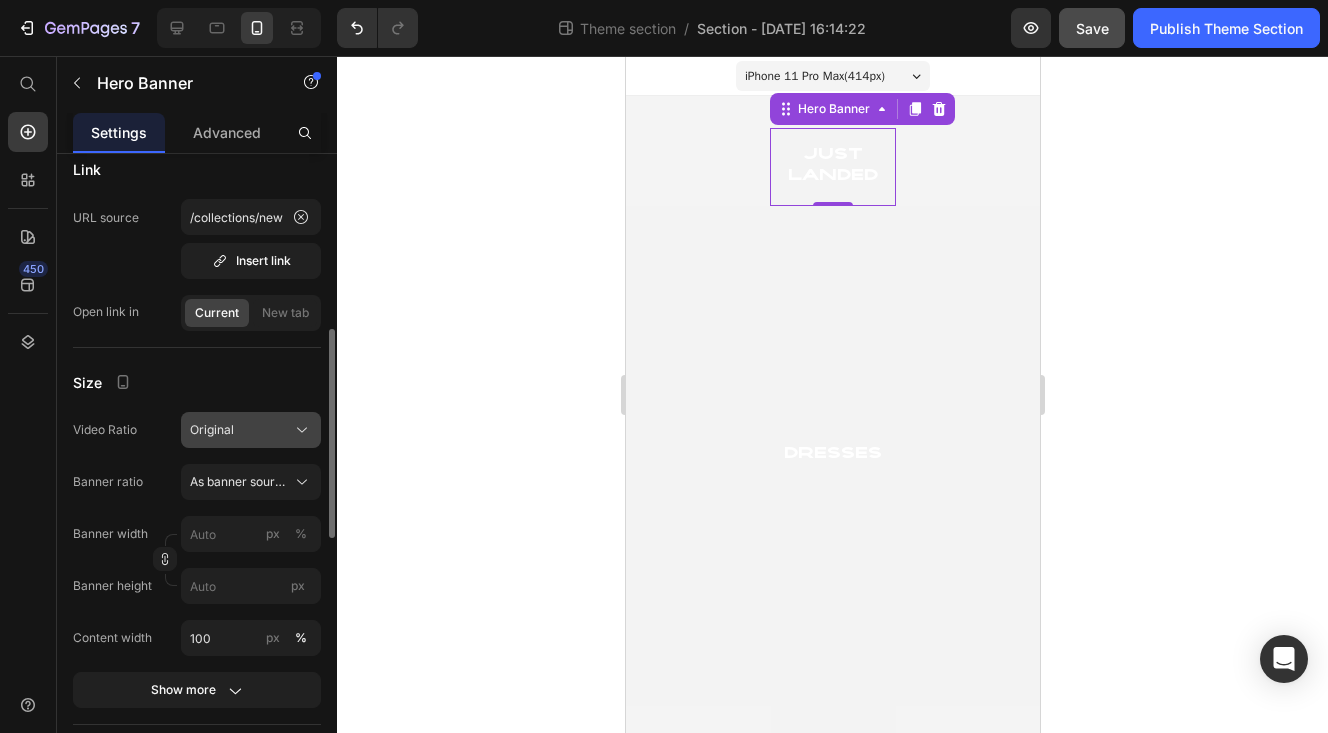 click on "Original" 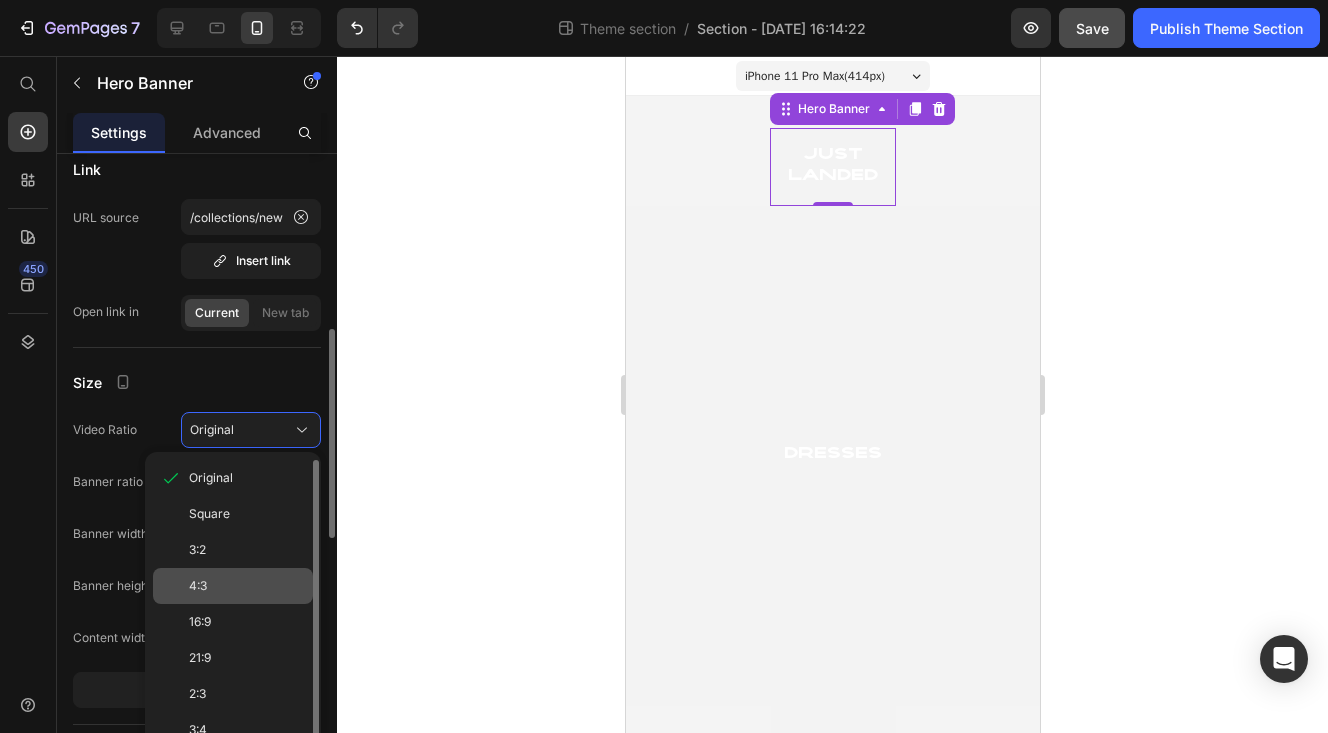 click on "4:3" at bounding box center [247, 586] 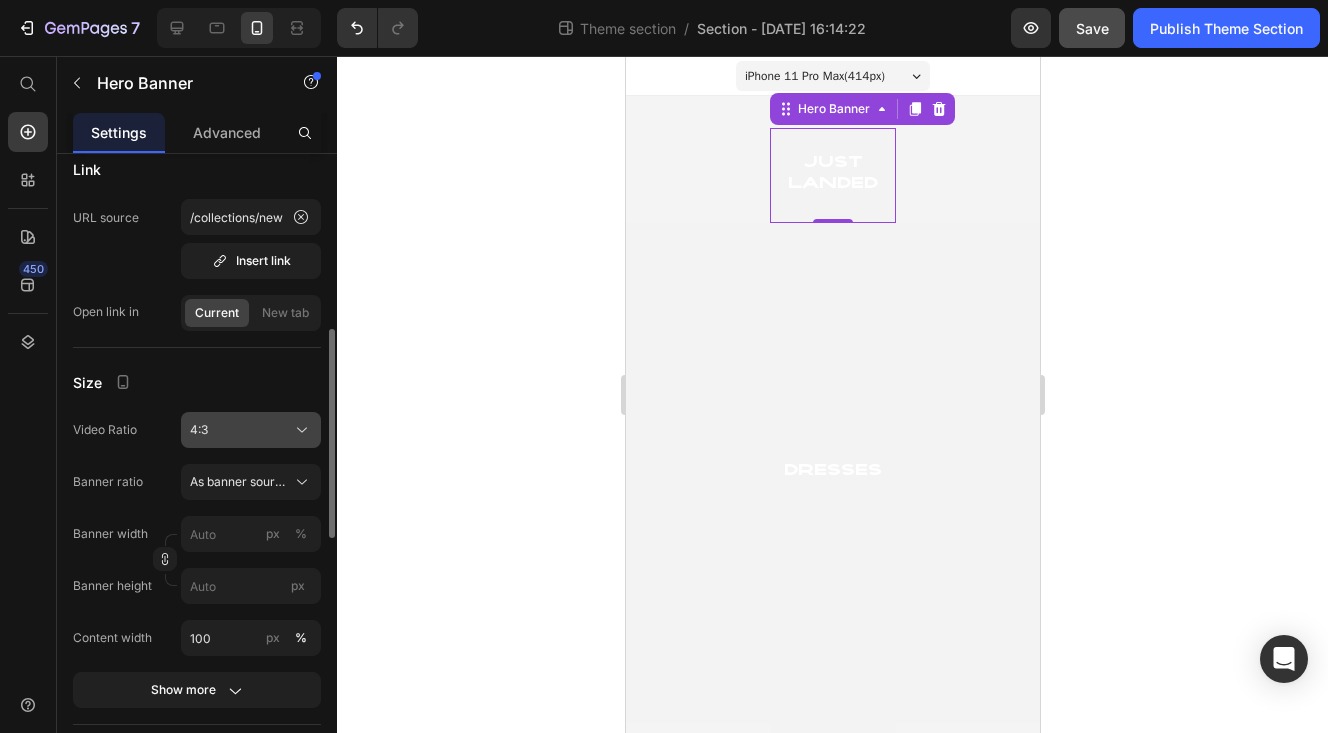 click on "4:3" 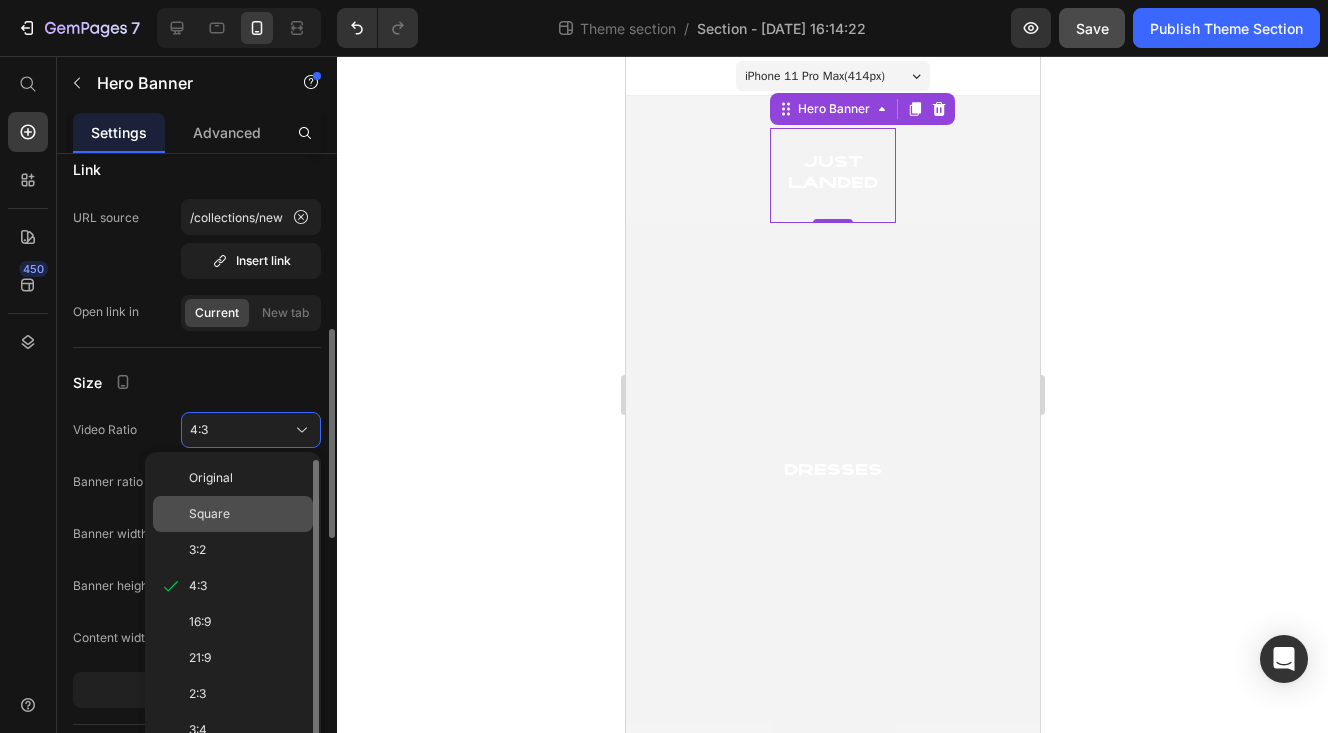 click on "Square" at bounding box center (247, 514) 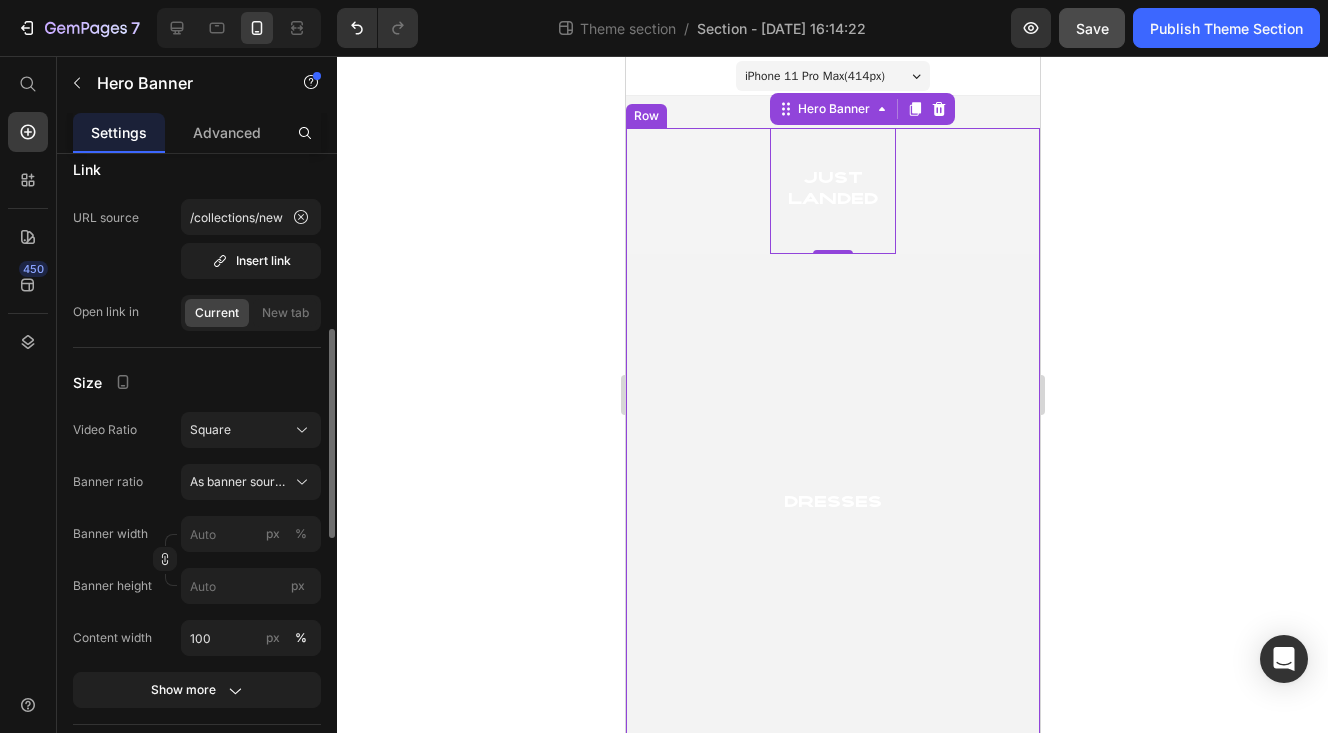 click on "Just  Landed Heading Hero Banner   0" at bounding box center [832, 191] 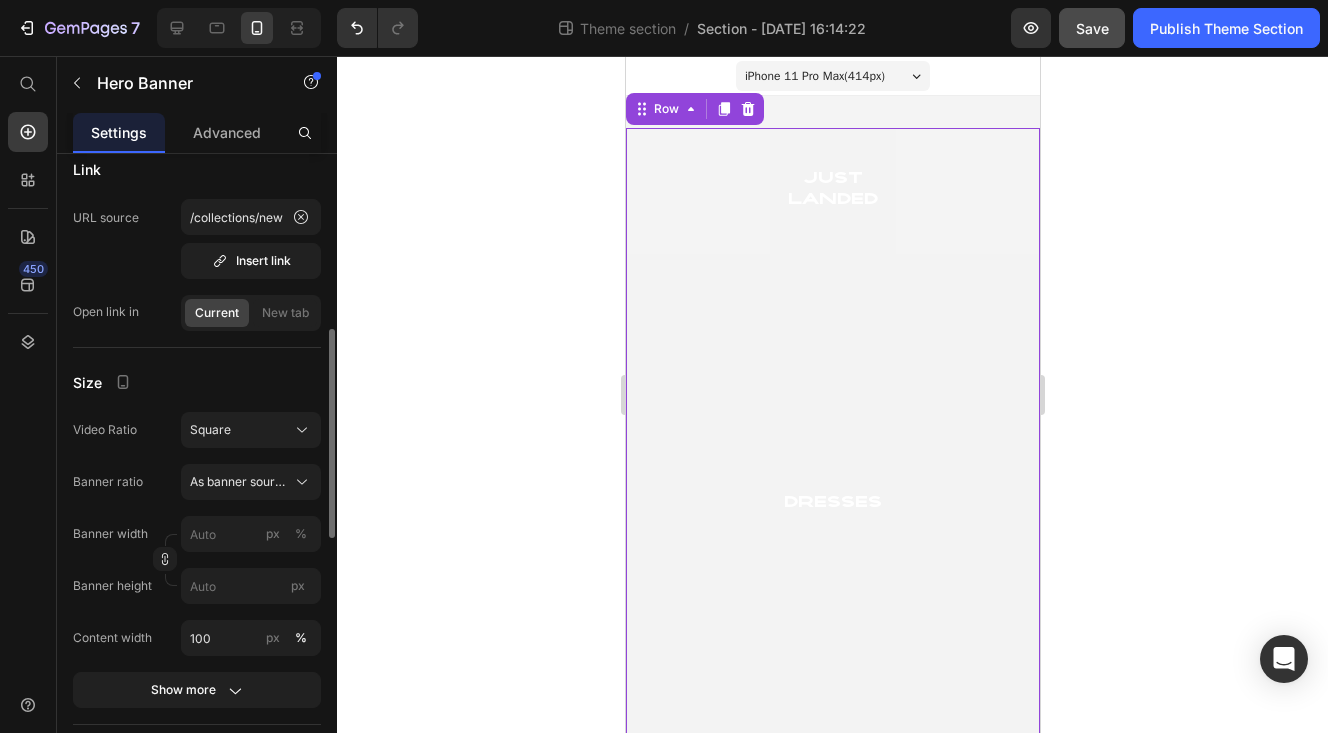 scroll, scrollTop: 0, scrollLeft: 0, axis: both 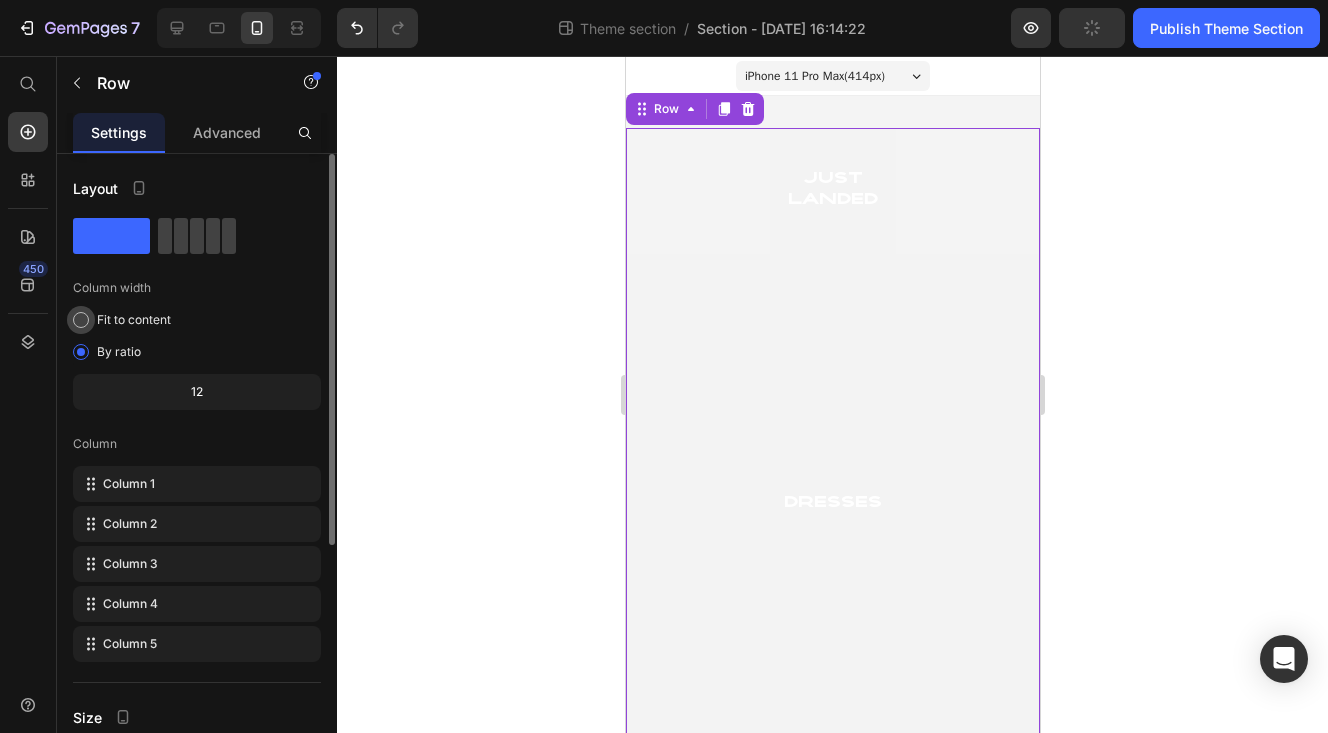 click on "Fit to content" at bounding box center [134, 320] 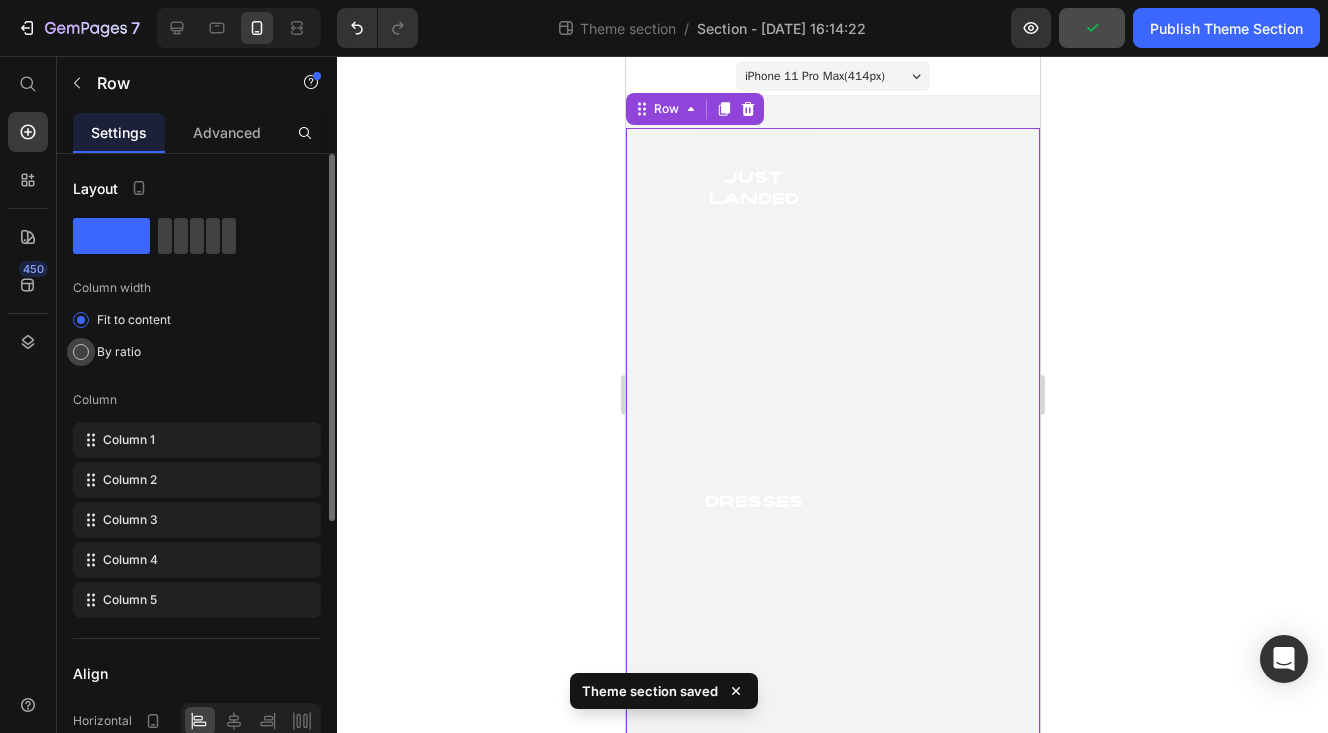 click on "By ratio" at bounding box center (119, 352) 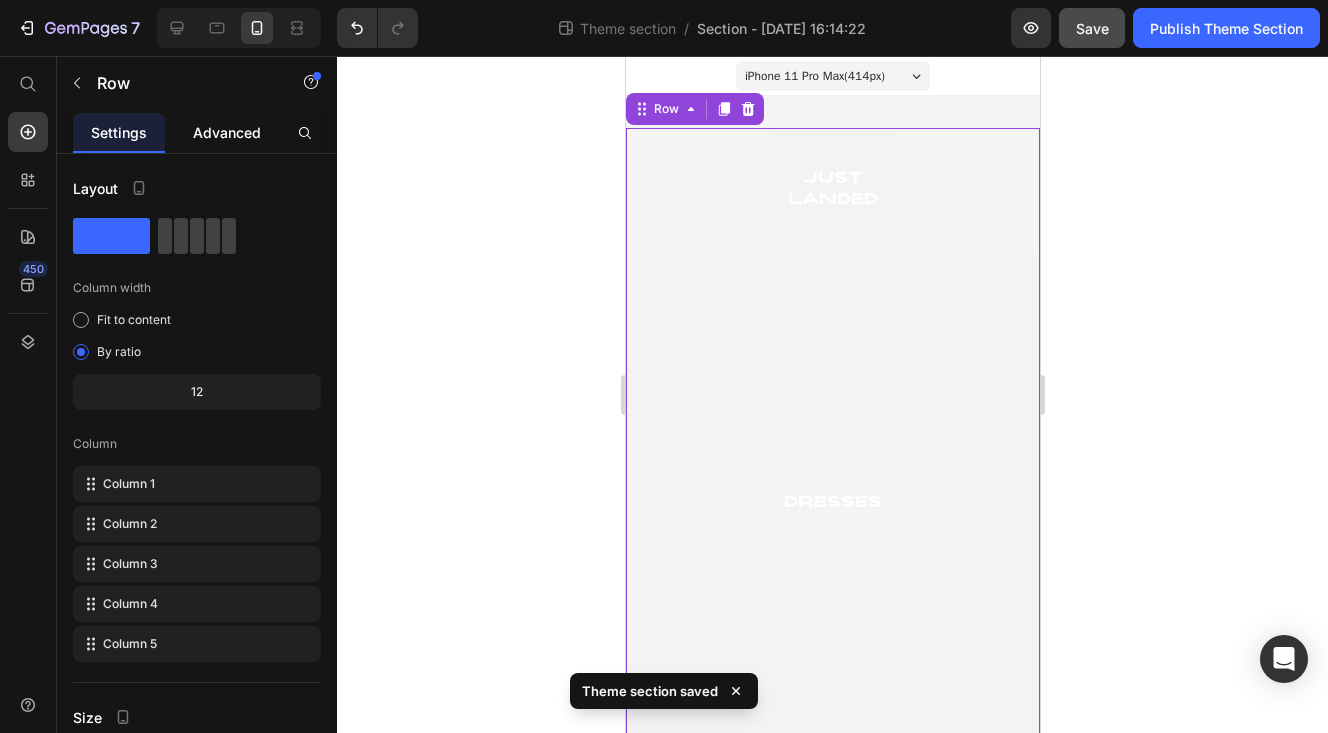 click on "Advanced" at bounding box center (227, 132) 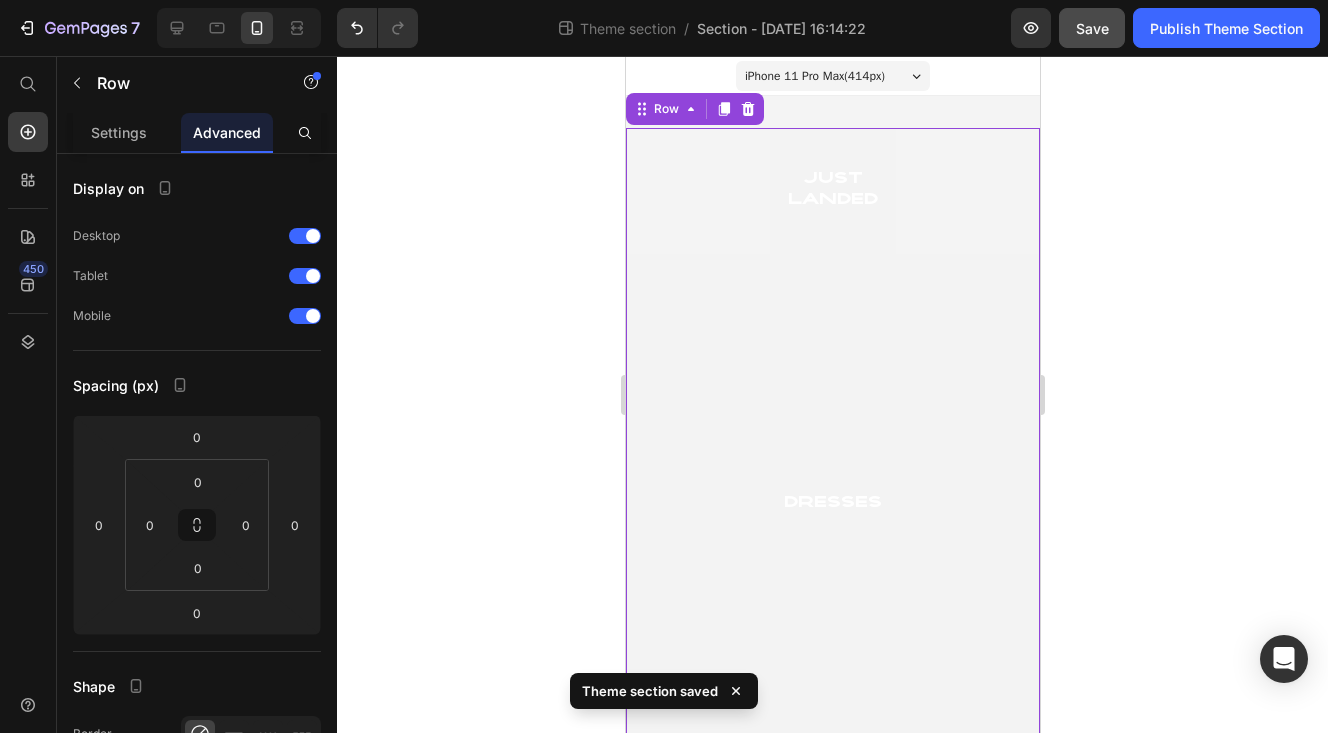click on "Just  Landed Heading Hero Banner" at bounding box center [832, 191] 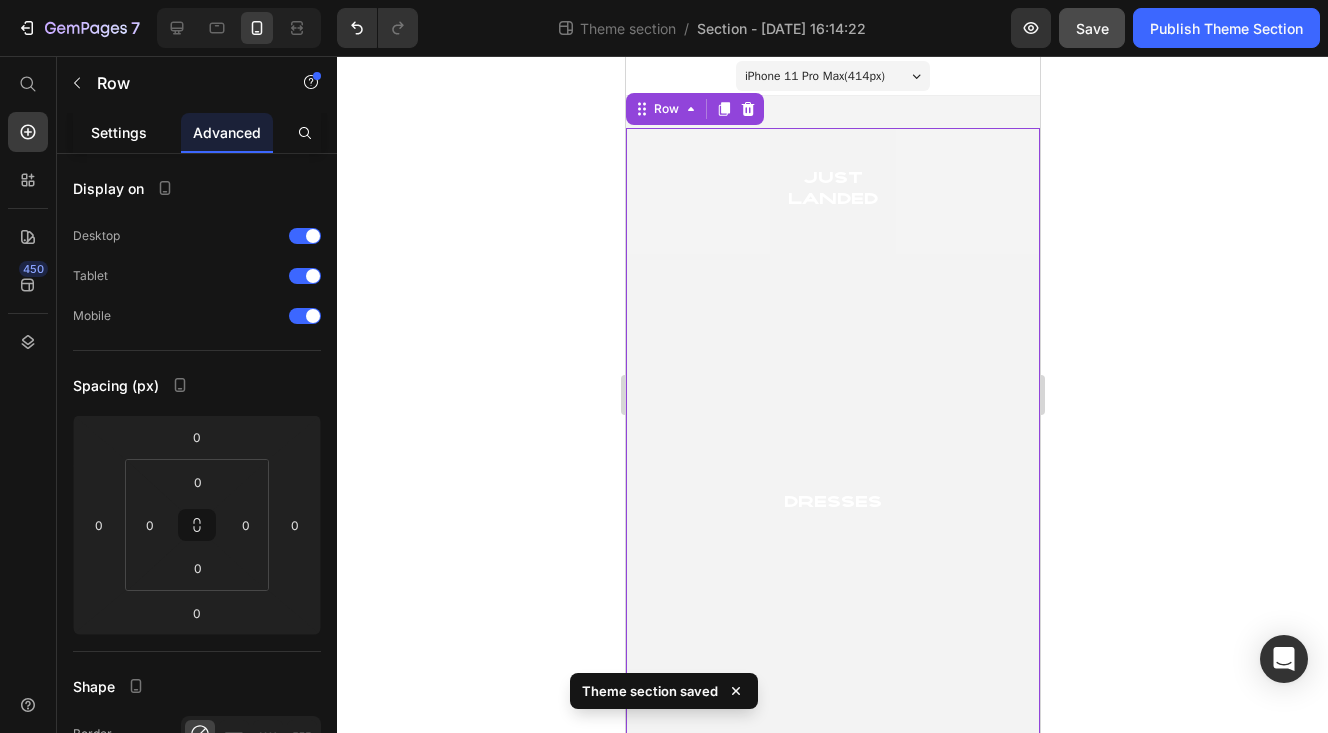 click on "Settings" at bounding box center [119, 132] 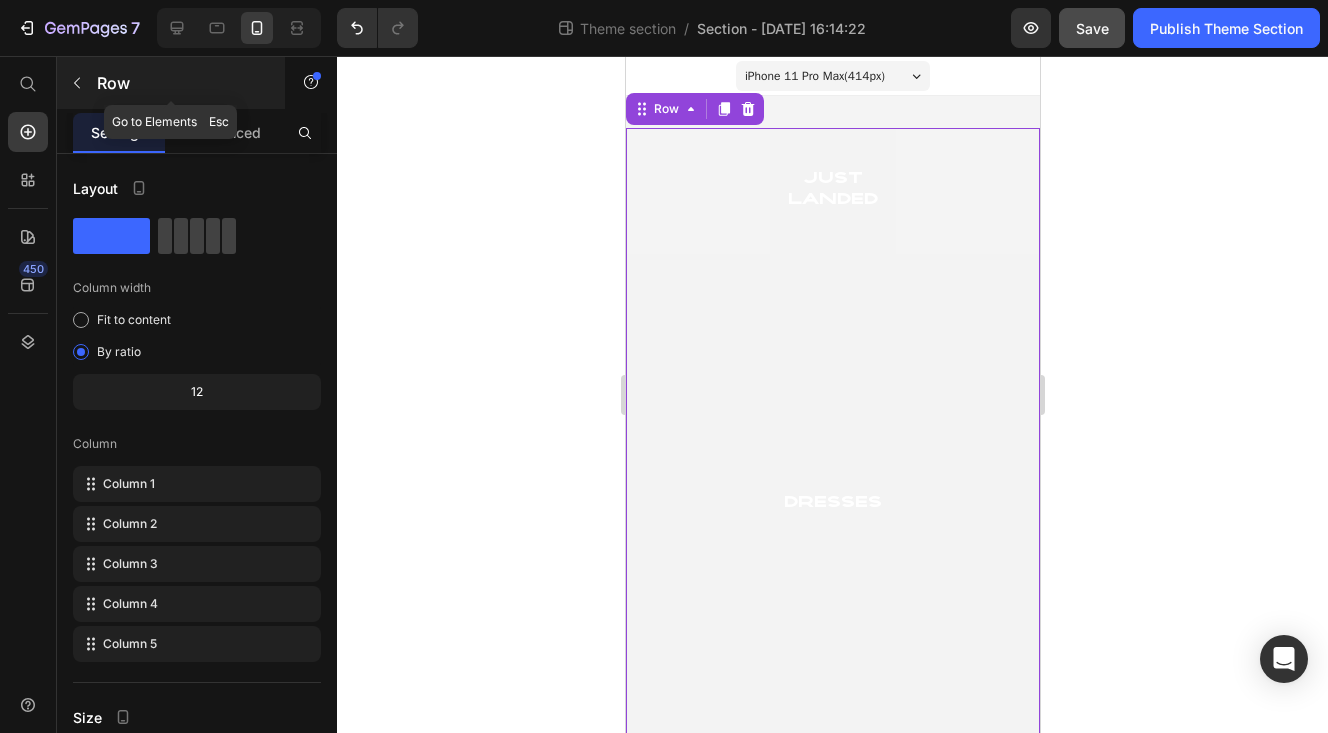 click 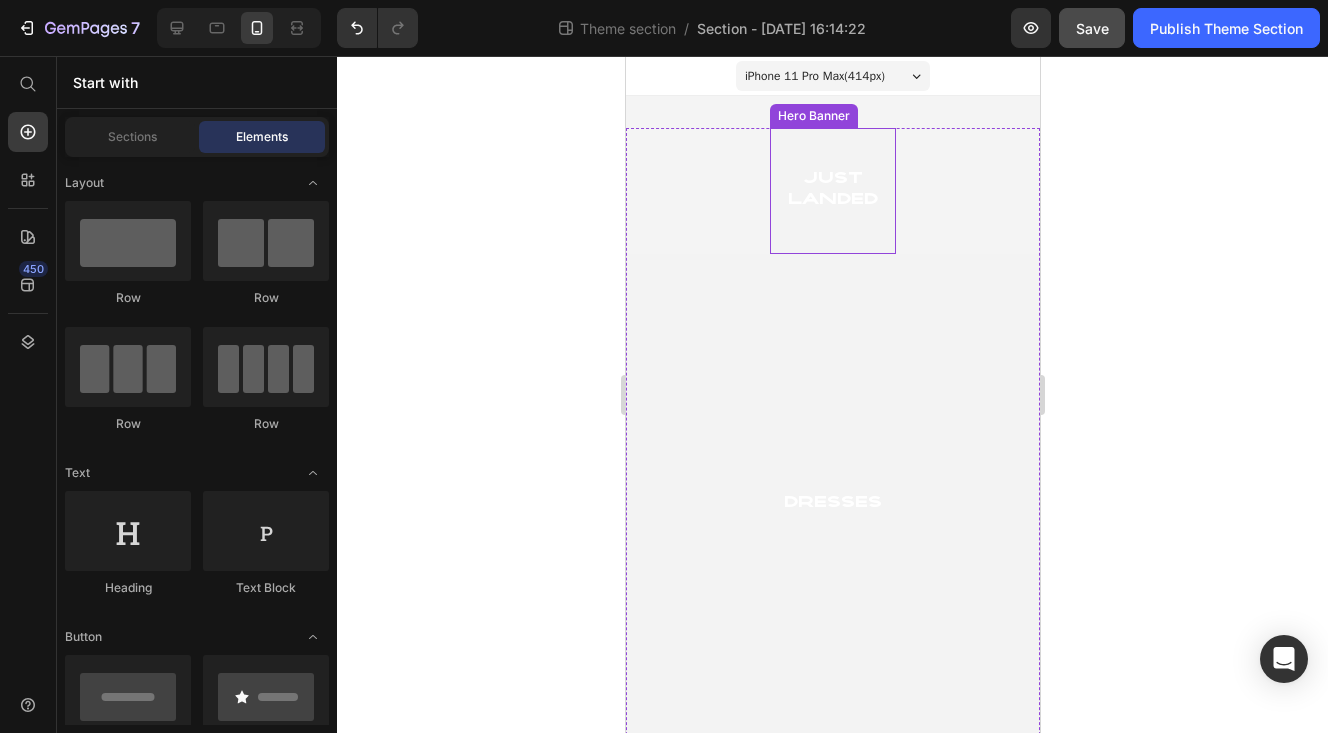 click at bounding box center (832, 191) 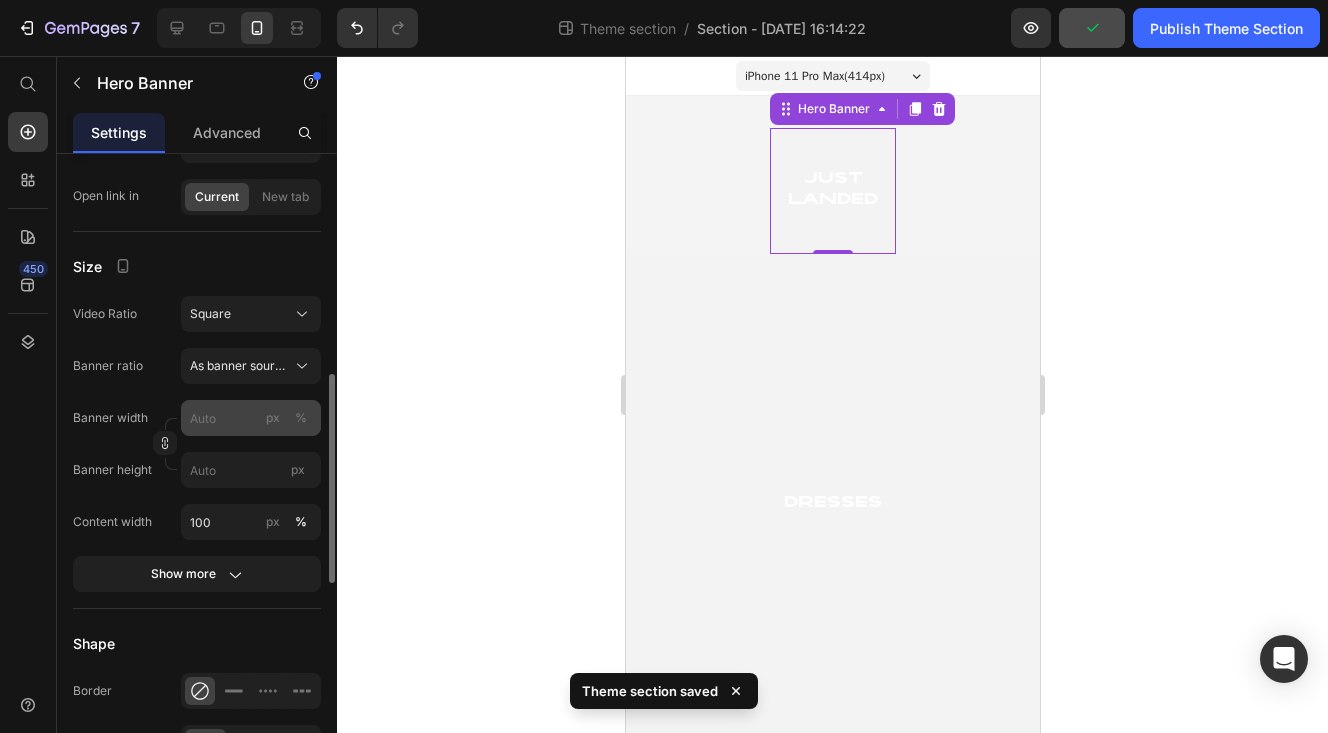 scroll, scrollTop: 659, scrollLeft: 0, axis: vertical 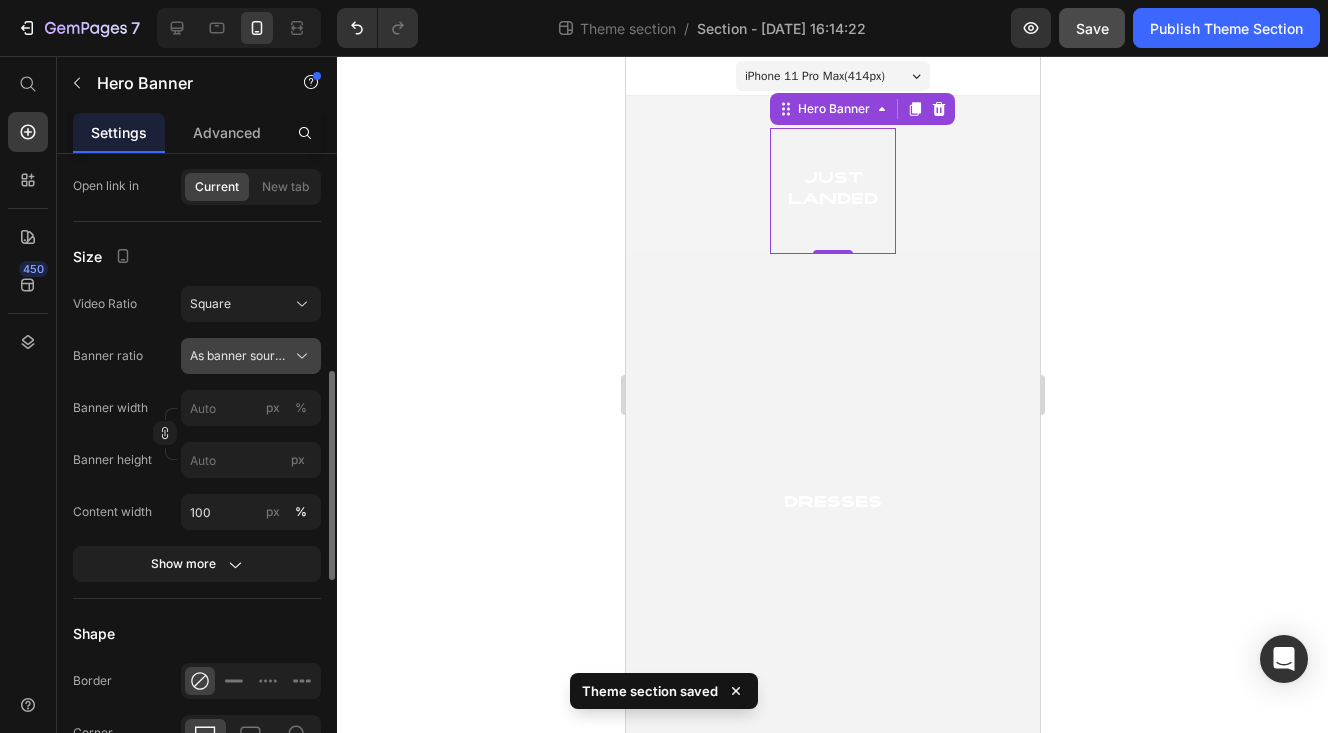 click on "As banner source" at bounding box center [239, 356] 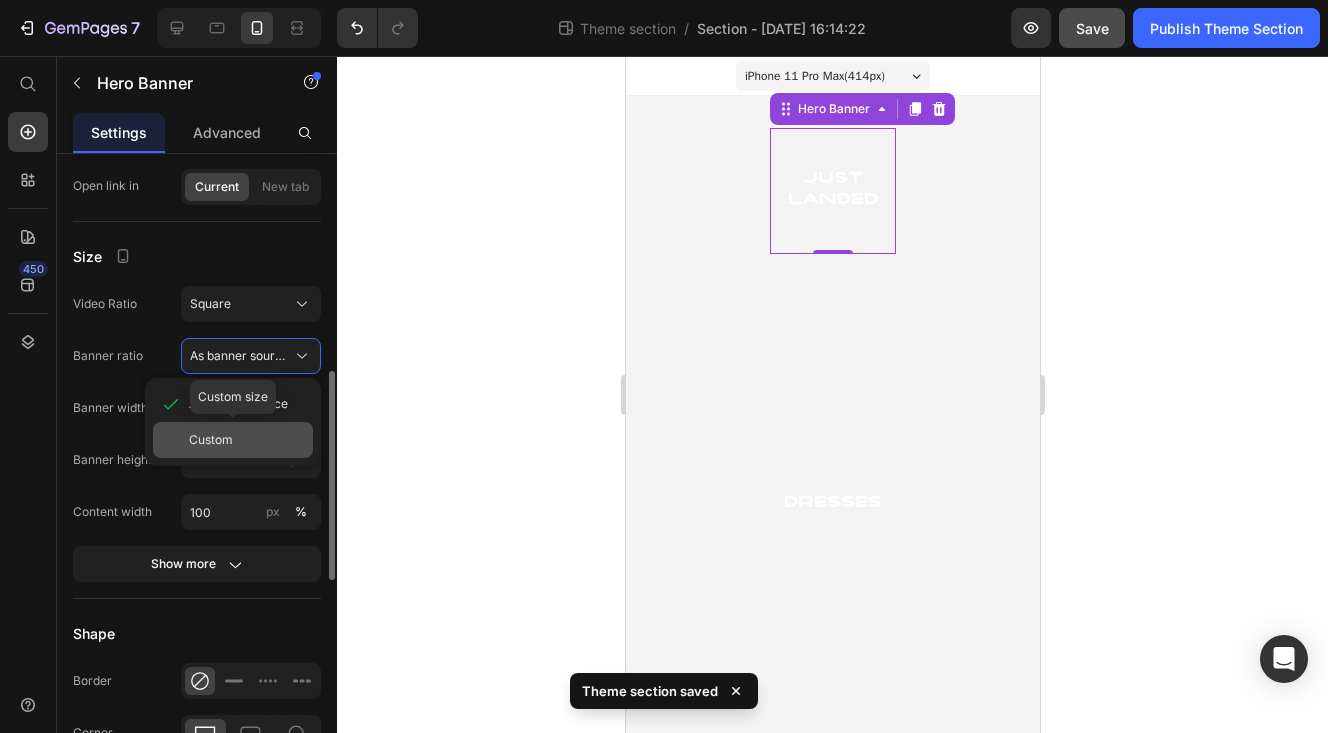 click on "Custom" at bounding box center [211, 440] 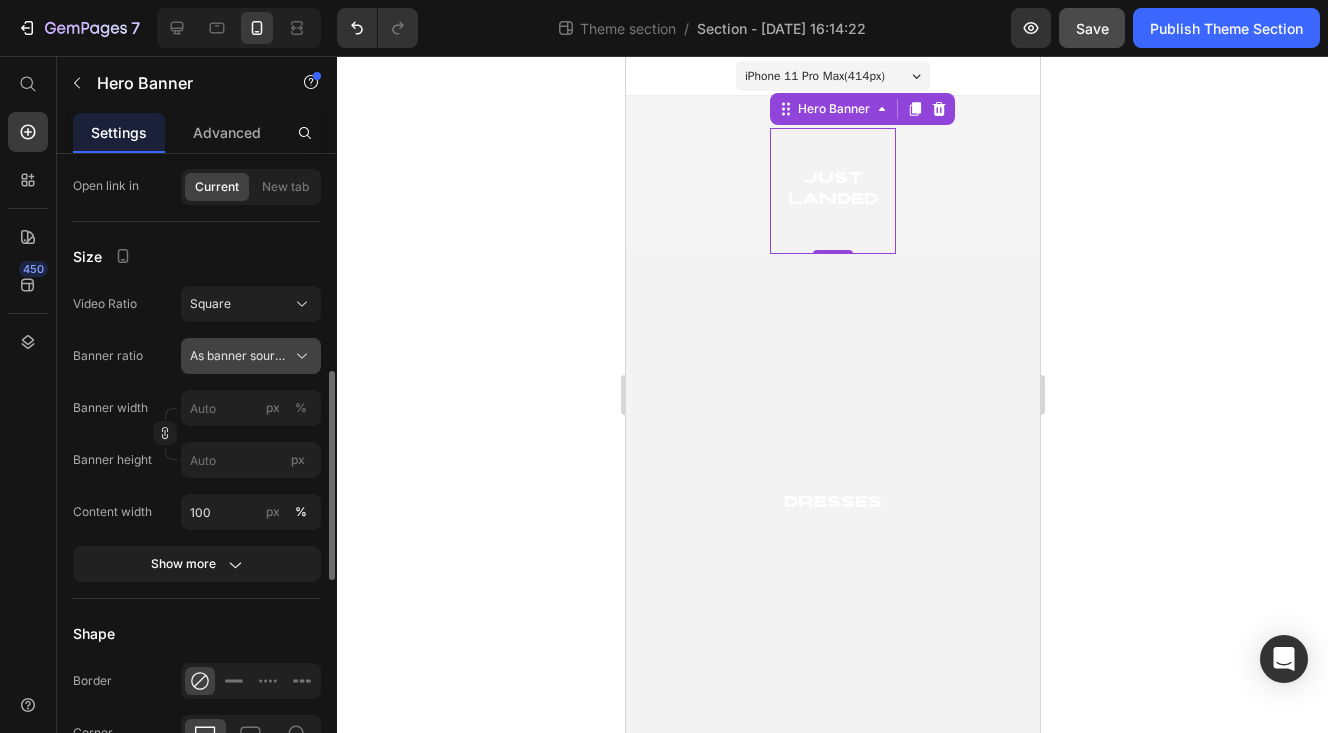 click on "As banner source" 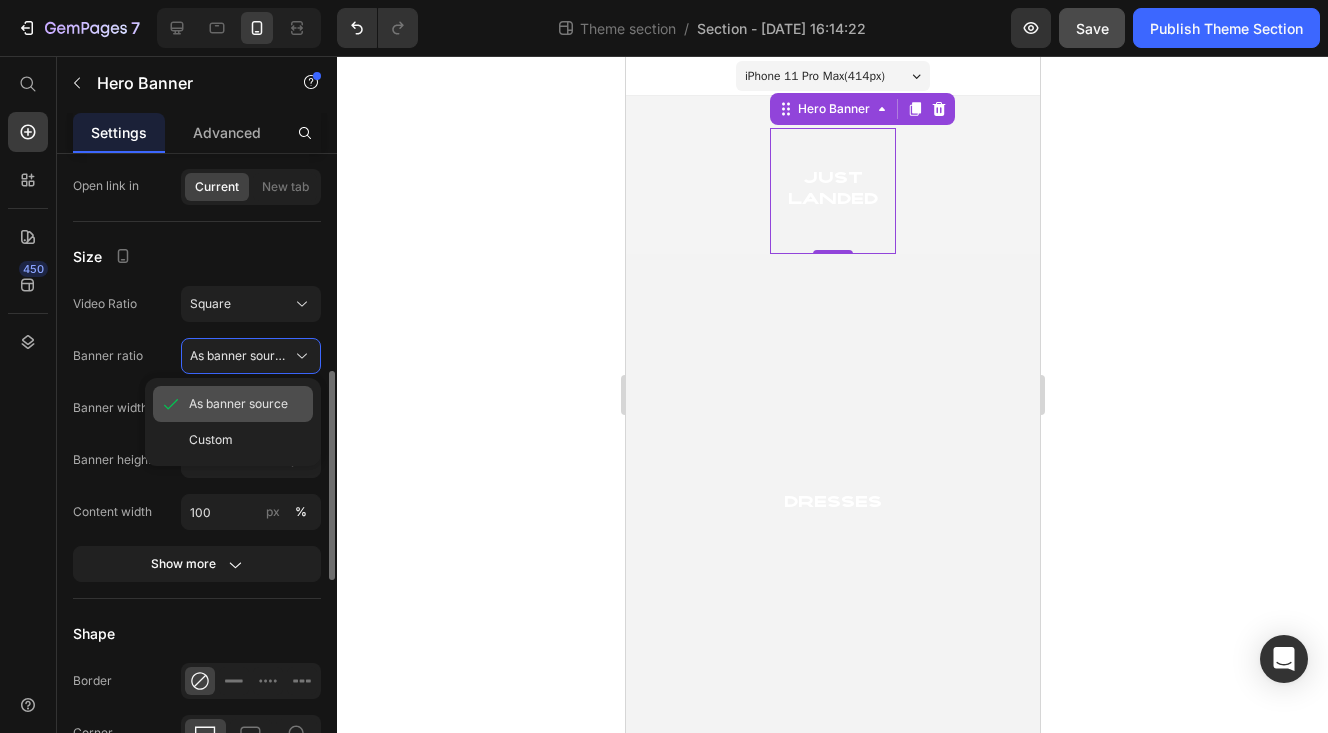 click on "As banner source" at bounding box center [238, 404] 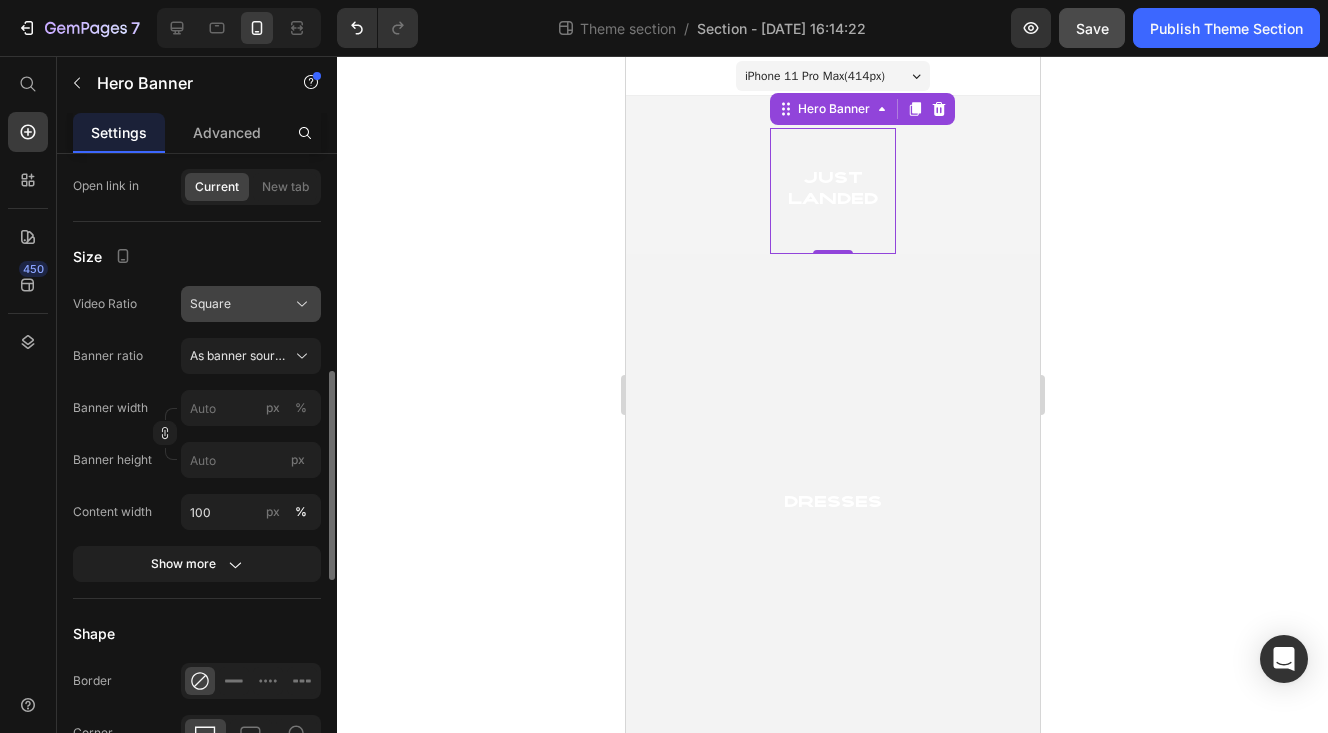 click on "Square" 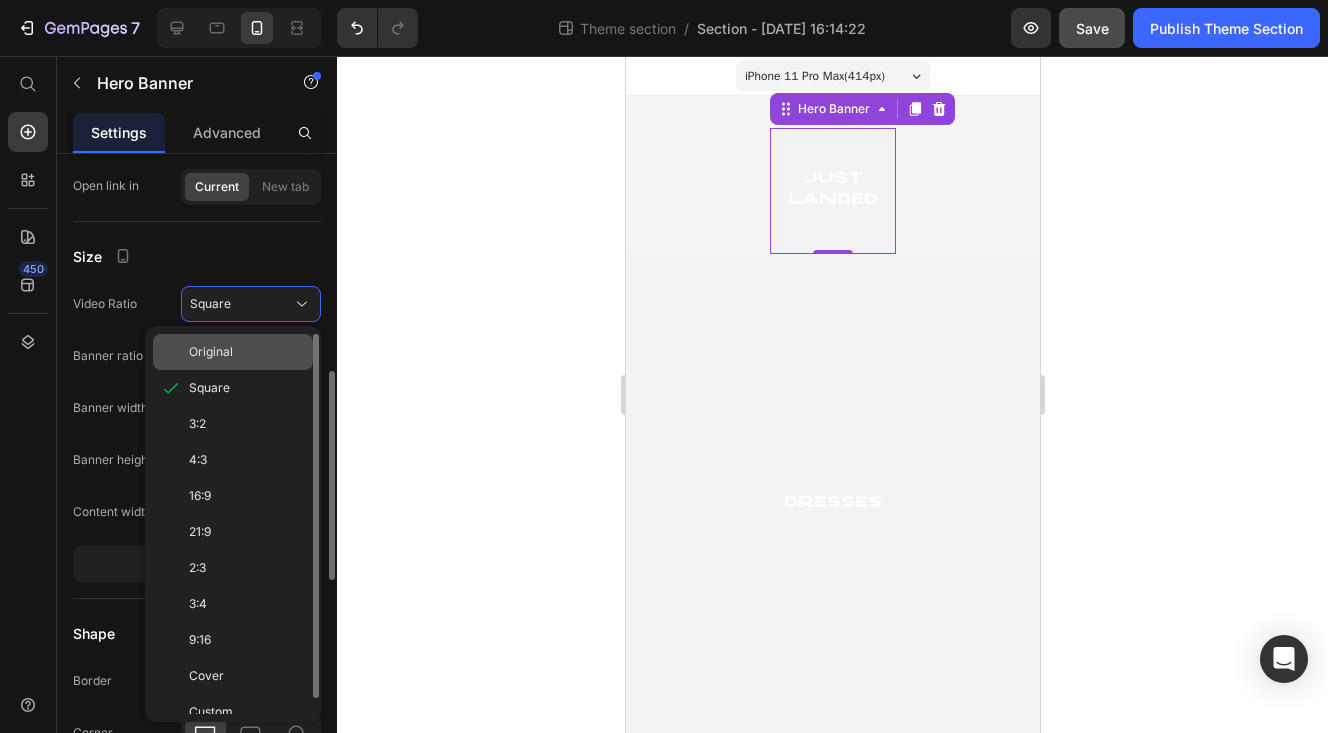 click on "Original" at bounding box center (247, 352) 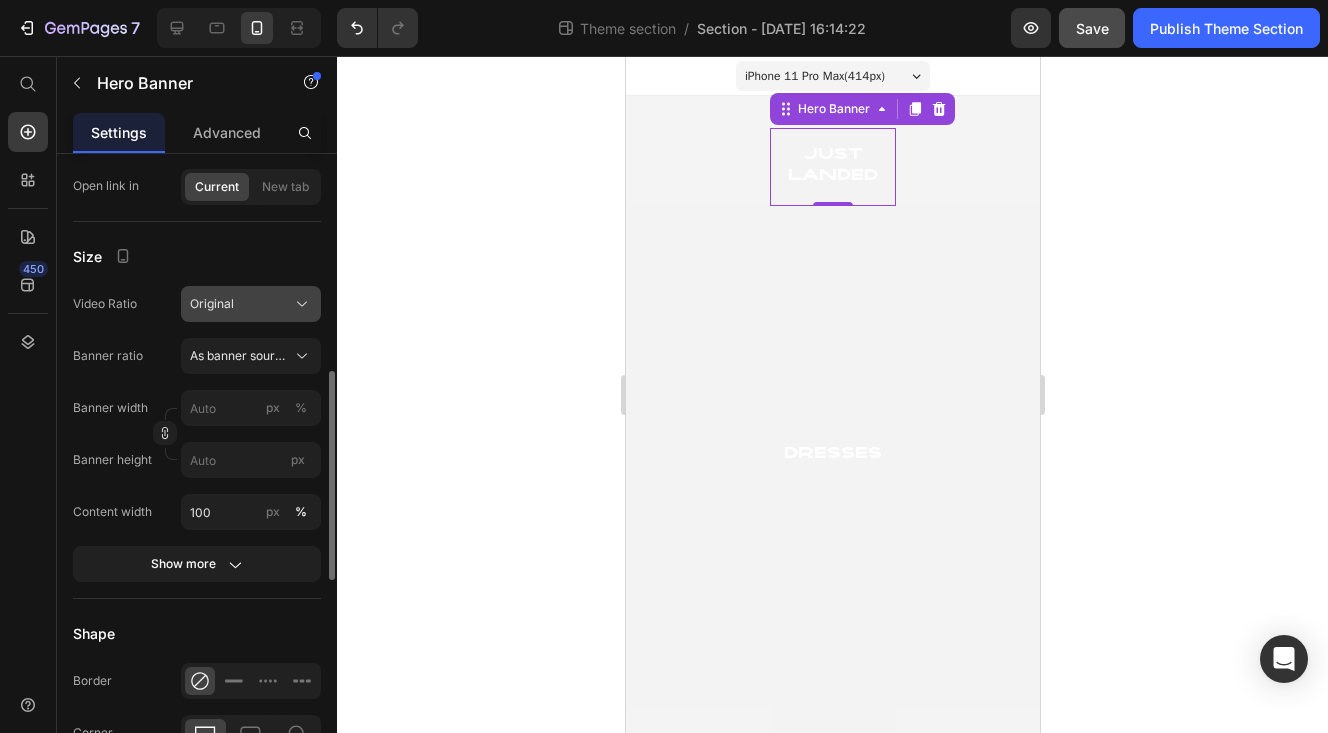 click on "Original" 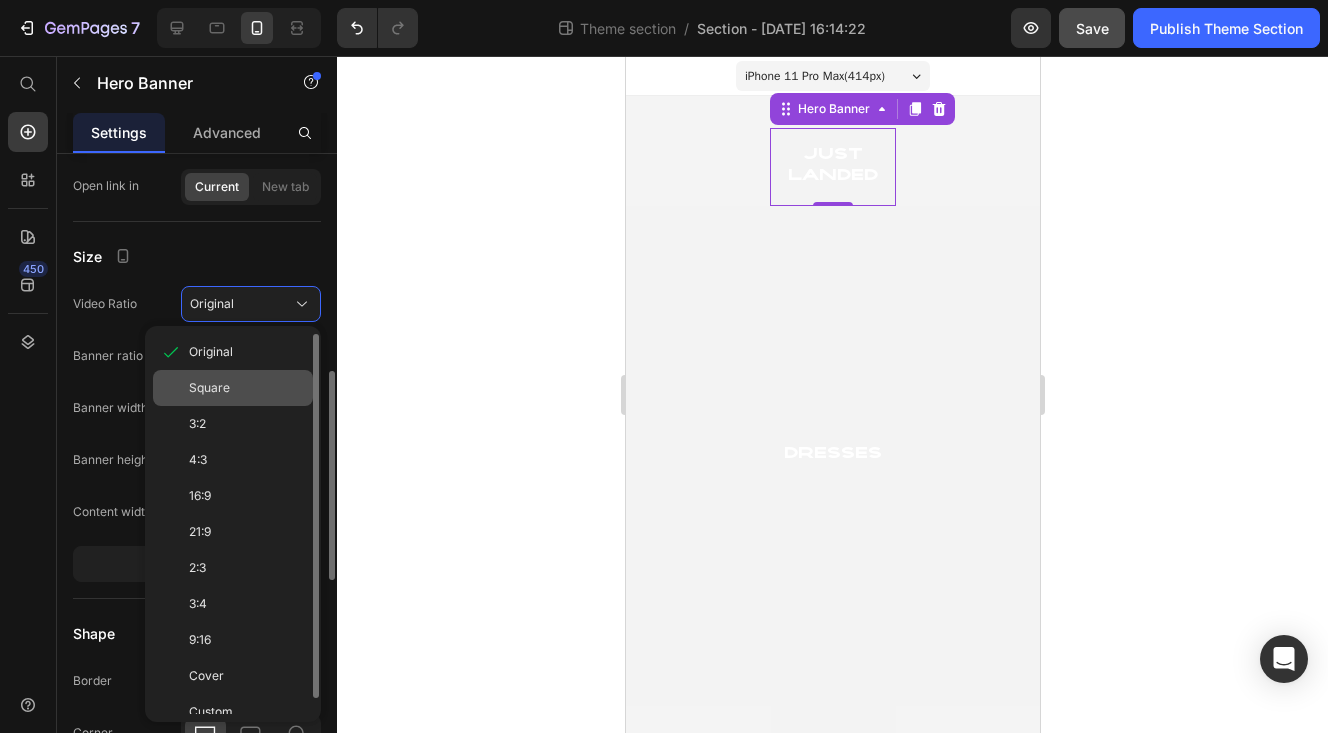 click on "Square" at bounding box center [247, 388] 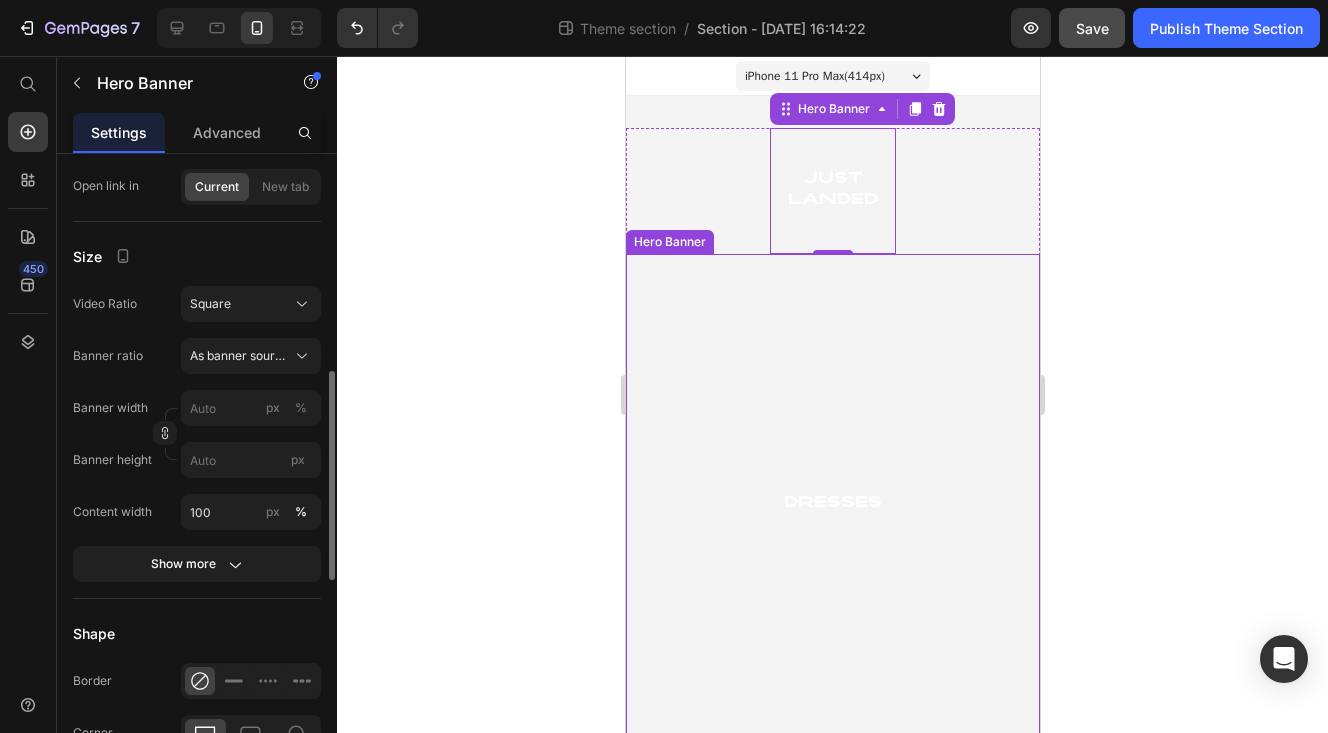 click at bounding box center (832, 504) 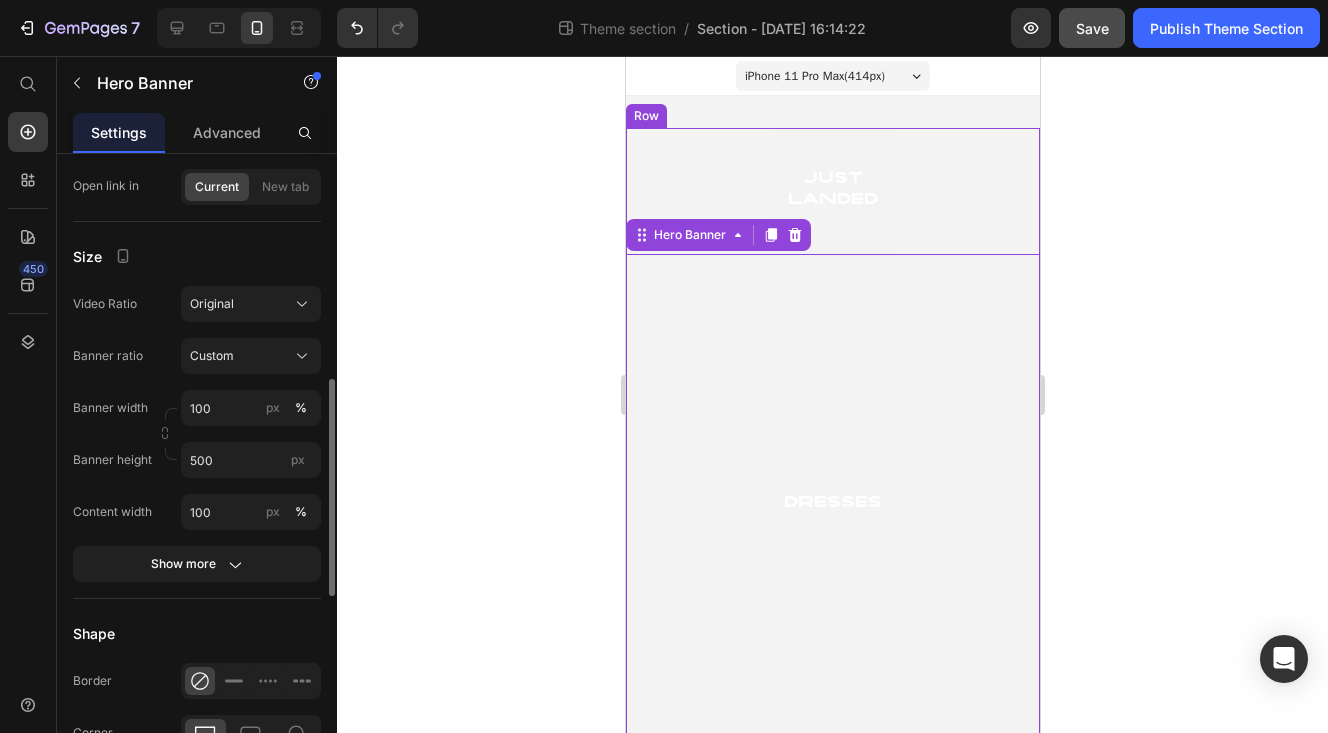 click on "Just  Landed Heading Hero Banner" at bounding box center [832, 191] 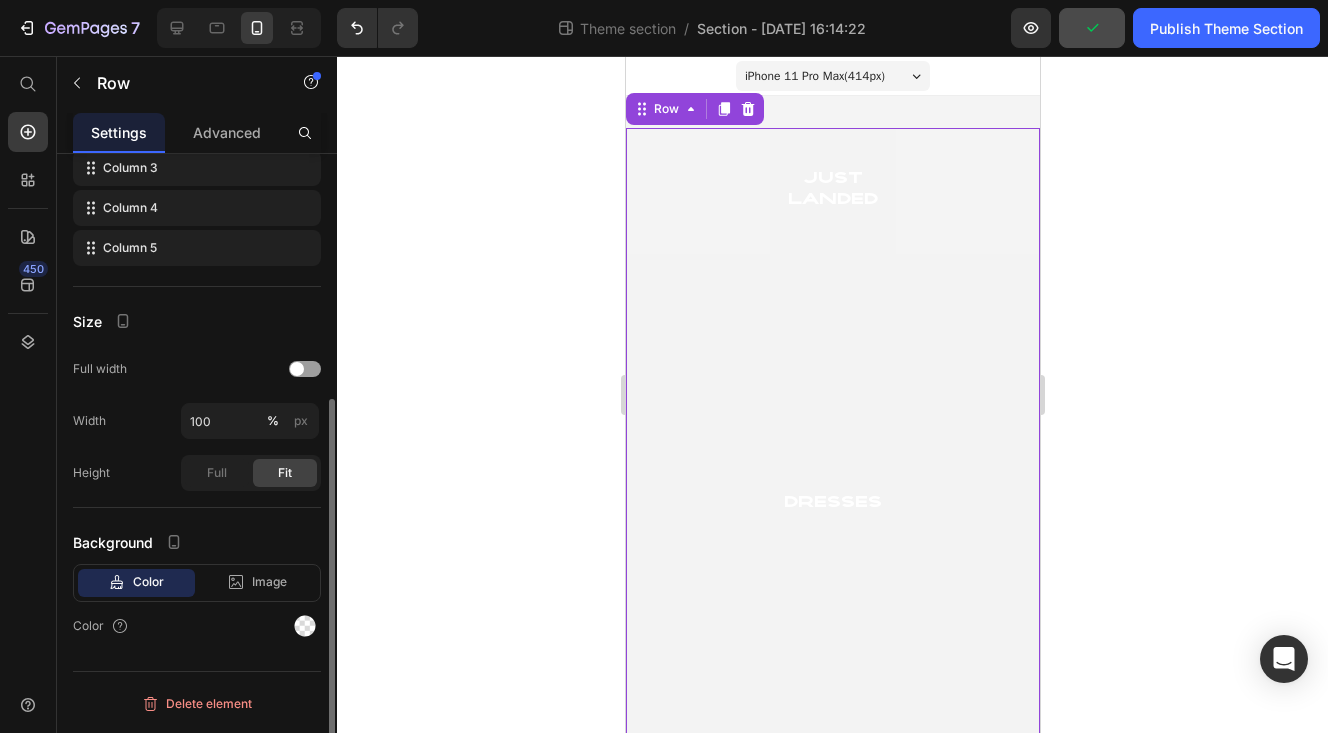 scroll, scrollTop: 0, scrollLeft: 0, axis: both 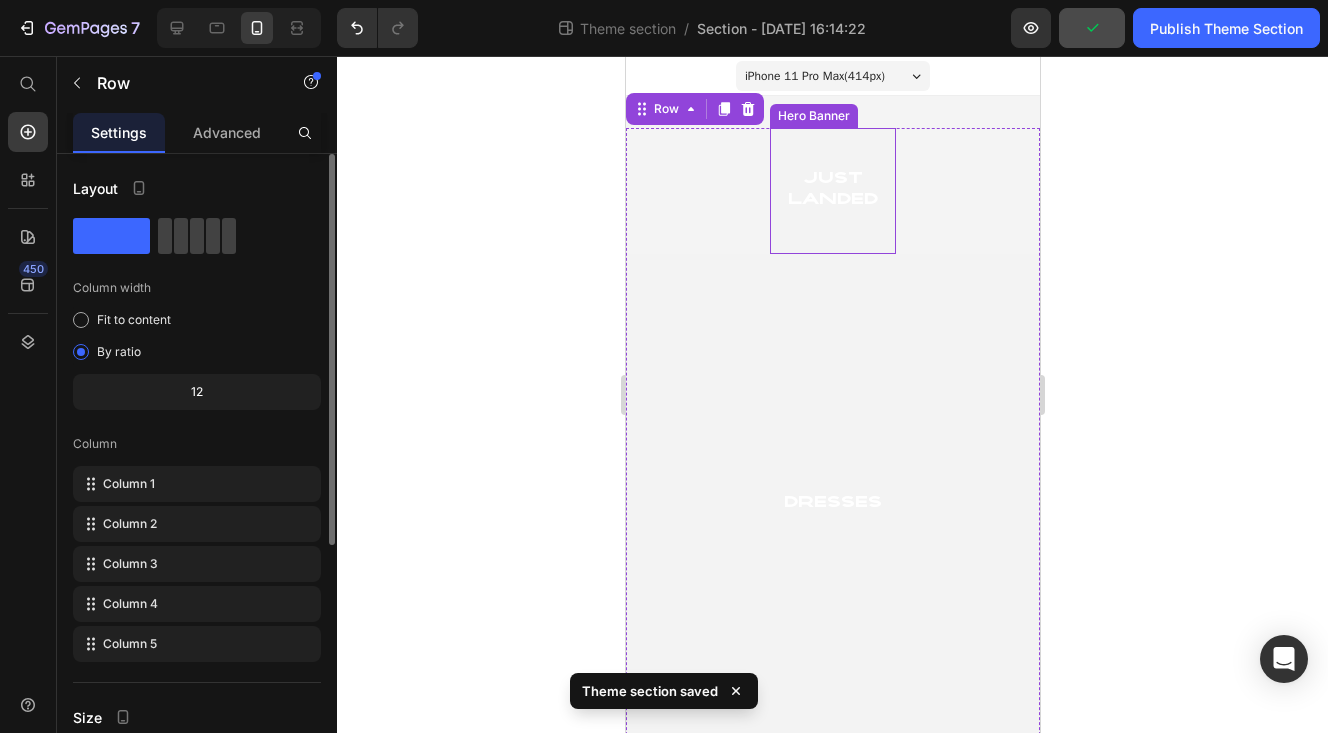 click on "Just  Landed Heading" at bounding box center [832, 191] 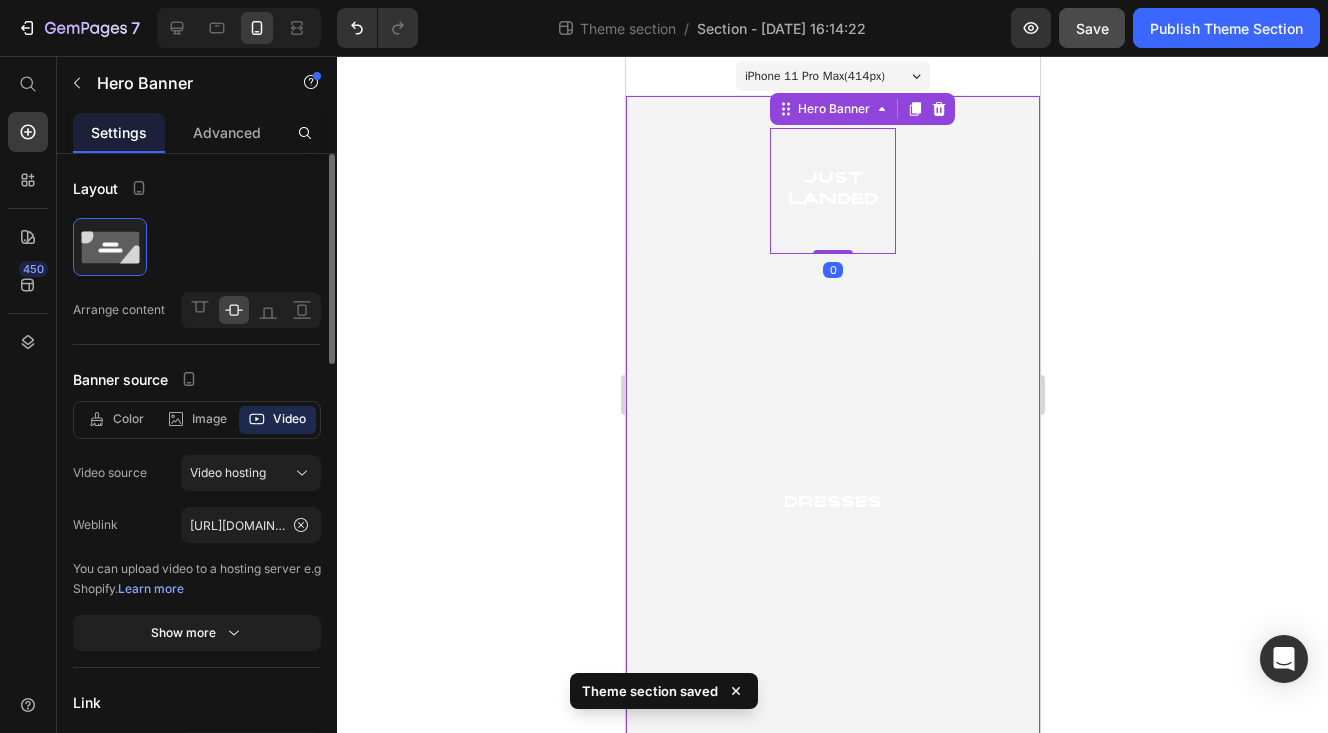 click on "Just  Landed Heading Hero Banner   0 Dresses Heading Hero Banner tops &  Layers Heading Hero Banner Leather Apparel Heading Hero Banner women's  suiting Heading Hero Banner Row Row jewelry Heading Hero Banner [PERSON_NAME] Heading Hero Banner Travel Favorites Heading Hero Banner cashmere, wool &  alpaca Heading Hero Banner Silk, Linen  & Ramie Heading Hero Banner Row Outerwear Heading Hero Banner Shoes Heading Hero Banner Bags, Totes  & Clutches Heading Hero Banner Clean Beauty Rituals Heading Hero Banner The Little  Things Heading Hero Banner Row Row" at bounding box center [832, 3033] 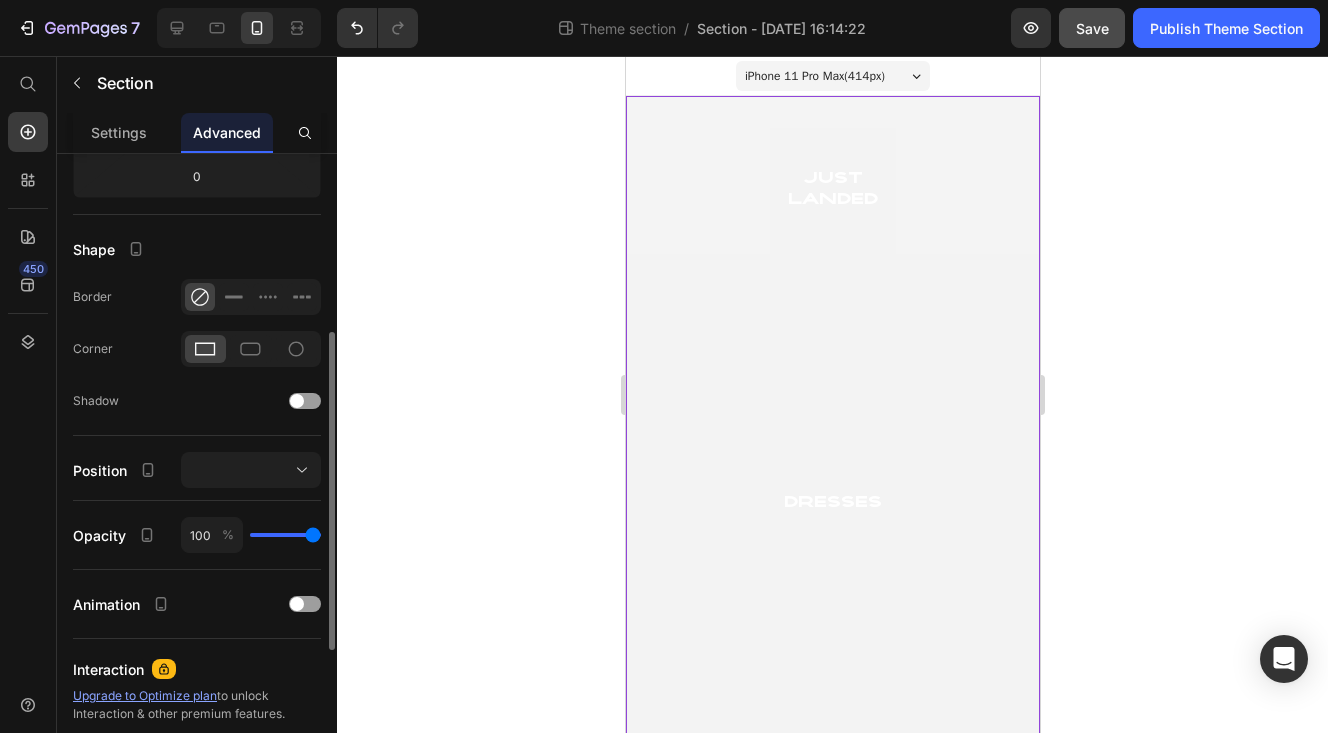 scroll, scrollTop: 409, scrollLeft: 0, axis: vertical 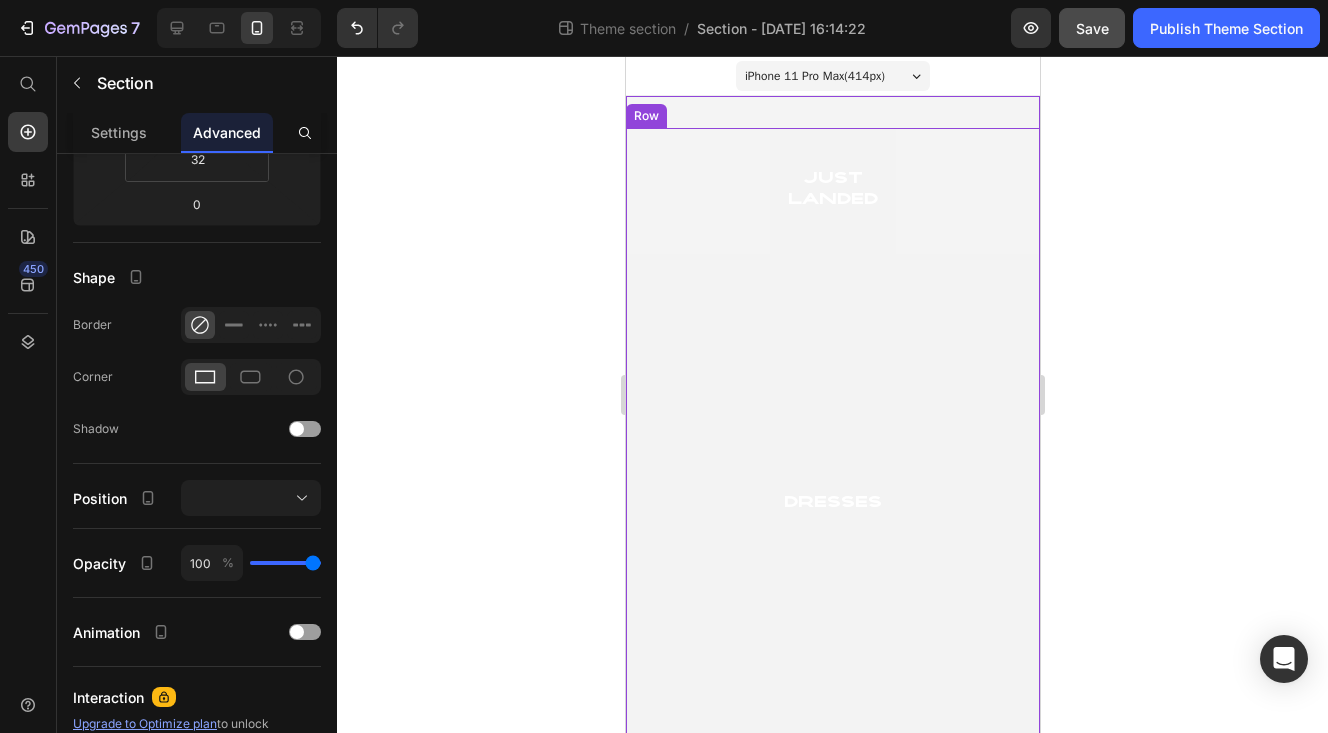 click at bounding box center (832, 504) 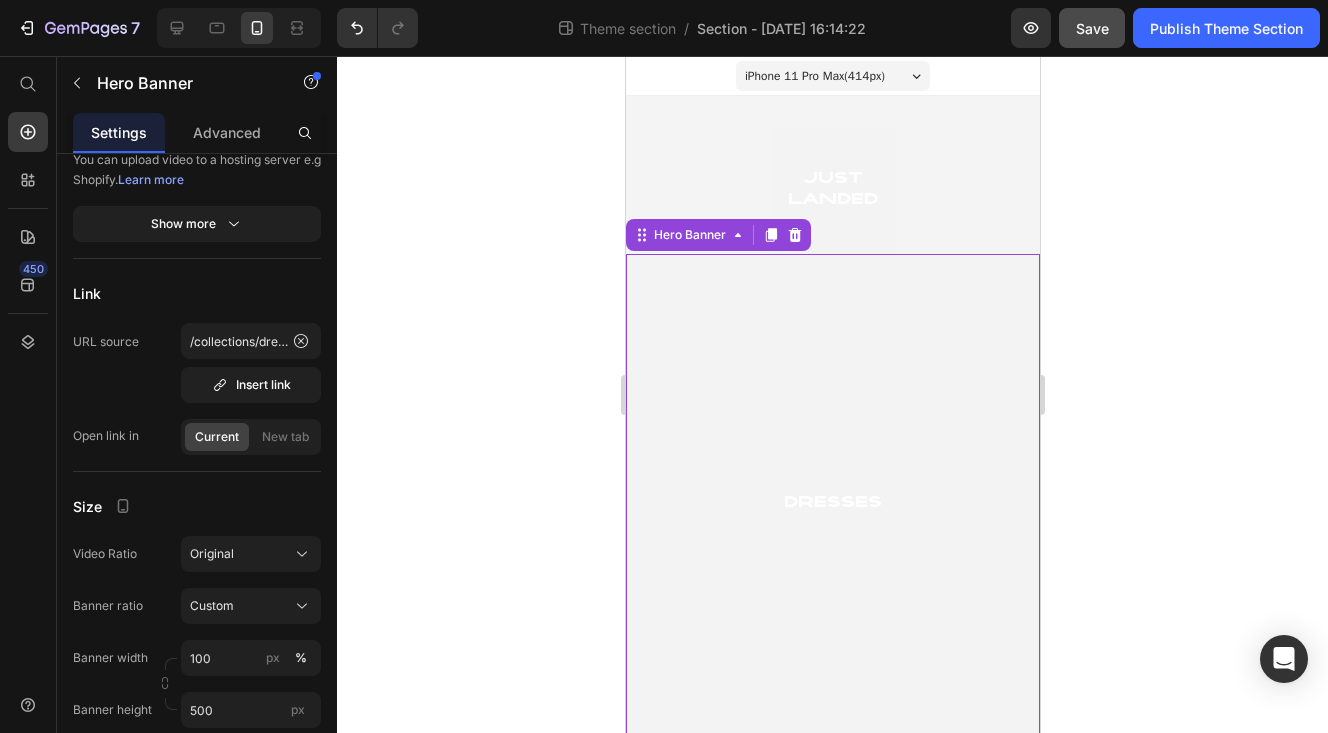 scroll, scrollTop: 0, scrollLeft: 0, axis: both 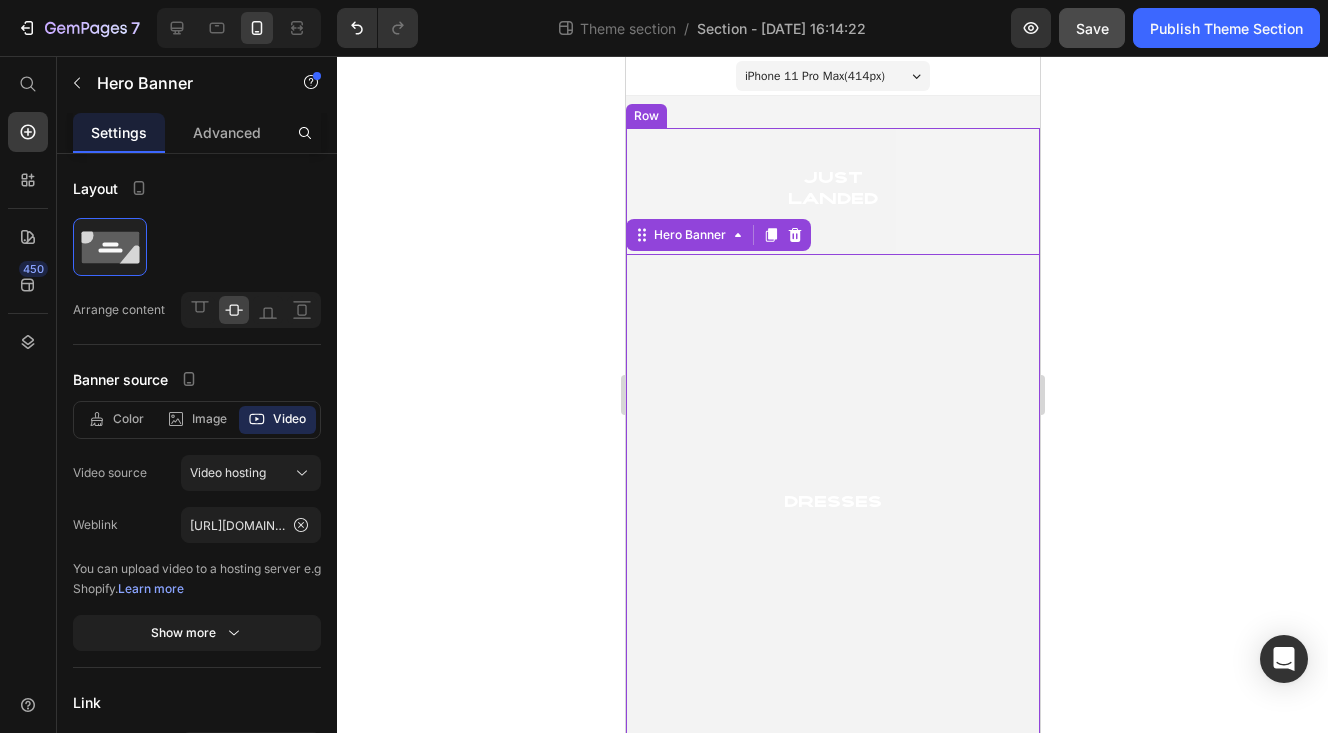click on "Just  Landed Heading Hero Banner" at bounding box center (832, 191) 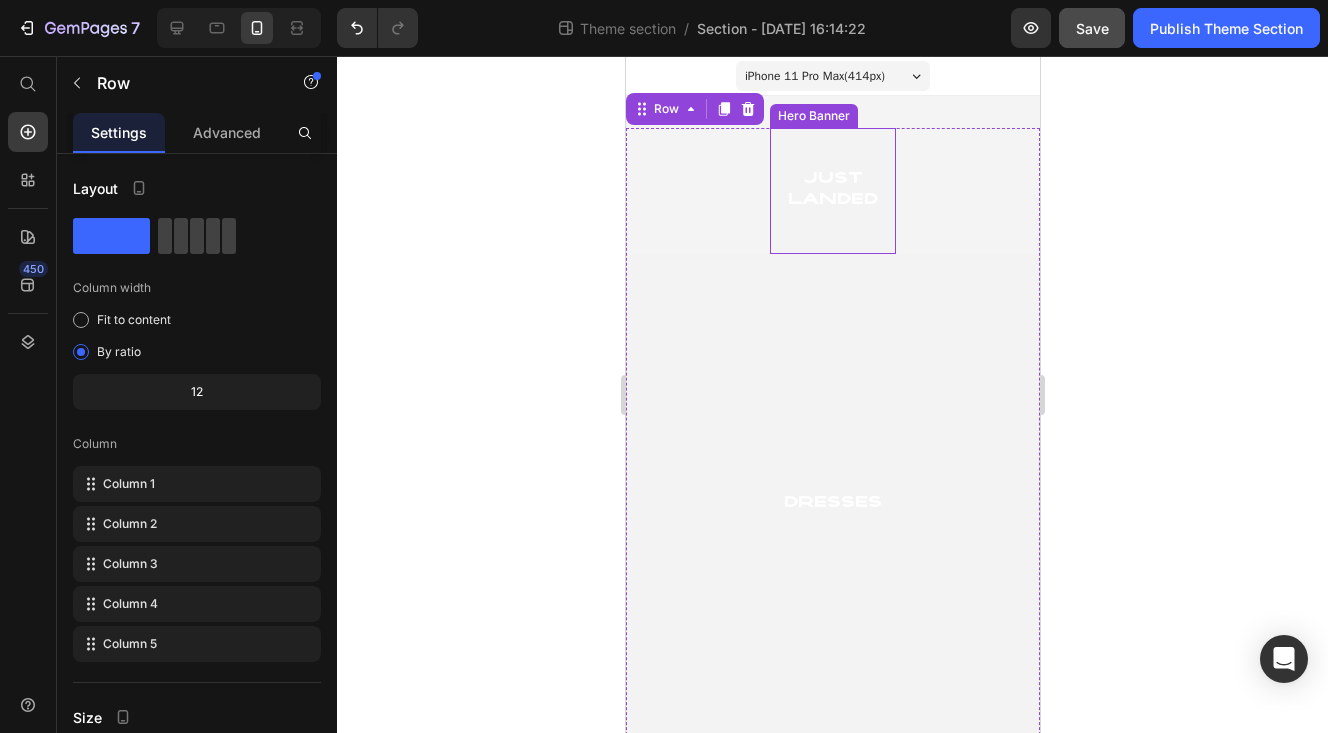 click on "Just  Landed Heading" at bounding box center [832, 191] 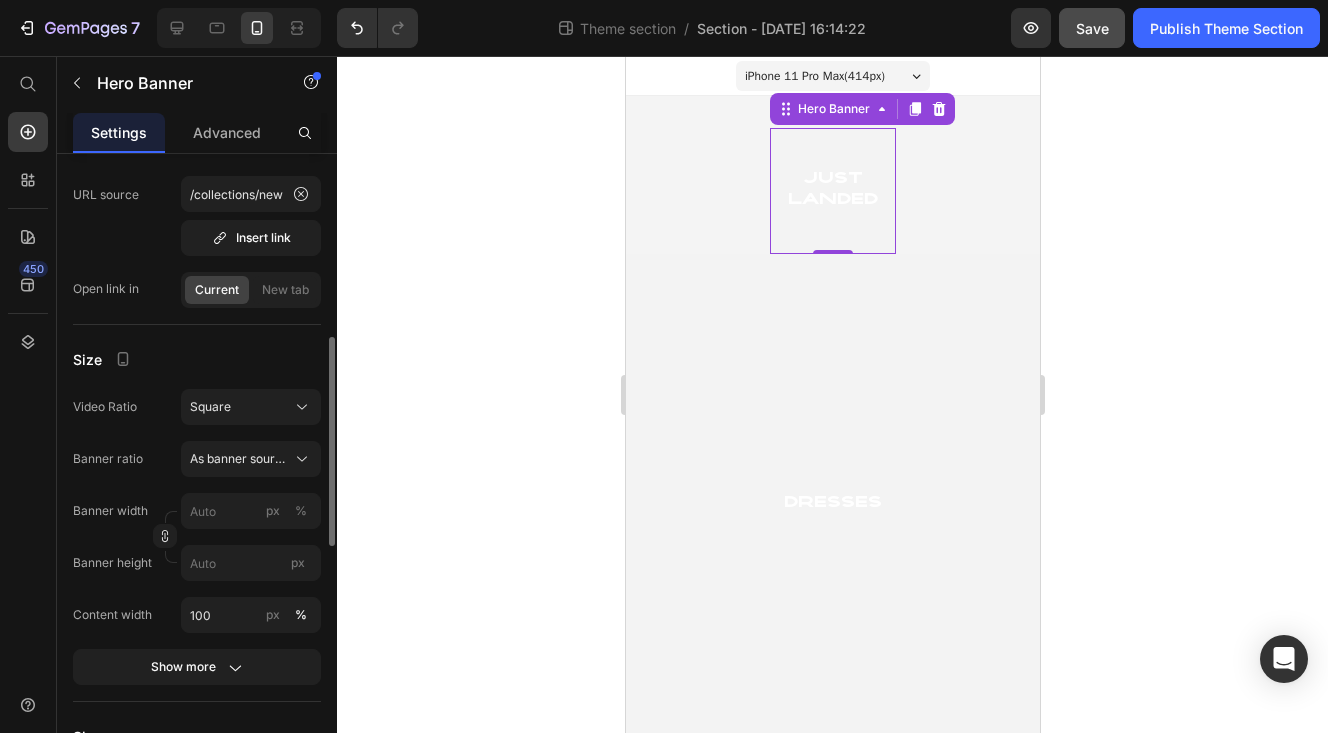 scroll, scrollTop: 574, scrollLeft: 0, axis: vertical 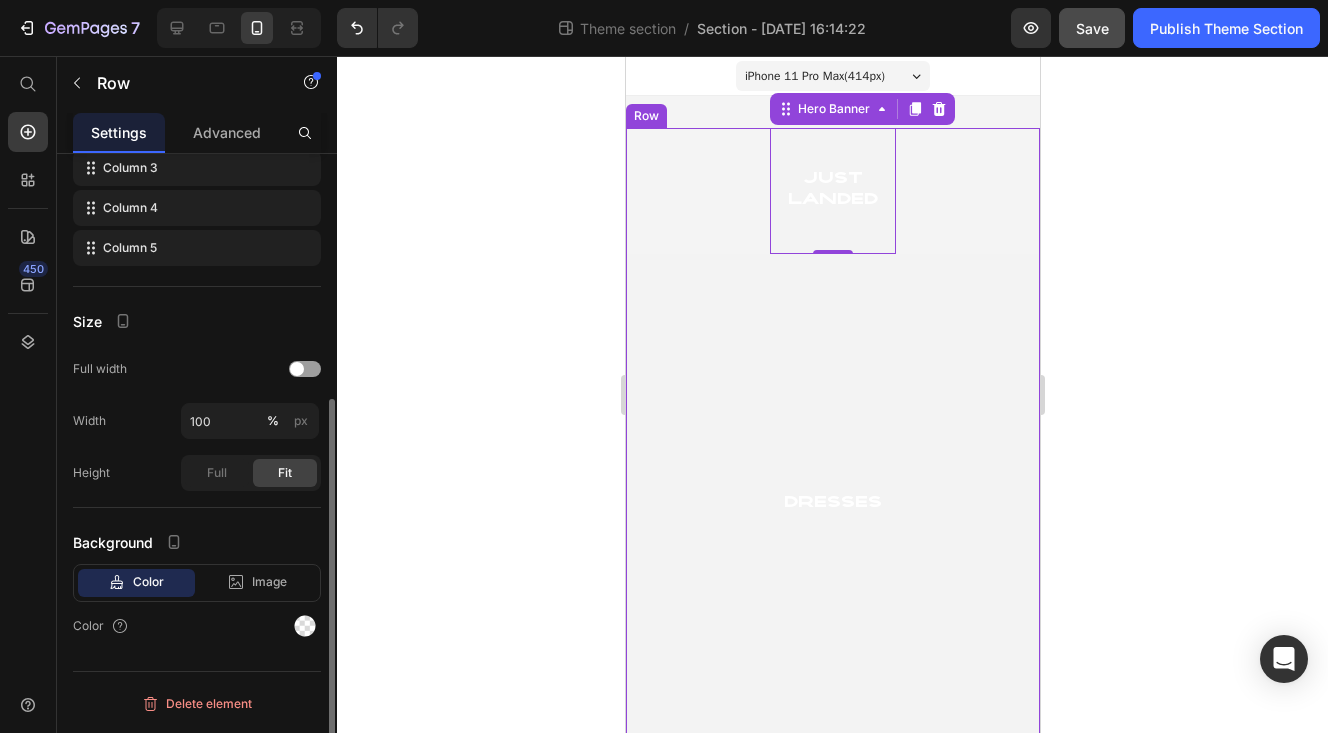 click on "Just  Landed Heading Hero Banner   0" at bounding box center [832, 191] 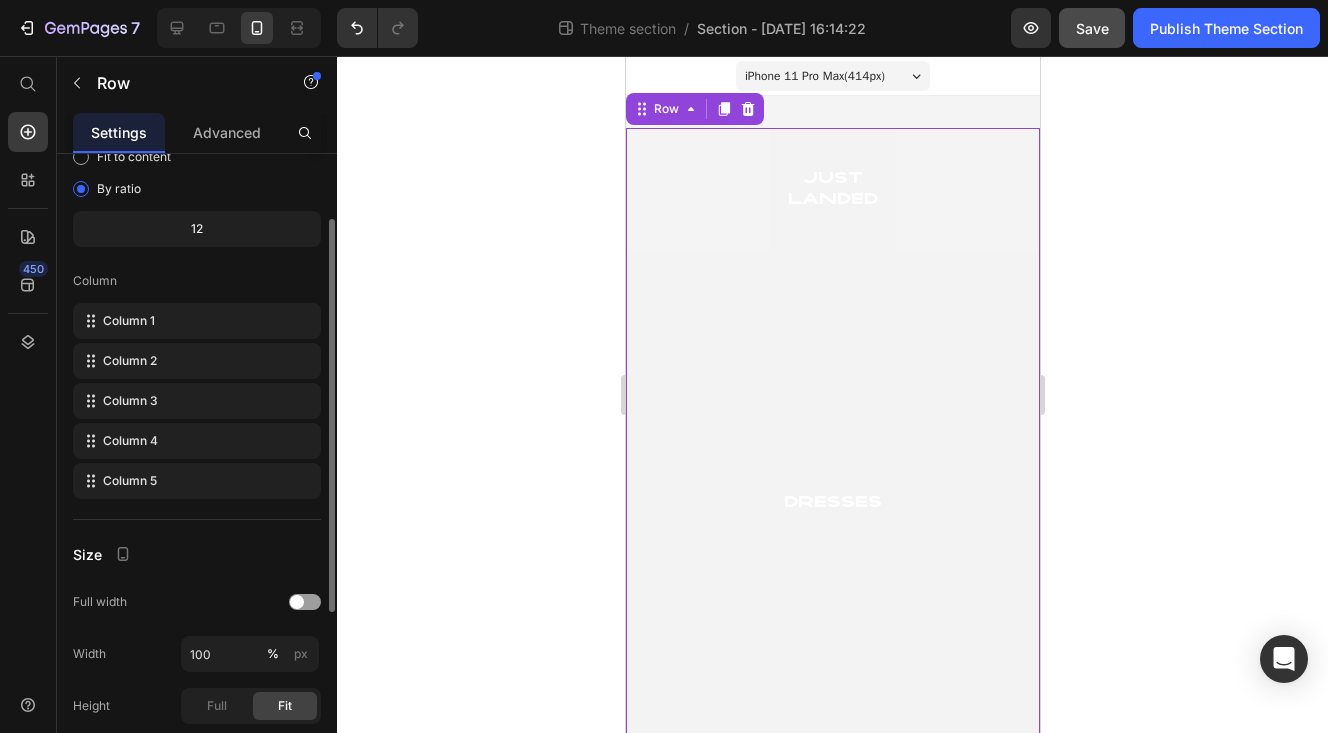 scroll, scrollTop: 202, scrollLeft: 0, axis: vertical 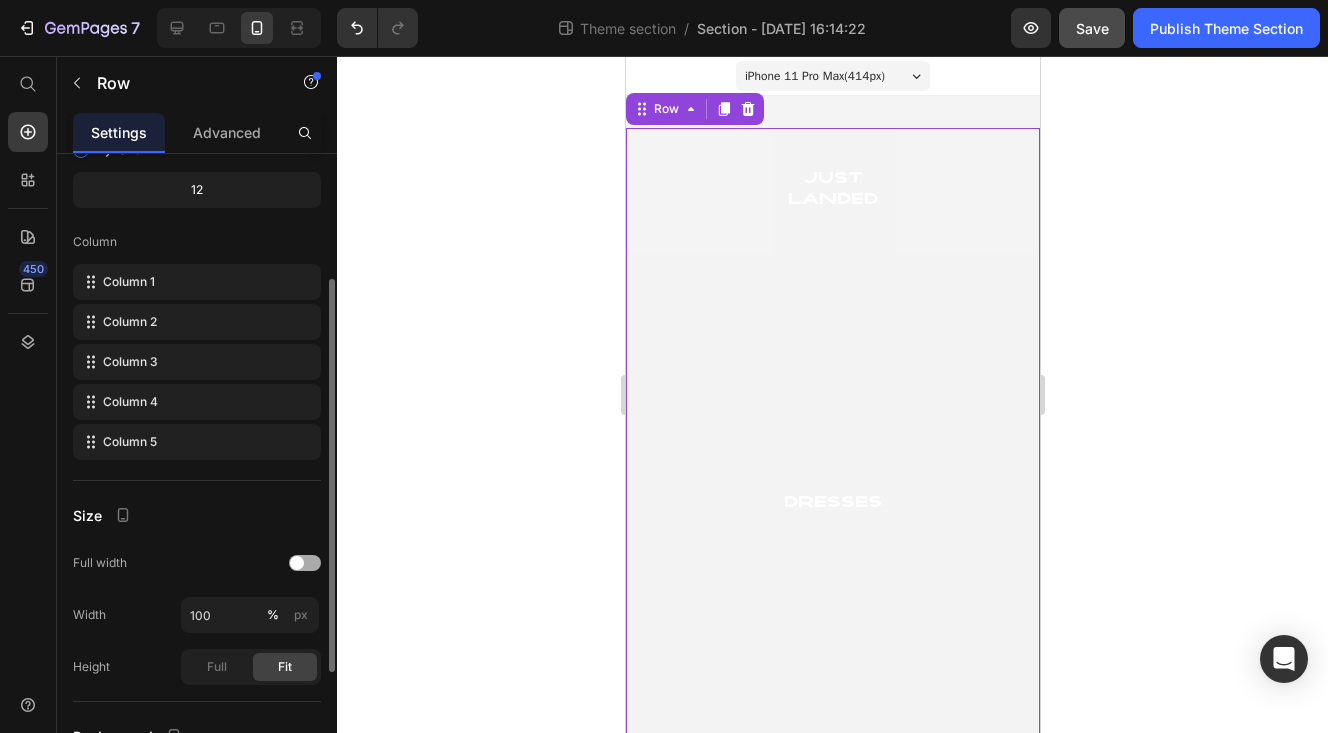 click at bounding box center (305, 563) 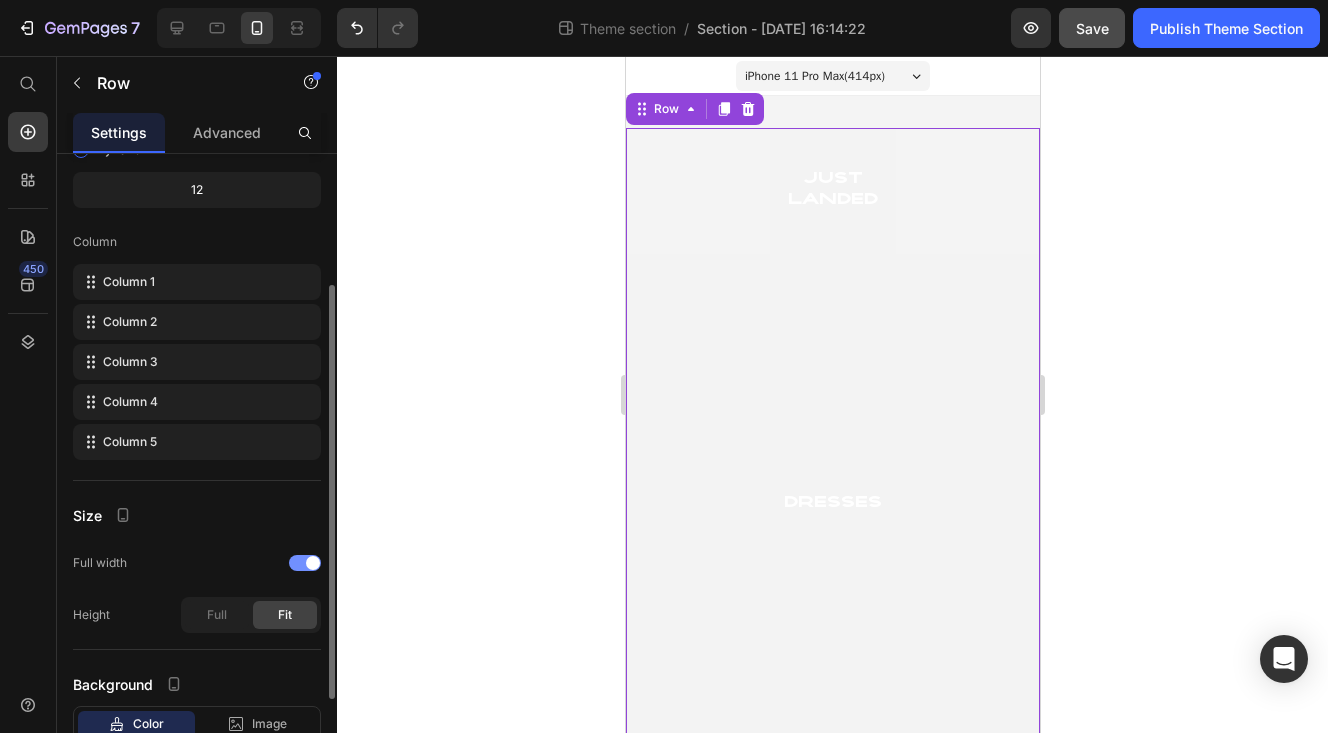 click at bounding box center [313, 563] 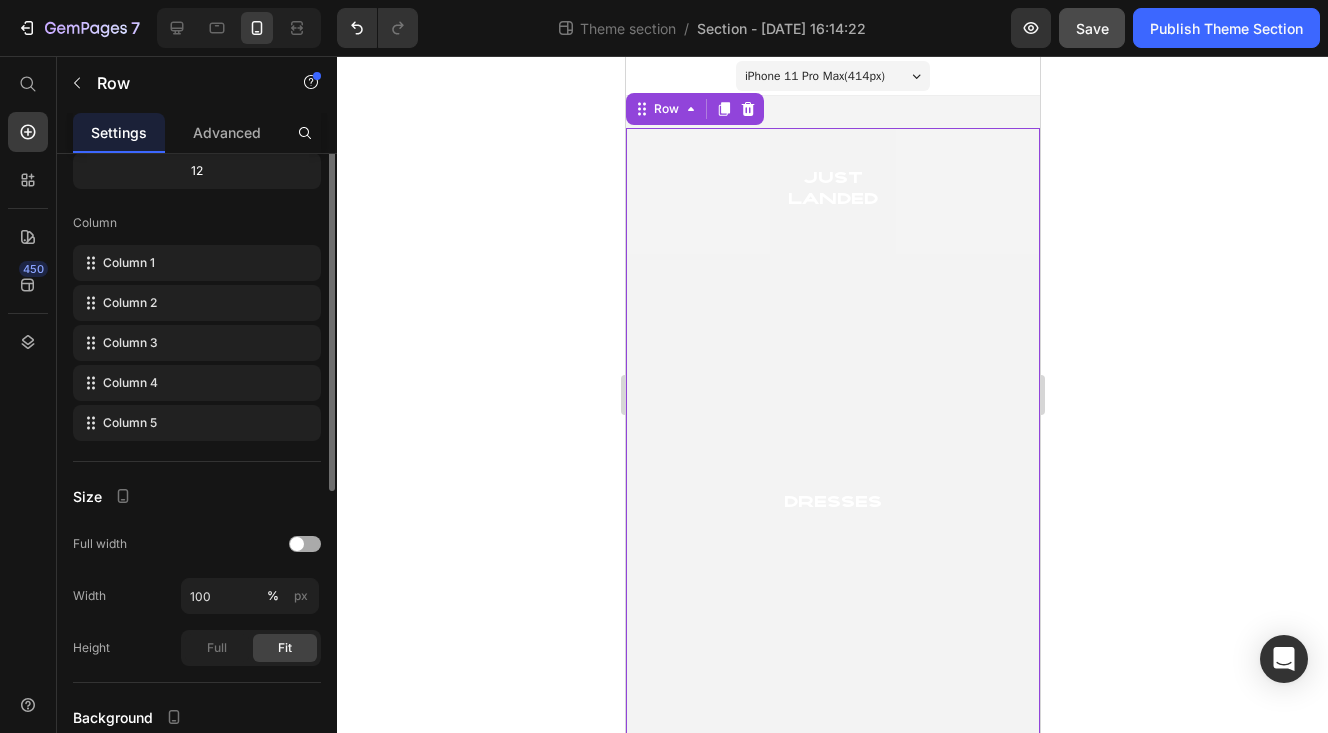 scroll, scrollTop: 0, scrollLeft: 0, axis: both 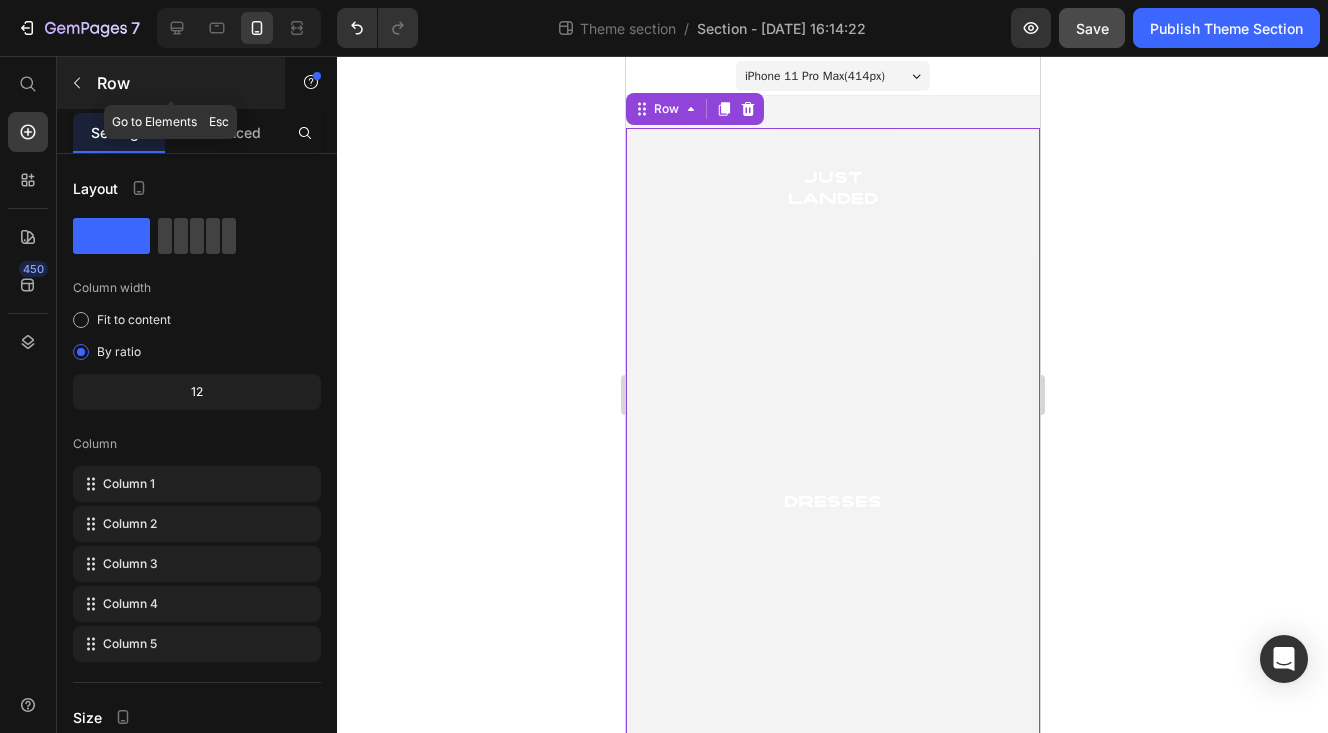 click 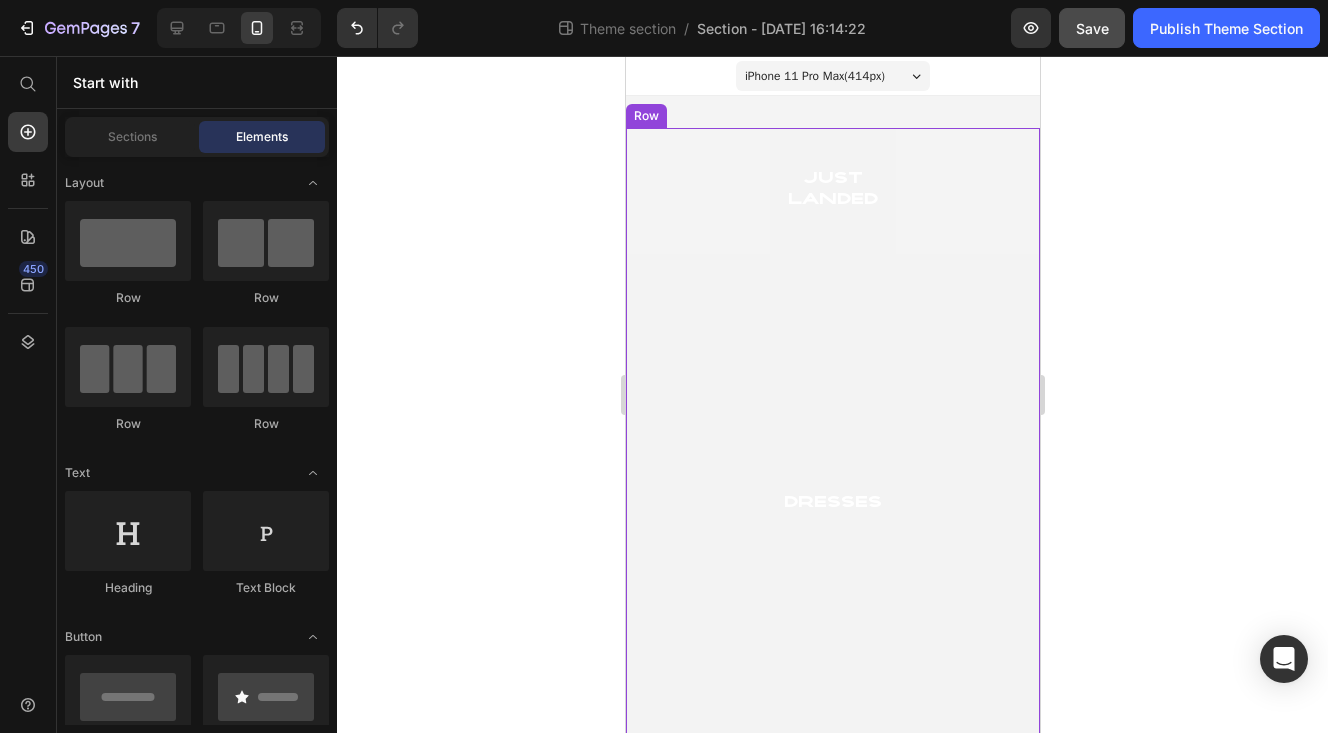 click on "Just  Landed Heading Hero Banner" at bounding box center [832, 191] 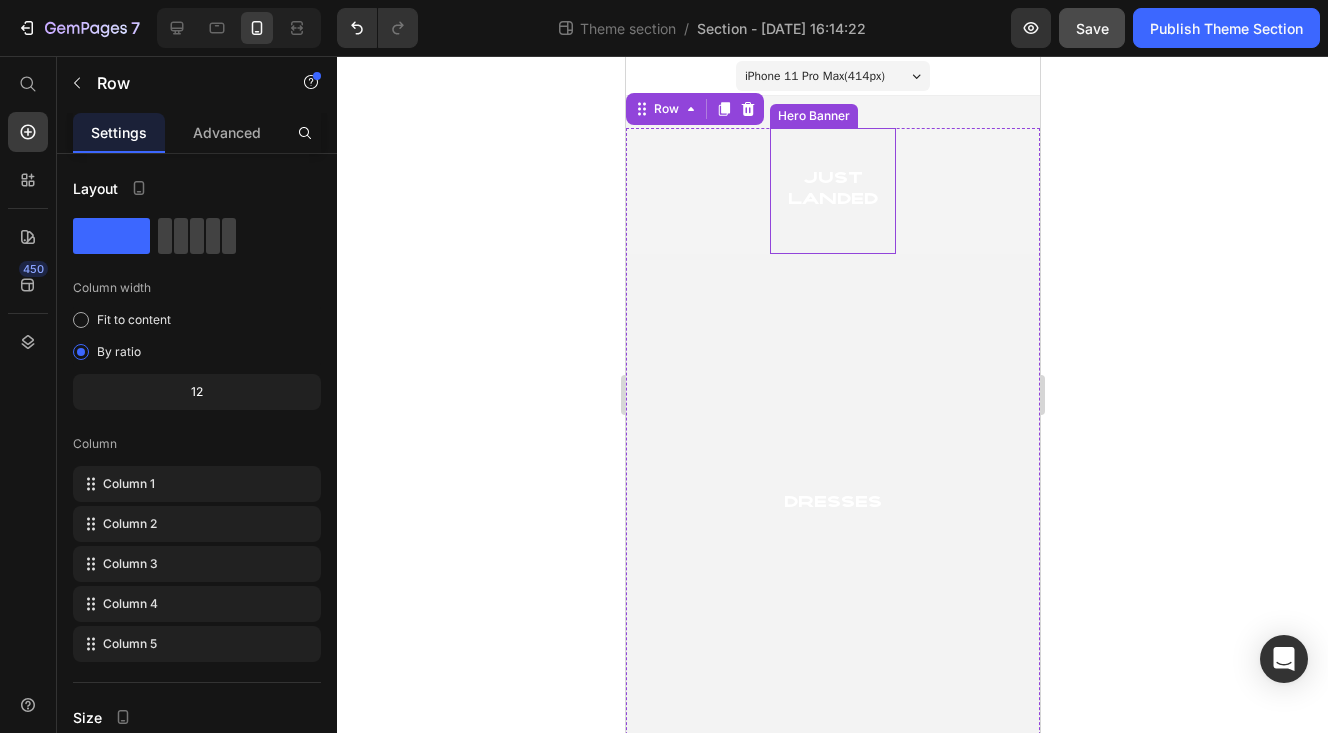 click at bounding box center (832, 191) 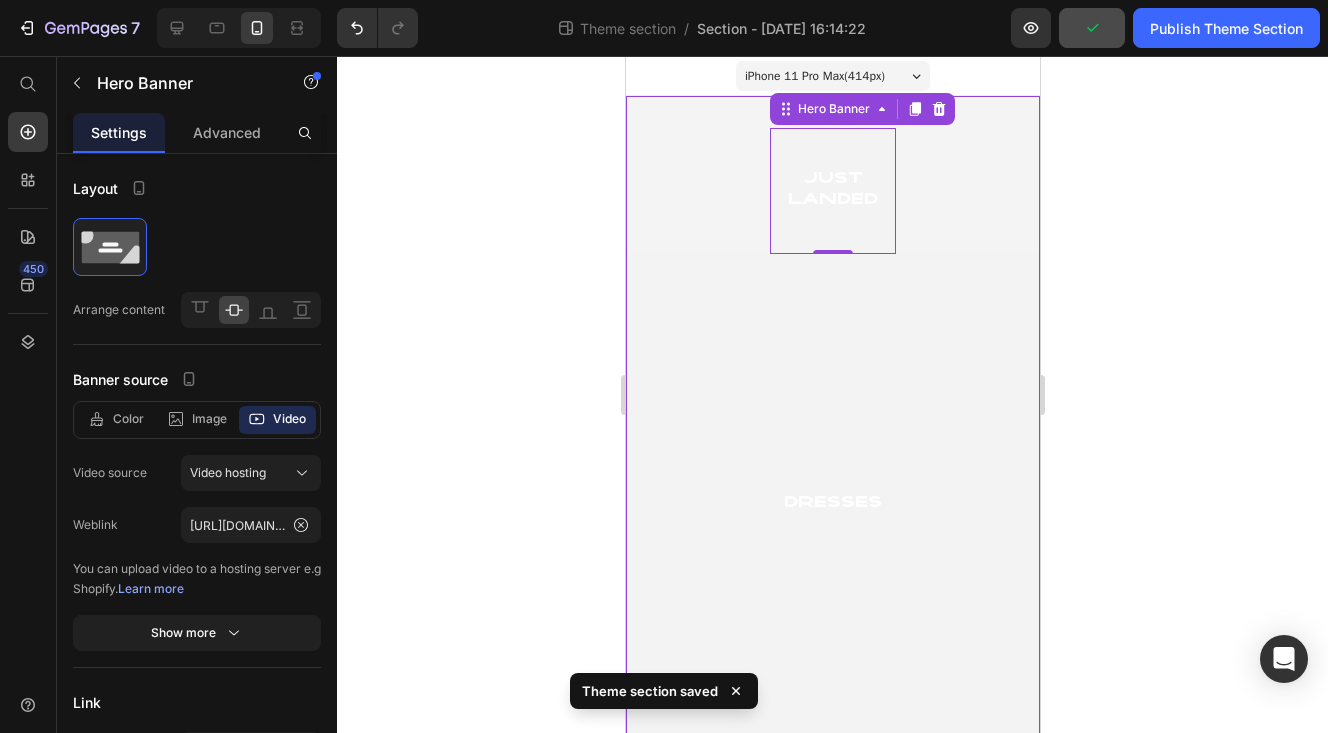 click on "Just  Landed Heading Hero Banner   0 Dresses Heading Hero Banner tops &  Layers Heading Hero Banner Leather Apparel Heading Hero Banner women's  suiting Heading Hero Banner Row Row jewelry Heading Hero Banner [PERSON_NAME] Heading Hero Banner Travel Favorites Heading Hero Banner cashmere, wool &  alpaca Heading Hero Banner Silk, Linen  & Ramie Heading Hero Banner Row Outerwear Heading Hero Banner Shoes Heading Hero Banner Bags, Totes  & Clutches Heading Hero Banner Clean Beauty Rituals Heading Hero Banner The Little  Things Heading Hero Banner Row Row" at bounding box center [832, 3033] 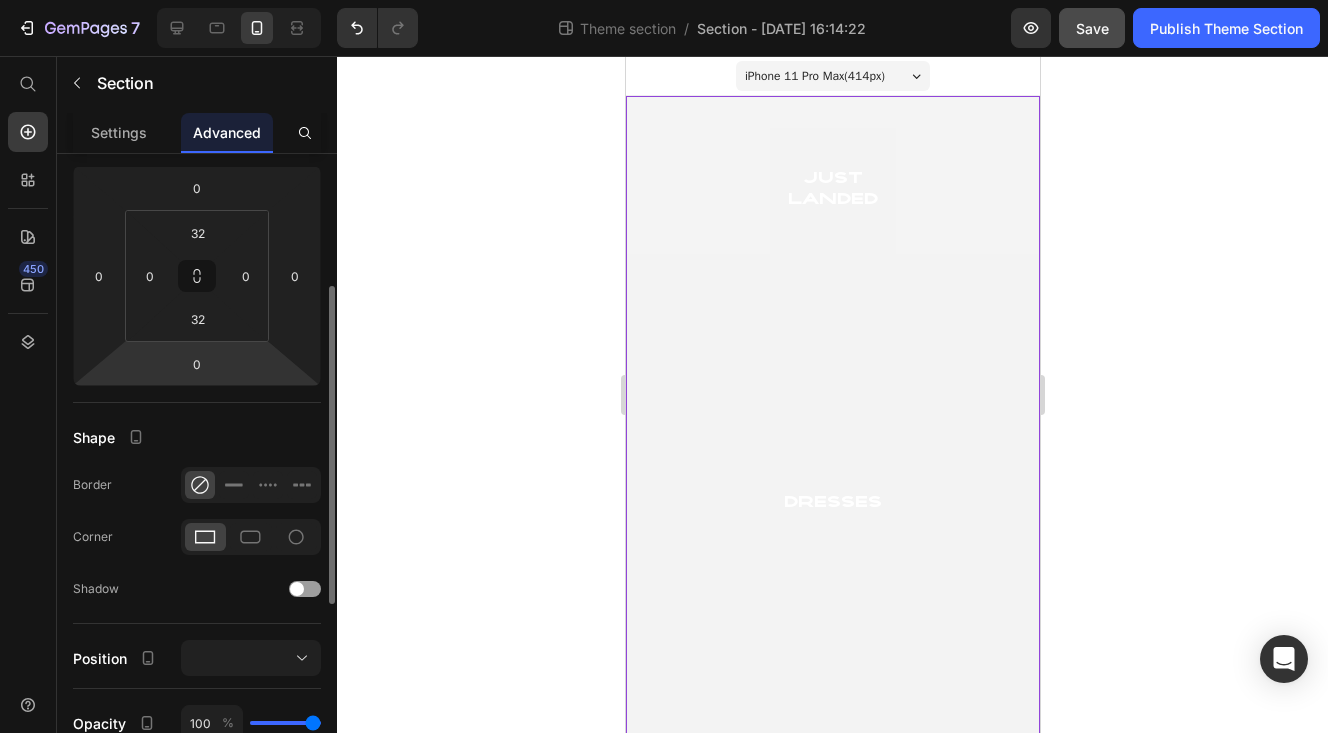 scroll, scrollTop: 210, scrollLeft: 0, axis: vertical 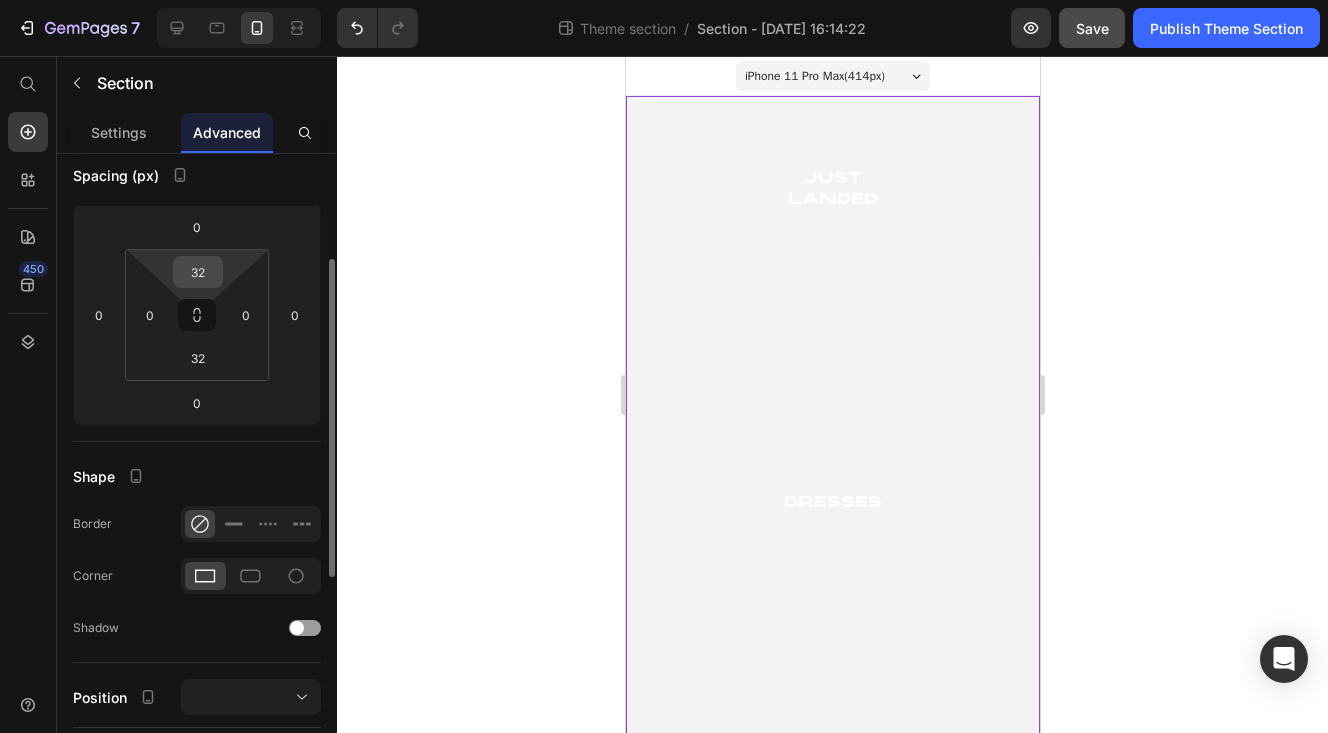 click on "32" at bounding box center (198, 272) 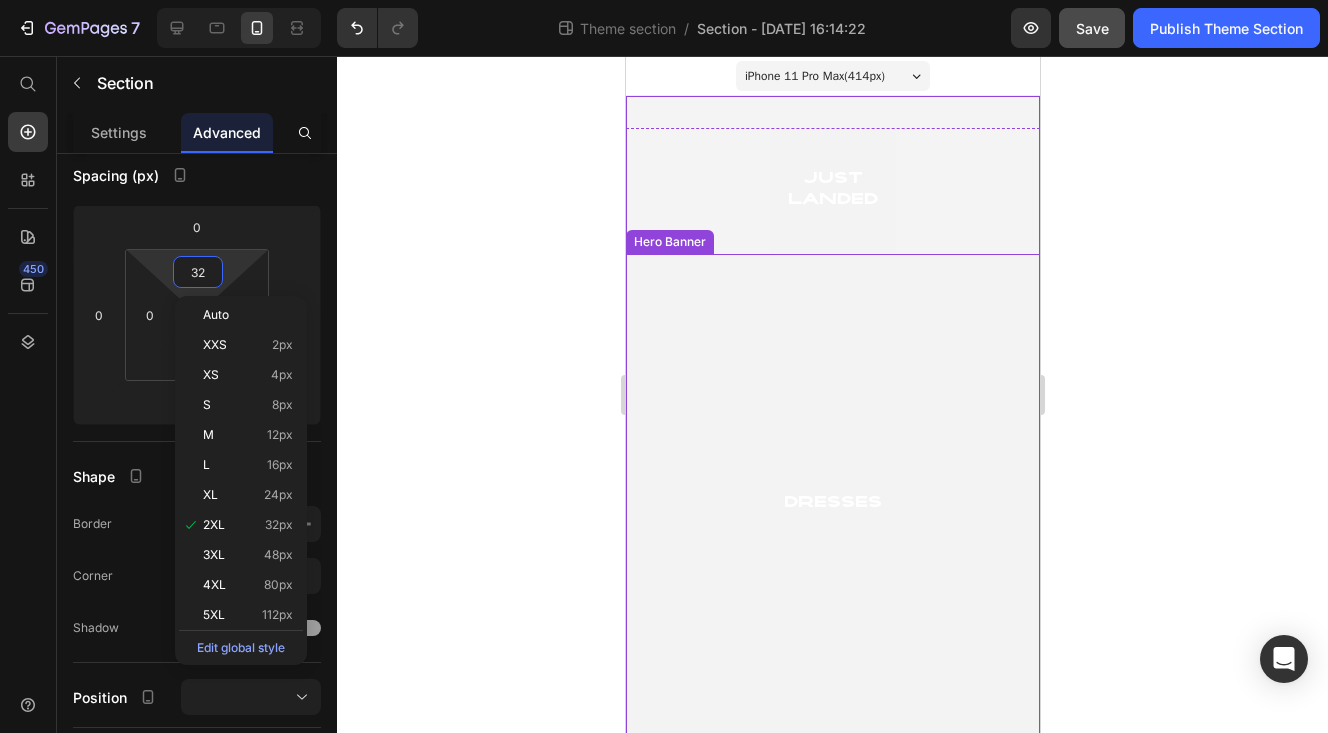 click at bounding box center (832, 504) 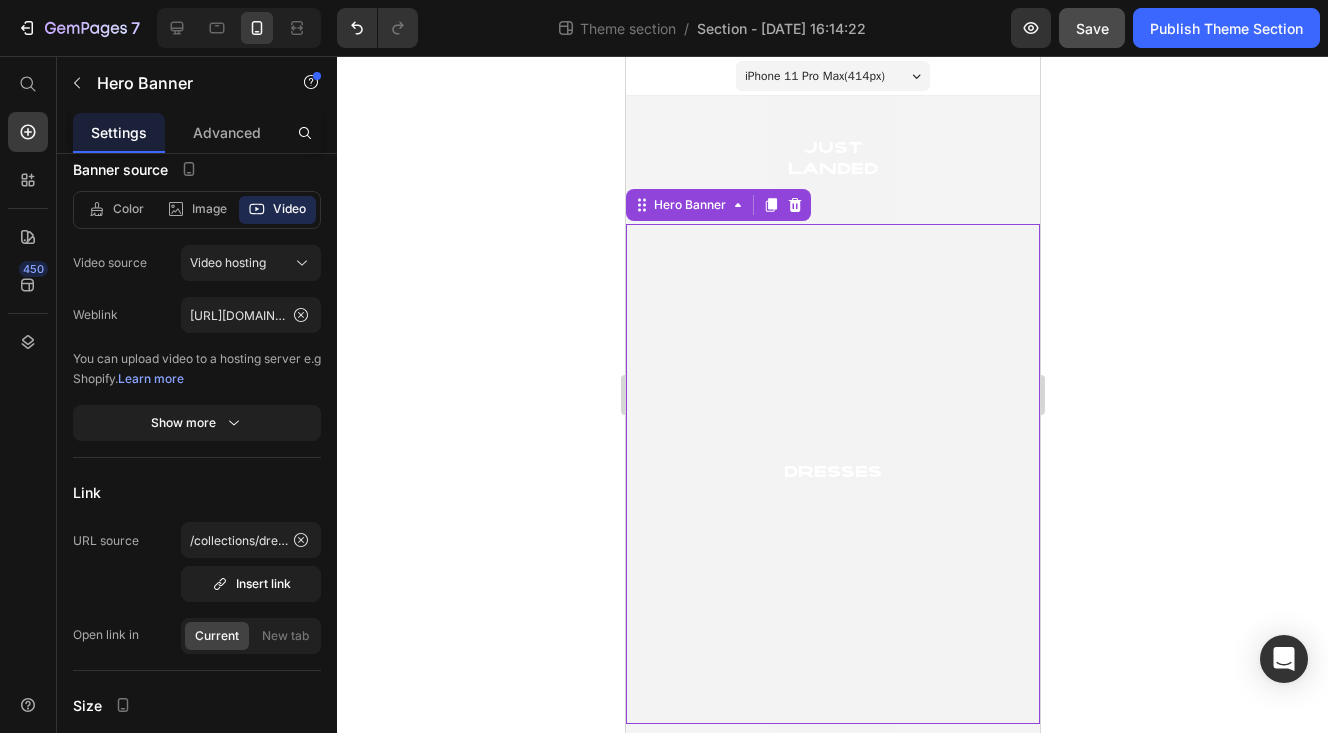 scroll, scrollTop: 0, scrollLeft: 0, axis: both 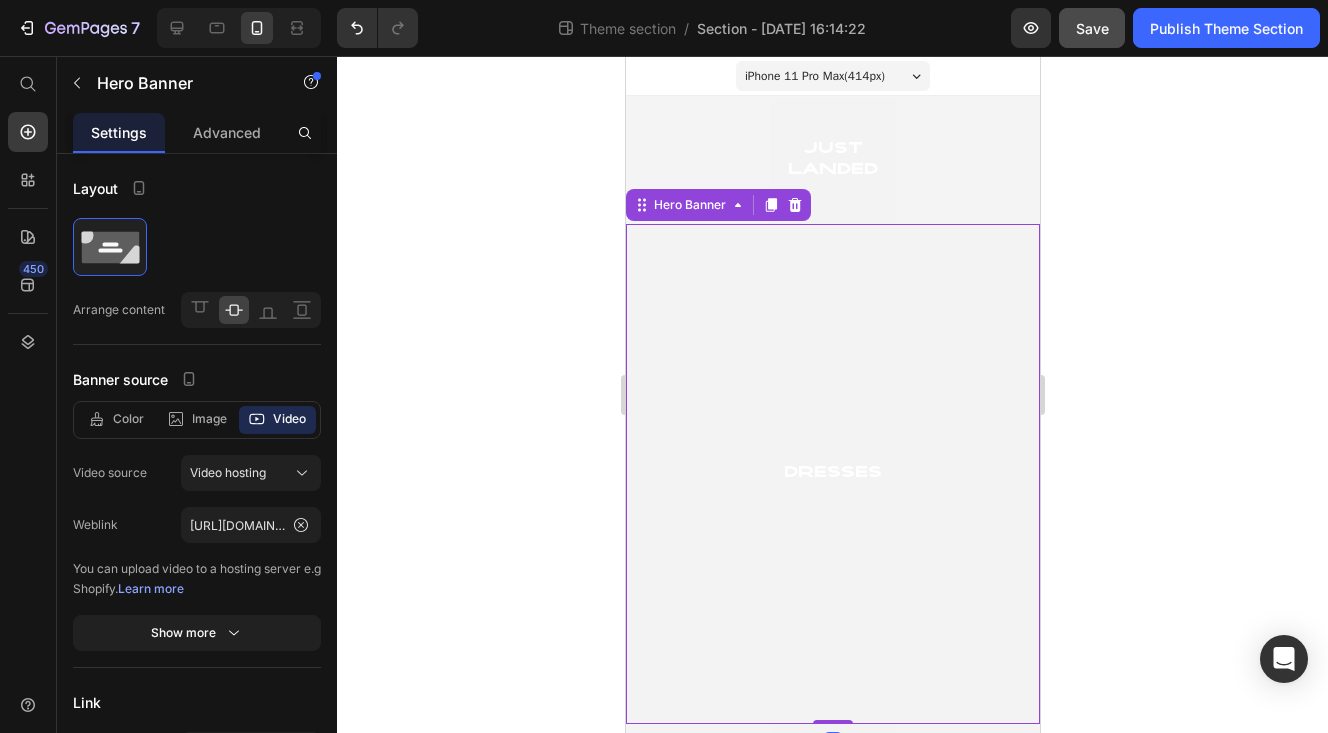 click at bounding box center (832, 474) 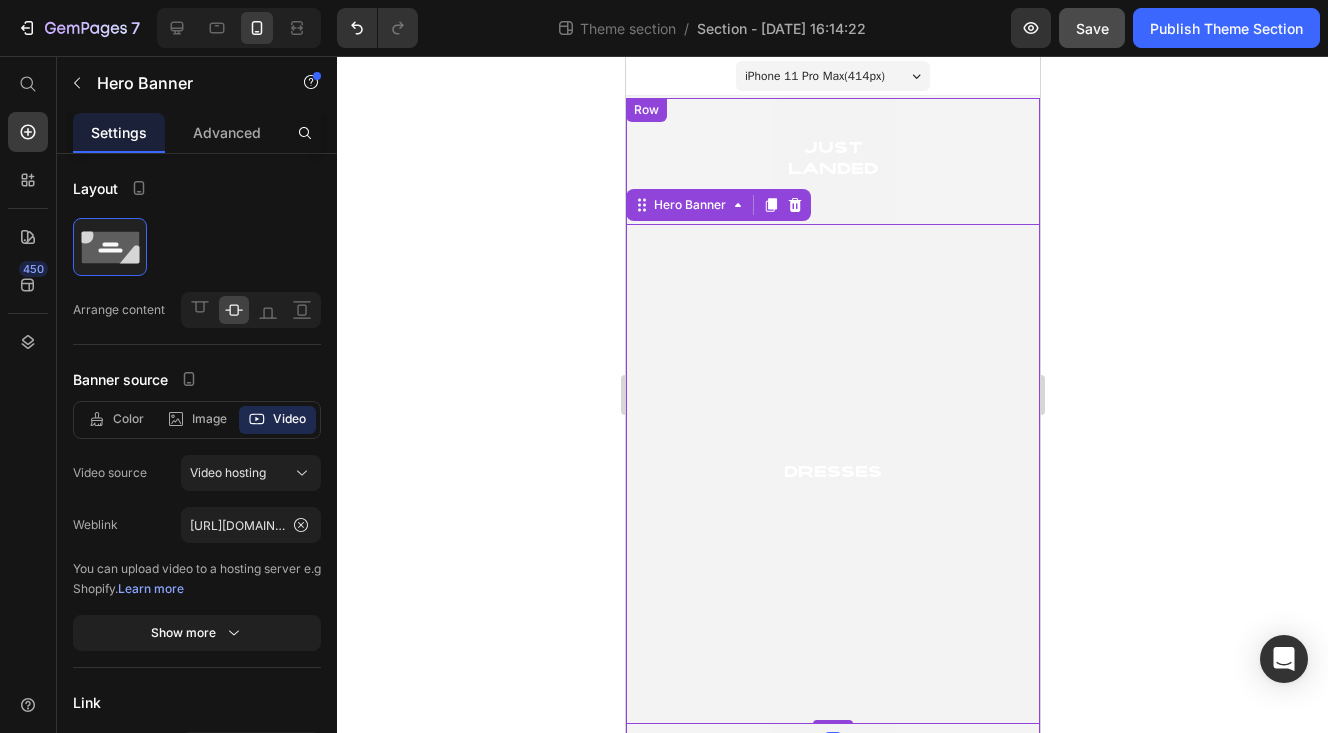 click on "Just  Landed Heading Hero Banner" at bounding box center (832, 161) 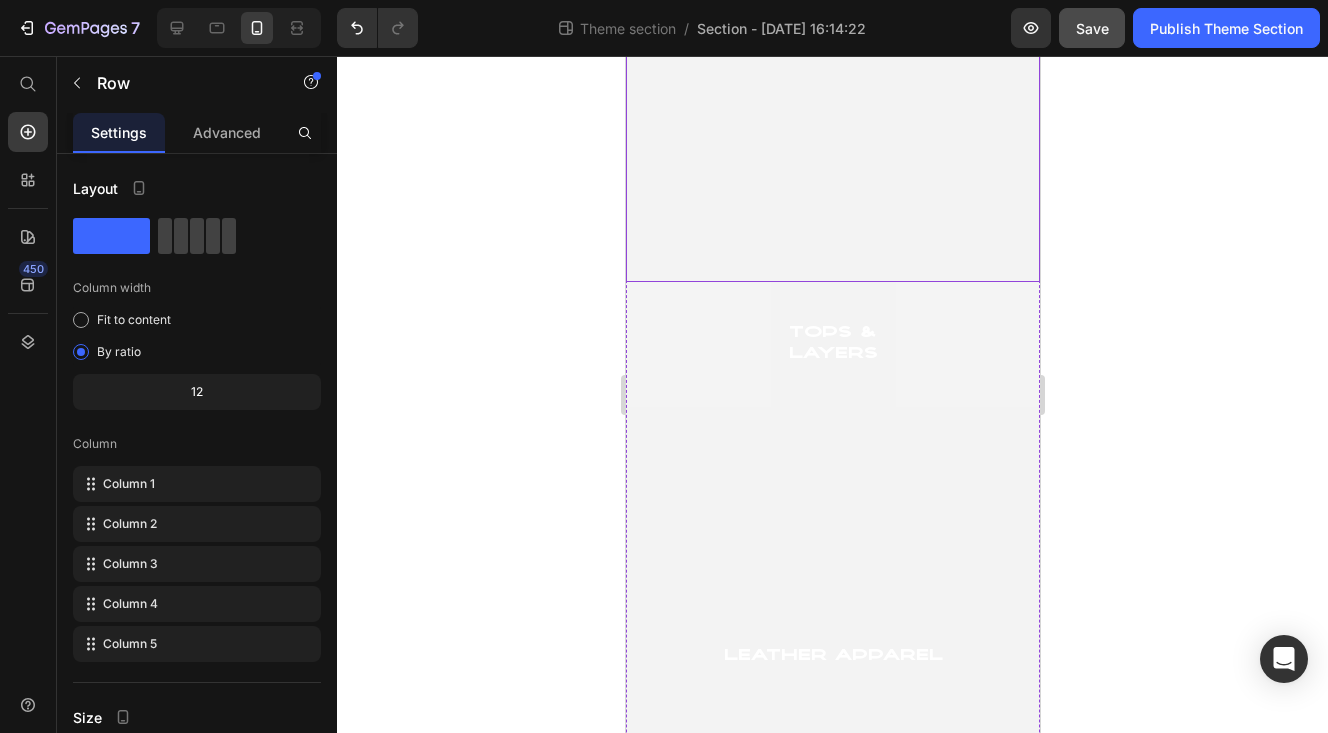 scroll, scrollTop: 446, scrollLeft: 0, axis: vertical 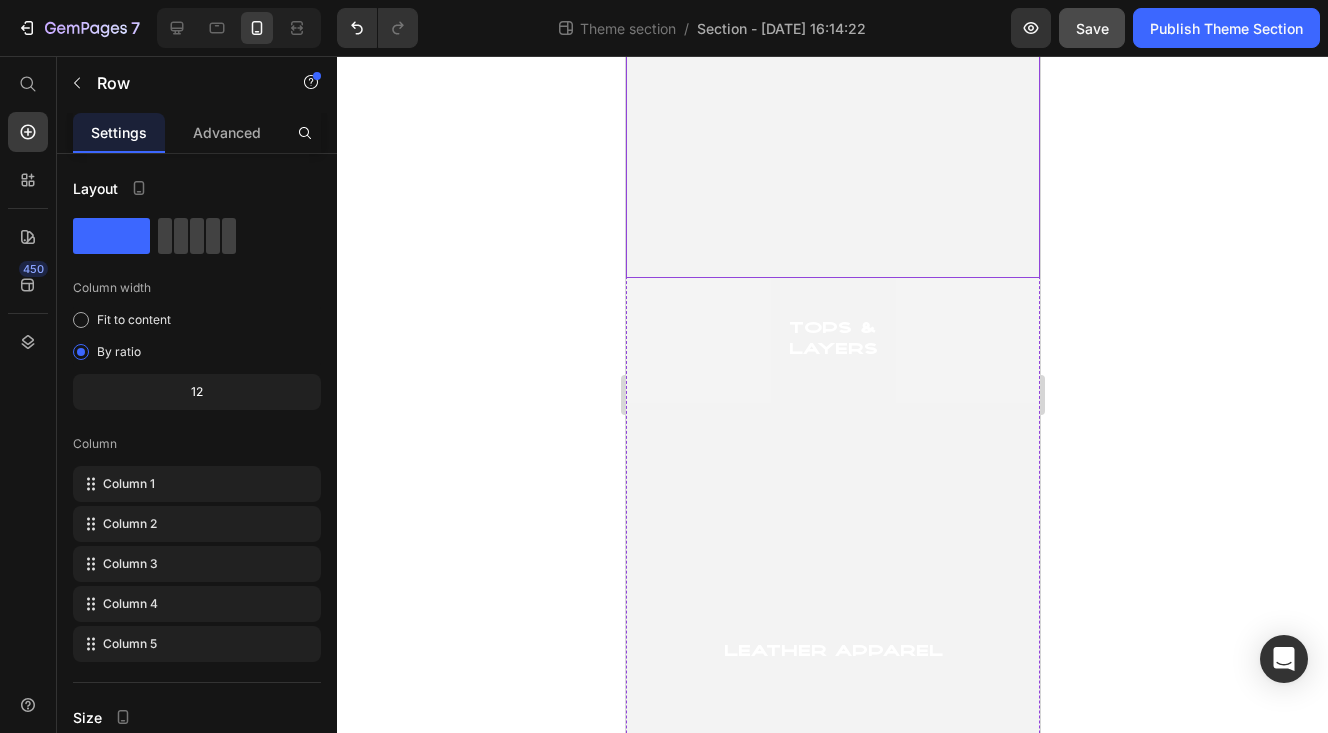 click at bounding box center (832, 28) 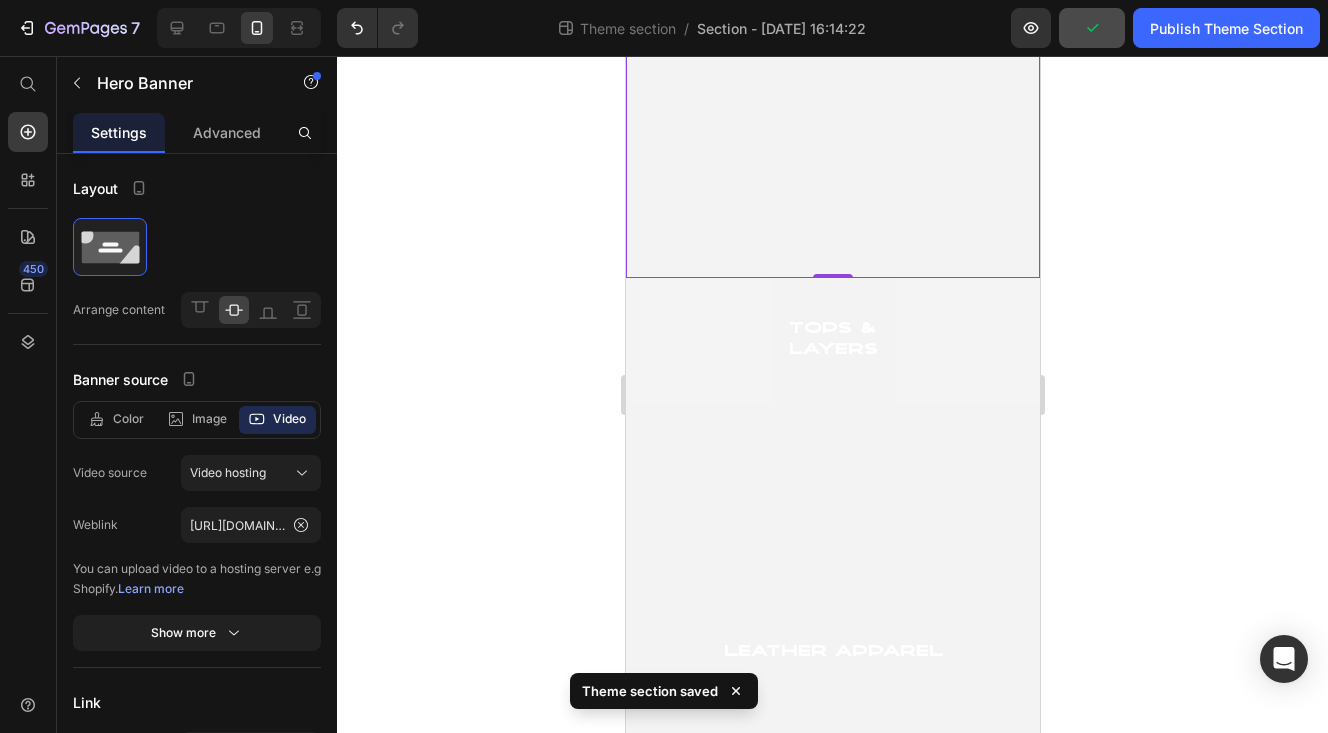click at bounding box center (239, 28) 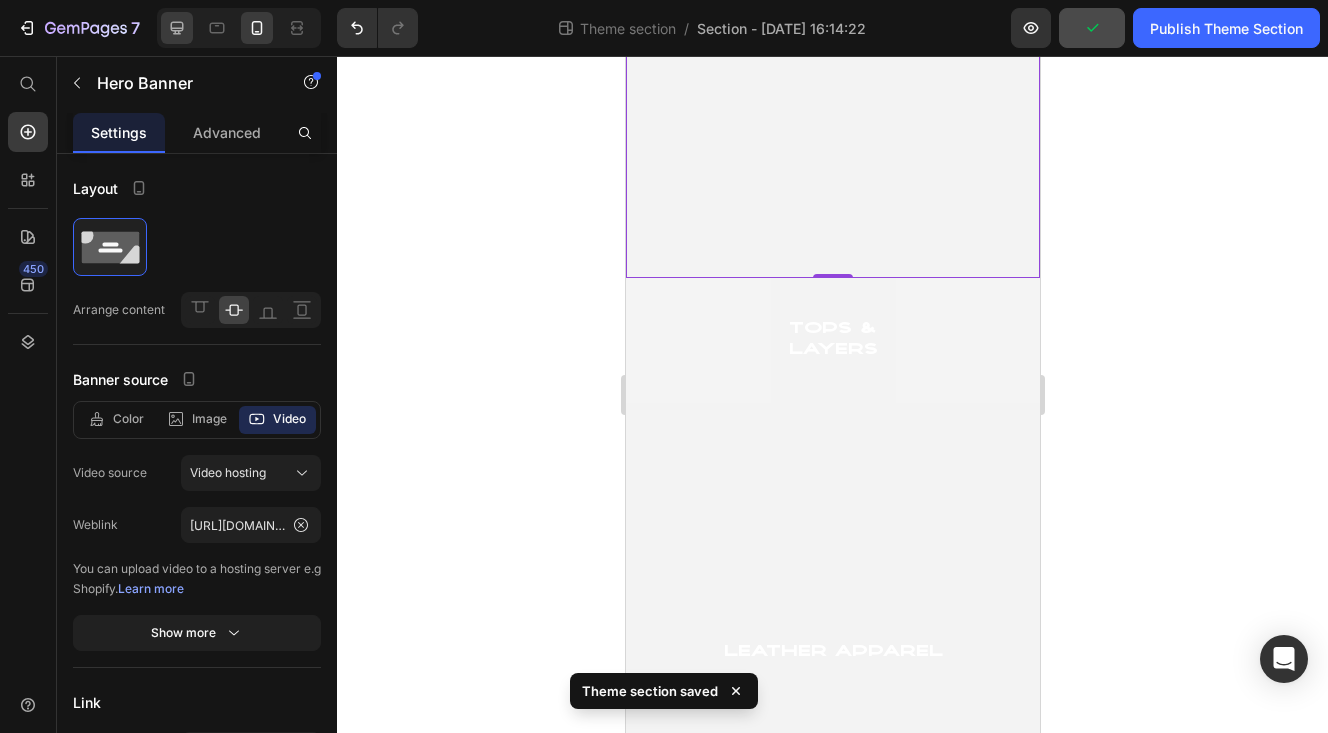 click 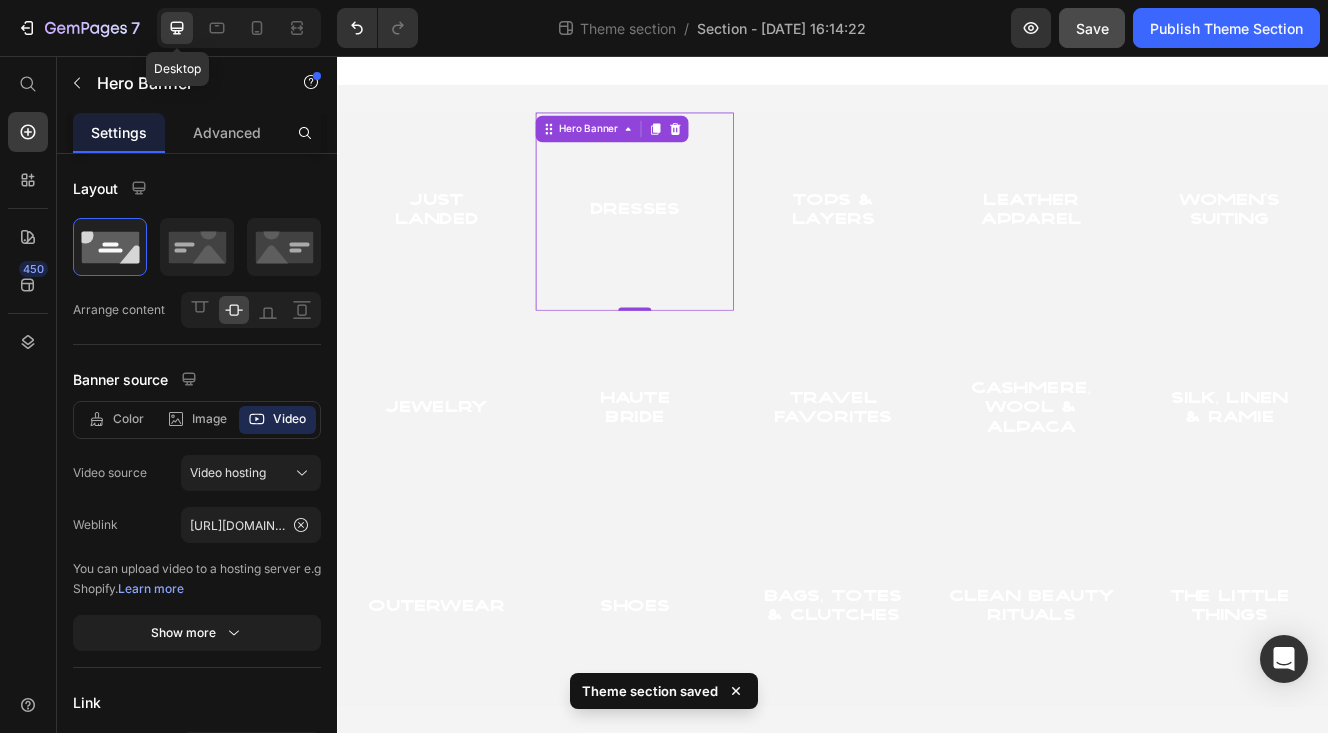 scroll, scrollTop: 2, scrollLeft: 0, axis: vertical 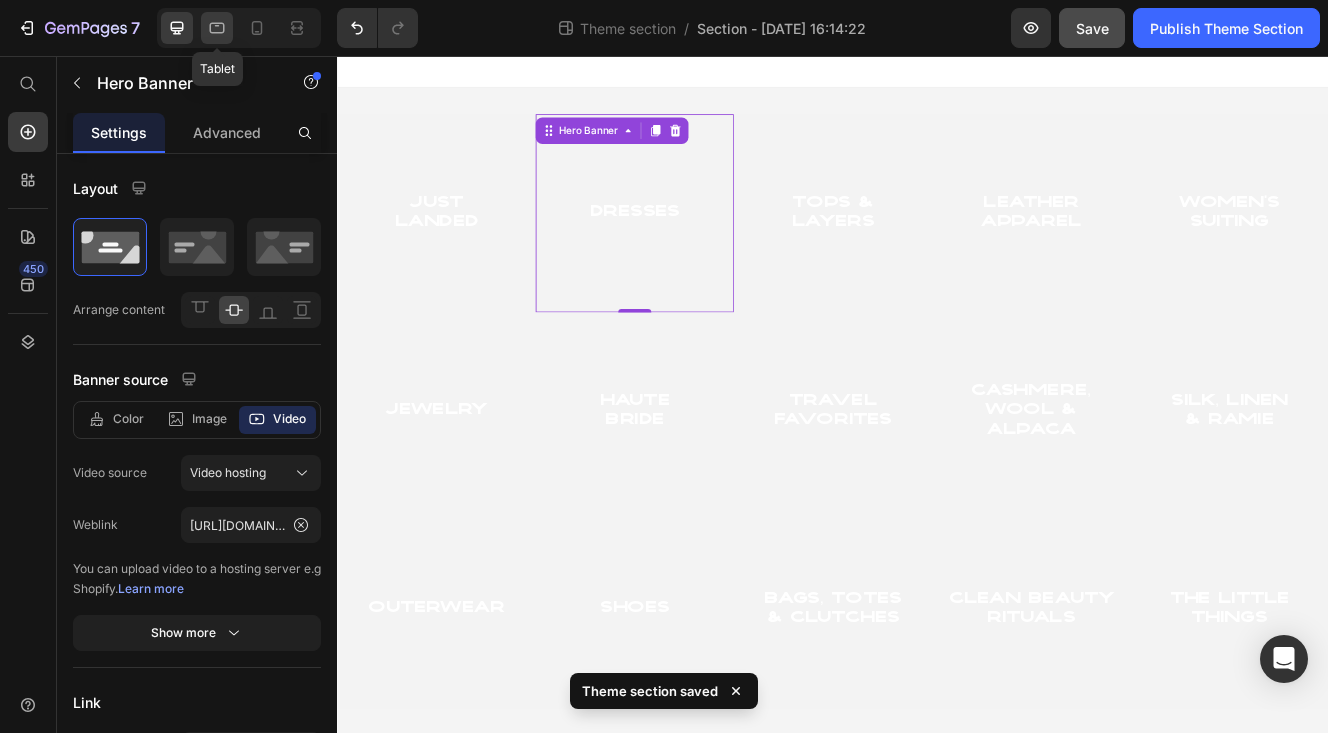 click 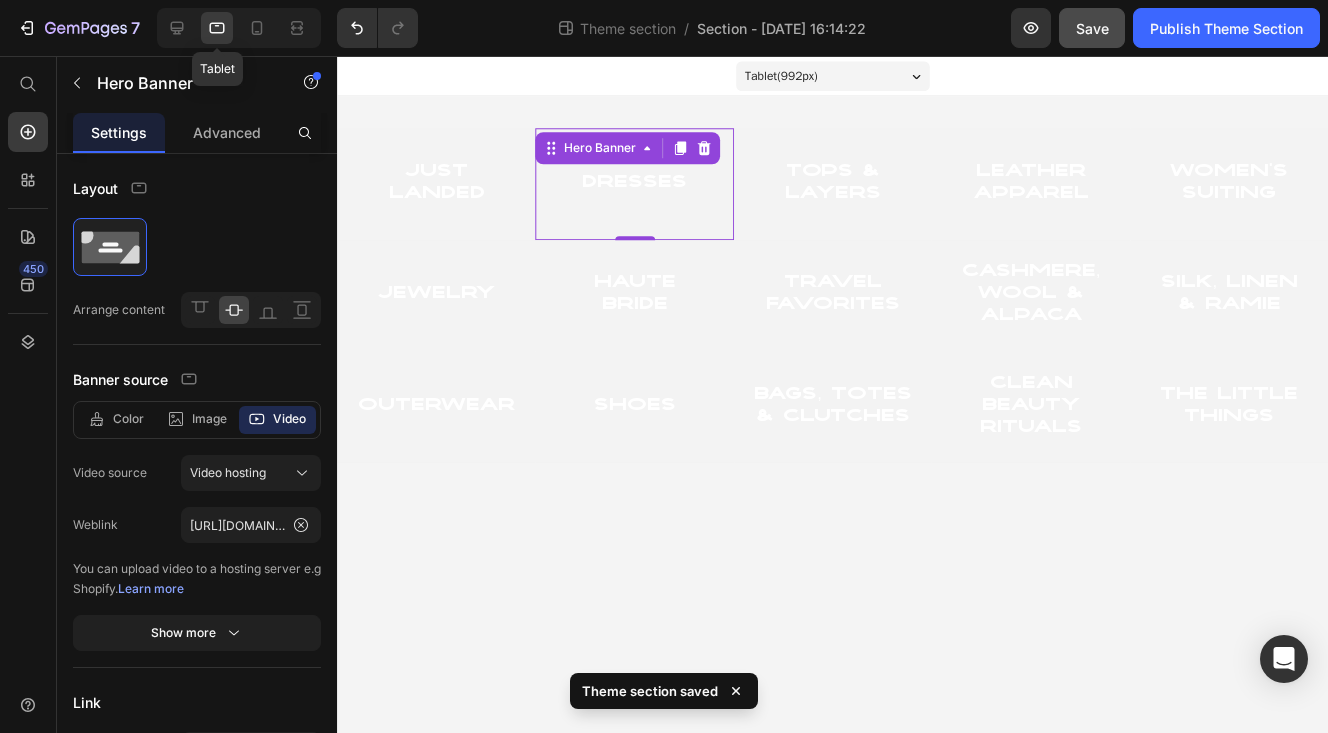 scroll, scrollTop: 0, scrollLeft: 0, axis: both 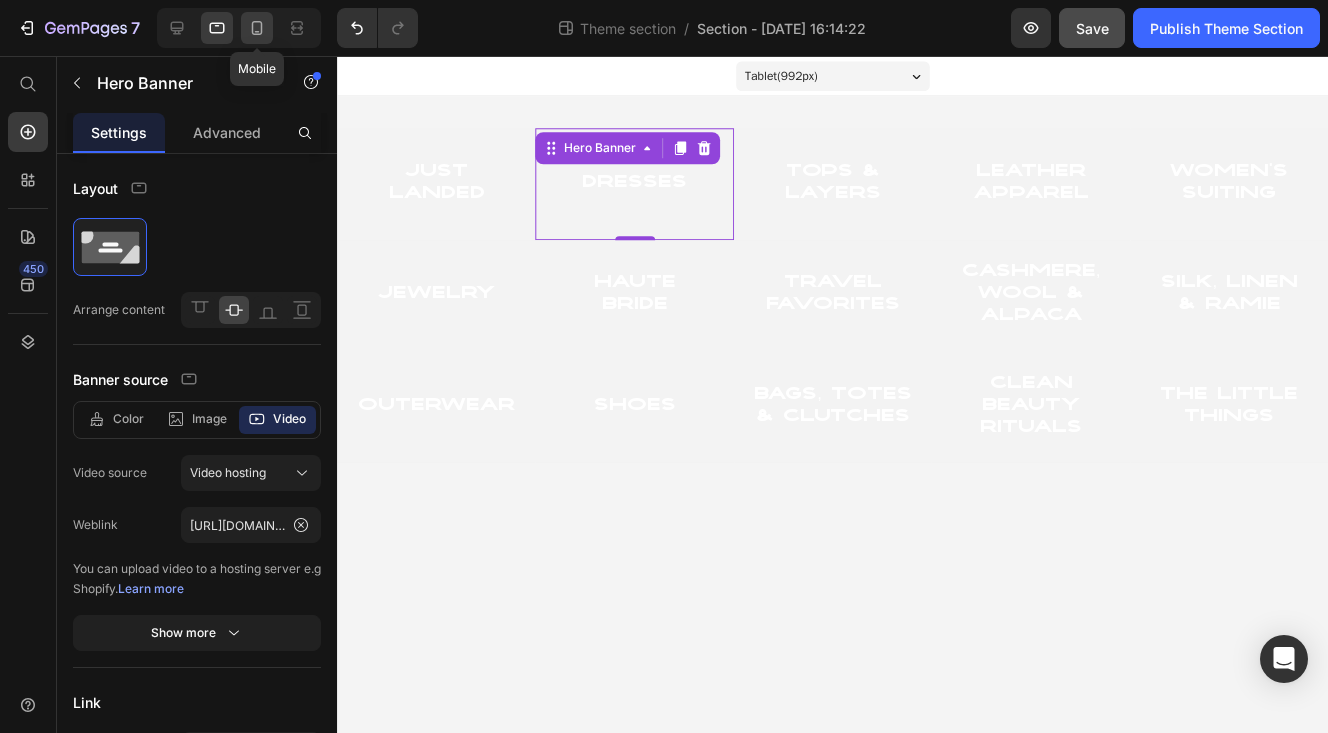 click 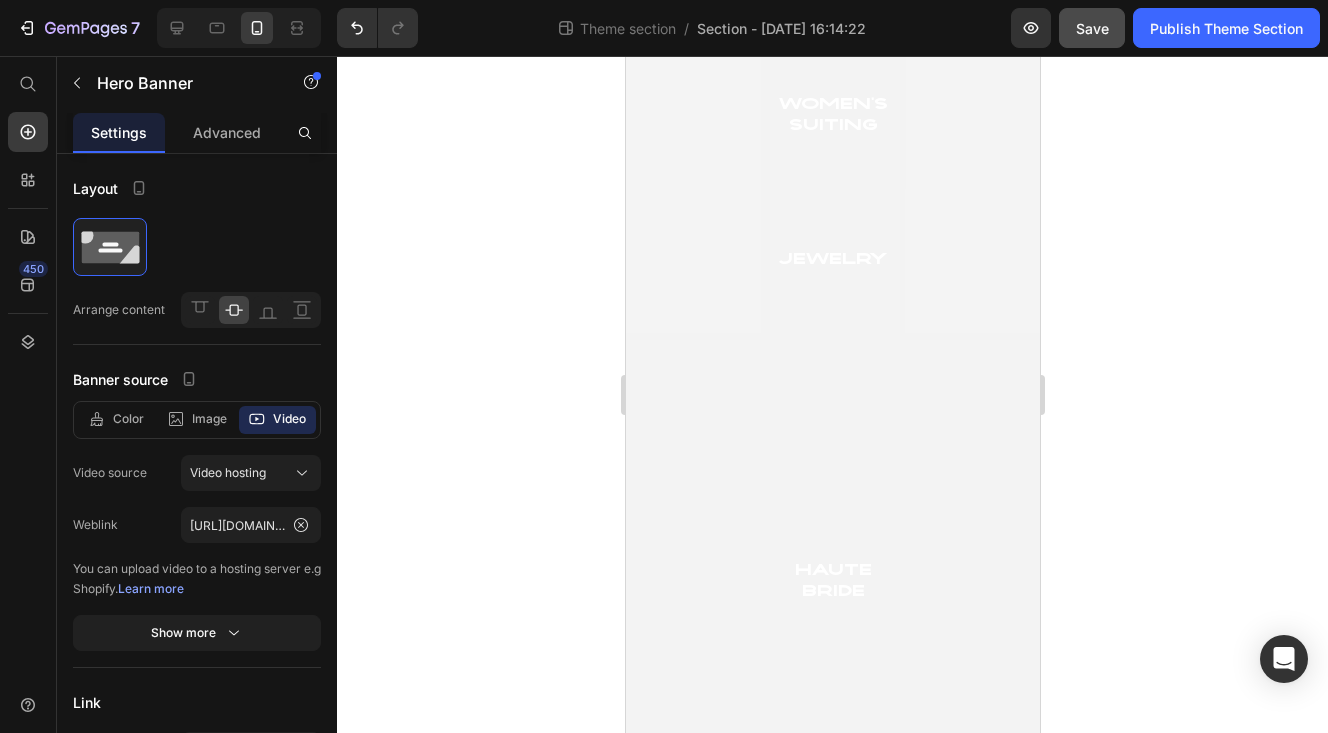 scroll, scrollTop: 1178, scrollLeft: 0, axis: vertical 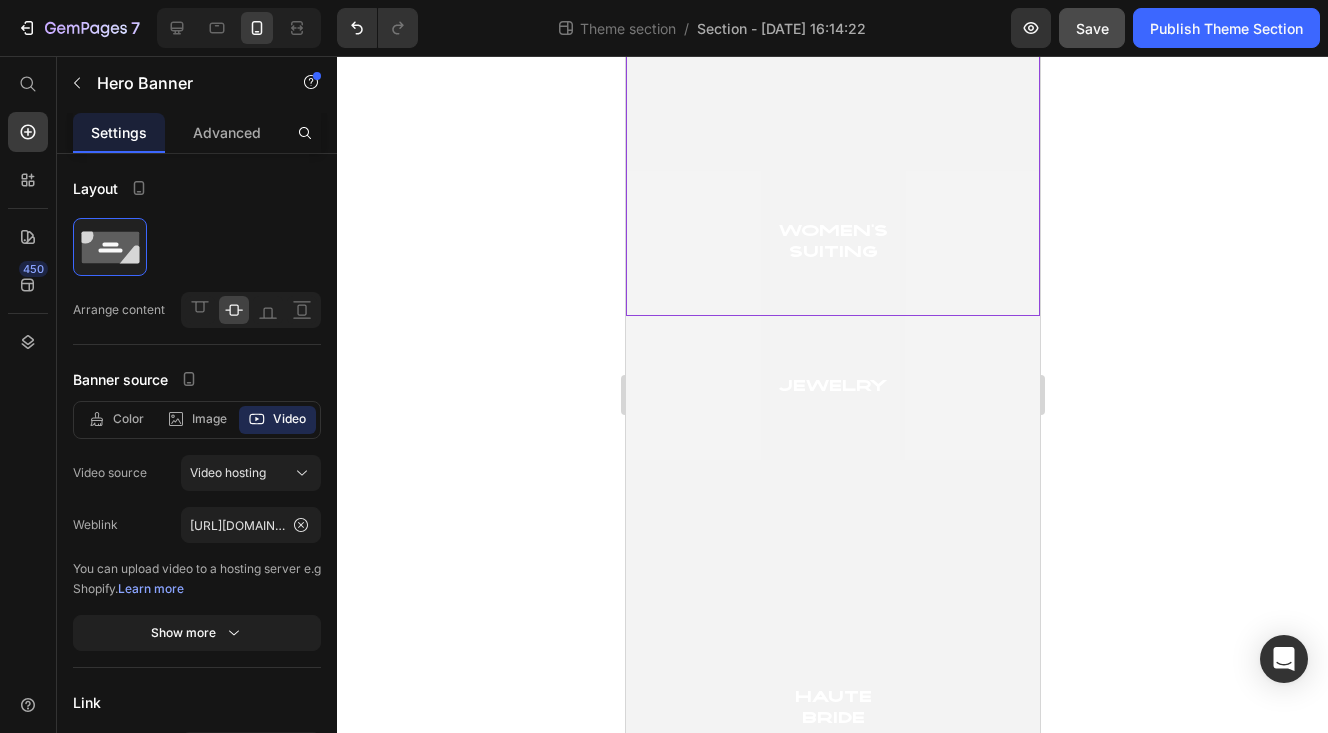 click on "women's  suiting Heading Hero Banner" at bounding box center (832, 243) 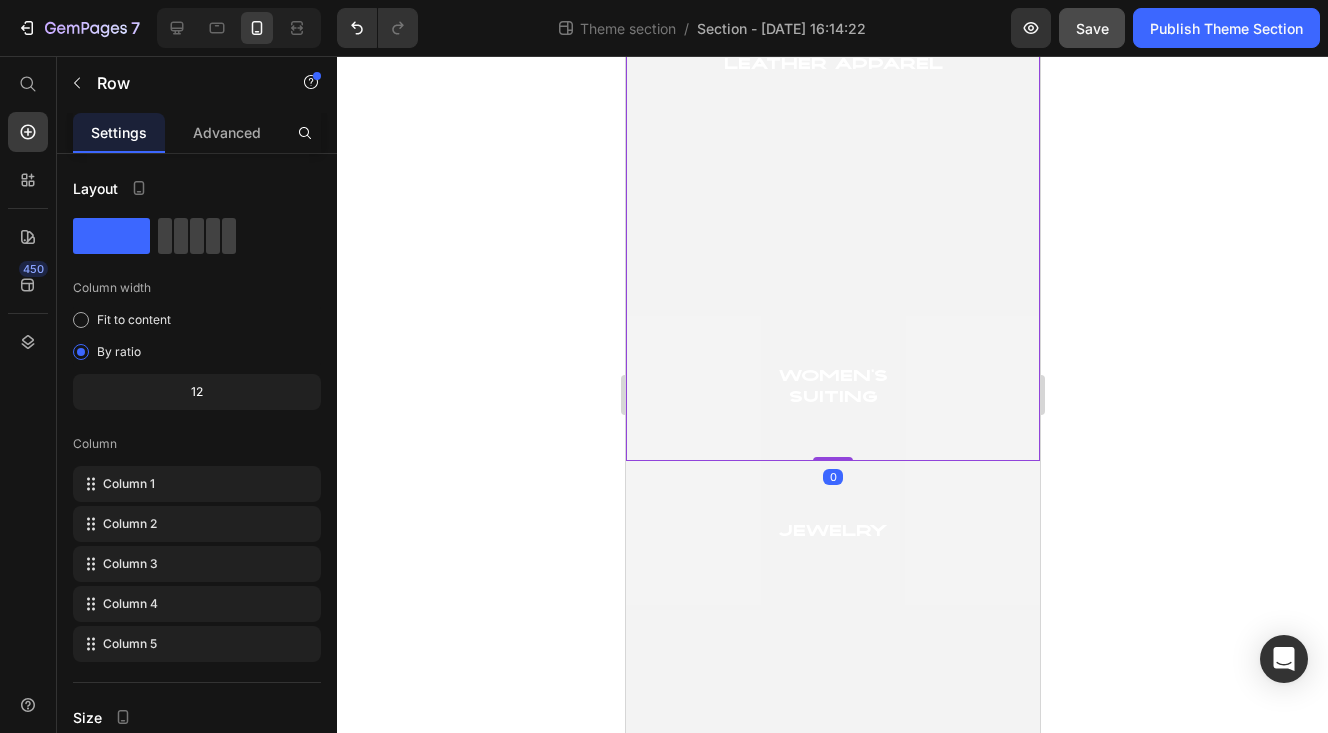 scroll, scrollTop: 1039, scrollLeft: 0, axis: vertical 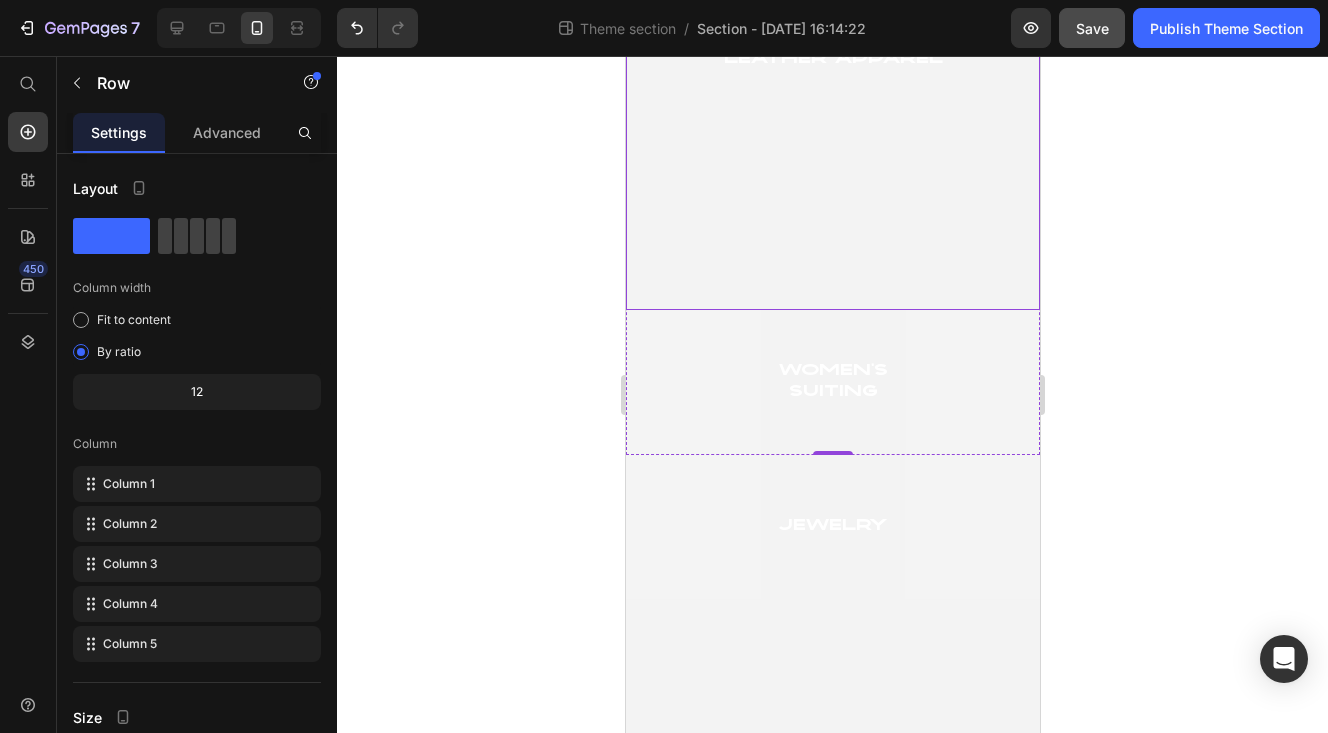 click at bounding box center (832, 60) 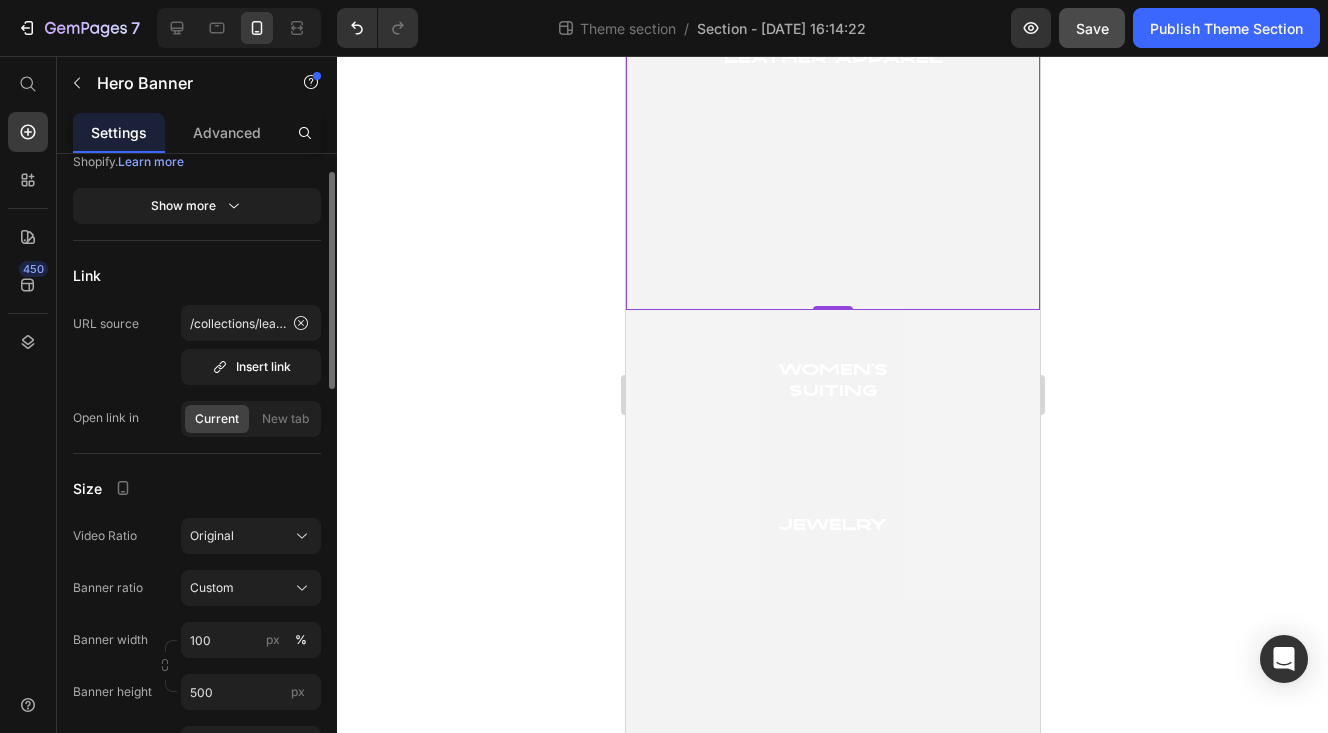 scroll, scrollTop: 443, scrollLeft: 0, axis: vertical 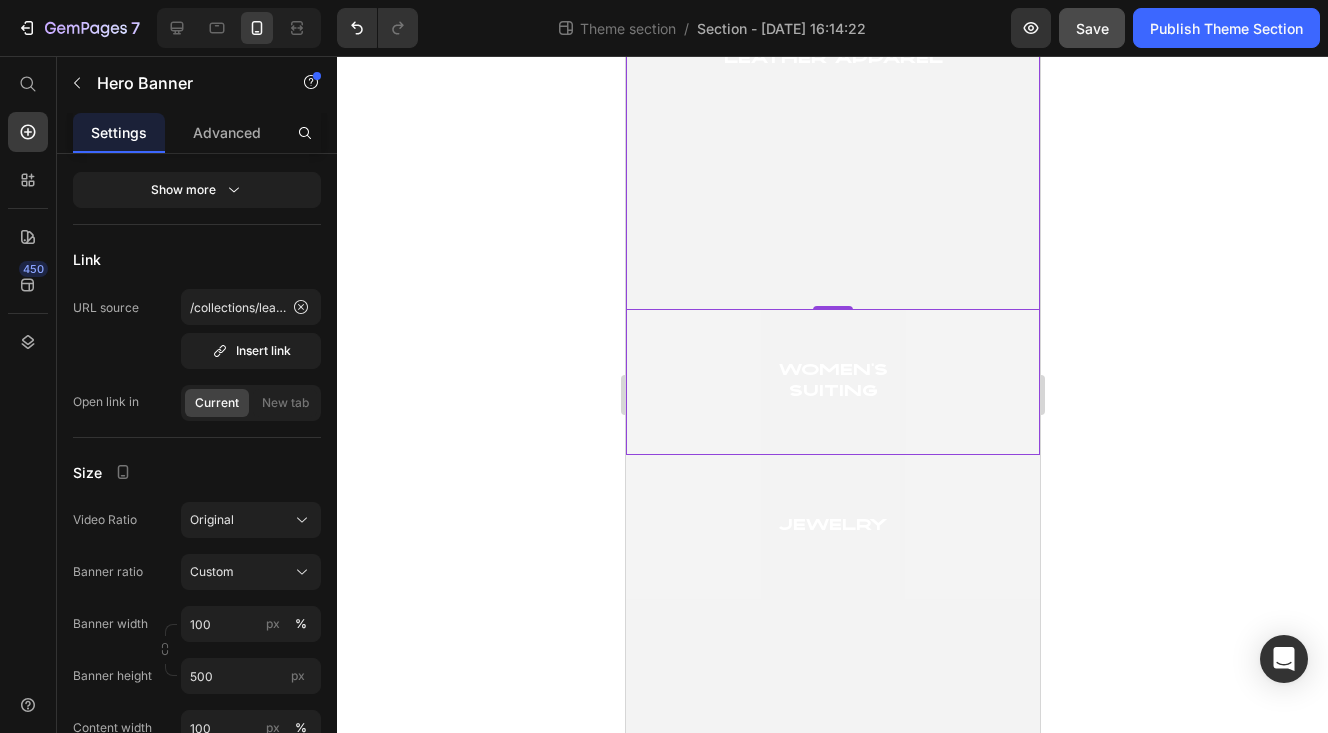 click on "women's  suiting Heading Hero Banner" at bounding box center [832, 382] 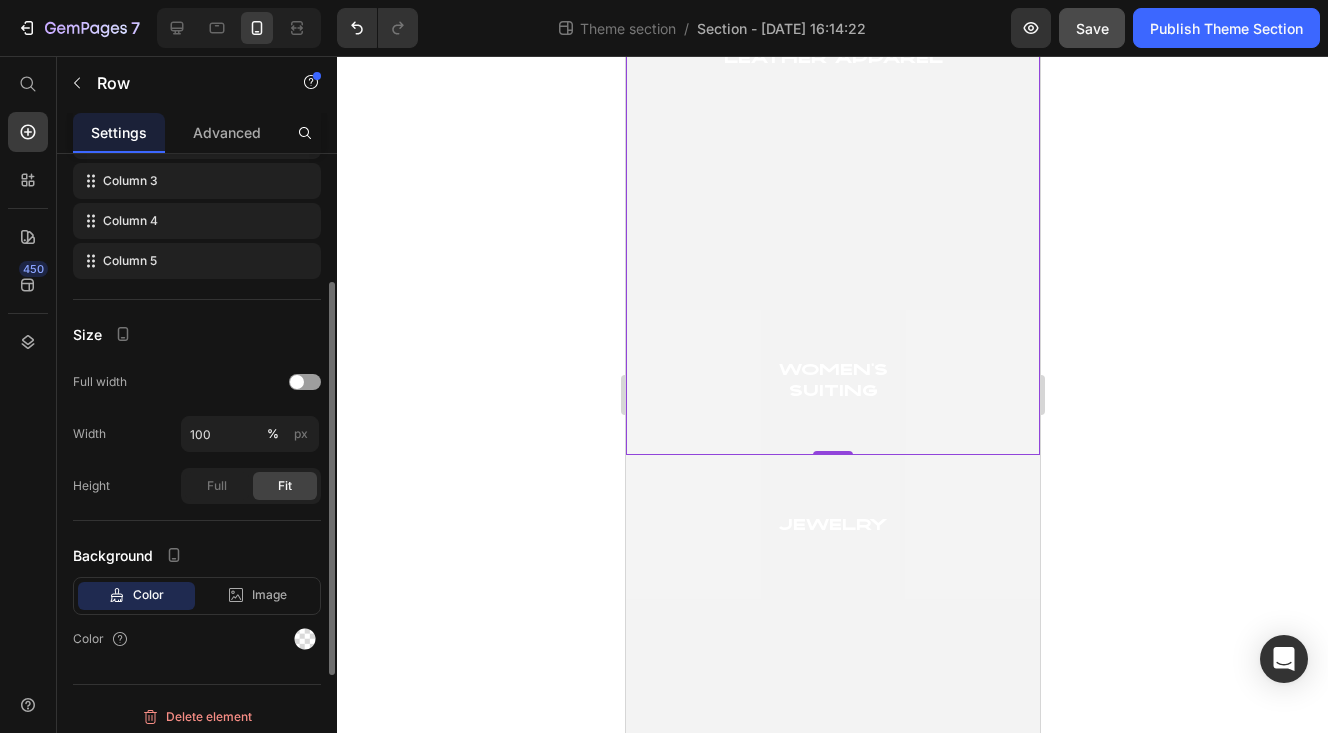 scroll, scrollTop: 392, scrollLeft: 0, axis: vertical 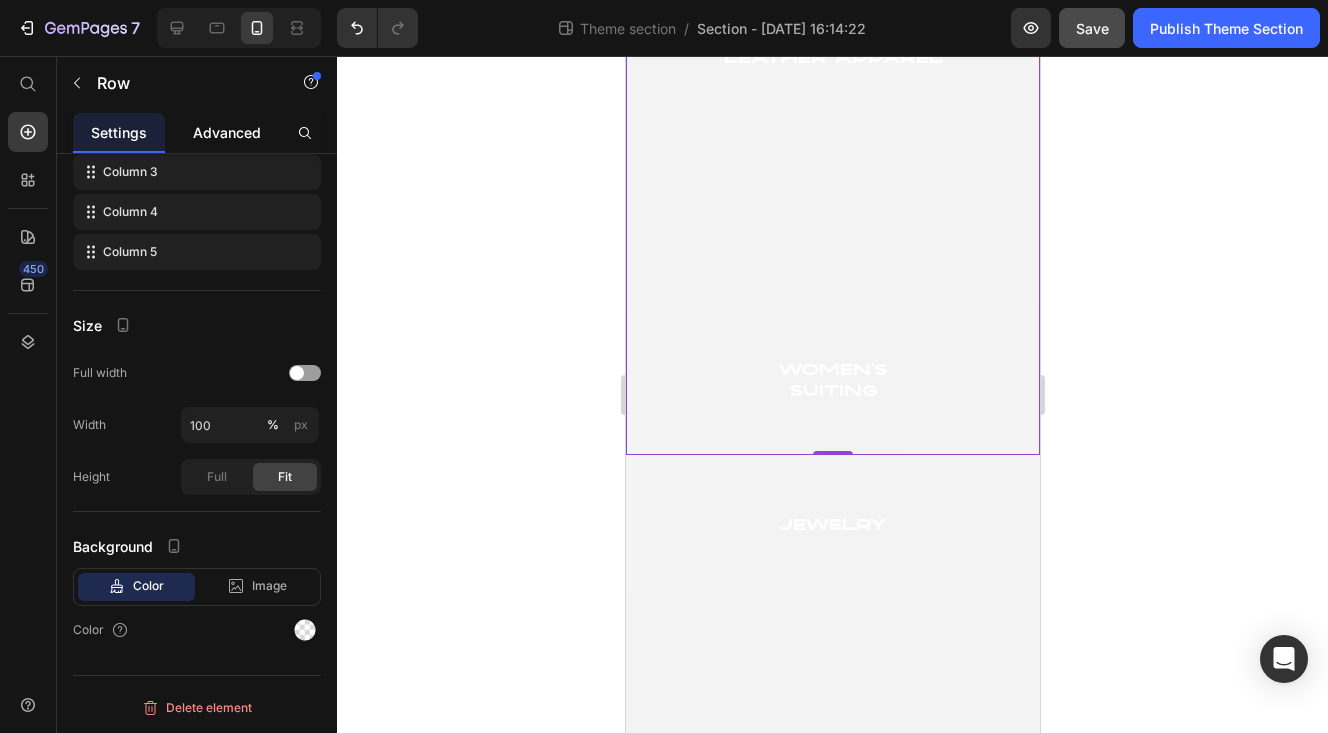 click on "Advanced" at bounding box center (227, 132) 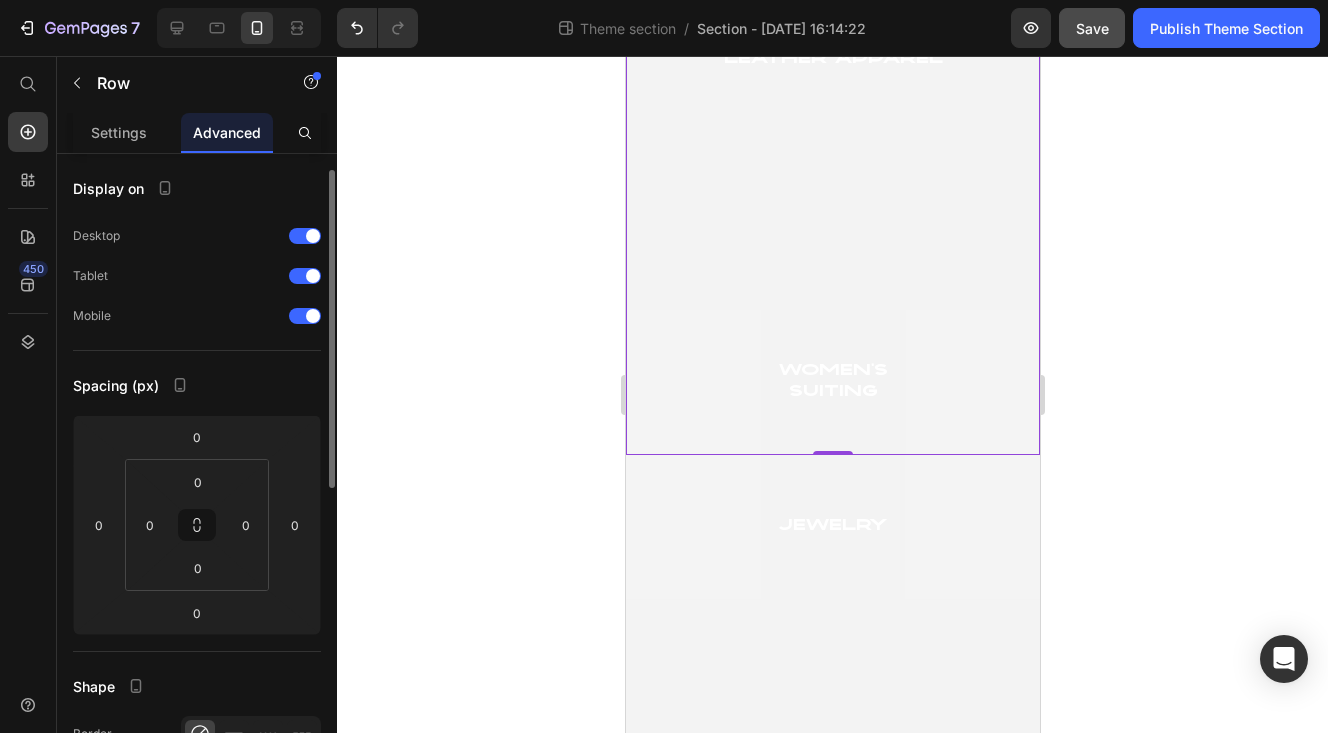 scroll, scrollTop: 61, scrollLeft: 0, axis: vertical 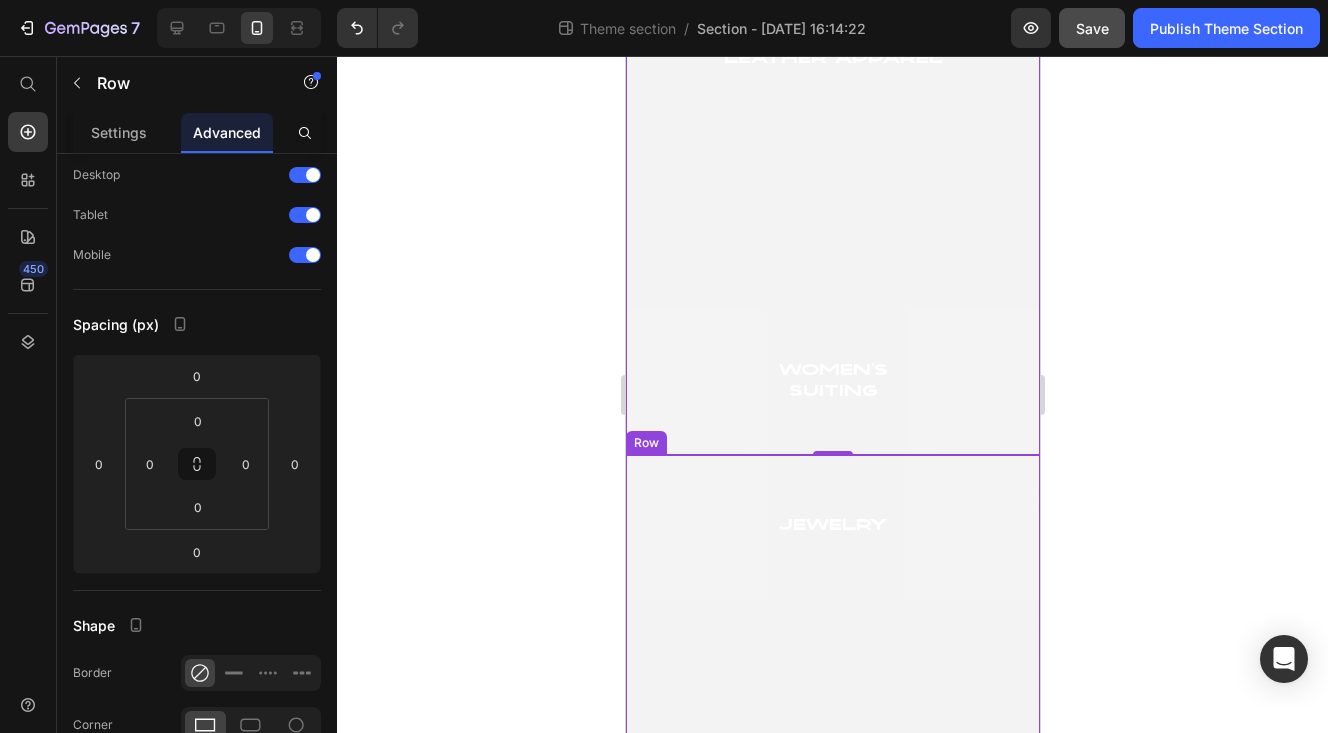 click on "jewelry Heading Hero Banner" at bounding box center [832, 527] 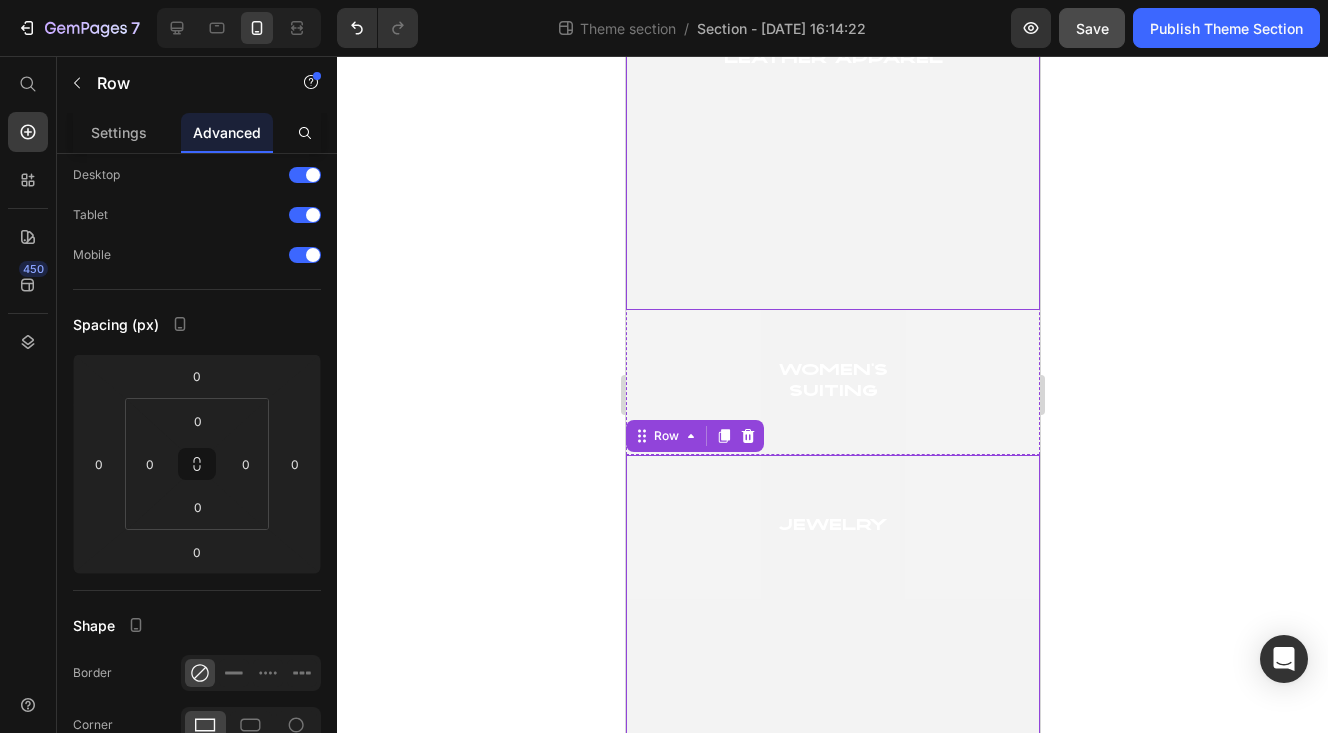 click at bounding box center (832, 60) 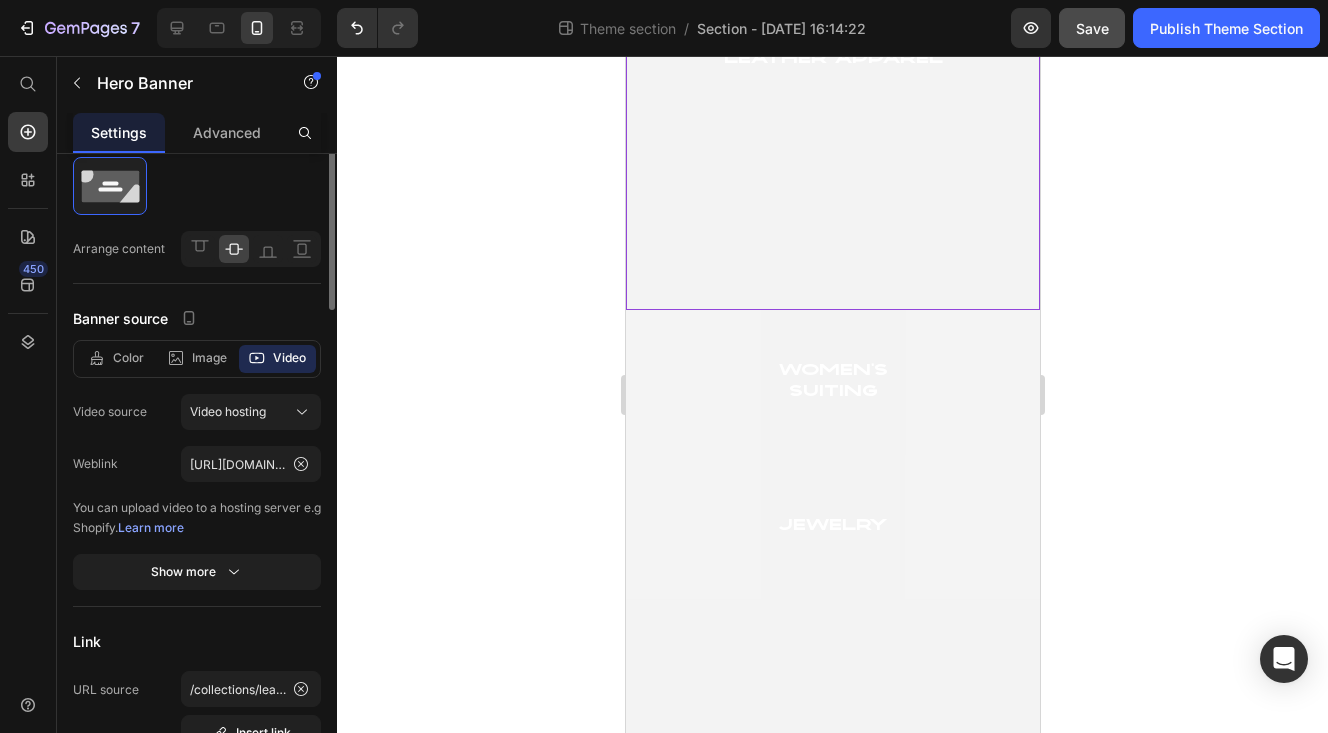 scroll, scrollTop: 0, scrollLeft: 0, axis: both 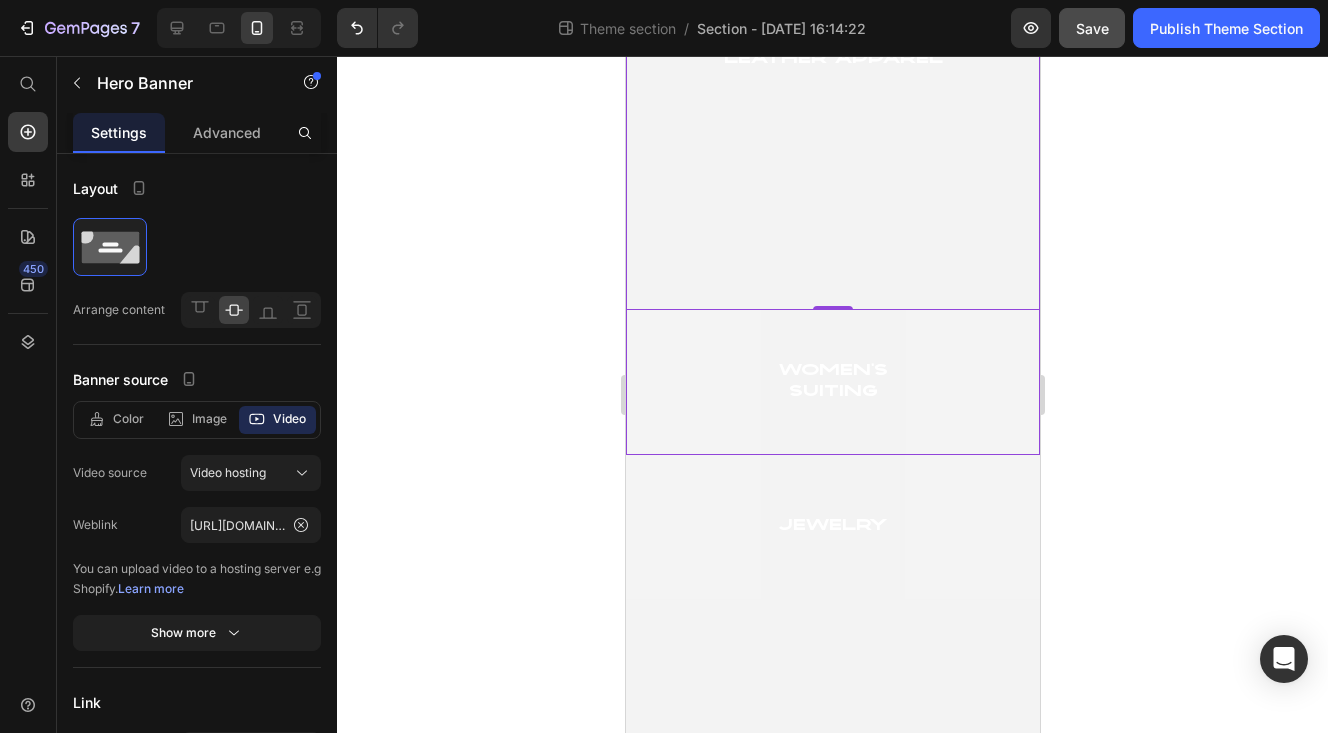 click on "women's  suiting Heading Hero Banner" at bounding box center (832, 382) 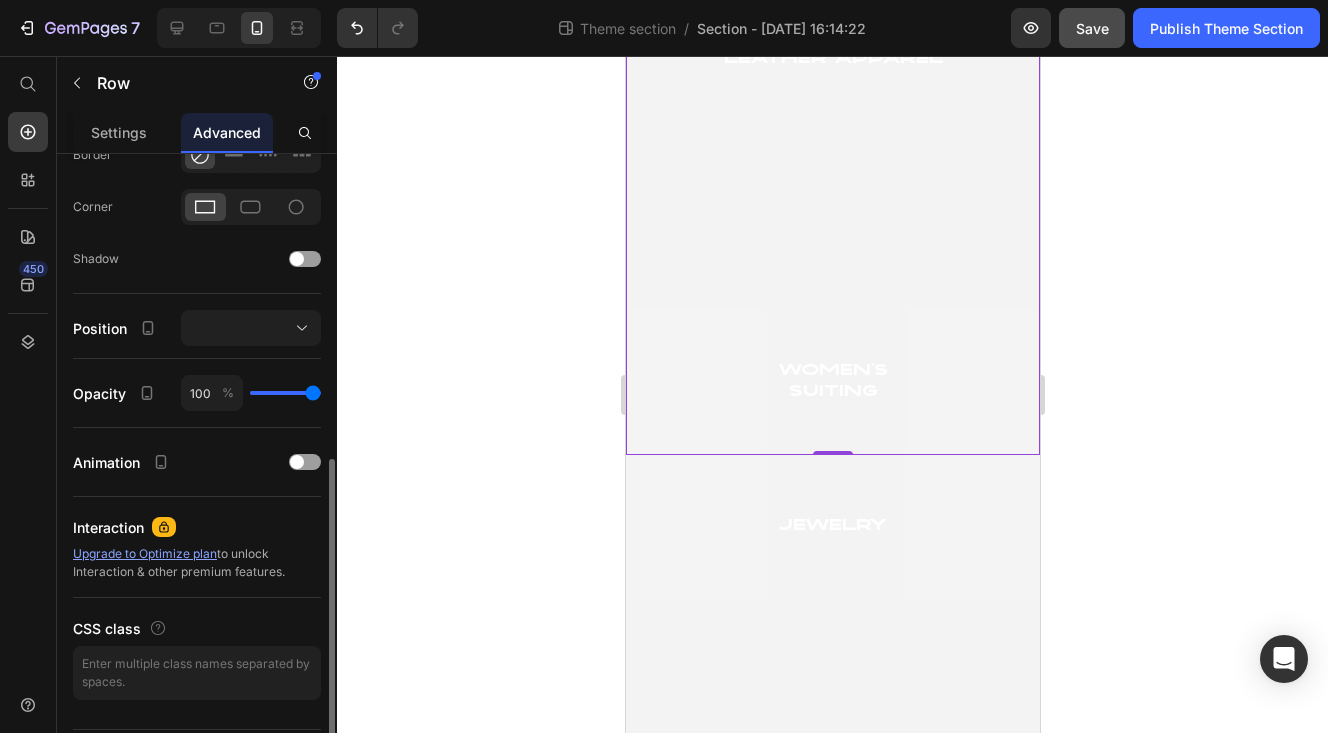 scroll, scrollTop: 633, scrollLeft: 0, axis: vertical 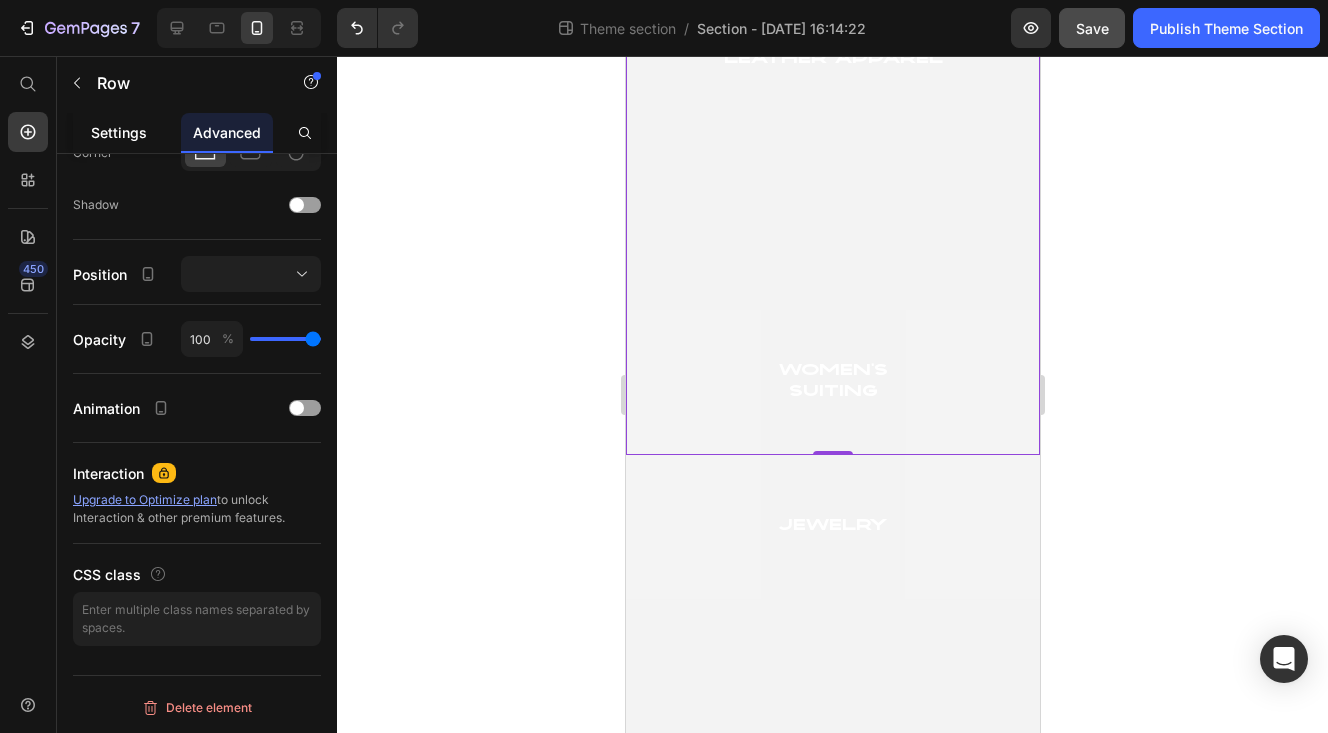 click on "Settings" at bounding box center (119, 132) 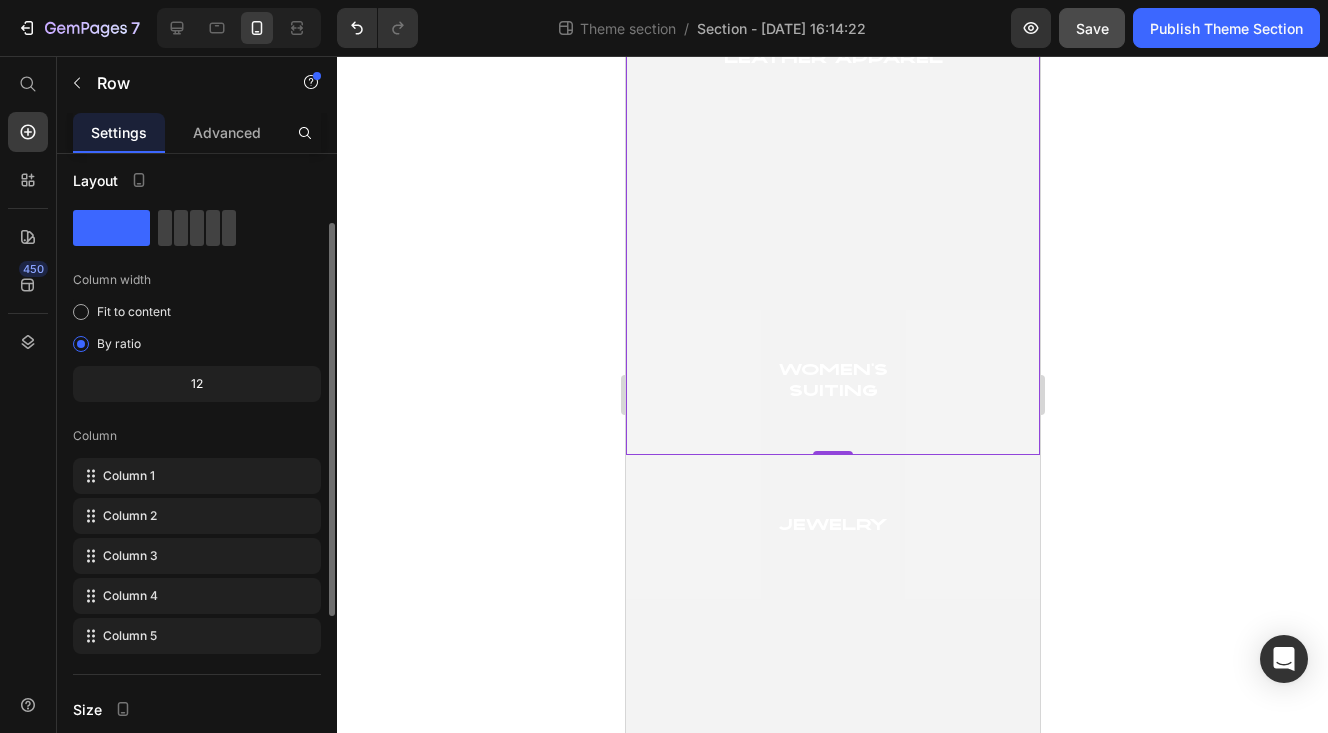 scroll, scrollTop: 0, scrollLeft: 0, axis: both 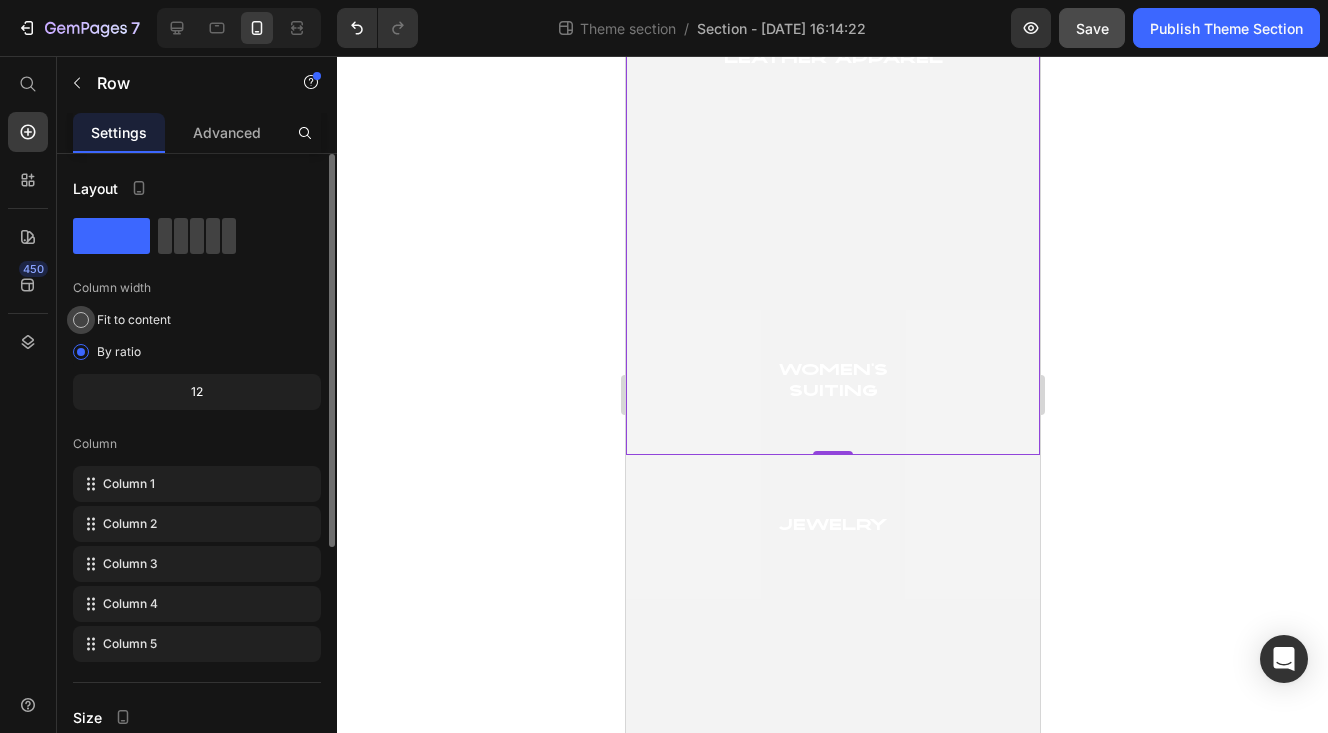 click on "Fit to content" at bounding box center (134, 320) 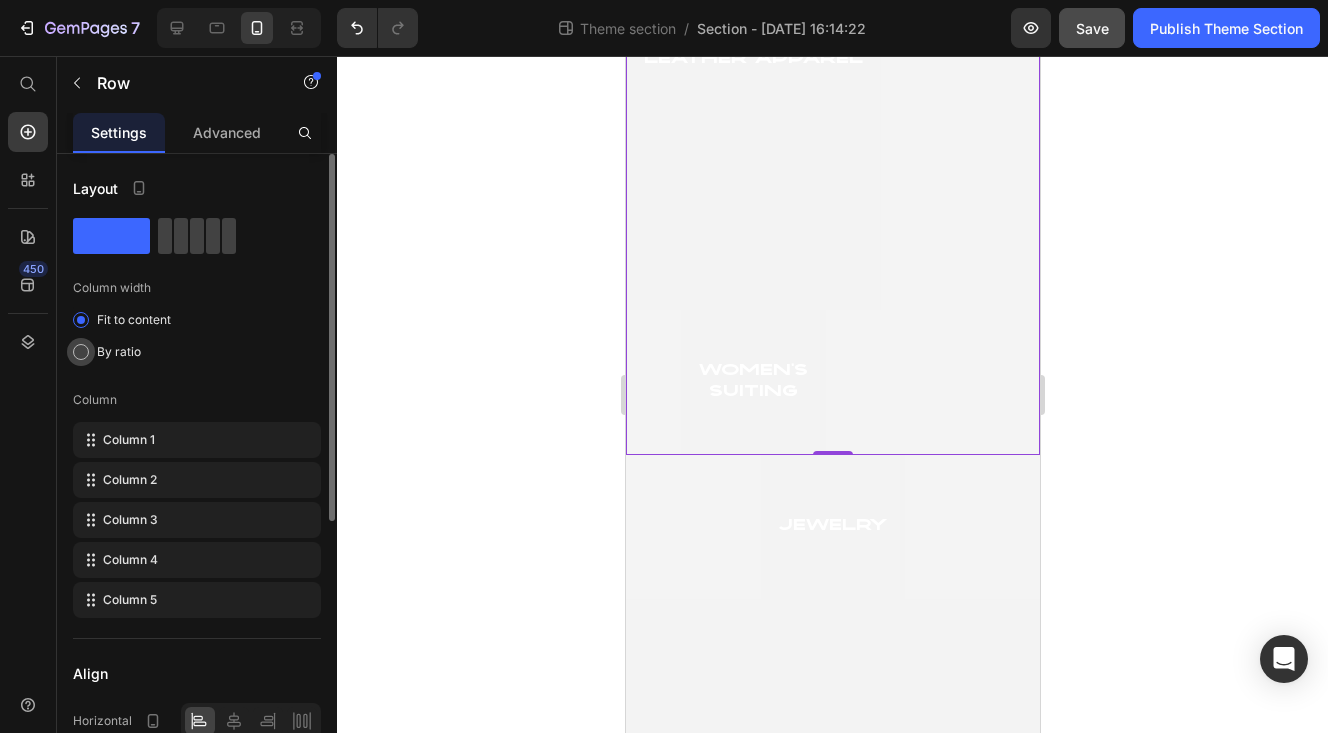 click on "By ratio" at bounding box center [119, 352] 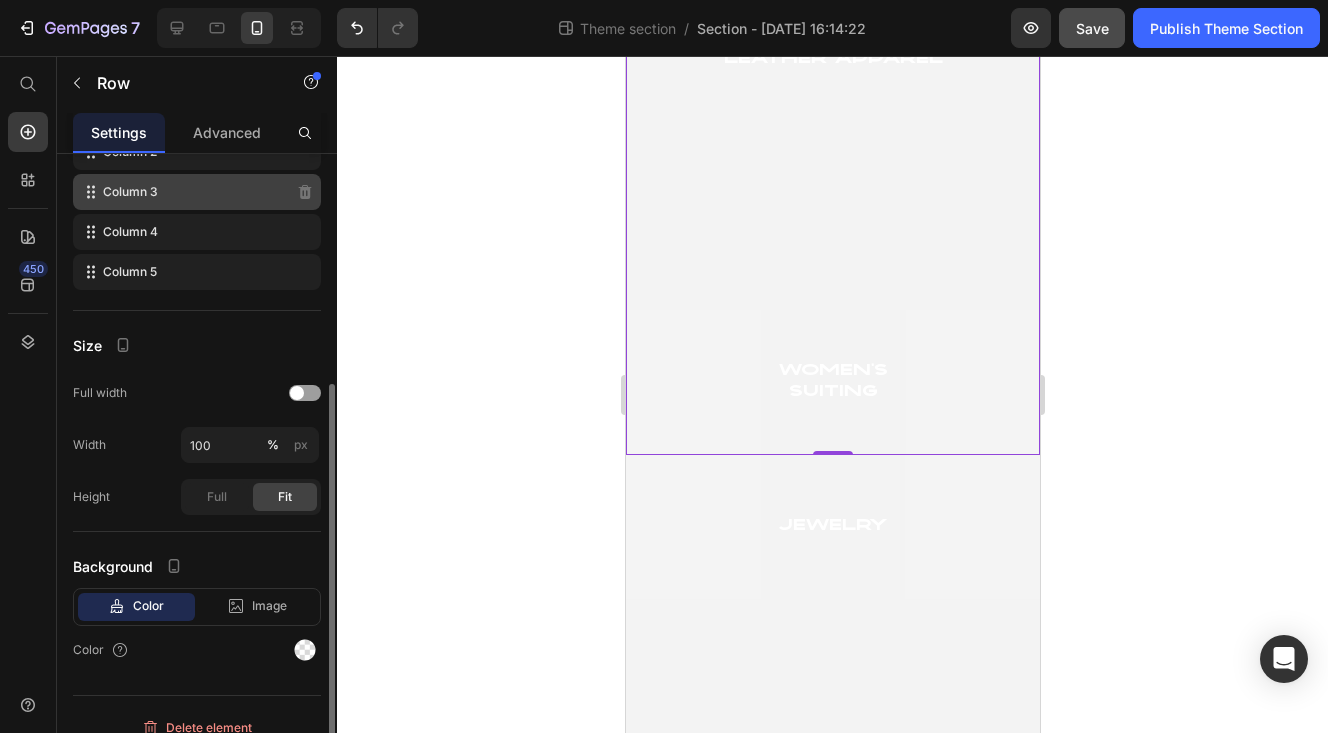 scroll, scrollTop: 392, scrollLeft: 0, axis: vertical 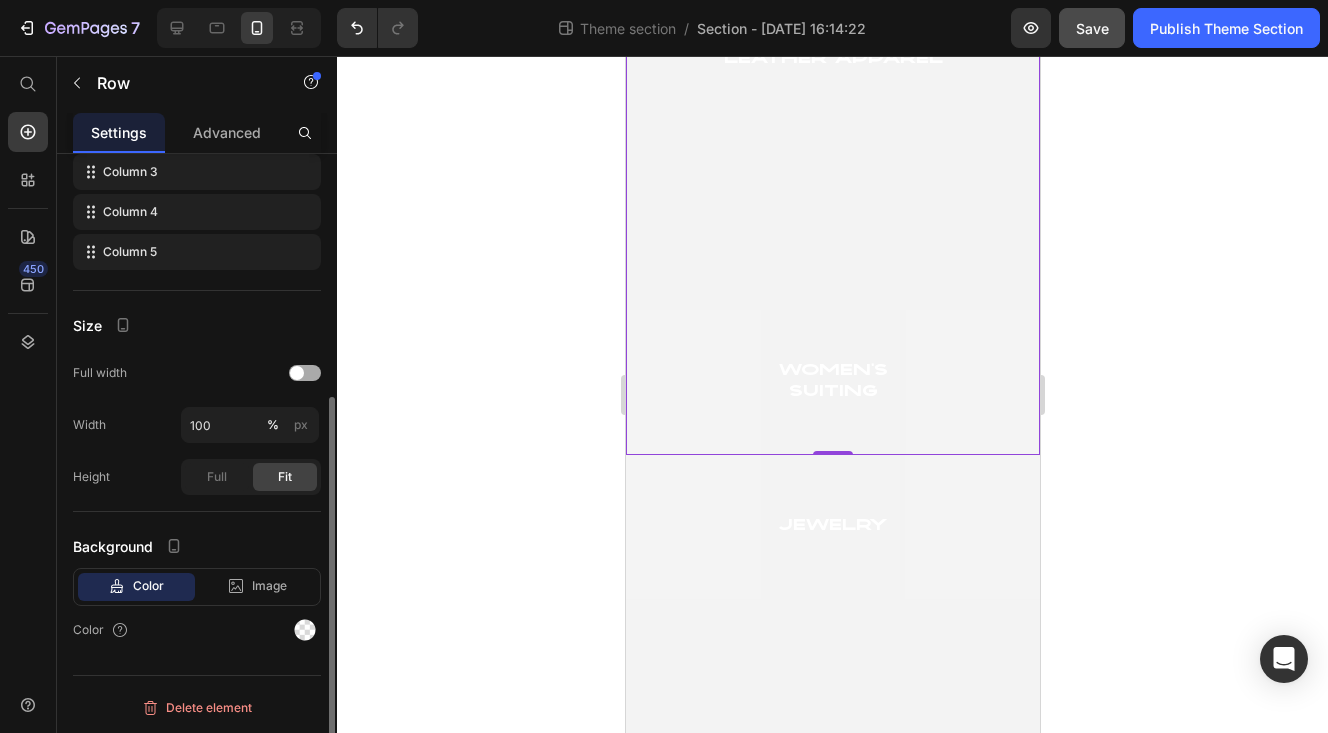 click at bounding box center (305, 373) 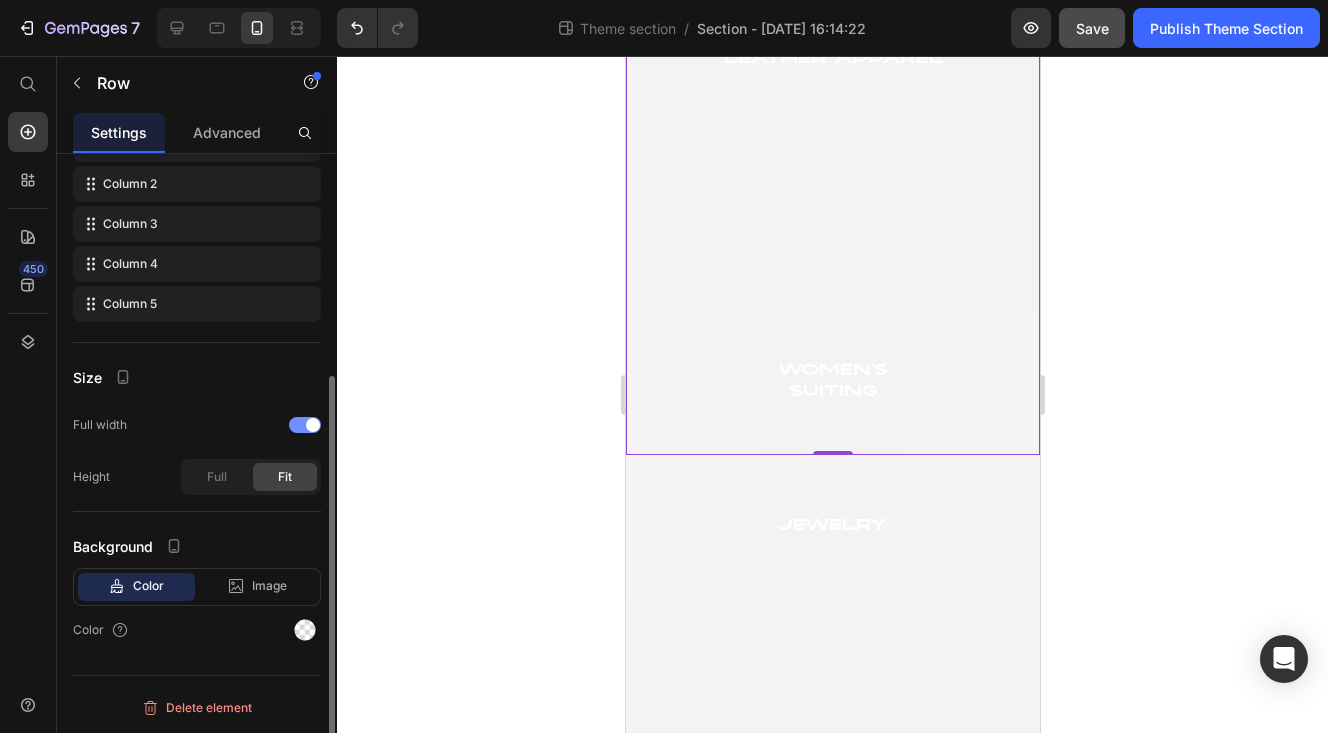 scroll, scrollTop: 340, scrollLeft: 0, axis: vertical 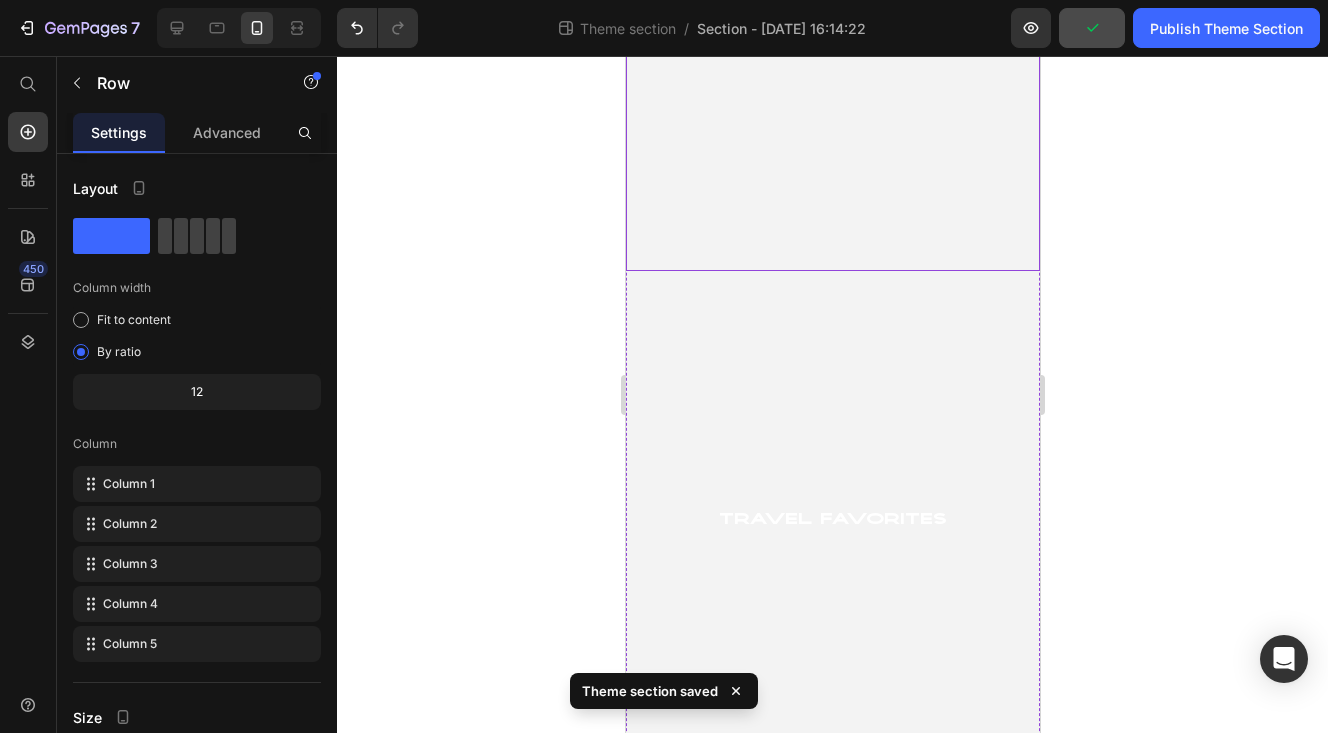 click at bounding box center [832, 21] 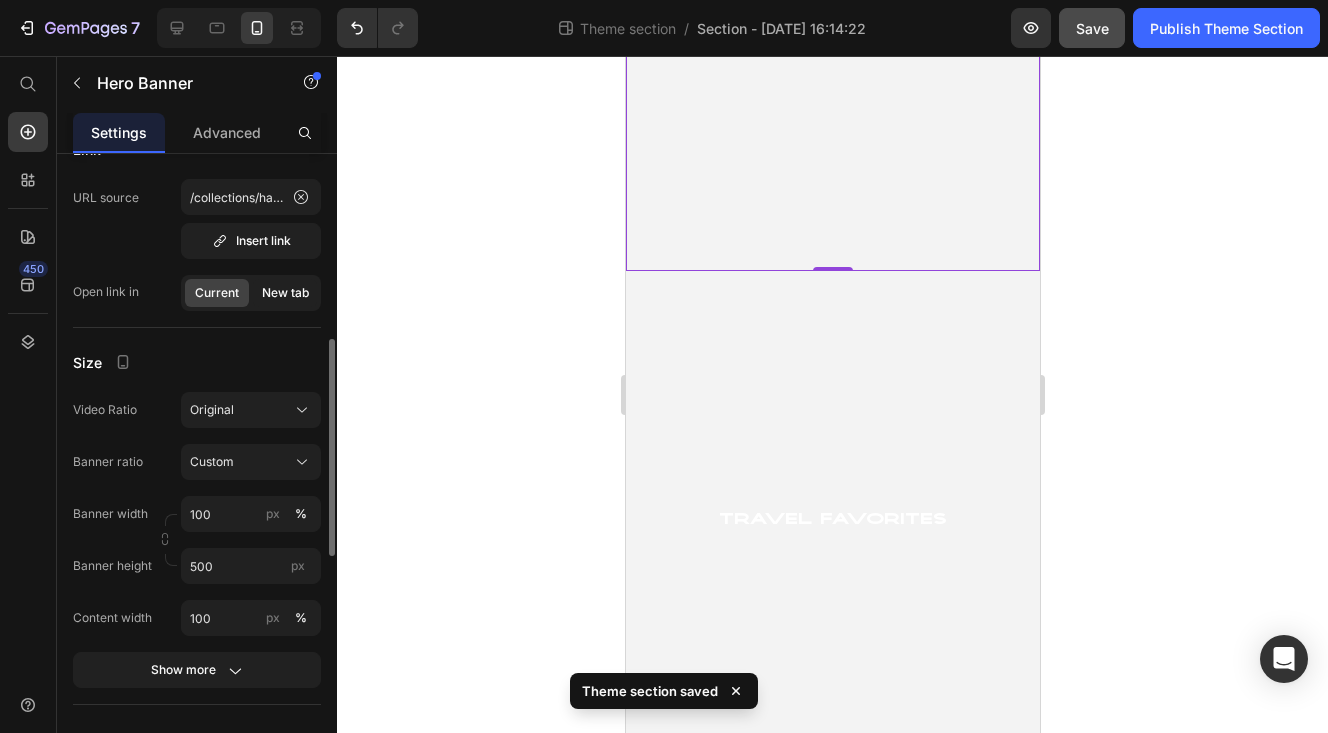 scroll, scrollTop: 557, scrollLeft: 0, axis: vertical 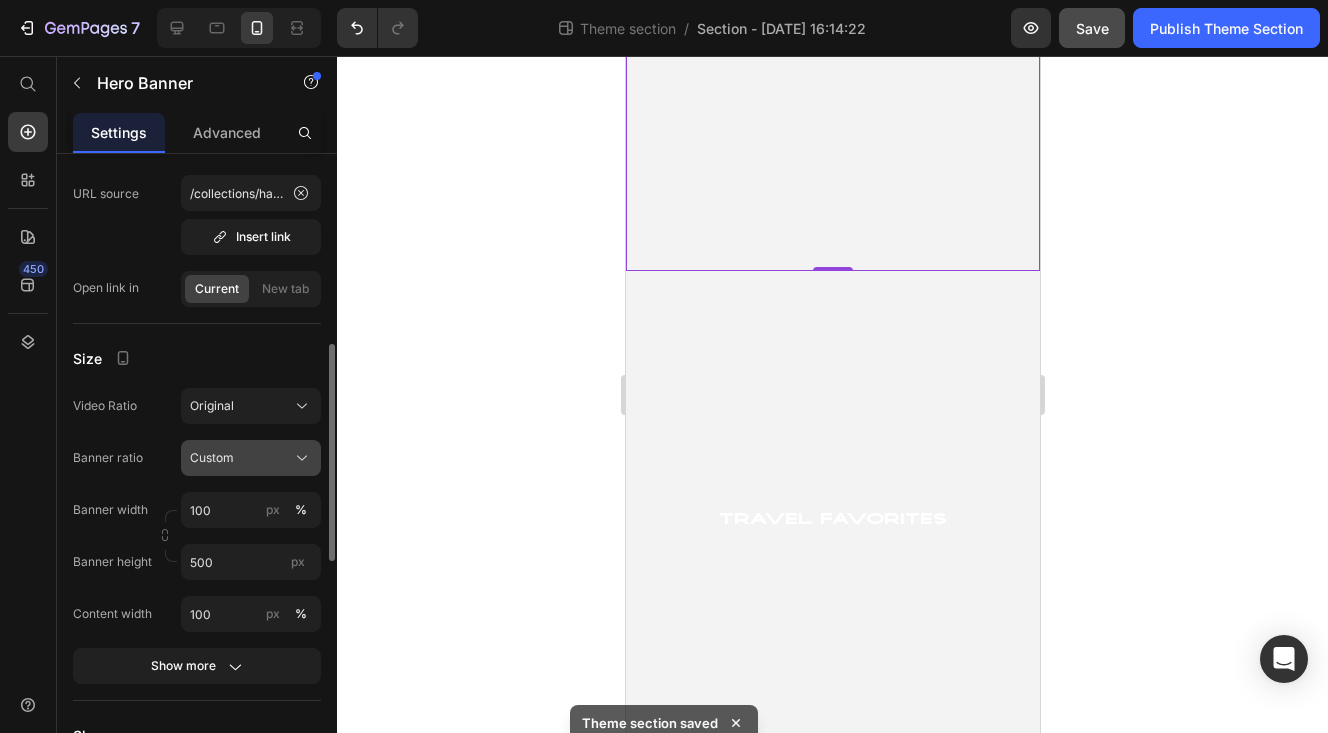 click on "Custom" 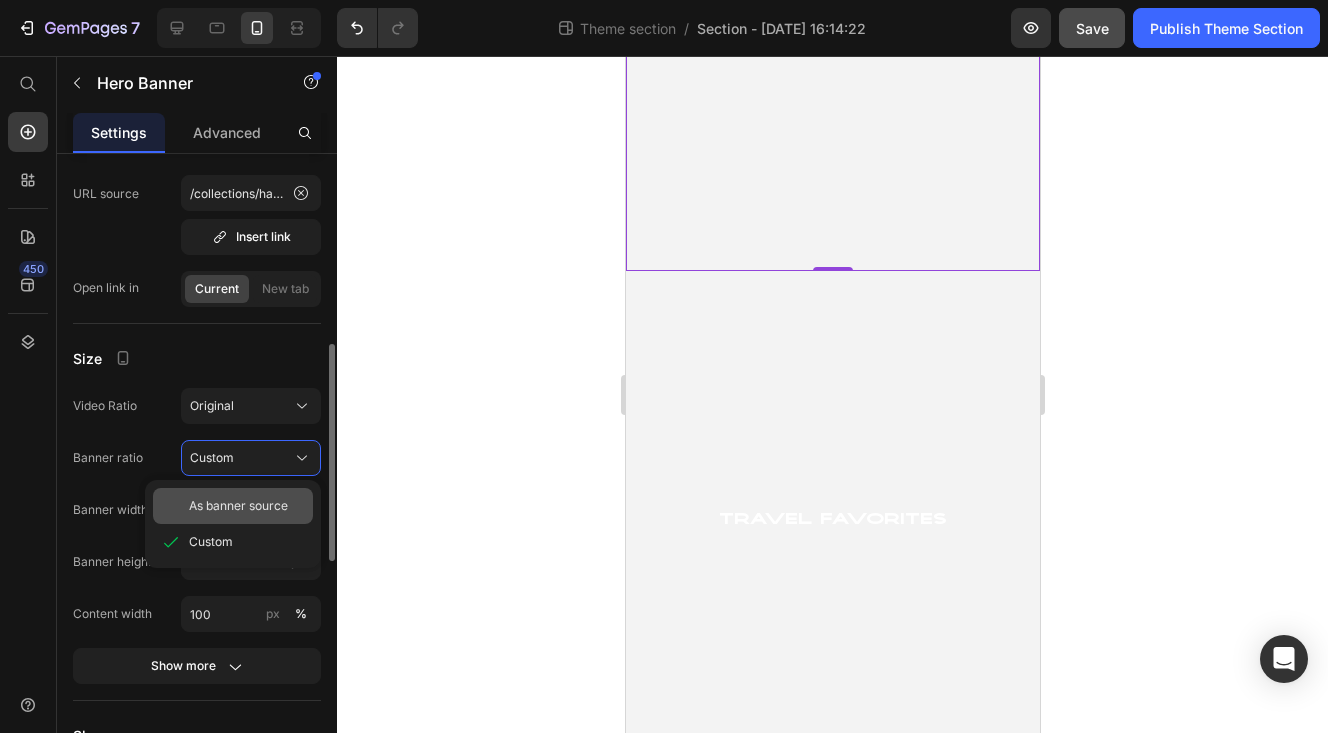 click on "As banner source" at bounding box center (238, 506) 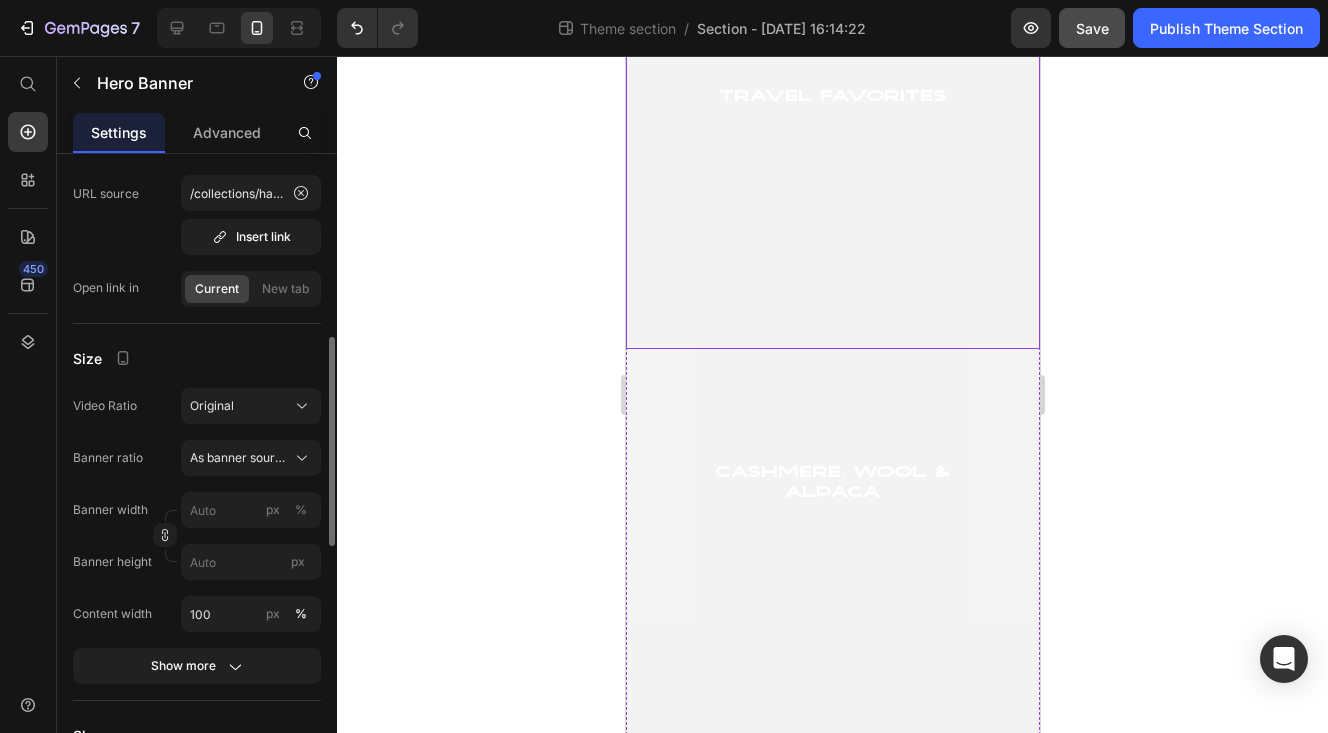 click at bounding box center [832, 99] 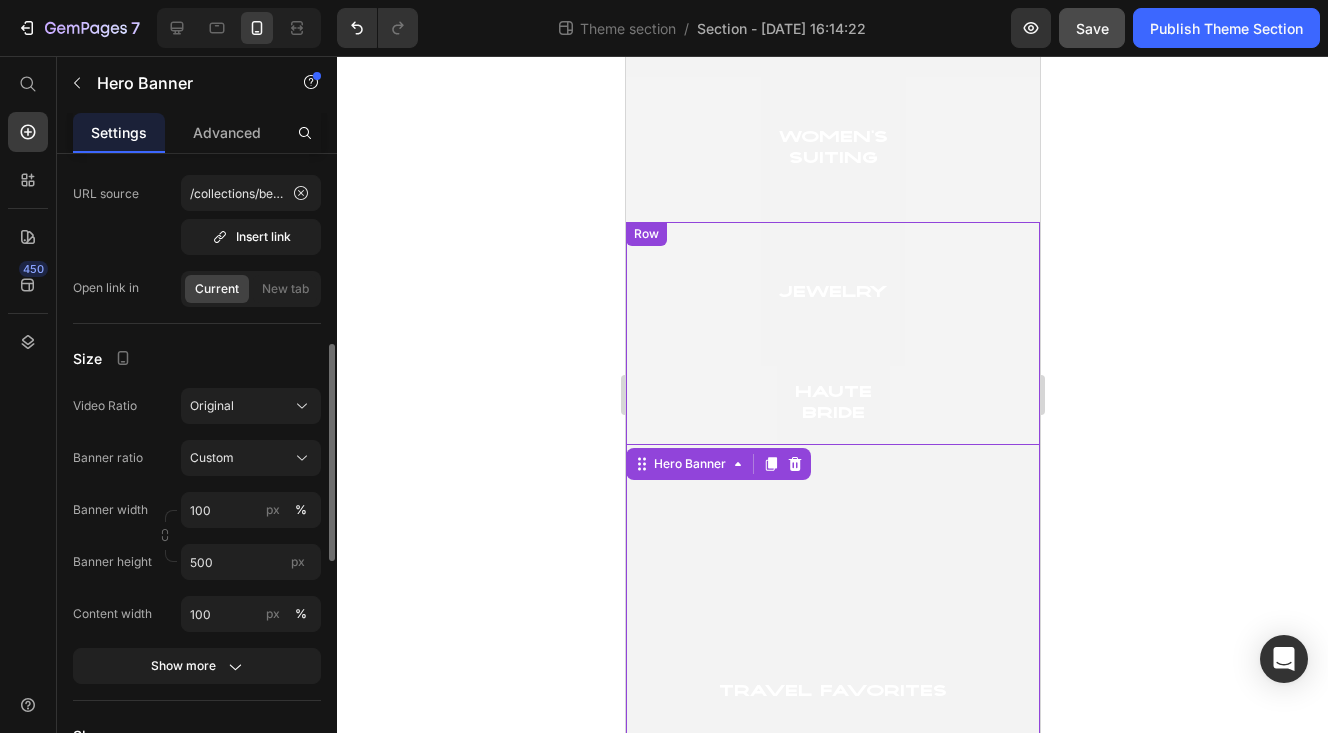 scroll, scrollTop: 1255, scrollLeft: 0, axis: vertical 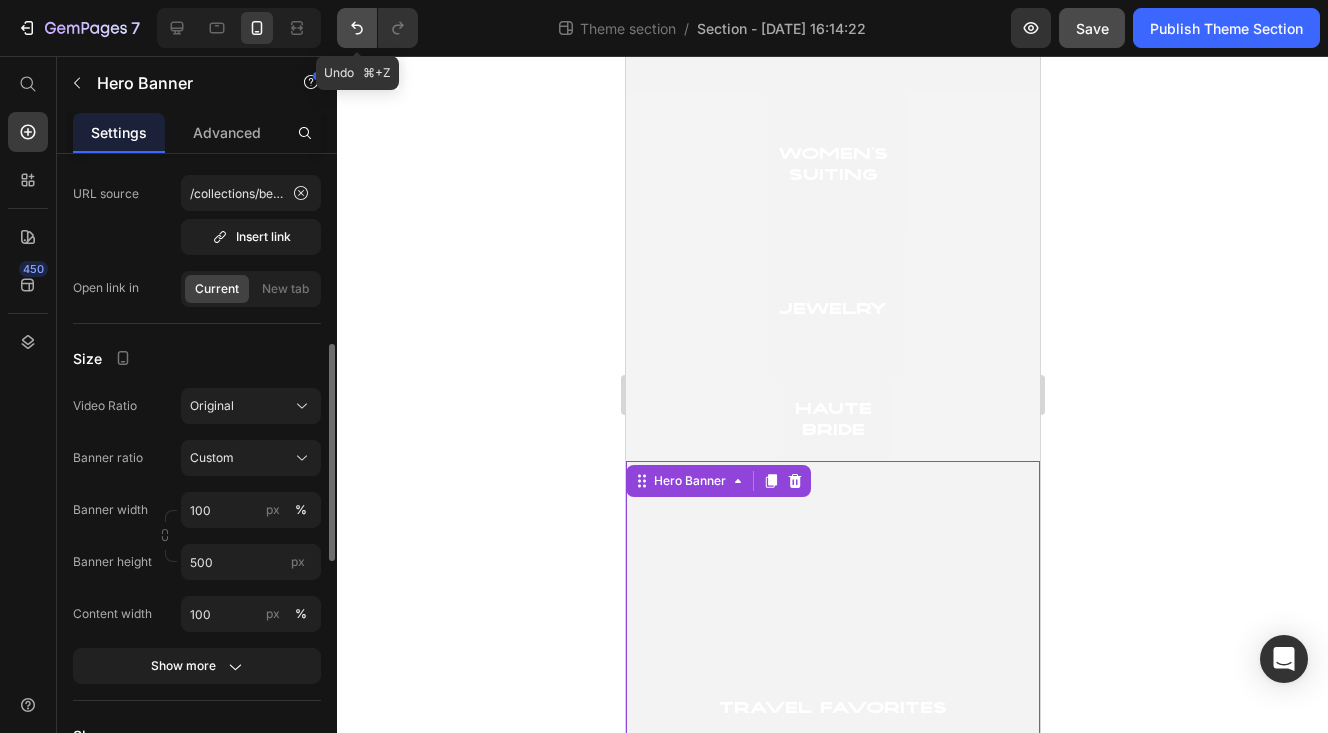 click 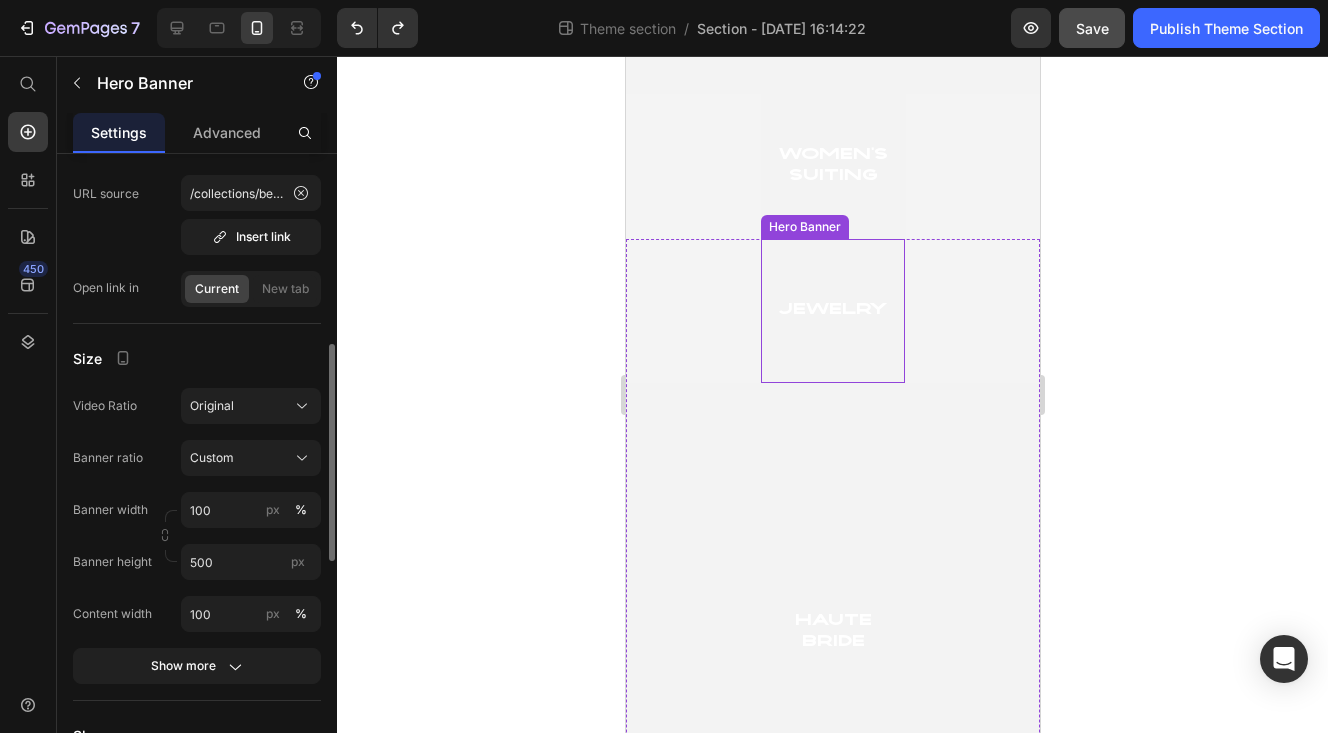 click at bounding box center [832, 311] 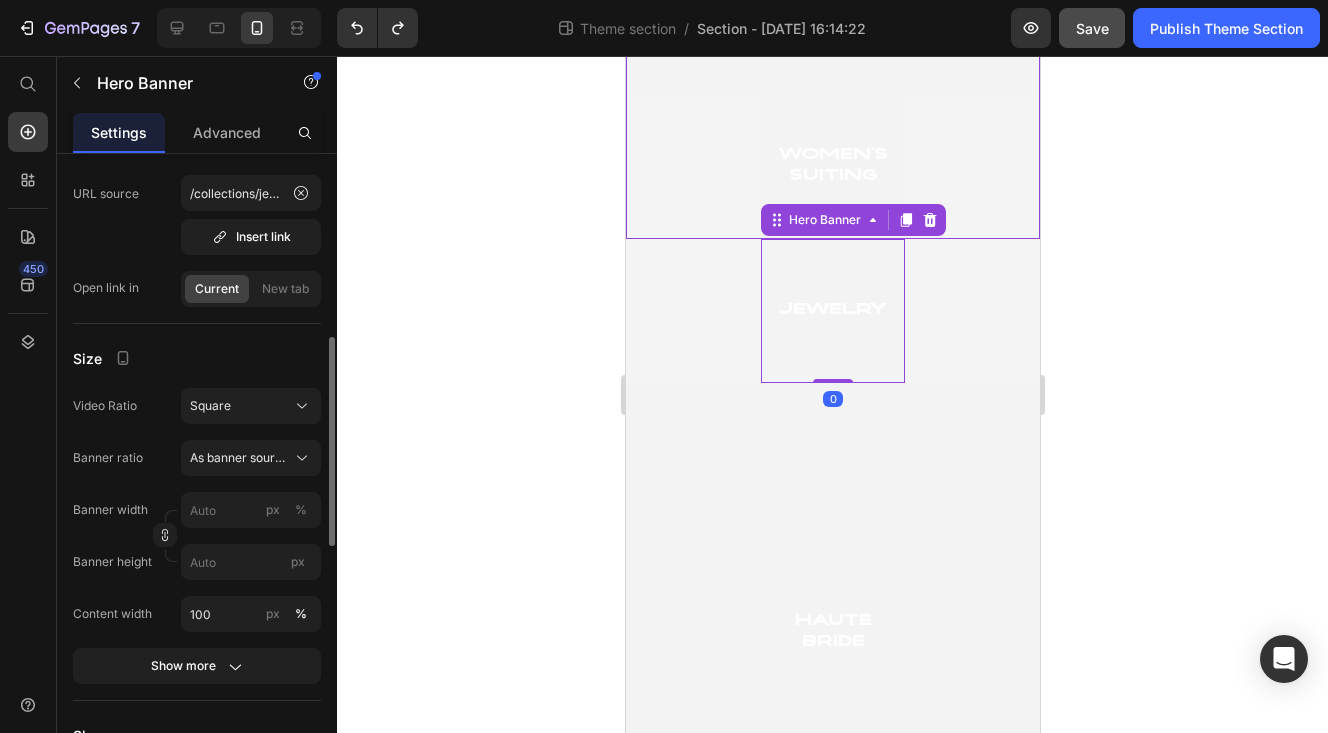 click on "women's  suiting Heading" at bounding box center [832, 167] 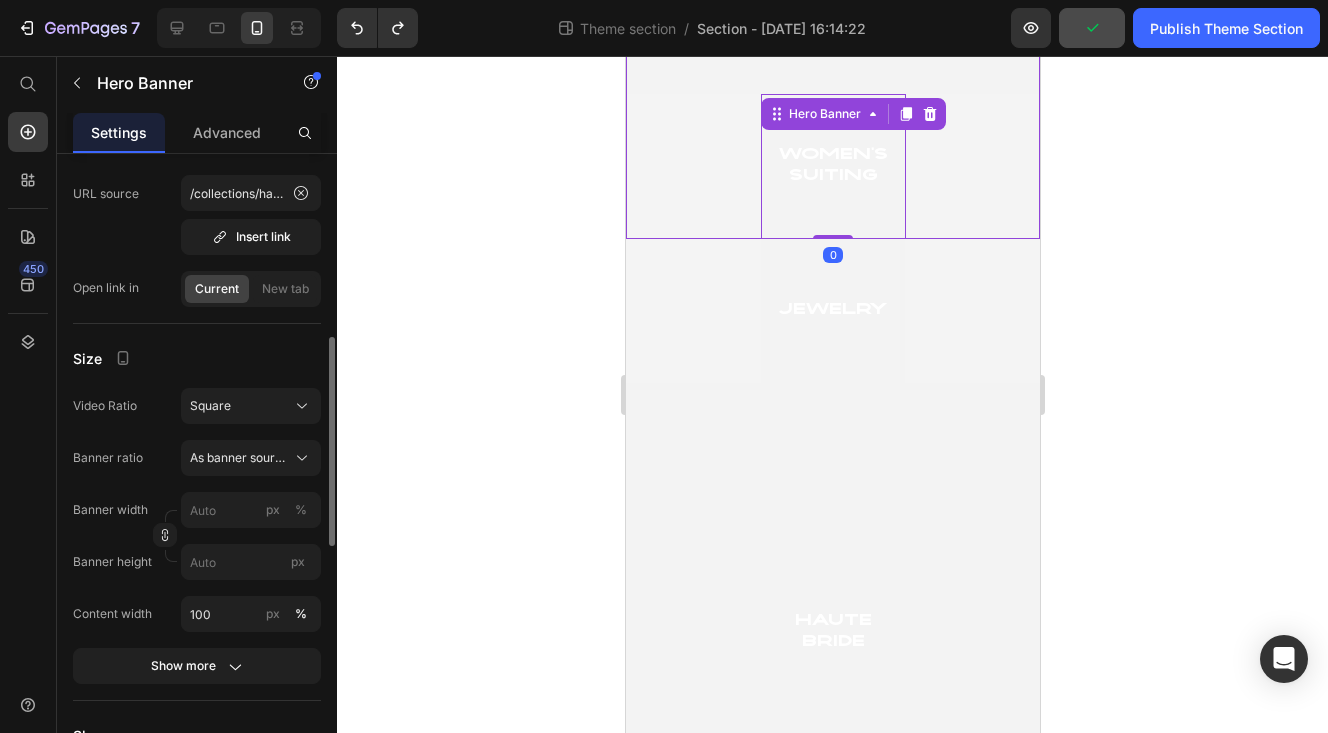 click on "women's  suiting Heading Hero Banner   0" at bounding box center (832, 166) 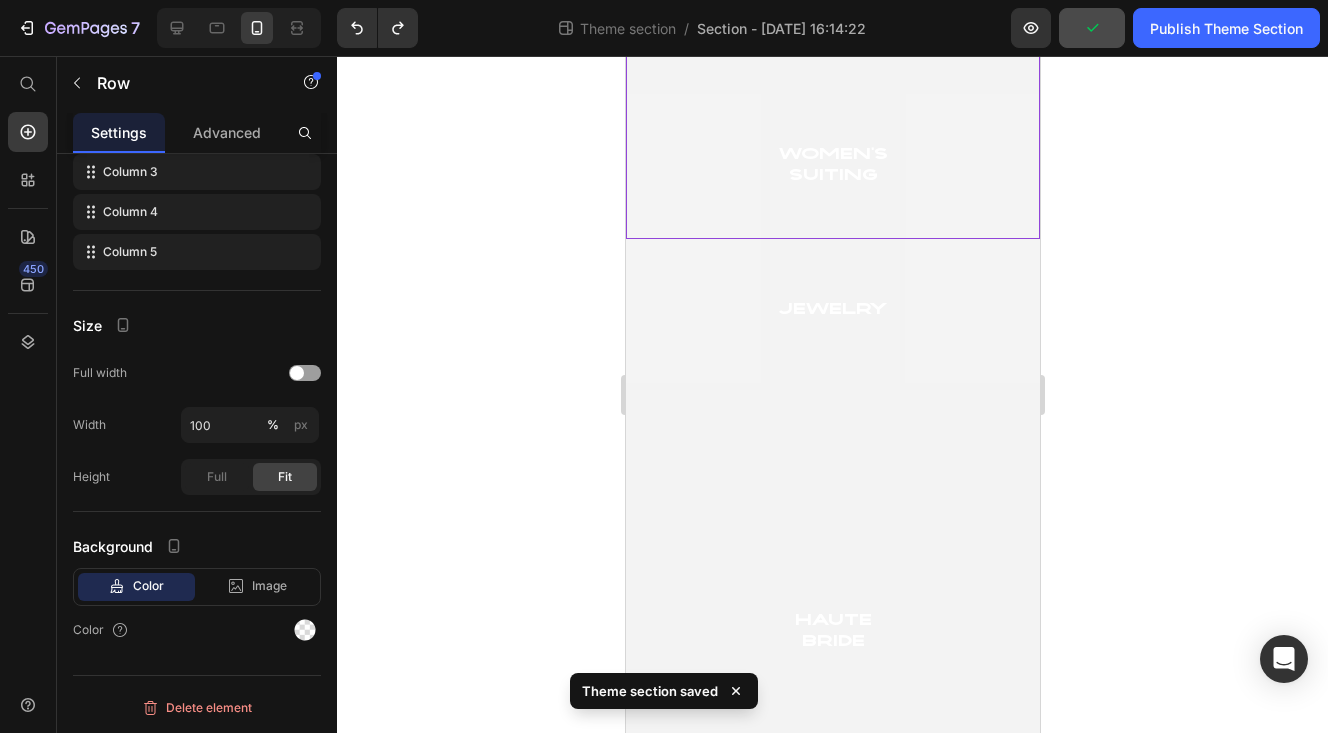 scroll, scrollTop: 0, scrollLeft: 0, axis: both 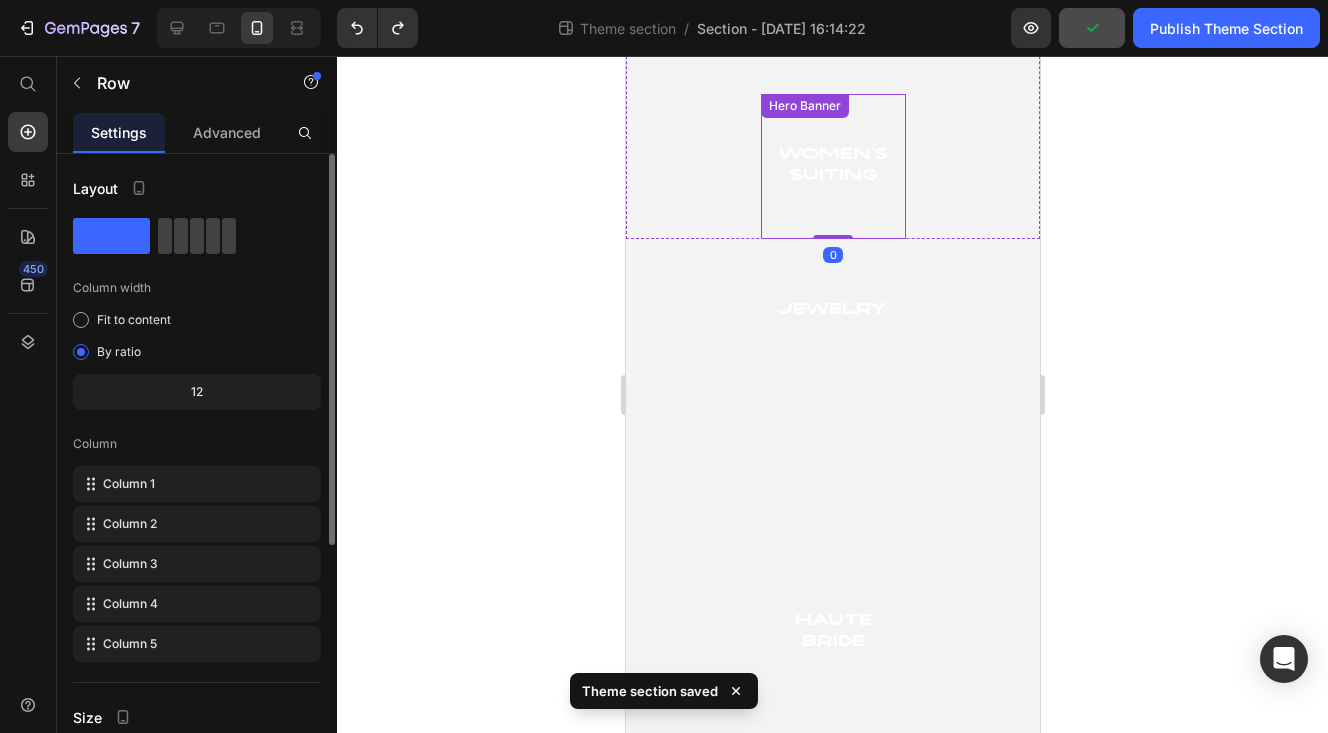 click on "women's  suiting Heading Hero Banner" at bounding box center (832, 166) 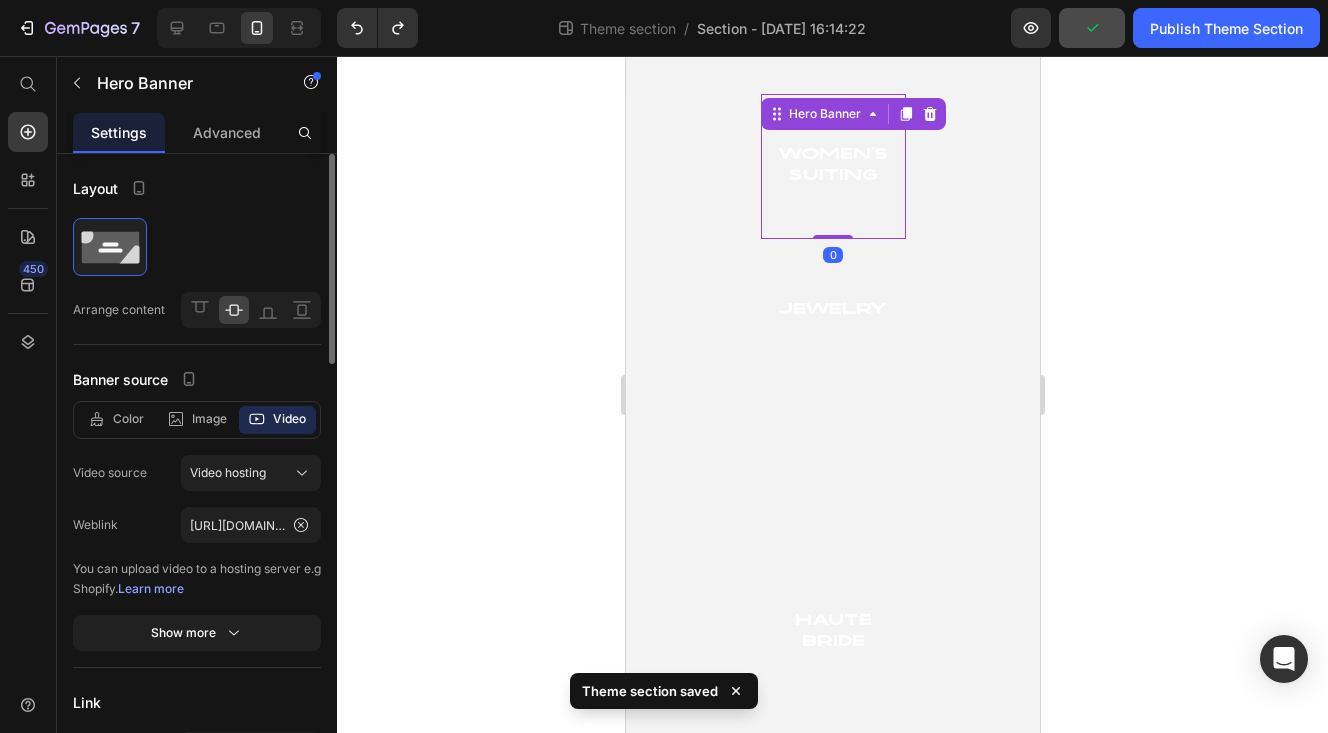 scroll, scrollTop: 1110, scrollLeft: 0, axis: vertical 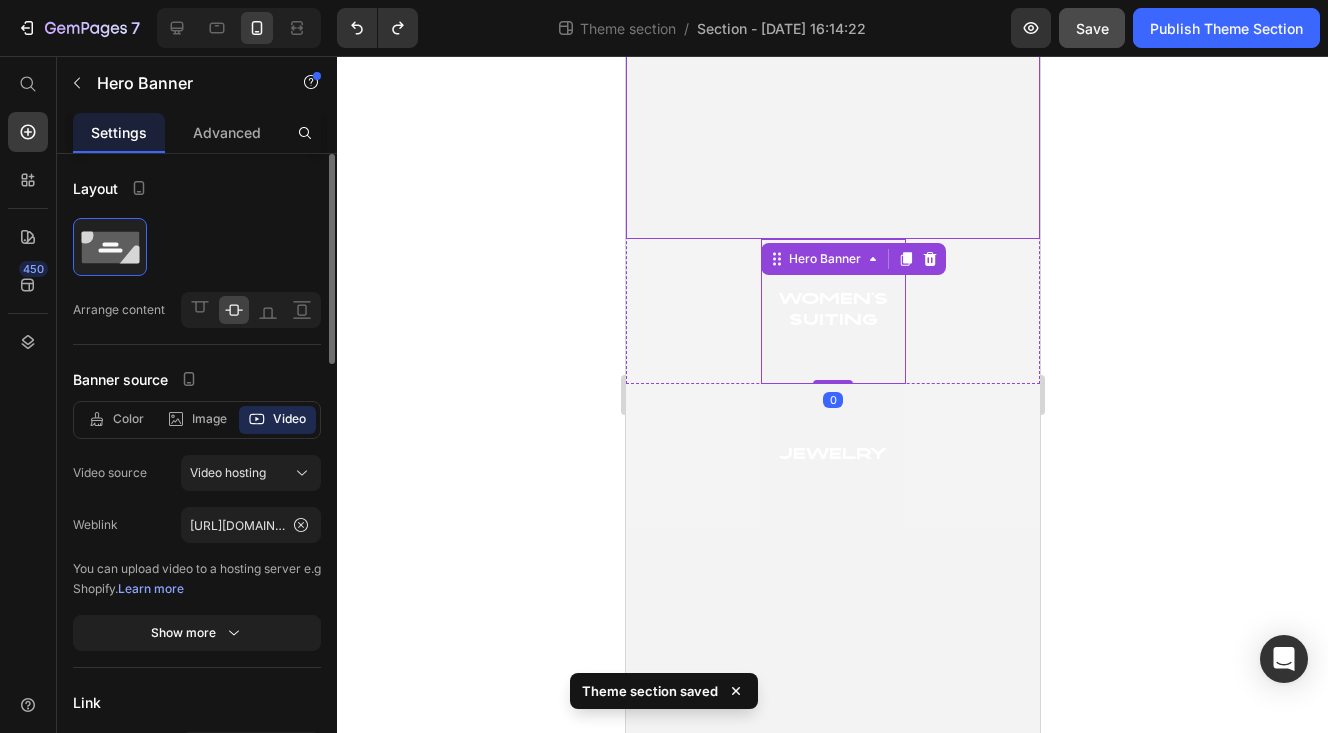 click at bounding box center [832, -11] 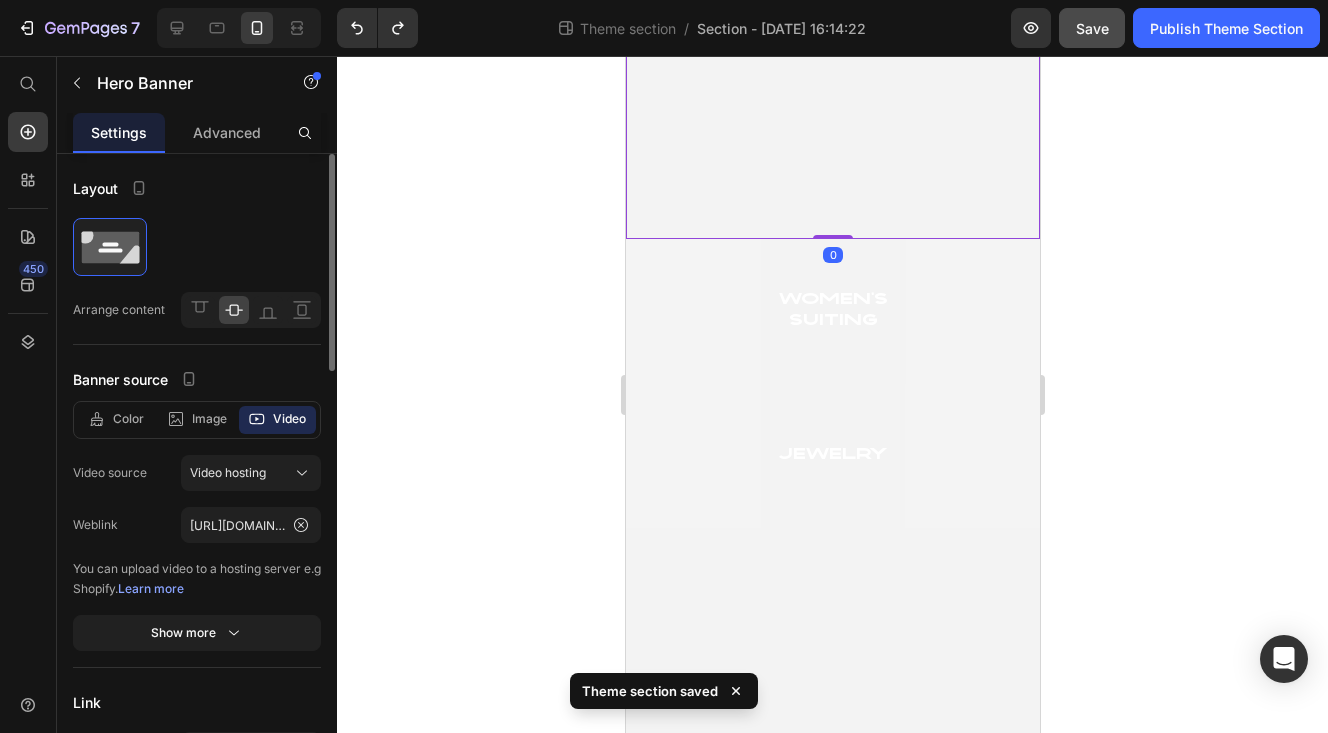 scroll, scrollTop: 0, scrollLeft: 0, axis: both 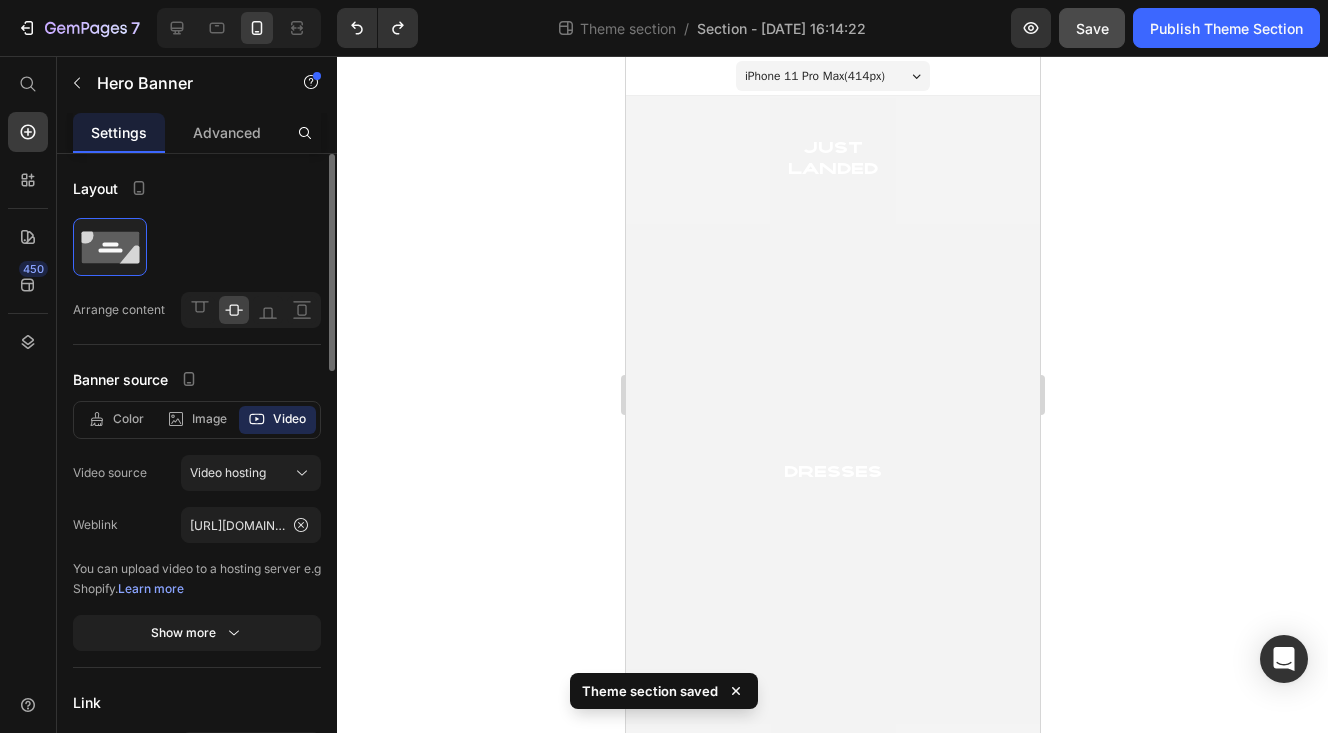 click on "Just  Landed Heading Hero Banner" at bounding box center (832, 161) 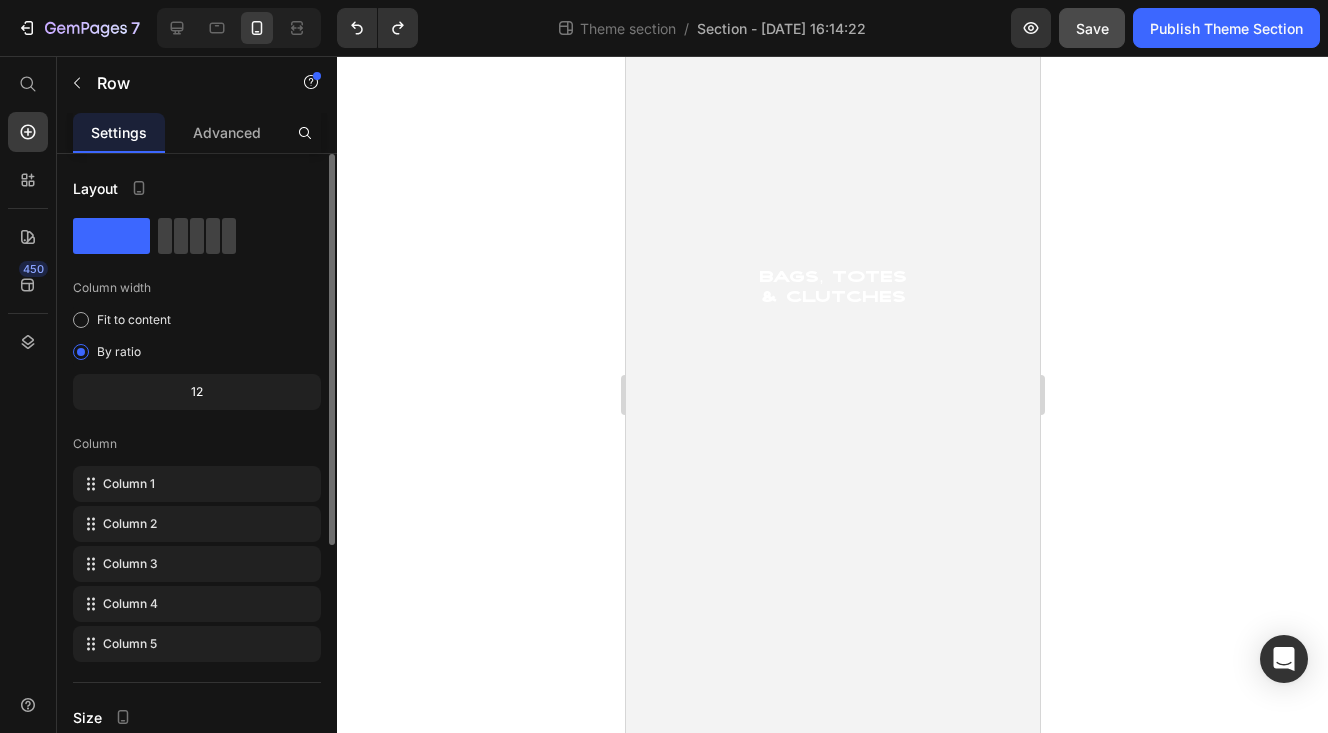 scroll, scrollTop: 5235, scrollLeft: 0, axis: vertical 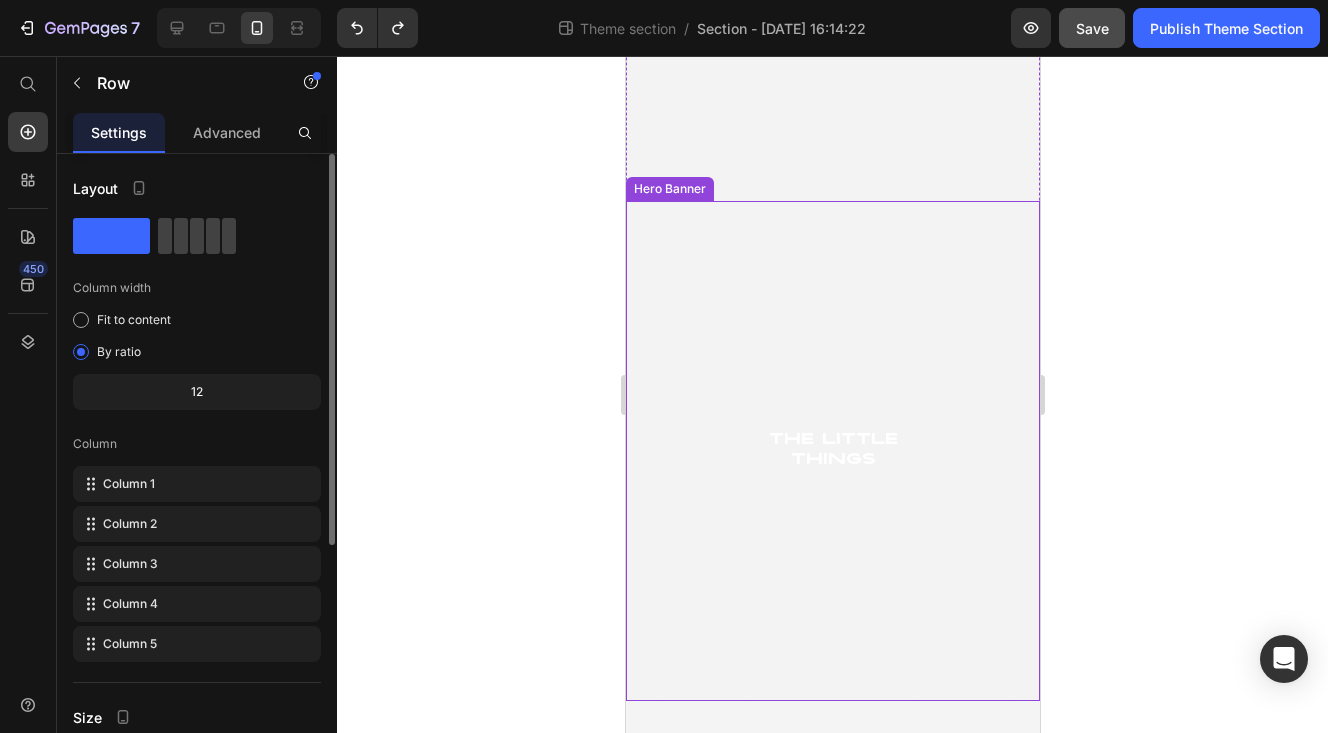click at bounding box center (832, 451) 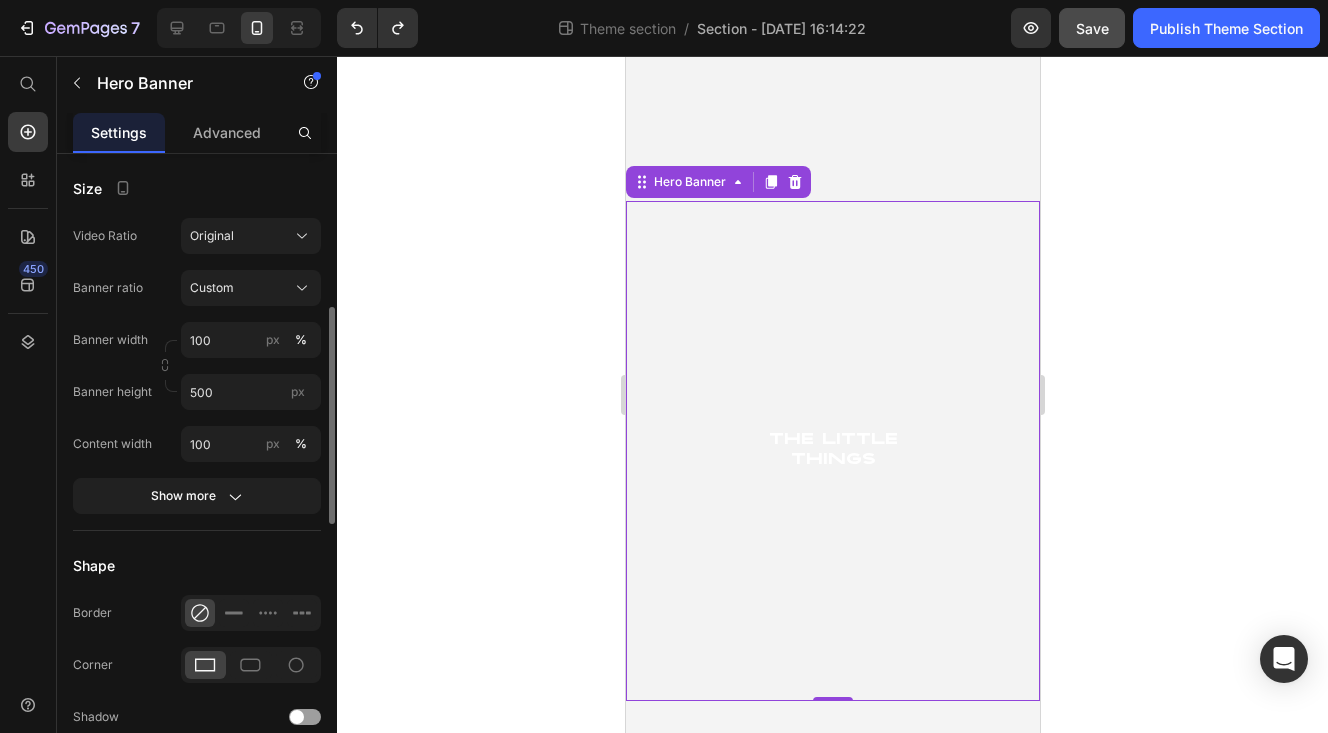 scroll, scrollTop: 754, scrollLeft: 0, axis: vertical 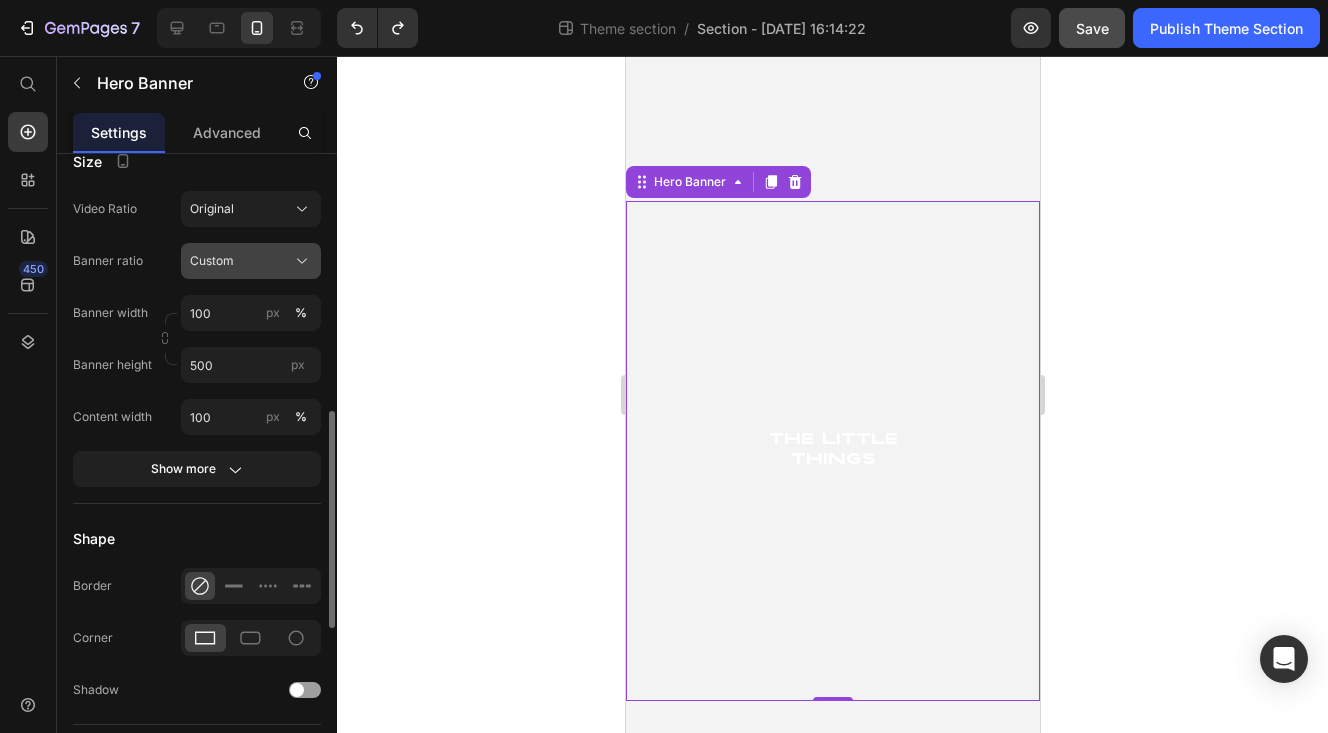 click on "Custom" 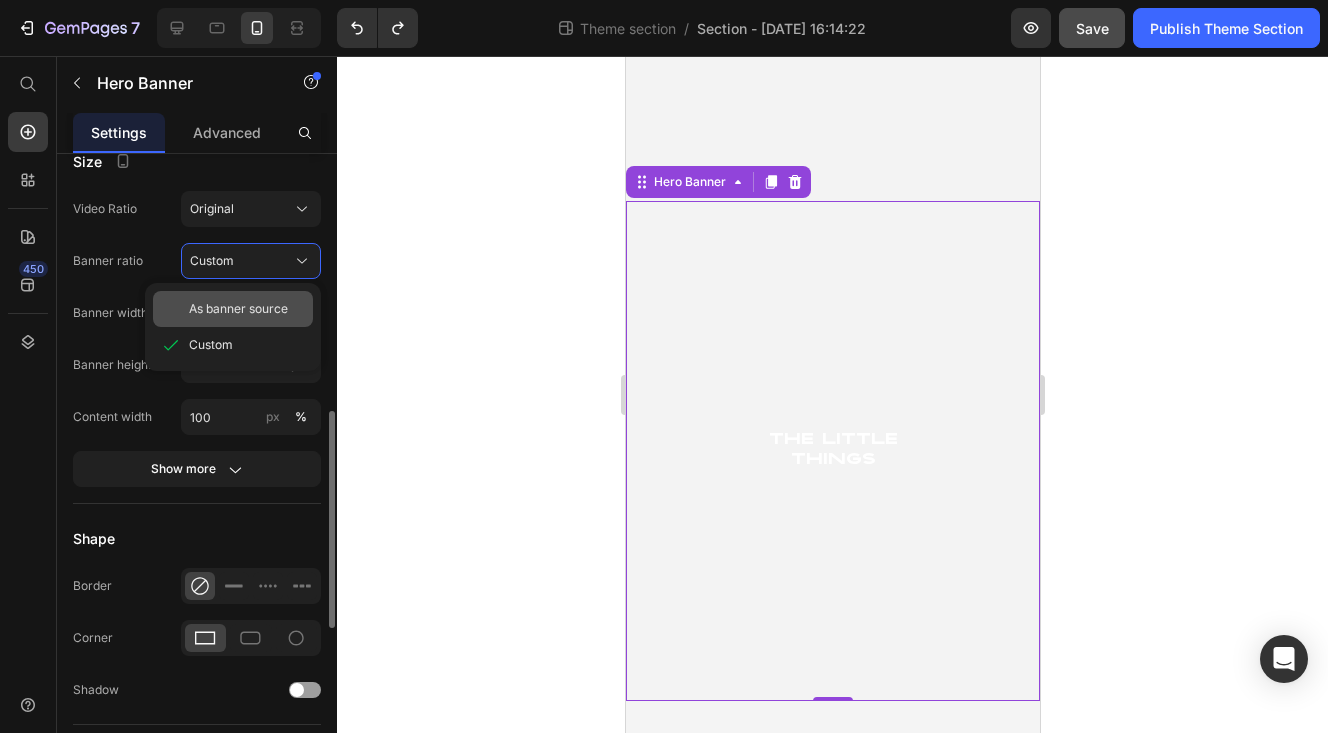click on "As banner source" at bounding box center (238, 309) 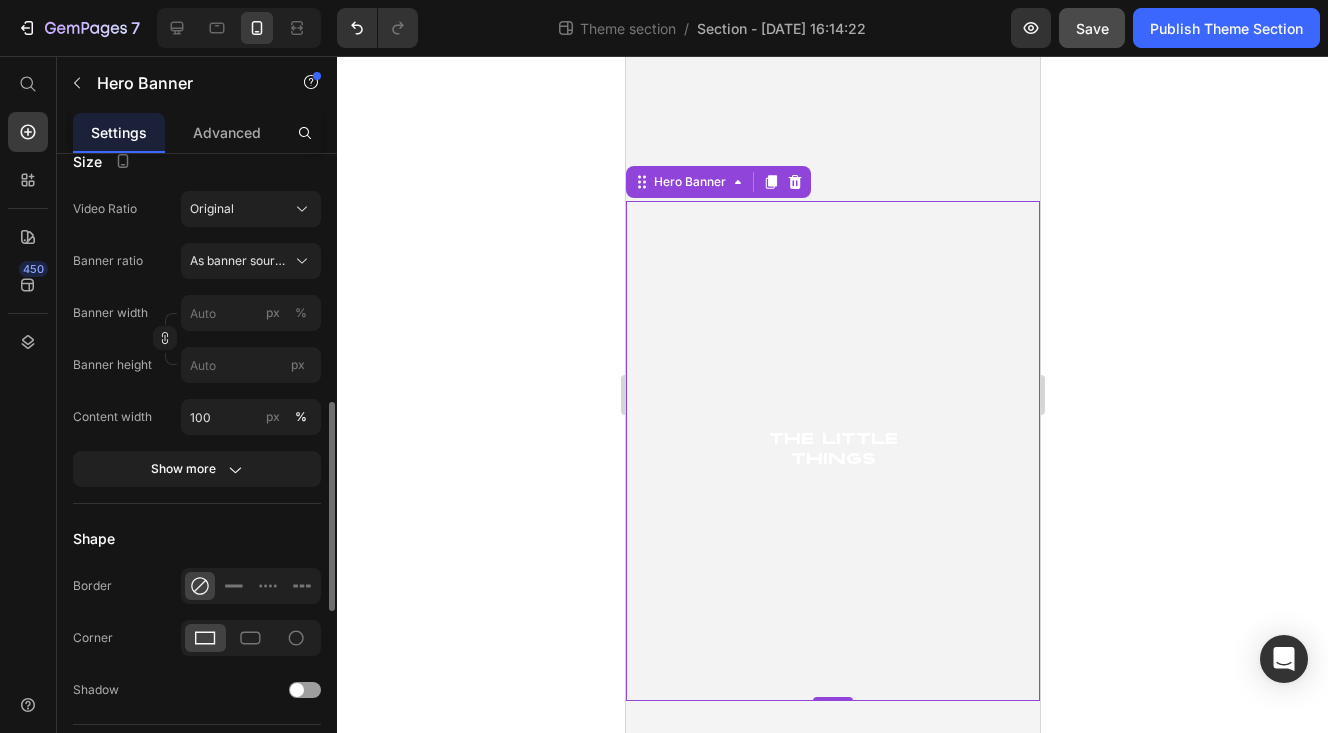 scroll, scrollTop: 4812, scrollLeft: 0, axis: vertical 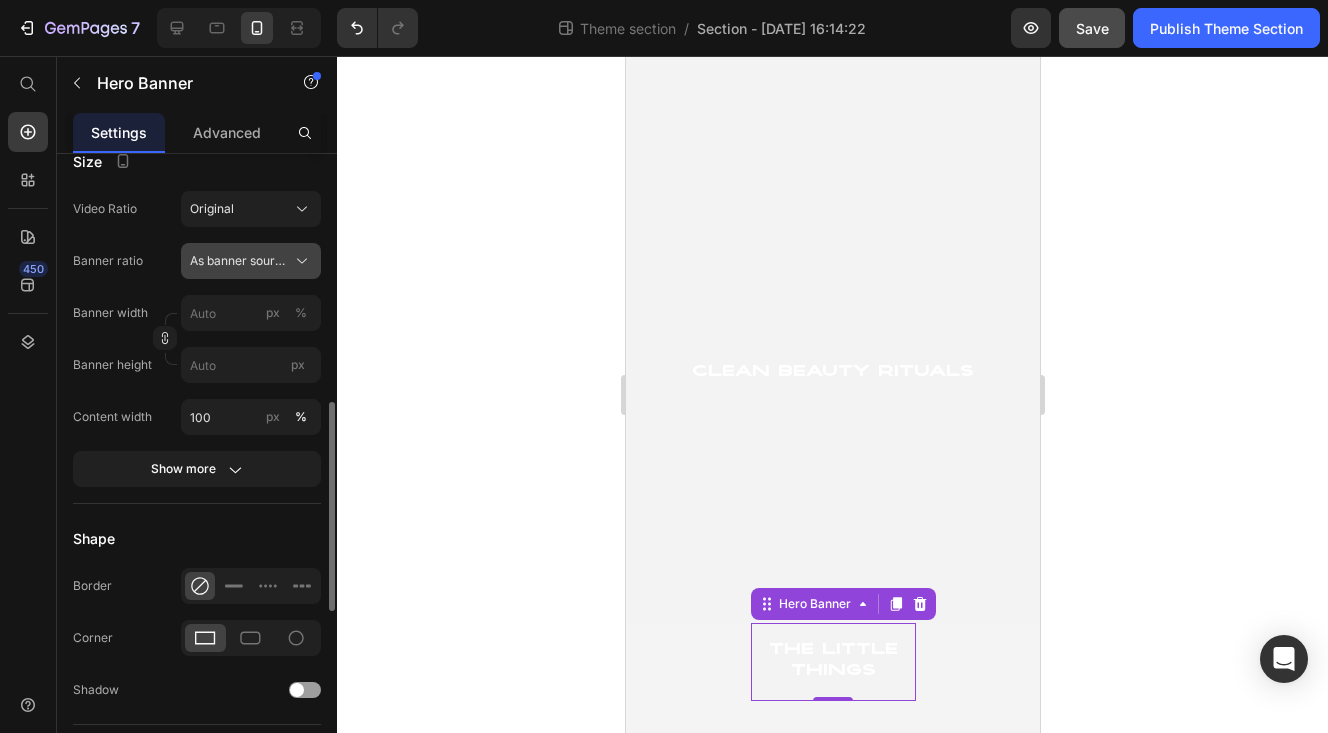 click on "As banner source" at bounding box center [239, 261] 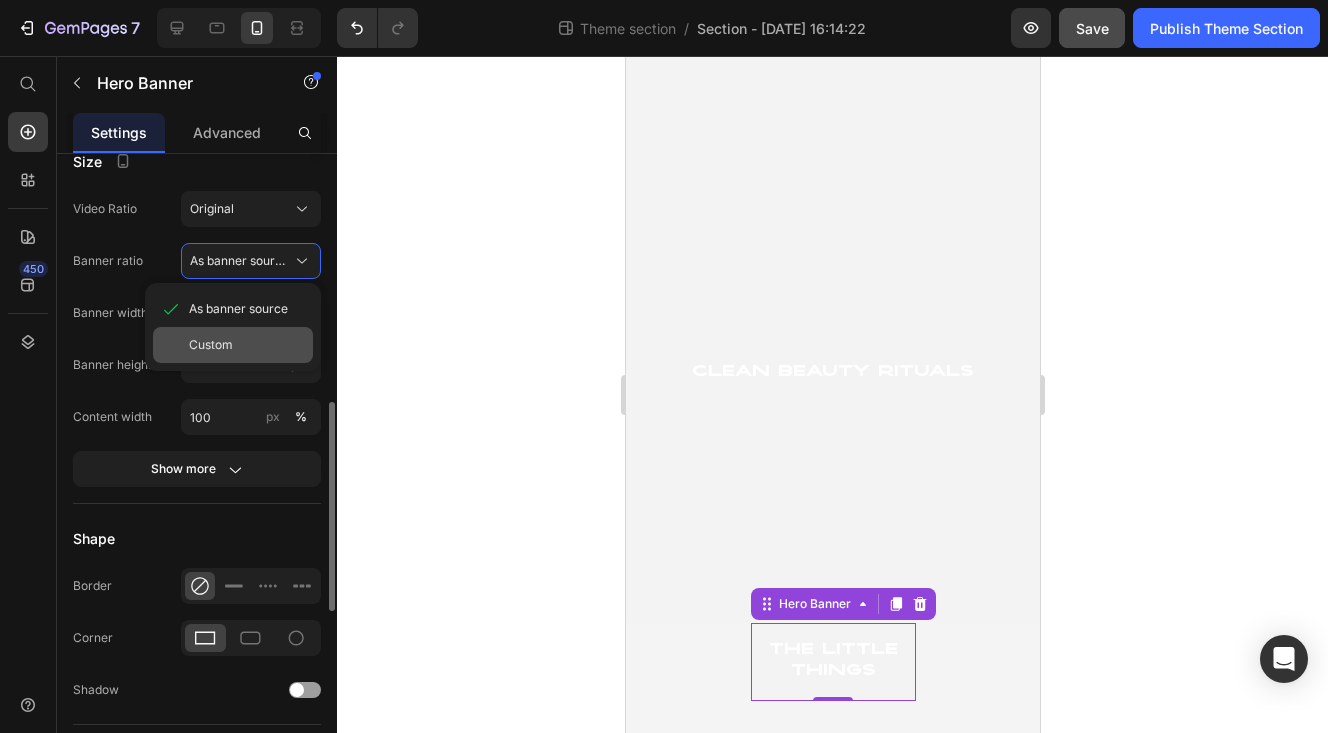 click on "Custom" at bounding box center [247, 345] 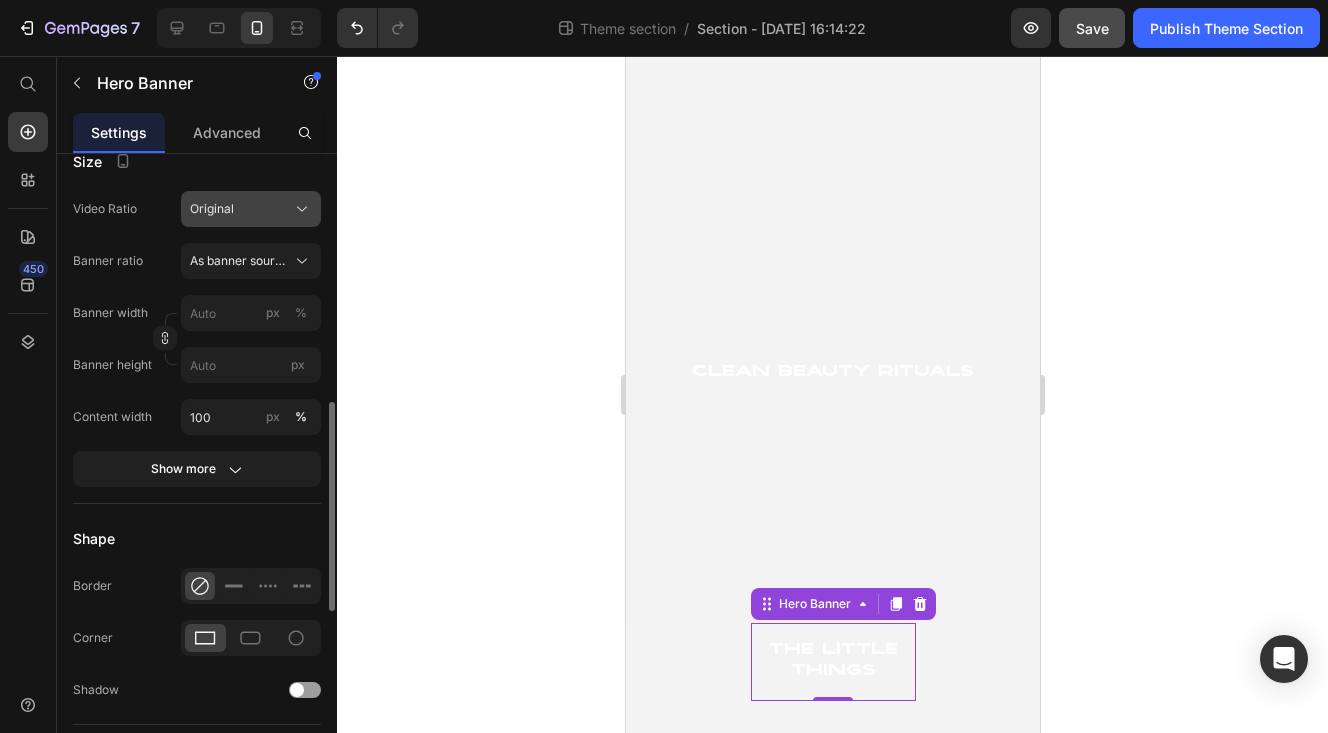 click on "Original" at bounding box center (251, 209) 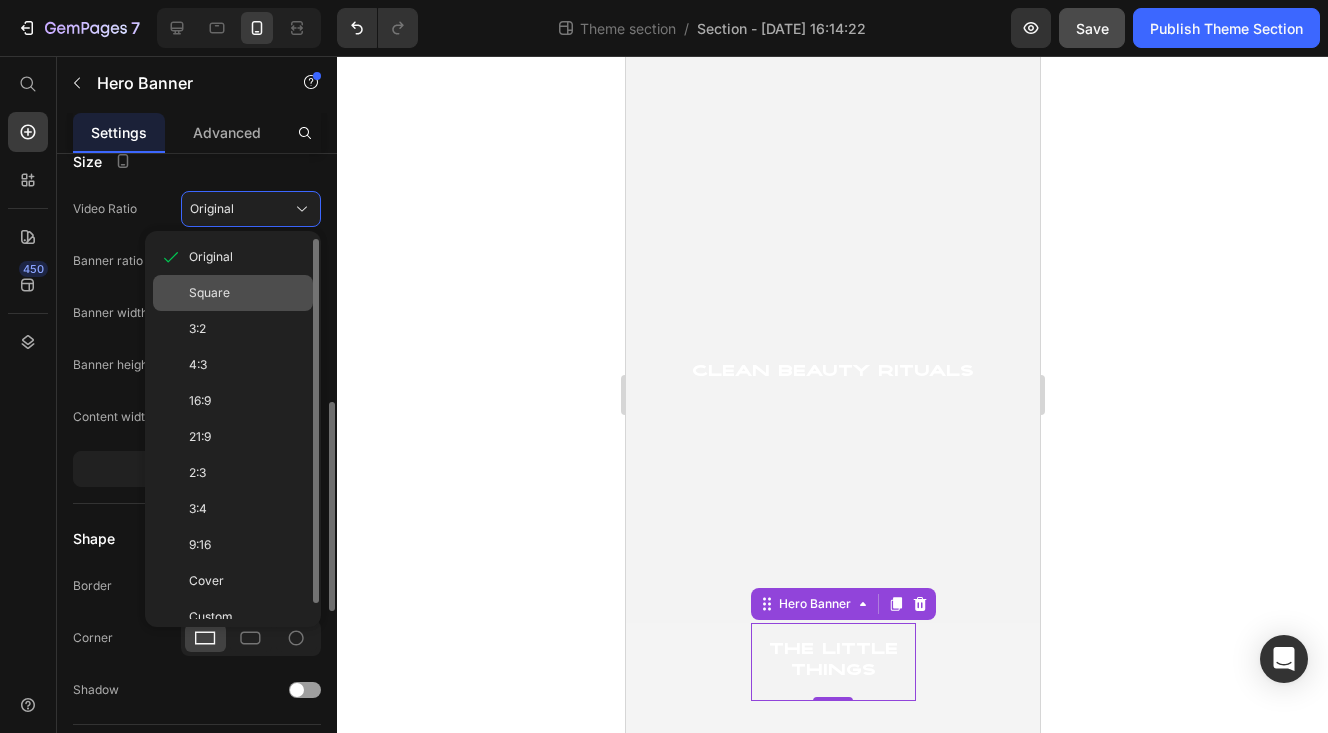 click on "Square" at bounding box center [247, 293] 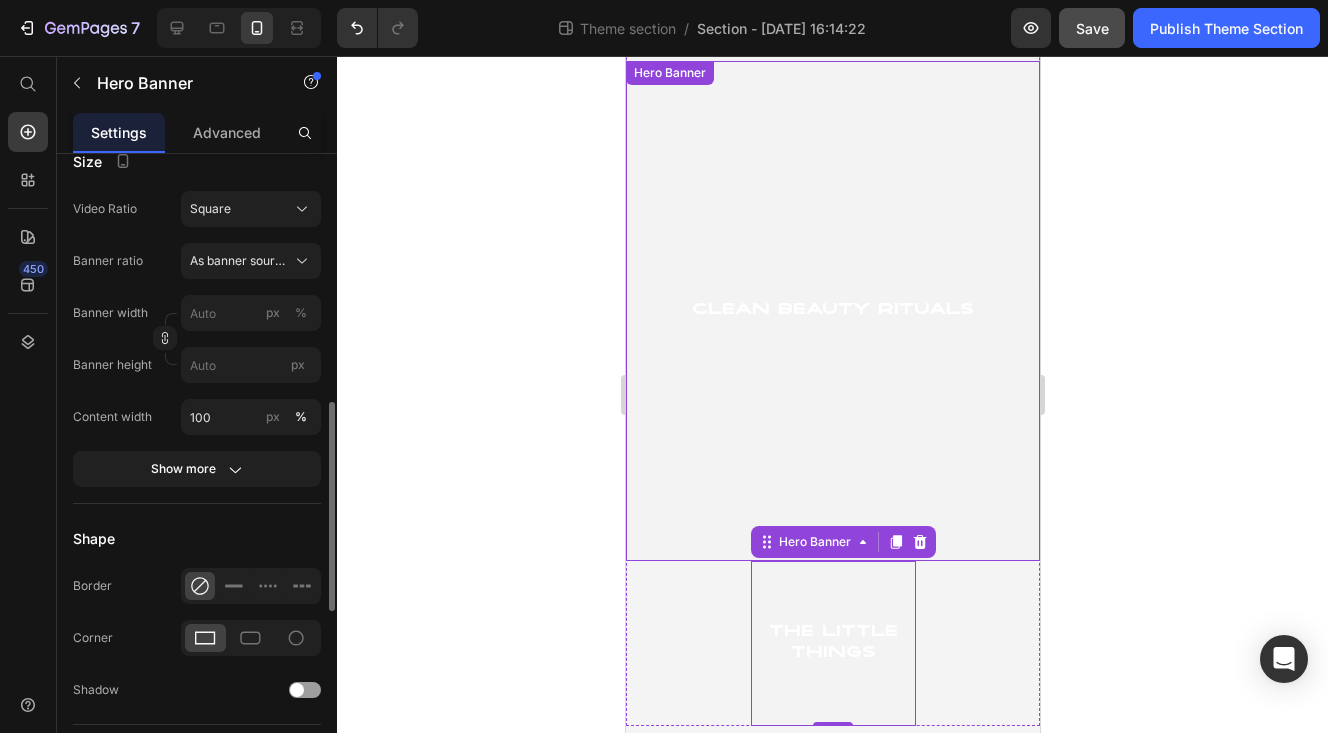 scroll, scrollTop: 4907, scrollLeft: 0, axis: vertical 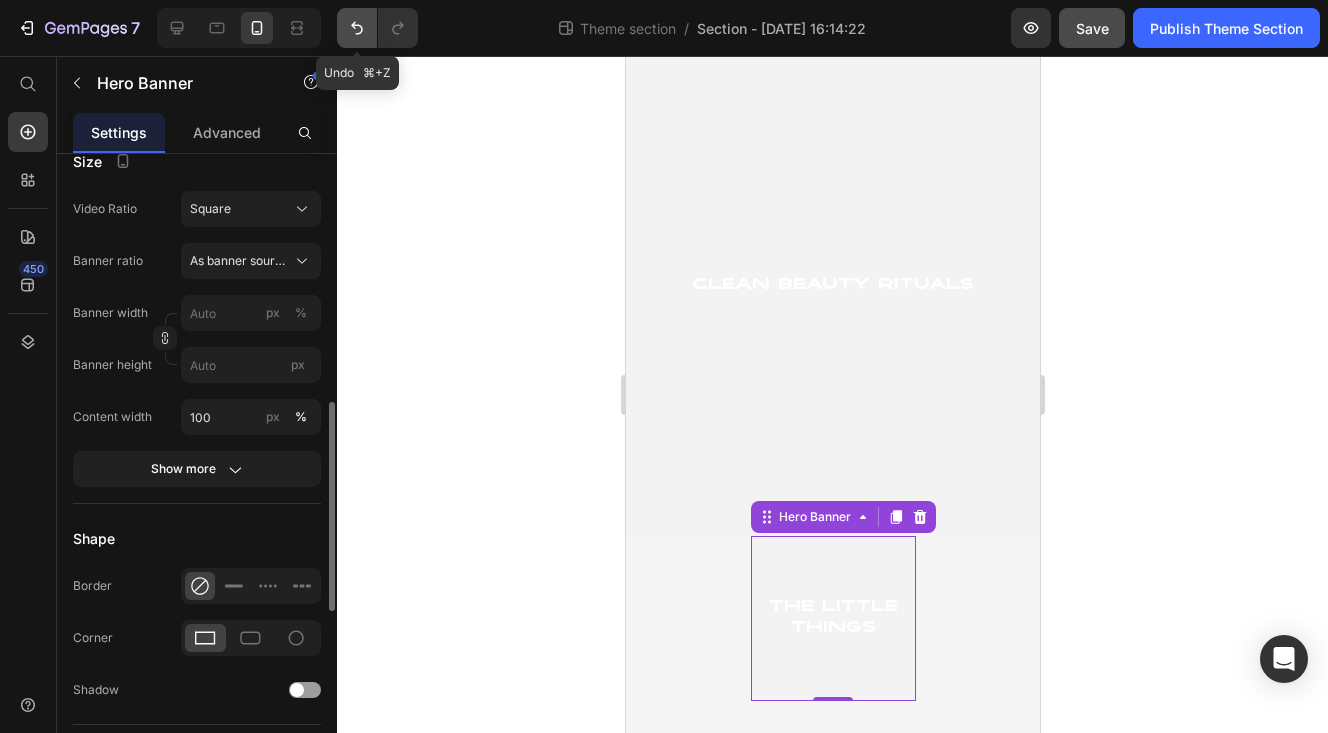 click 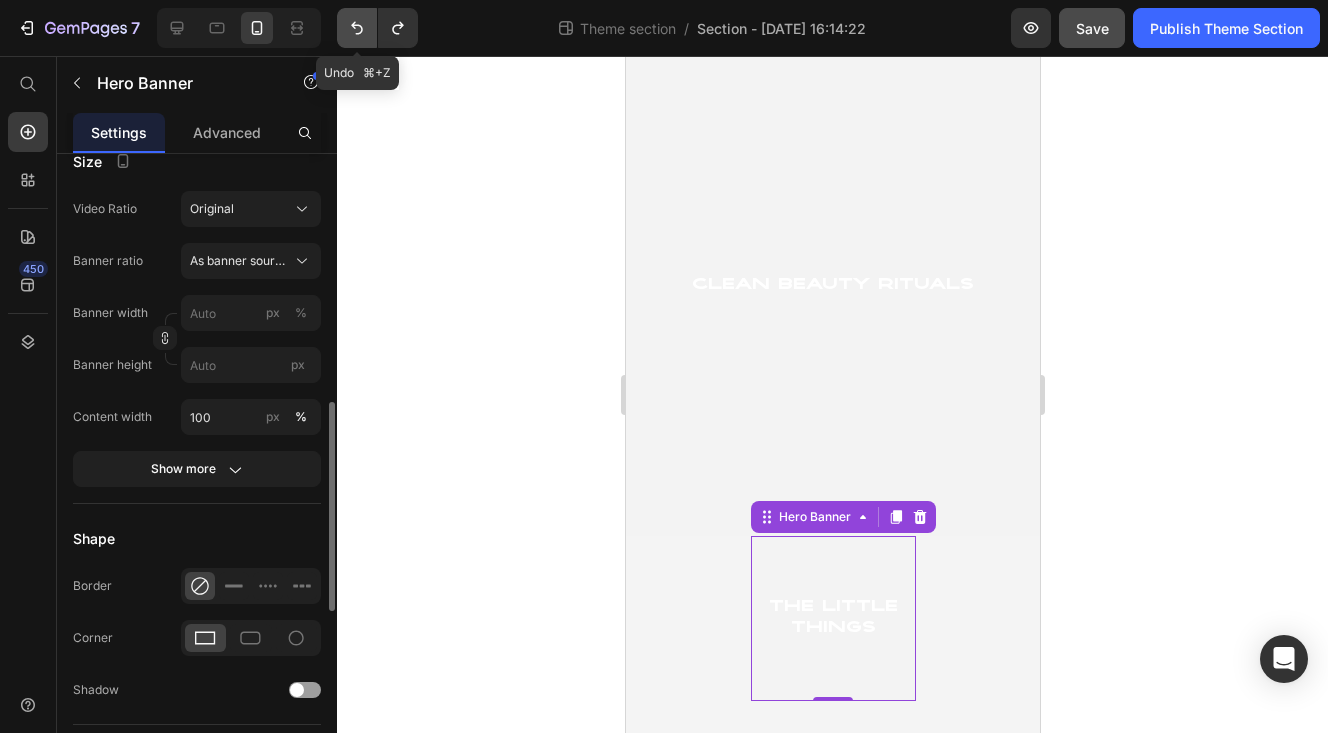scroll, scrollTop: 4812, scrollLeft: 0, axis: vertical 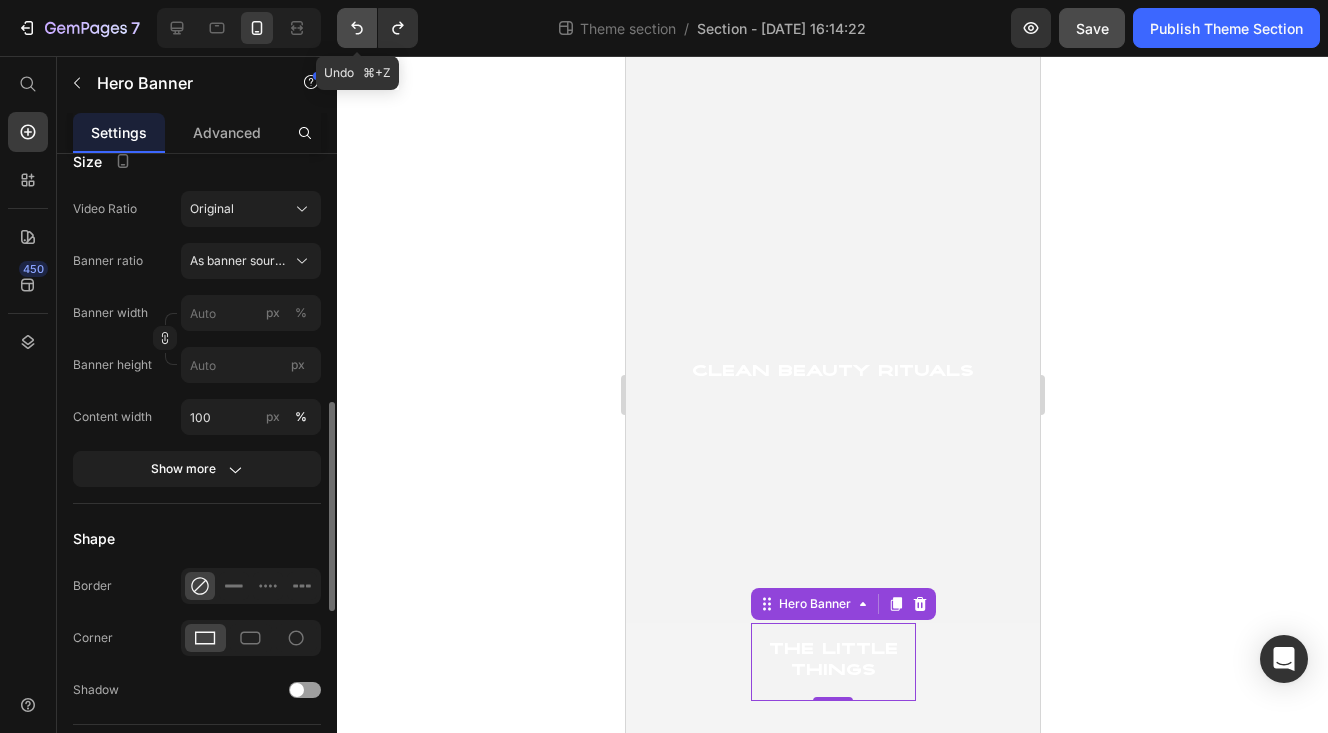 click 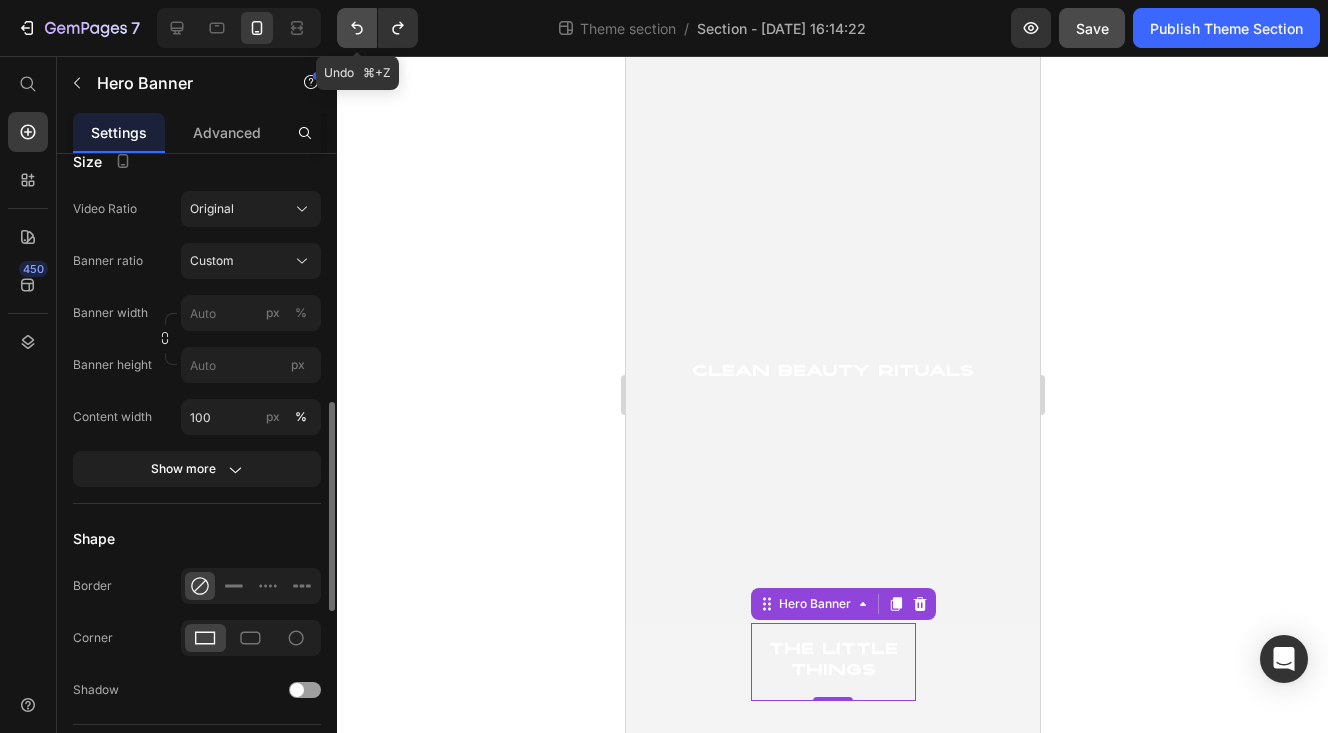 click 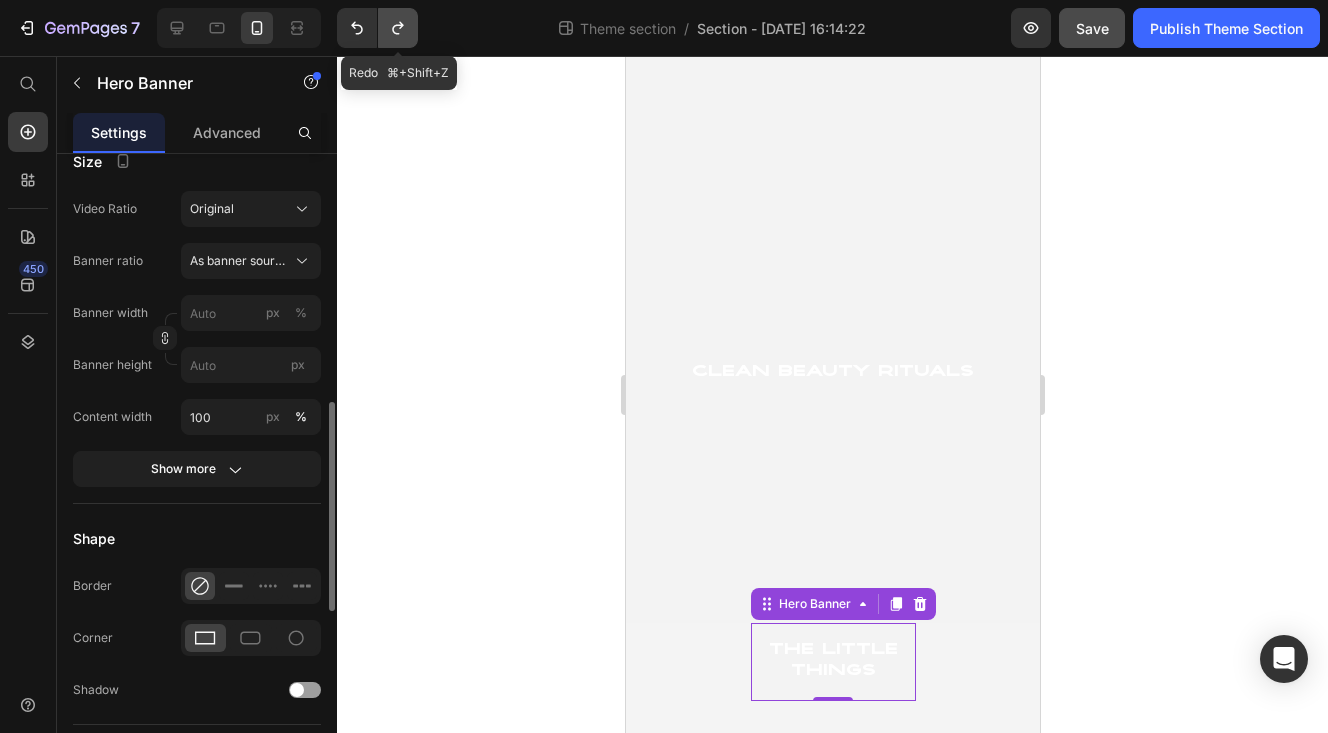 click 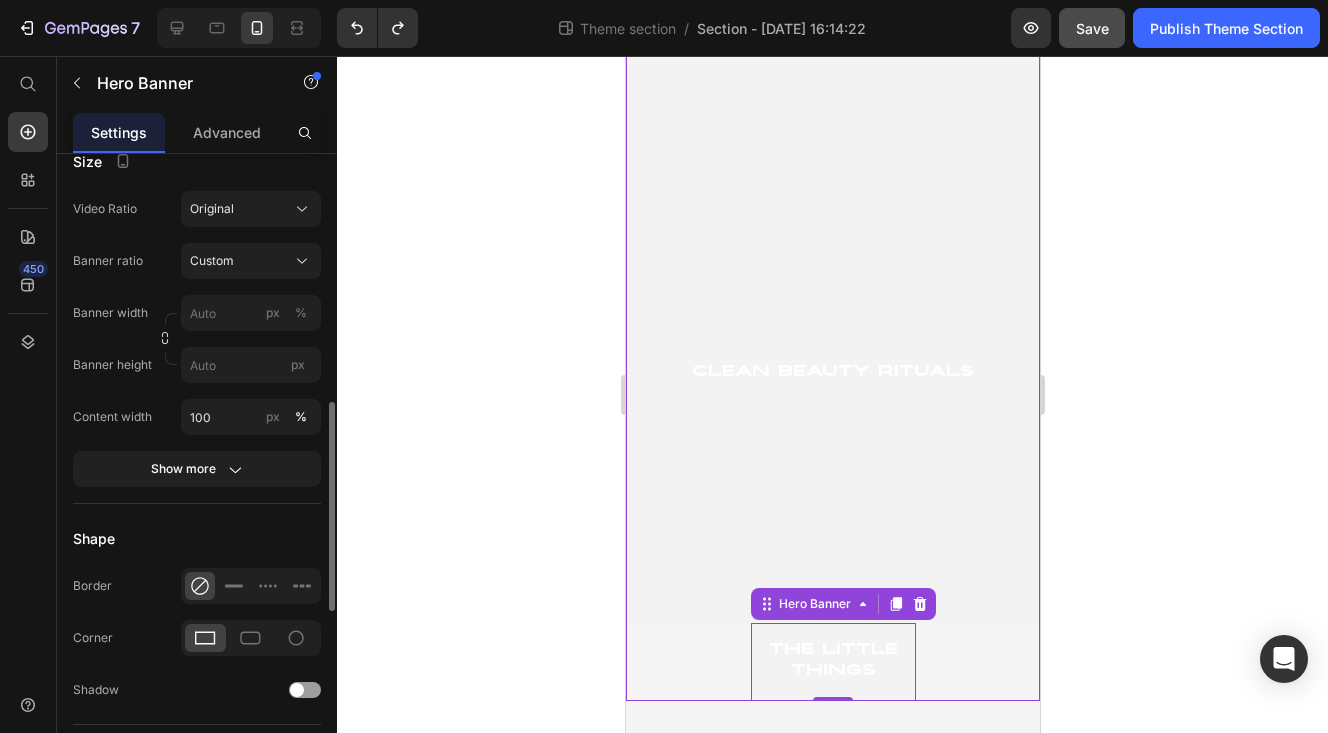 click at bounding box center [832, 373] 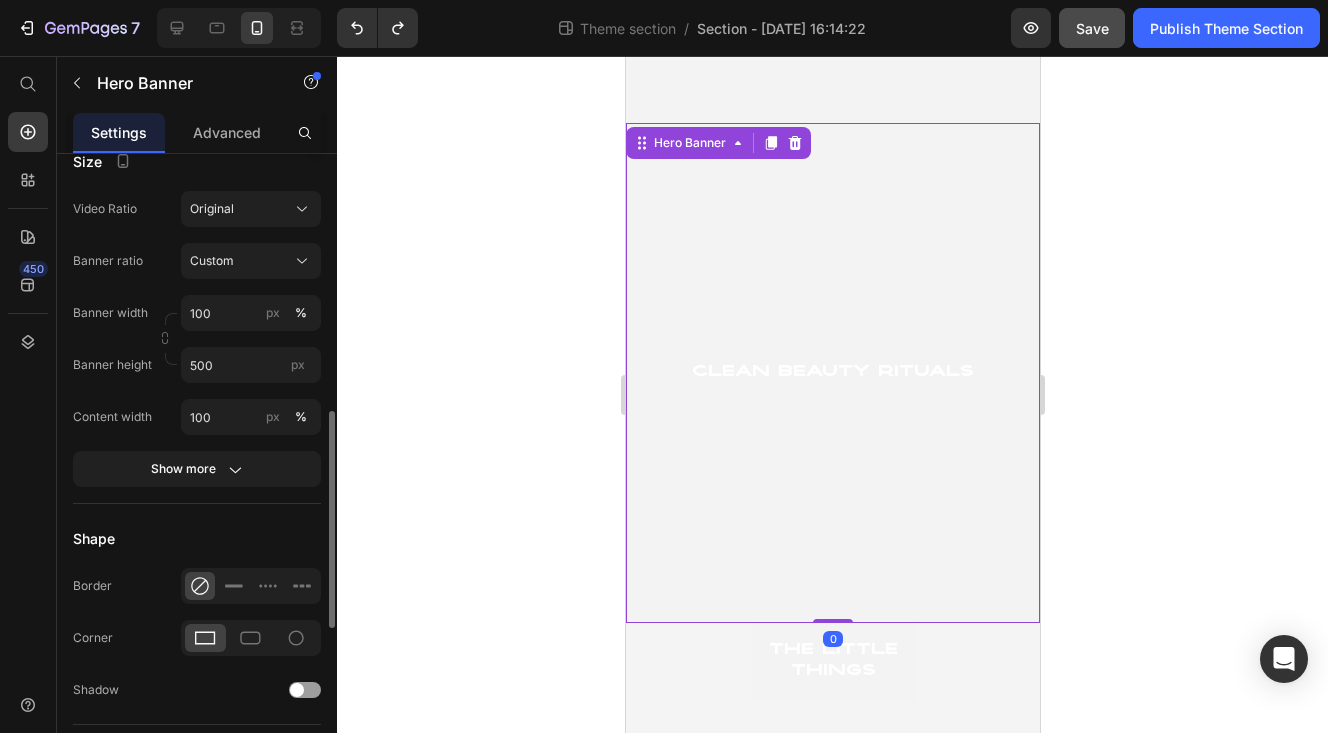 click at bounding box center (832, 373) 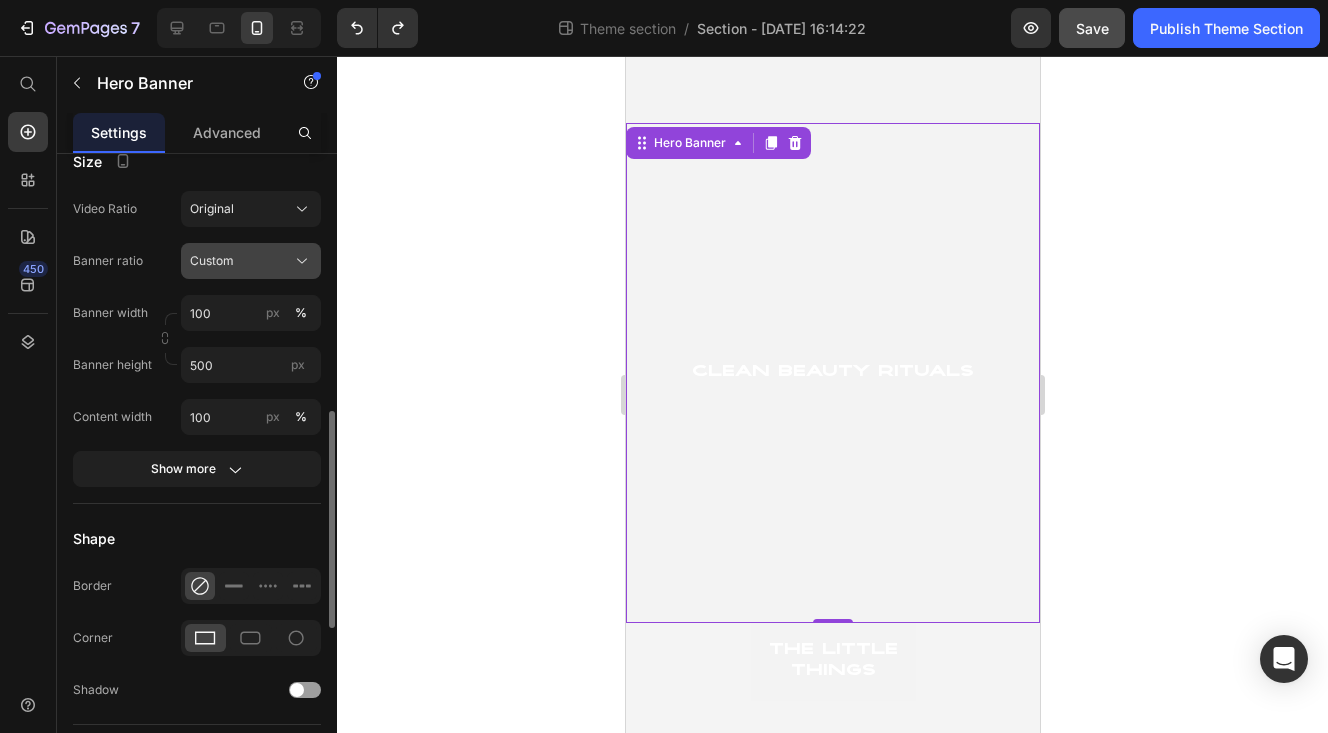 click on "Custom" 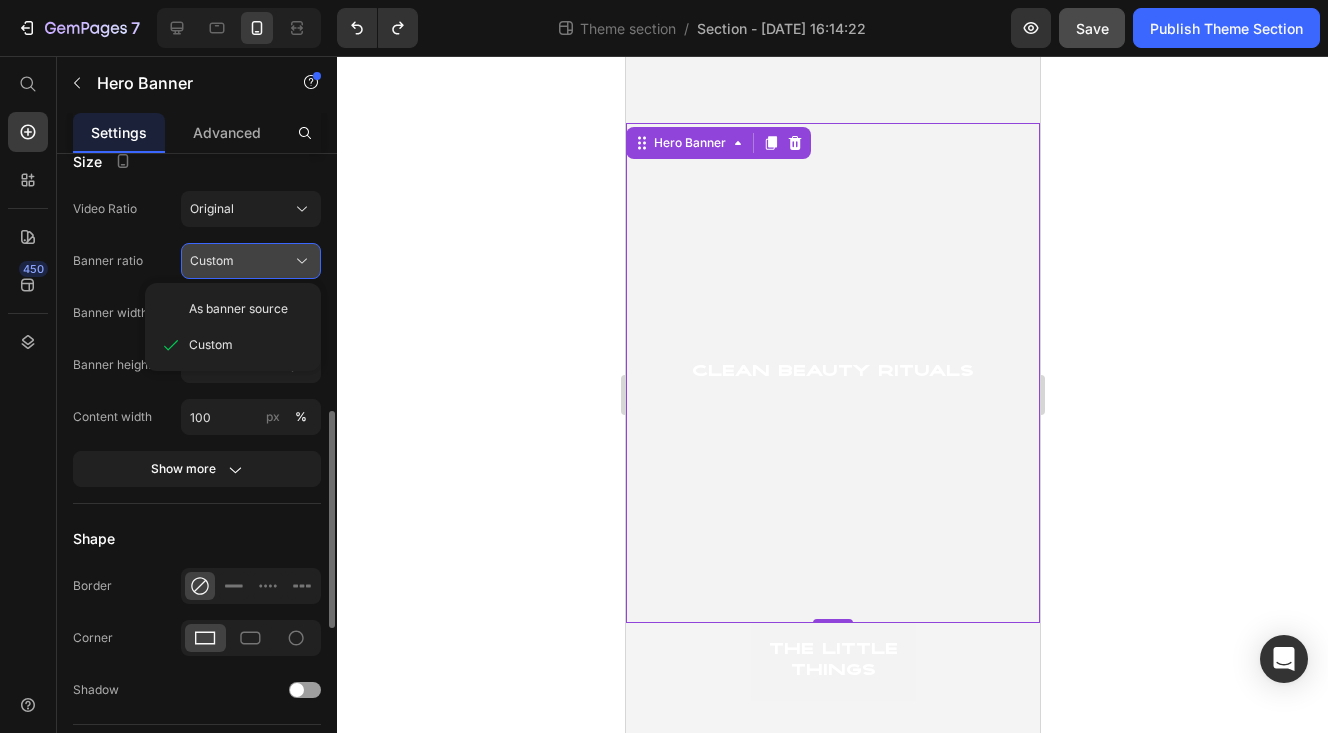 click on "Custom" 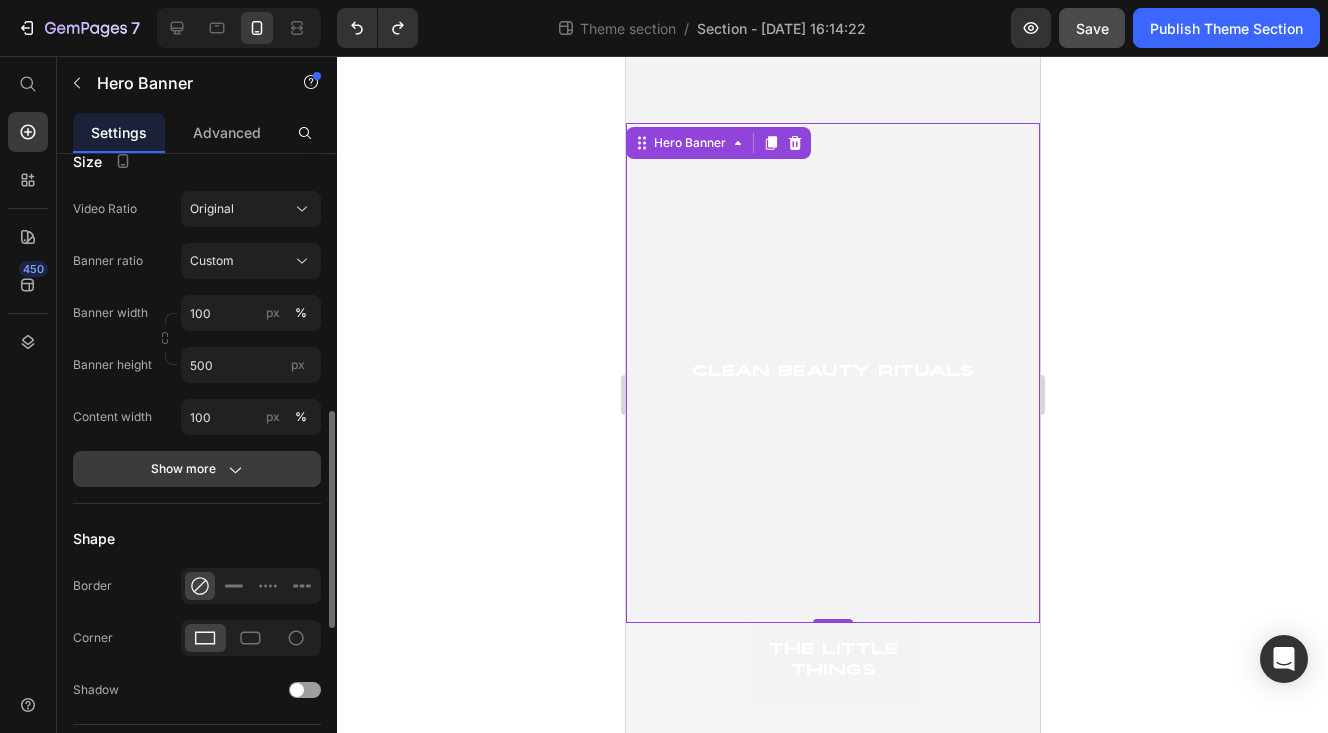 click on "Show more" 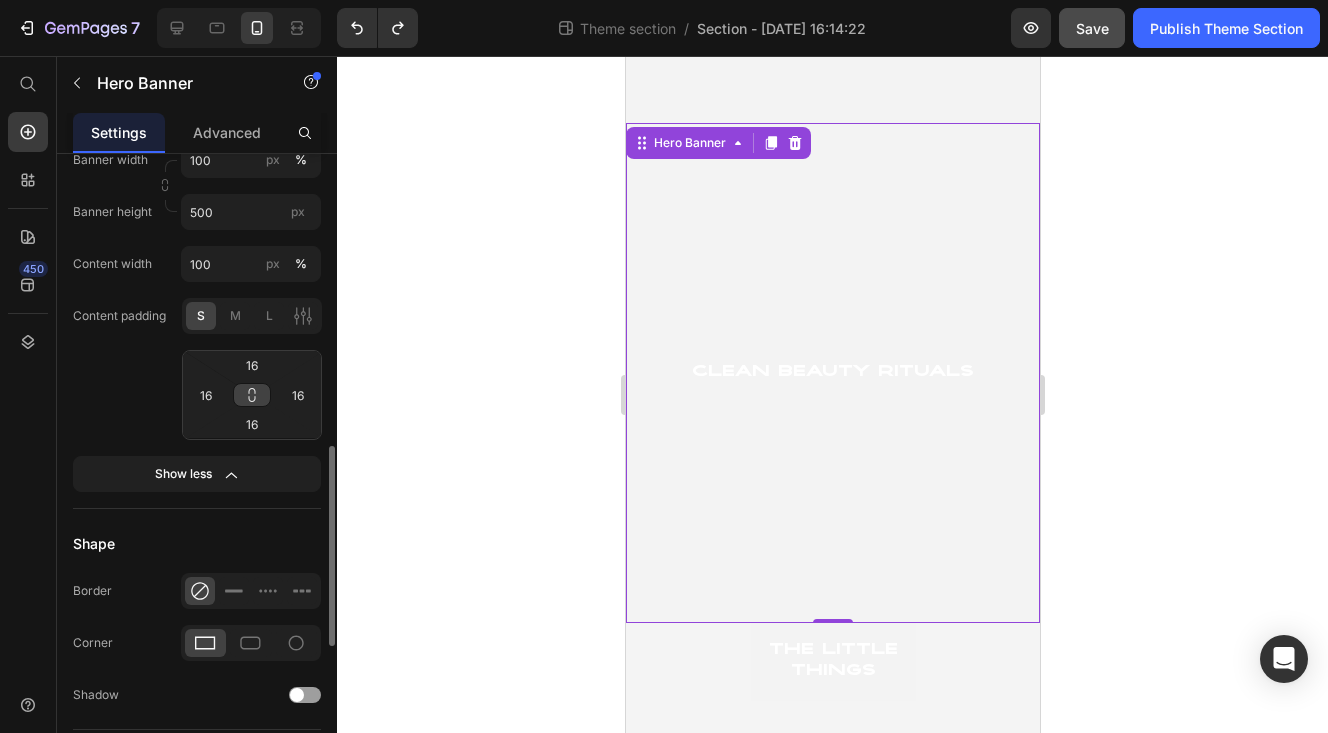 scroll, scrollTop: 915, scrollLeft: 0, axis: vertical 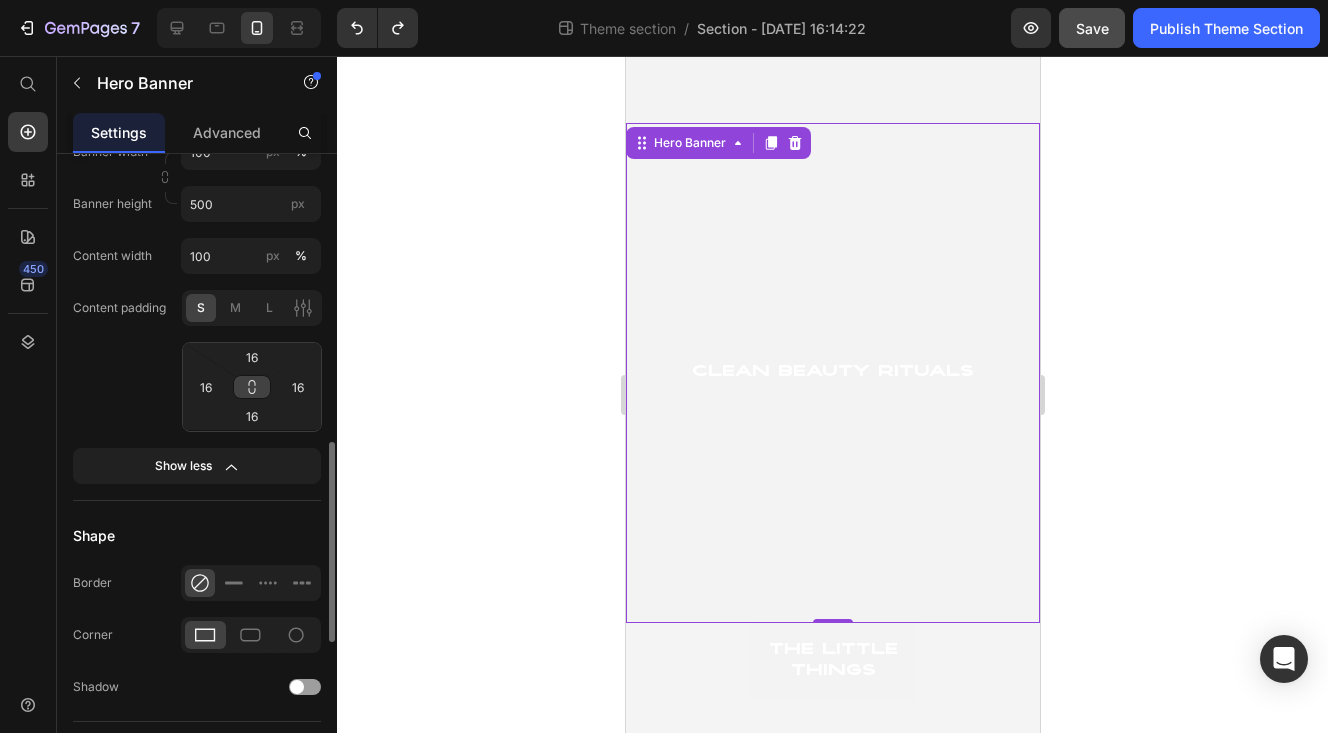 click 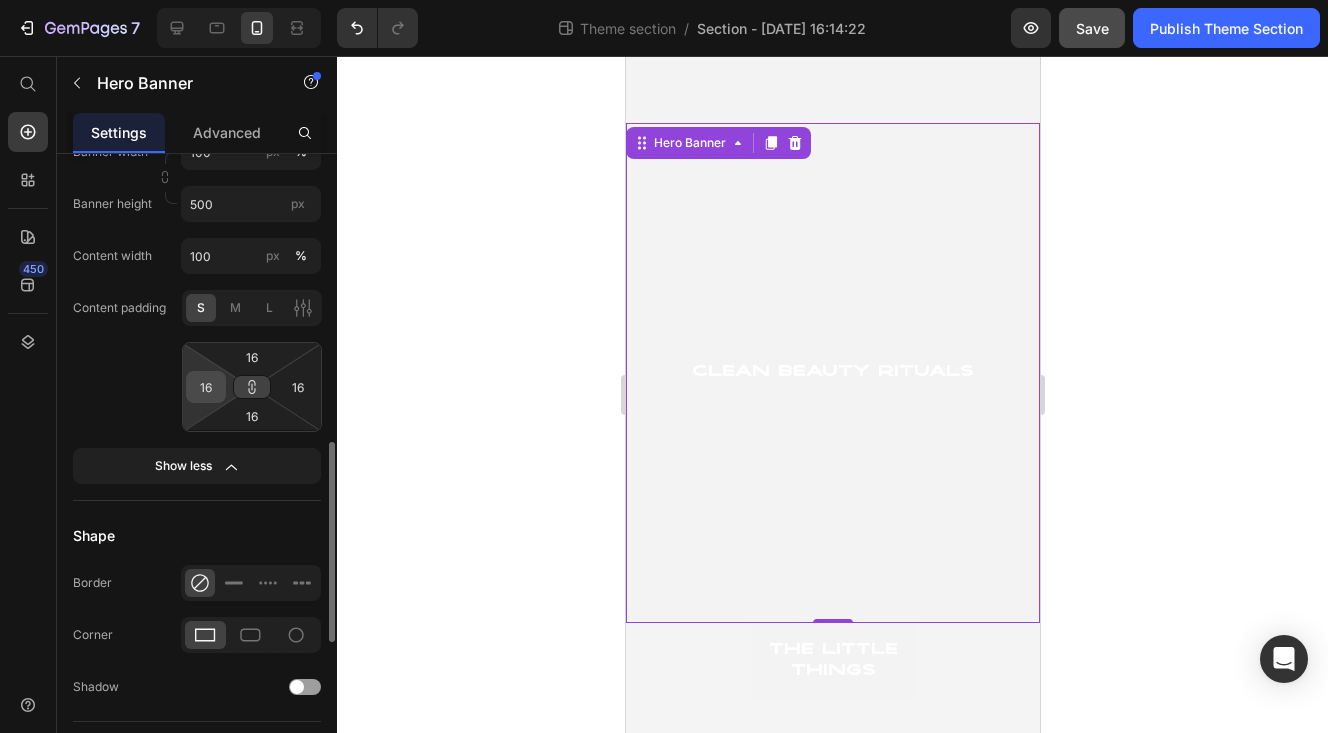 click on "16" at bounding box center (206, 387) 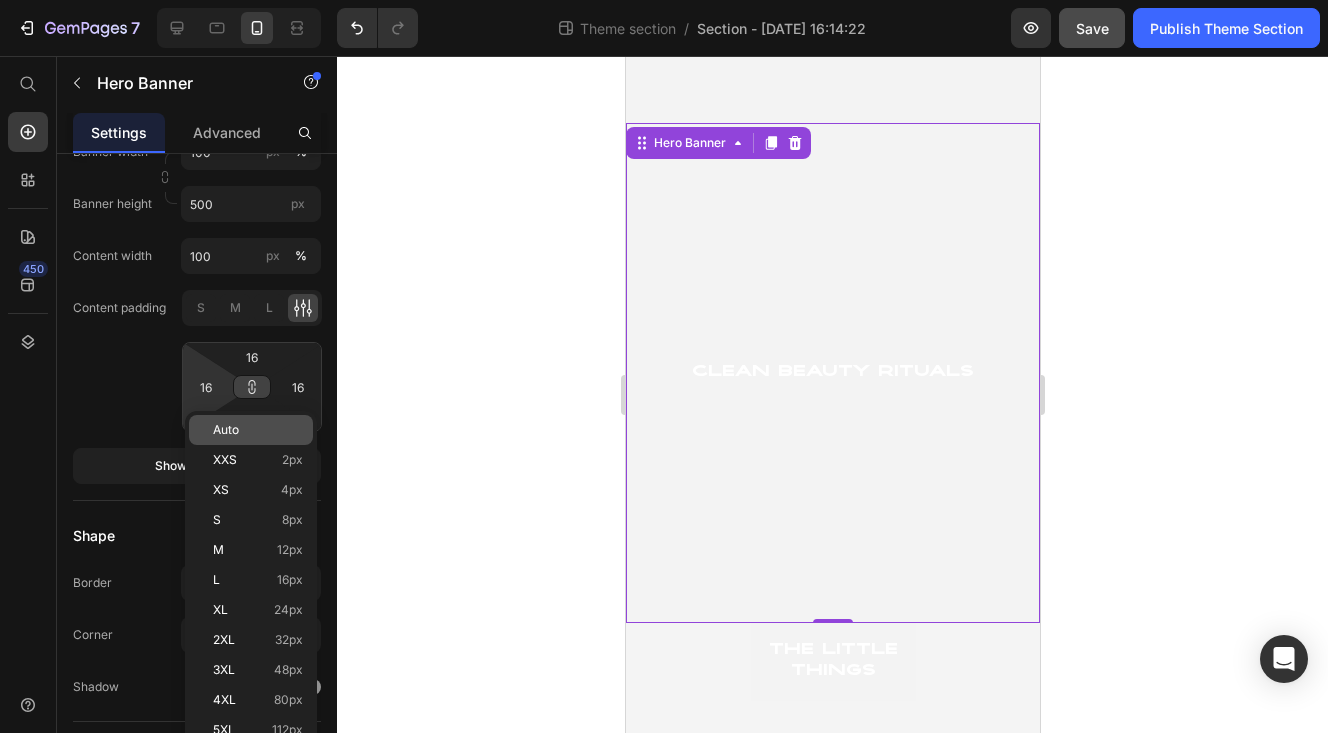 click on "Auto" 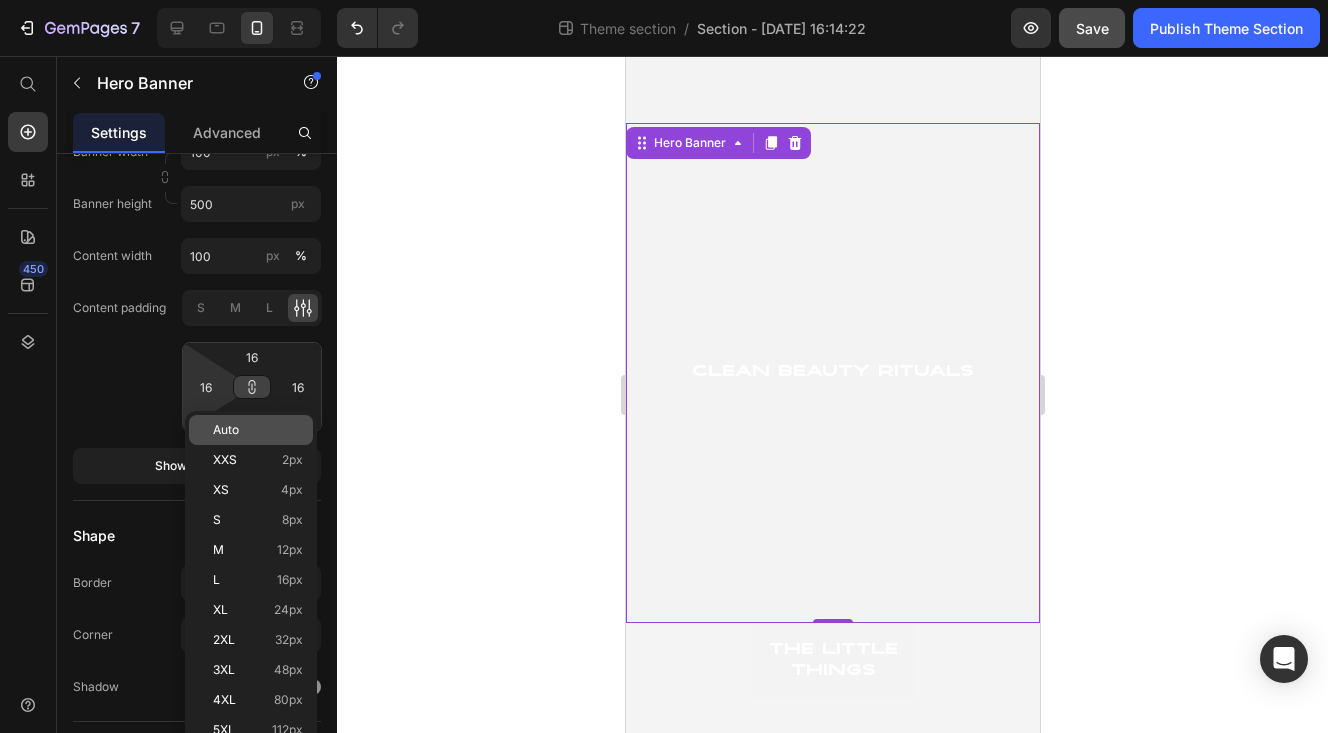 type 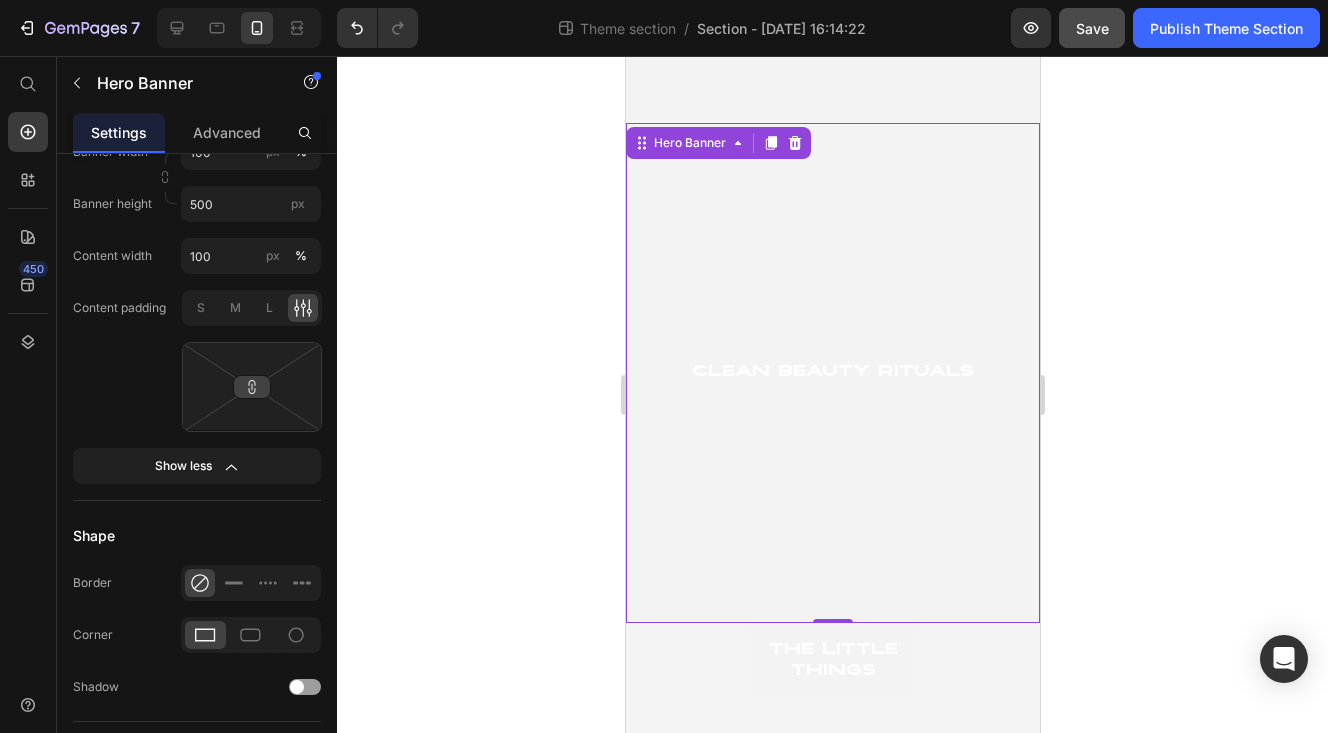 click 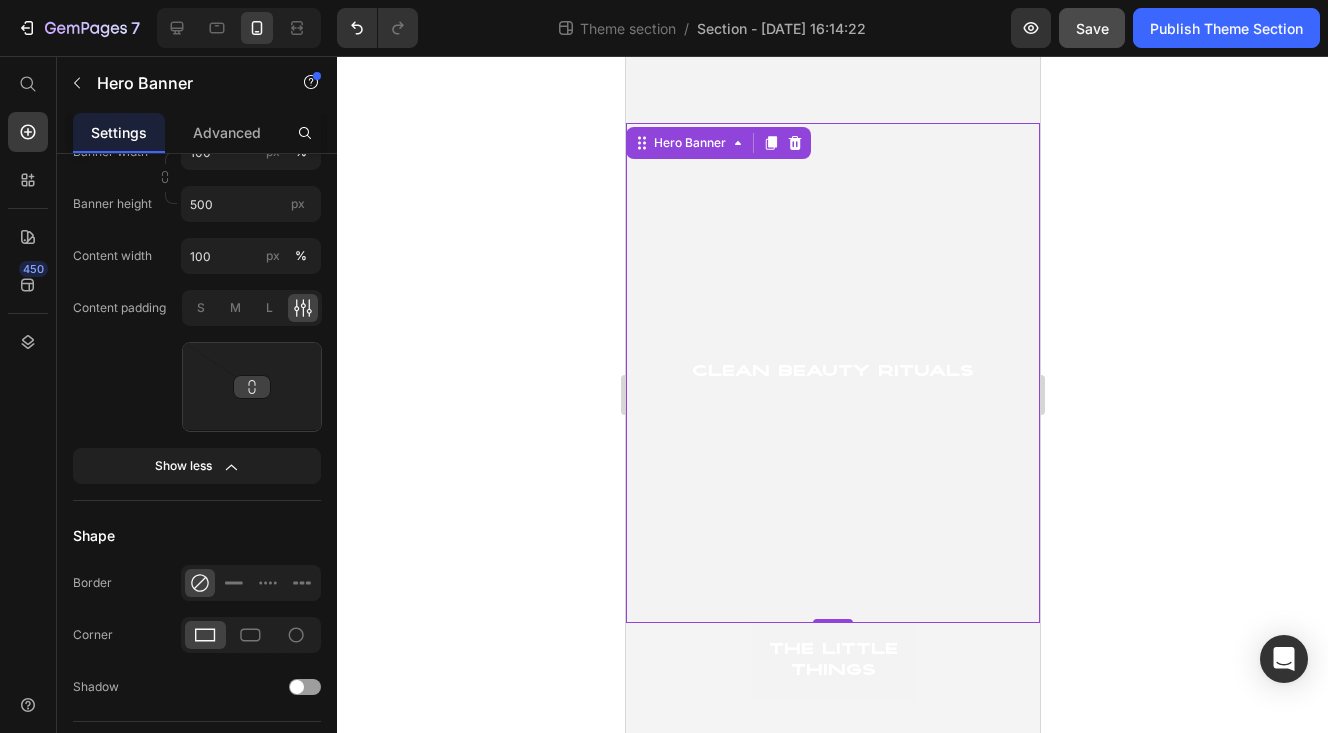click 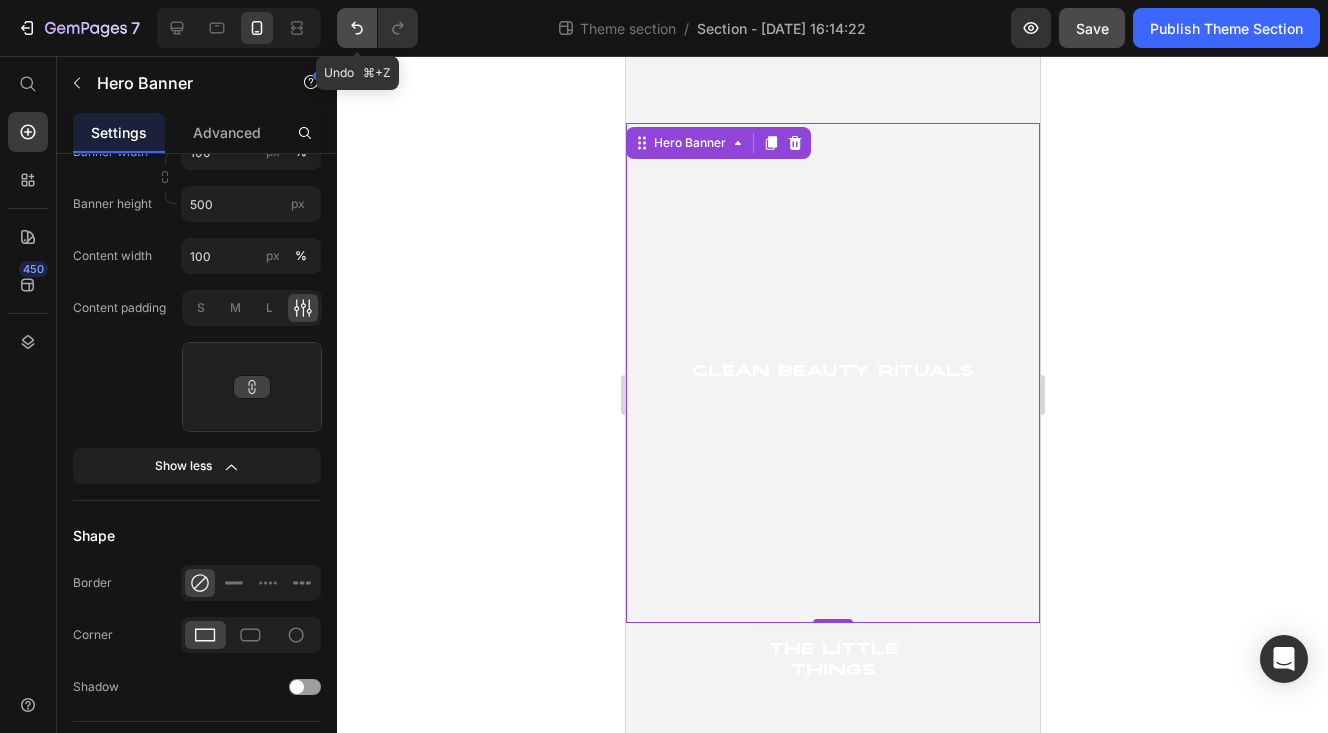 click 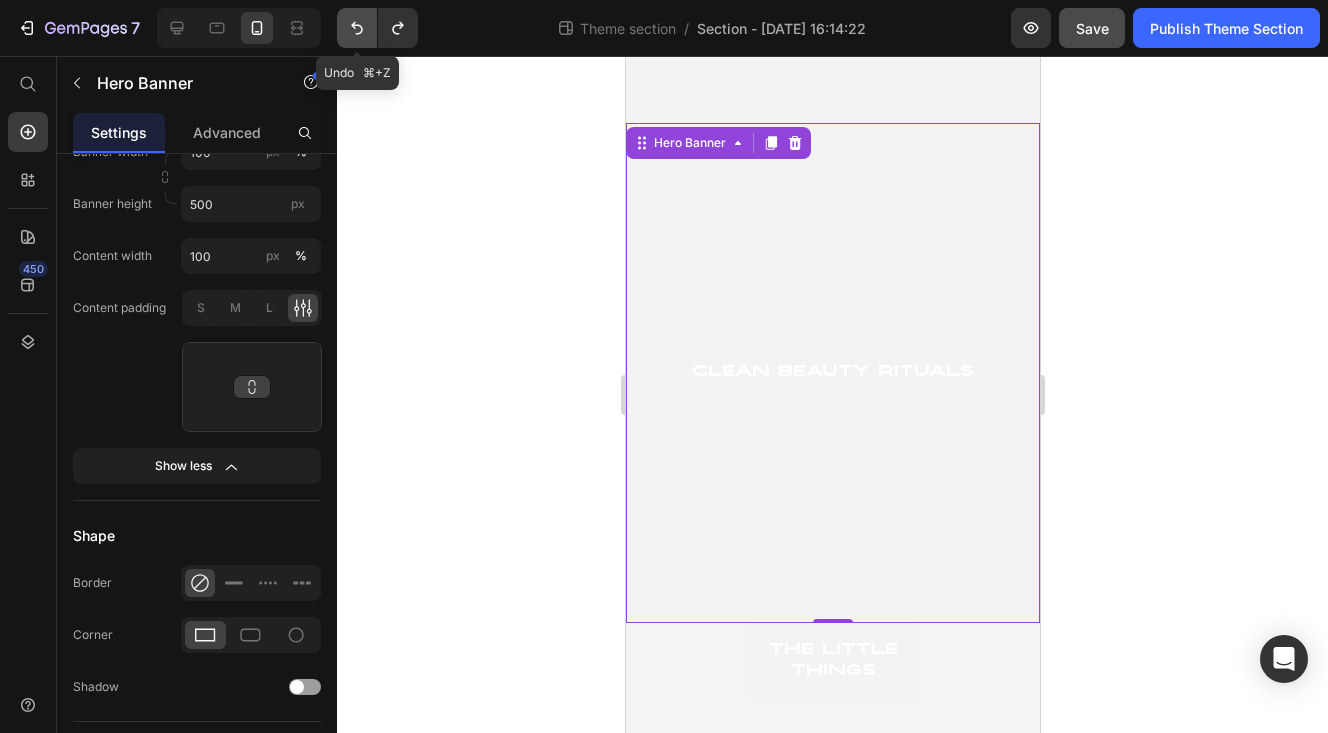 click 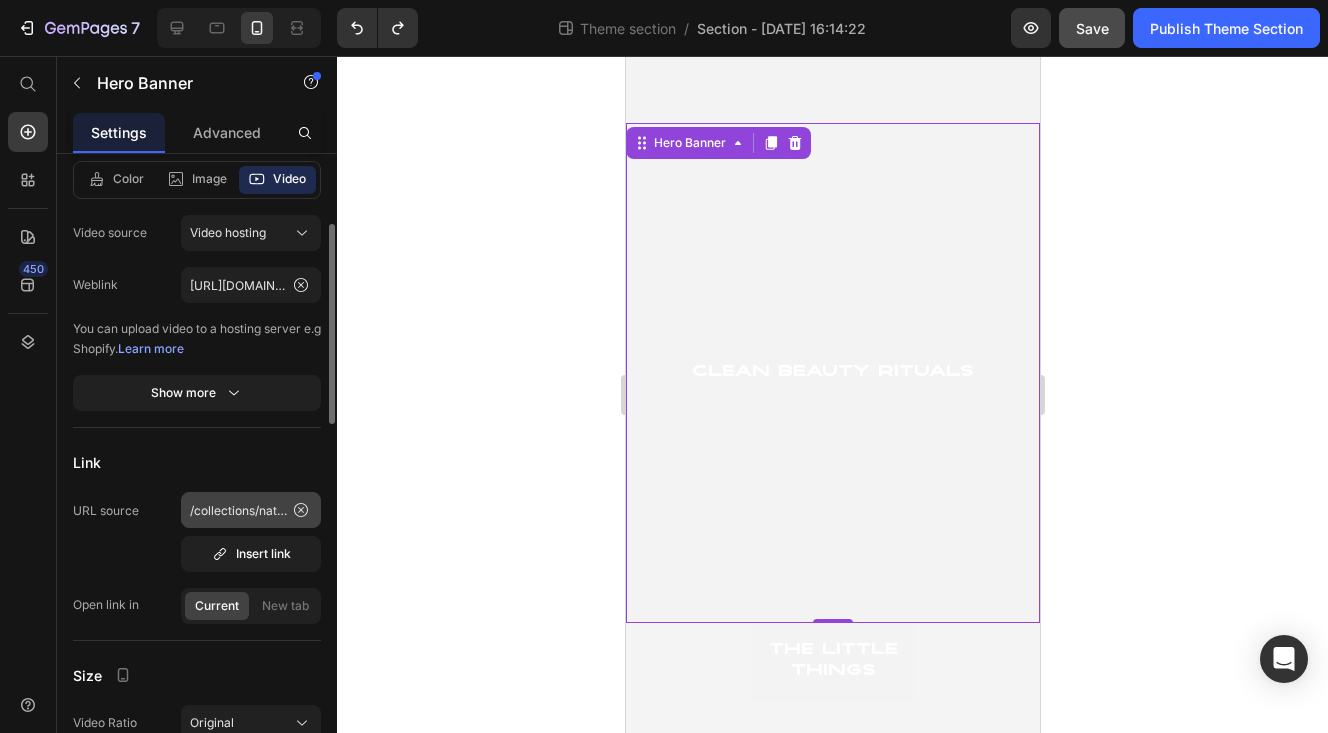 scroll, scrollTop: 222, scrollLeft: 0, axis: vertical 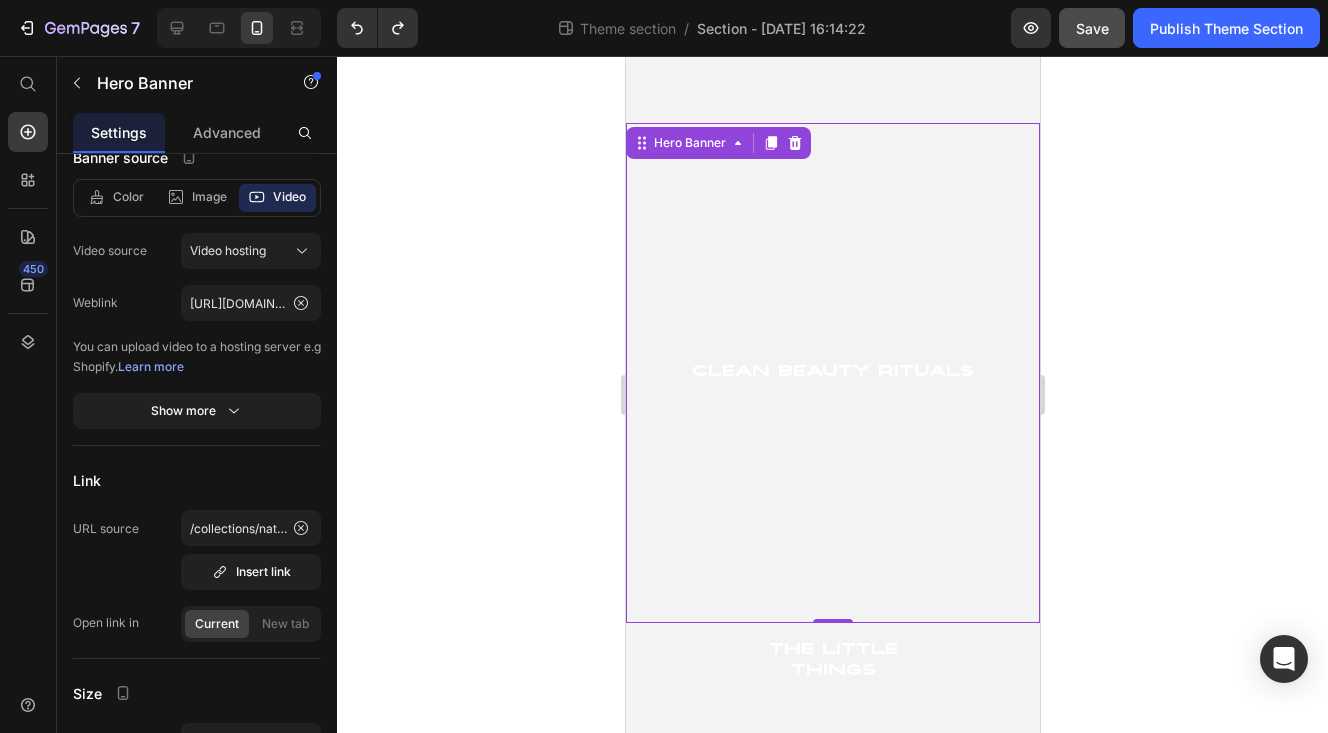 click at bounding box center (832, 373) 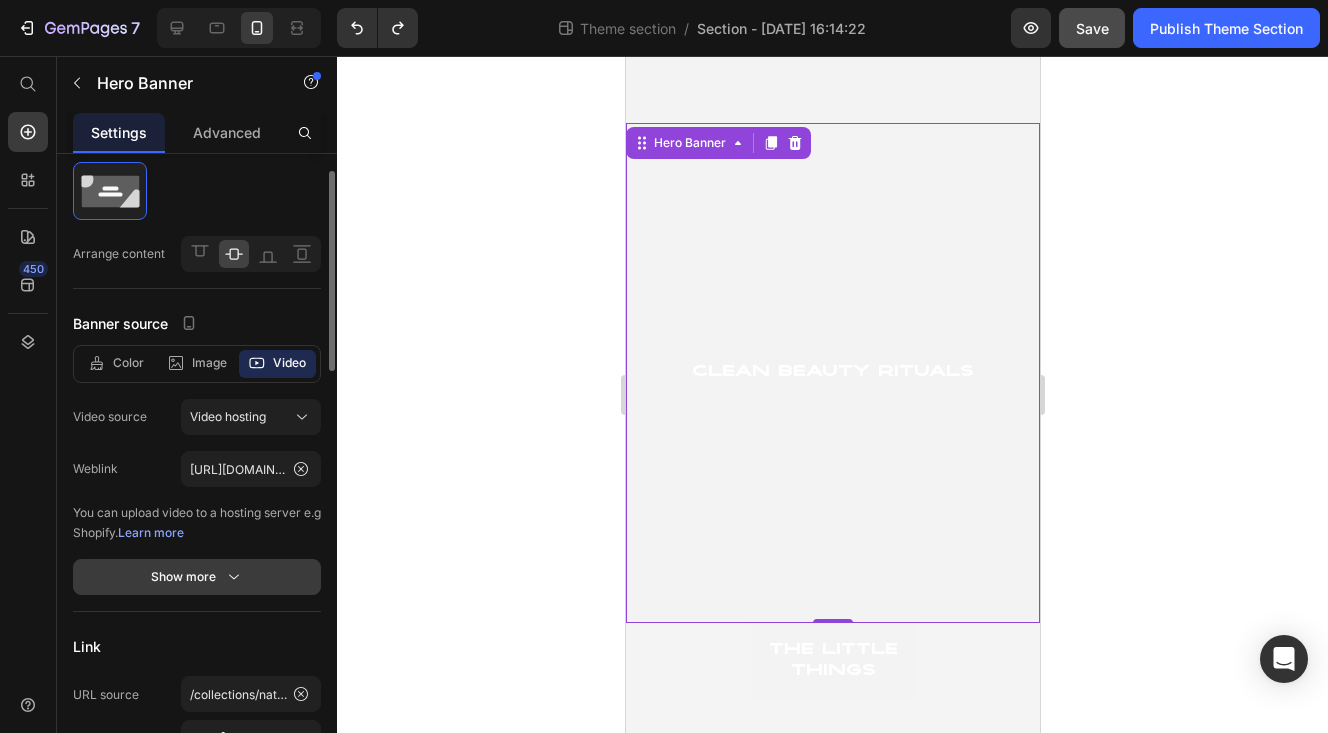 scroll, scrollTop: 0, scrollLeft: 0, axis: both 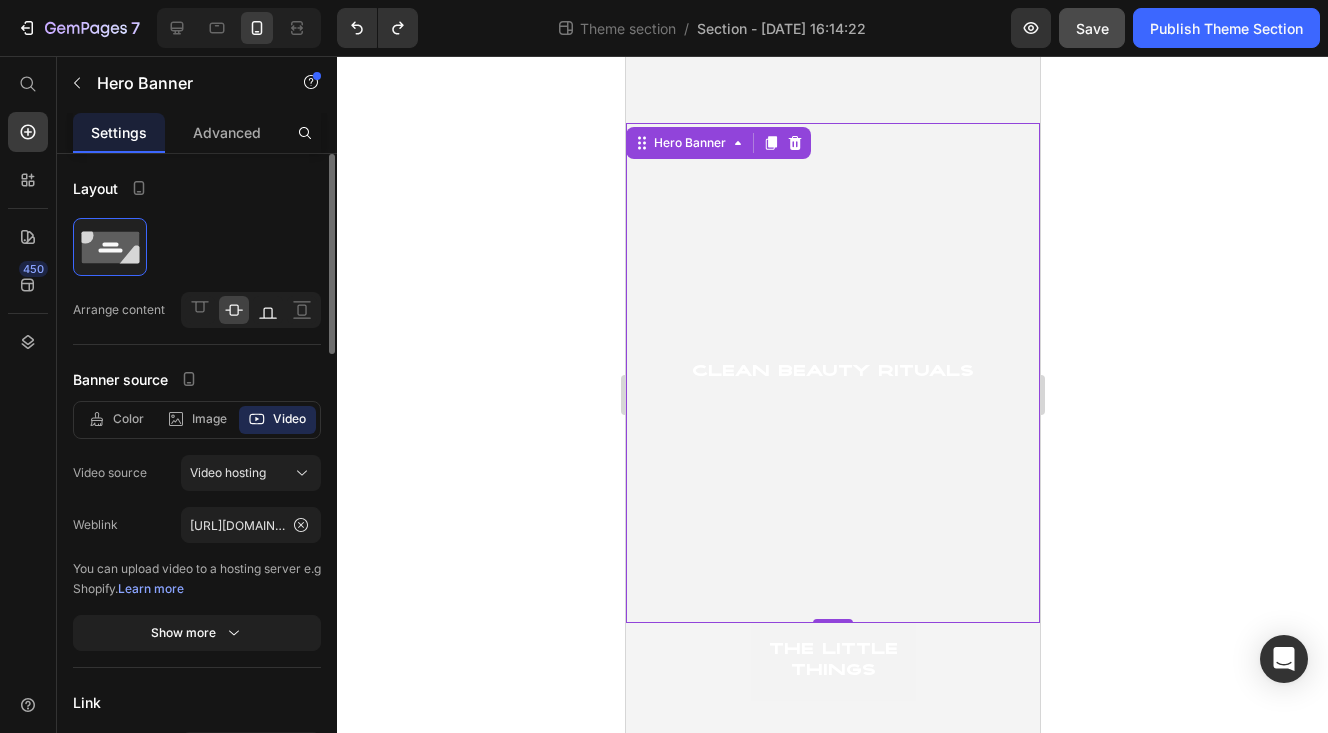 click 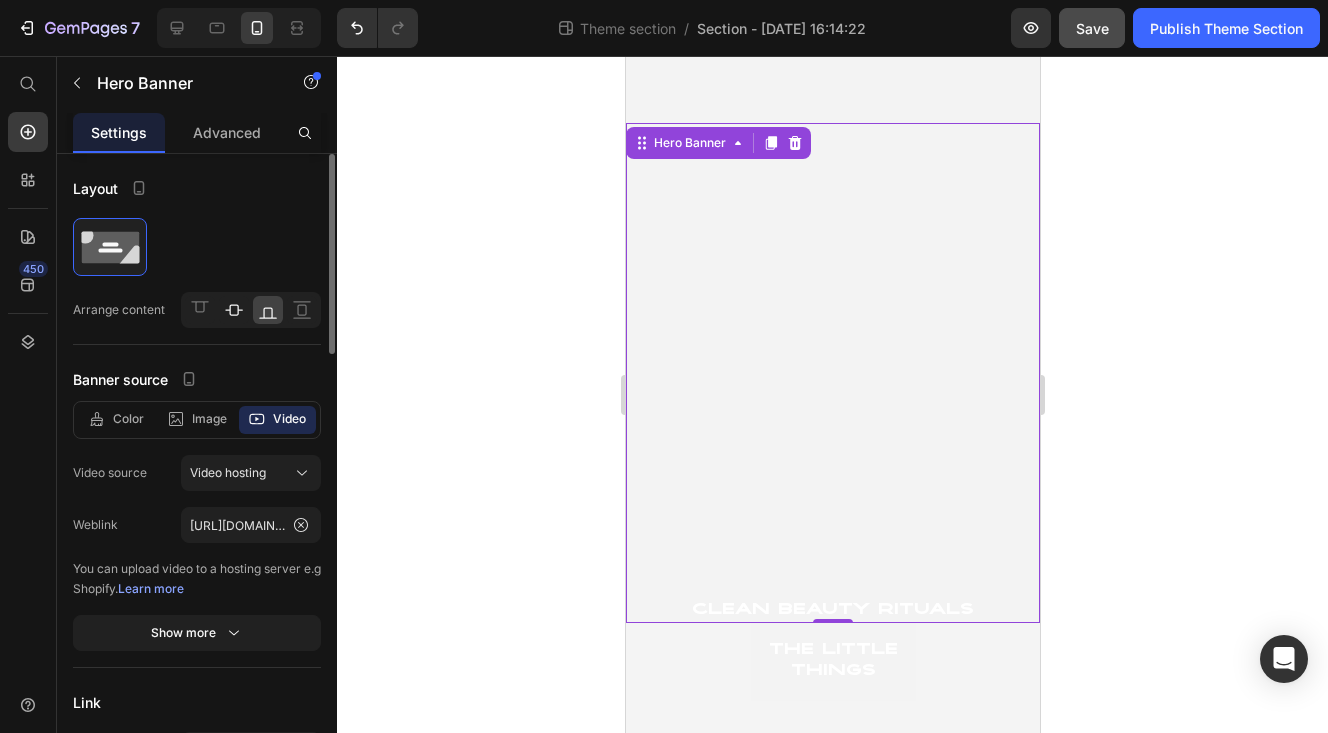 click 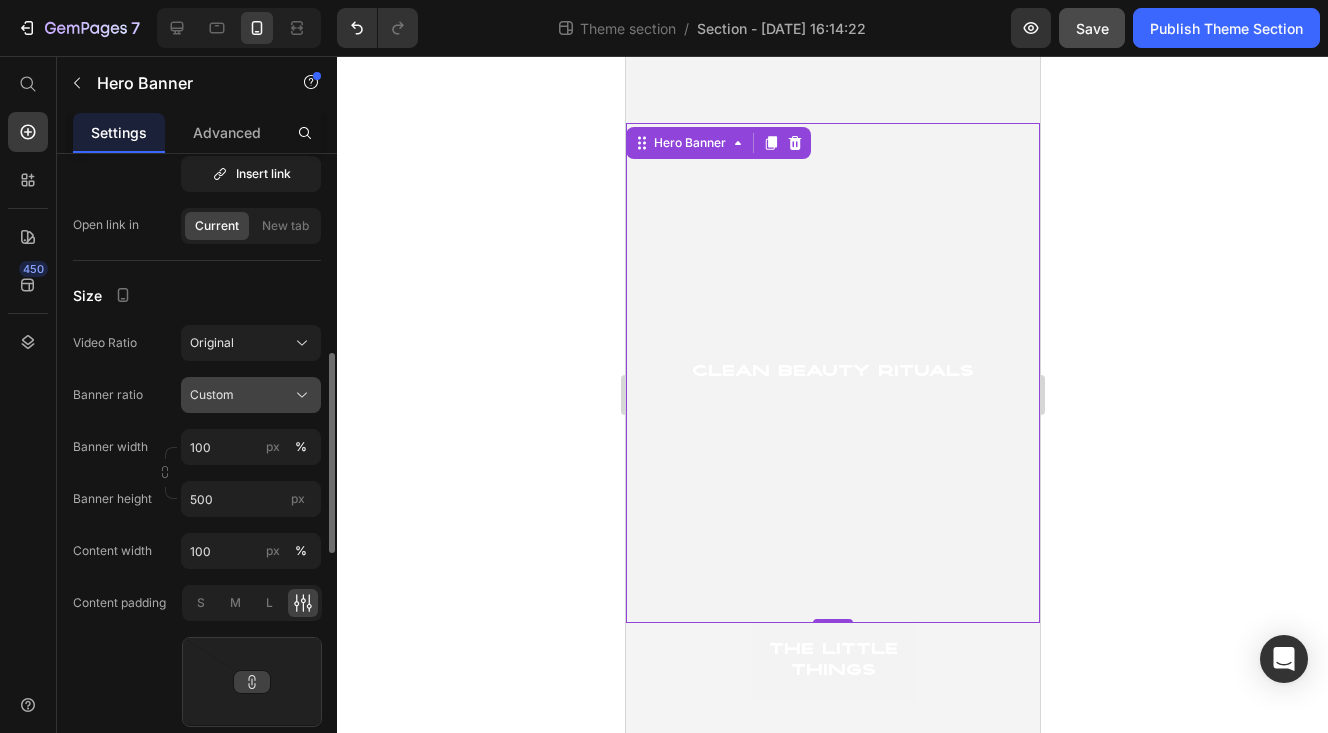 scroll, scrollTop: 623, scrollLeft: 0, axis: vertical 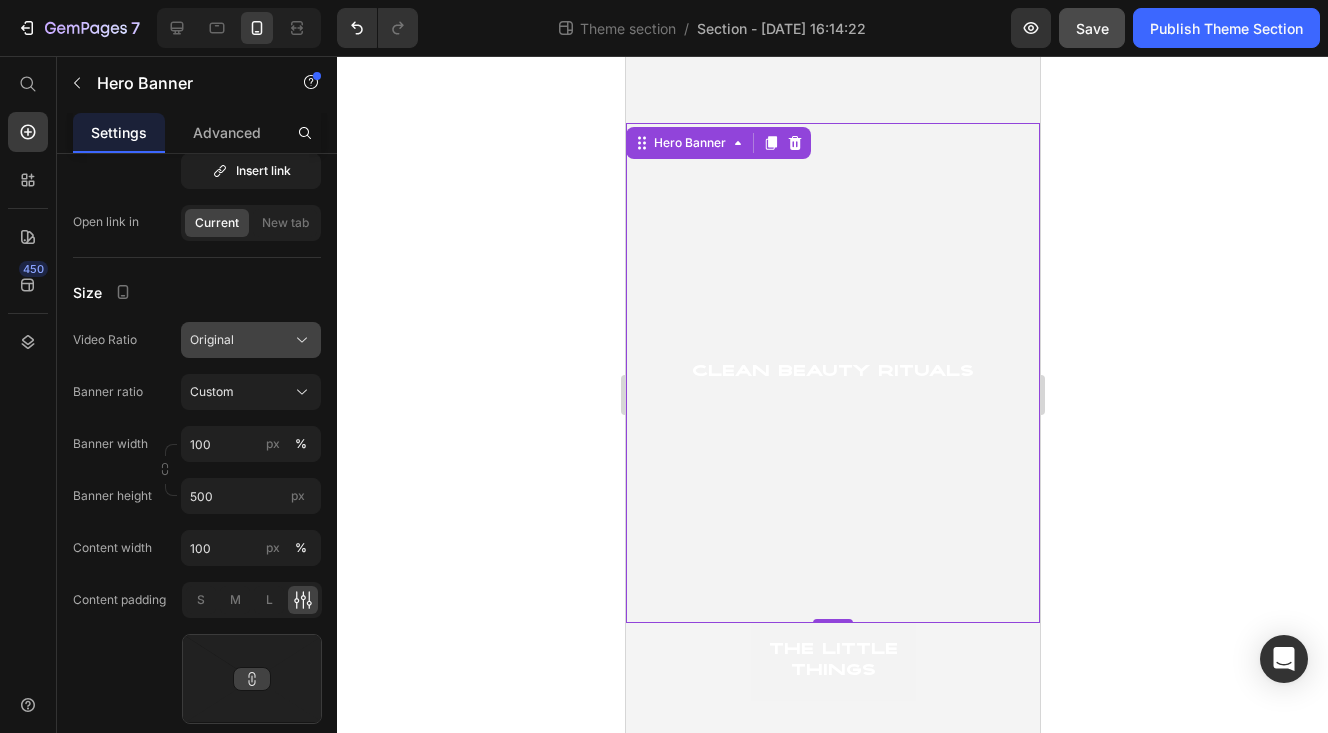 click on "Original" 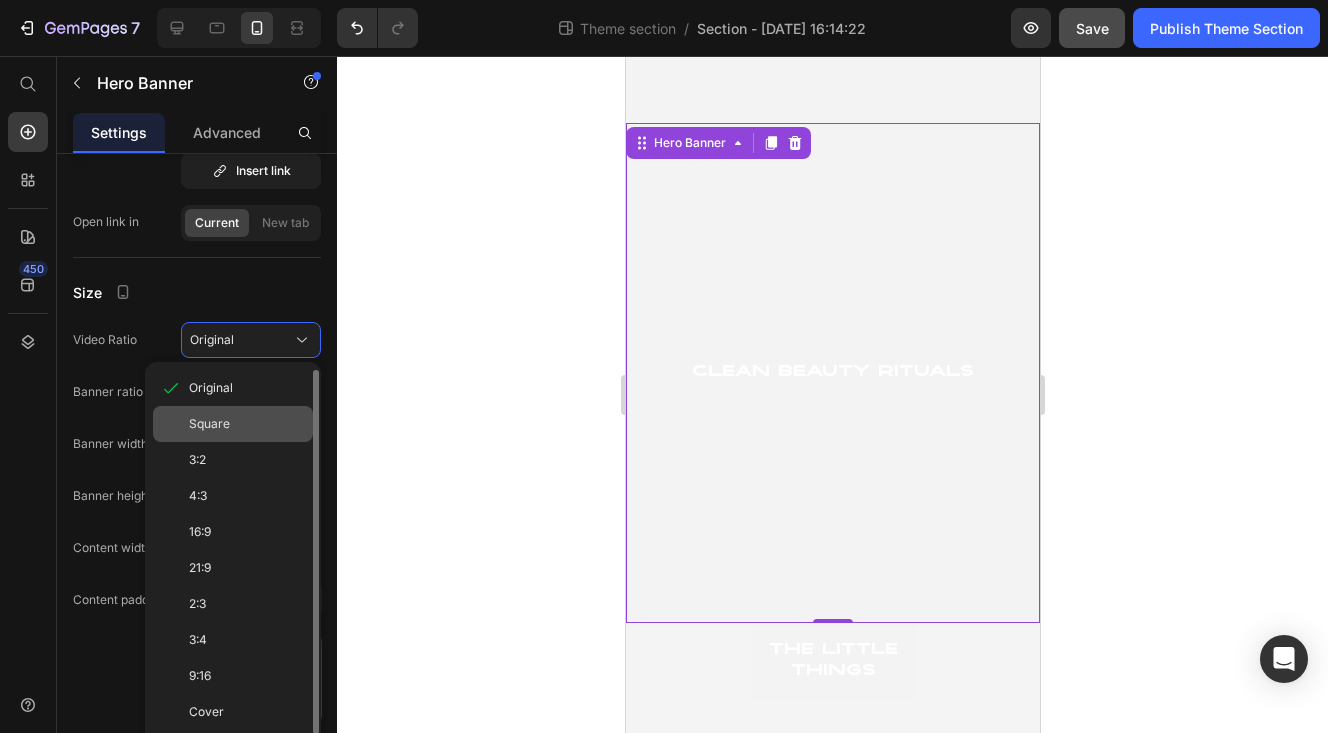 click on "Square" at bounding box center [247, 424] 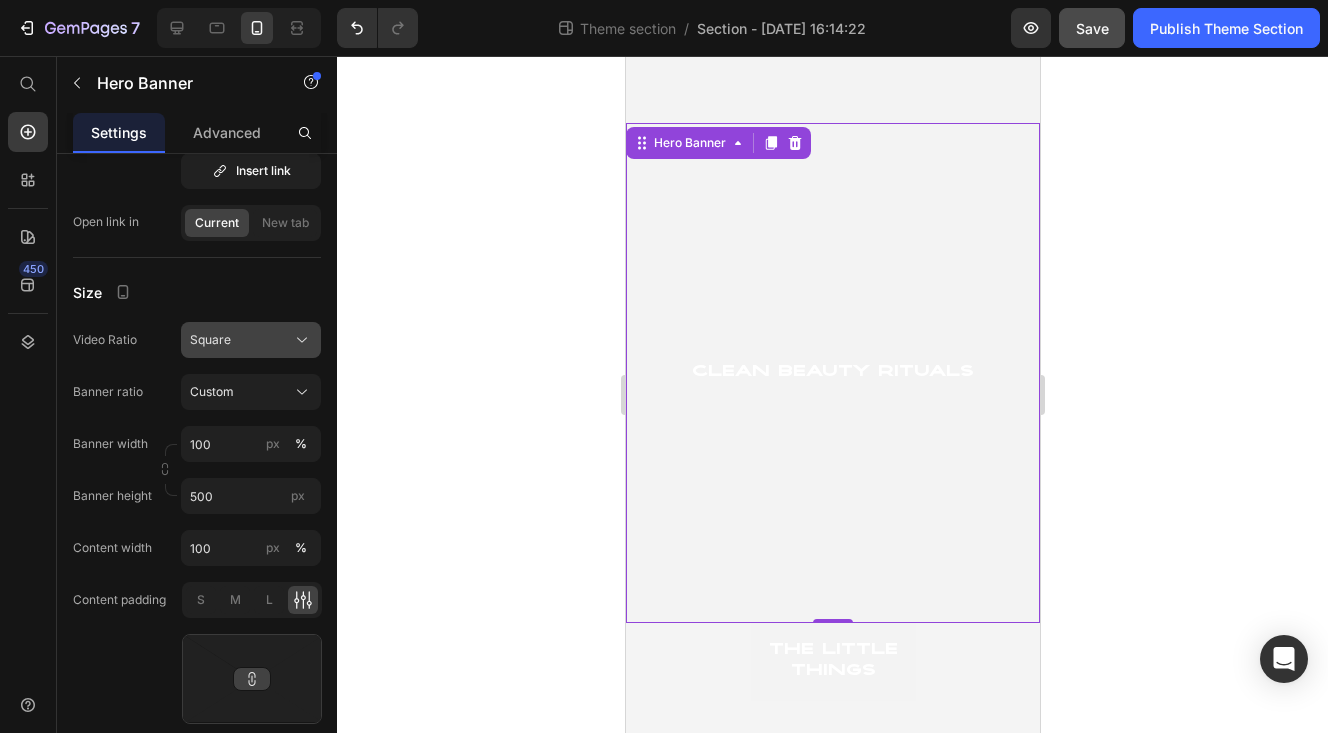 click on "Square" 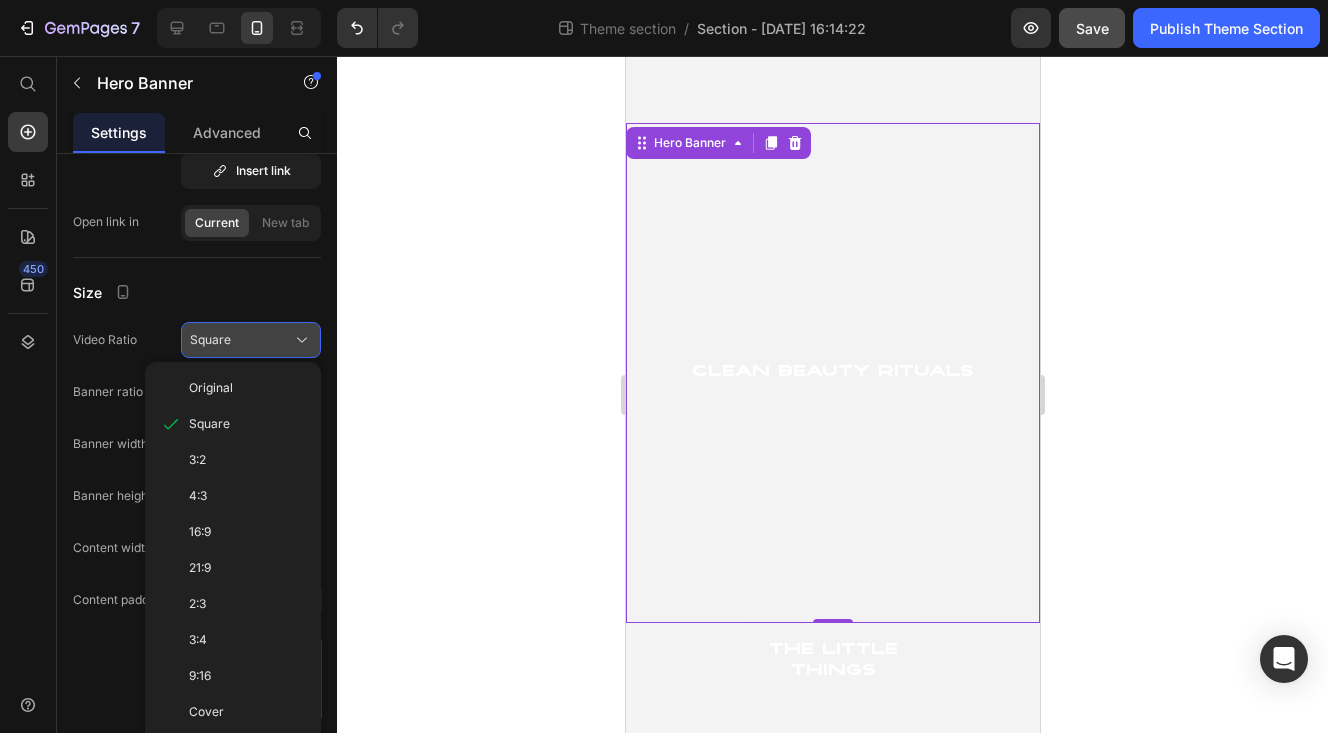 click on "Square" 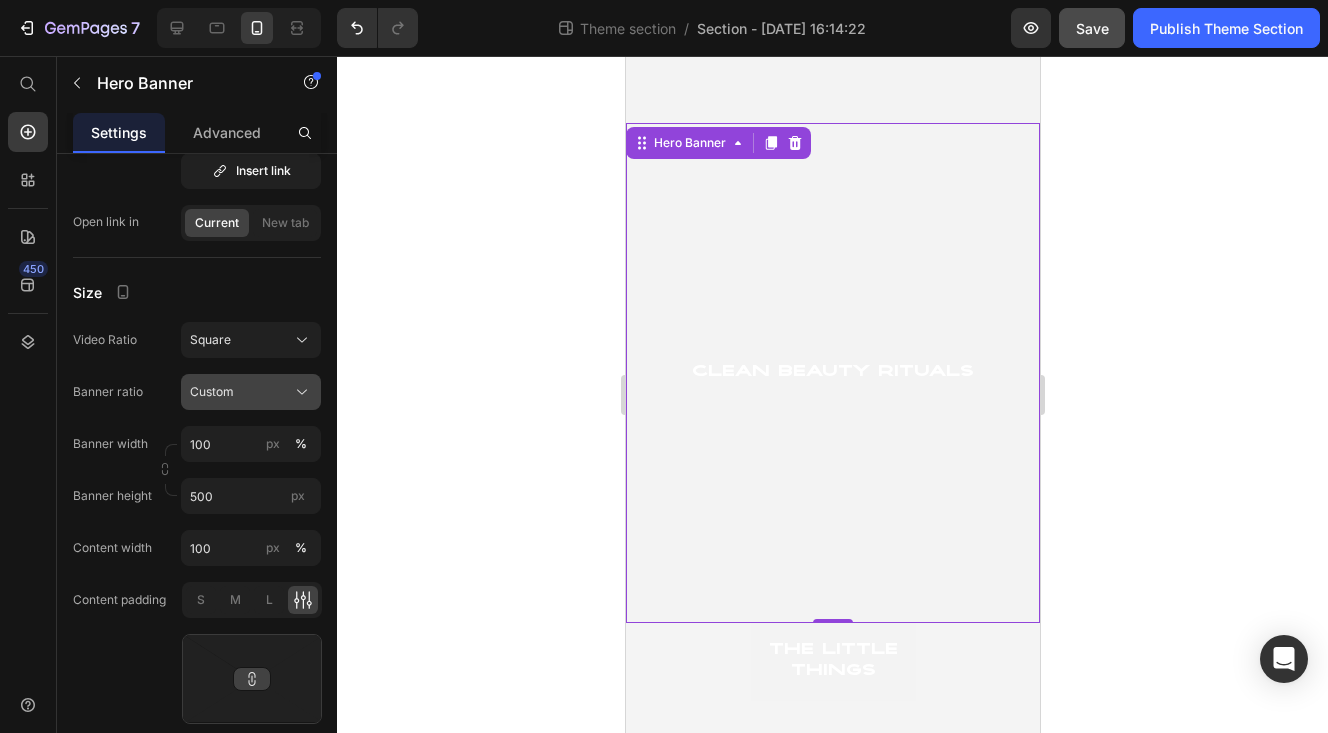 click on "Custom" 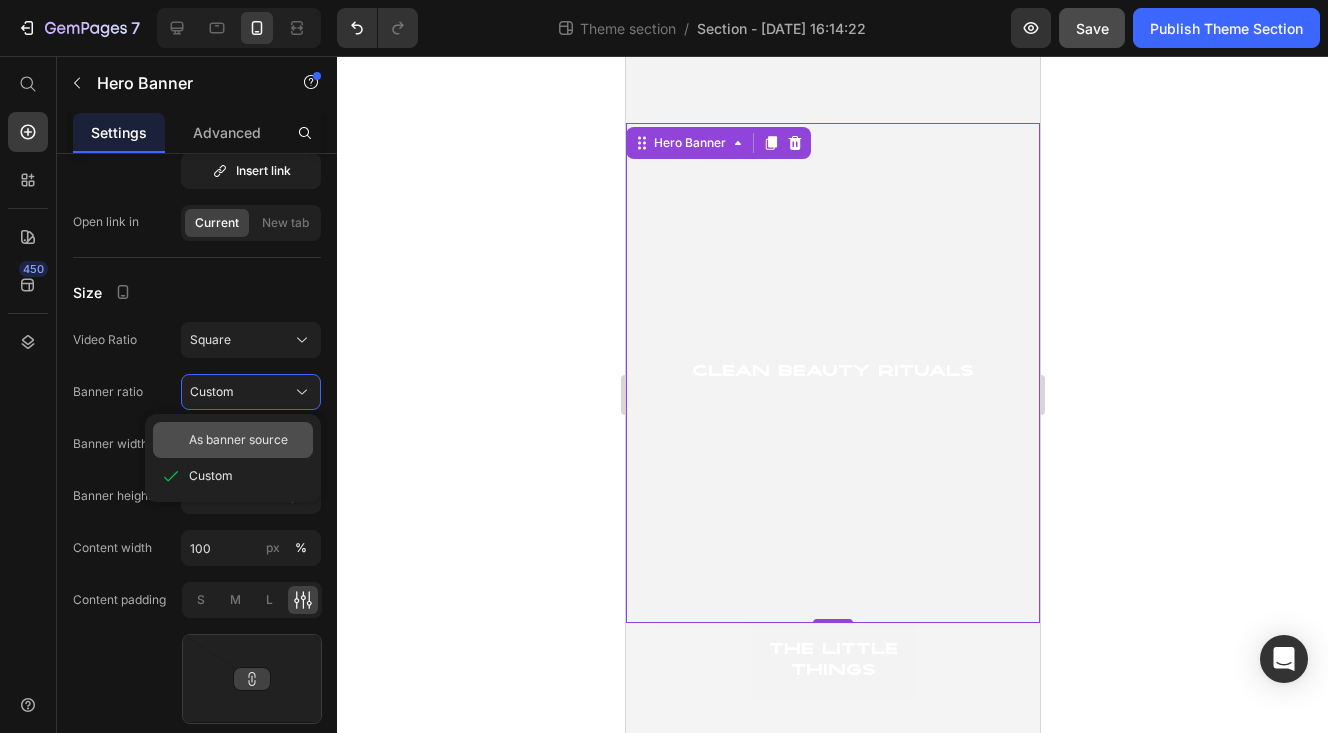 click on "As banner source" at bounding box center (238, 440) 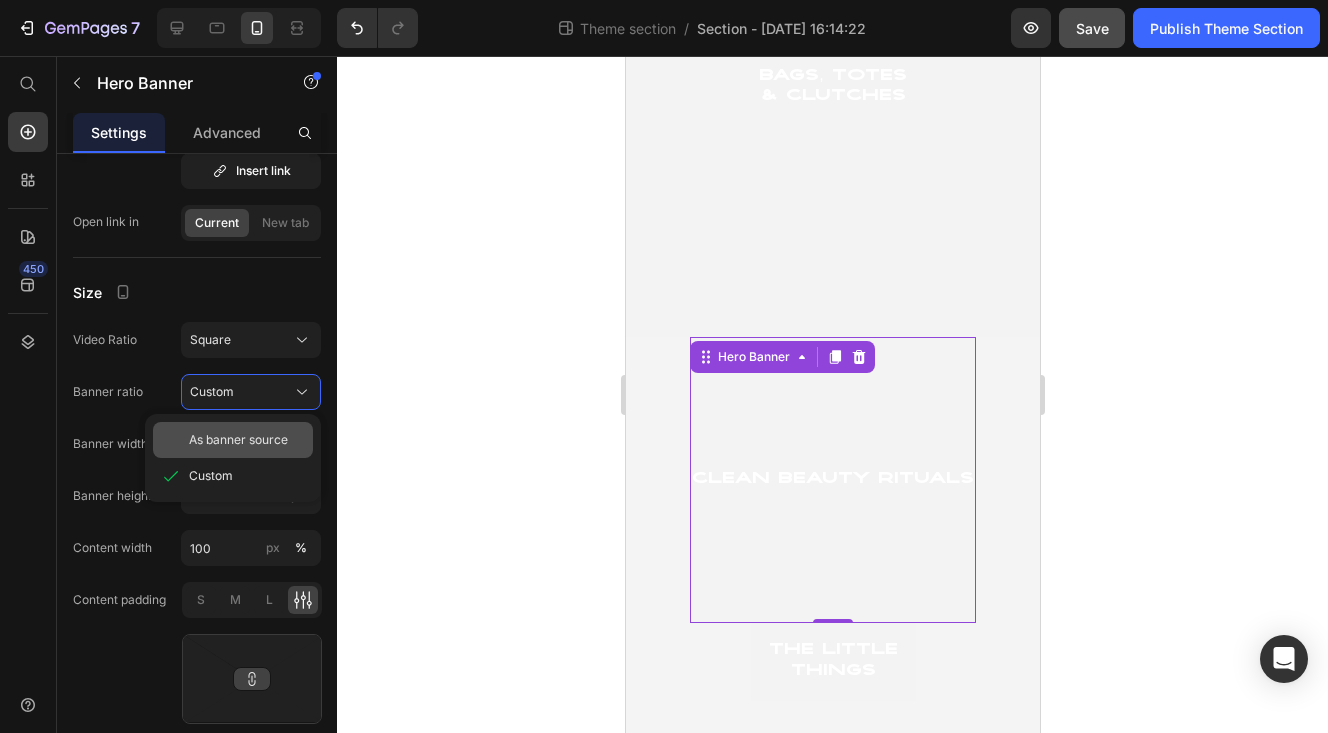 scroll, scrollTop: 4597, scrollLeft: 0, axis: vertical 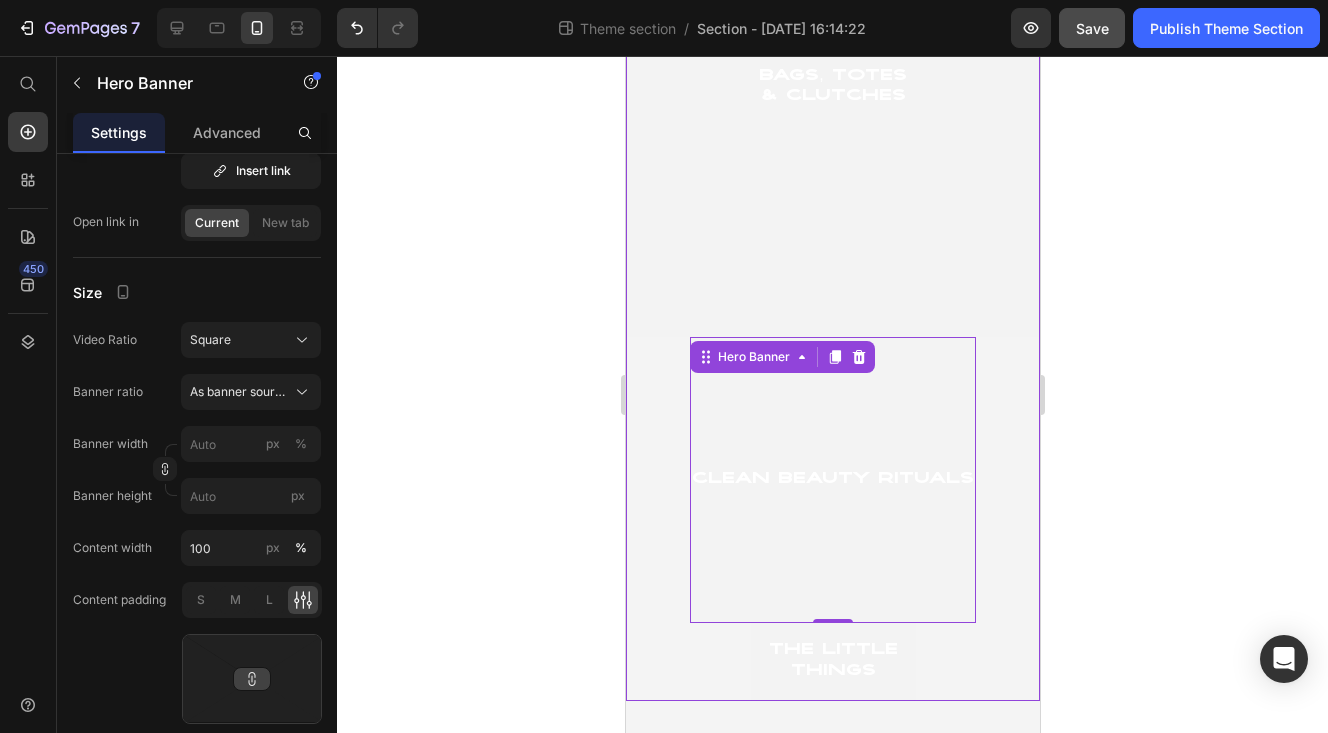 click on "The Little  Things Heading Hero Banner" at bounding box center [832, 662] 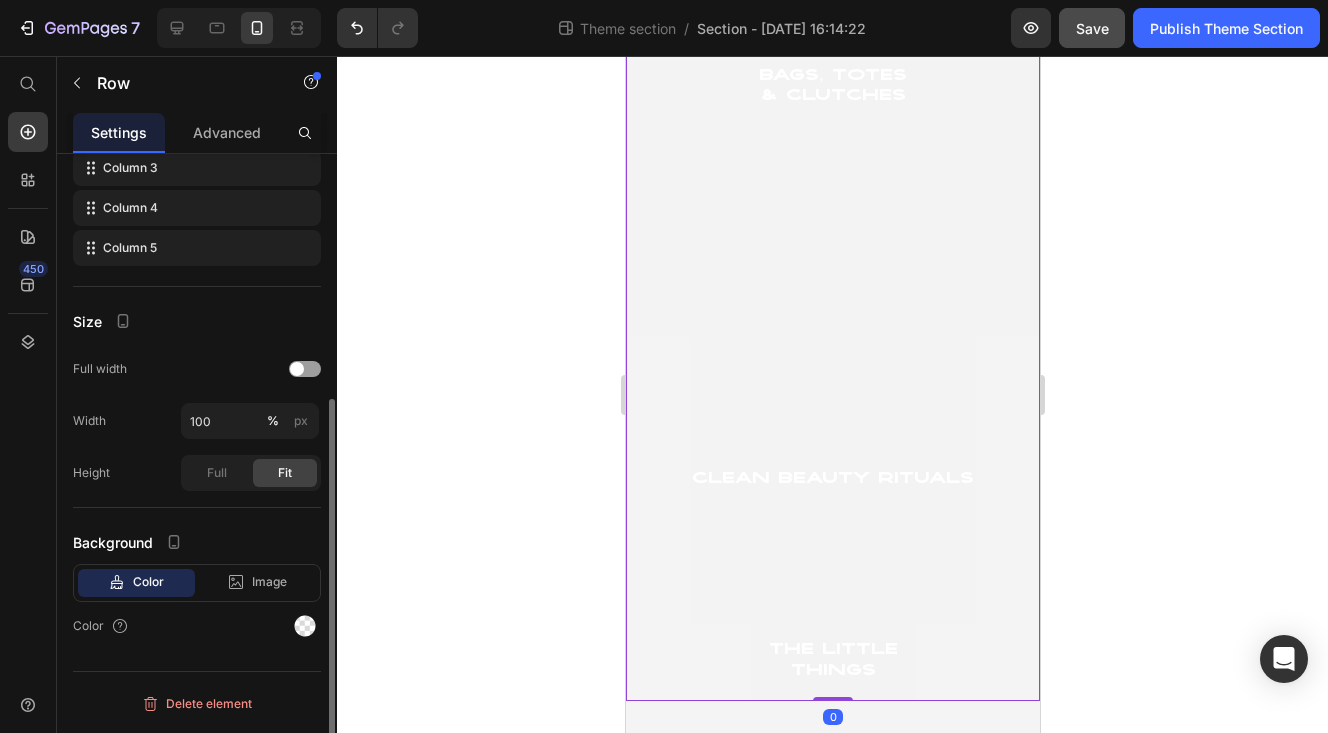 scroll, scrollTop: 0, scrollLeft: 0, axis: both 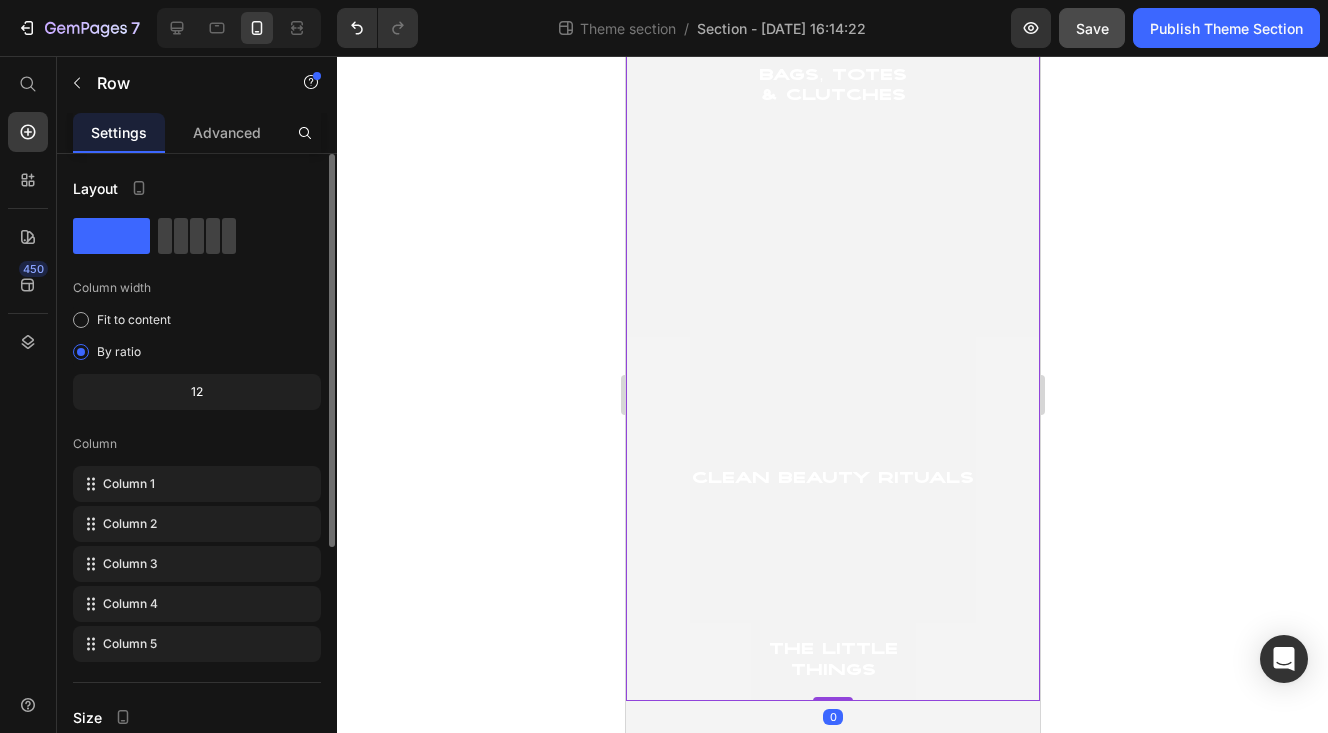 click on "The Little  Things Heading Hero Banner" at bounding box center (832, 662) 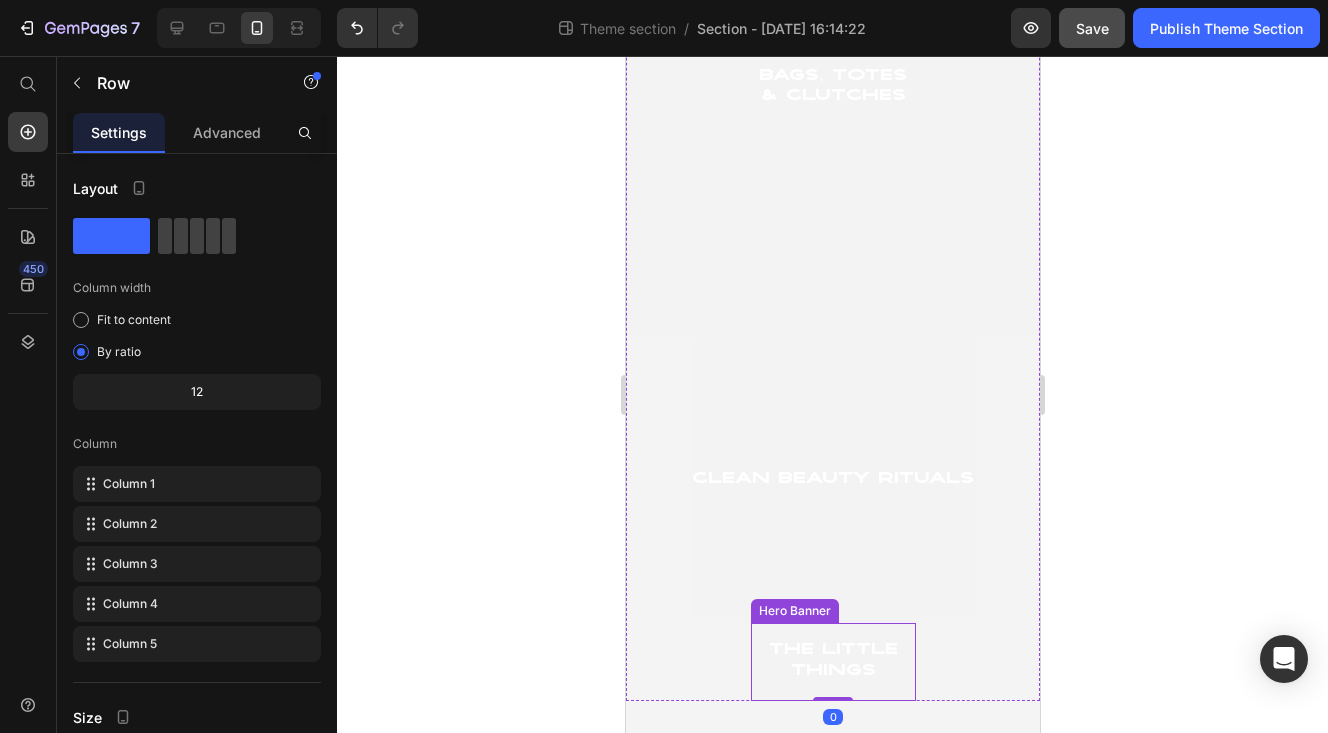 click on "The Little  Things" at bounding box center (832, 662) 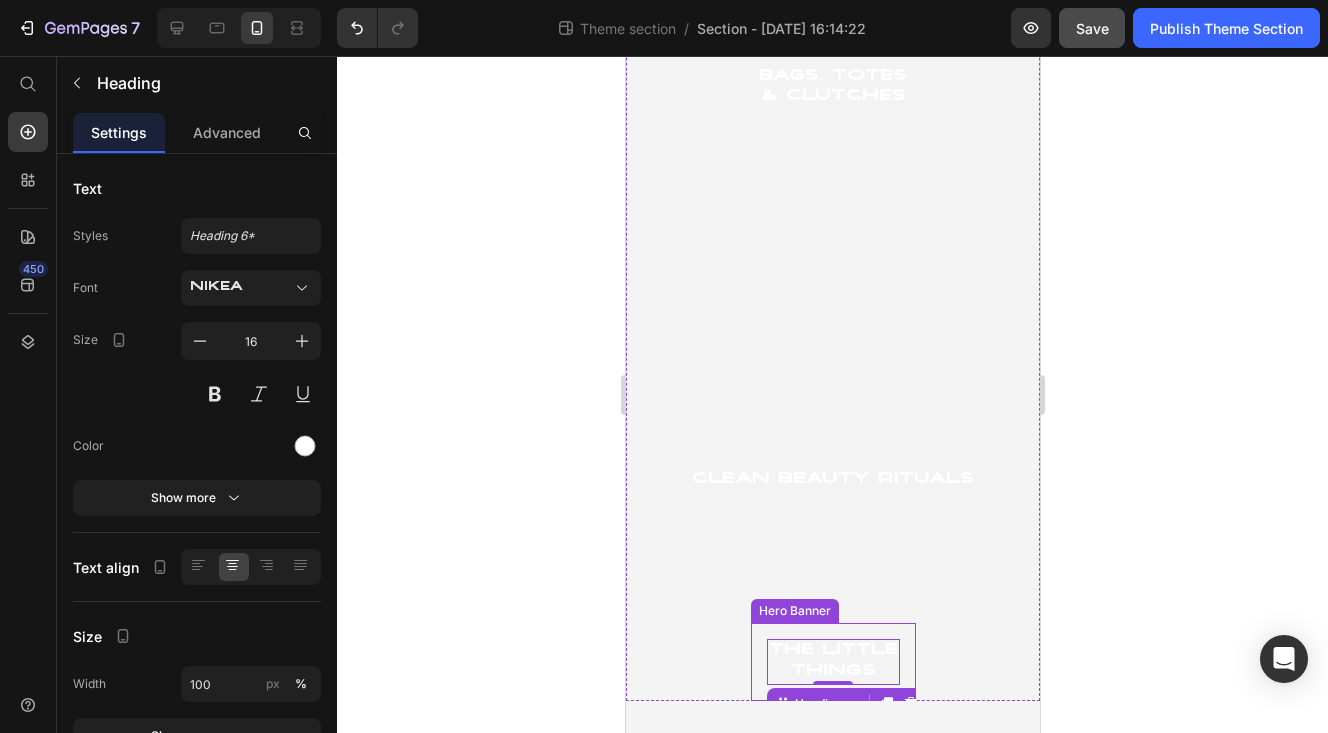 click on "The Little  Things Heading   0" at bounding box center (832, 662) 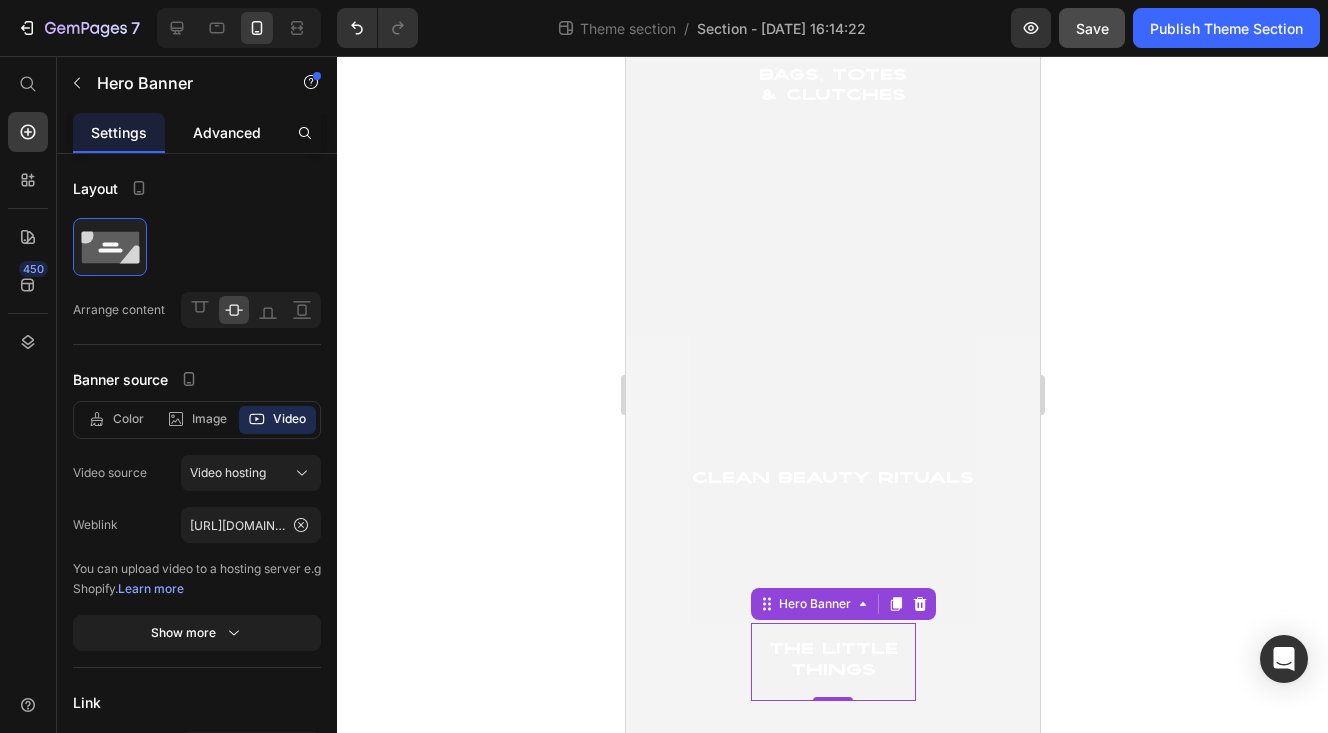 click on "Advanced" at bounding box center [227, 132] 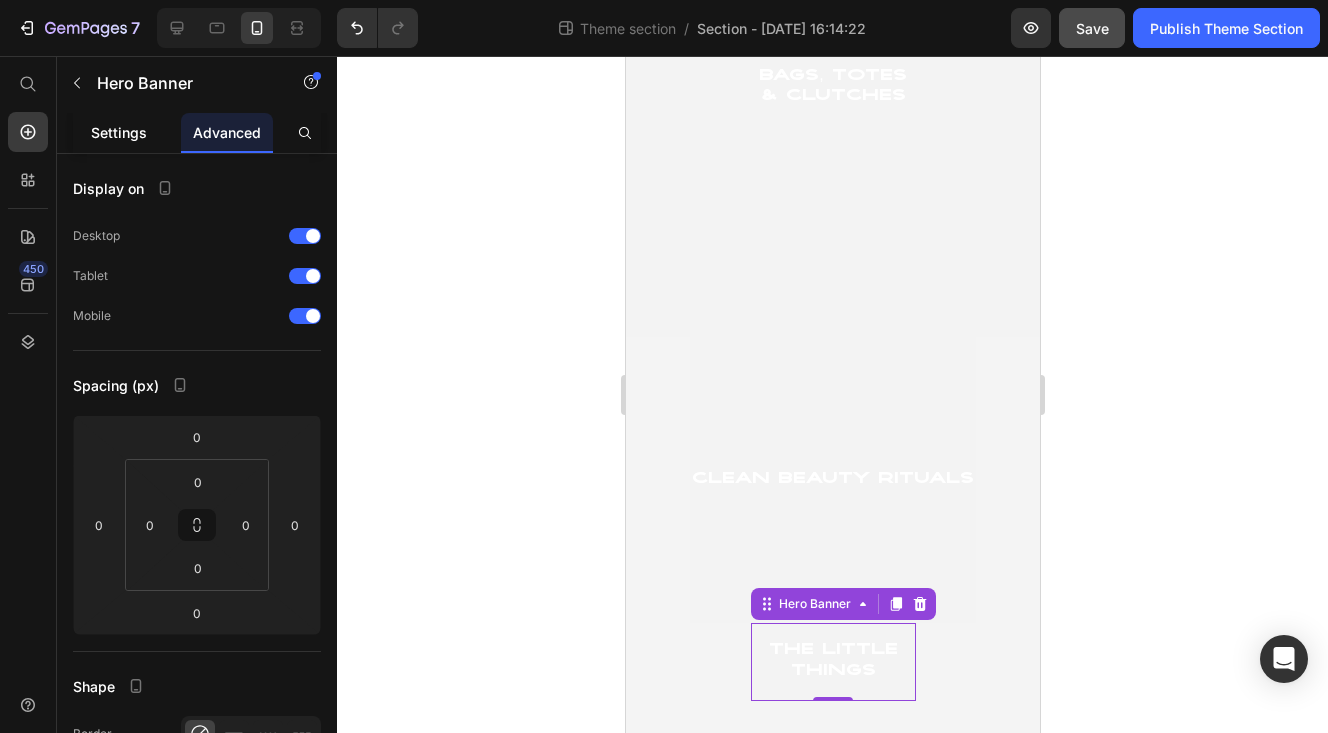 click on "Settings" at bounding box center [119, 132] 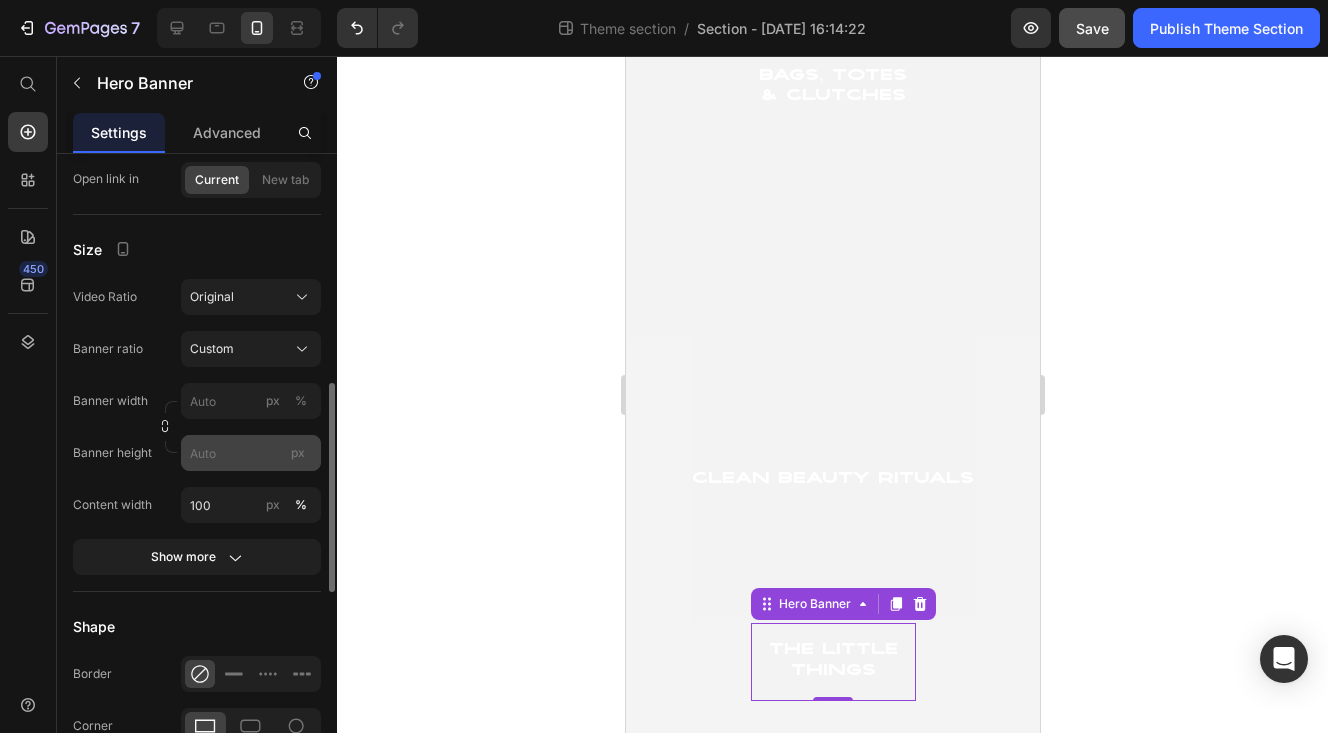 scroll, scrollTop: 673, scrollLeft: 0, axis: vertical 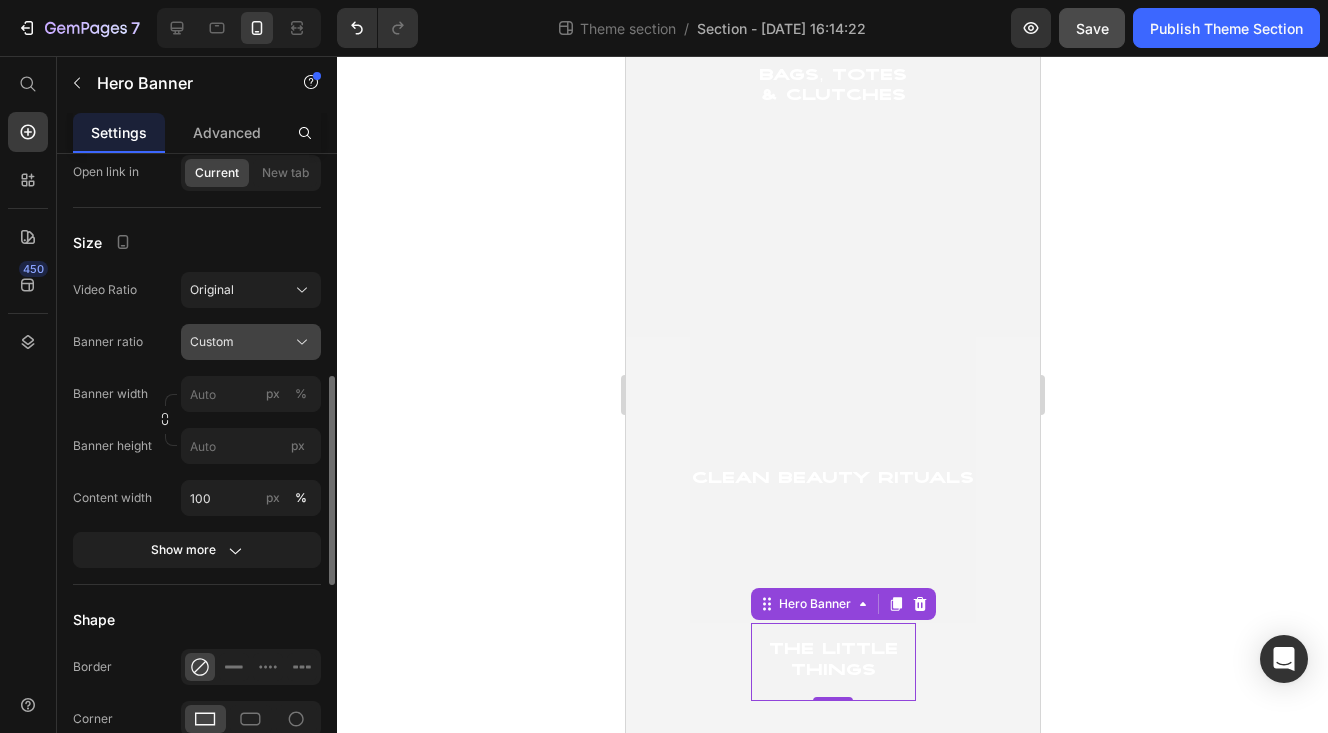 click on "Custom" 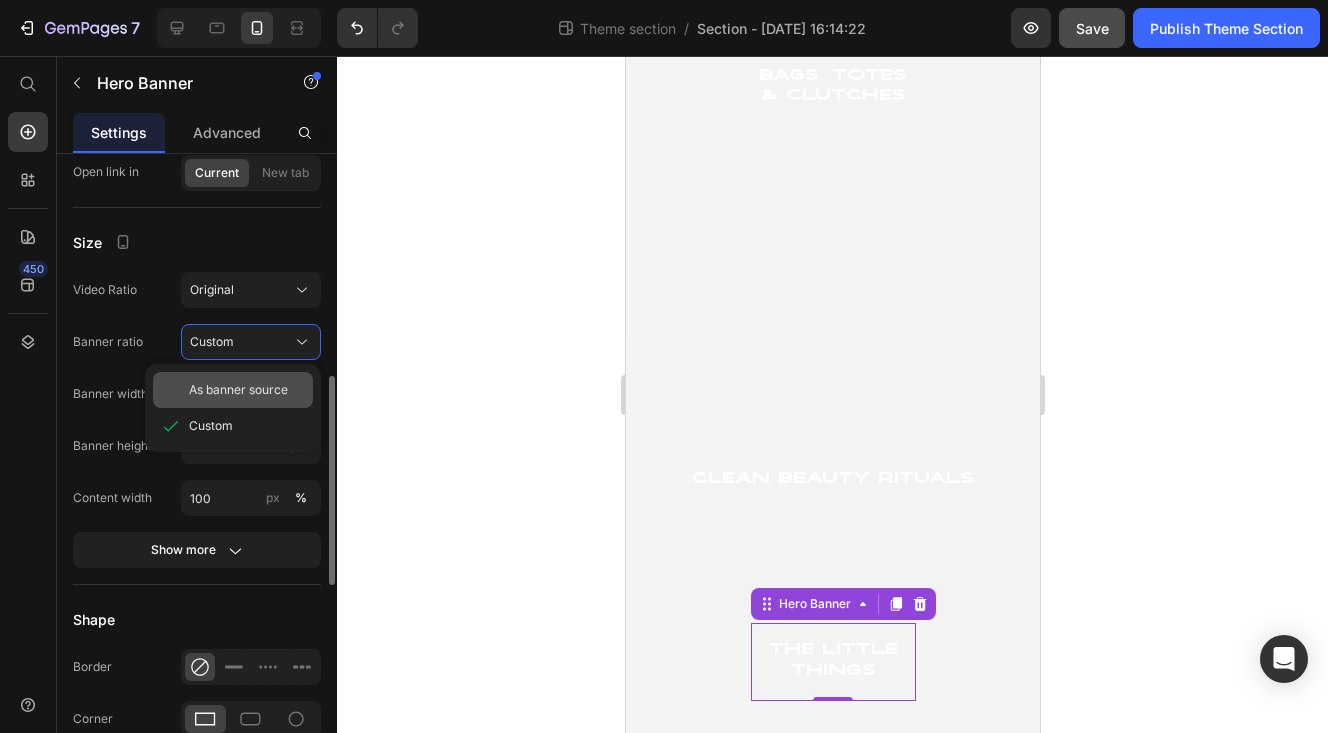 click on "As banner source" at bounding box center [238, 390] 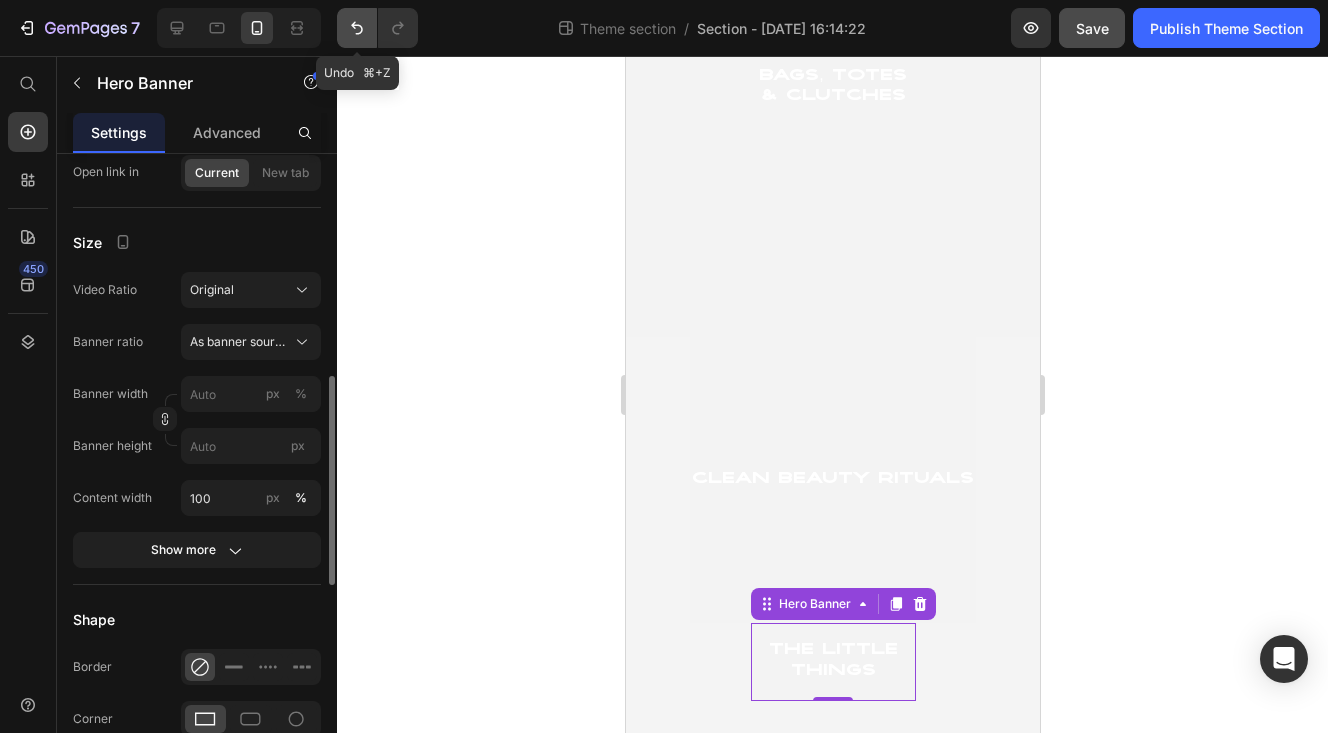 click 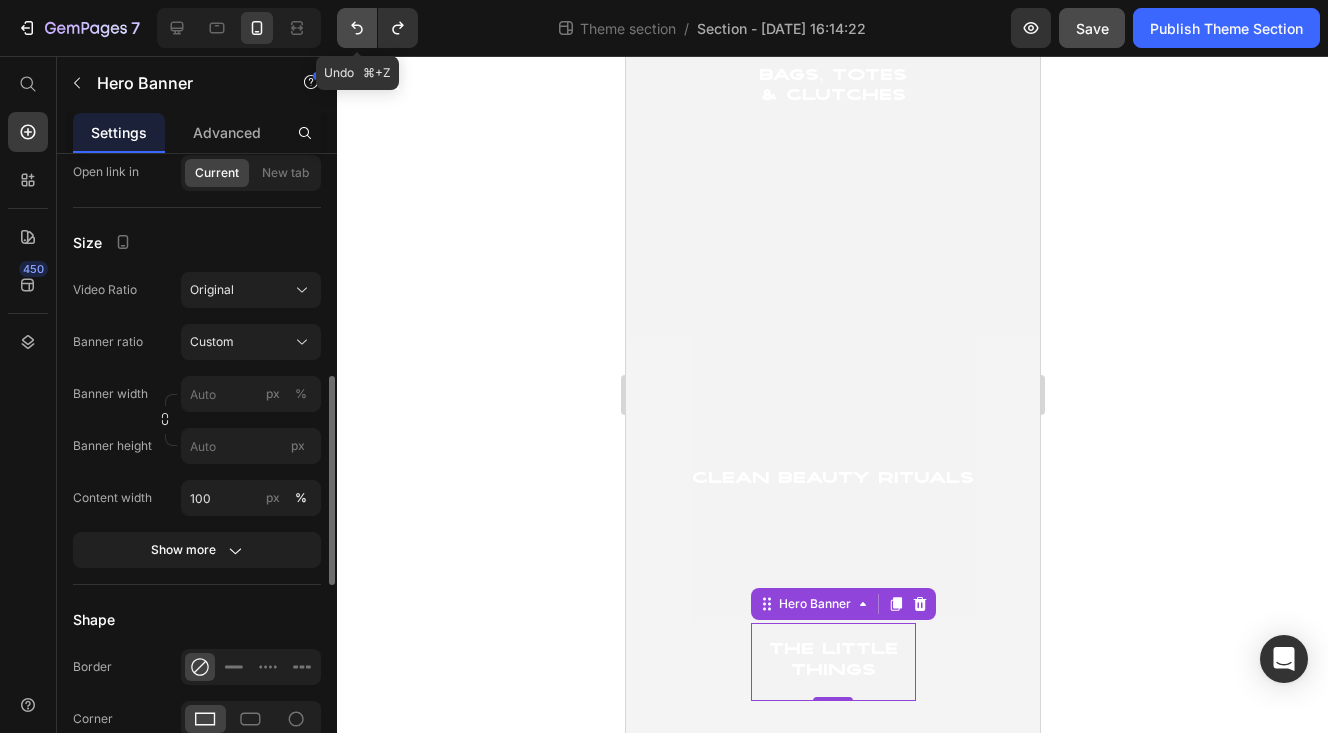 click 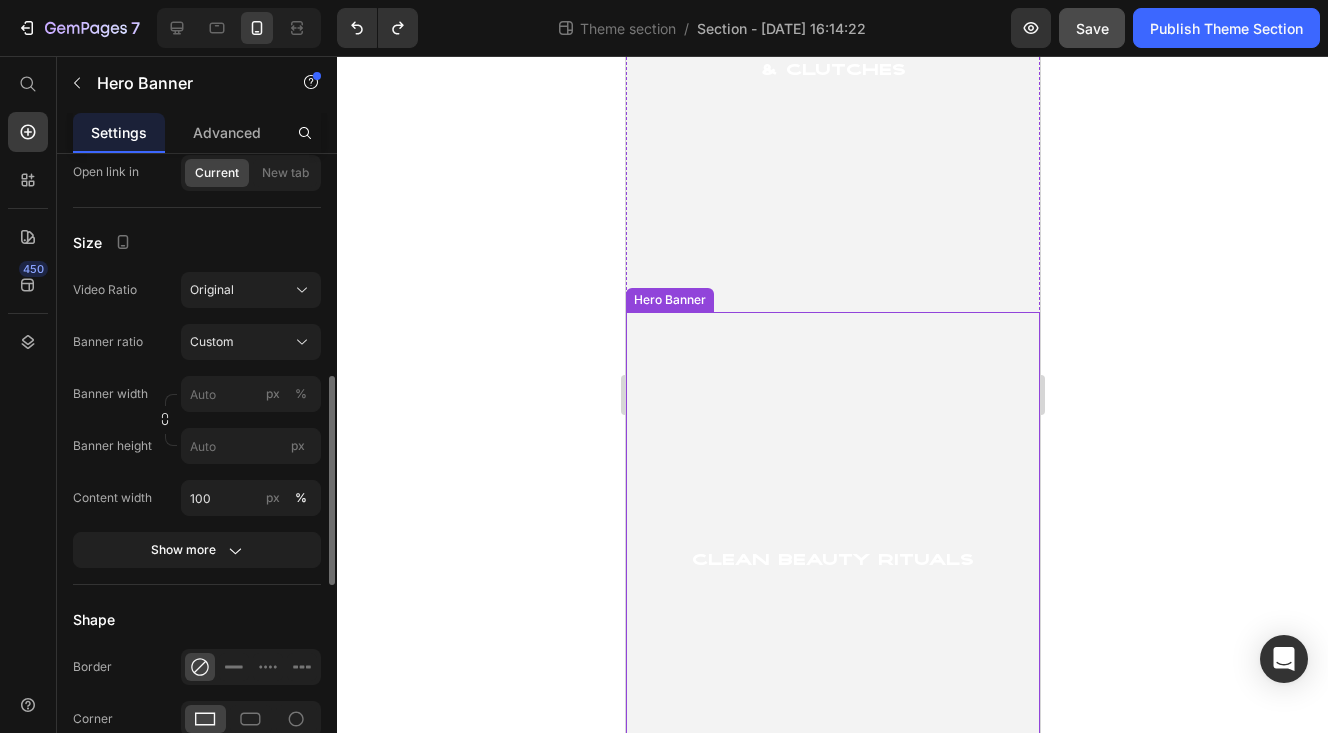 scroll, scrollTop: 4812, scrollLeft: 0, axis: vertical 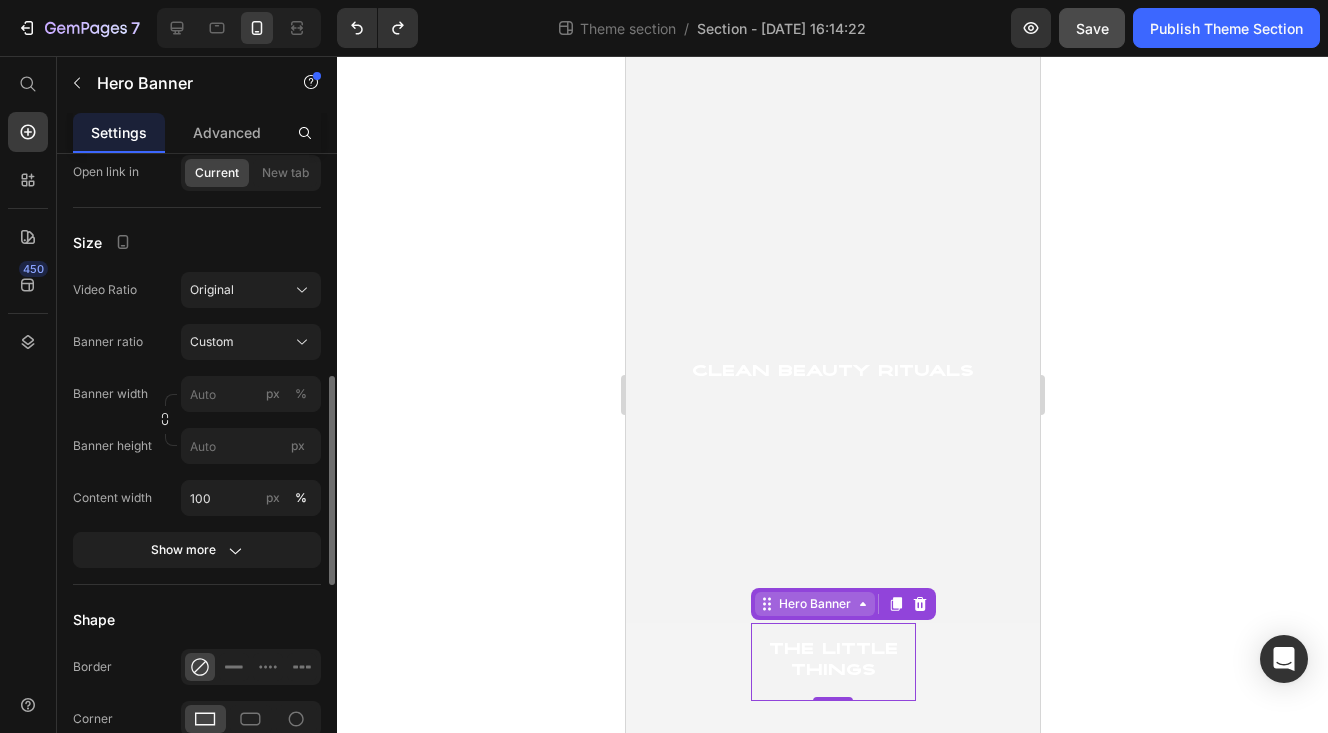 click on "Hero Banner" at bounding box center [814, 604] 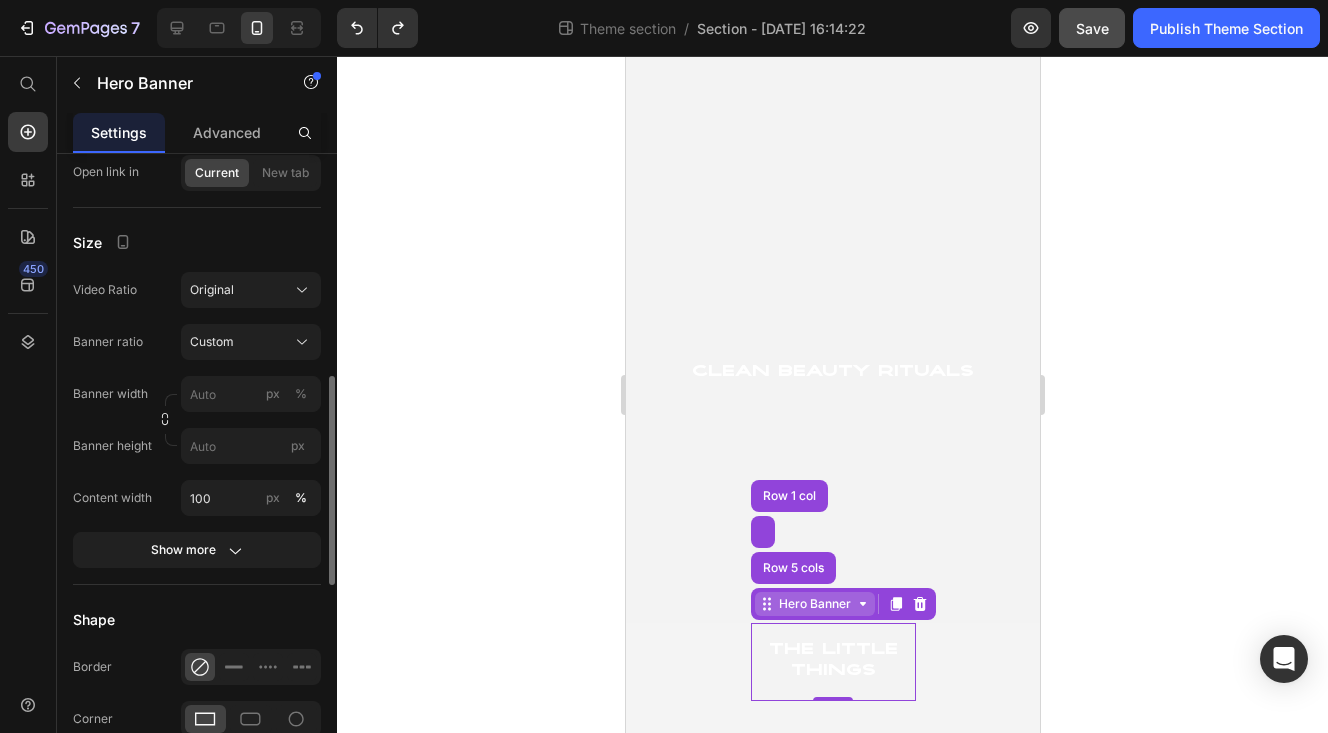 click 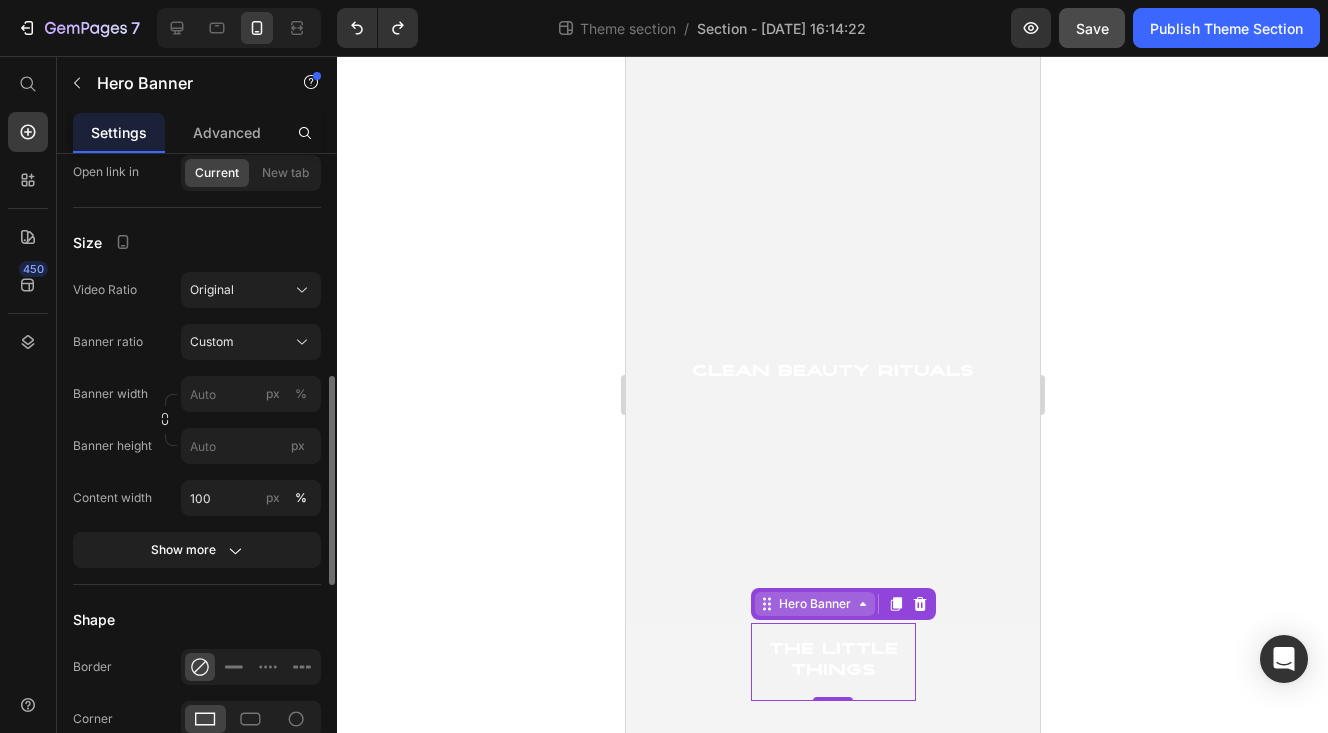 click 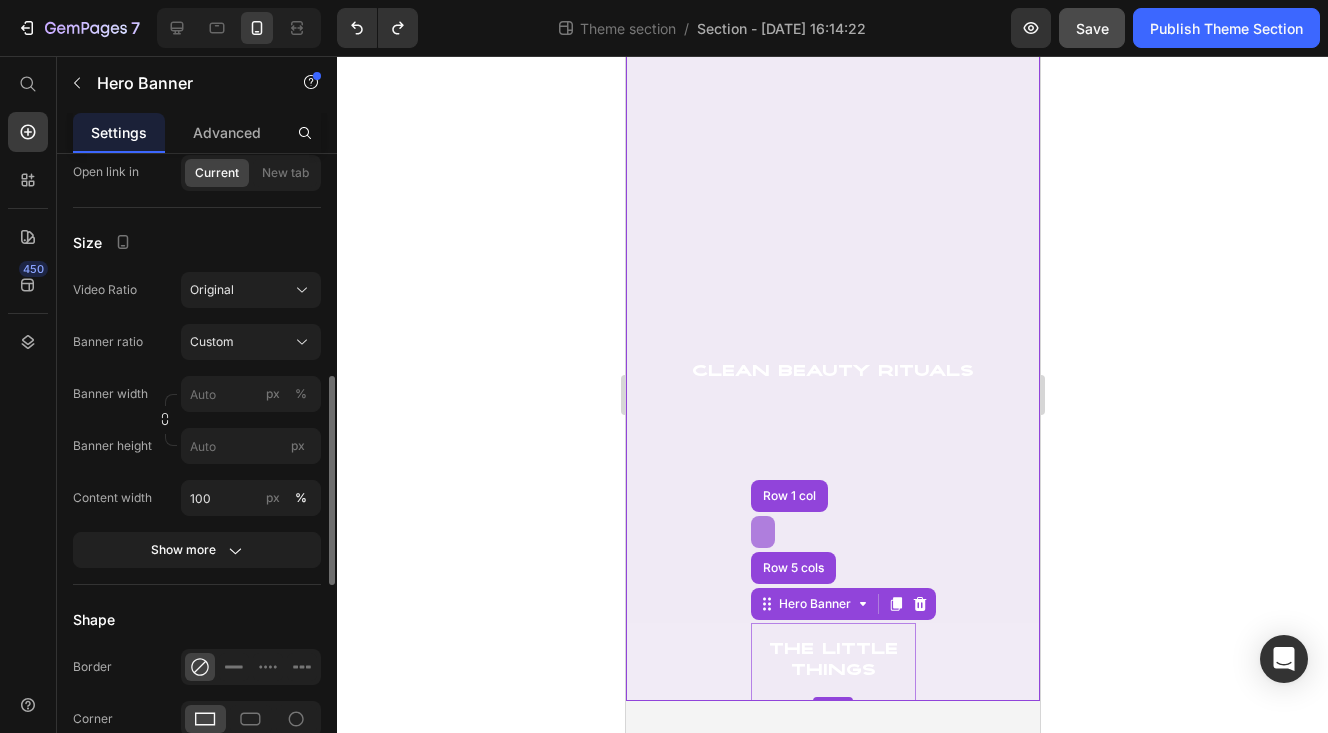 click at bounding box center [762, 532] 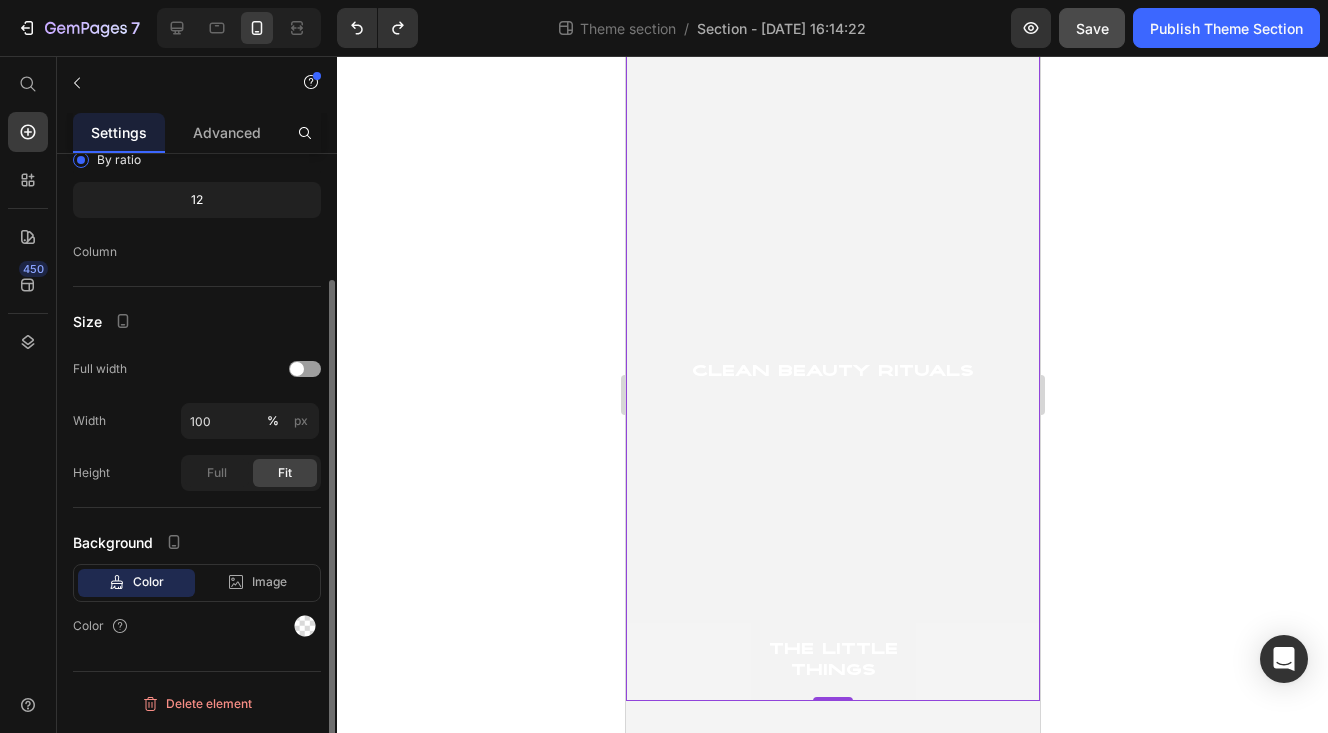 scroll, scrollTop: 0, scrollLeft: 0, axis: both 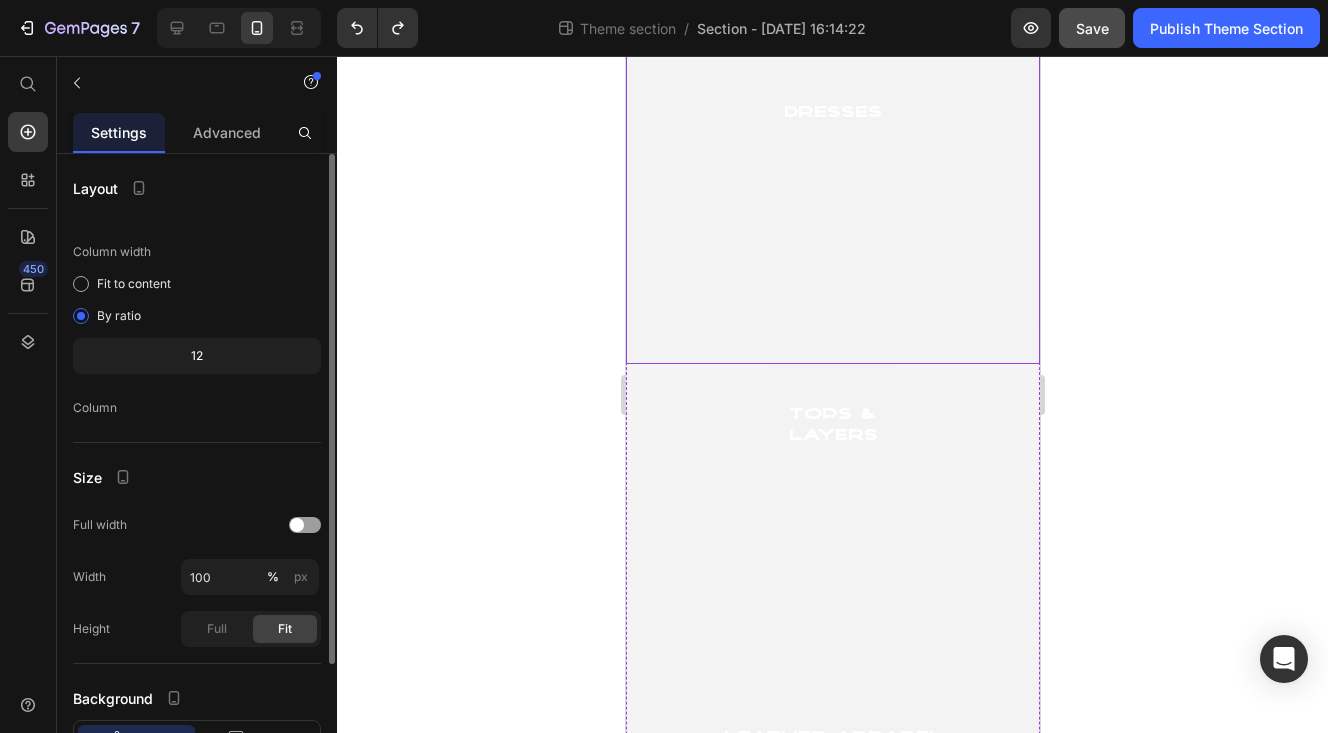 click at bounding box center (832, 114) 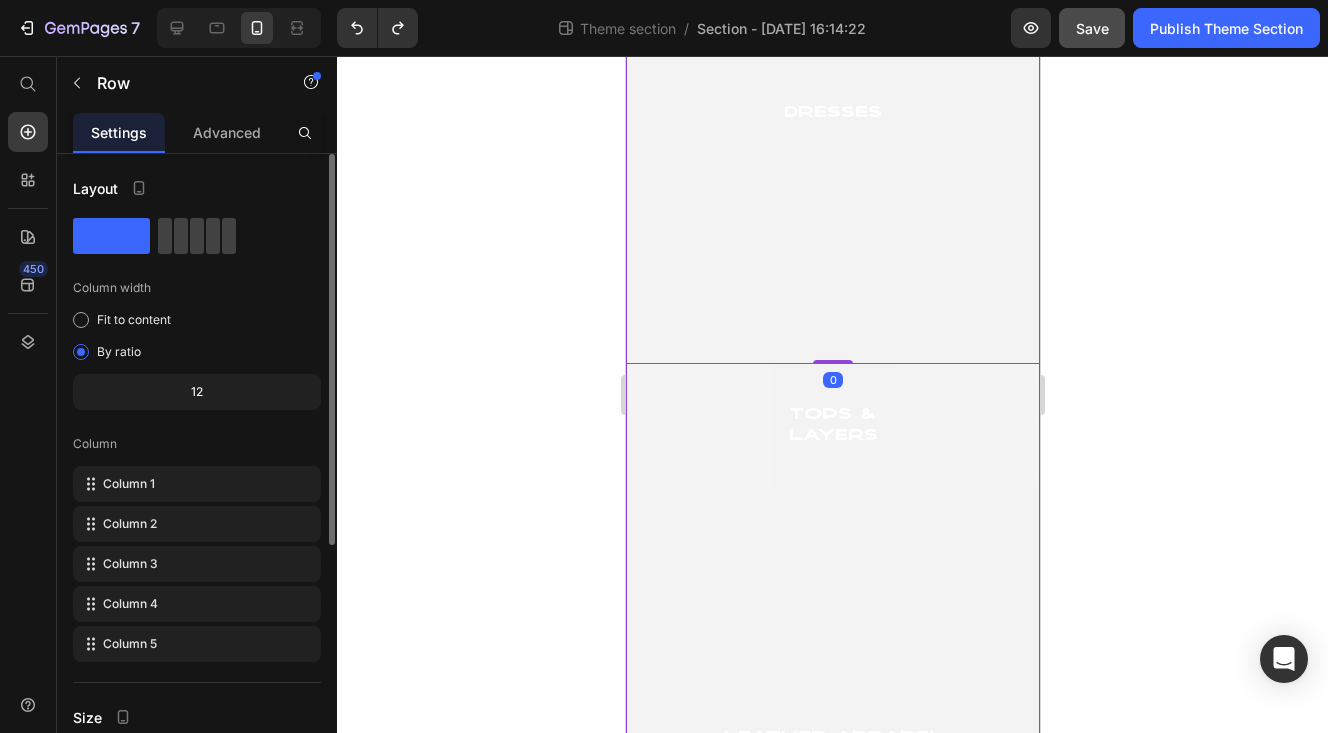 click on "tops &  Layers Heading Hero Banner" at bounding box center [832, 426] 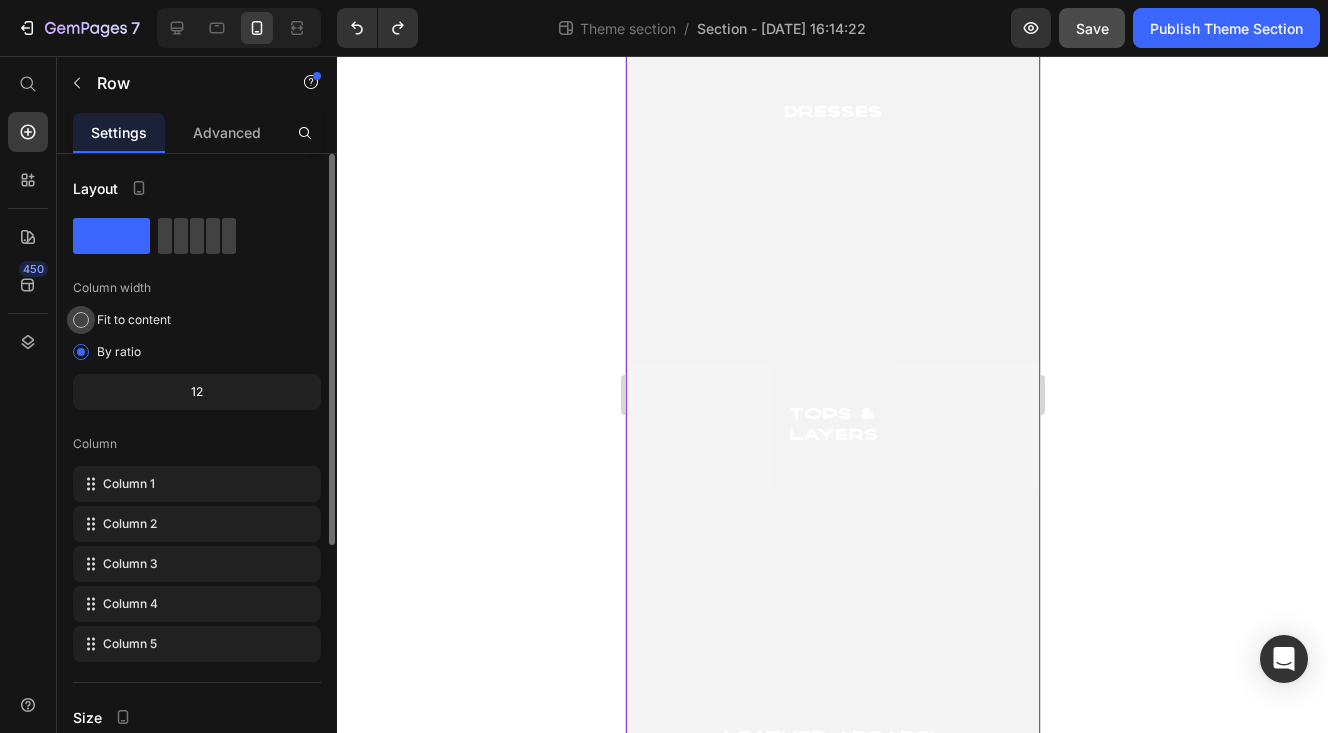 click on "Fit to content" at bounding box center [134, 320] 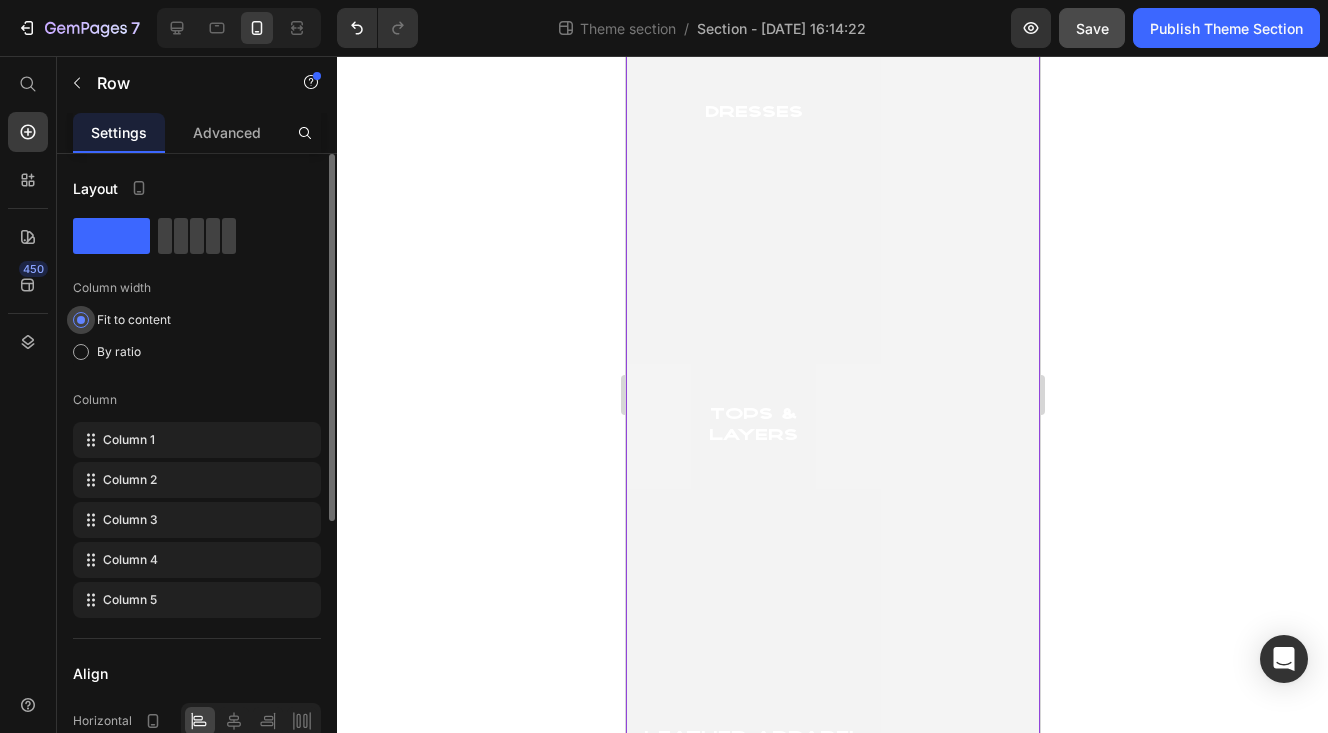 click on "Fit to content" at bounding box center (134, 320) 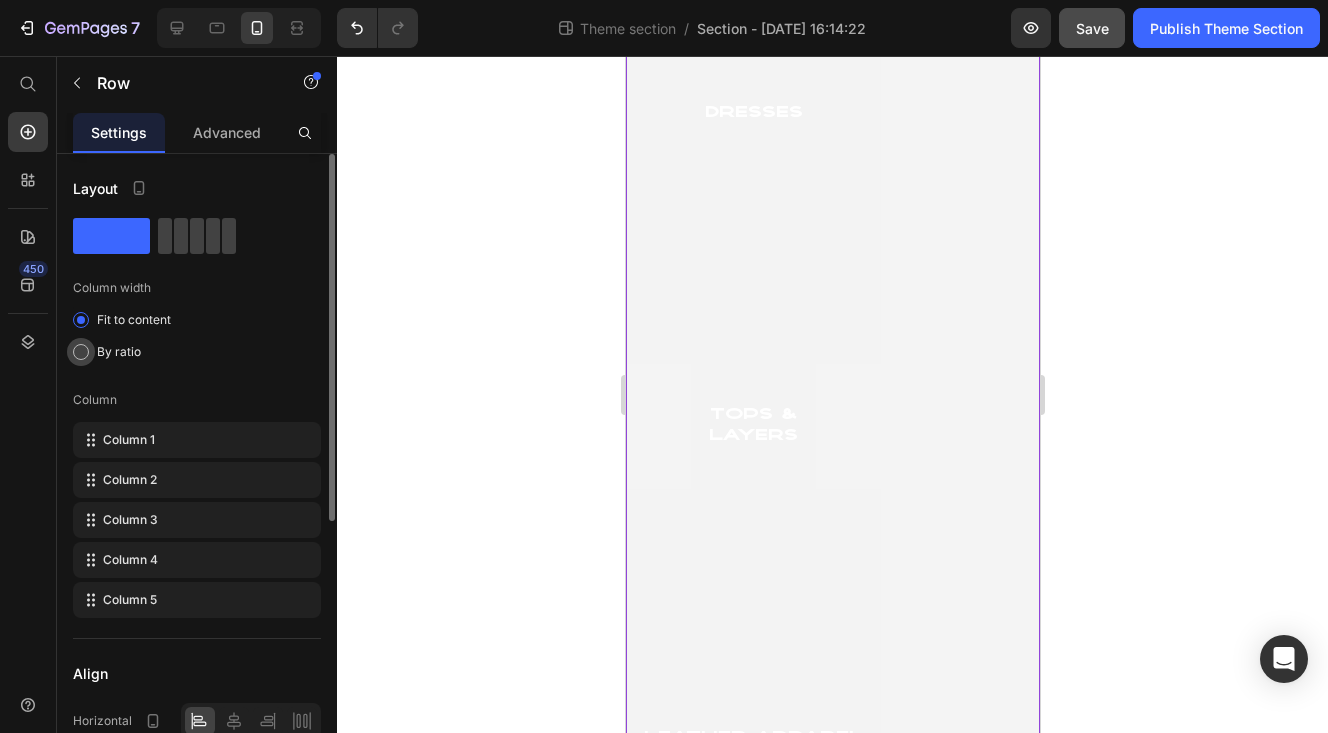 click on "By ratio" at bounding box center [119, 352] 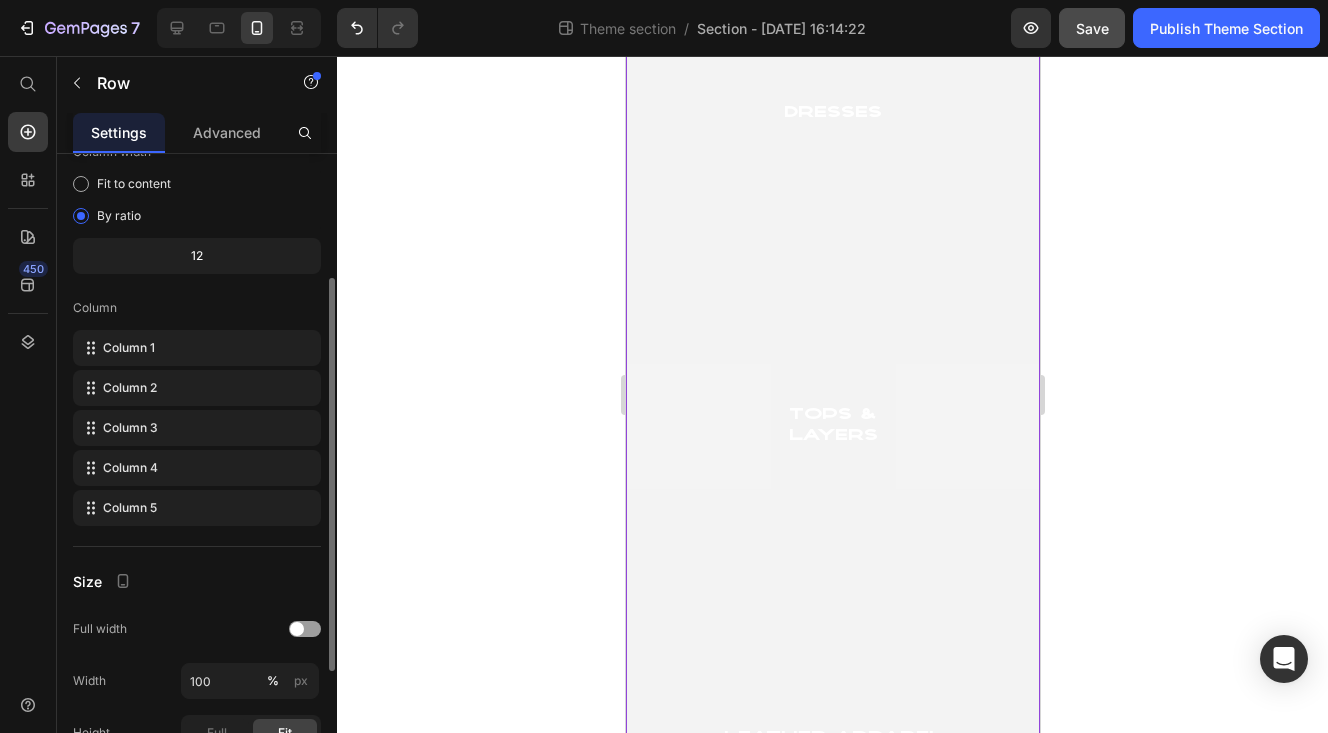 scroll, scrollTop: 169, scrollLeft: 0, axis: vertical 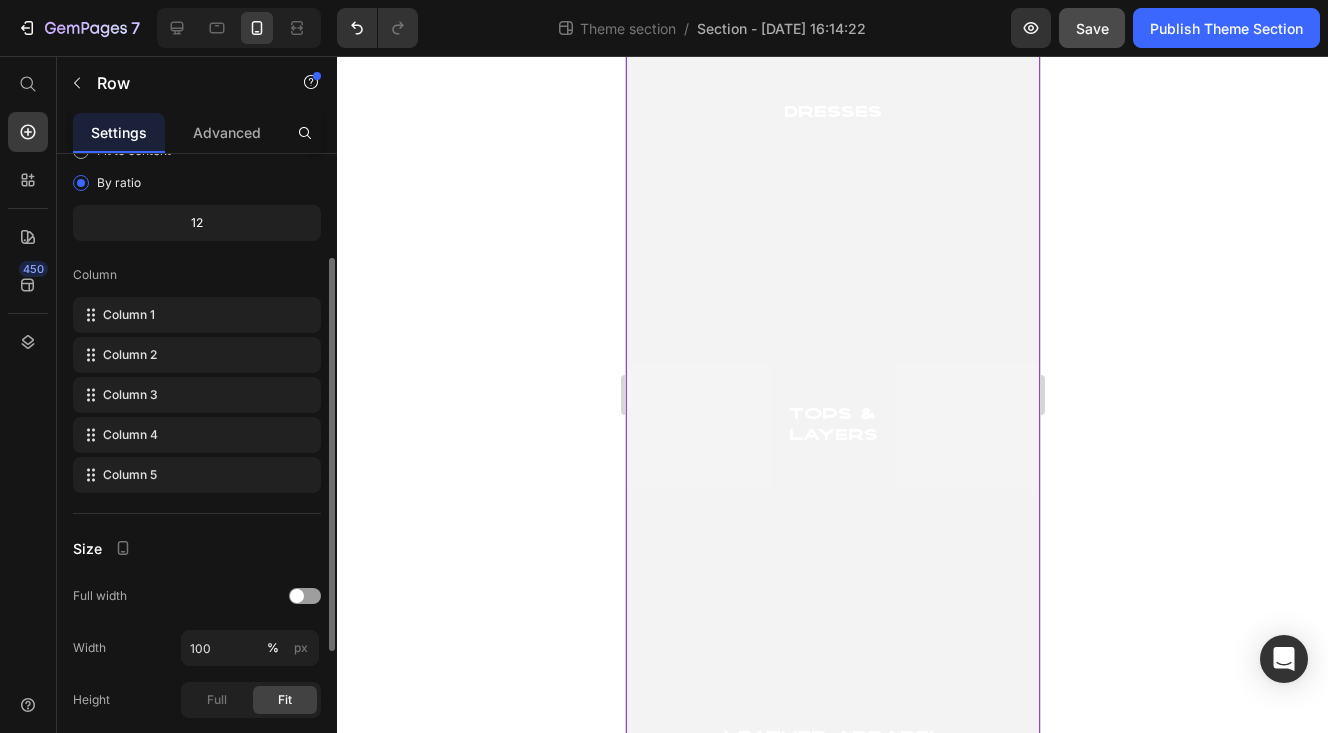 click on "12" 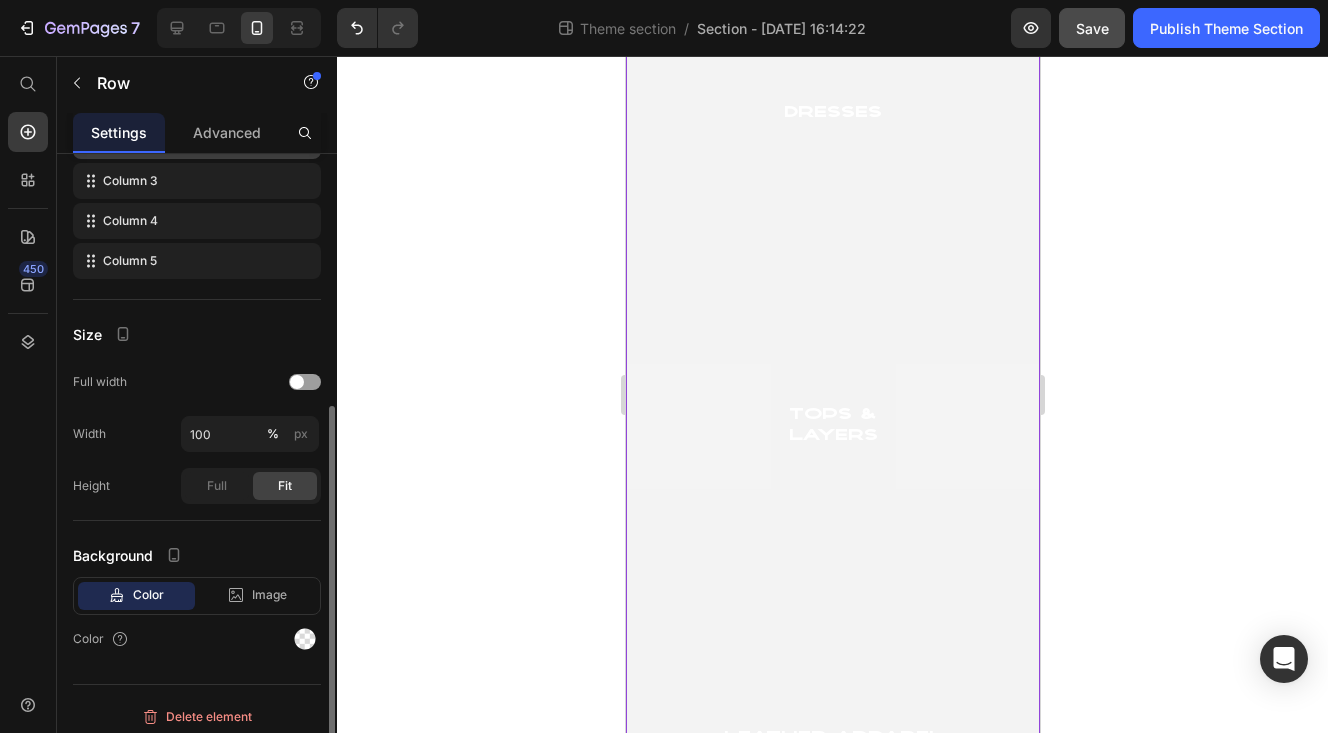 scroll, scrollTop: 392, scrollLeft: 0, axis: vertical 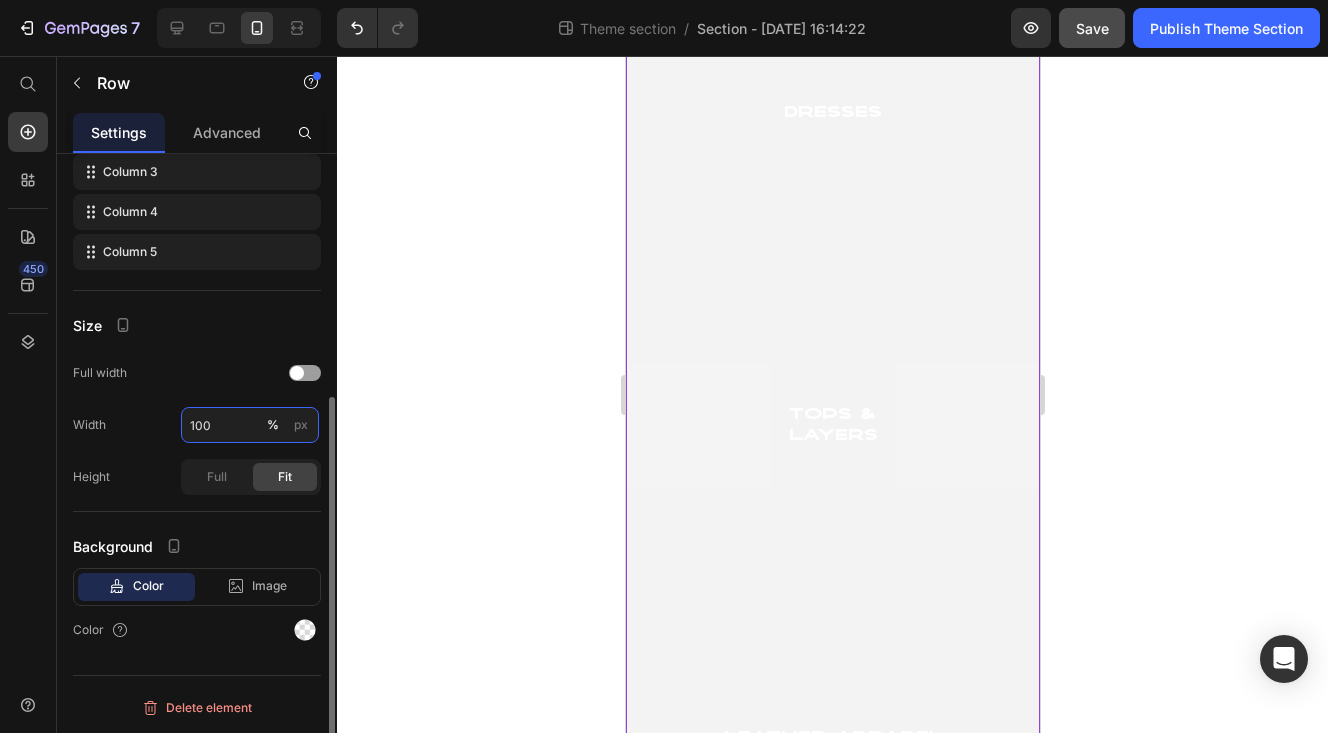 drag, startPoint x: 223, startPoint y: 424, endPoint x: 150, endPoint y: 419, distance: 73.171036 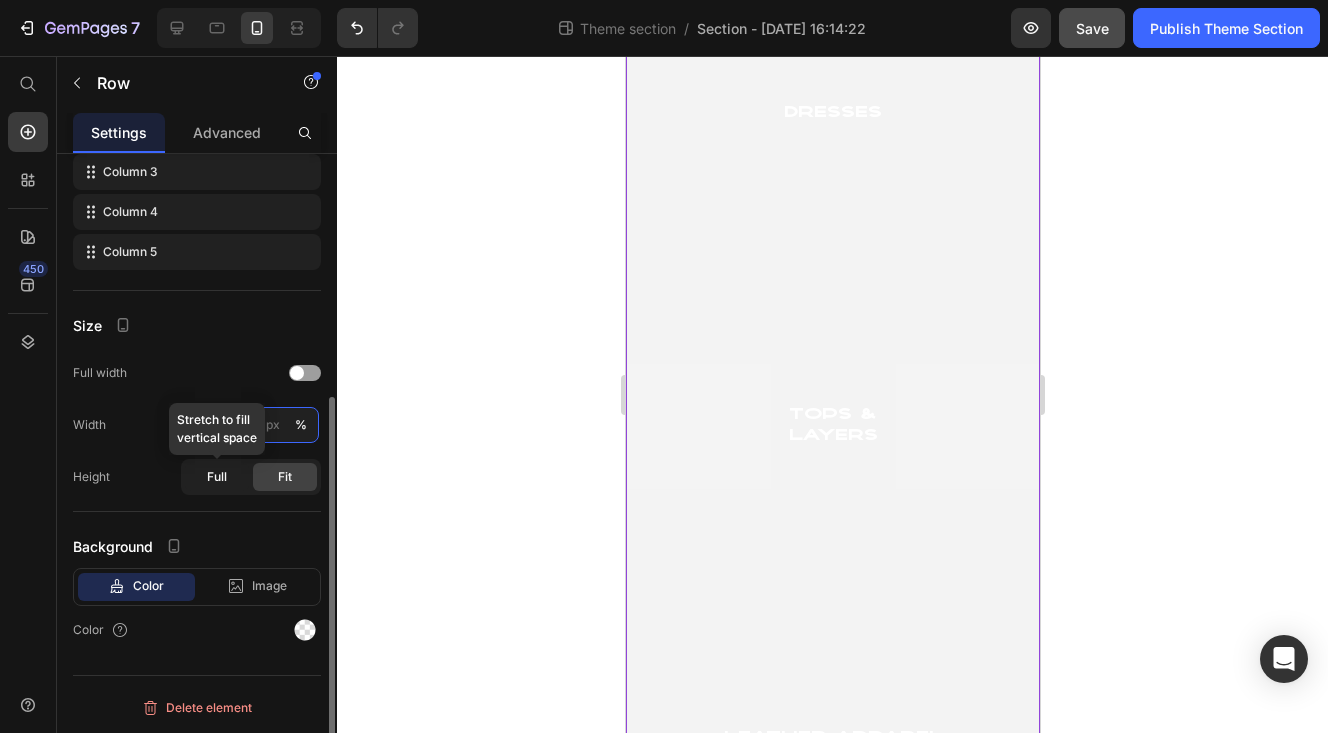 type on "100" 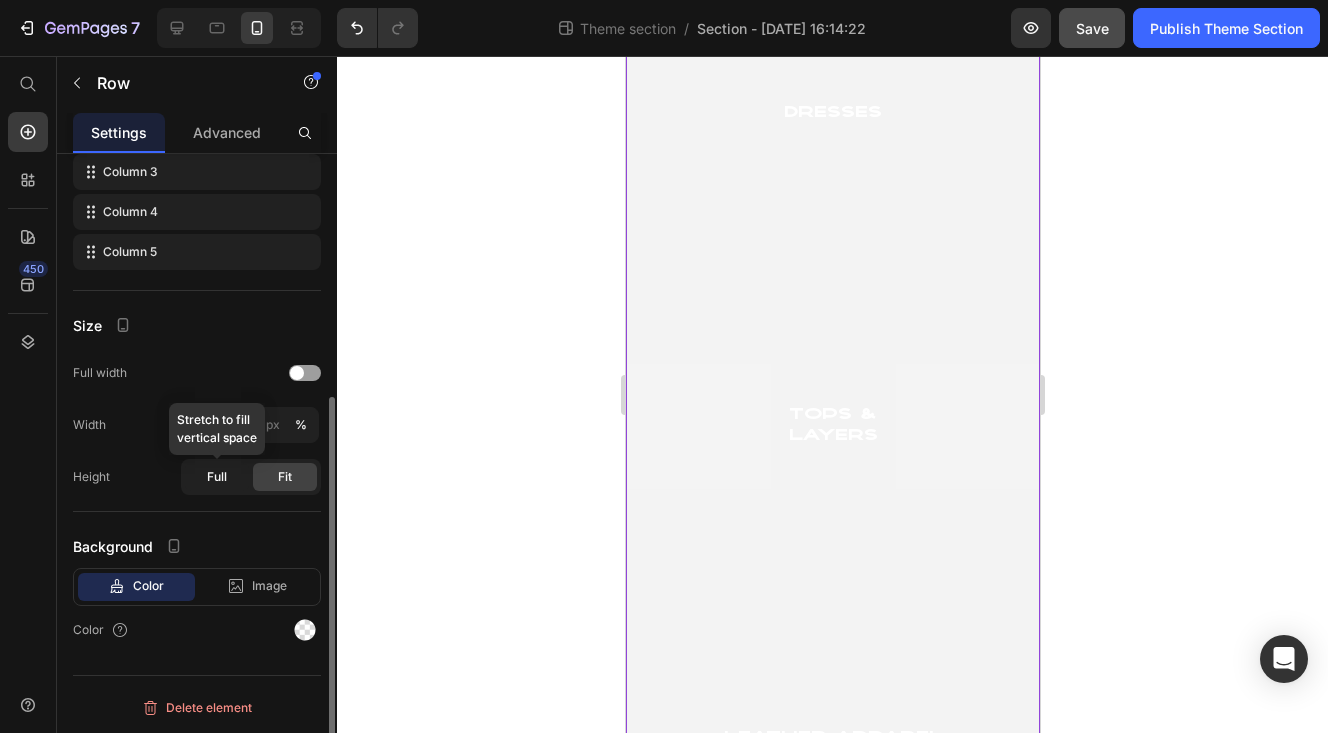 click on "Full" 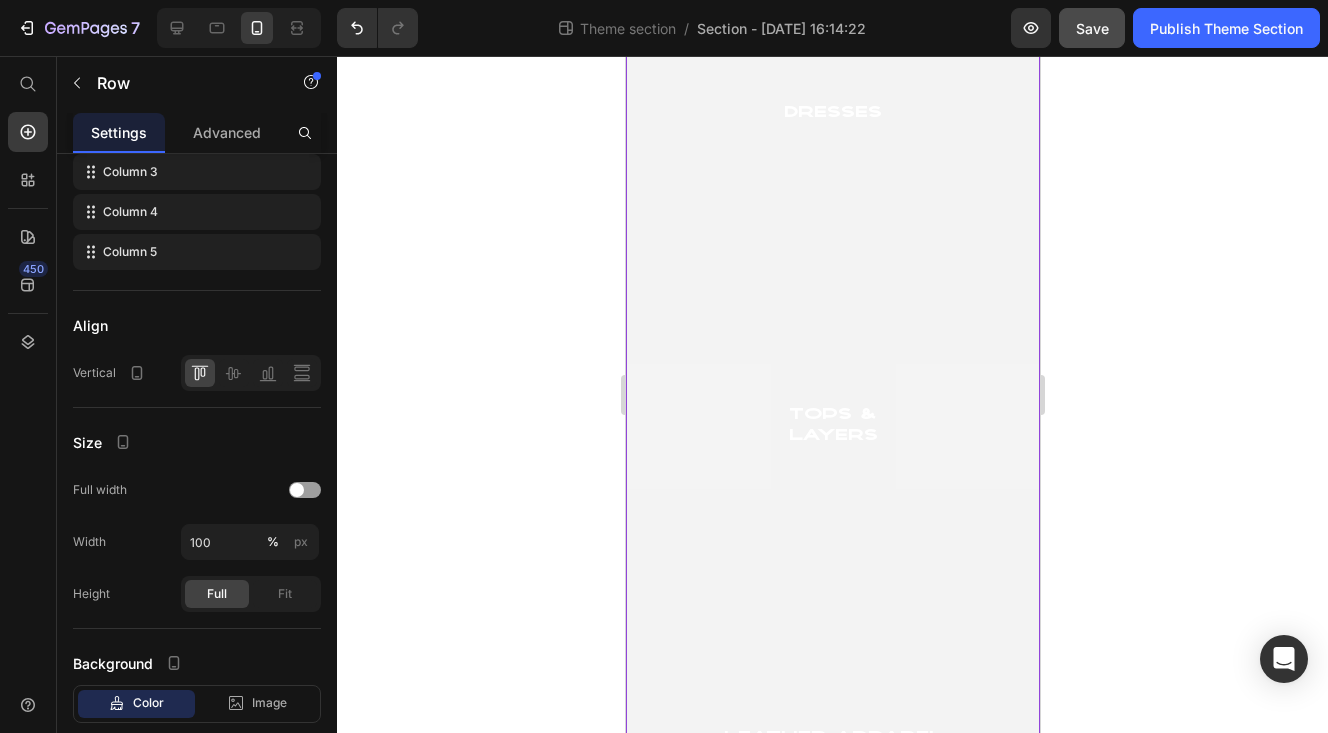 click on "tops &  Layers Heading Hero Banner" at bounding box center (832, 426) 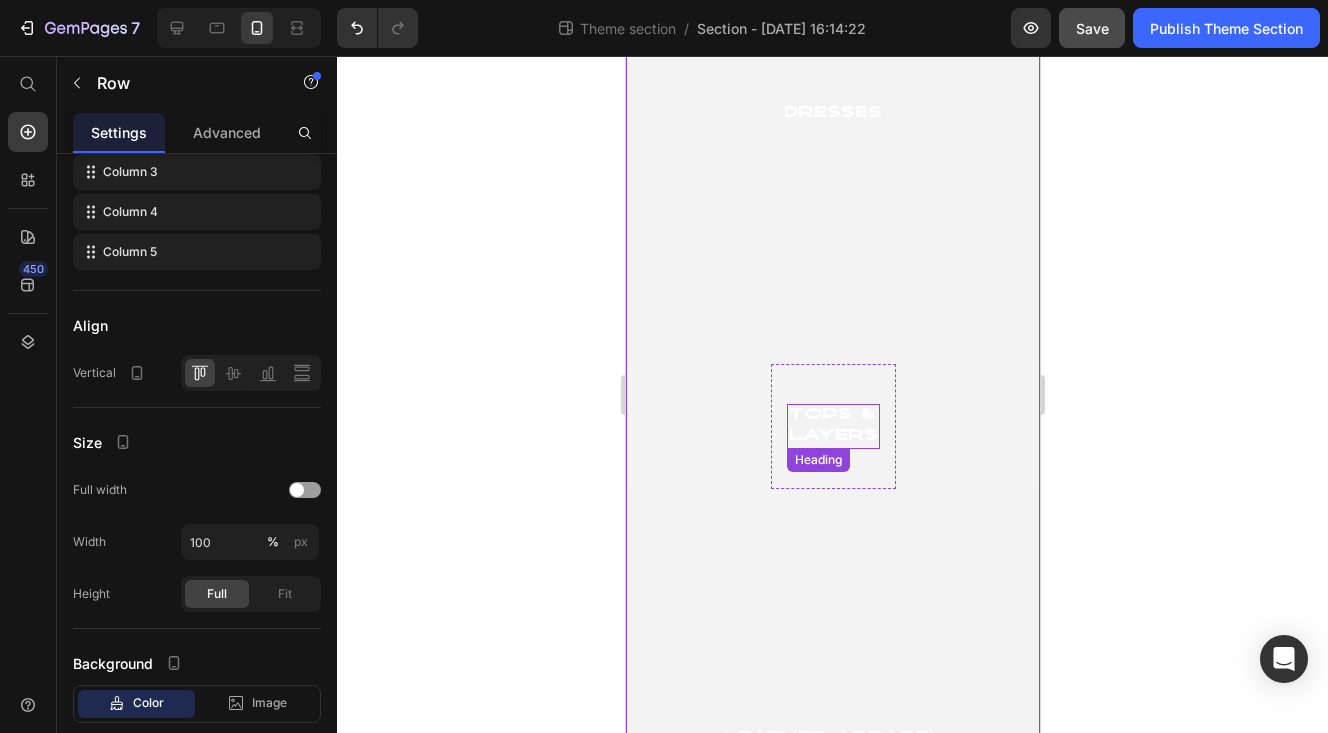 click on "tops &  Layers" at bounding box center (832, 427) 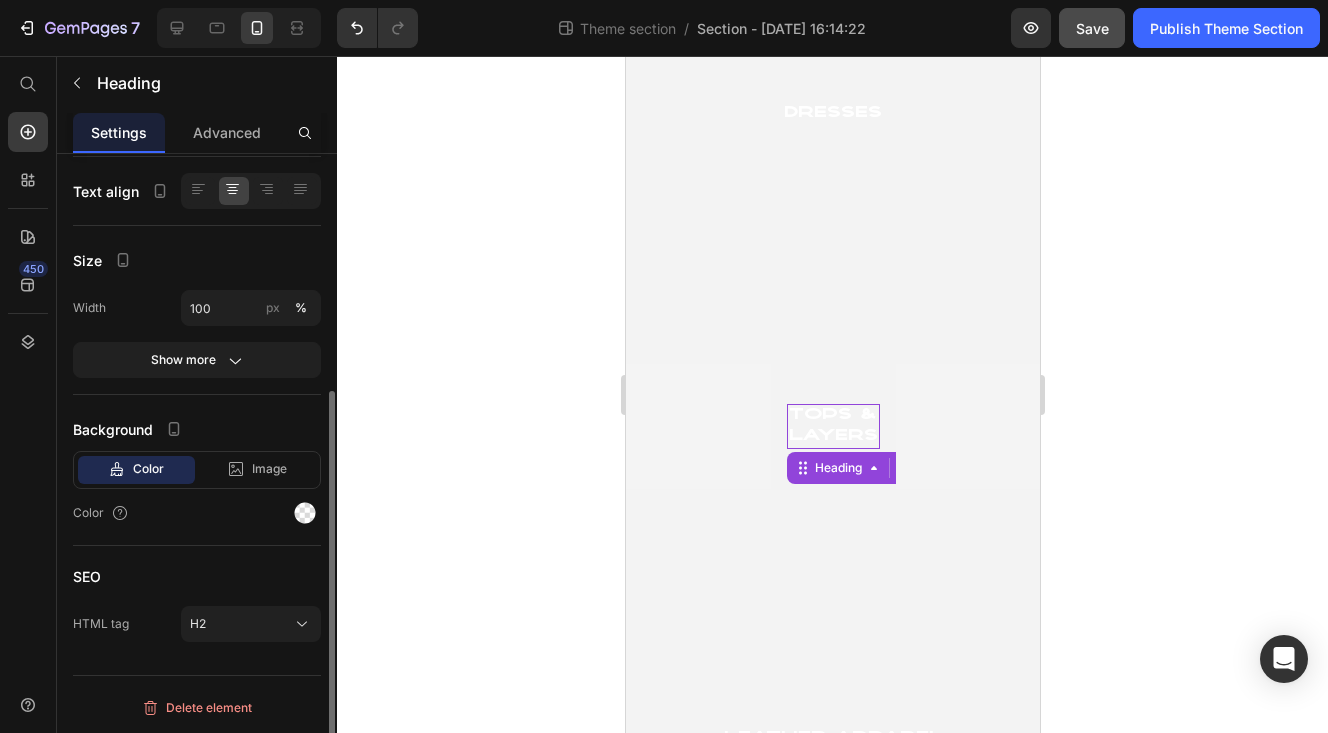 scroll, scrollTop: 0, scrollLeft: 0, axis: both 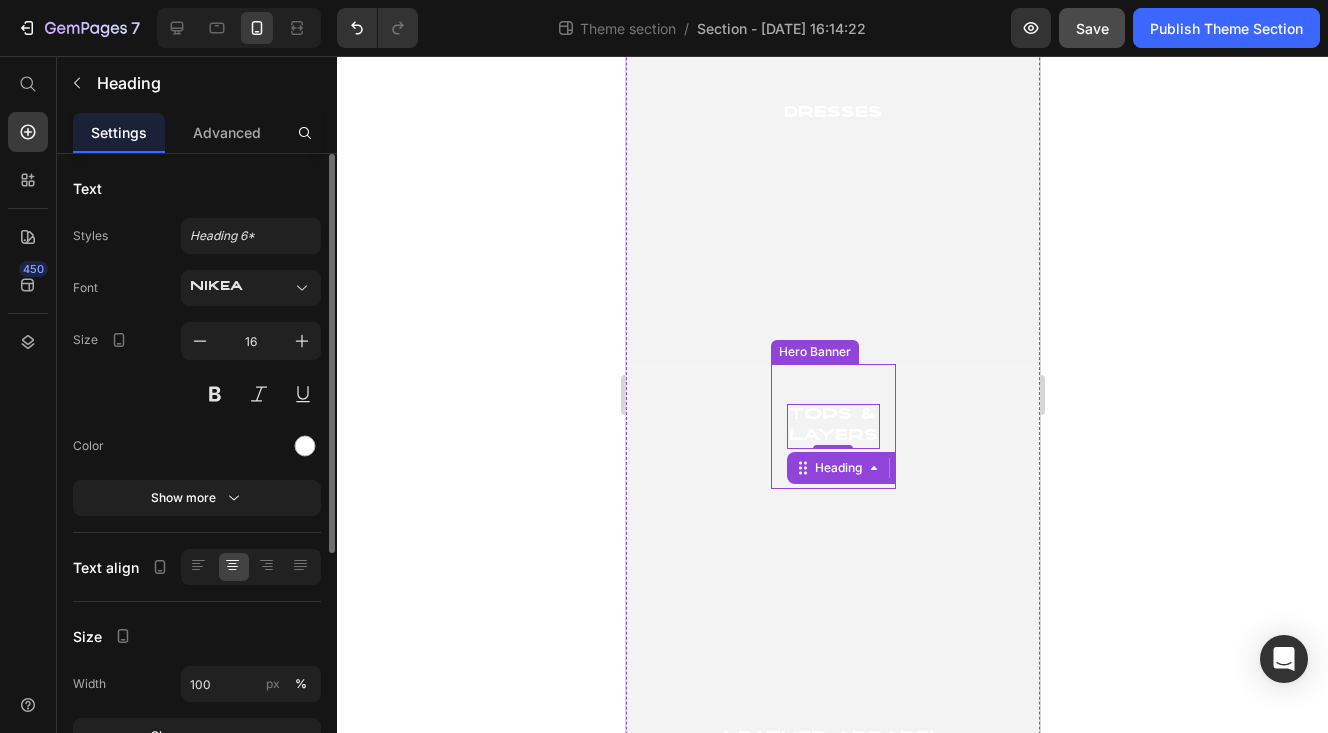 click on "tops &  Layers Heading   0" at bounding box center (832, 427) 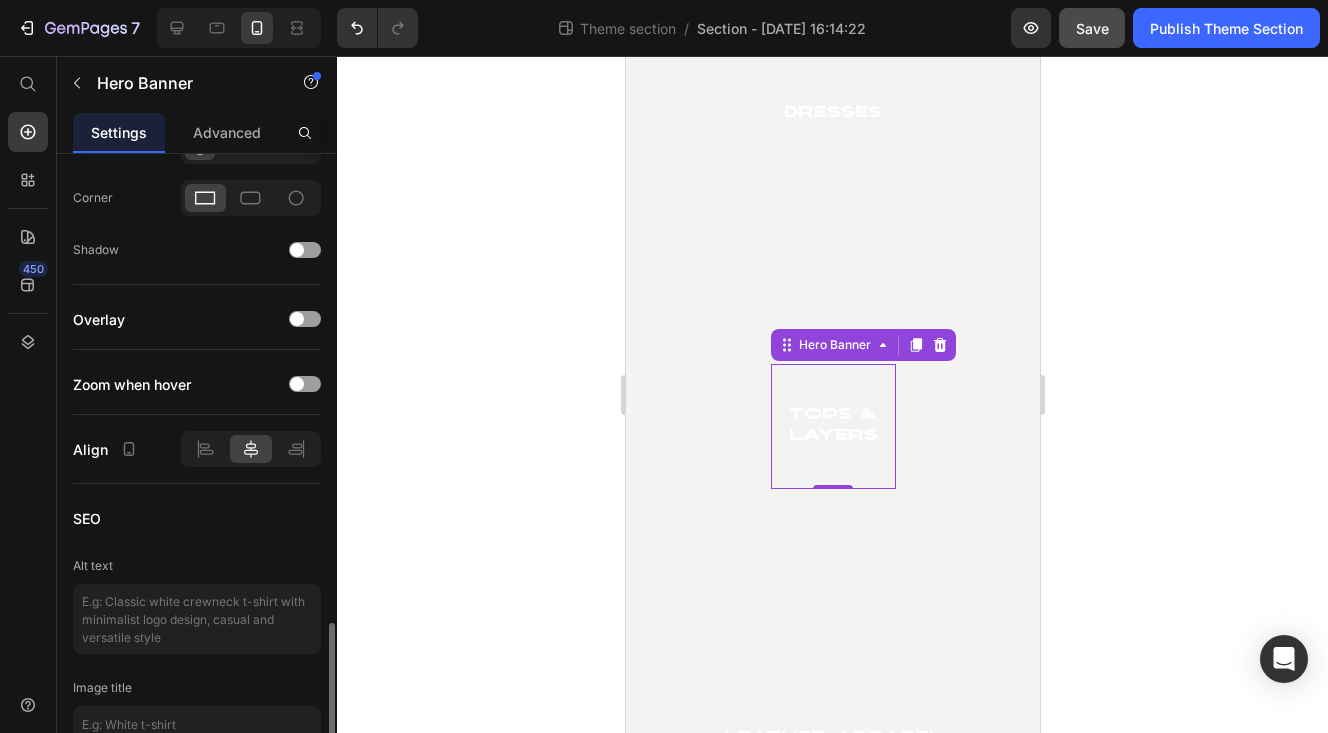scroll, scrollTop: 1294, scrollLeft: 0, axis: vertical 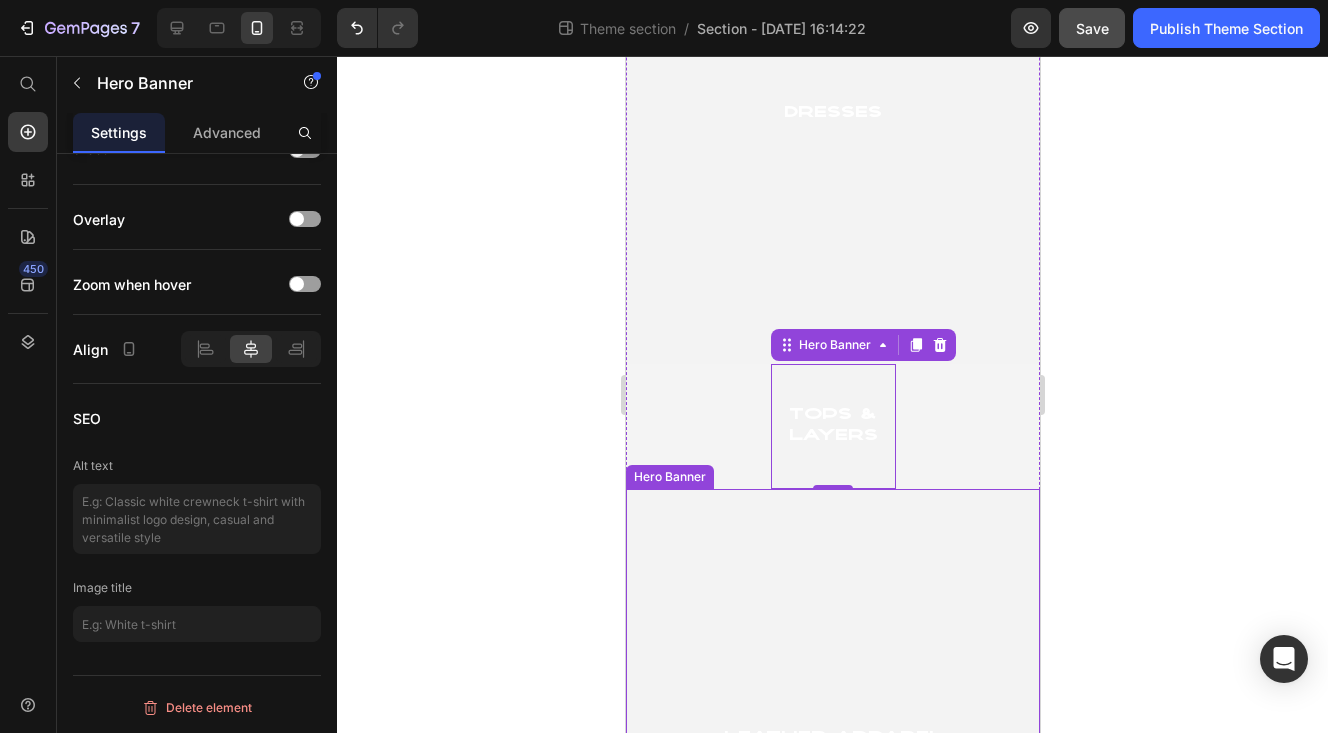 click at bounding box center (832, 739) 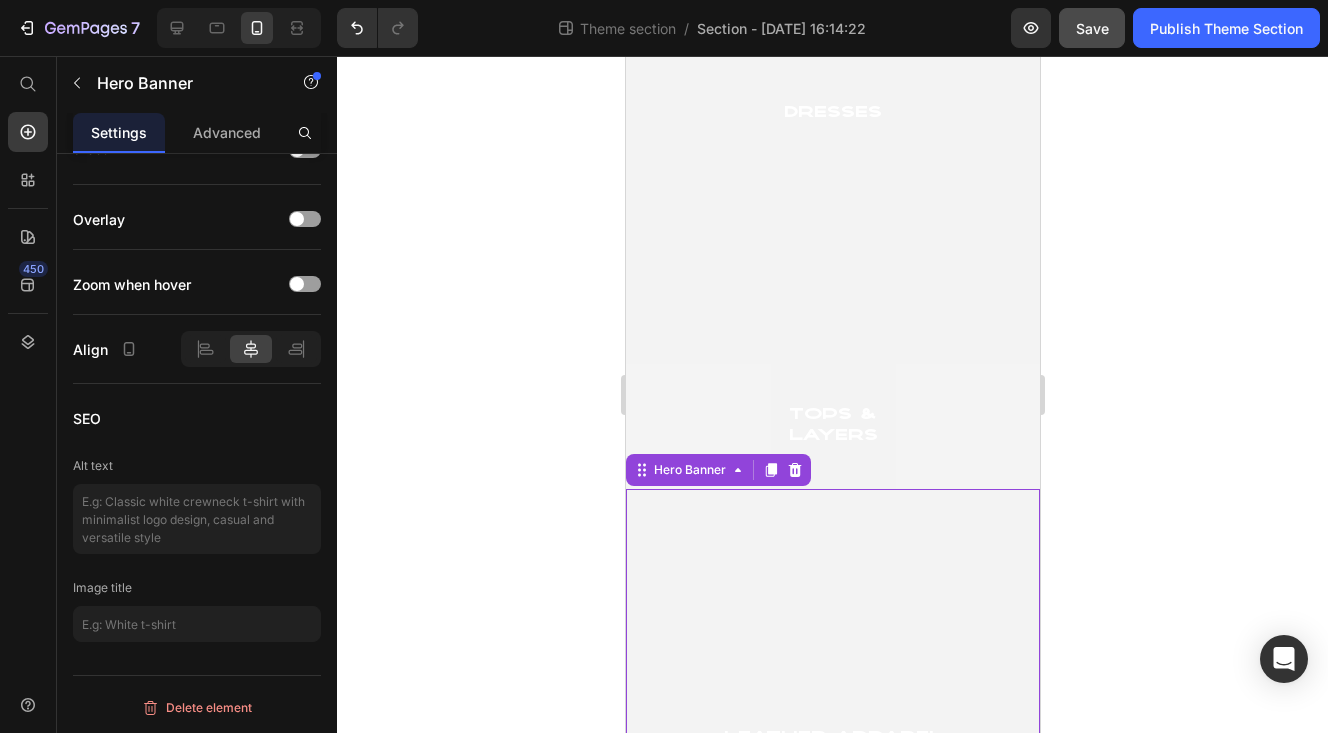 scroll, scrollTop: 1225, scrollLeft: 0, axis: vertical 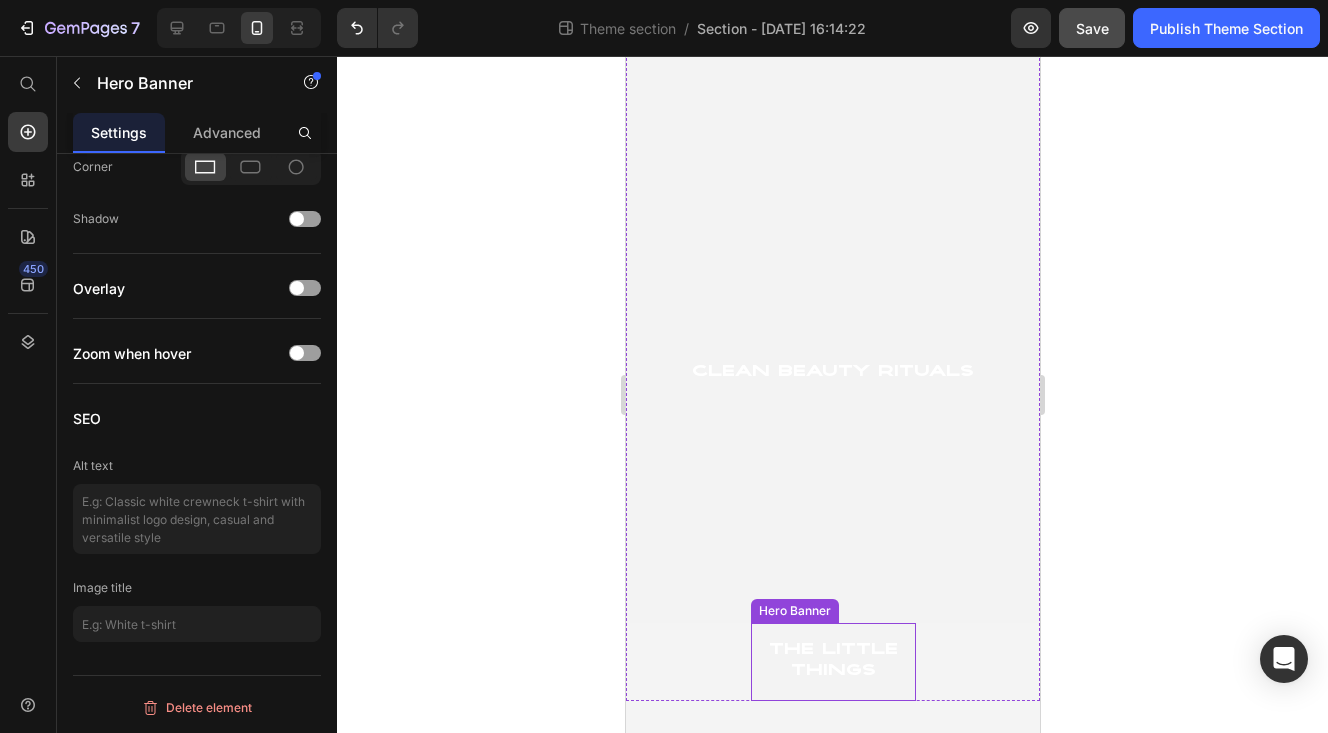 click on "The Little  Things Heading" at bounding box center (832, 662) 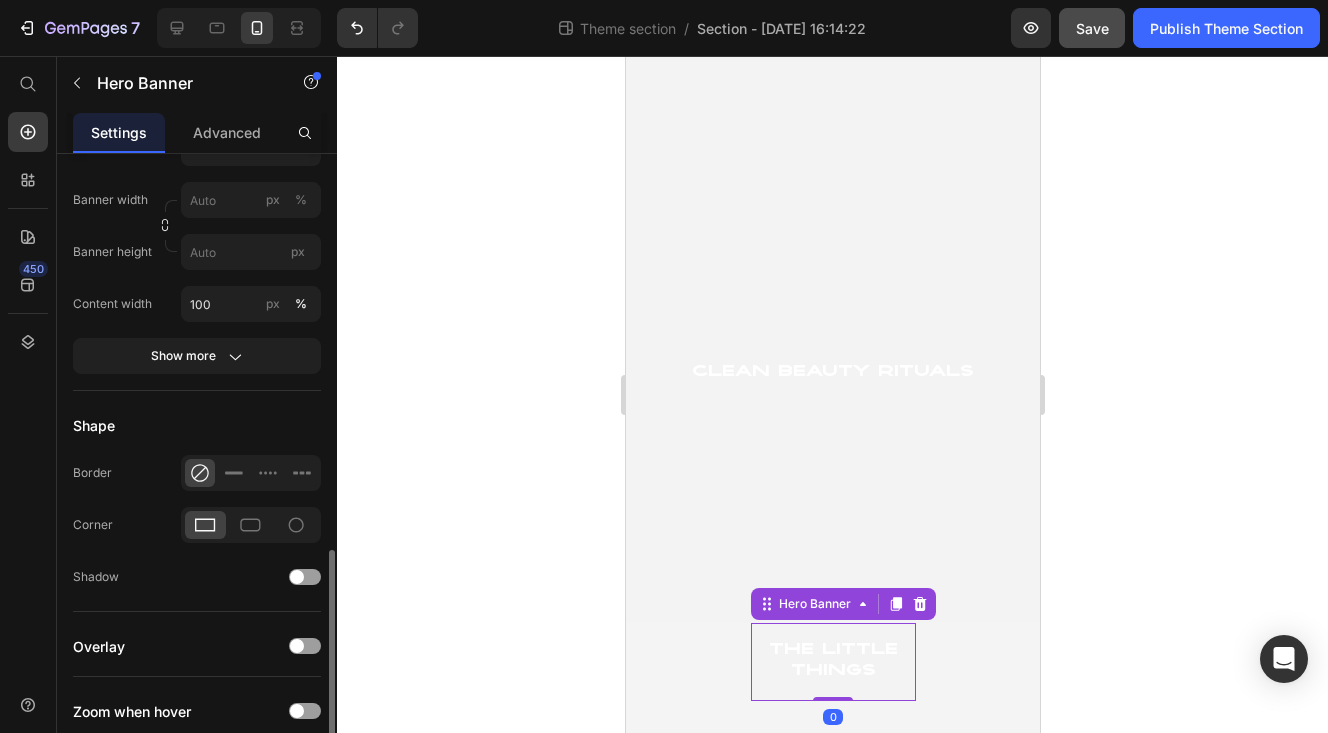 scroll, scrollTop: 599, scrollLeft: 0, axis: vertical 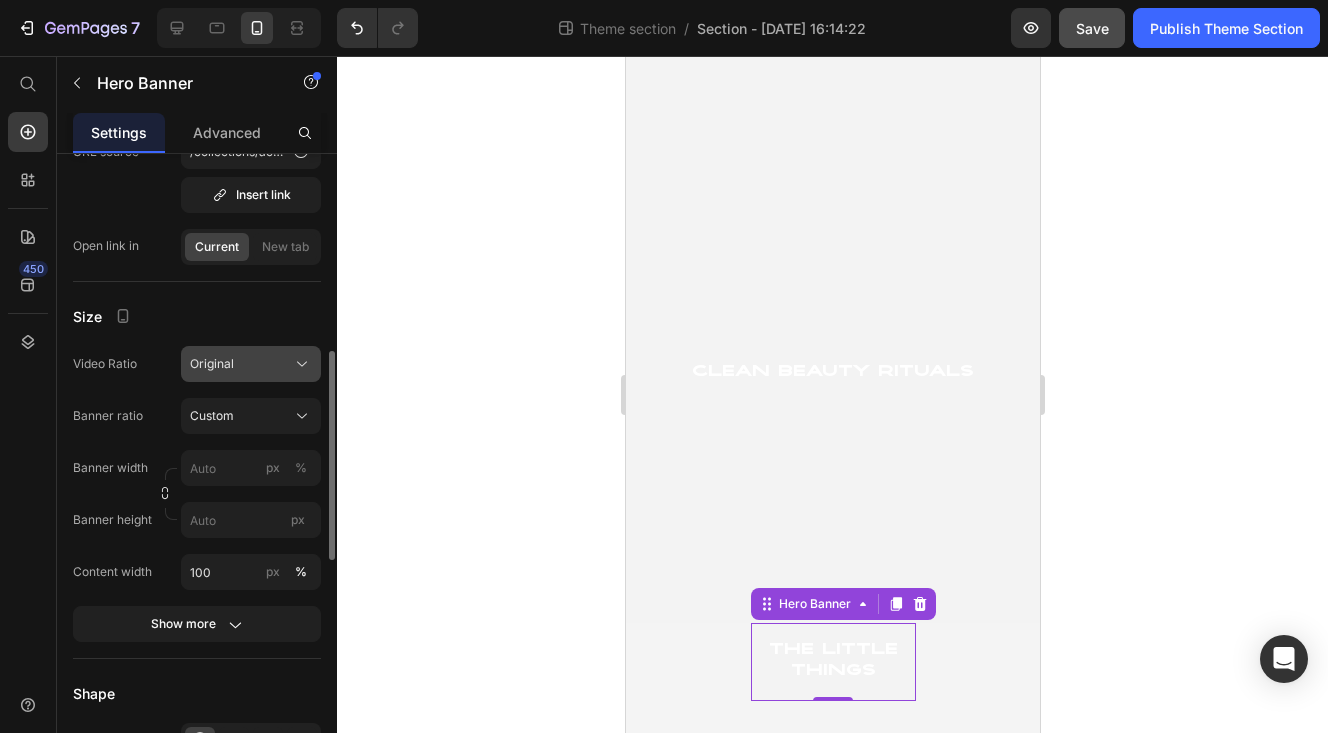 click on "Original" 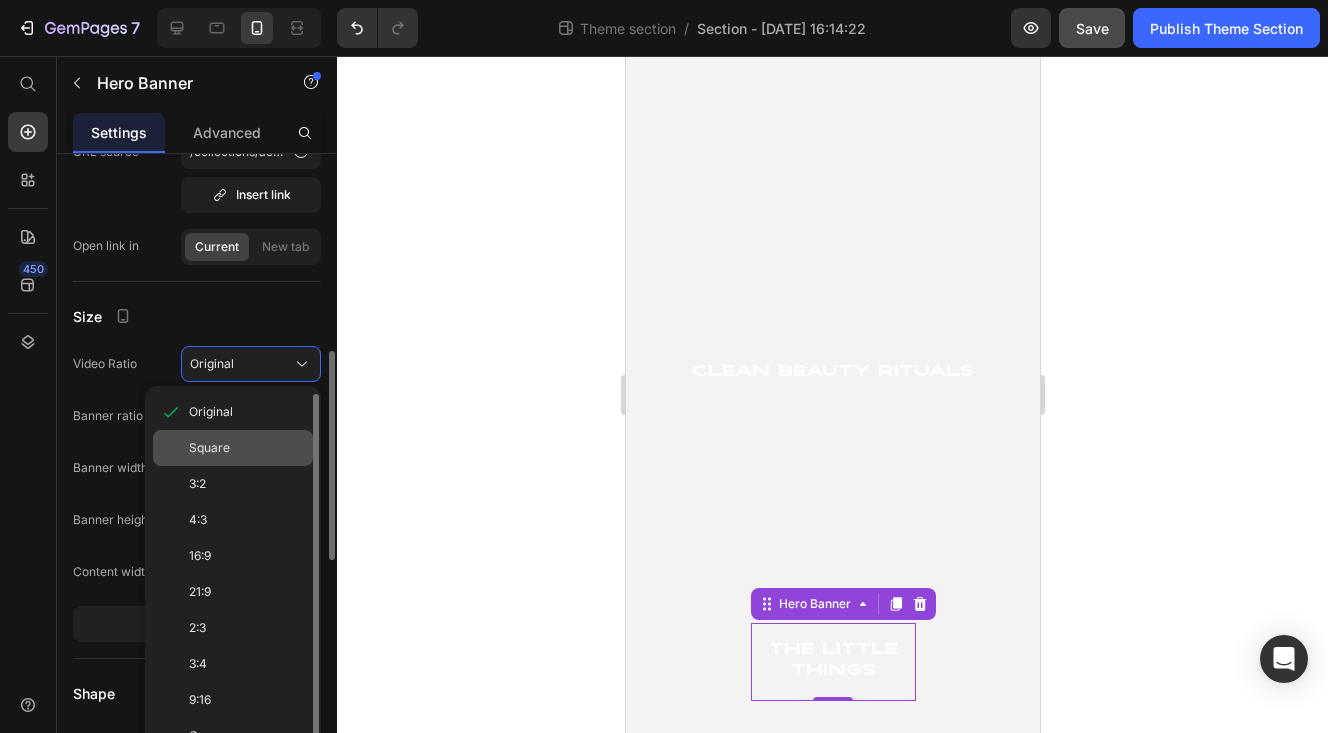 click on "Square" at bounding box center (247, 448) 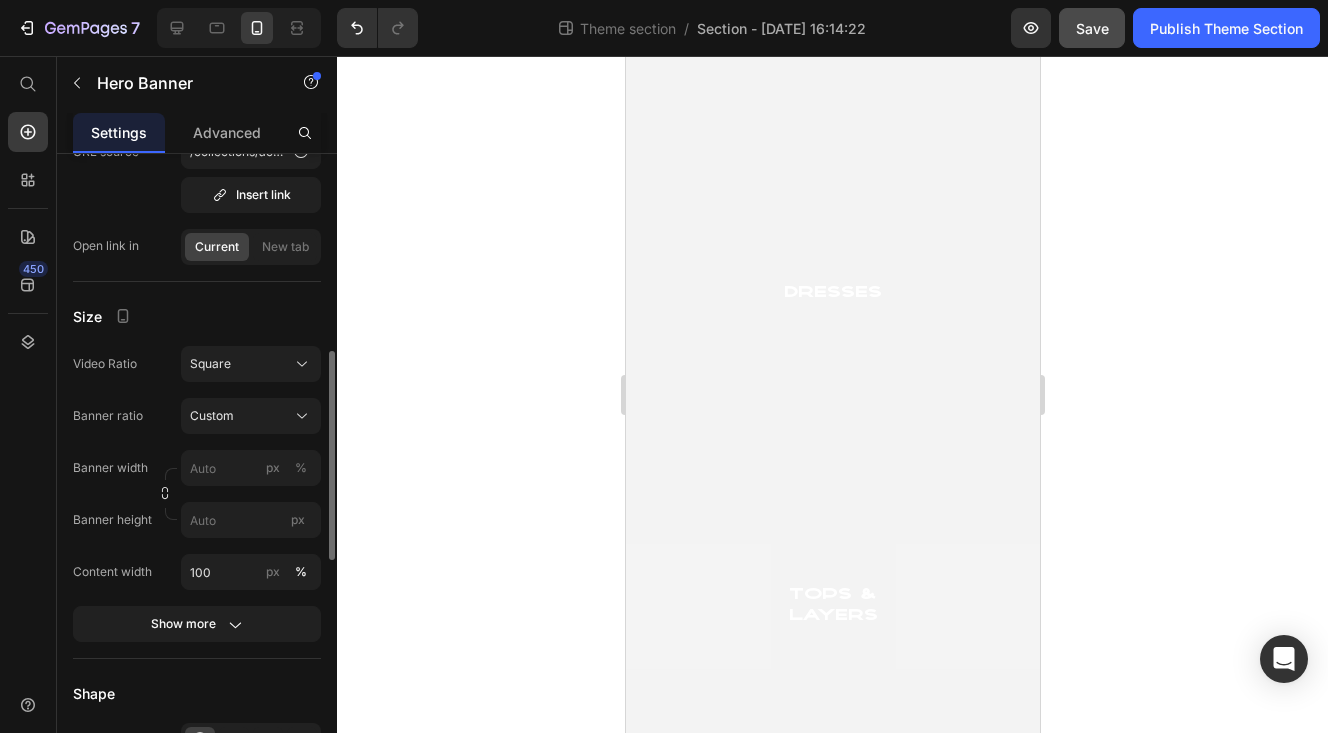 scroll, scrollTop: 0, scrollLeft: 0, axis: both 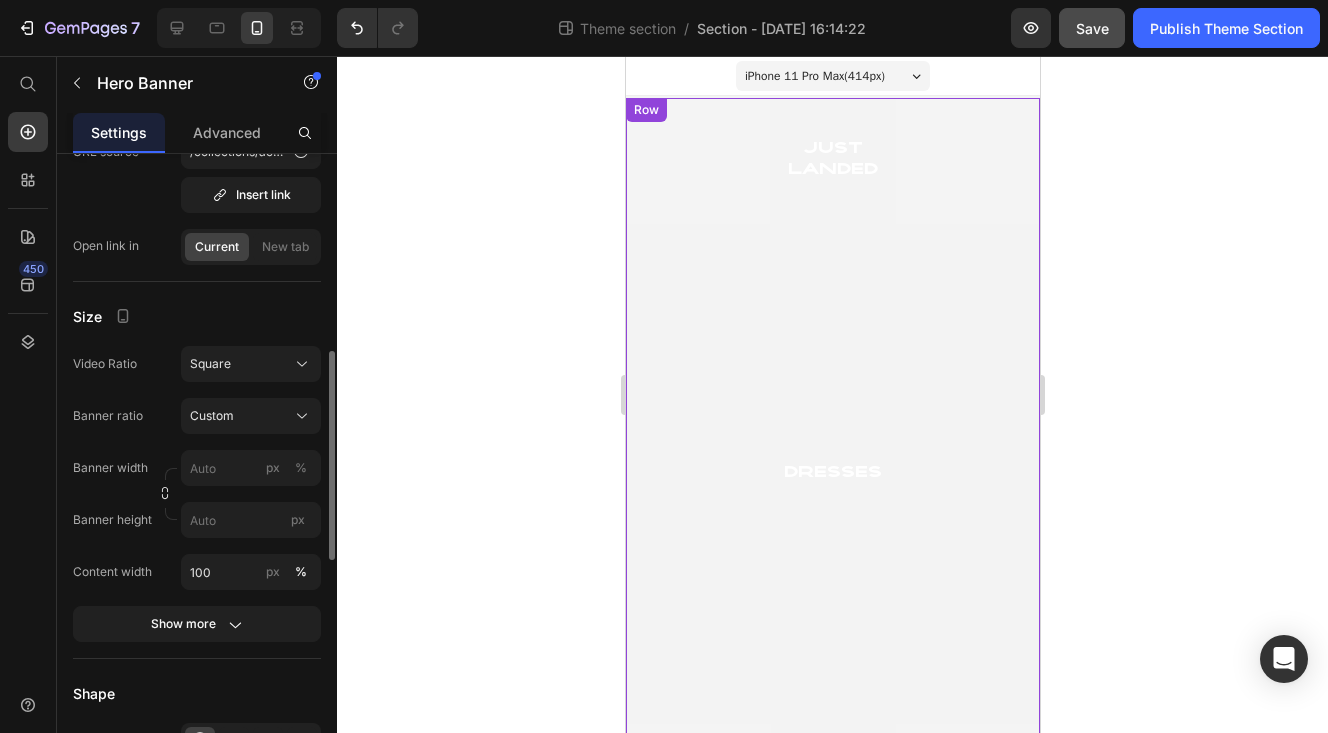 click on "Just  Landed Heading Hero Banner" at bounding box center [832, 161] 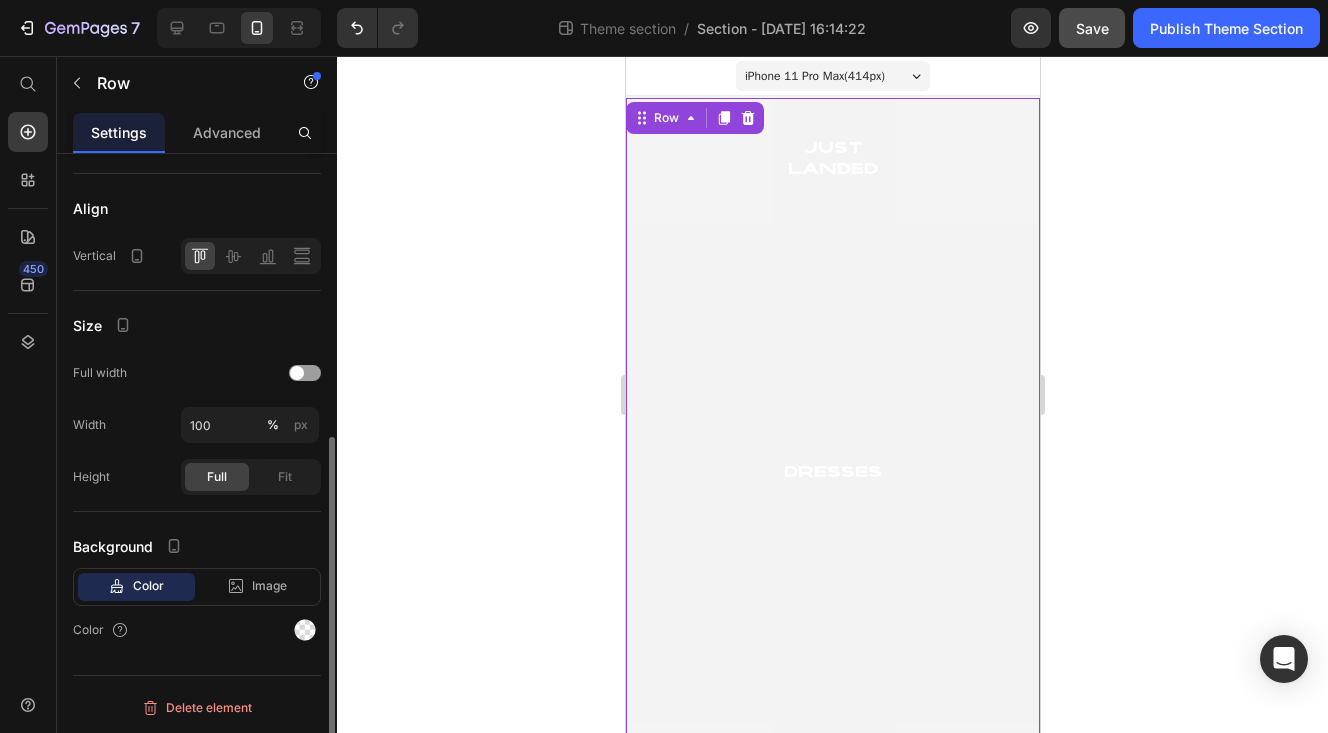 scroll, scrollTop: 0, scrollLeft: 0, axis: both 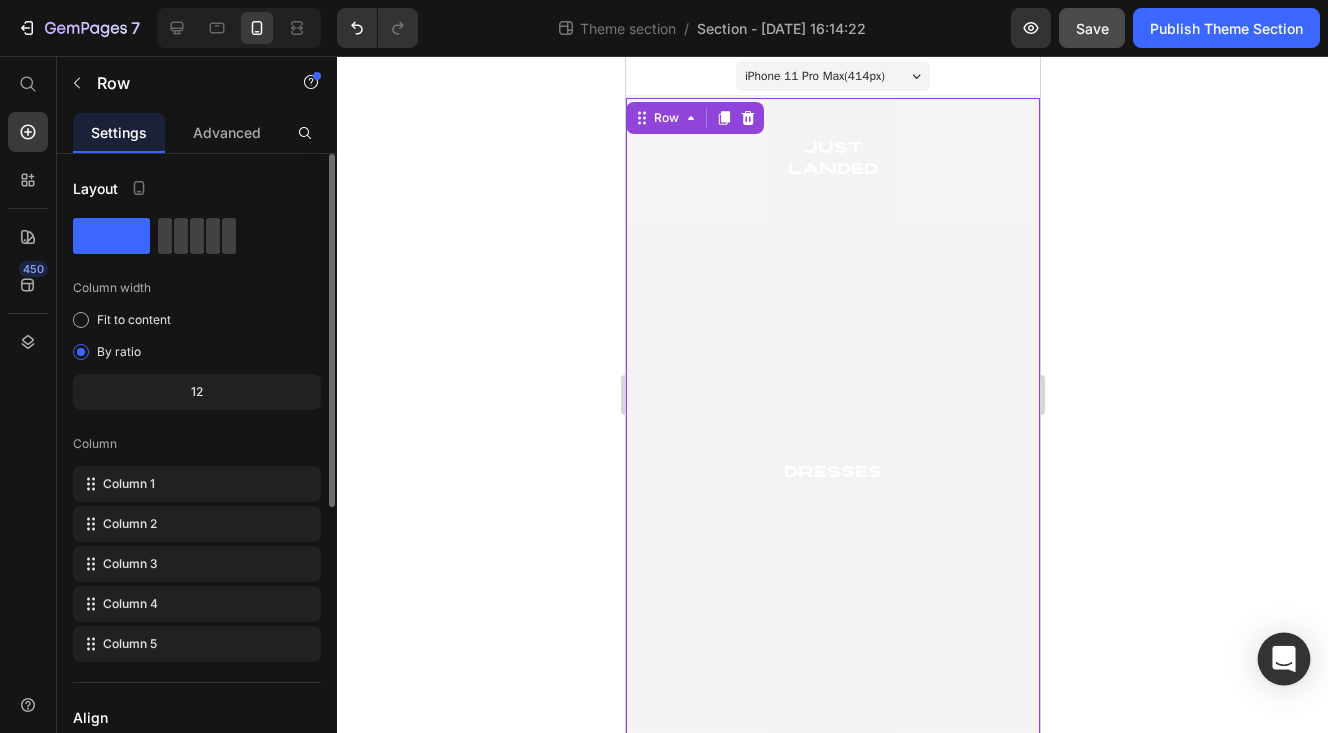 click 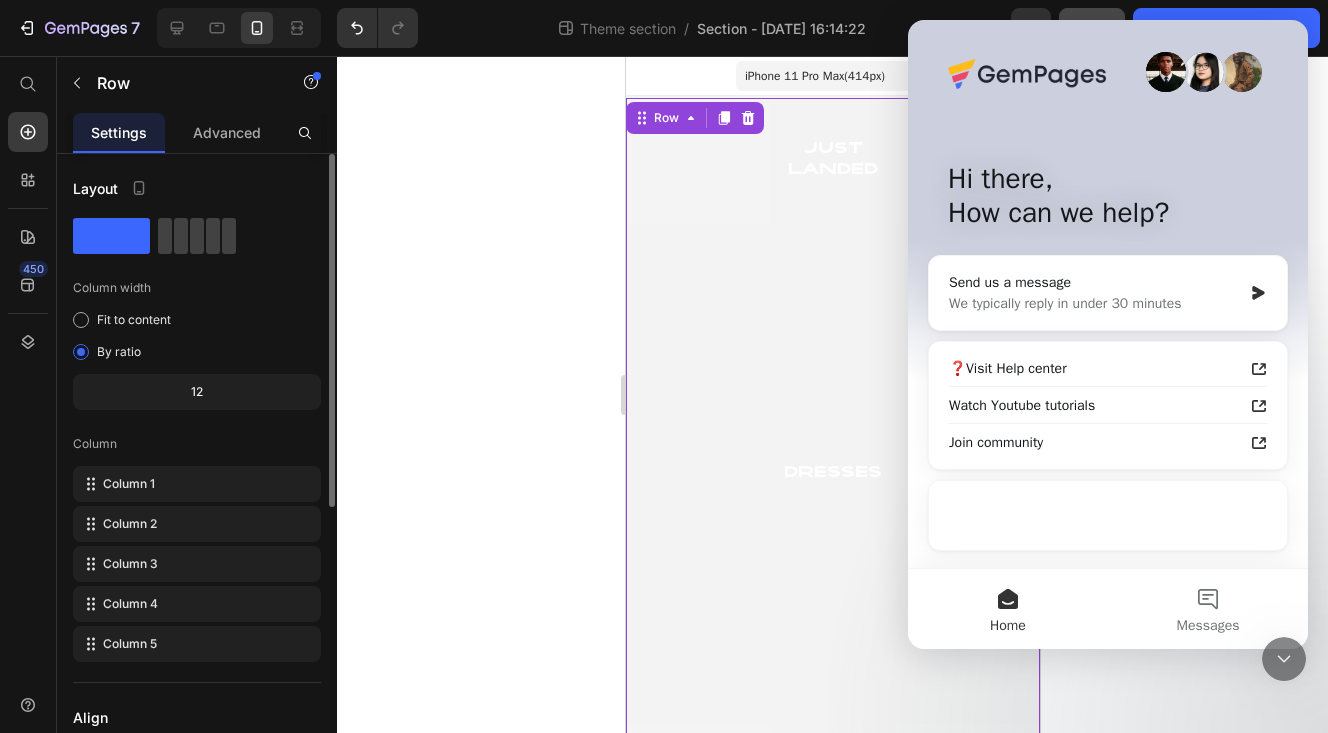 scroll, scrollTop: 0, scrollLeft: 0, axis: both 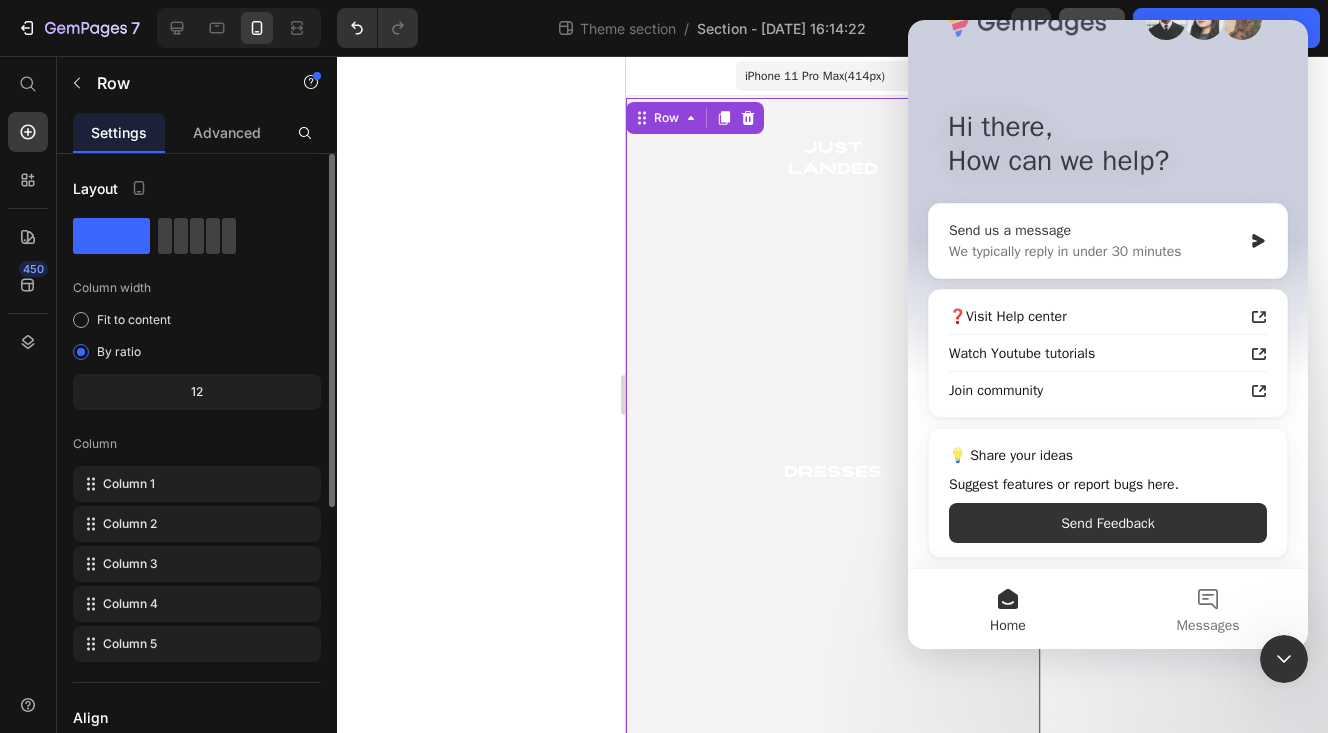 click on "Send us a message" at bounding box center [1095, 230] 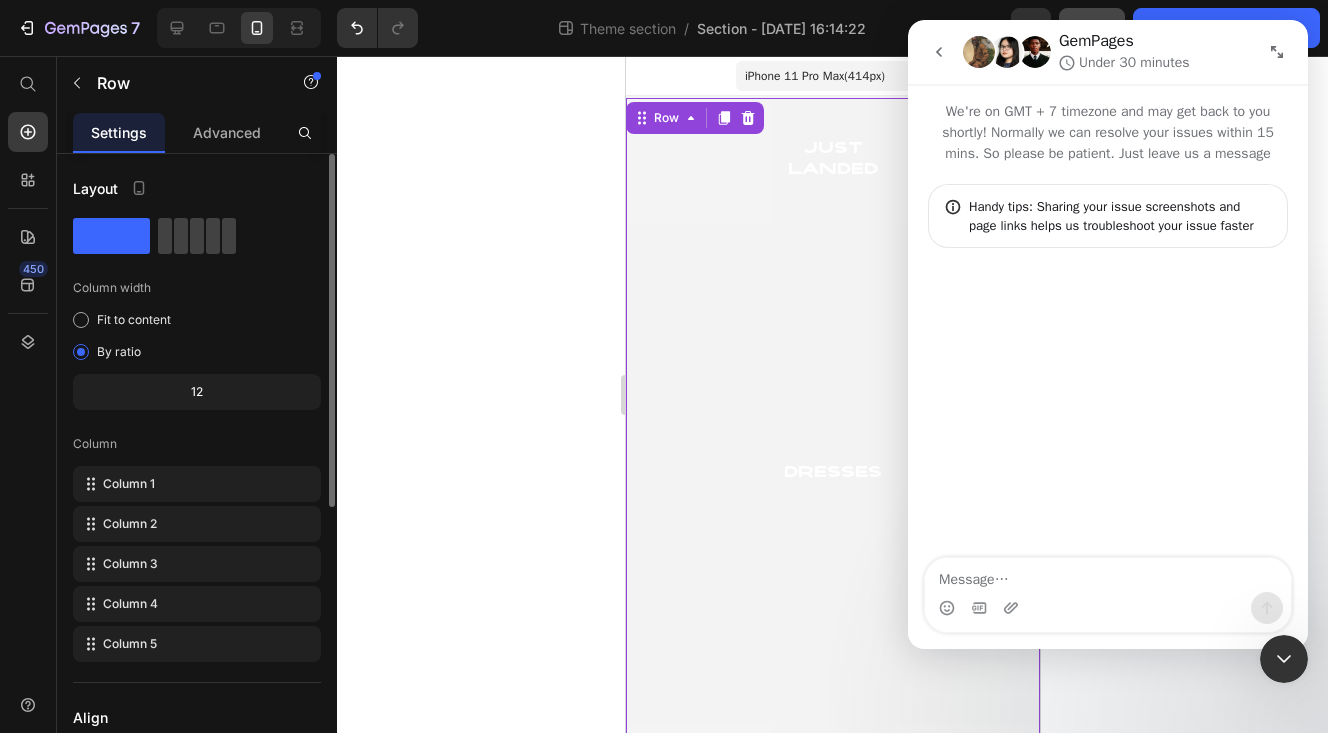 scroll, scrollTop: 0, scrollLeft: 0, axis: both 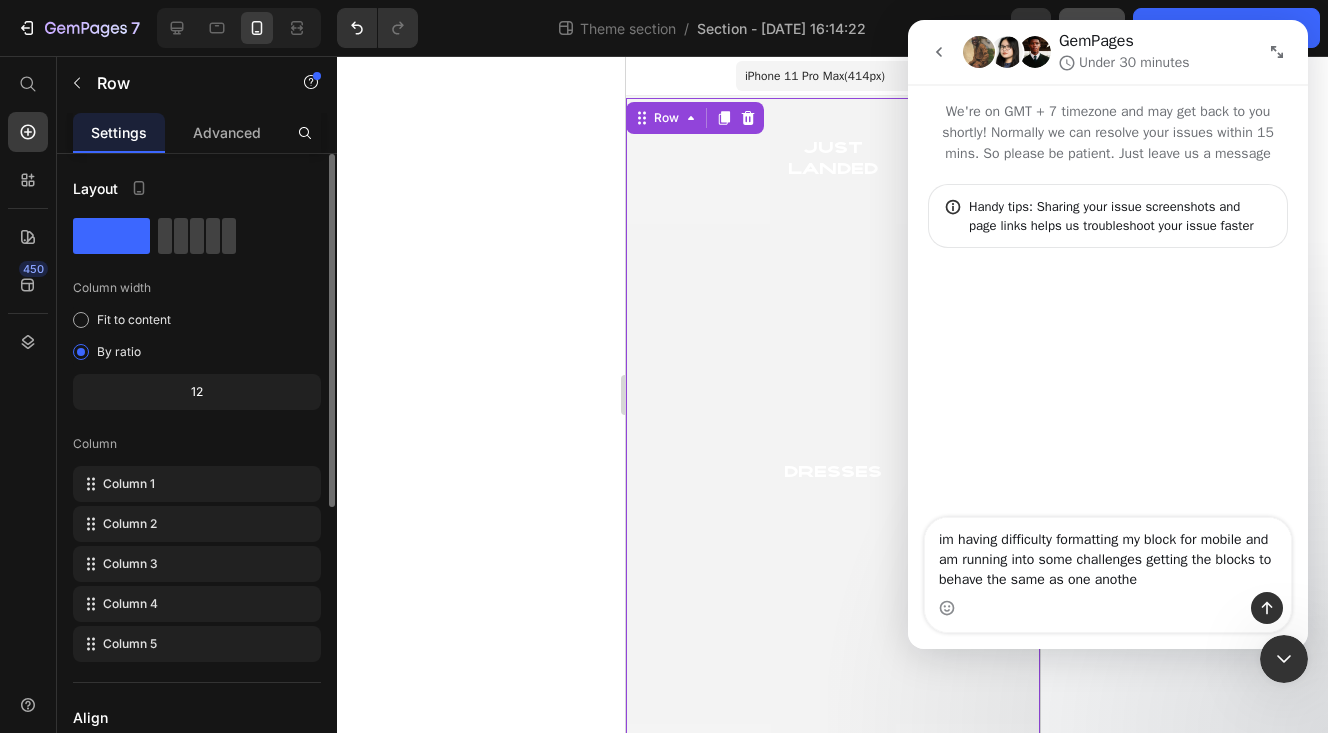 type on "im having difficulty formatting my block for mobile and am running into some challenges getting the blocks to behave the same as one another" 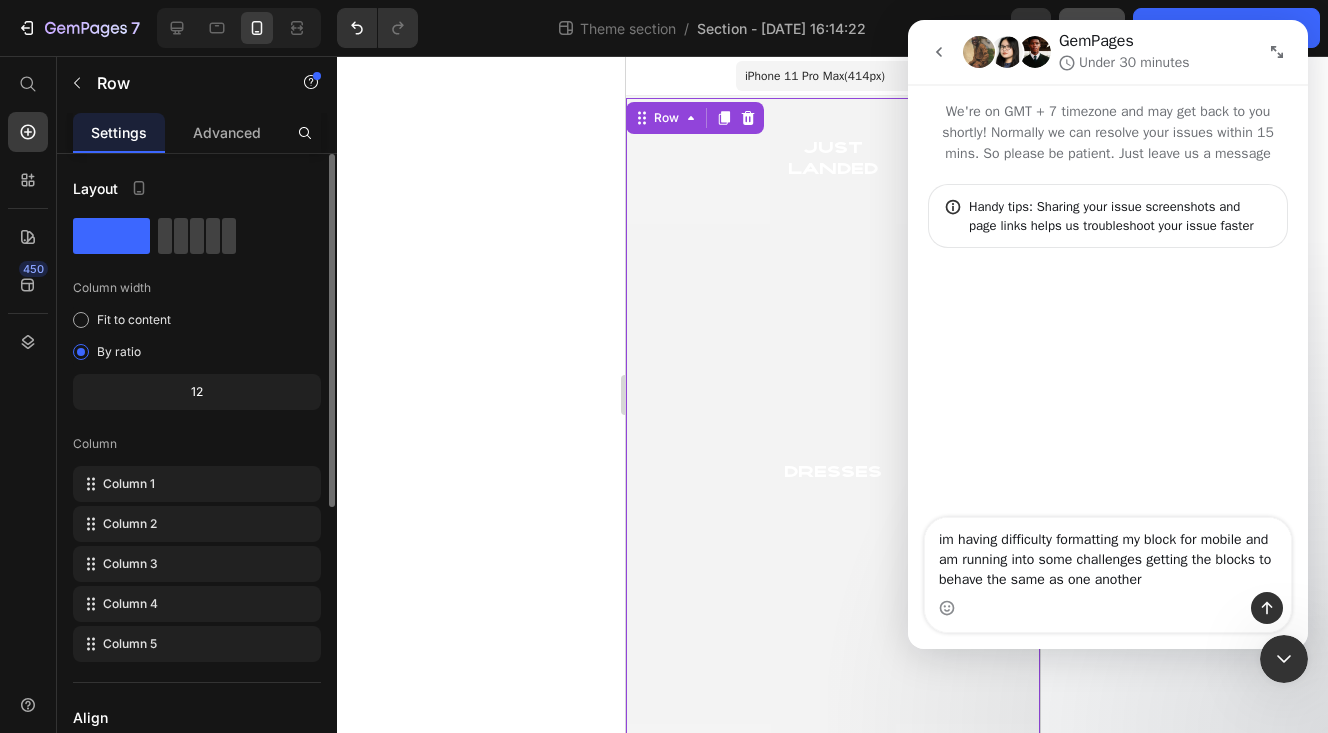 type 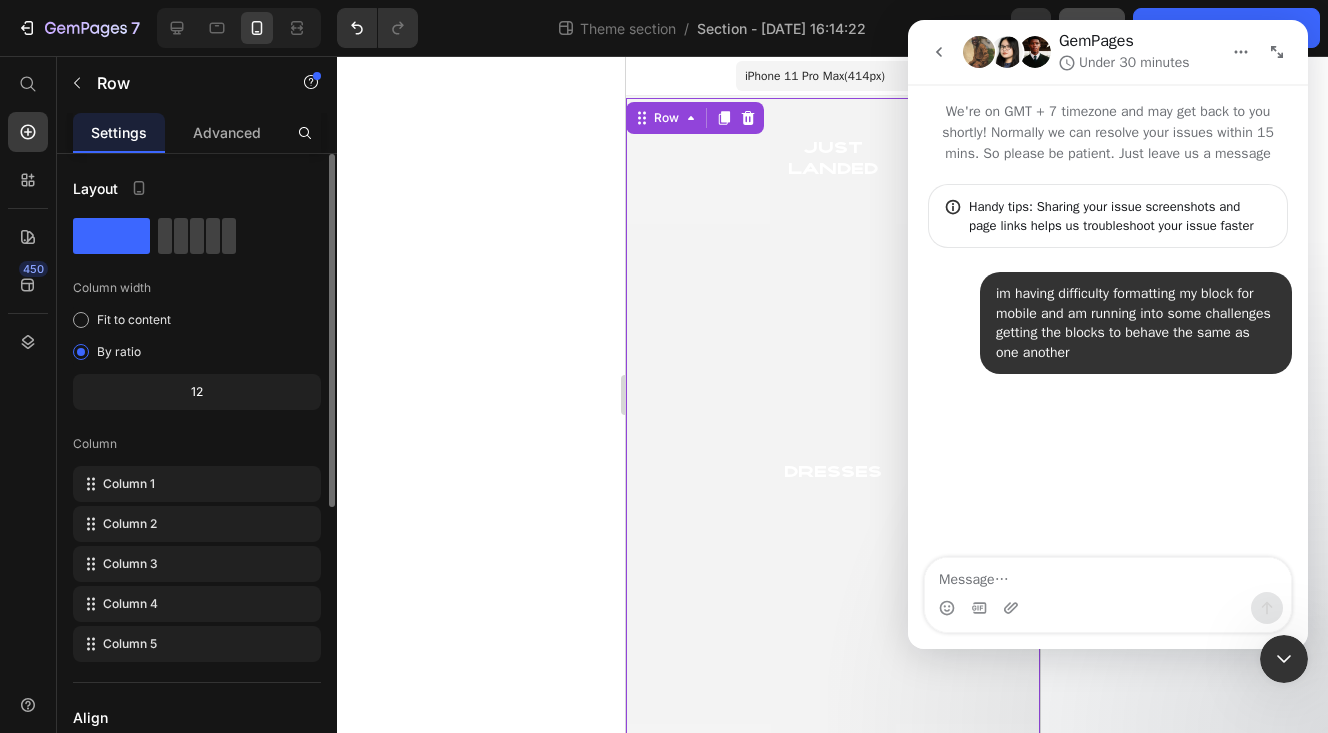 click on "GemPages Under 30 minutes" at bounding box center (1108, 52) 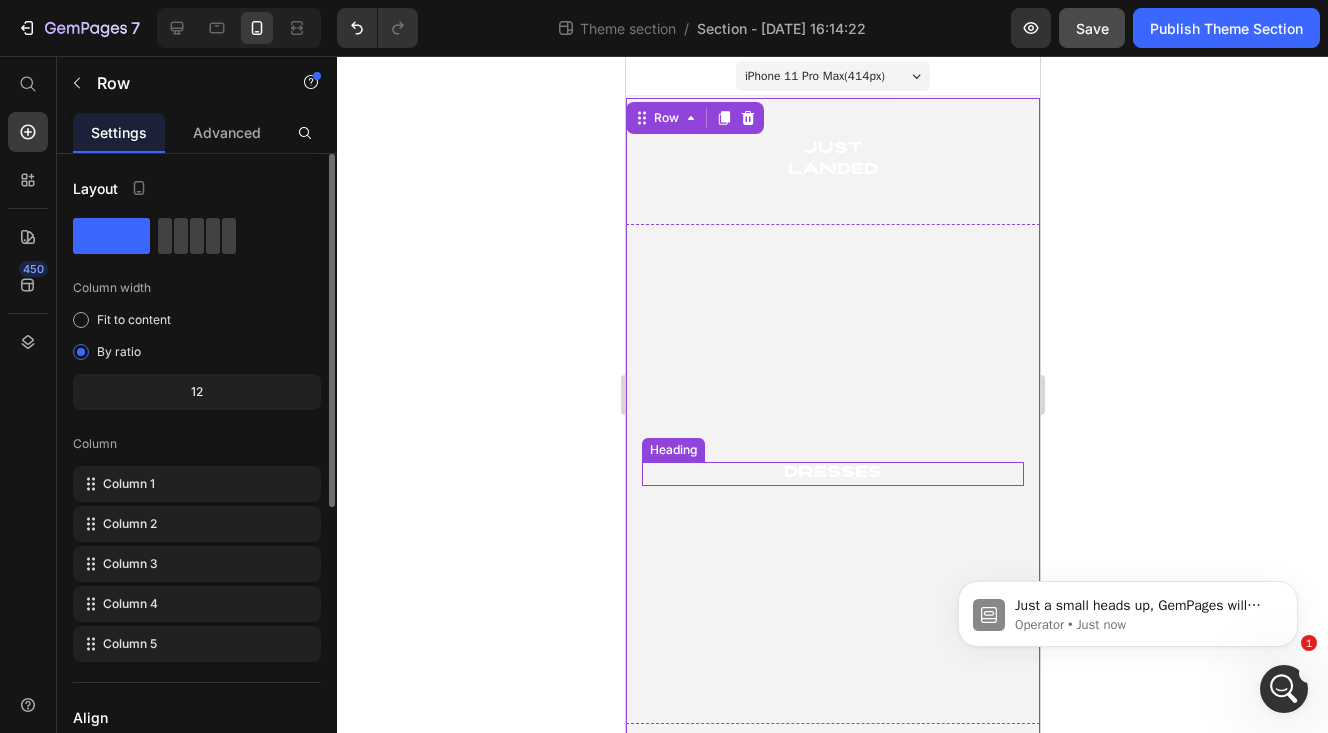 scroll, scrollTop: 0, scrollLeft: 0, axis: both 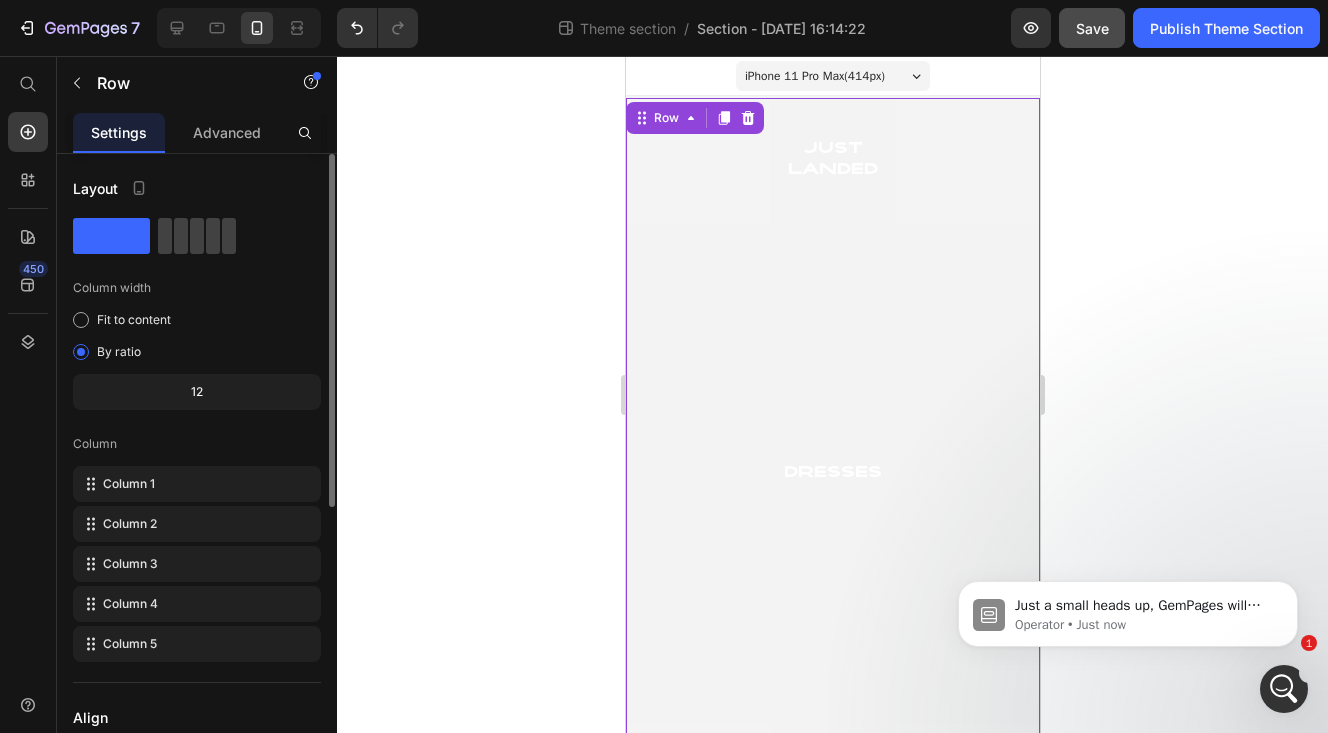 click on "Just  Landed Heading Hero Banner" at bounding box center (832, 161) 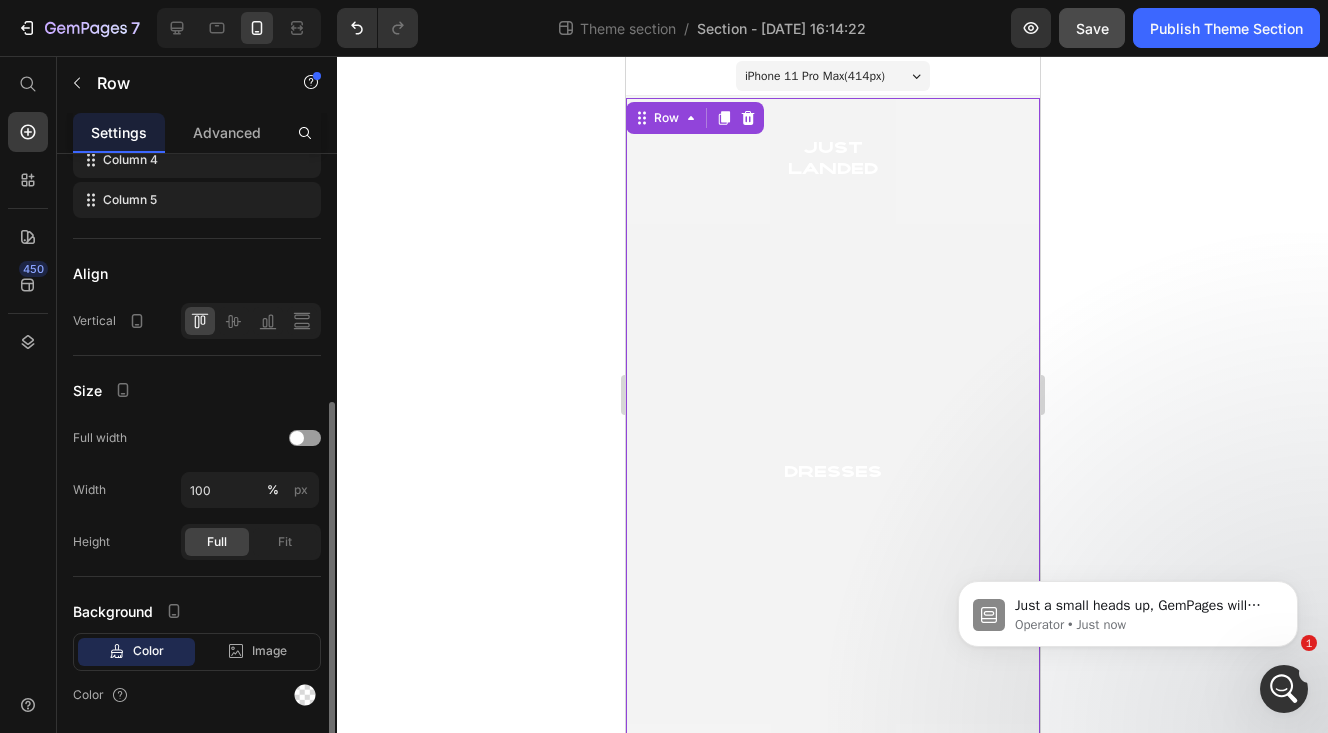 scroll, scrollTop: 445, scrollLeft: 0, axis: vertical 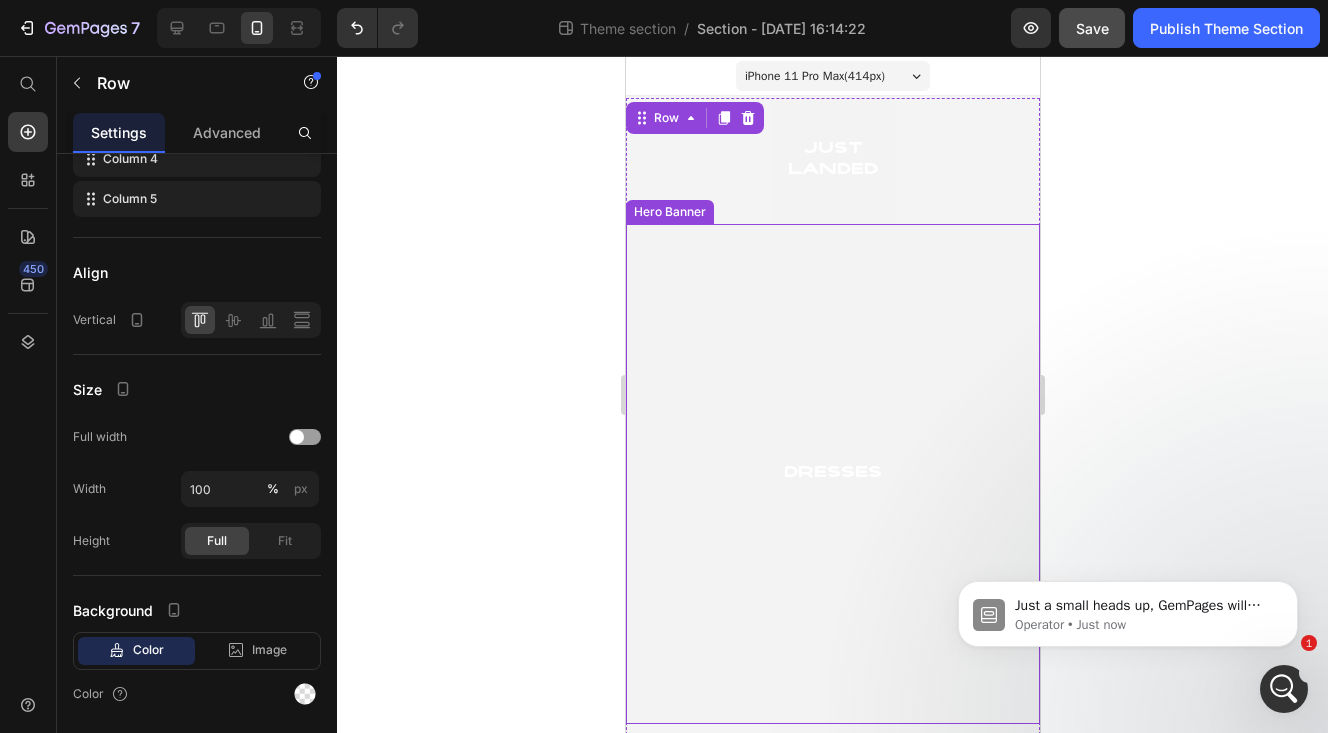 click at bounding box center [832, 474] 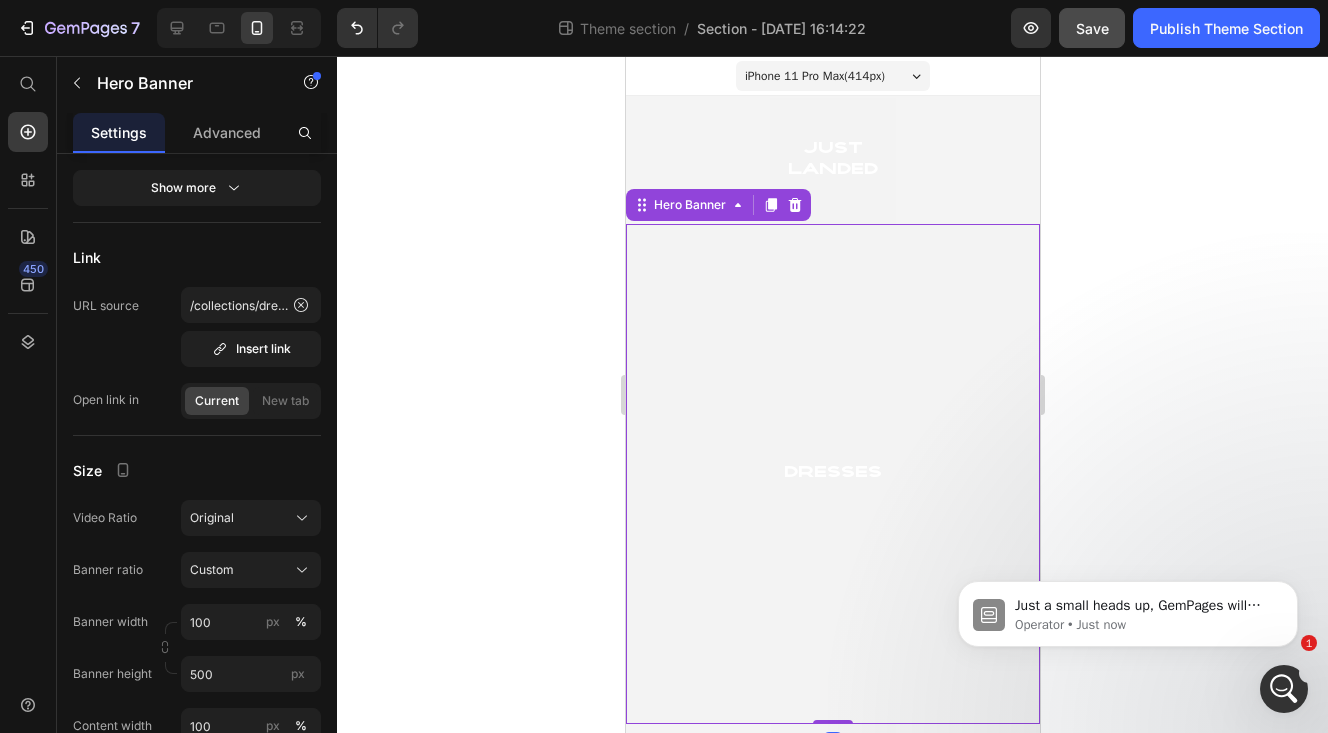 scroll, scrollTop: 0, scrollLeft: 0, axis: both 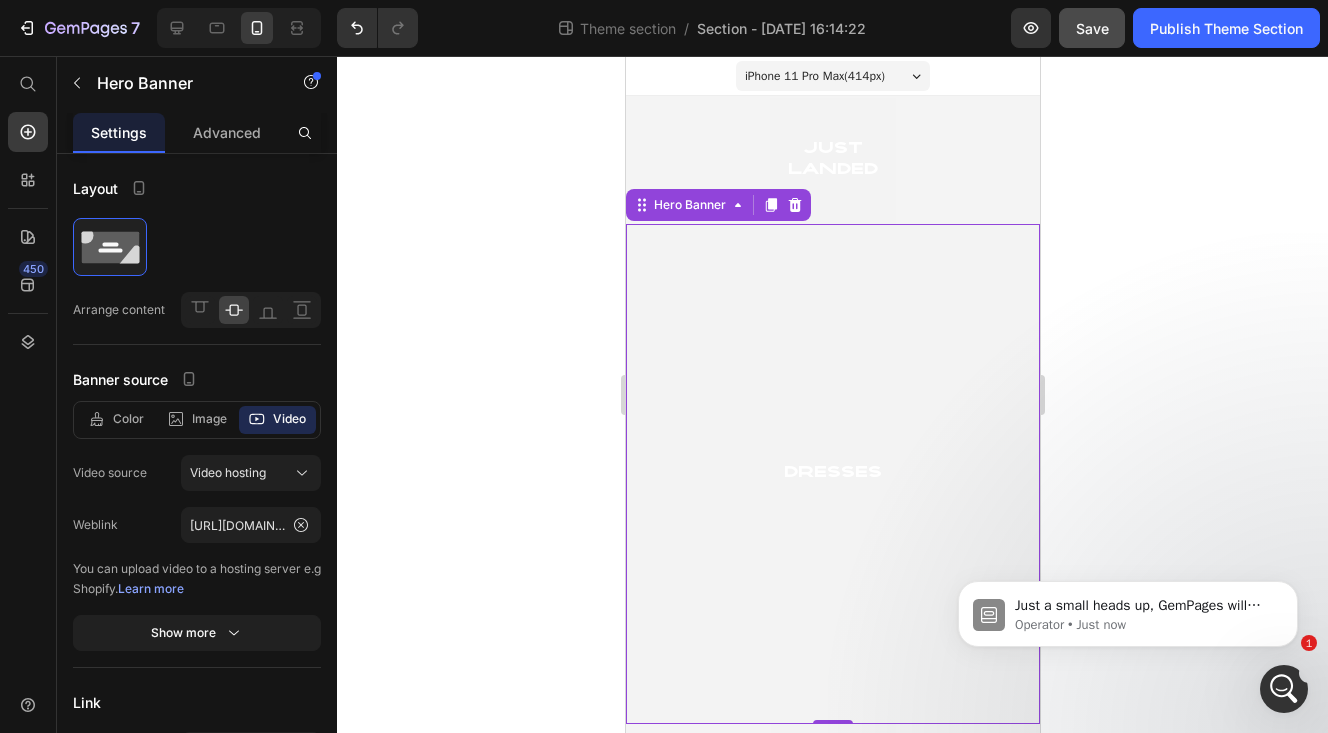 click at bounding box center (832, 474) 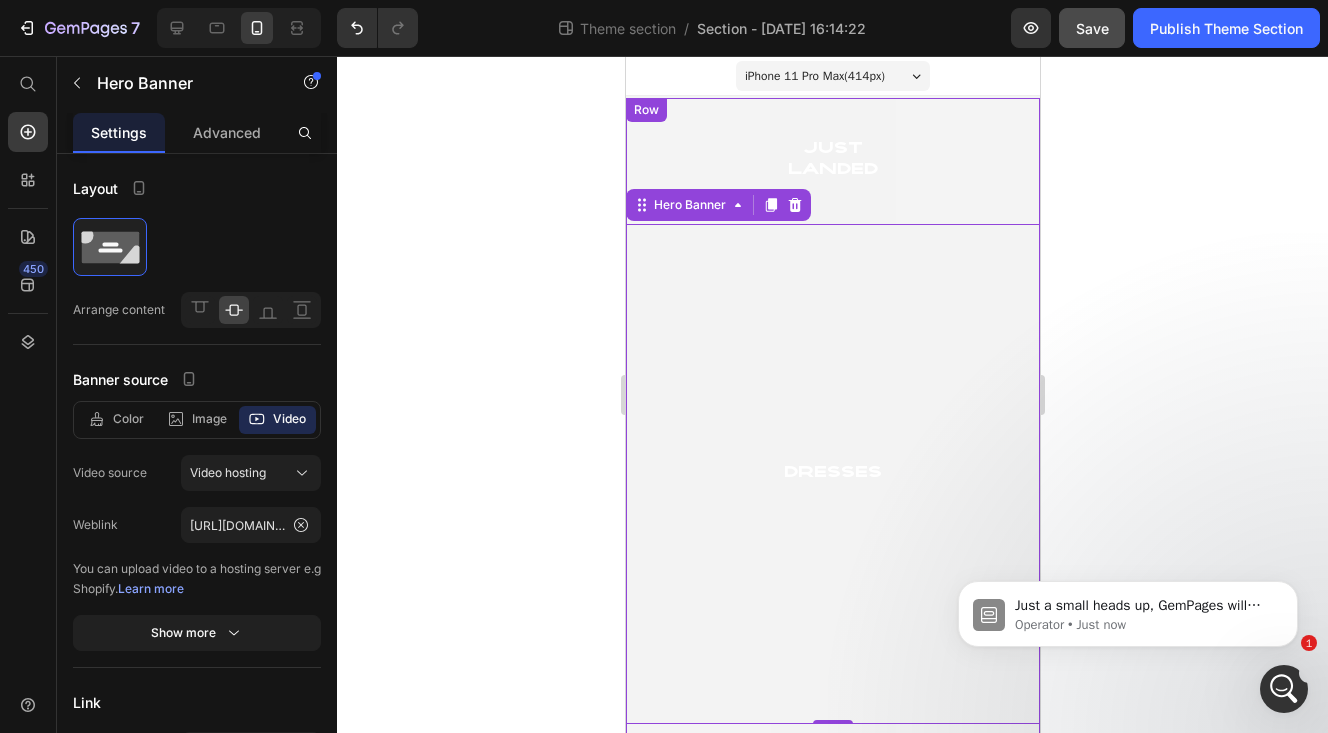 click on "Just  Landed Heading Hero Banner" at bounding box center (832, 161) 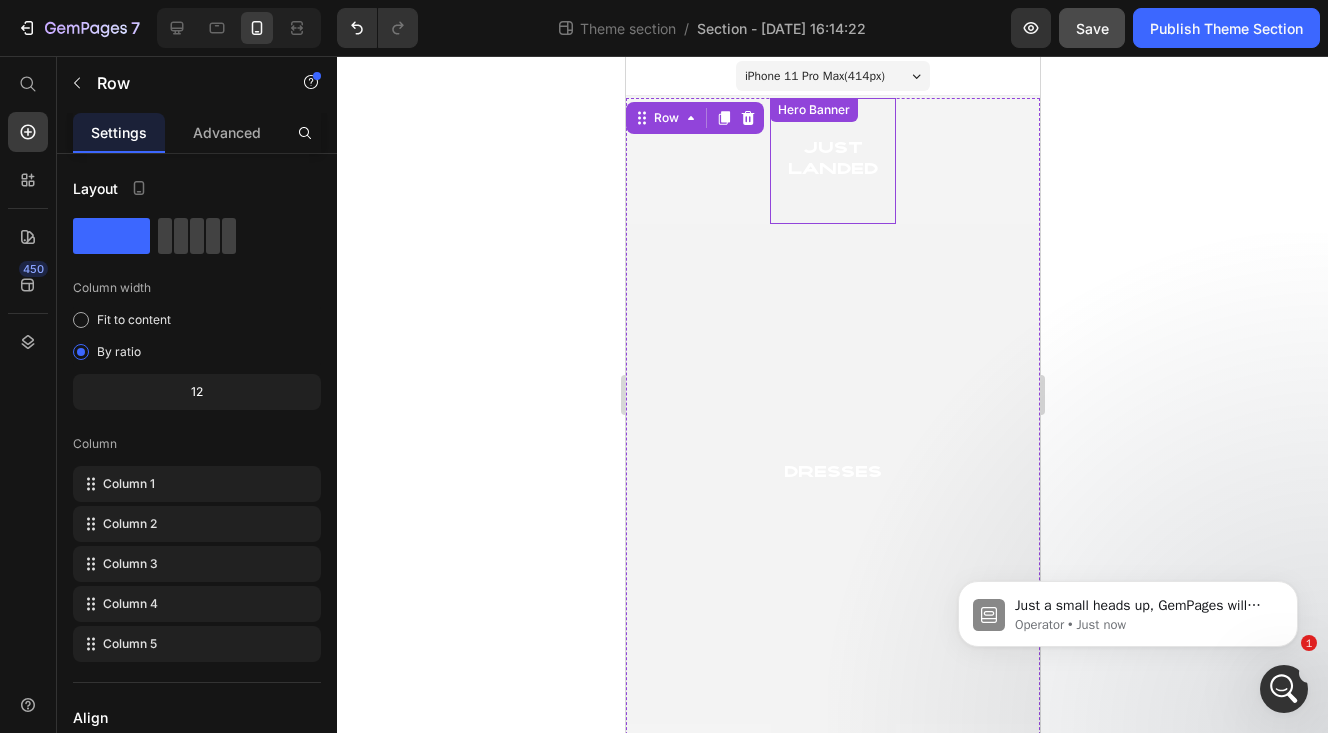 click at bounding box center (832, 161) 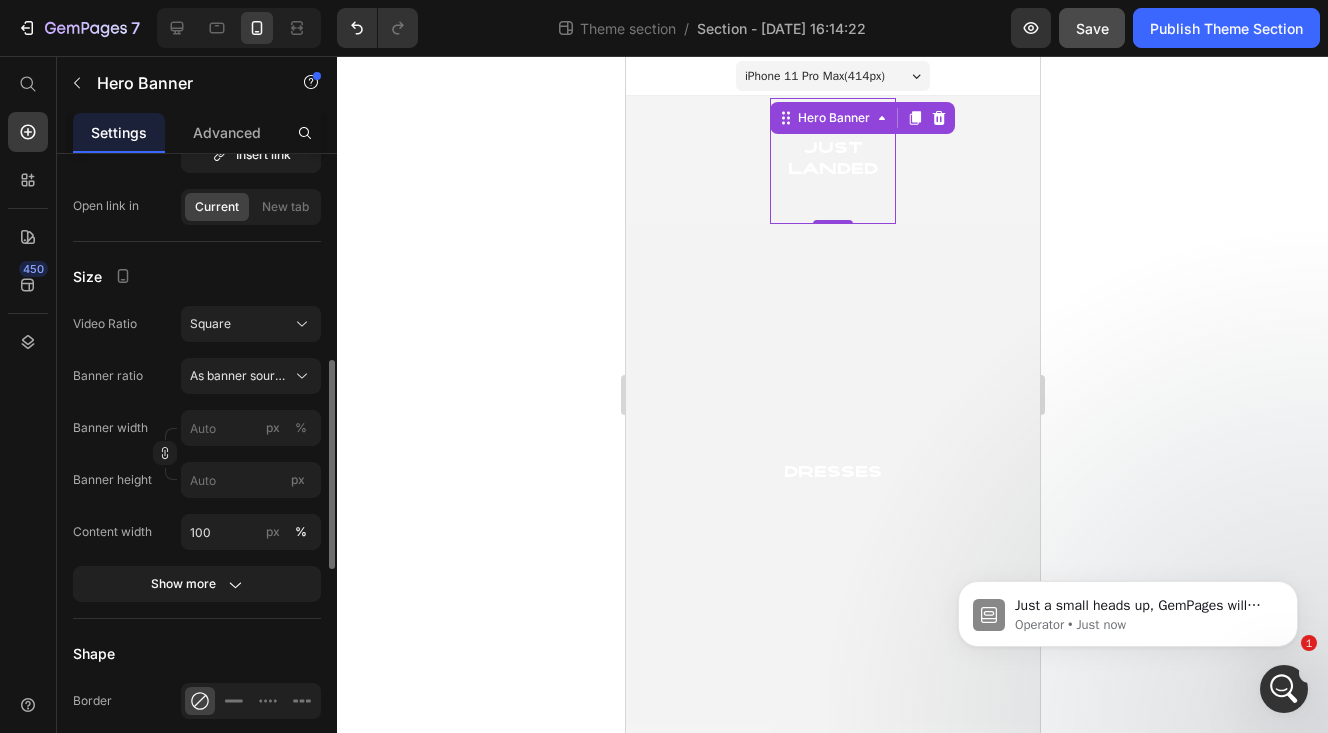 scroll, scrollTop: 659, scrollLeft: 0, axis: vertical 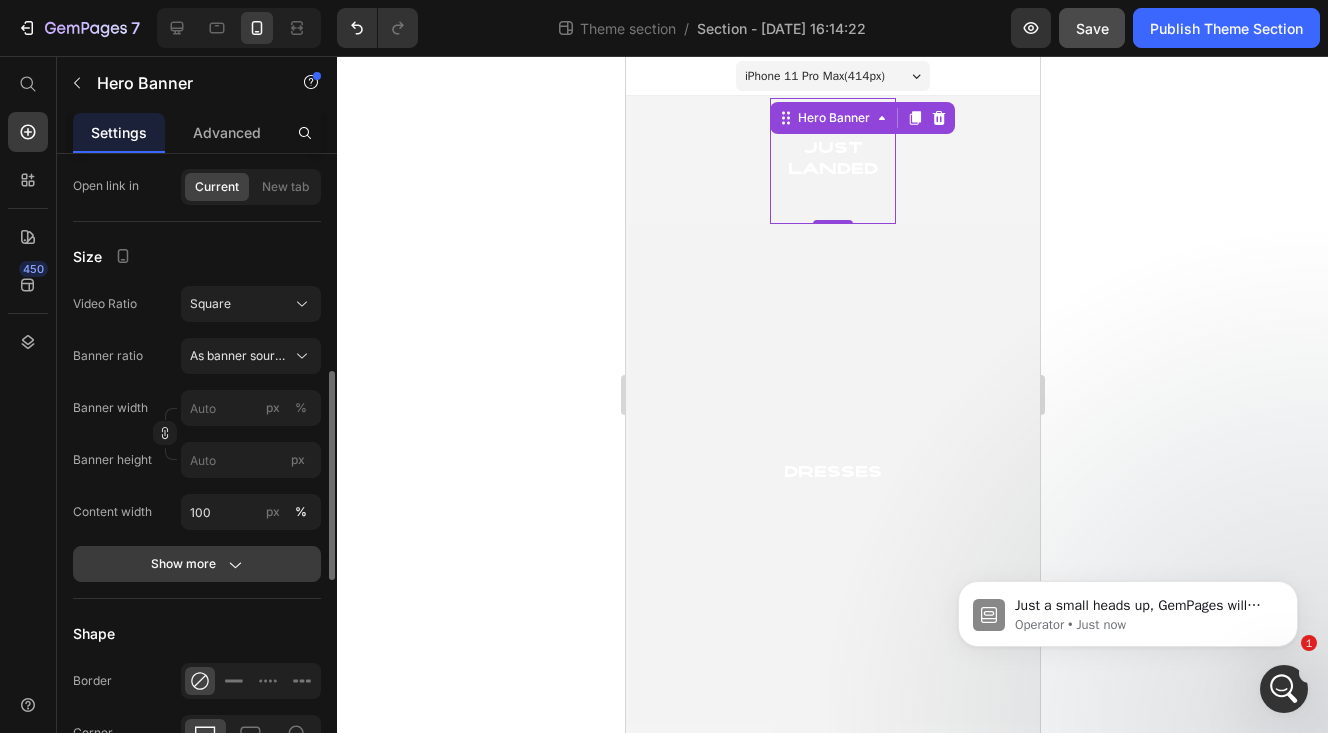 click on "Show more" at bounding box center (197, 564) 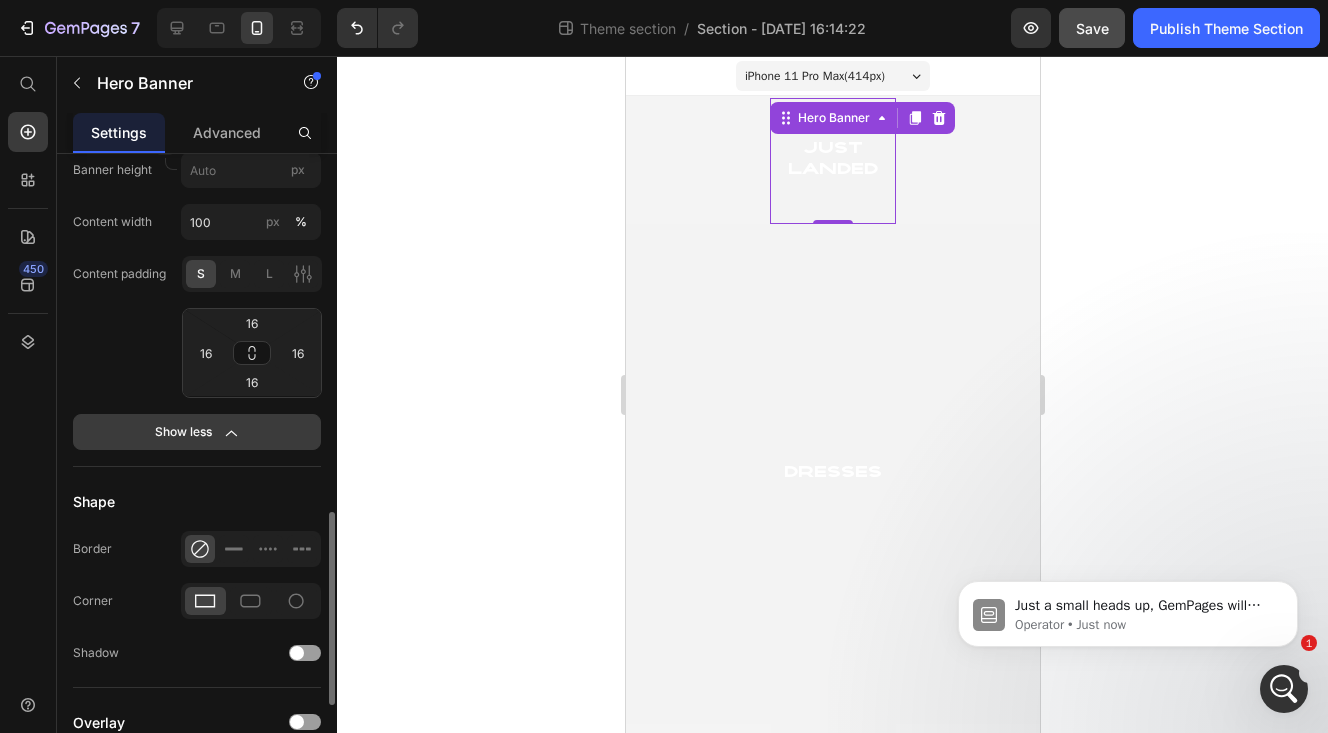 scroll, scrollTop: 1019, scrollLeft: 0, axis: vertical 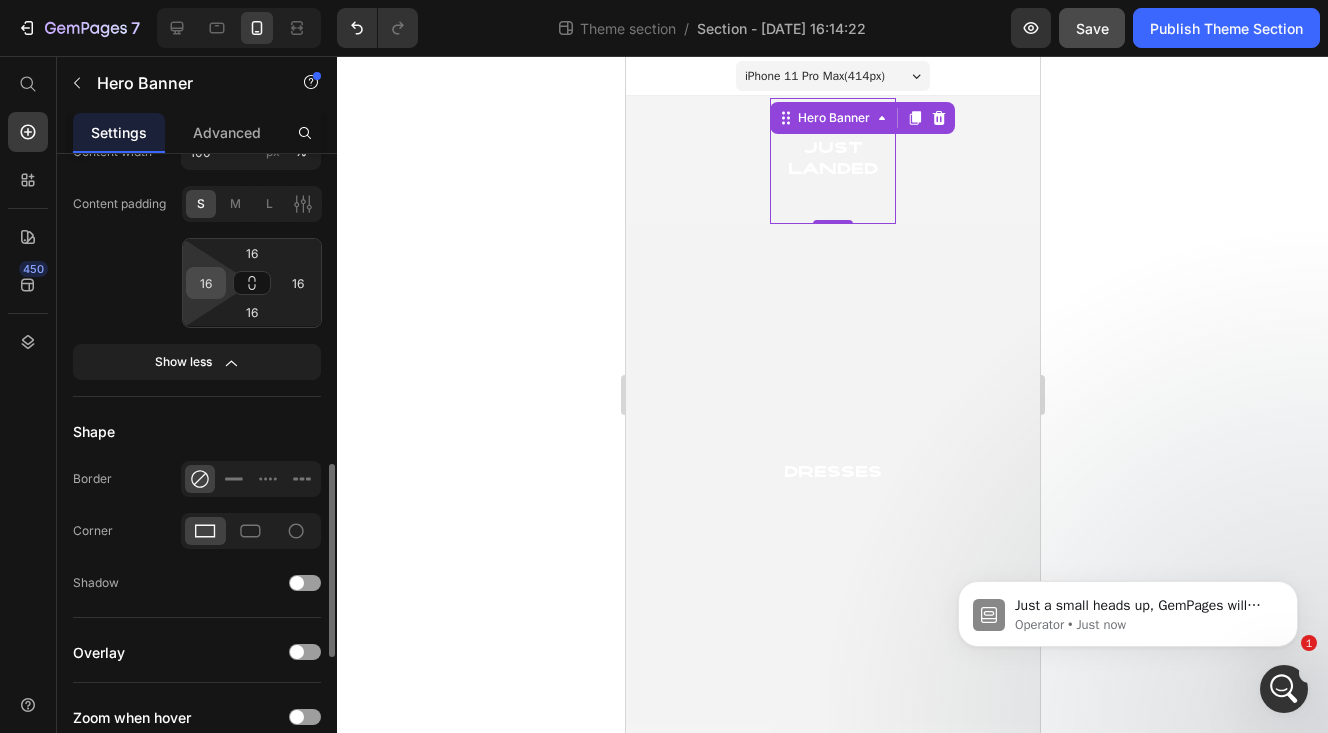 click on "16" at bounding box center [206, 283] 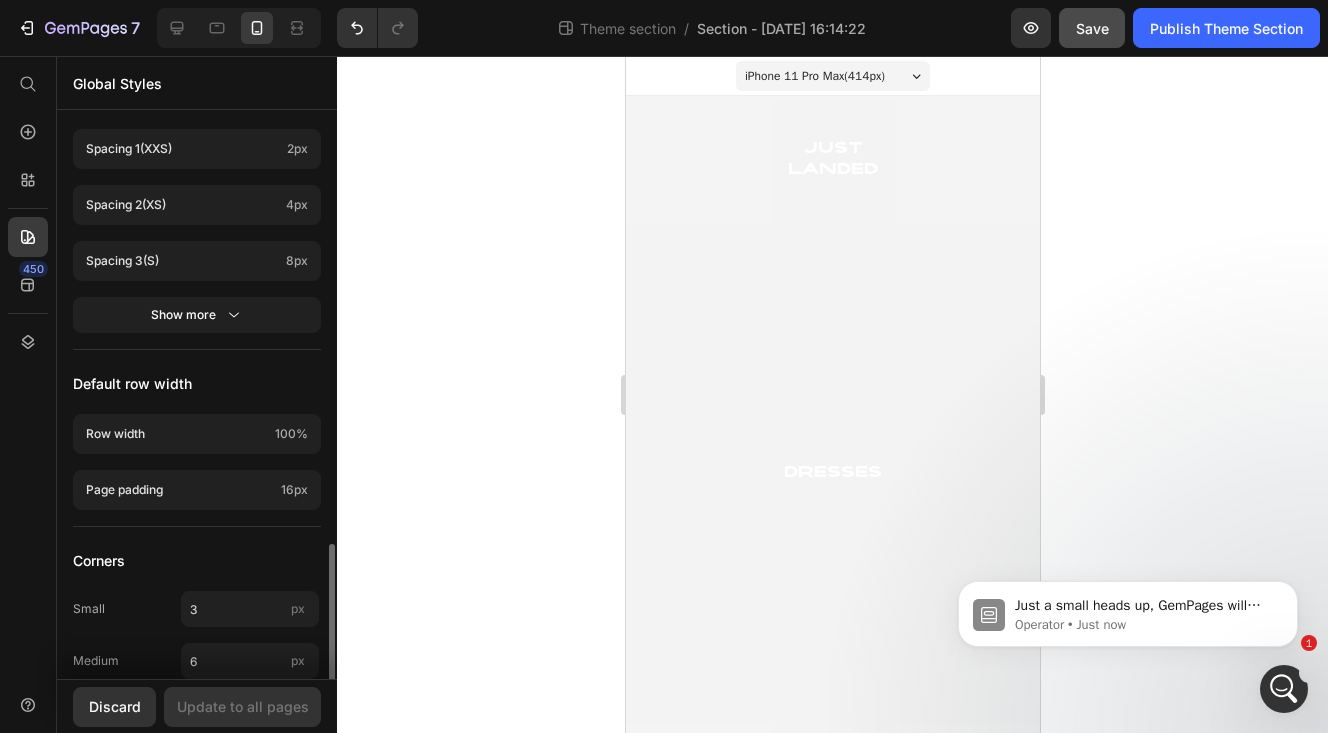 scroll, scrollTop: 899, scrollLeft: 0, axis: vertical 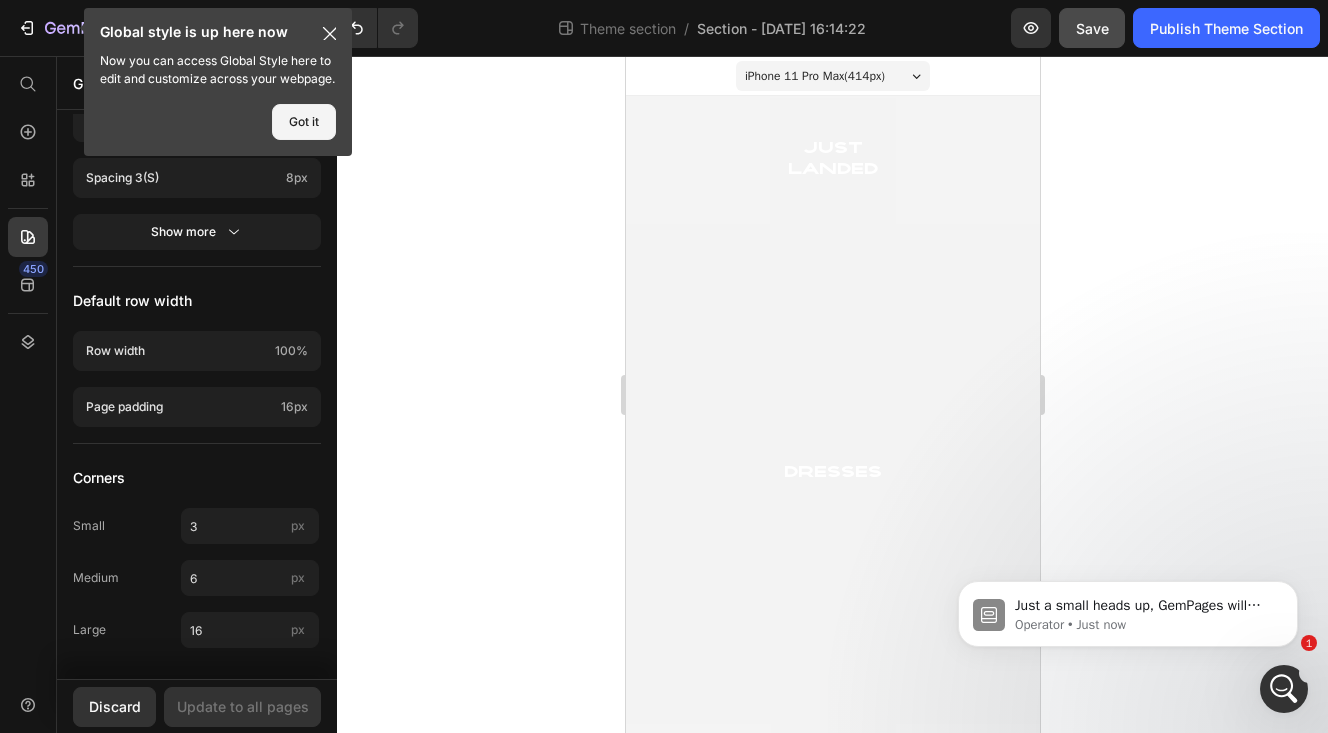 click 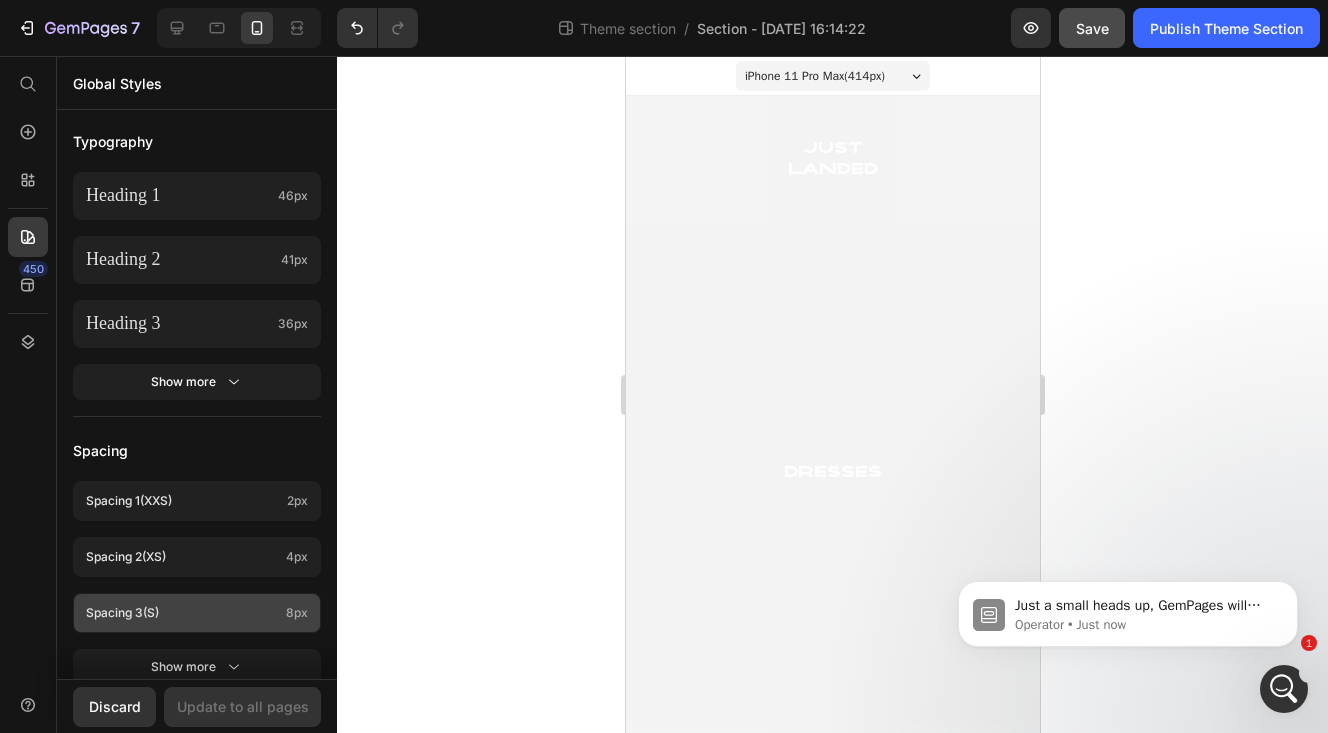 scroll, scrollTop: 0, scrollLeft: 0, axis: both 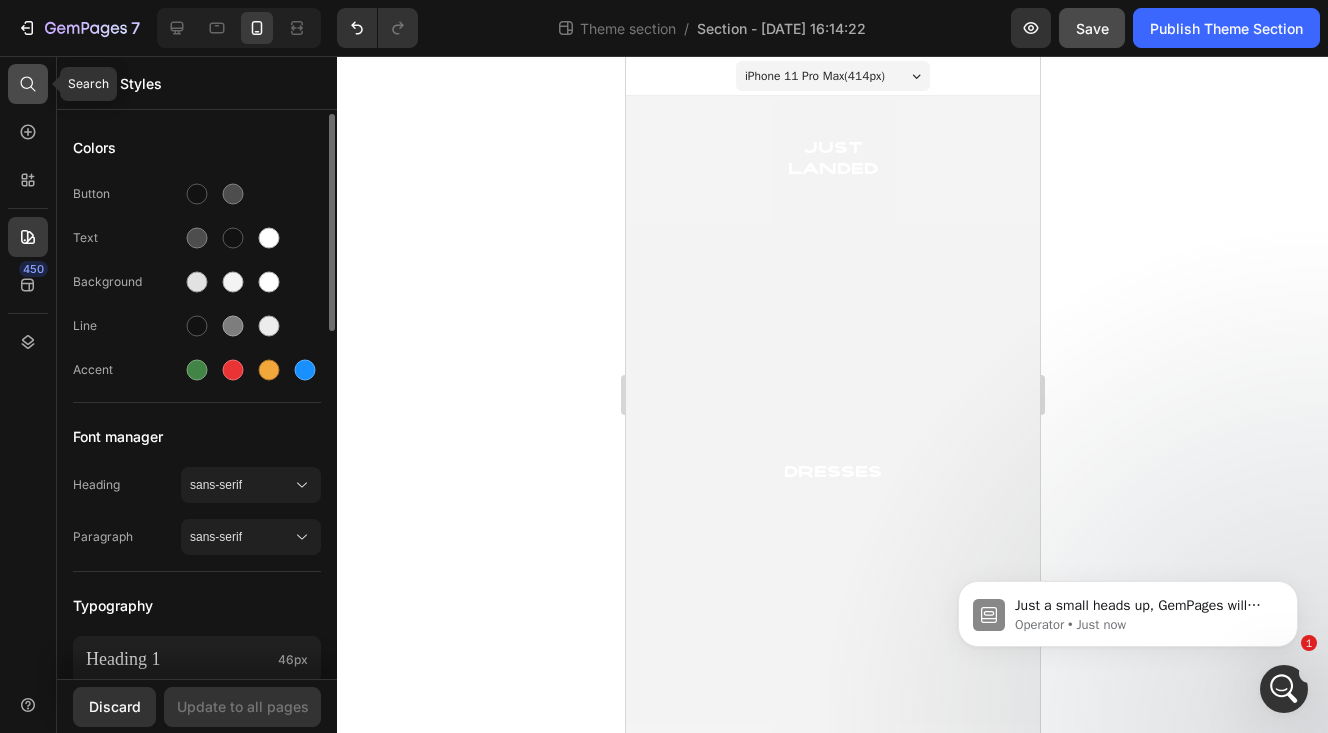 click 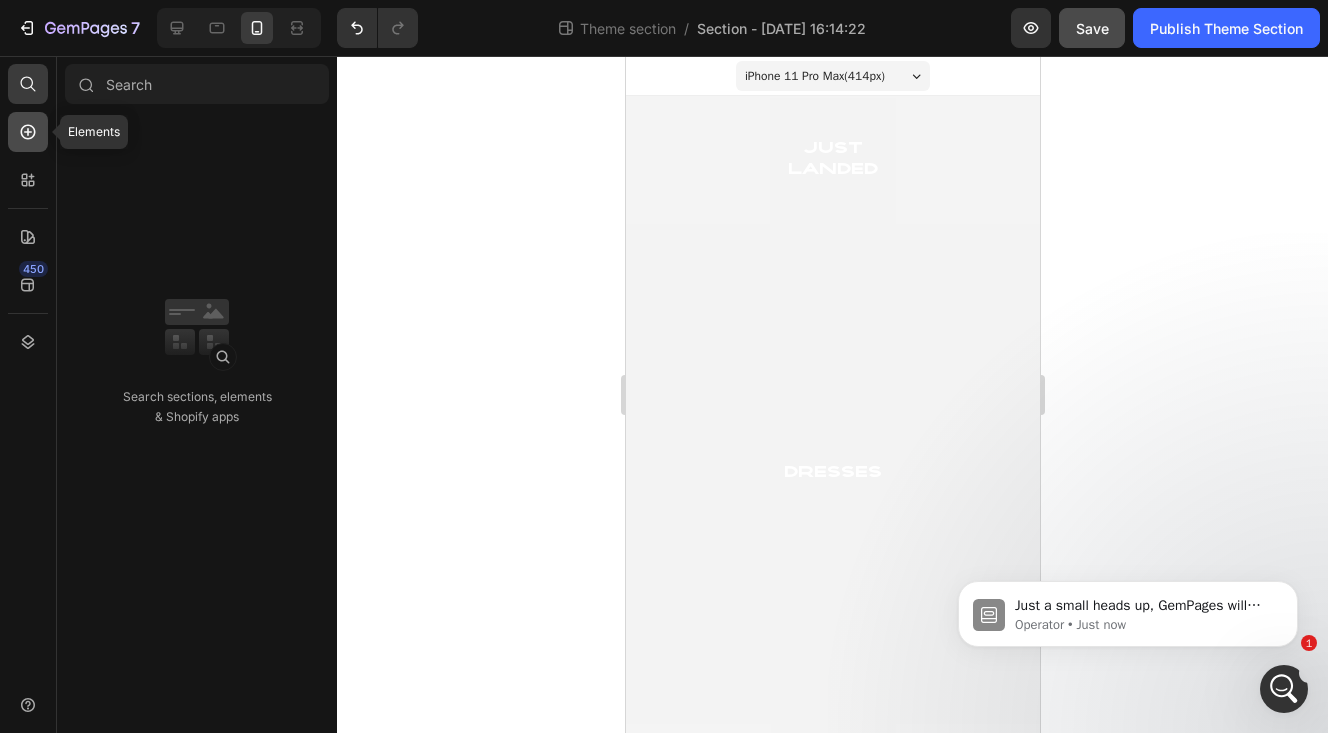 click 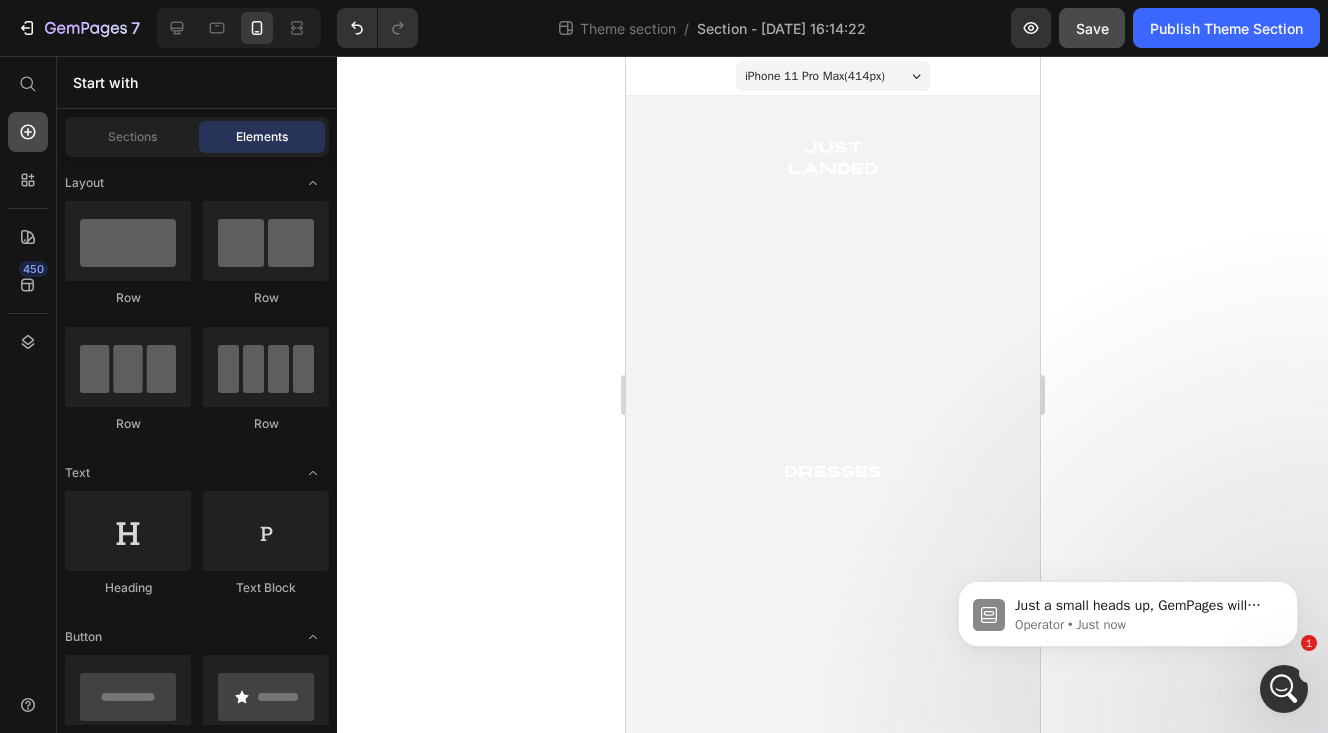 scroll, scrollTop: 715, scrollLeft: 0, axis: vertical 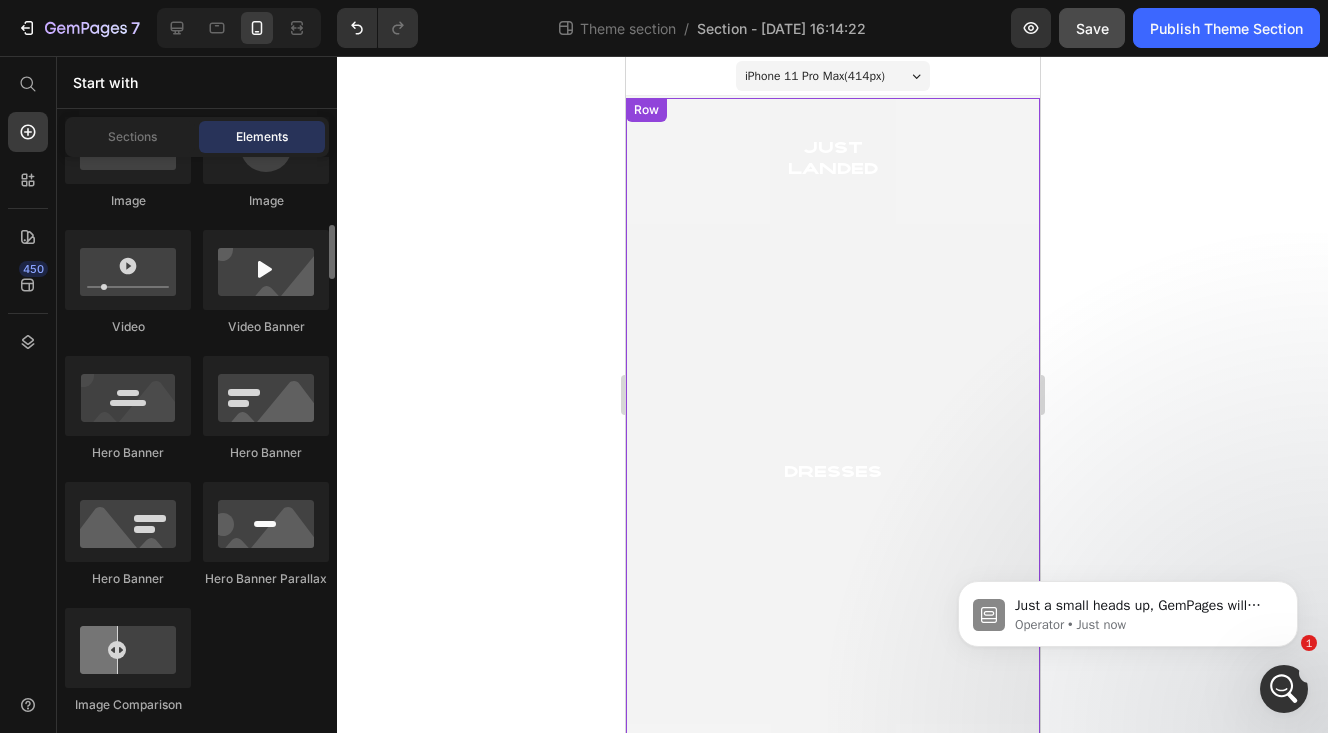 click on "Just  Landed Heading Hero Banner" at bounding box center (832, 161) 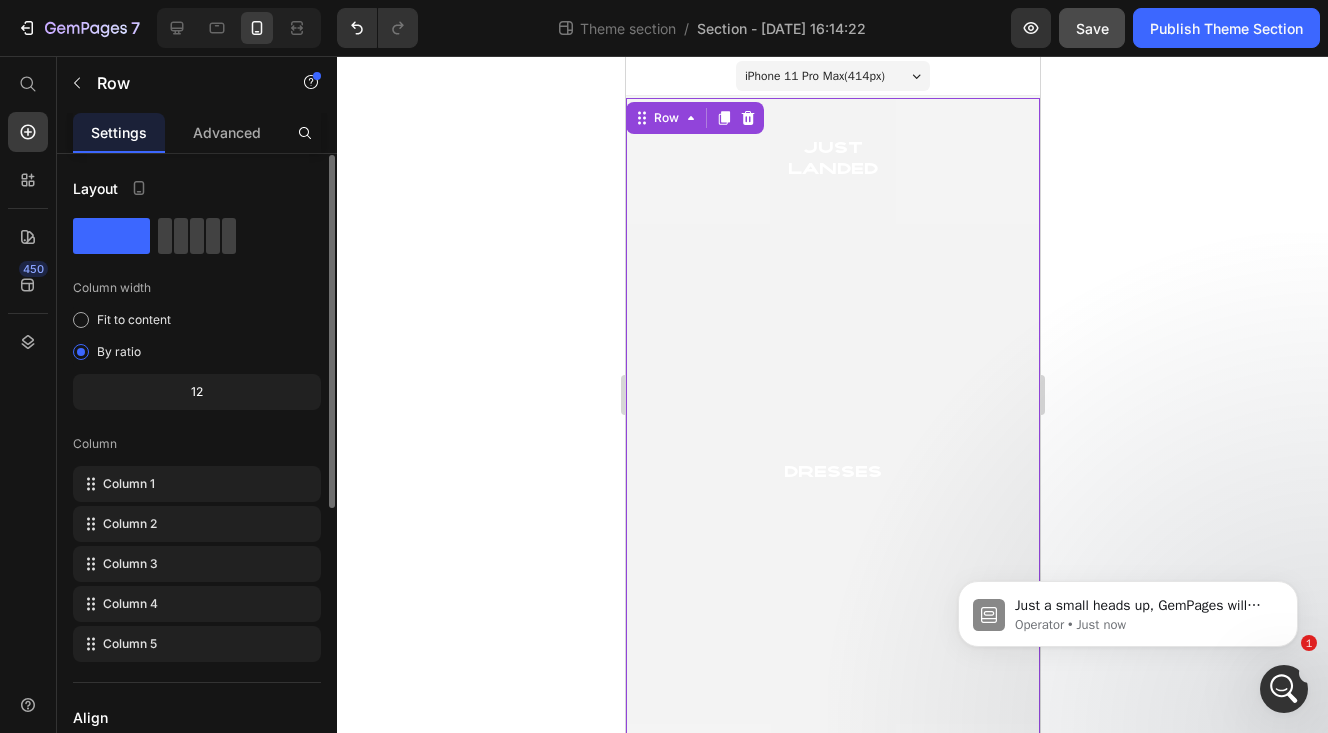 scroll, scrollTop: 30, scrollLeft: 0, axis: vertical 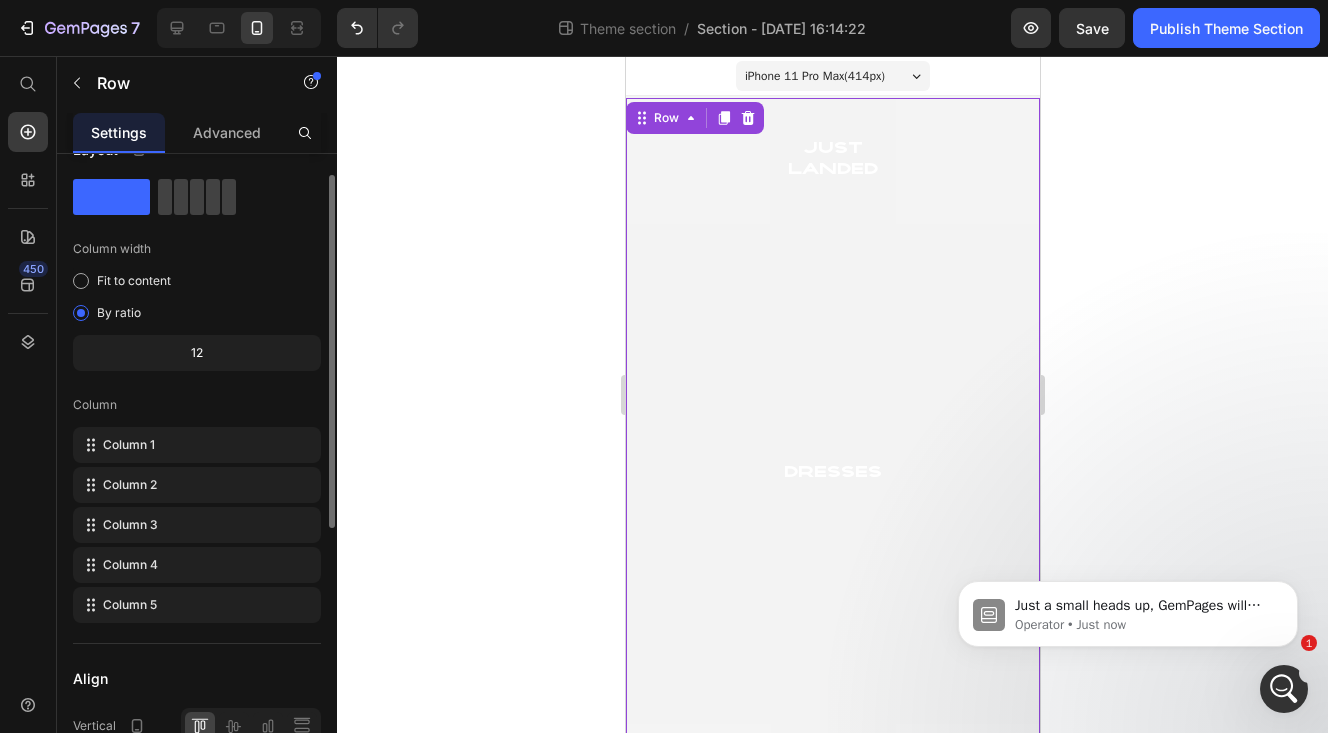 click on "12" 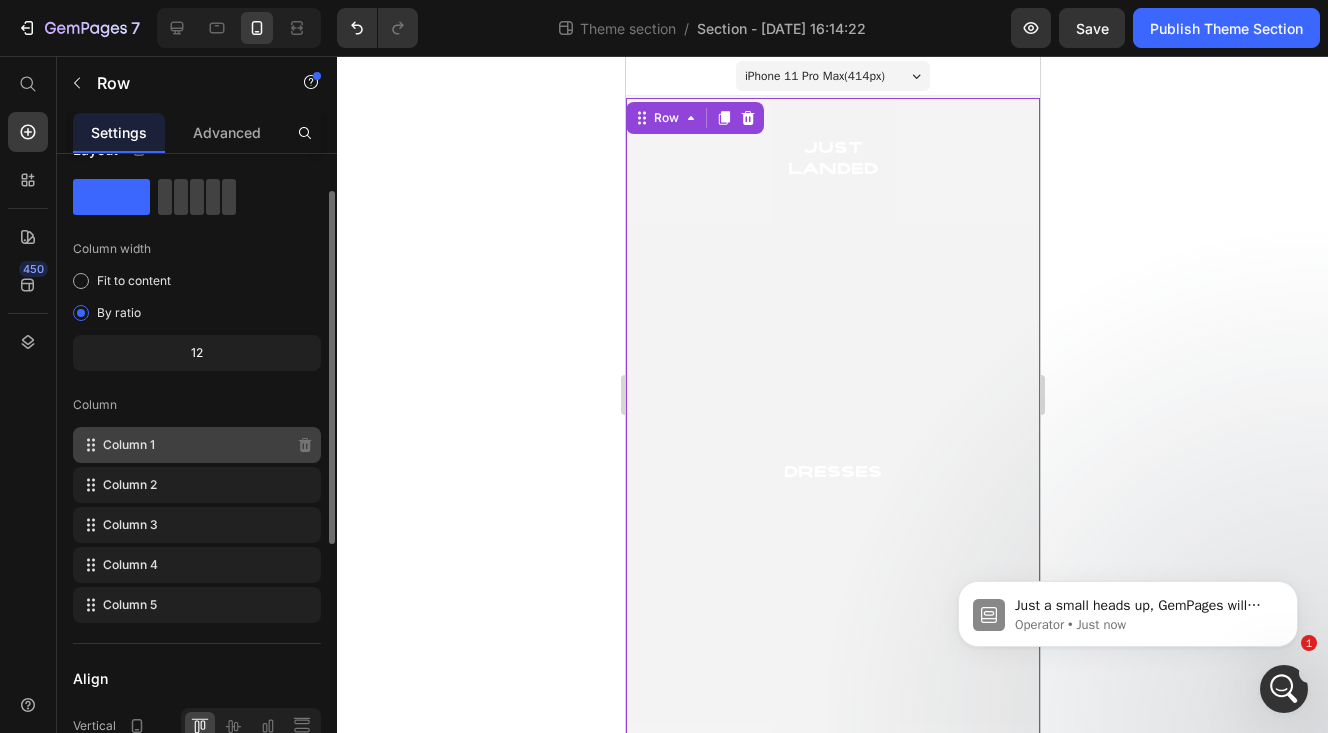 scroll, scrollTop: 68, scrollLeft: 0, axis: vertical 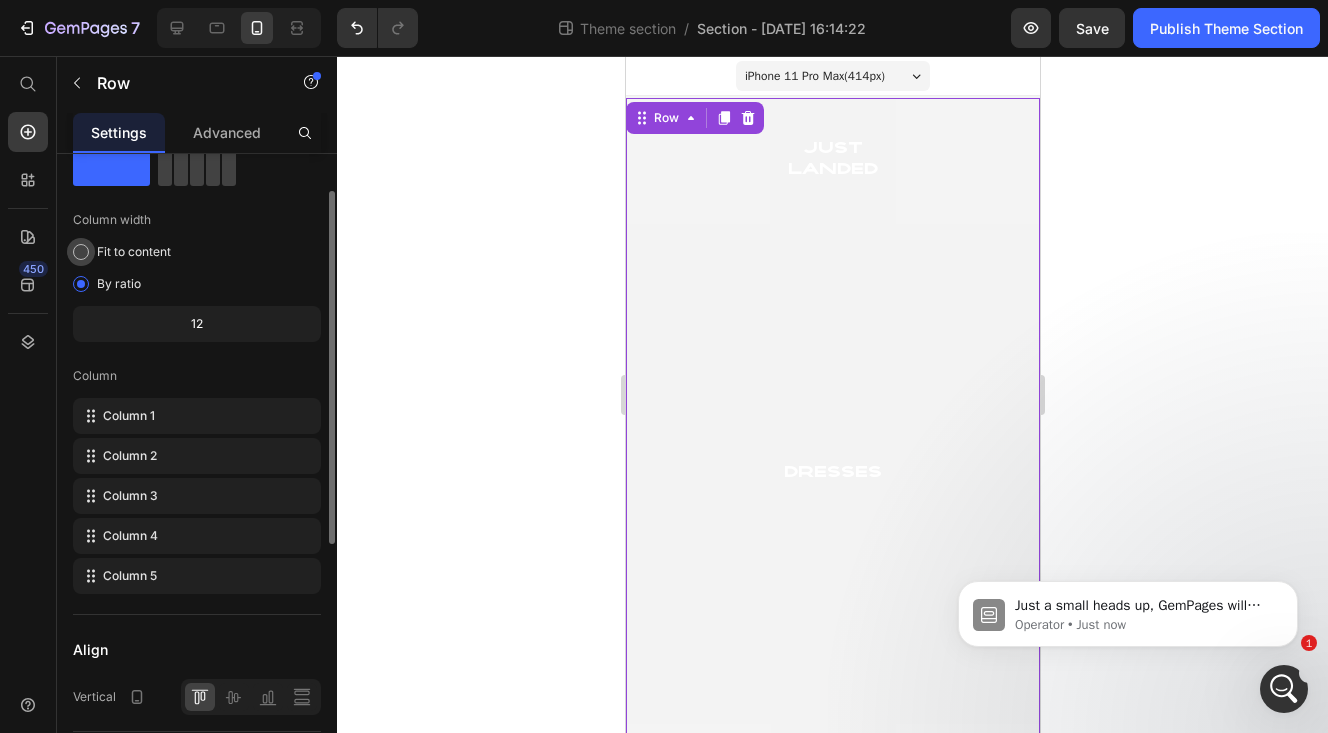 click on "Fit to content" 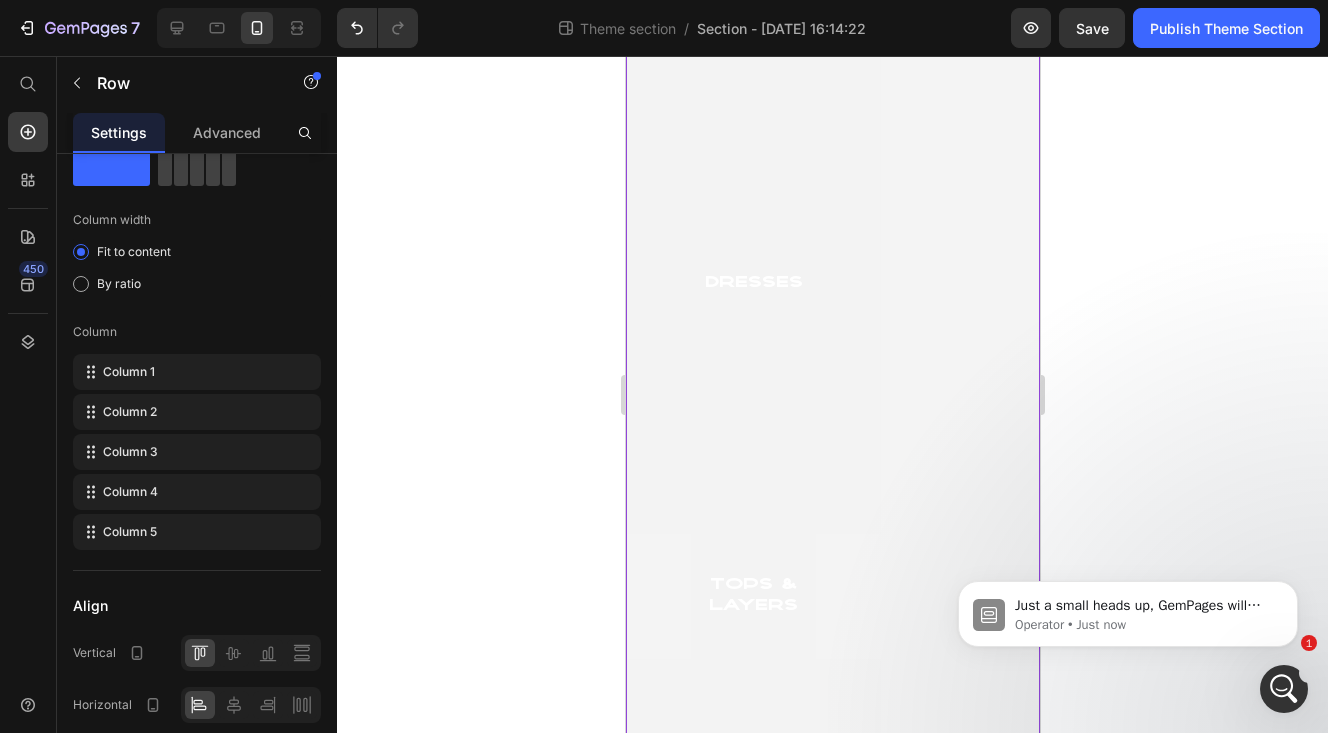 scroll, scrollTop: 0, scrollLeft: 0, axis: both 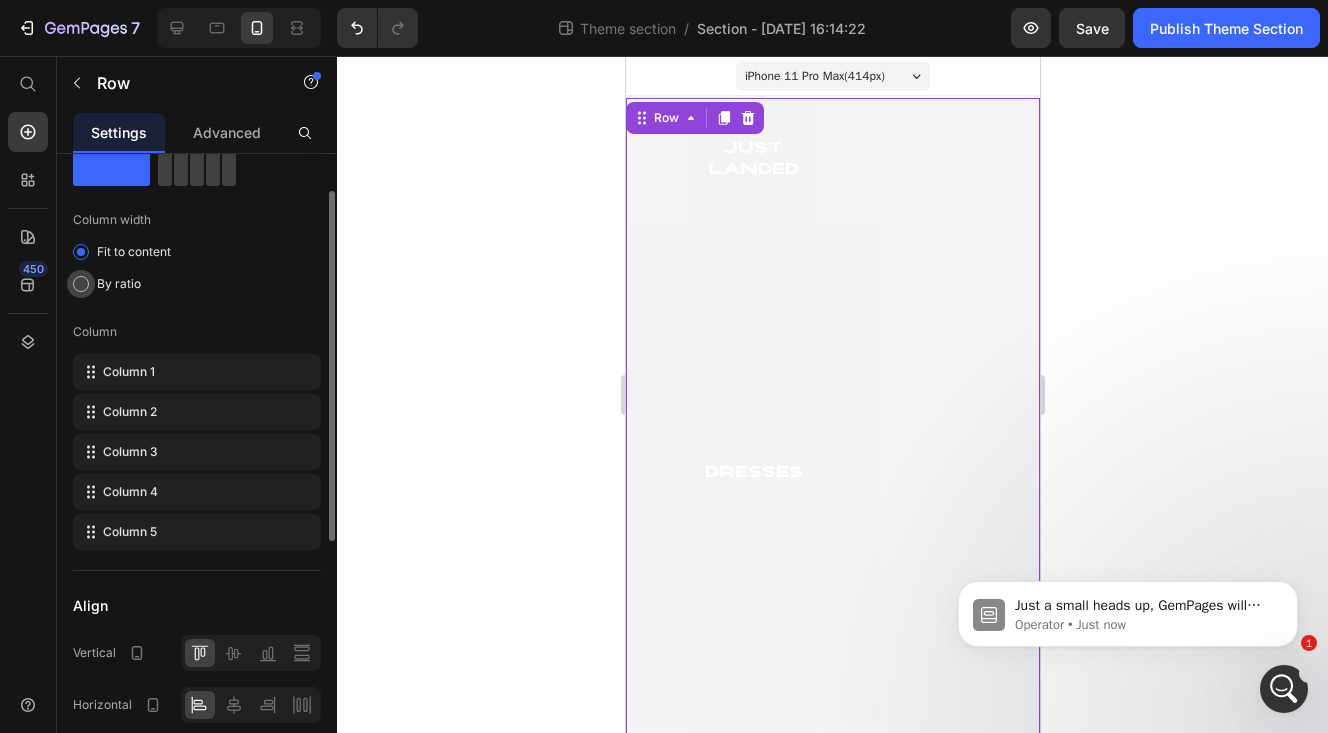 click at bounding box center [81, 284] 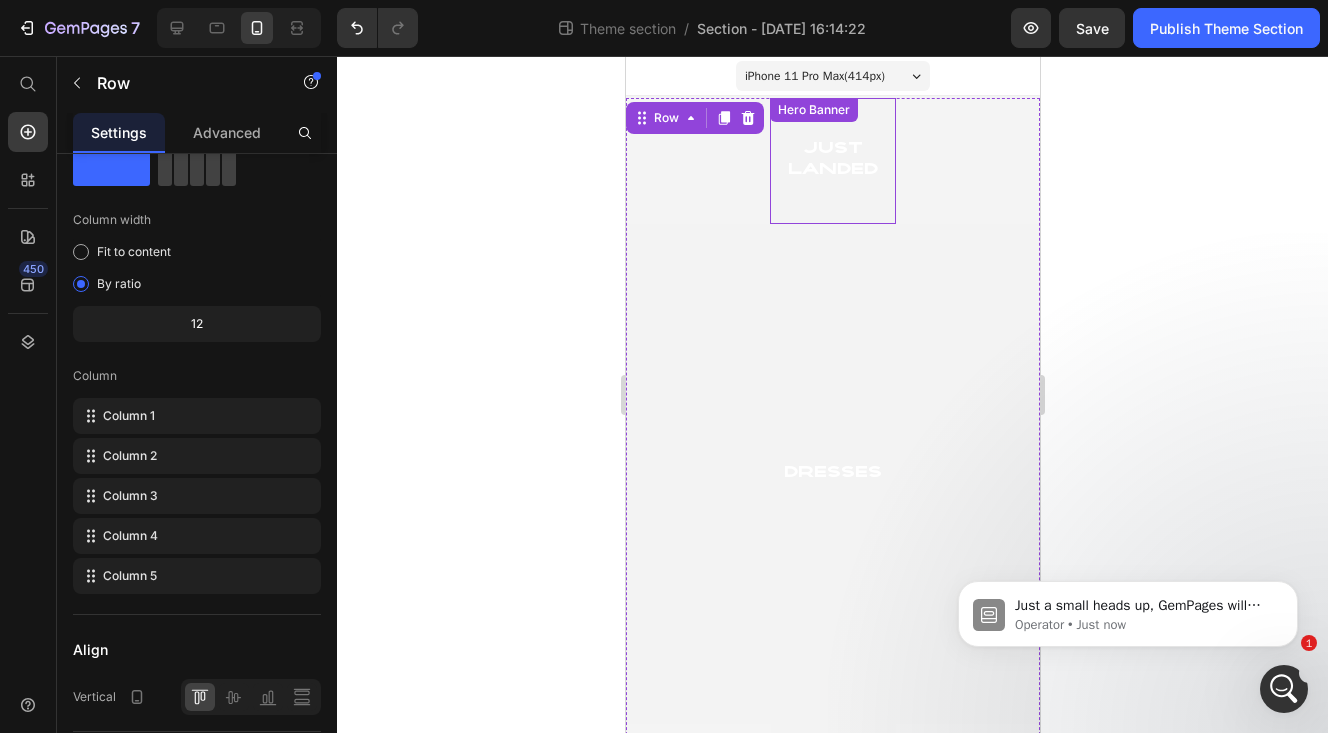 click at bounding box center (832, 161) 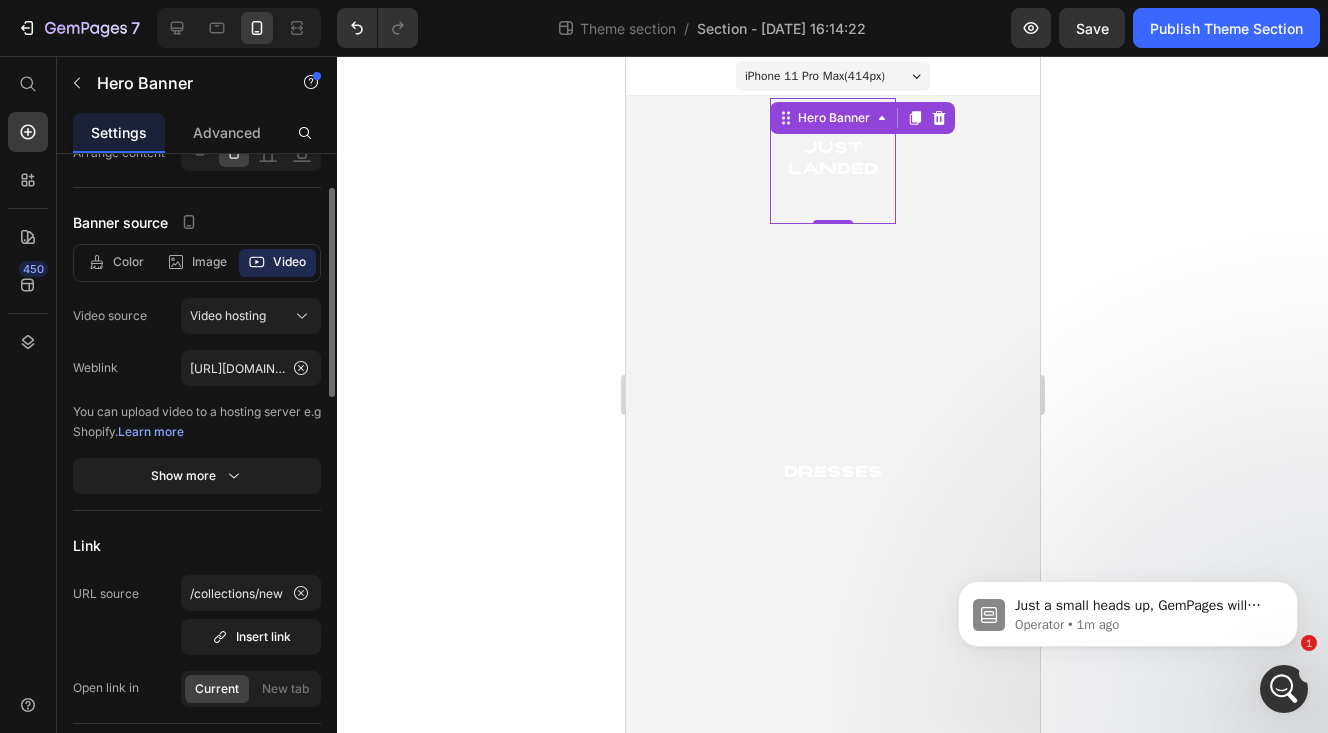 scroll, scrollTop: 208, scrollLeft: 0, axis: vertical 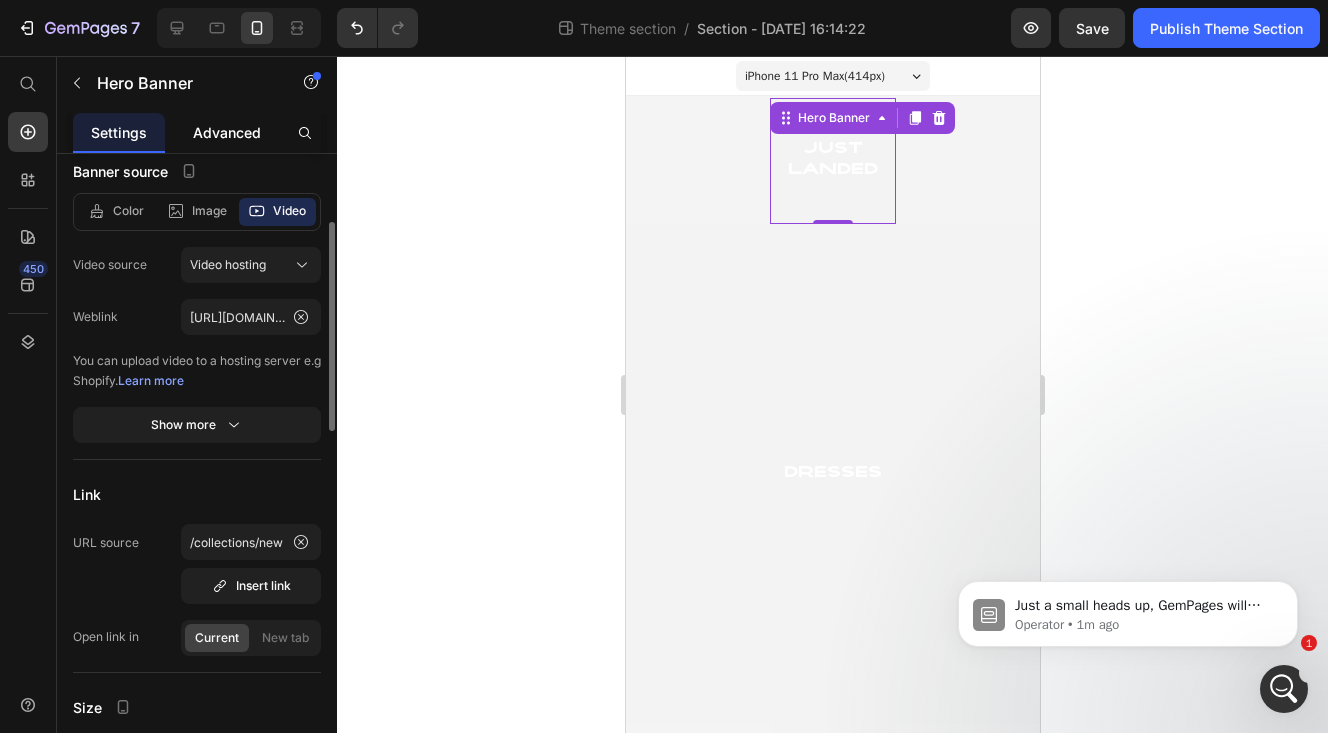 click on "Advanced" 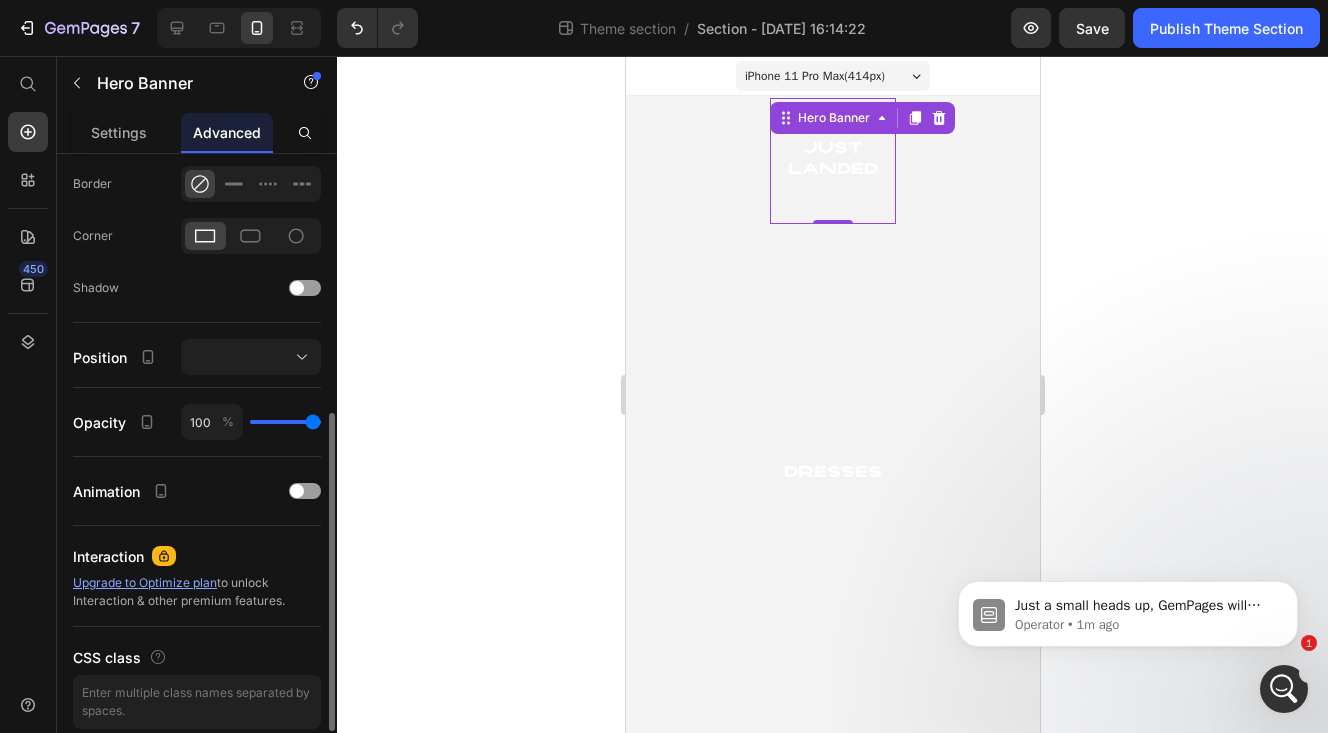 scroll, scrollTop: 553, scrollLeft: 0, axis: vertical 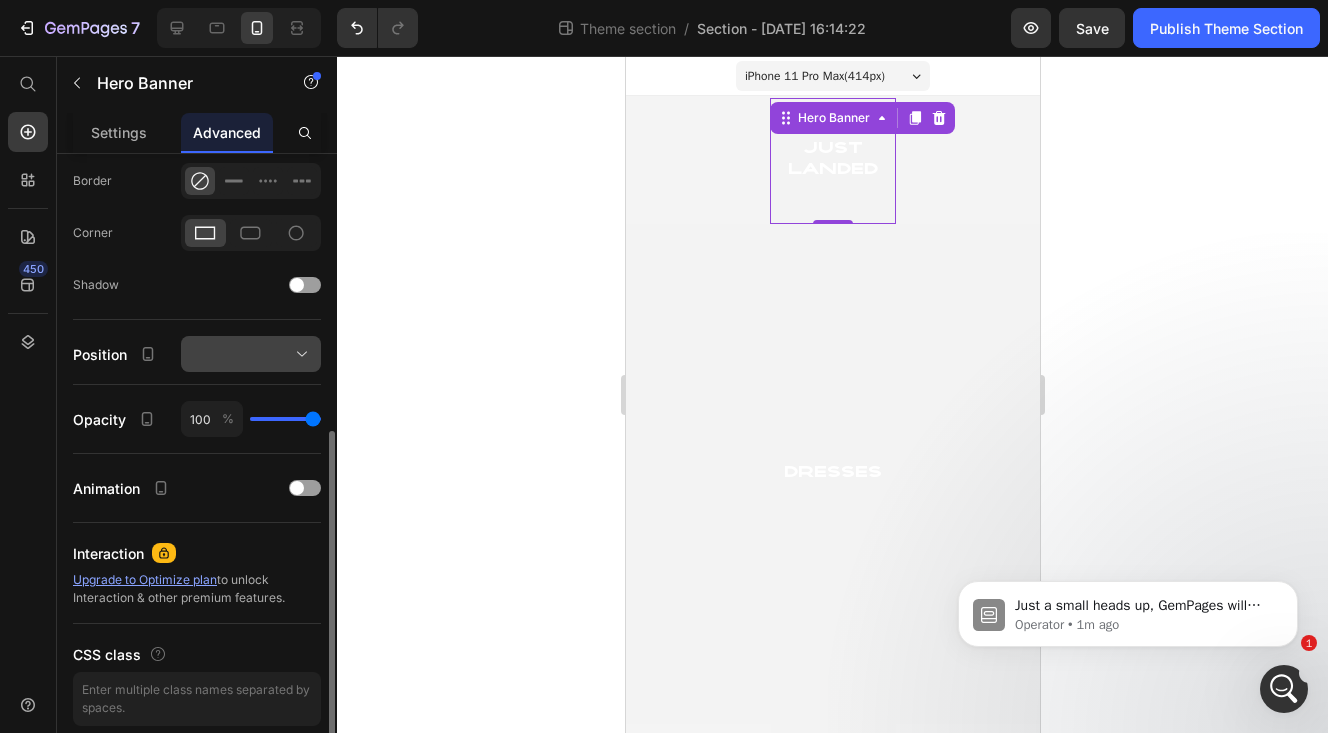 click at bounding box center (251, 354) 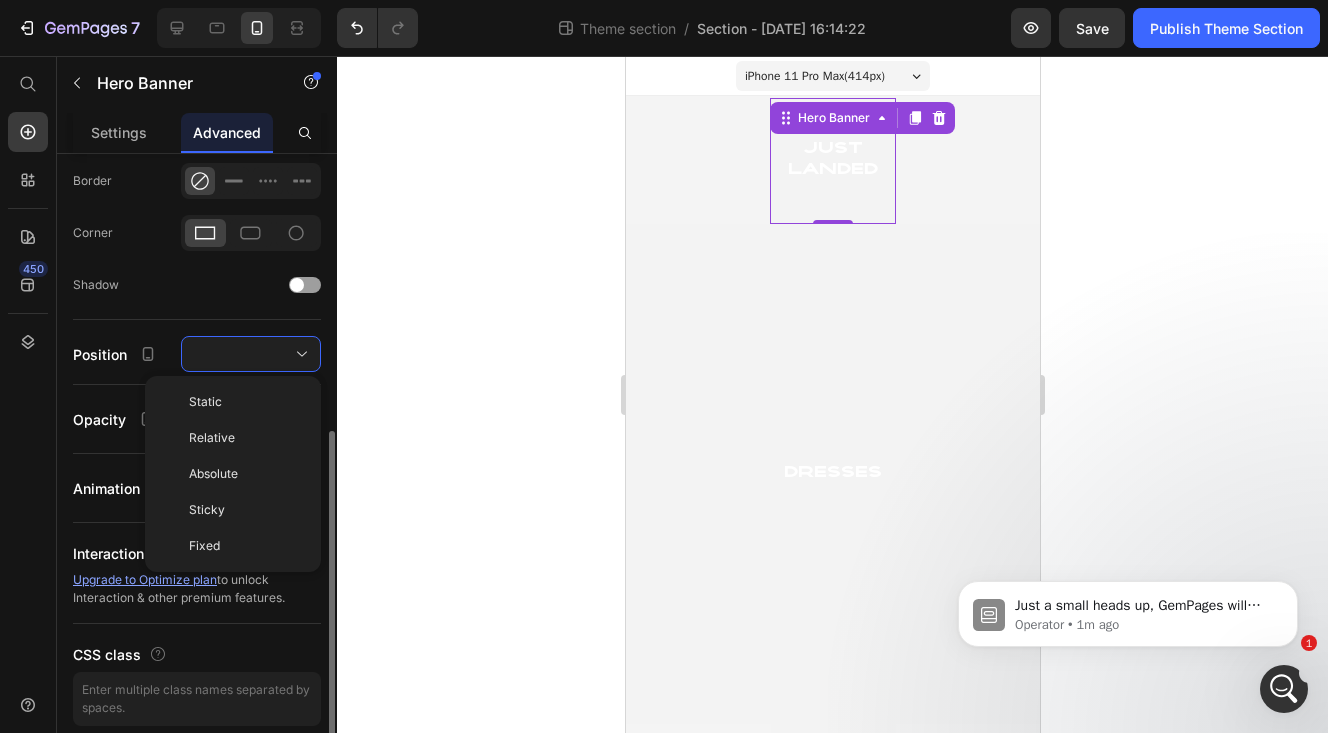 click on "Position Static Relative Absolute Sticky Fixed" 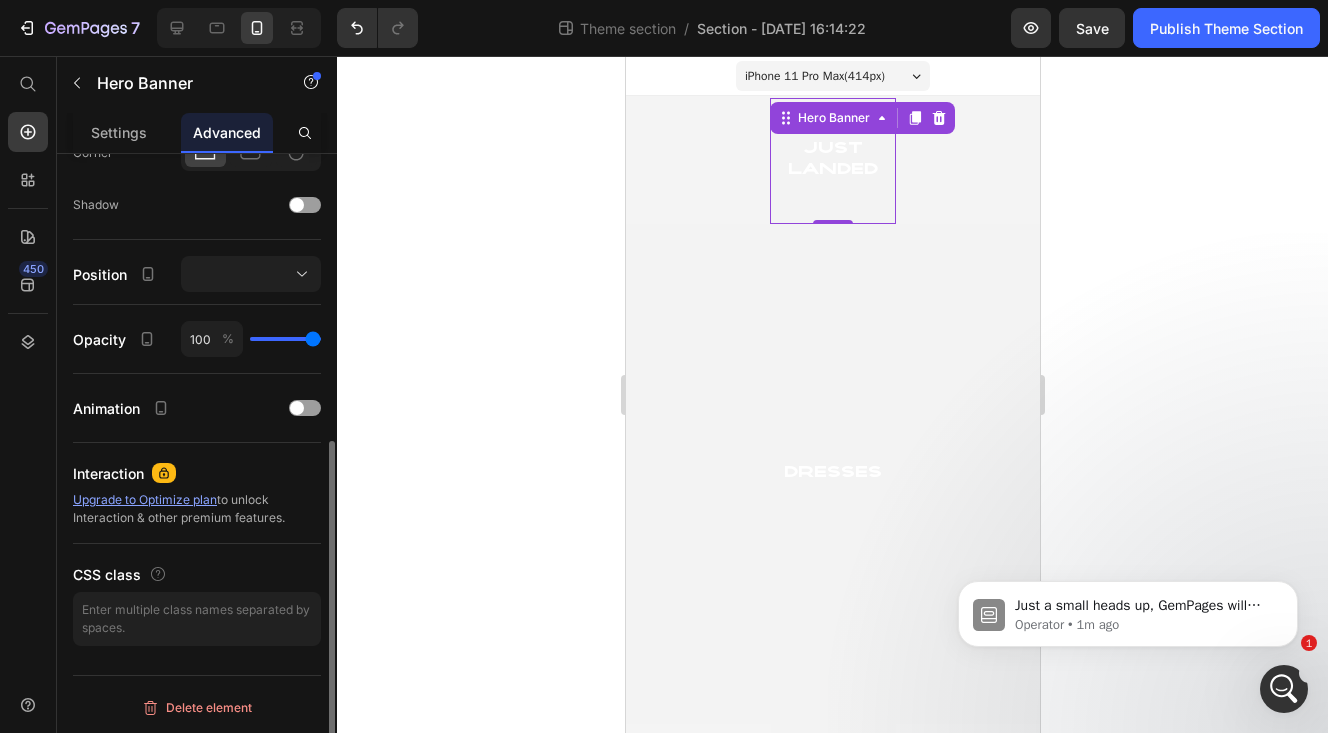 scroll, scrollTop: 0, scrollLeft: 0, axis: both 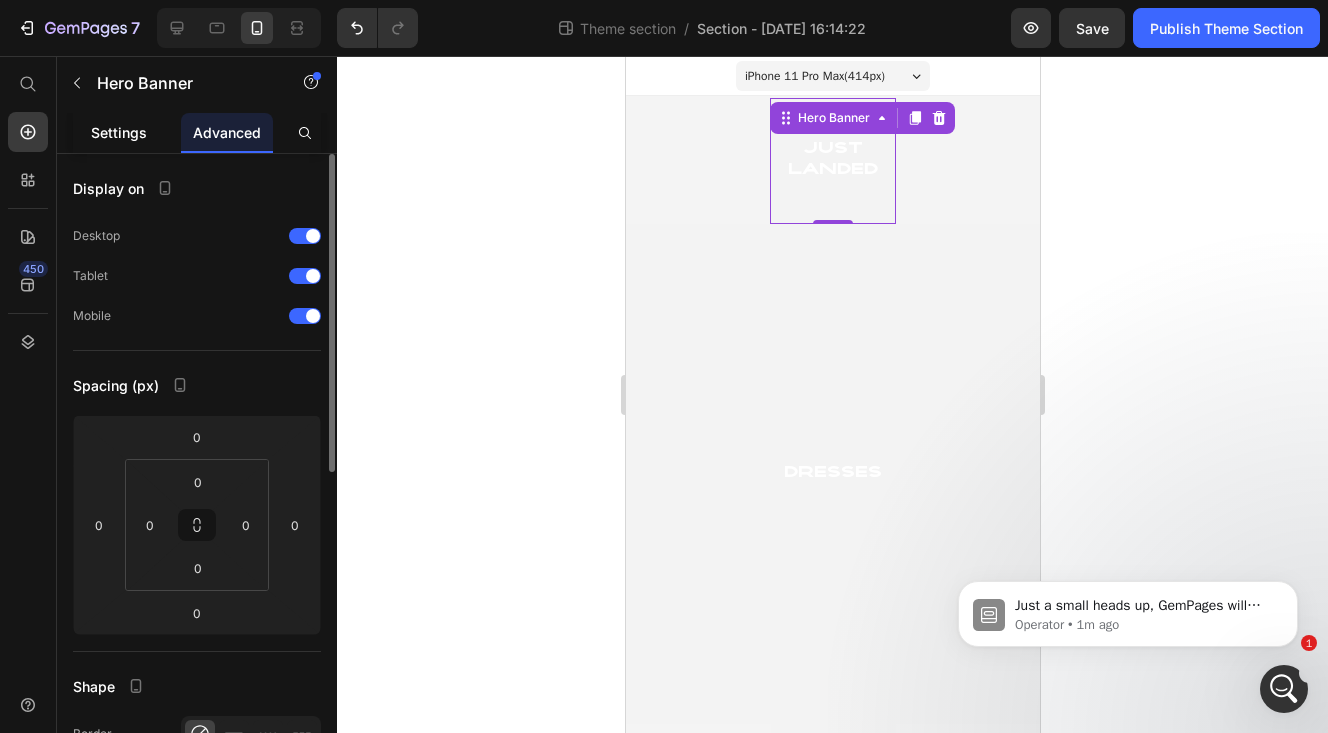 click on "Settings" at bounding box center (119, 132) 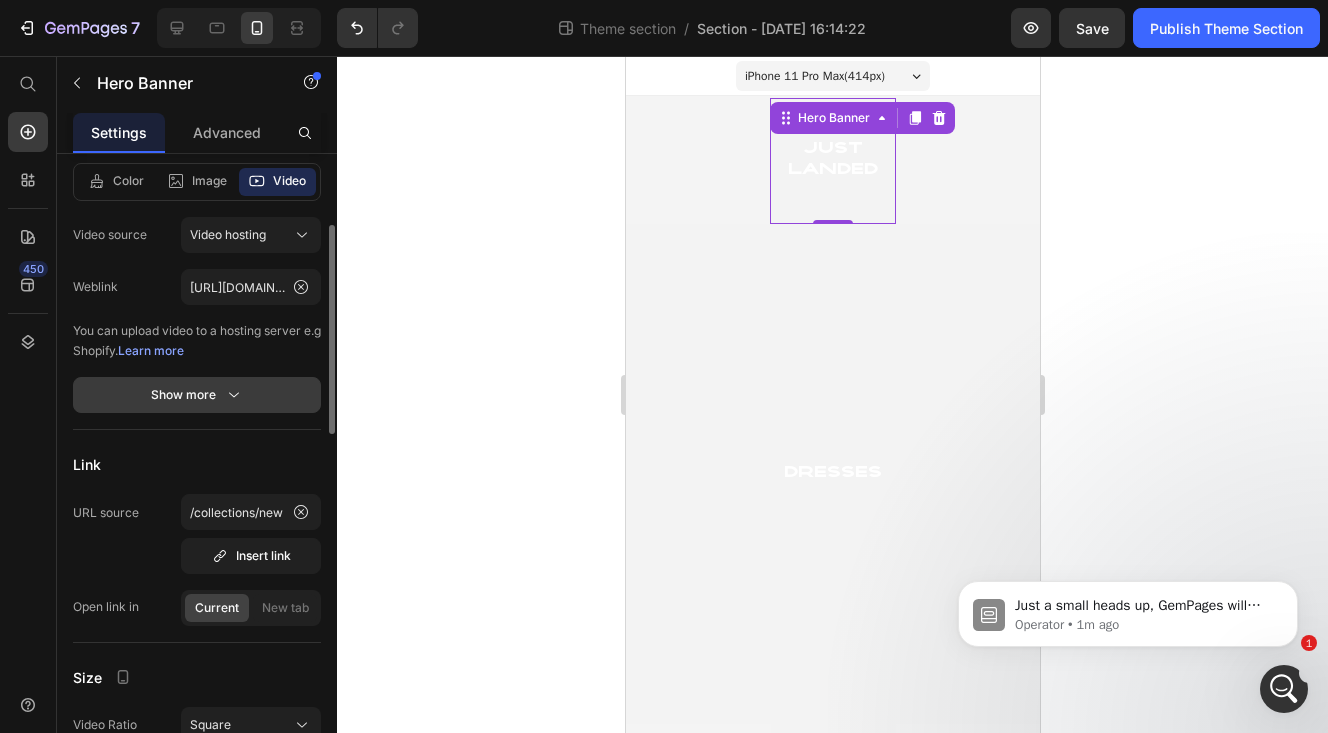 scroll, scrollTop: 266, scrollLeft: 0, axis: vertical 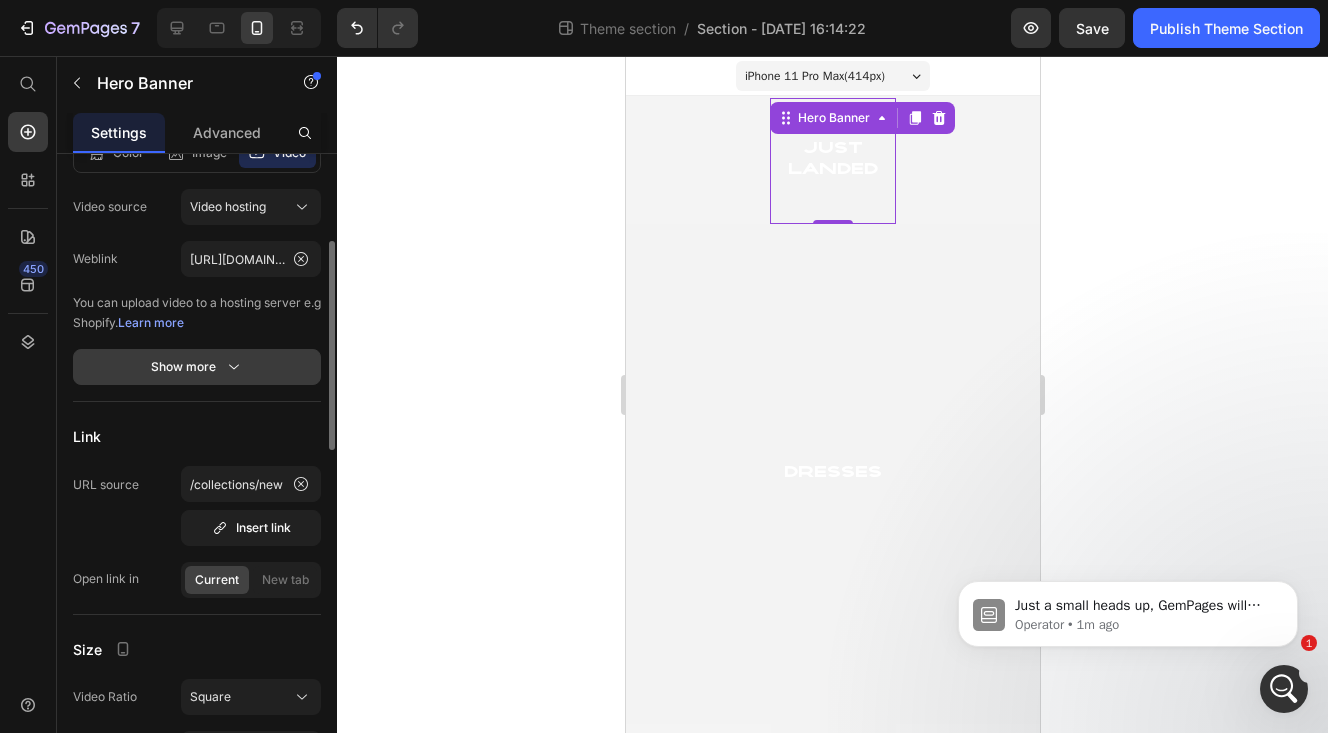 click on "Show more" at bounding box center (197, 367) 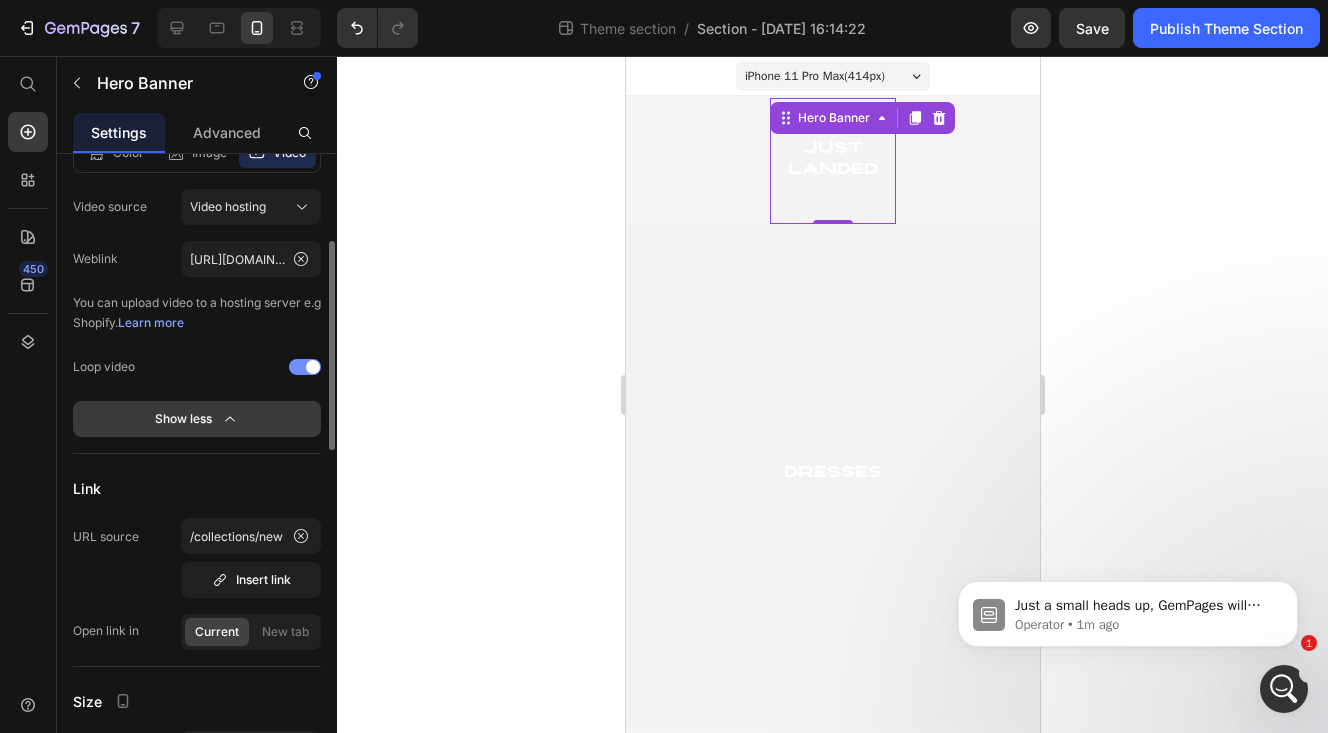 click on "Show less" at bounding box center (197, 419) 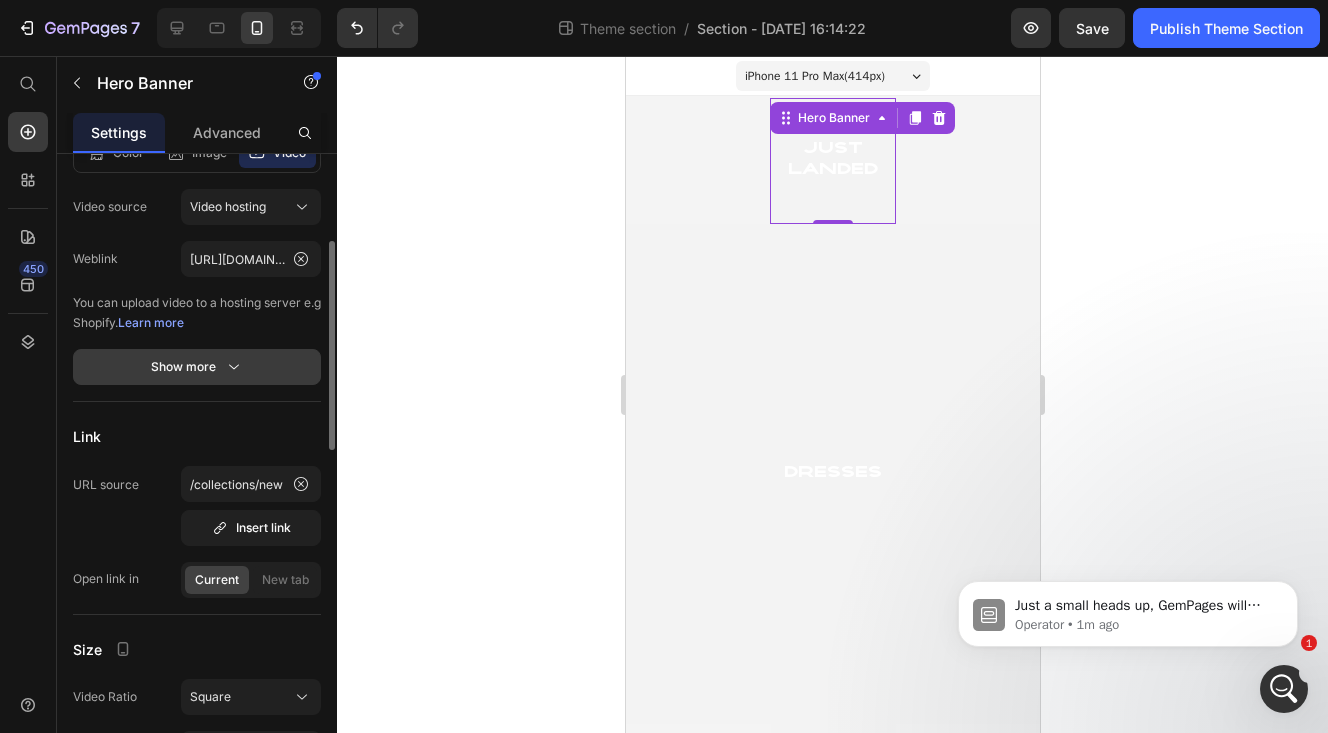 click on "Show more" at bounding box center (197, 367) 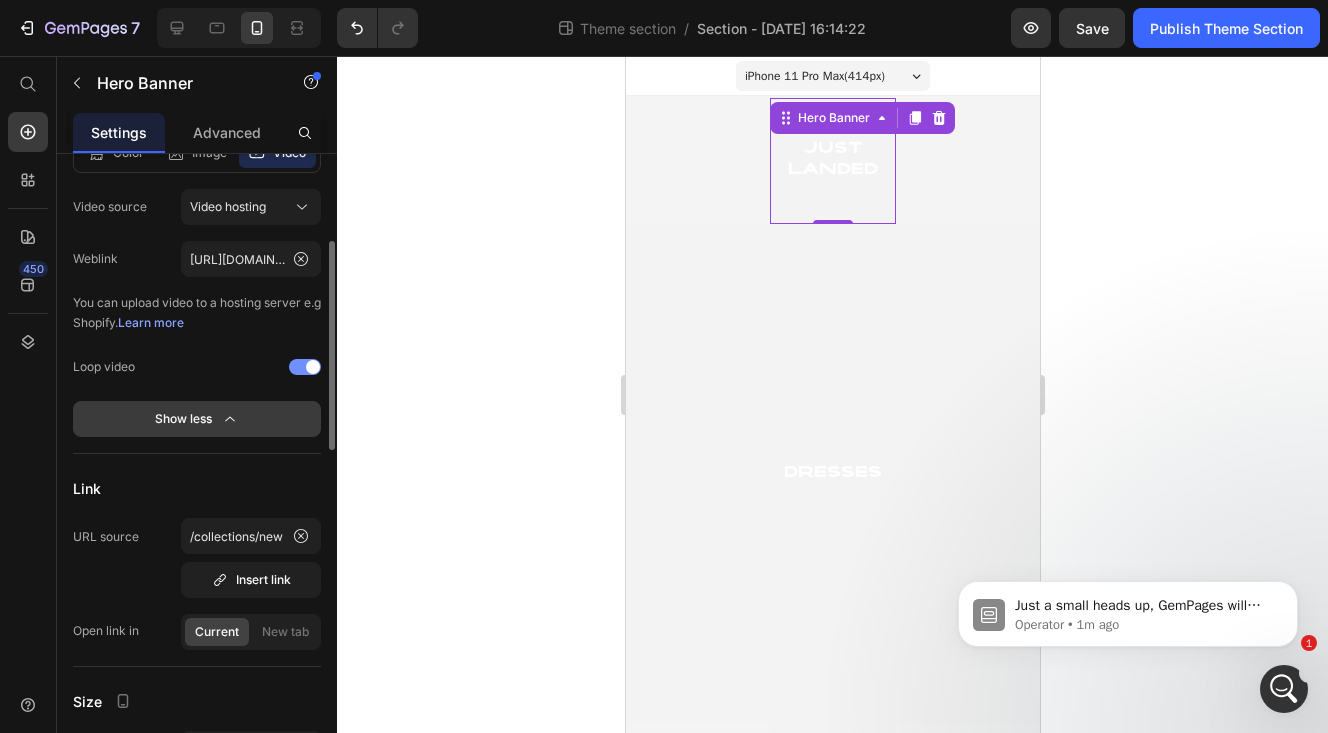 click on "Show less" at bounding box center [197, 419] 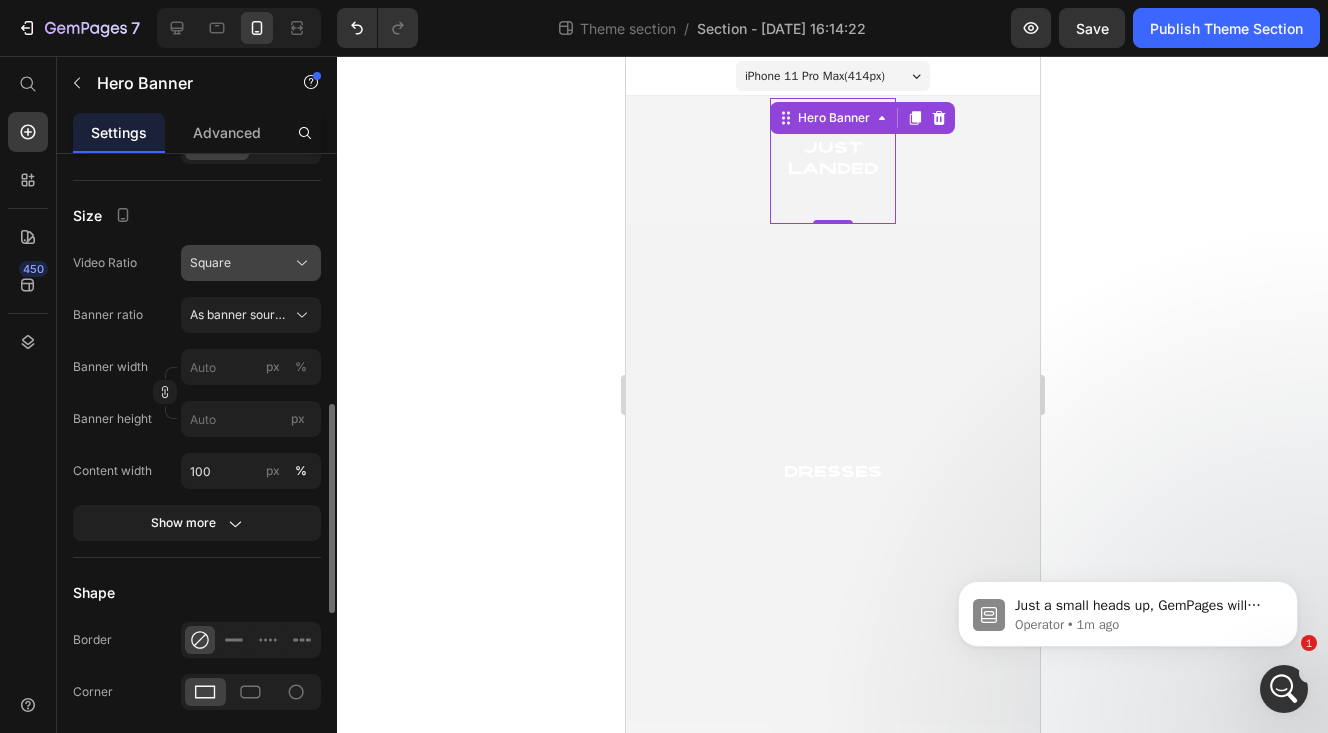 scroll, scrollTop: 717, scrollLeft: 0, axis: vertical 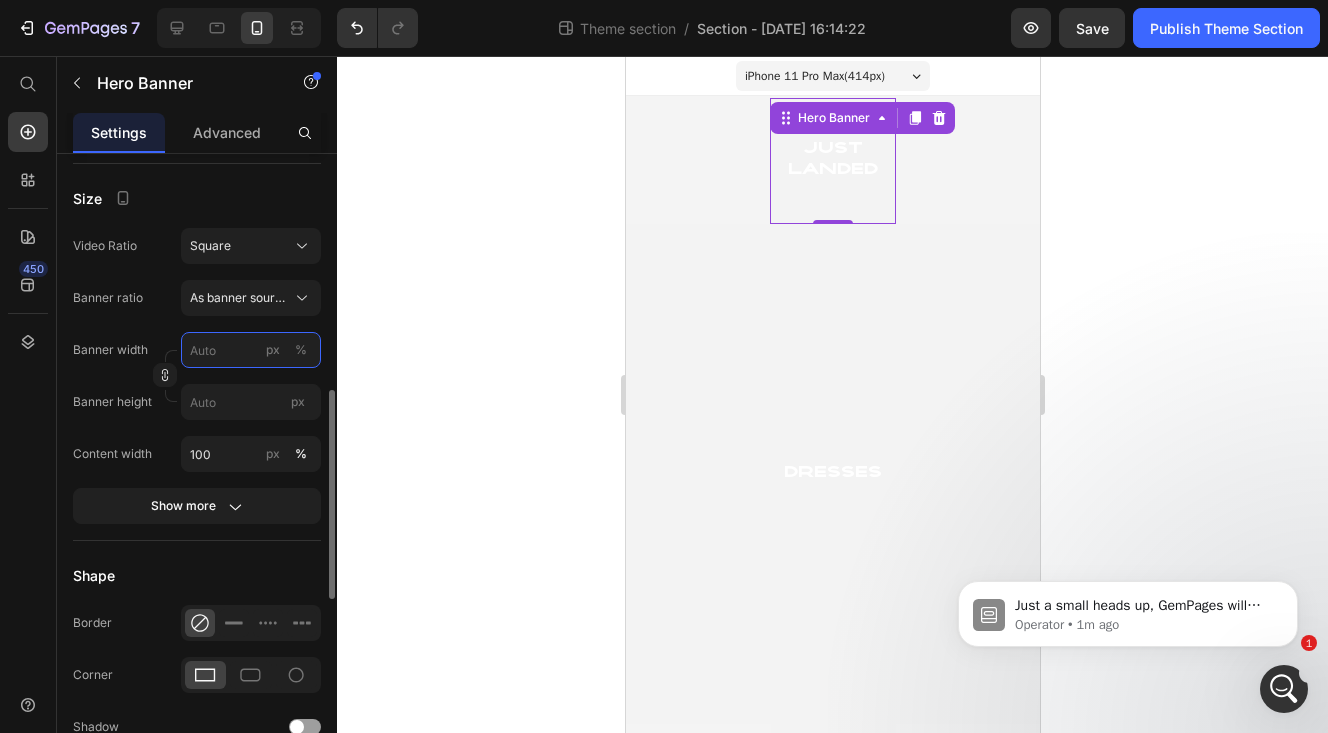 click on "px %" at bounding box center (251, 350) 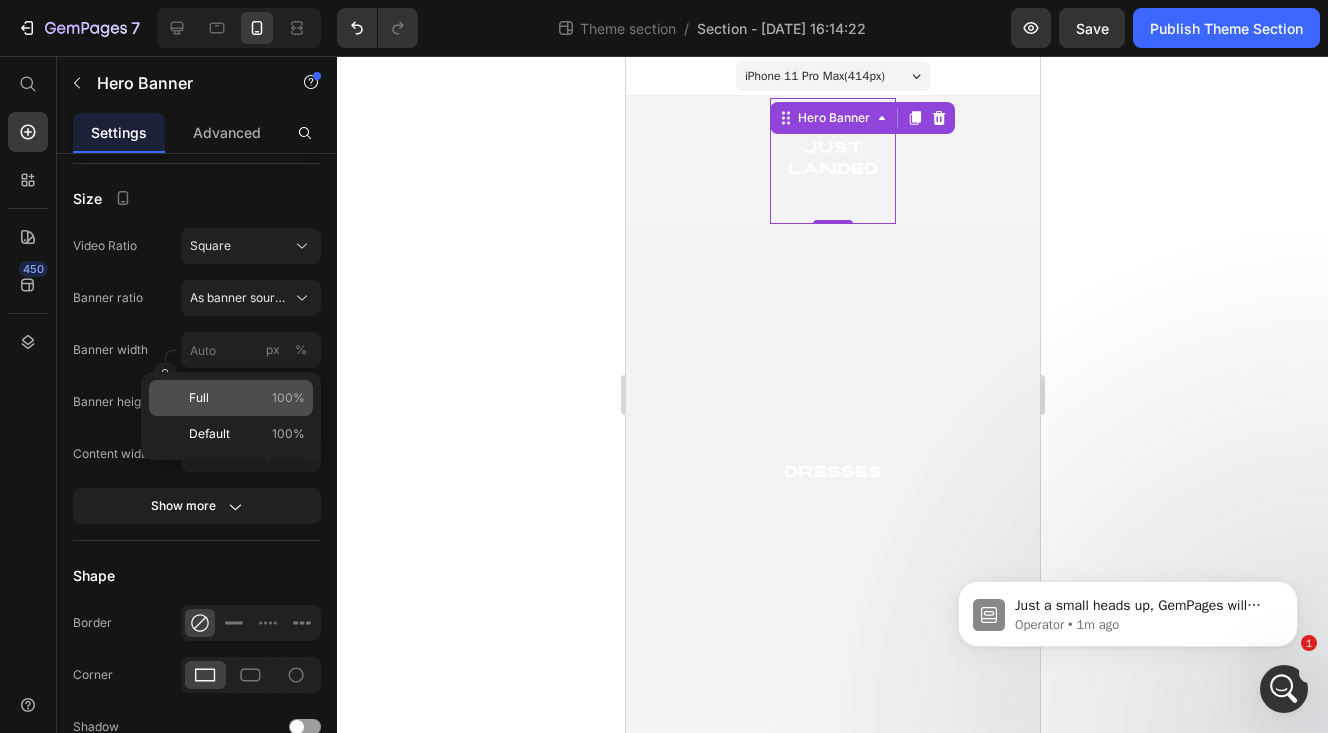 click on "Full 100%" at bounding box center (247, 398) 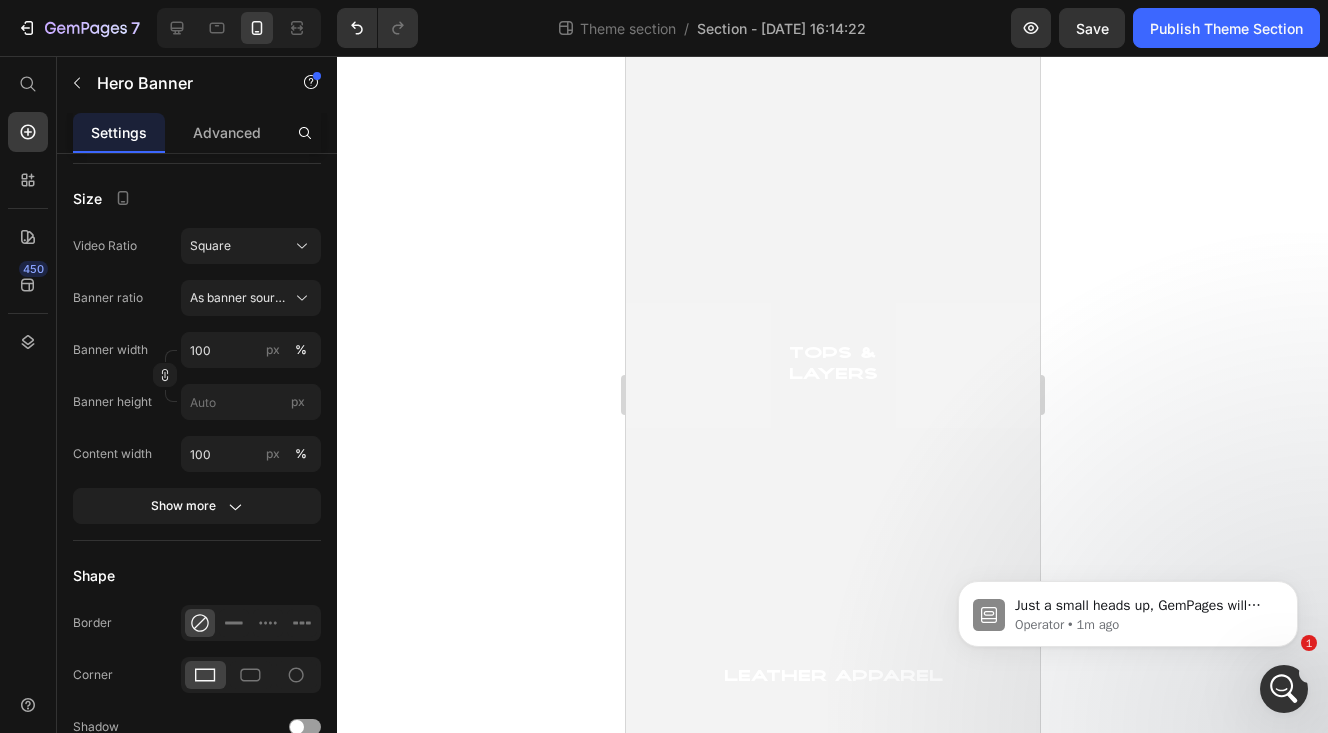 scroll, scrollTop: 731, scrollLeft: 0, axis: vertical 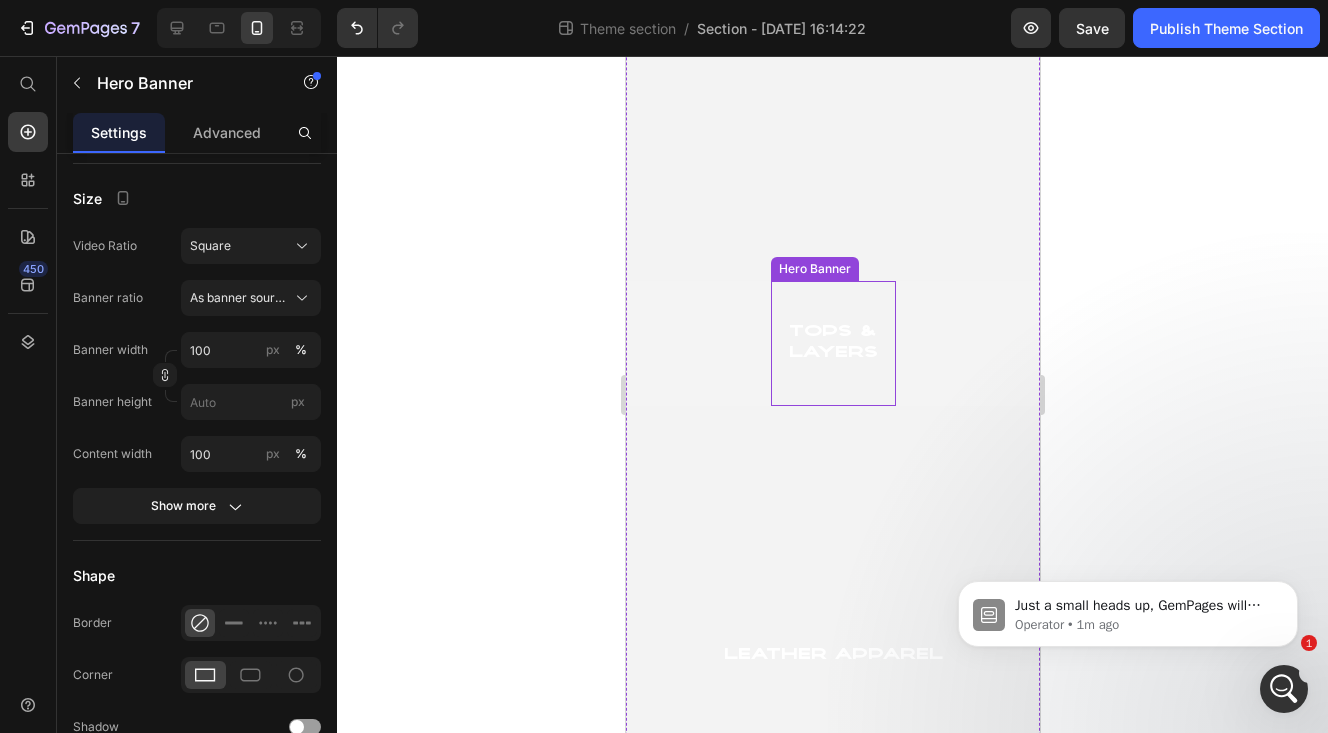 click at bounding box center [832, 343] 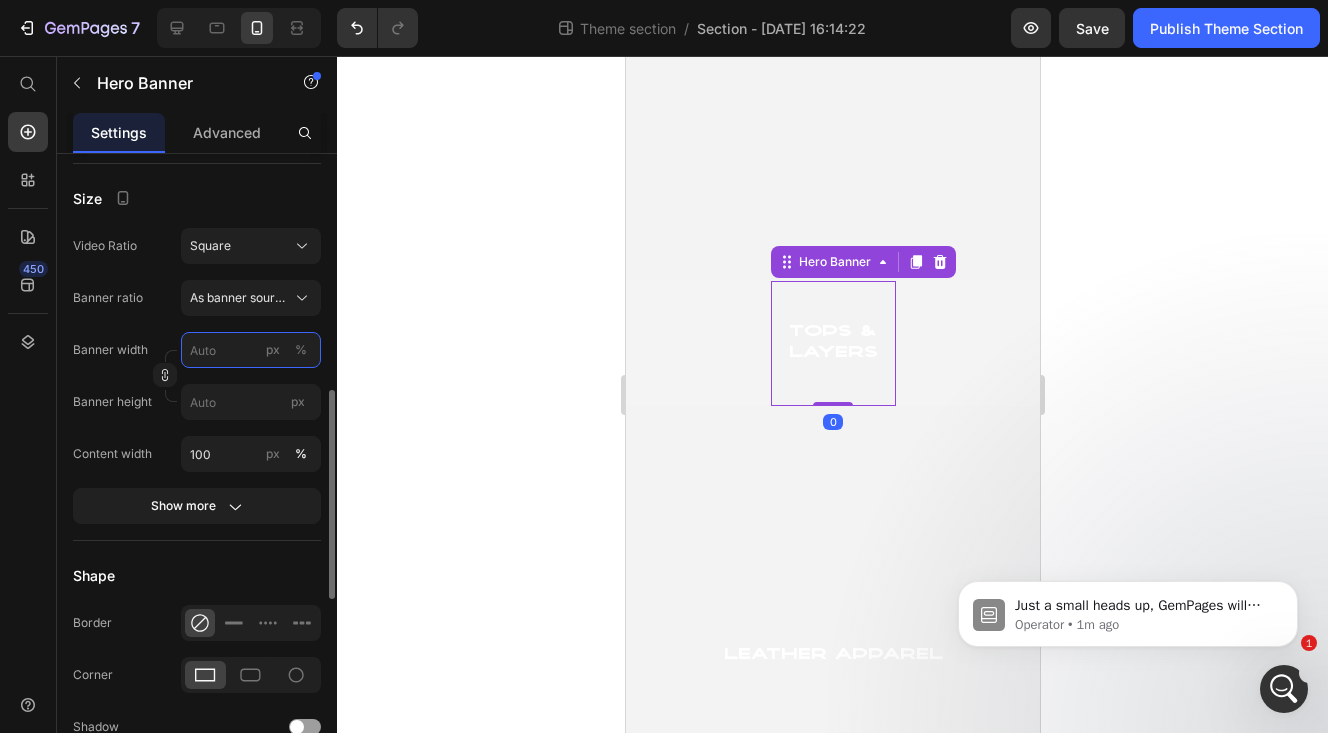 click on "px %" at bounding box center (251, 350) 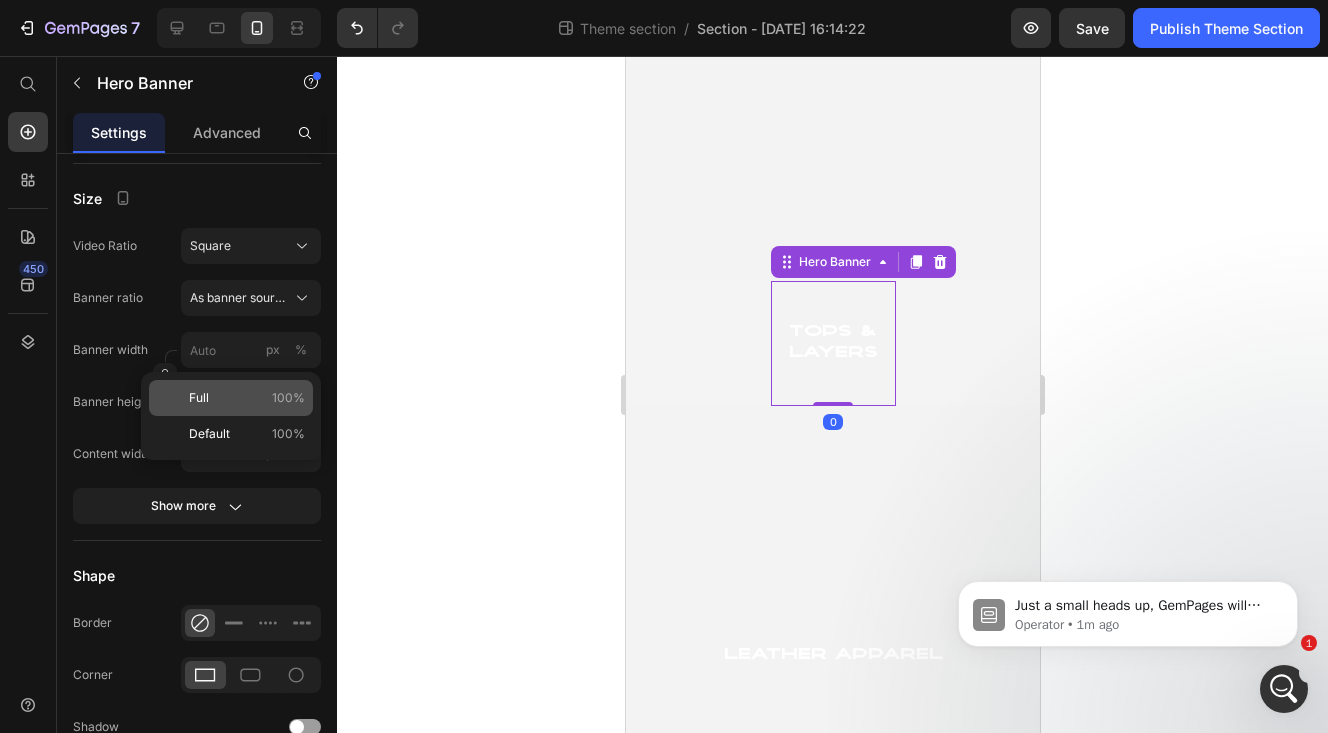 click on "Full 100%" at bounding box center [247, 398] 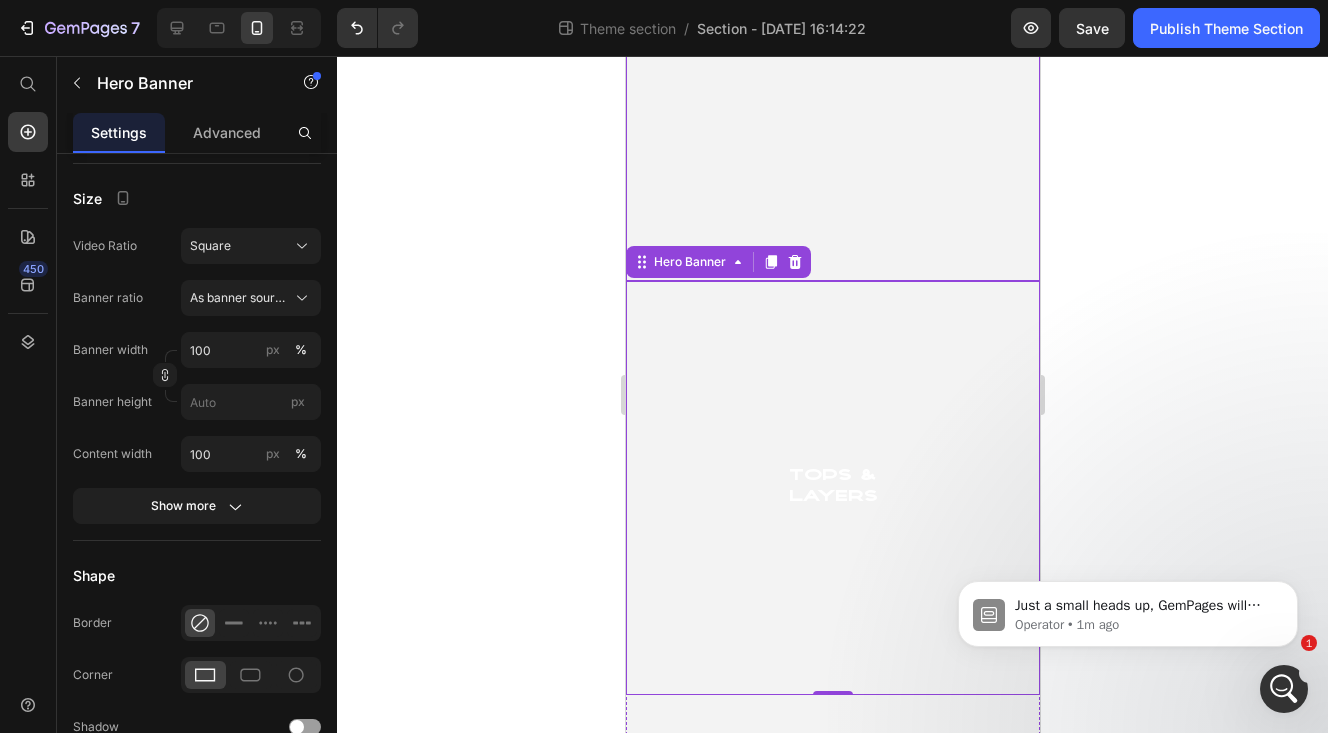 click at bounding box center (832, 31) 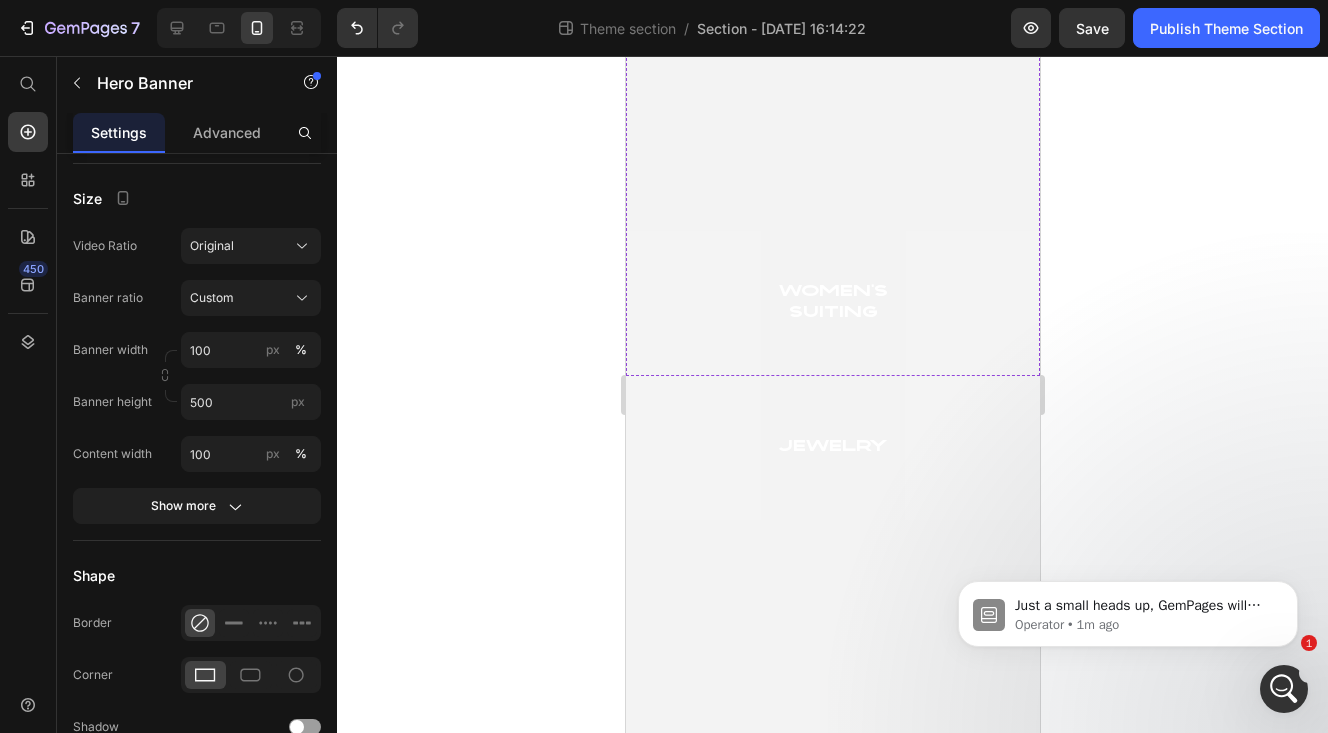 scroll, scrollTop: 1704, scrollLeft: 0, axis: vertical 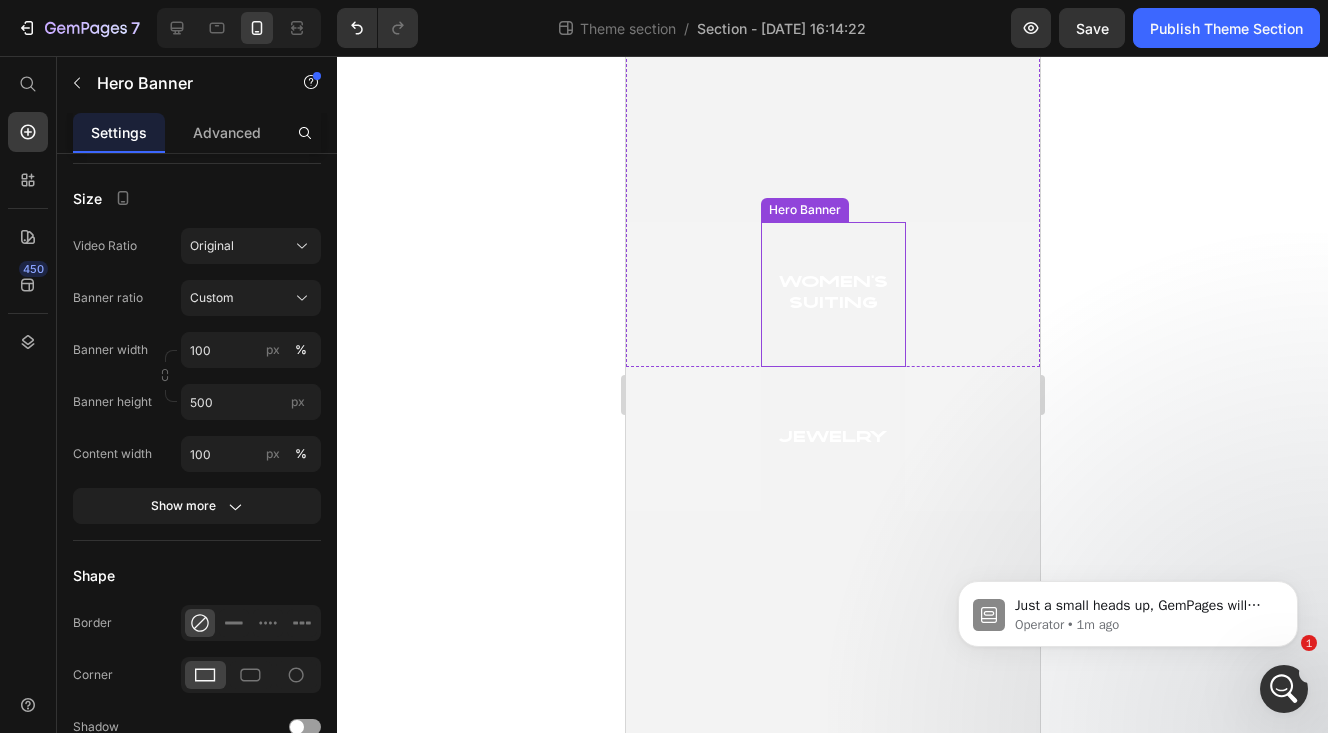 click at bounding box center [832, 294] 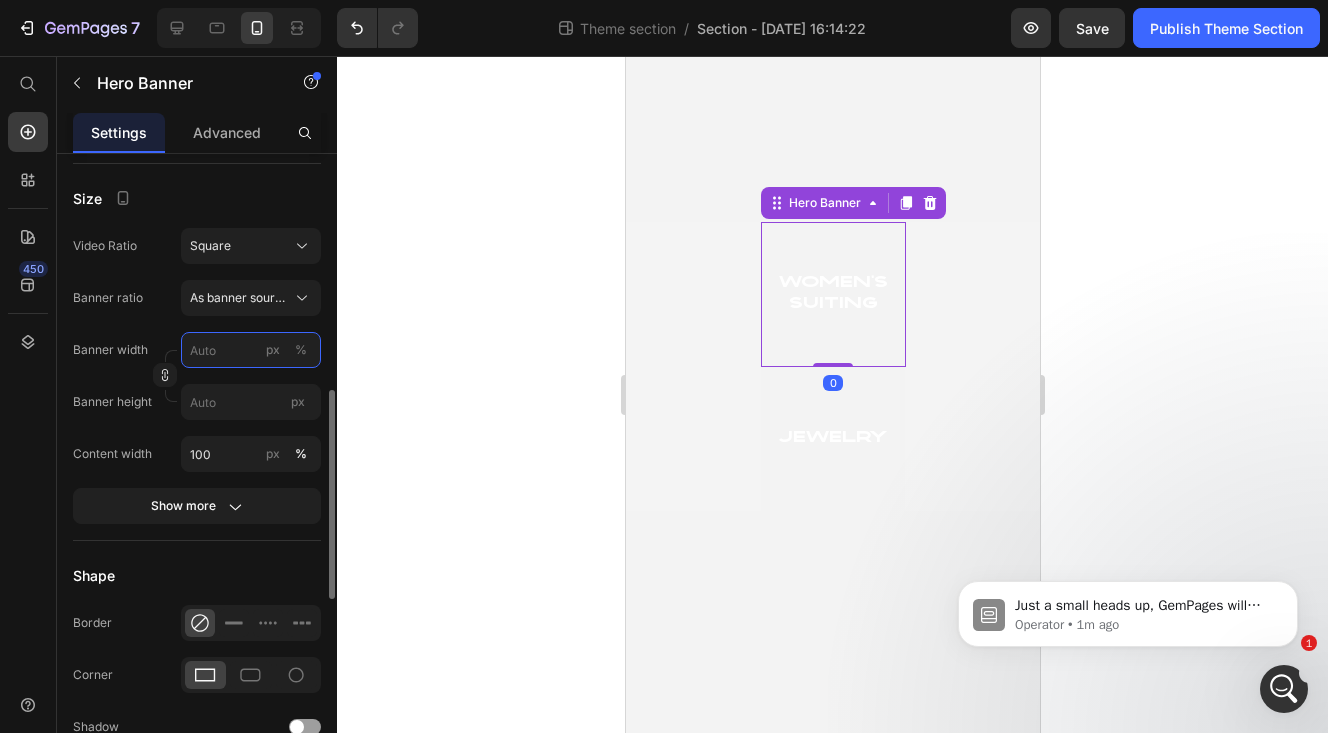 click on "px %" at bounding box center (251, 350) 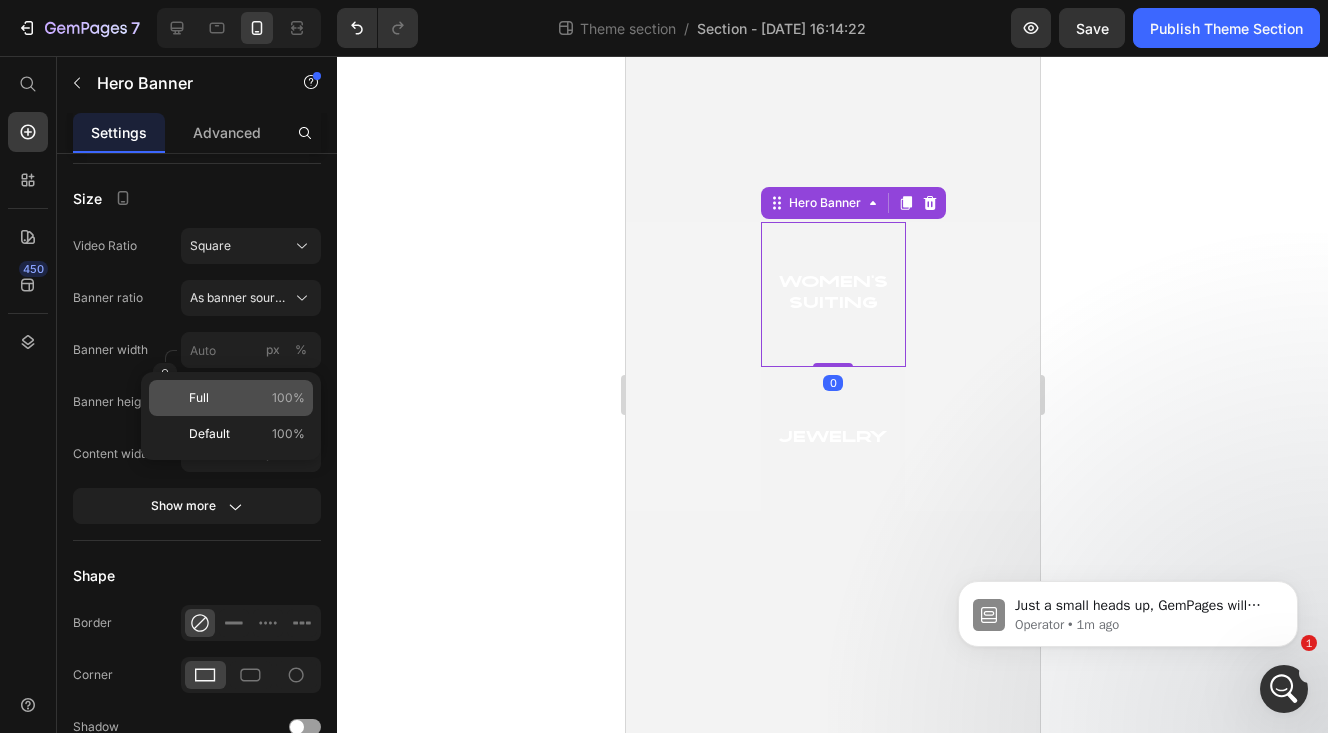 click on "Full 100%" at bounding box center [247, 398] 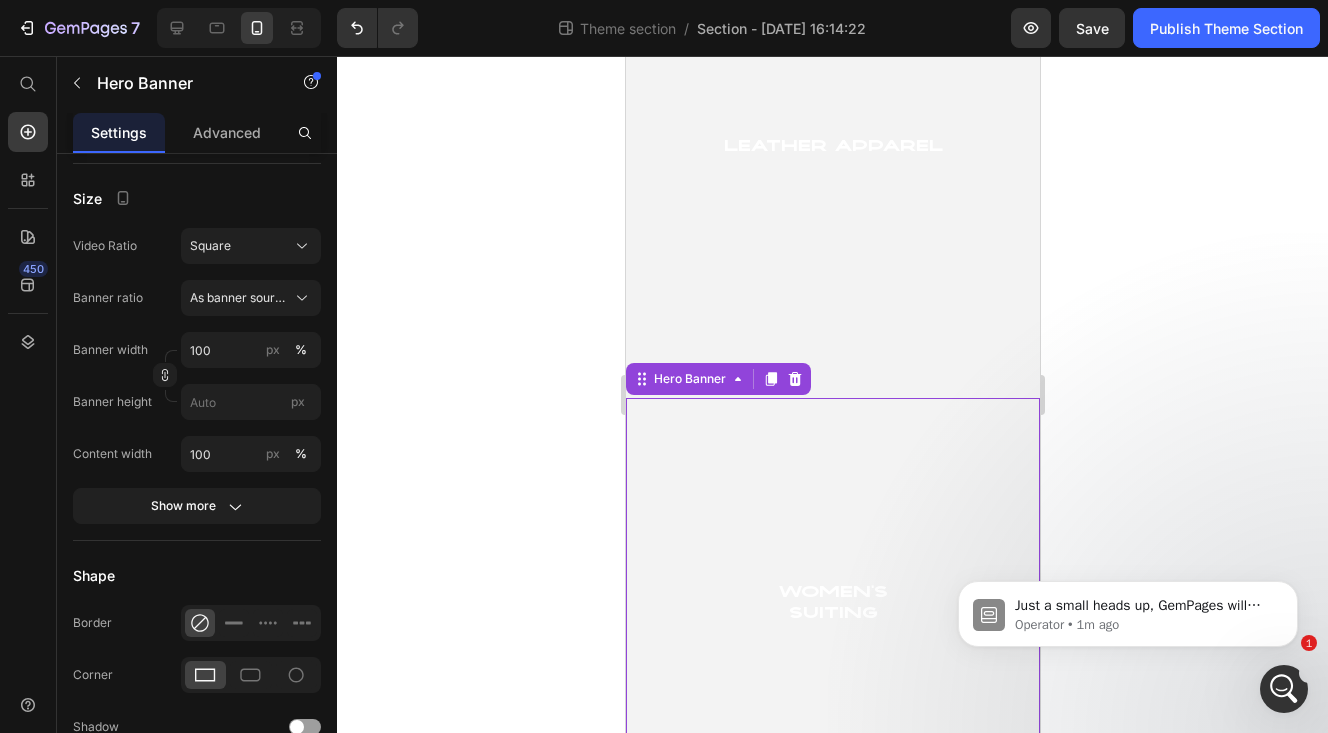 scroll, scrollTop: 1526, scrollLeft: 0, axis: vertical 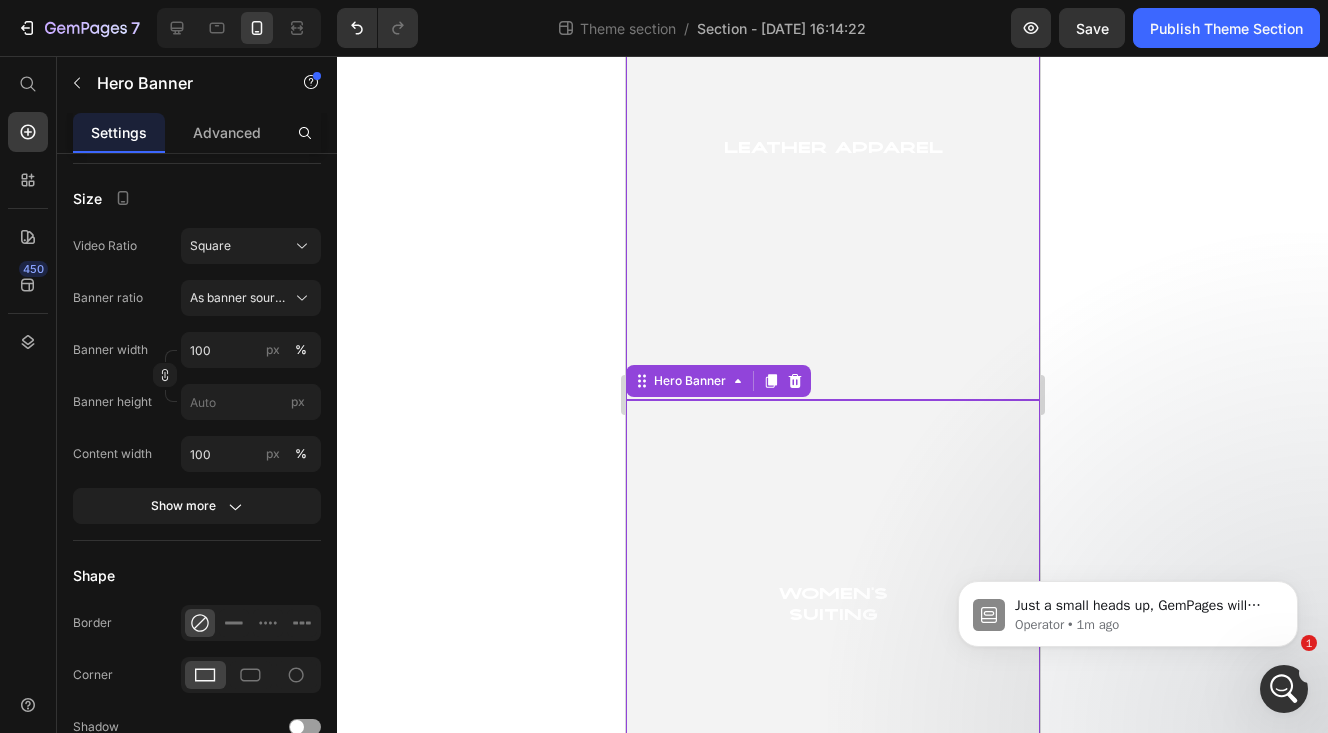 click at bounding box center (832, 150) 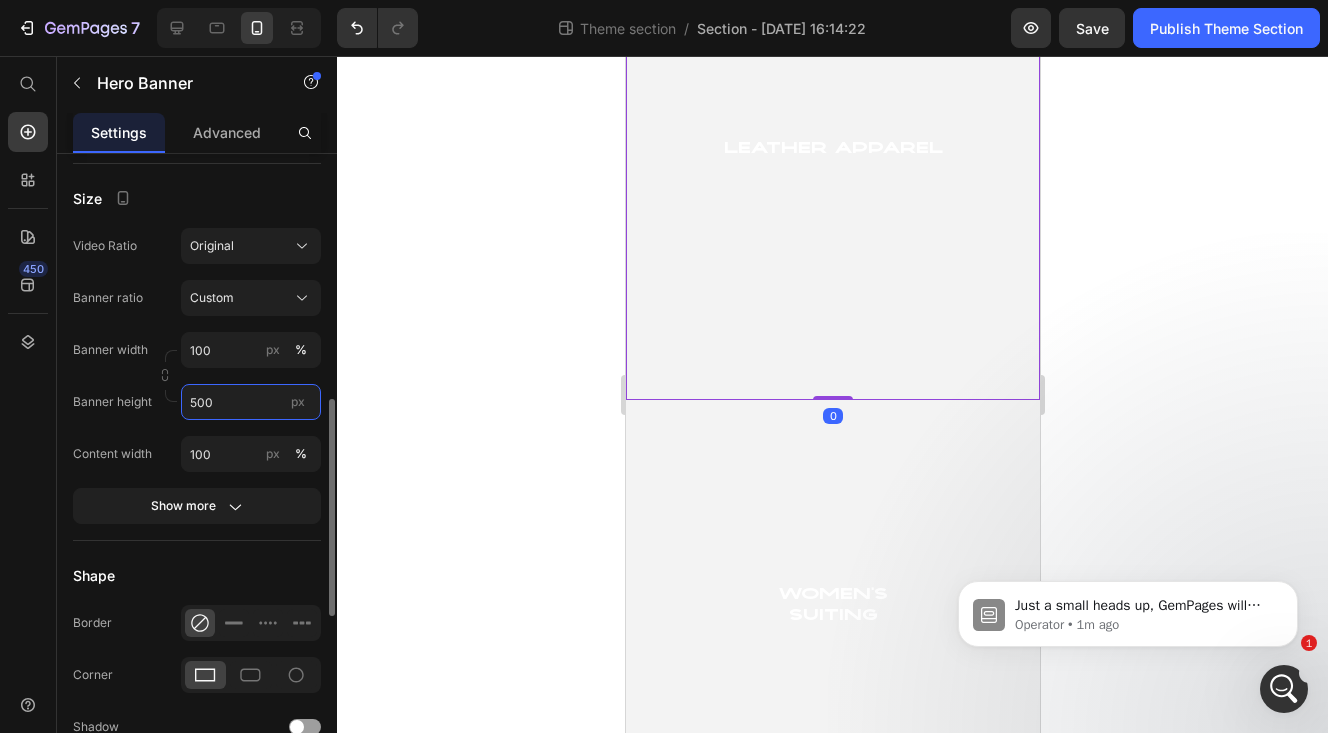 click on "500" at bounding box center (251, 402) 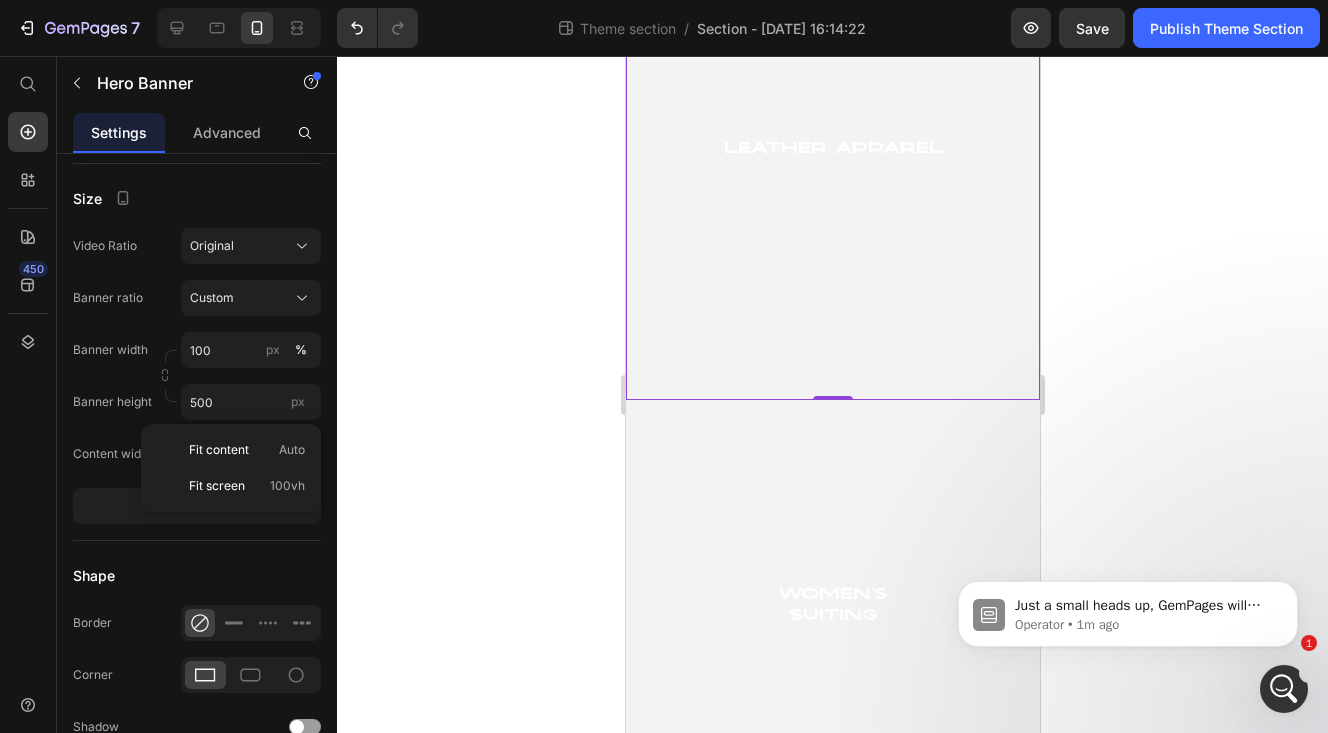 click at bounding box center (832, 150) 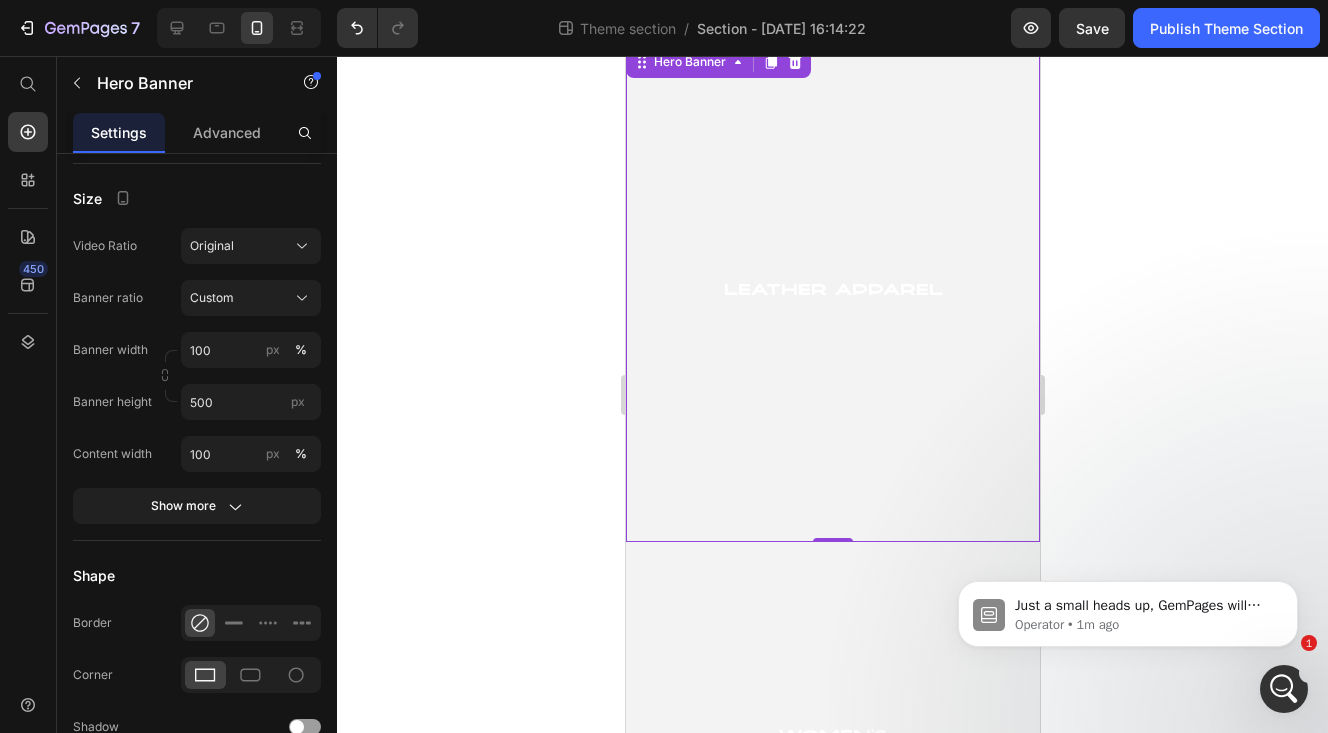 scroll, scrollTop: 1373, scrollLeft: 0, axis: vertical 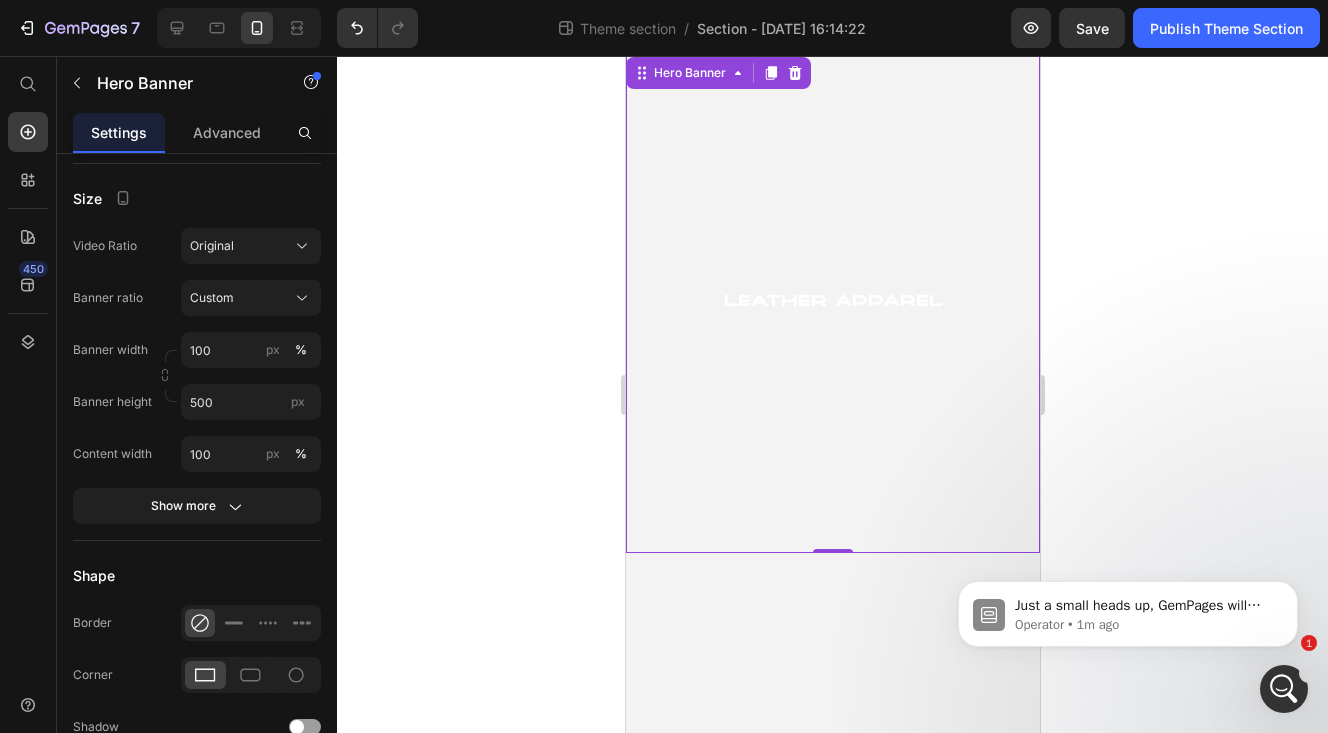 click at bounding box center (832, 303) 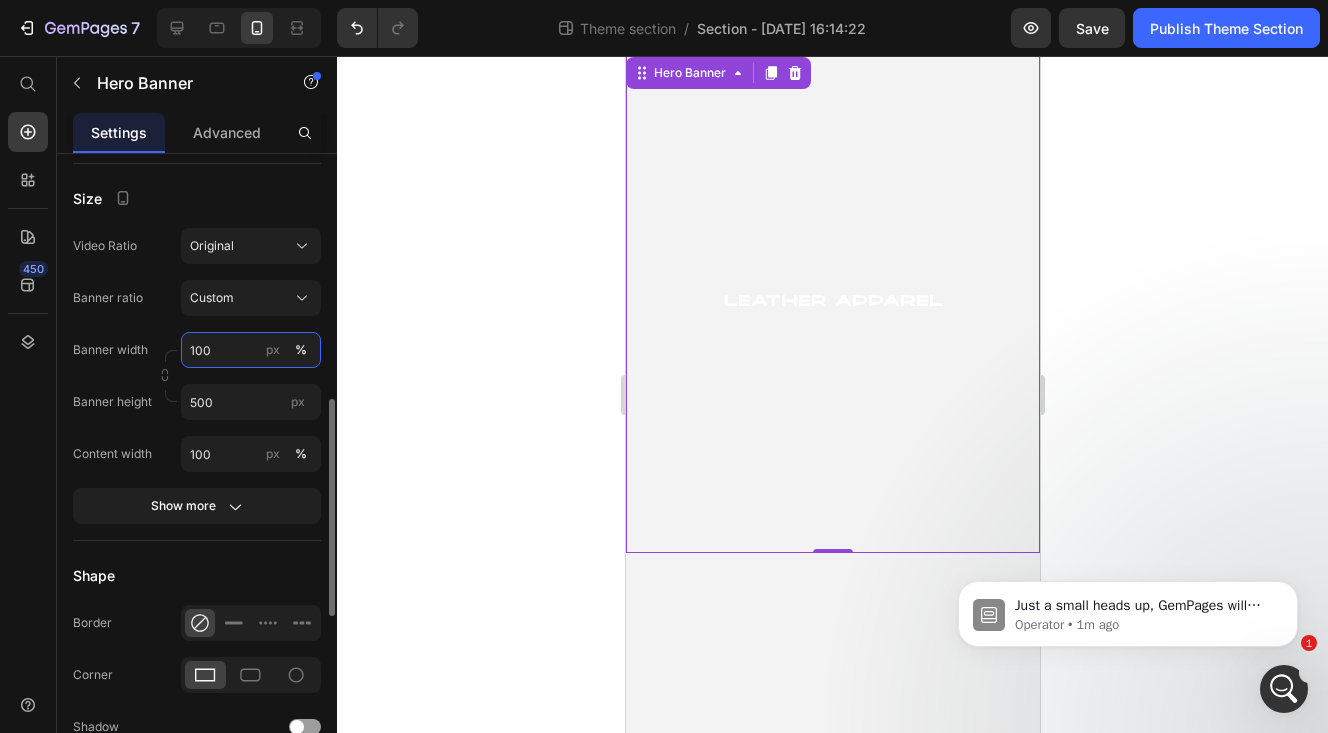 click on "100" at bounding box center (251, 350) 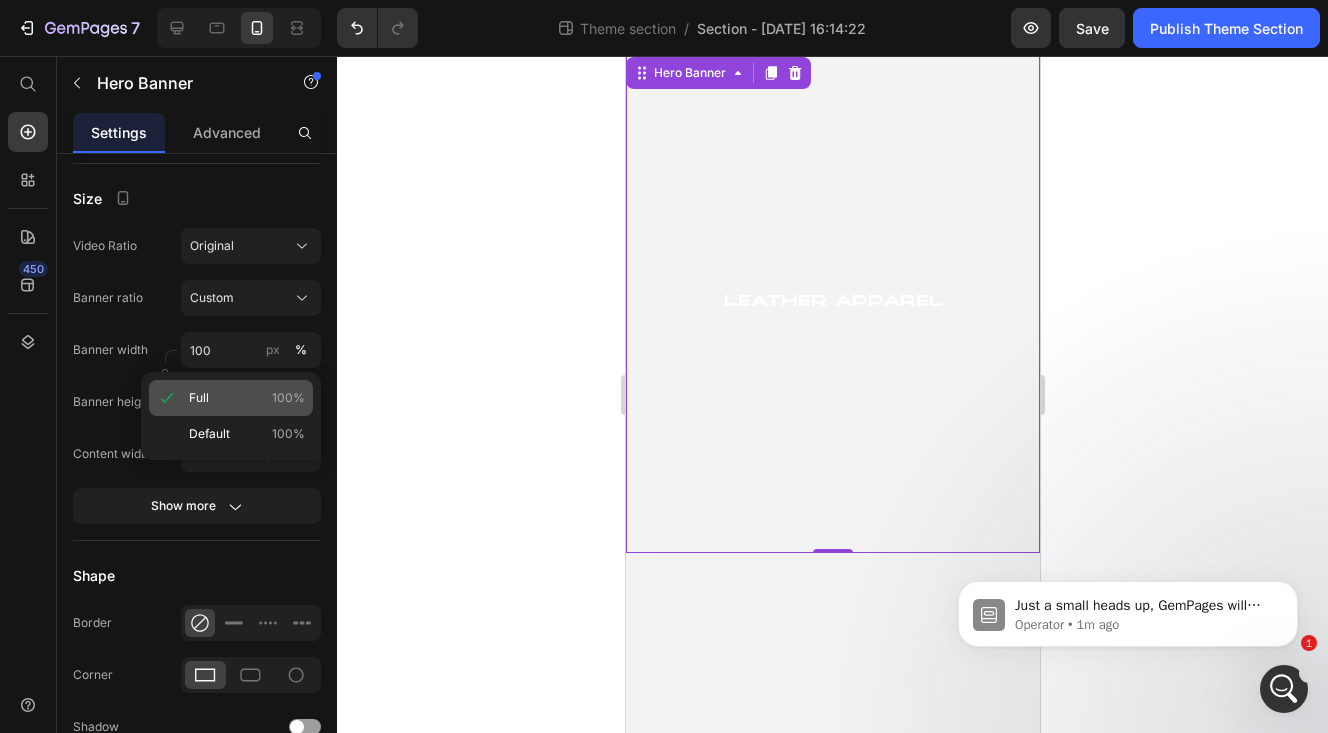 click on "Full 100%" at bounding box center (247, 398) 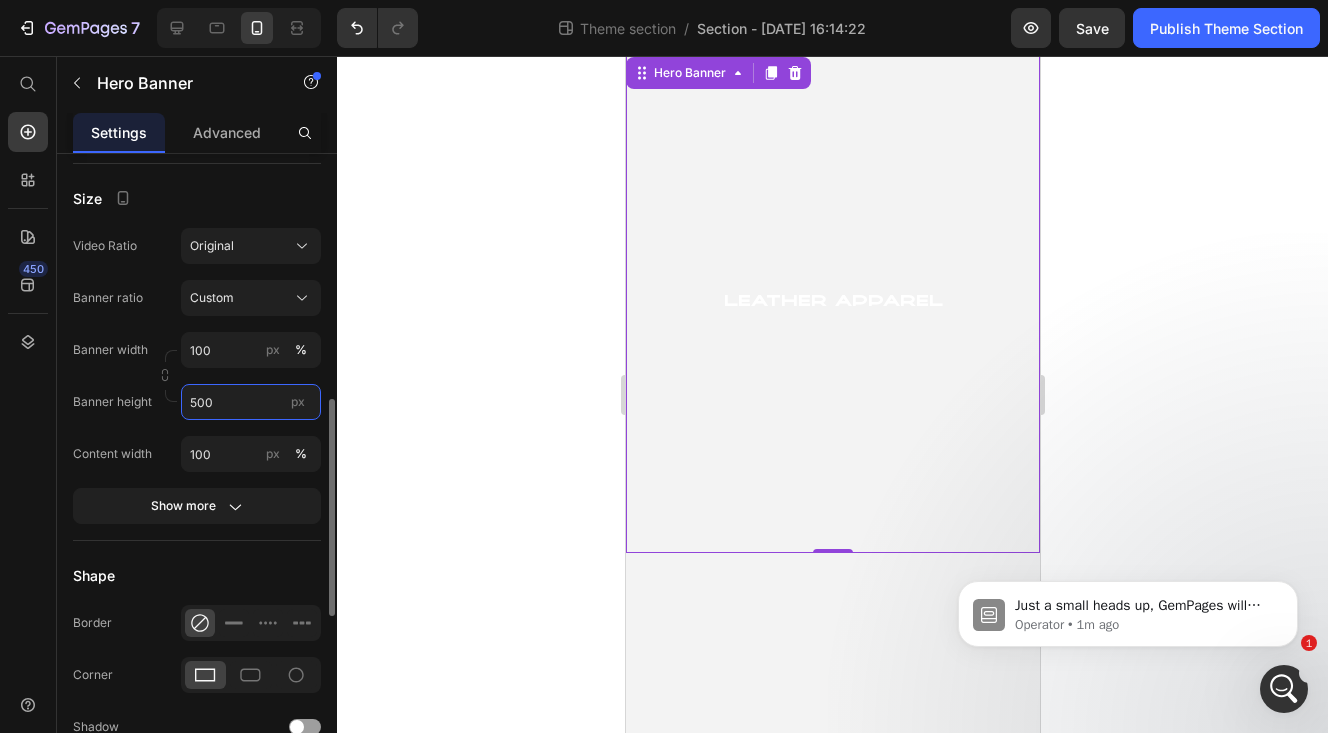 click on "500" at bounding box center [251, 402] 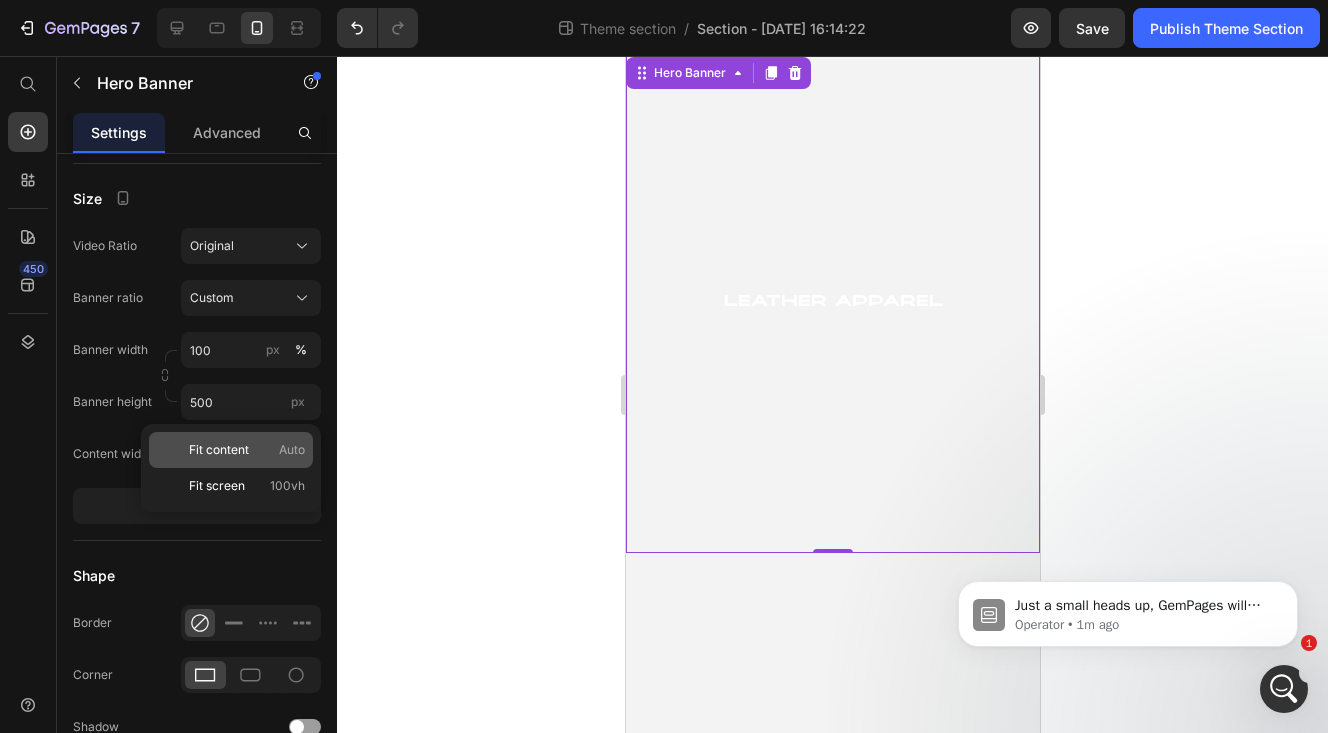 click on "Fit content Auto" at bounding box center (247, 450) 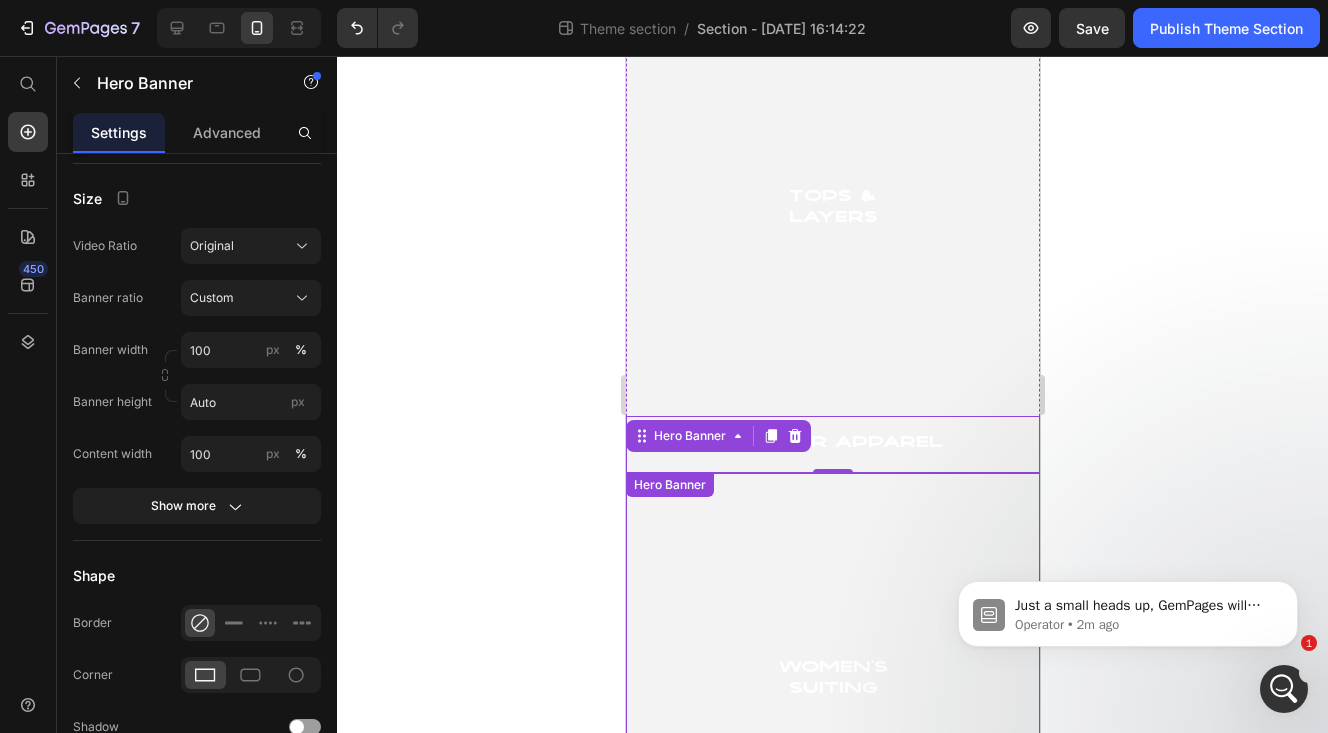 scroll, scrollTop: 958, scrollLeft: 0, axis: vertical 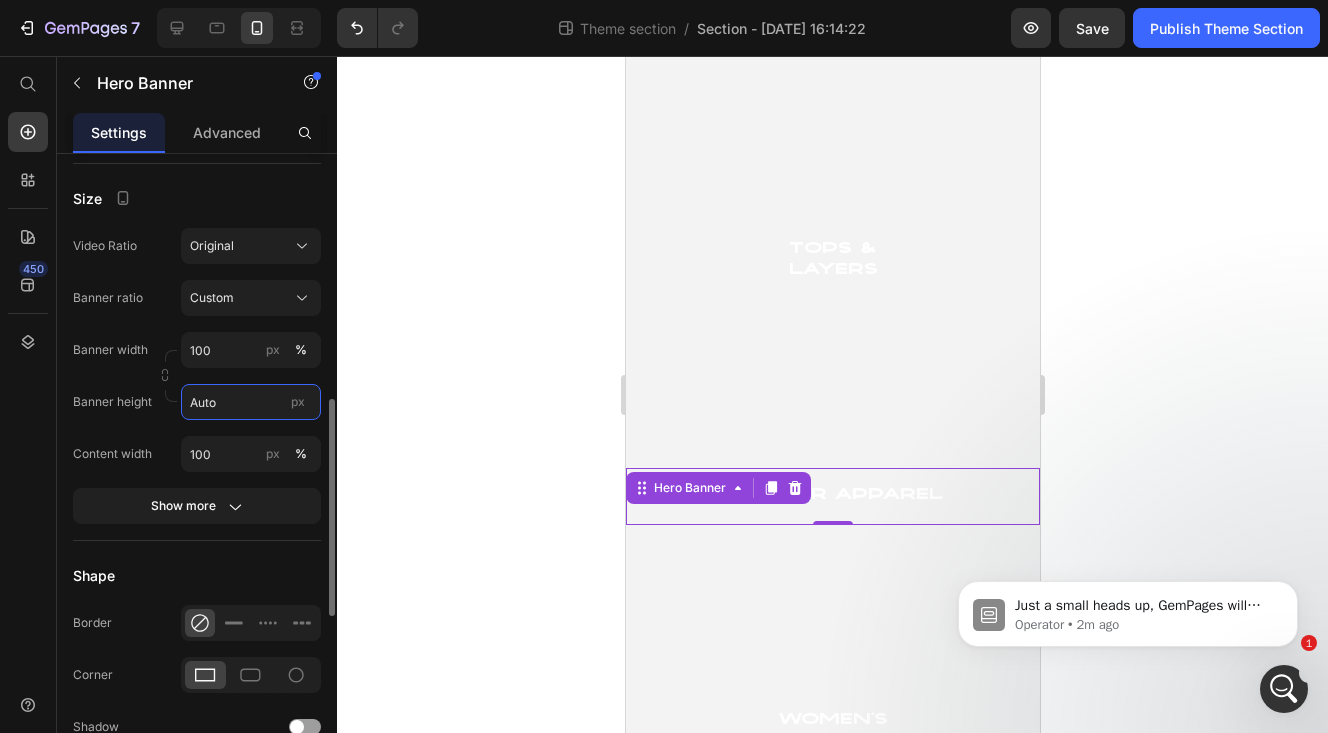 click on "Auto" at bounding box center (251, 402) 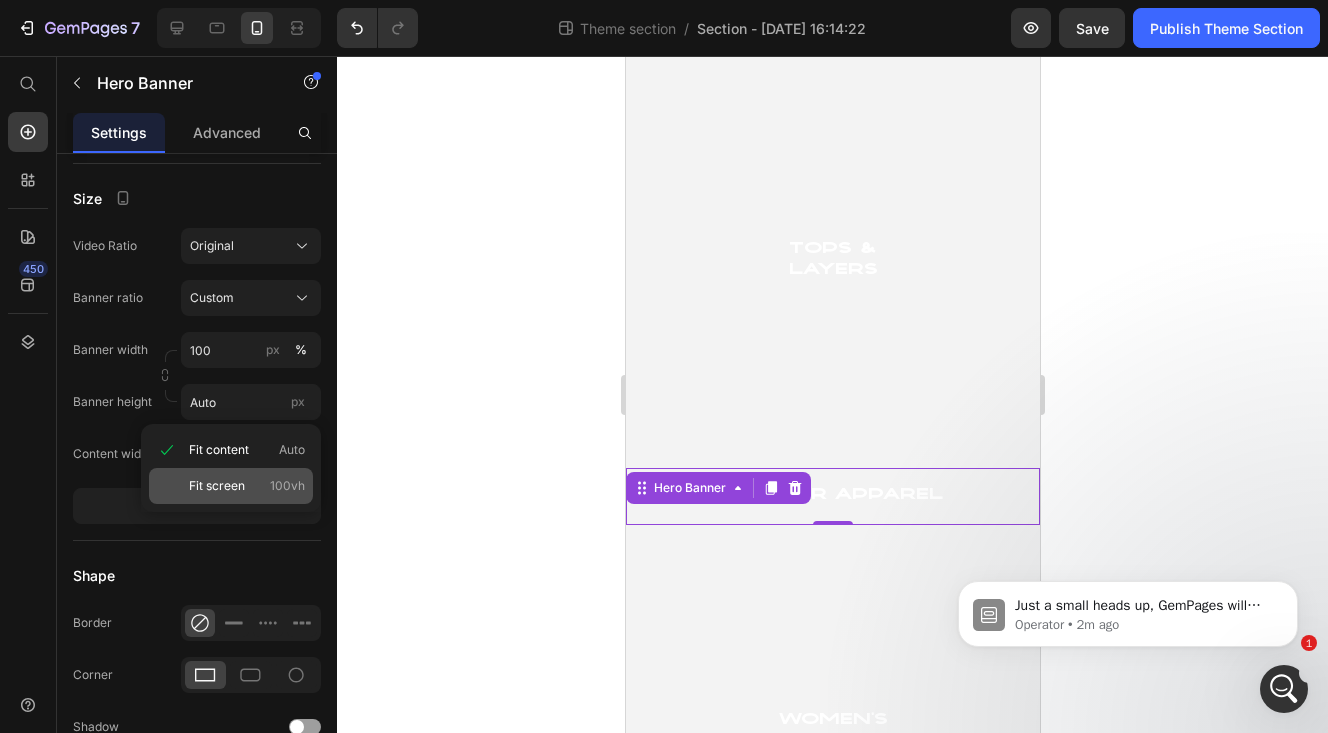 click on "Fit screen" at bounding box center (217, 486) 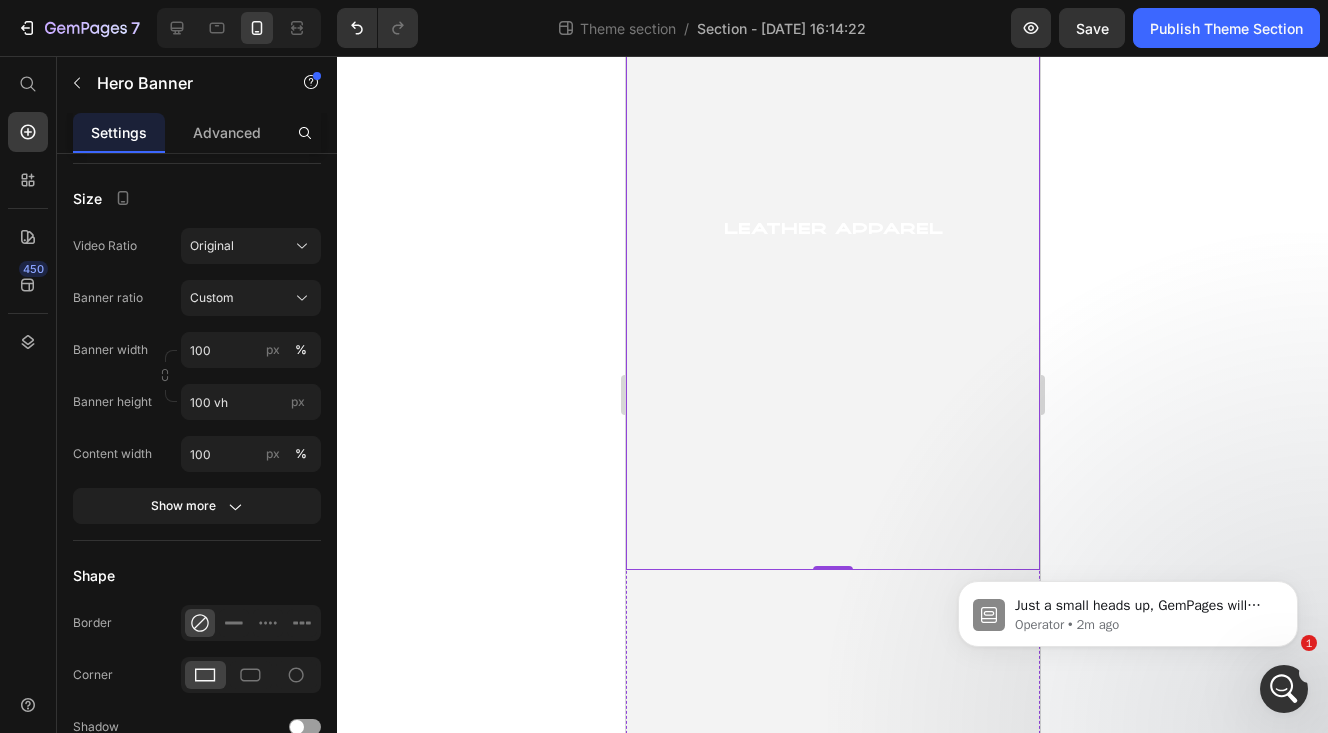 scroll, scrollTop: 1510, scrollLeft: 0, axis: vertical 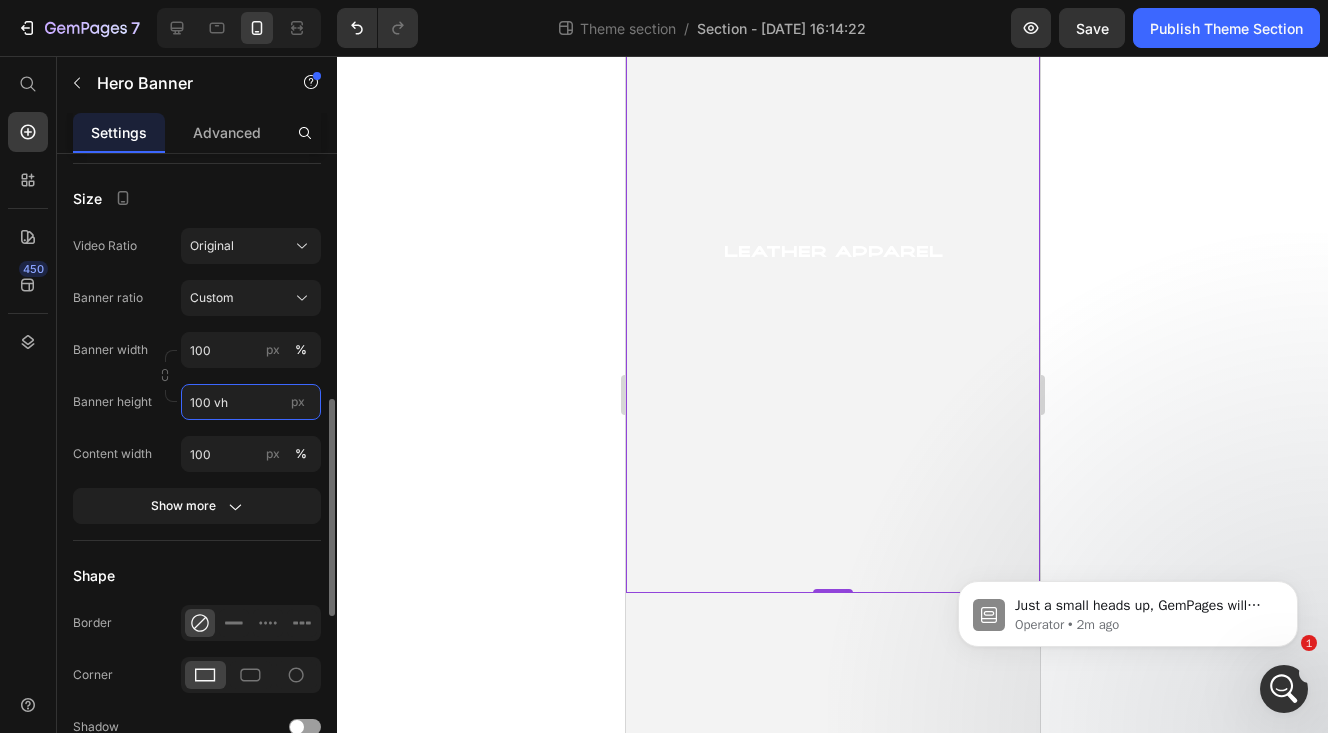 click on "100 vh" at bounding box center [251, 402] 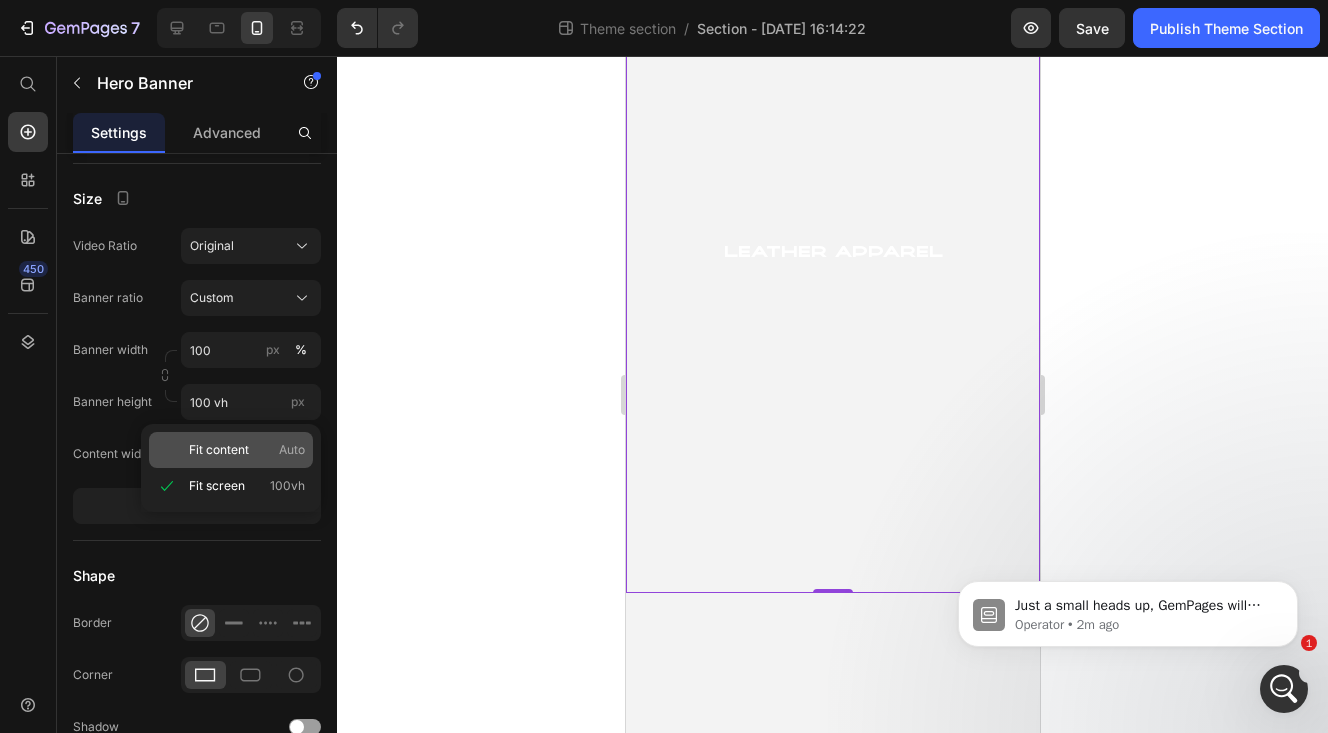 click on "Fit content Auto" 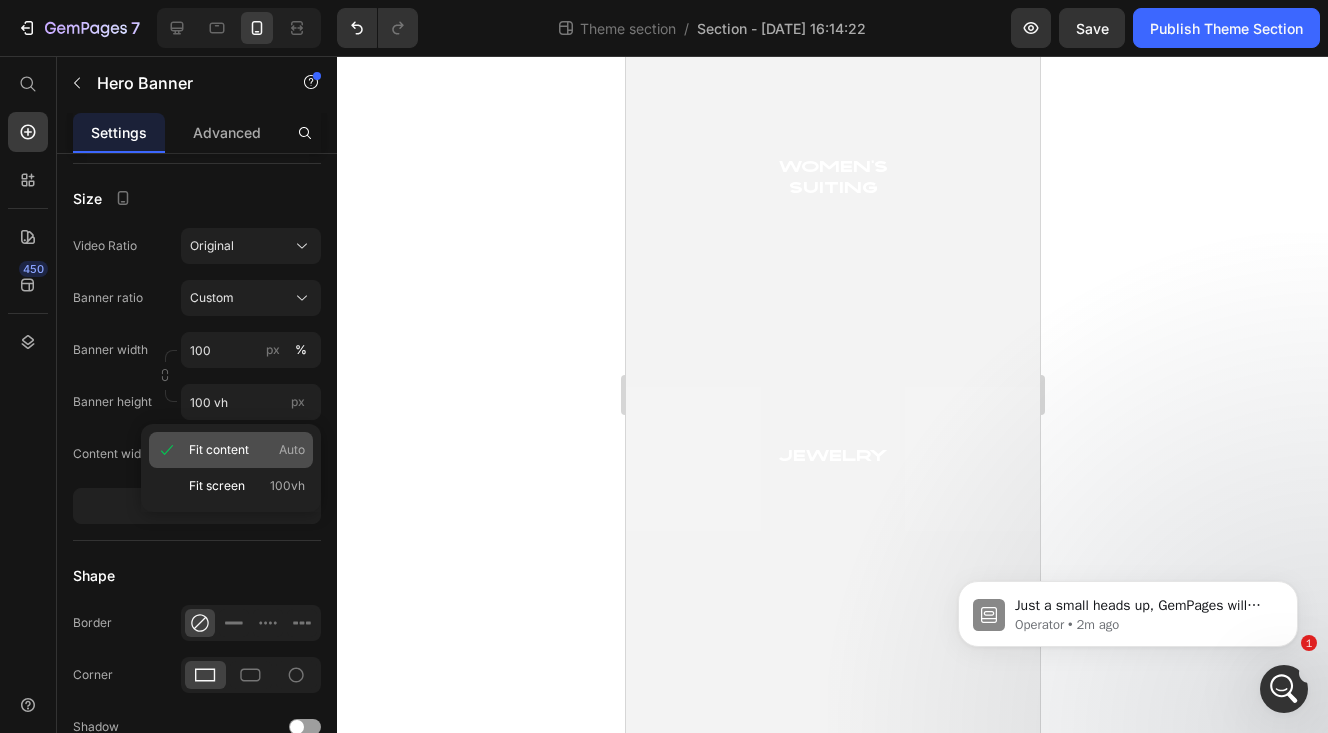 type on "Auto" 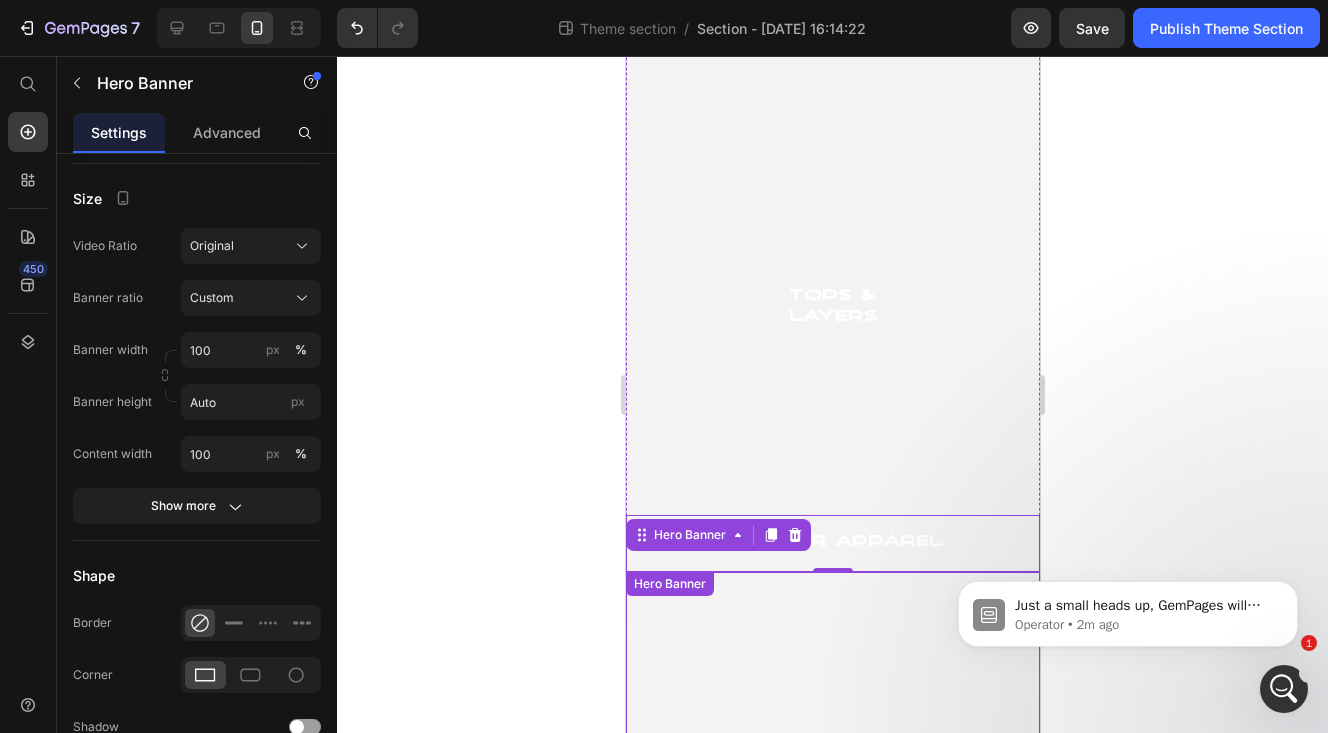 scroll, scrollTop: 1221, scrollLeft: 0, axis: vertical 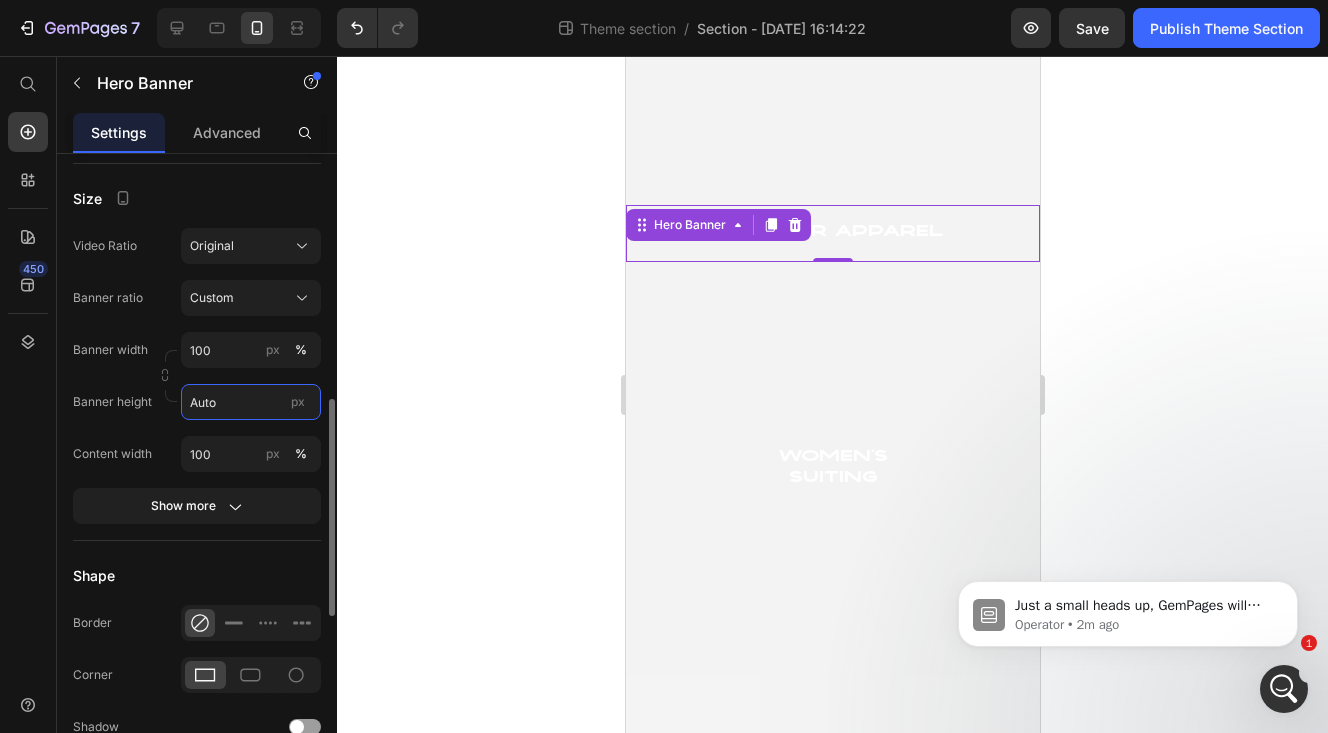 click on "Auto" at bounding box center (251, 402) 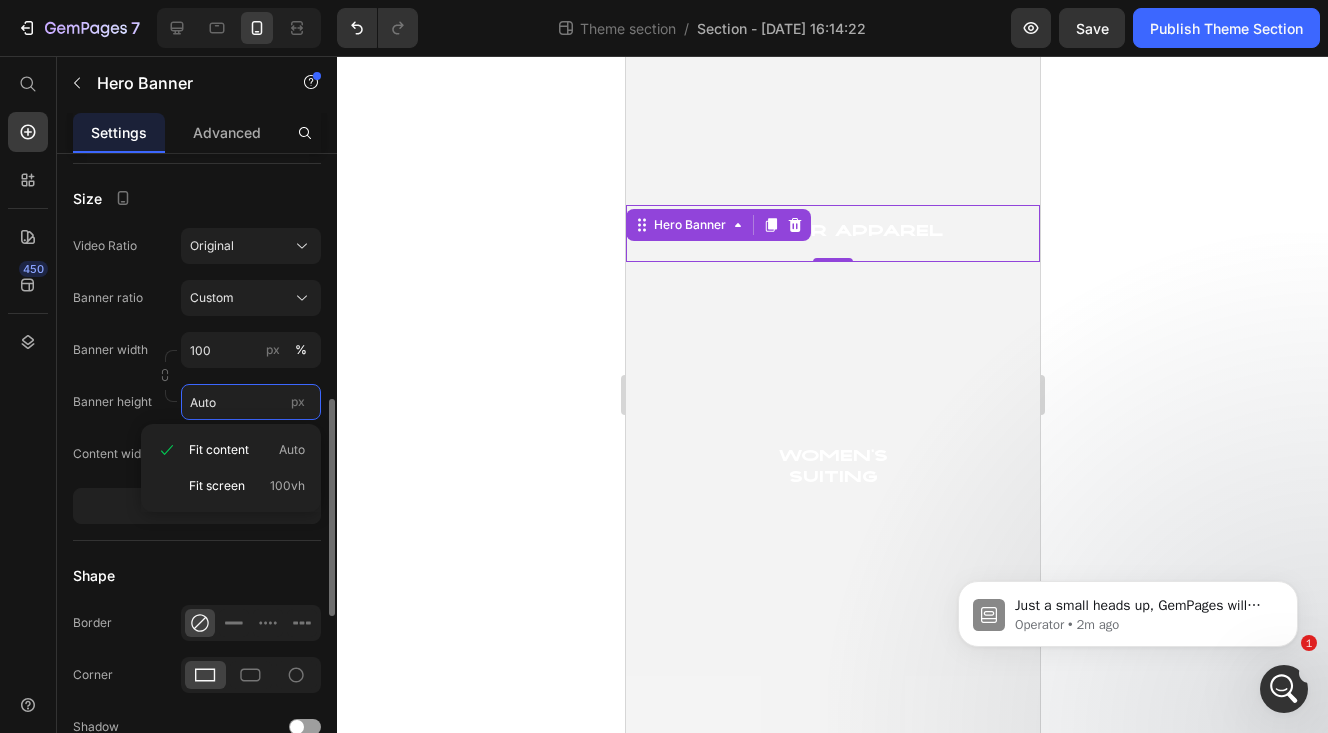 type 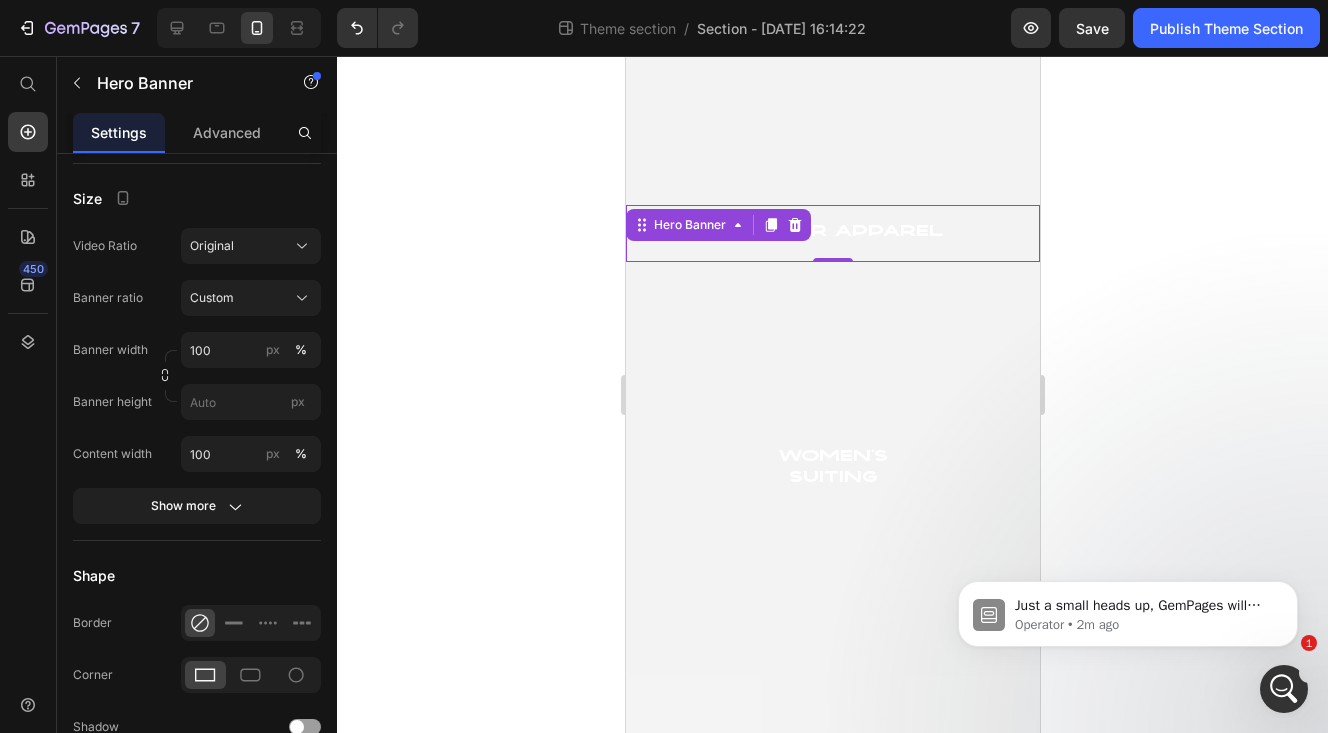 click 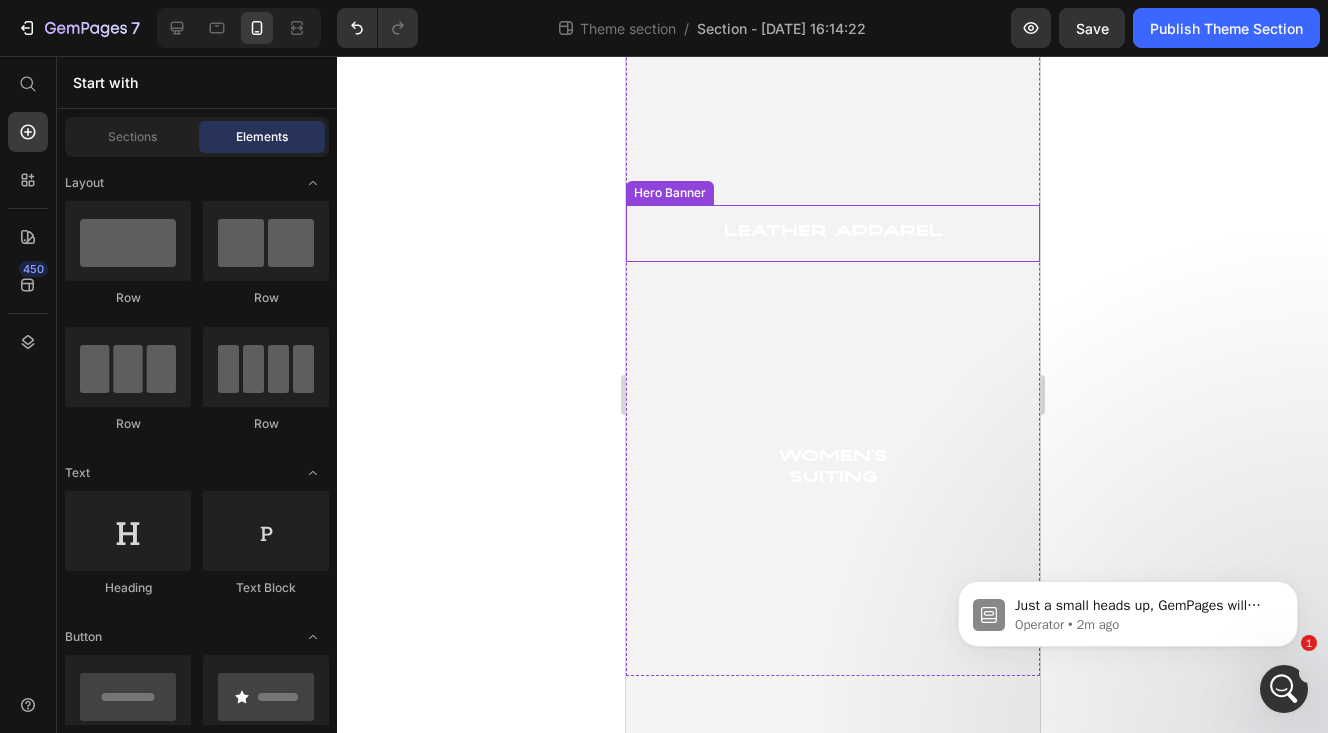 click on "Leather Apparel Heading" at bounding box center [832, 233] 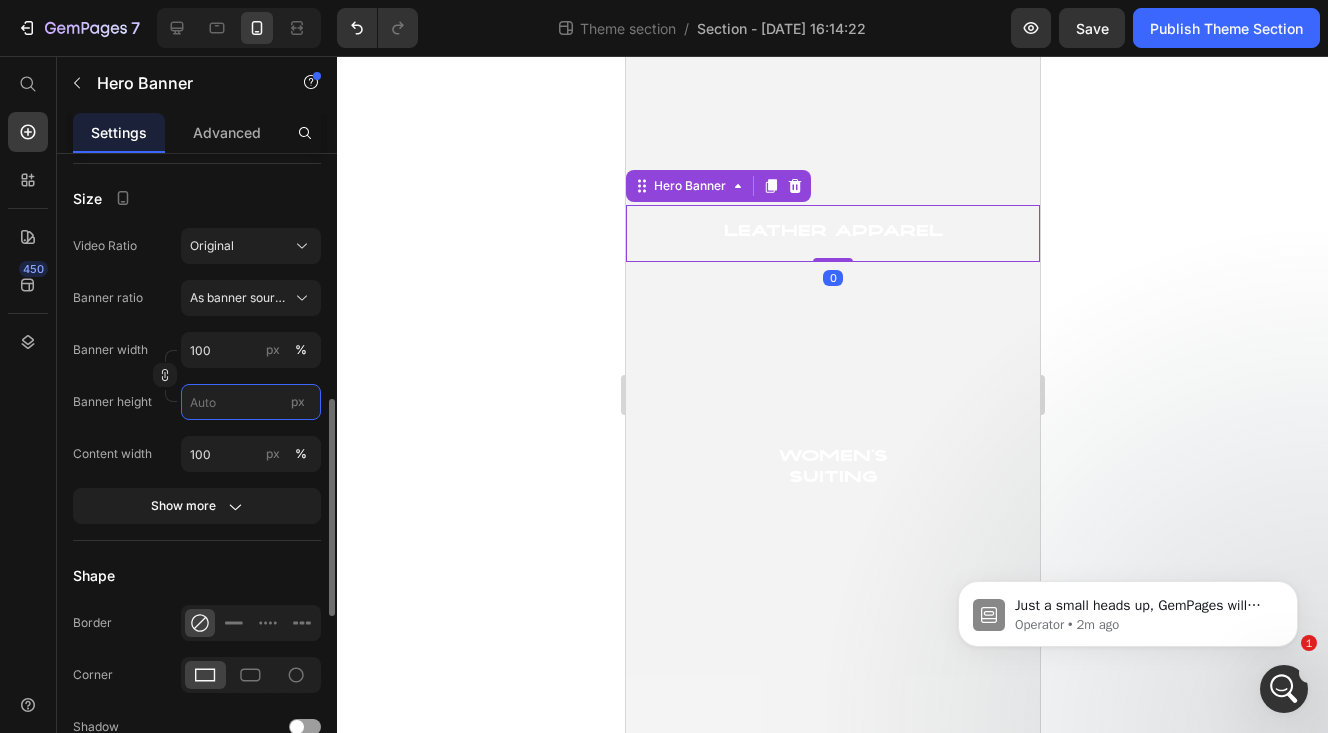click on "px" at bounding box center [251, 402] 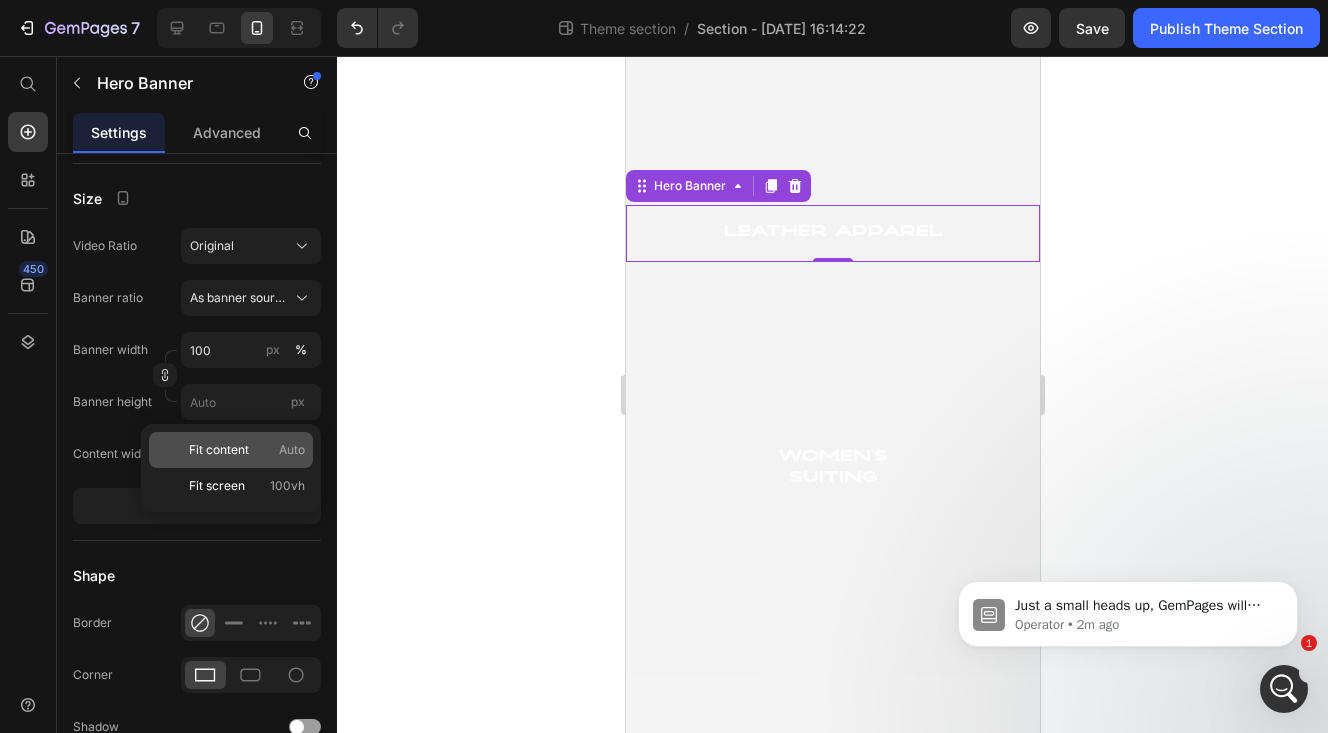 click on "Fit content Auto" at bounding box center [247, 450] 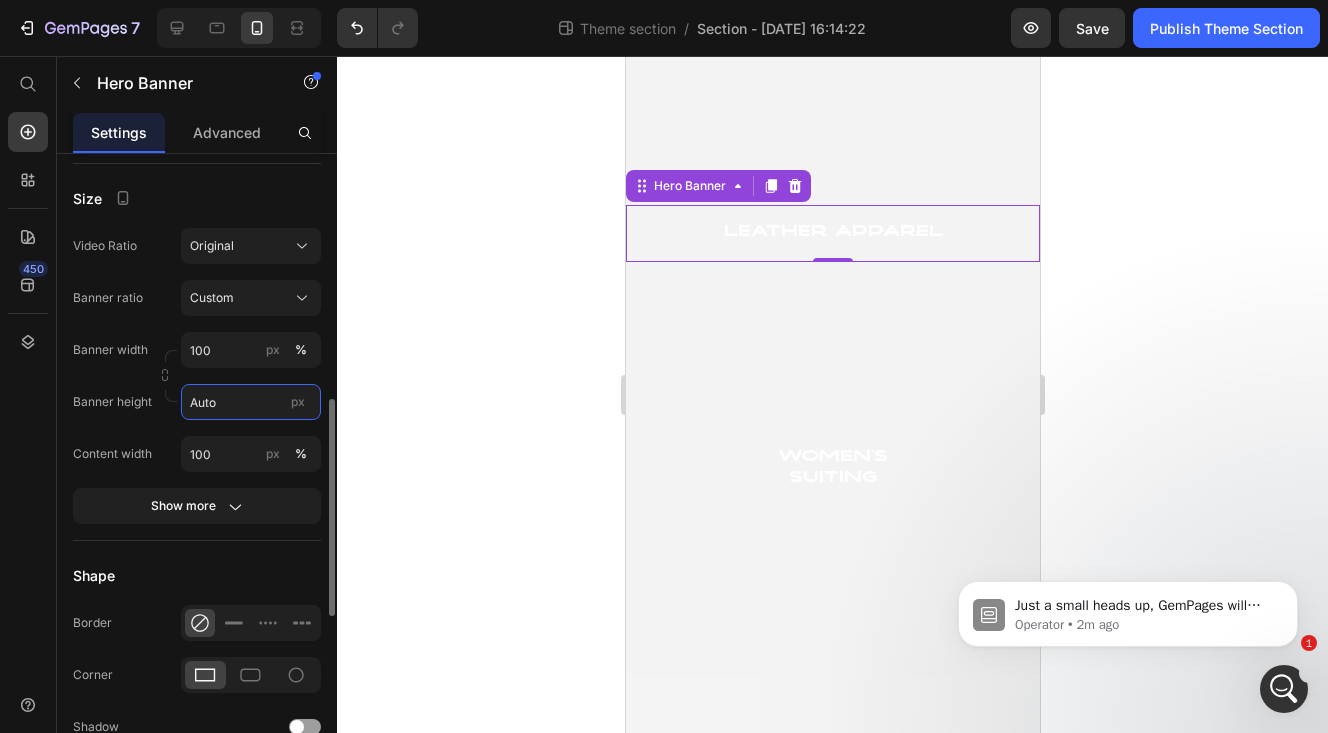 click on "Auto" at bounding box center [251, 402] 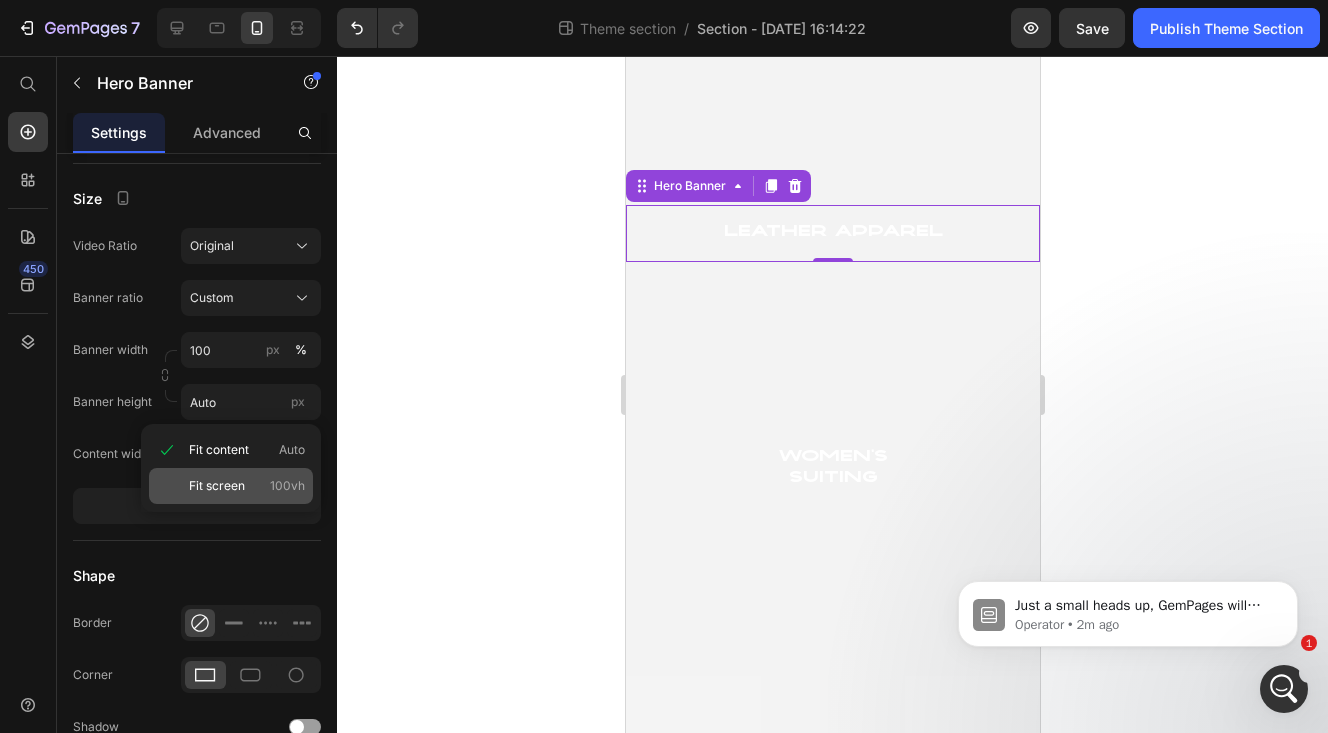 click on "Fit screen 100vh" at bounding box center (247, 486) 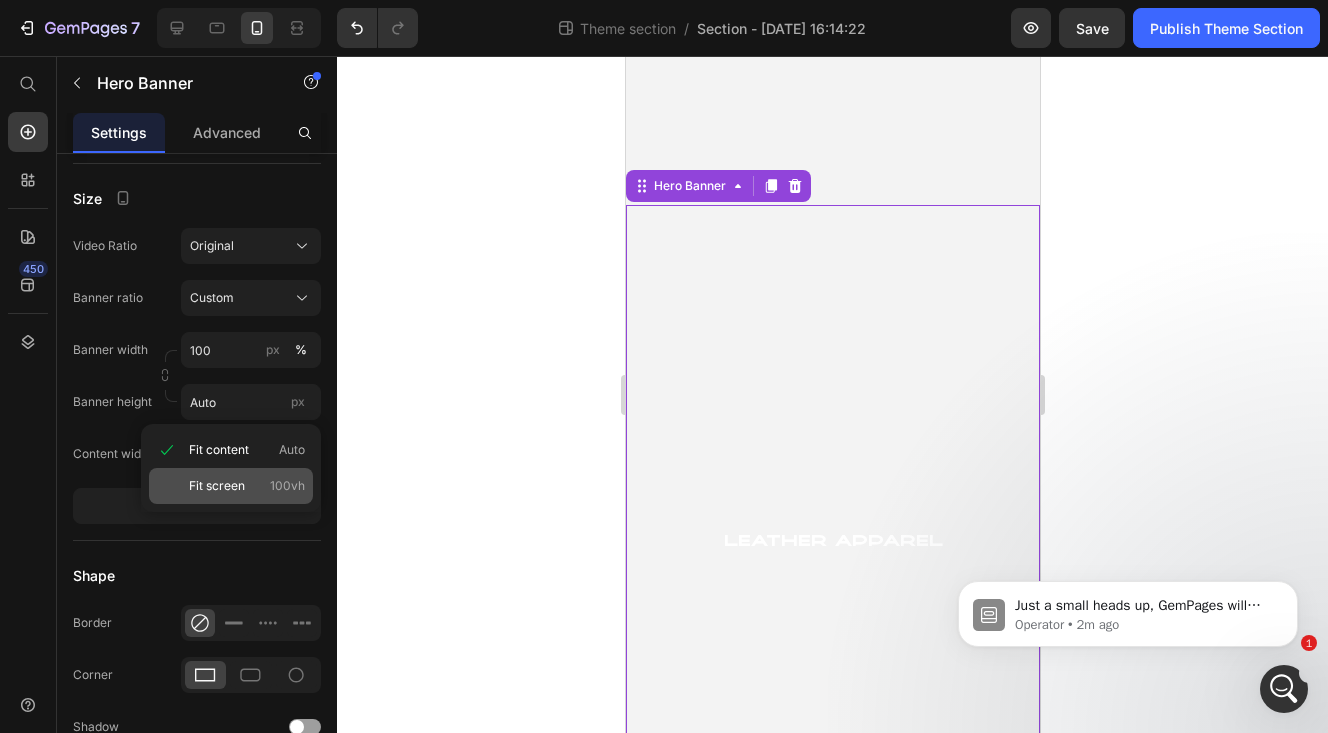 type on "100 vh" 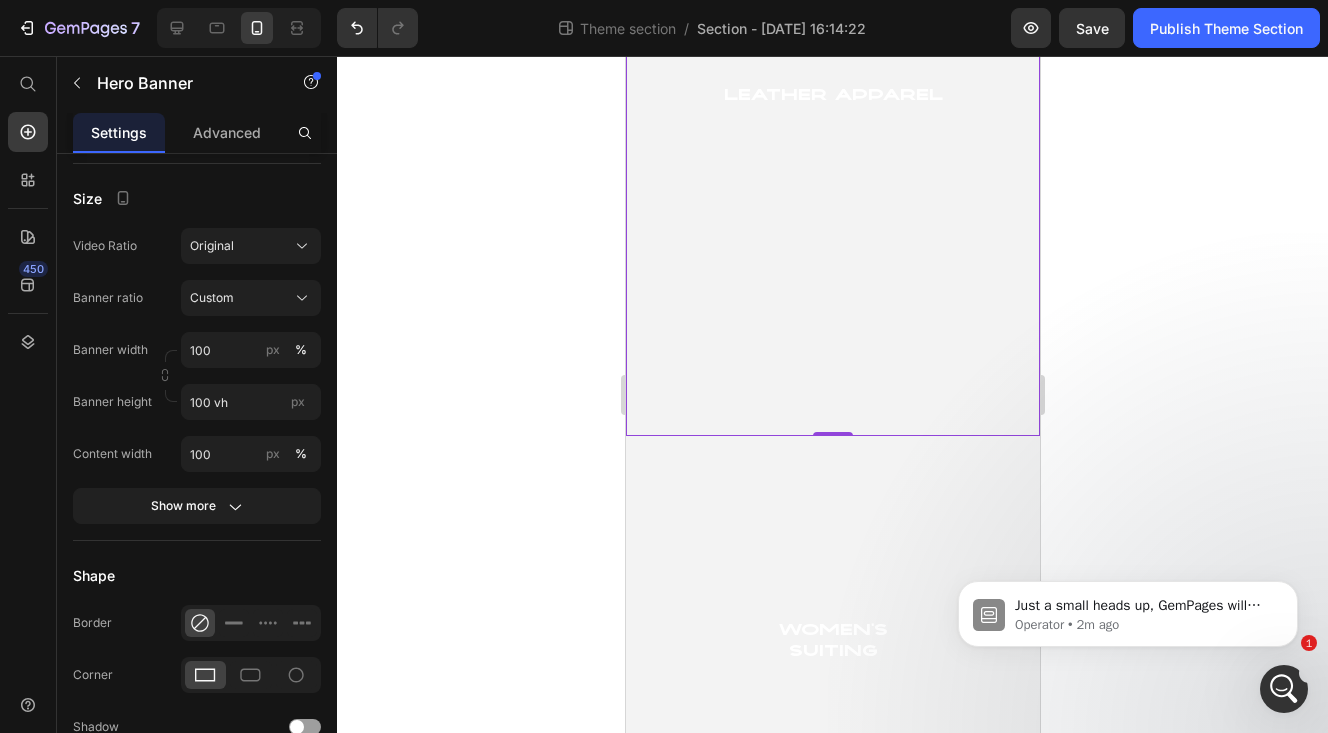 scroll, scrollTop: 1699, scrollLeft: 0, axis: vertical 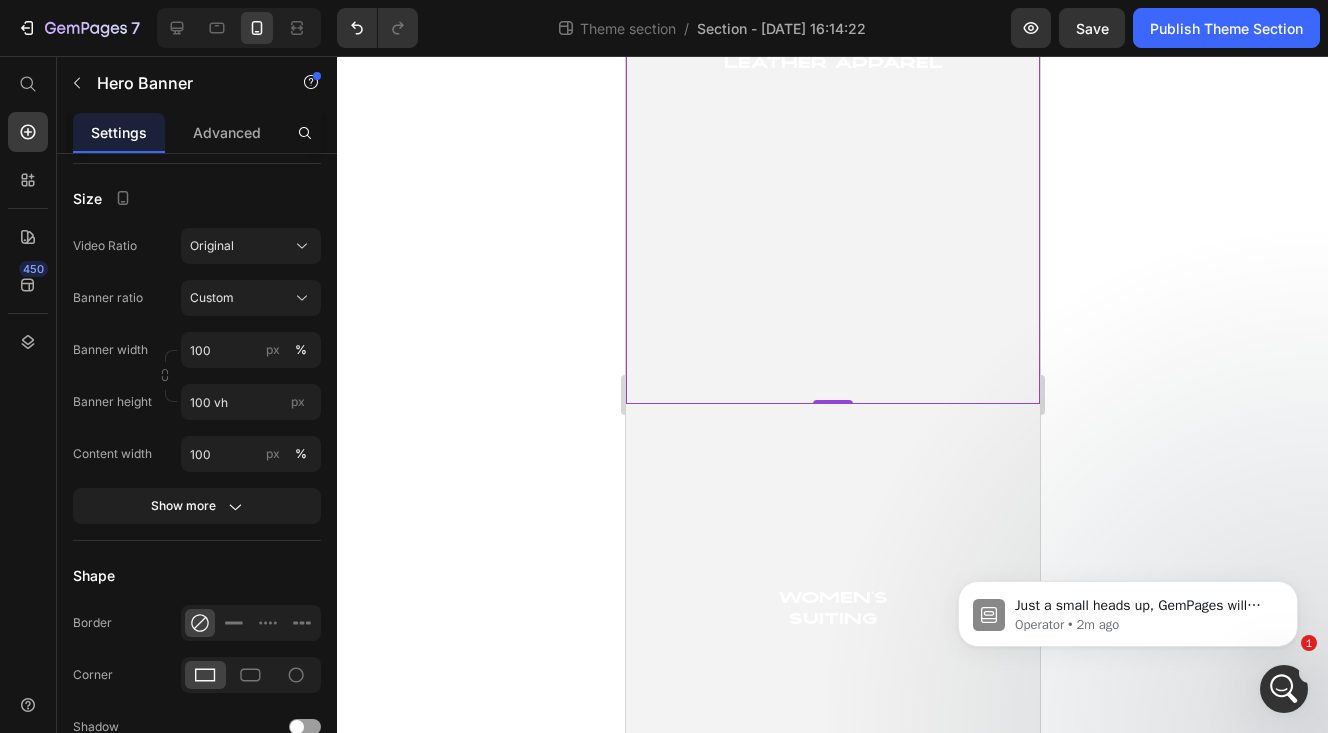 click at bounding box center [832, 65] 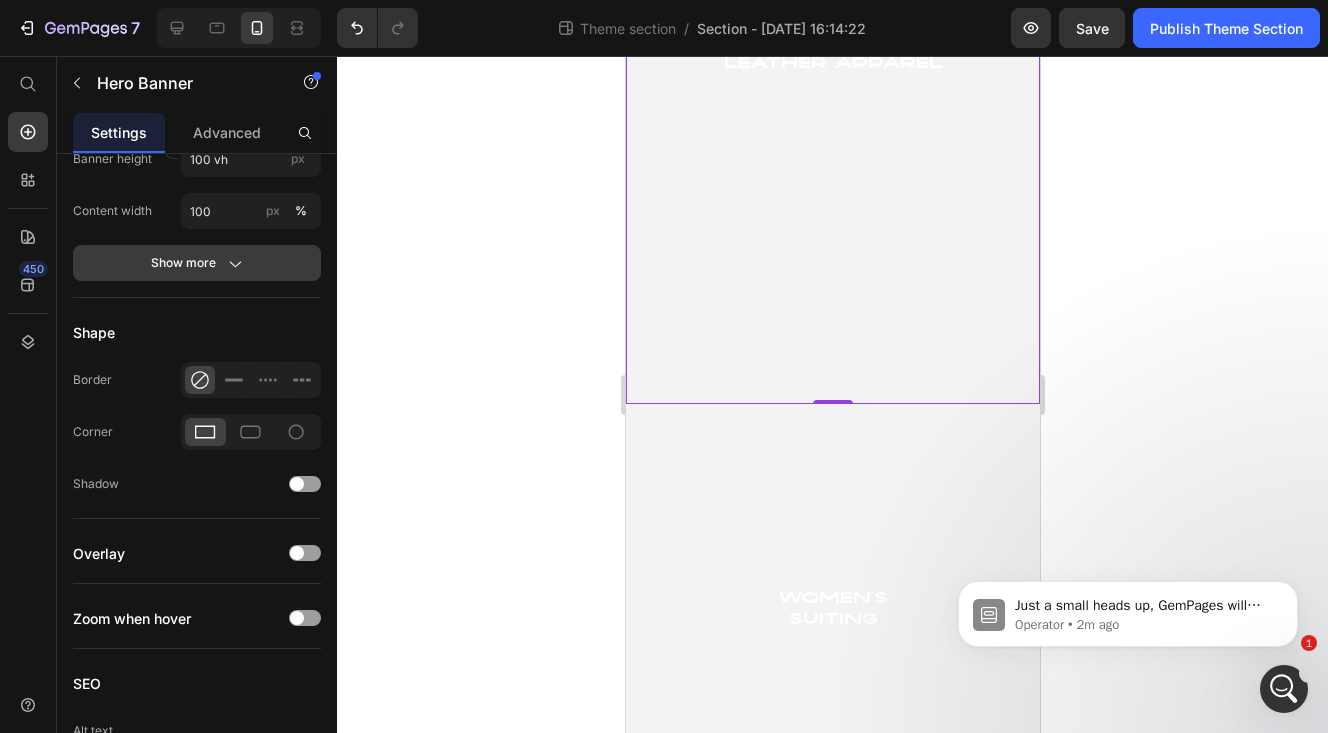 scroll, scrollTop: 1225, scrollLeft: 0, axis: vertical 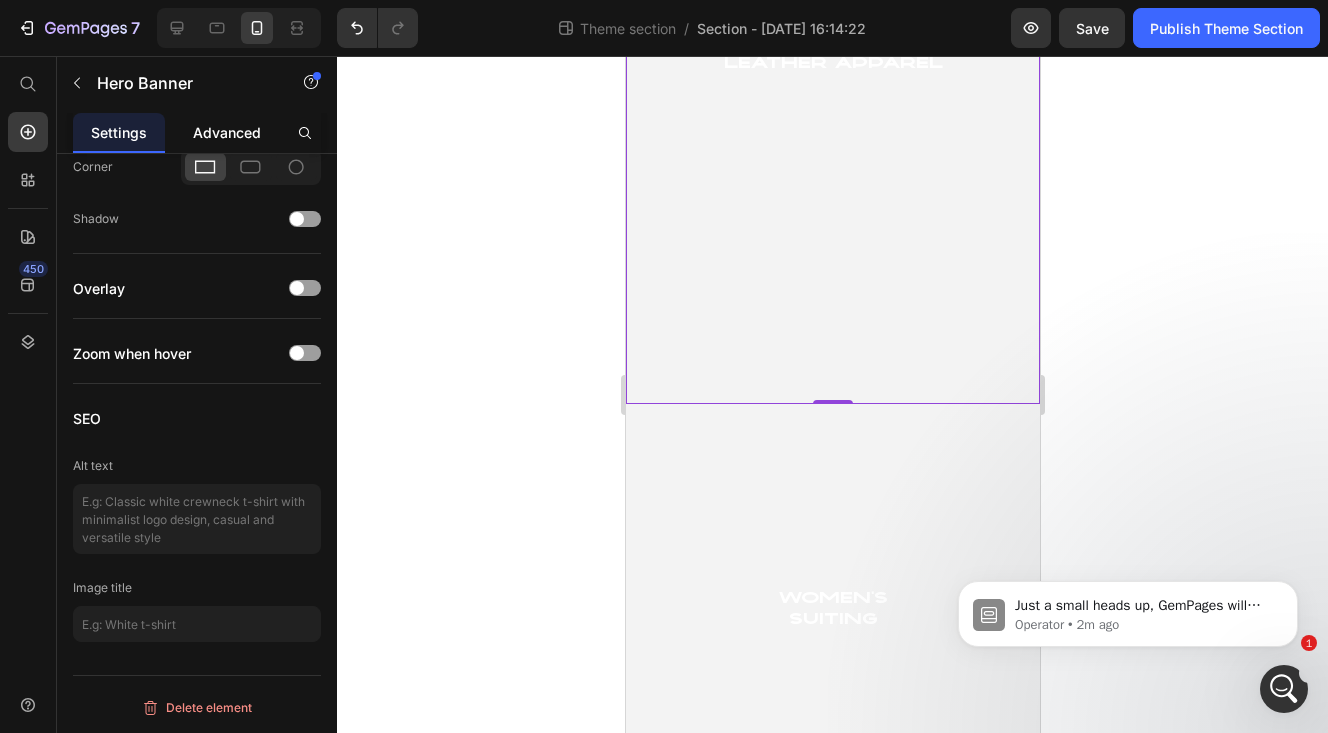 click on "Advanced" at bounding box center (227, 132) 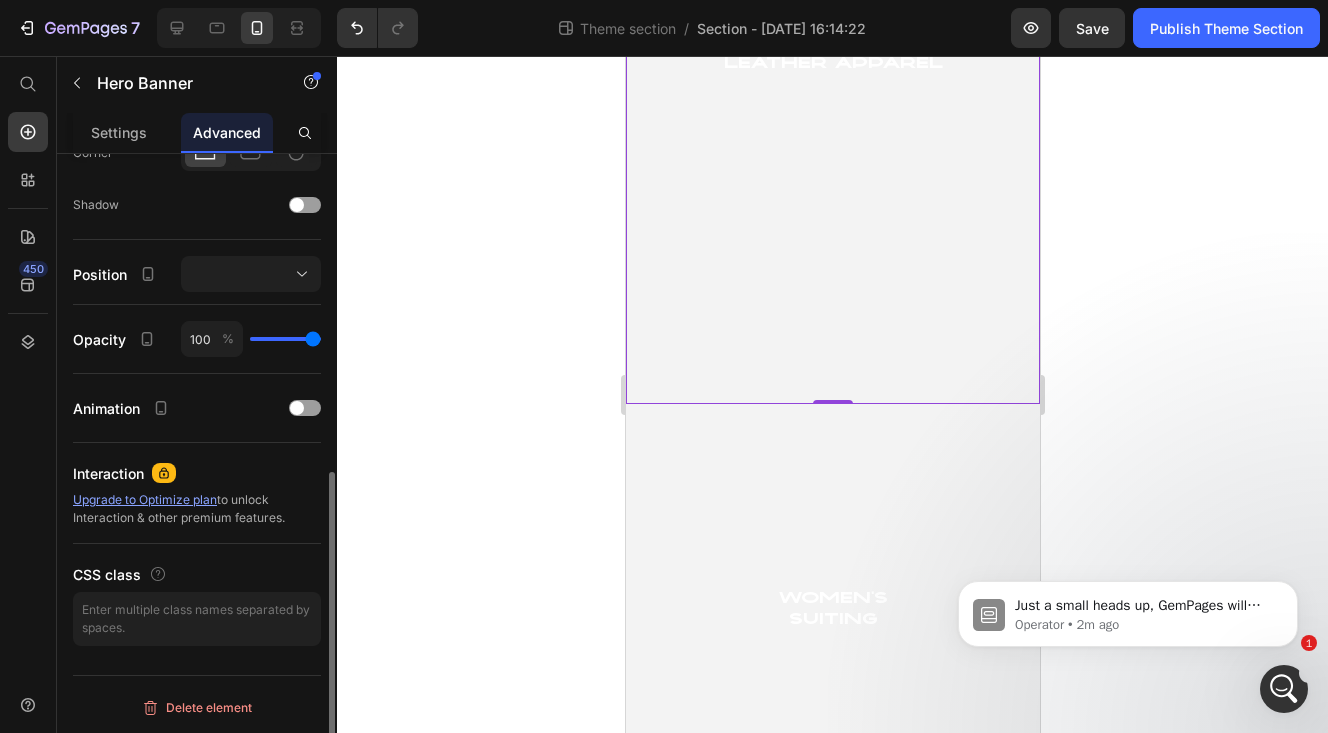 scroll, scrollTop: 0, scrollLeft: 0, axis: both 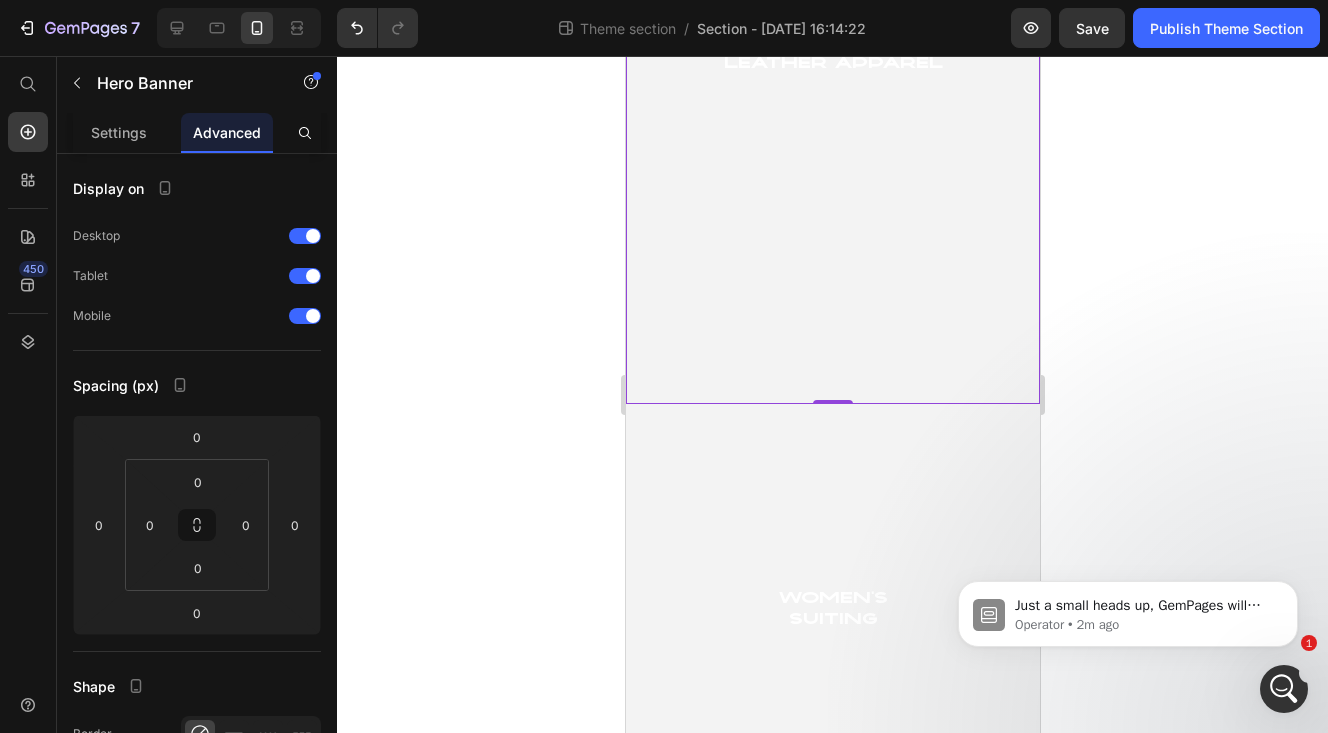 click at bounding box center [832, 65] 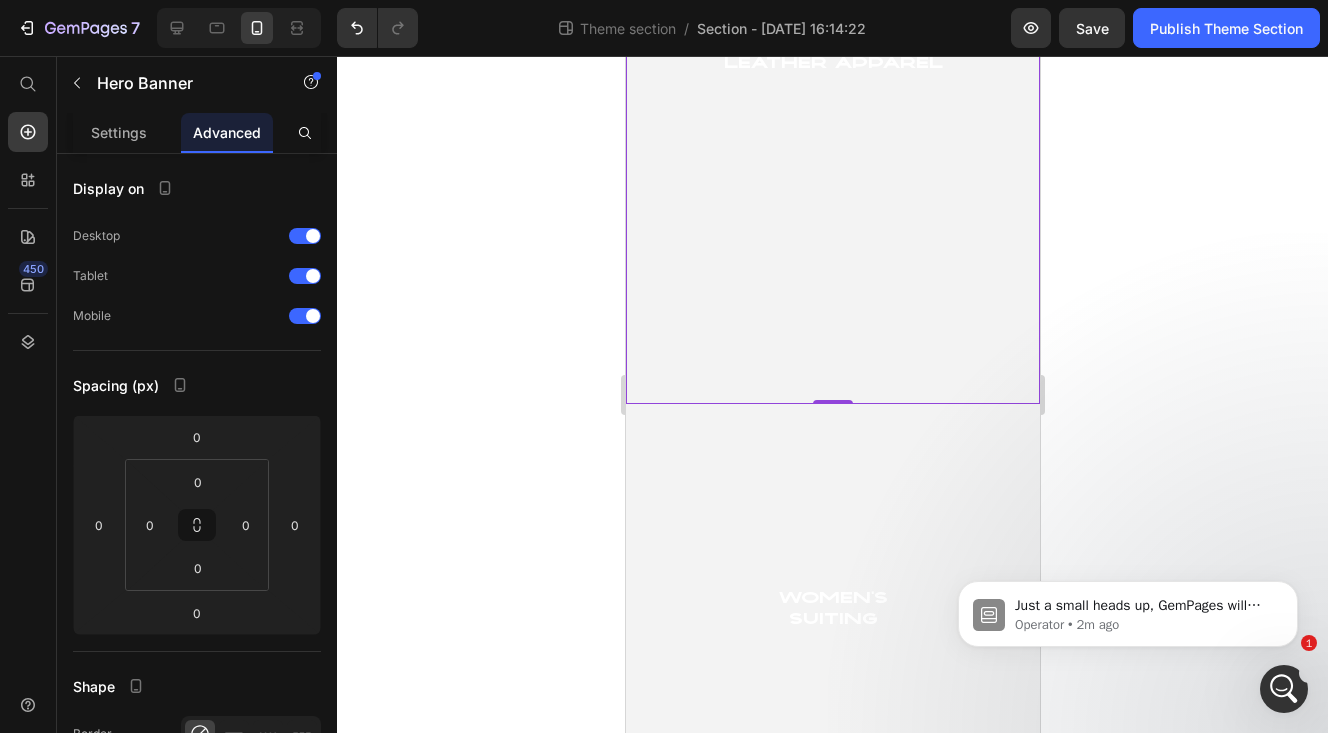 click at bounding box center [832, 65] 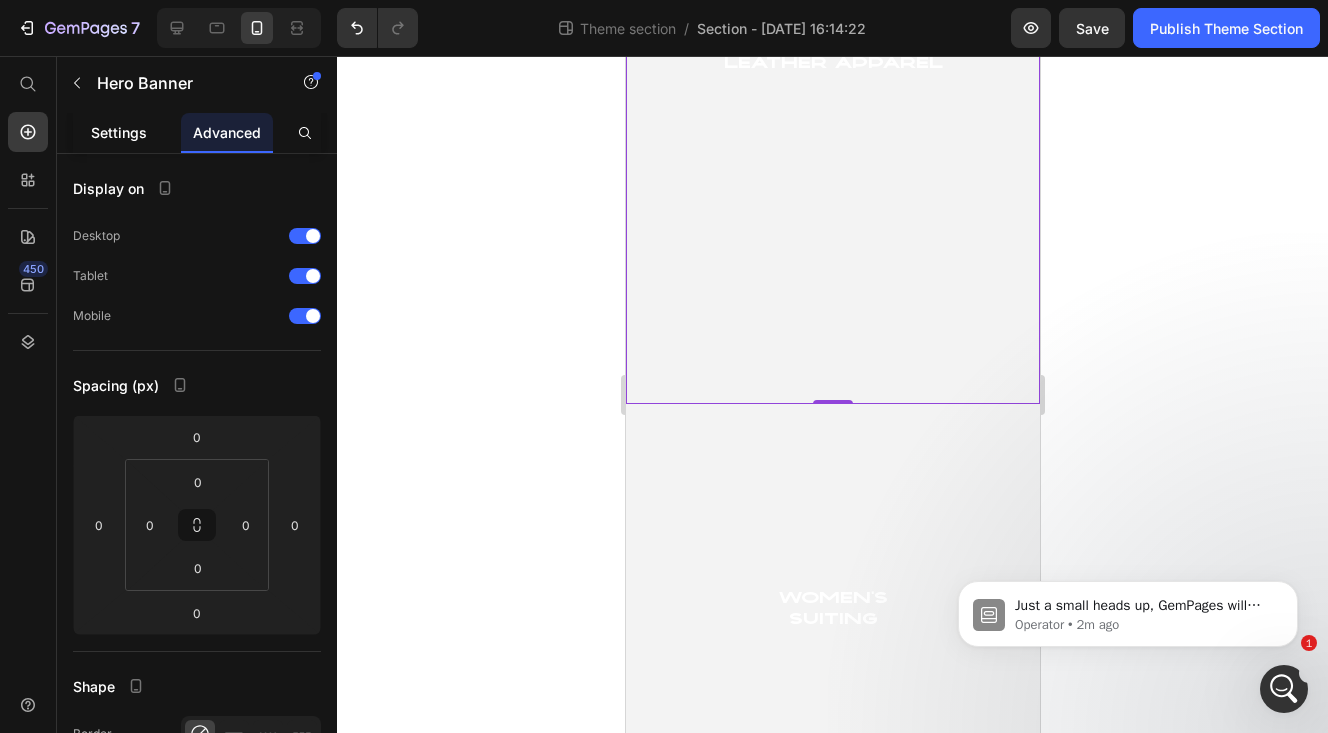 click on "Settings" at bounding box center [119, 132] 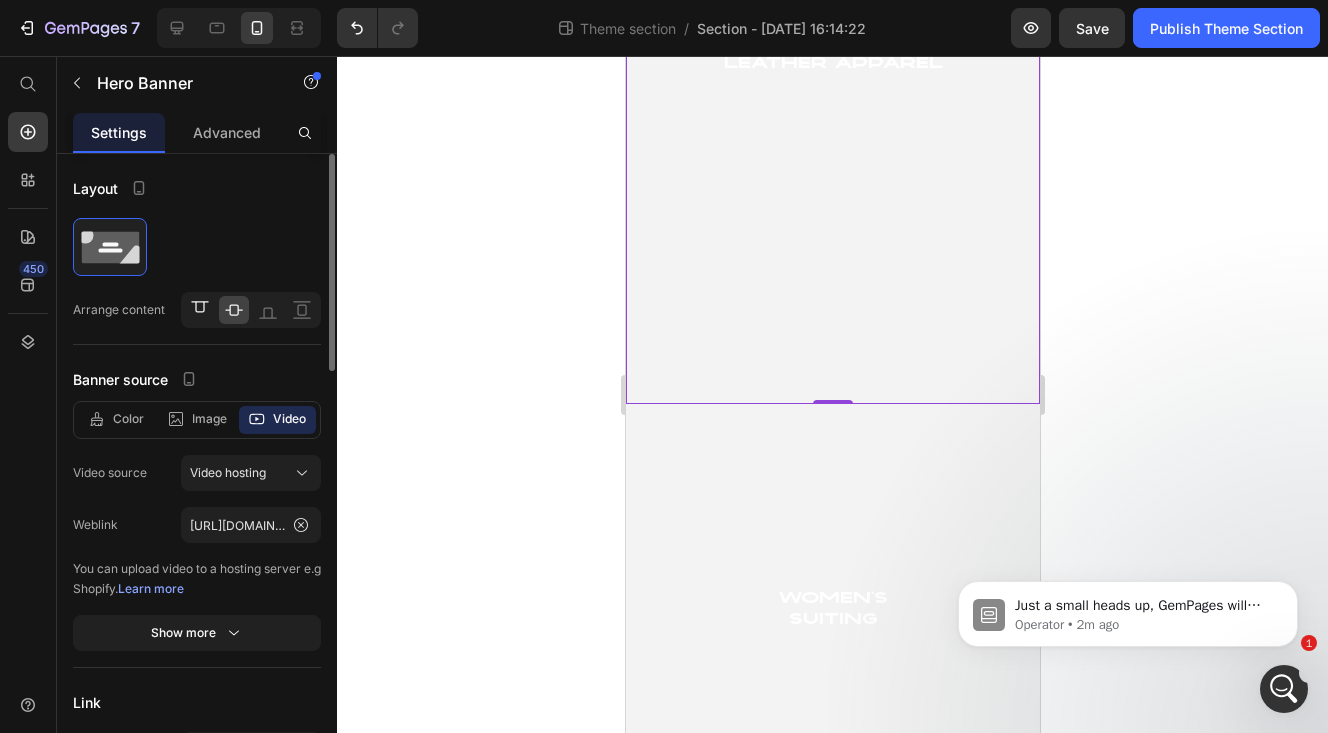 click 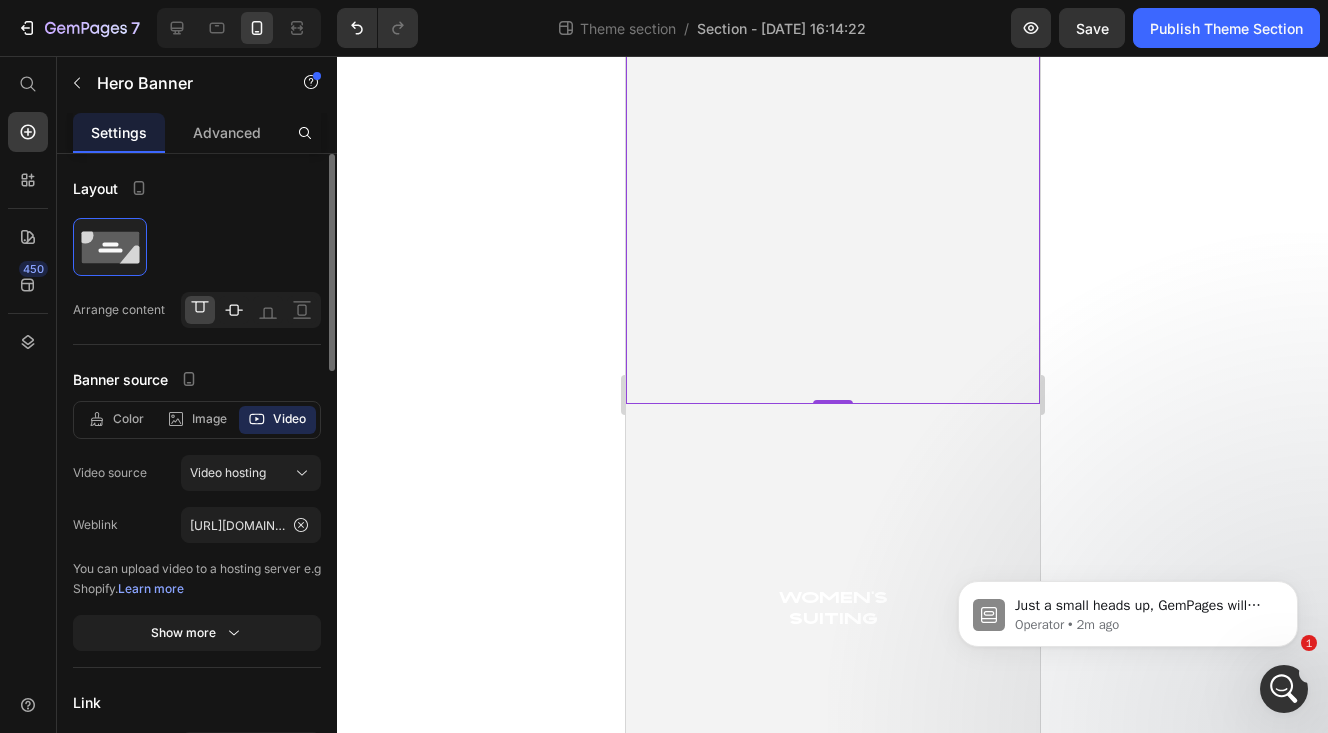 click 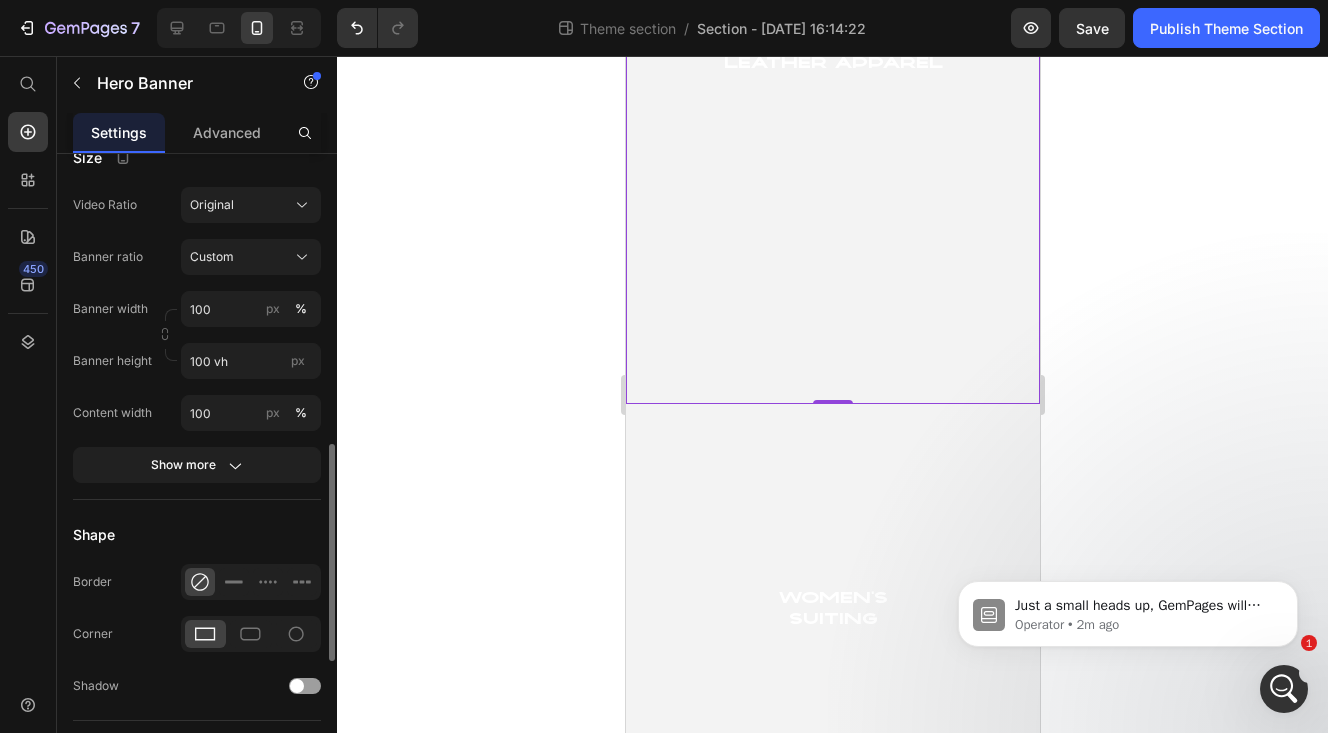 scroll, scrollTop: 783, scrollLeft: 0, axis: vertical 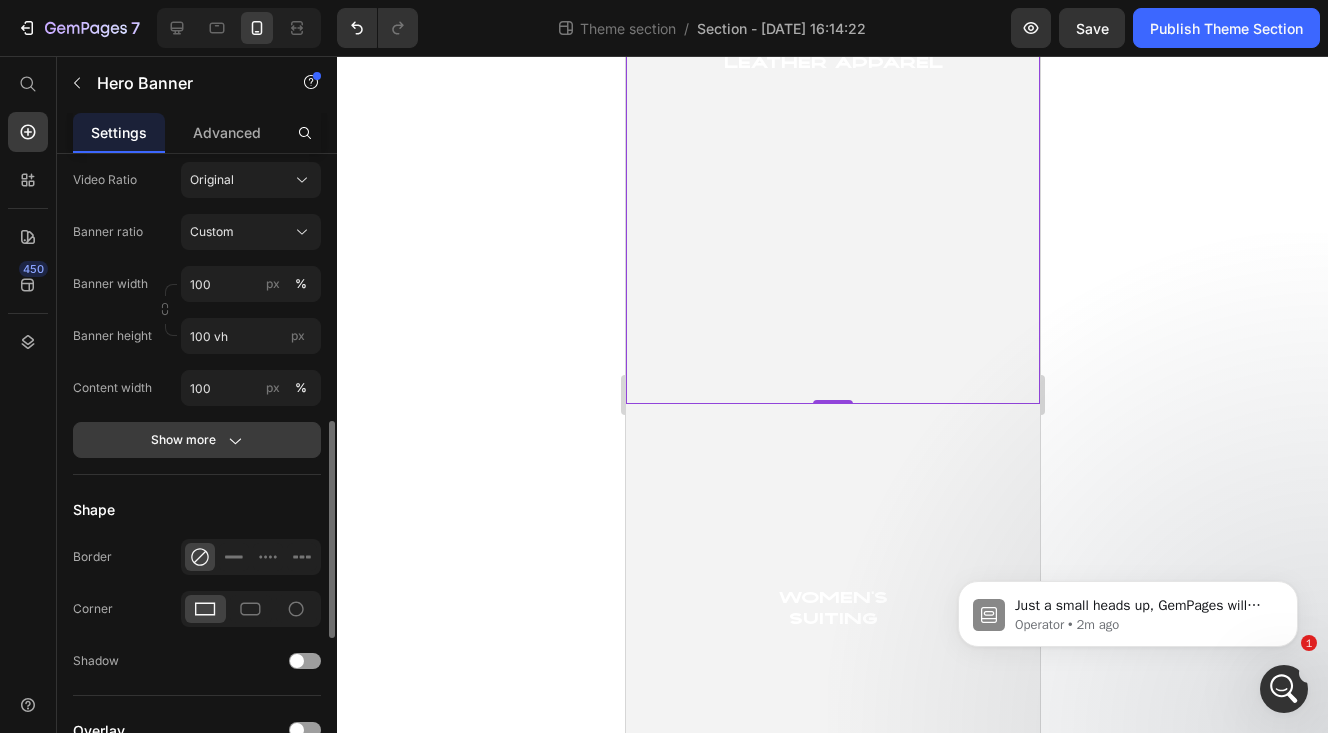 click 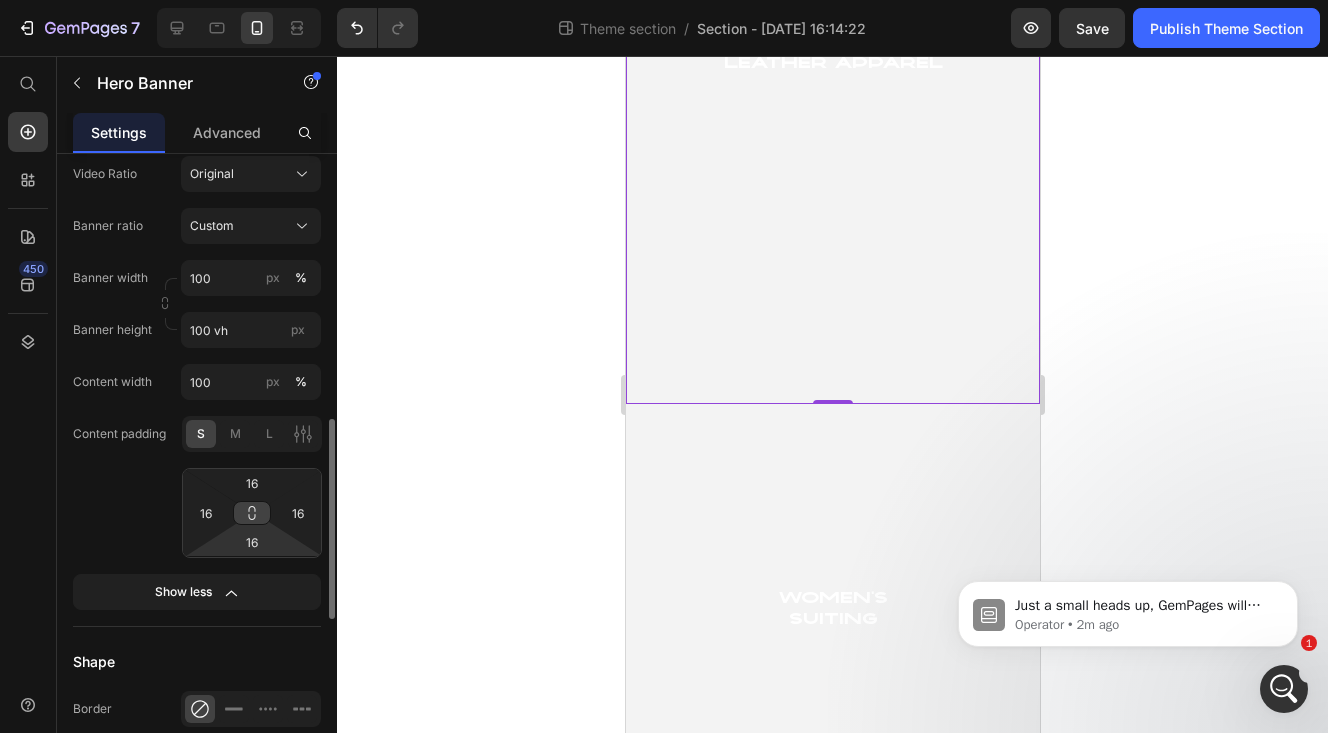 scroll, scrollTop: 785, scrollLeft: 0, axis: vertical 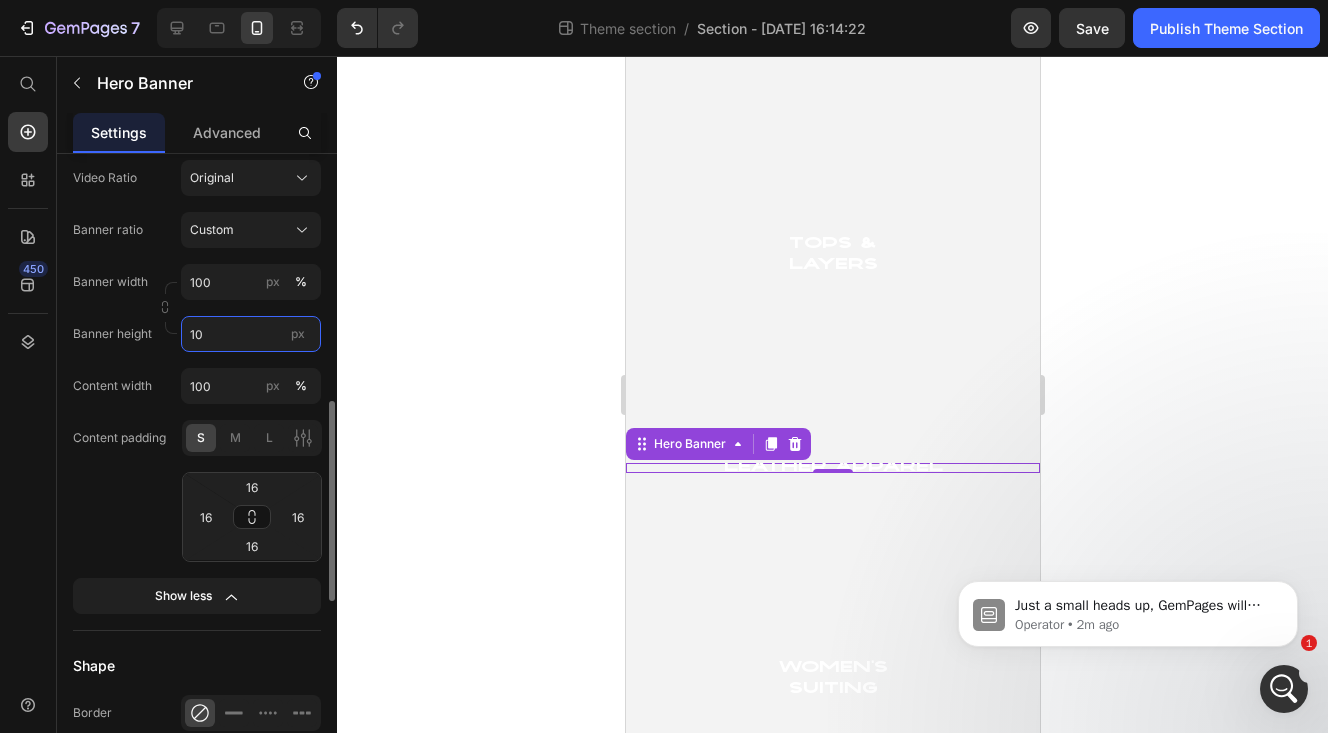 type on "1" 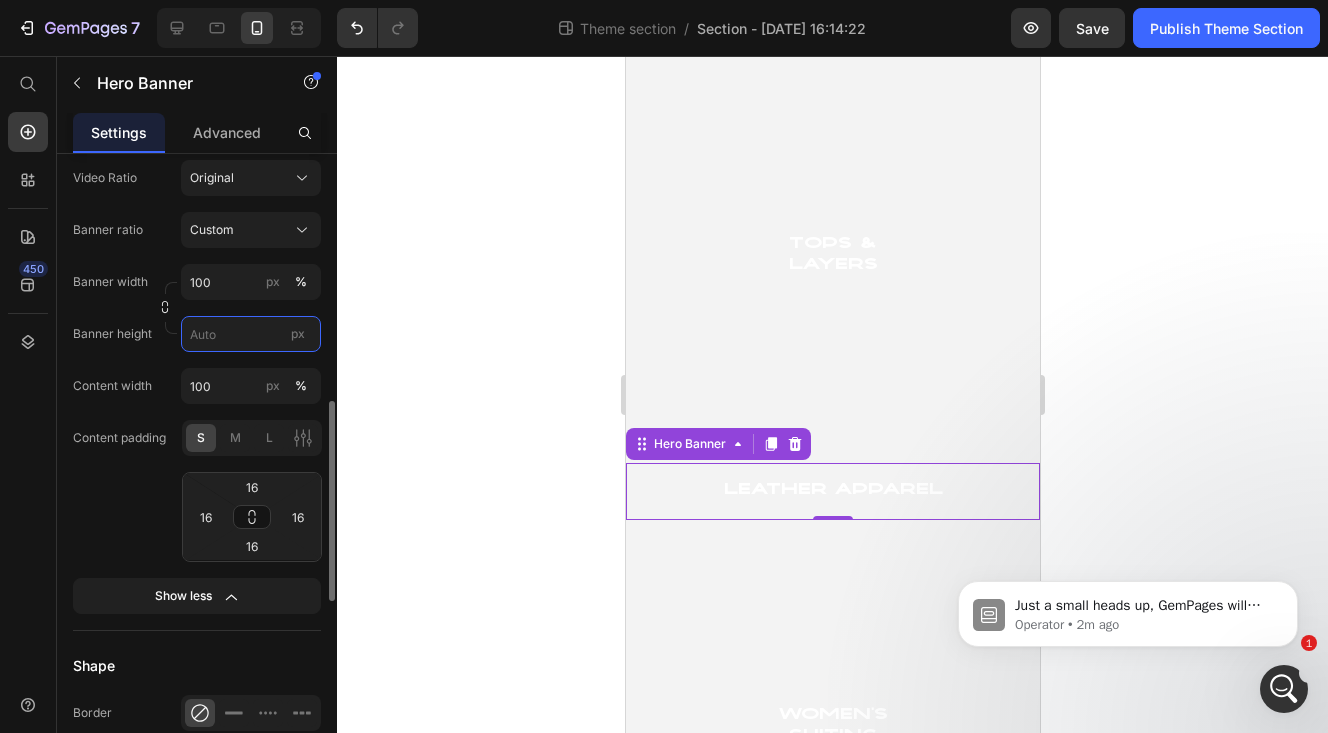 click on "px" at bounding box center (251, 334) 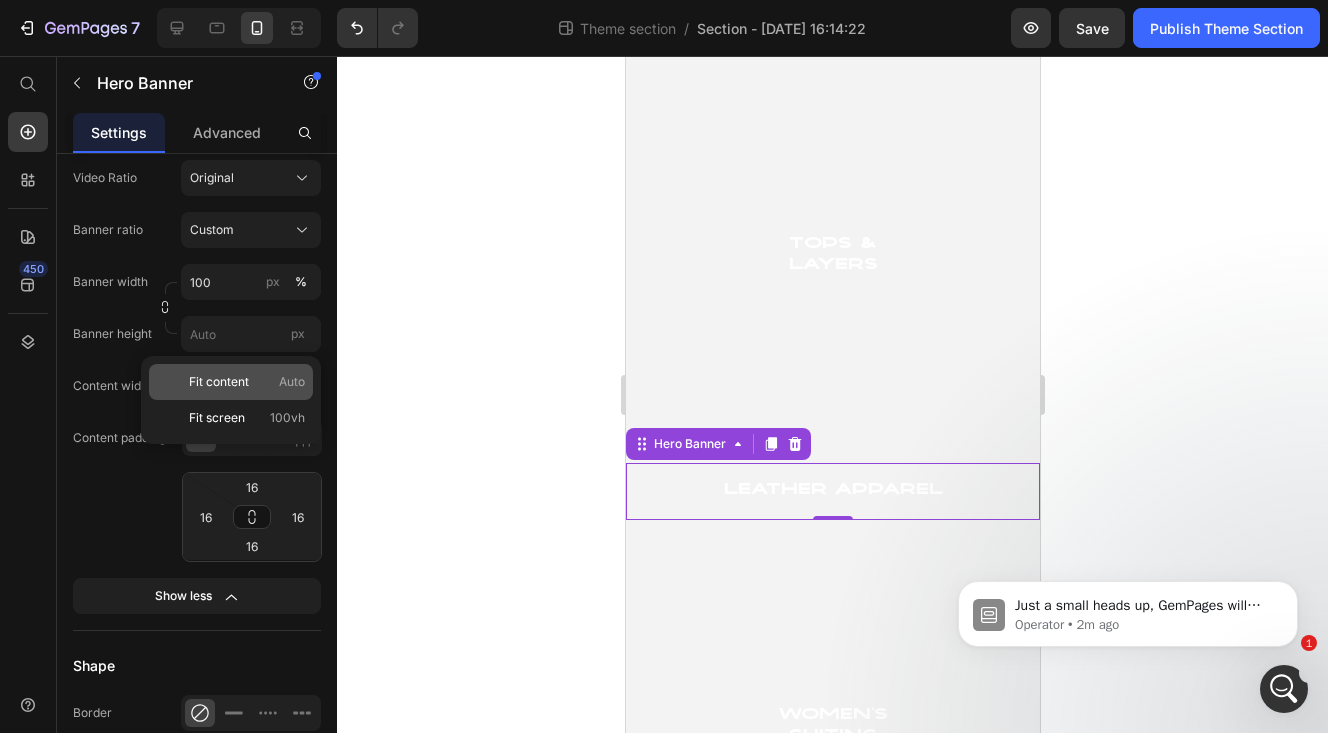 click on "Fit content" at bounding box center [219, 382] 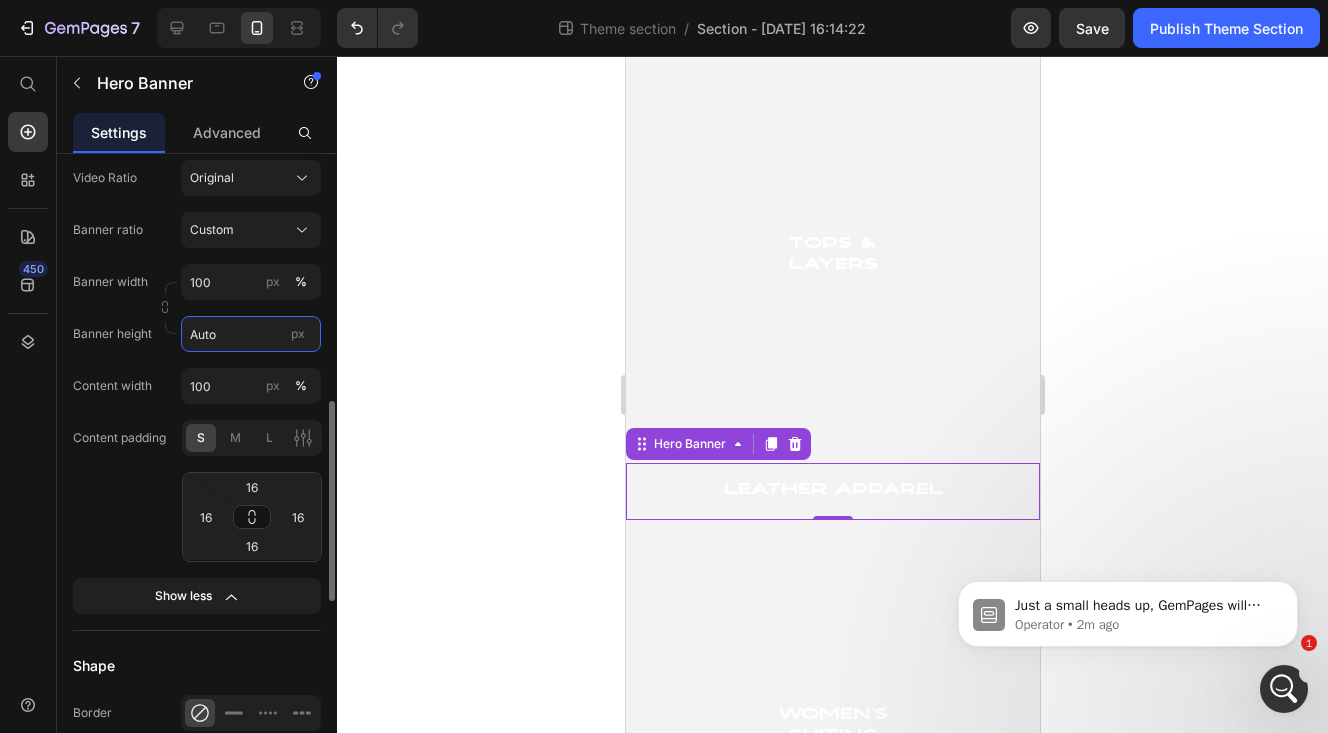 click on "Auto" at bounding box center (251, 334) 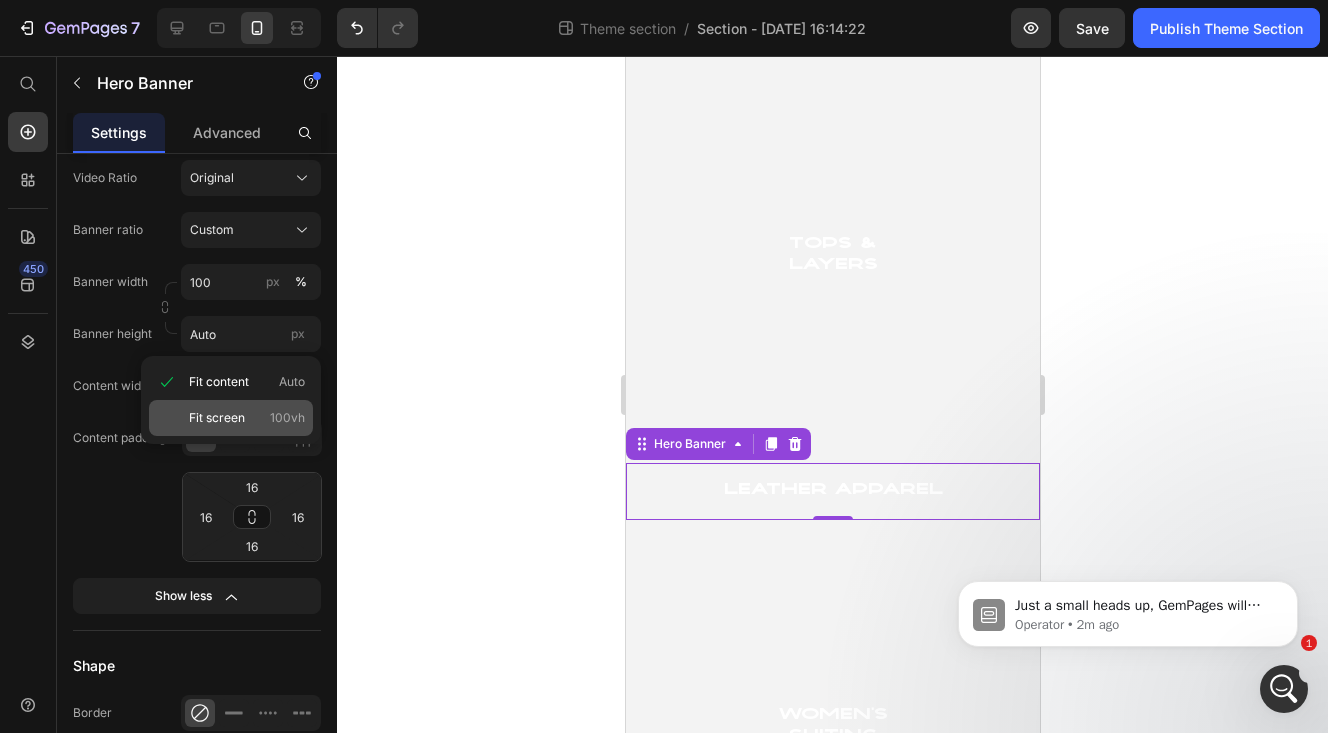click on "Fit screen" at bounding box center (217, 418) 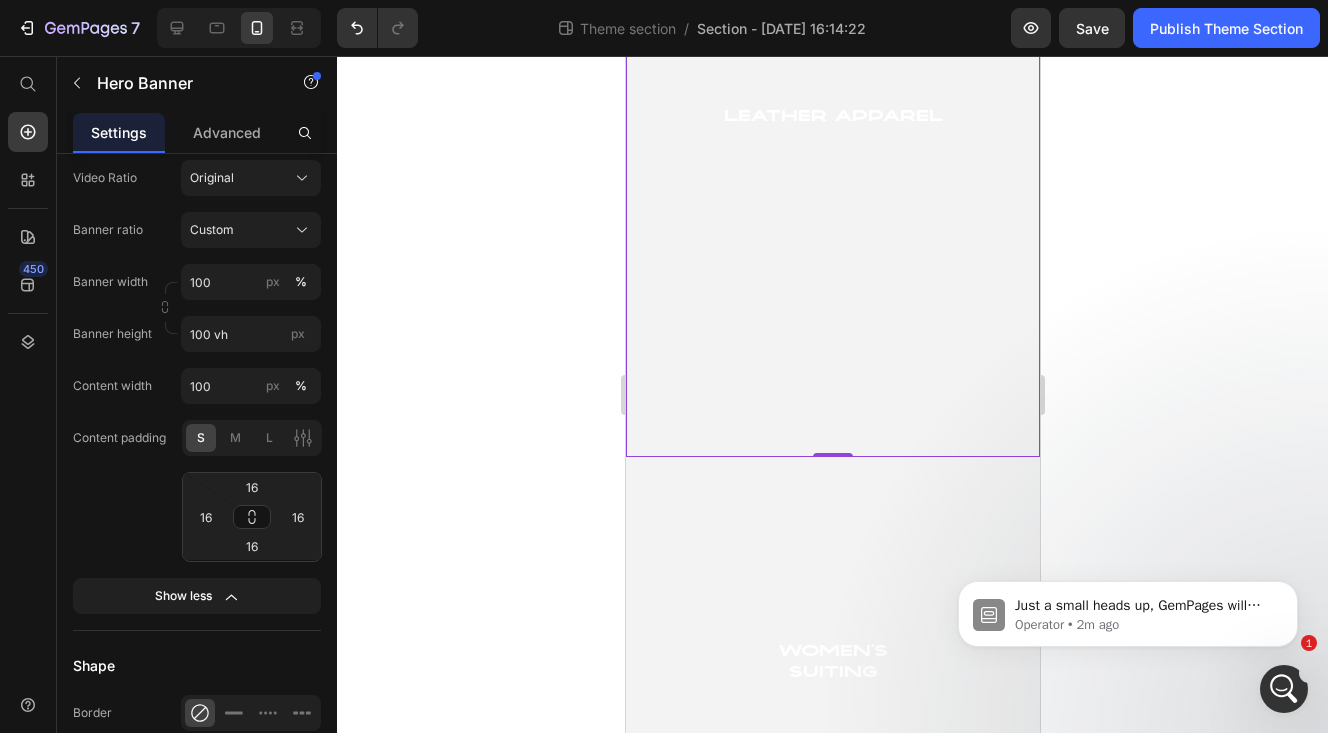 scroll, scrollTop: 1643, scrollLeft: 0, axis: vertical 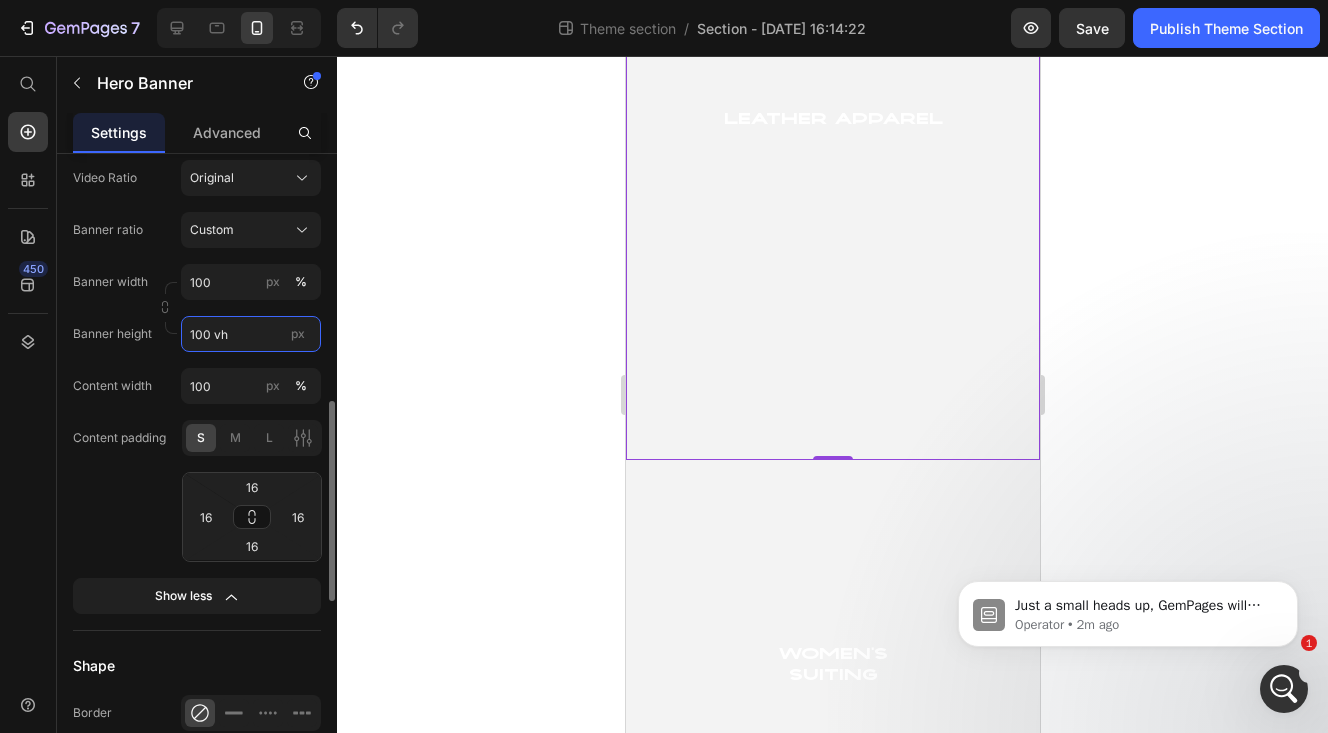 click on "100 vh" at bounding box center (251, 334) 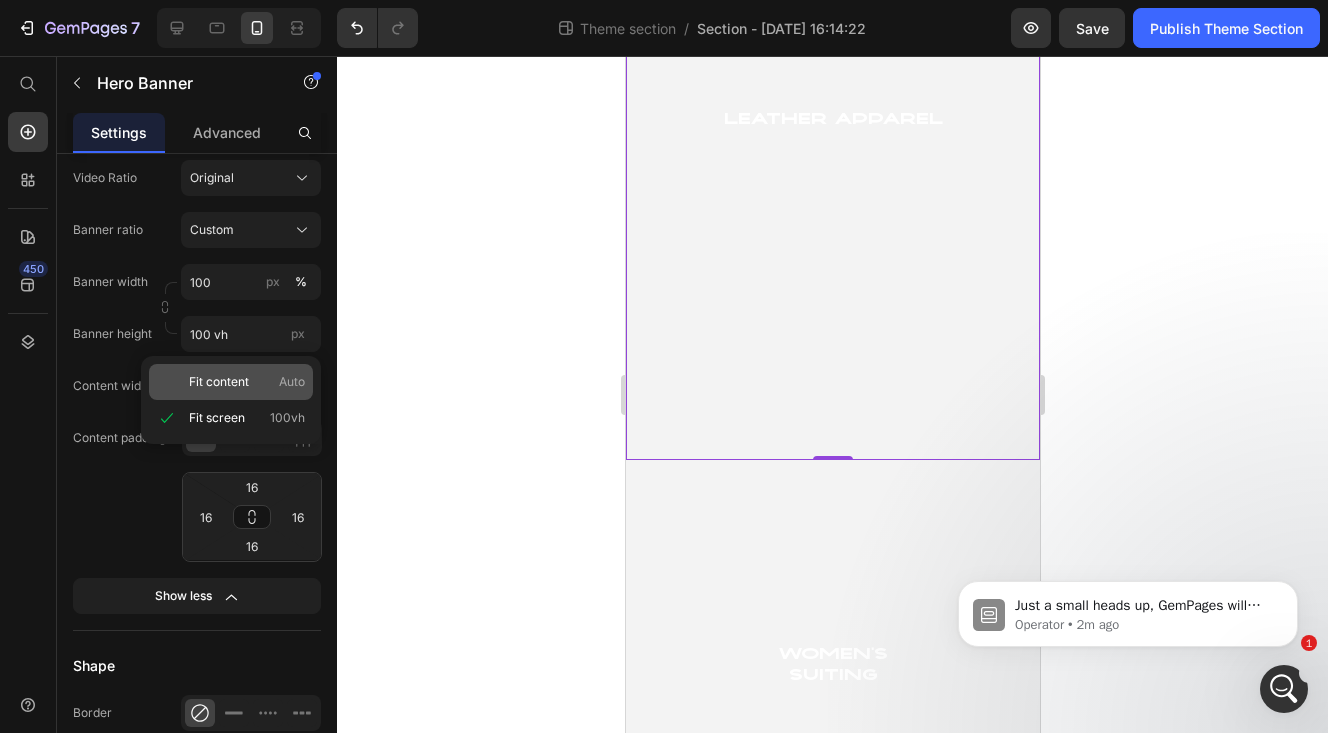 click on "Fit content Auto" at bounding box center [247, 382] 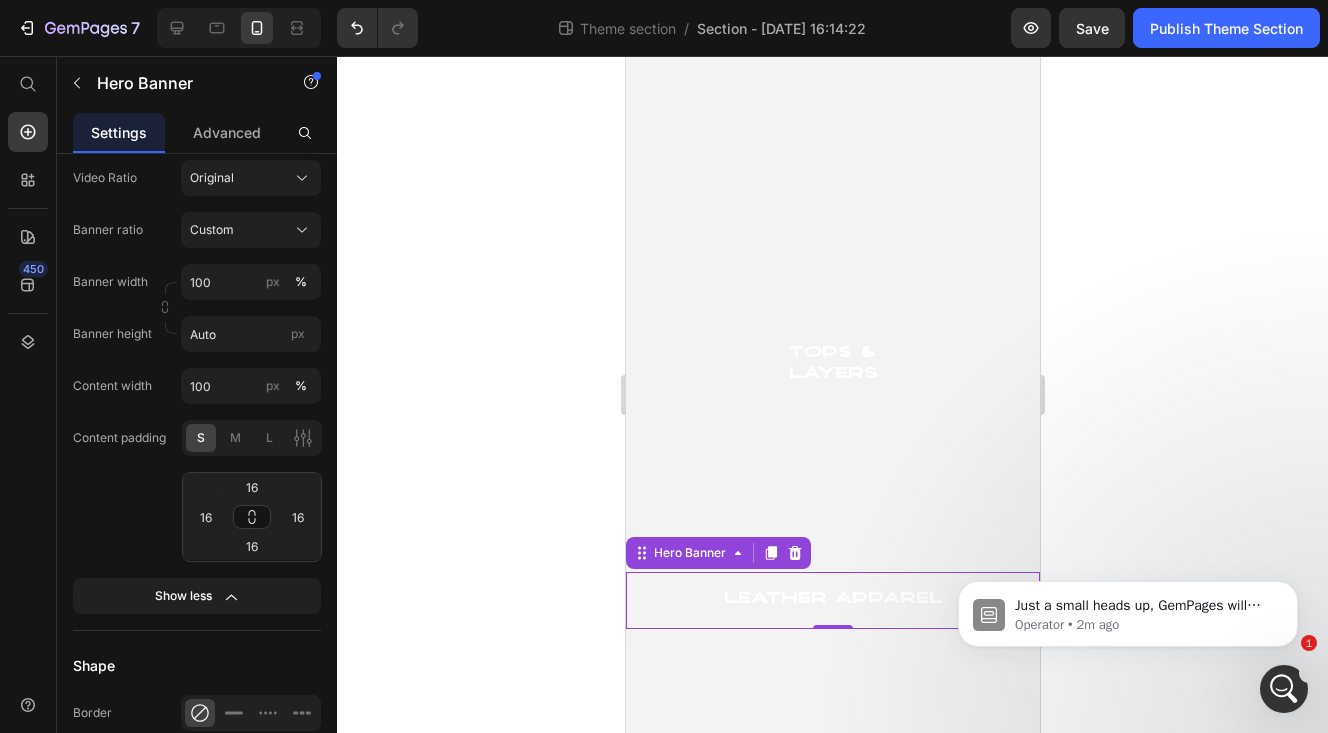 scroll, scrollTop: 852, scrollLeft: 0, axis: vertical 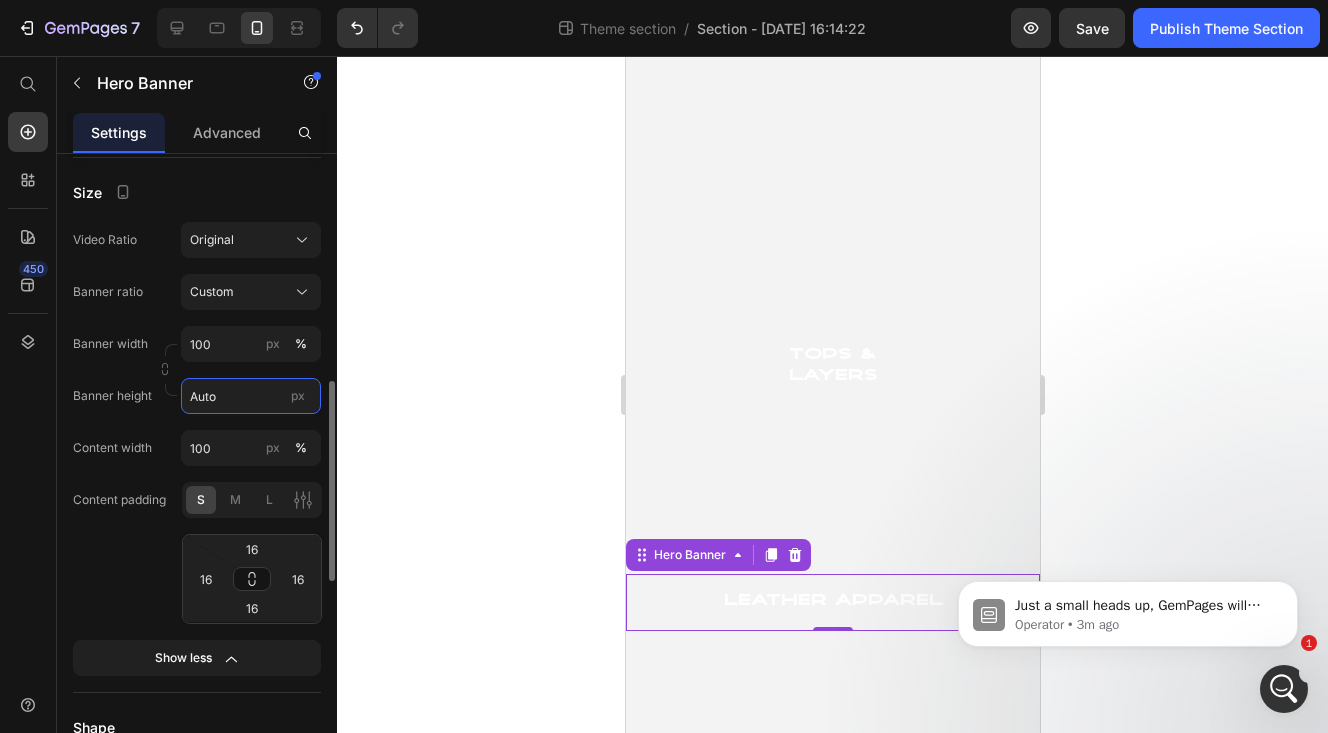 click on "Auto" at bounding box center [251, 396] 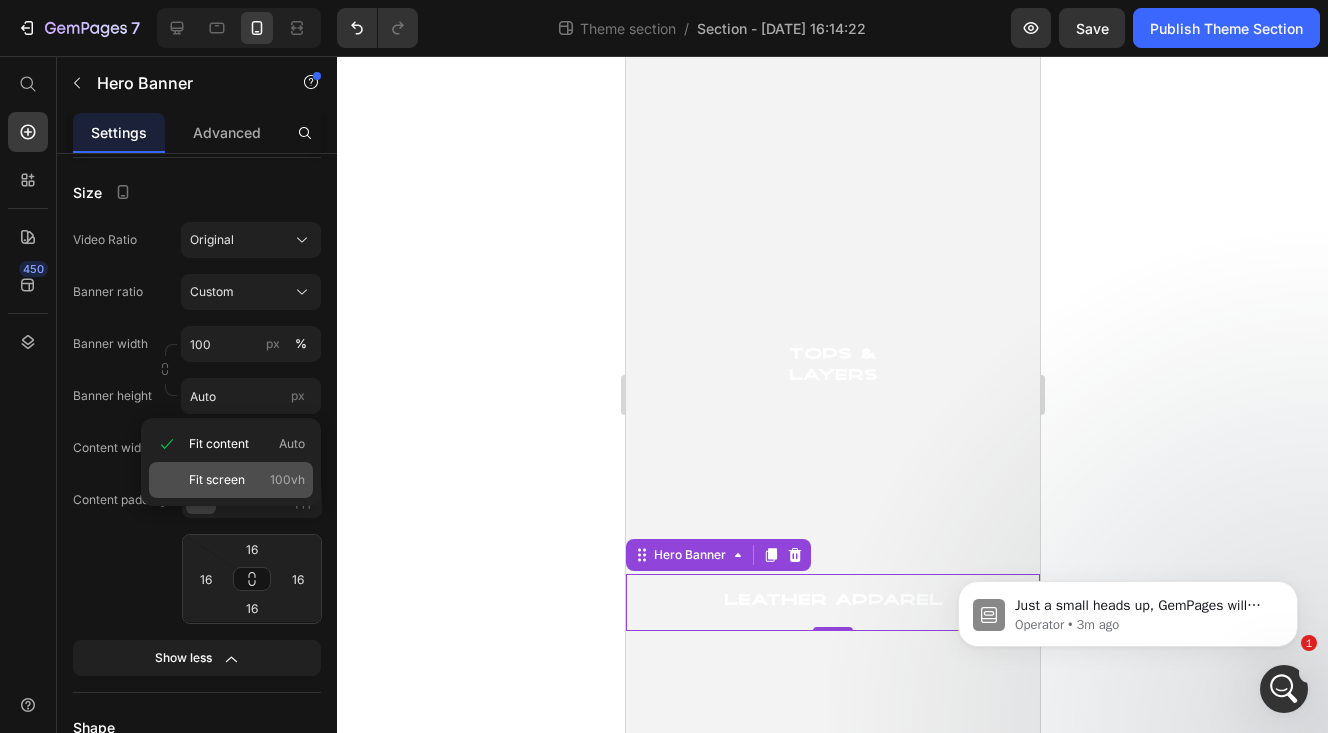 click on "Fit screen 100vh" at bounding box center (247, 480) 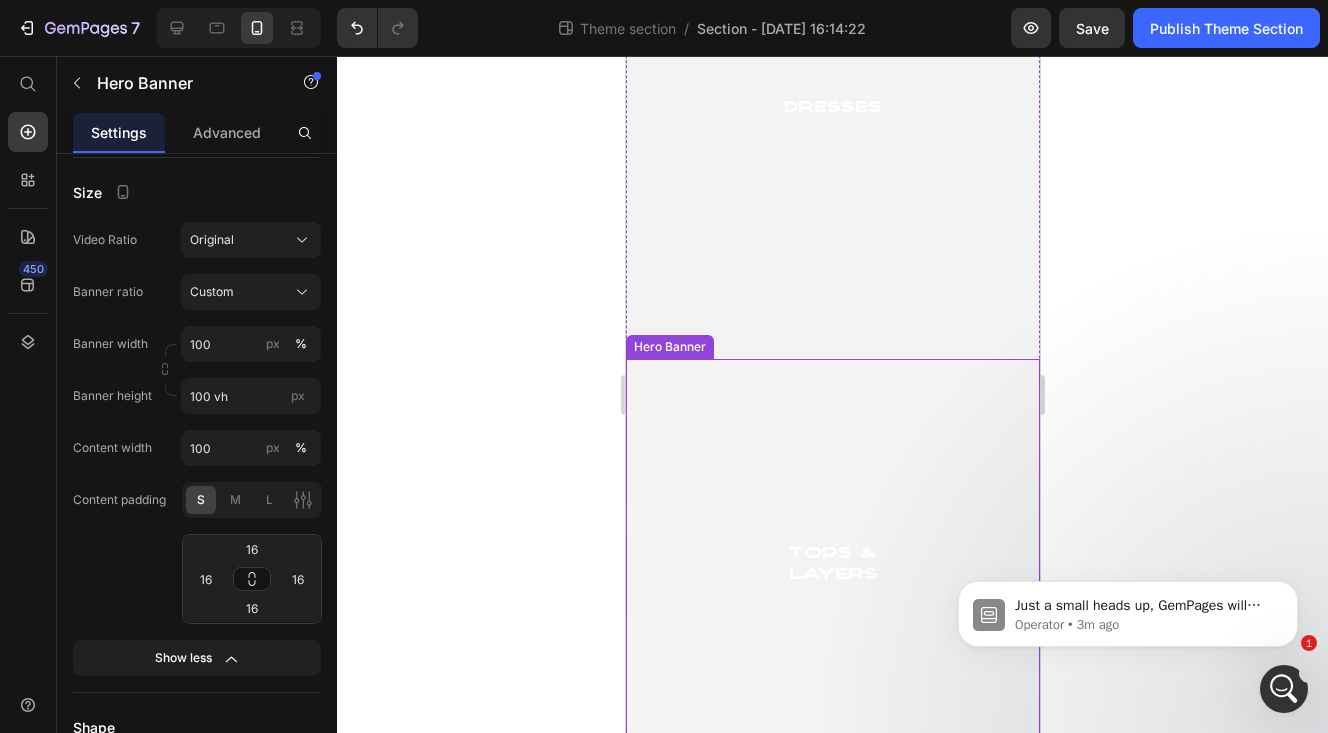 scroll, scrollTop: 469, scrollLeft: 0, axis: vertical 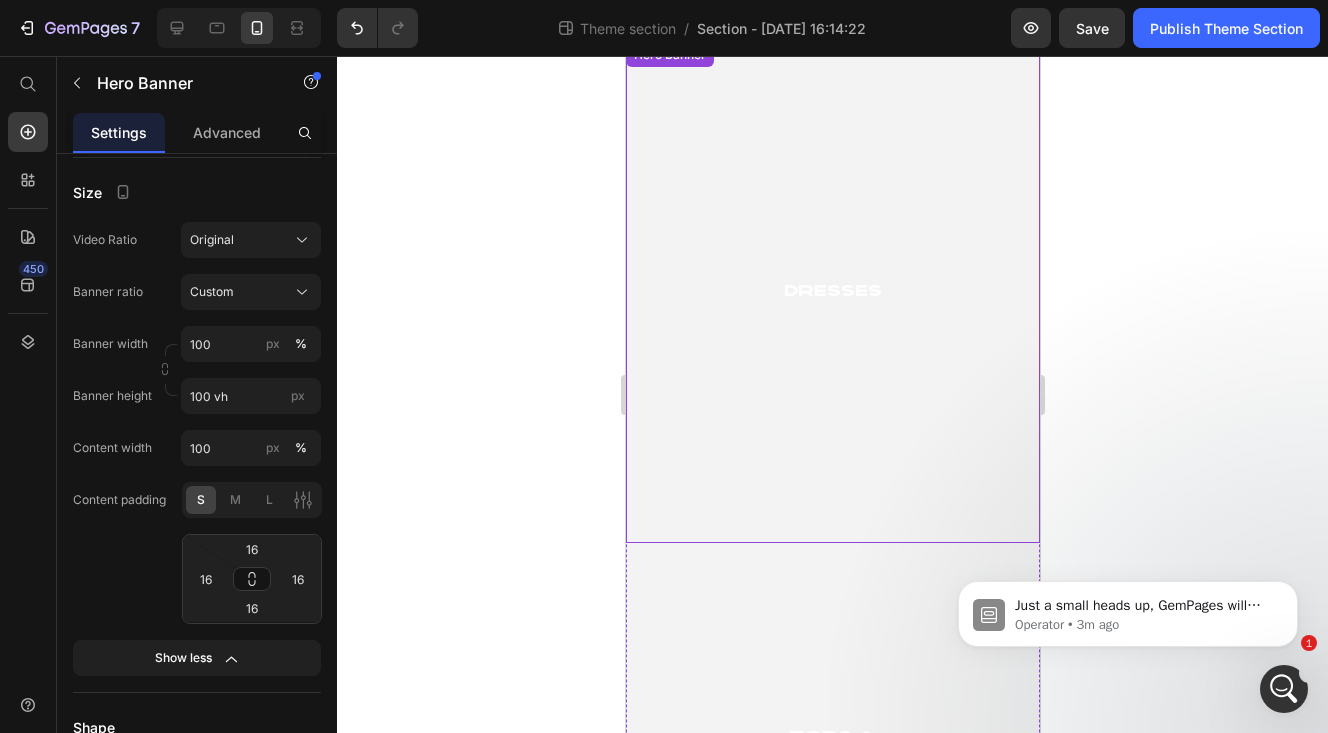 click on "Dresses Heading" at bounding box center (832, 293) 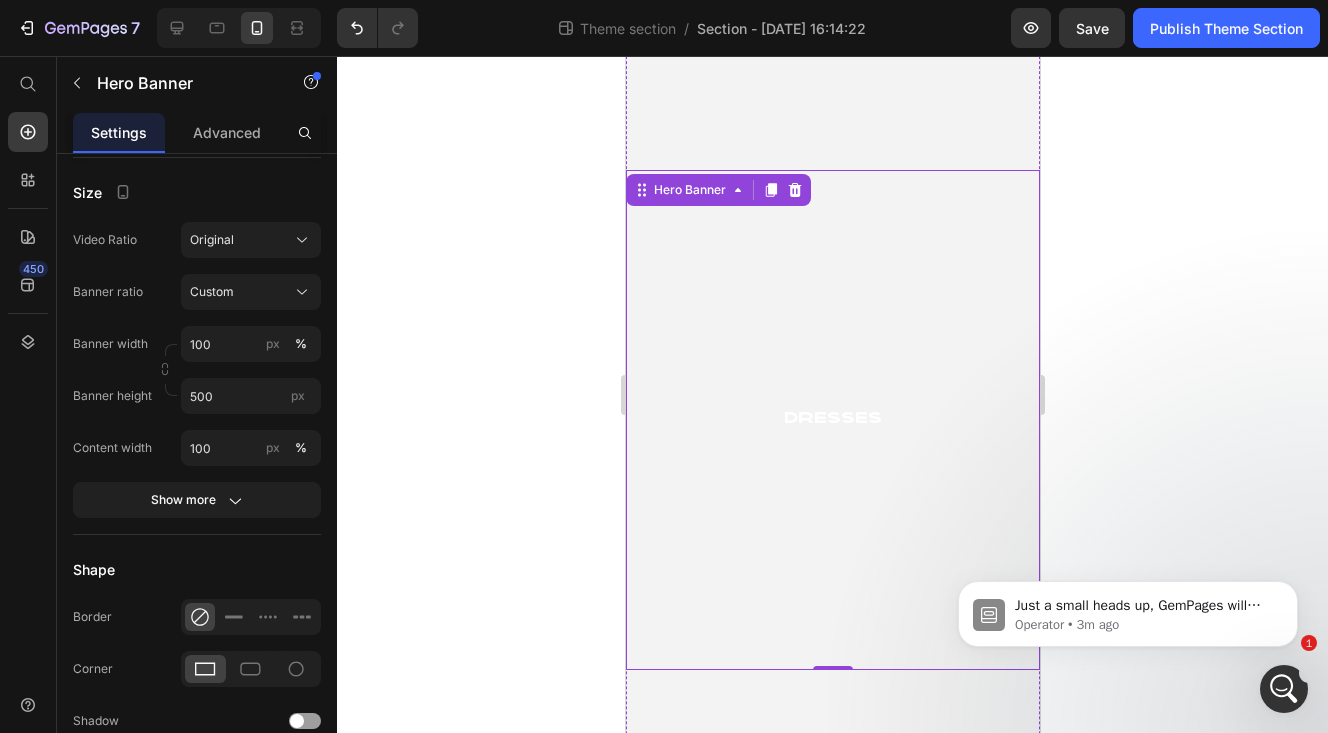 scroll, scrollTop: 0, scrollLeft: 0, axis: both 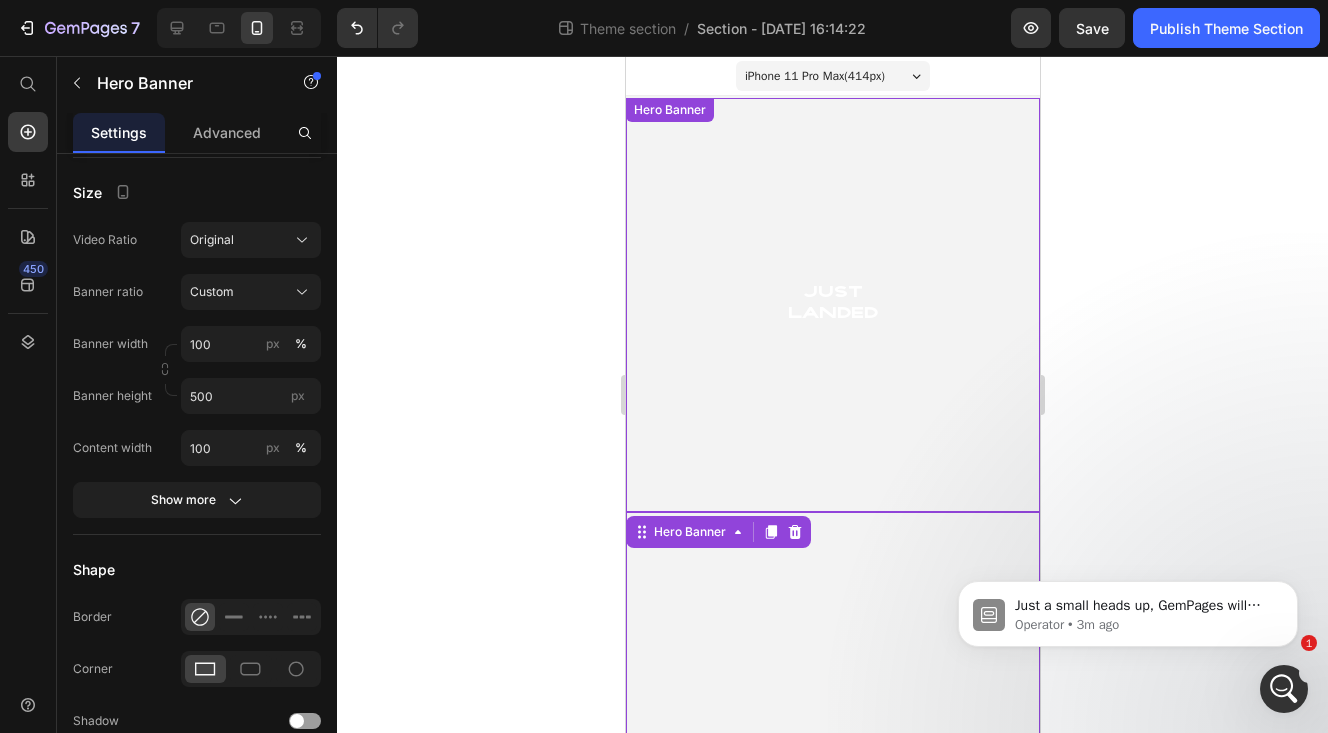 click at bounding box center (832, 305) 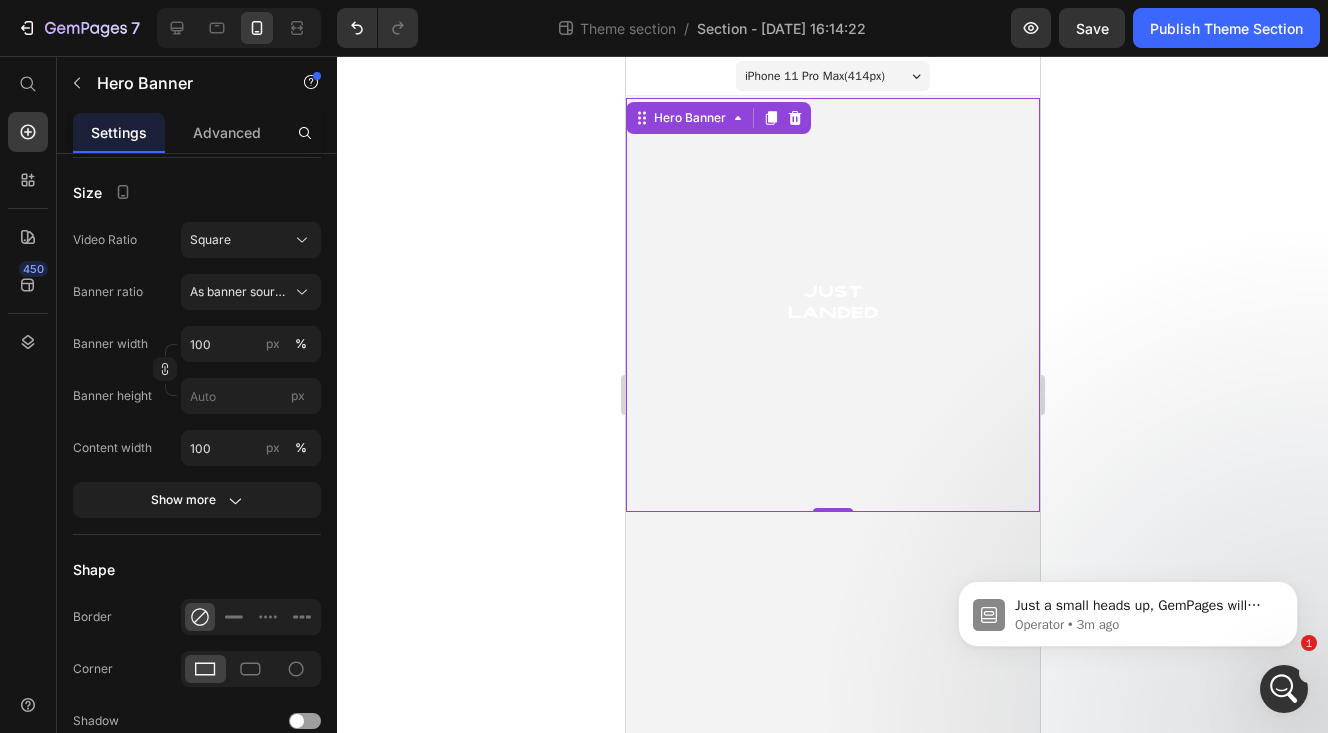click at bounding box center (832, 305) 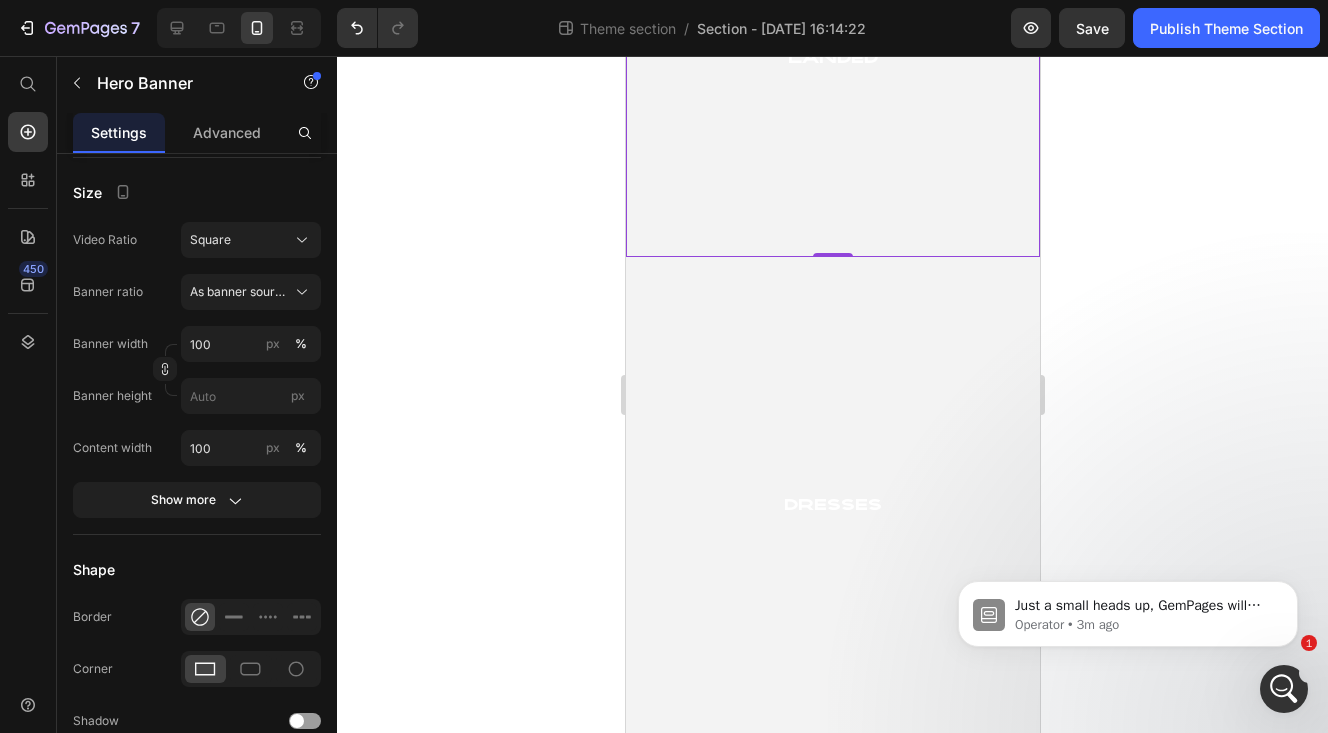 scroll, scrollTop: 292, scrollLeft: 0, axis: vertical 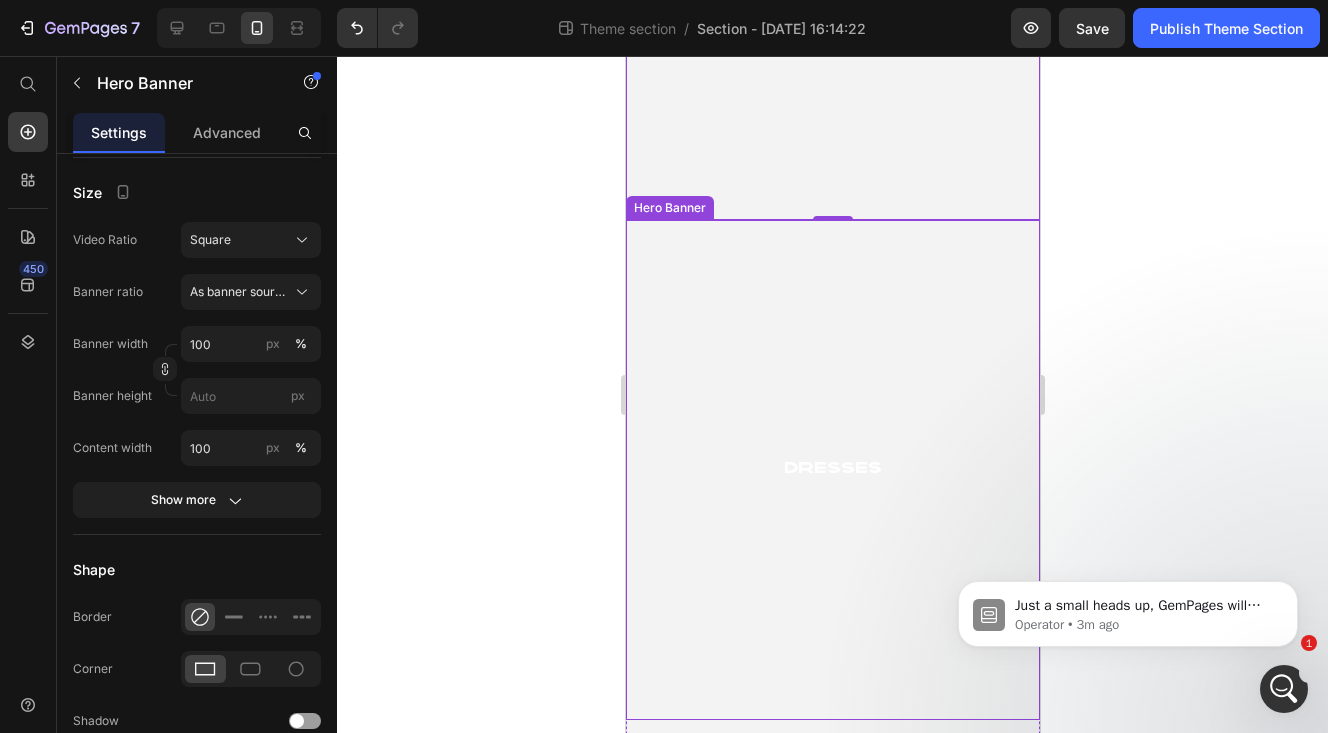 click at bounding box center (832, 470) 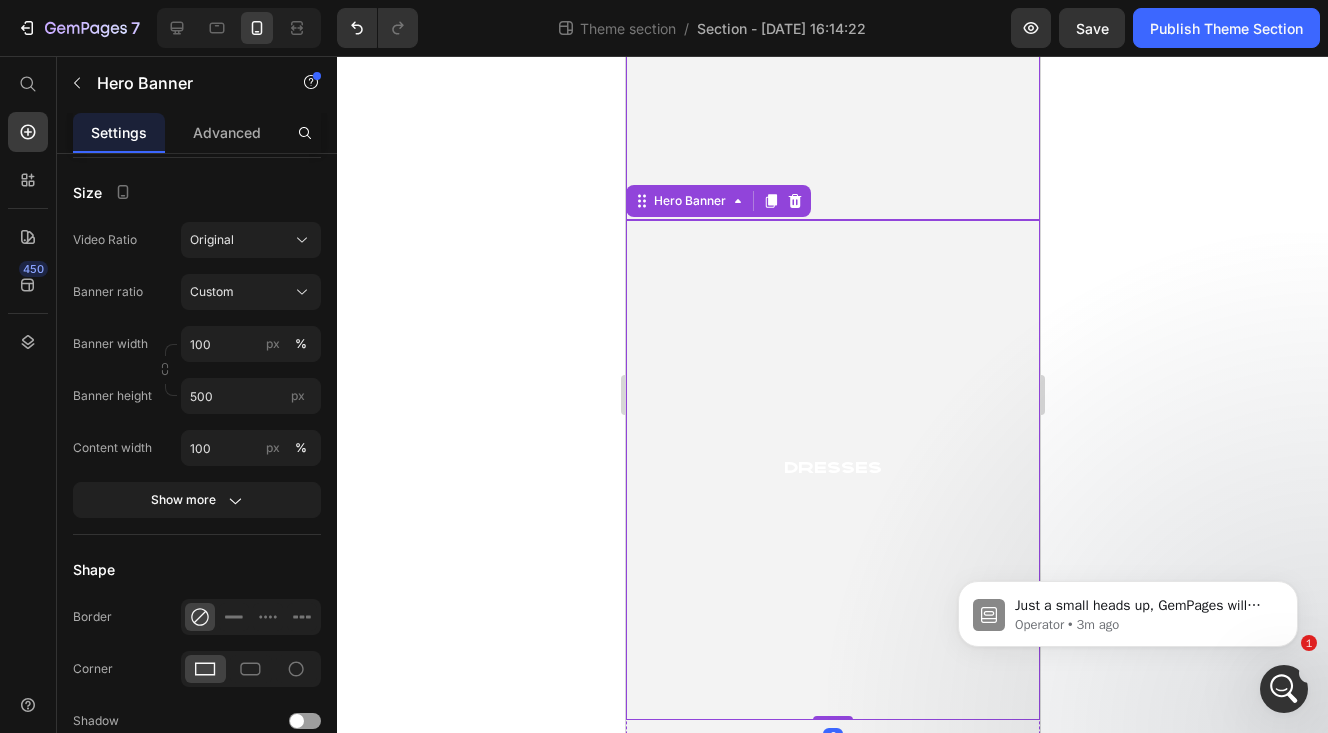 click at bounding box center [832, 13] 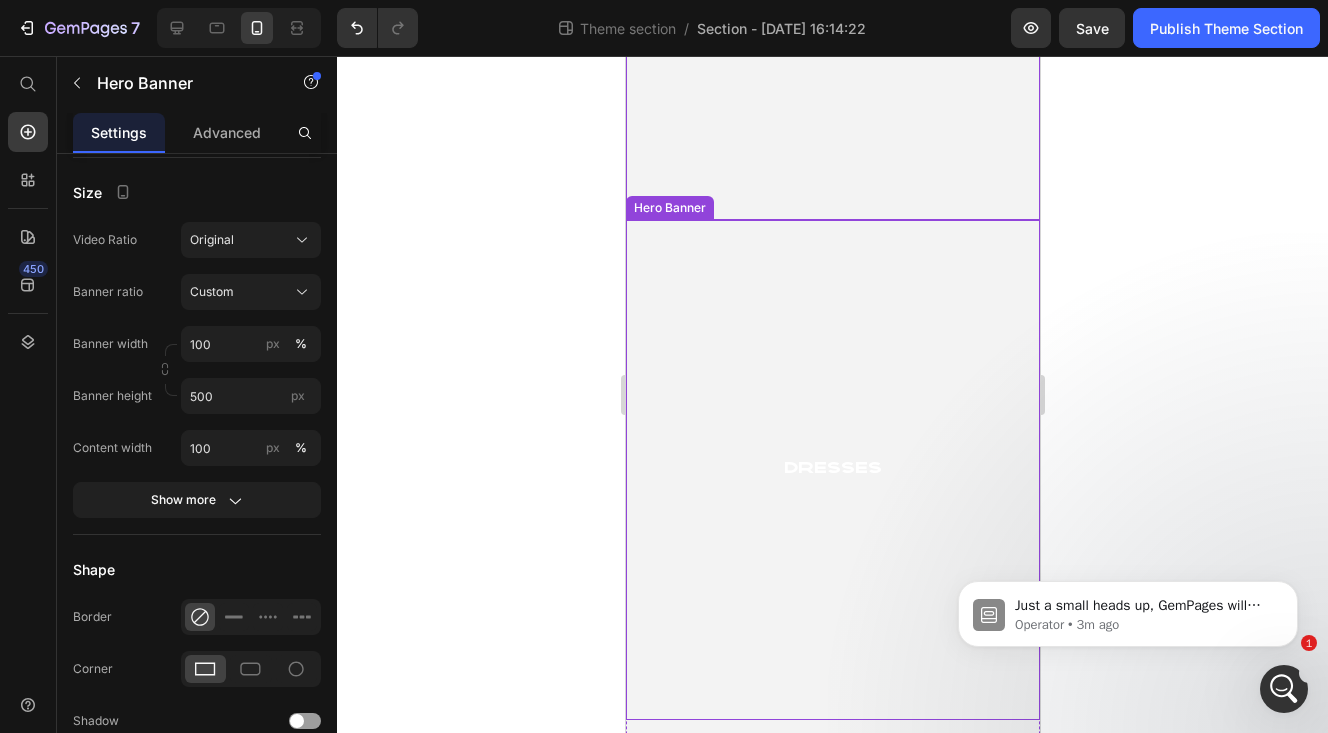 click at bounding box center (832, 470) 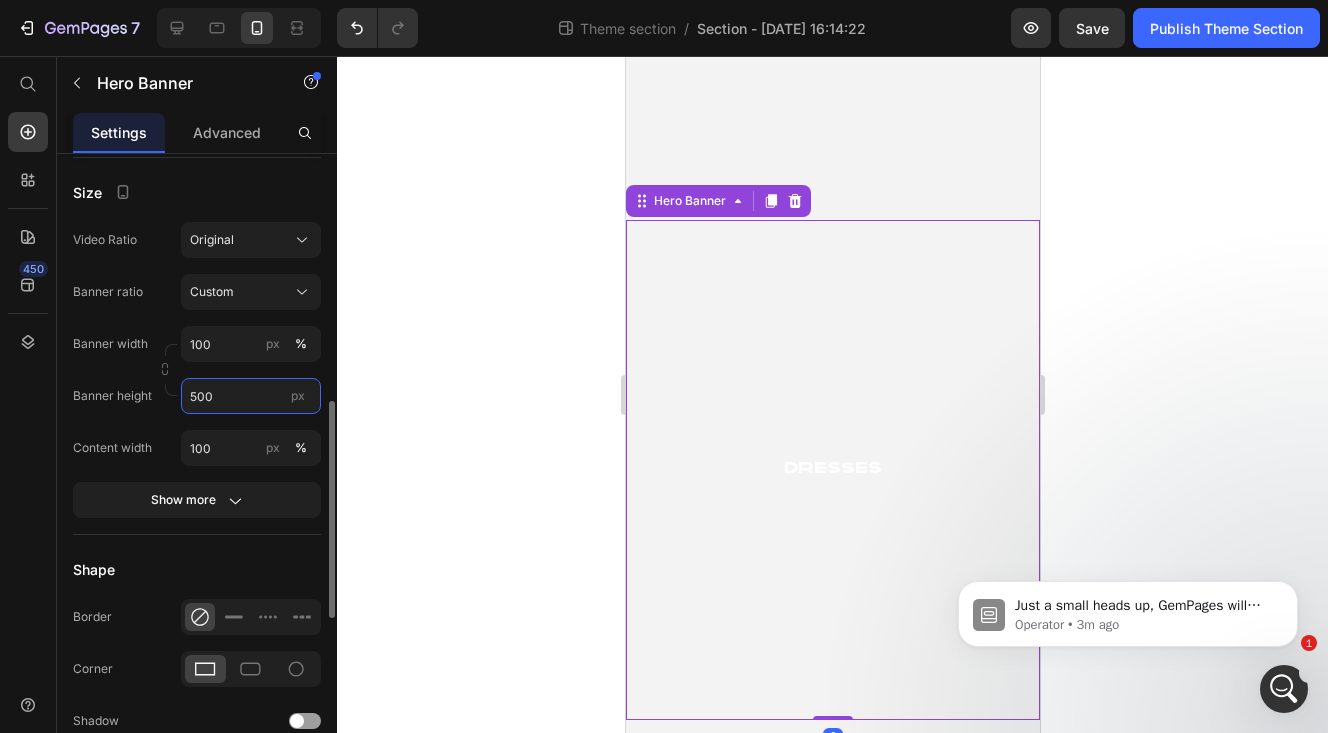 click on "500" at bounding box center (251, 396) 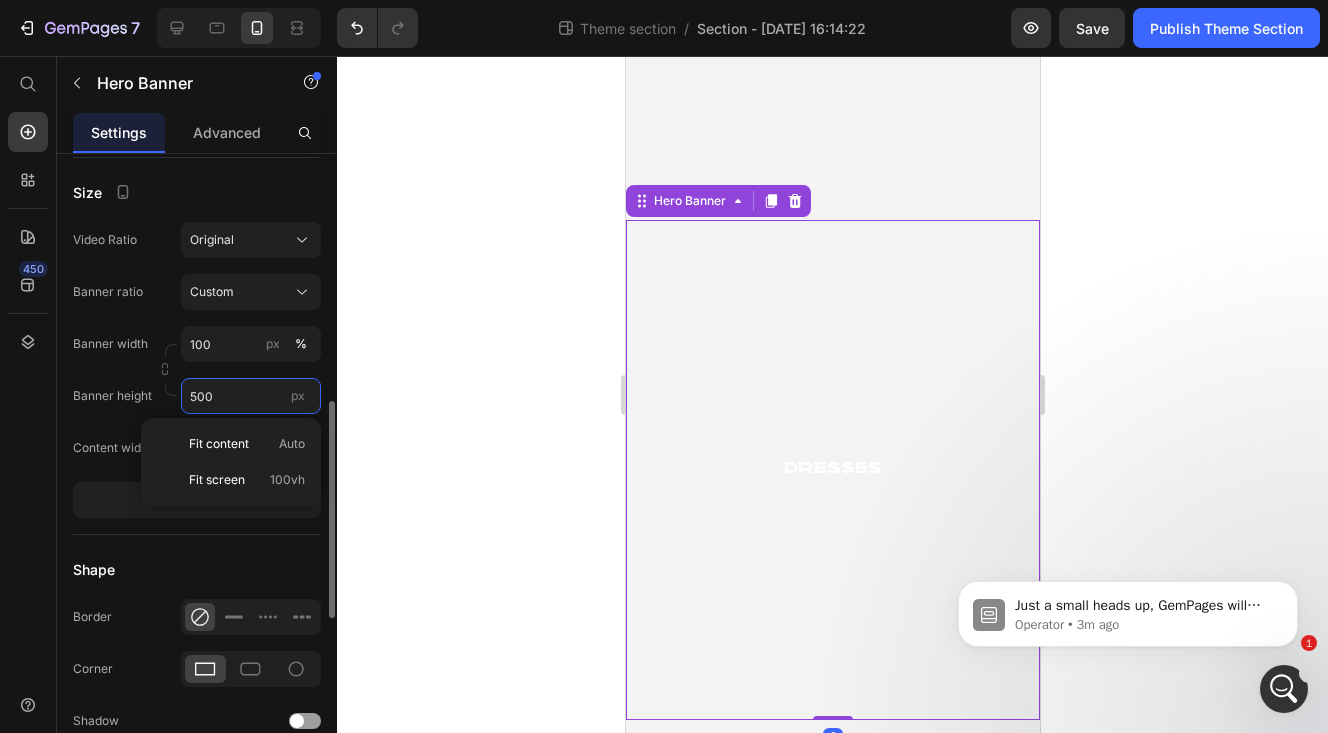 type 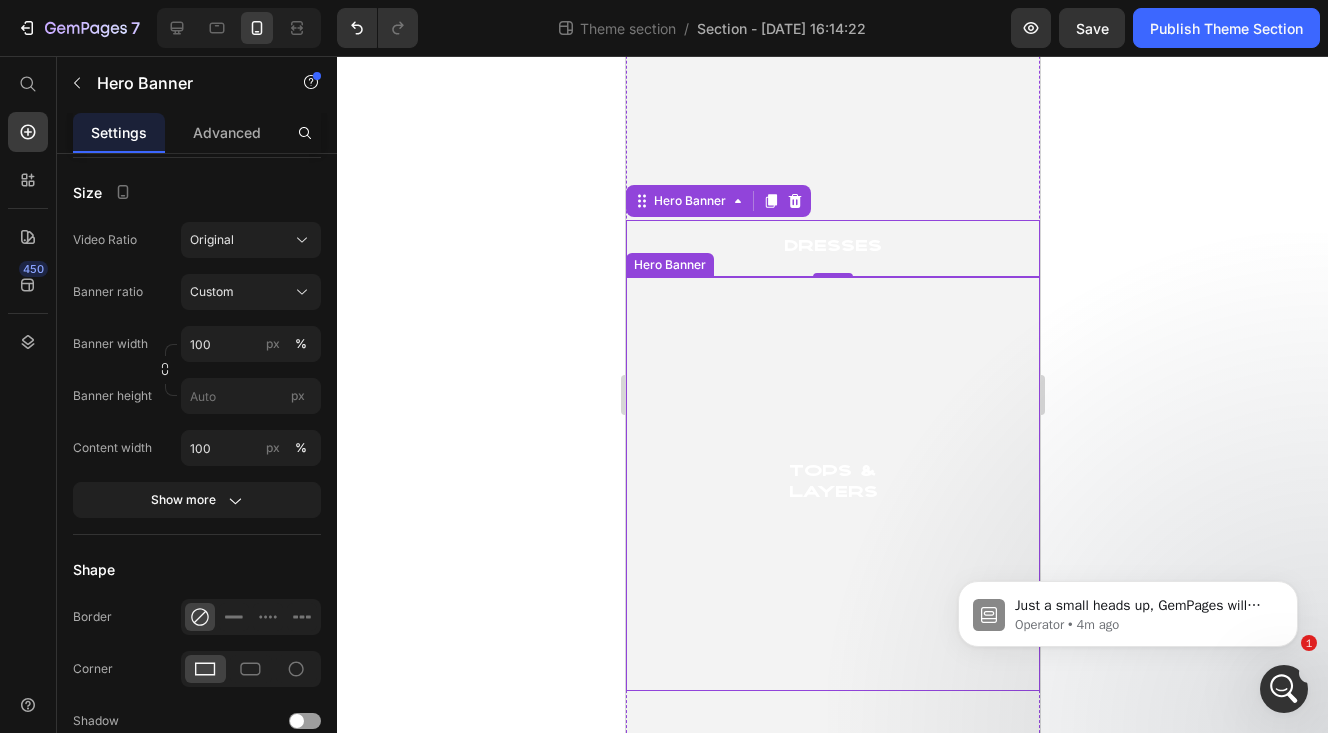 click on "tops &  Layers Heading" at bounding box center [832, 484] 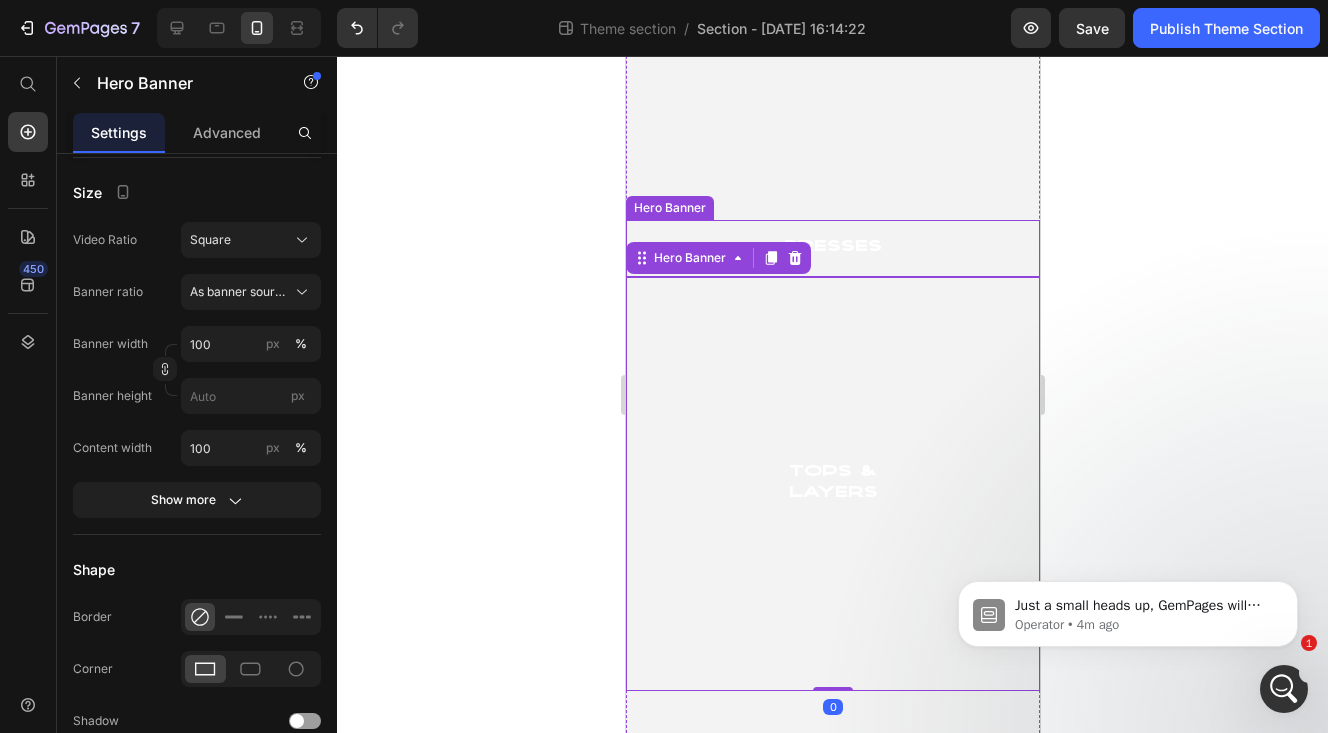click on "Dresses" at bounding box center (832, 248) 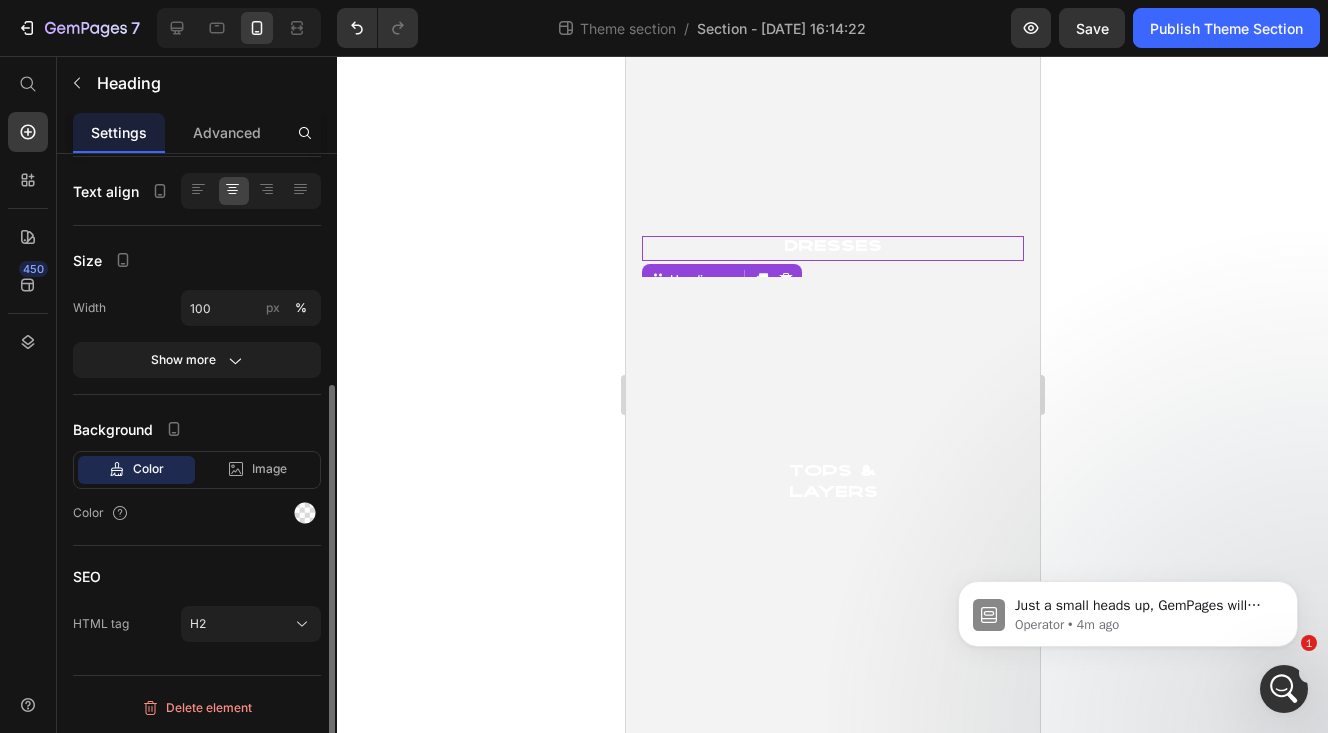 scroll, scrollTop: 0, scrollLeft: 0, axis: both 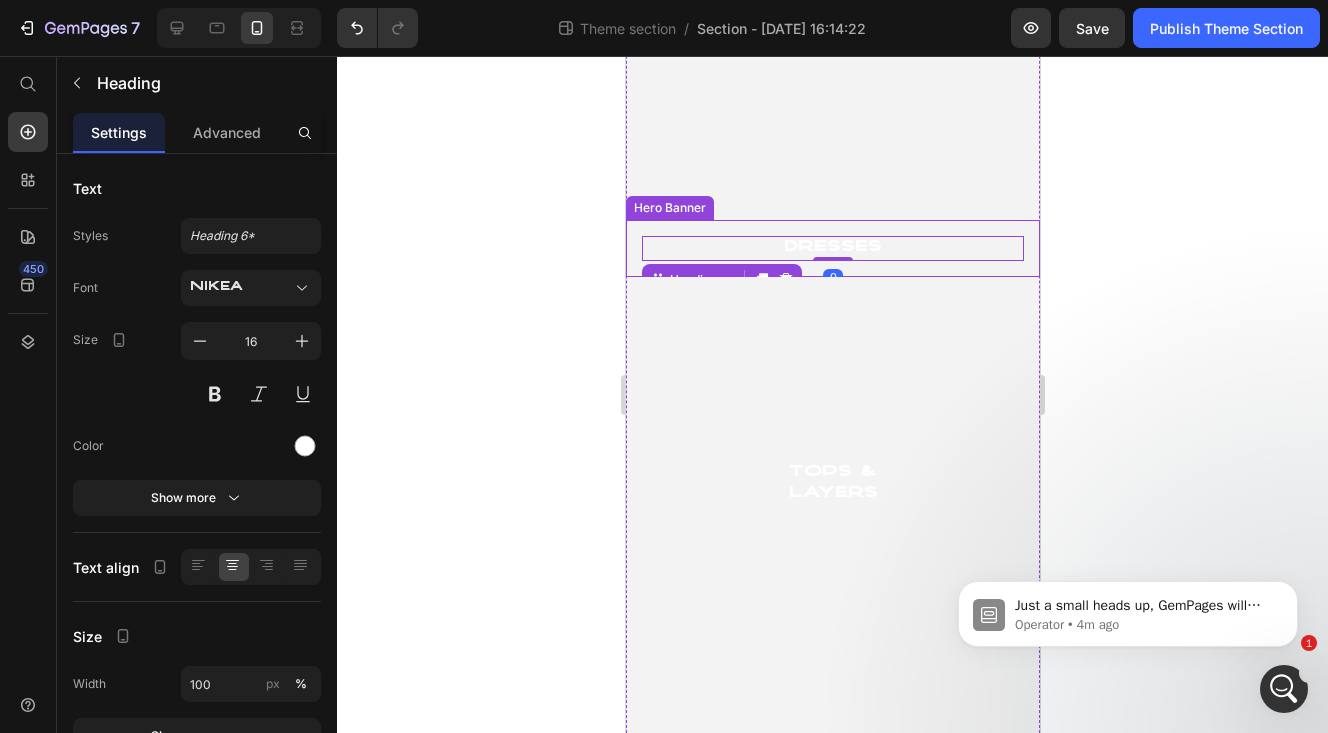 click on "Dresses Heading   0" at bounding box center [832, 248] 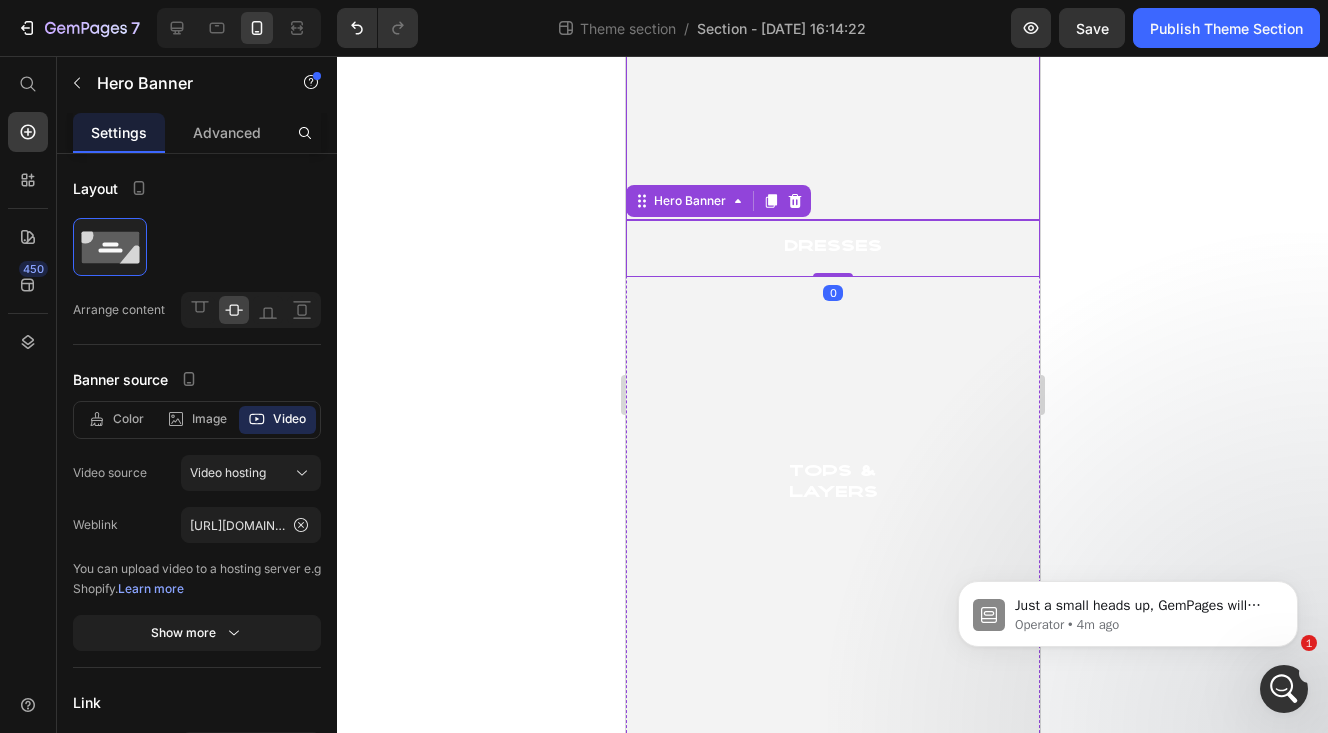 click at bounding box center (832, 13) 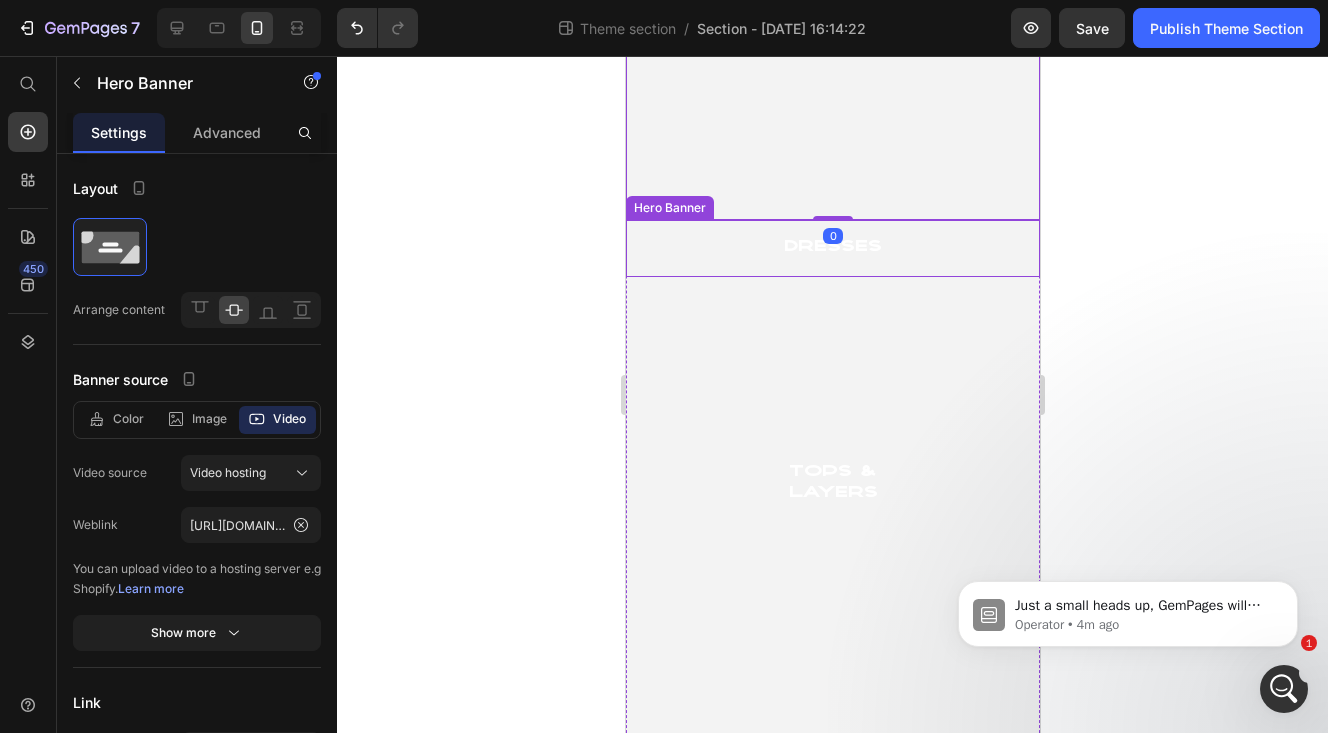 click on "Dresses Heading" at bounding box center (832, 248) 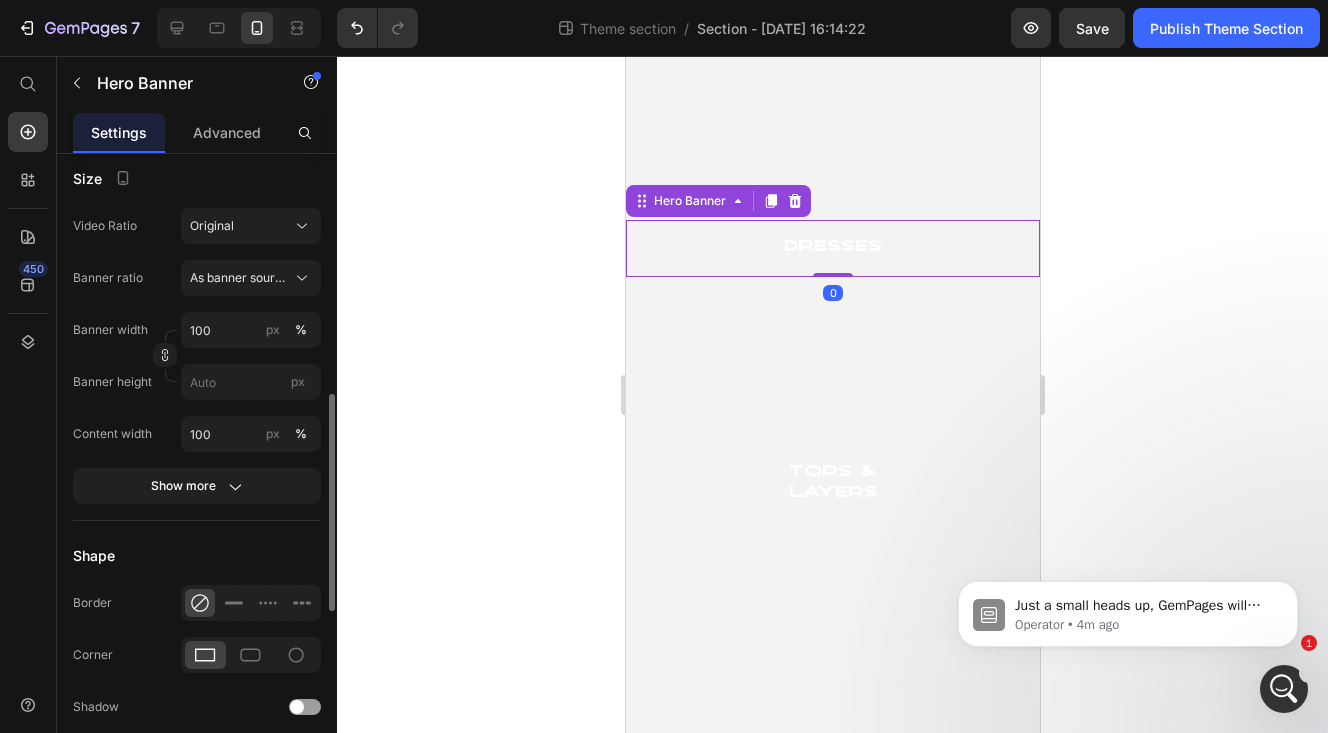 scroll, scrollTop: 753, scrollLeft: 0, axis: vertical 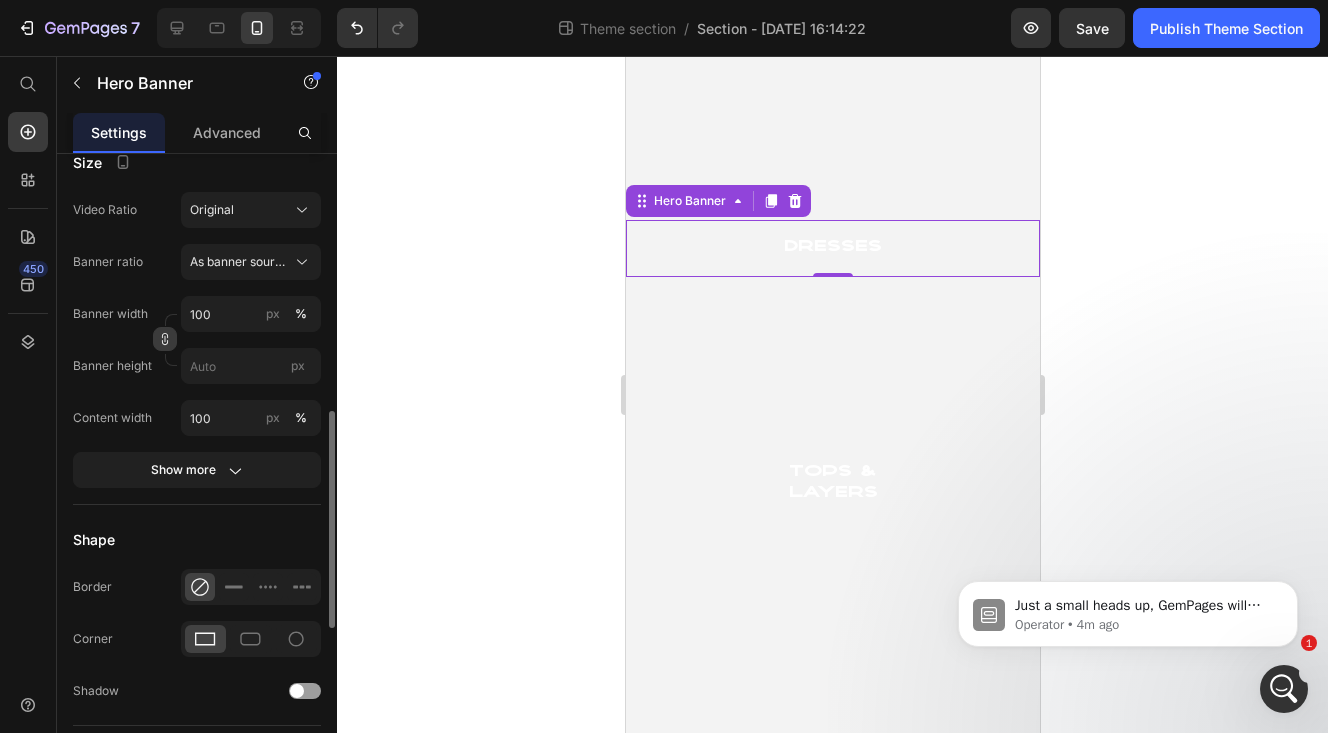click 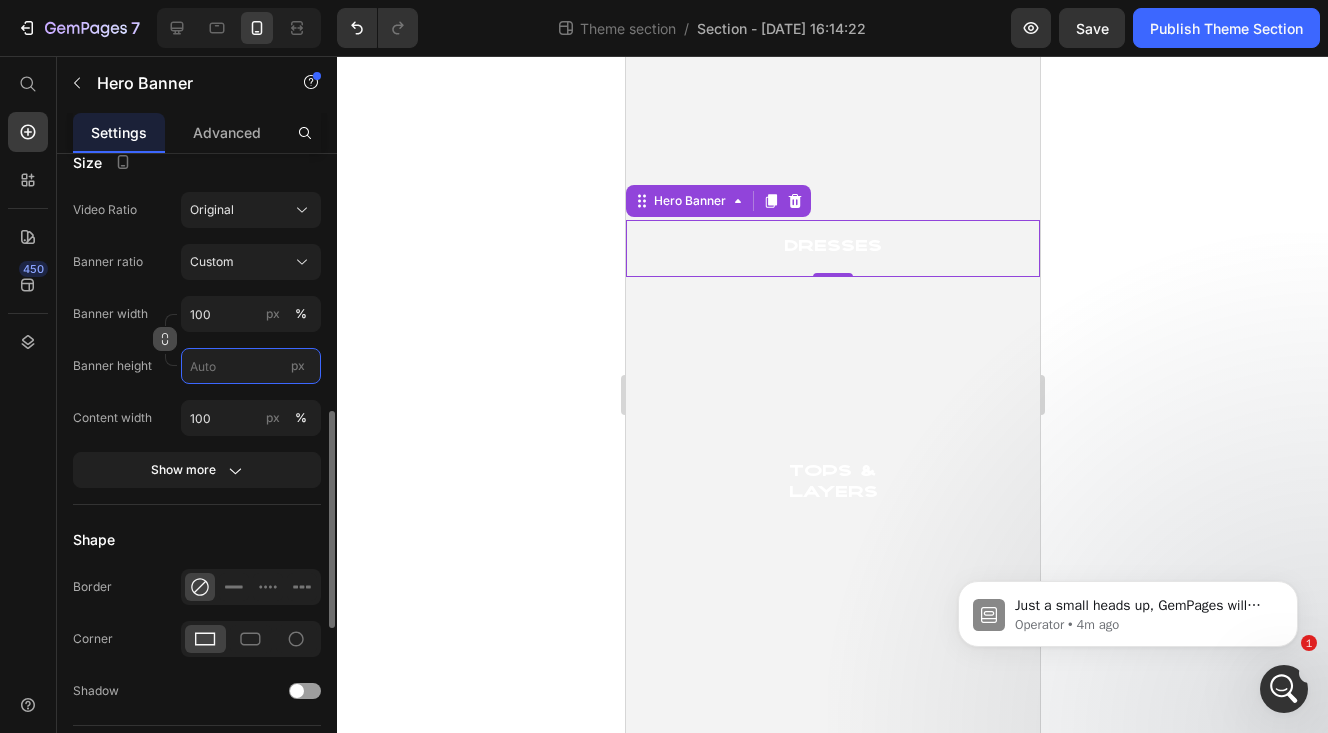 click on "px" at bounding box center (251, 366) 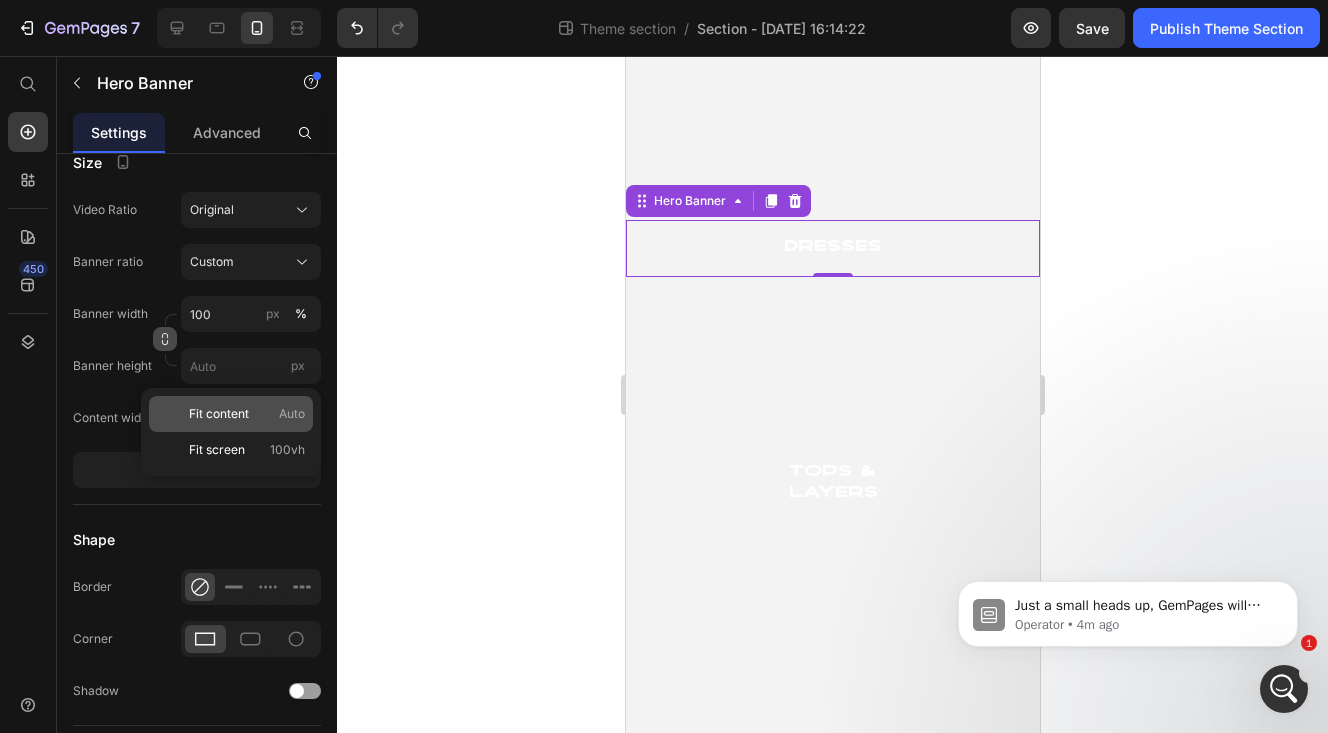 click on "Fit content" at bounding box center [219, 414] 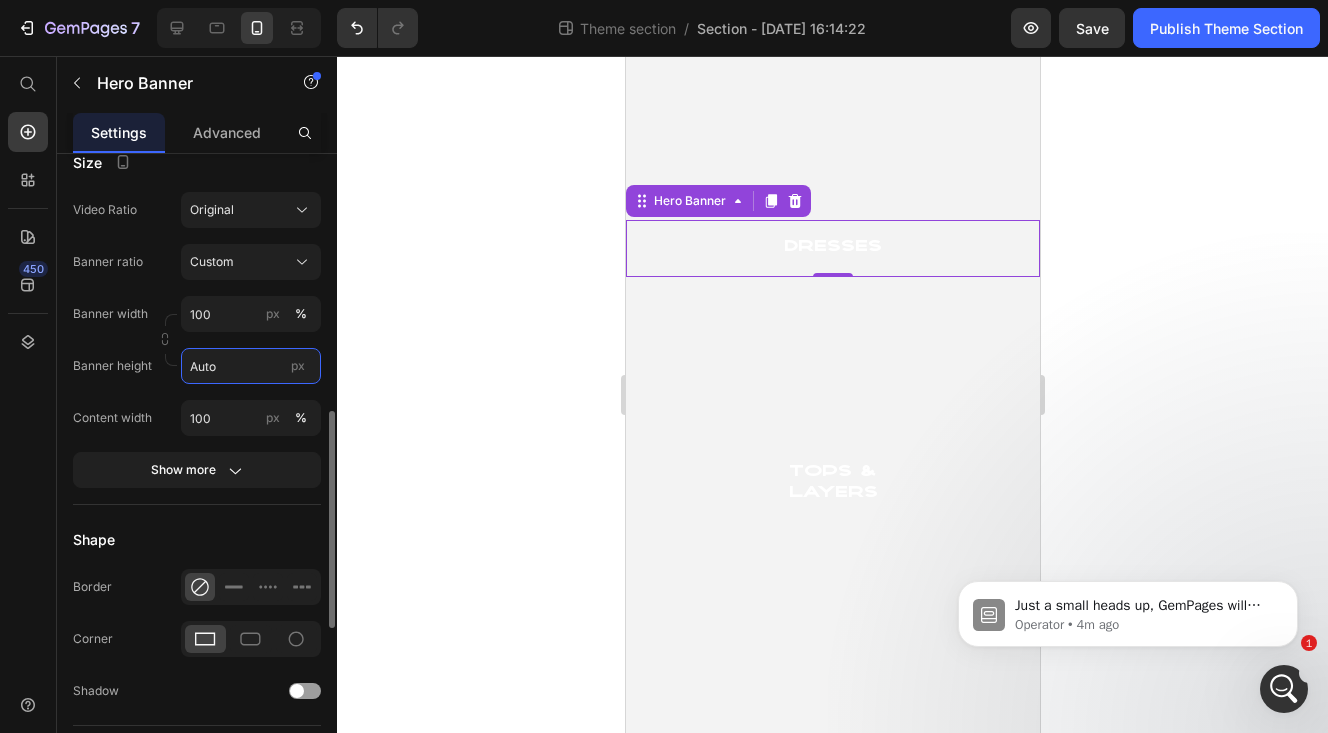 click on "Auto" at bounding box center (251, 366) 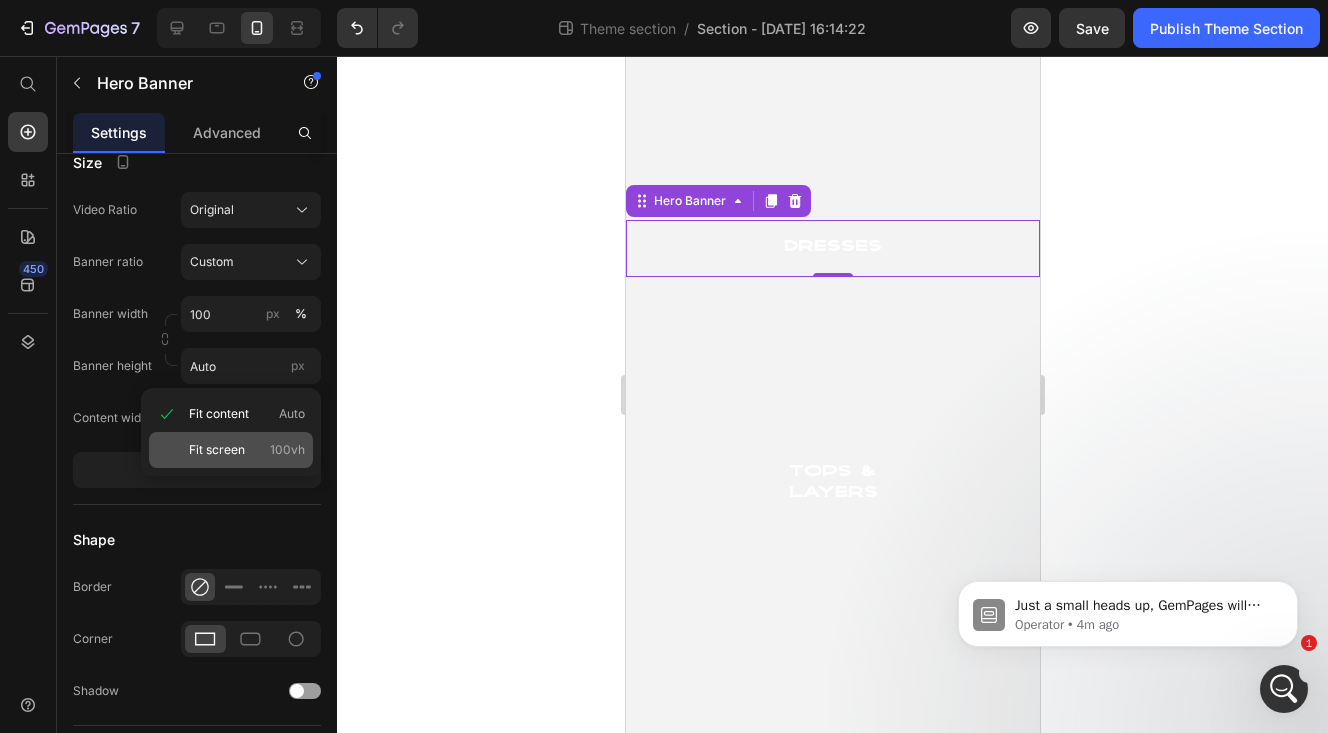 click on "Fit screen" at bounding box center [217, 450] 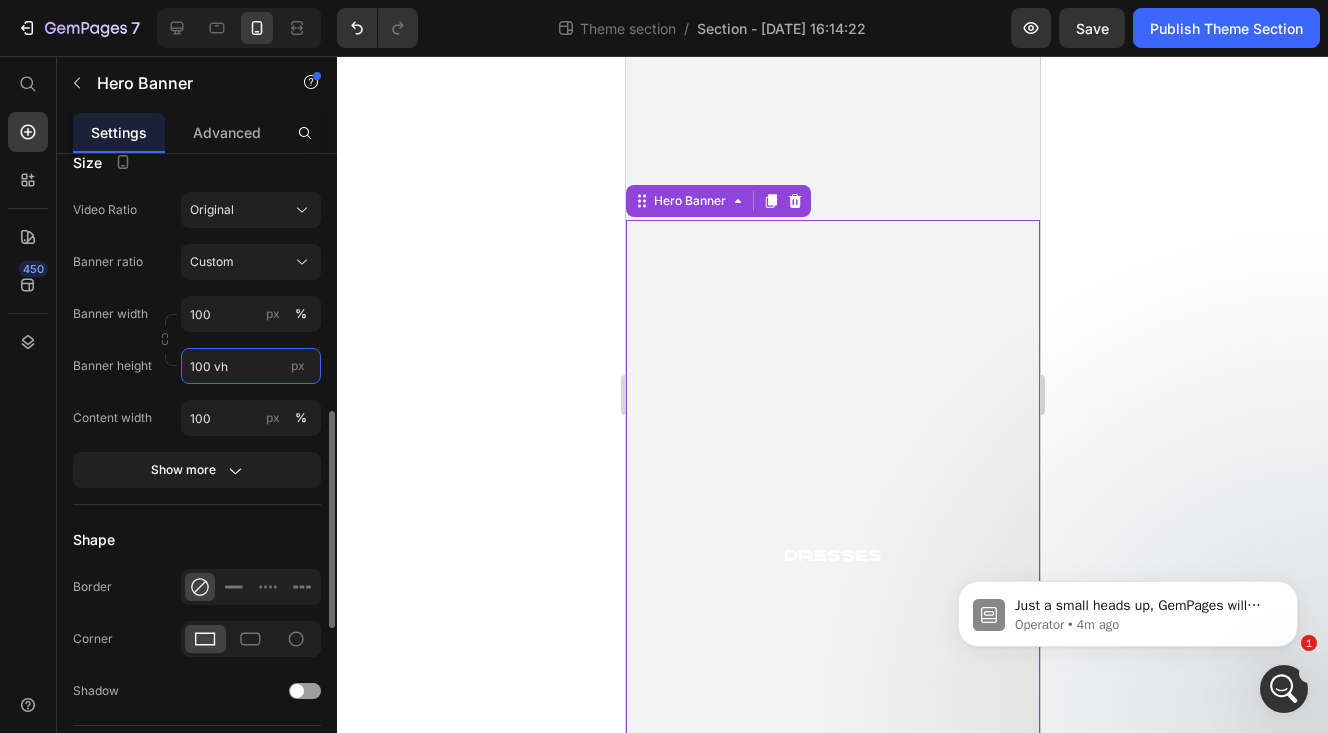click on "100 vh" at bounding box center [251, 366] 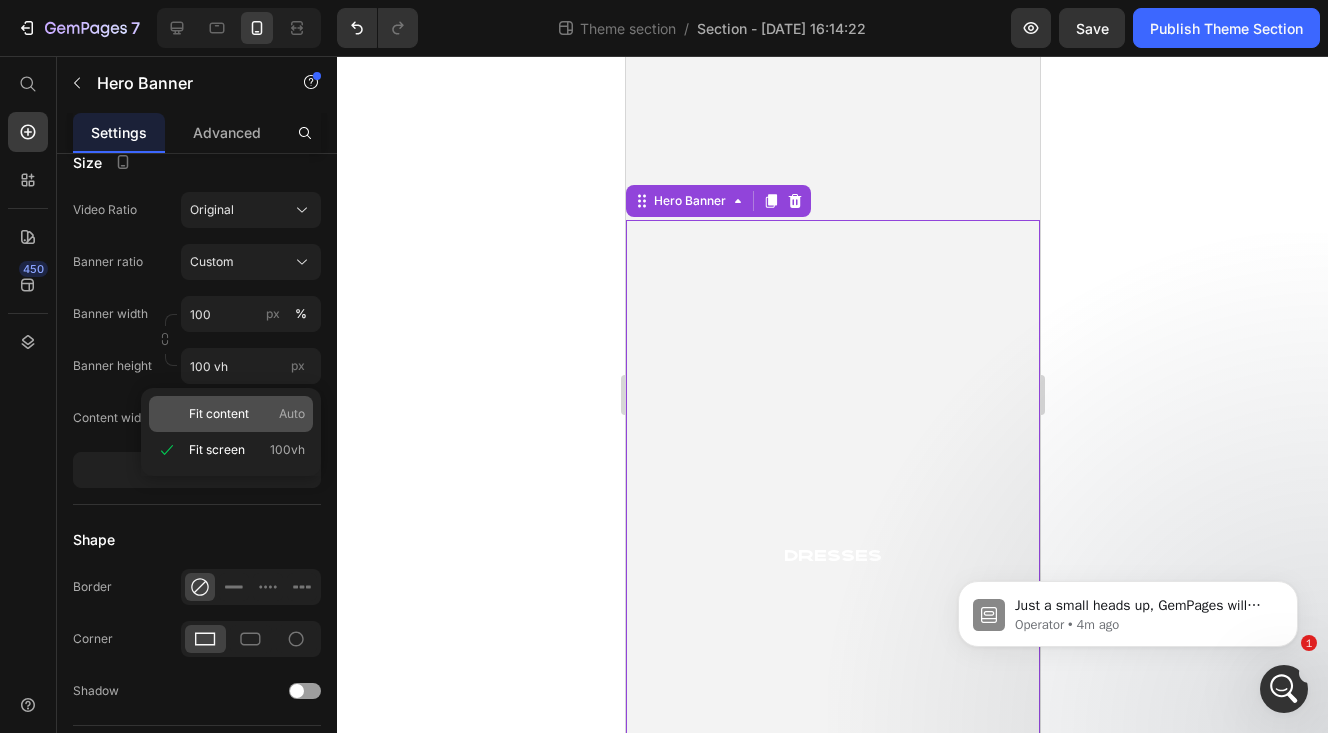 click on "Fit content" at bounding box center [219, 414] 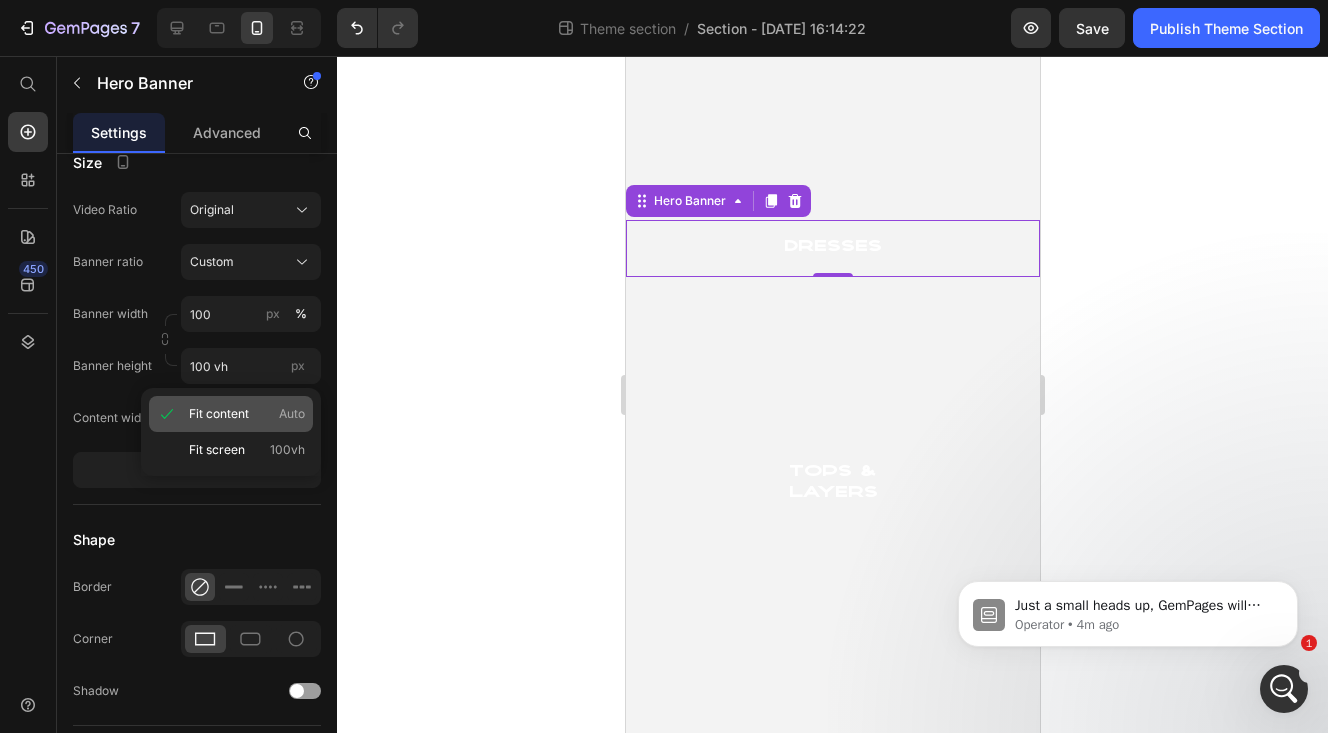 type on "Auto" 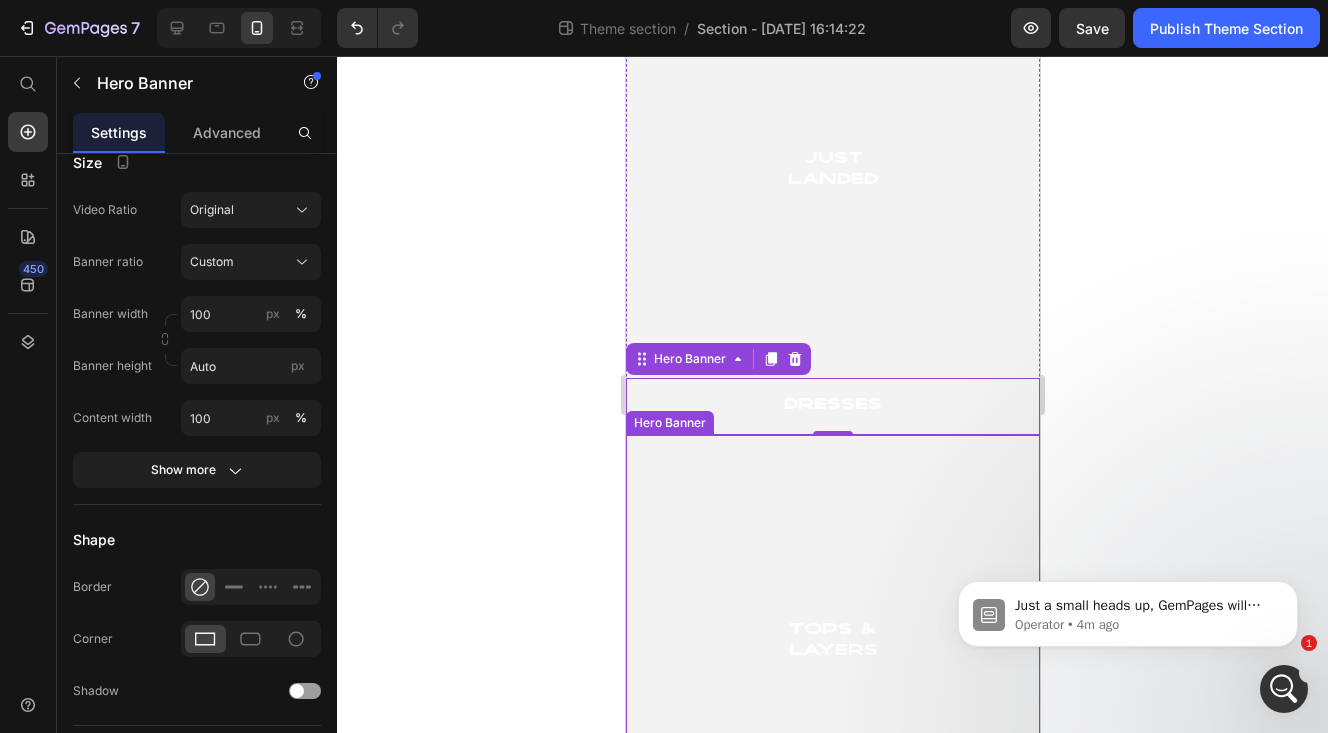 scroll, scrollTop: 128, scrollLeft: 0, axis: vertical 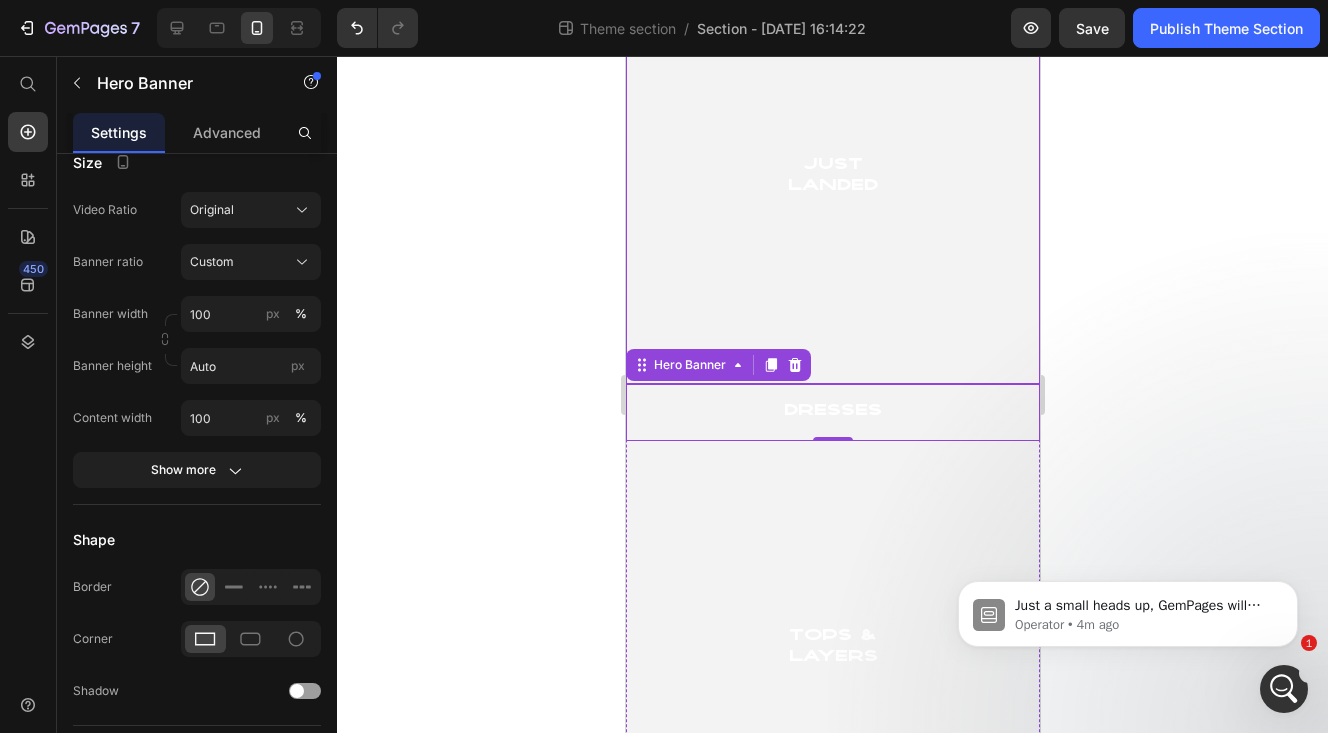 click at bounding box center [832, 177] 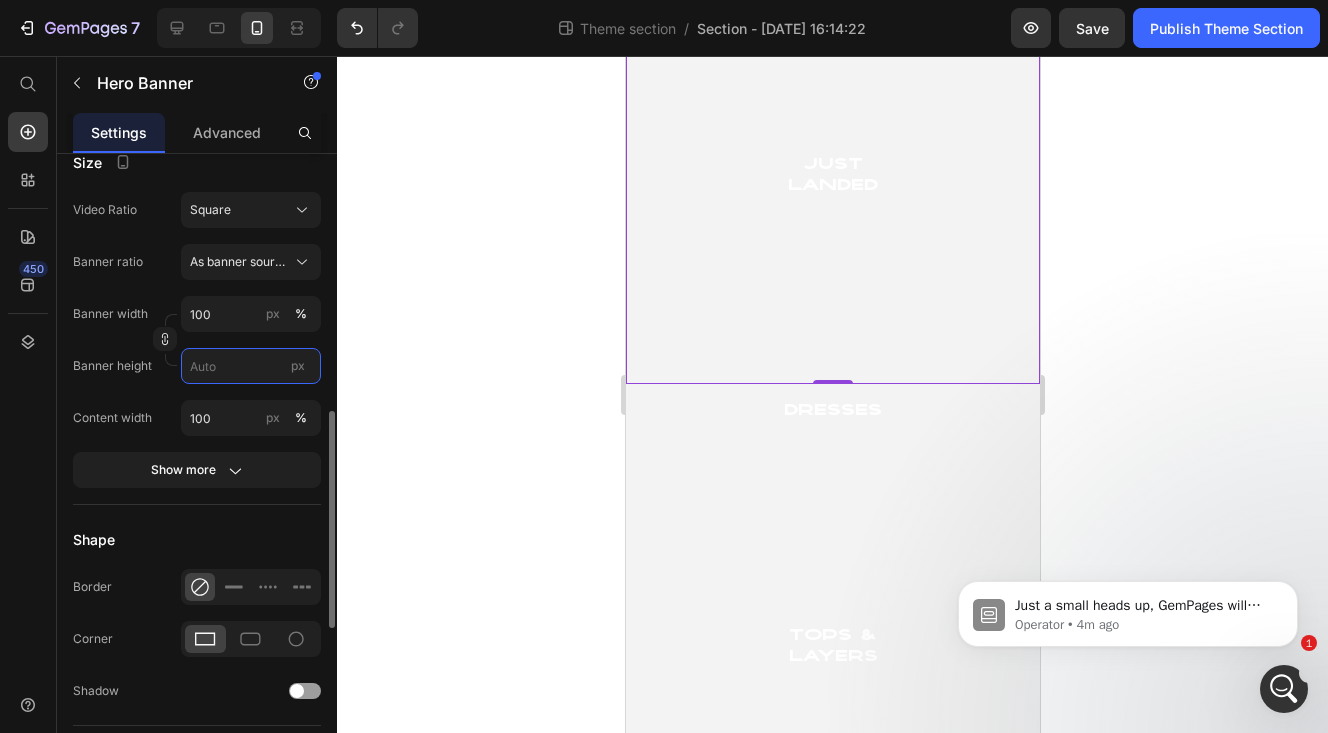 click on "px" at bounding box center [251, 366] 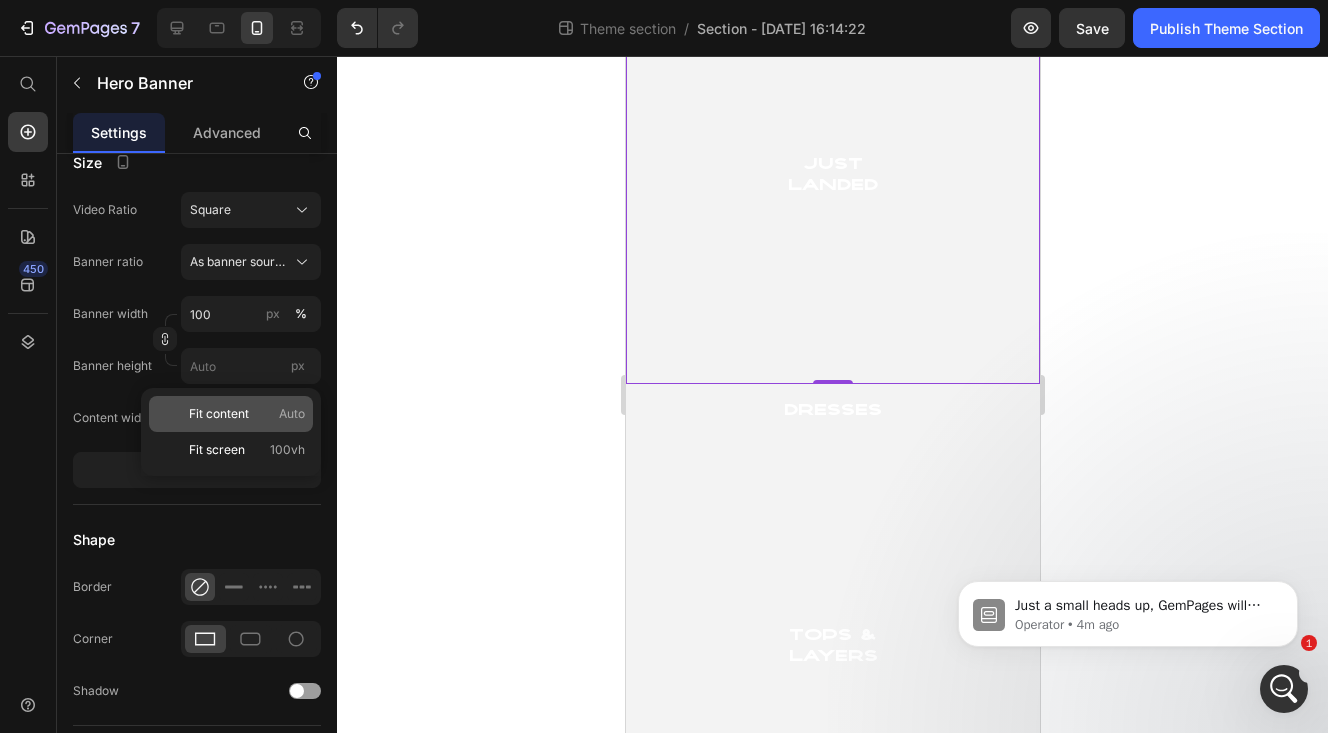 click on "Fit content Auto" 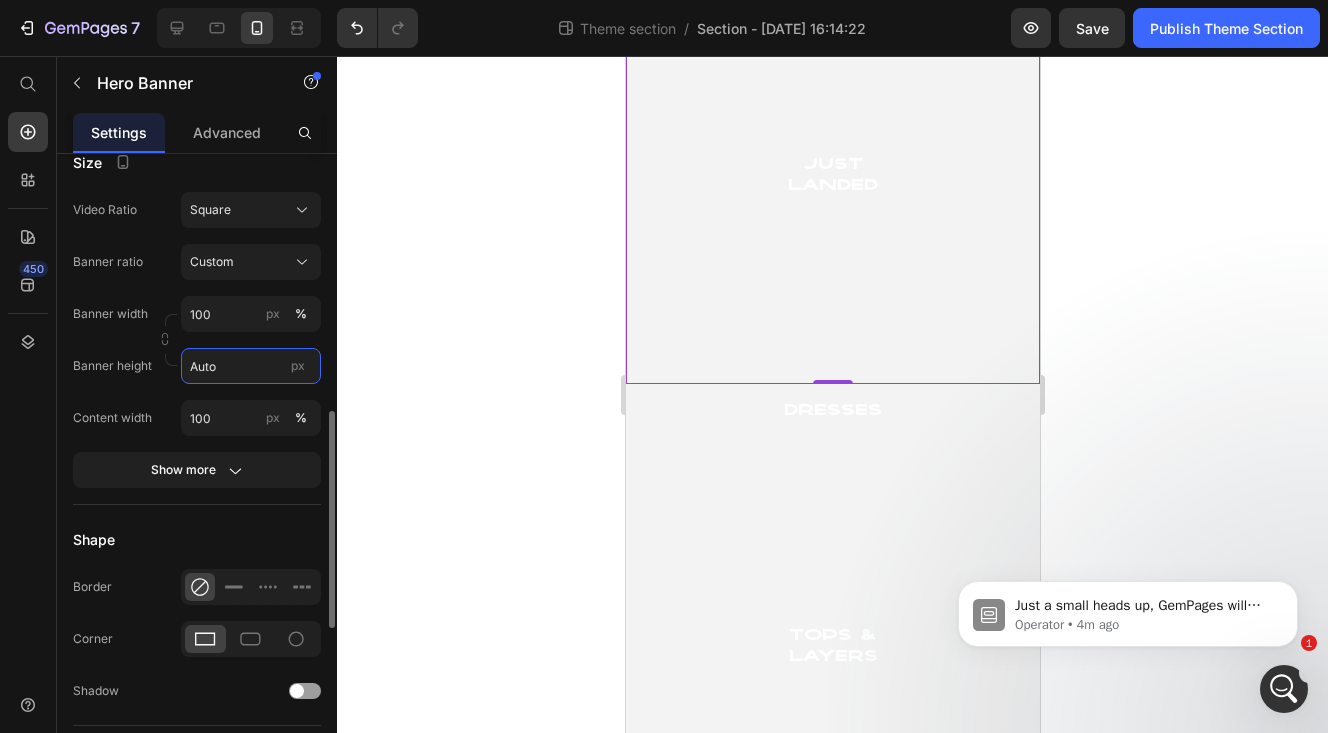 click on "Auto" at bounding box center (251, 366) 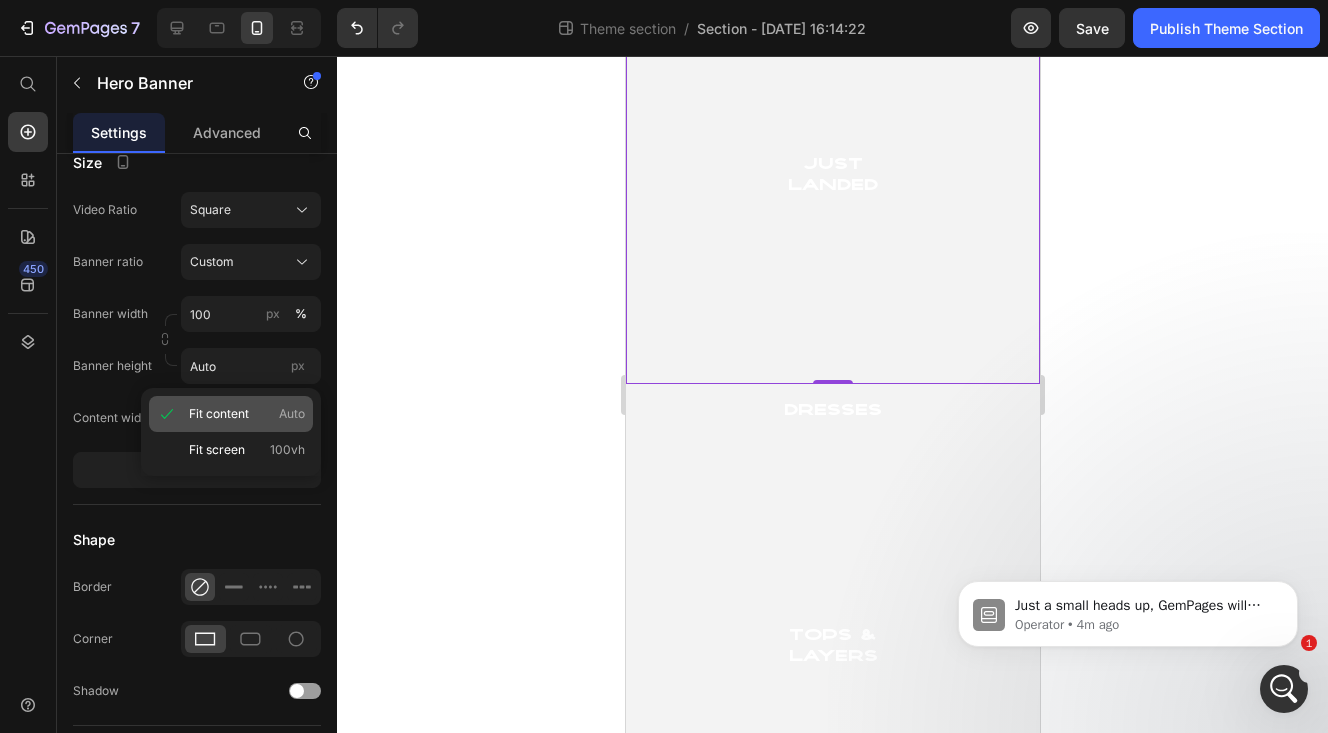 click on "Fit content" at bounding box center (219, 414) 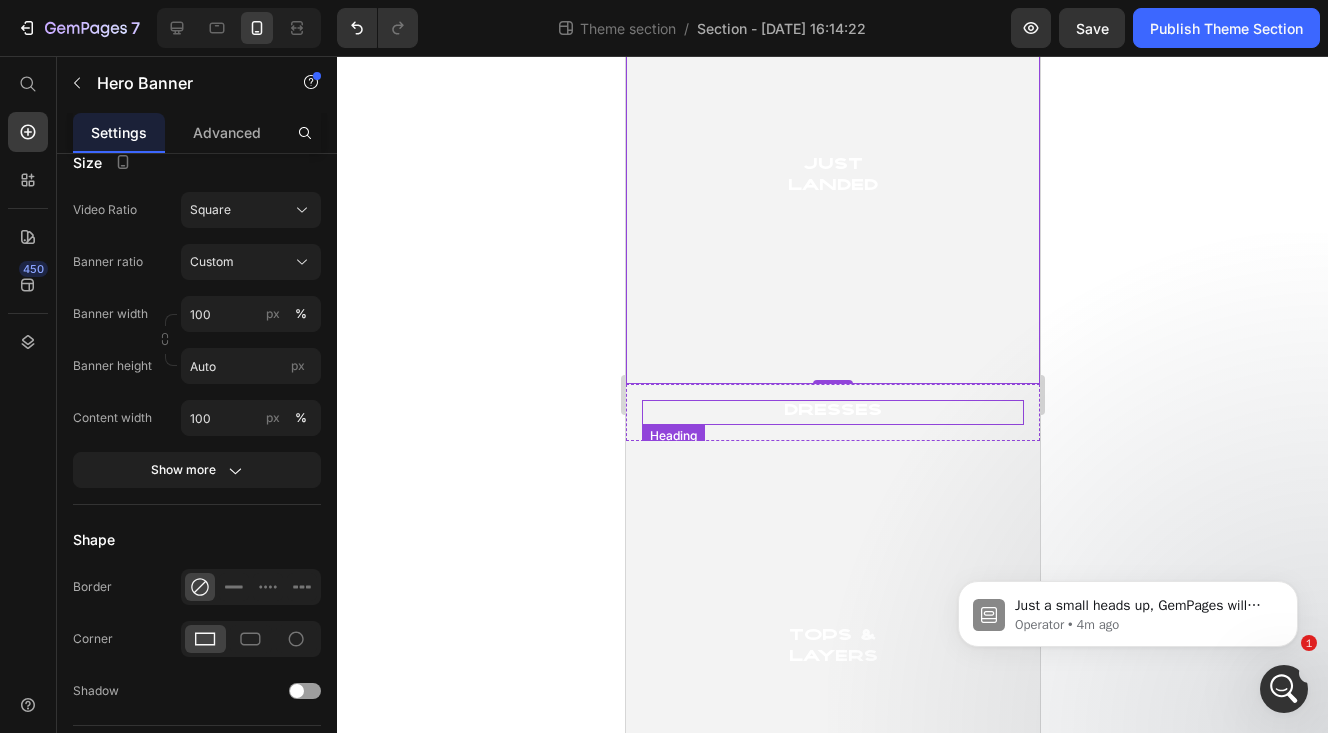 click on "Dresses" at bounding box center (832, 412) 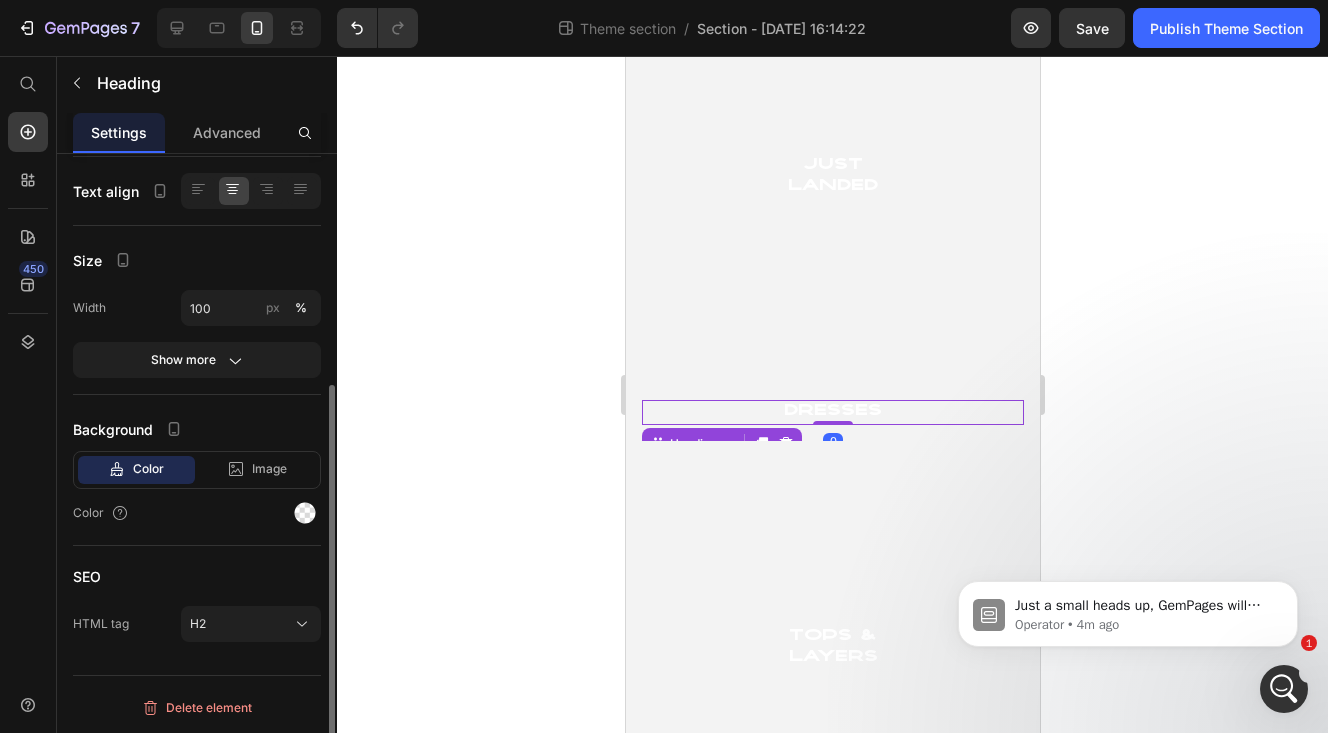 scroll, scrollTop: 0, scrollLeft: 0, axis: both 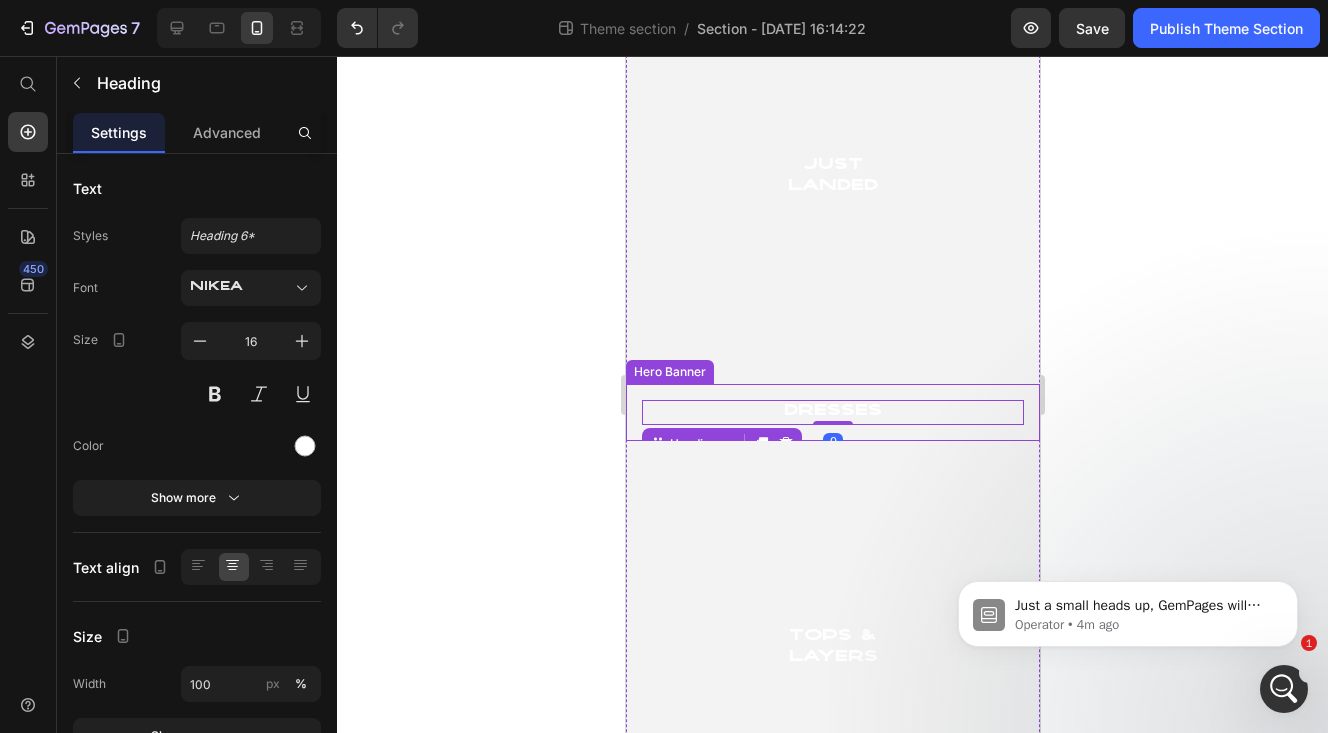 click on "Dresses Heading   0" at bounding box center (832, 412) 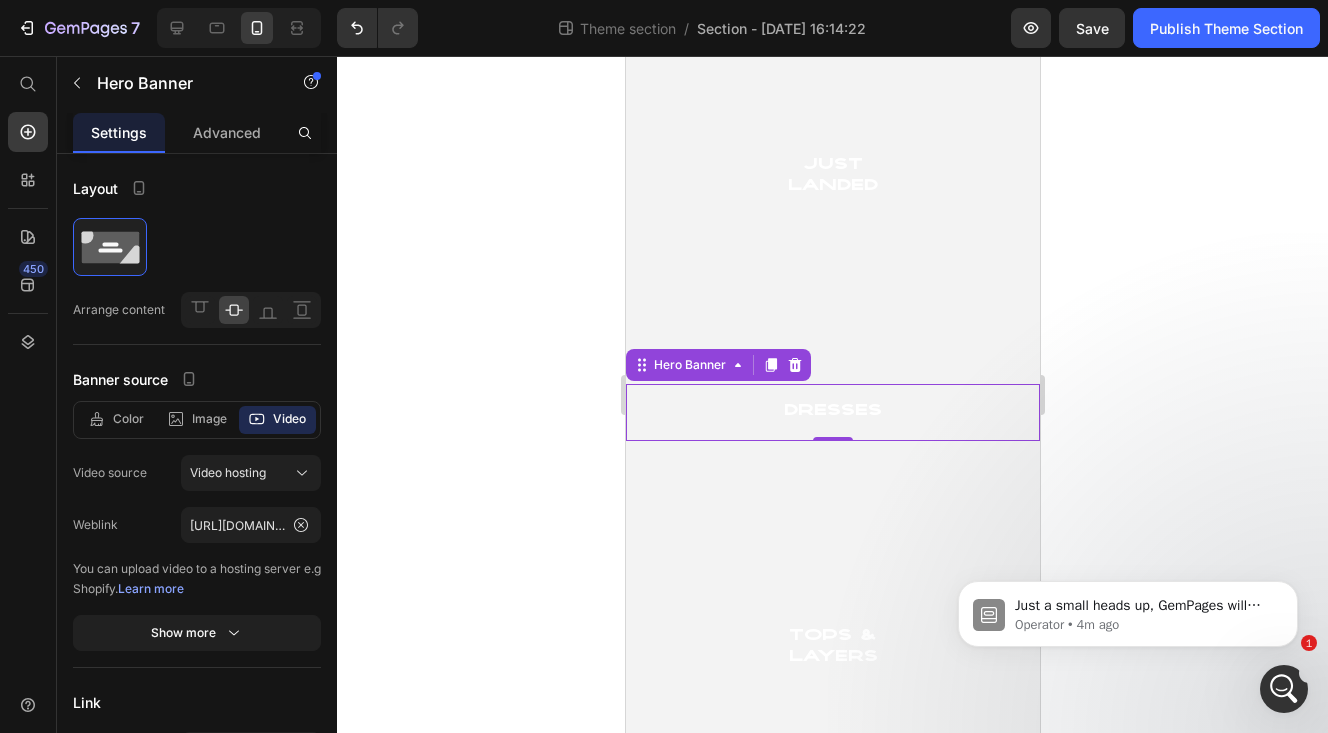 click on "Dresses Heading" at bounding box center [832, 412] 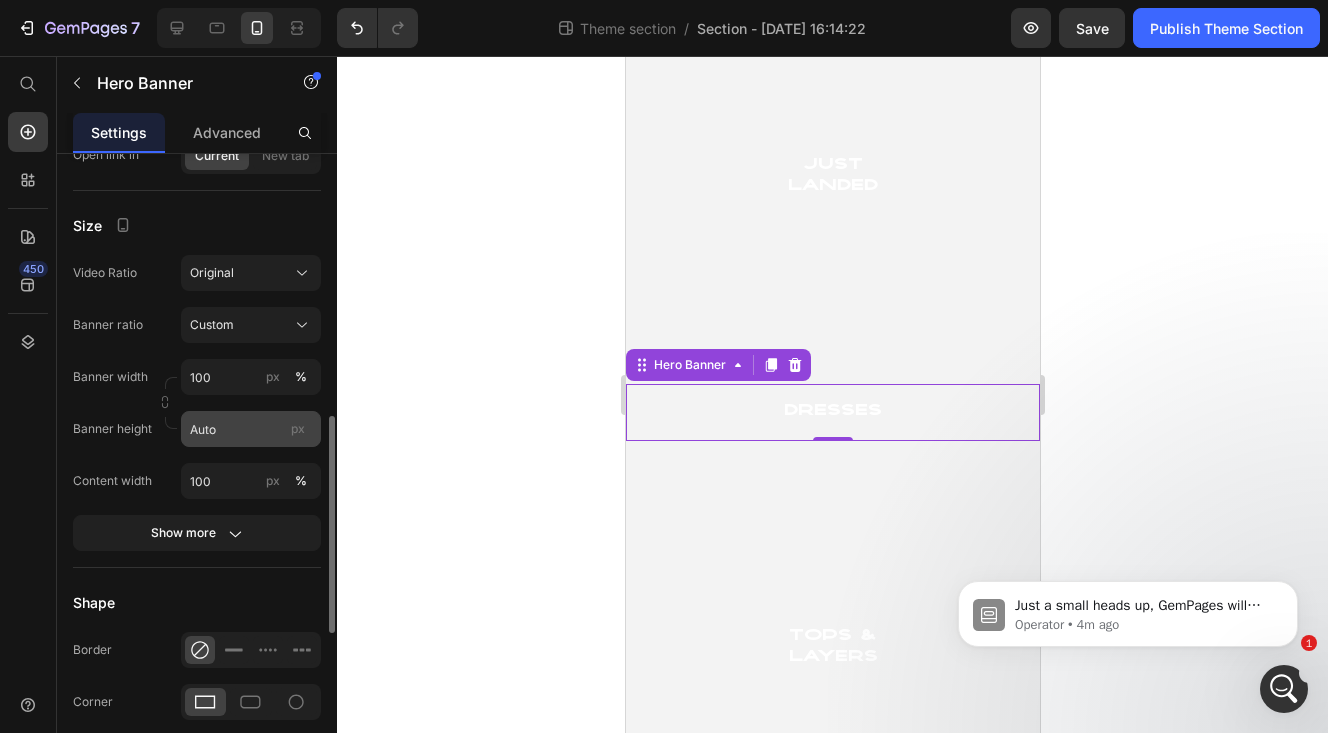 scroll, scrollTop: 723, scrollLeft: 0, axis: vertical 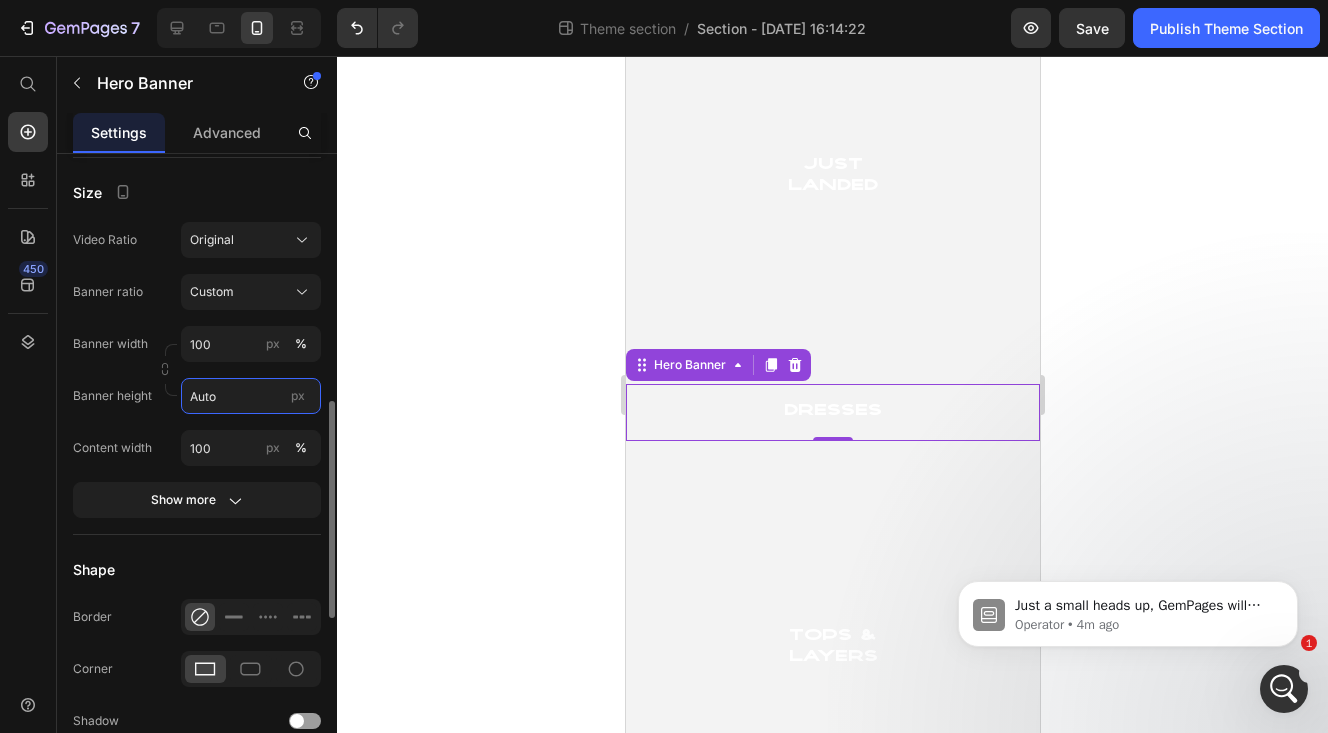 click on "Auto" at bounding box center (251, 396) 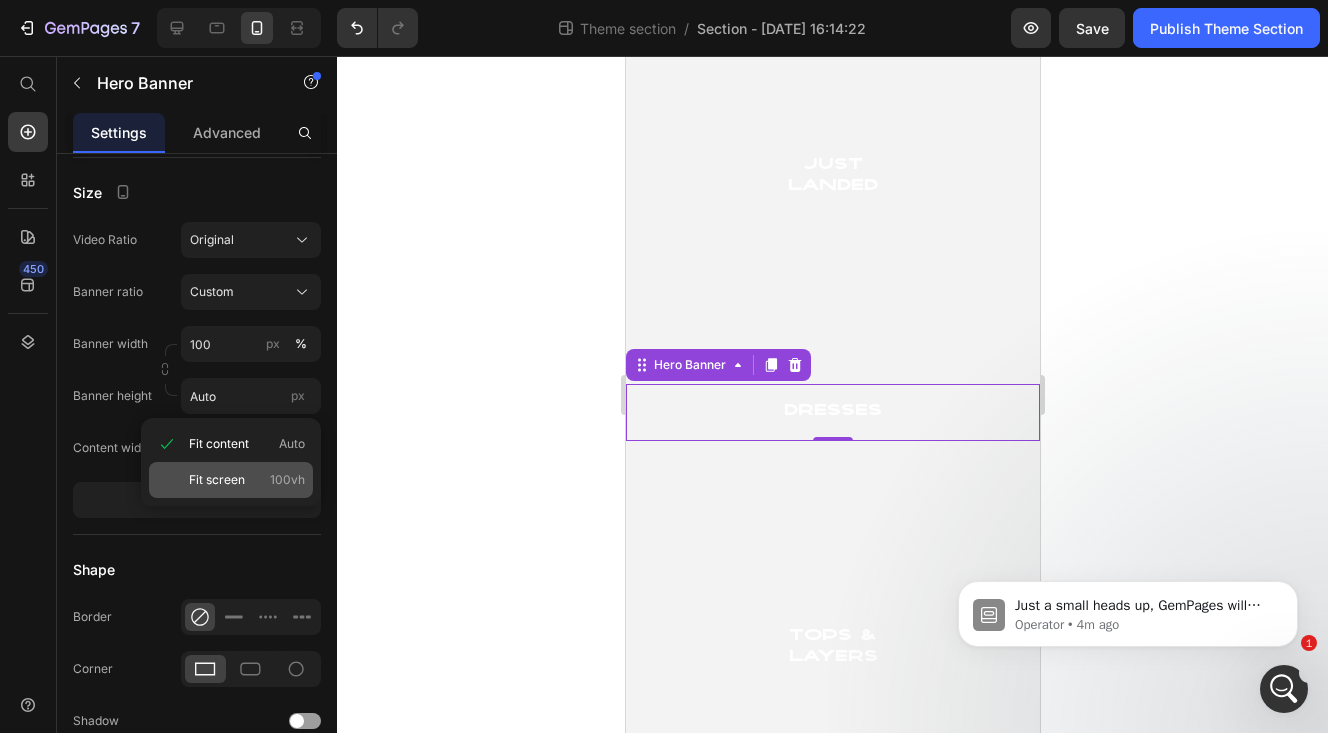 click on "Fit screen 100vh" at bounding box center (247, 480) 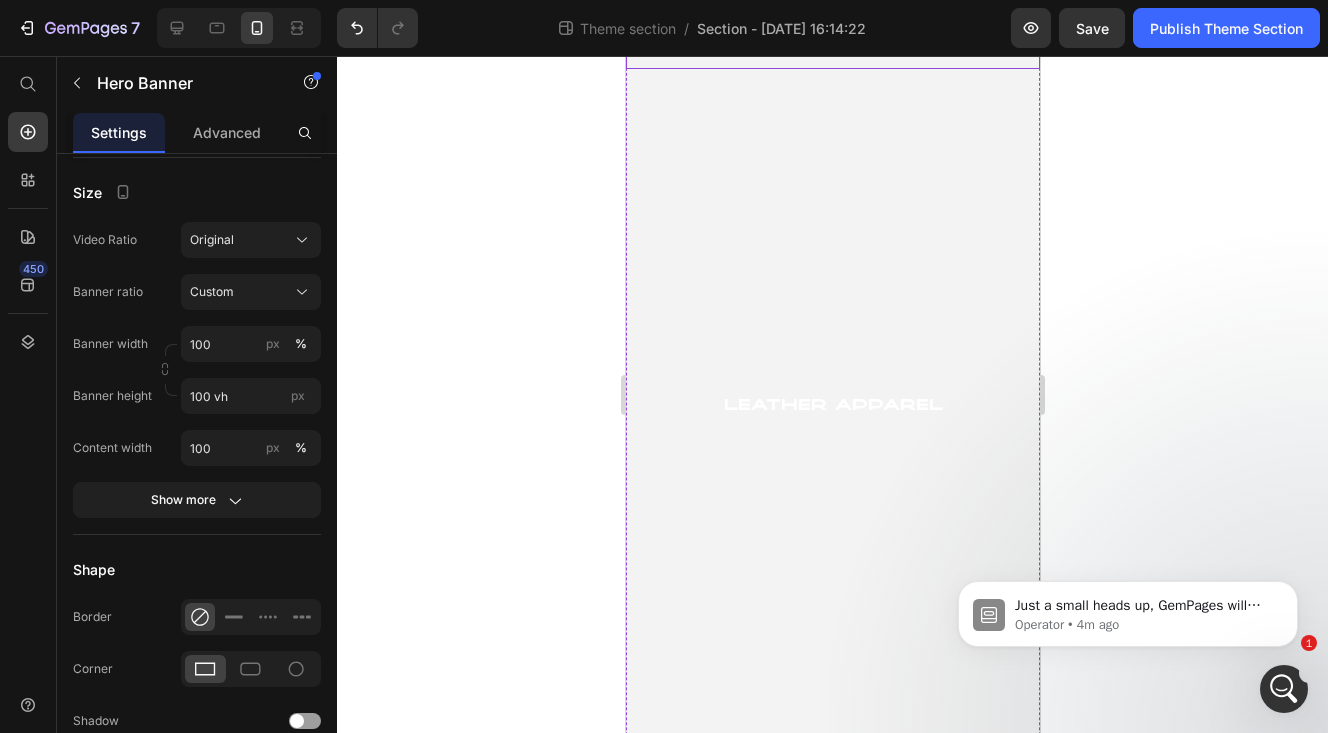 scroll, scrollTop: 1767, scrollLeft: 0, axis: vertical 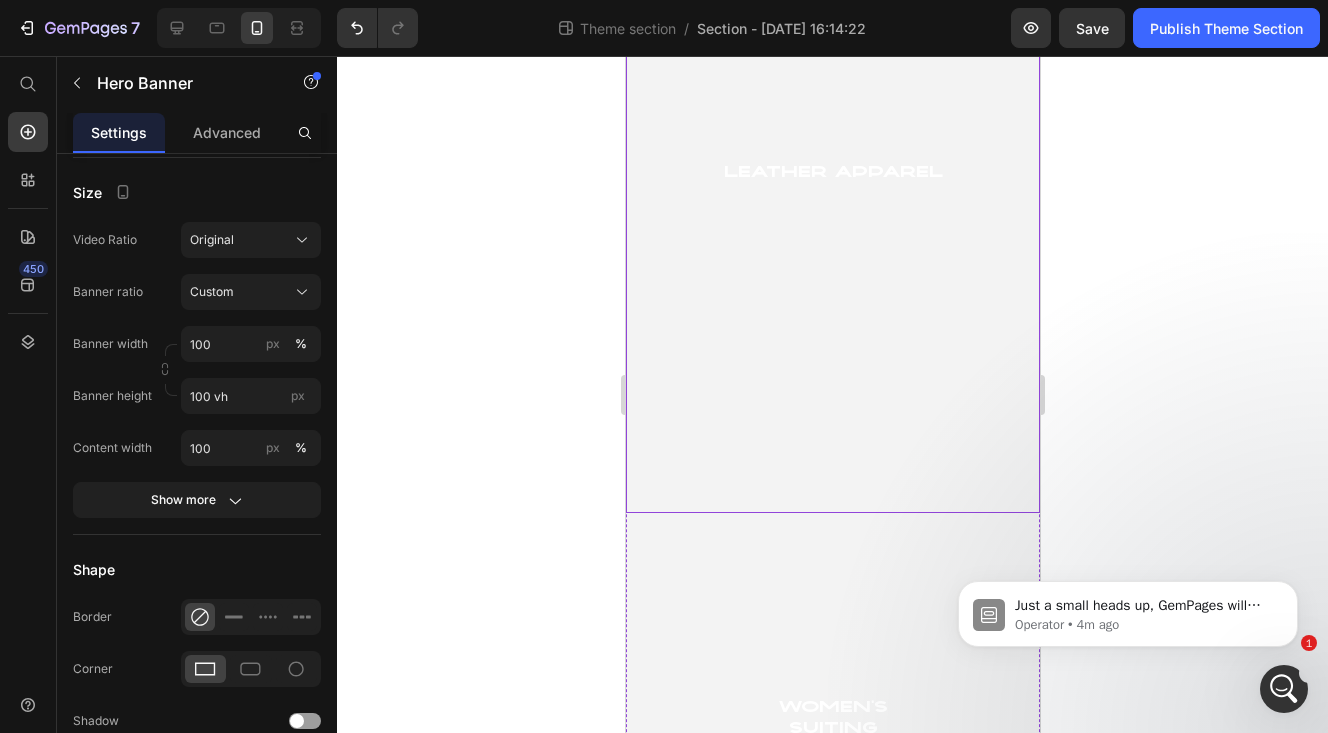 click at bounding box center (832, 174) 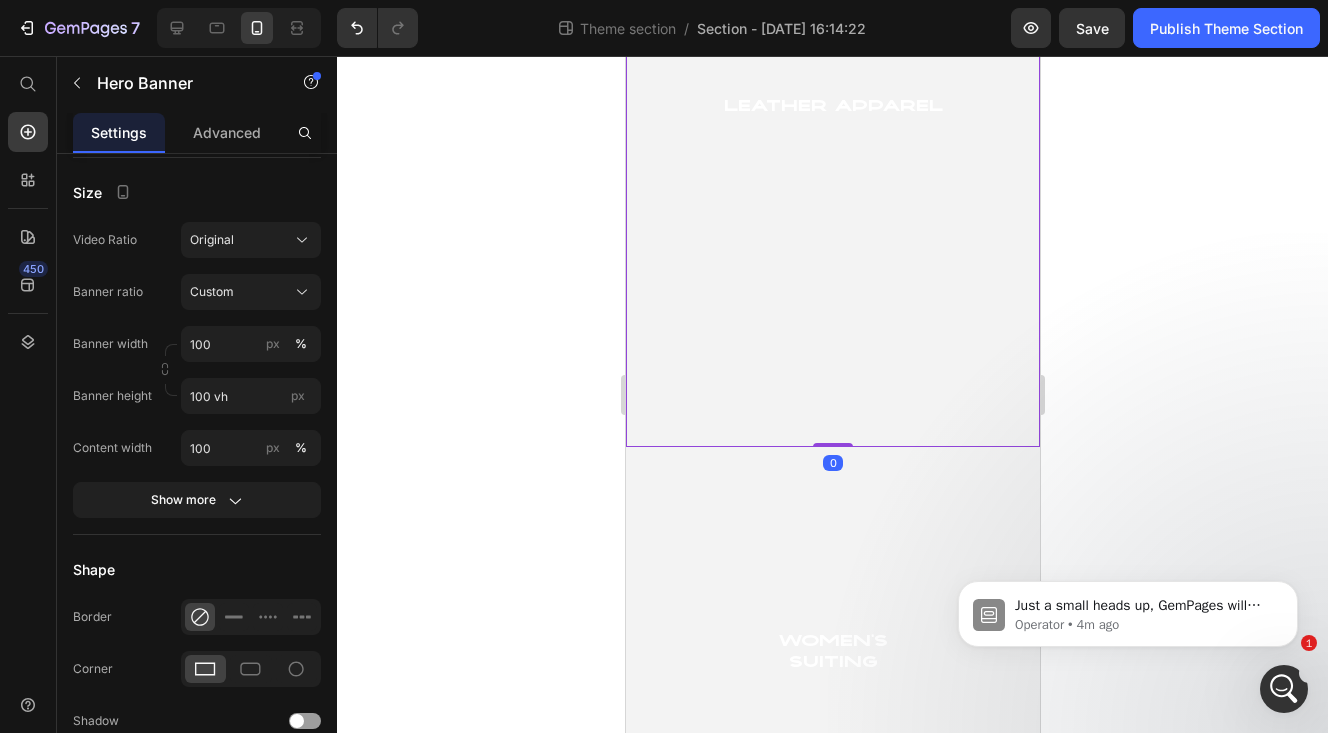 scroll, scrollTop: 1872, scrollLeft: 0, axis: vertical 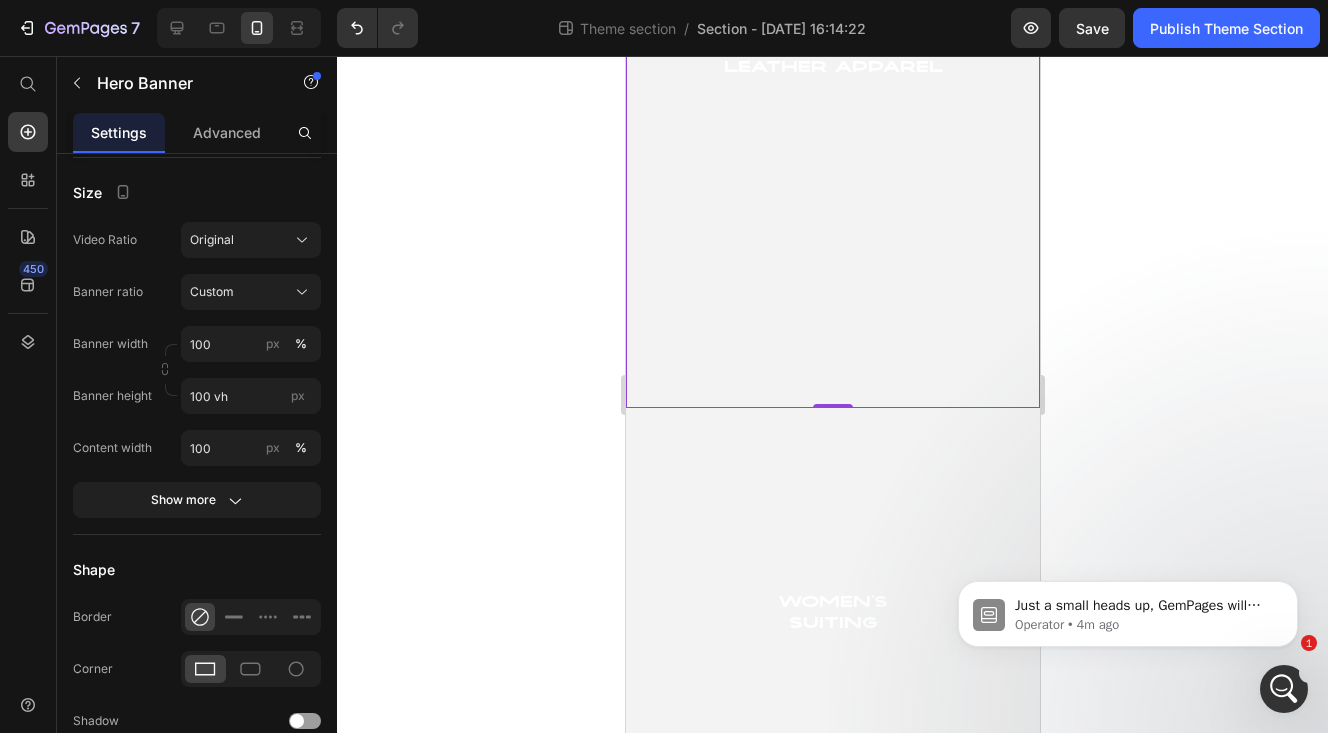 click at bounding box center (832, 69) 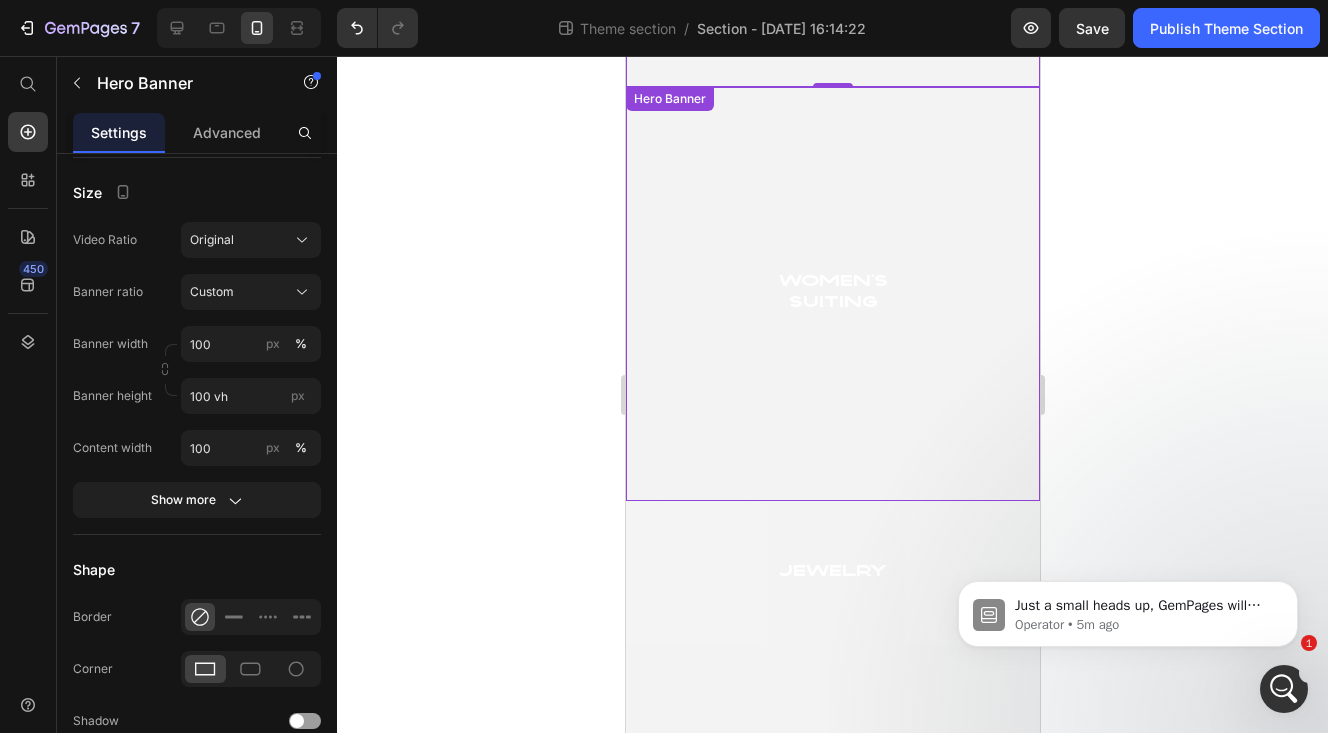 scroll, scrollTop: 2214, scrollLeft: 0, axis: vertical 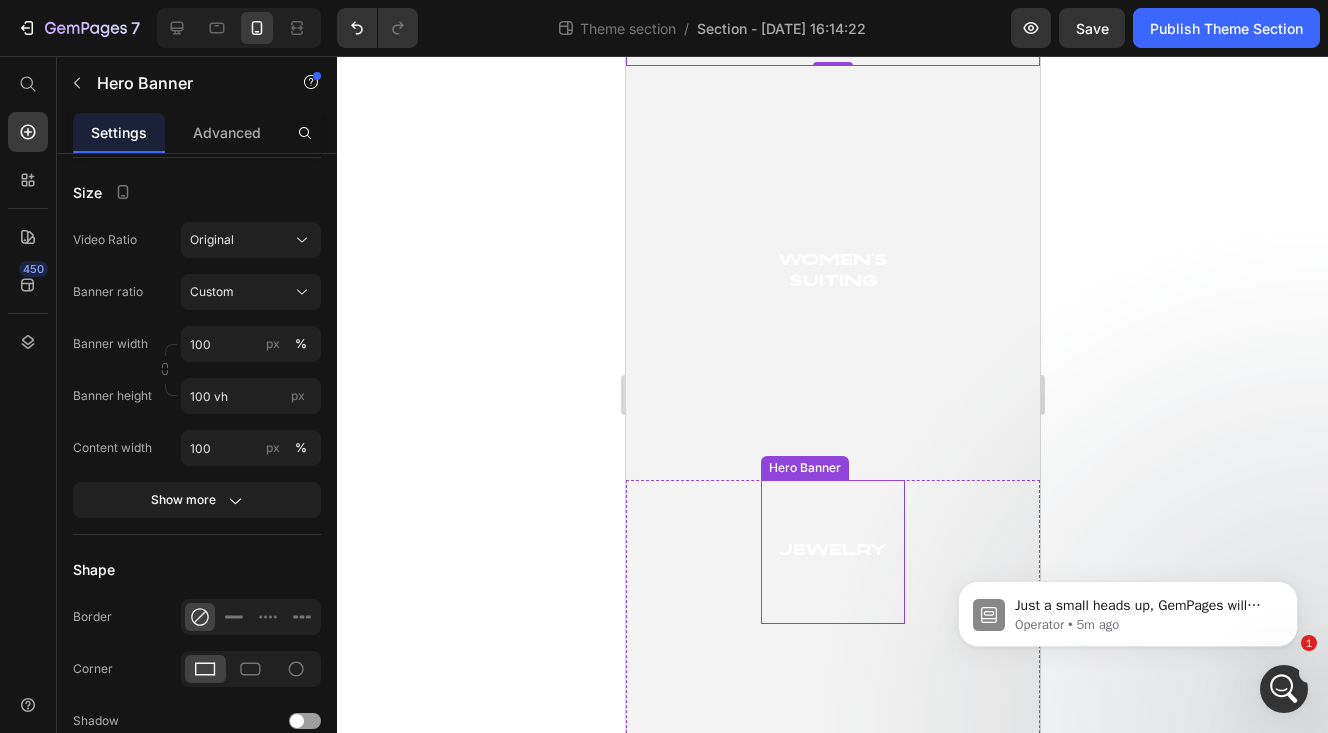 click at bounding box center (832, 552) 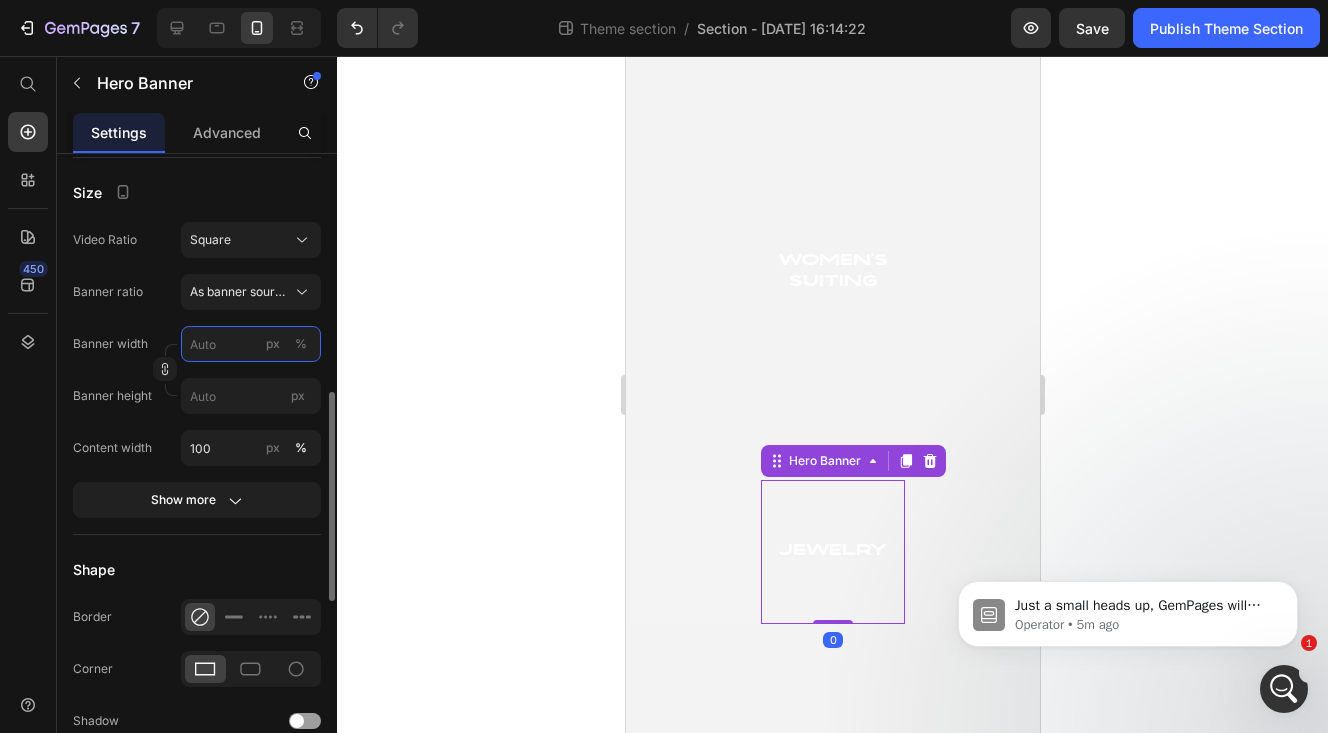 click on "px %" at bounding box center [251, 344] 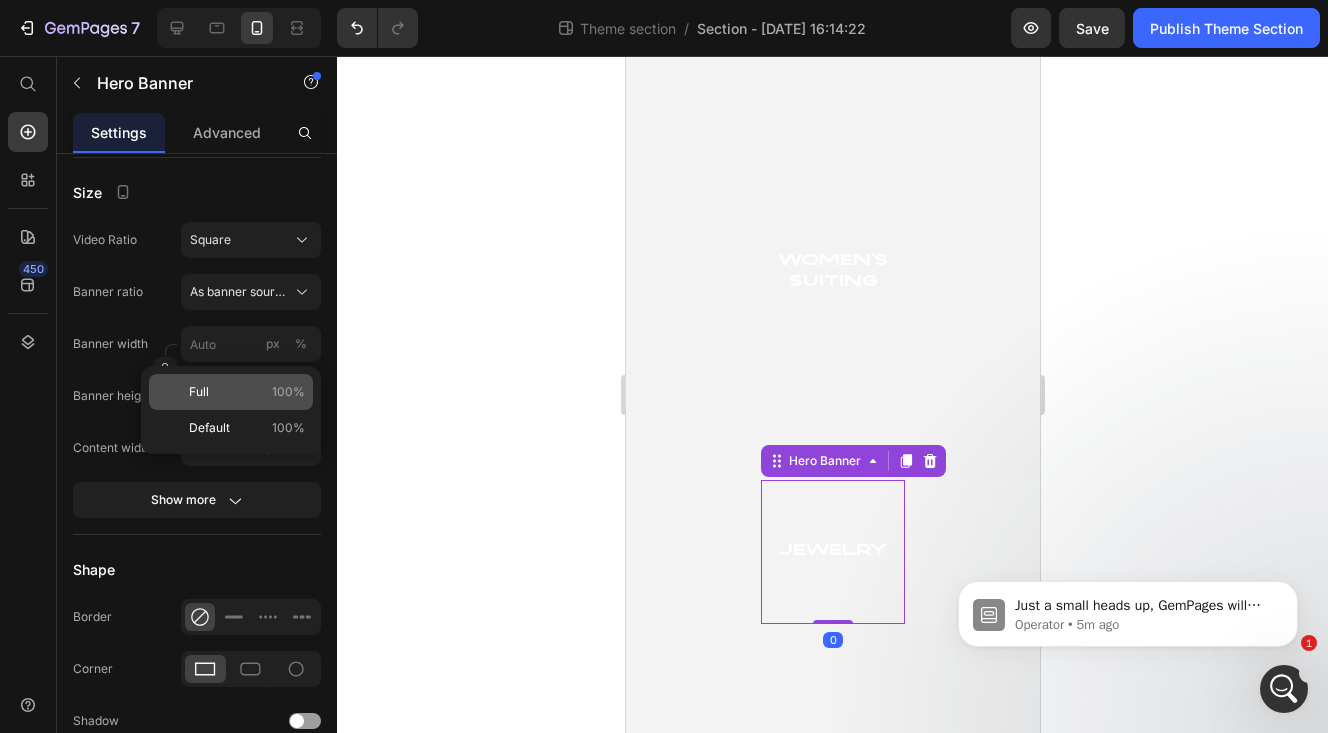 click on "Full 100%" at bounding box center [247, 392] 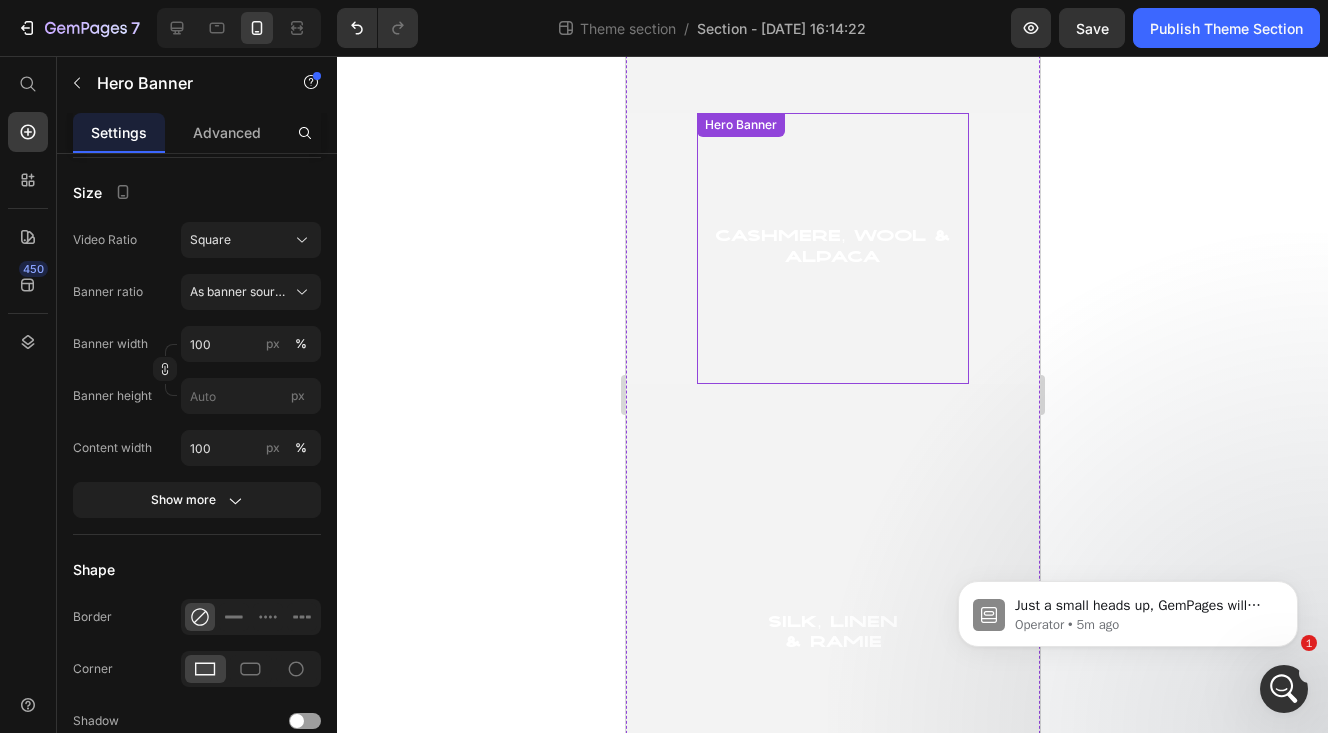 scroll, scrollTop: 4022, scrollLeft: 0, axis: vertical 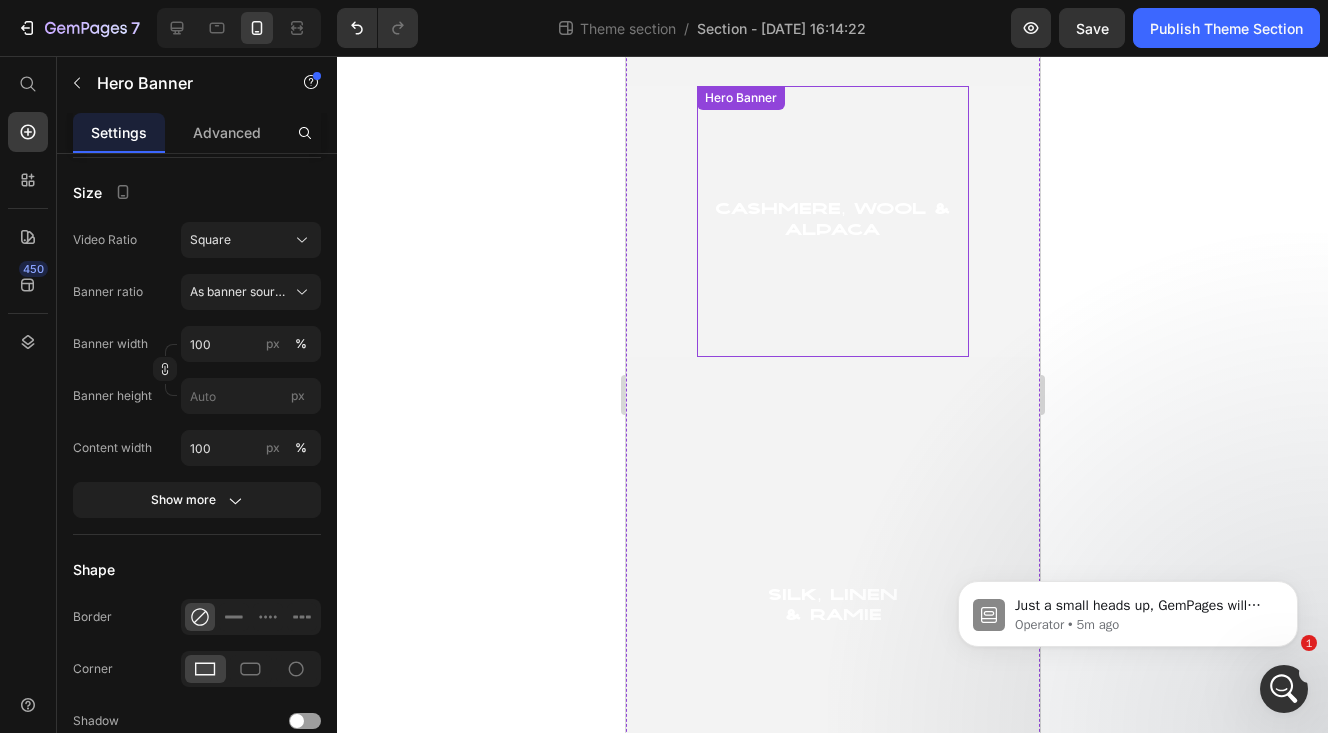 click at bounding box center [831, 221] 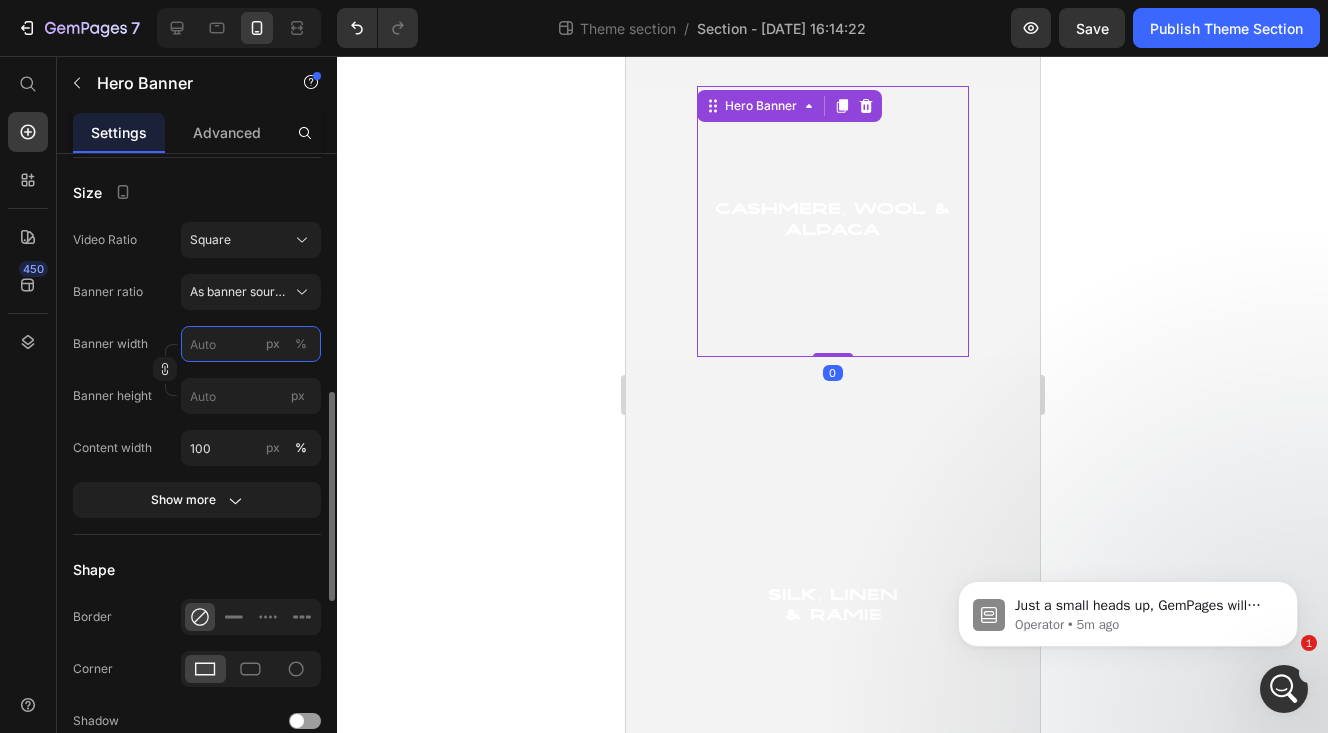 click on "px %" at bounding box center [251, 344] 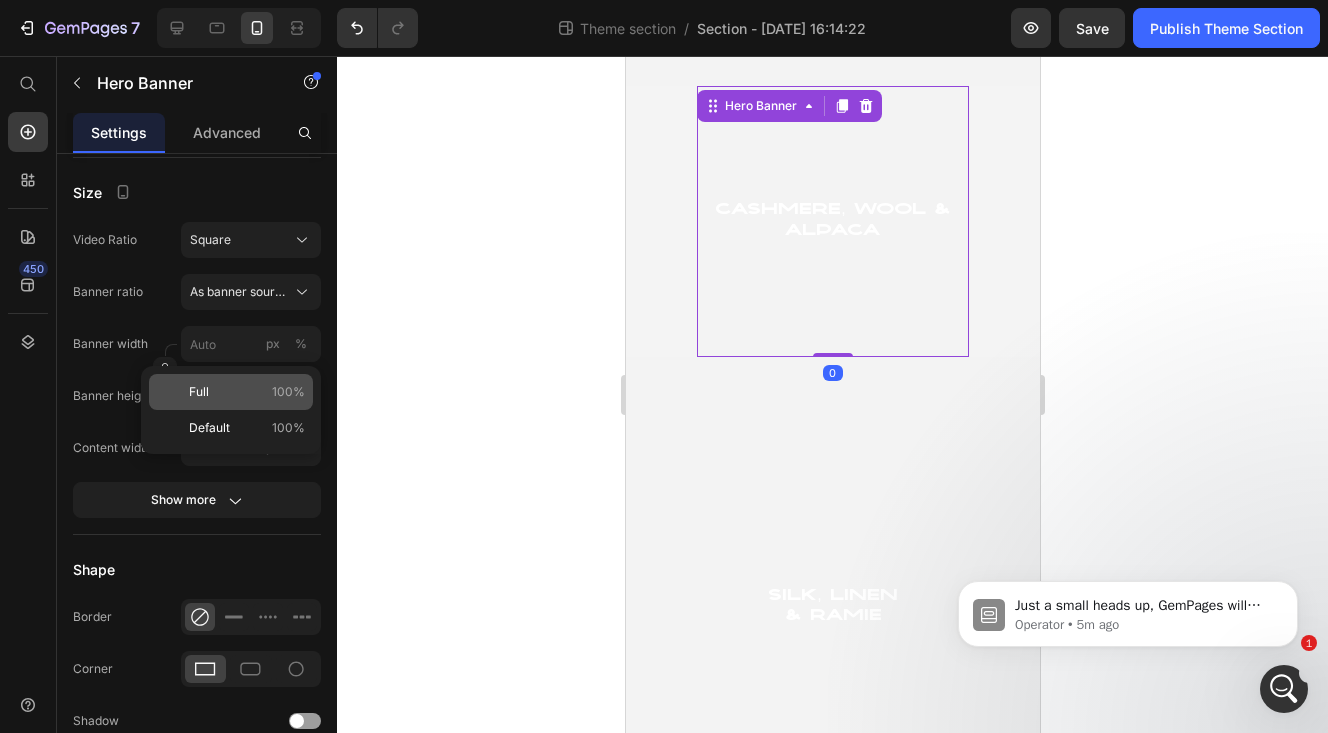 click on "Full 100%" at bounding box center [247, 392] 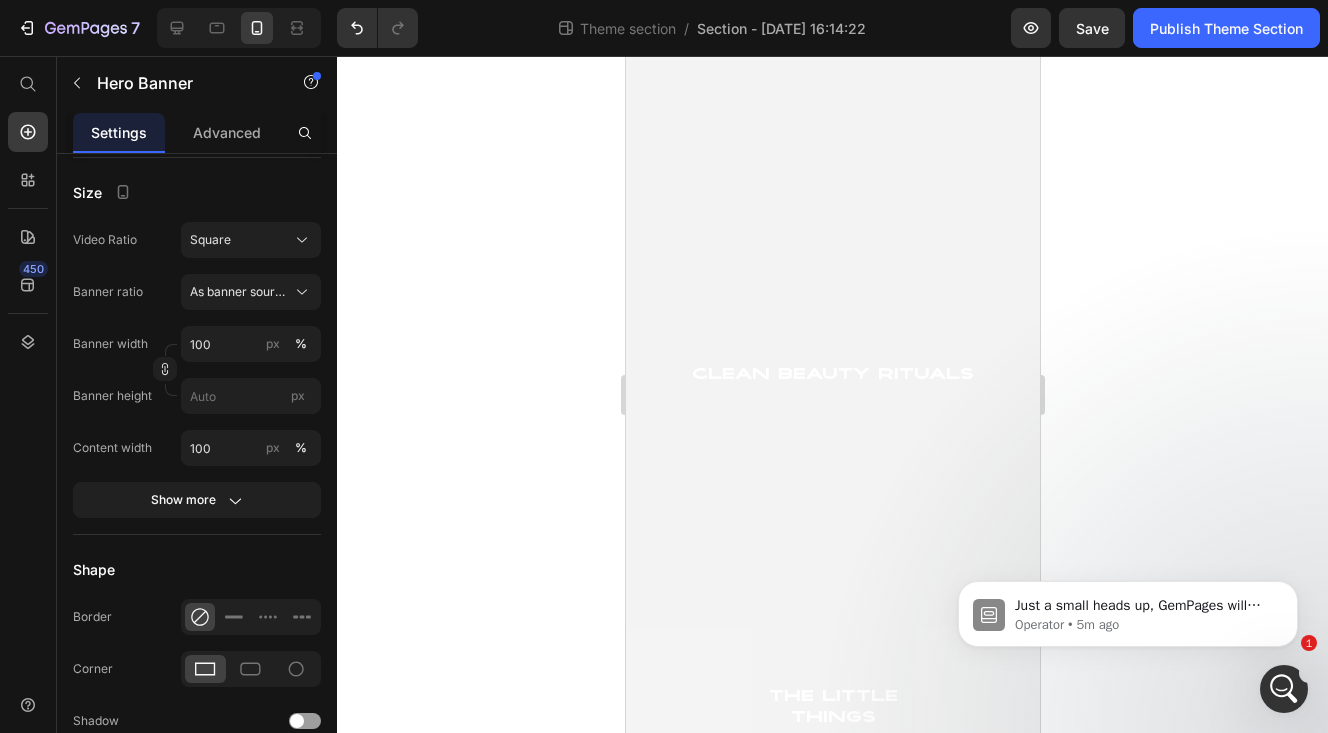 scroll, scrollTop: 6493, scrollLeft: 0, axis: vertical 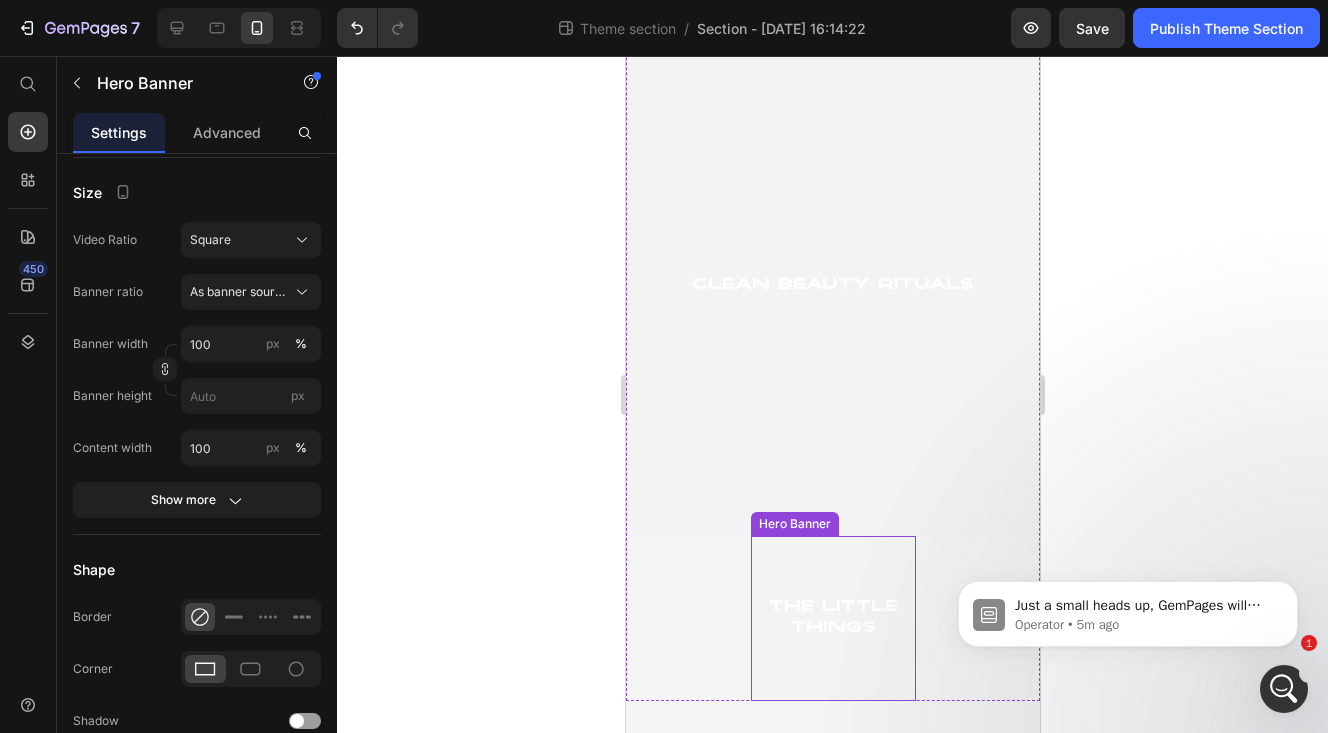 click at bounding box center (832, 618) 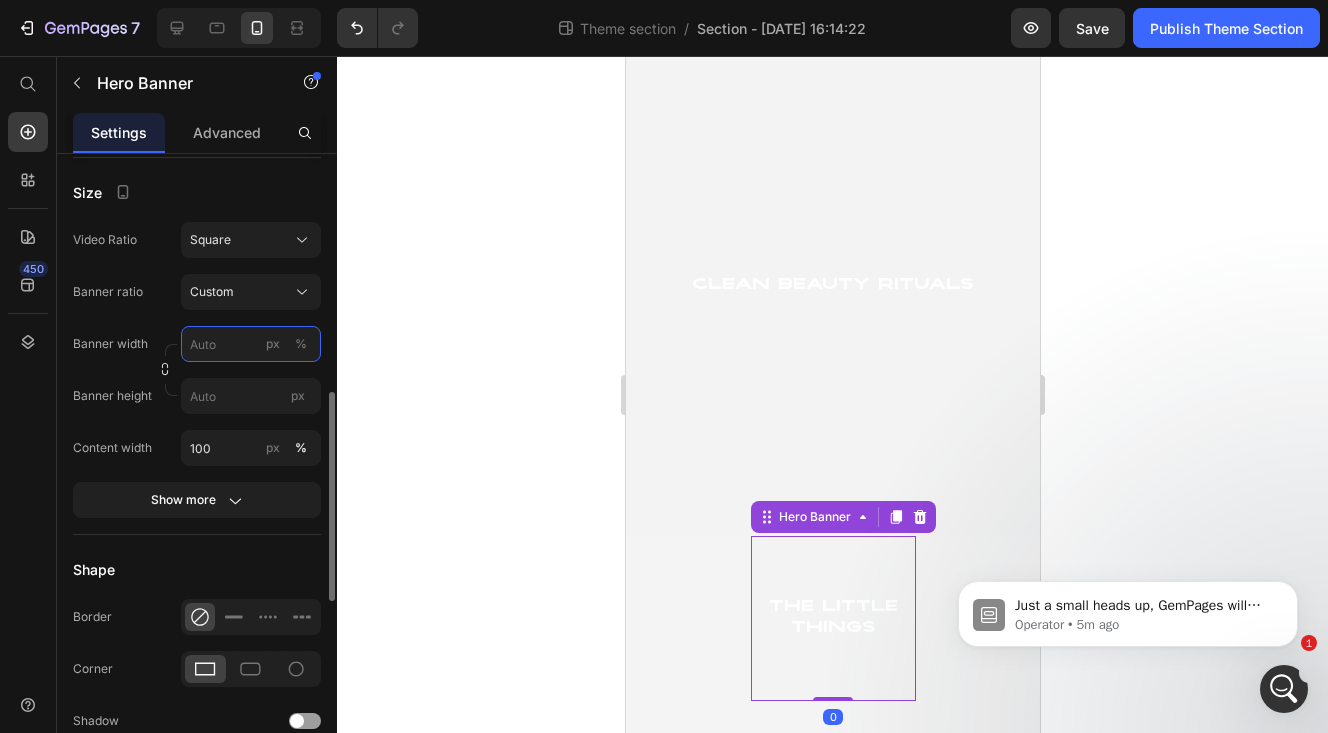 click on "px %" at bounding box center (251, 344) 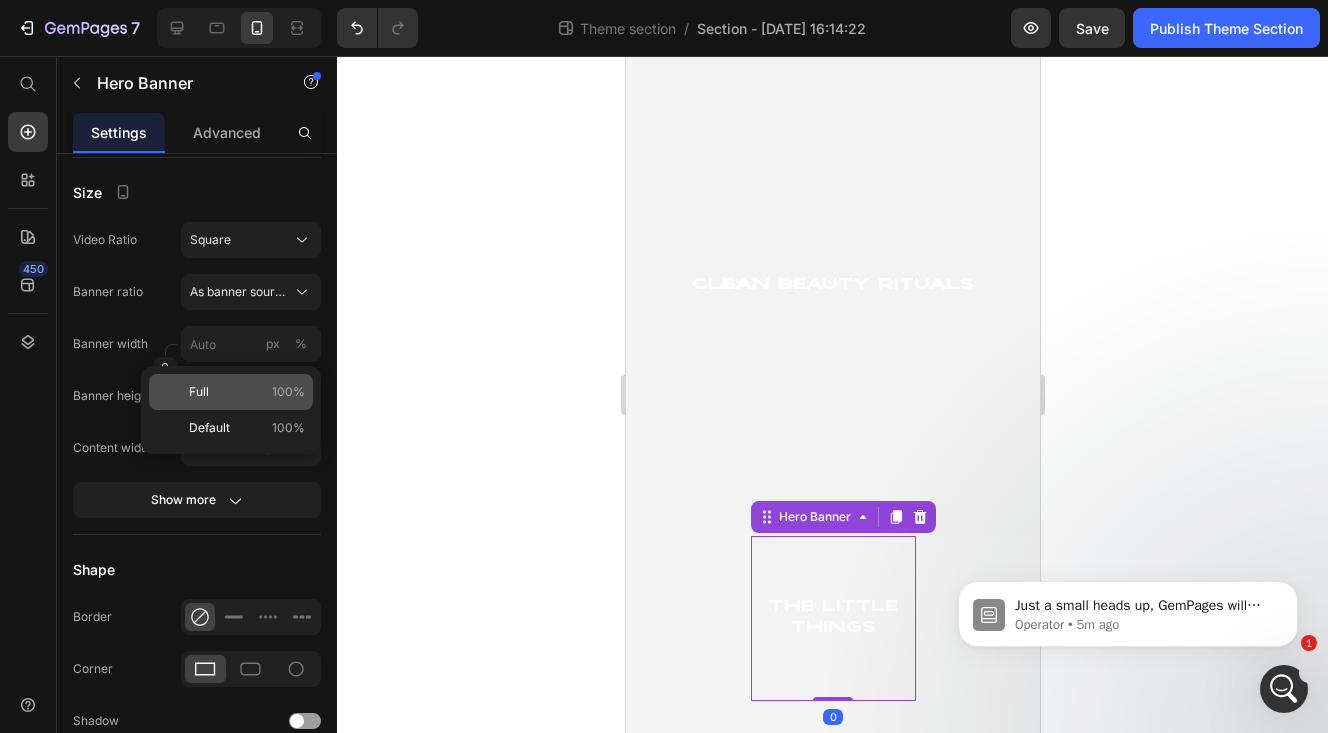 click on "Full 100%" at bounding box center [247, 392] 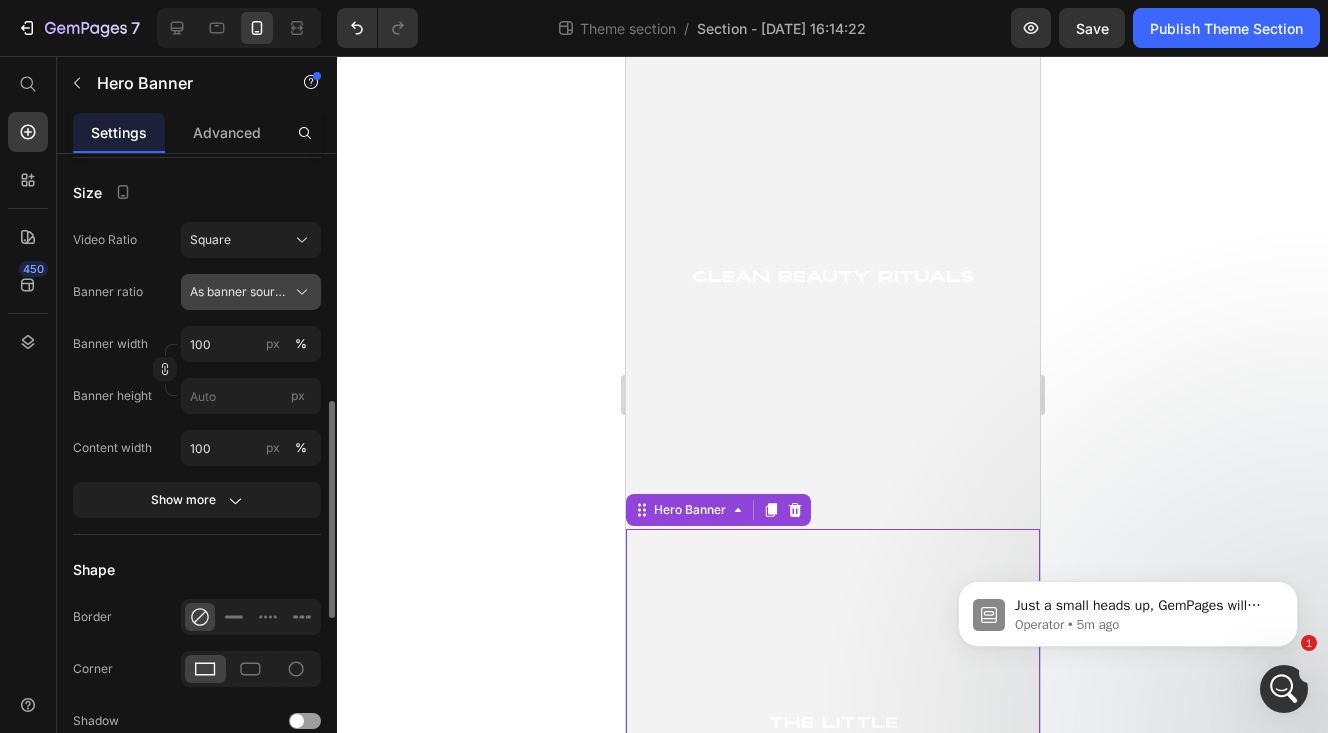click on "As banner source" at bounding box center [239, 292] 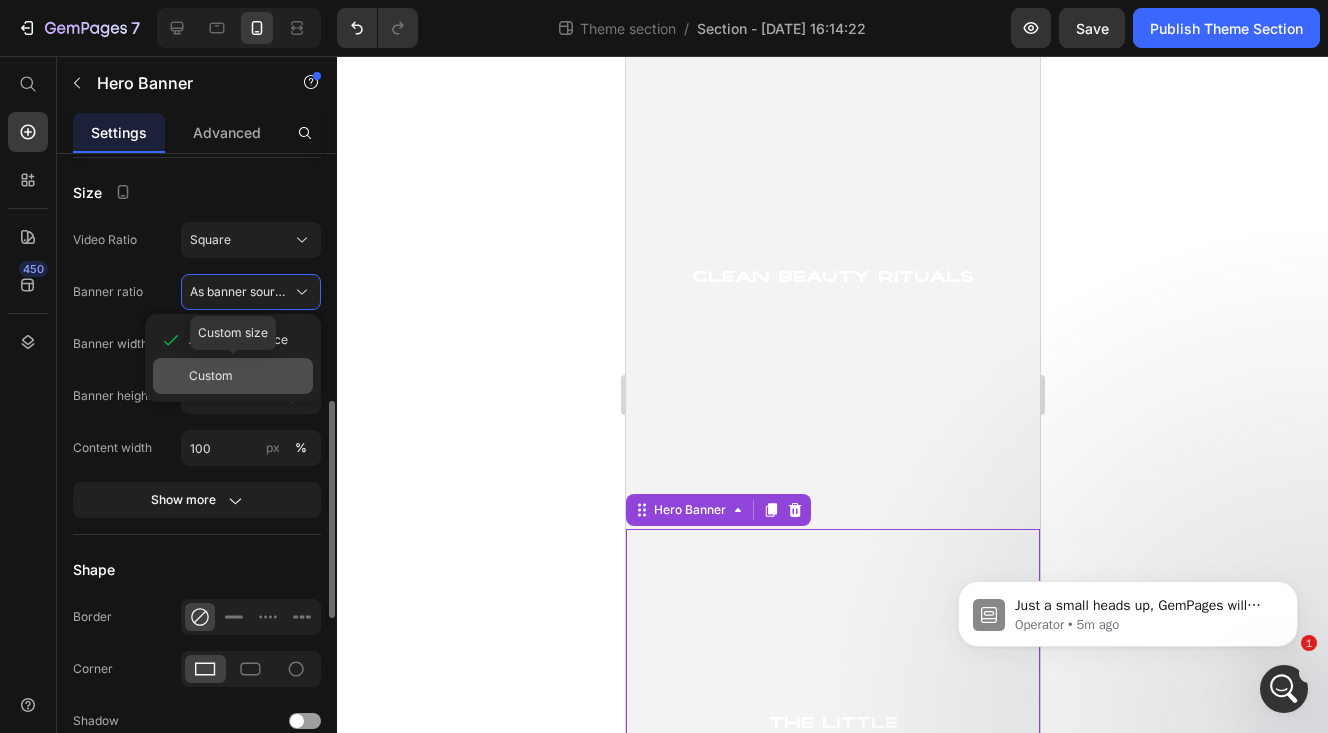 click on "Custom" at bounding box center [247, 376] 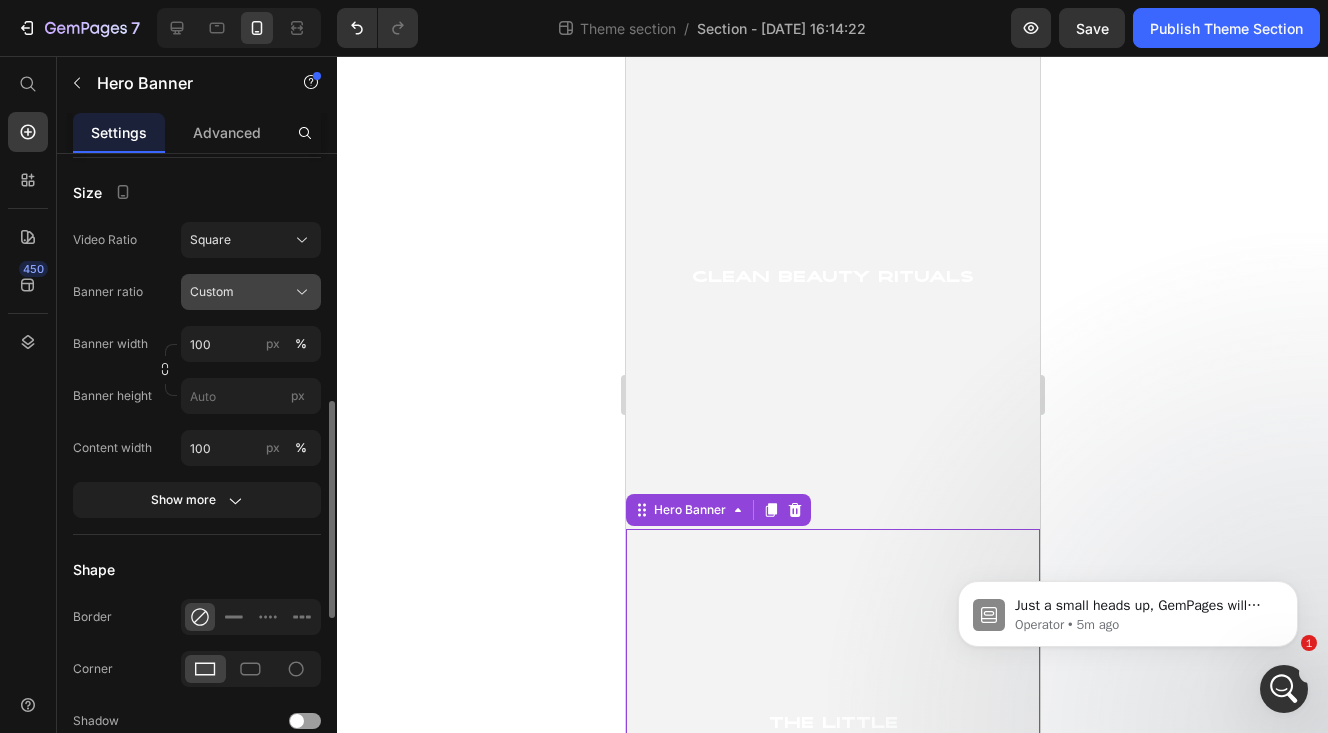 click on "Custom" 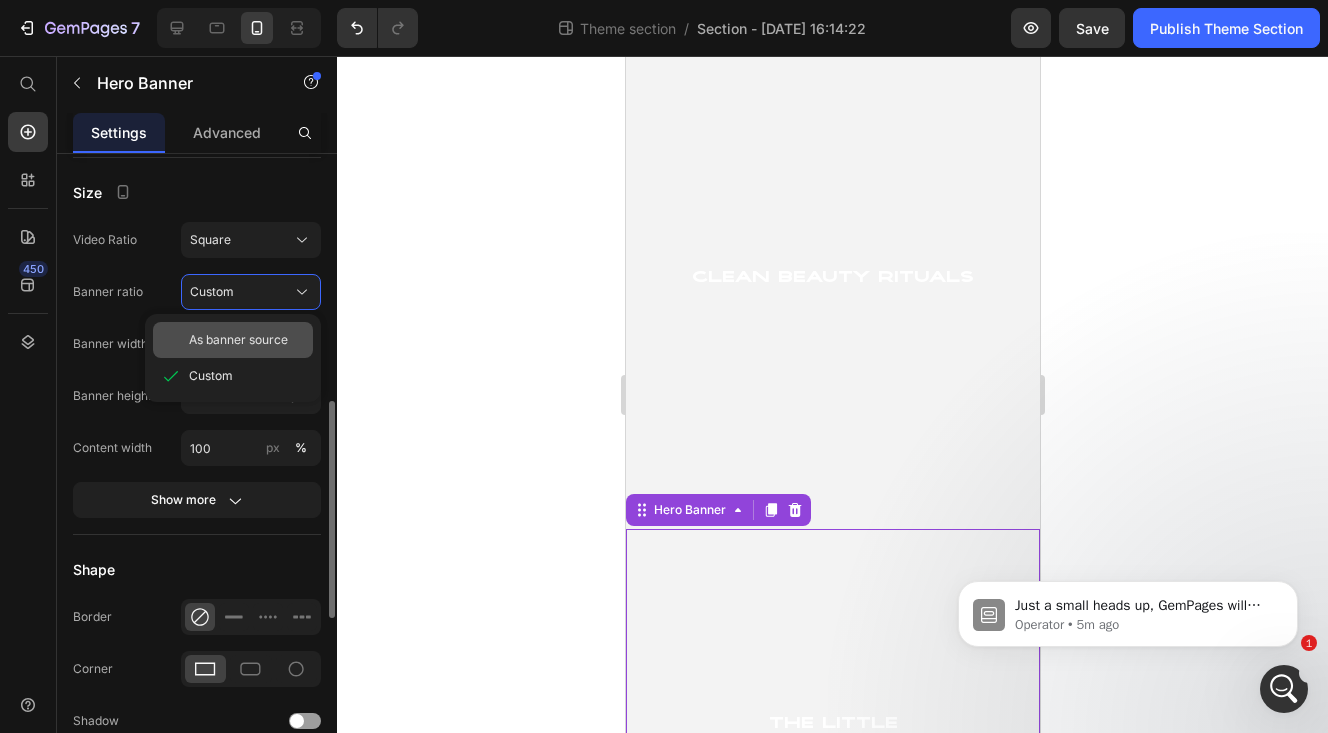 click on "As banner source" at bounding box center (238, 340) 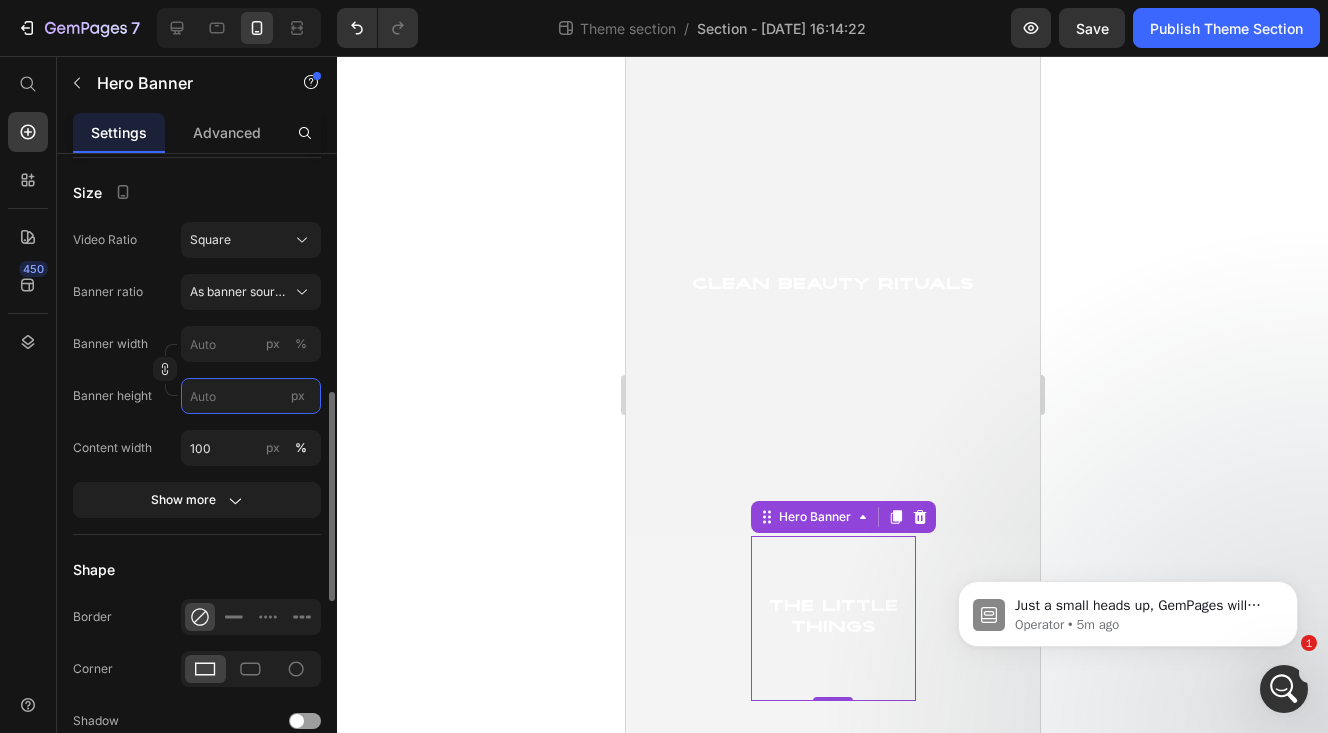 click on "px" at bounding box center [251, 396] 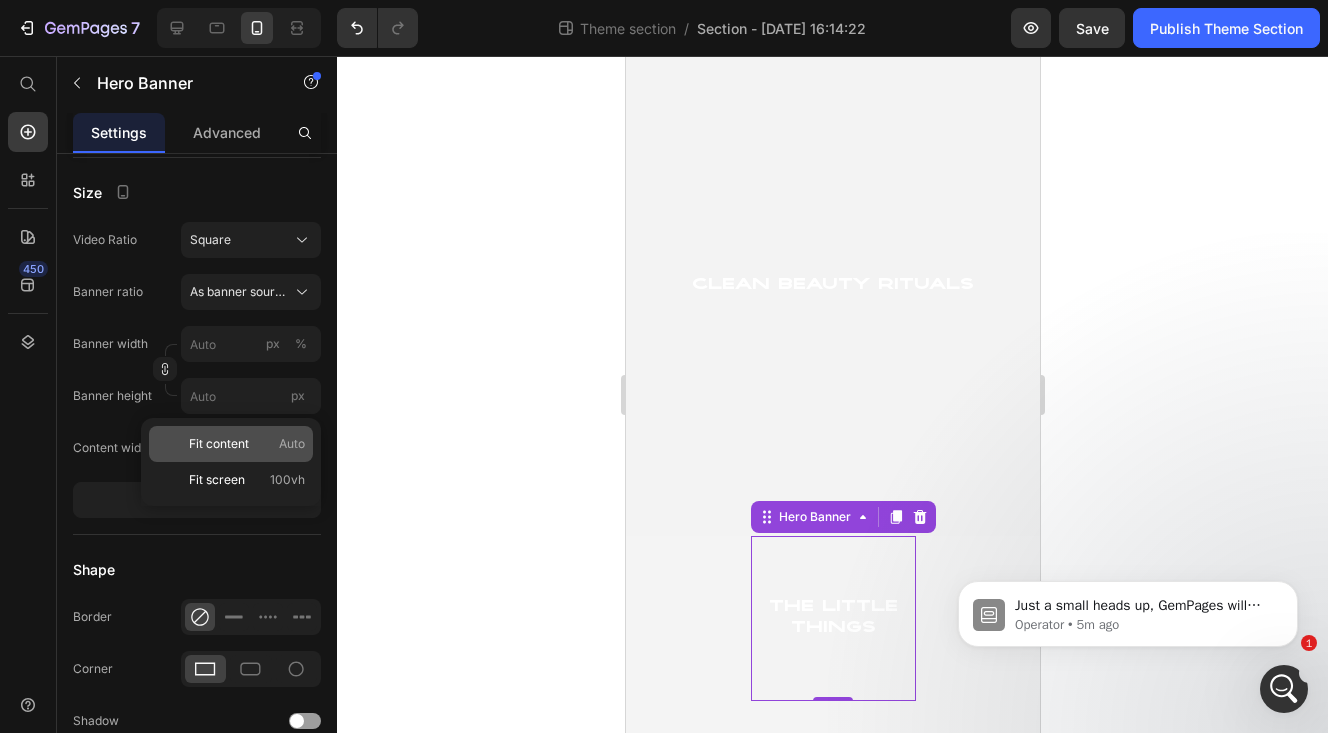 click on "Fit content" at bounding box center (219, 444) 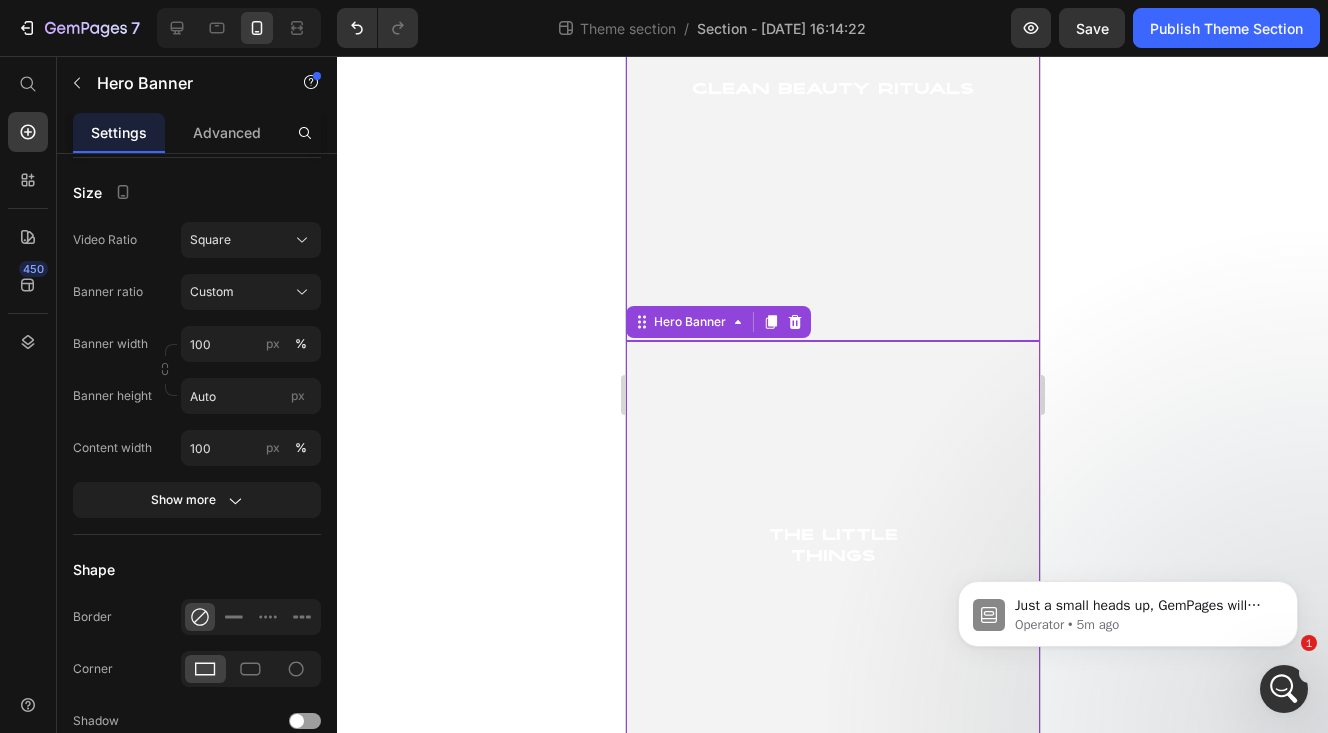 scroll, scrollTop: 6735, scrollLeft: 0, axis: vertical 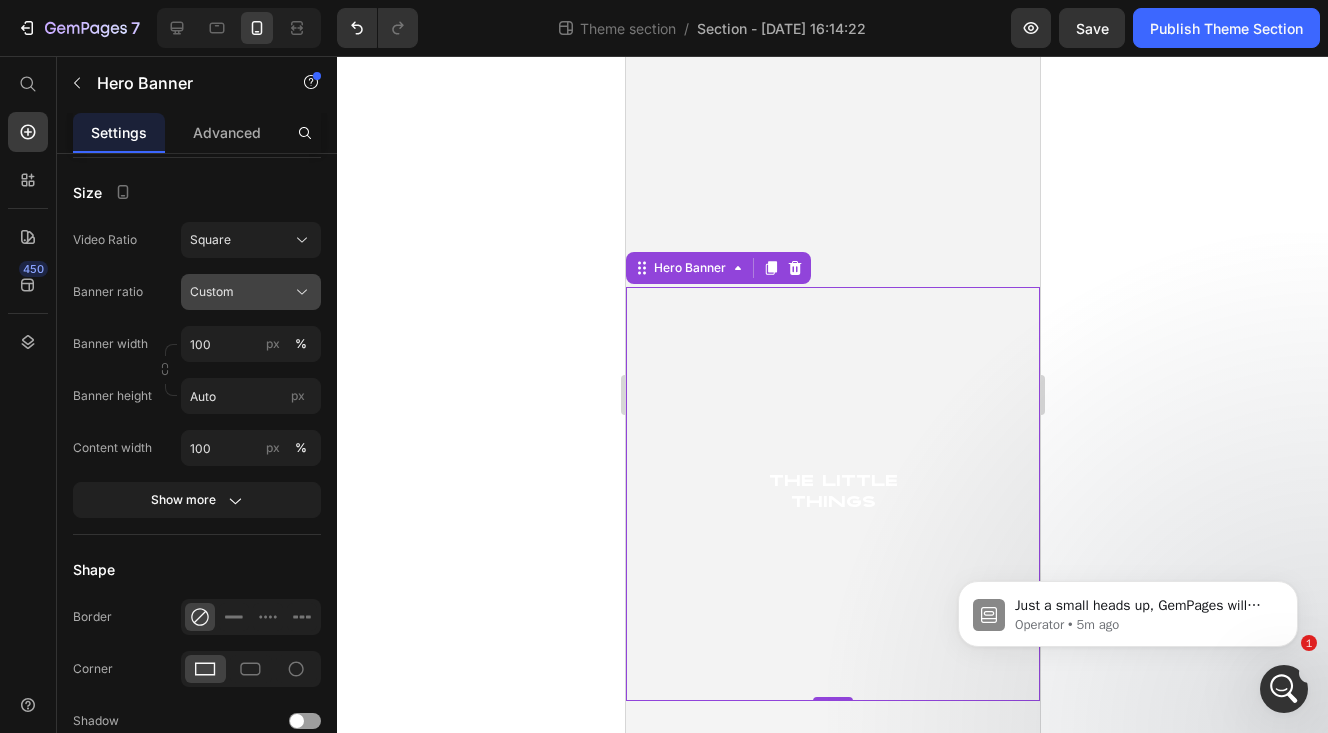 click on "Custom" 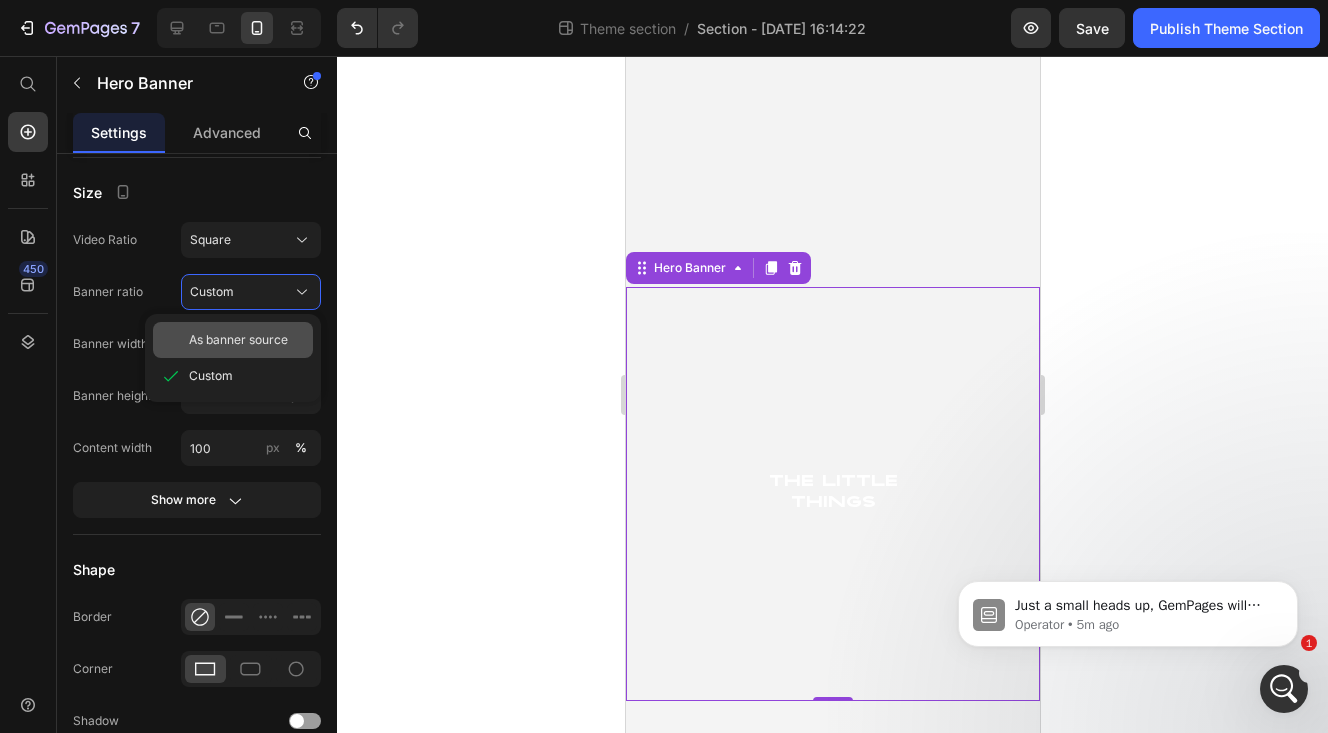 click on "As banner source" 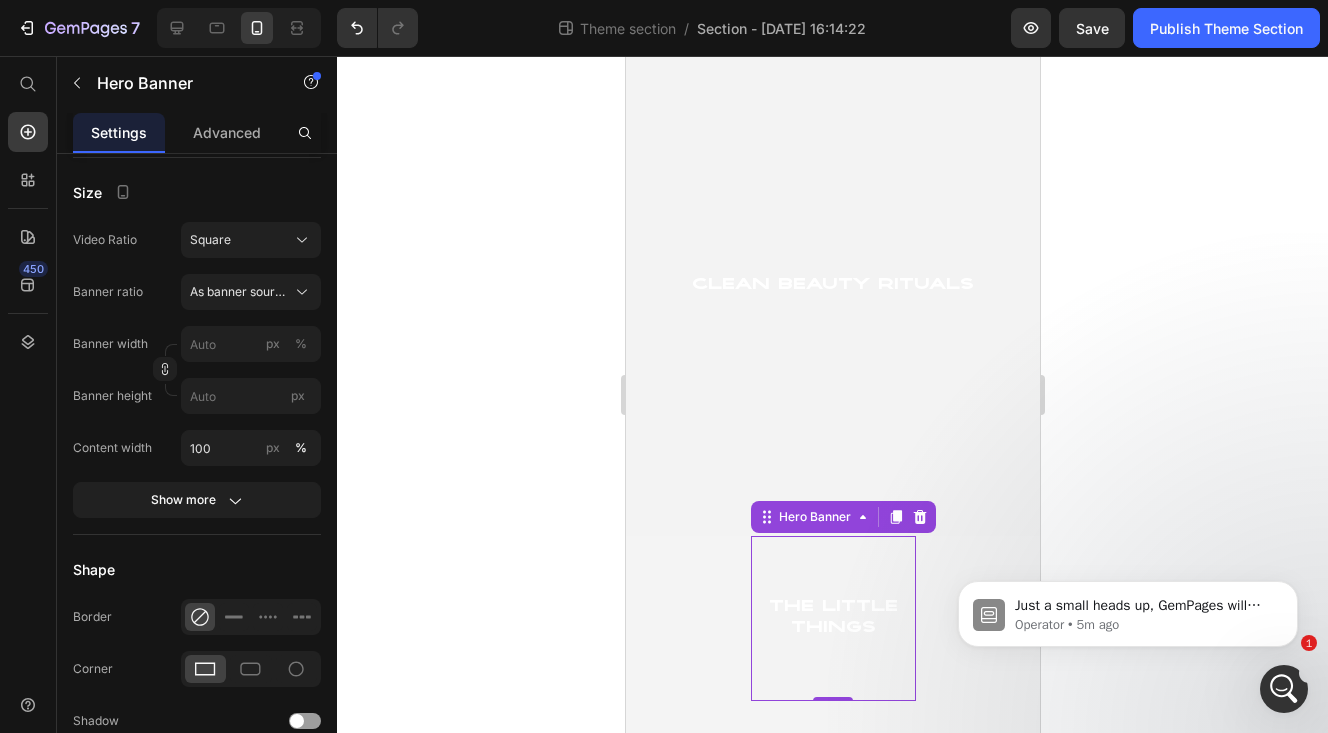 scroll, scrollTop: 6493, scrollLeft: 0, axis: vertical 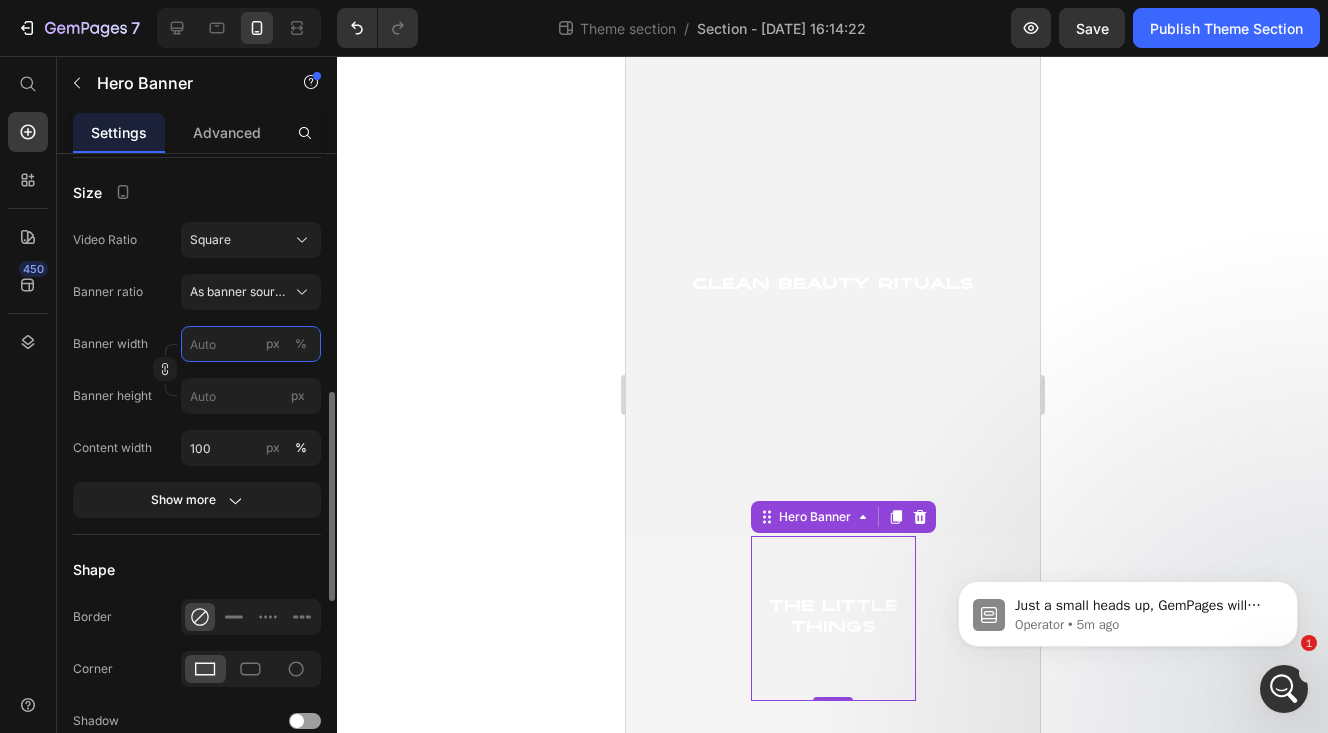 click on "px %" at bounding box center [251, 344] 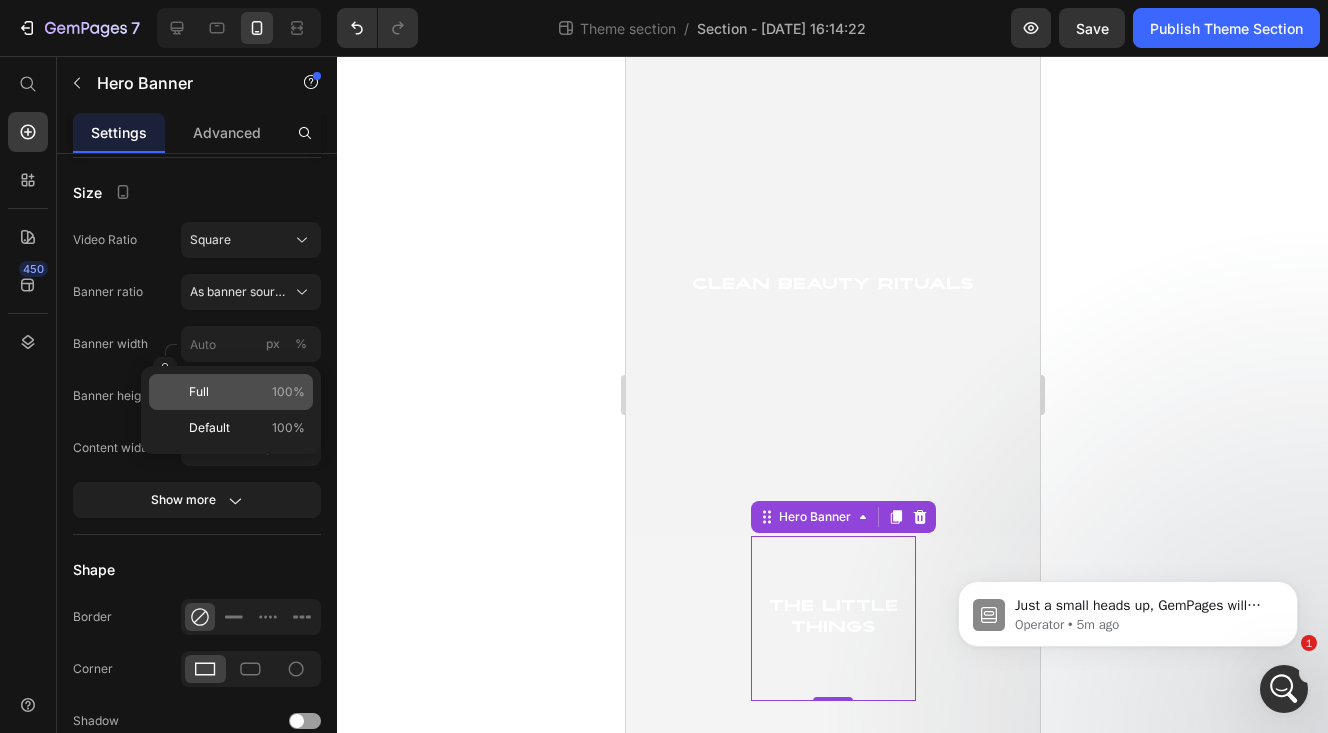 click on "Full 100%" at bounding box center [247, 392] 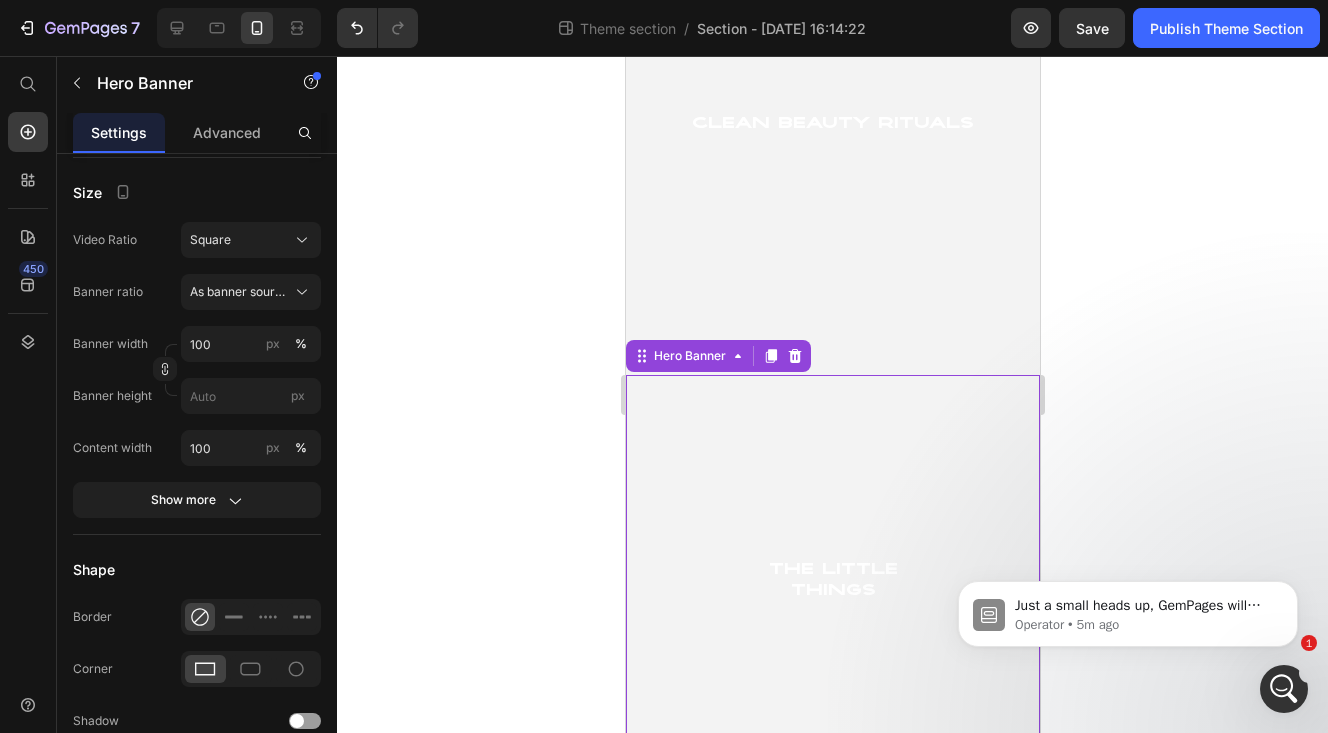 scroll, scrollTop: 6636, scrollLeft: 0, axis: vertical 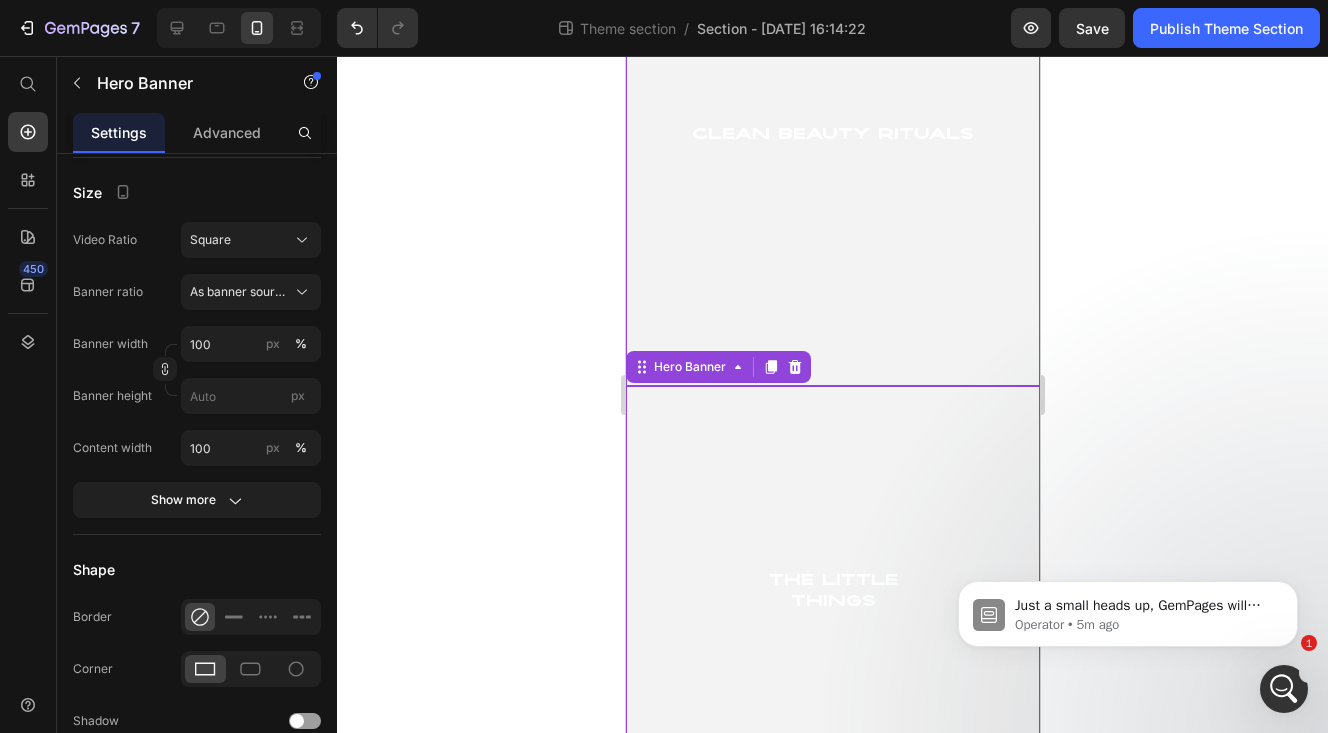click at bounding box center (832, 136) 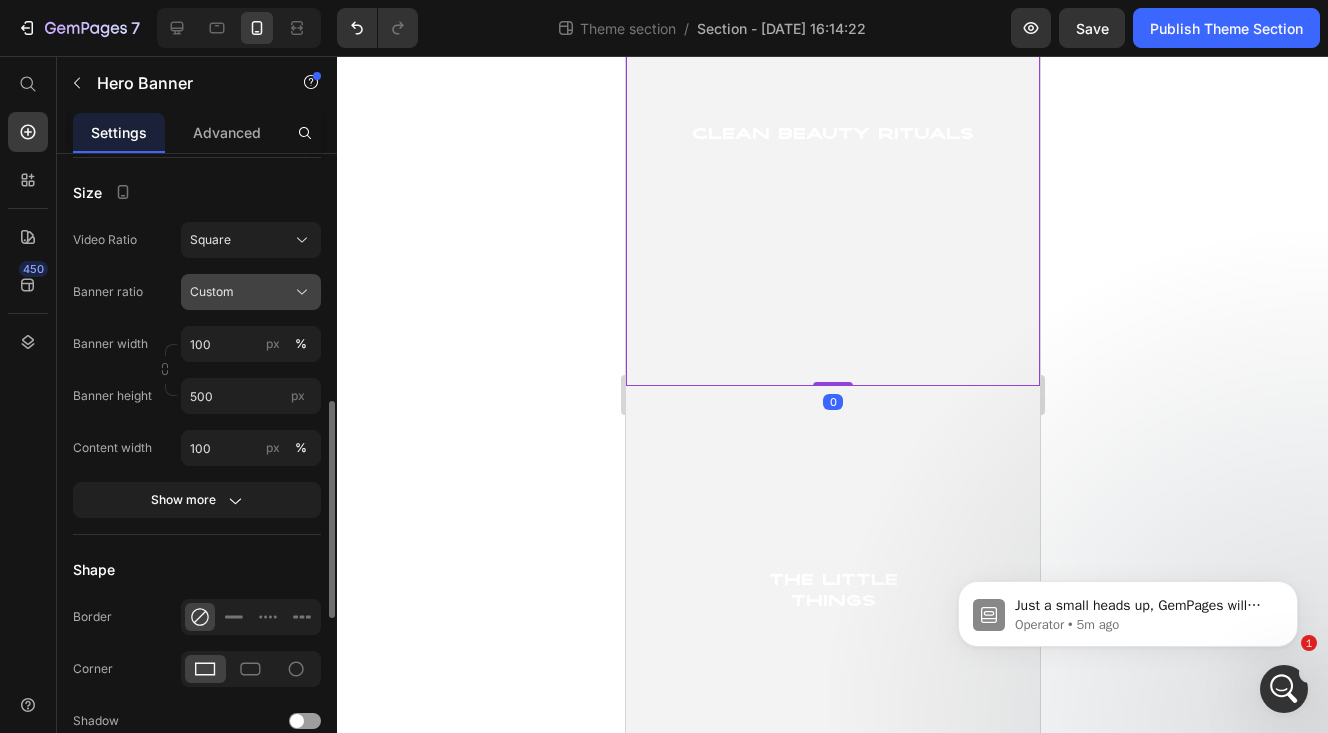 click on "Custom" at bounding box center [212, 292] 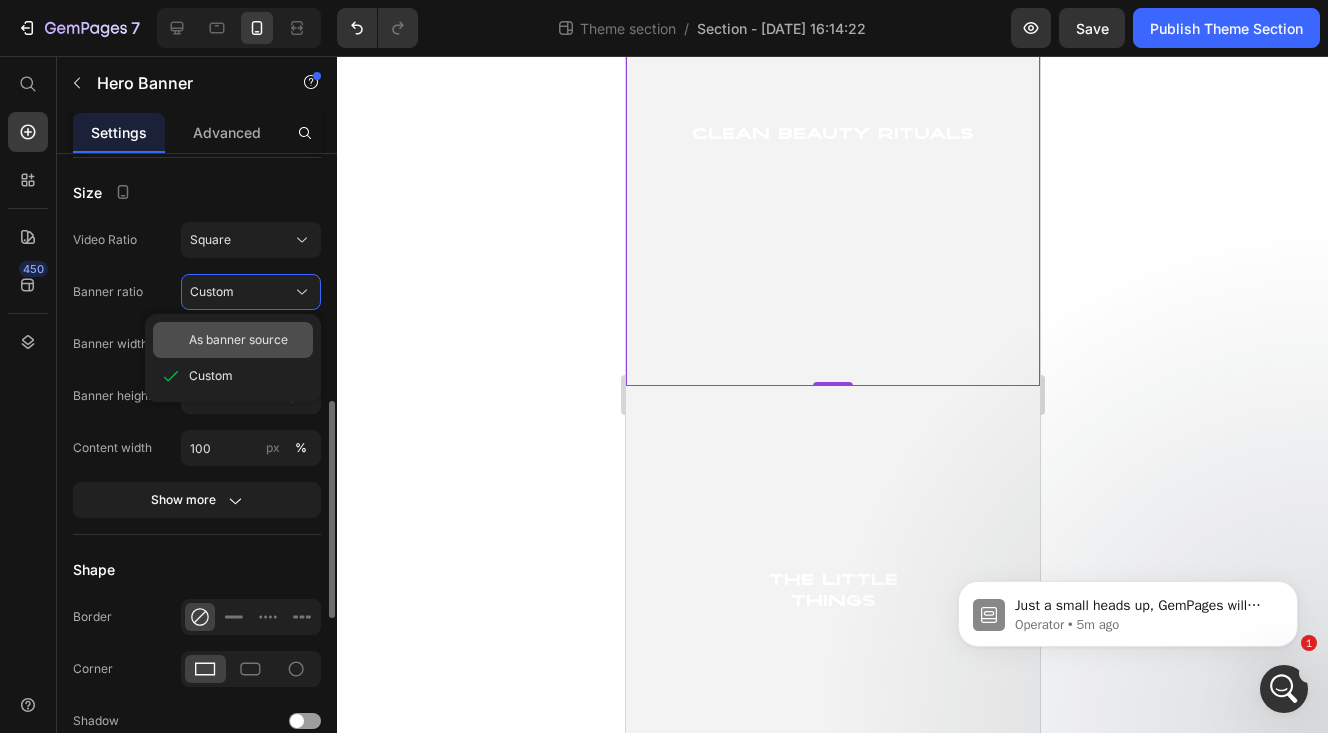 click on "As banner source" at bounding box center [238, 340] 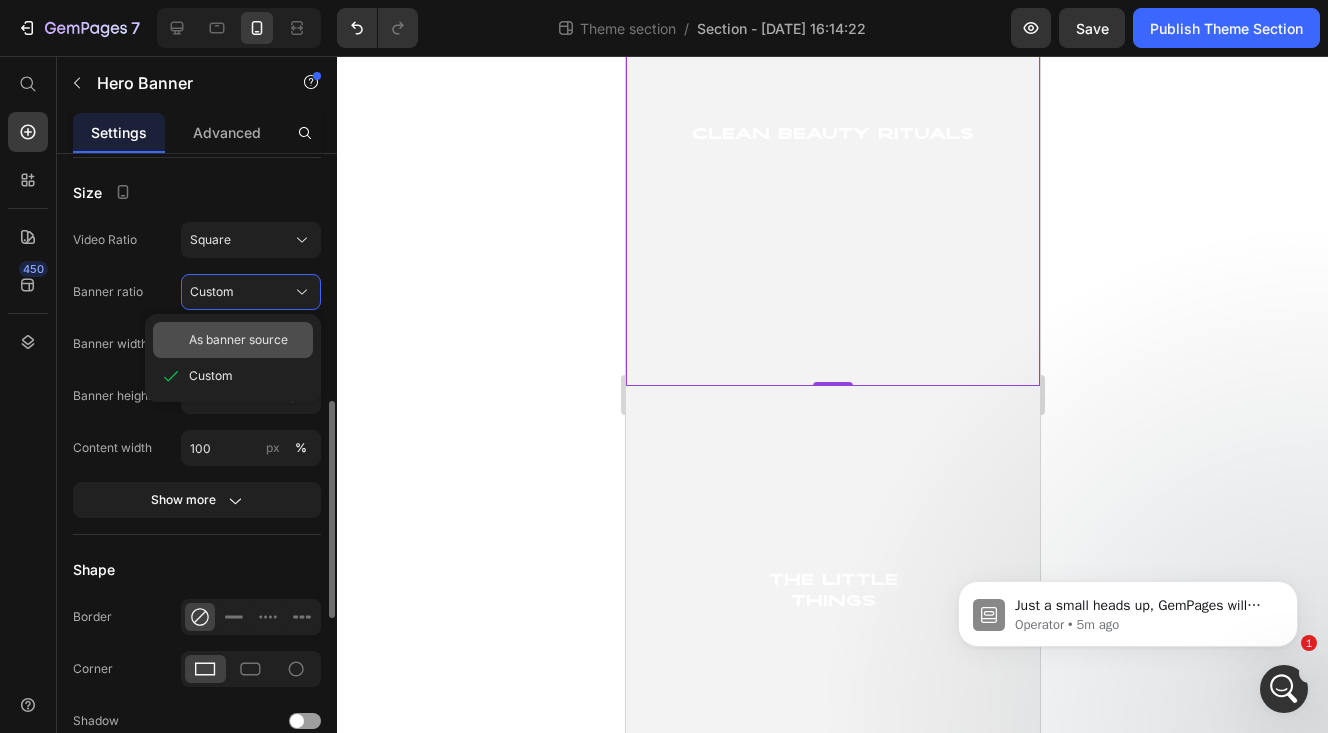 scroll, scrollTop: 6520, scrollLeft: 0, axis: vertical 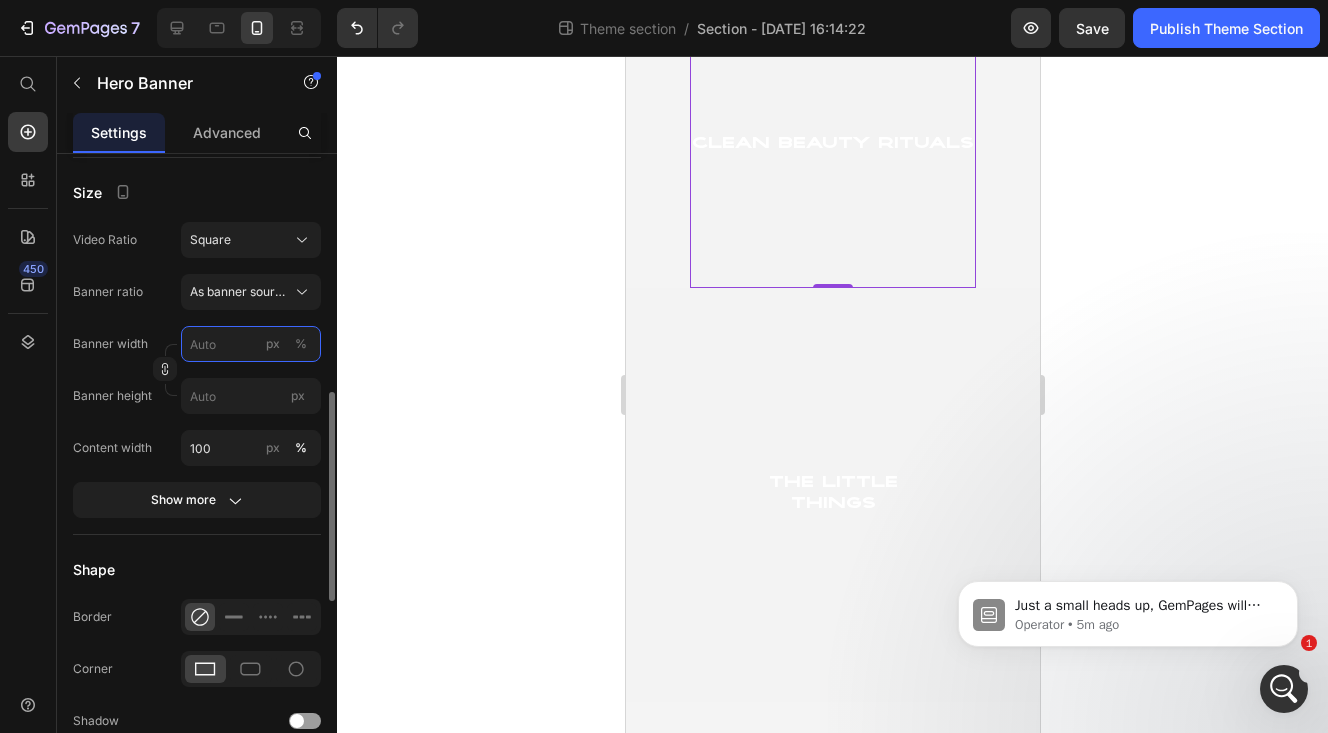 click on "px %" at bounding box center [251, 344] 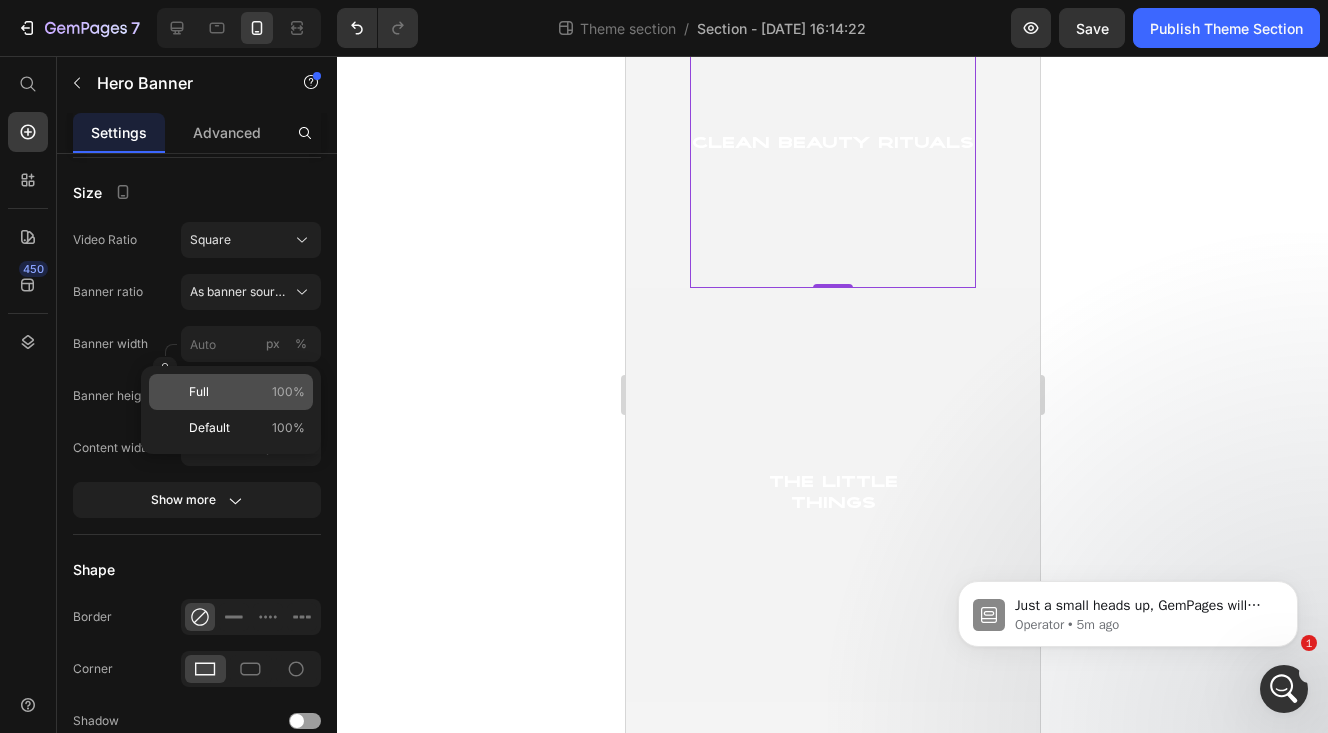 click on "Full 100%" at bounding box center (247, 392) 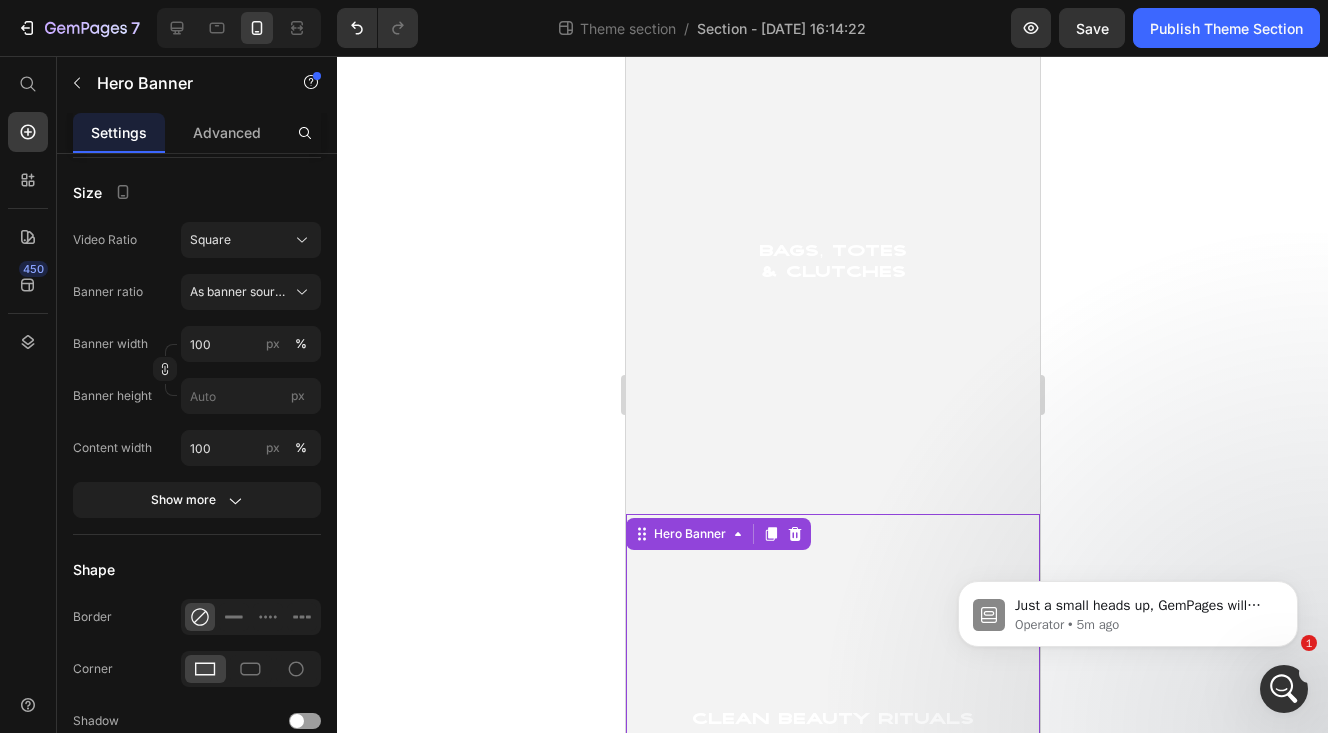 scroll, scrollTop: 5896, scrollLeft: 0, axis: vertical 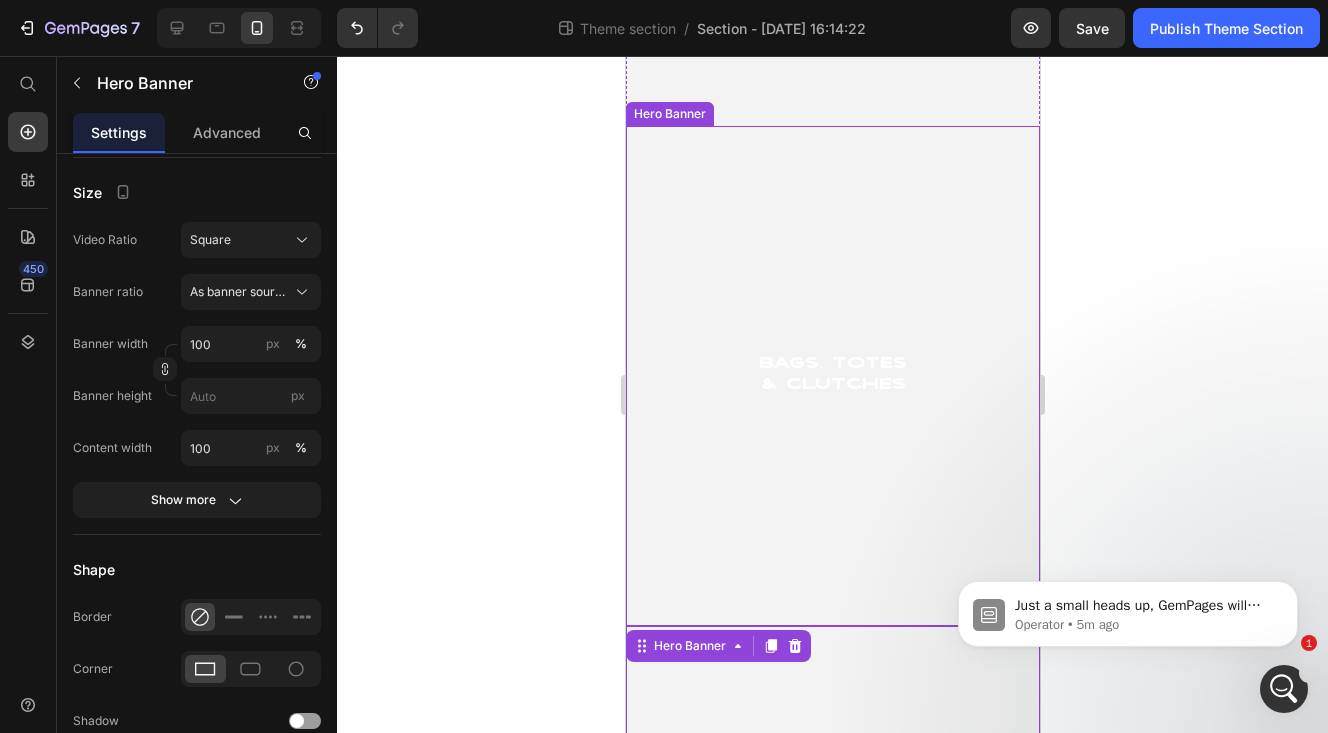 click at bounding box center [832, 376] 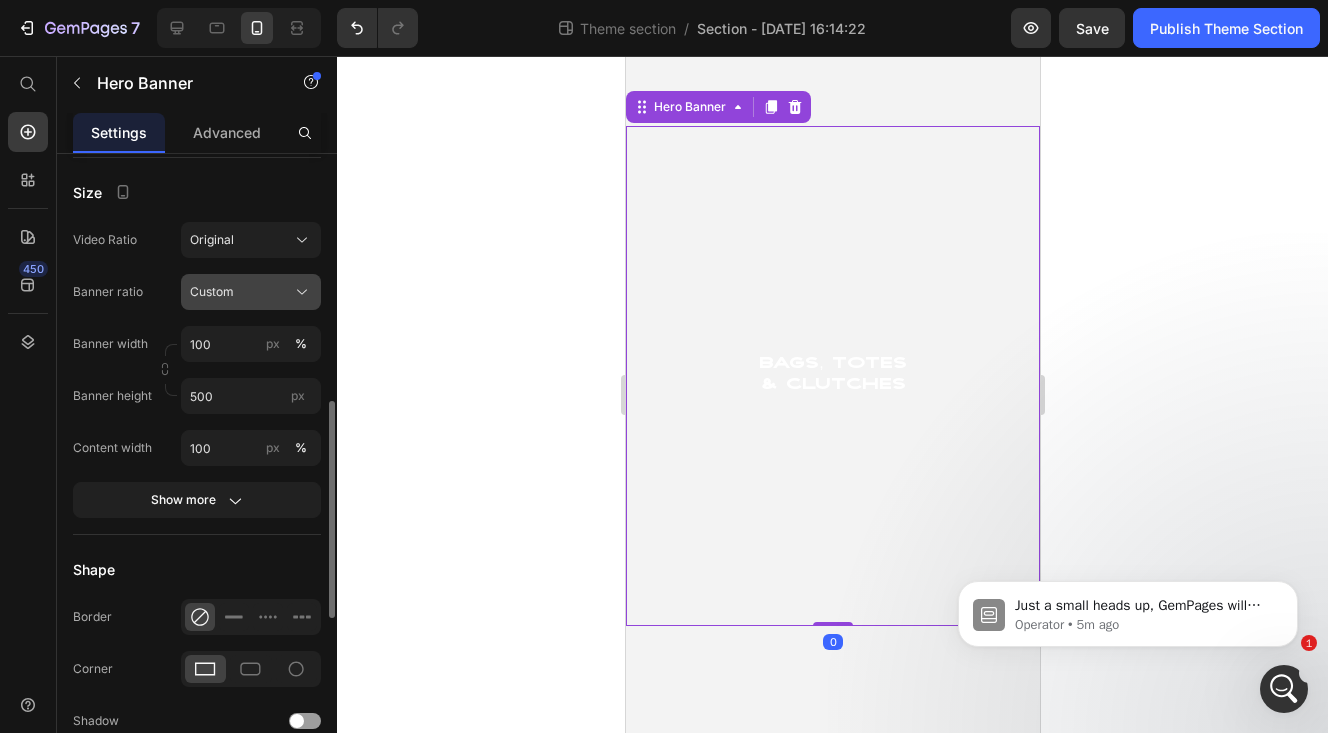 click on "Custom" 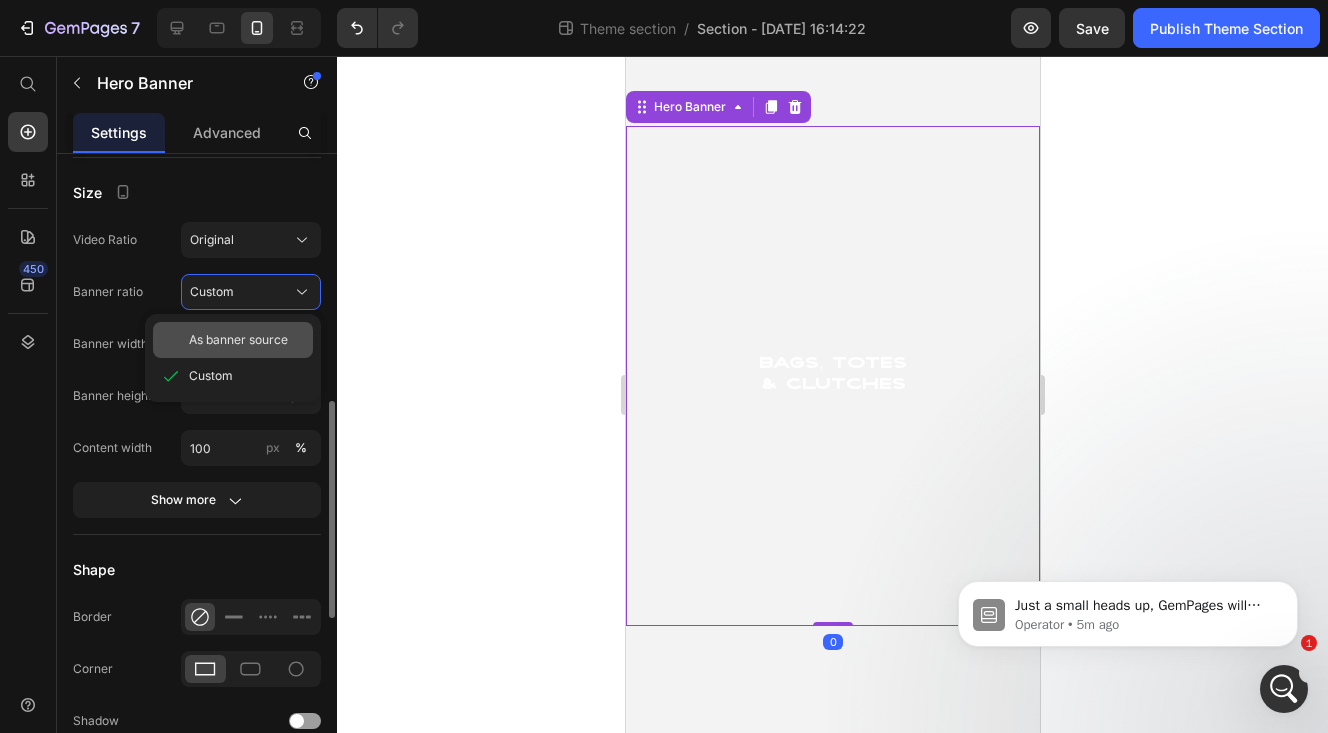 click on "As banner source" at bounding box center (238, 340) 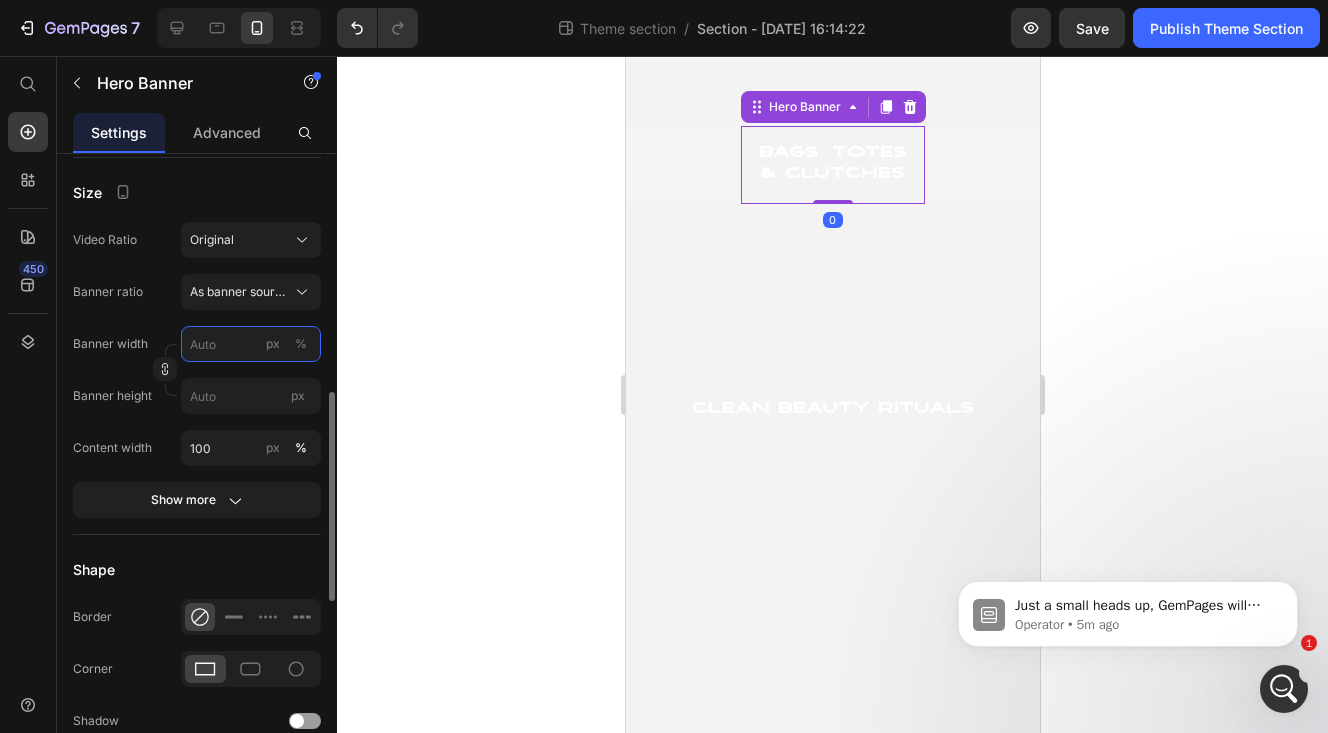 click on "px %" at bounding box center [251, 344] 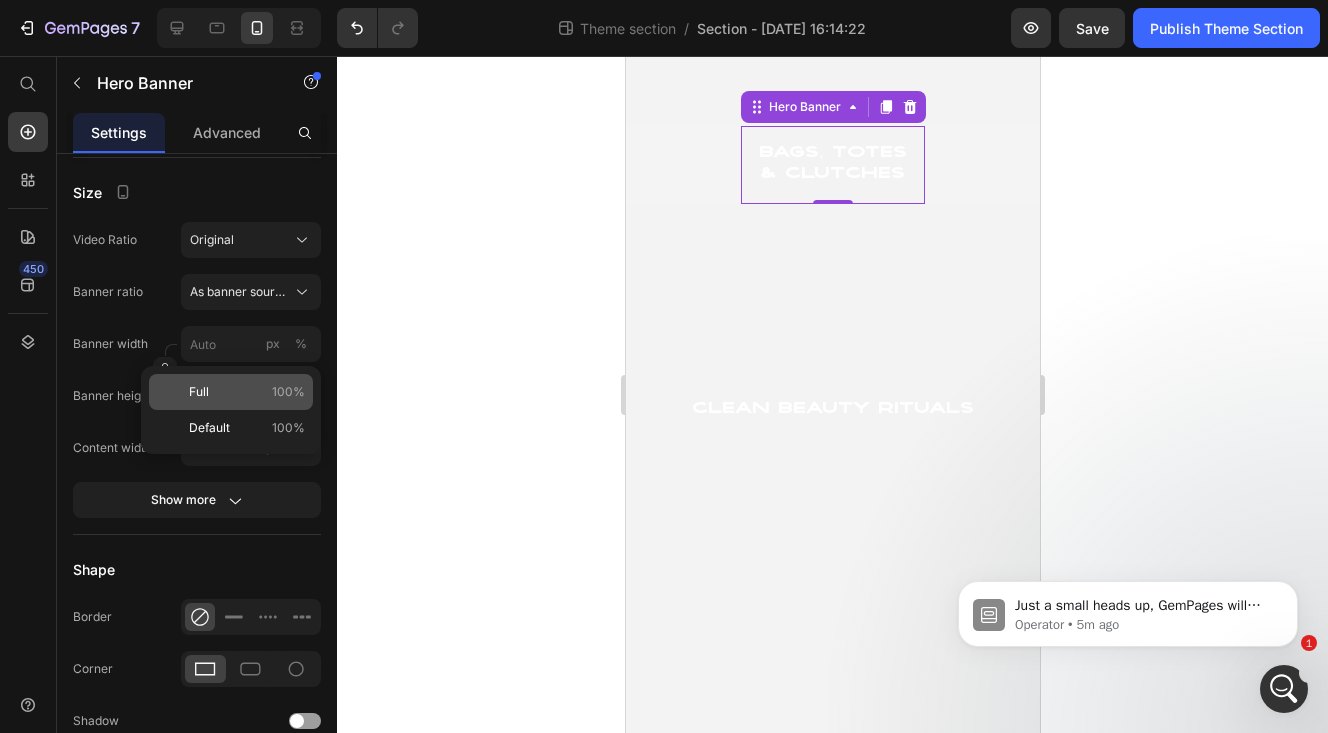 click on "Full 100%" at bounding box center [247, 392] 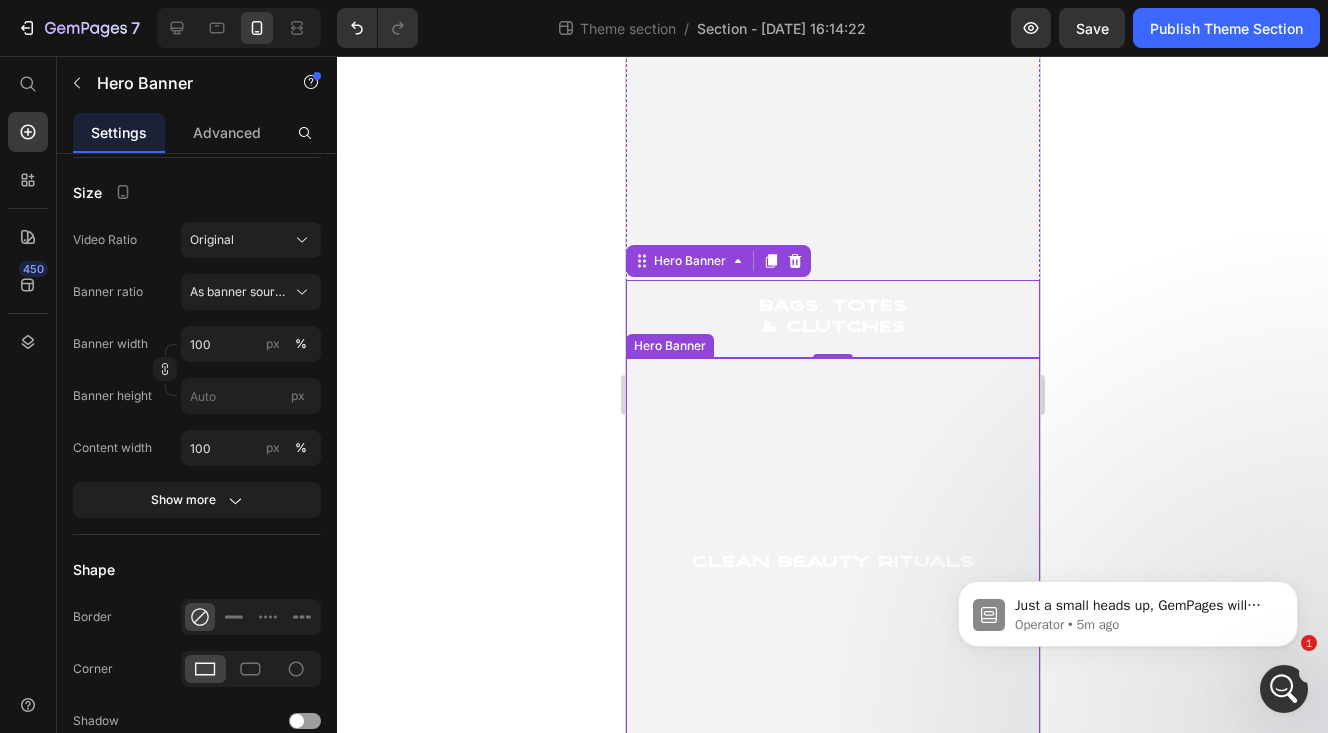 scroll, scrollTop: 5725, scrollLeft: 0, axis: vertical 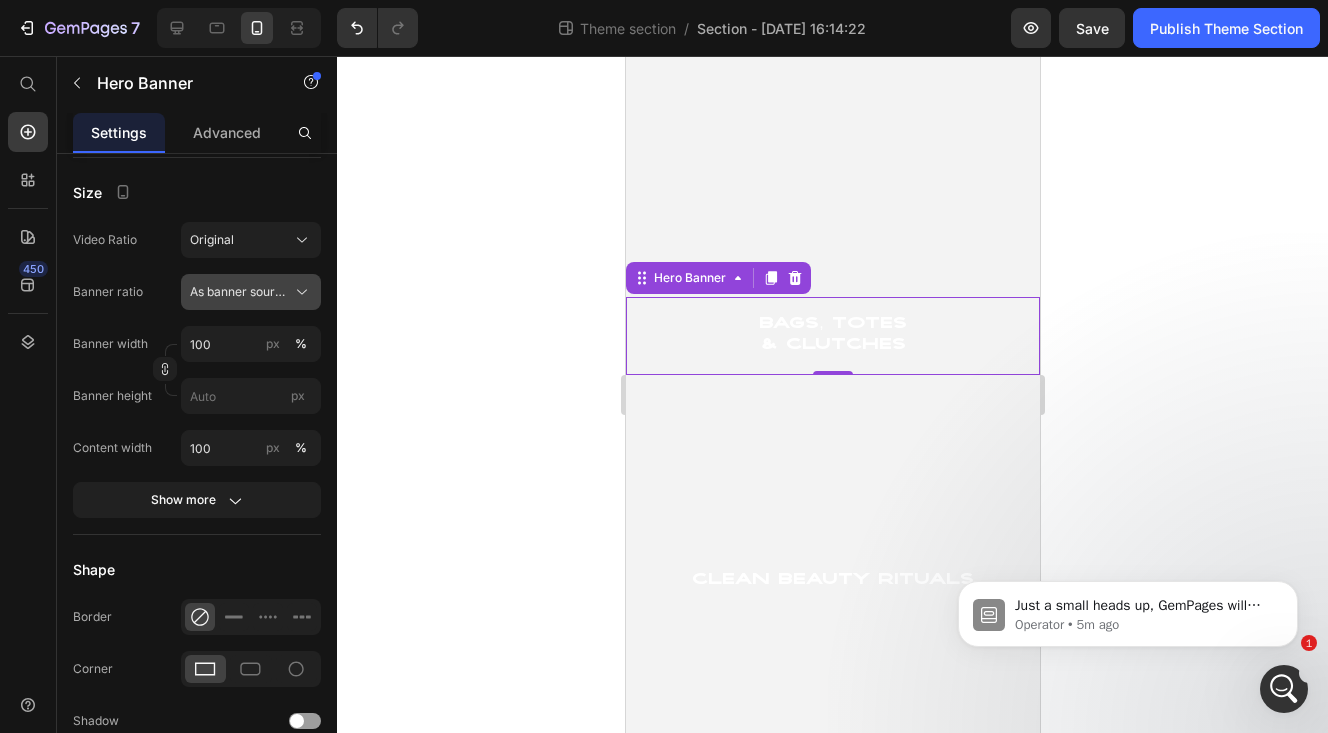 click 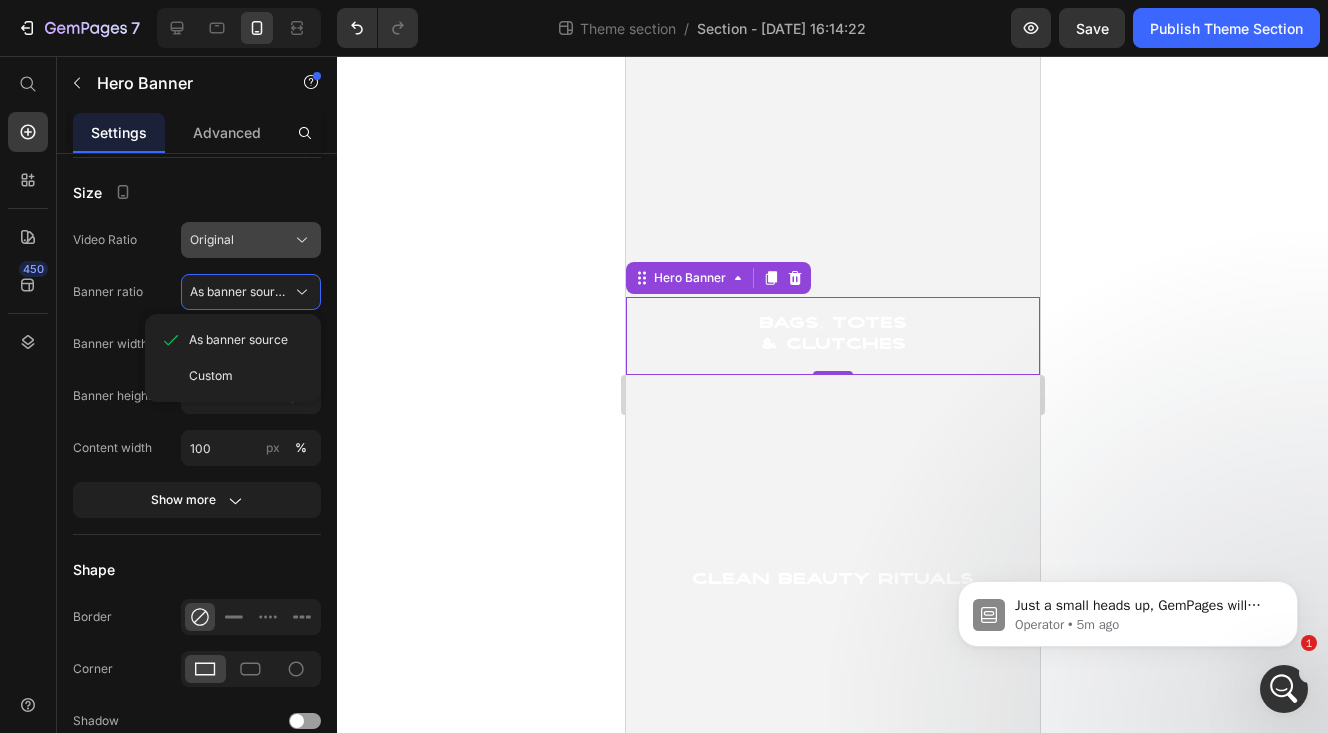 click on "Original" 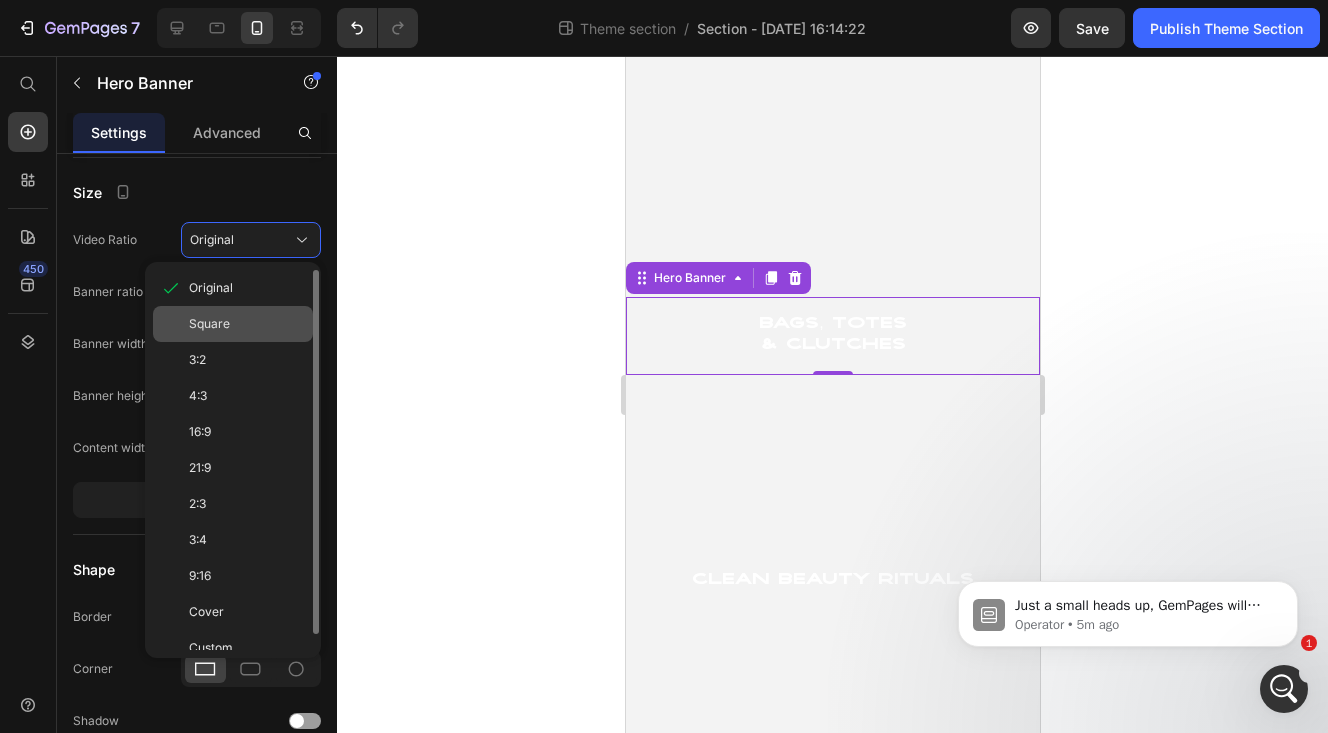 click on "Square" 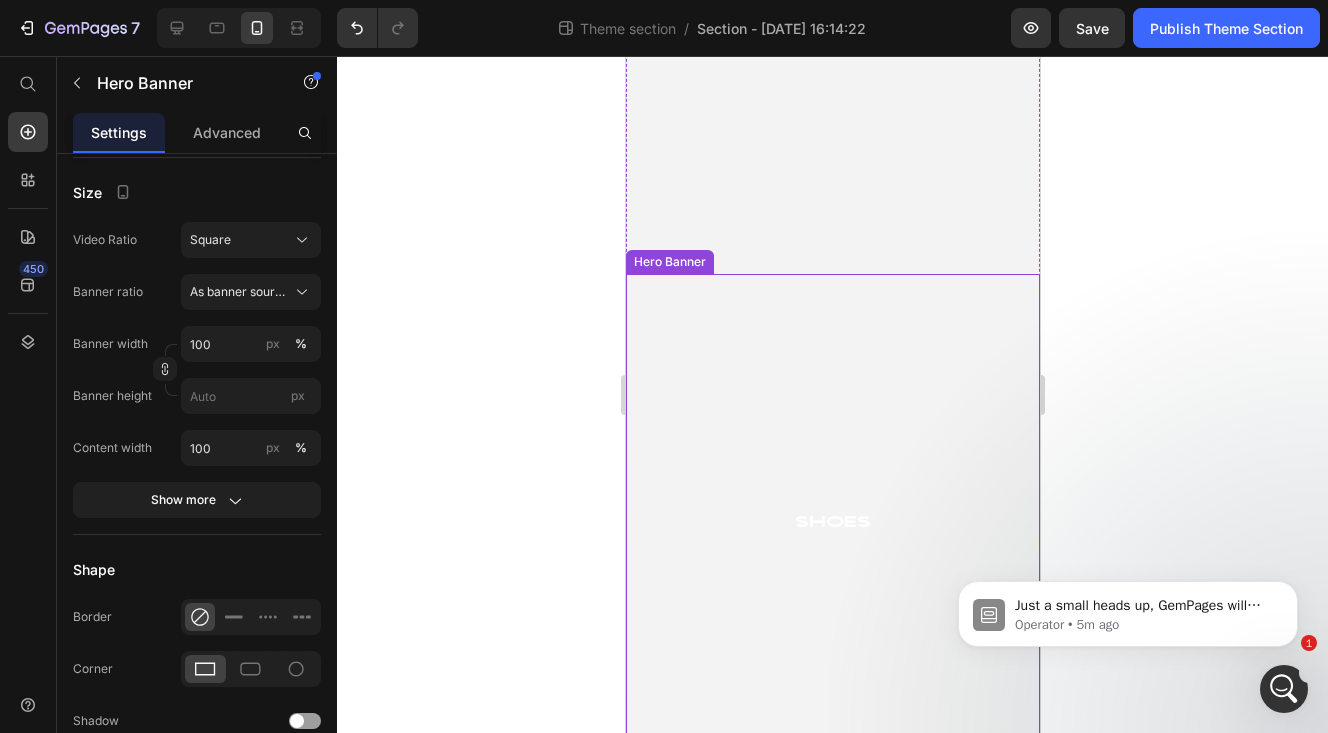 scroll, scrollTop: 5244, scrollLeft: 0, axis: vertical 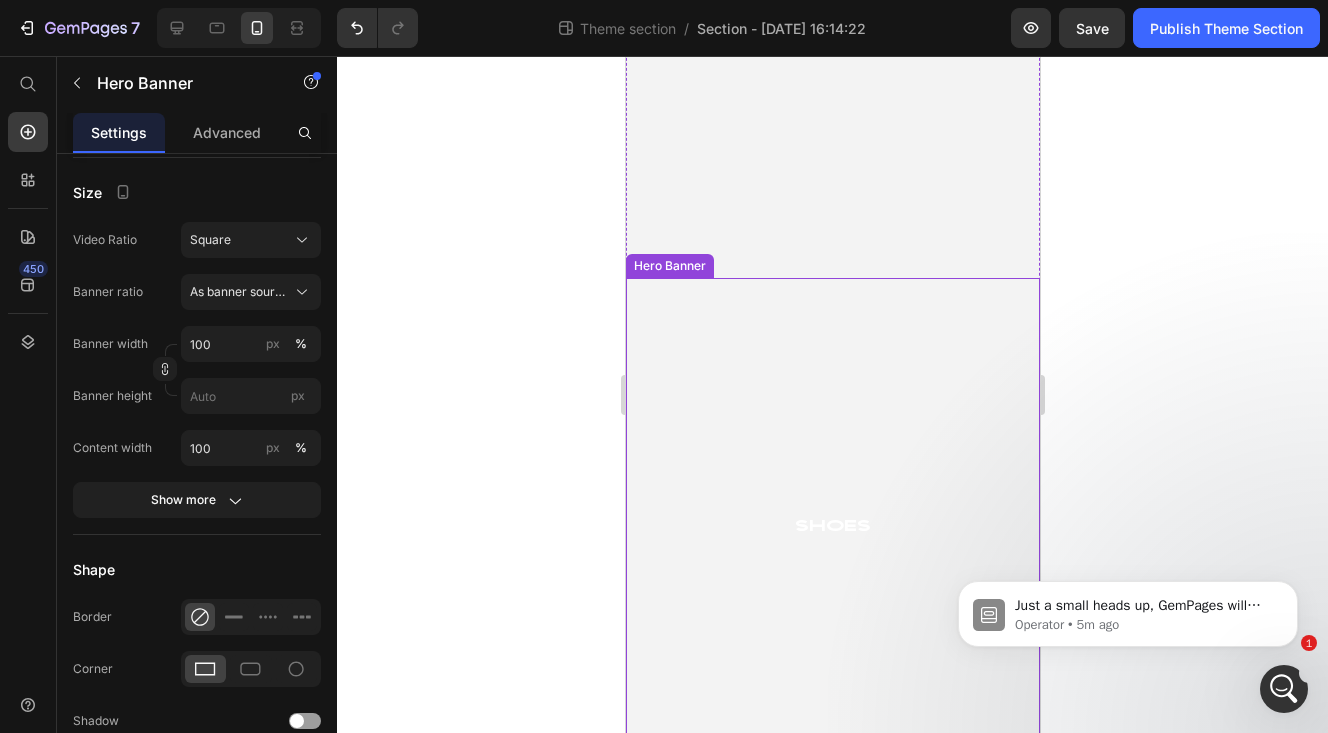 click at bounding box center [832, 528] 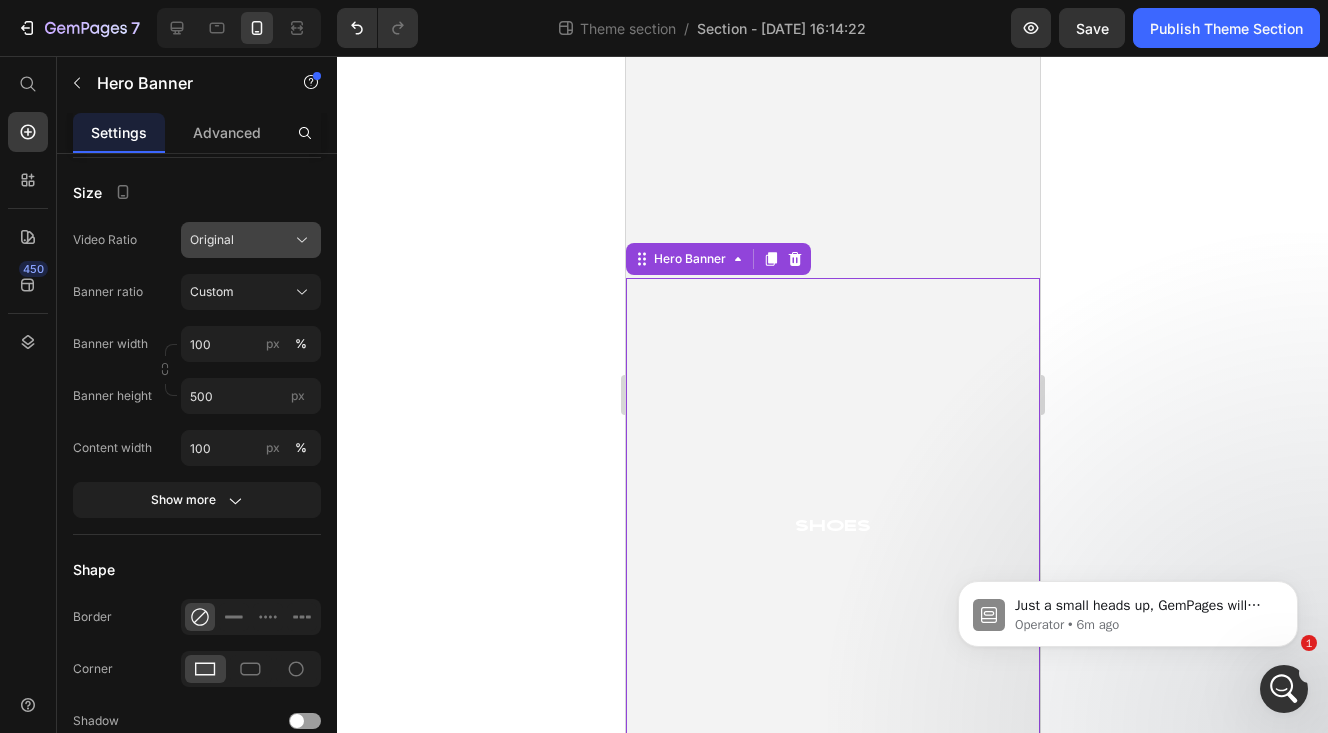 click on "Original" 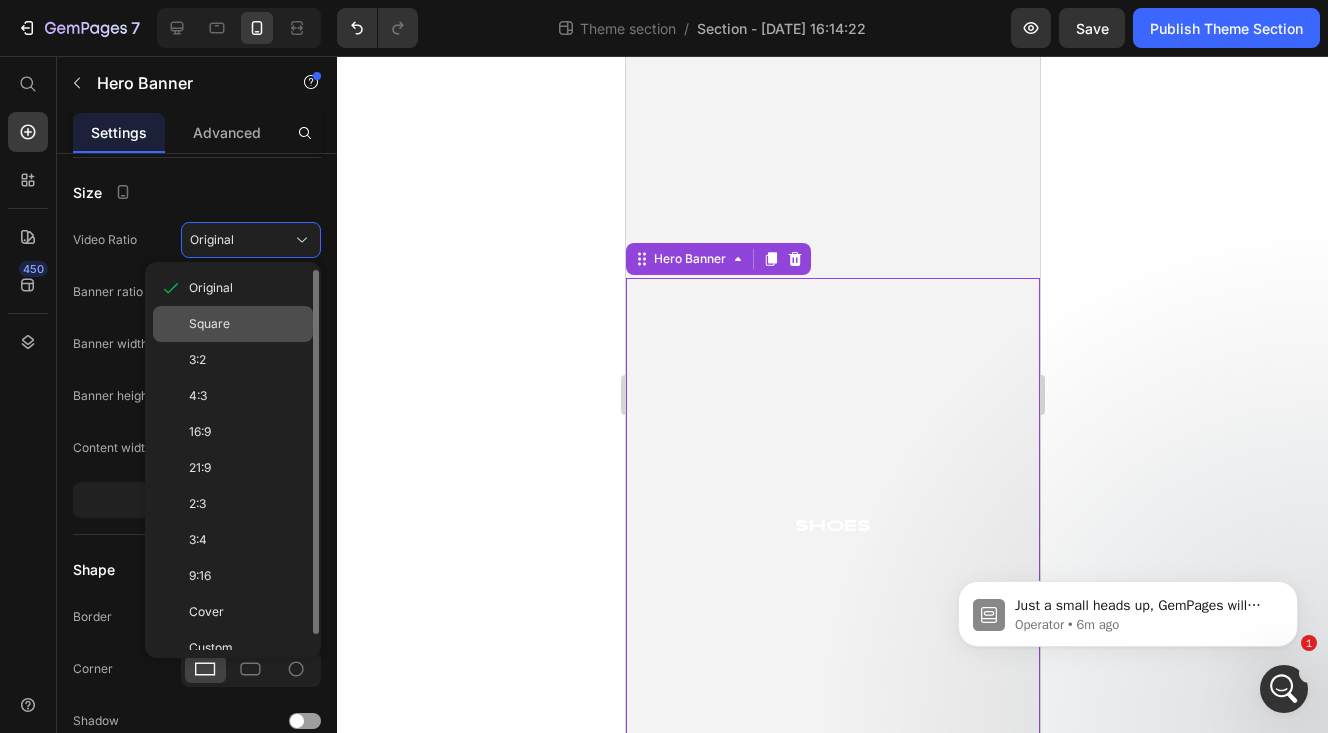 click on "Square" at bounding box center (209, 324) 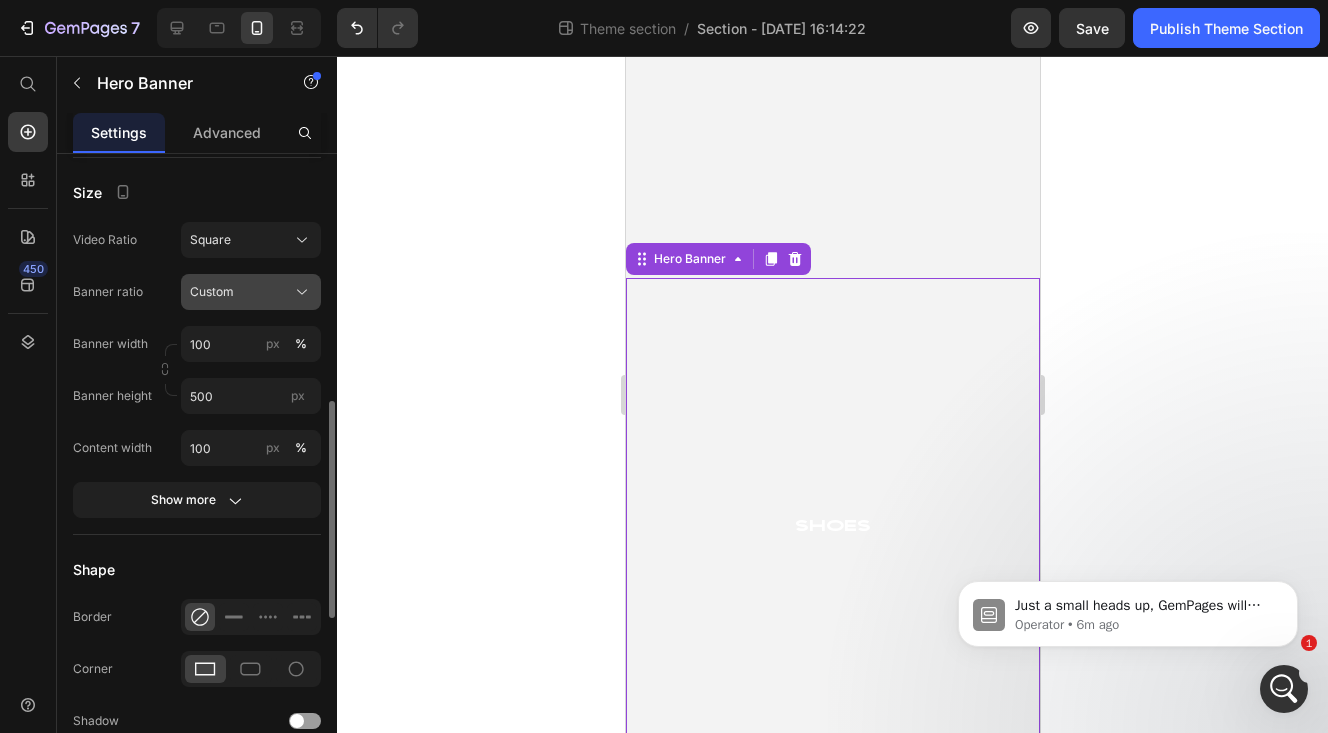 click on "Custom" at bounding box center (212, 292) 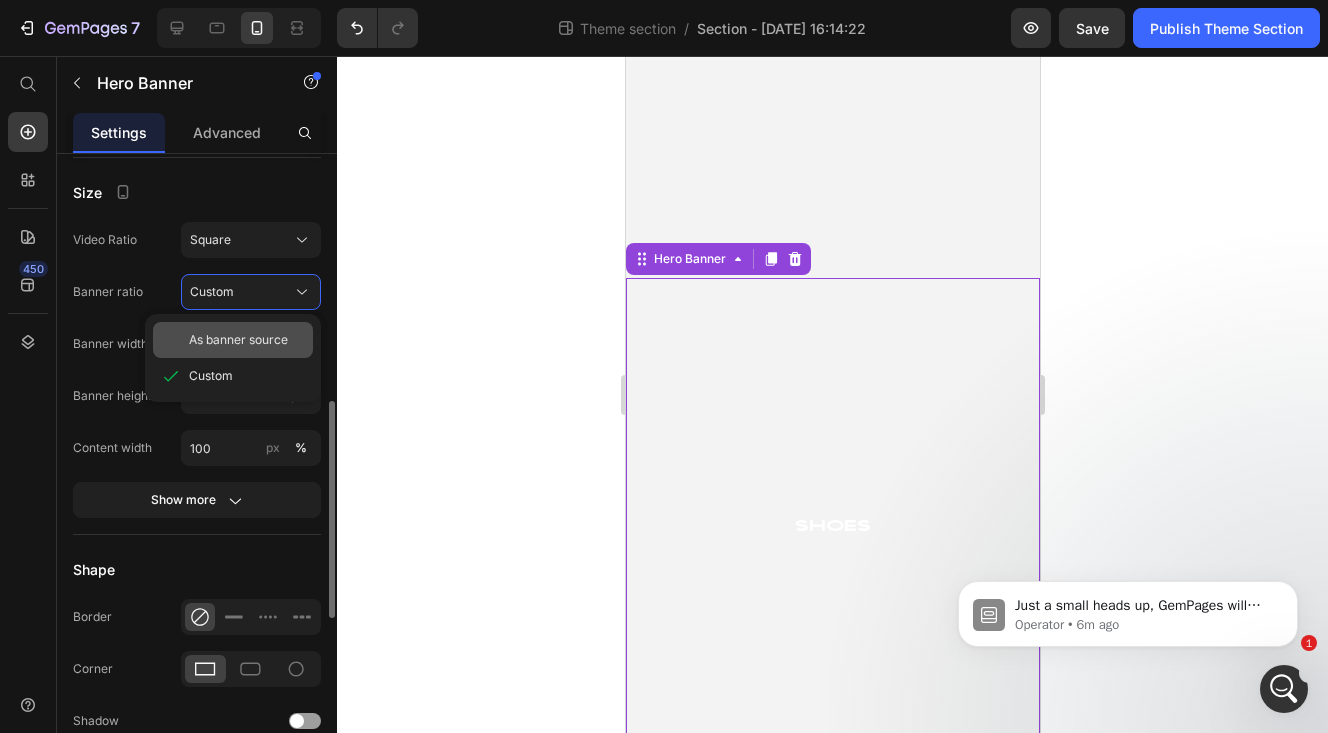 click on "As banner source" at bounding box center [238, 340] 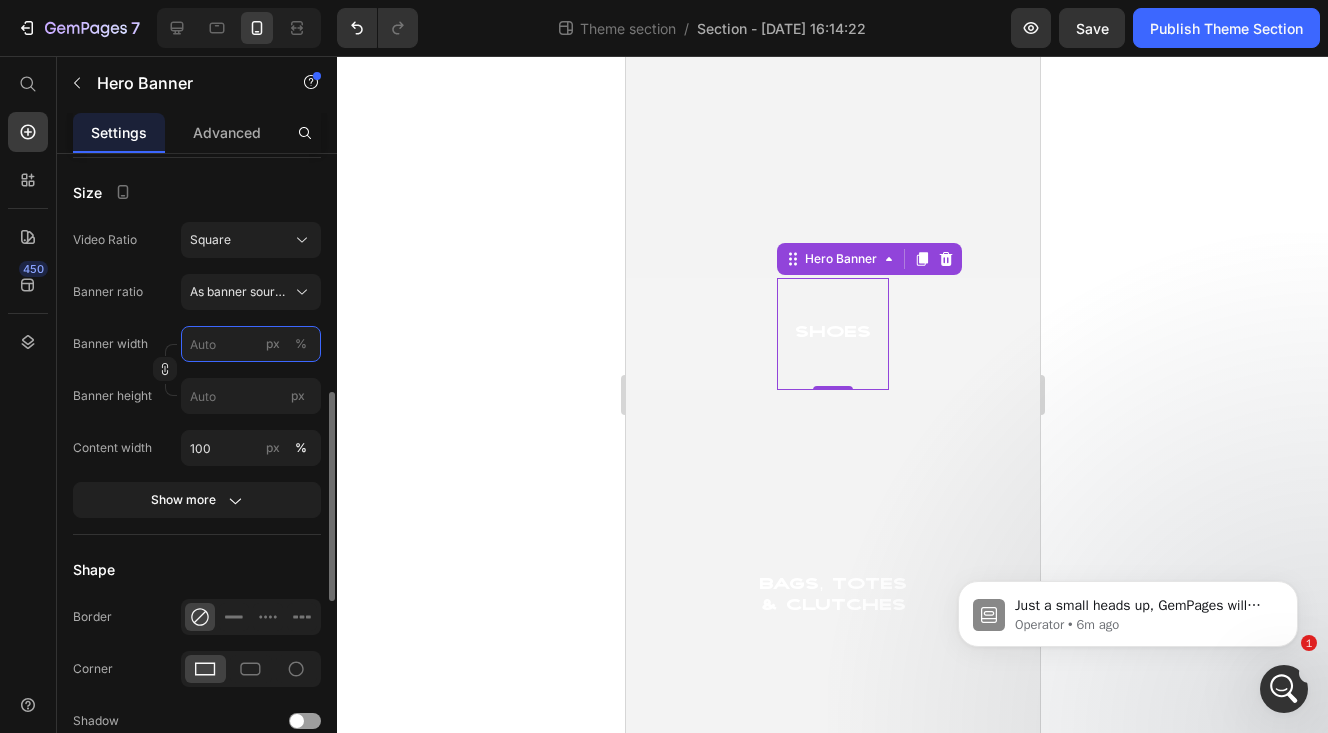 click on "px %" at bounding box center [251, 344] 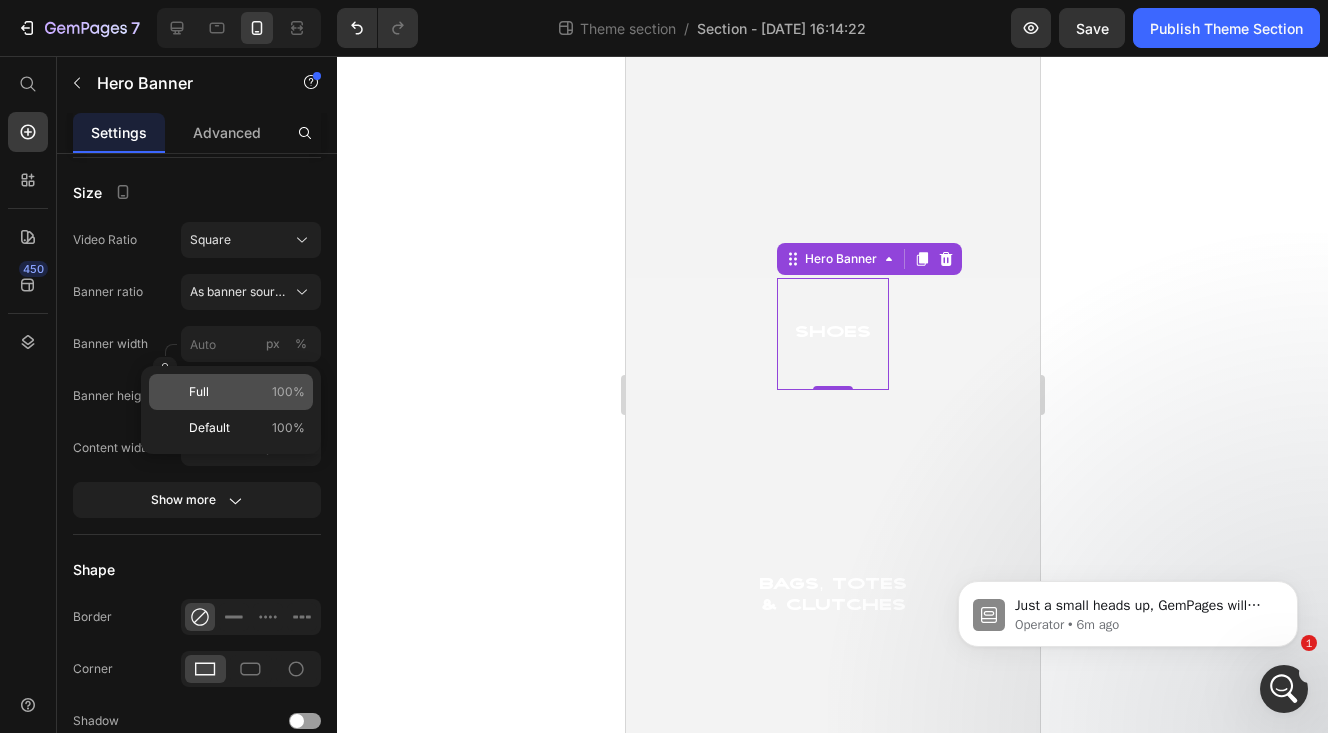 click on "Full 100%" at bounding box center (247, 392) 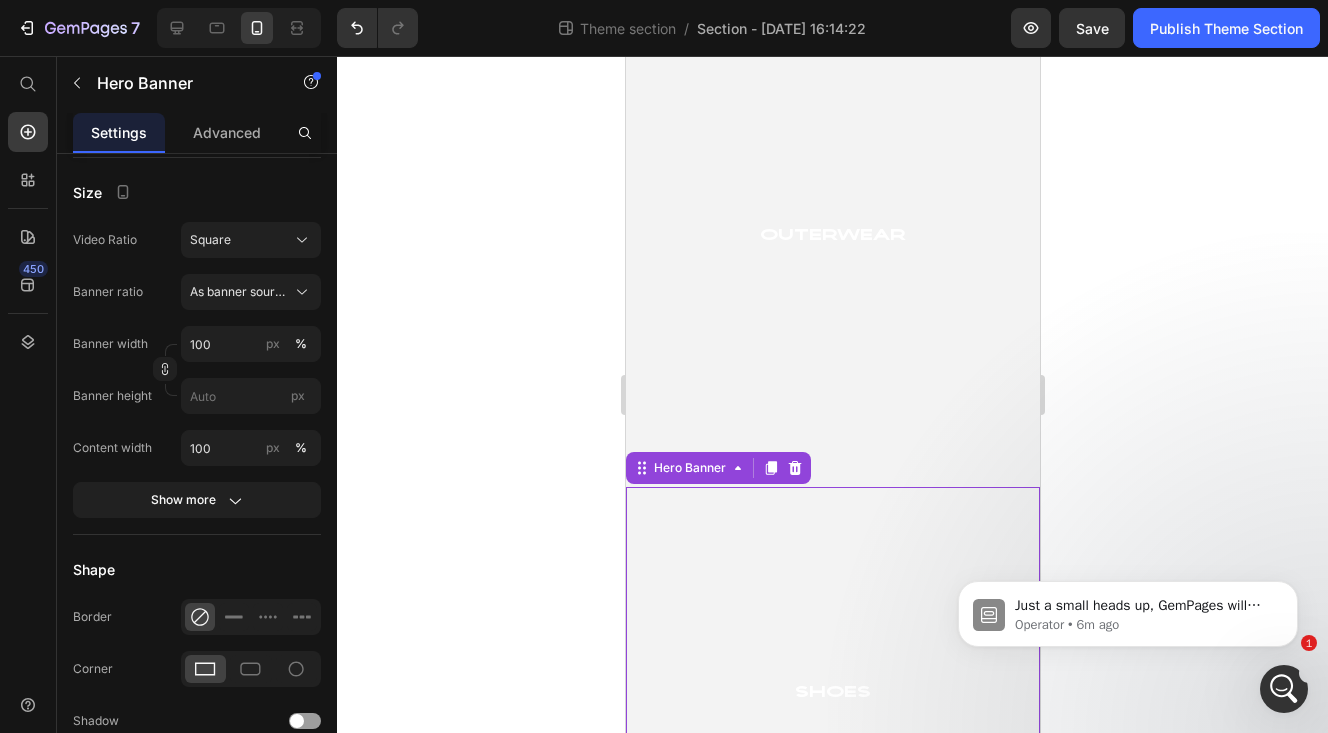 scroll, scrollTop: 5021, scrollLeft: 0, axis: vertical 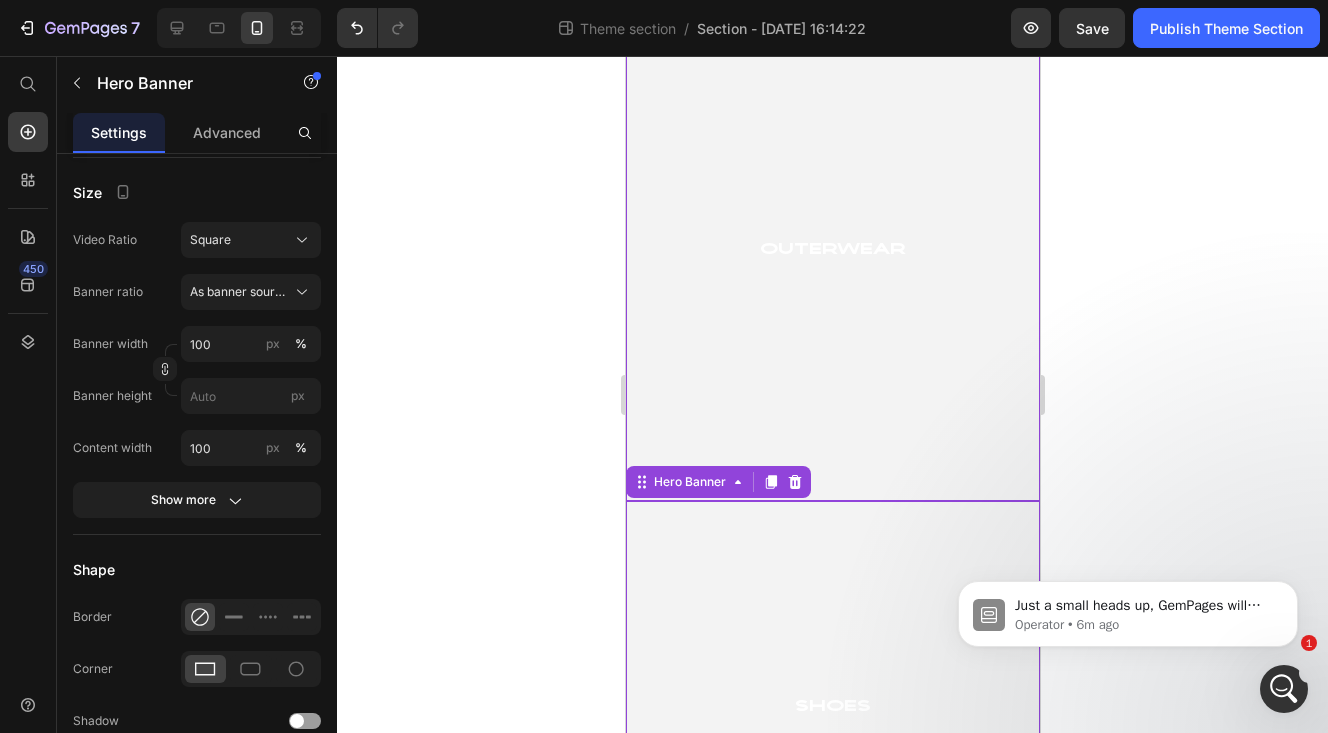 click at bounding box center [832, 251] 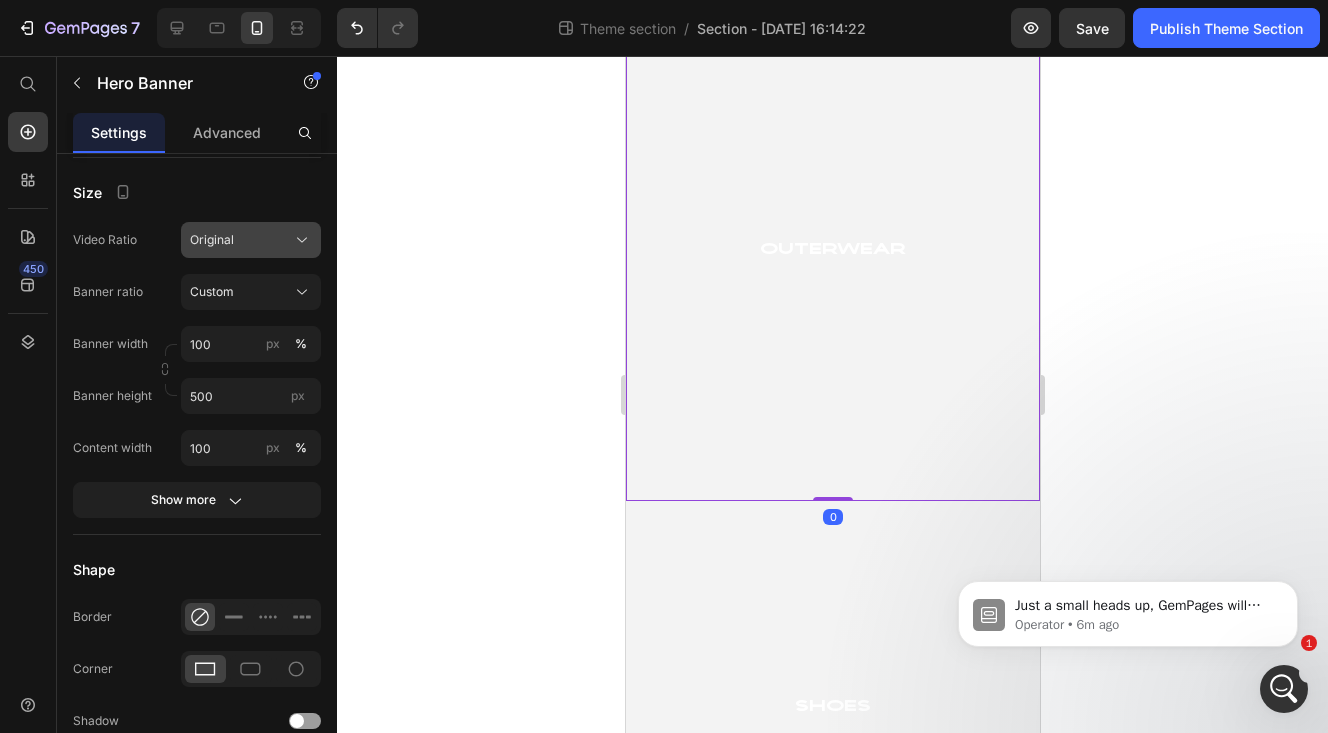 click on "Original" at bounding box center [212, 240] 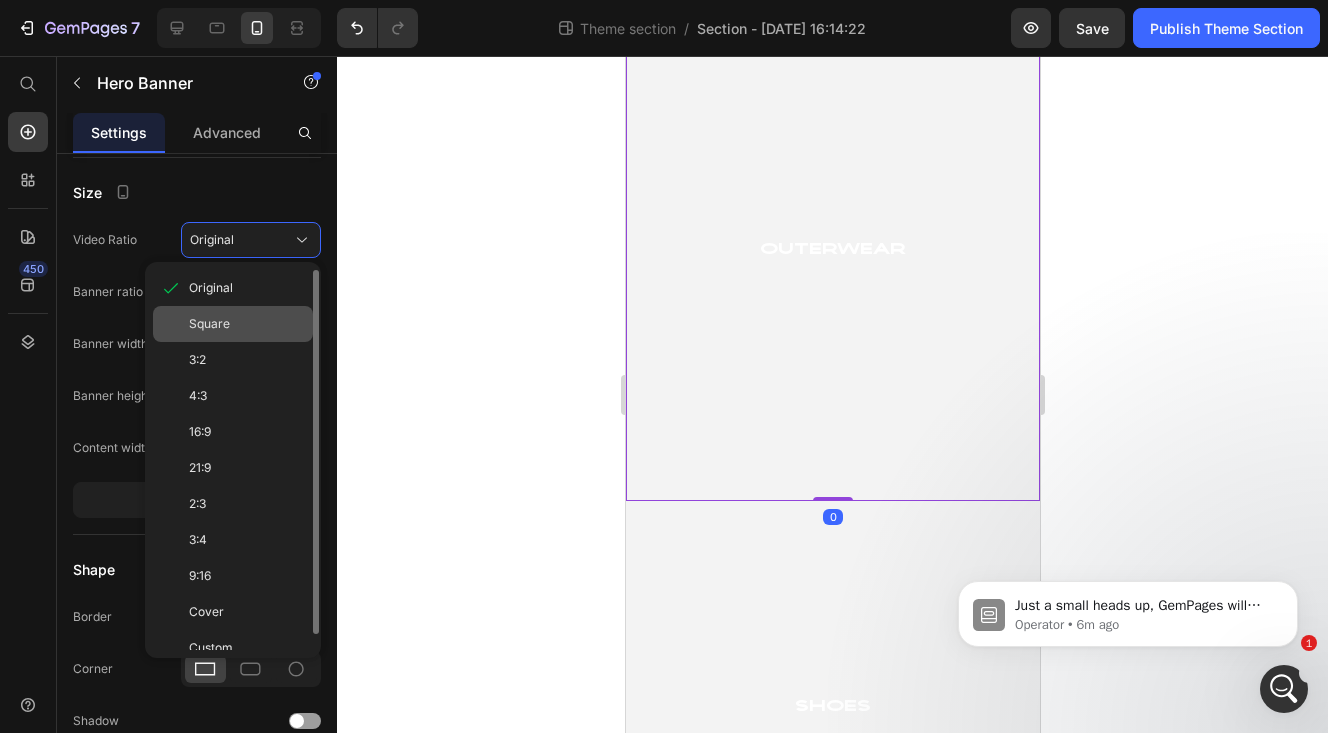 click on "Square" at bounding box center [209, 324] 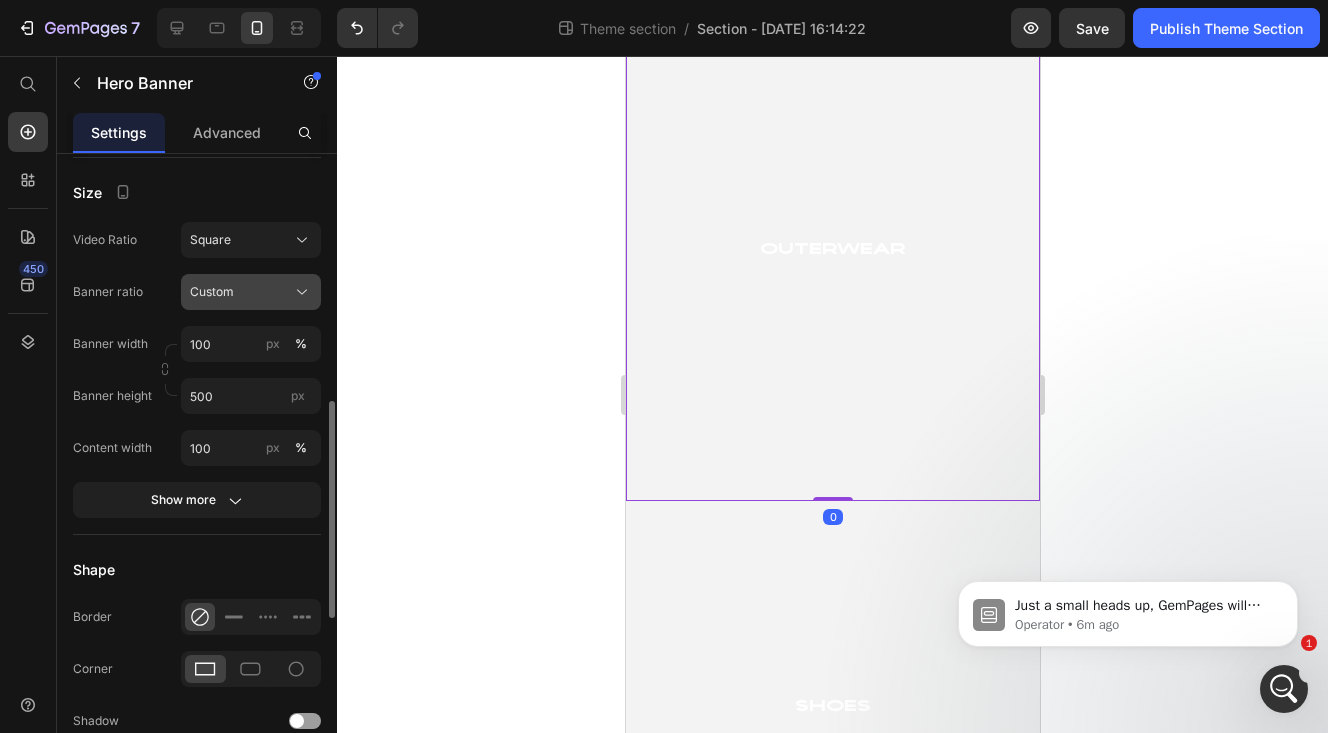 click on "Custom" at bounding box center [212, 292] 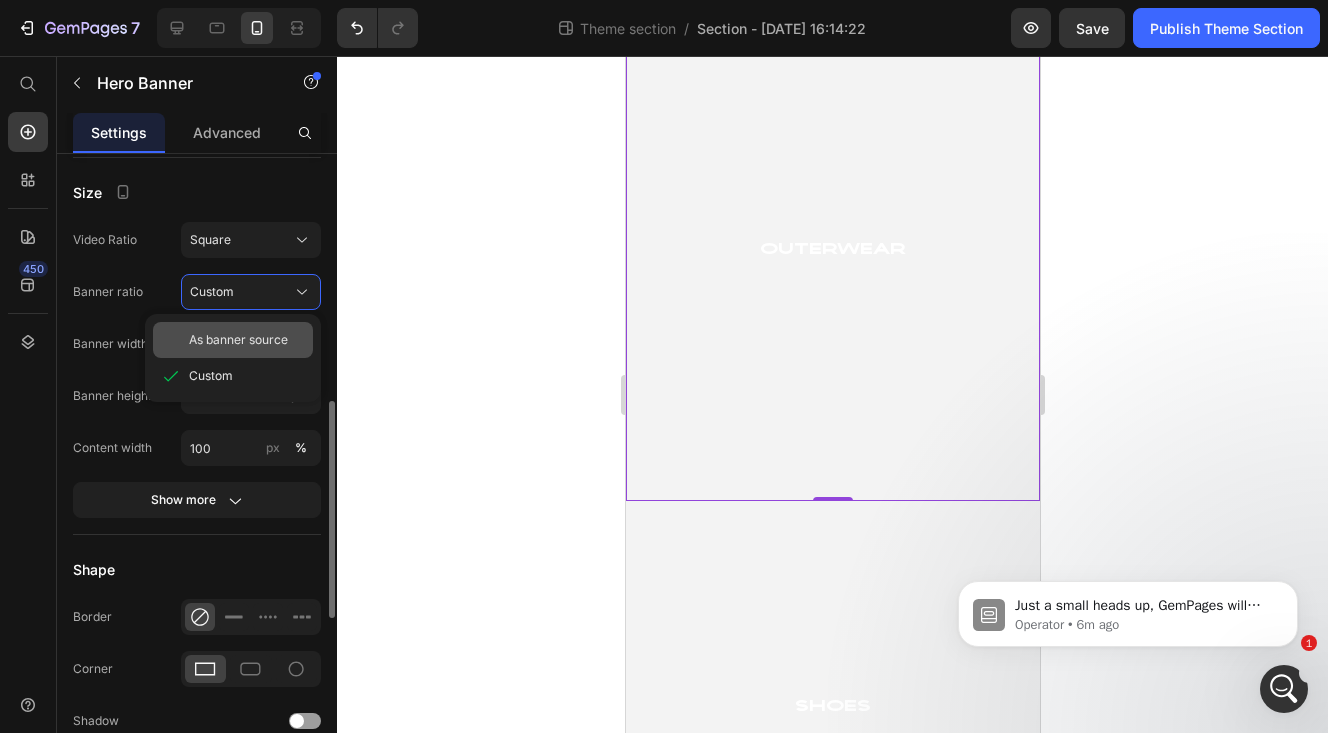 click on "As banner source" at bounding box center [238, 340] 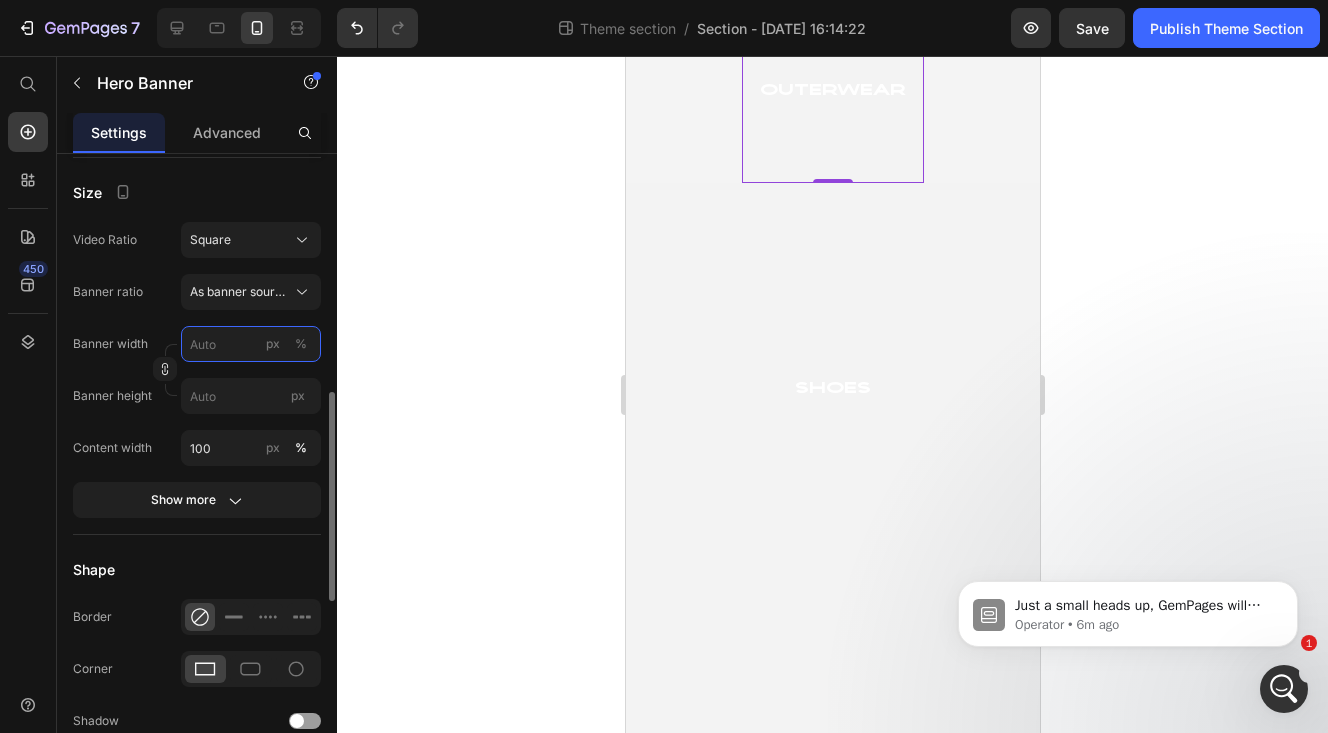 click on "px %" at bounding box center [251, 344] 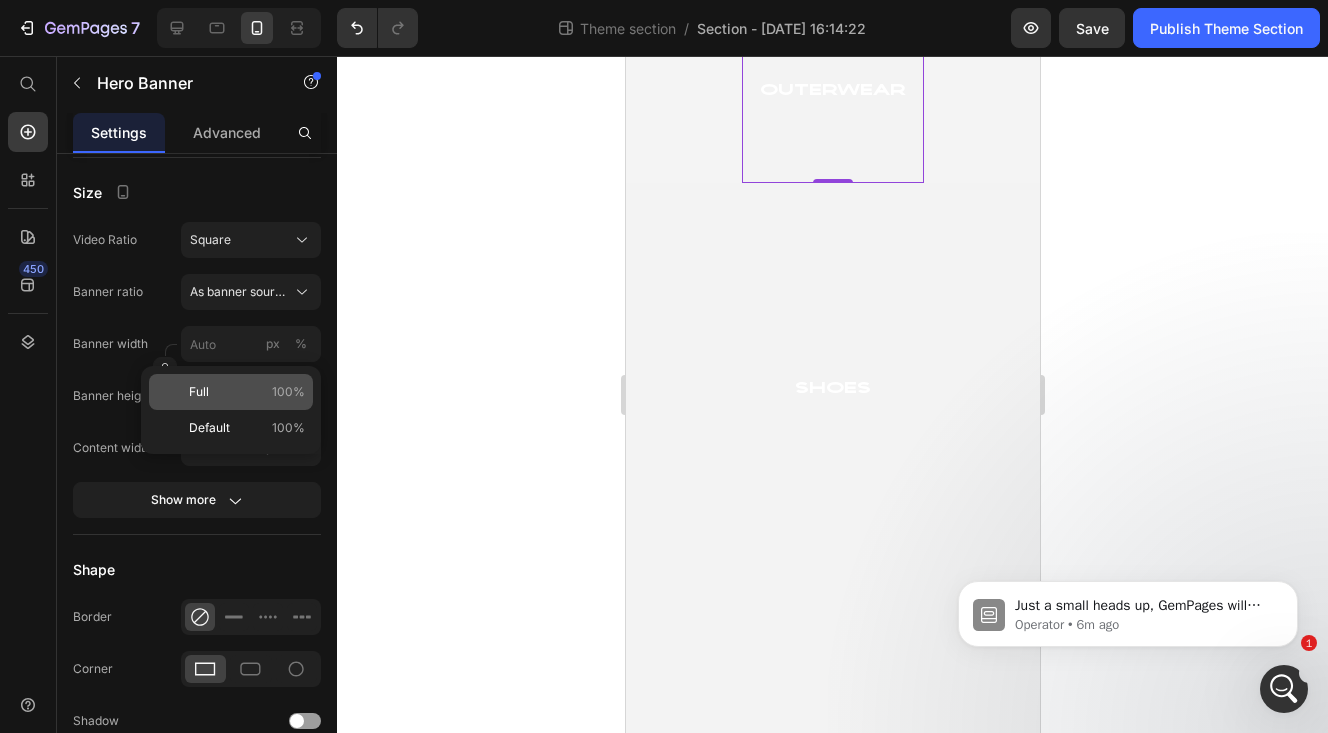 click on "Full 100%" at bounding box center [247, 392] 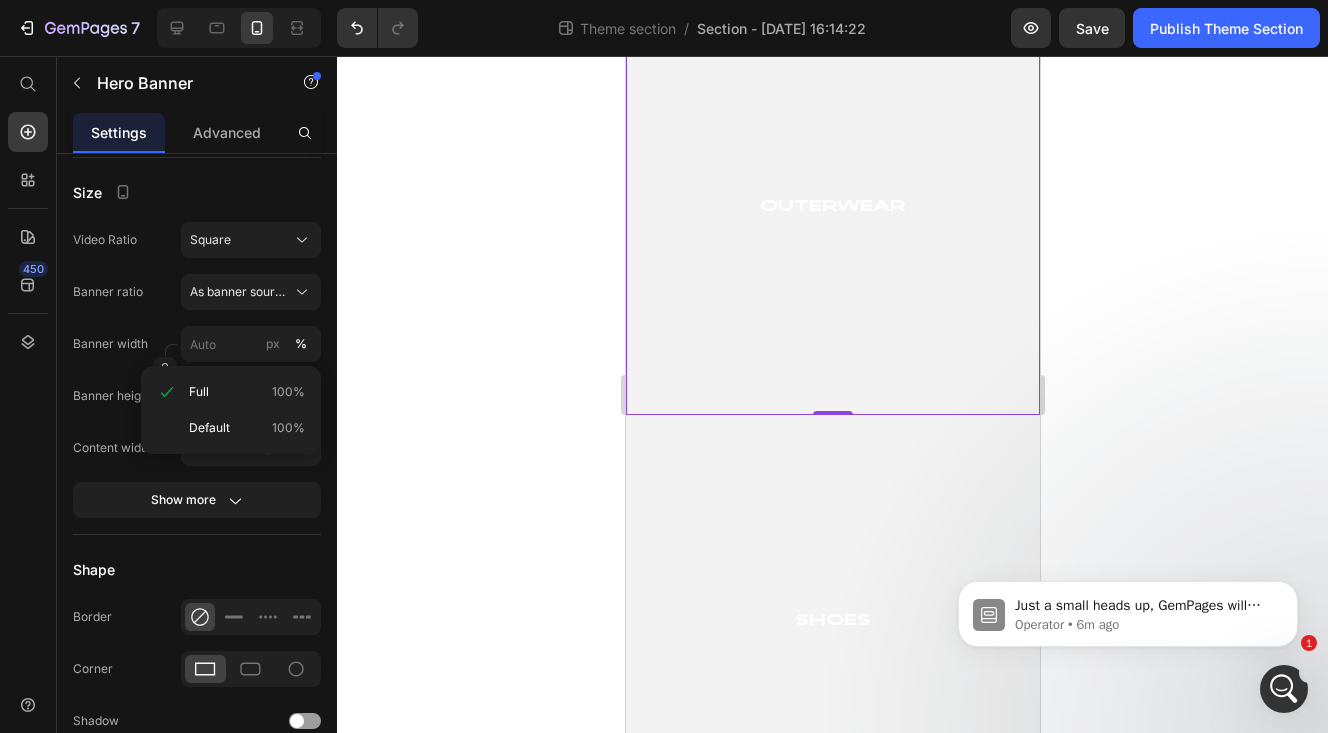 type on "100" 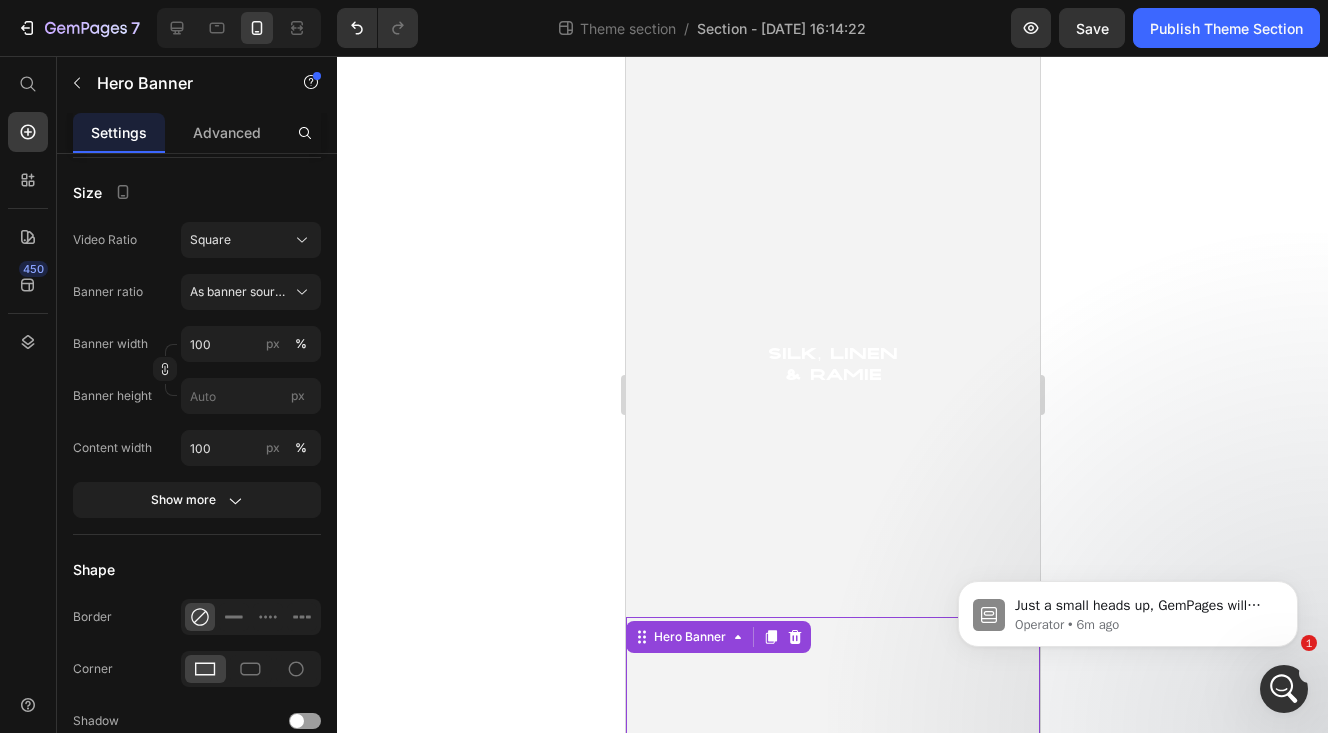 scroll, scrollTop: 4340, scrollLeft: 0, axis: vertical 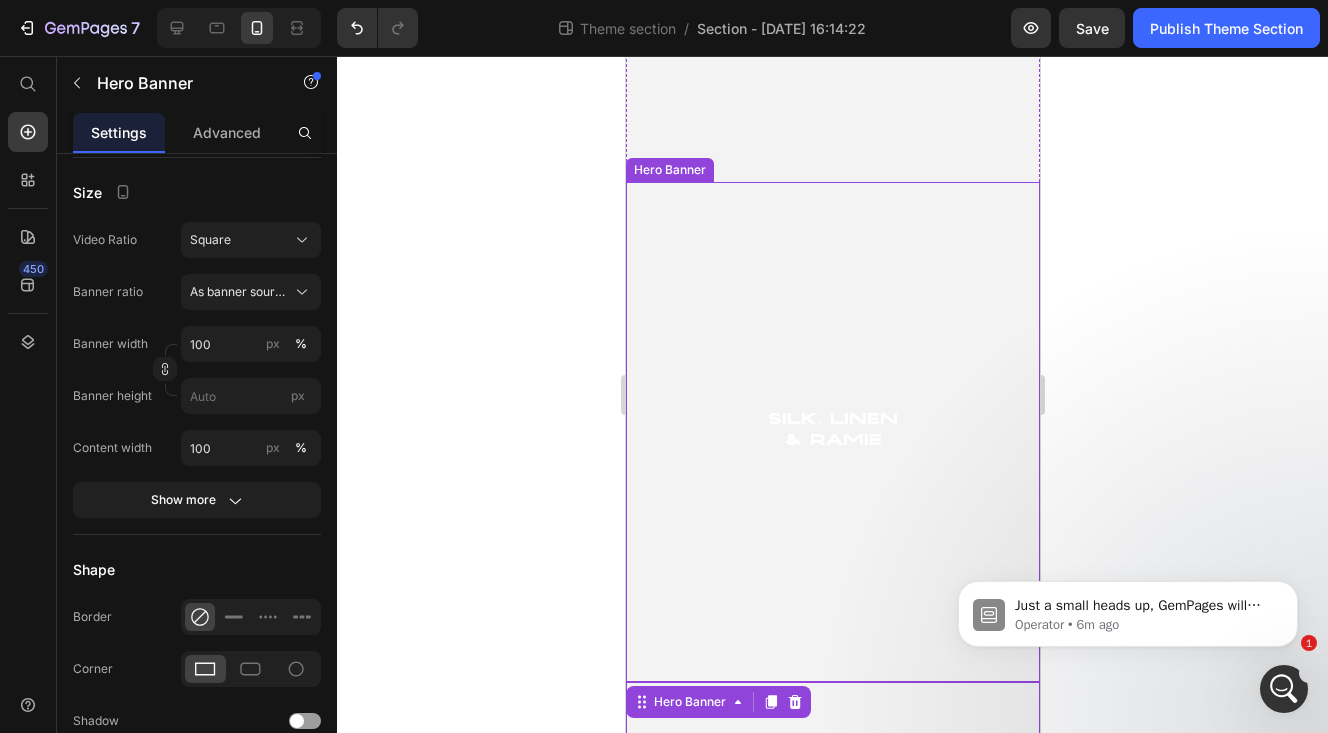 click at bounding box center (832, 432) 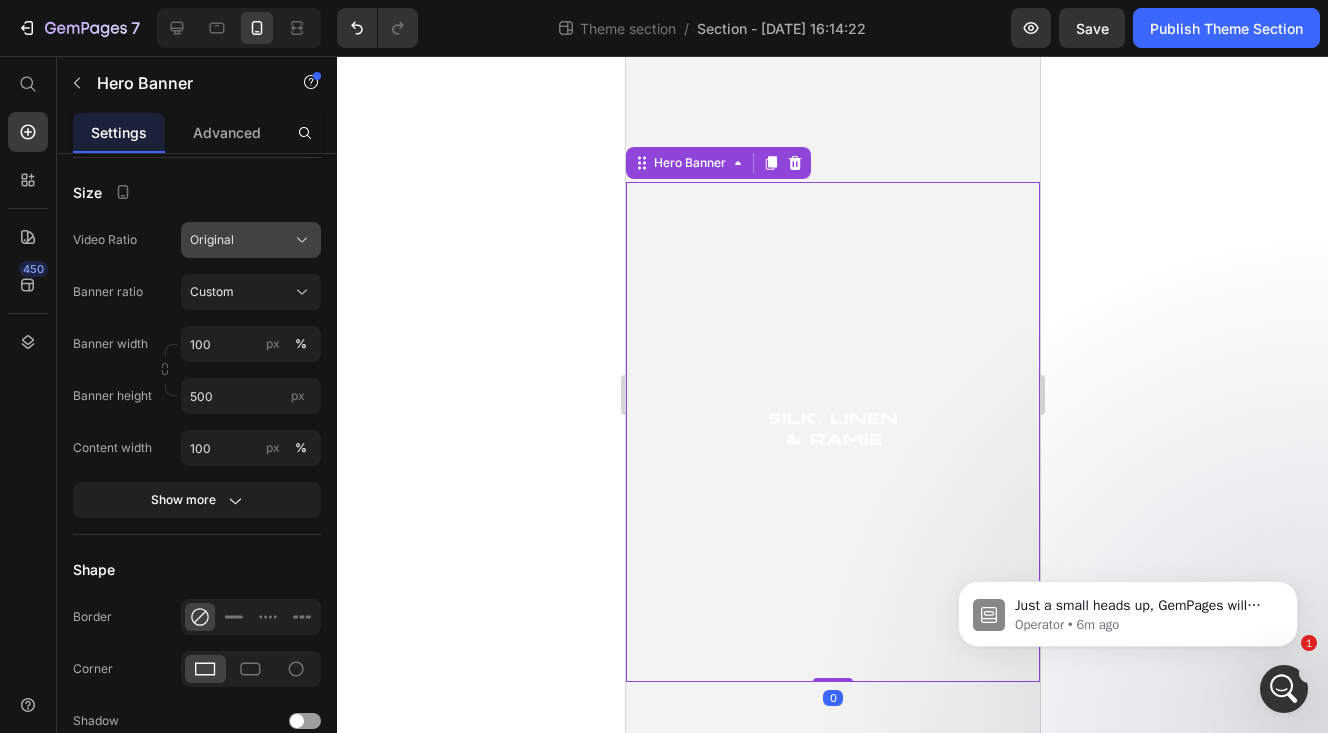 click on "Original" at bounding box center (212, 240) 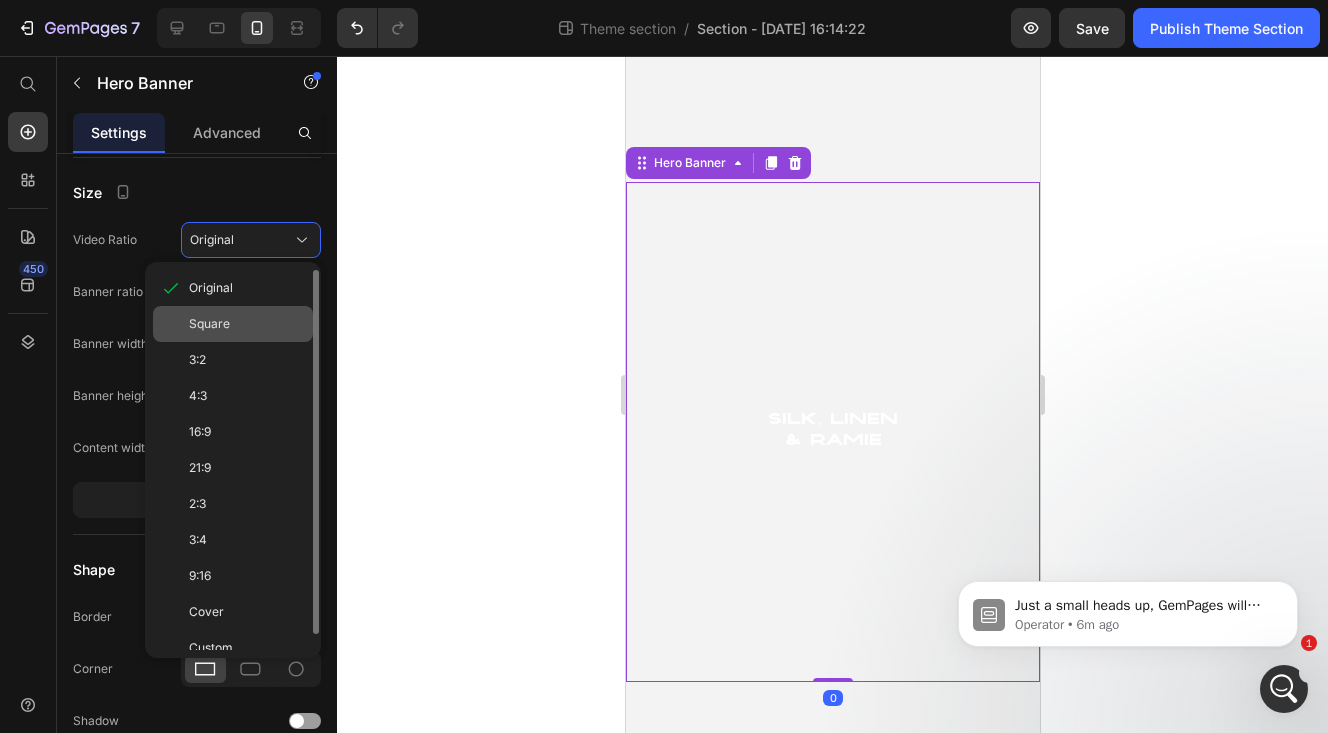 click on "Square" at bounding box center [247, 324] 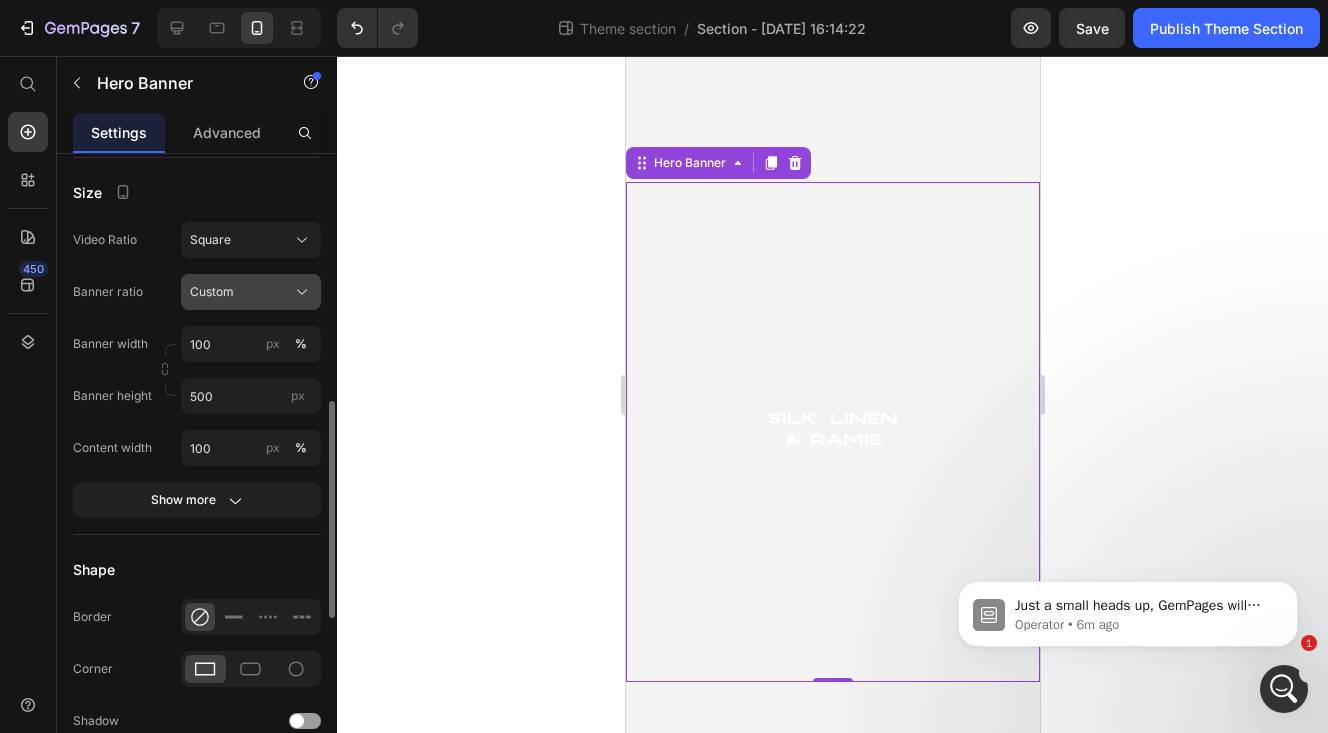 click on "Custom" 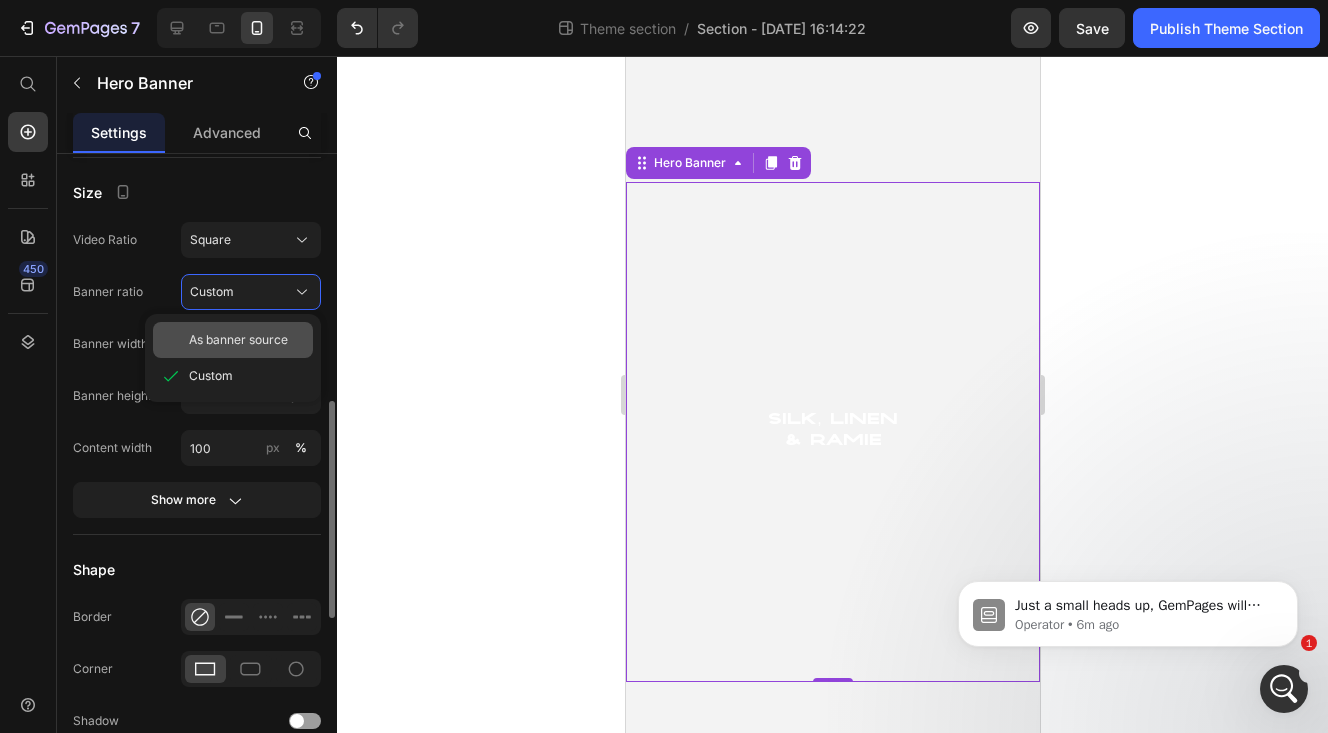 click on "As banner source" at bounding box center (238, 340) 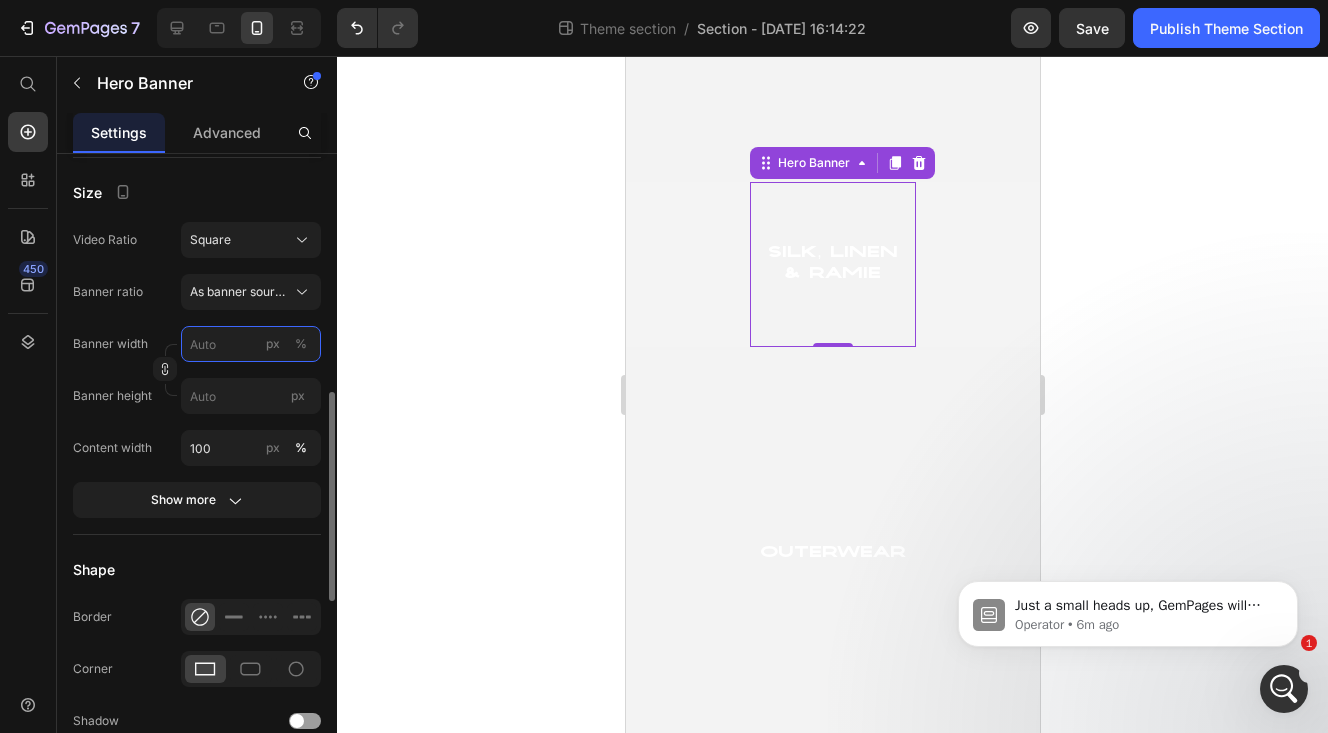 click on "px %" at bounding box center [251, 344] 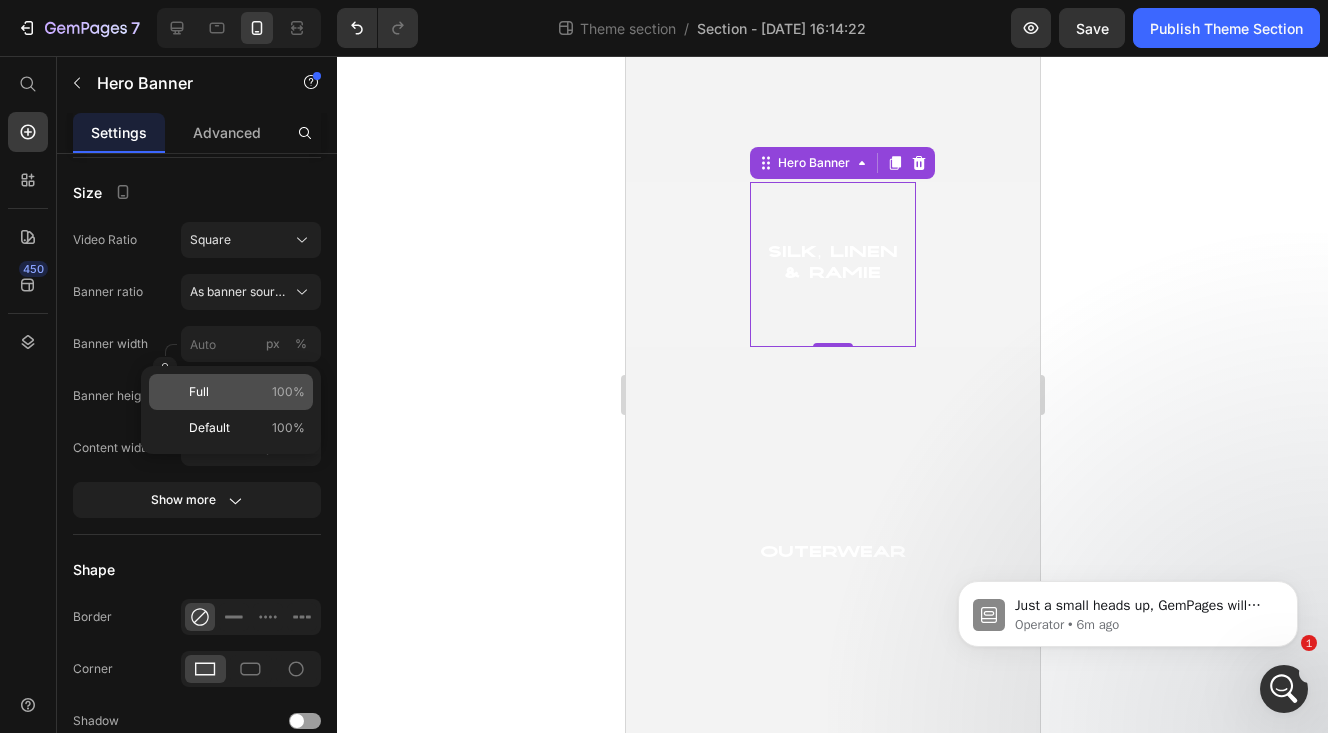 click on "Full 100%" at bounding box center [247, 392] 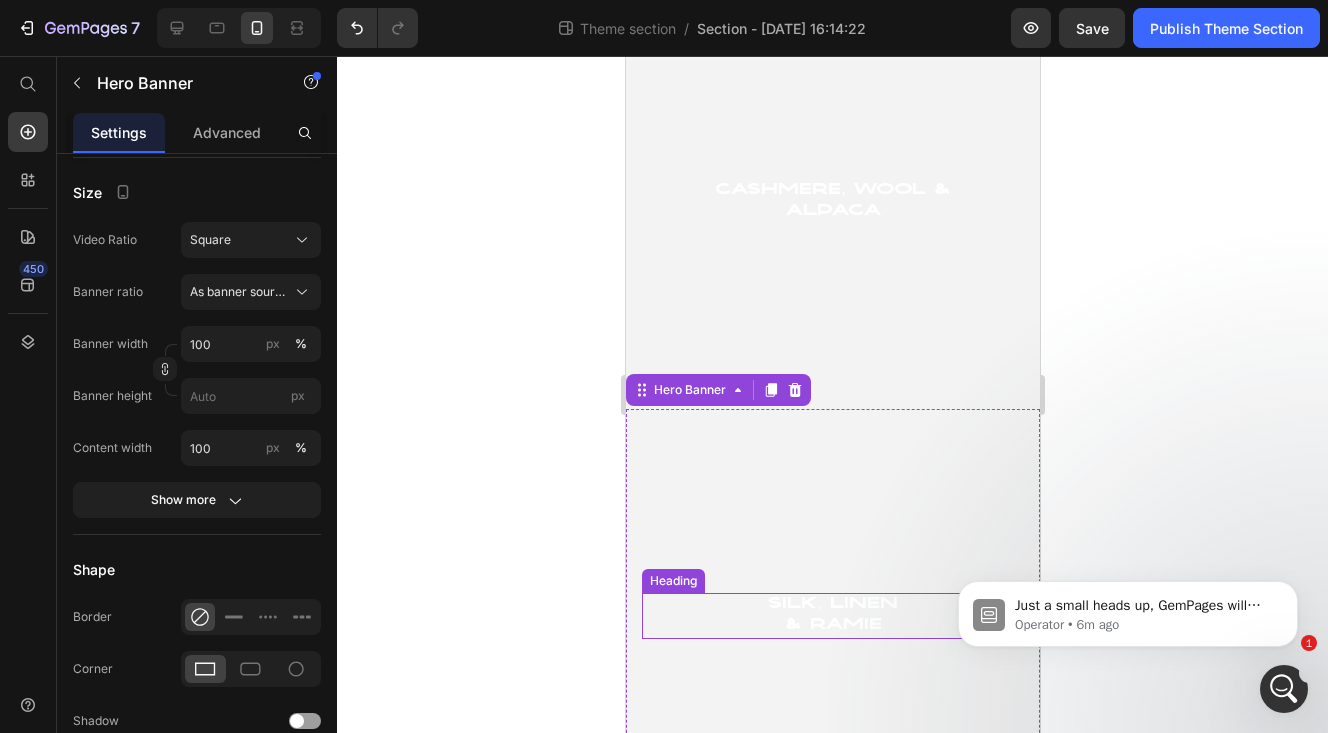 scroll, scrollTop: 4114, scrollLeft: 0, axis: vertical 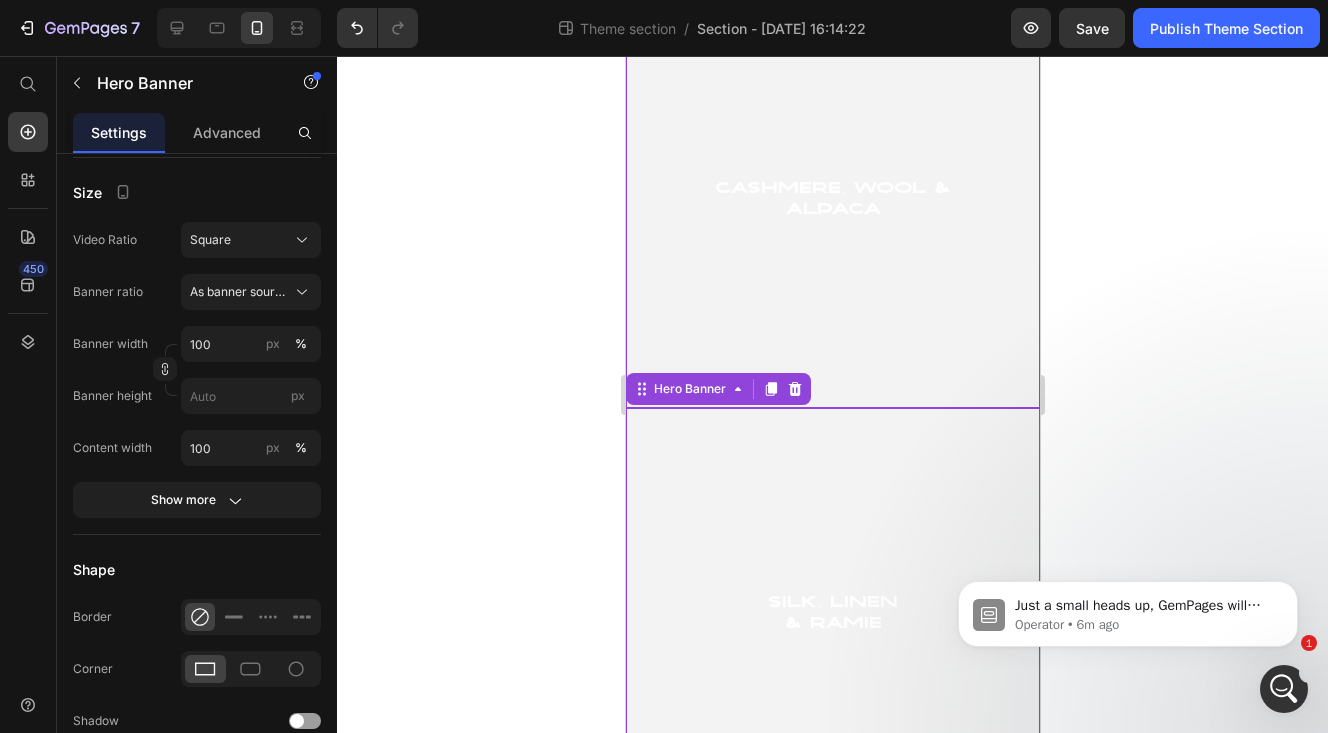 click at bounding box center (832, 201) 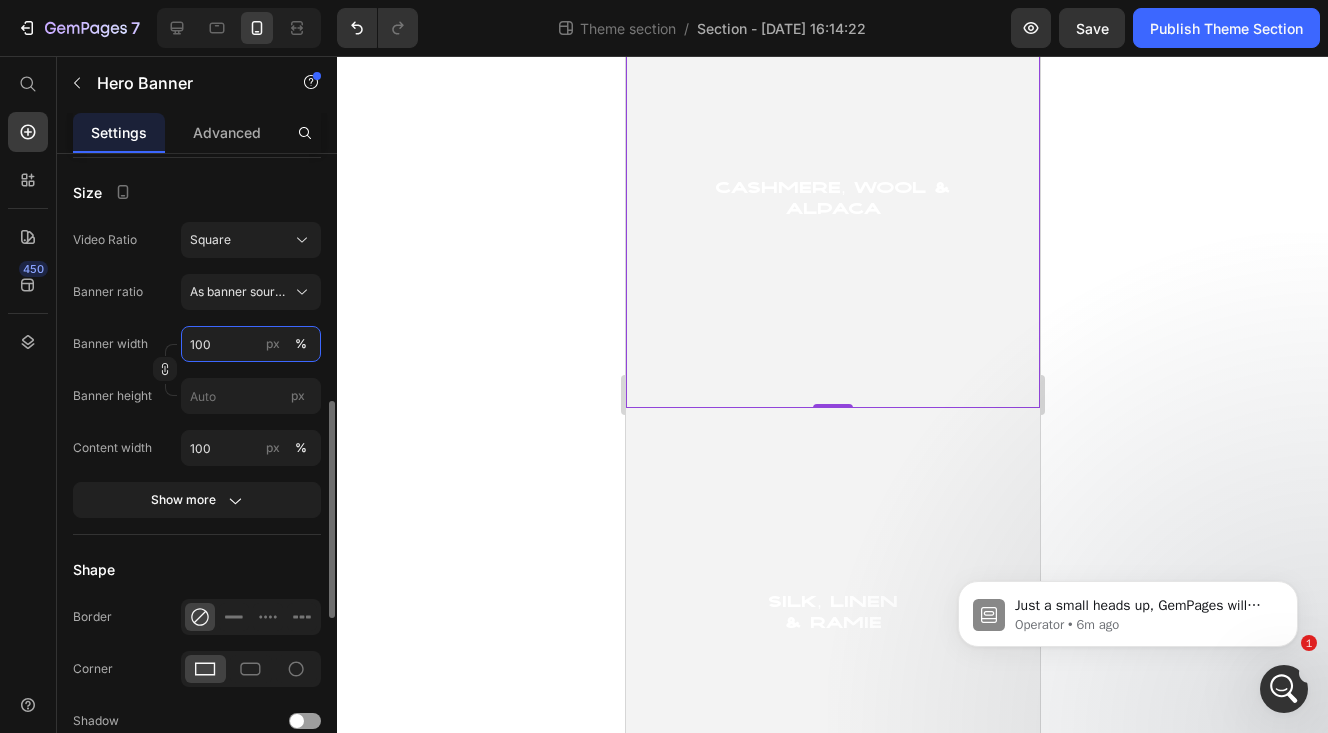click on "100" at bounding box center (251, 344) 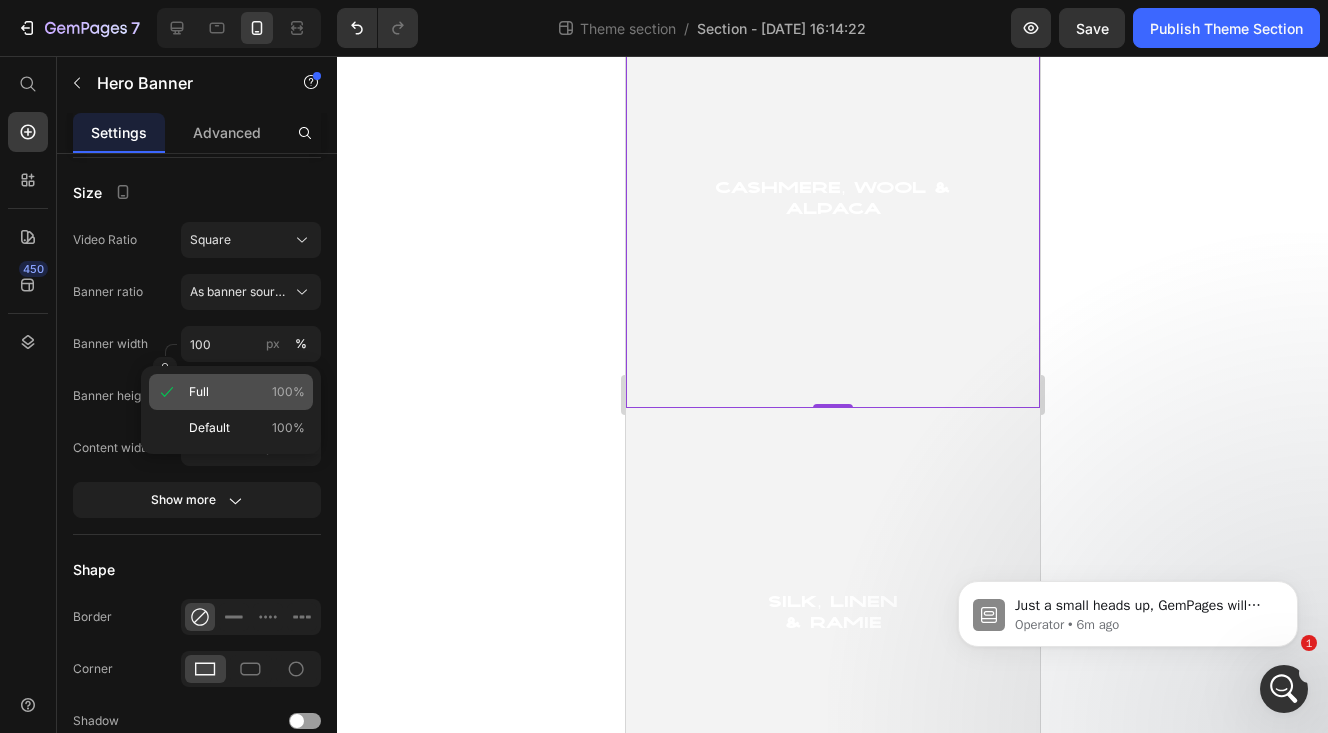 click on "Full 100%" at bounding box center [247, 392] 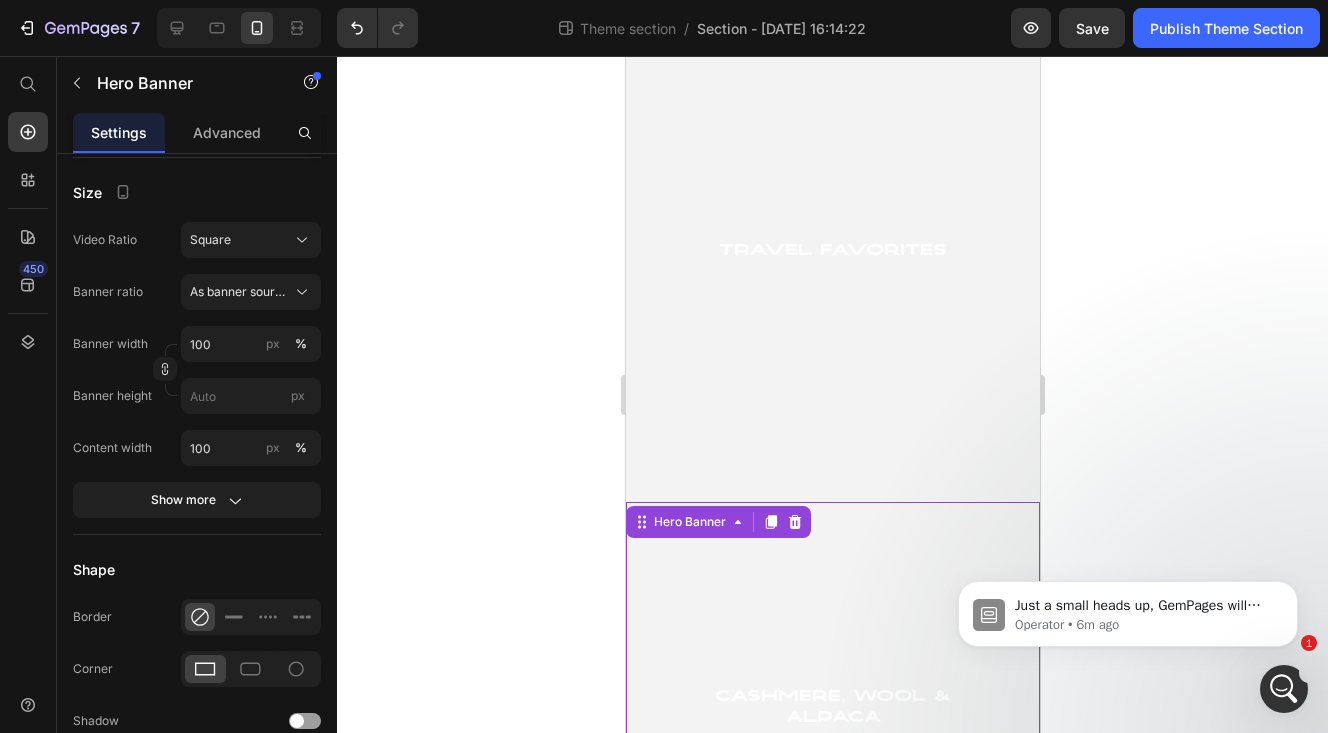 scroll, scrollTop: 3573, scrollLeft: 0, axis: vertical 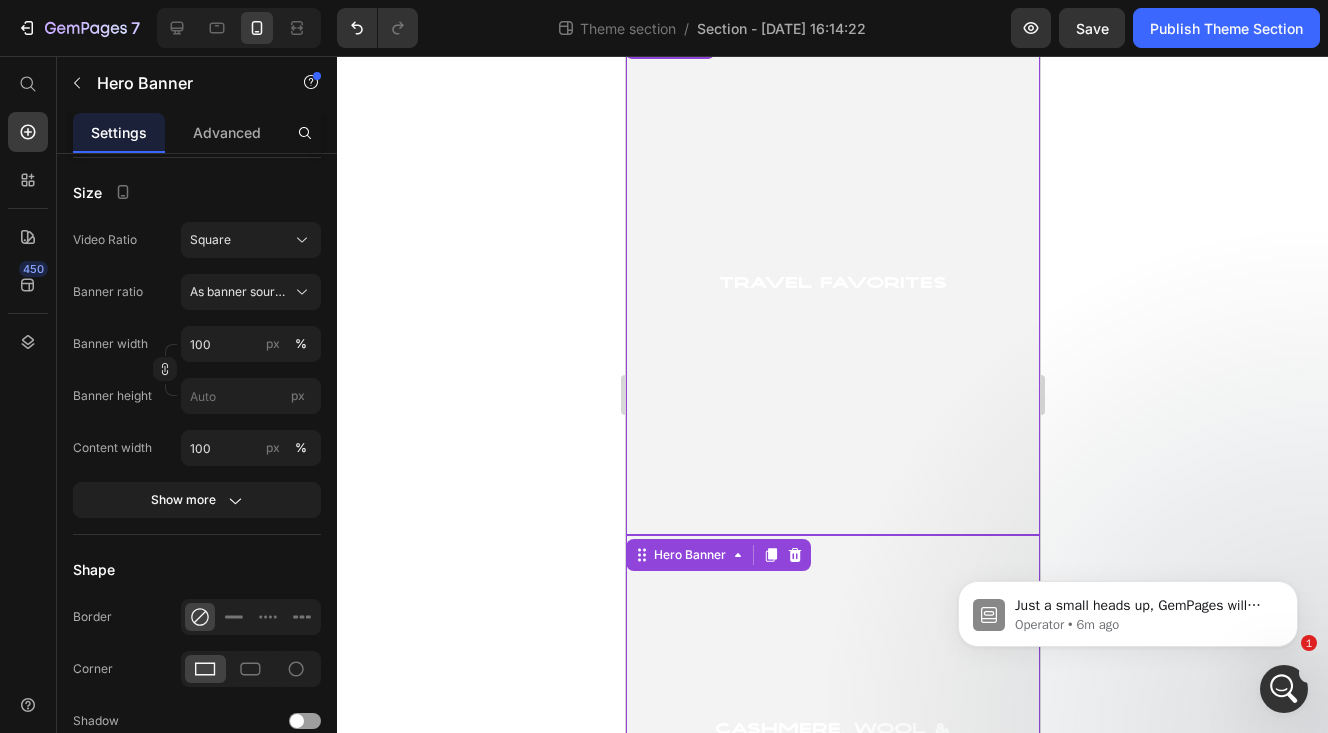 click at bounding box center (832, 285) 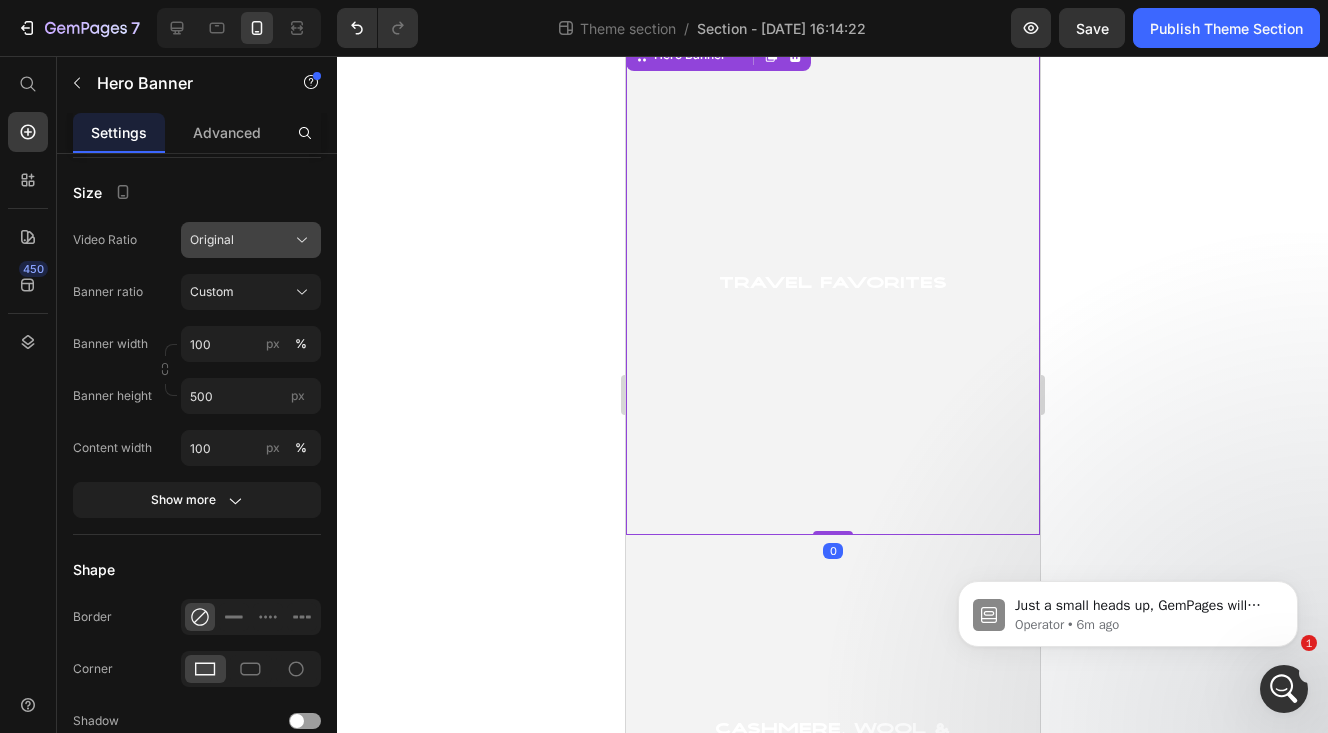 click on "Original" at bounding box center [212, 240] 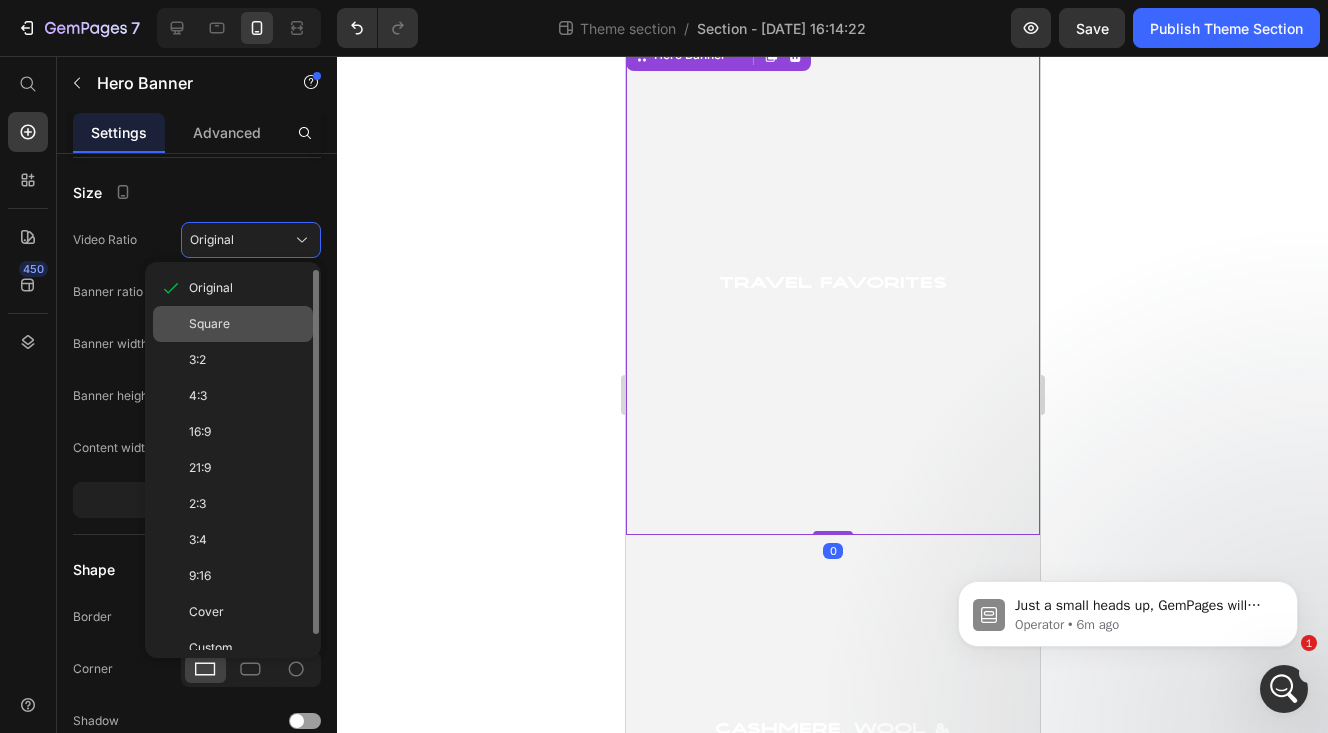 click on "Square" at bounding box center (209, 324) 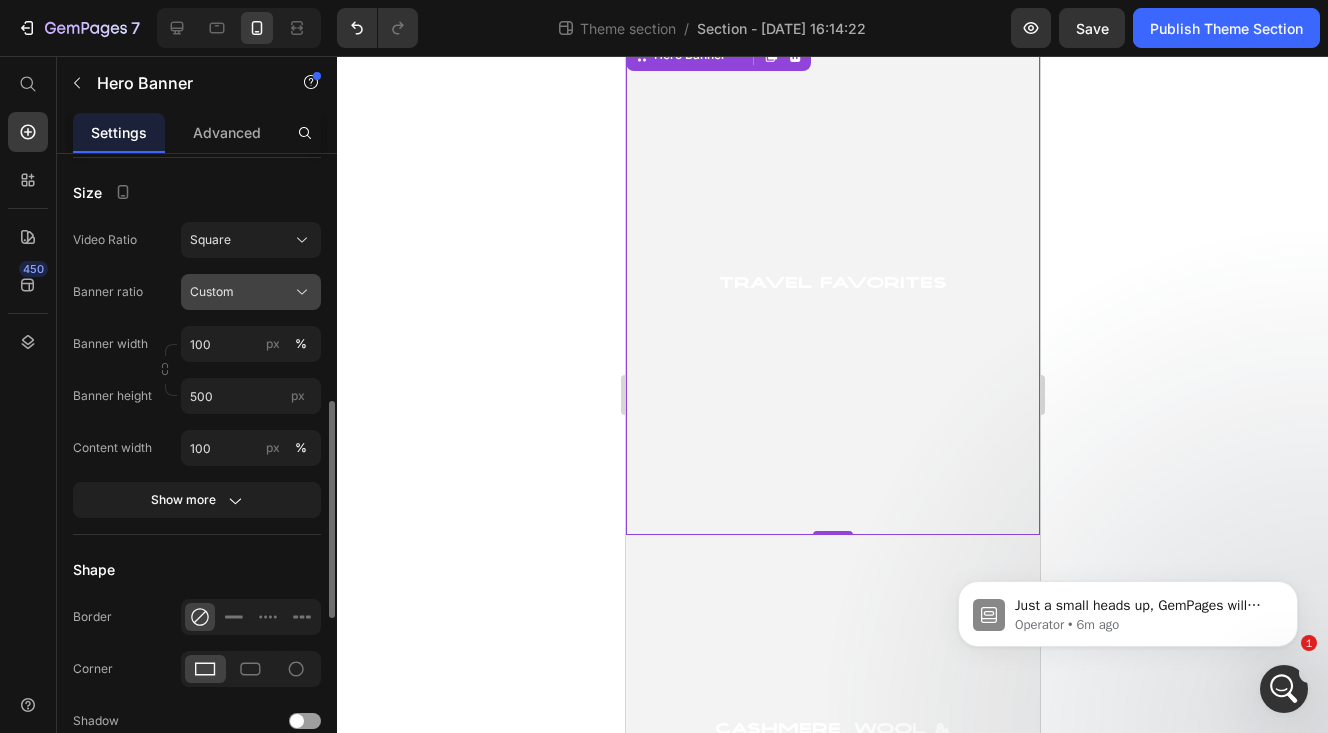 click on "Custom" at bounding box center [212, 292] 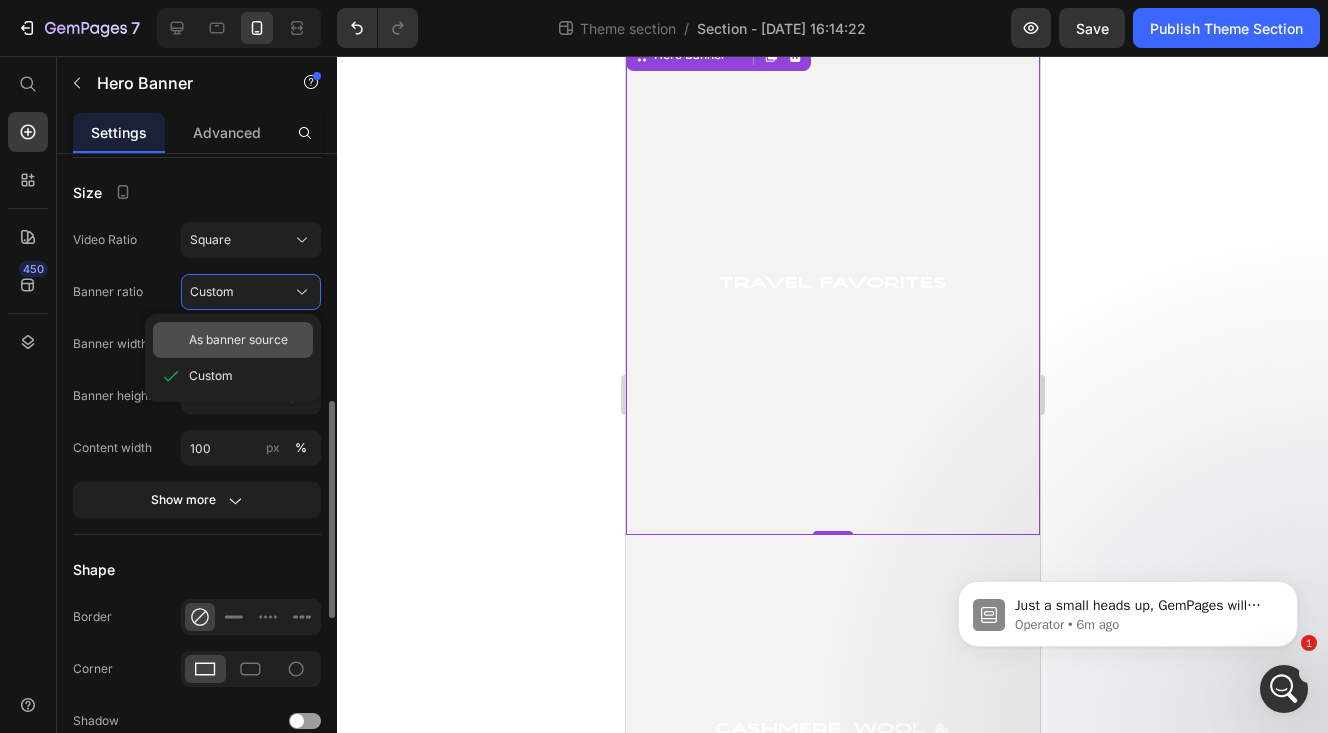 click on "As banner source" at bounding box center (238, 340) 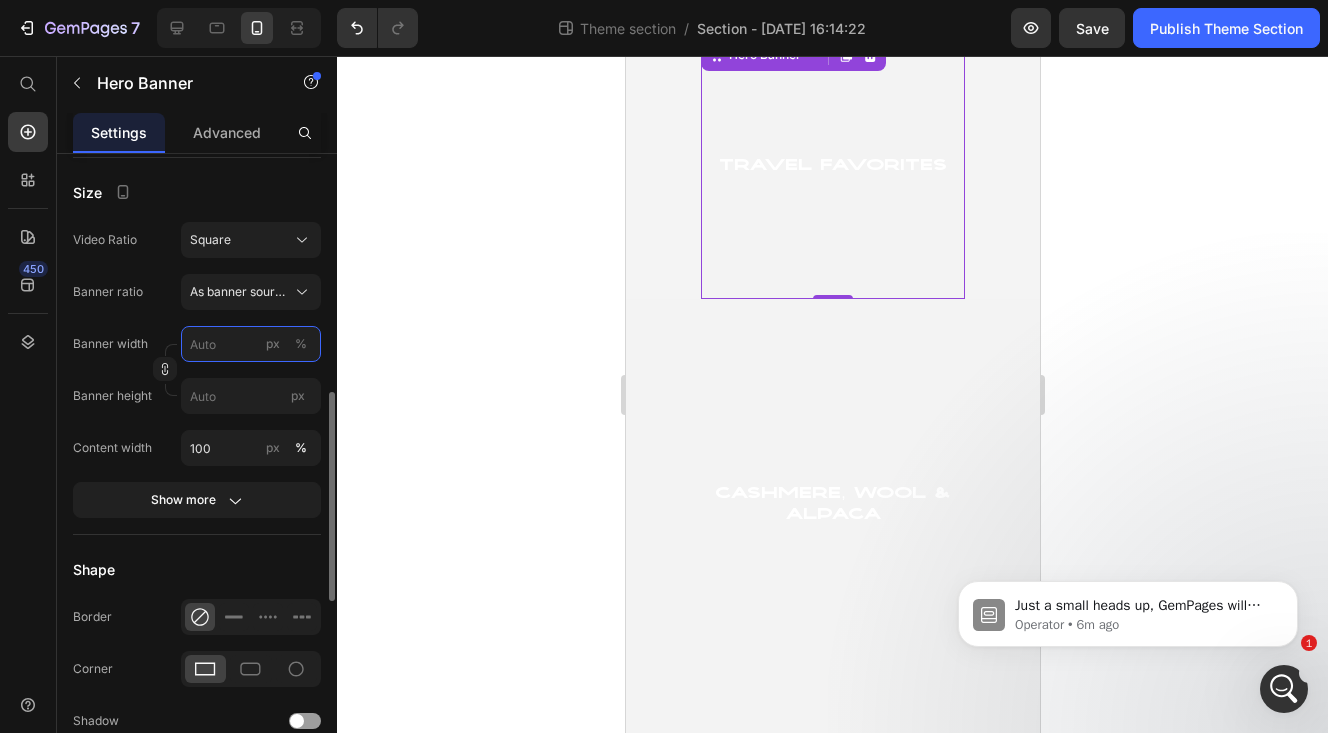 click on "px %" at bounding box center [251, 344] 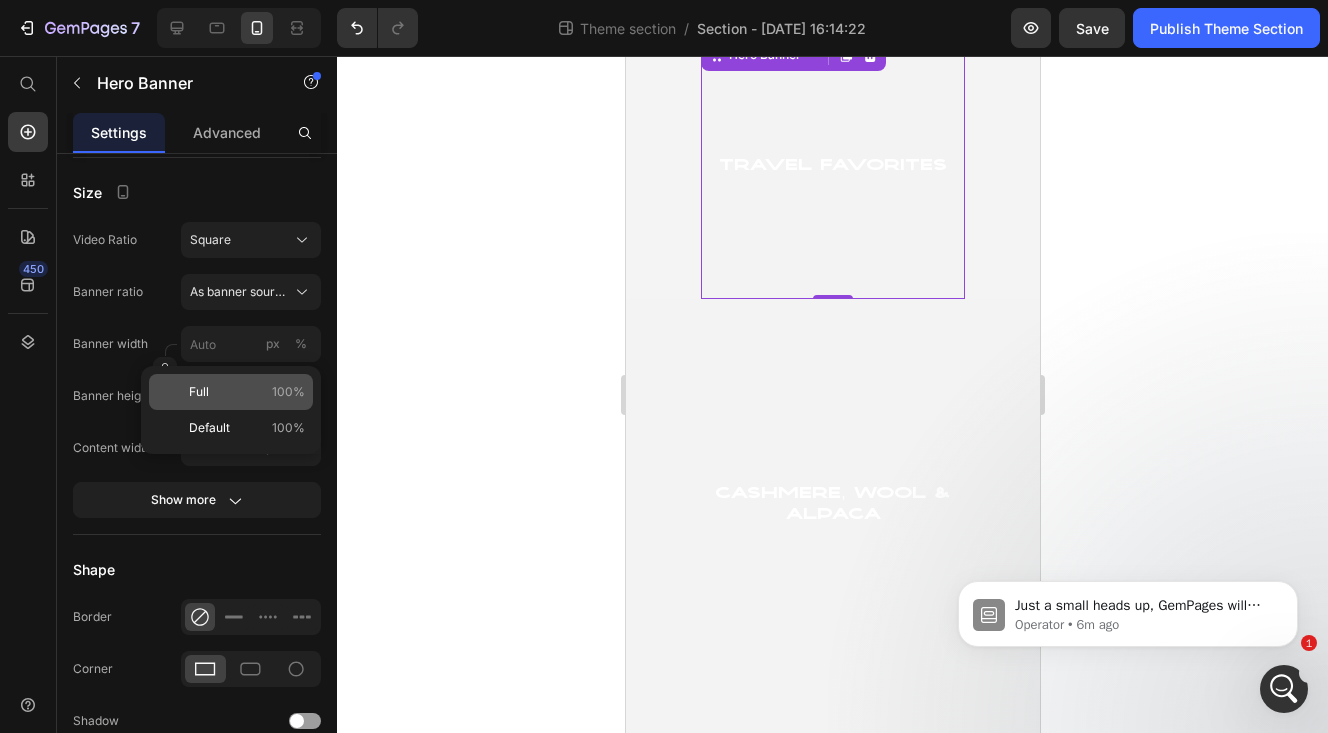 click on "Full 100%" at bounding box center [247, 392] 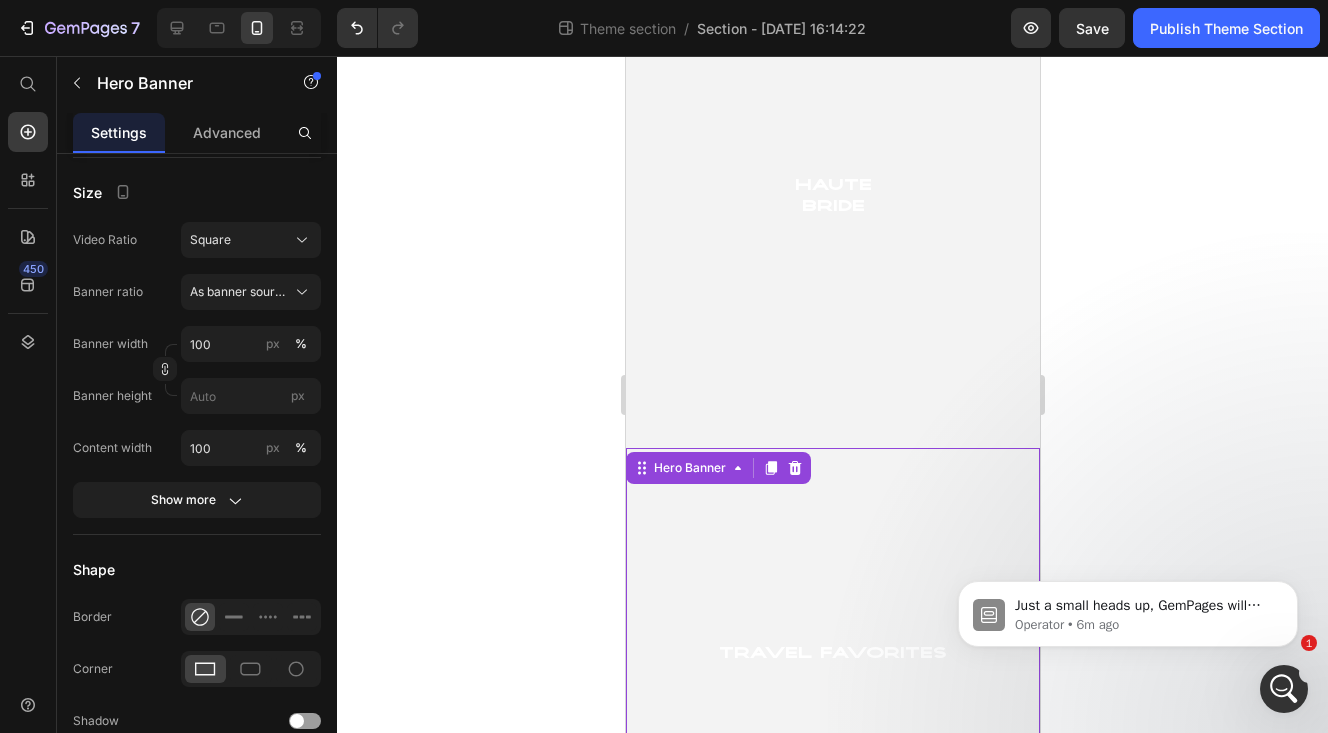 scroll, scrollTop: 3042, scrollLeft: 0, axis: vertical 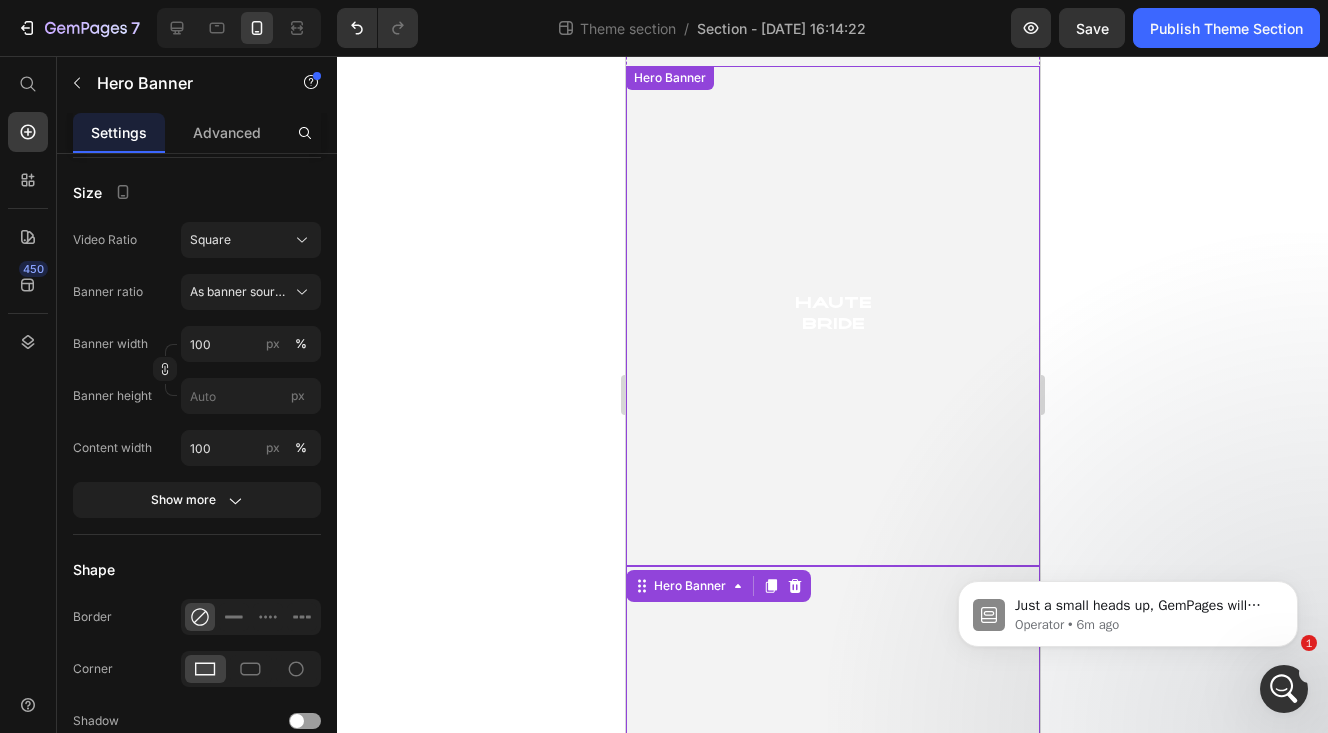 click at bounding box center [832, 316] 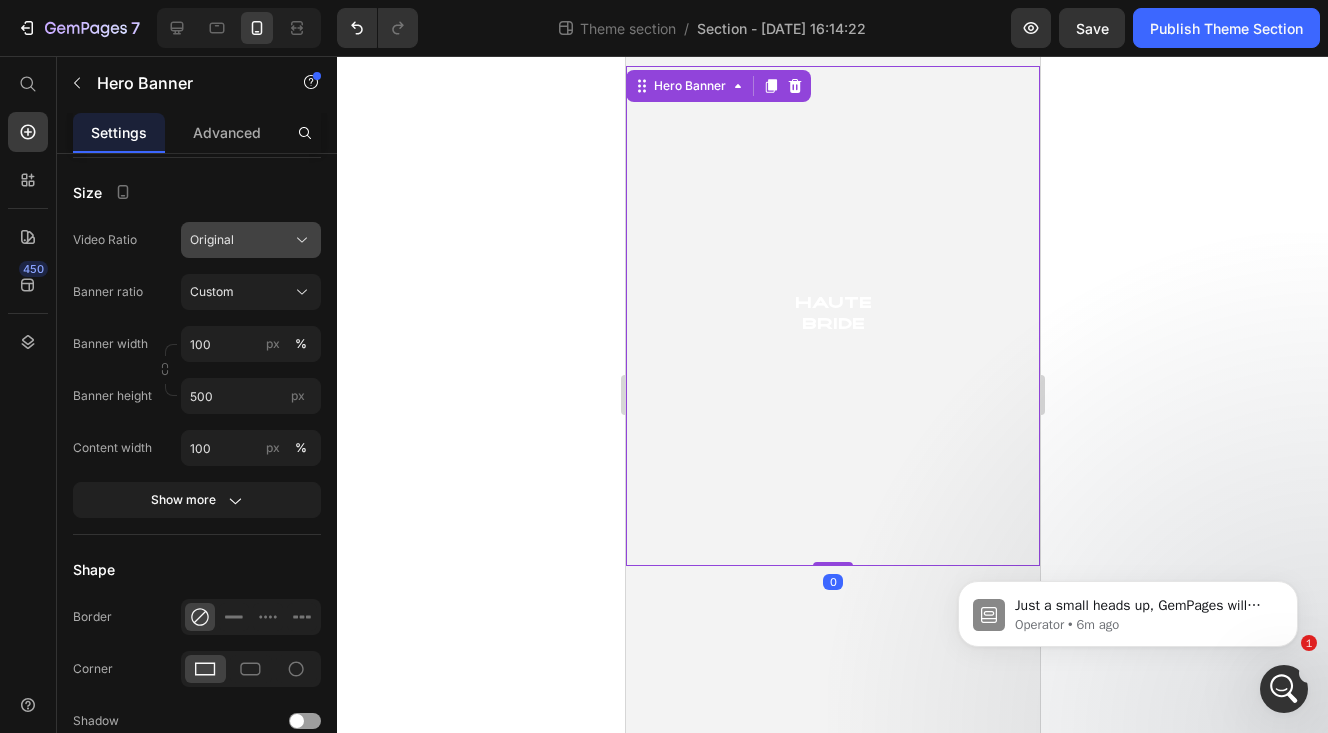 click on "Original" at bounding box center [212, 240] 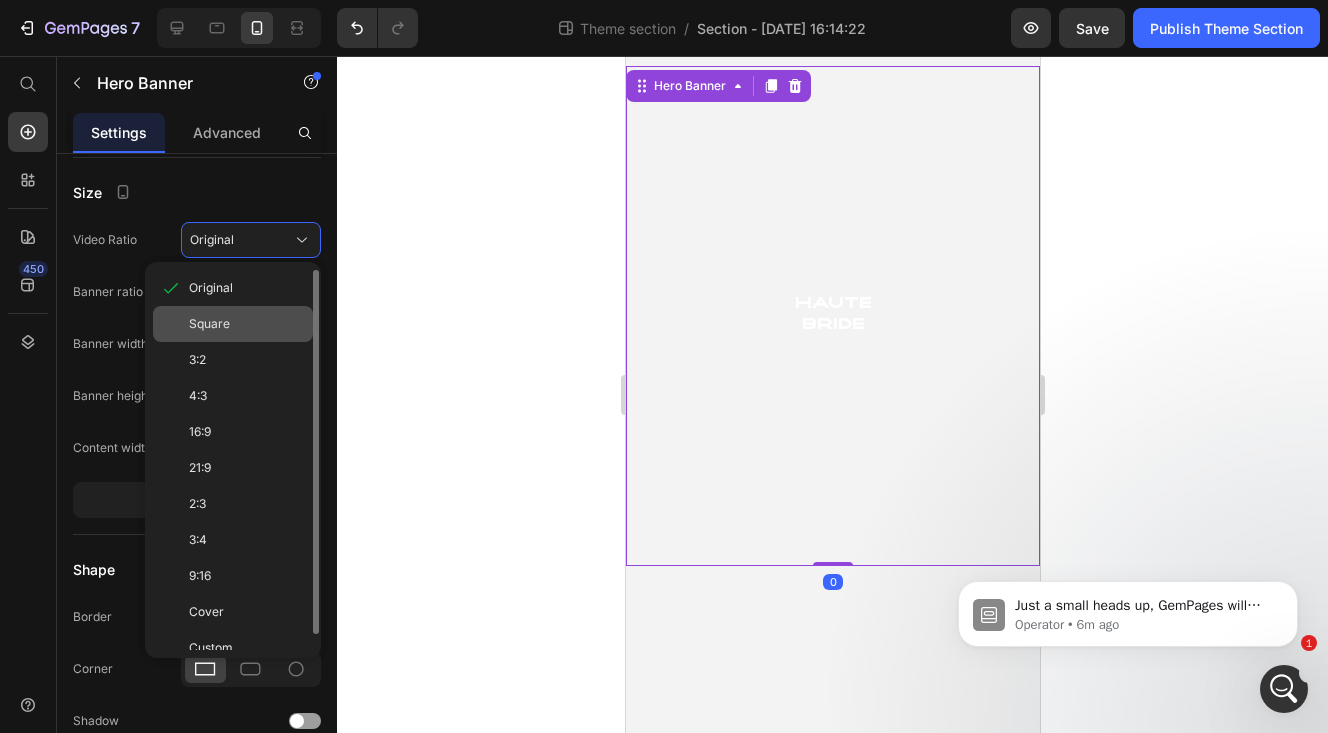 click on "Square" at bounding box center (209, 324) 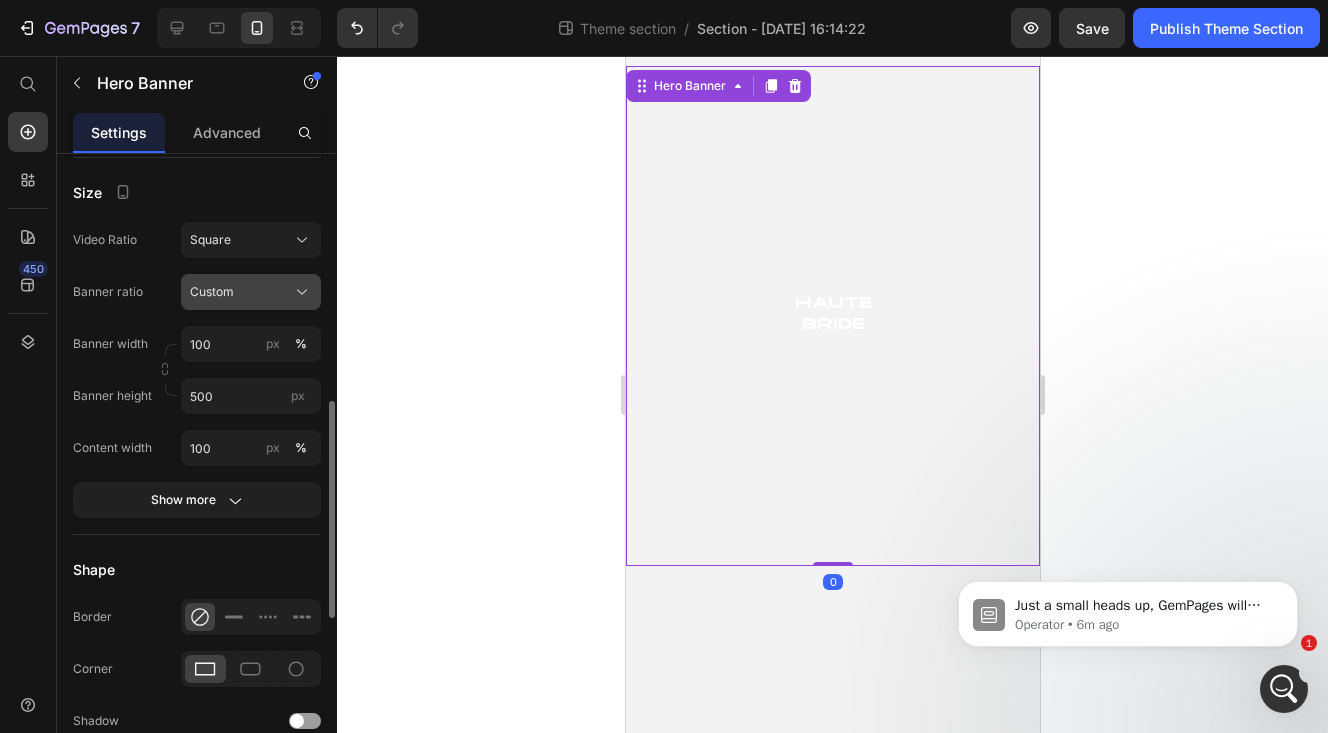 click on "Custom" 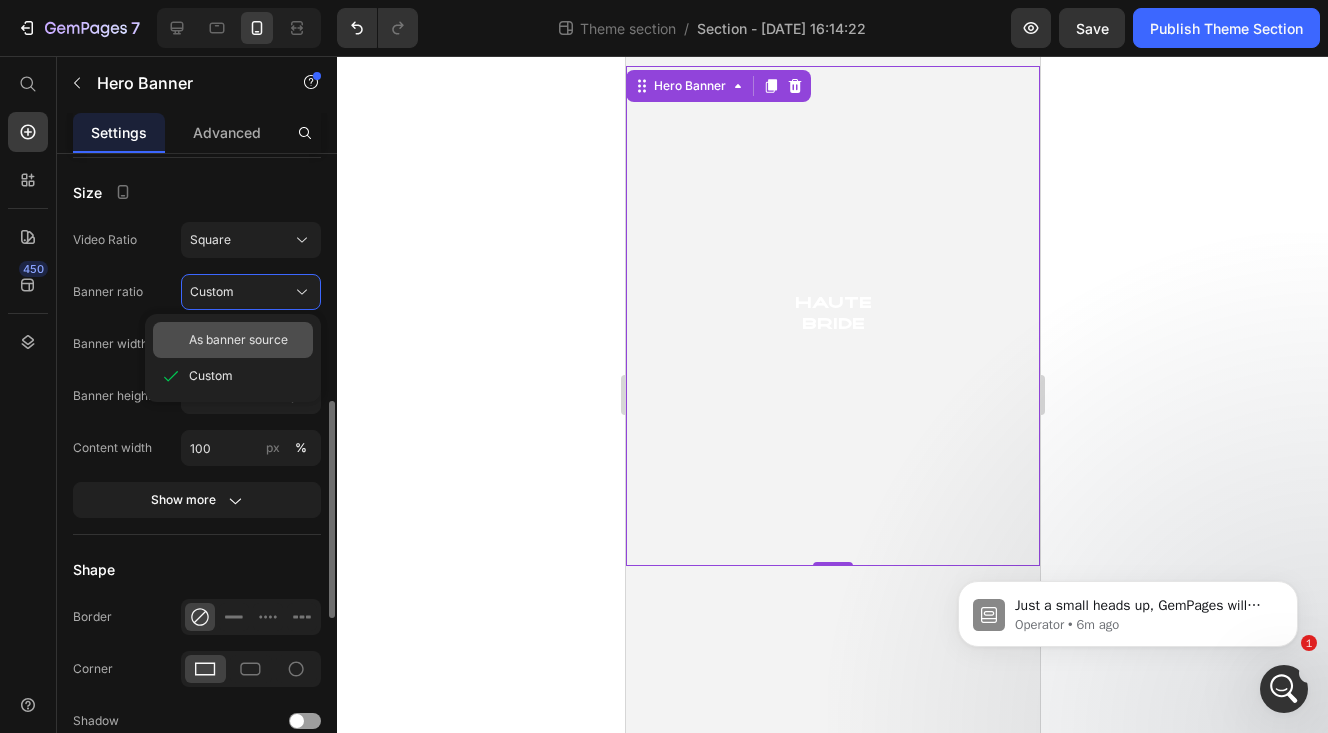 click on "As banner source" at bounding box center [238, 340] 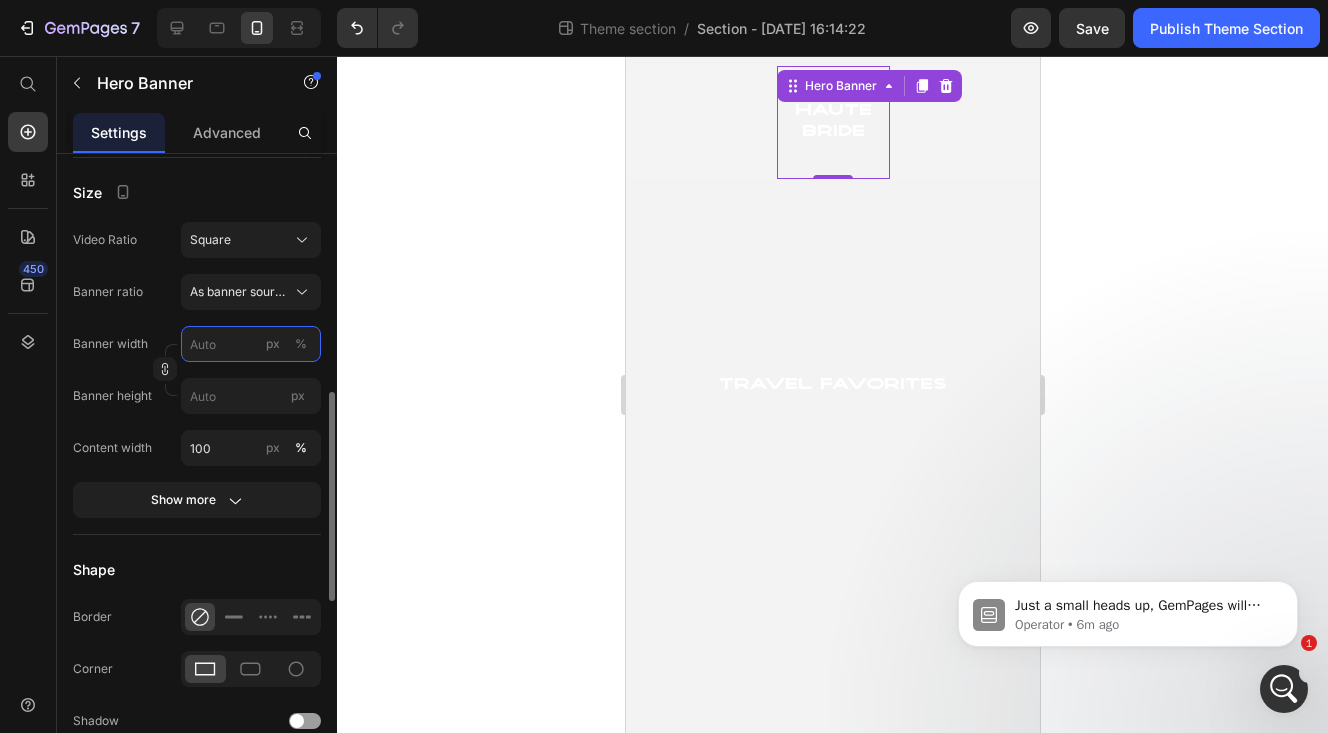click on "px %" at bounding box center (251, 344) 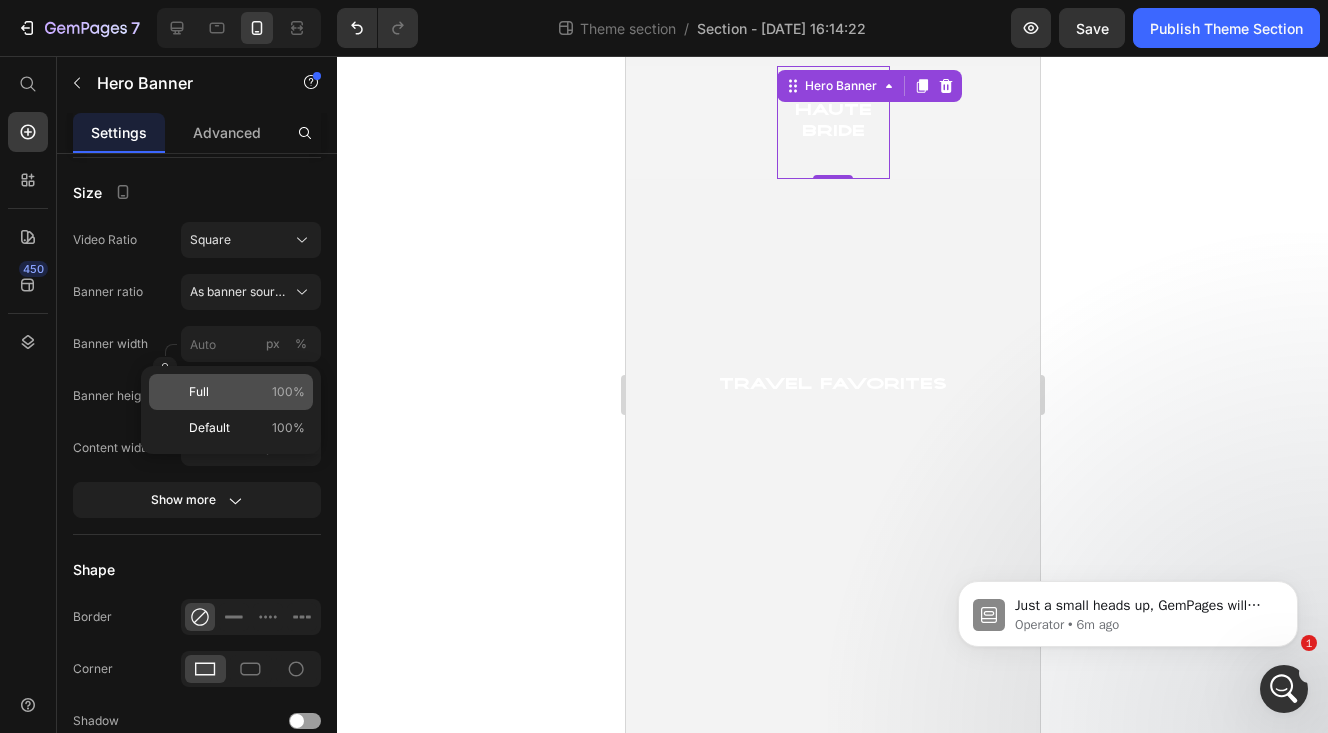 click on "Full 100%" at bounding box center [247, 392] 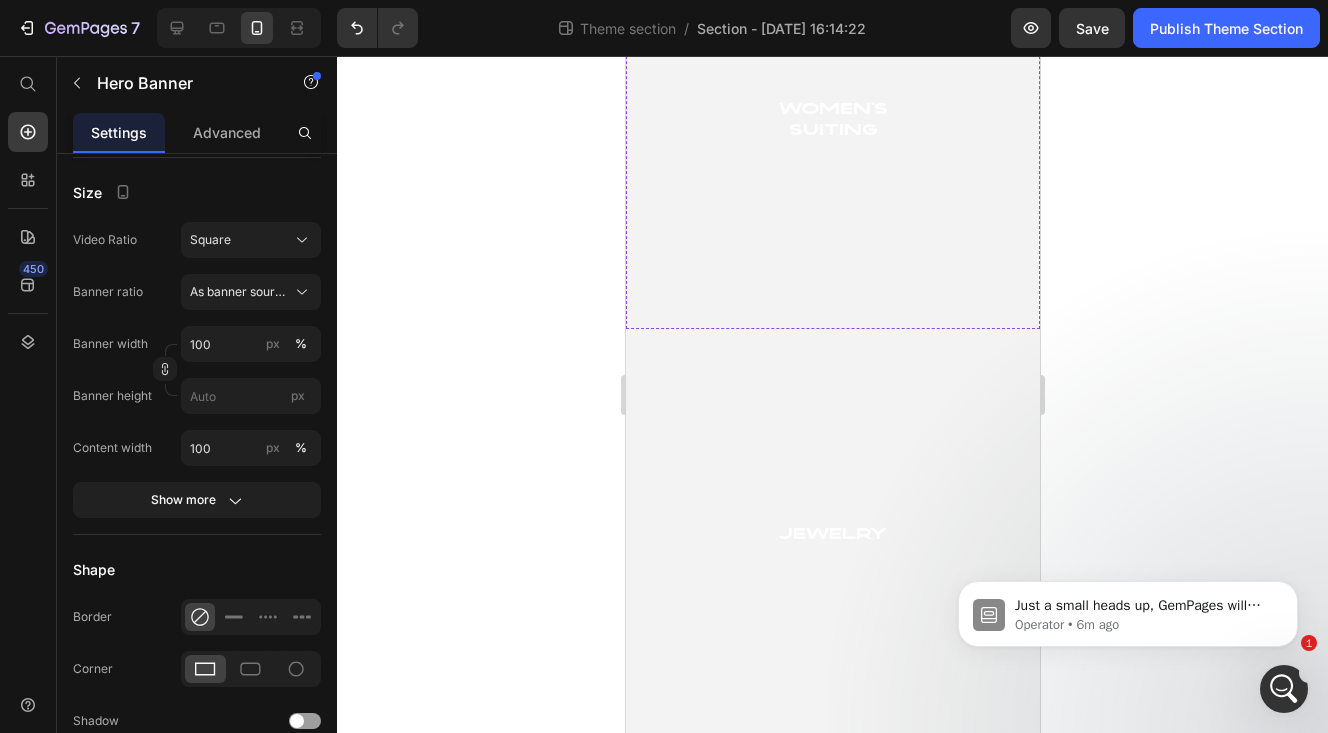 scroll, scrollTop: 2426, scrollLeft: 0, axis: vertical 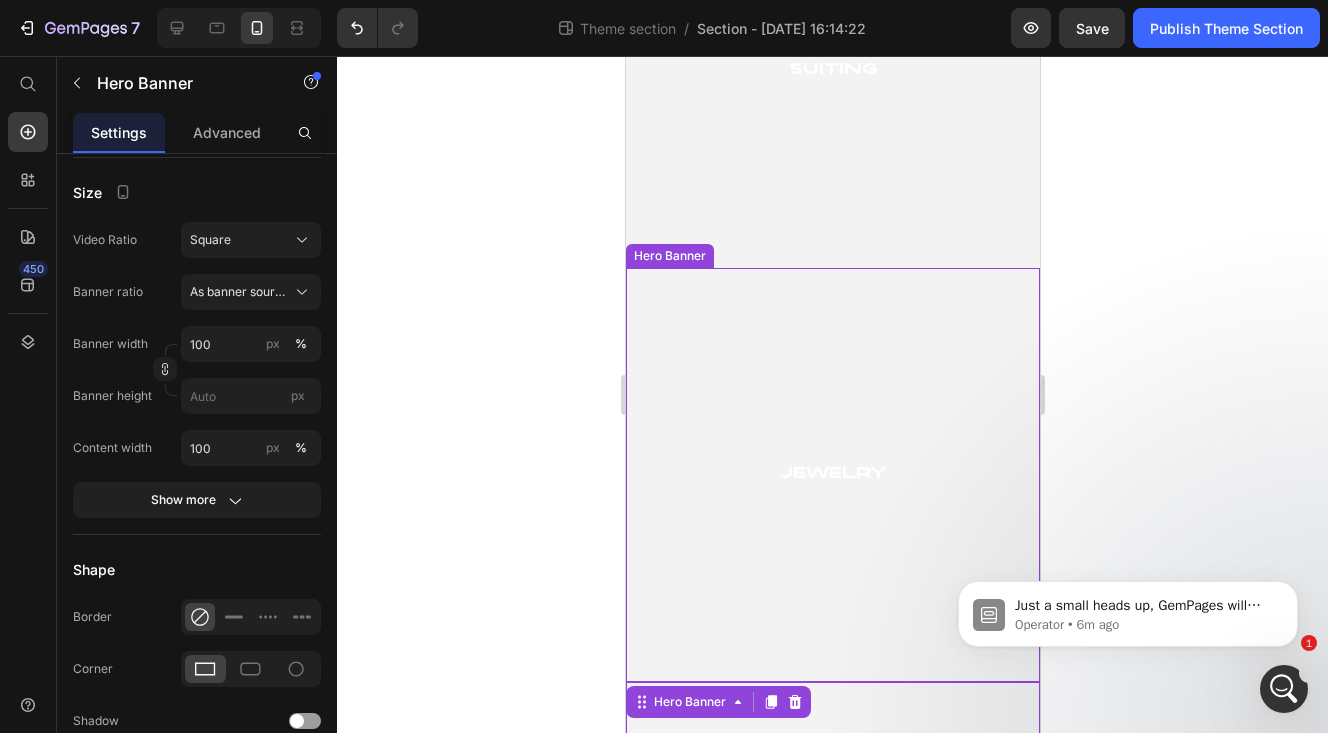 click at bounding box center (832, 475) 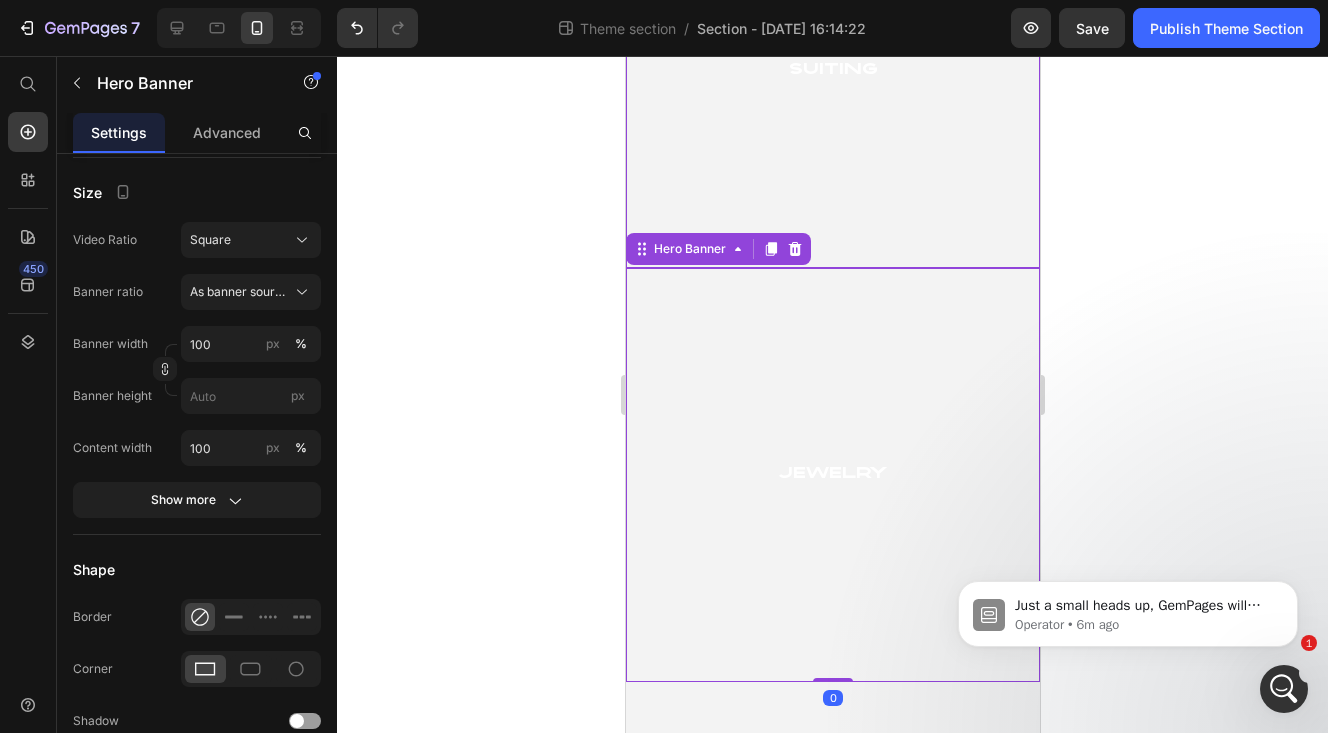 click at bounding box center (832, 61) 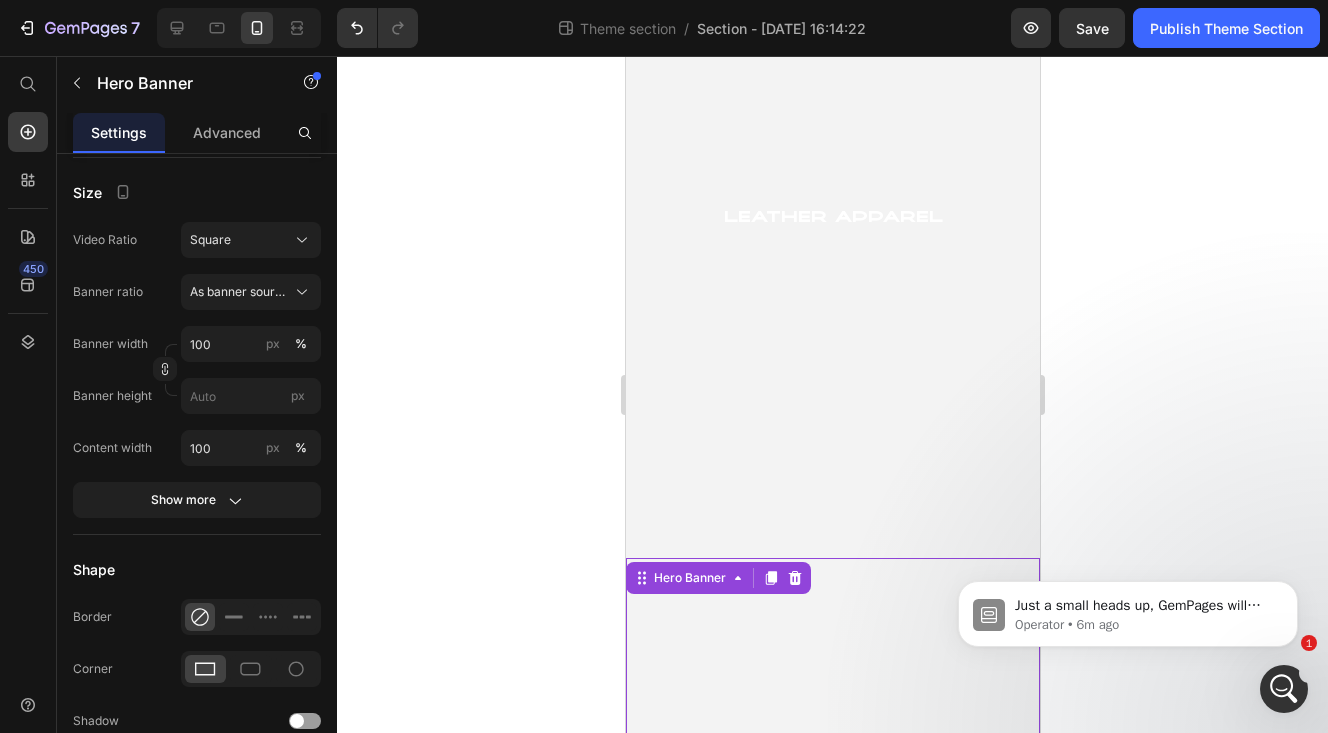 scroll, scrollTop: 1714, scrollLeft: 0, axis: vertical 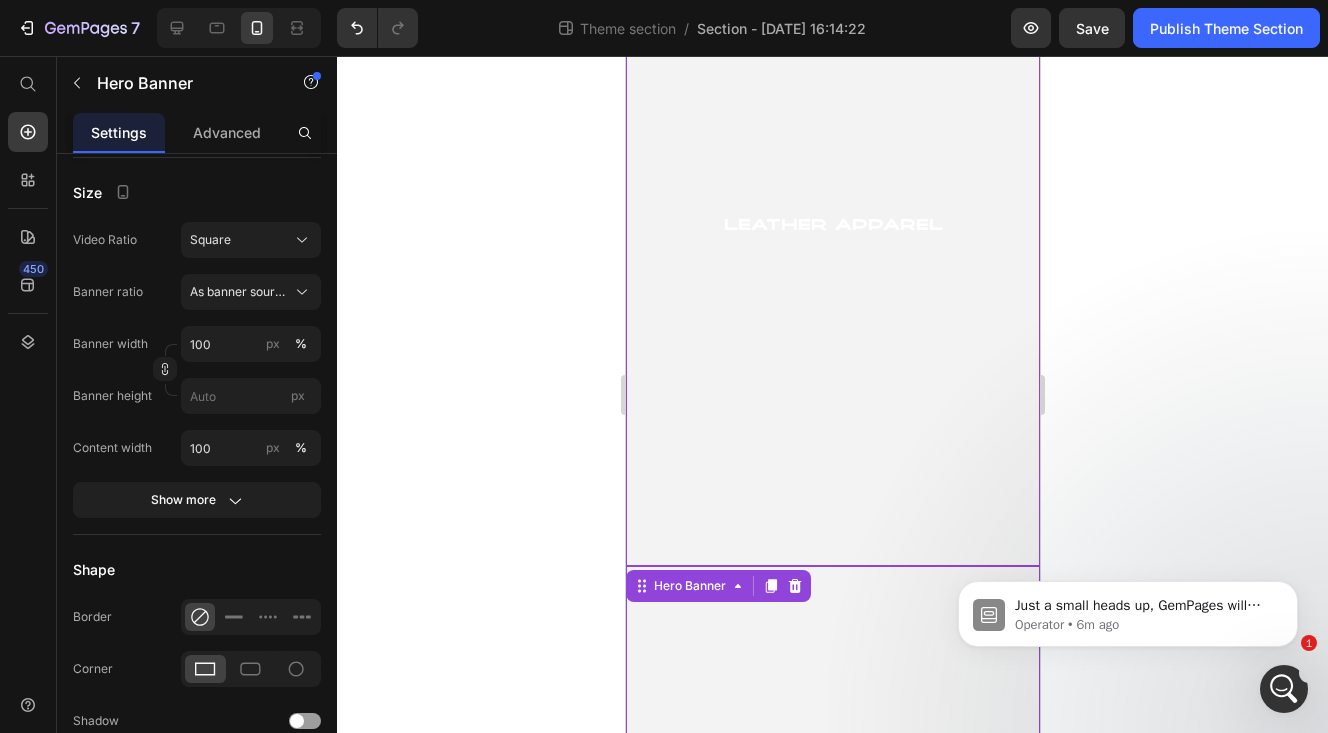 click at bounding box center [832, 227] 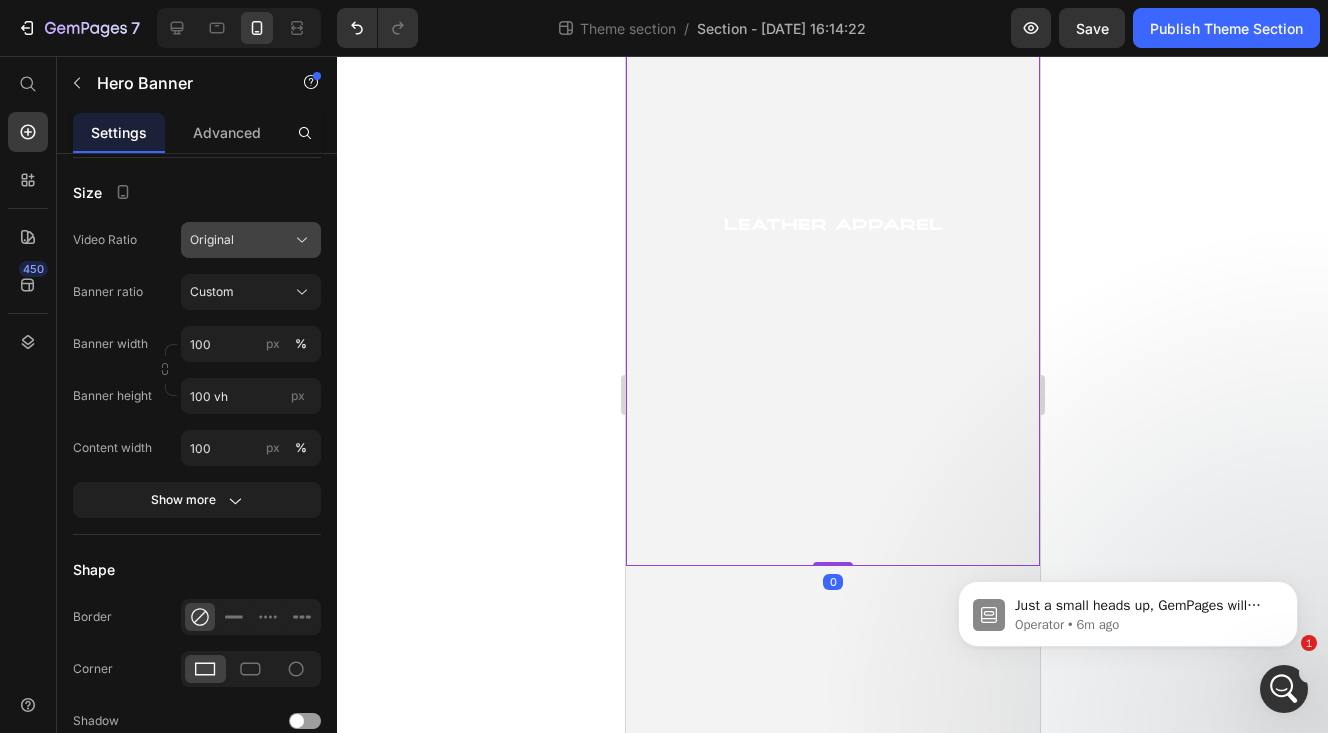 click on "Original" at bounding box center [212, 240] 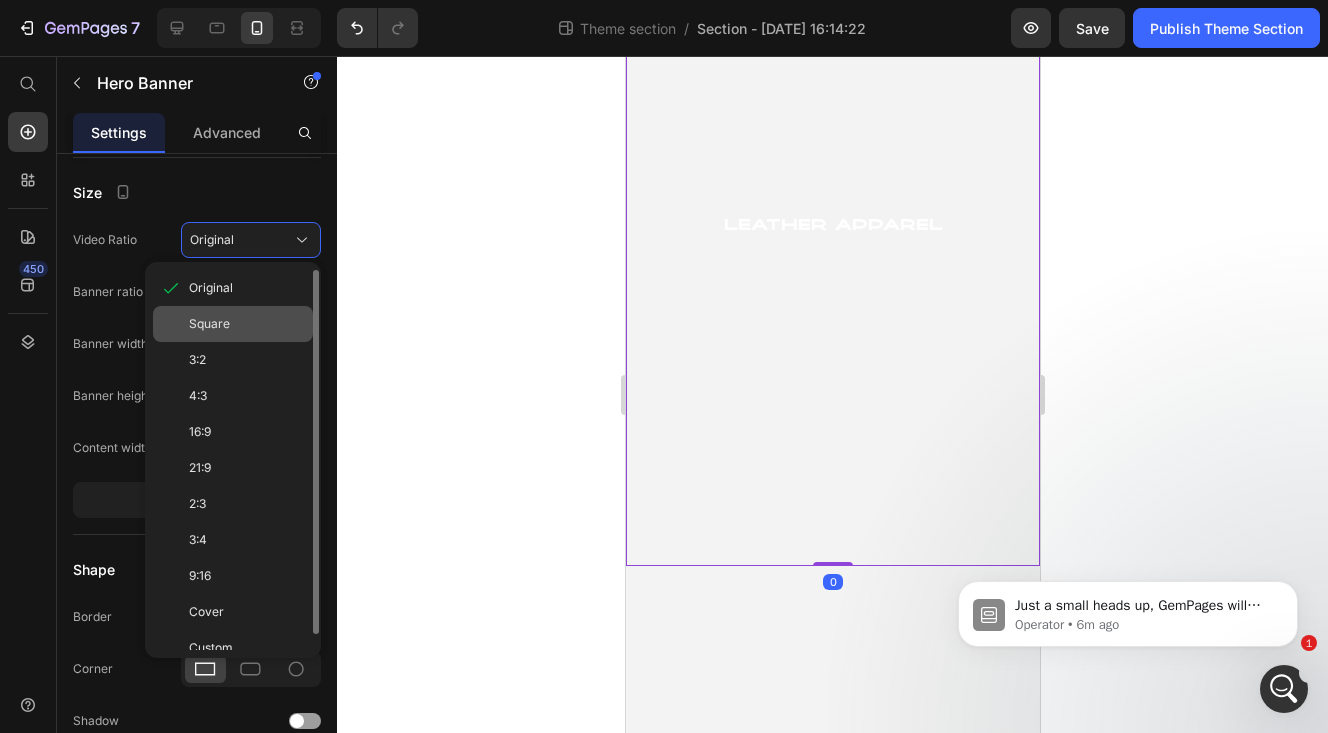 click on "Square" at bounding box center [247, 324] 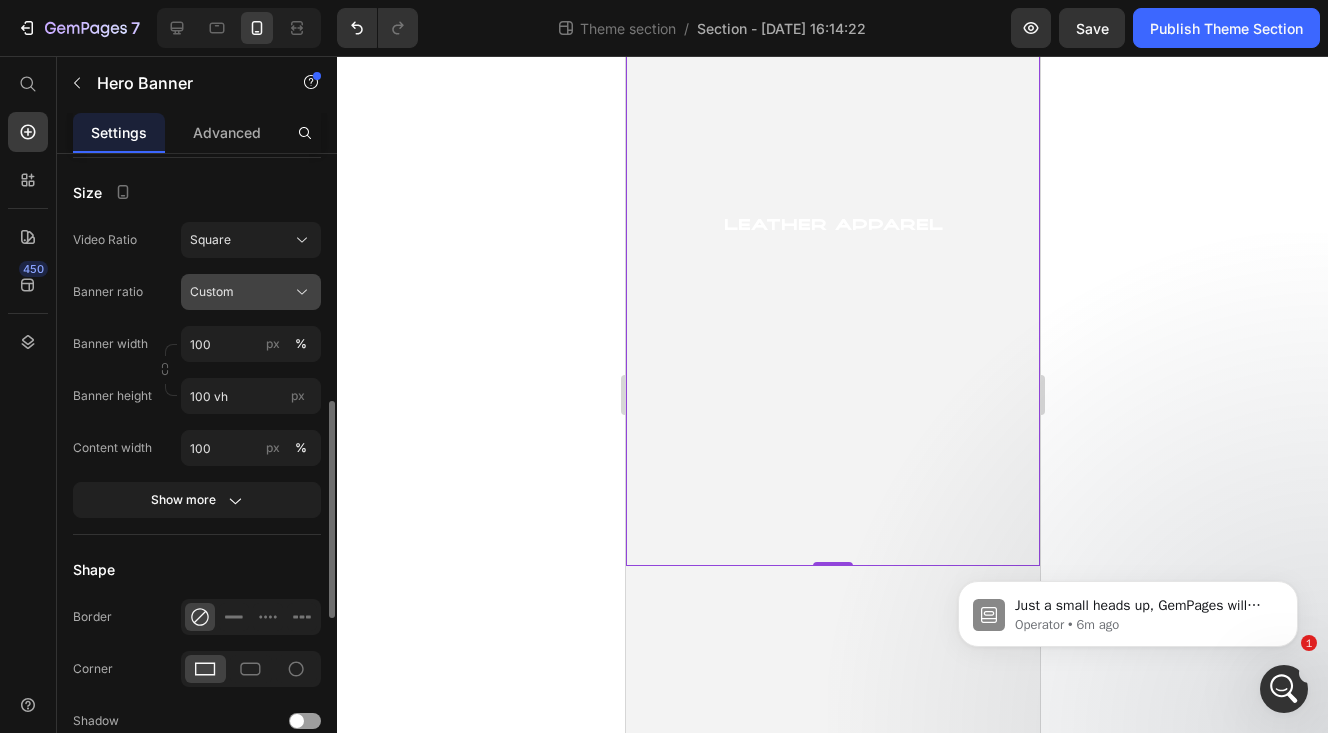 click on "Custom" at bounding box center [212, 292] 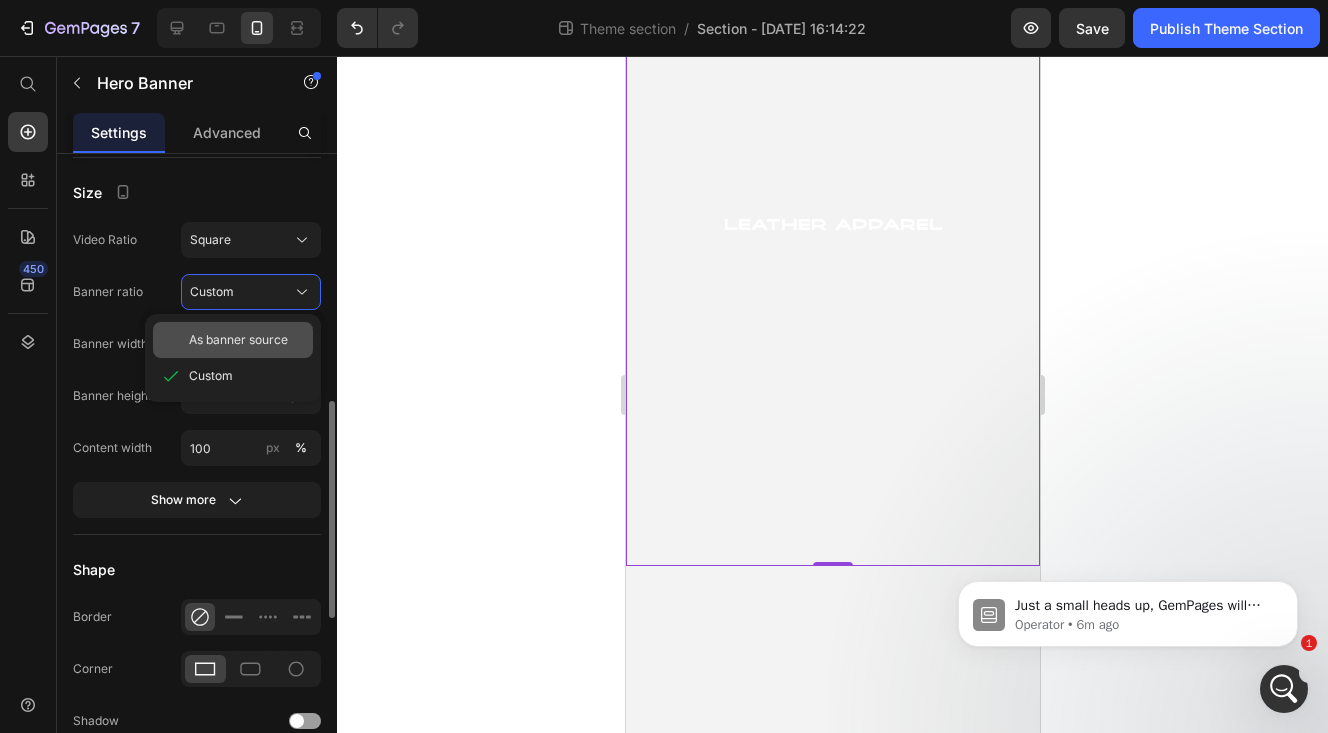 click on "As banner source" 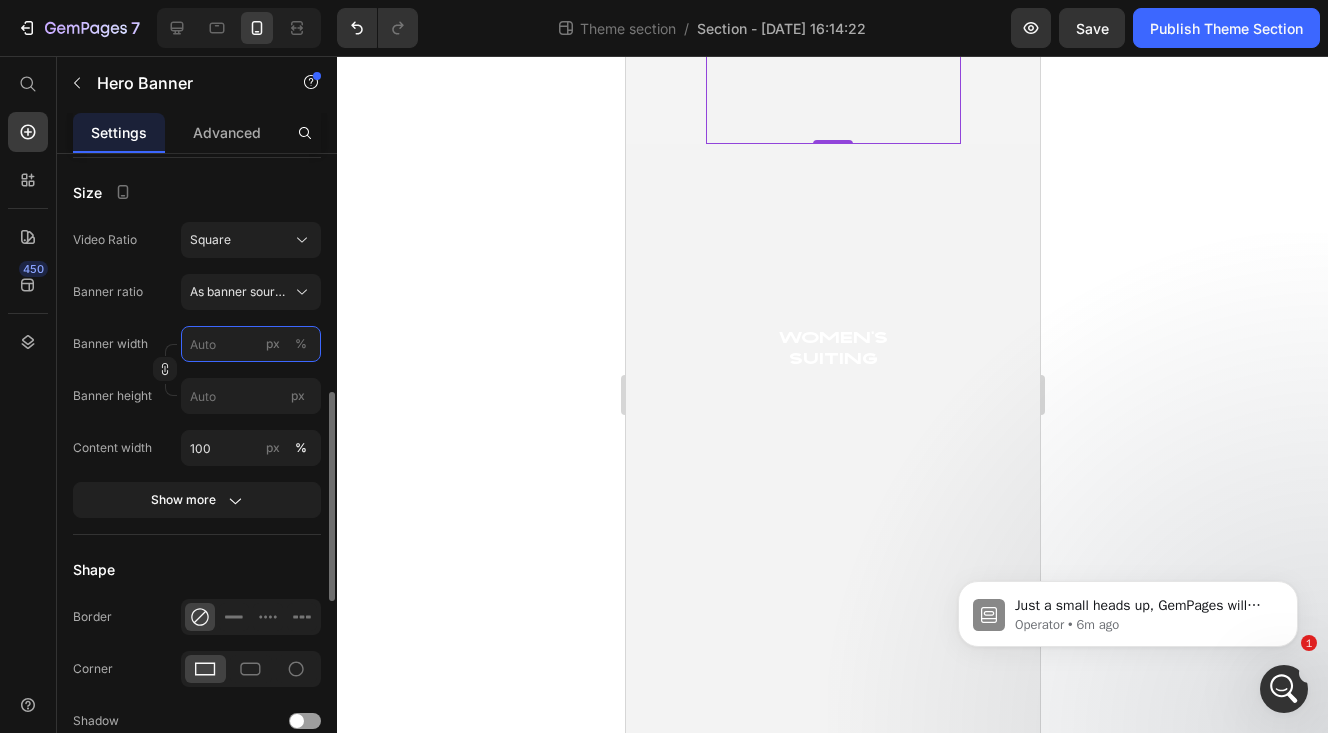 click on "px %" at bounding box center (251, 344) 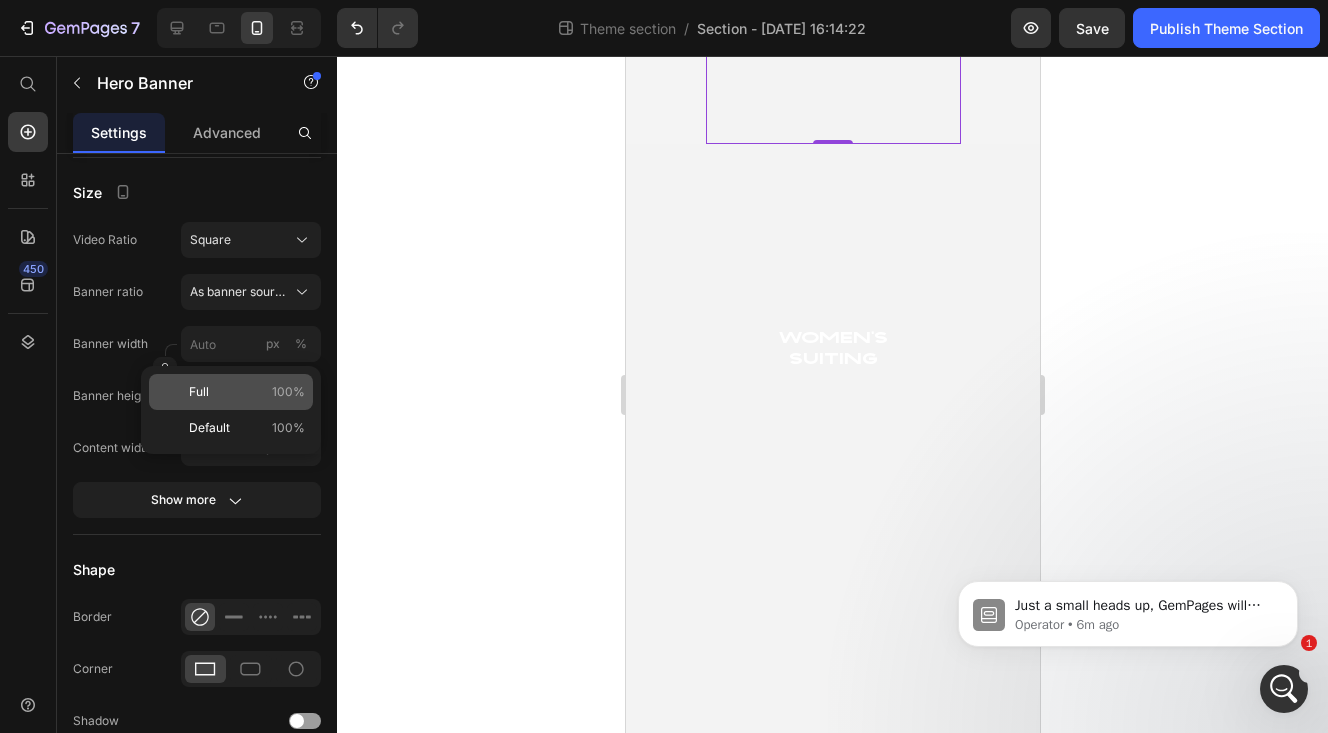 click on "Full 100%" 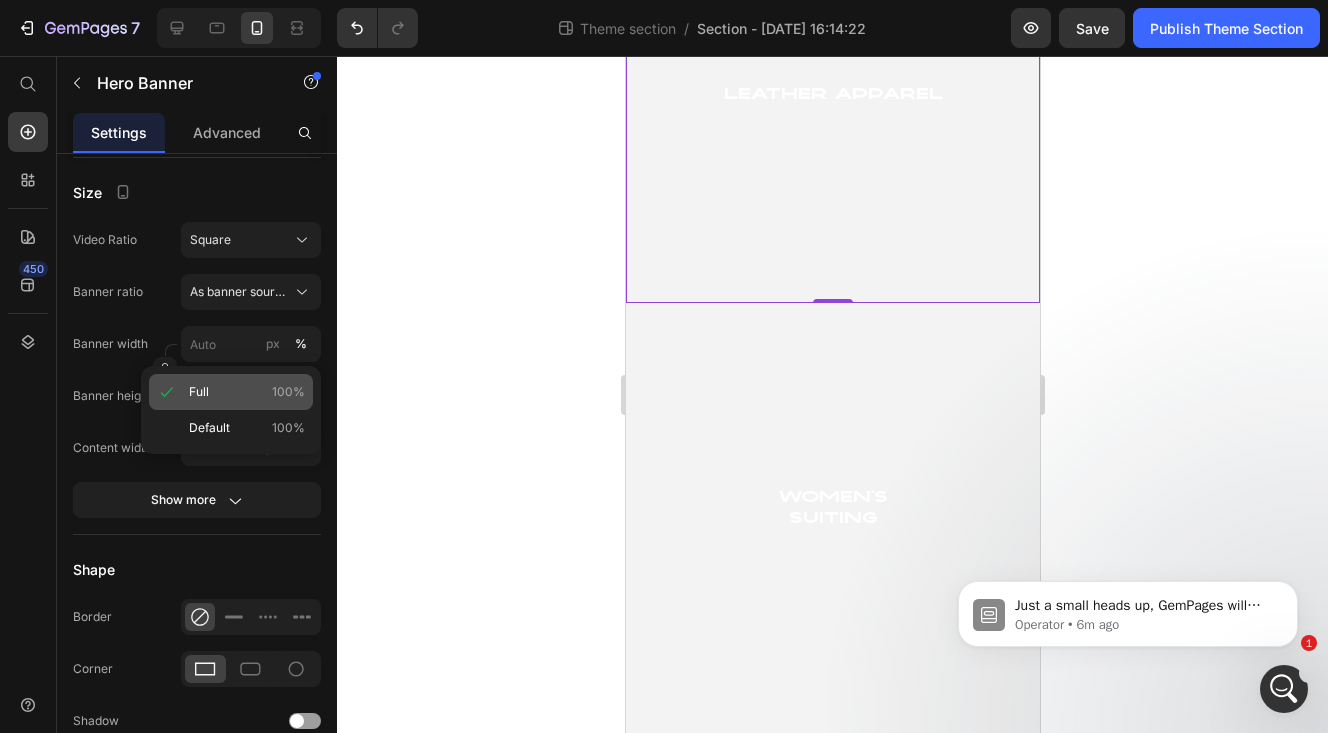 type on "100" 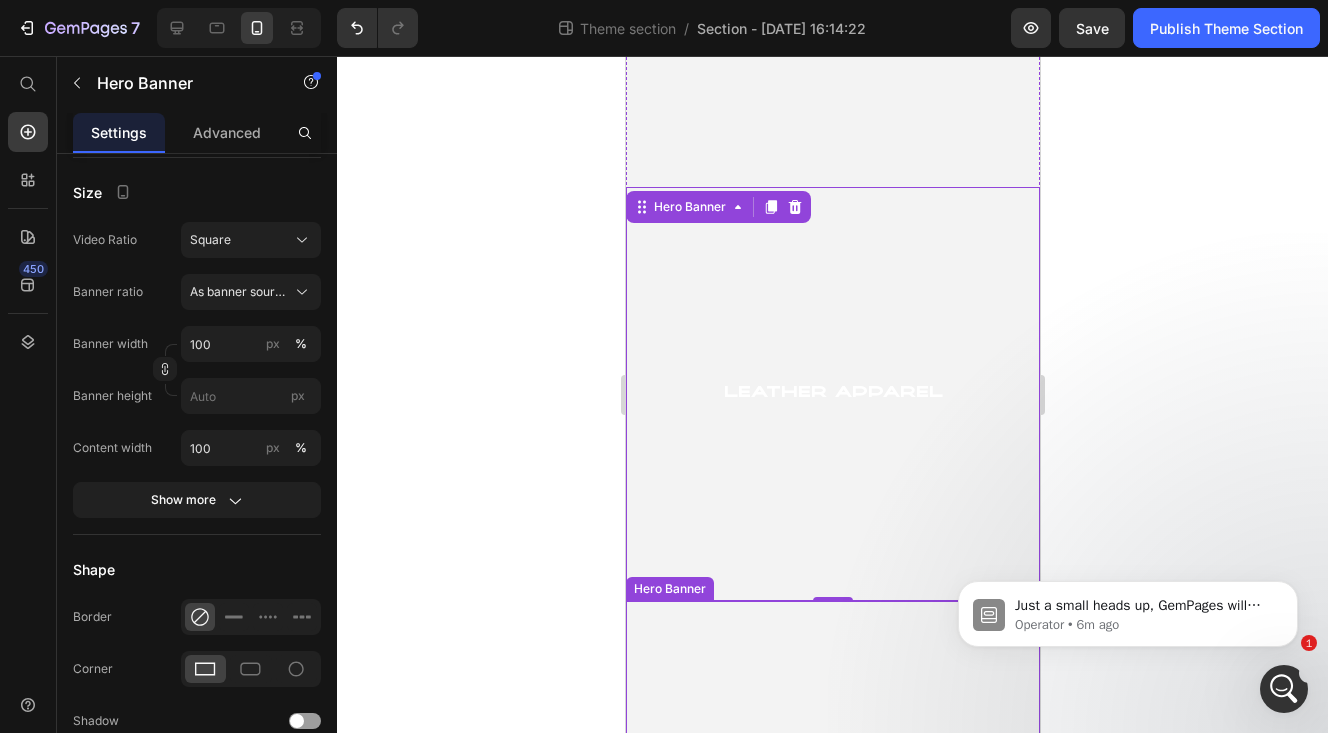 scroll, scrollTop: 1112, scrollLeft: 0, axis: vertical 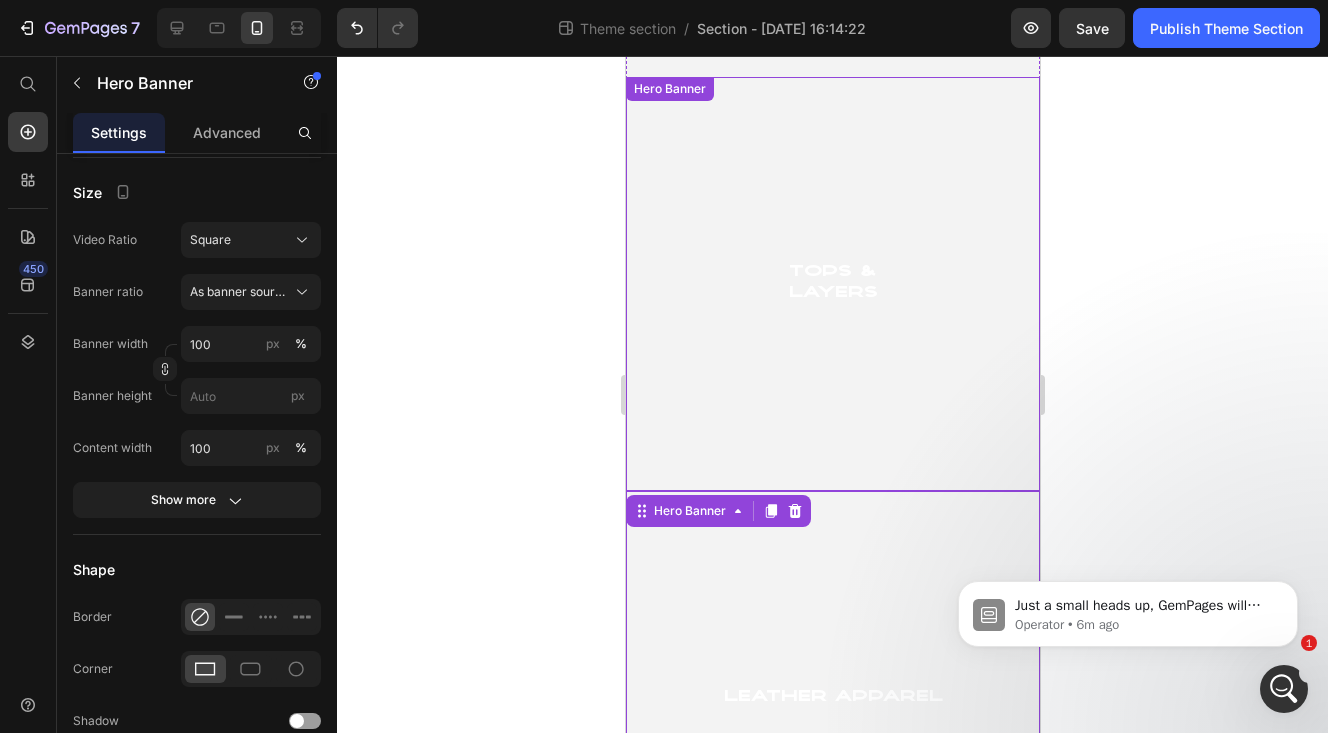 click on "Heading" at bounding box center [672, 249] 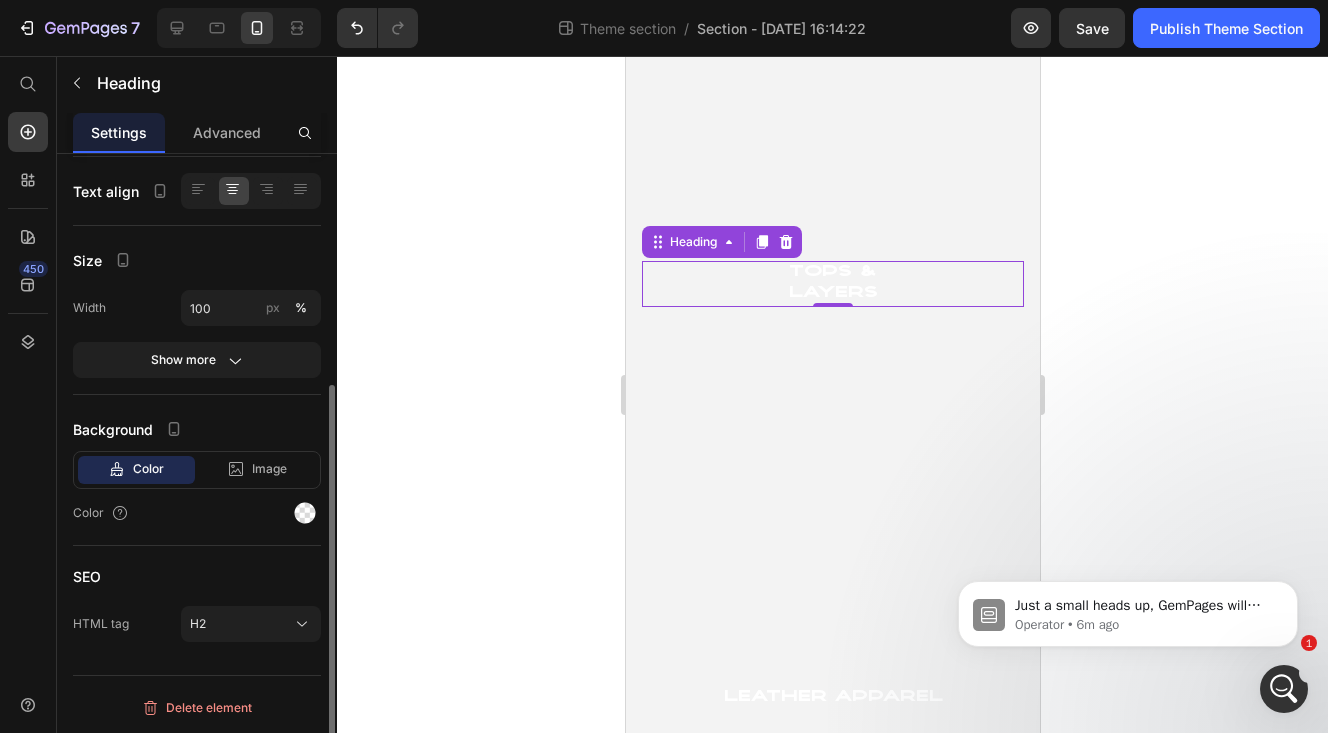 scroll, scrollTop: 0, scrollLeft: 0, axis: both 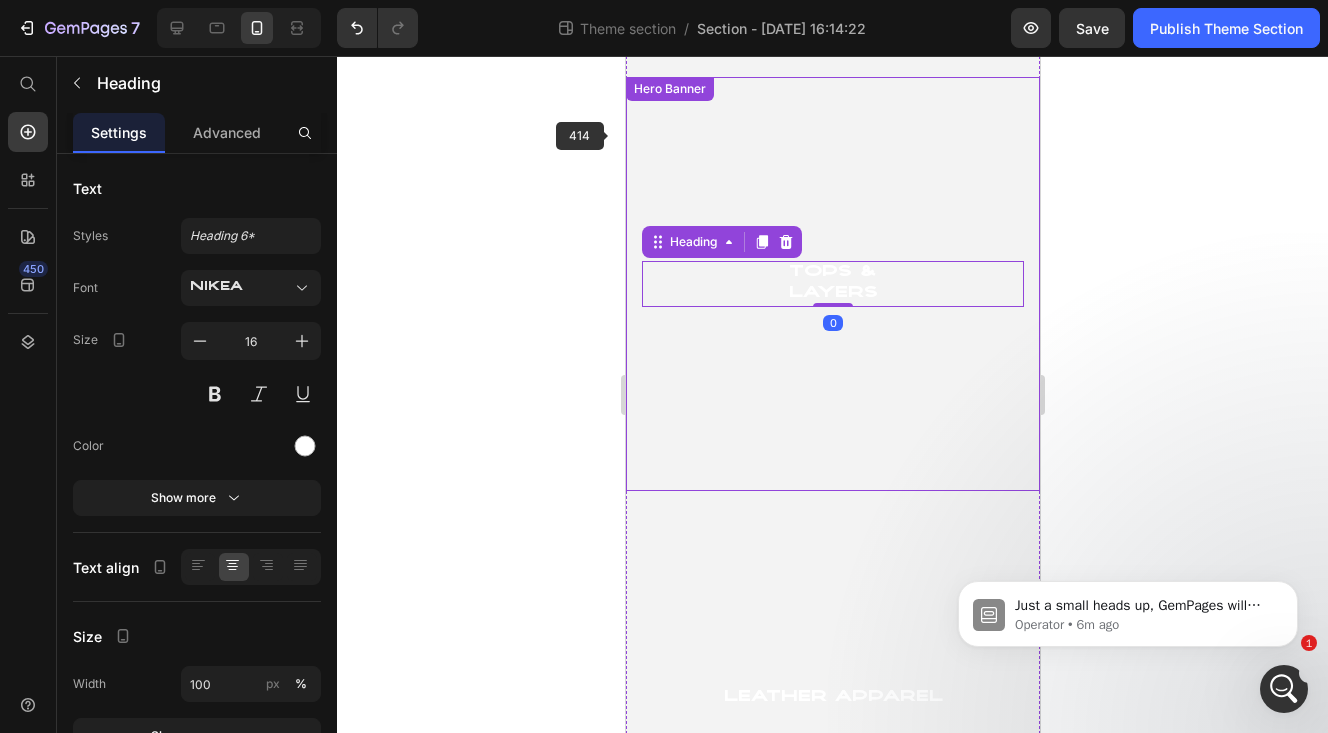 click at bounding box center (832, 284) 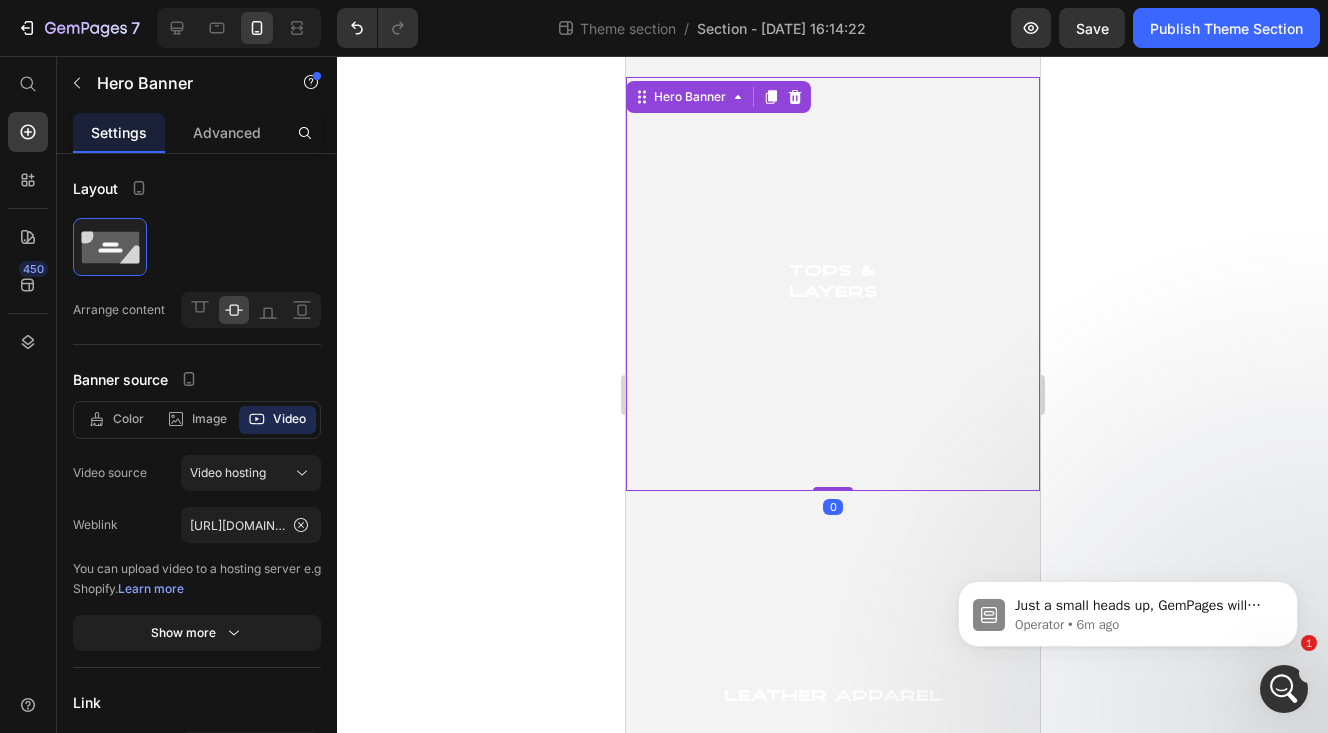 click at bounding box center (832, 284) 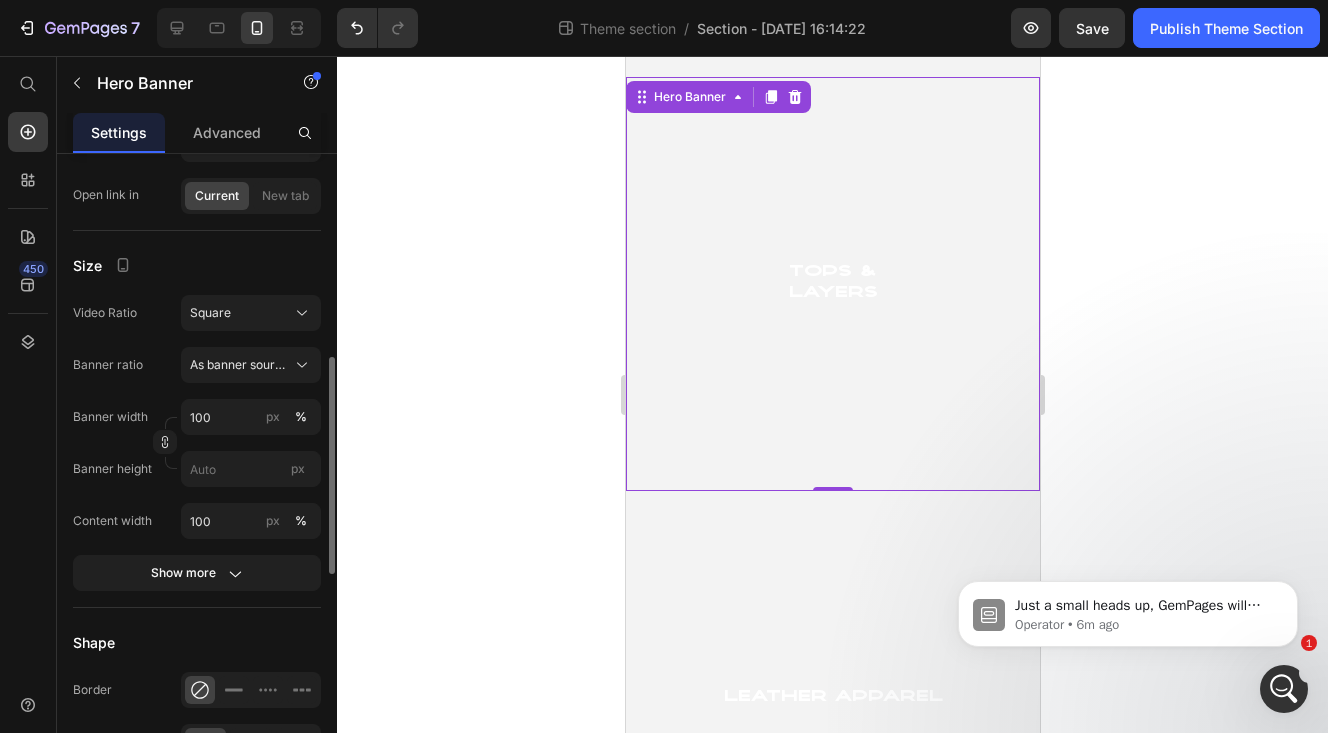 scroll, scrollTop: 662, scrollLeft: 0, axis: vertical 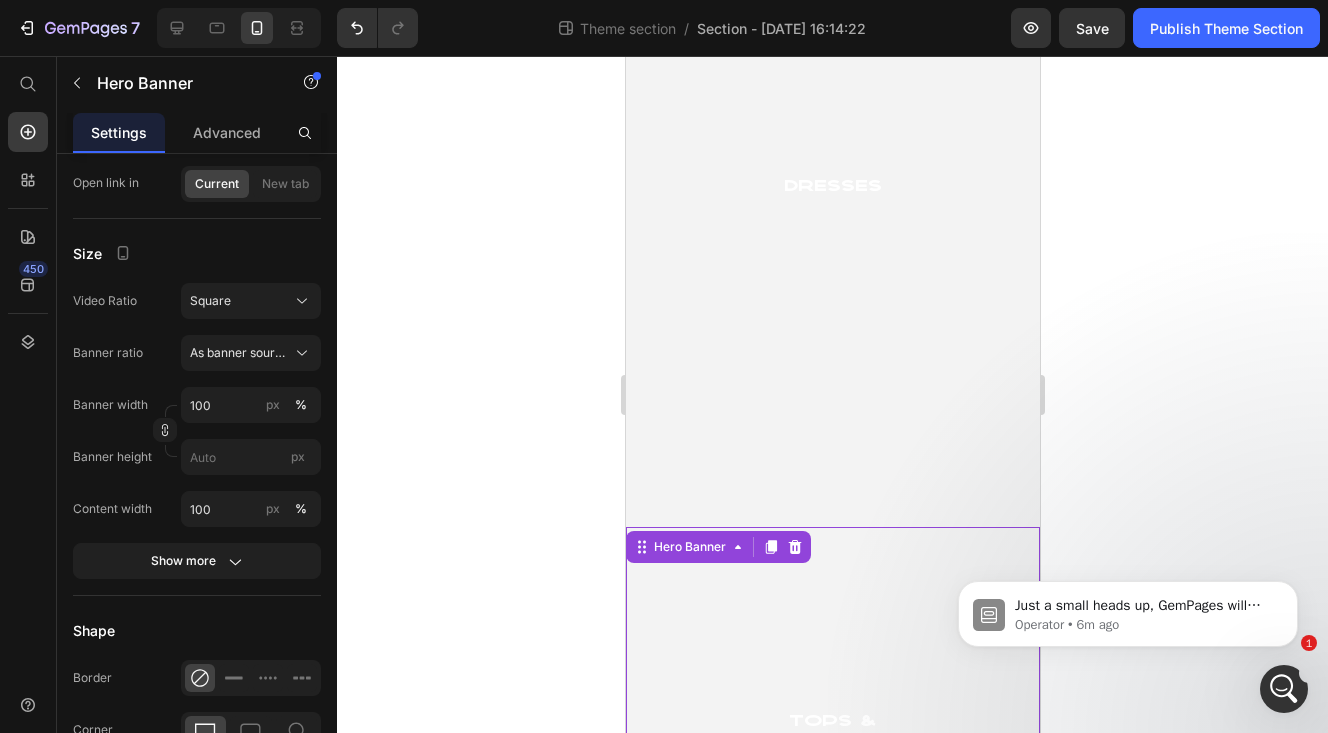 click at bounding box center (832, 188) 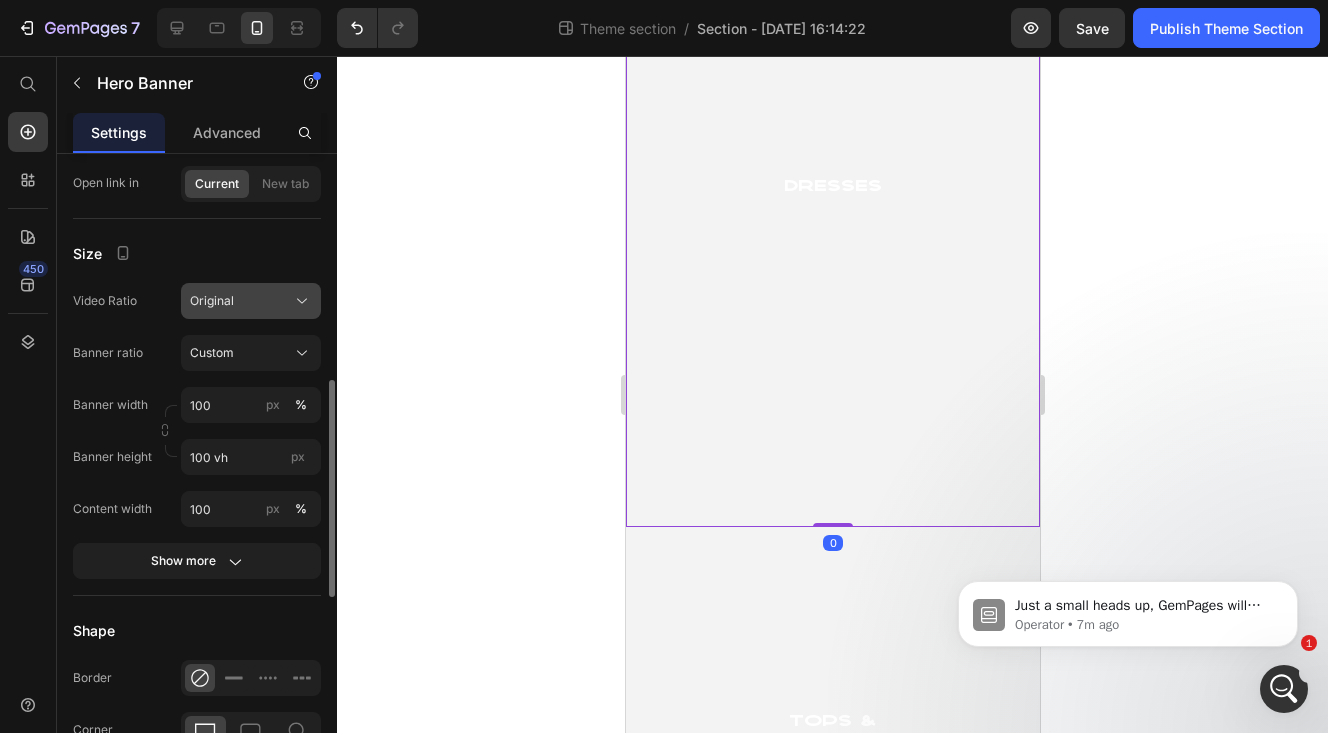 click on "Original" at bounding box center (212, 301) 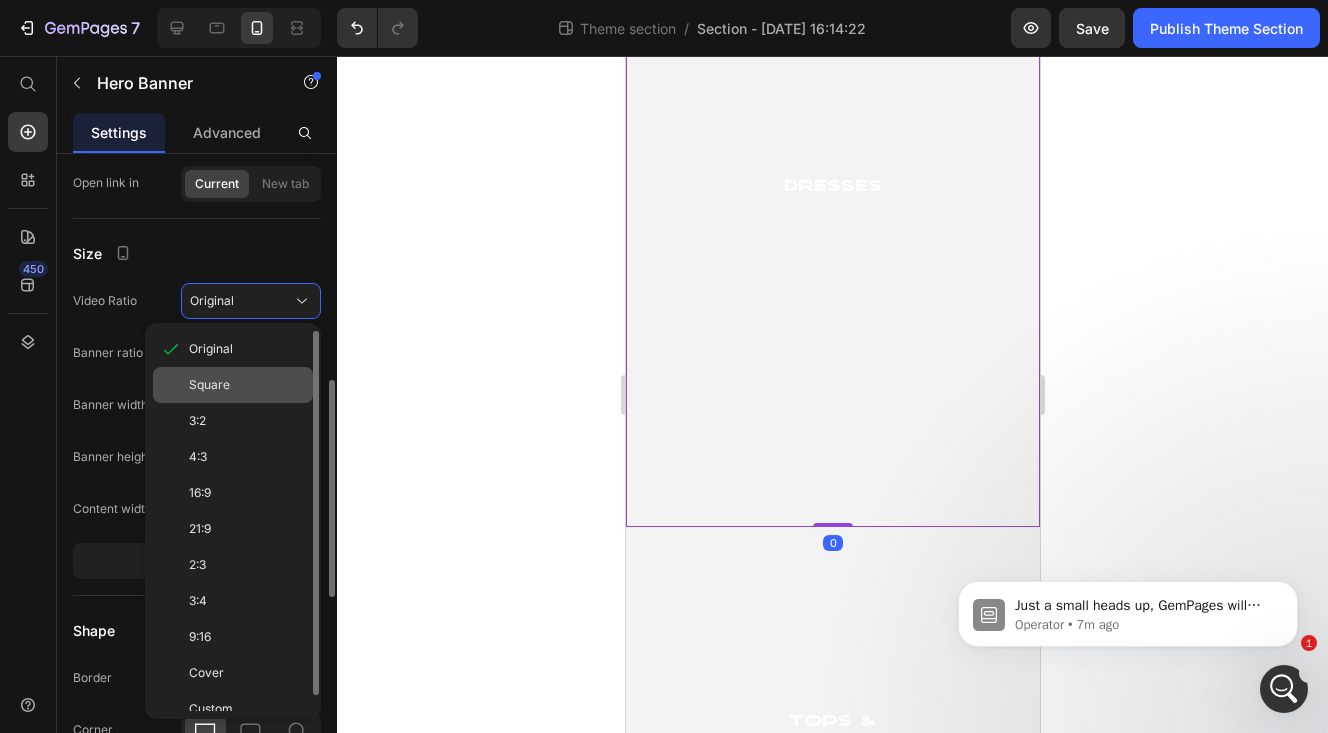 click on "Square" at bounding box center [209, 385] 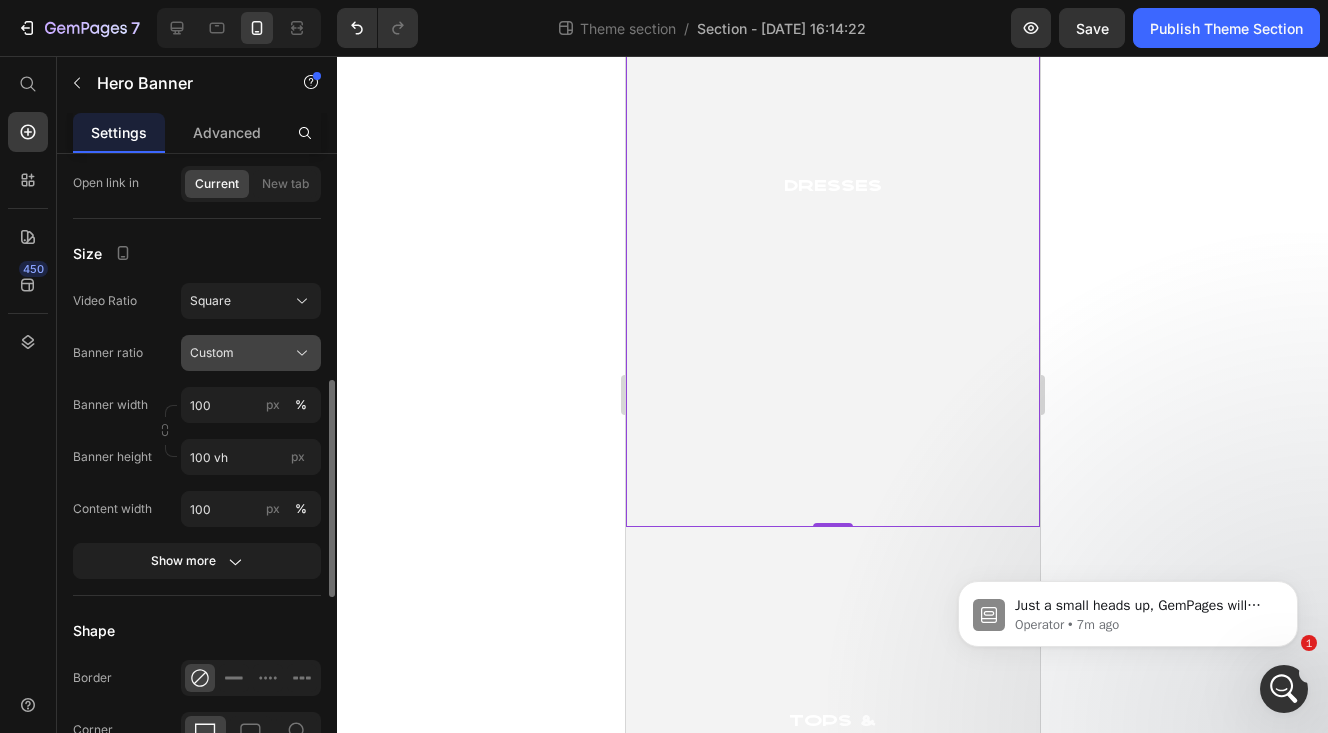click on "Custom" at bounding box center [212, 353] 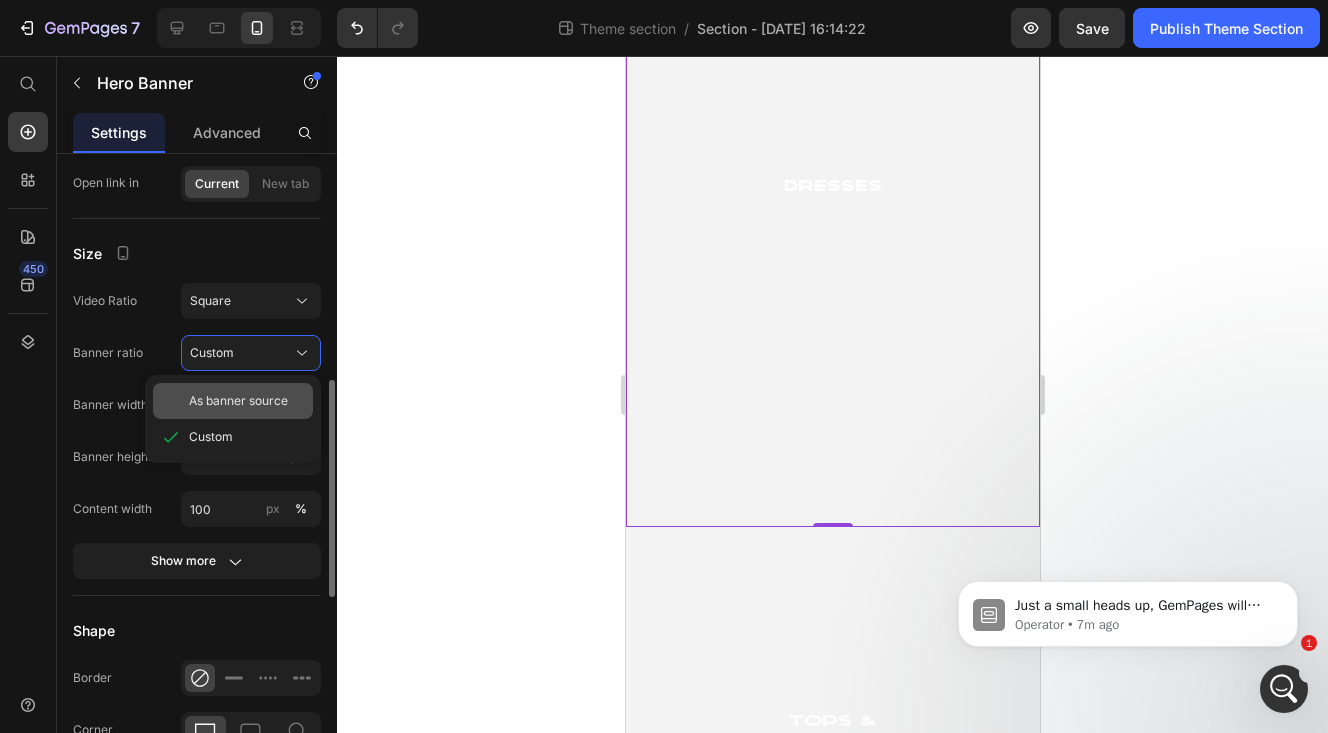 click on "As banner source" at bounding box center [238, 401] 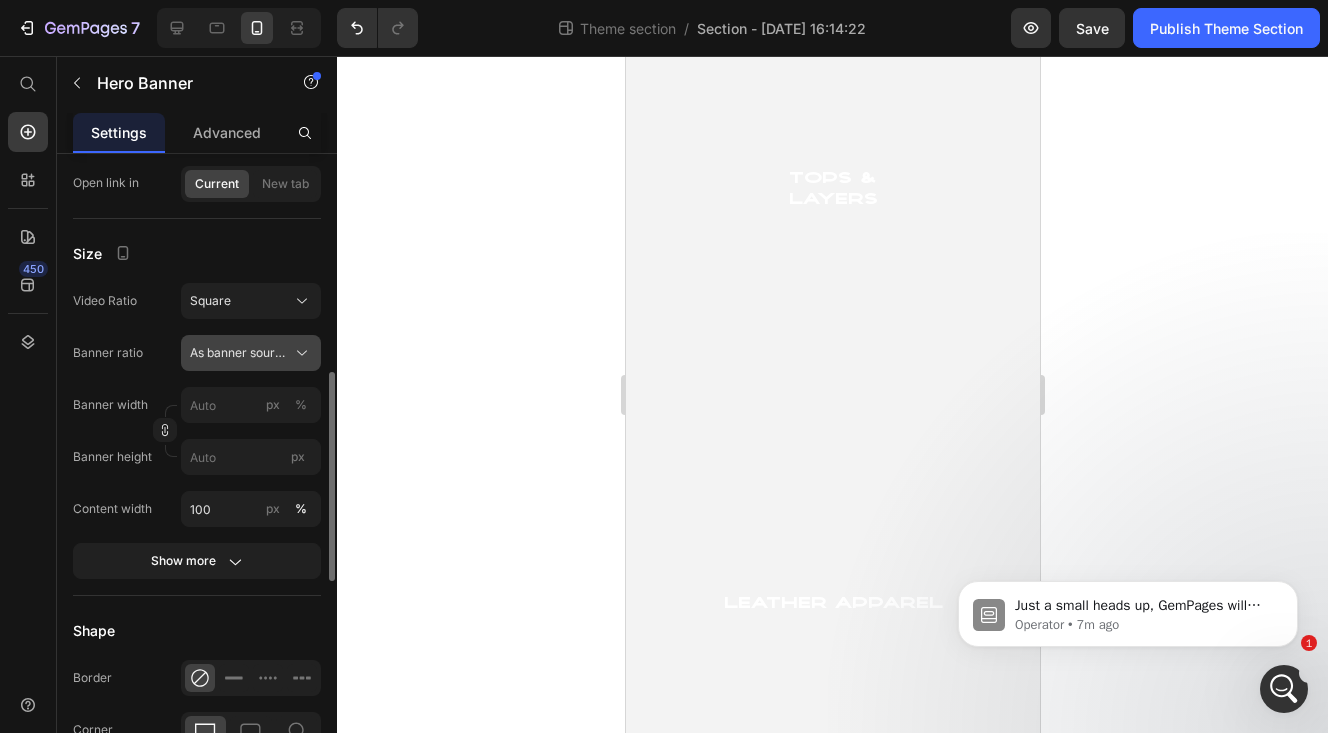 click on "As banner source" at bounding box center (239, 353) 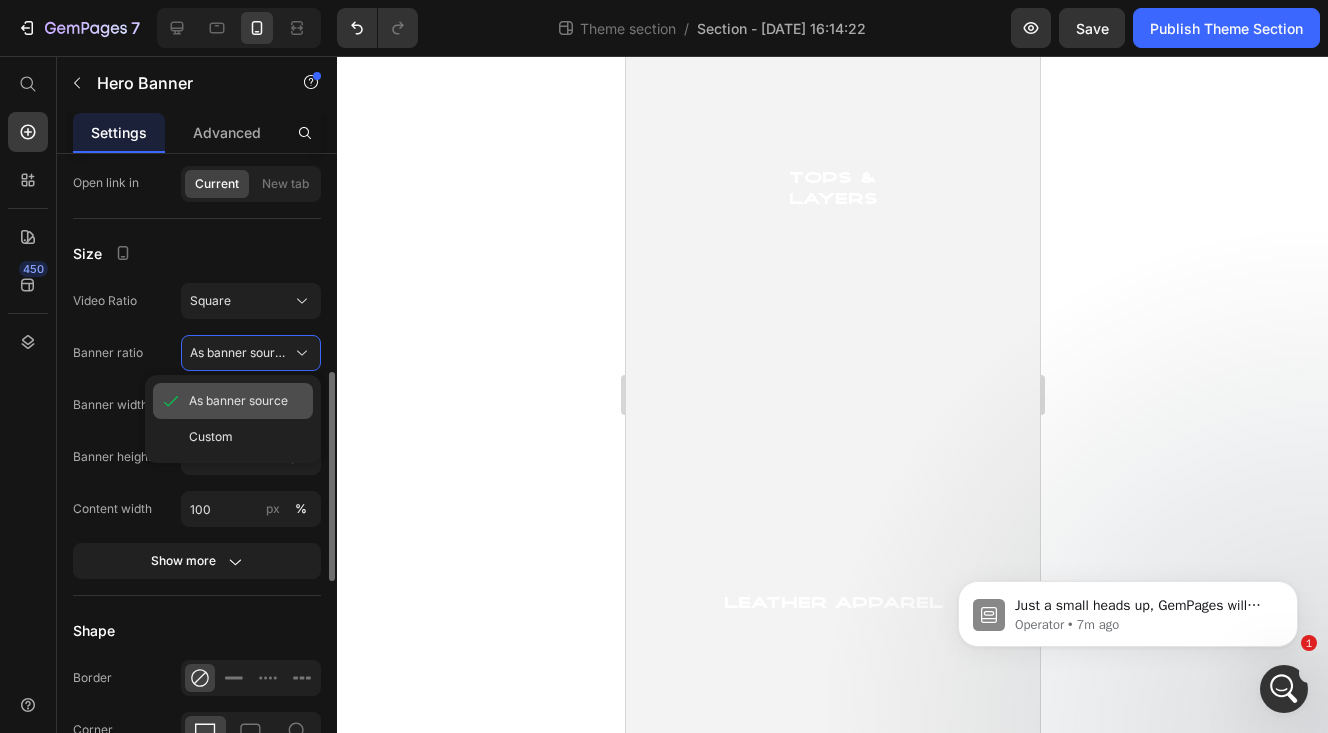click on "As banner source" at bounding box center (238, 401) 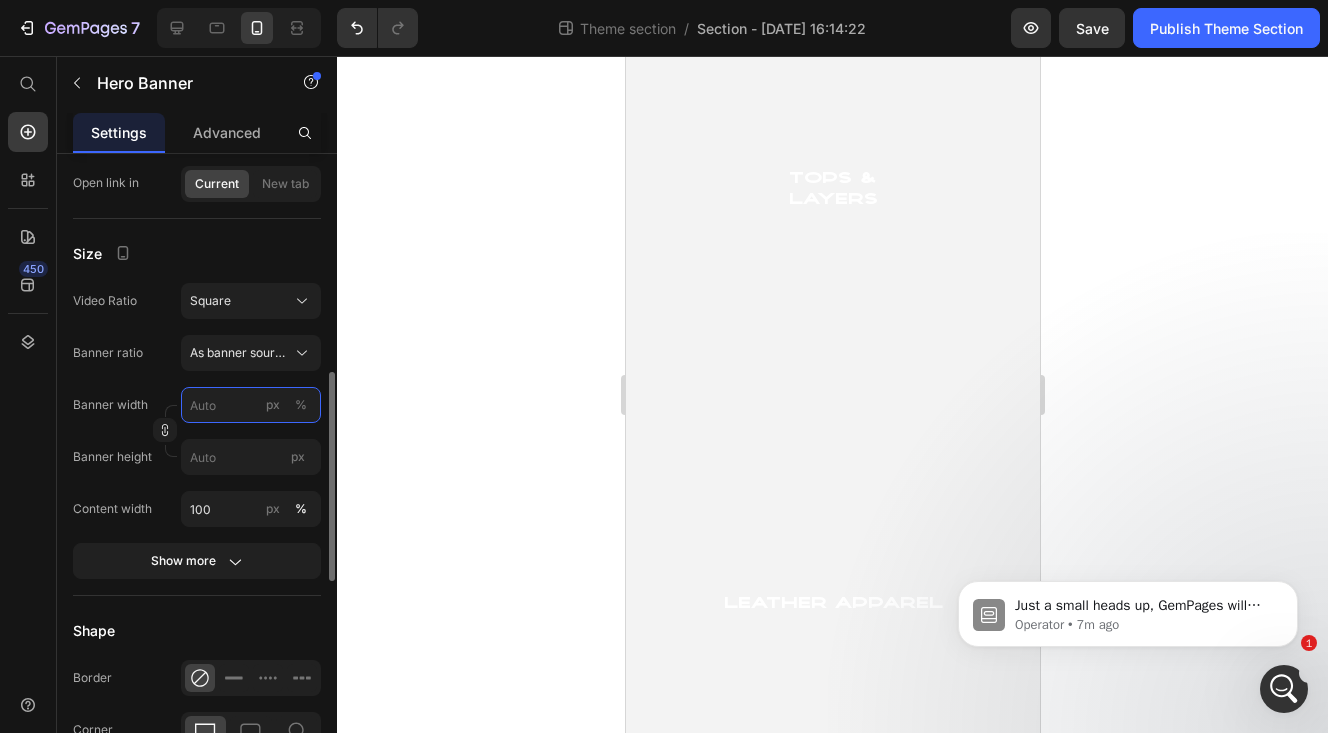 click on "px %" at bounding box center (251, 405) 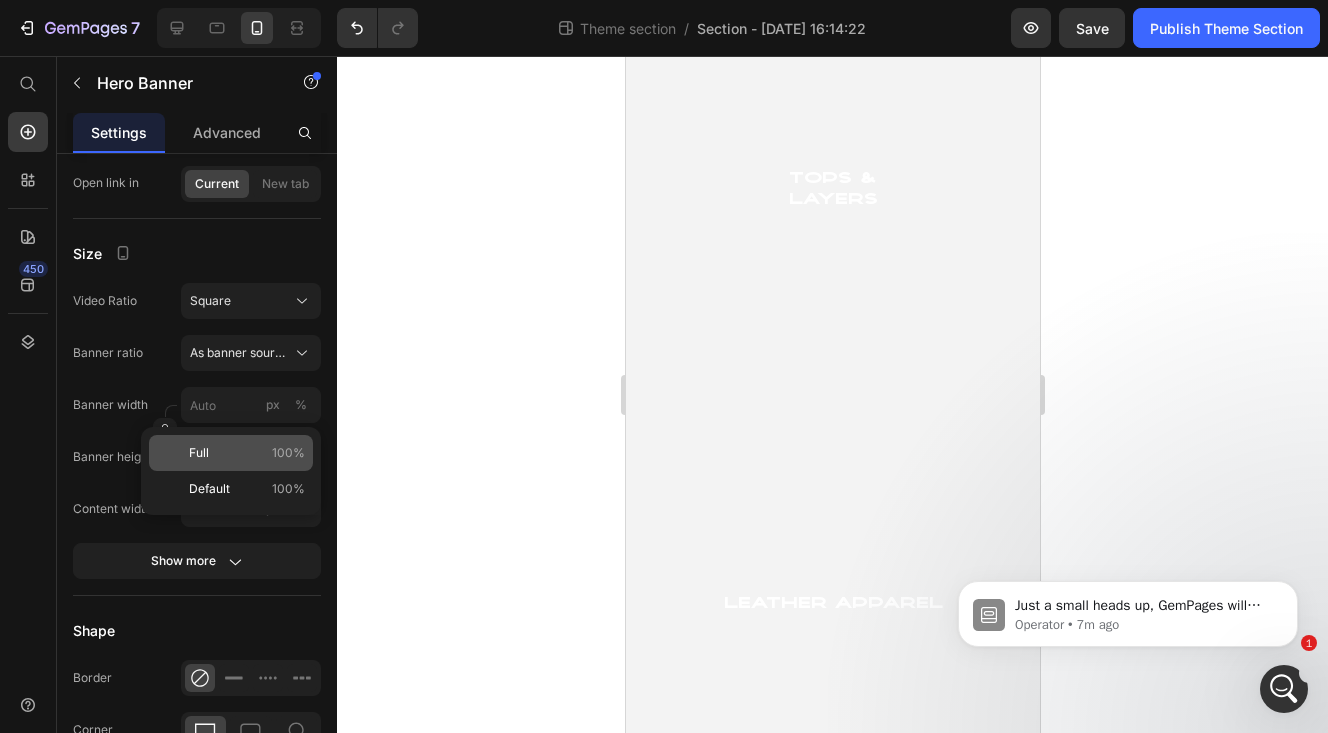 click on "Full 100%" at bounding box center (247, 453) 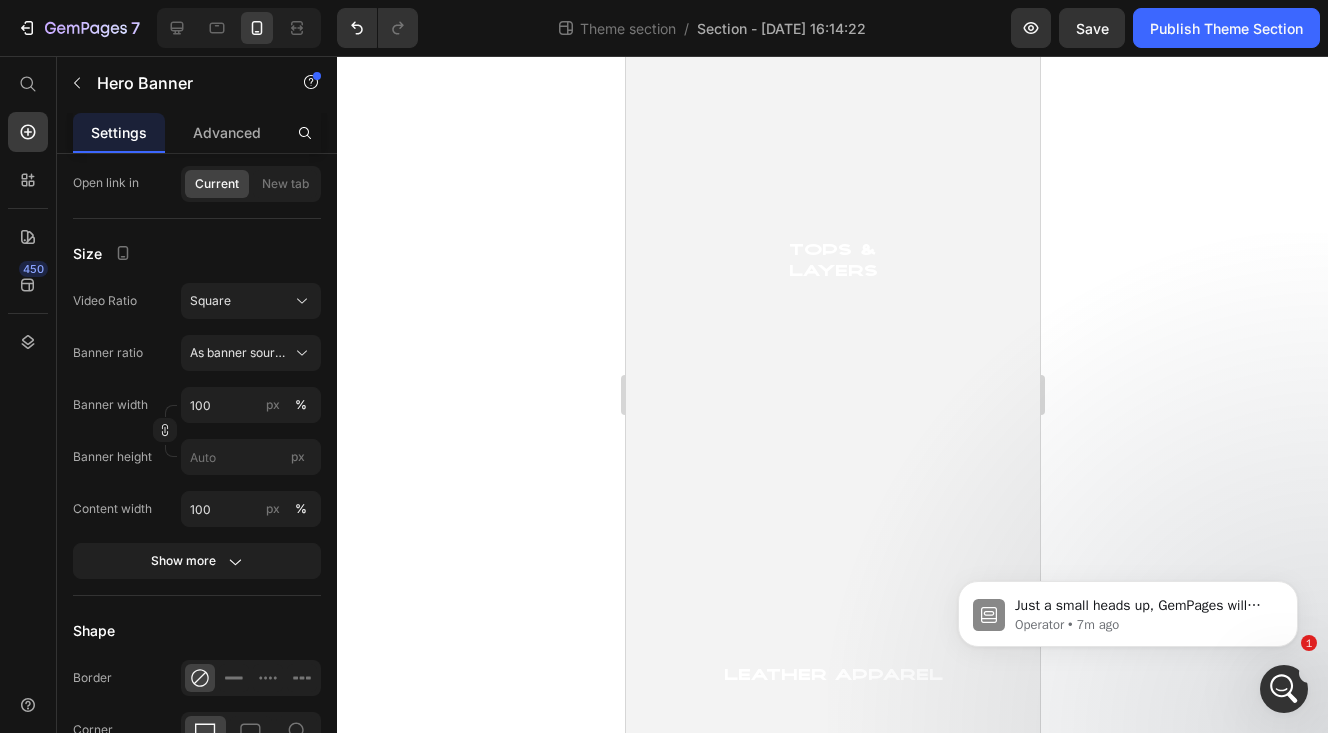 scroll, scrollTop: 0, scrollLeft: 0, axis: both 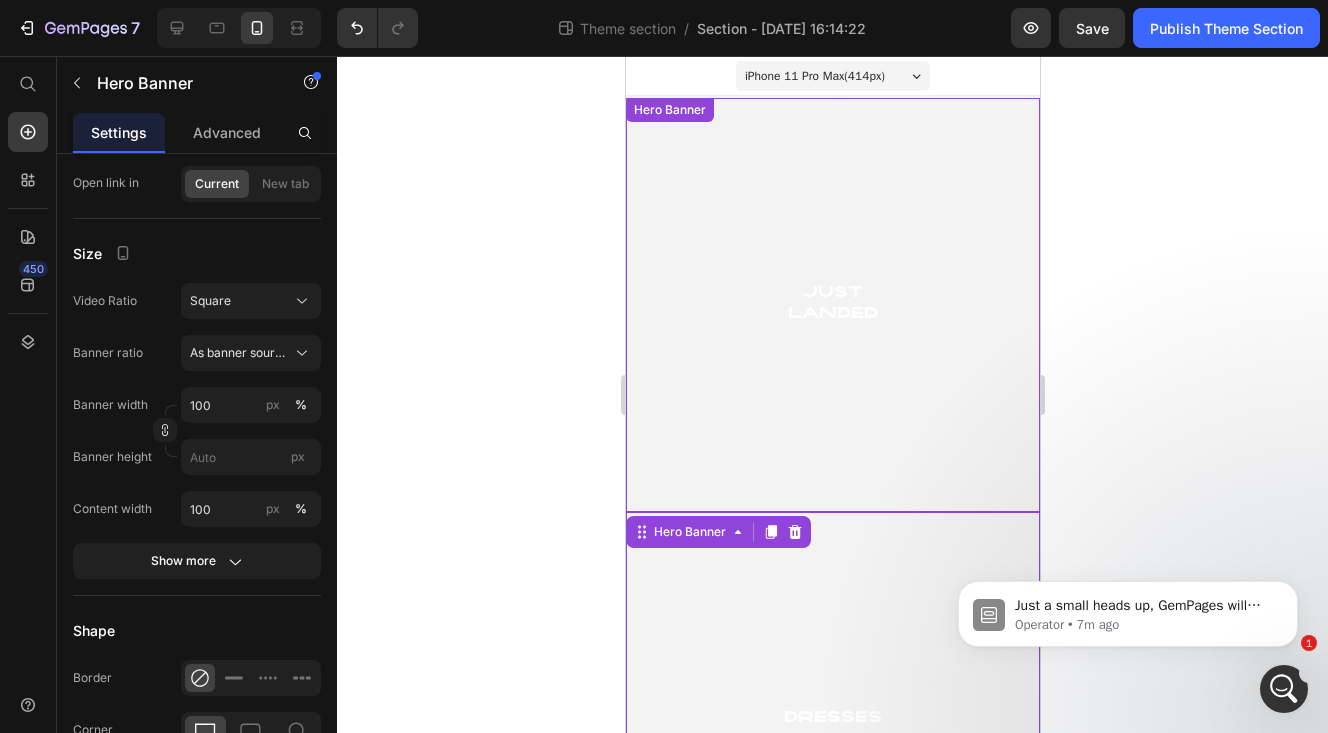 click at bounding box center (832, 305) 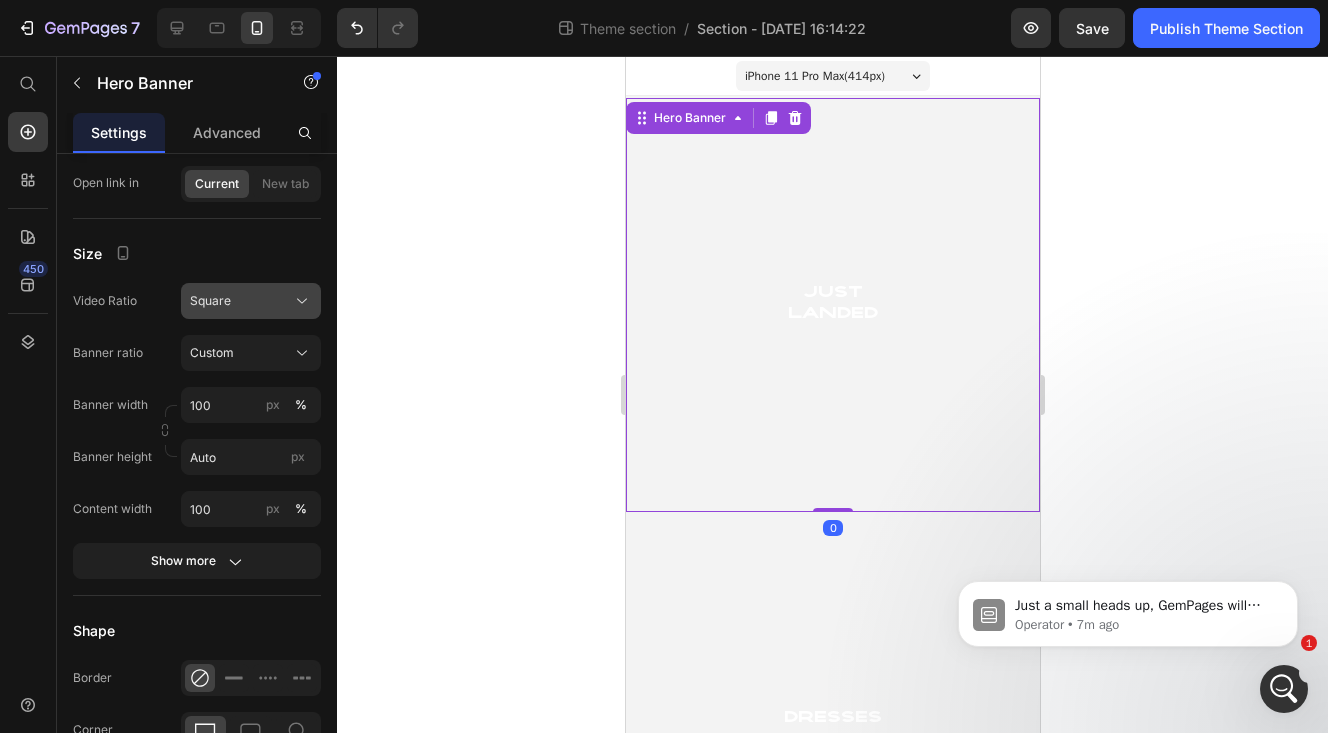 click on "Square" at bounding box center (210, 301) 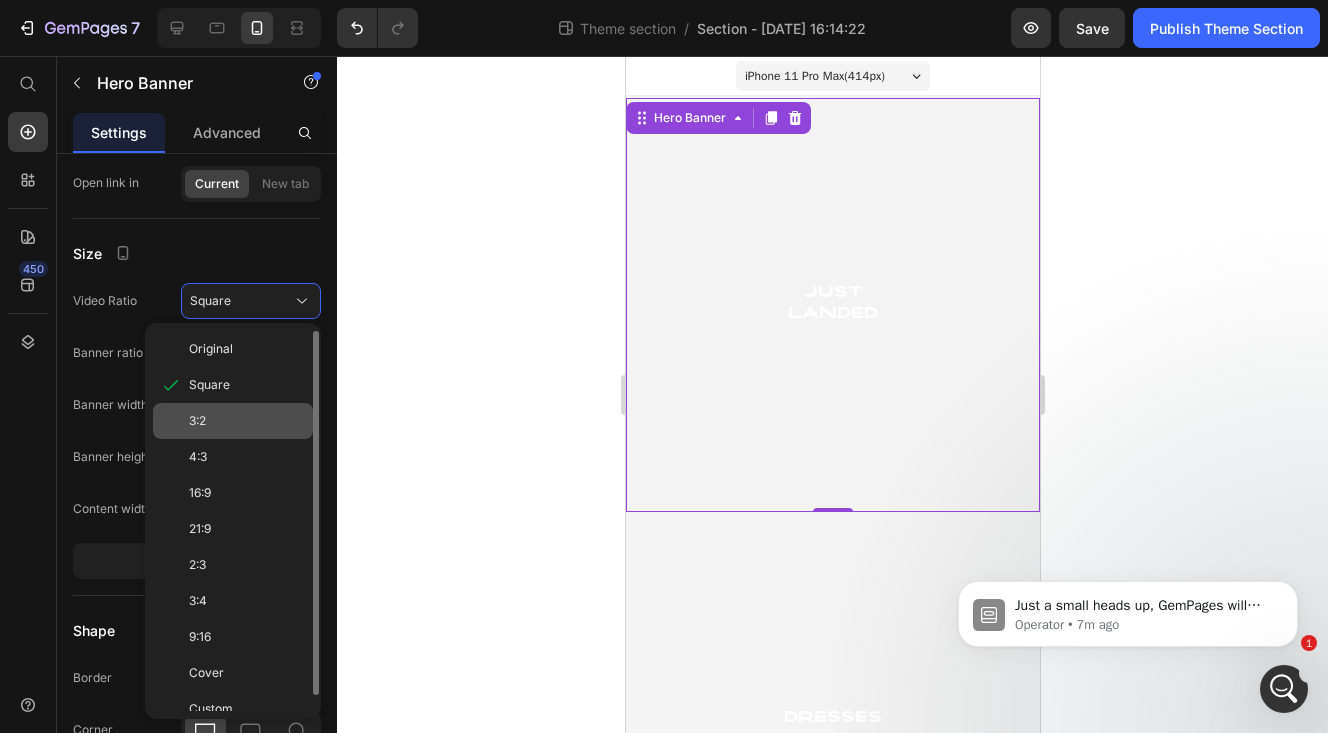 click on "3:2" at bounding box center [247, 421] 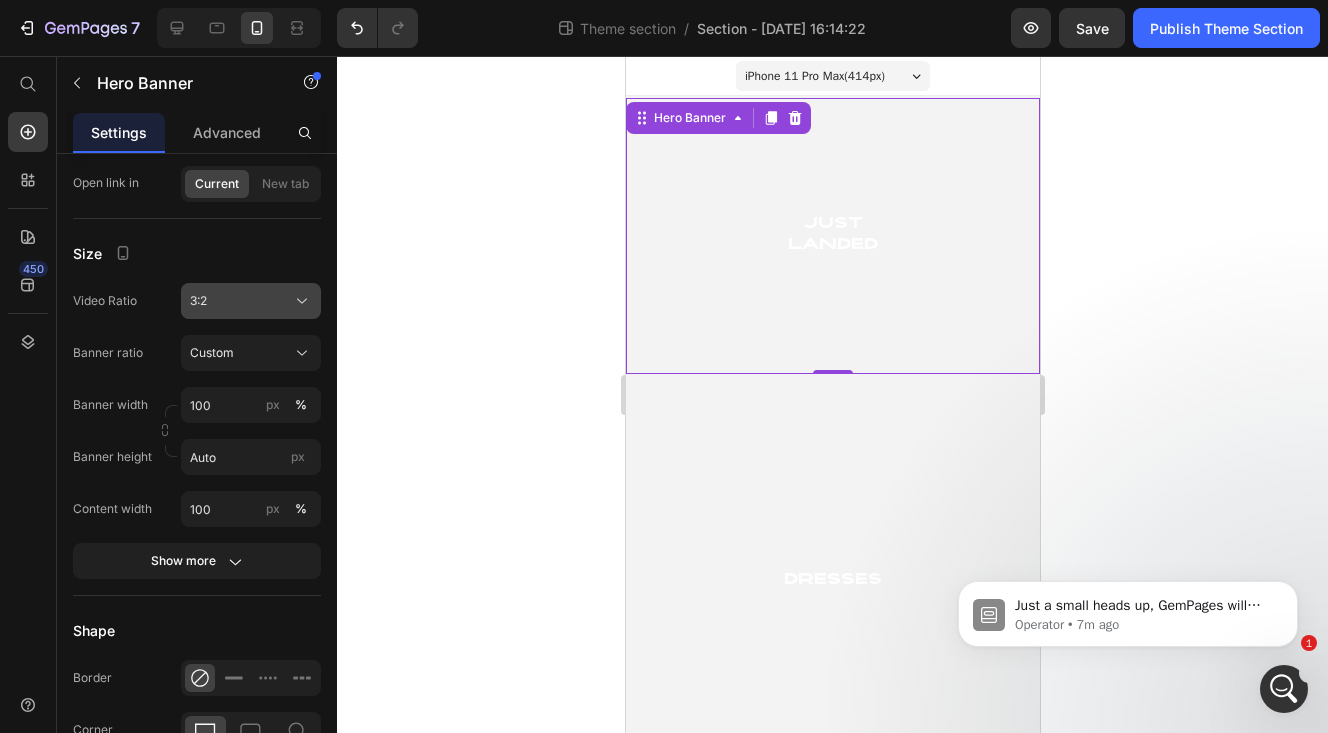 click on "3:2" 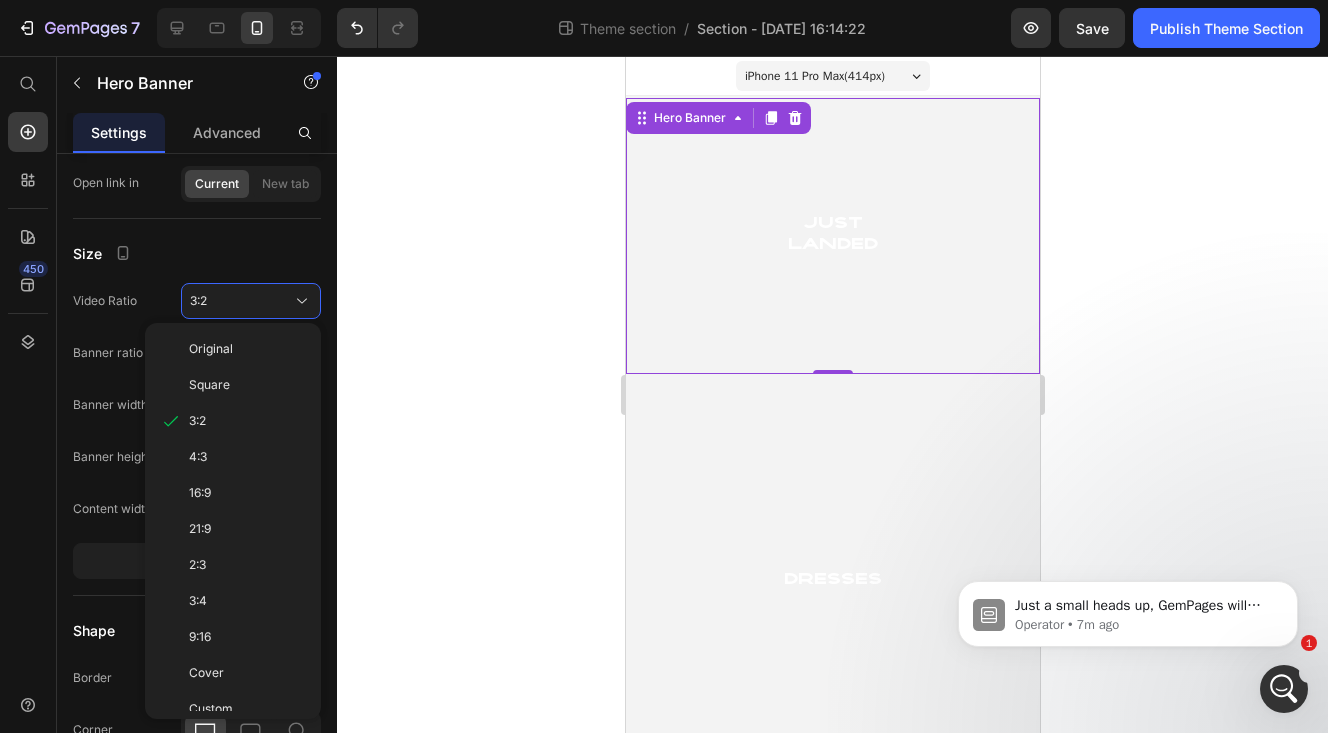 click on "4:3" at bounding box center [247, 457] 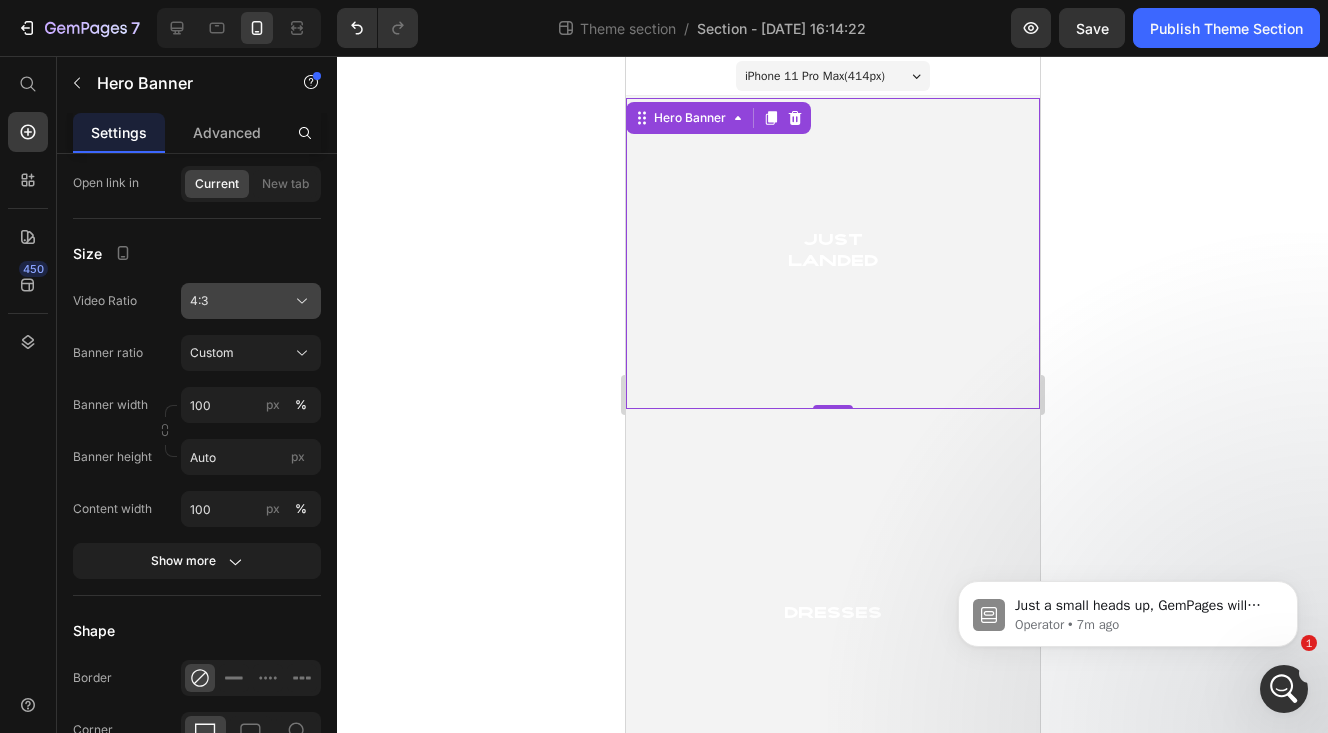 click on "4:3" 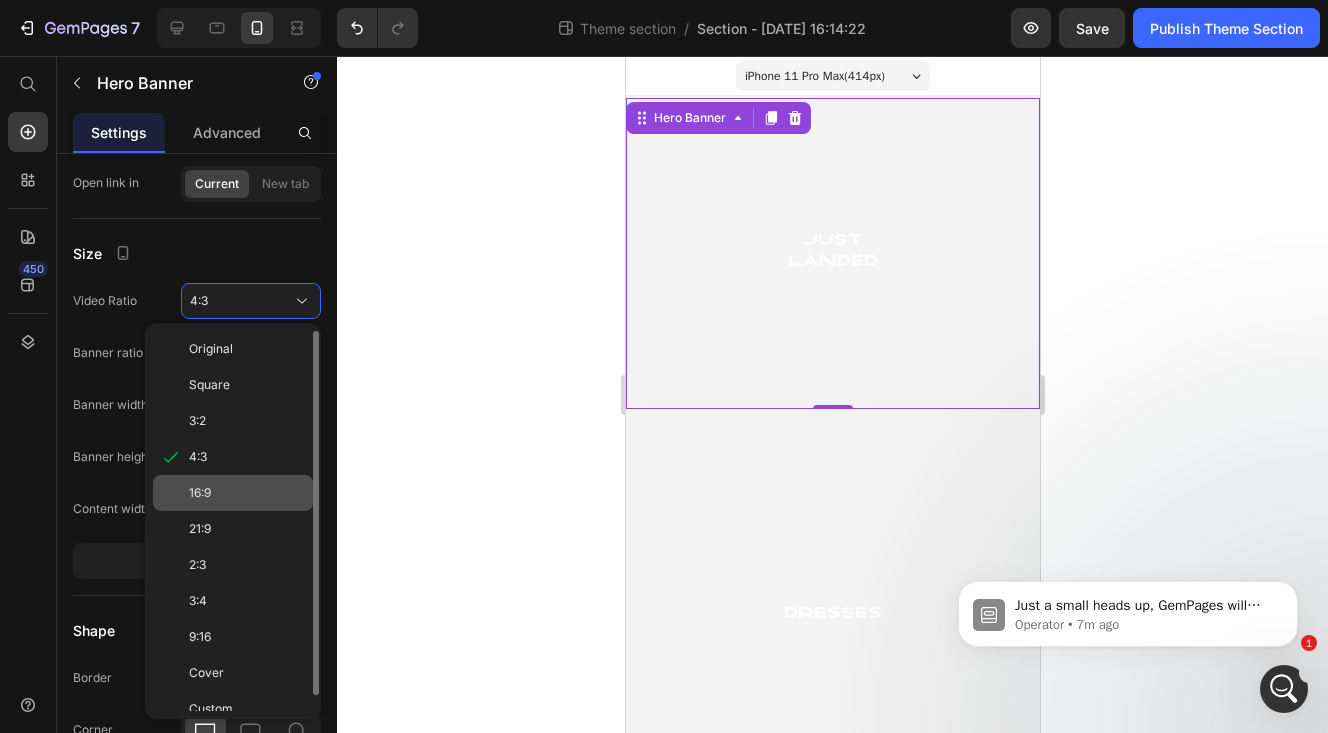 drag, startPoint x: 237, startPoint y: 512, endPoint x: 237, endPoint y: 496, distance: 16 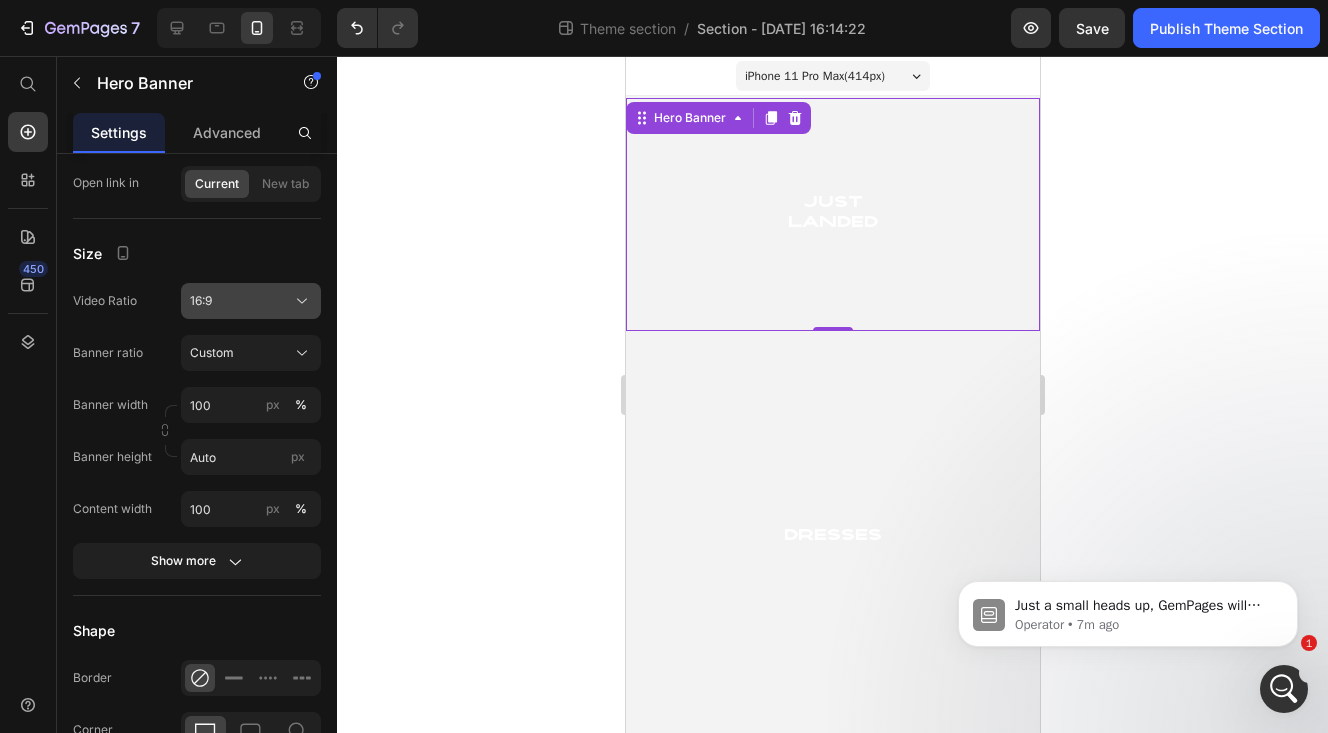 click on "16:9" 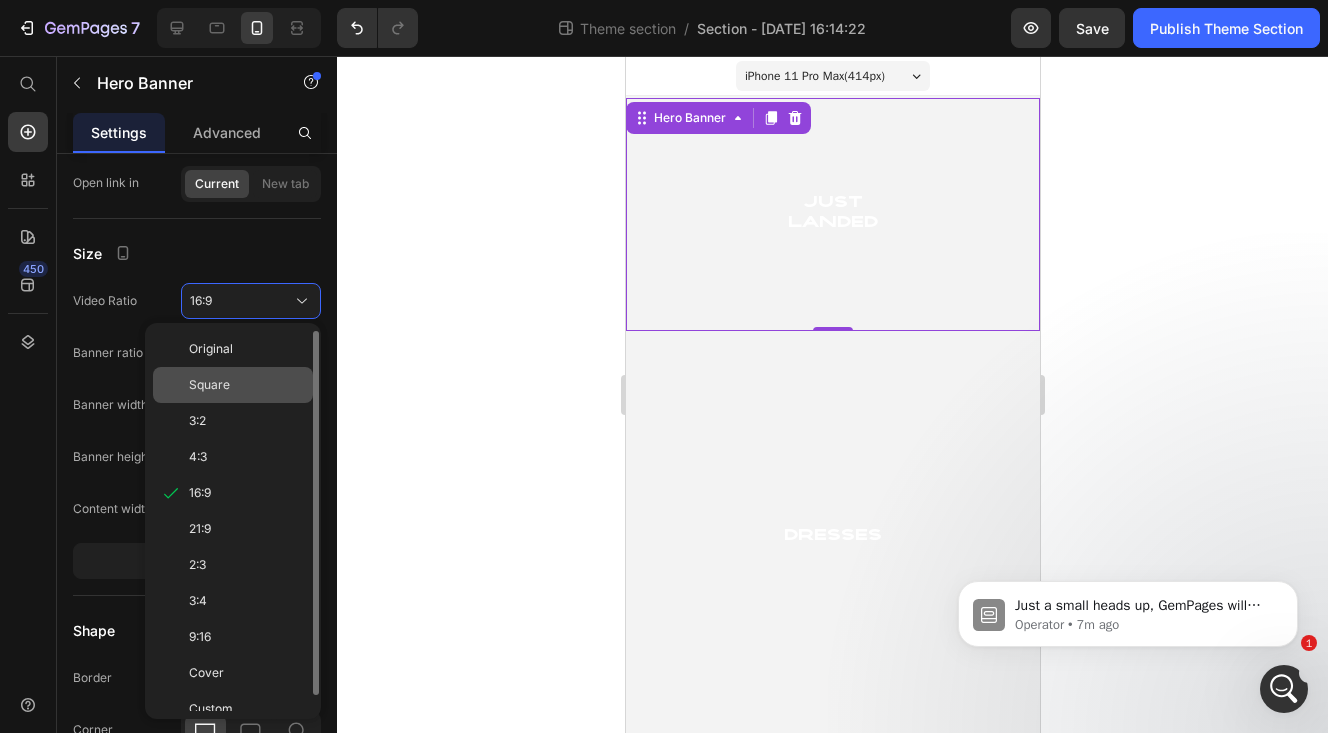 click on "Square" at bounding box center (247, 385) 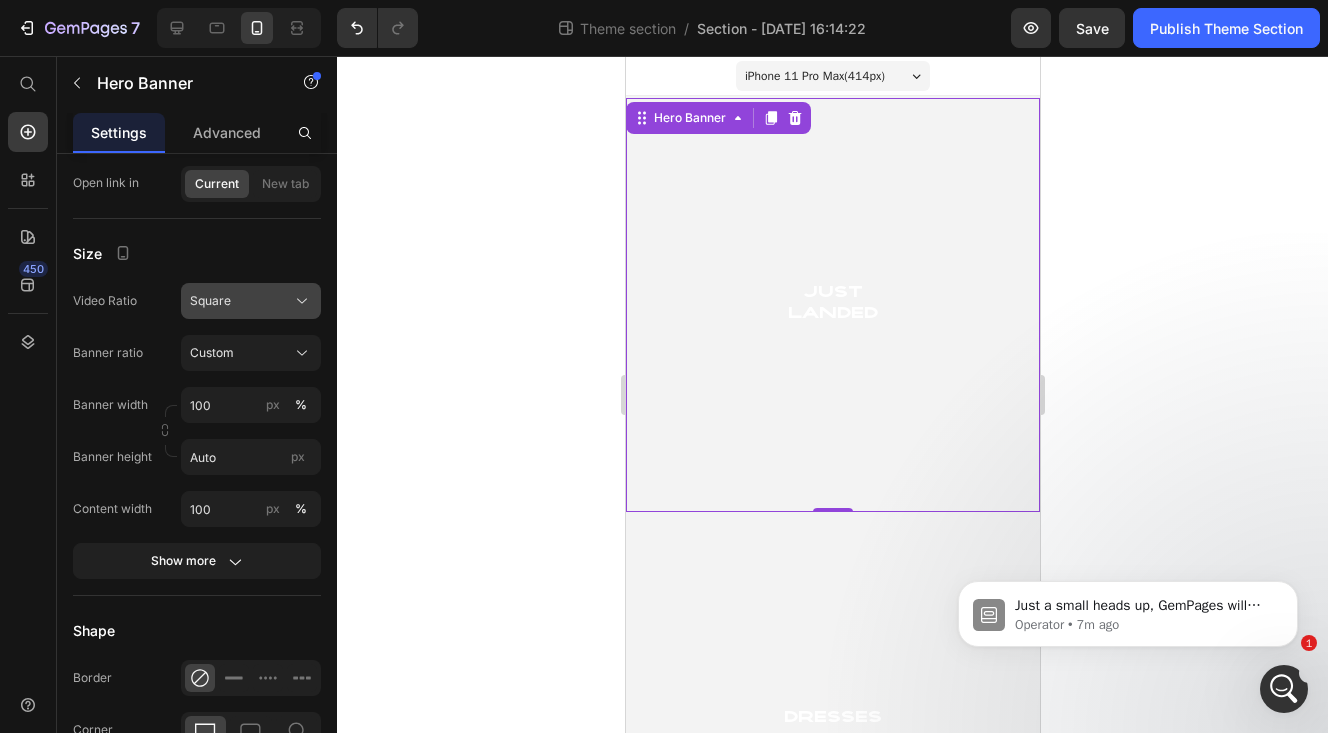 click on "Square" 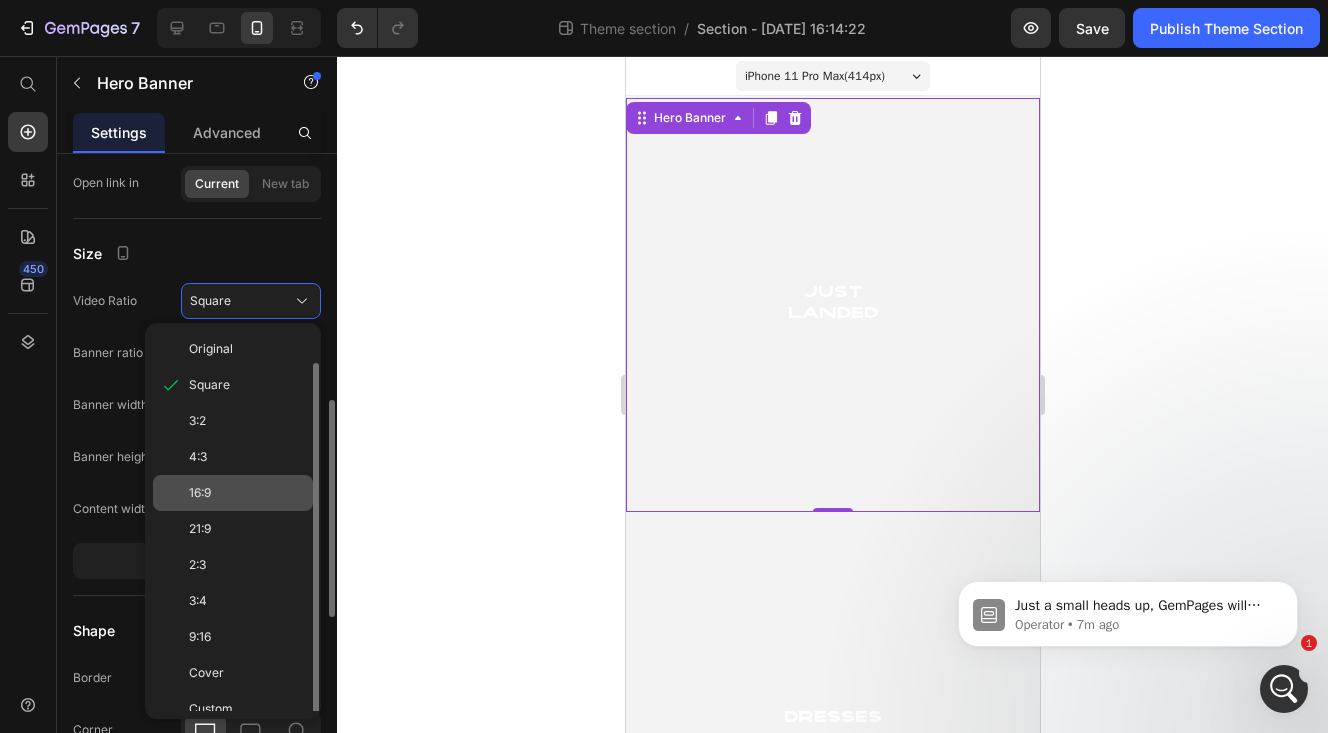 scroll, scrollTop: 16, scrollLeft: 0, axis: vertical 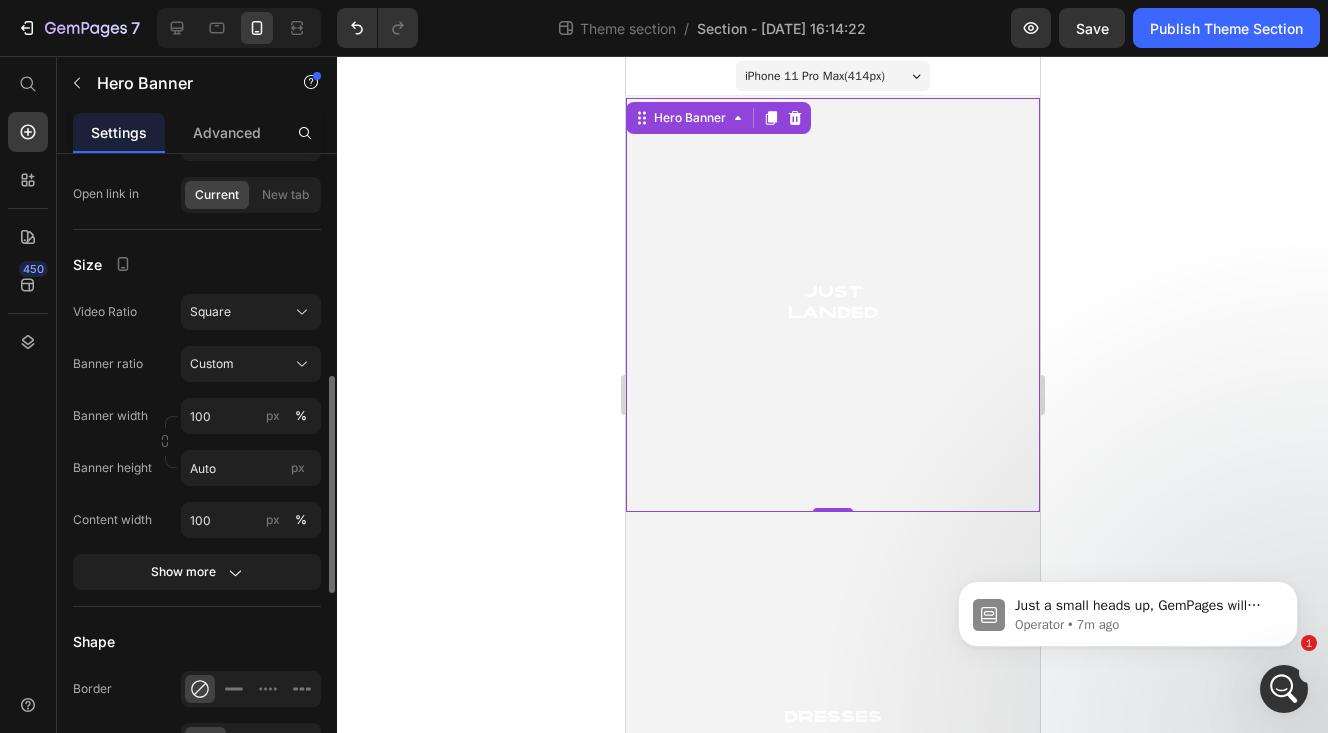 click on "Size" at bounding box center [197, 264] 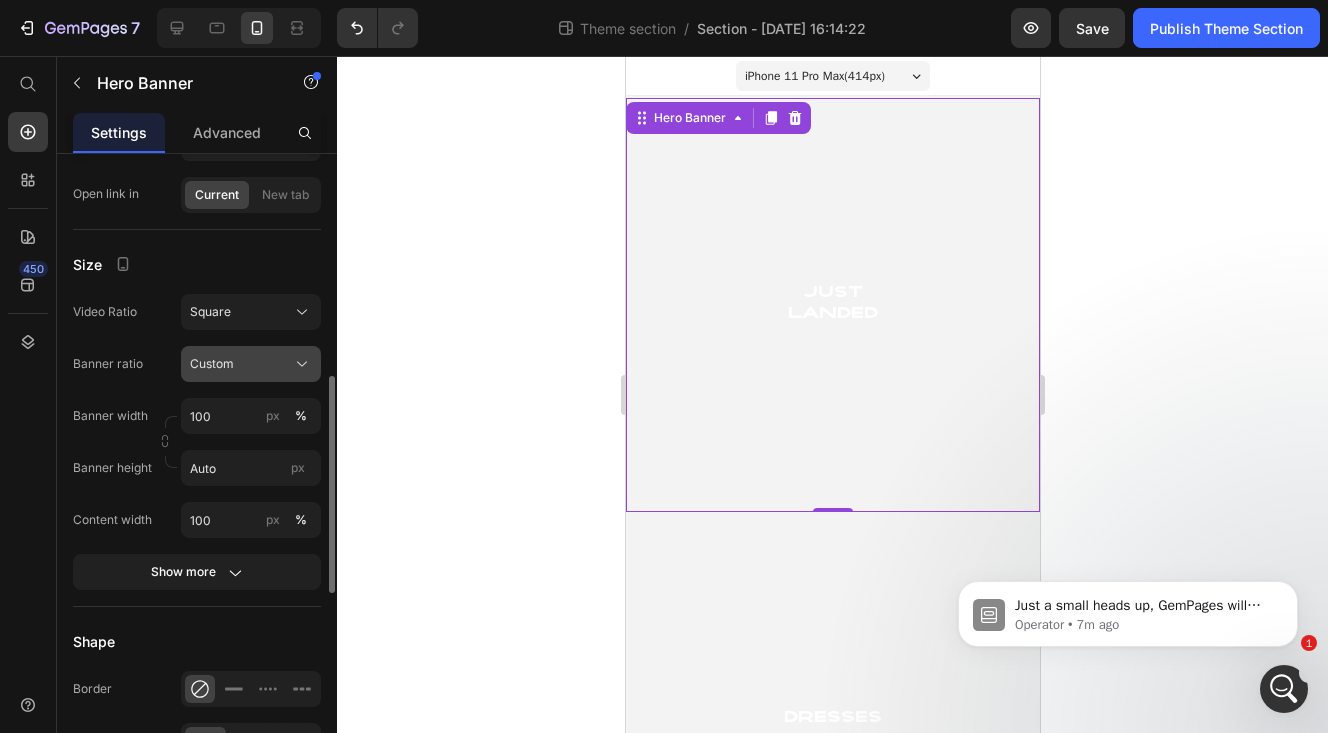 click on "Custom" 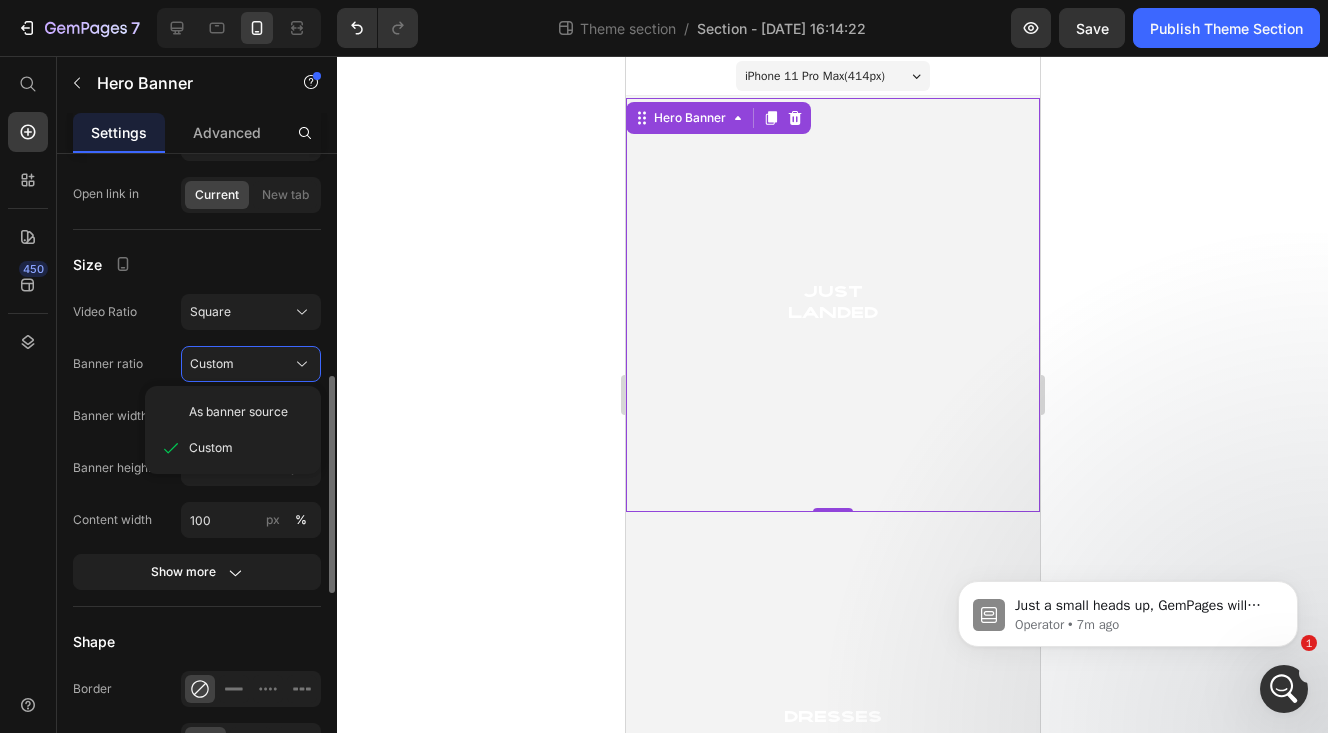 click on "Size" at bounding box center (197, 264) 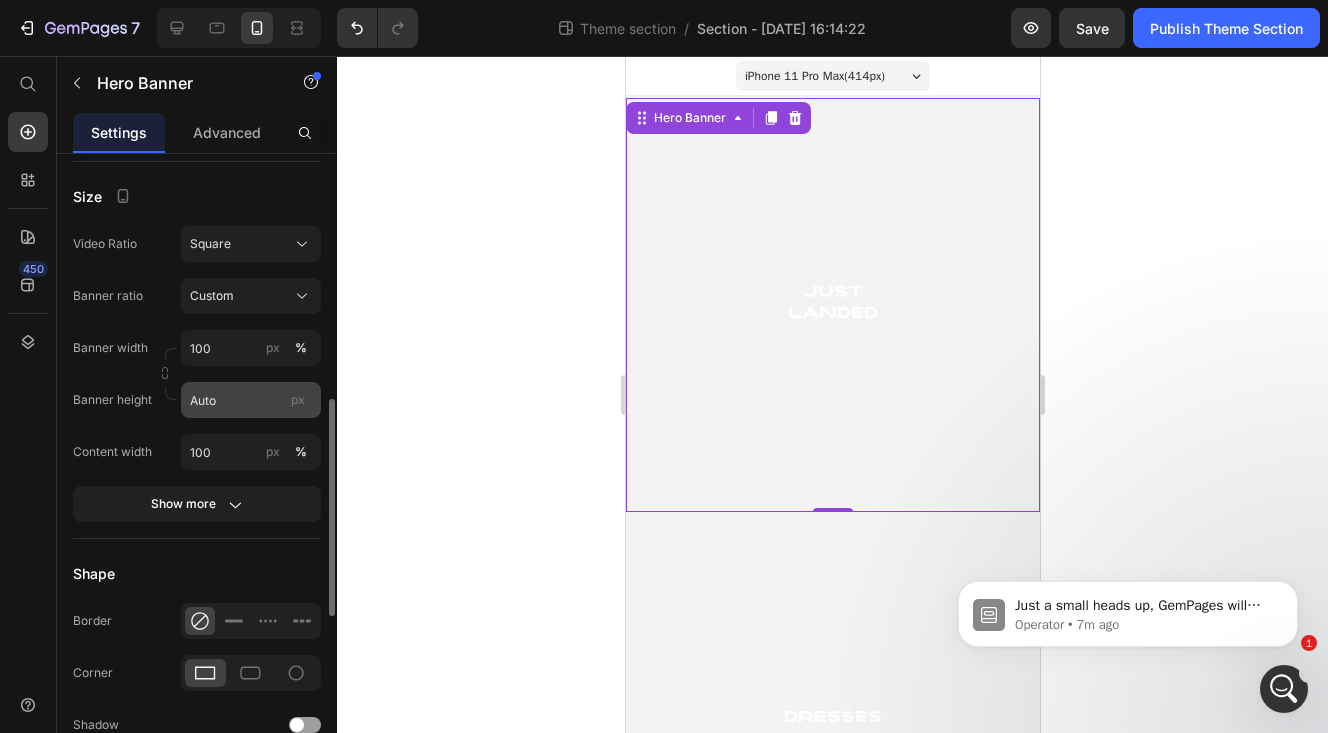 scroll, scrollTop: 743, scrollLeft: 0, axis: vertical 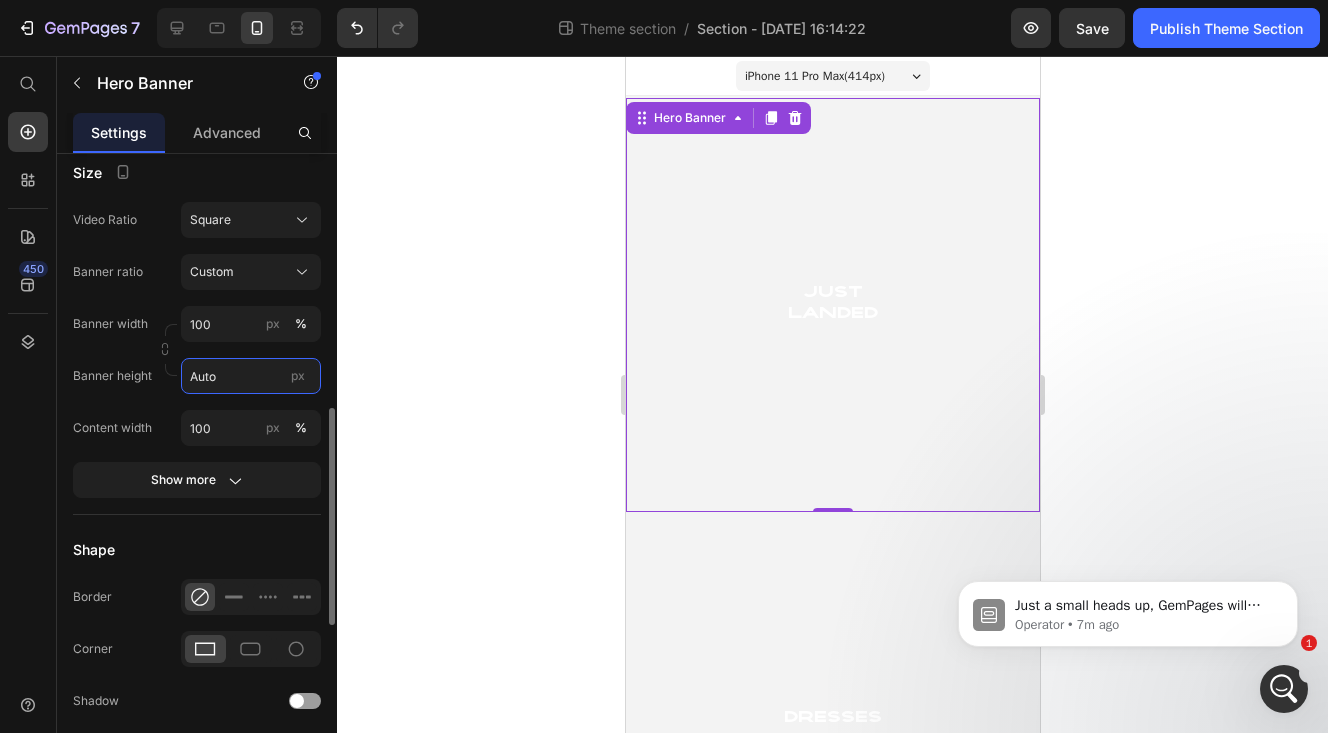 click on "Auto" at bounding box center [251, 376] 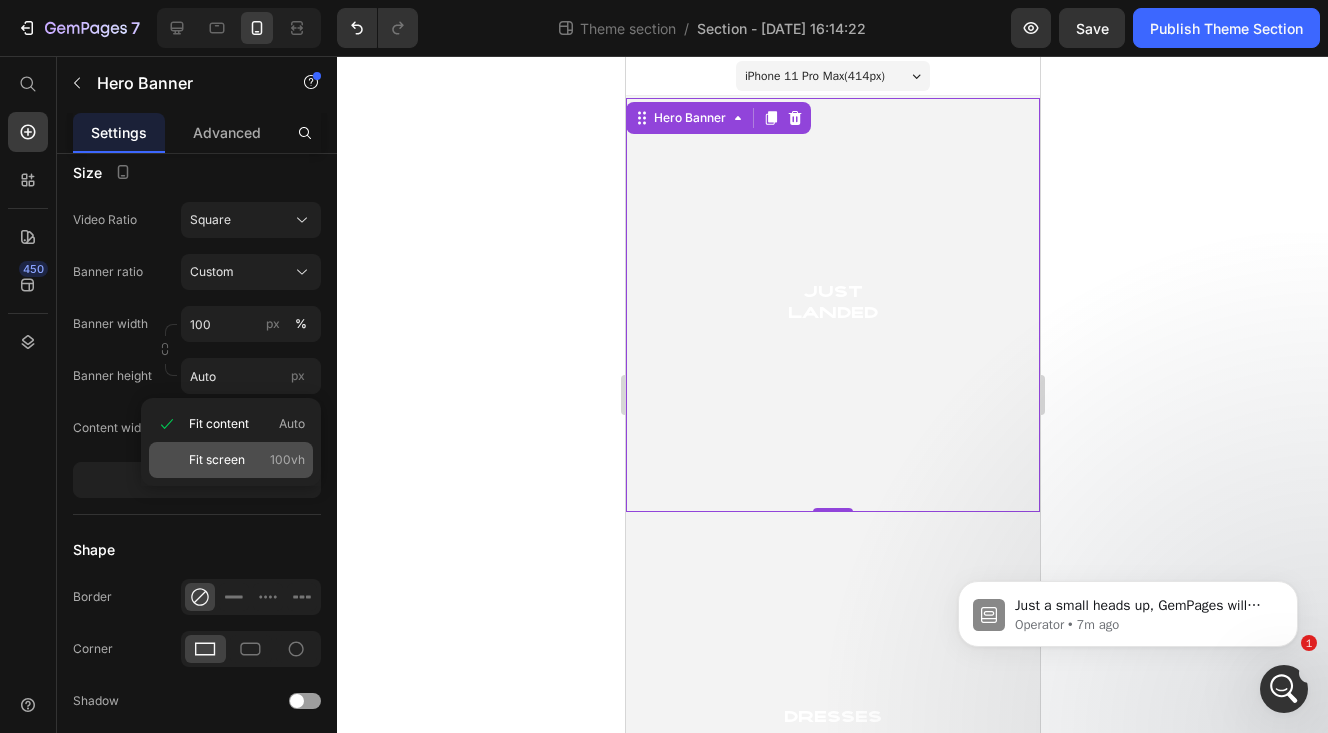 click on "Fit screen" at bounding box center [217, 460] 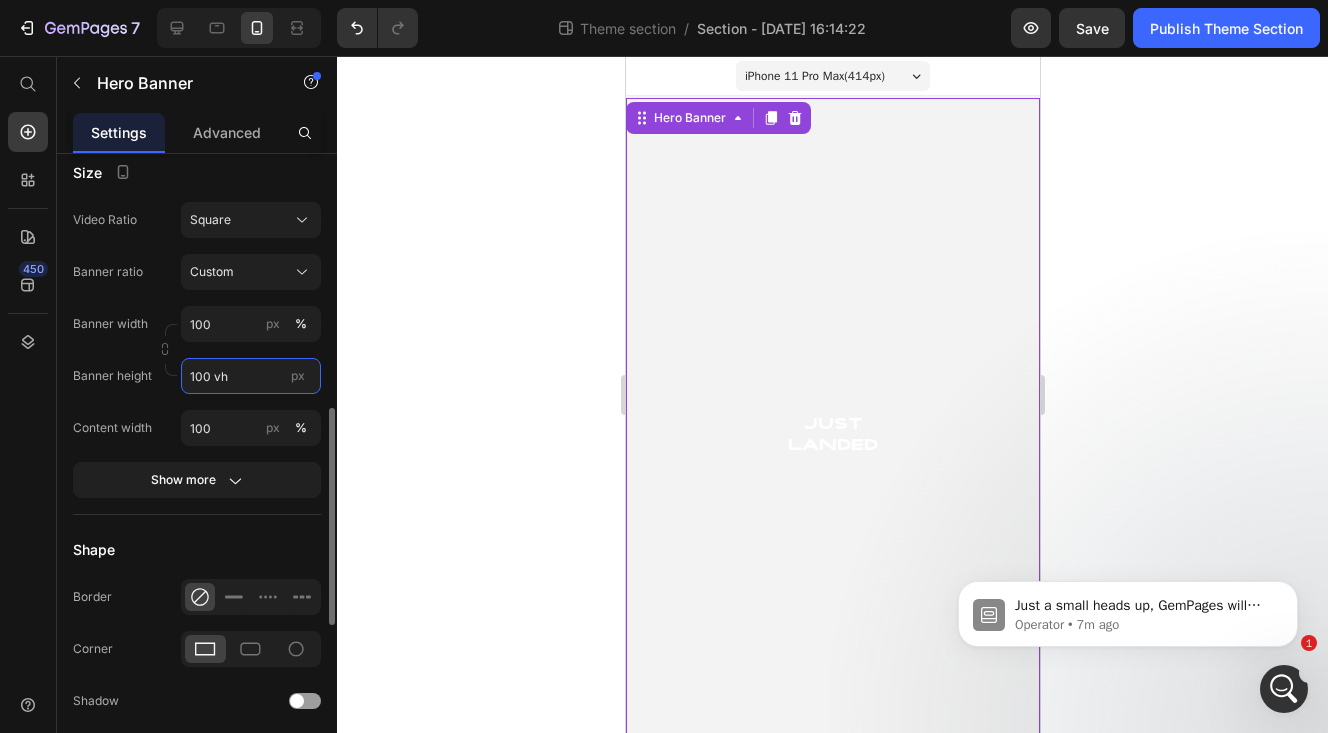 click on "100 vh" at bounding box center [251, 376] 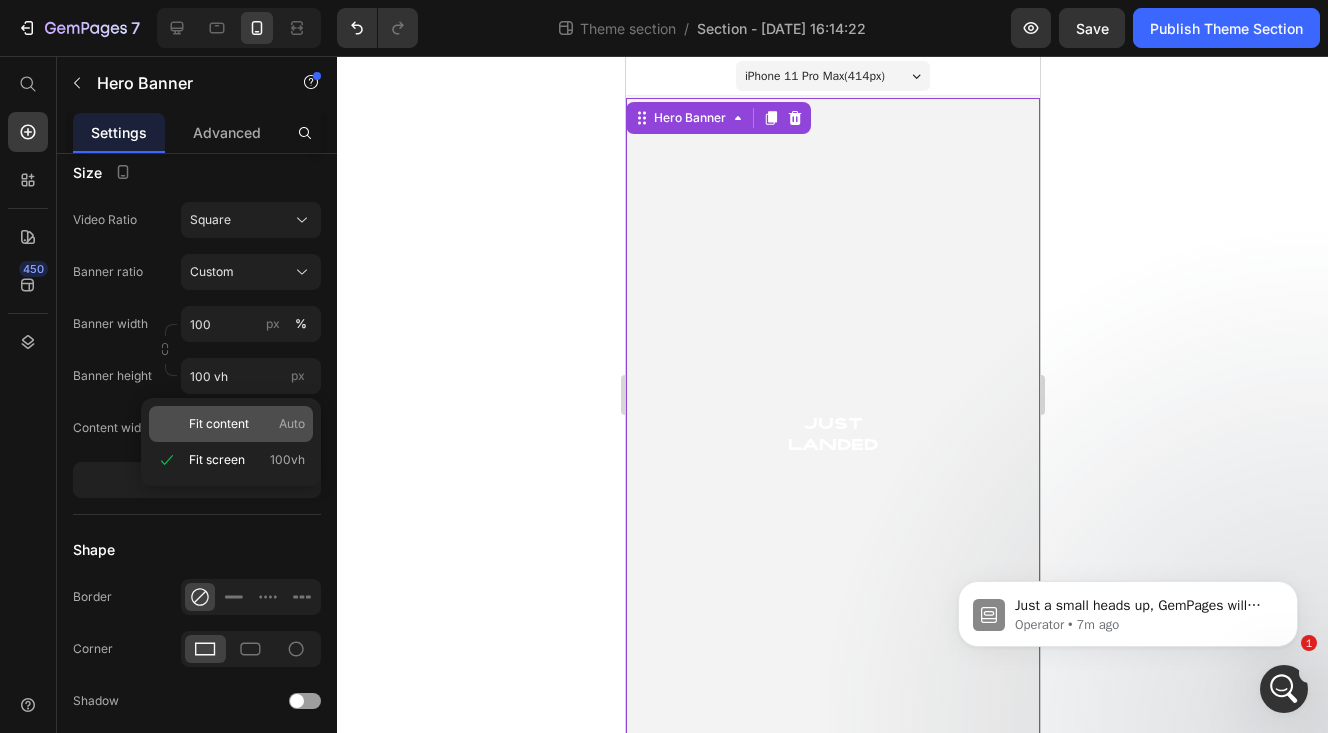click on "Fit content" at bounding box center (219, 424) 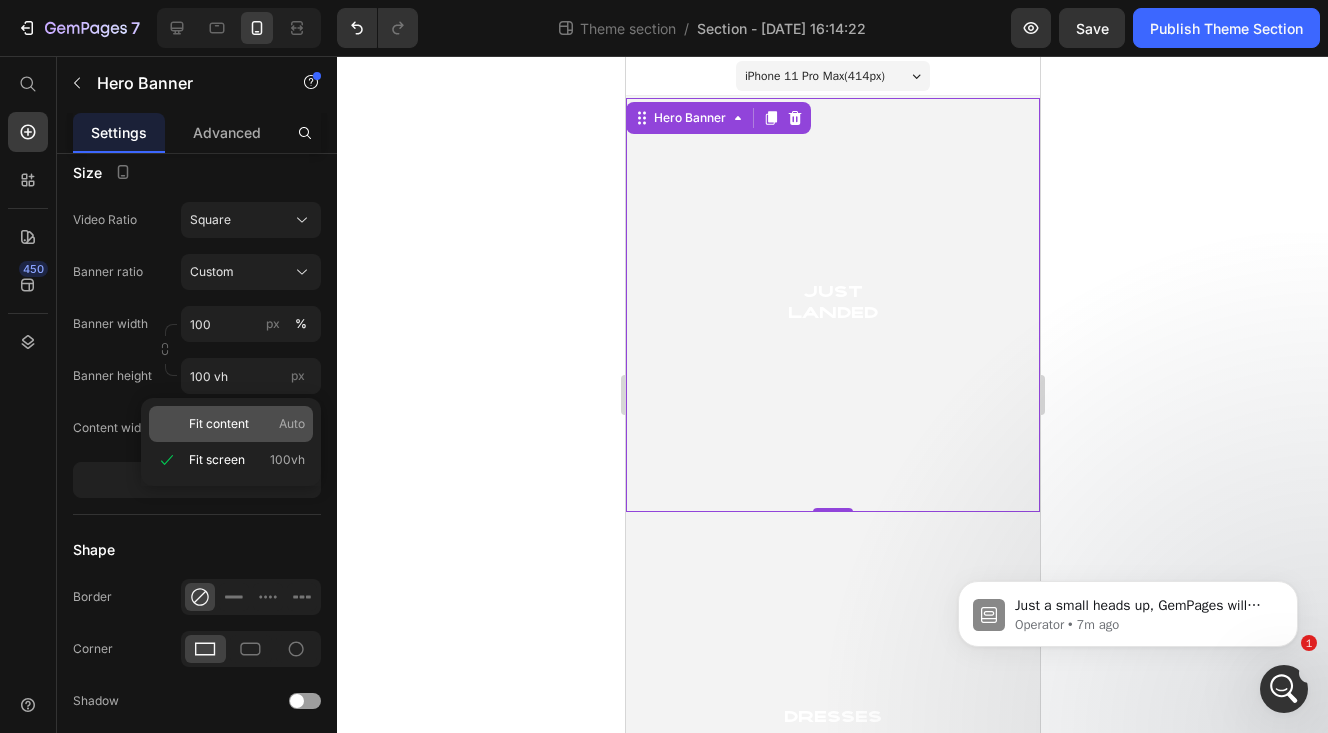 type on "Auto" 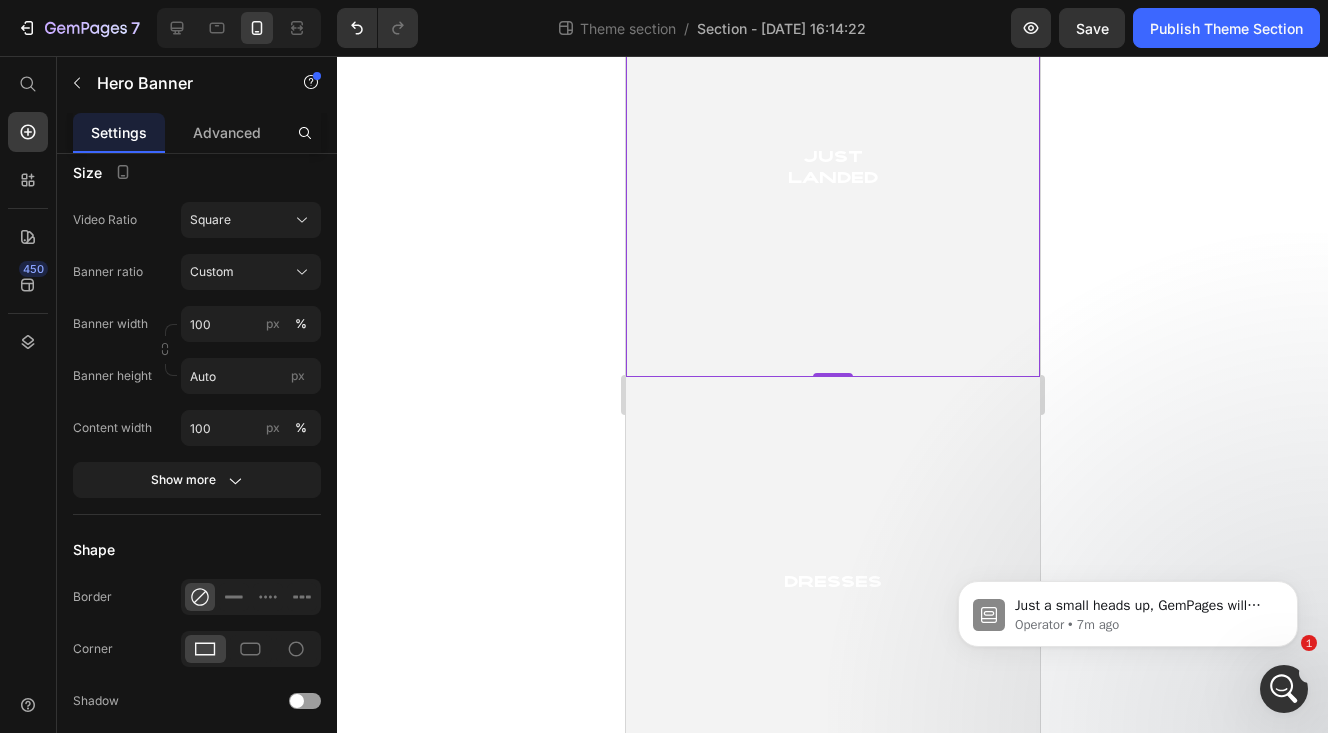 scroll, scrollTop: 0, scrollLeft: 0, axis: both 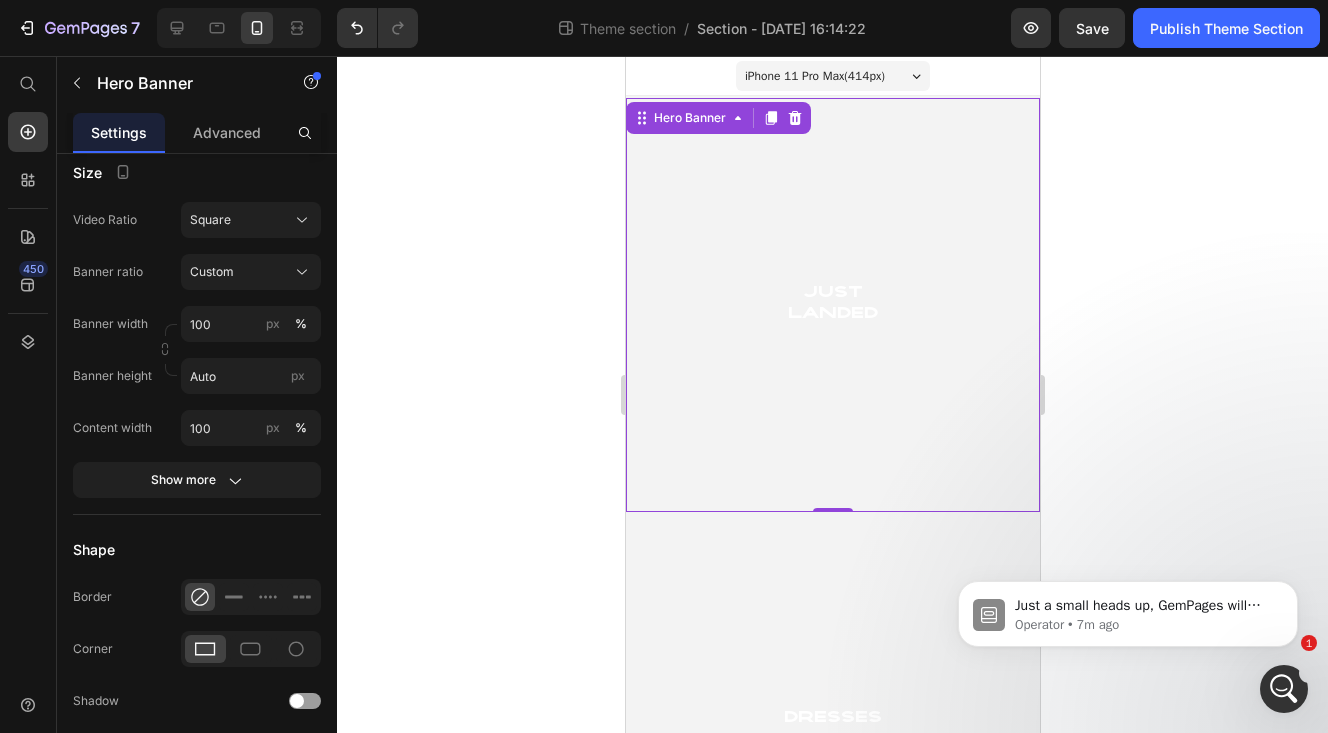 click at bounding box center (832, 305) 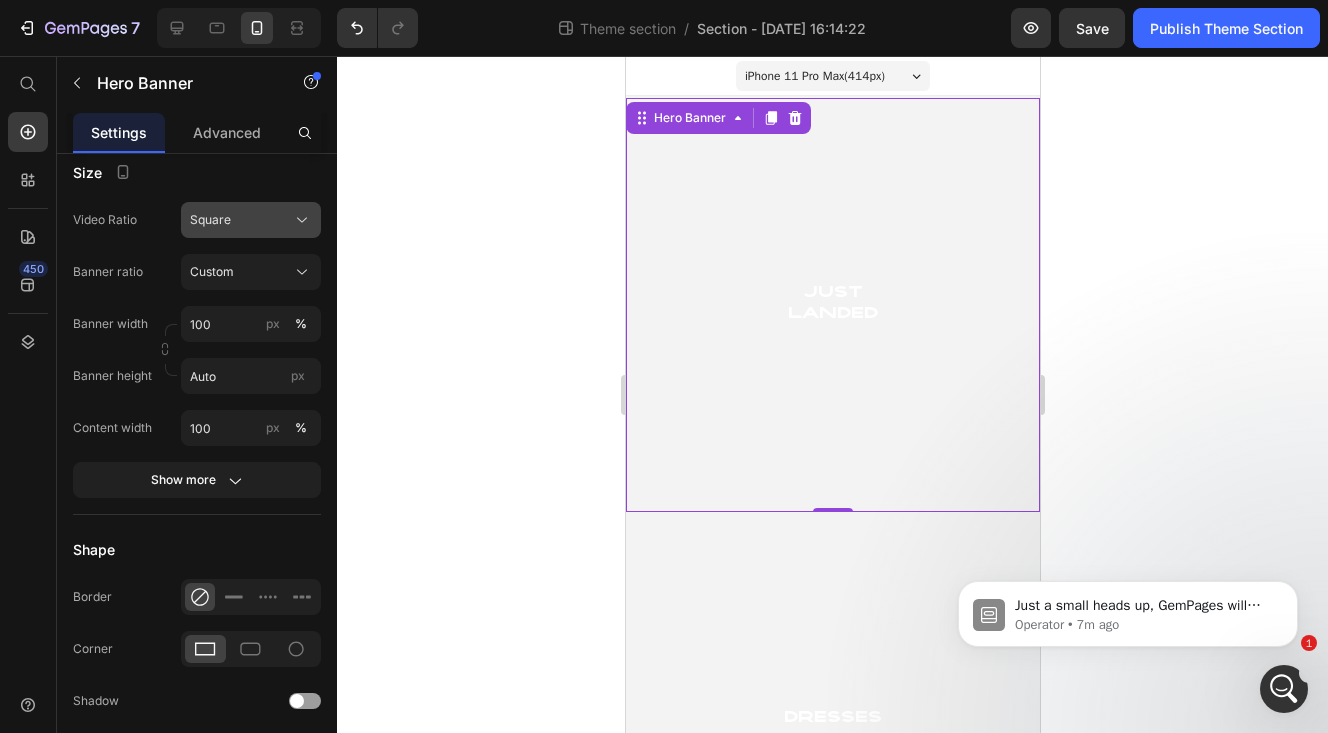 click on "Square" 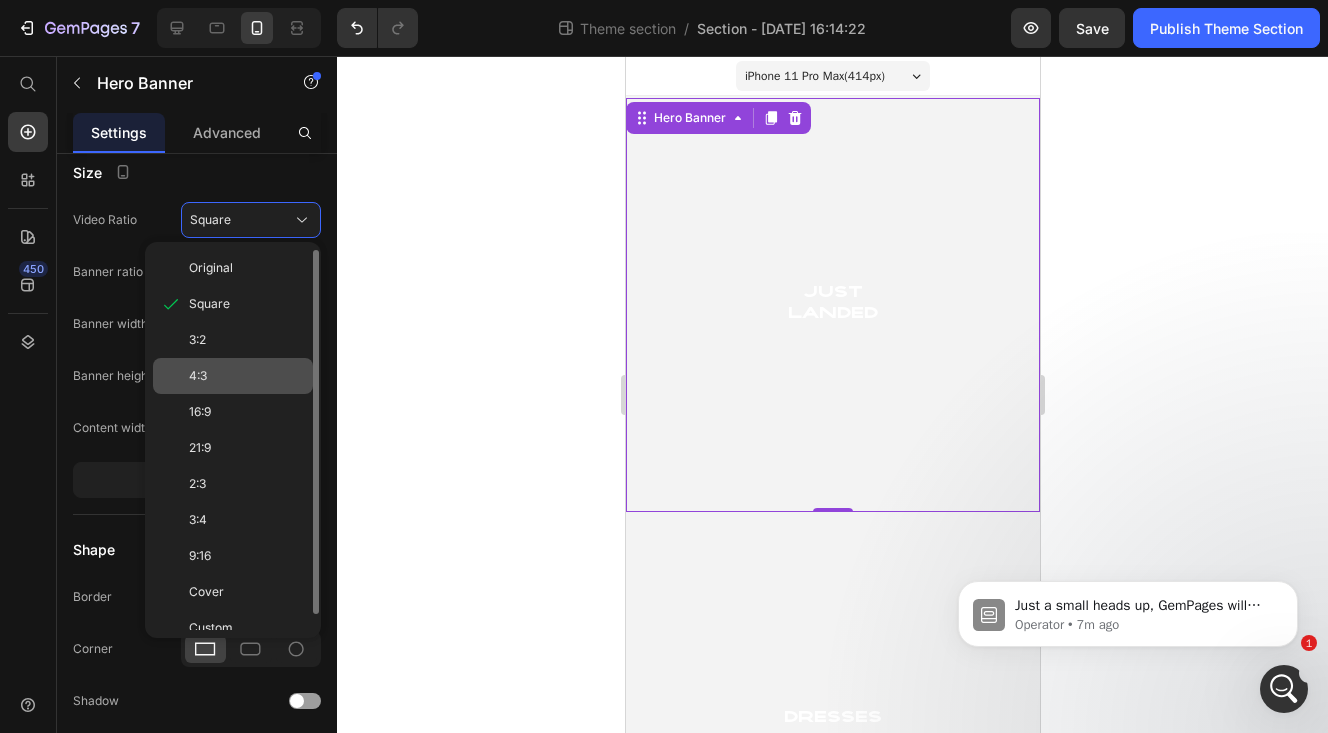 click on "4:3" at bounding box center (247, 376) 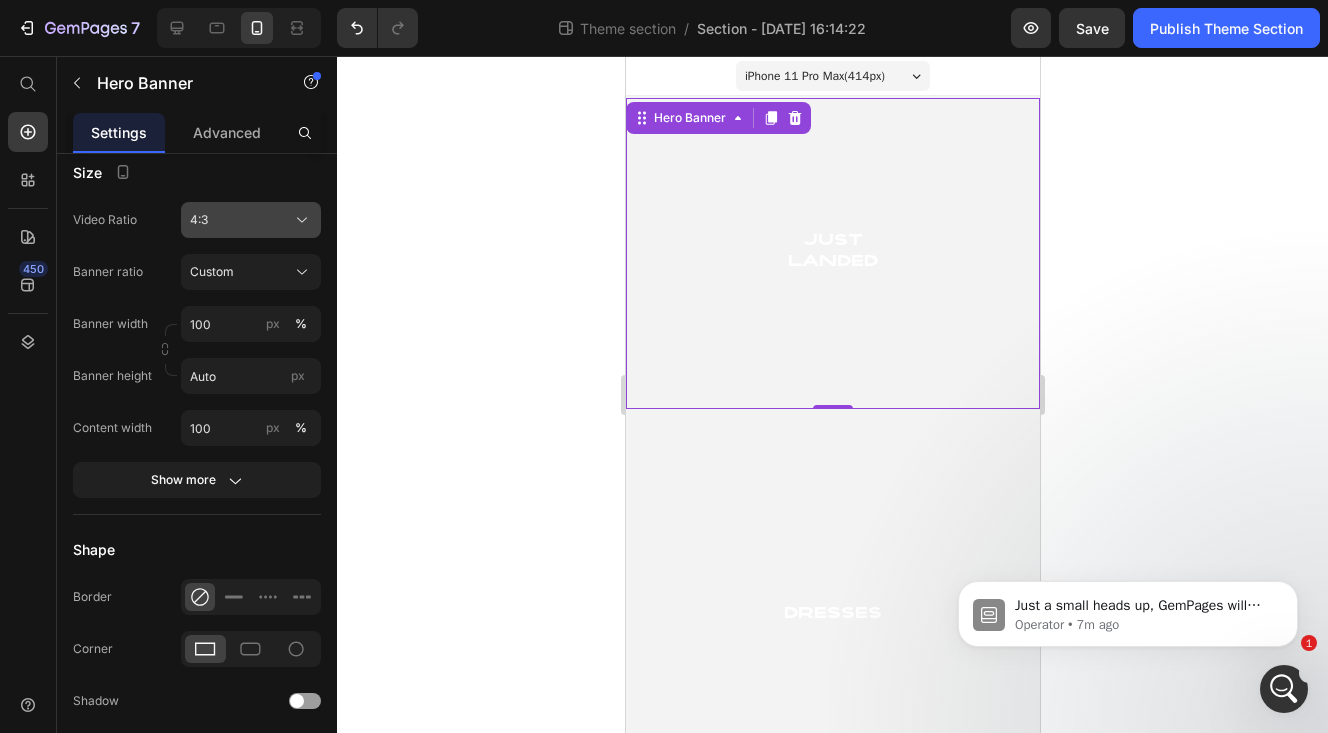 click on "4:3" 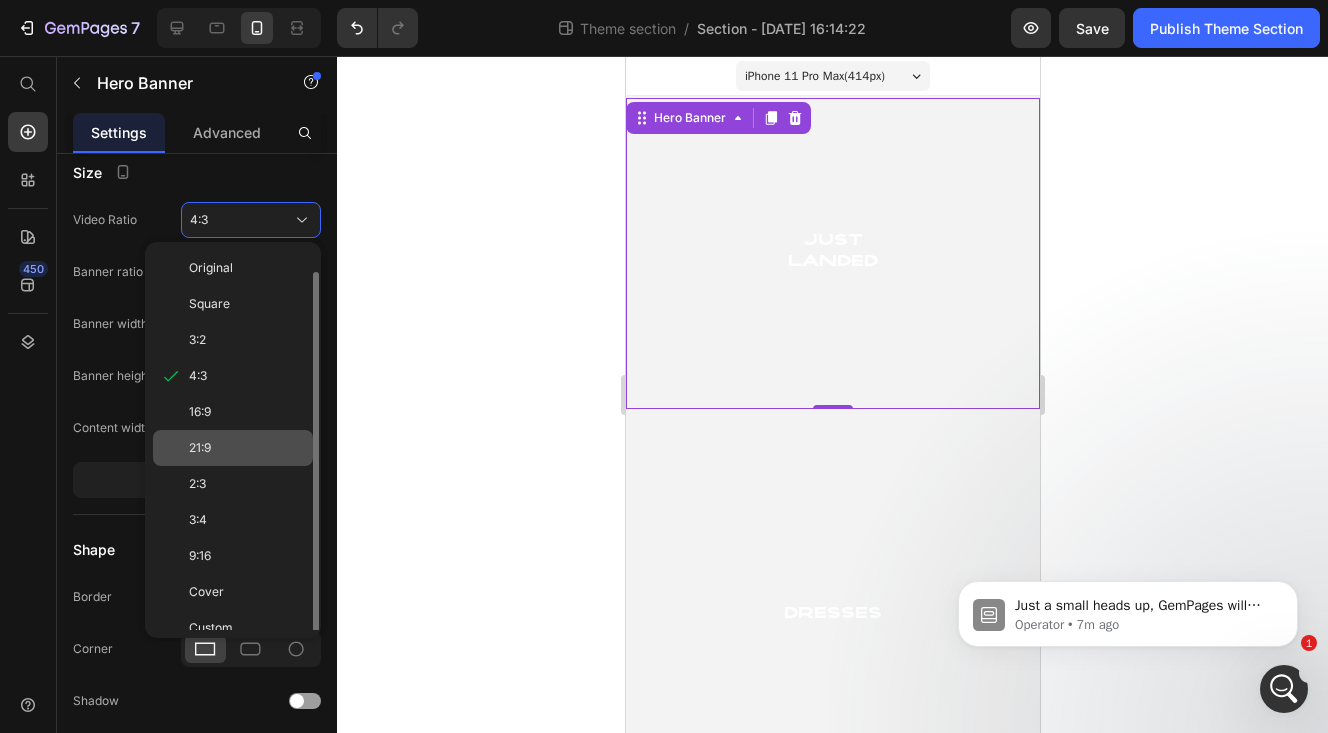 scroll, scrollTop: 16, scrollLeft: 0, axis: vertical 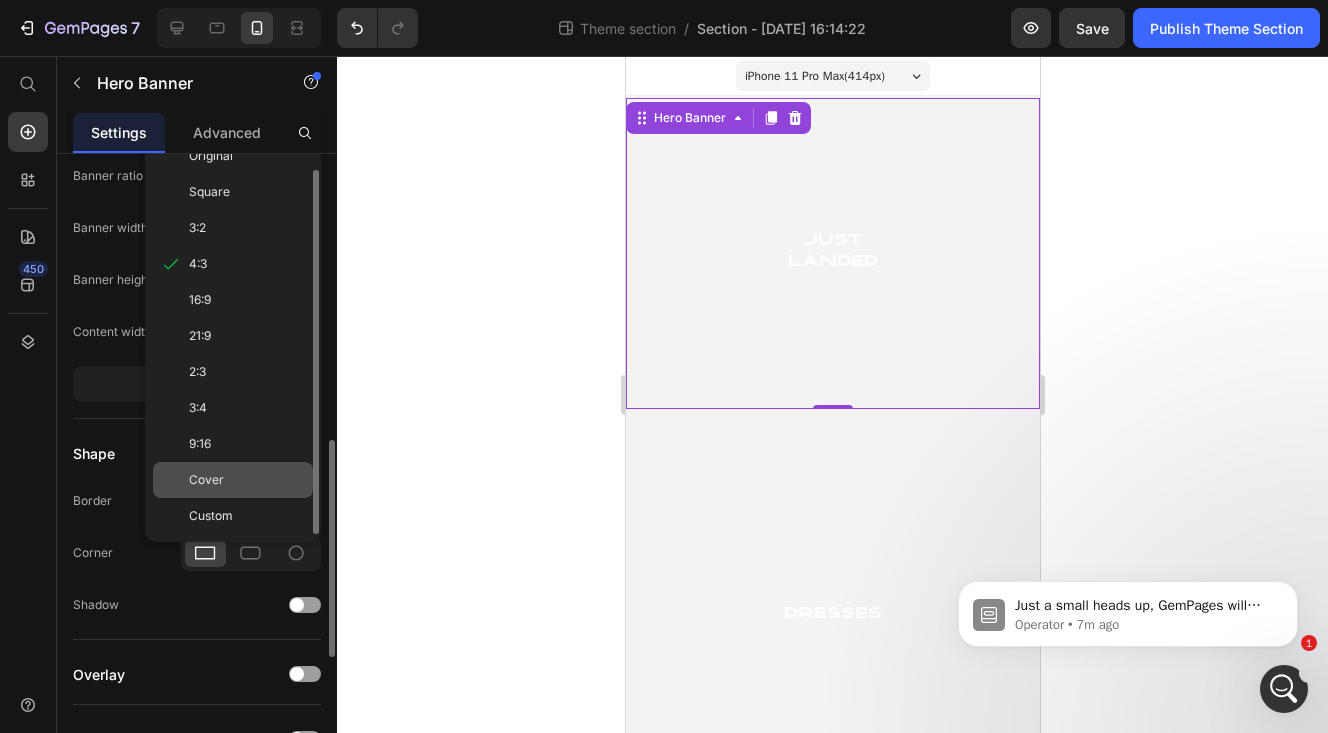 click on "Cover" at bounding box center [247, 480] 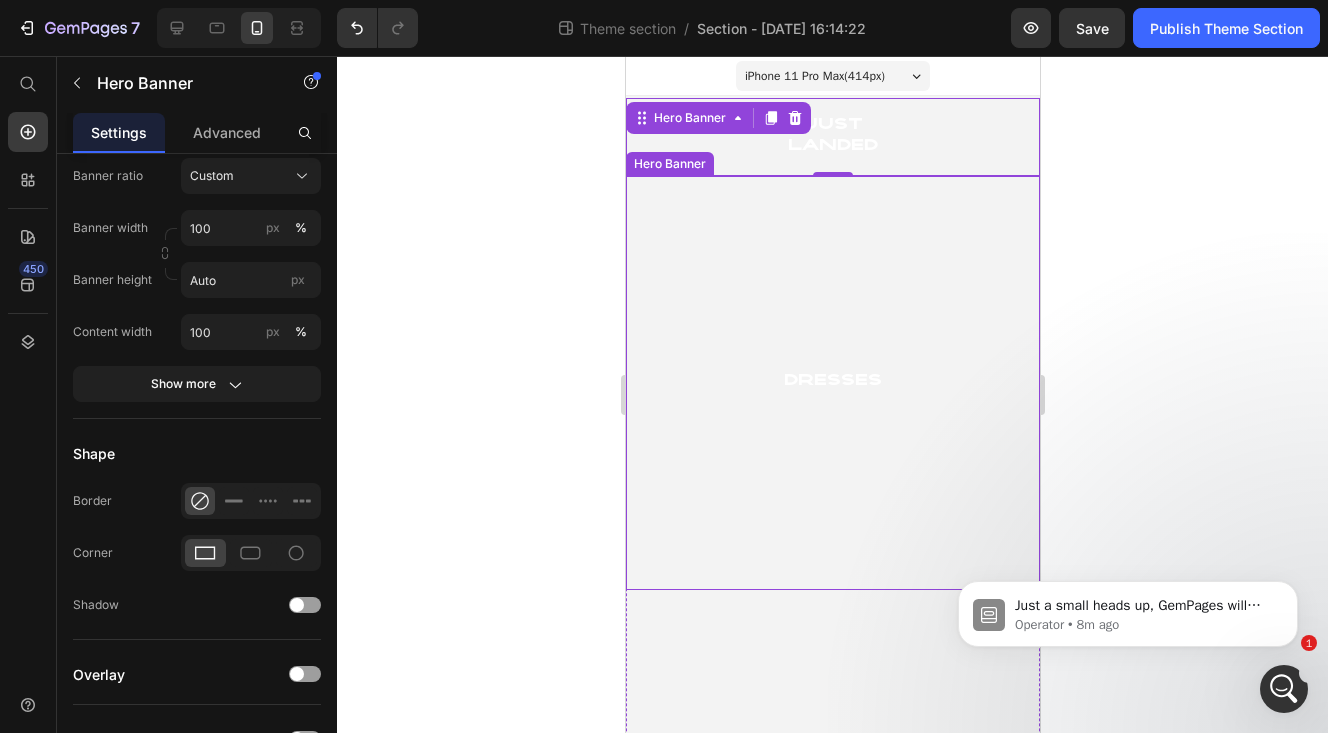 click at bounding box center [832, 383] 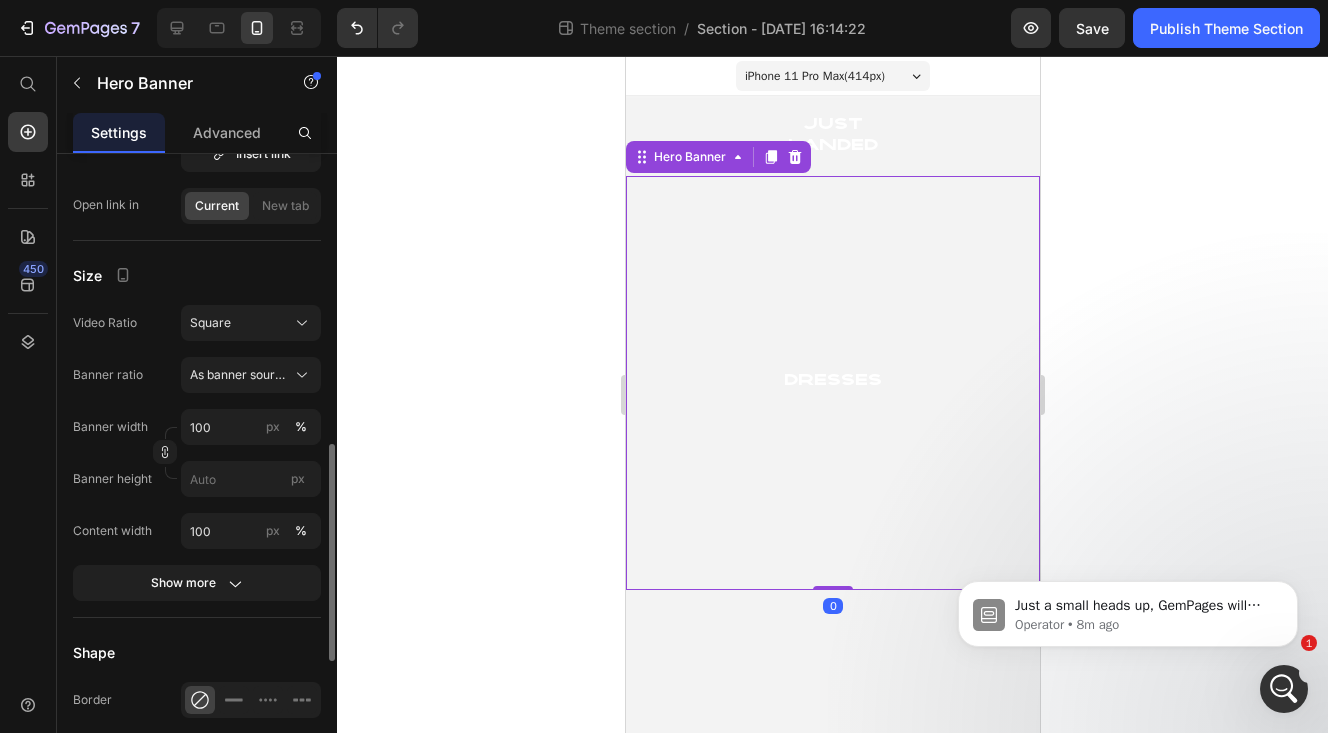 scroll, scrollTop: 556, scrollLeft: 0, axis: vertical 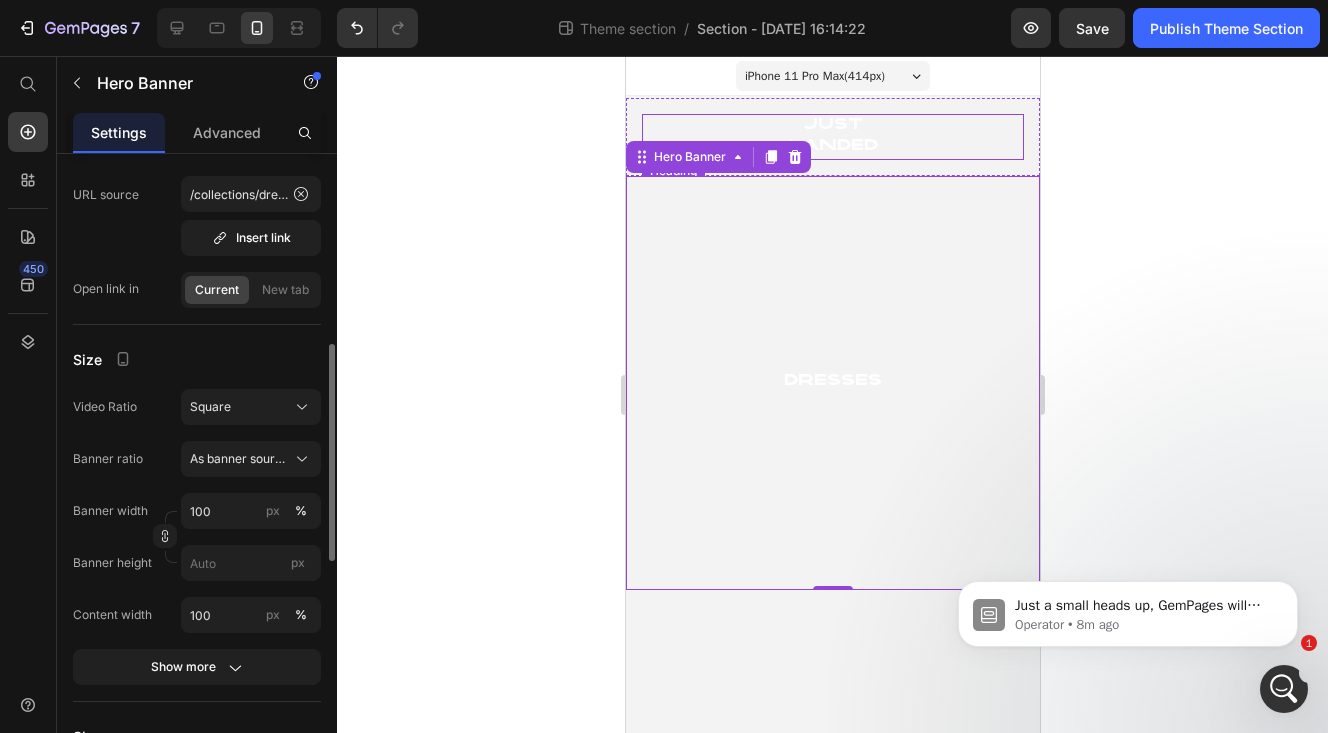 click on "Just  Landed" at bounding box center [832, 137] 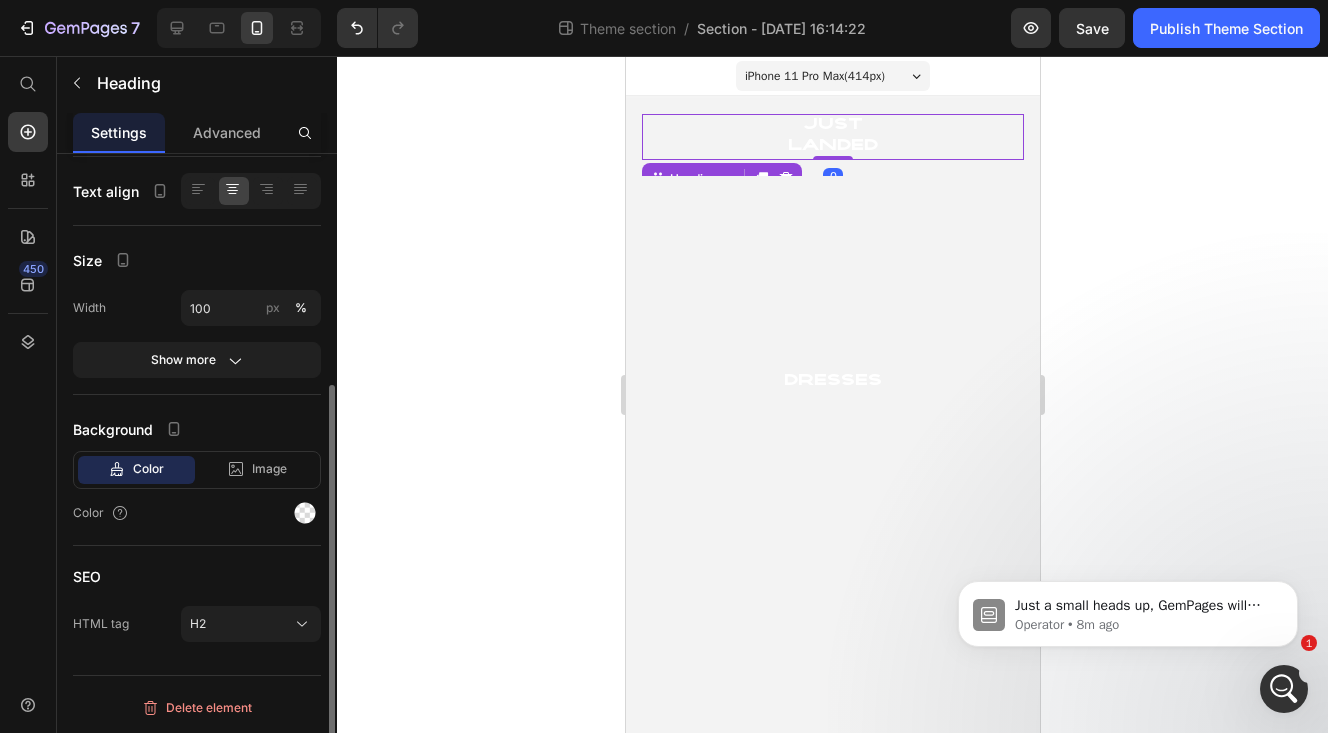 scroll, scrollTop: 0, scrollLeft: 0, axis: both 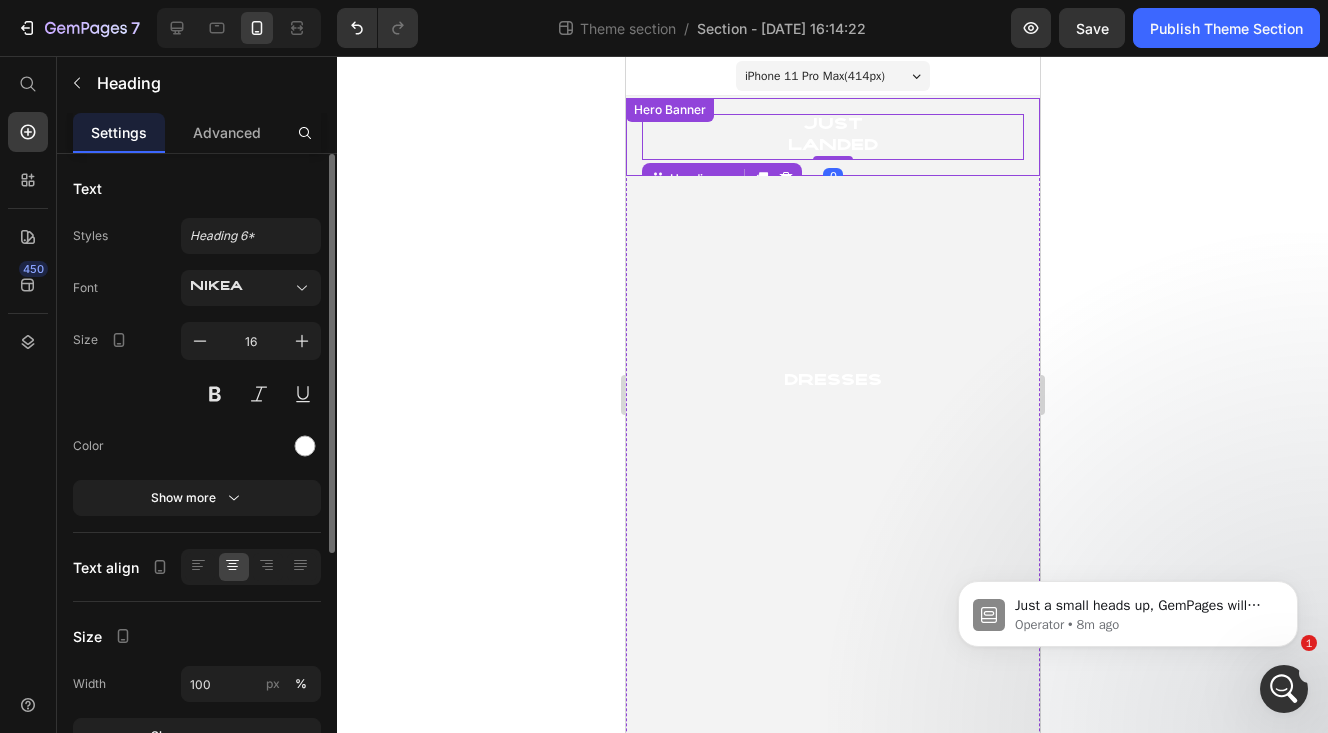 click on "Just  Landed Heading   0" at bounding box center [832, 137] 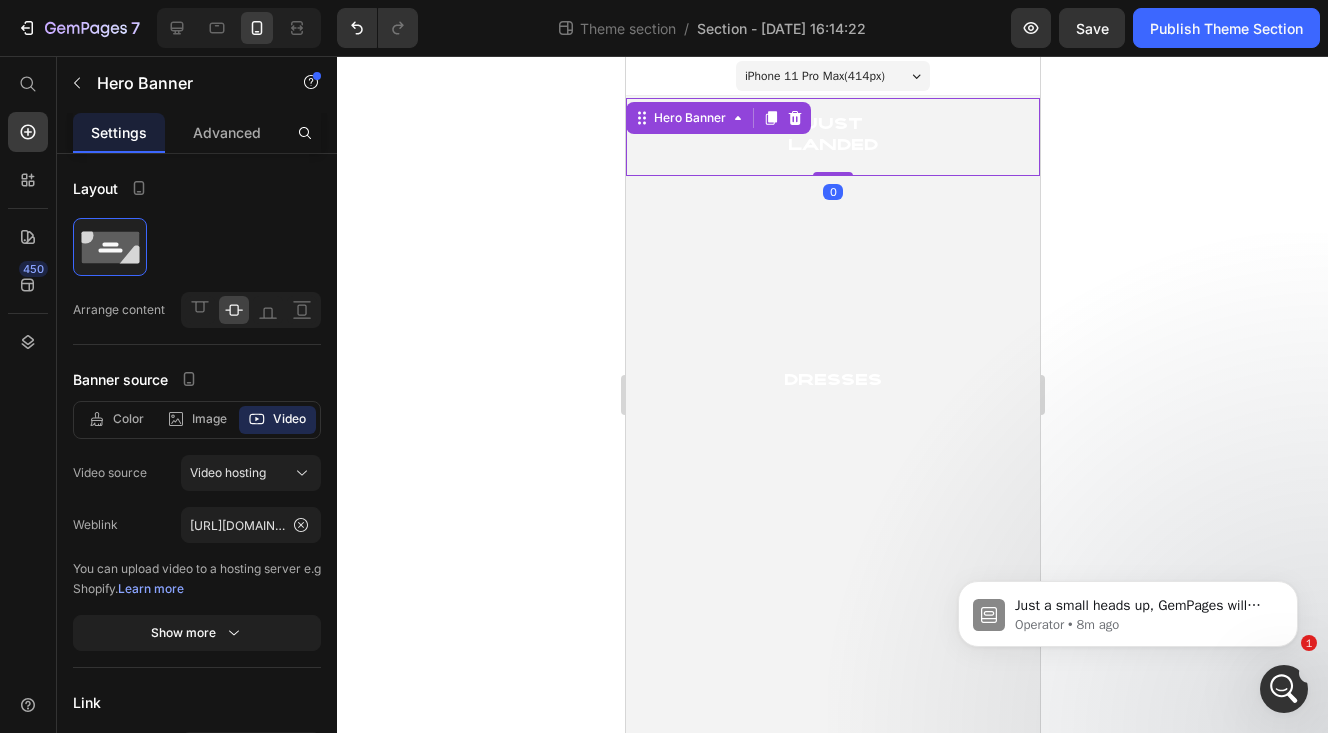 click on "Just  Landed Heading" at bounding box center (832, 137) 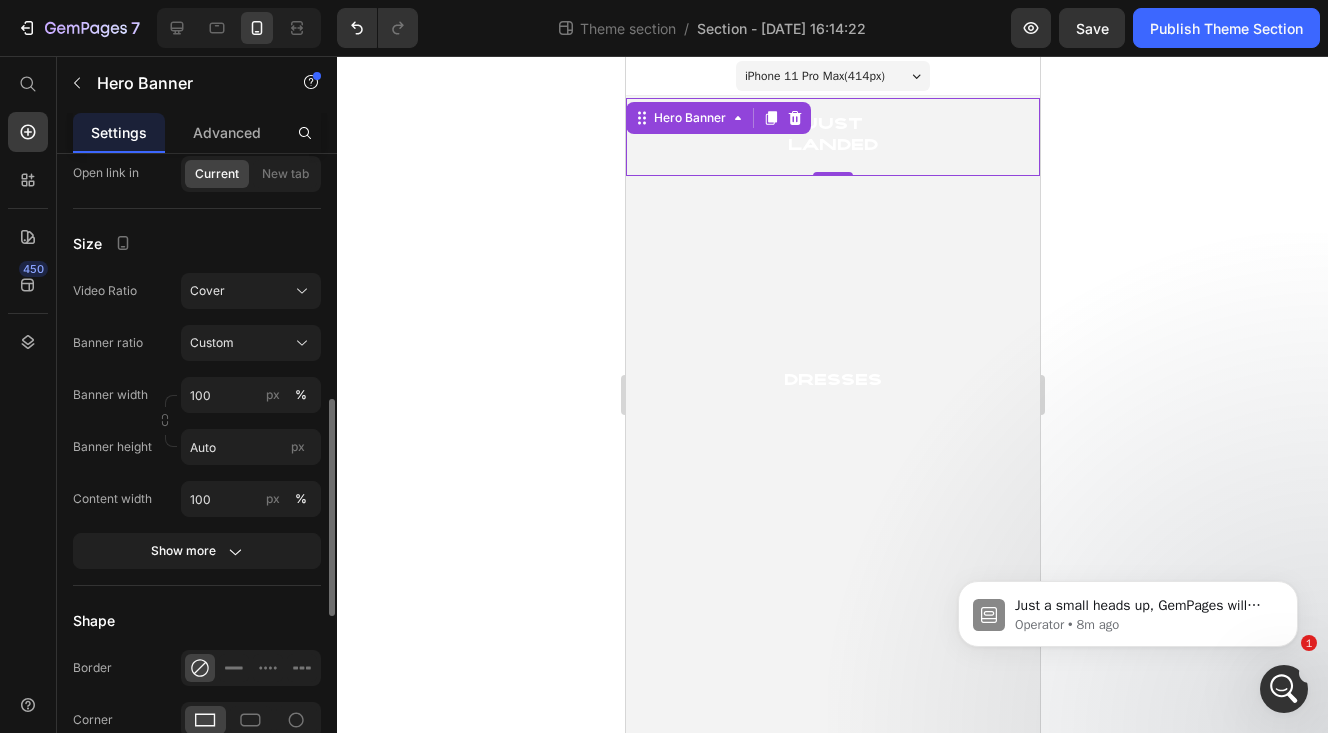 scroll, scrollTop: 686, scrollLeft: 0, axis: vertical 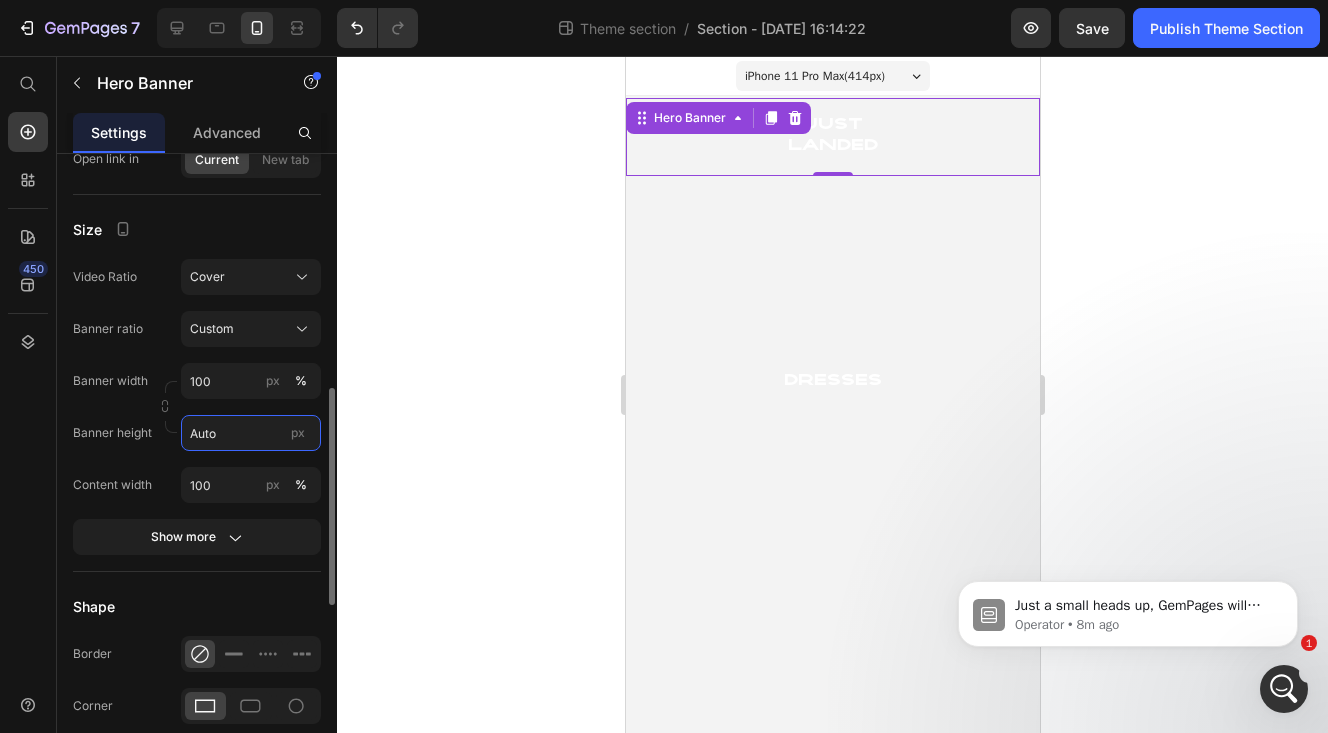 click on "Auto" at bounding box center [251, 433] 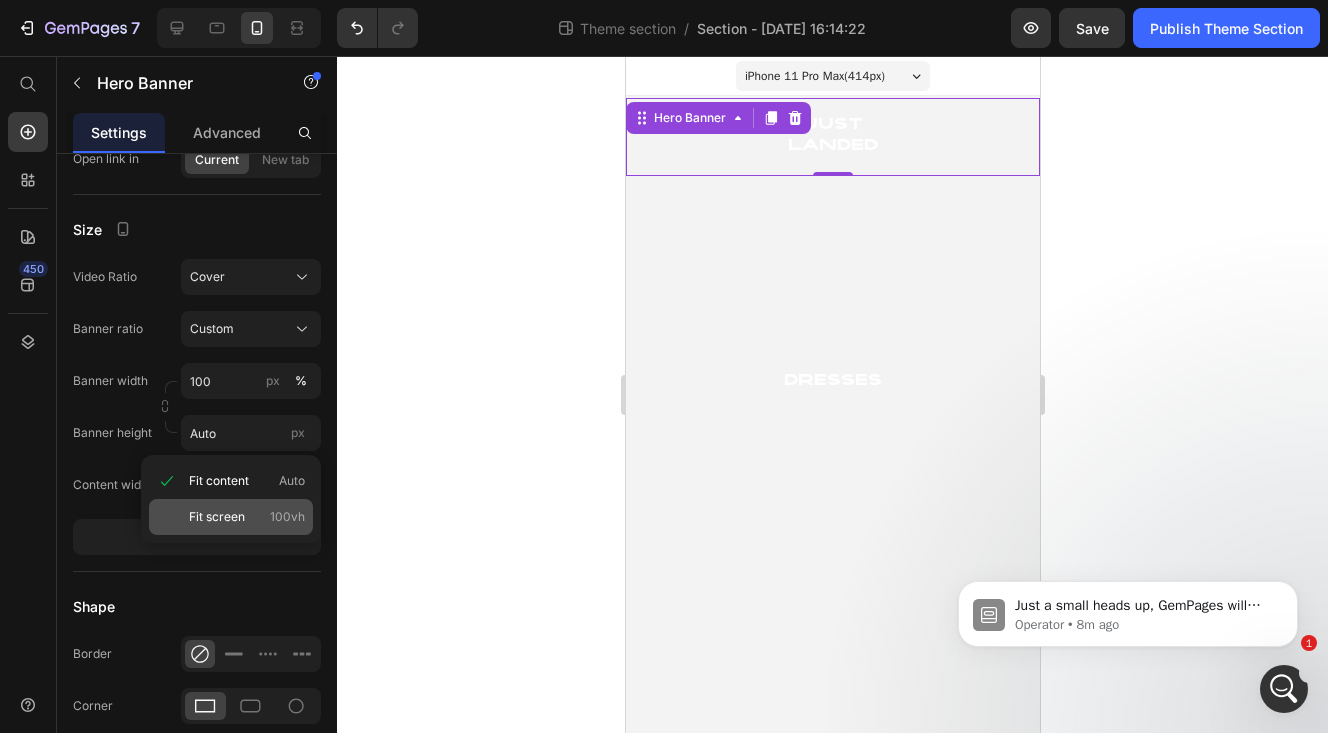 click on "Fit screen" at bounding box center (217, 517) 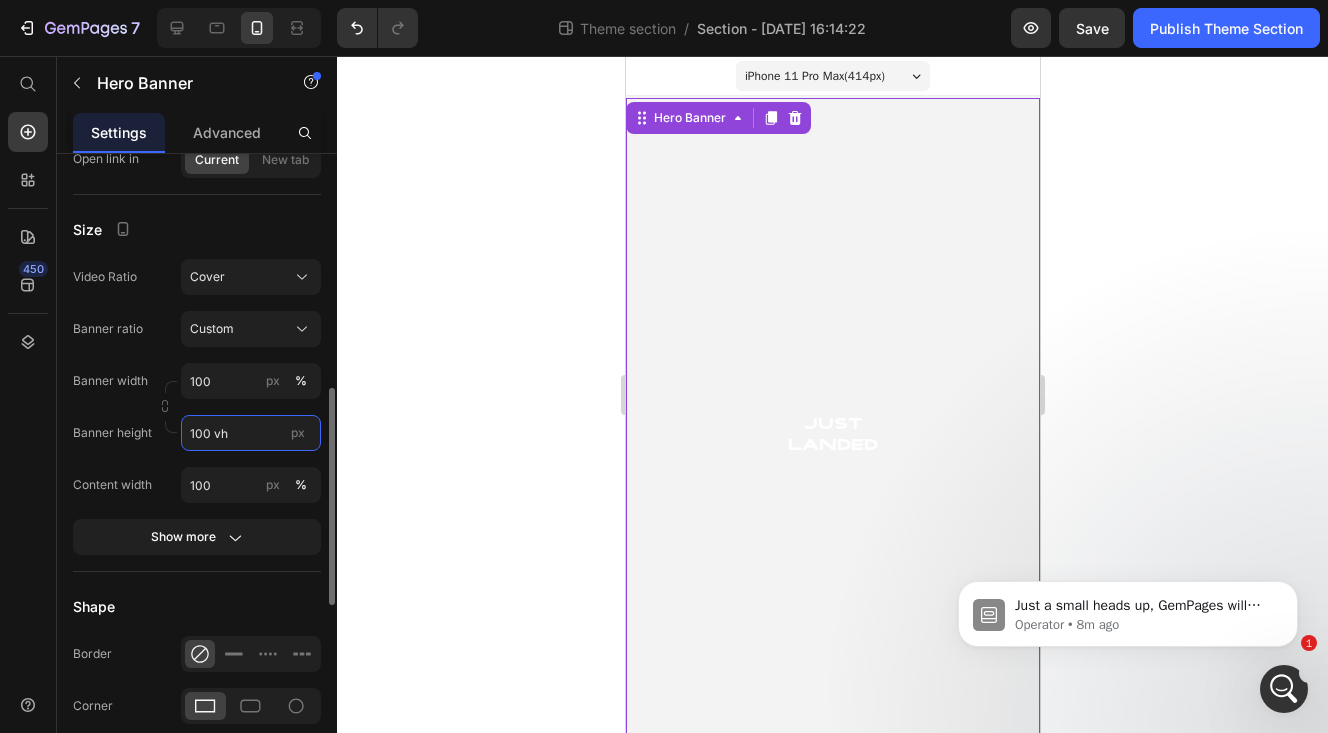 click on "100 vh" at bounding box center [251, 433] 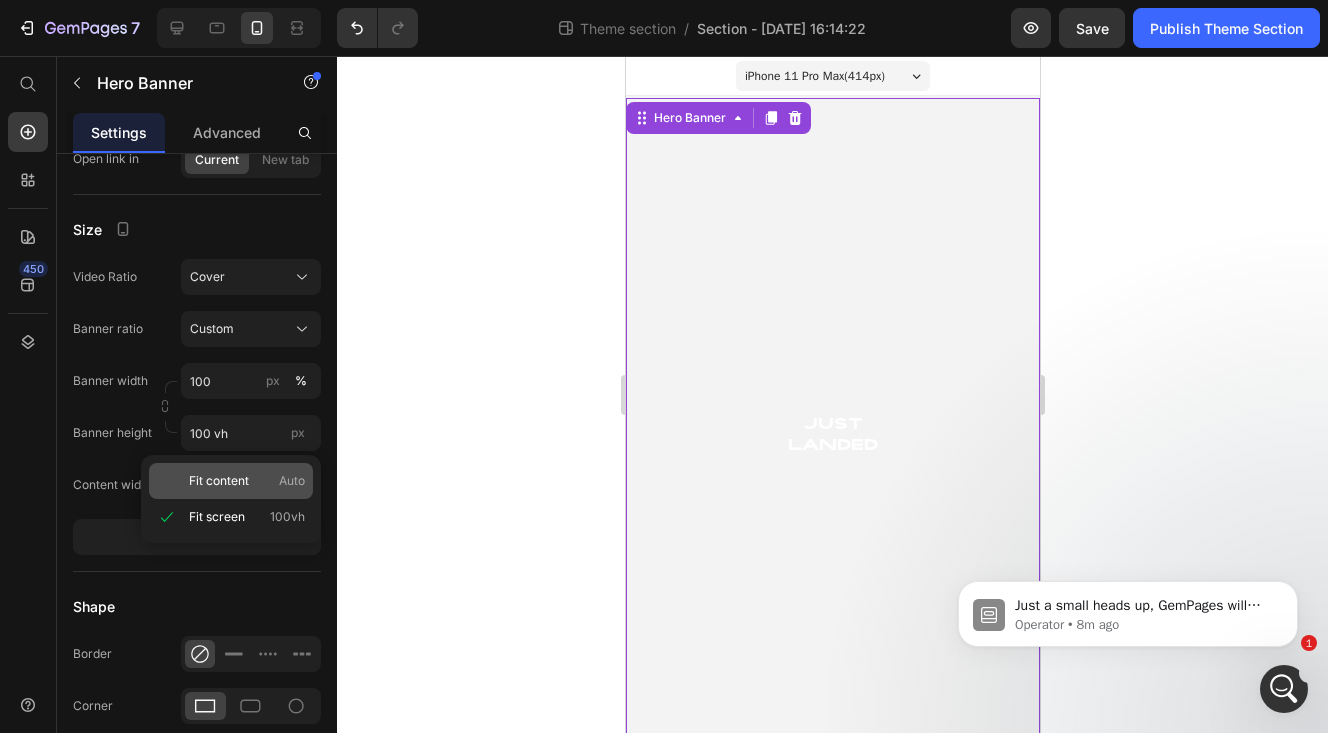 click on "Fit content" at bounding box center [219, 481] 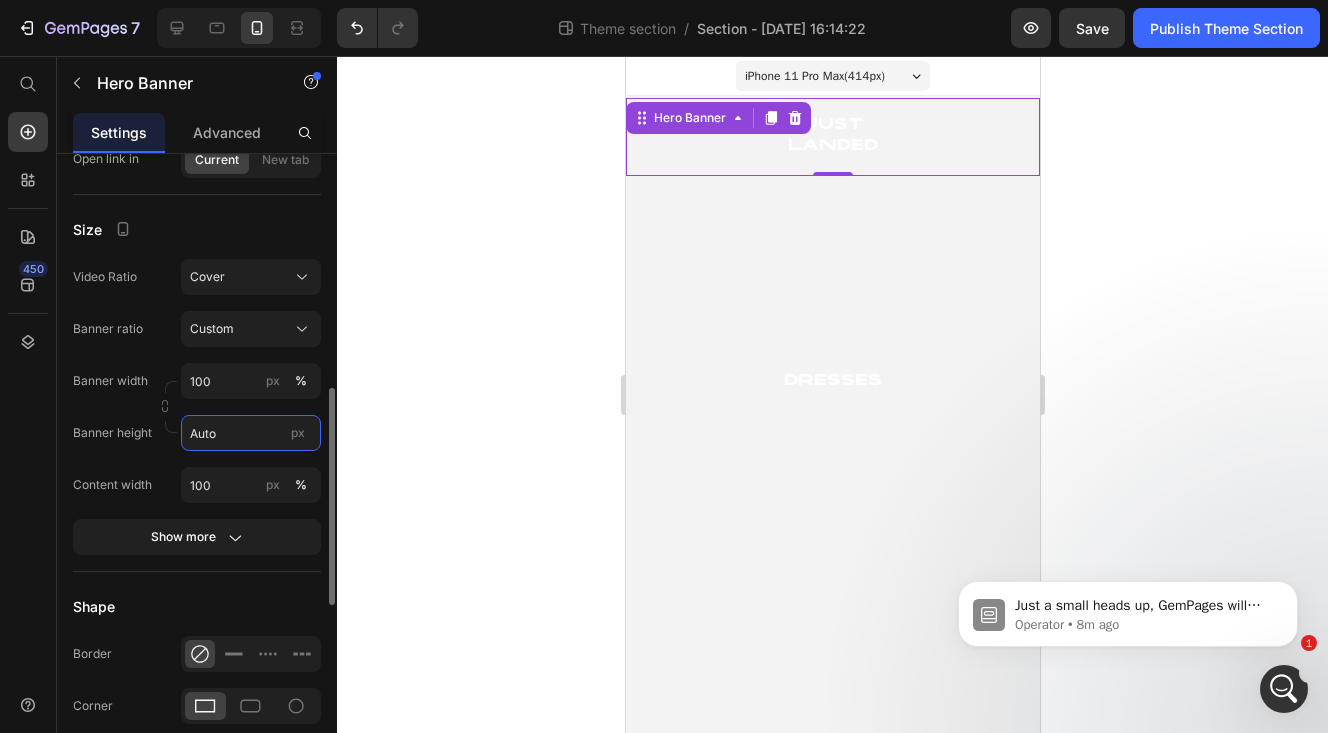 click on "Auto" at bounding box center (251, 433) 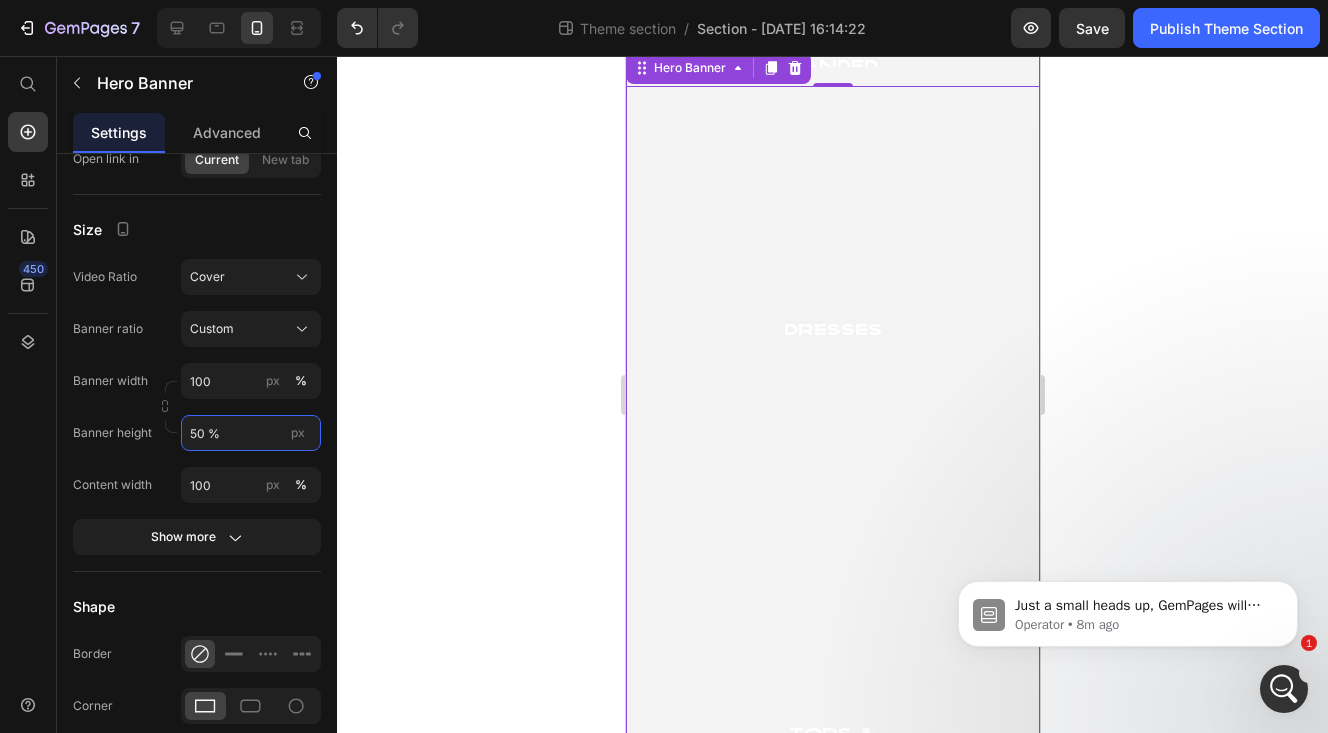 scroll, scrollTop: 0, scrollLeft: 0, axis: both 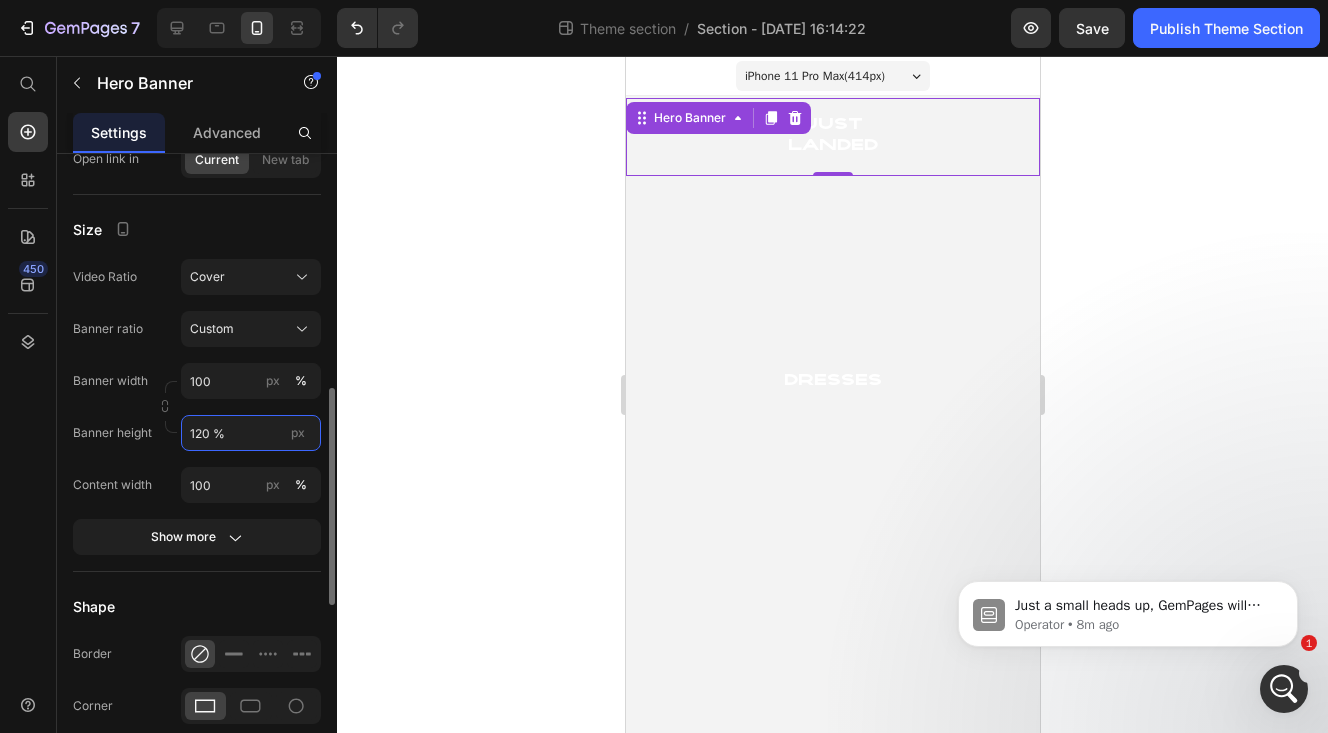 drag, startPoint x: 249, startPoint y: 431, endPoint x: 167, endPoint y: 430, distance: 82.006096 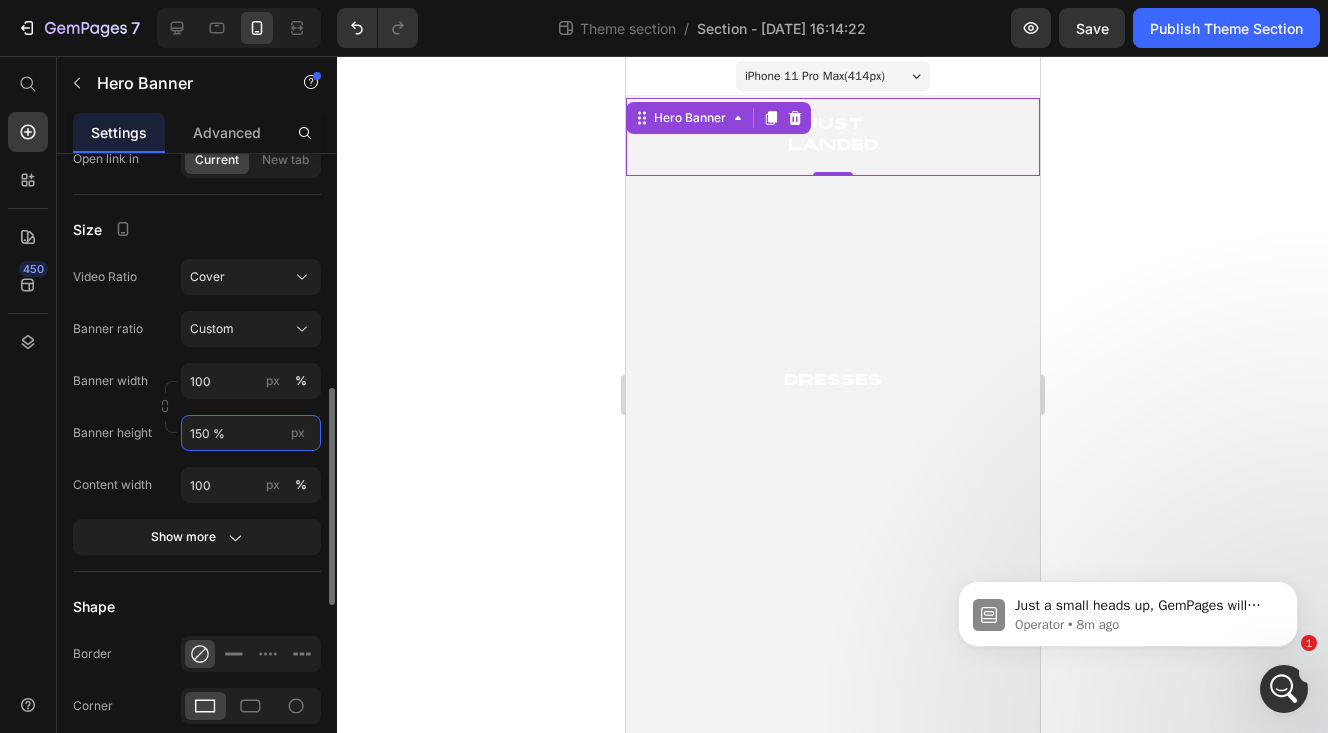 drag, startPoint x: 233, startPoint y: 438, endPoint x: 160, endPoint y: 438, distance: 73 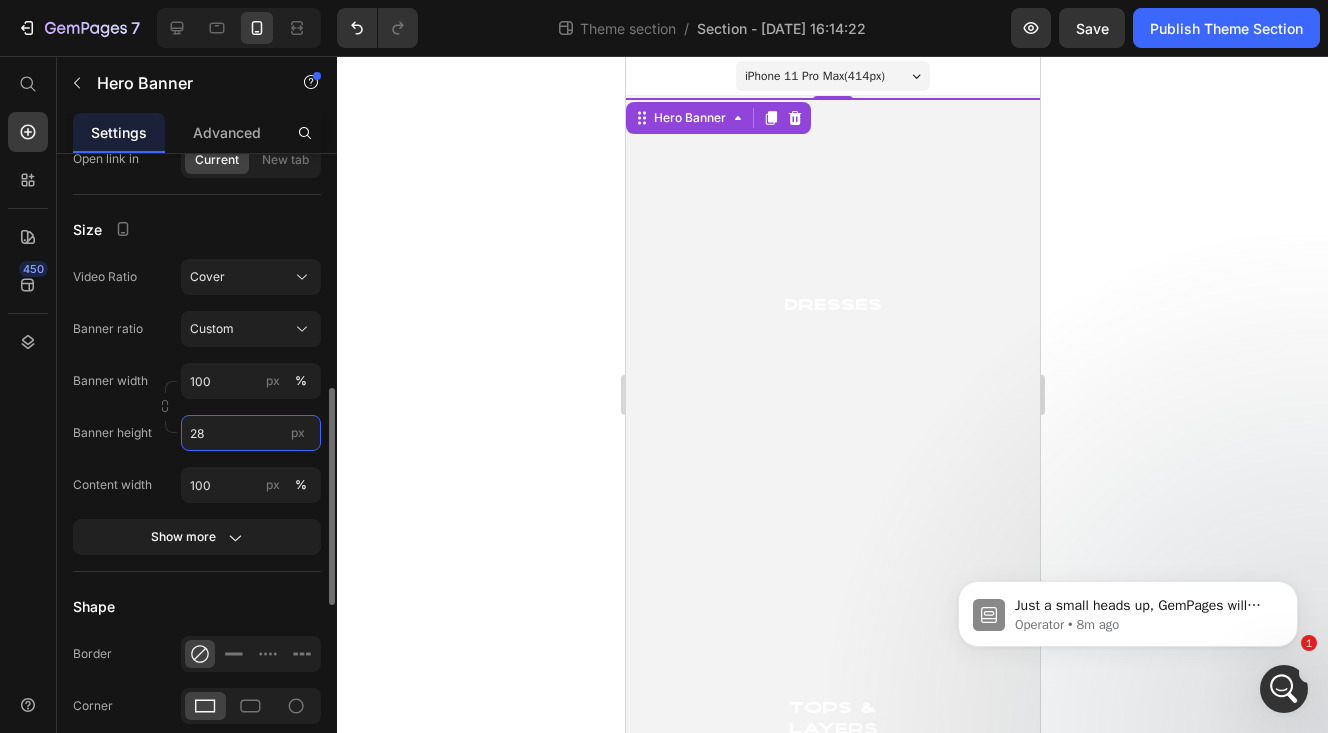 type on "280" 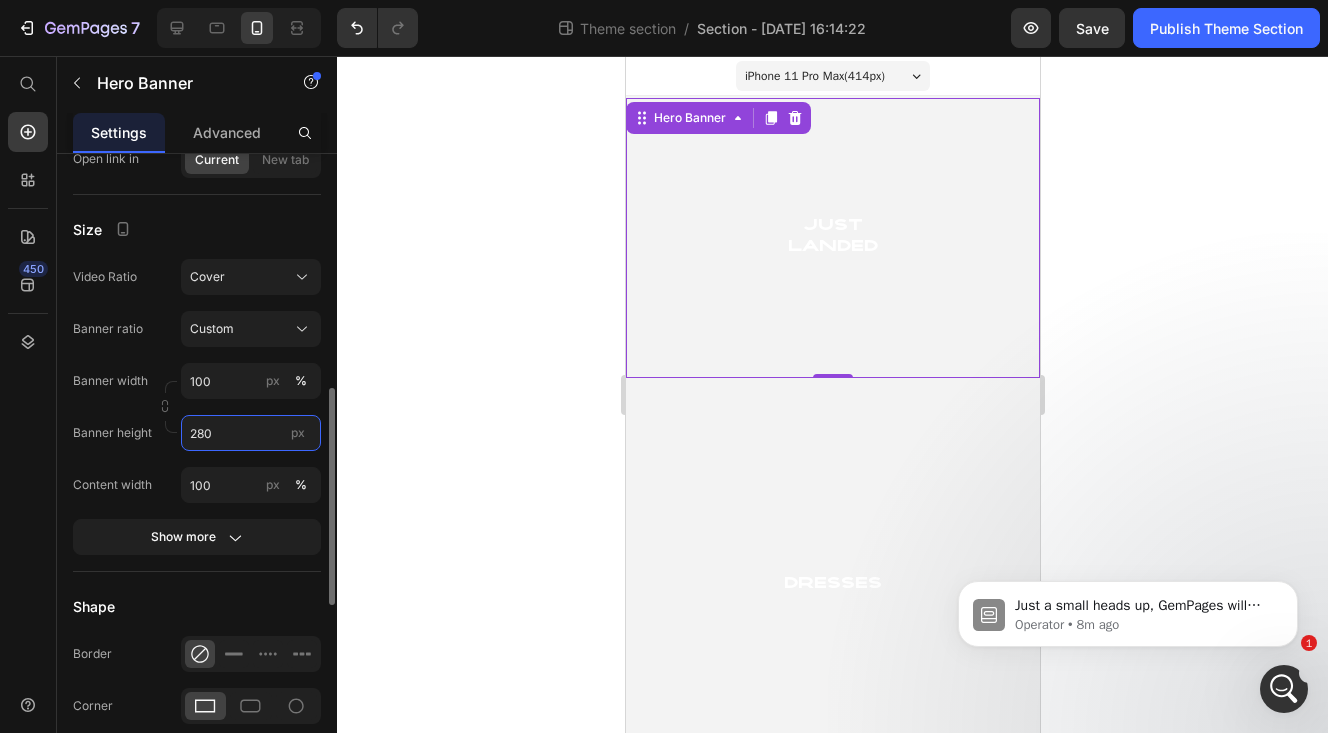 click on "280" at bounding box center [251, 433] 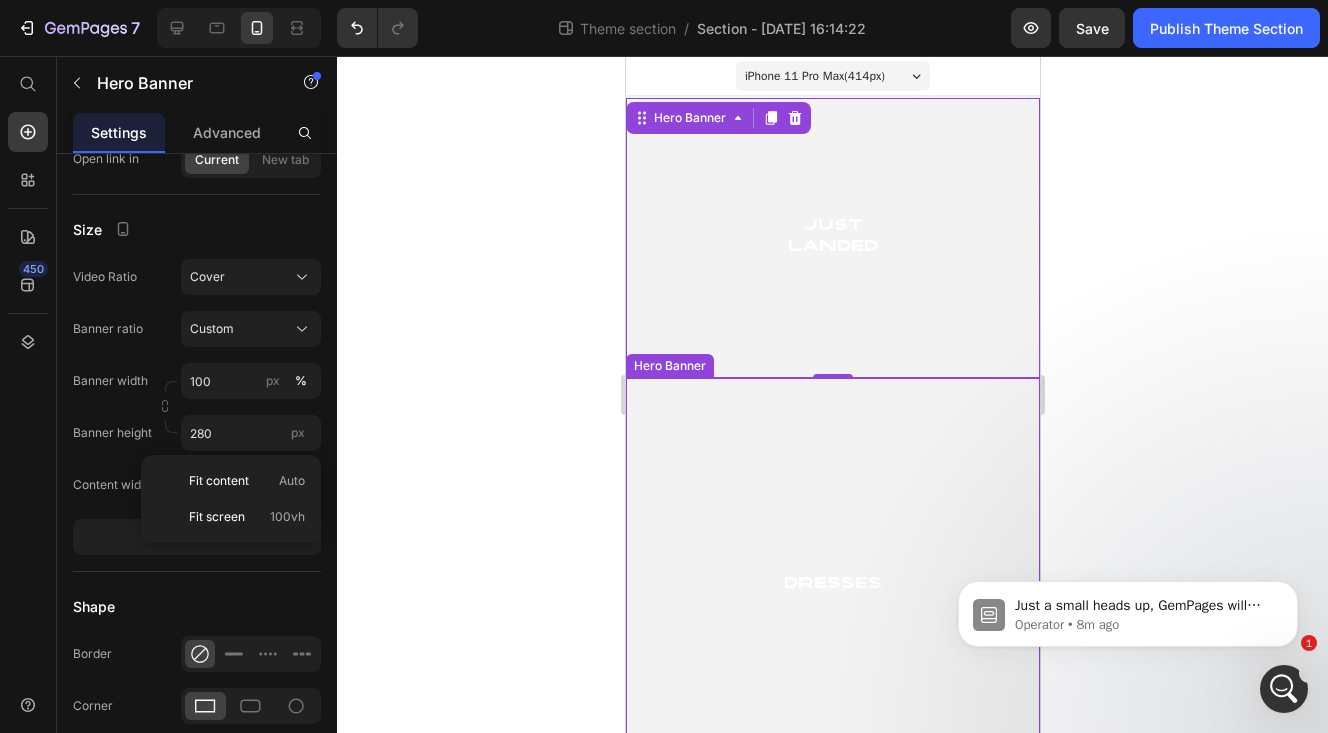click at bounding box center (832, 585) 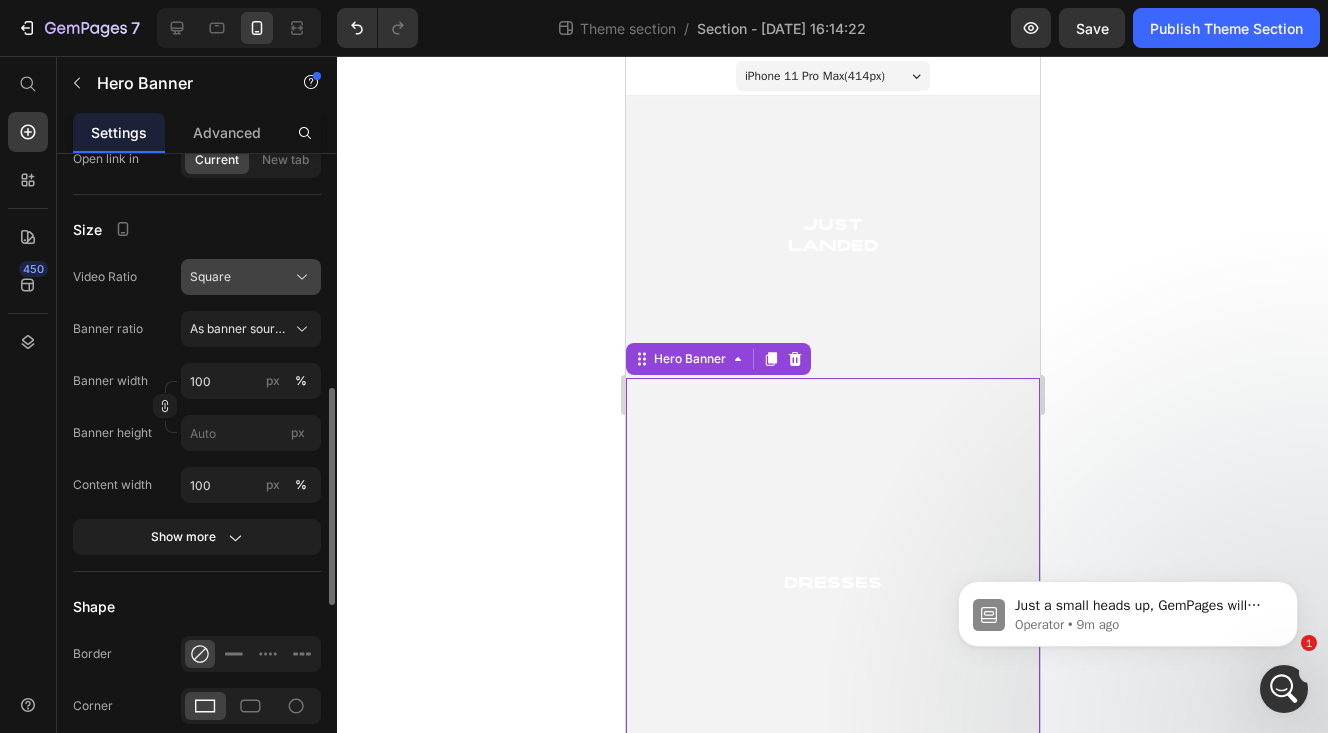 click on "Square" 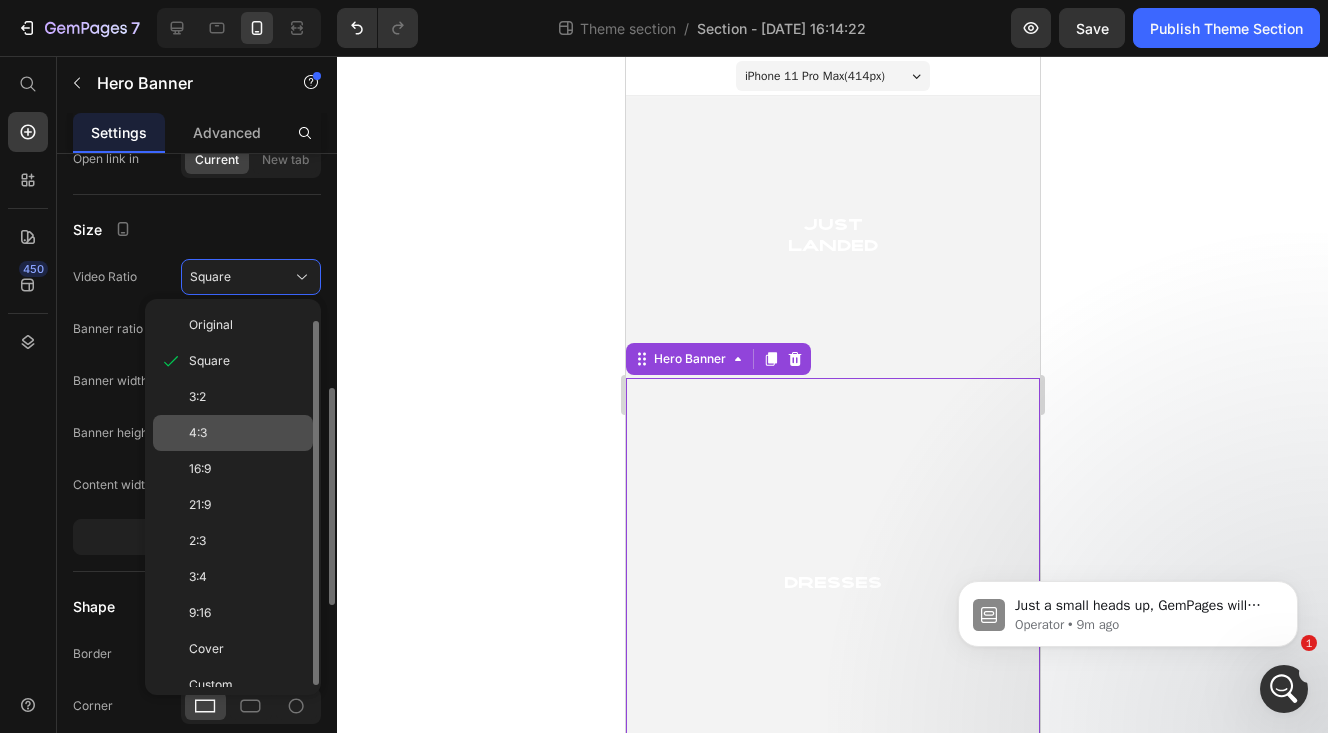 scroll, scrollTop: 16, scrollLeft: 0, axis: vertical 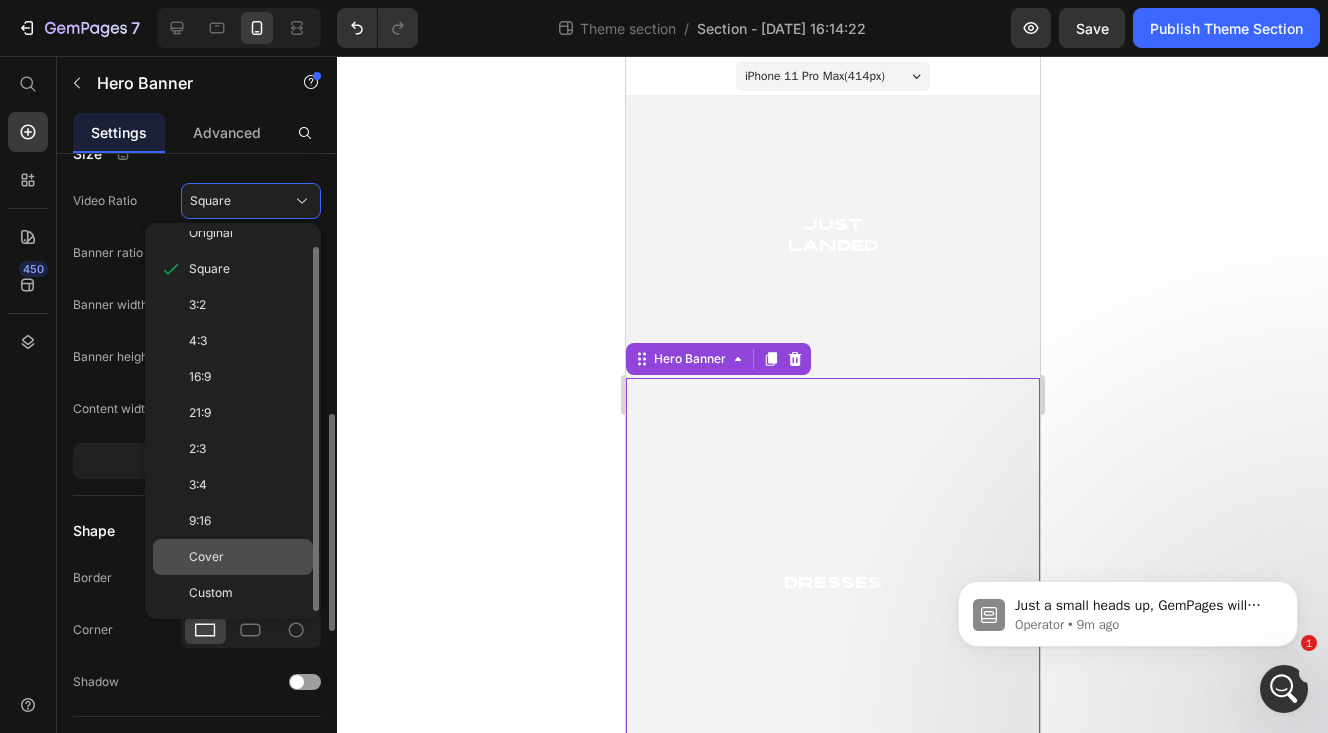click on "Cover" at bounding box center [247, 557] 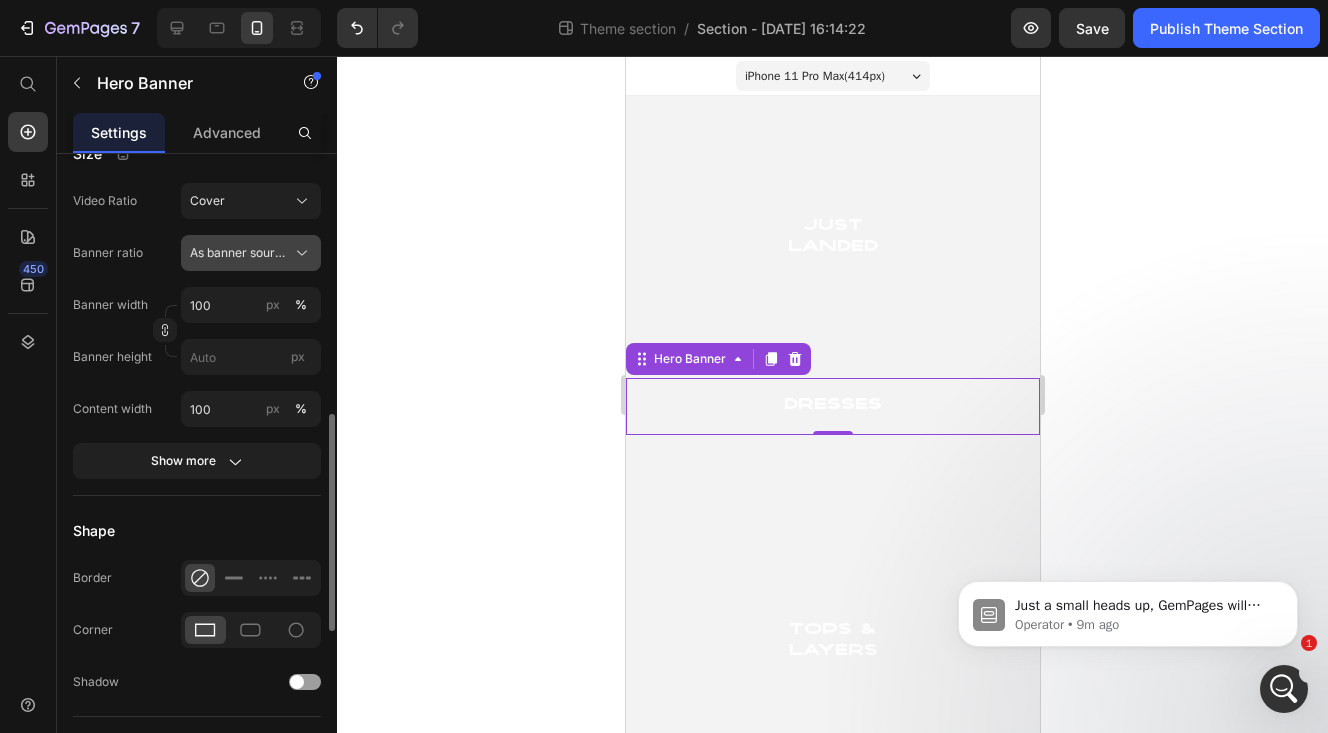 click on "As banner source" at bounding box center [239, 253] 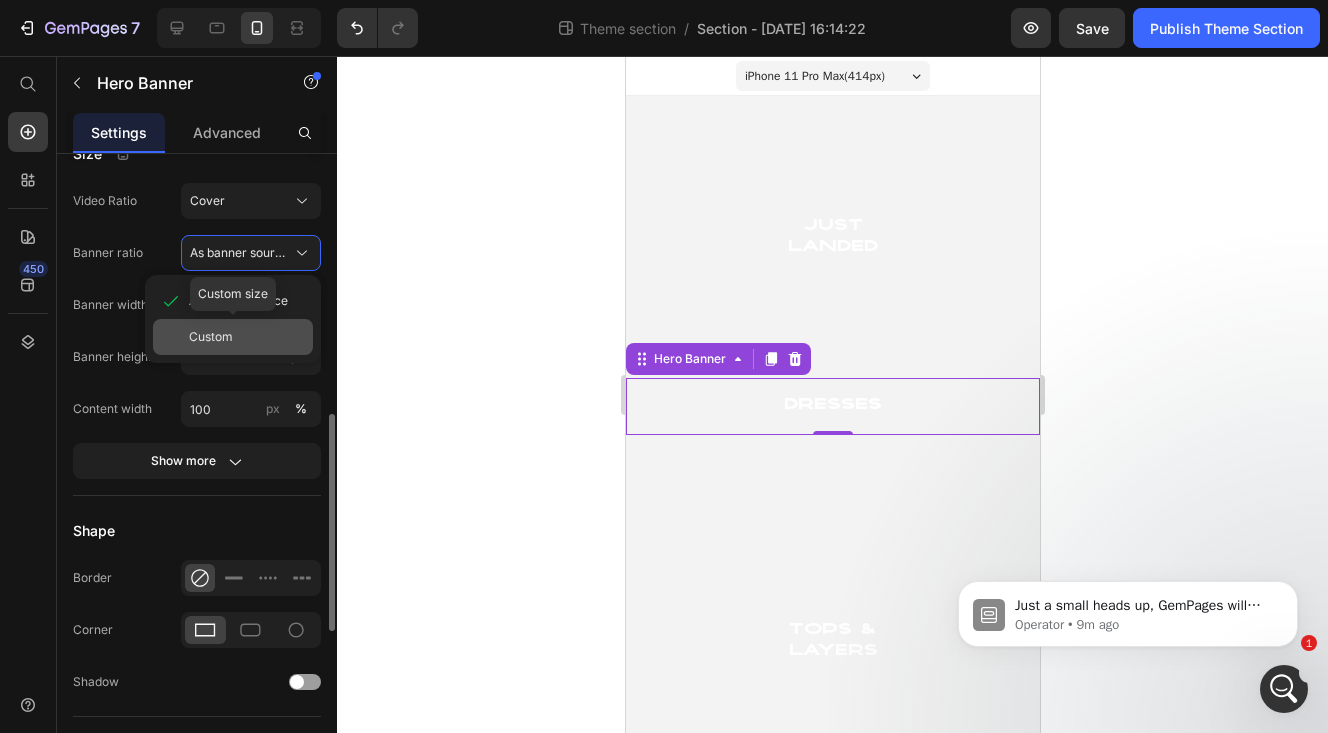 click on "Custom" at bounding box center [211, 337] 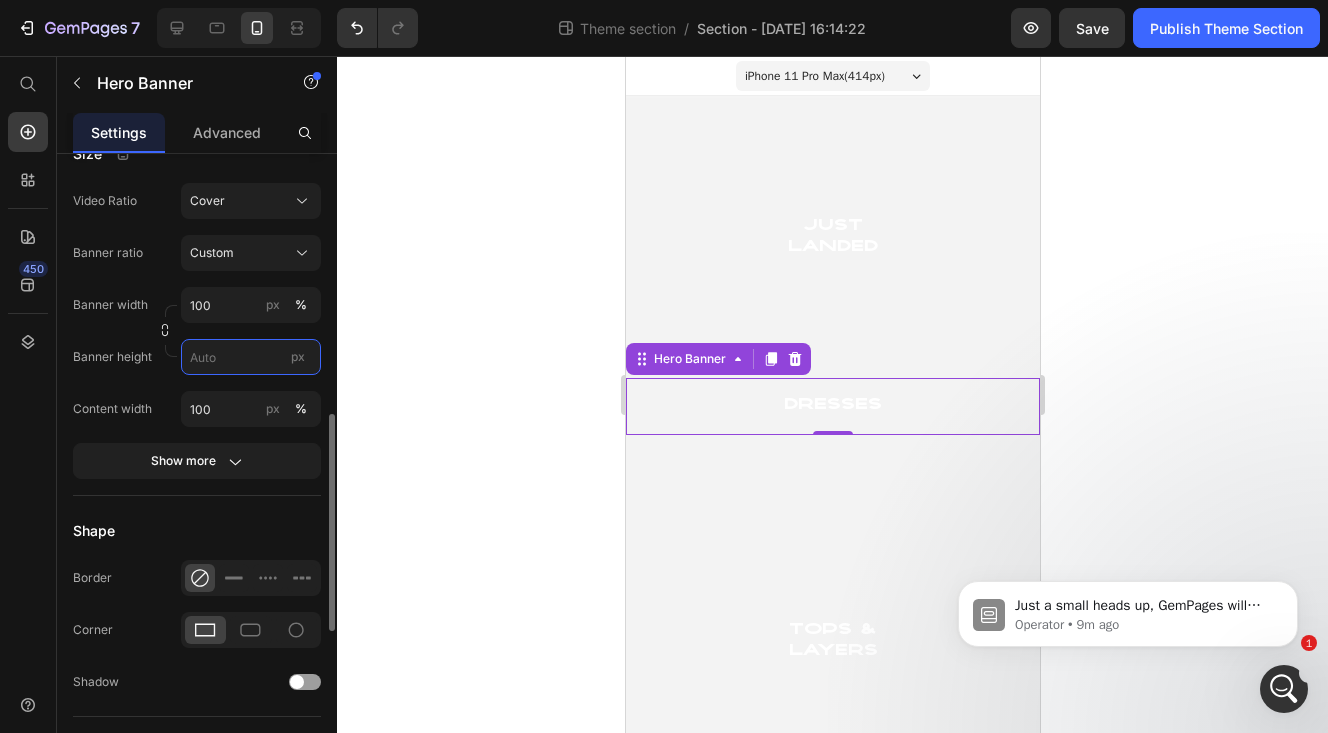 click on "px" at bounding box center (251, 357) 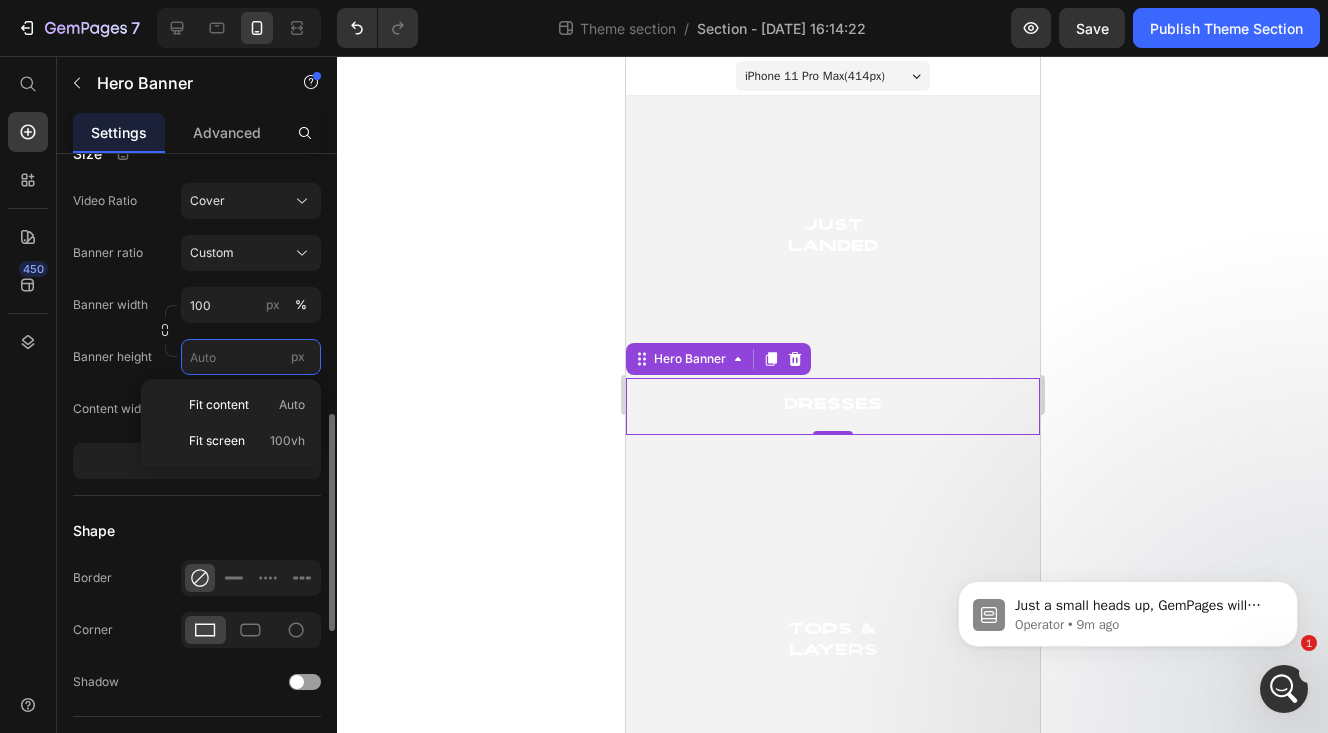 paste on "280" 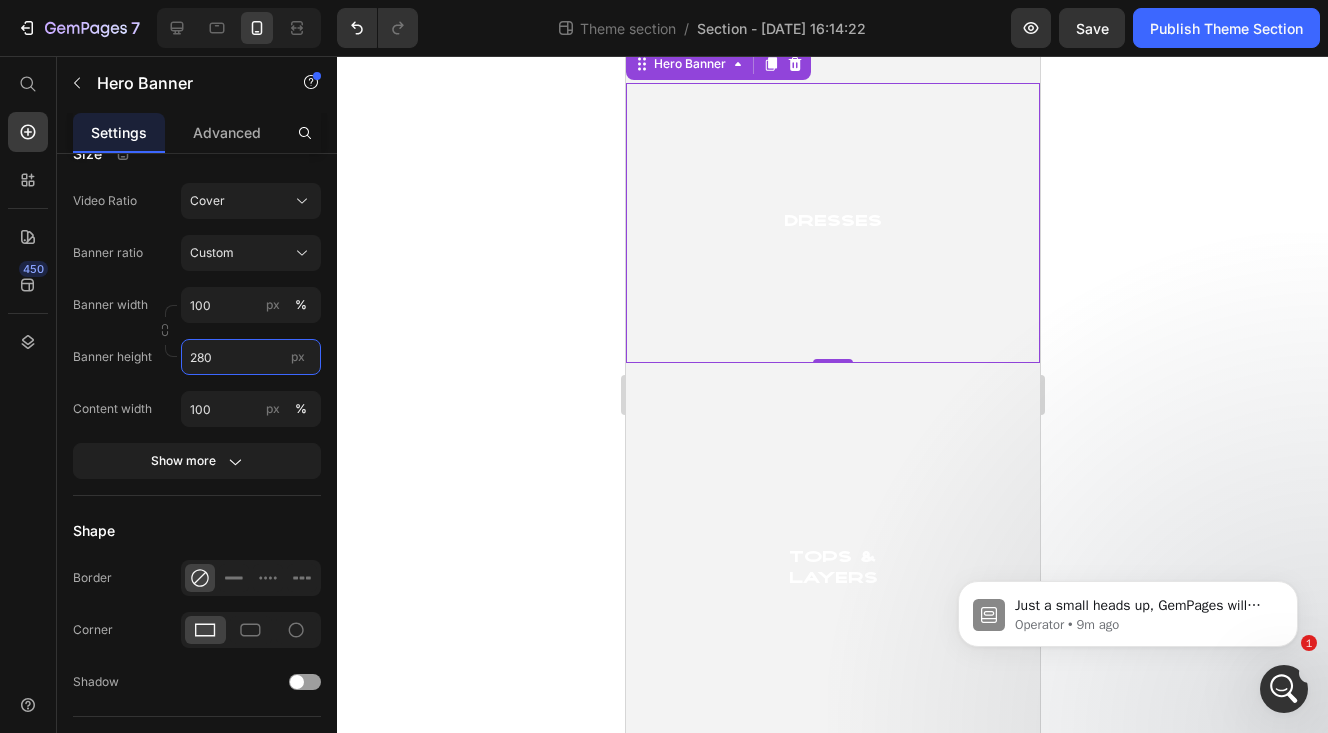 scroll, scrollTop: 365, scrollLeft: 0, axis: vertical 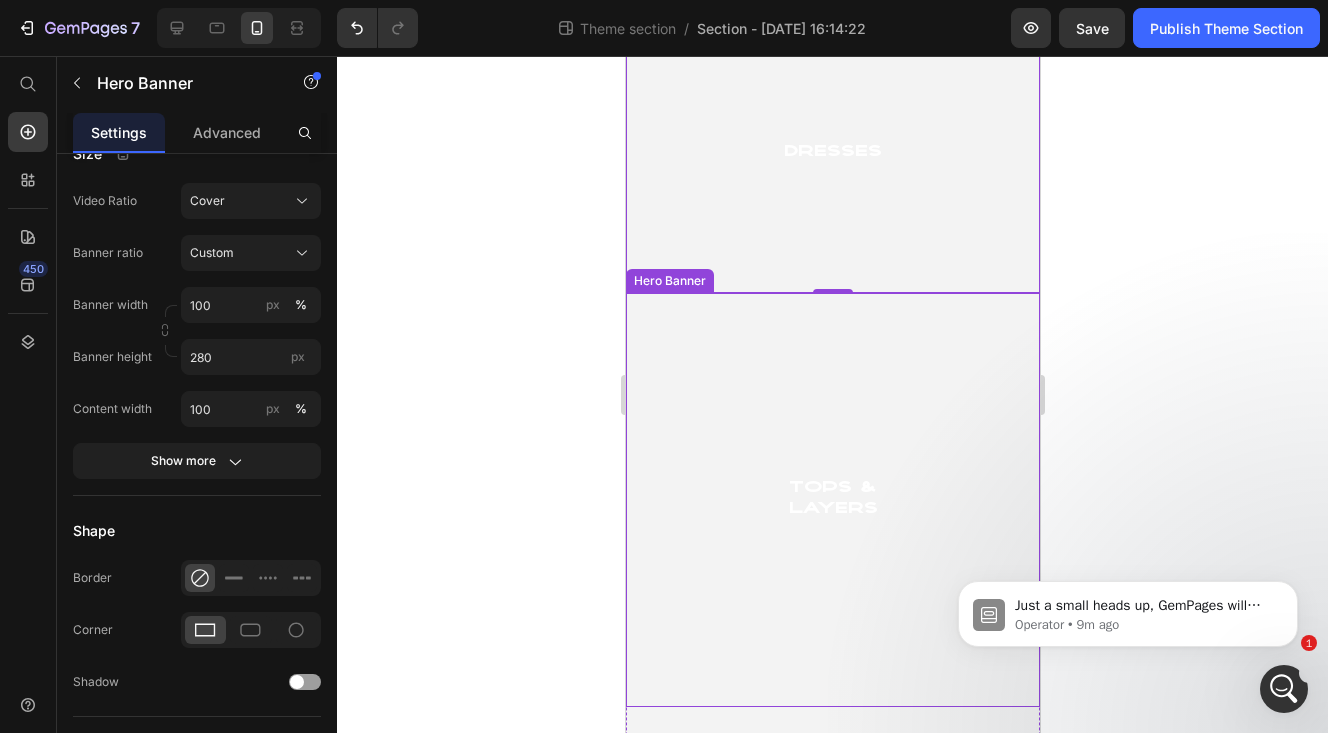 click at bounding box center (832, 500) 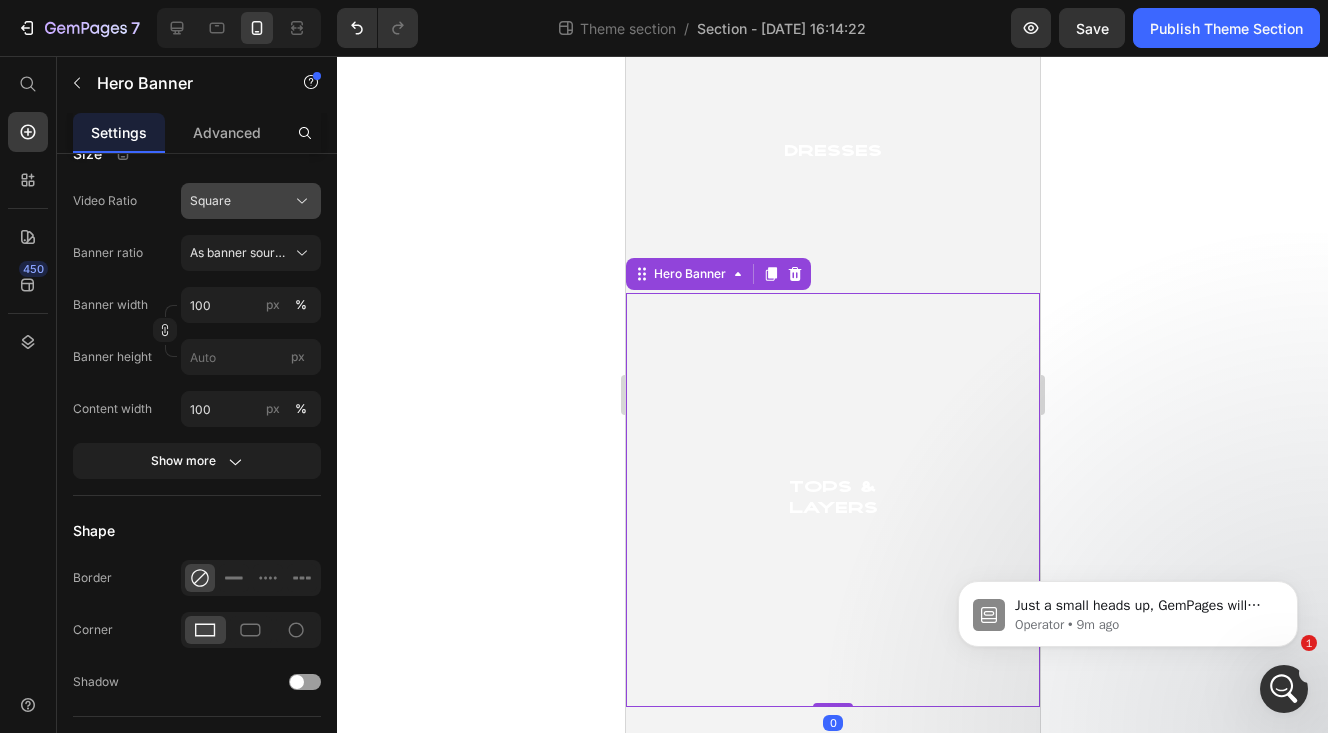 click on "Square" 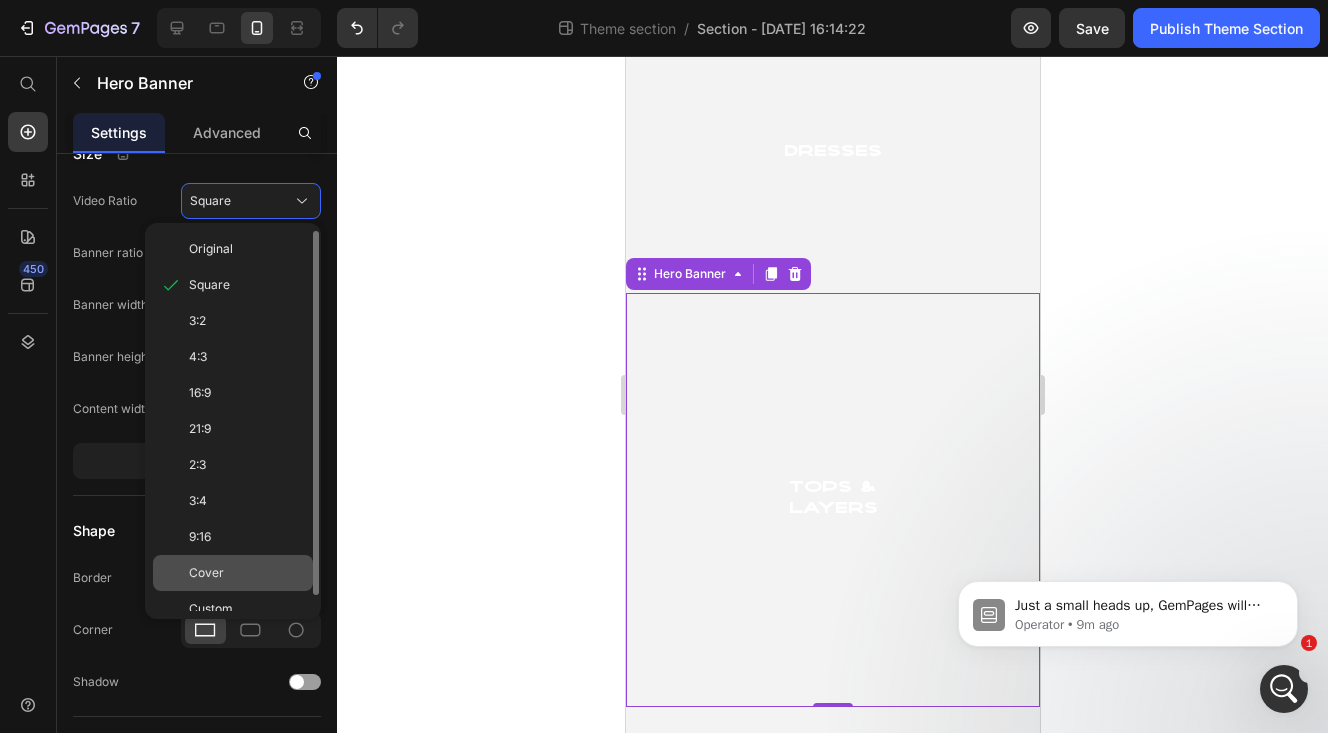 click on "Cover" 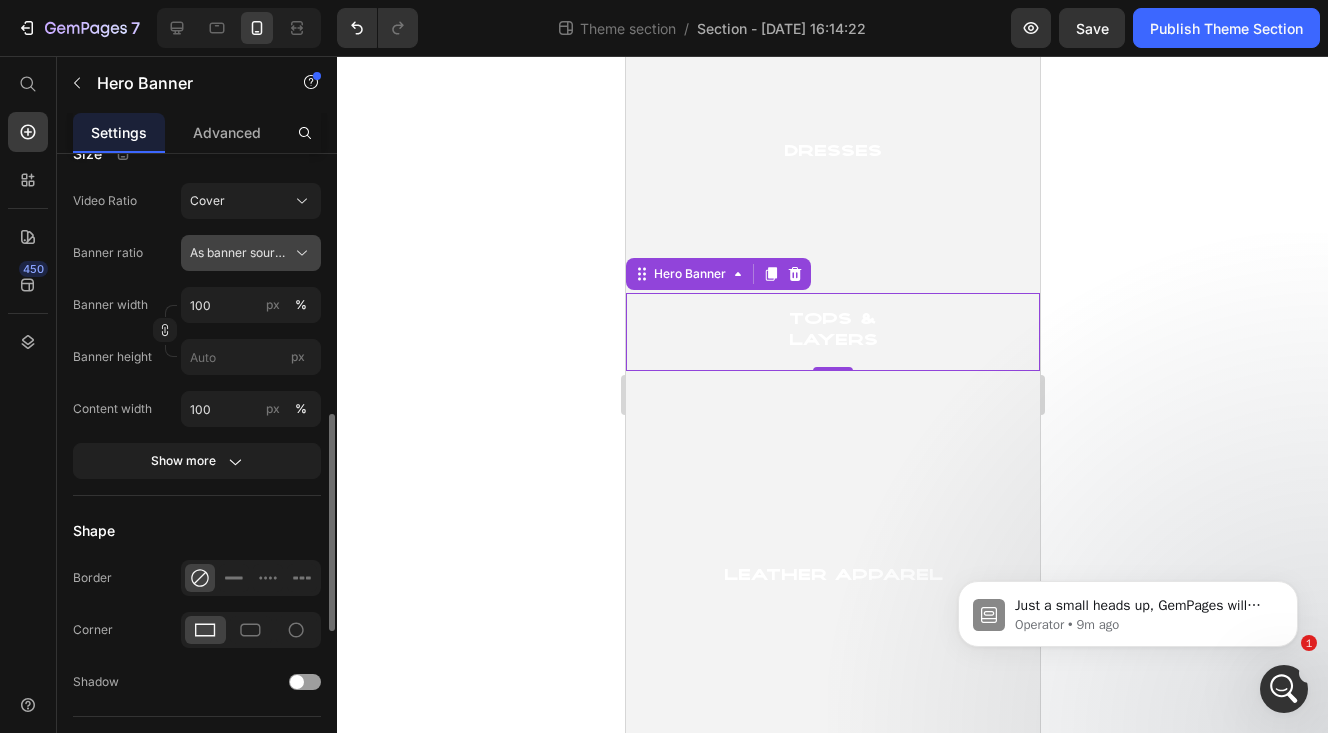 click on "As banner source" at bounding box center [239, 253] 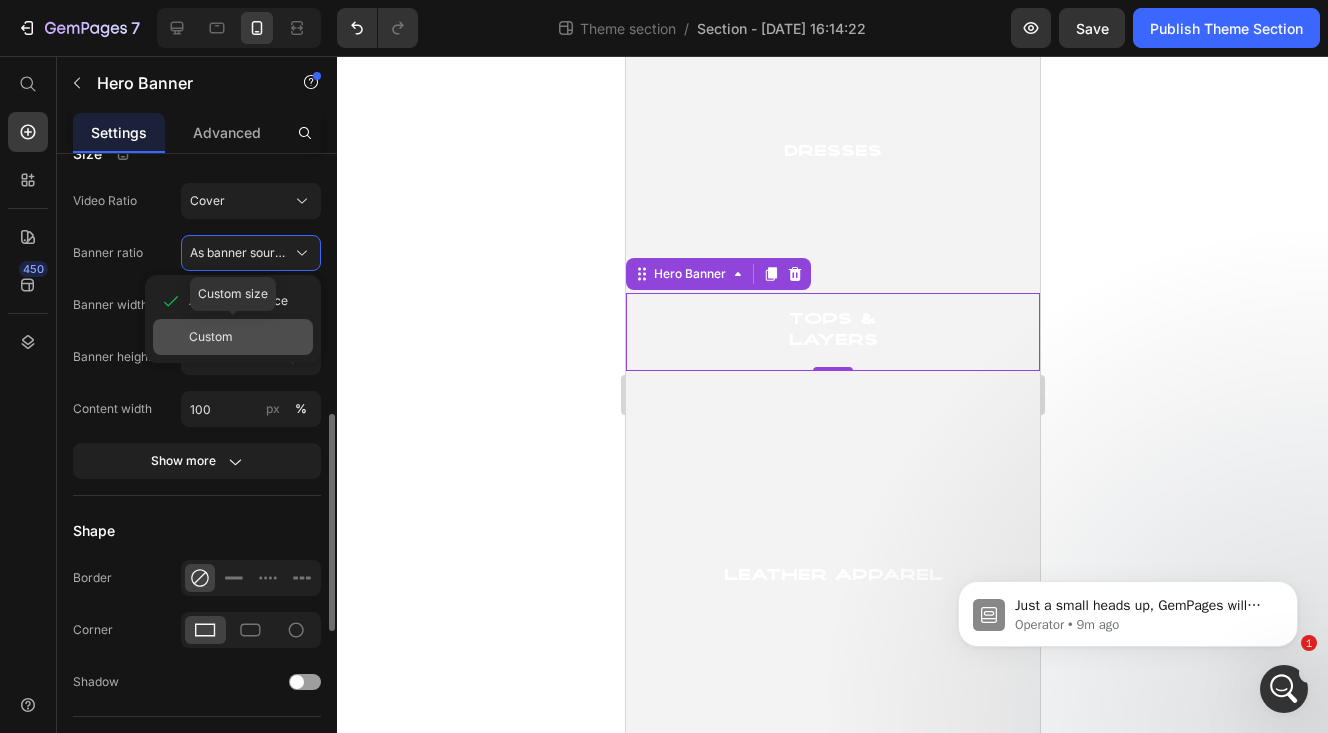 click on "Custom" at bounding box center [247, 337] 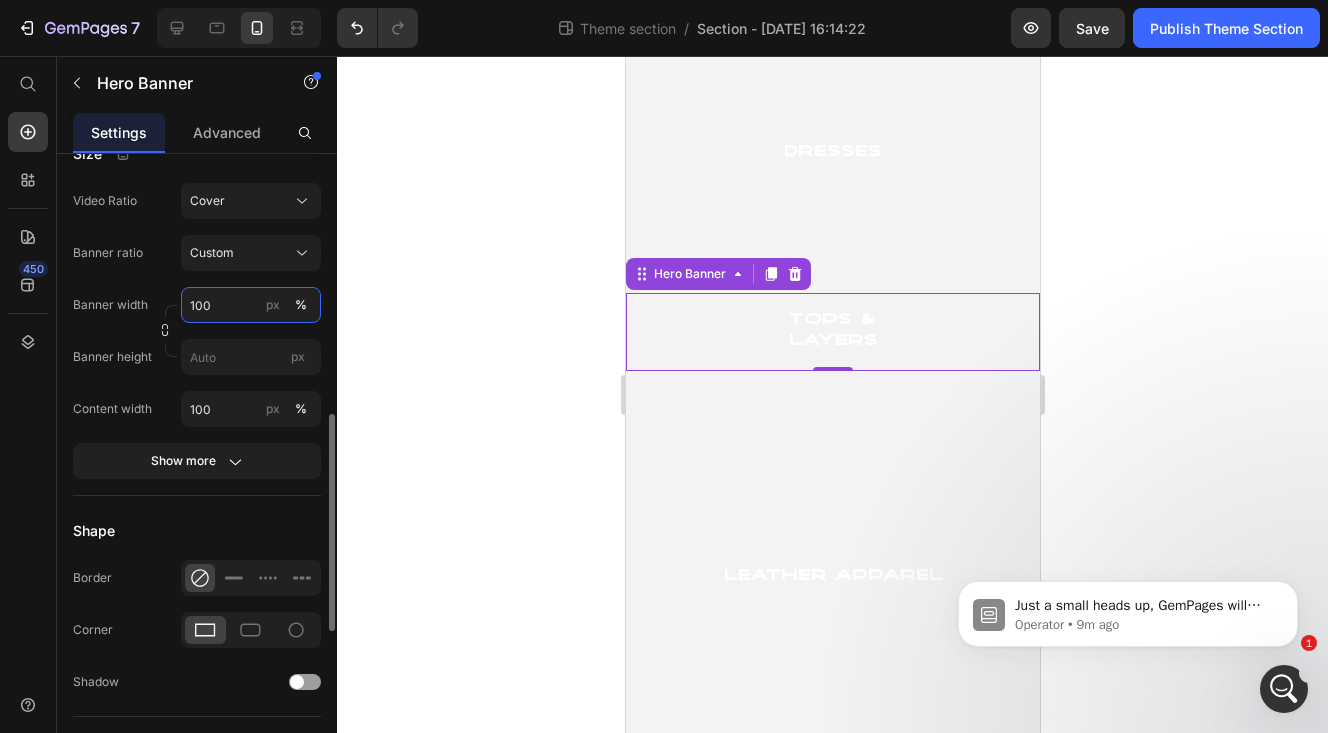 paste on "28" 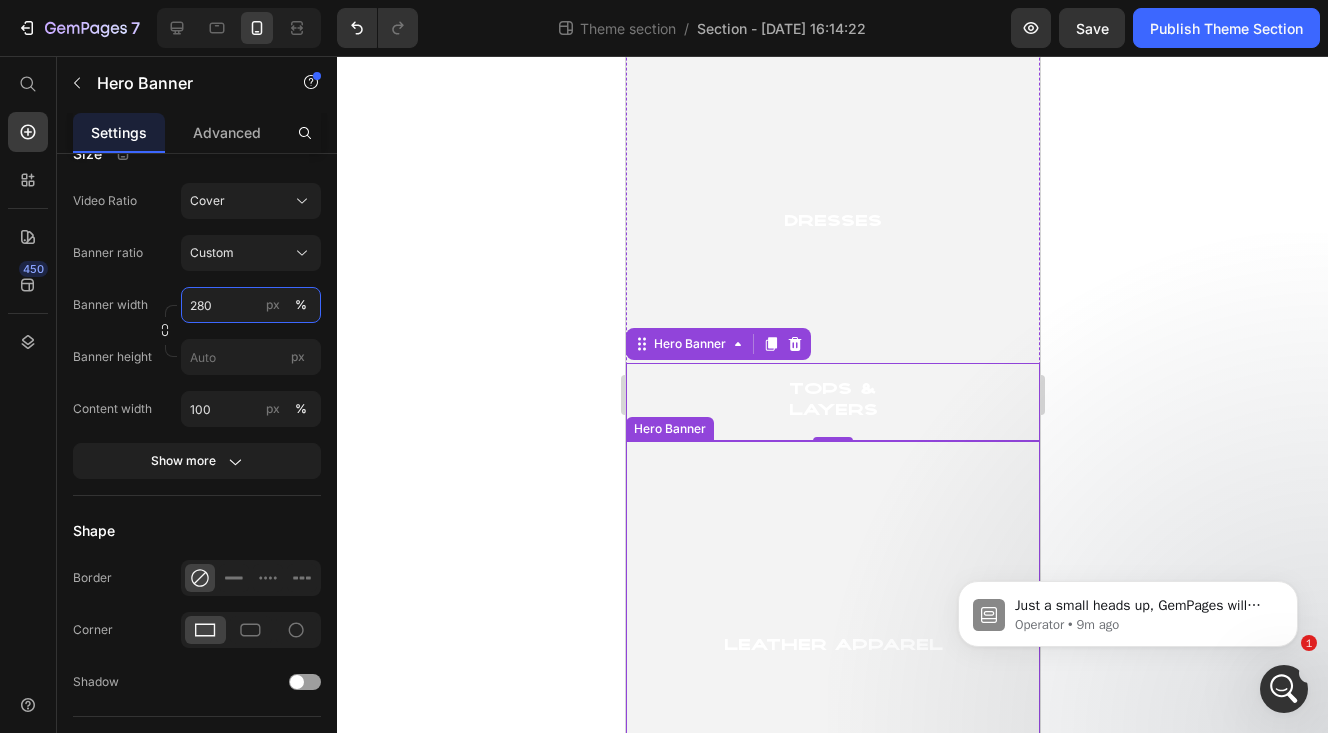 scroll, scrollTop: 265, scrollLeft: 0, axis: vertical 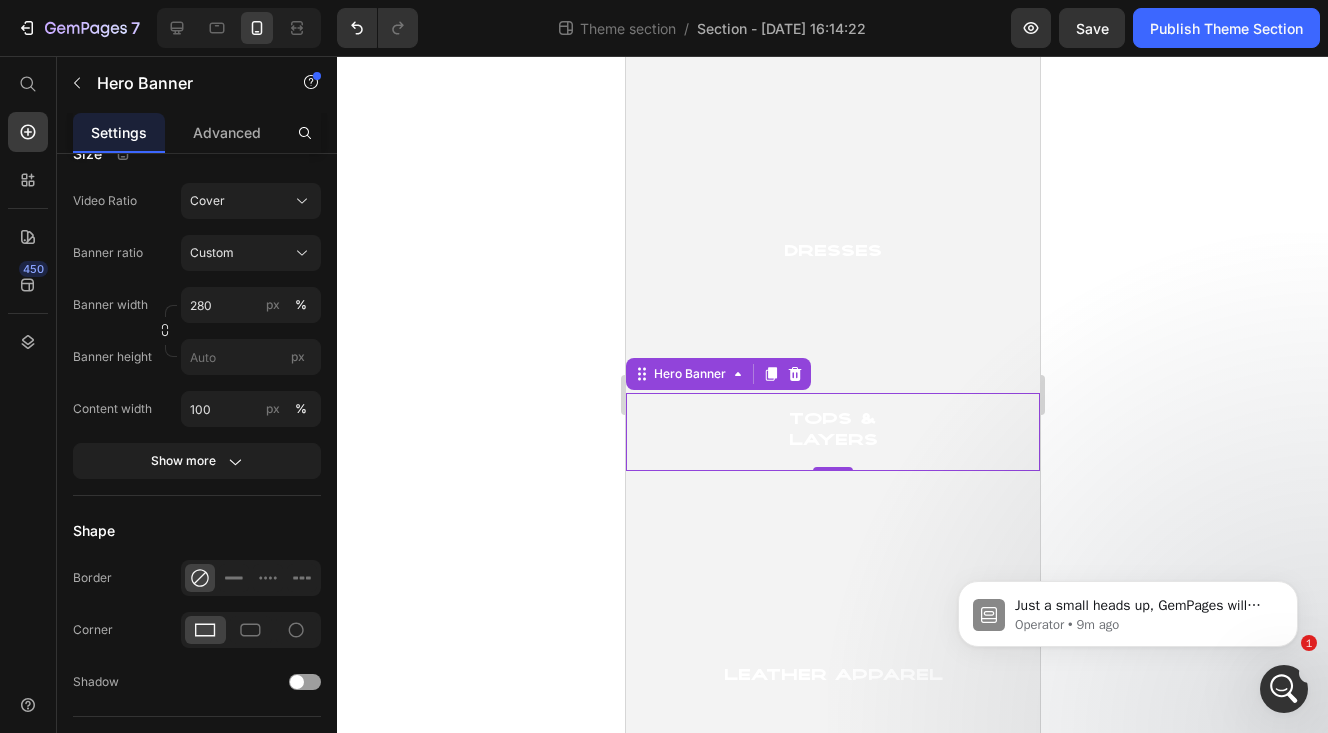 click on "tops &  Layers Heading" at bounding box center (832, 432) 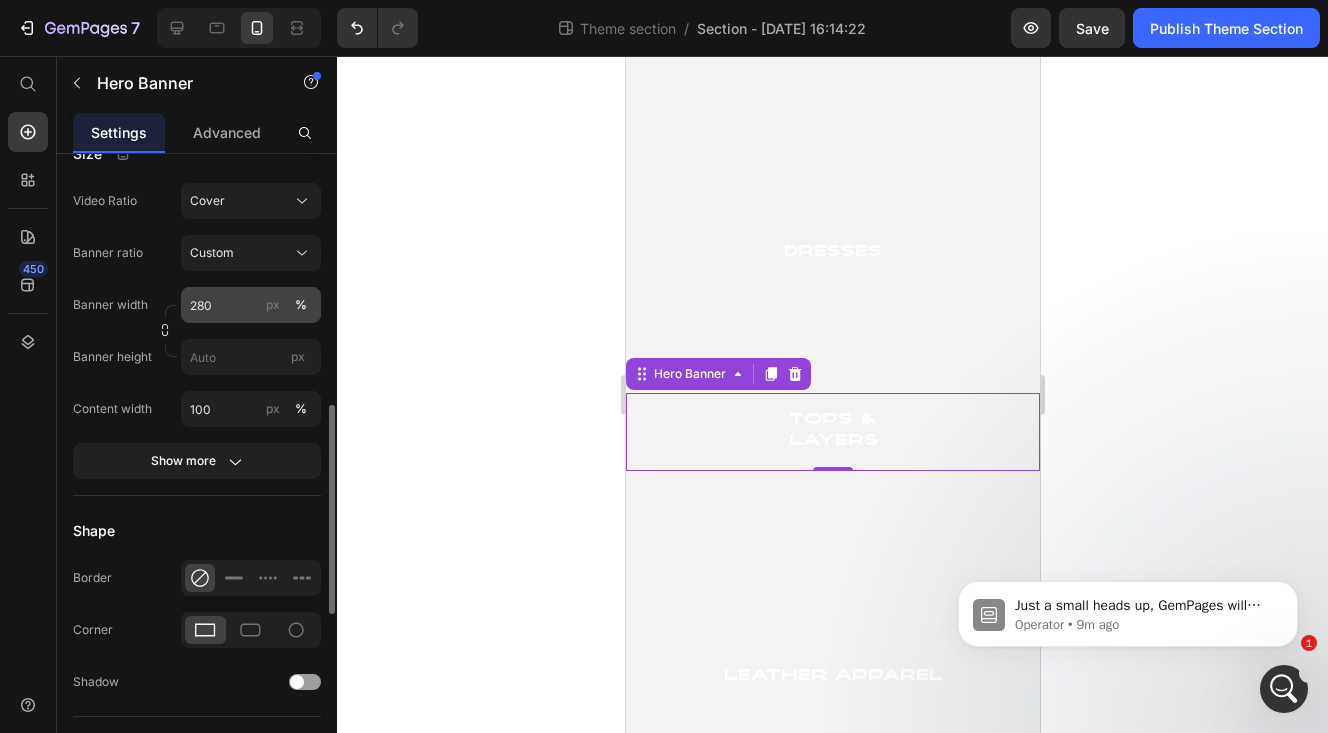 type on "100" 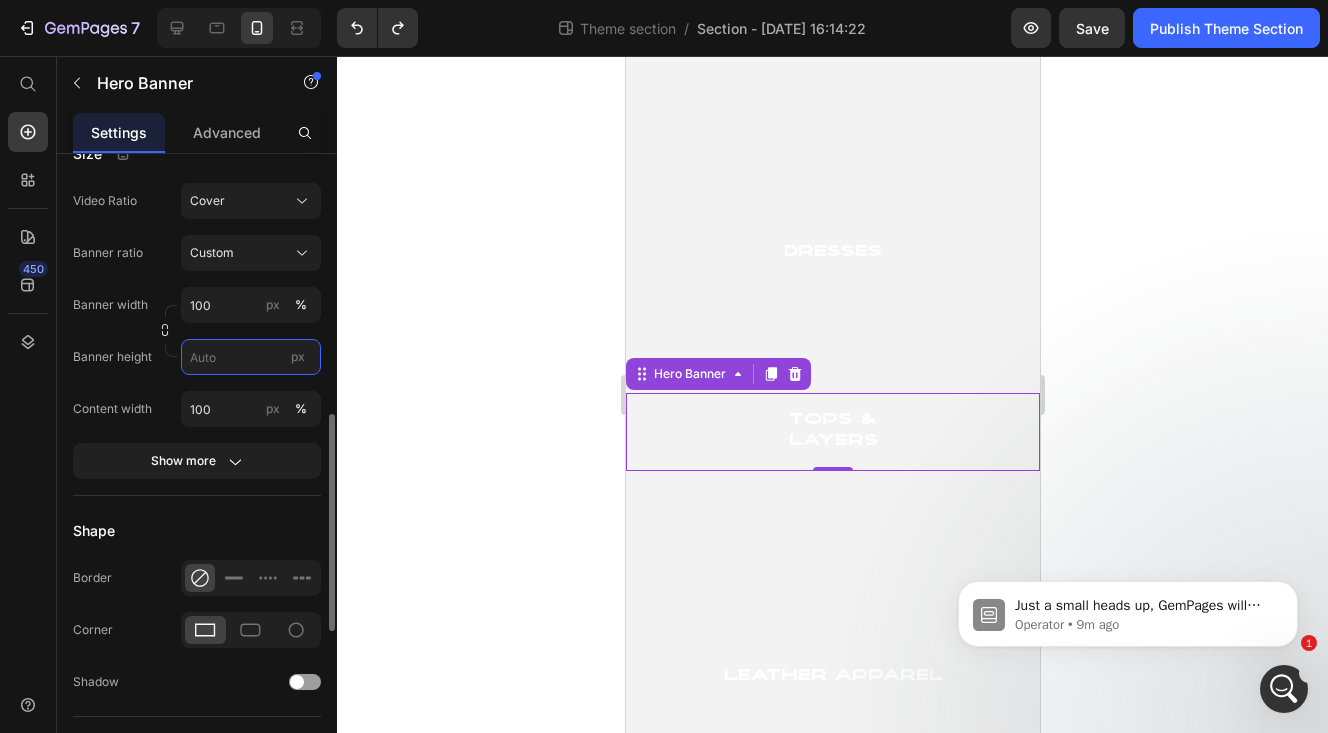 click on "px" at bounding box center [251, 357] 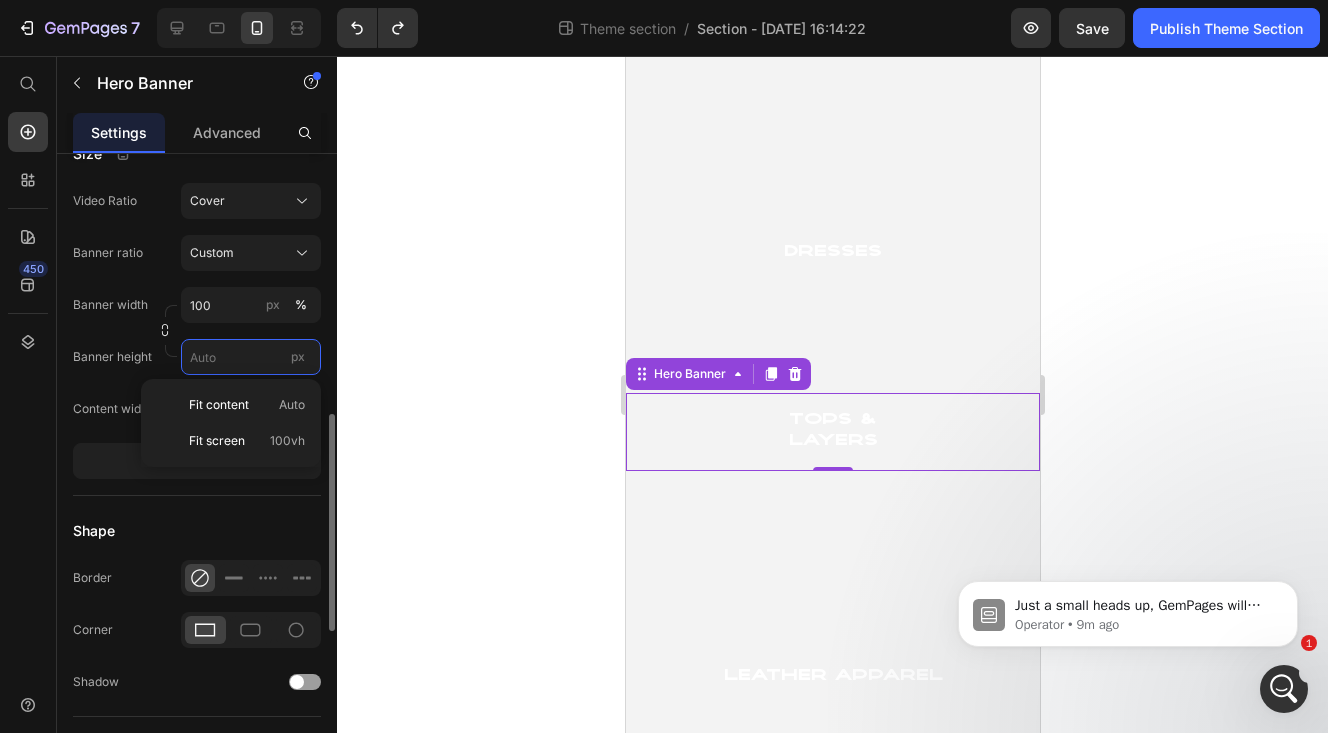 paste on "280" 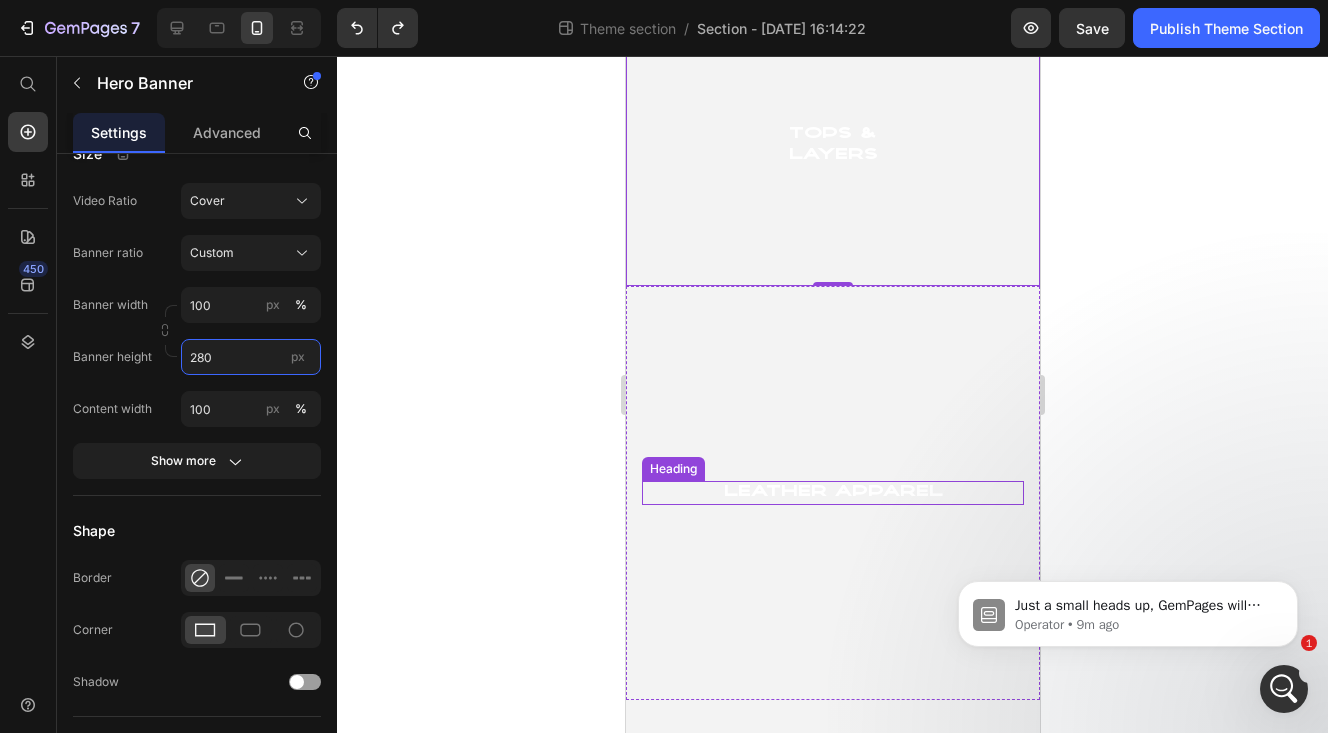 scroll, scrollTop: 689, scrollLeft: 0, axis: vertical 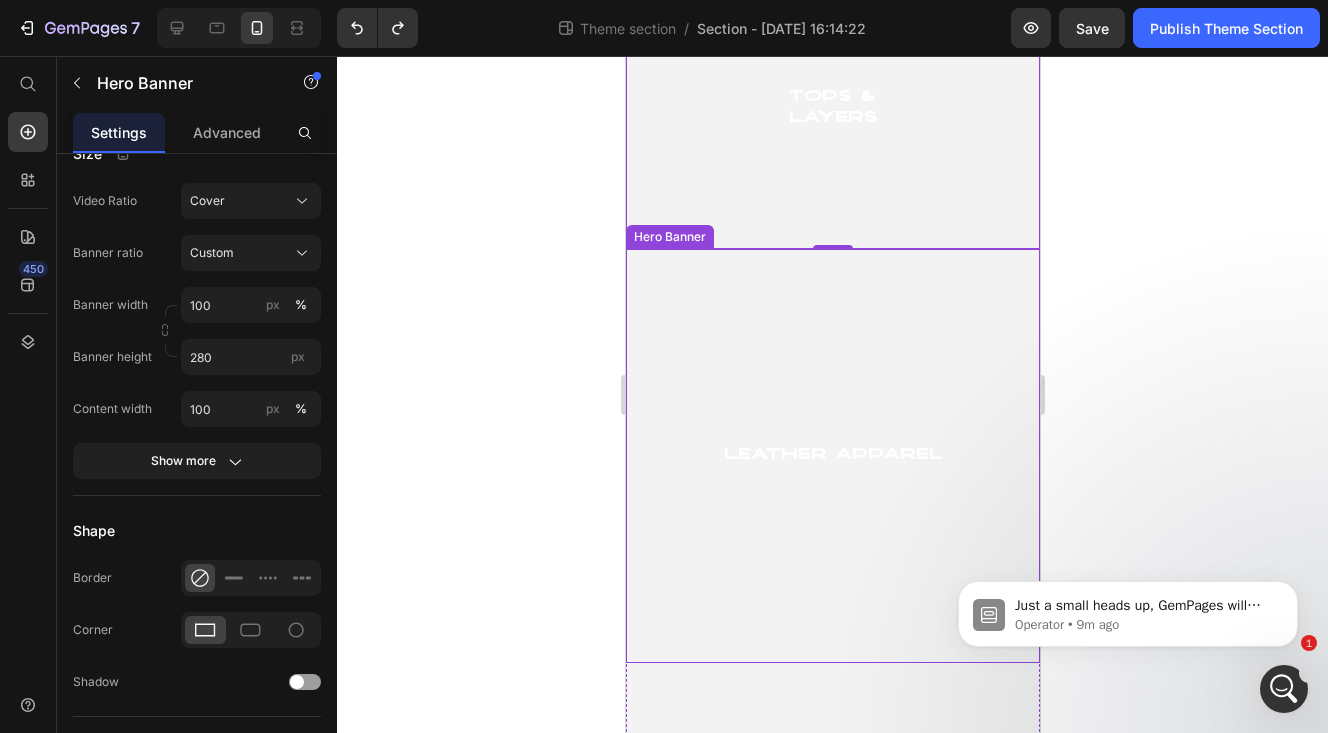 click at bounding box center [832, 456] 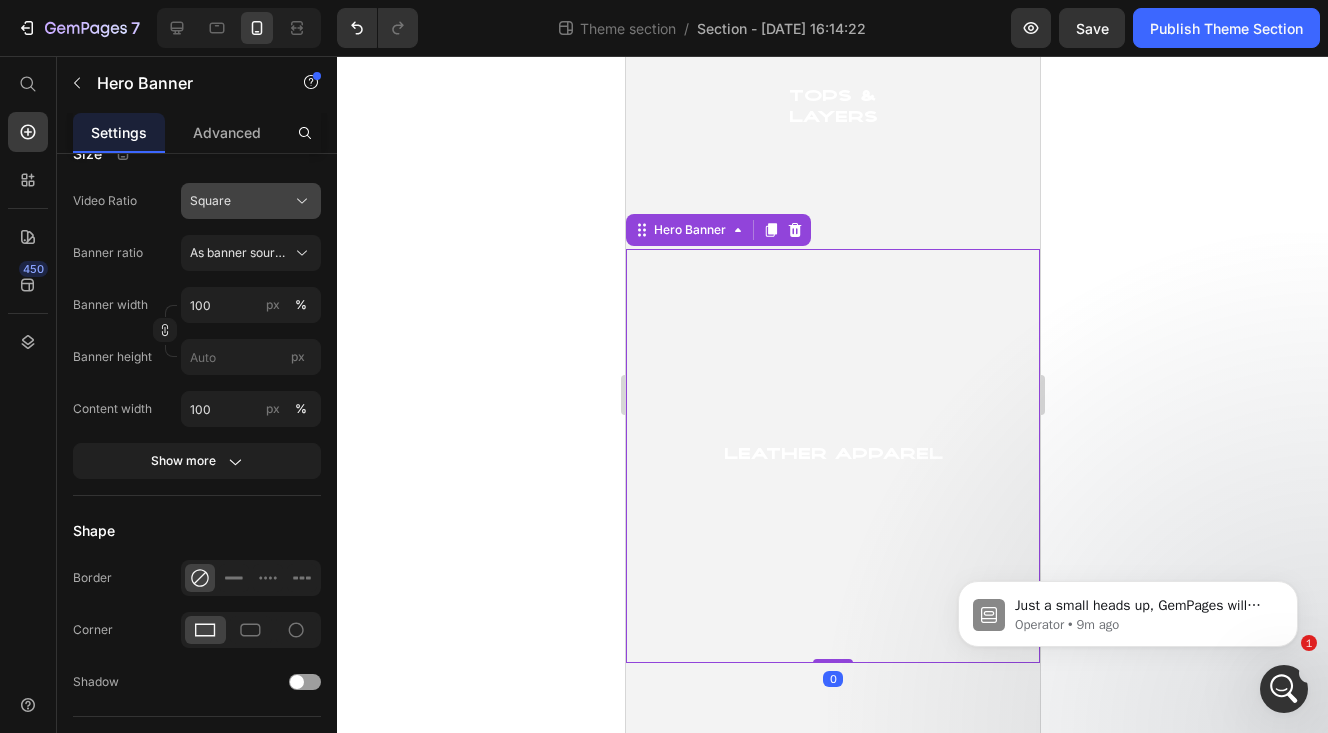 click on "Square" at bounding box center (210, 201) 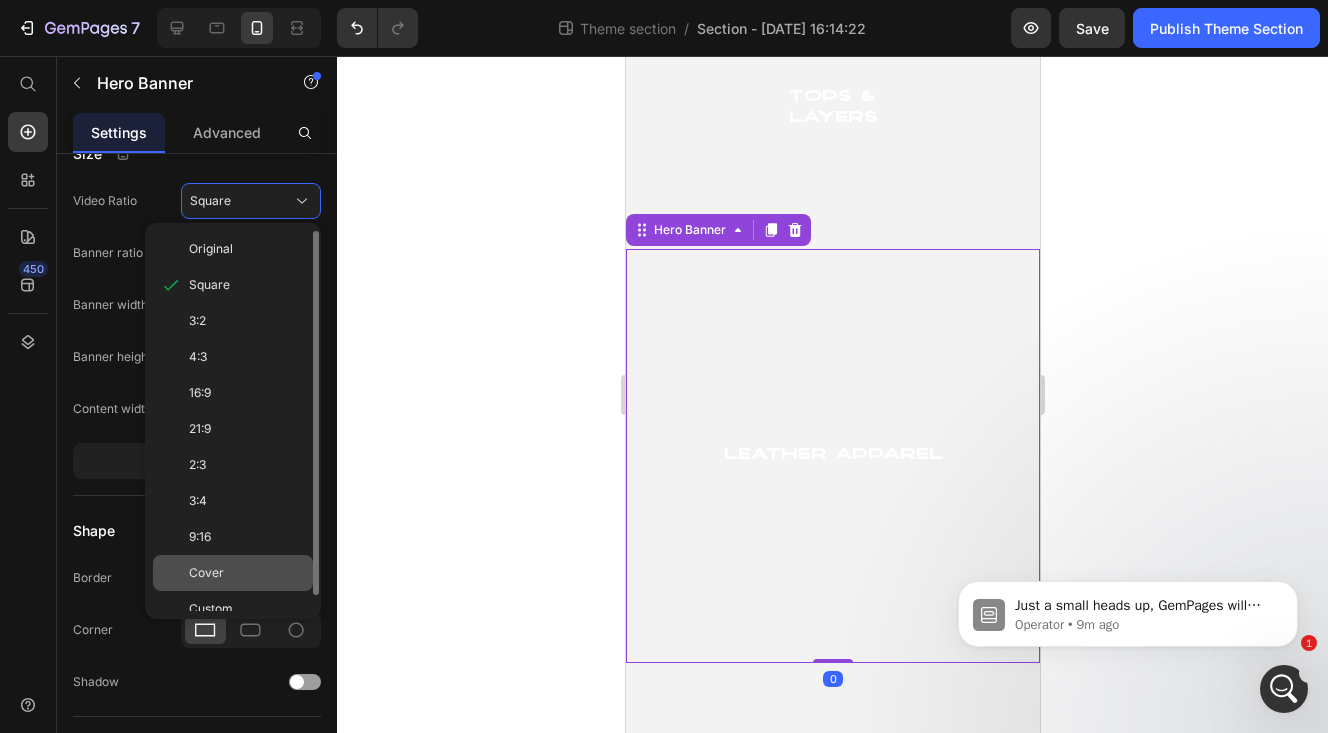 click on "Cover" at bounding box center [247, 573] 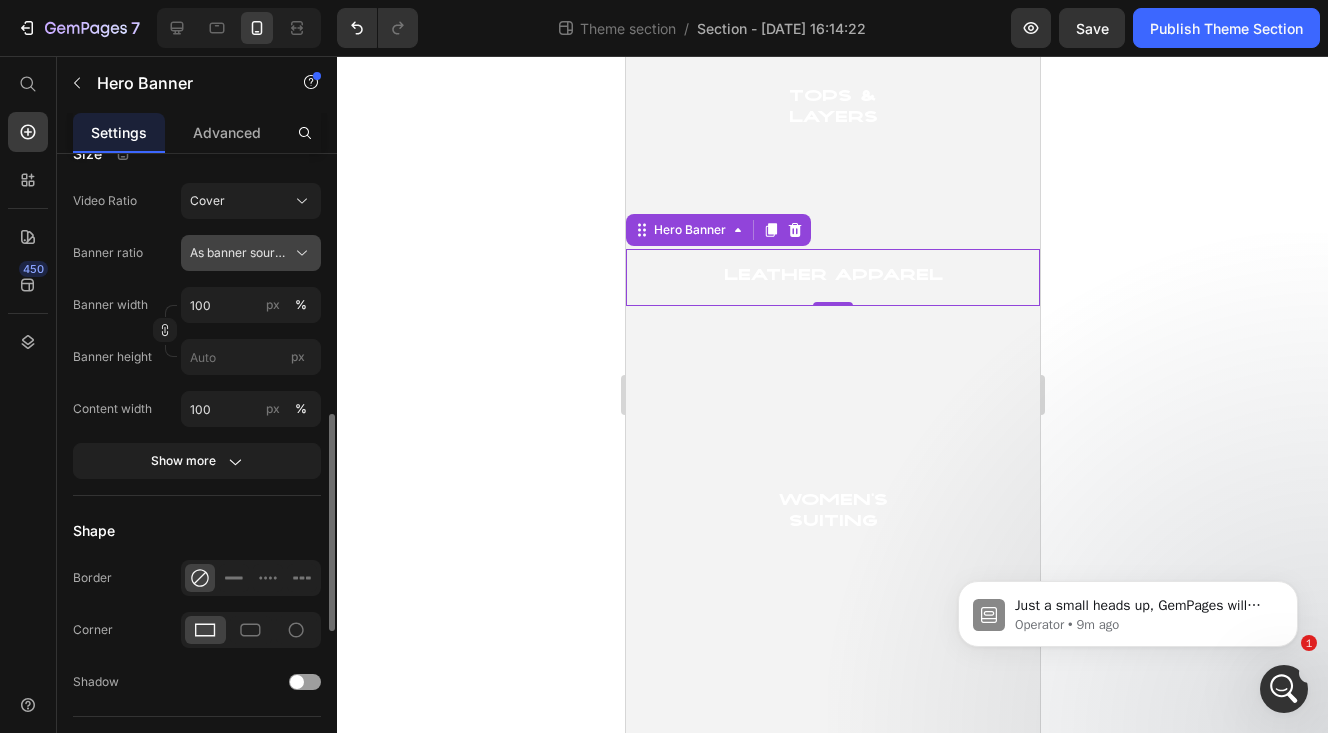click on "As banner source" at bounding box center [239, 253] 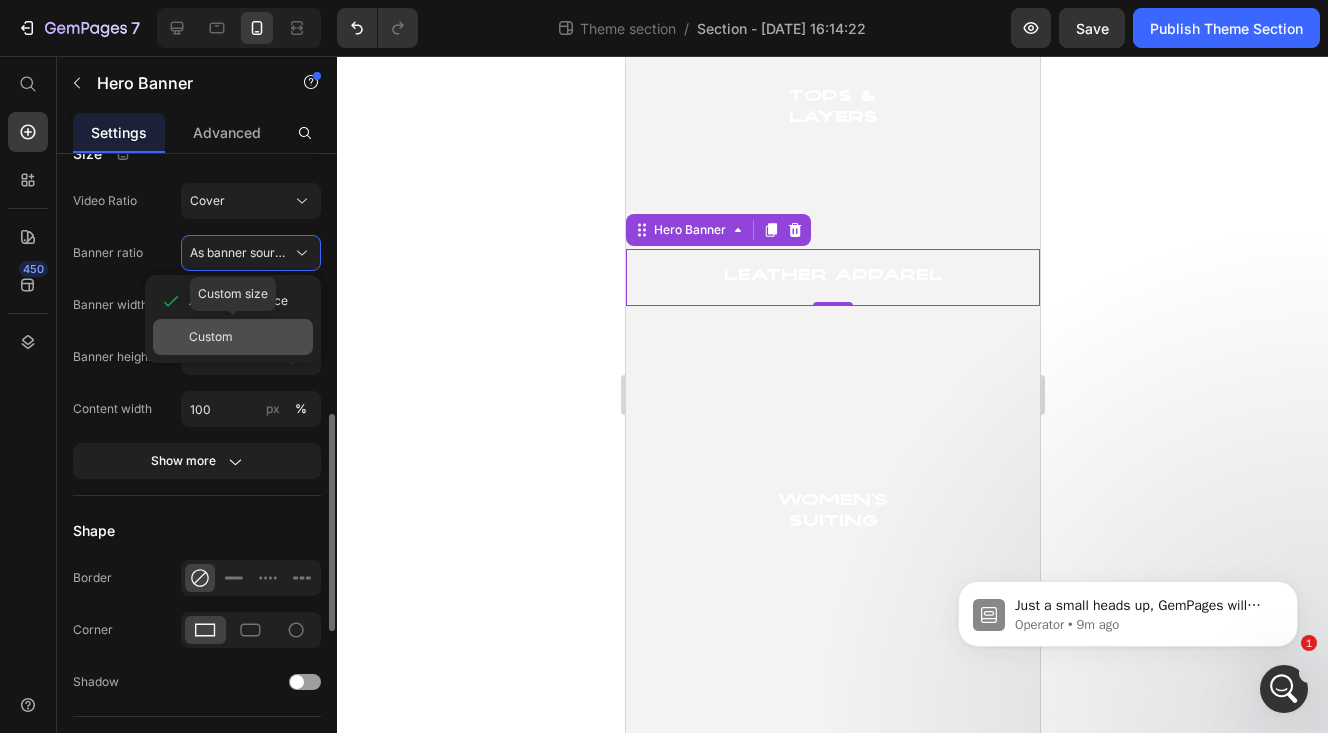 click on "Custom" at bounding box center (211, 337) 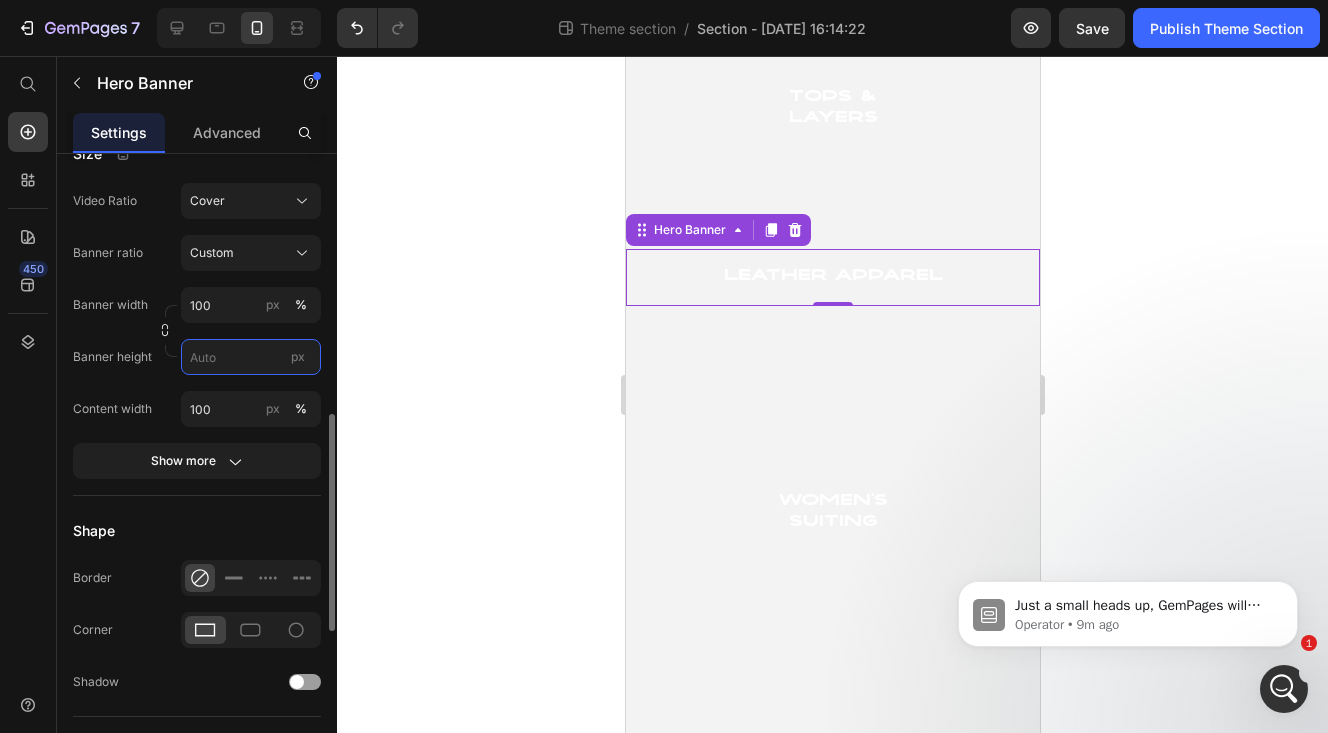 click on "px" at bounding box center [251, 357] 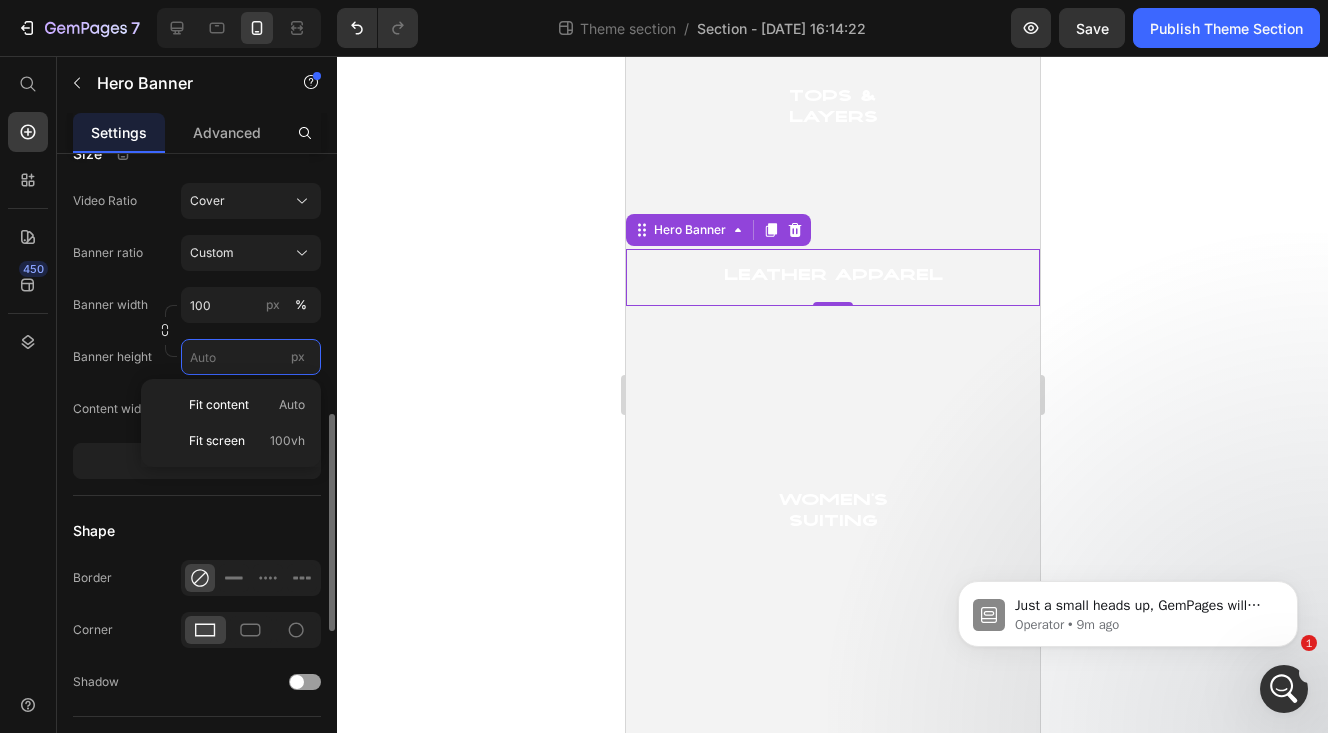 paste on "280" 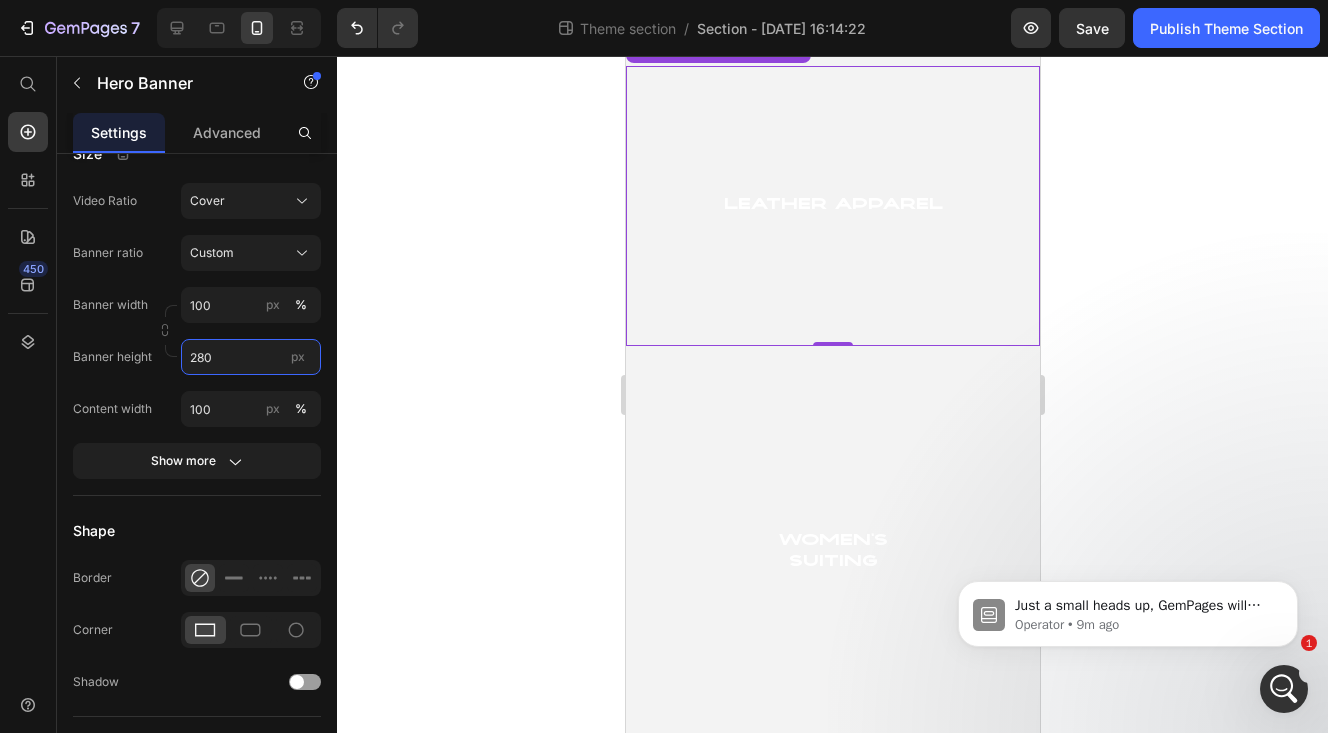 scroll, scrollTop: 898, scrollLeft: 0, axis: vertical 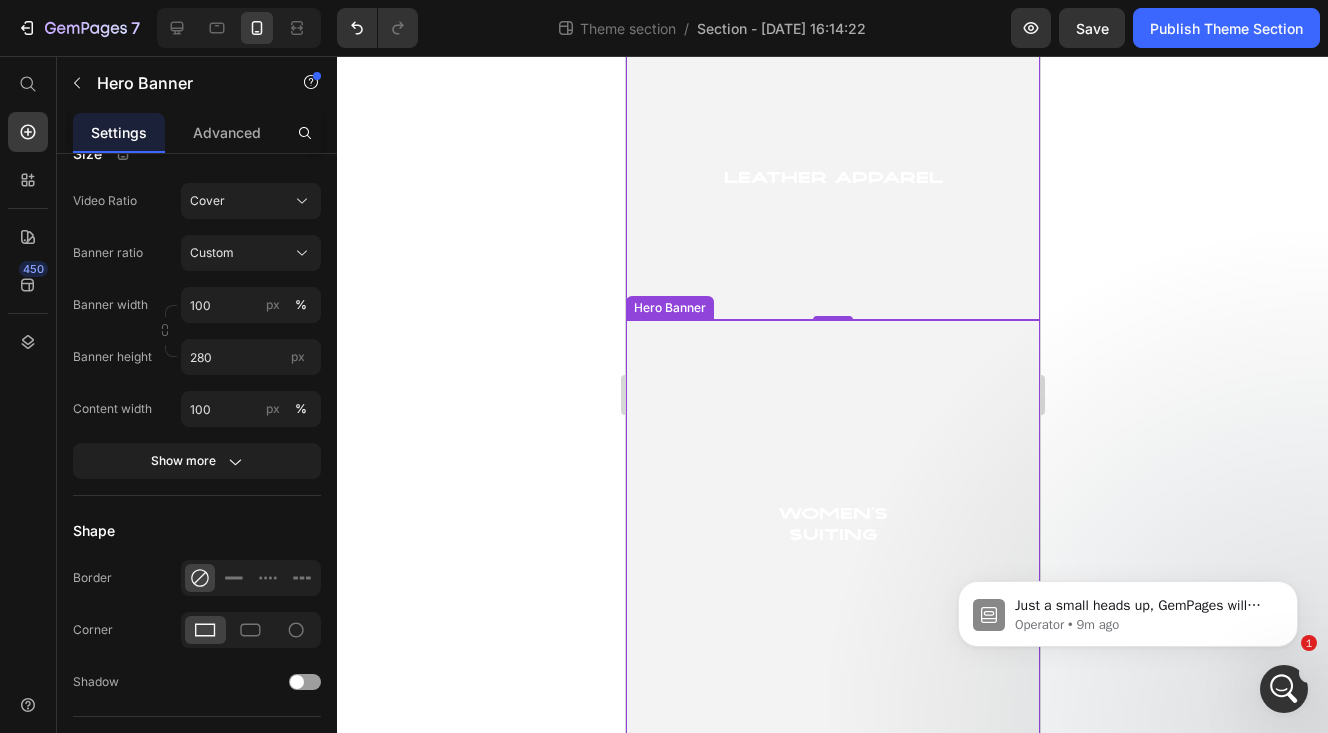click at bounding box center (832, 527) 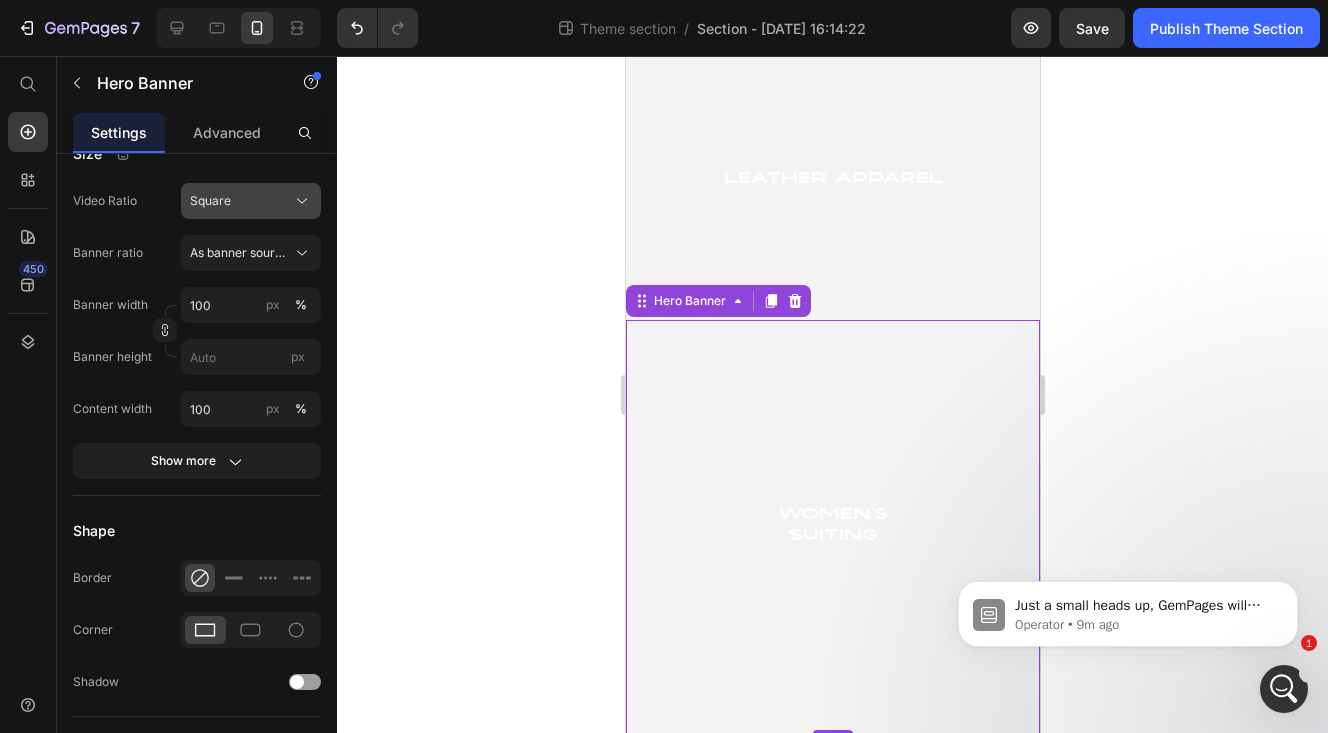 click on "Square" at bounding box center (210, 201) 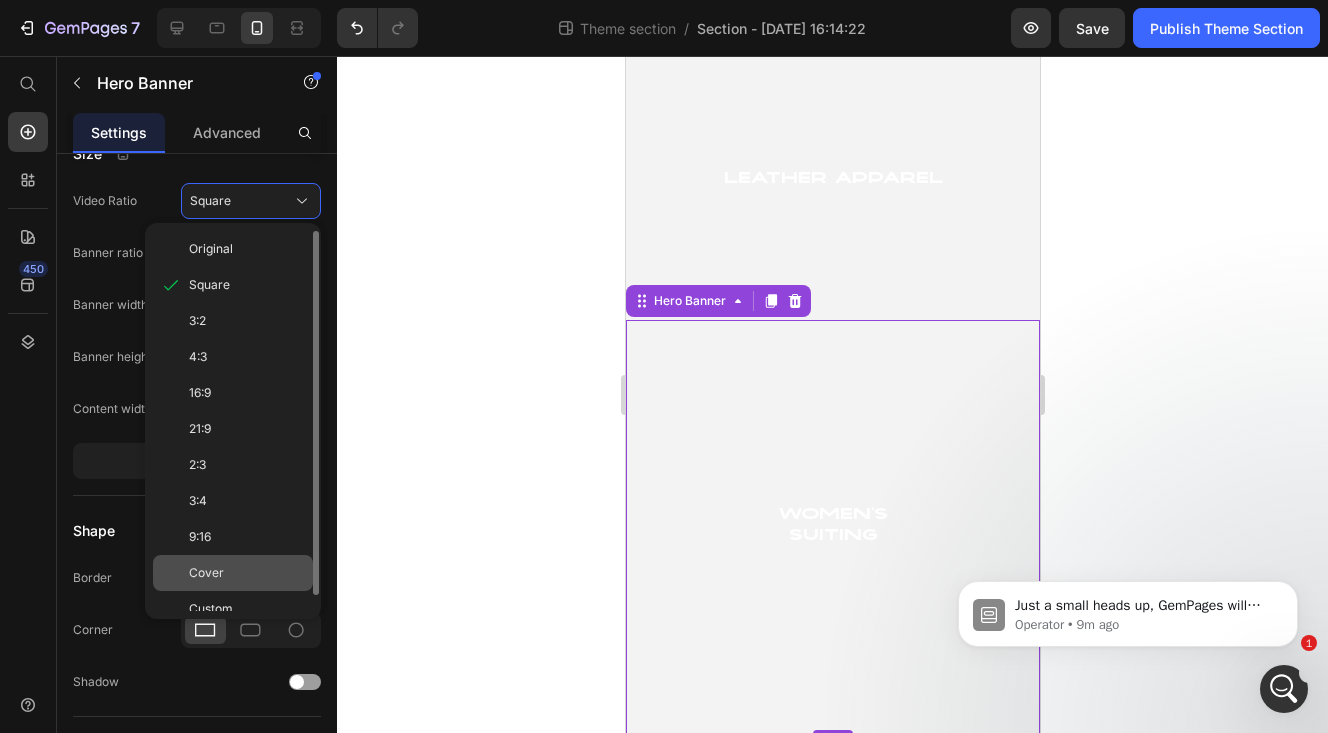 click on "Cover" at bounding box center (247, 573) 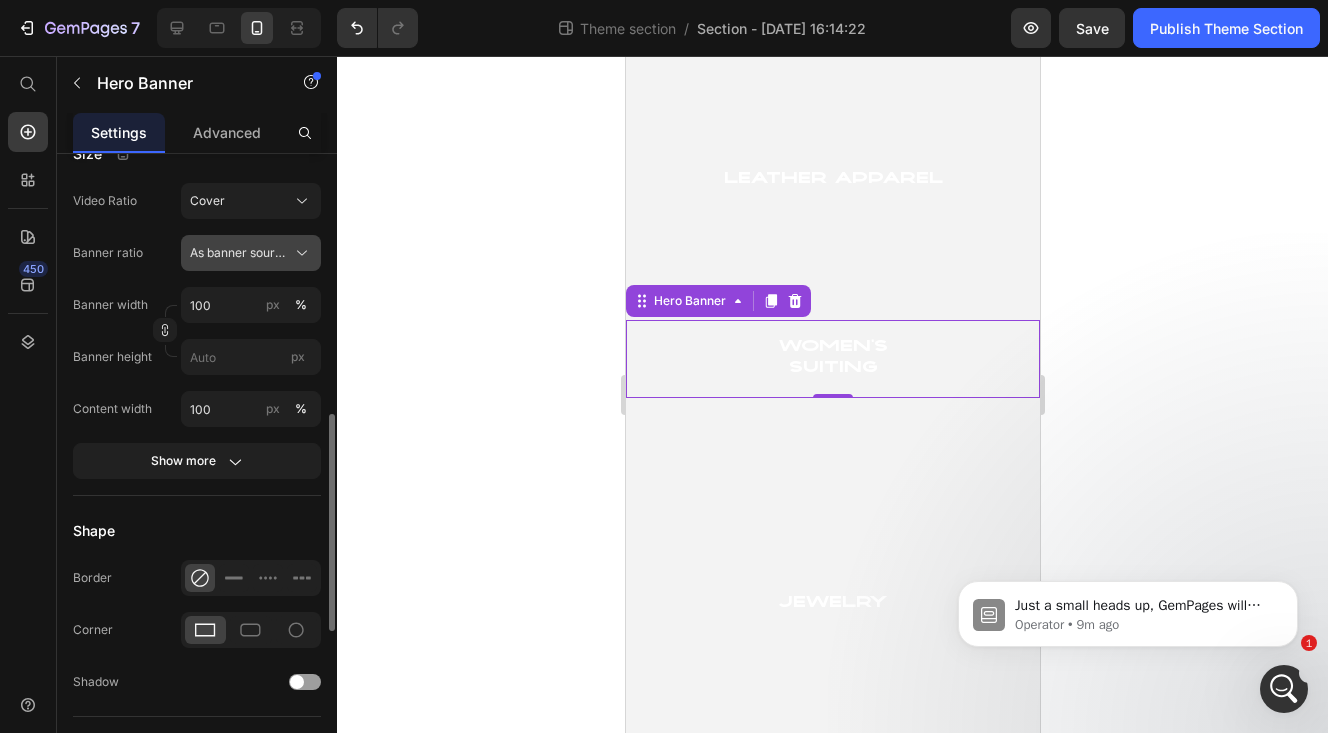 click on "As banner source" at bounding box center [239, 253] 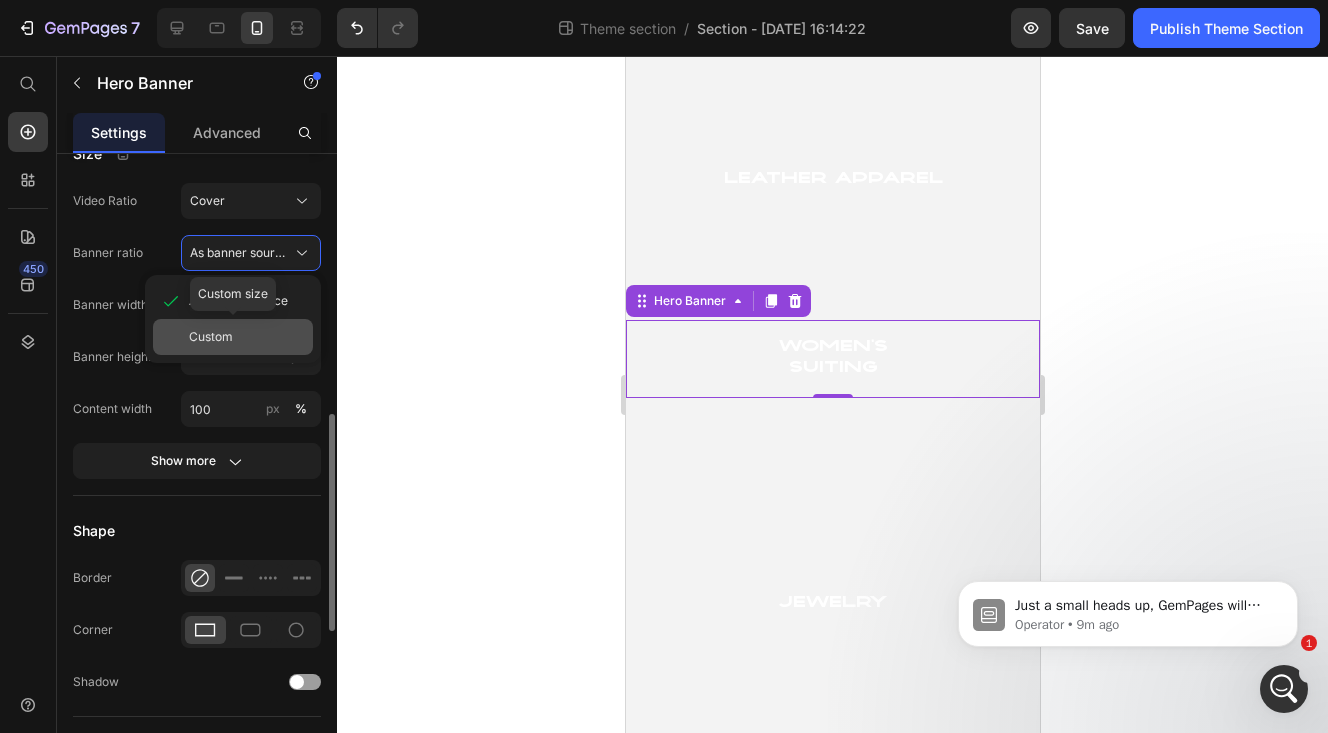 click on "Custom" at bounding box center [247, 337] 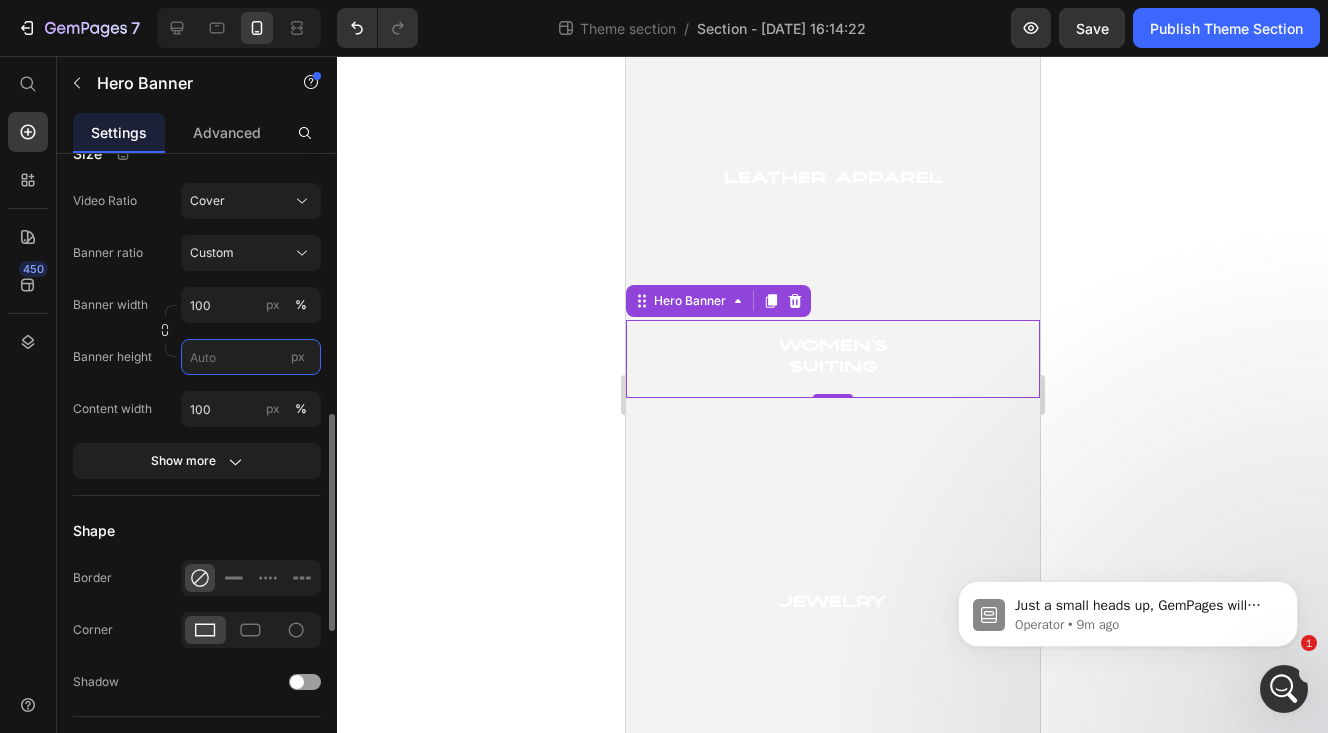 click on "px" at bounding box center [251, 357] 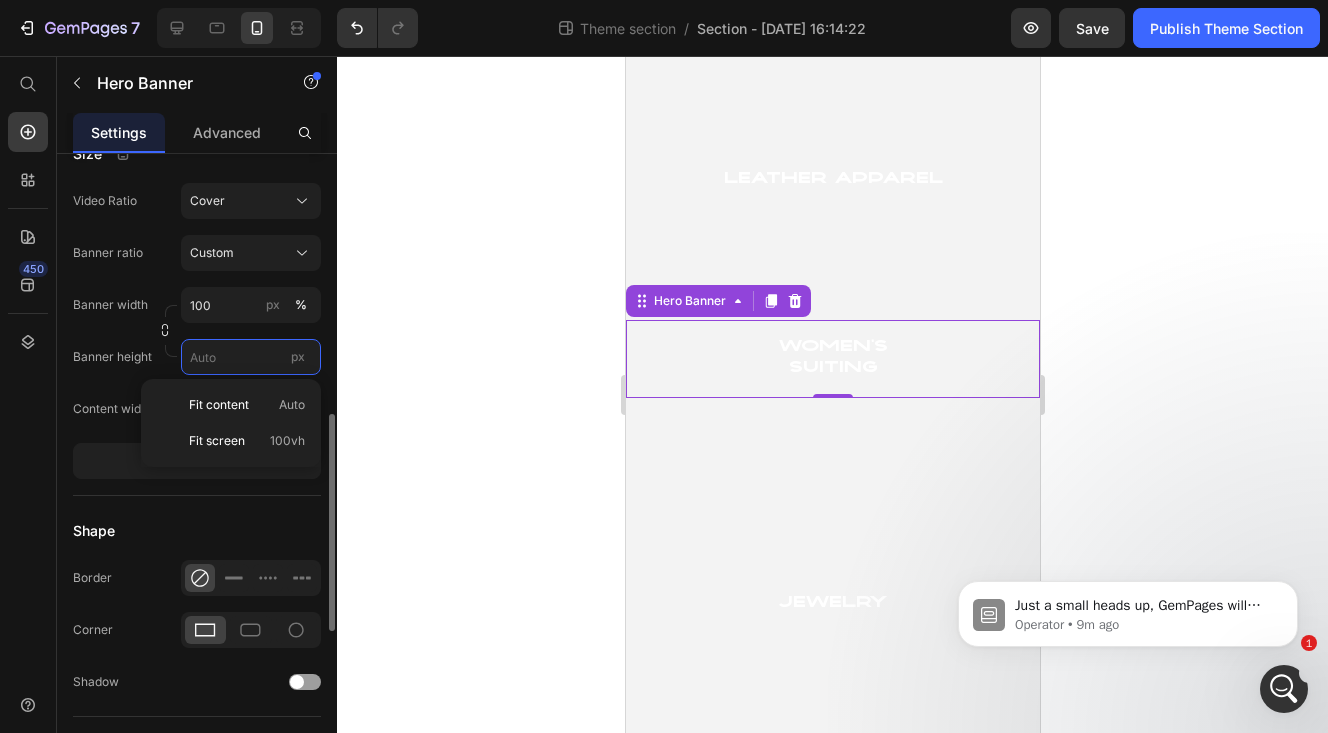 paste on "280" 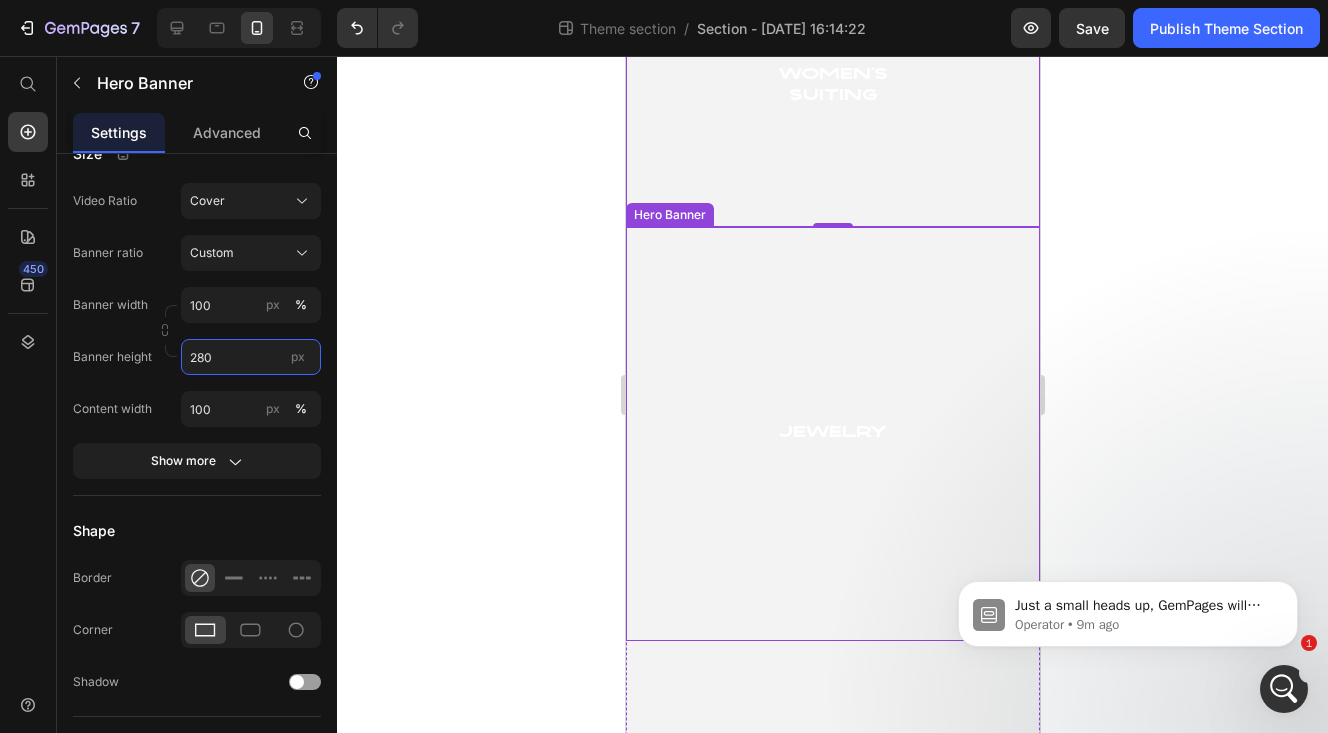 scroll, scrollTop: 1283, scrollLeft: 0, axis: vertical 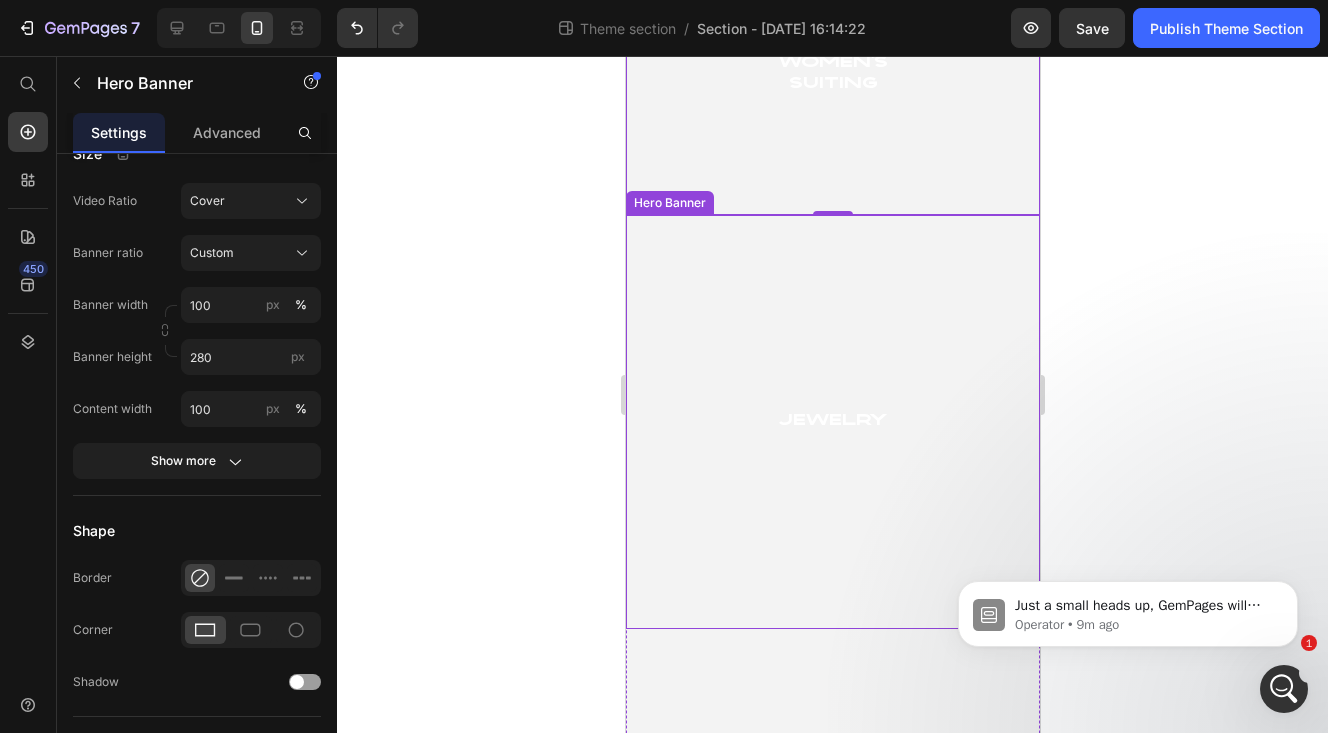 click at bounding box center [832, 422] 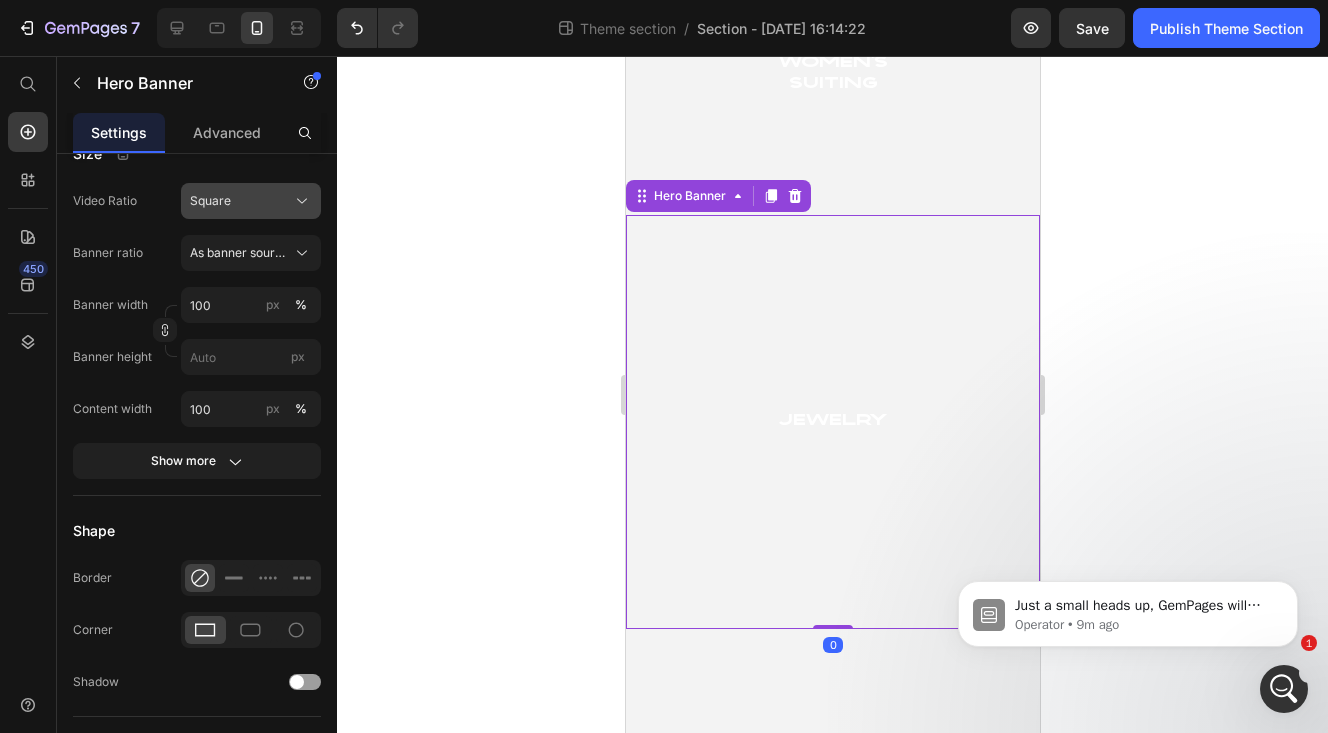 click on "Square" at bounding box center [251, 201] 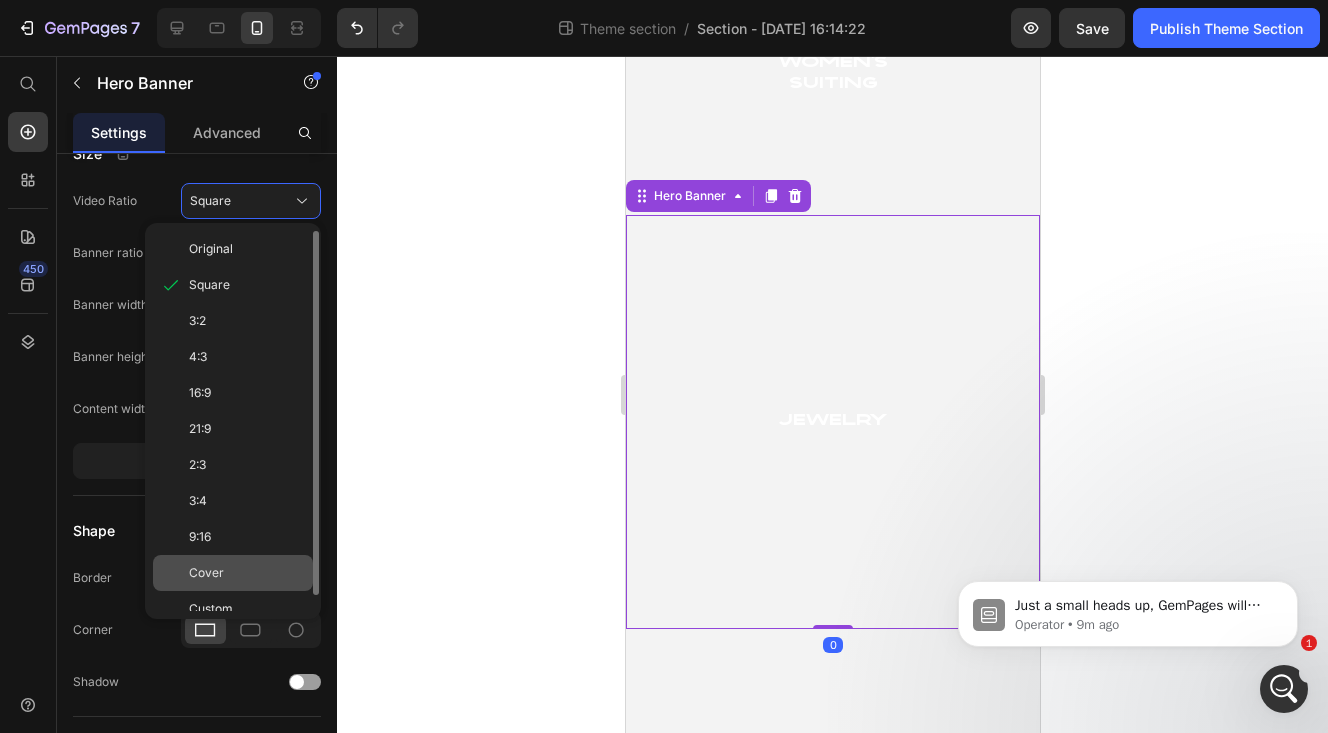 click on "Cover" at bounding box center [247, 573] 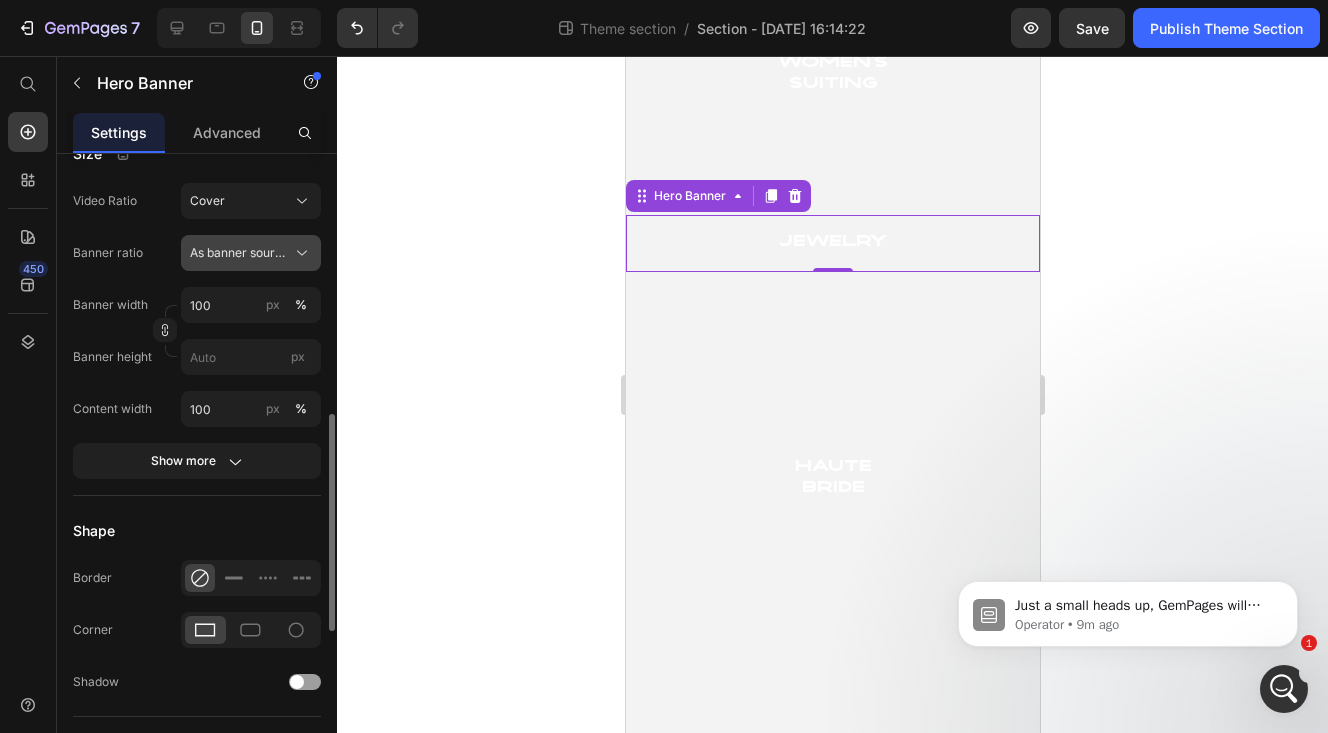 click on "As banner source" at bounding box center (239, 253) 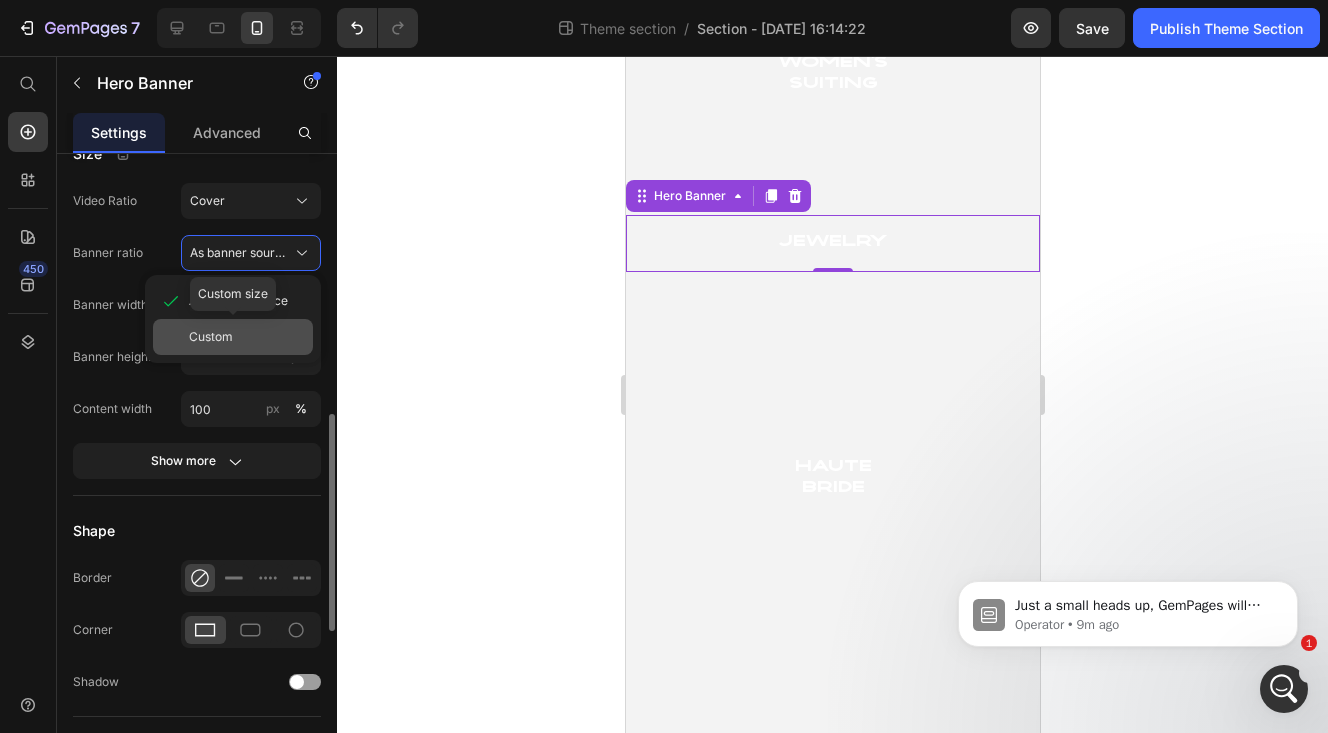 click on "Custom" at bounding box center [211, 337] 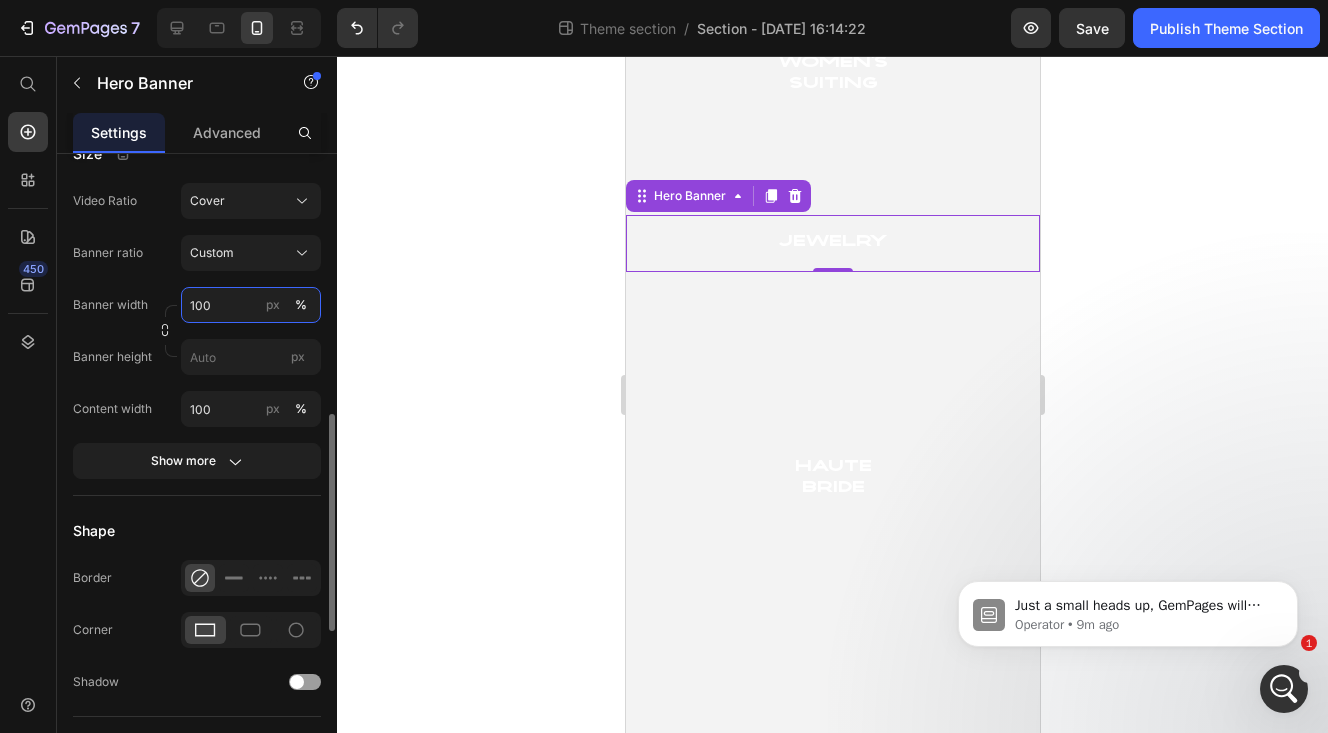 paste on "28" 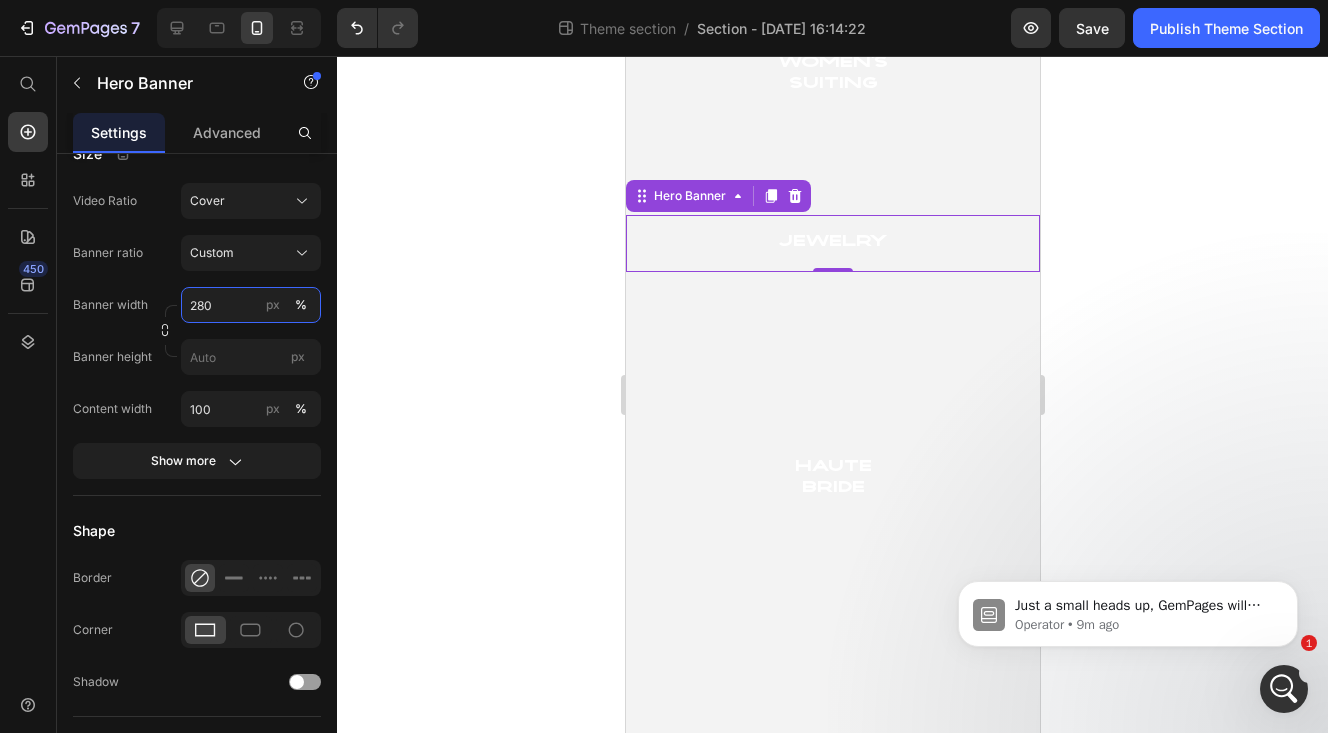type on "100" 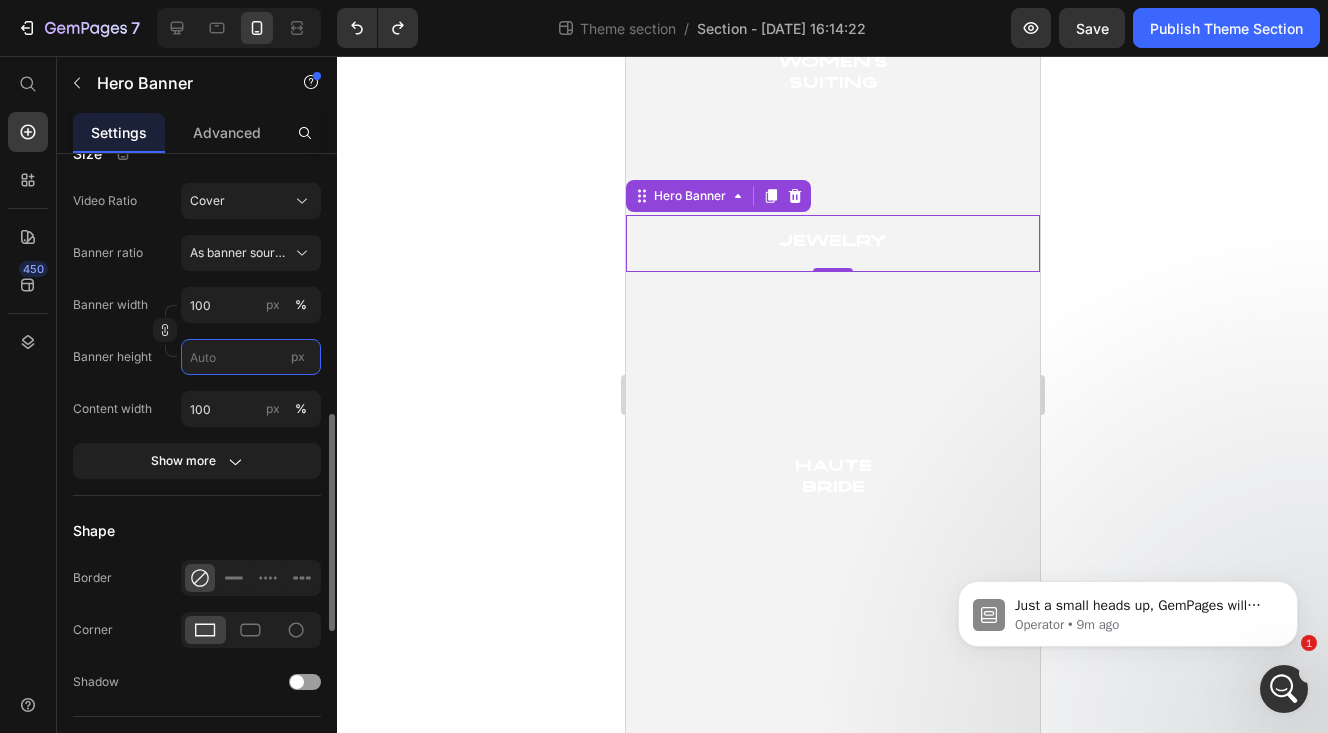 click on "px" at bounding box center [251, 357] 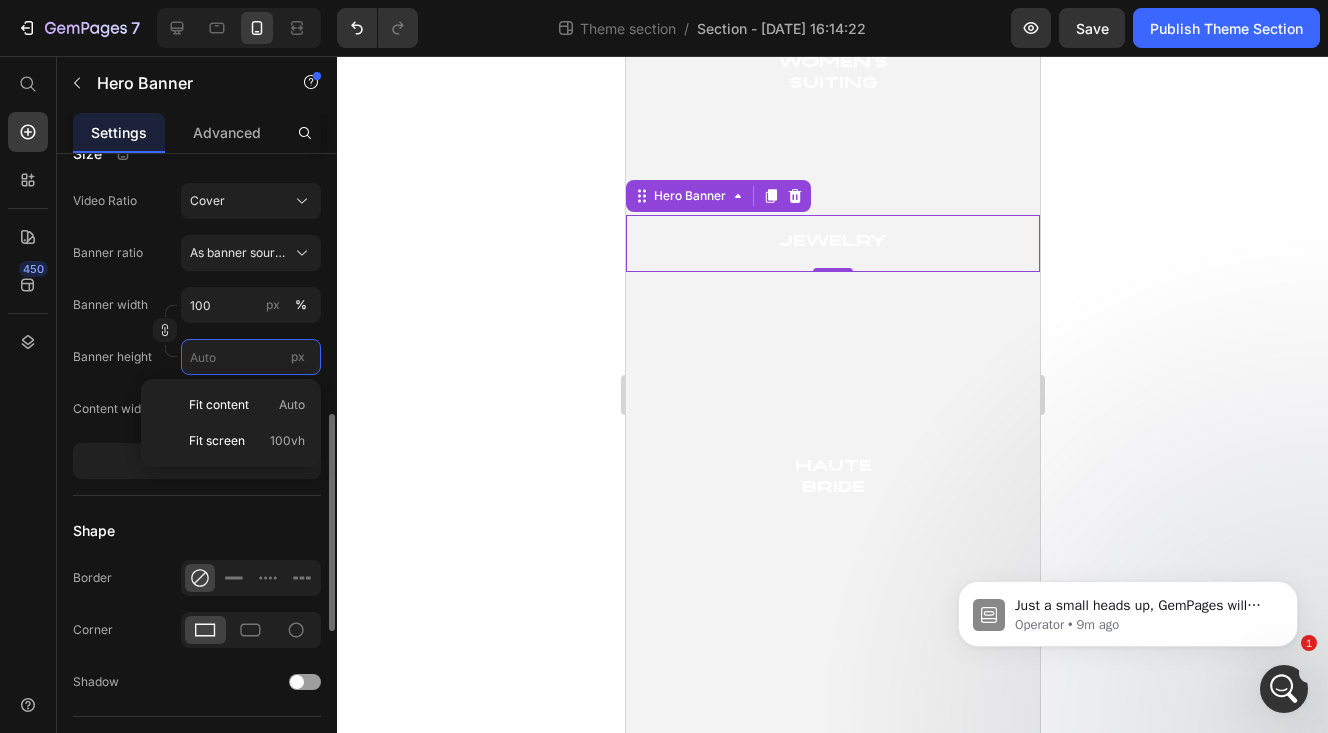 paste on "280" 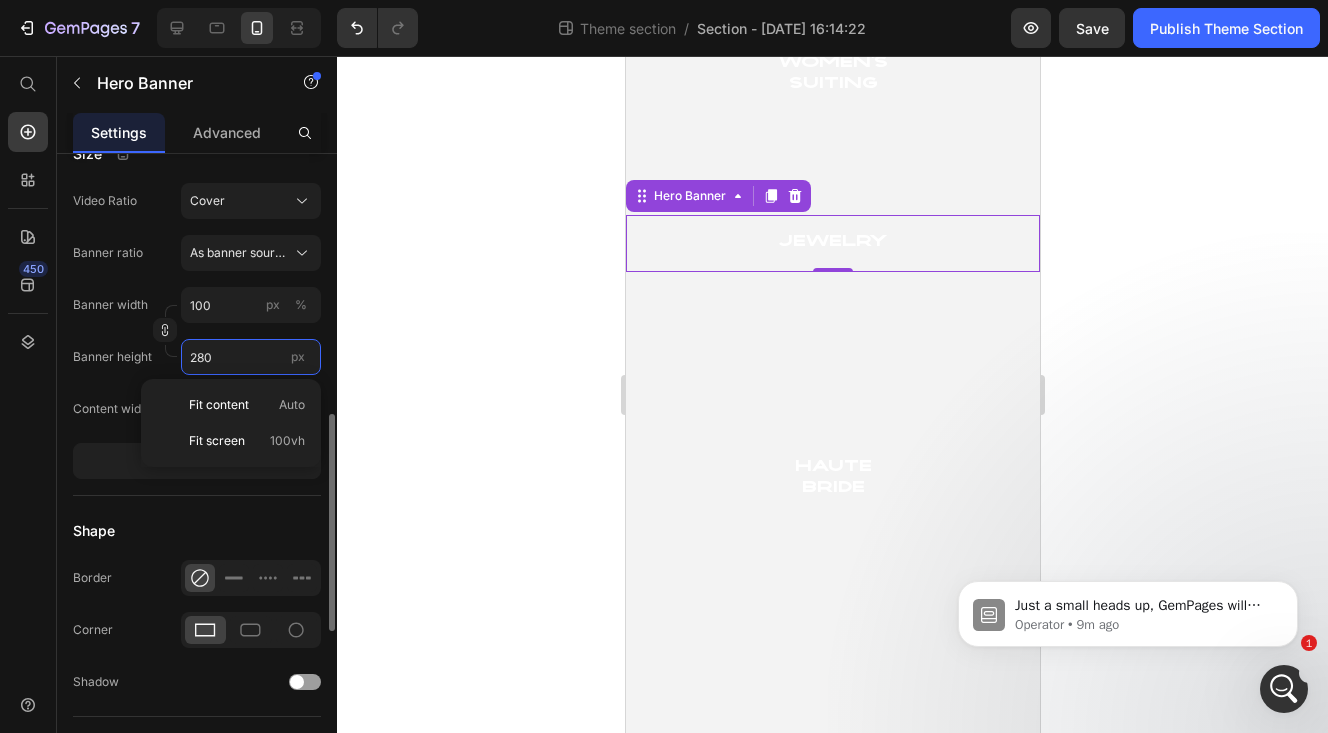 type 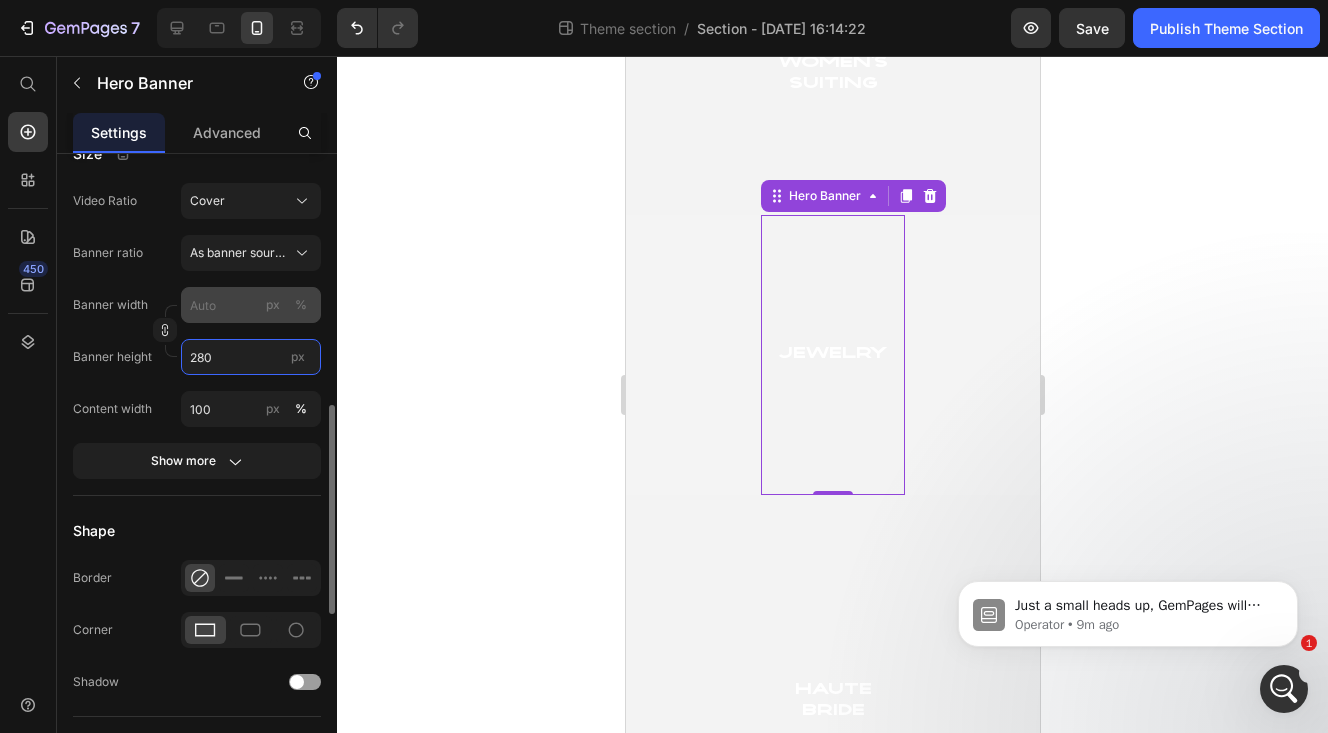 type on "280" 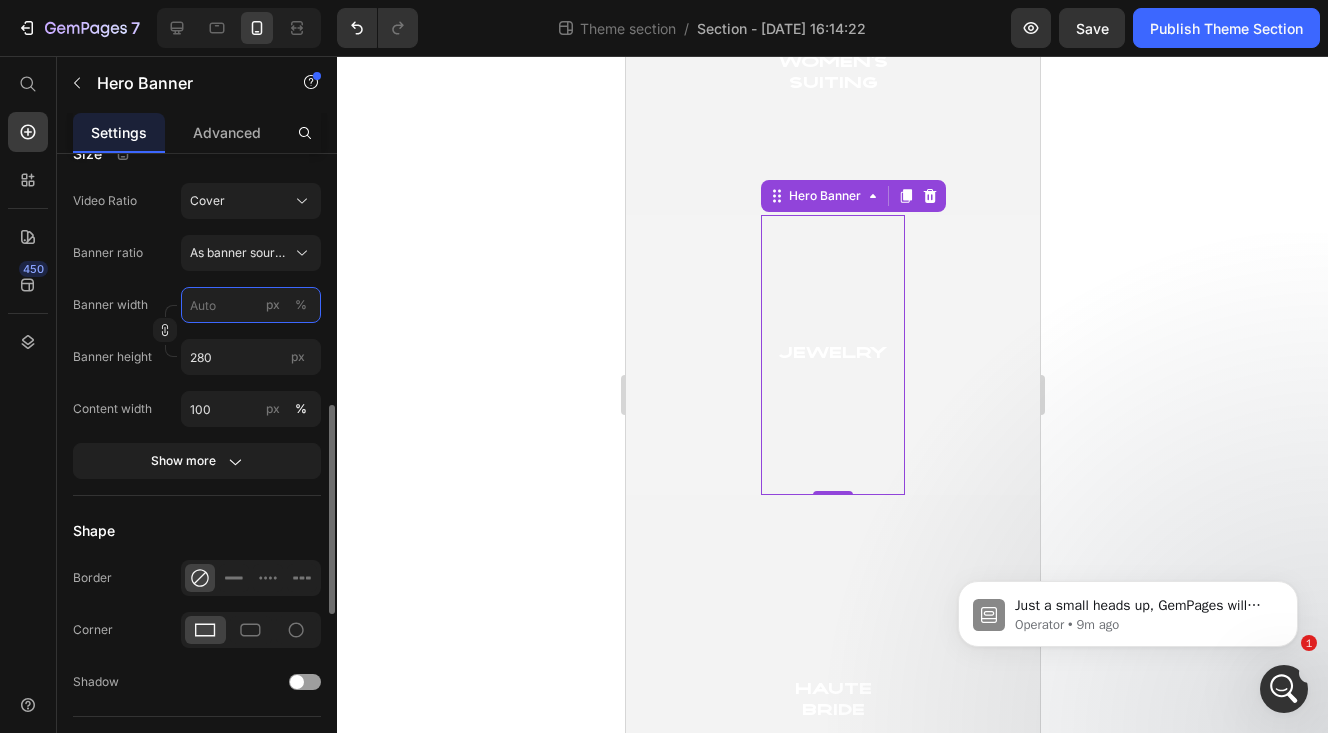 click on "px %" at bounding box center (251, 305) 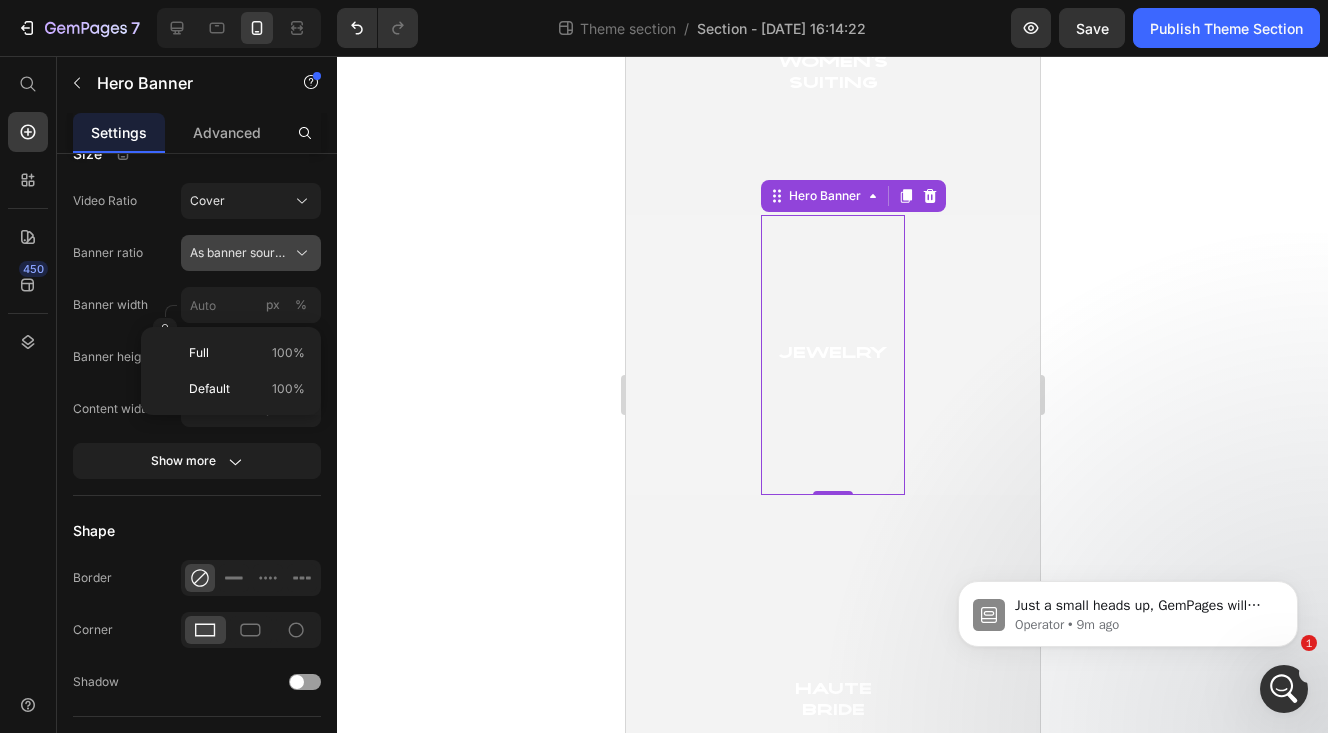 click on "As banner source" at bounding box center [239, 253] 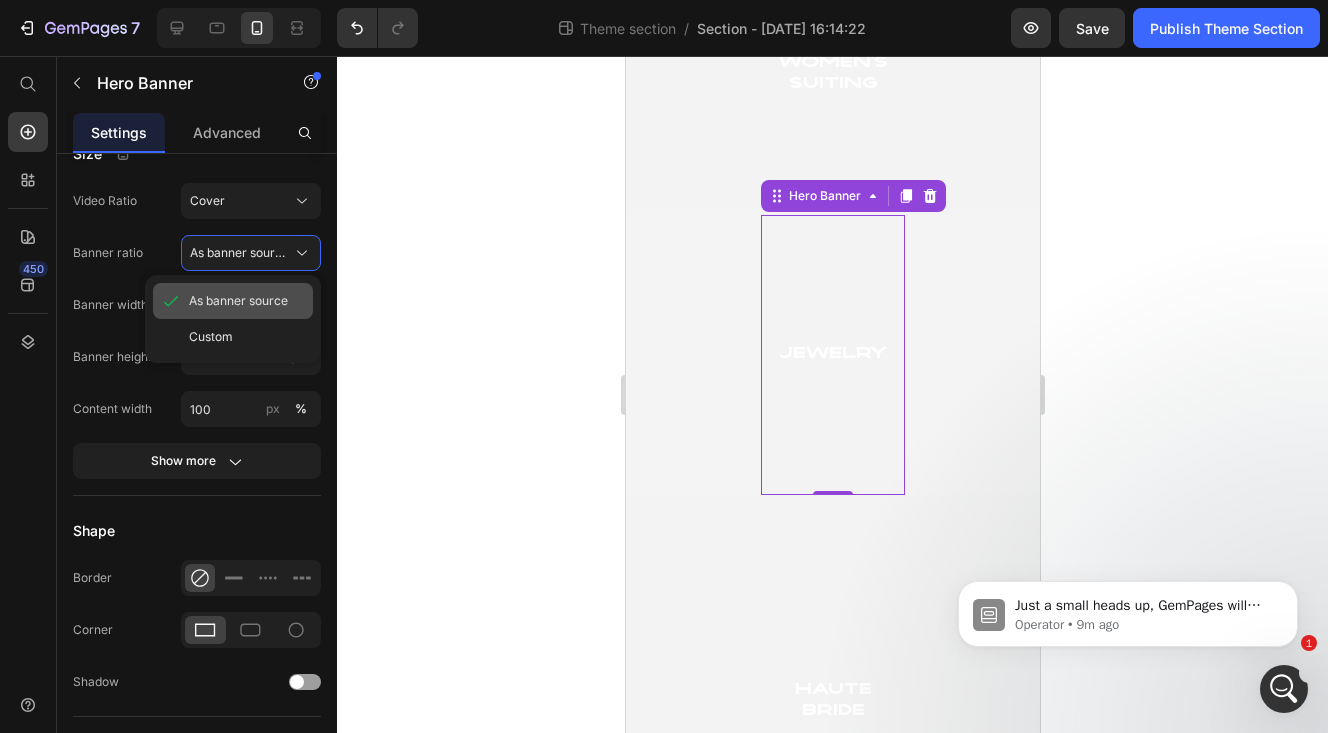 click on "As banner source" at bounding box center [238, 301] 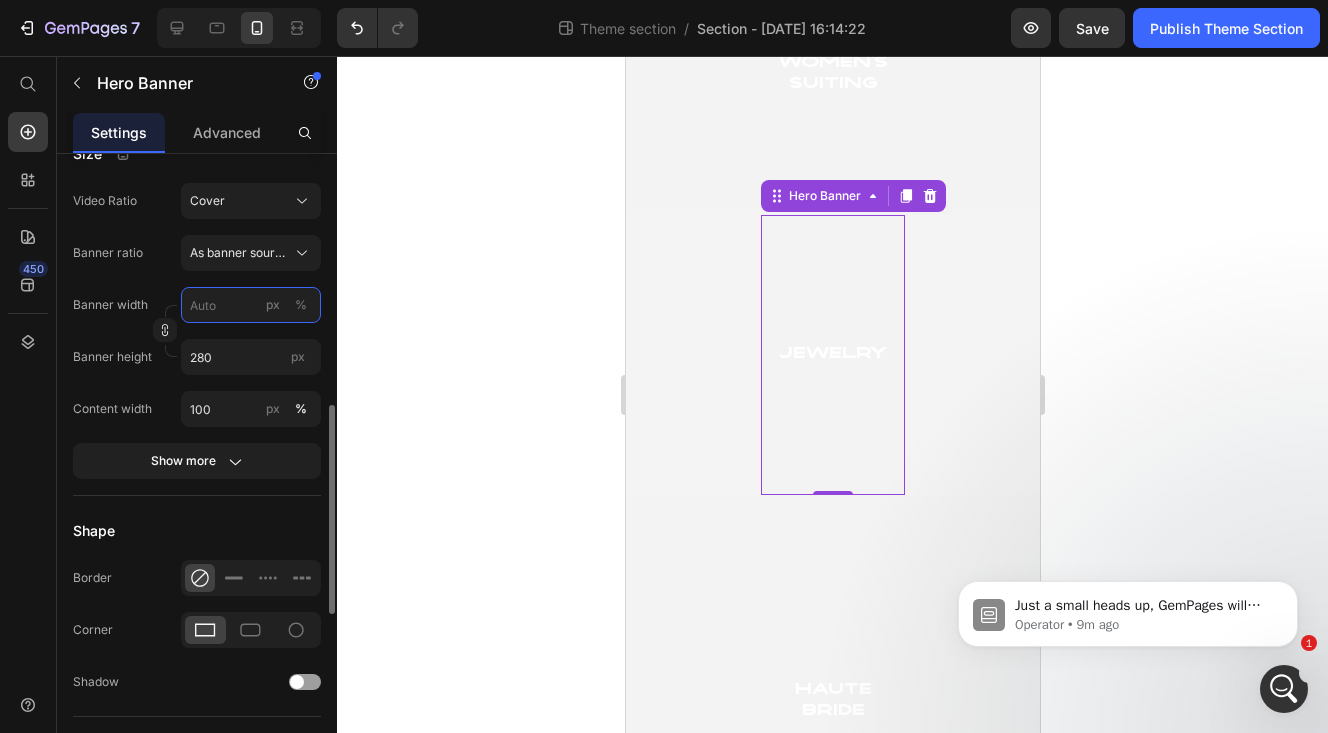 click on "px %" at bounding box center [251, 305] 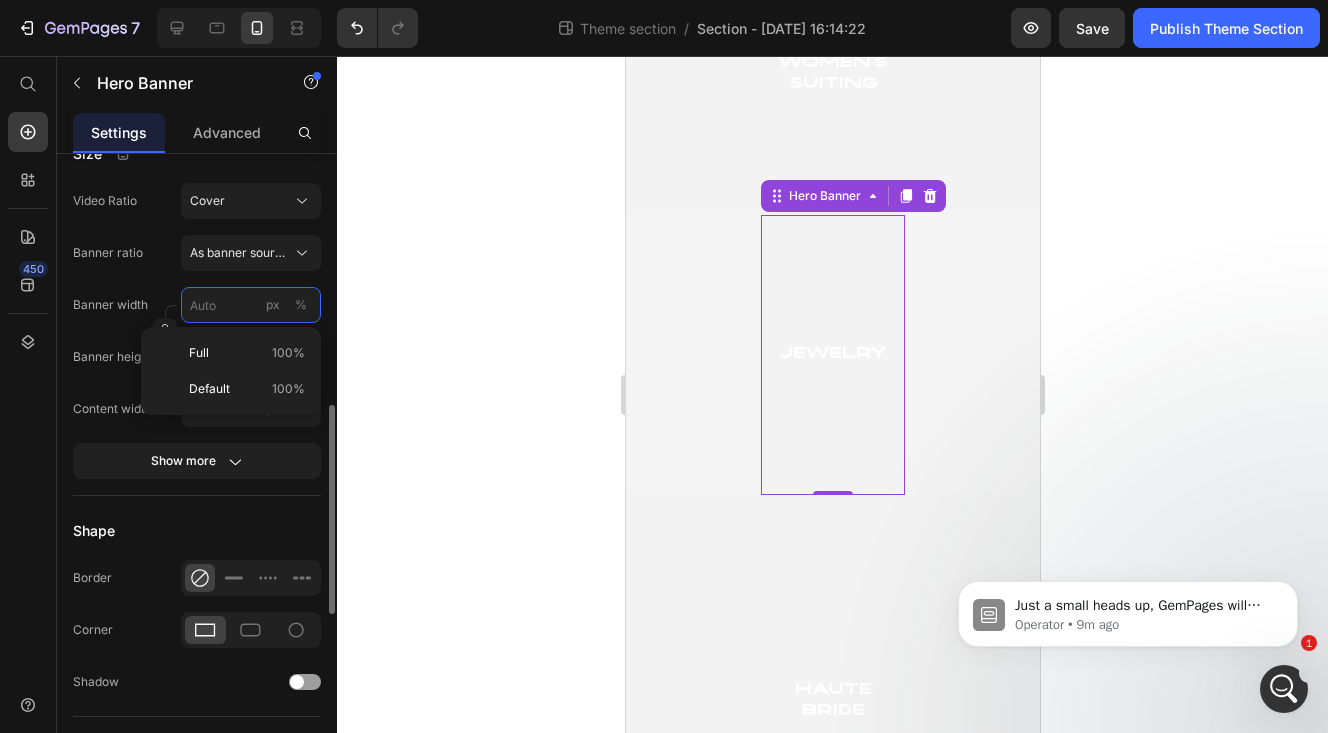 type on "1" 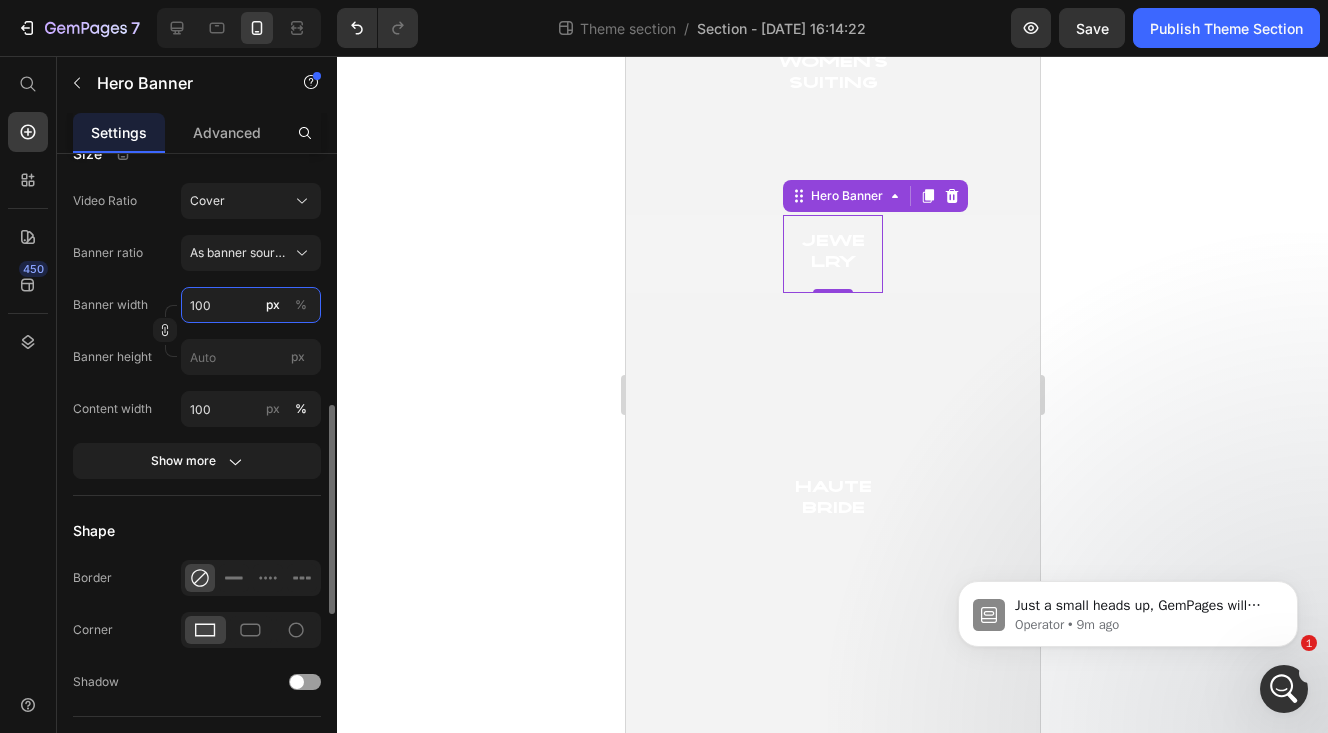 type on "100" 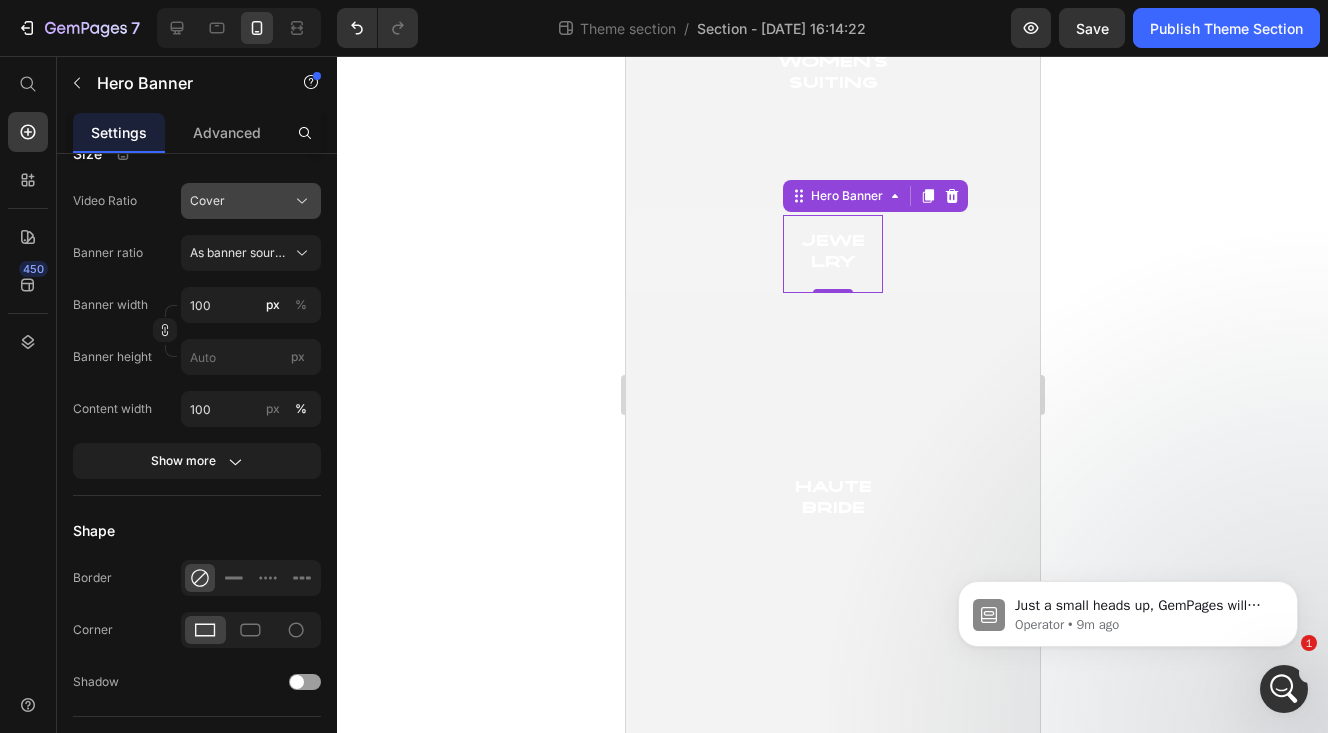 click on "Cover" at bounding box center (251, 201) 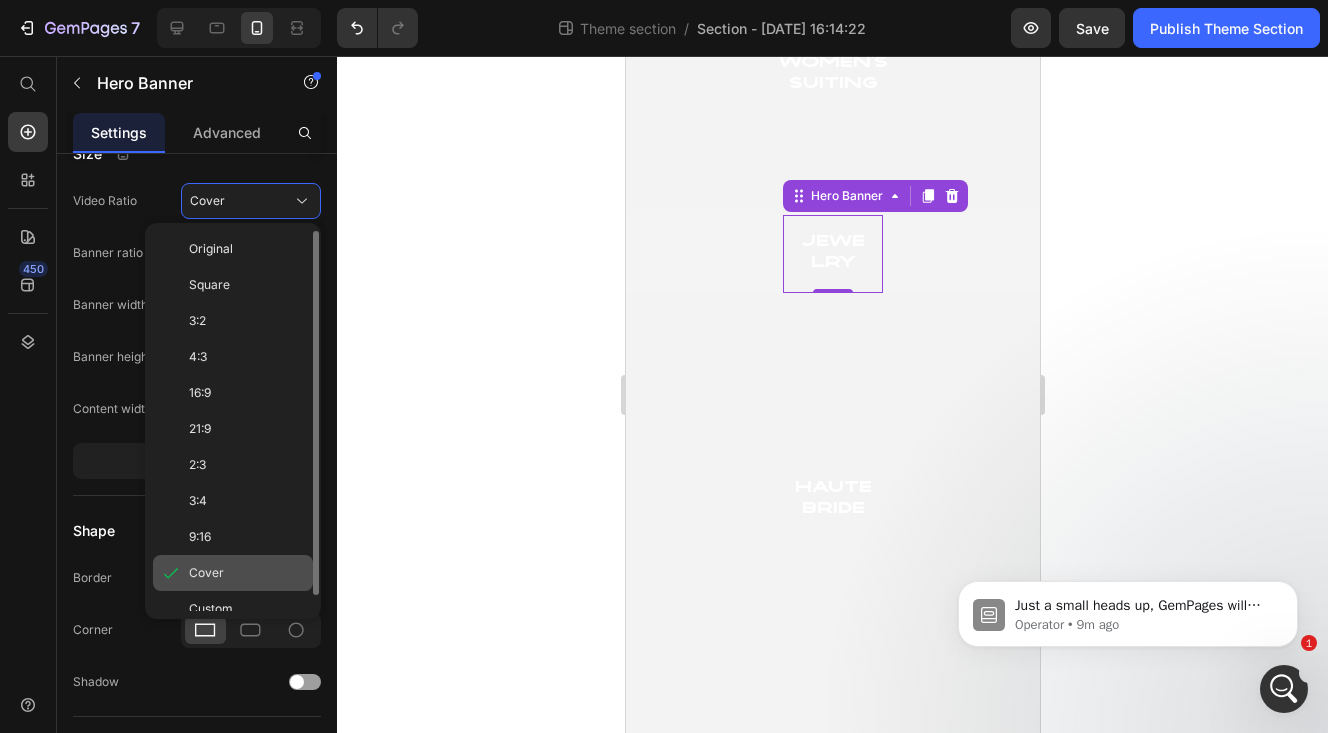 click on "Cover" at bounding box center [247, 573] 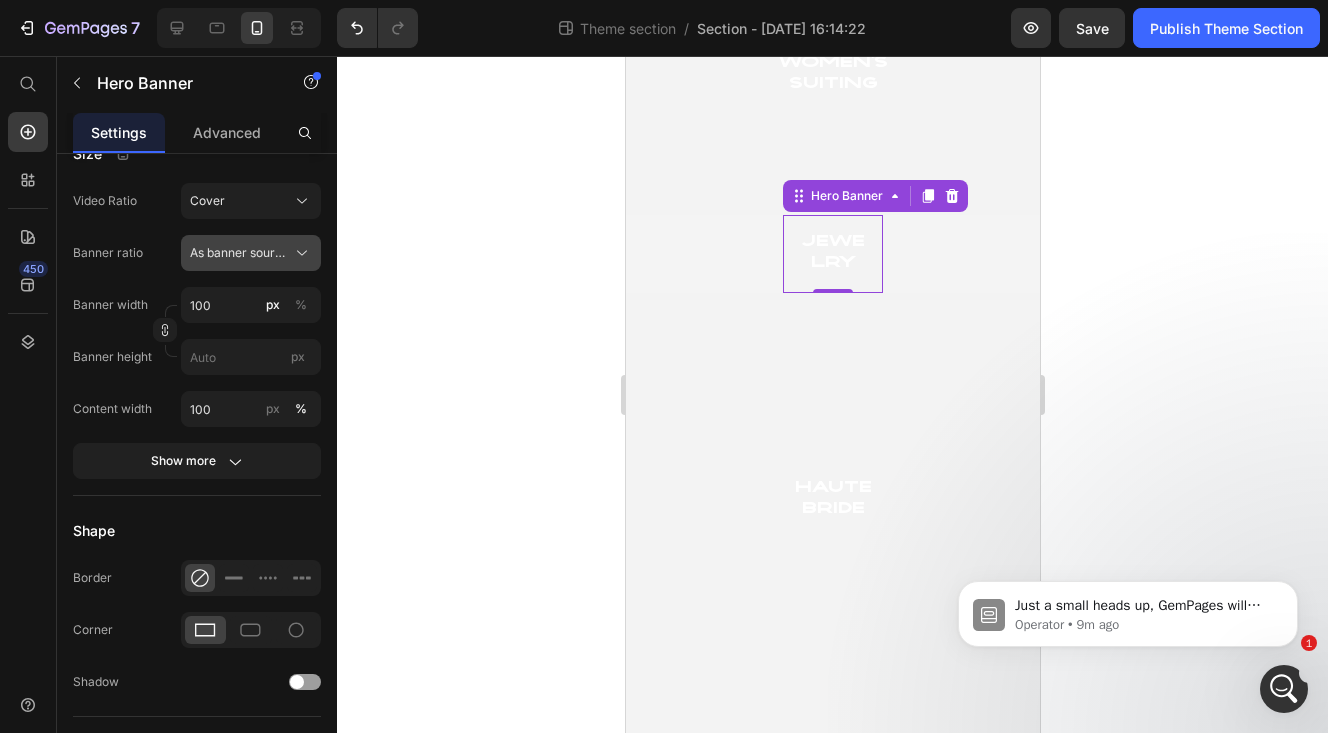 click on "As banner source" at bounding box center (239, 253) 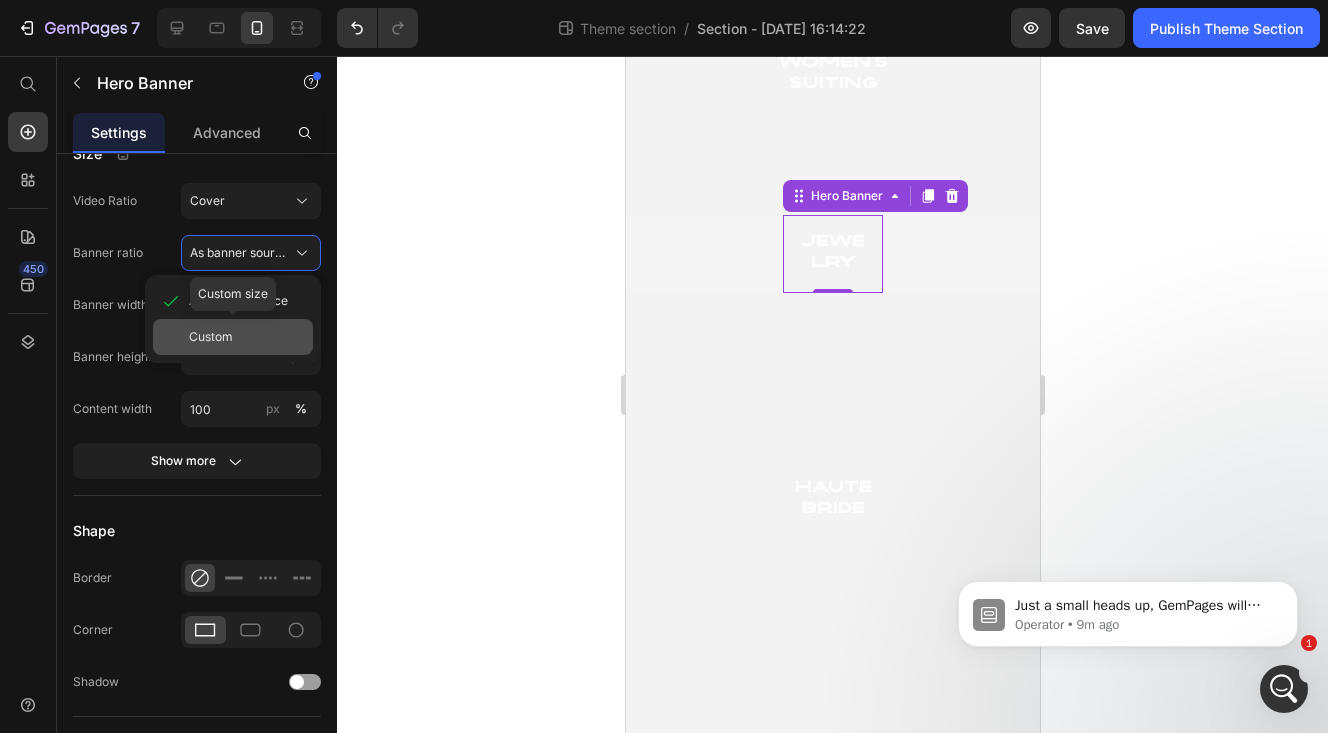 click on "Custom" at bounding box center [211, 337] 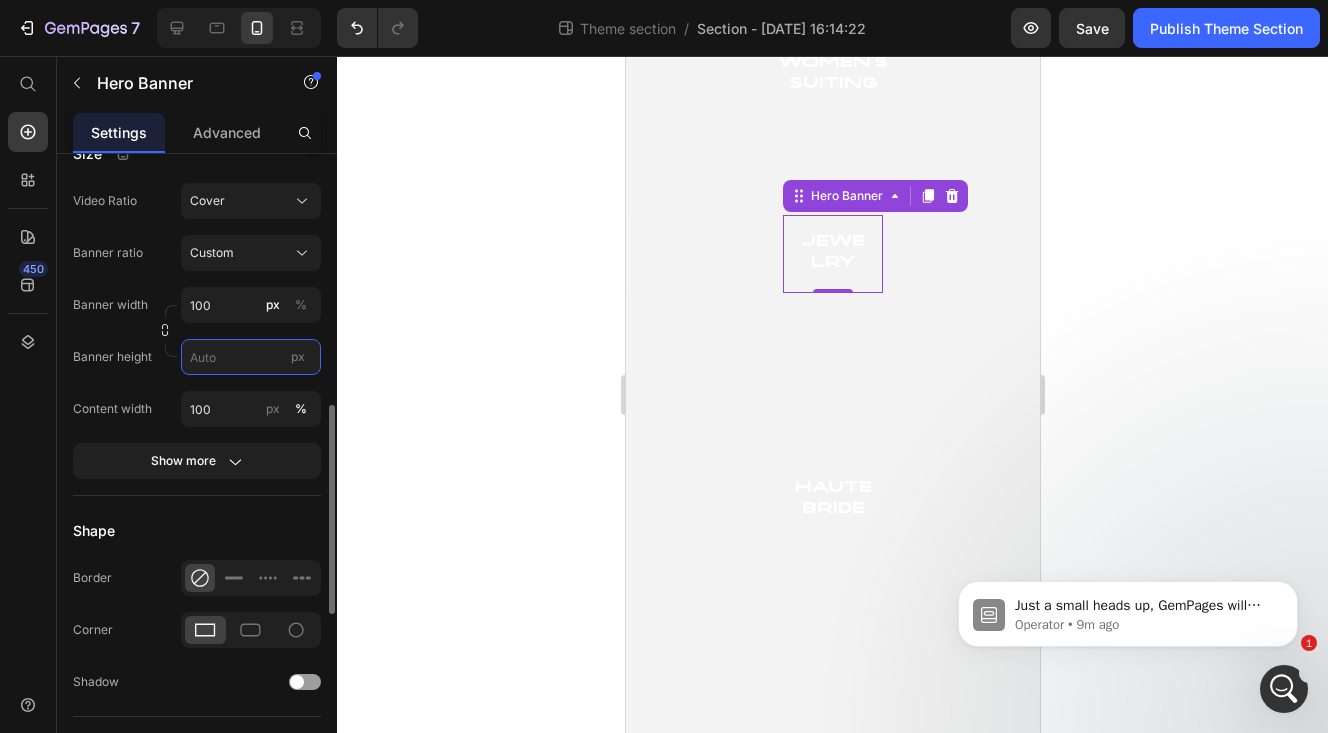 click on "px" at bounding box center (251, 357) 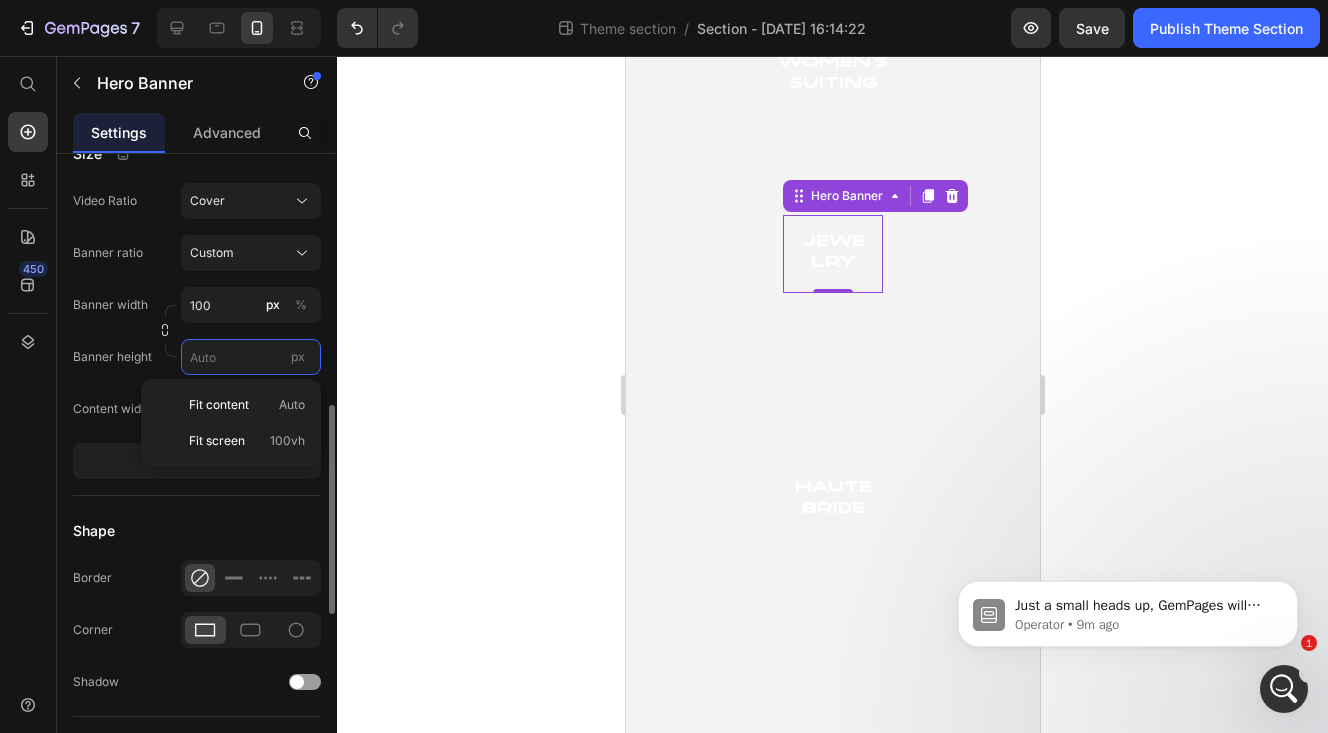paste on "280" 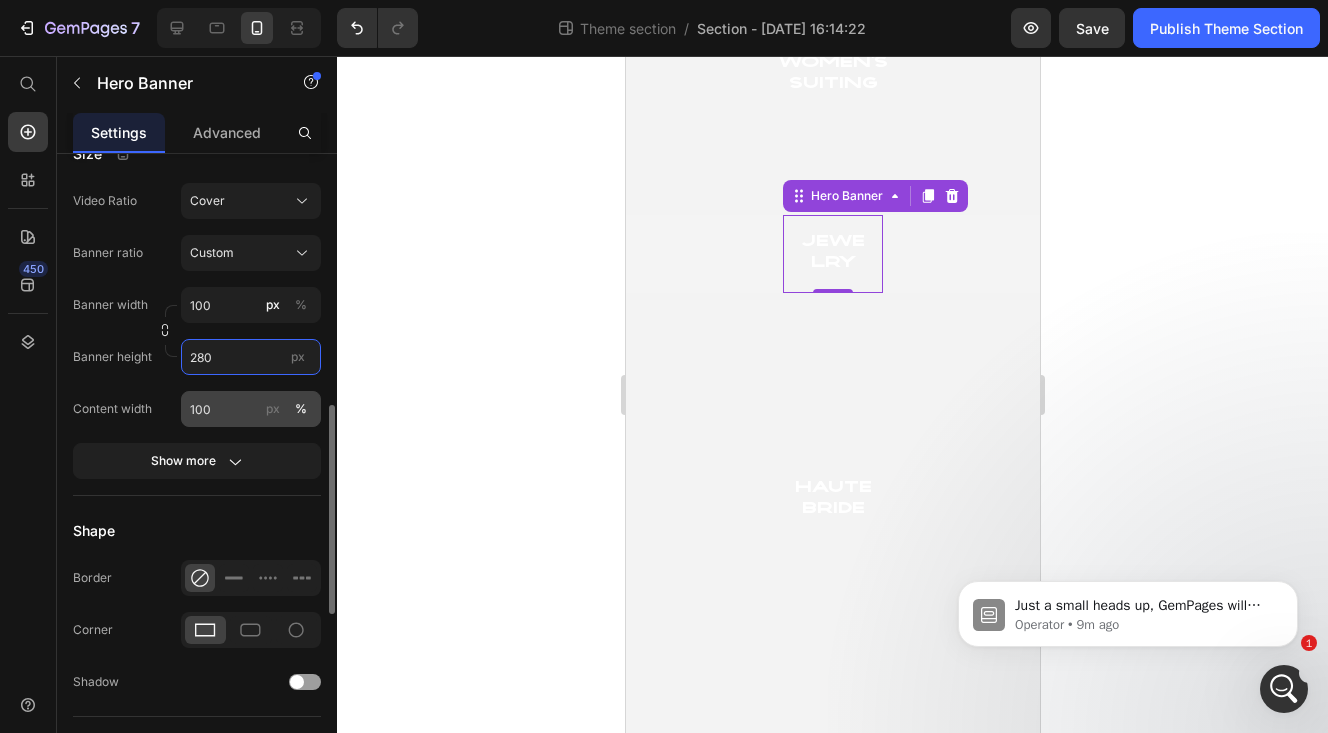 type on "280" 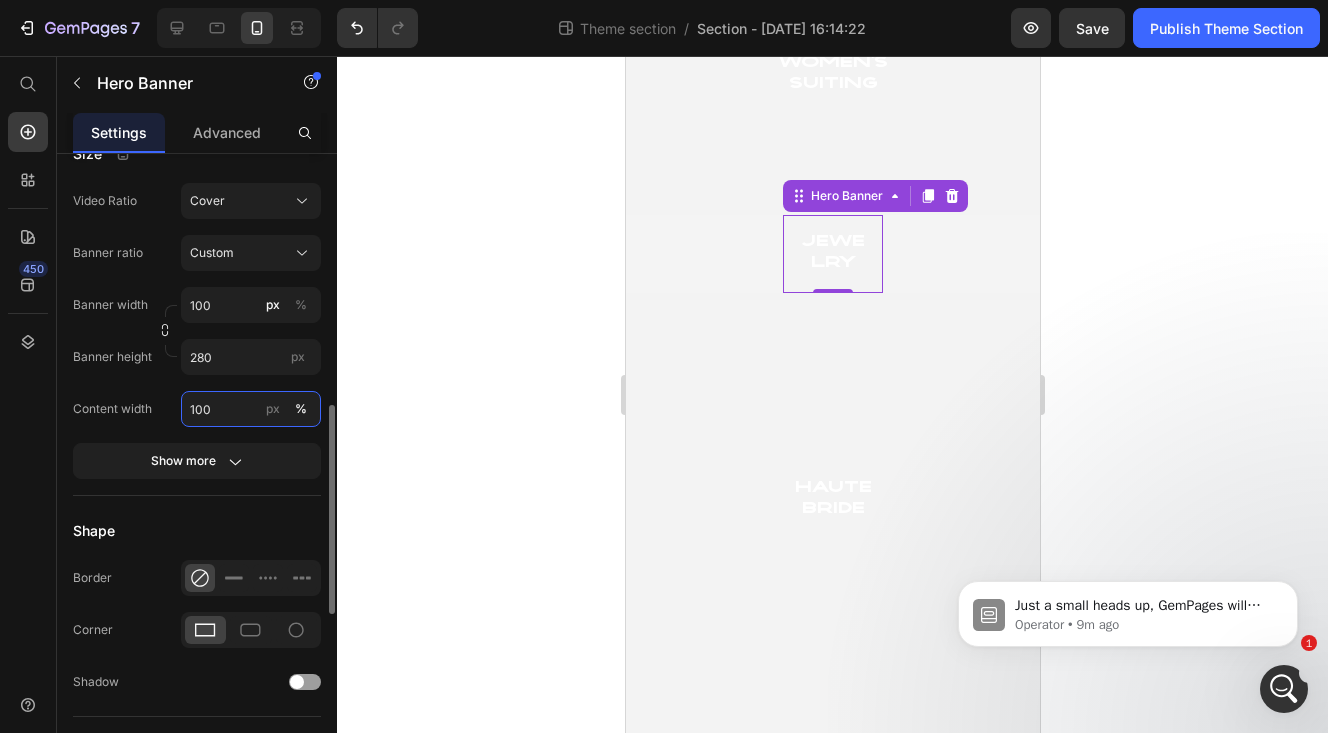 click on "100" at bounding box center (251, 409) 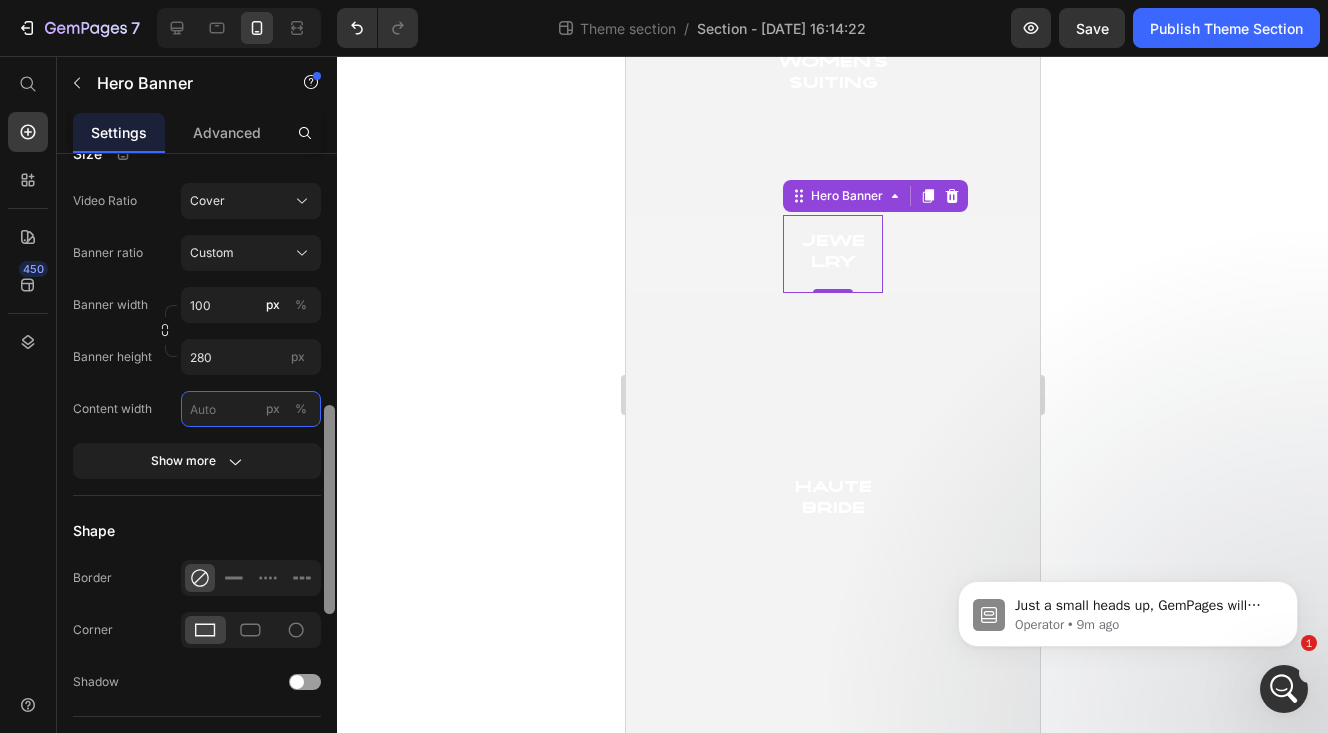 type 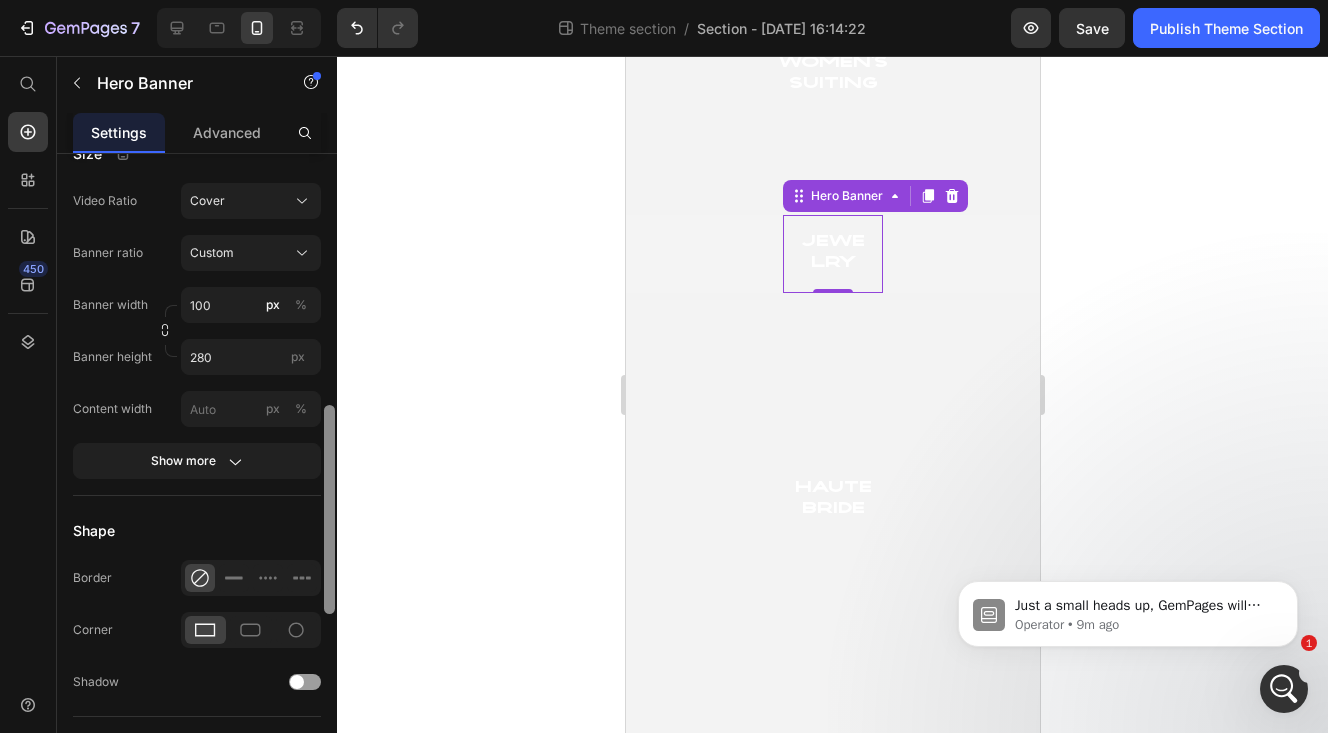 click at bounding box center (329, 472) 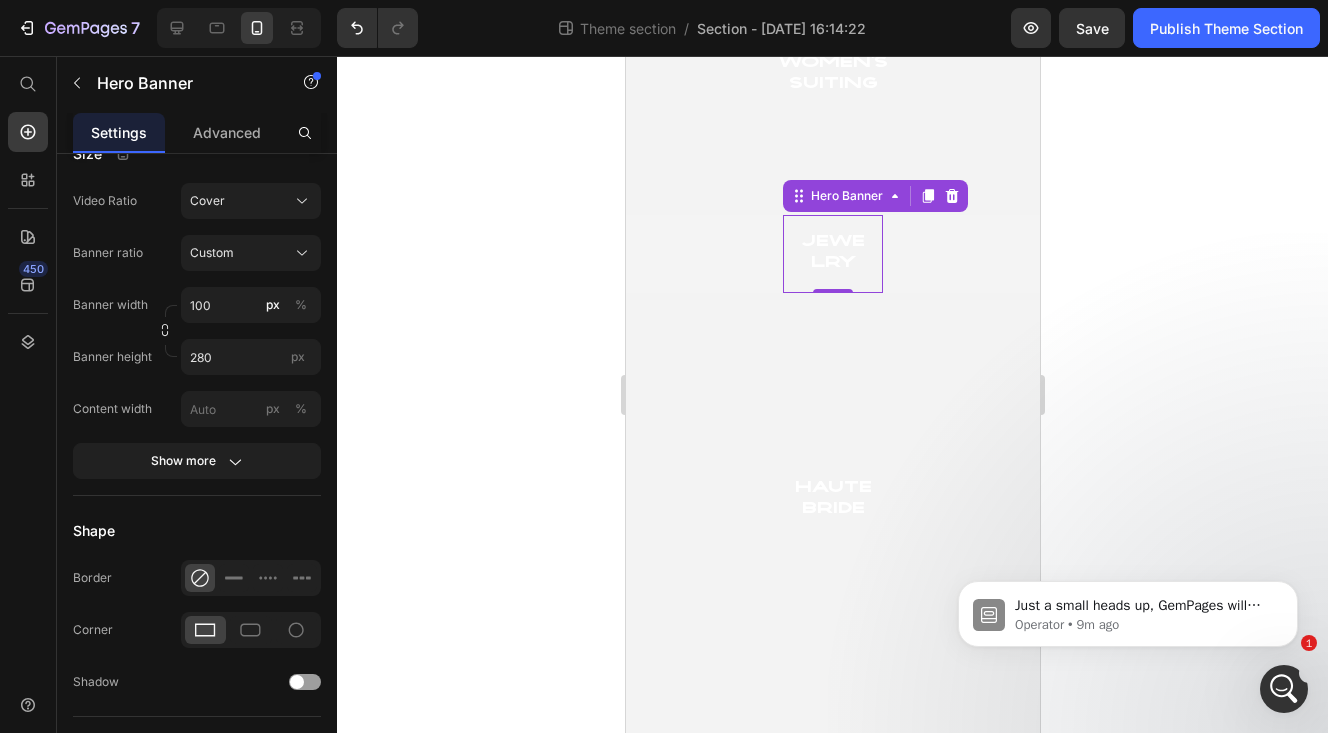 scroll, scrollTop: 126, scrollLeft: 0, axis: vertical 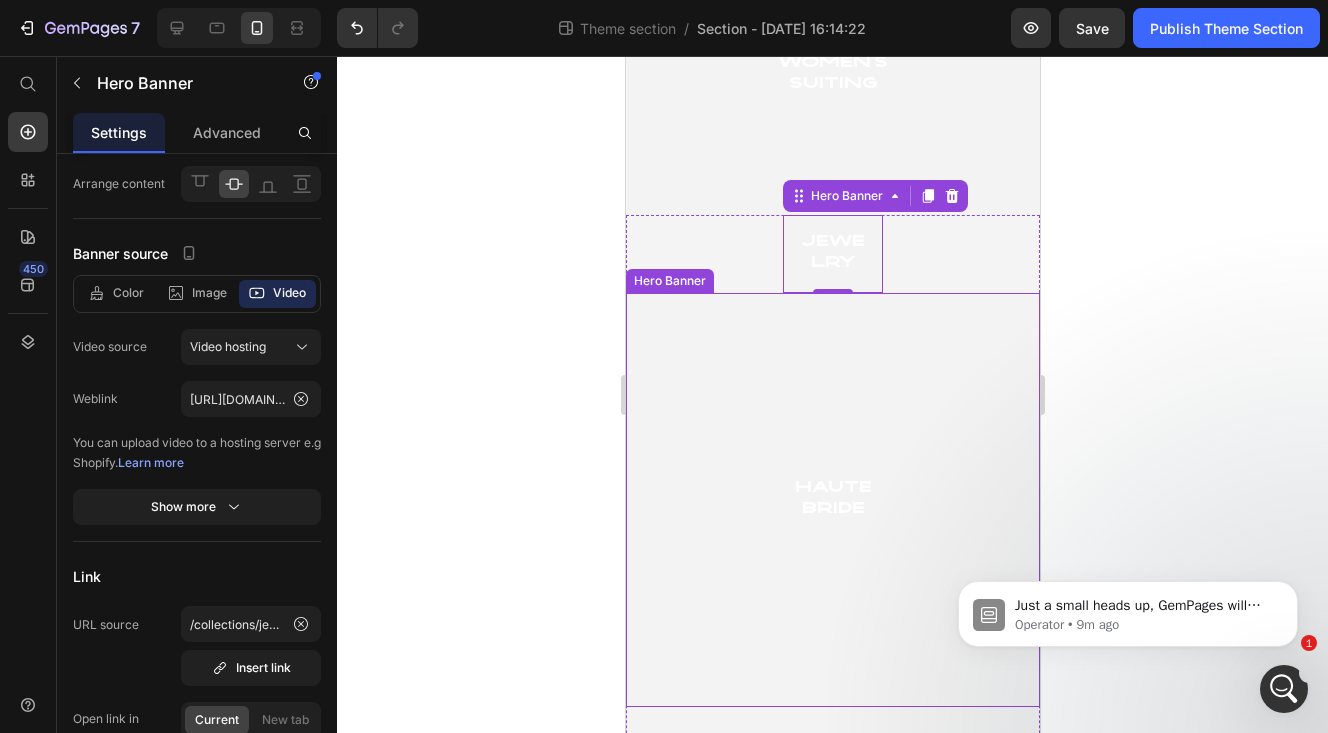click at bounding box center [832, 500] 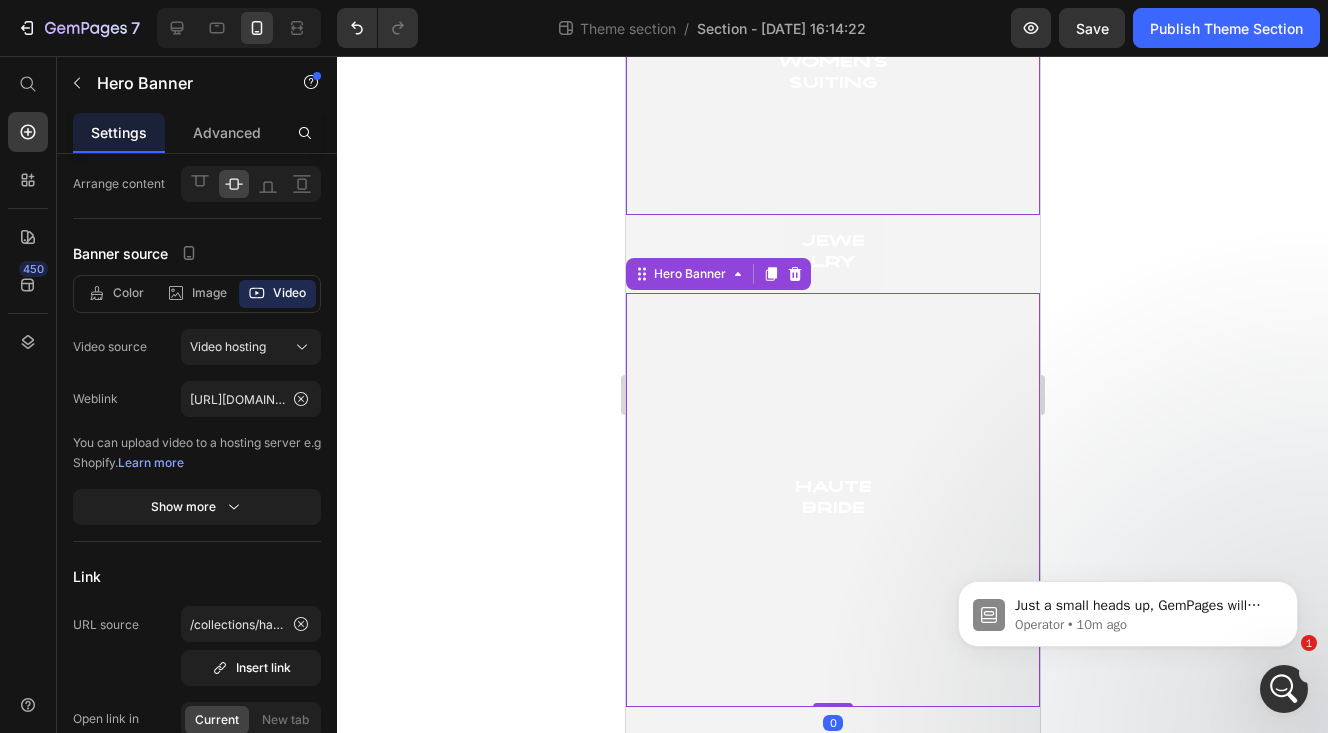 click at bounding box center (832, 75) 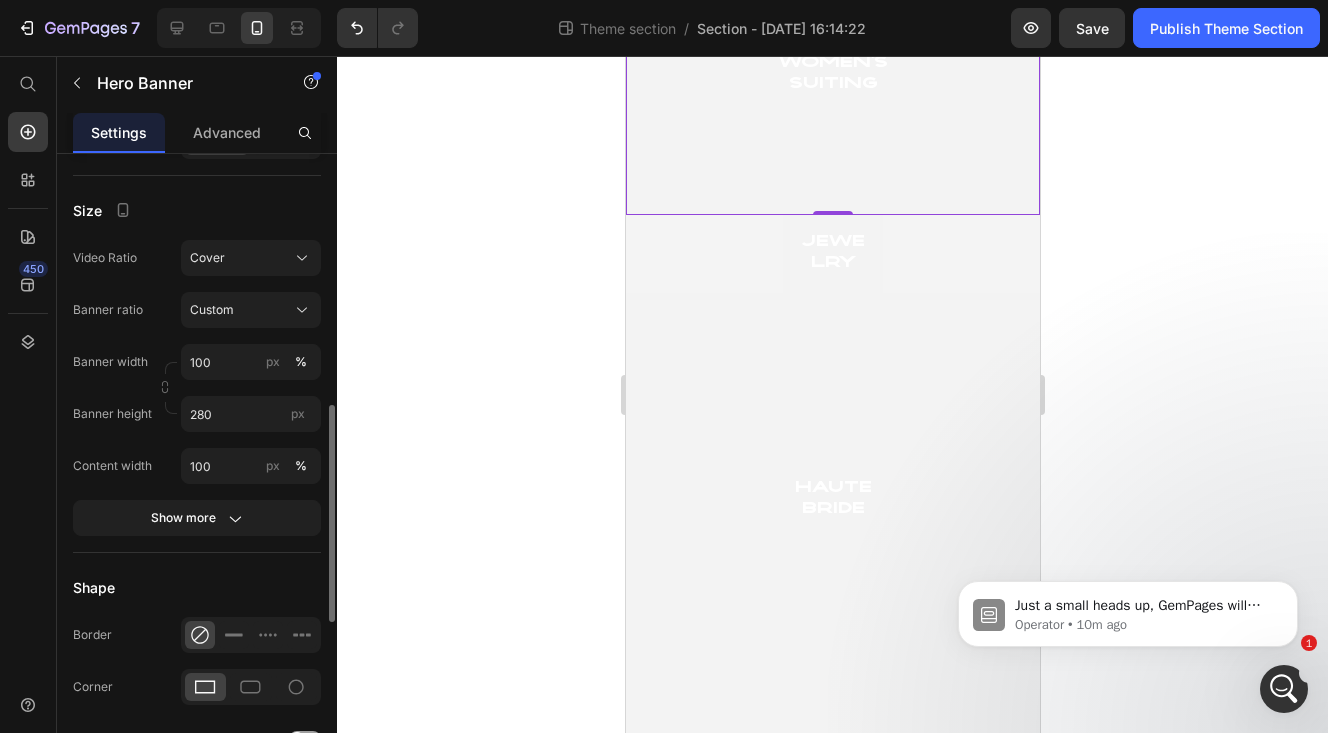 scroll, scrollTop: 681, scrollLeft: 0, axis: vertical 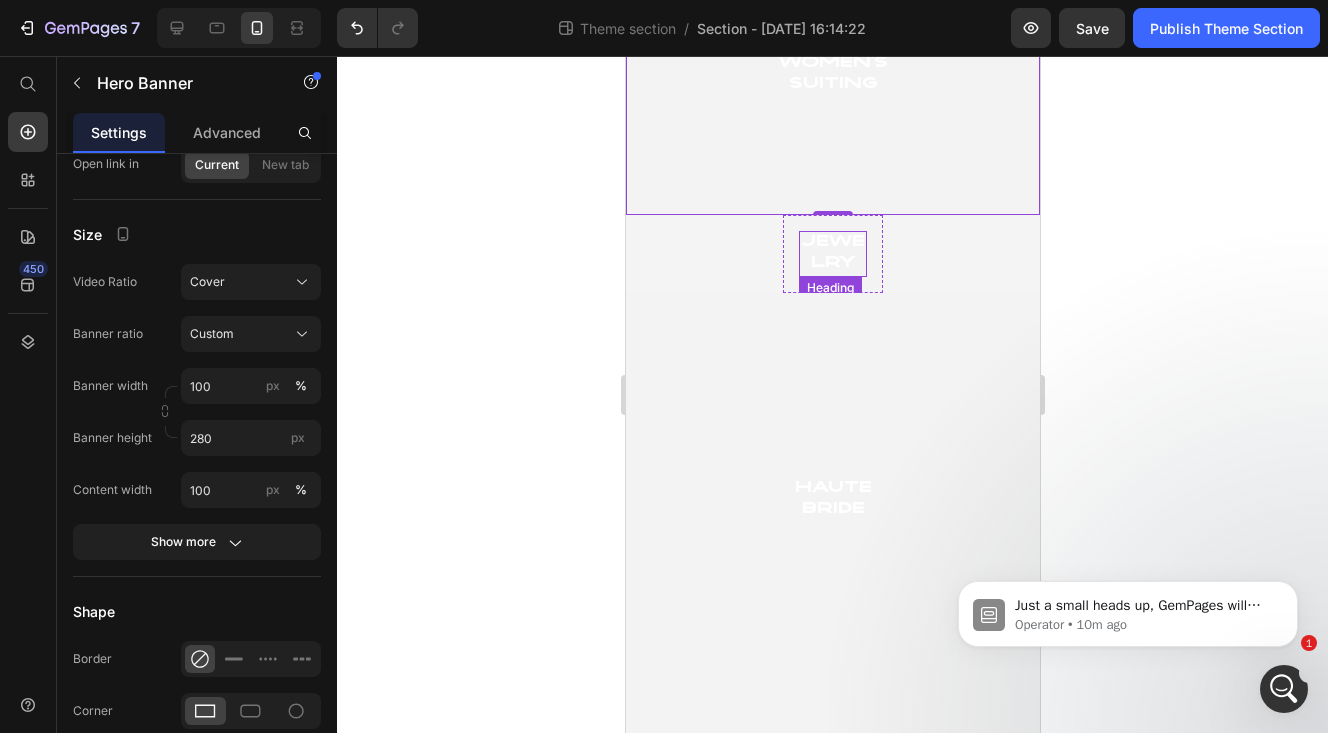 click on "jewelry Heading" at bounding box center (832, 254) 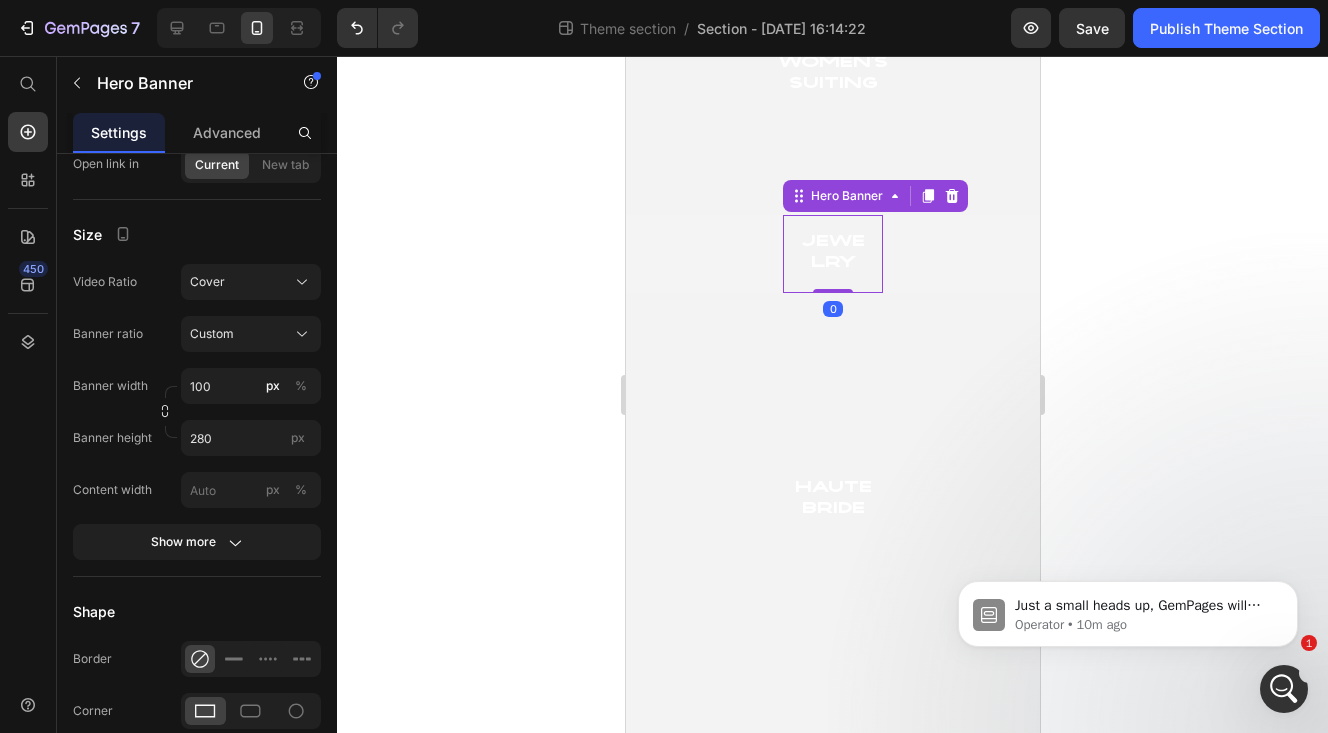 click on "jewelry Heading" at bounding box center [832, 254] 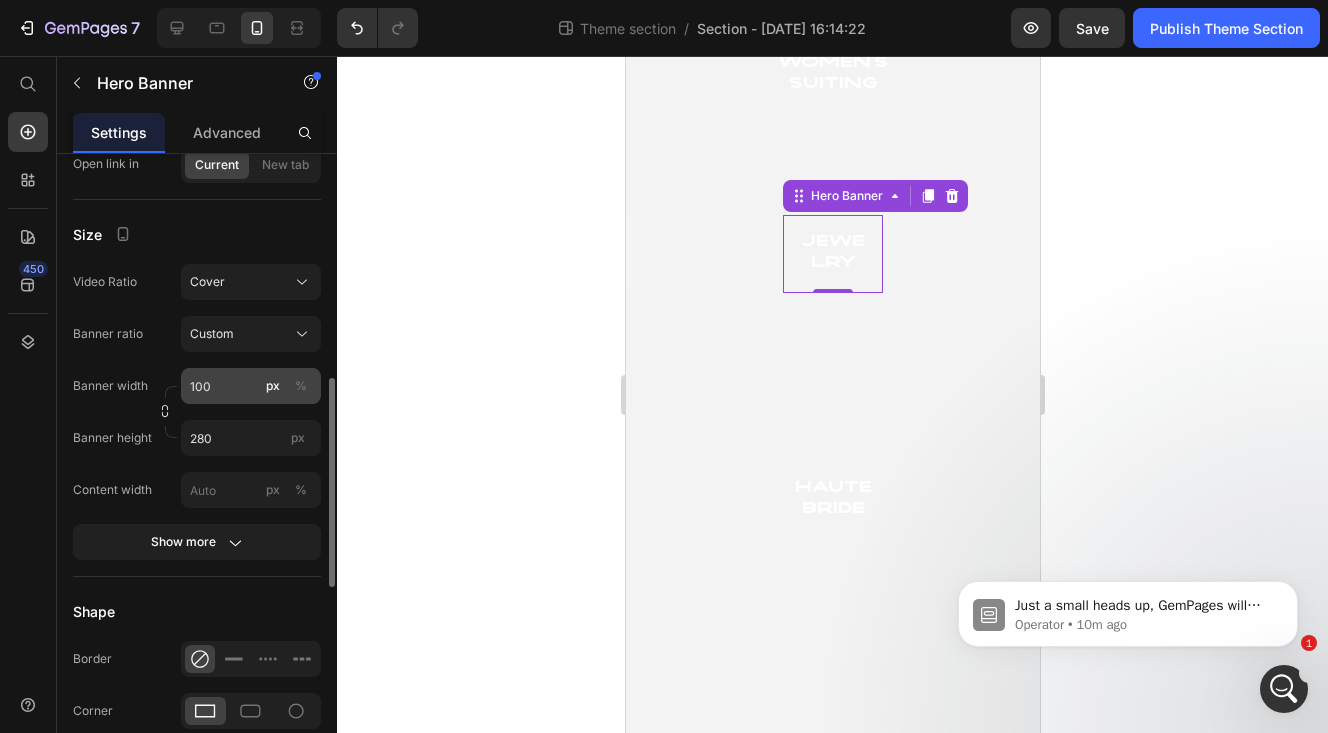 click on "%" at bounding box center [301, 386] 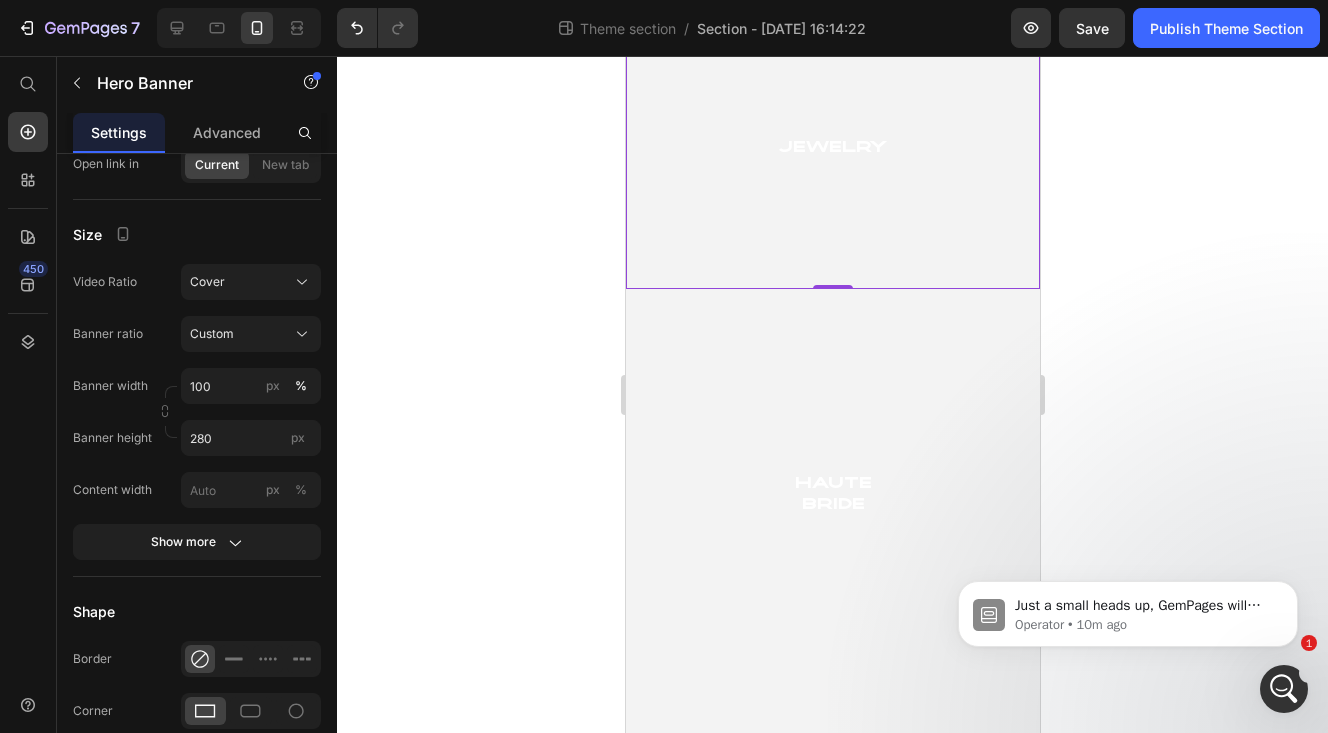 scroll, scrollTop: 1549, scrollLeft: 0, axis: vertical 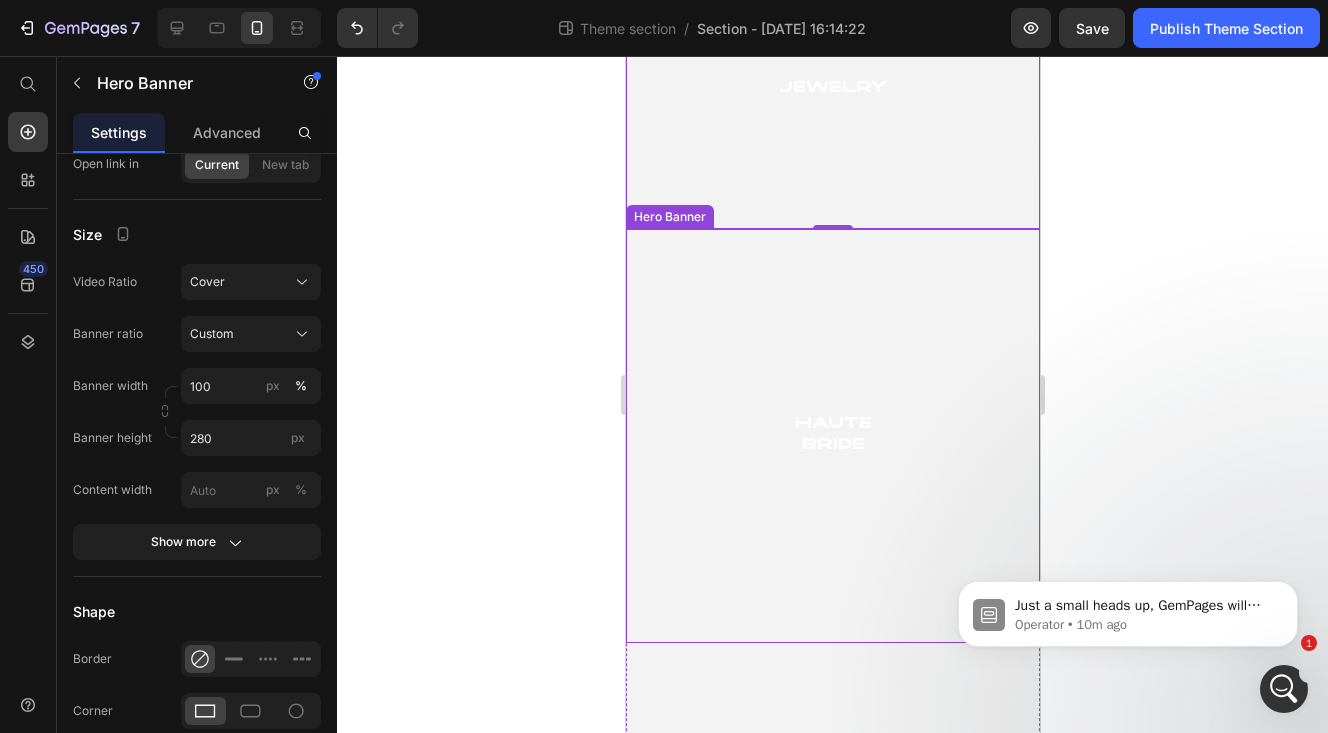 click at bounding box center (832, 436) 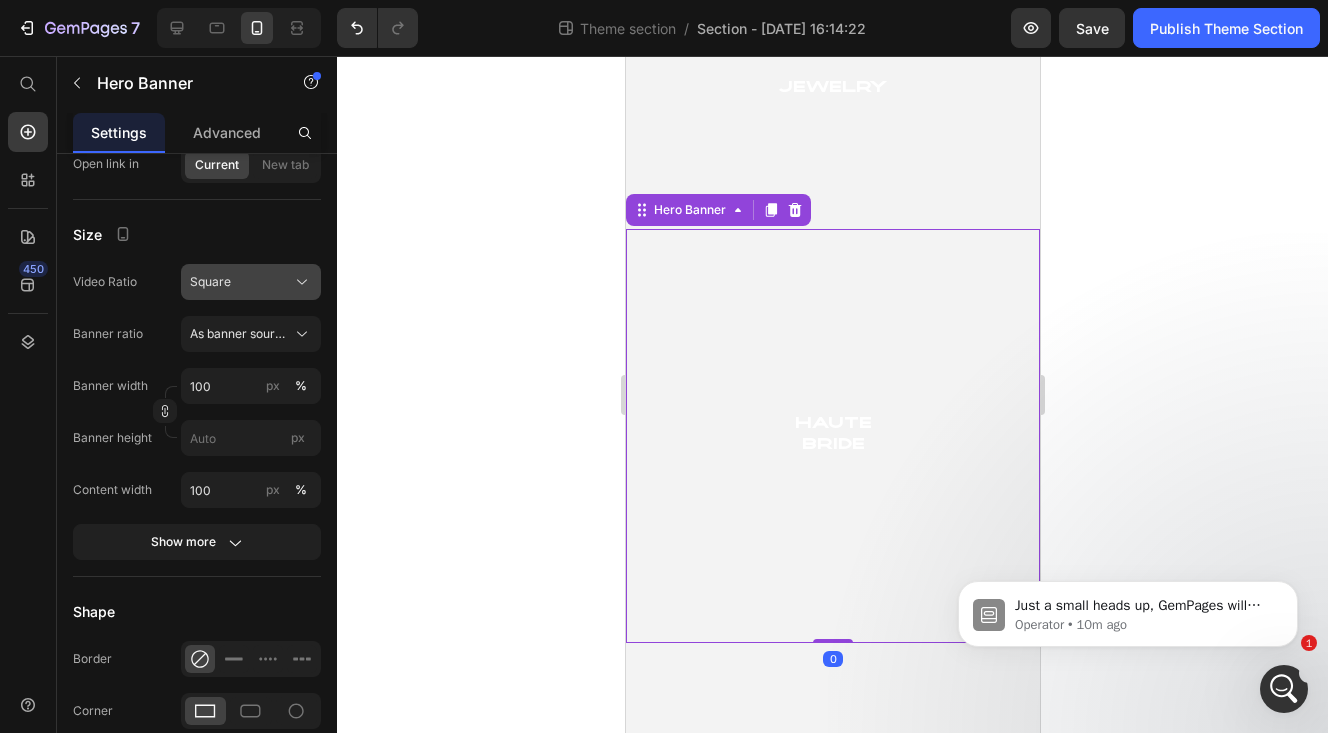 click on "Square" 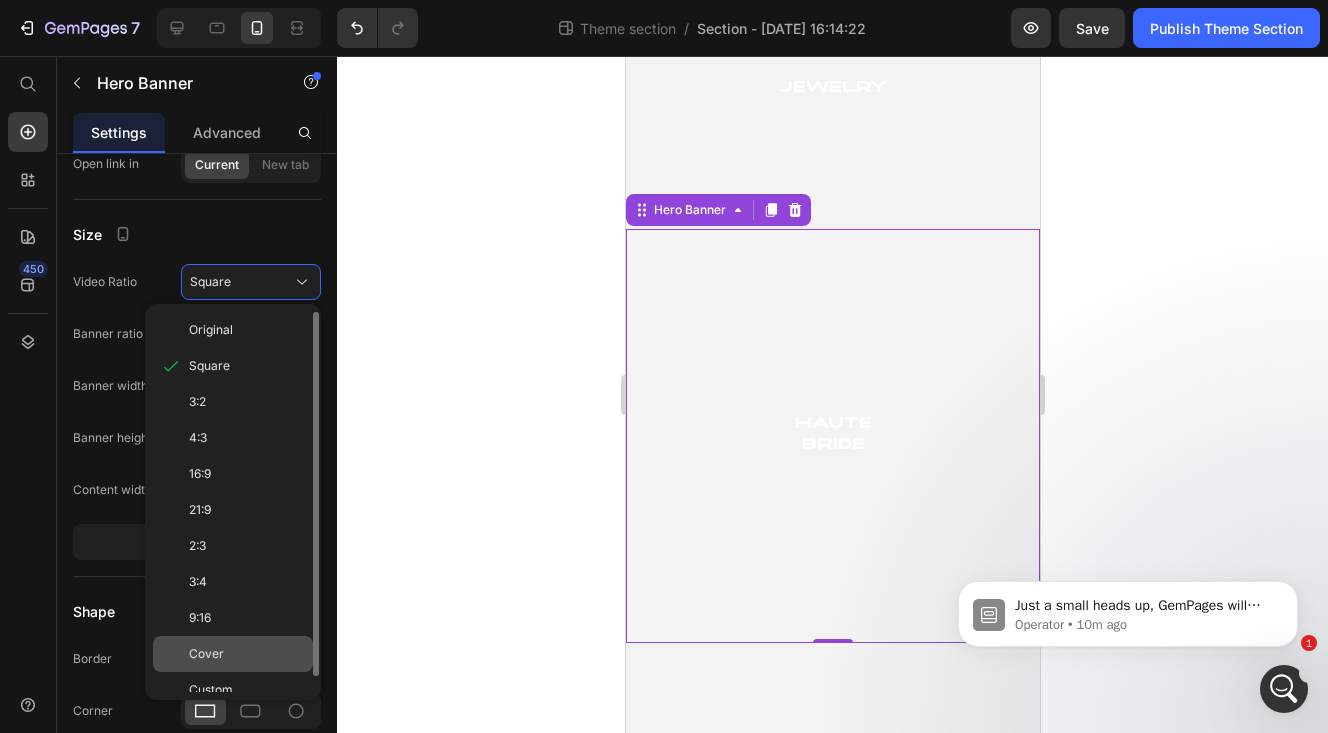 click on "Cover" 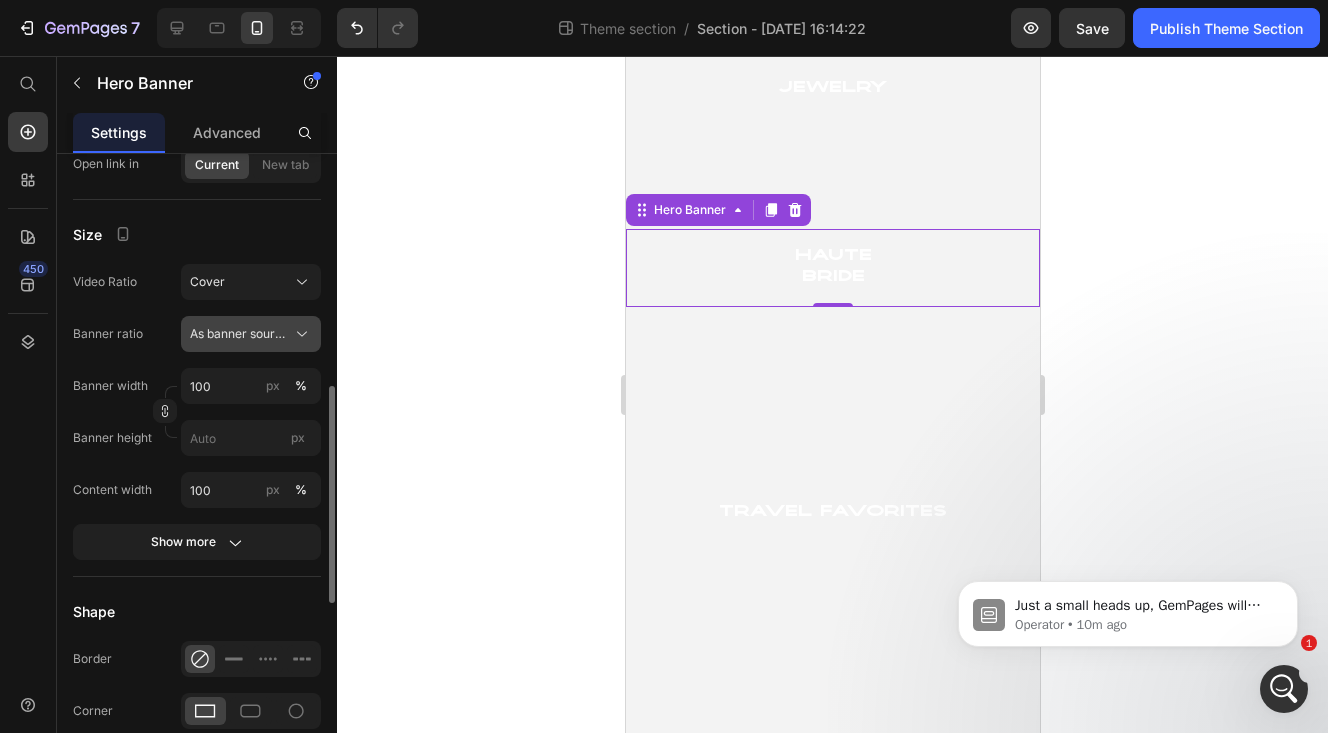 click on "As banner source" at bounding box center (239, 334) 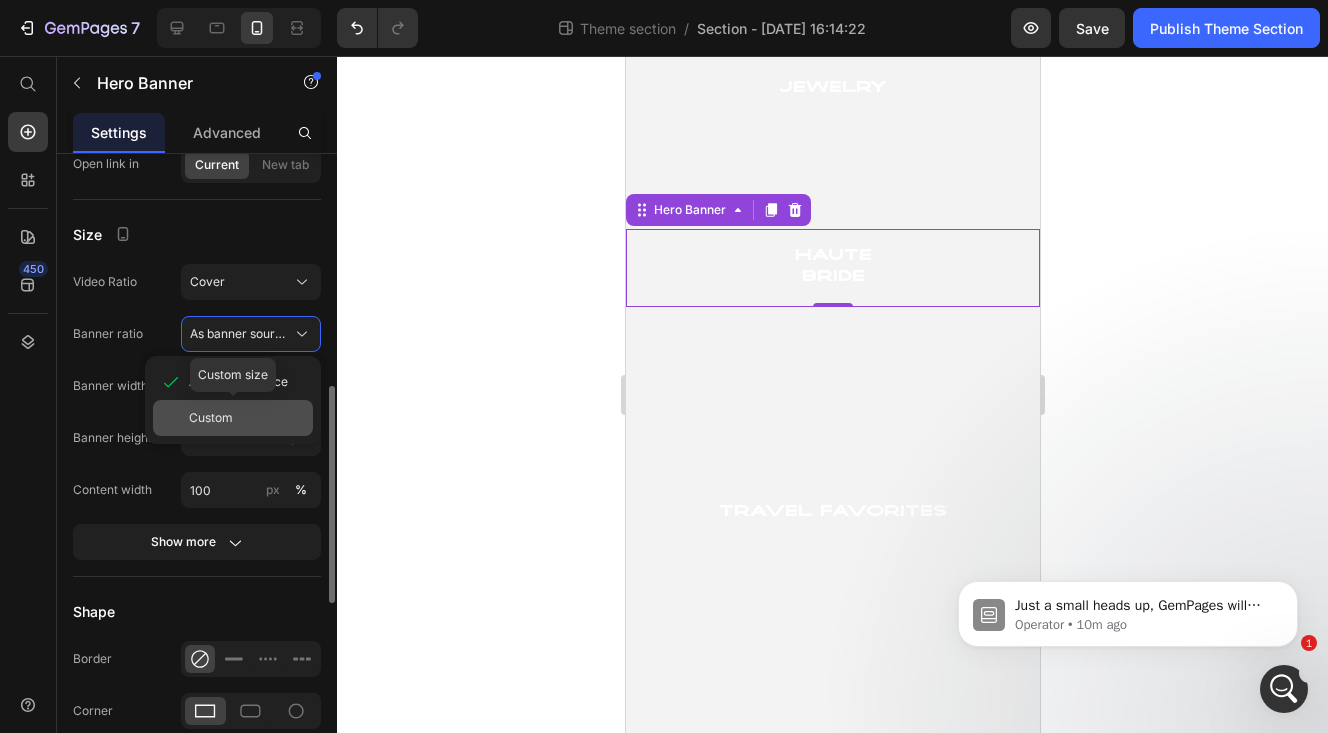 click on "Custom" at bounding box center [211, 418] 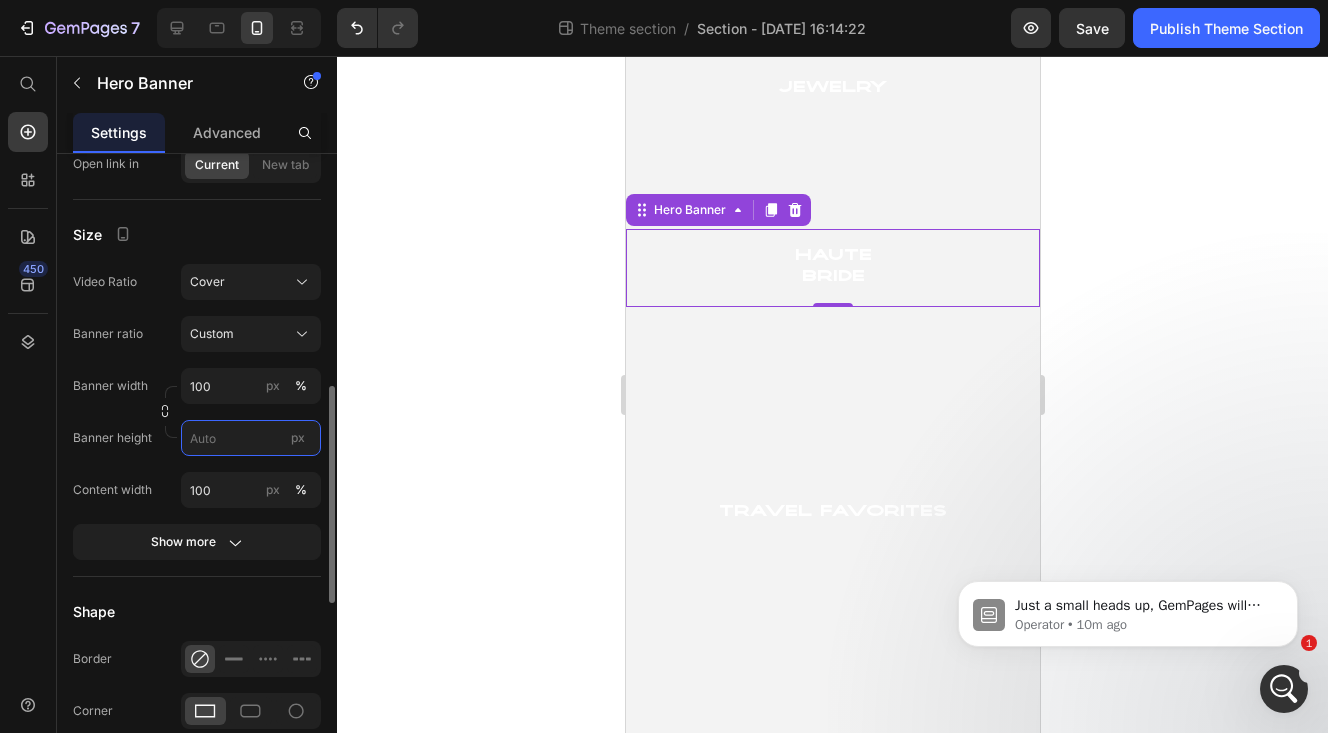 click on "px" at bounding box center [251, 438] 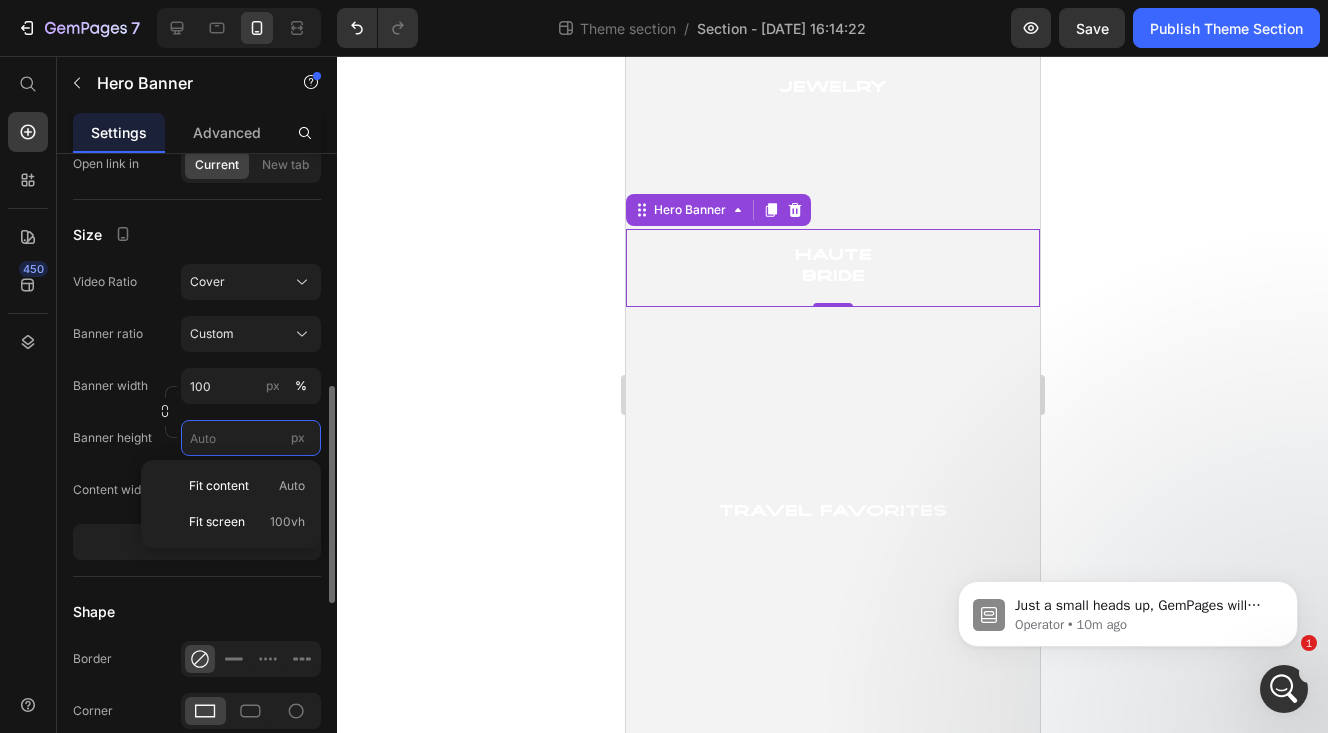 paste on "280" 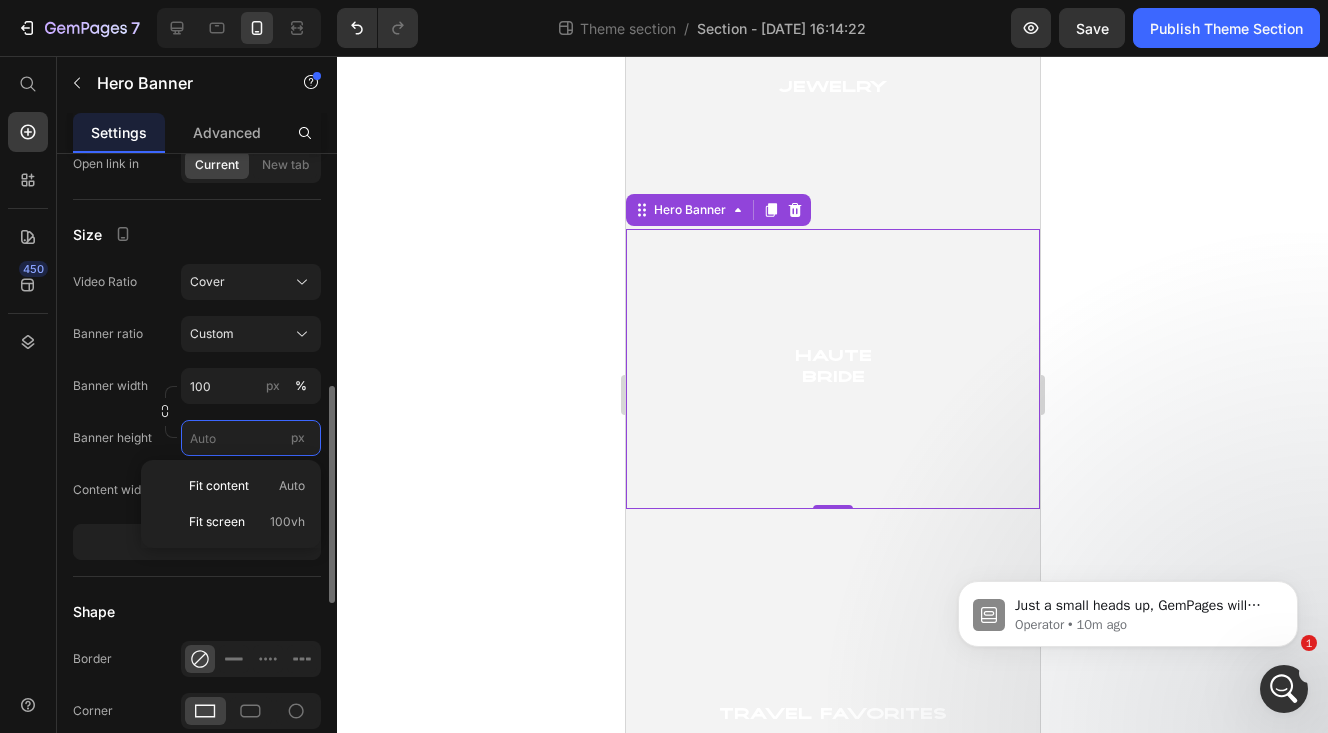 type on "280" 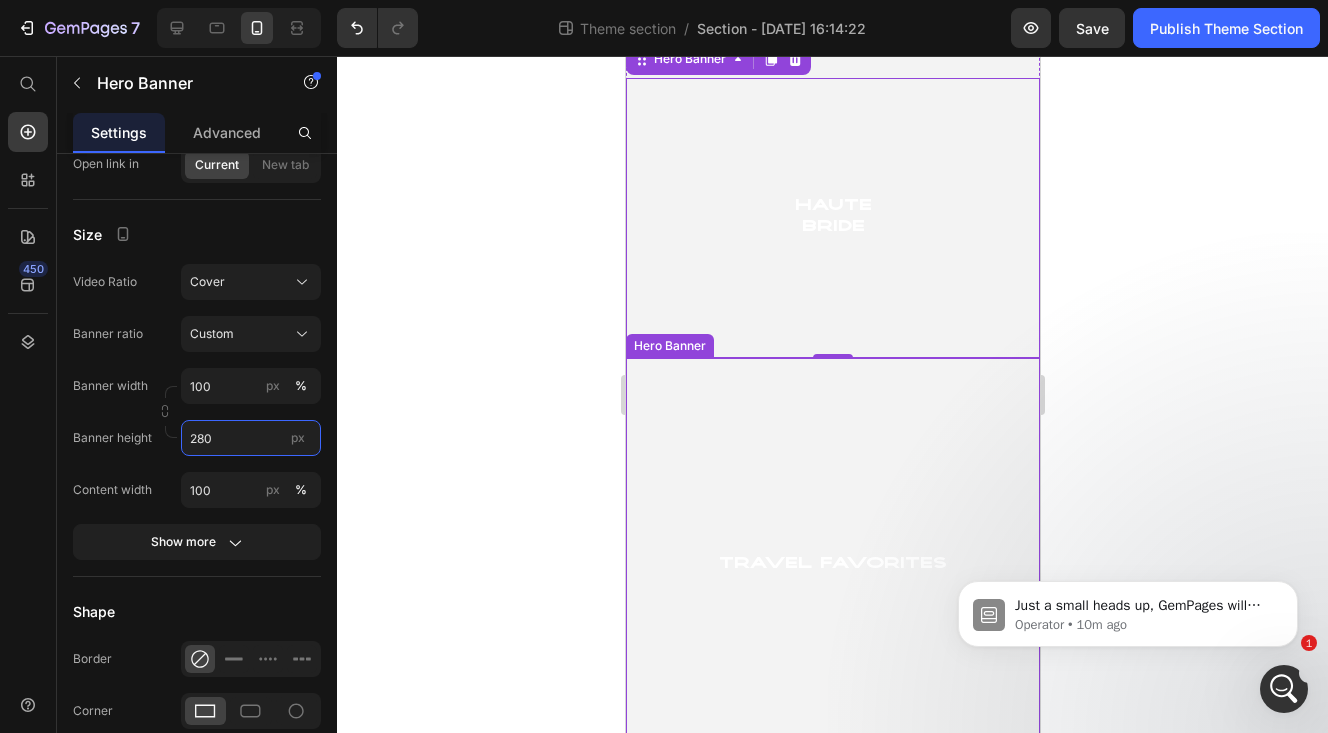 scroll, scrollTop: 1777, scrollLeft: 0, axis: vertical 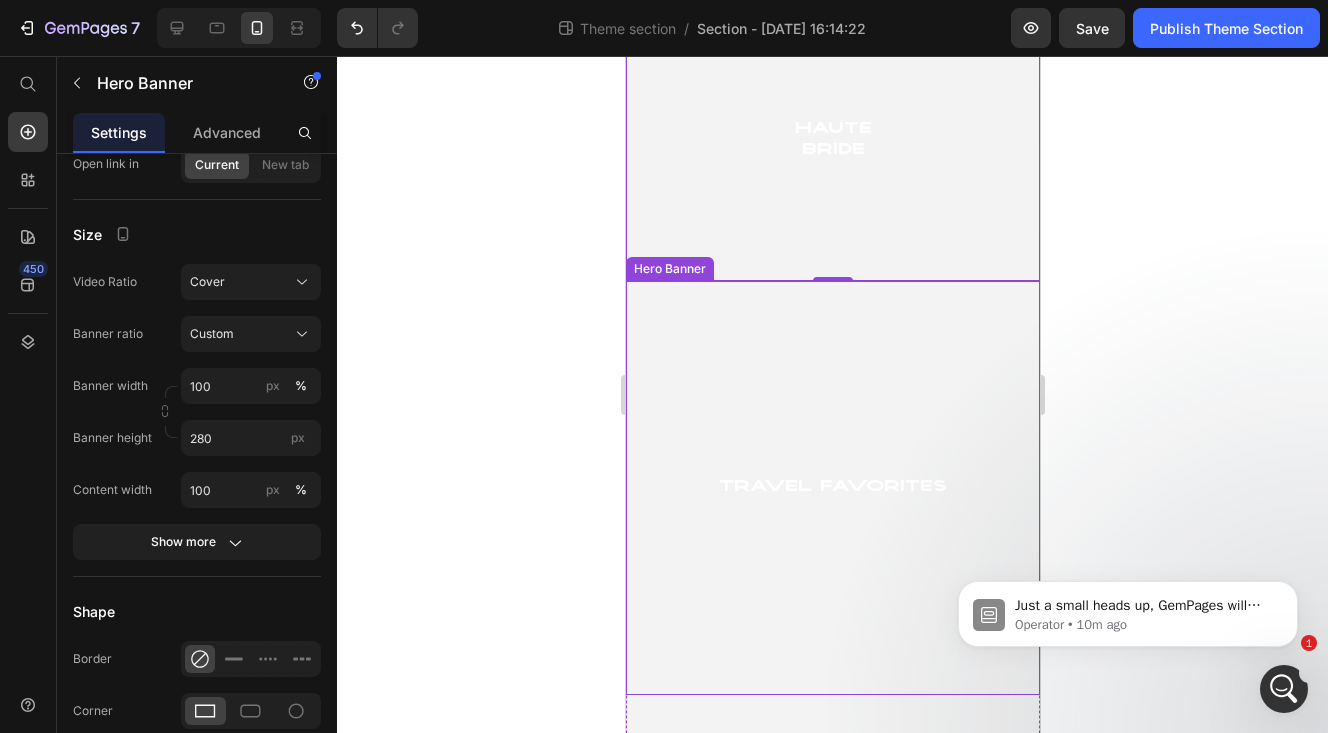 click at bounding box center (832, 488) 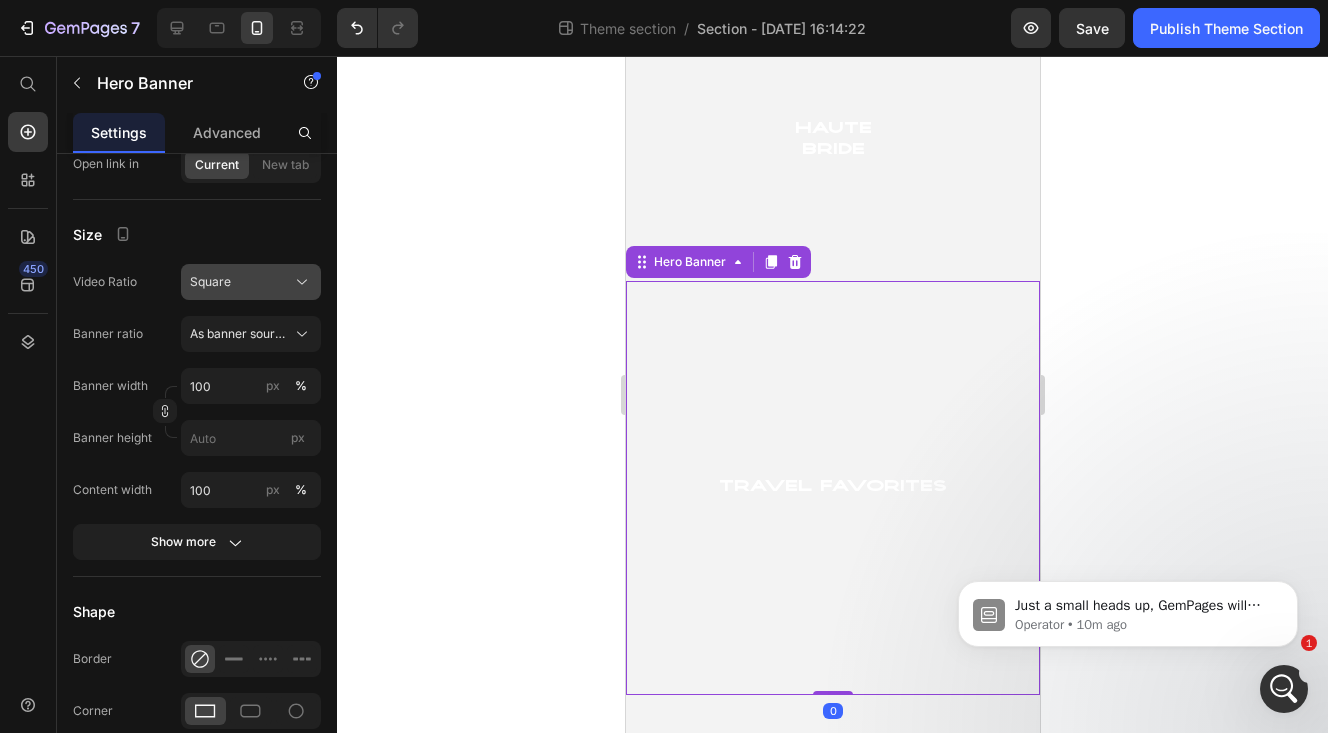 click on "Square" 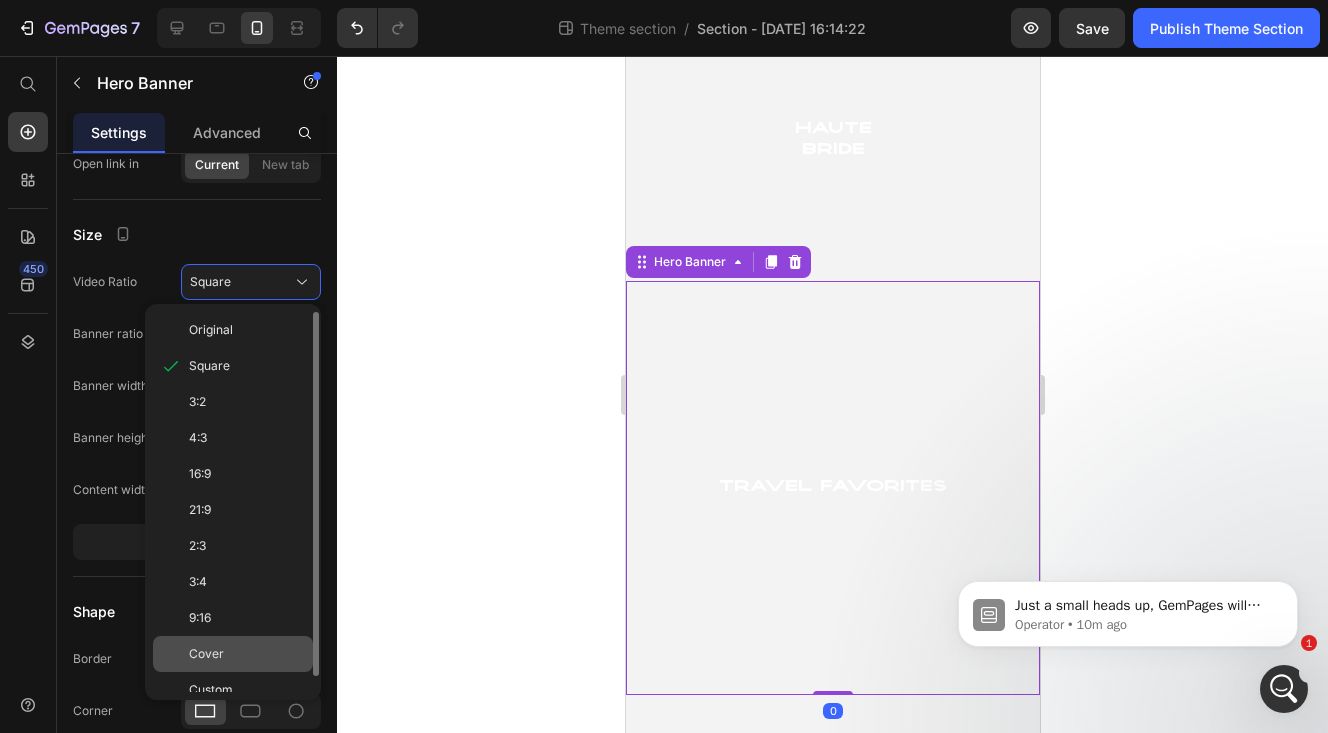 click on "Cover" 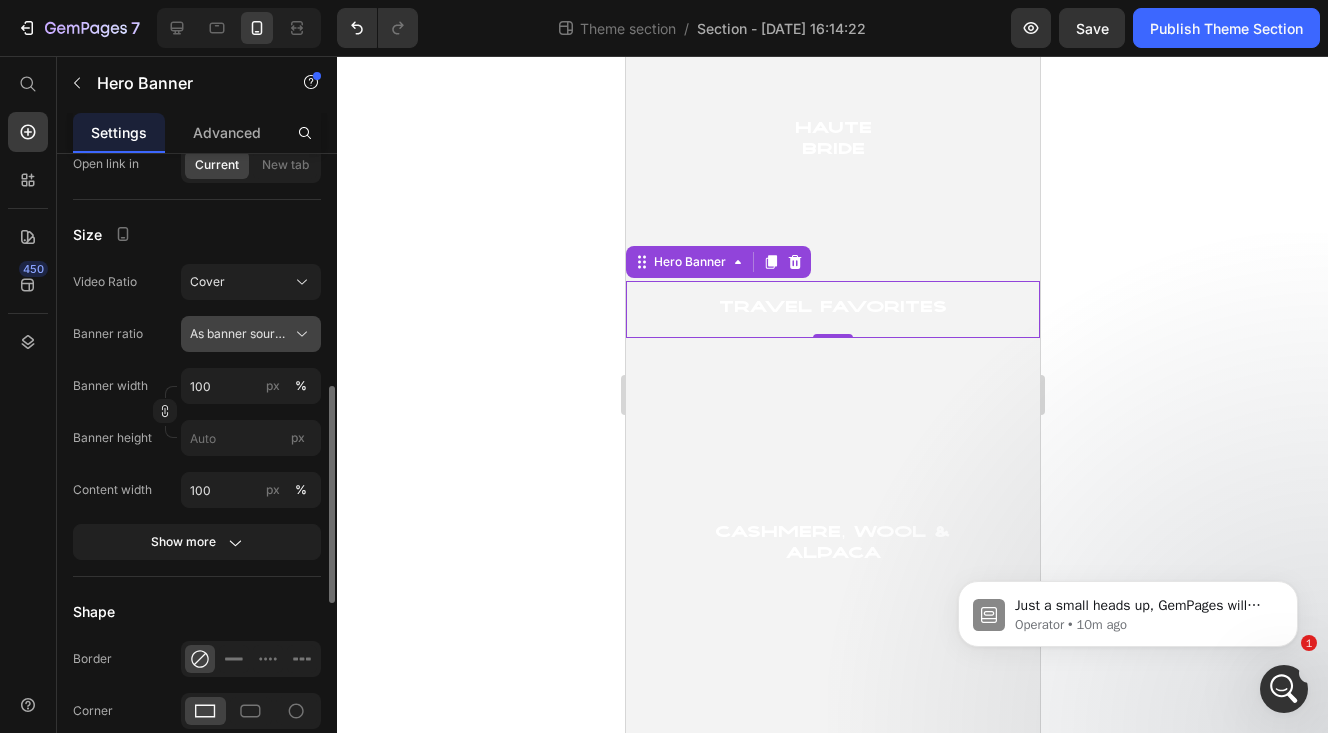 click on "As banner source" at bounding box center (239, 334) 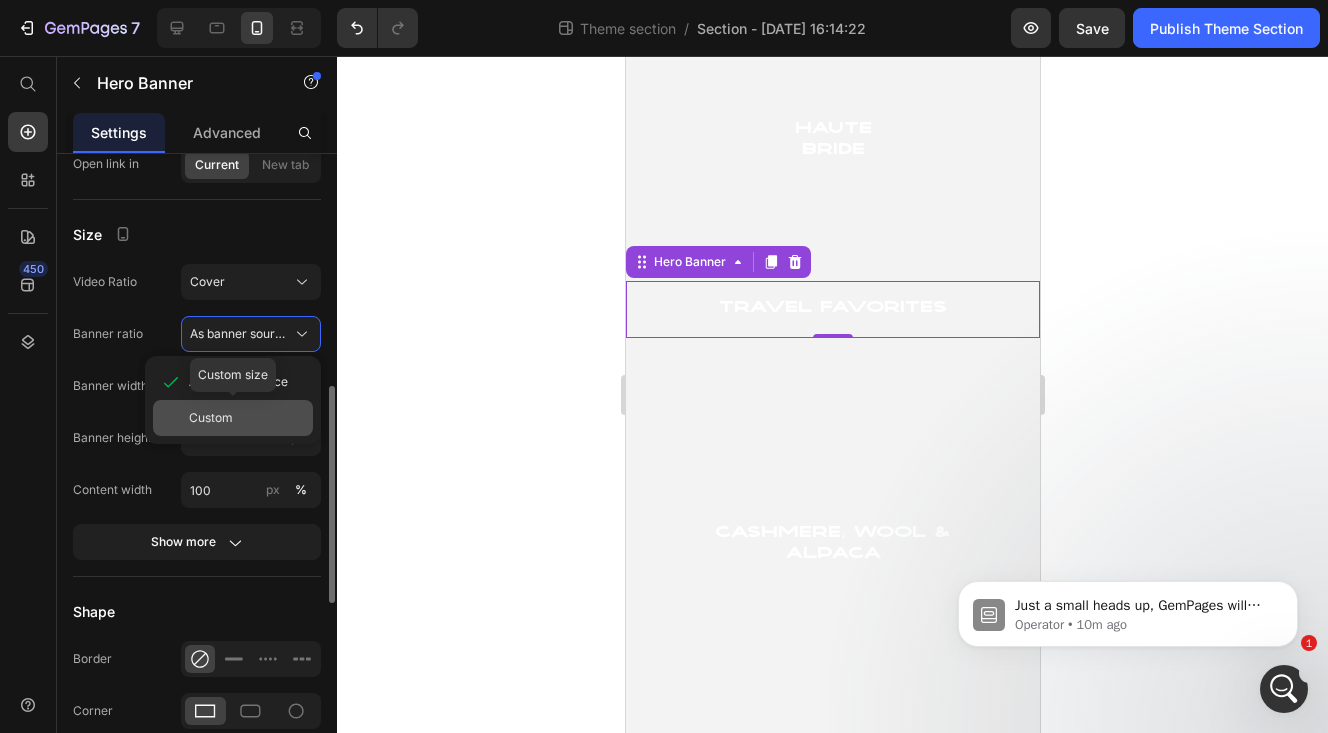 click on "Custom" at bounding box center [211, 418] 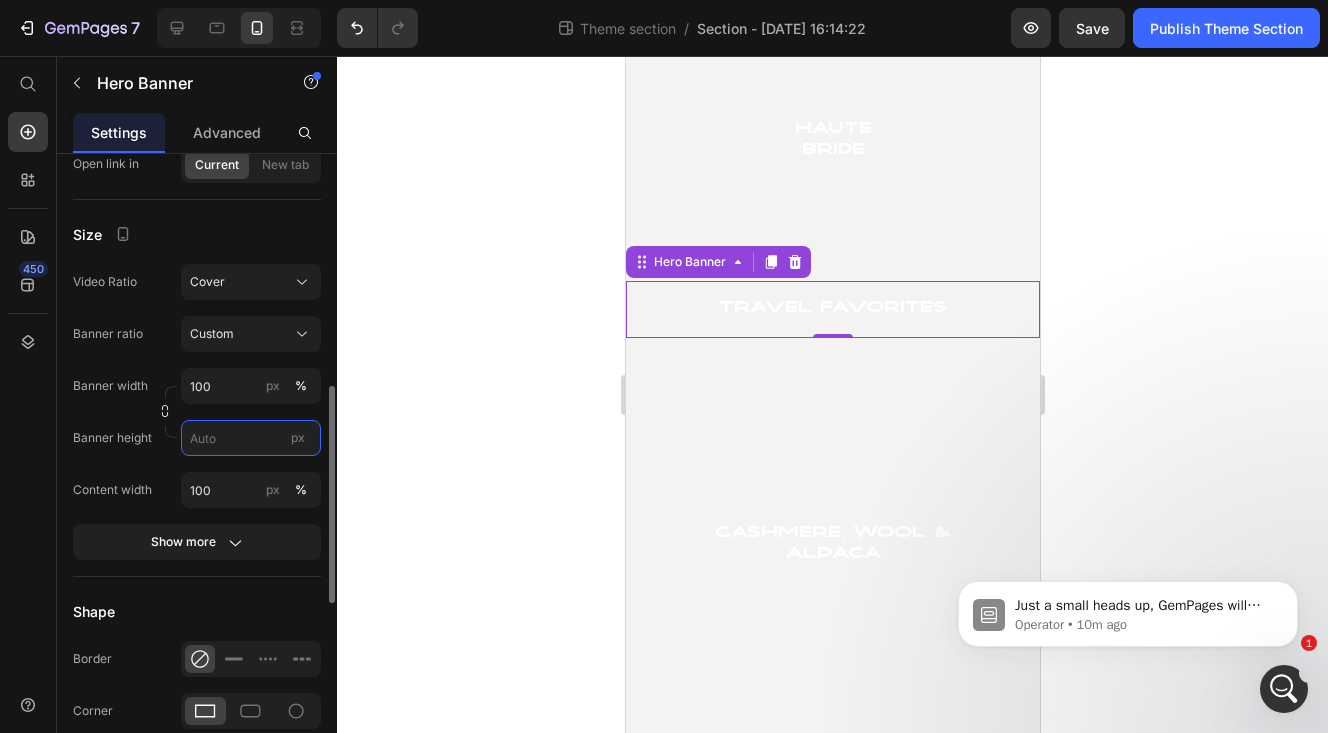 click on "px" at bounding box center (251, 438) 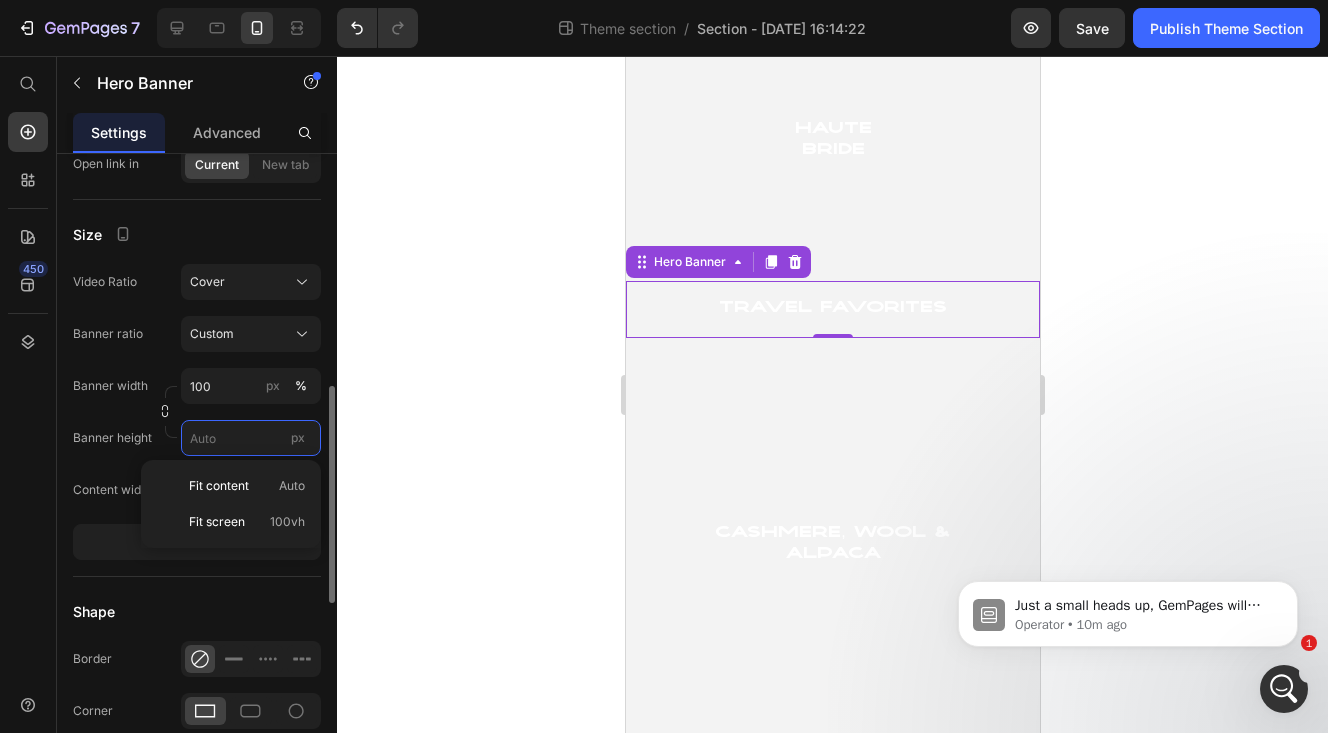 paste on "280" 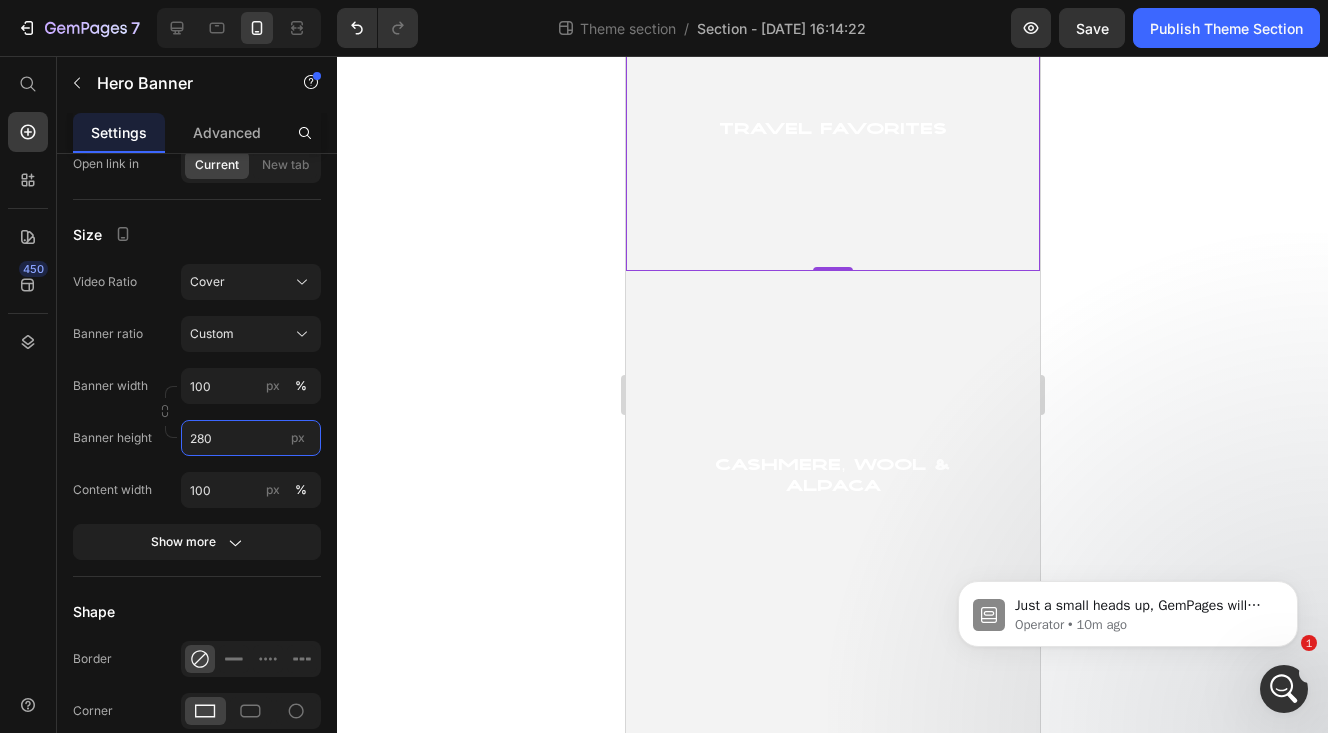 scroll, scrollTop: 2078, scrollLeft: 0, axis: vertical 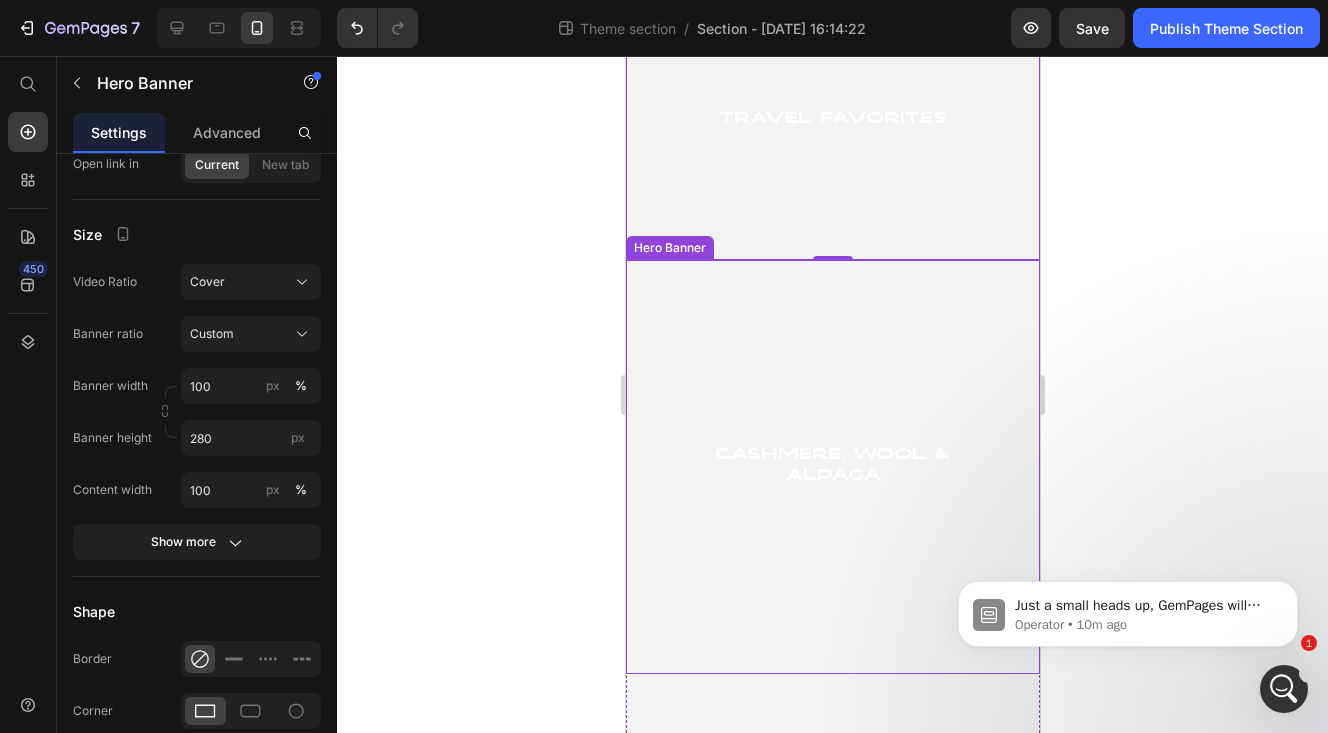 click at bounding box center (832, 467) 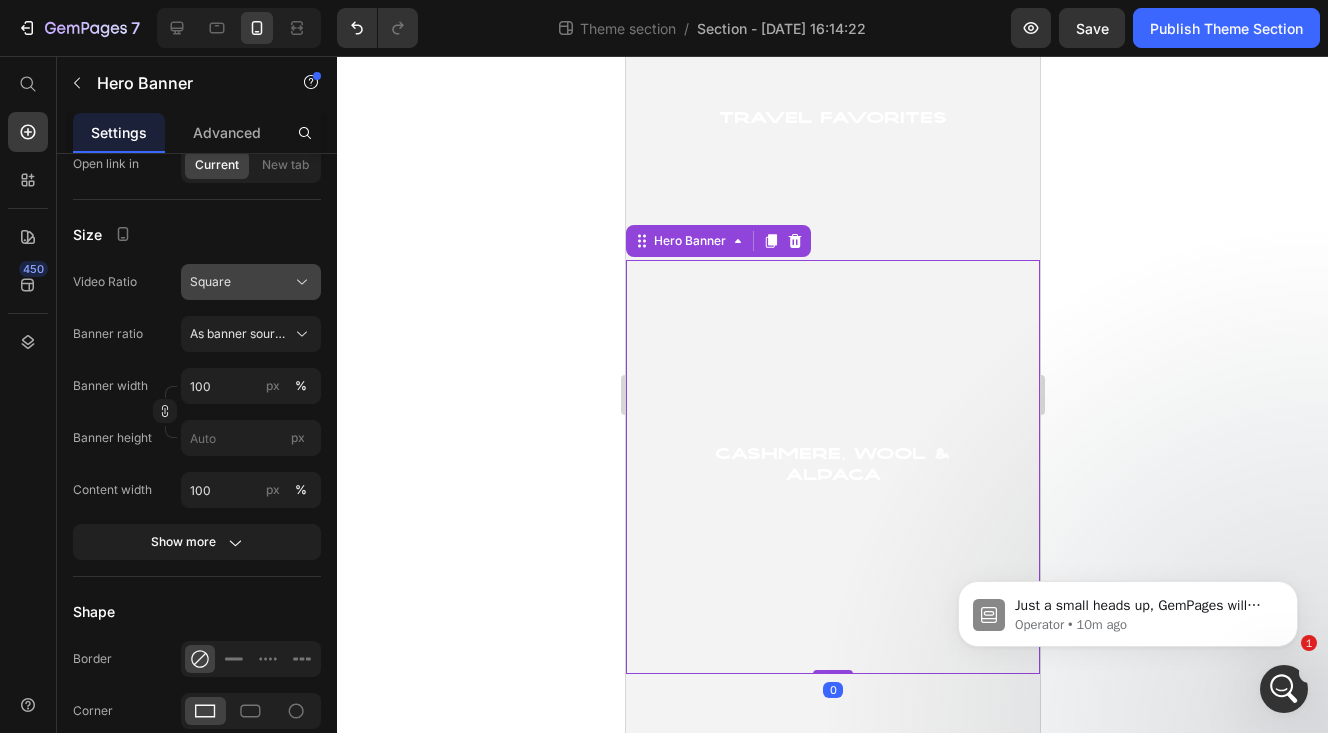 click on "Square" 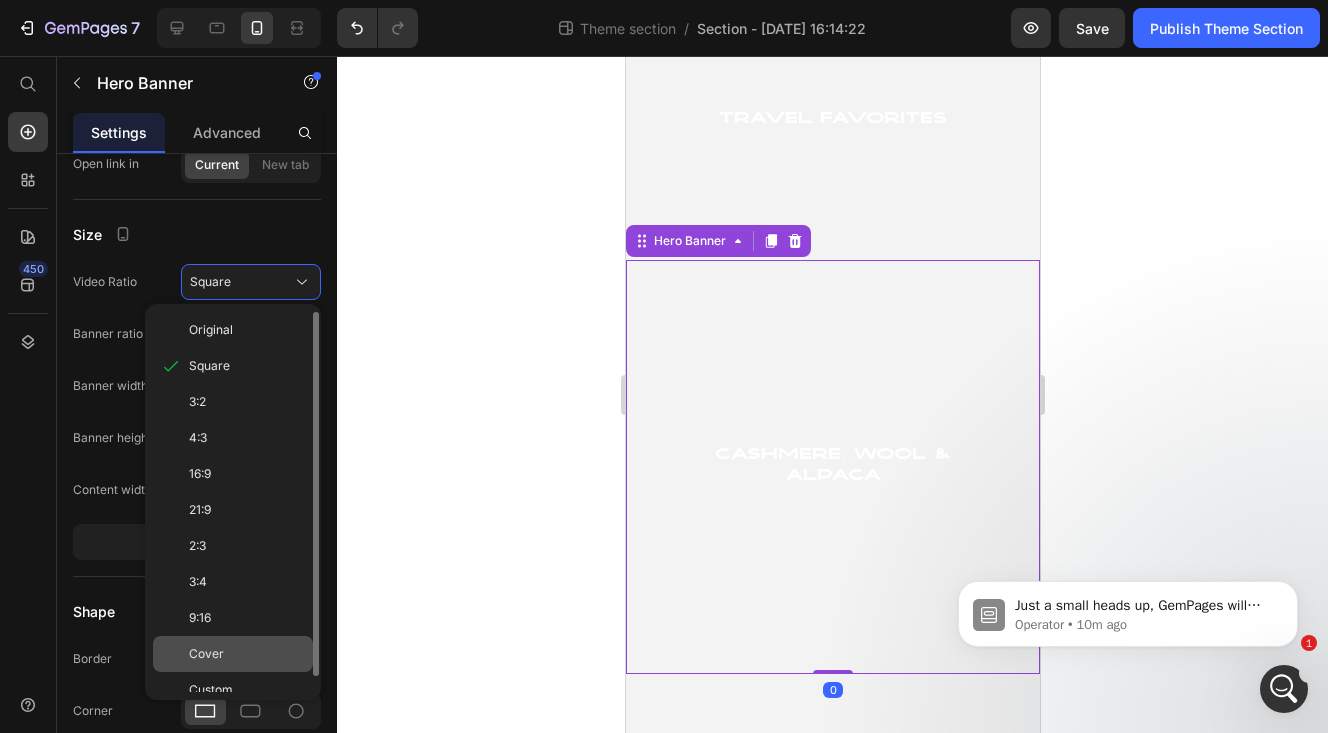 click on "Cover" 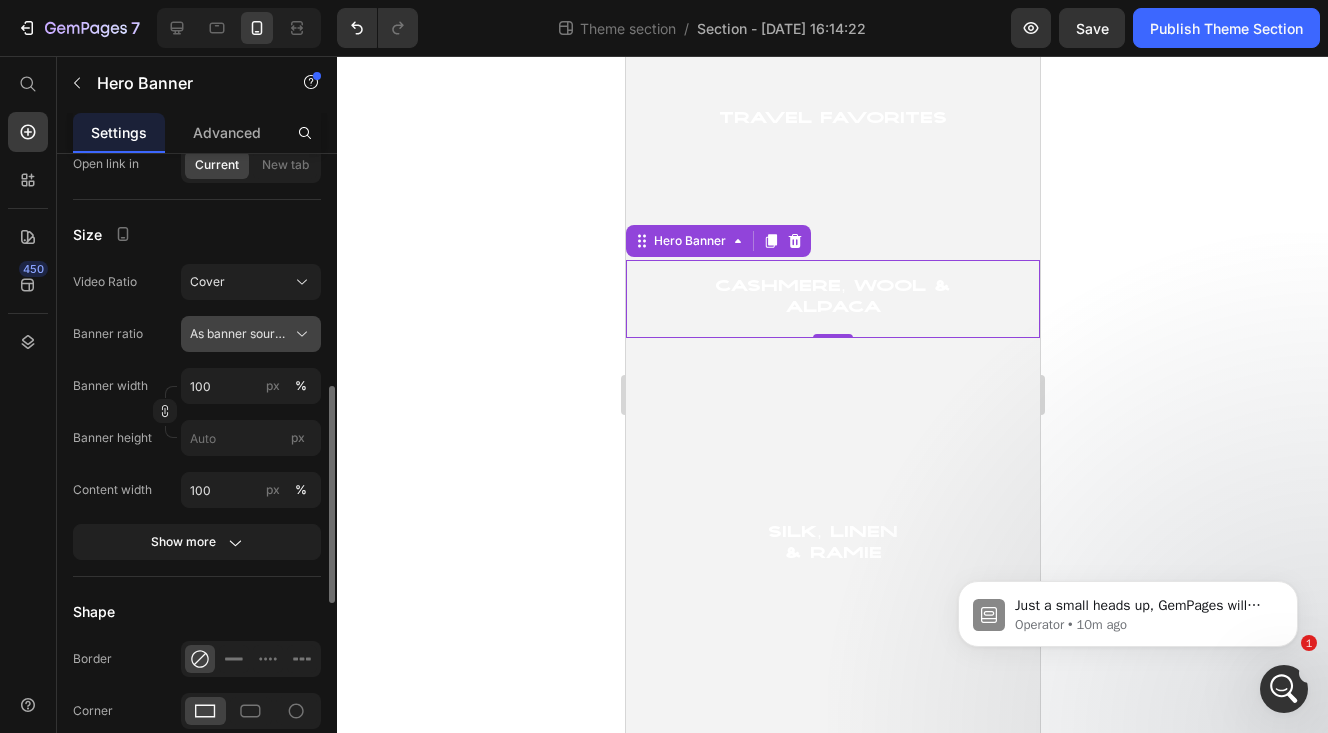 click on "As banner source" at bounding box center [239, 334] 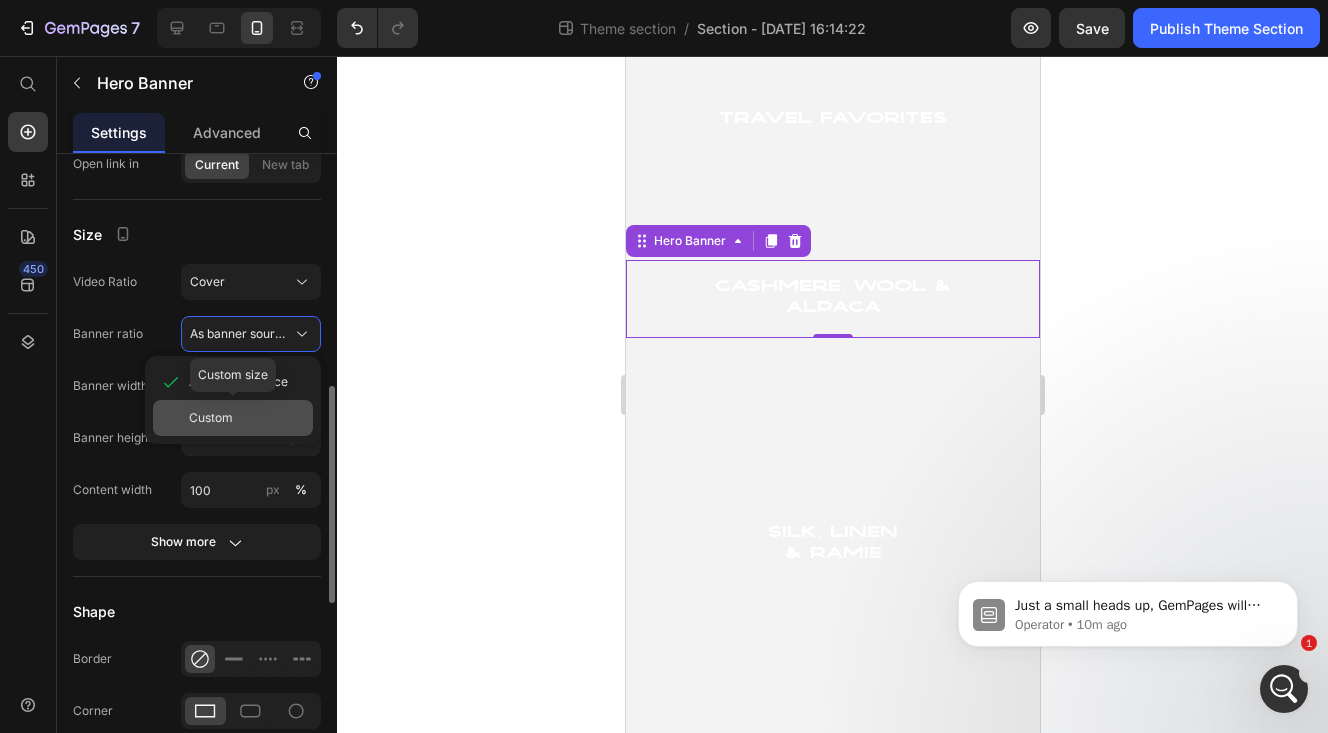 click on "Custom" at bounding box center (247, 418) 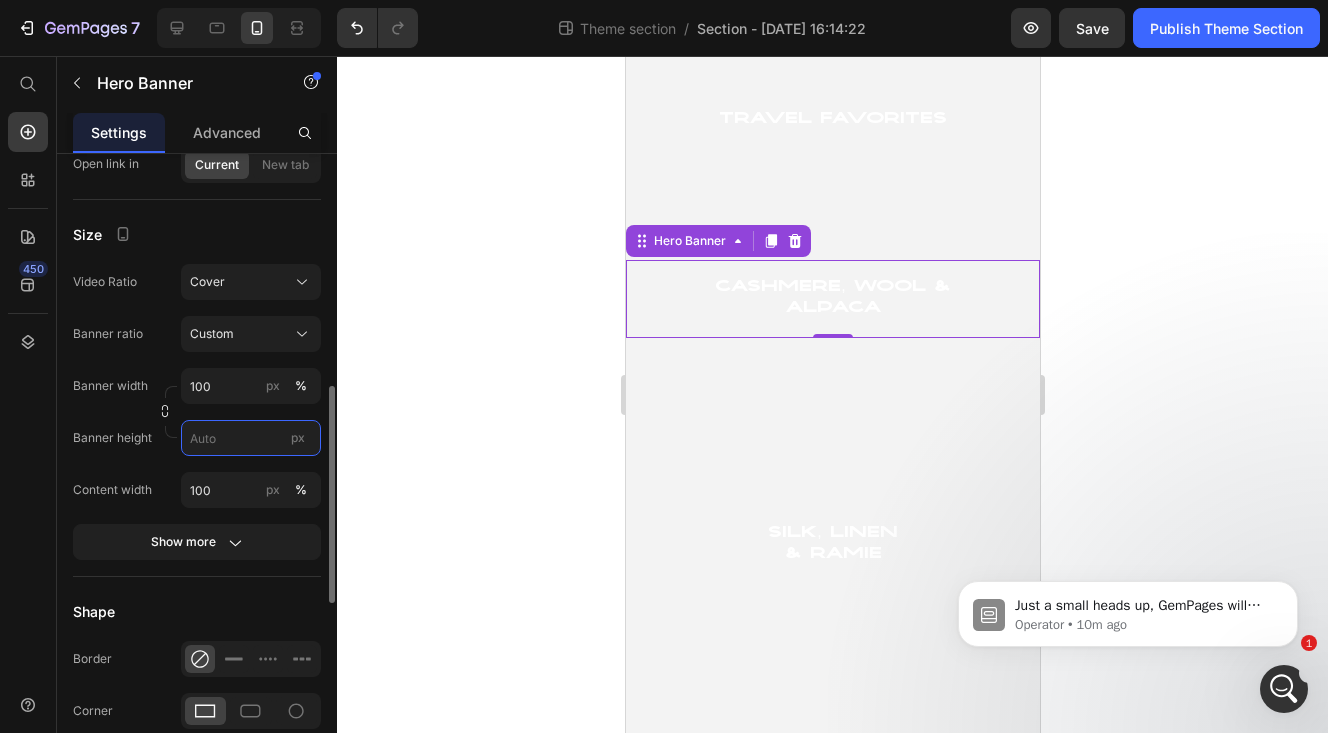 click on "px" at bounding box center [251, 438] 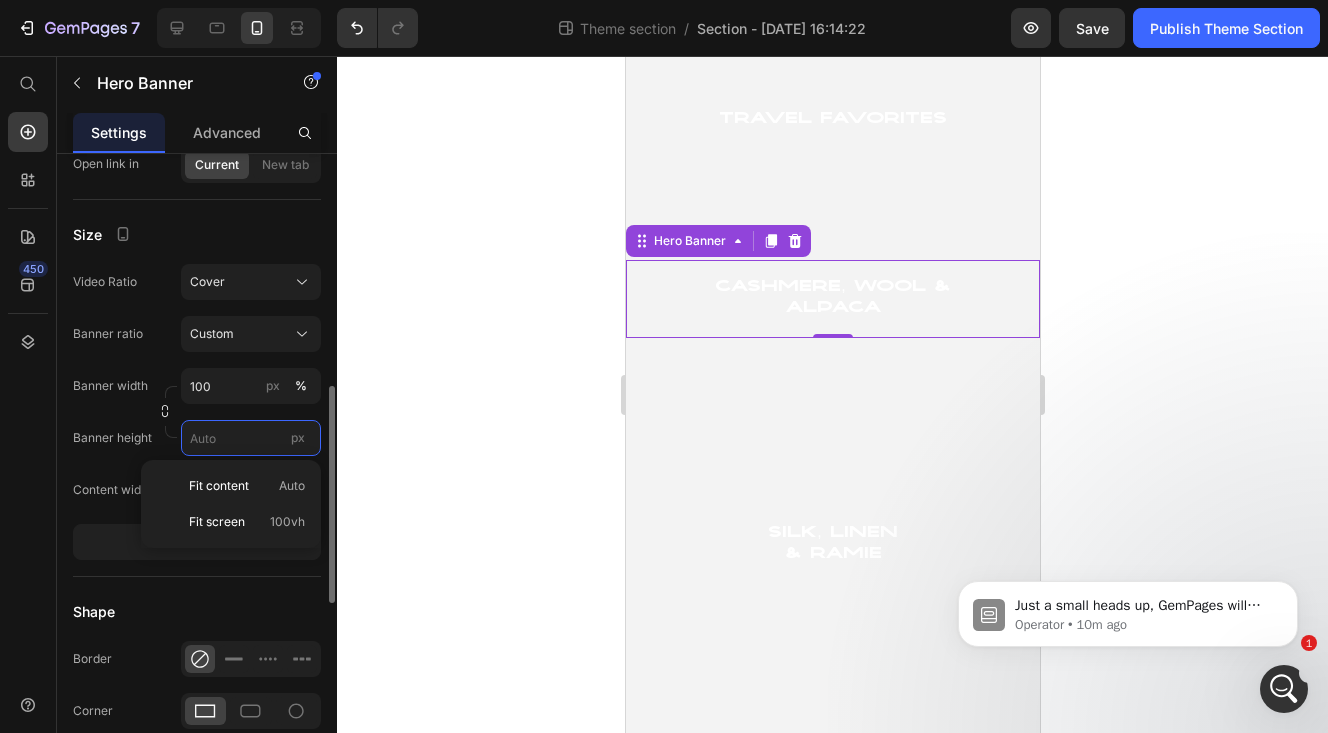 paste on "280" 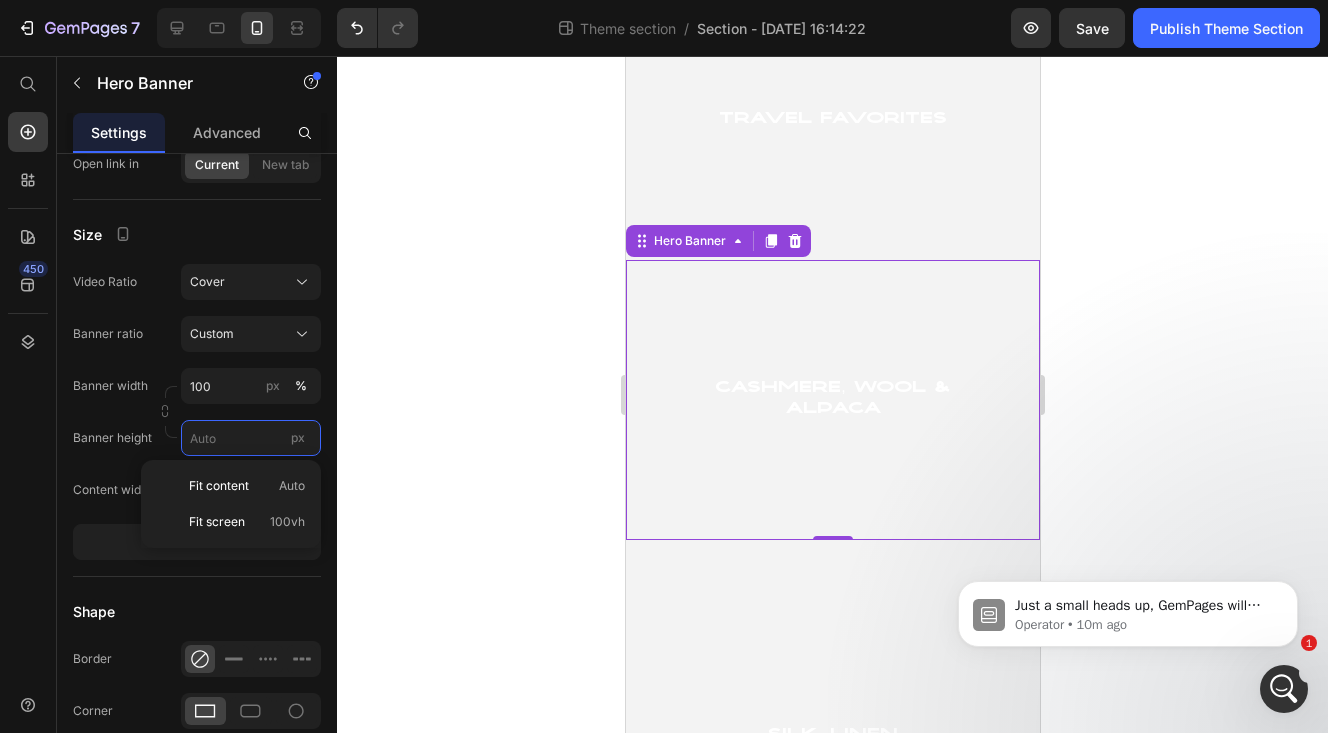 type on "280" 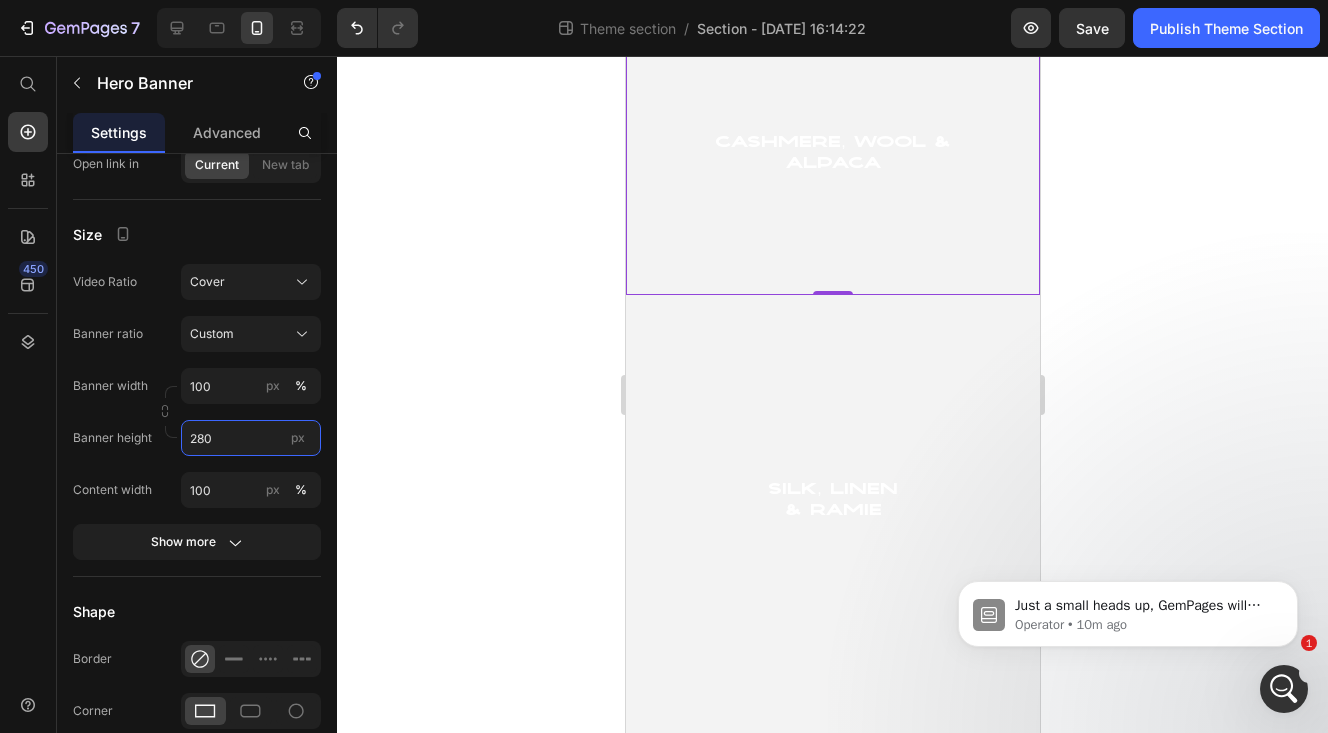 scroll, scrollTop: 2407, scrollLeft: 0, axis: vertical 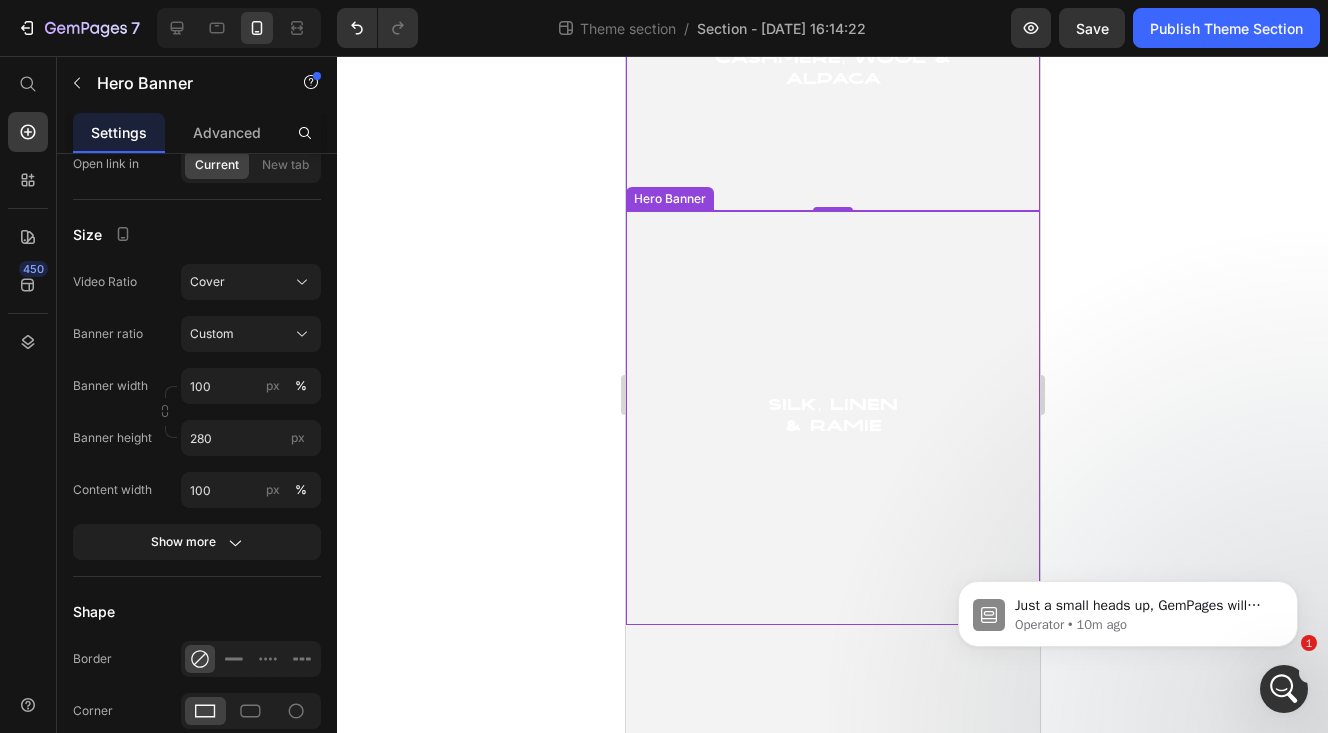 click at bounding box center (832, 418) 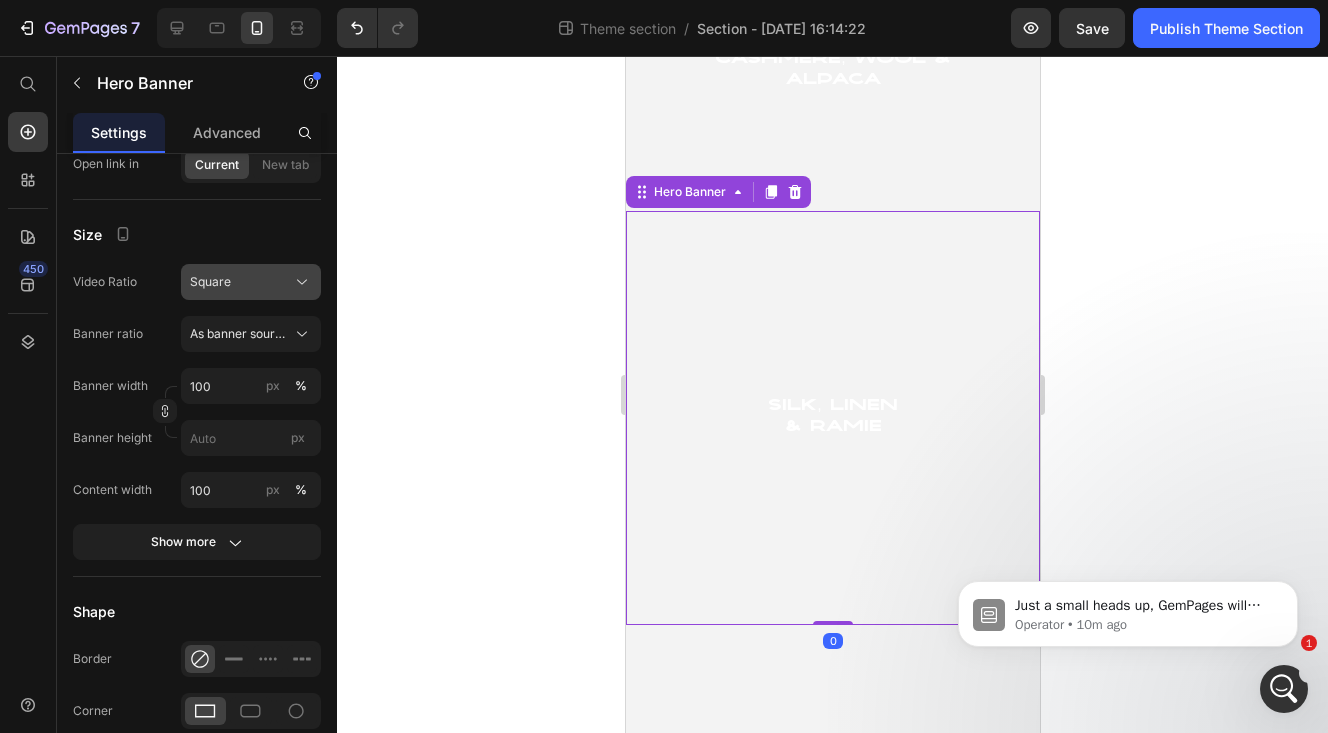 click on "Square" 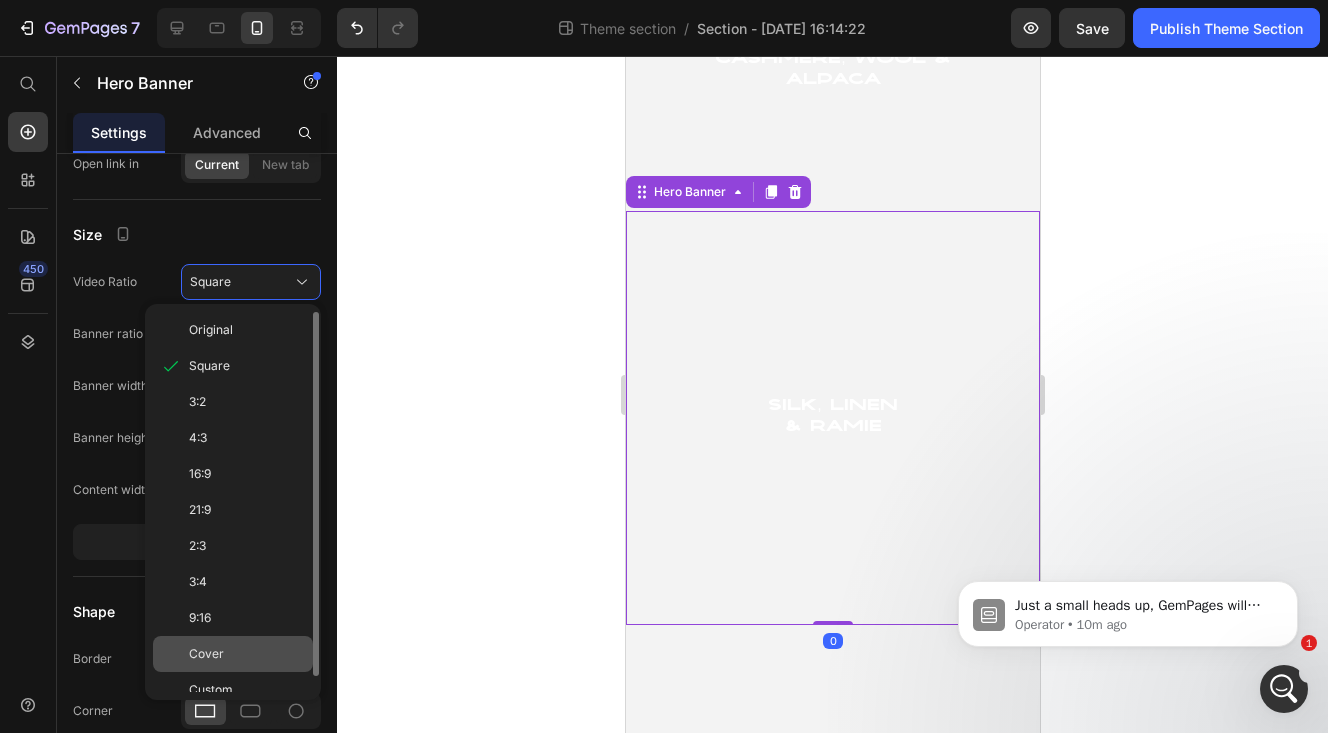 click on "Cover" 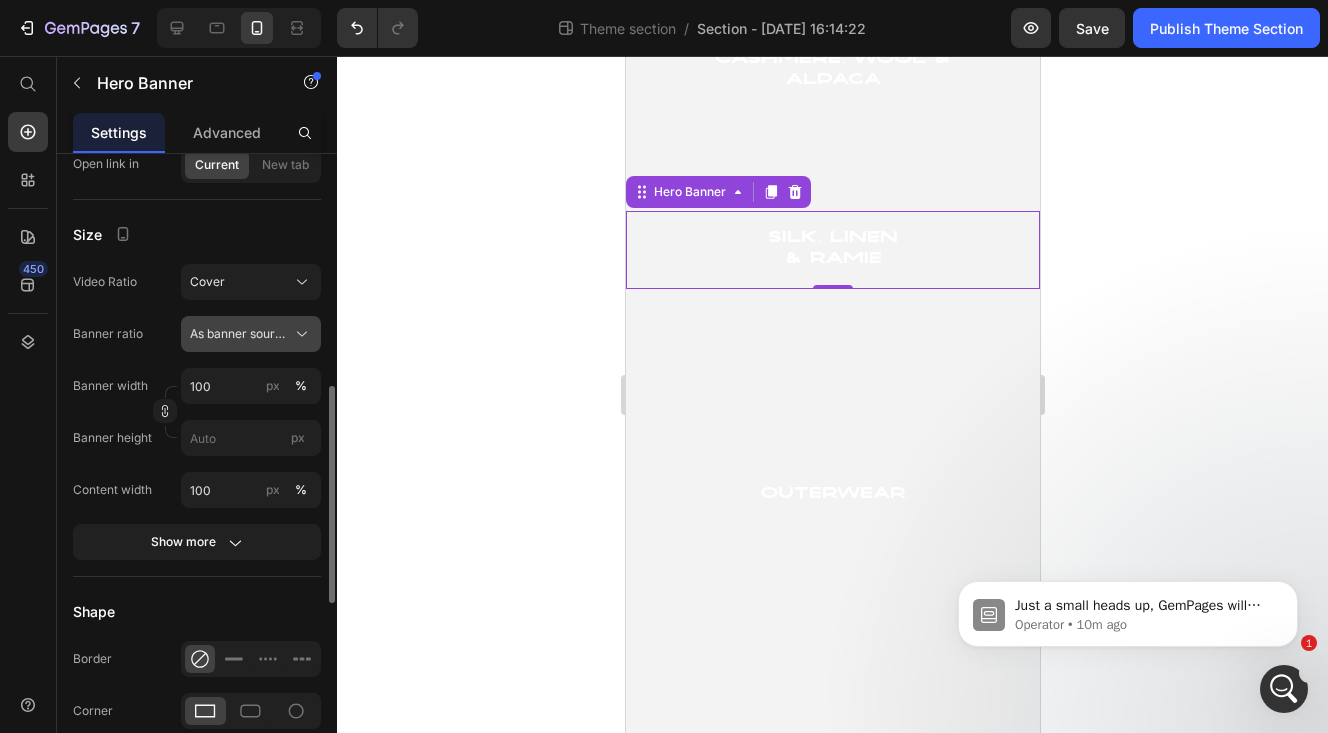 click on "As banner source" at bounding box center (239, 334) 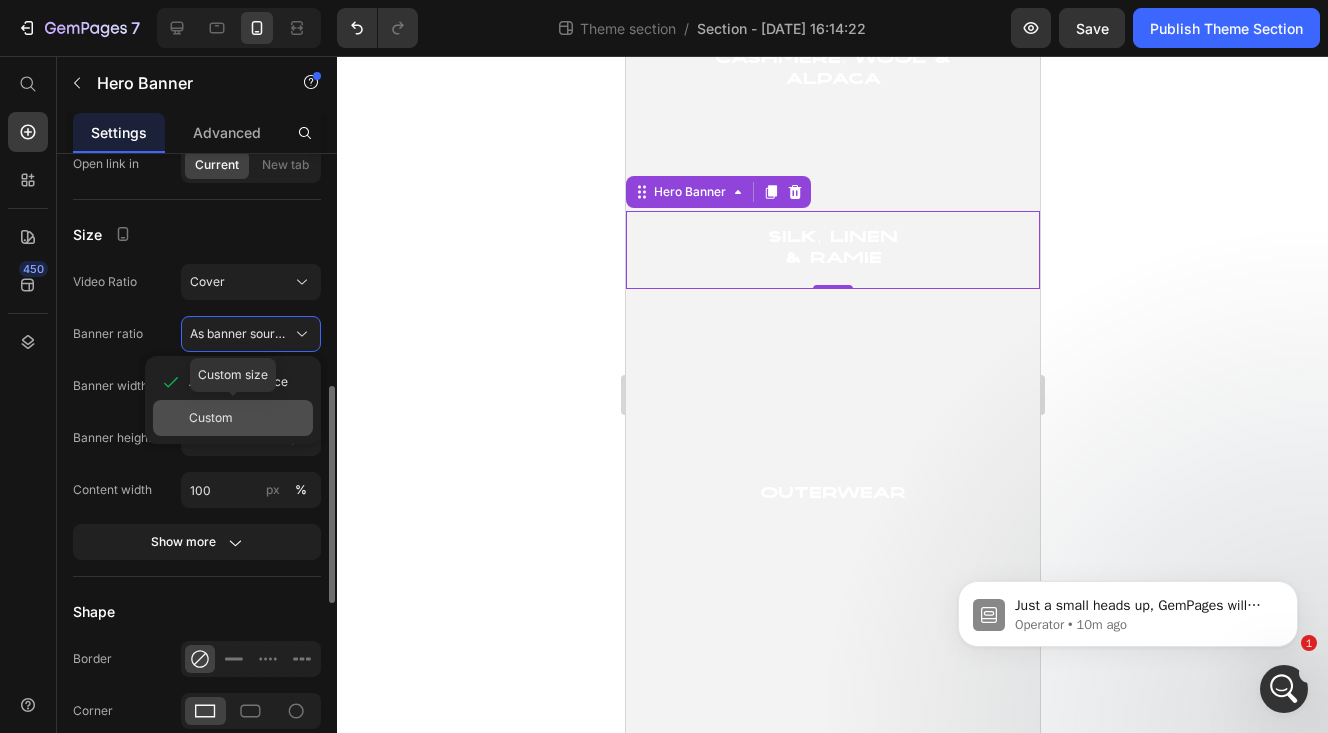 click on "Custom" at bounding box center (247, 418) 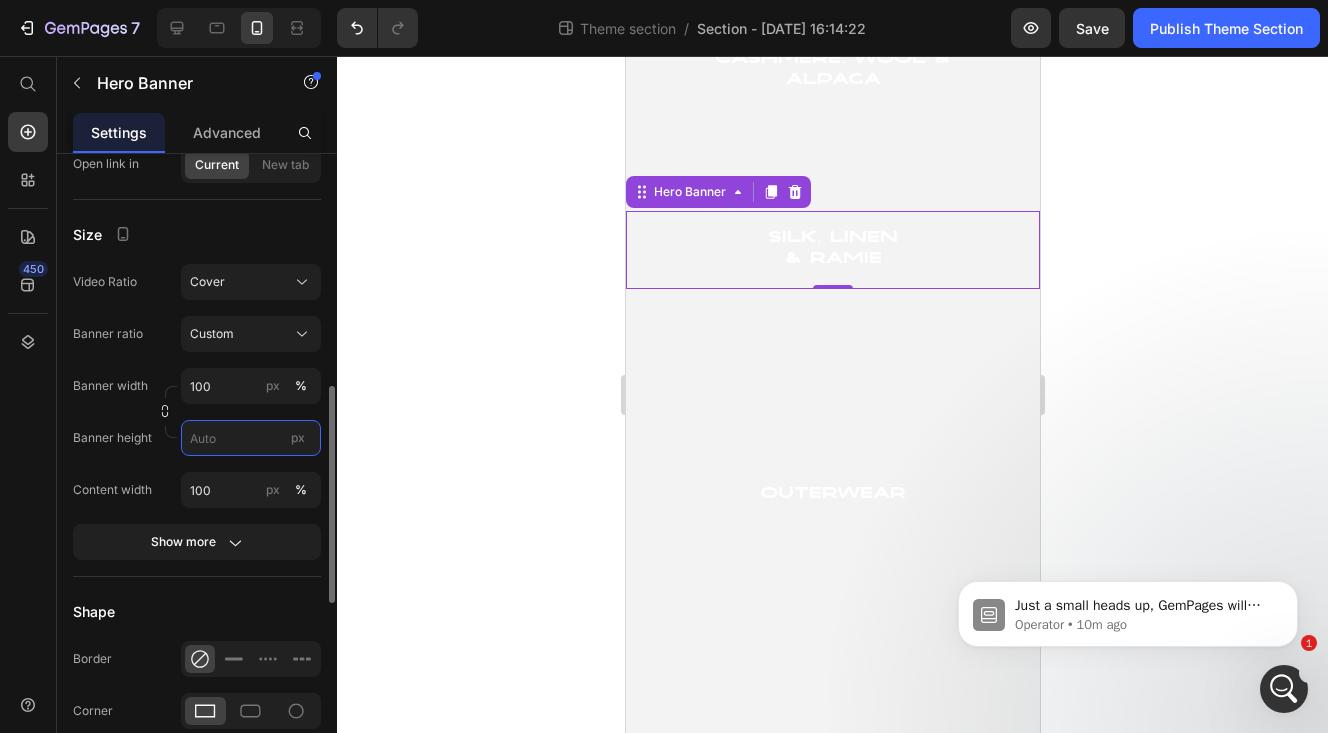 click on "px" at bounding box center (251, 438) 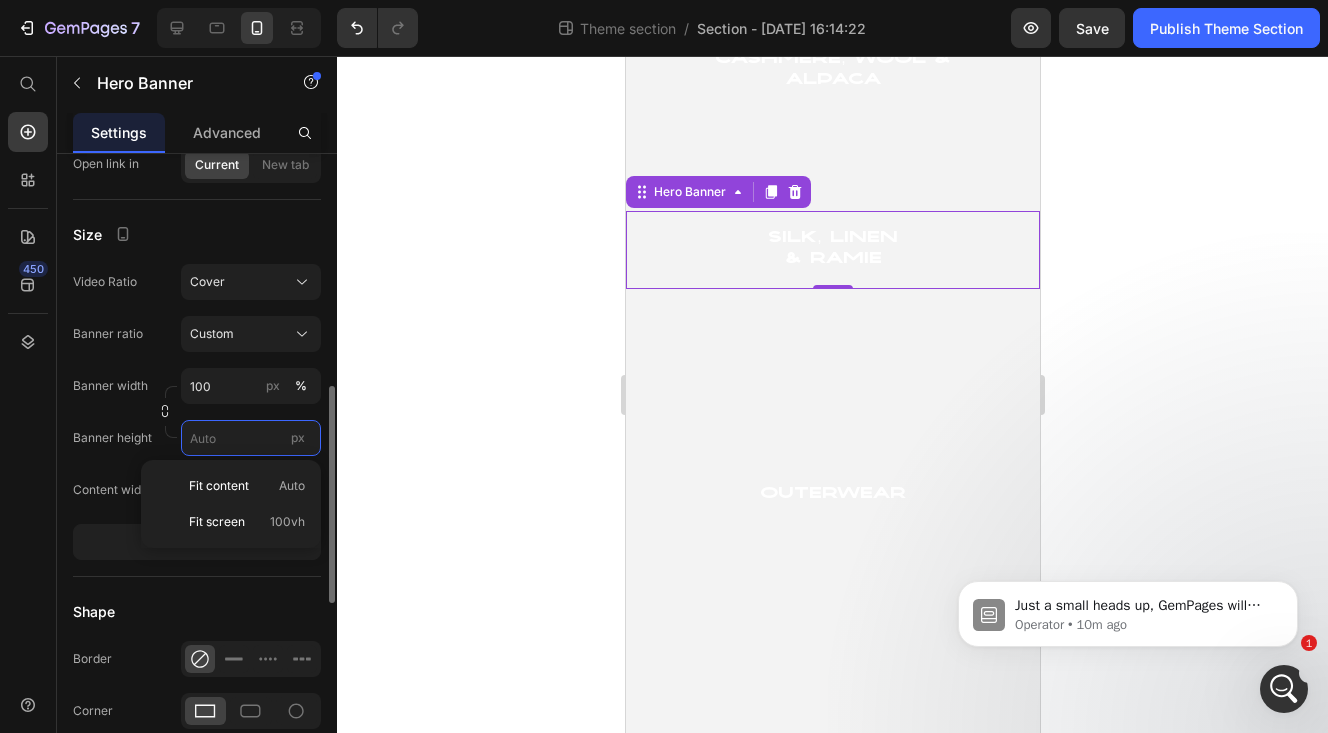 paste on "280" 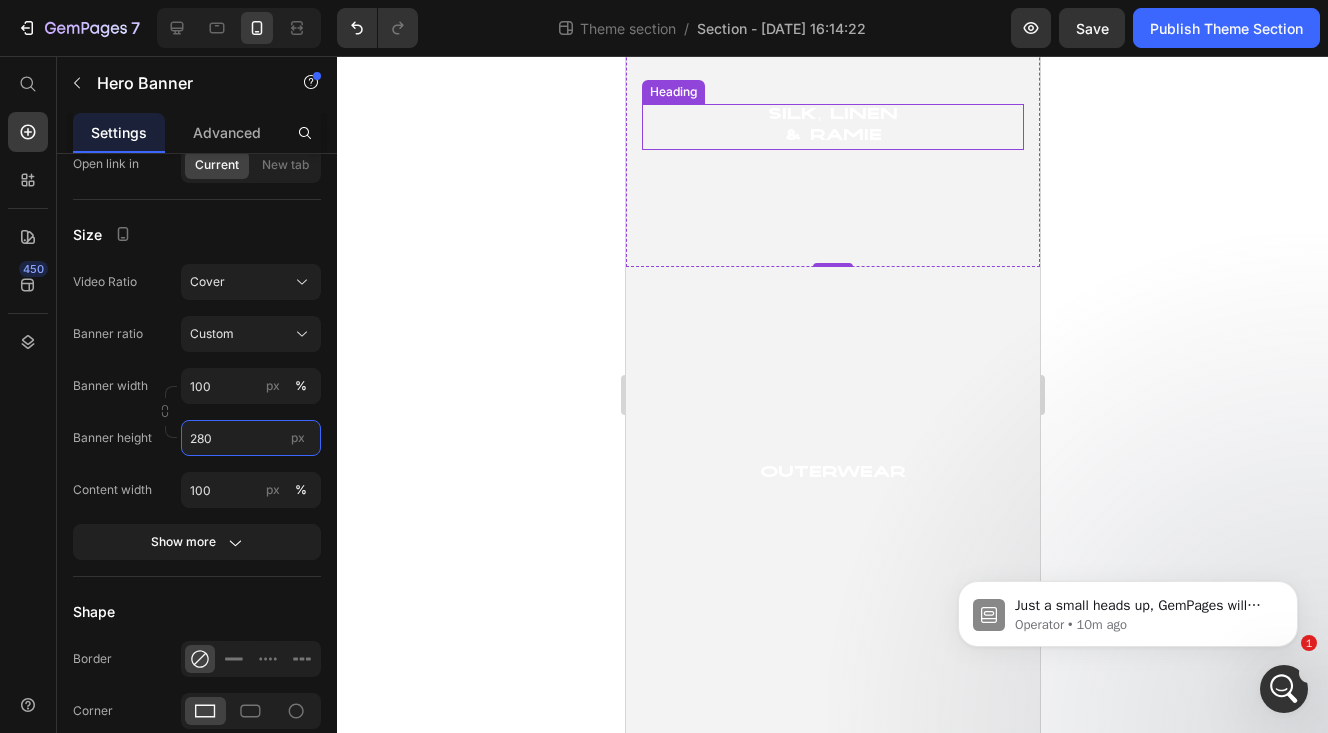 scroll, scrollTop: 2666, scrollLeft: 0, axis: vertical 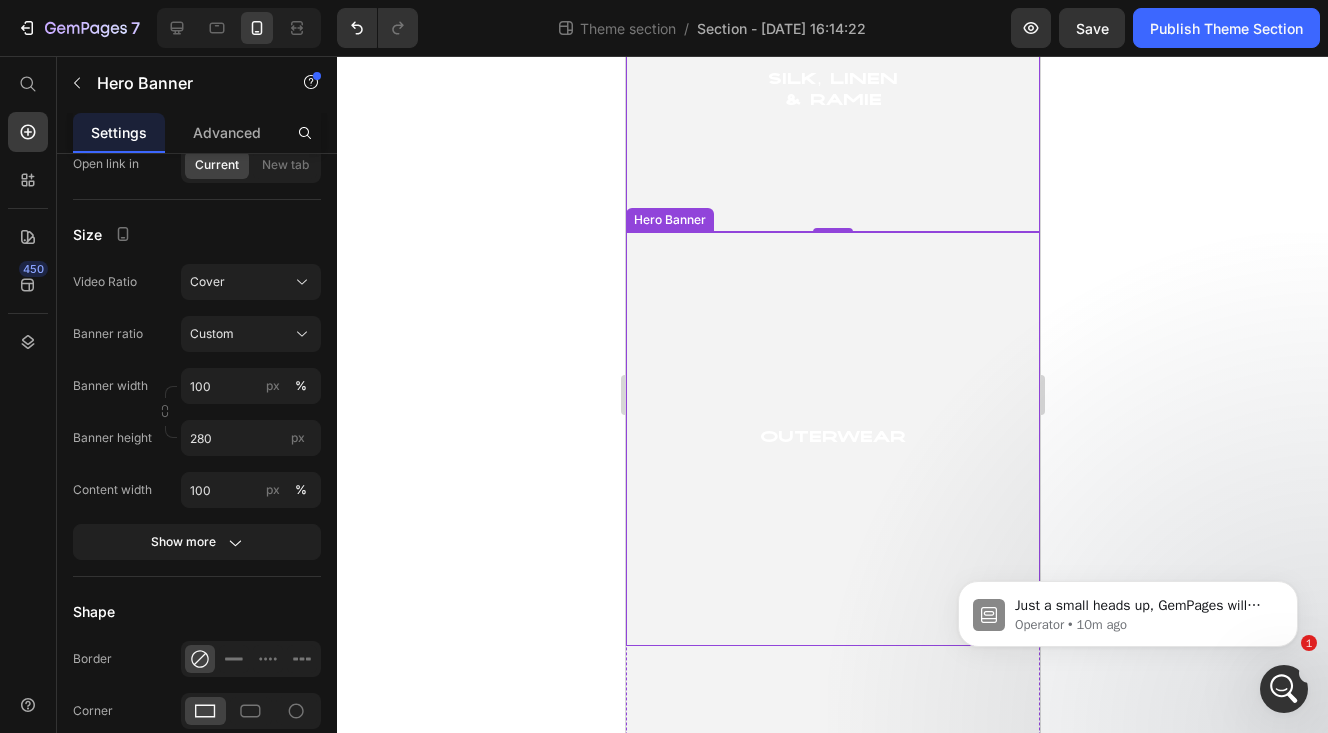 click at bounding box center [832, 439] 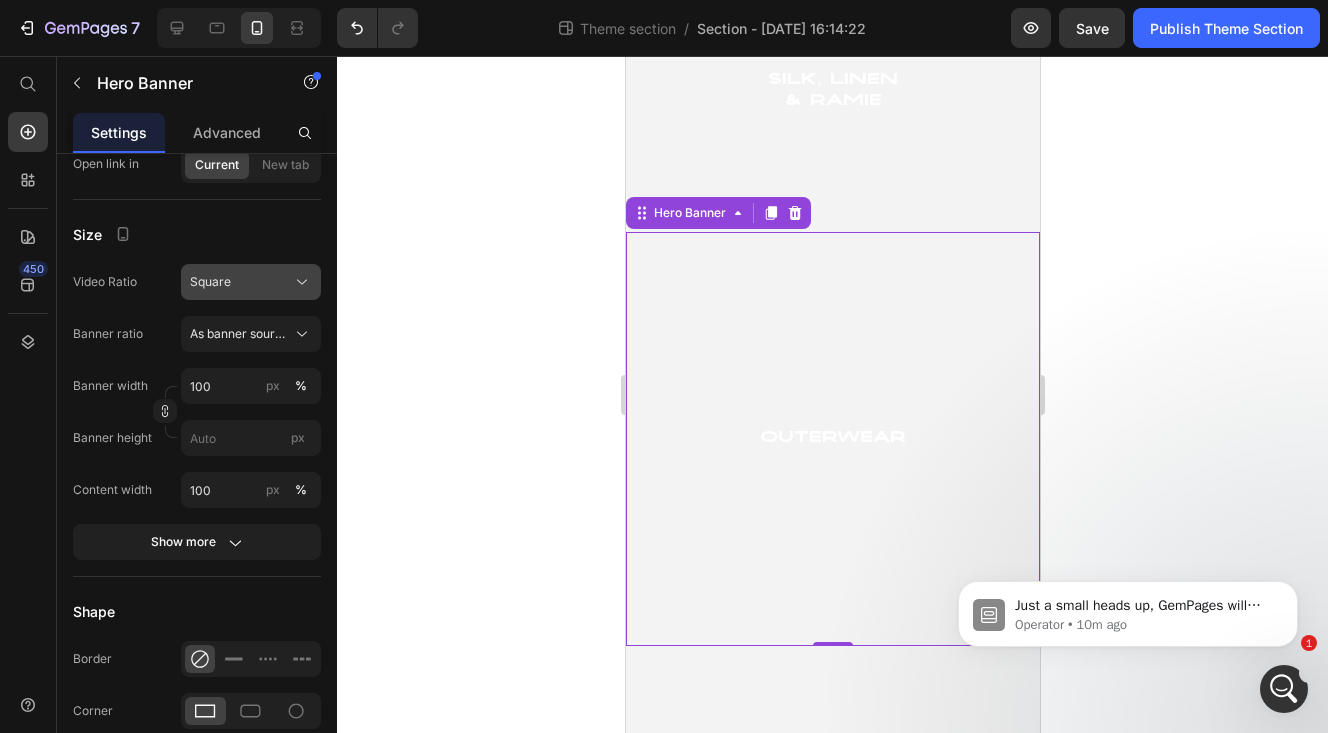 click on "Square" at bounding box center (210, 282) 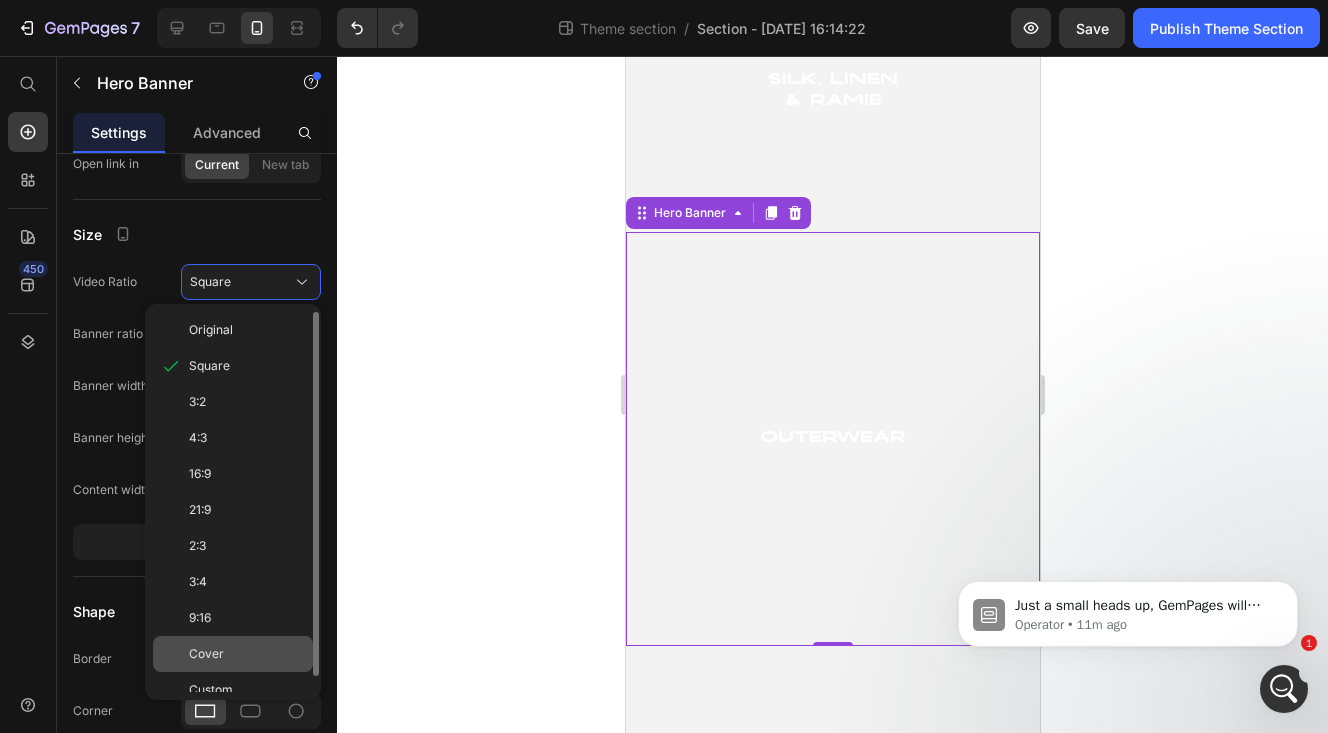 click on "Cover" 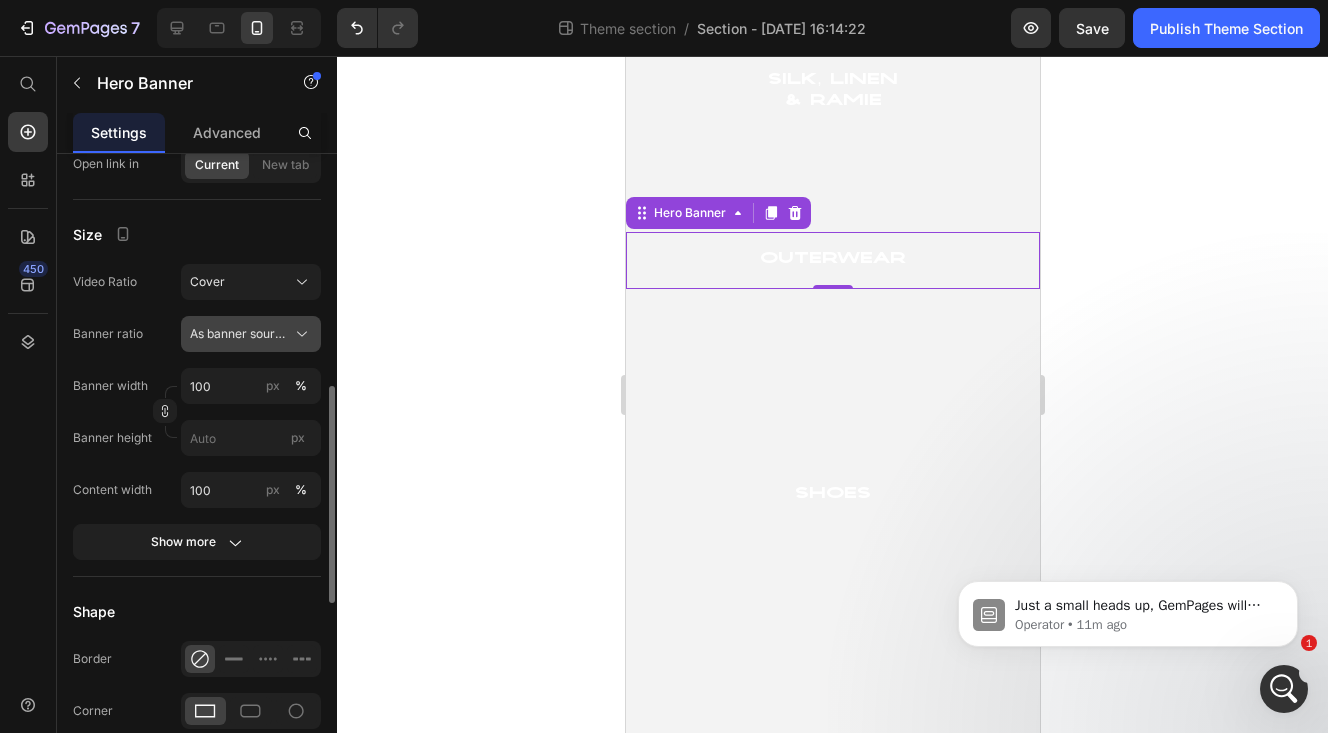 click on "As banner source" at bounding box center (239, 334) 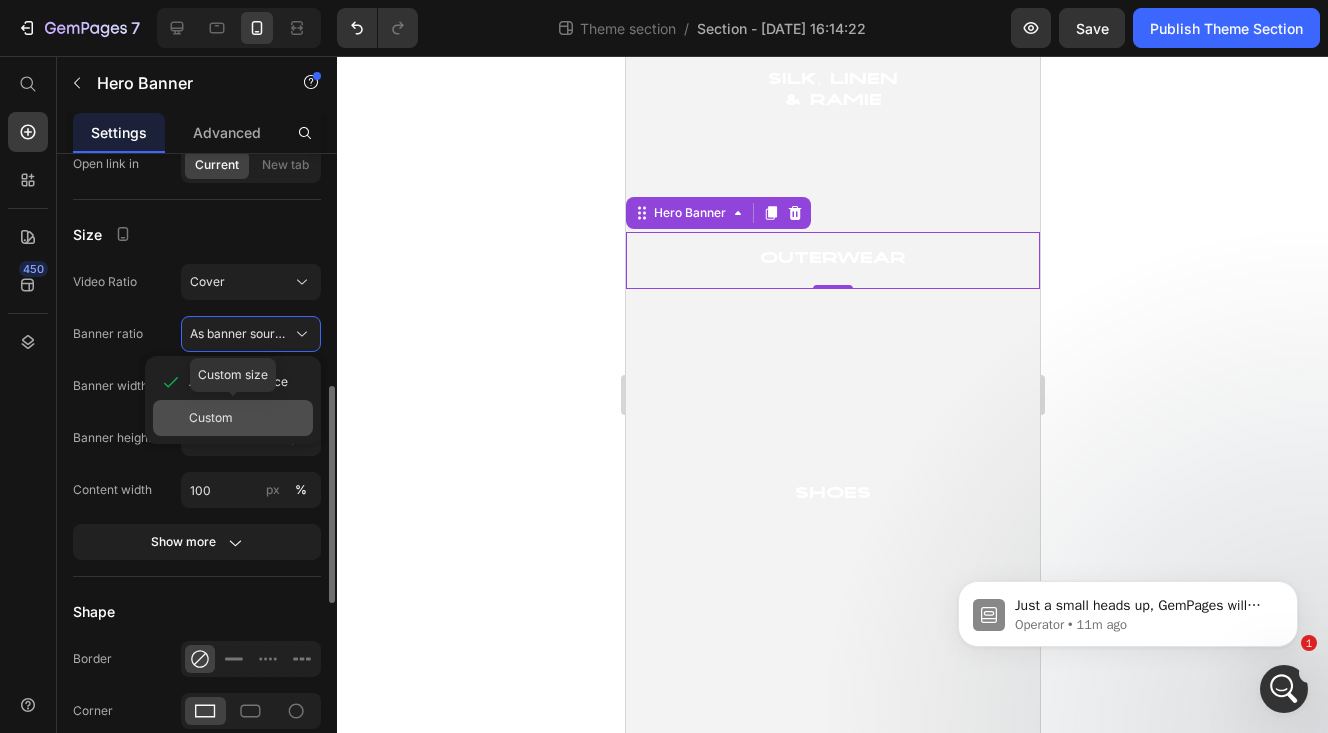 click on "Custom" at bounding box center [211, 418] 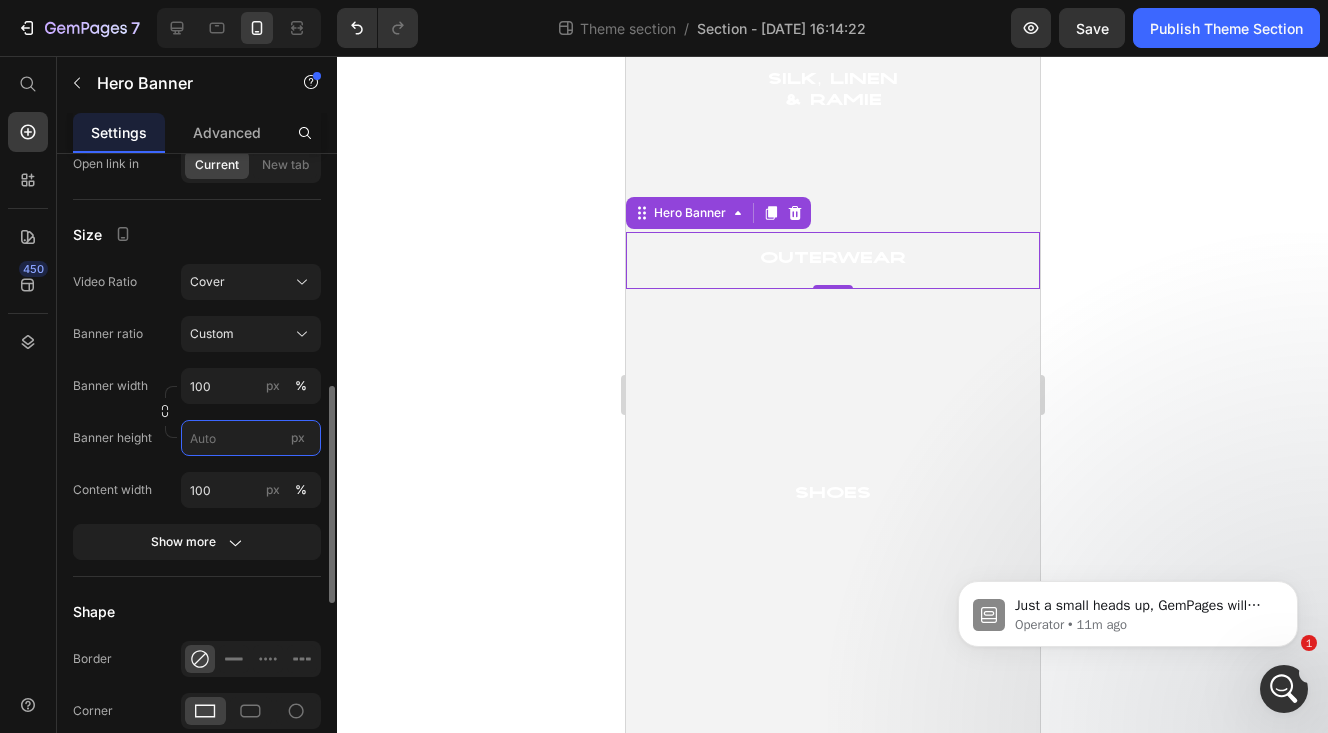 click on "px" at bounding box center [251, 438] 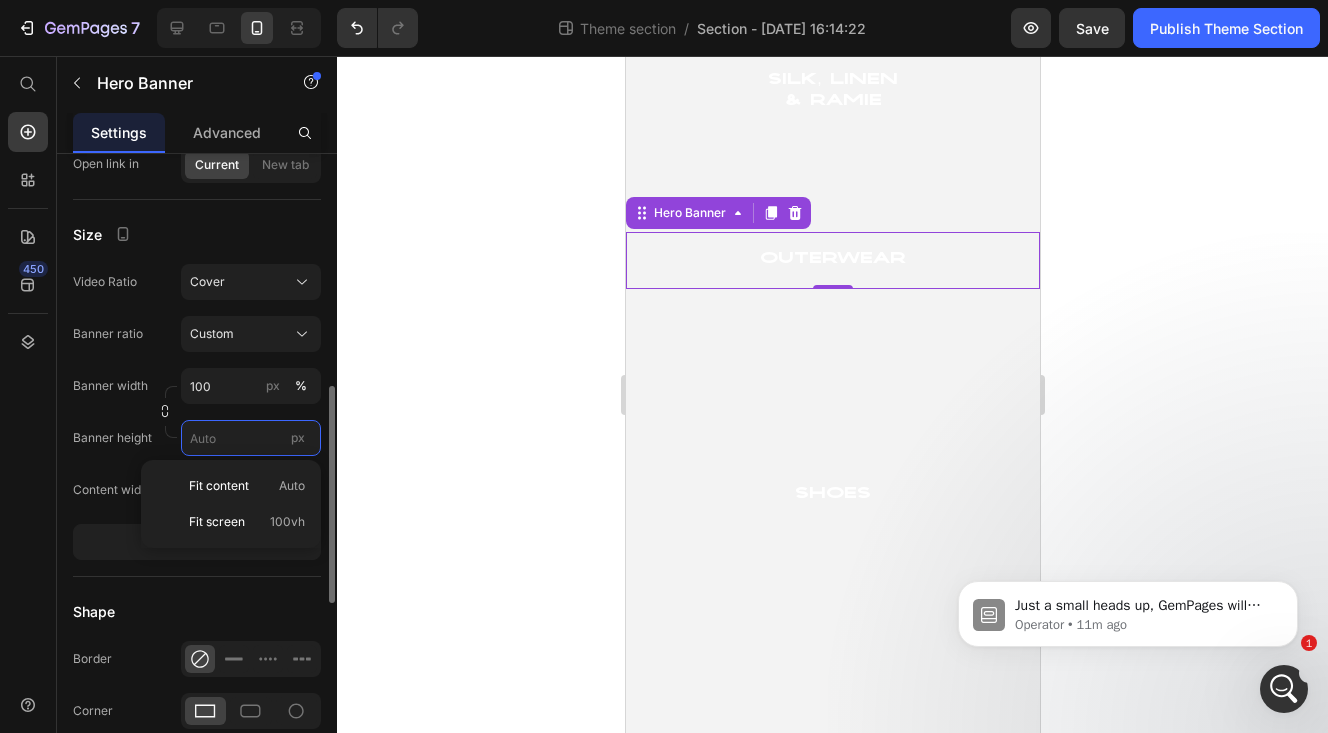 paste on "280" 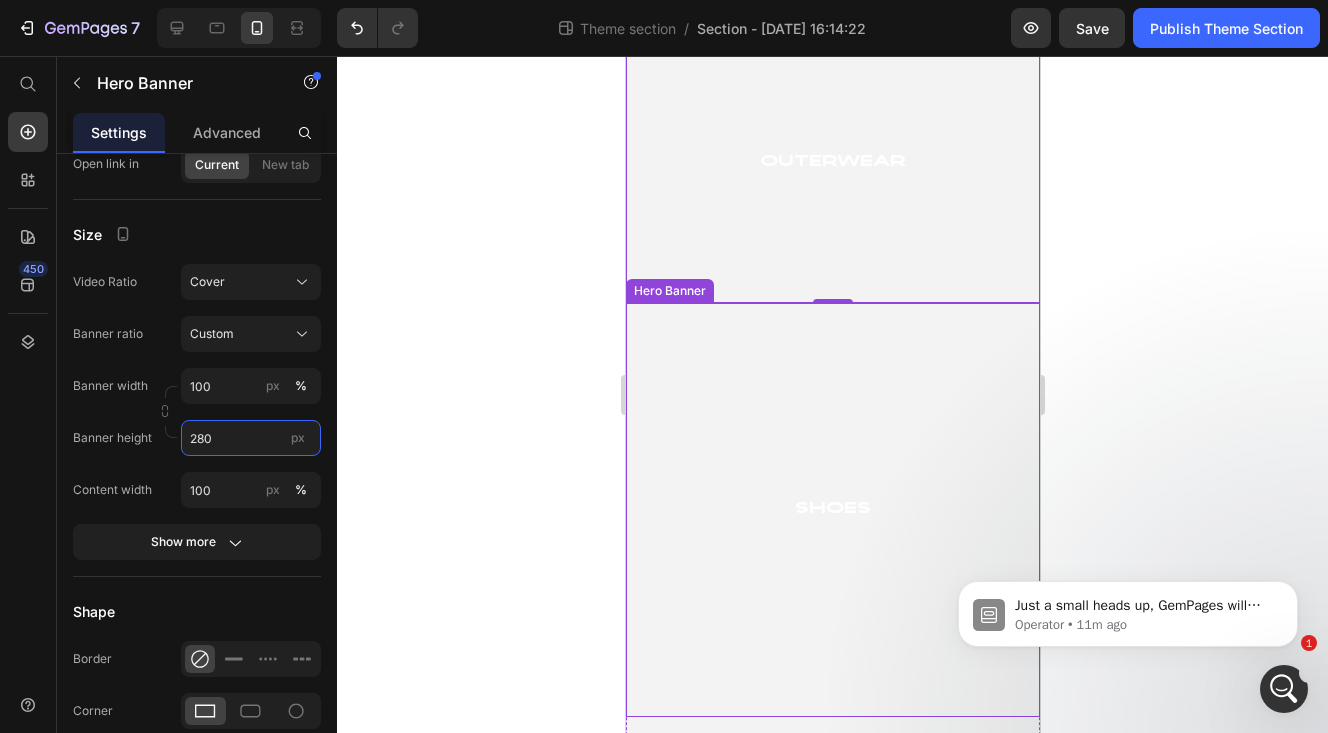 scroll, scrollTop: 2959, scrollLeft: 0, axis: vertical 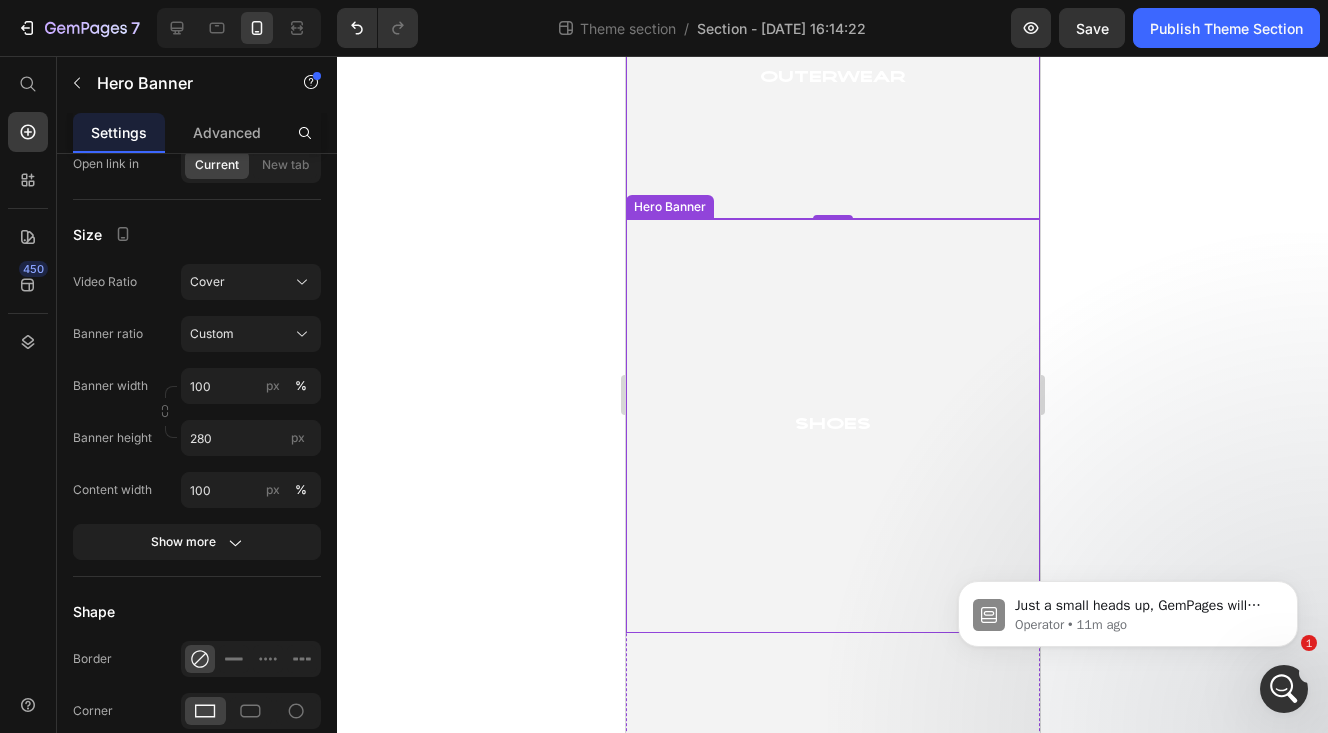 click at bounding box center (832, 426) 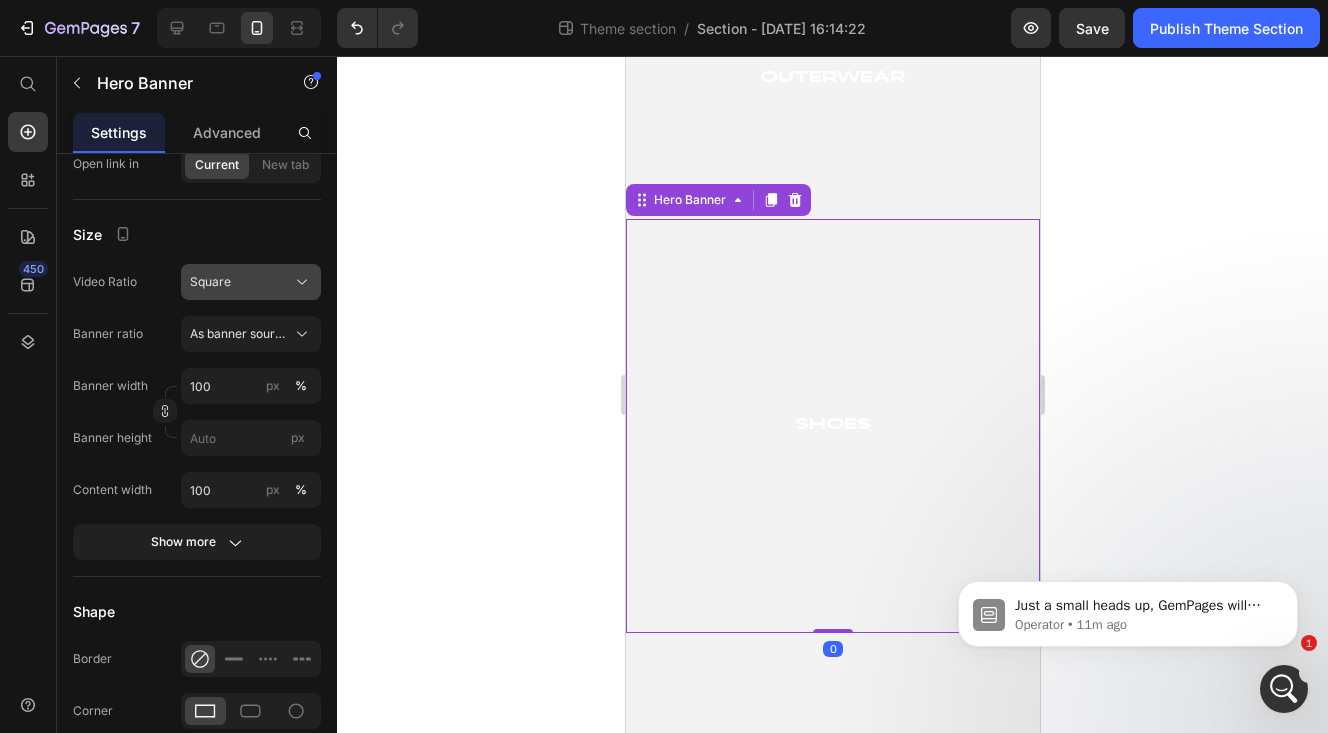 click on "Square" 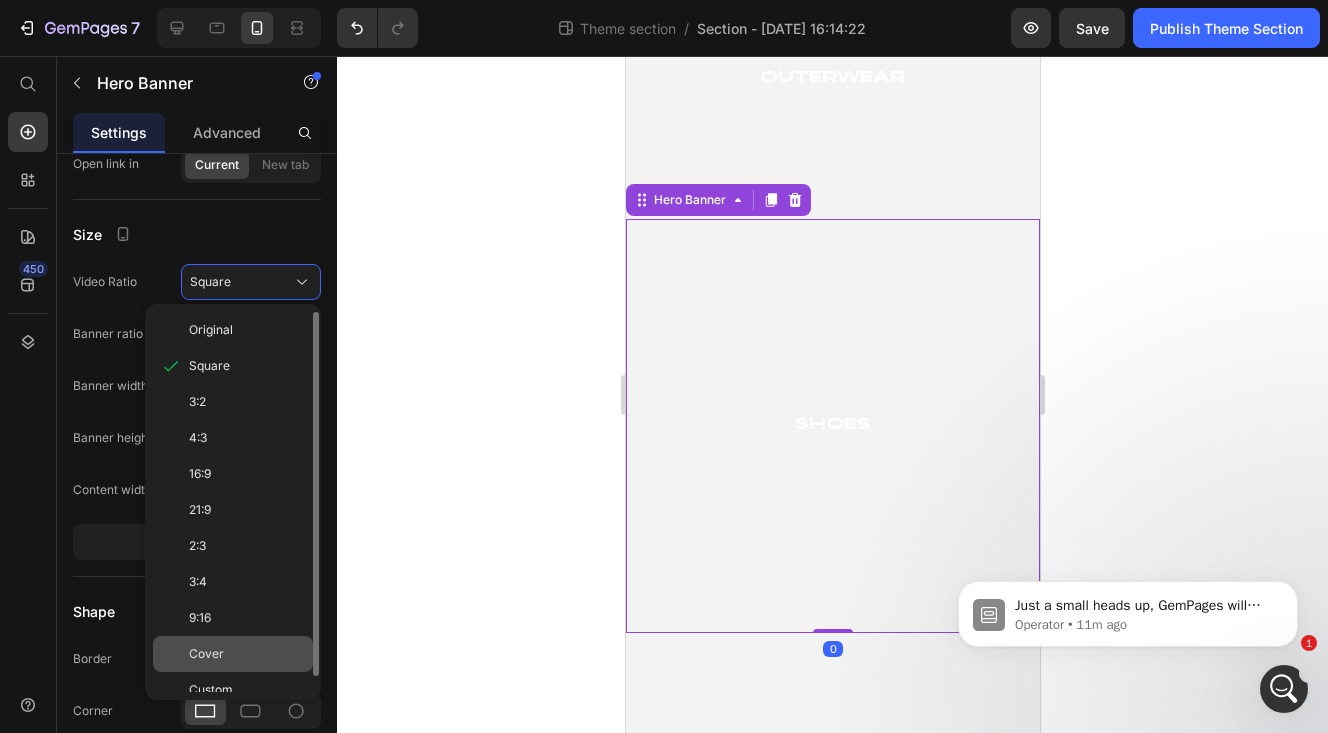click on "Cover" 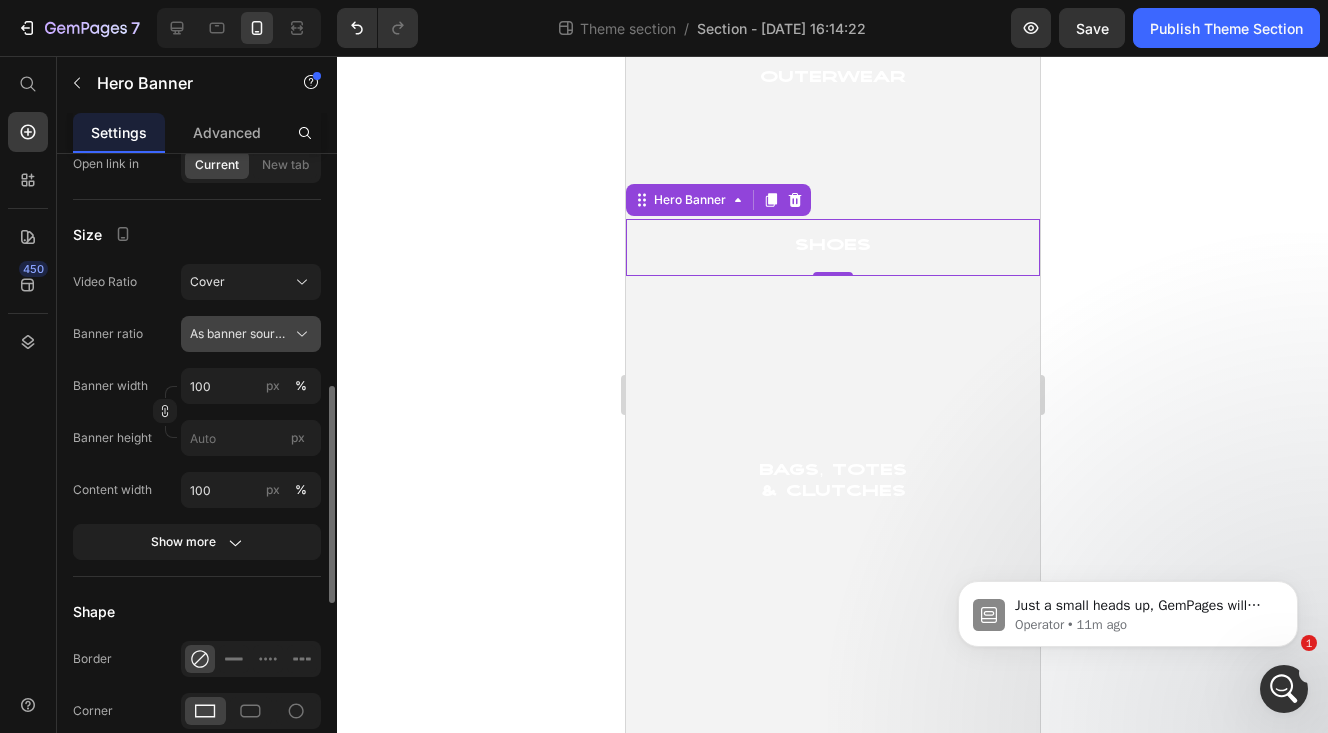 click on "As banner source" at bounding box center (239, 334) 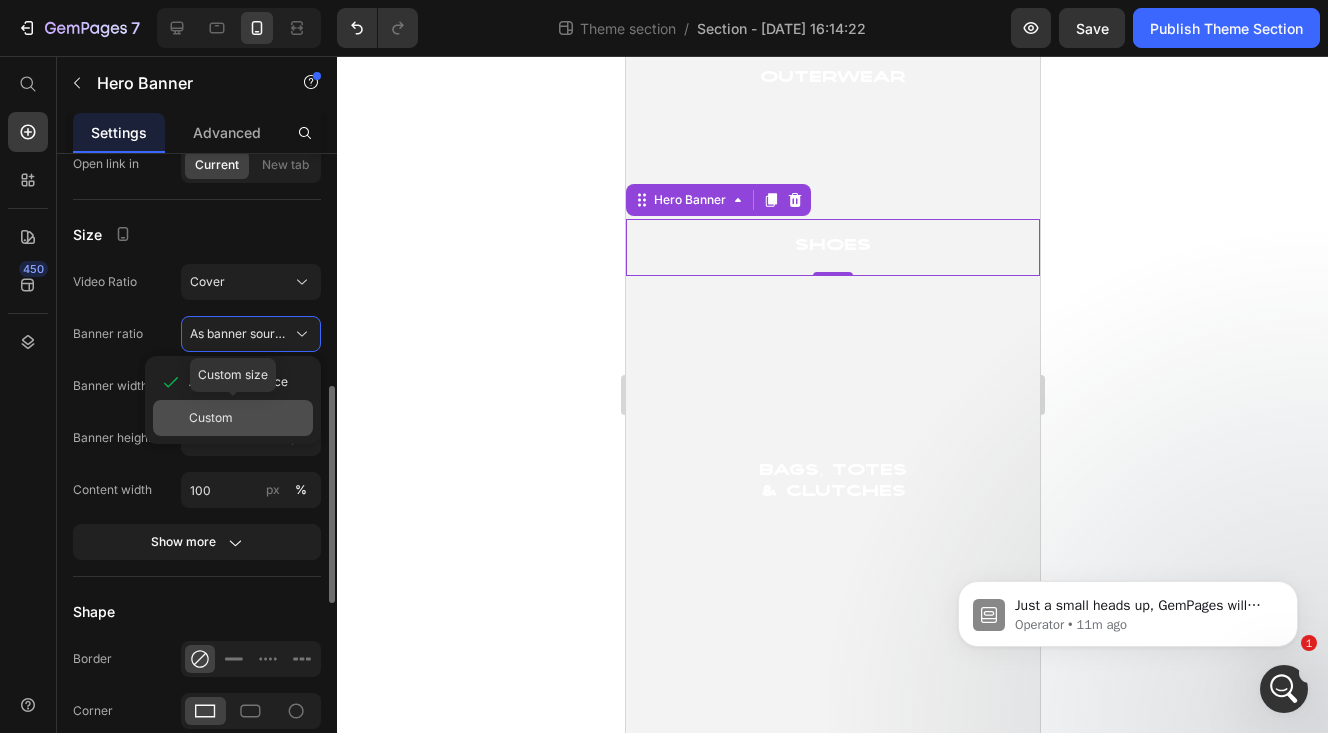 click on "Custom" at bounding box center (247, 418) 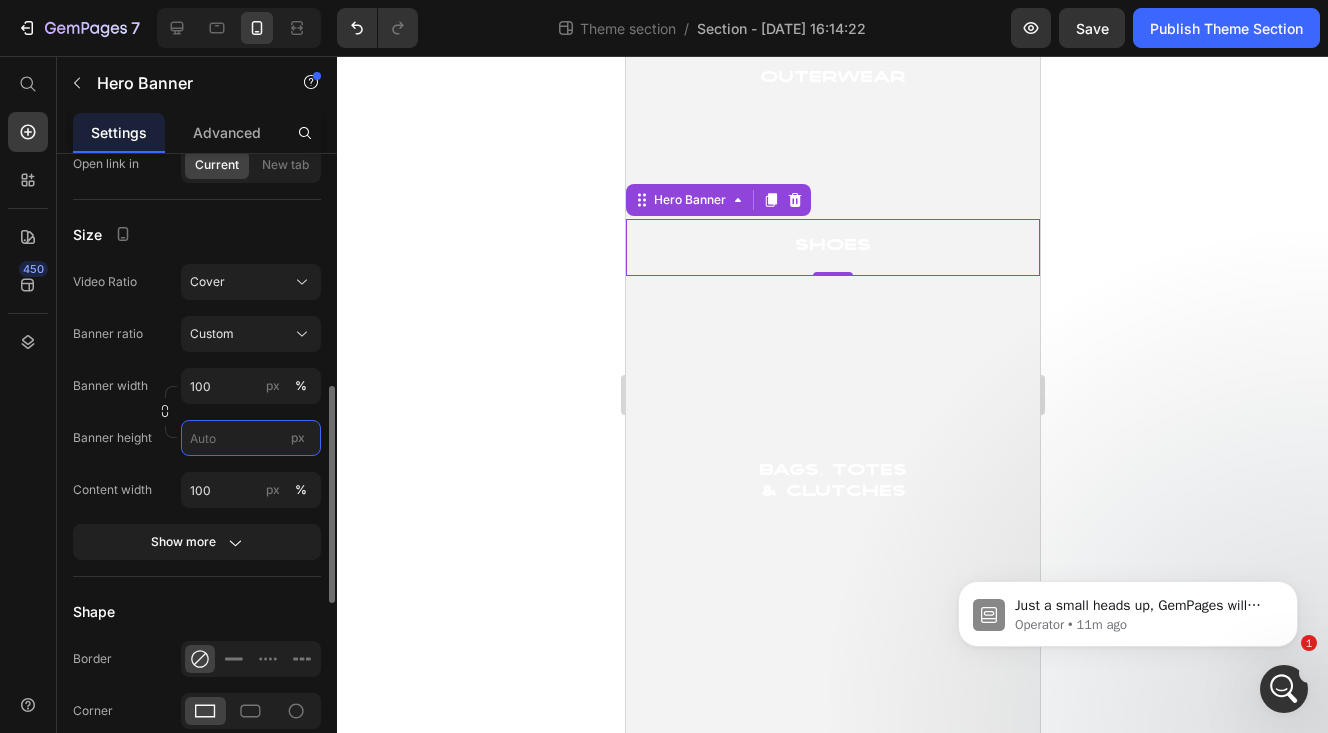 click on "px" at bounding box center [251, 438] 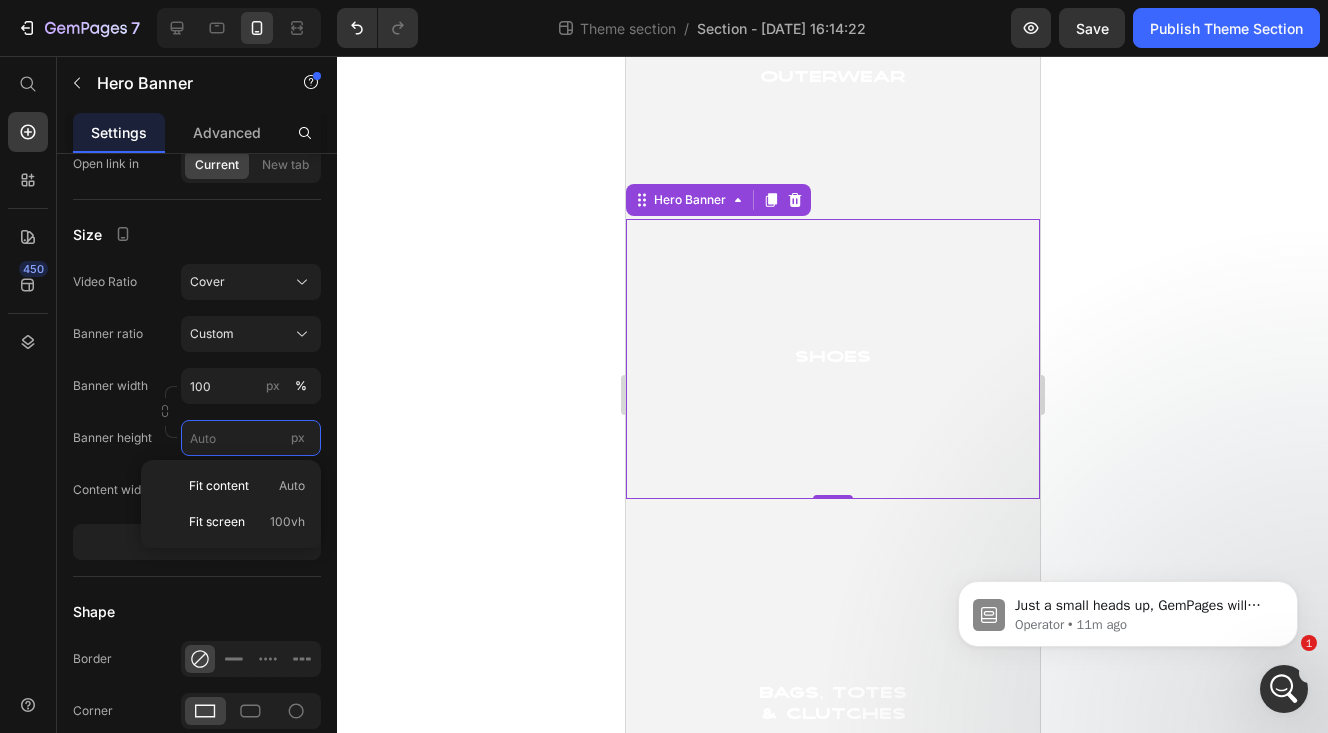 type on "280" 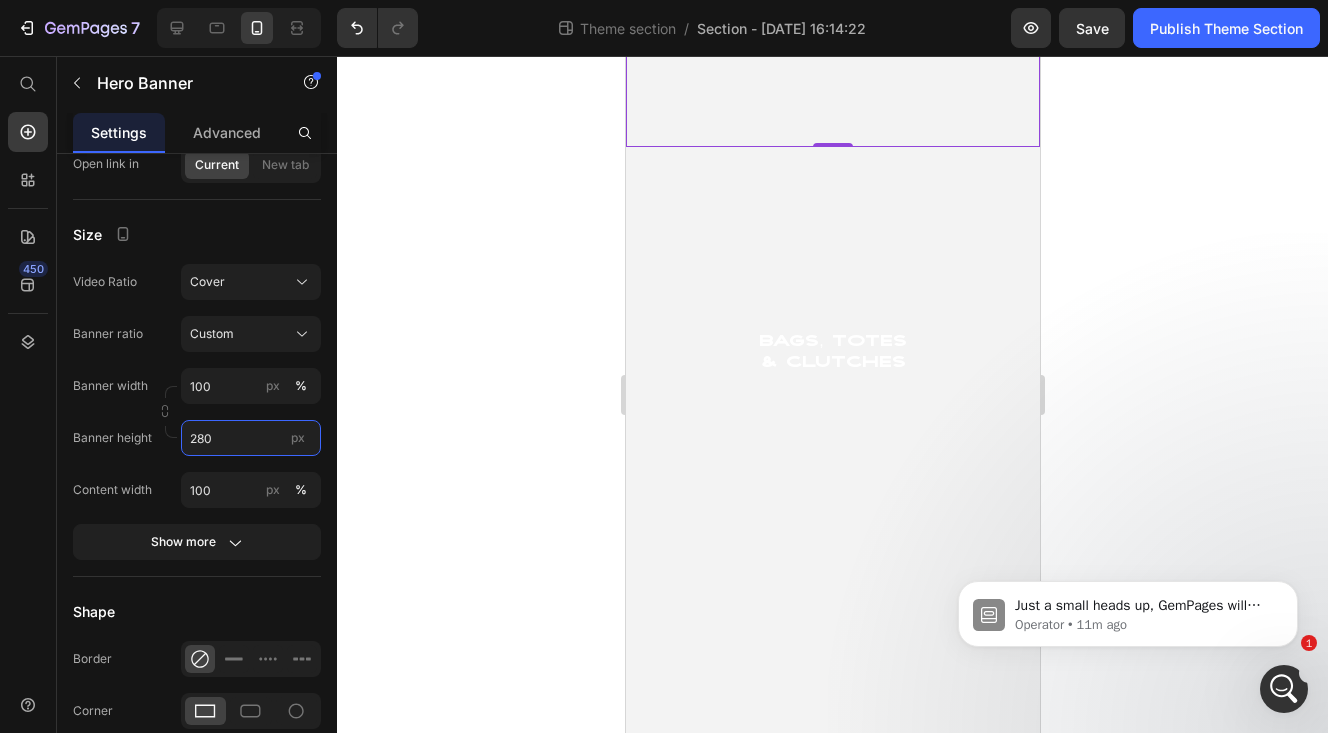 scroll, scrollTop: 3332, scrollLeft: 0, axis: vertical 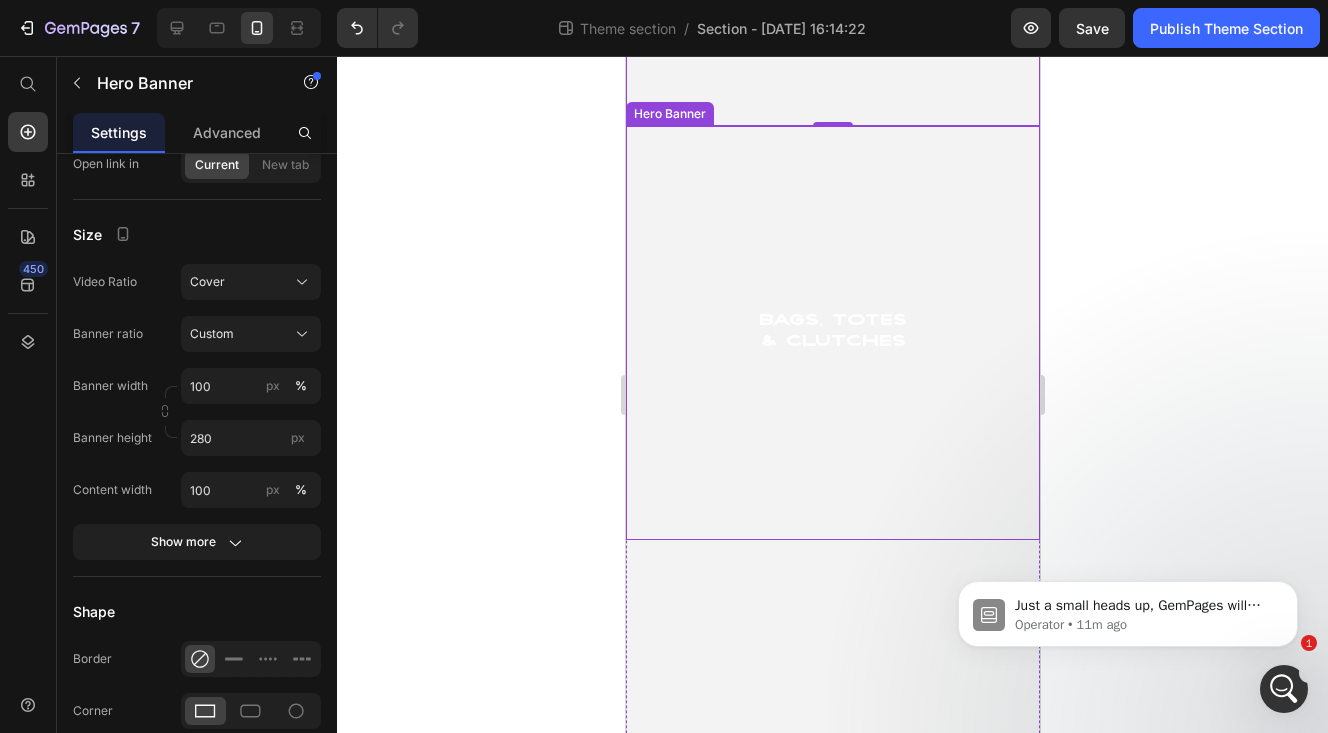 click at bounding box center [832, 333] 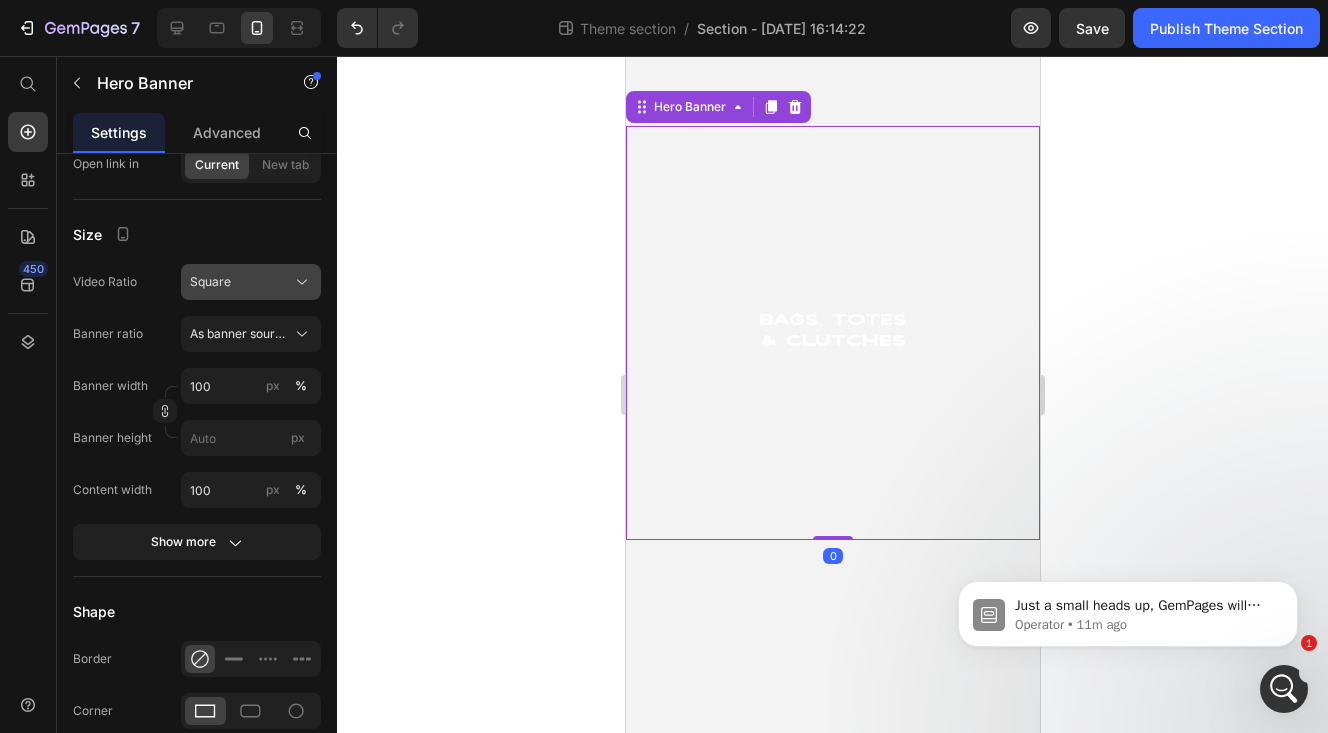 click on "Square" 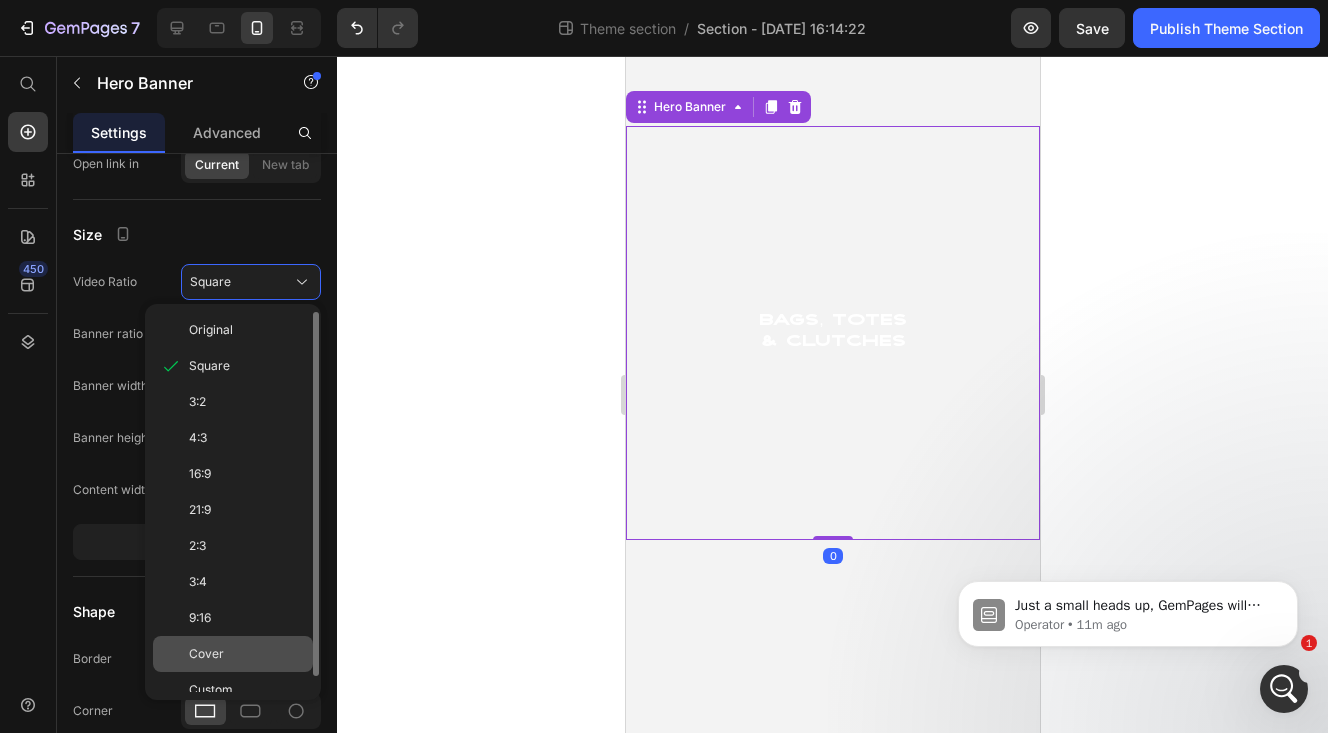 click on "Cover" at bounding box center (247, 654) 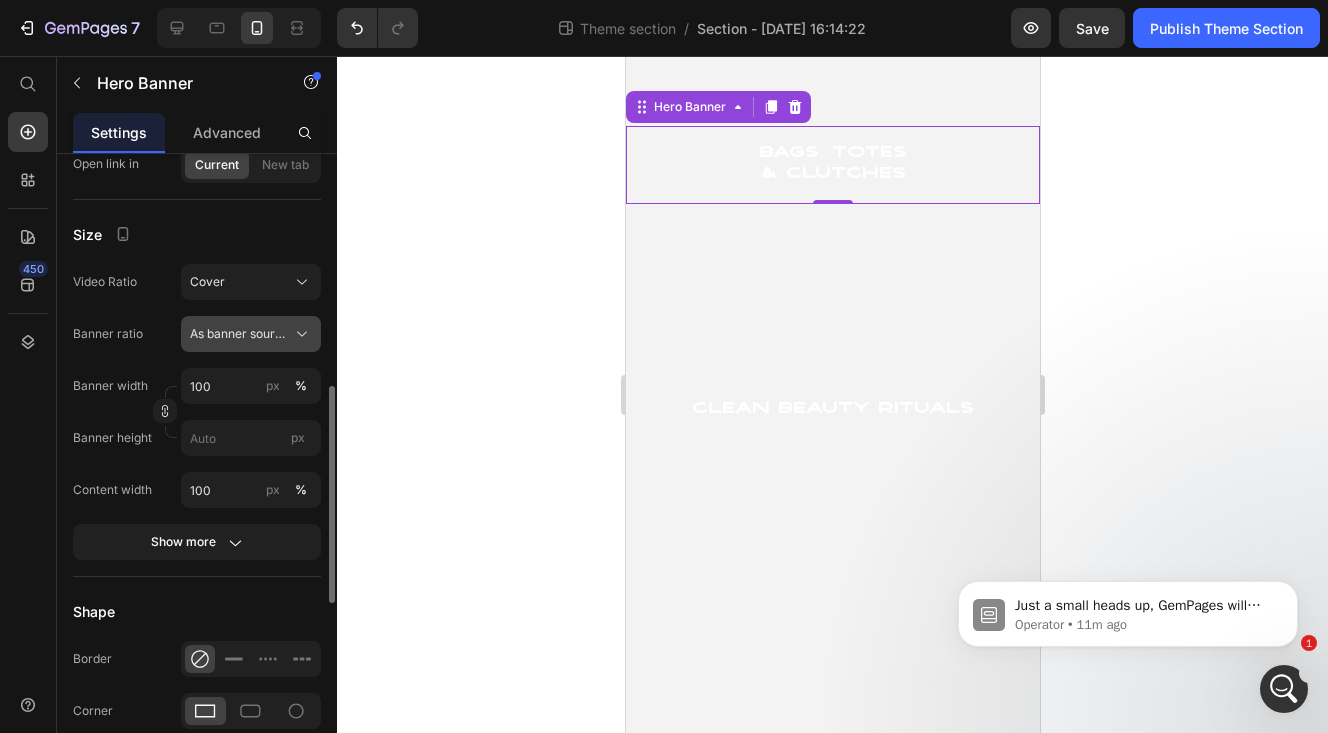 click on "As banner source" at bounding box center (251, 334) 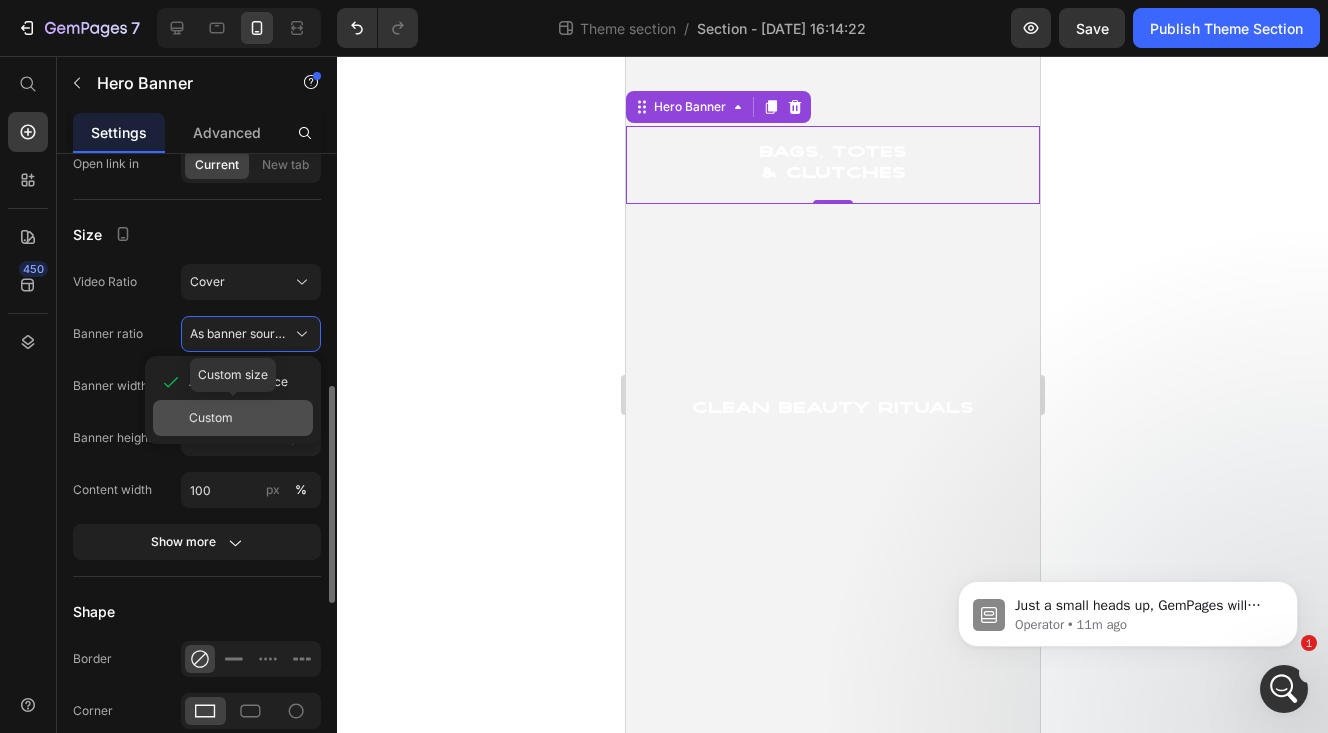 click on "Custom" 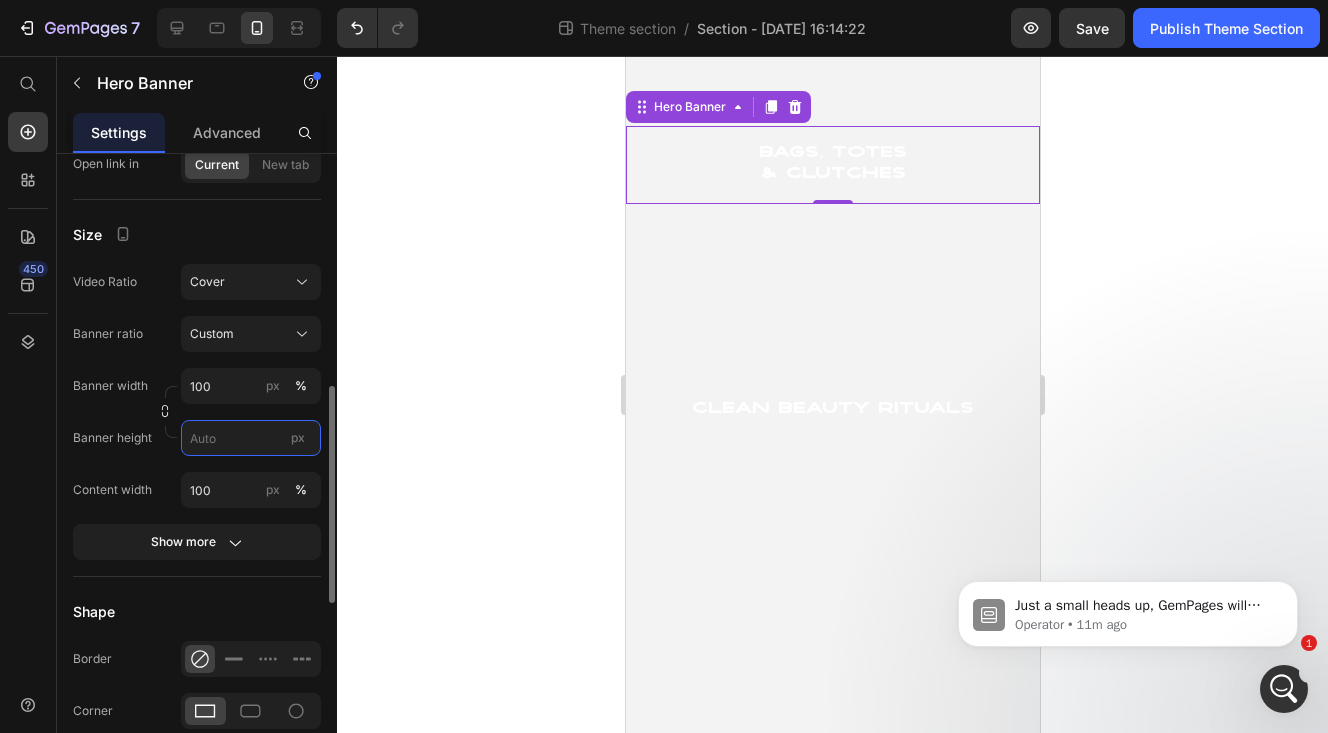 click on "px" at bounding box center (251, 438) 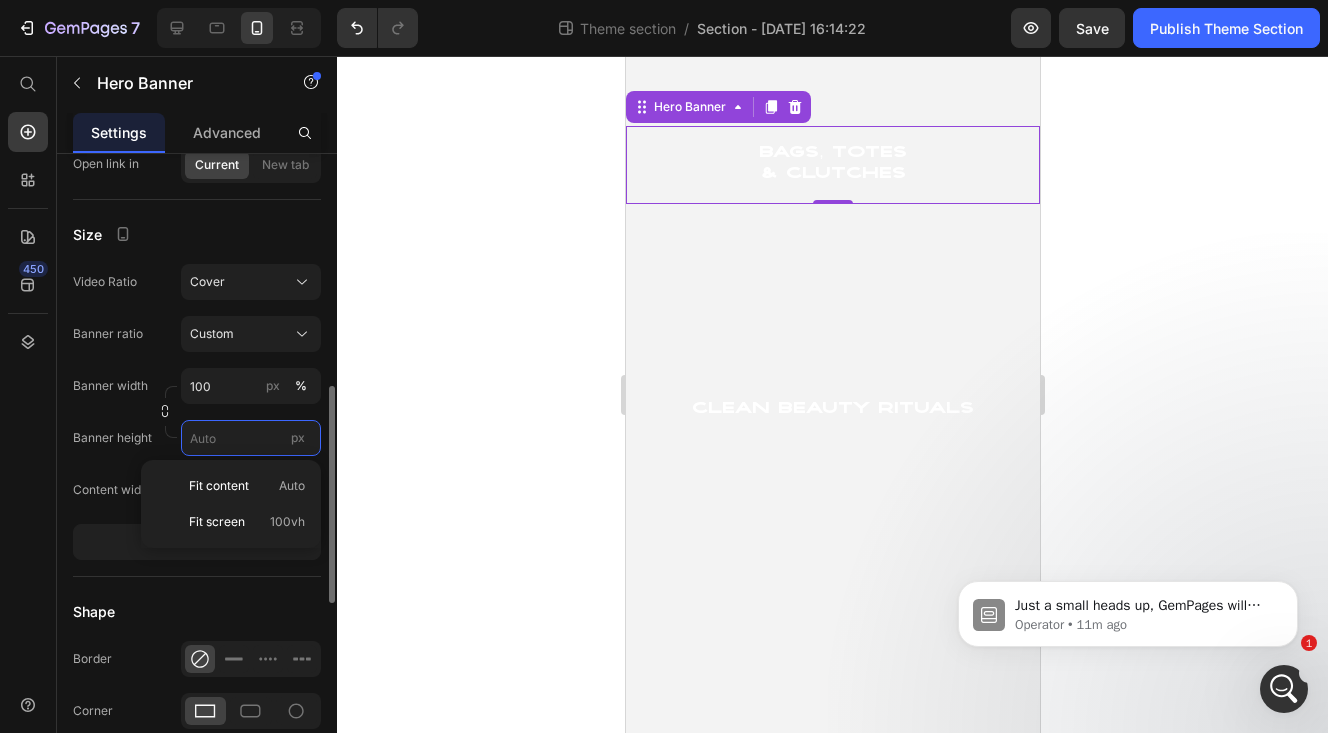 paste on "280" 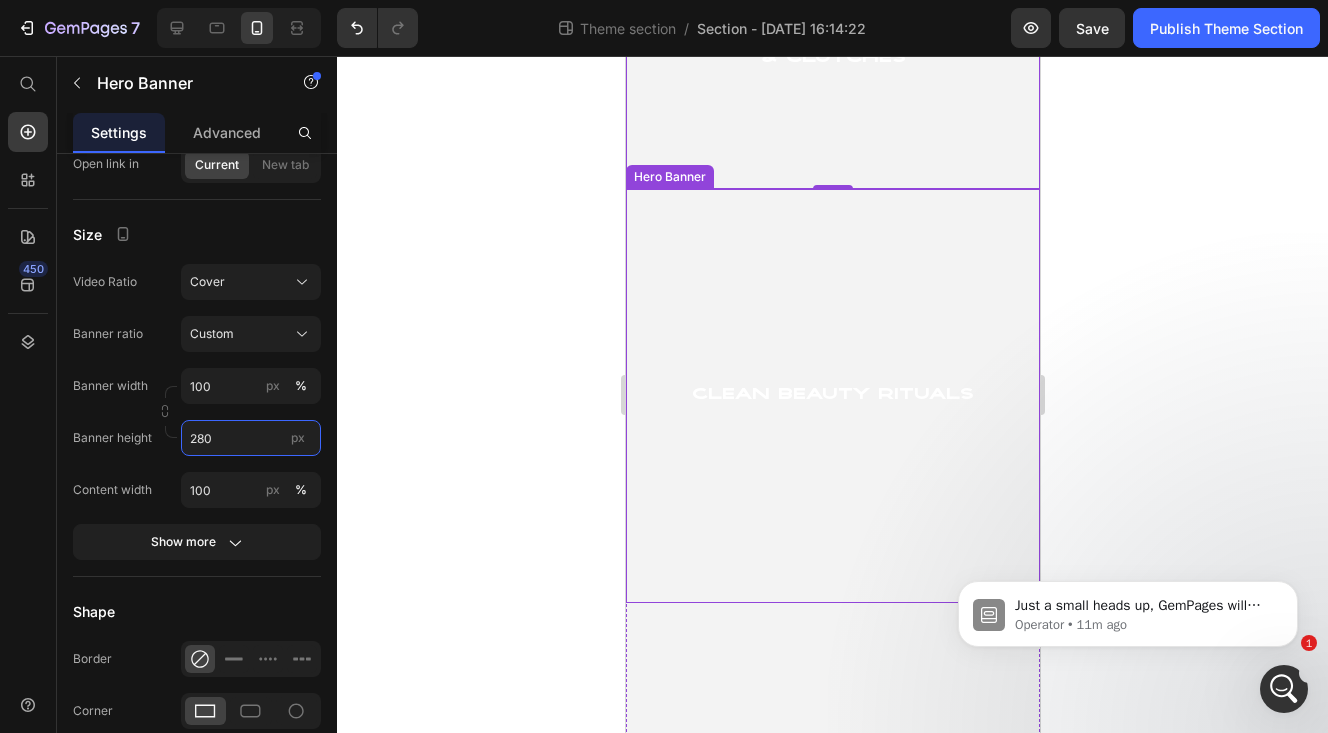 scroll, scrollTop: 3619, scrollLeft: 0, axis: vertical 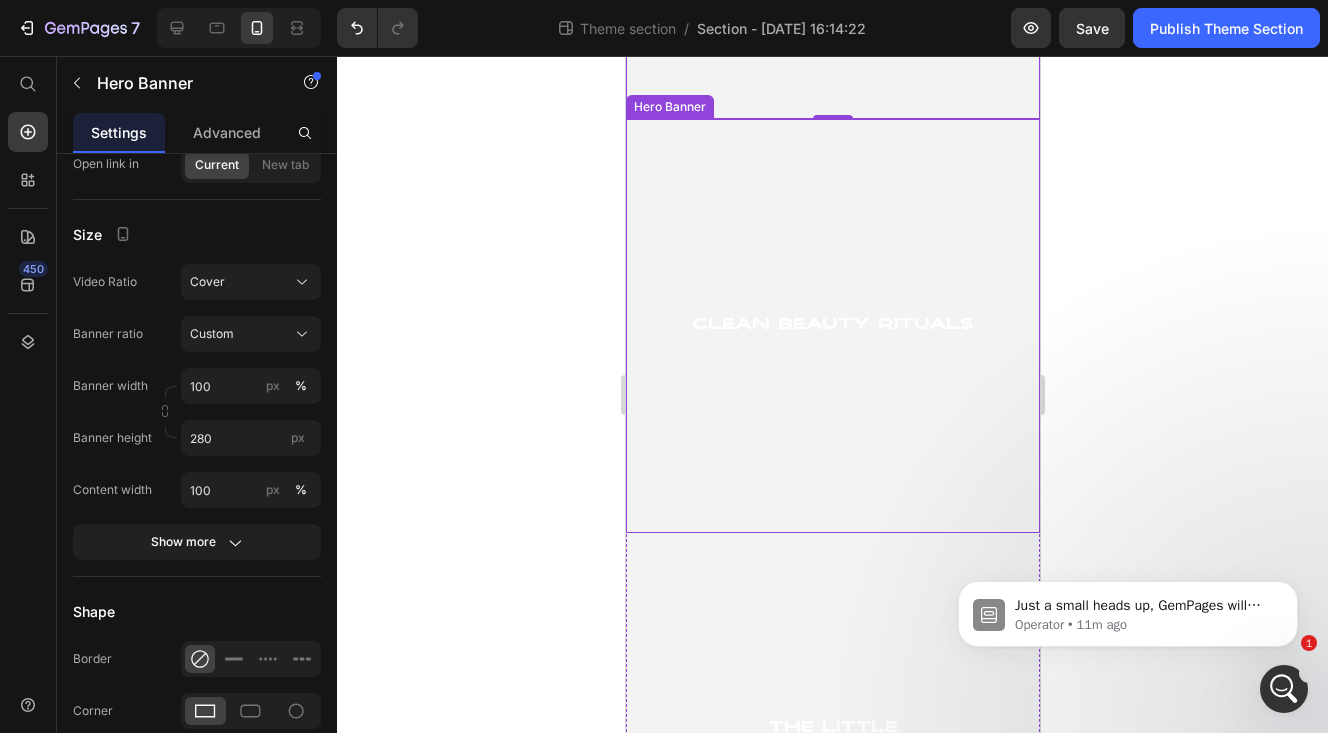 click at bounding box center (832, 326) 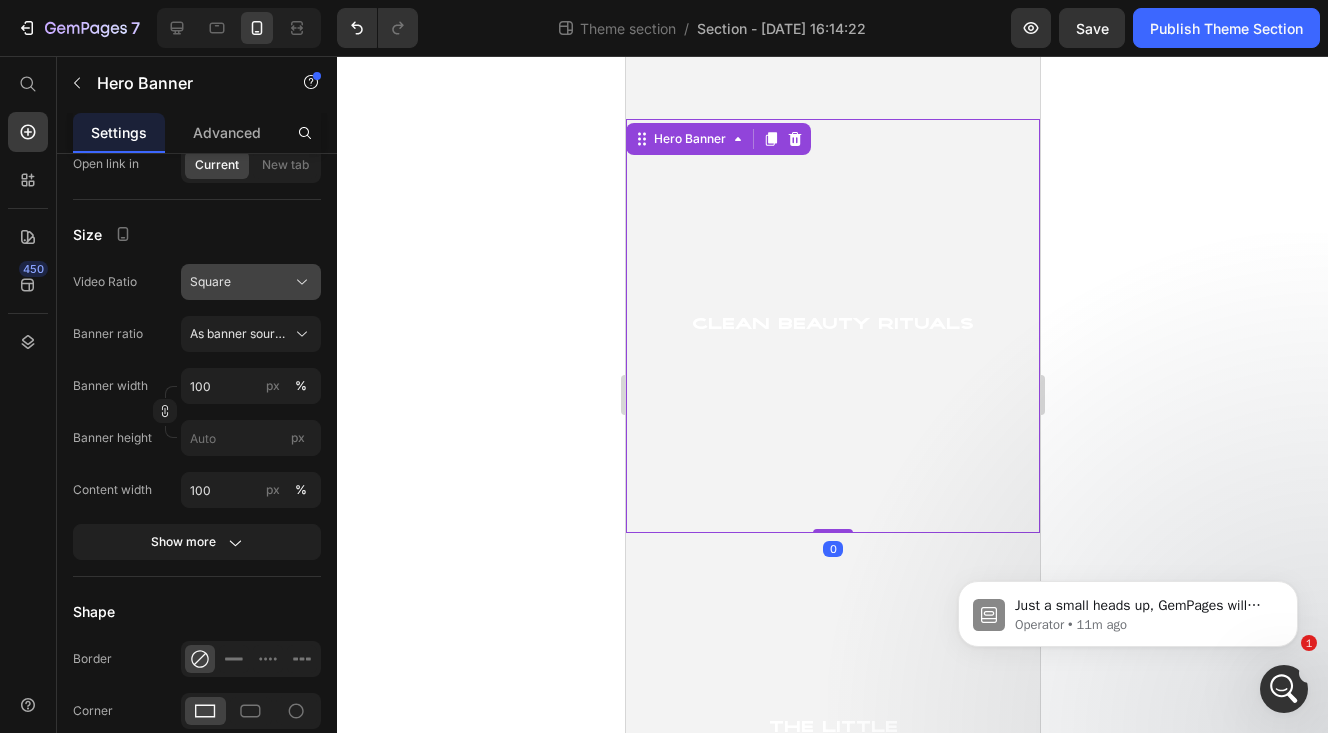 click on "Square" 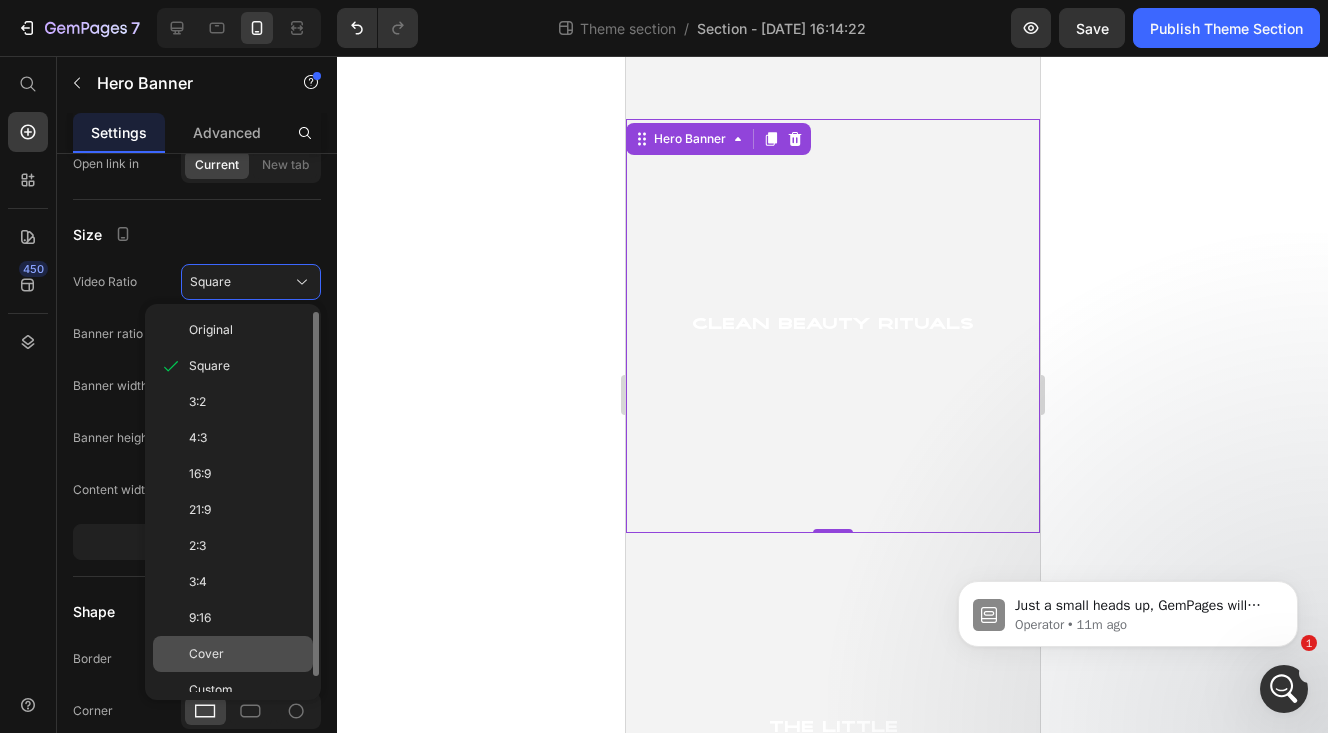 click on "Cover" at bounding box center (247, 654) 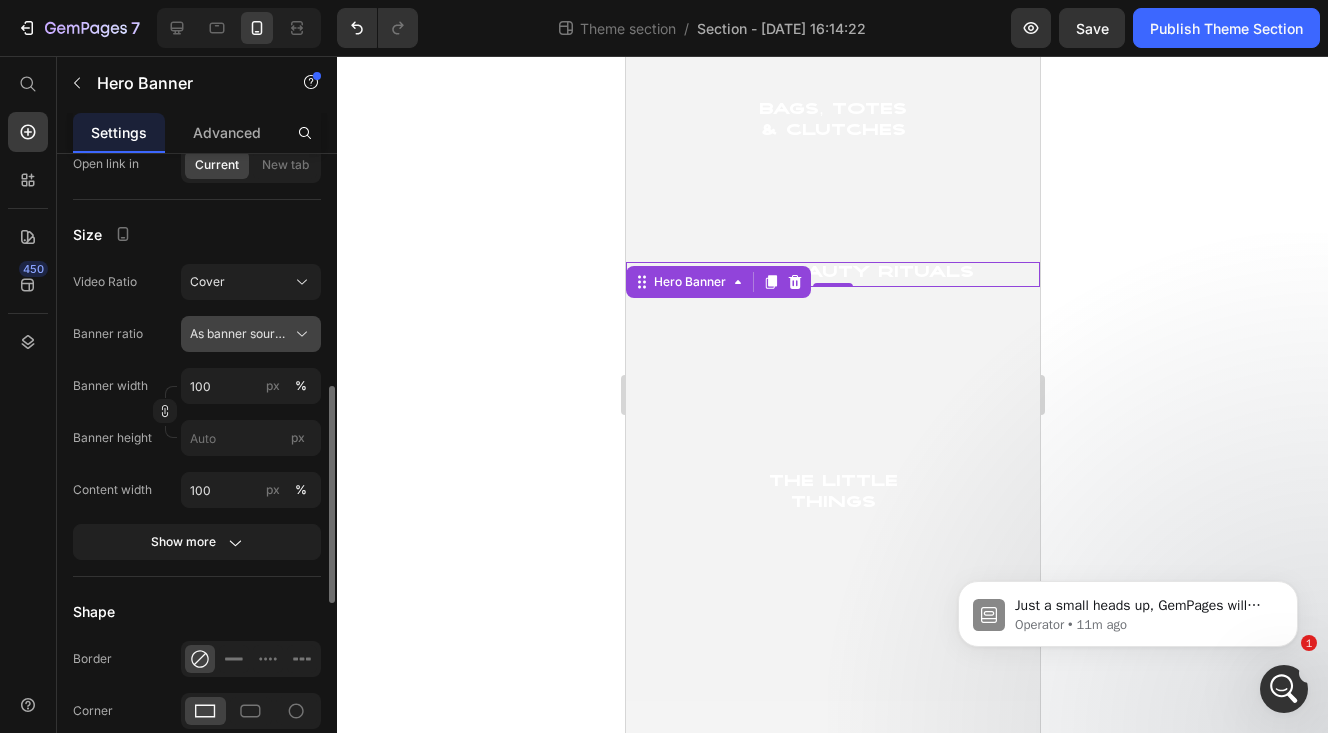 click on "As banner source" at bounding box center (239, 334) 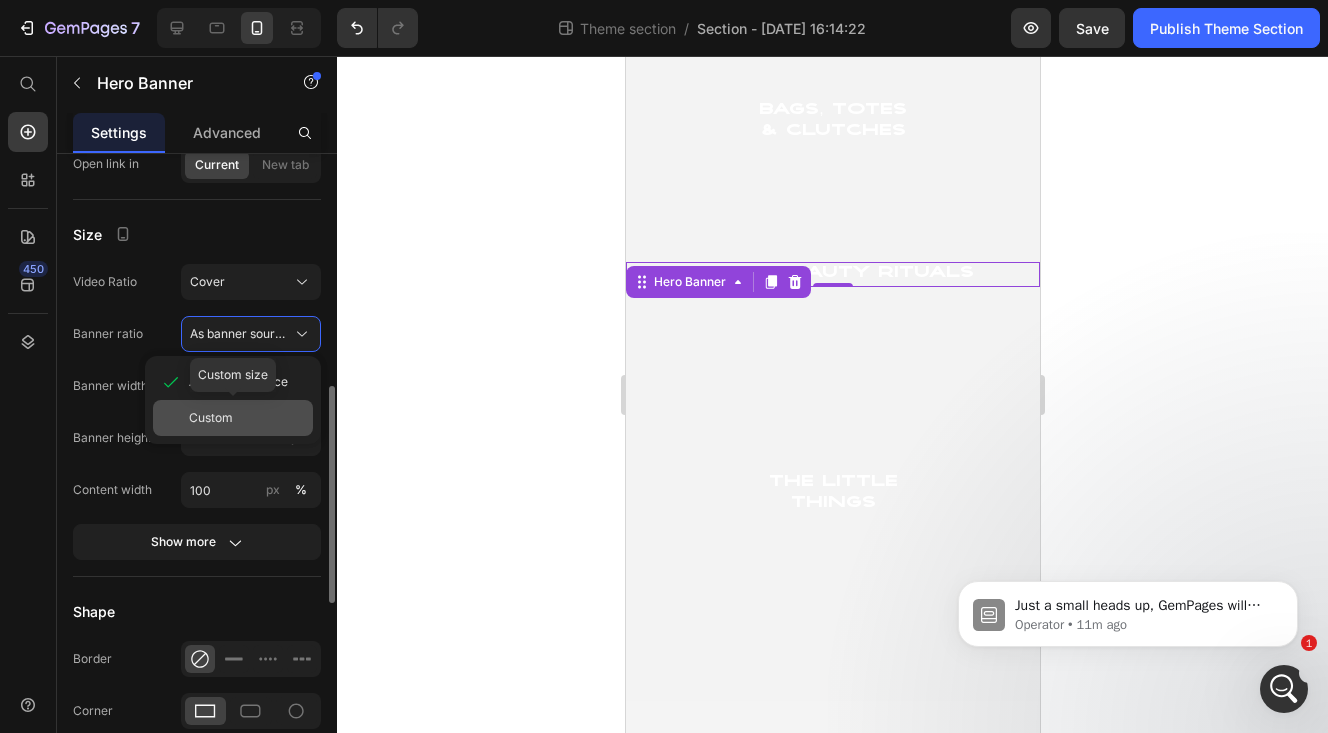 click on "Custom" at bounding box center [247, 418] 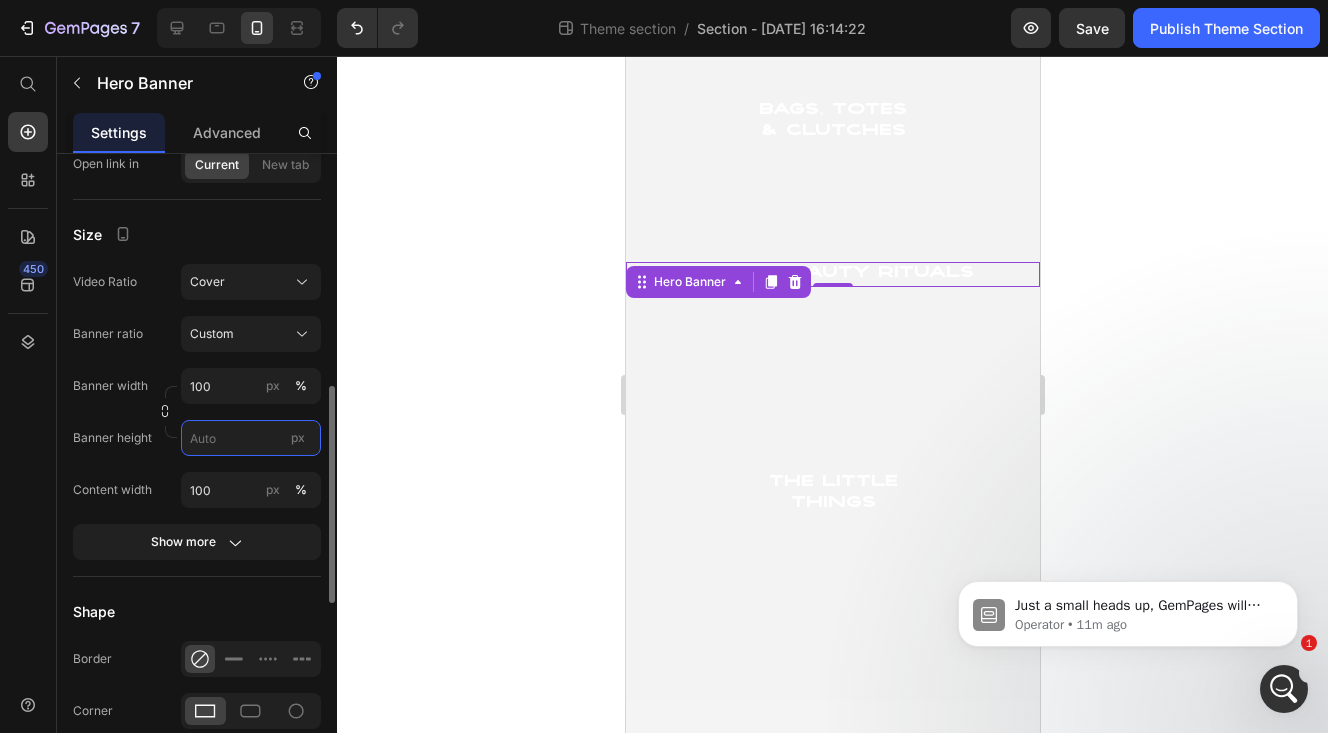 click on "px" at bounding box center (251, 438) 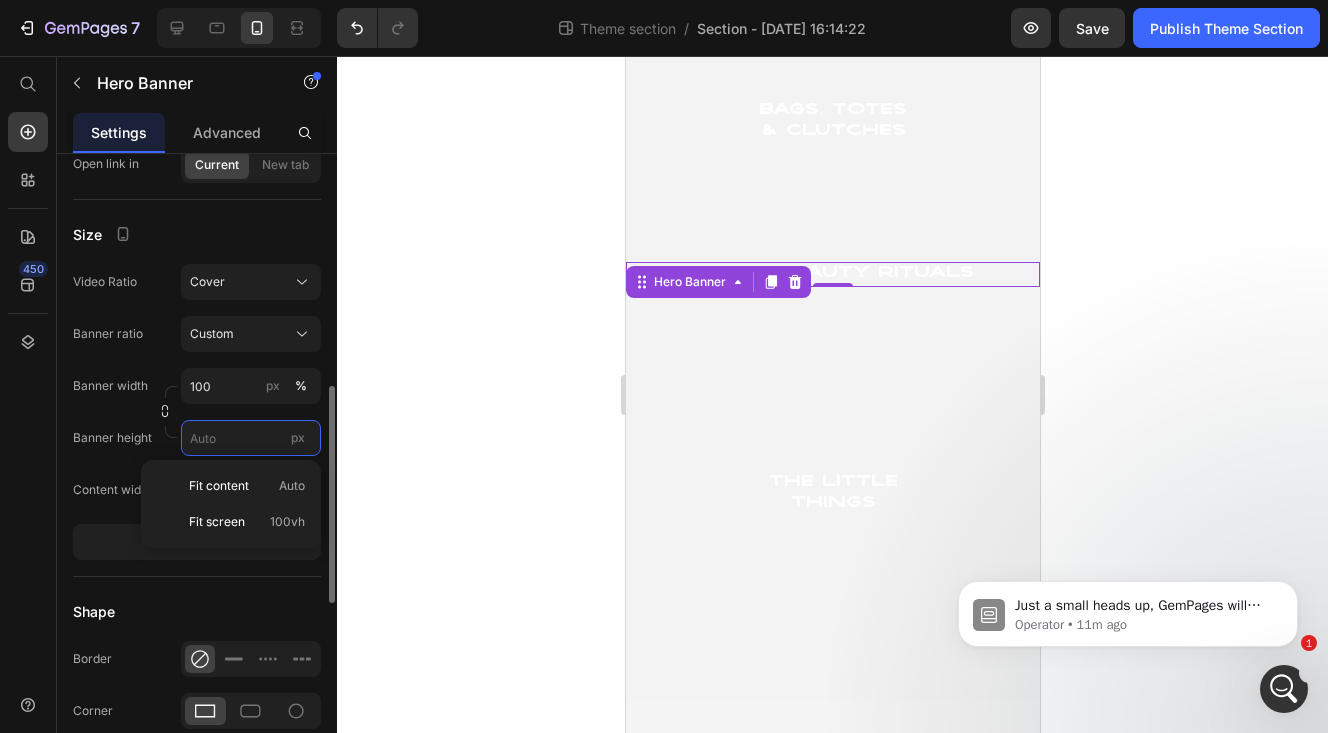 paste on "280" 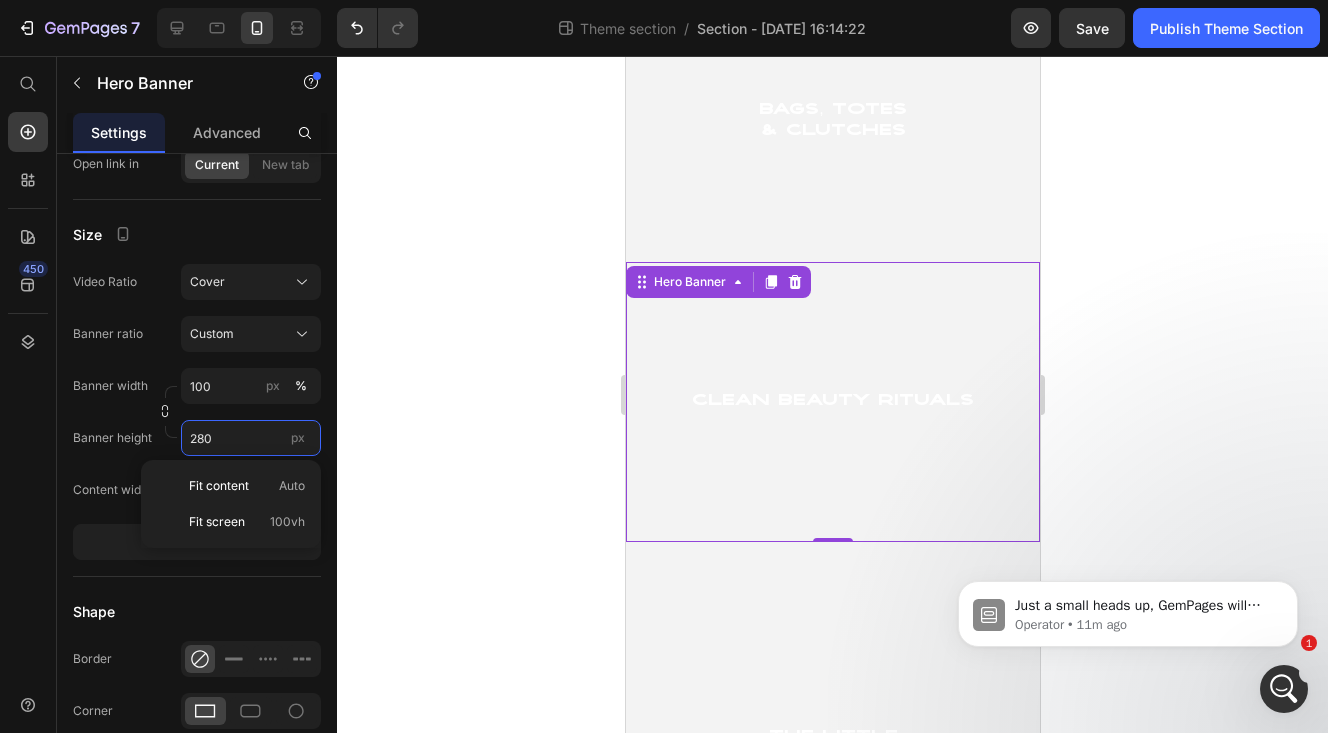 scroll, scrollTop: 3619, scrollLeft: 0, axis: vertical 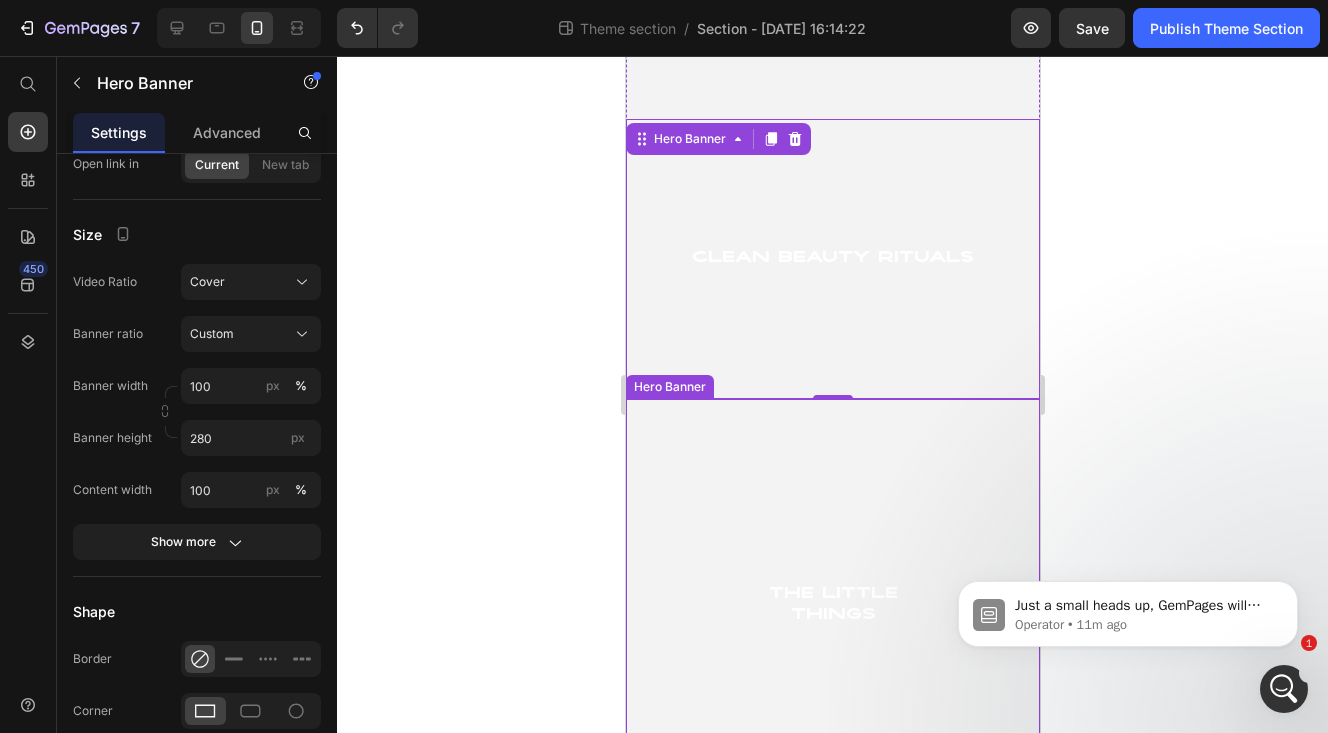 click at bounding box center [832, 606] 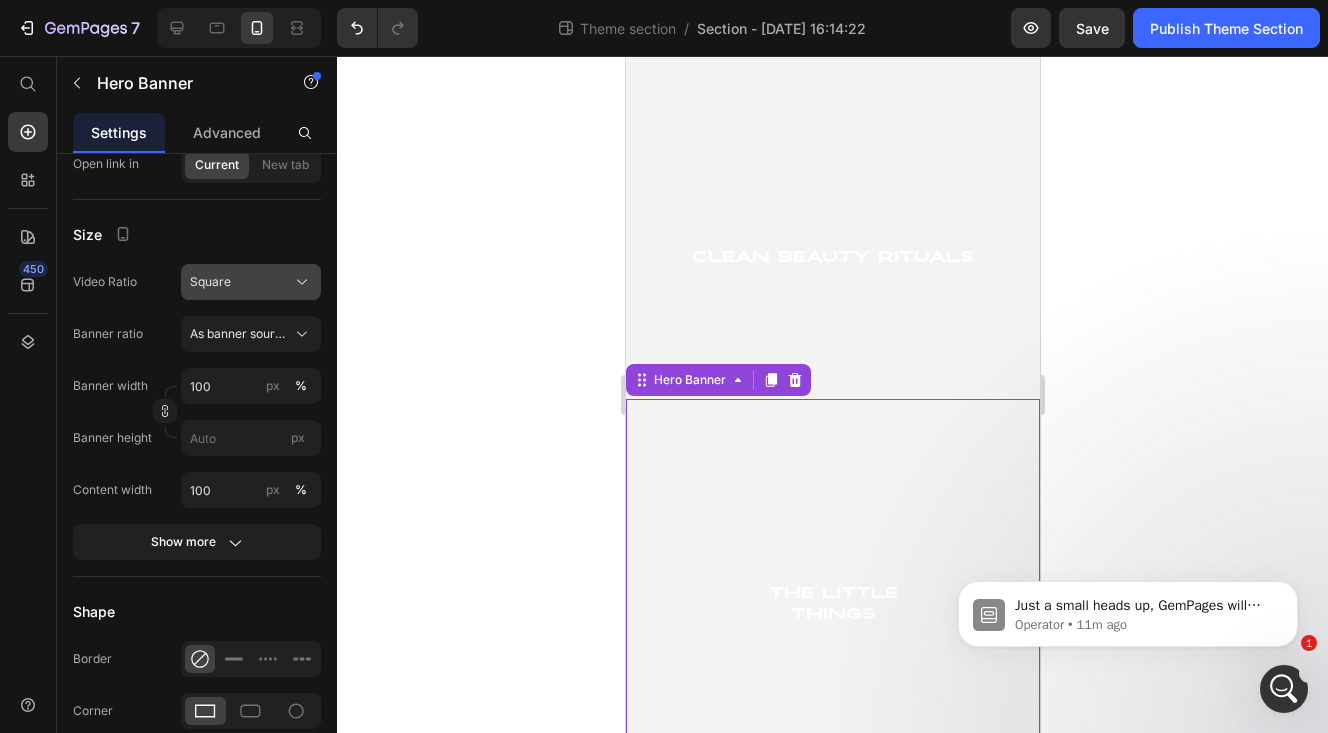click on "Square" at bounding box center (251, 282) 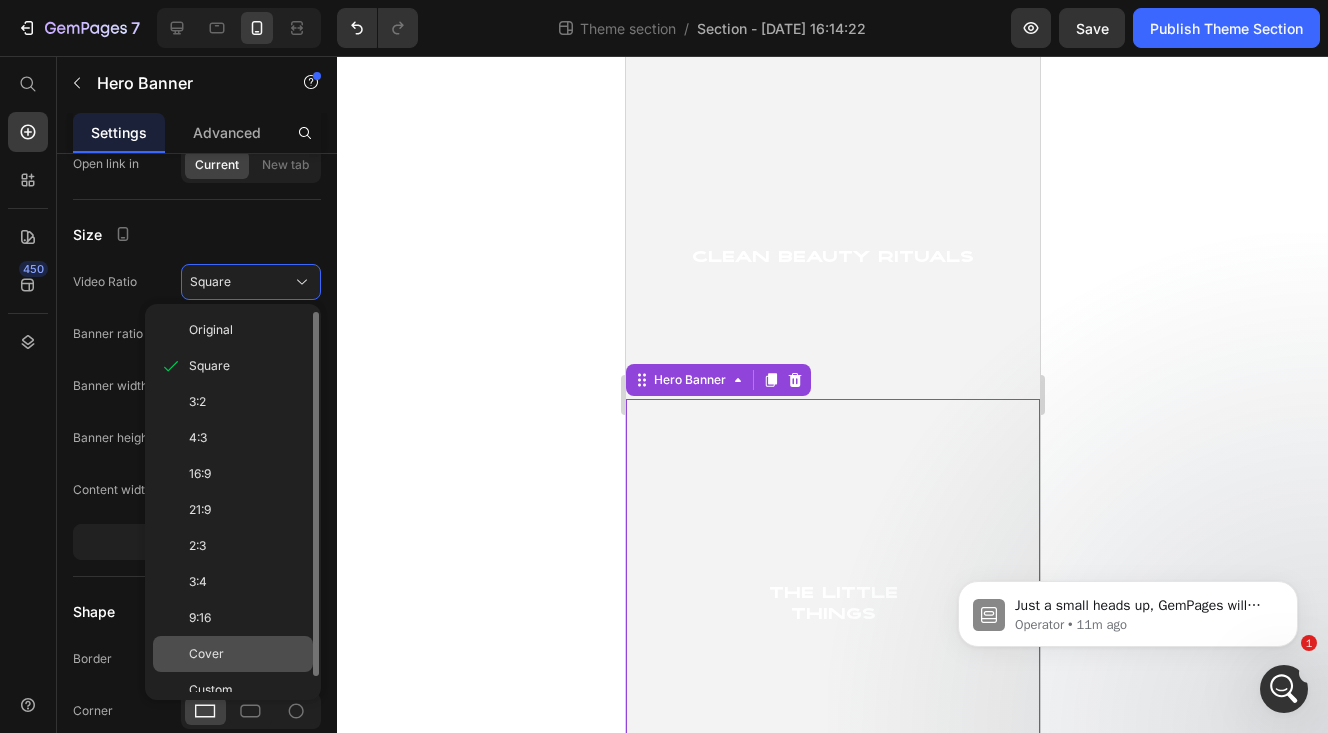 click on "Cover" at bounding box center [247, 654] 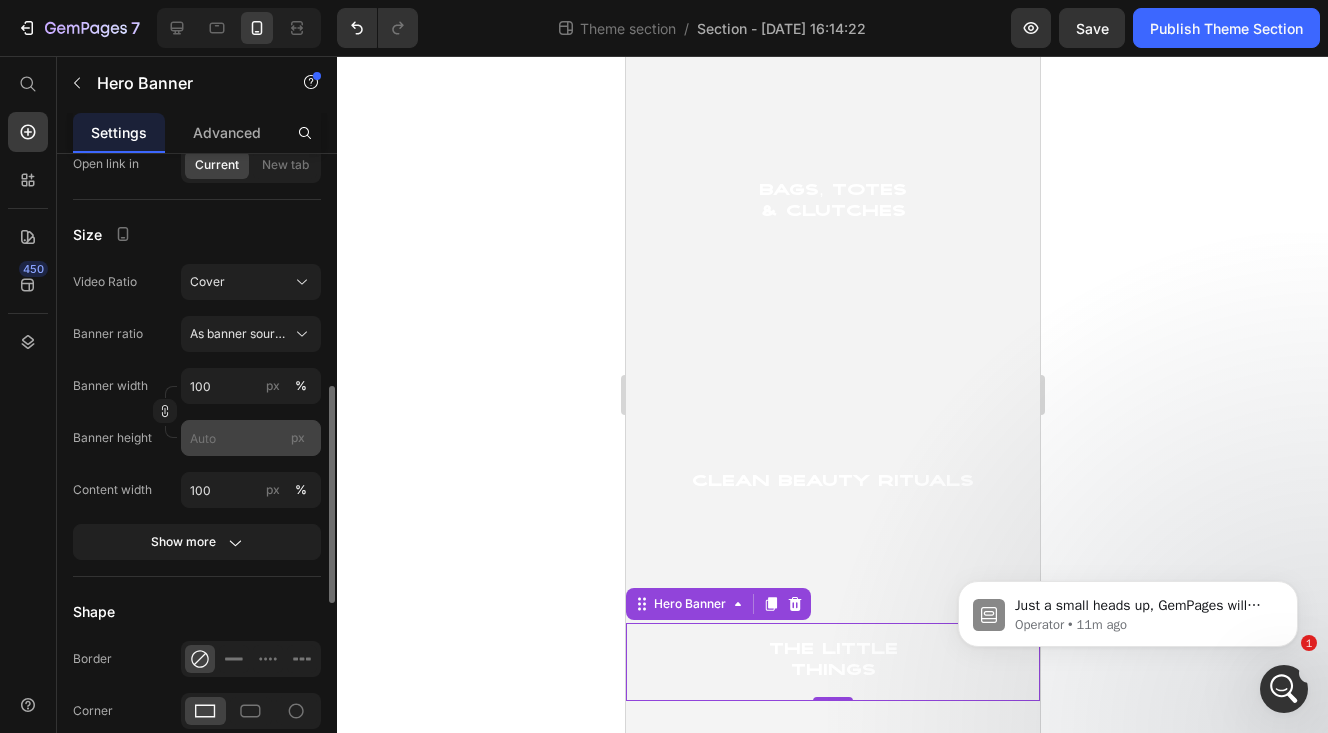 scroll, scrollTop: 3394, scrollLeft: 0, axis: vertical 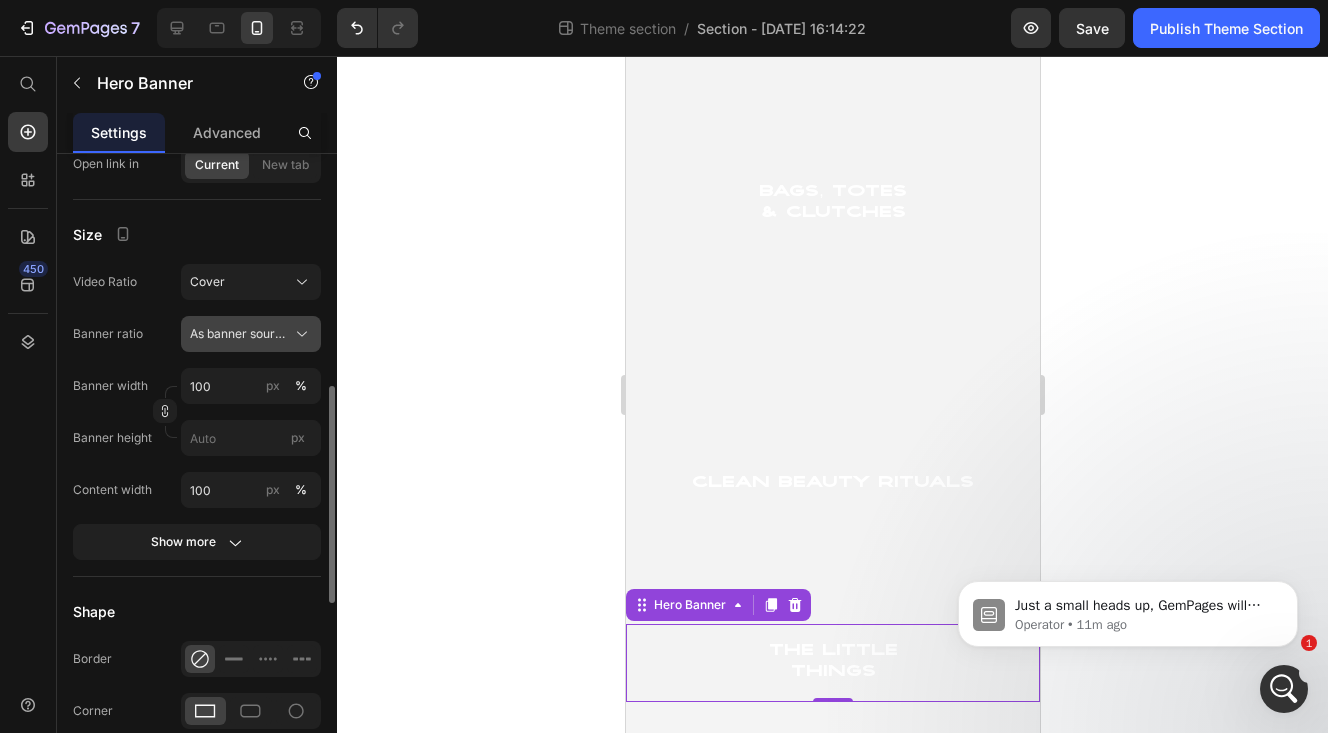 click on "As banner source" at bounding box center (239, 334) 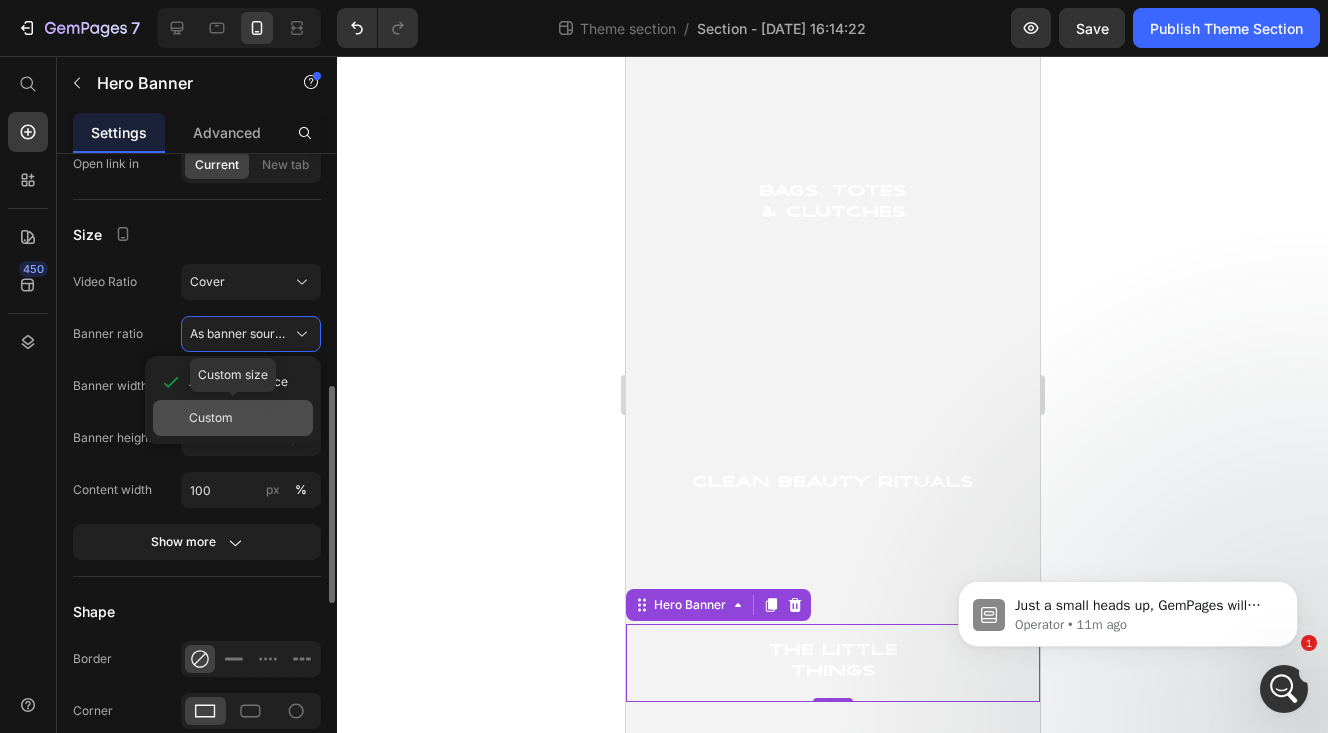 click on "Custom" at bounding box center [211, 418] 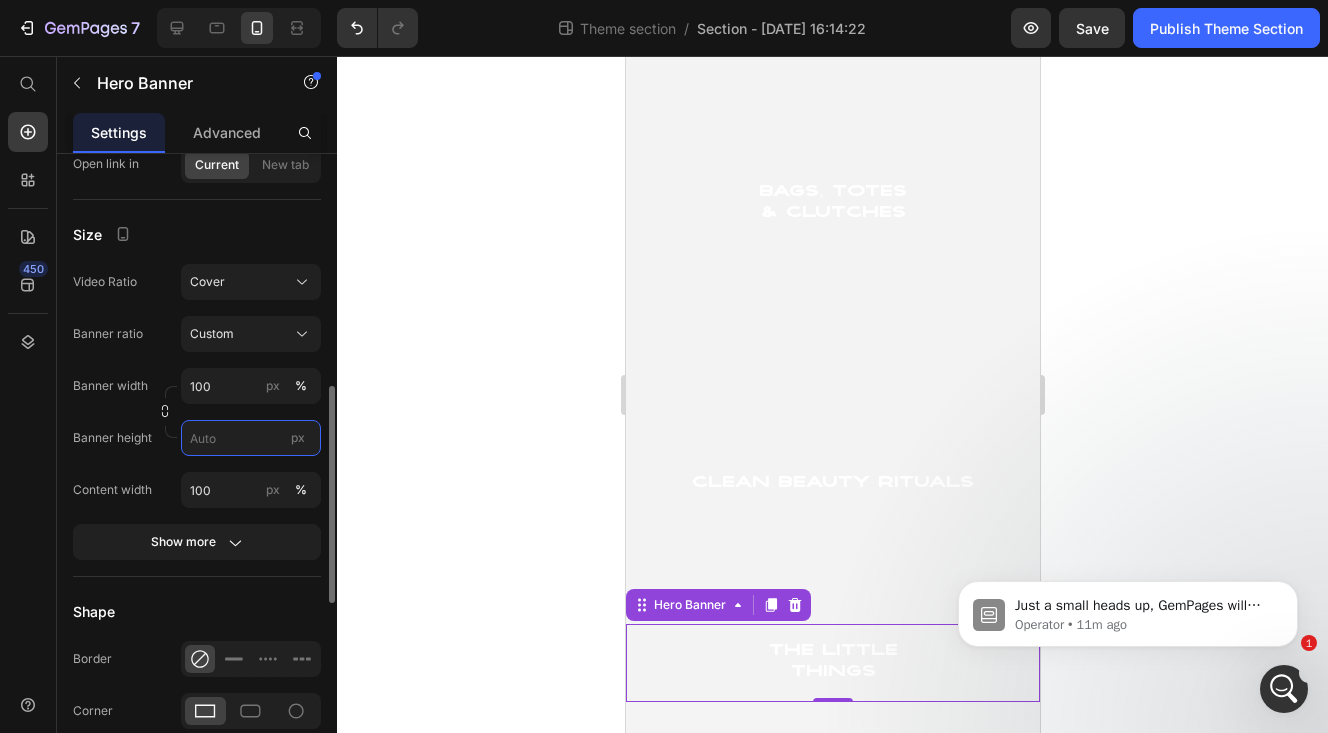 click on "px" at bounding box center (251, 438) 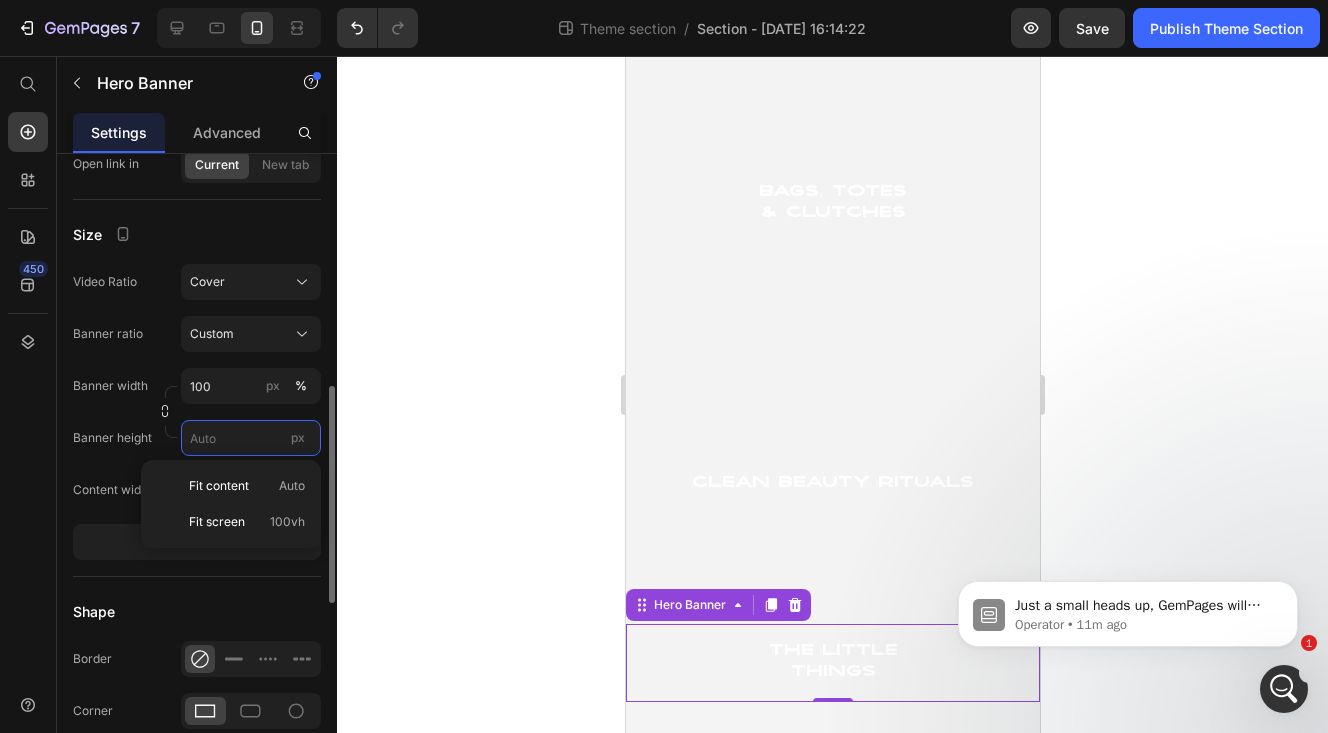 paste on "280" 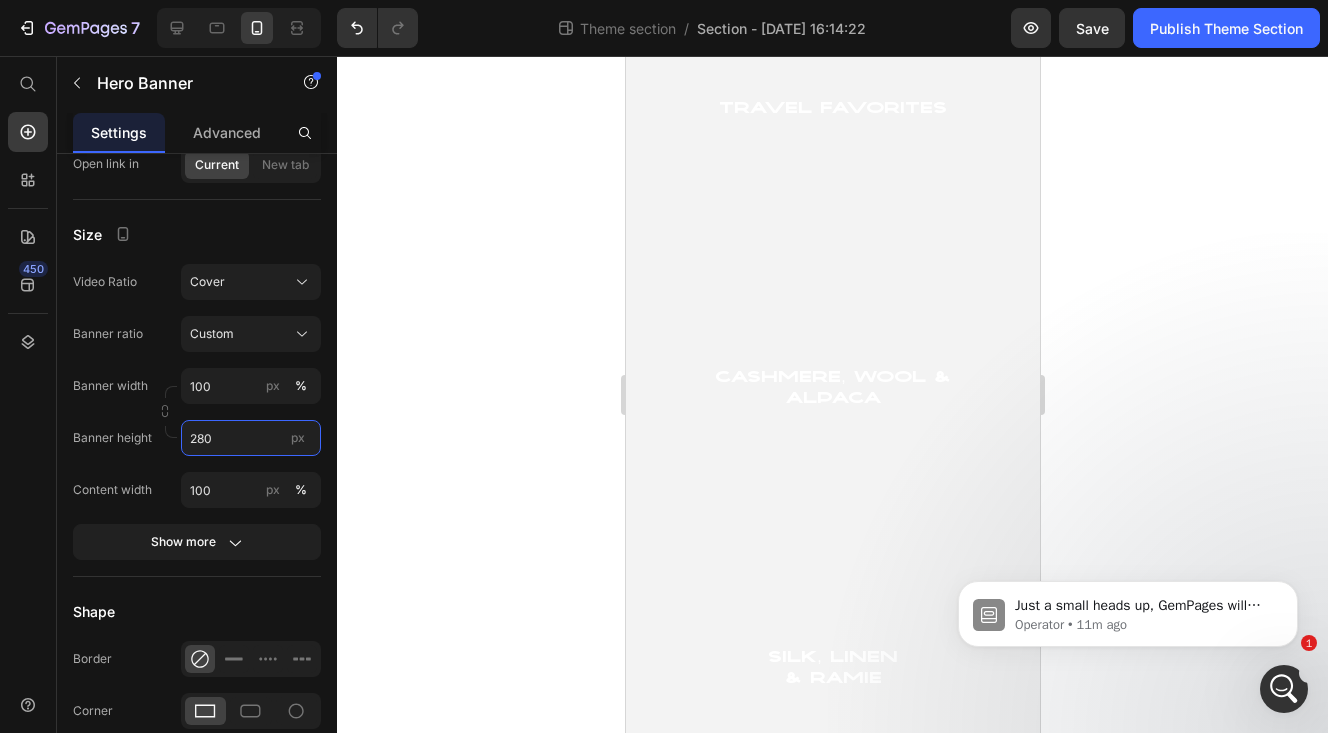 scroll, scrollTop: 2458, scrollLeft: 0, axis: vertical 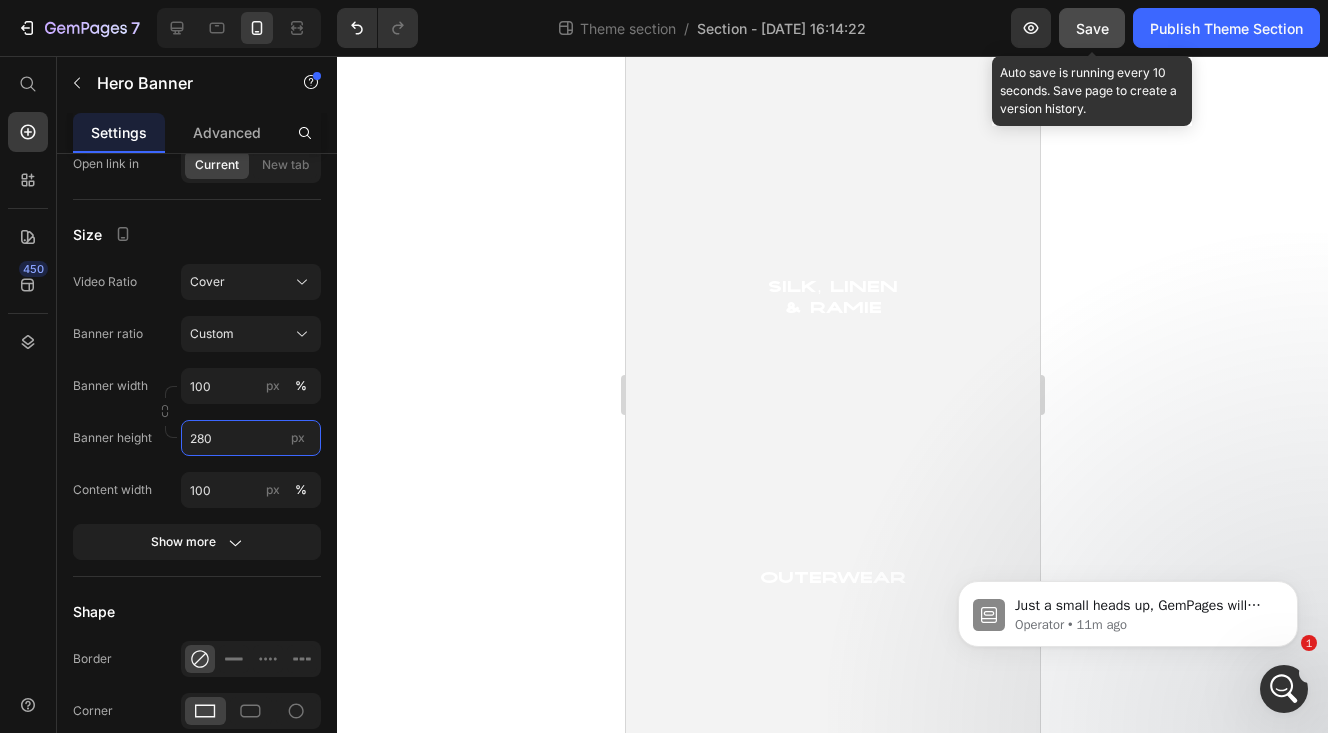 type on "280" 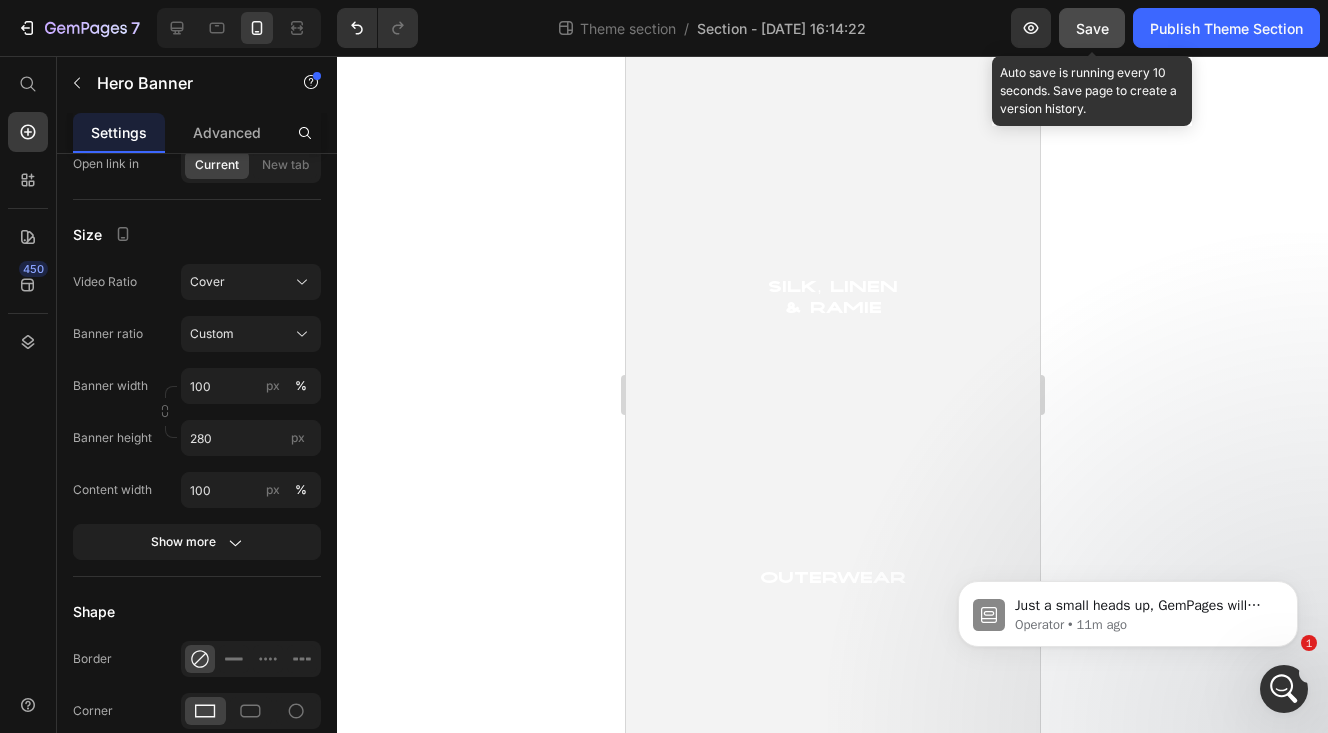 click on "Save" at bounding box center [1092, 28] 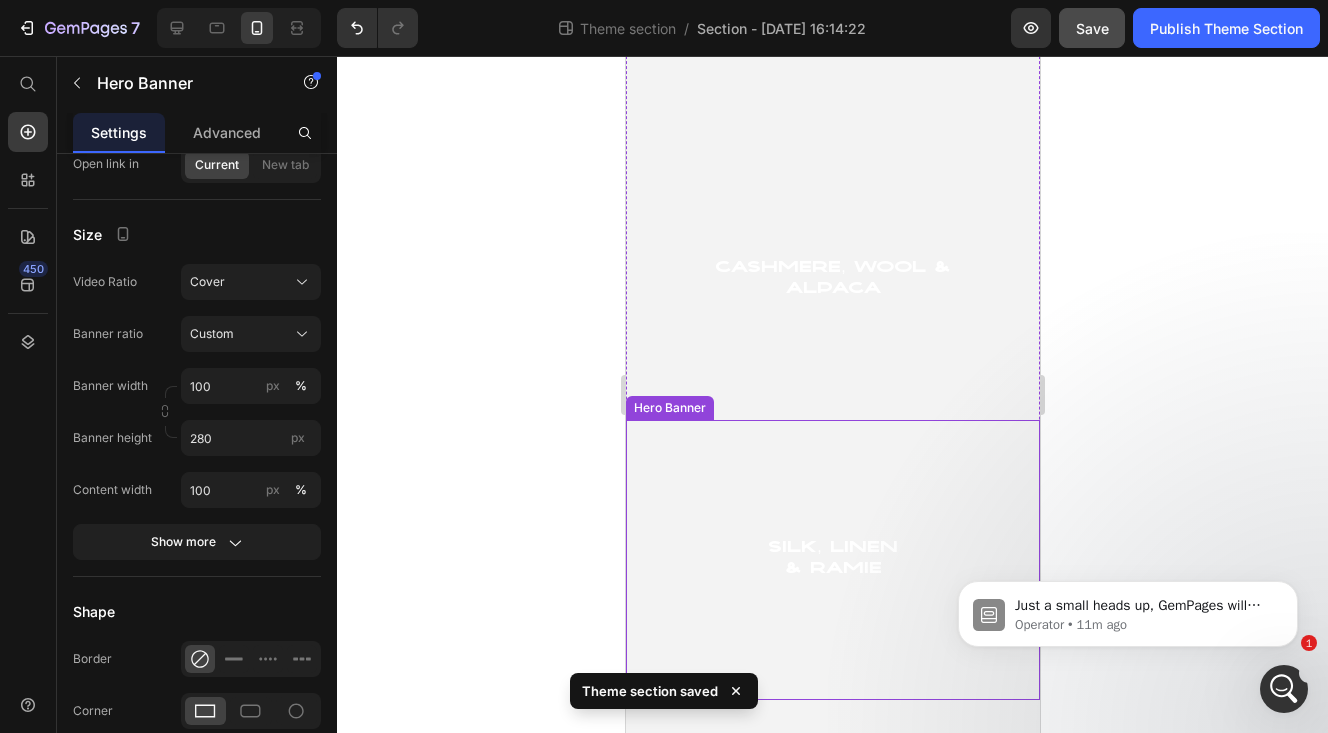 scroll, scrollTop: 1066, scrollLeft: 0, axis: vertical 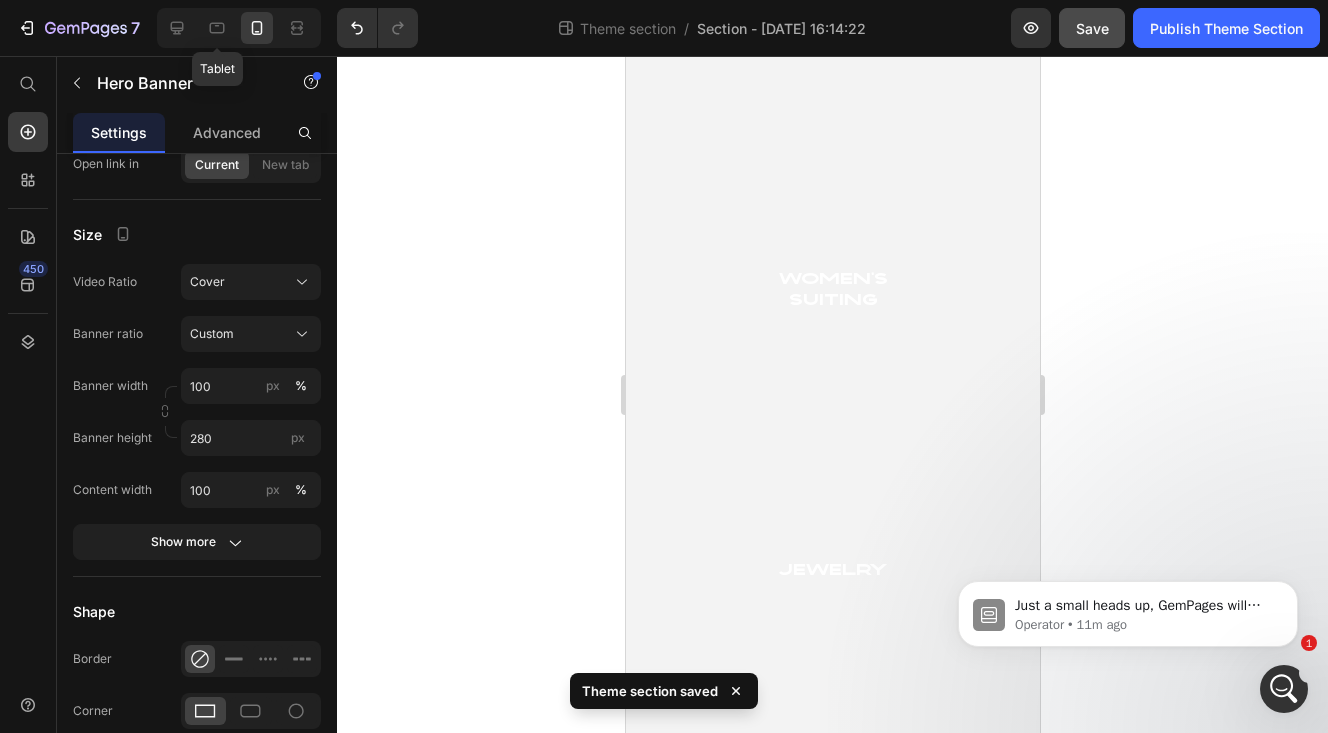 click 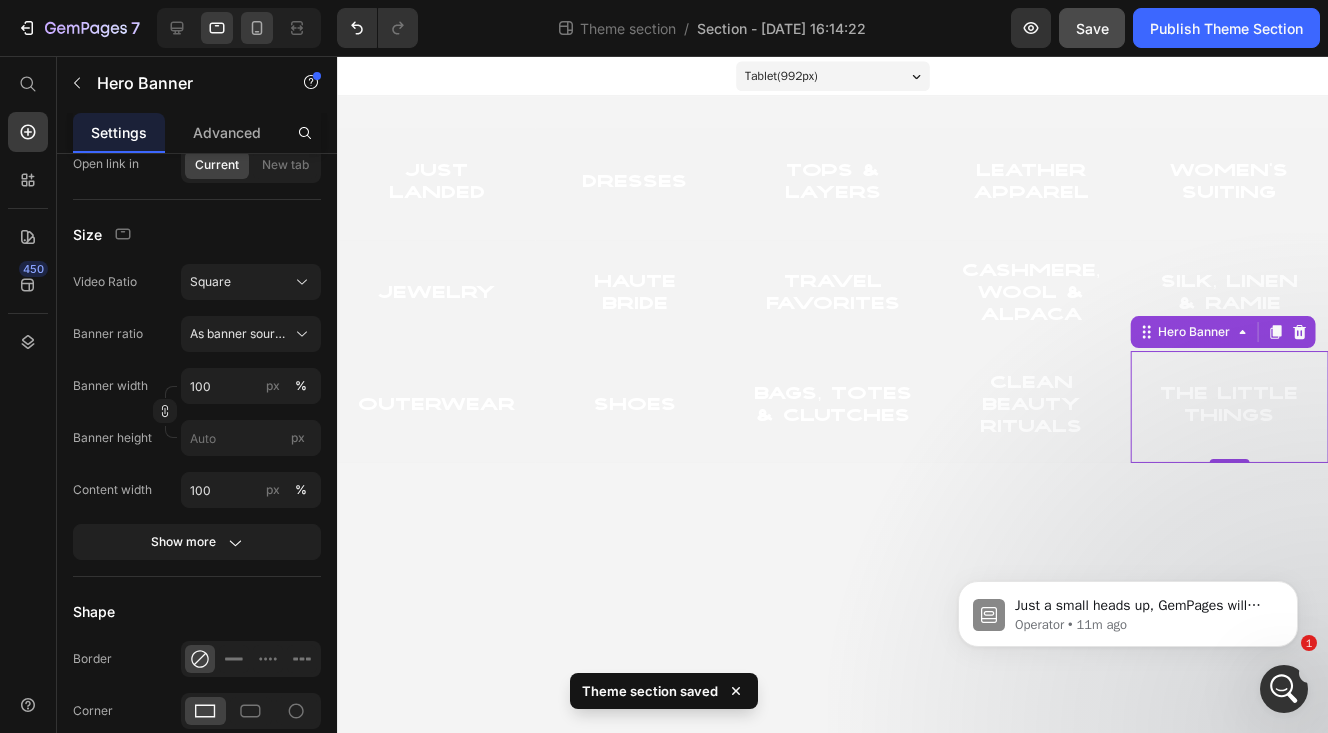 scroll, scrollTop: 0, scrollLeft: 0, axis: both 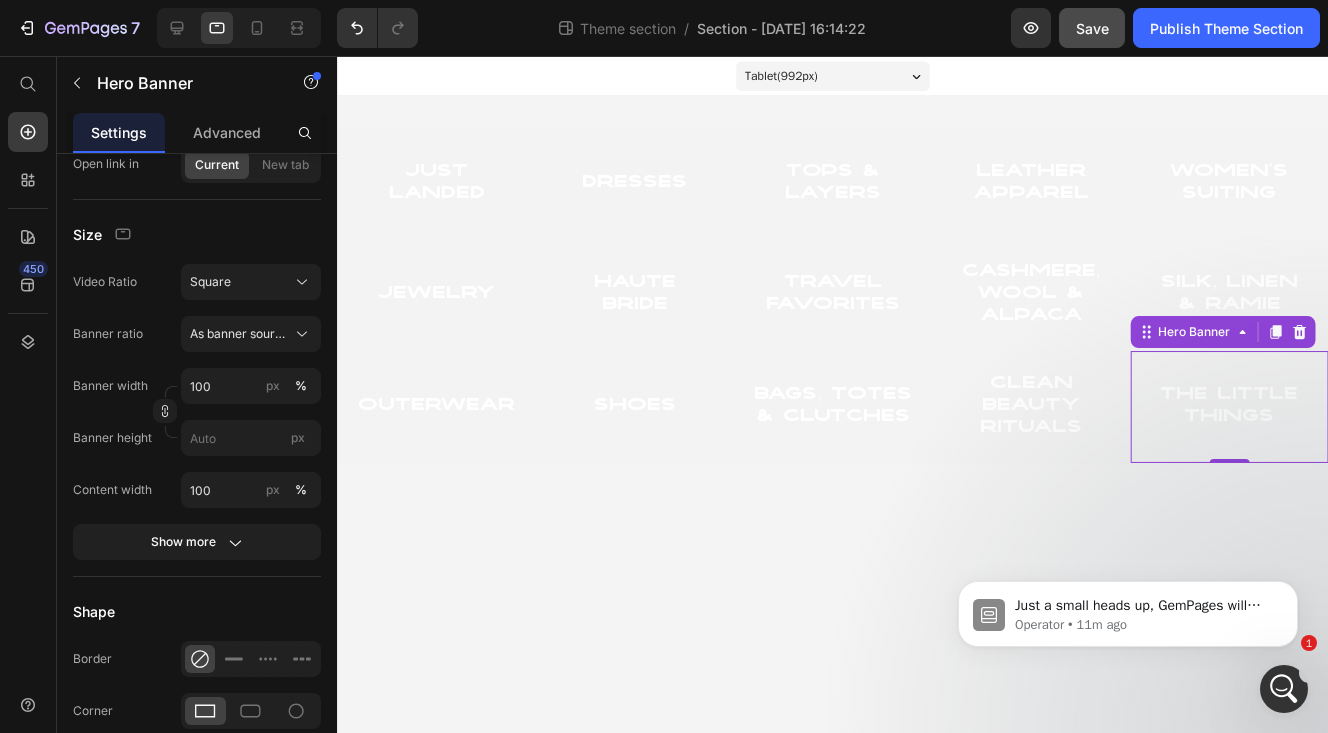 click at bounding box center [239, 28] 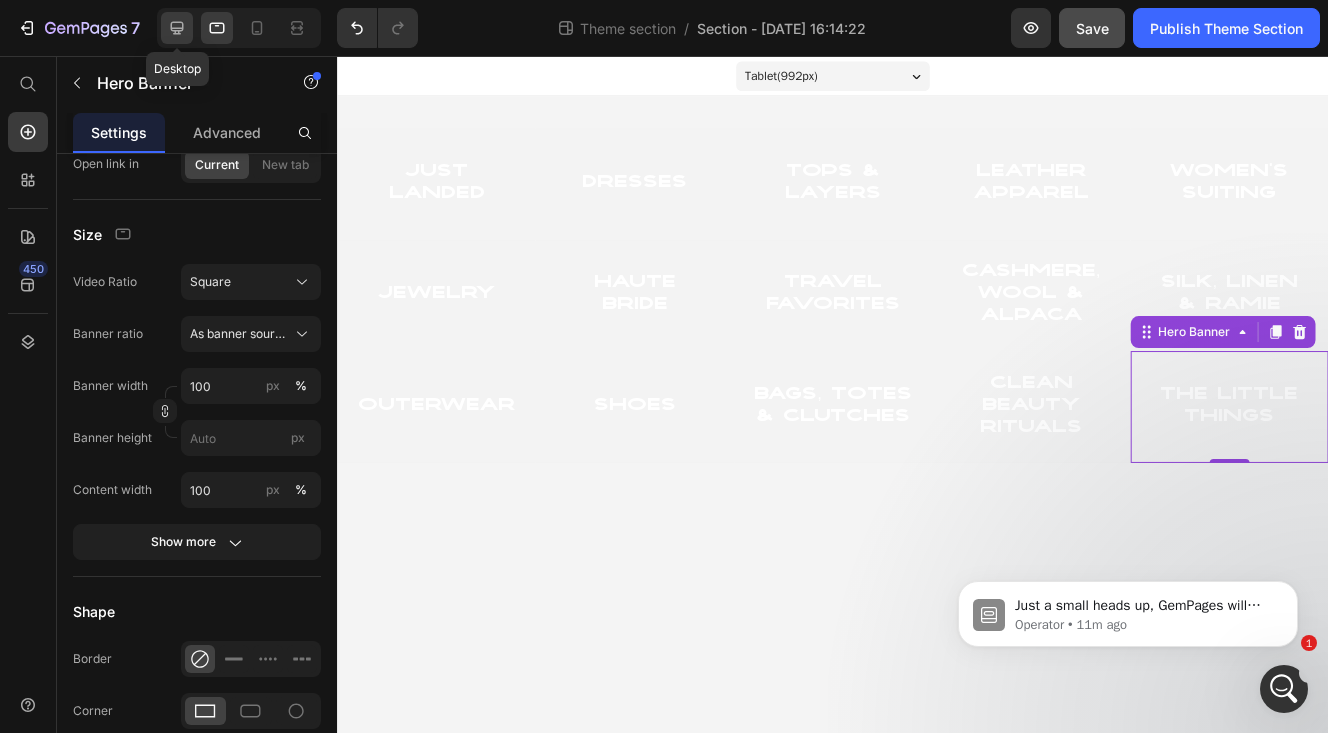 click 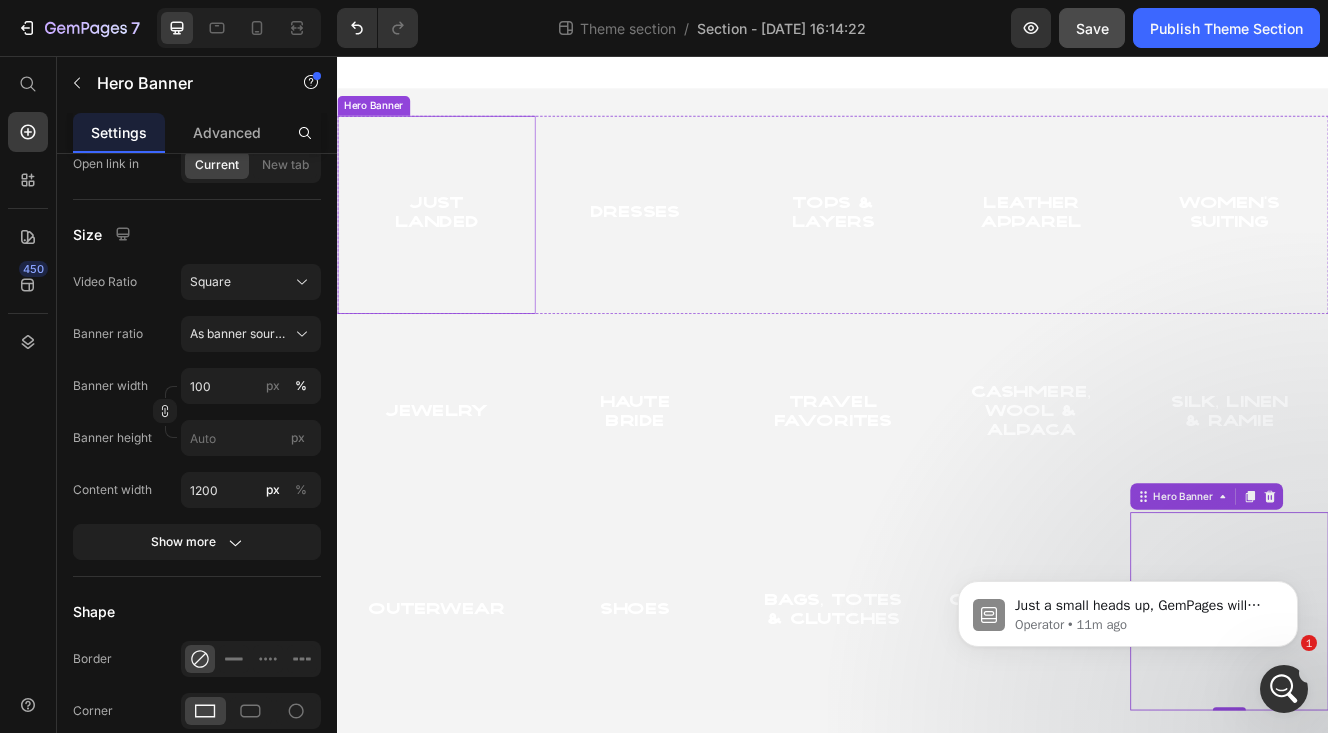 scroll, scrollTop: 4, scrollLeft: 0, axis: vertical 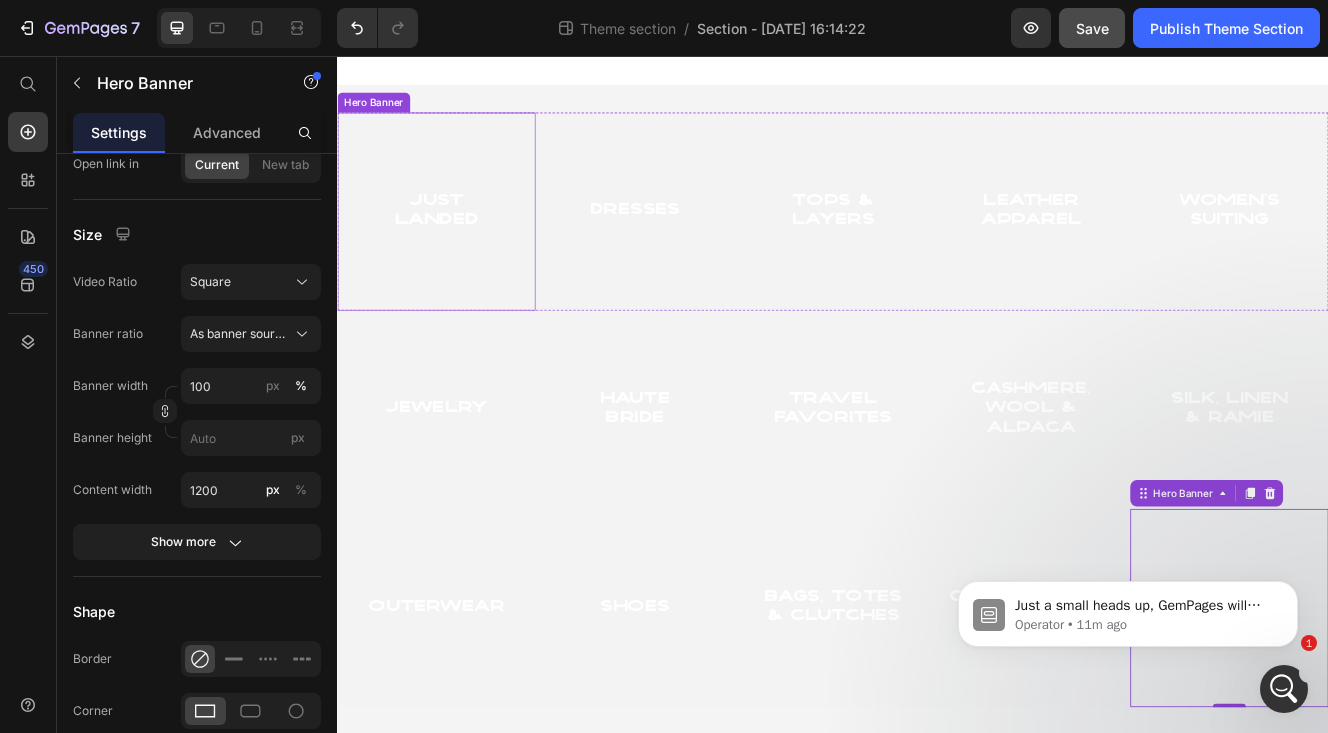 click at bounding box center (457, 244) 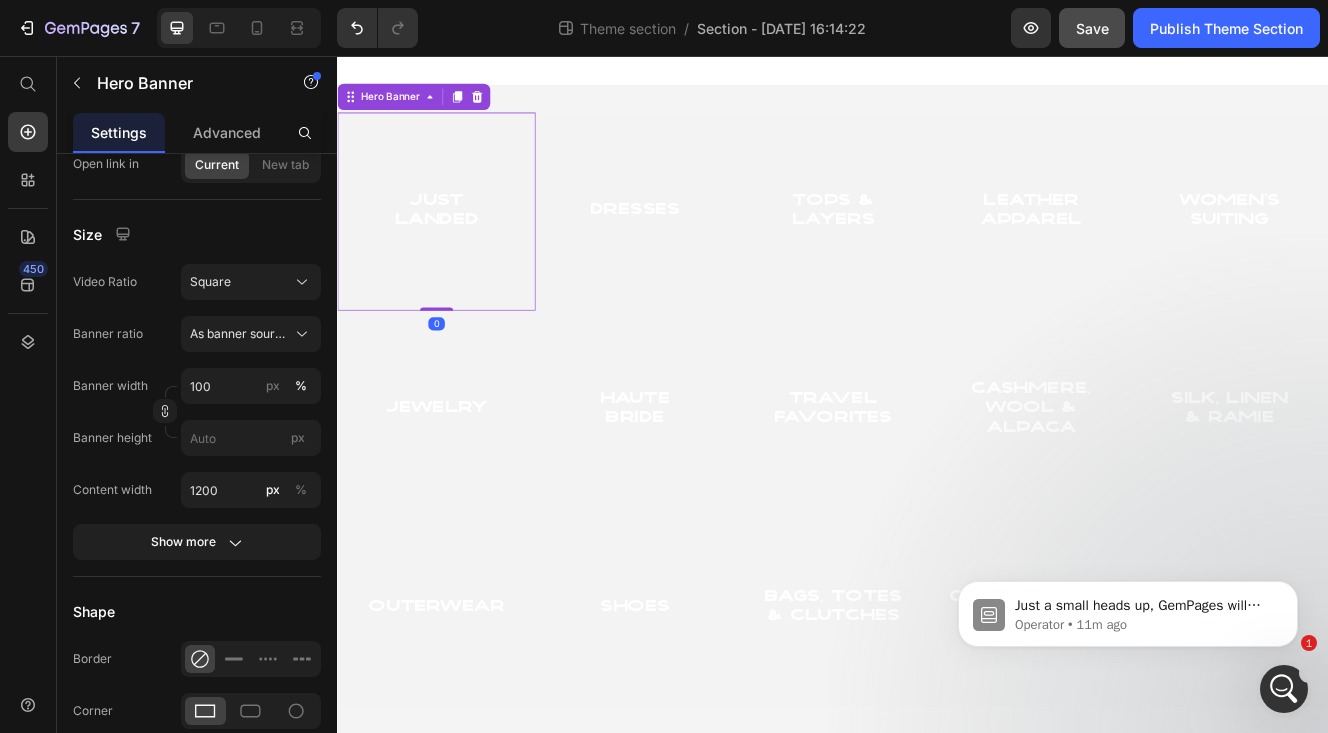 click at bounding box center (457, 244) 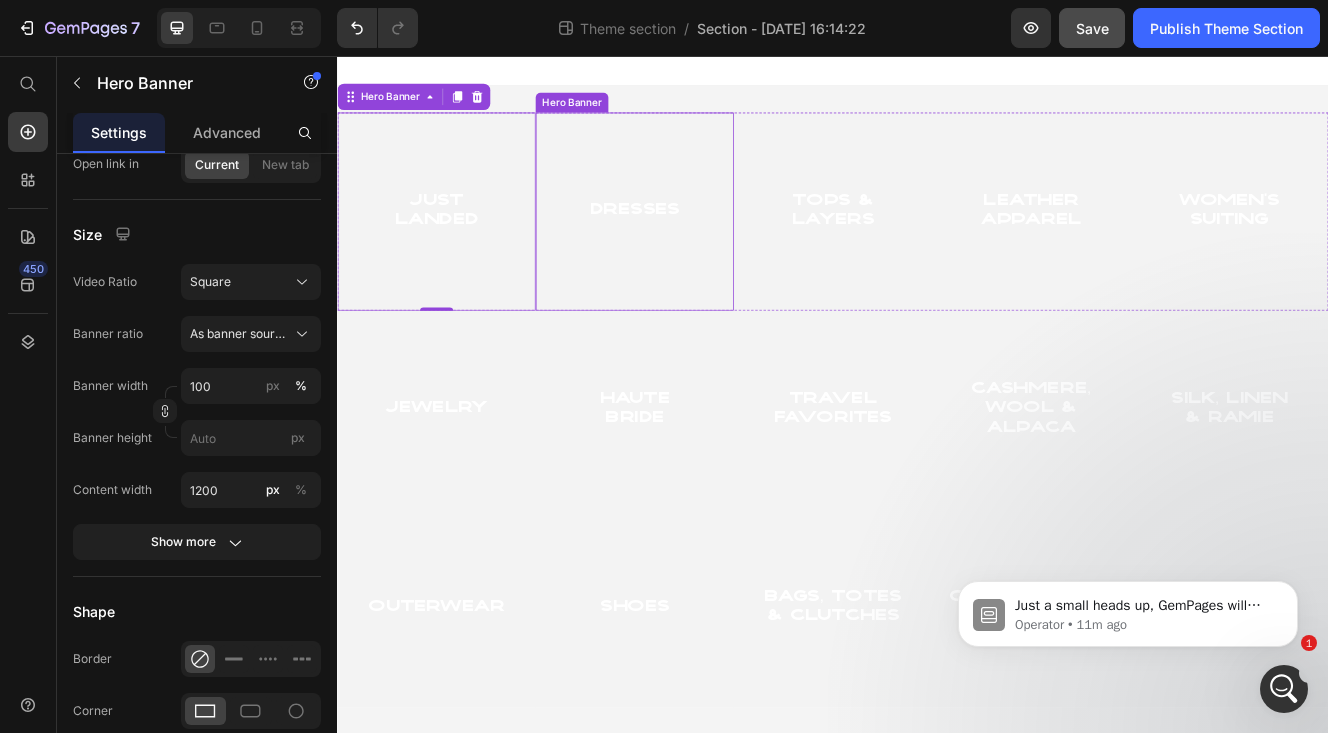 click at bounding box center [697, 244] 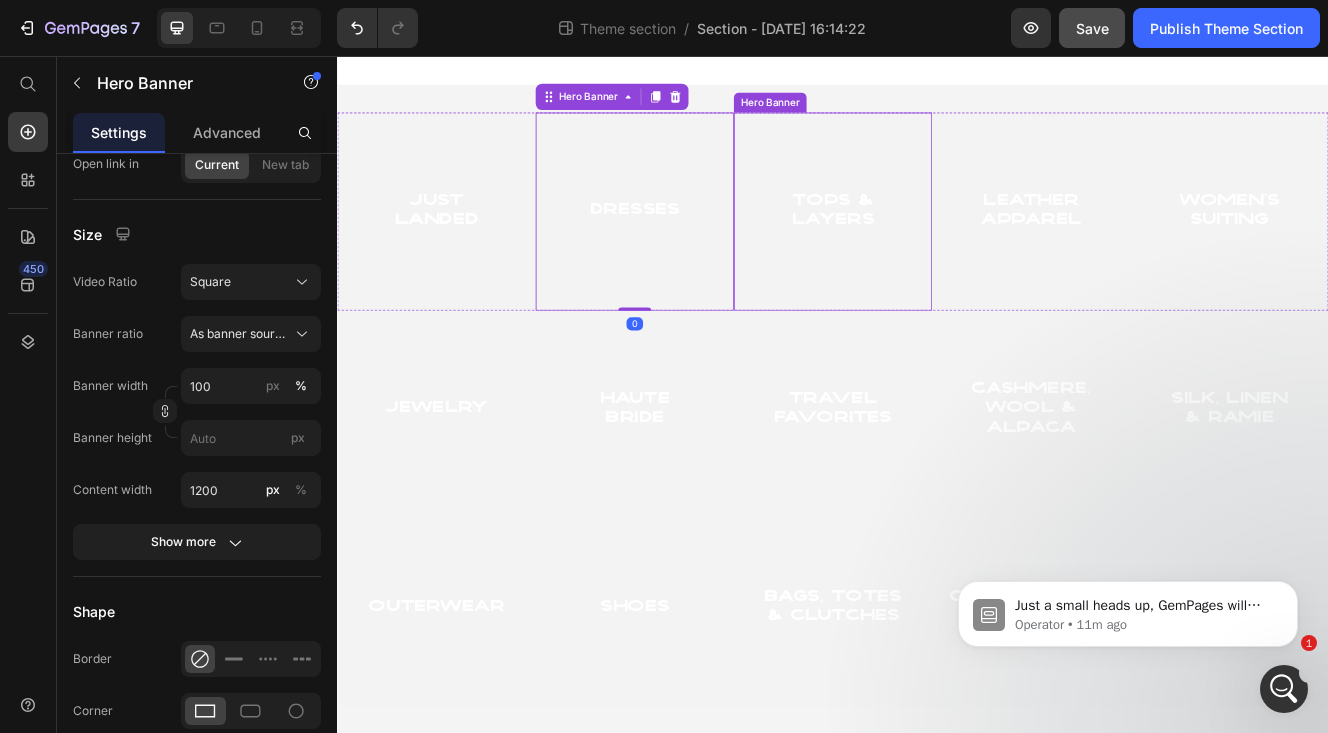 click at bounding box center [937, 244] 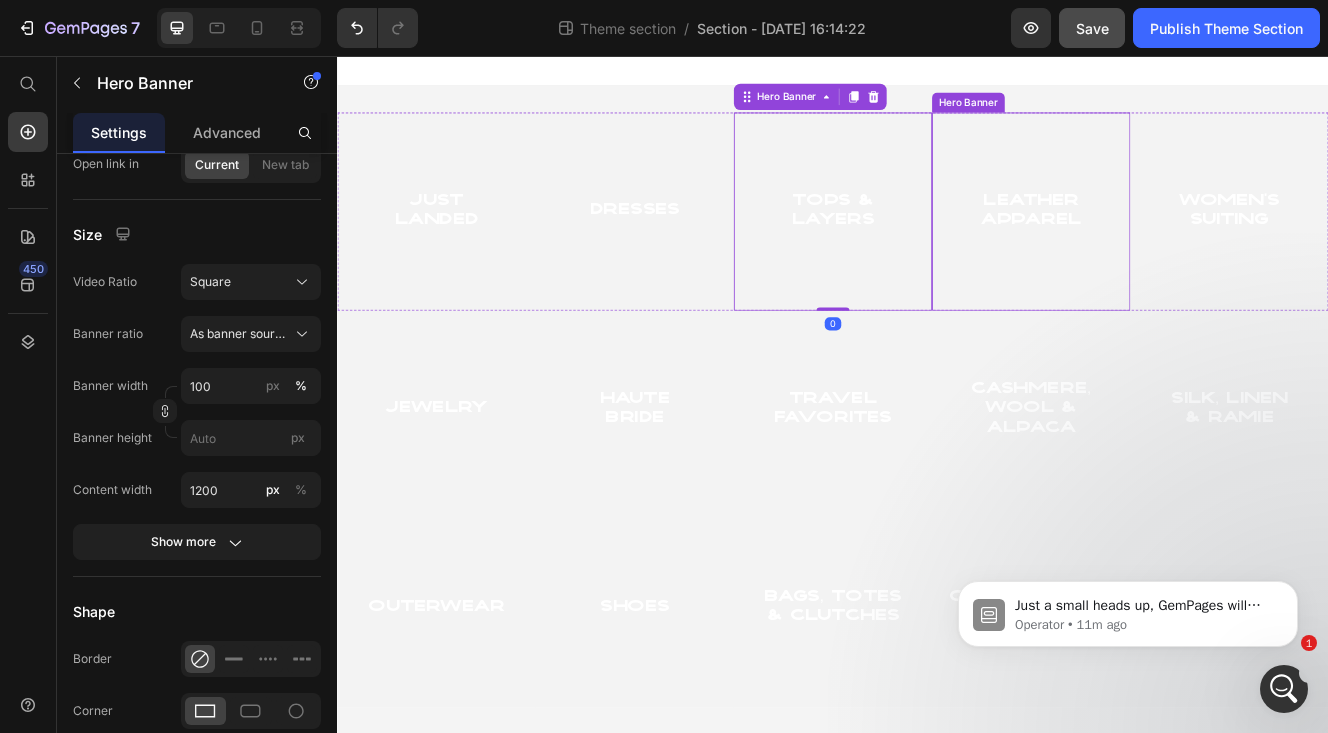 click at bounding box center [1177, 244] 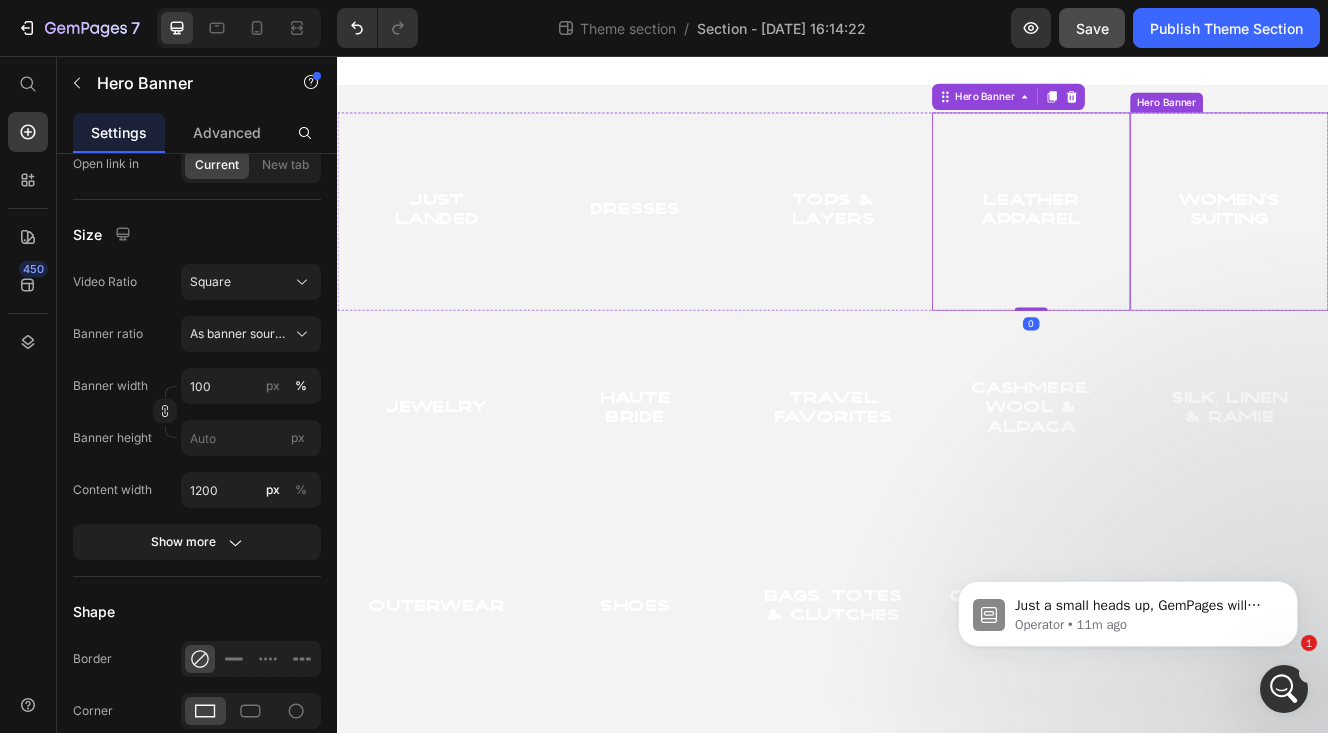 click at bounding box center [1417, 244] 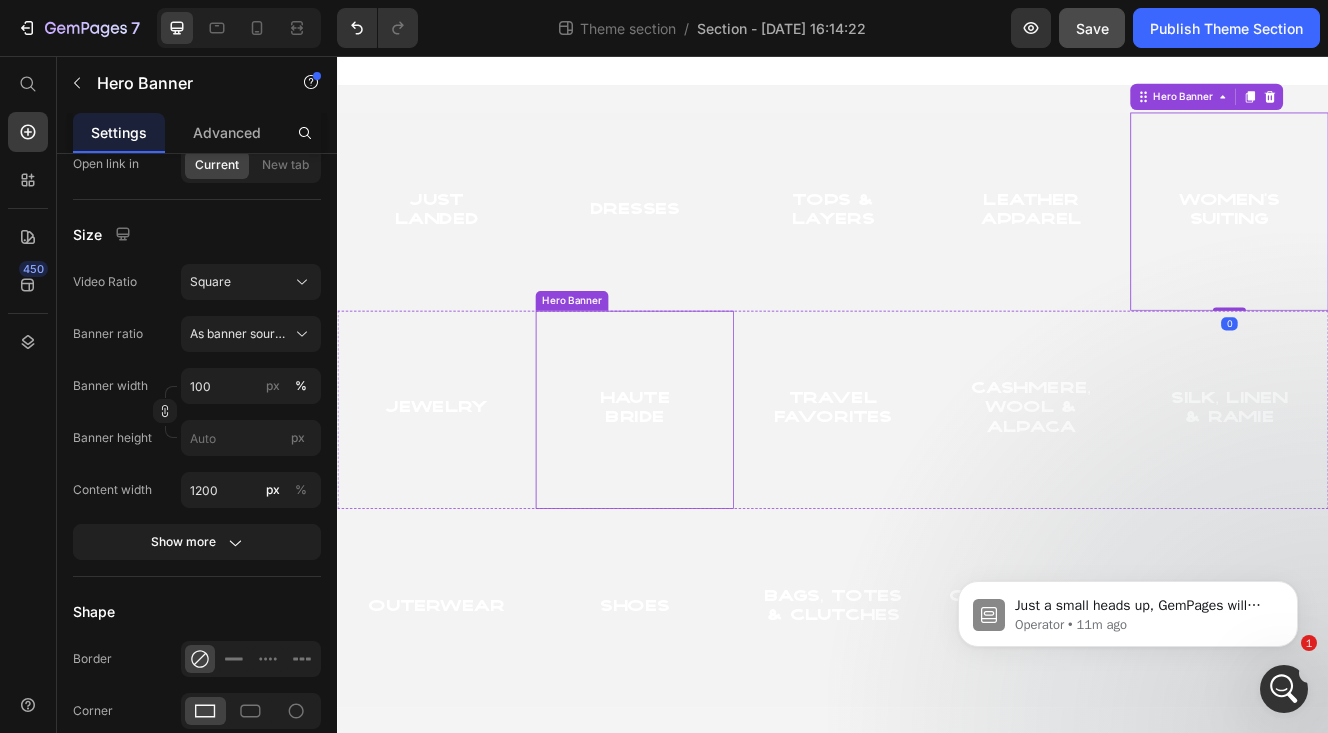 click at bounding box center (457, 484) 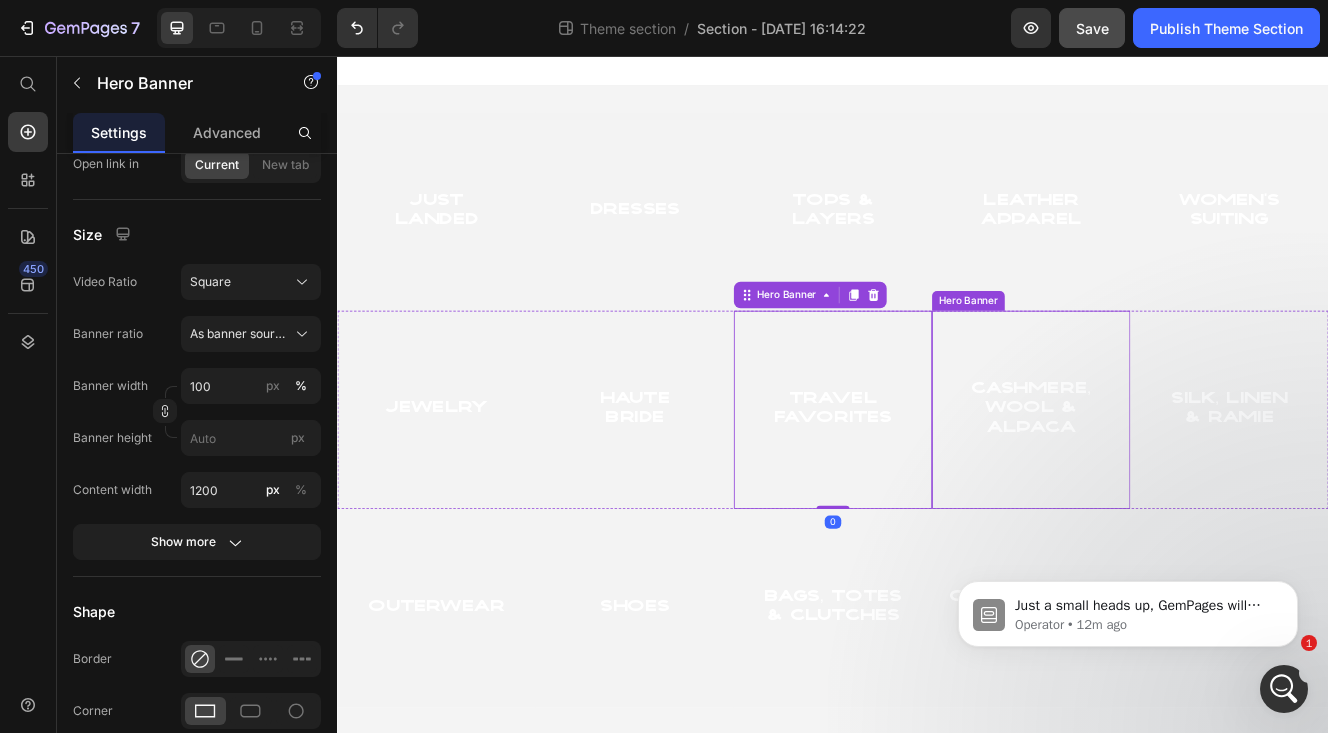 click at bounding box center [1177, 484] 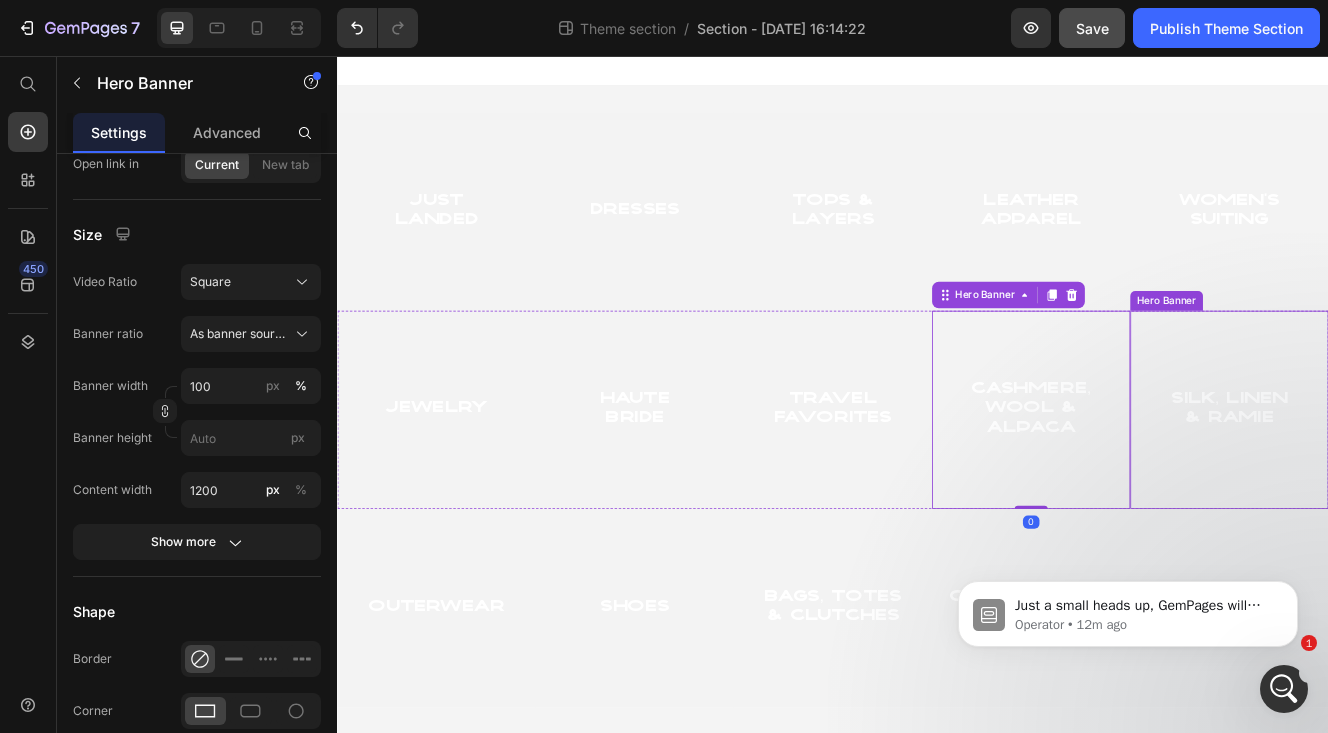 click at bounding box center (1417, 484) 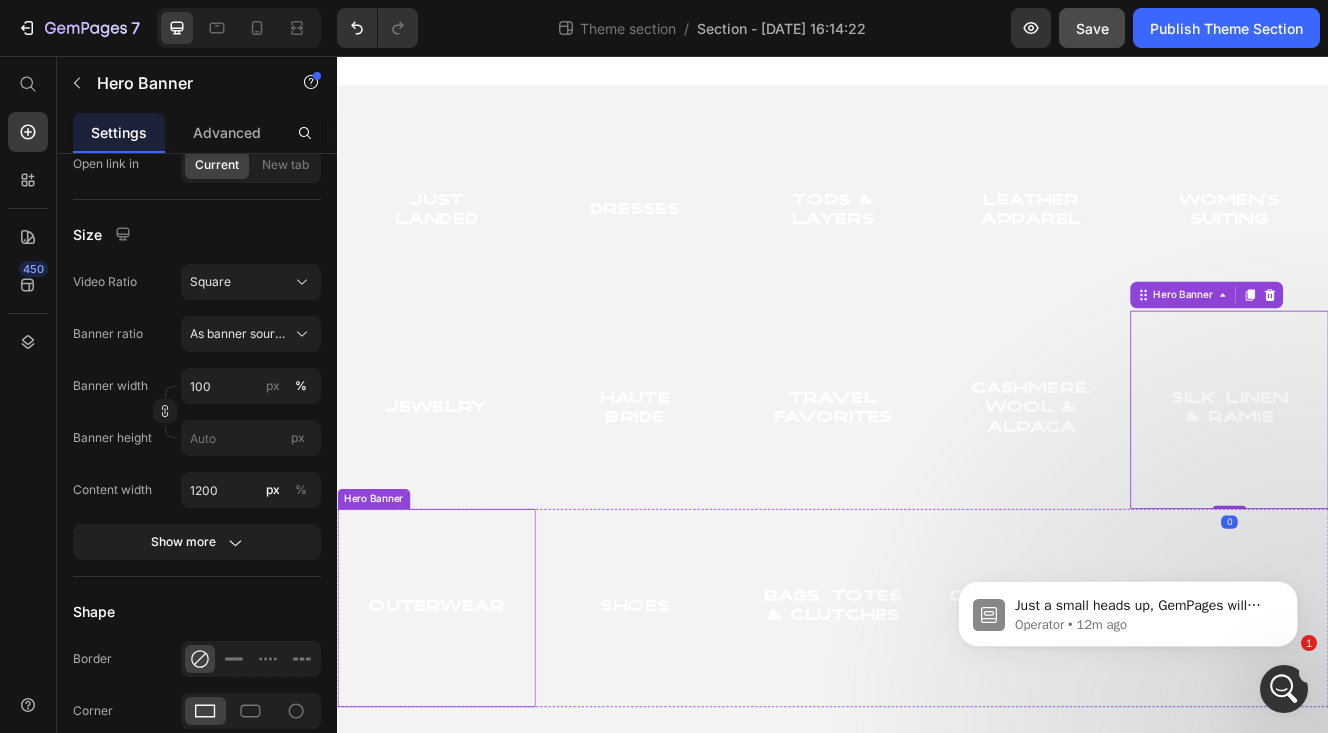 click at bounding box center [457, 724] 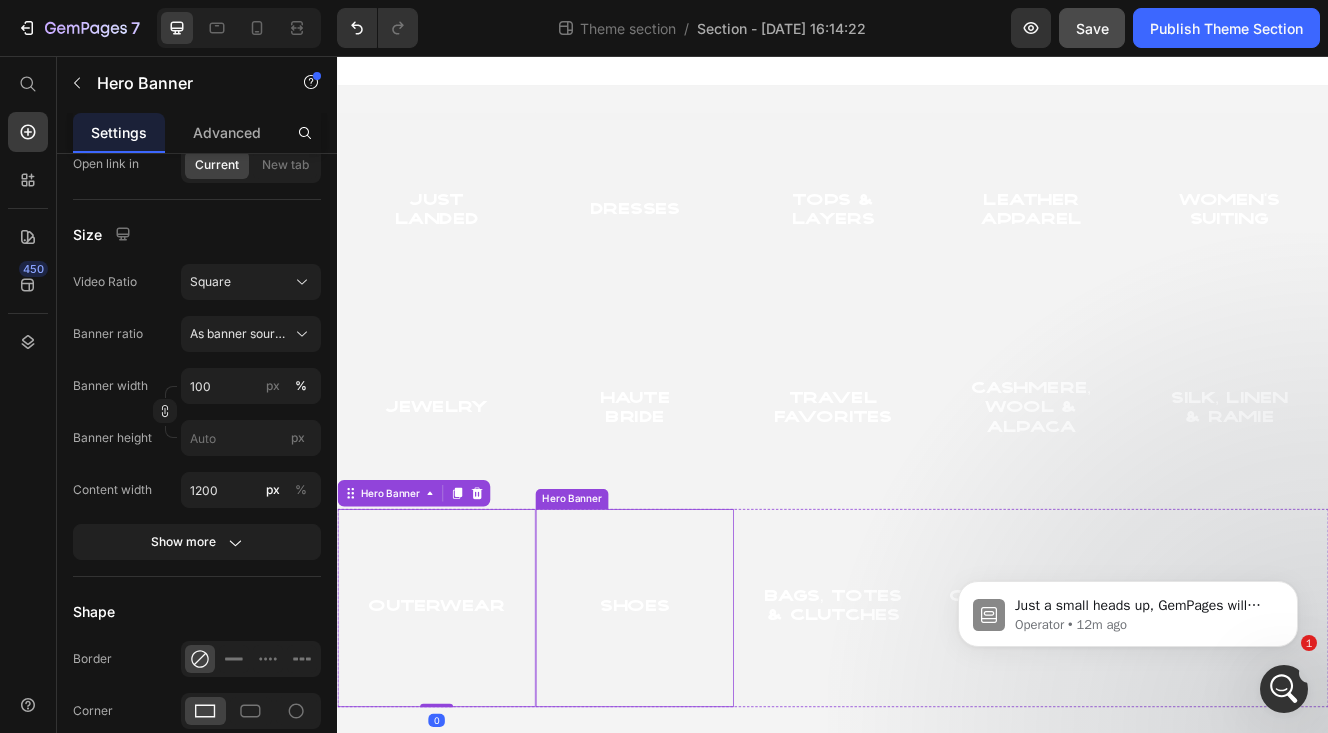 click at bounding box center [697, 724] 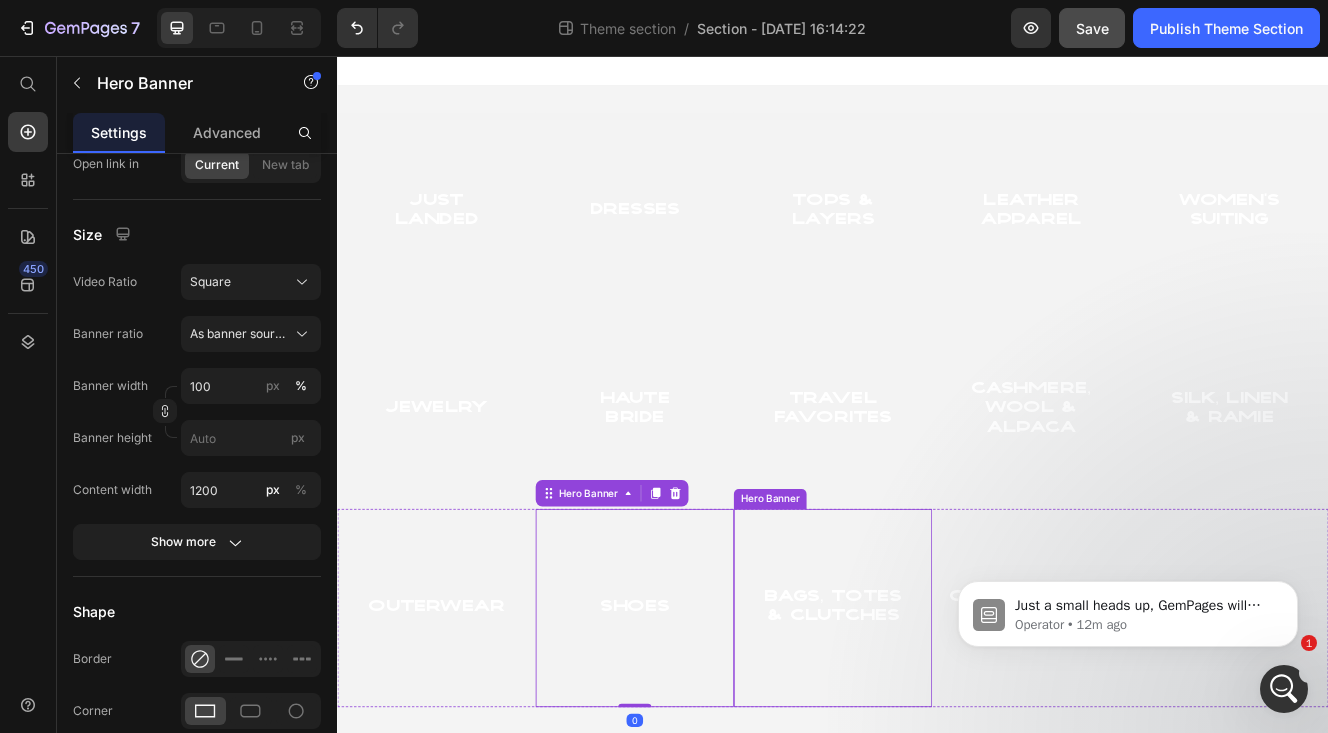 click at bounding box center [937, 724] 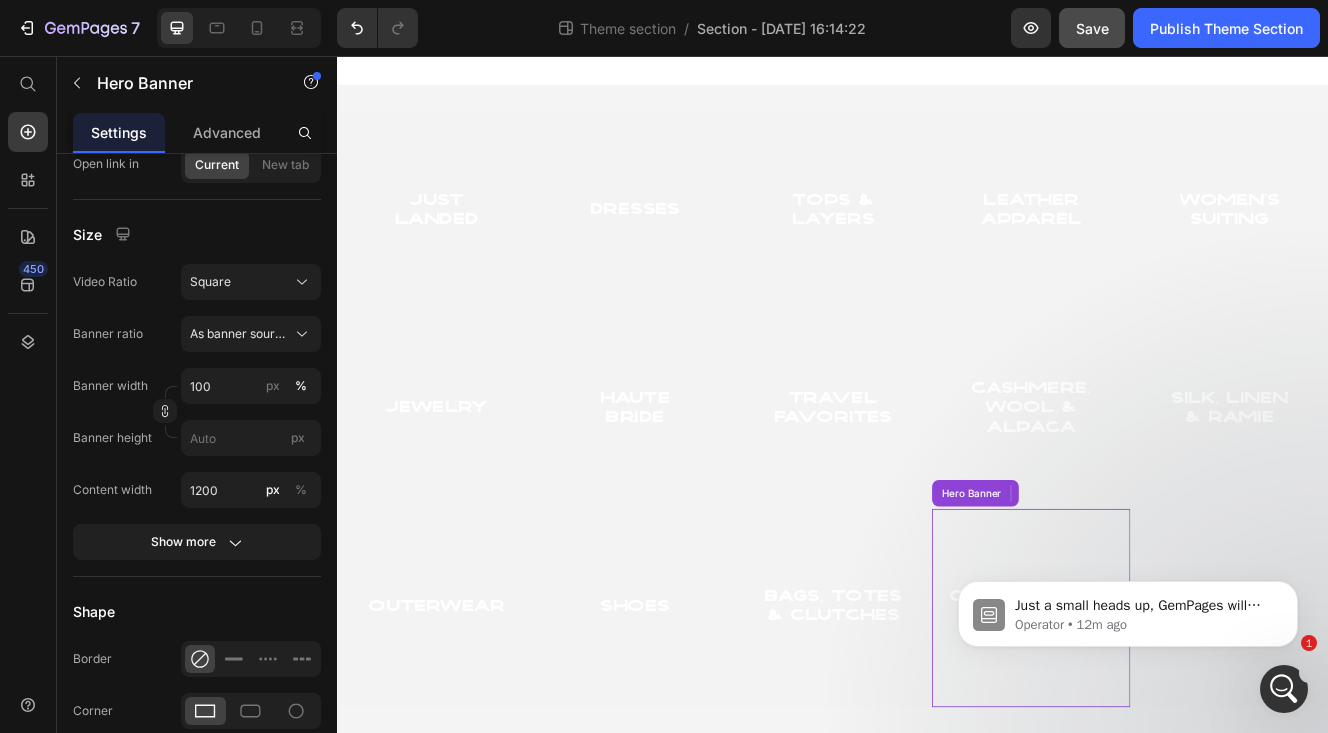 click at bounding box center [1177, 724] 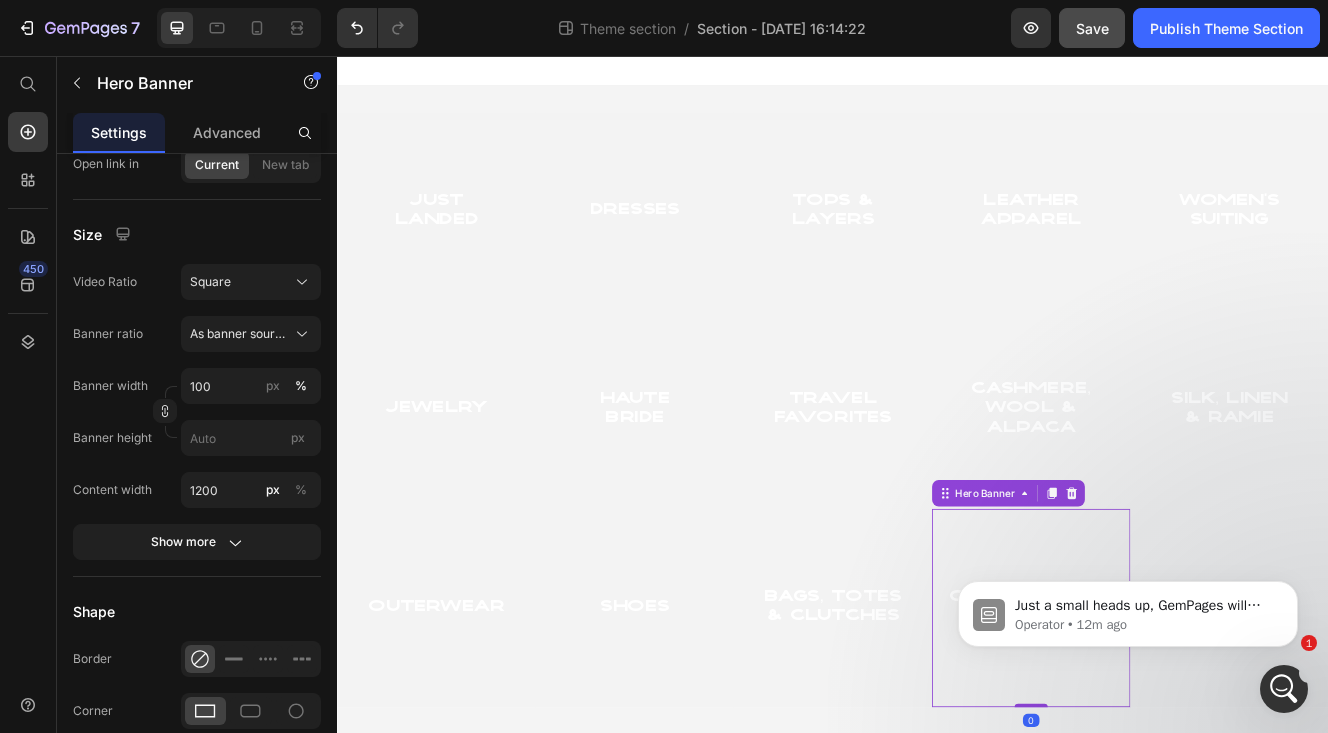 click on "Just a small heads up, GemPages will have an upgrade on July 29, 2025, from 07:30 - 08:30 AM (GMT+7). ⛔ During this period, GemPages is not accessible ⛔ Please save your work beforehand to avoid interruption. We ensure that everything remains safe during the upgrade and bring you back online as soon as possible. Thank you for understanding! Operator • 12m ago" 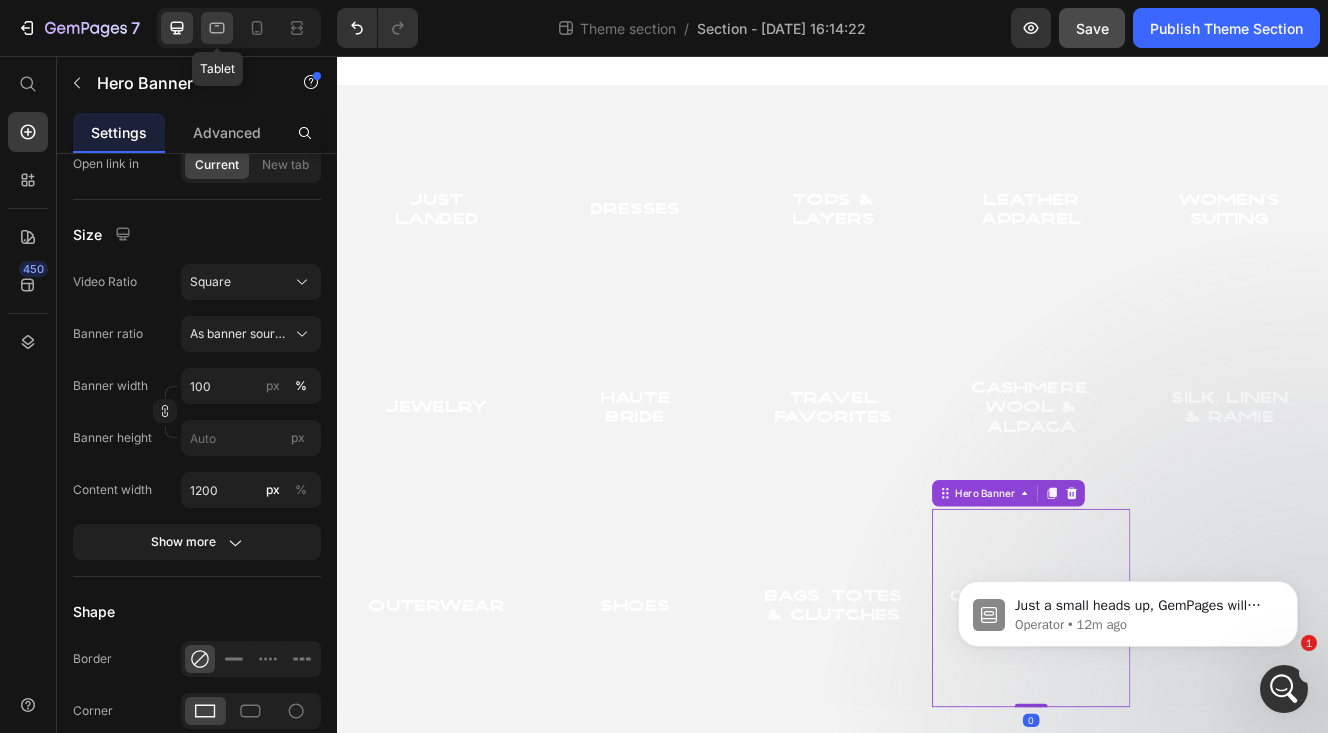 click 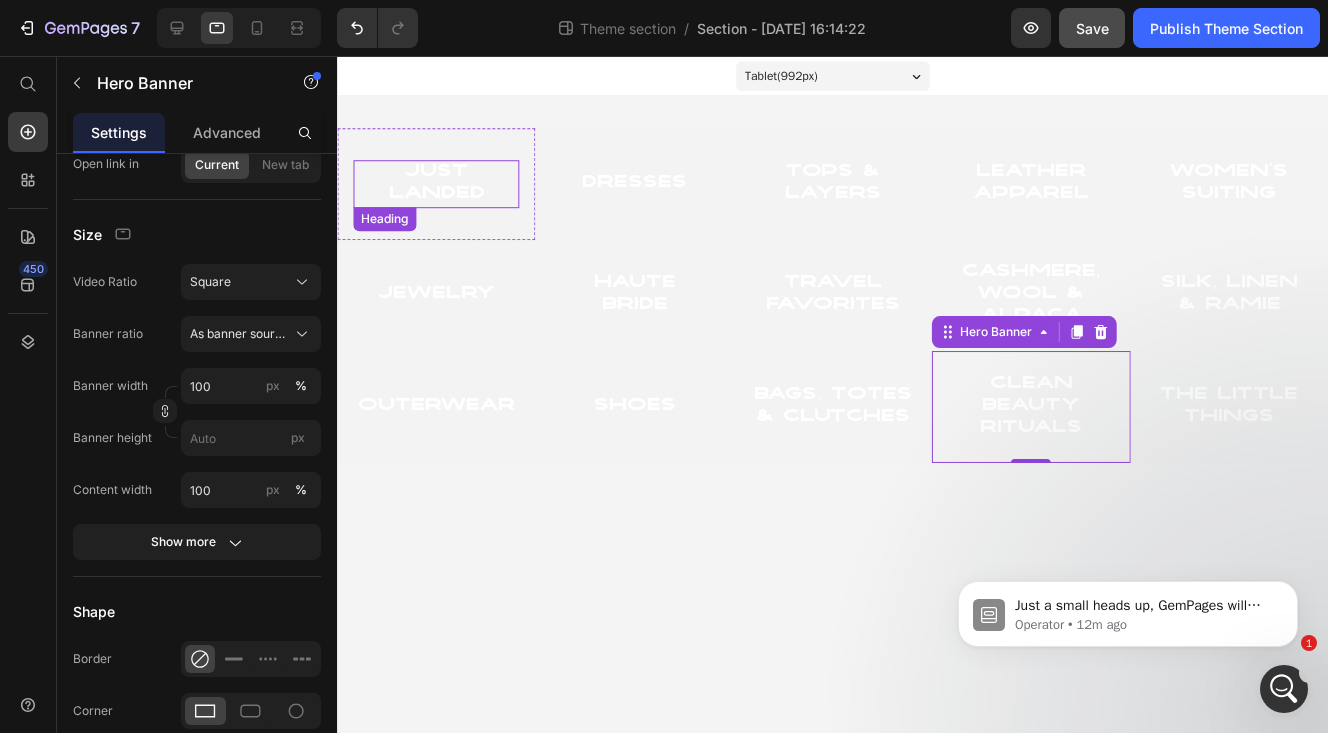 scroll, scrollTop: 0, scrollLeft: 0, axis: both 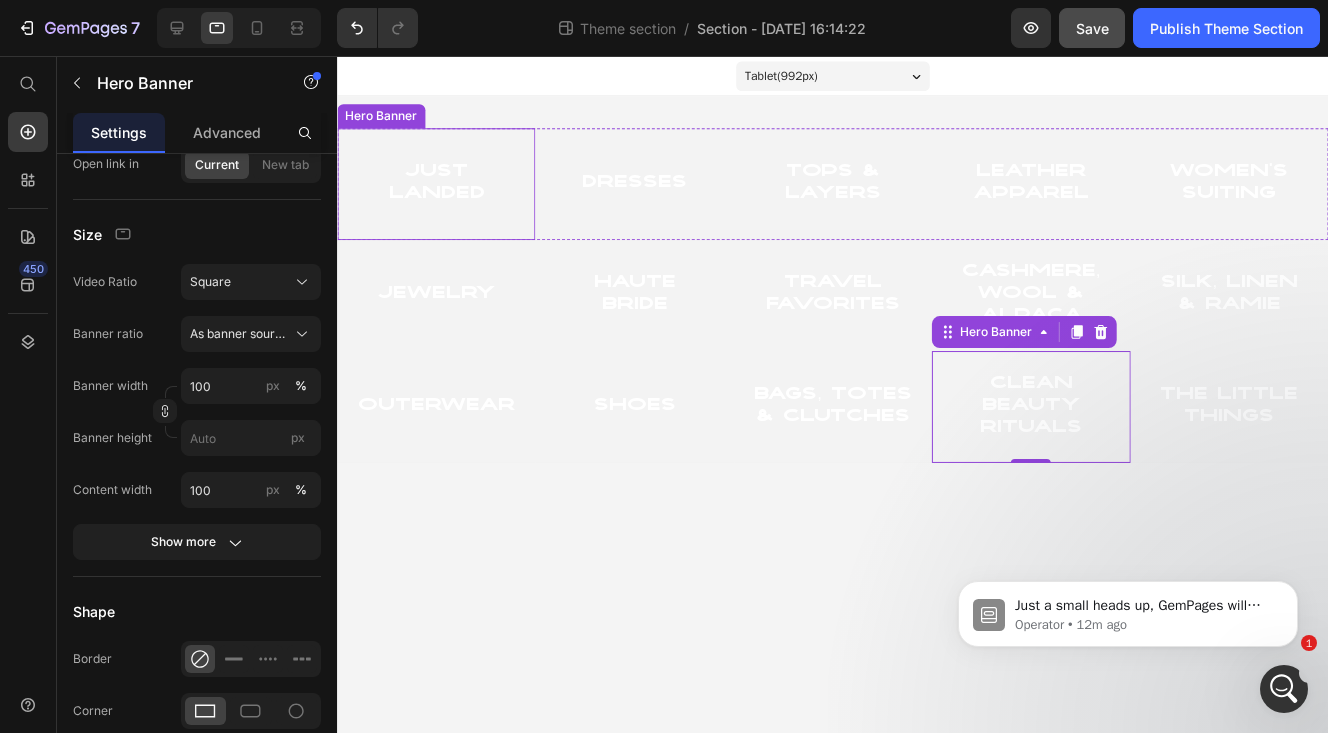 click at bounding box center (436, 184) 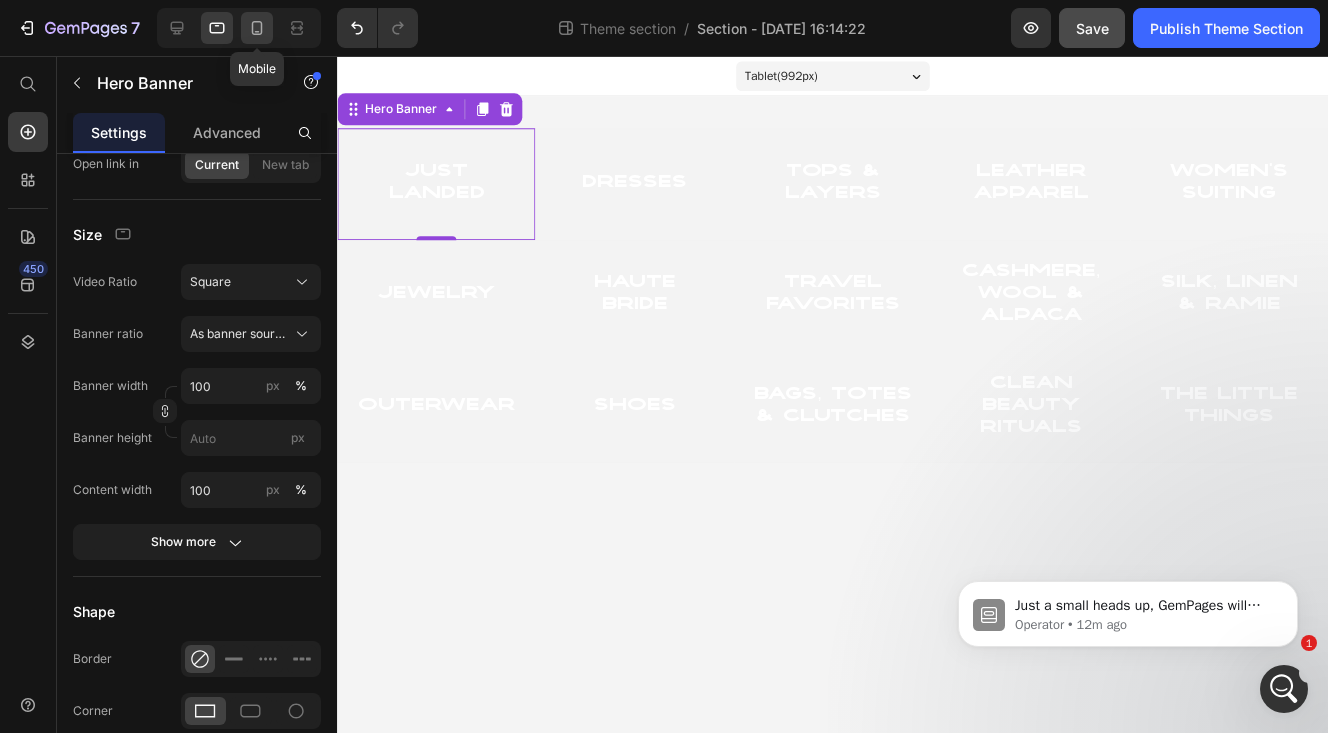 click 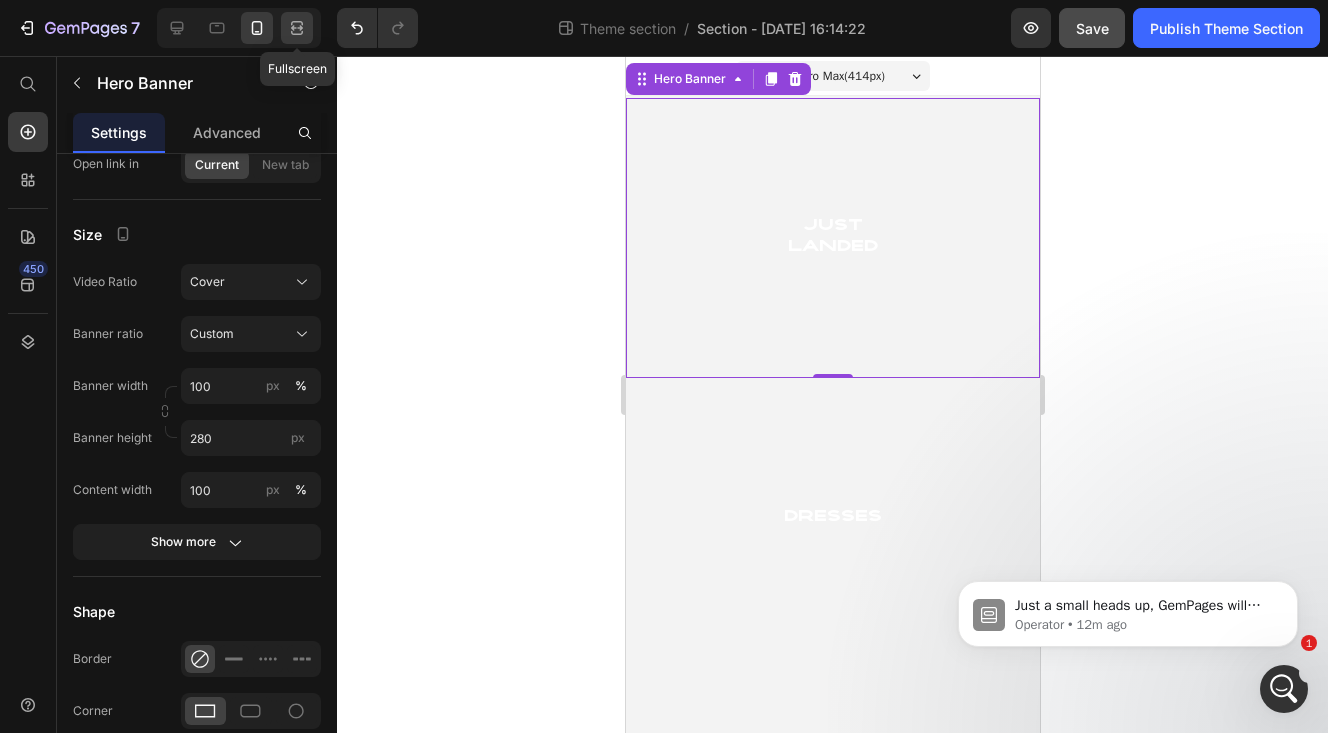 click 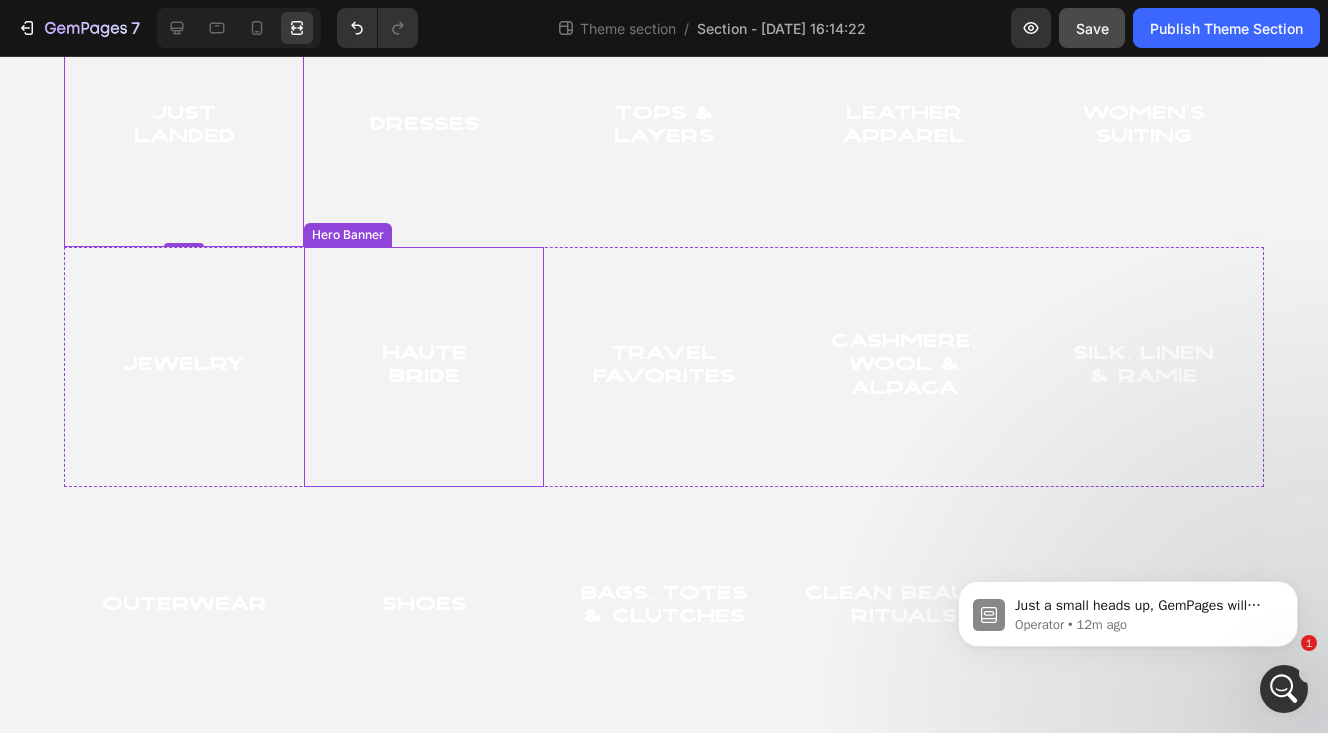 scroll, scrollTop: 147, scrollLeft: 0, axis: vertical 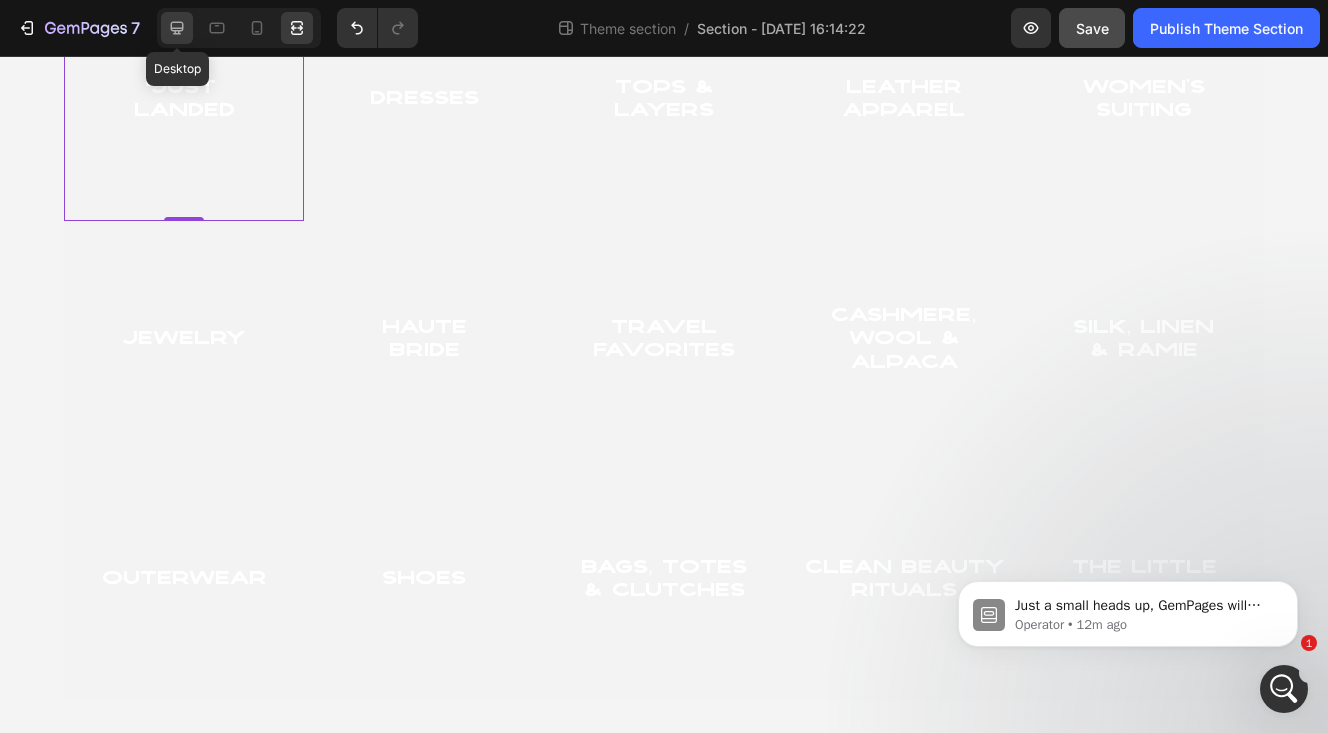 click 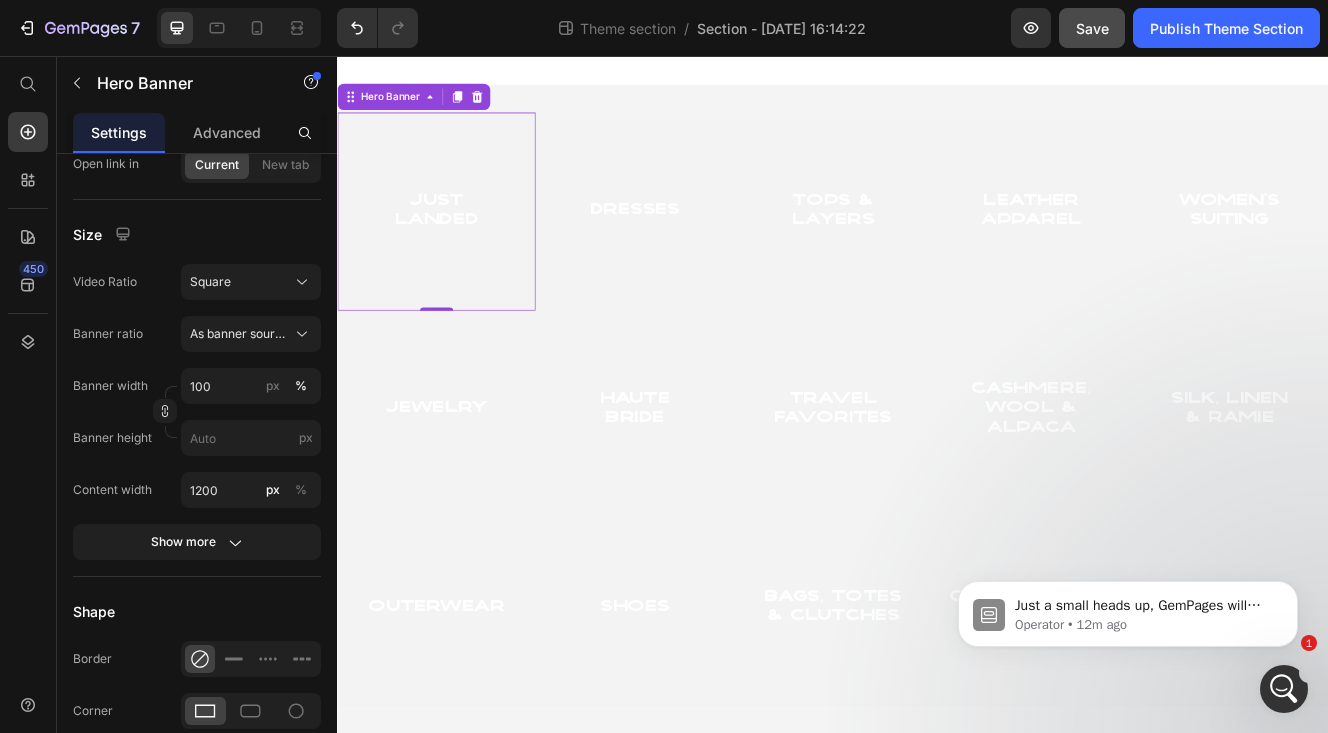 scroll, scrollTop: 4, scrollLeft: 0, axis: vertical 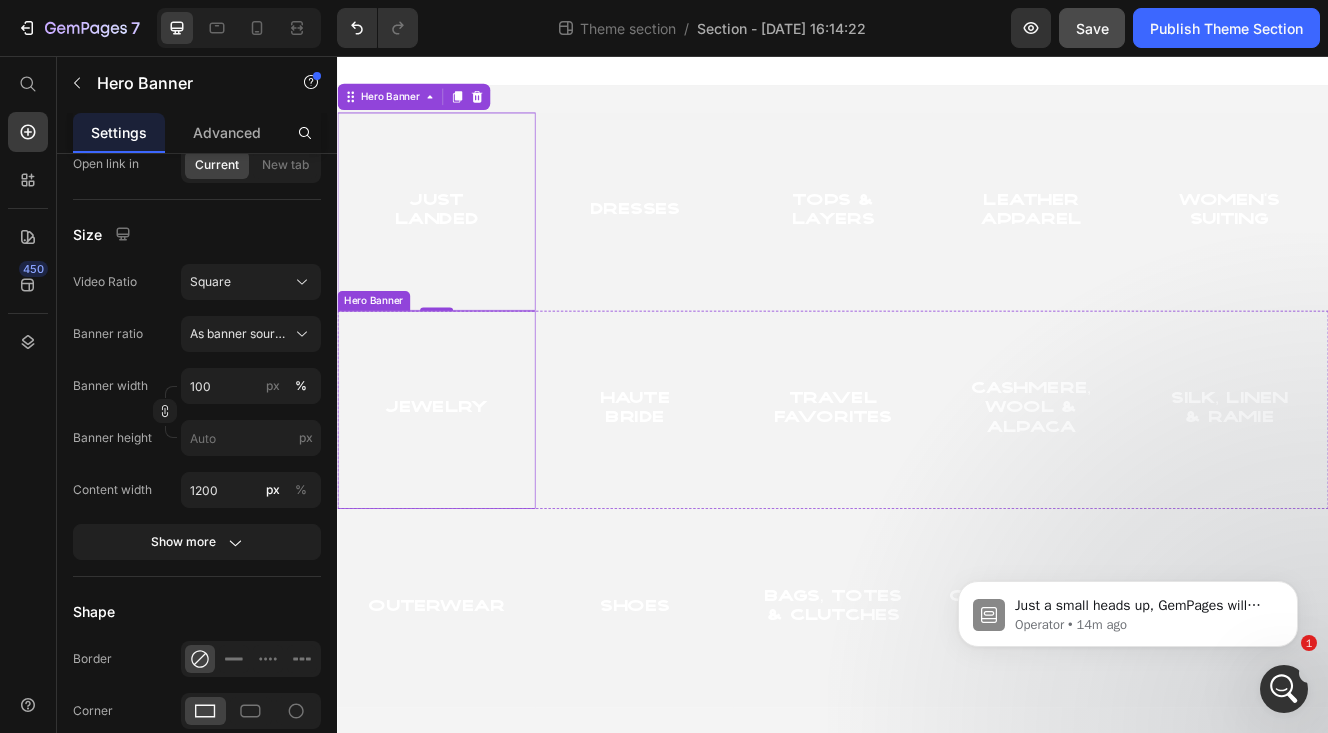 click at bounding box center (457, 484) 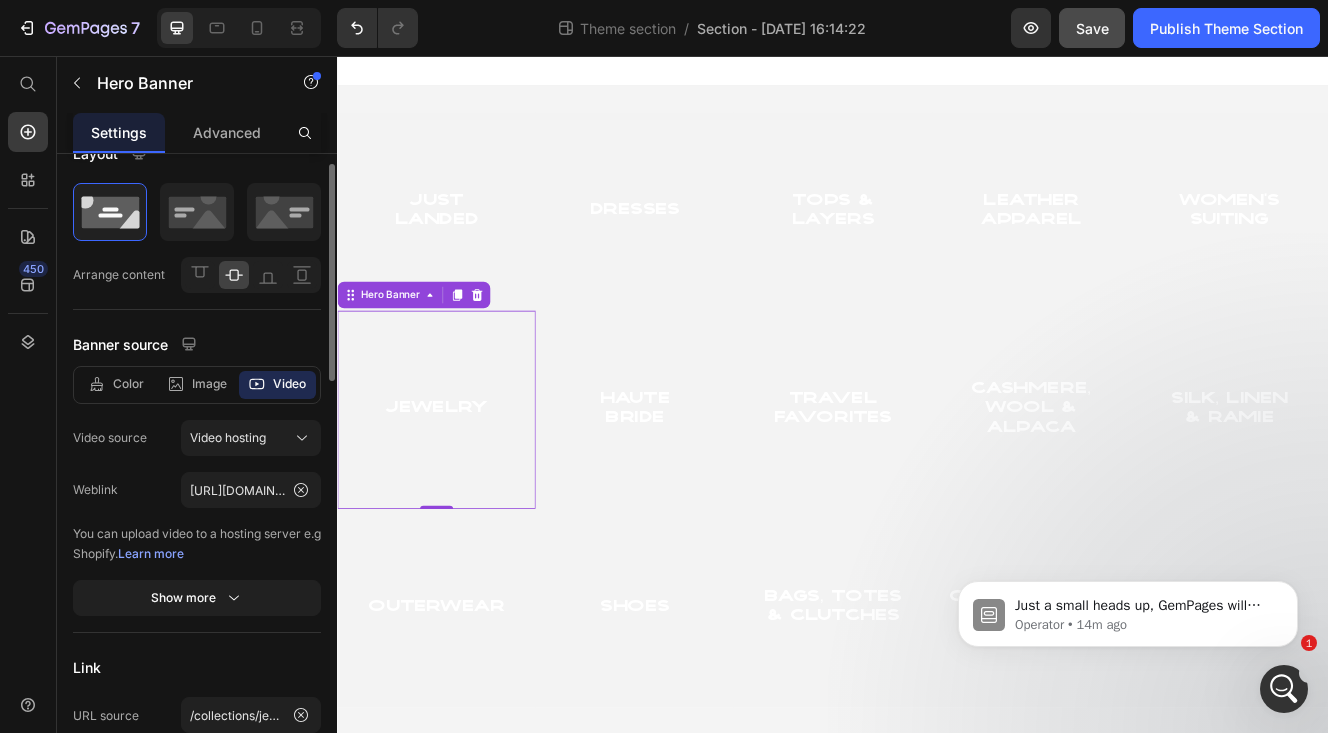scroll, scrollTop: 0, scrollLeft: 0, axis: both 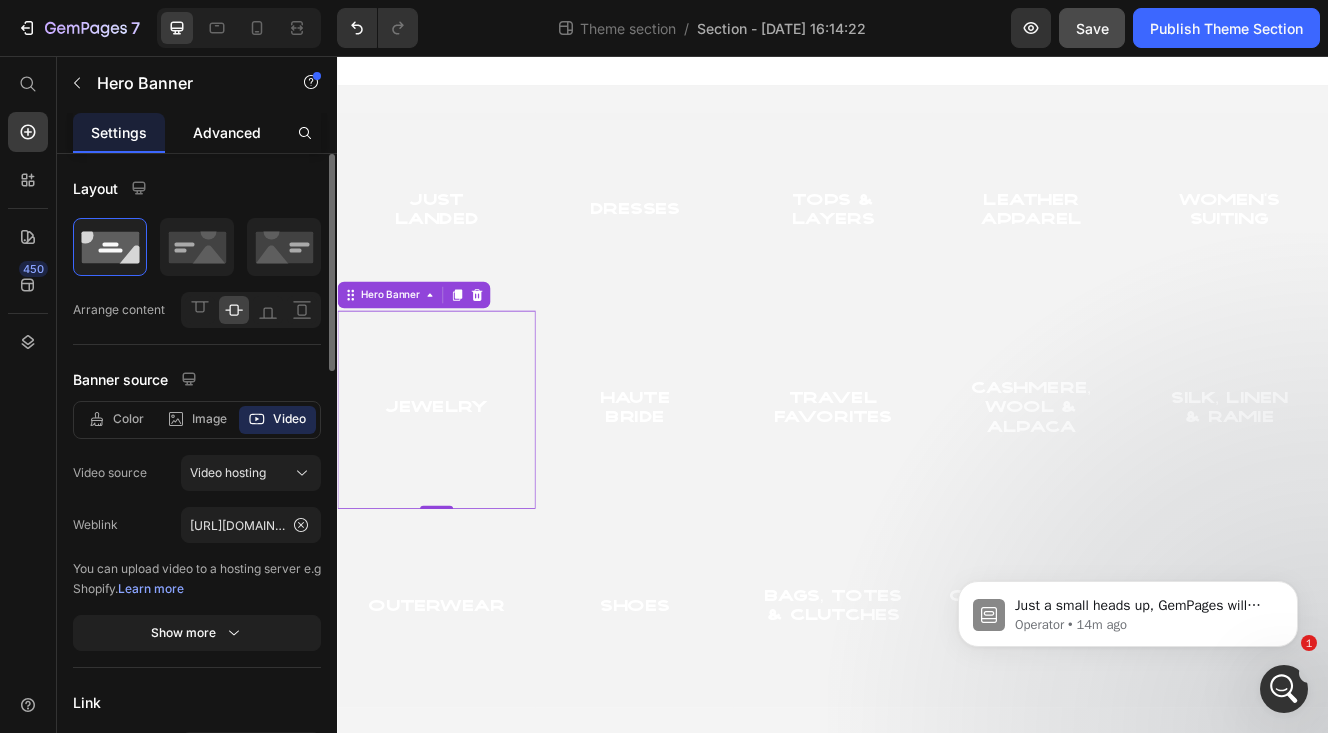 click on "Advanced" 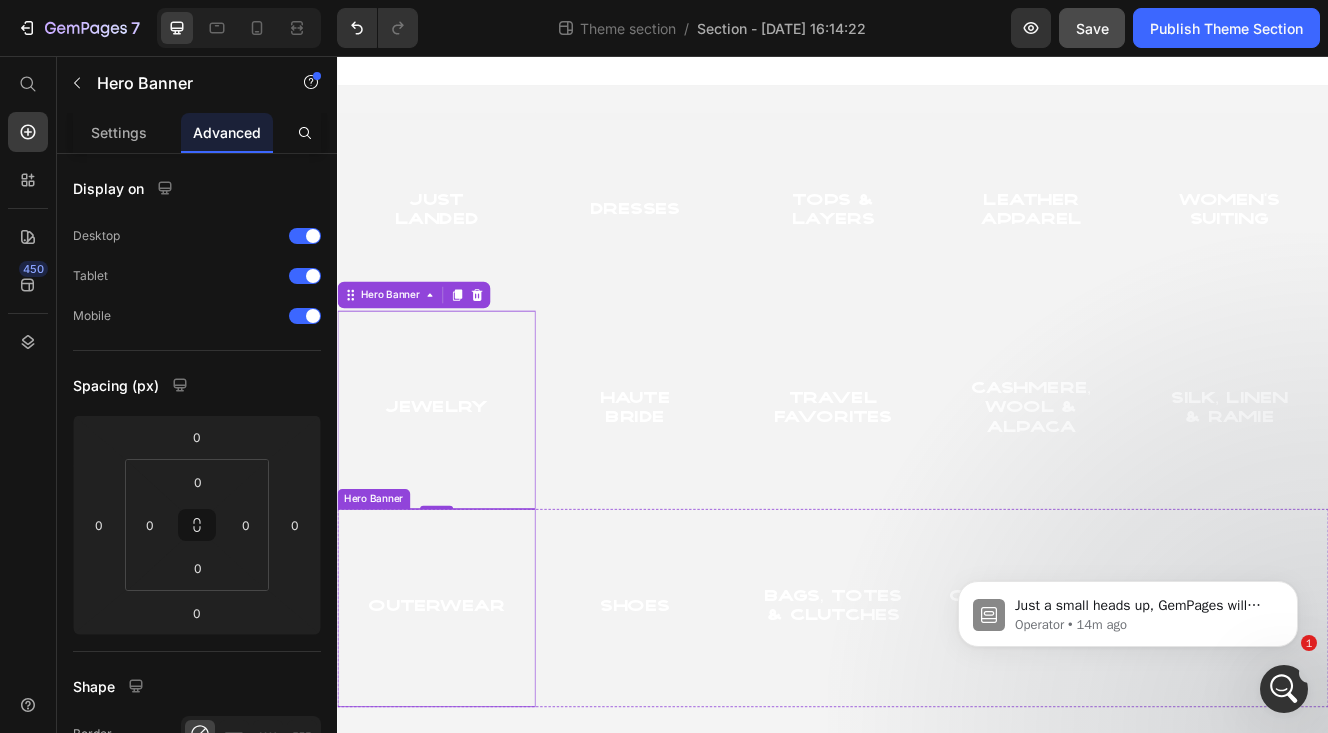 click at bounding box center (457, 724) 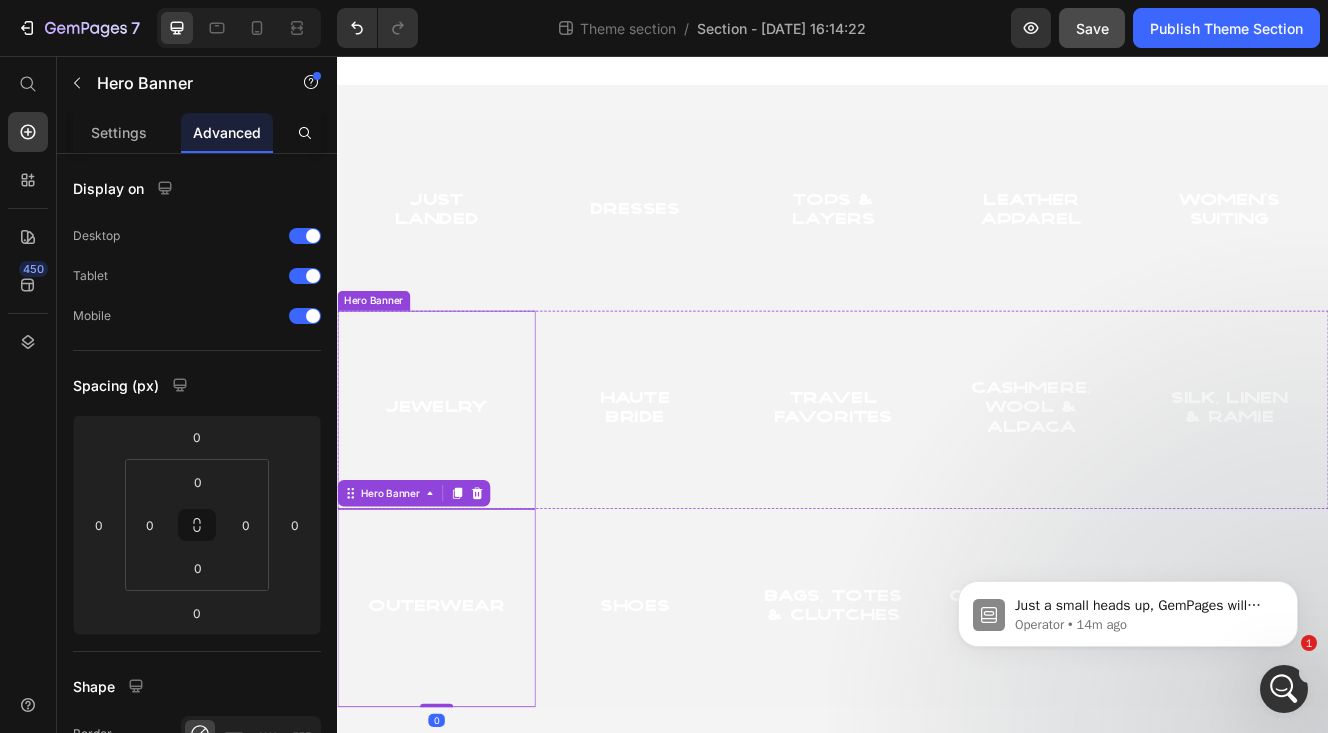 click on "jewelry Heading" at bounding box center [457, 483] 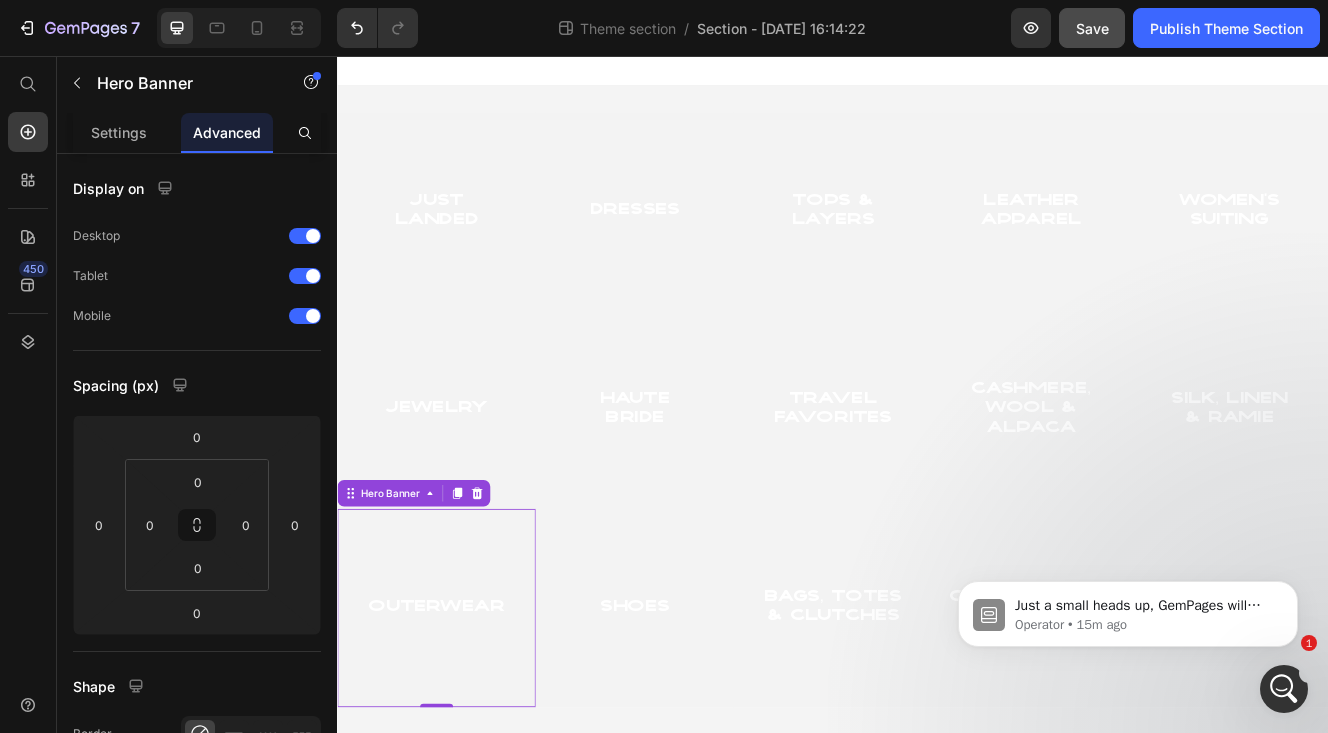 click at bounding box center [457, 724] 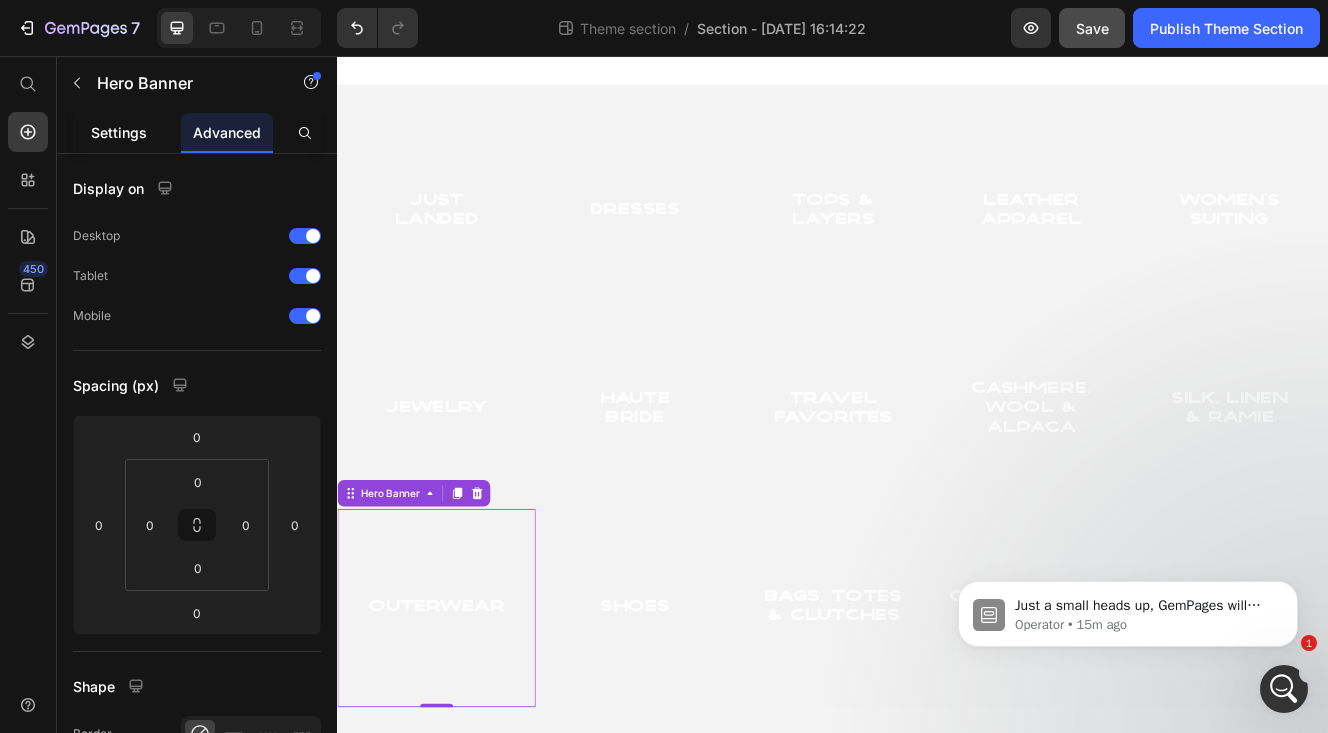 click on "Settings" at bounding box center [119, 132] 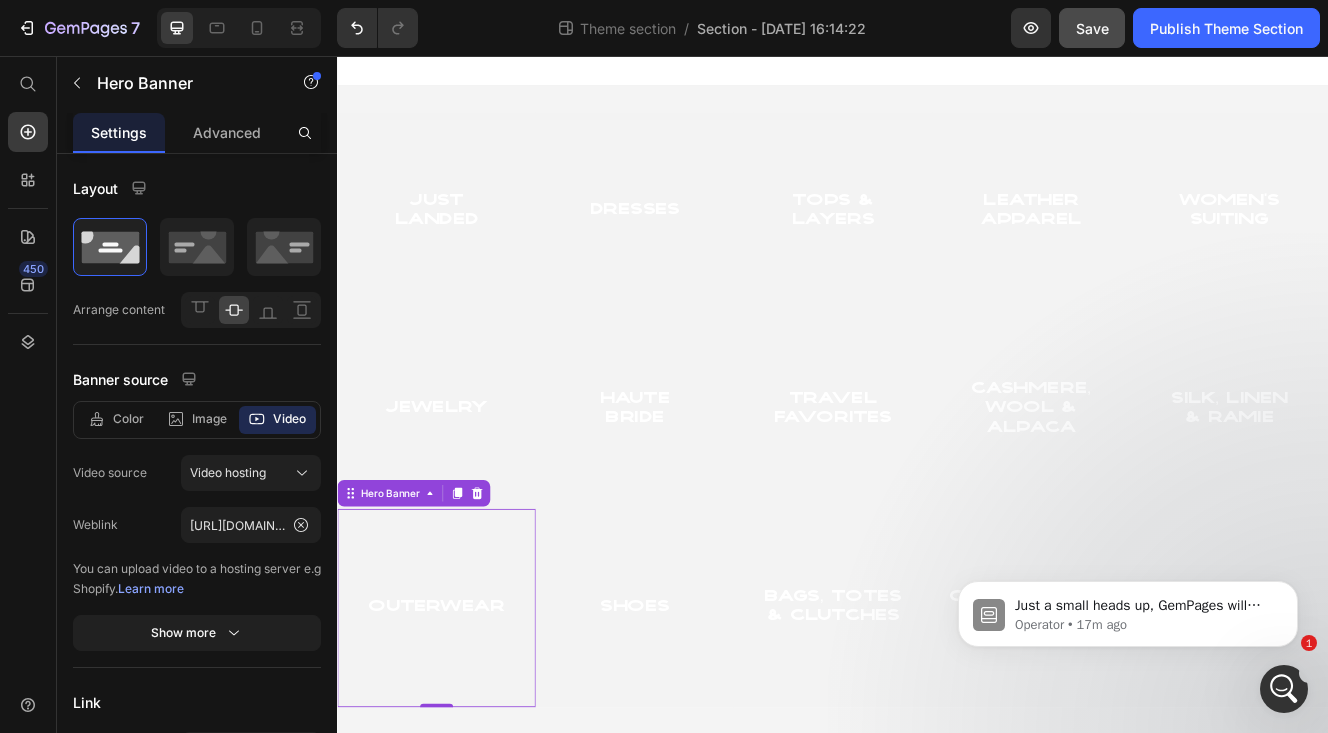 click at bounding box center [457, 724] 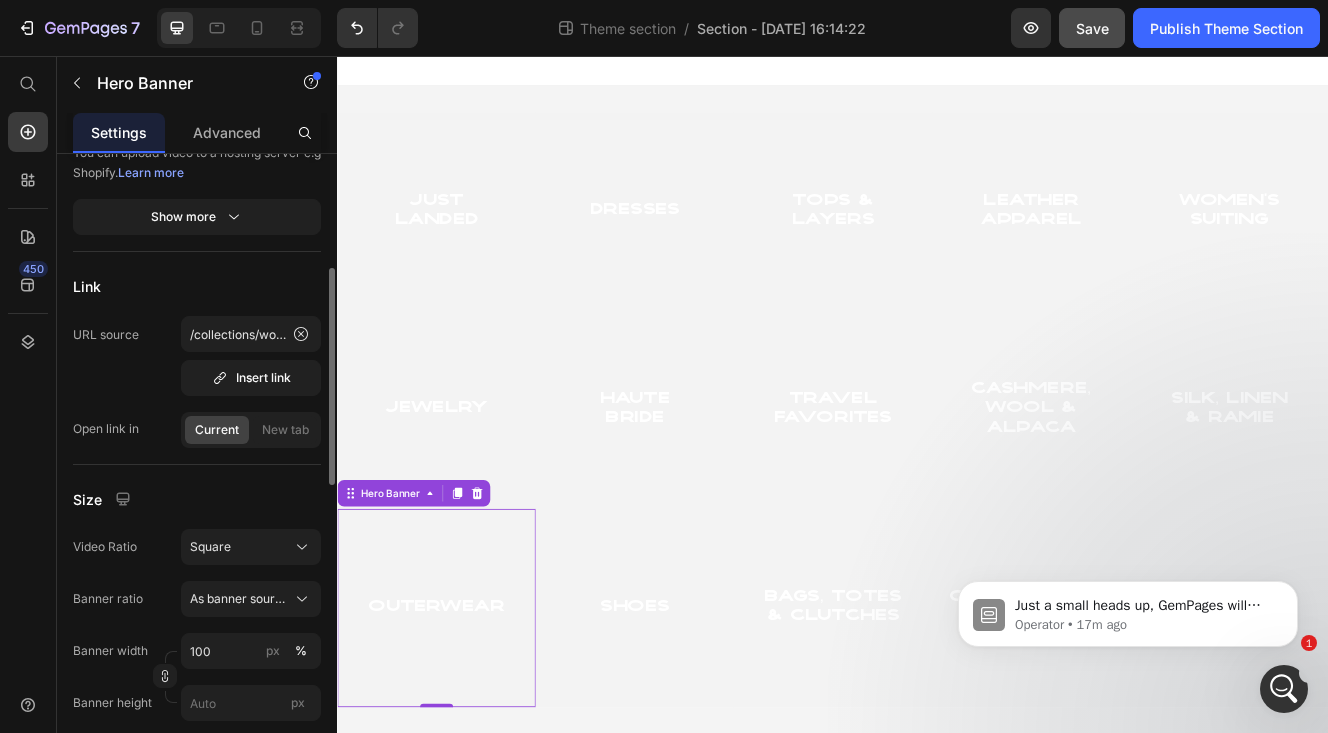 scroll, scrollTop: 429, scrollLeft: 0, axis: vertical 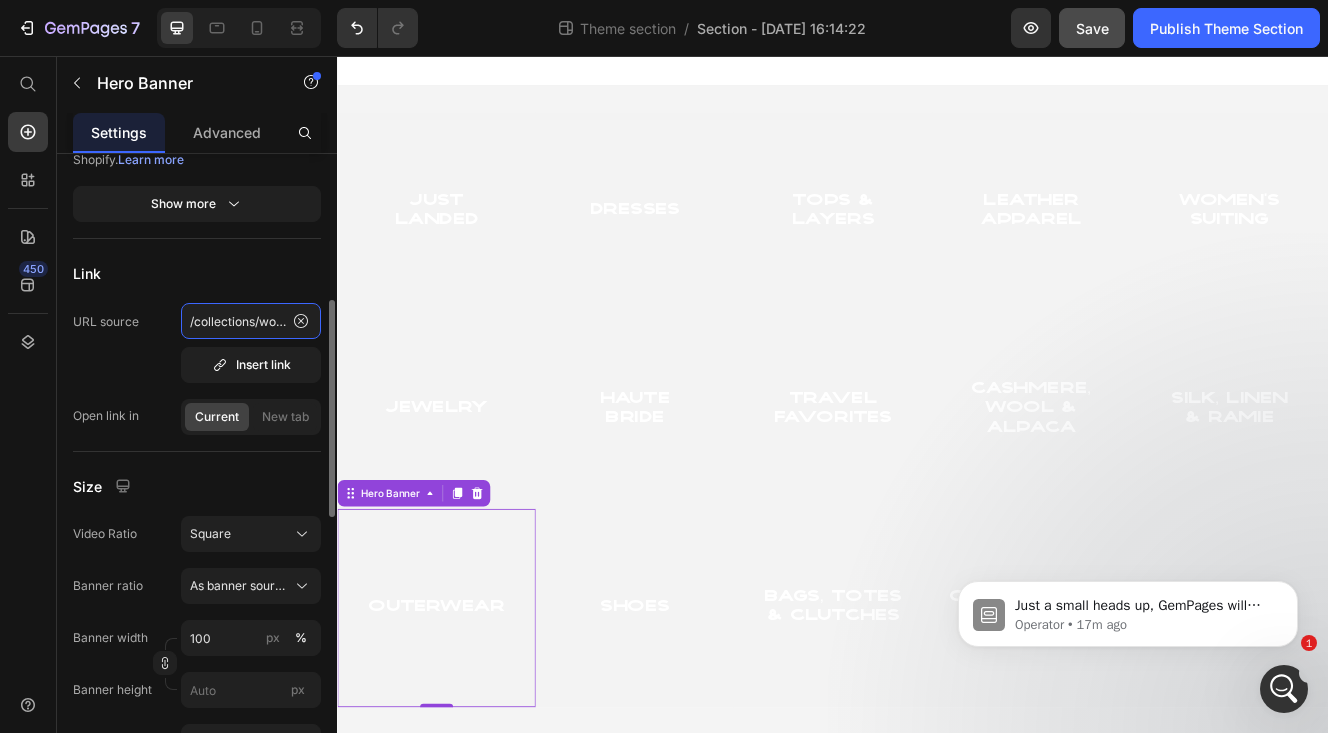 click on "/collections/women-outerwear" 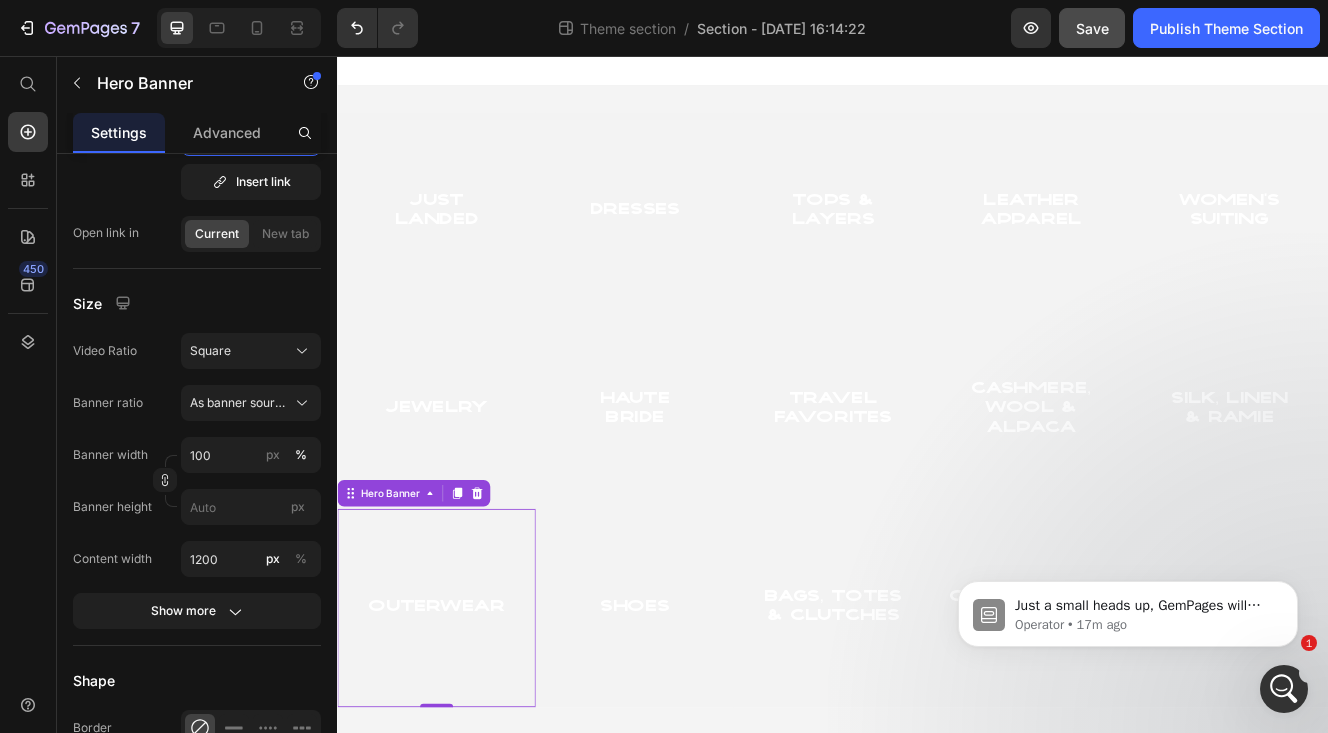 scroll, scrollTop: 0, scrollLeft: 0, axis: both 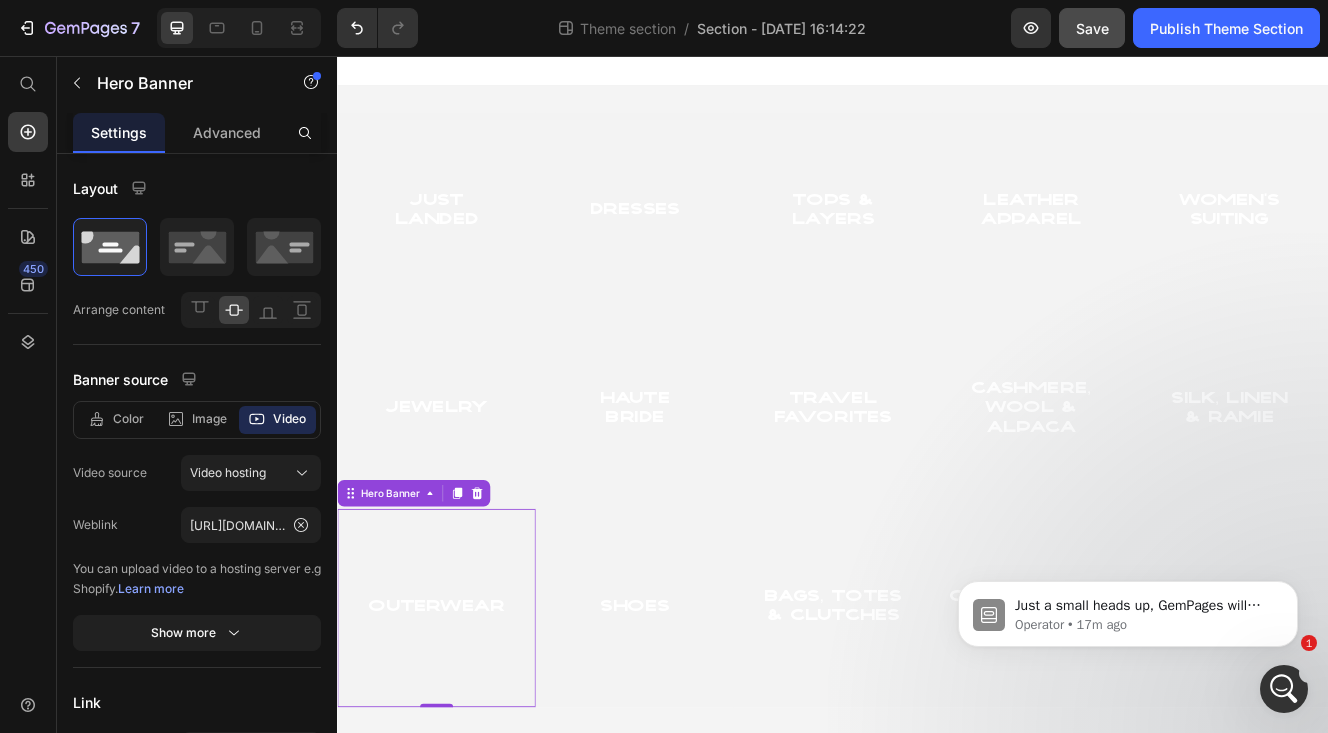click at bounding box center (457, 724) 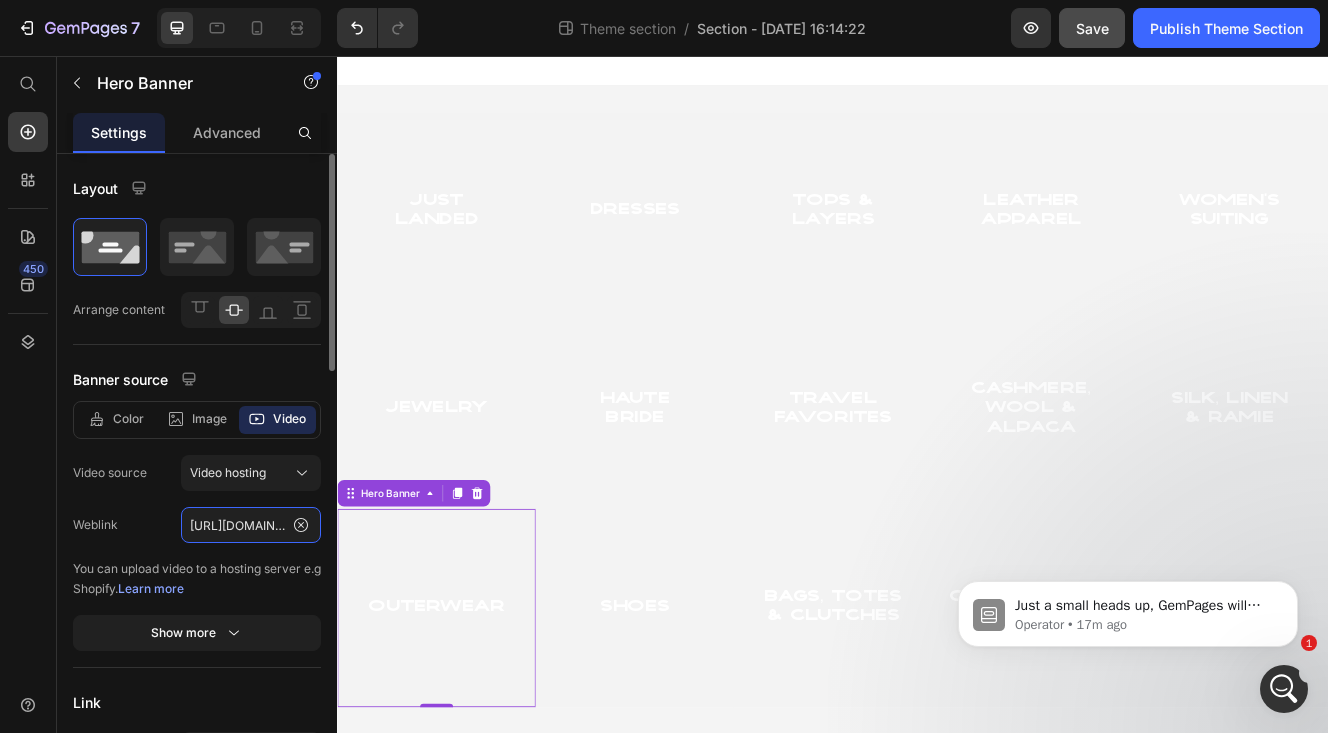 click on "https://cdn.shopify.com/videos/c/o/v/1cca13d0f007440d853be2b0125fecd5.mov" 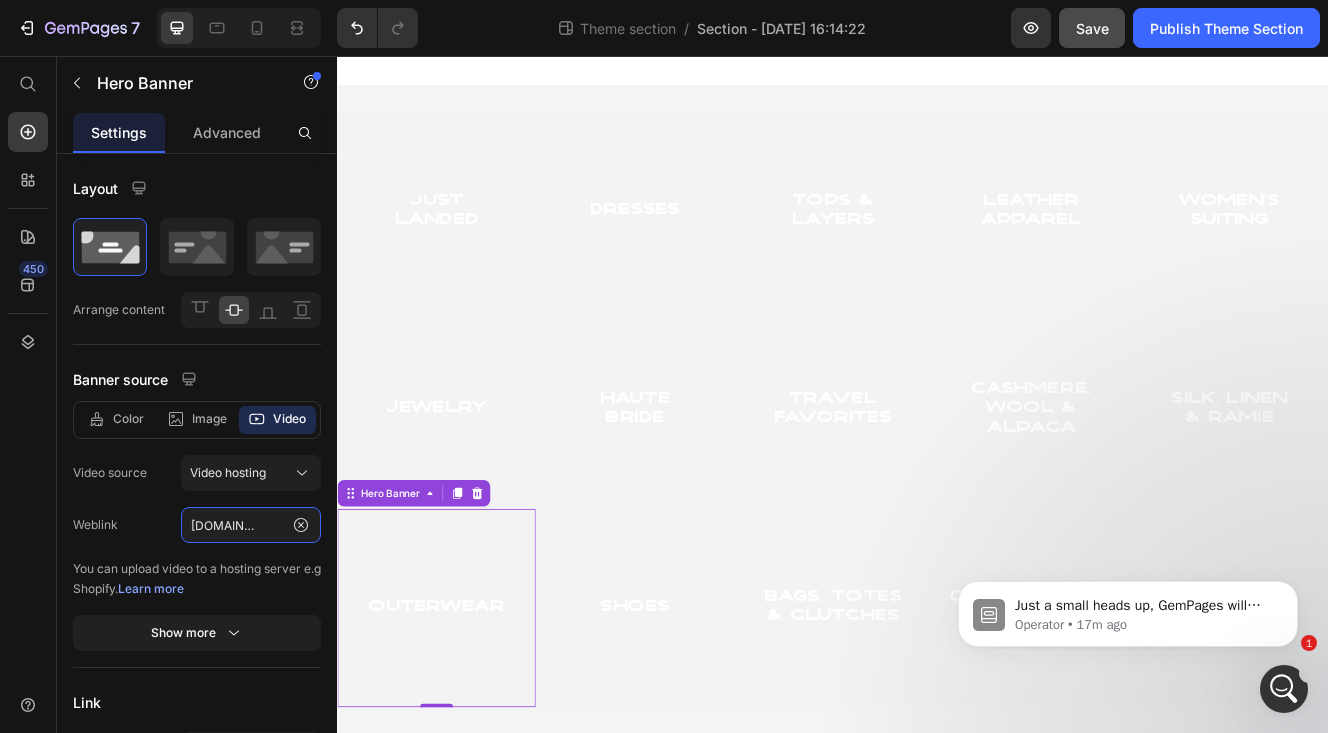 type on "https://cdn.shopify.com/videos/c/o/v/8717fbf23d31416e886c1c051697412e.mov" 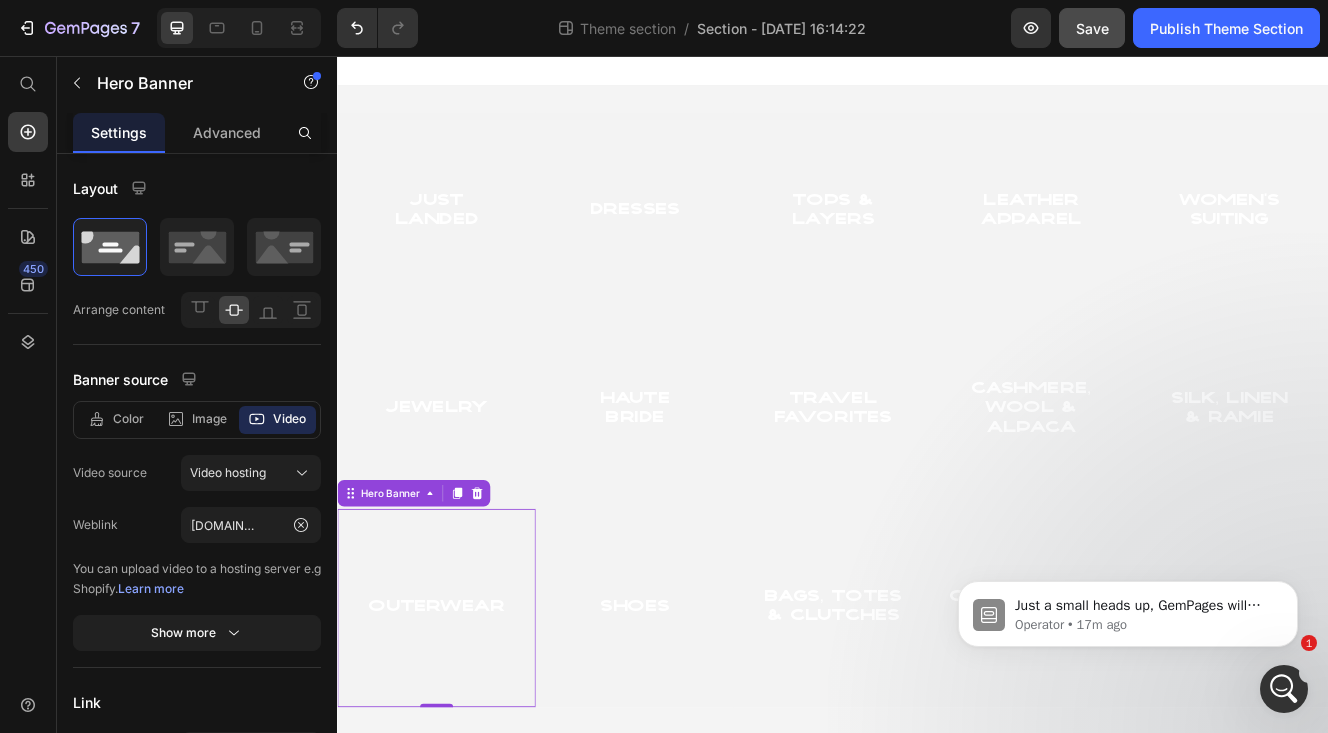 click on "Save" at bounding box center [1092, 28] 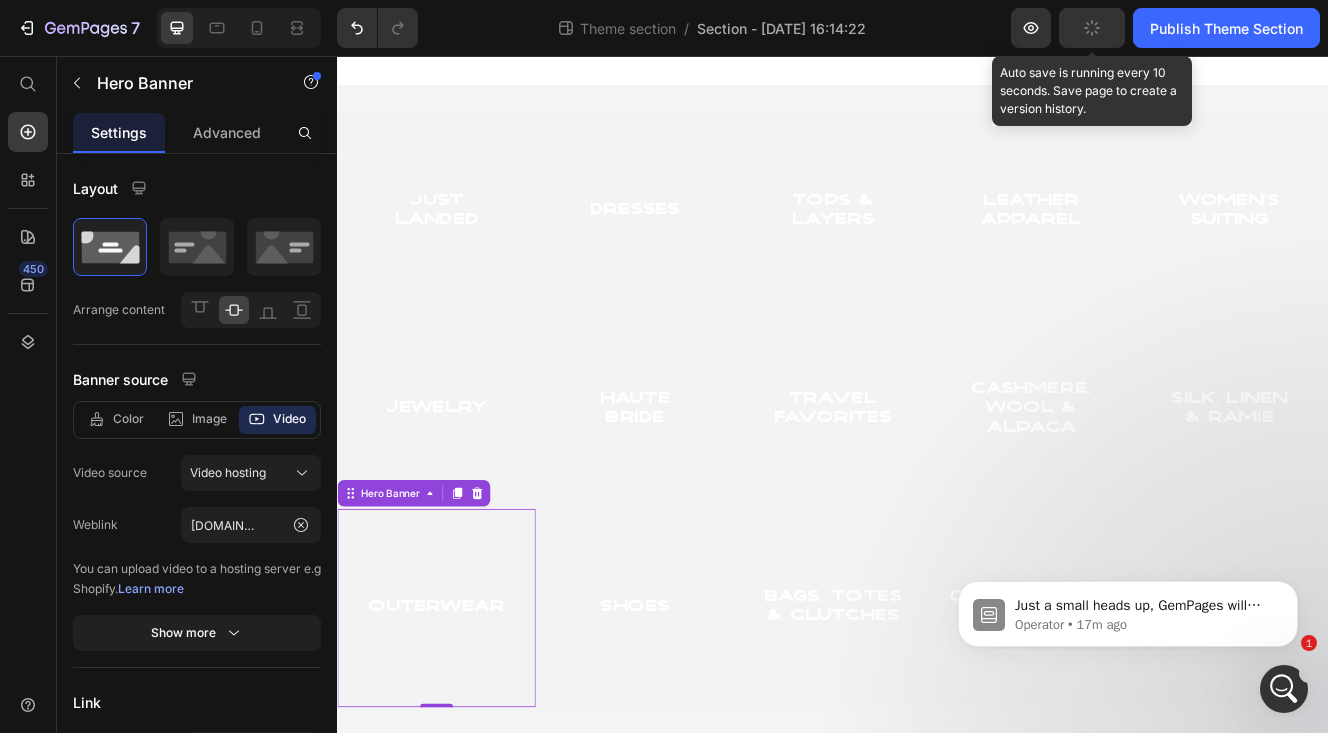scroll, scrollTop: 0, scrollLeft: 0, axis: both 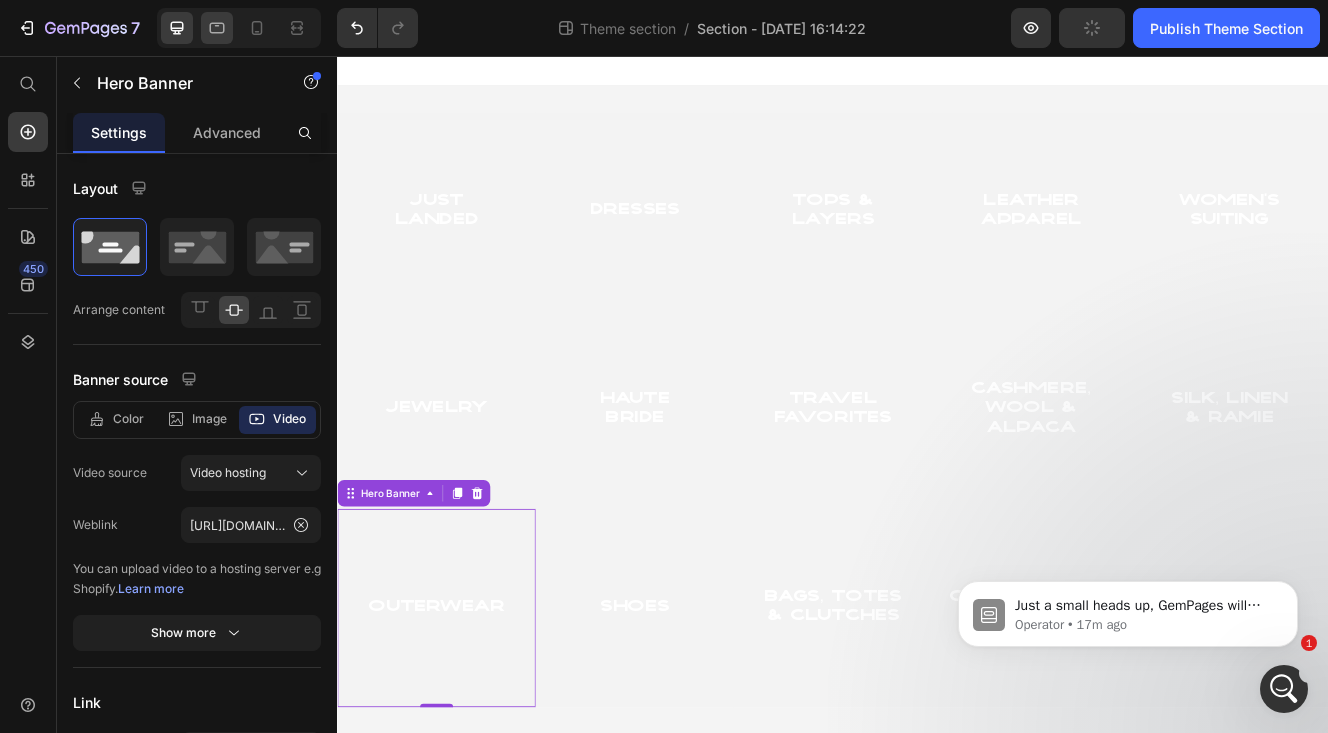 click 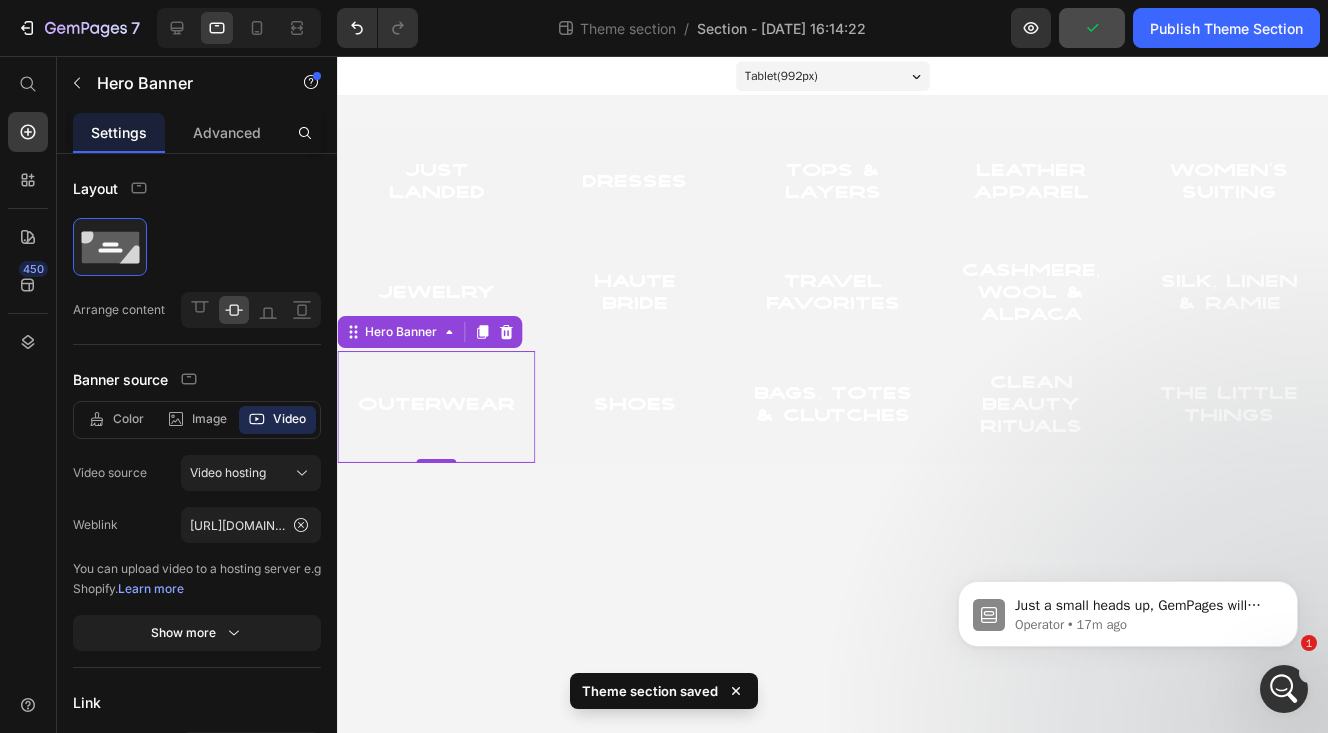 scroll, scrollTop: 0, scrollLeft: 0, axis: both 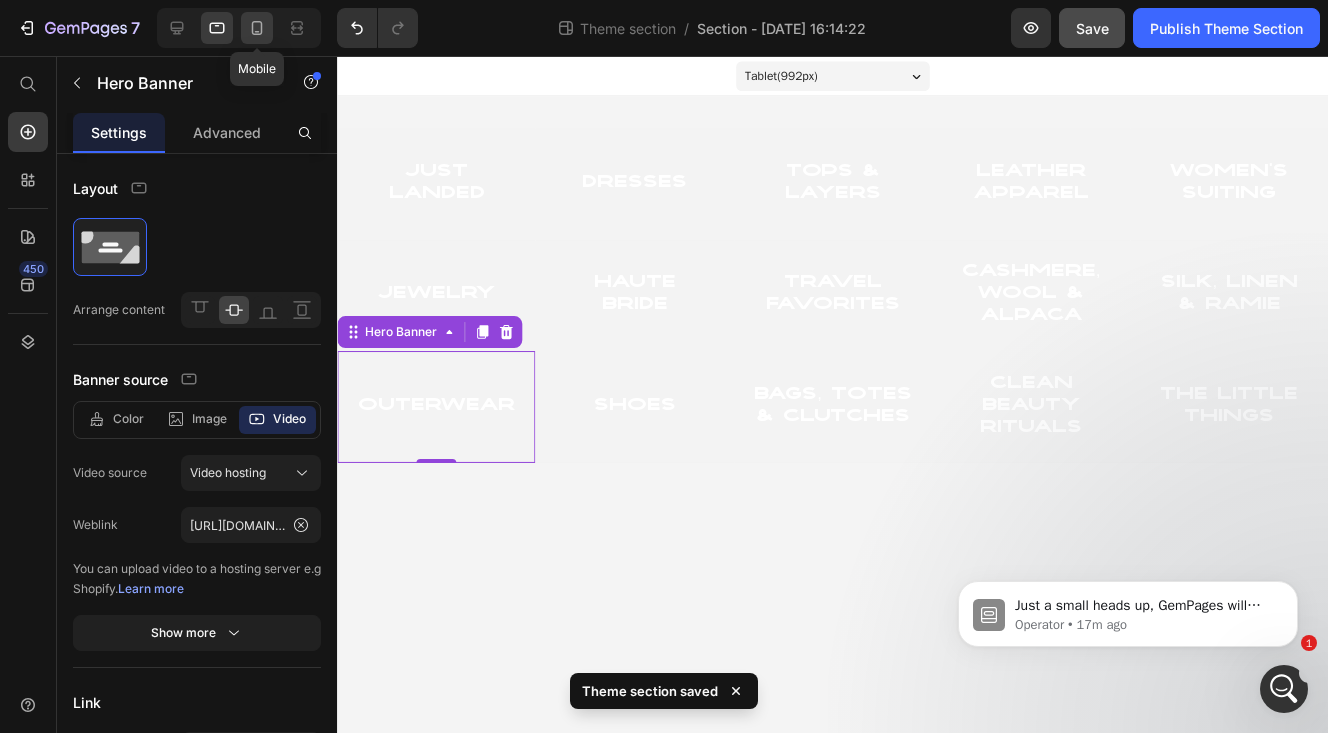 click 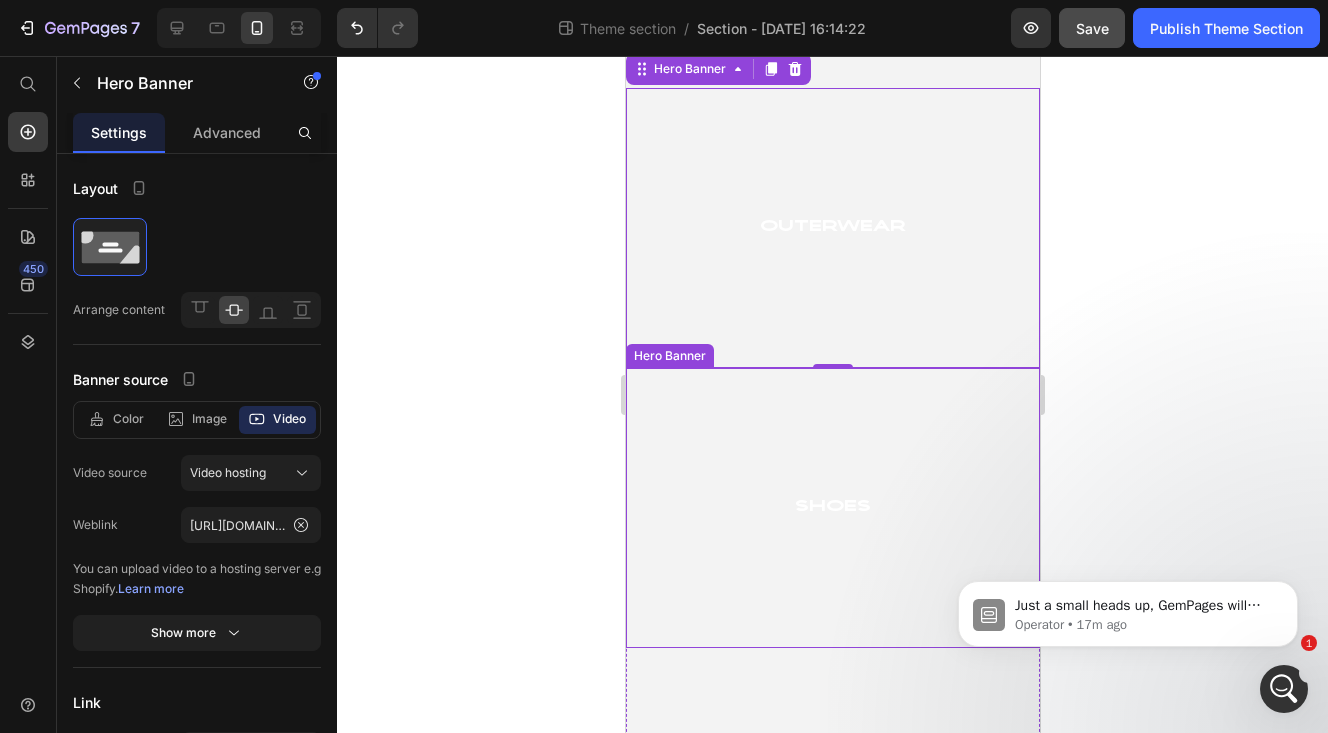 scroll, scrollTop: 2817, scrollLeft: 0, axis: vertical 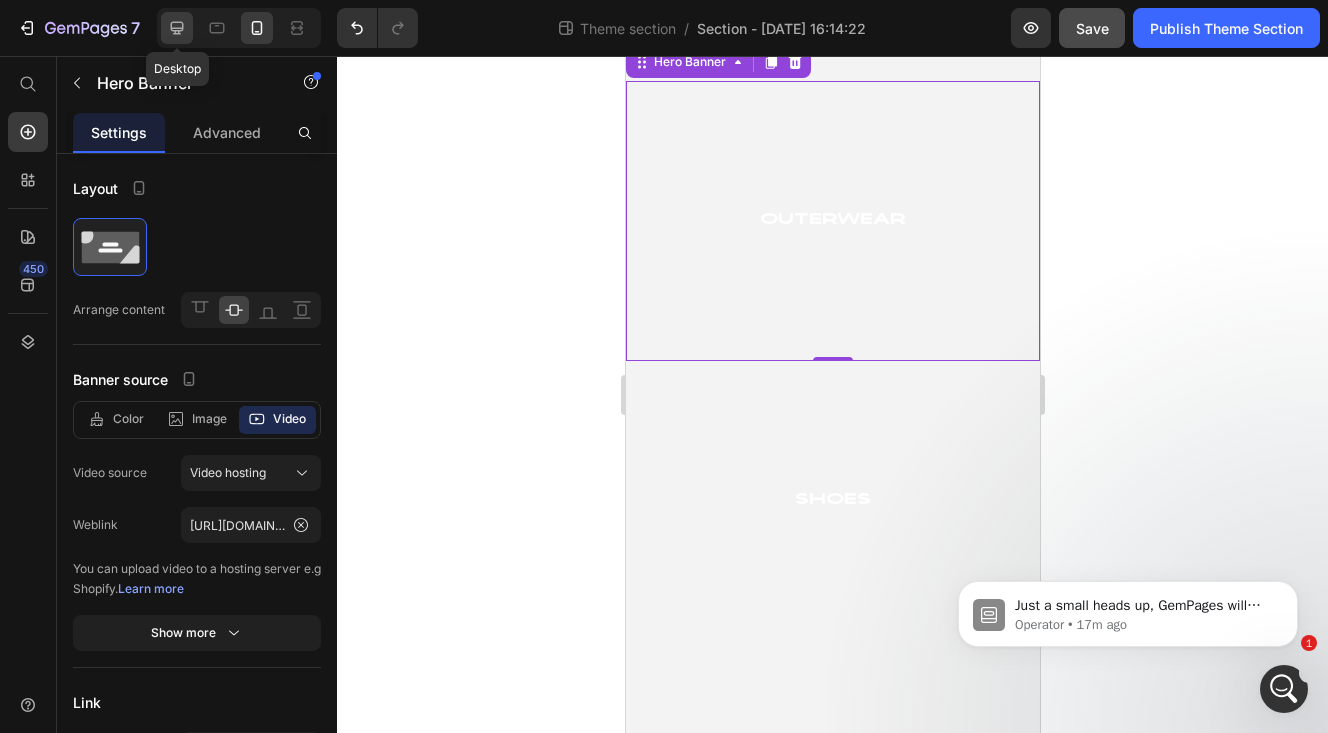 click 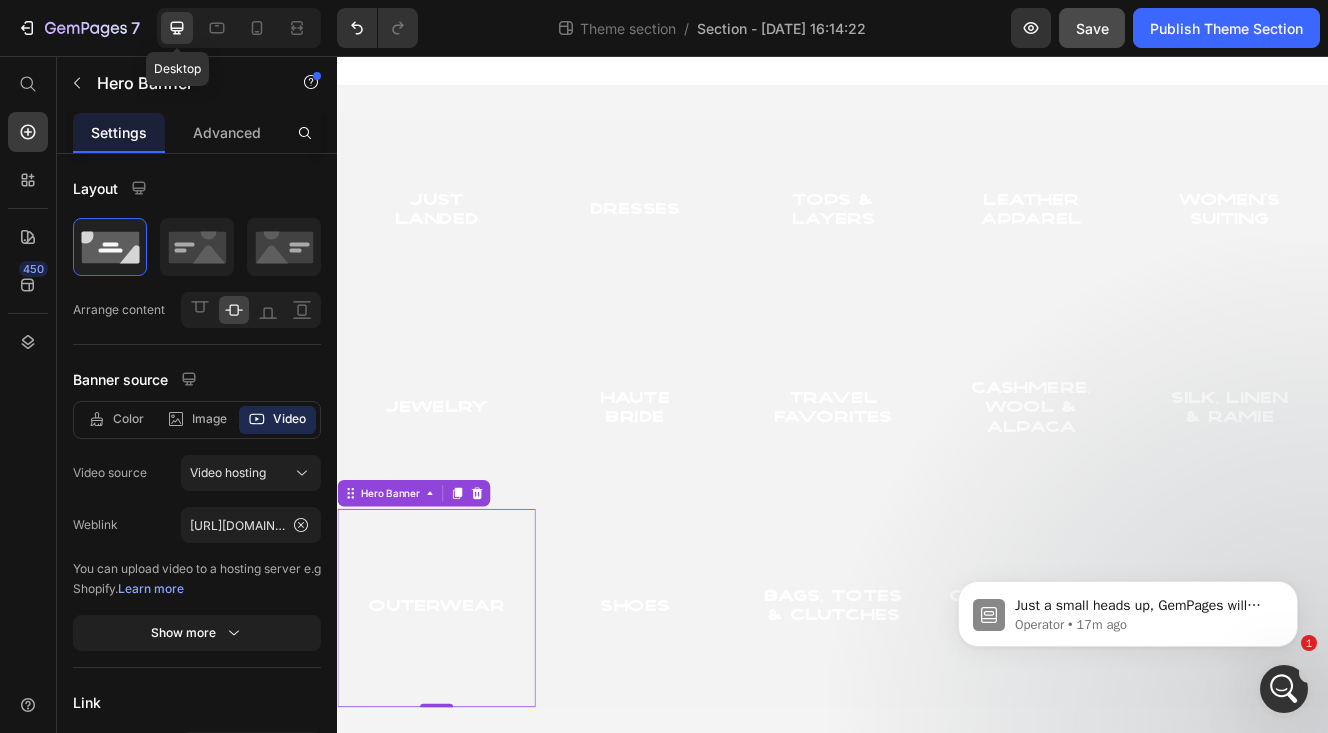 scroll, scrollTop: 4, scrollLeft: 0, axis: vertical 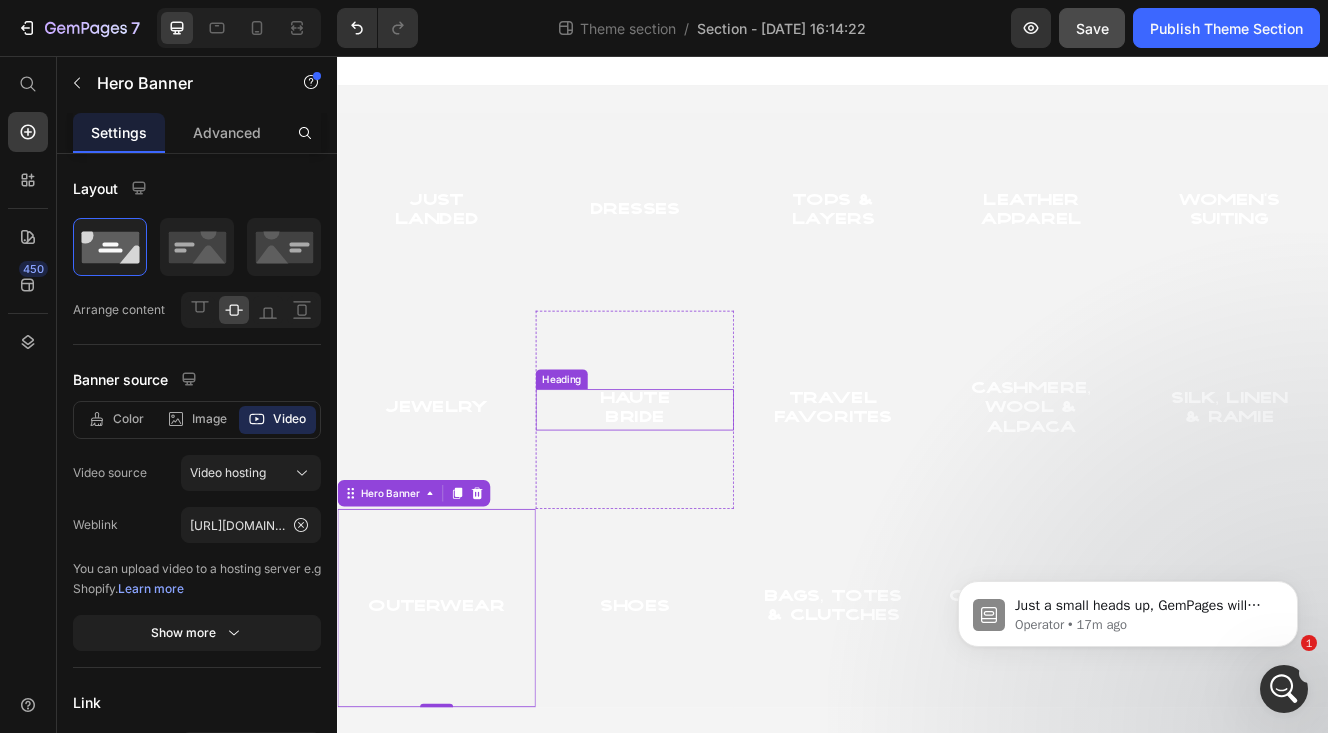 click on "[PERSON_NAME]" at bounding box center [697, 484] 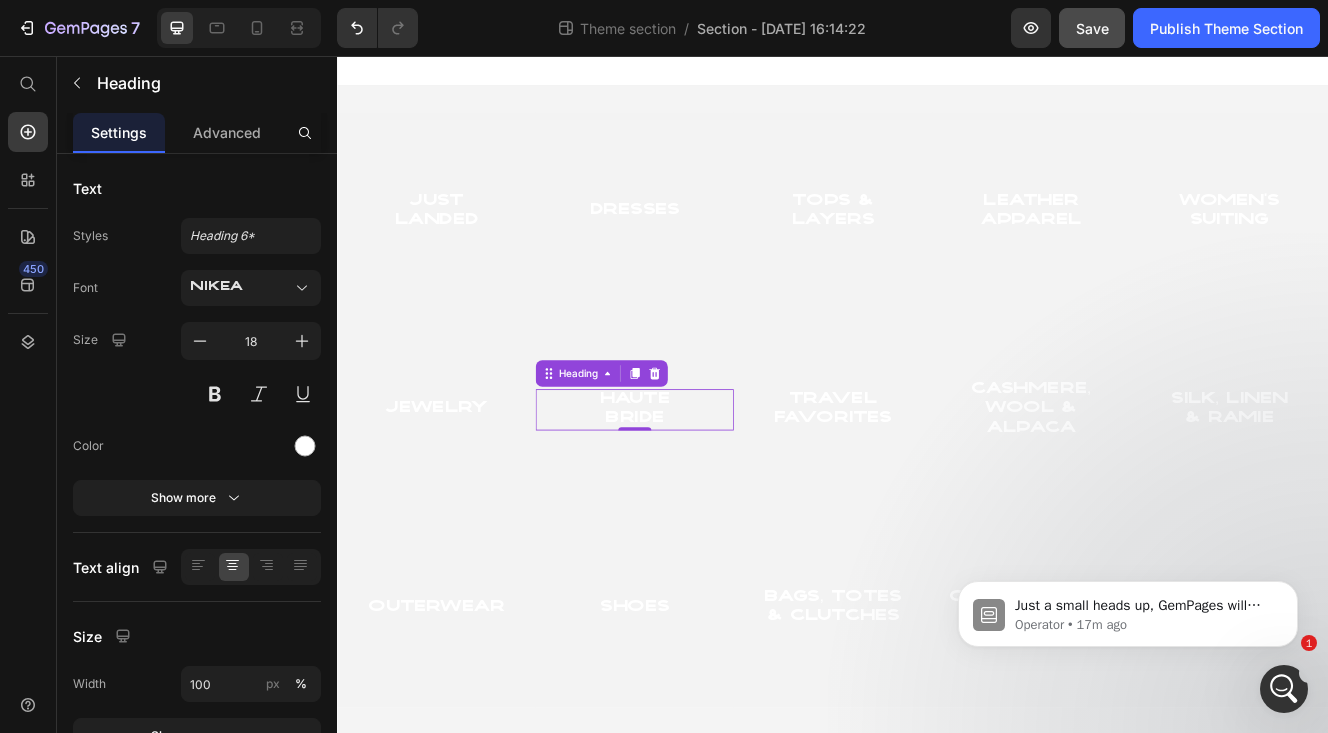 click at bounding box center (697, 484) 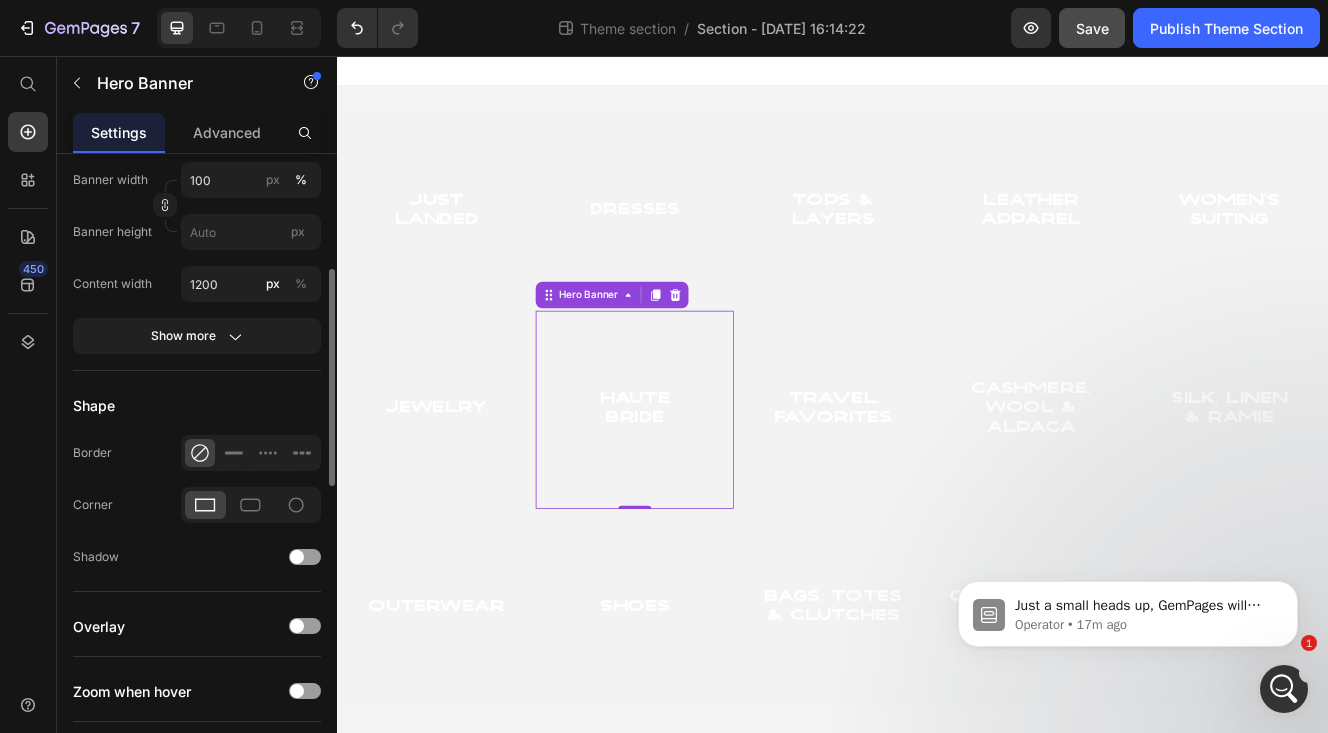 scroll, scrollTop: 1225, scrollLeft: 0, axis: vertical 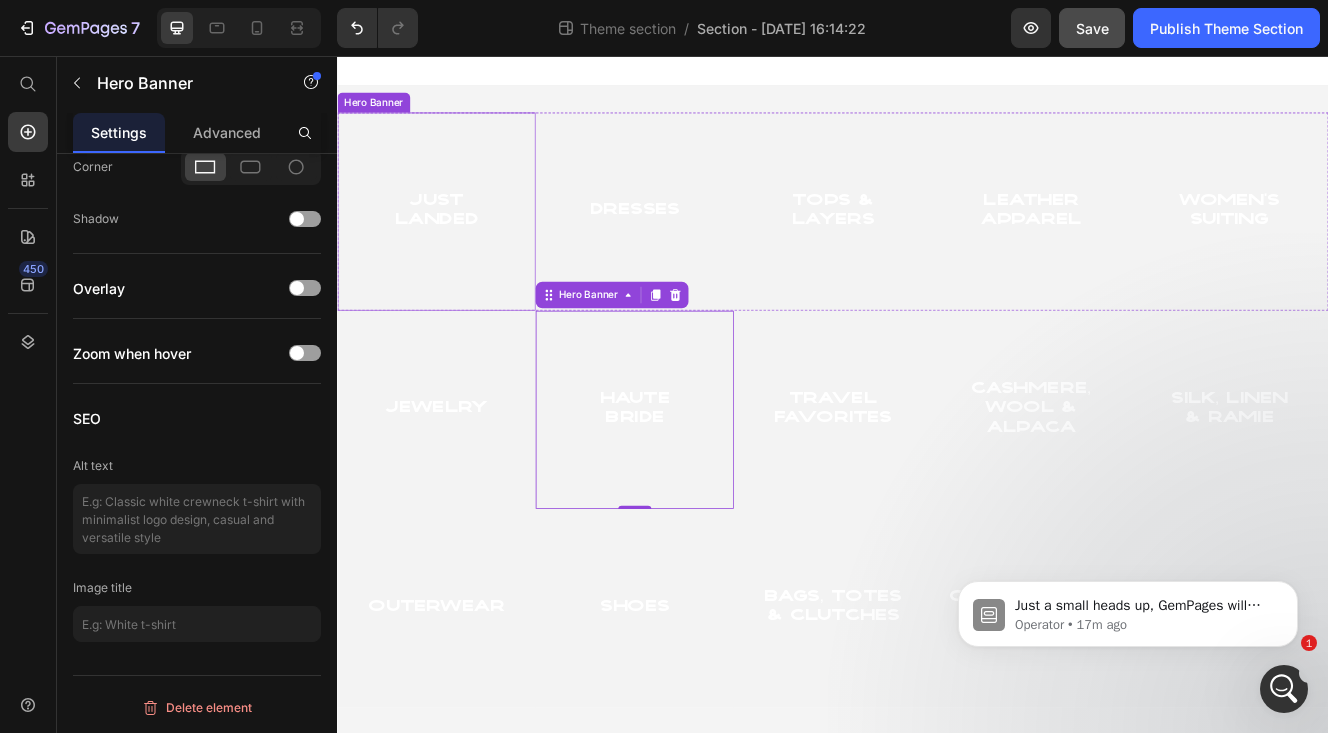 click at bounding box center (457, 244) 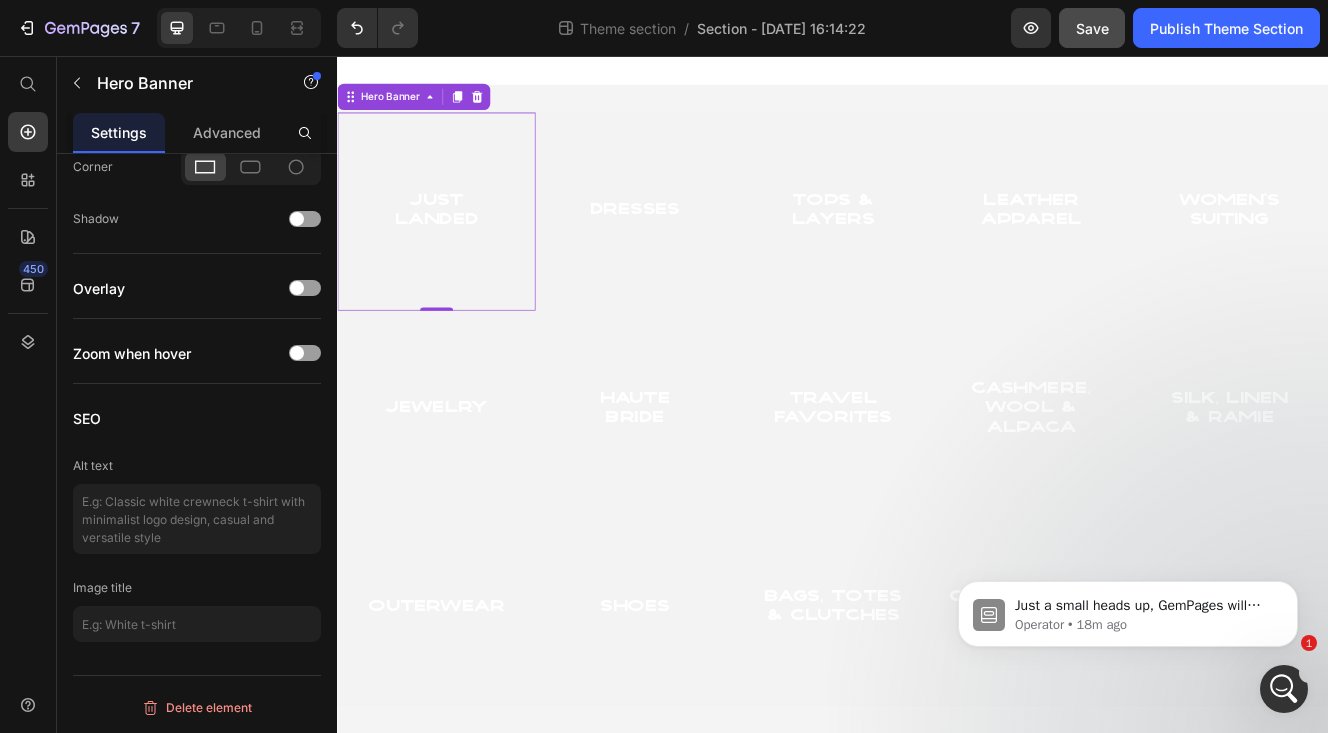 click at bounding box center (457, 244) 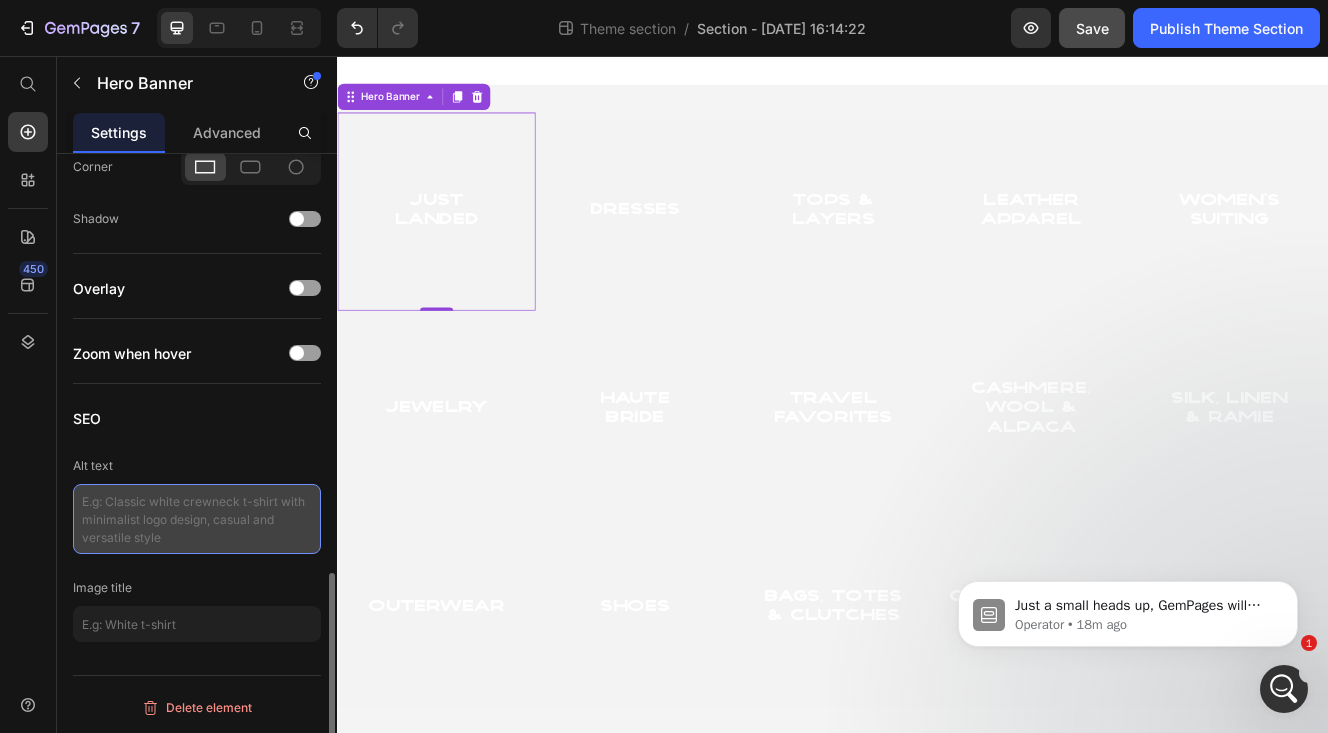 click at bounding box center (197, 519) 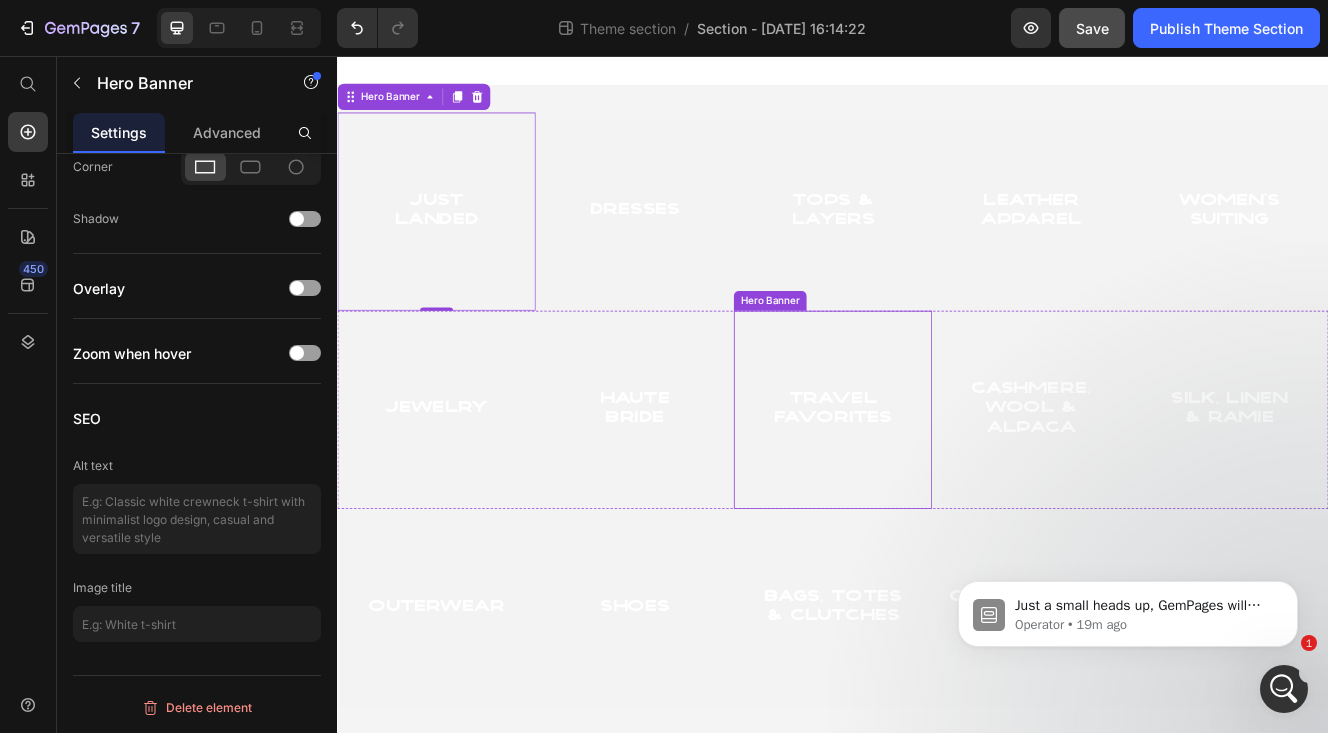 click at bounding box center (697, 244) 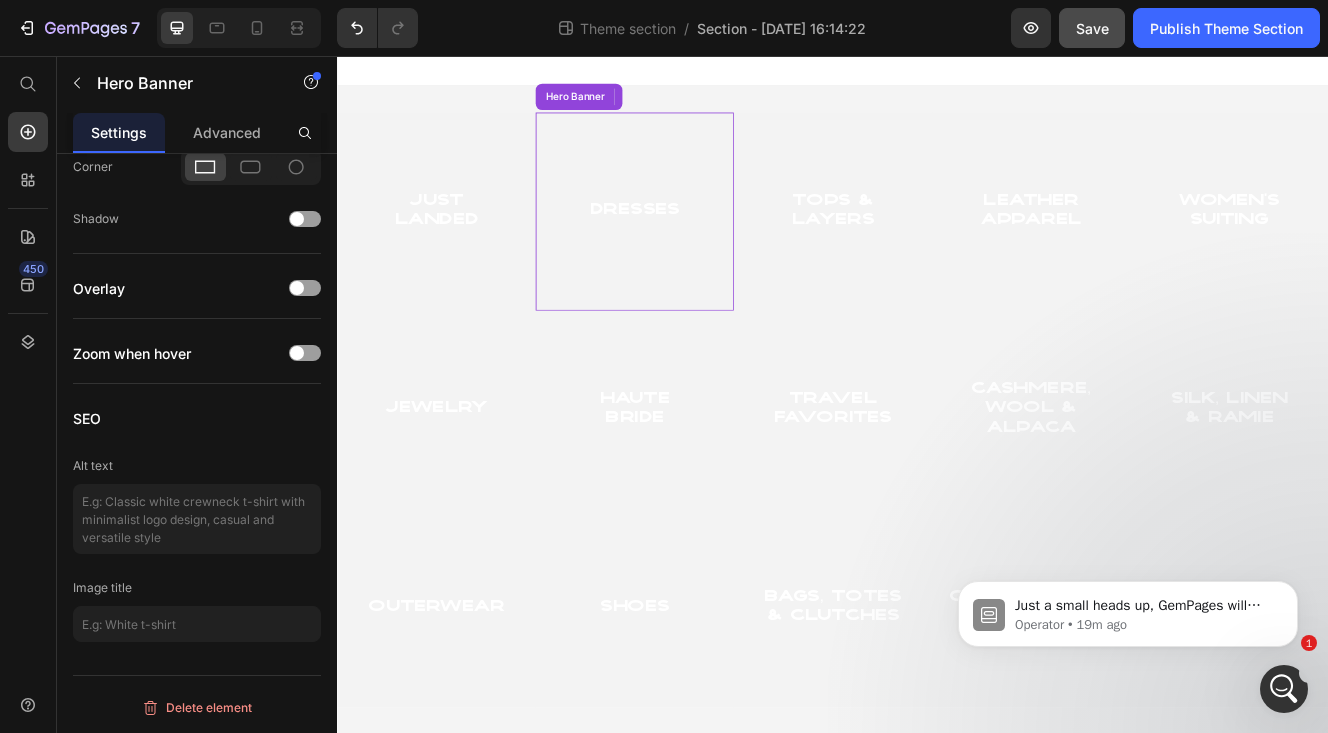 click at bounding box center [697, 244] 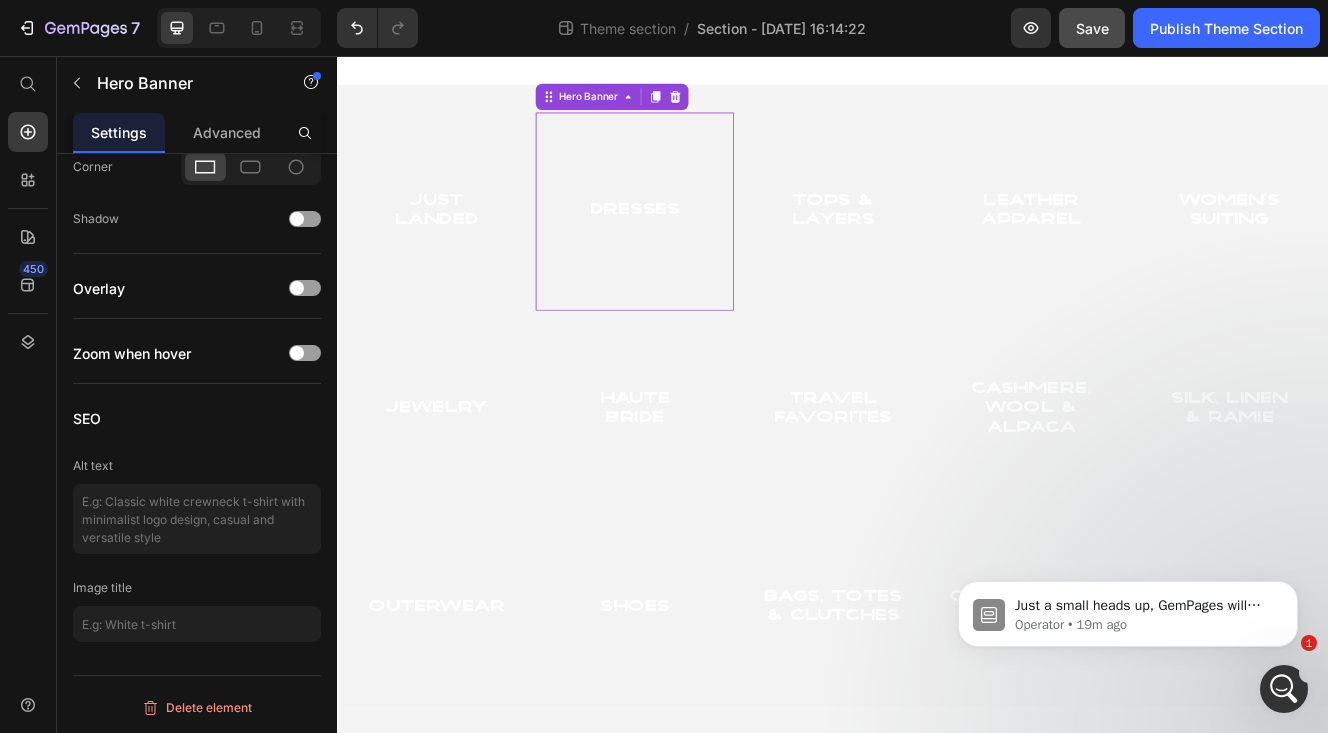 click at bounding box center [697, 244] 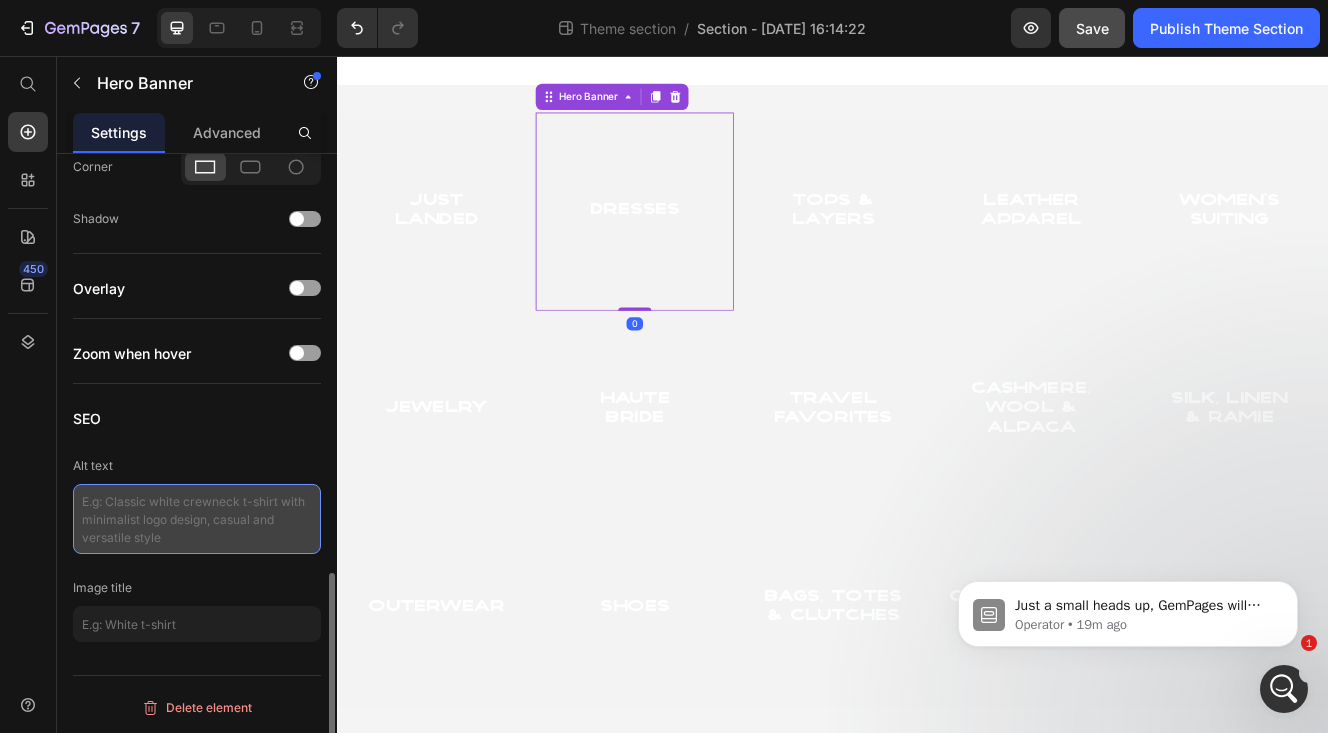click at bounding box center [197, 519] 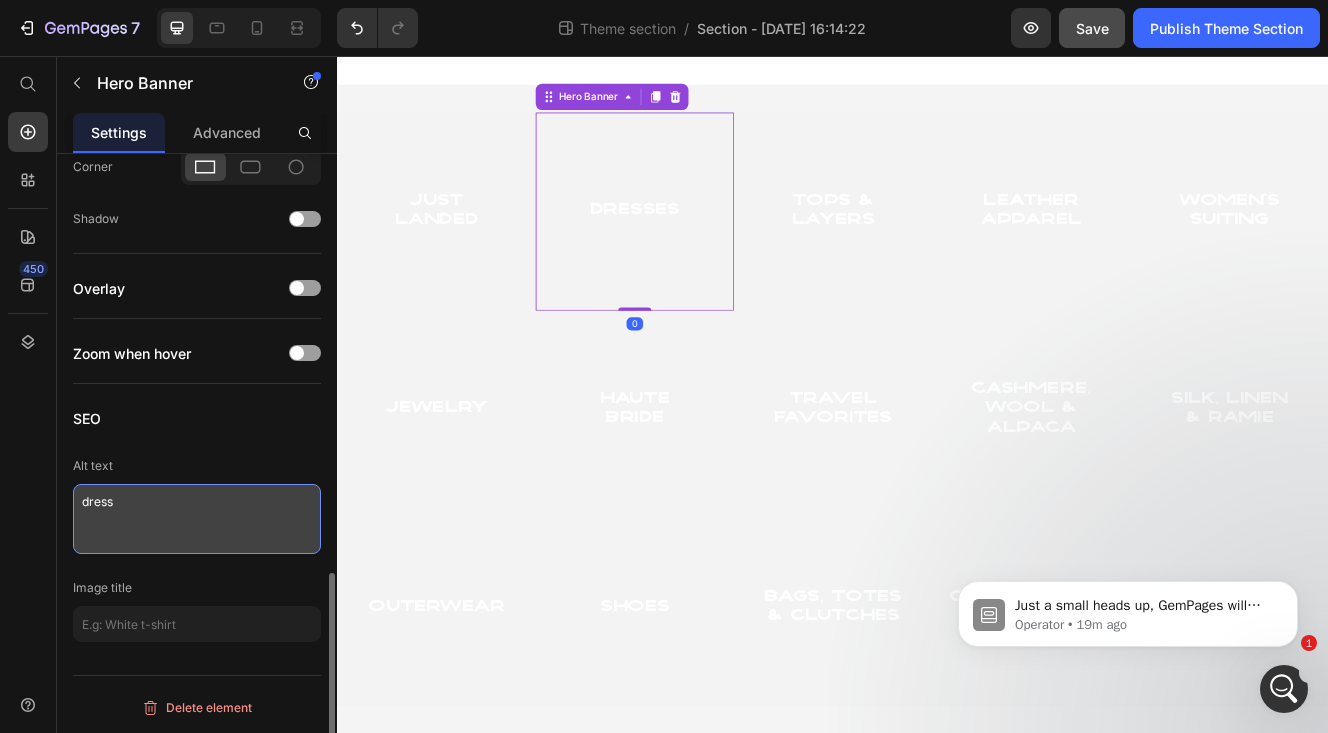 click on "dress" at bounding box center (197, 519) 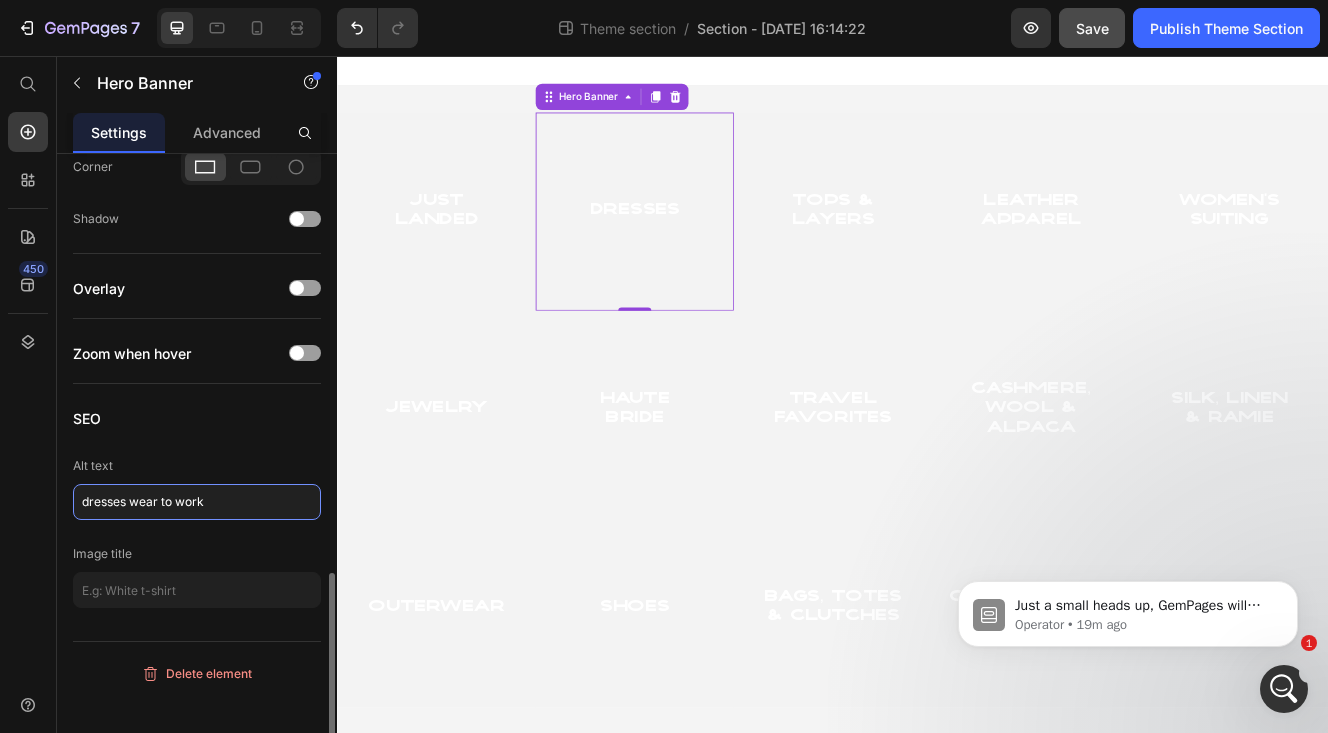 type on "dresses wear to work" 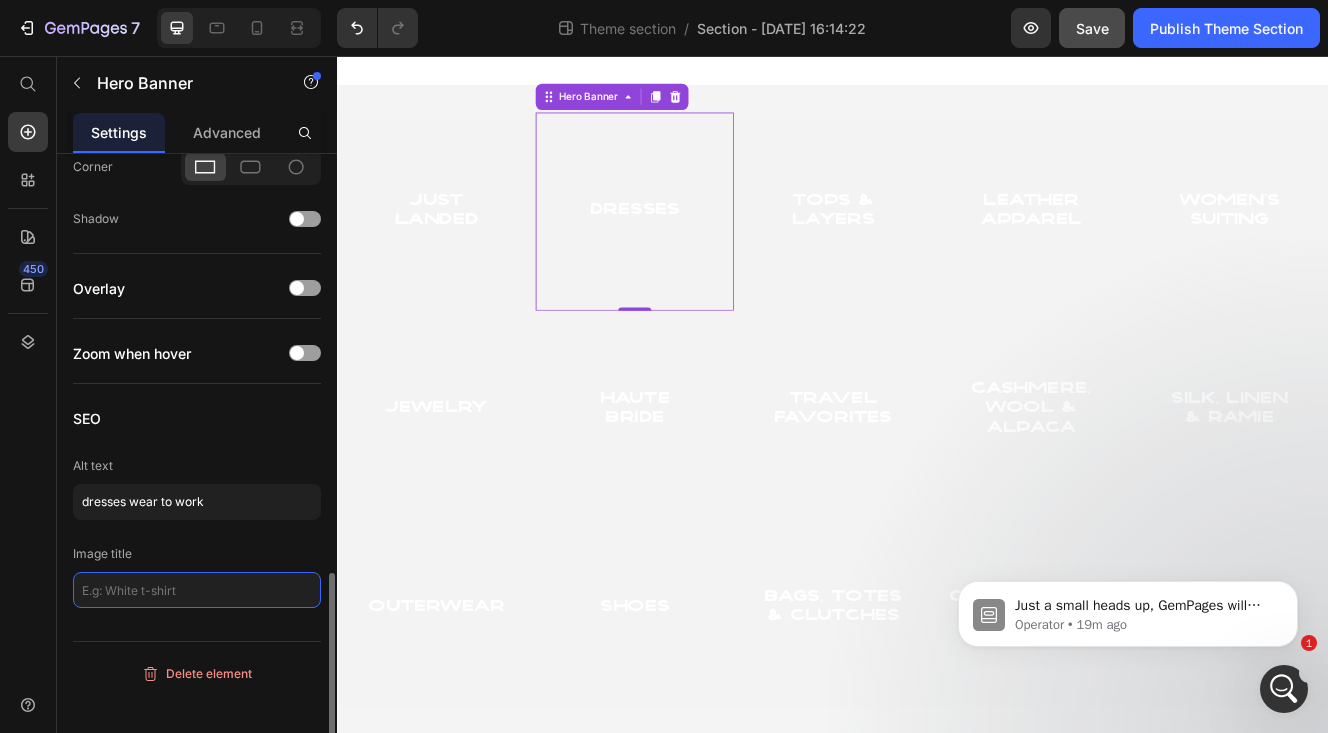 click on "Image title" 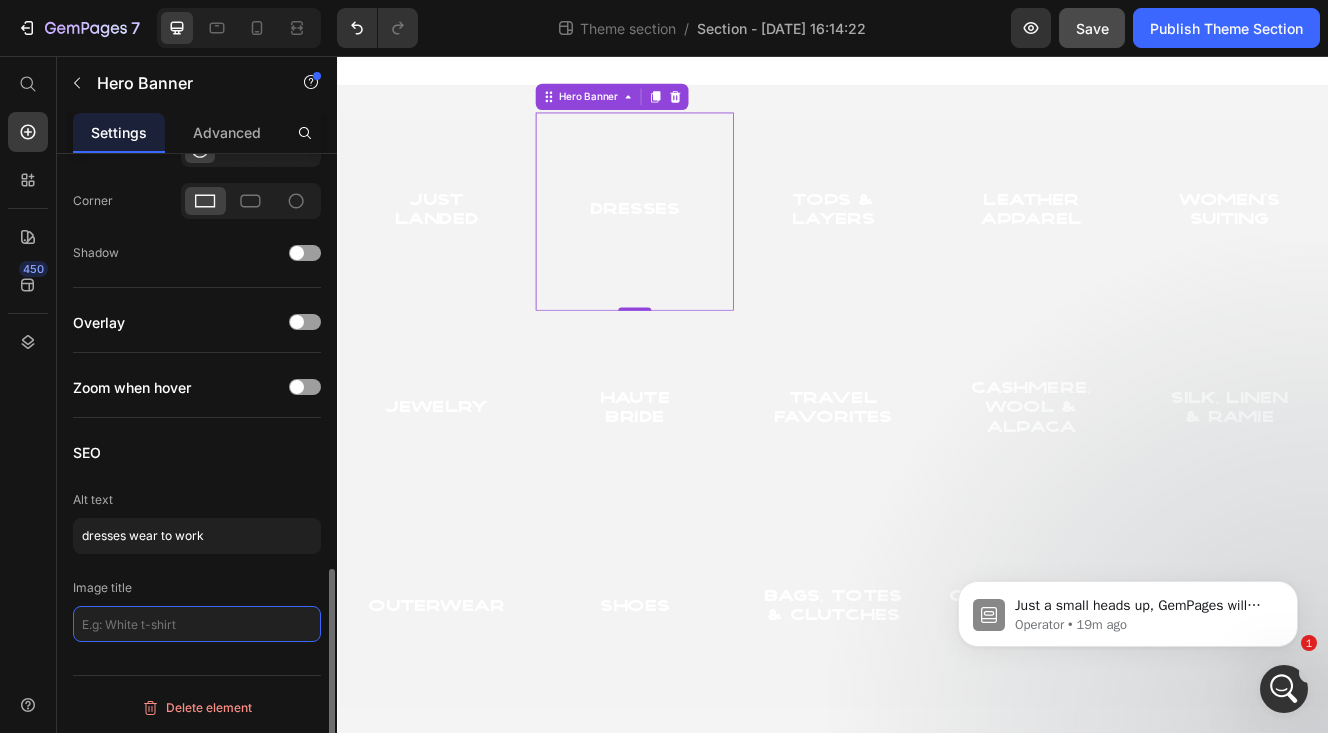 scroll, scrollTop: 1191, scrollLeft: 0, axis: vertical 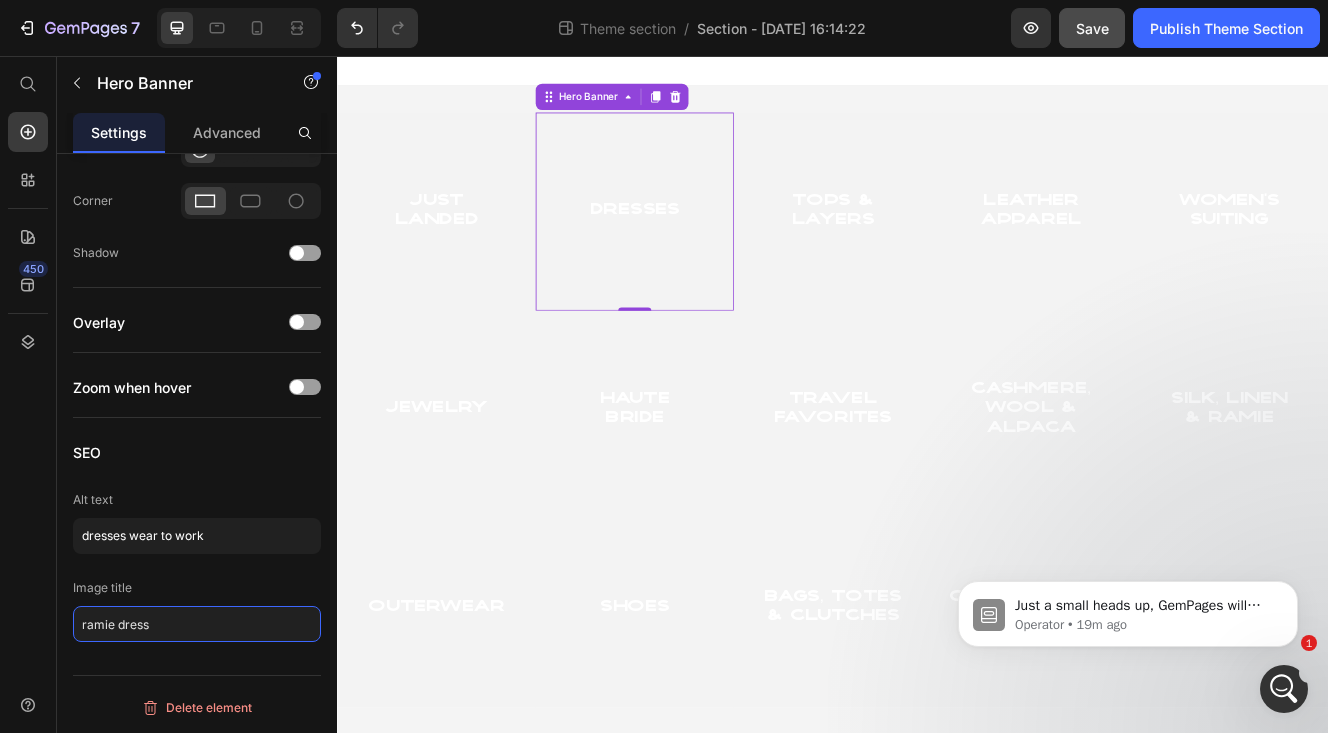 type on "ramie dress" 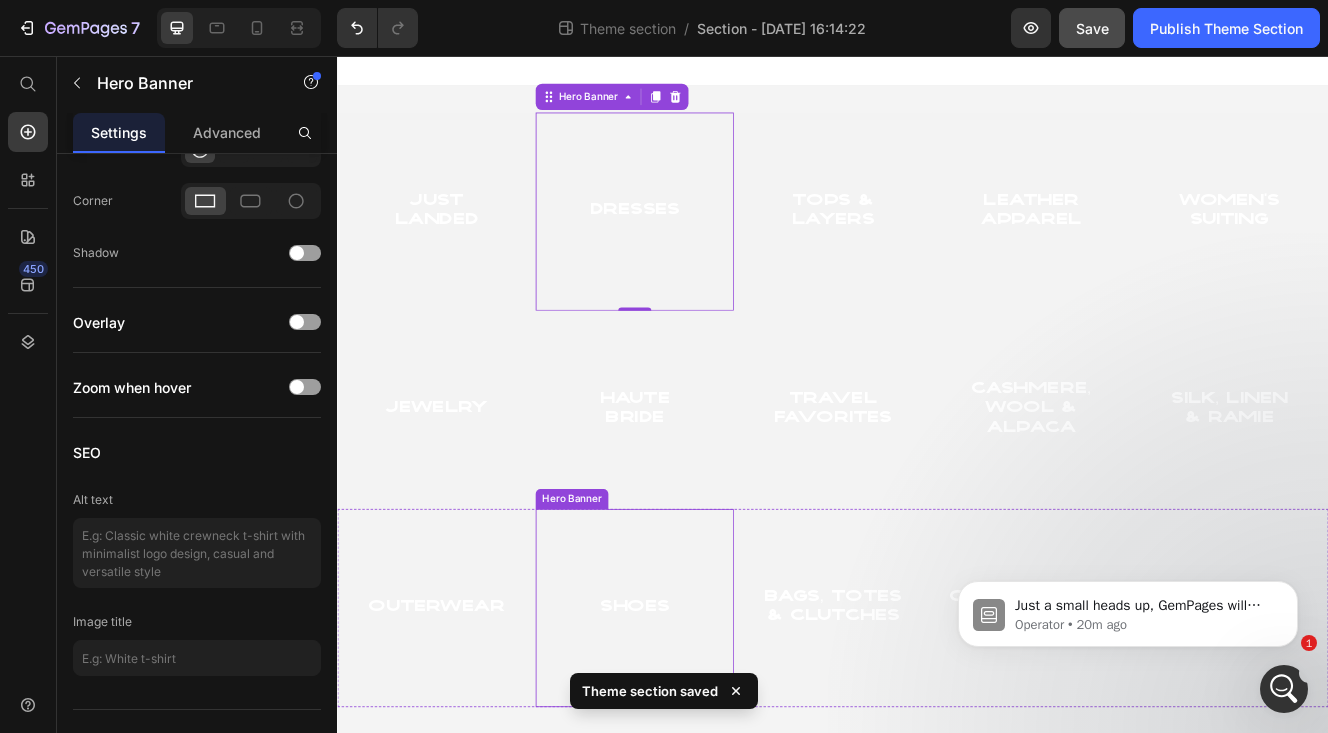 click at bounding box center (697, 724) 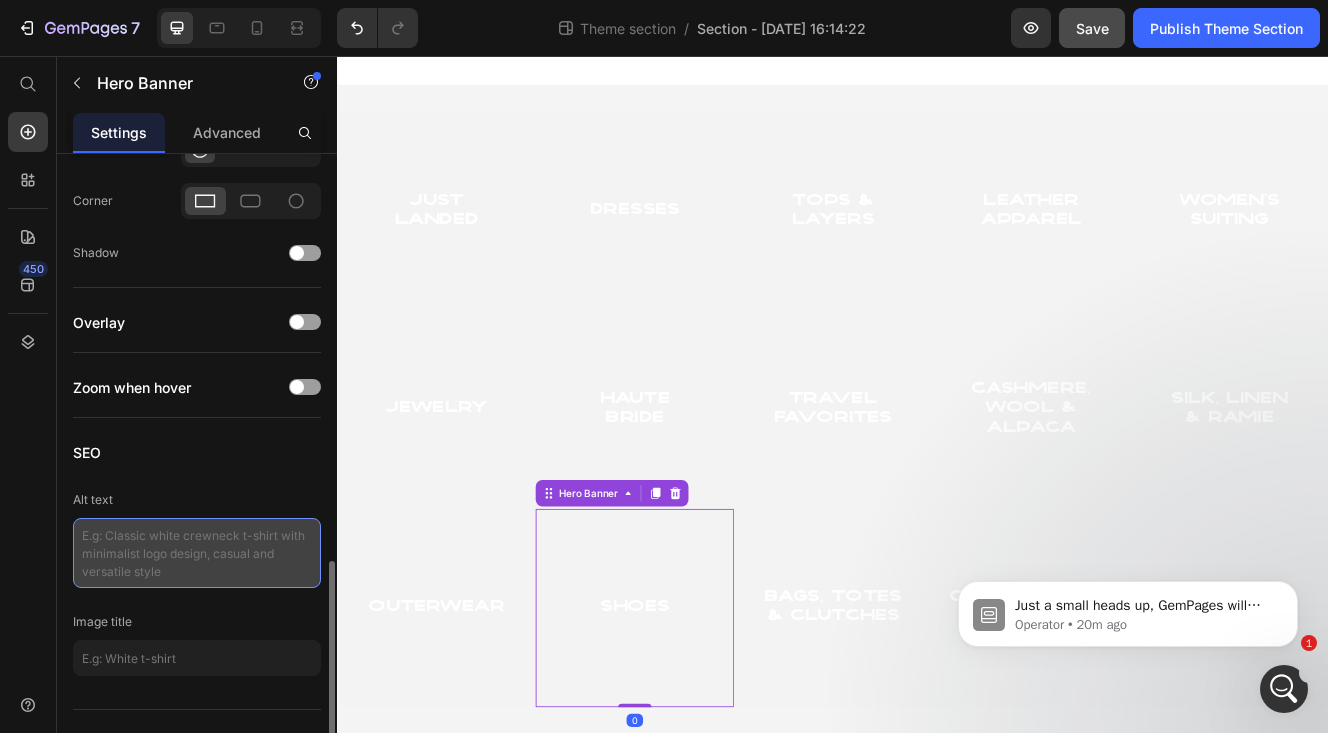 click at bounding box center [197, 553] 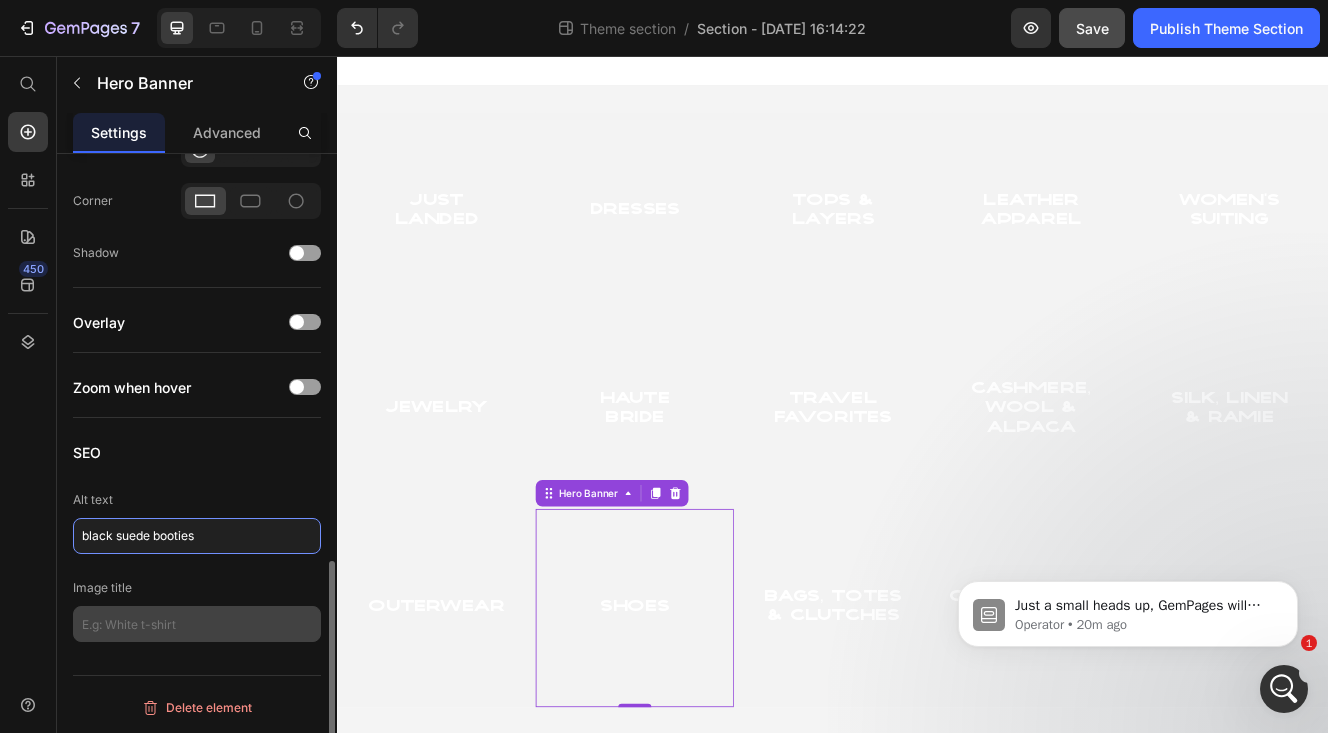 type on "black suede booties" 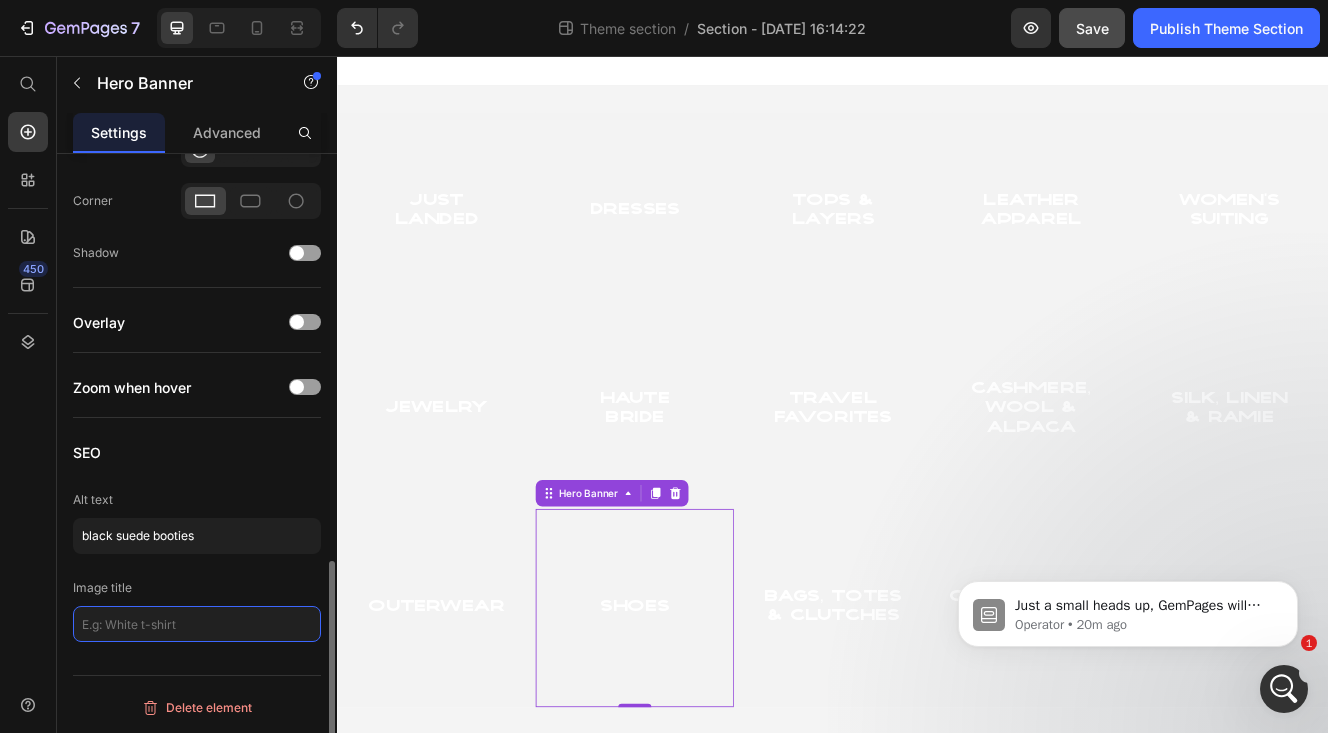 click 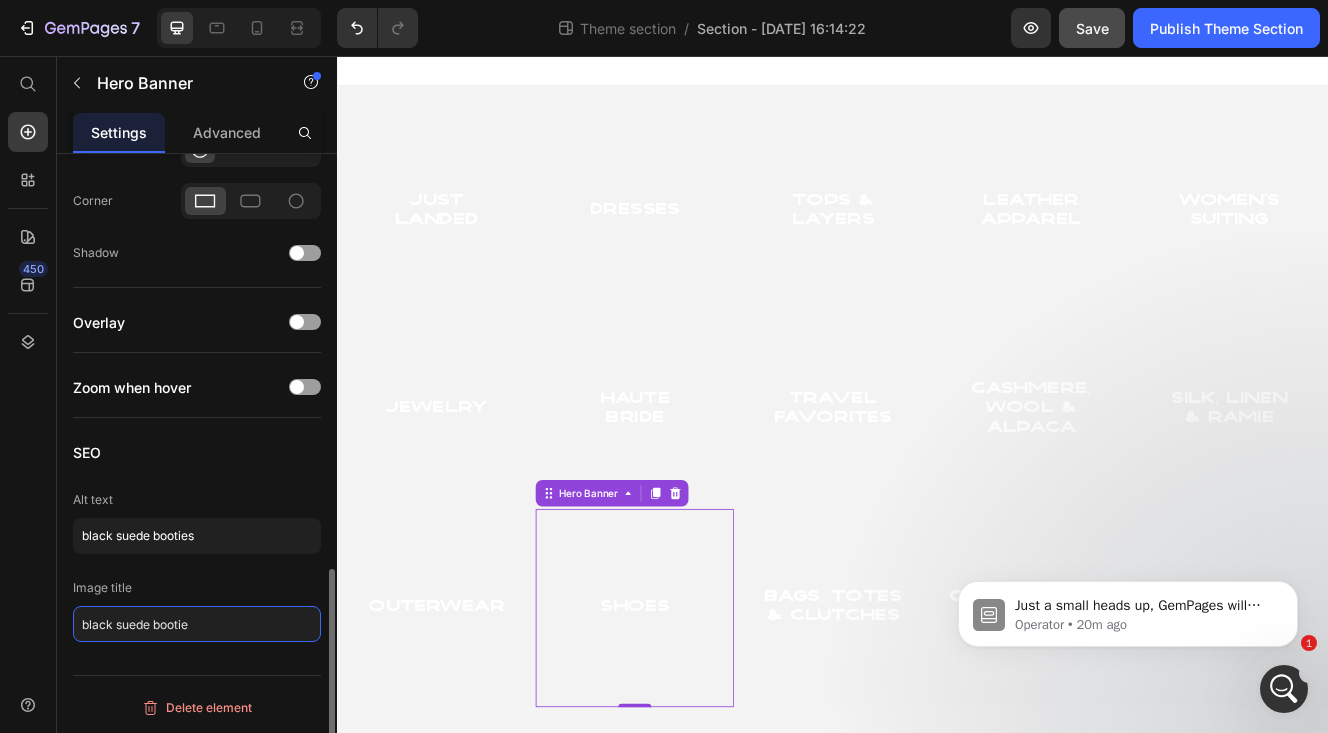 type on "black suede booties" 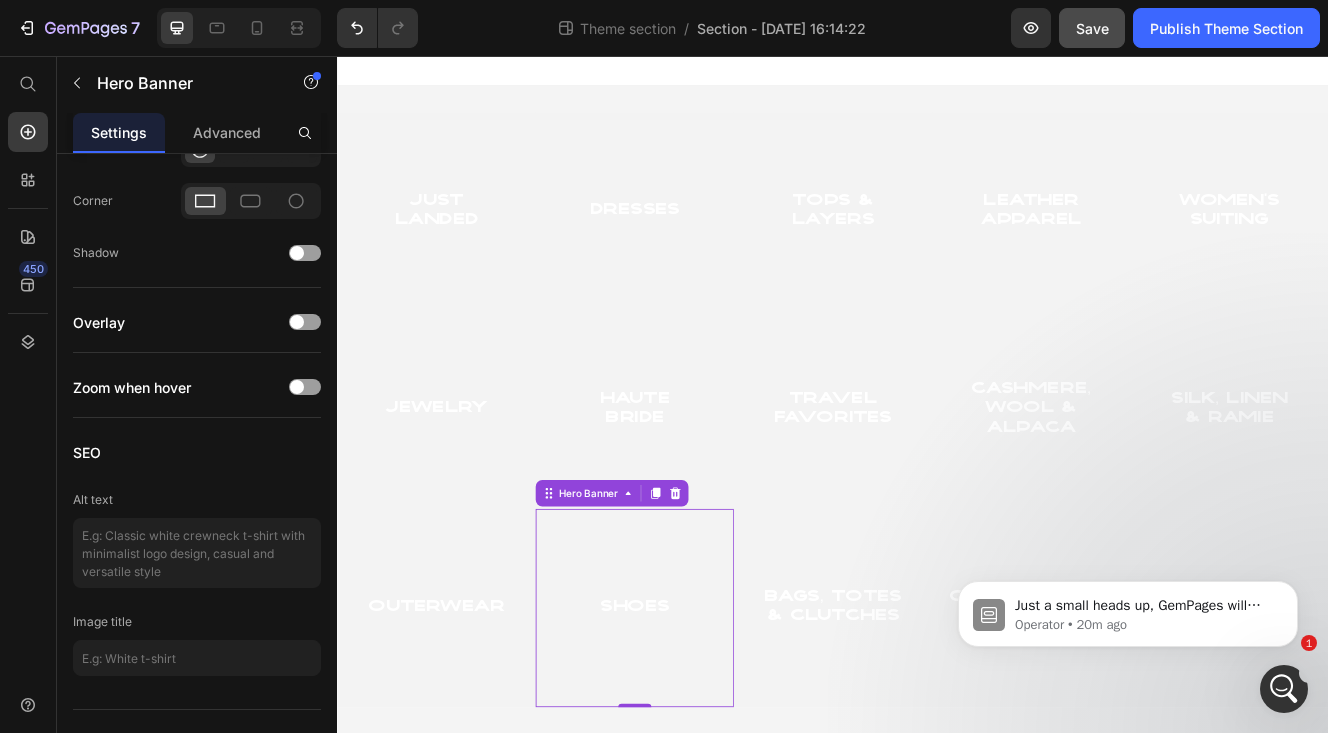click at bounding box center (457, 724) 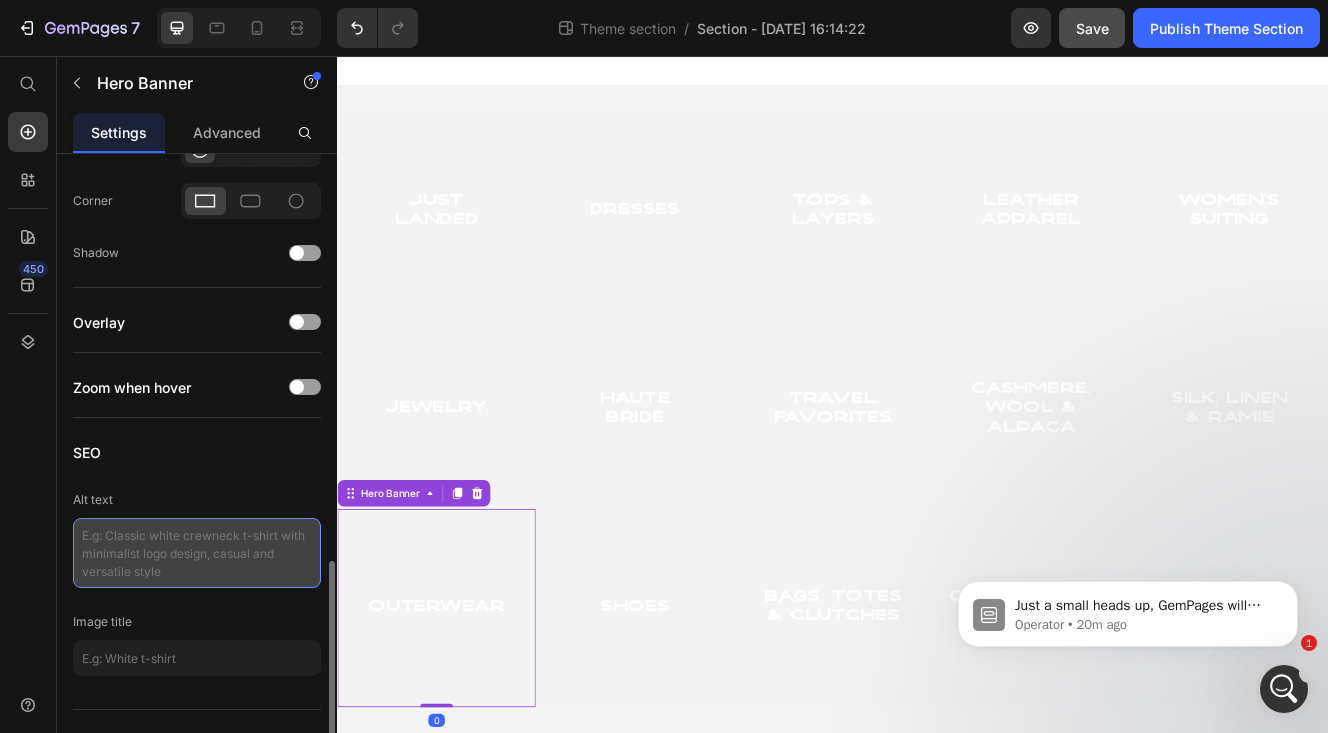 click at bounding box center [197, 553] 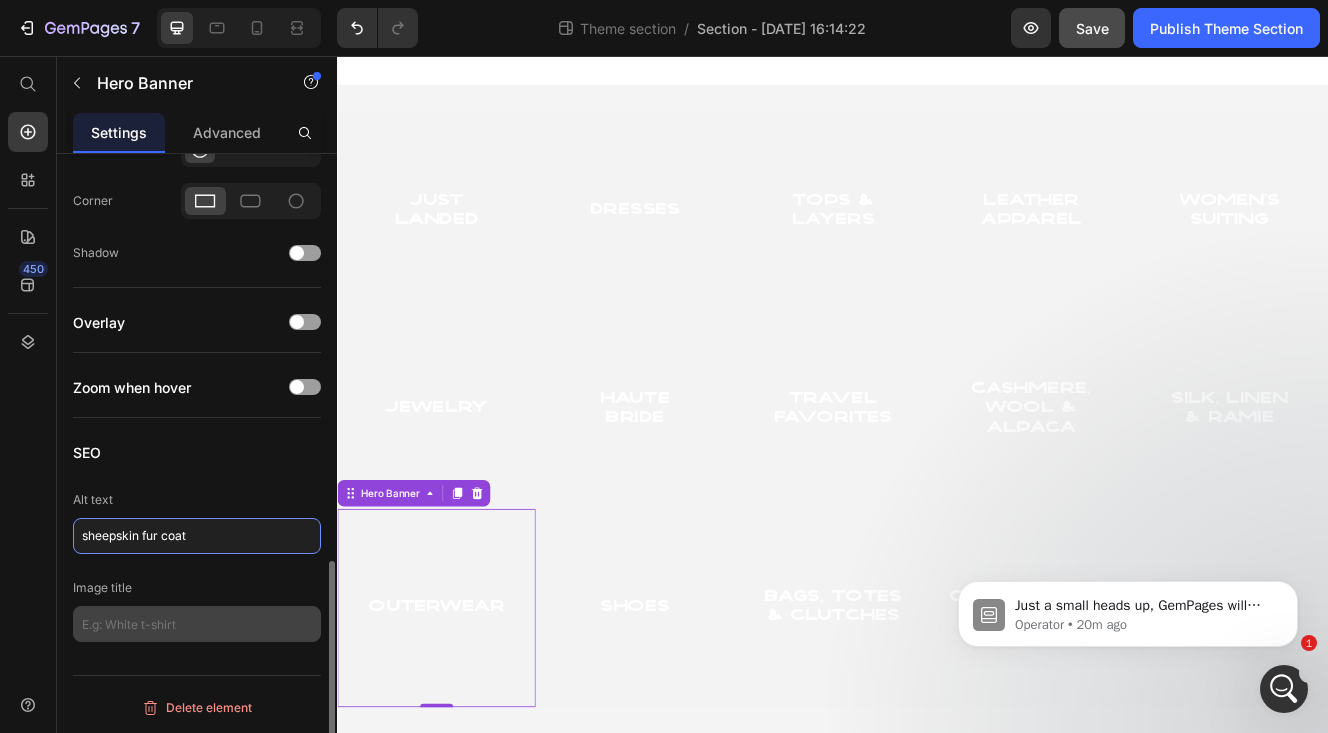 type on "sheepskin fur coat" 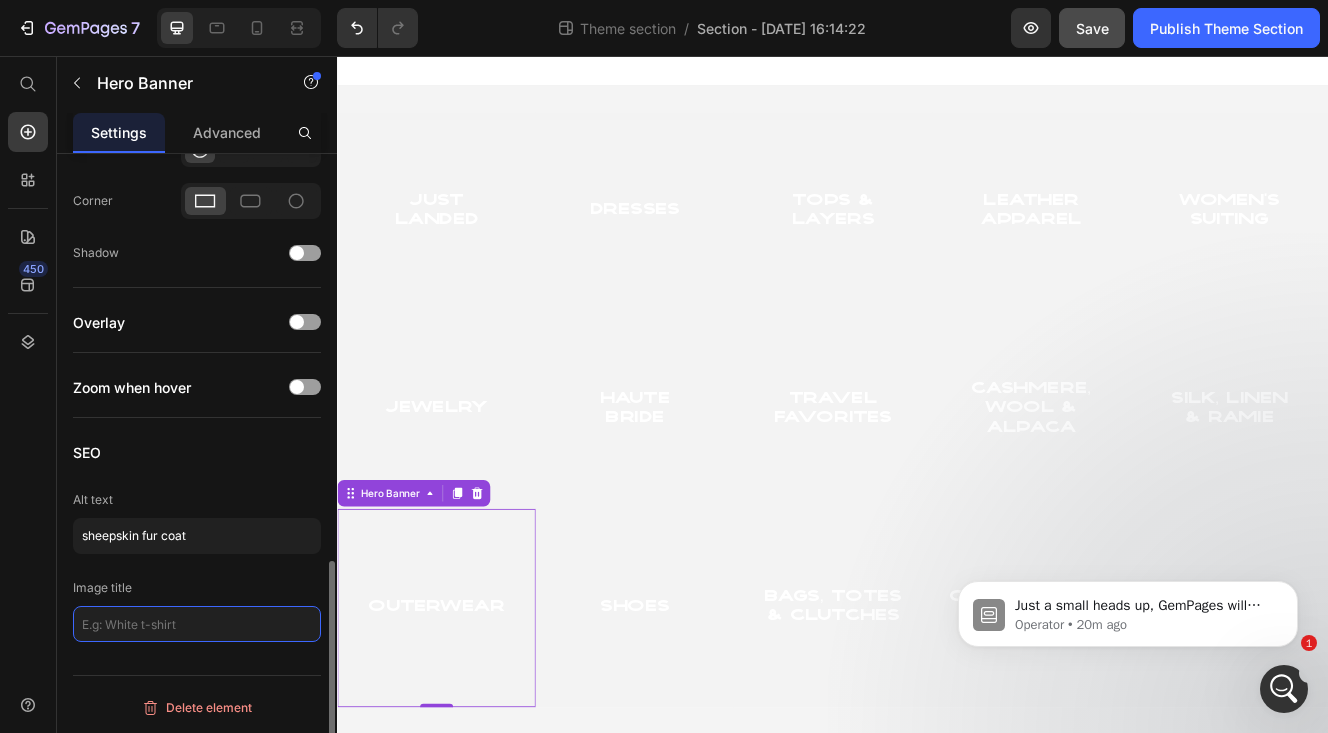 click 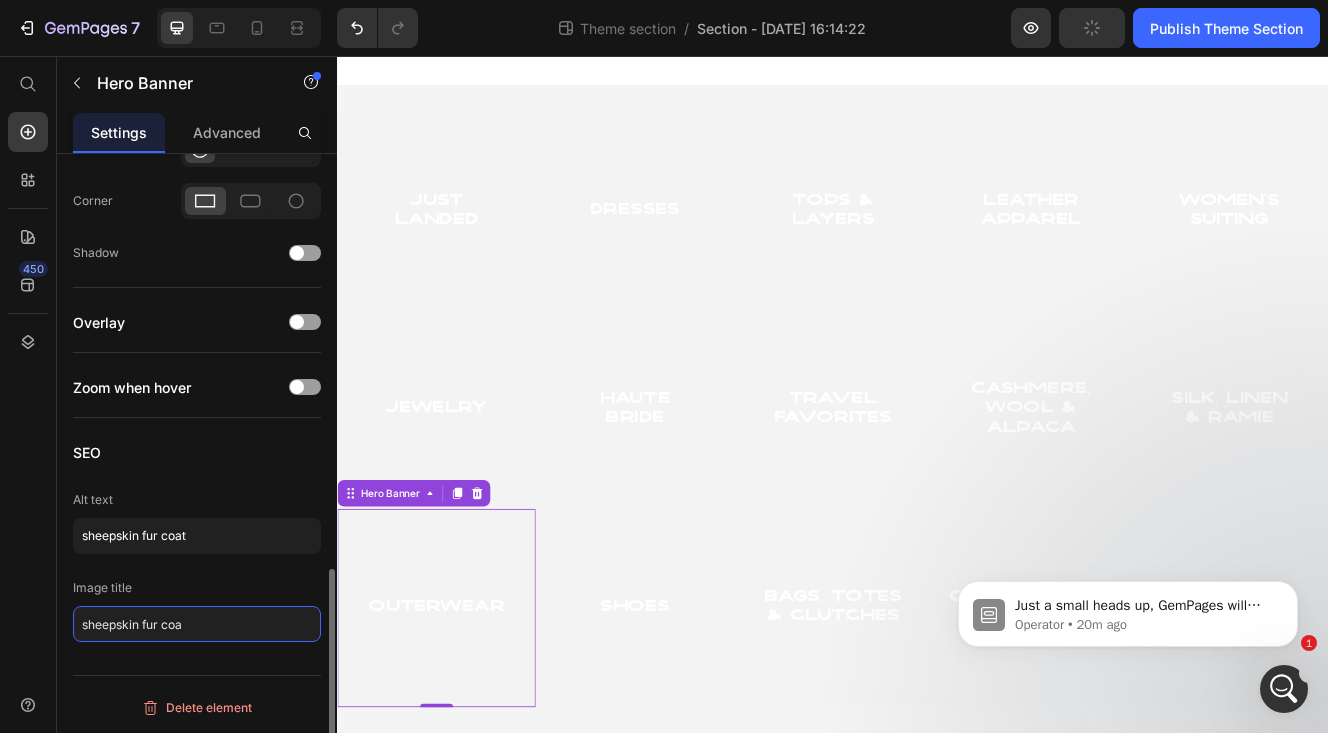 type on "sheepskin fur coat" 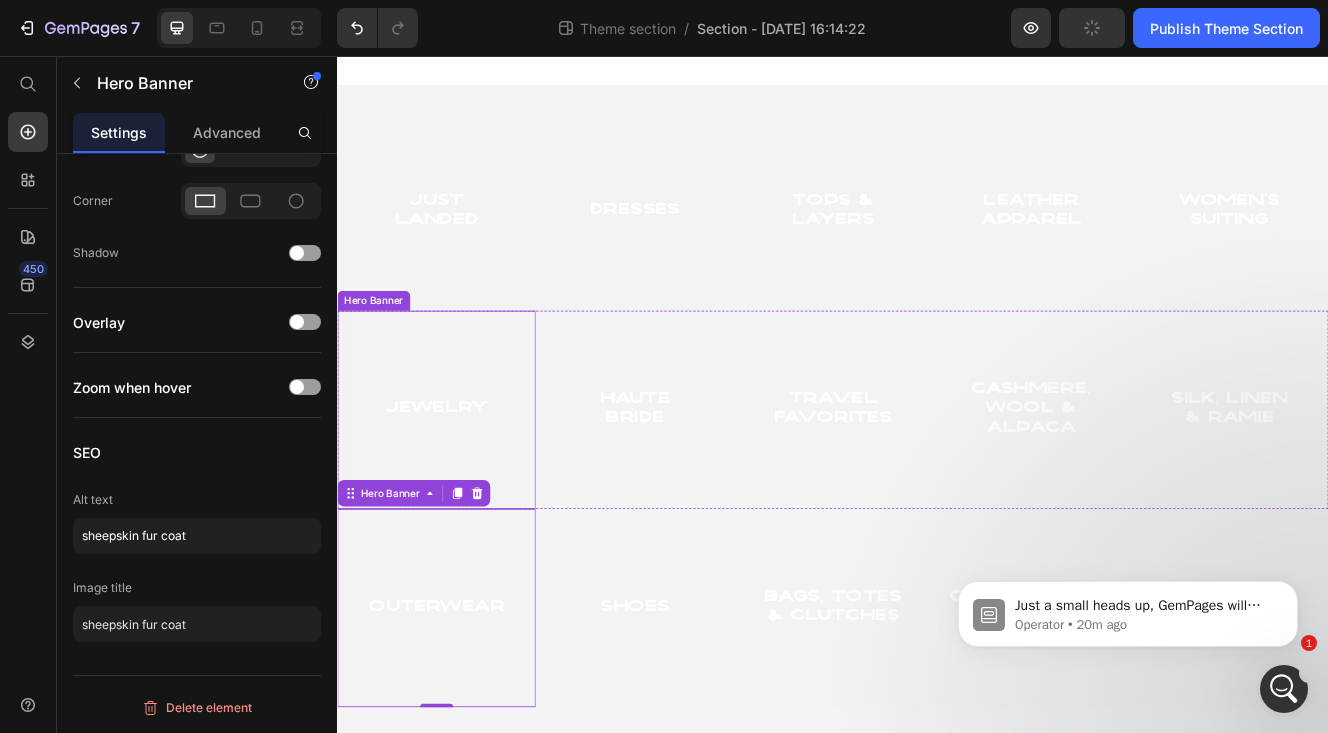 click at bounding box center (457, 484) 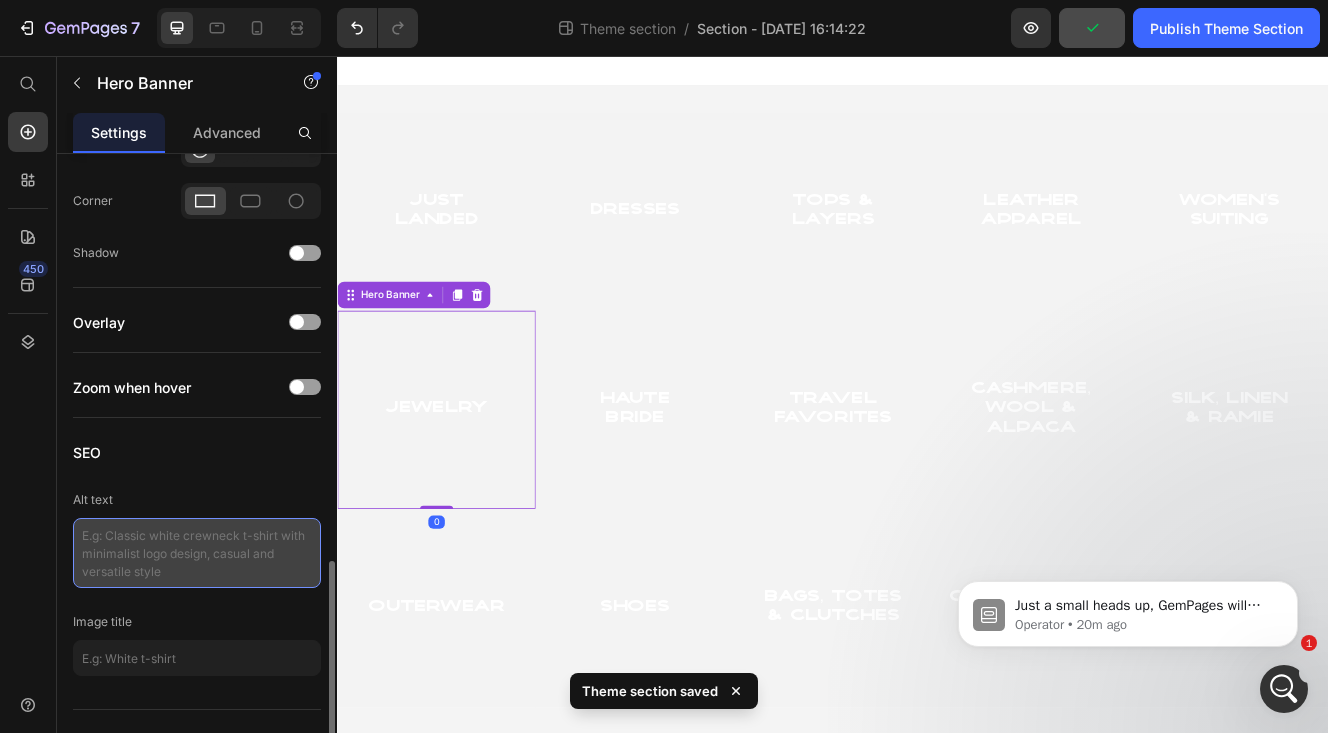click at bounding box center [197, 553] 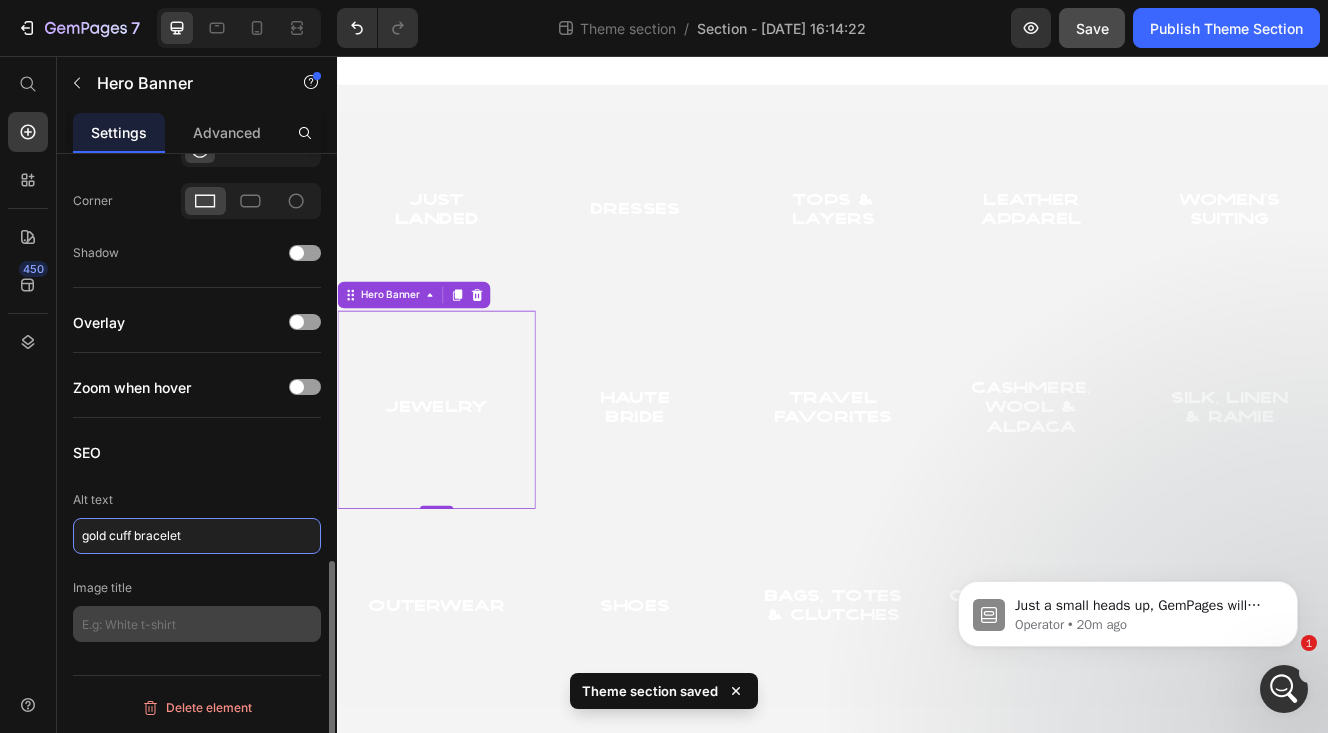 type on "gold cuff bracelet" 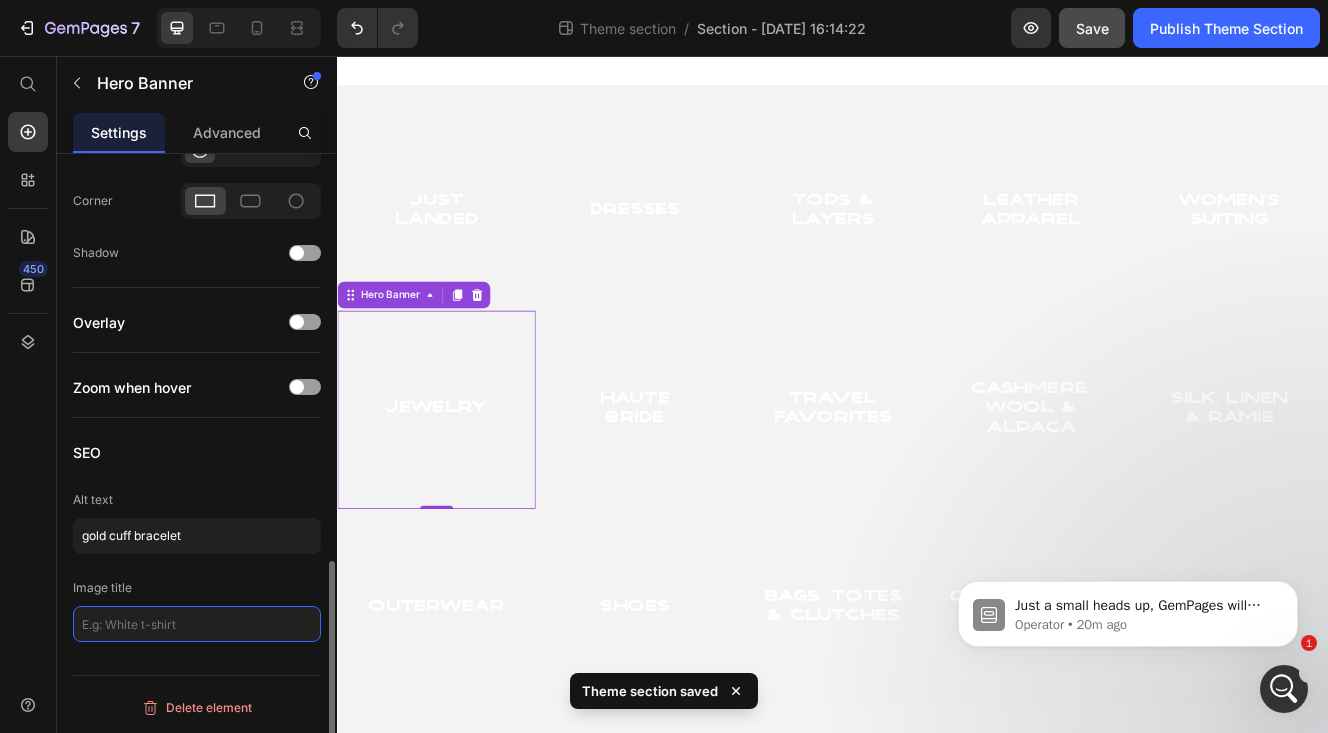 click 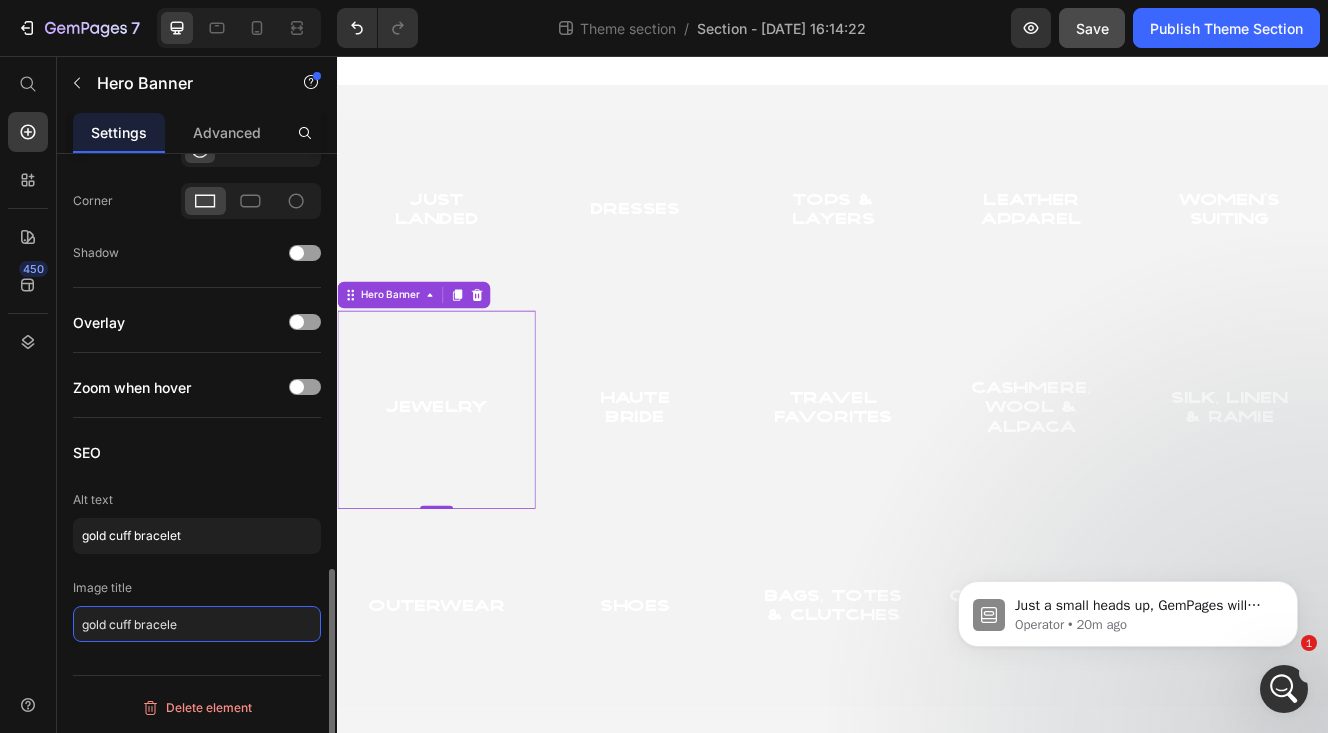 type on "gold cuff bracelet" 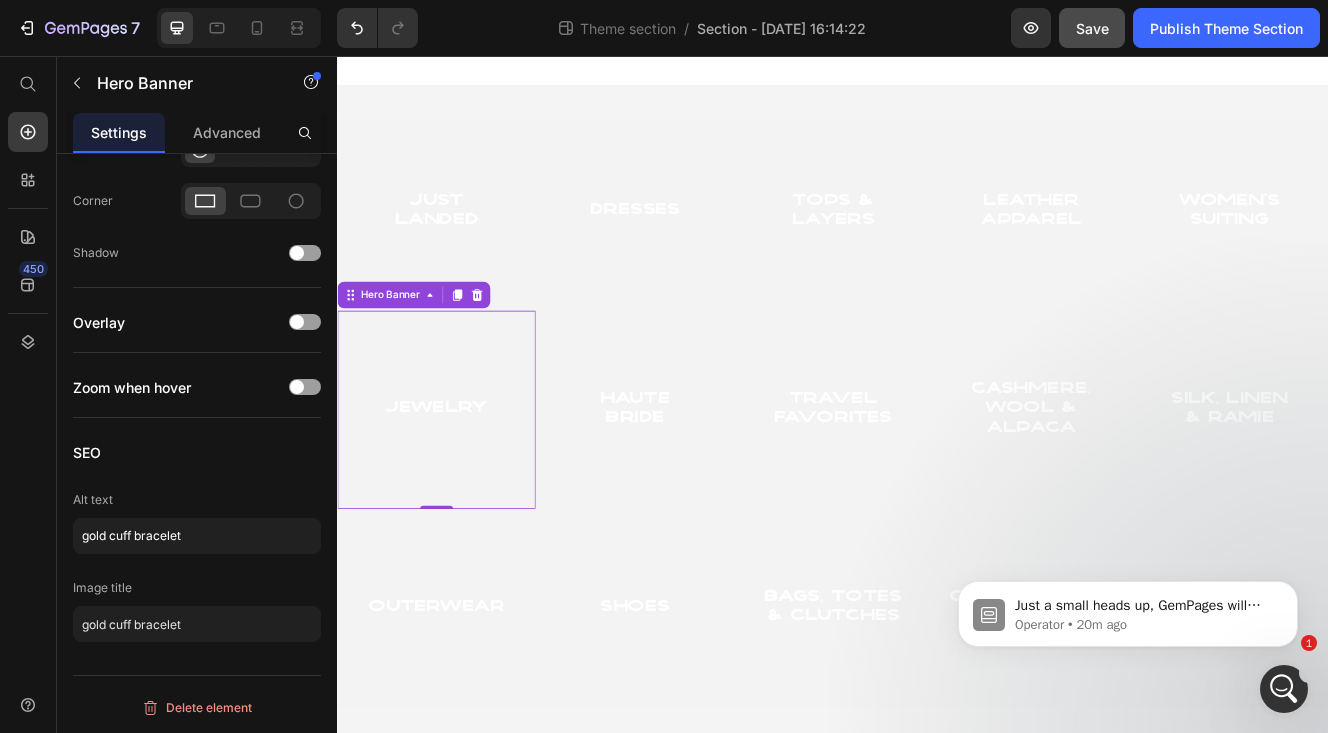 click on "Just  Landed Heading" at bounding box center [457, 244] 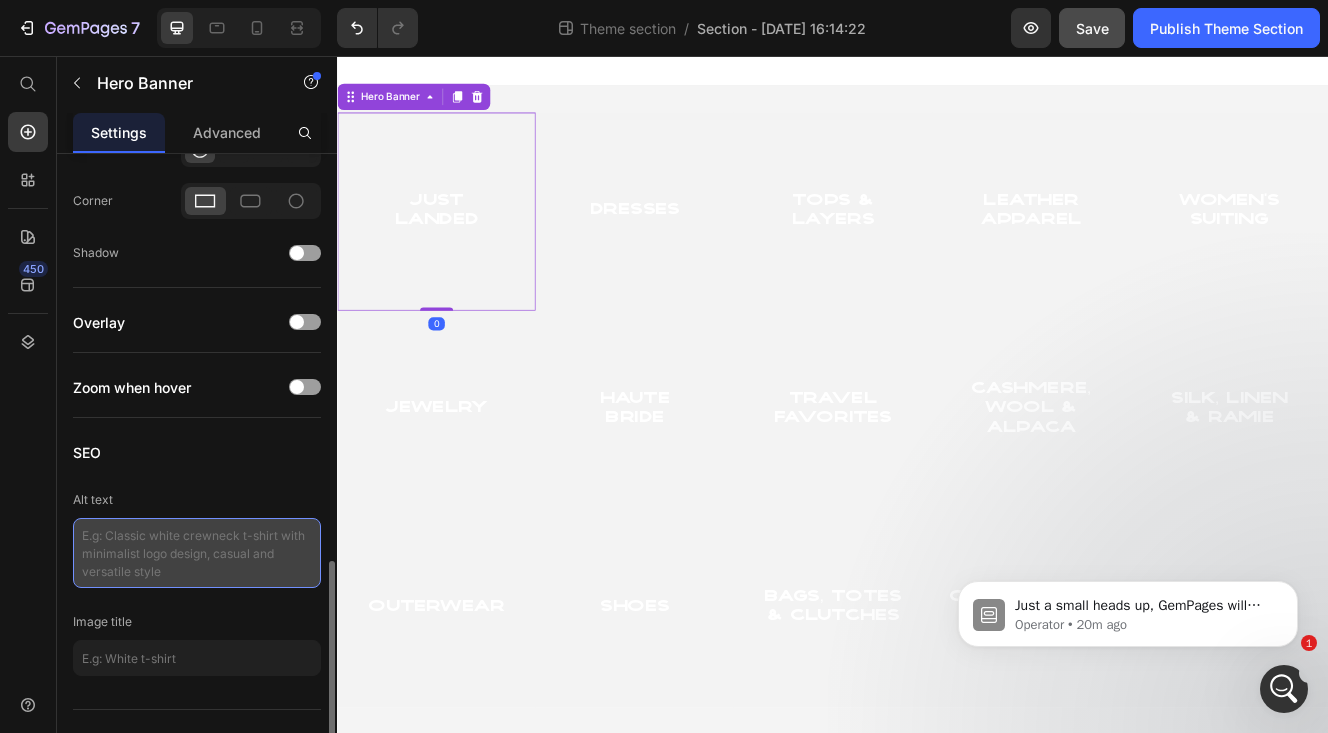 click at bounding box center (197, 553) 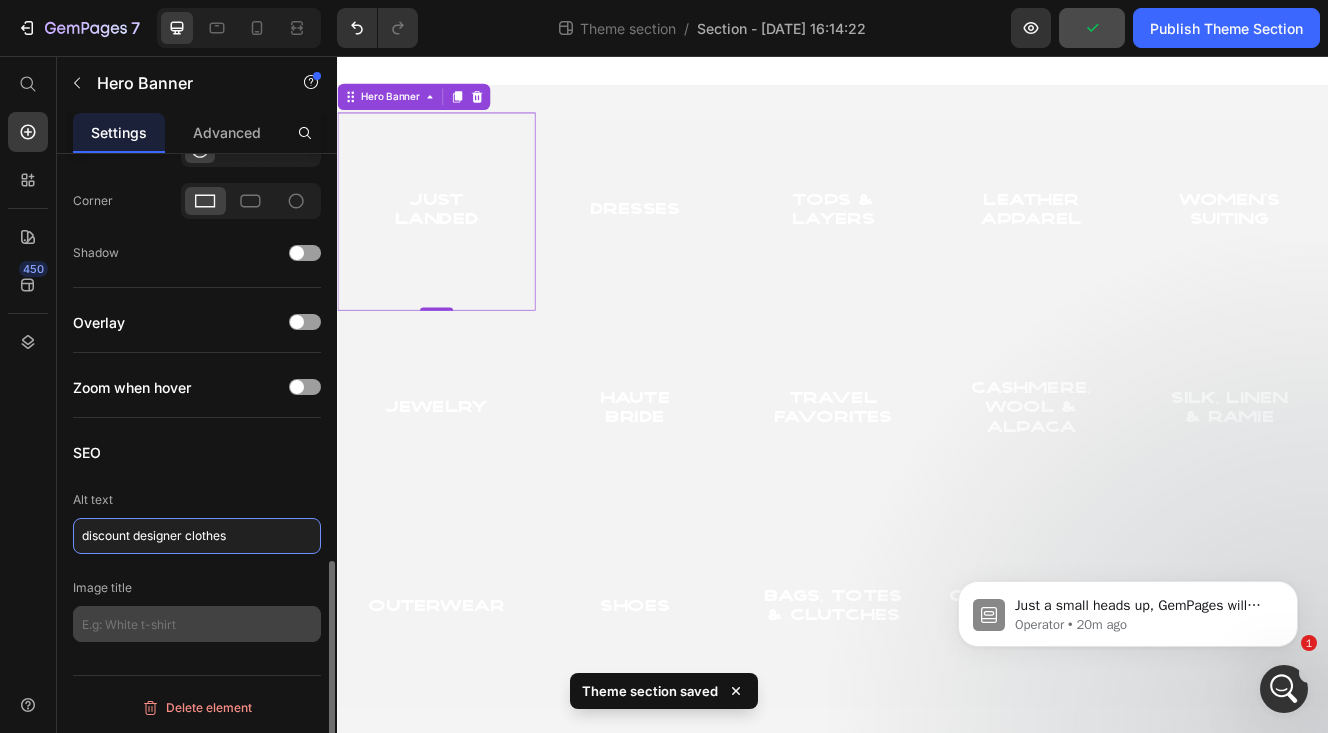 type on "discount designer clothes" 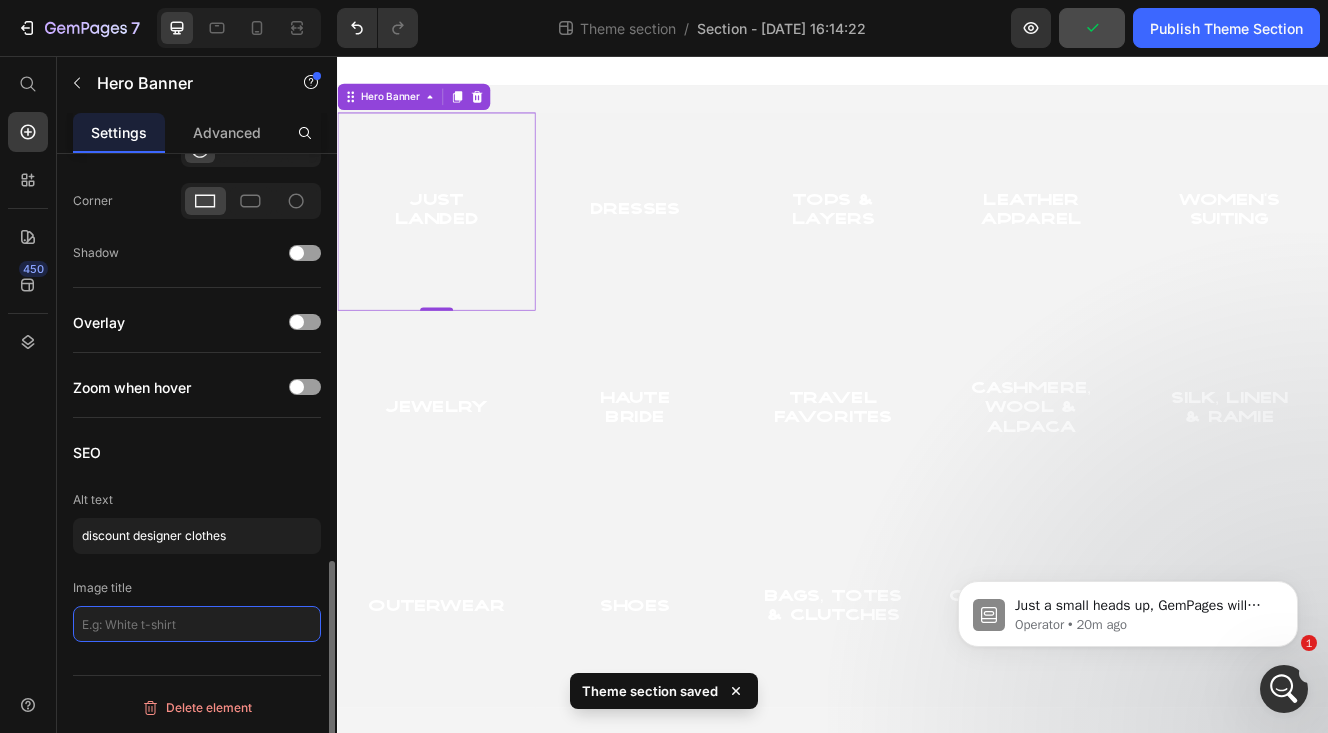 click 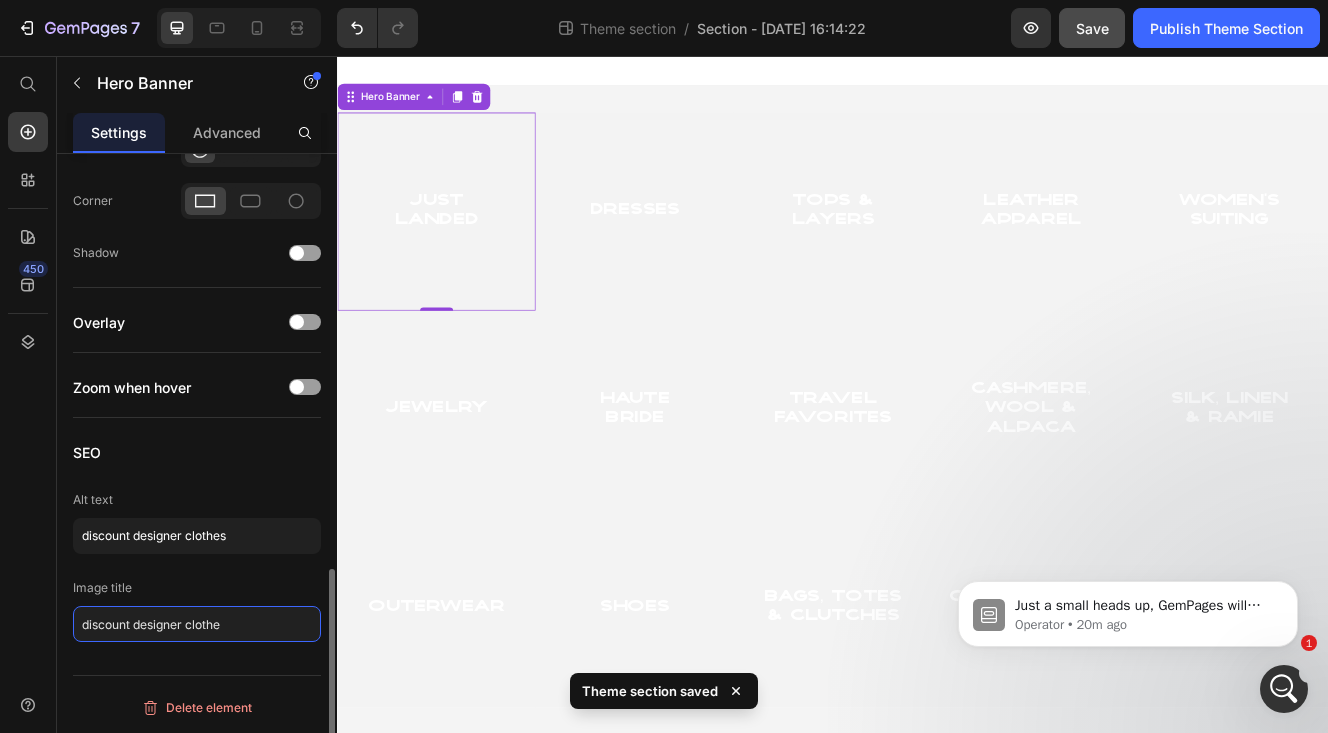 type on "discount designer clothes" 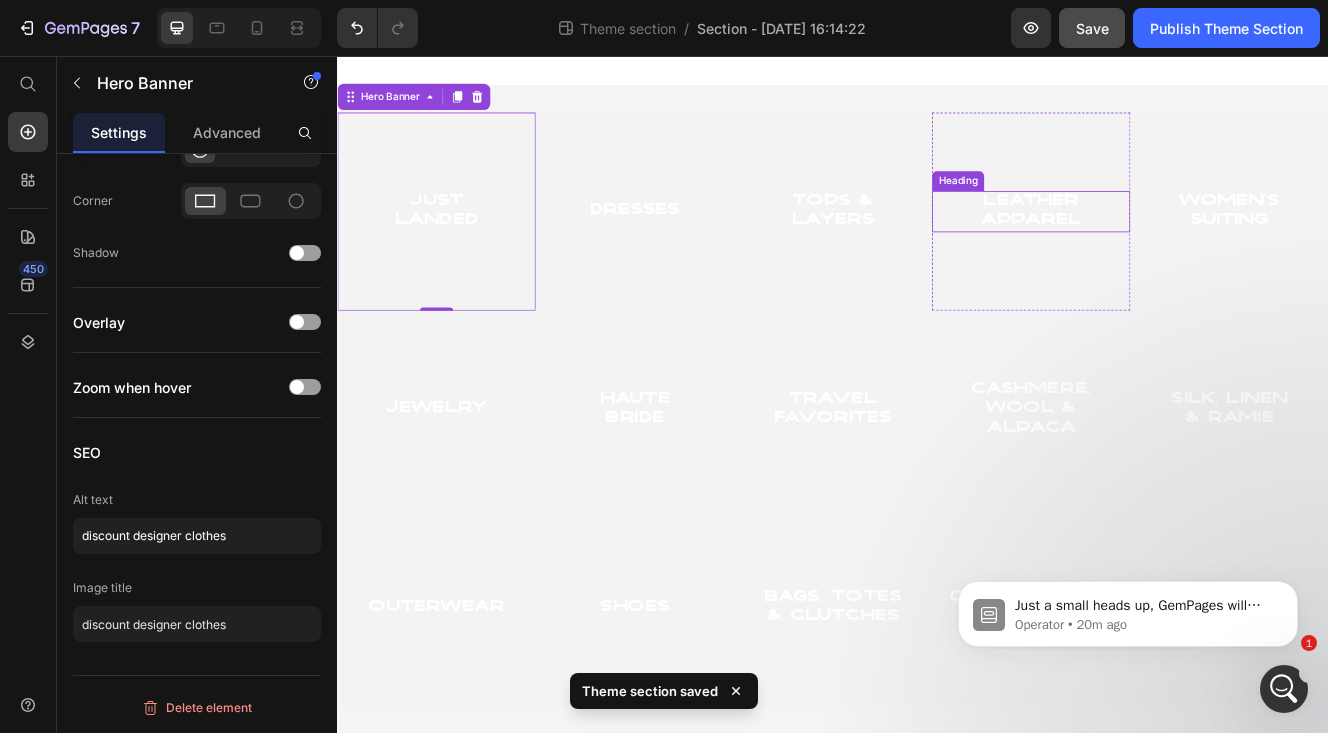 click on "tops &  Layers Heading" at bounding box center [937, 244] 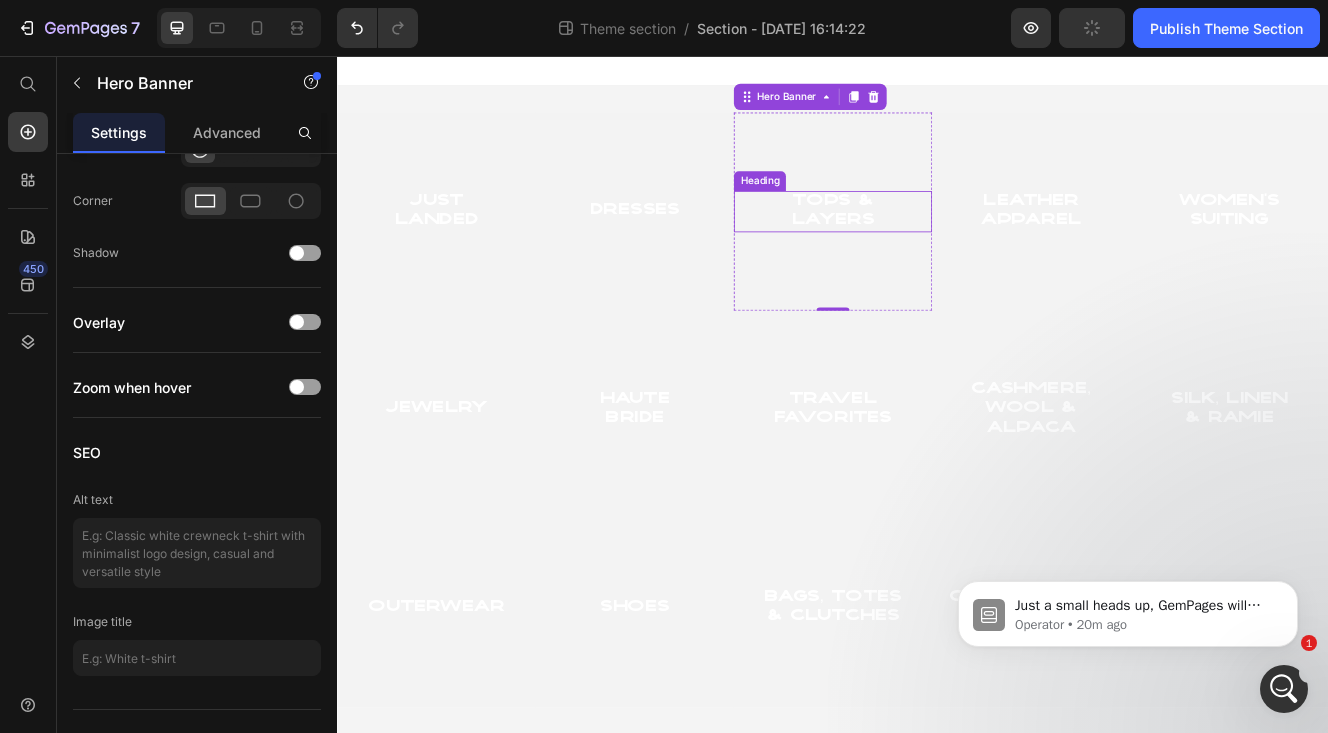 click at bounding box center [937, 244] 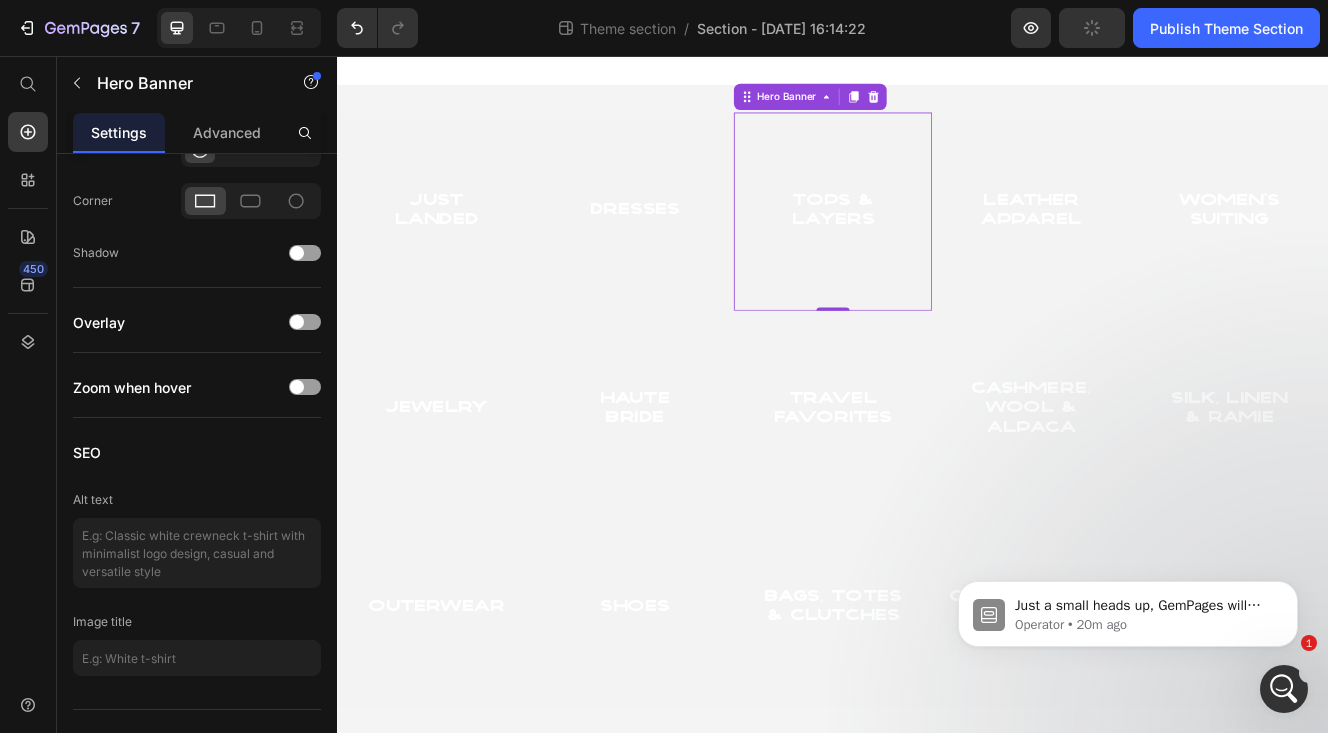 click at bounding box center (937, 244) 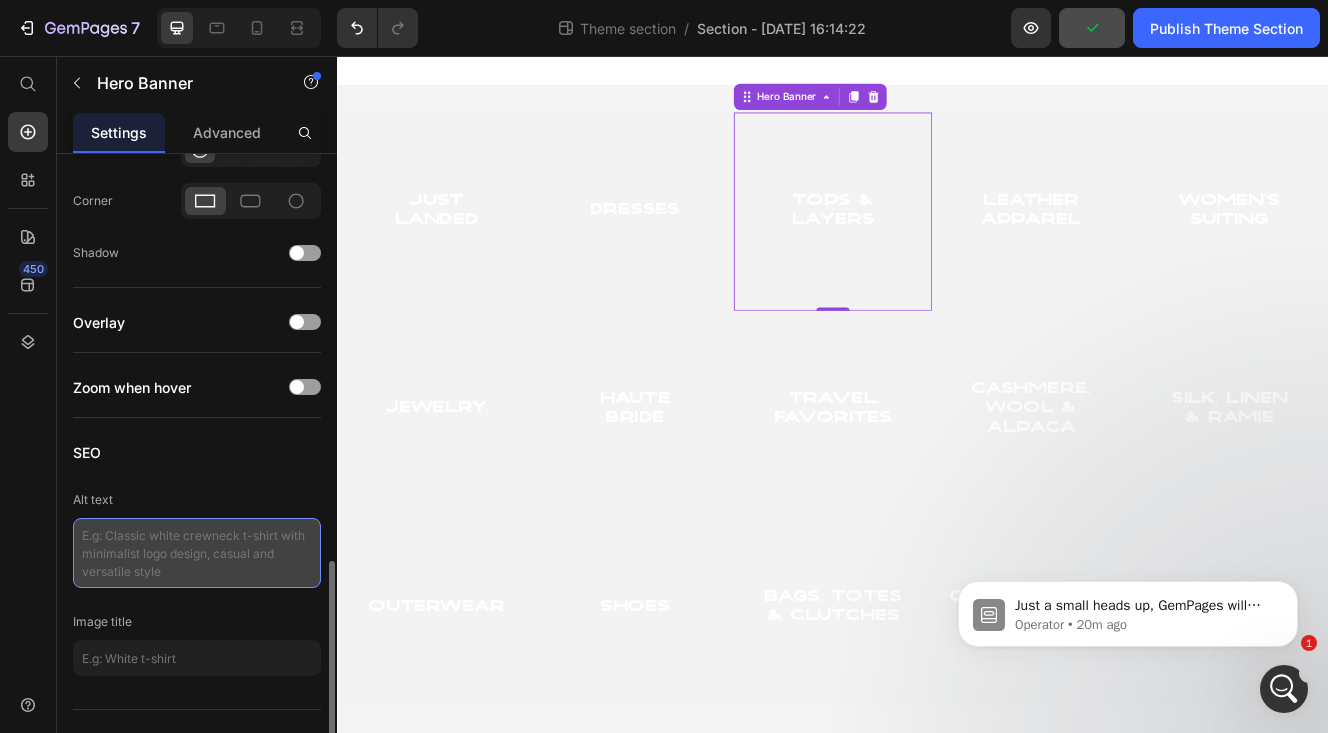 click at bounding box center (197, 553) 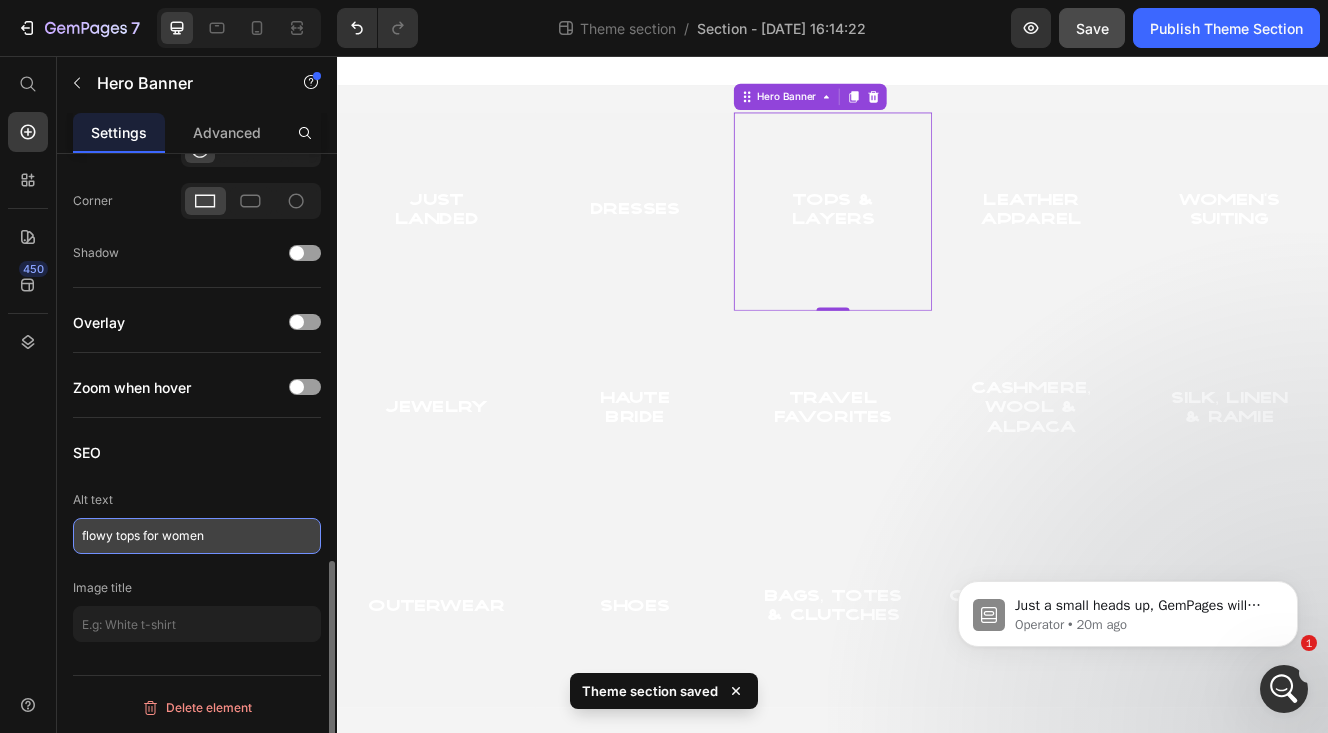 type on "flowy tops for women" 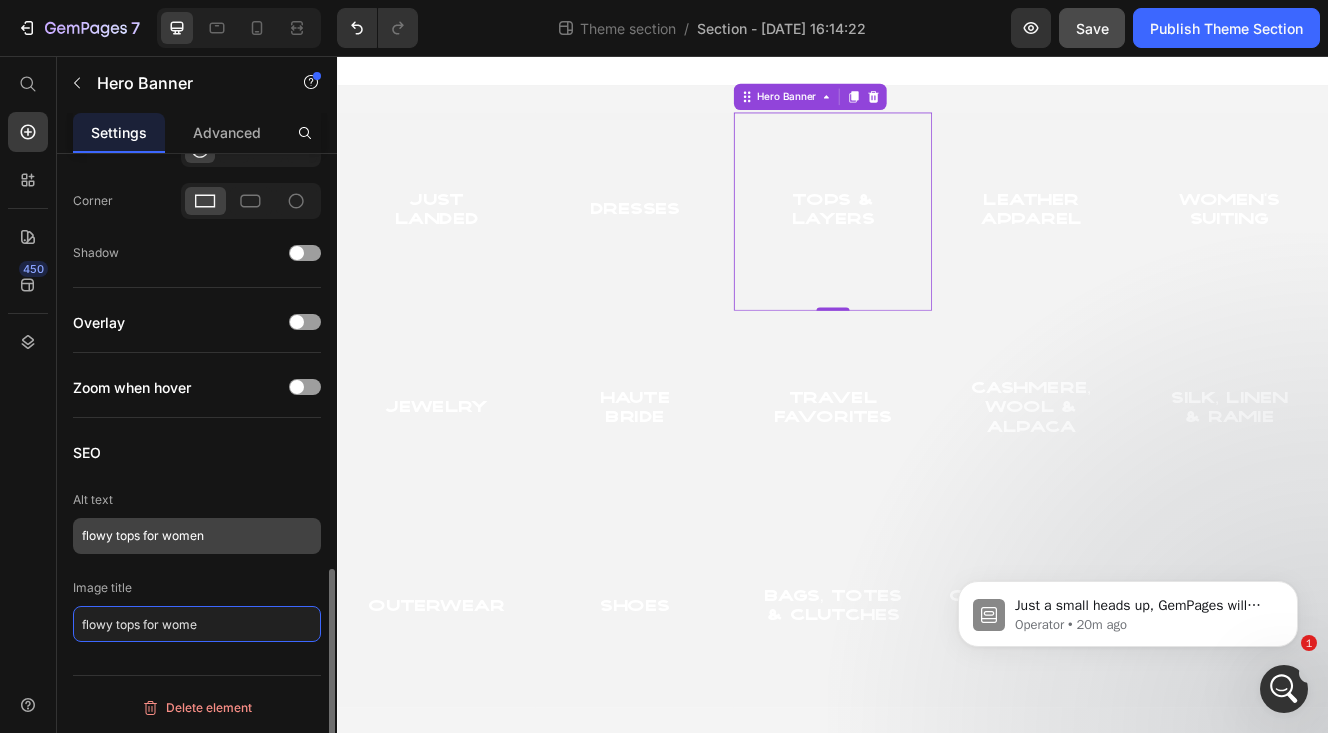type on "flowy tops for women" 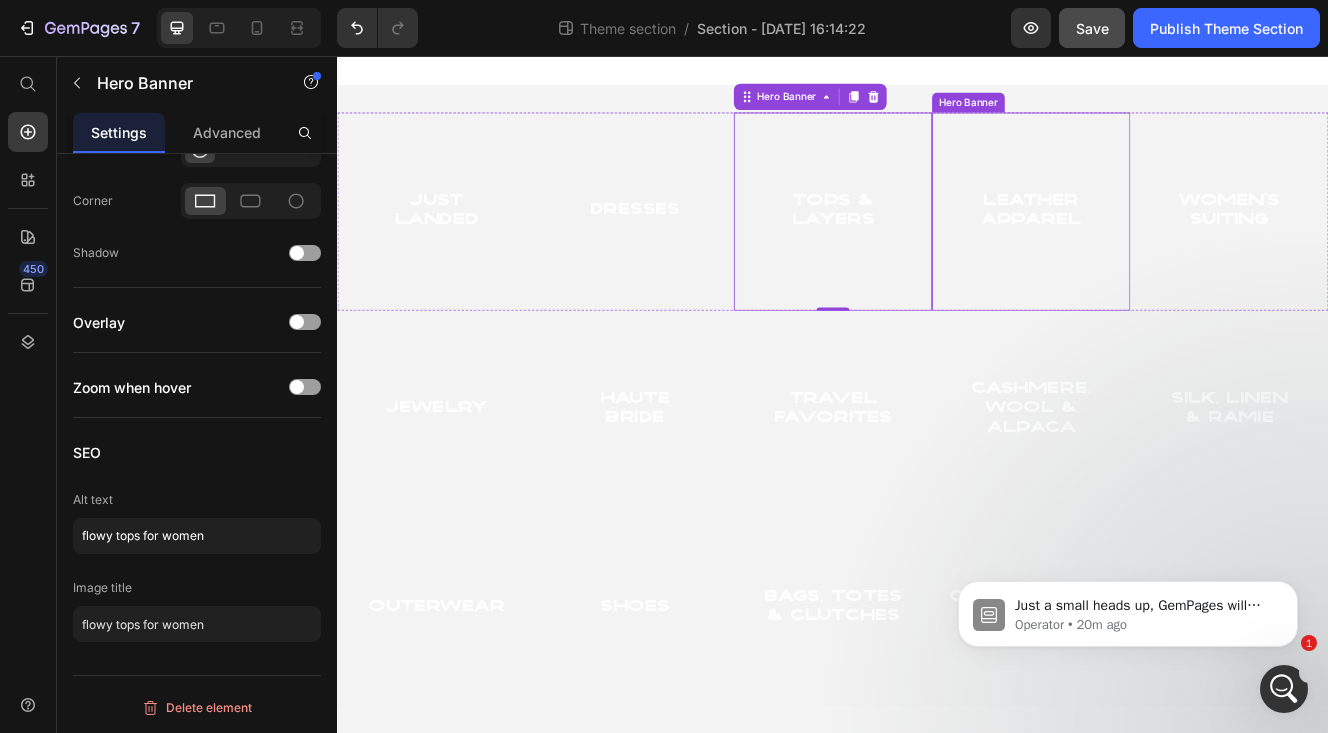 click at bounding box center [1177, 244] 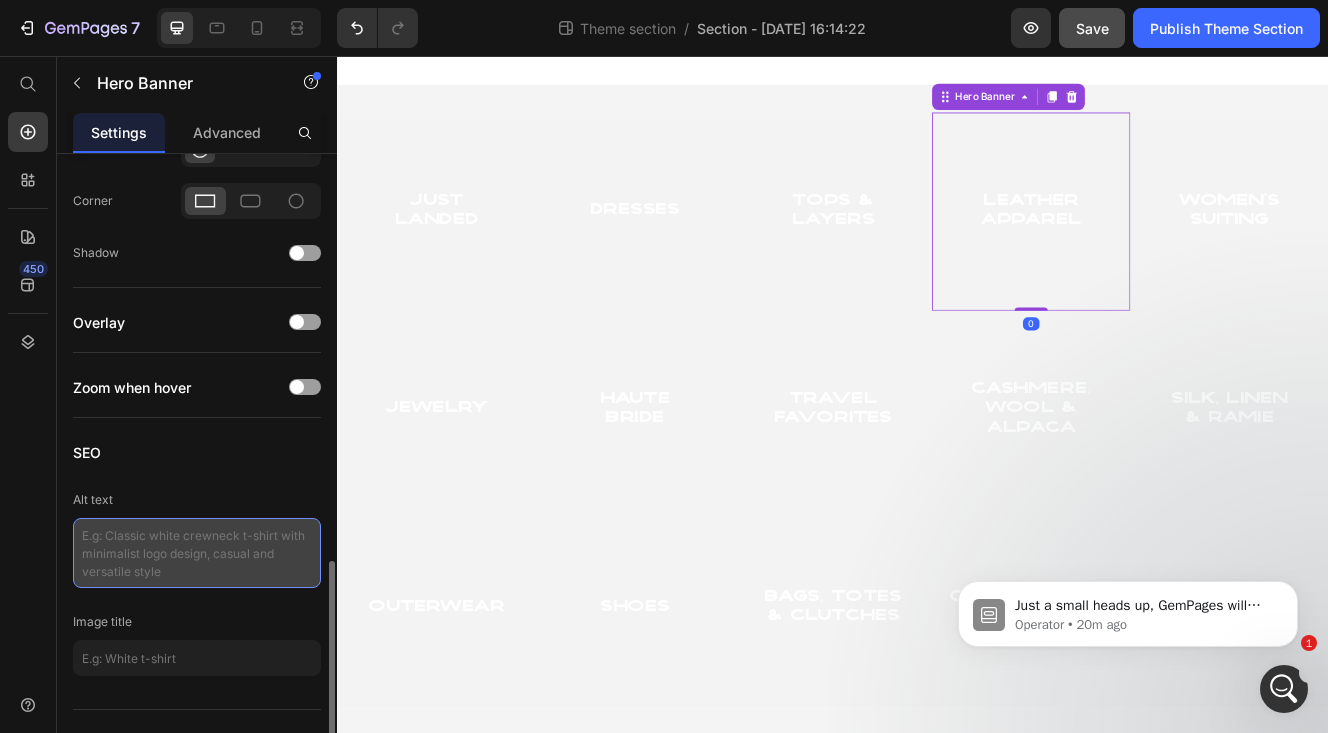 click at bounding box center (197, 553) 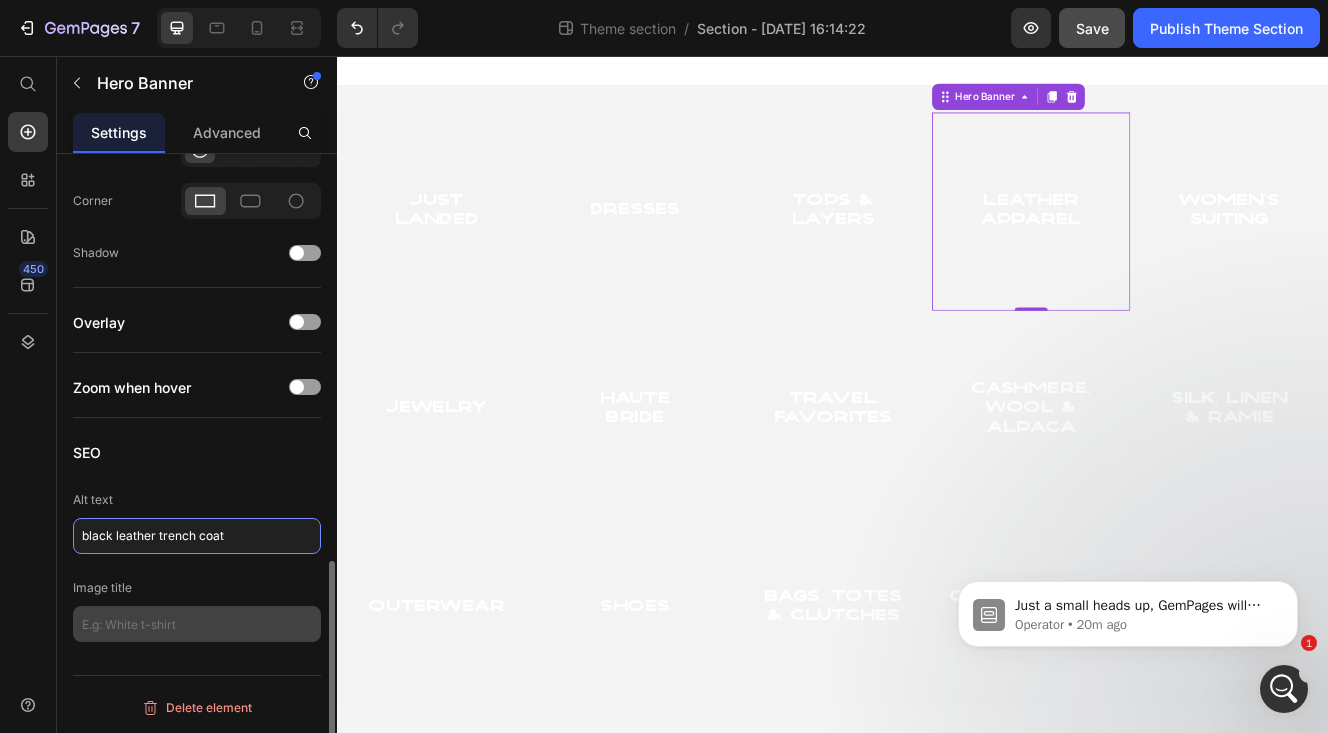 type on "black leather trench coat" 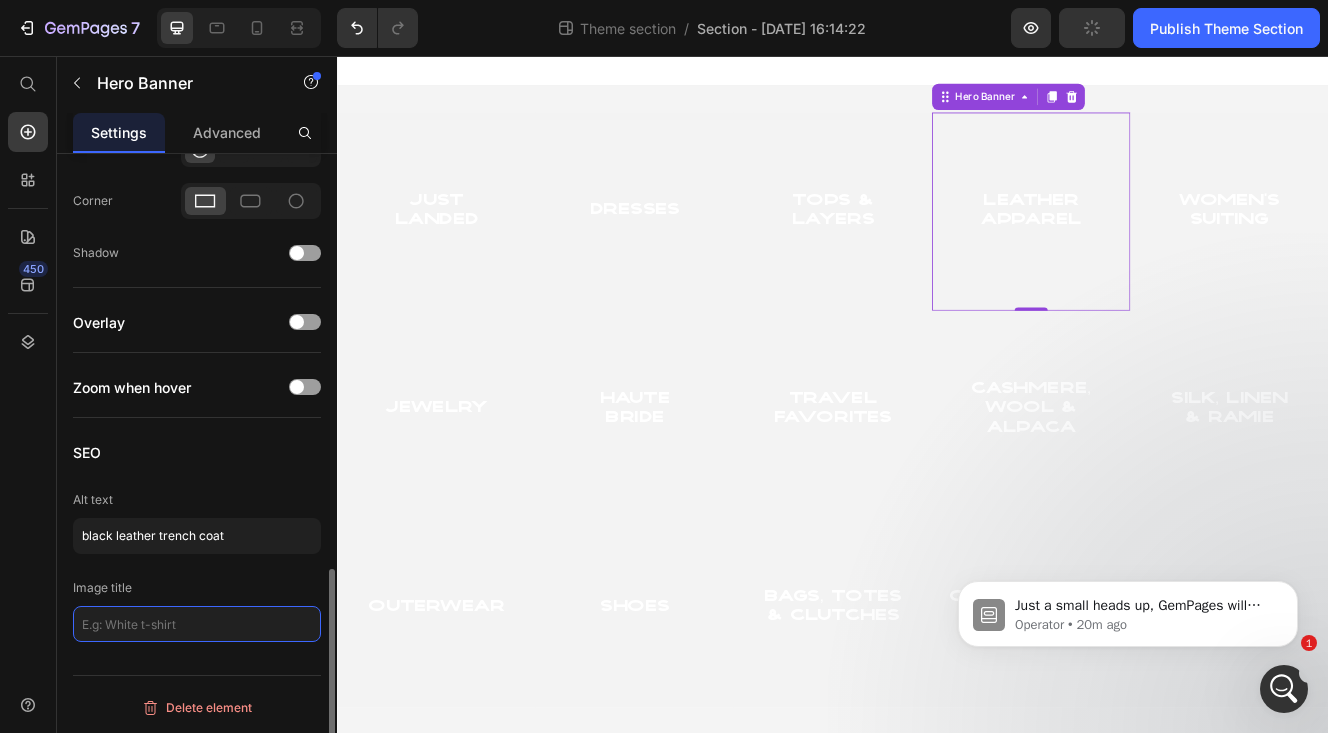 click 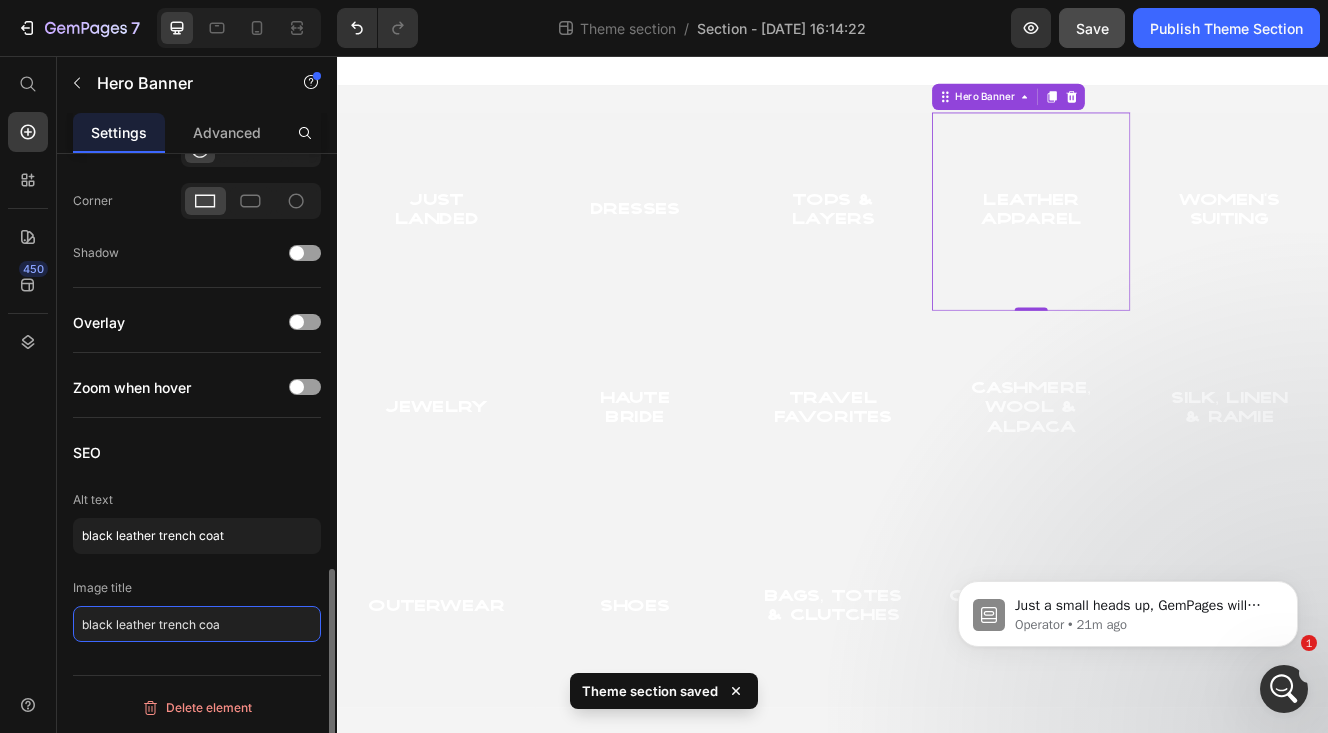 type on "black leather trench coat" 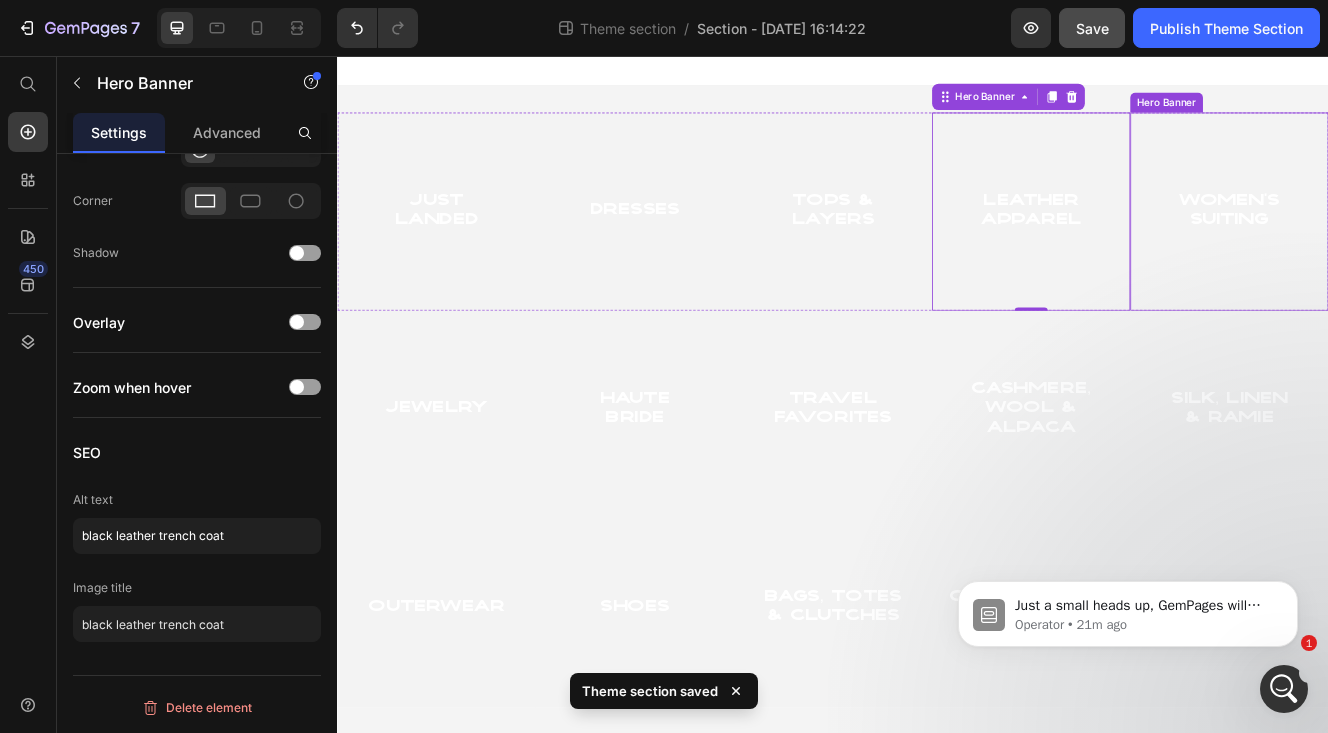 click at bounding box center (1417, 244) 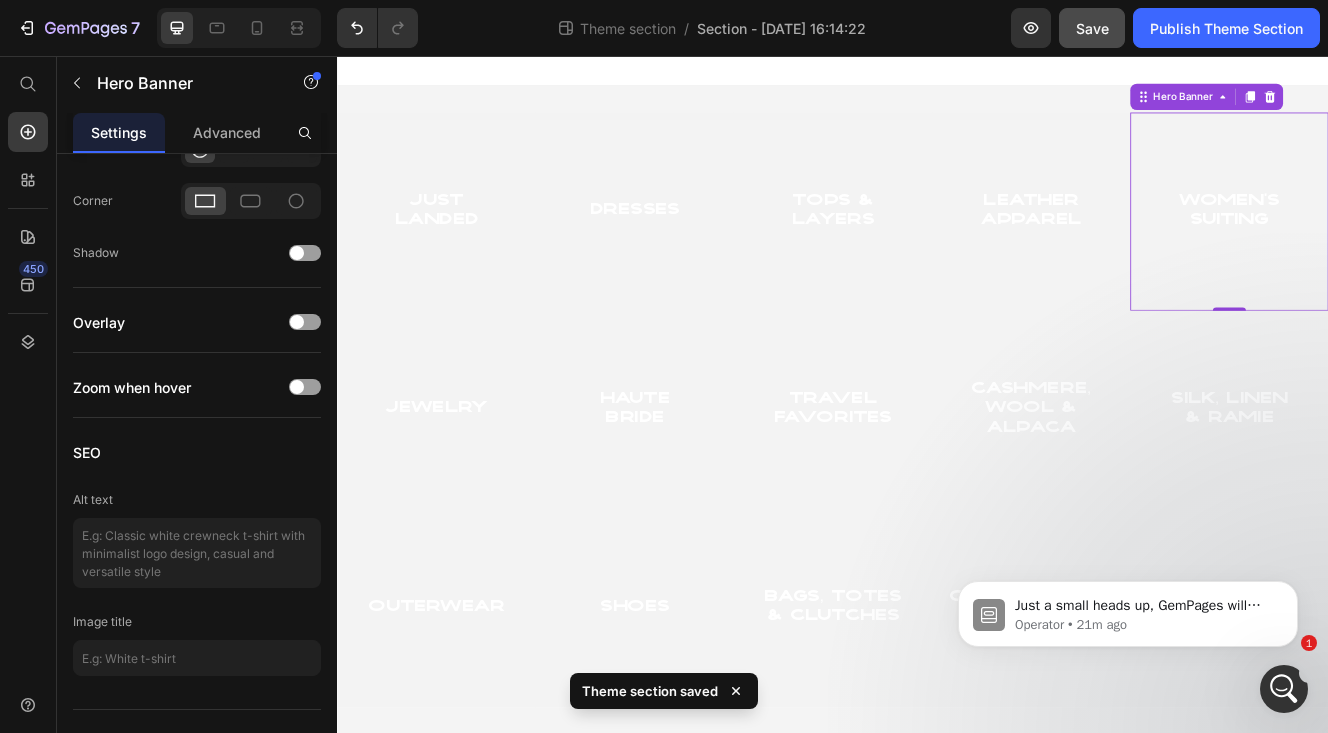 click at bounding box center (1417, 244) 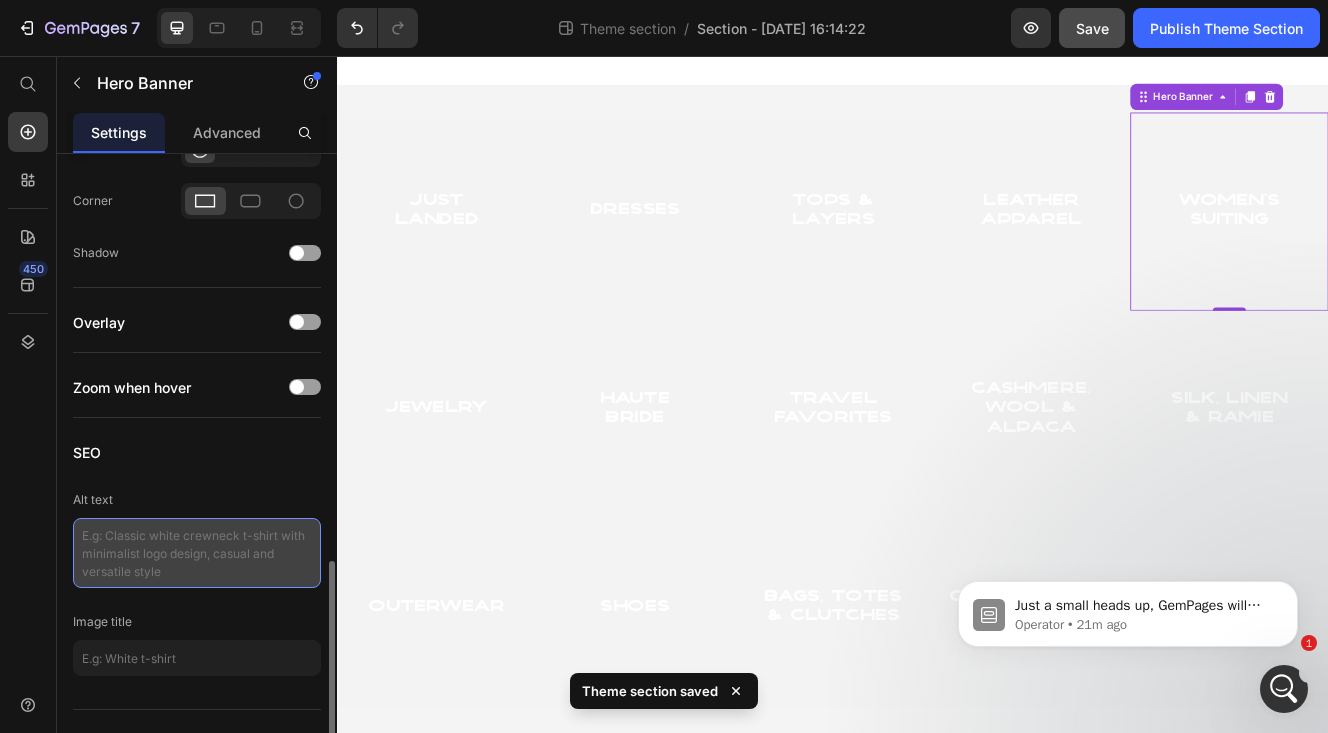 click at bounding box center [197, 553] 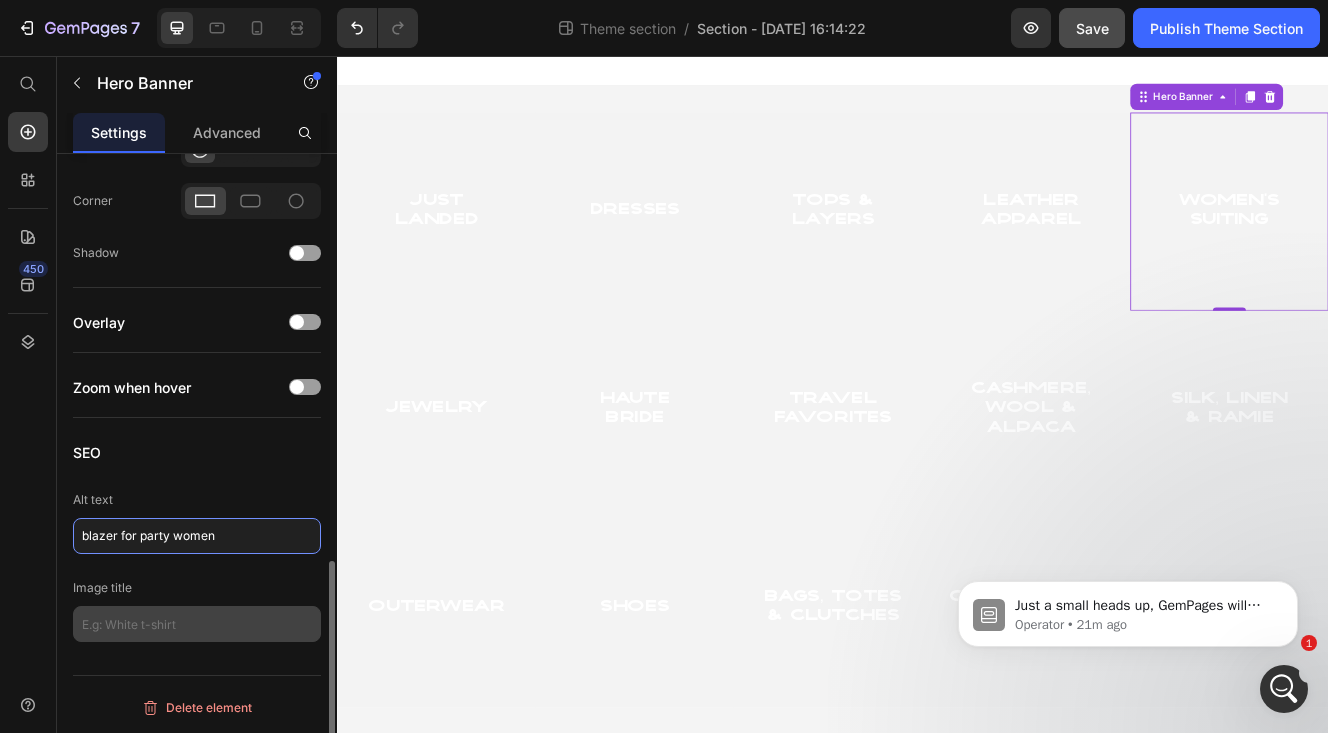 type on "blazer for party women" 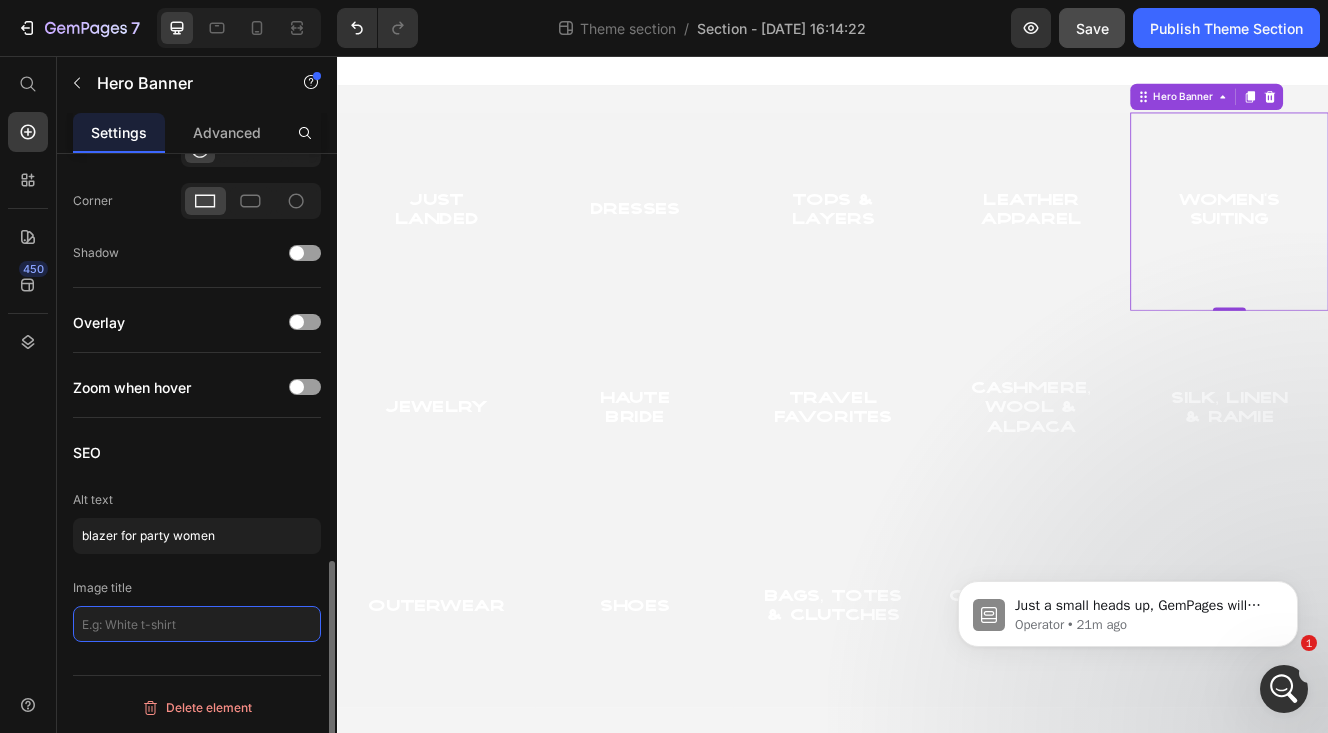 click 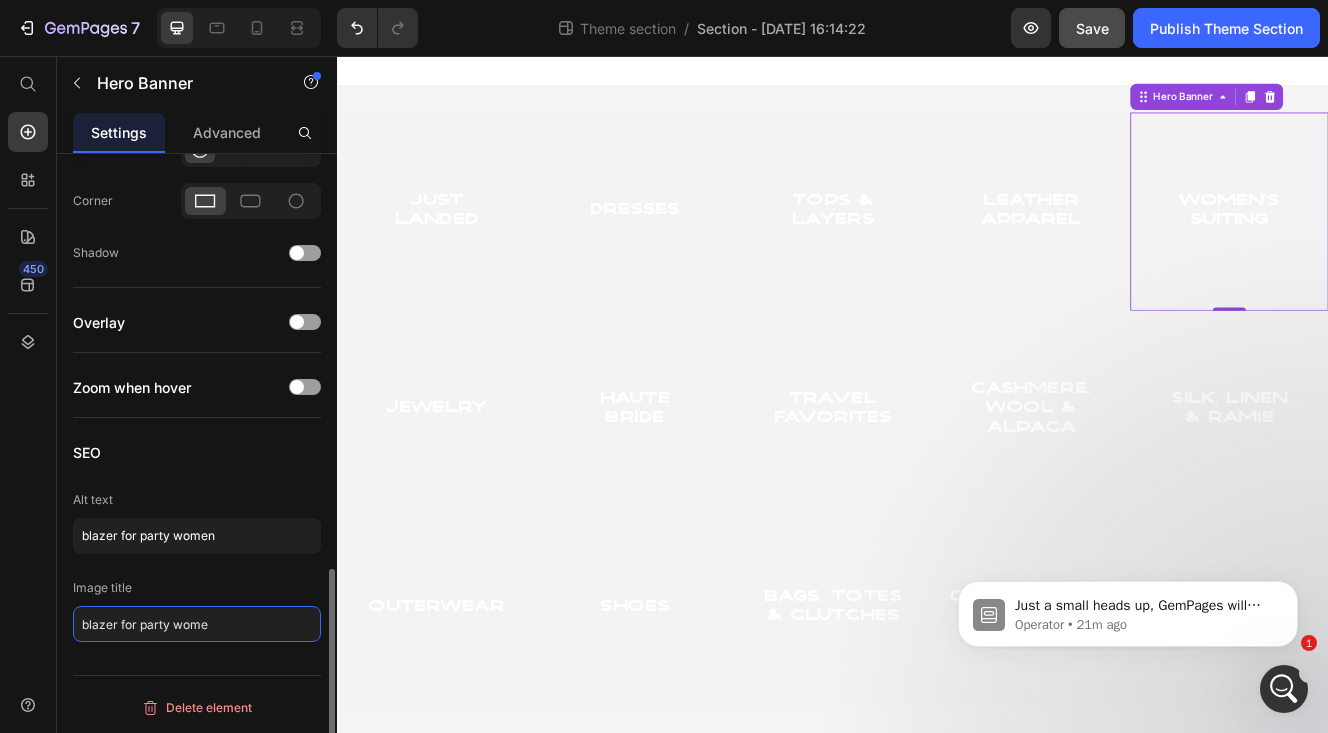 type on "blazer for party women" 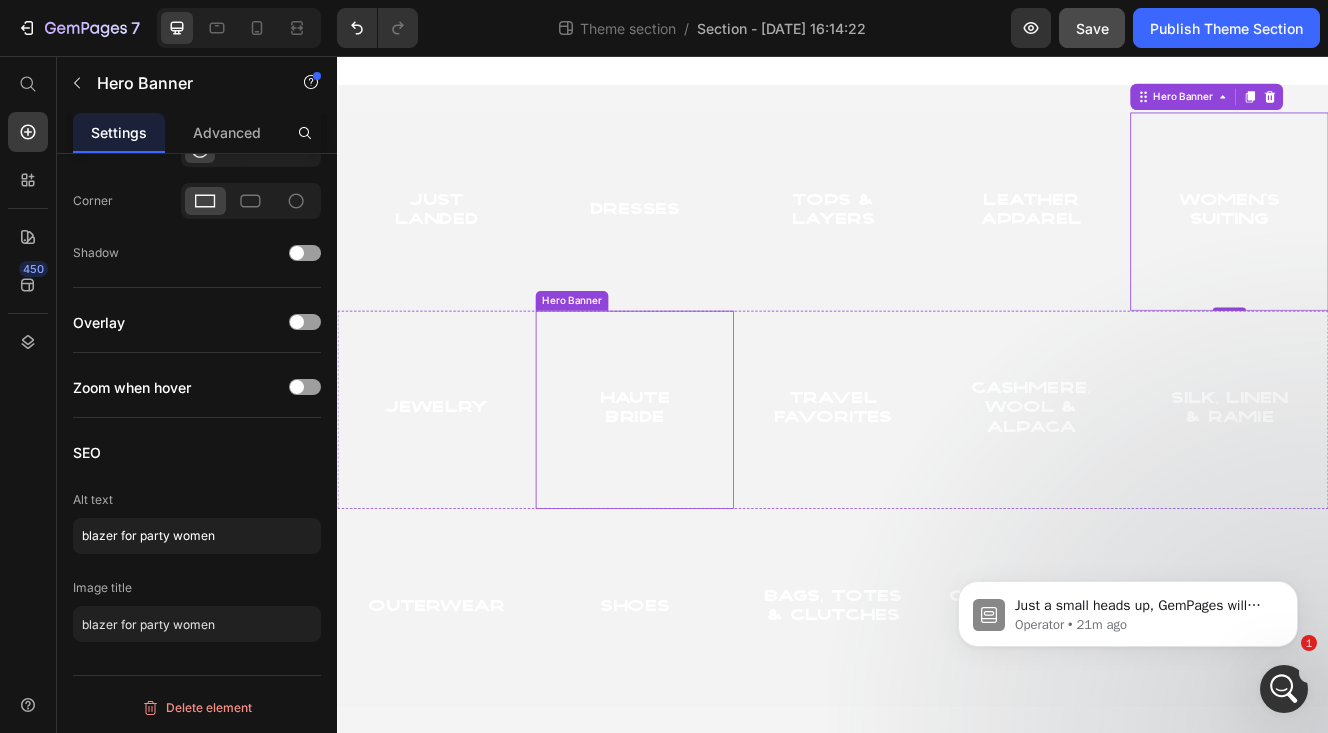 click at bounding box center [697, 484] 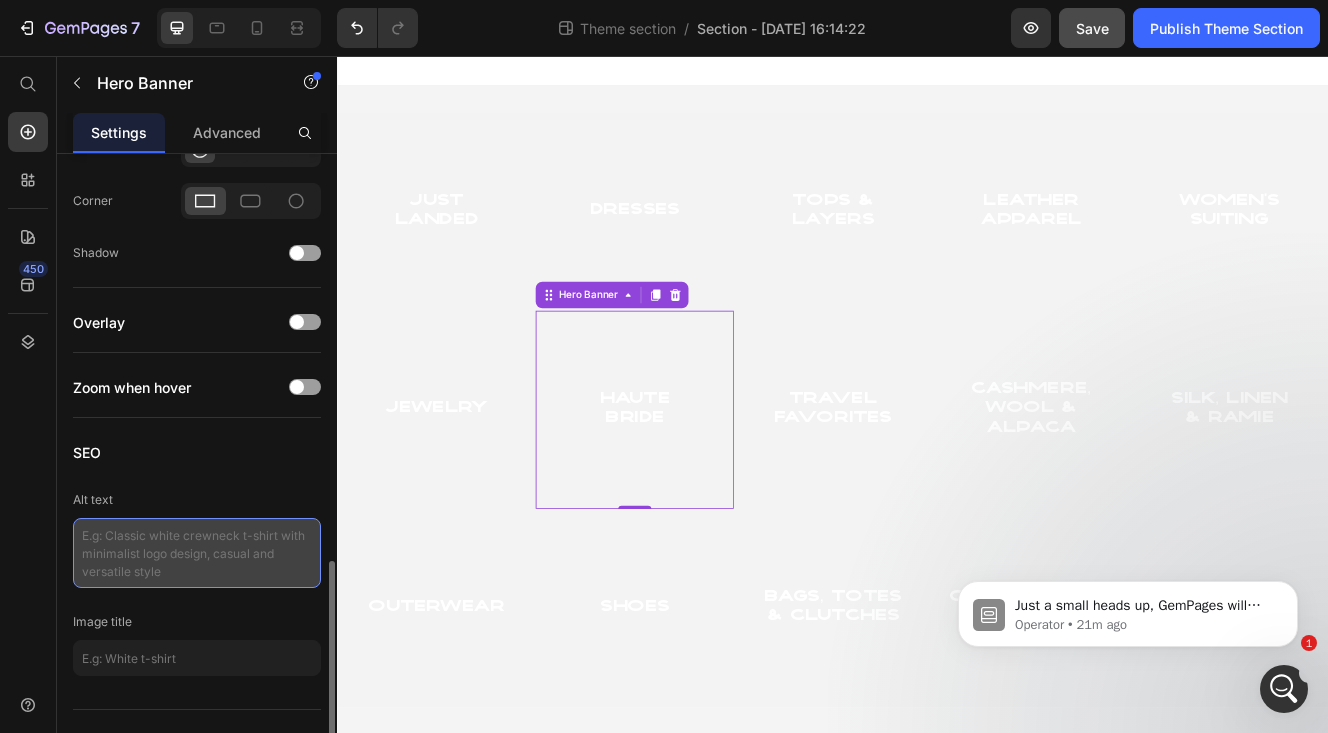 click at bounding box center (197, 553) 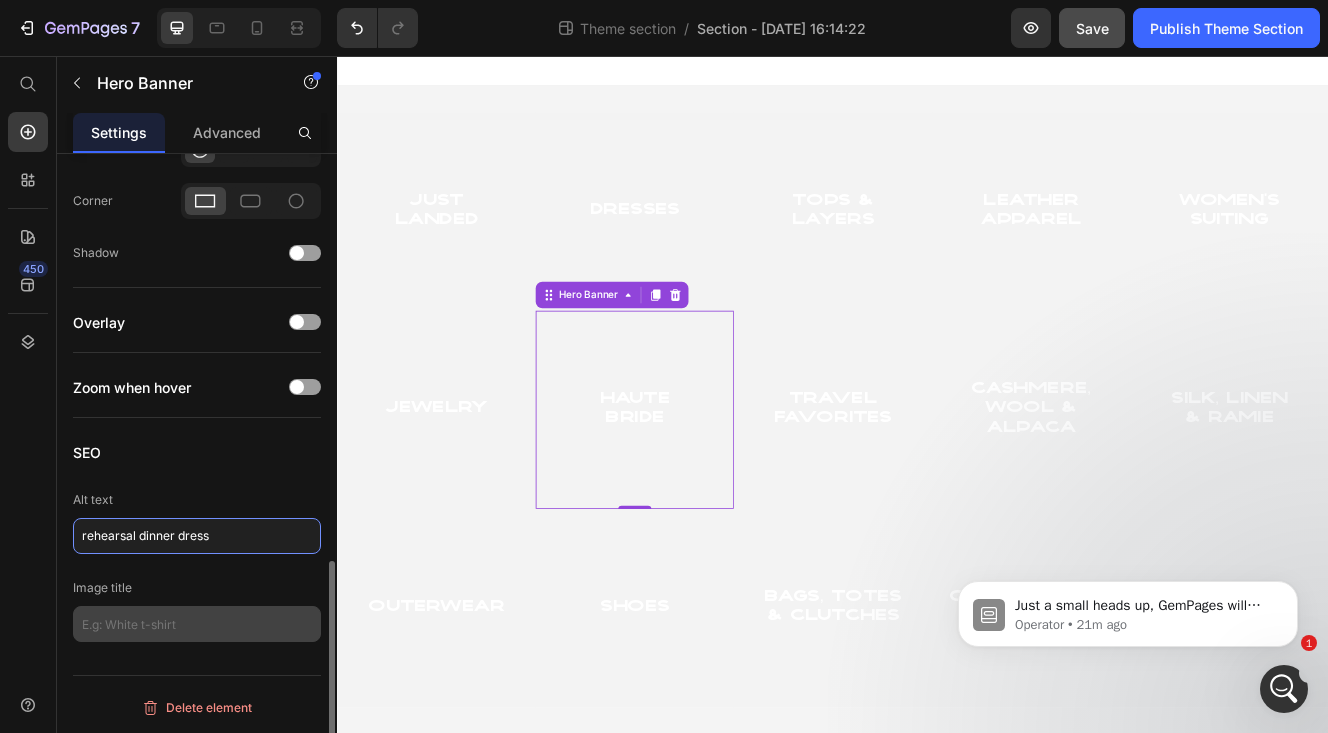 type on "rehearsal dinner dress" 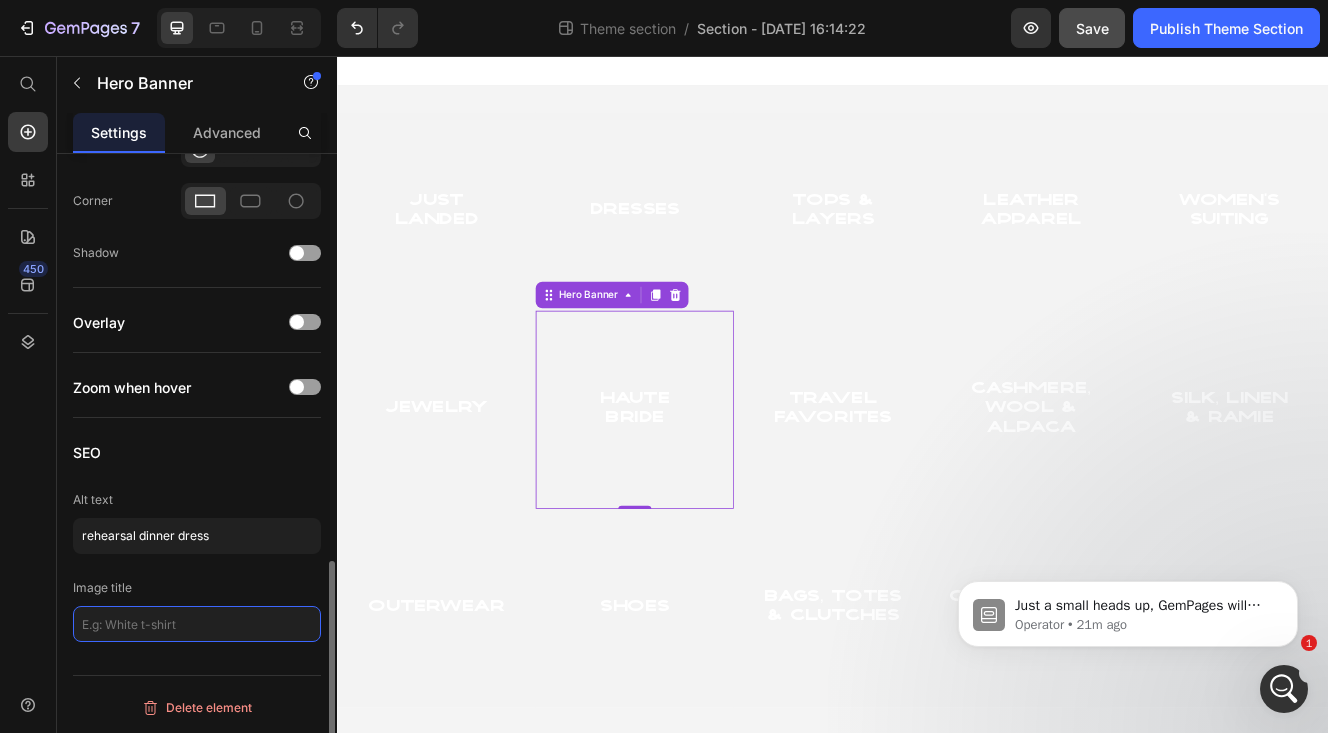 click 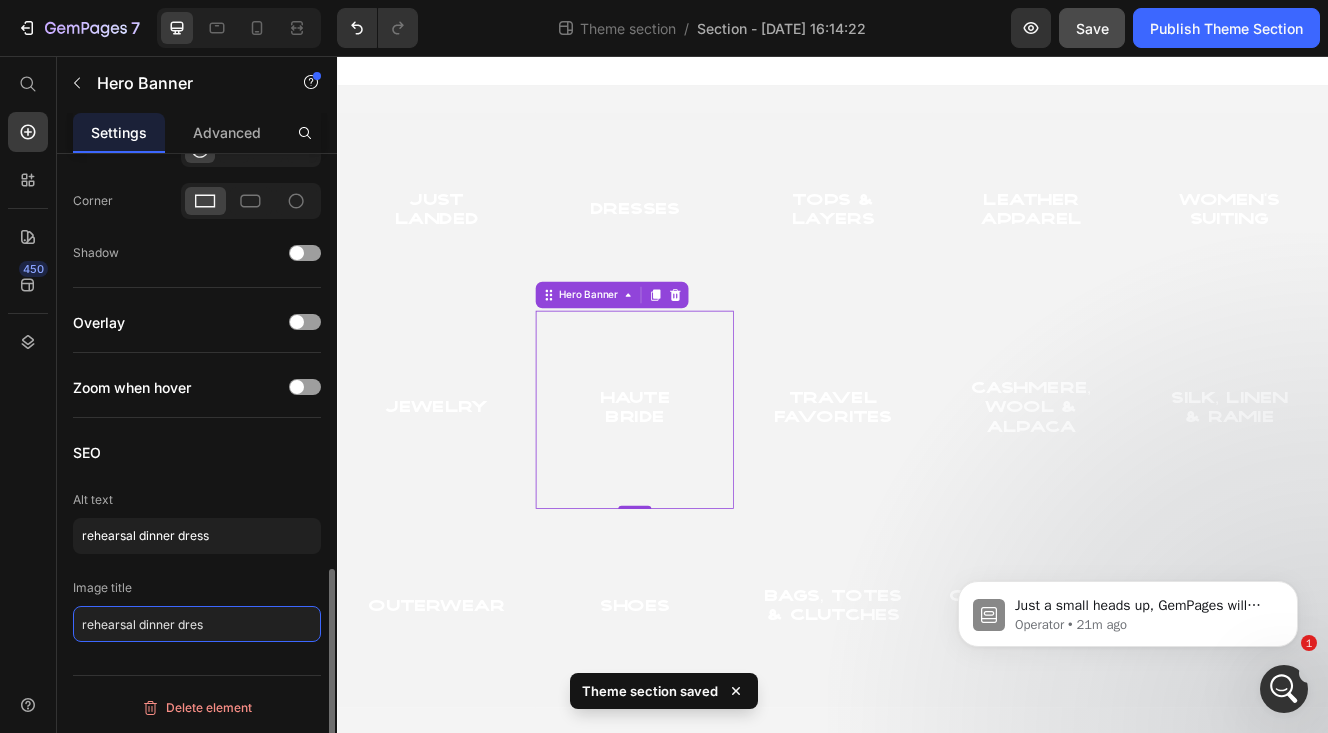 type on "rehearsal dinner dress" 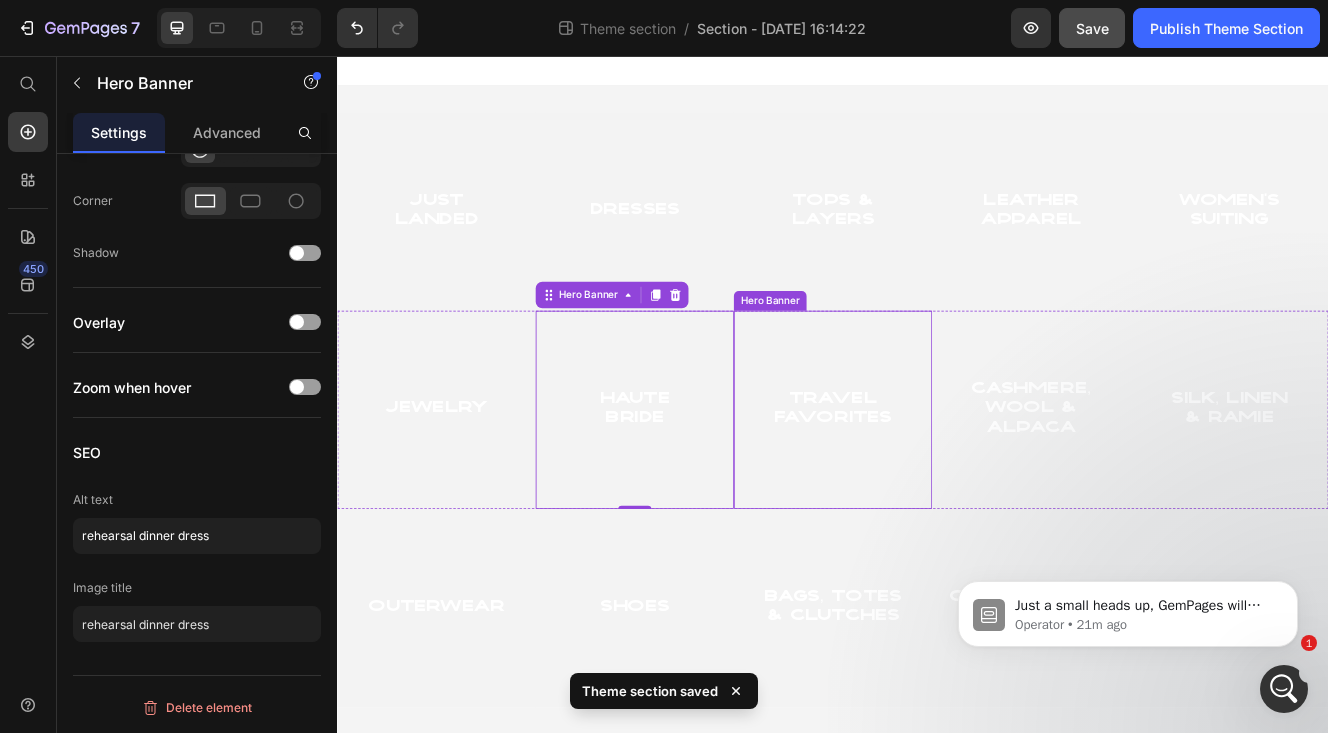 click at bounding box center [937, 484] 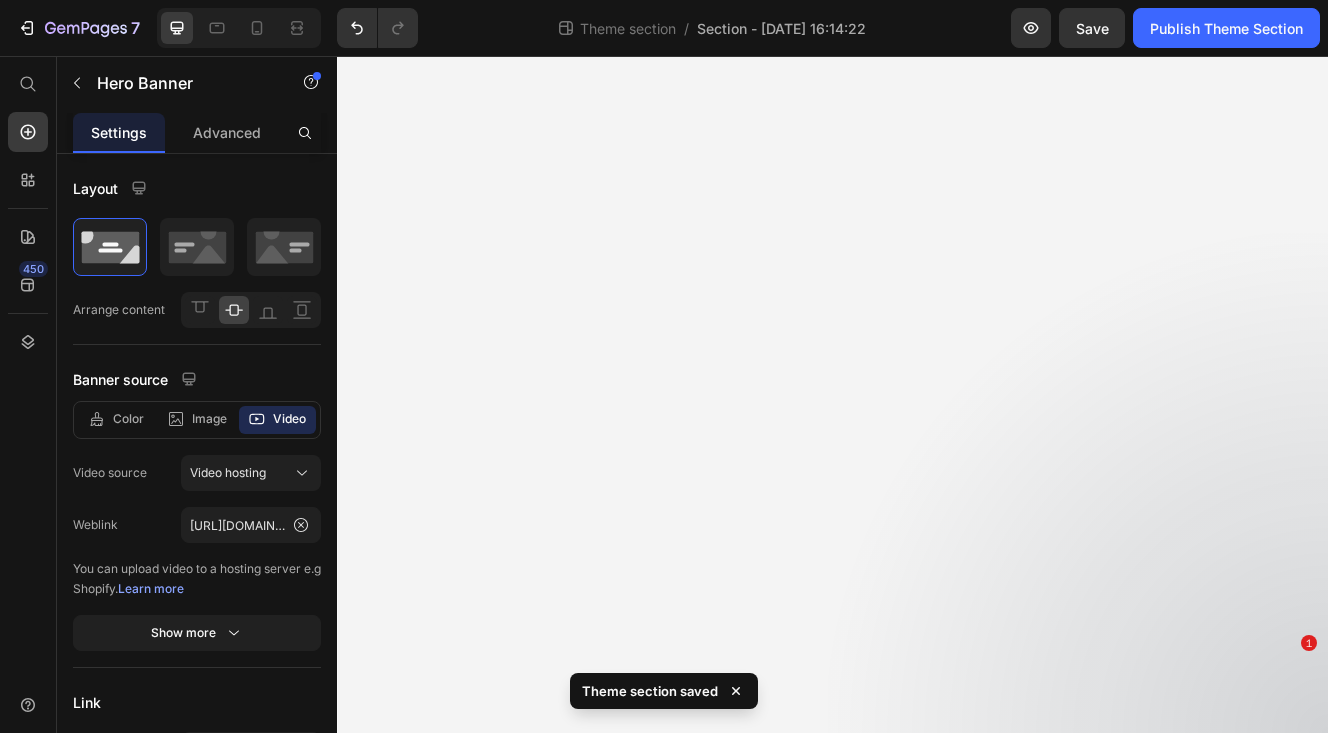 click at bounding box center [197, 1744] 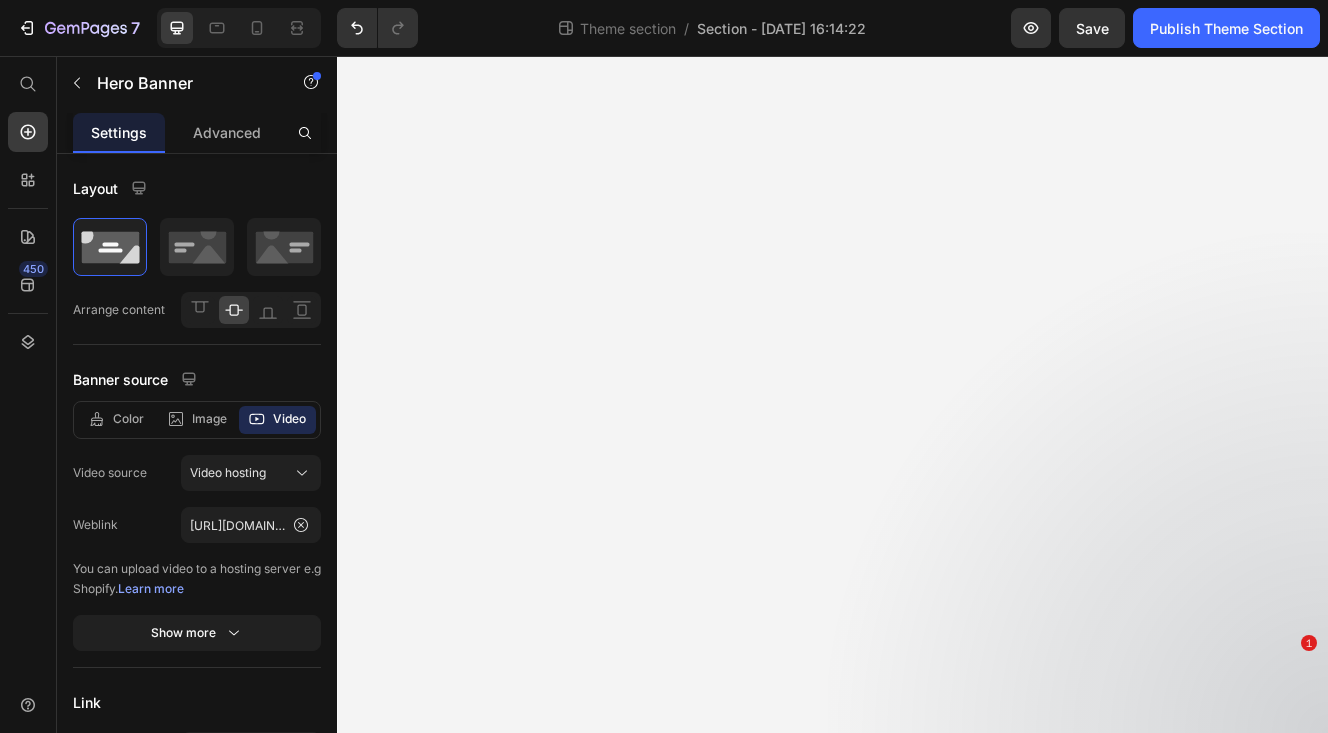 scroll, scrollTop: 0, scrollLeft: 0, axis: both 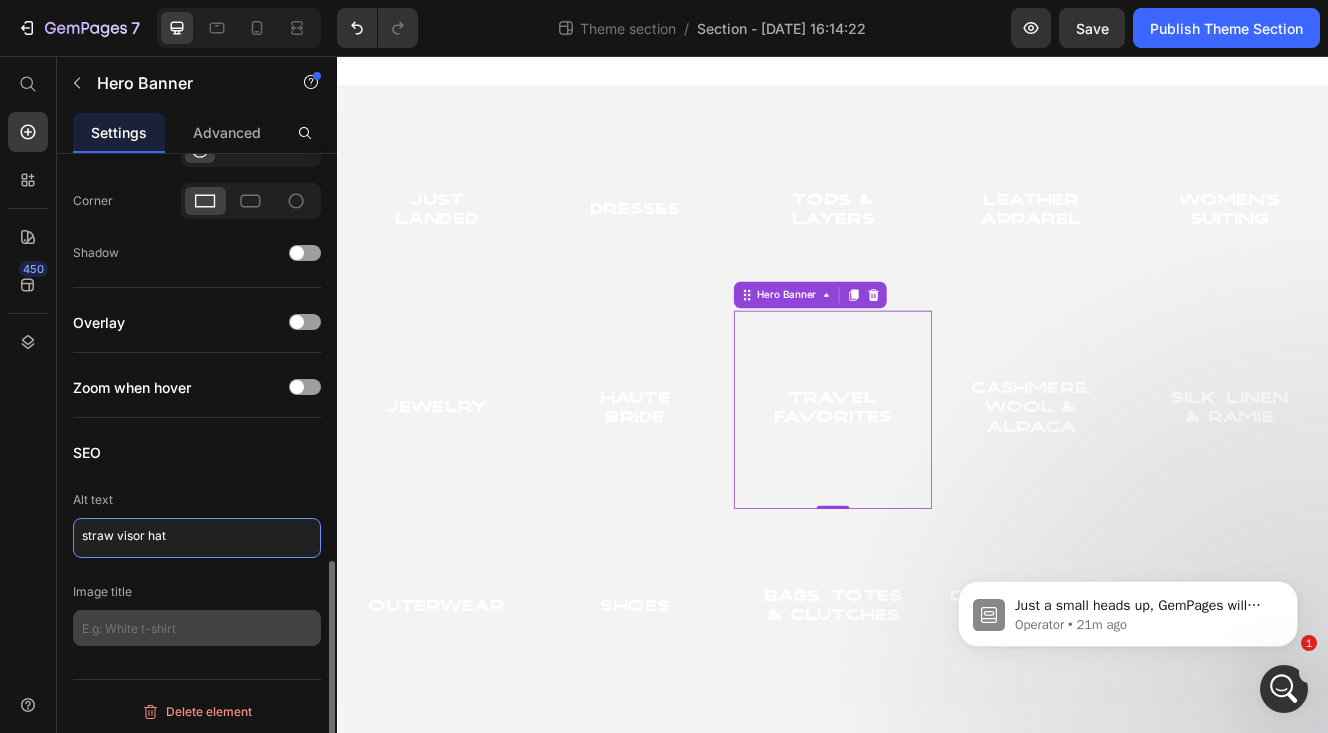 type on "straw visor hat" 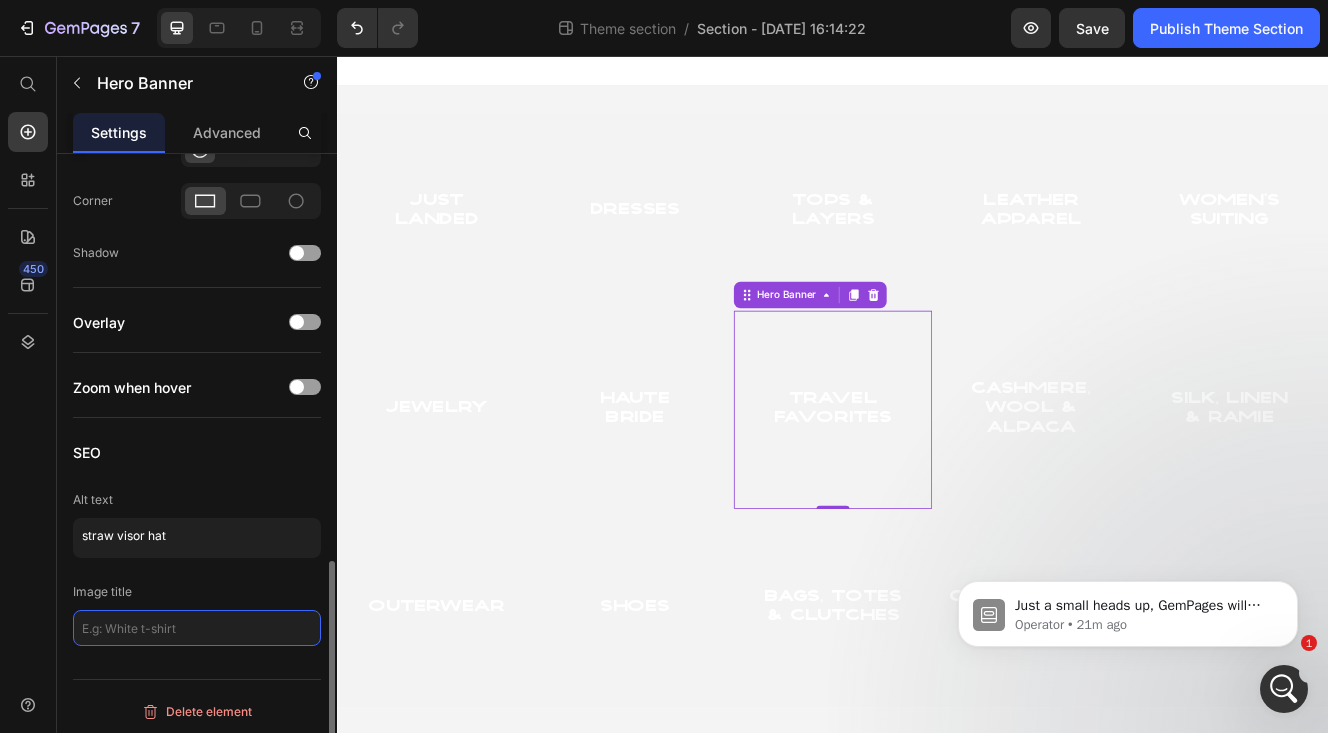 click 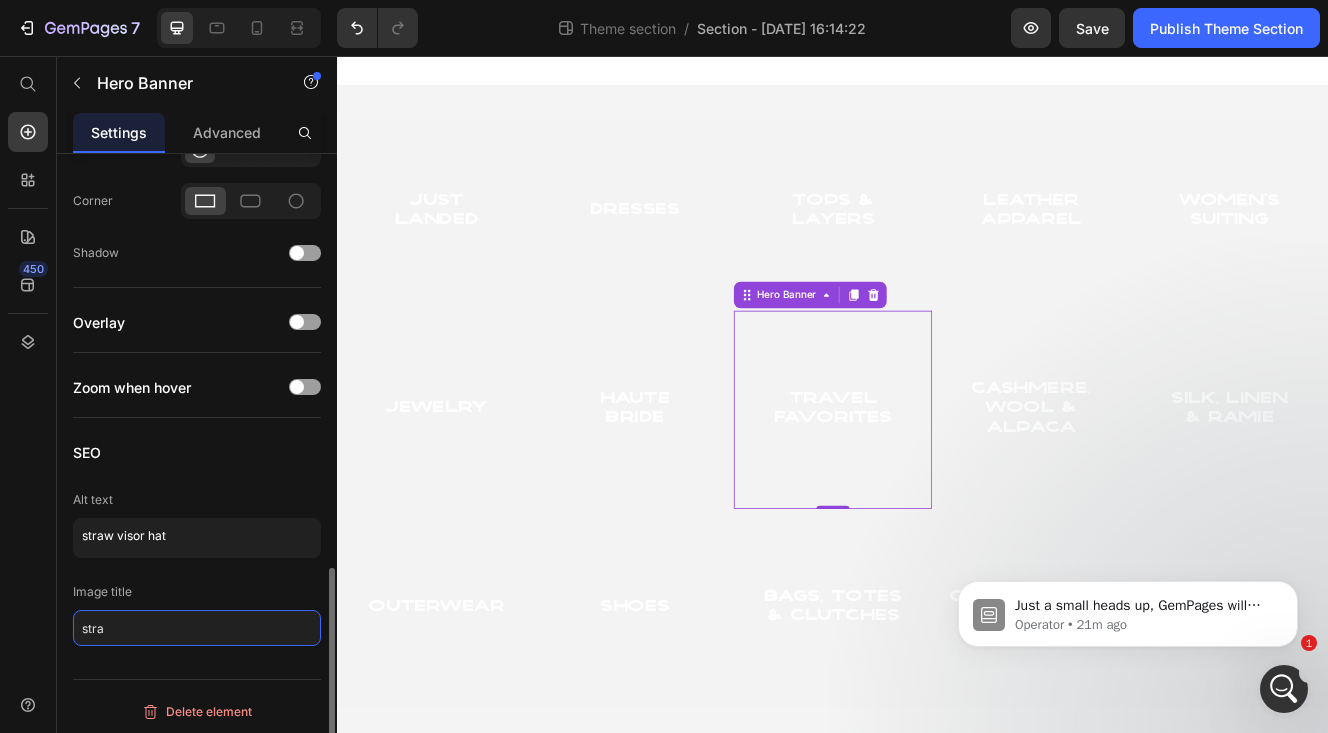 scroll, scrollTop: 337, scrollLeft: 0, axis: vertical 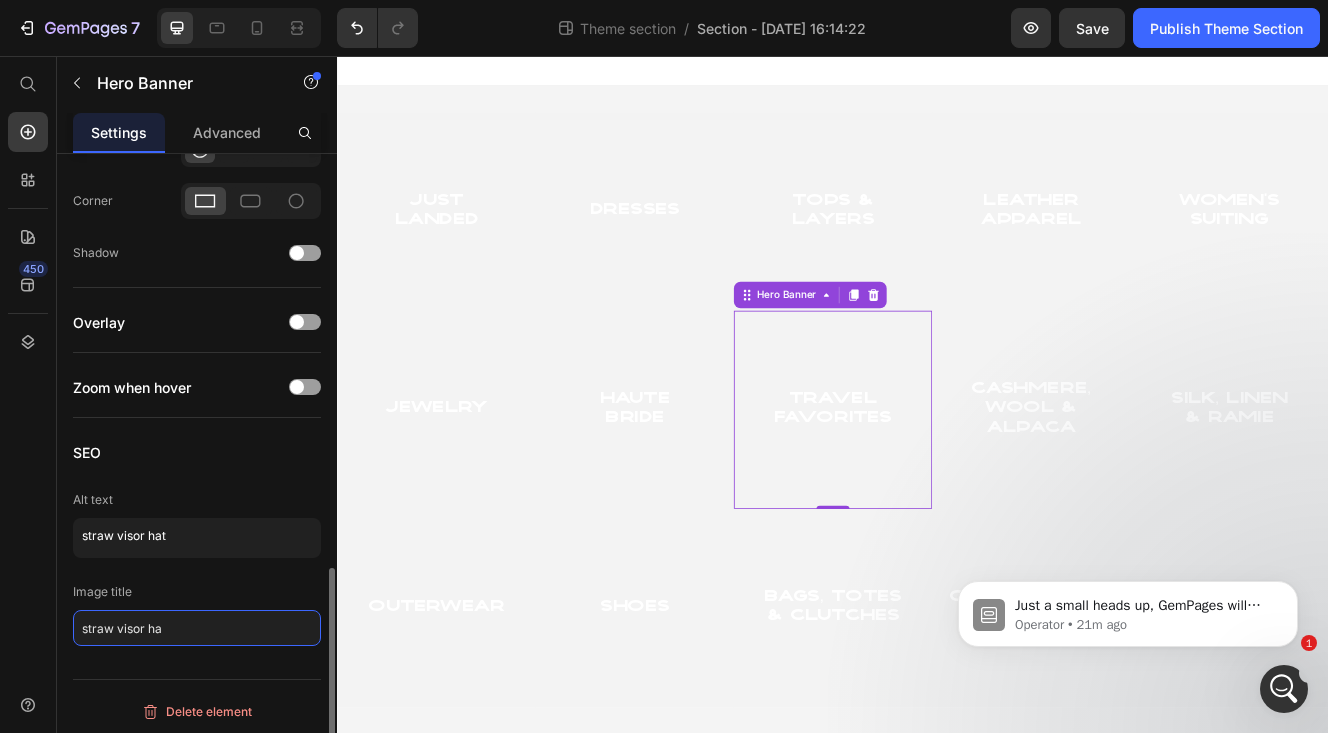 type on "straw visor hat" 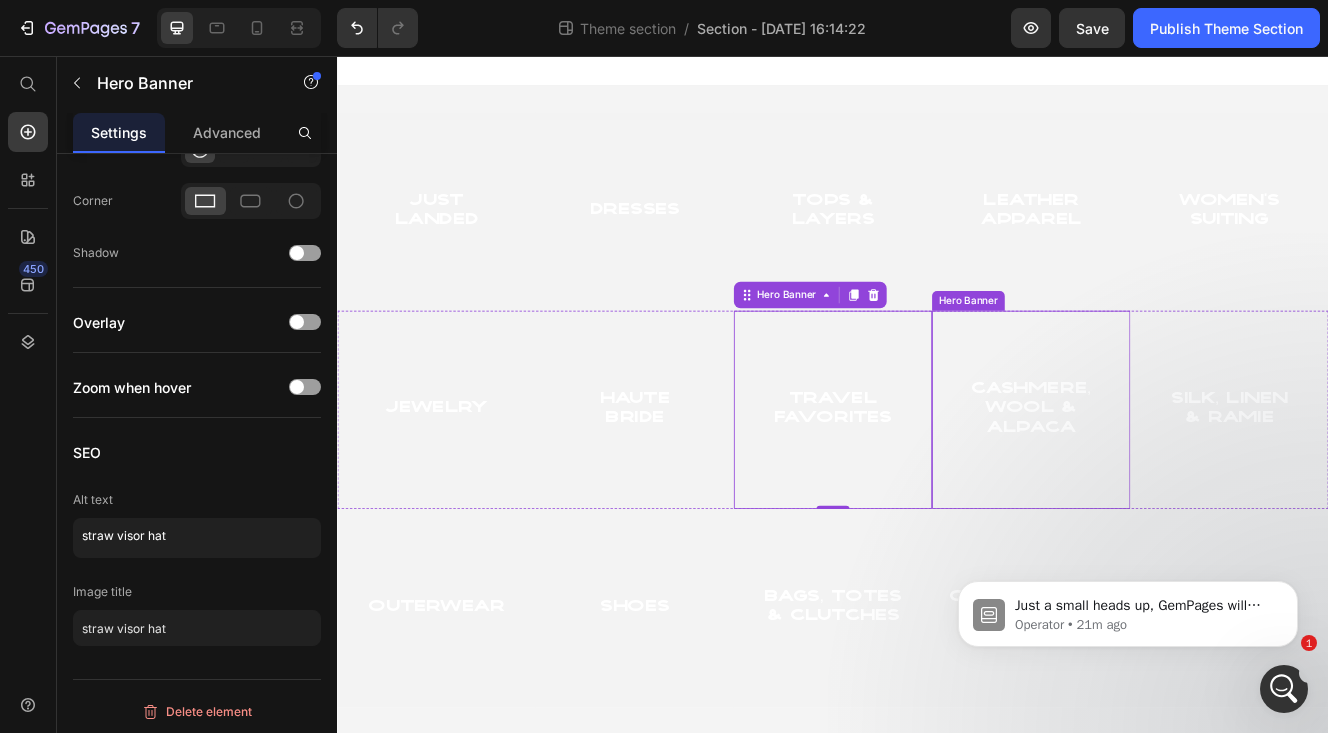 click at bounding box center (1177, 484) 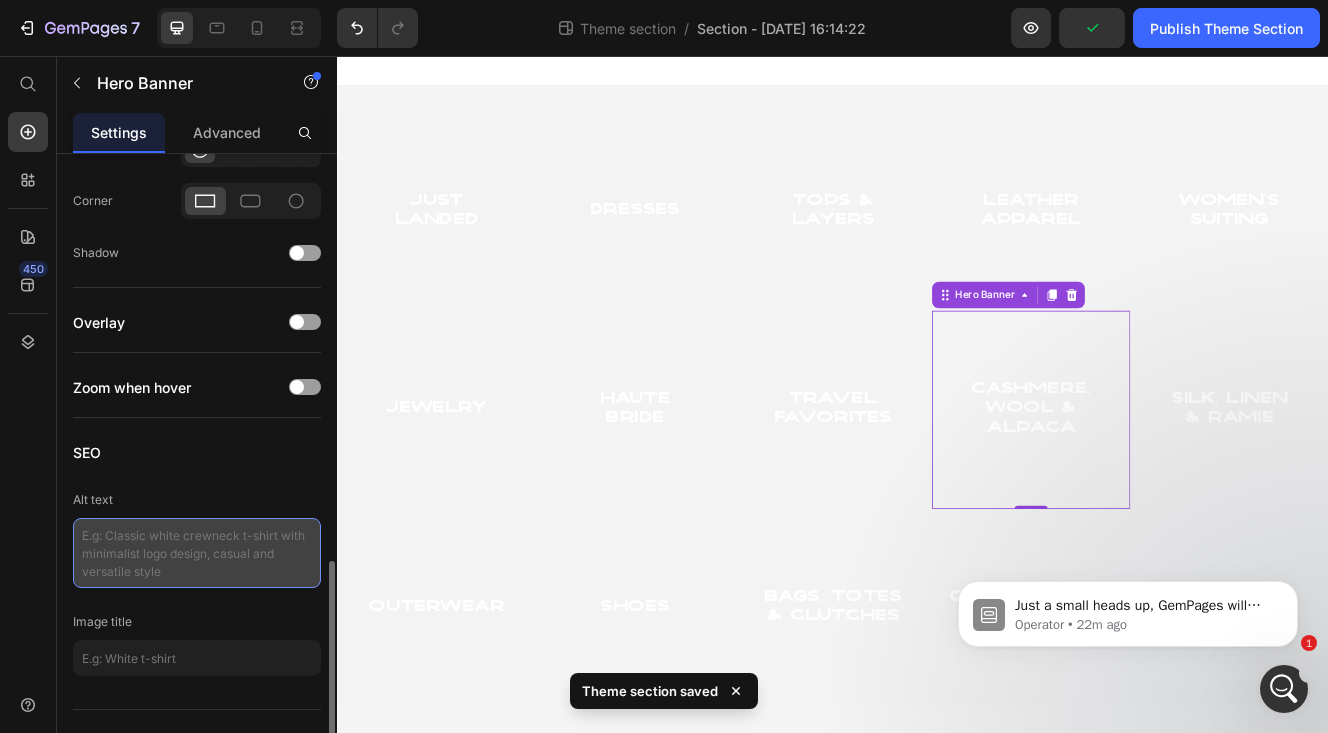 click at bounding box center [197, 553] 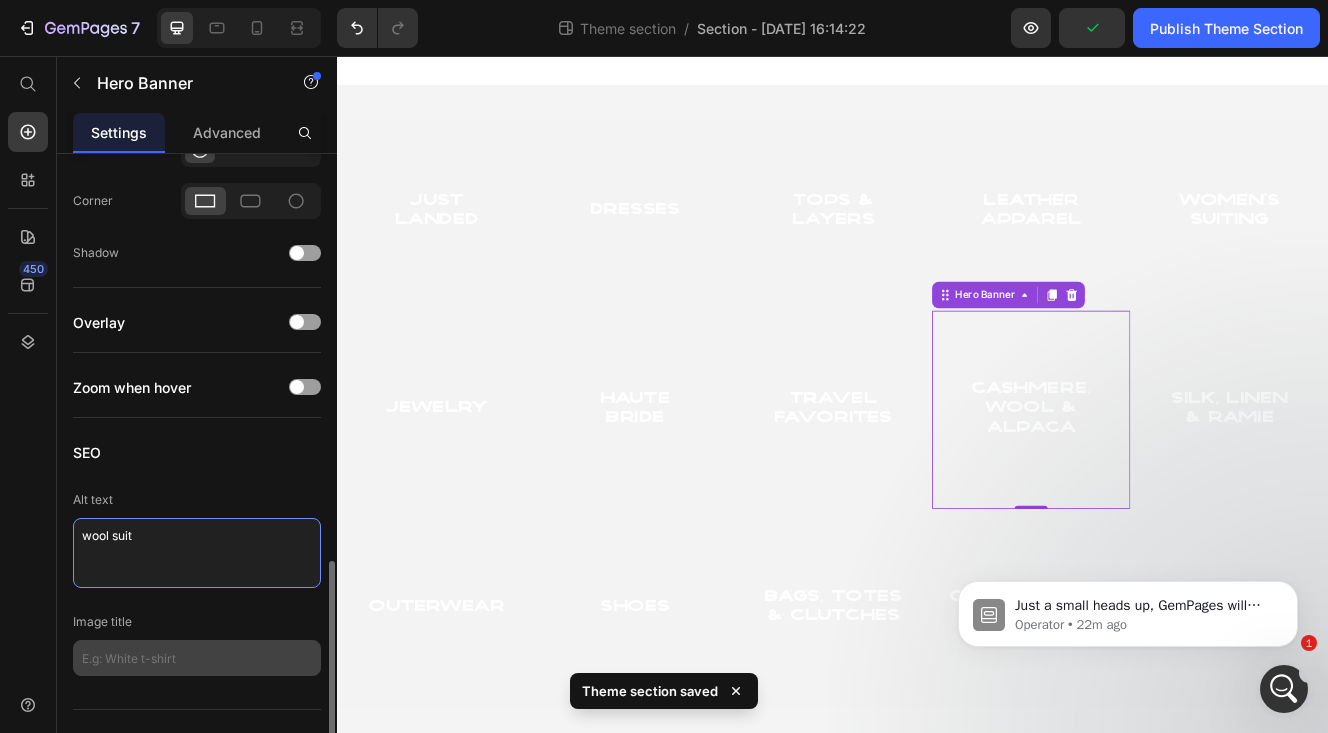 type on "wool suit" 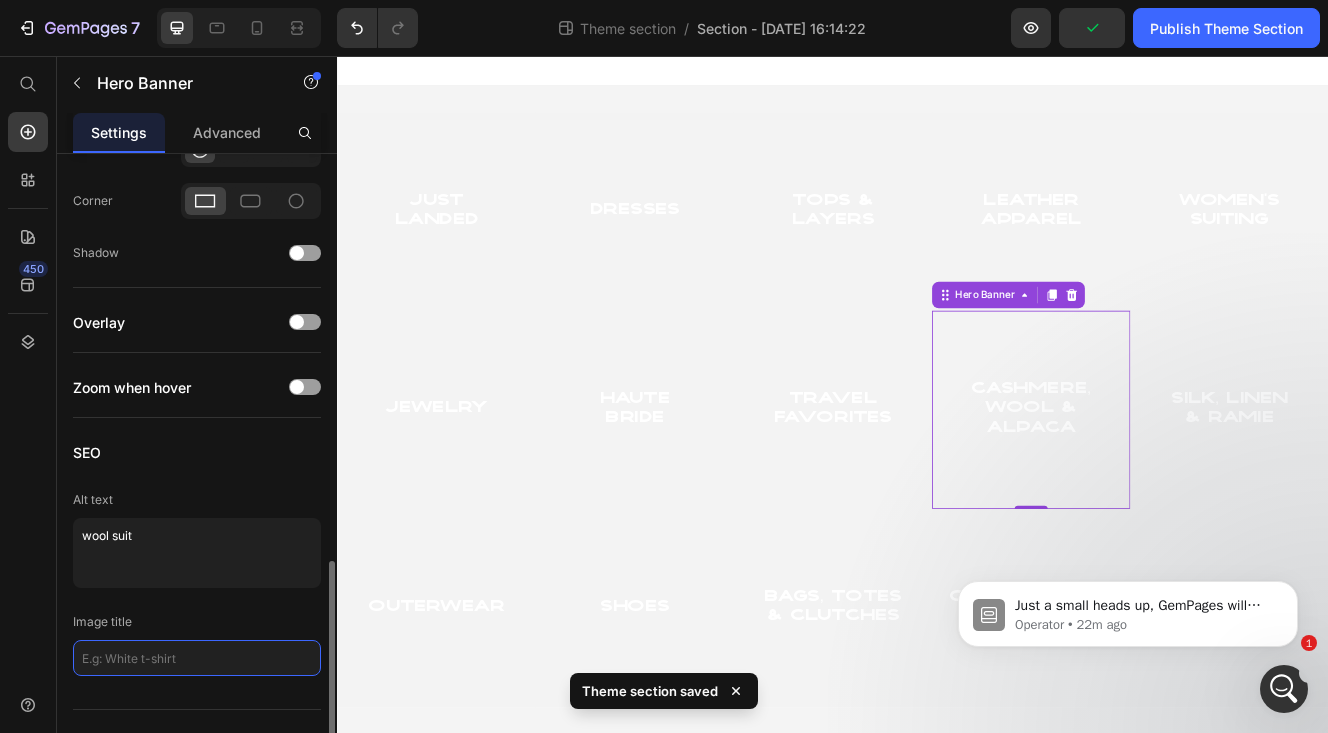 click 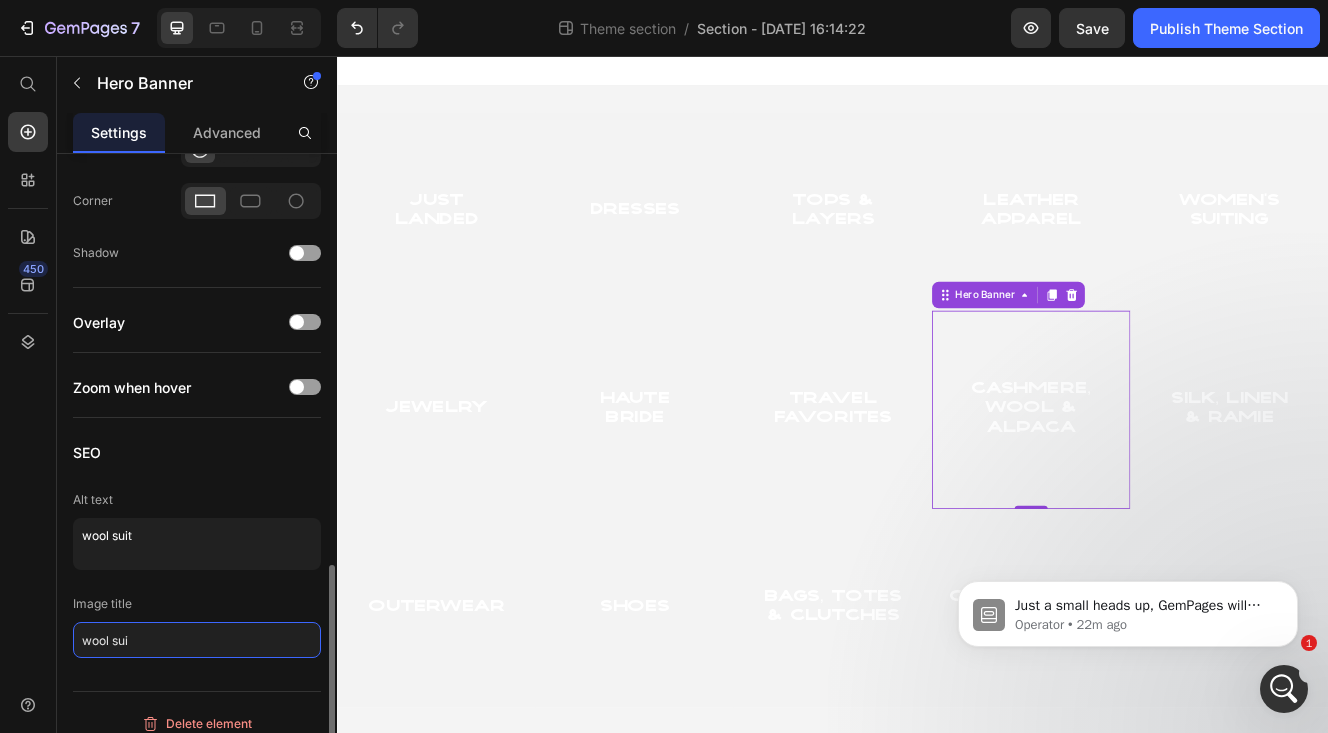 type on "wool suit" 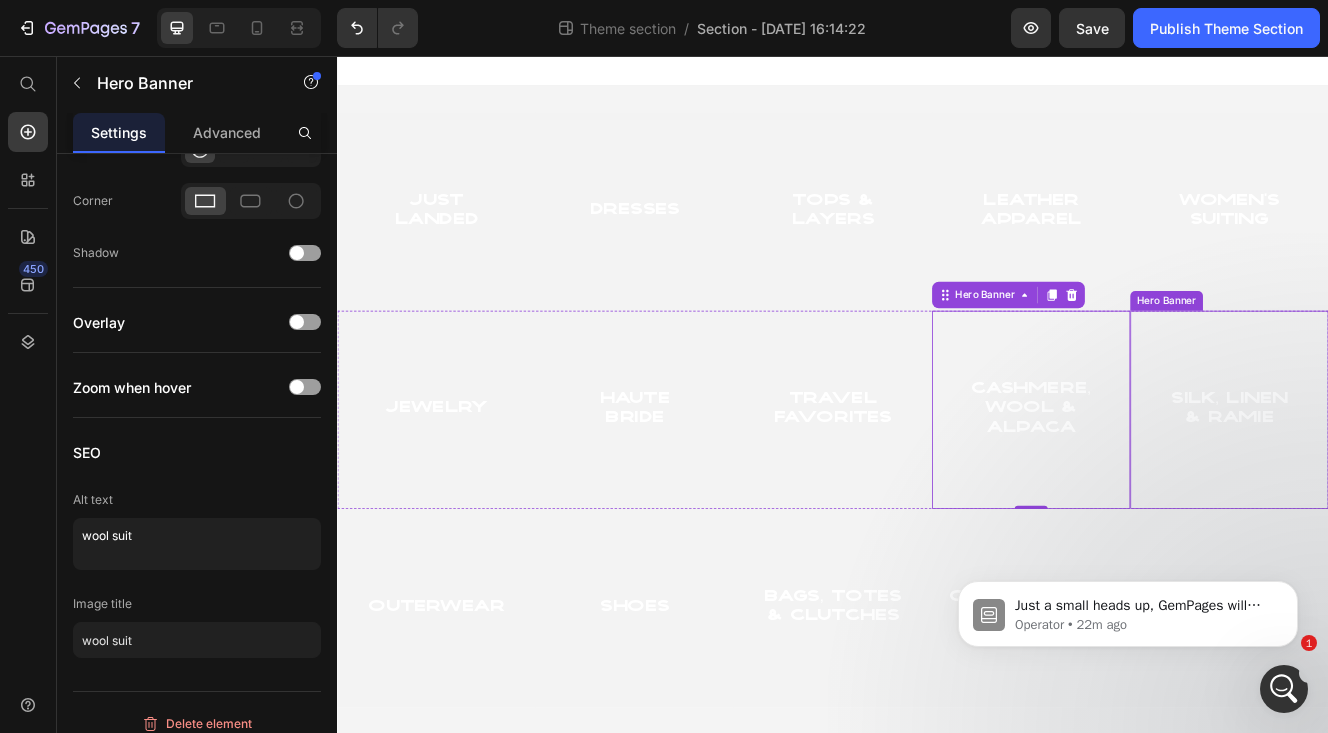 click at bounding box center (1417, 484) 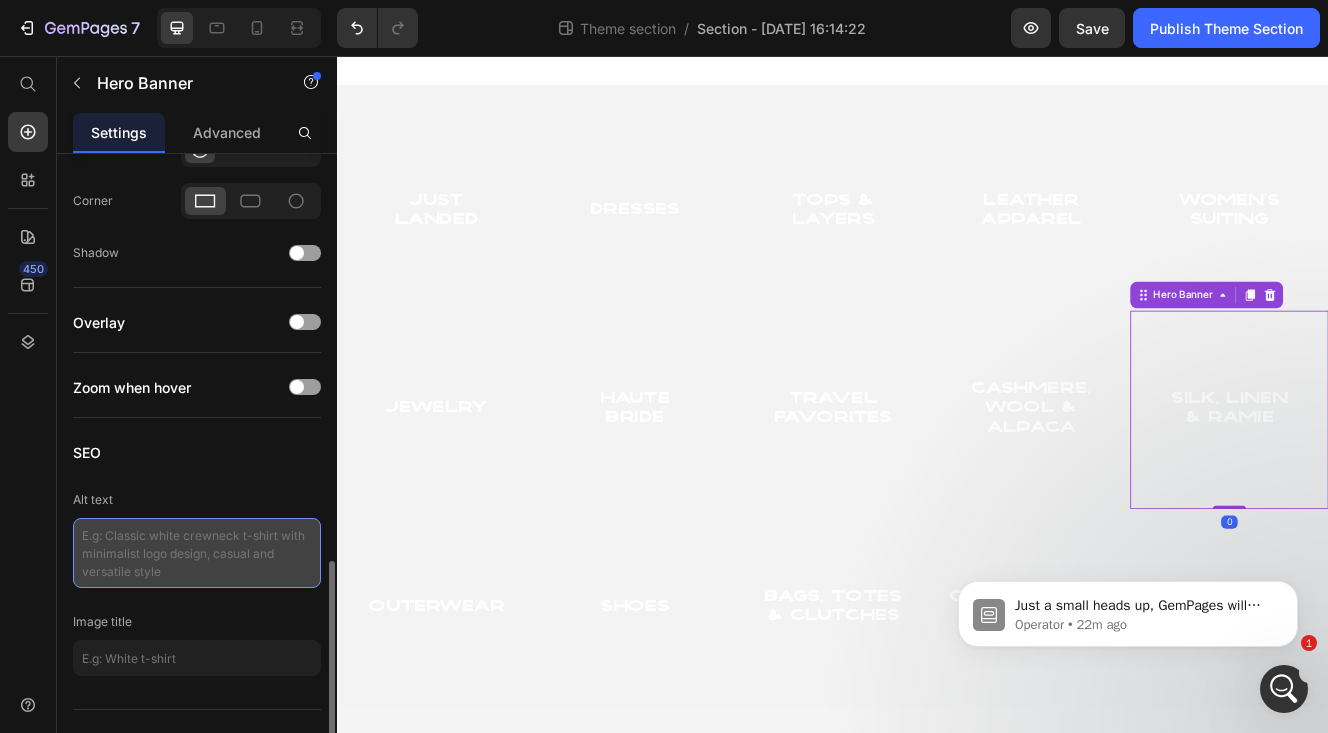 click at bounding box center [197, 553] 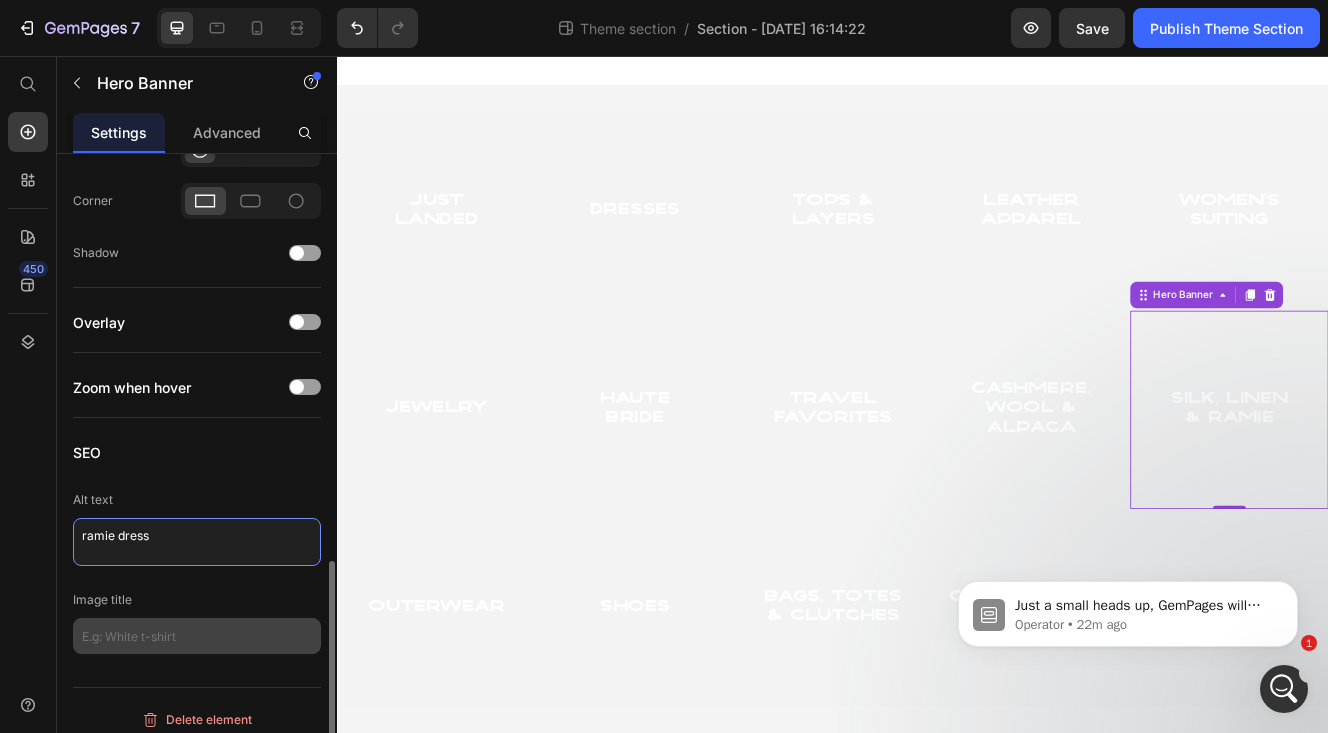 type on "ramie dress" 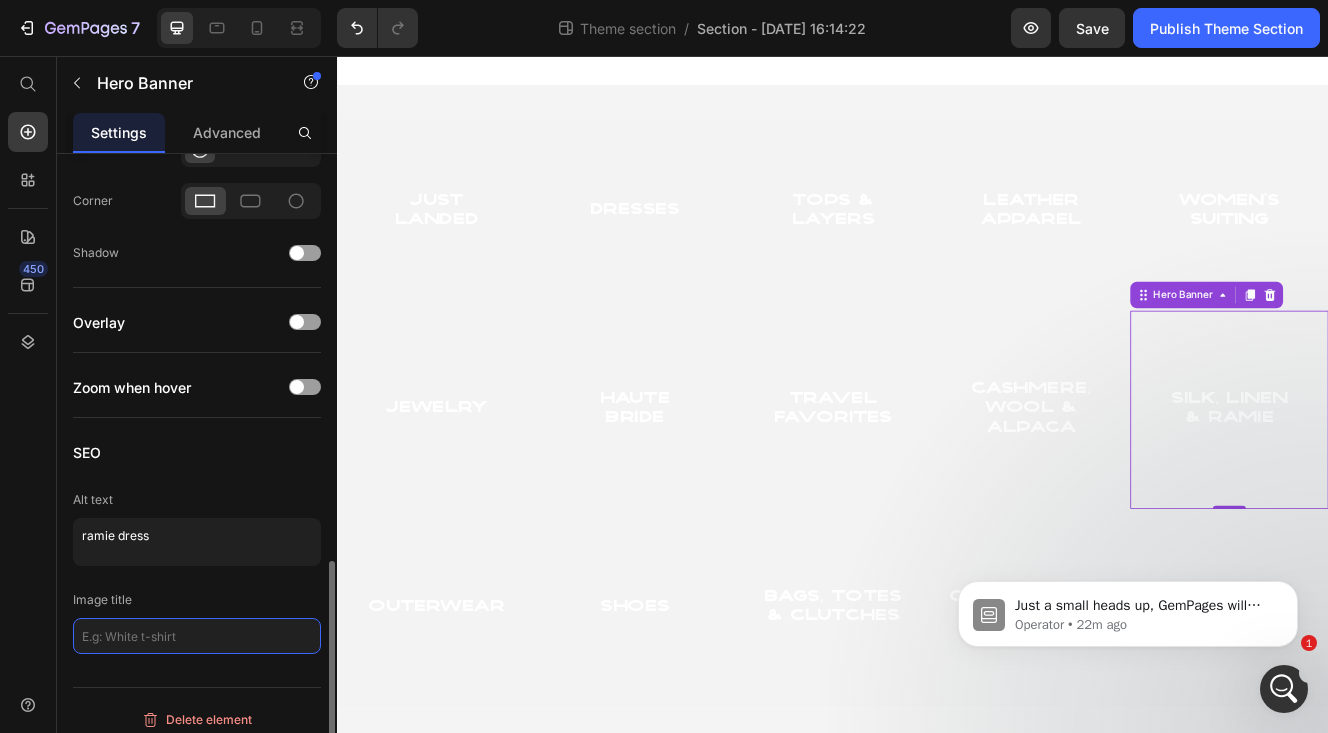 click 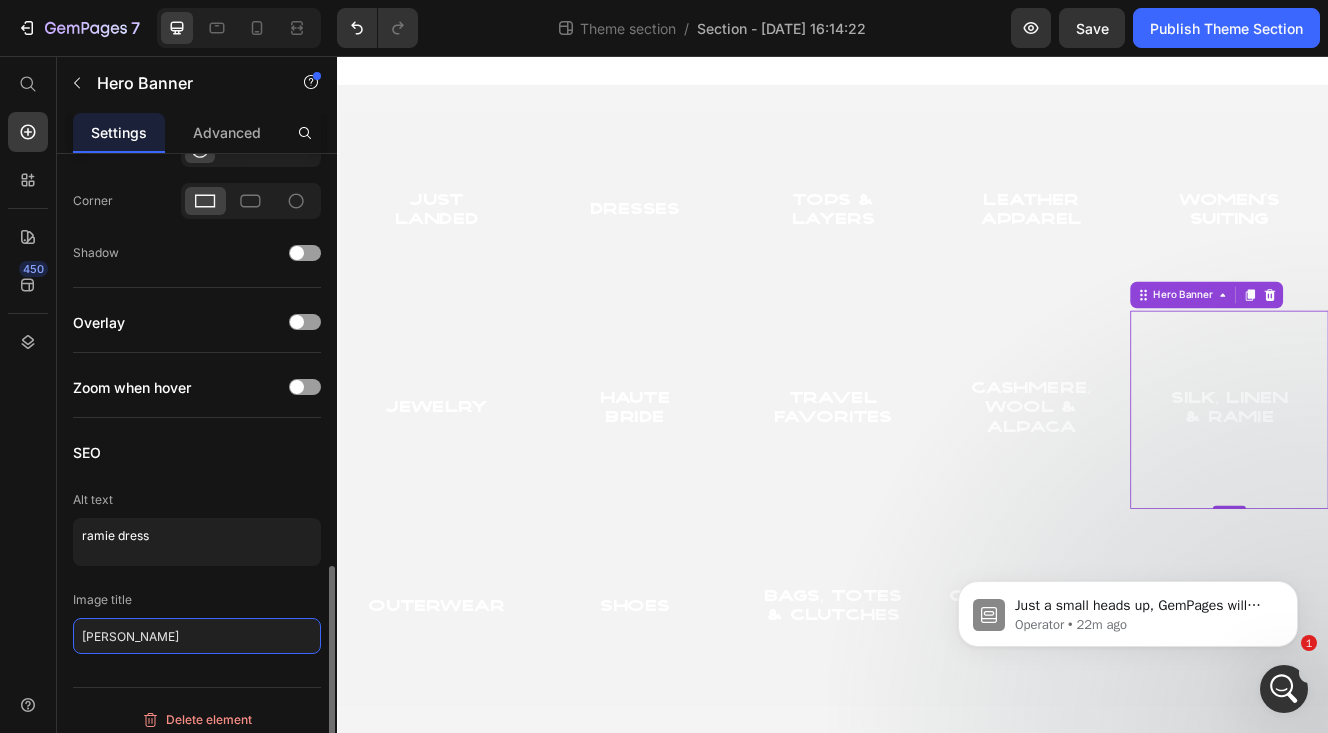 type on "ramie dress" 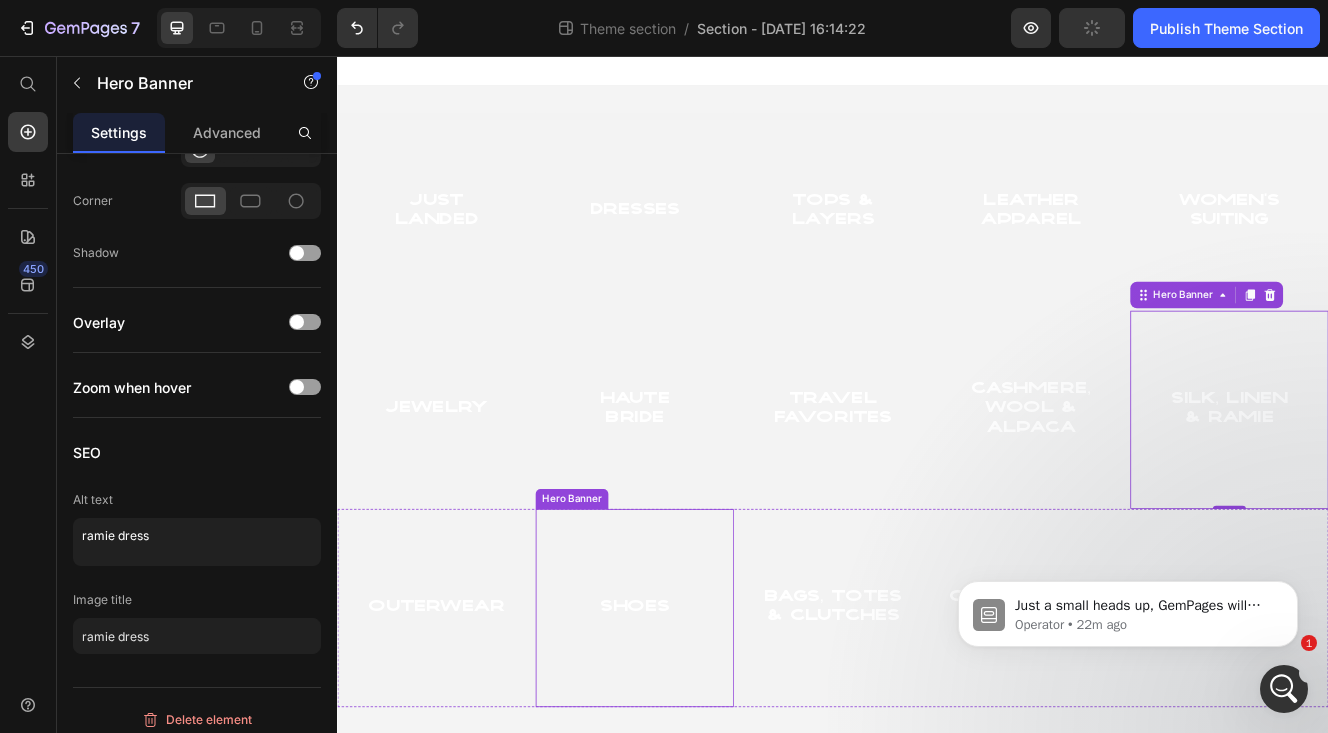 click at bounding box center [697, 724] 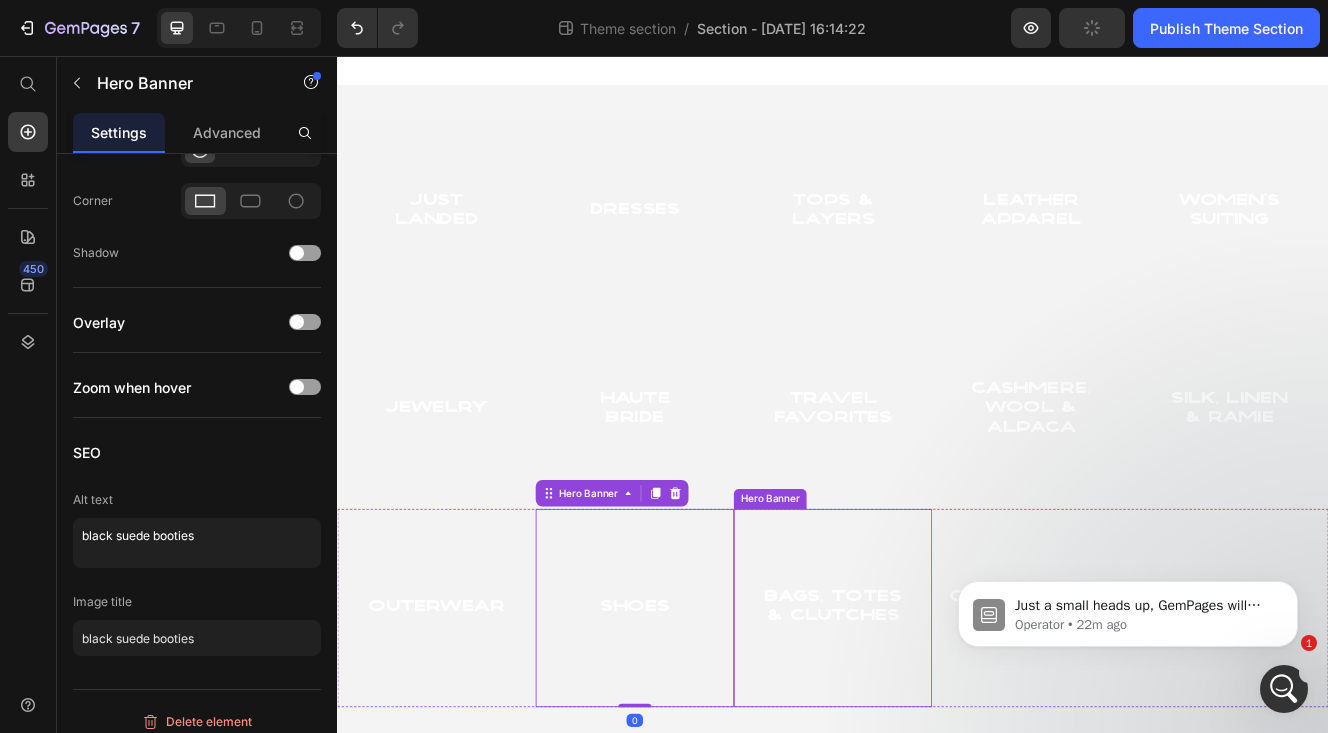 click at bounding box center [937, 724] 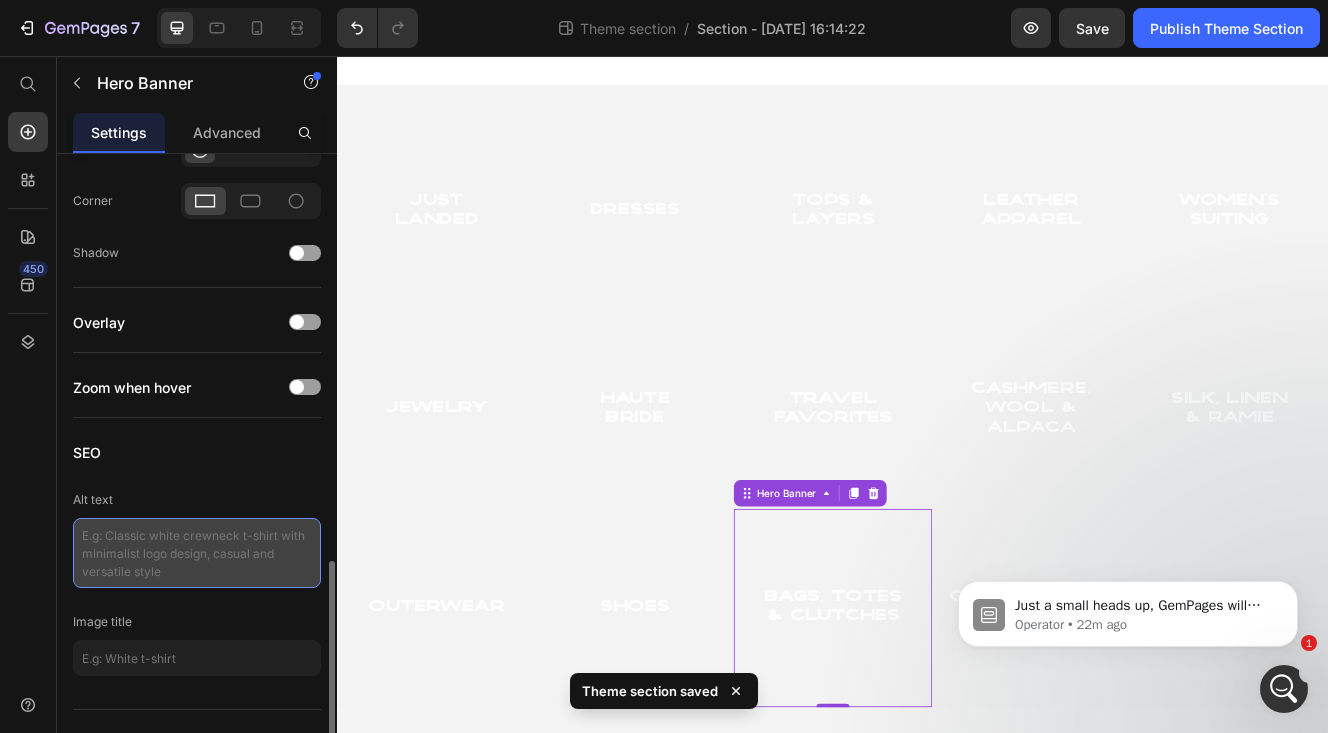 click at bounding box center [197, 553] 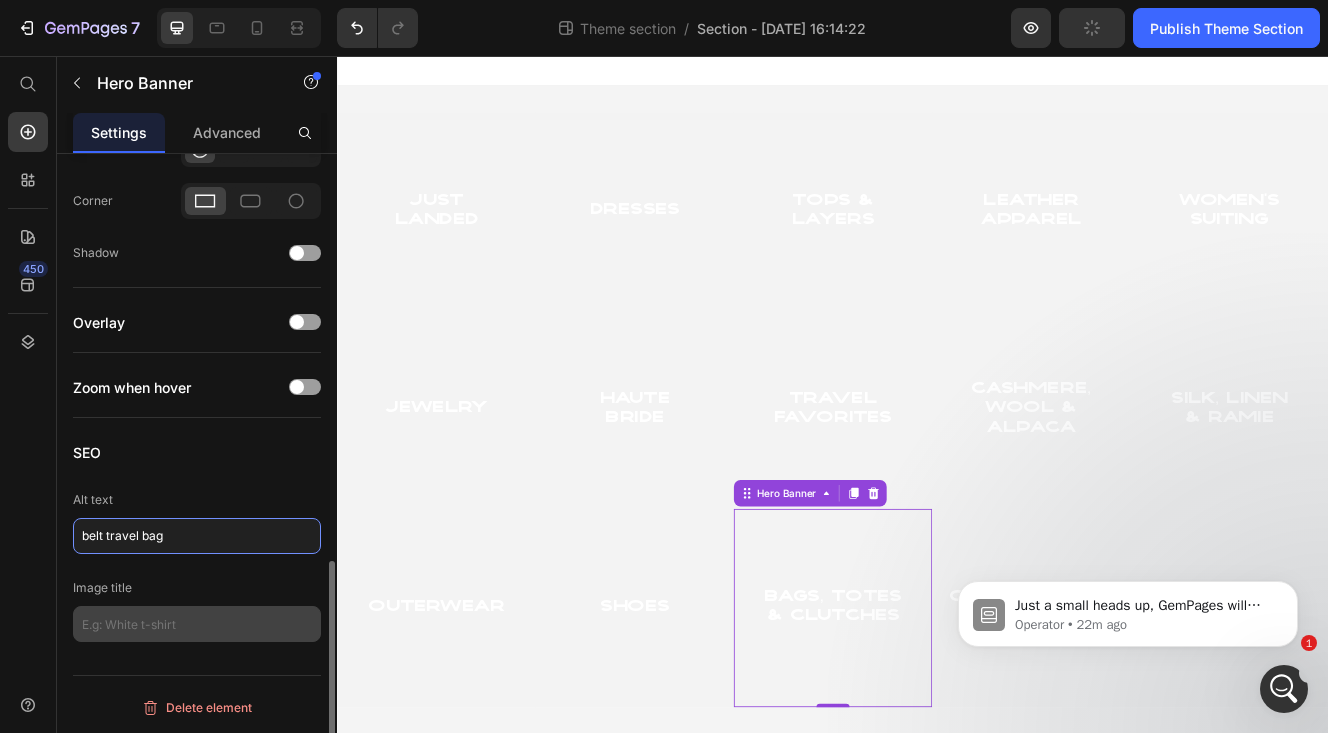 type on "belt travel bag" 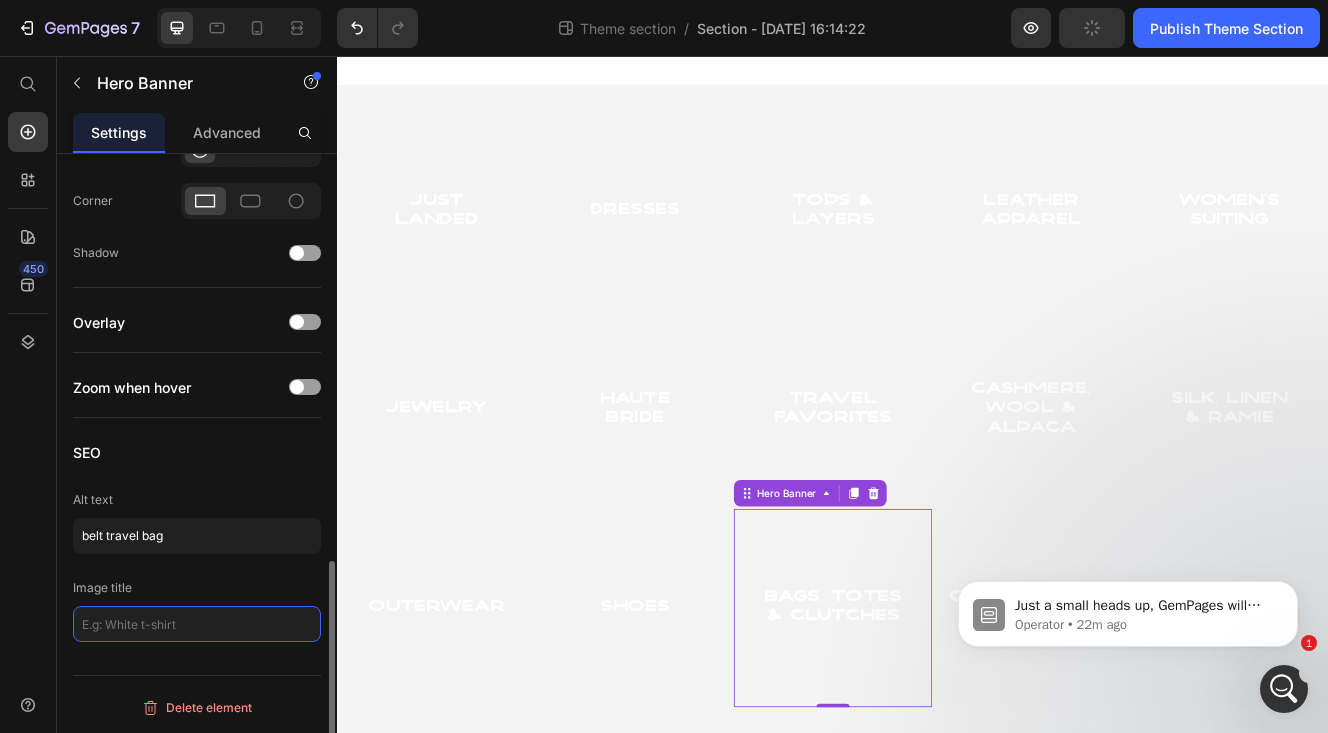click 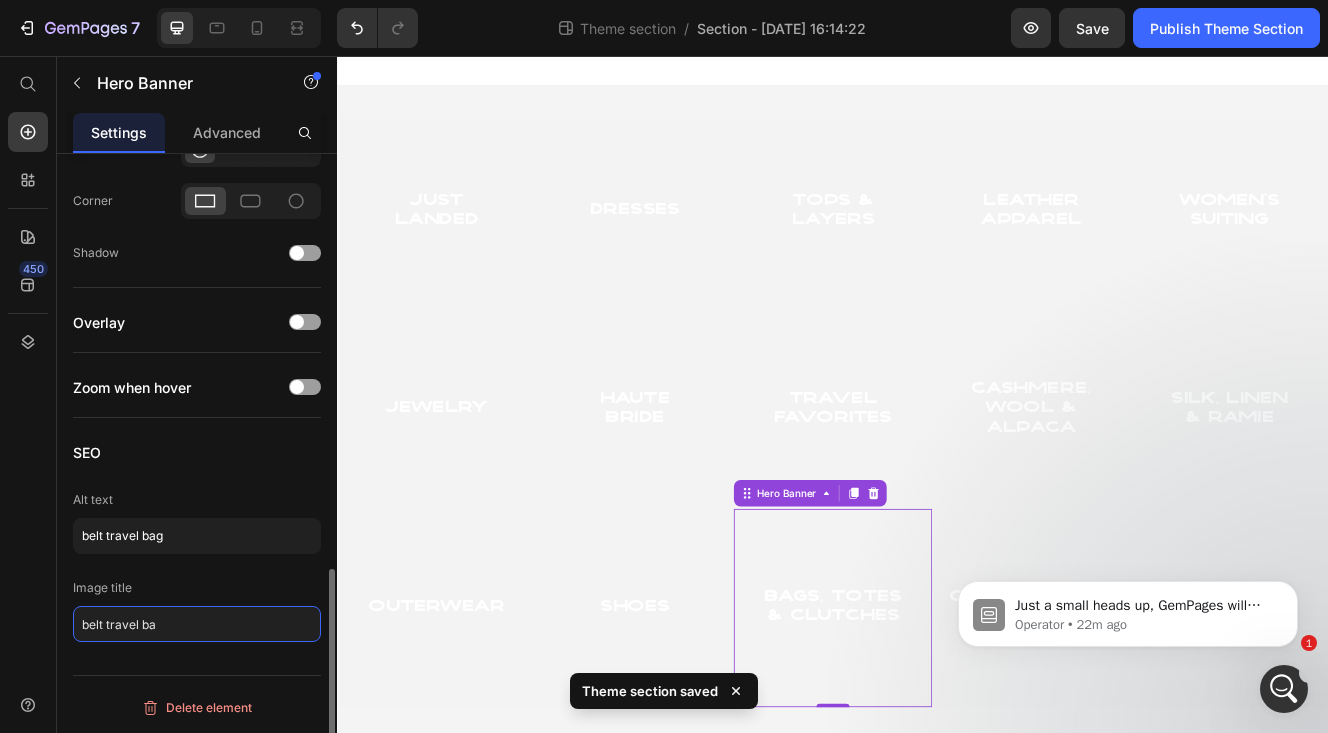 type on "belt travel bag" 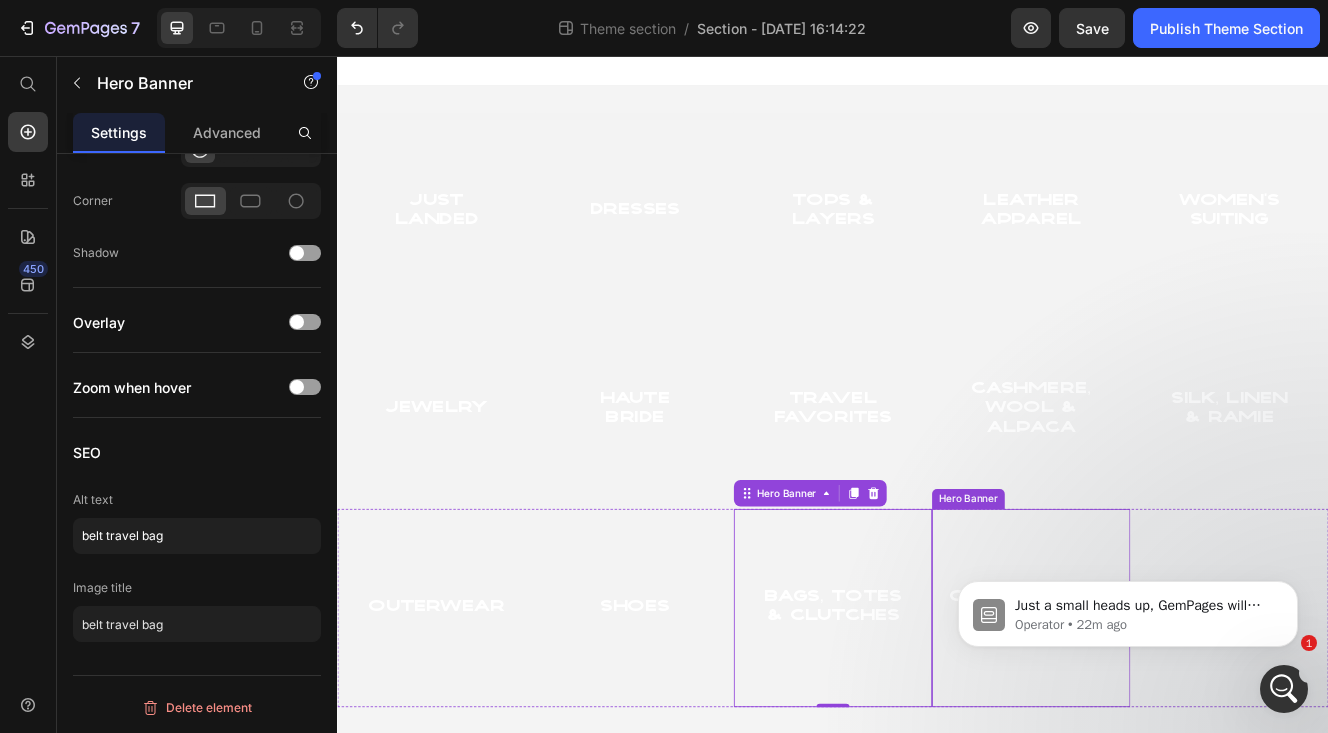 click at bounding box center [1177, 724] 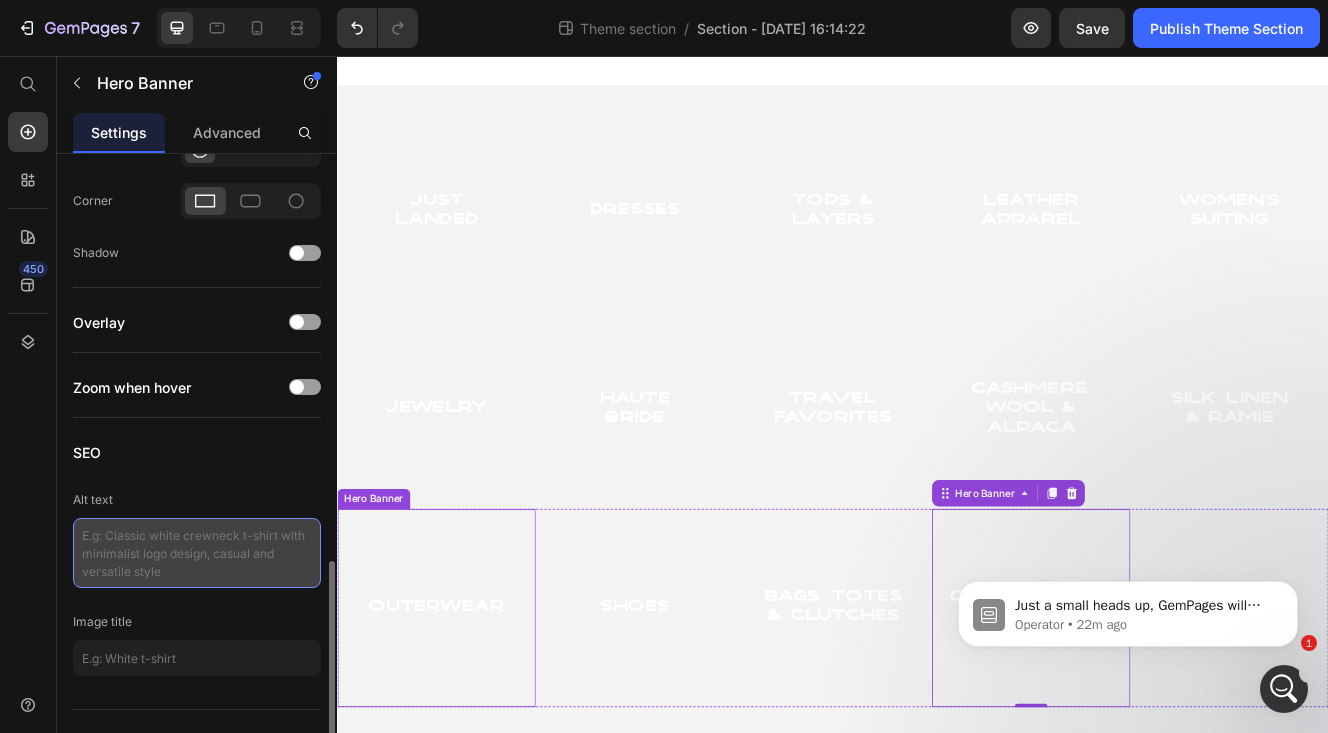 click at bounding box center (197, 553) 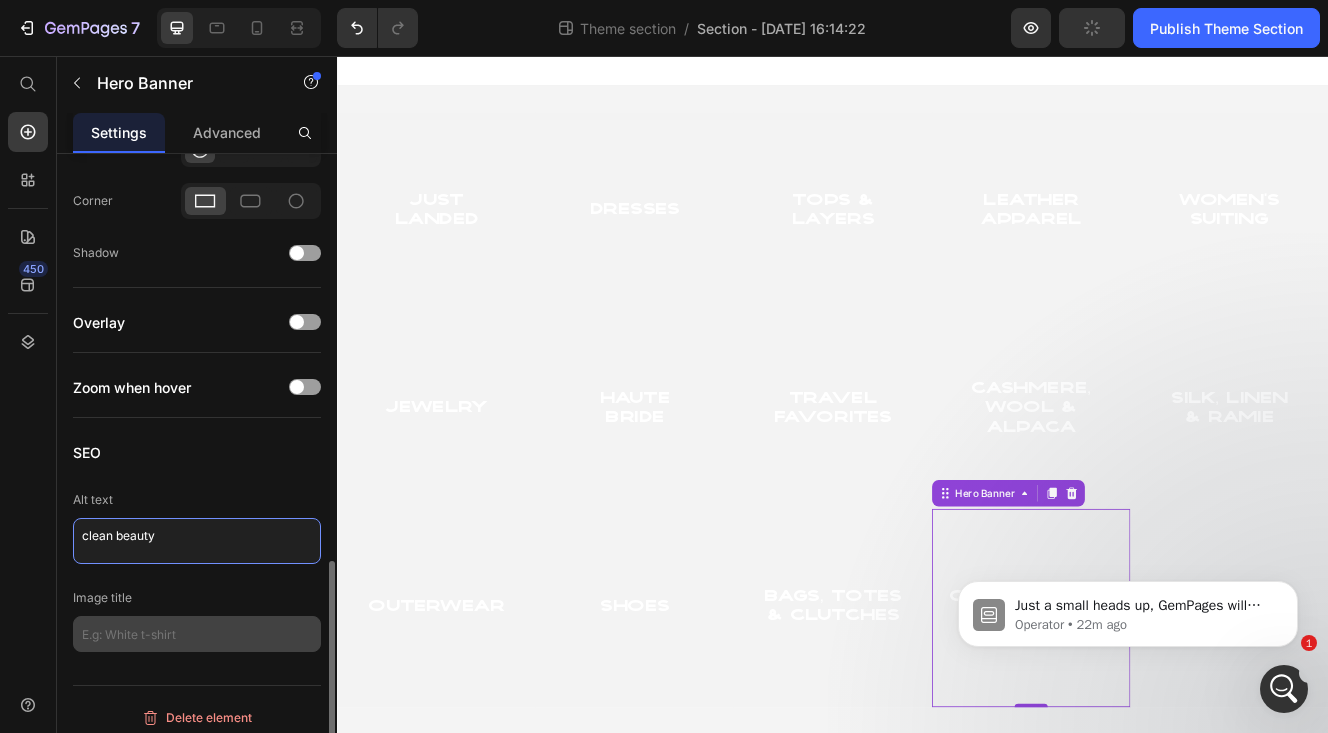 type on "clean beauty" 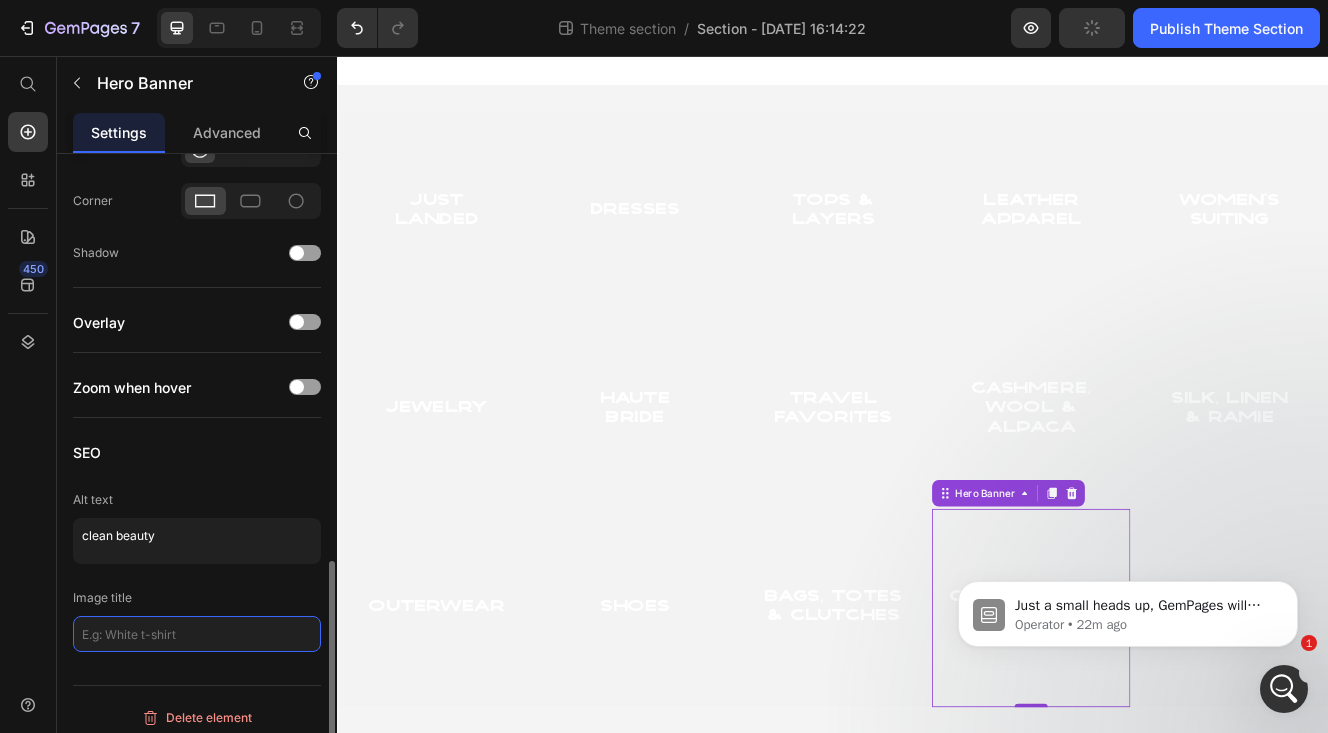 click 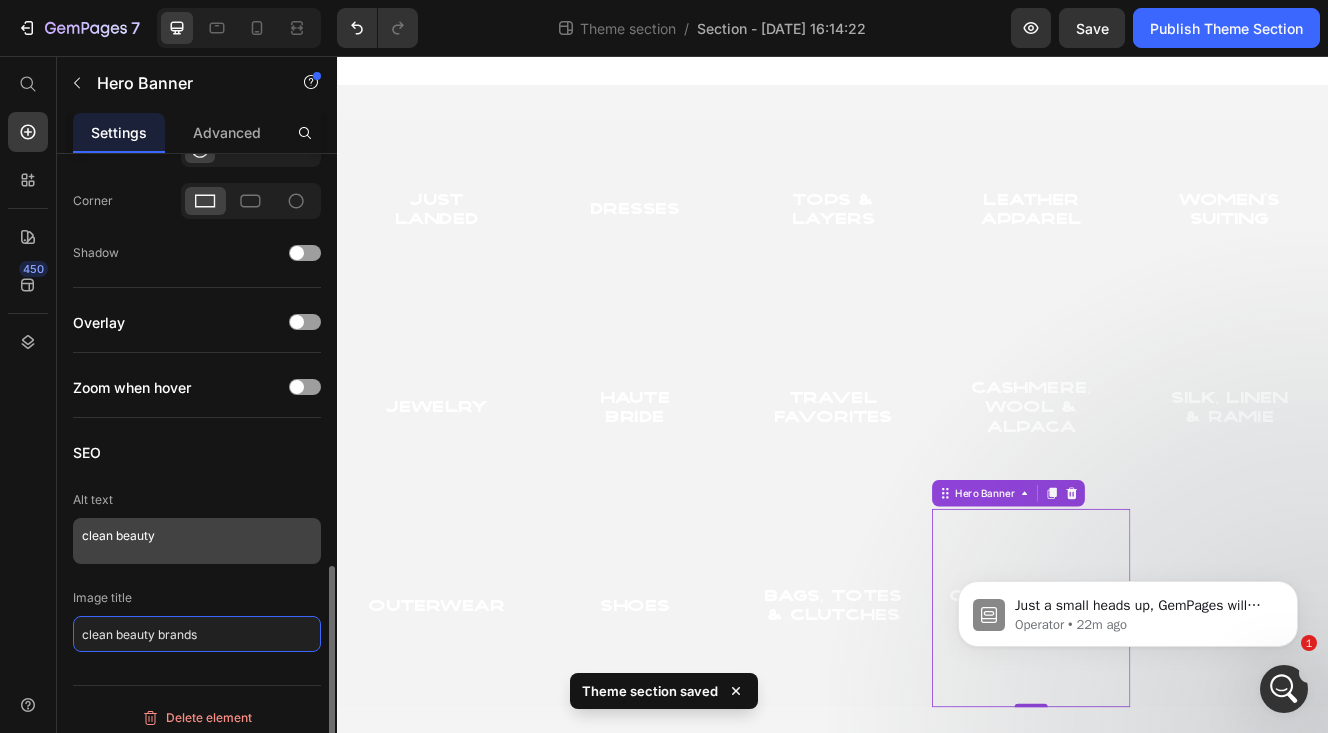 type on "clean beauty brands" 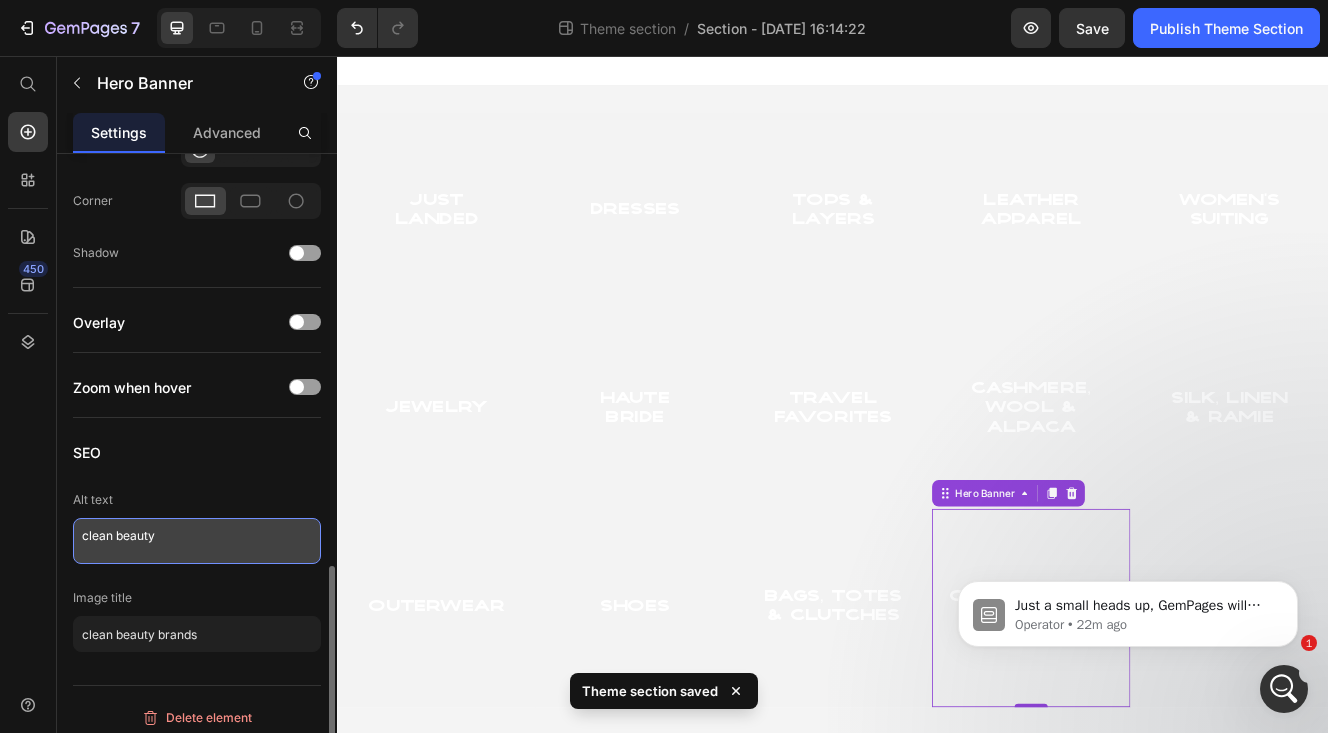 click on "clean beauty" at bounding box center (197, 541) 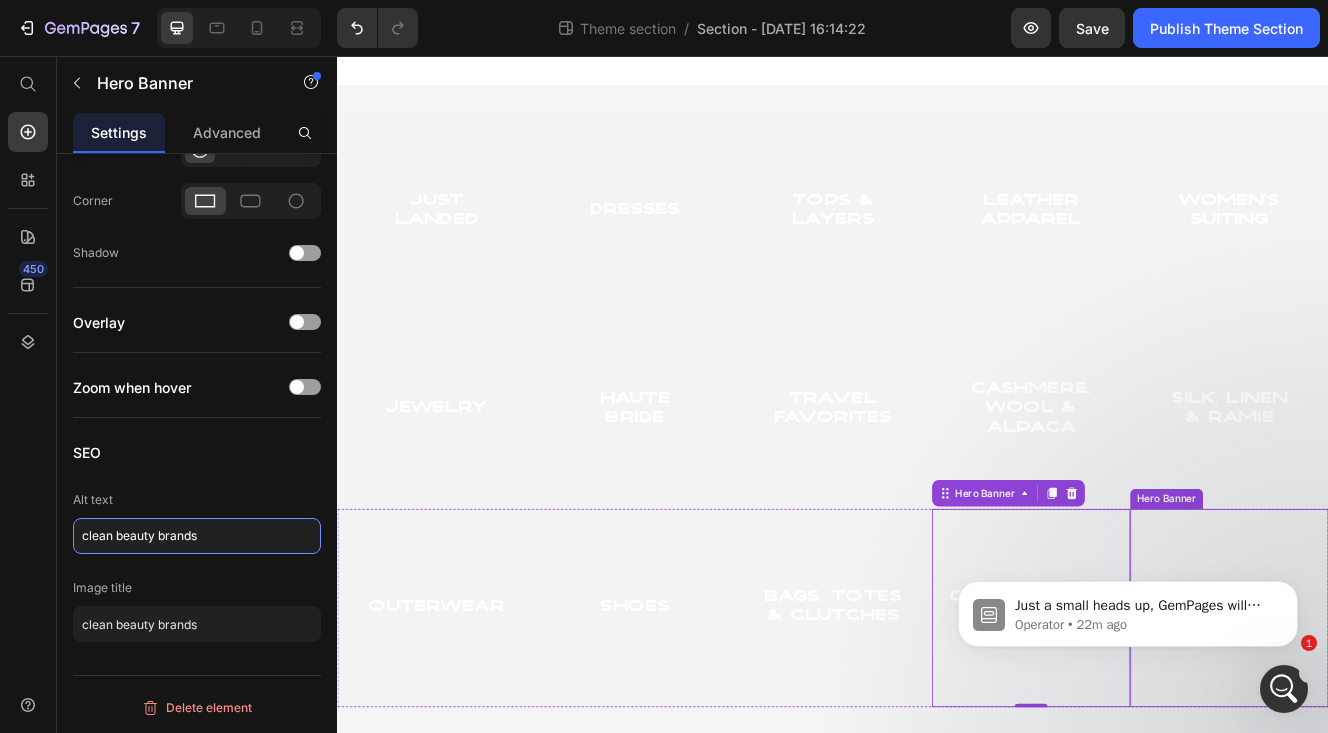 type on "clean beauty brands" 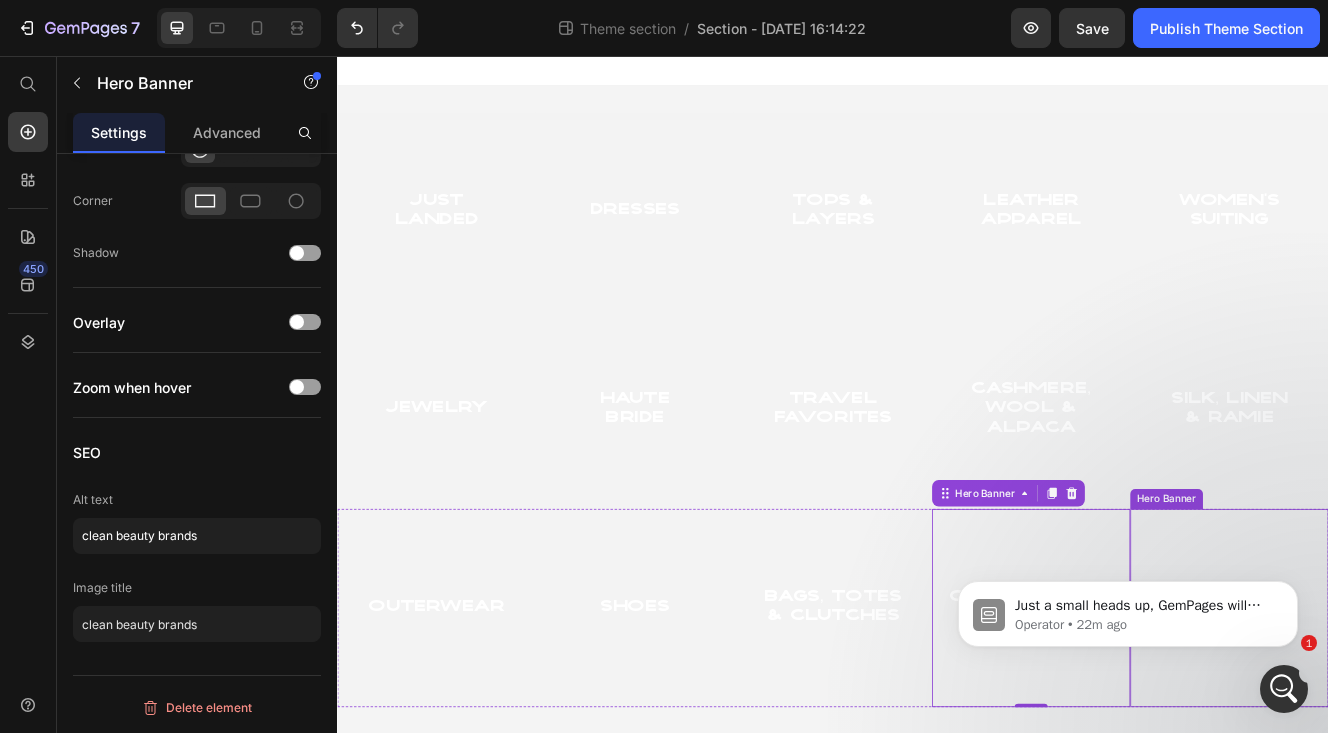 click on "Just a small heads up, GemPages will have an upgrade on [DATE], from 07:30 - 08:30 AM (GMT+7). ⛔ During this period, GemPages is not accessible ⛔ Please save your work beforehand to avoid interruption. We ensure that everything remains safe during the upgrade and bring you back online as soon as possible. Thank you for understanding! Operator • 22m ago" 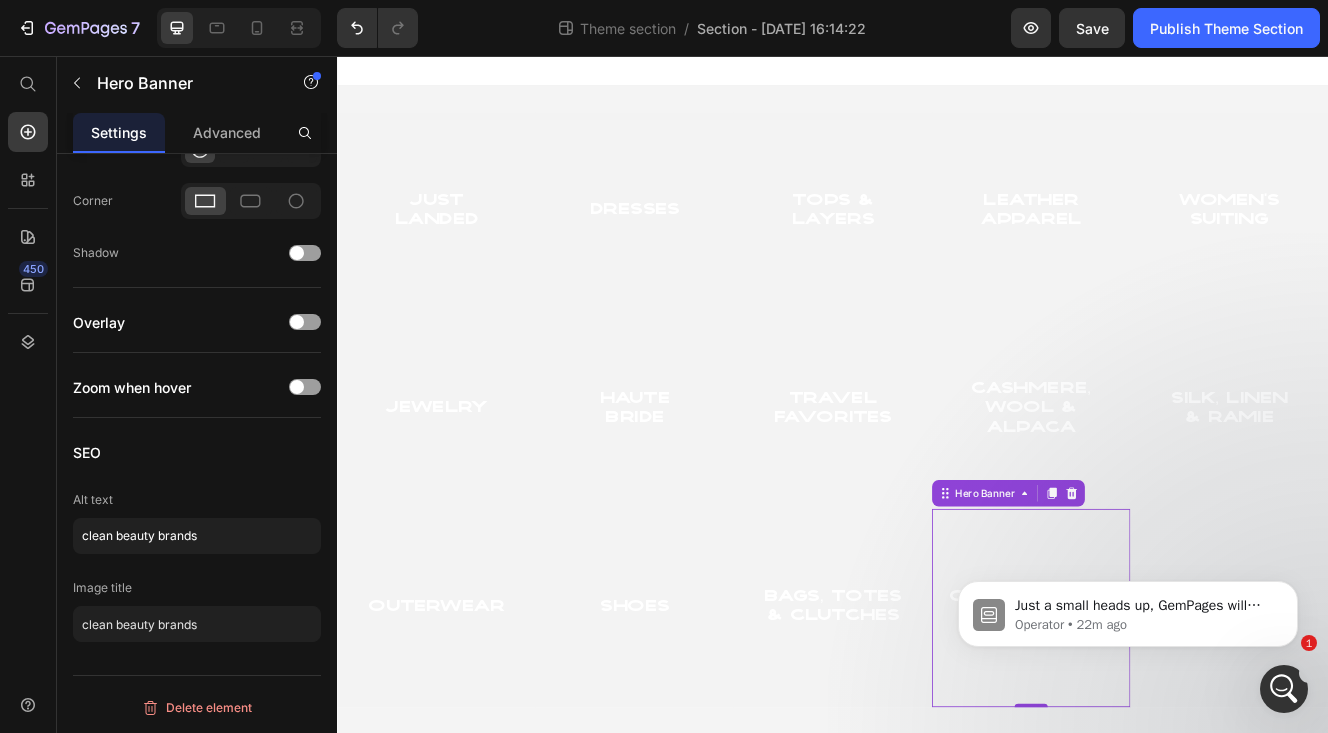 click on "Just a small heads up, GemPages will have an upgrade on [DATE], from 07:30 - 08:30 AM (GMT+7). ⛔ During this period, GemPages is not accessible ⛔ Please save your work beforehand to avoid interruption. We ensure that everything remains safe during the upgrade and bring you back online as soon as possible. Thank you for understanding! Operator • 22m ago" at bounding box center (1128, 522) 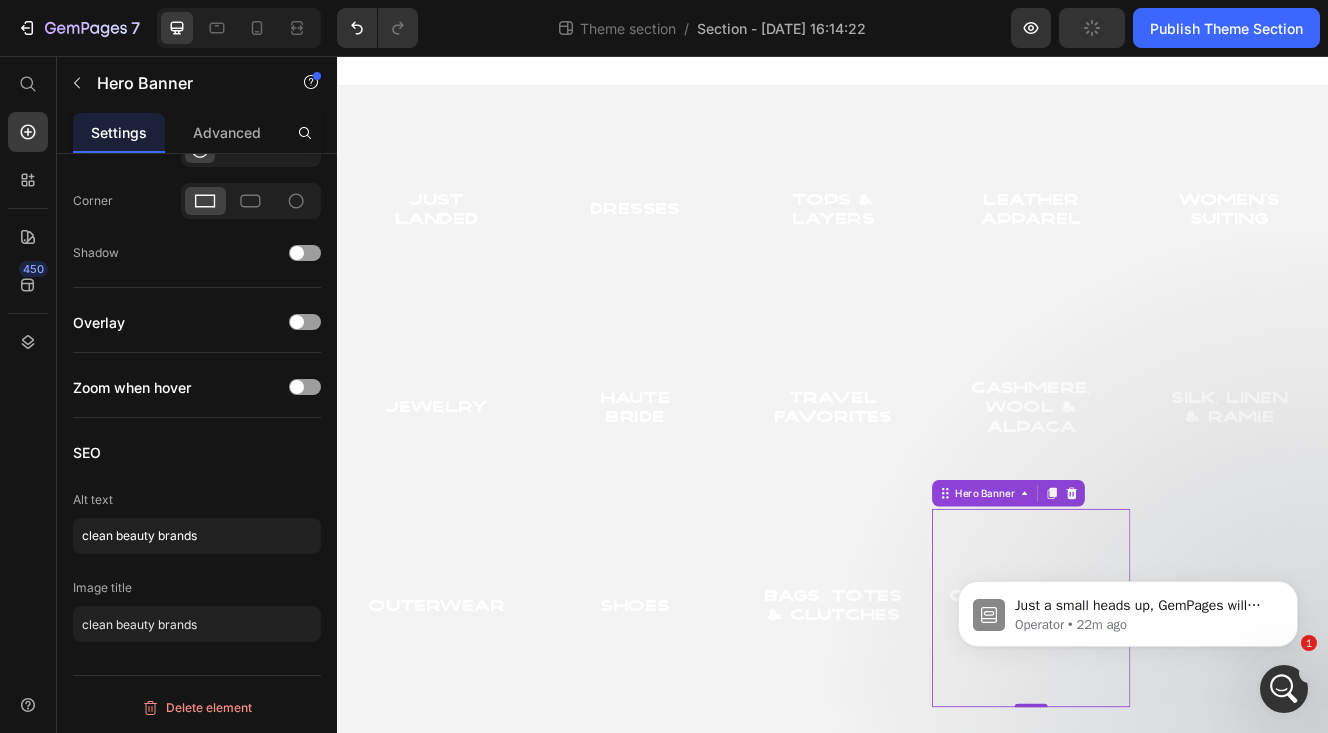 click on "Just a small heads up, GemPages will have an upgrade on July 29, 2025, from 07:30 - 08:30 AM (GMT+7). ⛔ During this period, GemPages is not accessible ⛔ Please save your work beforehand to avoid interruption. We ensure that everything remains safe during the upgrade and bring you back online as soon as possible. Thank you for understanding! Operator • 22m ago" at bounding box center (1128, 522) 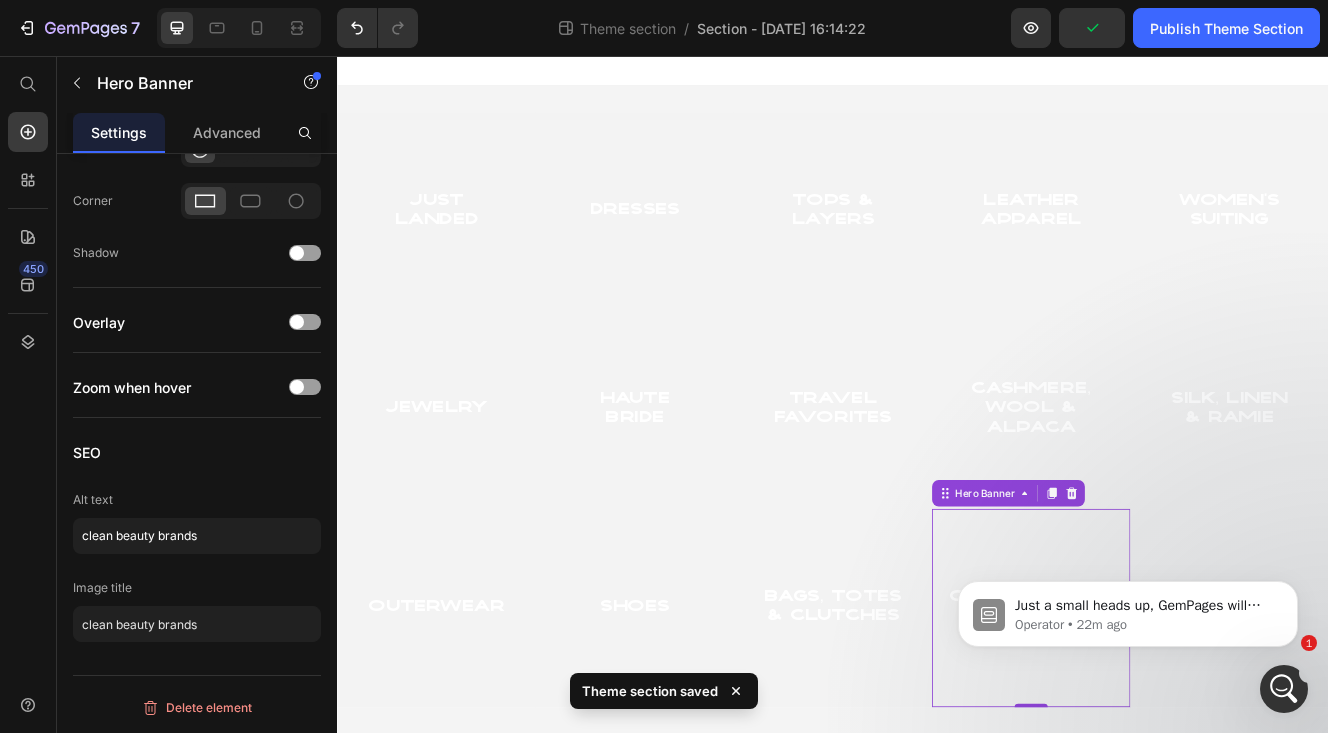 click on "Just a small heads up, GemPages will have an upgrade on July 29, 2025, from 07:30 - 08:30 AM (GMT+7). ⛔ During this period, GemPages is not accessible ⛔ Please save your work beforehand to avoid interruption. We ensure that everything remains safe during the upgrade and bring you back online as soon as possible. Thank you for understanding! Operator • 22m ago" at bounding box center [1128, 522] 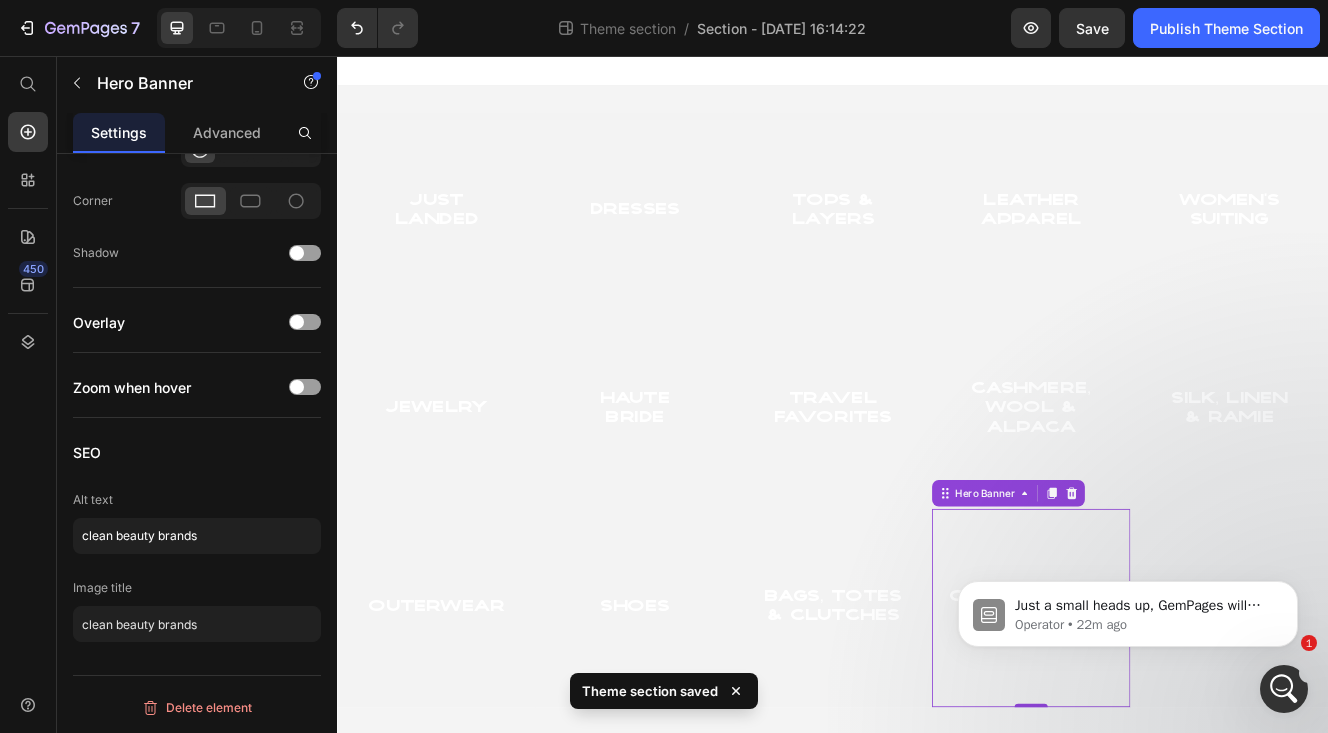 click on "Just a small heads up, GemPages will have an upgrade on July 29, 2025, from 07:30 - 08:30 AM (GMT+7). ⛔ During this period, GemPages is not accessible ⛔ Please save your work beforehand to avoid interruption. We ensure that everything remains safe during the upgrade and bring you back online as soon as possible. Thank you for understanding! Operator • 22m ago" at bounding box center [1128, 522] 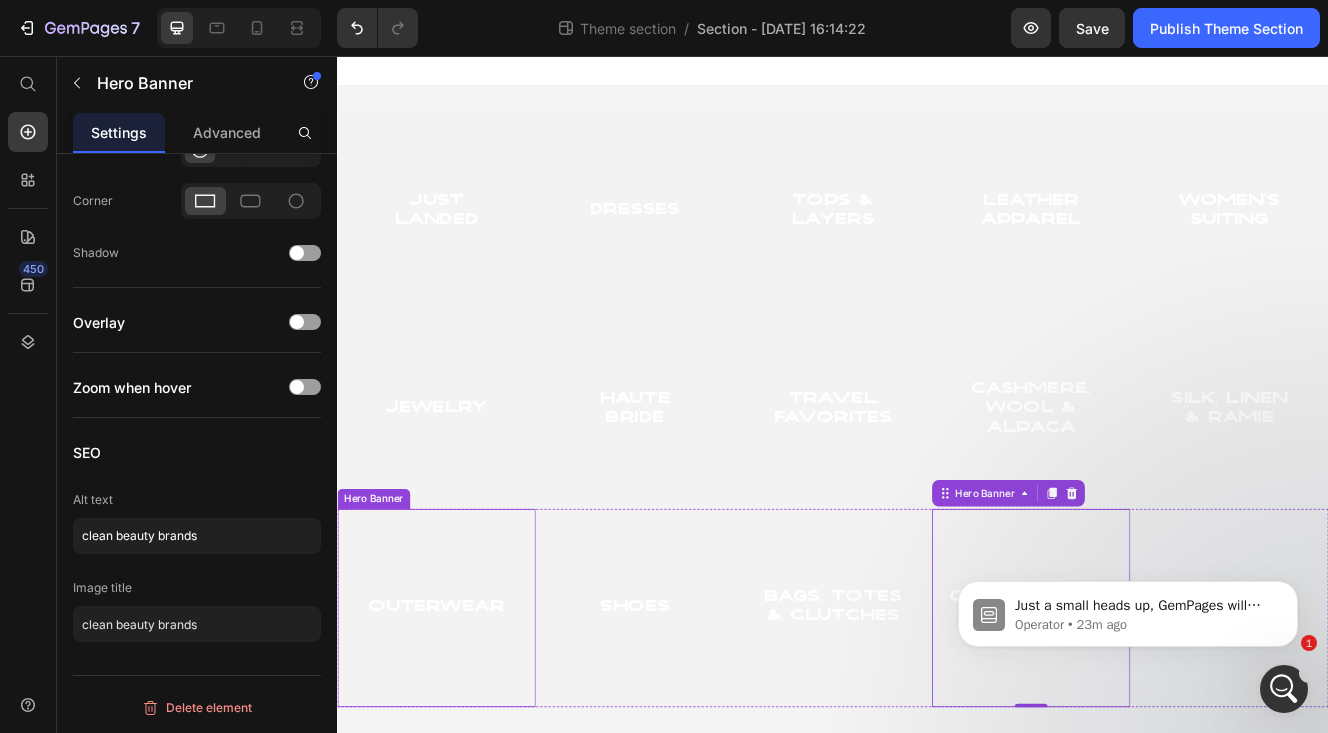click at bounding box center [457, 724] 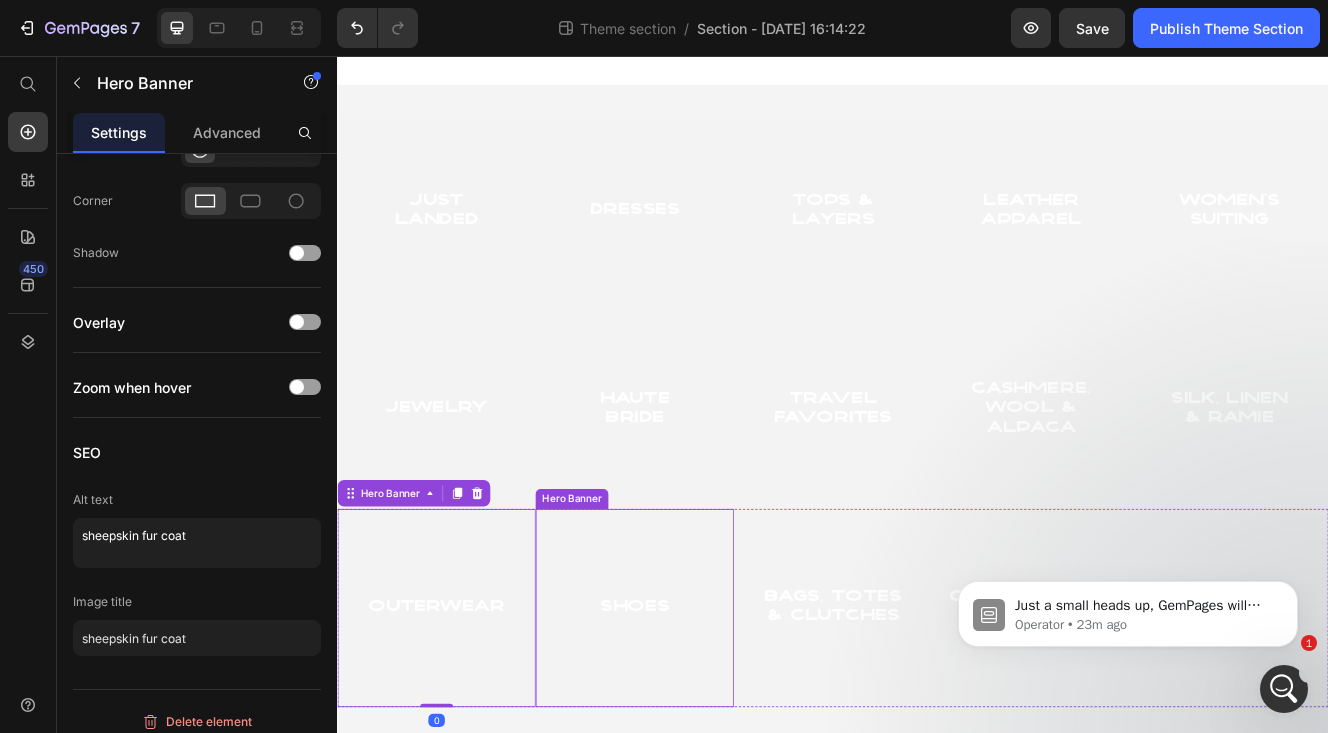 click at bounding box center [697, 724] 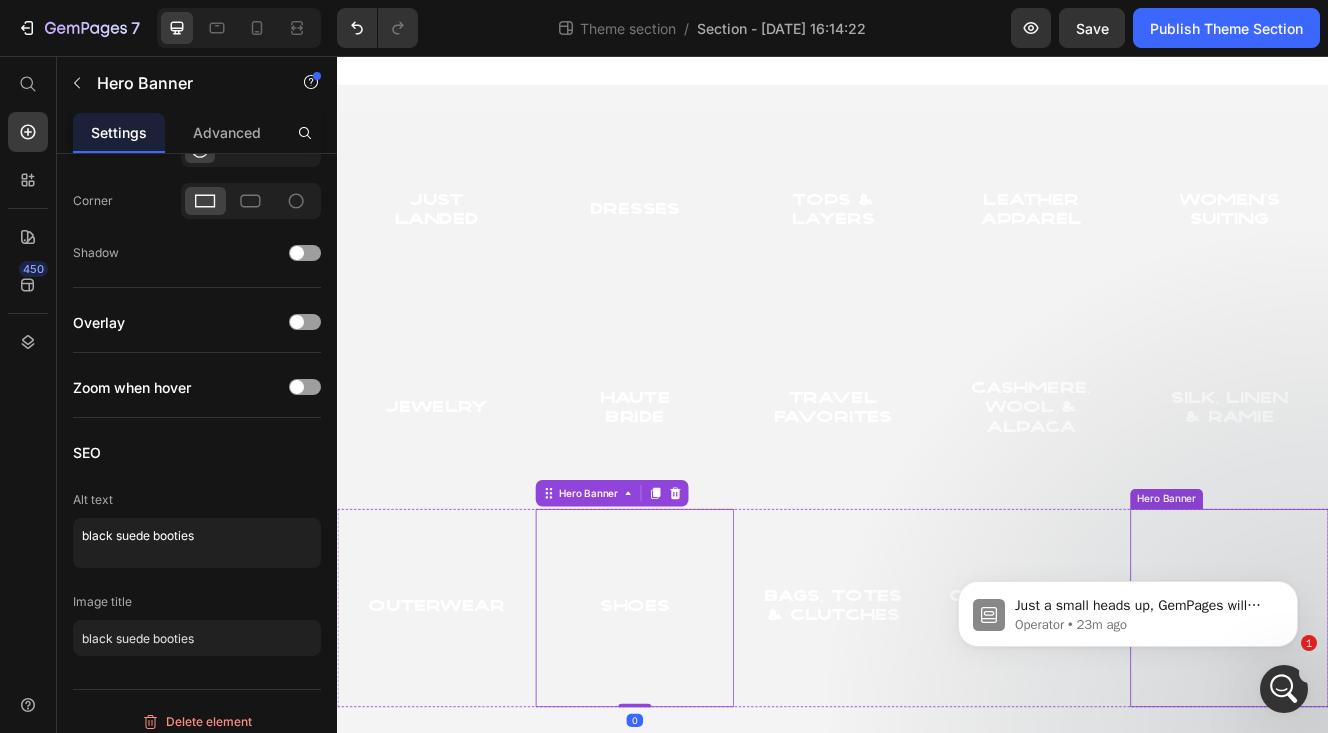 click at bounding box center [1417, 724] 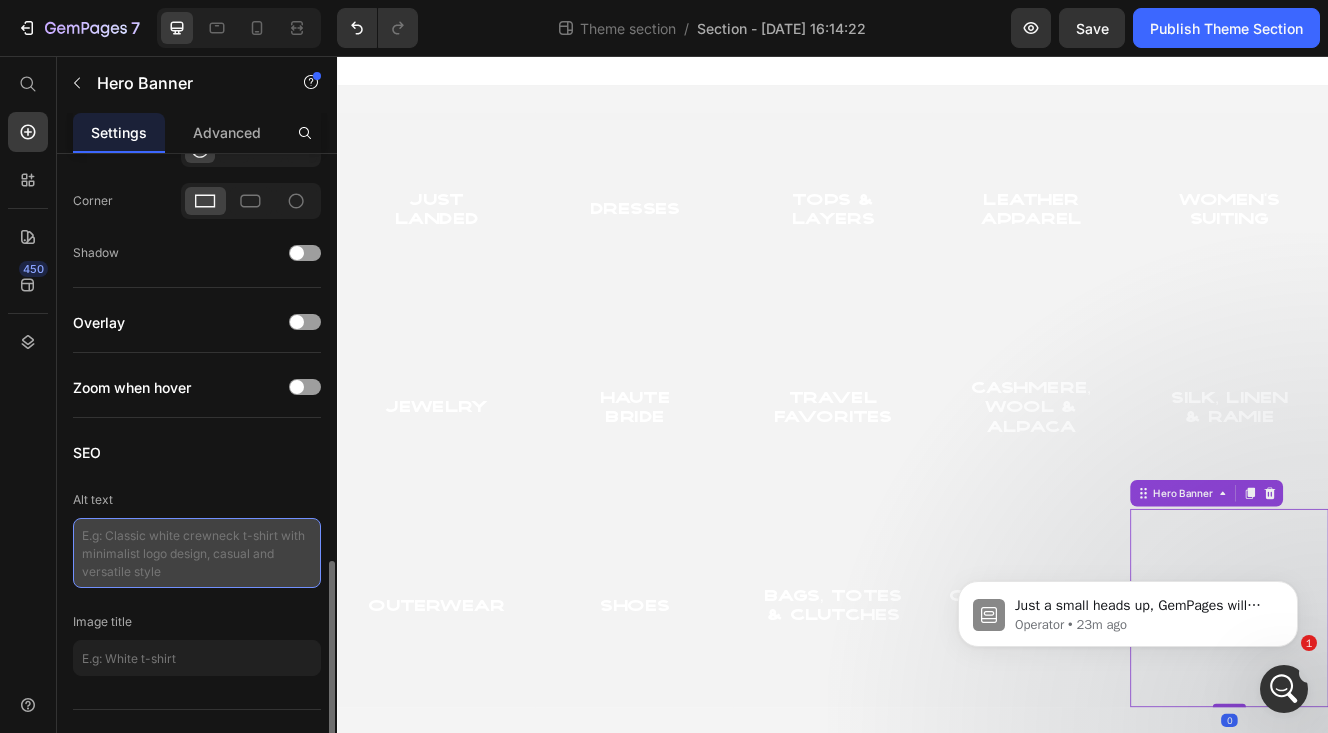 click at bounding box center (197, 553) 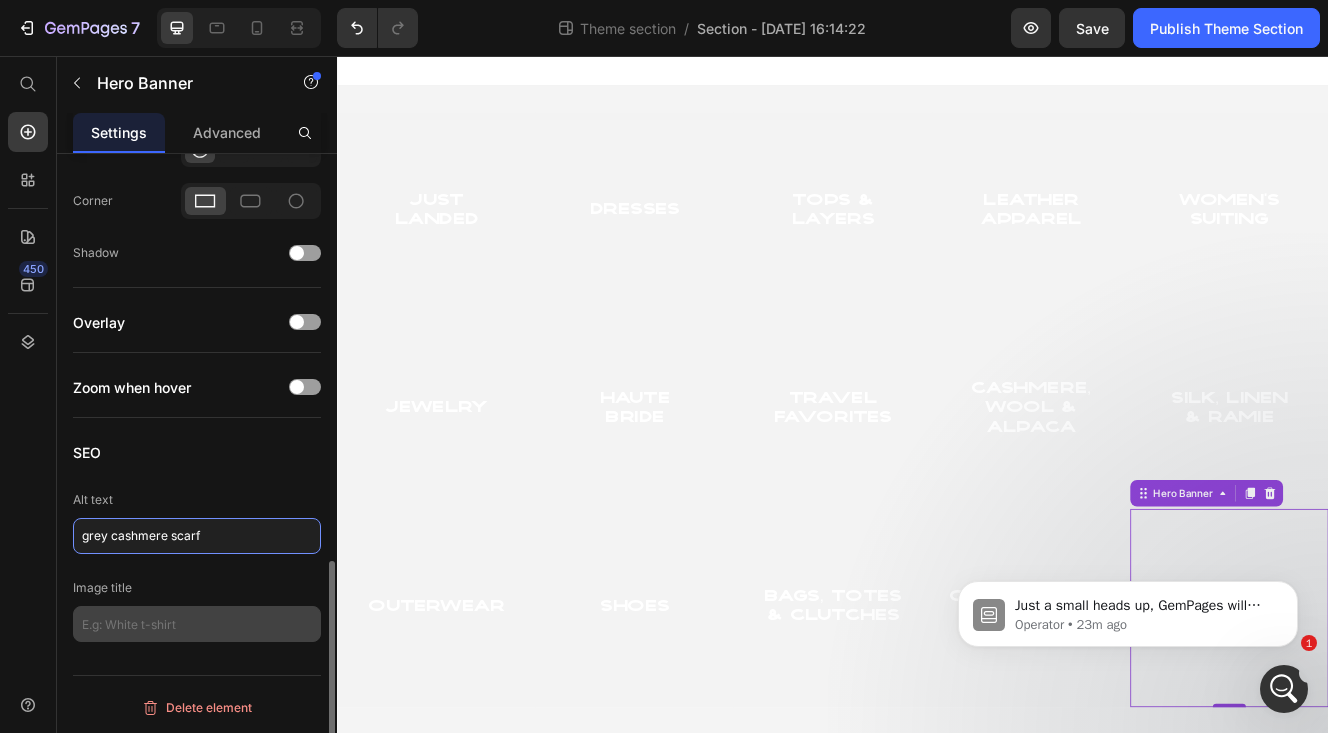 type on "grey cashmere scarf" 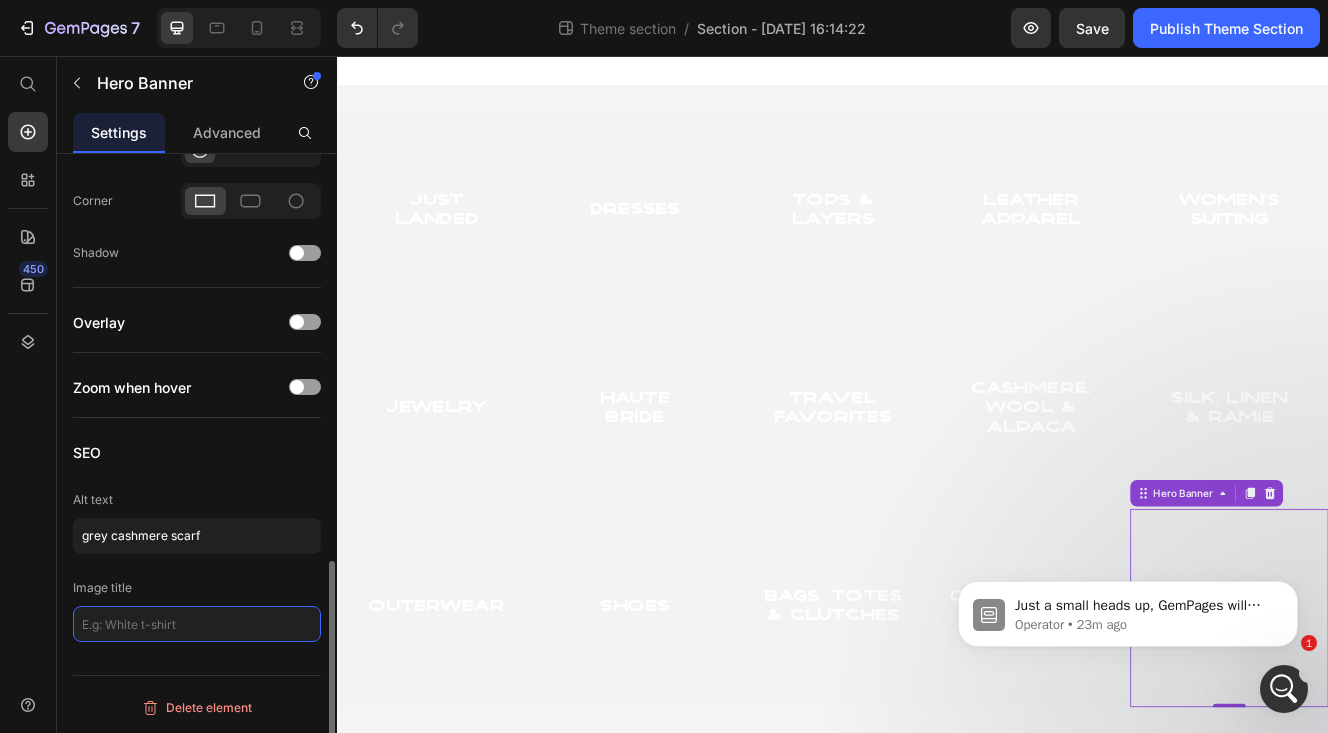 click 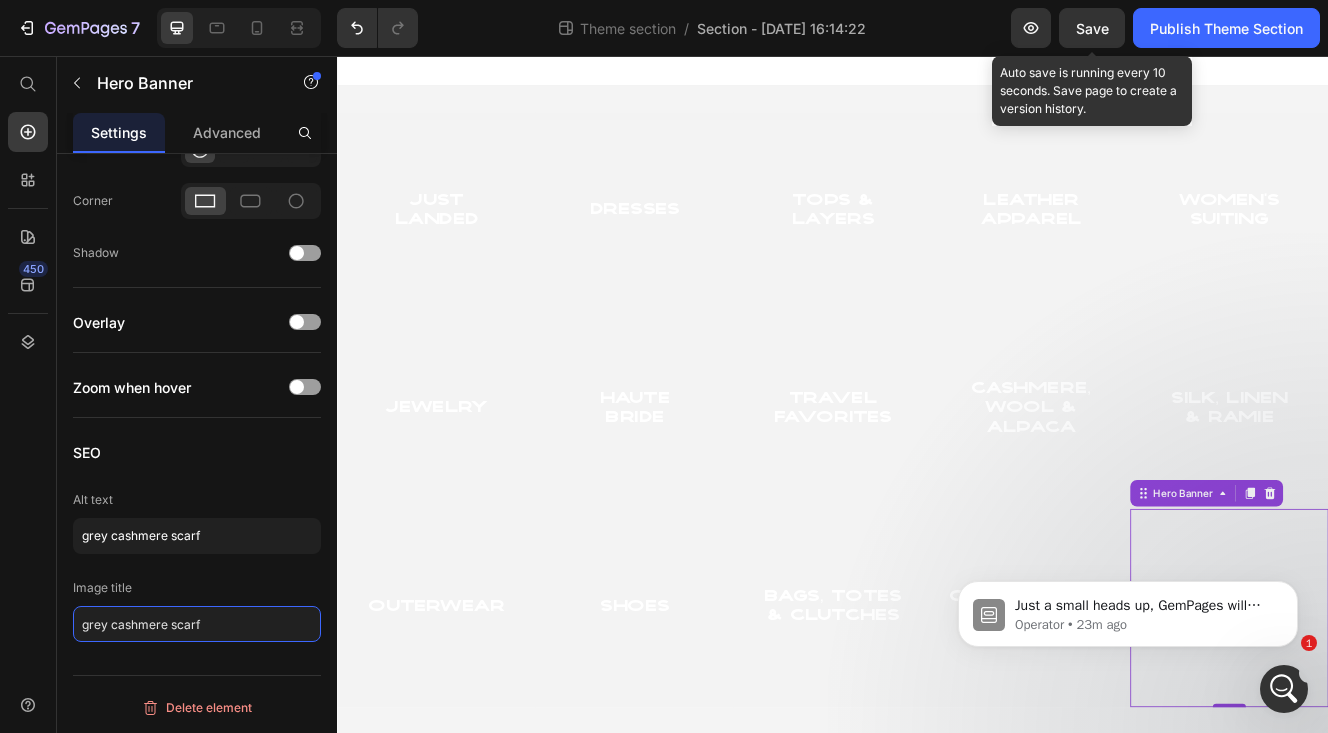 type on "grey cashmere scarf" 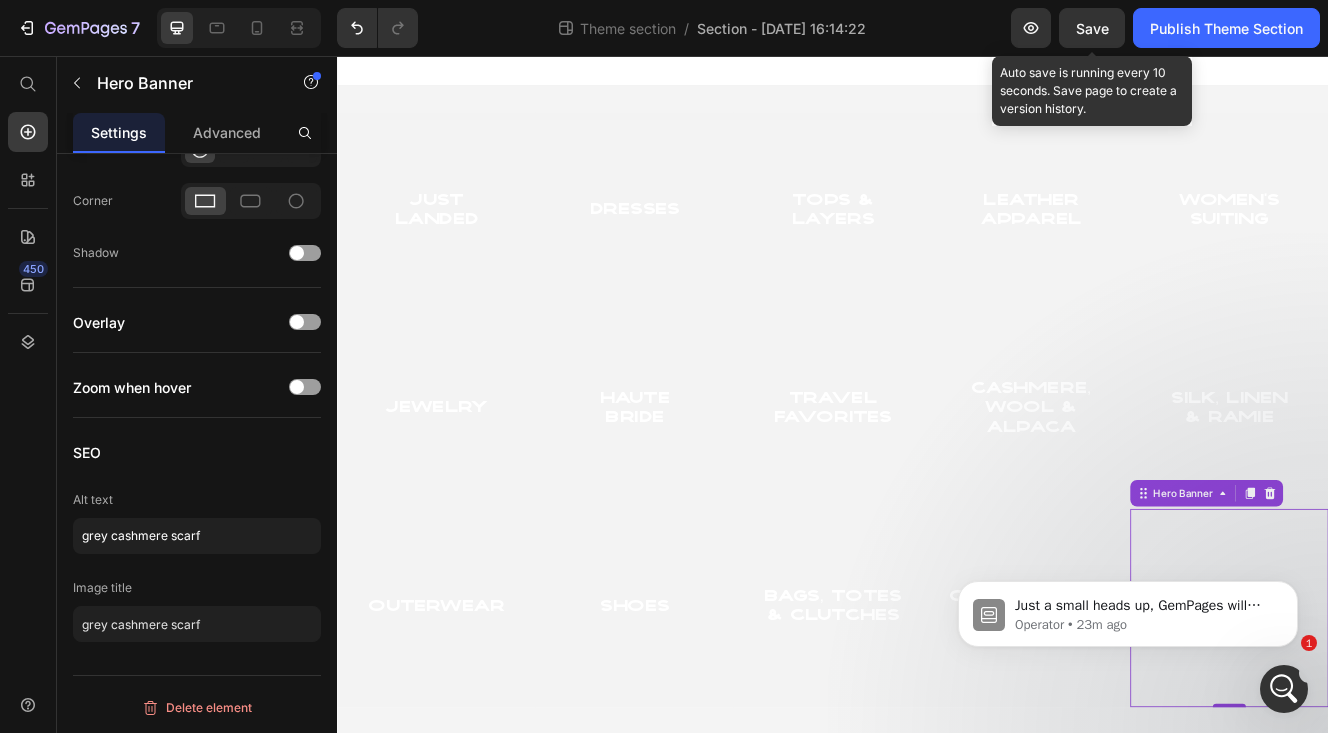click on "Save" at bounding box center (1092, 28) 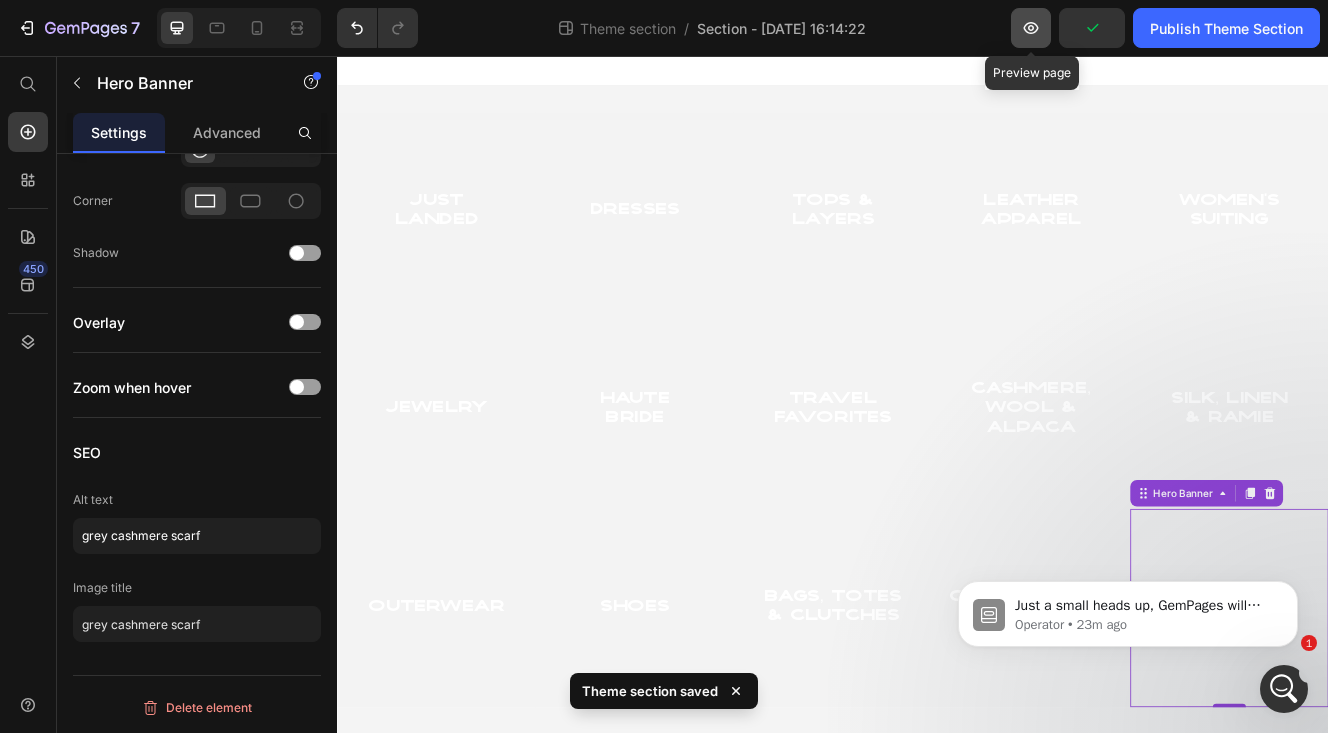 click 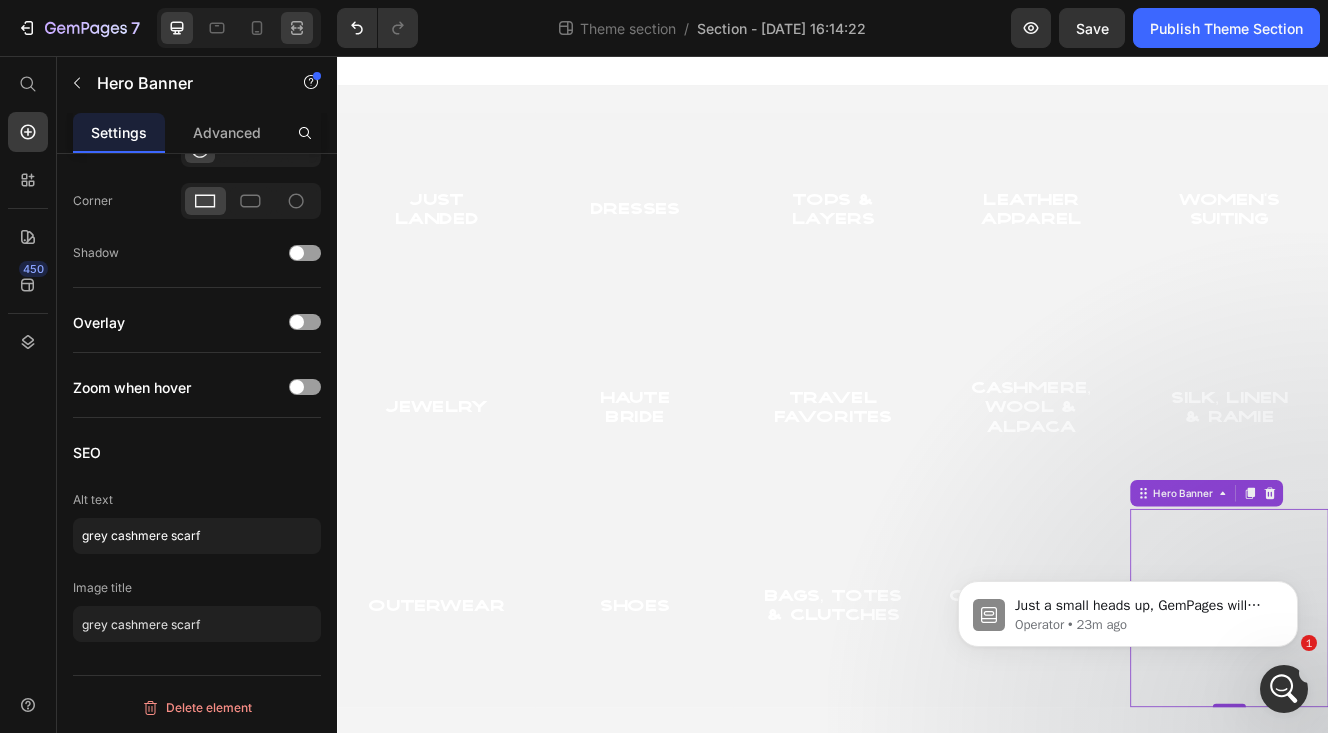 click 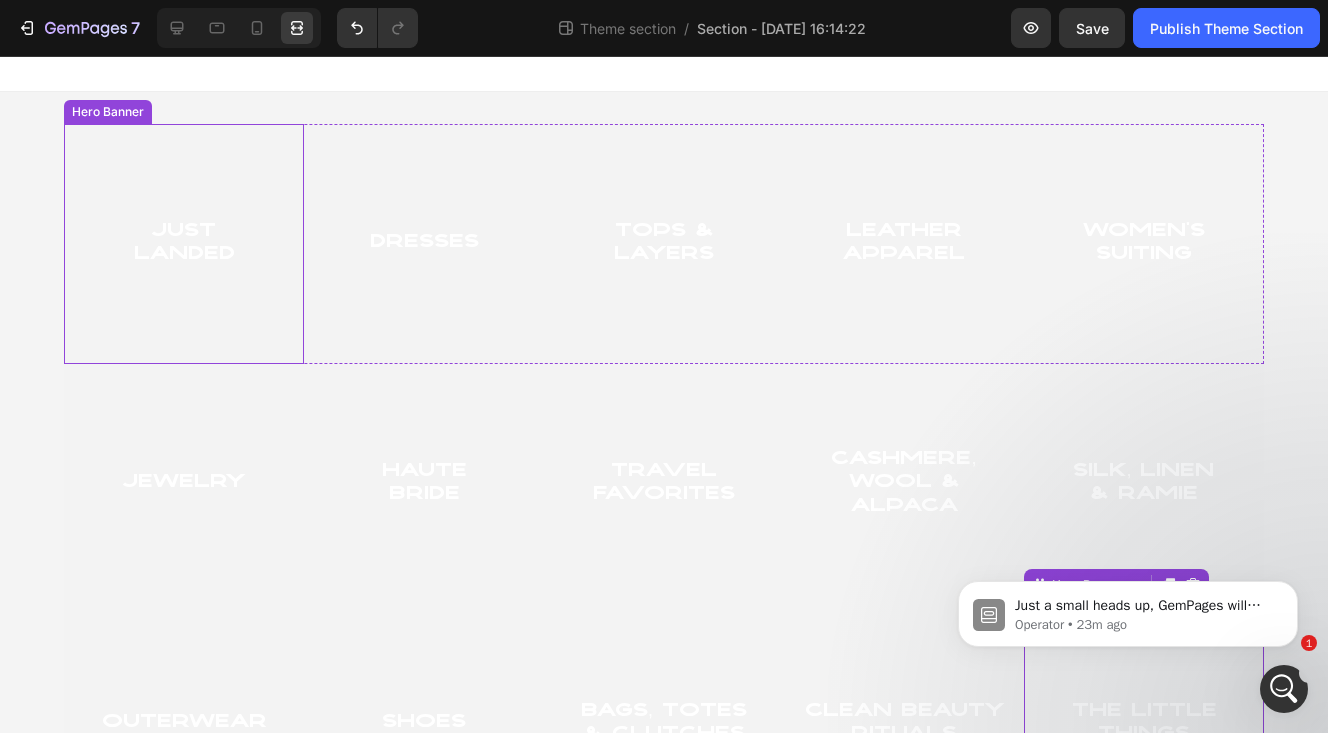 click on "Just  Landed Heading Hero Banner Dresses Heading Hero Banner tops &  Layers Heading Hero Banner Leather Apparel Heading Hero Banner women's  suiting Heading Hero Banner Row Row jewelry Heading Hero Banner haute  Bride Heading Hero Banner Travel Favorites Heading Hero Banner cashmere, wool &  alpaca Heading Hero Banner Silk, Linen  & Ramie Heading Hero Banner Row Outerwear Heading Hero Banner Shoes Heading Hero Banner Bags, Totes  & Clutches Heading Hero Banner Clean Beauty Rituals Heading Hero Banner The Little  Things Heading Hero Banner   0 Row Row" at bounding box center (664, 484) 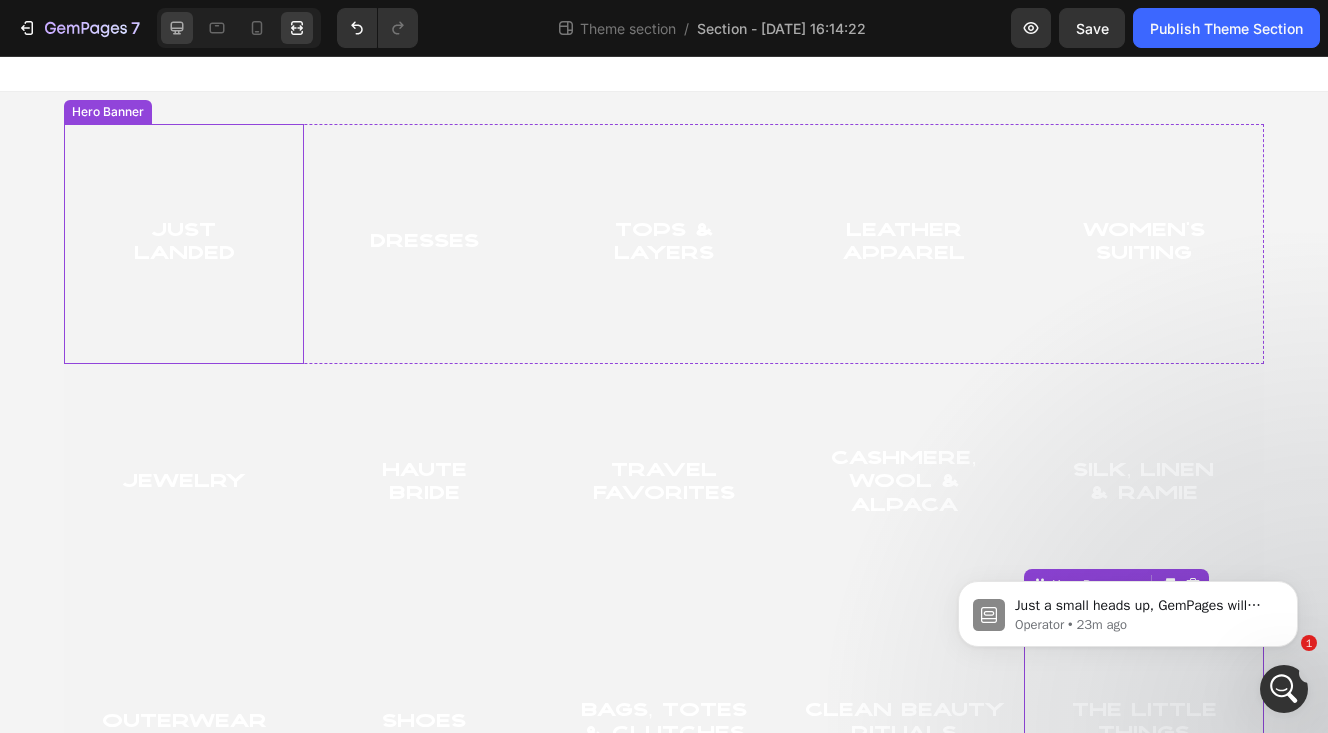 click 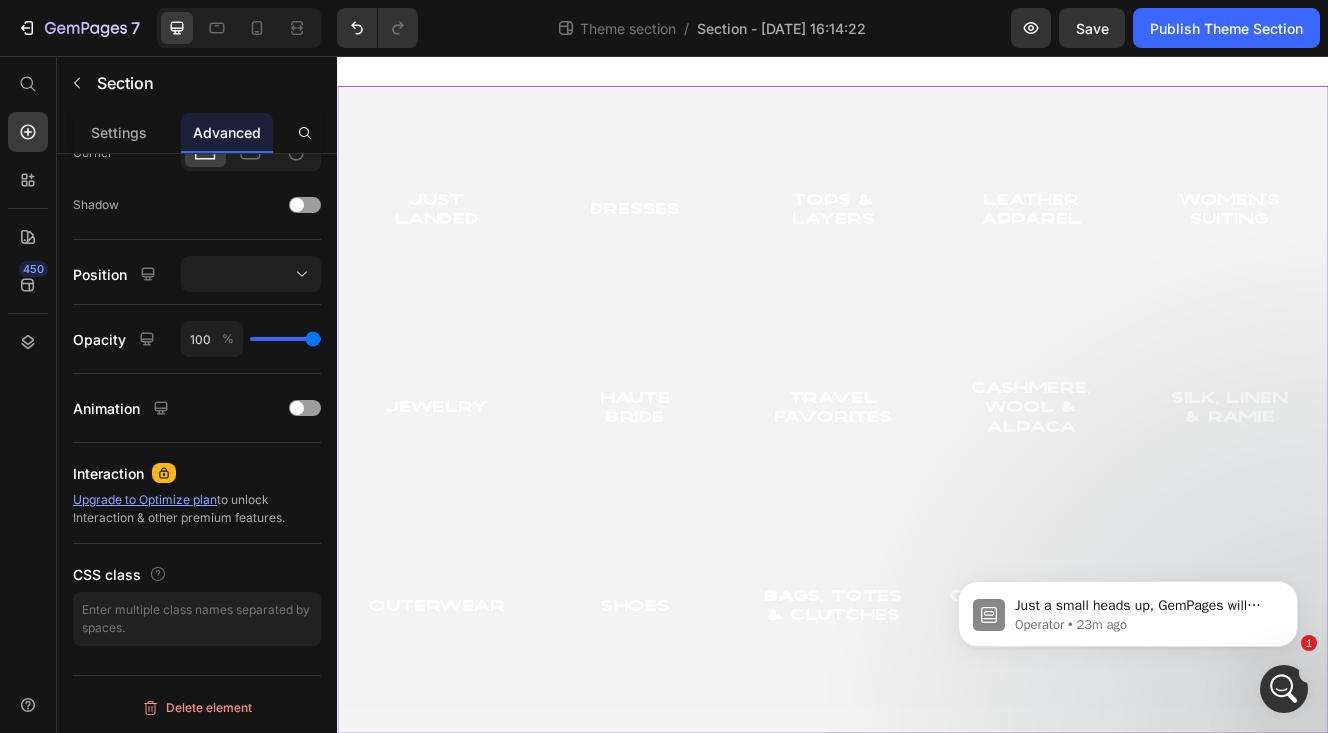 scroll, scrollTop: 0, scrollLeft: 0, axis: both 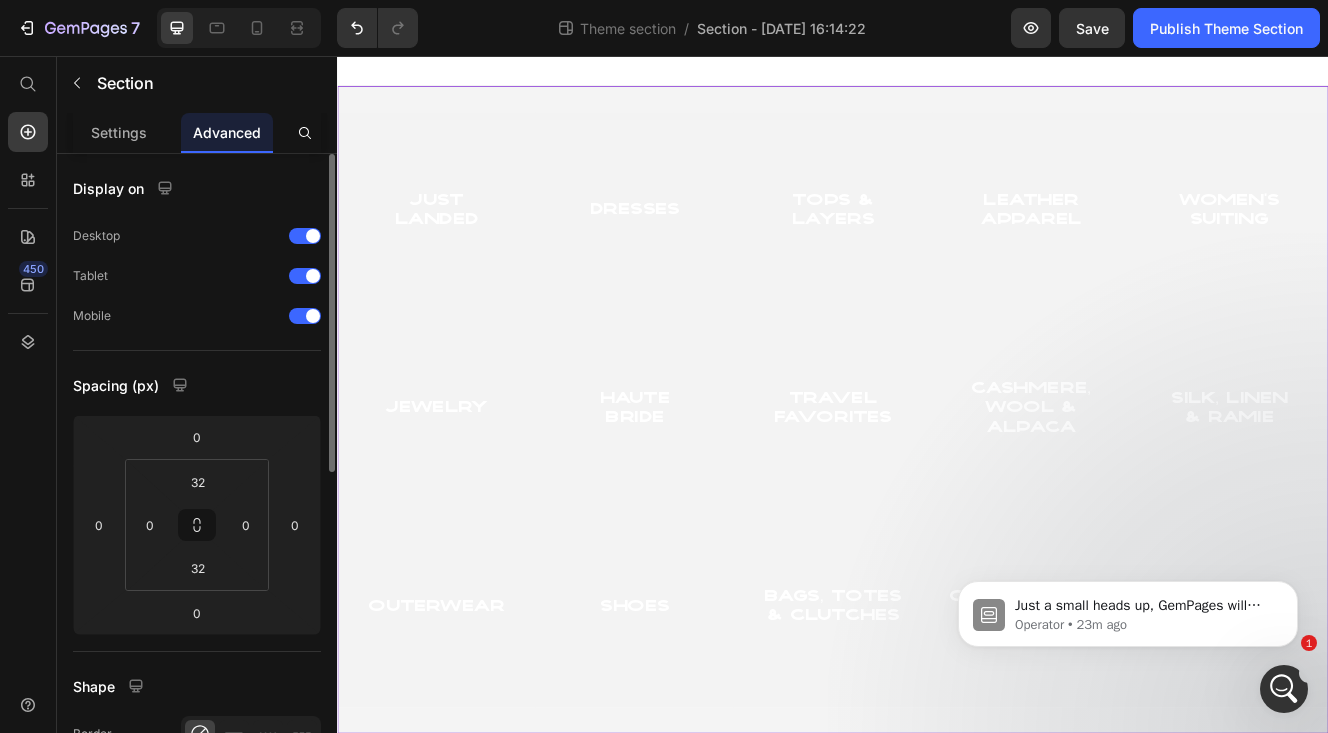 click on "Just  Landed Heading Hero Banner Dresses Heading Hero Banner tops &  Layers Heading Hero Banner Leather Apparel Heading Hero Banner women's  suiting Heading Hero Banner Row Row jewelry Heading Hero Banner haute  Bride Heading Hero Banner Travel Favorites Heading Hero Banner cashmere, wool &  alpaca Heading Hero Banner Silk, Linen  & Ramie Heading Hero Banner Row Outerwear Heading Hero Banner Shoes Heading Hero Banner Bags, Totes  & Clutches Heading Hero Banner Clean Beauty Rituals Heading Hero Banner The Little  Things Heading Hero Banner Row Row" at bounding box center [937, 484] 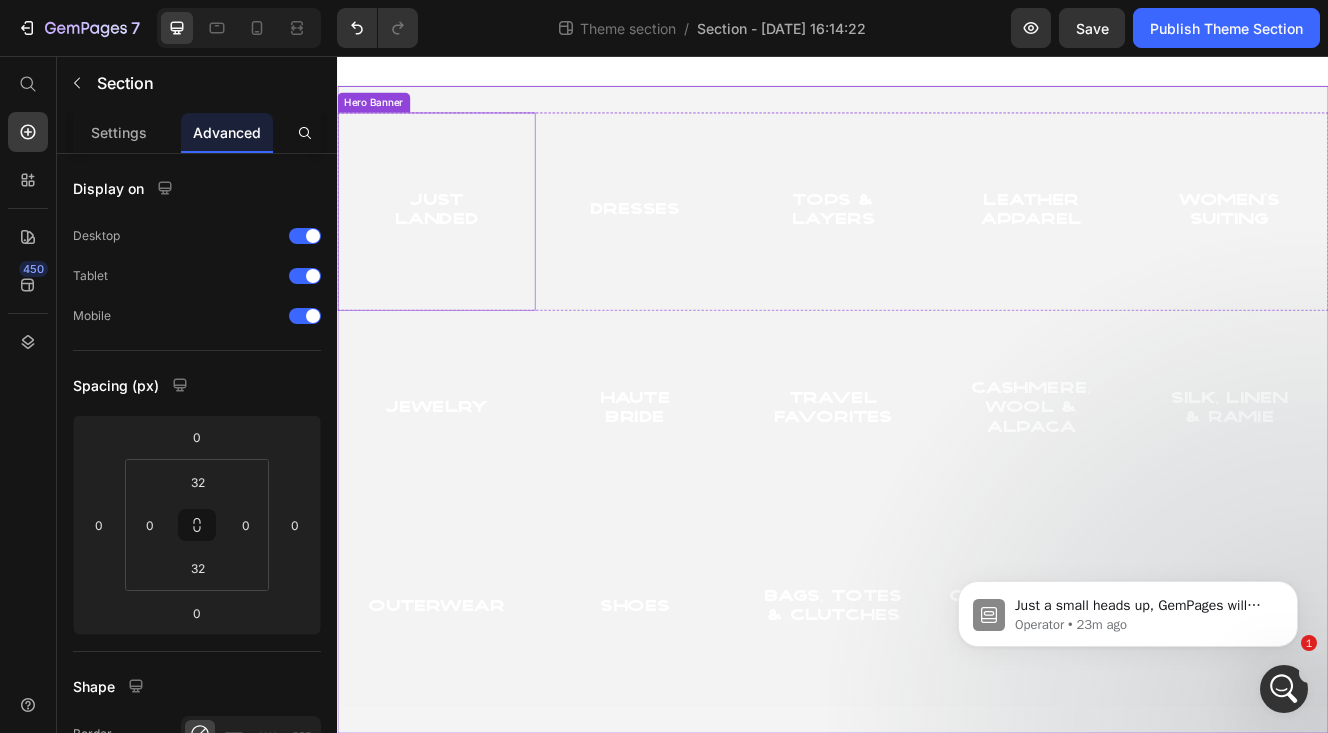 click on "Just  Landed Heading Hero Banner Dresses Heading Hero Banner tops &  Layers Heading Hero Banner Leather Apparel Heading Hero Banner women's  suiting Heading Hero Banner Row Row jewelry Heading Hero Banner haute  Bride Heading Hero Banner Travel Favorites Heading Hero Banner cashmere, wool &  alpaca Heading Hero Banner Silk, Linen  & Ramie Heading Hero Banner Row Outerwear Heading Hero Banner Shoes Heading Hero Banner Bags, Totes  & Clutches Heading Hero Banner Clean Beauty Rituals Heading Hero Banner The Little  Things Heading Hero Banner Row Row" at bounding box center (937, 484) 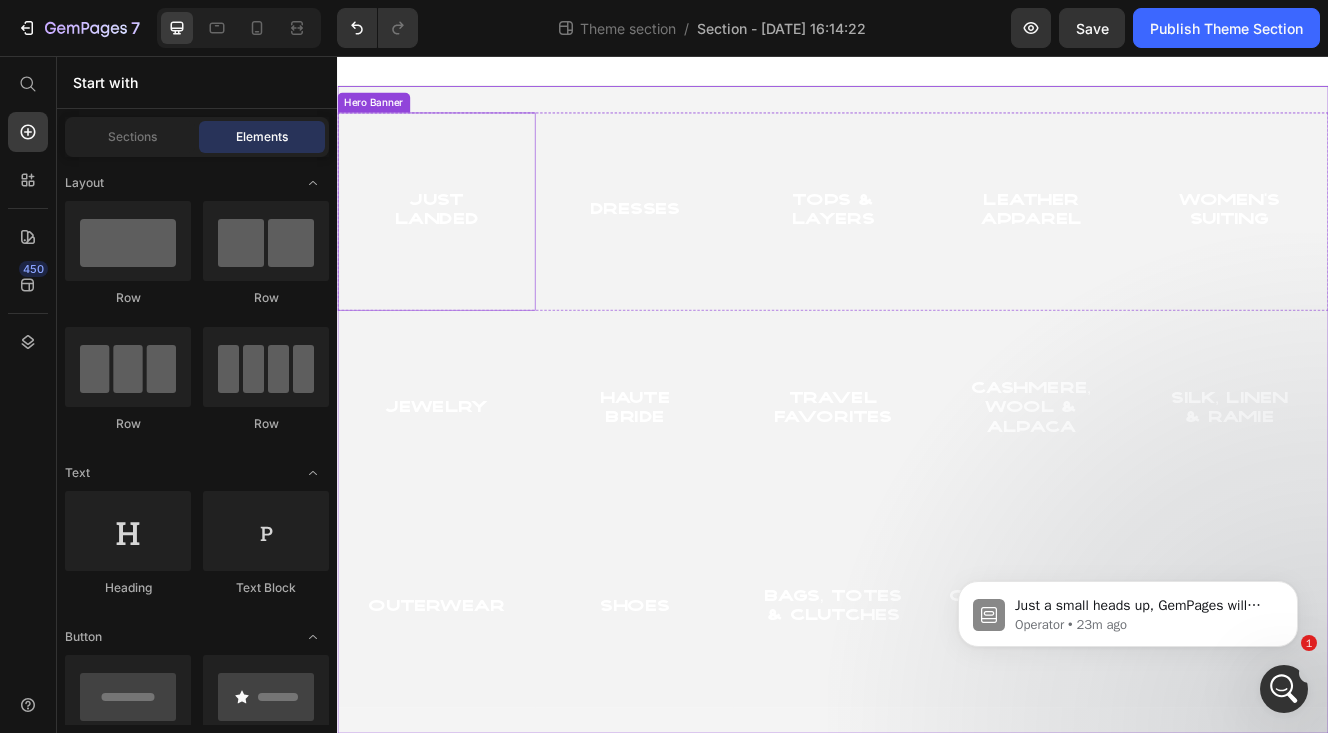 click at bounding box center (937, 72) 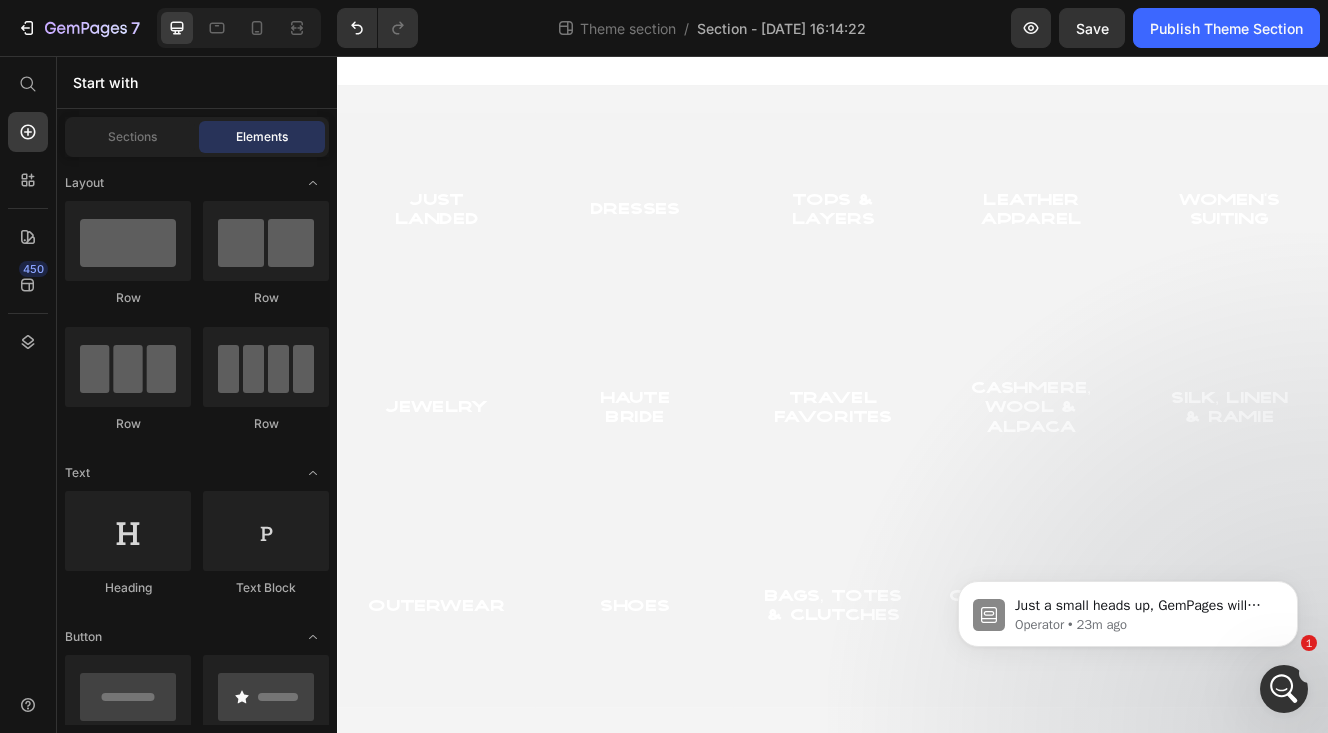 click at bounding box center [937, 72] 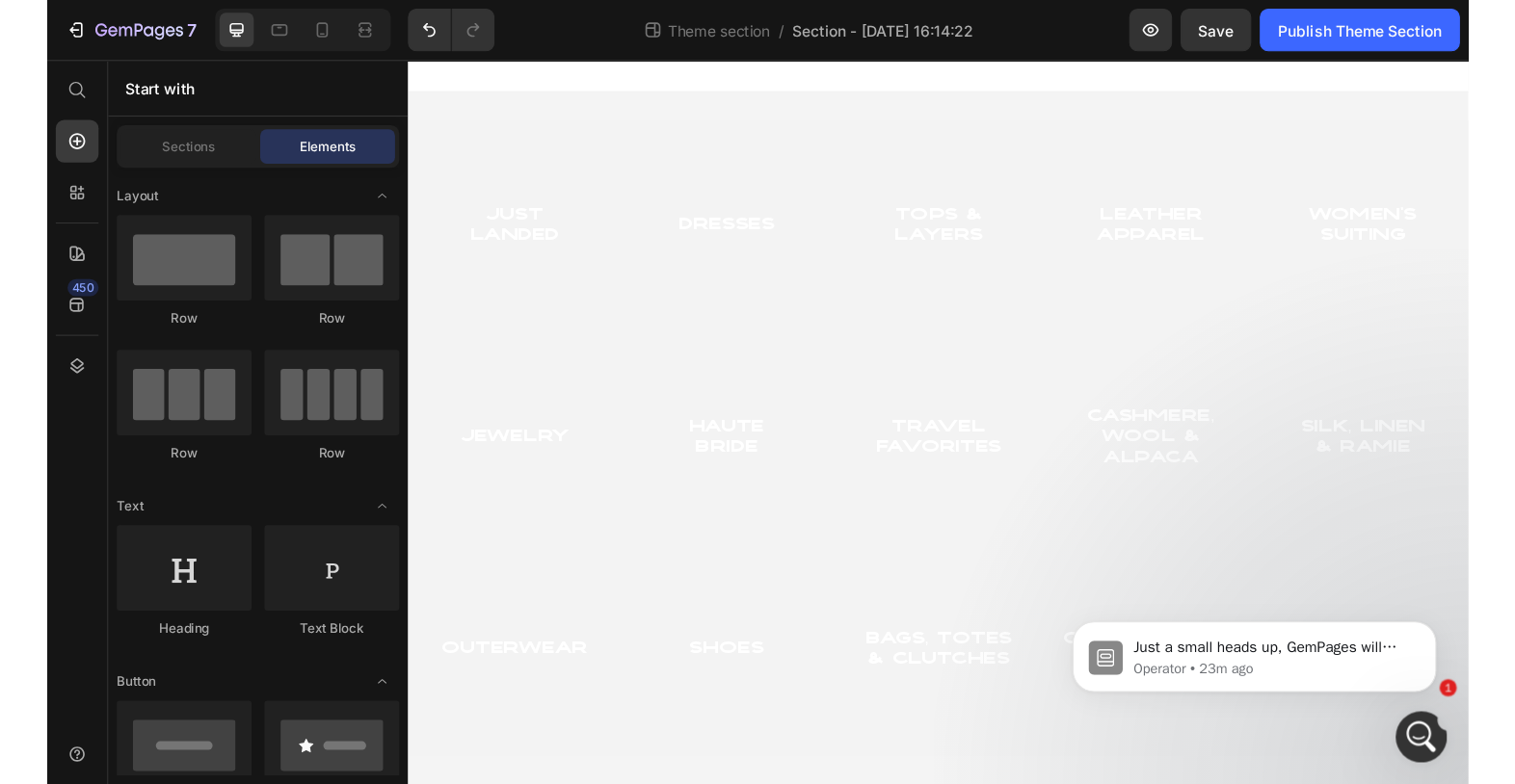scroll, scrollTop: 1069, scrollLeft: 0, axis: vertical 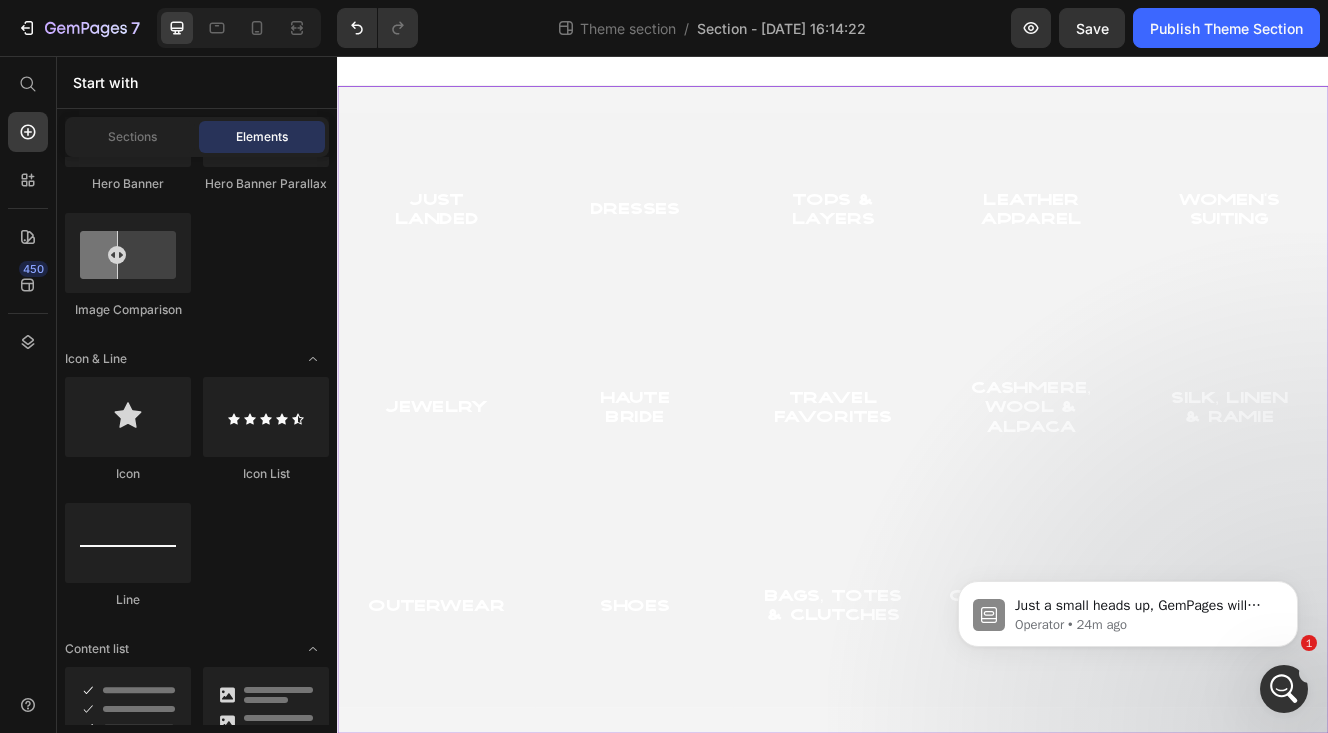 click on "Just  Landed Heading Hero Banner Dresses Heading Hero Banner tops &  Layers Heading Hero Banner Leather Apparel Heading Hero Banner women's  suiting Heading Hero Banner Row Row jewelry Heading Hero Banner haute  Bride Heading Hero Banner Travel Favorites Heading Hero Banner cashmere, wool &  alpaca Heading Hero Banner Silk, Linen  & Ramie Heading Hero Banner Row Outerwear Heading Hero Banner Shoes Heading Hero Banner Bags, Totes  & Clutches Heading Hero Banner Clean Beauty Rituals Heading Hero Banner The Little  Things Heading Hero Banner Row Row" at bounding box center (937, 484) 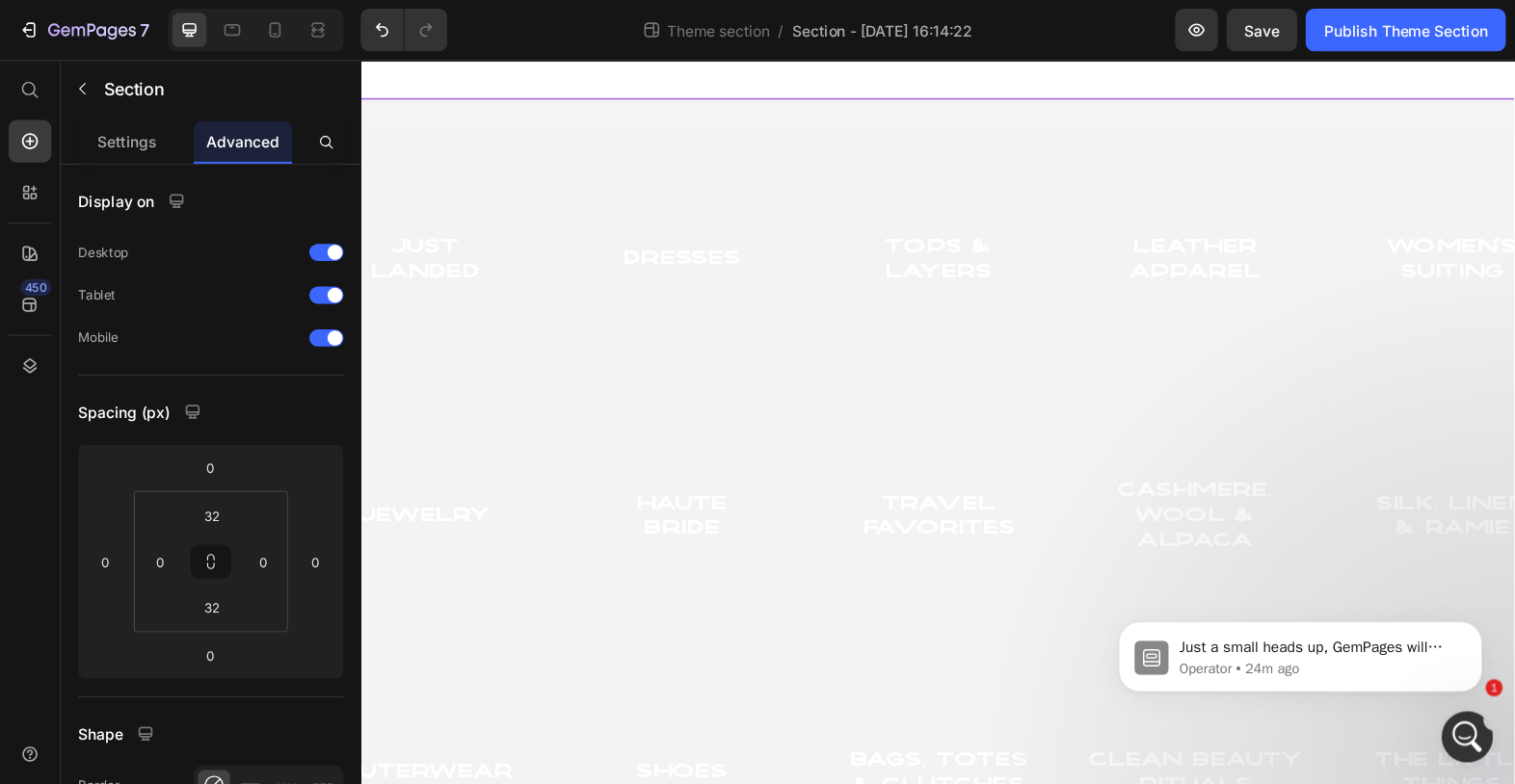 scroll, scrollTop: 3, scrollLeft: 0, axis: vertical 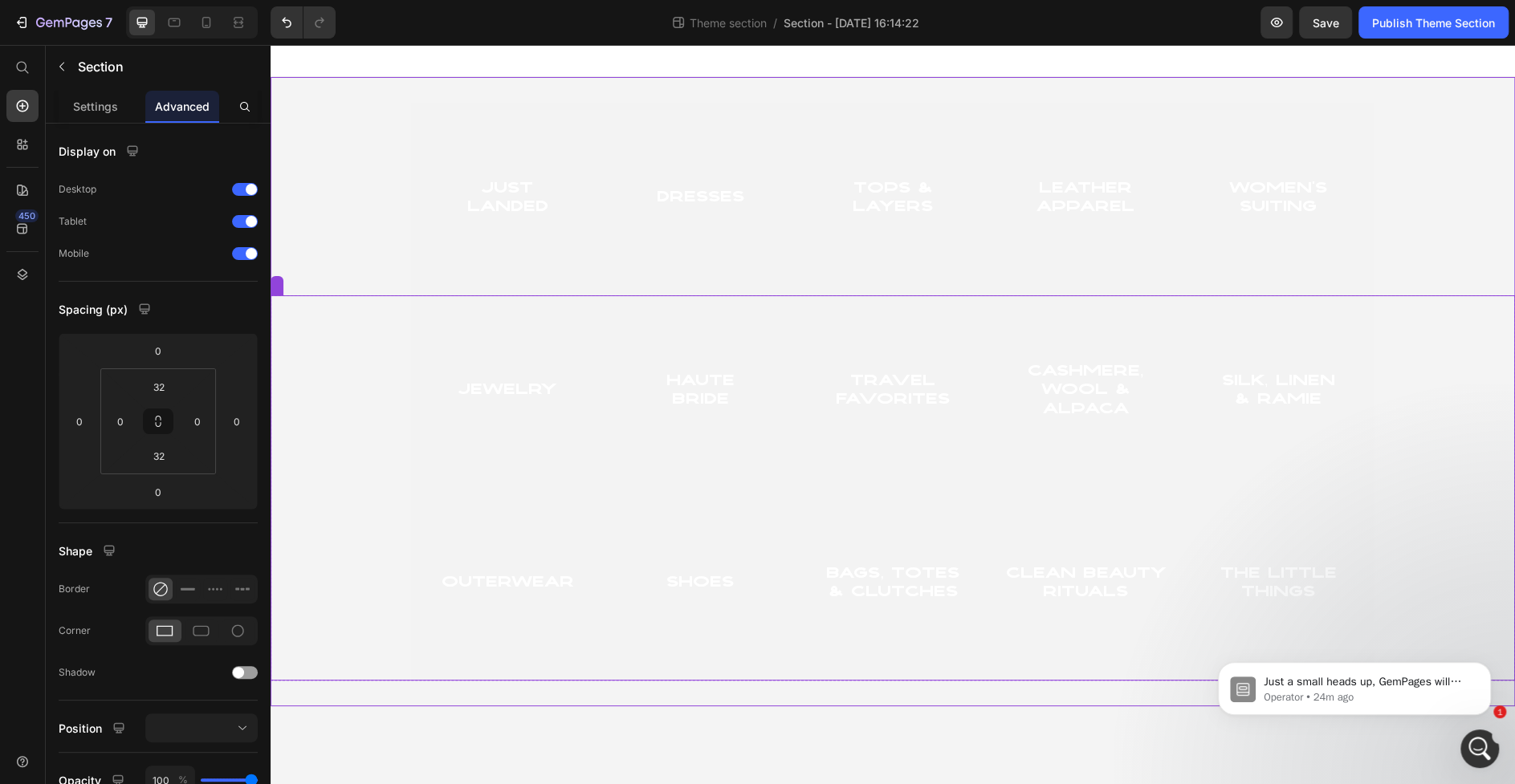 click on "Just  Landed Heading Hero Banner Dresses Heading Hero Banner tops &  Layers Heading Hero Banner Leather Apparel Heading Hero Banner women's  suiting Heading Hero Banner Row" at bounding box center [893, 199] 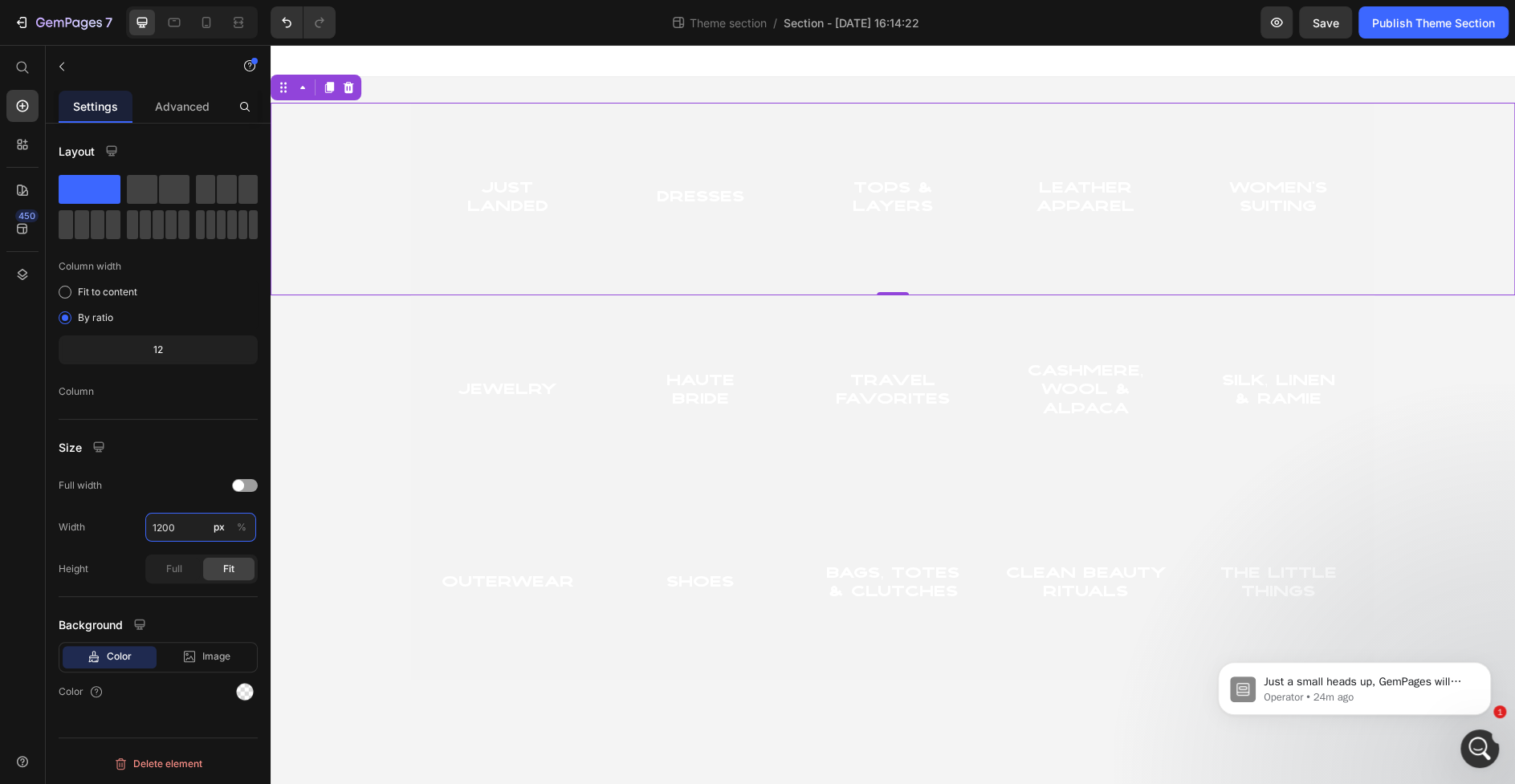 click on "1200" at bounding box center [201, 527] 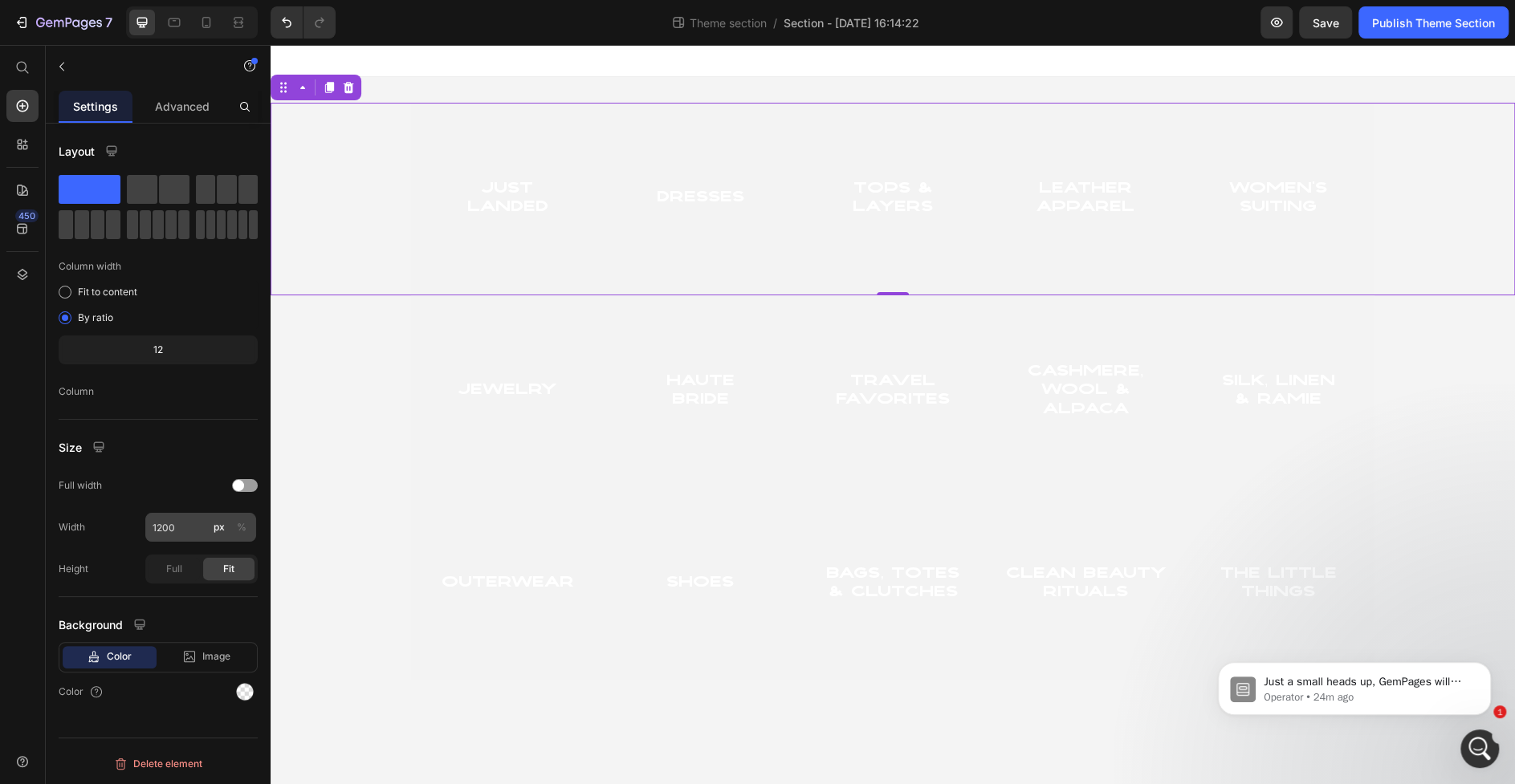 click on "%" at bounding box center [242, 527] 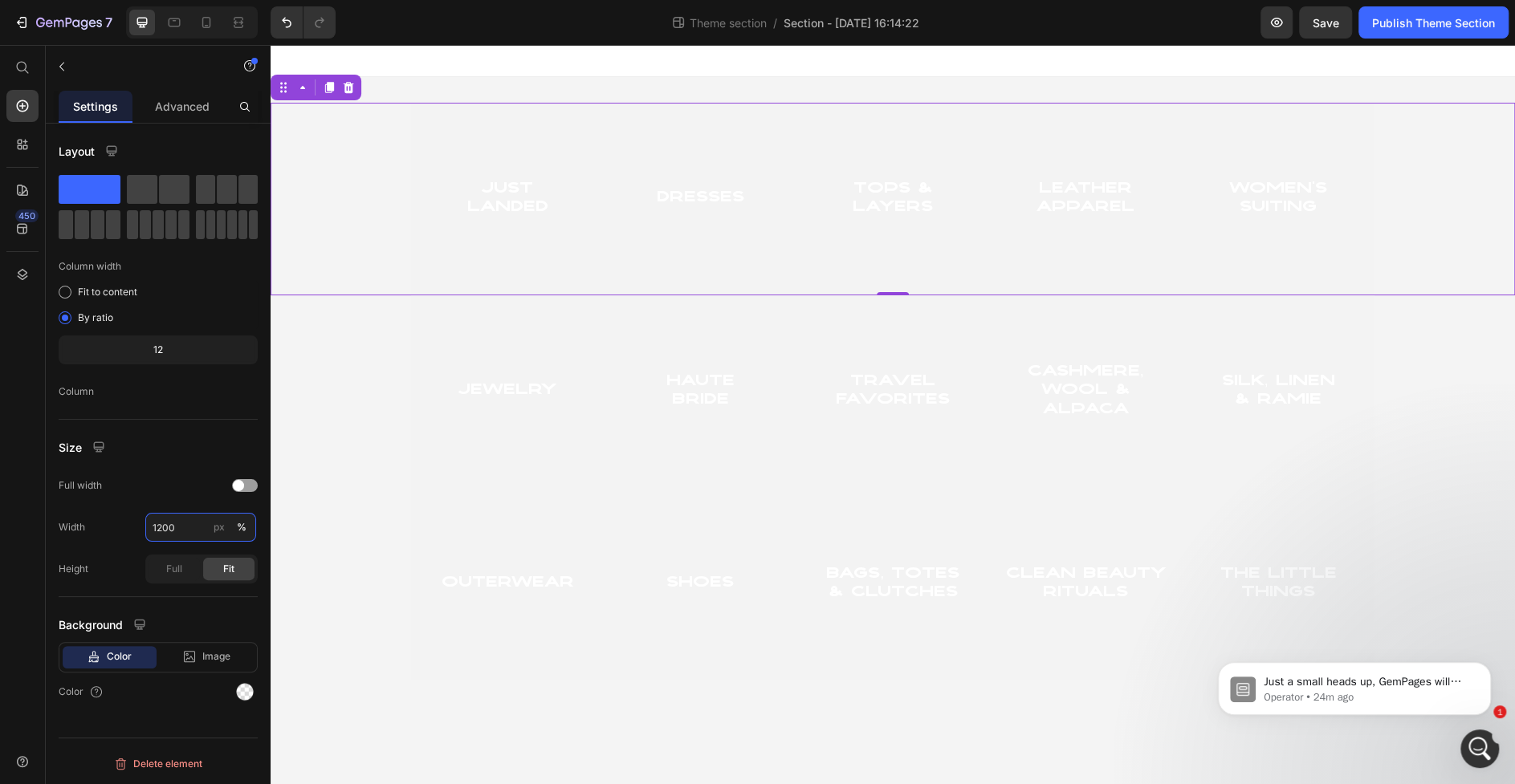 click on "1200" at bounding box center [201, 527] 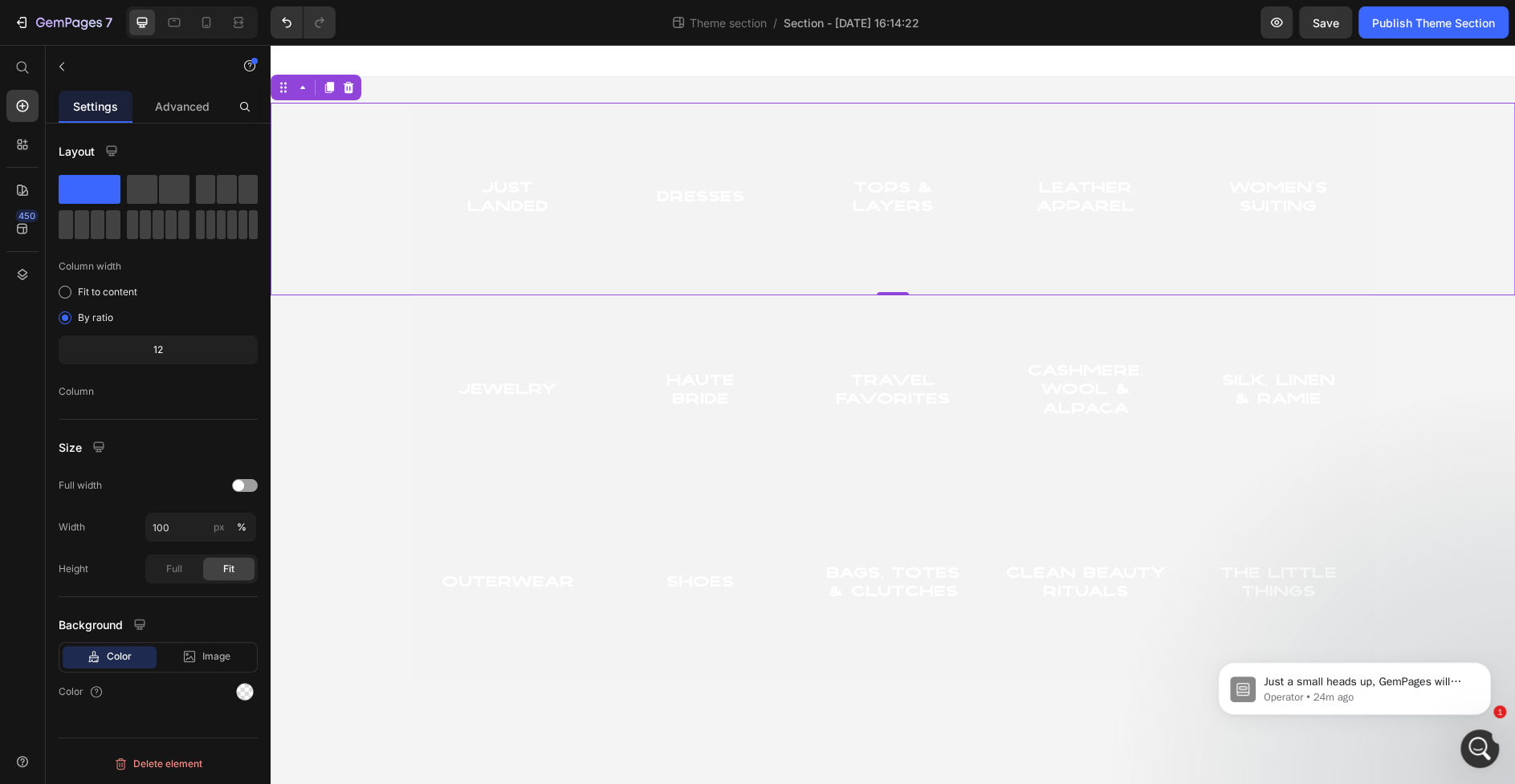 click on "Layout Column width Fit to content By ratio 12 Column Size Full width Width 100 px % Height Full Fit Background Color Image Video  Color   Delete element" at bounding box center (158, 477) 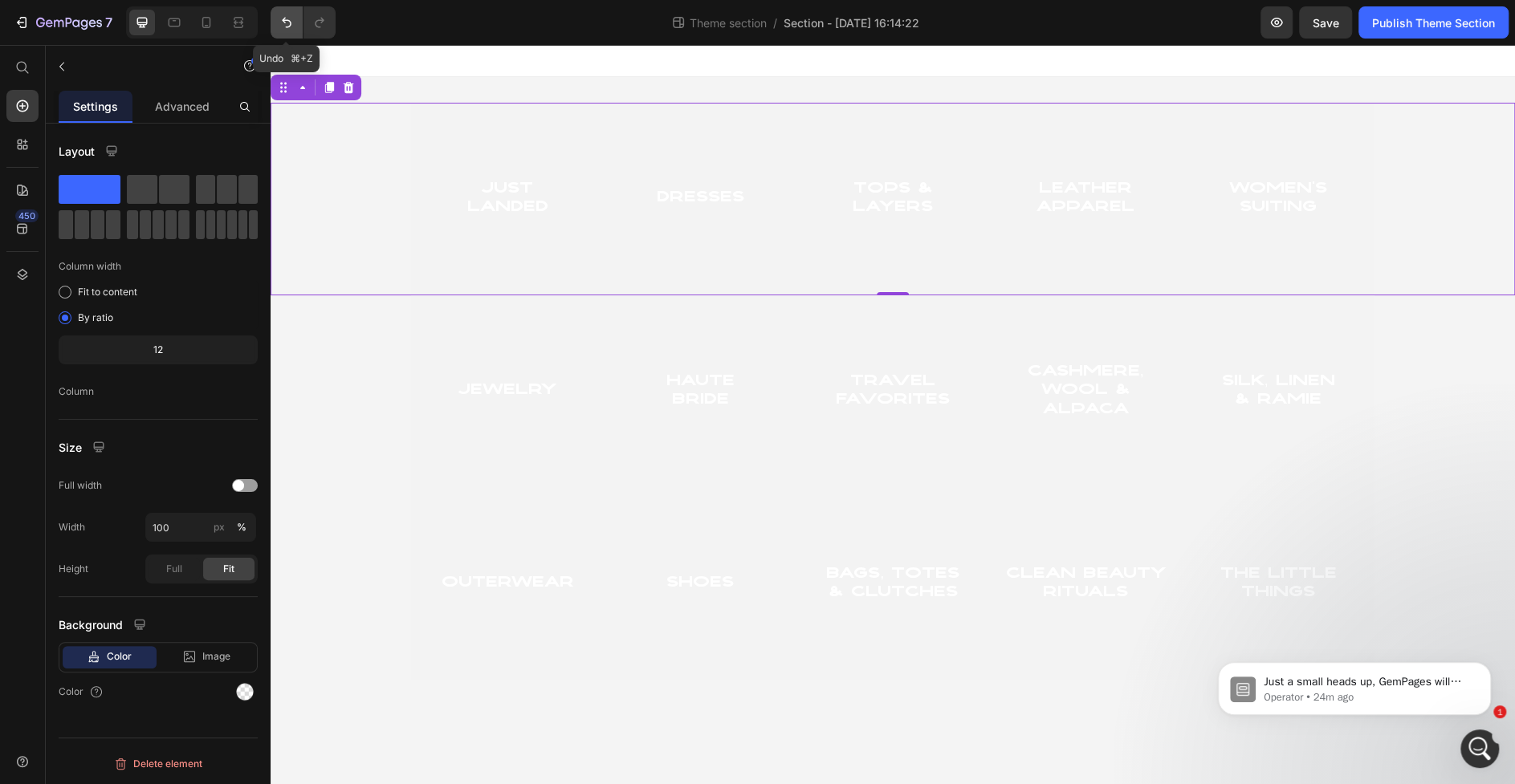click 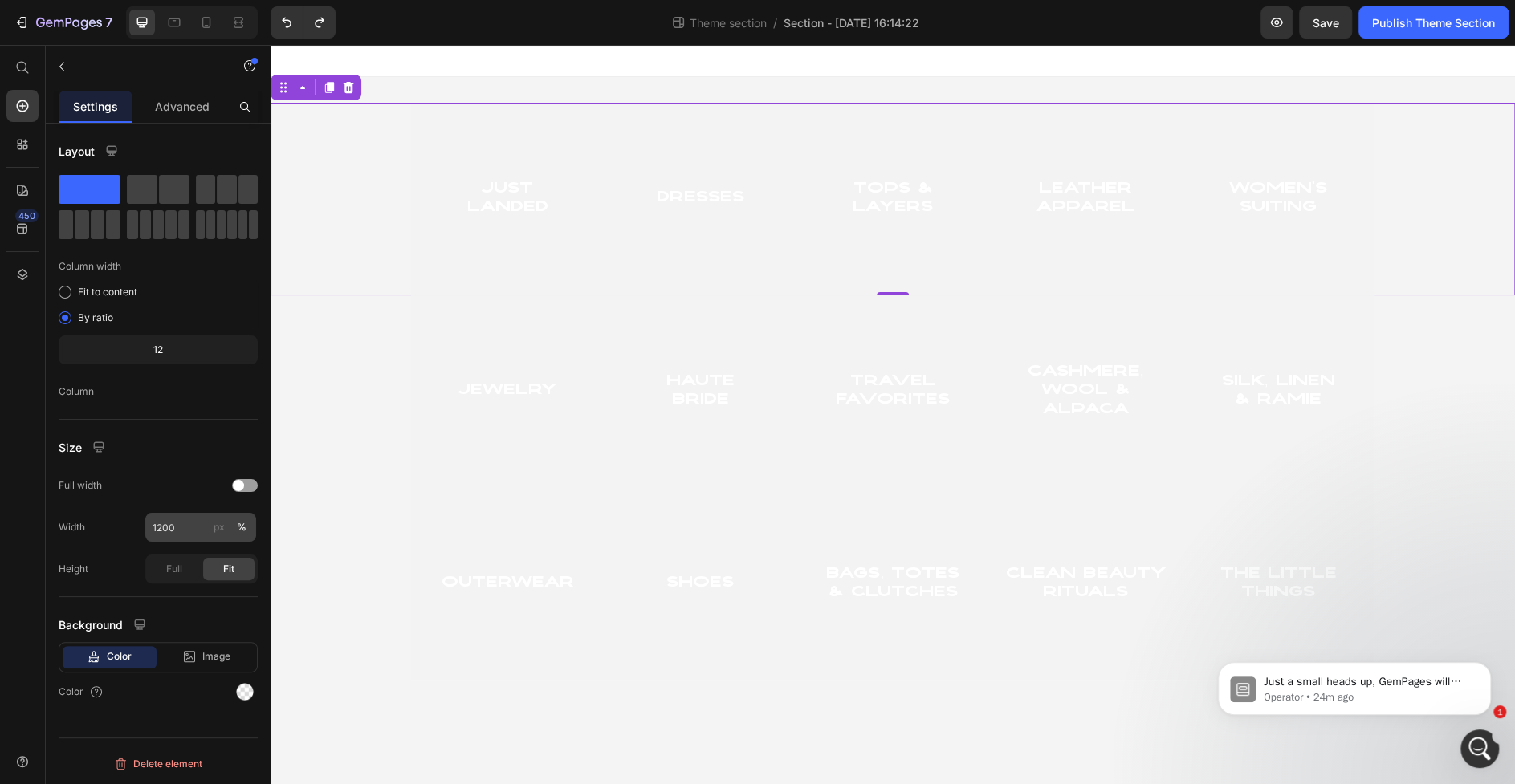 click on "px" at bounding box center (219, 527) 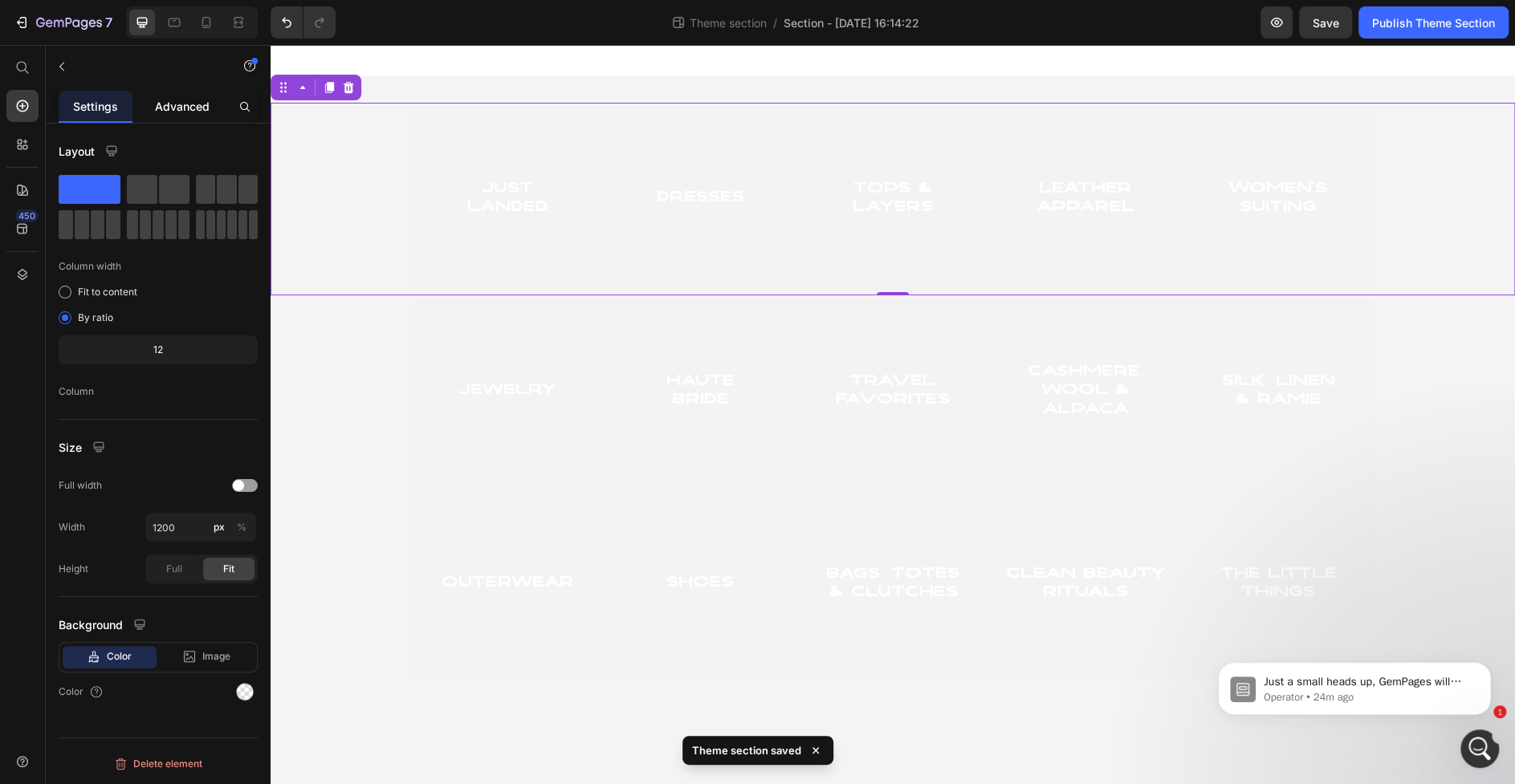 click on "Advanced" at bounding box center [182, 106] 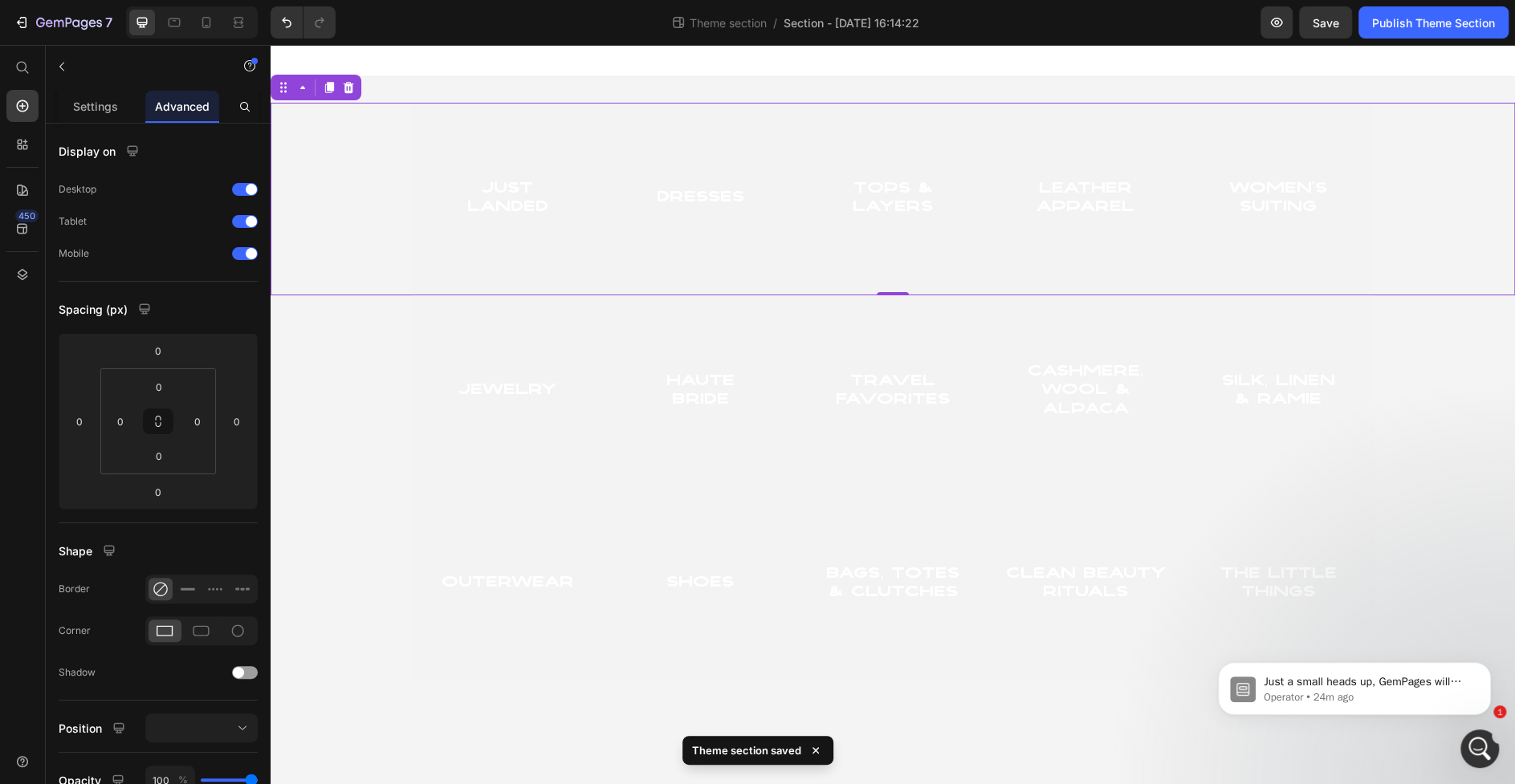 click at bounding box center [507, 199] 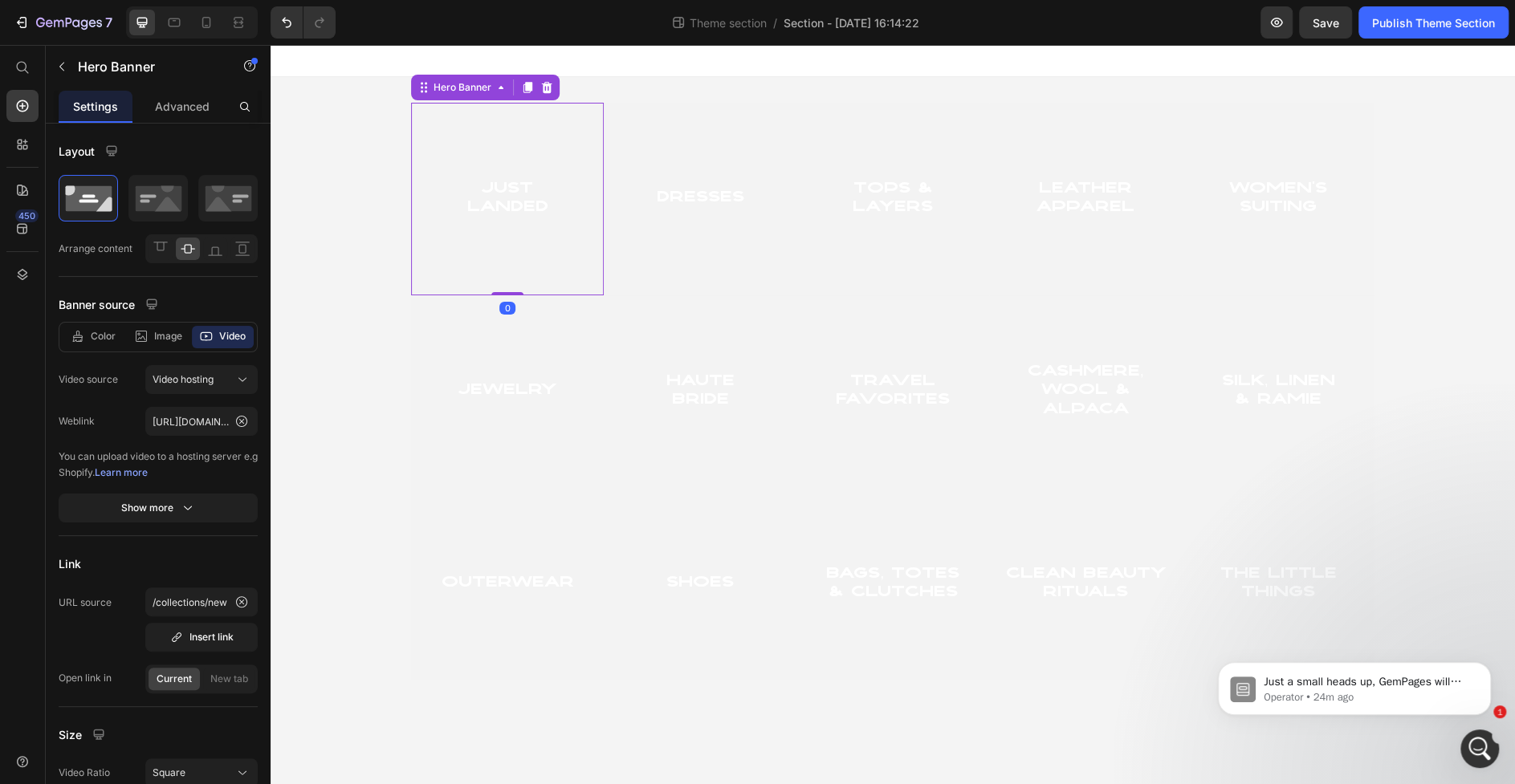 click on "Just  Landed Heading Hero Banner   0 Dresses Heading Hero Banner tops &  Layers Heading Hero Banner Leather Apparel Heading Hero Banner women's  suiting Heading Hero Banner Row" at bounding box center (893, 199) 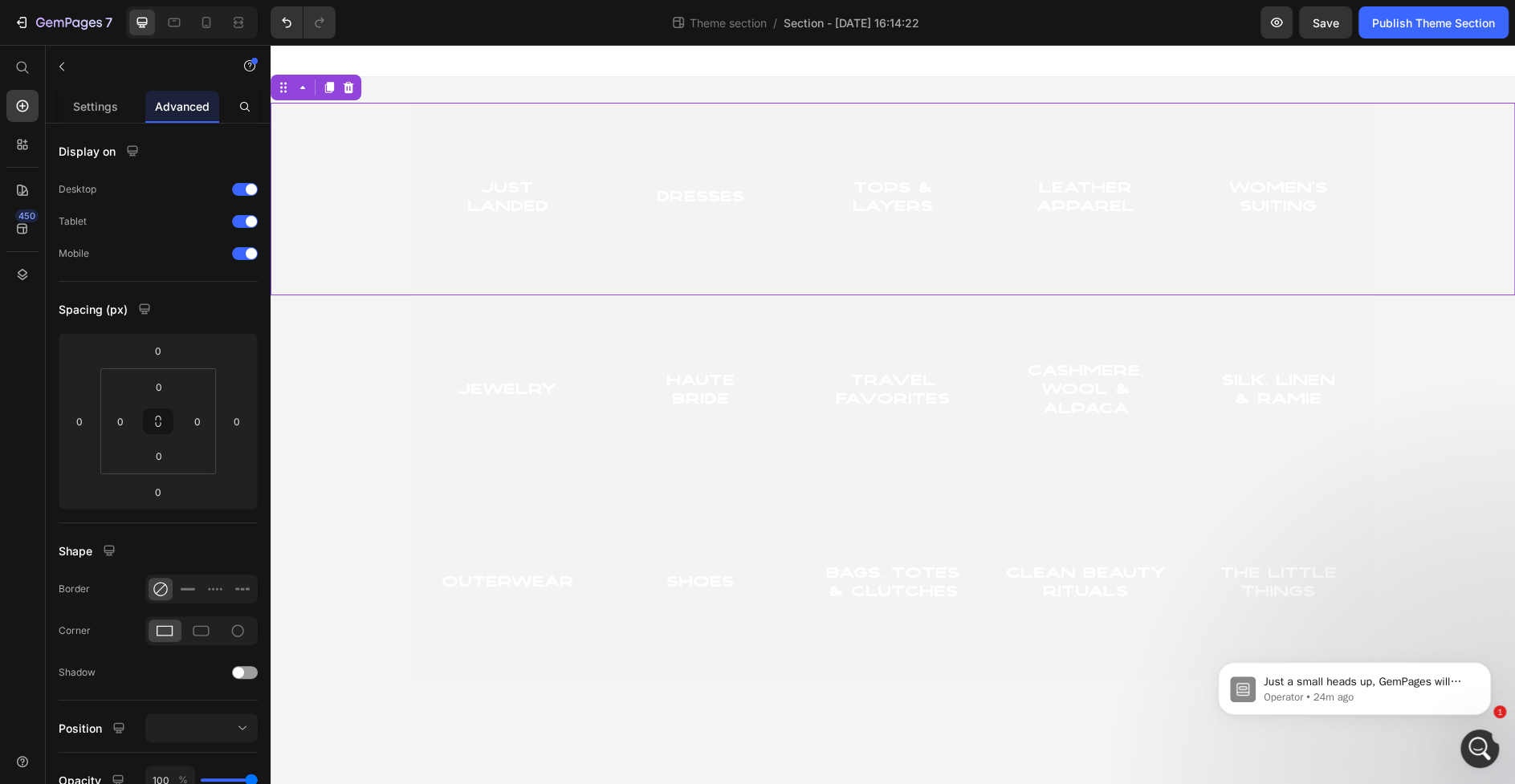 click on "Just  Landed Heading Hero Banner Dresses Heading Hero Banner tops &  Layers Heading Hero Banner Leather Apparel Heading Hero Banner women's  suiting Heading Hero Banner Row   0" at bounding box center [893, 199] 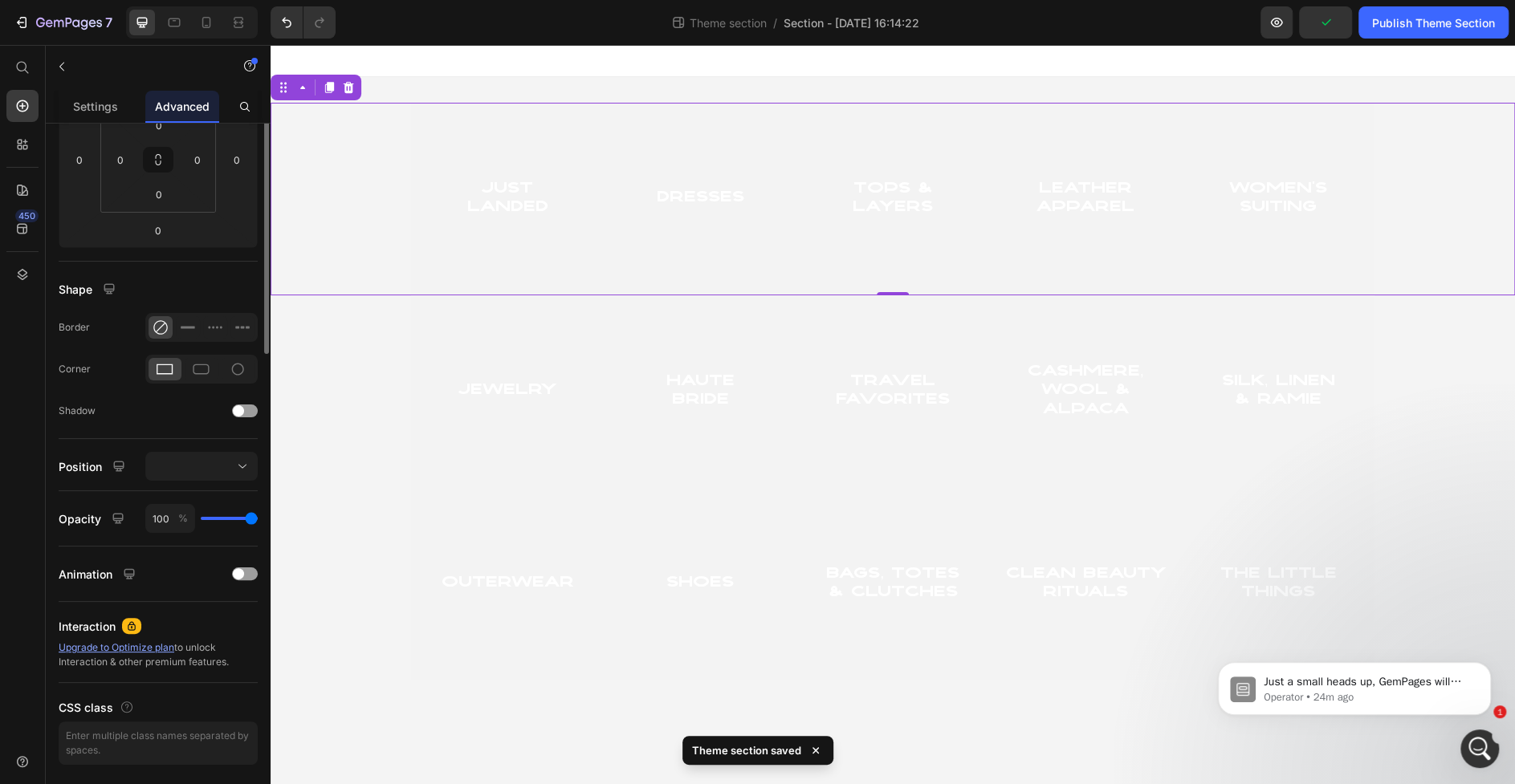 scroll, scrollTop: 0, scrollLeft: 0, axis: both 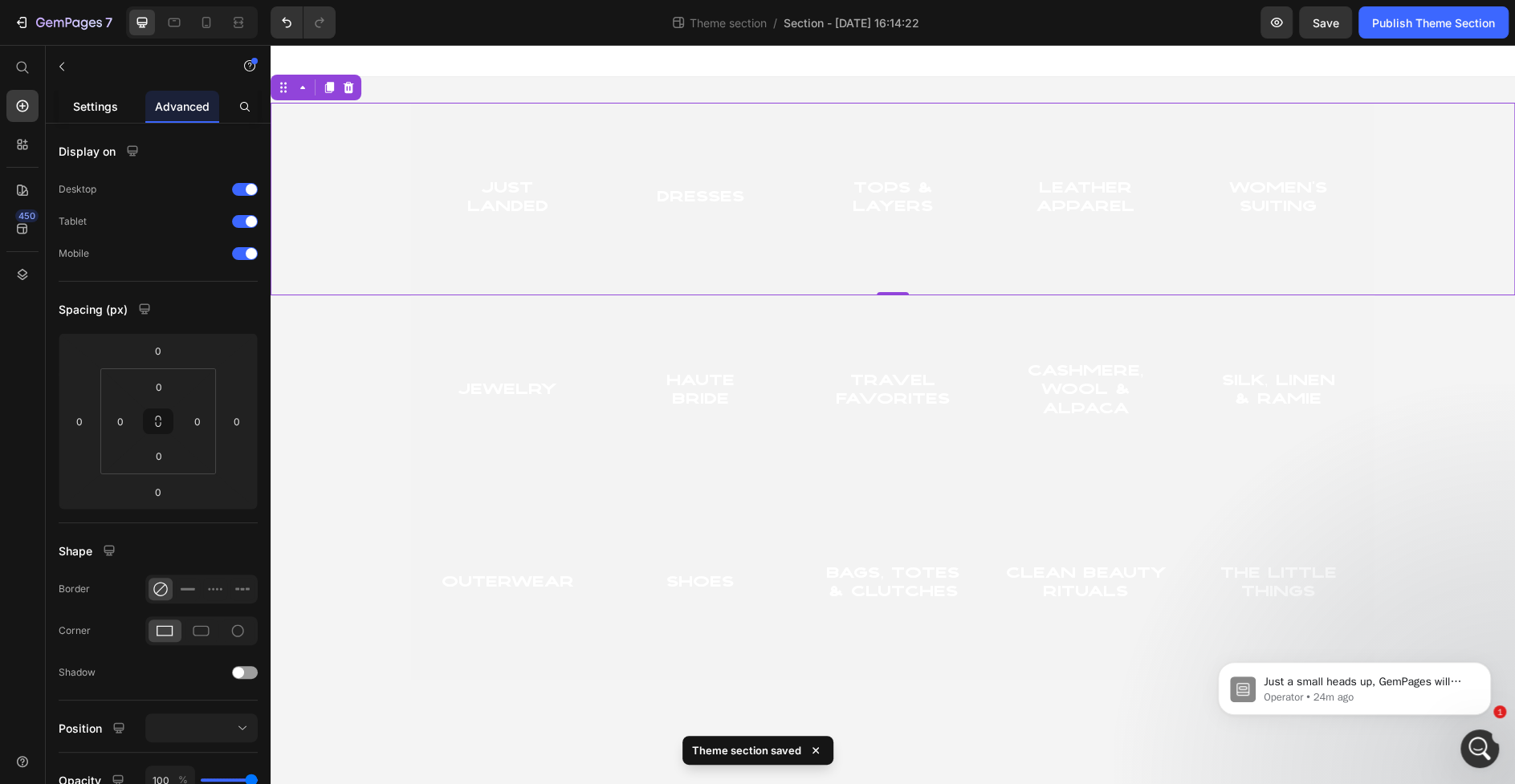 click on "Settings" at bounding box center (96, 106) 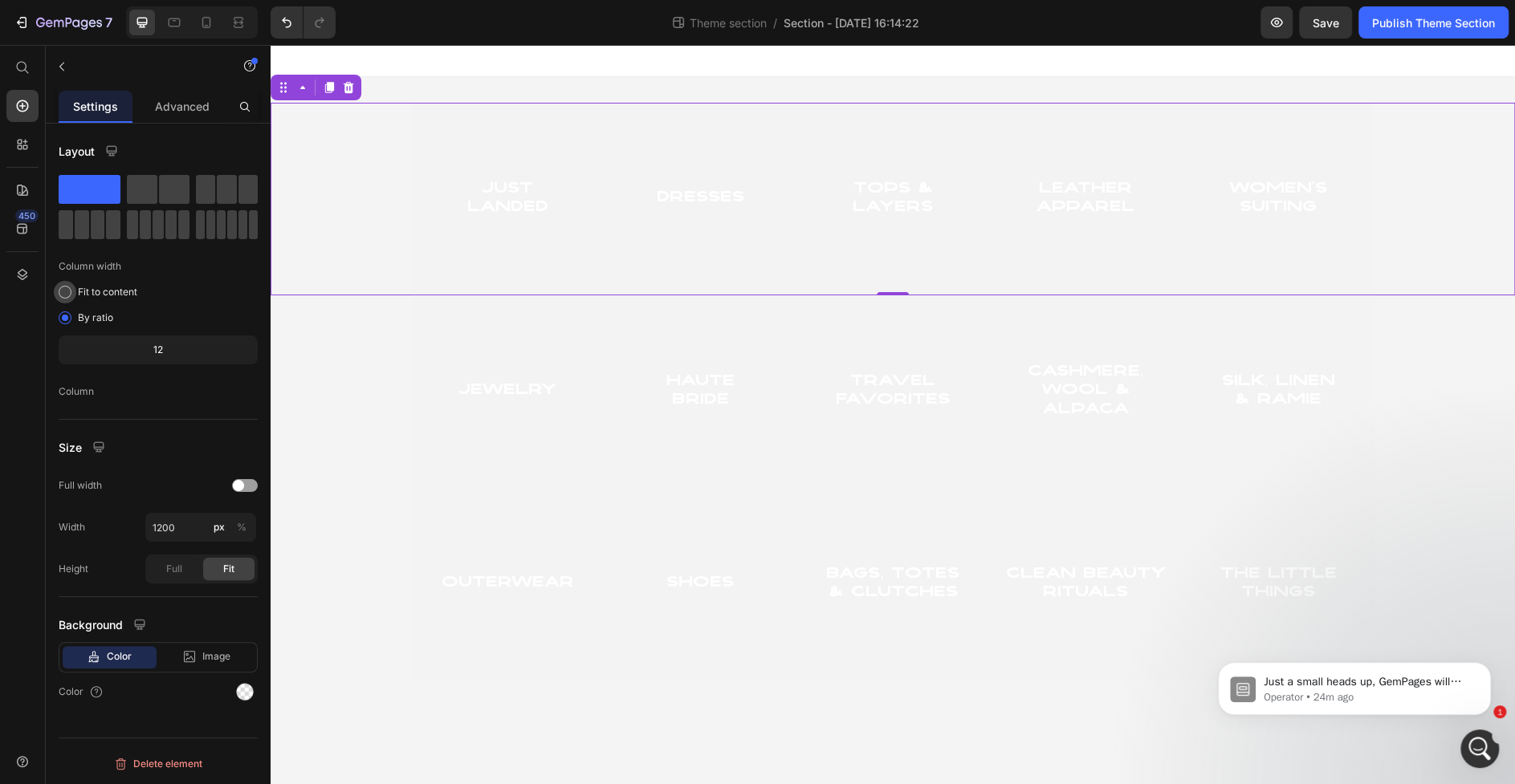click at bounding box center (65, 292) 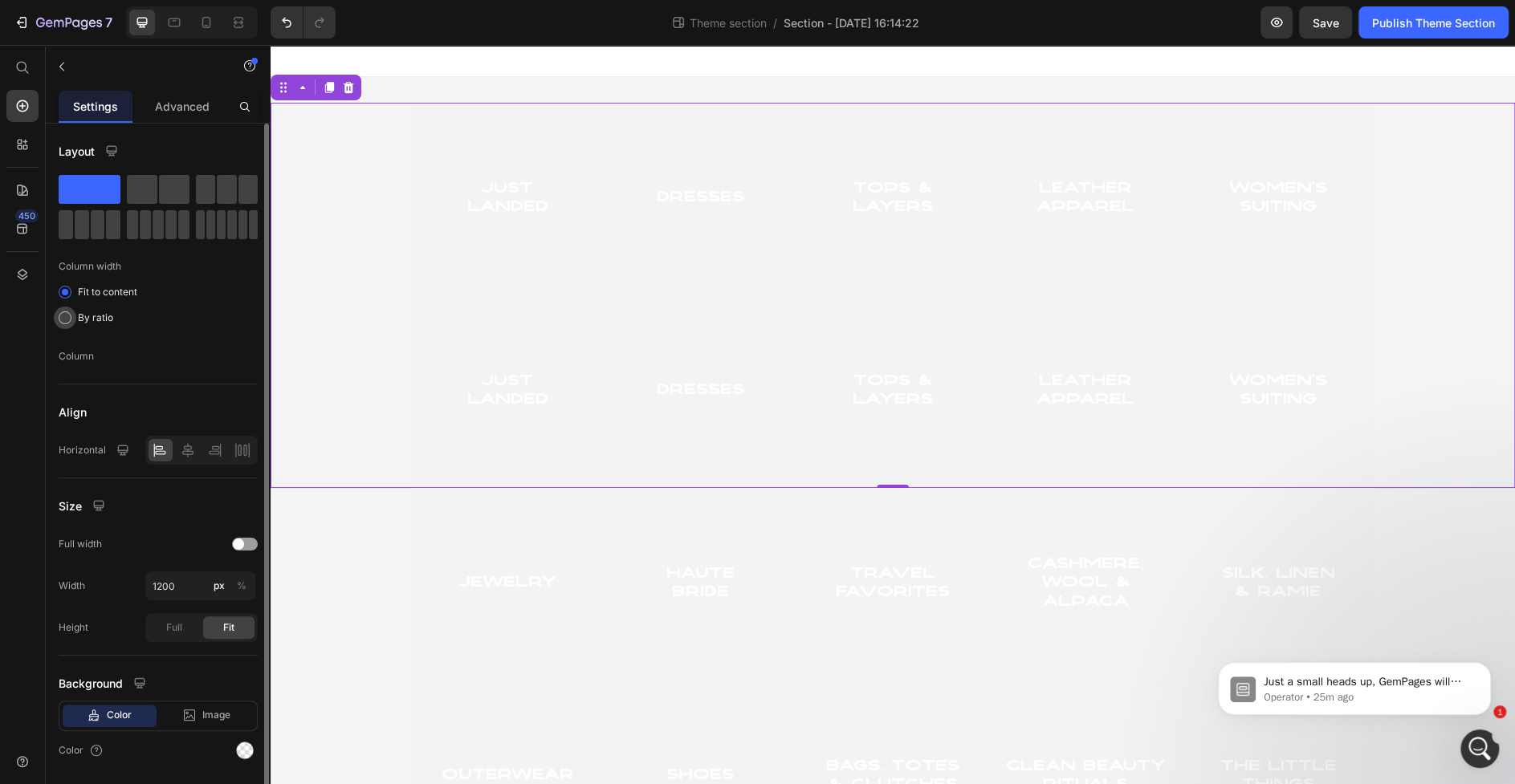 click at bounding box center [65, 318] 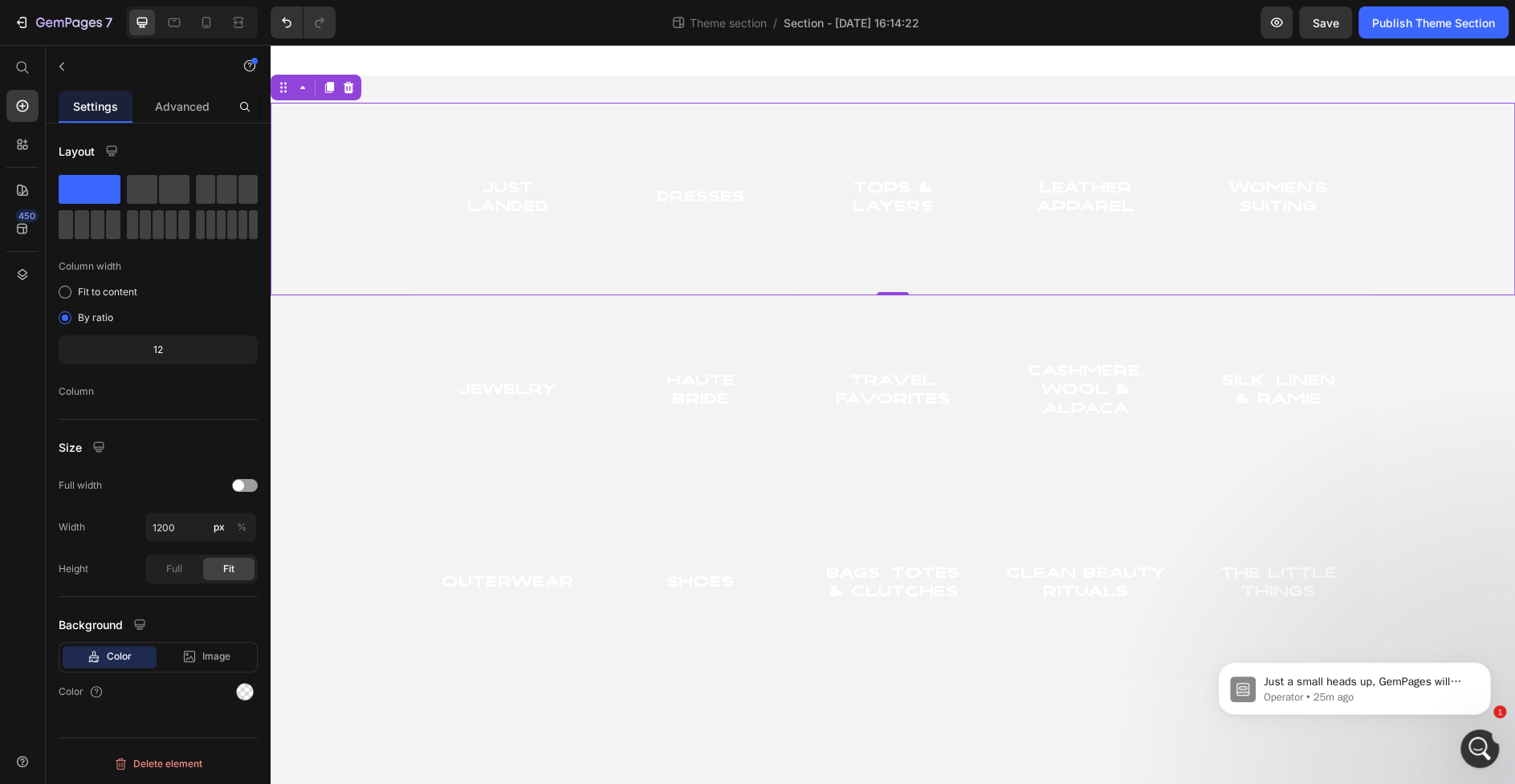 click on "12" 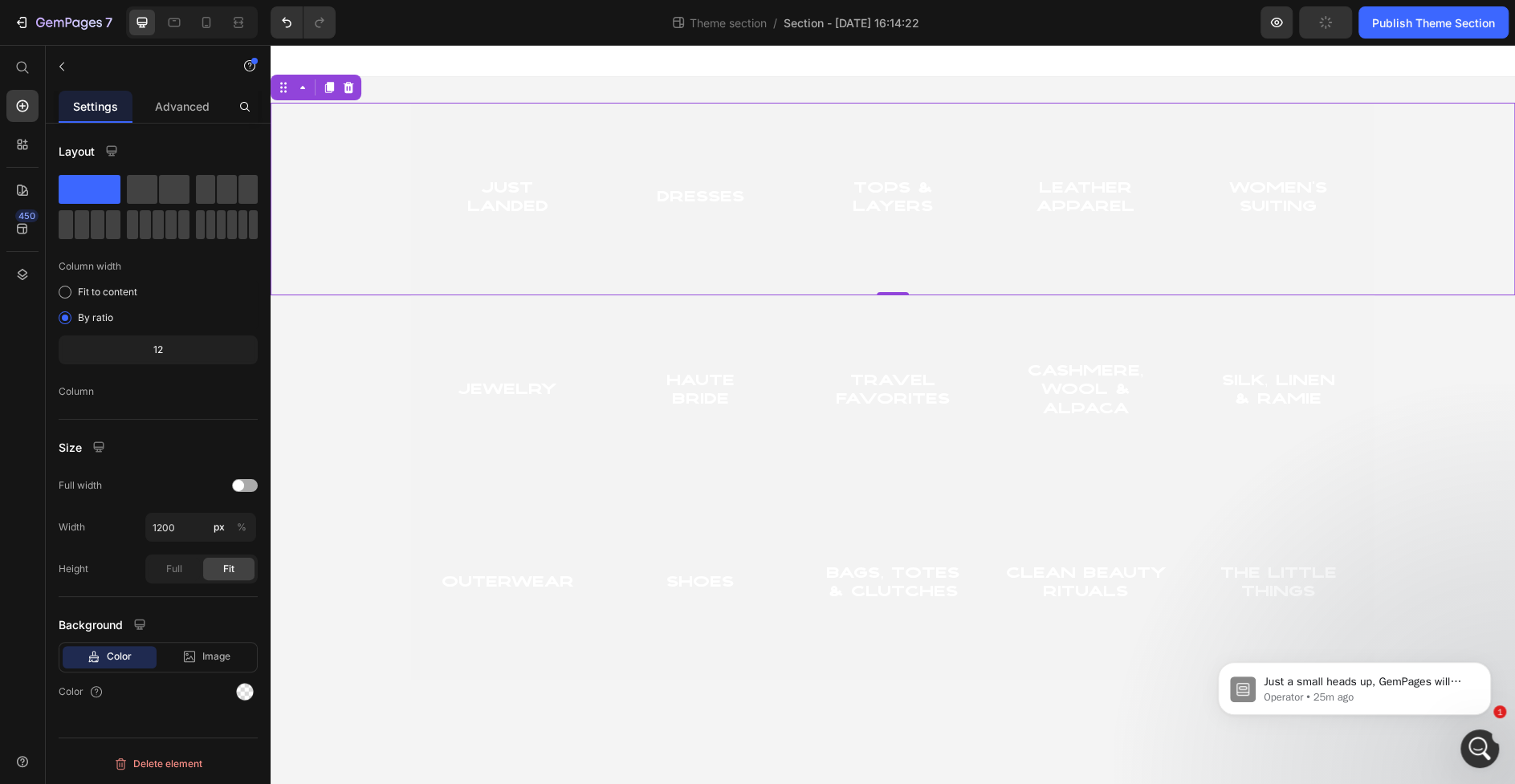 click at bounding box center [245, 485] 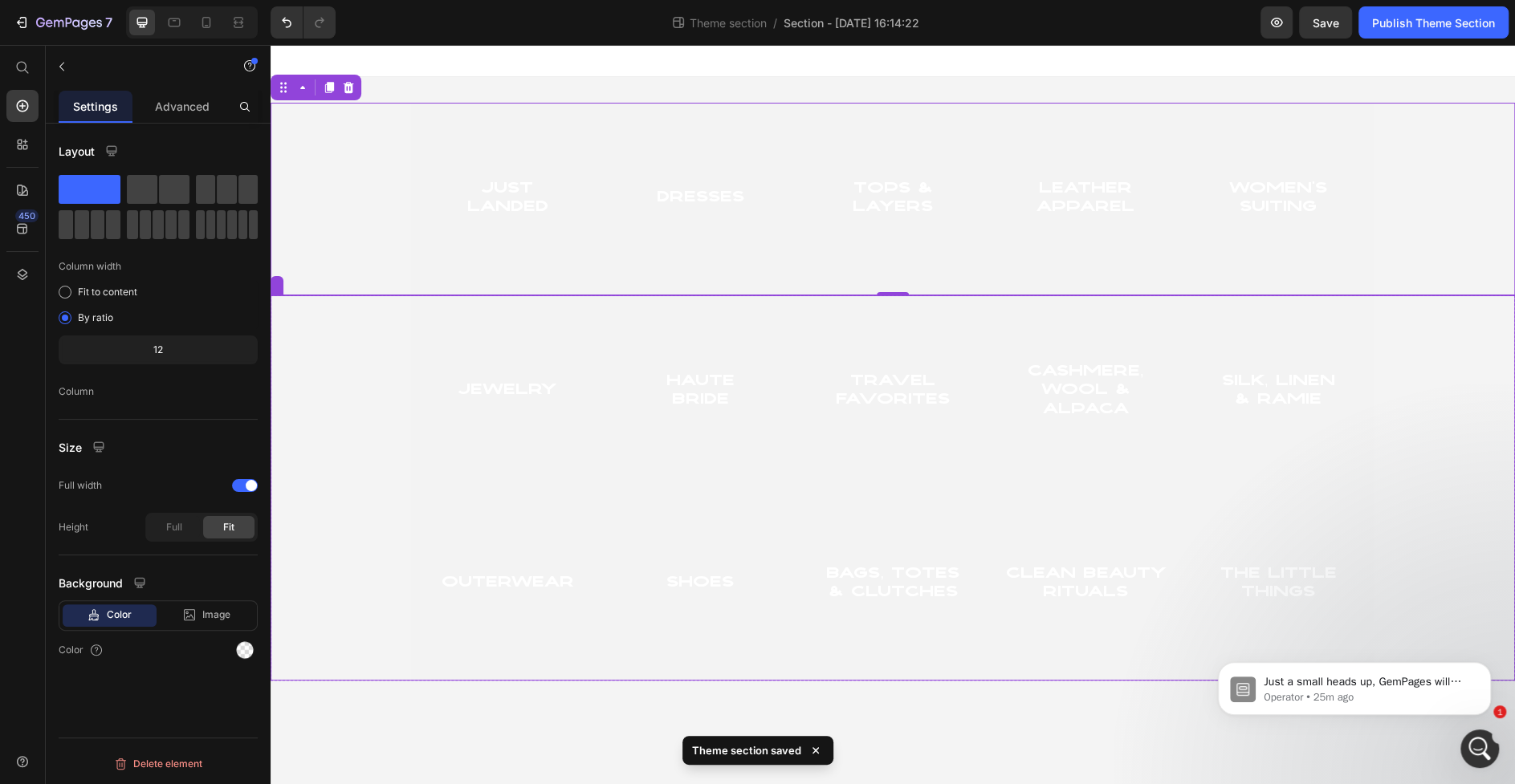 click on "jewelry Heading Hero Banner haute  Bride Heading Hero Banner Travel Favorites Heading Hero Banner cashmere, wool &  alpaca Heading Hero Banner Silk, Linen  & Ramie Heading Hero Banner Row Outerwear Heading Hero Banner Shoes Heading Hero Banner Bags, Totes  & Clutches Heading Hero Banner Clean Beauty Rituals Heading Hero Banner The Little  Things Heading Hero Banner Row" at bounding box center [893, 488] 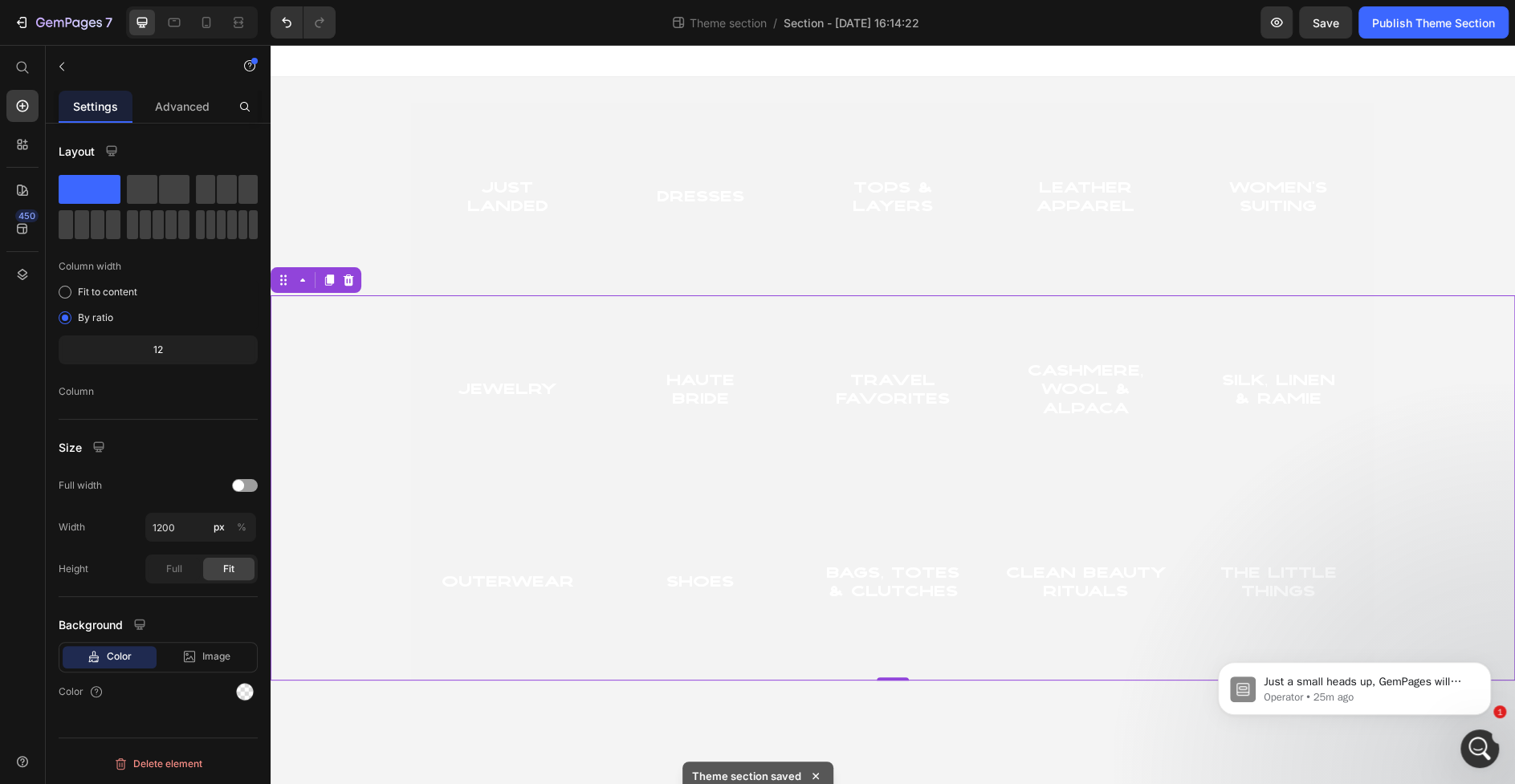 click on "7" at bounding box center (168, 22) 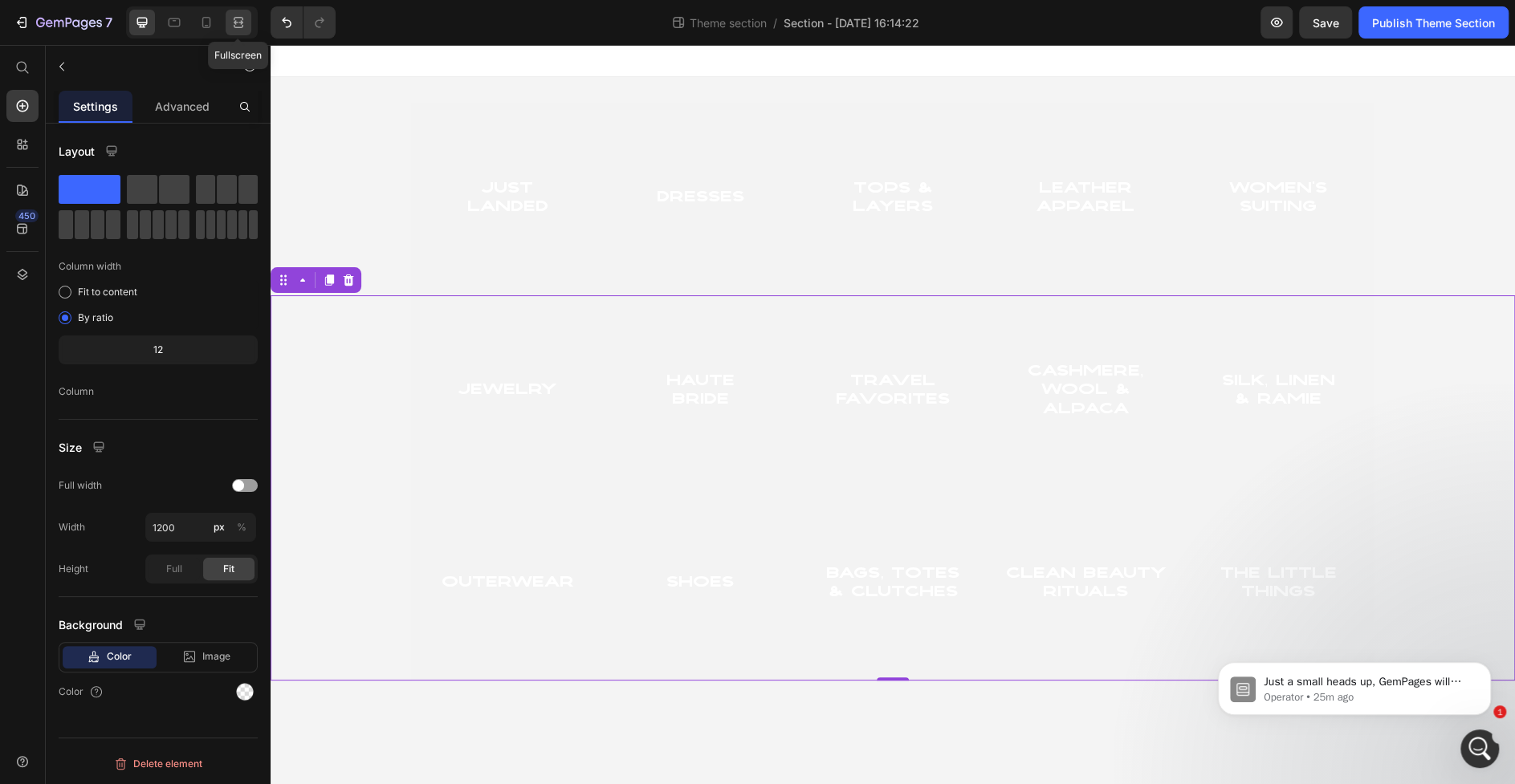 click 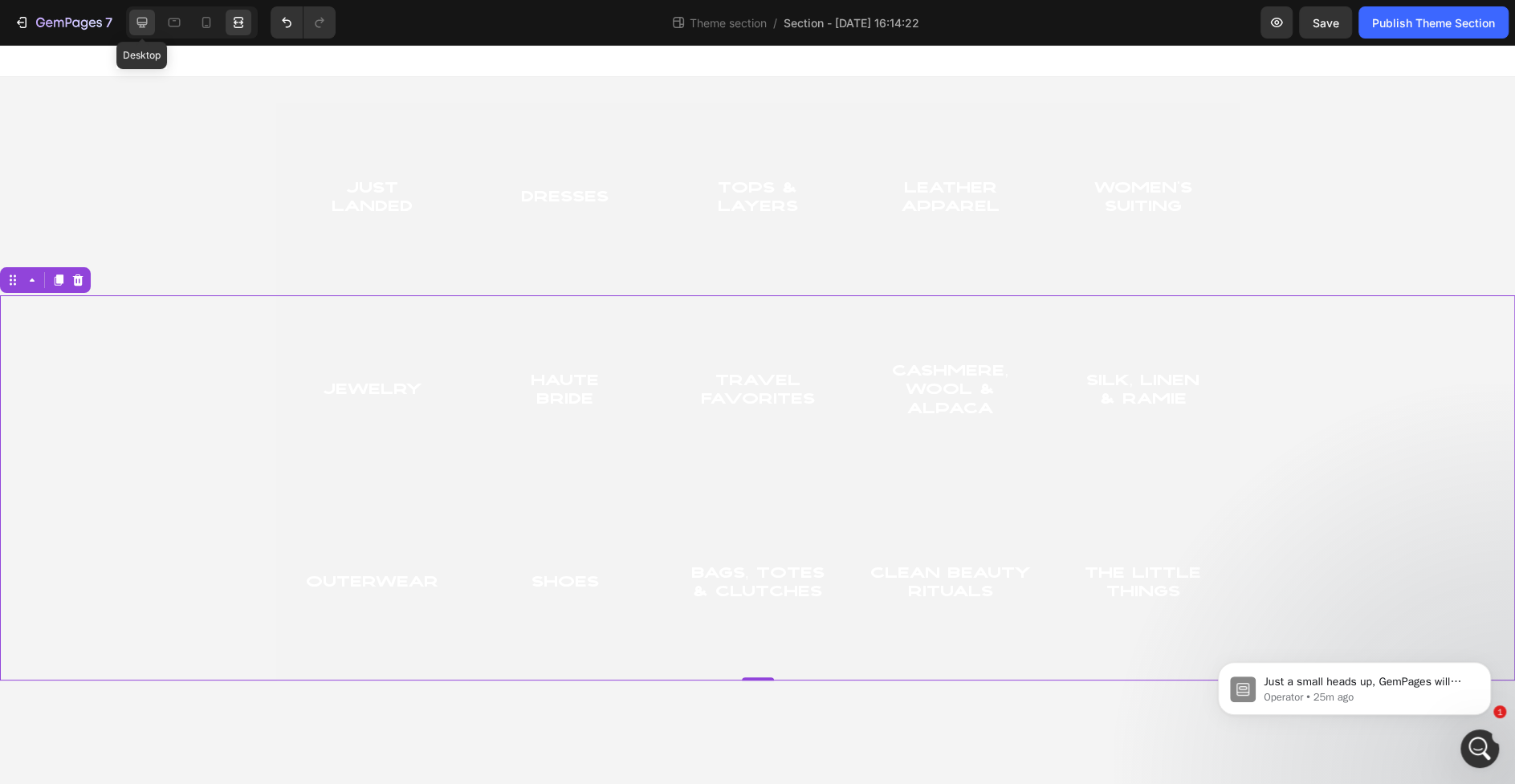 click 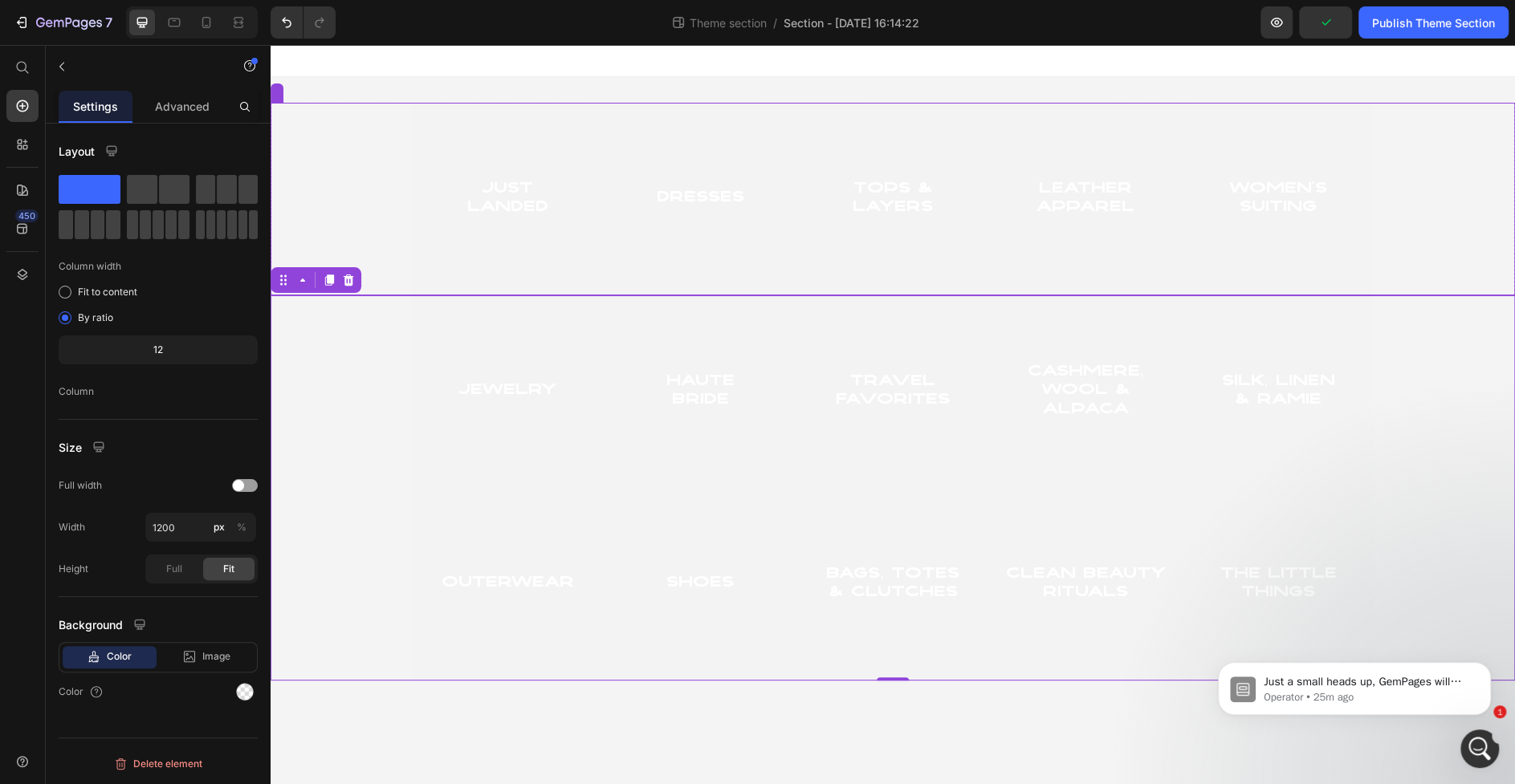 click on "Just  Landed Heading Hero Banner Dresses Heading Hero Banner tops &  Layers Heading Hero Banner Leather Apparel Heading Hero Banner women's  suiting Heading Hero Banner Row" at bounding box center (893, 199) 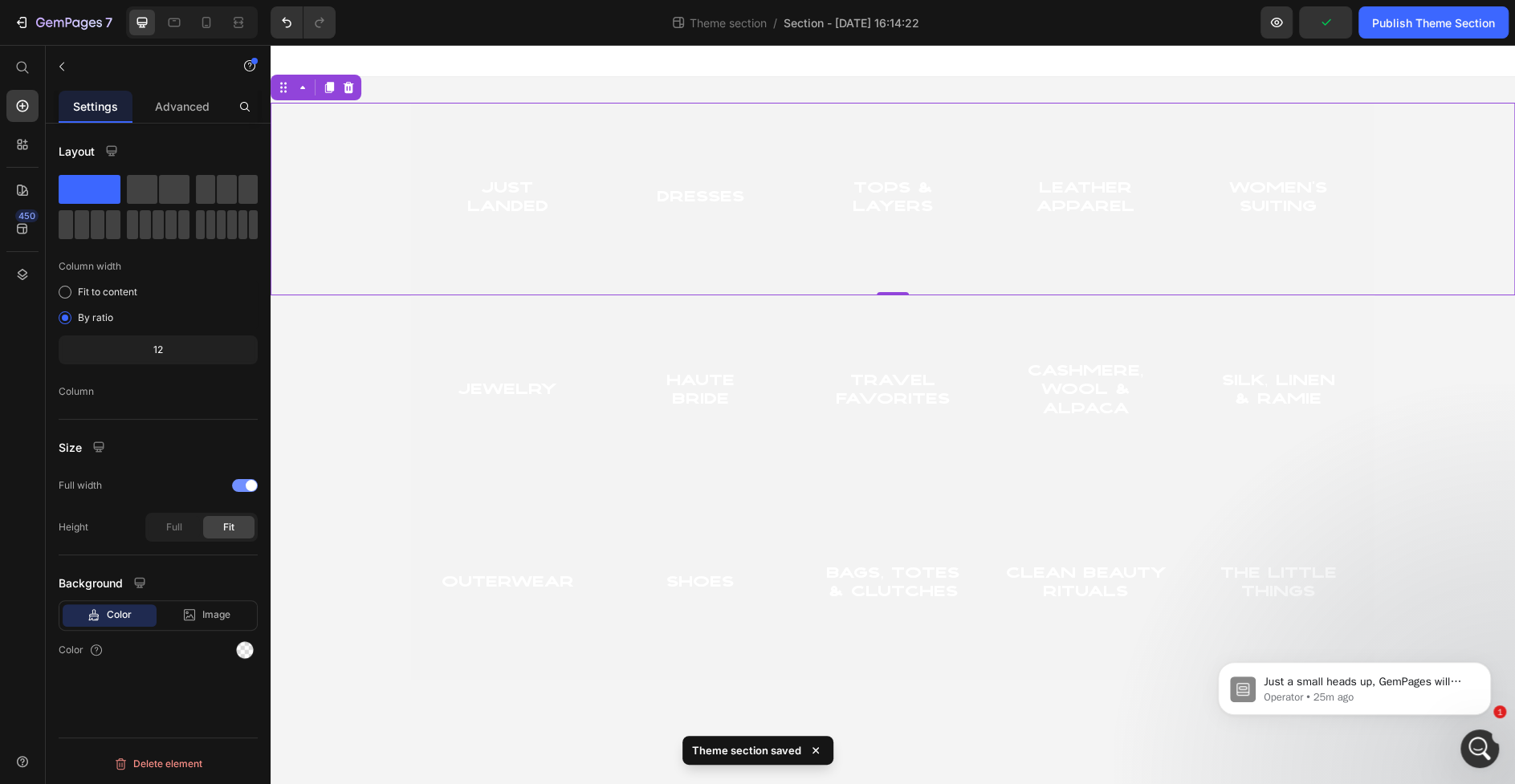 click at bounding box center [251, 485] 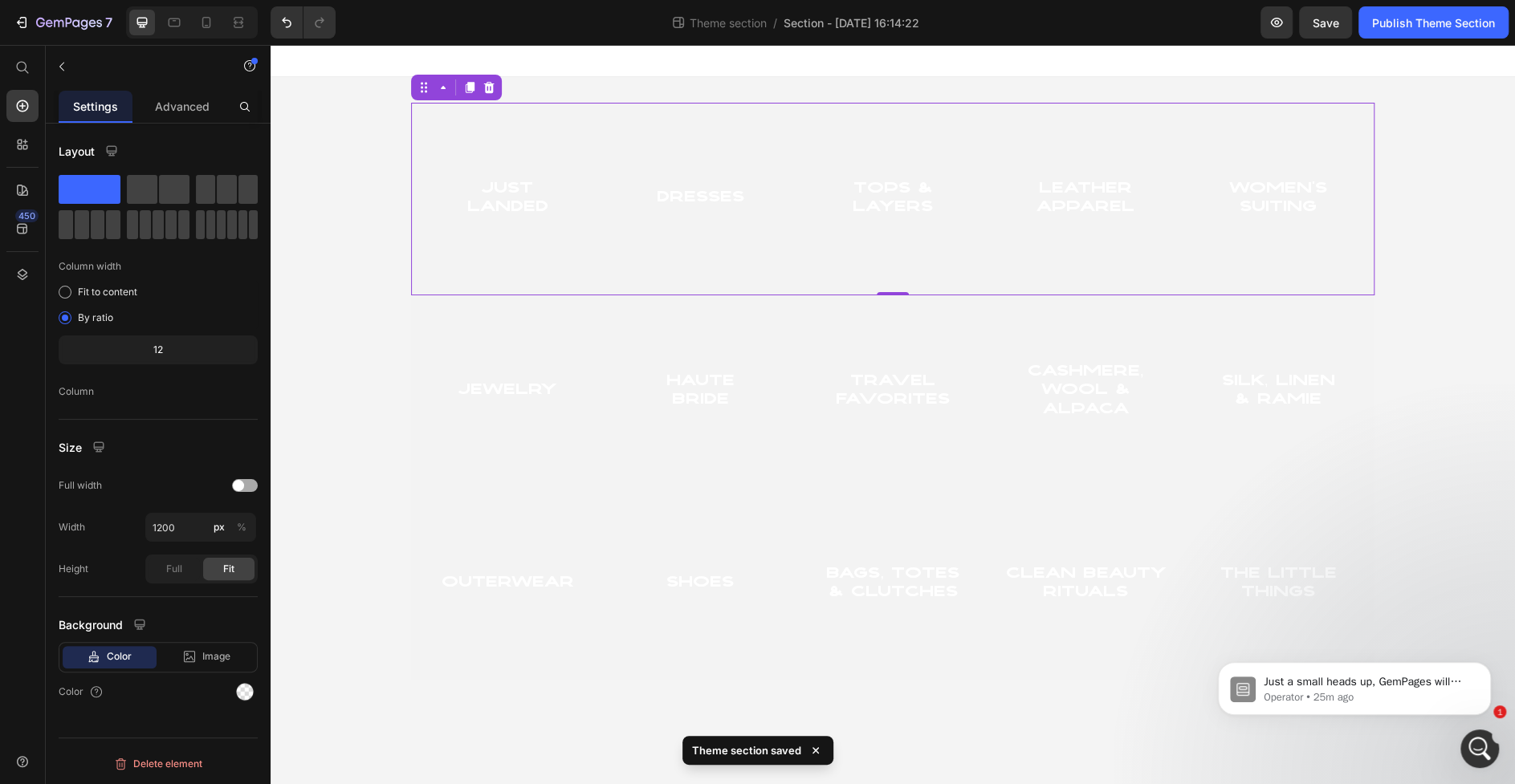 click at bounding box center (238, 485) 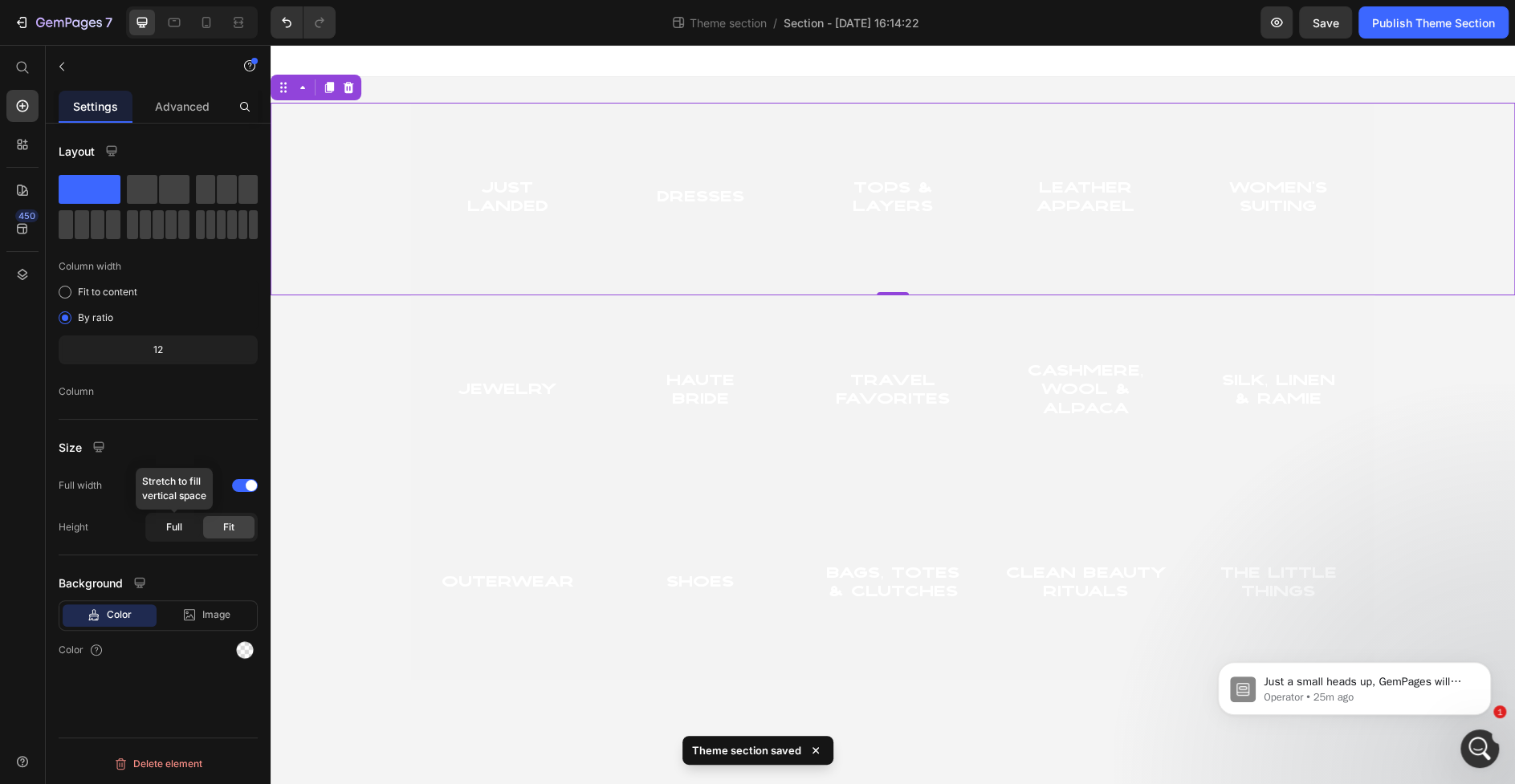 click on "Full" 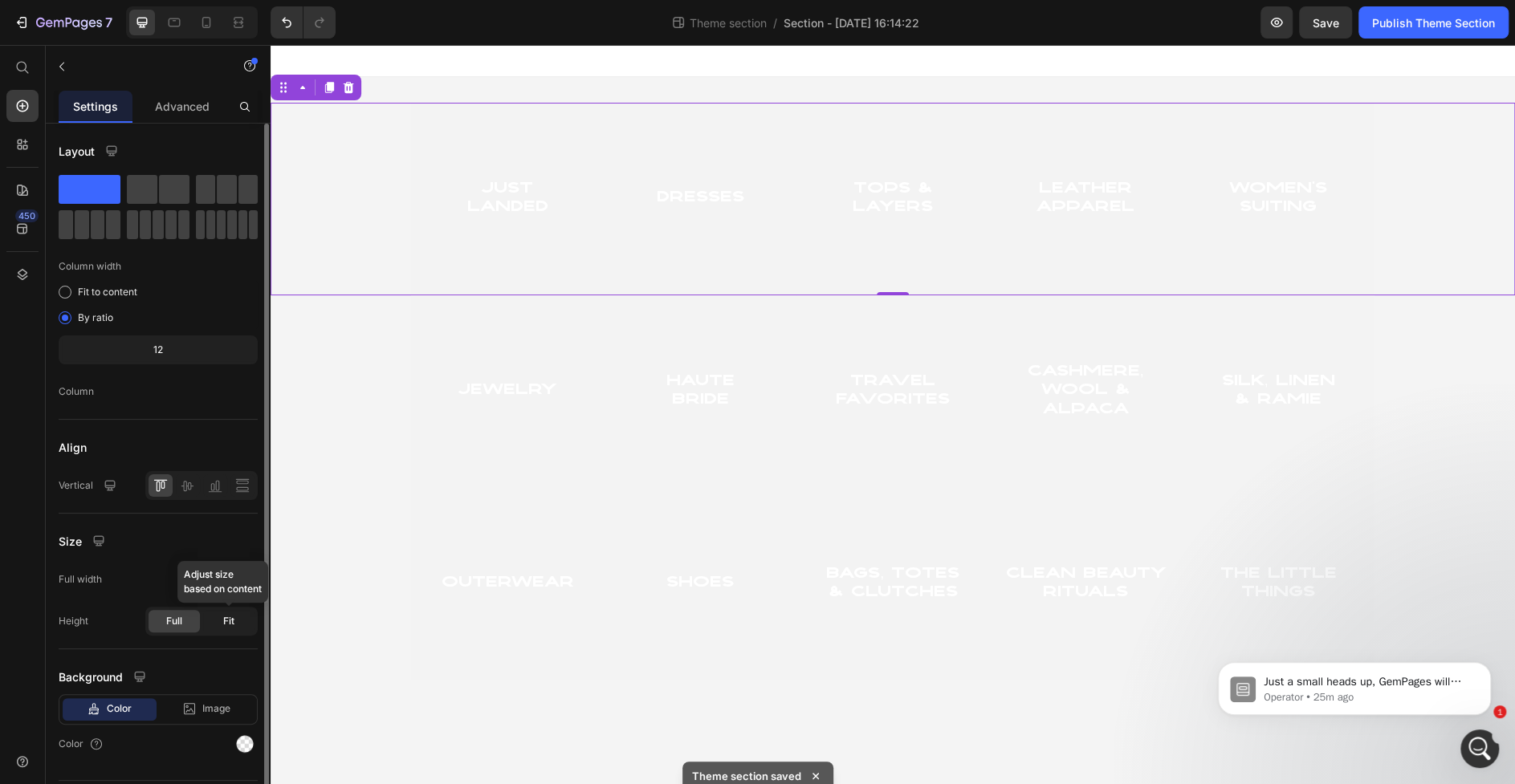 click on "Fit" 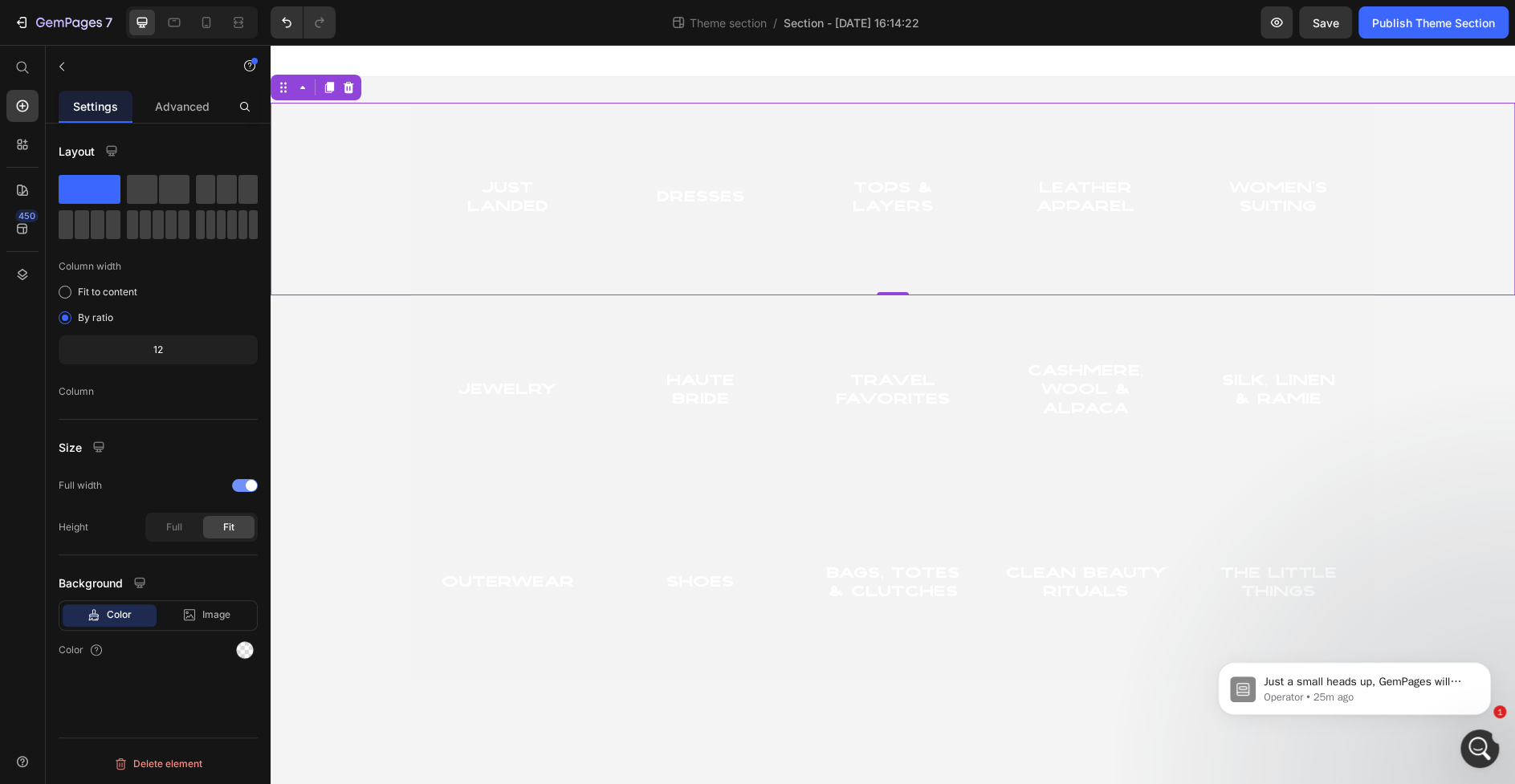 click at bounding box center [251, 485] 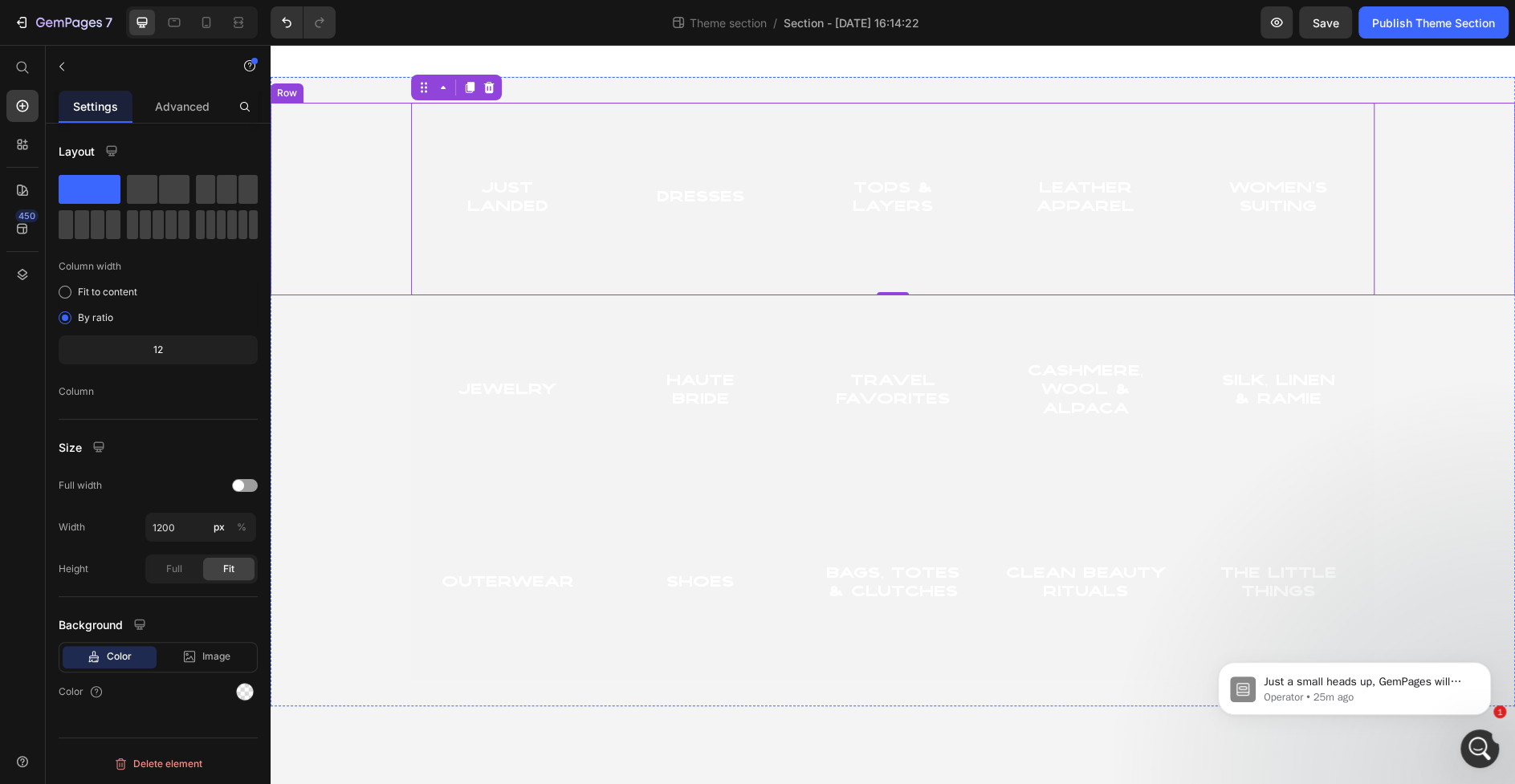 click on "Just  Landed Heading Hero Banner Dresses Heading Hero Banner tops &  Layers Heading Hero Banner Leather Apparel Heading Hero Banner women's  suiting Heading Hero Banner Row   0" at bounding box center [893, 199] 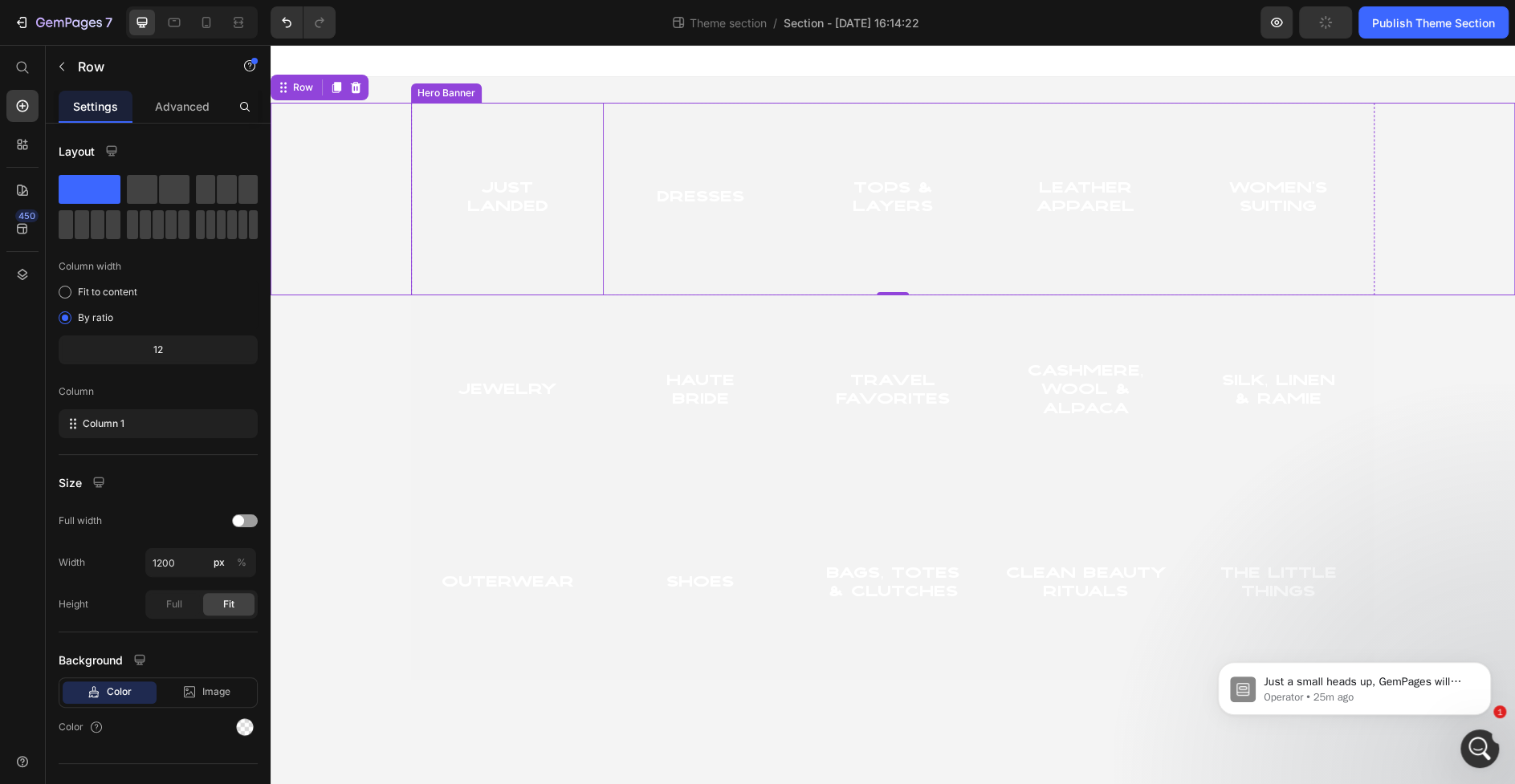 click at bounding box center (507, 199) 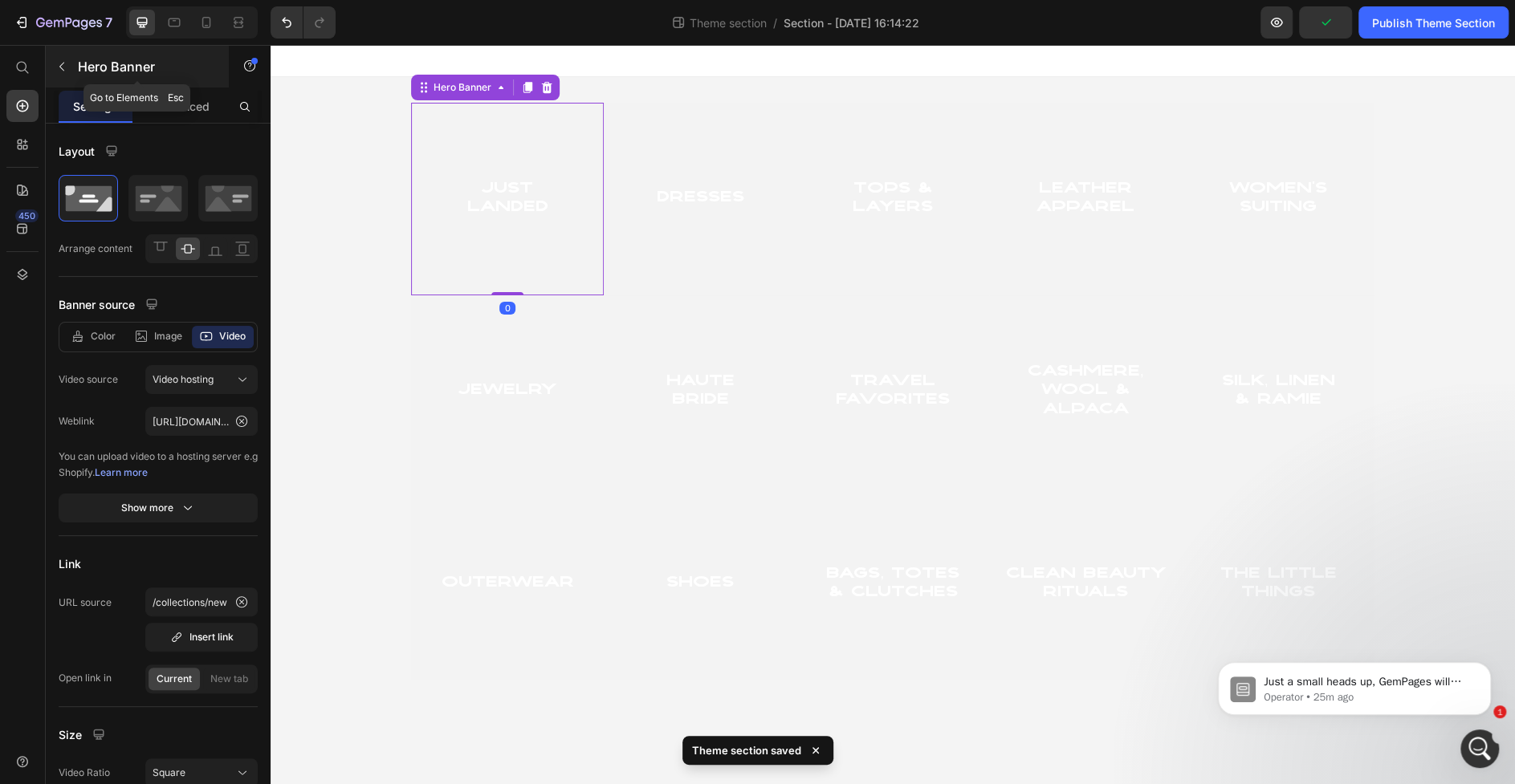click 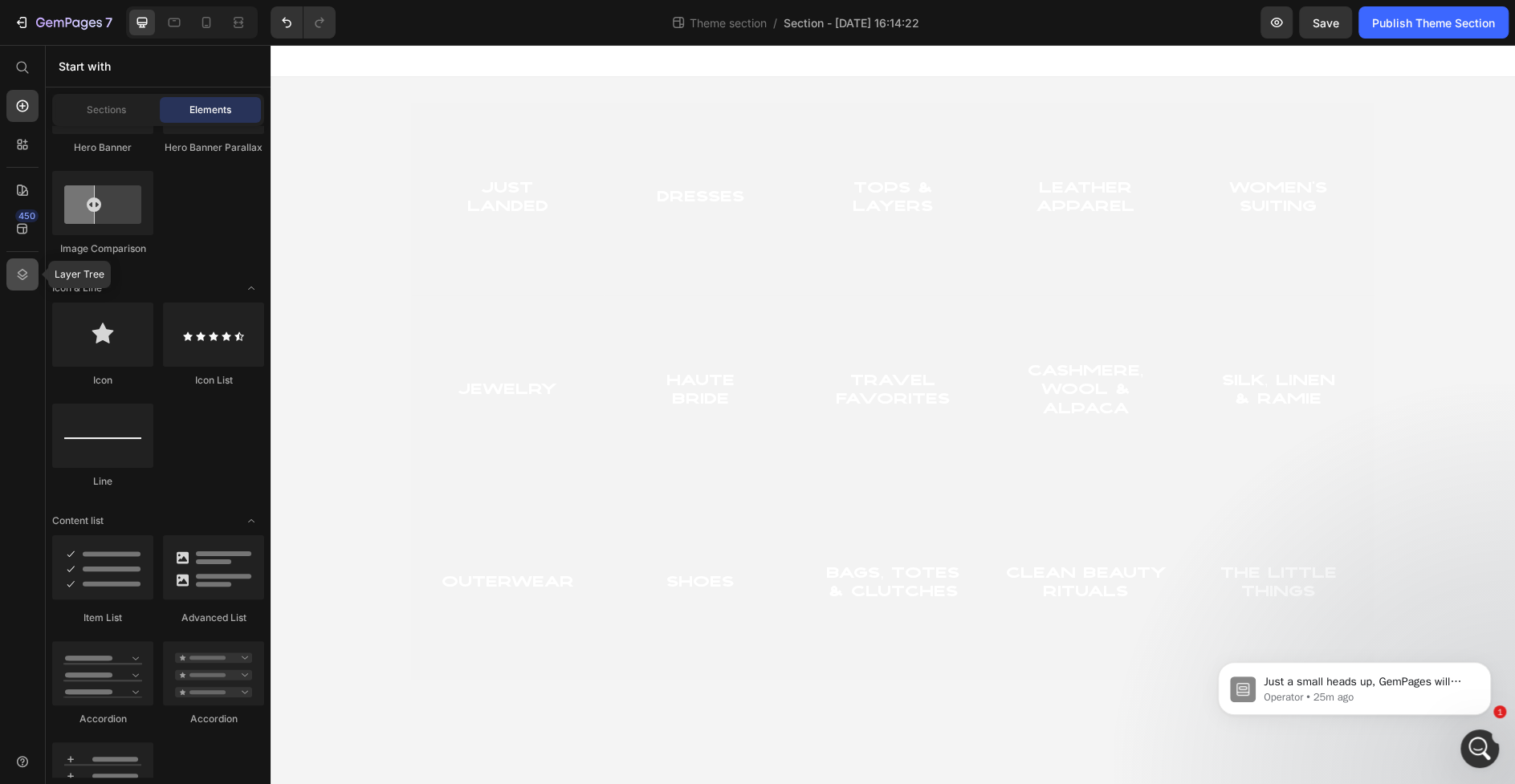click 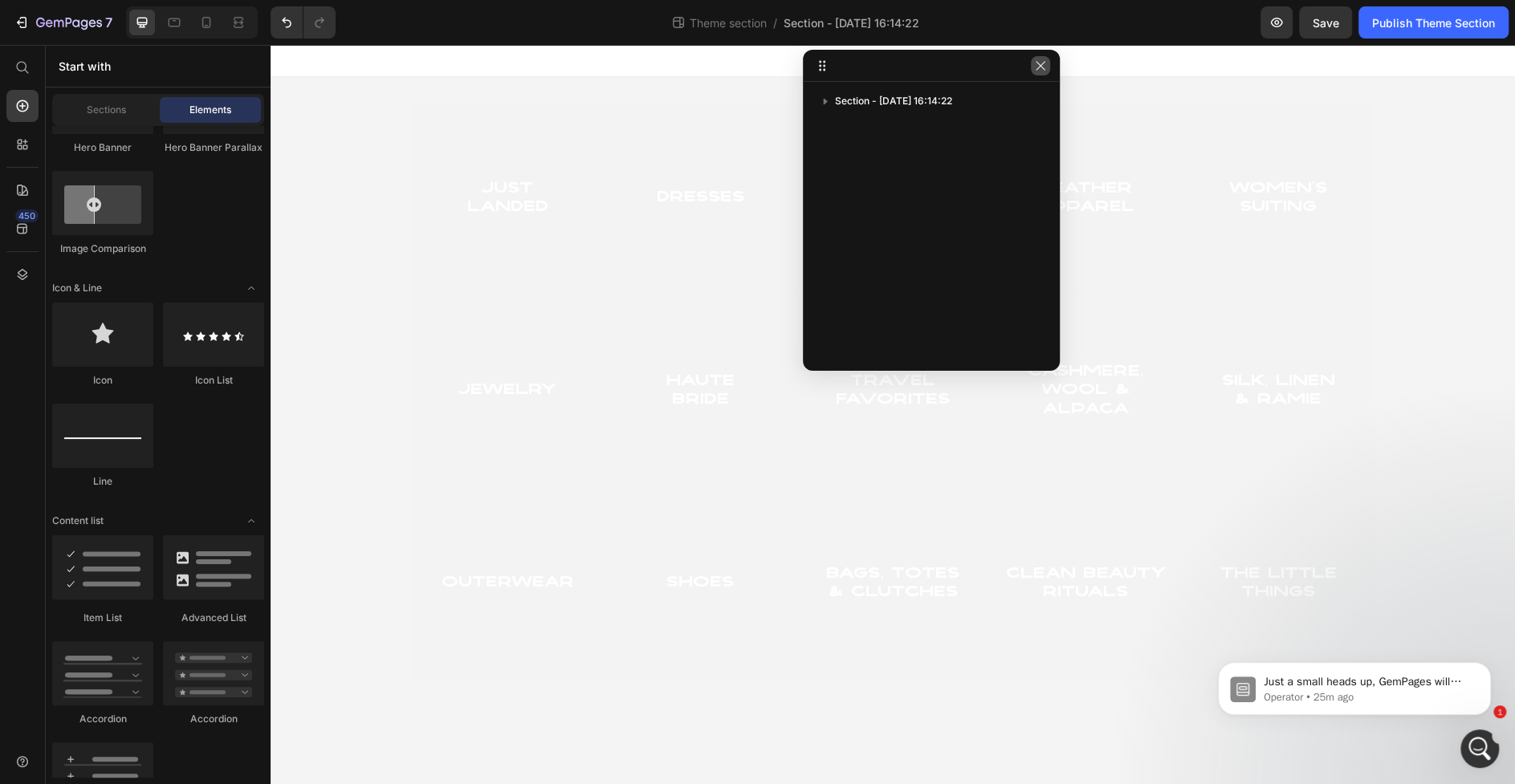 click 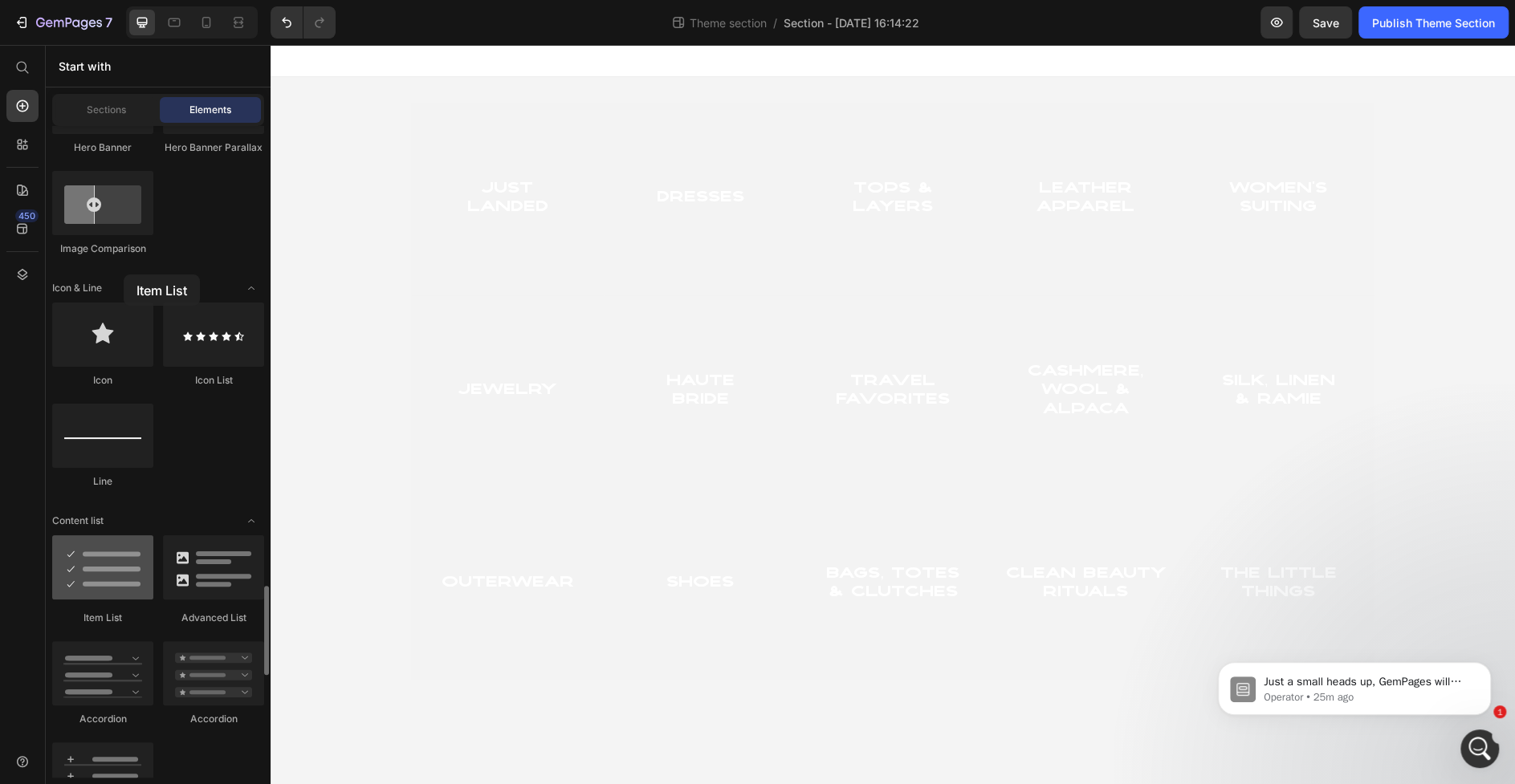 click at bounding box center (103, 567) 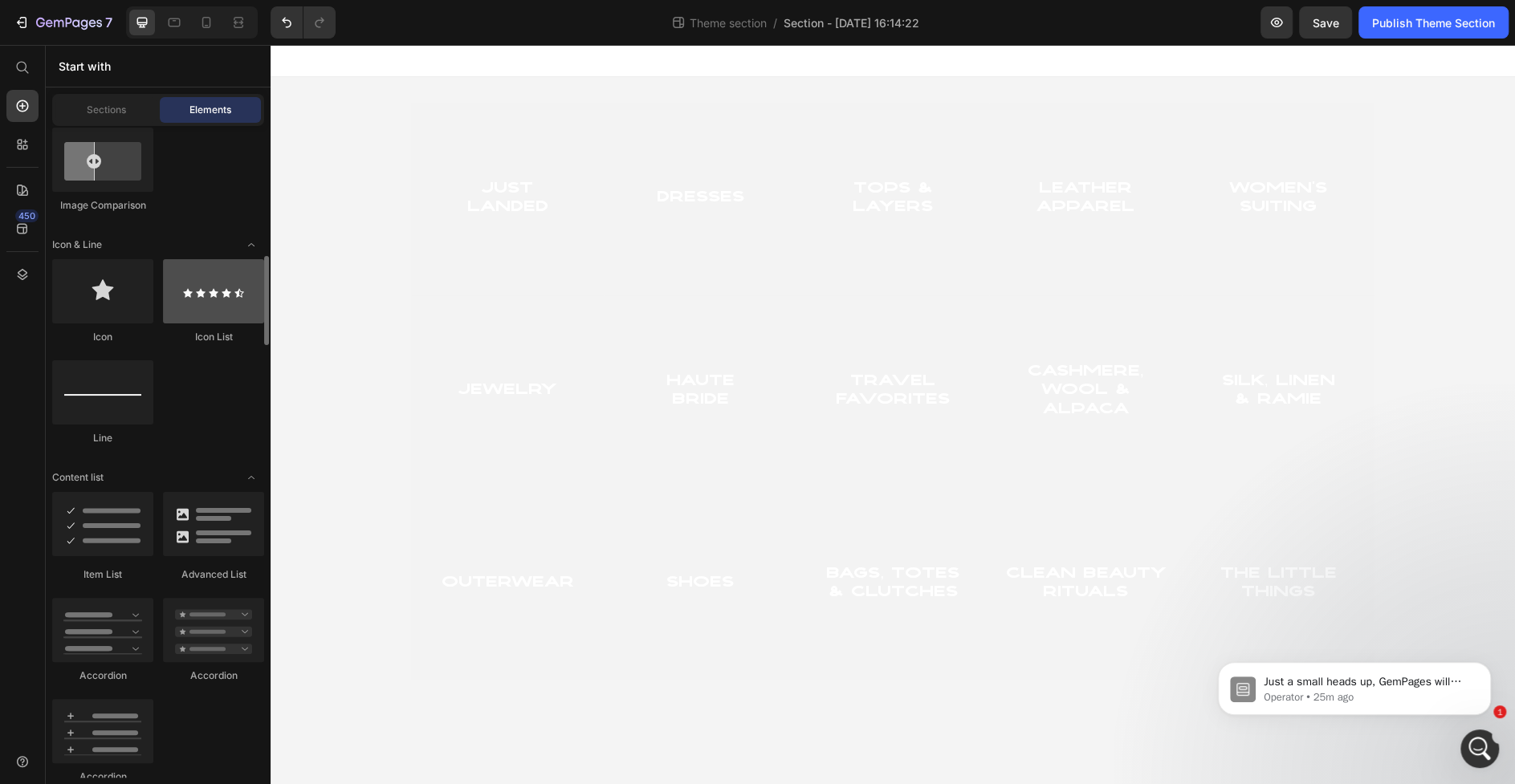 scroll, scrollTop: 936, scrollLeft: 0, axis: vertical 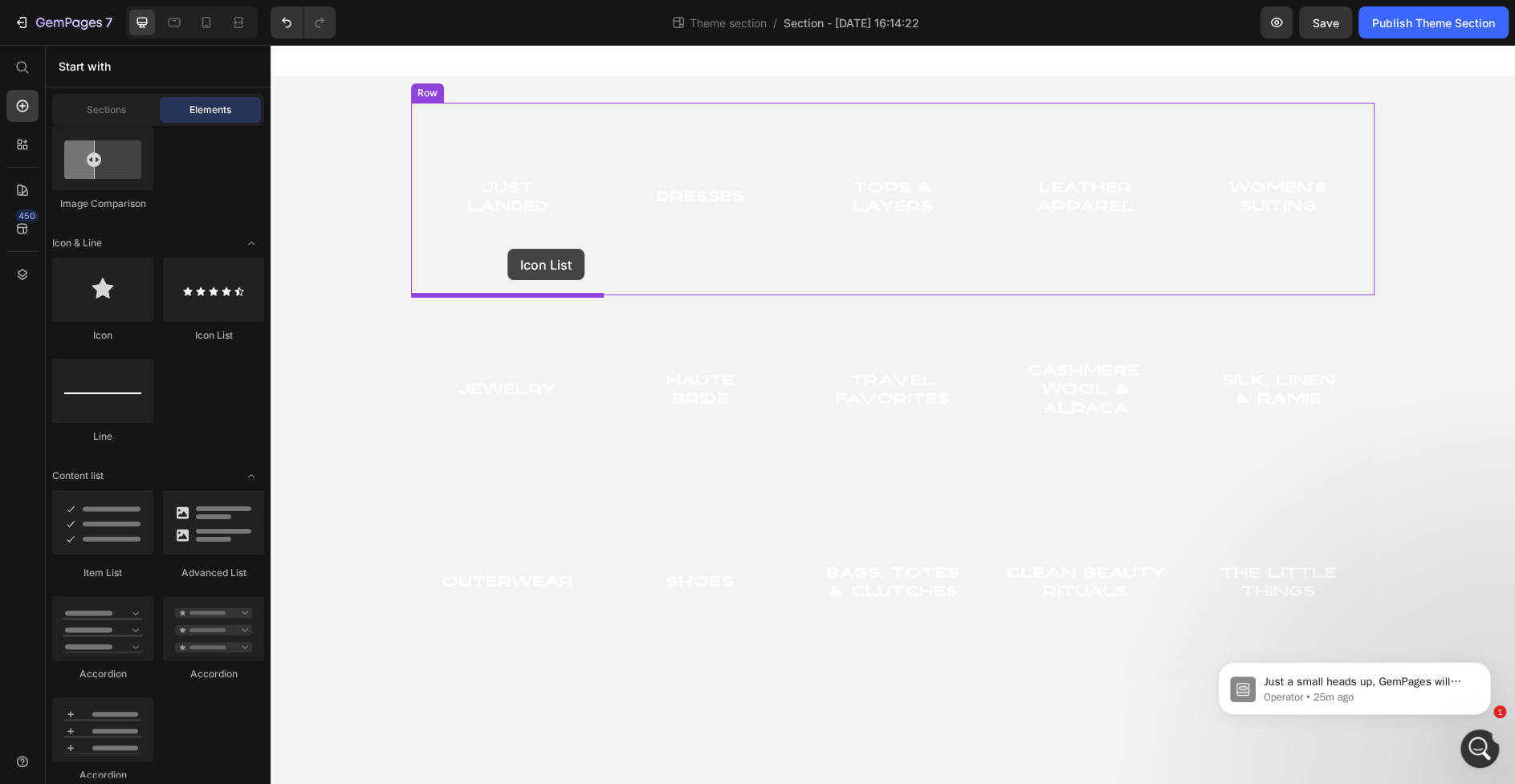 drag, startPoint x: 483, startPoint y: 345, endPoint x: 507, endPoint y: 249, distance: 98.95454 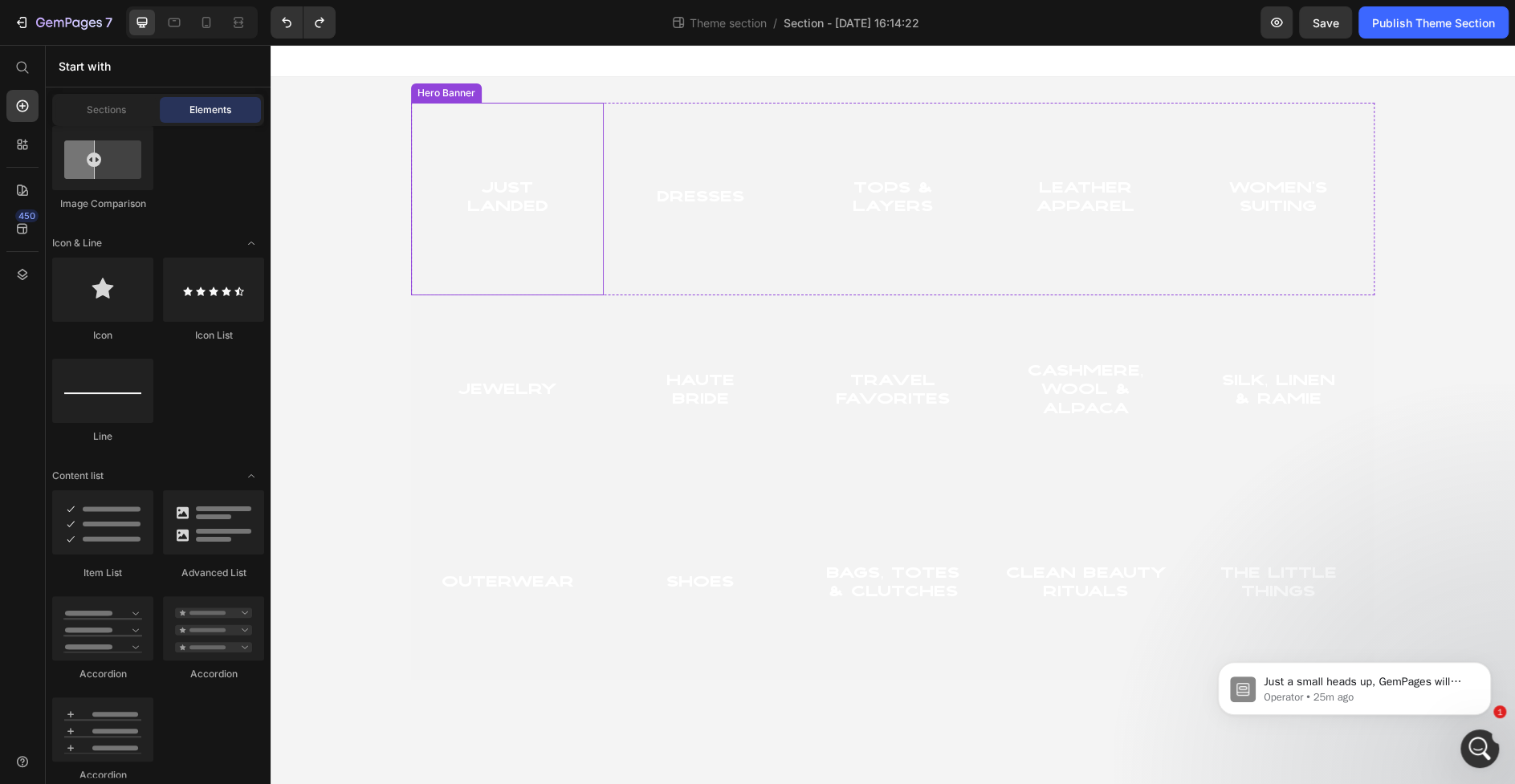 click on "Just  Landed" at bounding box center [507, 199] 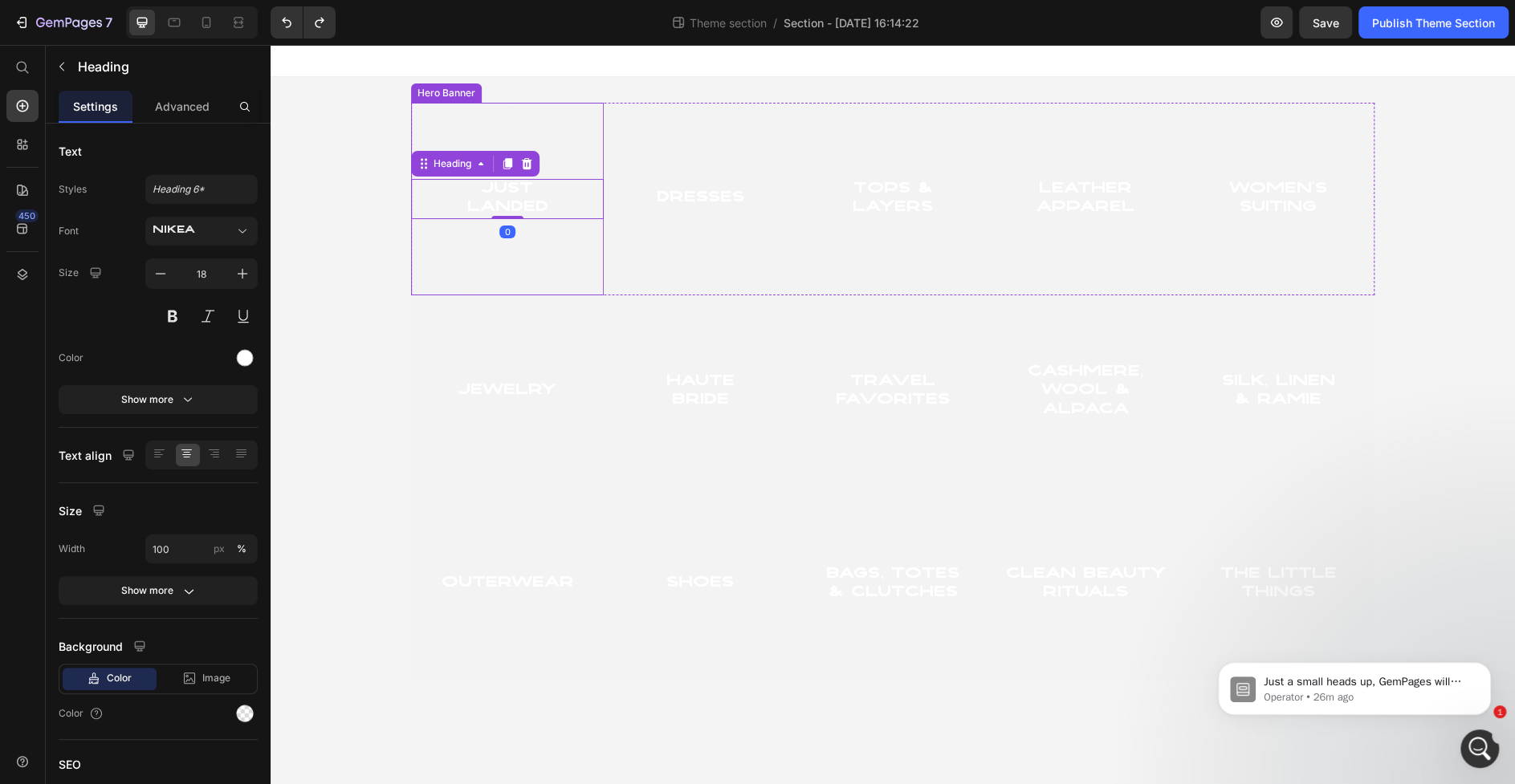 click on "Just  Landed Heading   0" at bounding box center (507, 199) 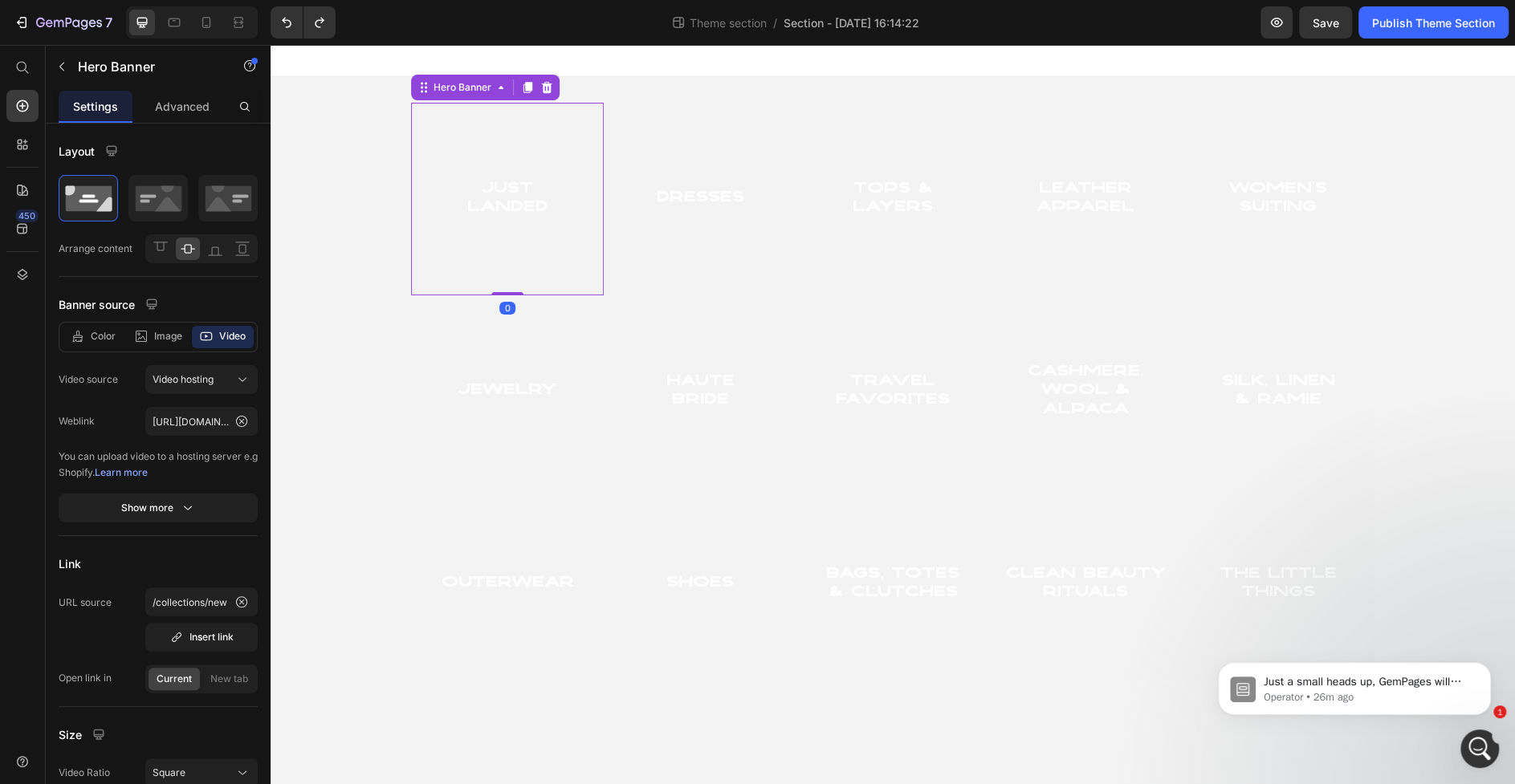 click on "Just  Landed Heading" at bounding box center (507, 199) 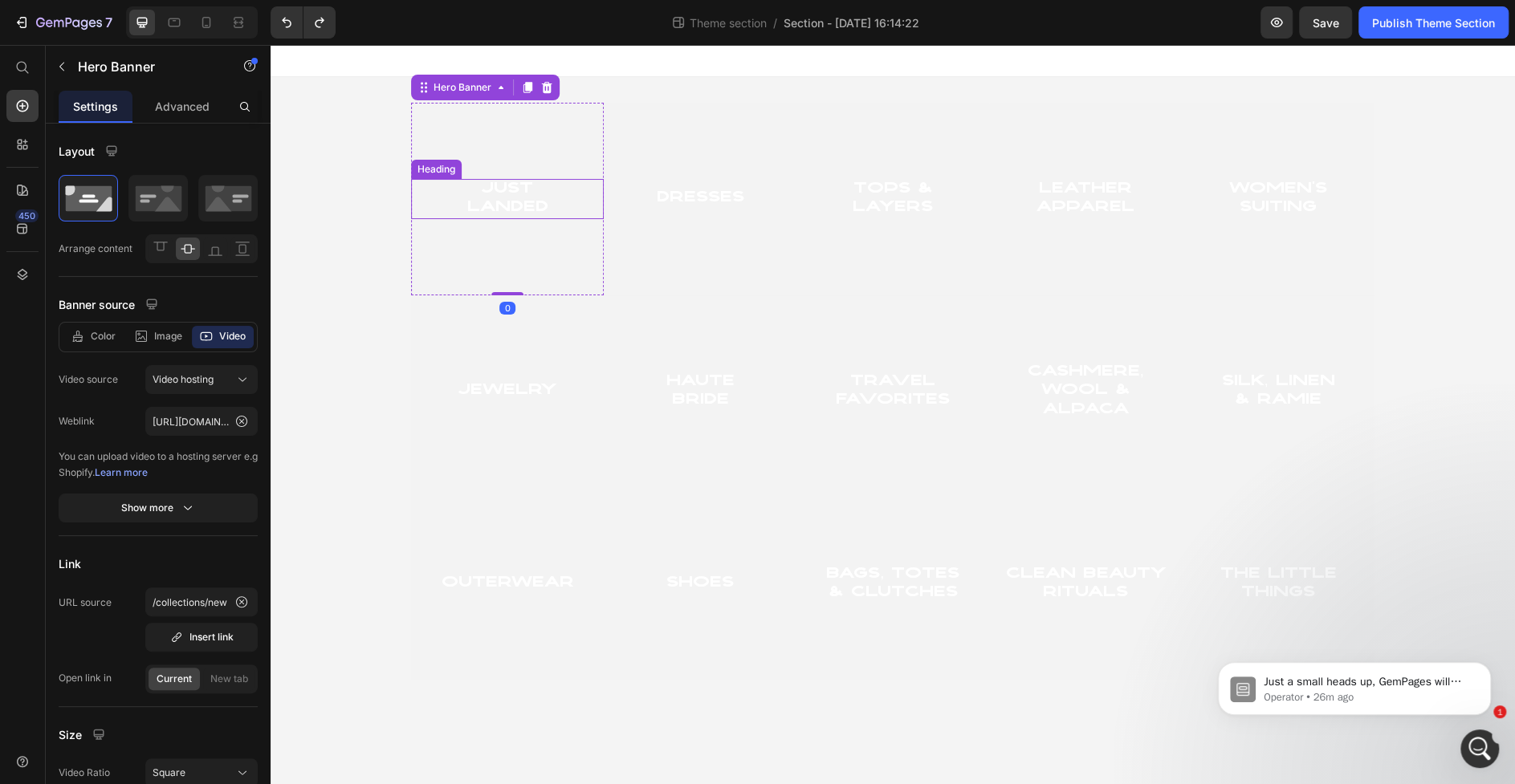 click on "Just  Landed" at bounding box center (507, 199) 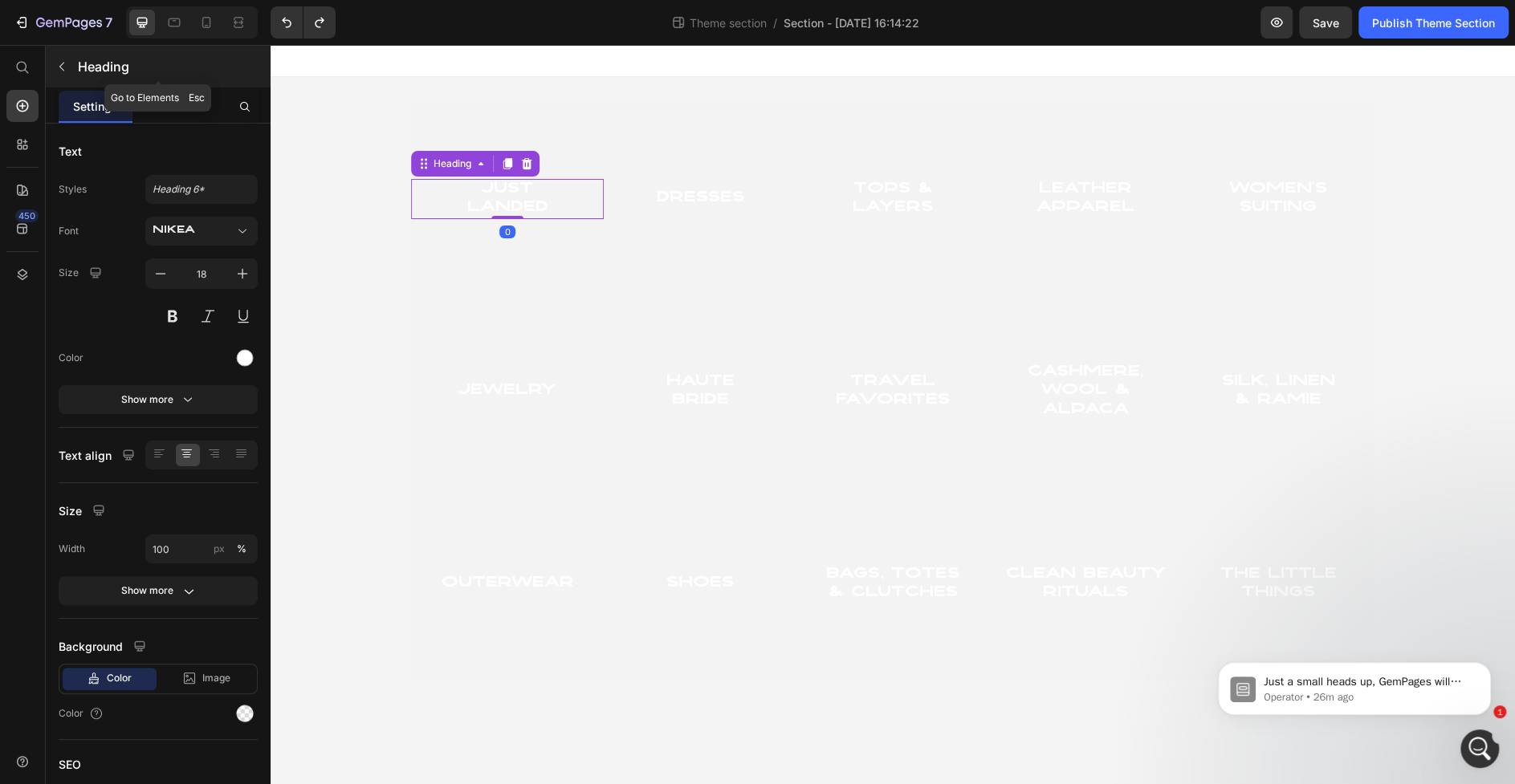 click 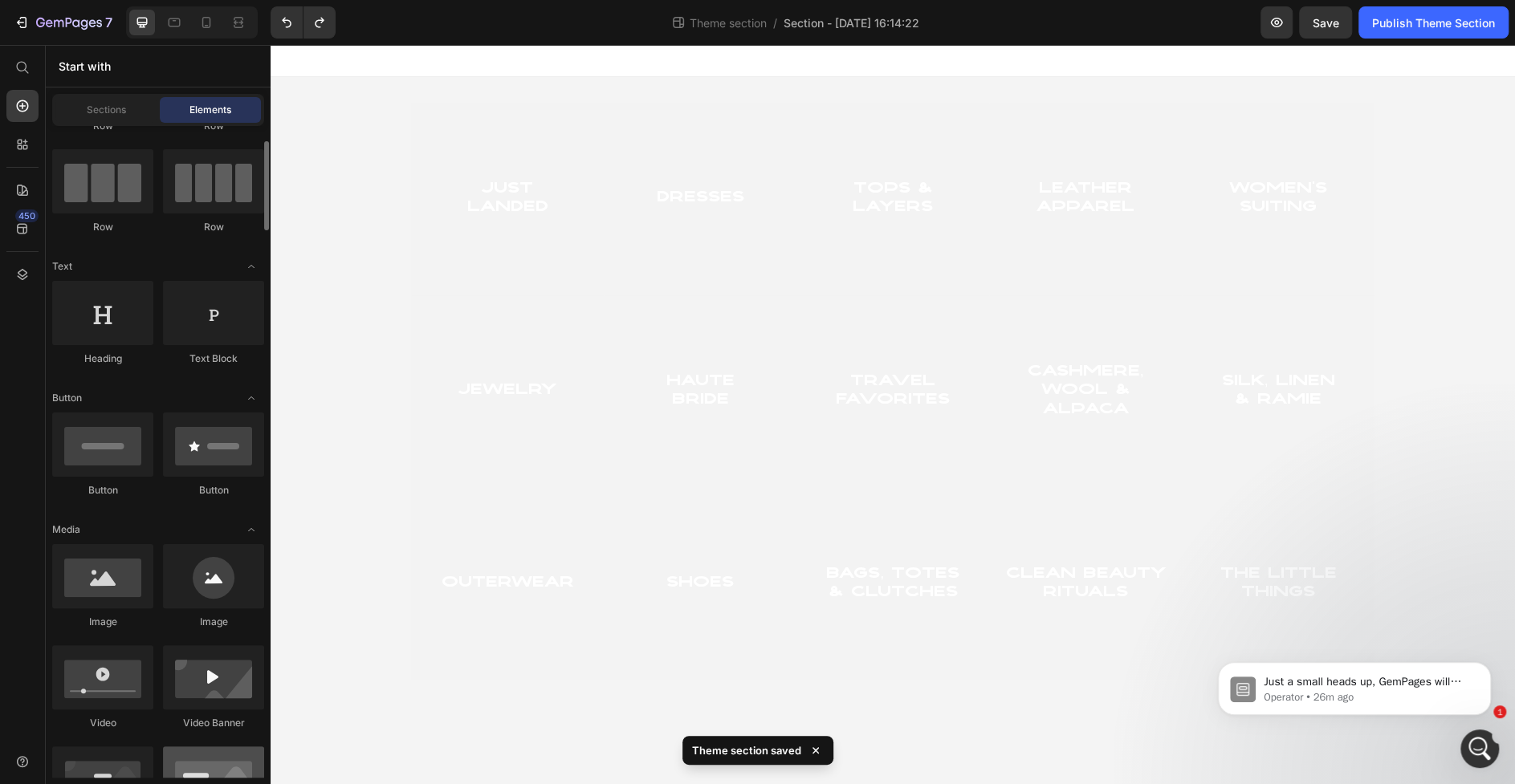scroll, scrollTop: 0, scrollLeft: 0, axis: both 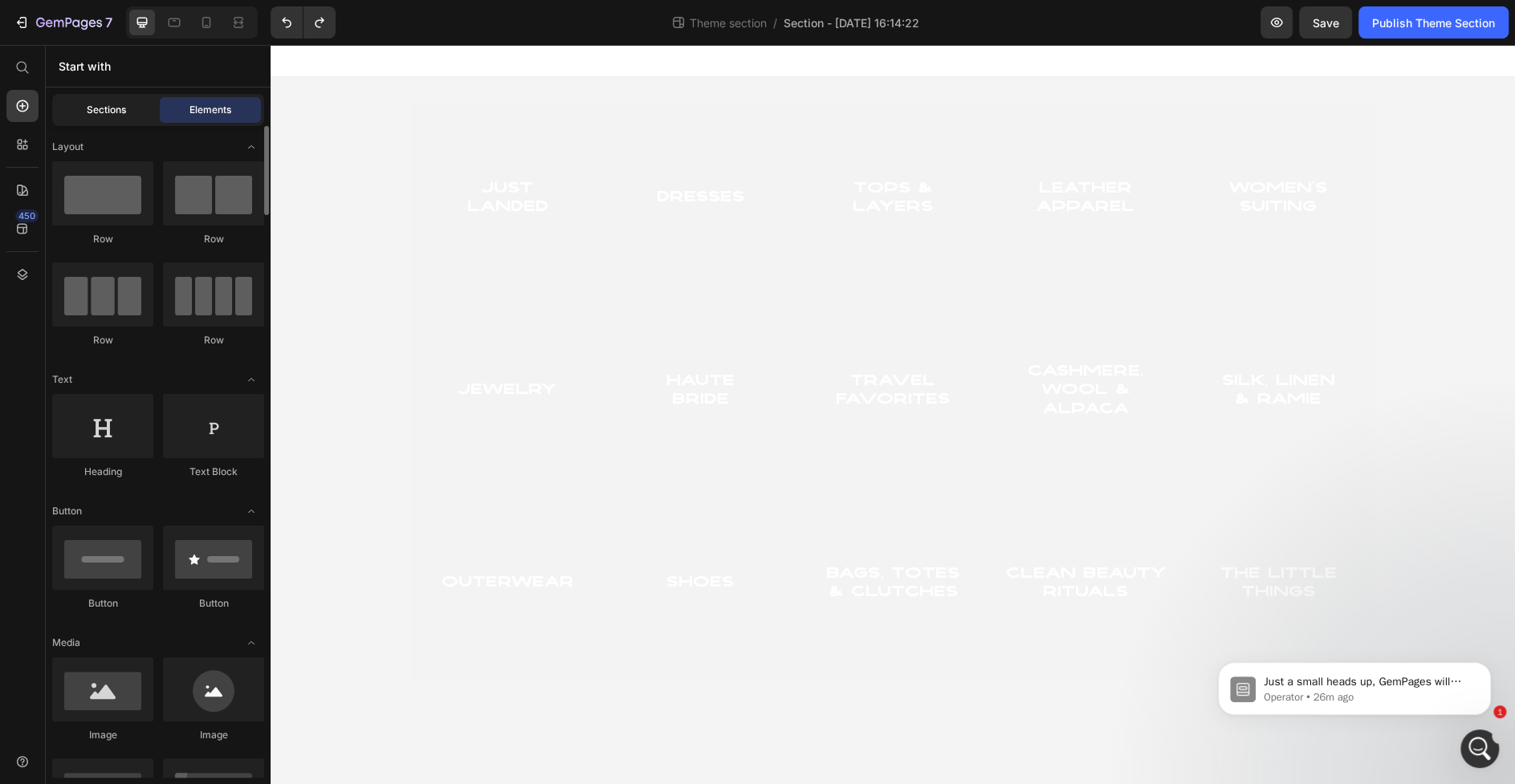 click on "Sections" 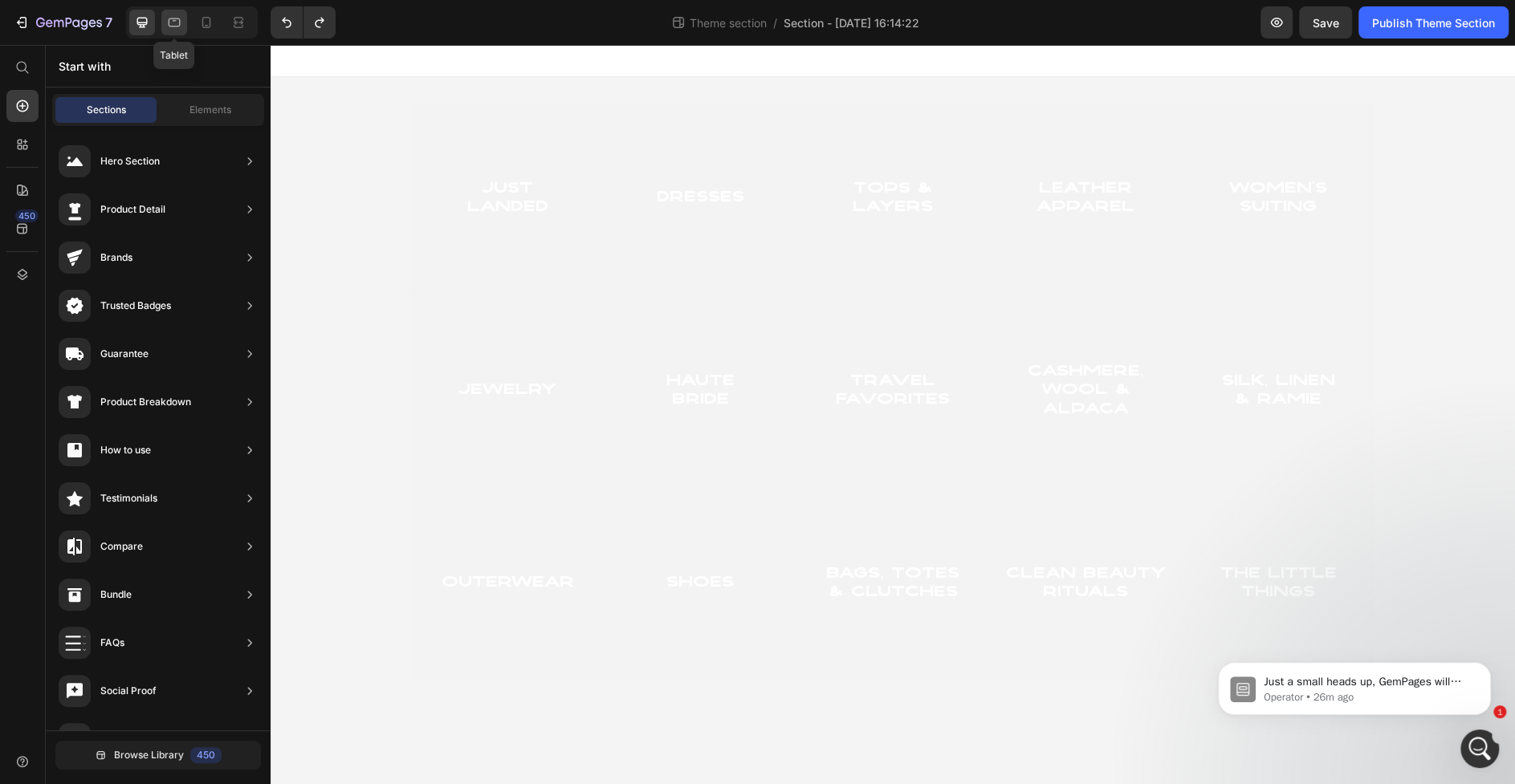 click 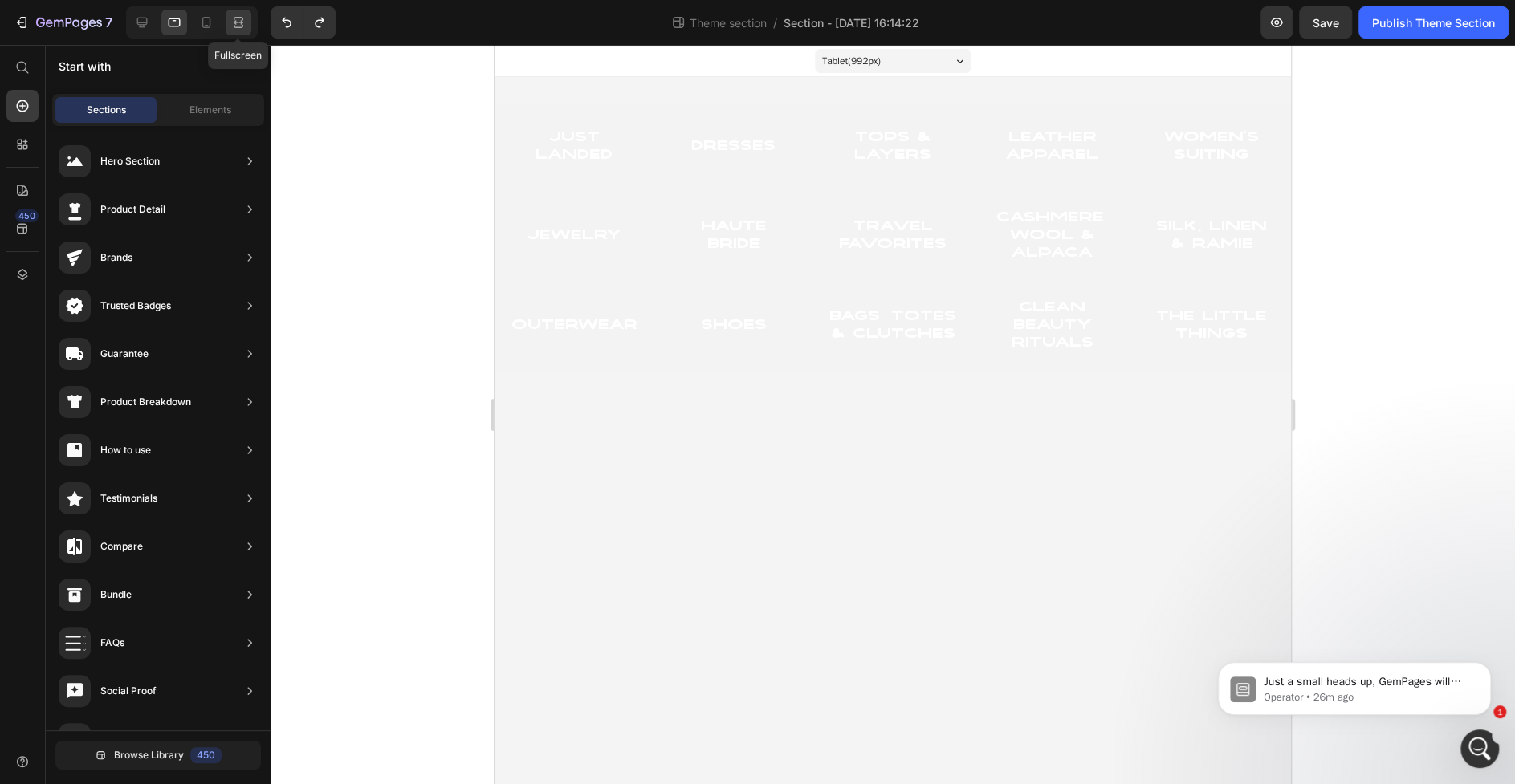 click 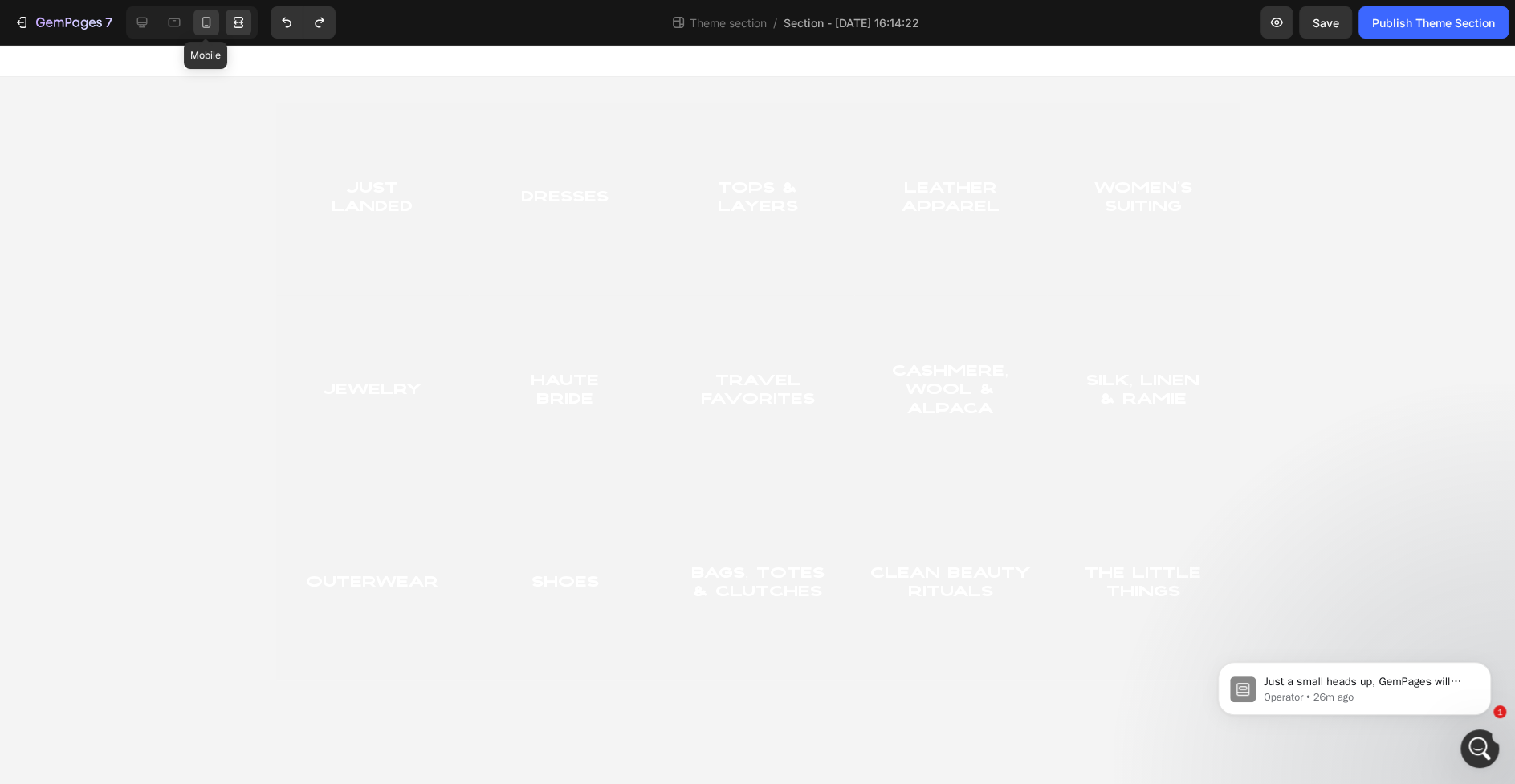 click 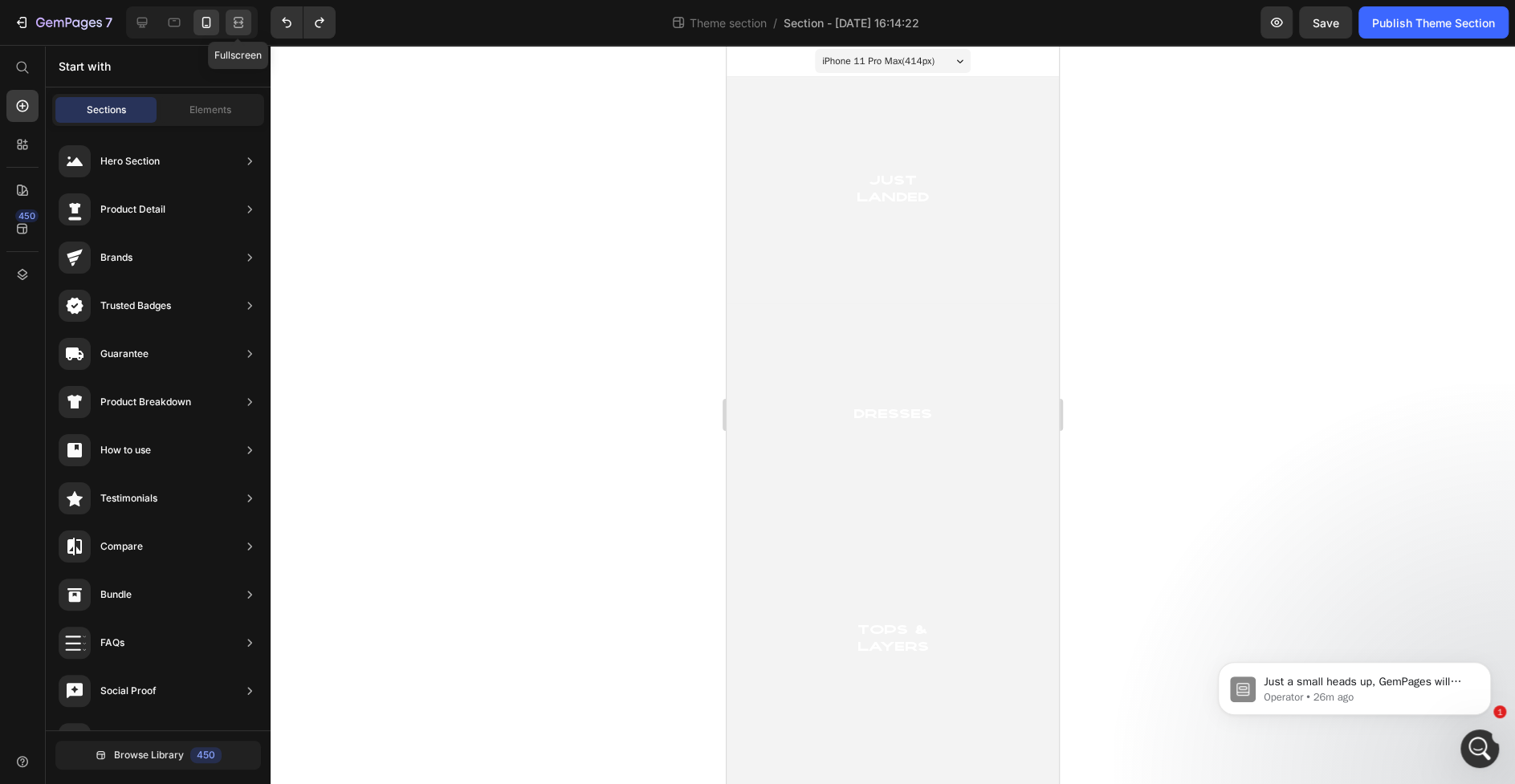 click 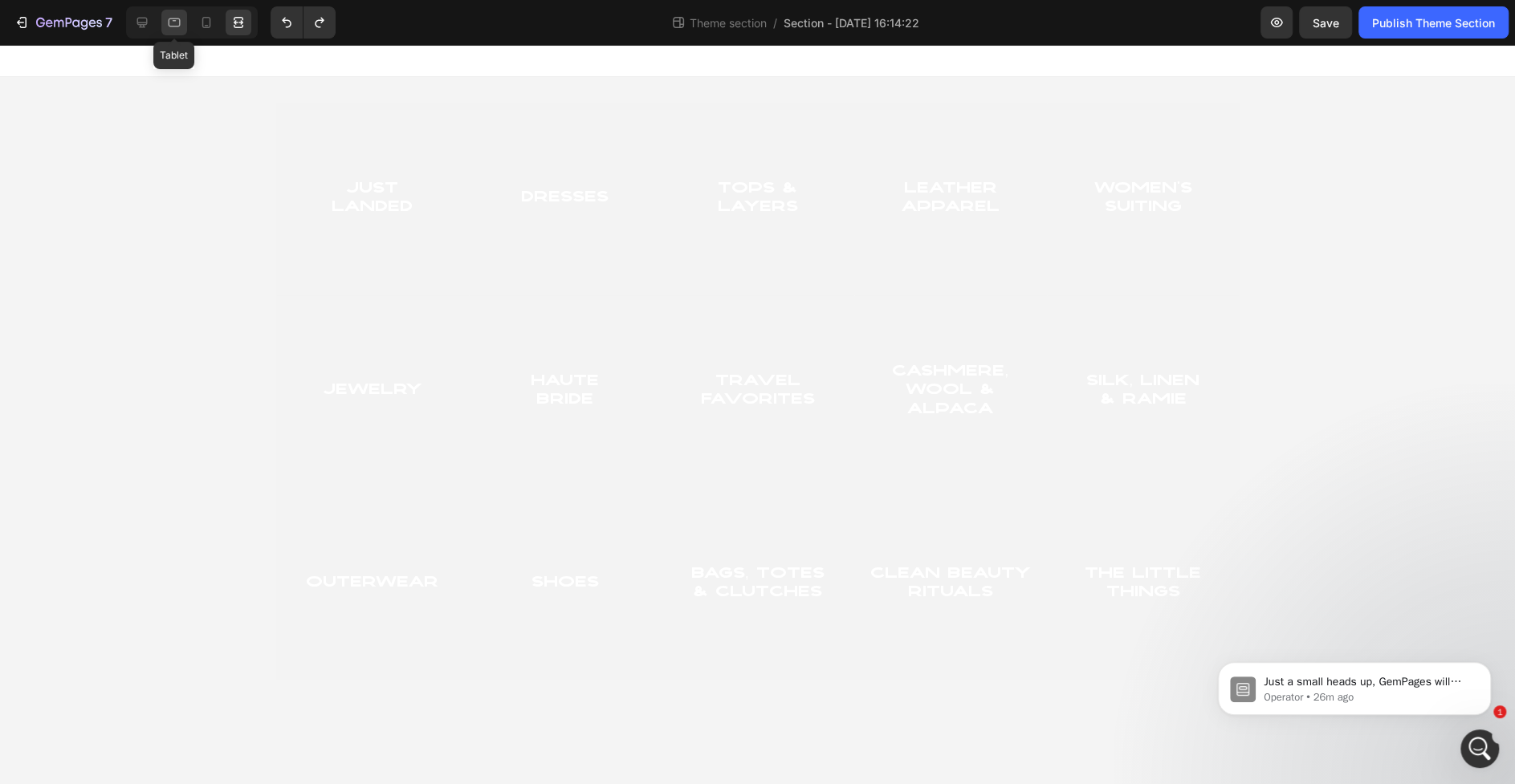 click 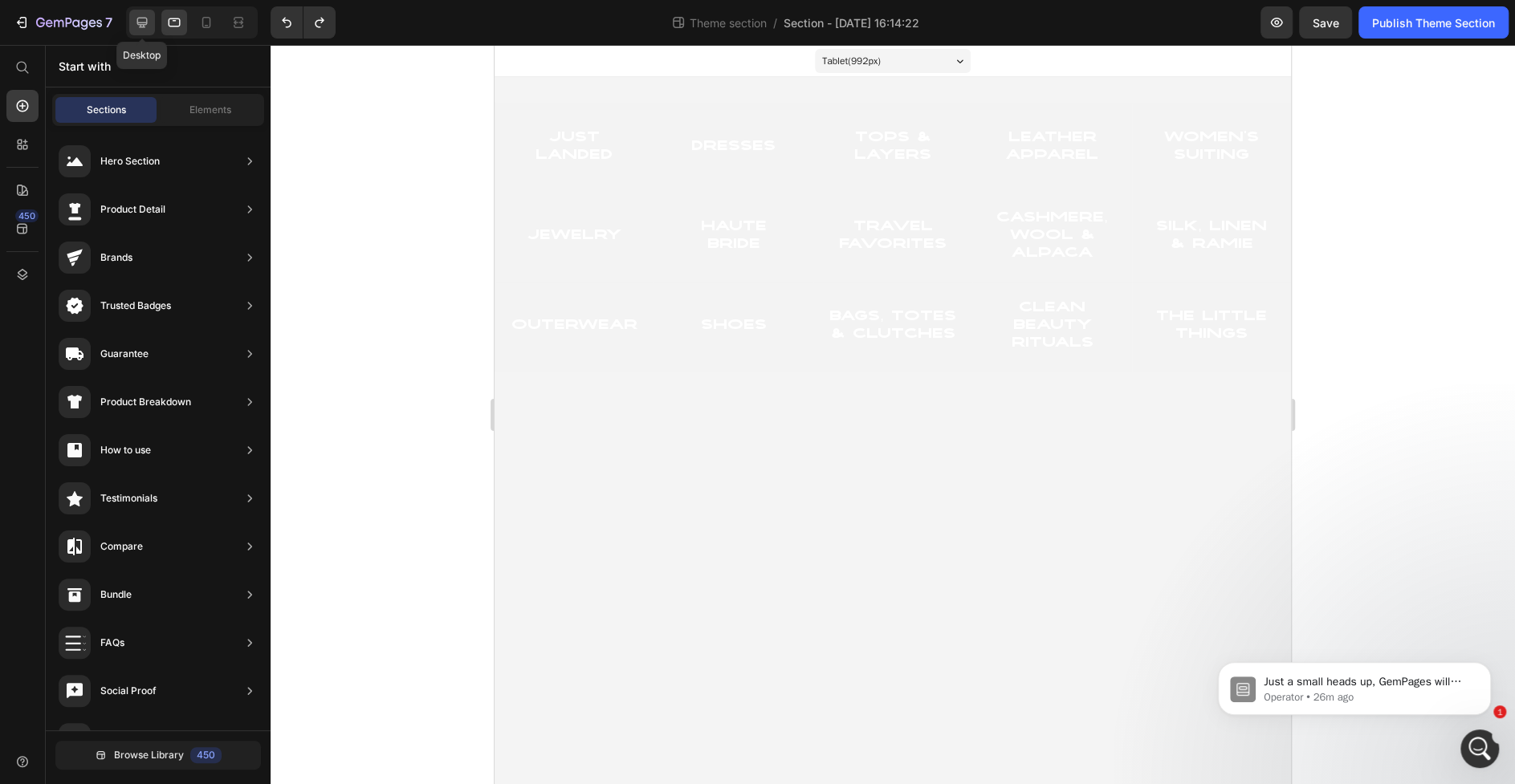 click 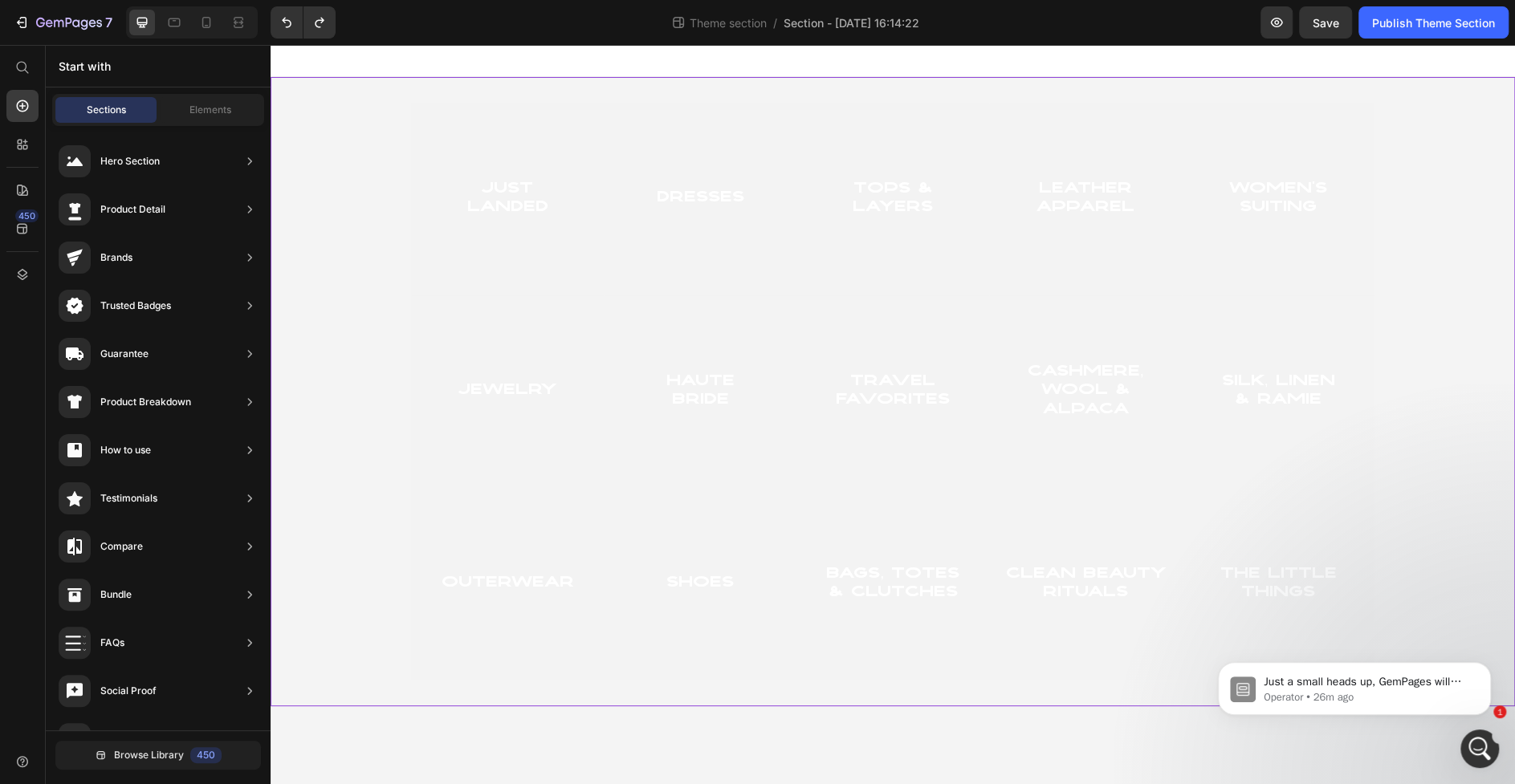 click on "Just  Landed Heading Hero Banner Dresses Heading Hero Banner tops &  Layers Heading Hero Banner Leather Apparel Heading Hero Banner women's  suiting Heading Hero Banner Row Row jewelry Heading Hero Banner haute  Bride Heading Hero Banner Travel Favorites Heading Hero Banner cashmere, wool &  alpaca Heading Hero Banner Silk, Linen  & Ramie Heading Hero Banner Row Outerwear Heading Hero Banner Shoes Heading Hero Banner Bags, Totes  & Clutches Heading Hero Banner Clean Beauty Rituals Heading Hero Banner The Little  Things Heading Hero Banner Row Row" at bounding box center (893, 392) 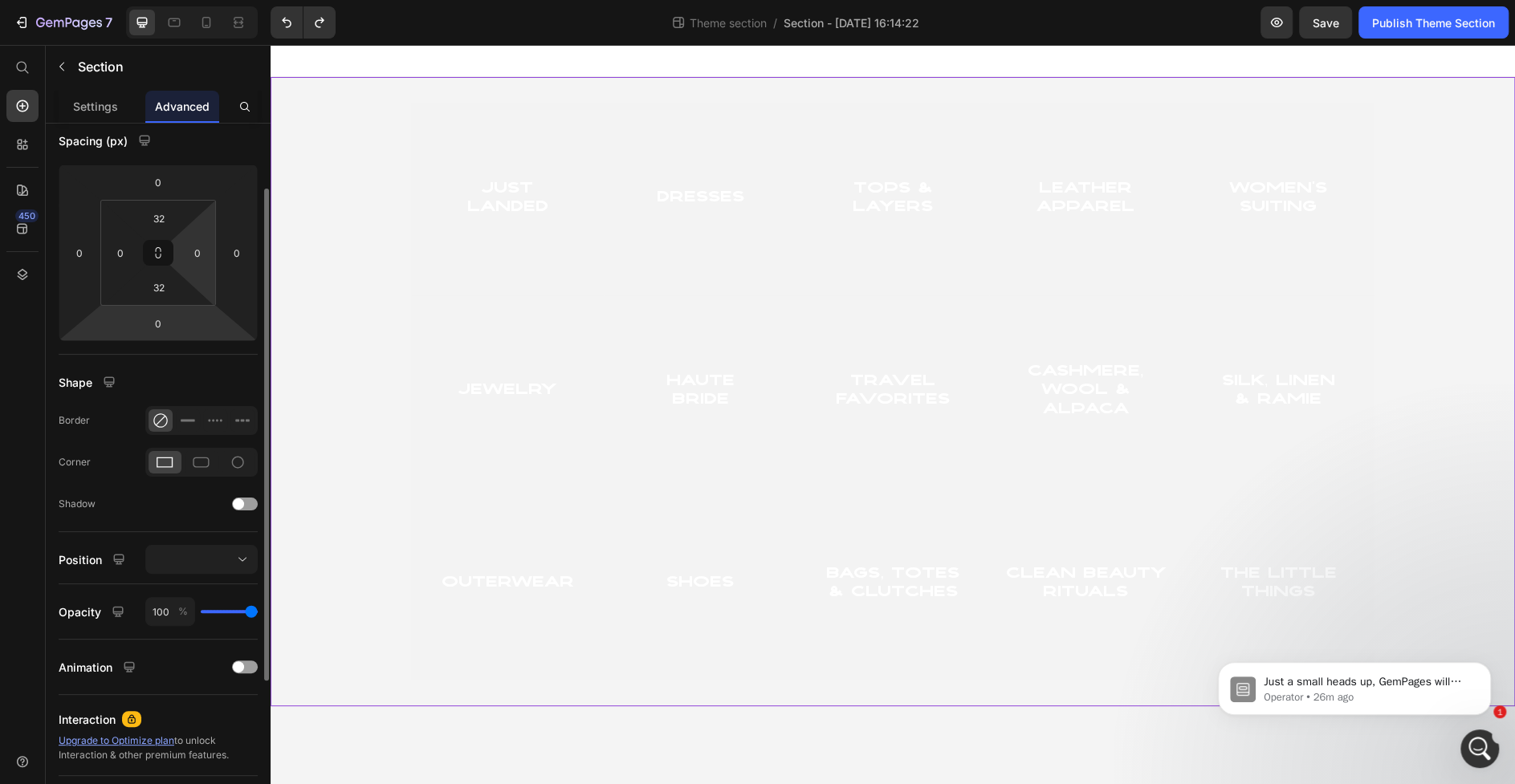 scroll, scrollTop: 0, scrollLeft: 0, axis: both 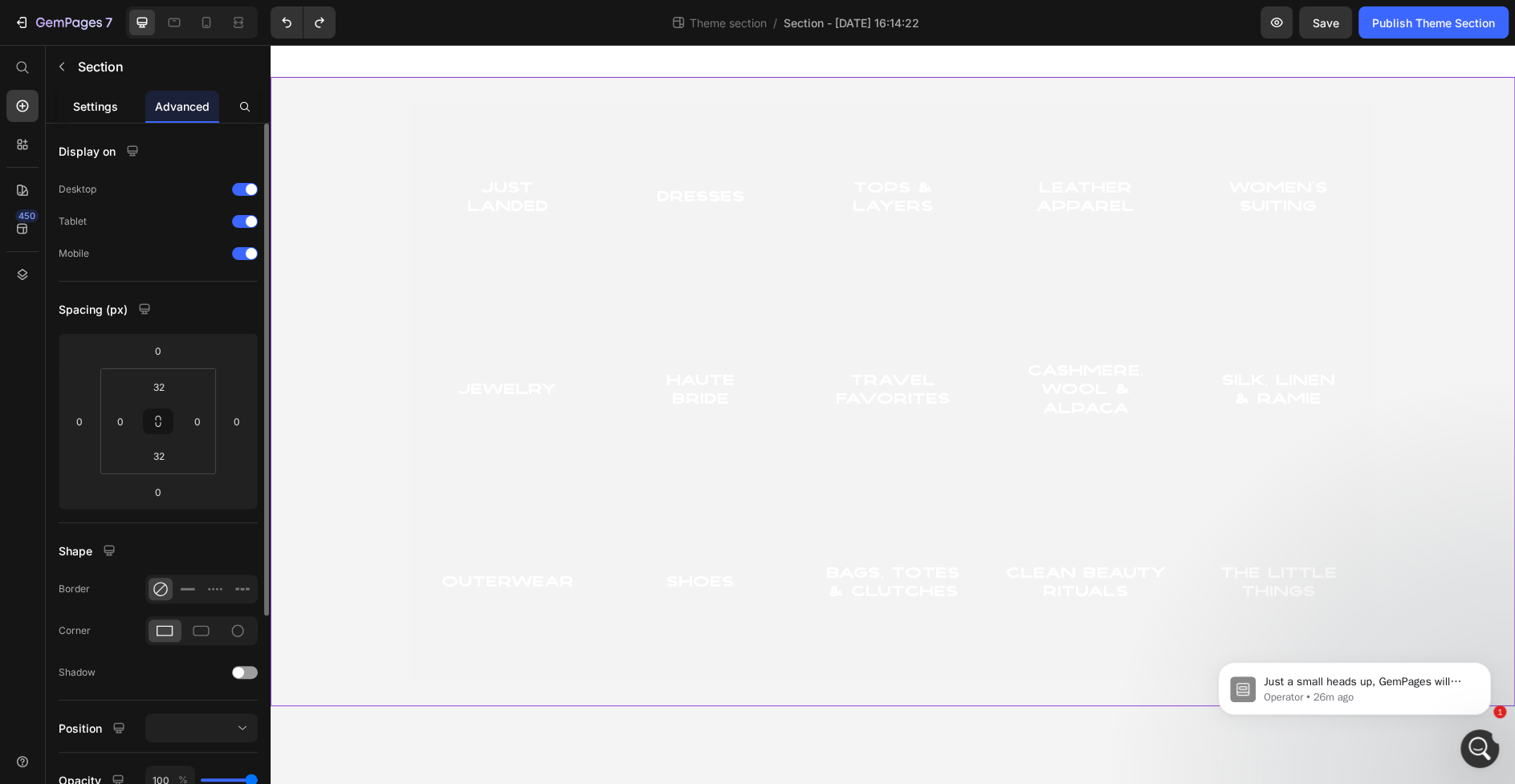 click on "Settings" 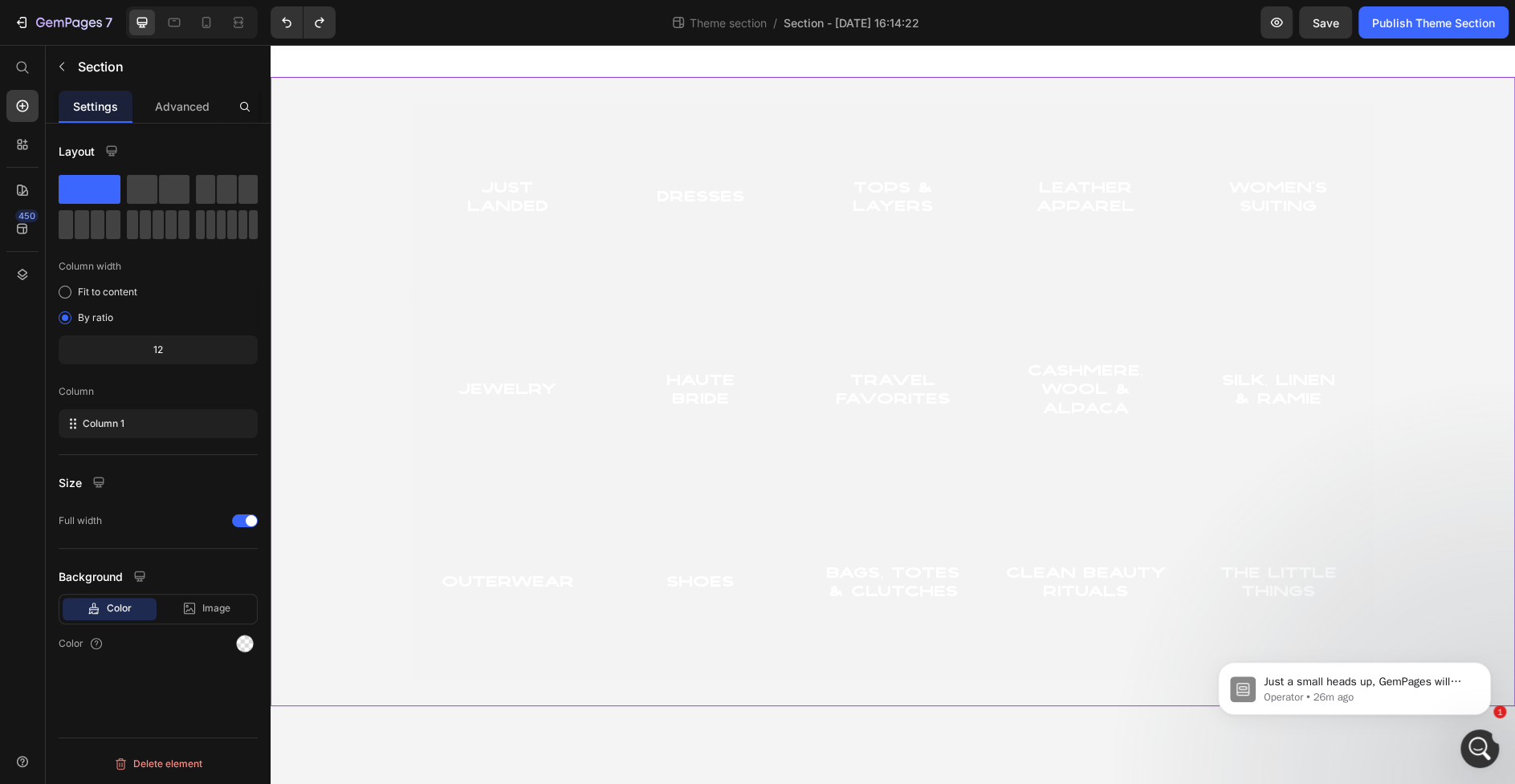click on "Just  Landed Heading Hero Banner Dresses Heading Hero Banner tops &  Layers Heading Hero Banner Leather Apparel Heading Hero Banner women's  suiting Heading Hero Banner Row Row jewelry Heading Hero Banner haute  Bride Heading Hero Banner Travel Favorites Heading Hero Banner cashmere, wool &  alpaca Heading Hero Banner Silk, Linen  & Ramie Heading Hero Banner Row Outerwear Heading Hero Banner Shoes Heading Hero Banner Bags, Totes  & Clutches Heading Hero Banner Clean Beauty Rituals Heading Hero Banner The Little  Things Heading Hero Banner Row Row" at bounding box center (893, 392) 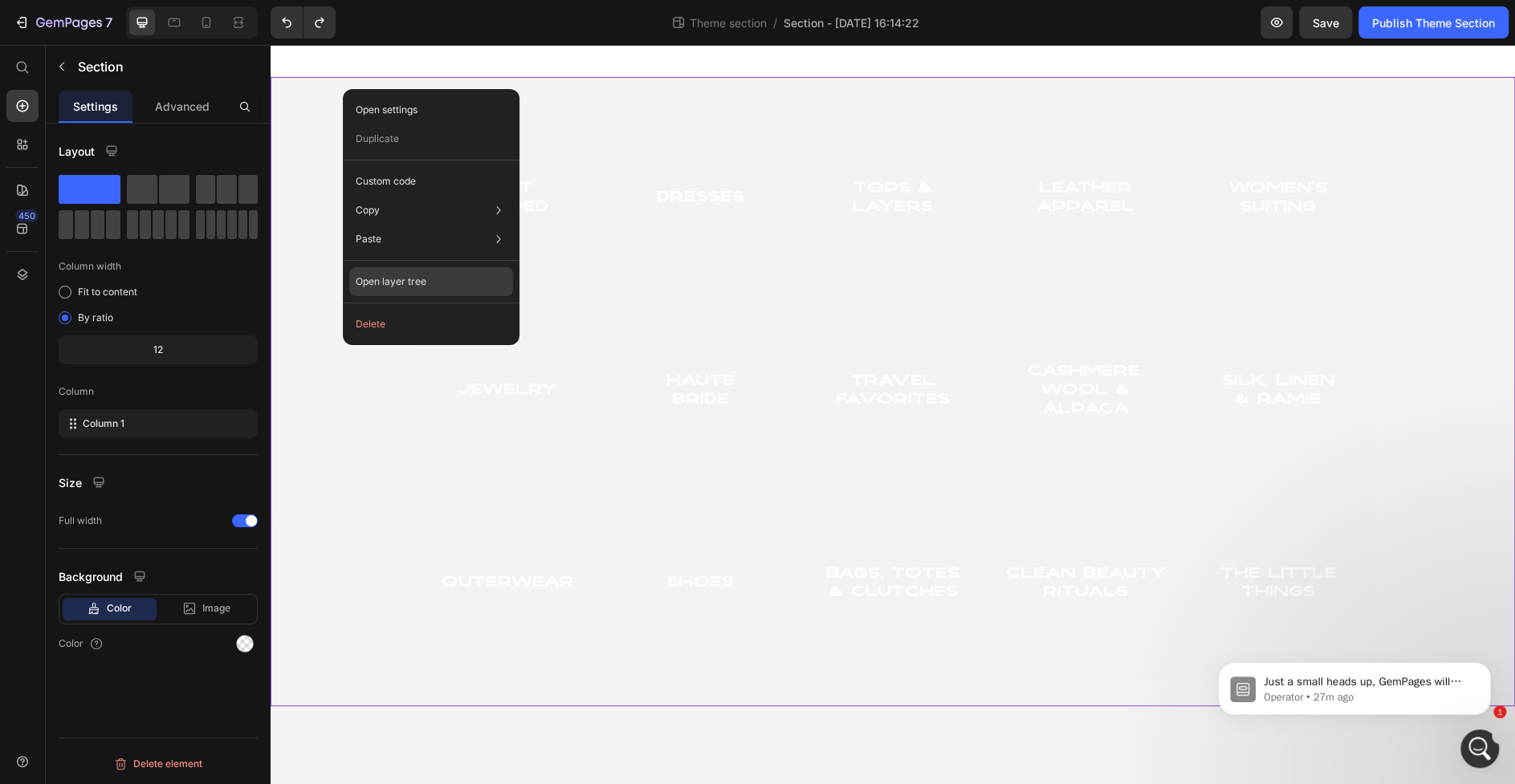 click on "Open layer tree" at bounding box center (391, 282) 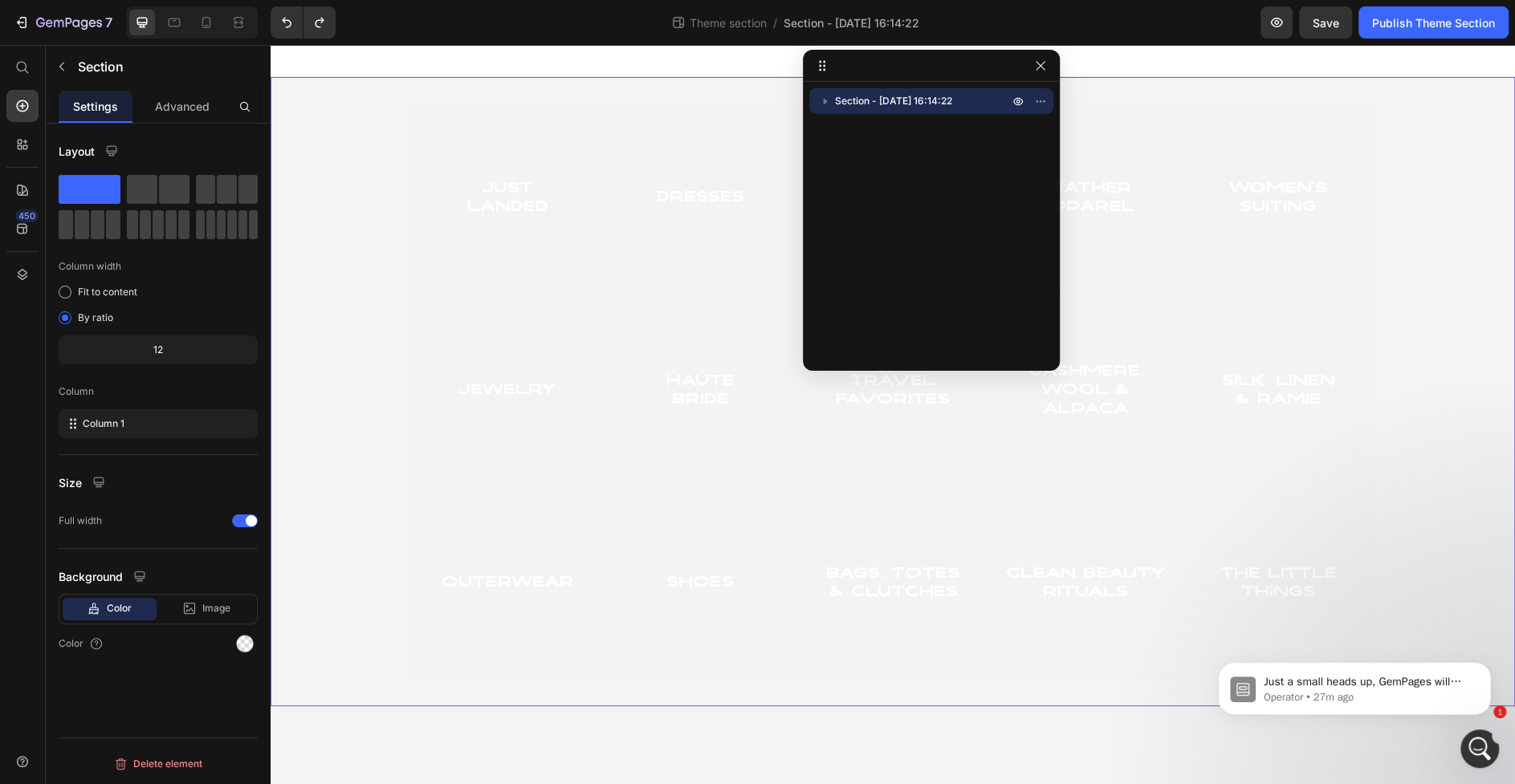 click 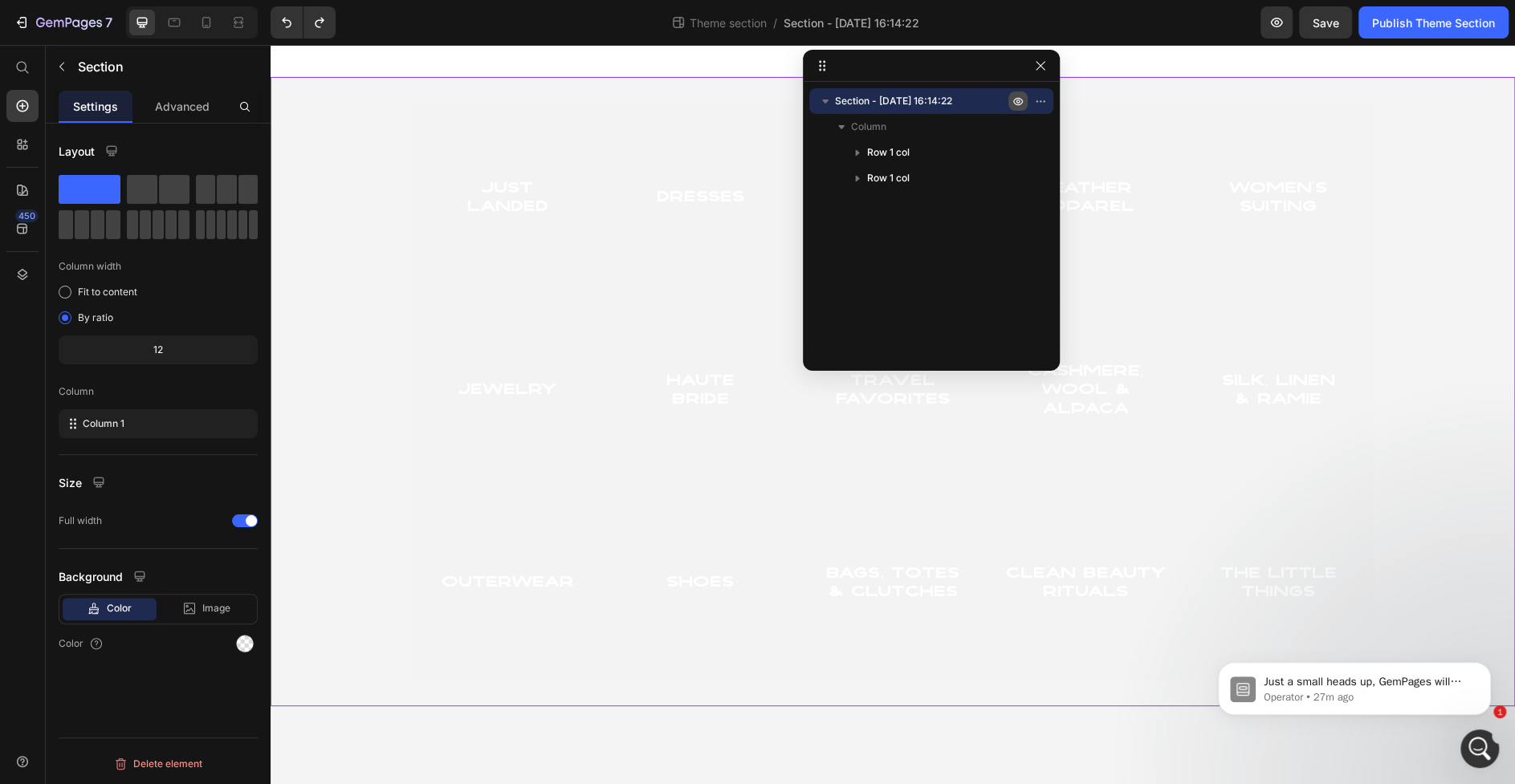 click 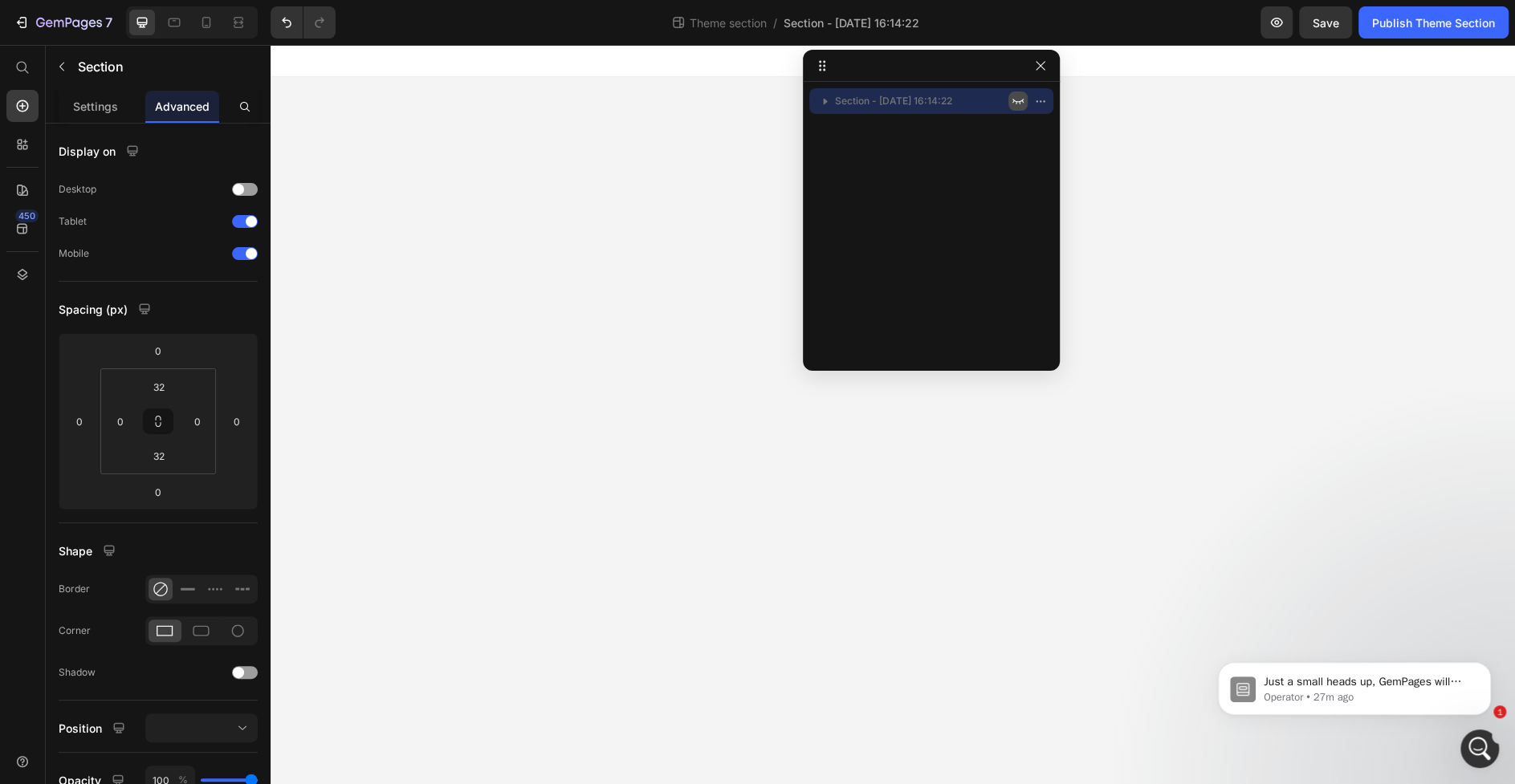 click 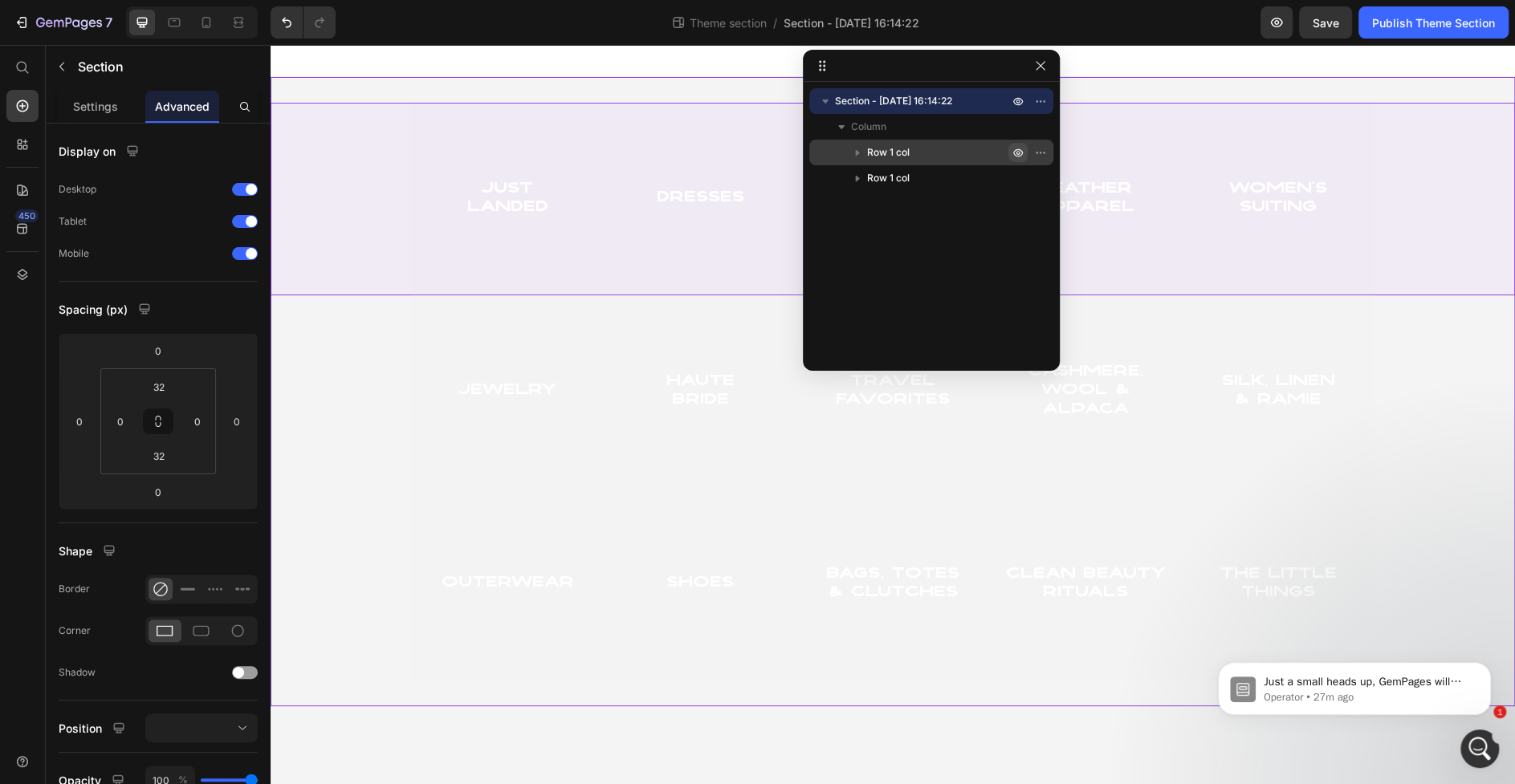 click 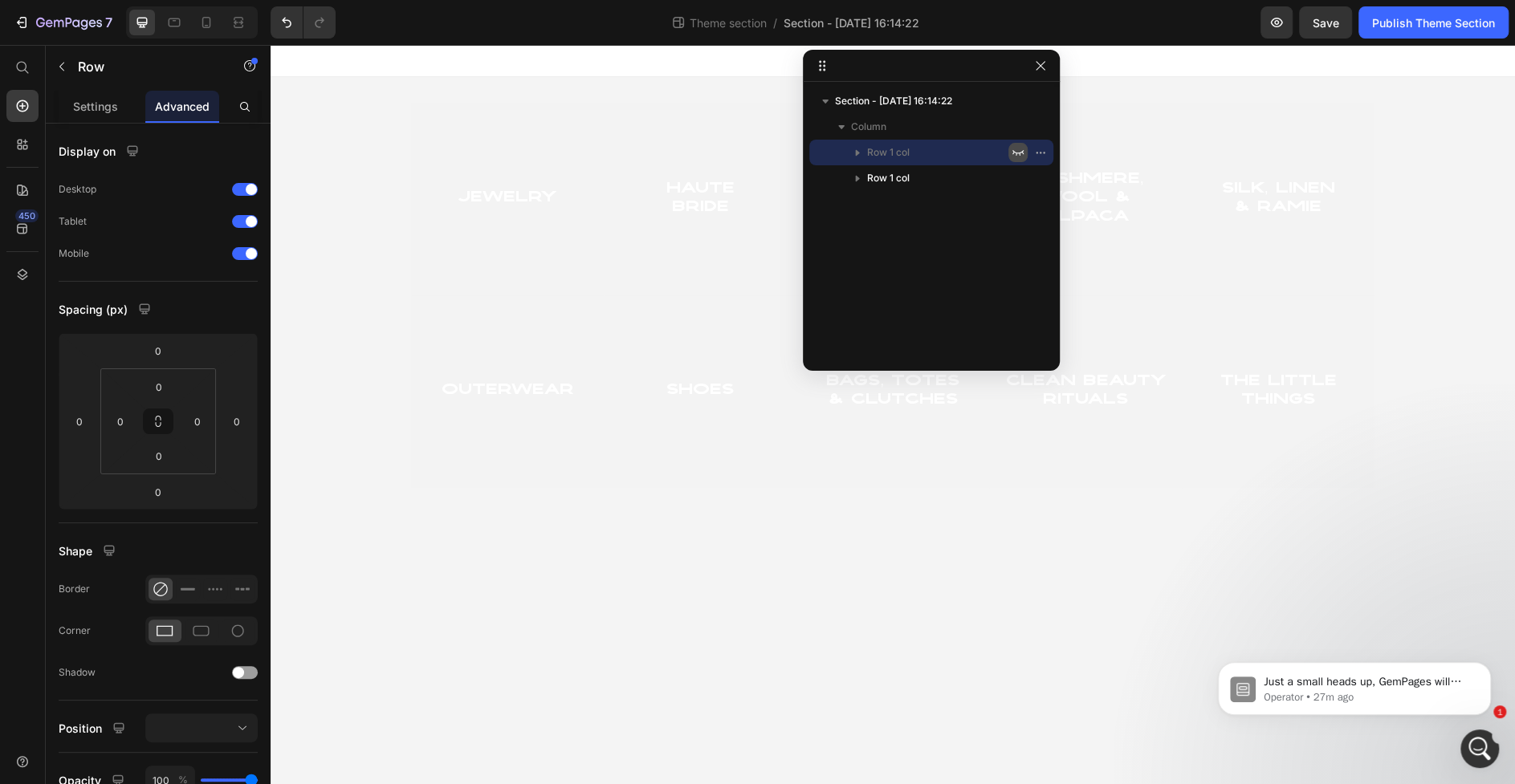 click 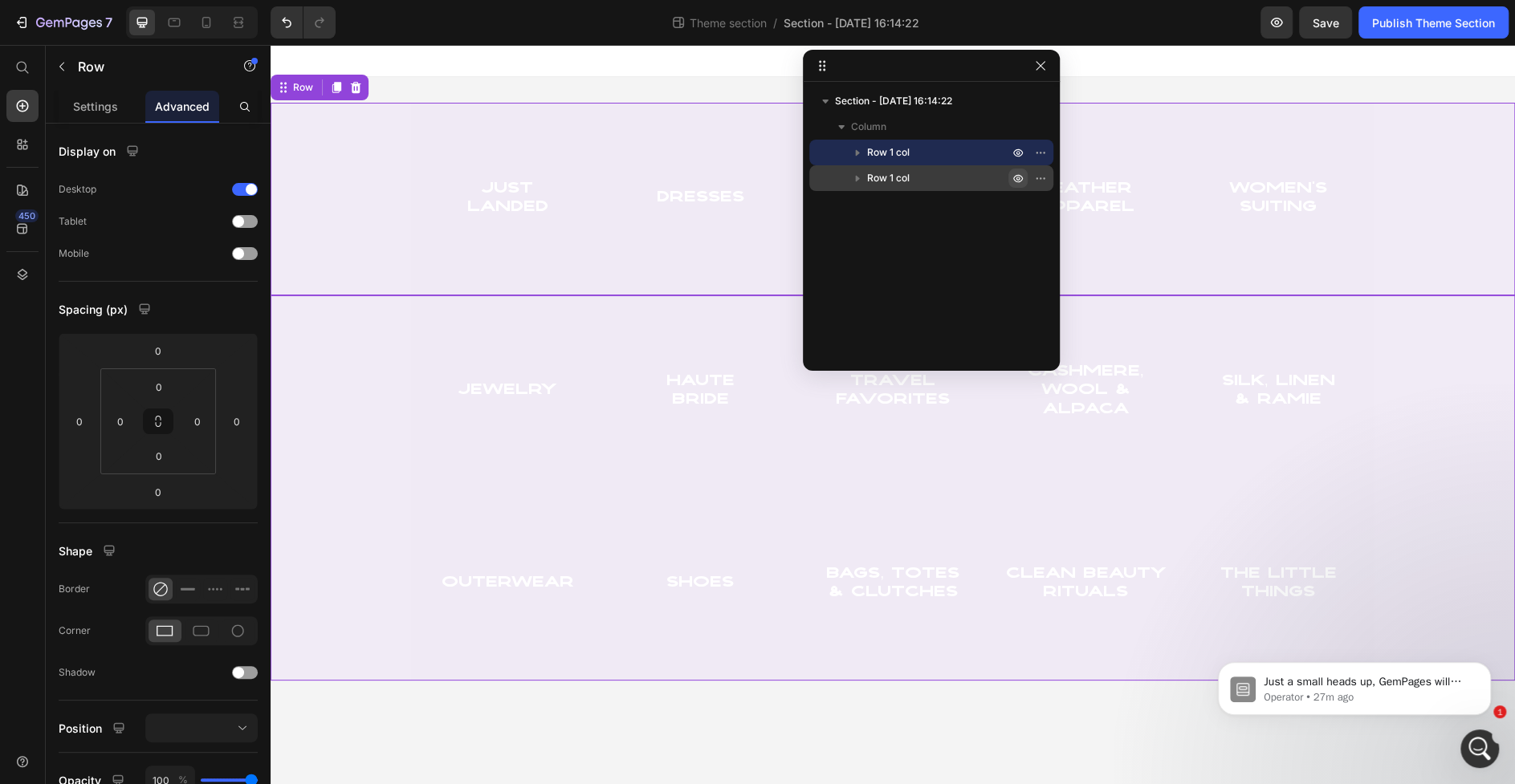 click 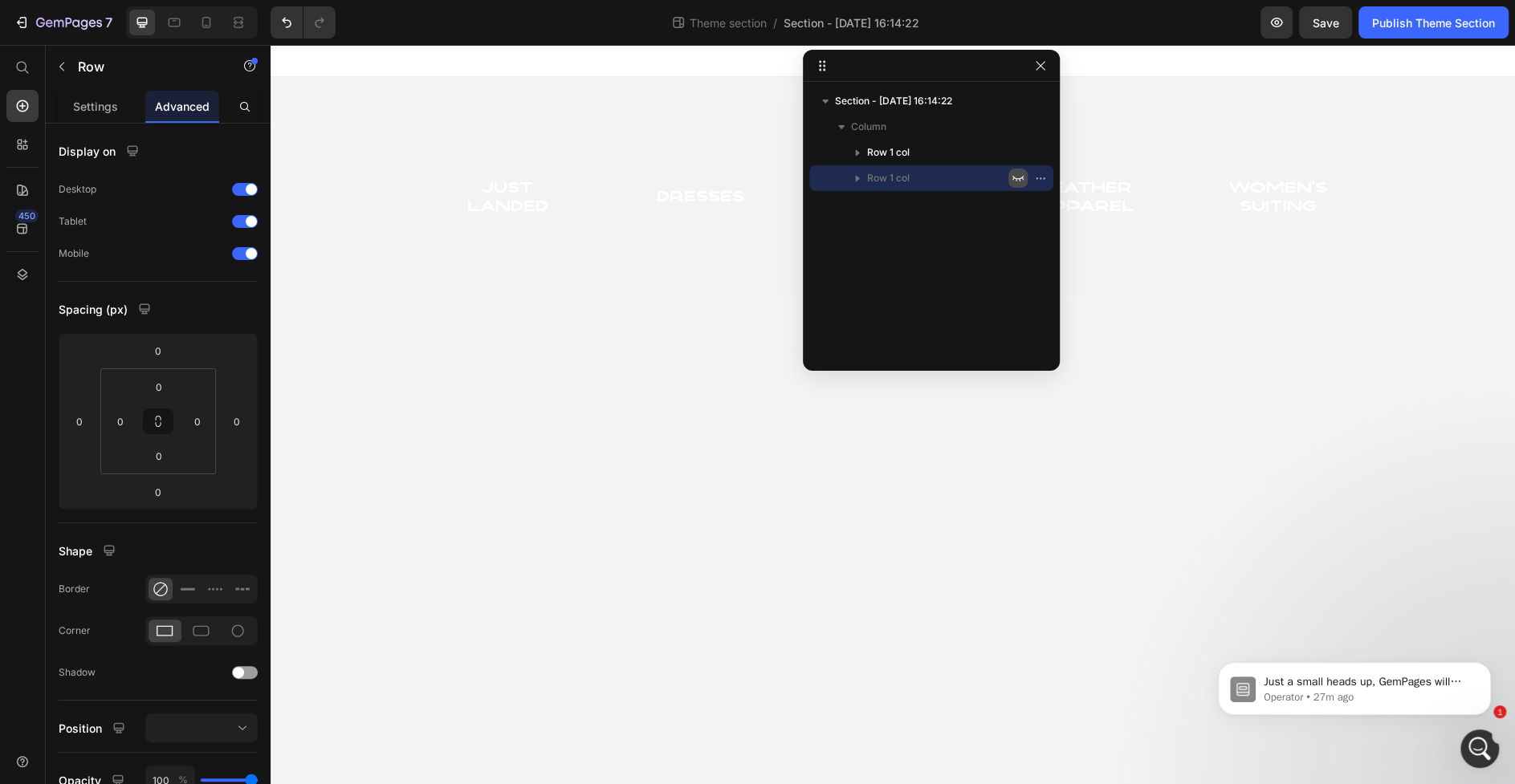 click 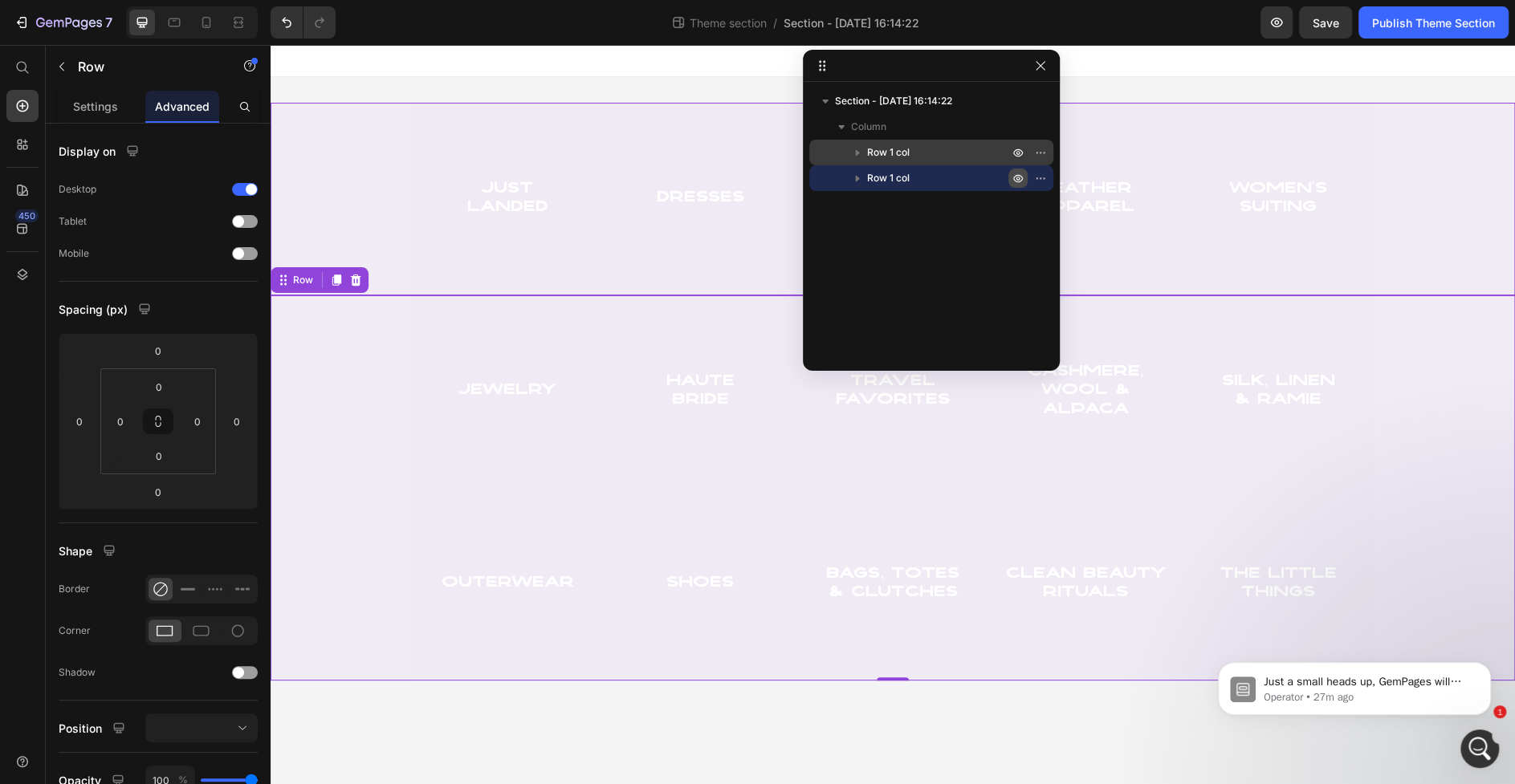 click 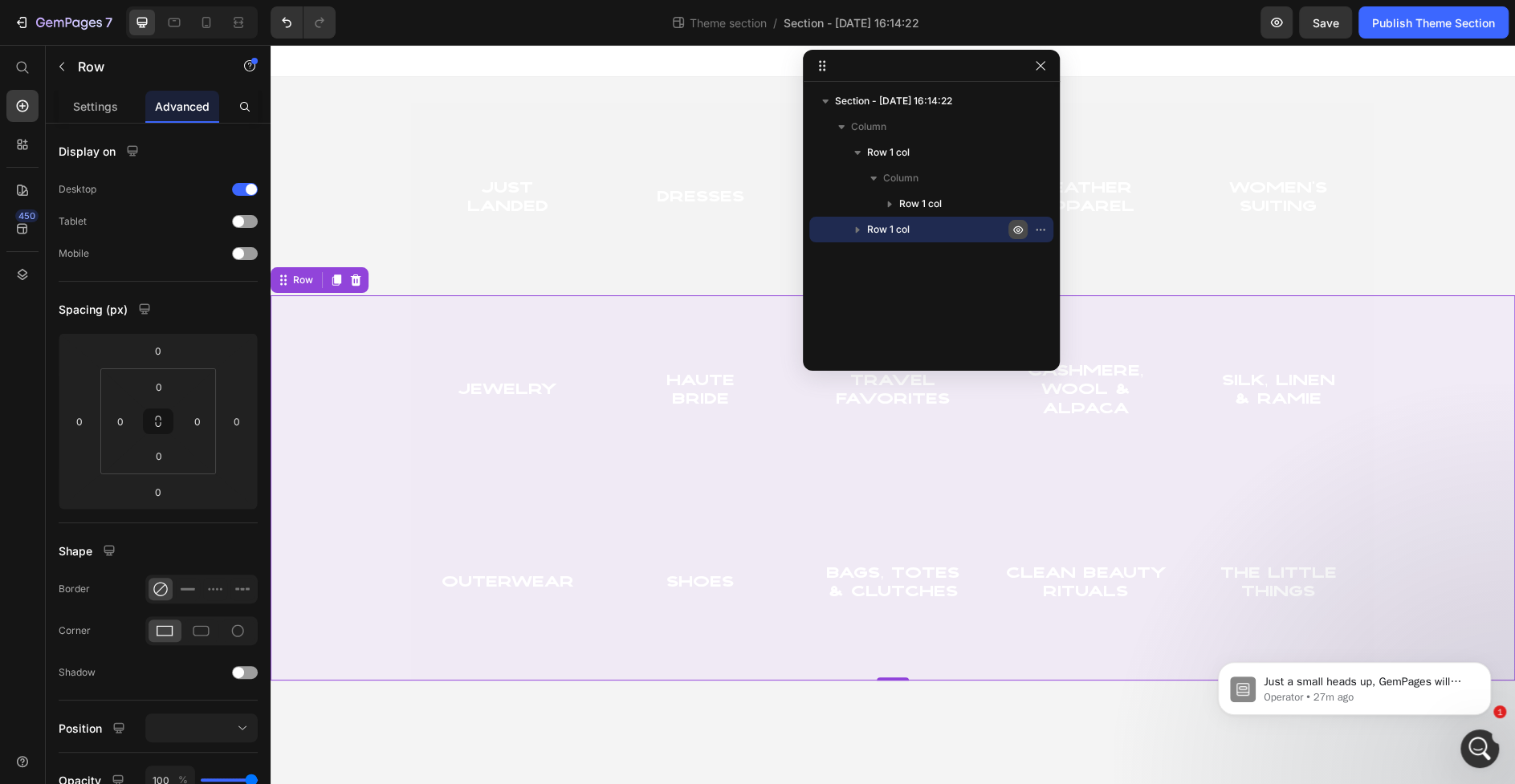 click 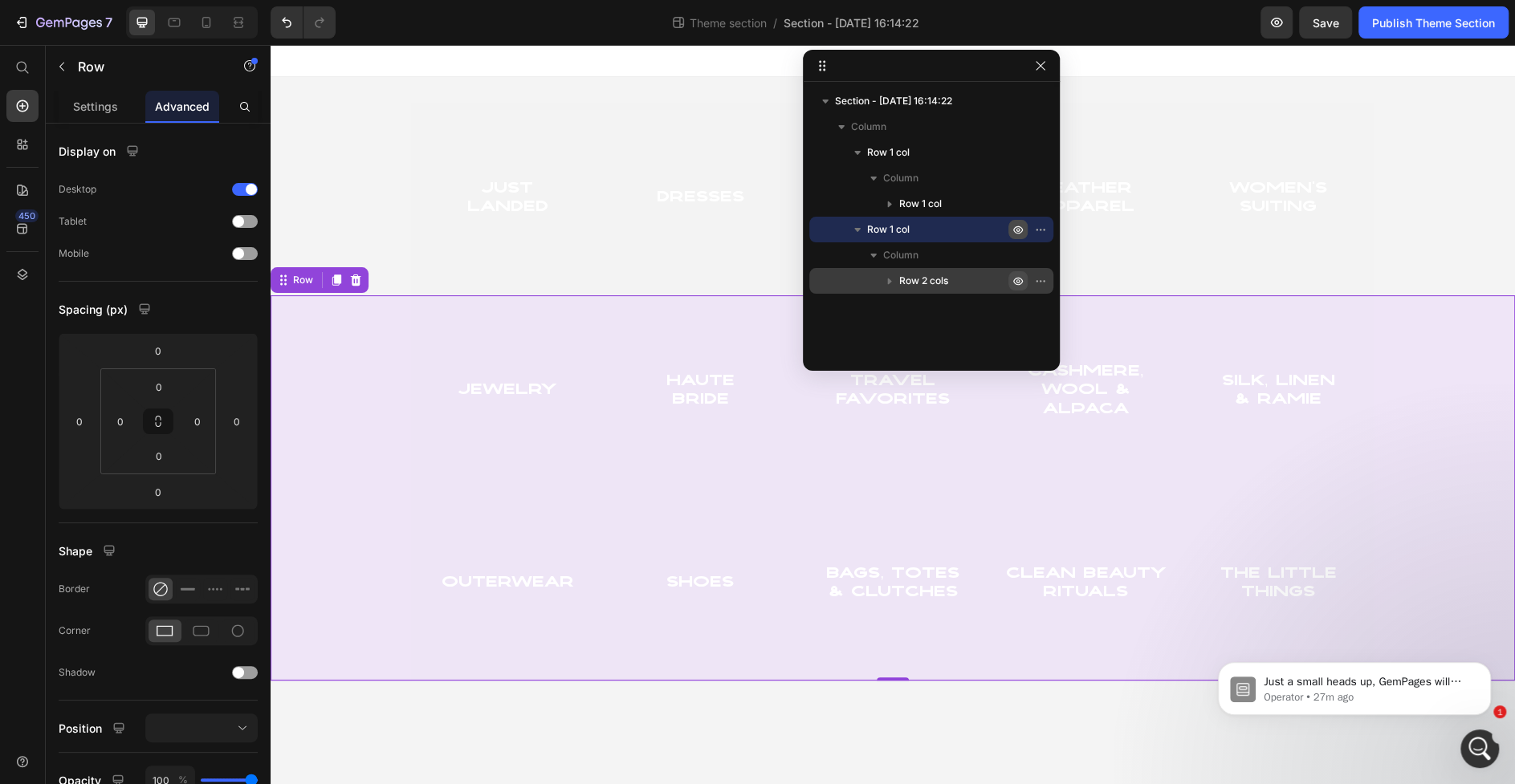 click 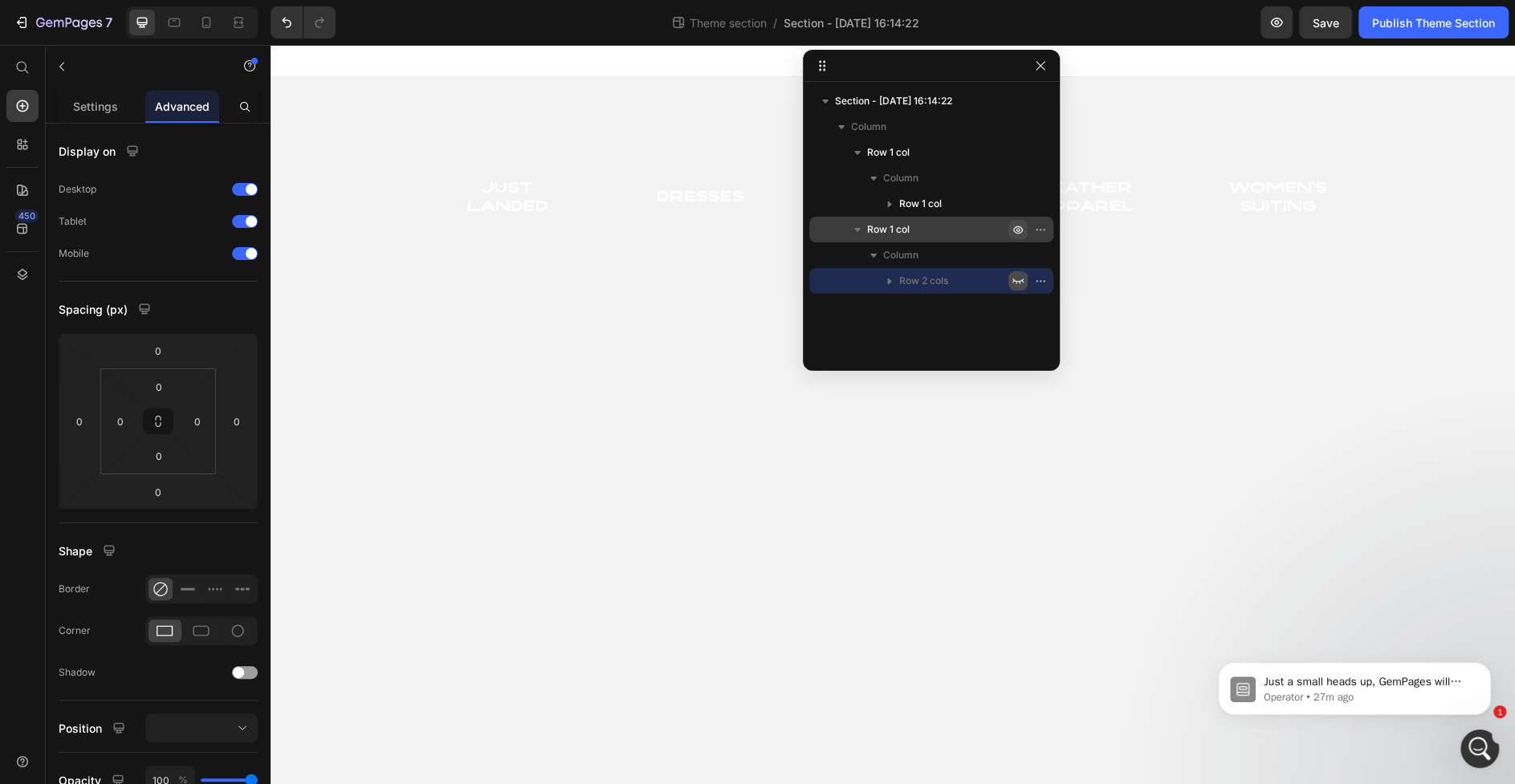 click 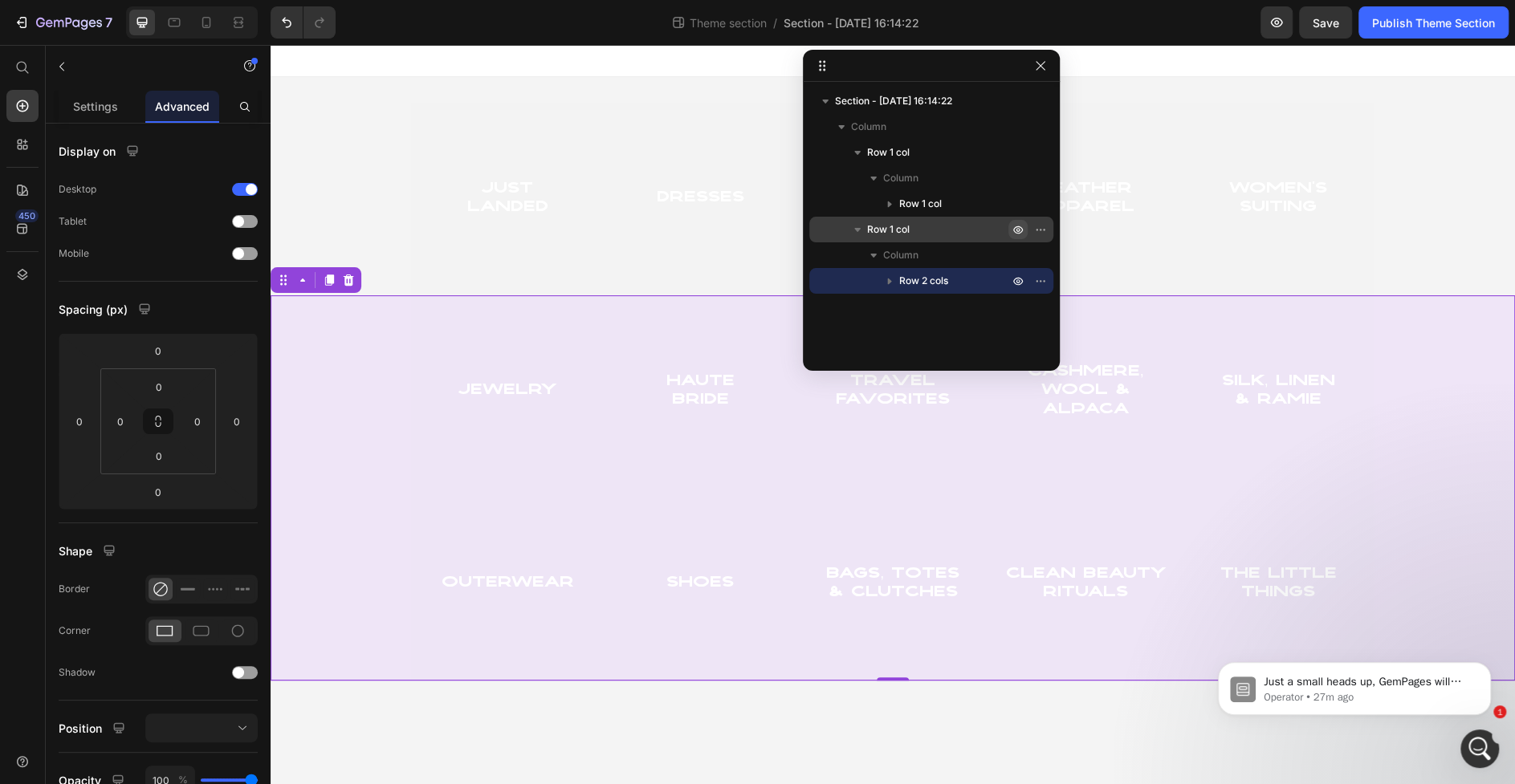 click 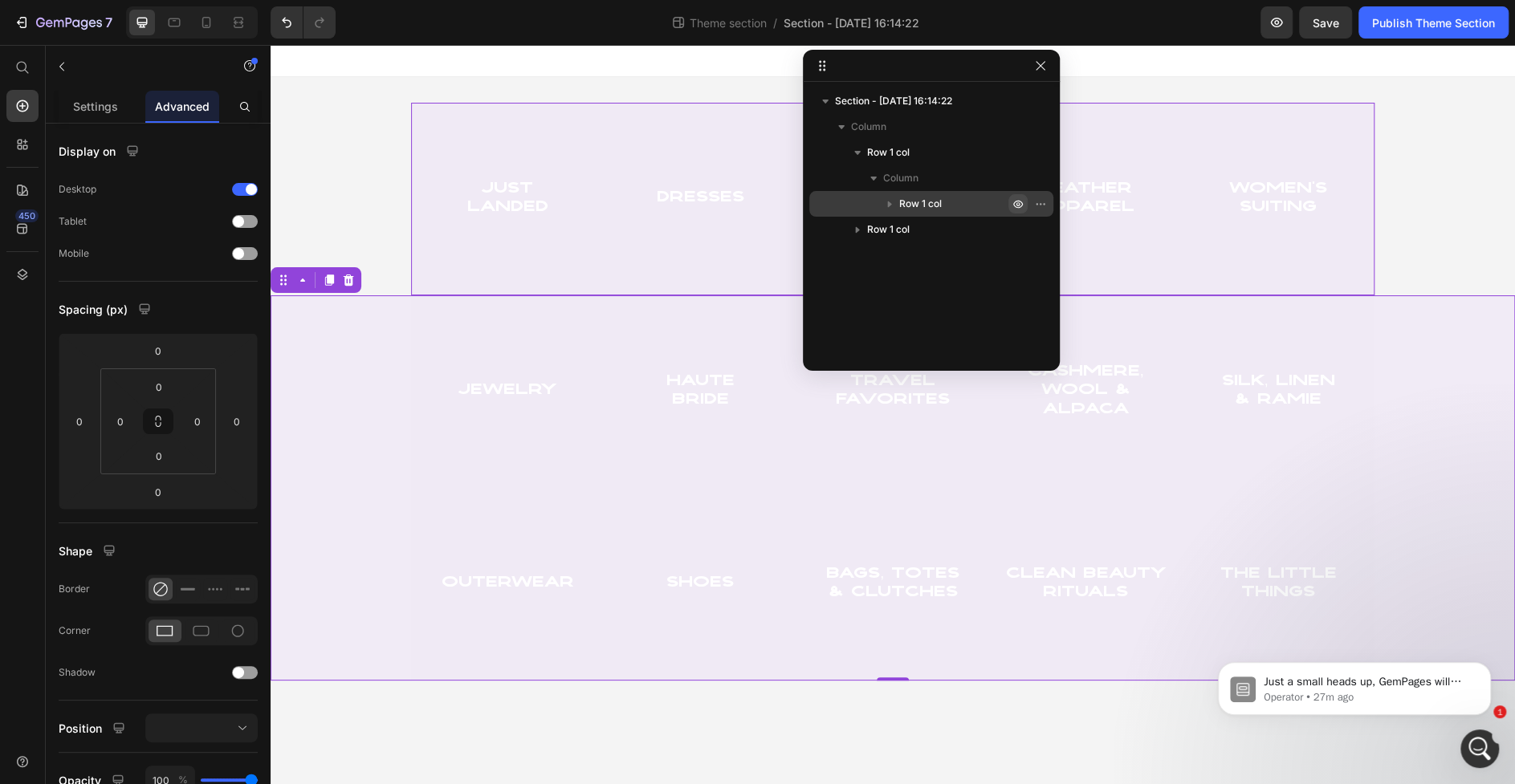 click 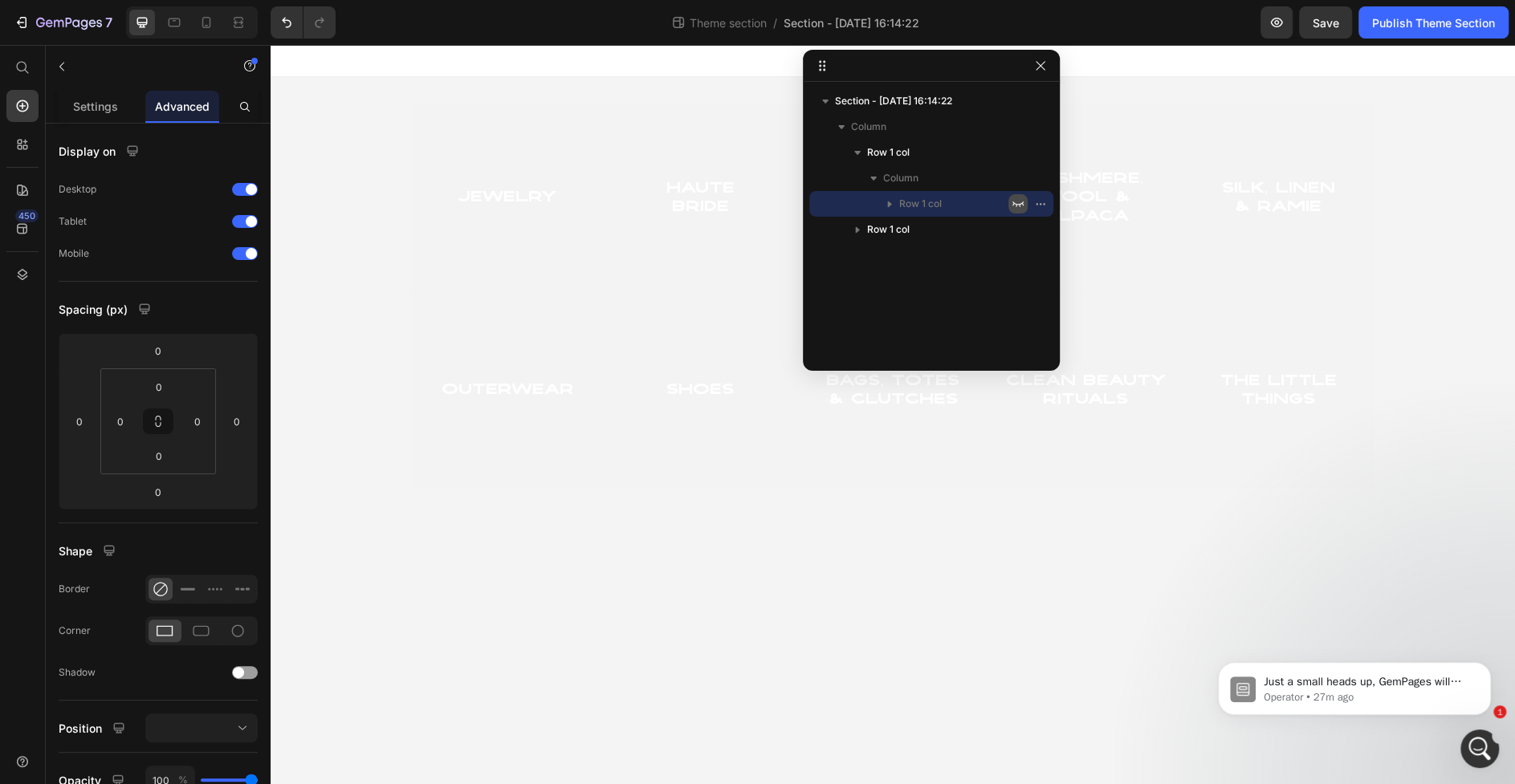 click 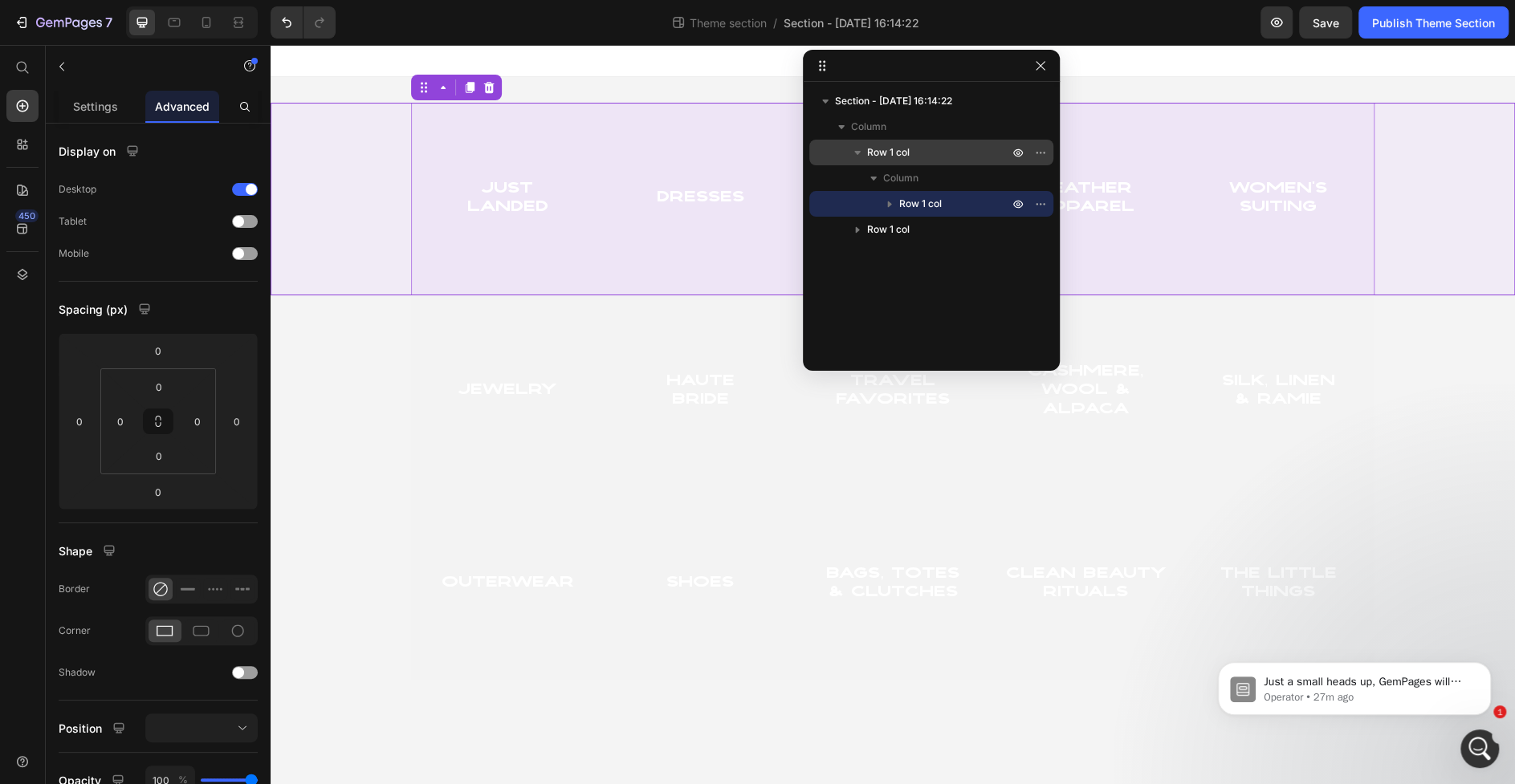 click 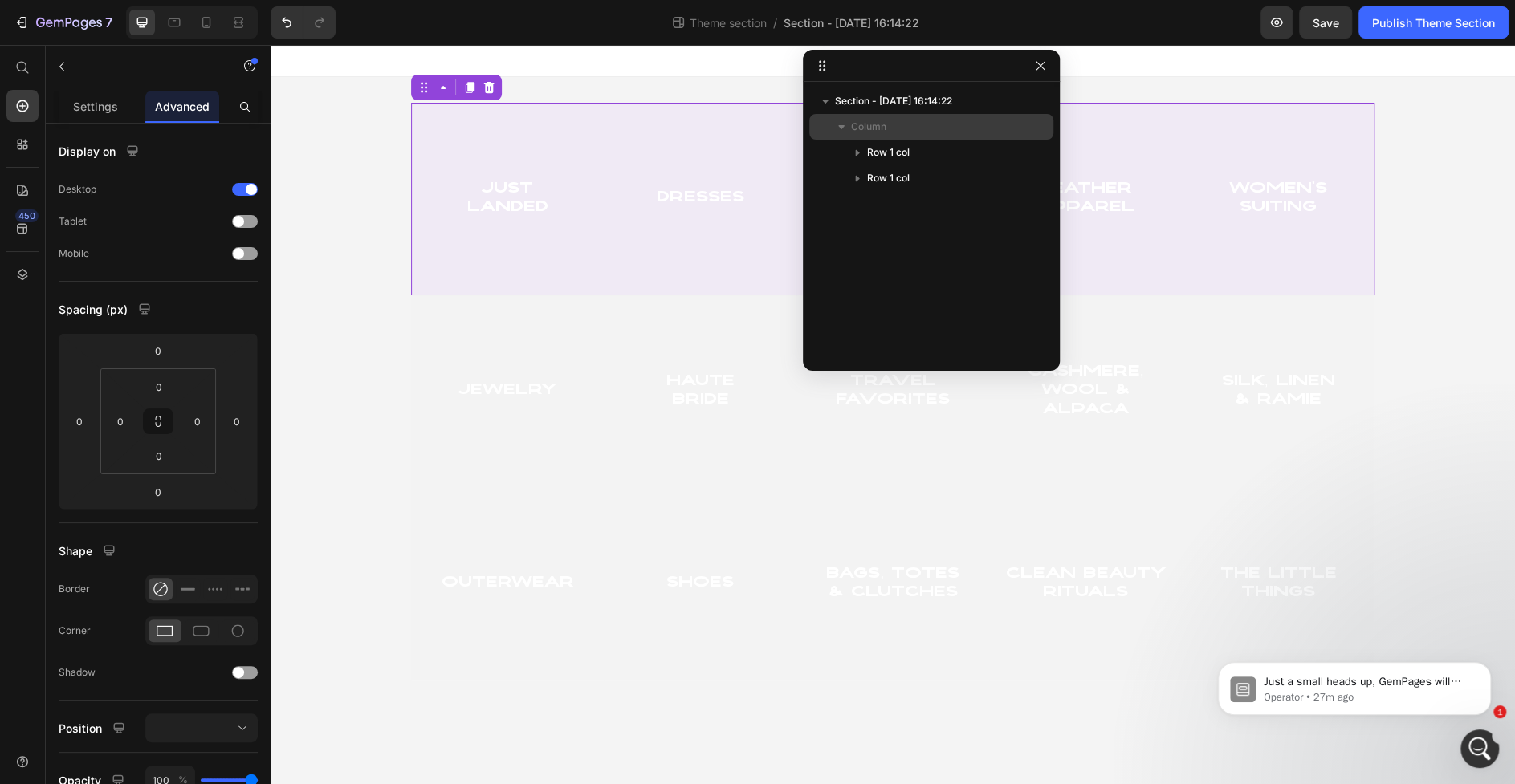 click 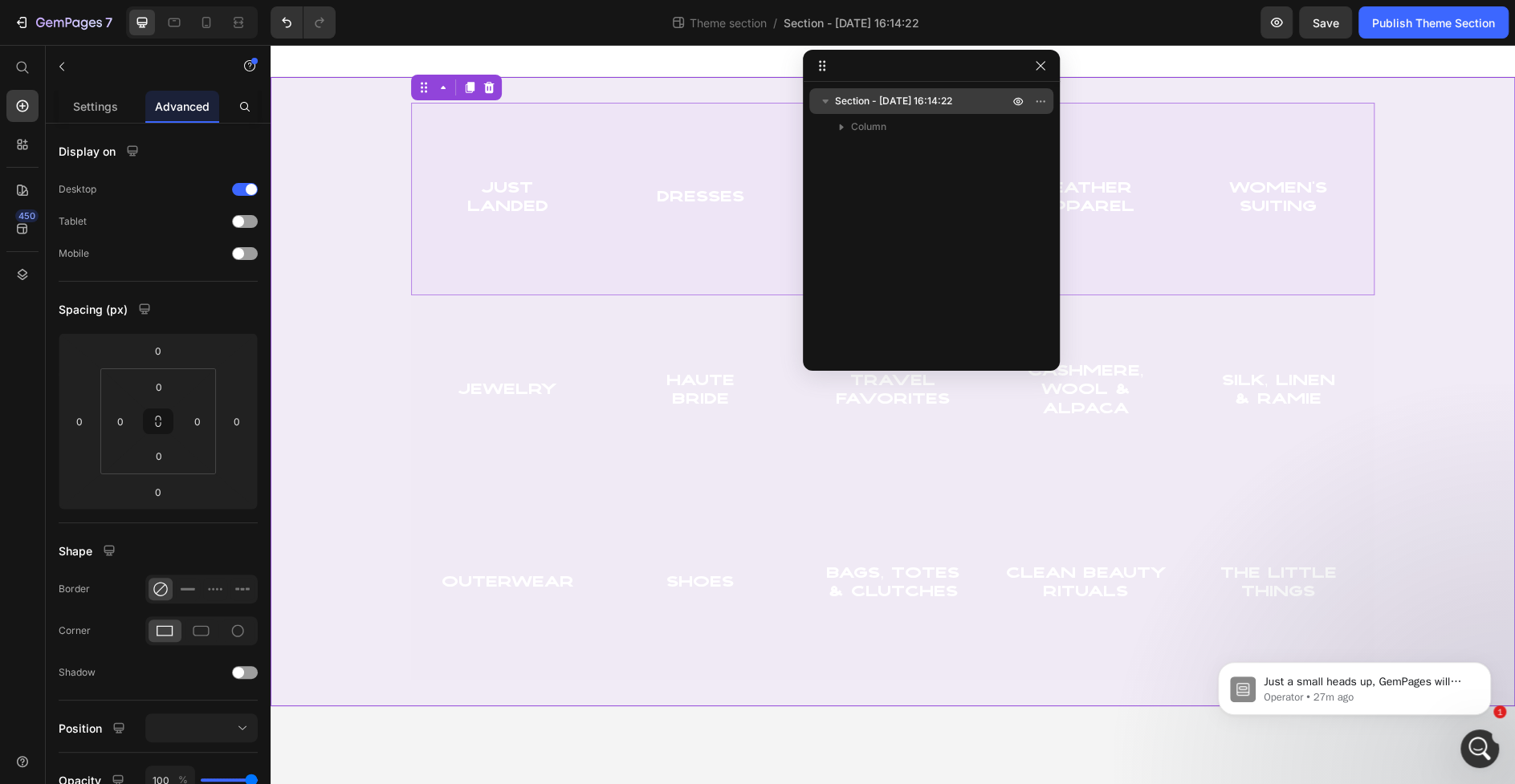 click on "Section - [DATE] 16:14:22" at bounding box center [894, 101] 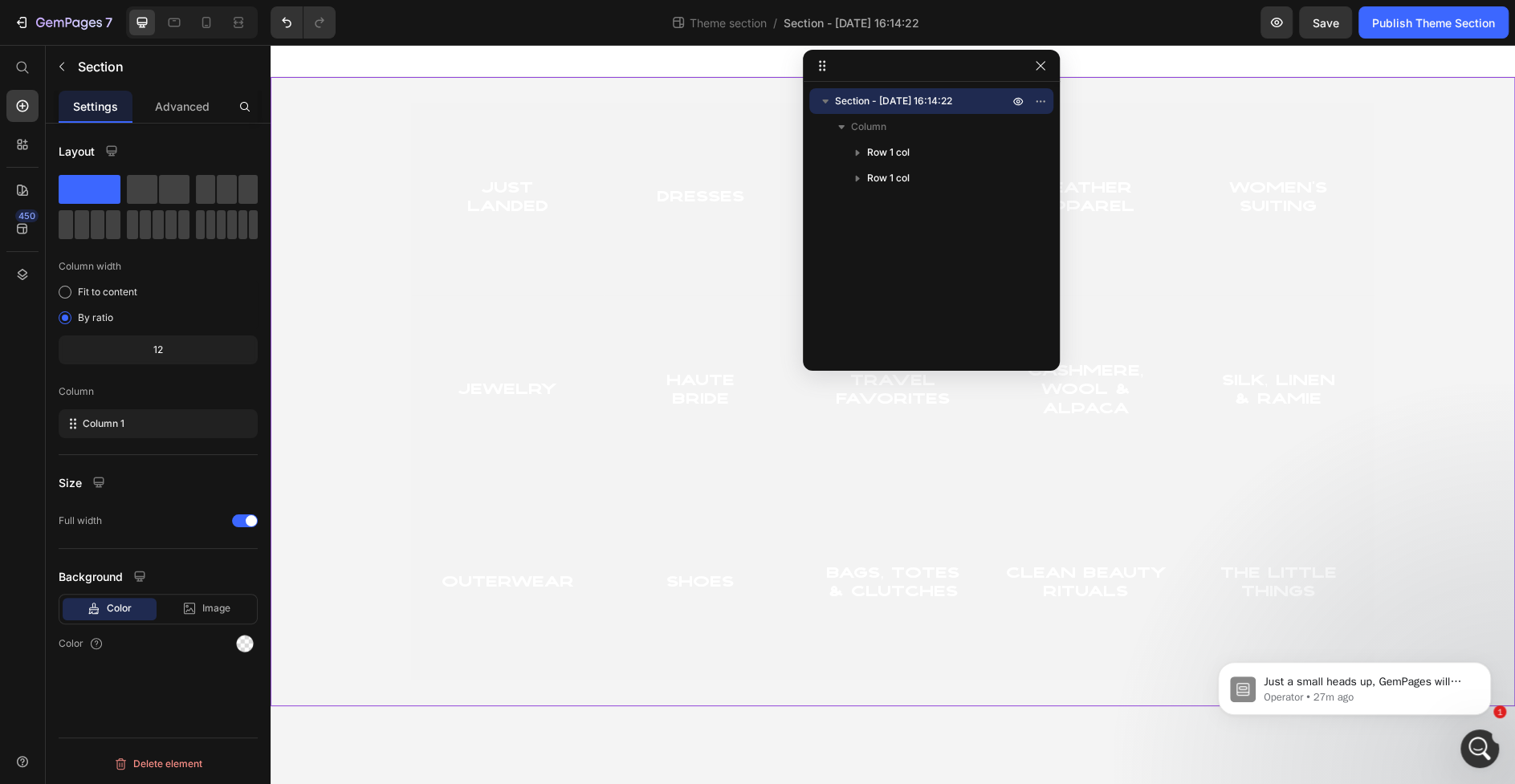 click on "12" 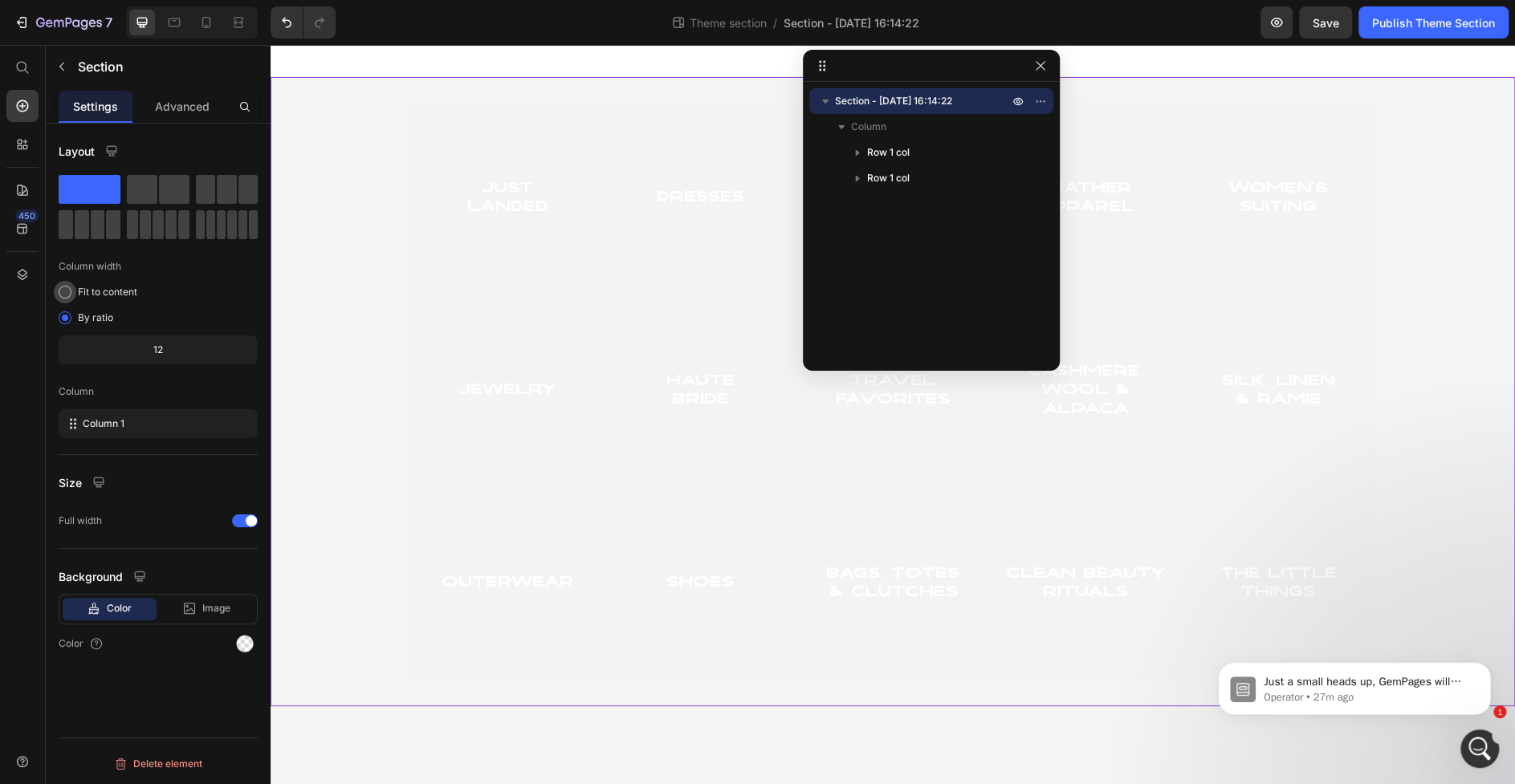 click at bounding box center [65, 292] 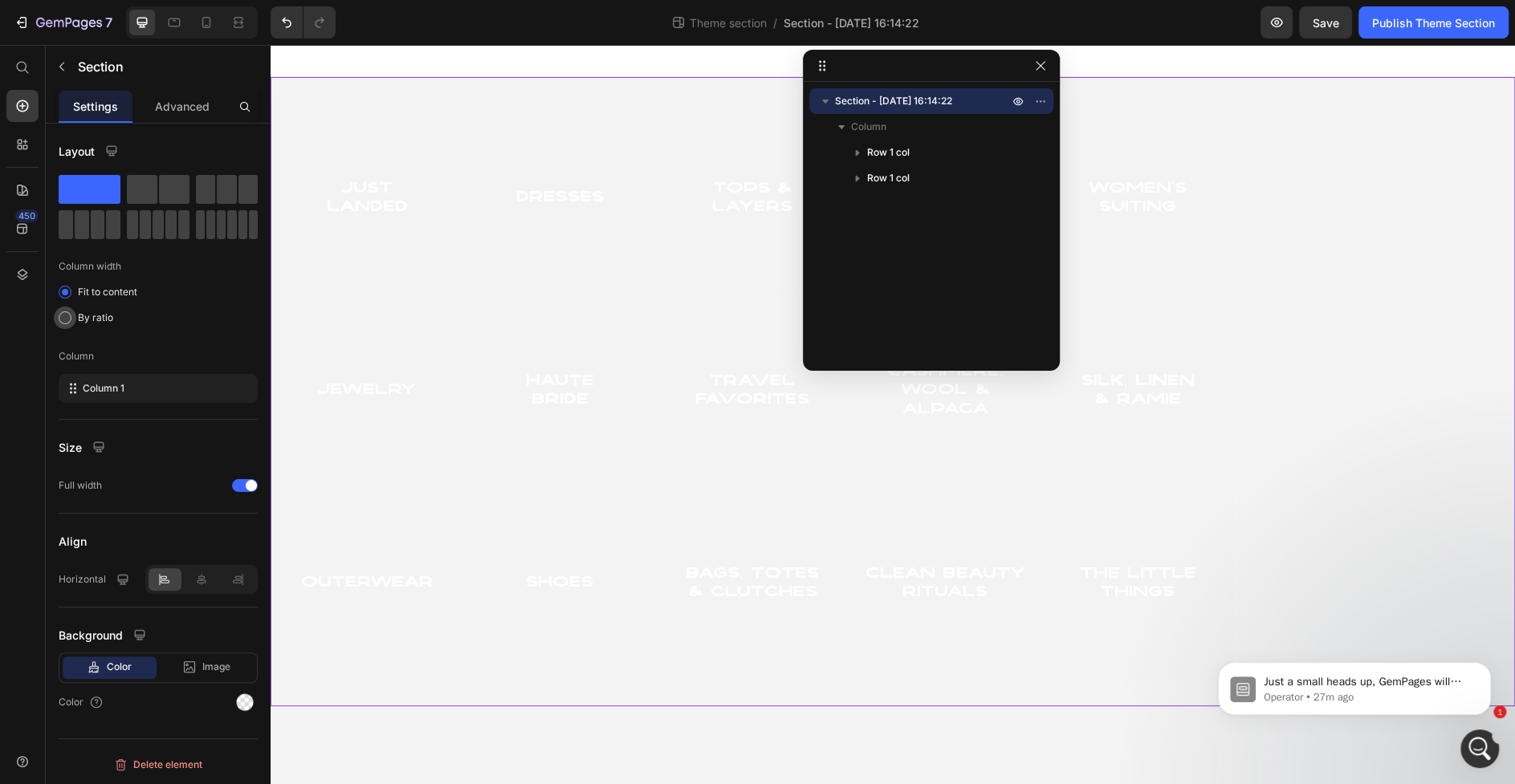 click at bounding box center (65, 318) 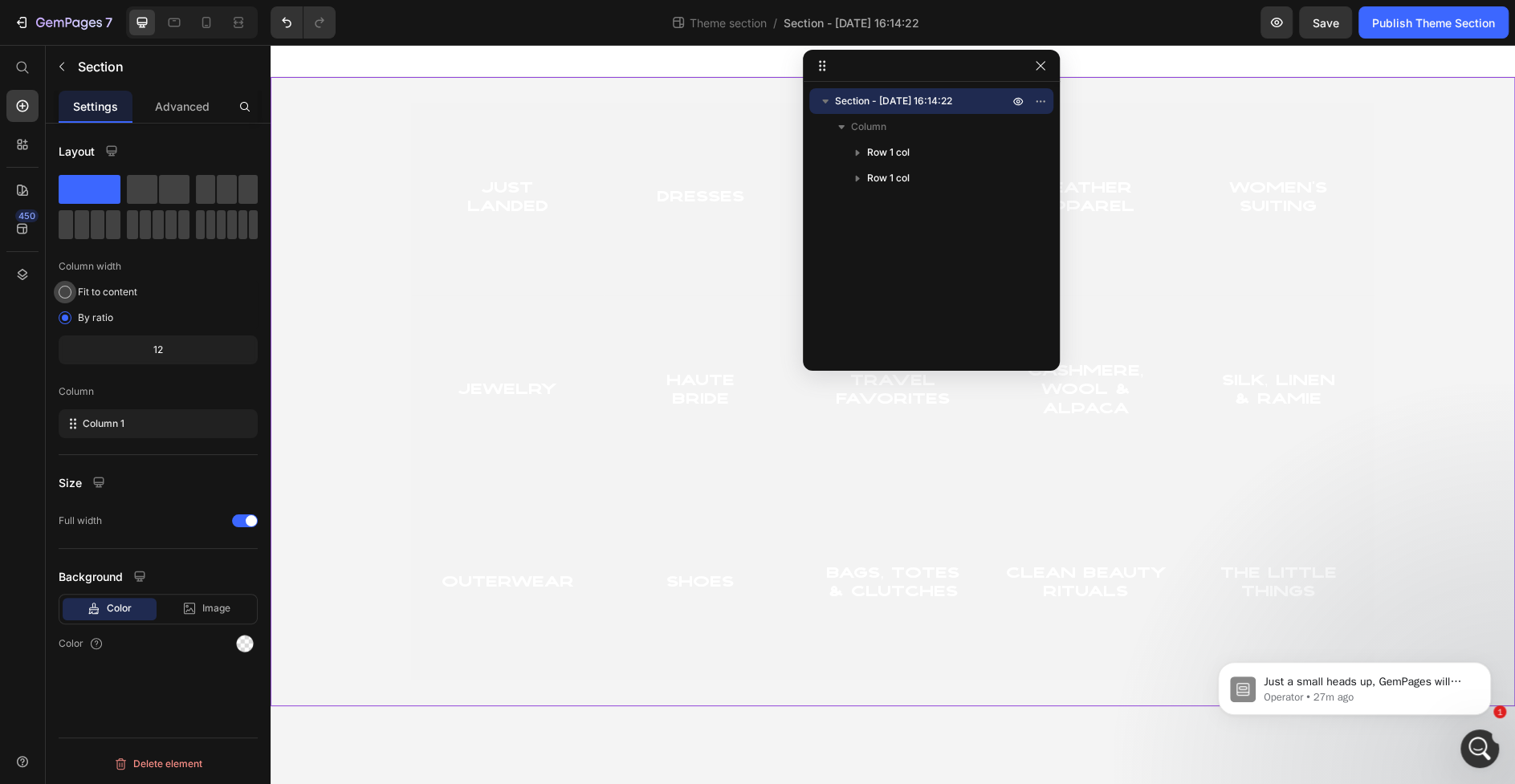 click at bounding box center (65, 292) 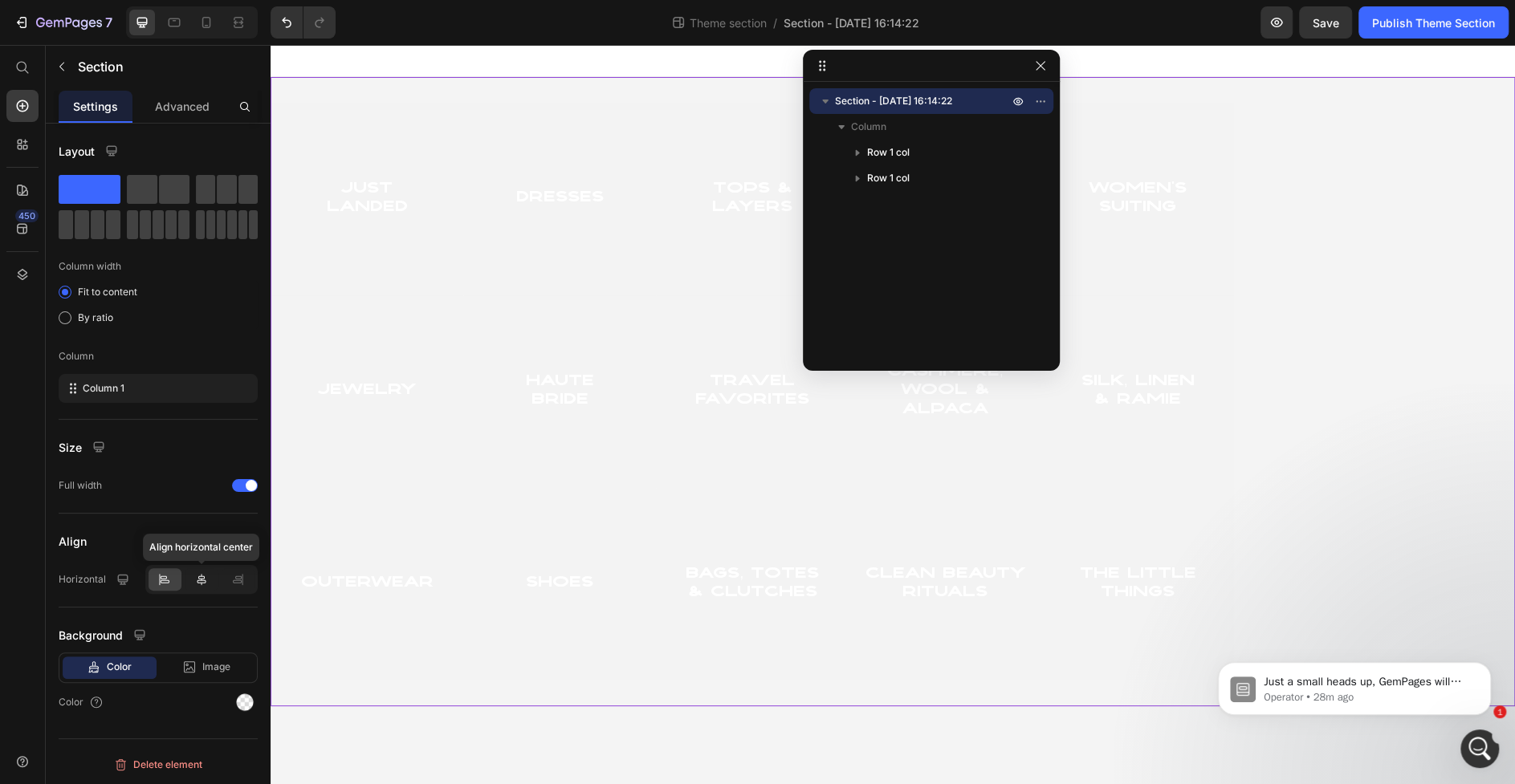 click 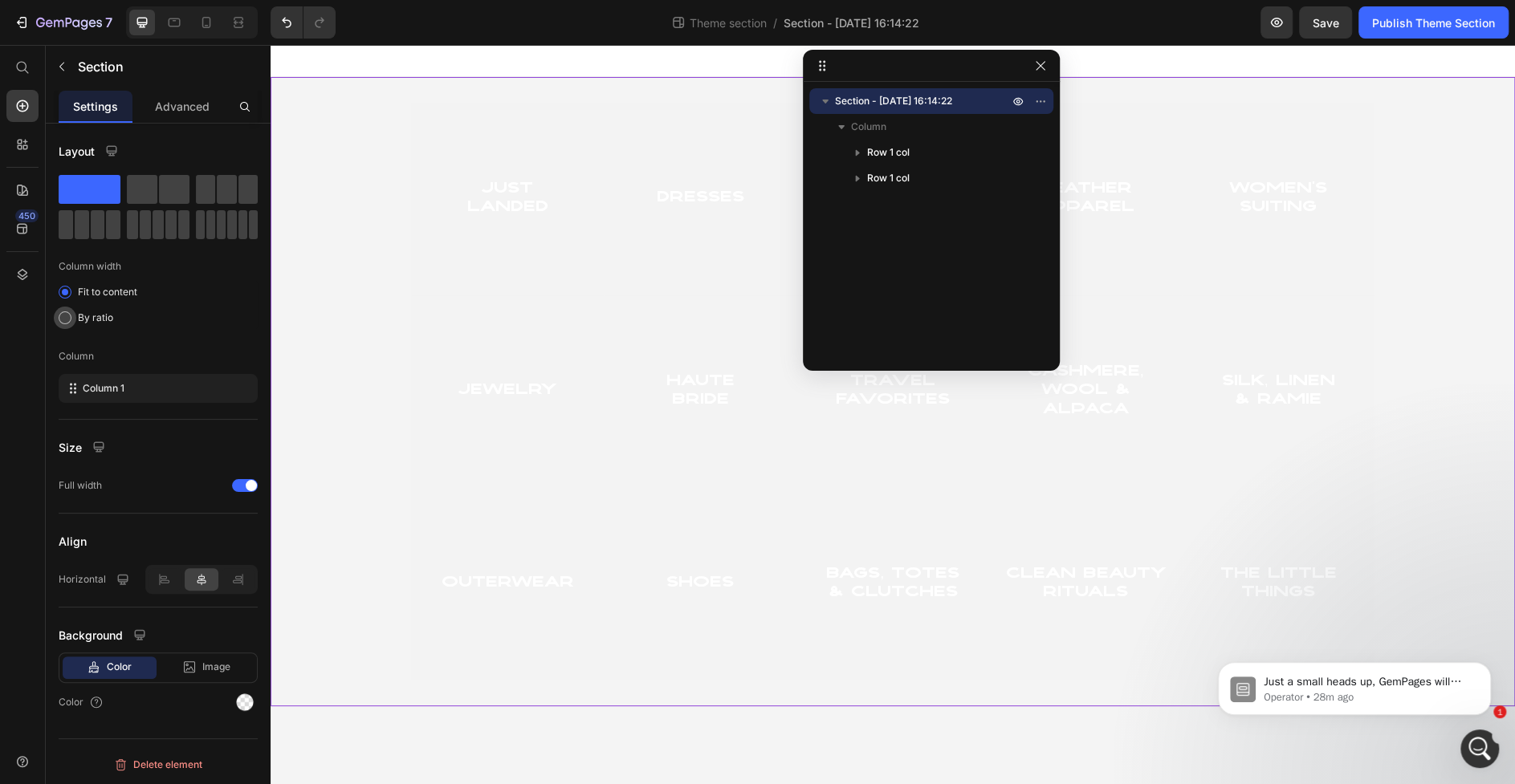click at bounding box center [65, 318] 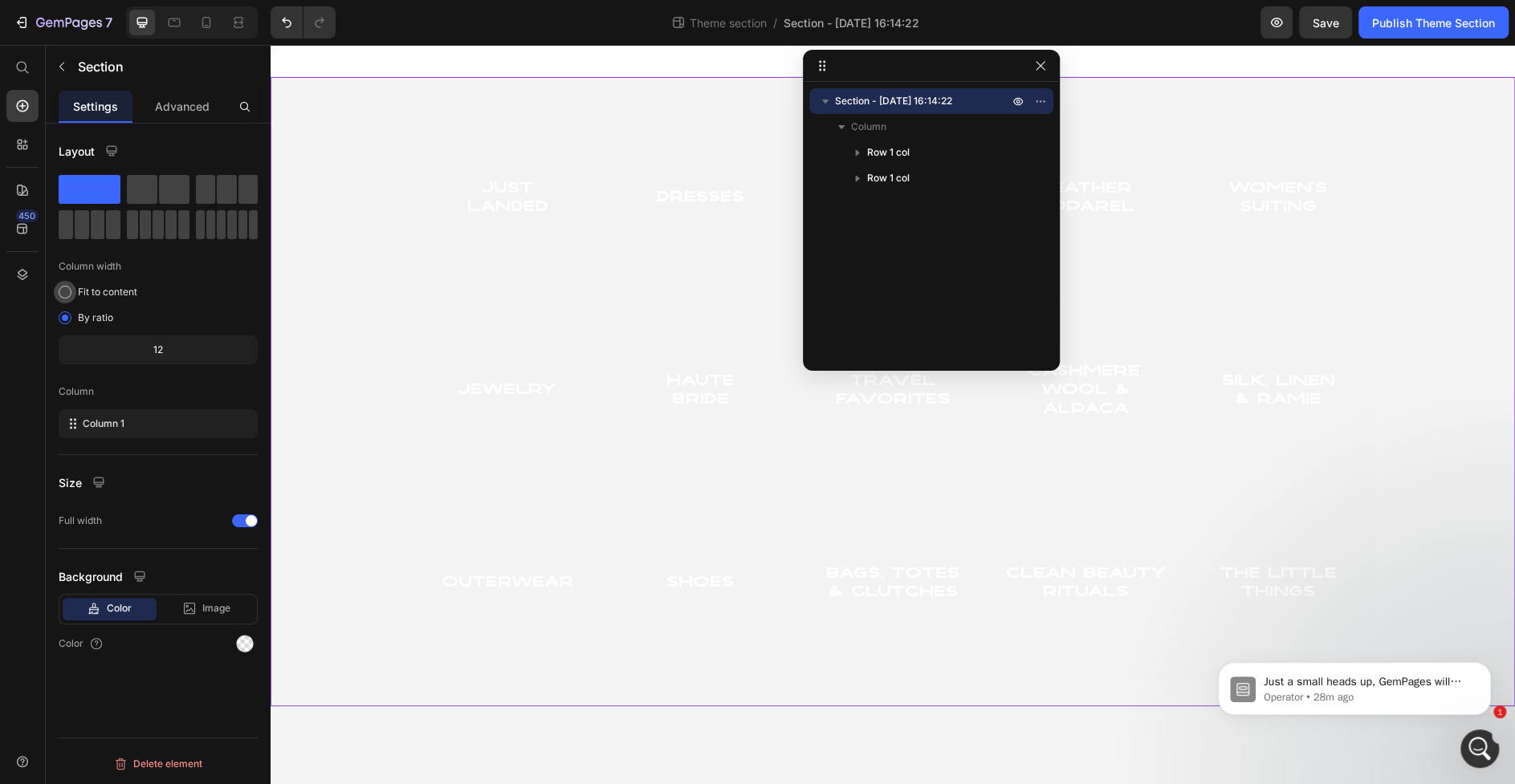 click at bounding box center (65, 292) 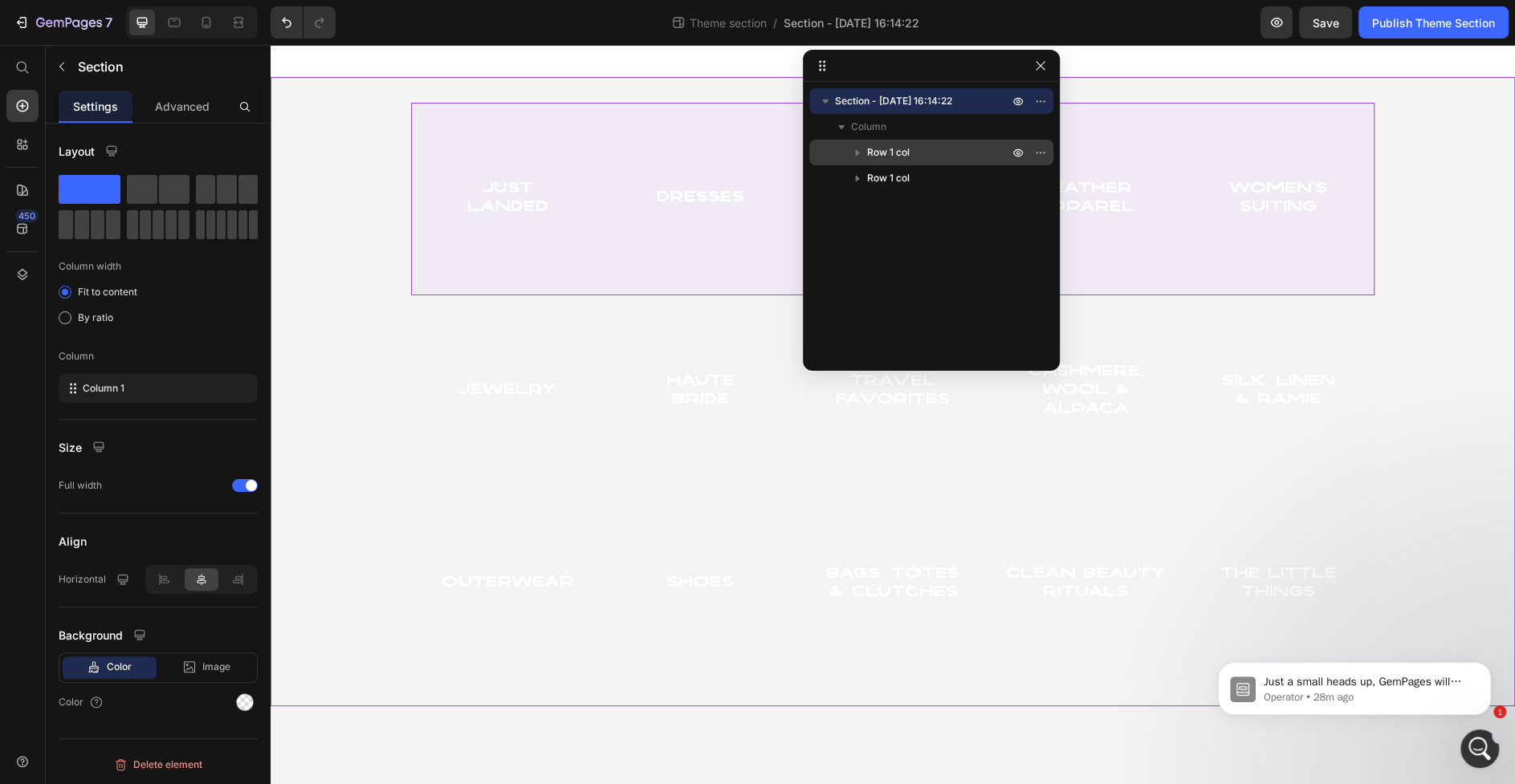 click on "Row 1 col" at bounding box center (888, 152) 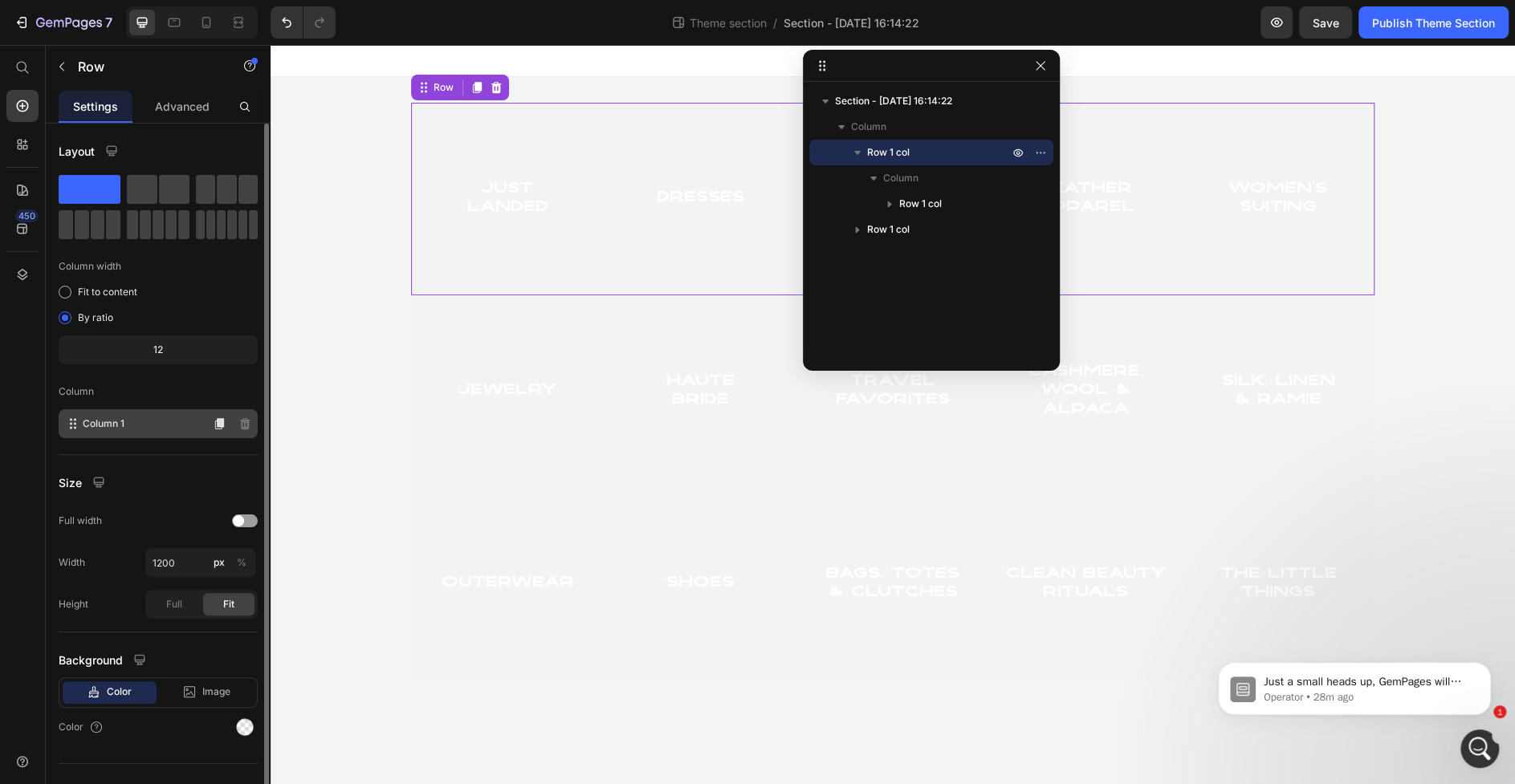 scroll, scrollTop: 2, scrollLeft: 0, axis: vertical 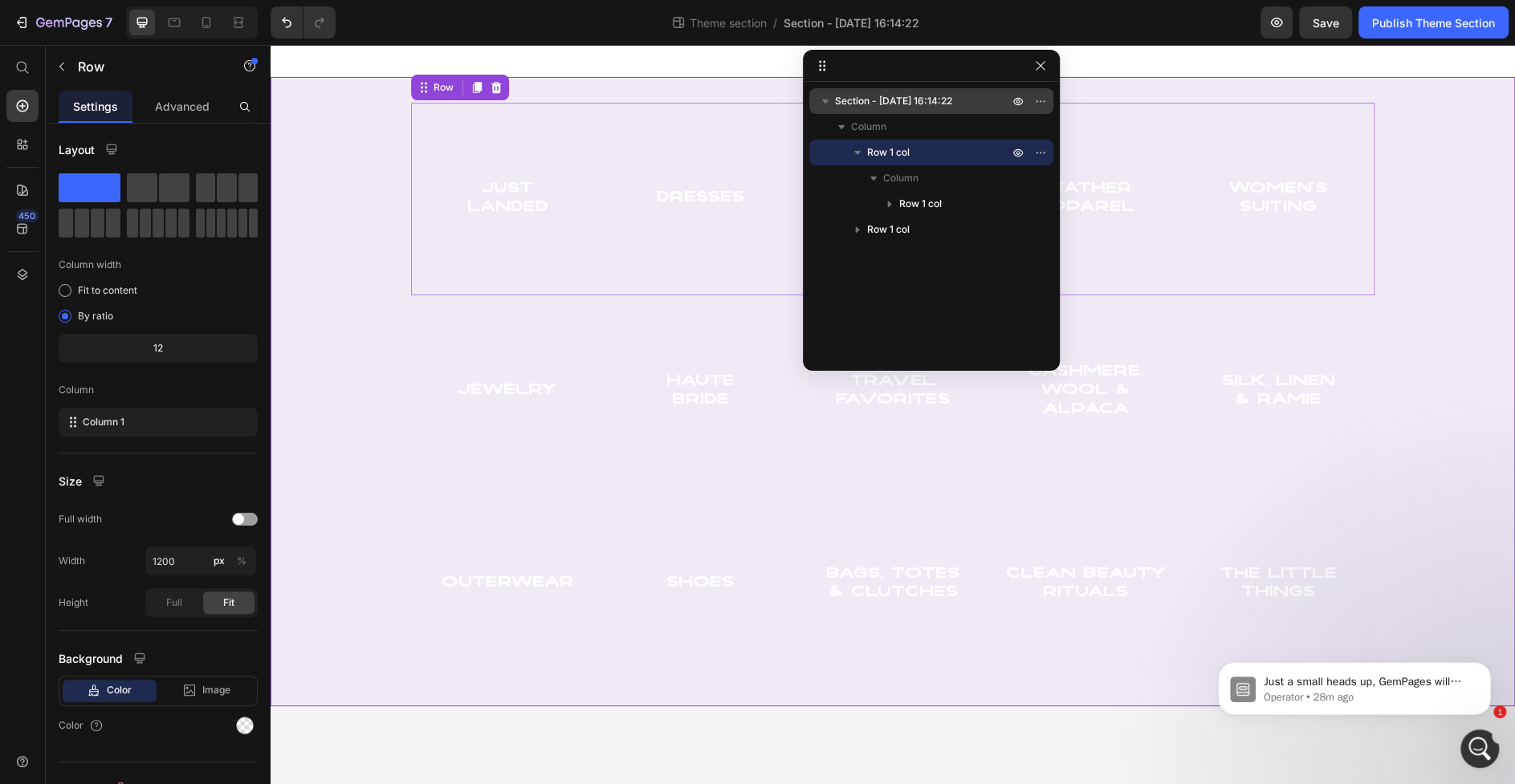 click on "Section - [DATE] 16:14:22" at bounding box center (894, 101) 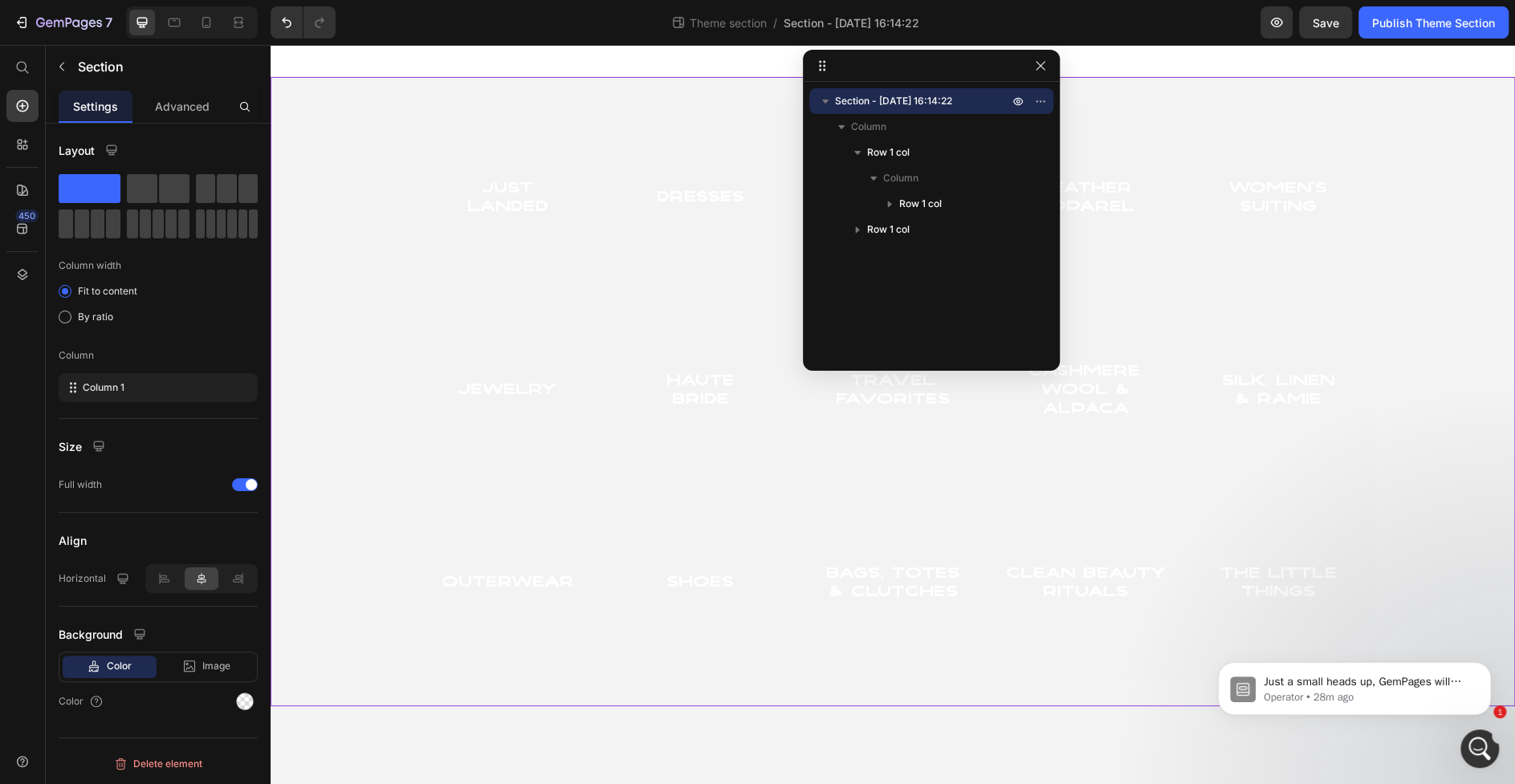 scroll, scrollTop: 0, scrollLeft: 0, axis: both 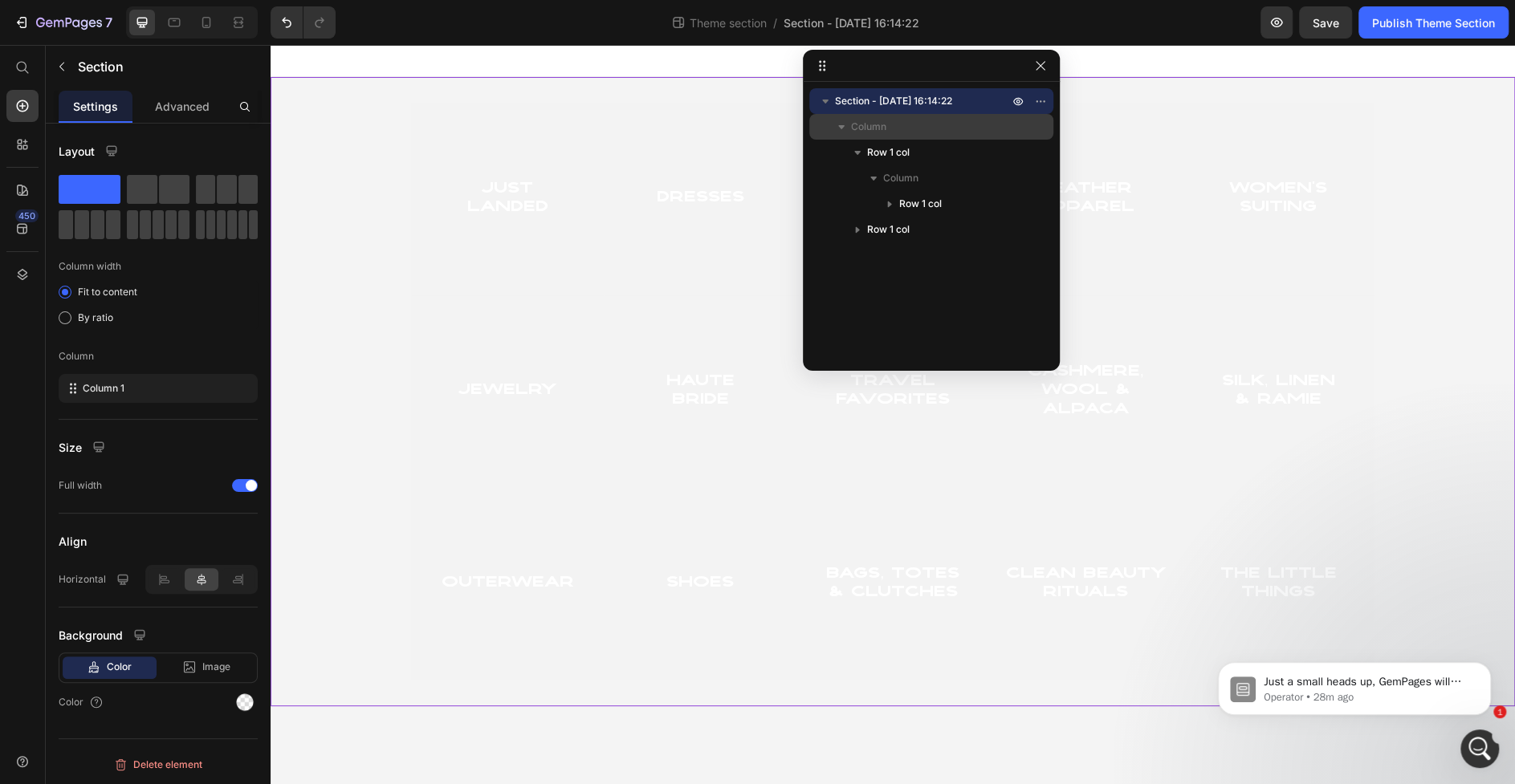 click on "Column" at bounding box center [931, 127] 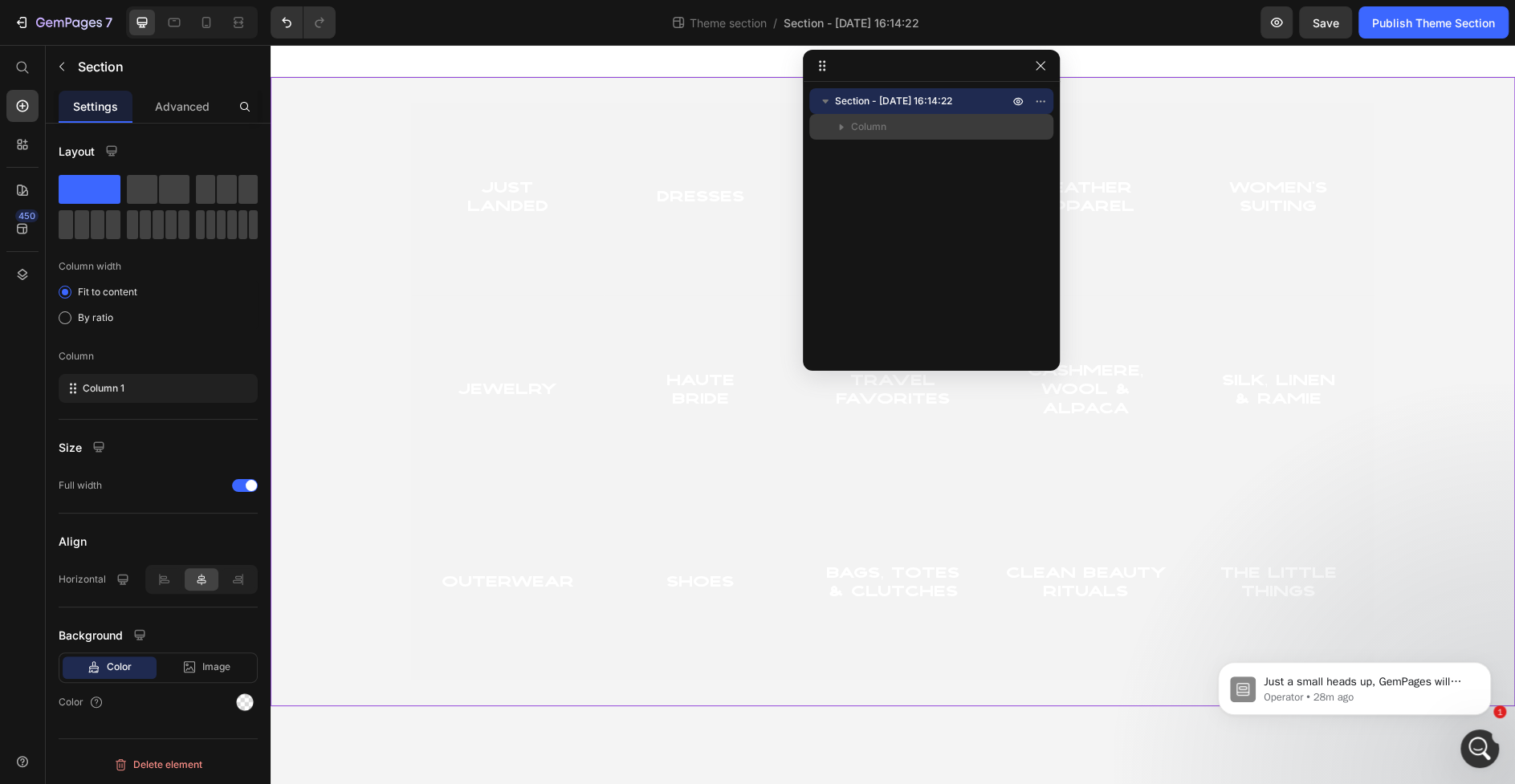 click 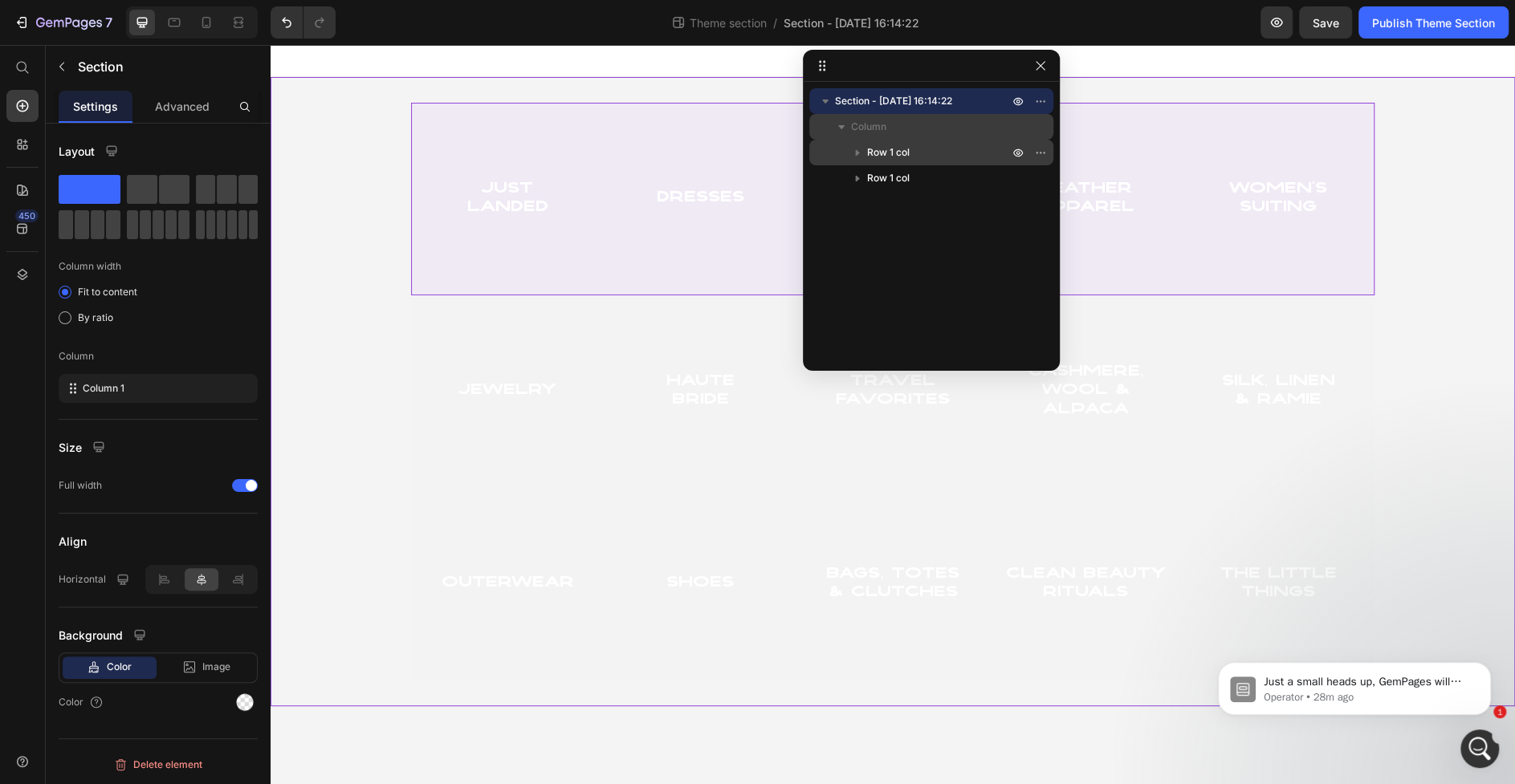 click on "Row 1 col" at bounding box center [888, 152] 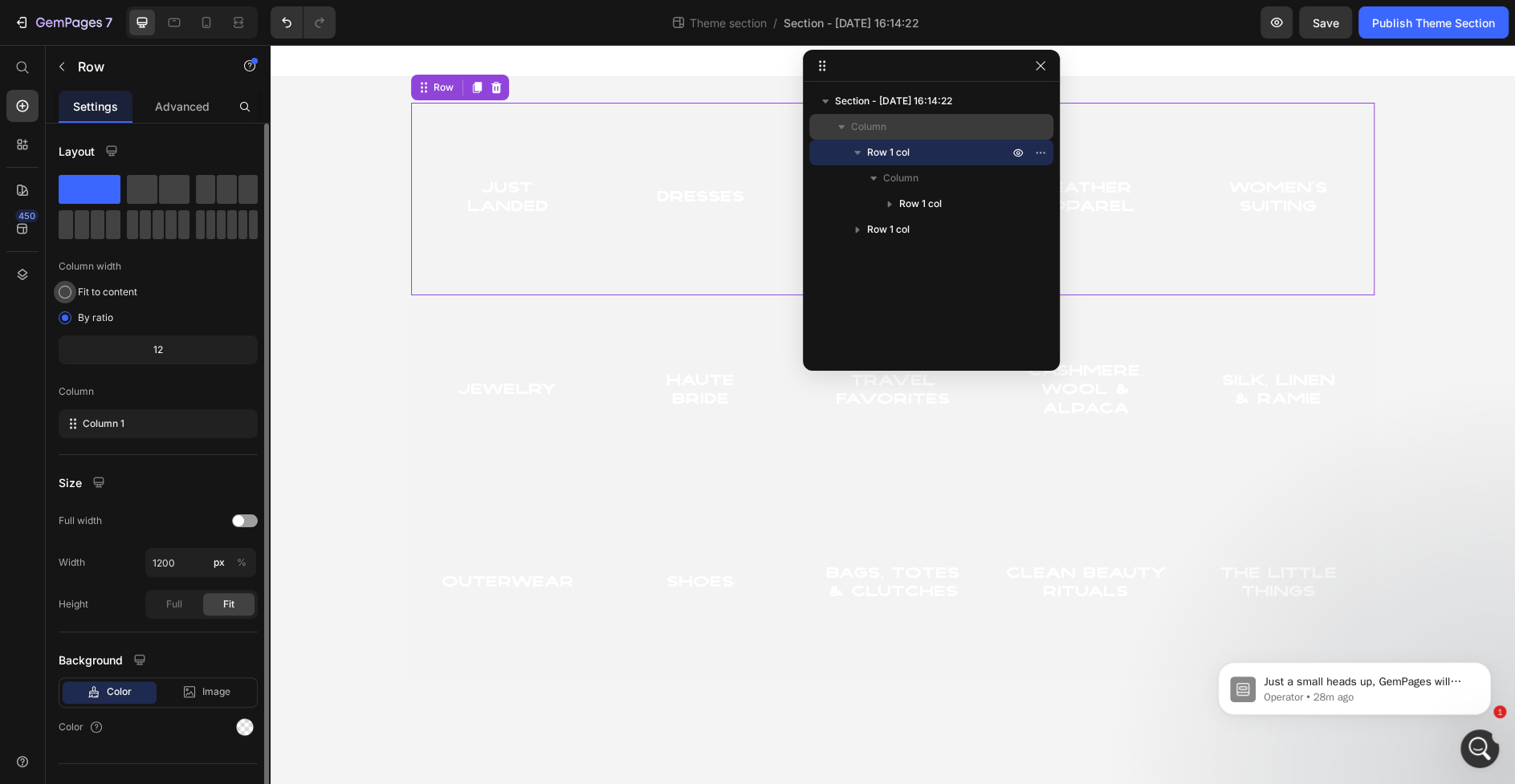 click at bounding box center (65, 292) 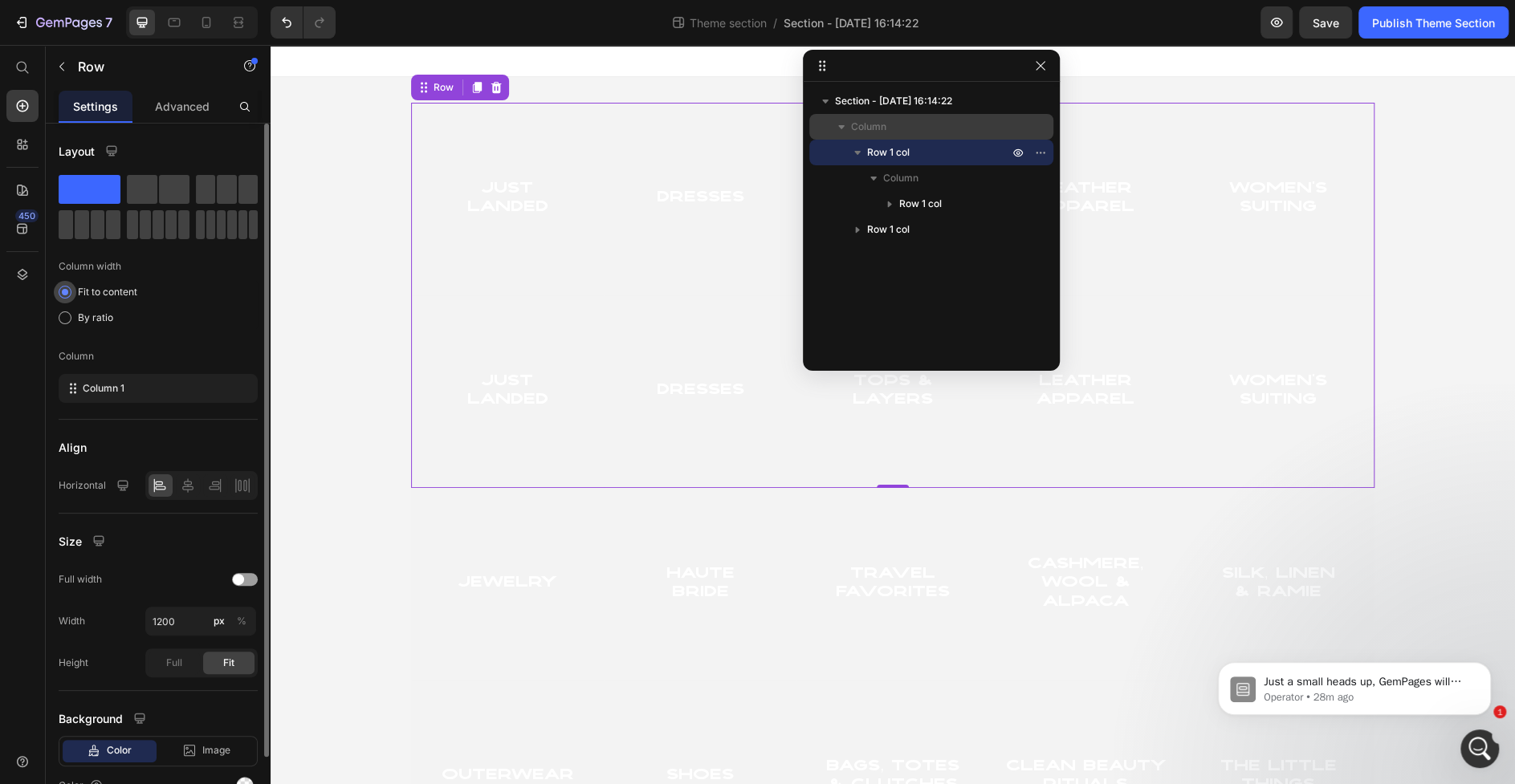 click at bounding box center (65, 292) 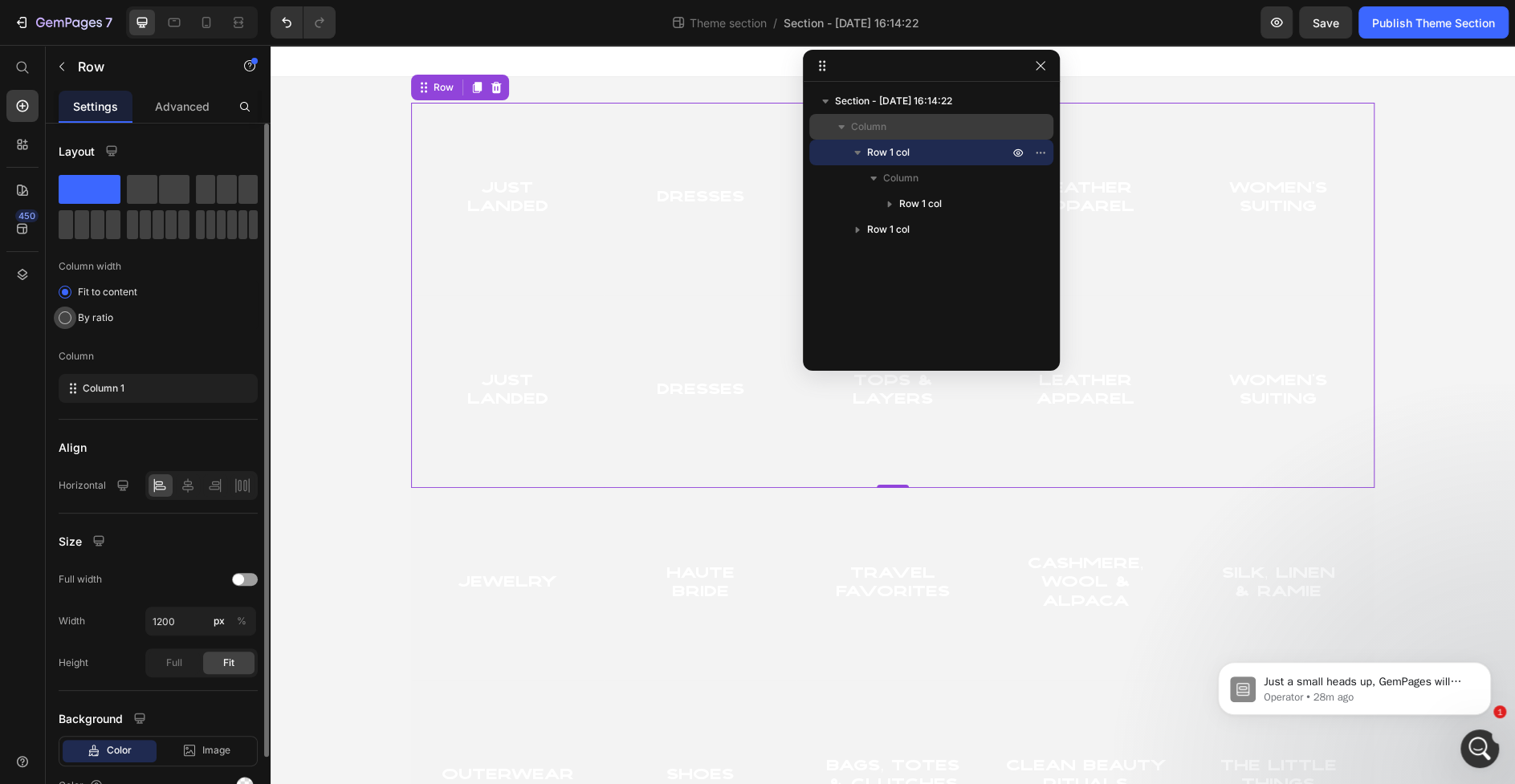 click at bounding box center (65, 318) 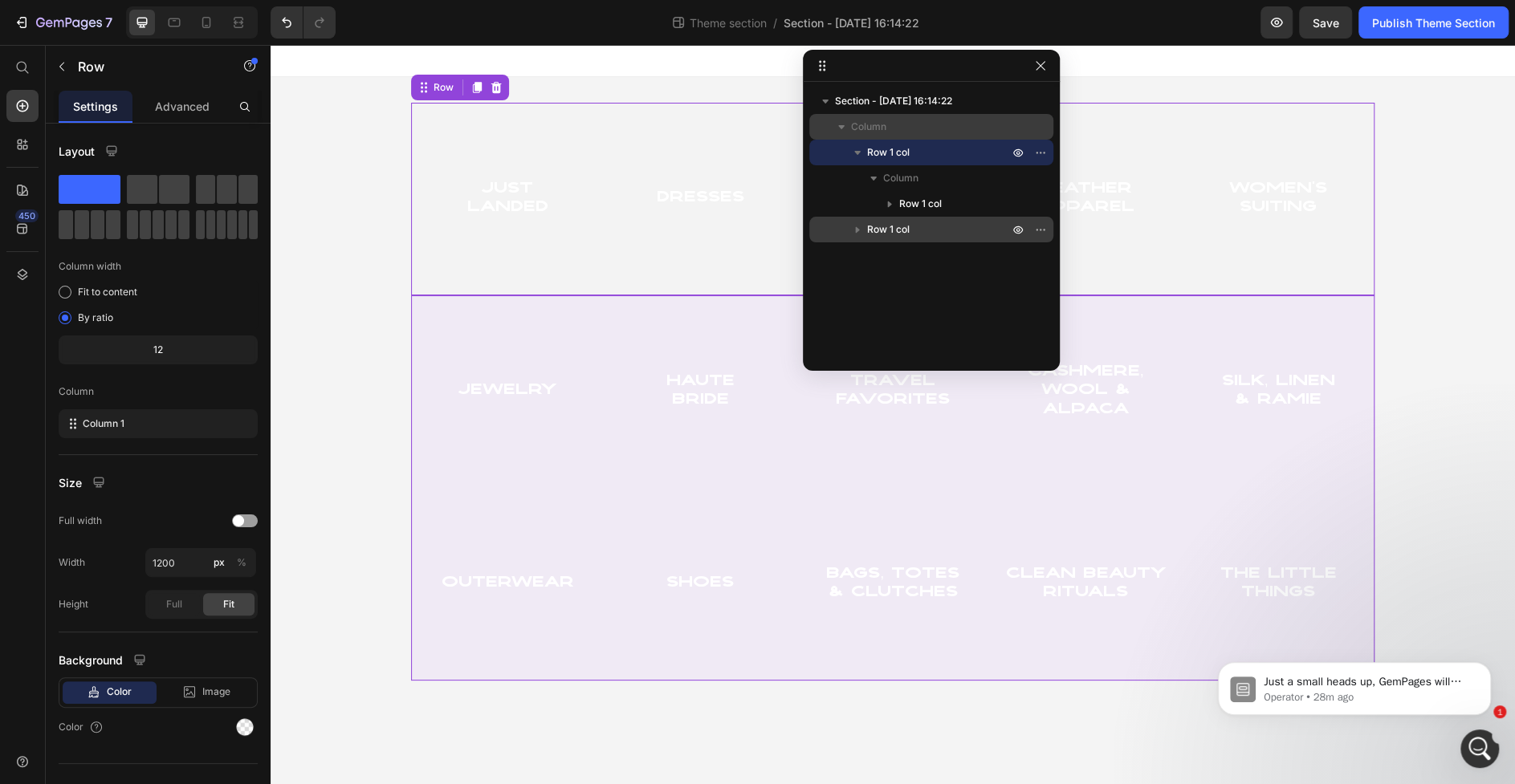 click on "Row 1 col" at bounding box center [888, 230] 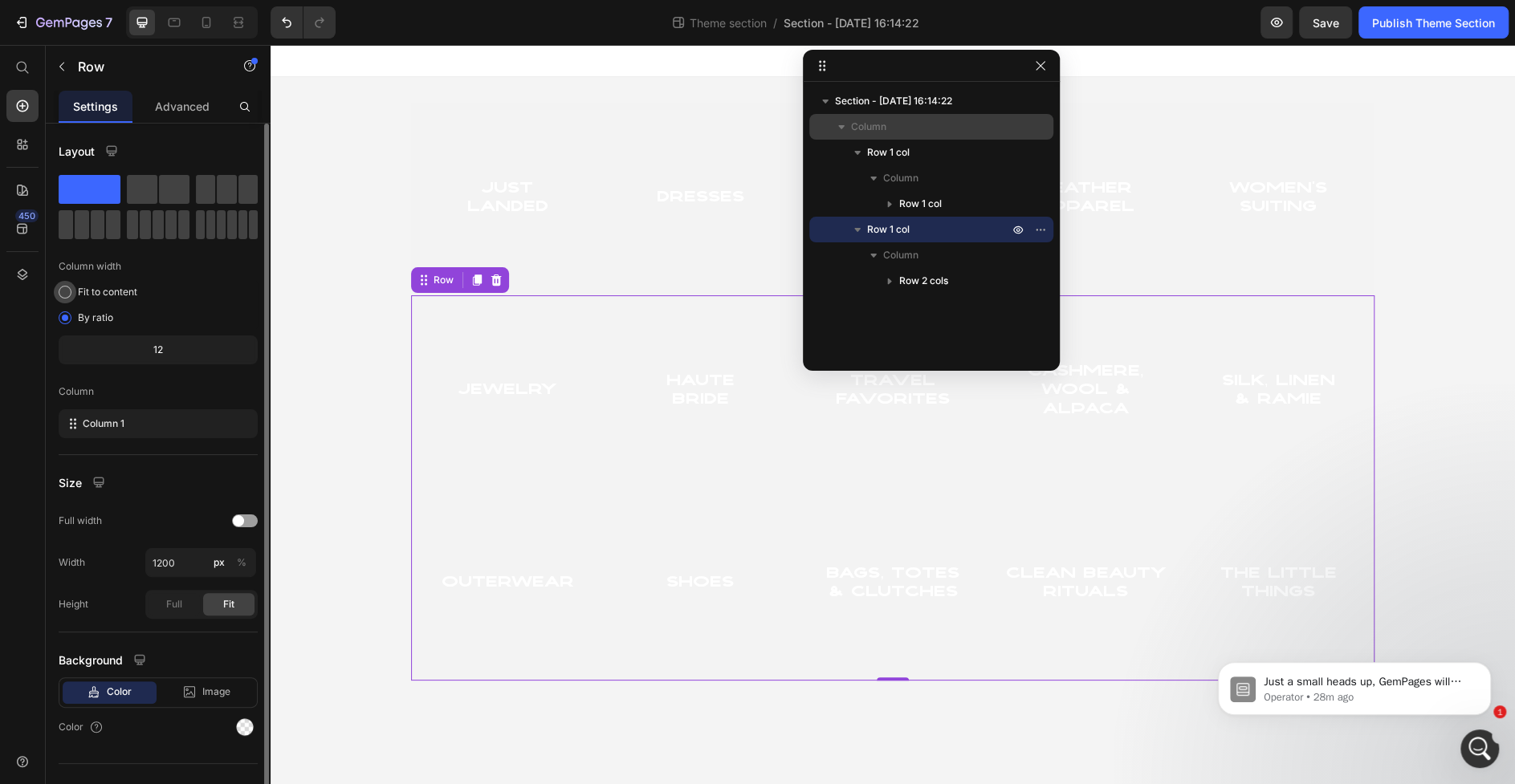 click at bounding box center (65, 292) 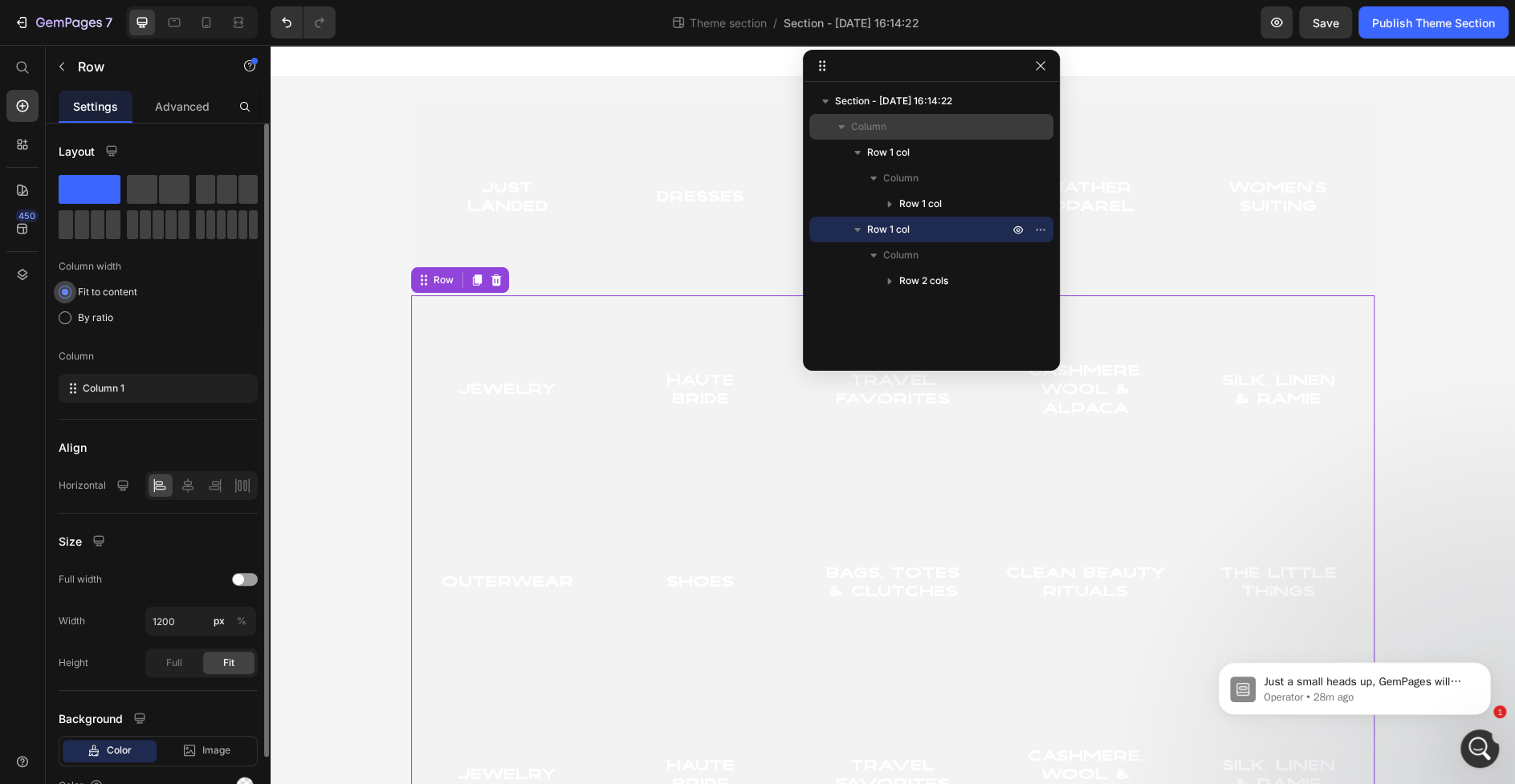 click at bounding box center [65, 292] 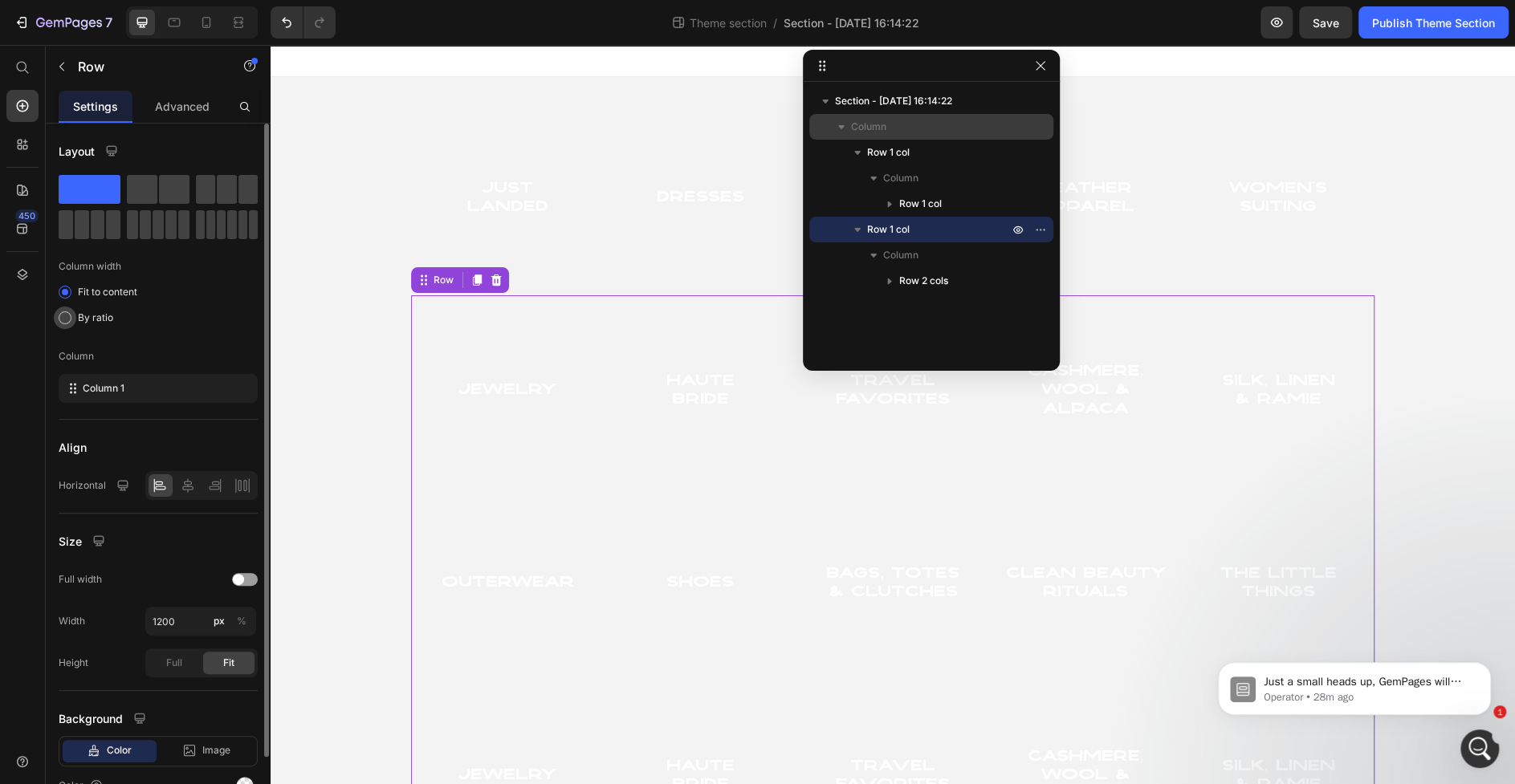 click at bounding box center (65, 318) 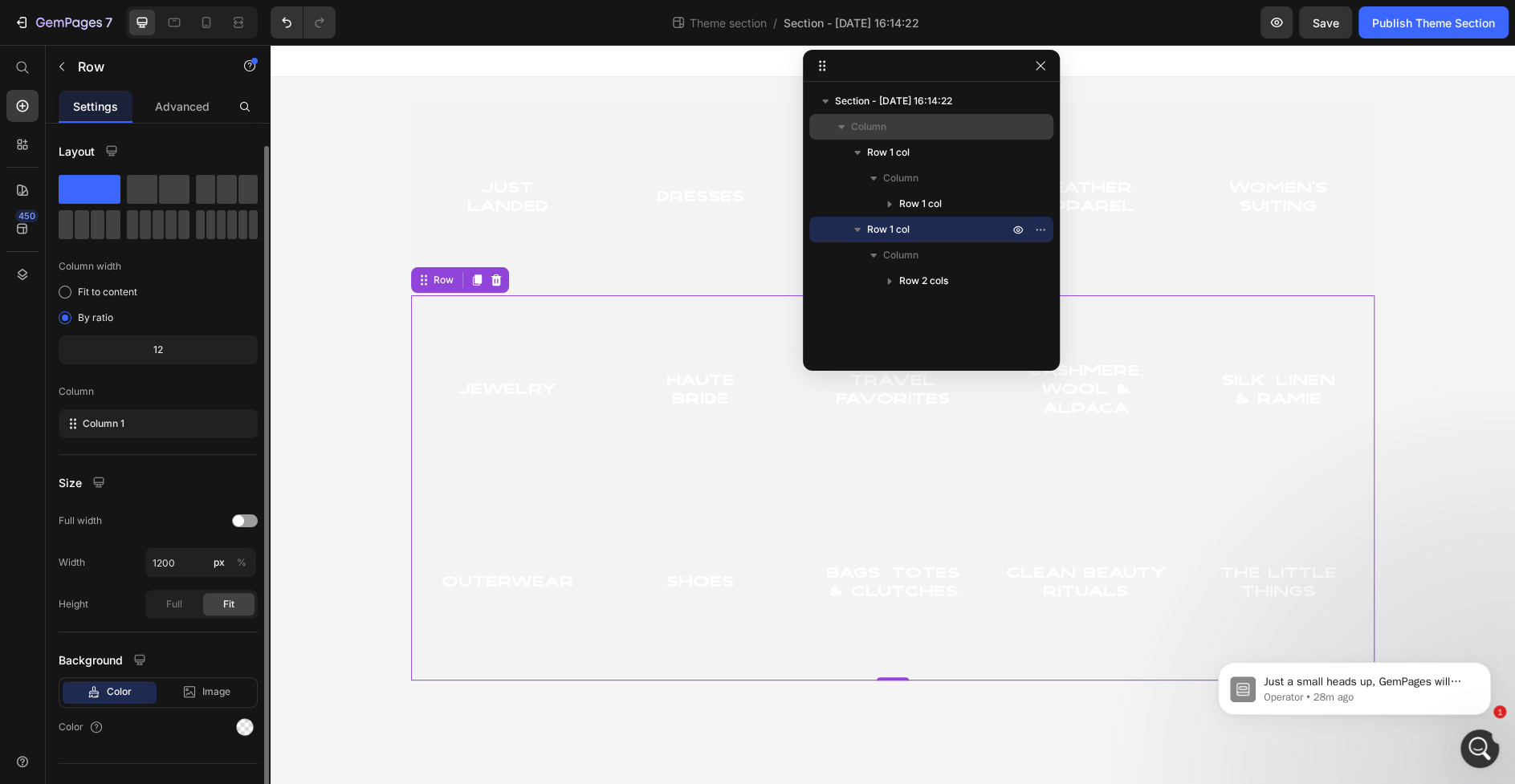 scroll, scrollTop: 24, scrollLeft: 0, axis: vertical 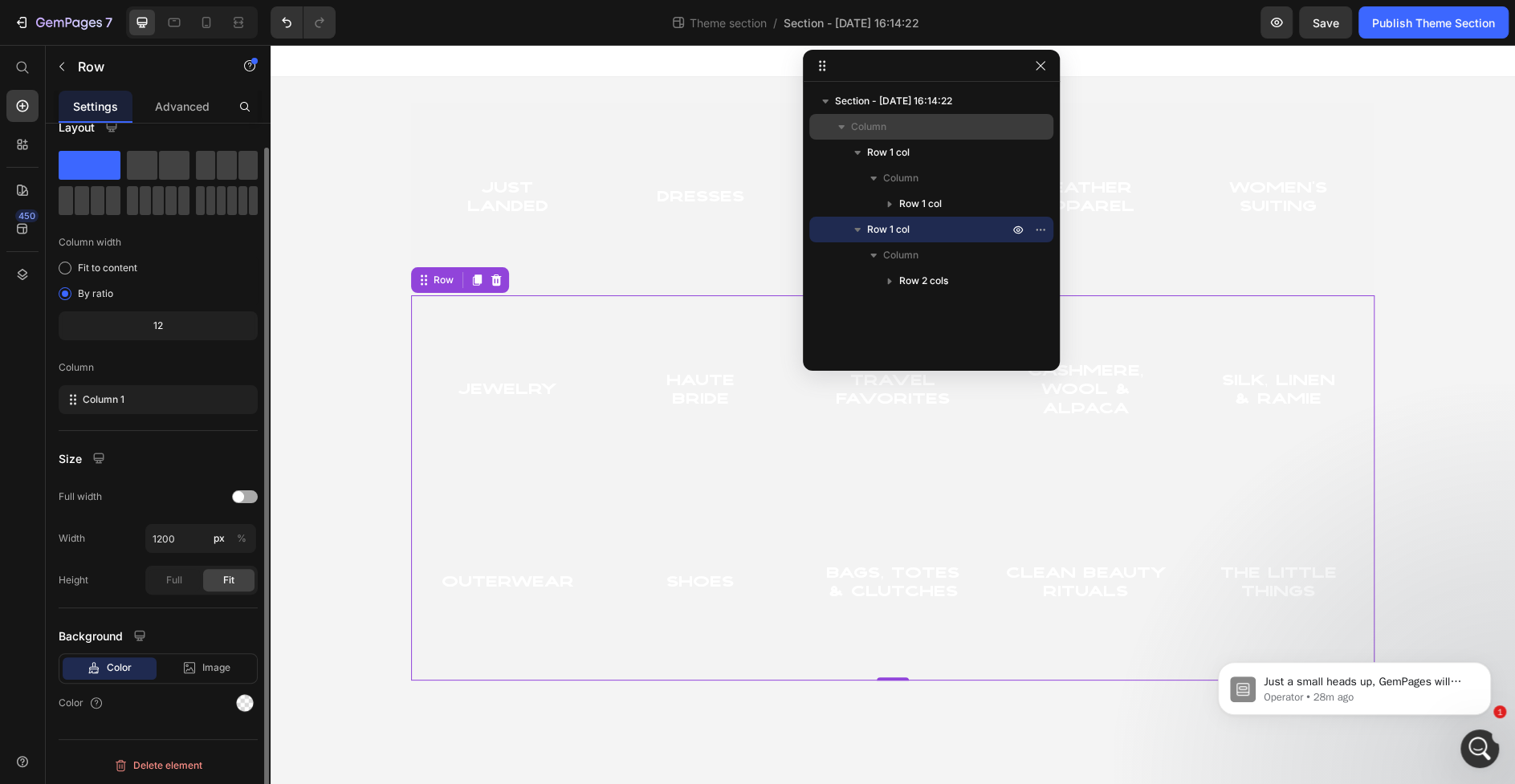 click at bounding box center (245, 497) 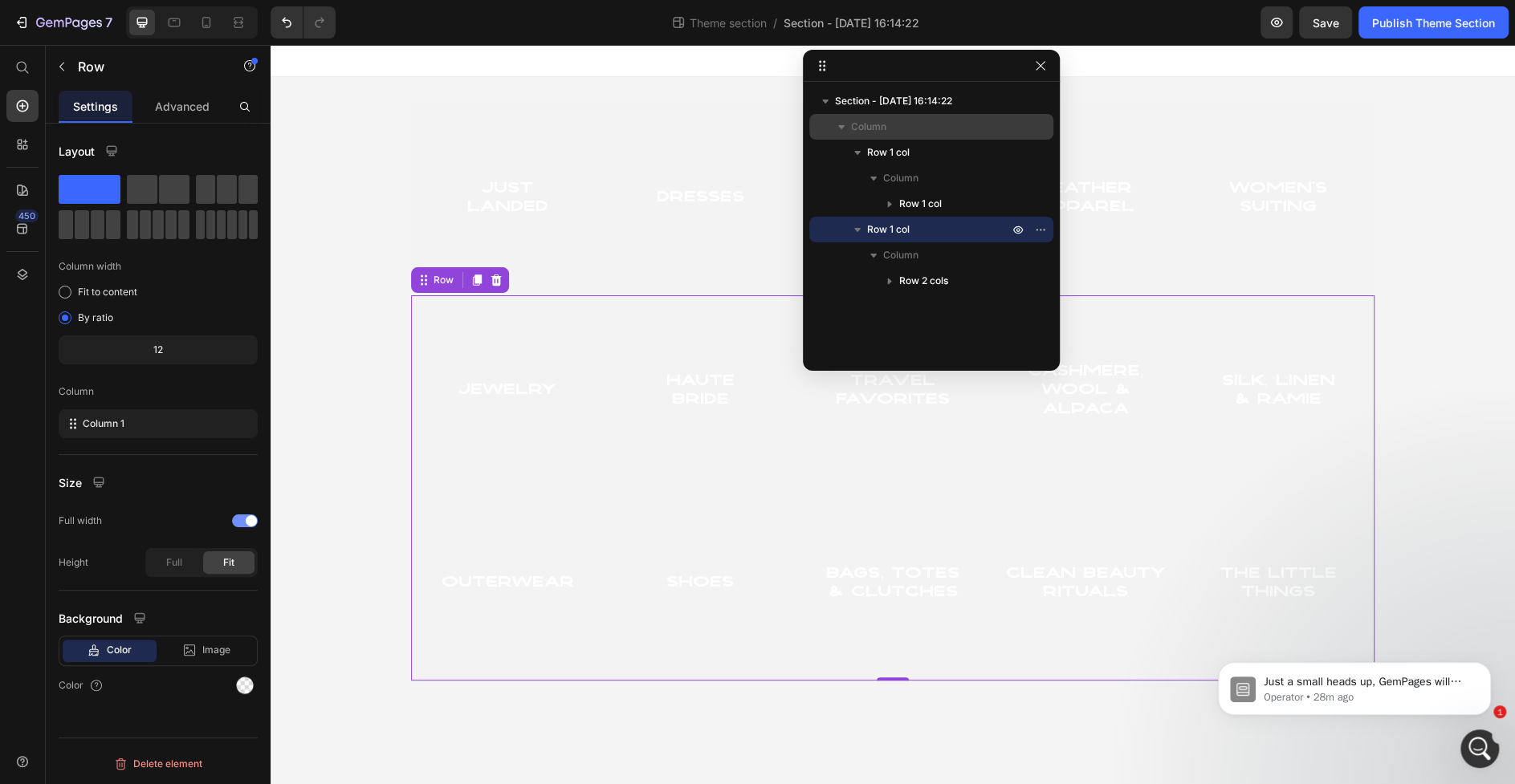 scroll, scrollTop: 0, scrollLeft: 0, axis: both 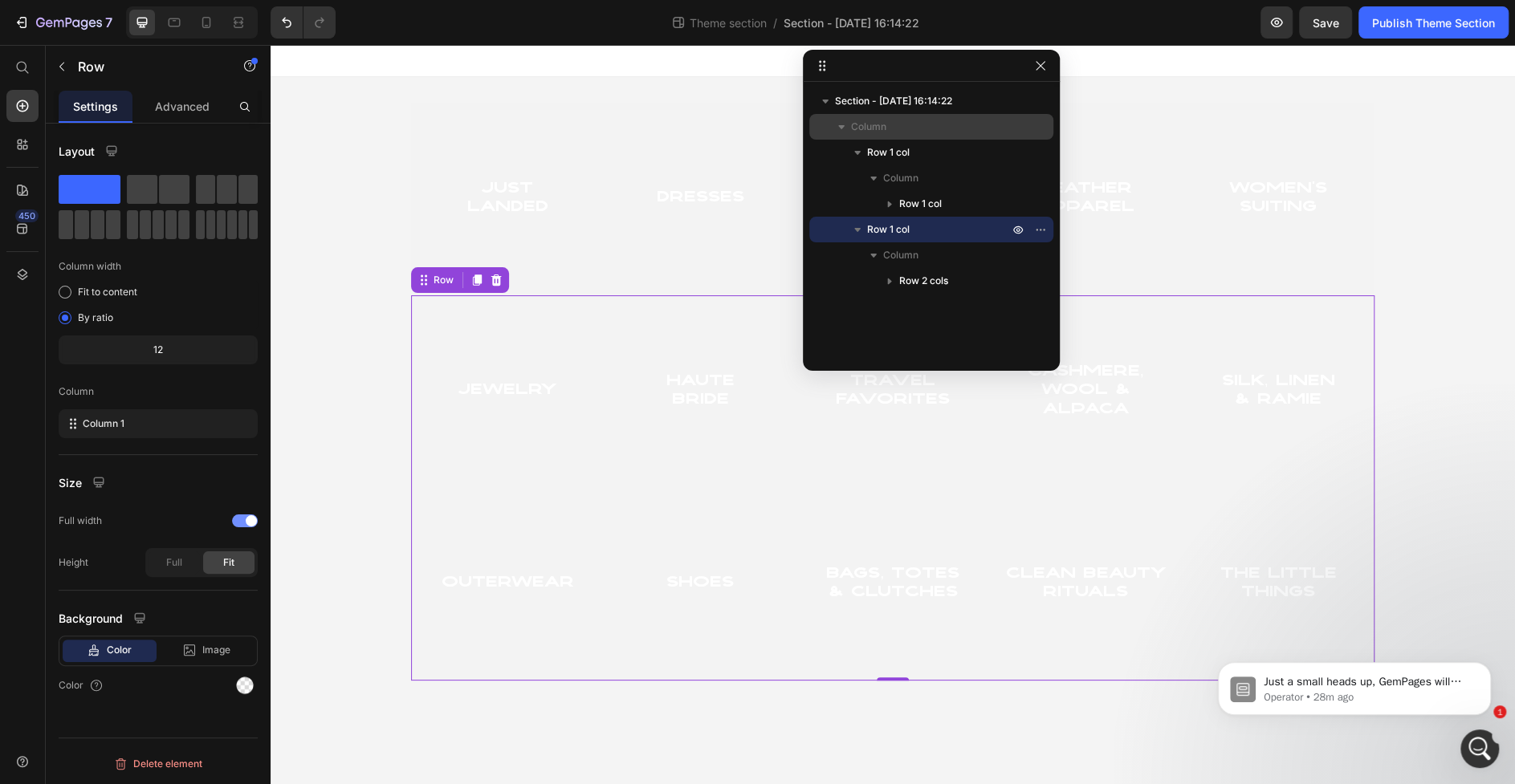 click at bounding box center (251, 521) 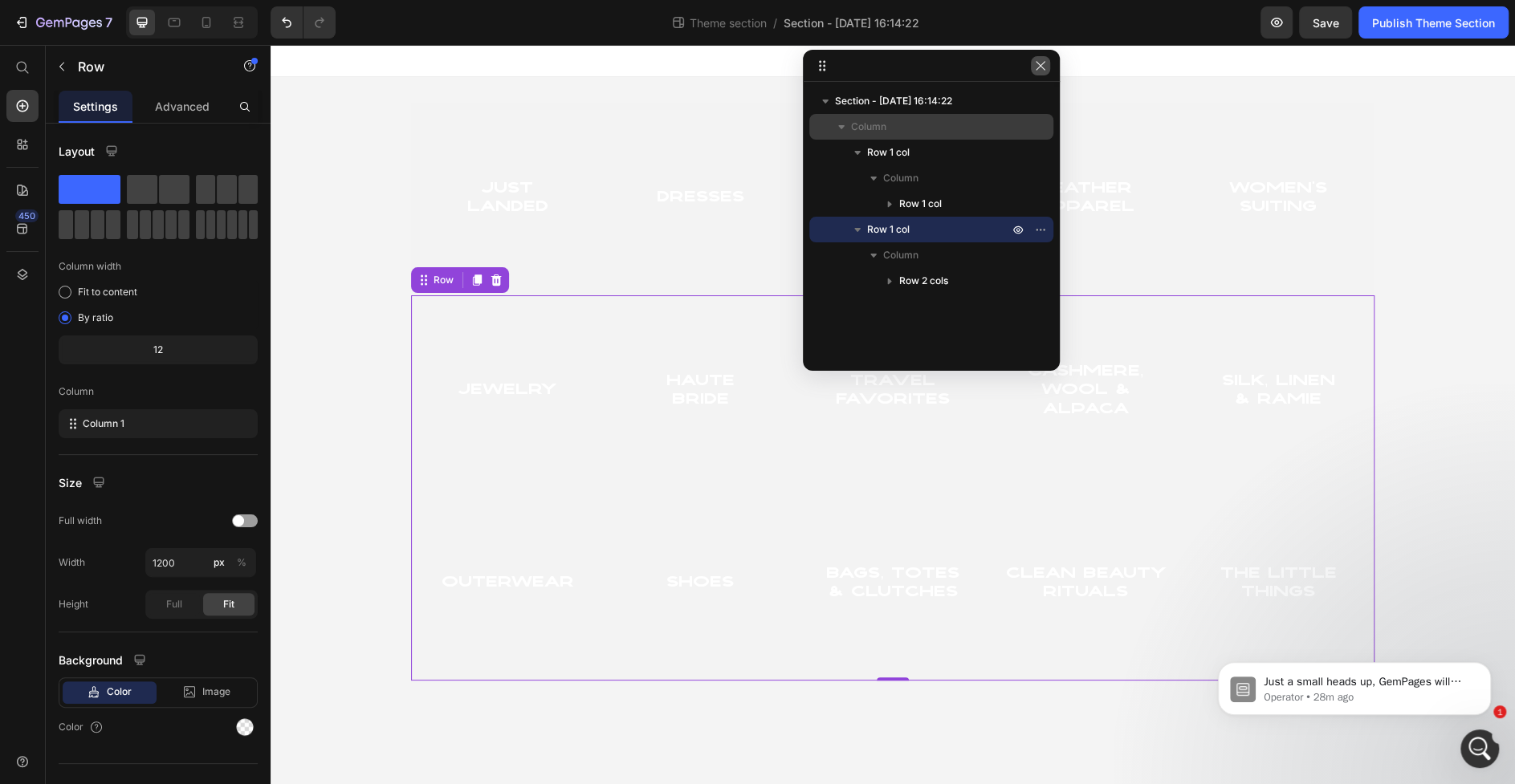 click 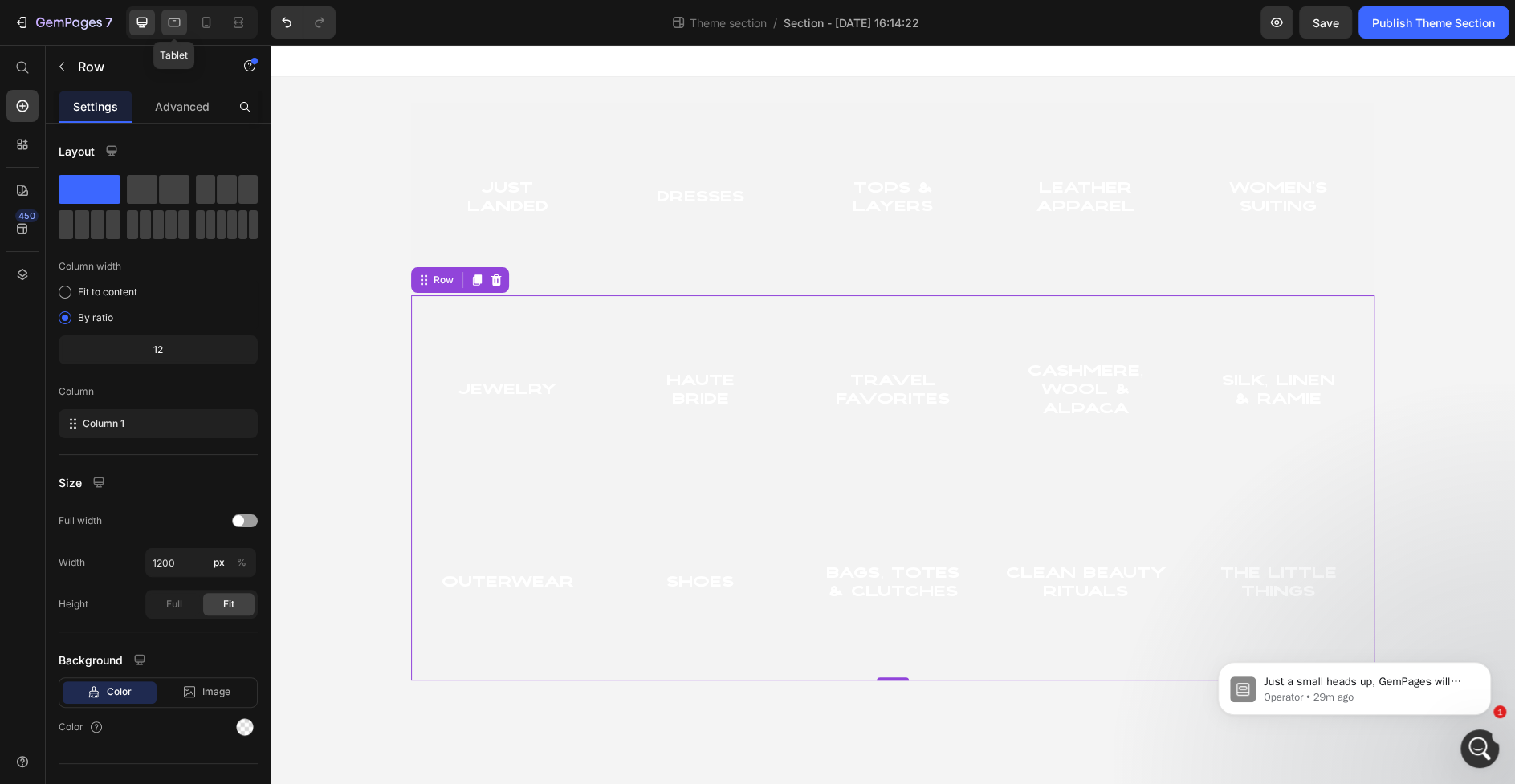 click 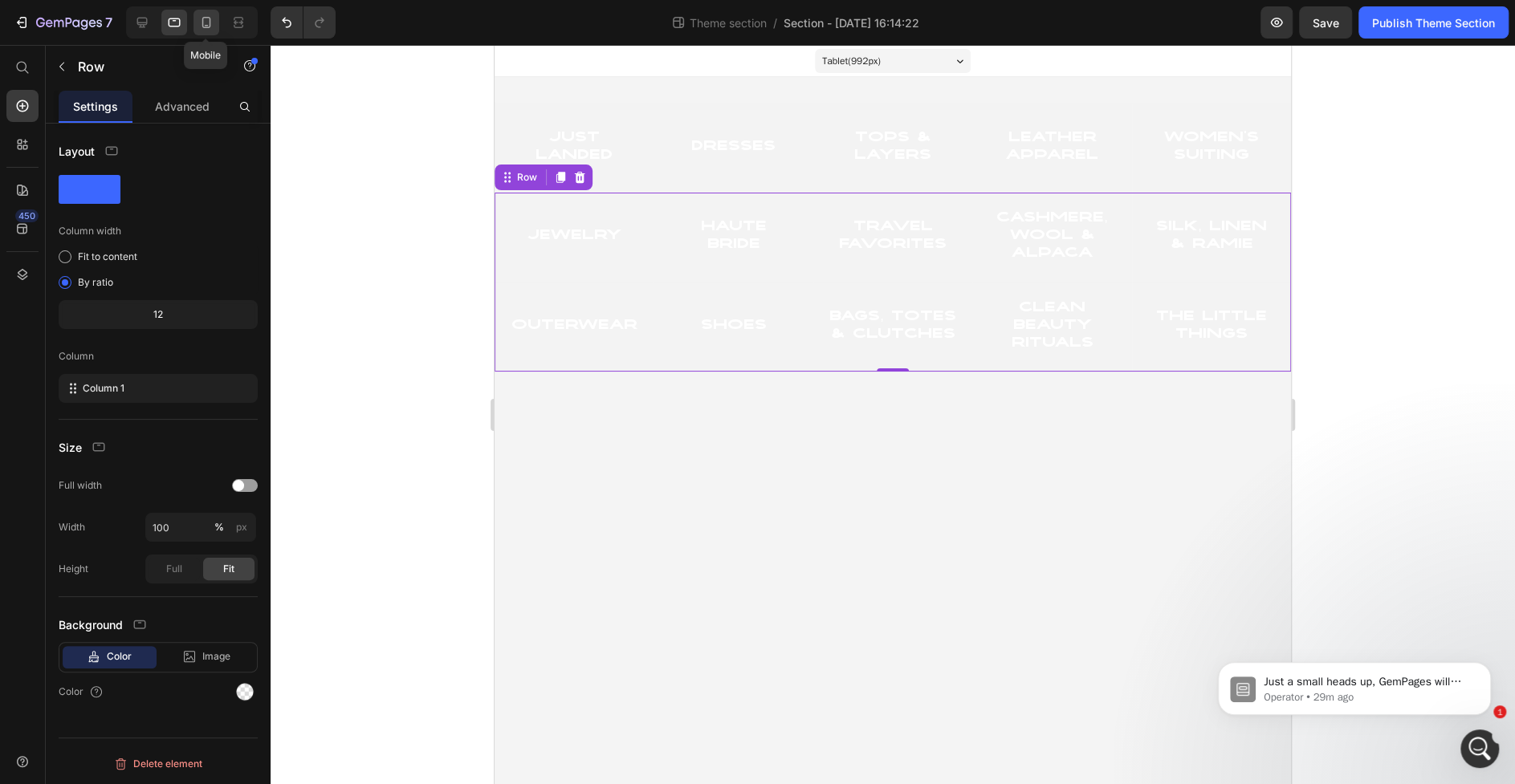 click 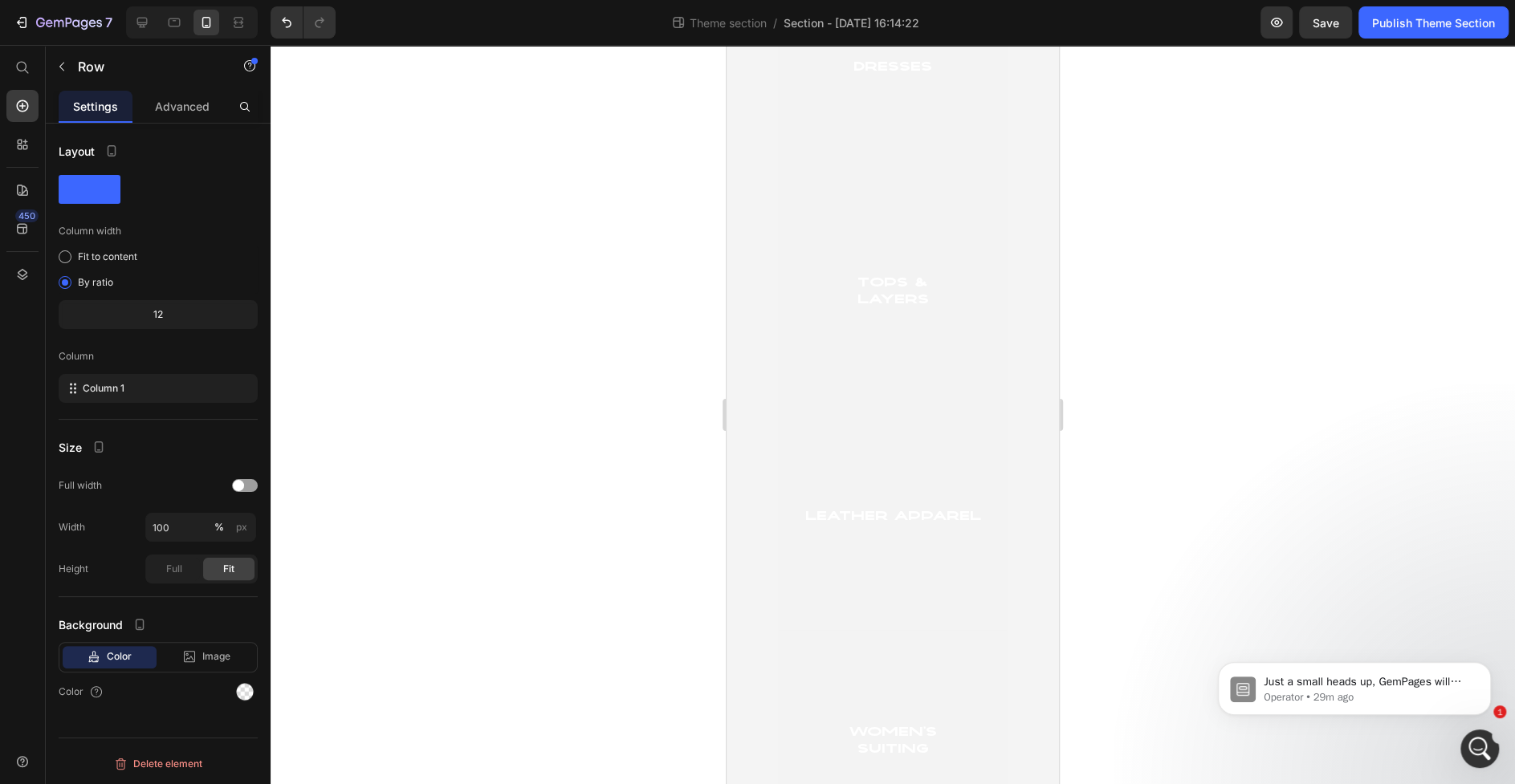 scroll, scrollTop: 0, scrollLeft: 0, axis: both 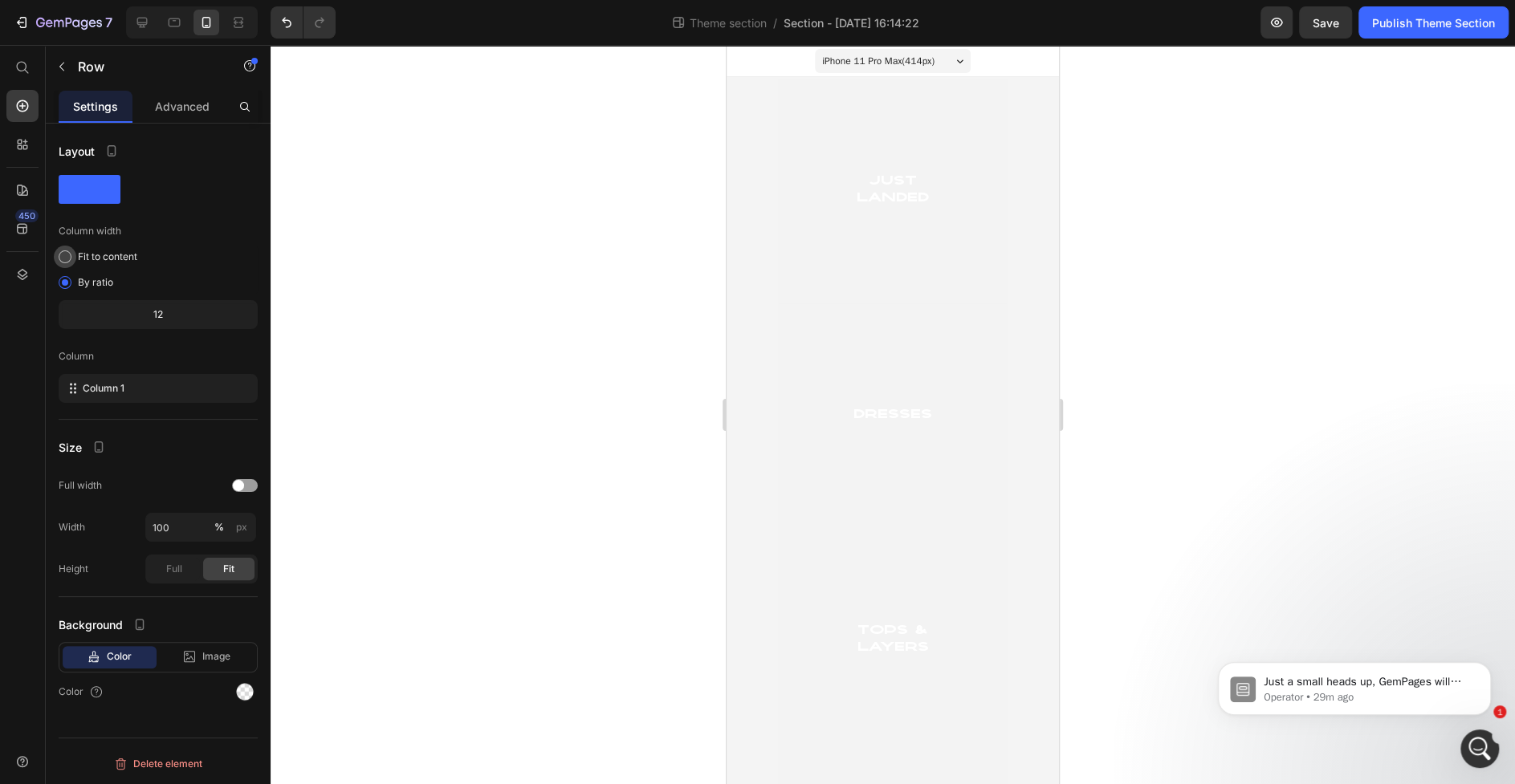 click on "Fit to content" at bounding box center [108, 257] 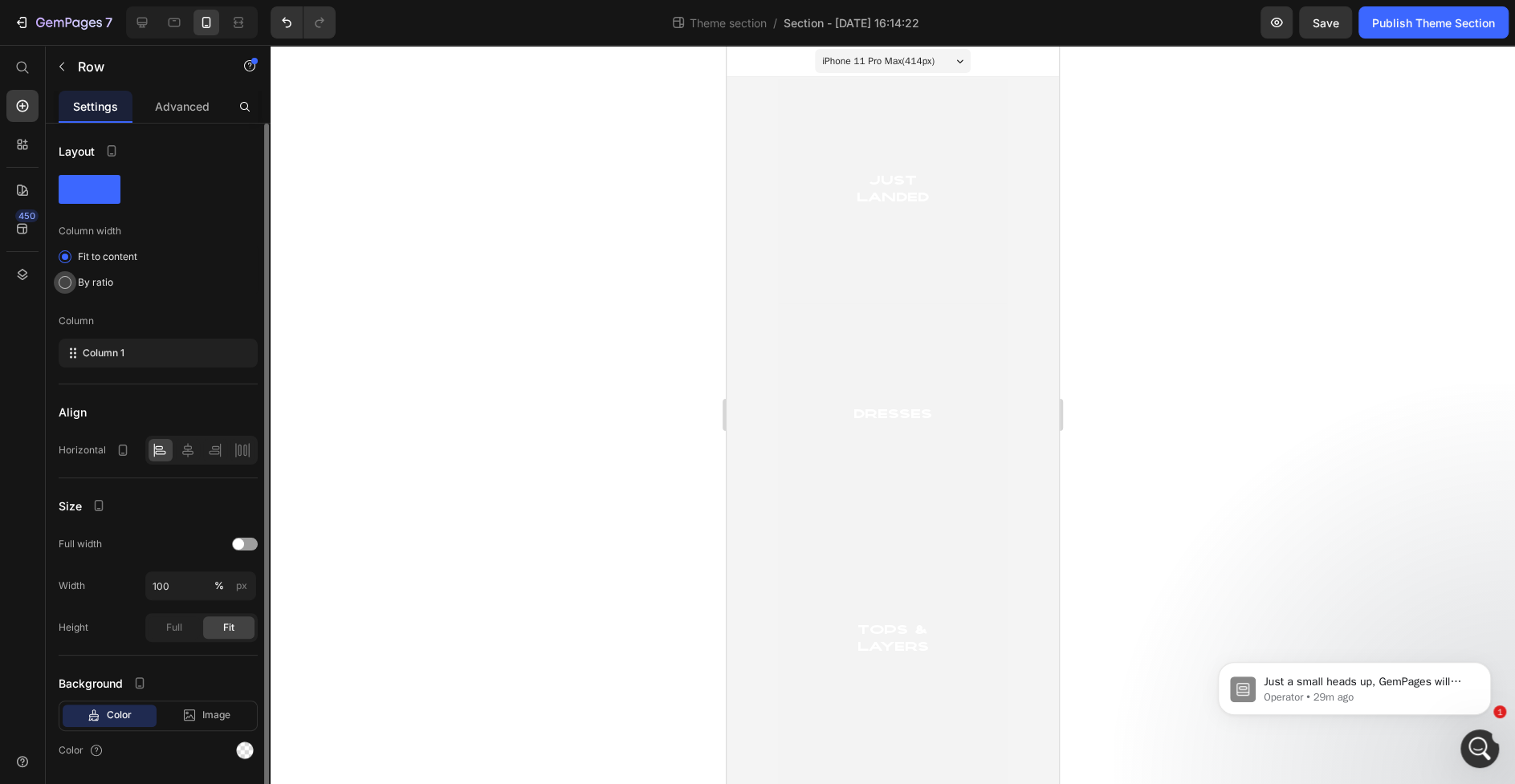 click on "By ratio" at bounding box center [96, 282] 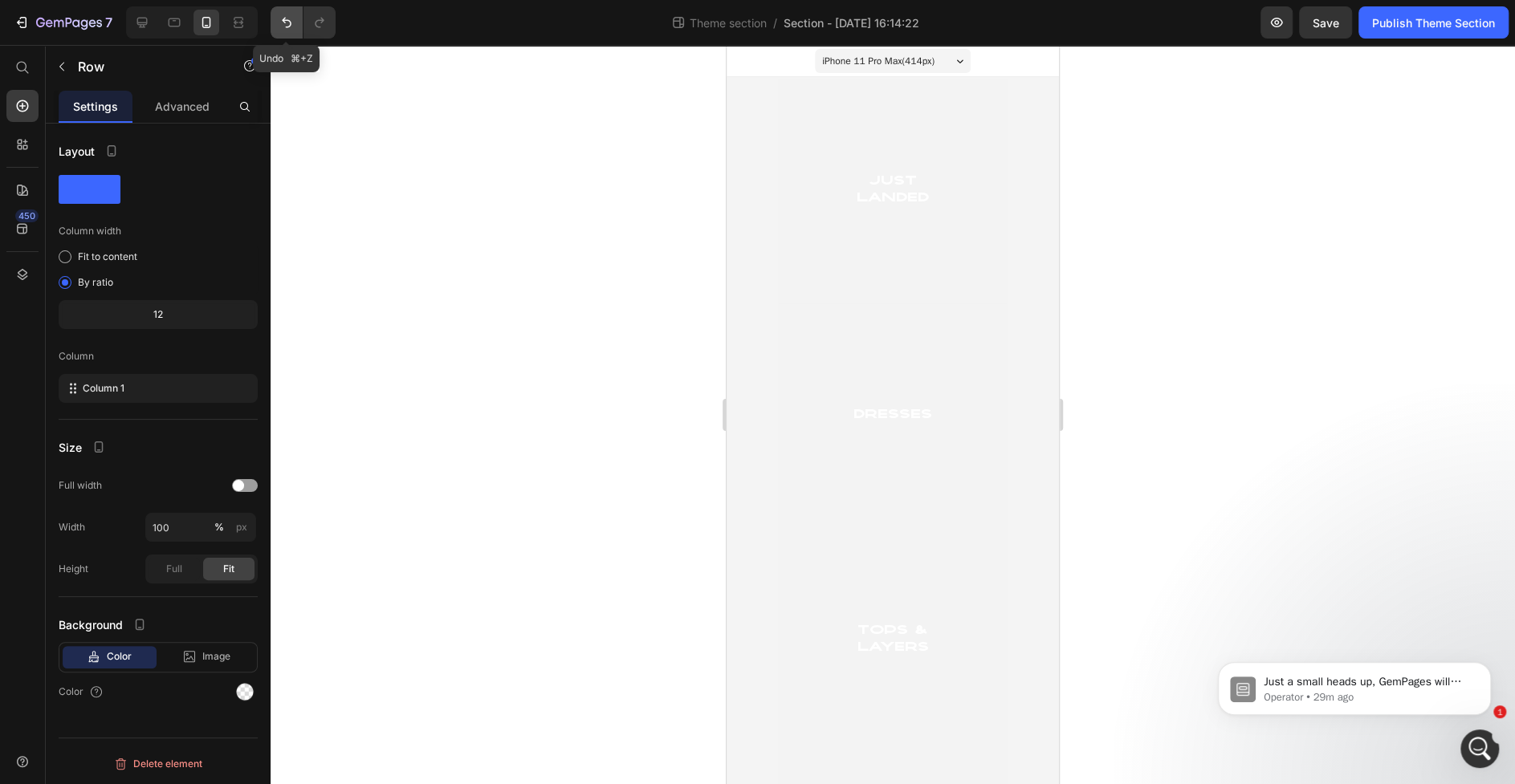 click 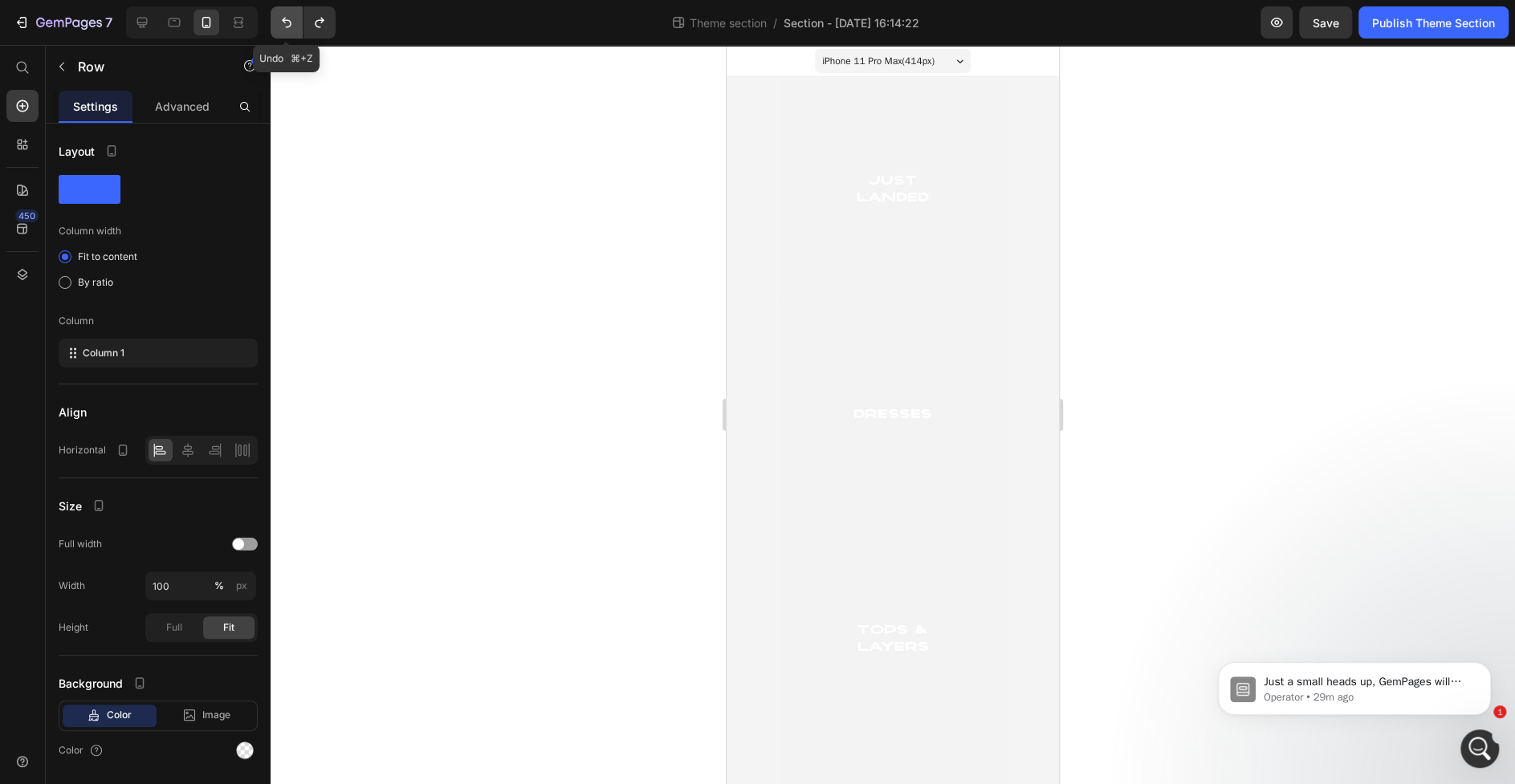 click 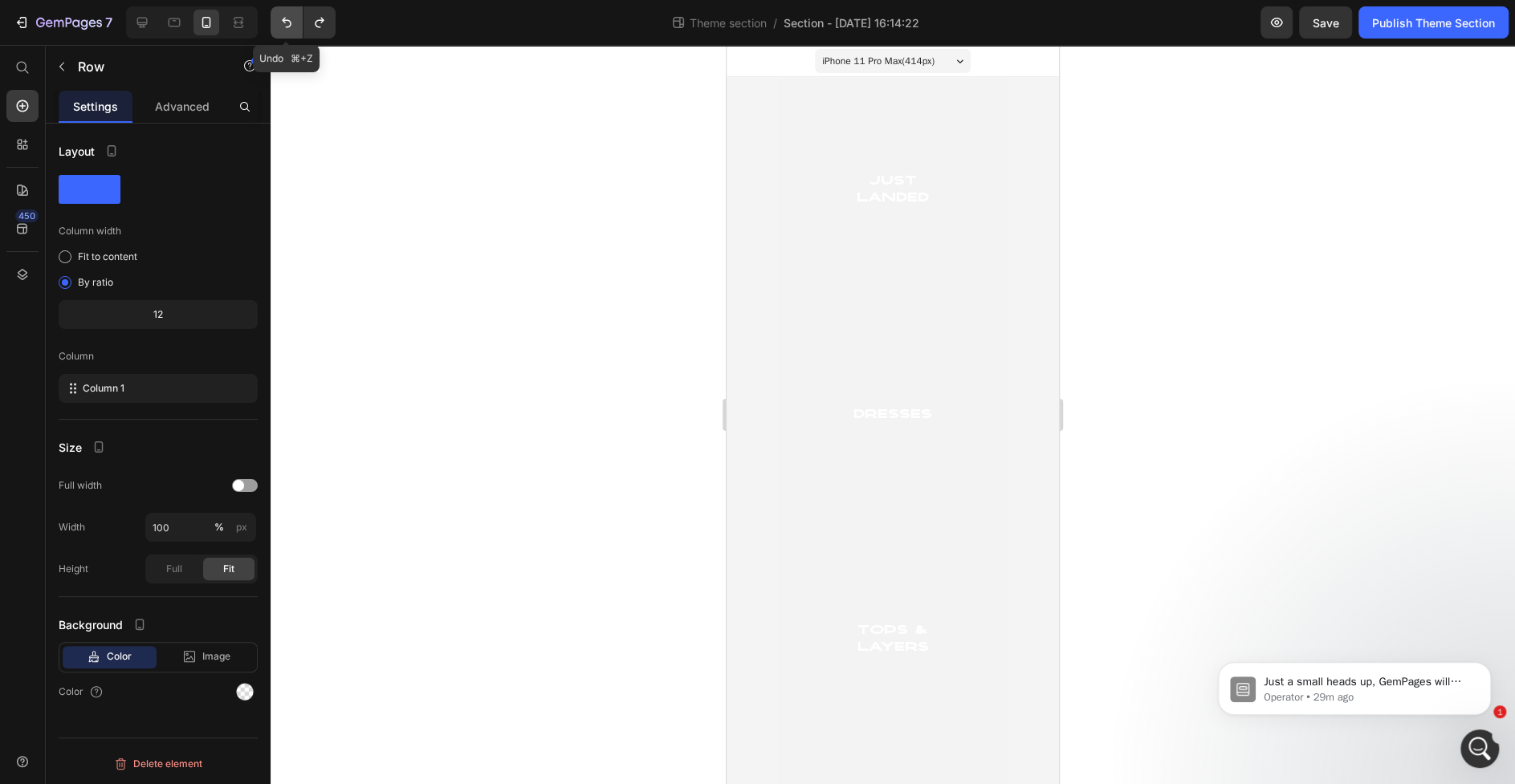 click 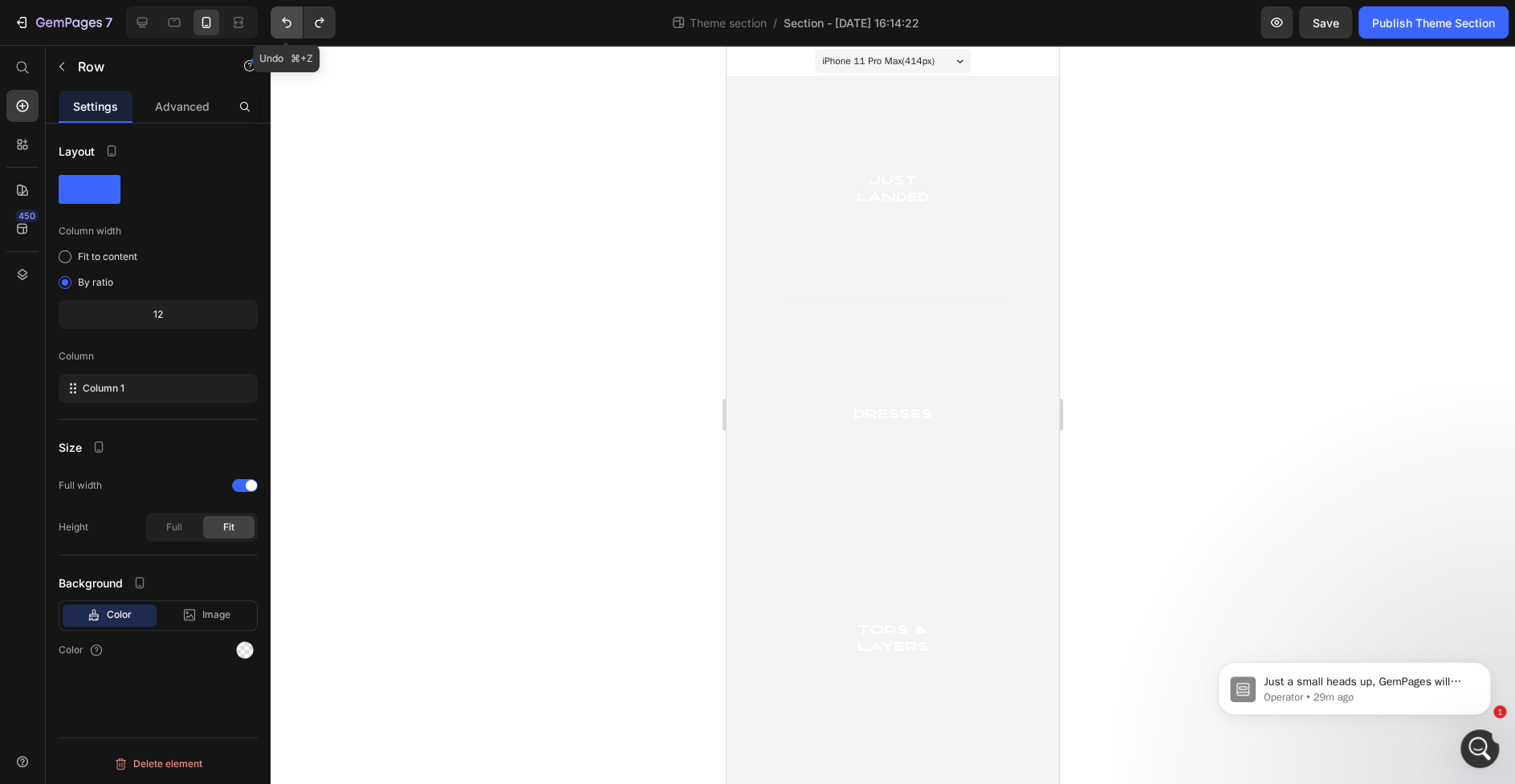click 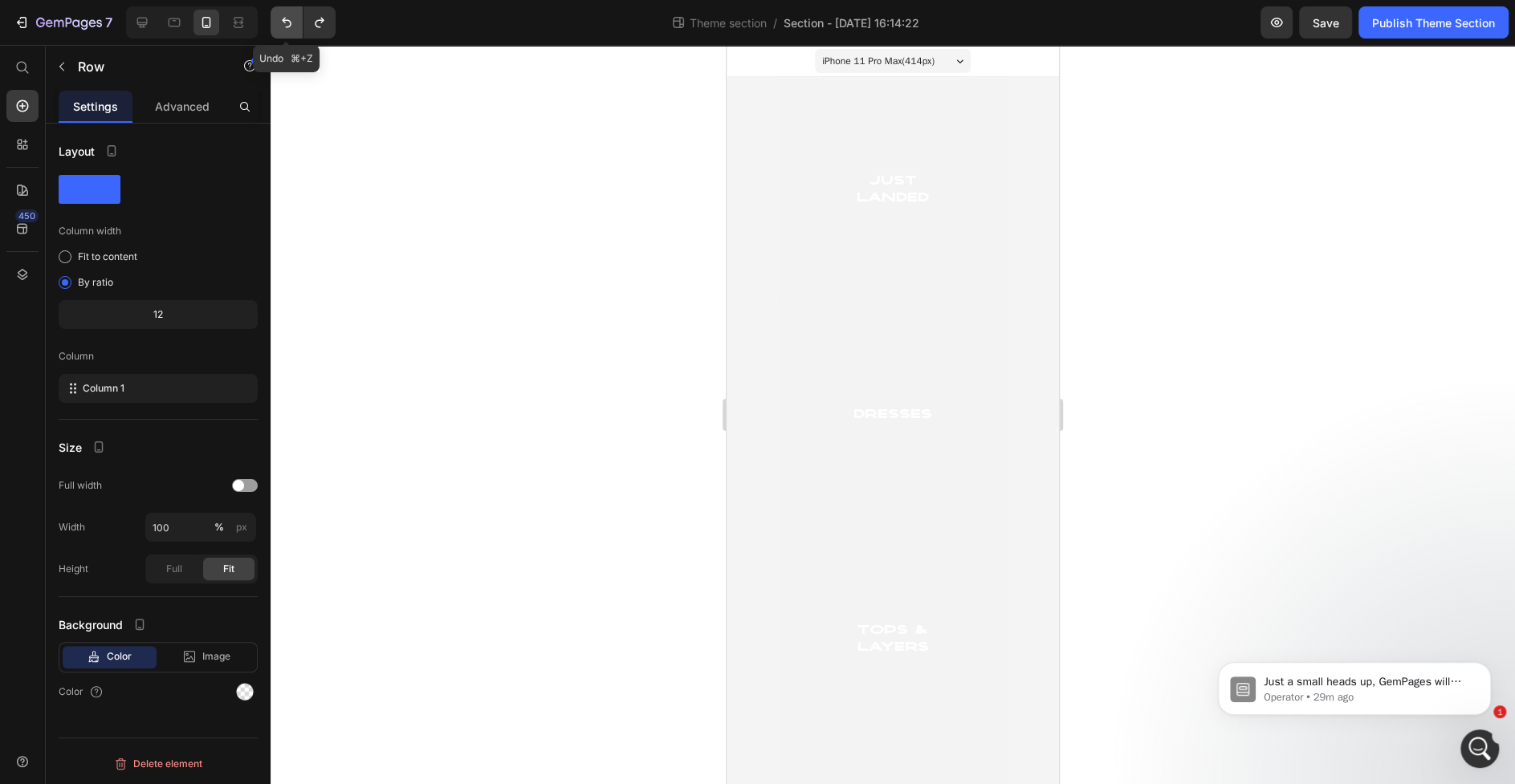 click 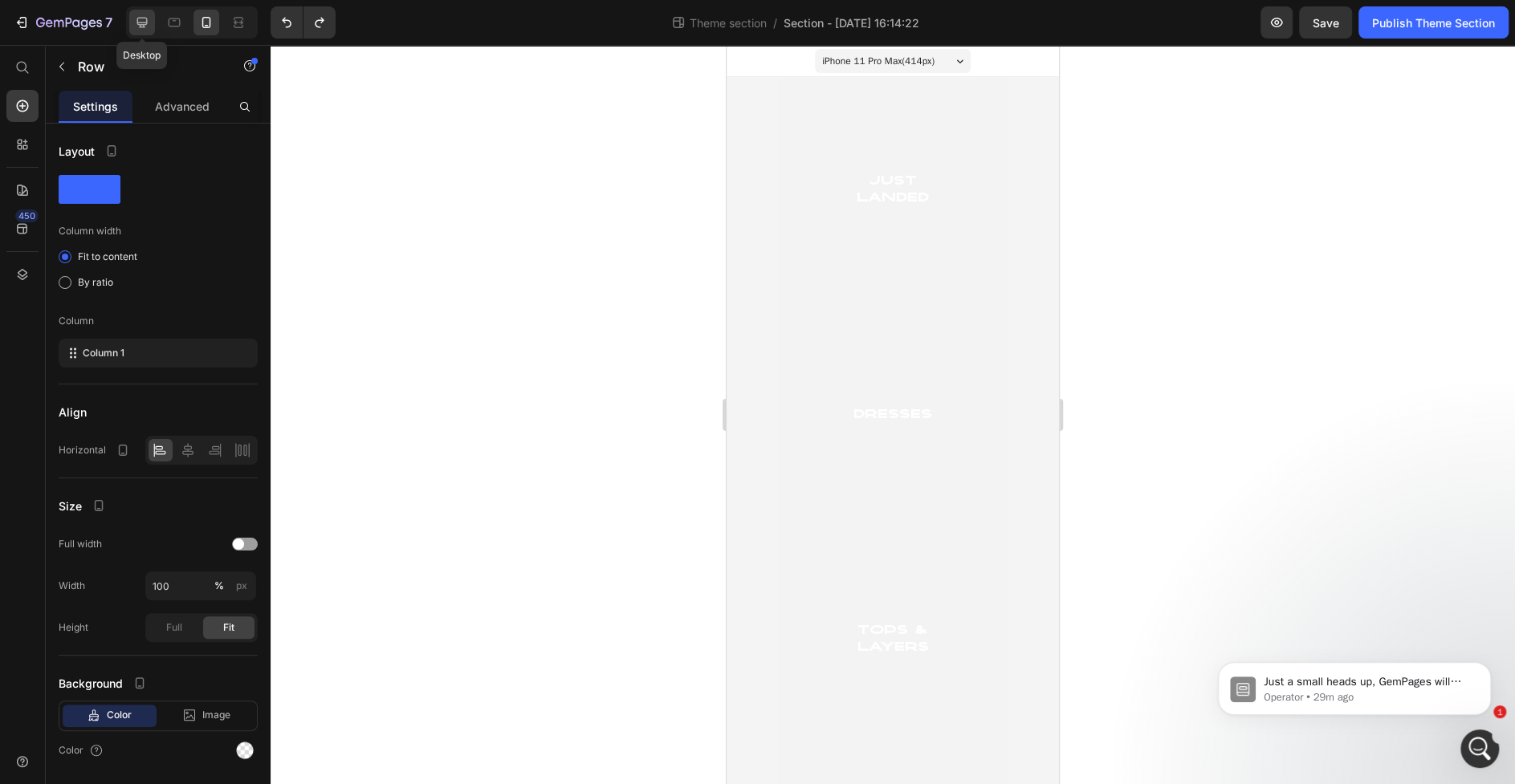 click 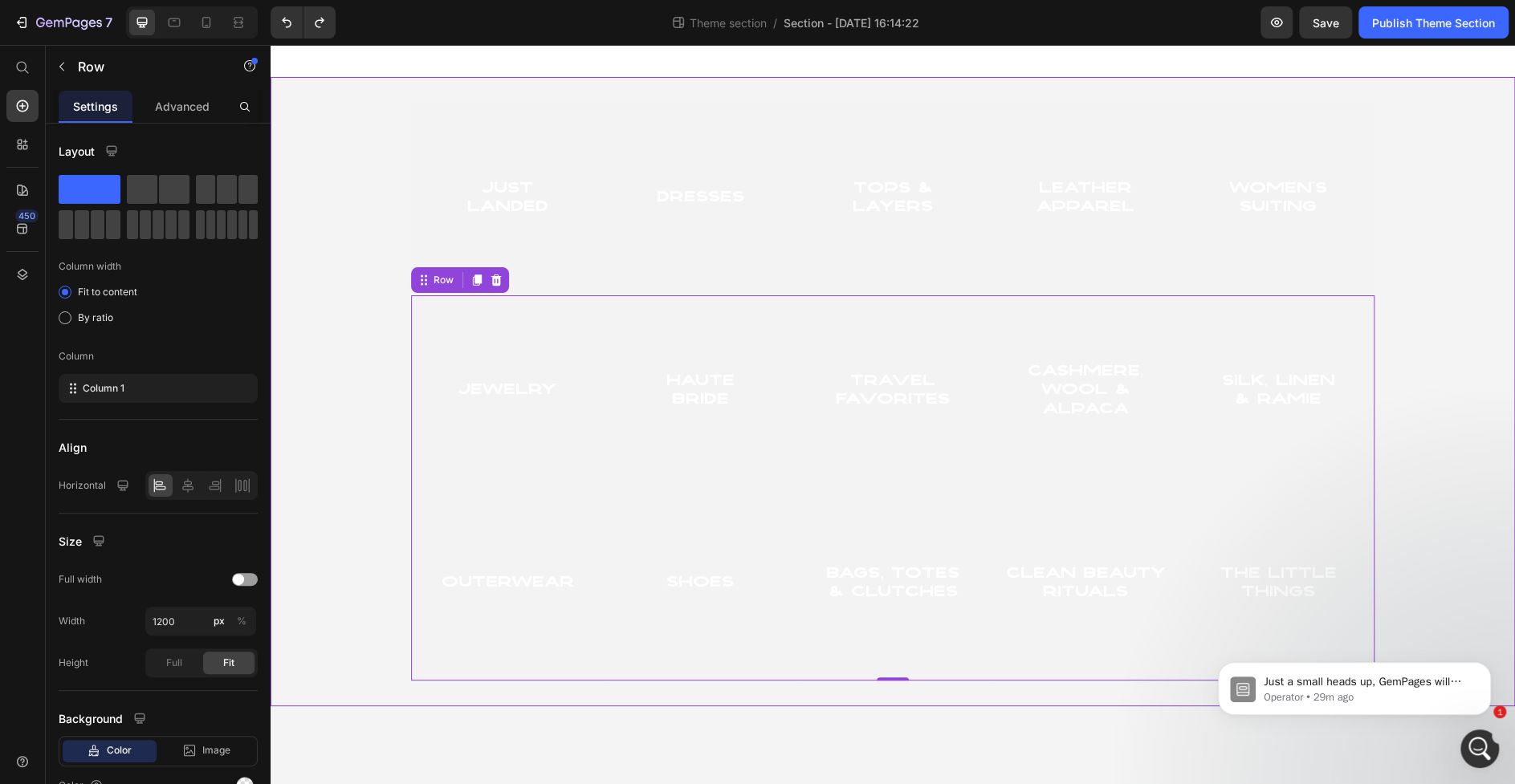 click on "Just  Landed Heading Hero Banner Dresses Heading Hero Banner tops &  Layers Heading Hero Banner Leather Apparel Heading Hero Banner women's  suiting Heading Hero Banner Row Row jewelry Heading Hero Banner haute  Bride Heading Hero Banner Travel Favorites Heading Hero Banner cashmere, wool &  alpaca Heading Hero Banner Silk, Linen  & Ramie Heading Hero Banner Row Outerwear Heading Hero Banner Shoes Heading Hero Banner Bags, Totes  & Clutches Heading Hero Banner Clean Beauty Rituals Heading Hero Banner The Little  Things Heading Hero Banner Row Row   0" at bounding box center (893, 392) 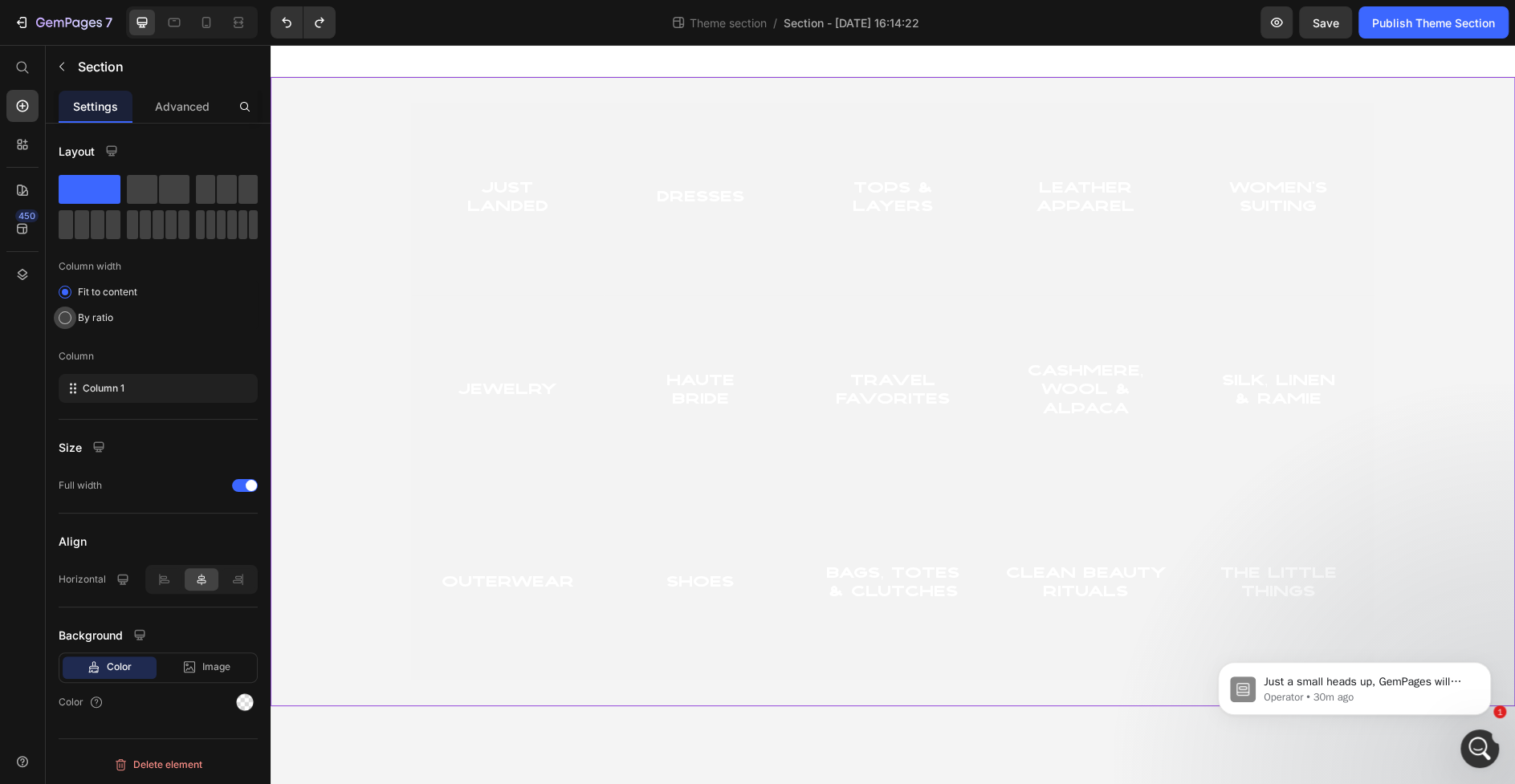 click at bounding box center [65, 318] 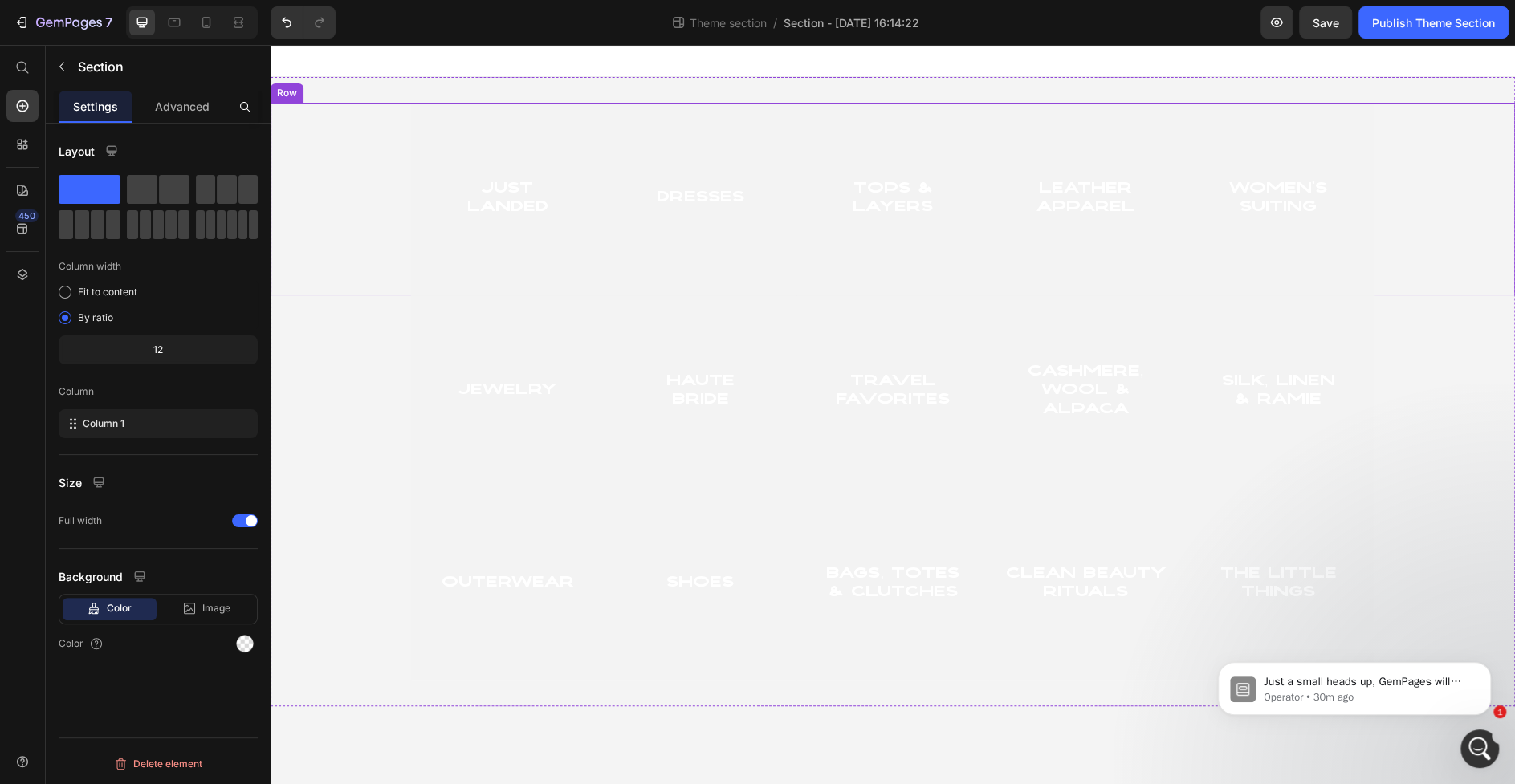 click on "Just  Landed Heading Hero Banner Dresses Heading Hero Banner tops &  Layers Heading Hero Banner Leather Apparel Heading Hero Banner women's  suiting Heading Hero Banner Row" at bounding box center (893, 199) 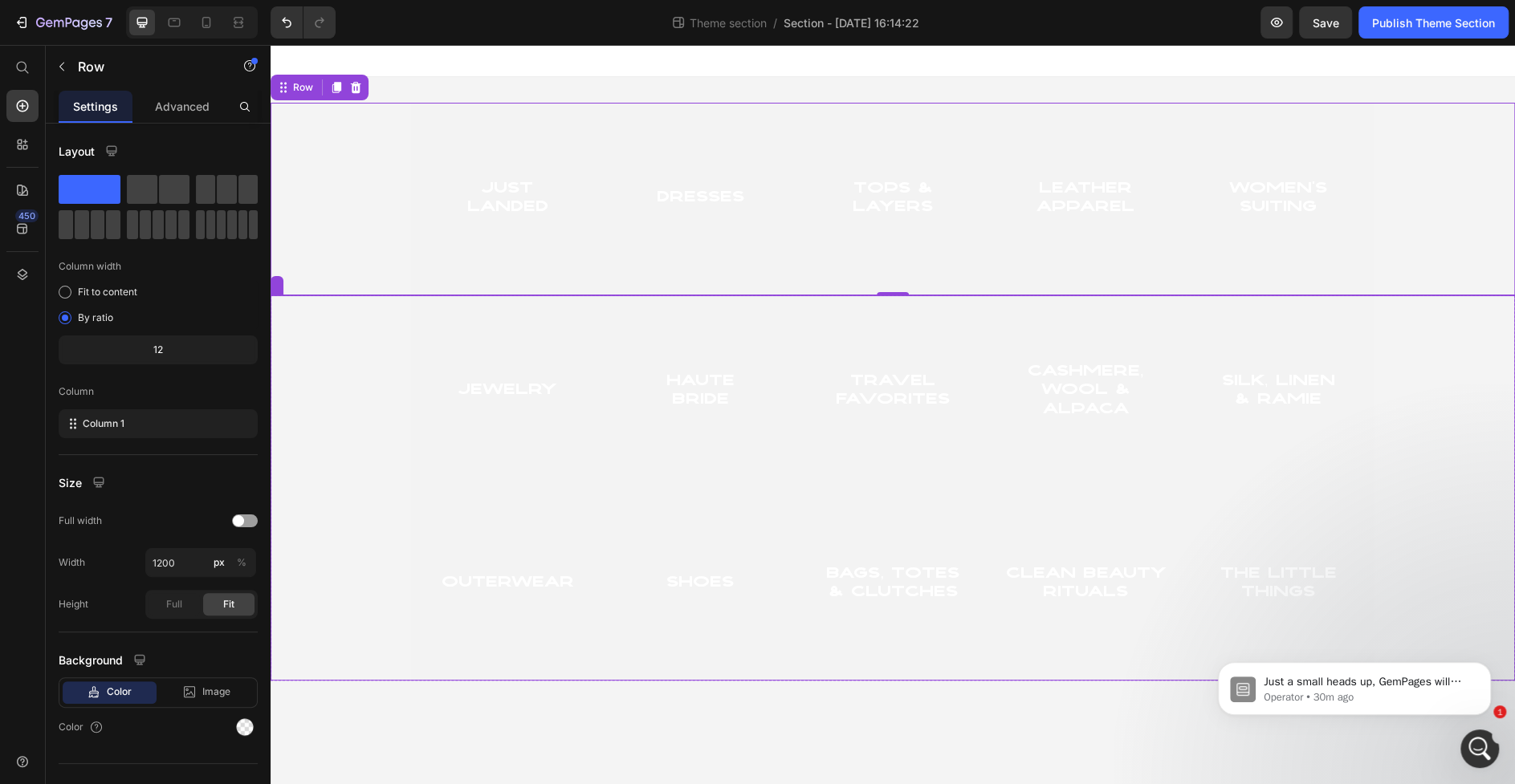 click on "jewelry Heading Hero Banner haute  Bride Heading Hero Banner Travel Favorites Heading Hero Banner cashmere, wool &  alpaca Heading Hero Banner Silk, Linen  & Ramie Heading Hero Banner Row Outerwear Heading Hero Banner Shoes Heading Hero Banner Bags, Totes  & Clutches Heading Hero Banner Clean Beauty Rituals Heading Hero Banner The Little  Things Heading Hero Banner Row" at bounding box center (893, 488) 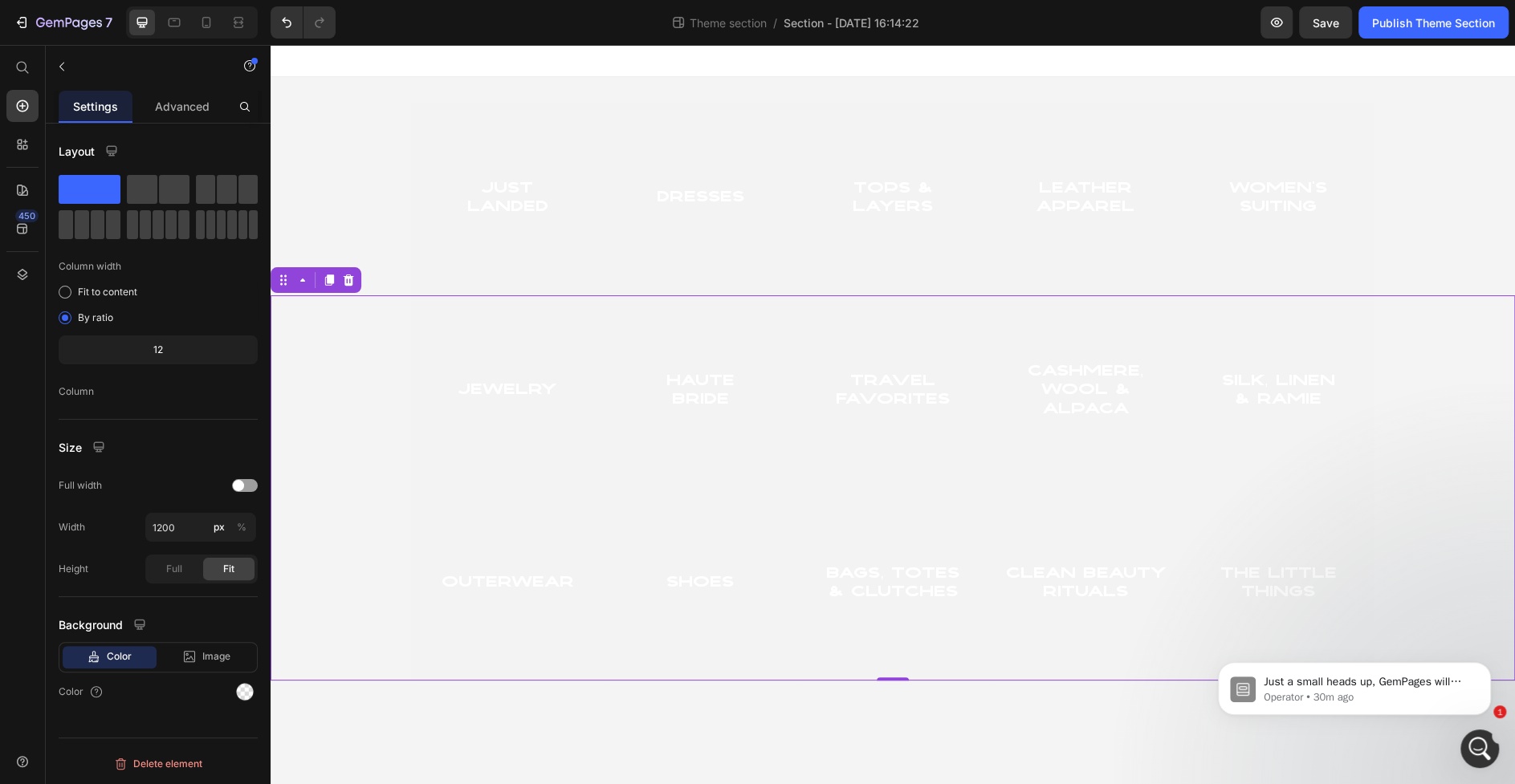 click on "jewelry Heading Hero Banner haute  Bride Heading Hero Banner Travel Favorites Heading Hero Banner cashmere, wool &  alpaca Heading Hero Banner Silk, Linen  & Ramie Heading Hero Banner Row Outerwear Heading Hero Banner Shoes Heading Hero Banner Bags, Totes  & Clutches Heading Hero Banner Clean Beauty Rituals Heading Hero Banner The Little  Things Heading Hero Banner Row   0" at bounding box center (893, 488) 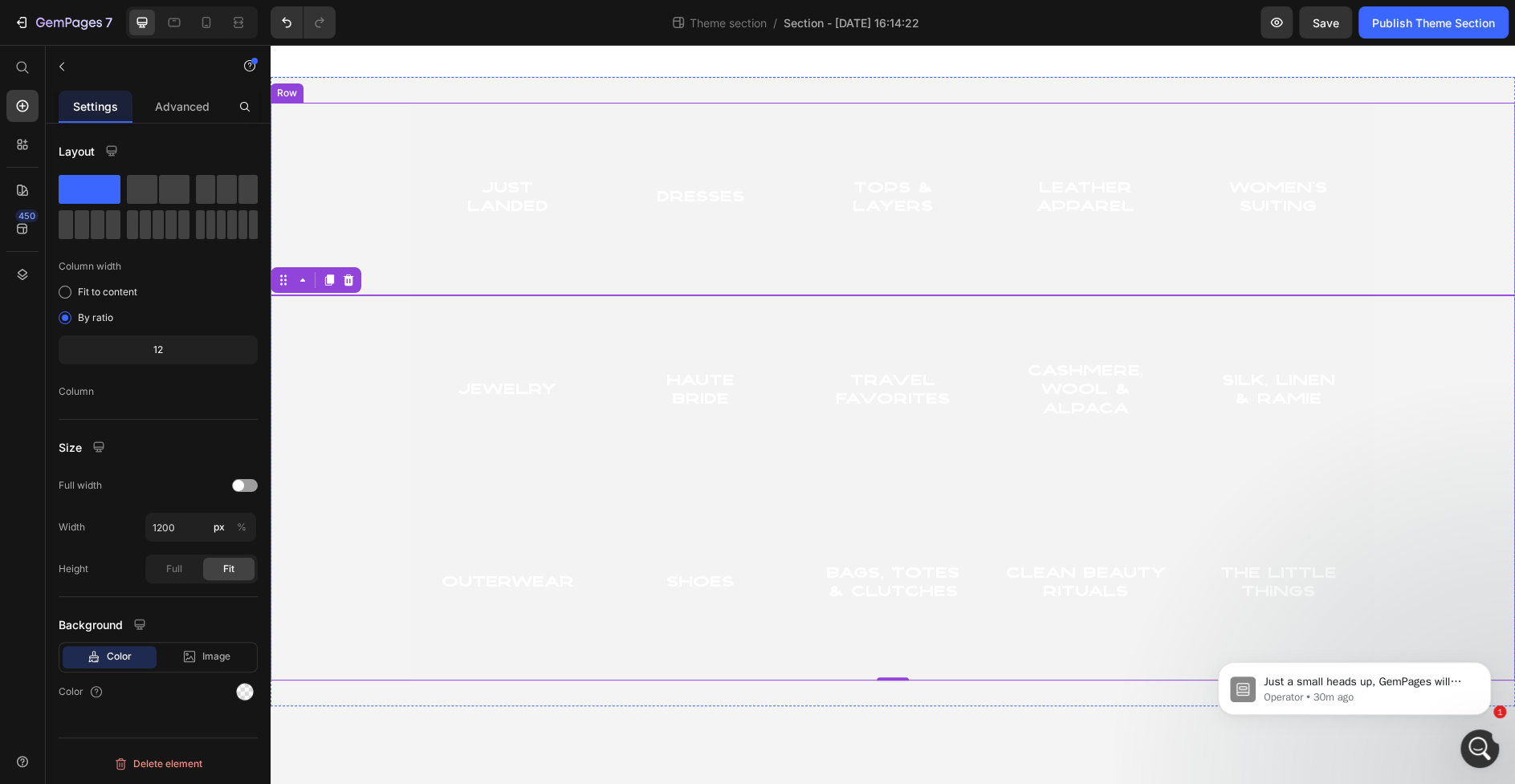 click on "Just  Landed Heading Hero Banner Dresses Heading Hero Banner tops &  Layers Heading Hero Banner Leather Apparel Heading Hero Banner women's  suiting Heading Hero Banner Row" at bounding box center (893, 199) 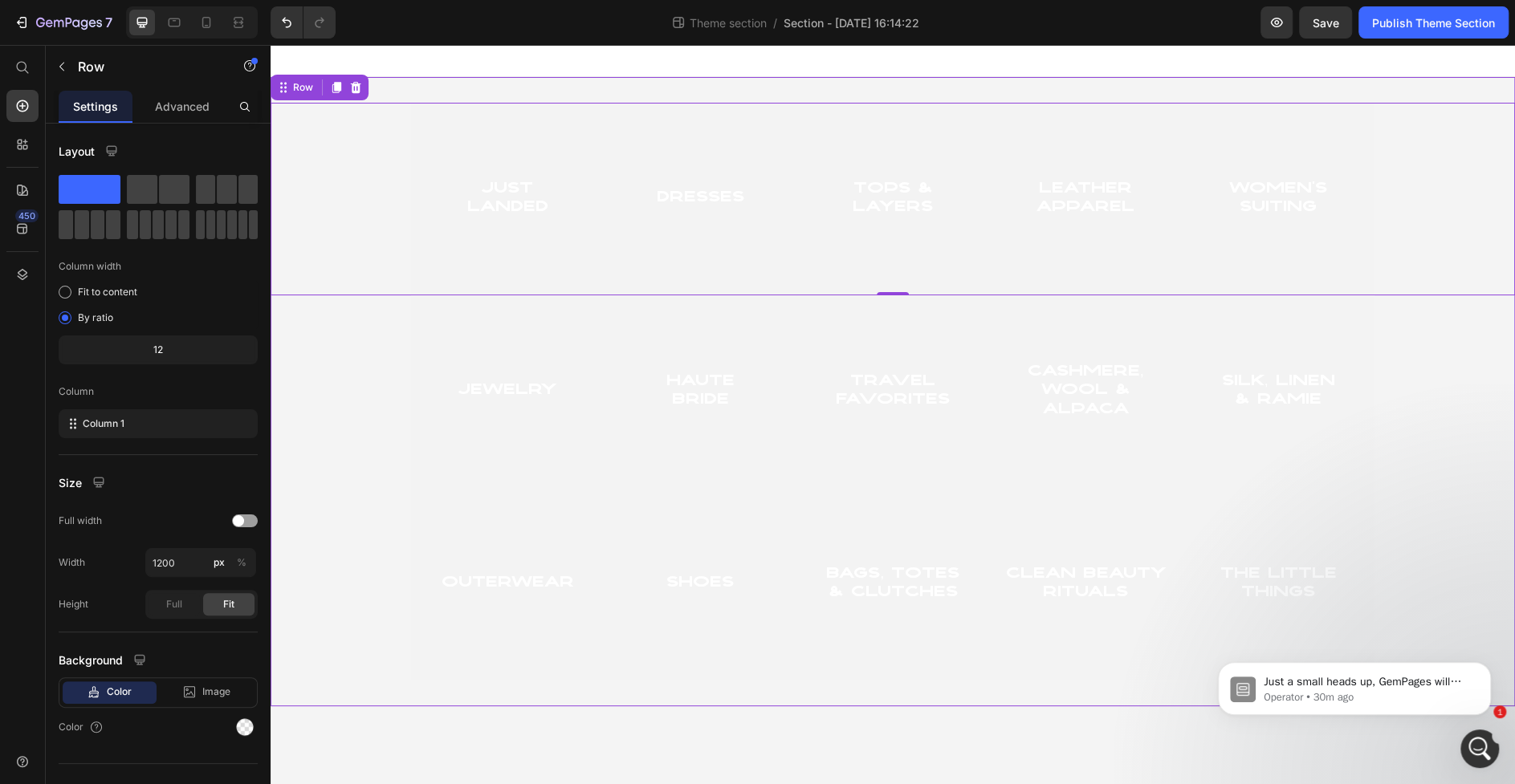 click on "Just  Landed Heading Hero Banner Dresses Heading Hero Banner tops &  Layers Heading Hero Banner Leather Apparel Heading Hero Banner women's  suiting Heading Hero Banner Row Row   0 jewelry Heading Hero Banner haute  Bride Heading Hero Banner Travel Favorites Heading Hero Banner cashmere, wool &  alpaca Heading Hero Banner Silk, Linen  & Ramie Heading Hero Banner Row Outerwear Heading Hero Banner Shoes Heading Hero Banner Bags, Totes  & Clutches Heading Hero Banner Clean Beauty Rituals Heading Hero Banner The Little  Things Heading Hero Banner Row Row" at bounding box center [893, 392] 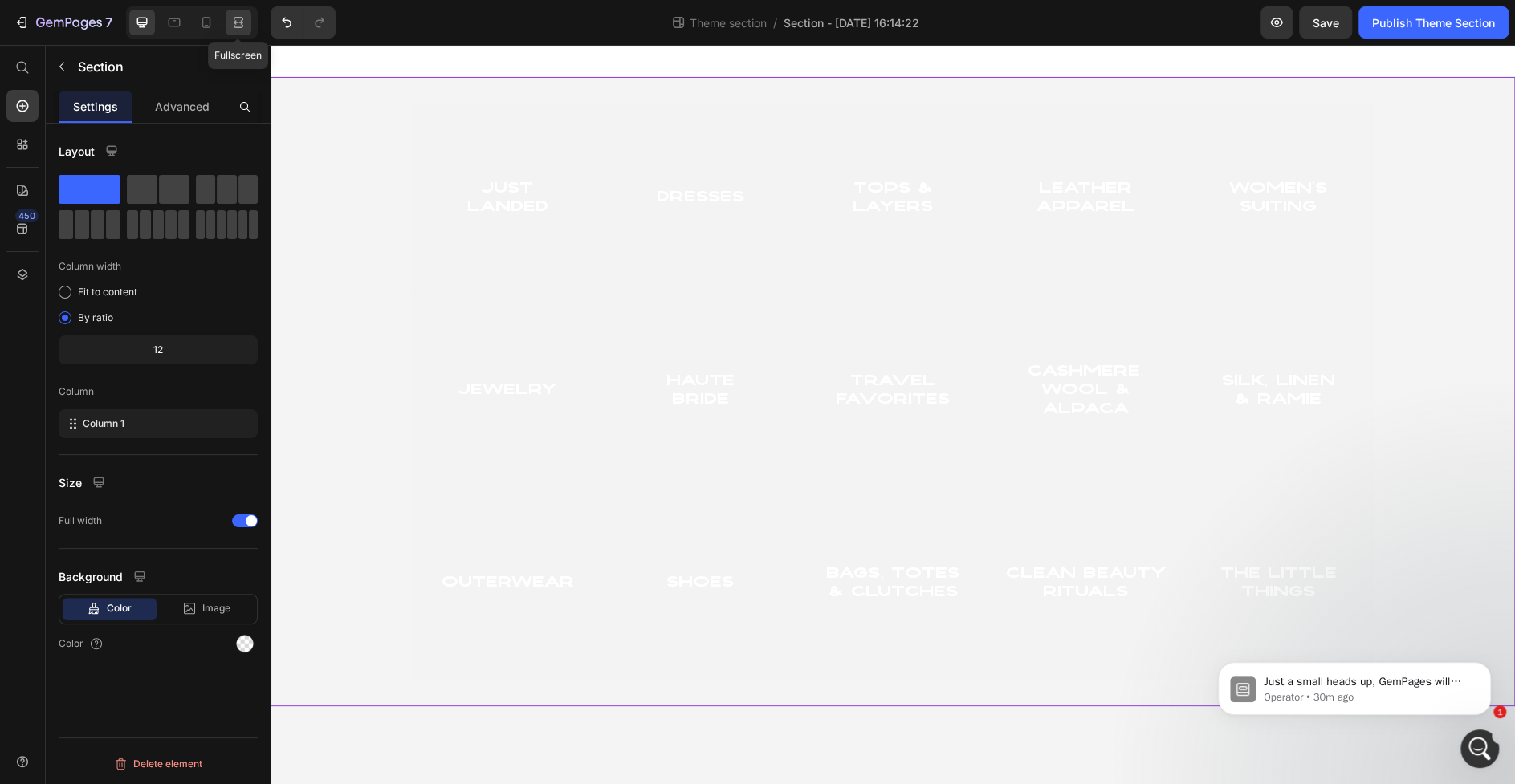click 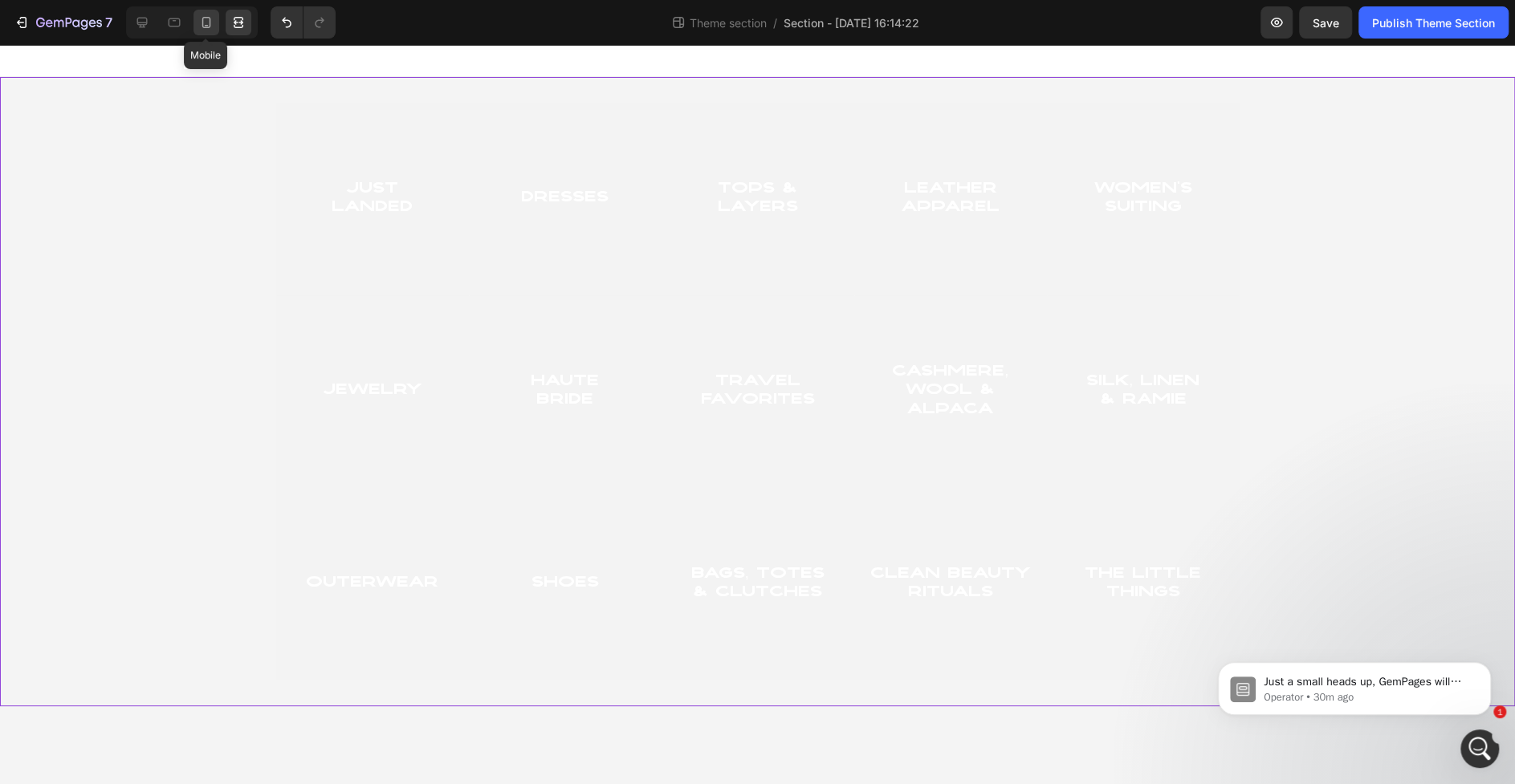 click 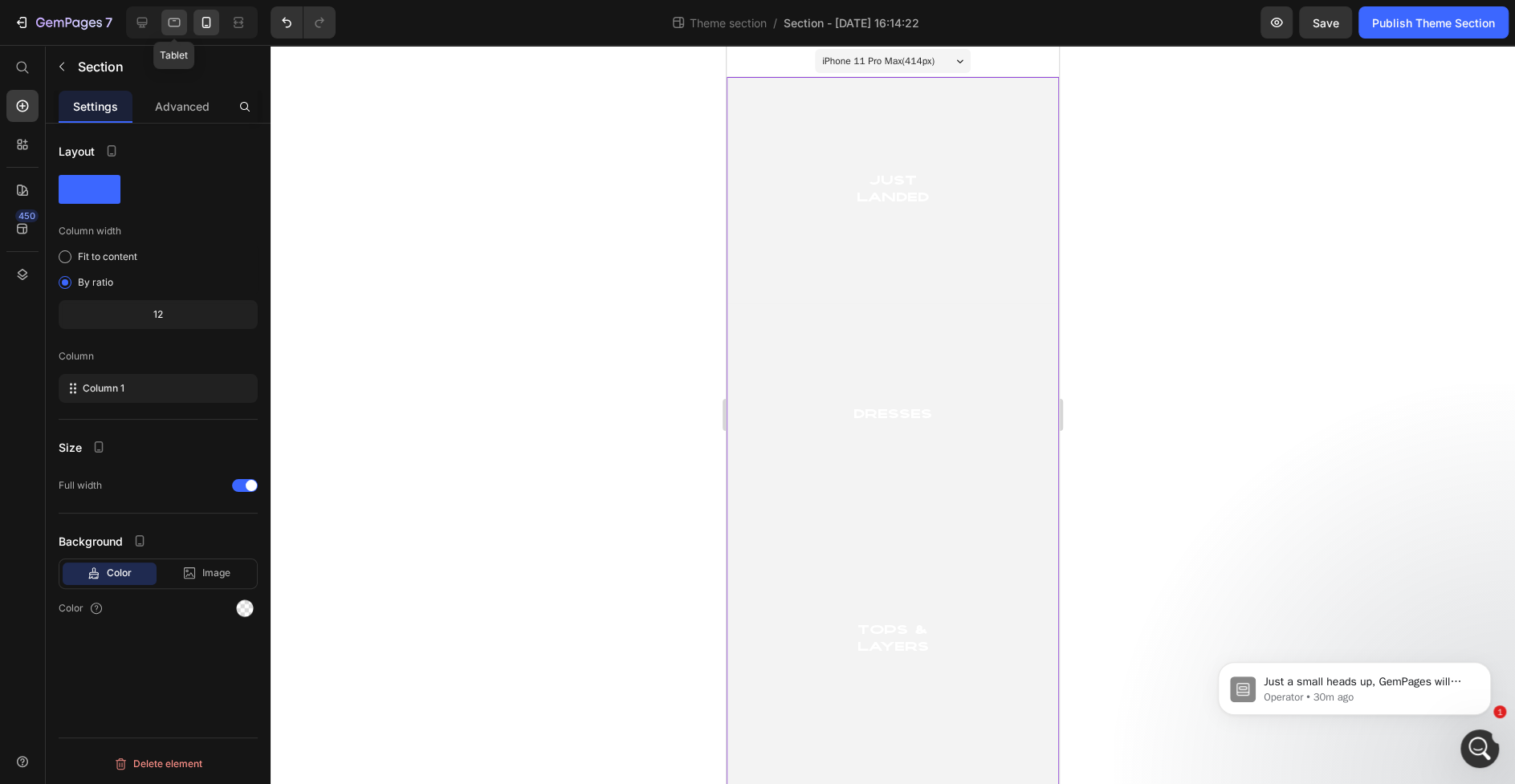 click 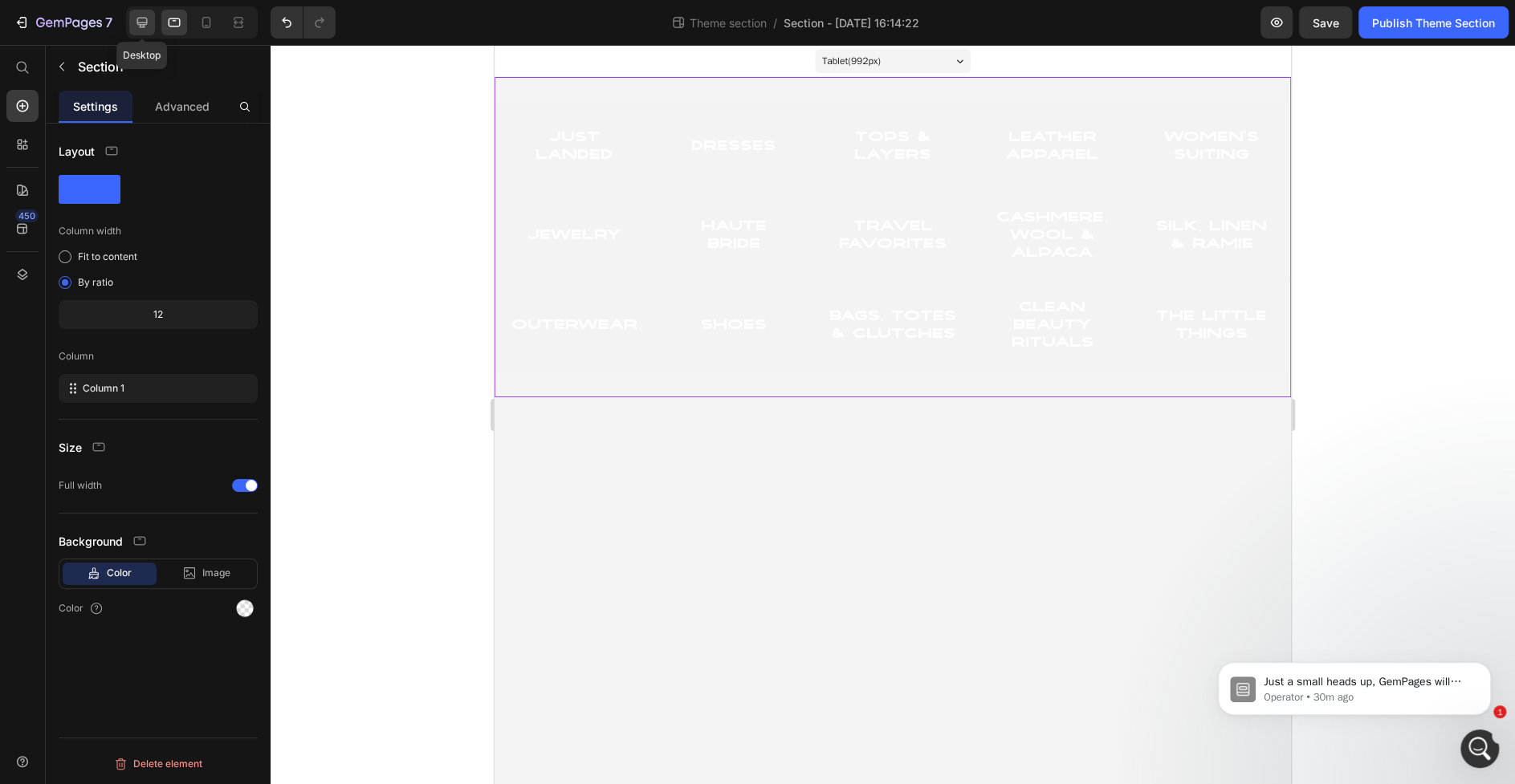click 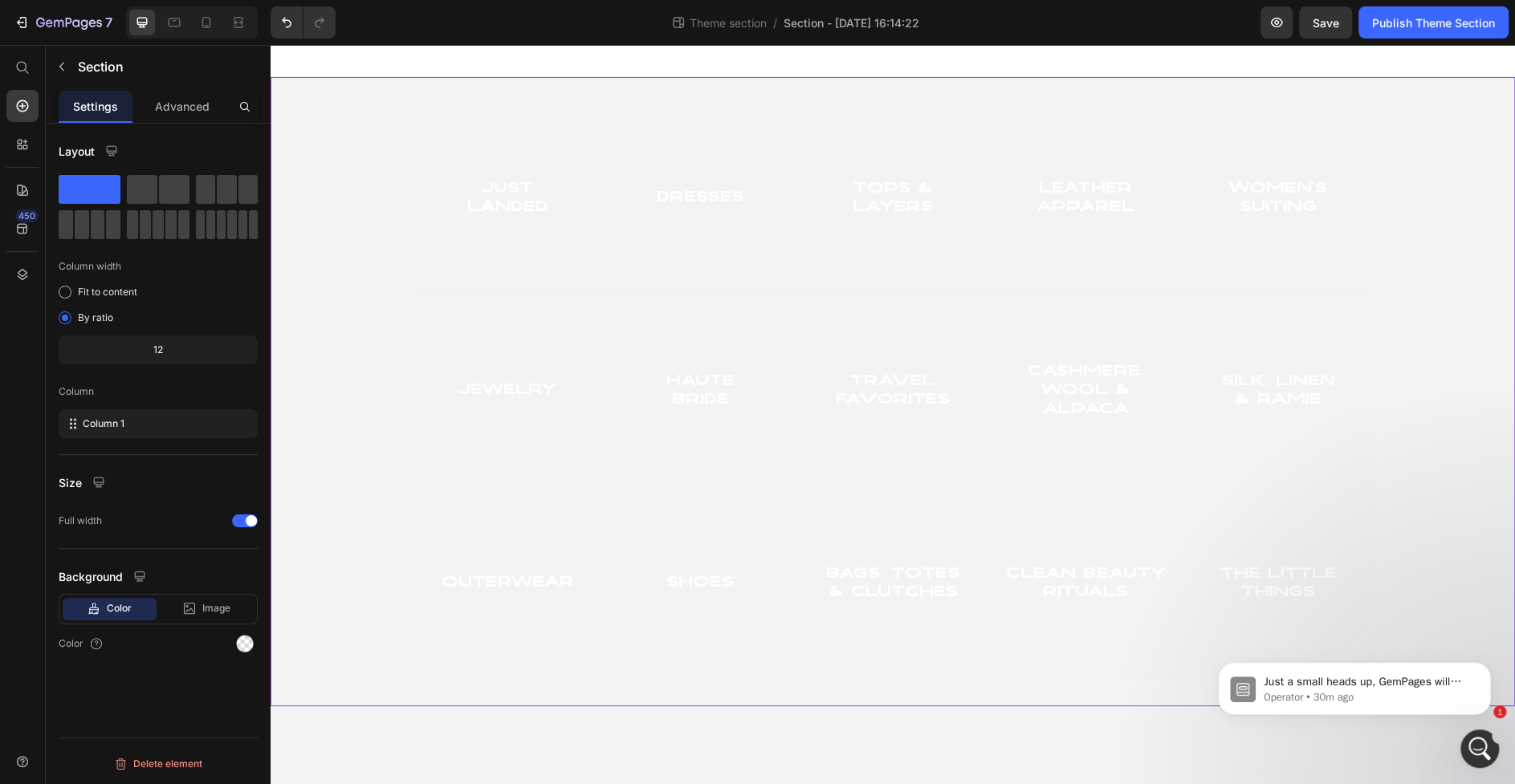 click on "Just  Landed Heading Hero Banner Dresses Heading Hero Banner tops &  Layers Heading Hero Banner Leather Apparel Heading Hero Banner women's  suiting Heading Hero Banner Row Row jewelry Heading Hero Banner haute  Bride Heading Hero Banner Travel Favorites Heading Hero Banner cashmere, wool &  alpaca Heading Hero Banner Silk, Linen  & Ramie Heading Hero Banner Row Outerwear Heading Hero Banner Shoes Heading Hero Banner Bags, Totes  & Clutches Heading Hero Banner Clean Beauty Rituals Heading Hero Banner The Little  Things Heading Hero Banner Row Row" at bounding box center [893, 392] 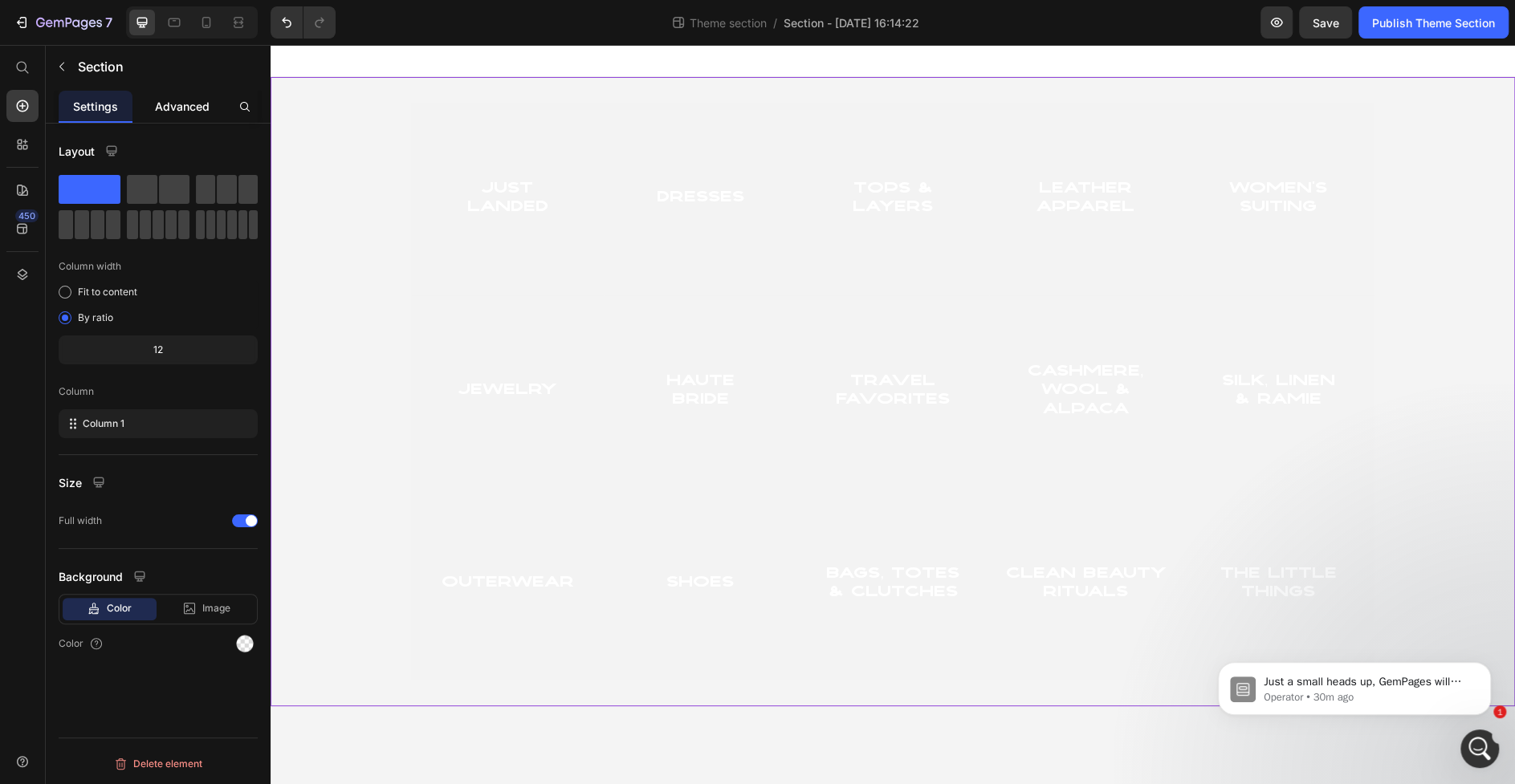 click on "Advanced" at bounding box center [182, 106] 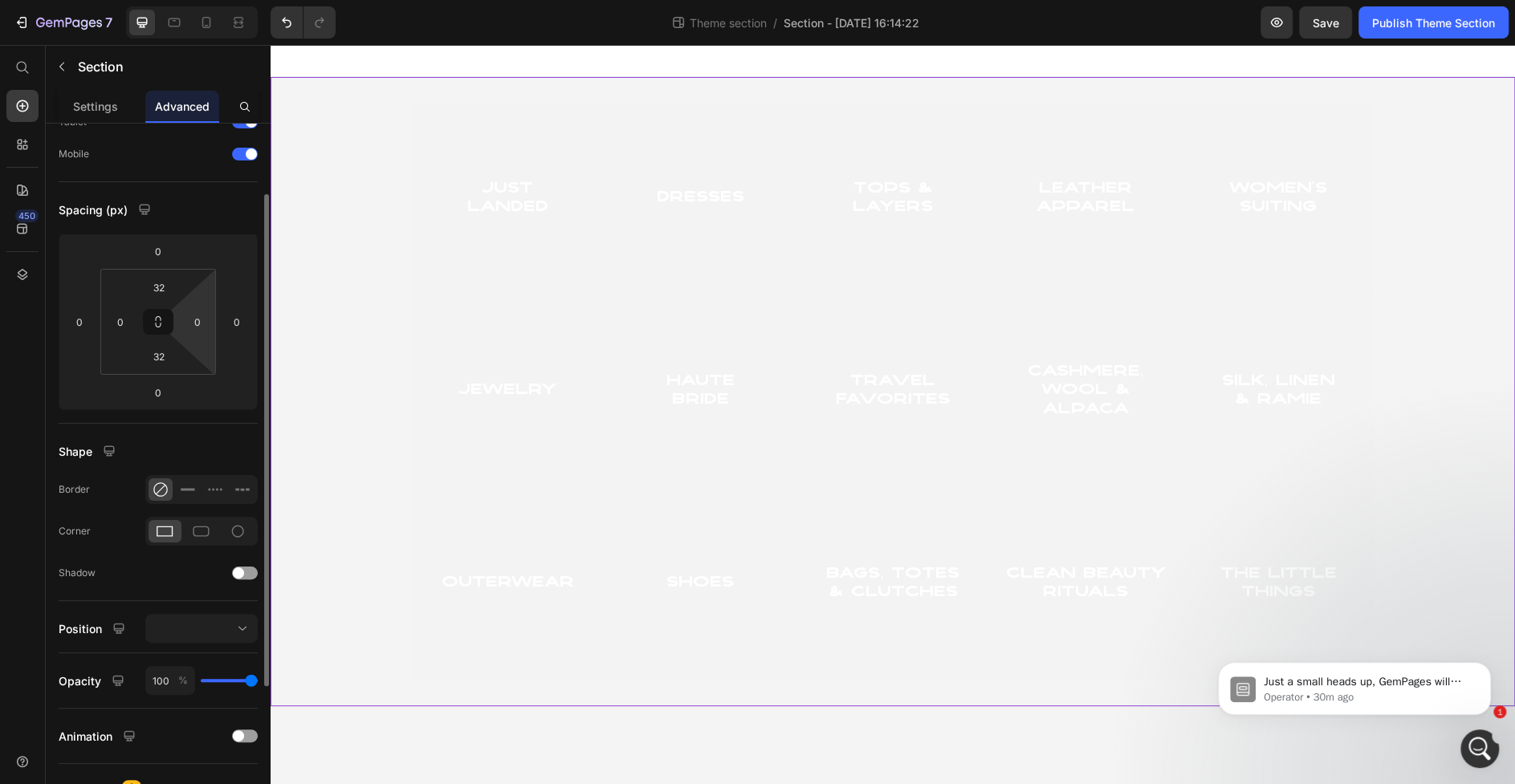 scroll, scrollTop: 100, scrollLeft: 0, axis: vertical 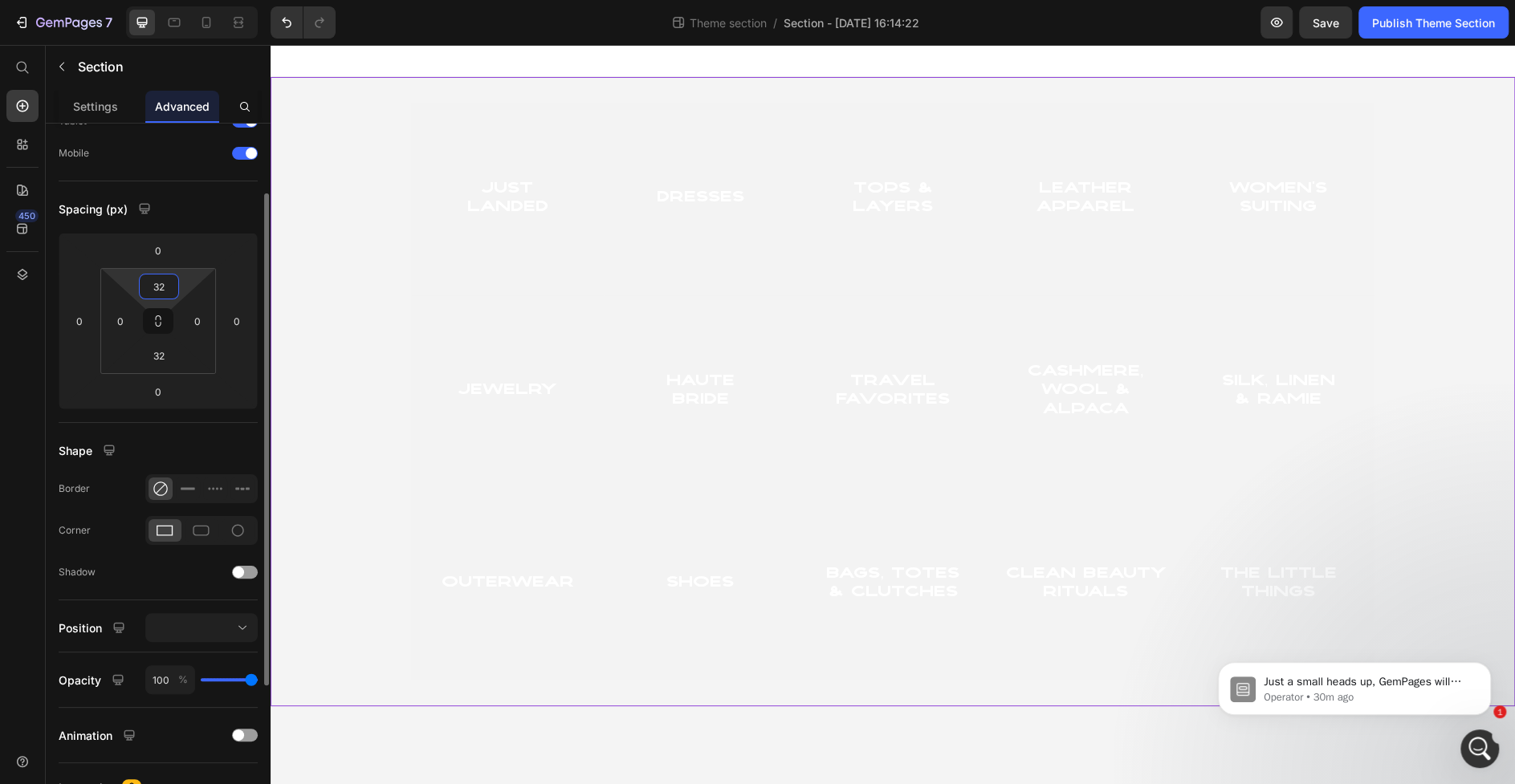 click on "32" at bounding box center (159, 286) 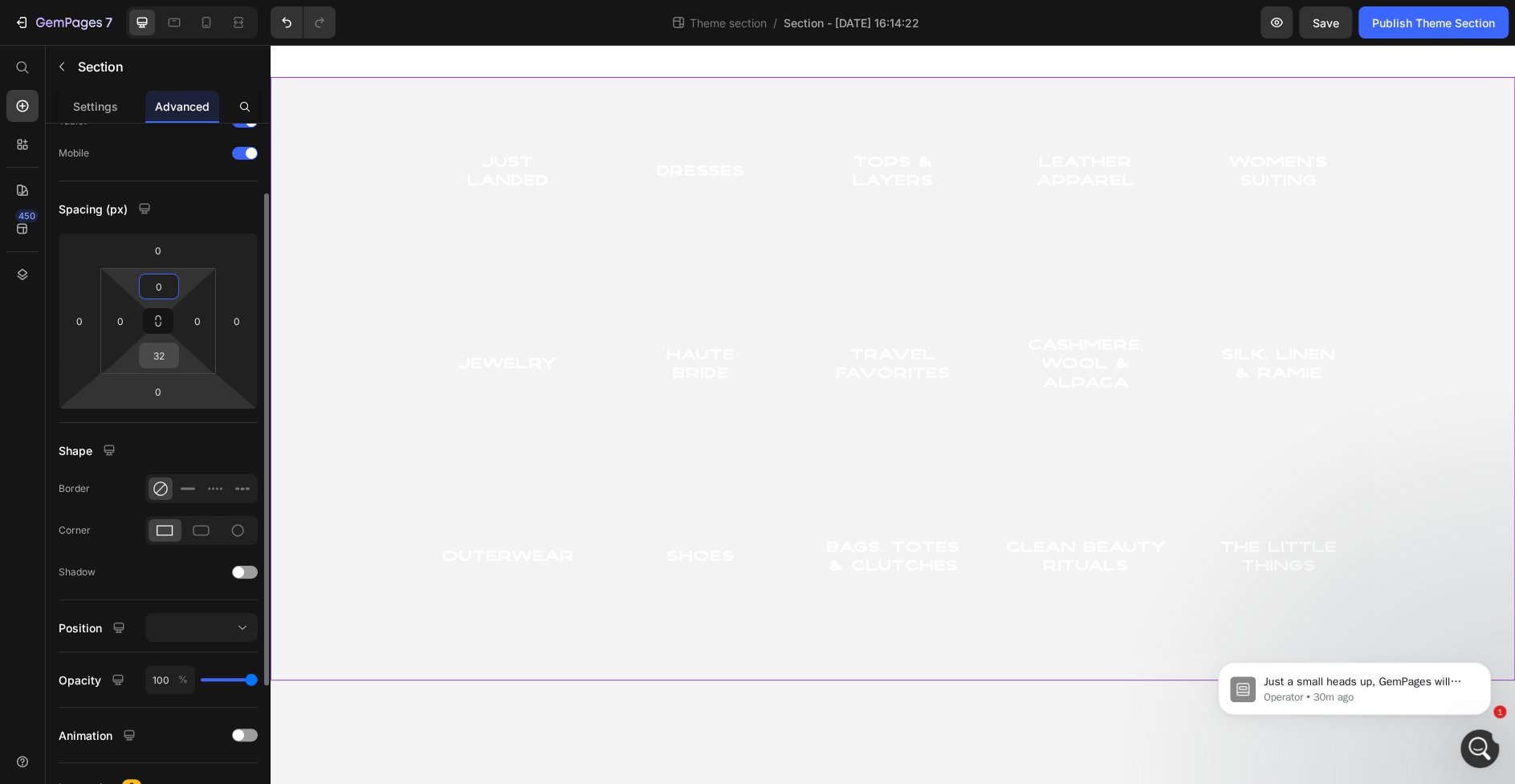 type on "0" 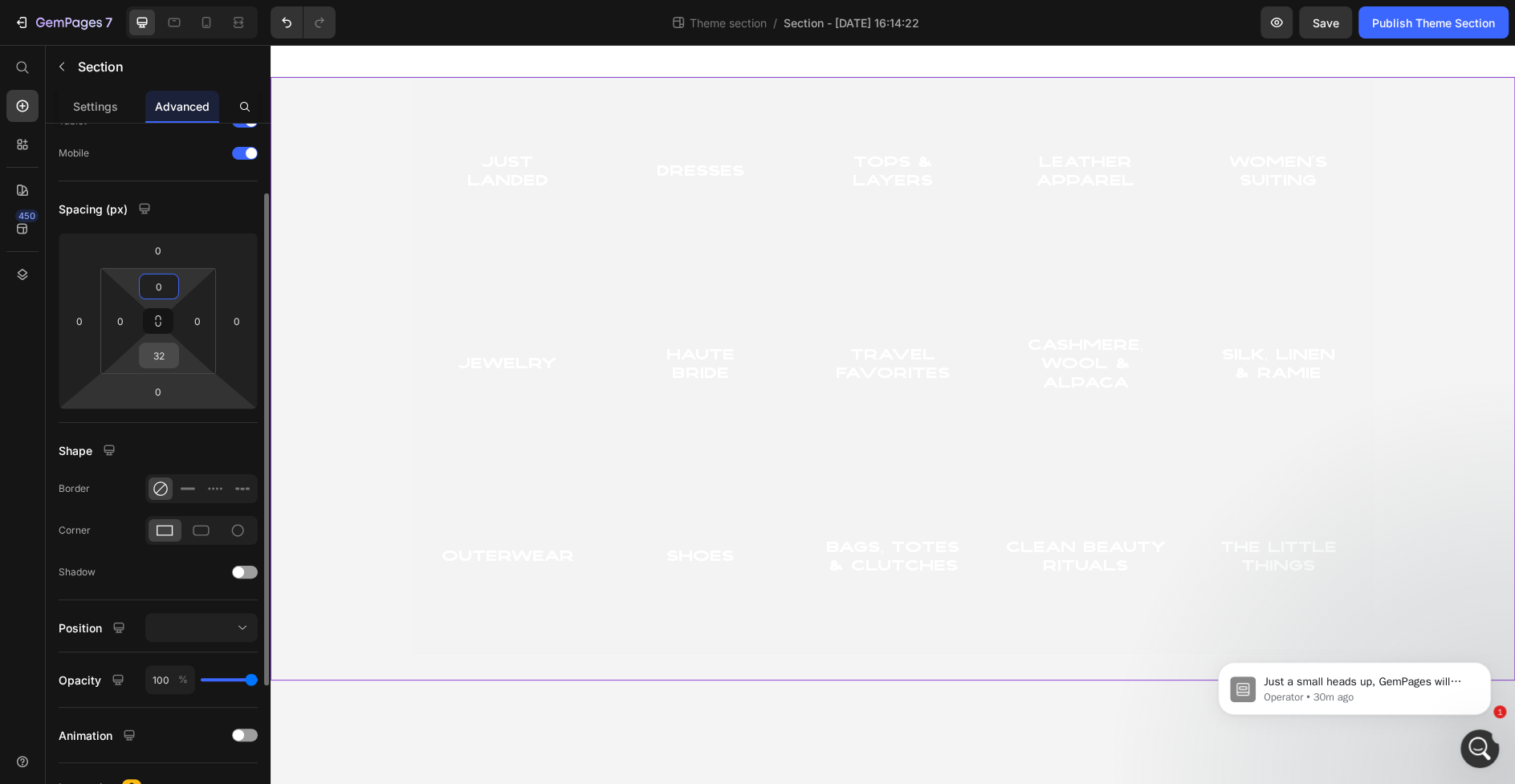 click on "32" at bounding box center (159, 355) 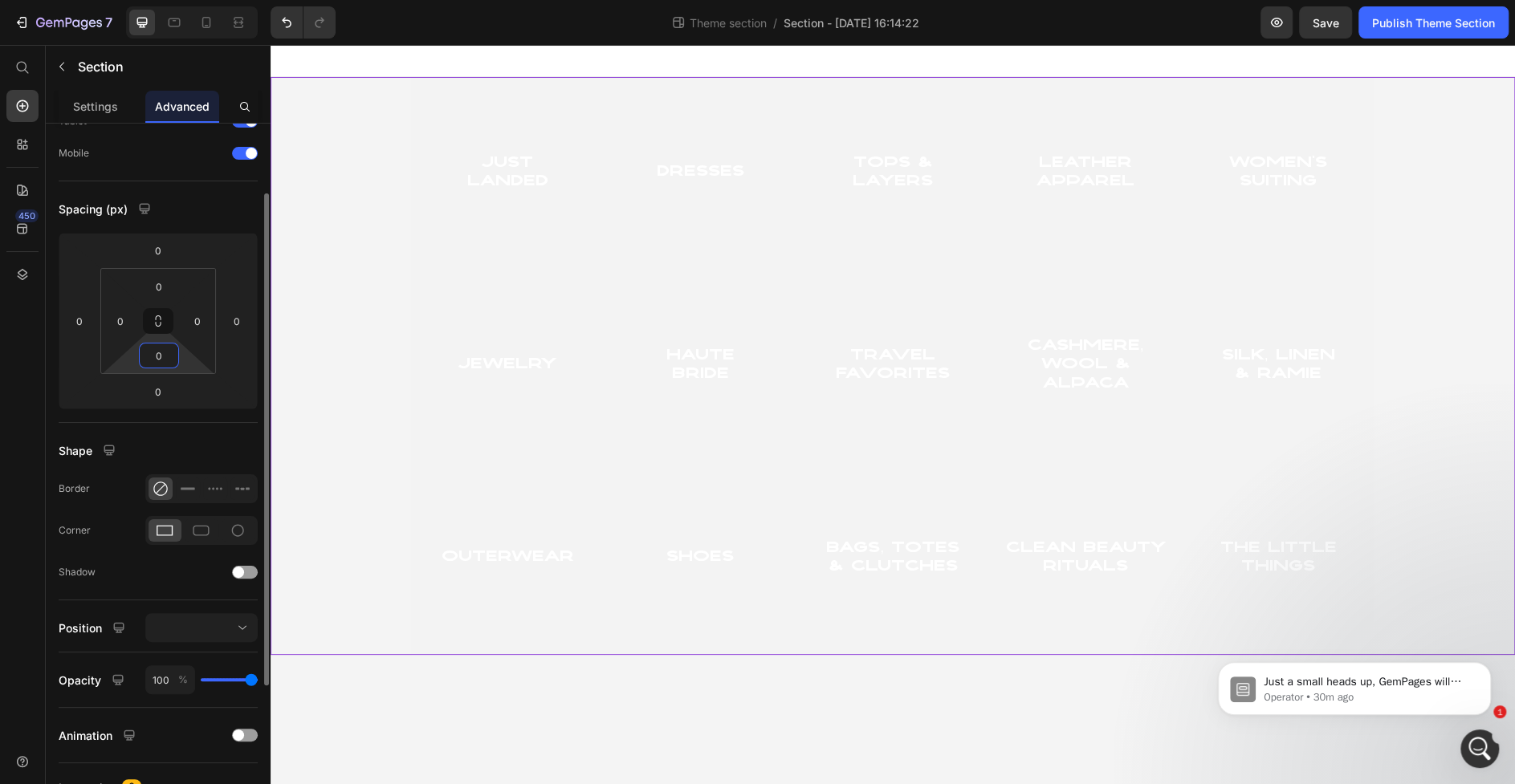 type on "0" 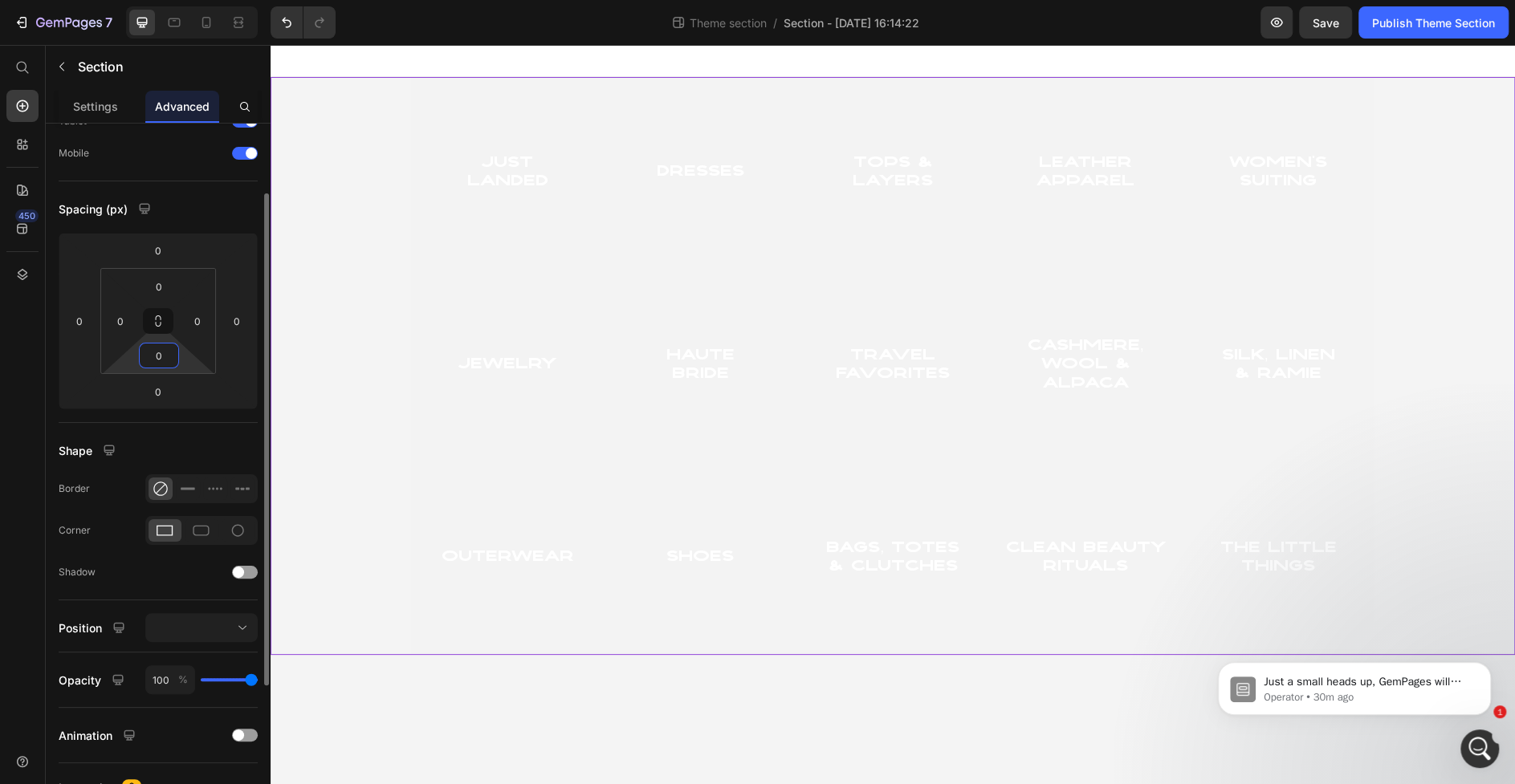 click on "Display on Desktop Tablet Mobile Spacing (px) 0 0 0 0 0 0 0 0 Shape Border Corner Shadow Position Opacity 100 % Animation Interaction Upgrade to Optimize plan  to unlock Interaction & other premium features. CSS class" at bounding box center (158, 493) 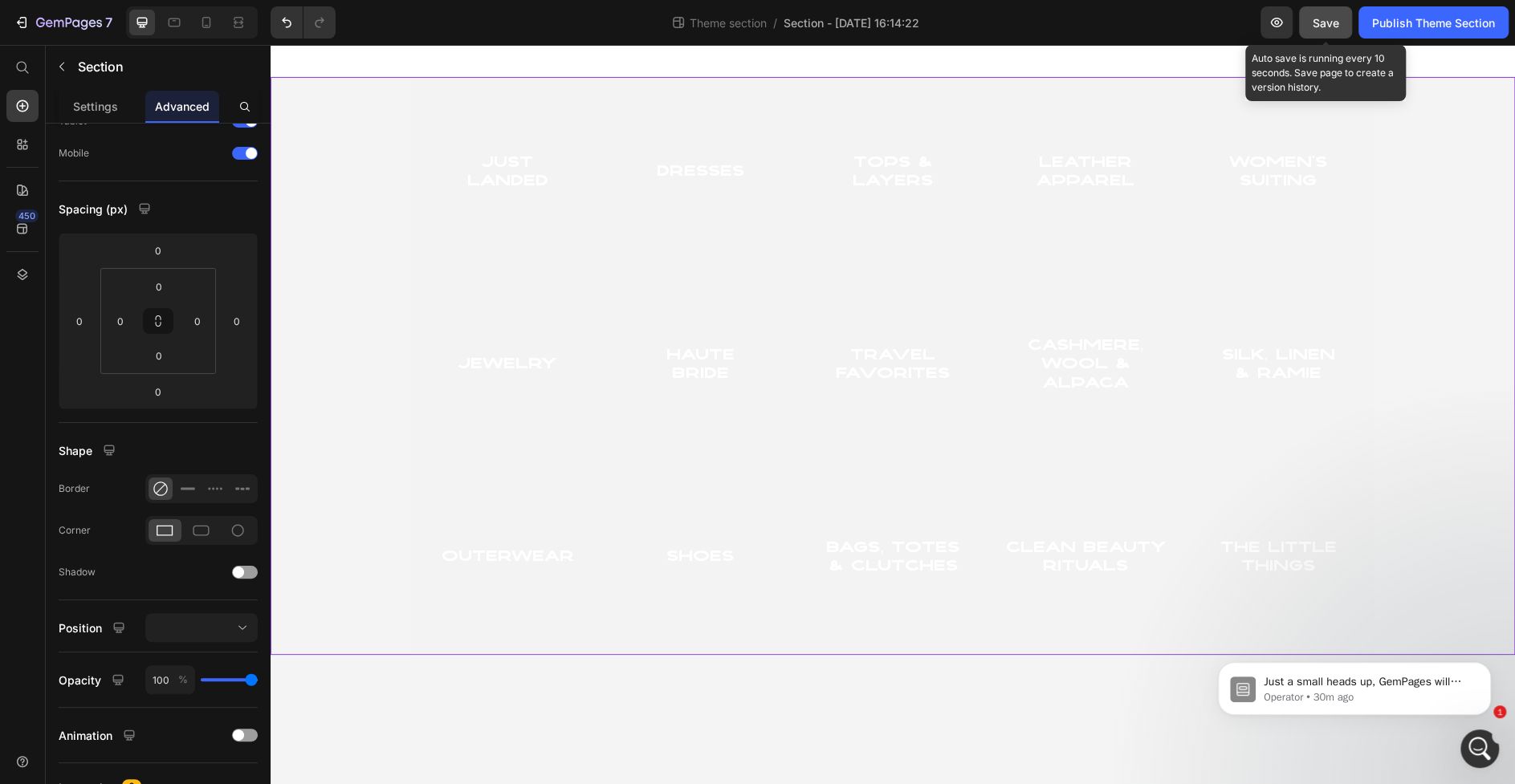 click on "Save" at bounding box center [1326, 22] 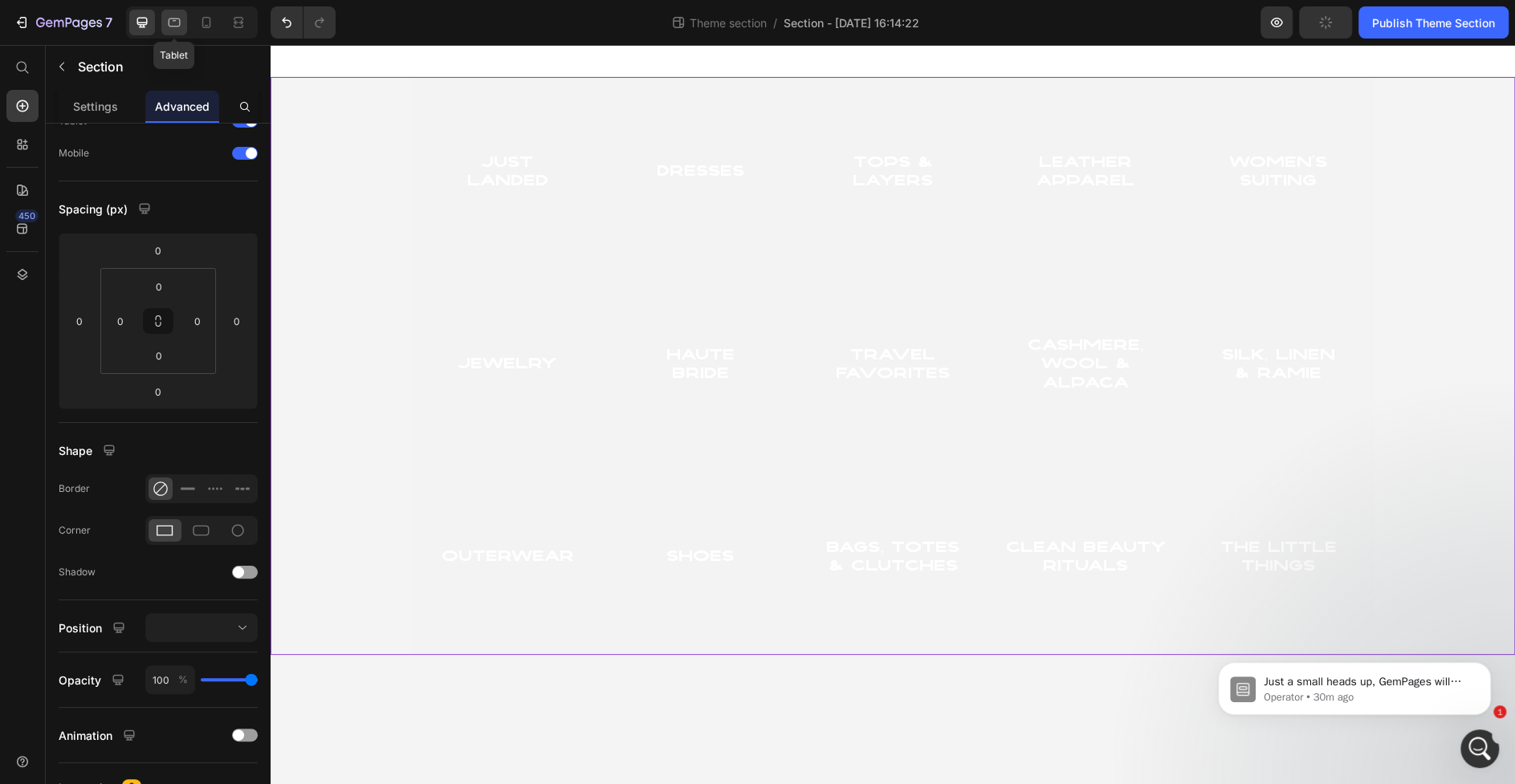 click 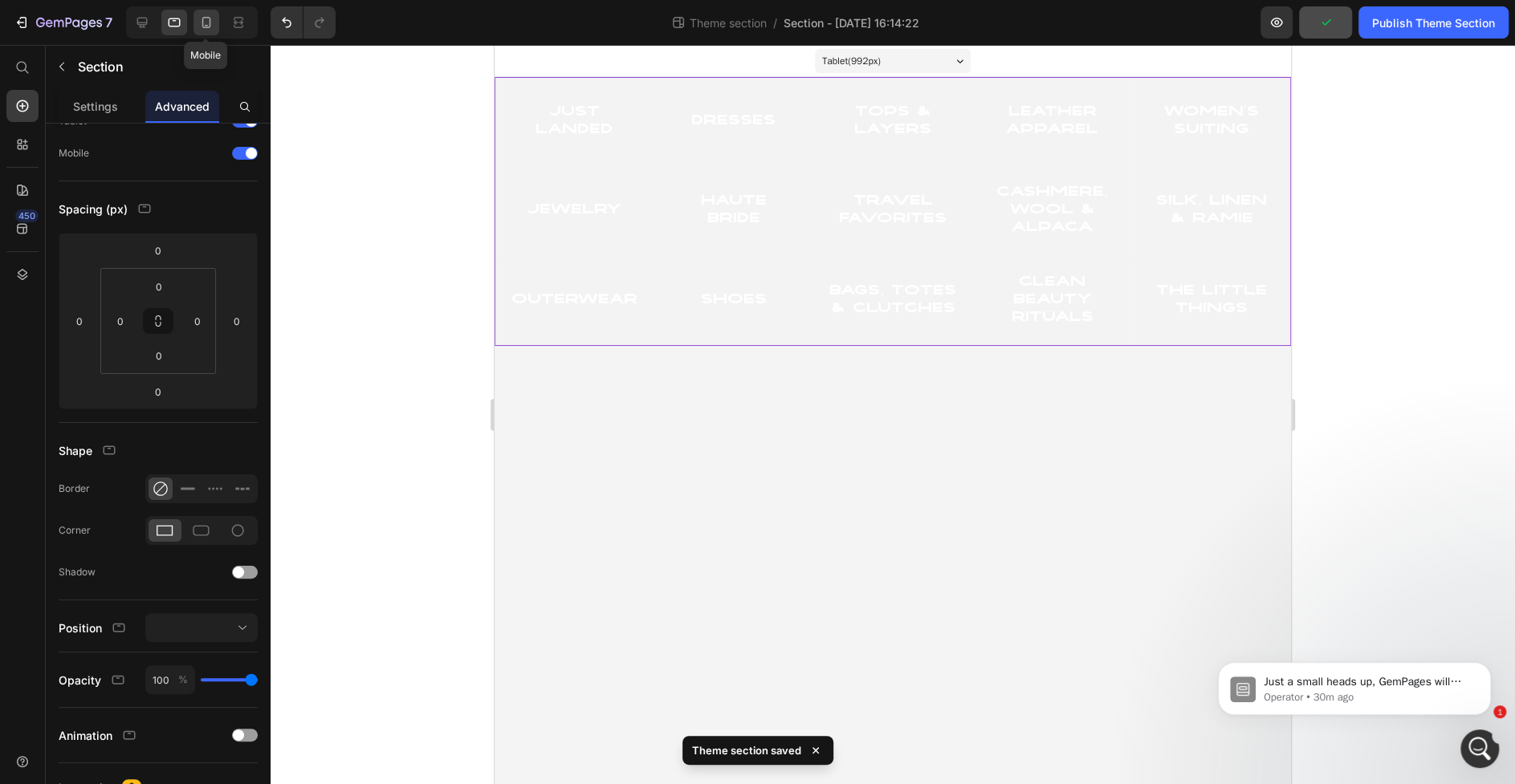 click 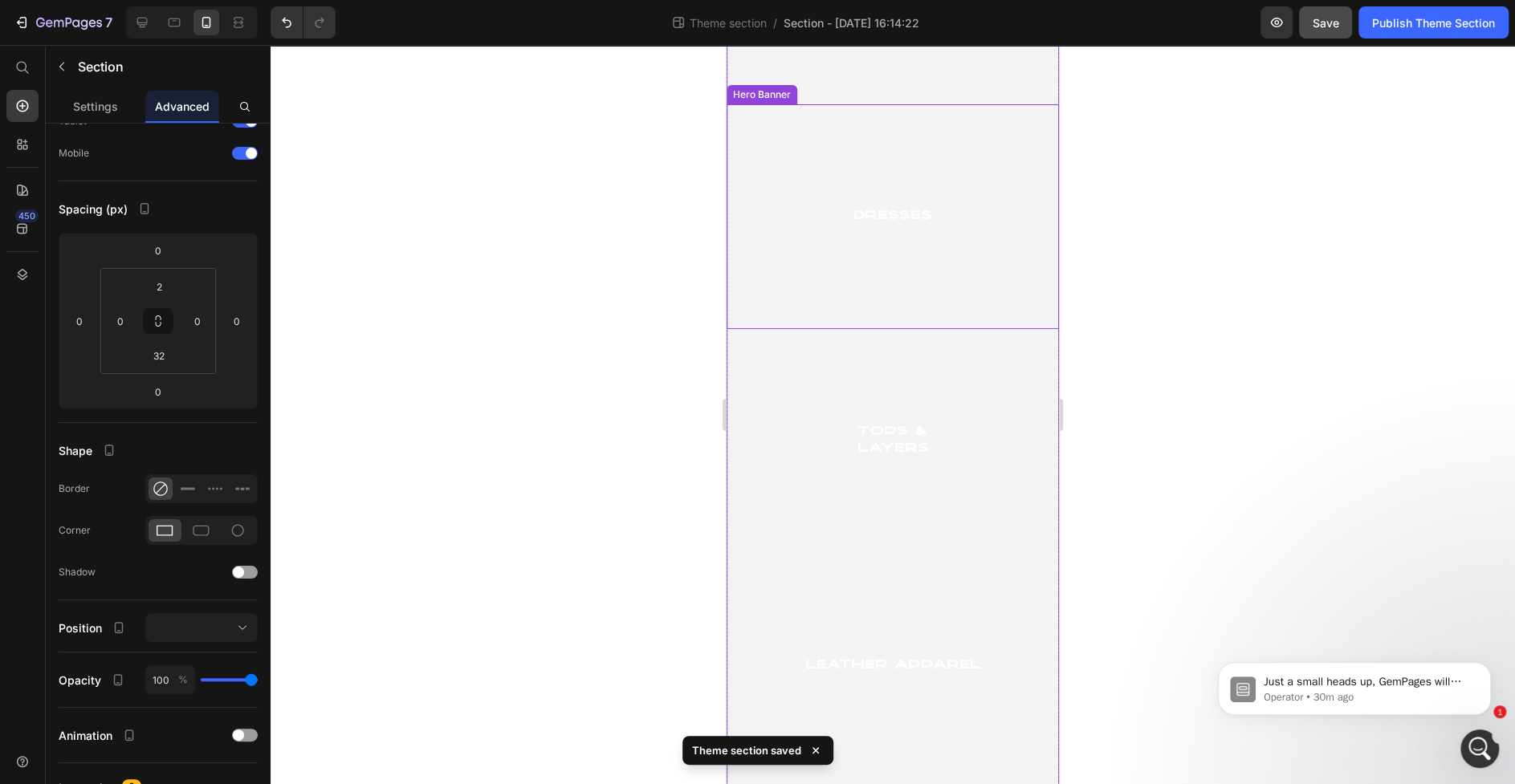 scroll, scrollTop: 0, scrollLeft: 0, axis: both 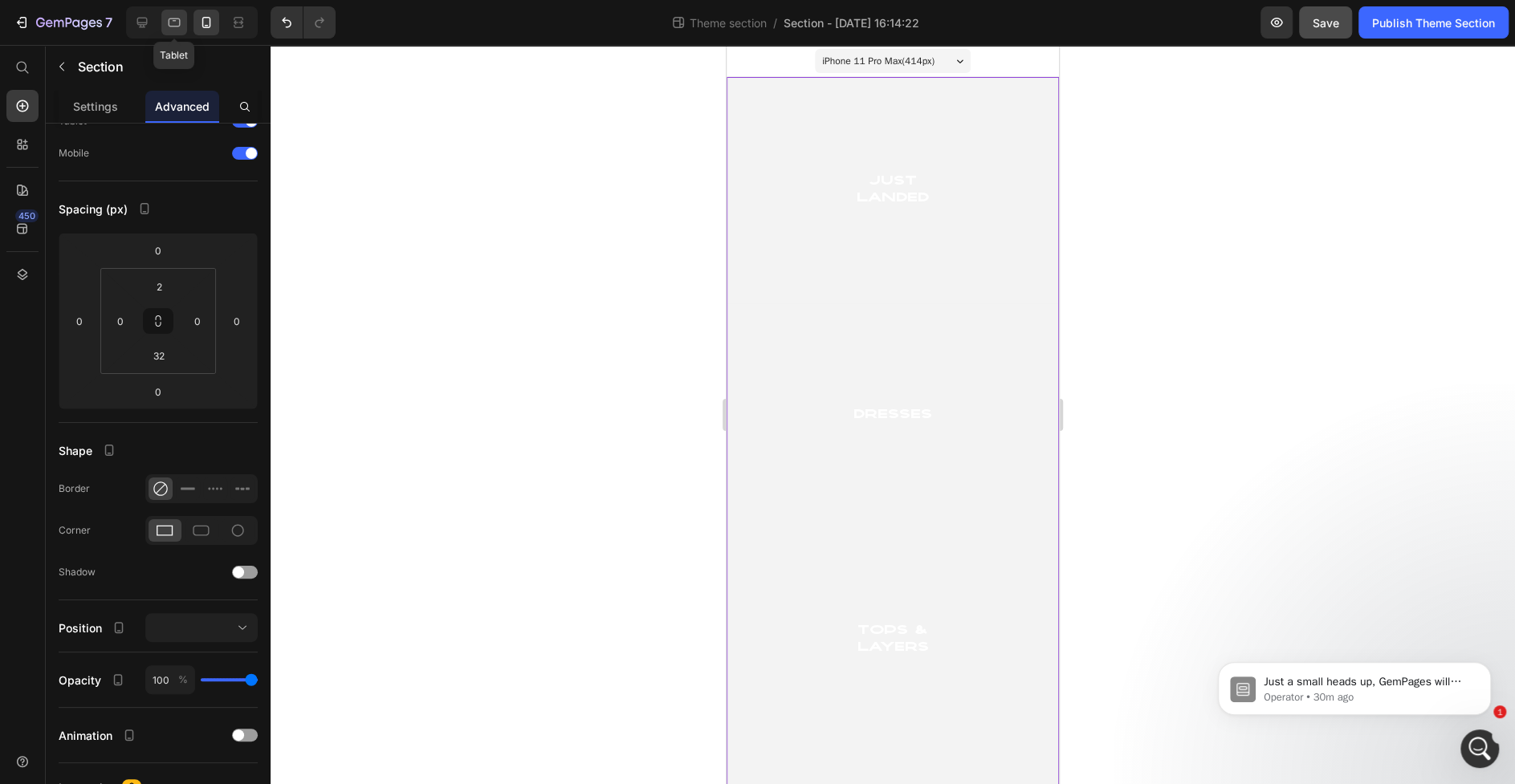 click 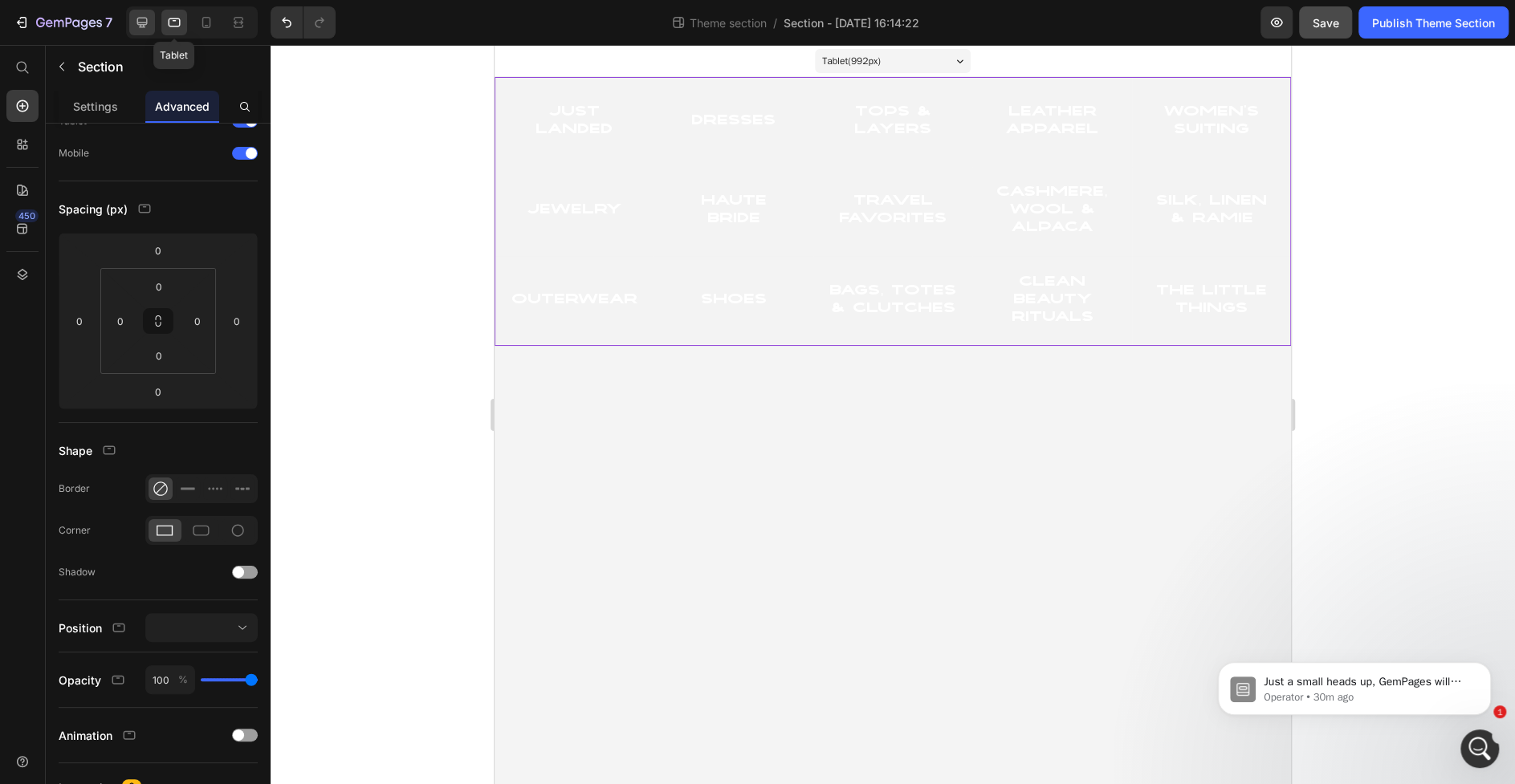 click 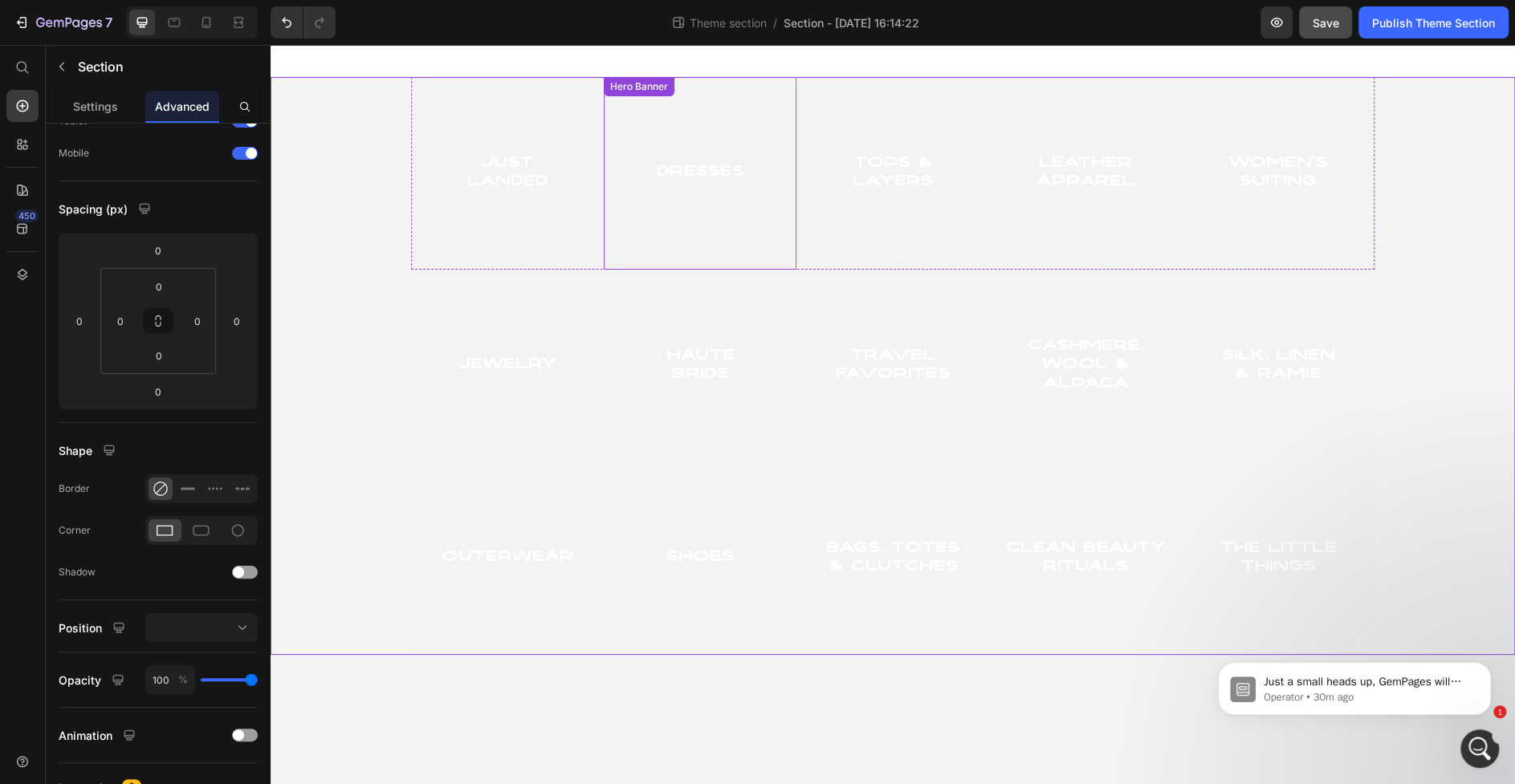 click at bounding box center [507, 173] 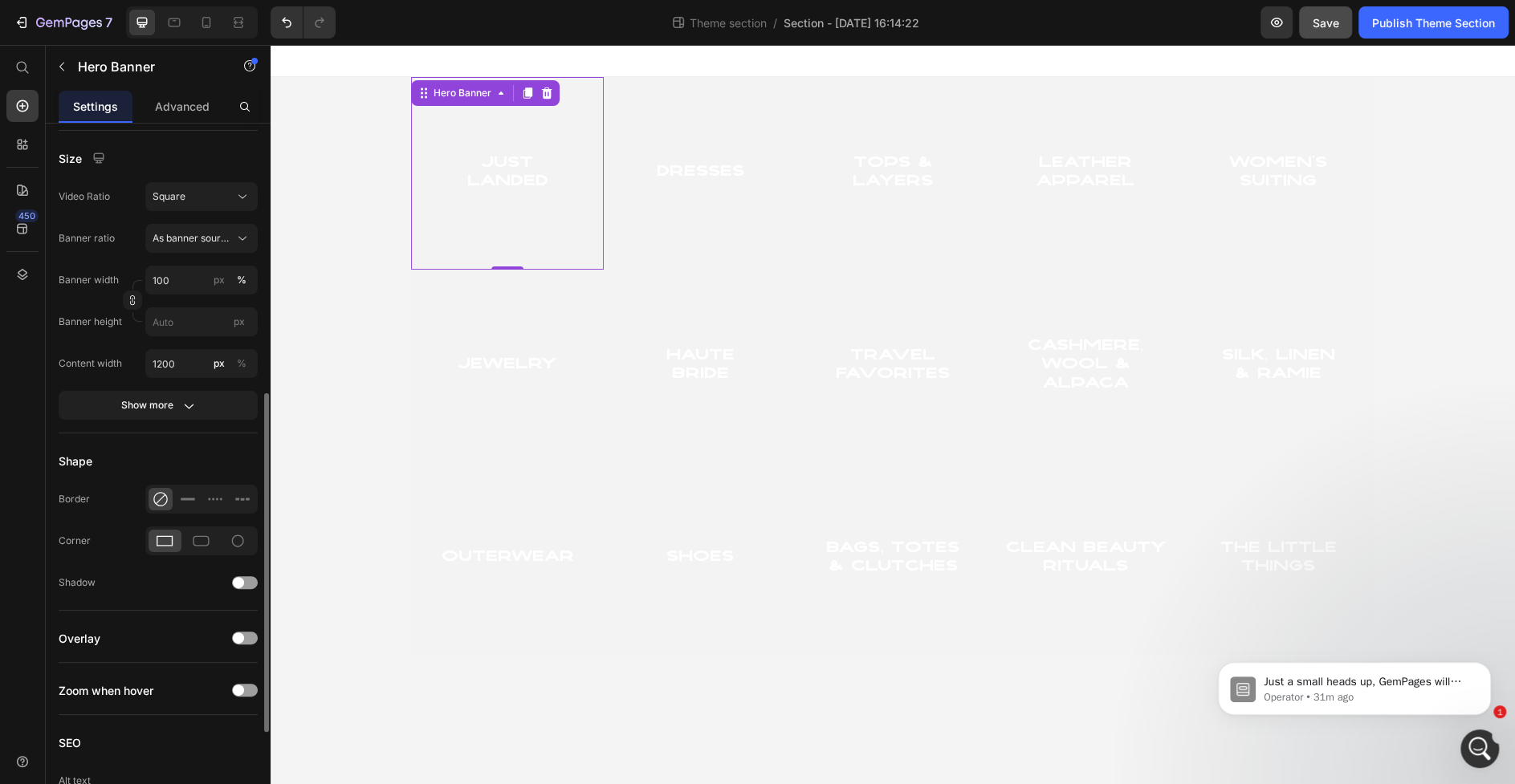 scroll, scrollTop: 579, scrollLeft: 0, axis: vertical 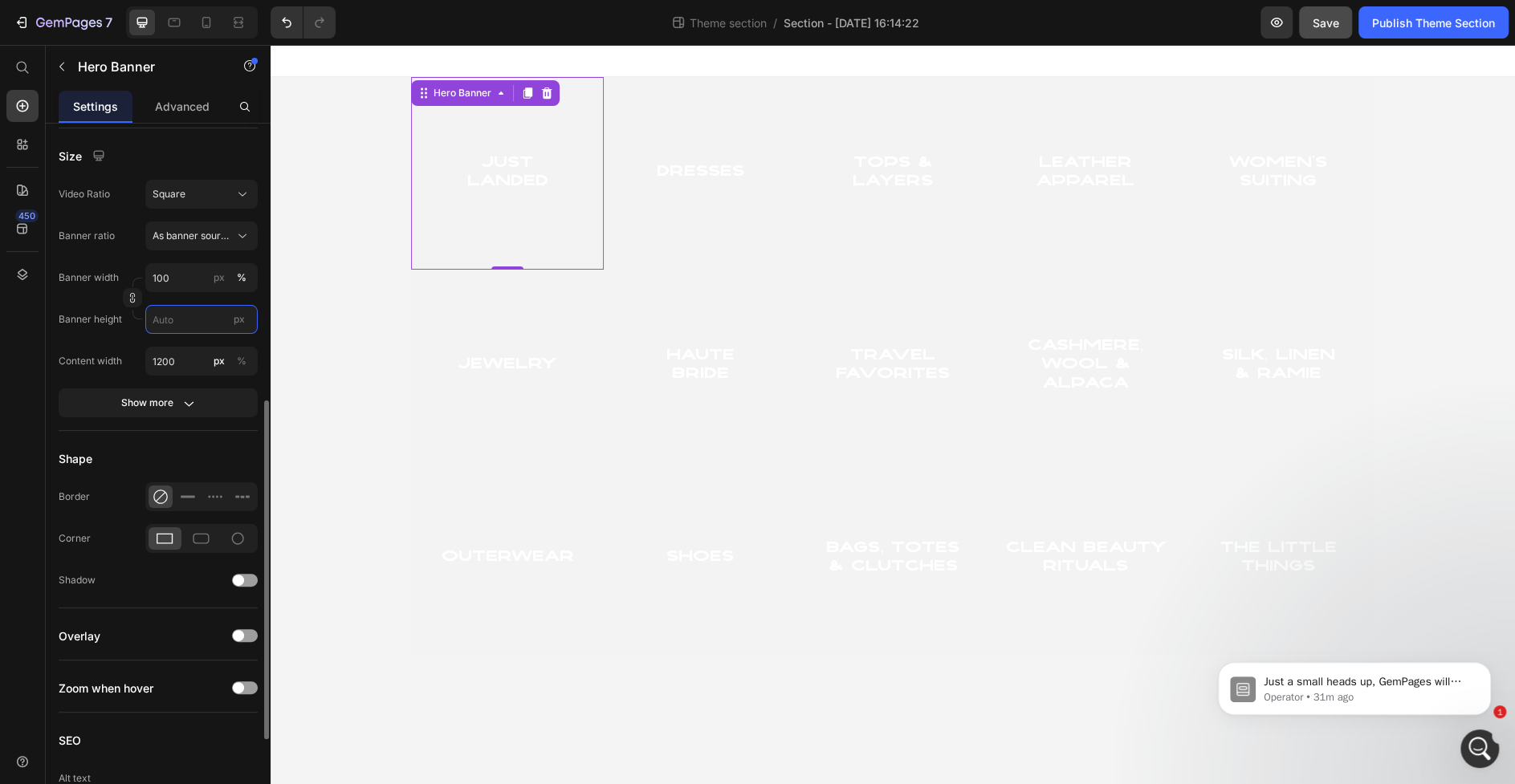 click on "px" at bounding box center (202, 319) 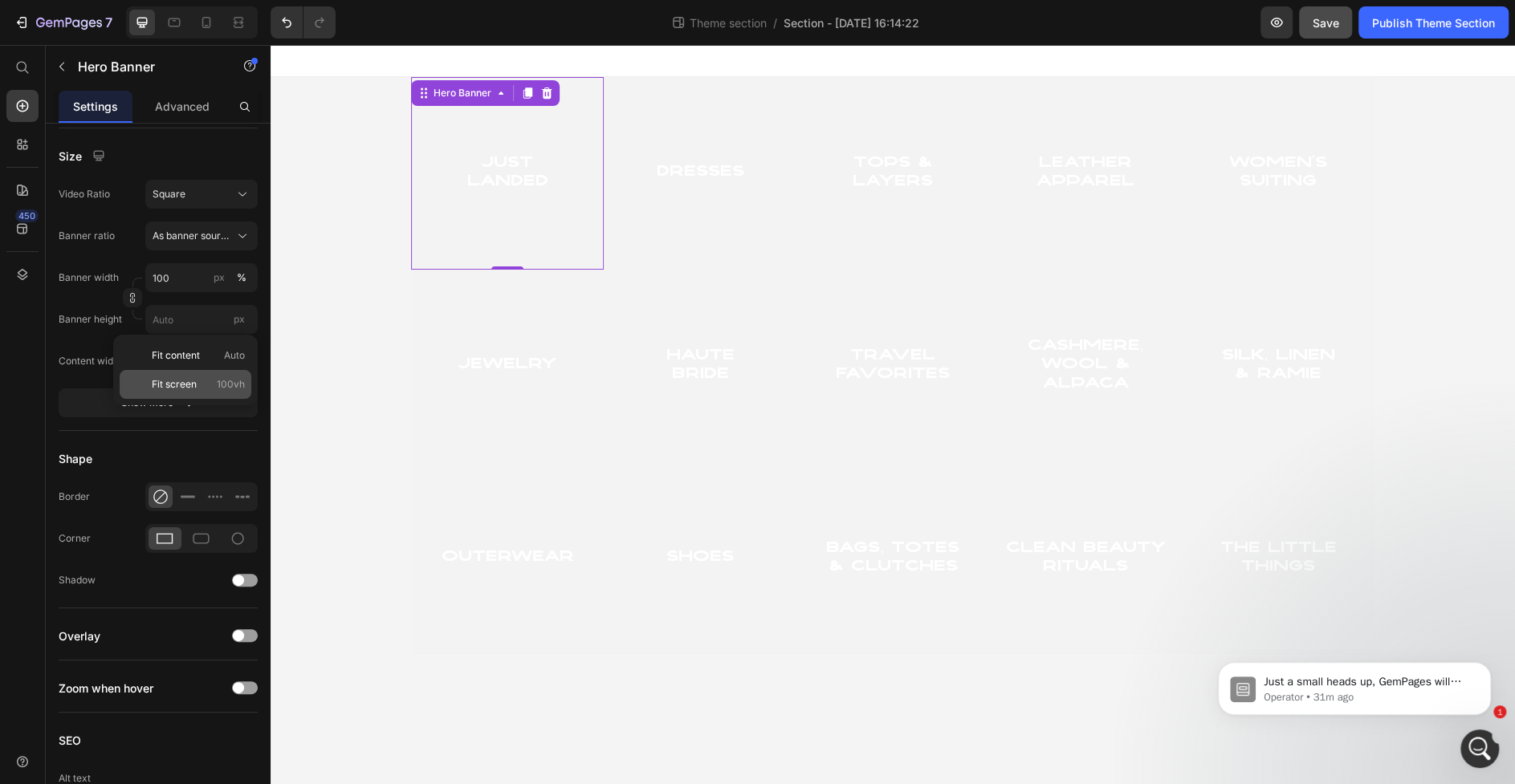 click on "Fit screen 100vh" at bounding box center (198, 384) 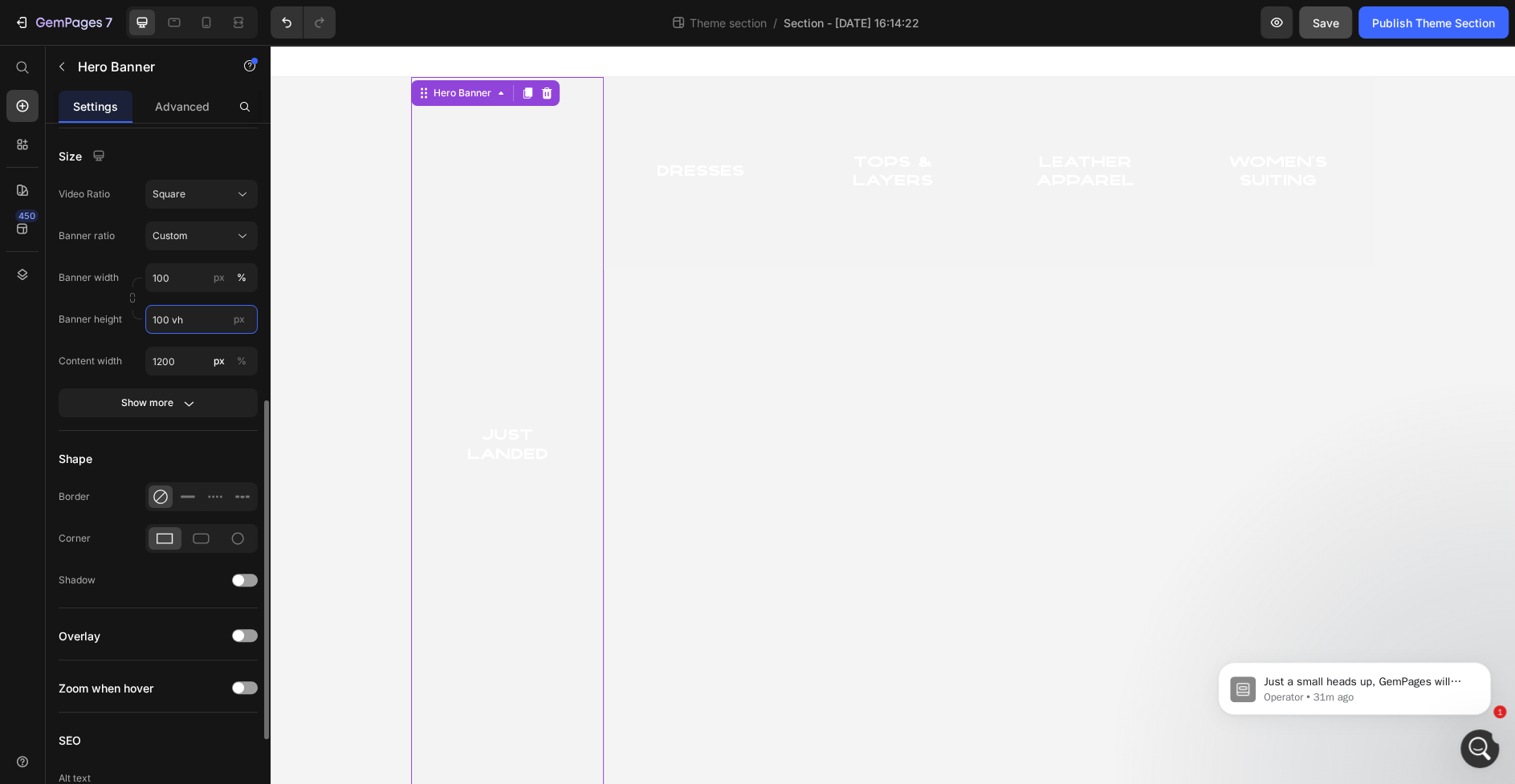 click on "100 vh" at bounding box center [202, 319] 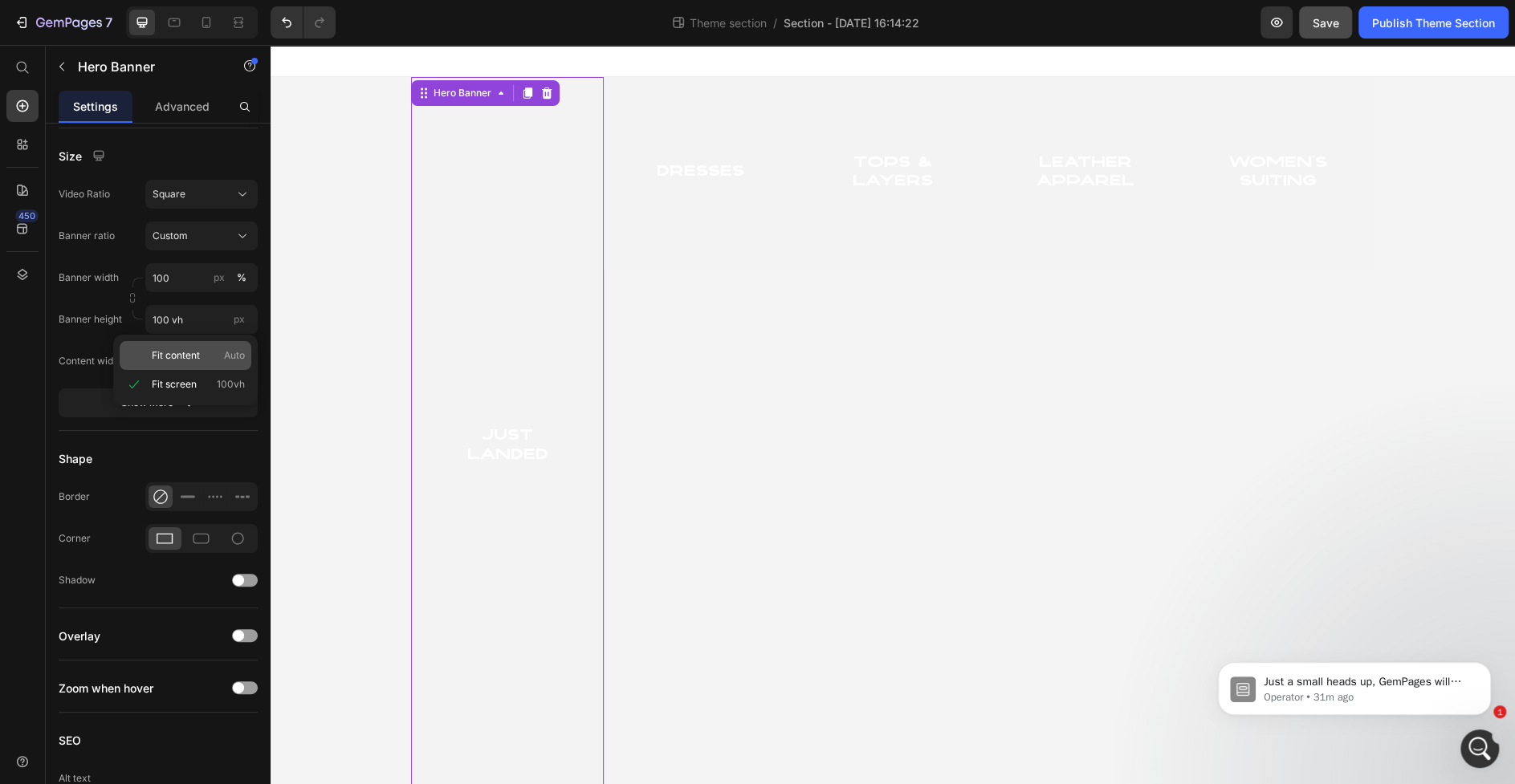 click on "Fit content" at bounding box center (176, 355) 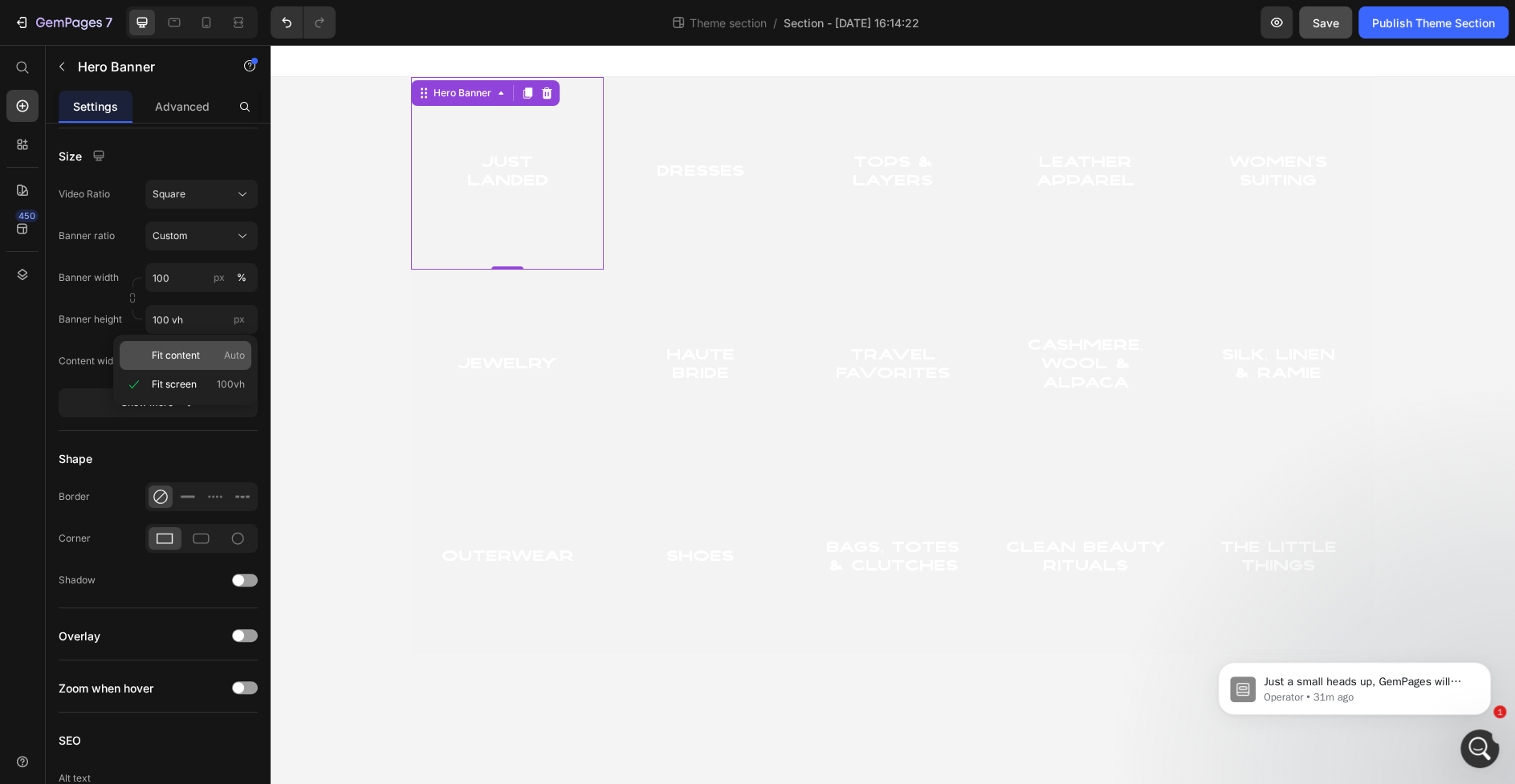 type on "Auto" 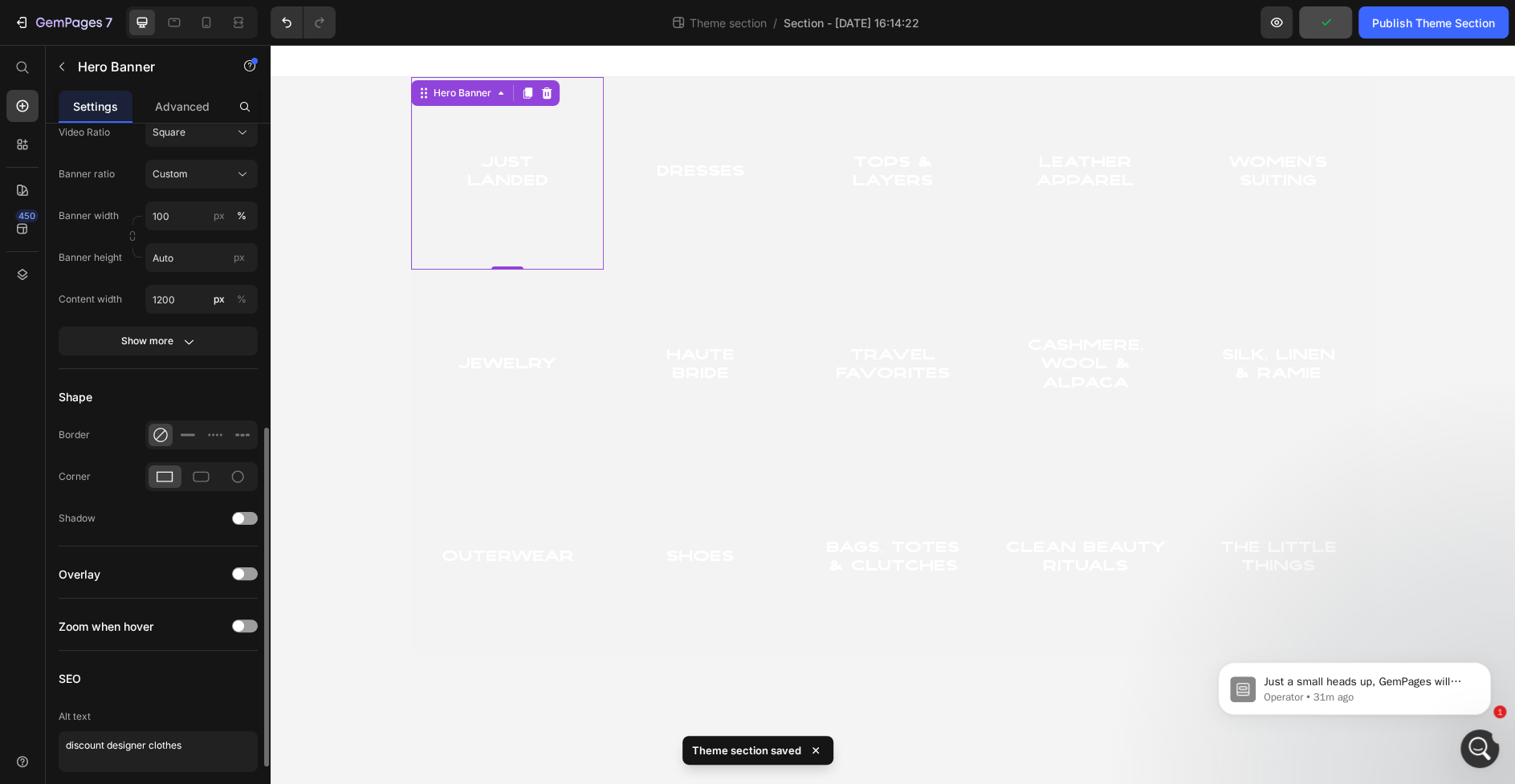 scroll, scrollTop: 633, scrollLeft: 0, axis: vertical 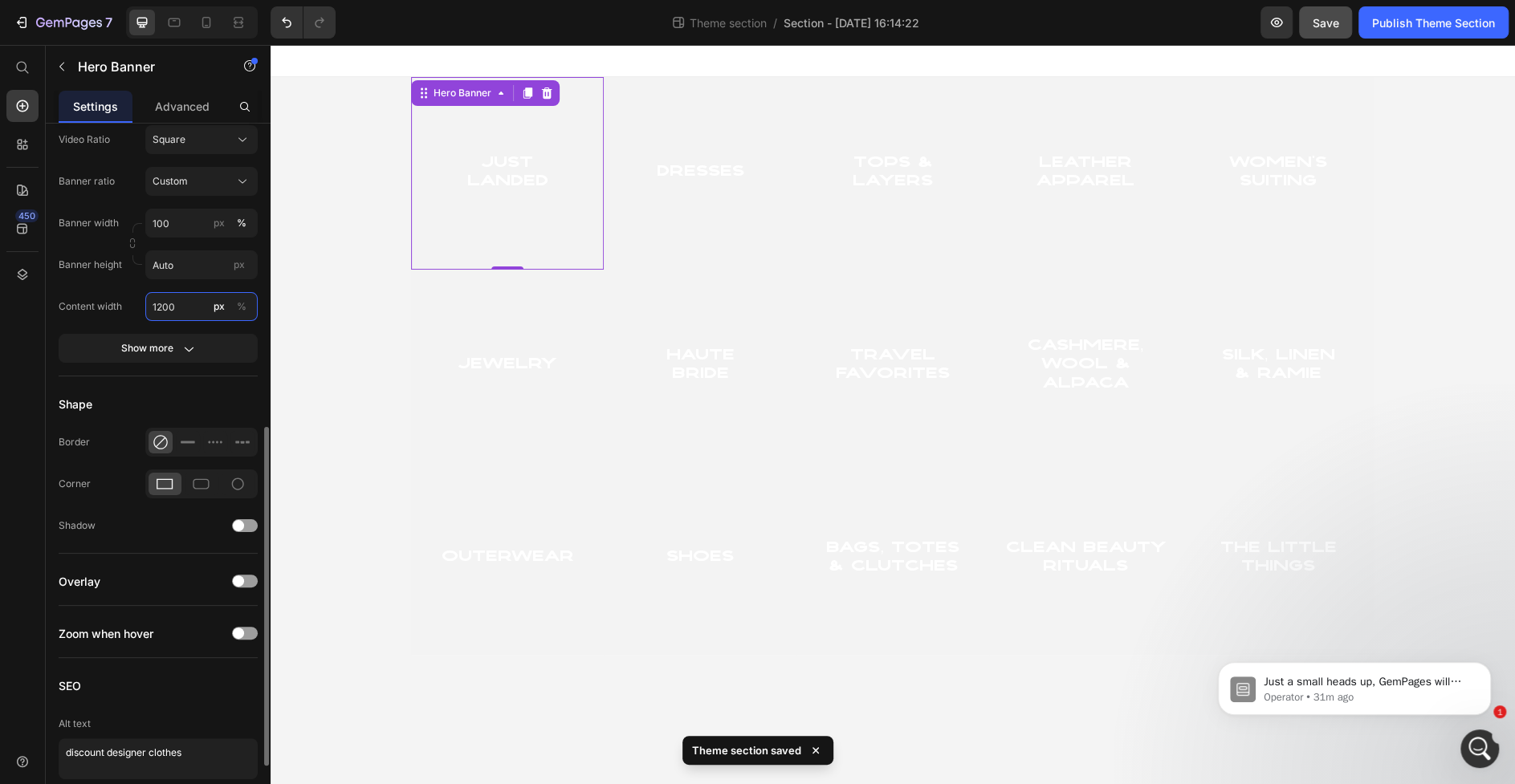 click on "1200" at bounding box center (202, 307) 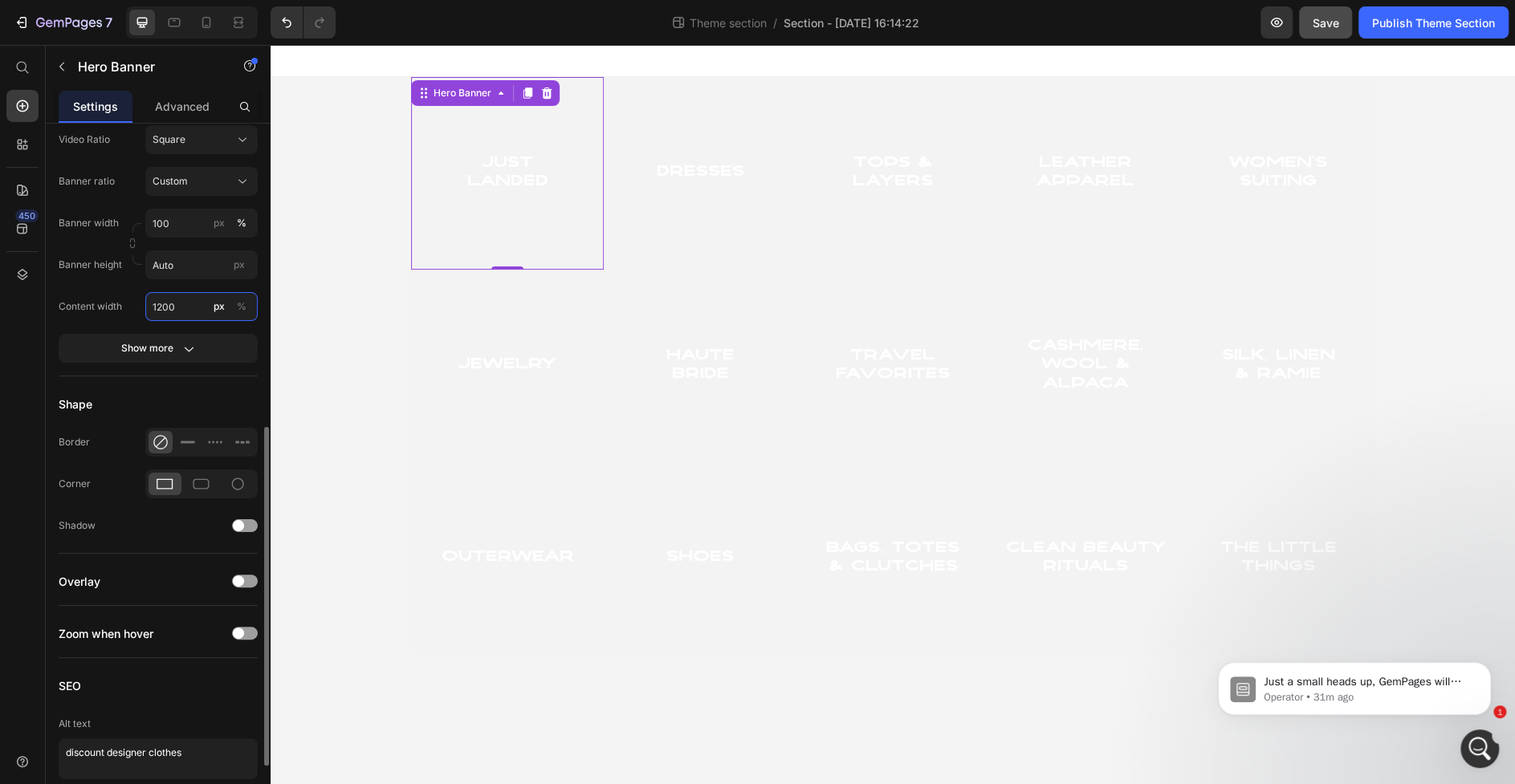 type on "1200" 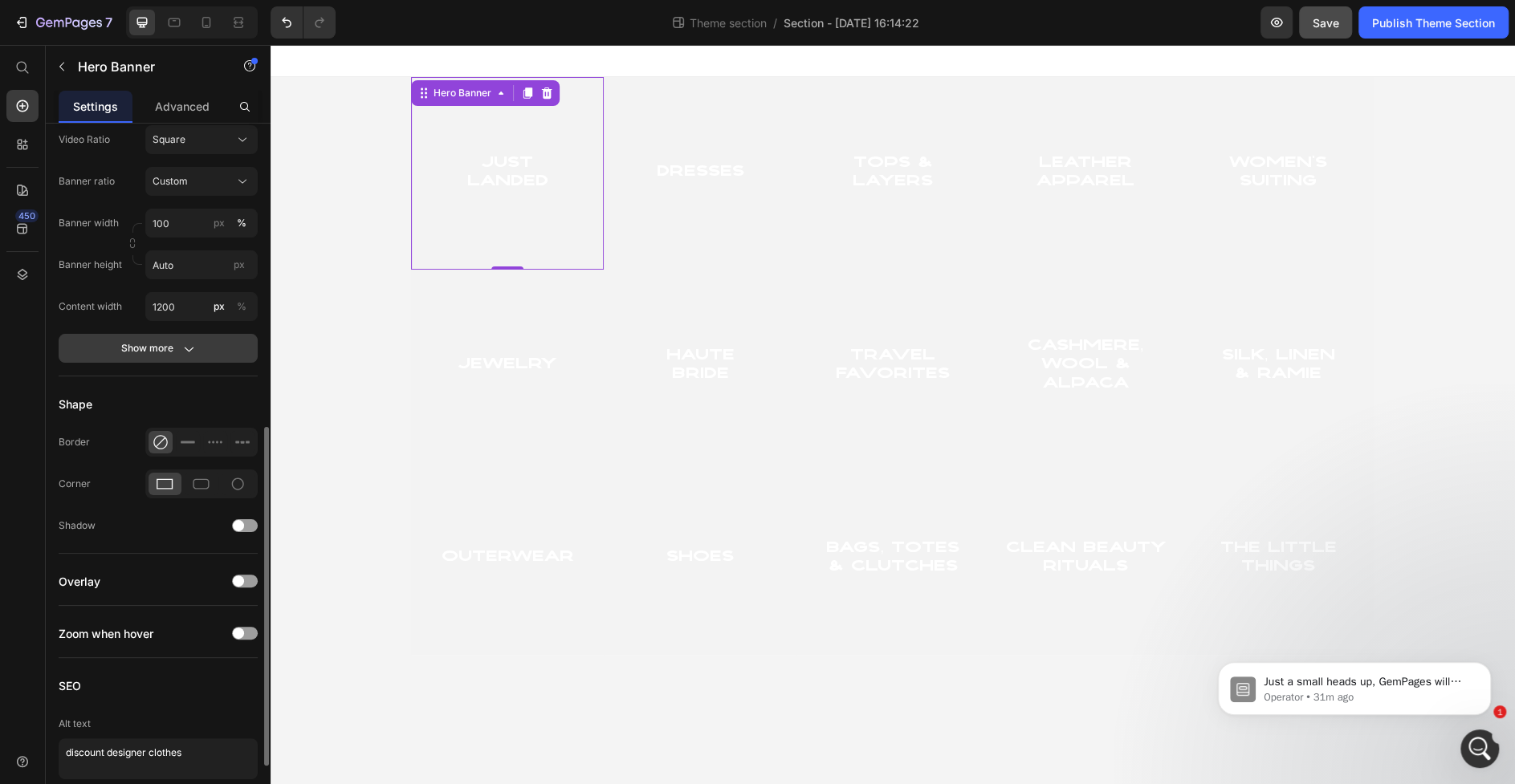 click on "Show more" at bounding box center (158, 348) 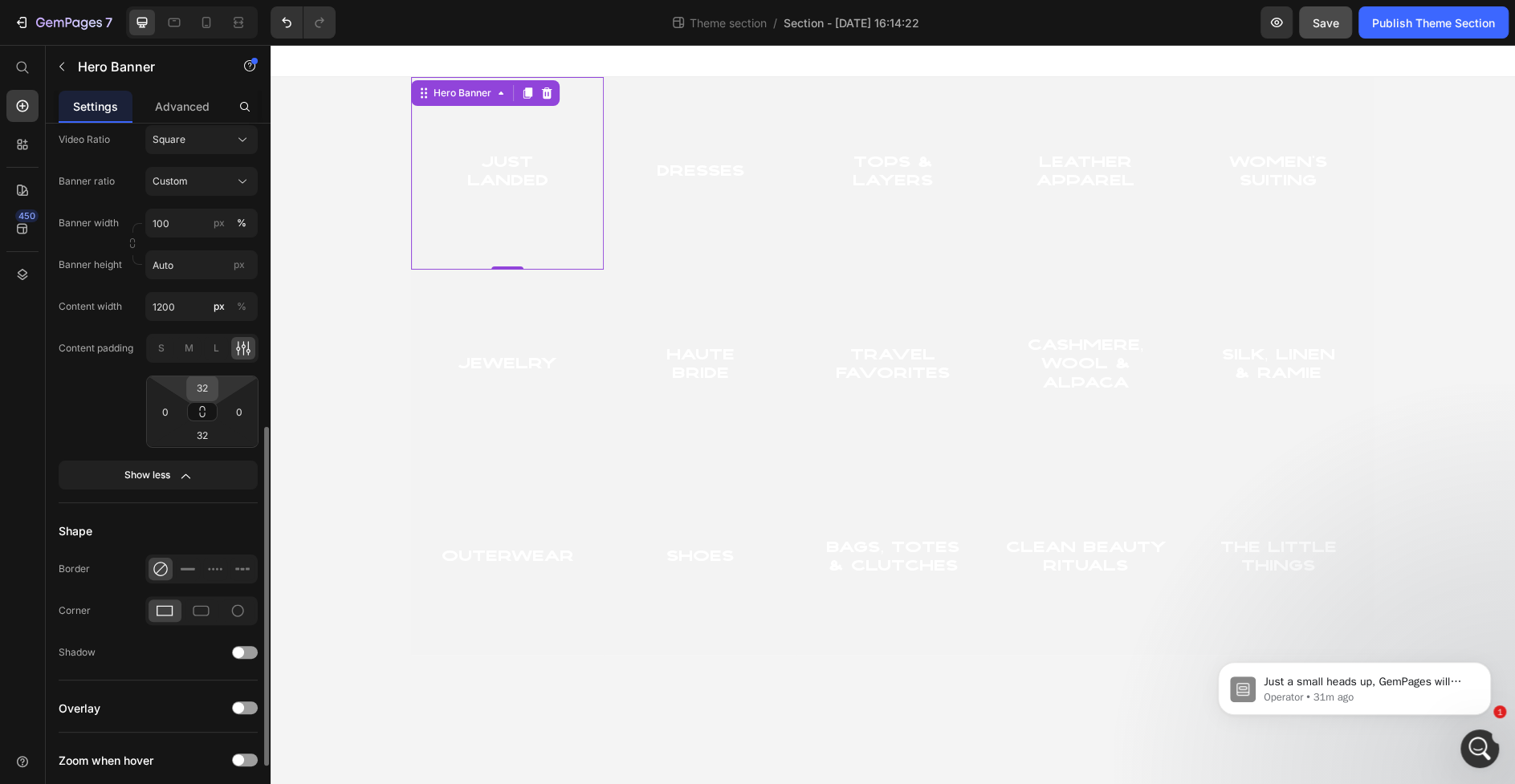 click on "32" at bounding box center [202, 388] 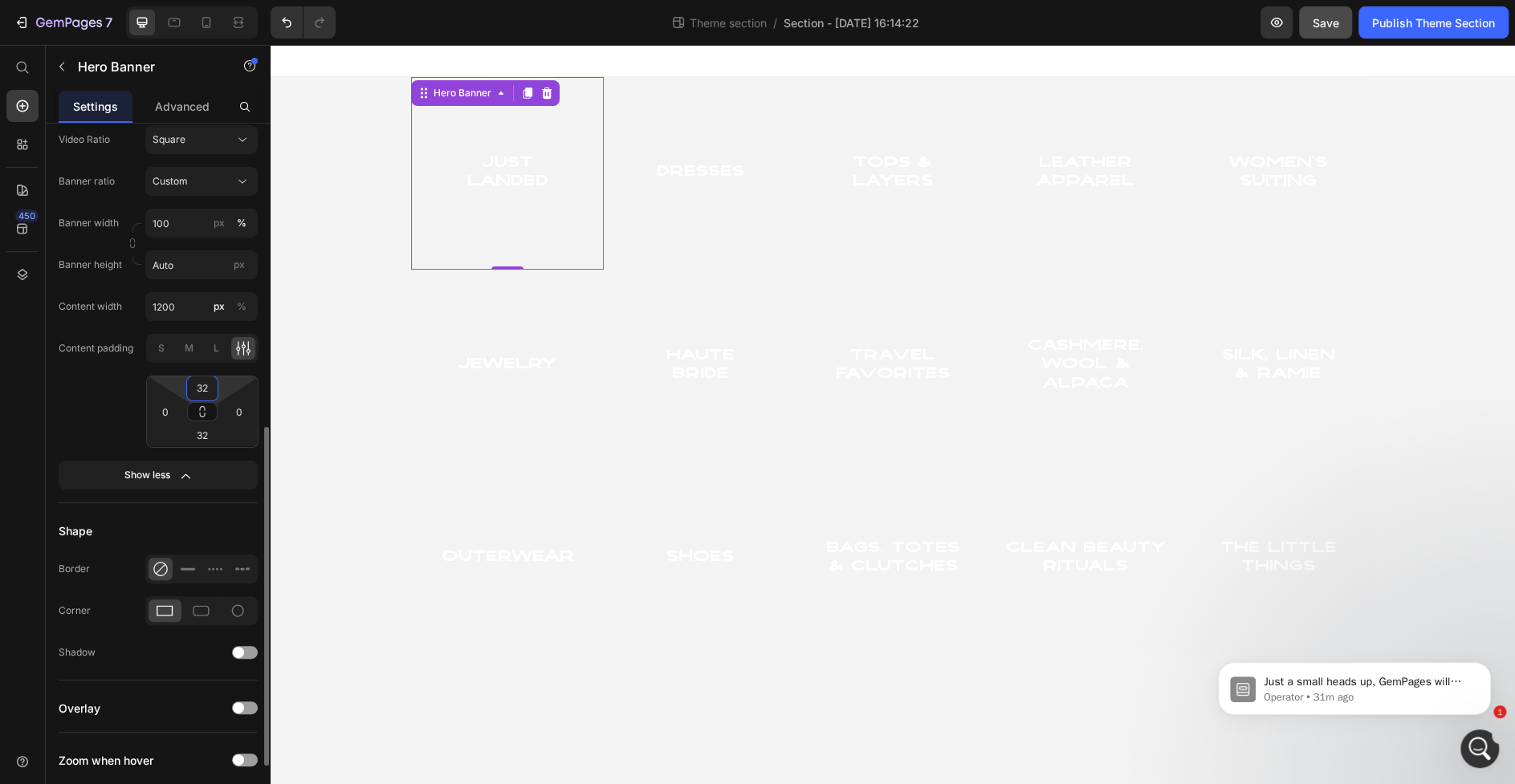 click on "32" at bounding box center (202, 388) 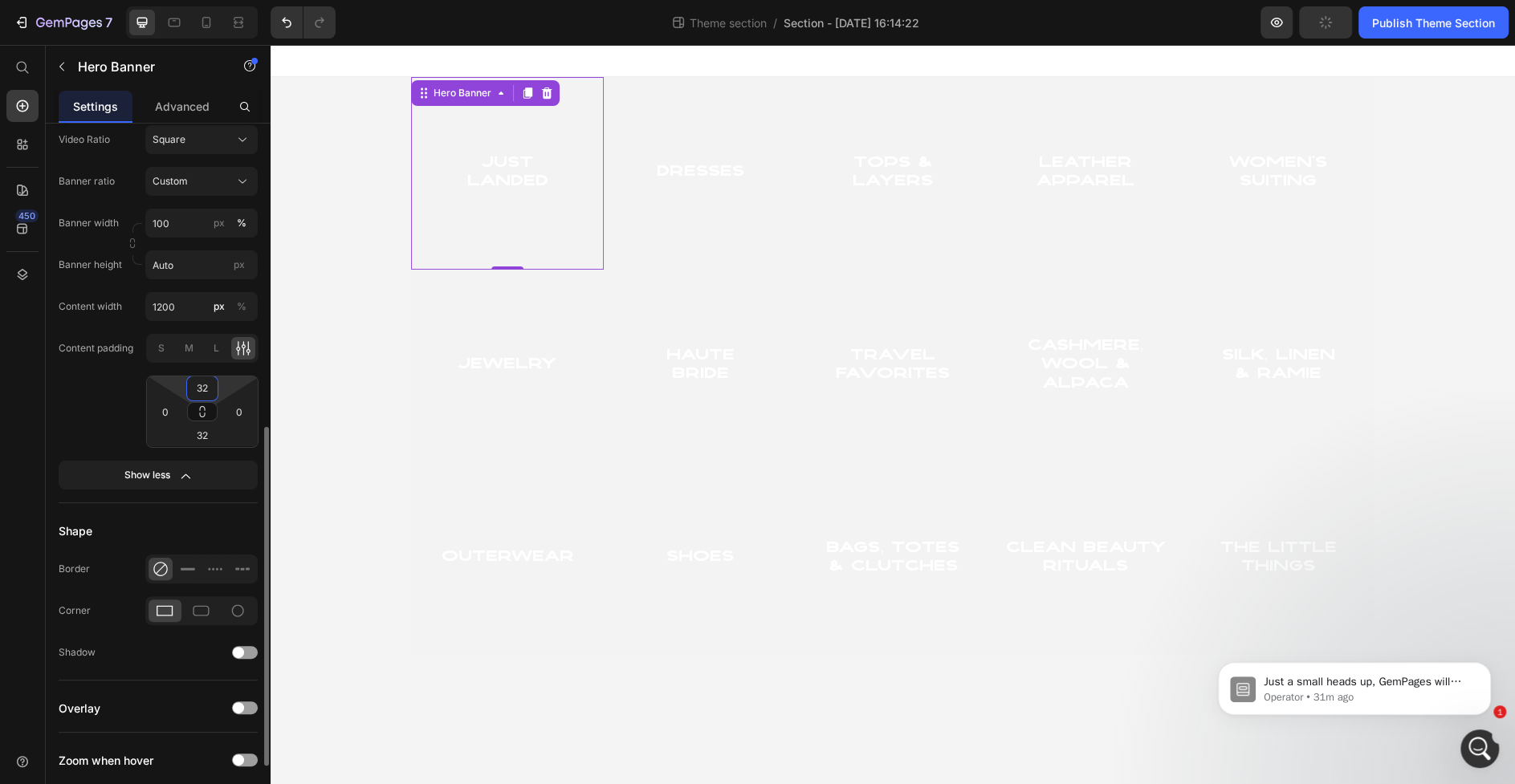 drag, startPoint x: 212, startPoint y: 384, endPoint x: 182, endPoint y: 384, distance: 30 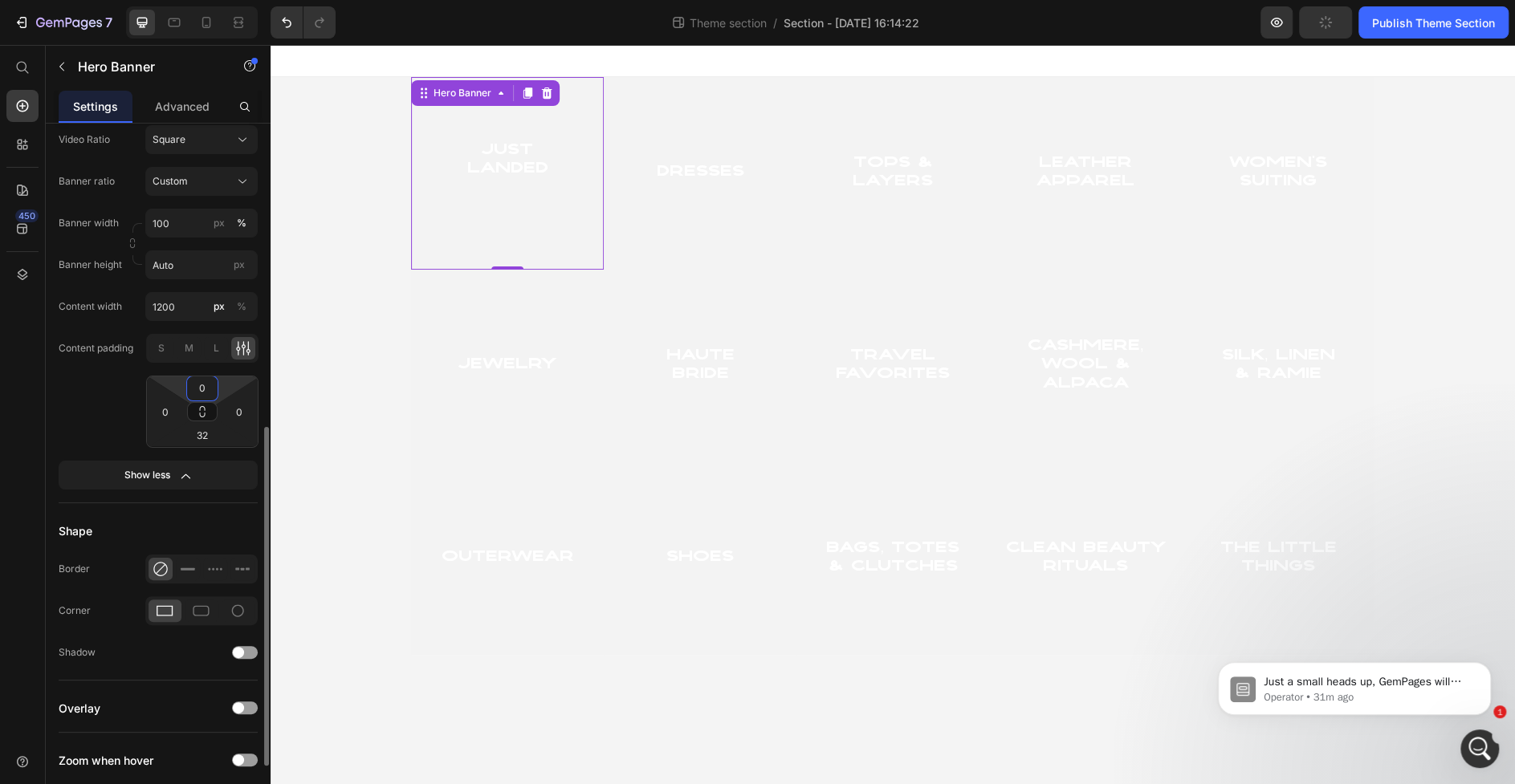 type on "0" 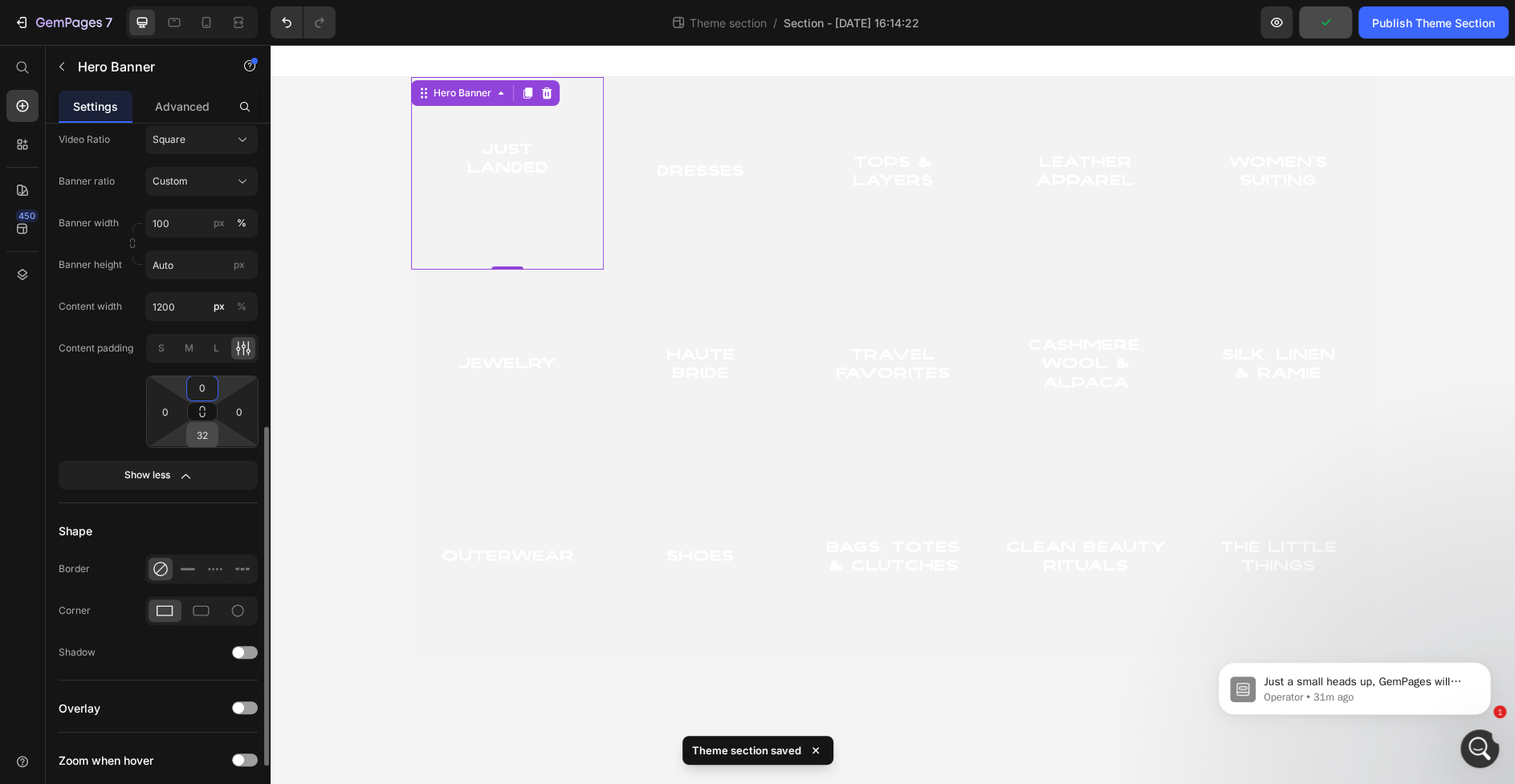click on "32" at bounding box center [202, 435] 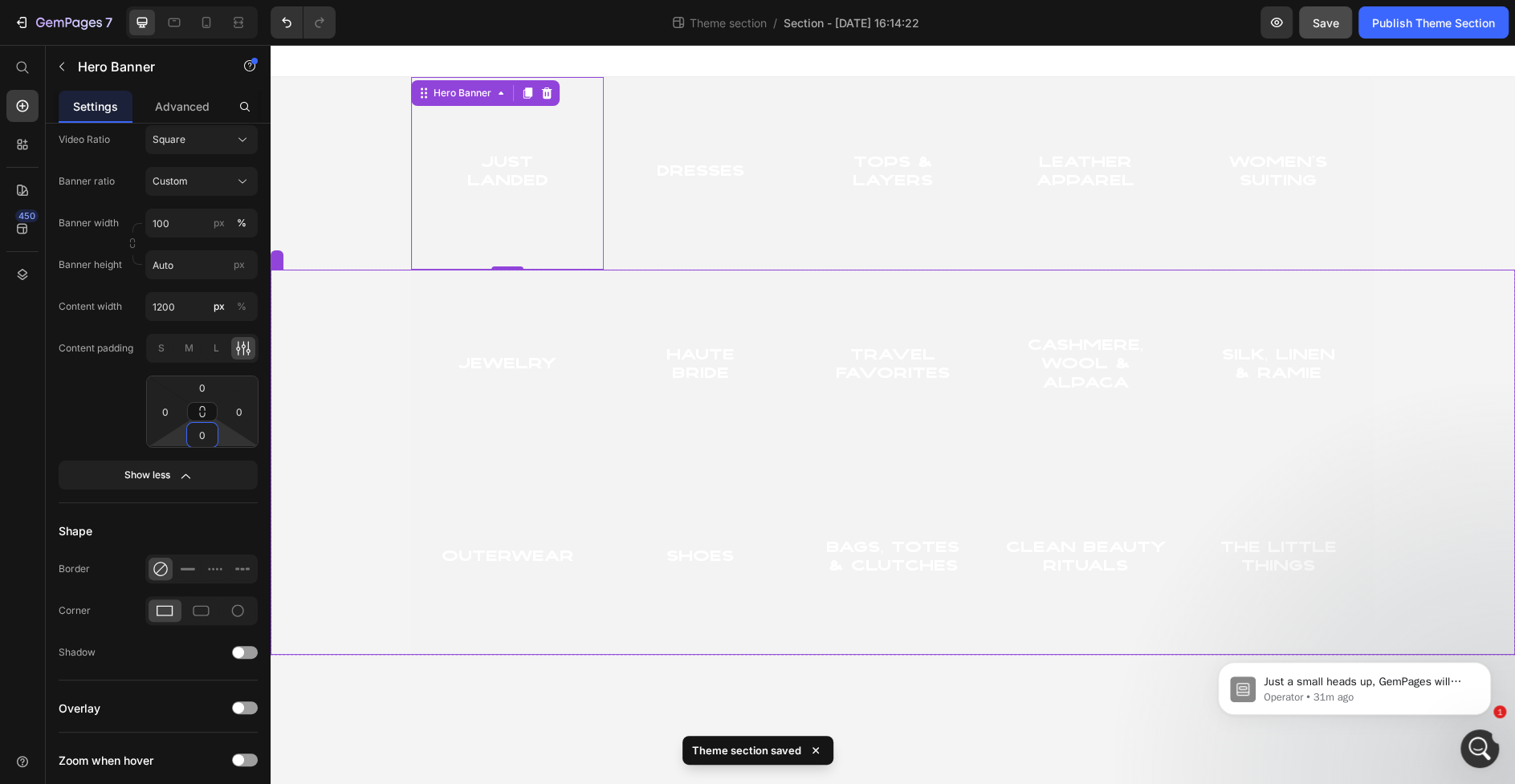 type on "0" 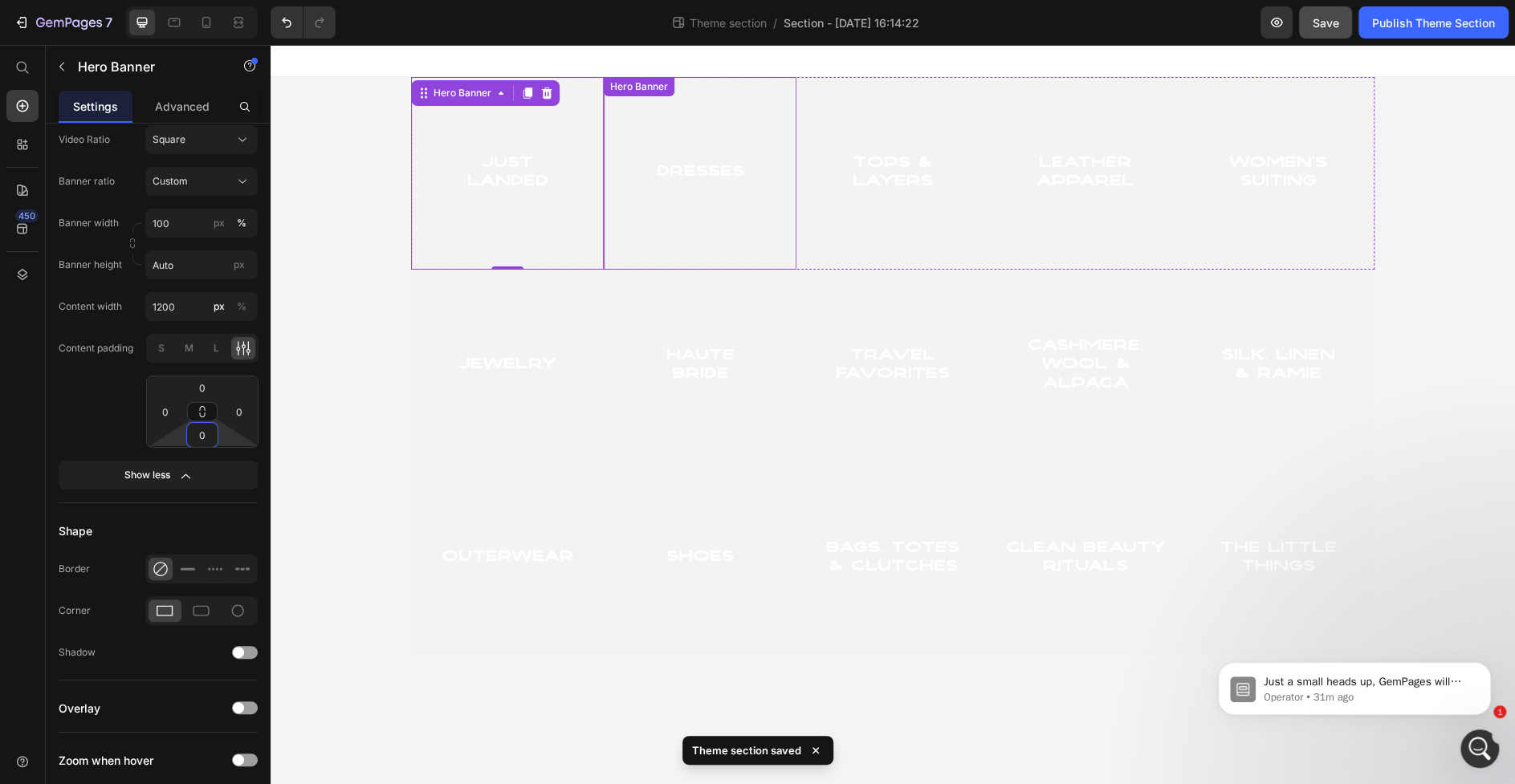 click at bounding box center (700, 173) 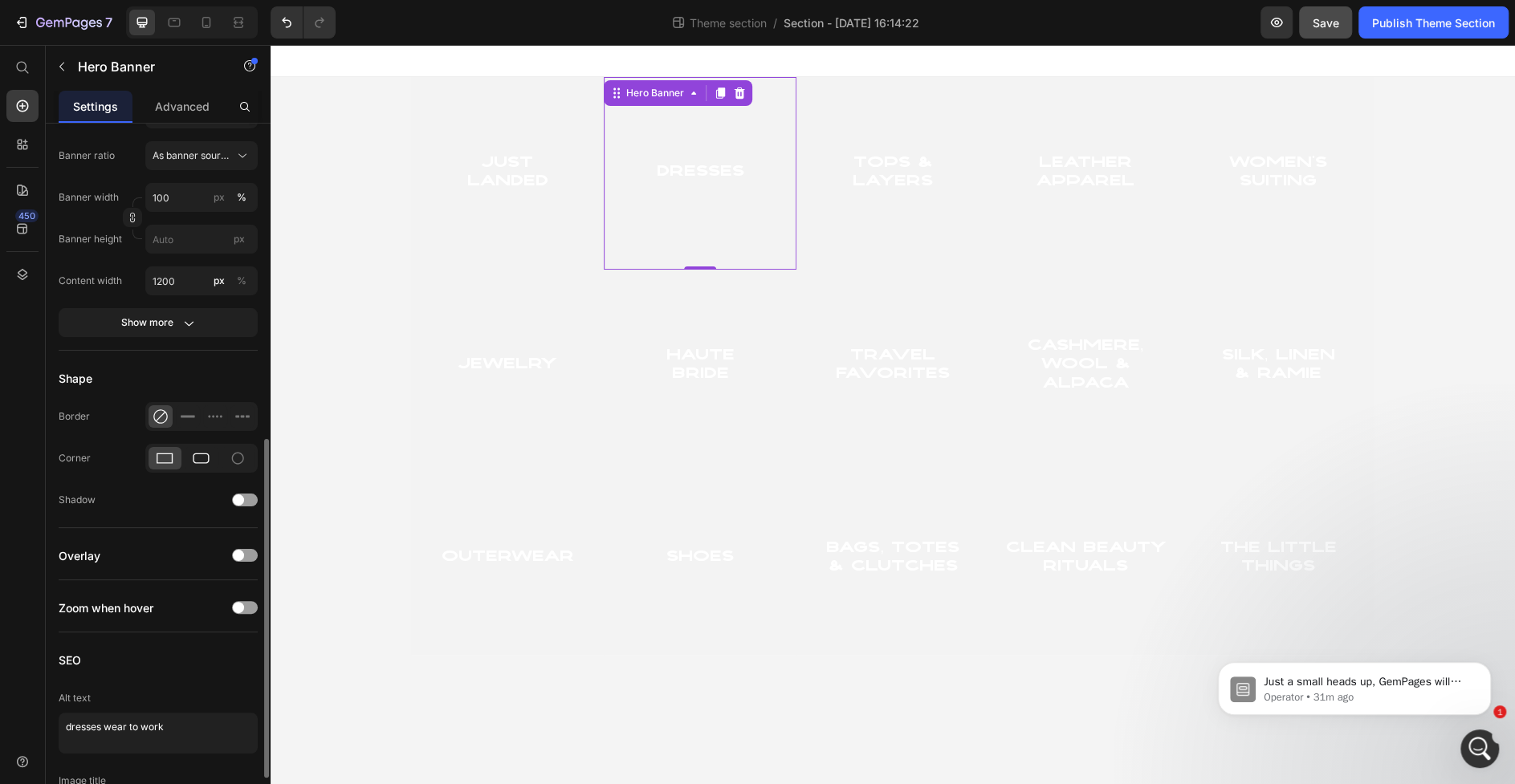 scroll, scrollTop: 653, scrollLeft: 0, axis: vertical 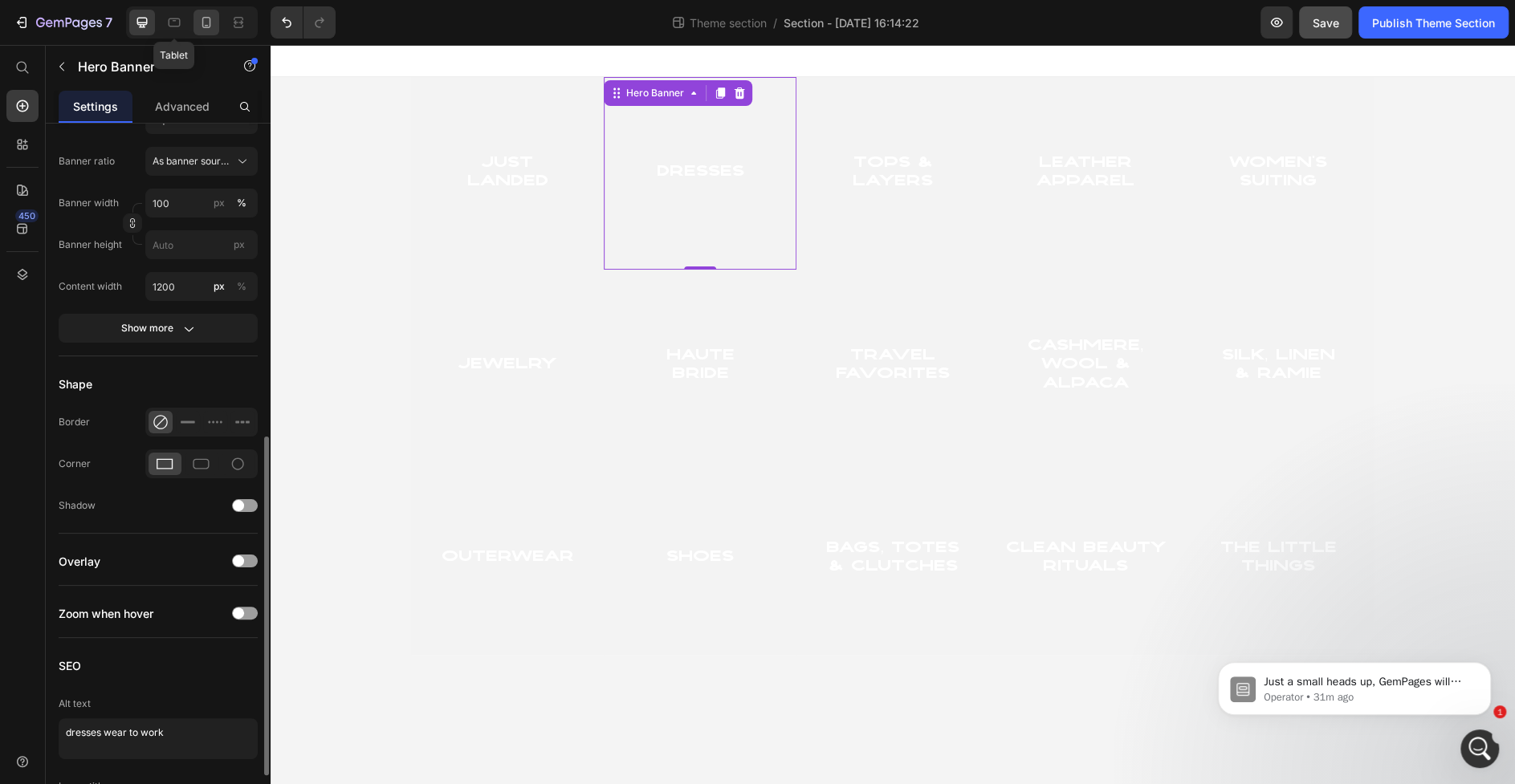 click 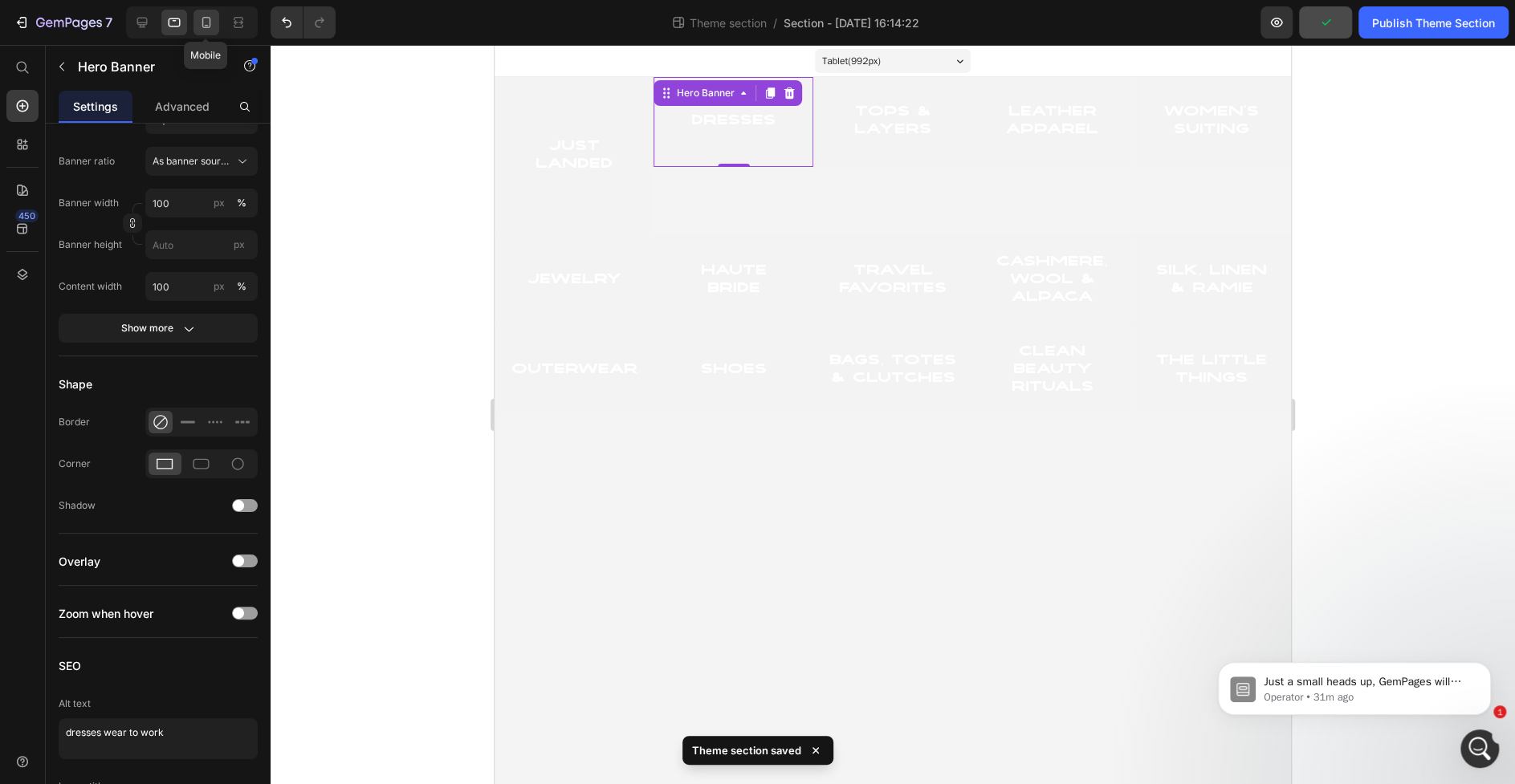 click 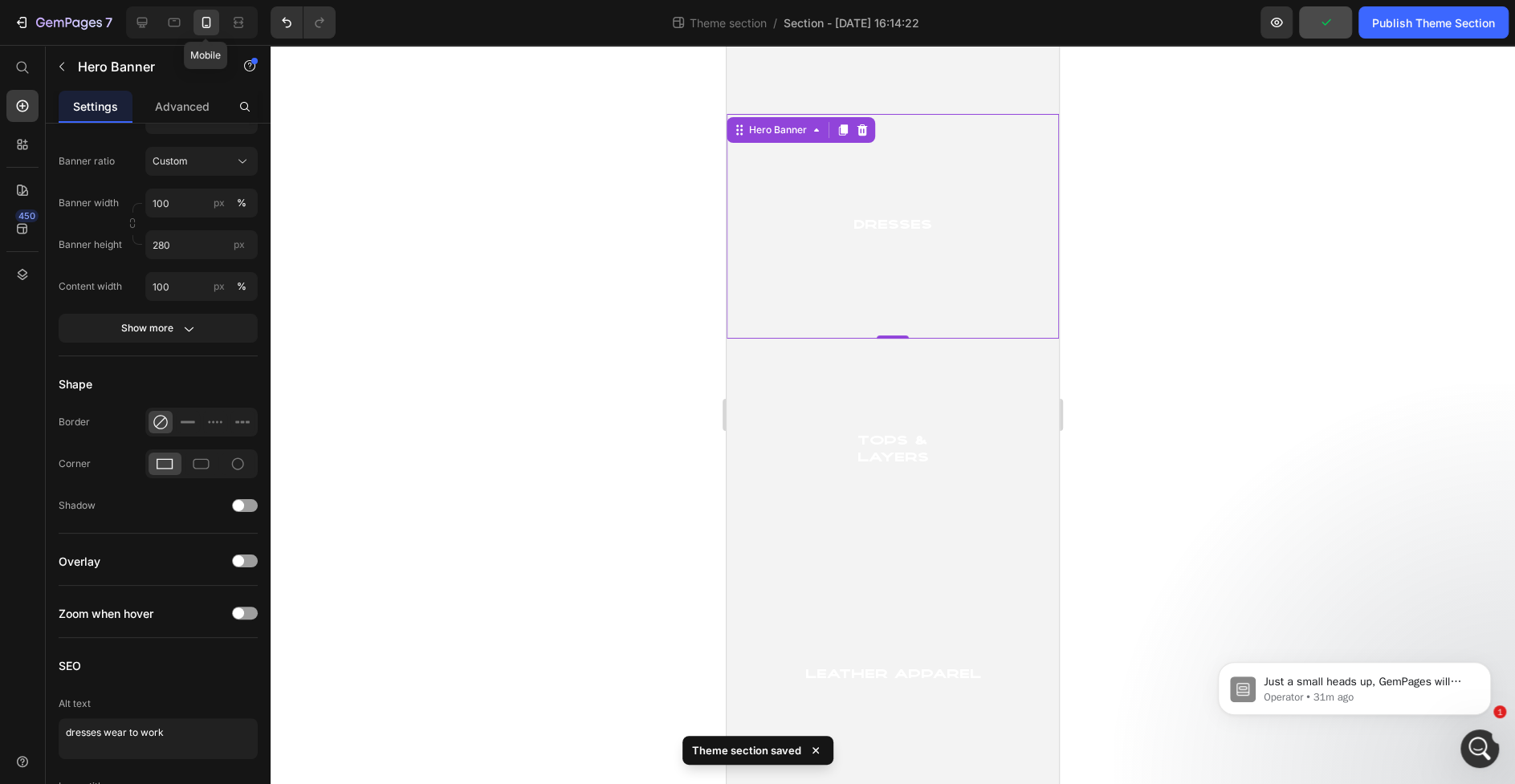 scroll, scrollTop: 202, scrollLeft: 0, axis: vertical 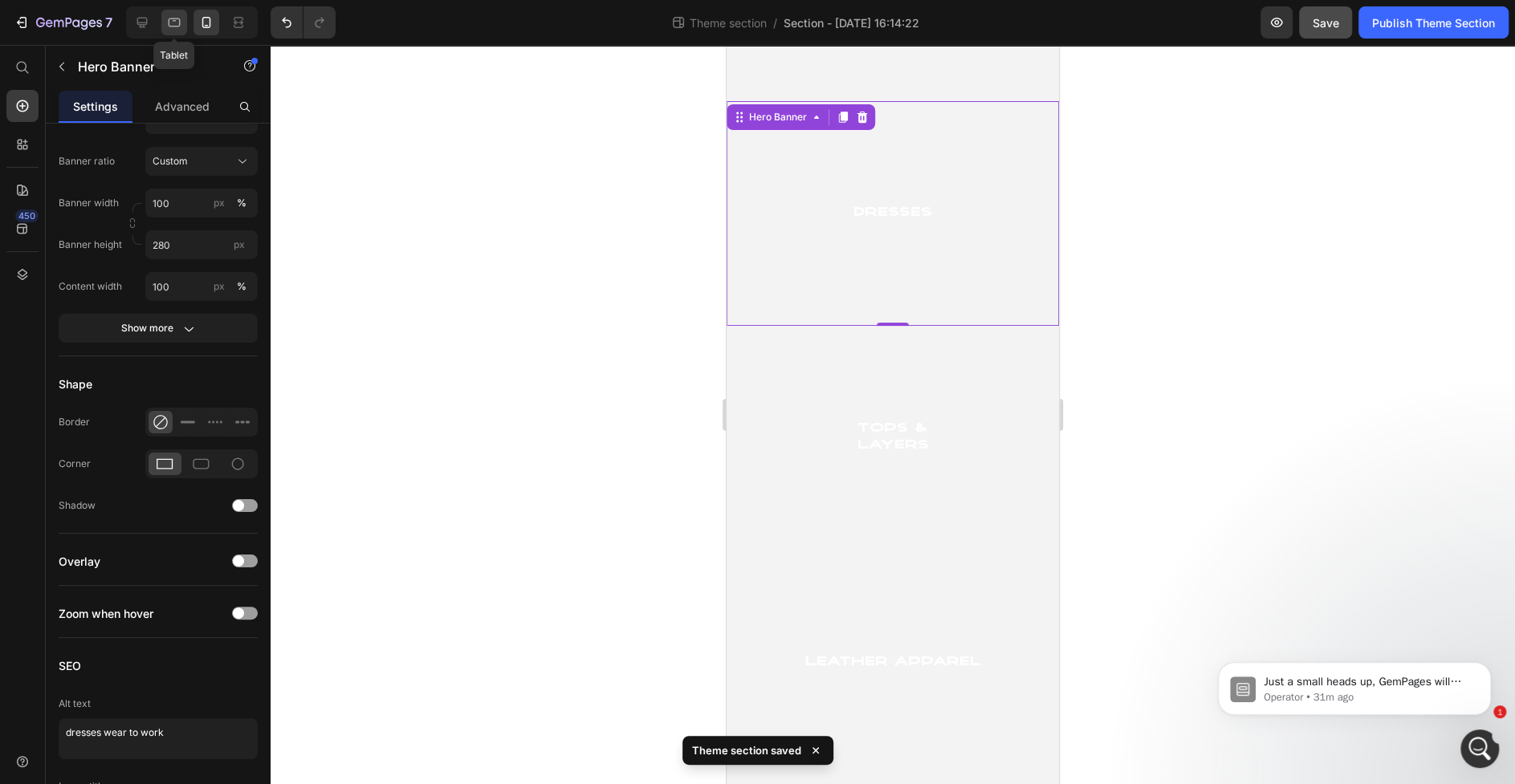 click 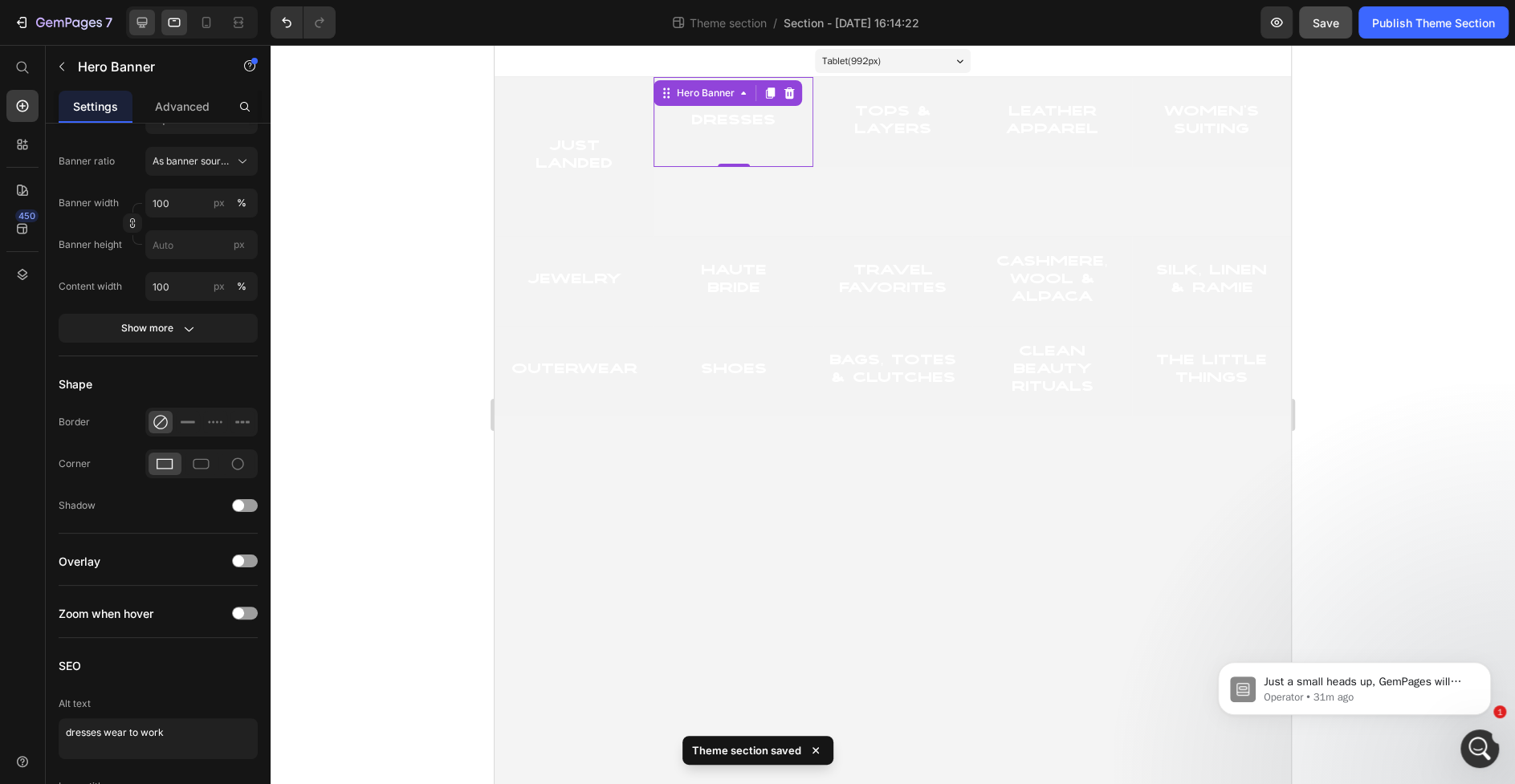 click 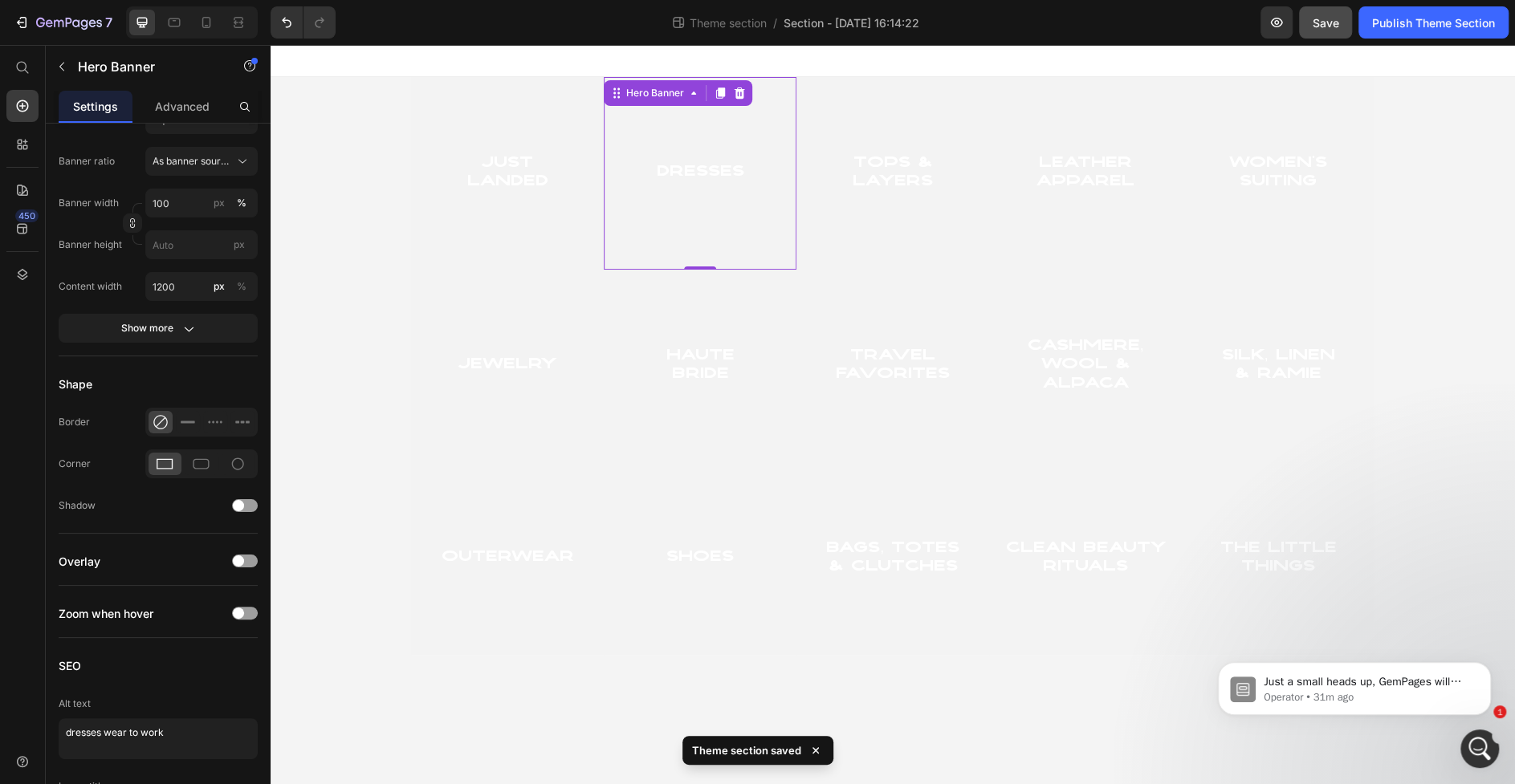 click at bounding box center [700, 173] 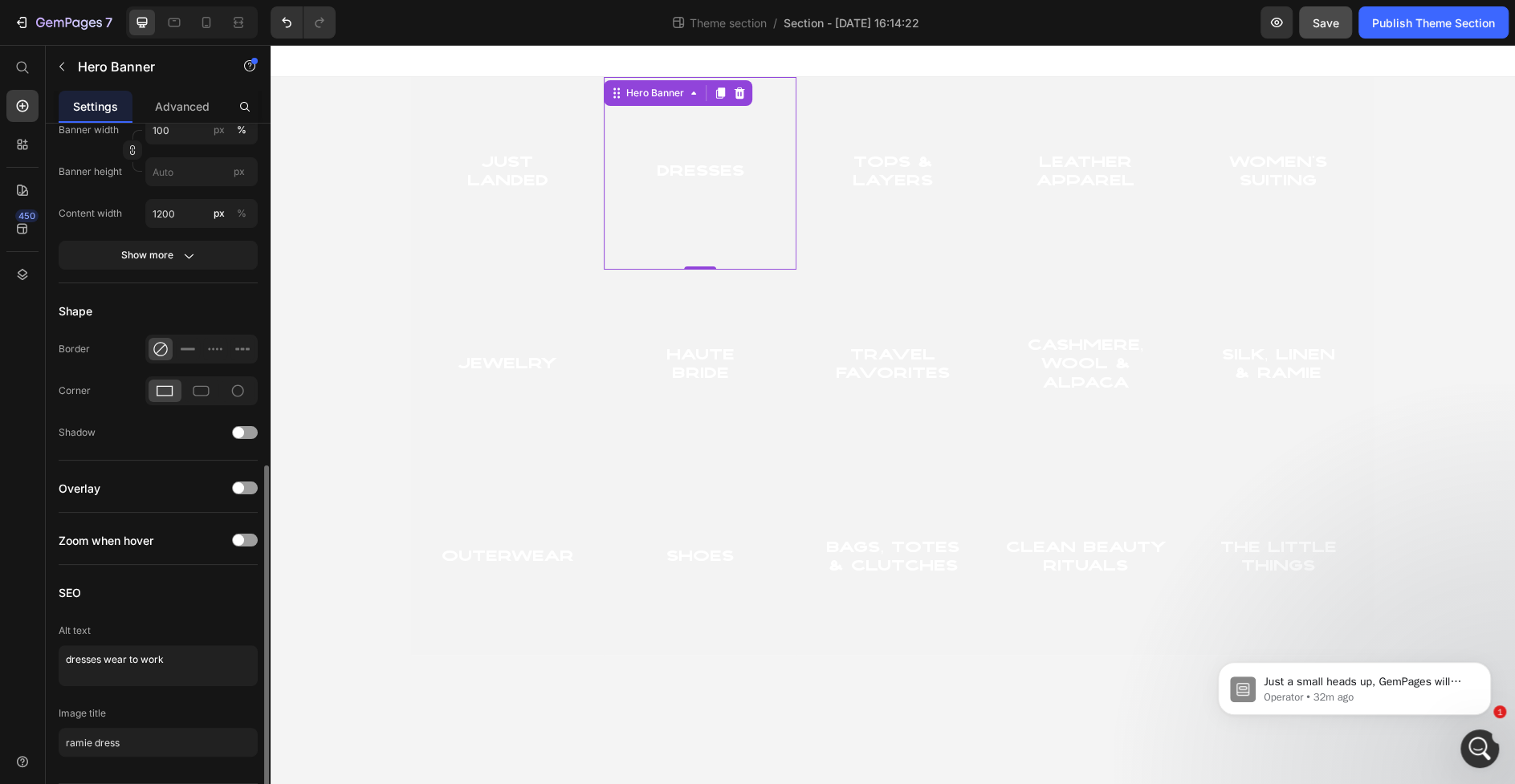 scroll, scrollTop: 769, scrollLeft: 0, axis: vertical 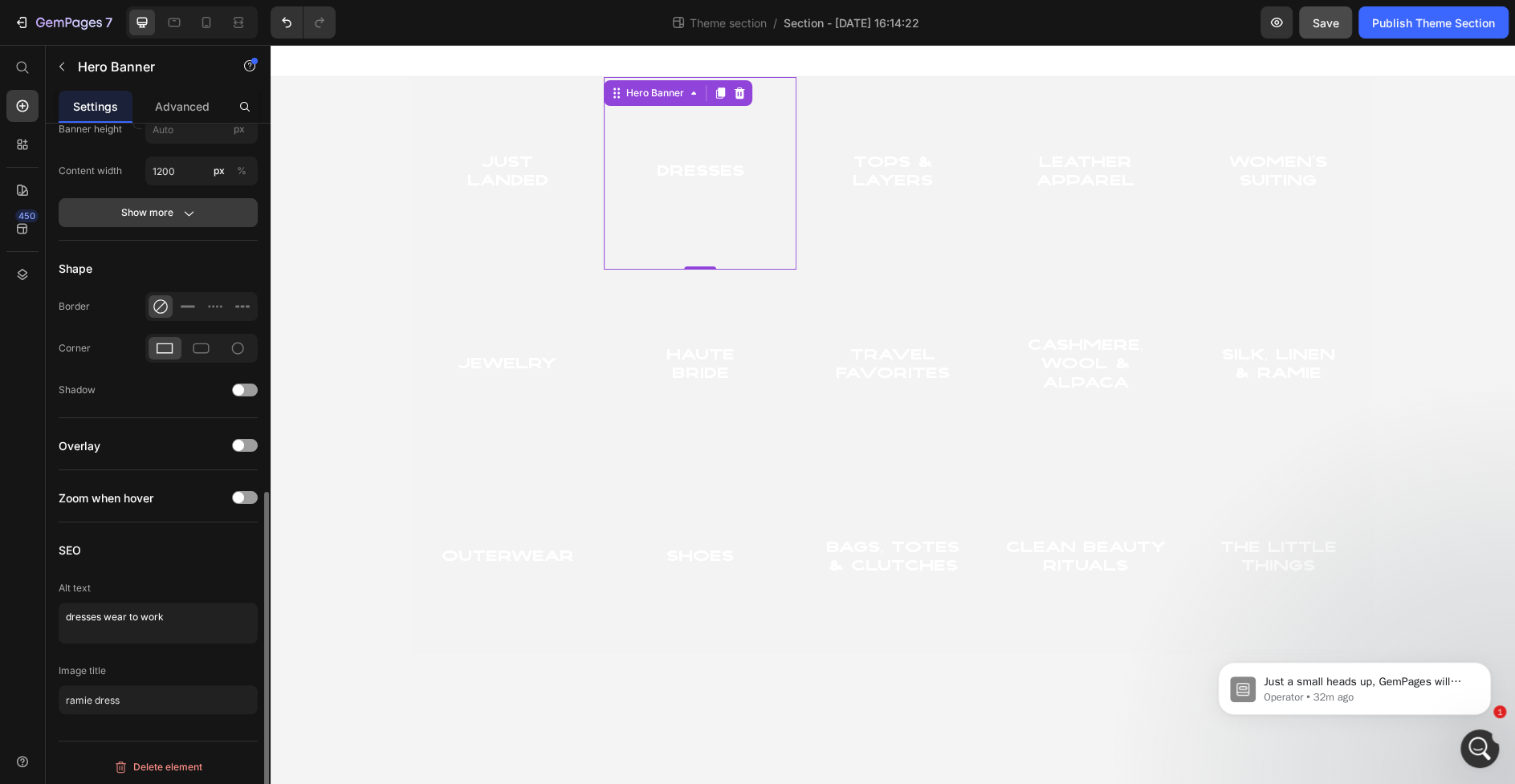 click on "Show more" at bounding box center (158, 213) 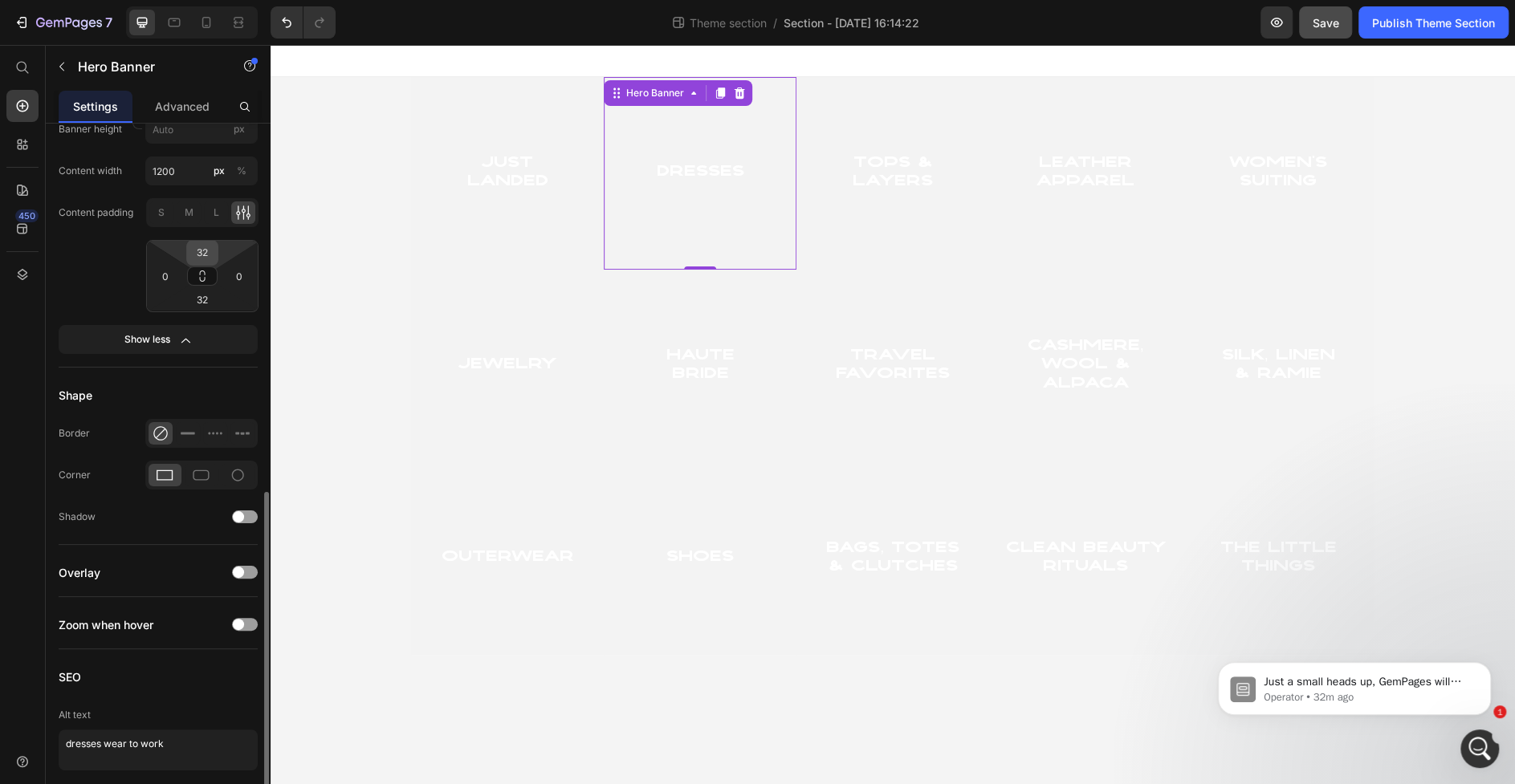 click on "32" at bounding box center [202, 253] 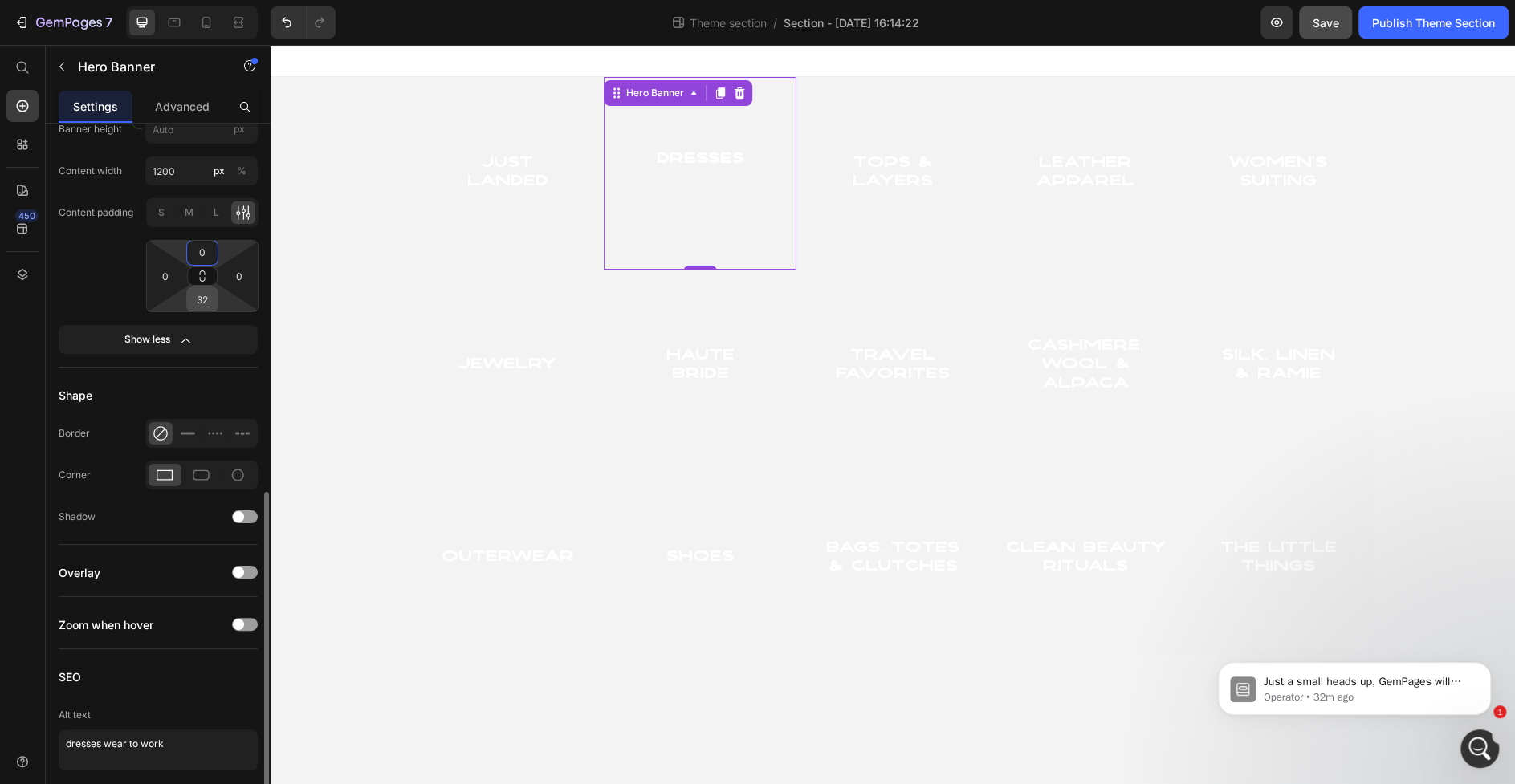 type on "0" 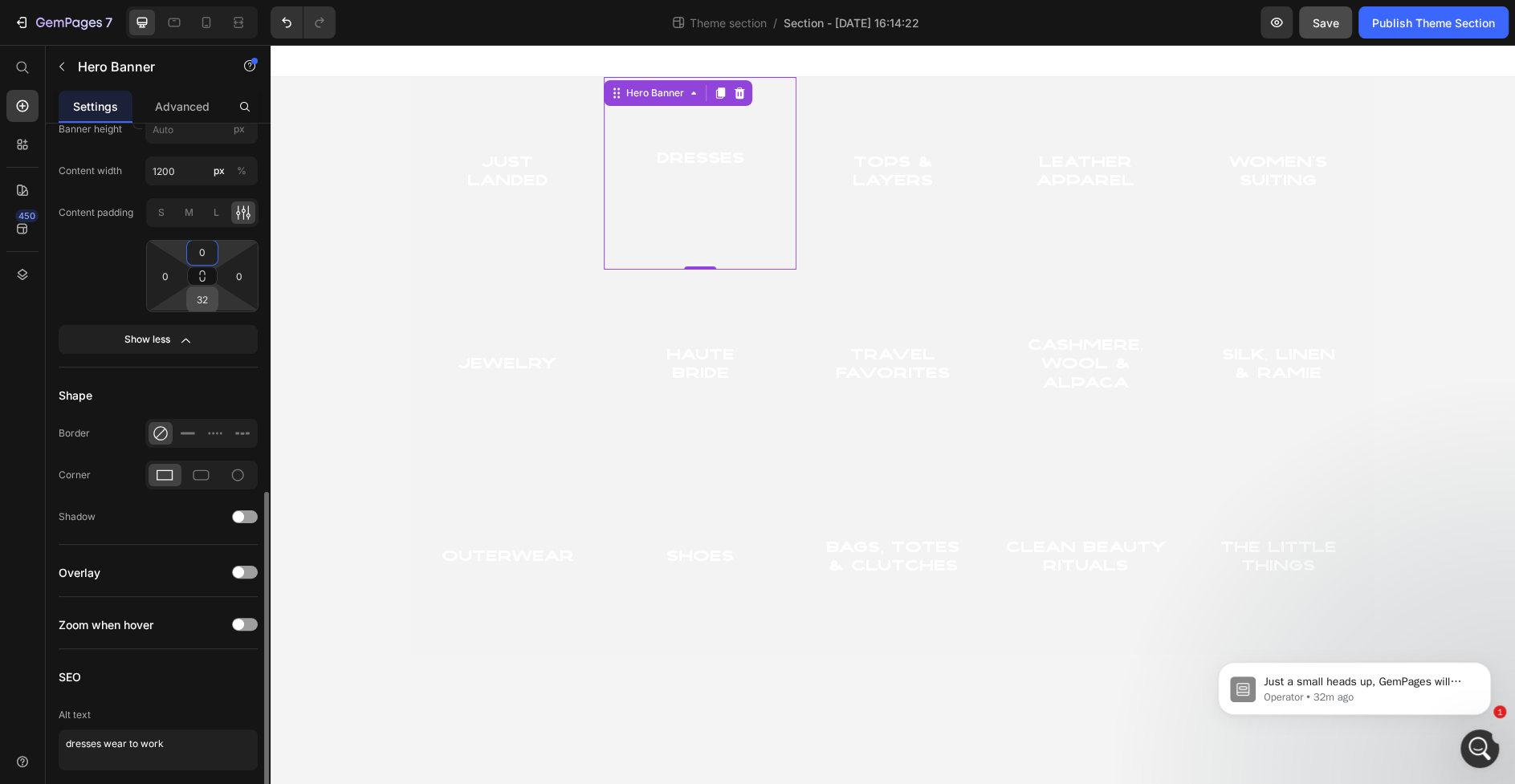 click on "32" at bounding box center (202, 299) 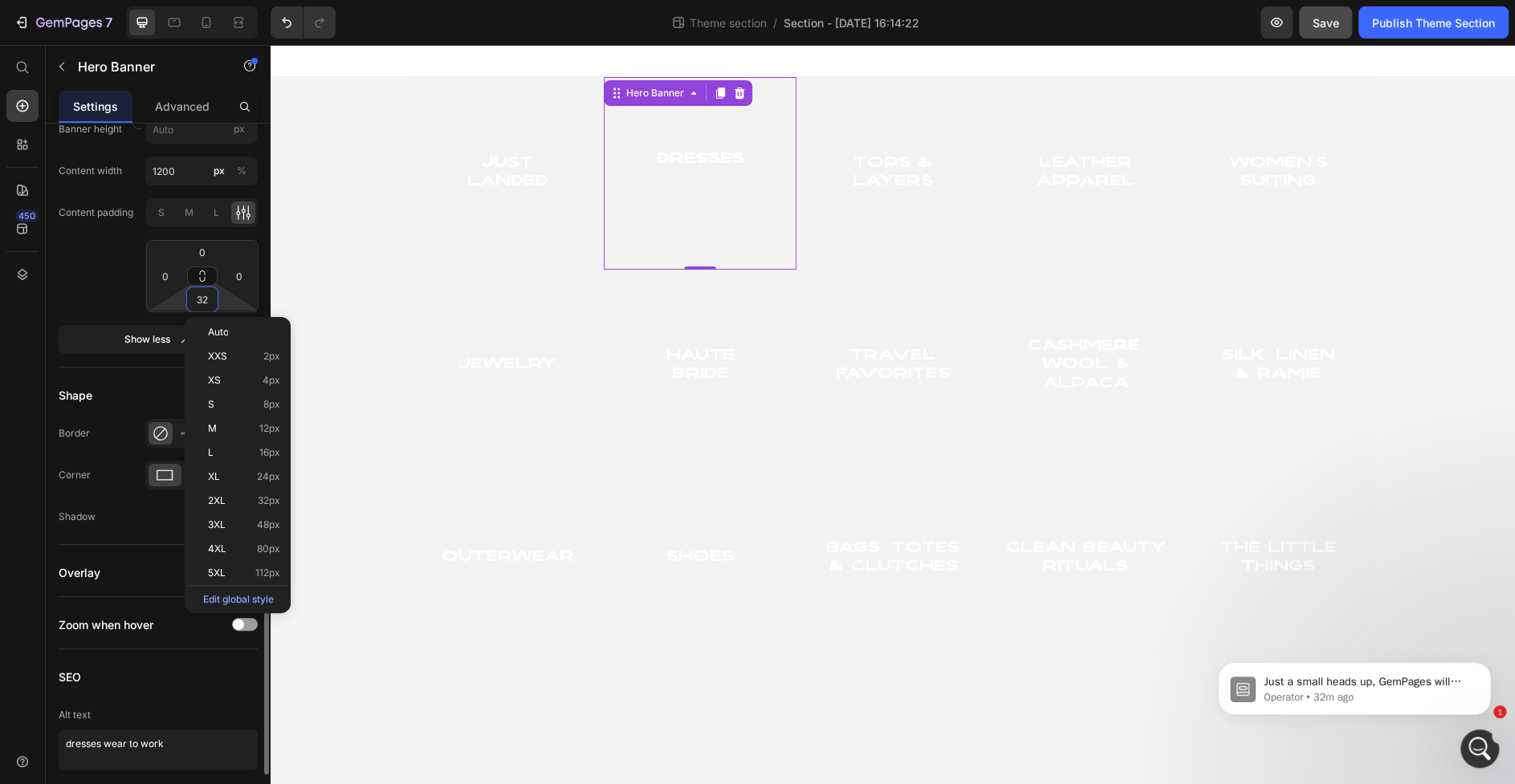 type on "0" 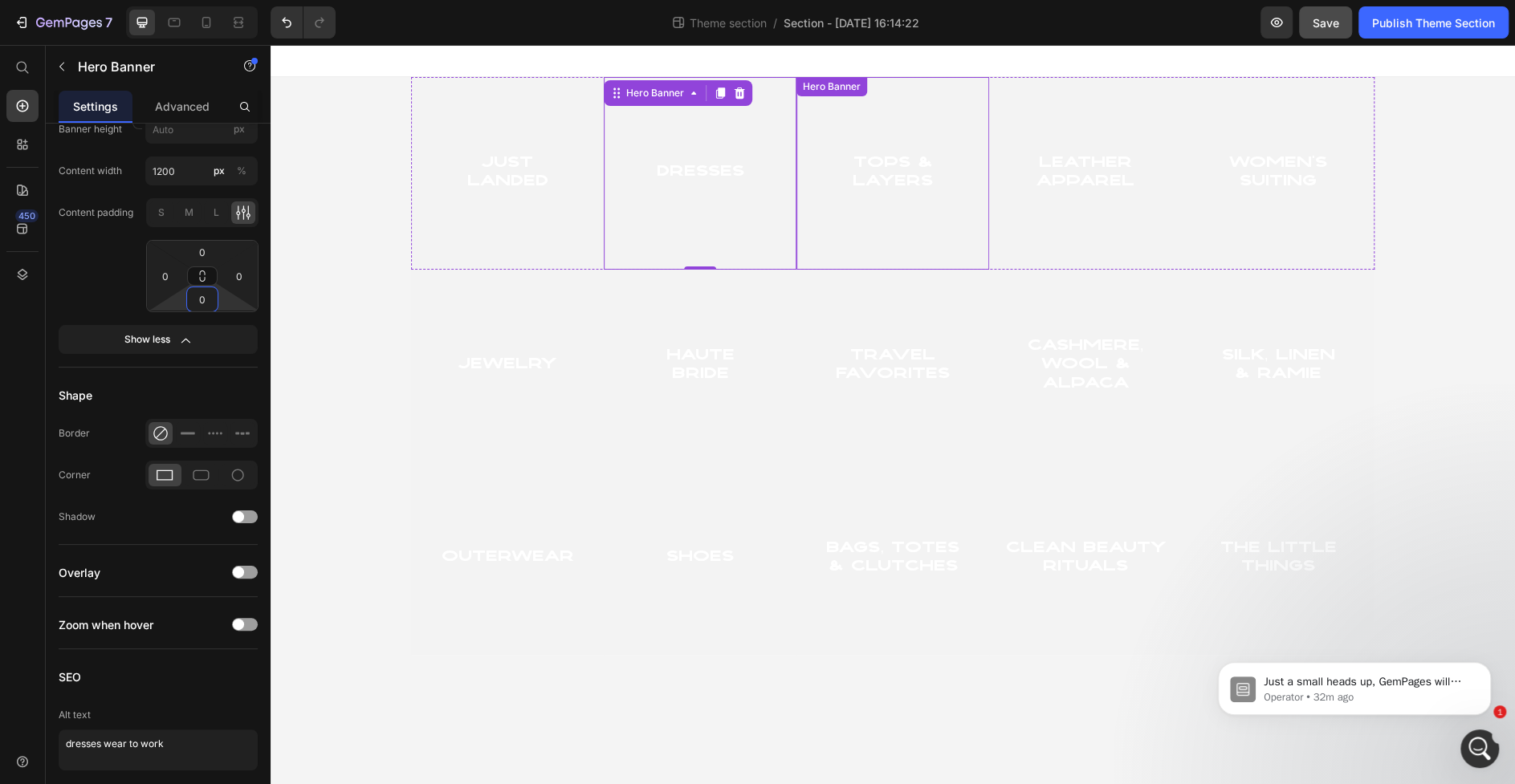 click at bounding box center [893, 173] 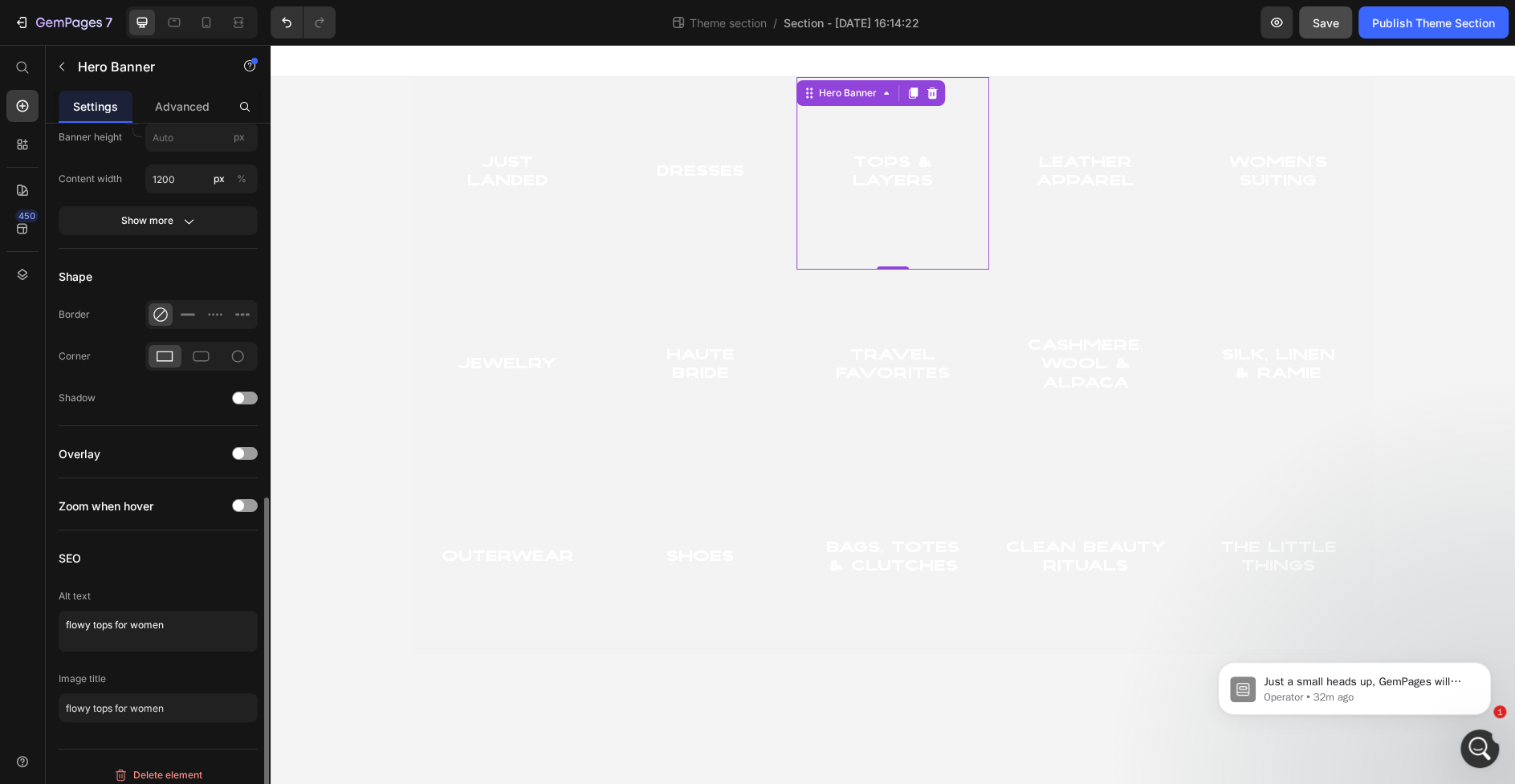 scroll, scrollTop: 760, scrollLeft: 0, axis: vertical 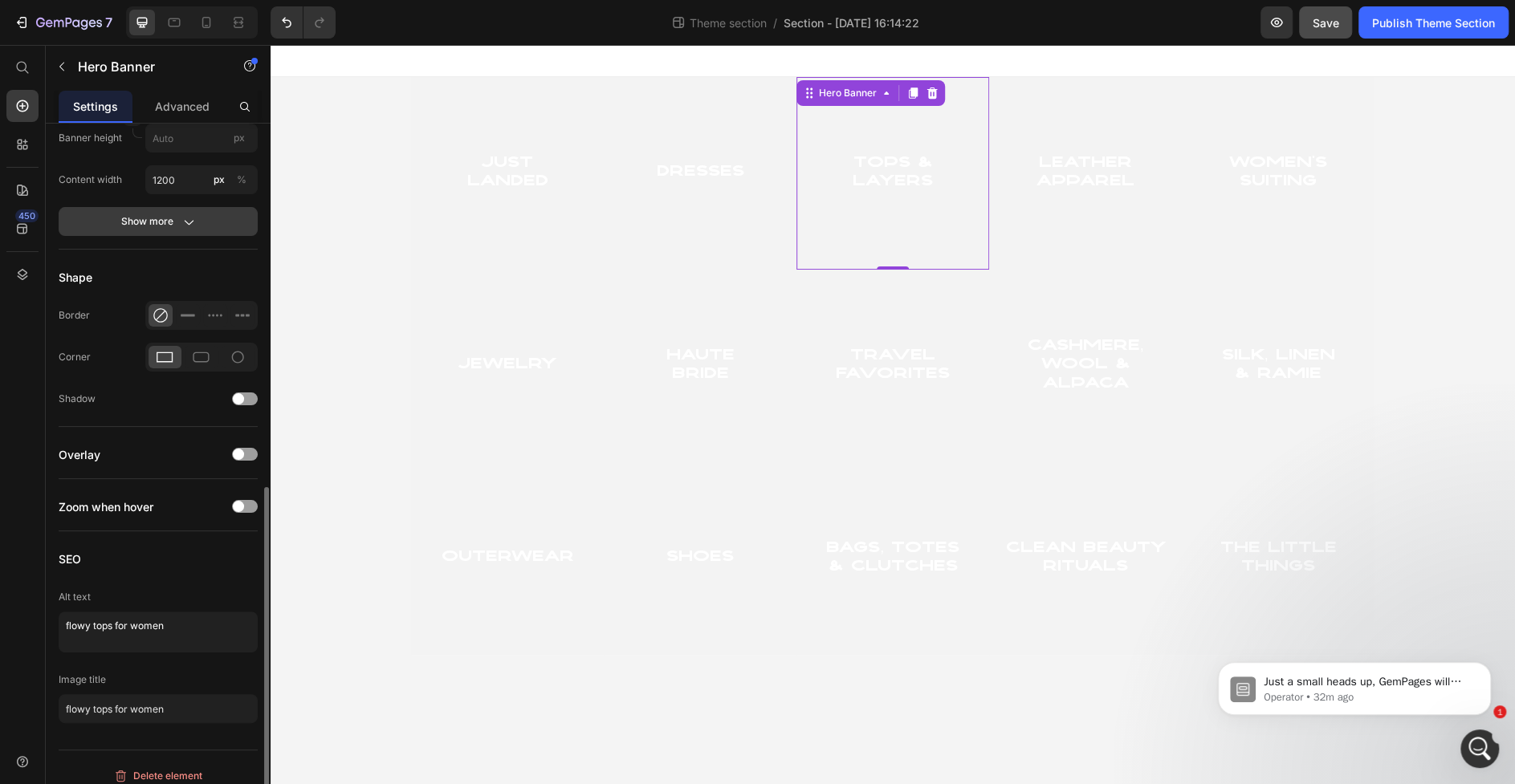 click on "Show more" at bounding box center [158, 221] 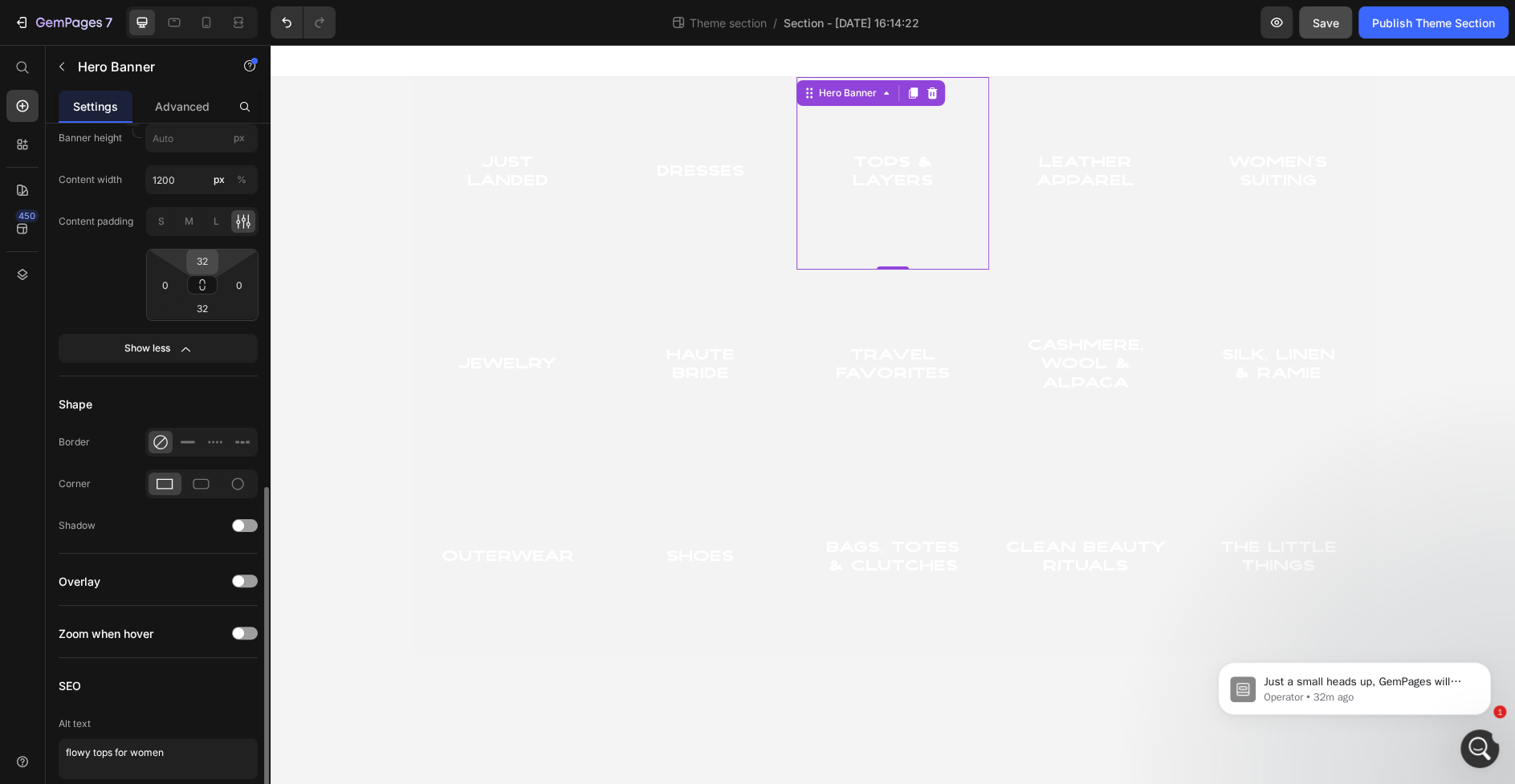 click on "32" at bounding box center (202, 262) 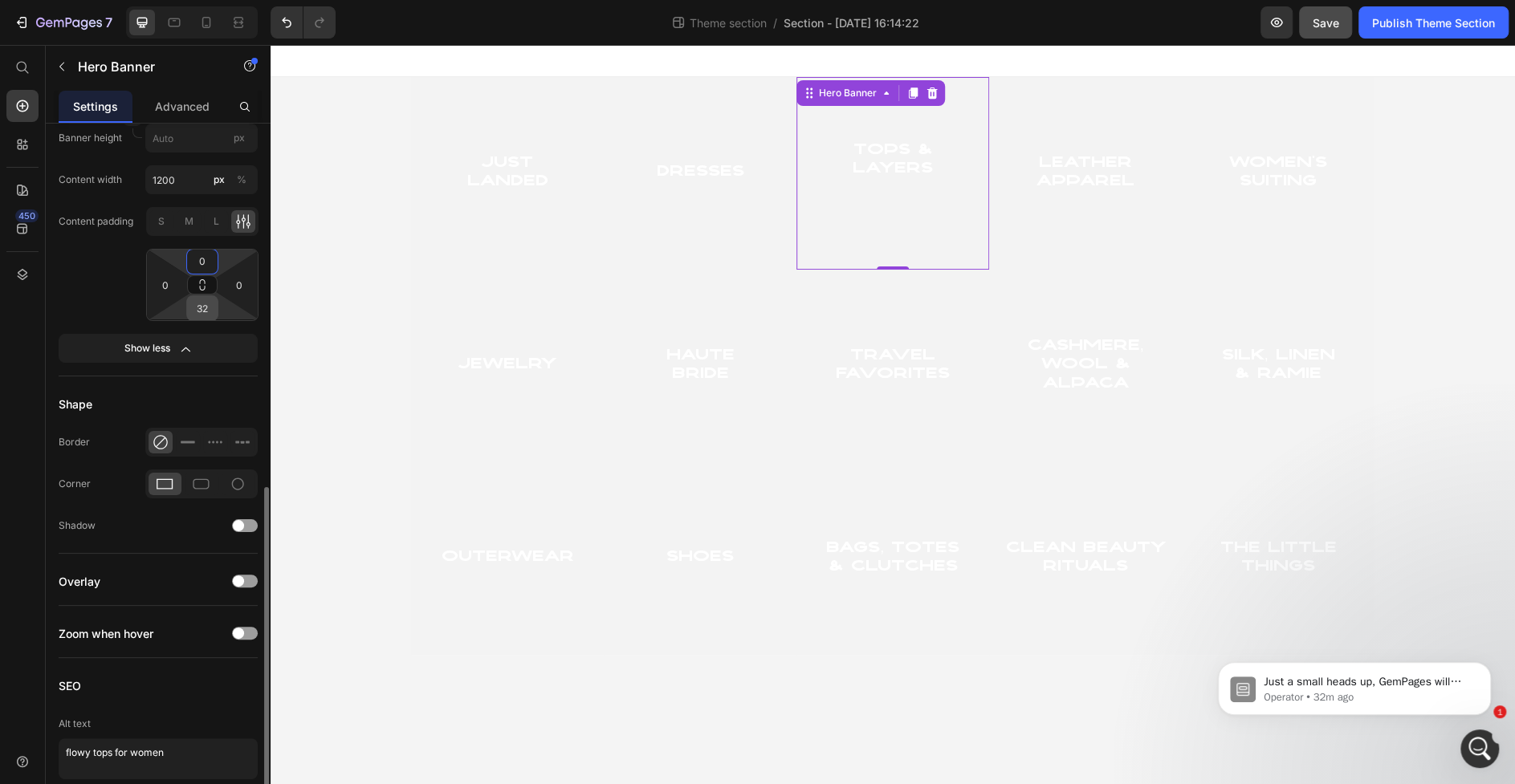 type on "0" 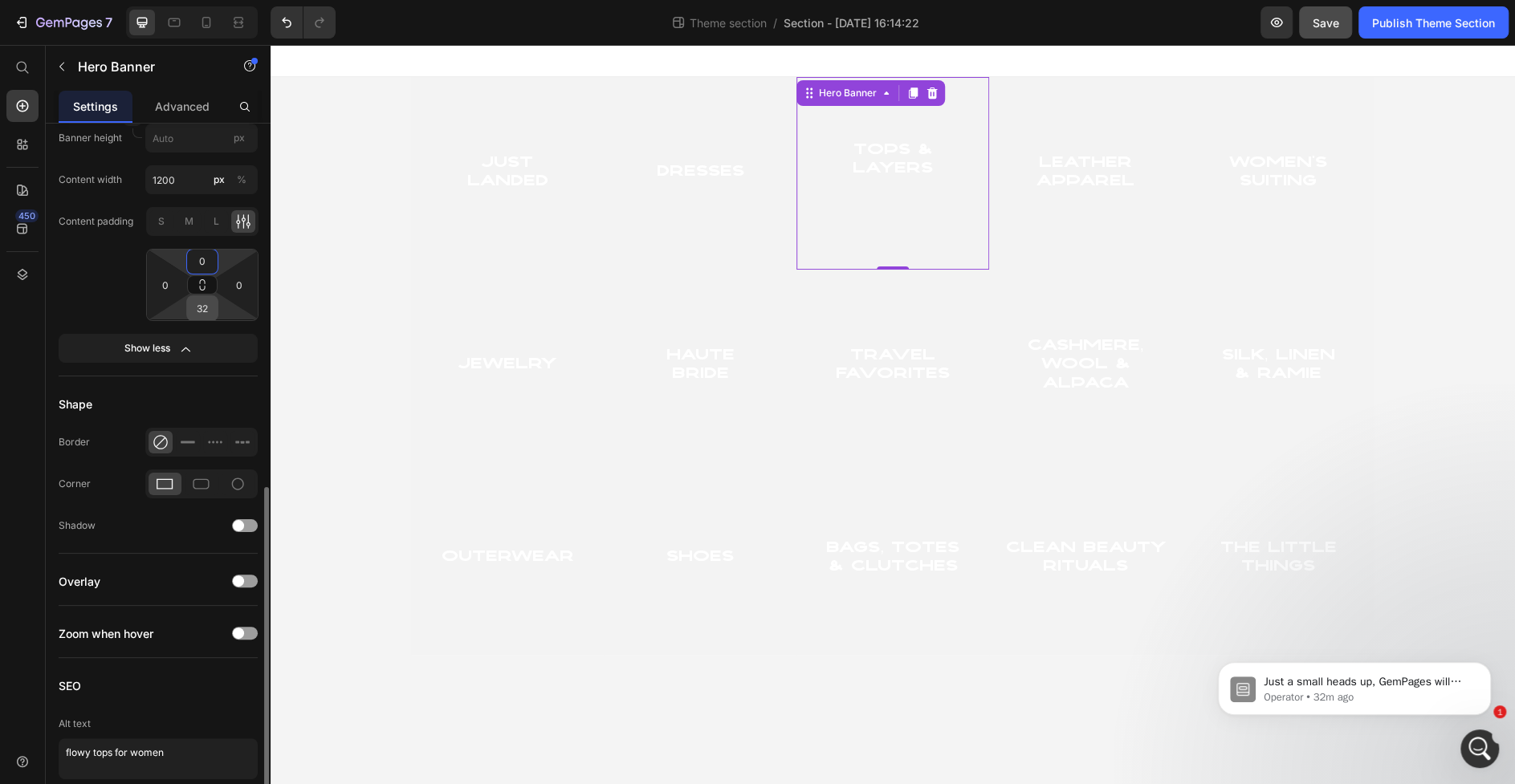 click on "32" at bounding box center (202, 308) 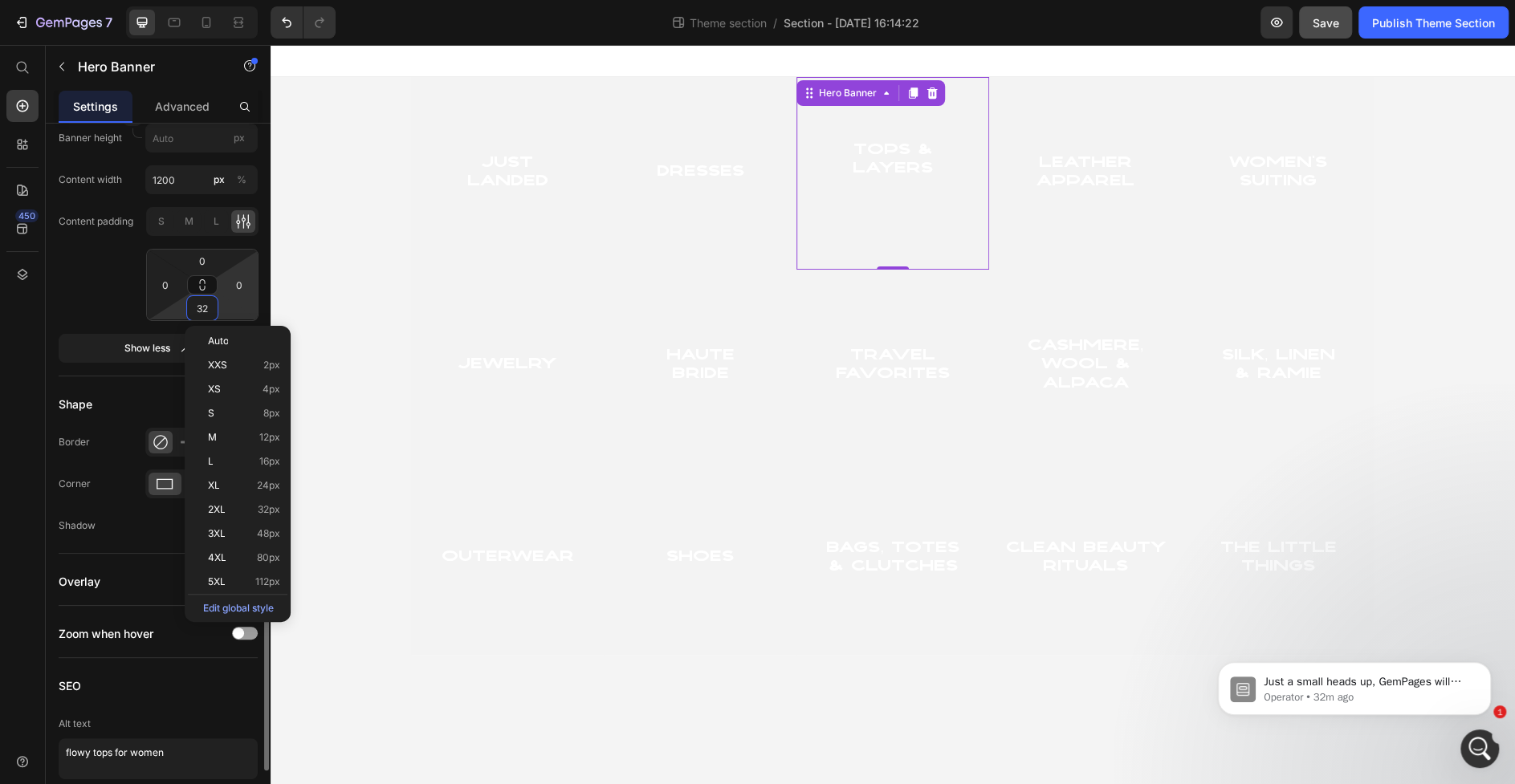 type on "0" 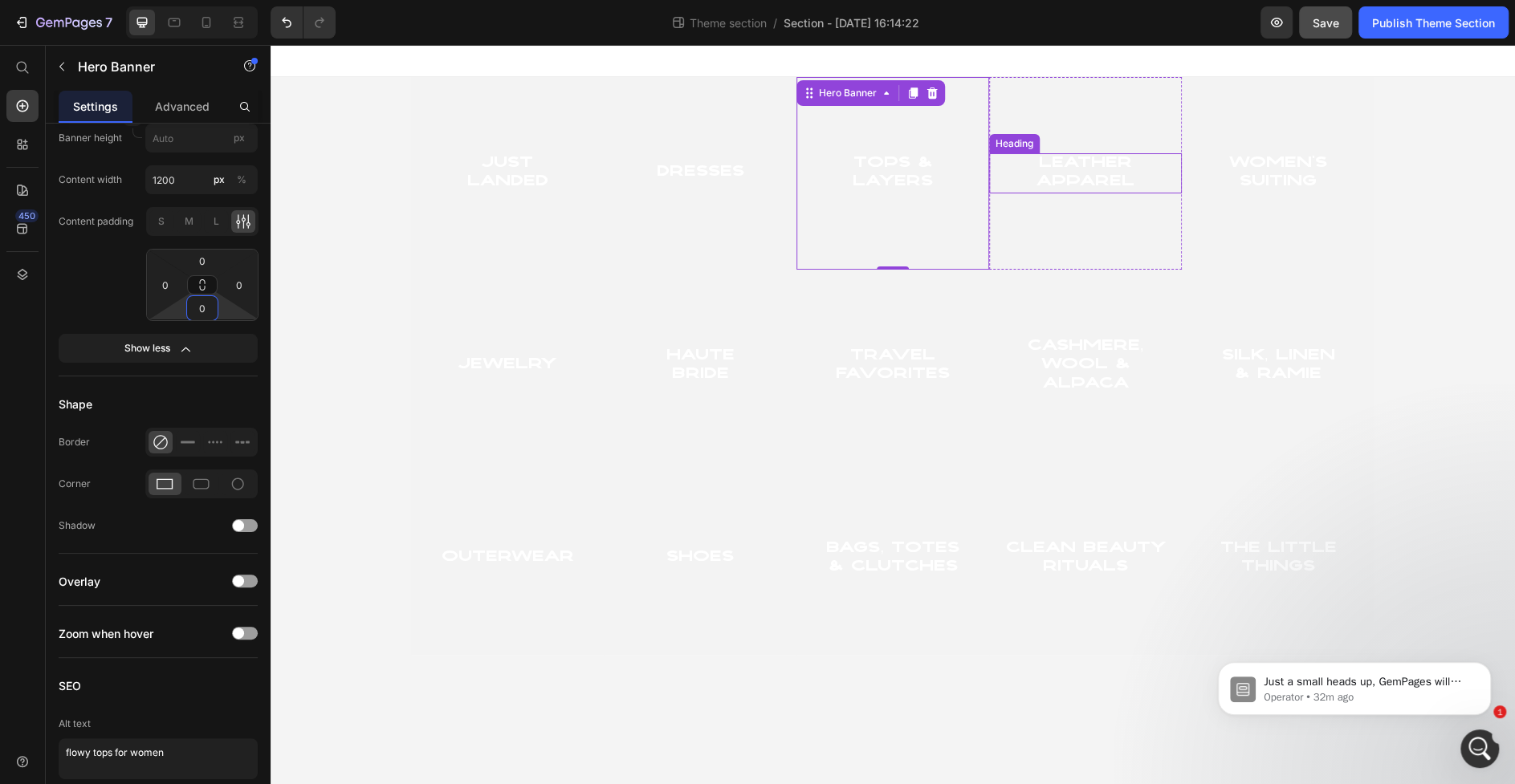 click at bounding box center (1085, 173) 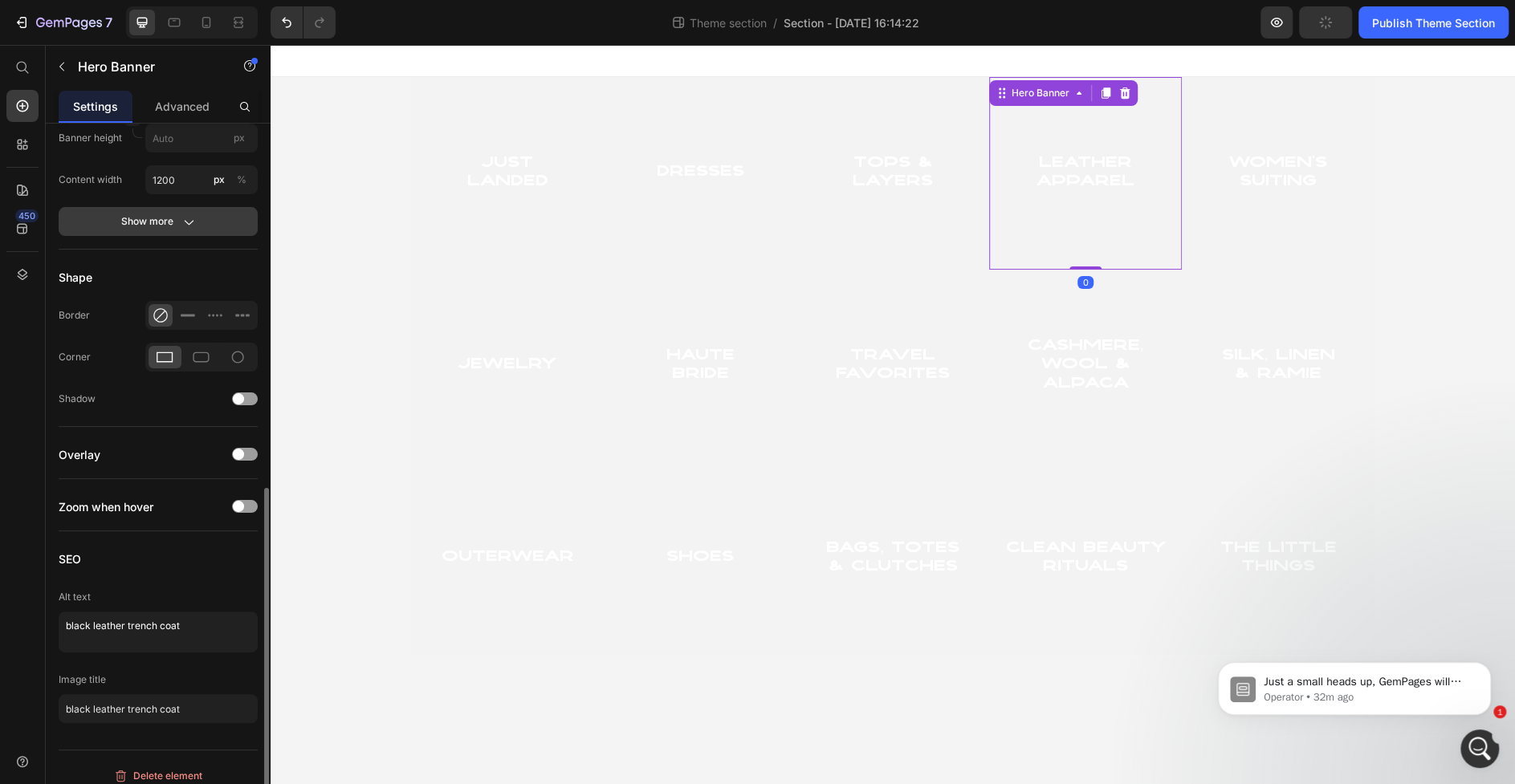 click 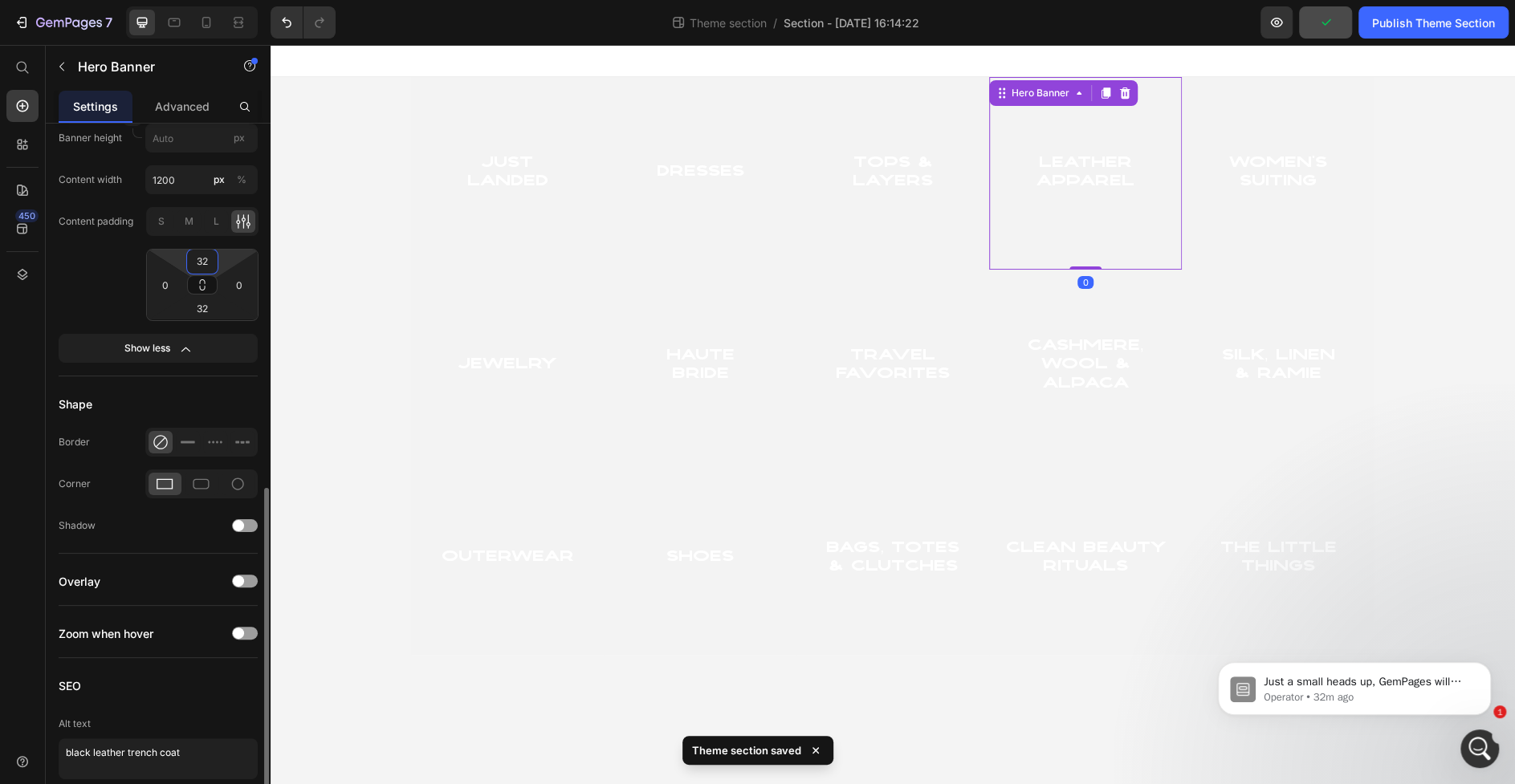 click on "32" at bounding box center (202, 262) 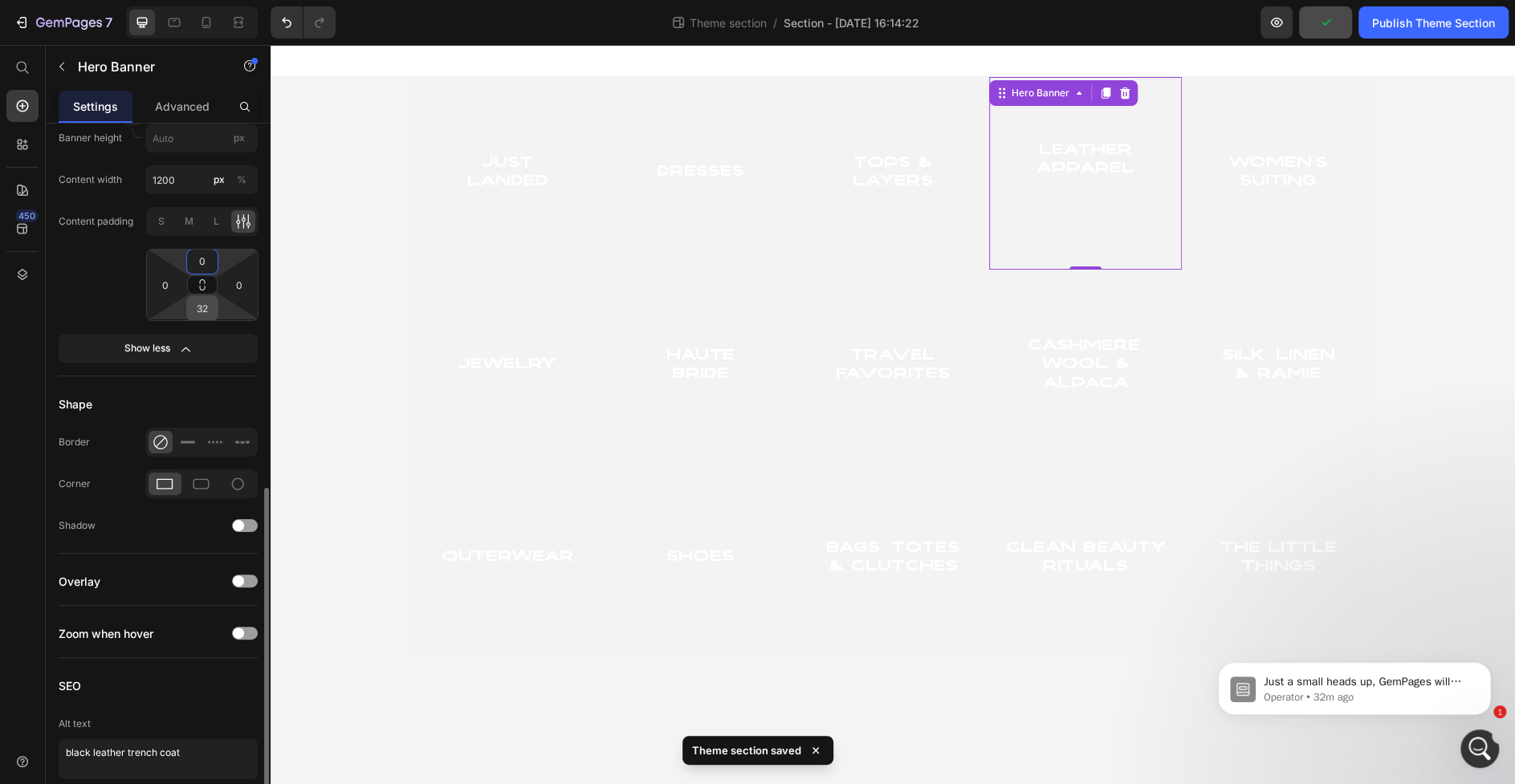 type on "0" 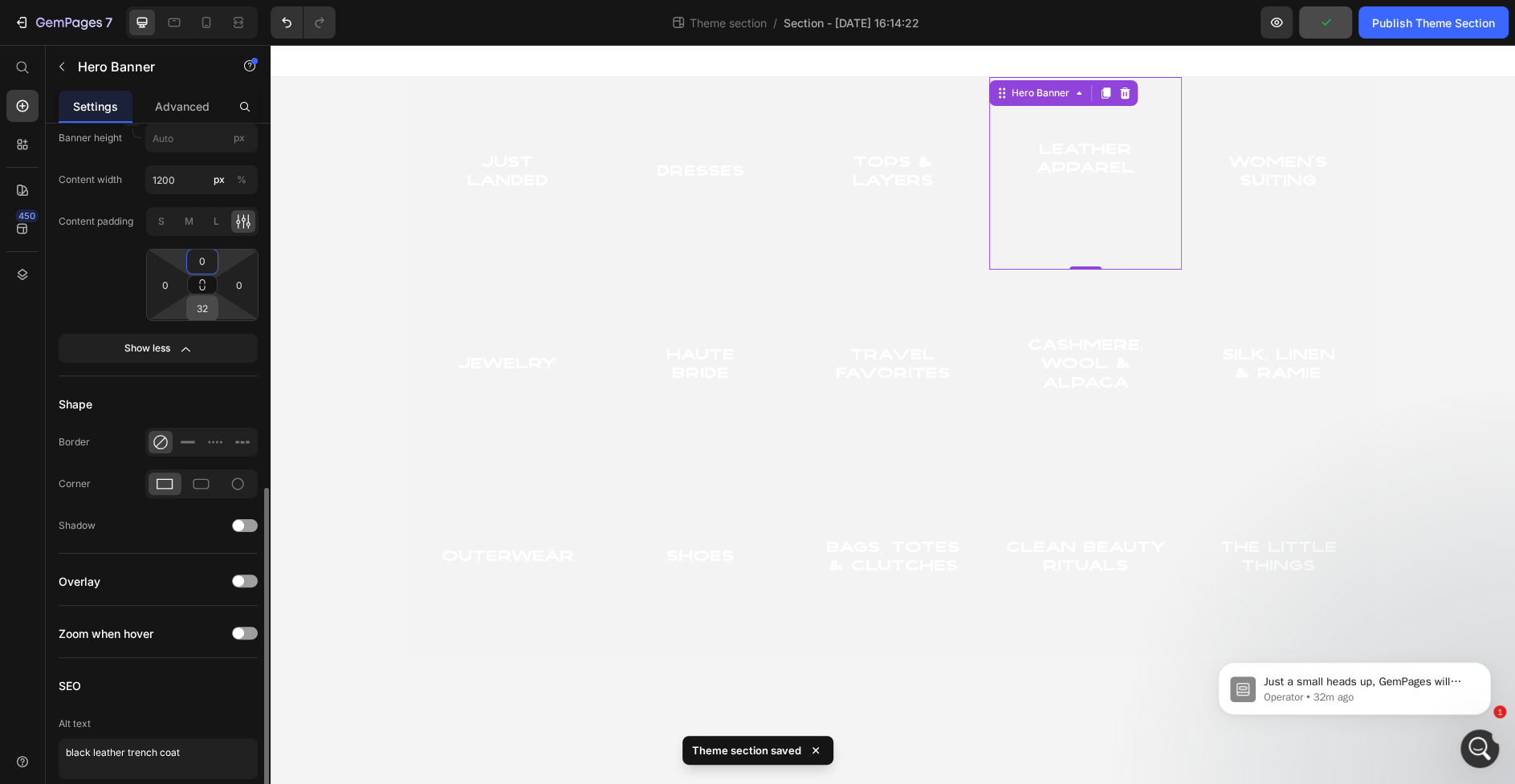 click on "32" at bounding box center [202, 308] 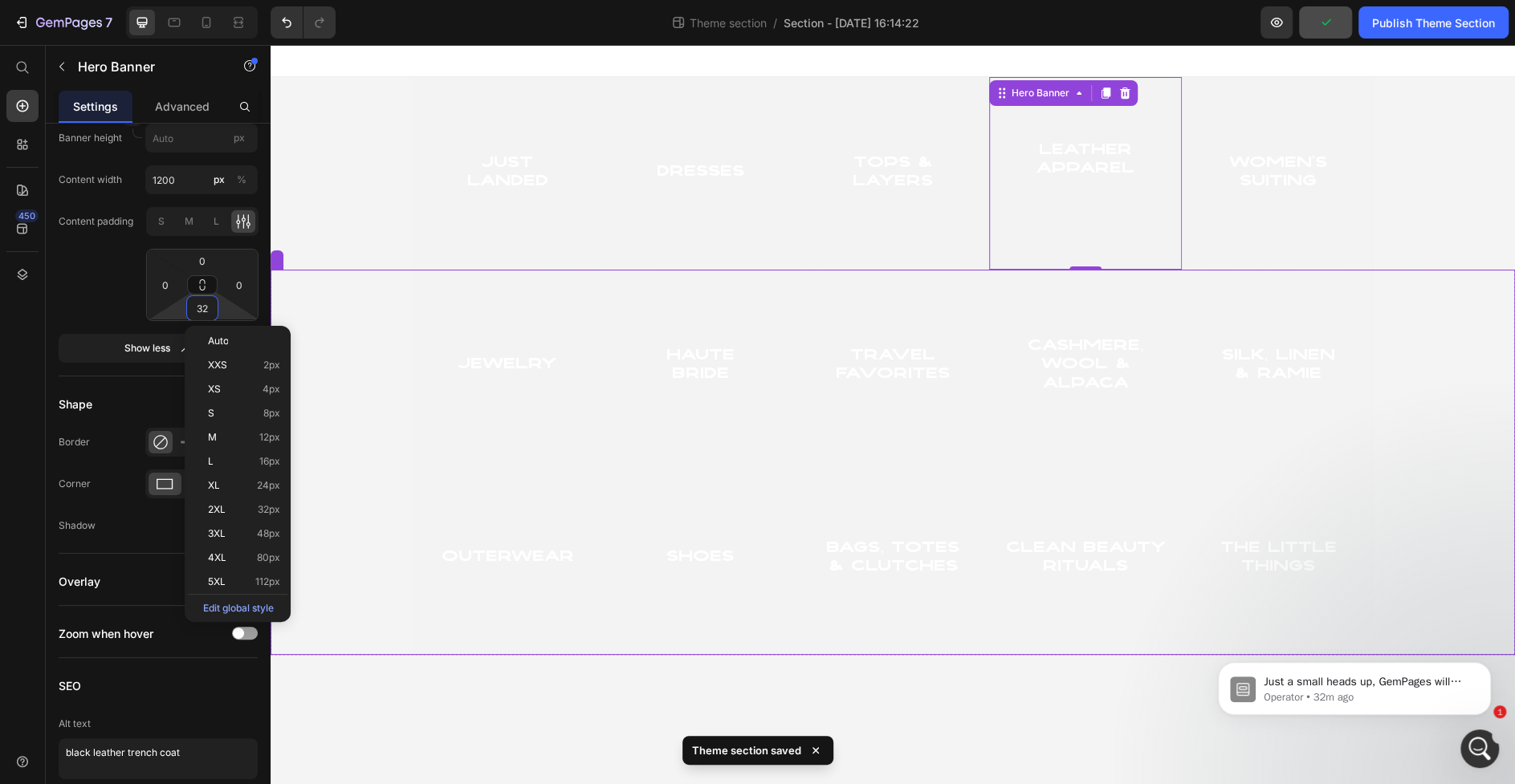 type on "0" 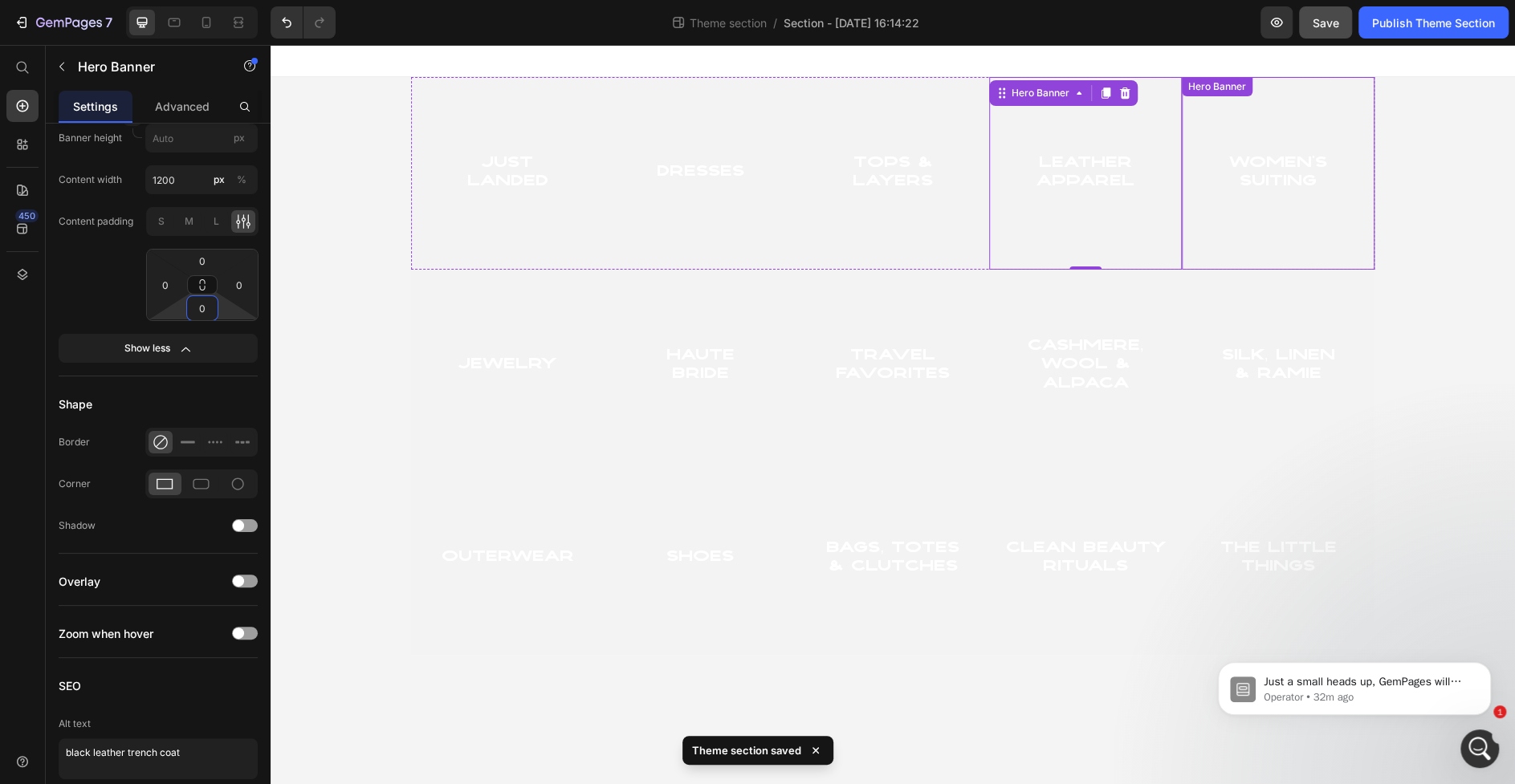 click on "women's  suiting Heading" at bounding box center [1278, 173] 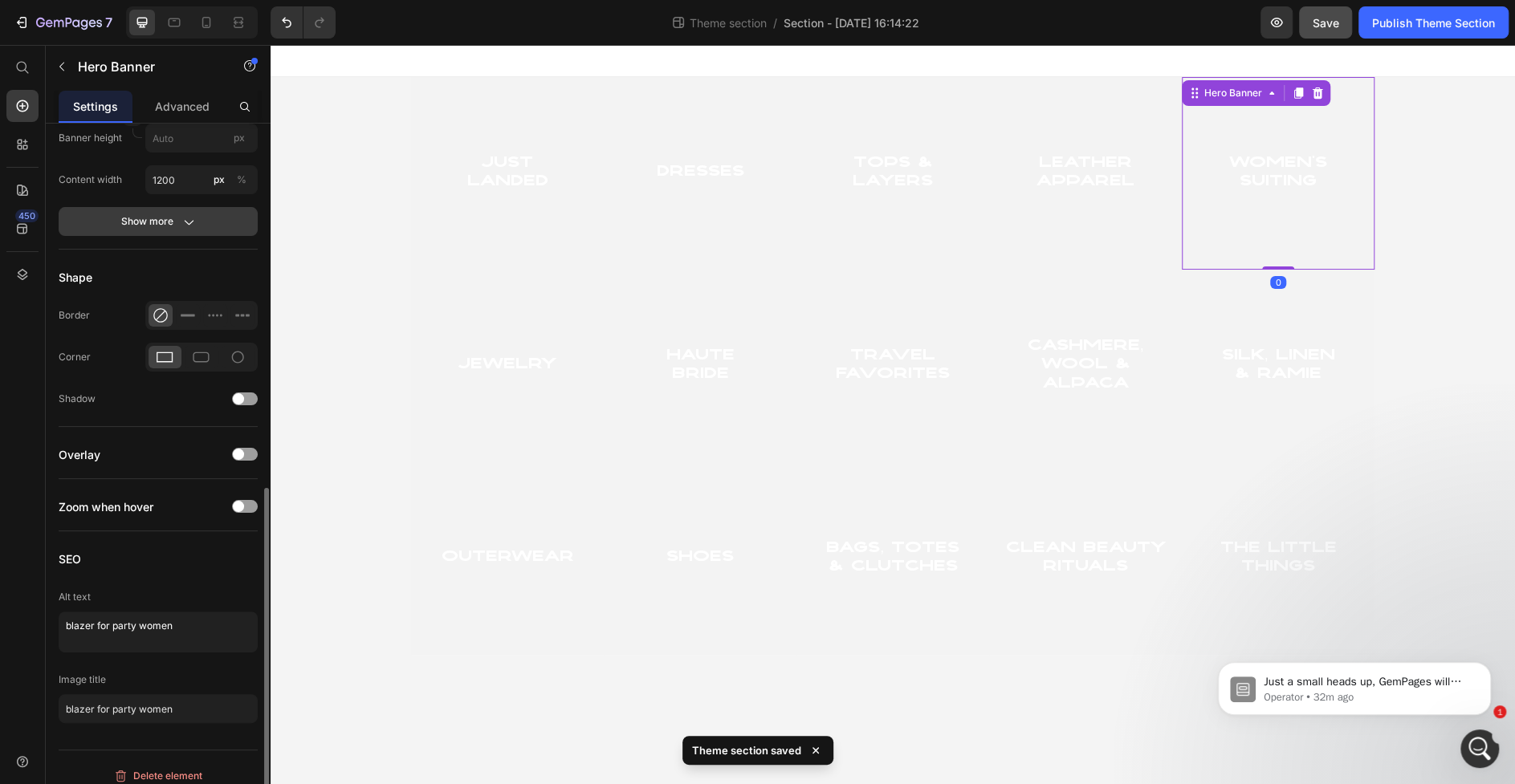 click on "Show more" 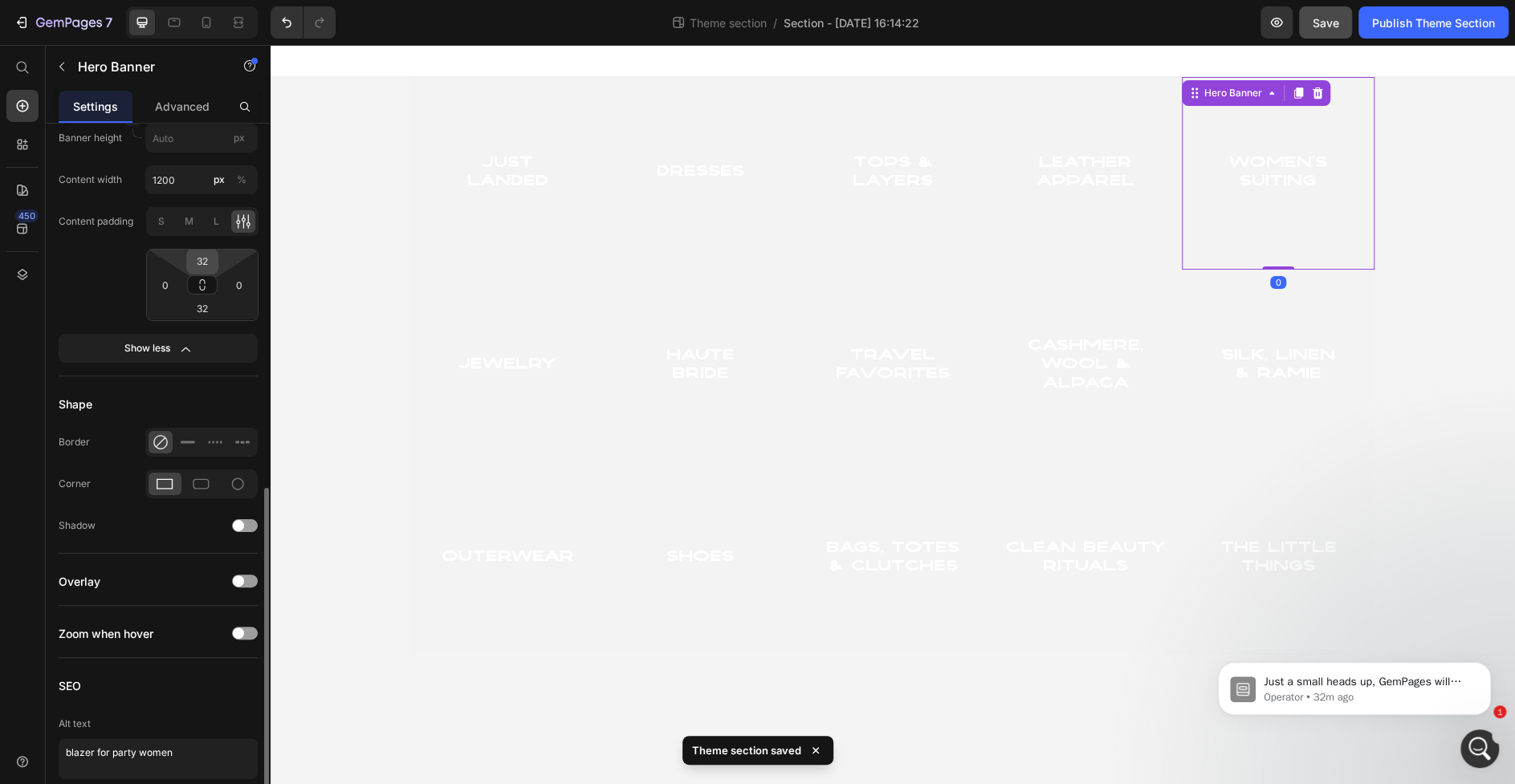 click on "32" at bounding box center [202, 262] 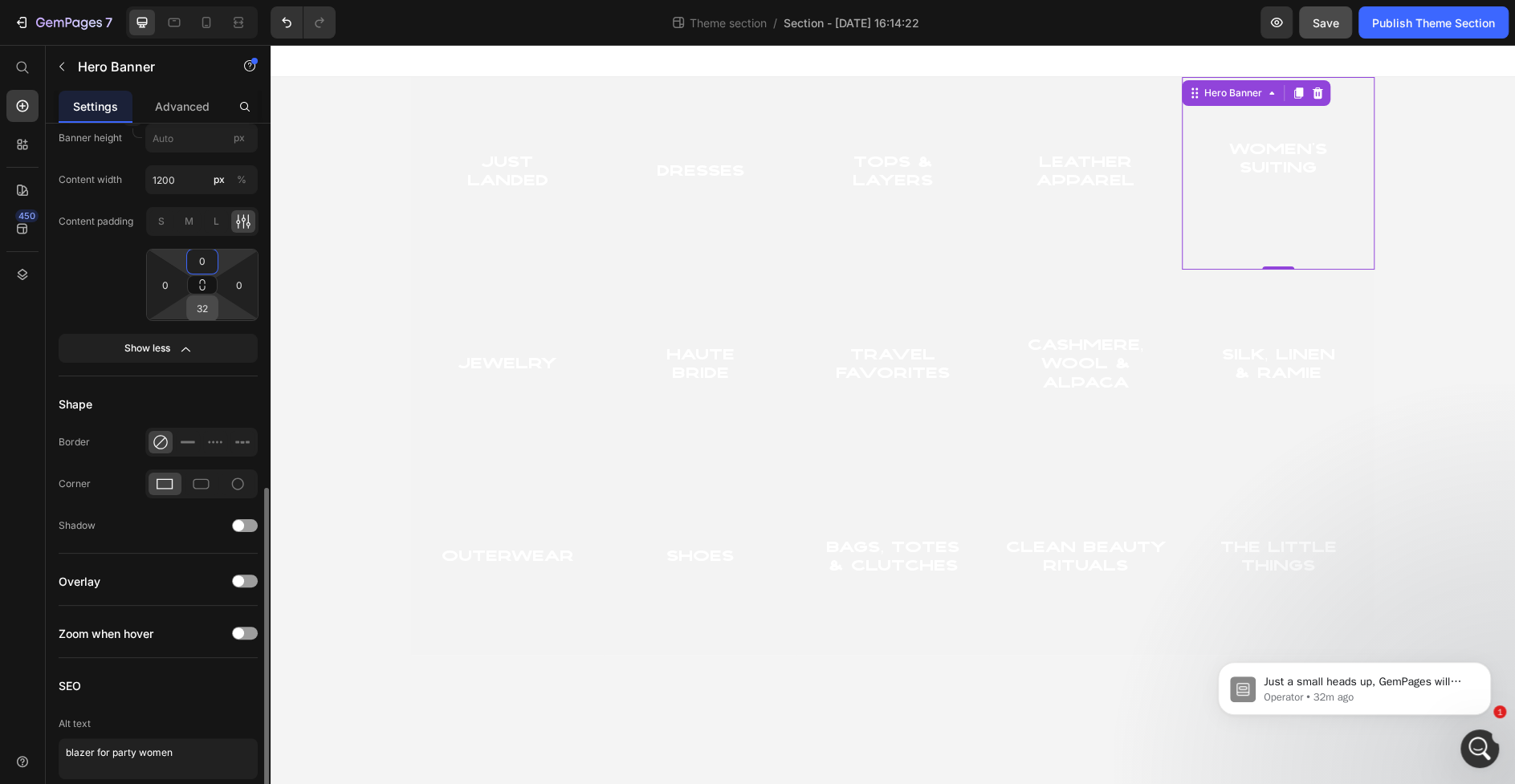 type on "0" 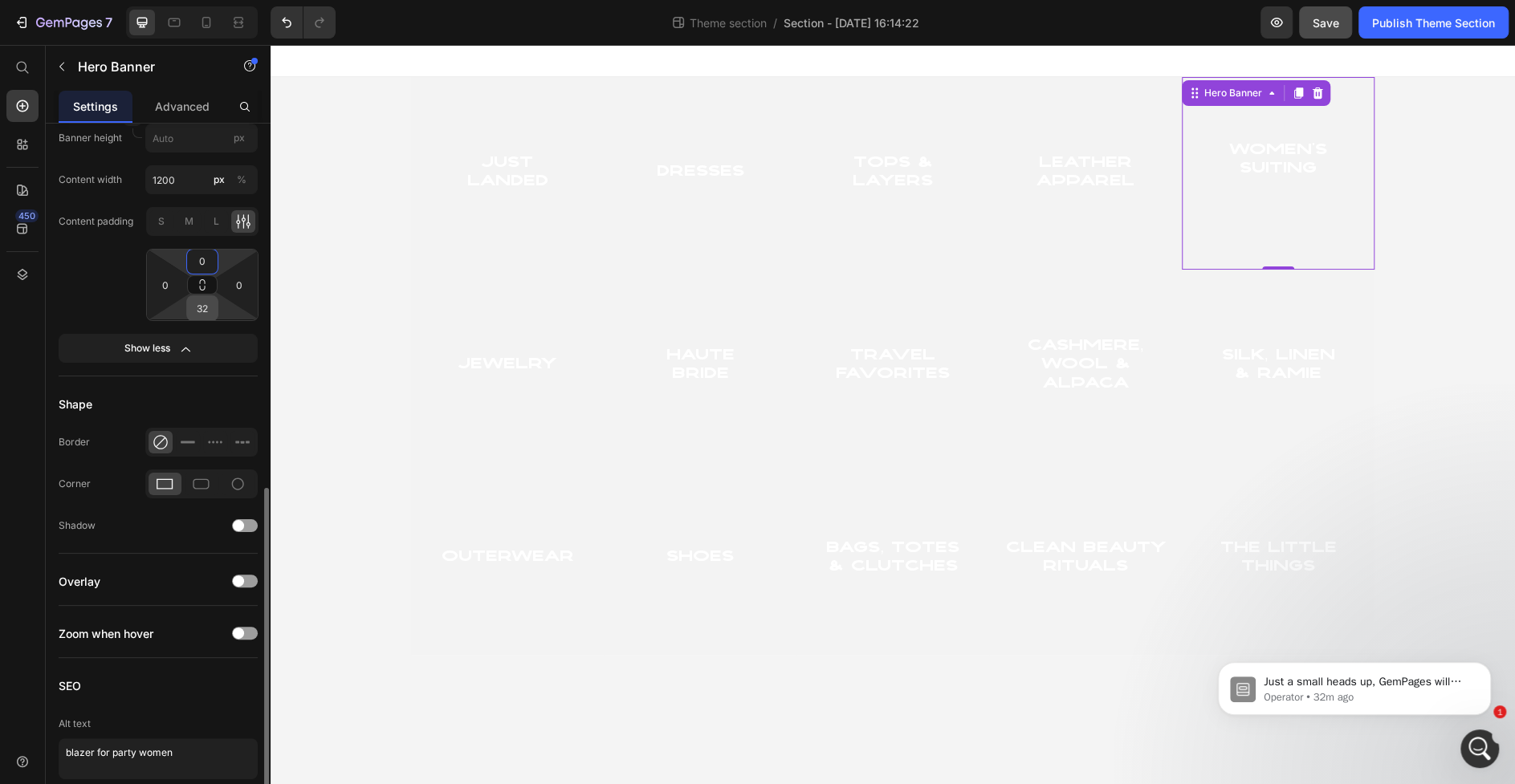 click on "32" at bounding box center [202, 308] 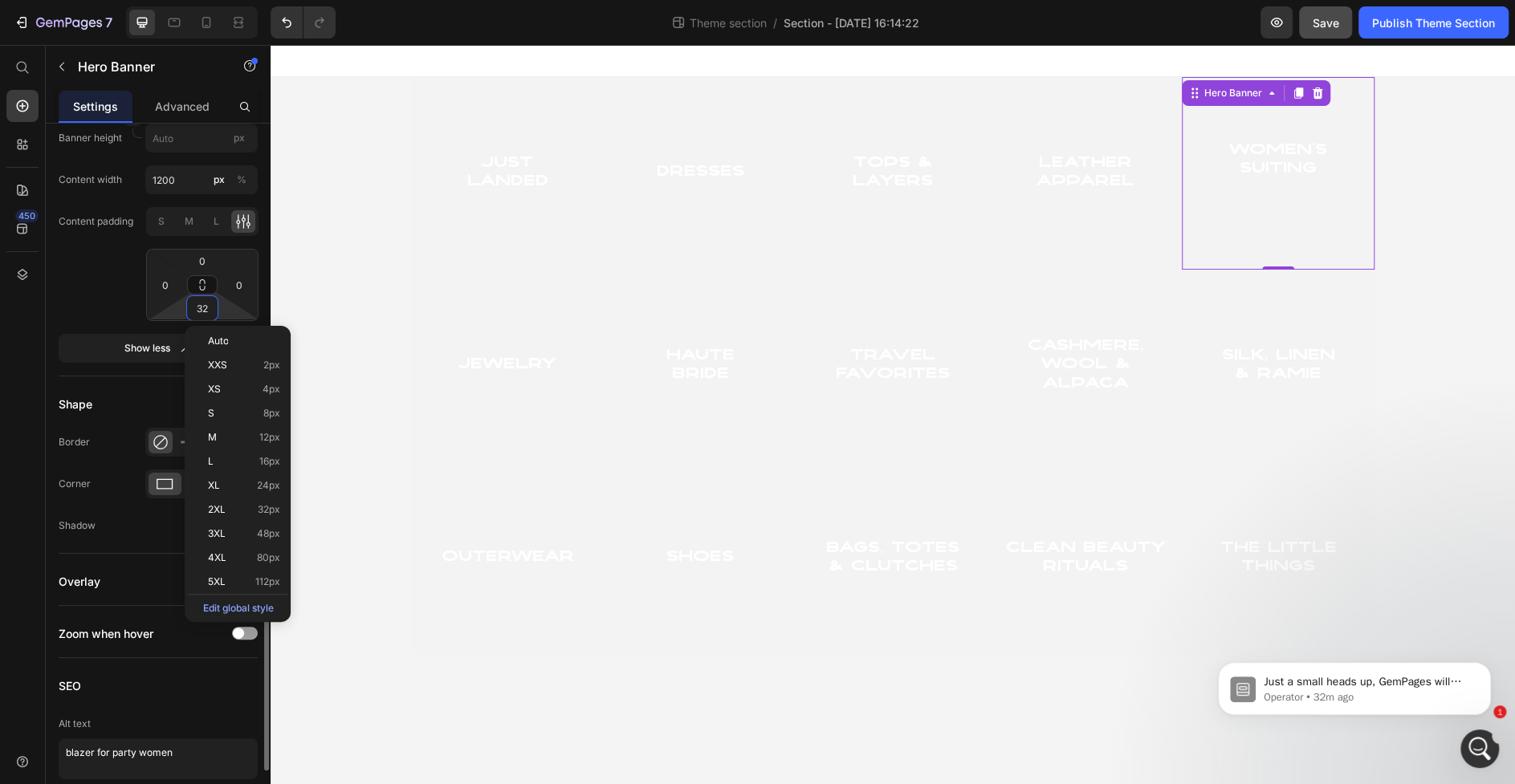 type on "0" 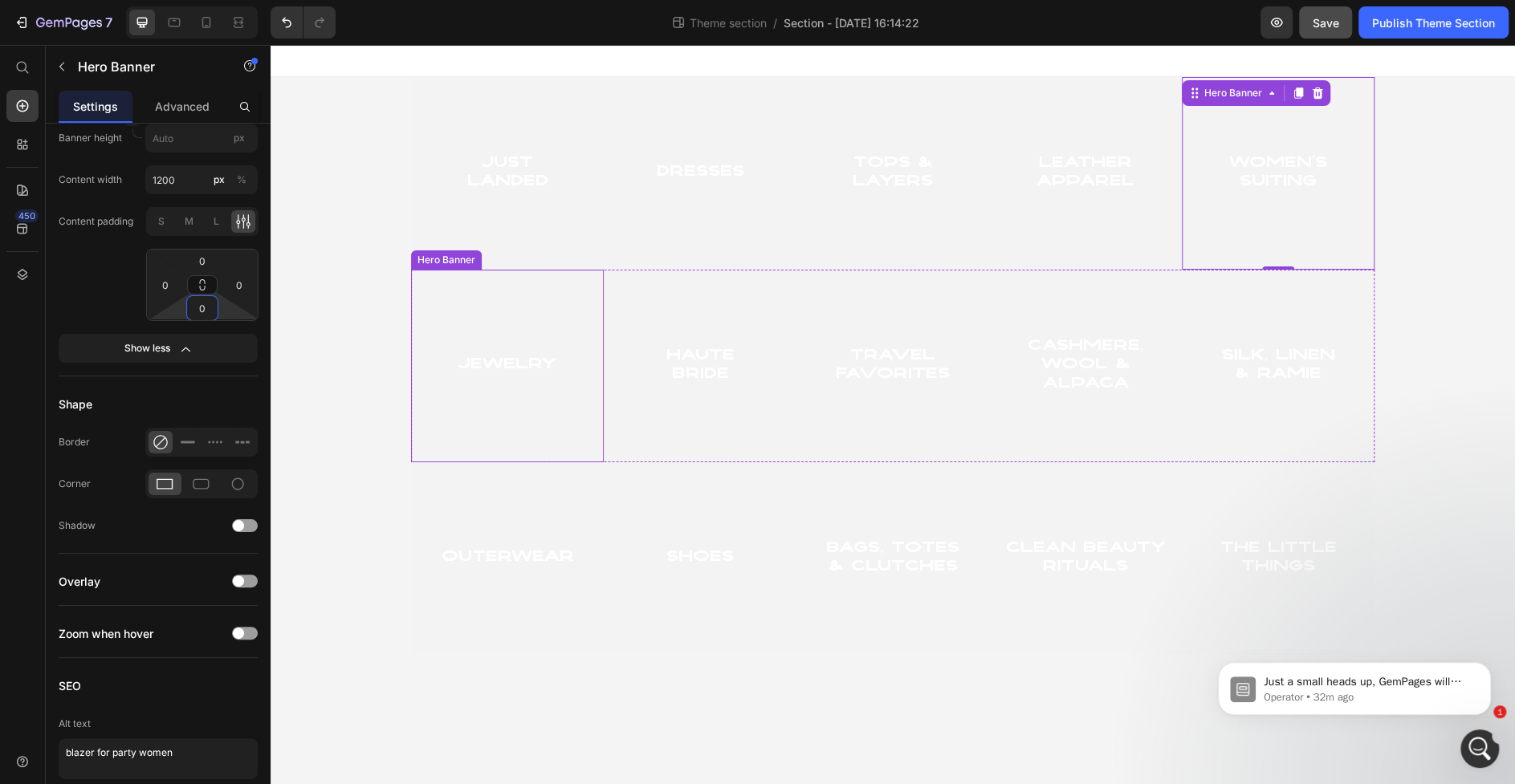 click at bounding box center (507, 366) 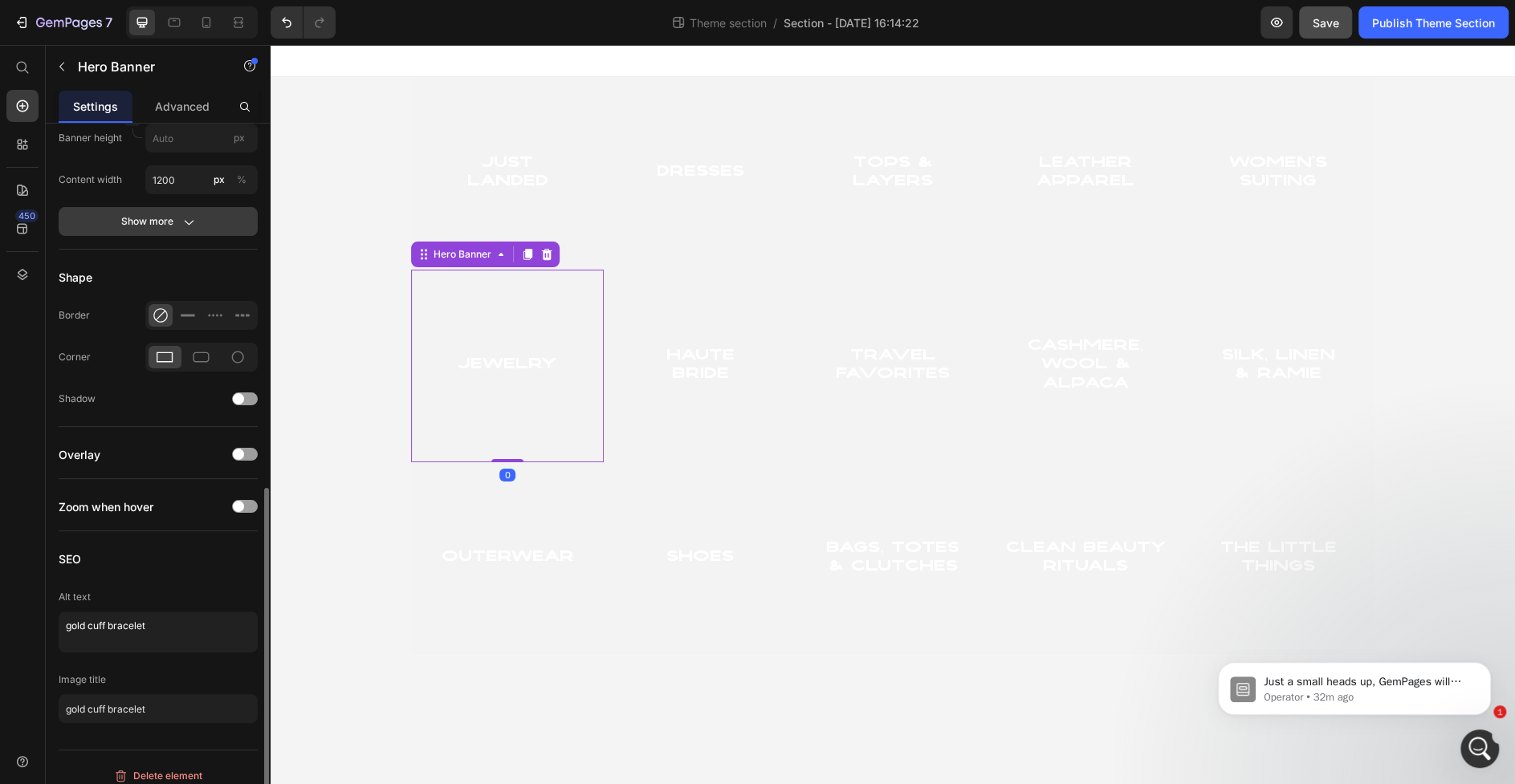 click on "Show more" 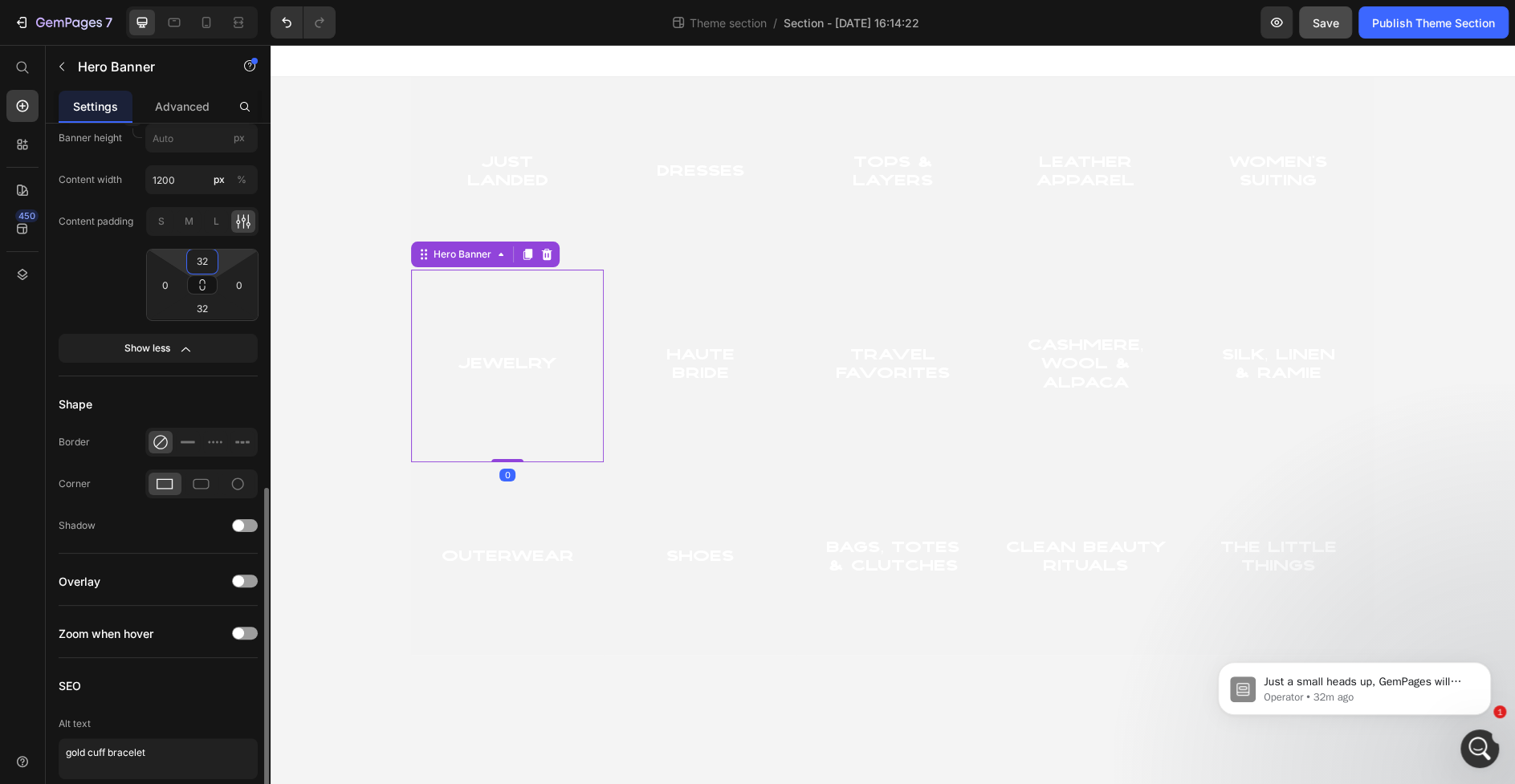 click on "32" at bounding box center [202, 262] 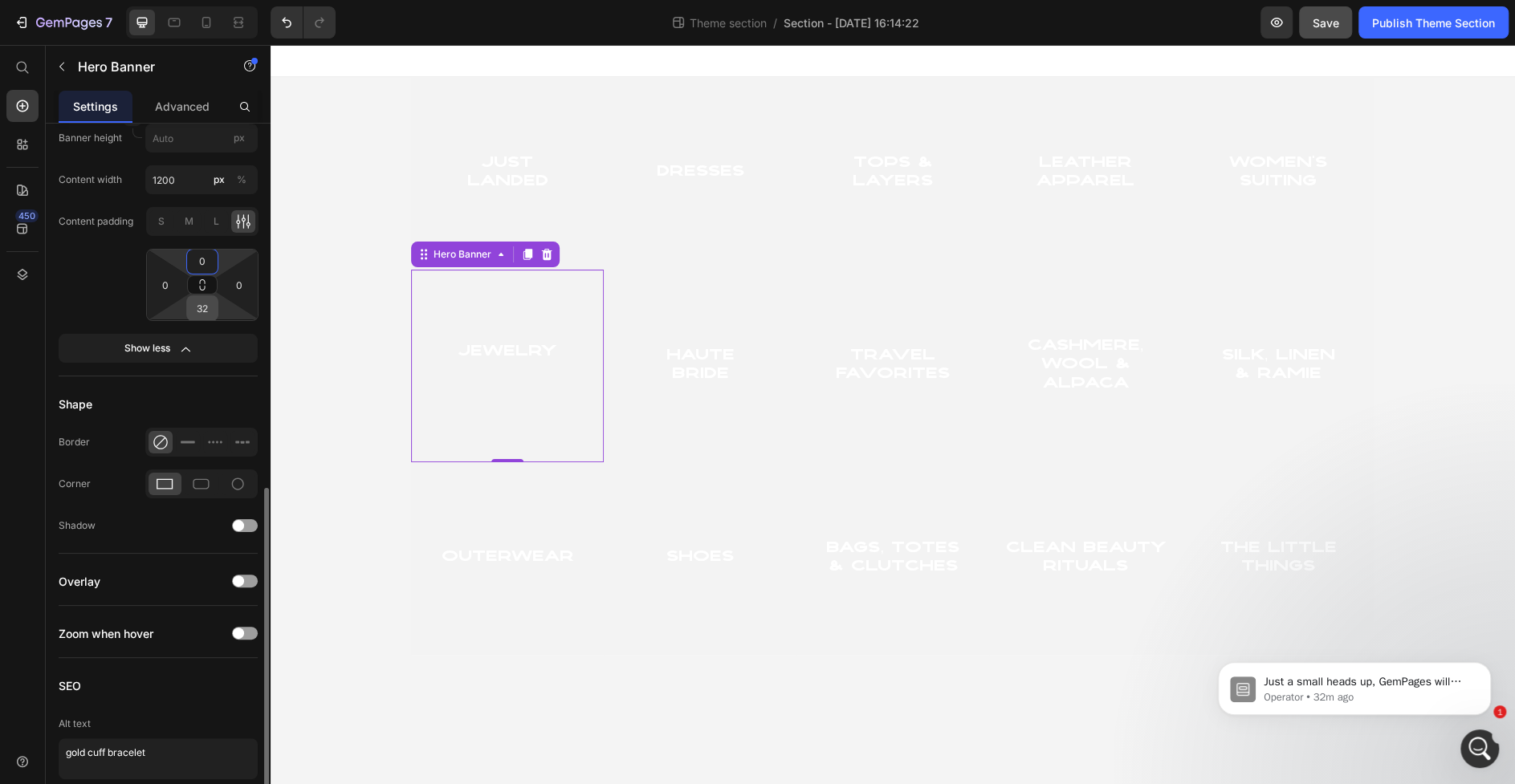 type on "0" 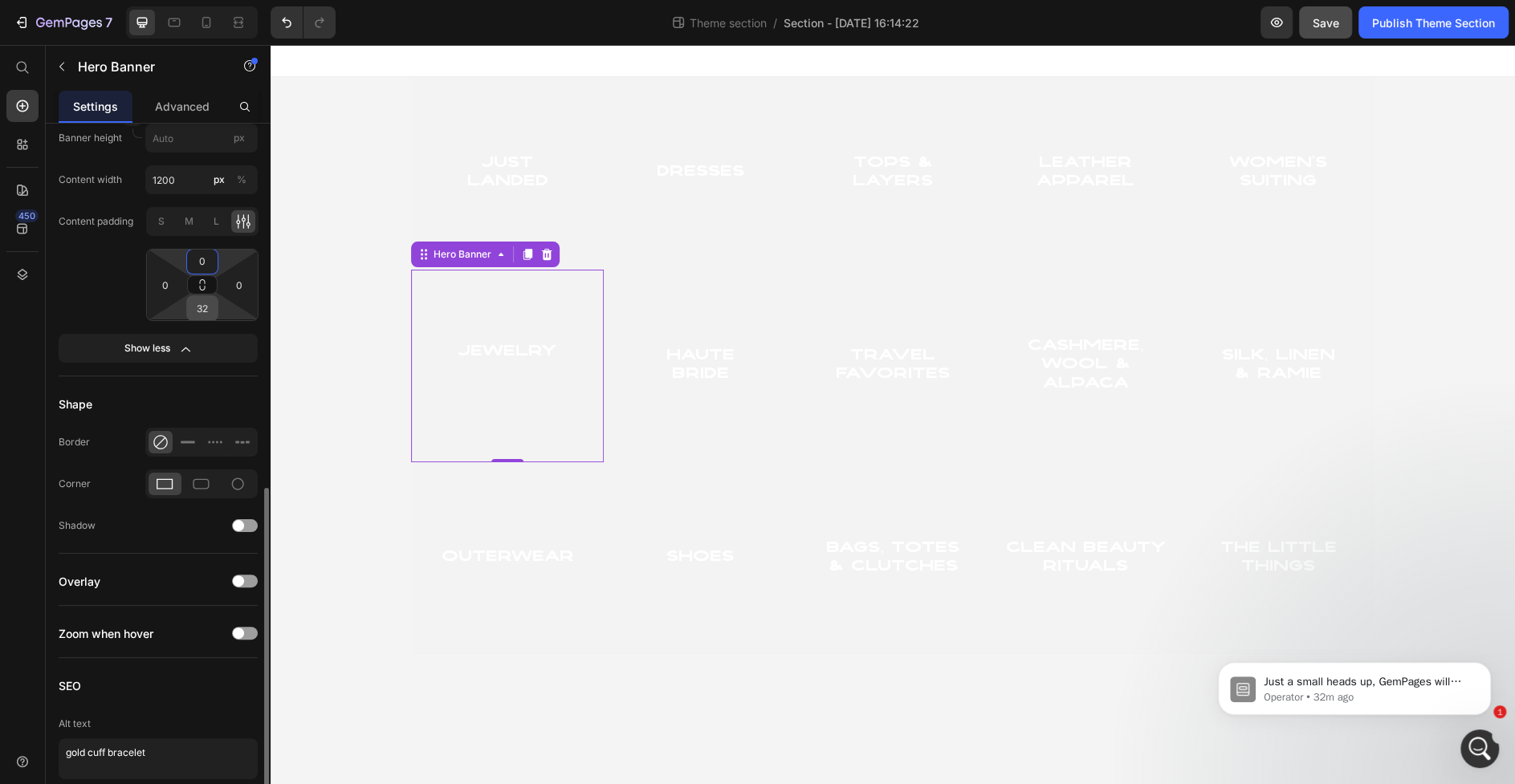 click on "32" at bounding box center [202, 308] 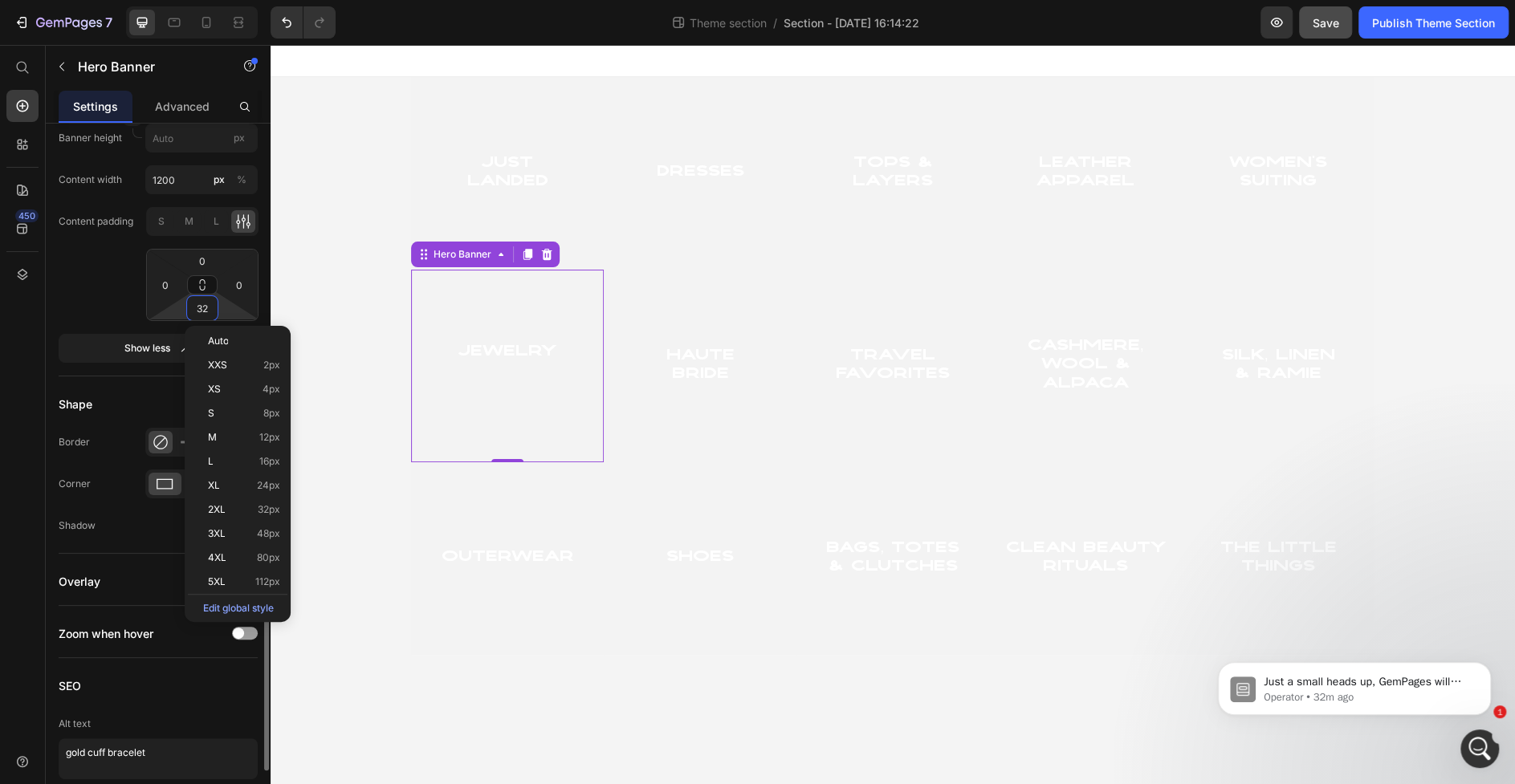 type on "0" 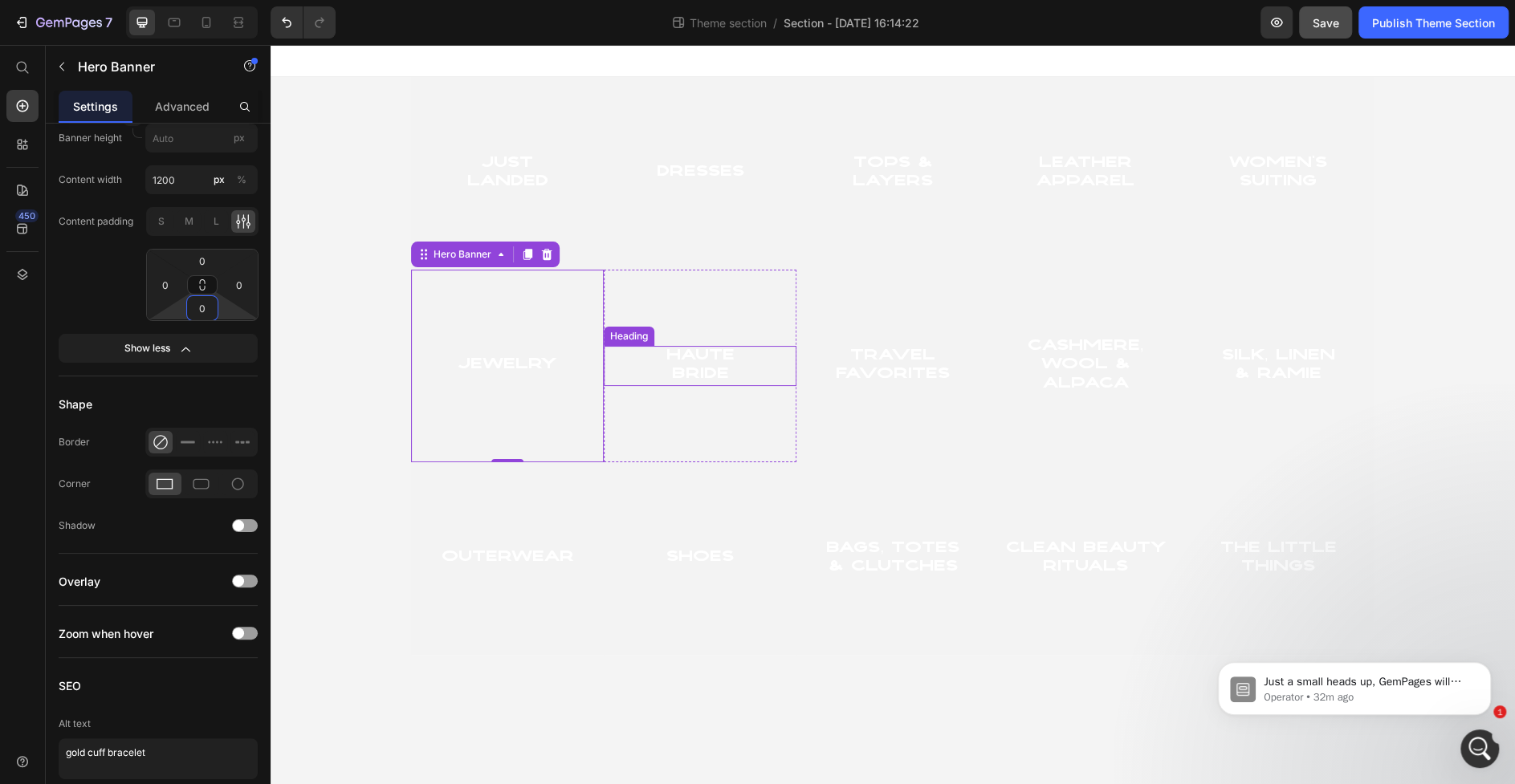 click at bounding box center [700, 366] 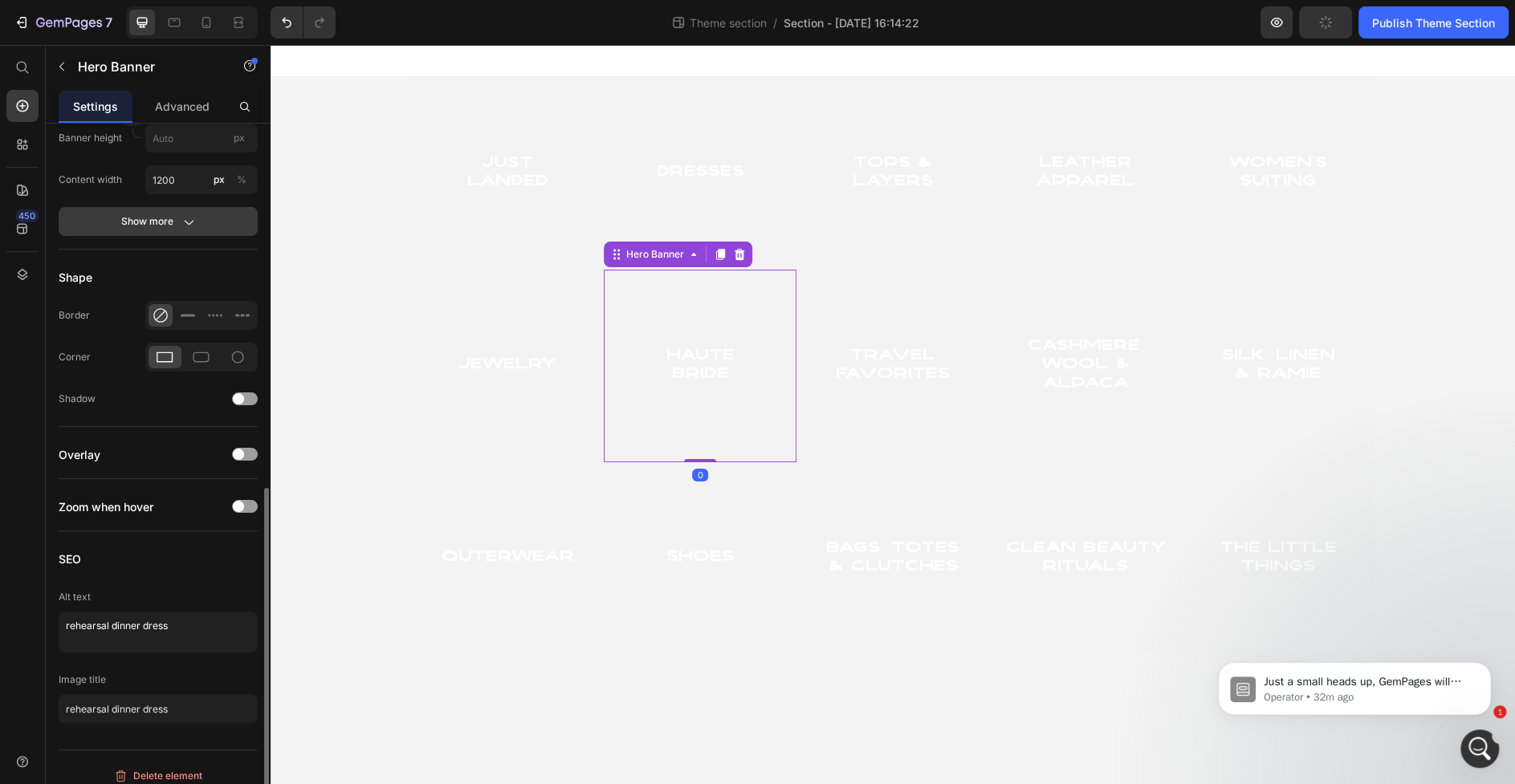 click on "Show more" at bounding box center (158, 221) 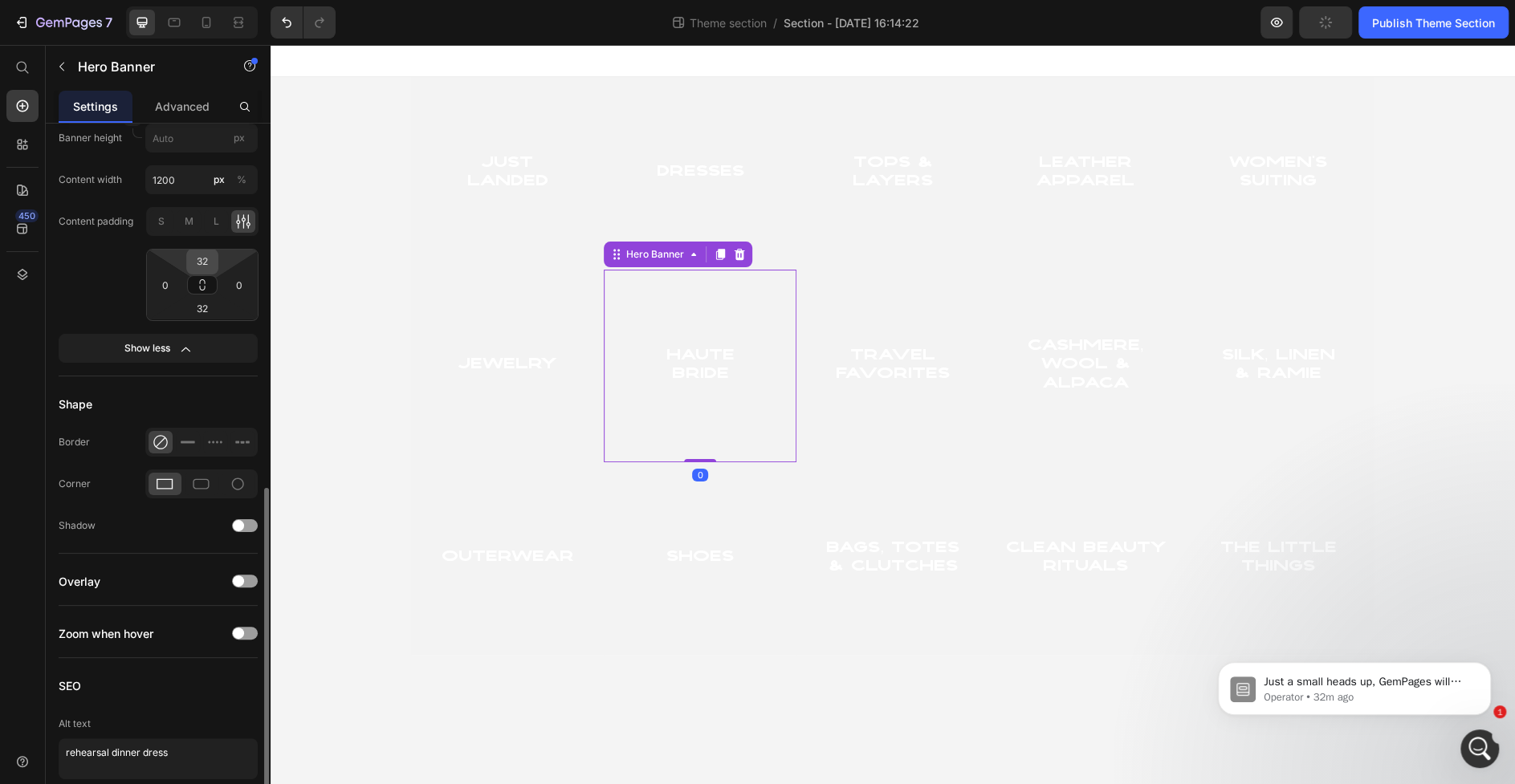 click on "32" at bounding box center [202, 262] 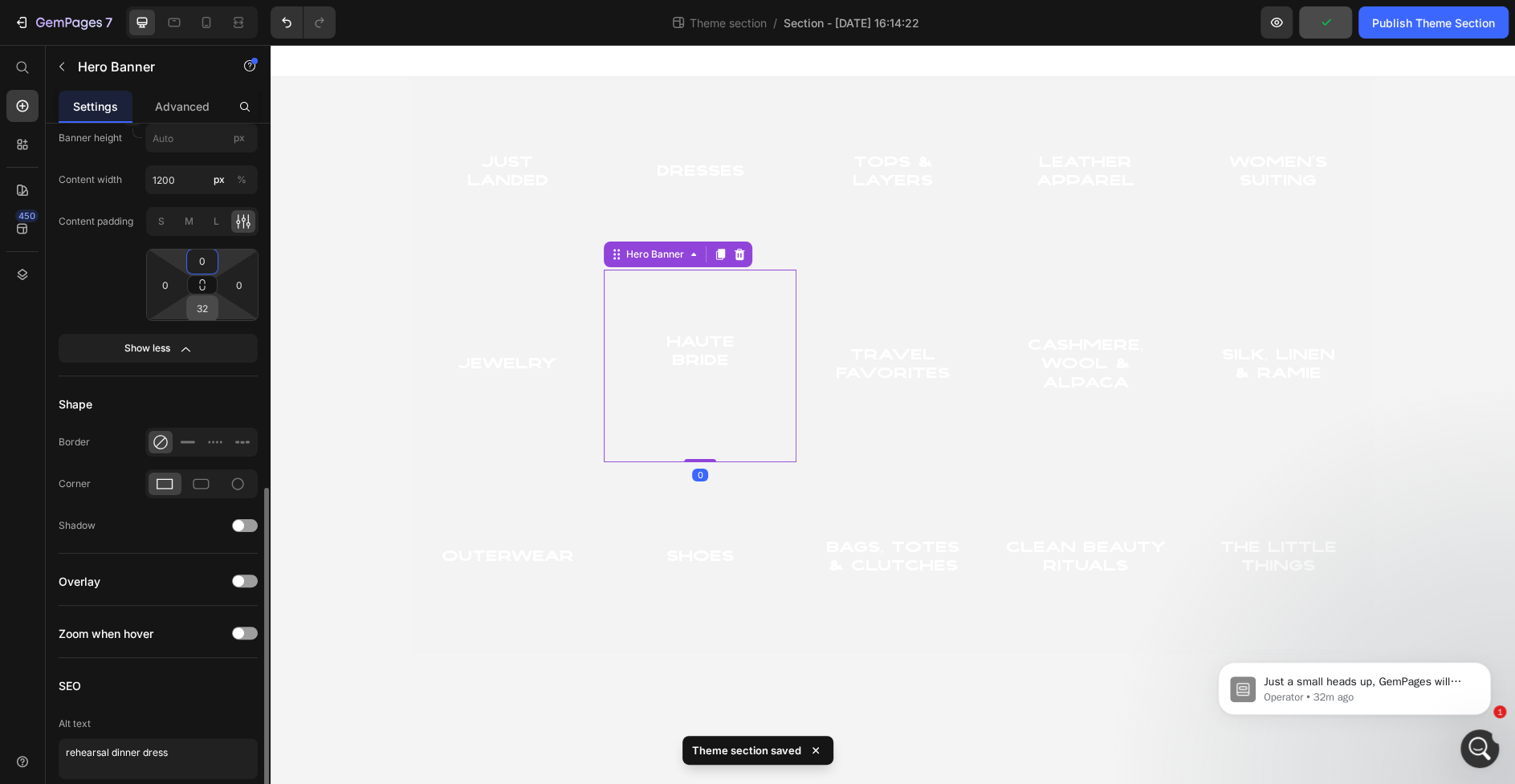 type on "0" 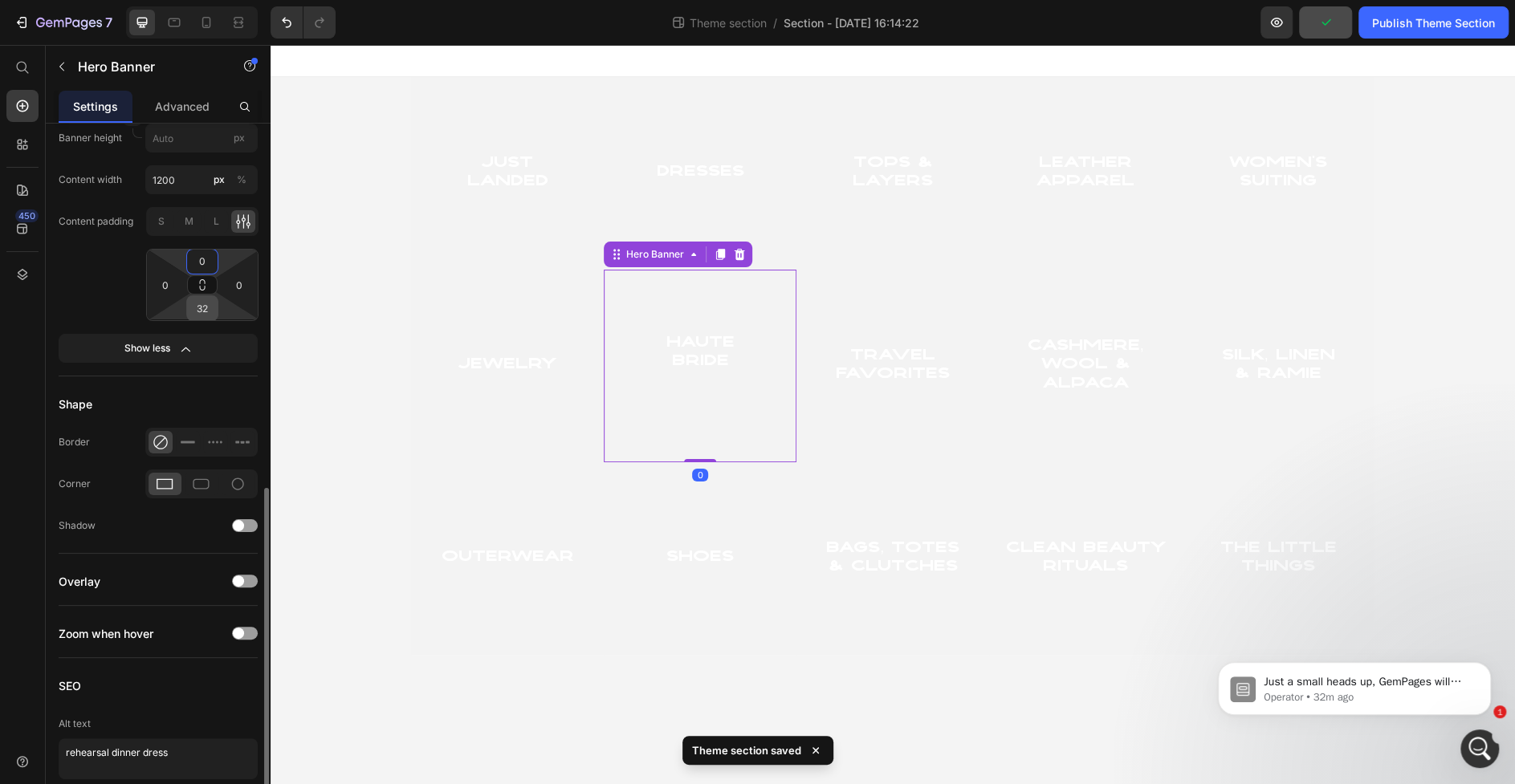 click on "32" at bounding box center [202, 308] 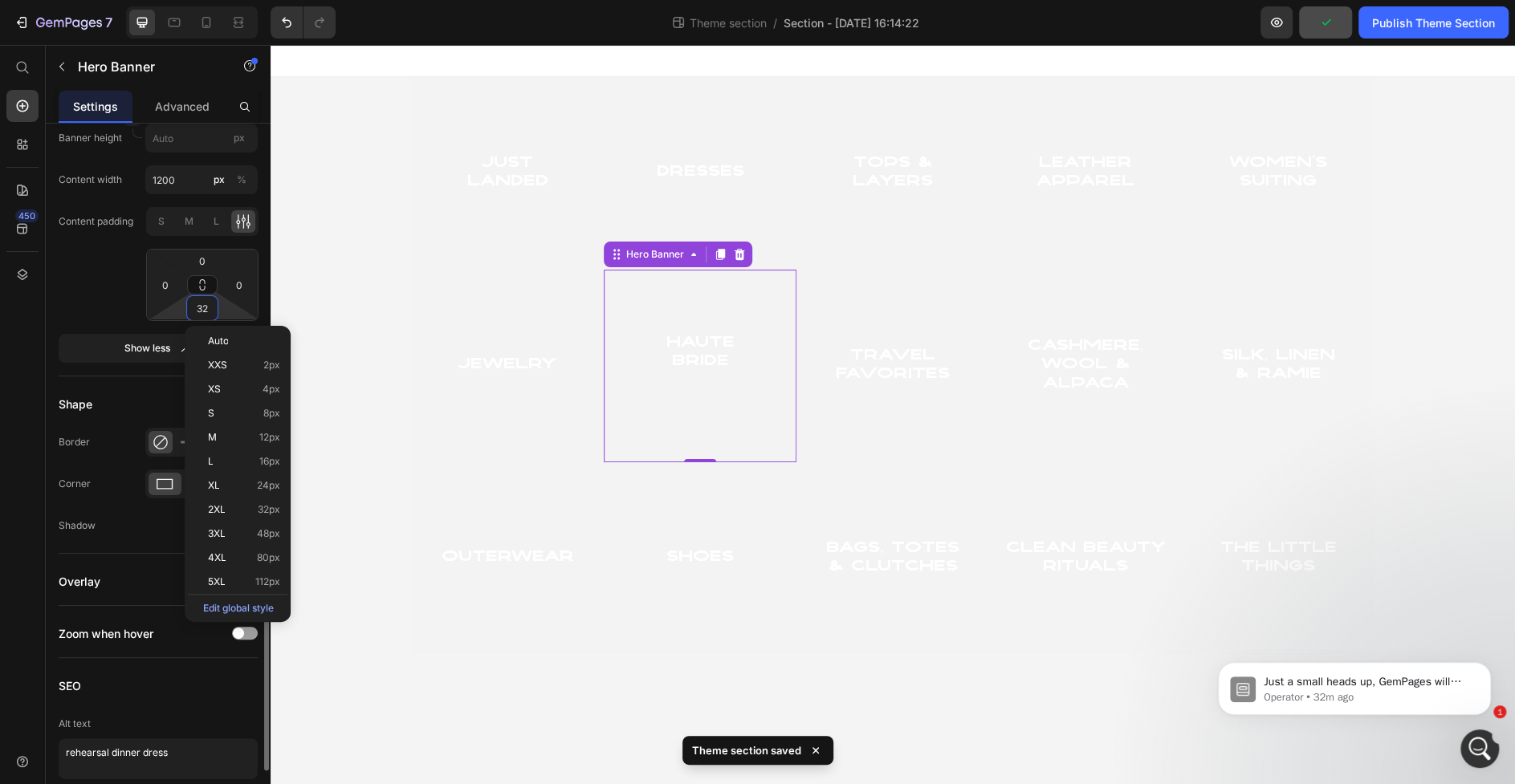 type on "0" 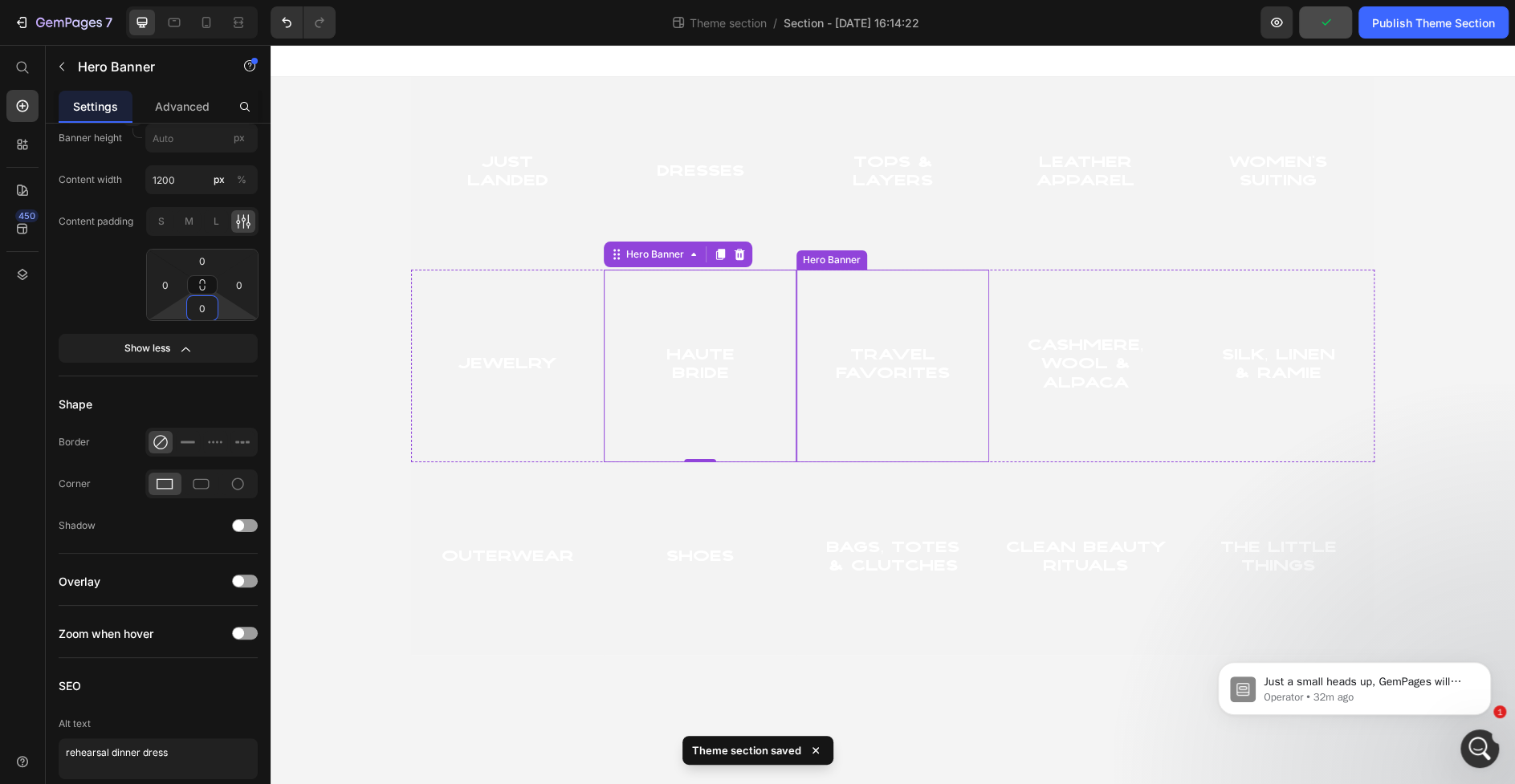 click at bounding box center (893, 366) 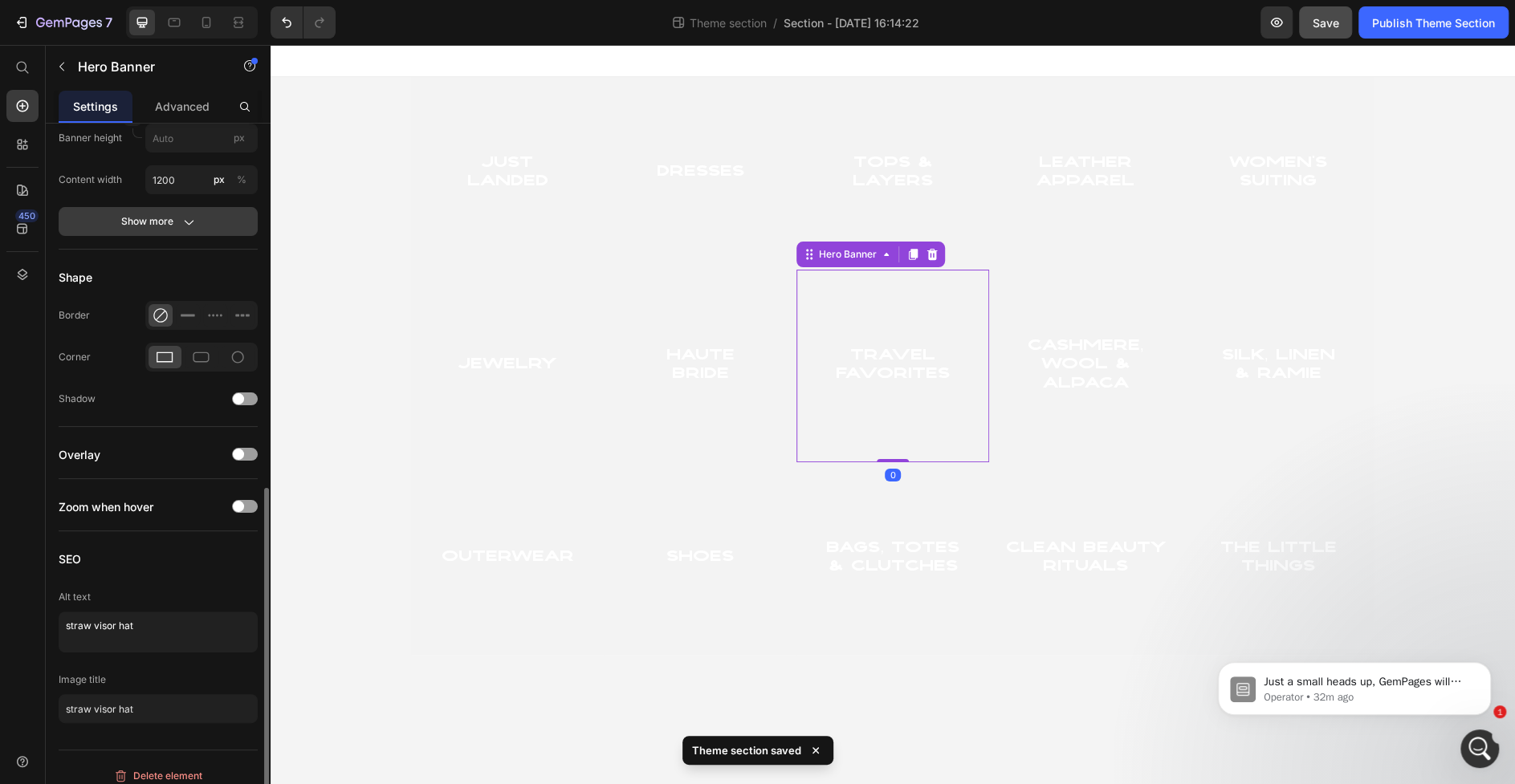 click 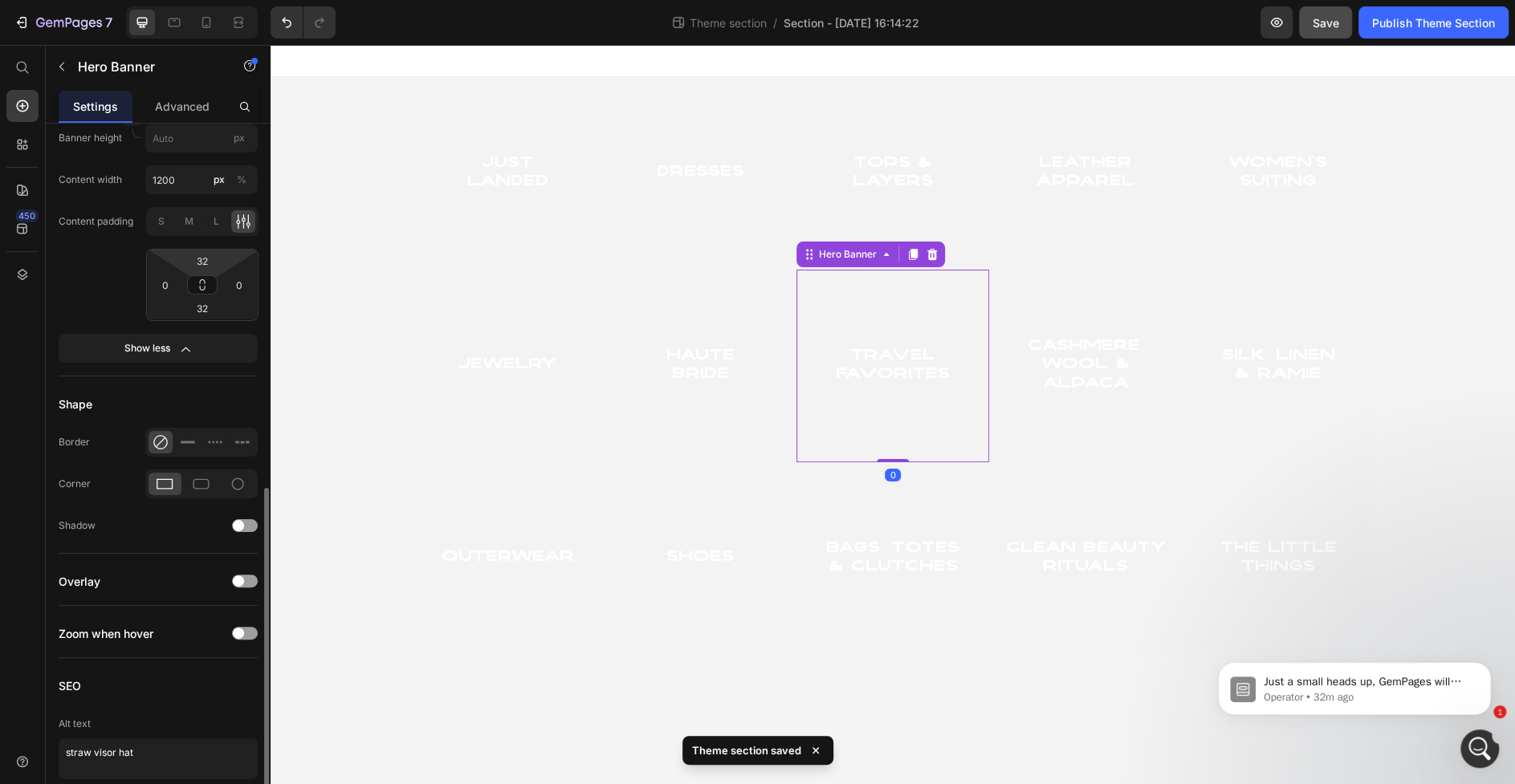 click on "7  Theme section  /  Section - Jul 26 16:14:22 Preview  Save   Publish Theme Section  450 Start with Sections Elements Hero Section Product Detail Brands Trusted Badges Guarantee Product Breakdown How to use Testimonials Compare Bundle FAQs Social Proof Brand Story Product List Collection Blog List Contact Sticky Add to Cart Custom Footer Browse Library 450 Layout
Row
Row
Row
Row Text
Heading
Text Block Button
Button
Button Media
Image
Image Video" at bounding box center (757, 0) 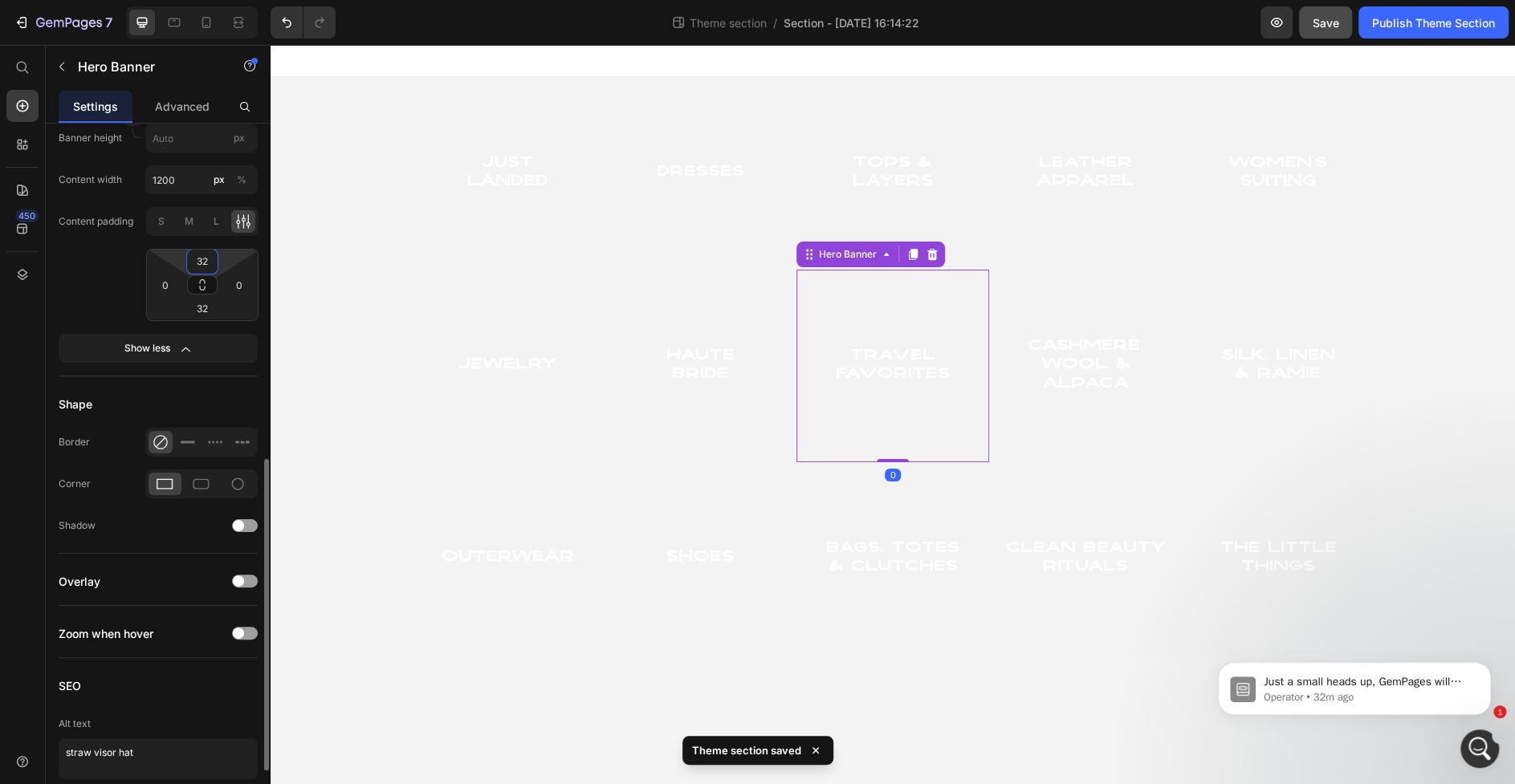 click on "32" at bounding box center (202, 262) 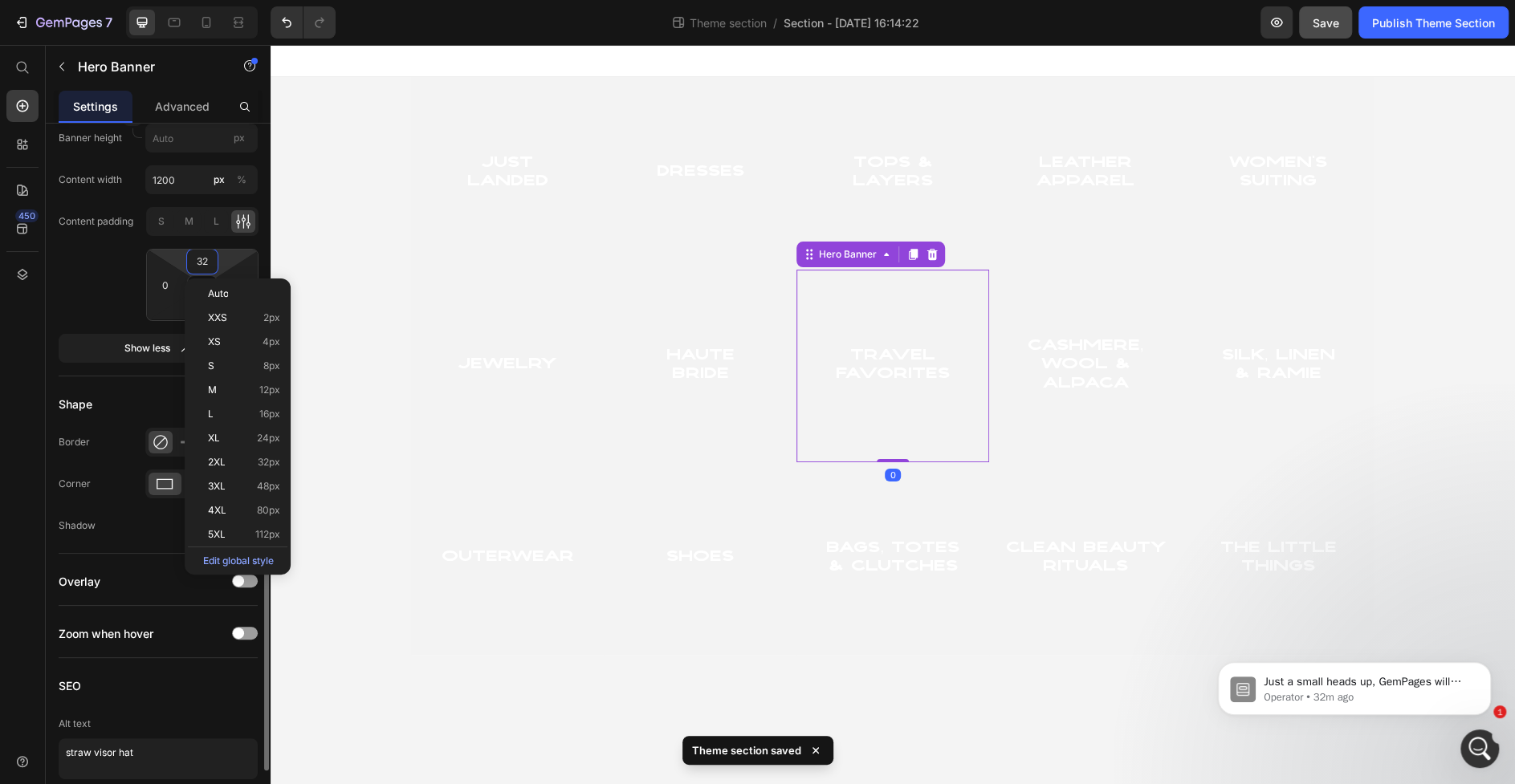 type on "3" 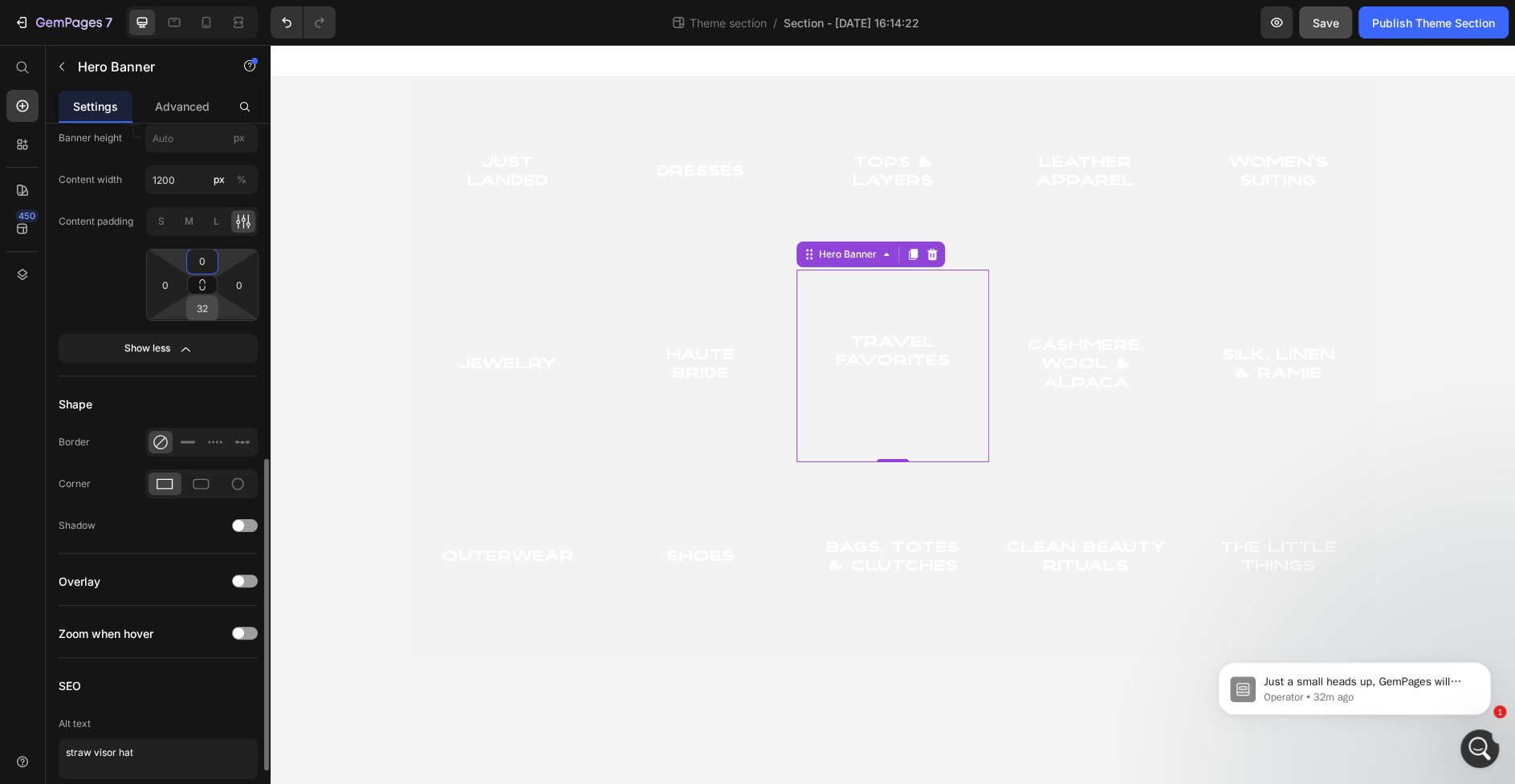 type on "0" 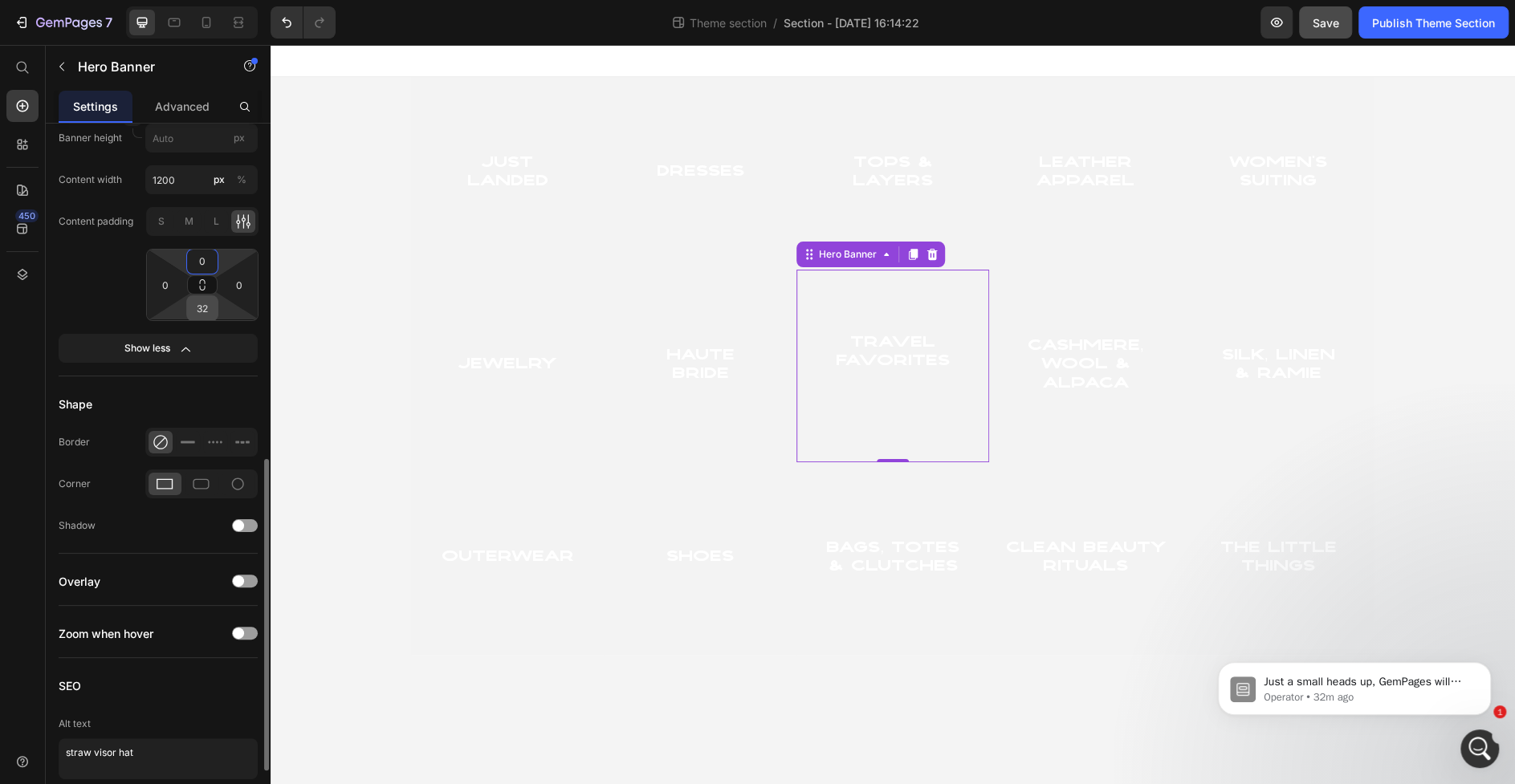 click on "32" at bounding box center [202, 308] 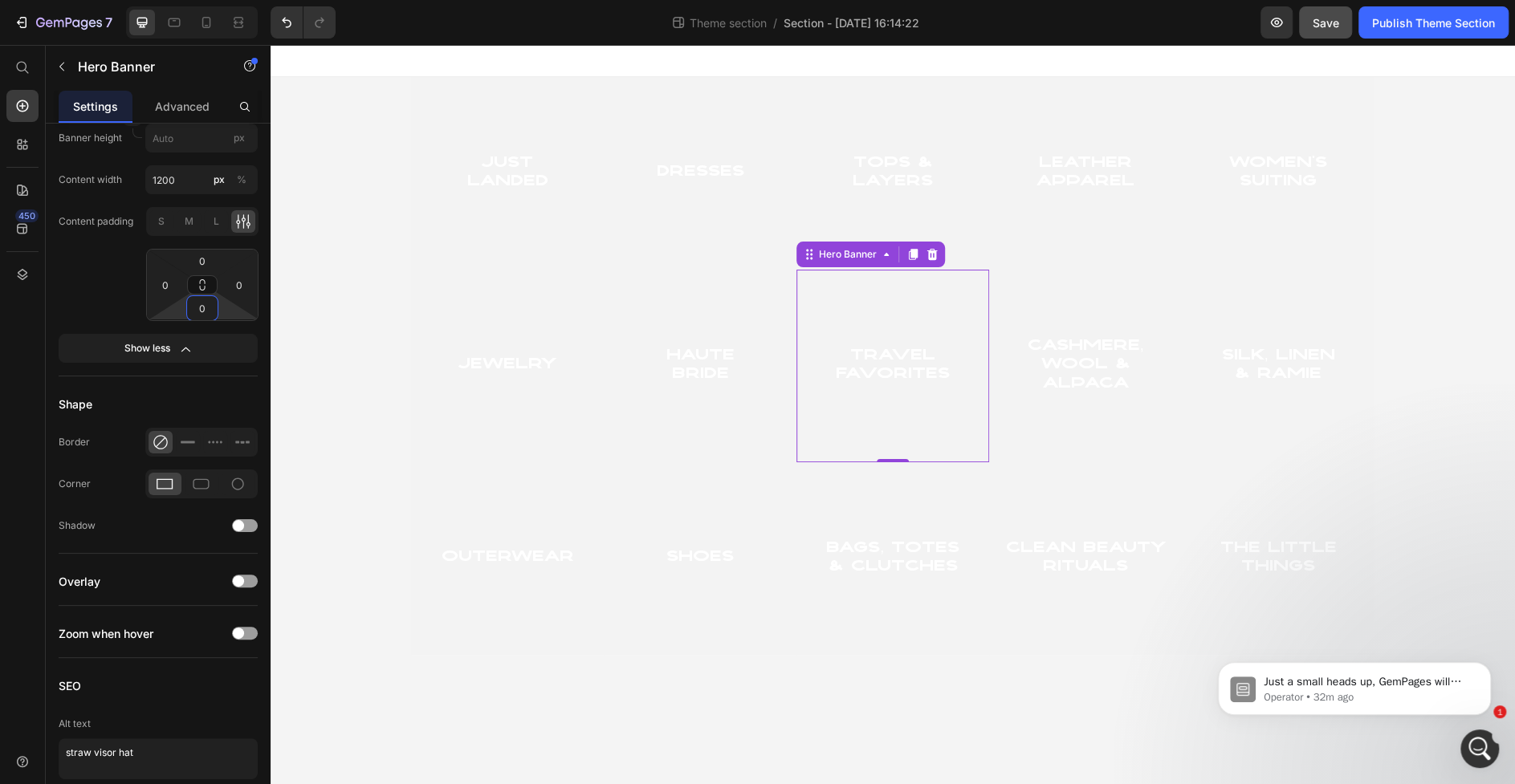 type on "0" 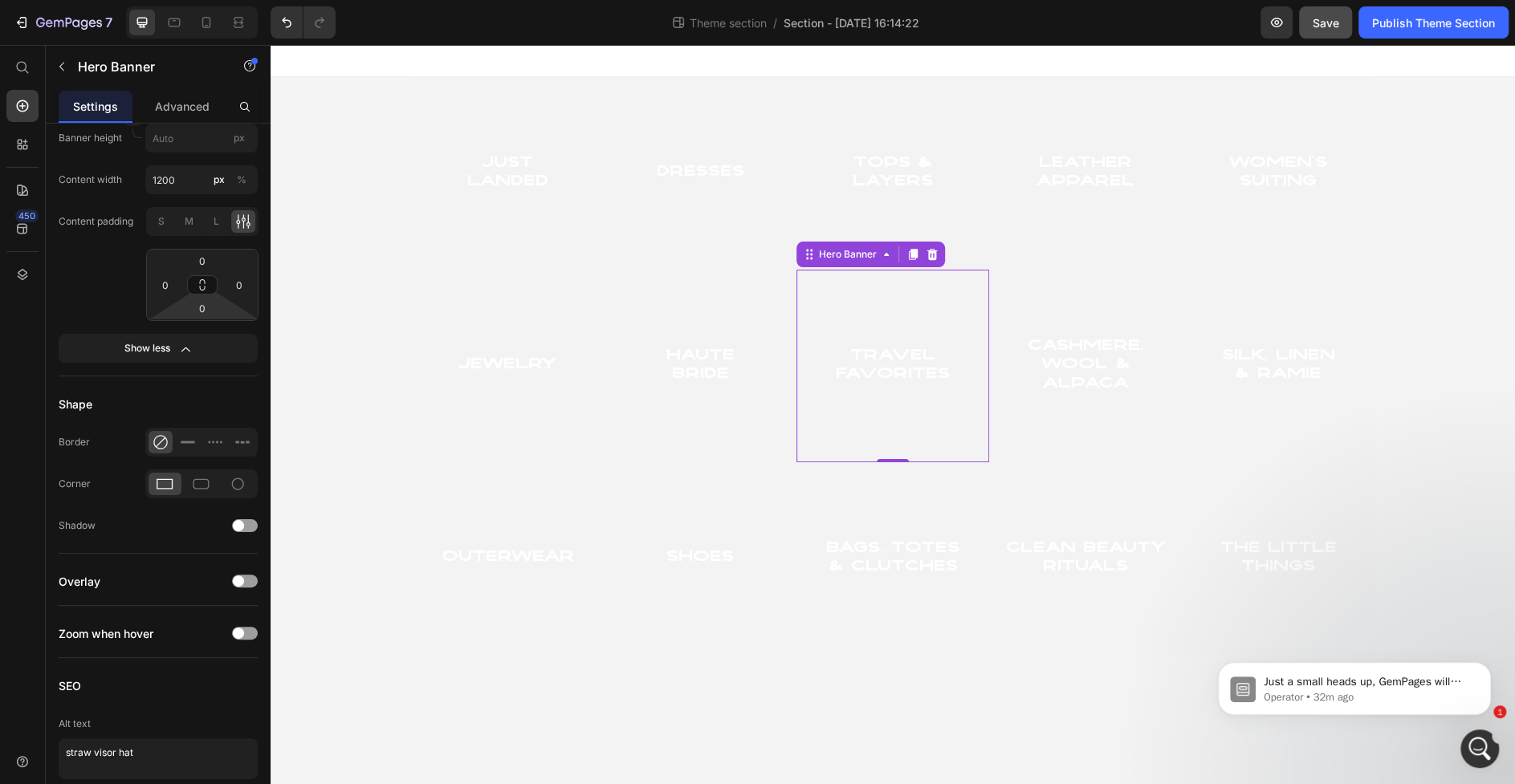 click at bounding box center [893, 366] 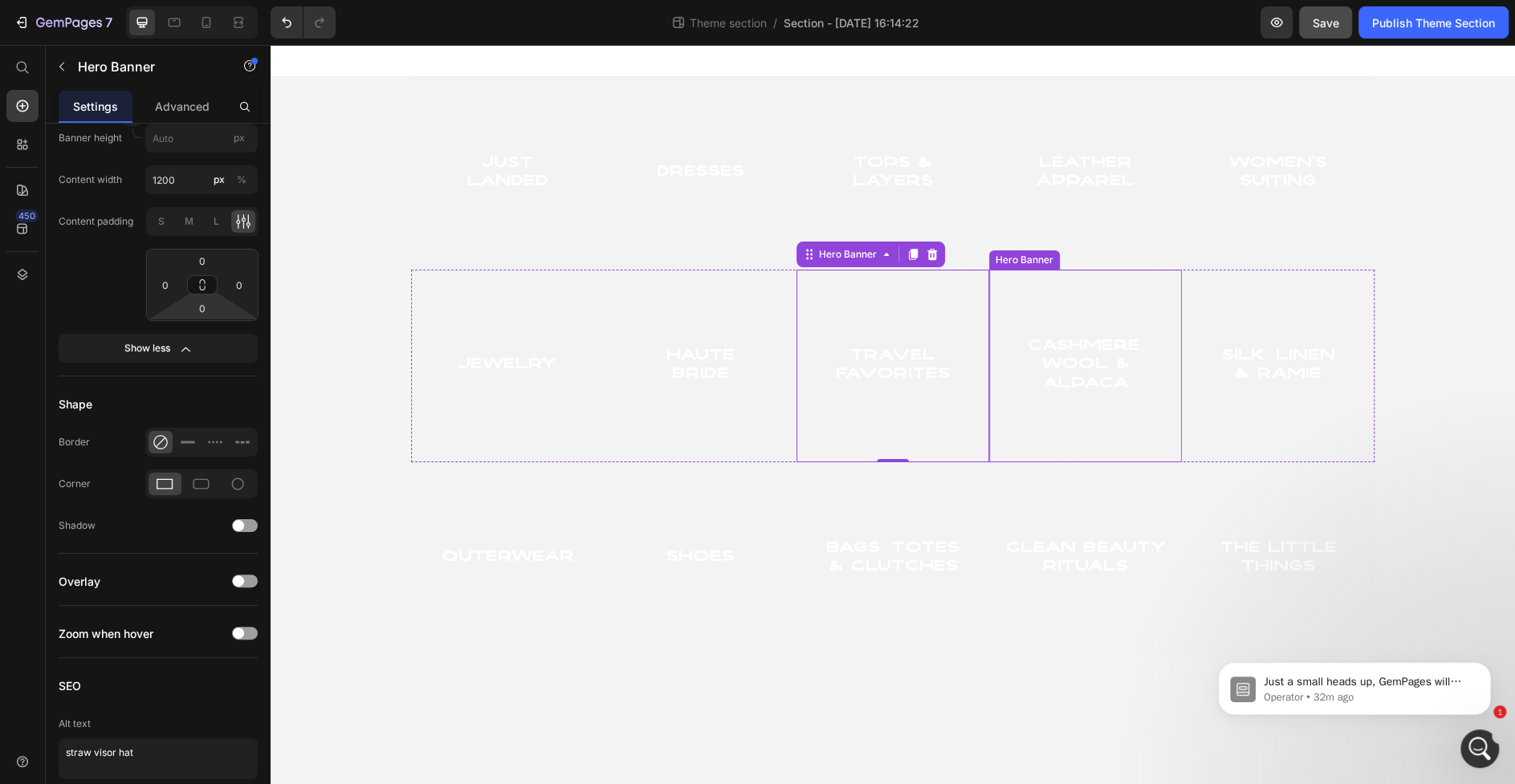 click at bounding box center (1085, 366) 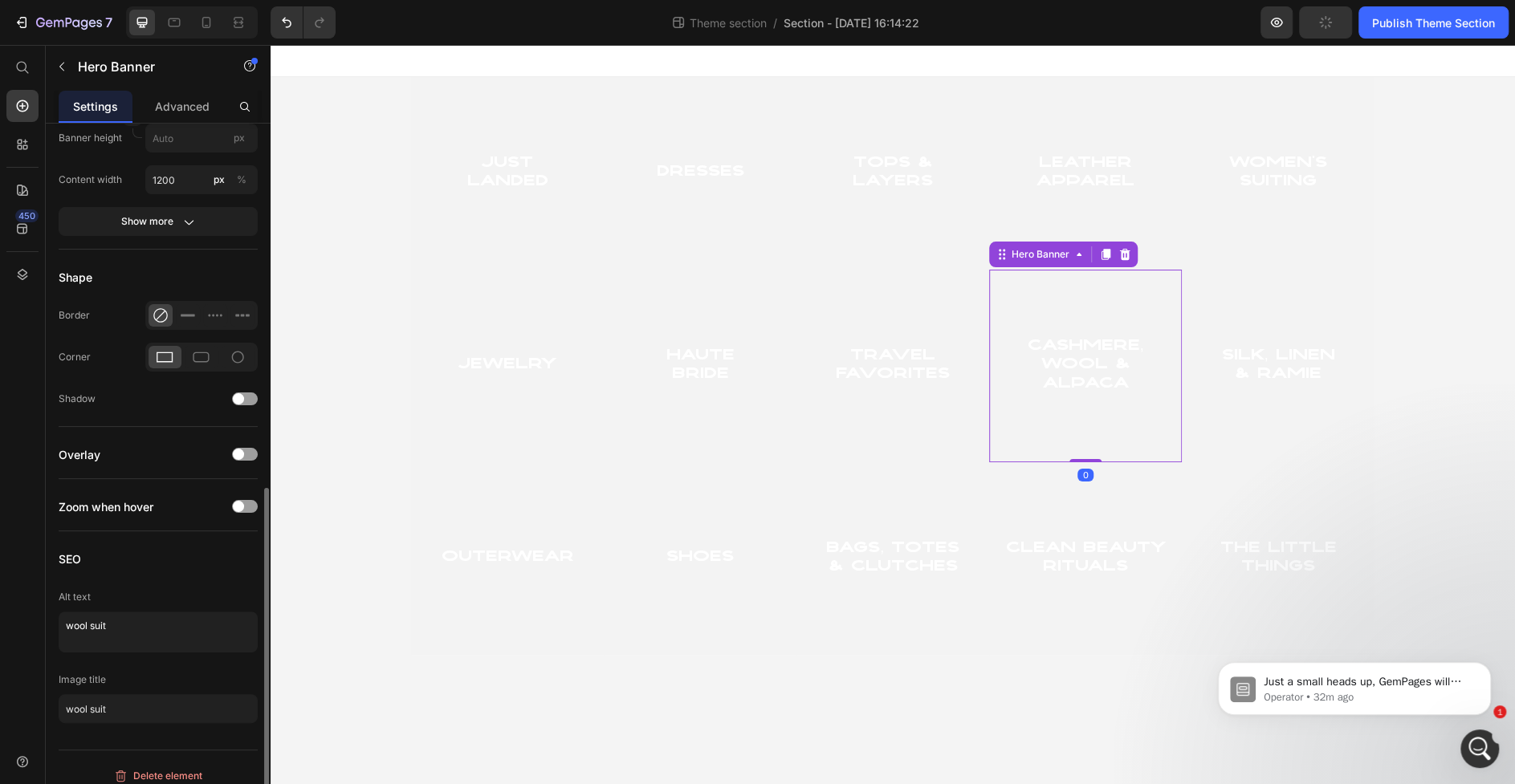 click on "Size Video Ratio Square Banner ratio As banner source Banner width 100 px % Banner height px Content width 1200 px % Show more" 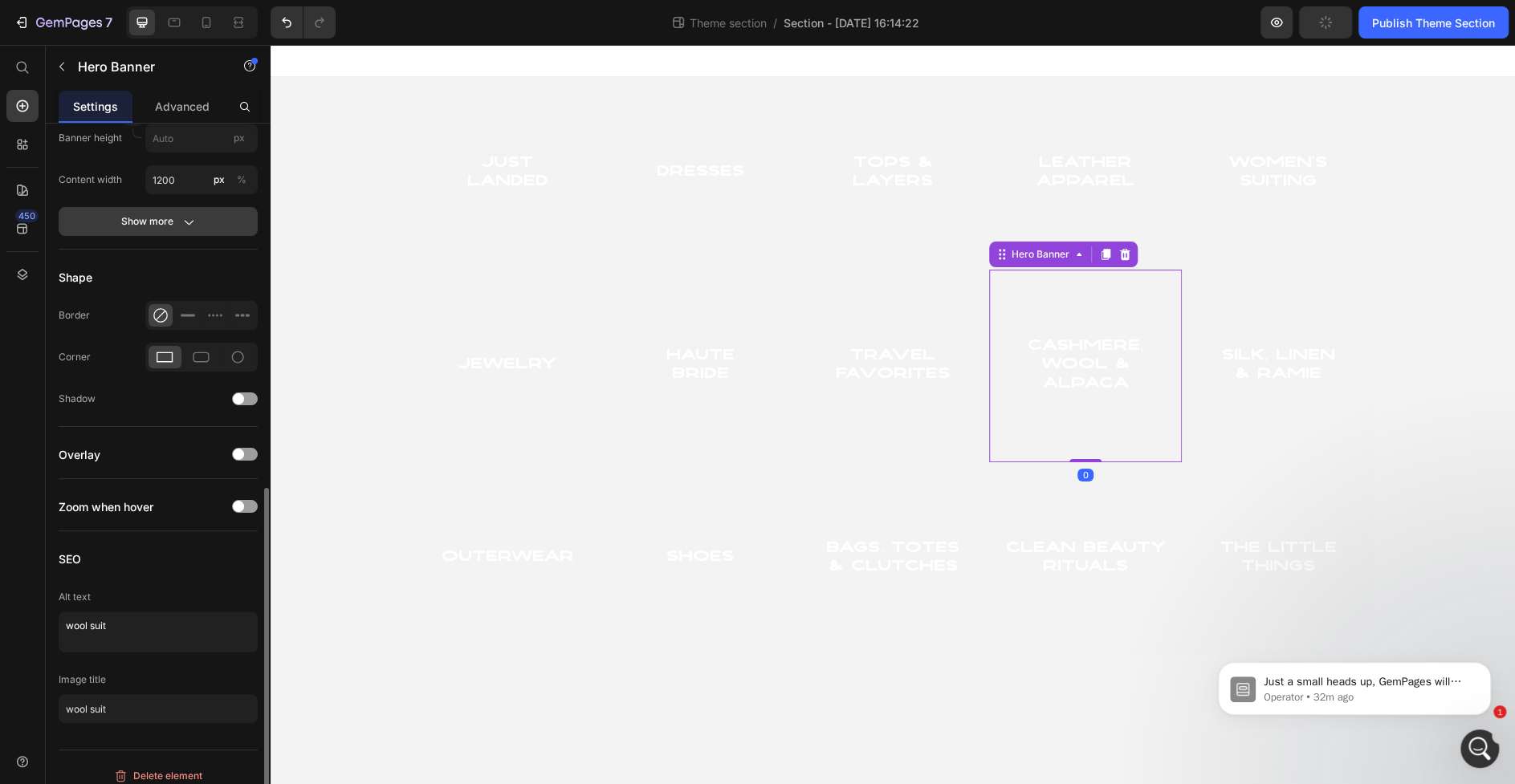 click 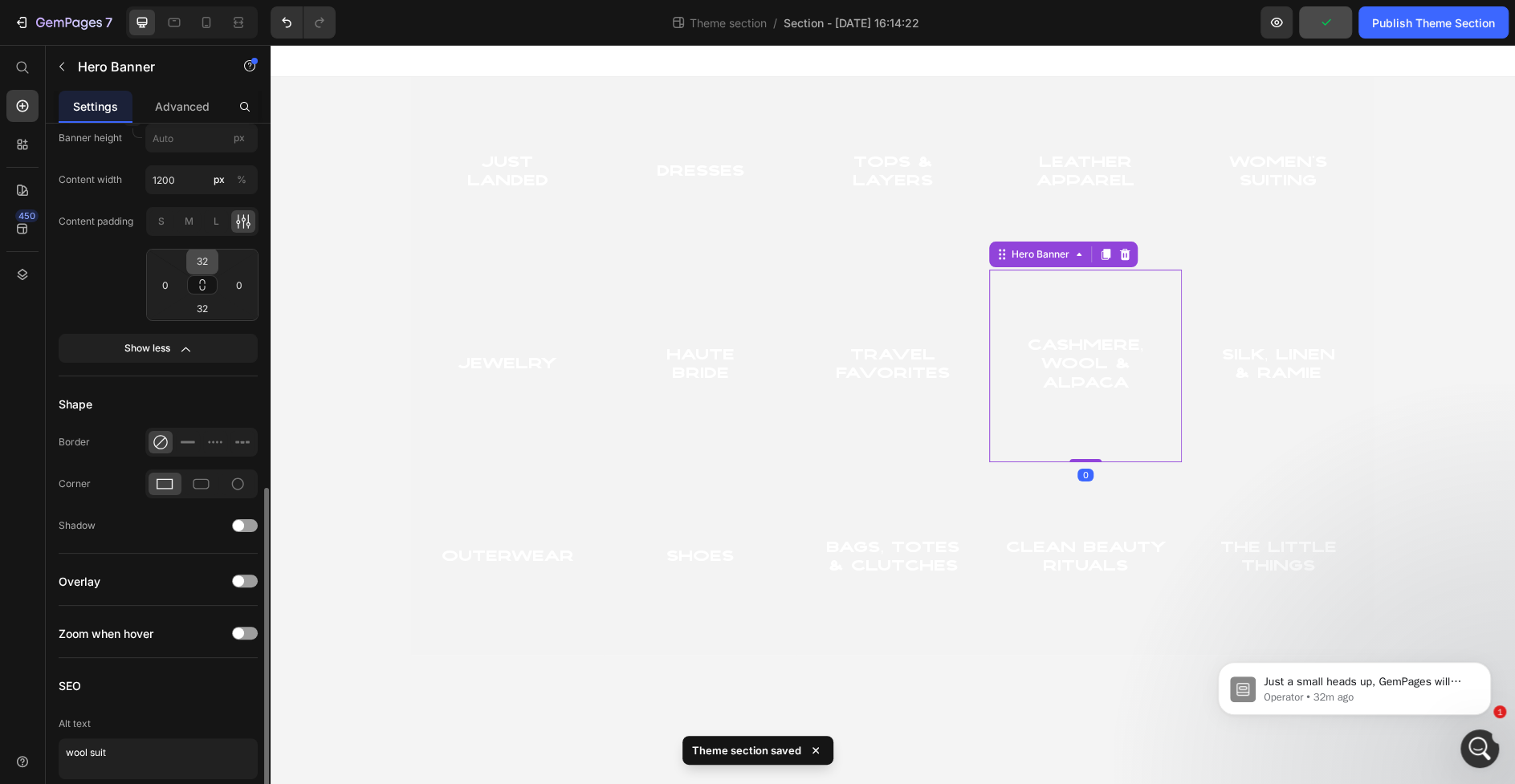 click on "32" at bounding box center [202, 262] 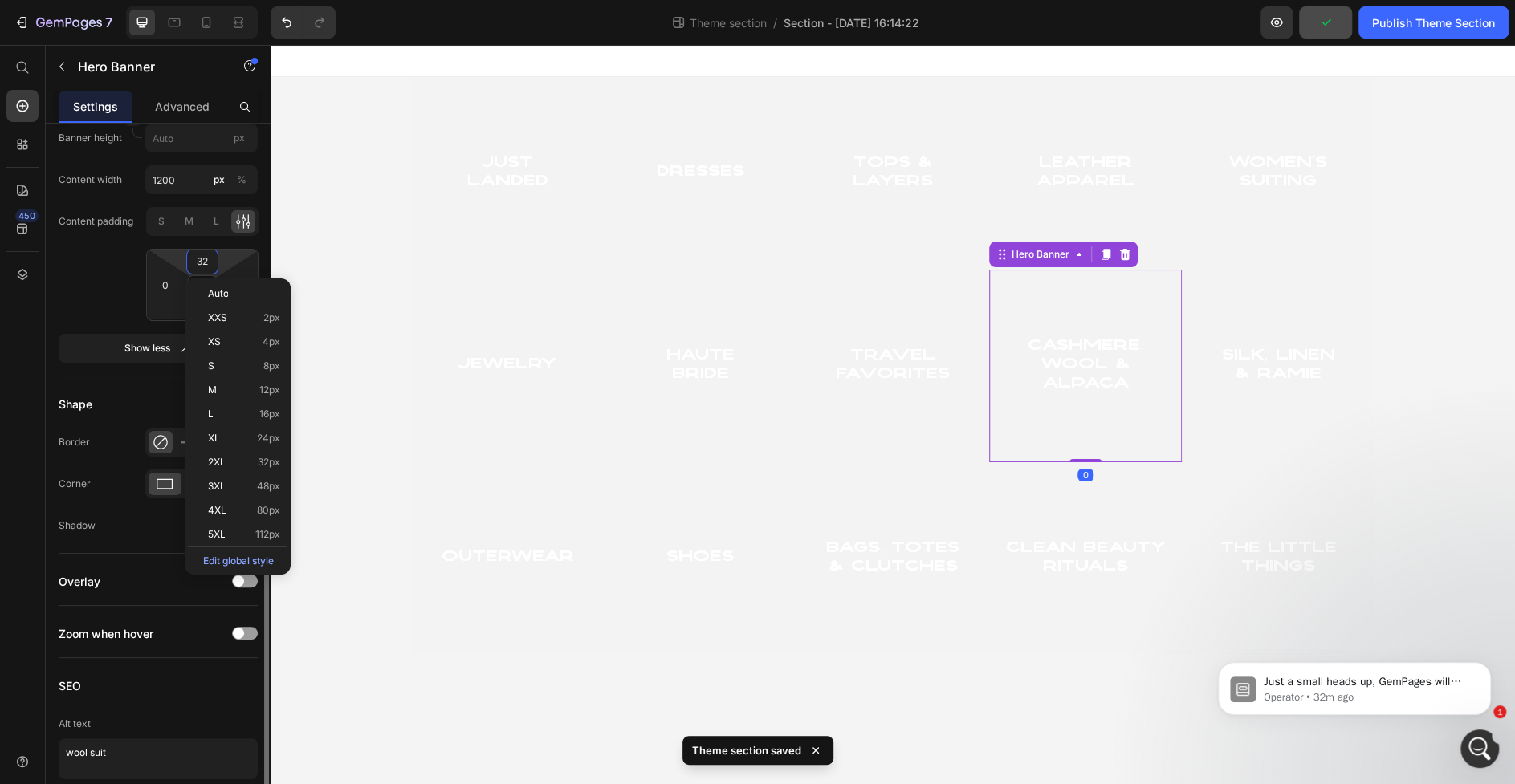 click on "32" at bounding box center [202, 262] 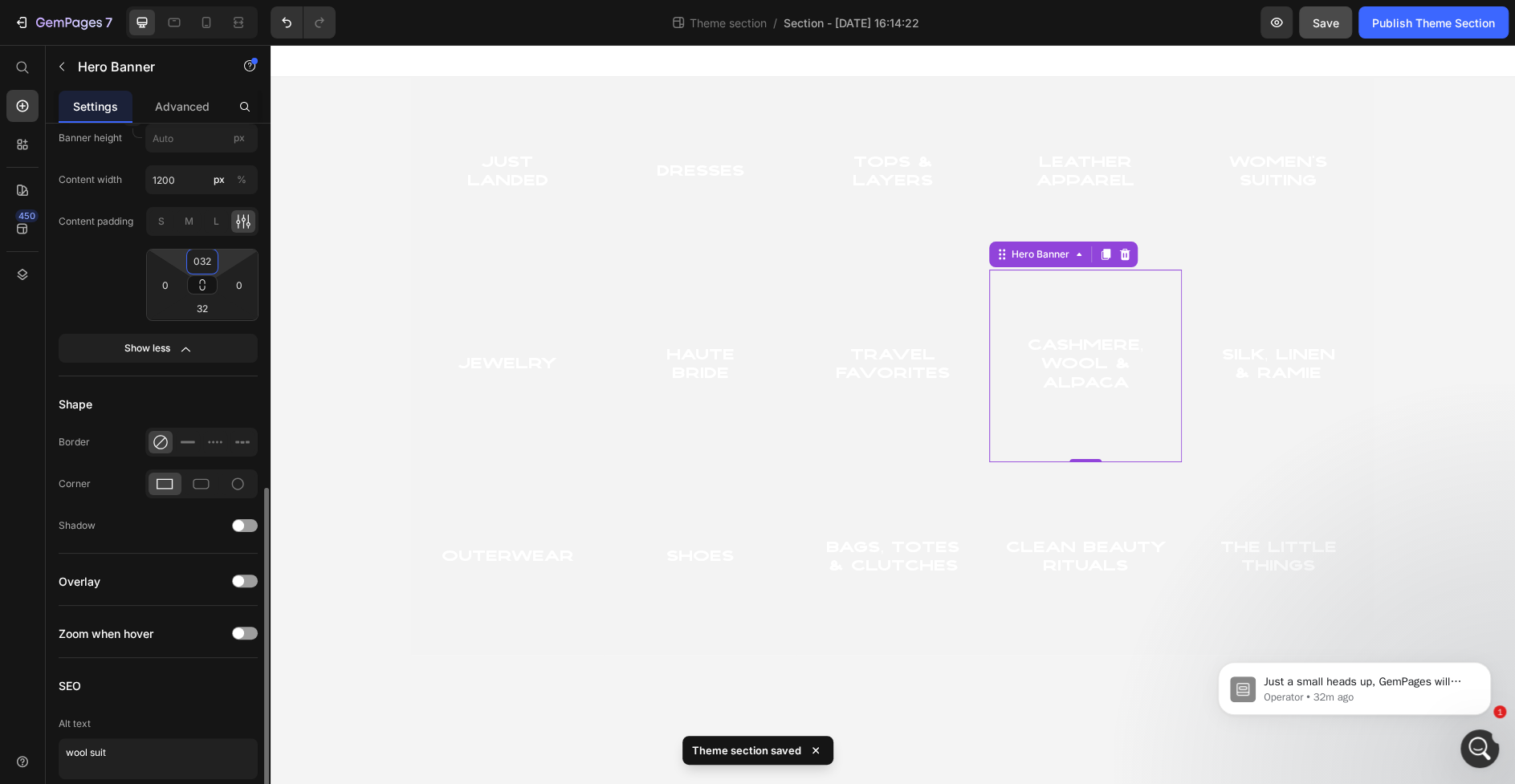drag, startPoint x: 212, startPoint y: 260, endPoint x: 176, endPoint y: 260, distance: 36 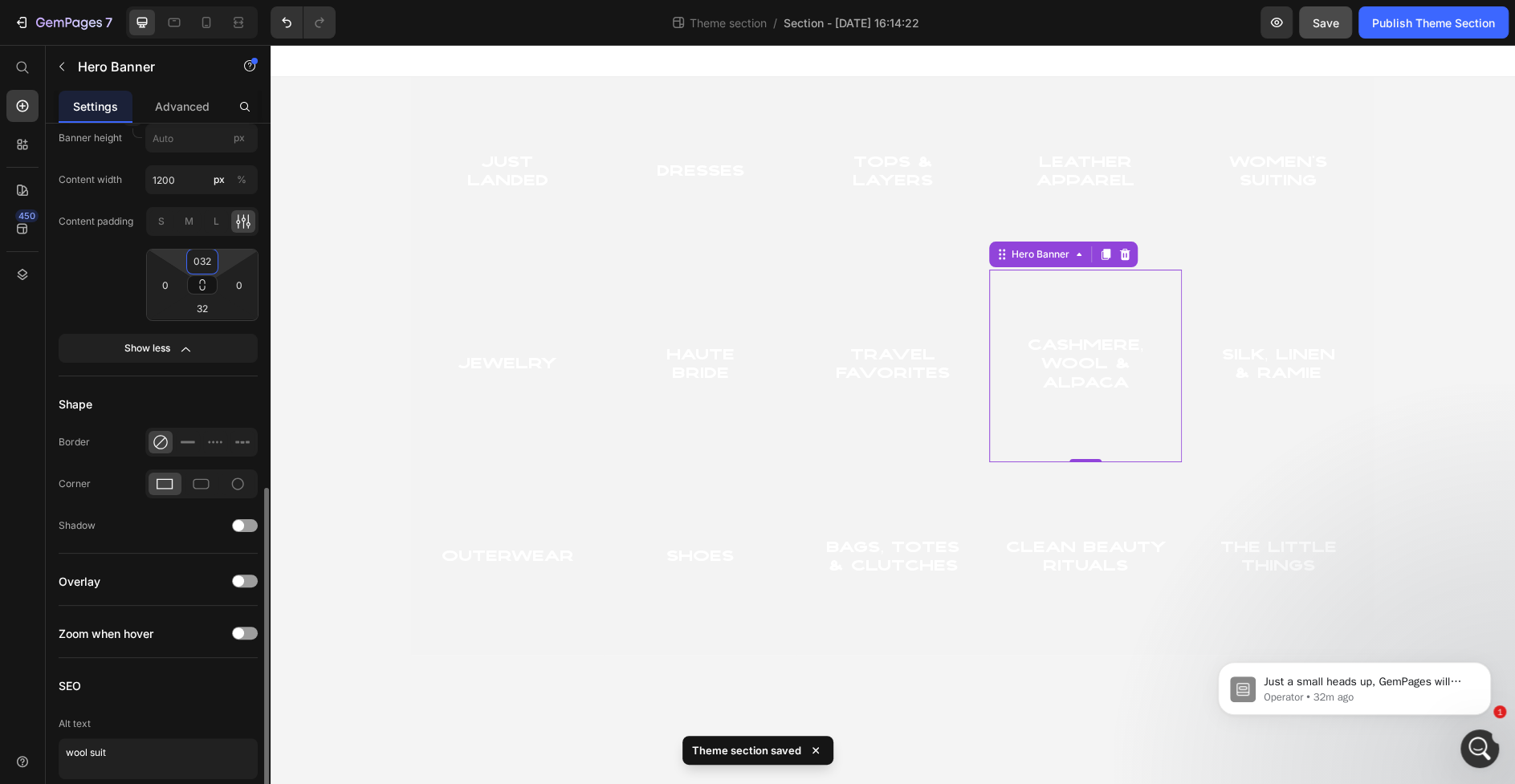 click on "032 0 32 0" 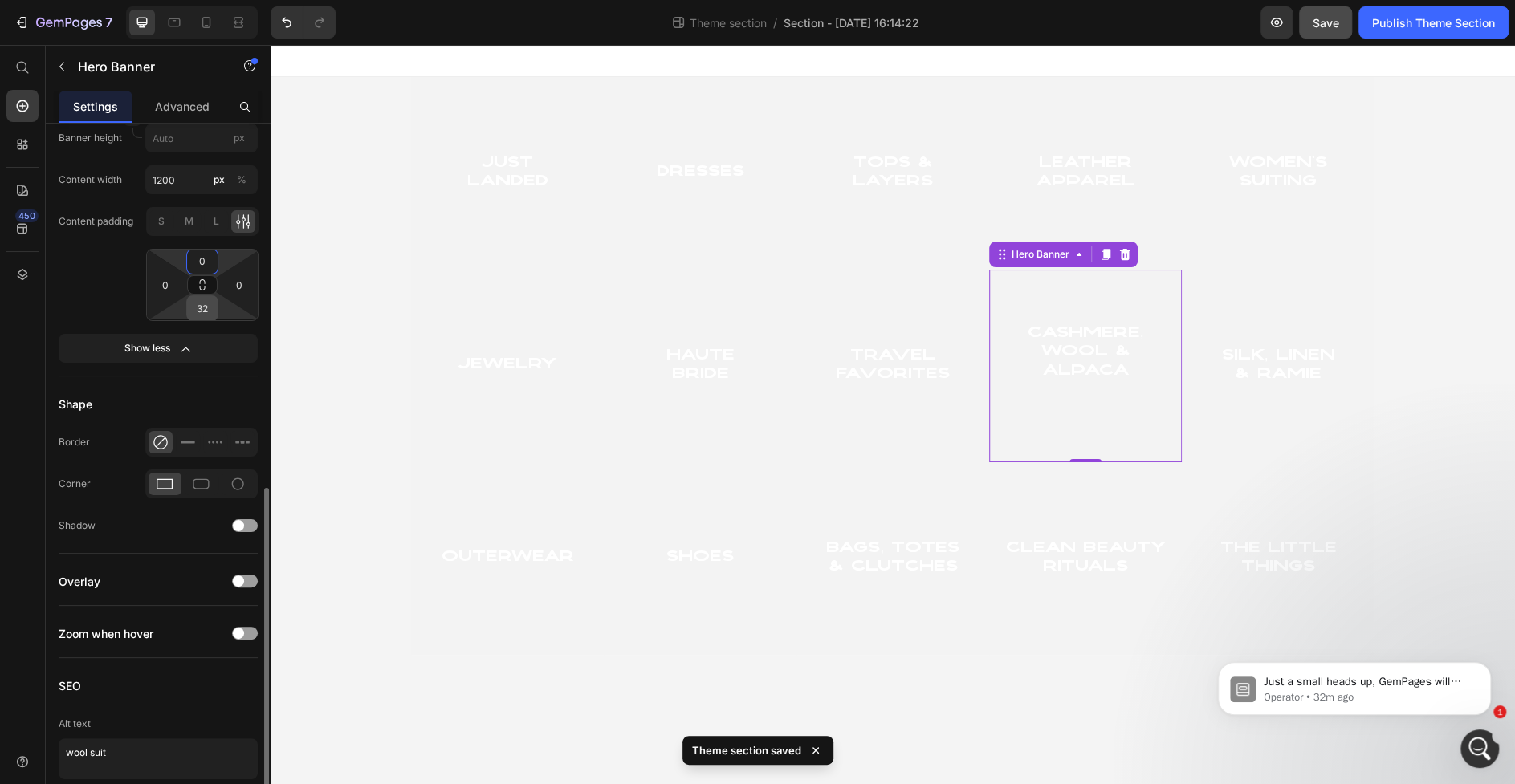 type on "0" 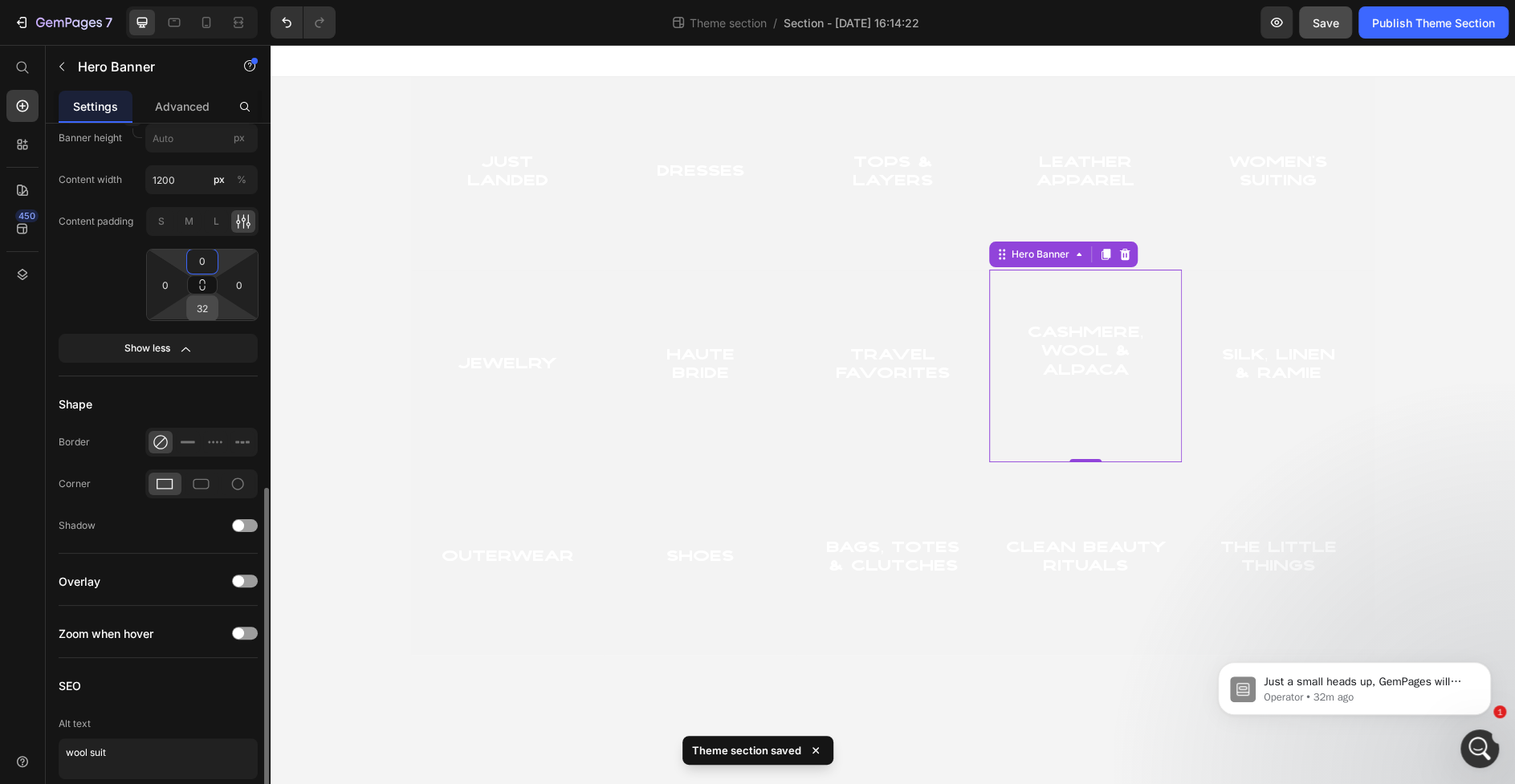 click on "32" at bounding box center (202, 308) 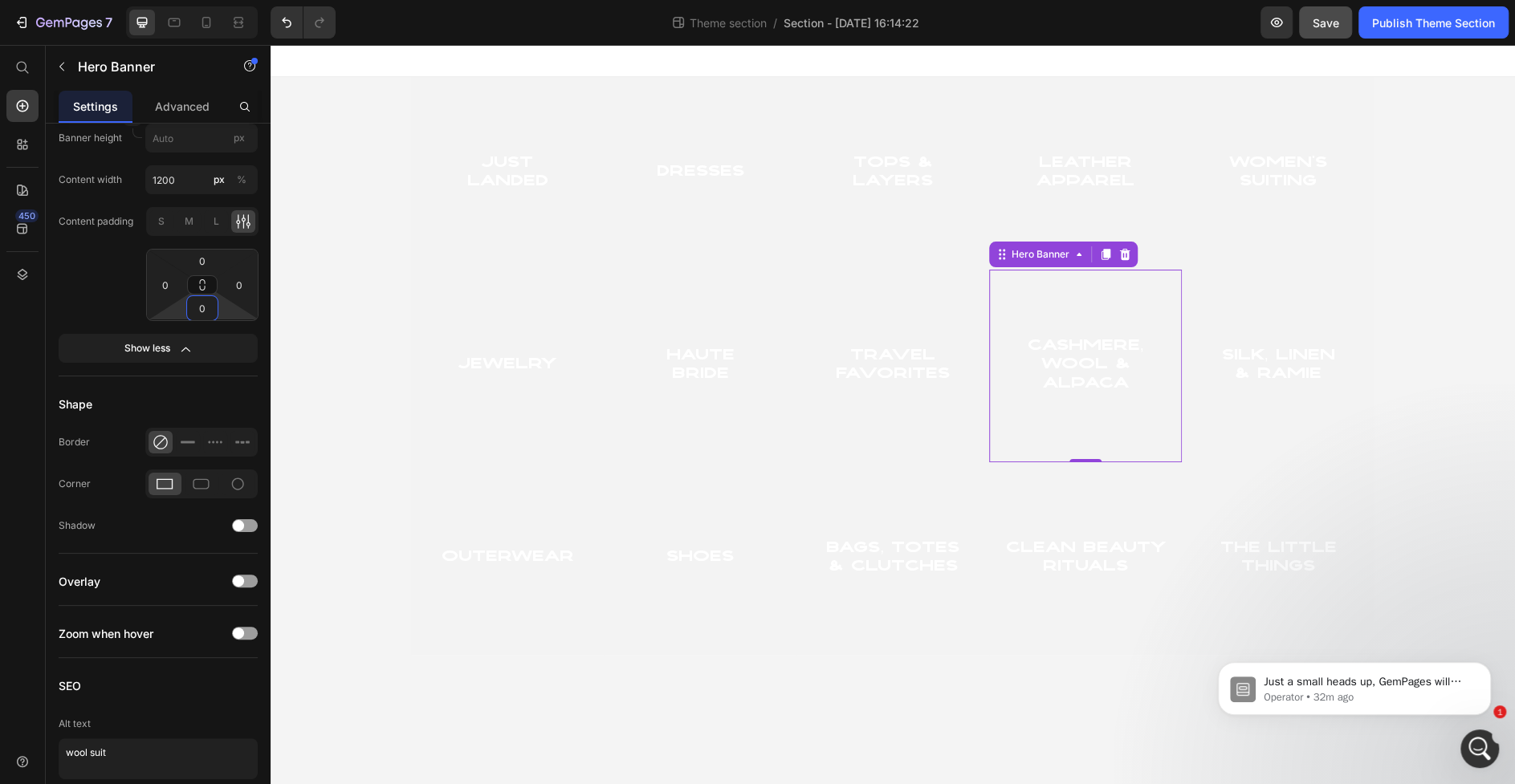 type on "0" 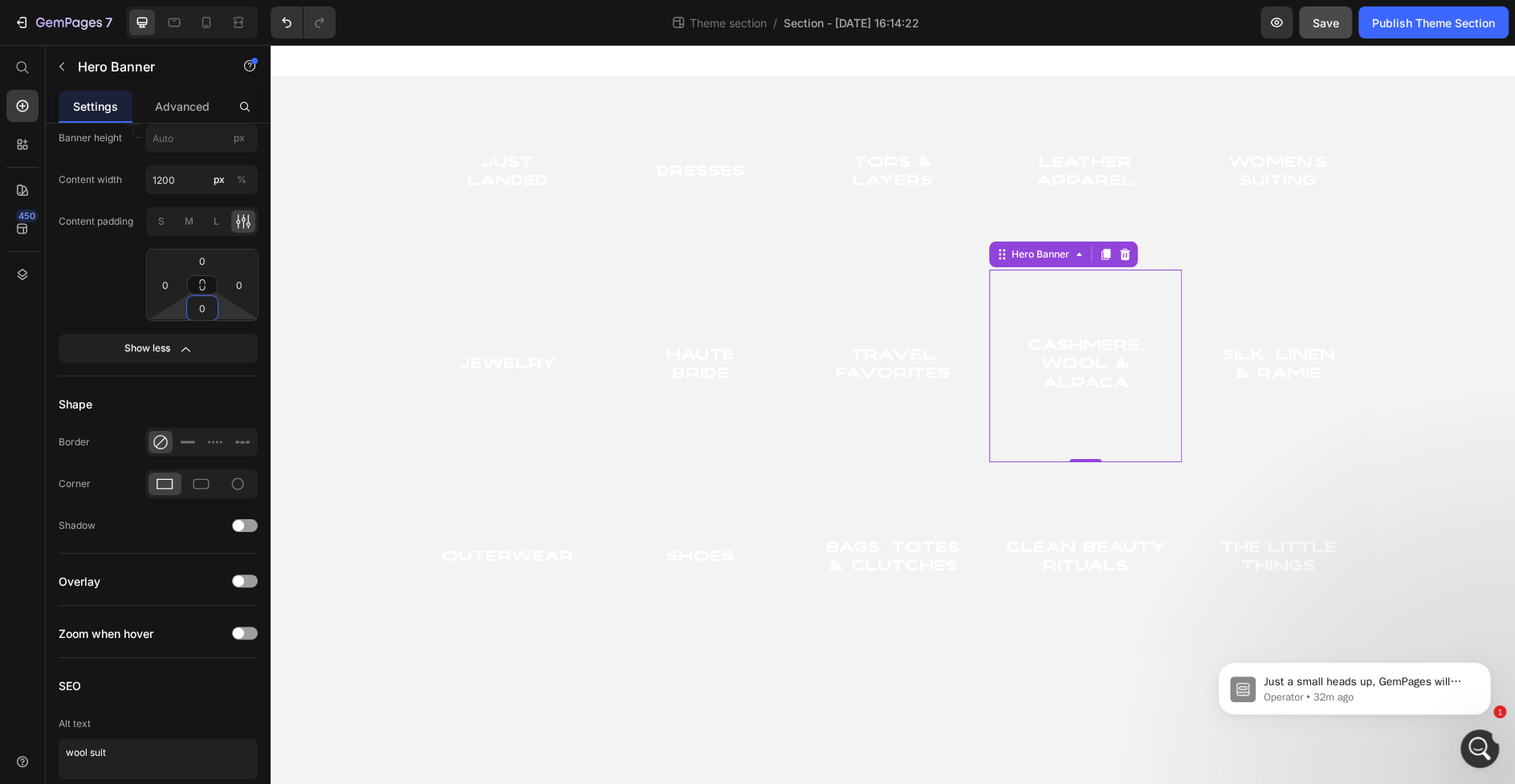 click at bounding box center [1085, 366] 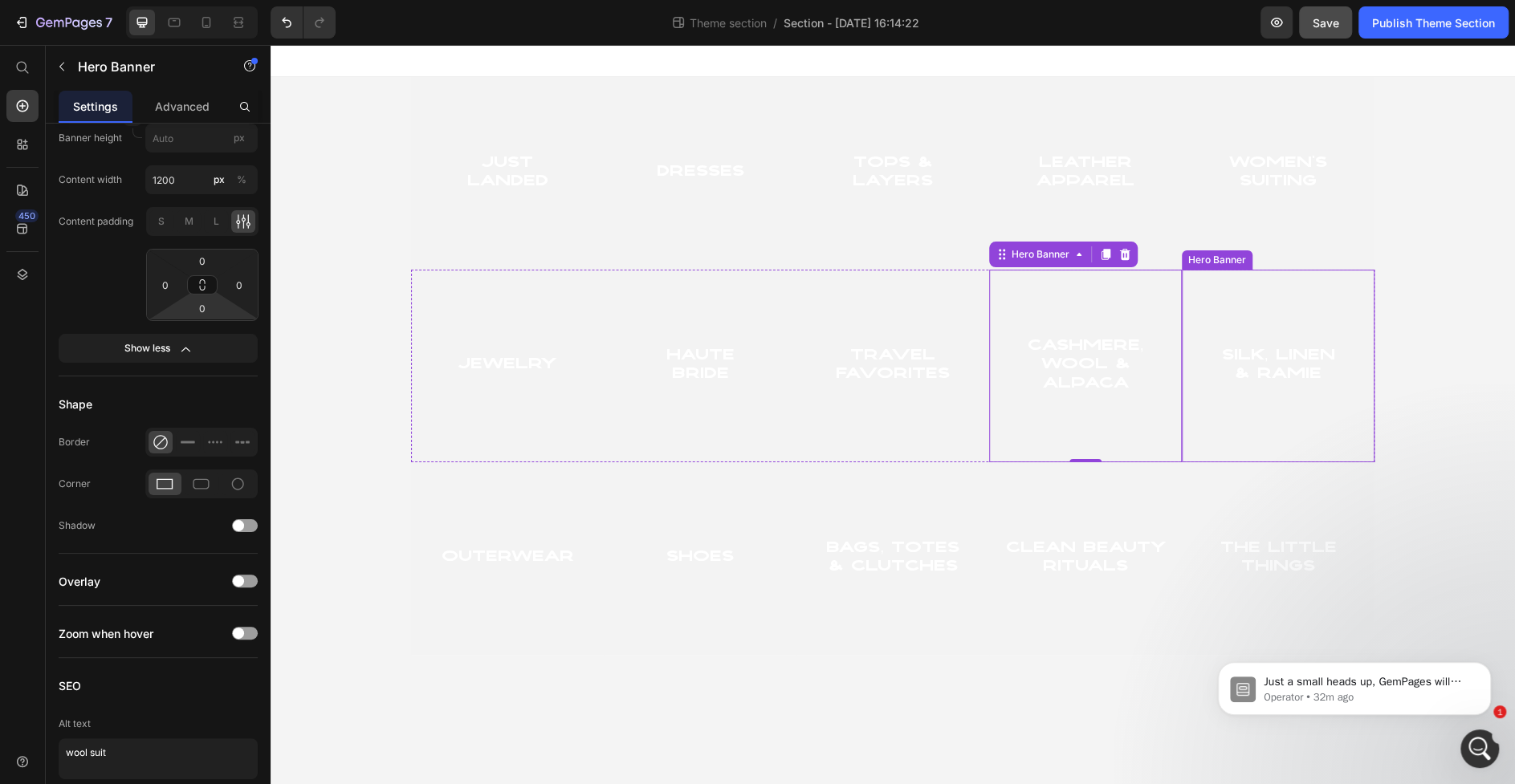 click at bounding box center [1278, 366] 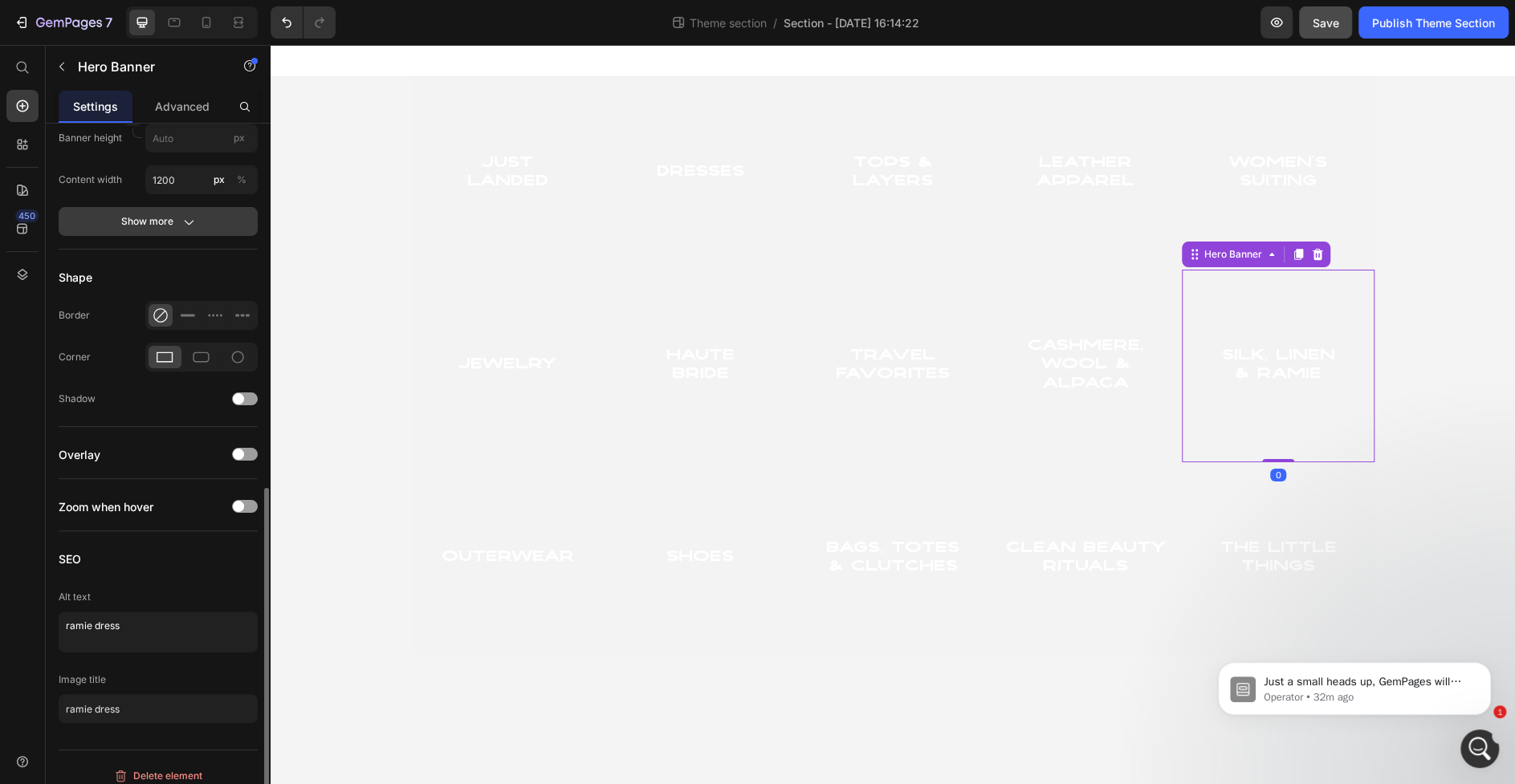 click 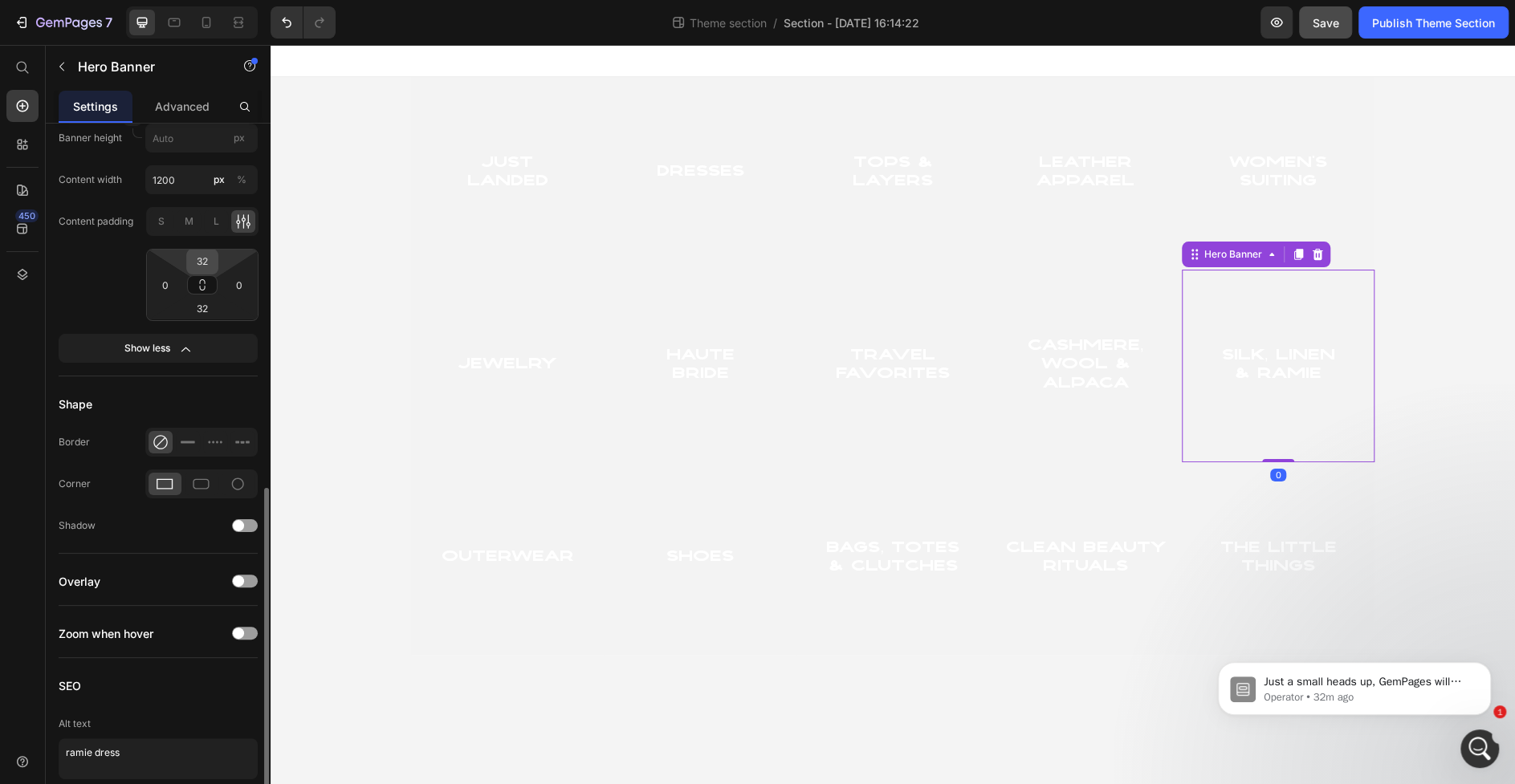 click on "32" at bounding box center [202, 262] 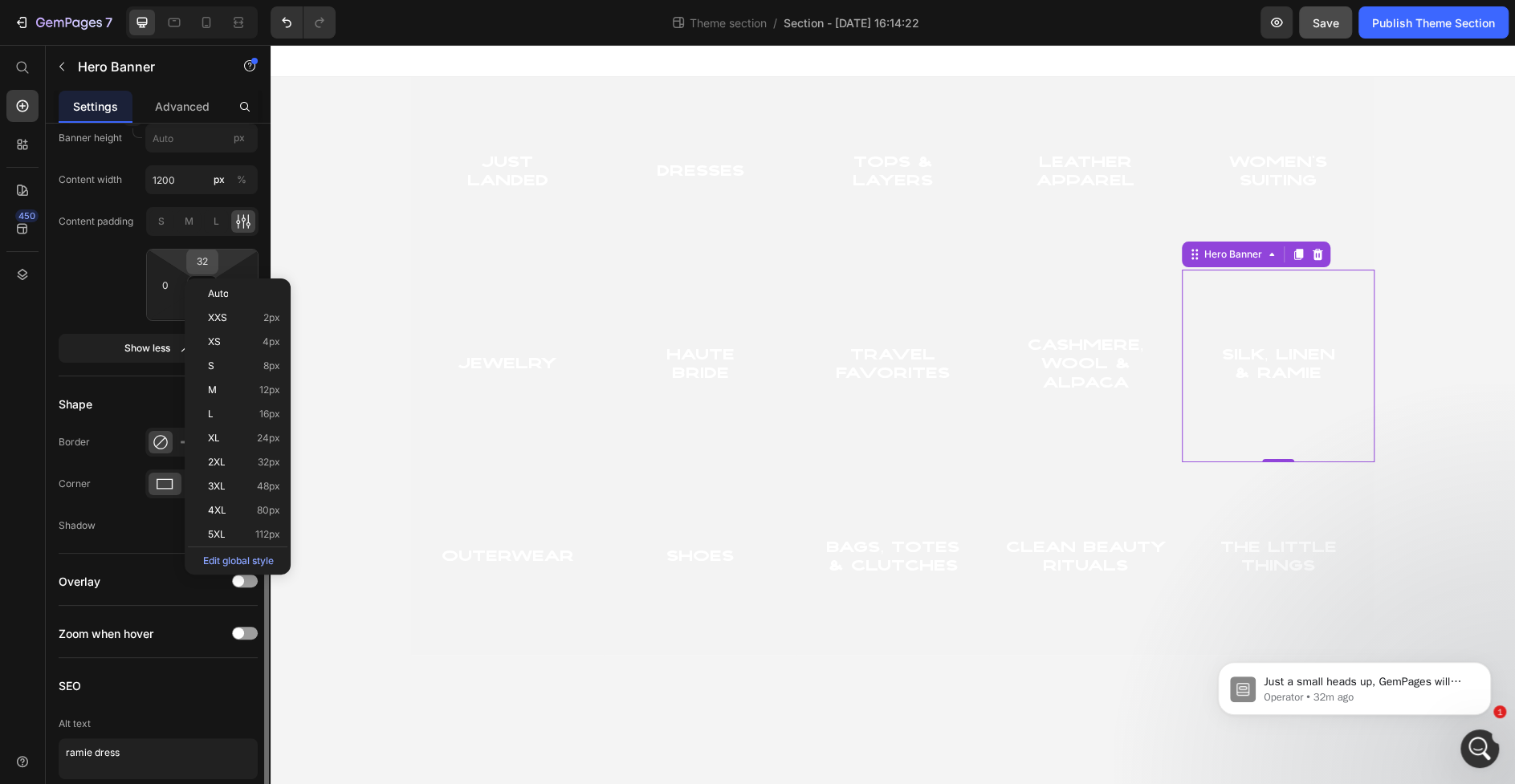 click on "32" at bounding box center [202, 262] 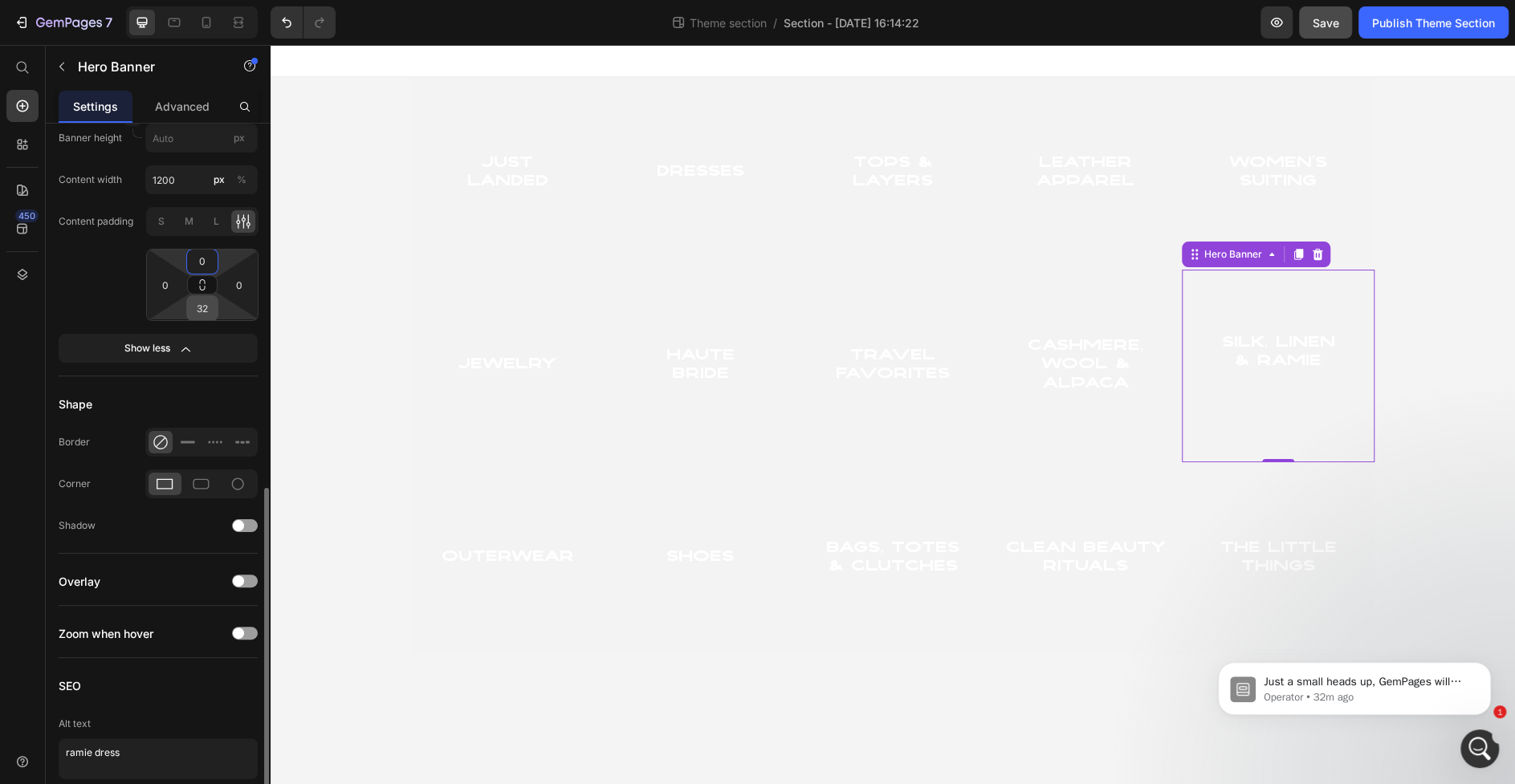 type on "0" 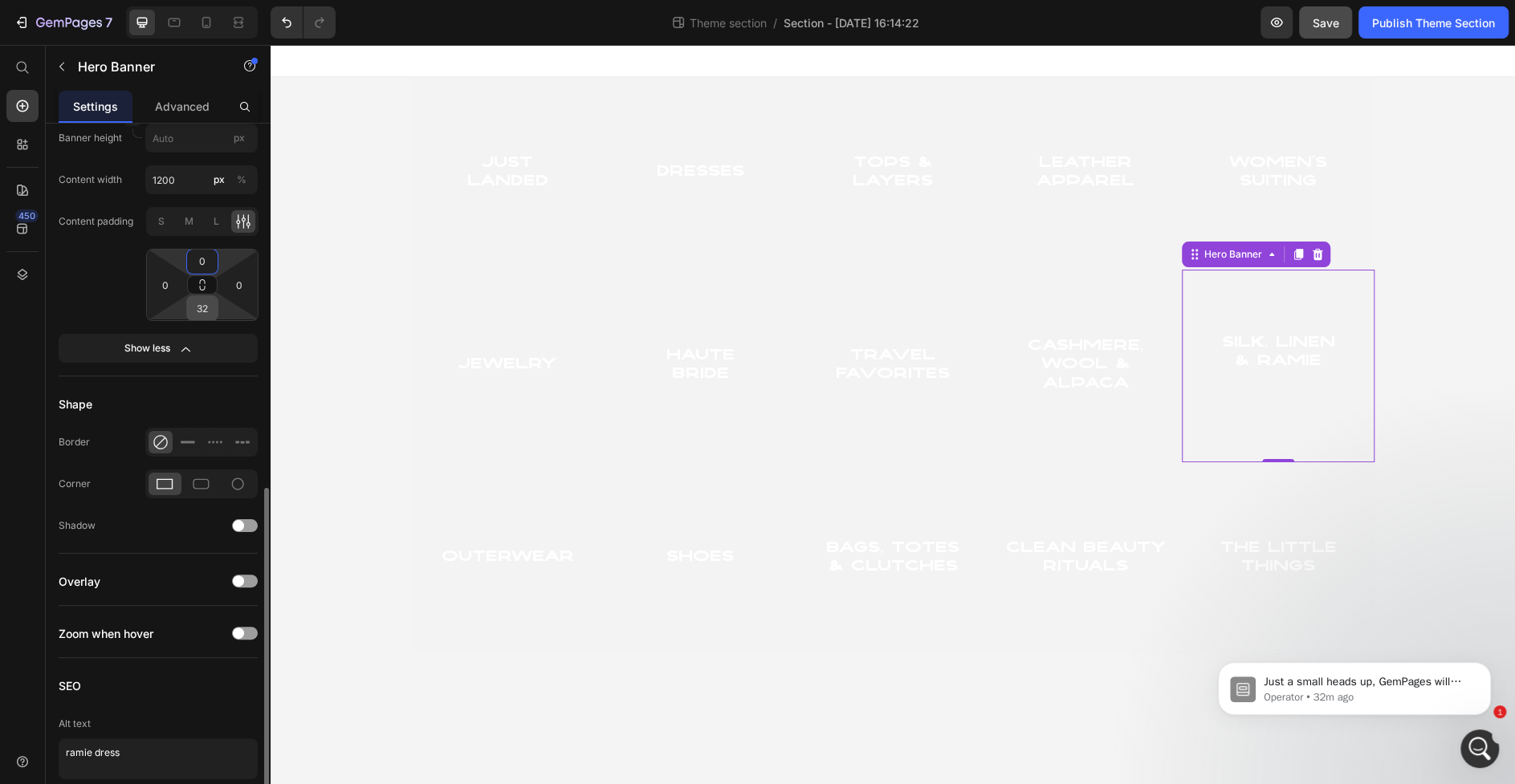 click on "32" at bounding box center (202, 308) 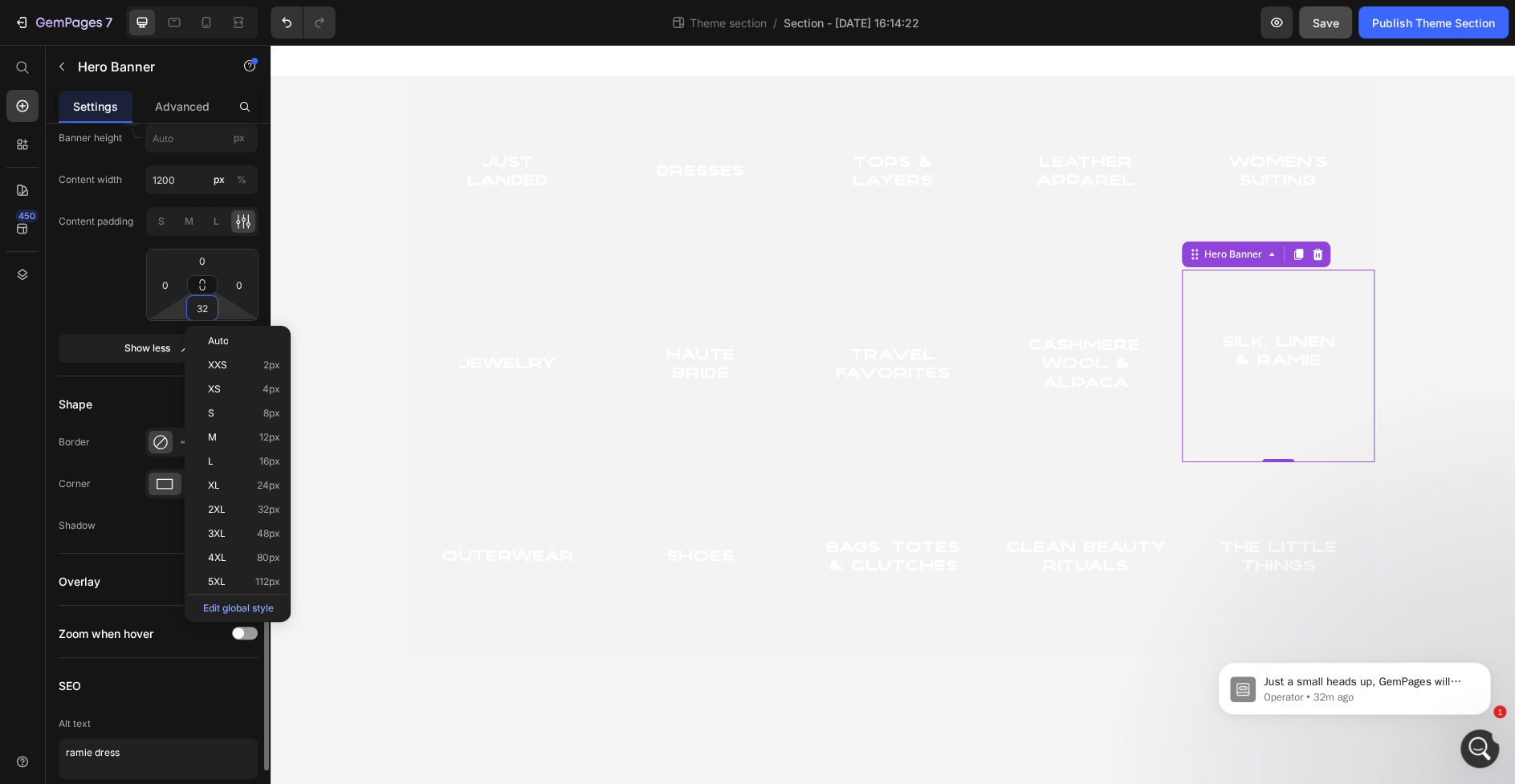 type on "0" 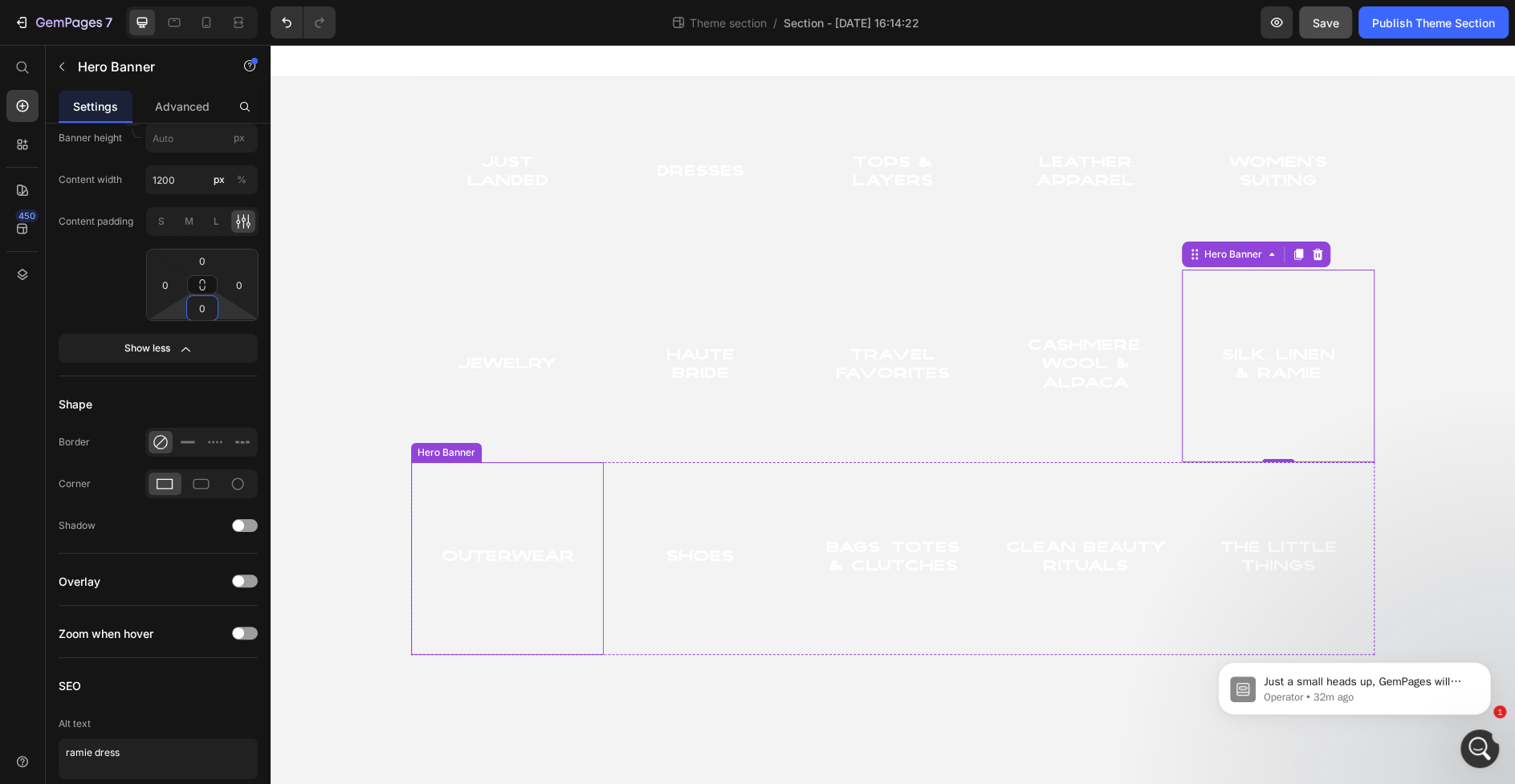 click at bounding box center (507, 559) 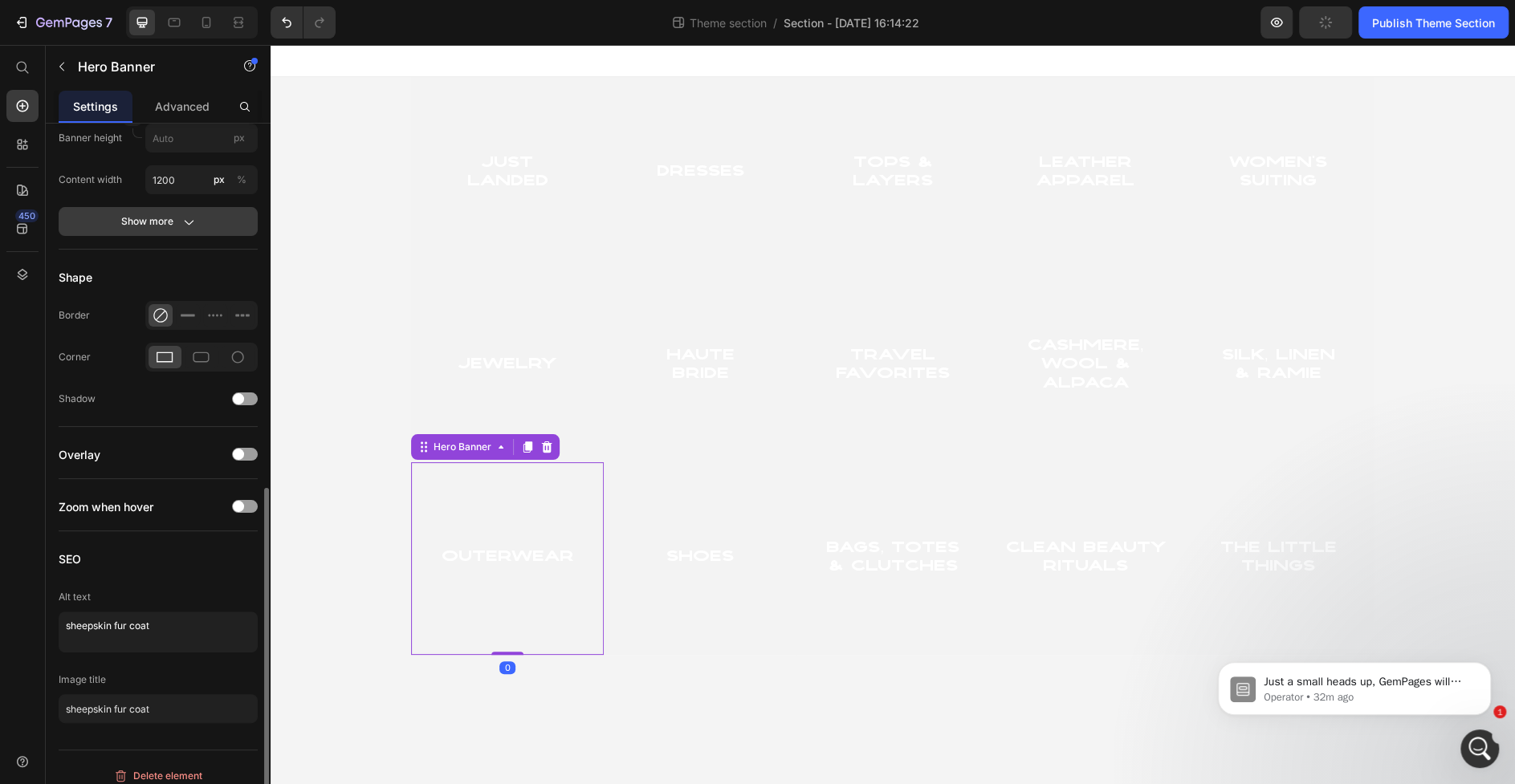 click 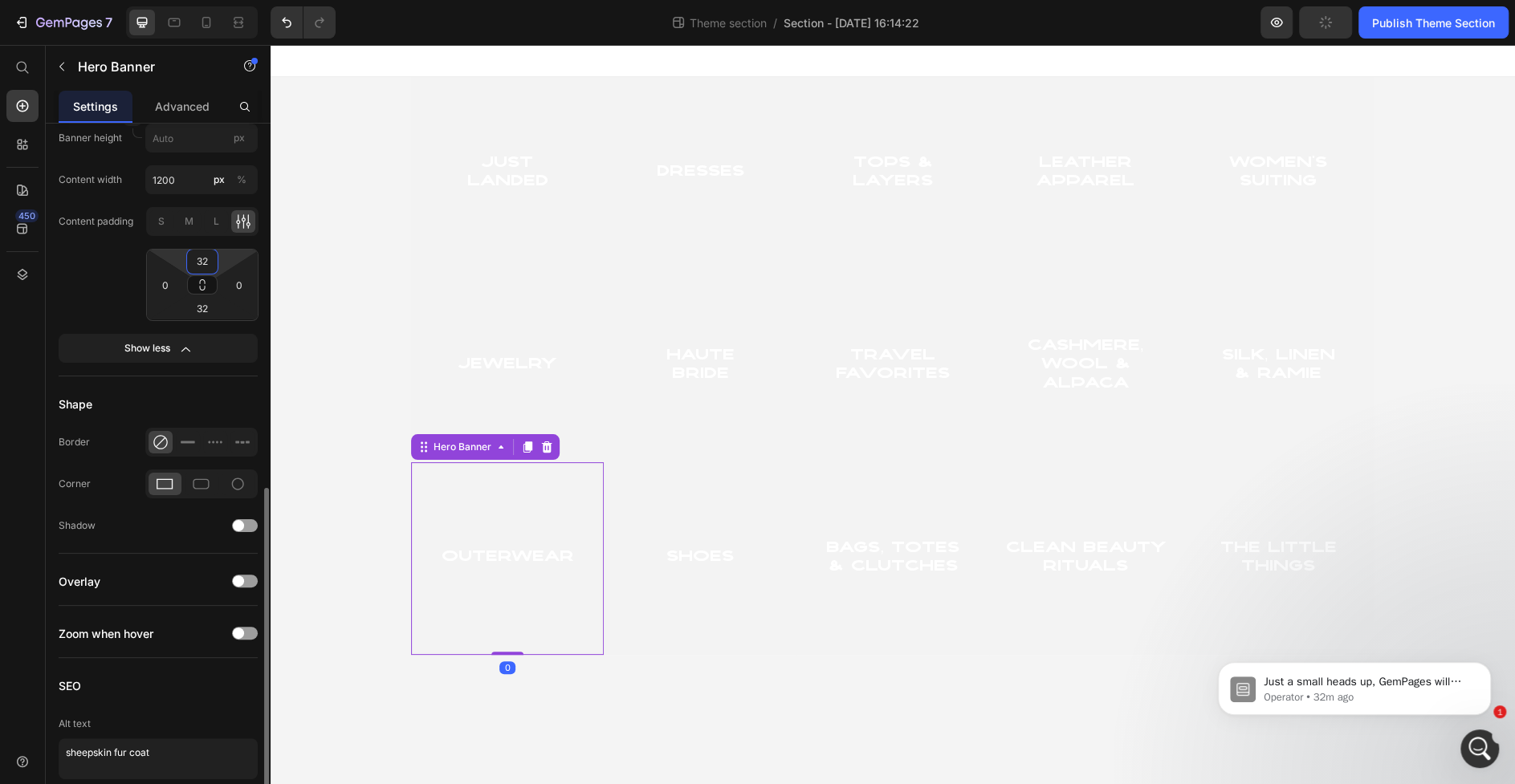 click on "32" at bounding box center [202, 262] 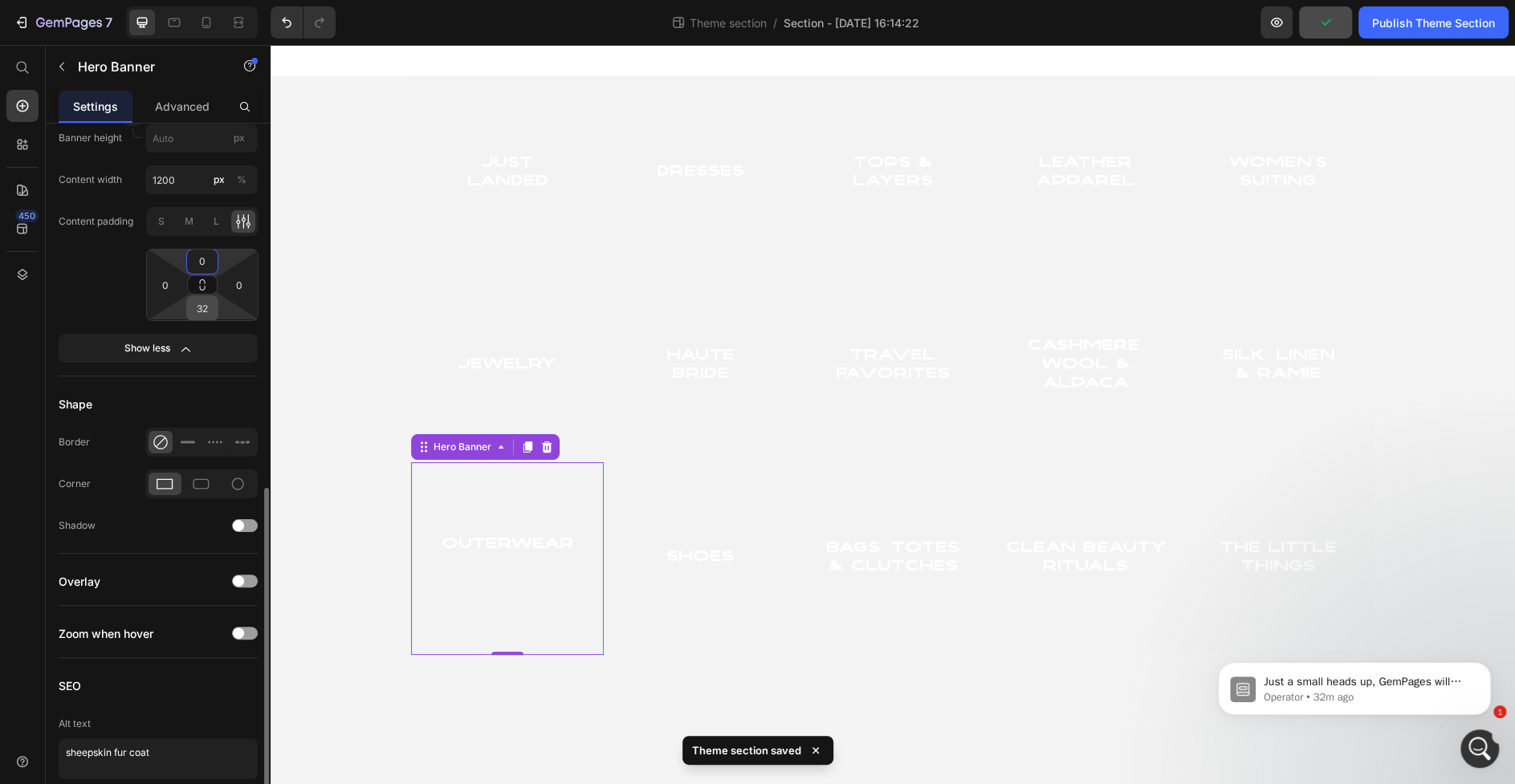 type on "0" 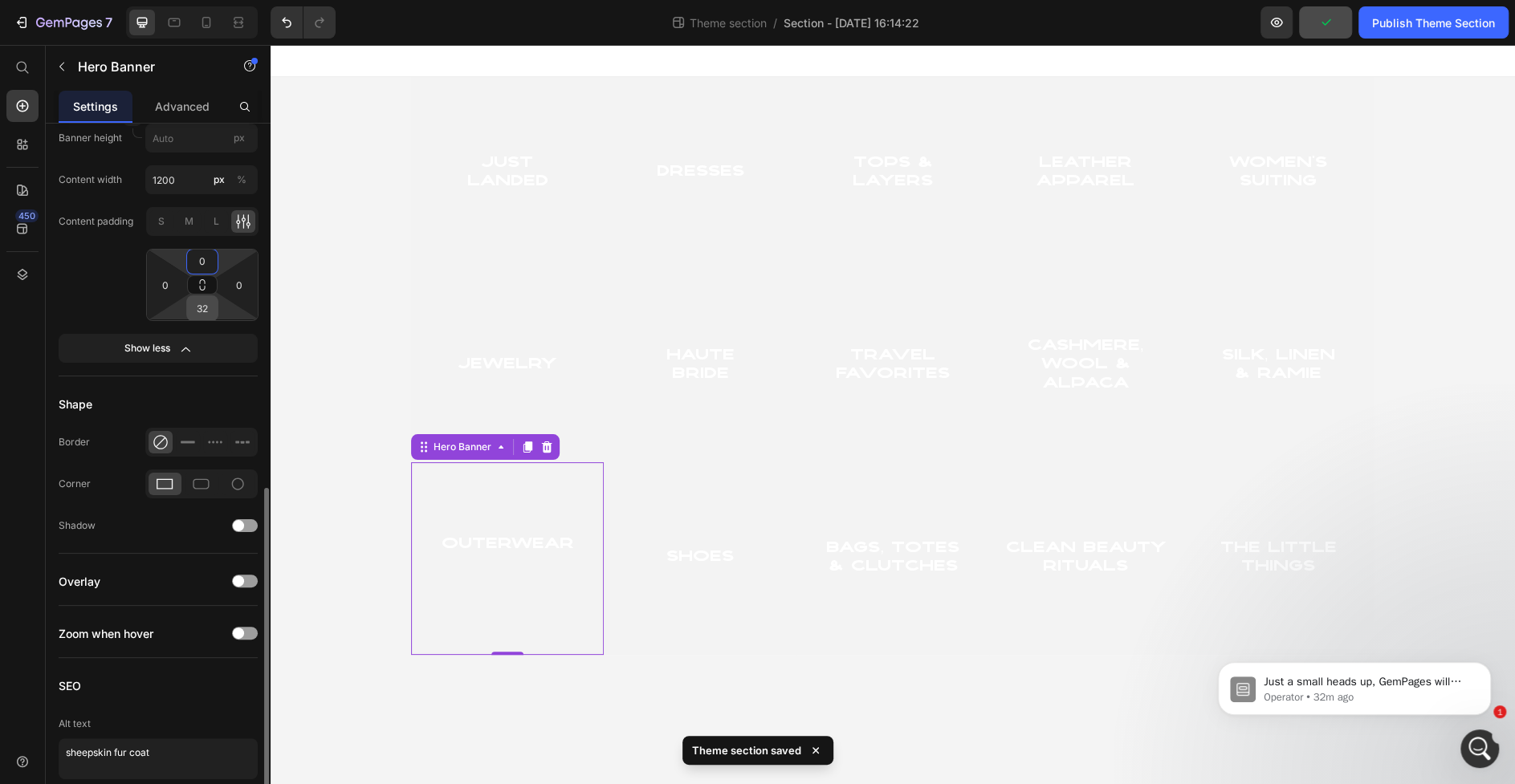 click on "32" at bounding box center [202, 308] 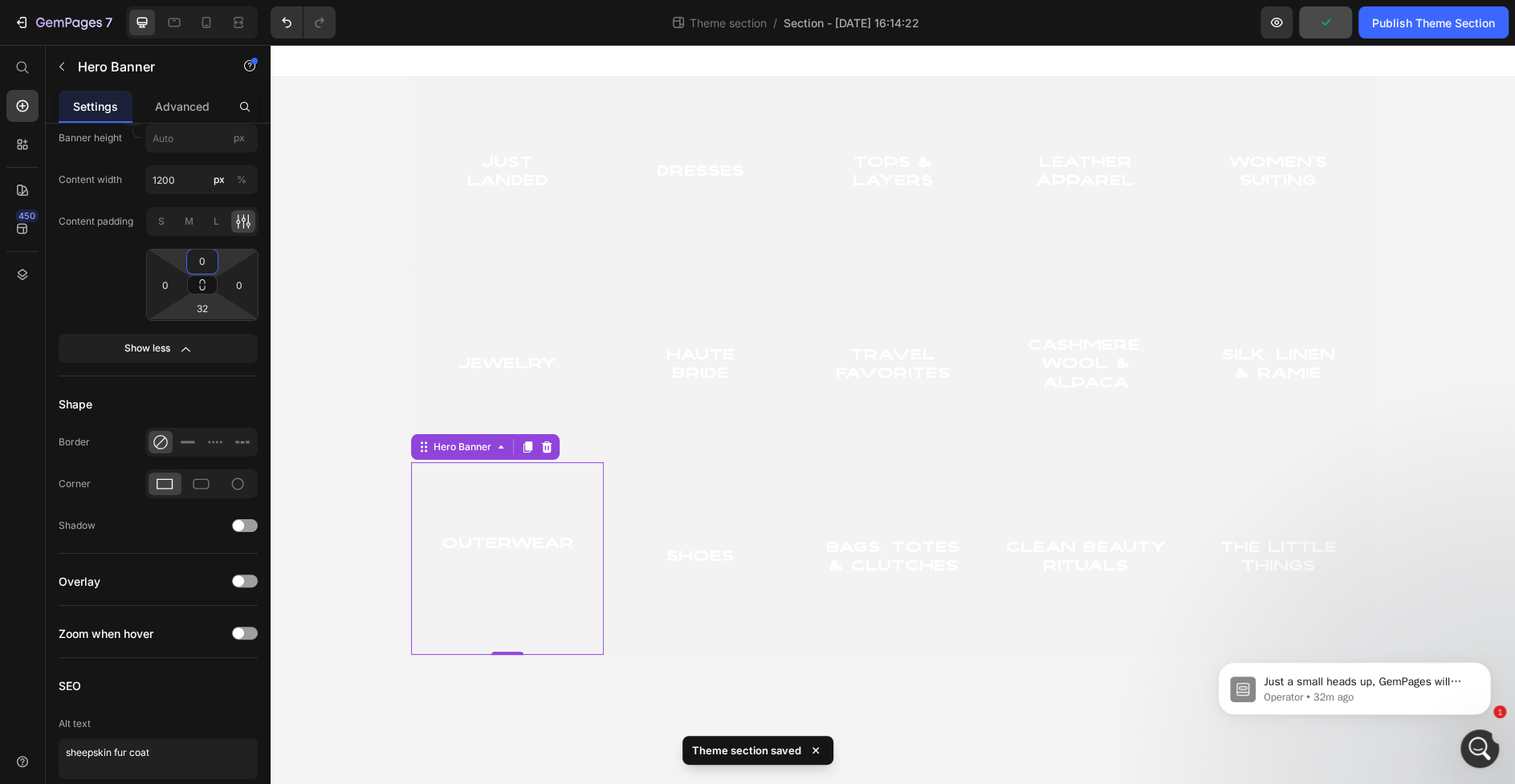 type on "0" 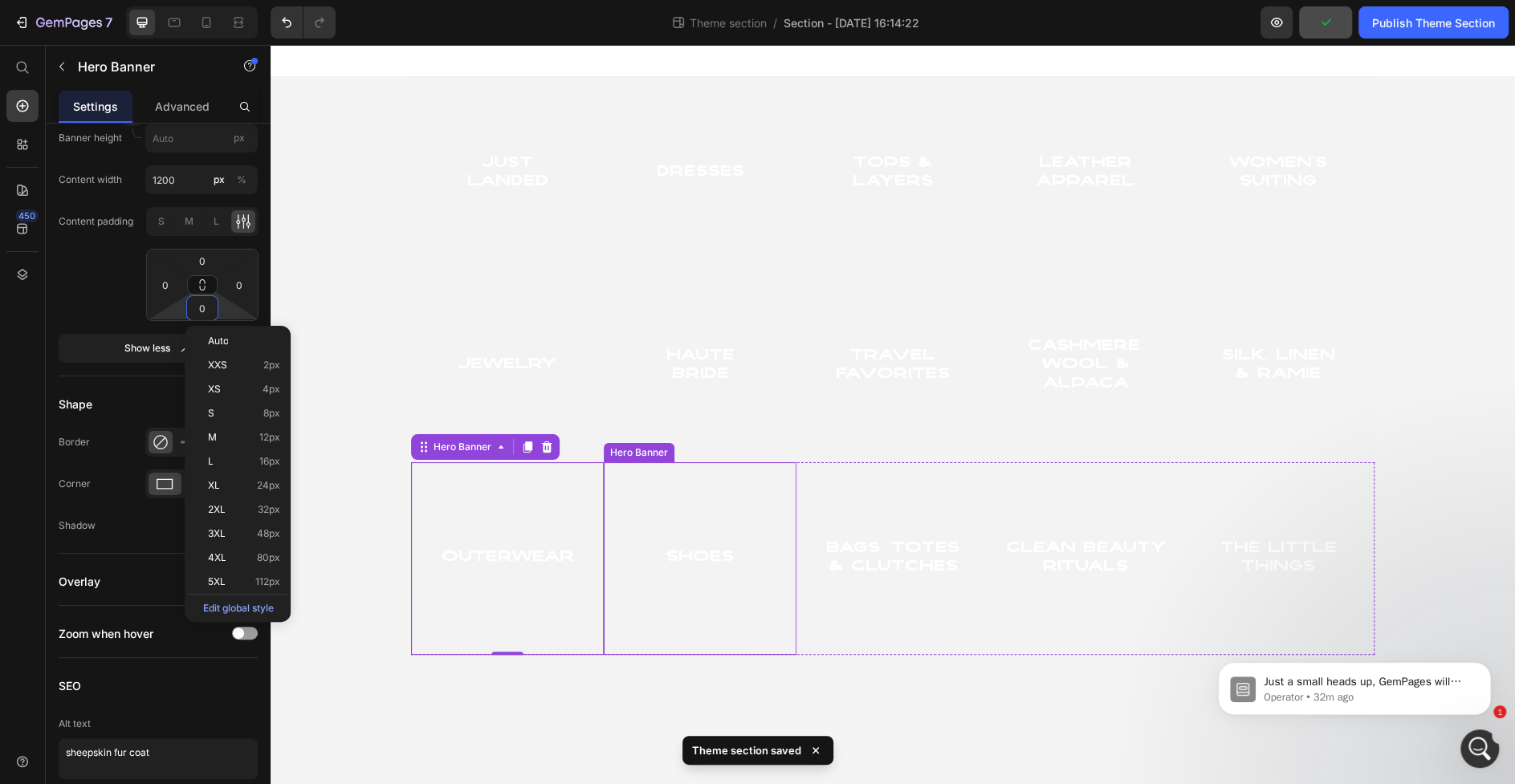 click at bounding box center (700, 559) 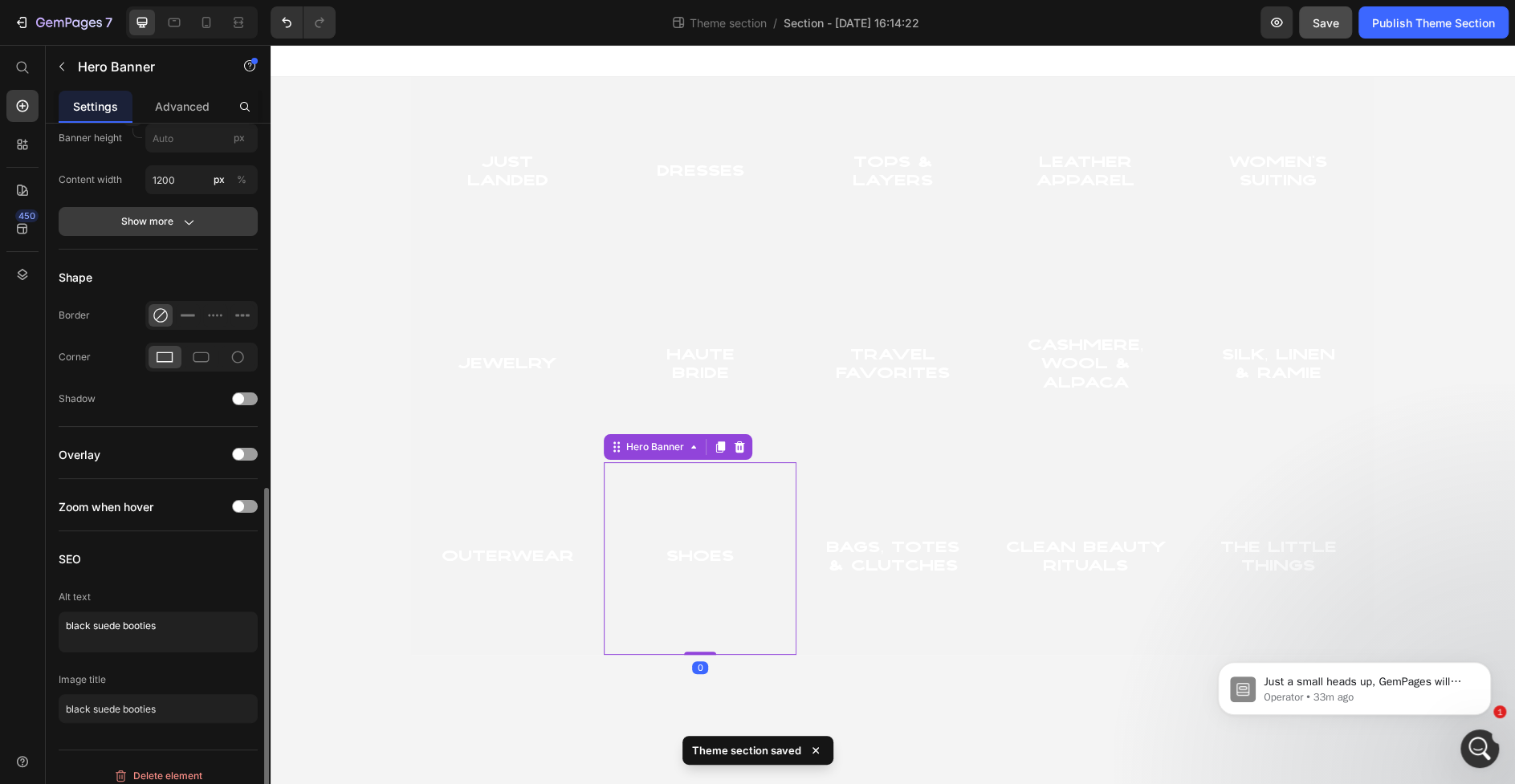 click on "Show more" at bounding box center [158, 221] 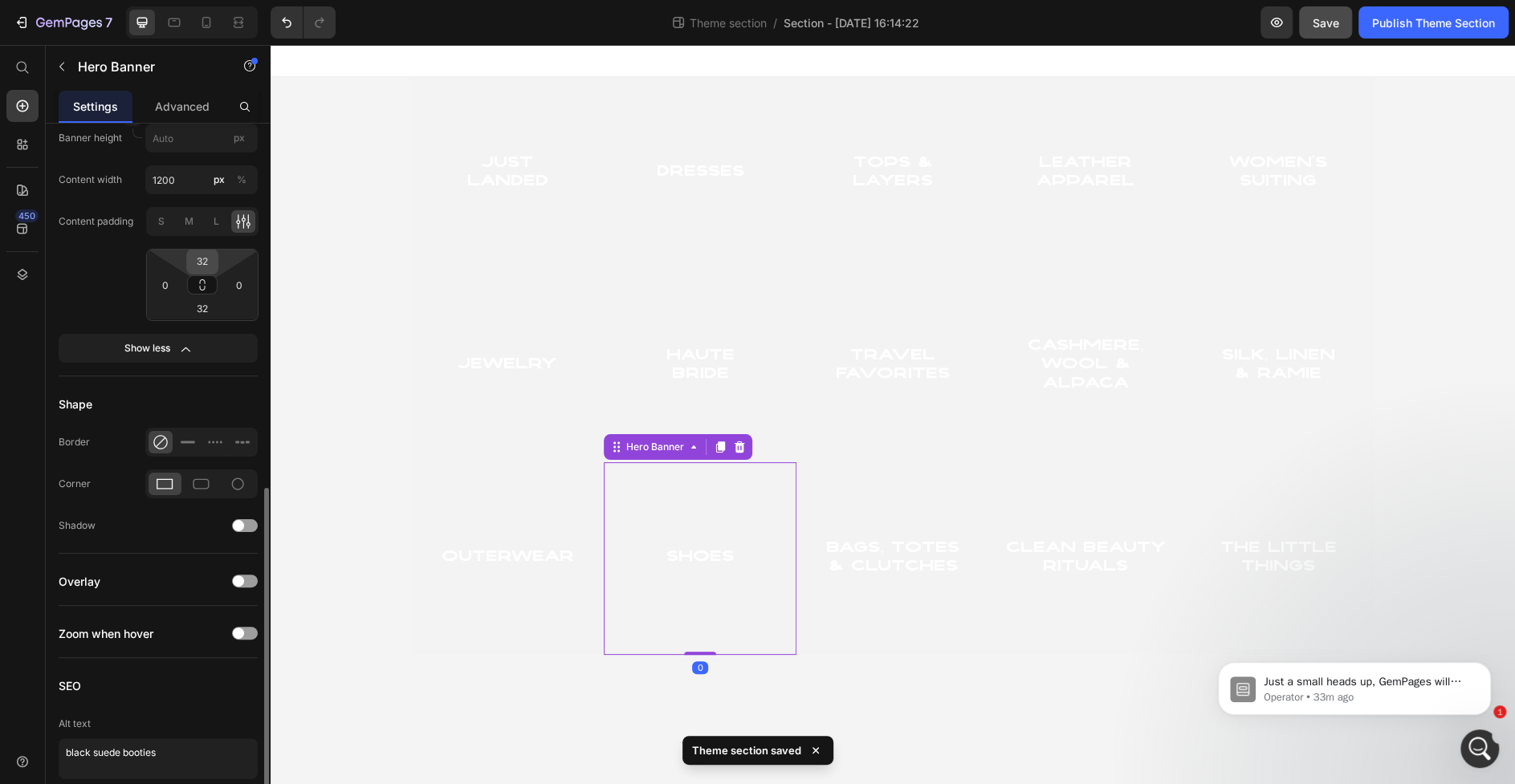 click on "32" at bounding box center (202, 262) 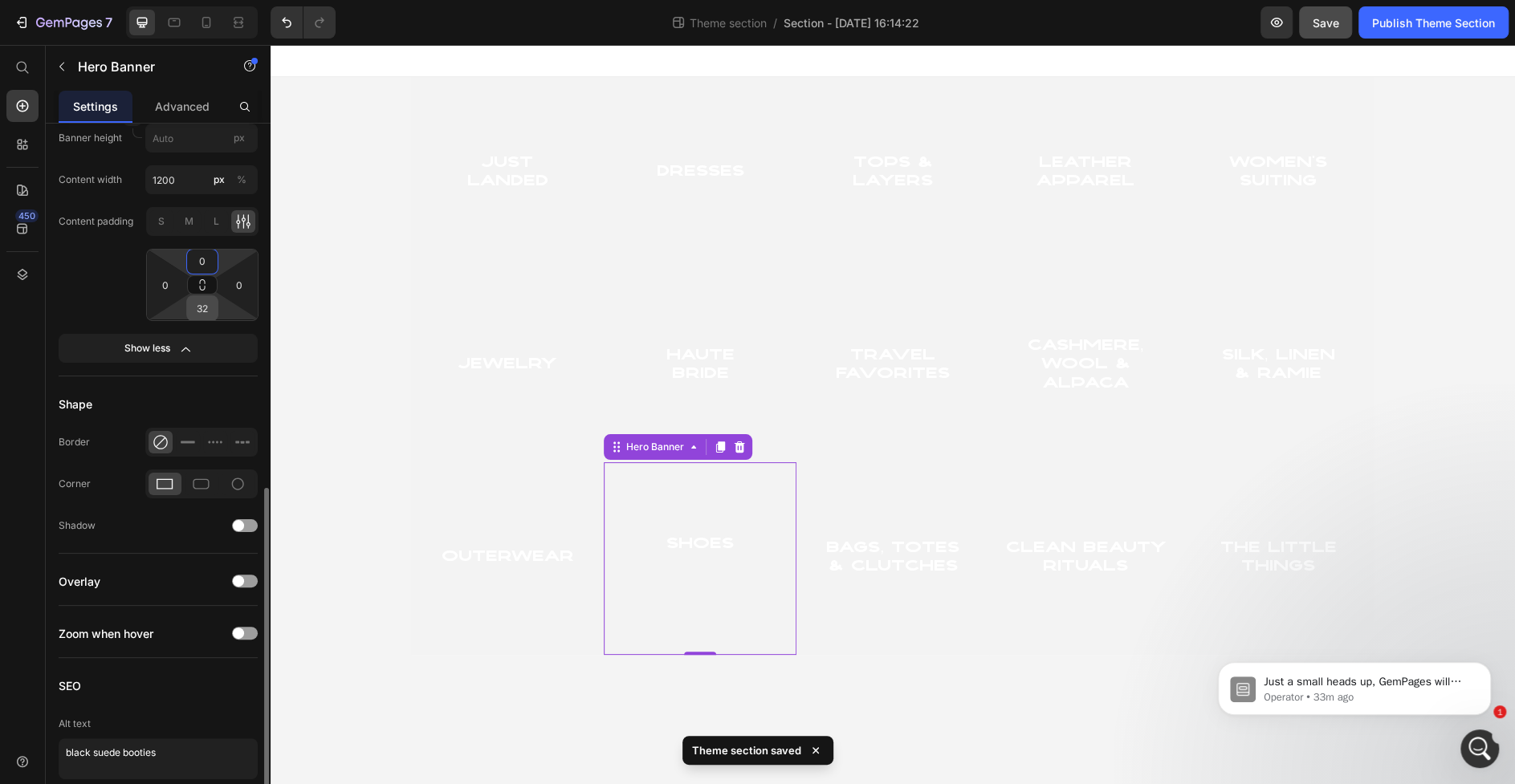 type on "0" 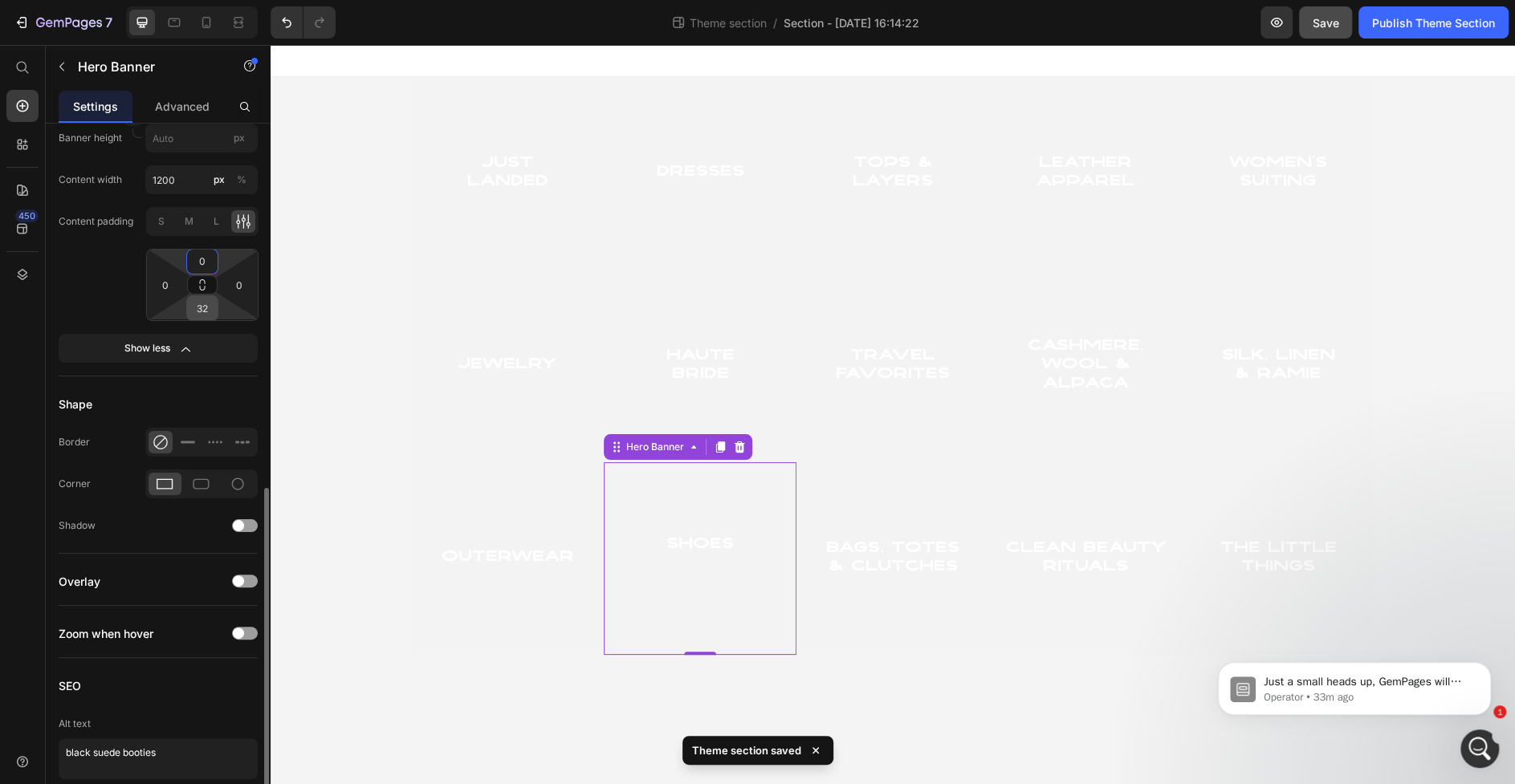 click on "32" at bounding box center [202, 308] 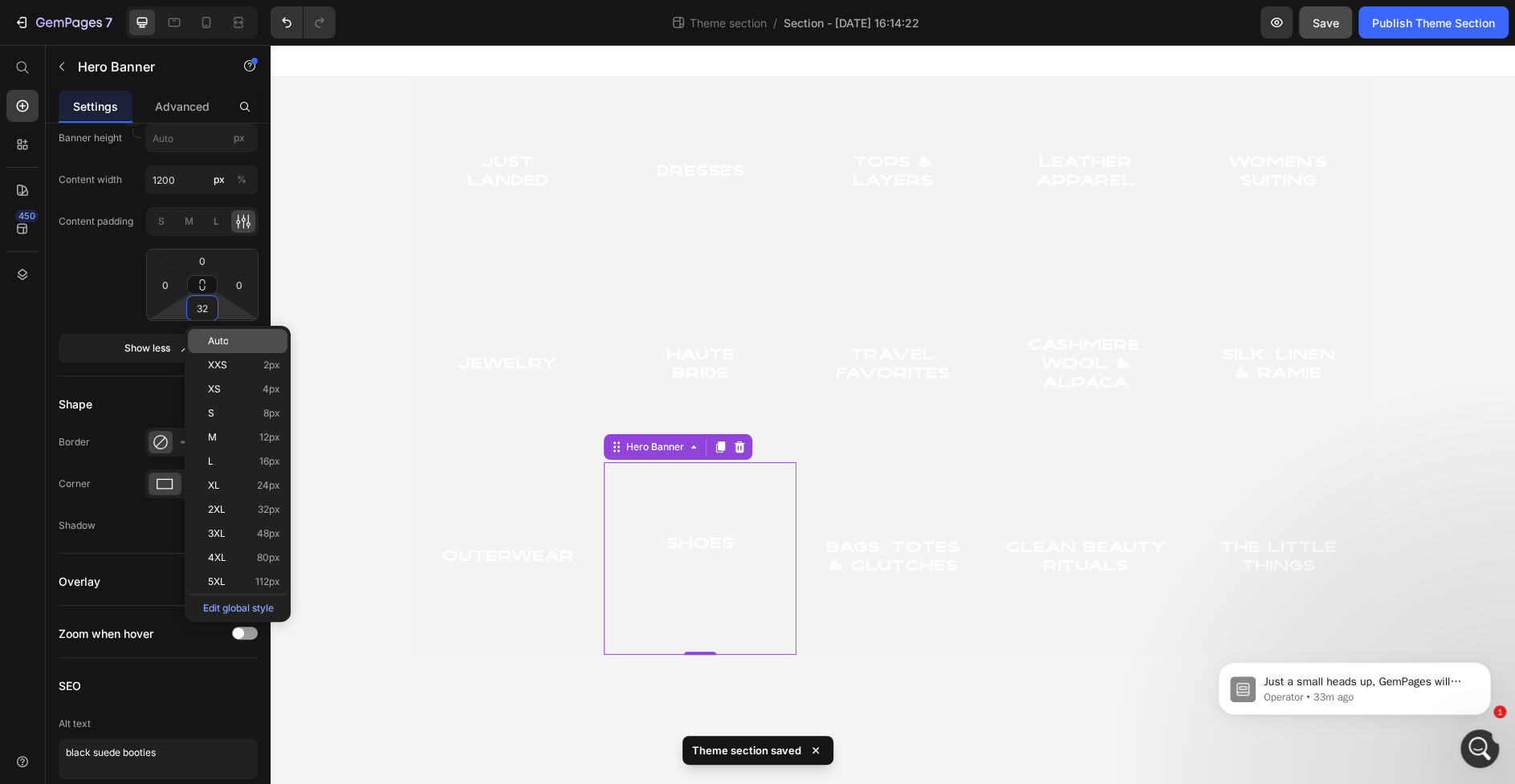 type on "0" 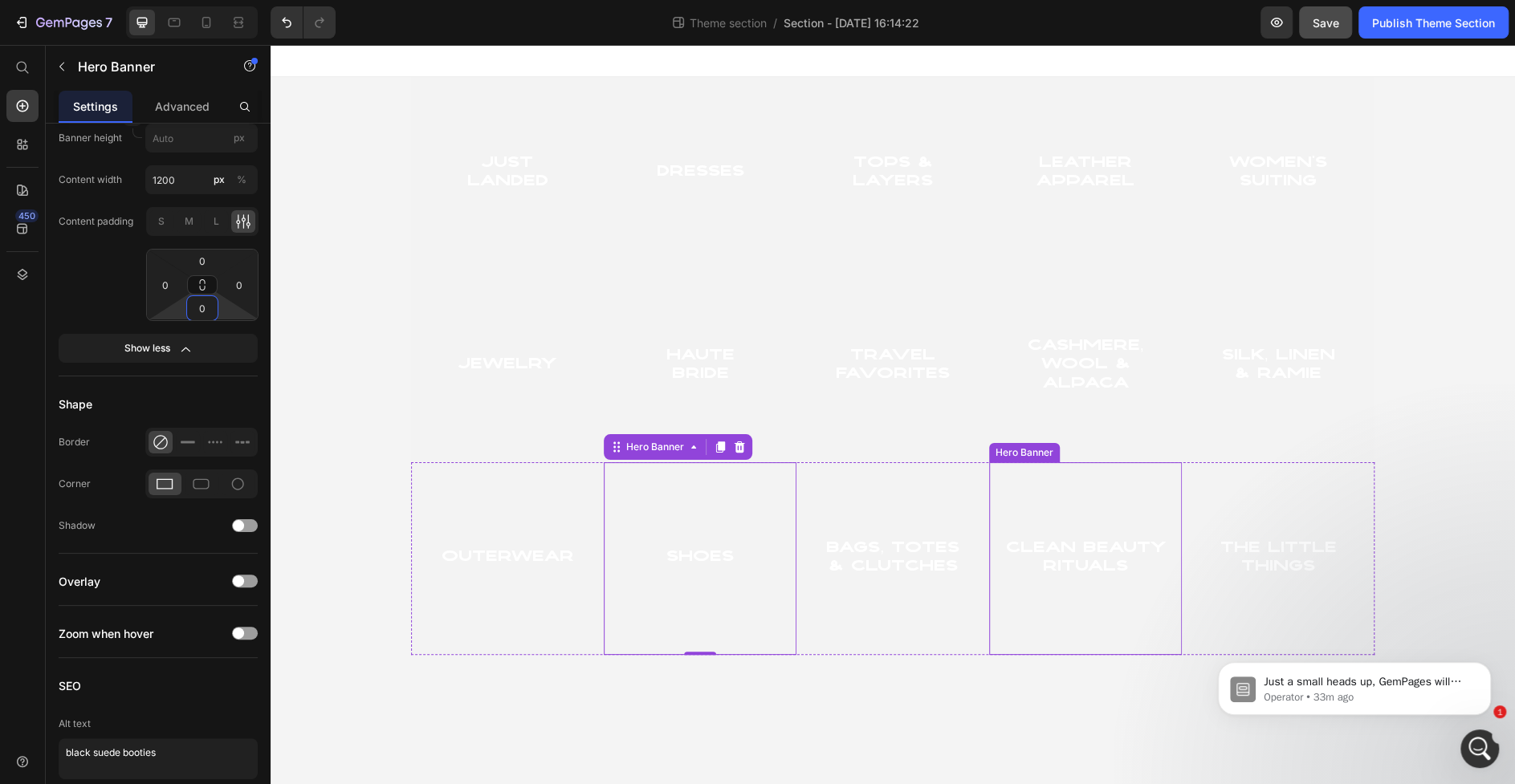 click at bounding box center (893, 559) 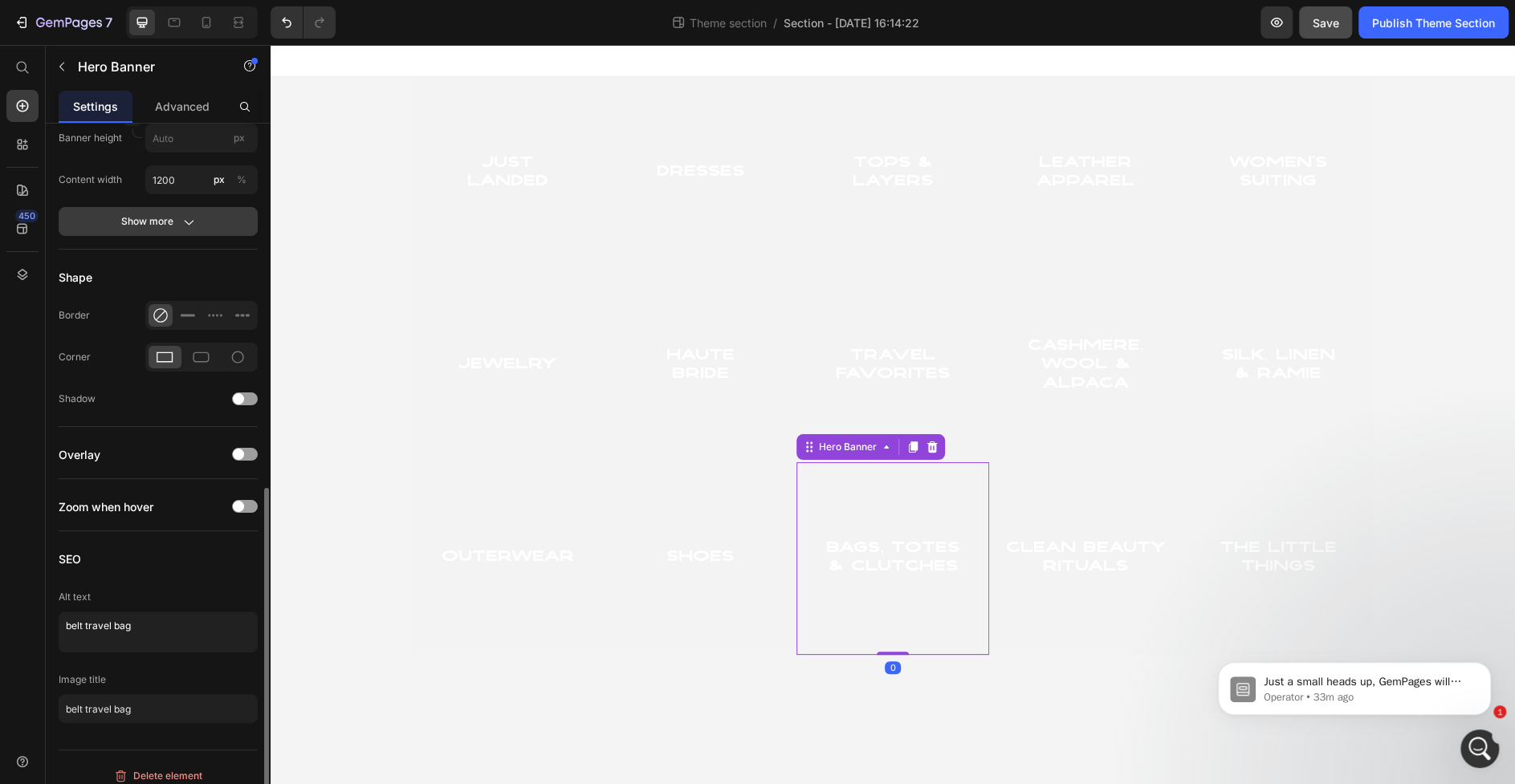 click 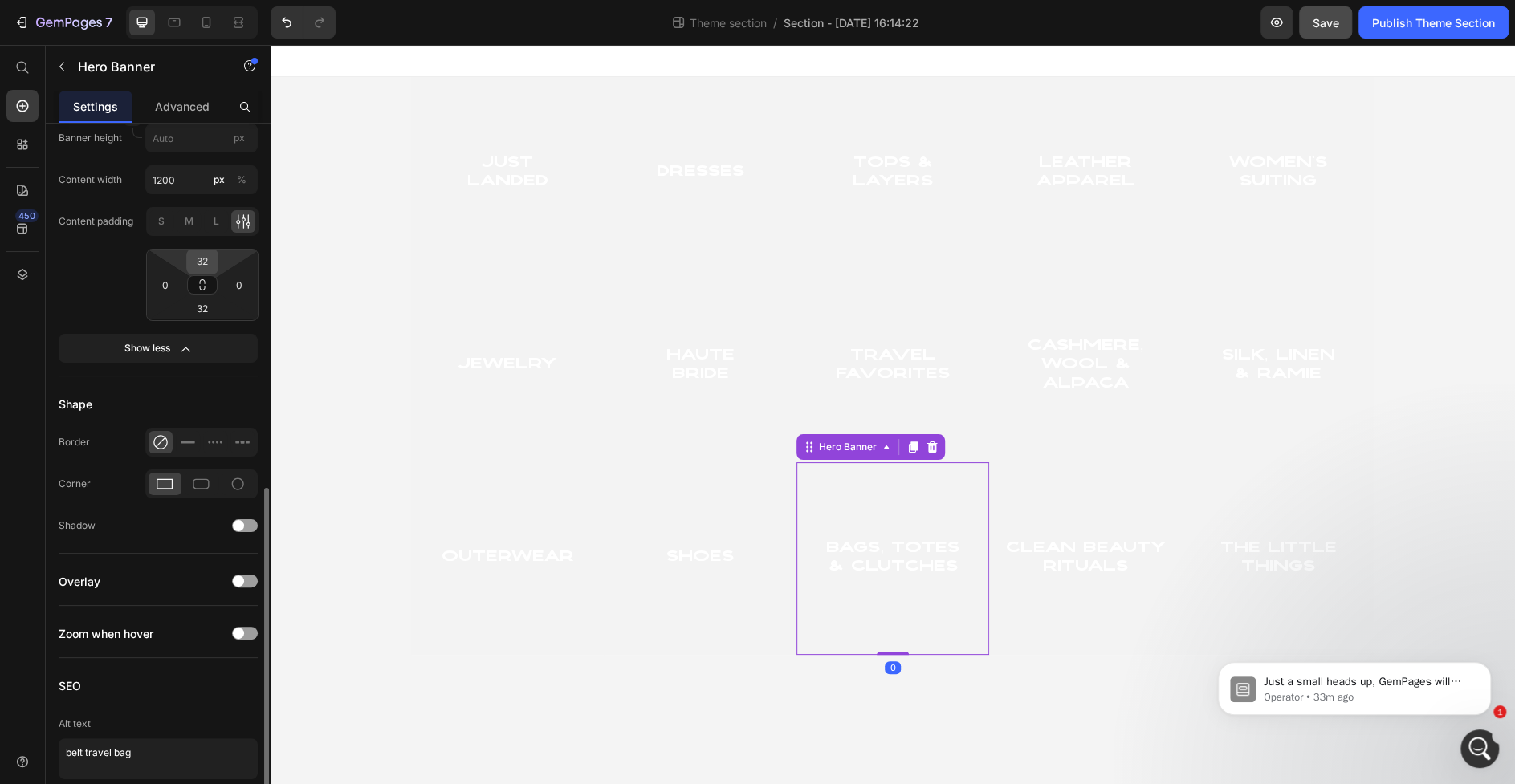 click on "32" at bounding box center (202, 262) 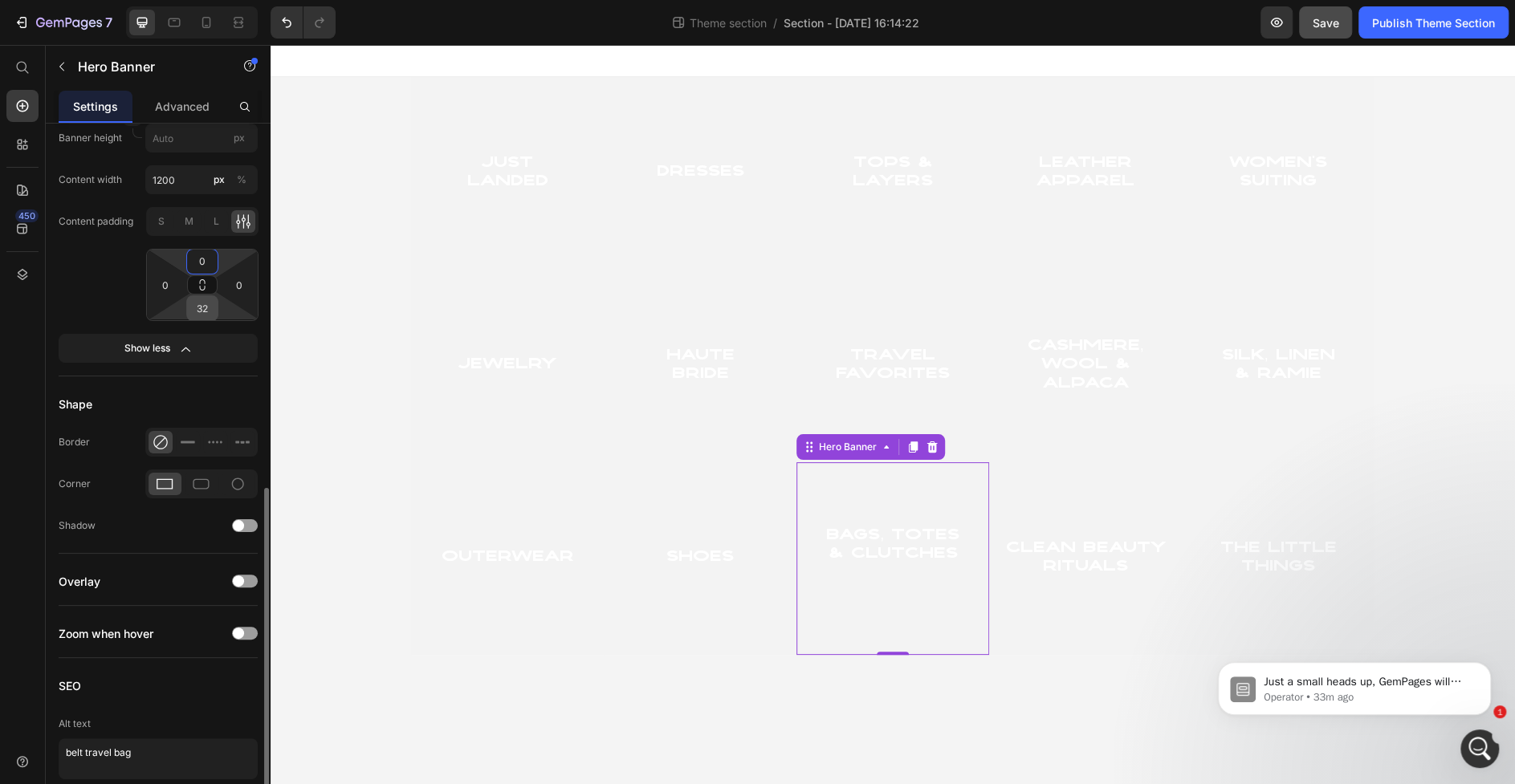type on "0" 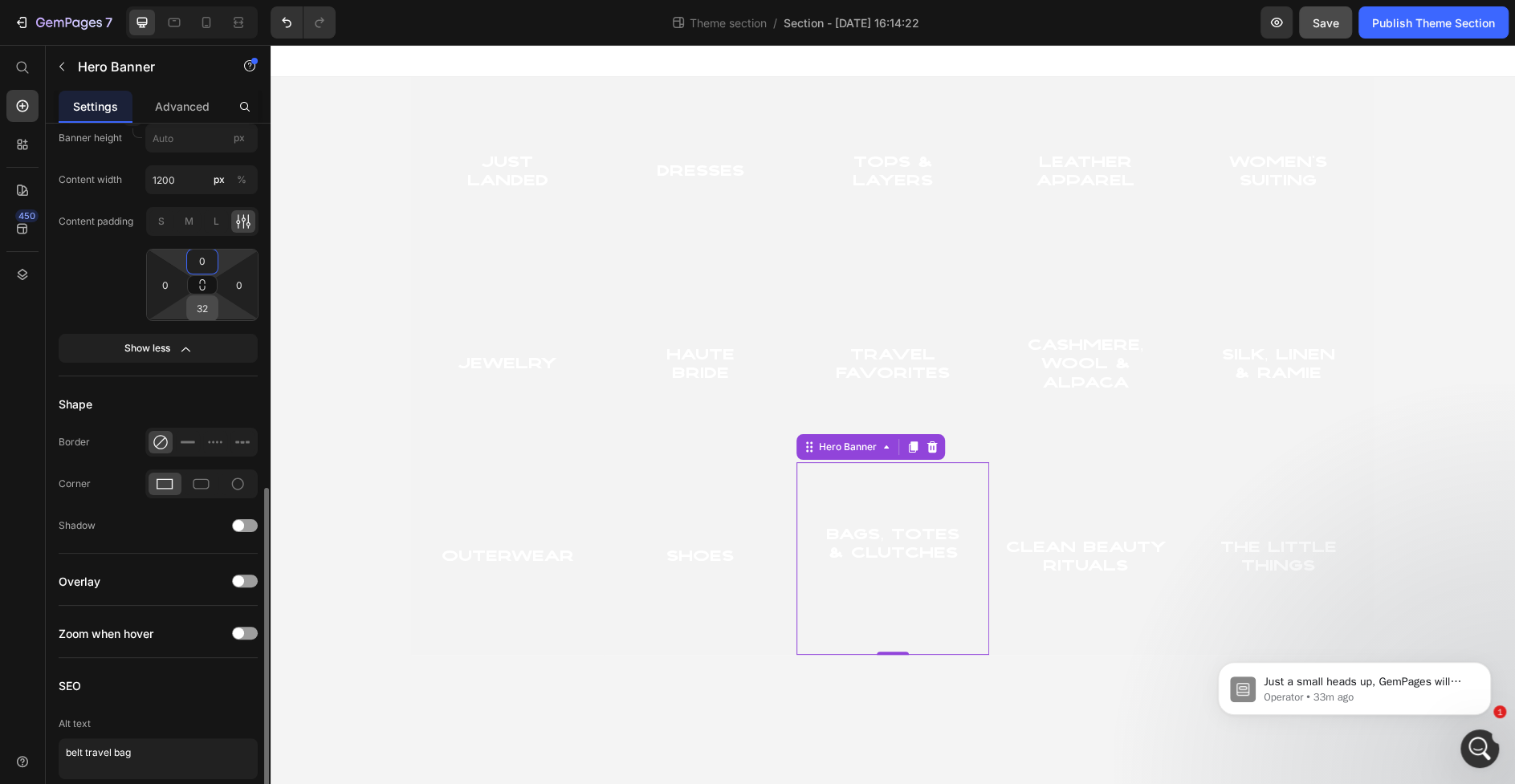 click on "32" at bounding box center [202, 308] 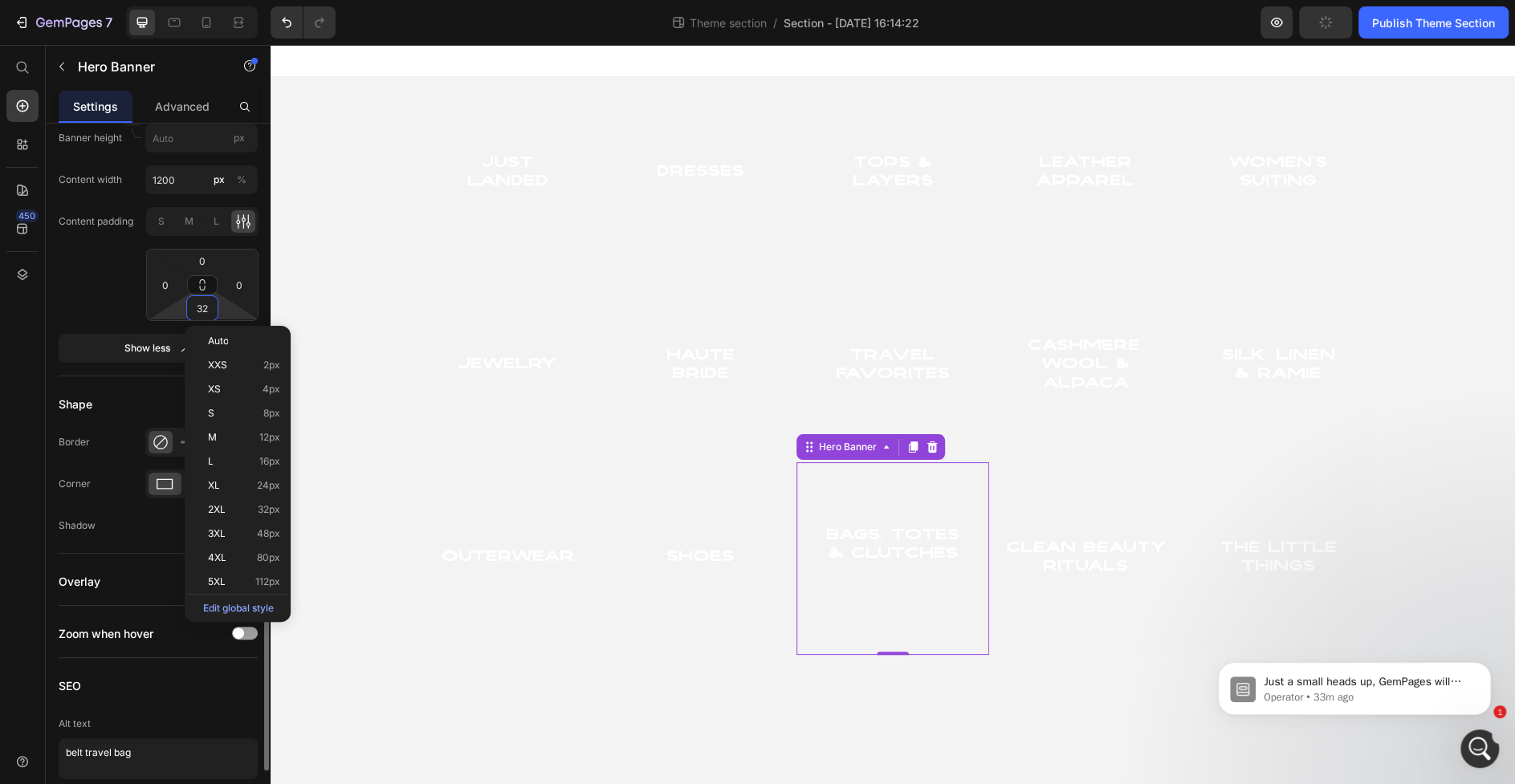 type on "0" 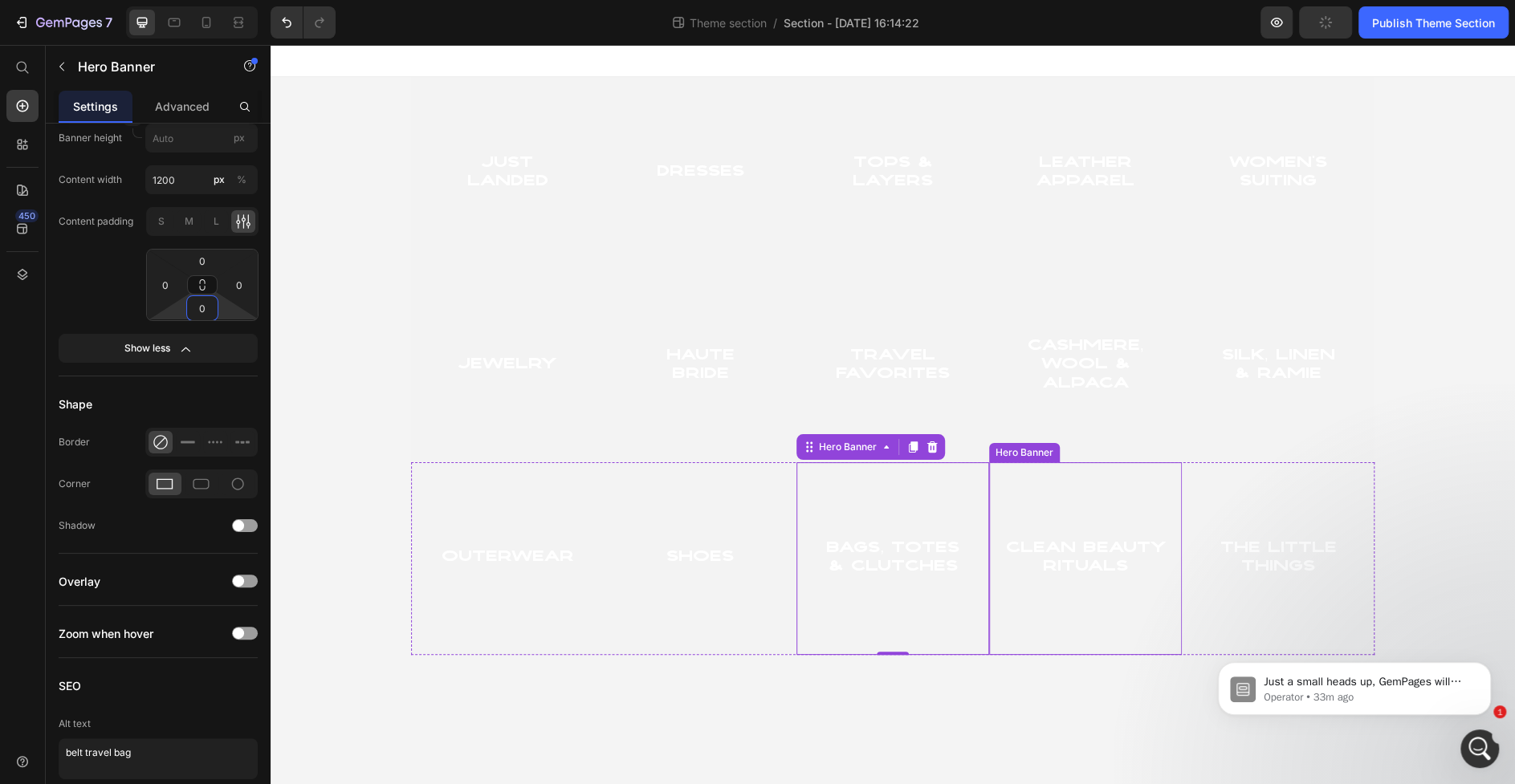 click at bounding box center (1085, 559) 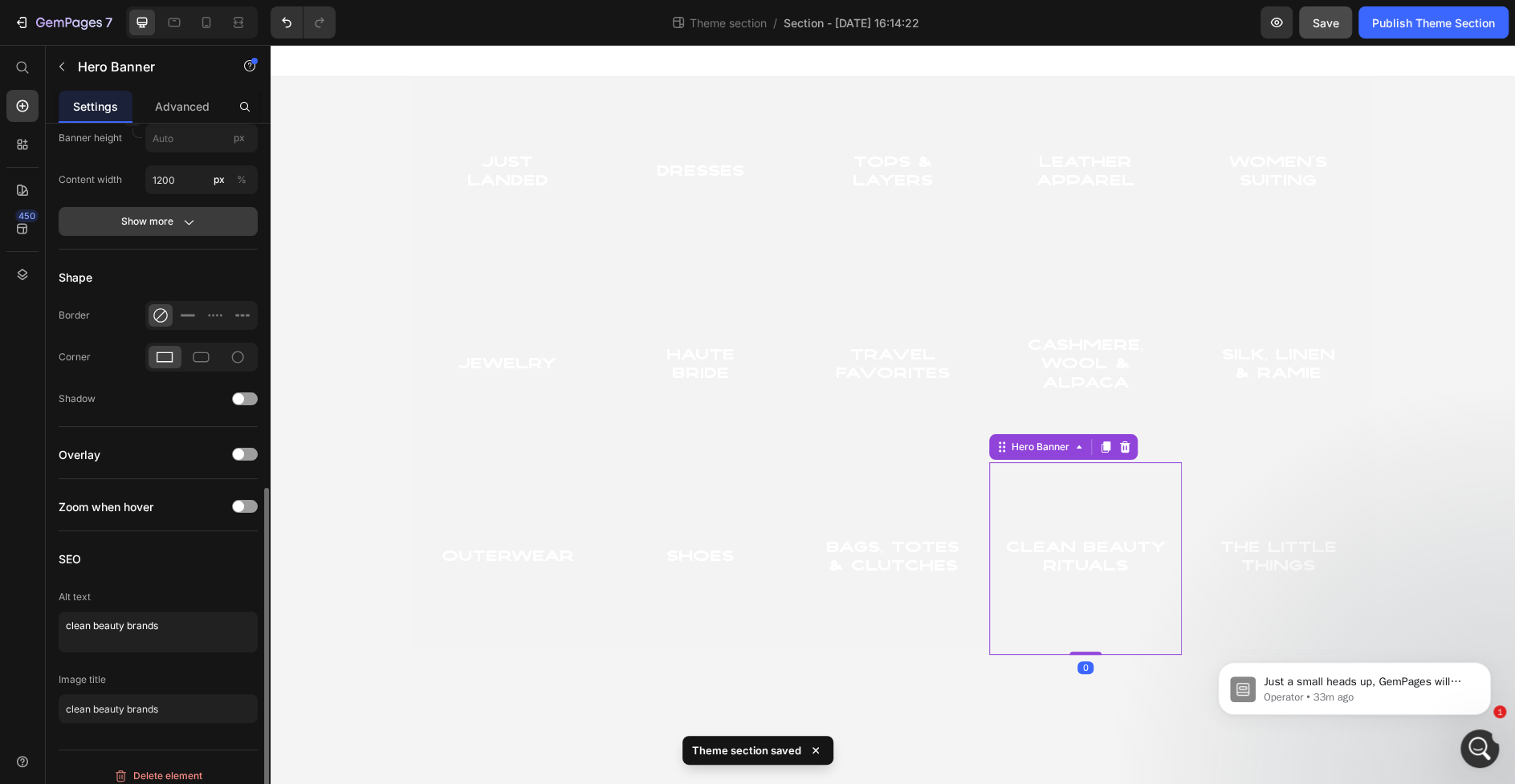 click on "Show more" 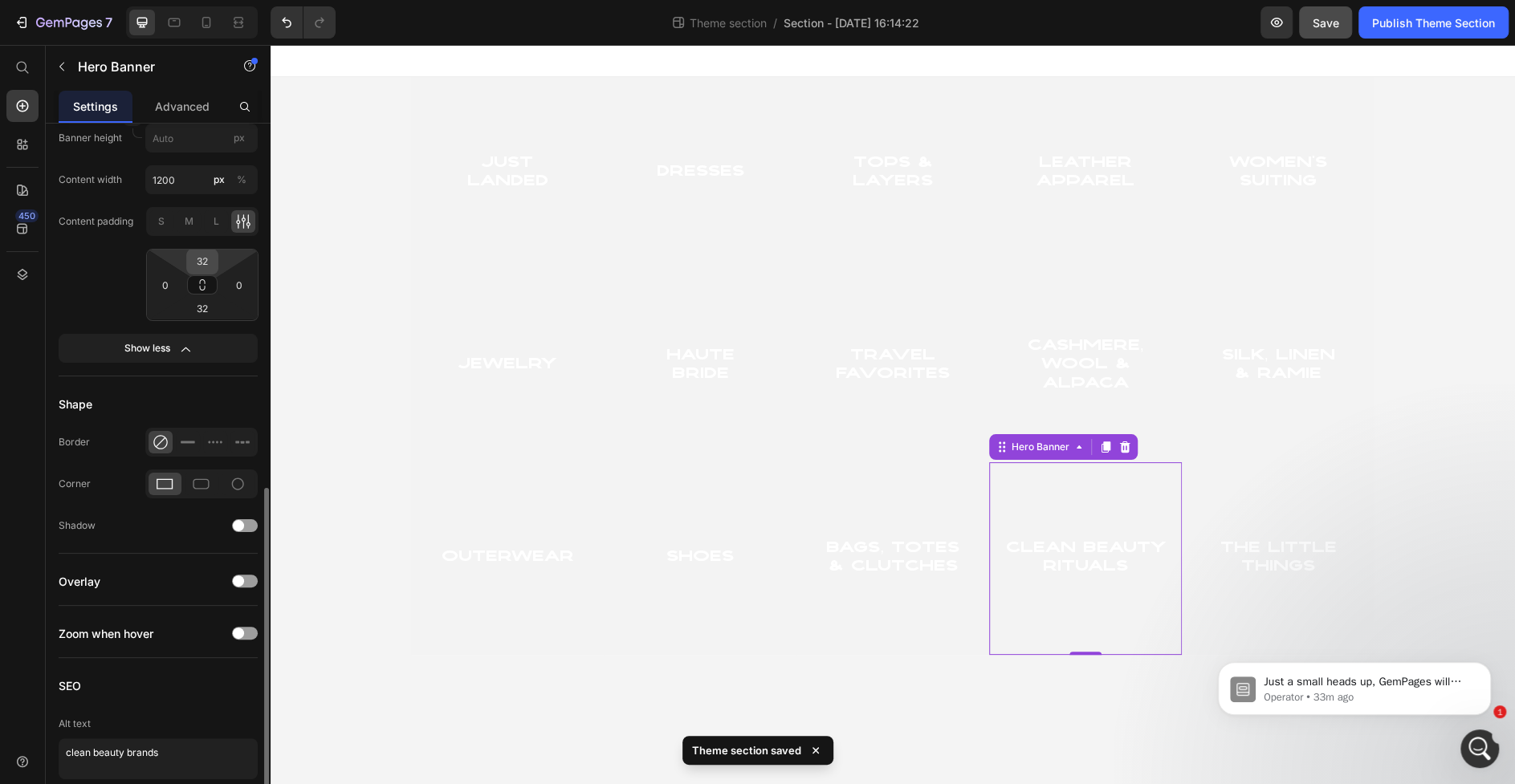 click on "32" at bounding box center [202, 262] 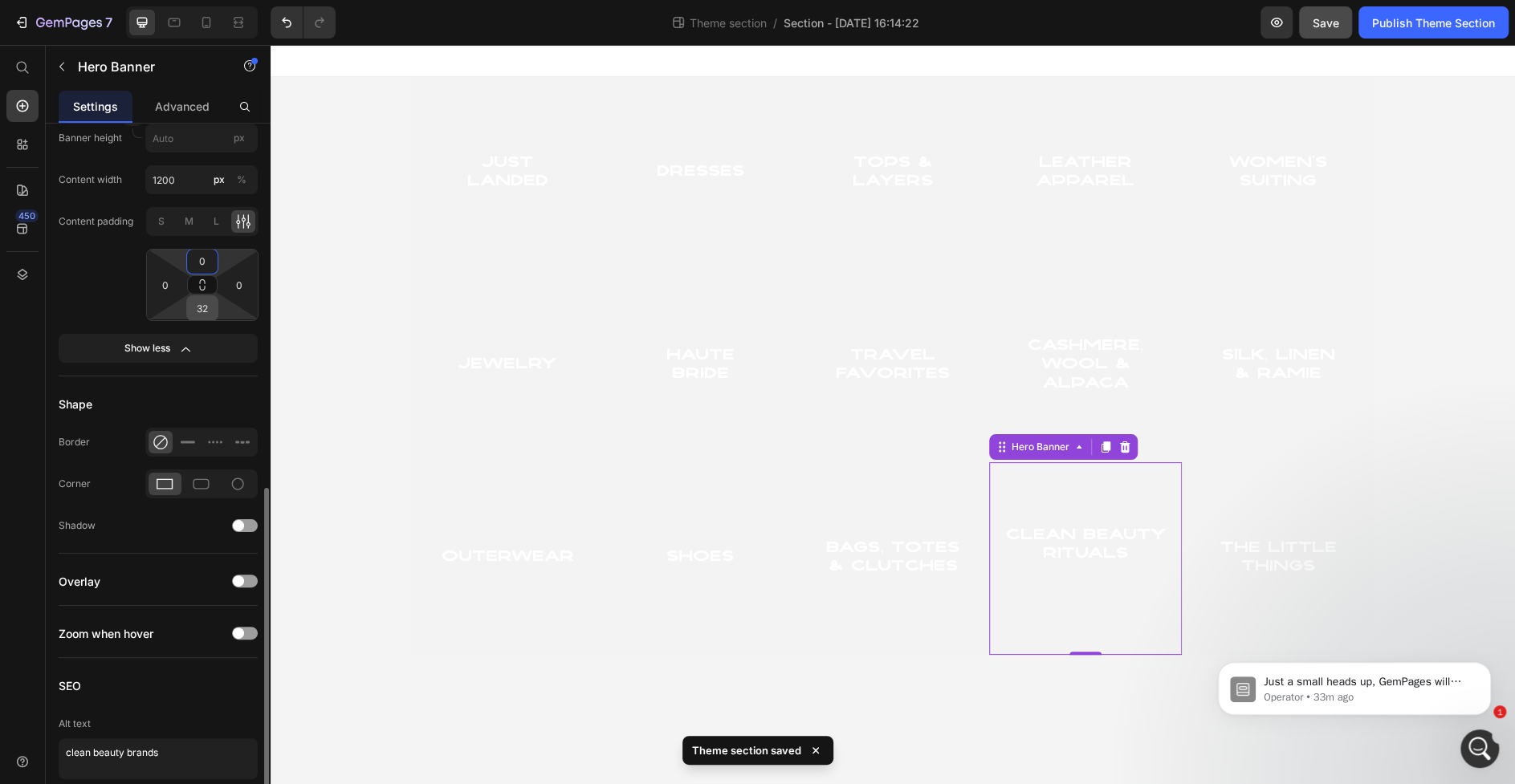 type on "0" 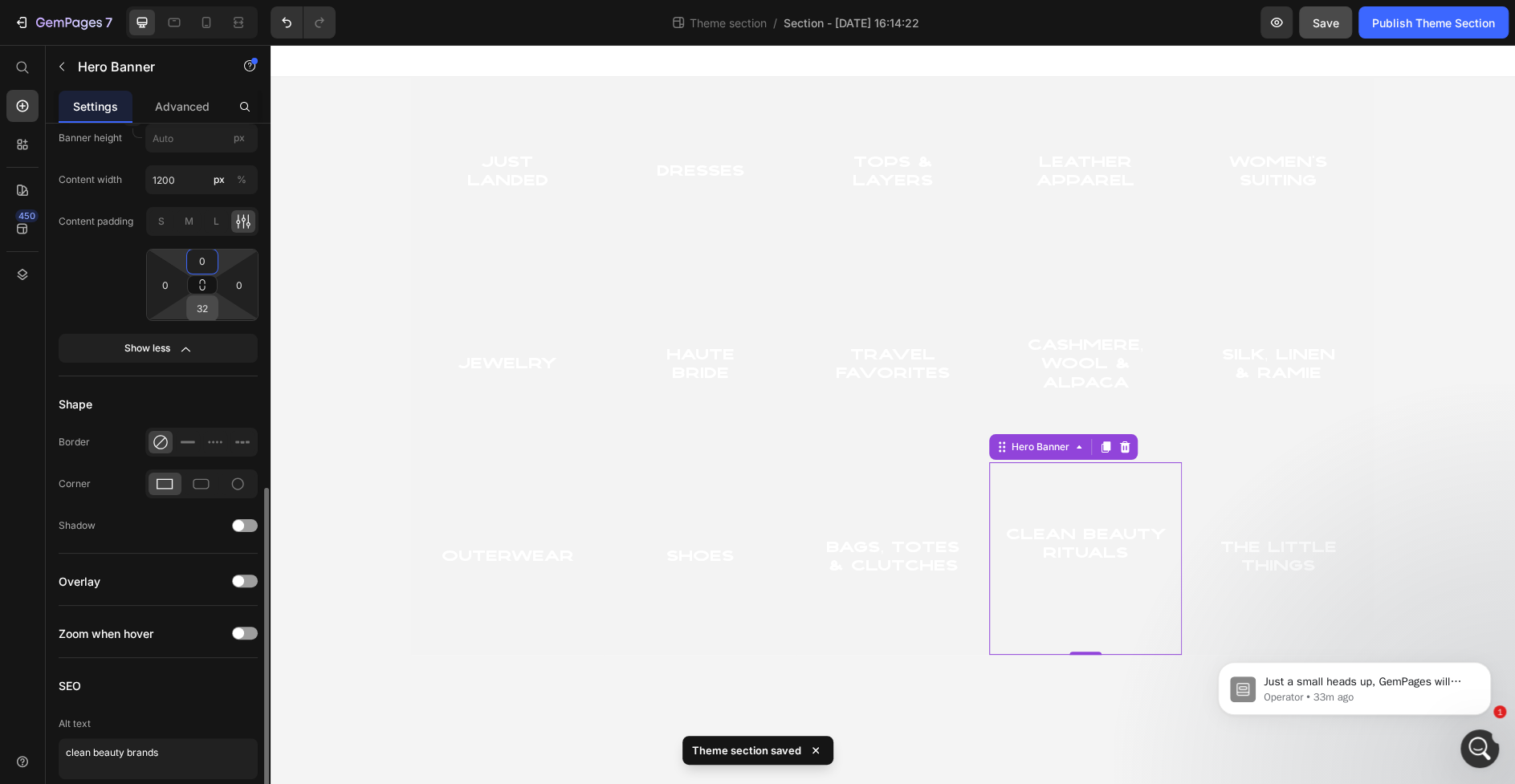 click on "32" at bounding box center (202, 308) 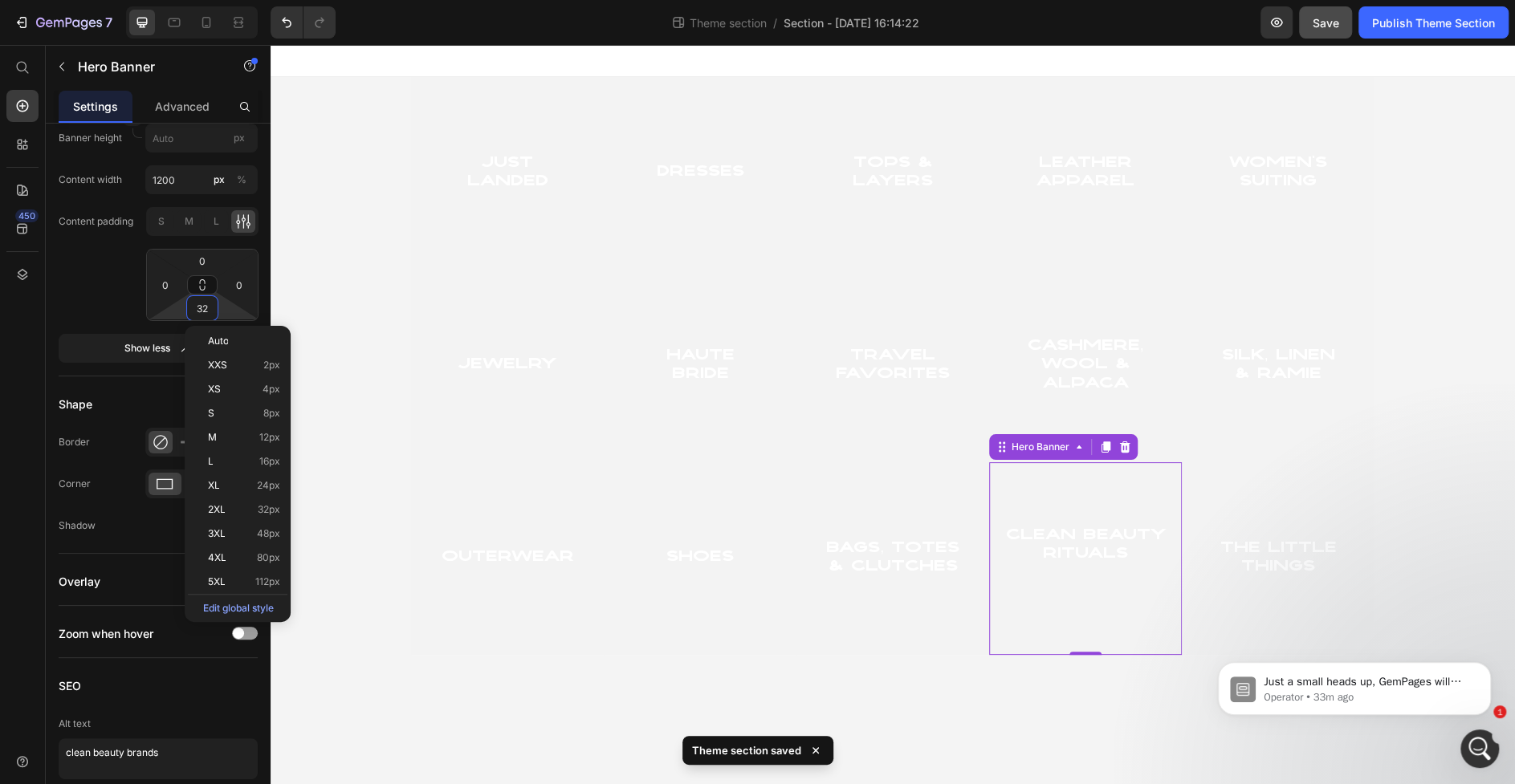 type on "0" 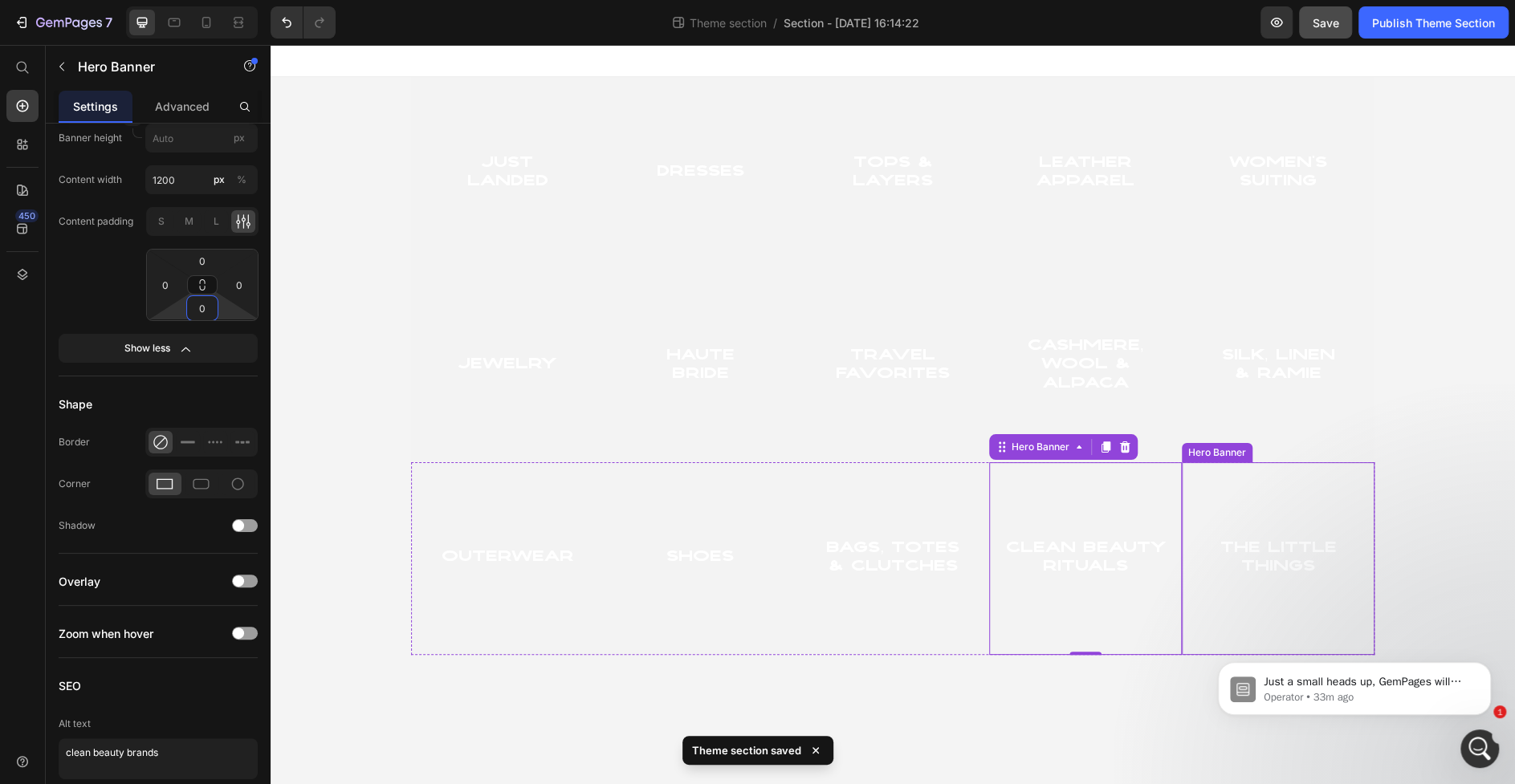 click at bounding box center [1278, 559] 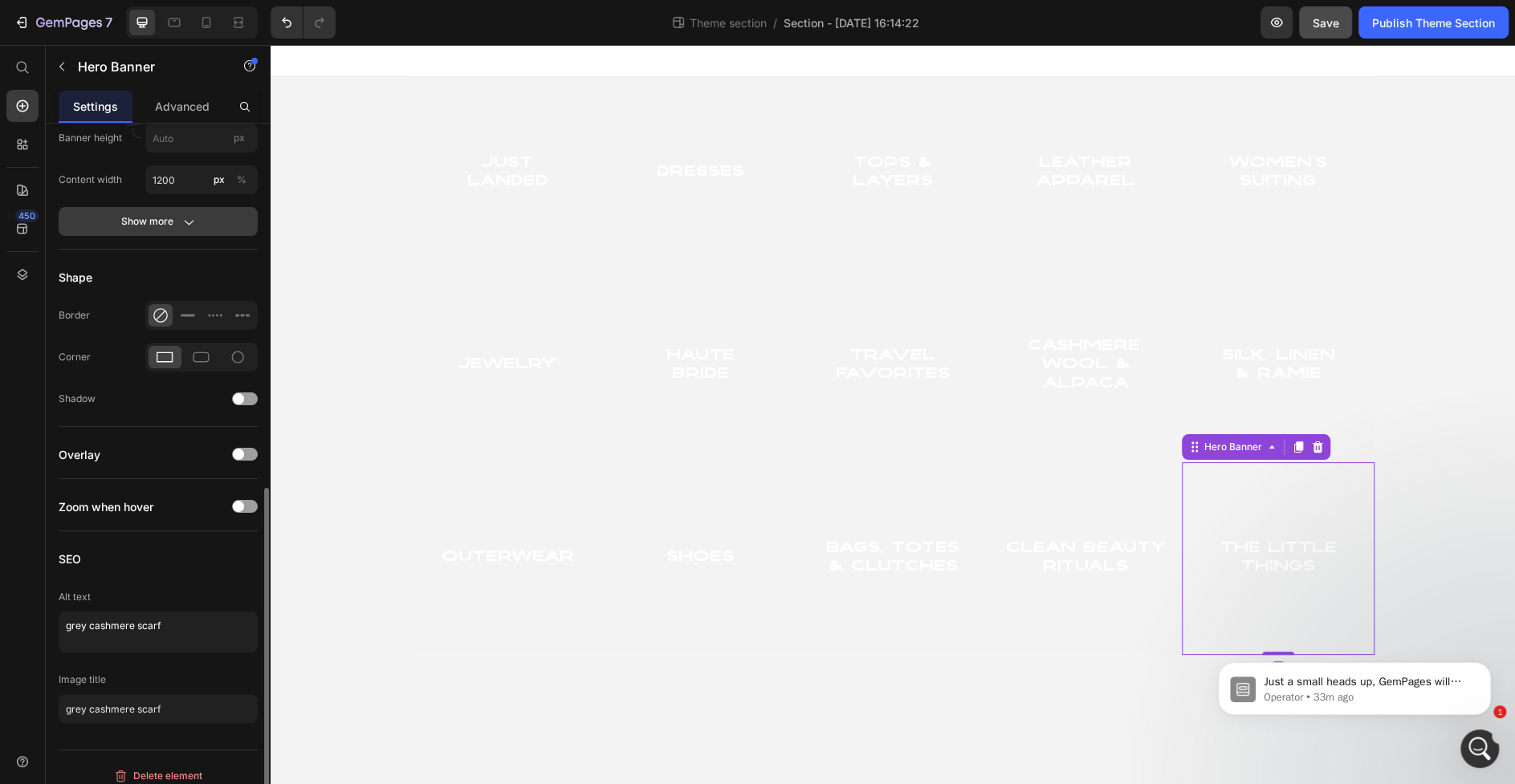 click on "Show more" 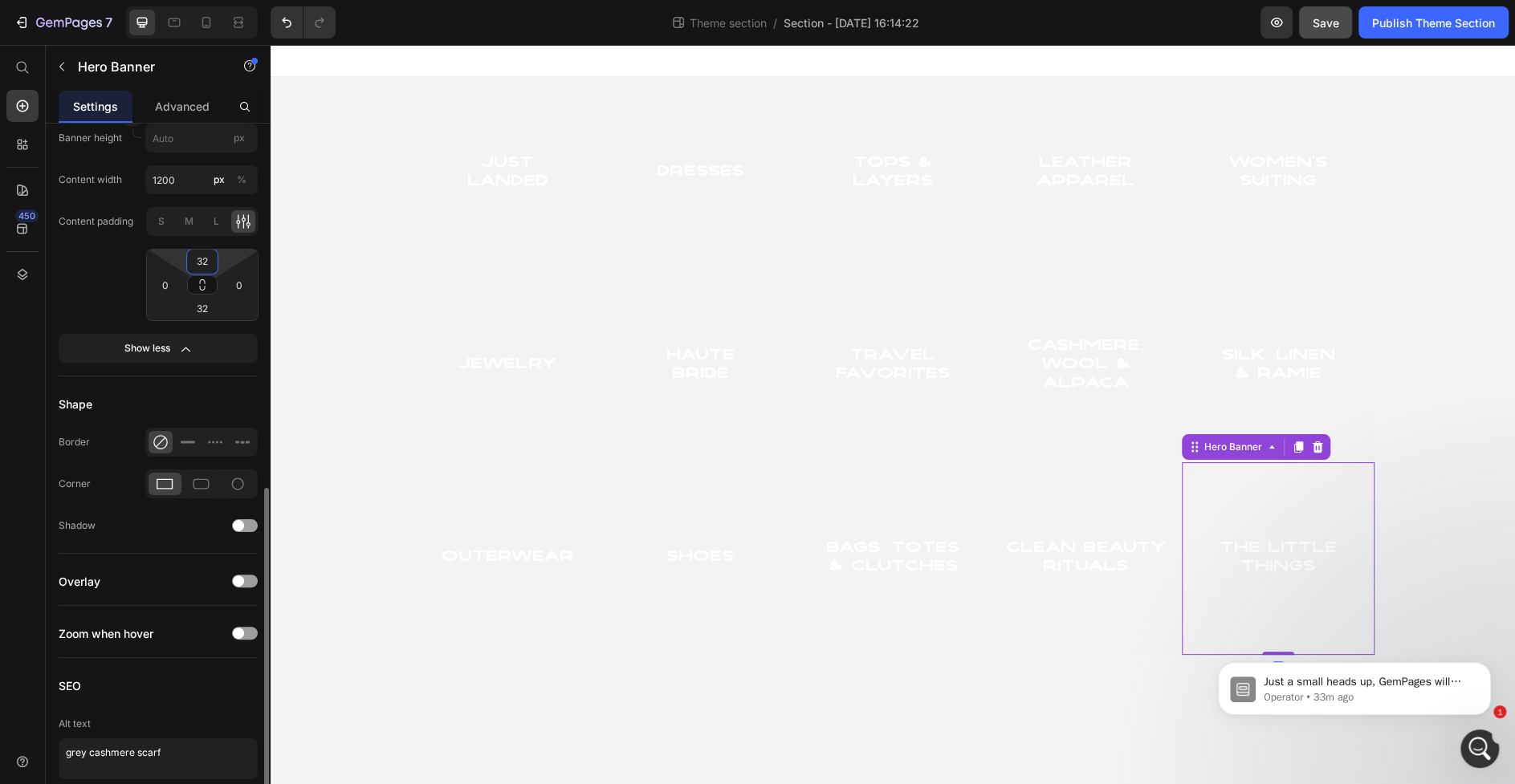 click on "32" at bounding box center [202, 262] 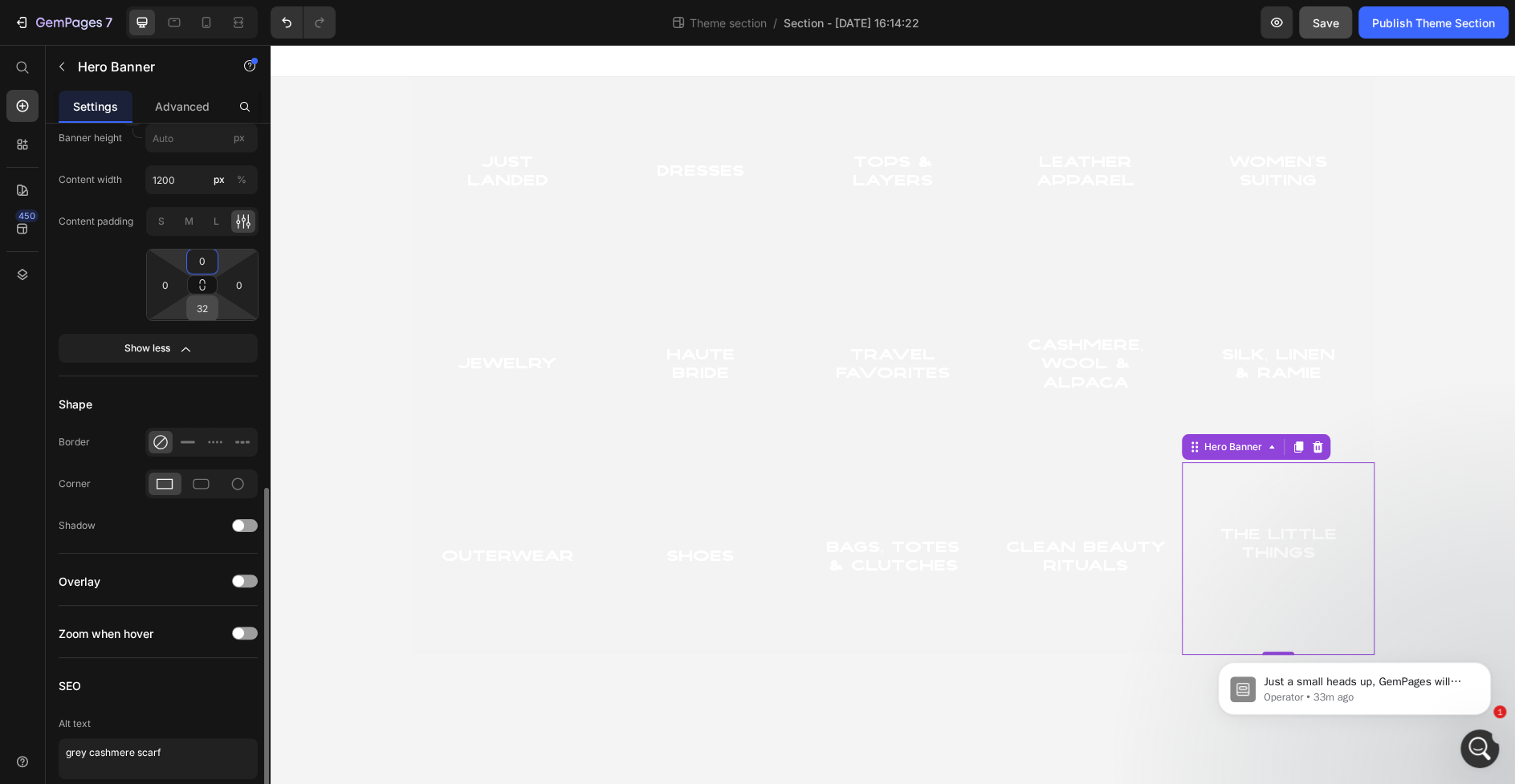 type on "0" 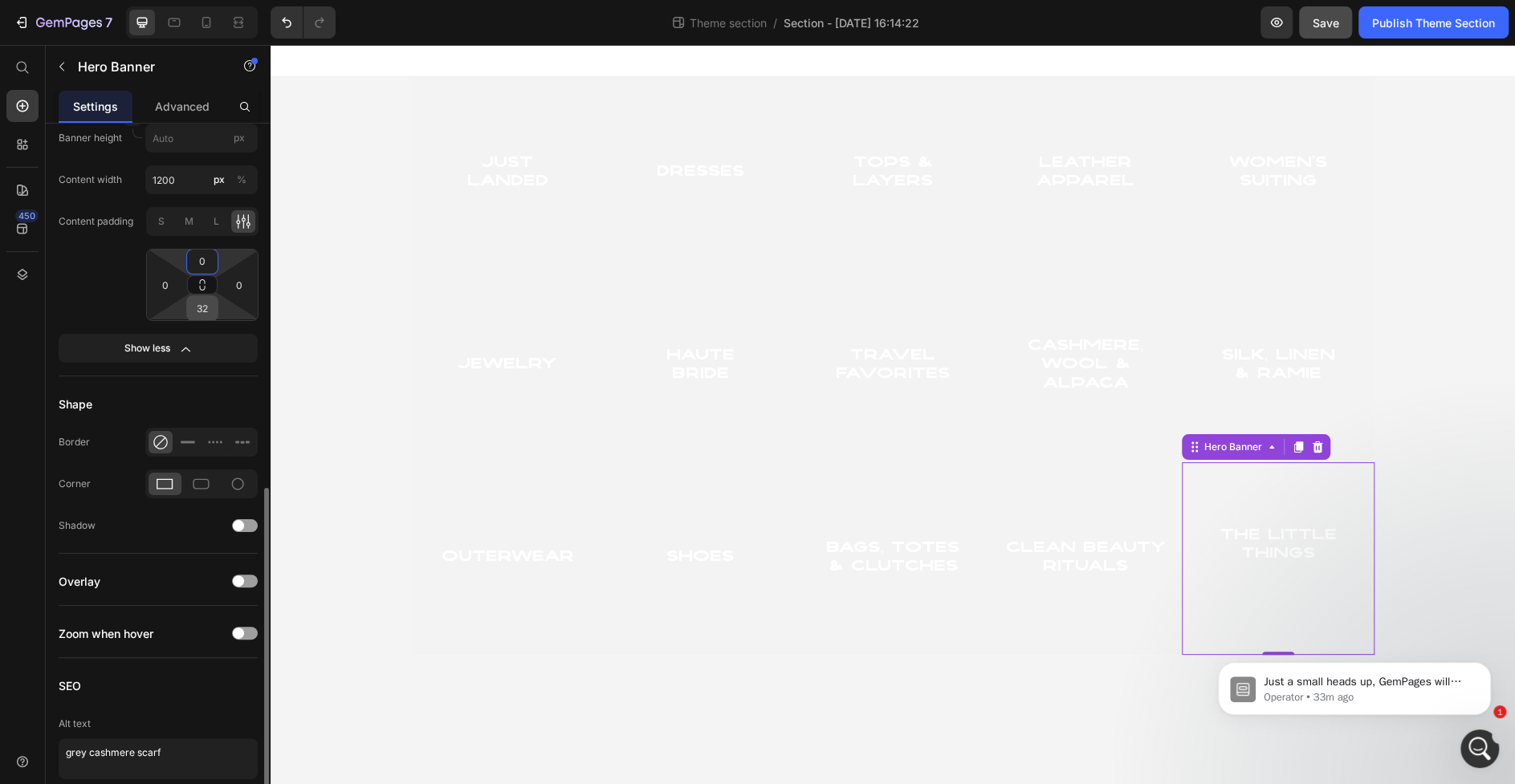 click on "32" at bounding box center [202, 308] 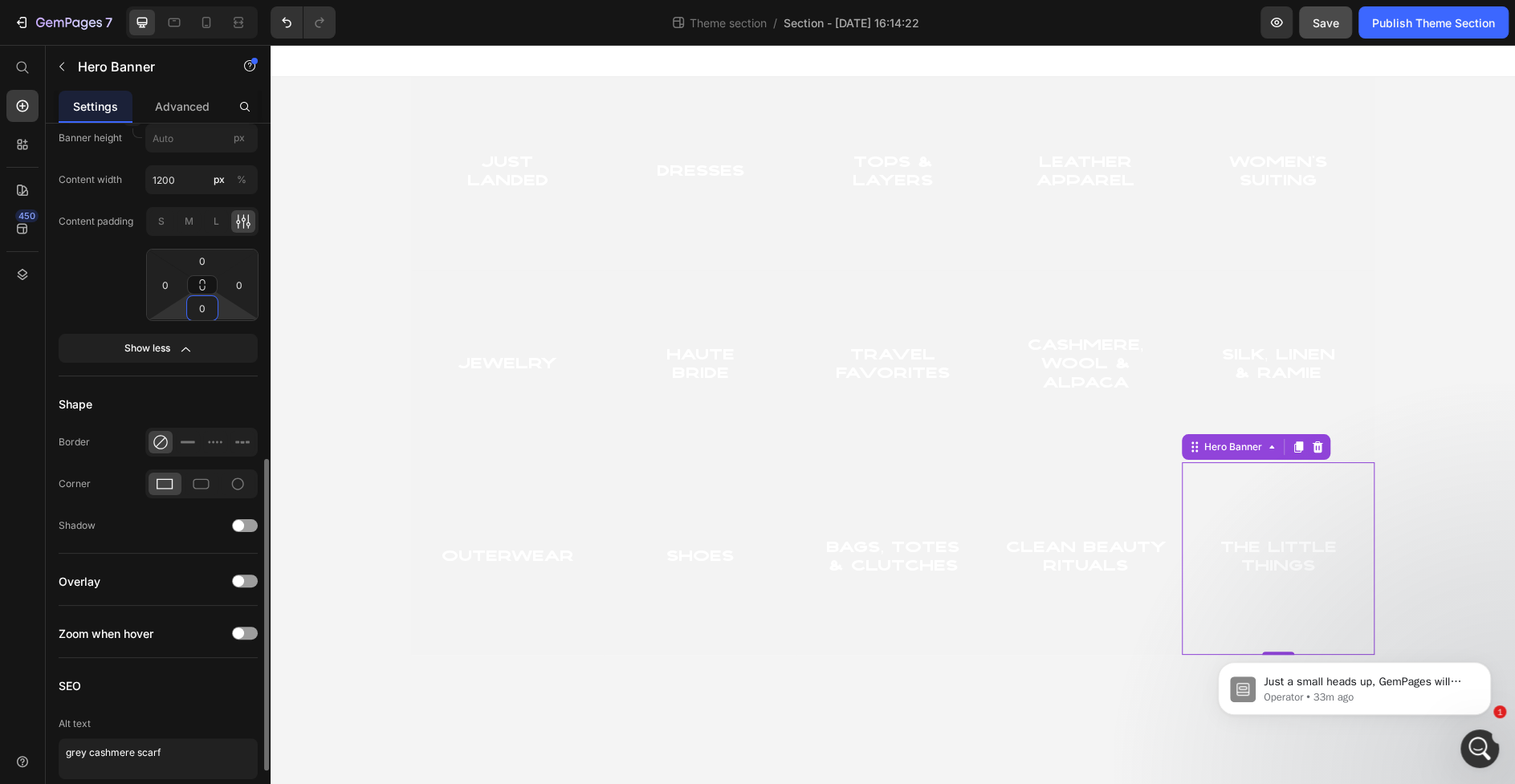 type on "0" 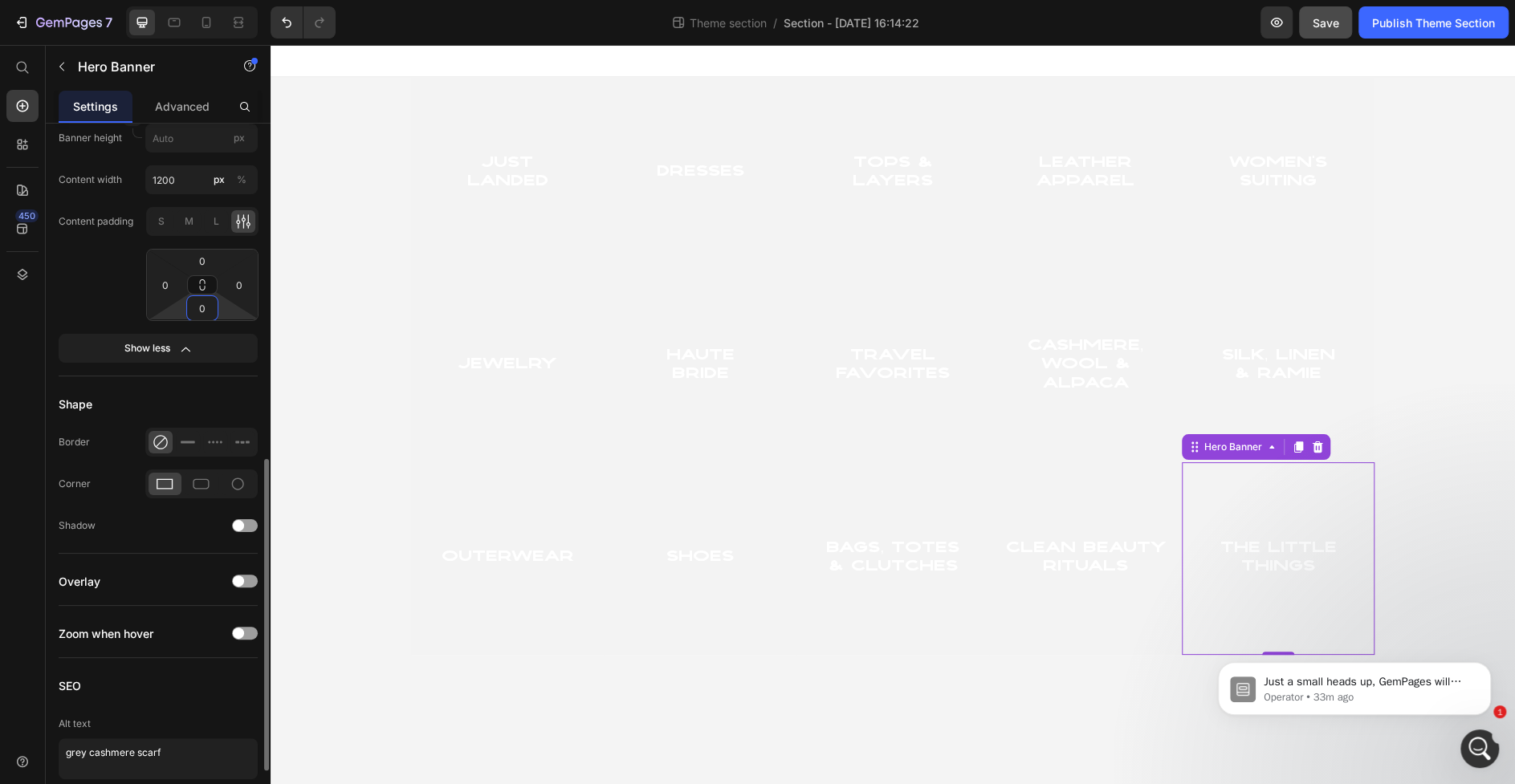 click on "Content padding S M L 0 0 0 0" 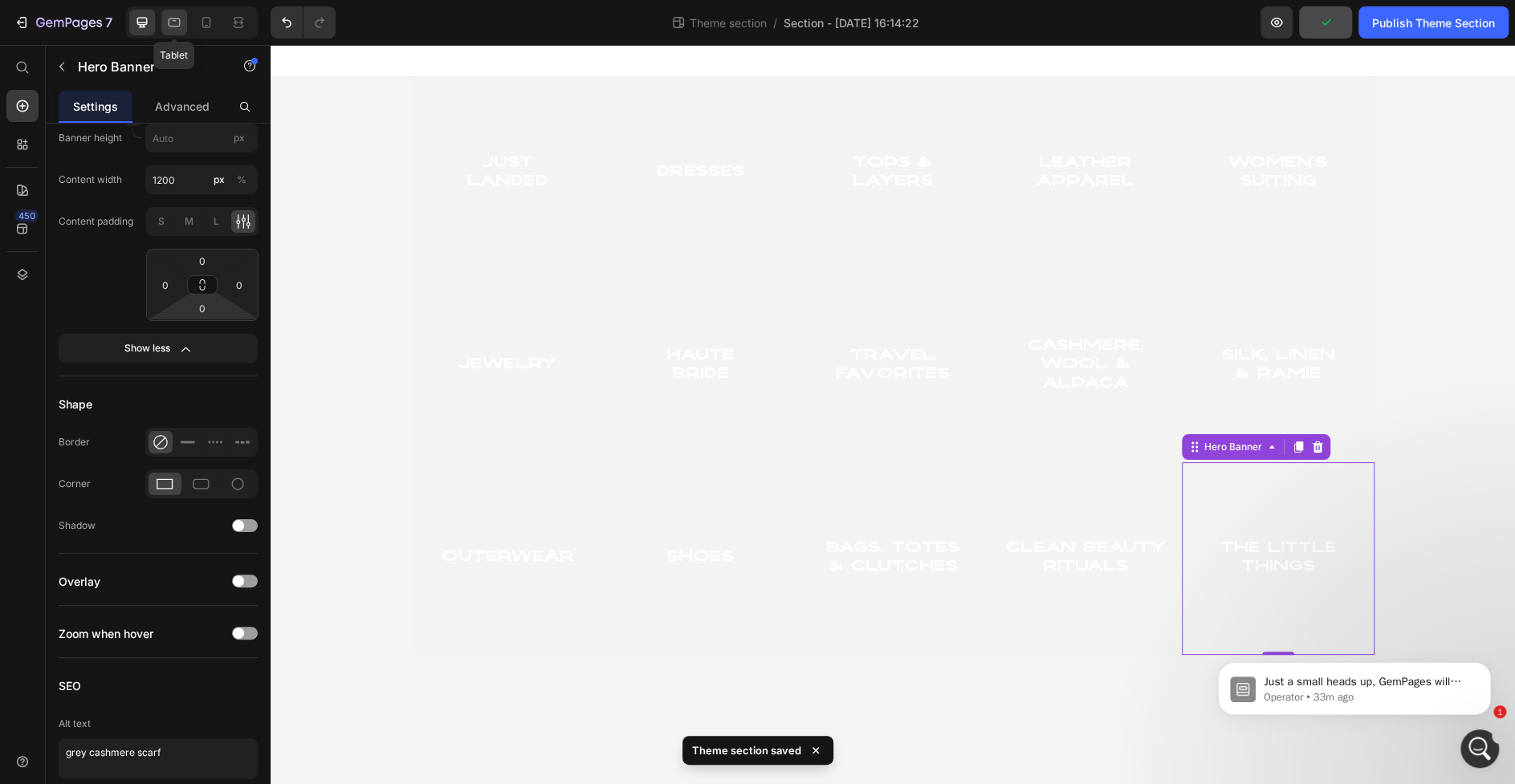 click 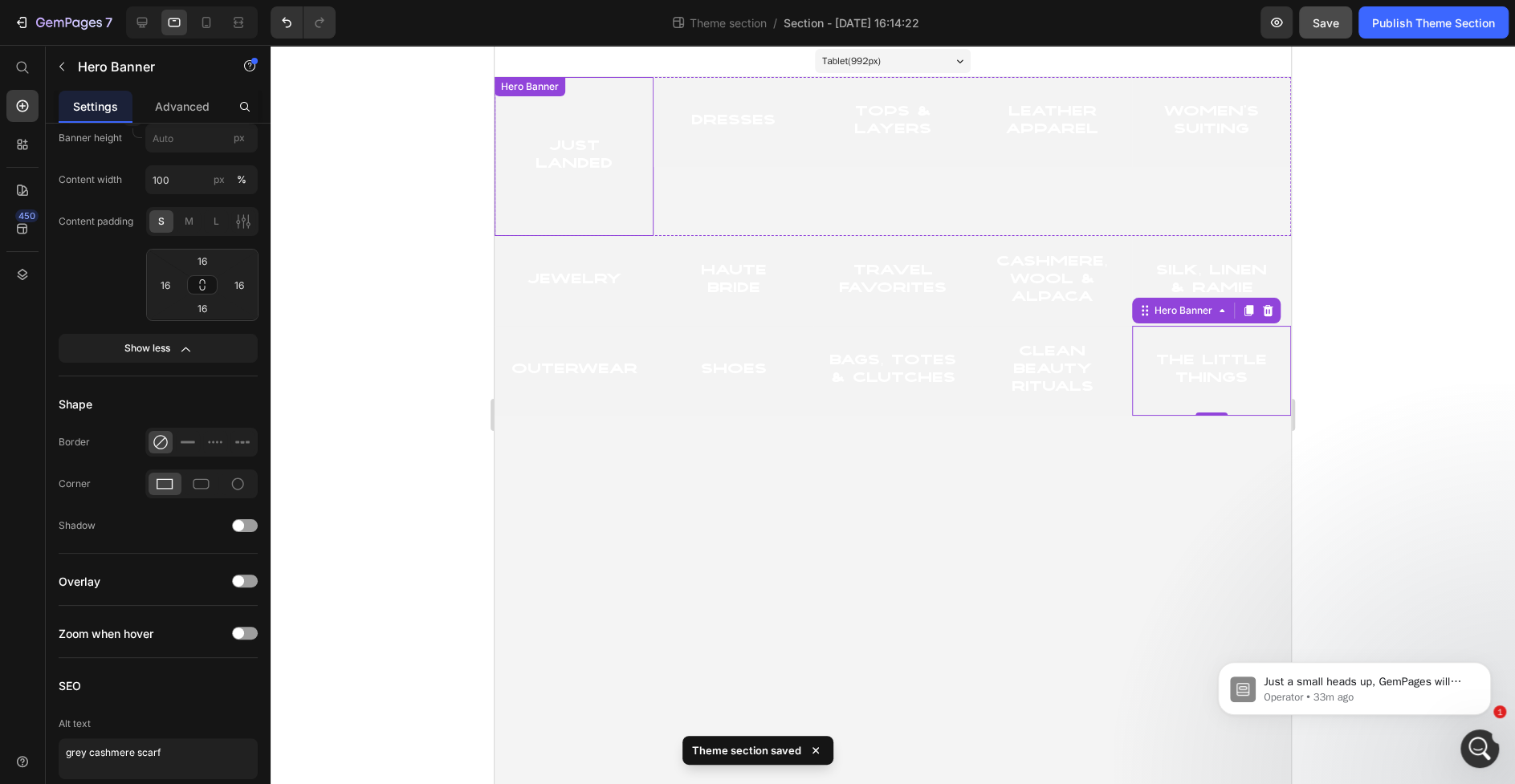 click at bounding box center (574, 156) 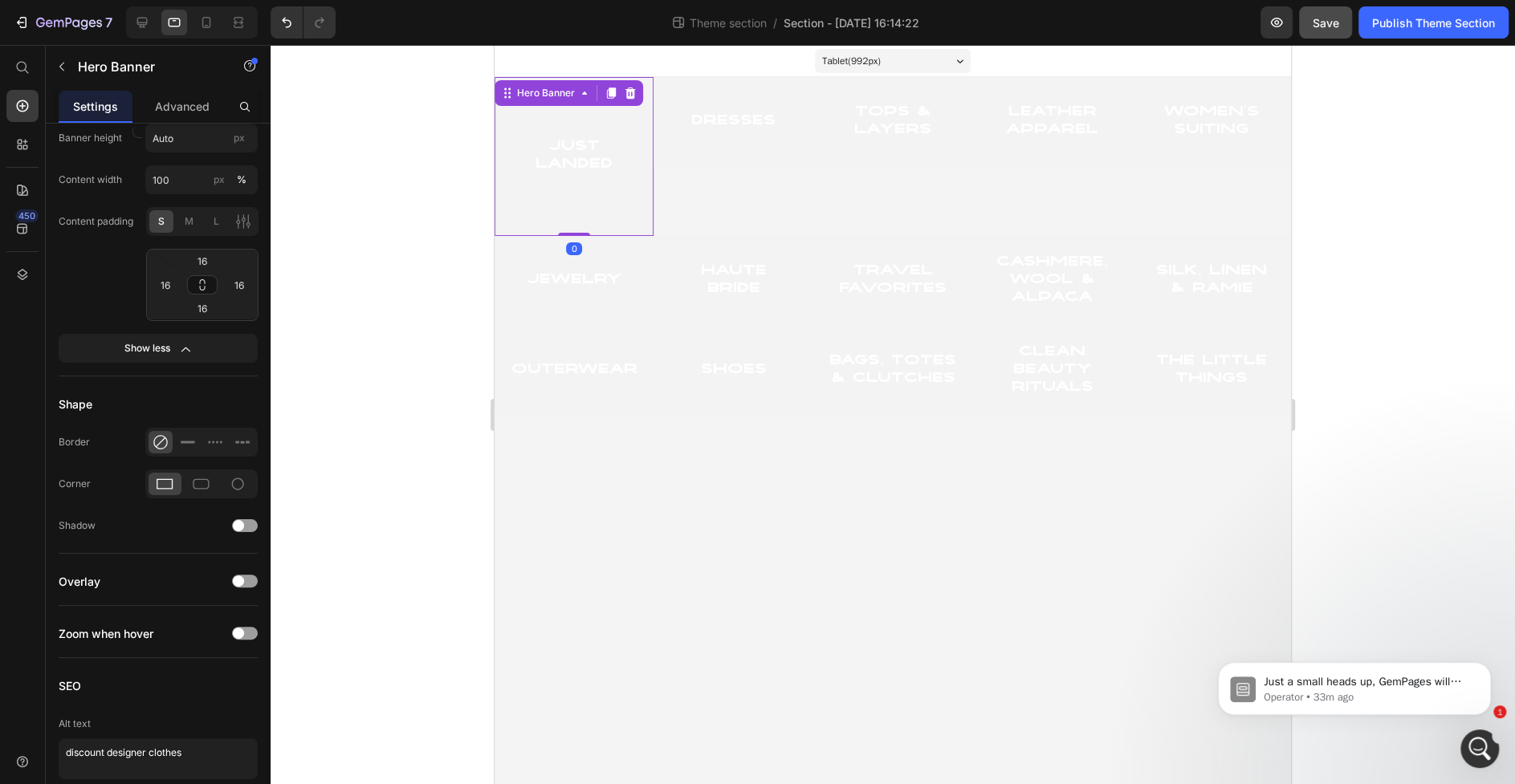 click at bounding box center [574, 156] 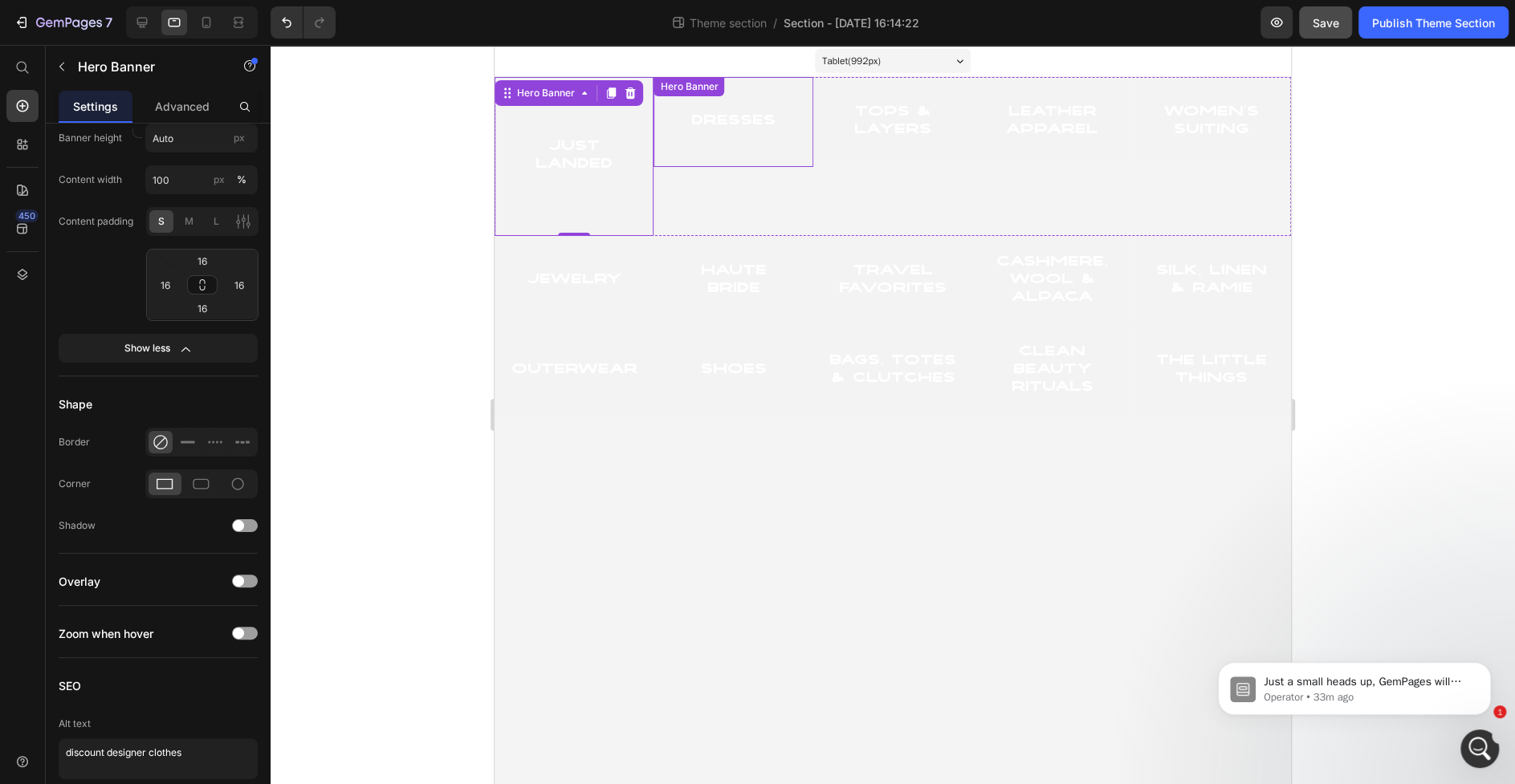 click at bounding box center (733, 122) 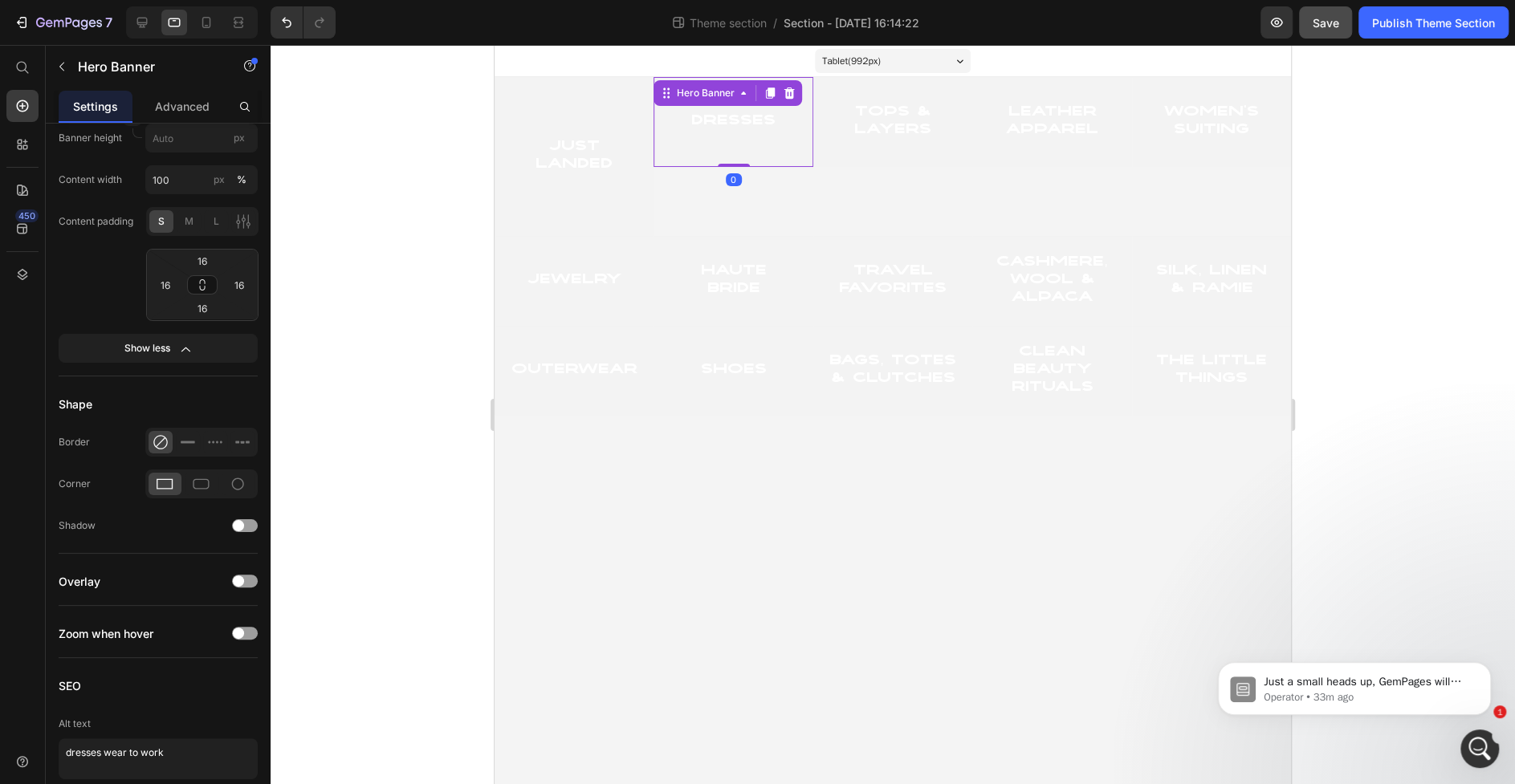 click at bounding box center (733, 122) 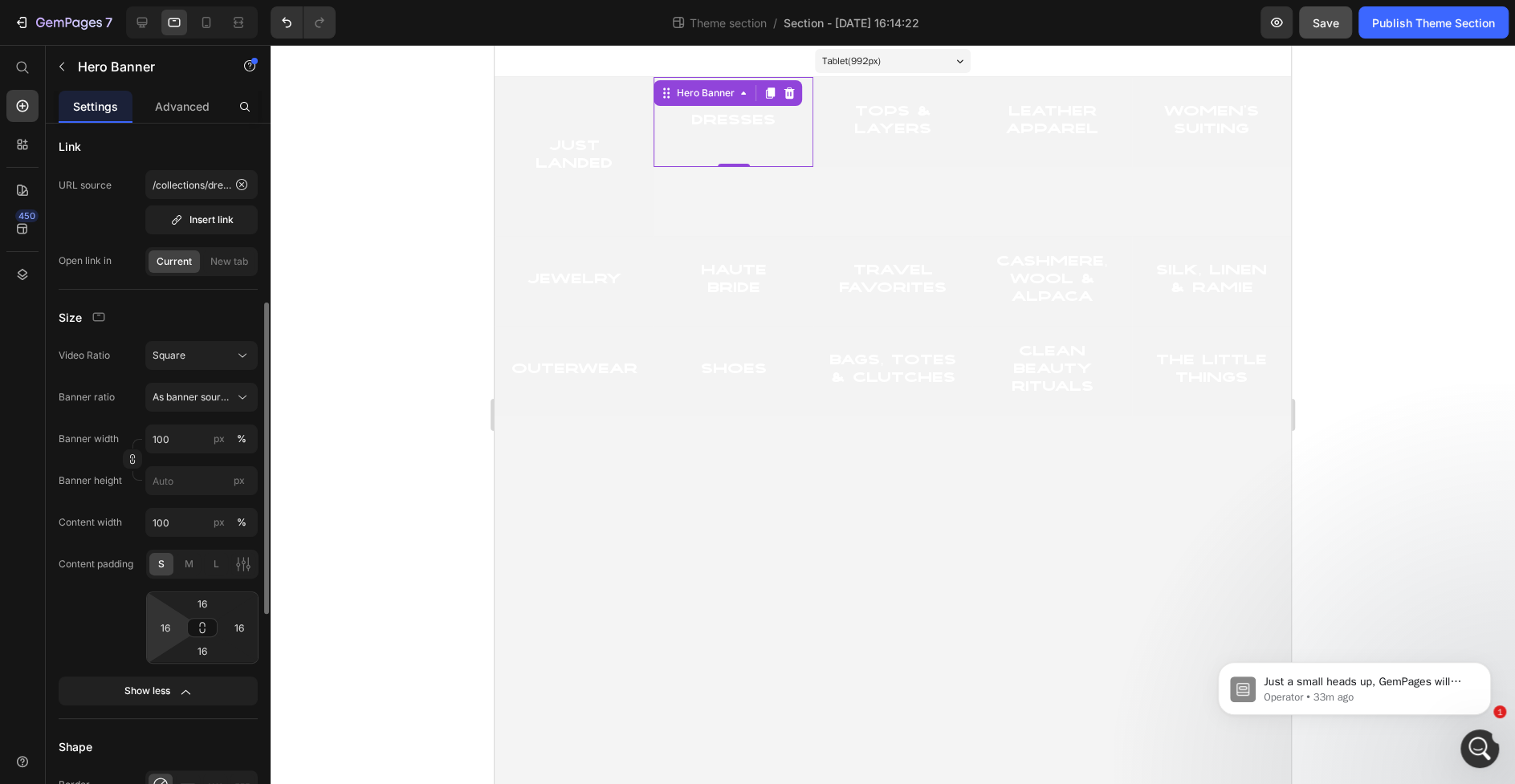 scroll, scrollTop: 414, scrollLeft: 0, axis: vertical 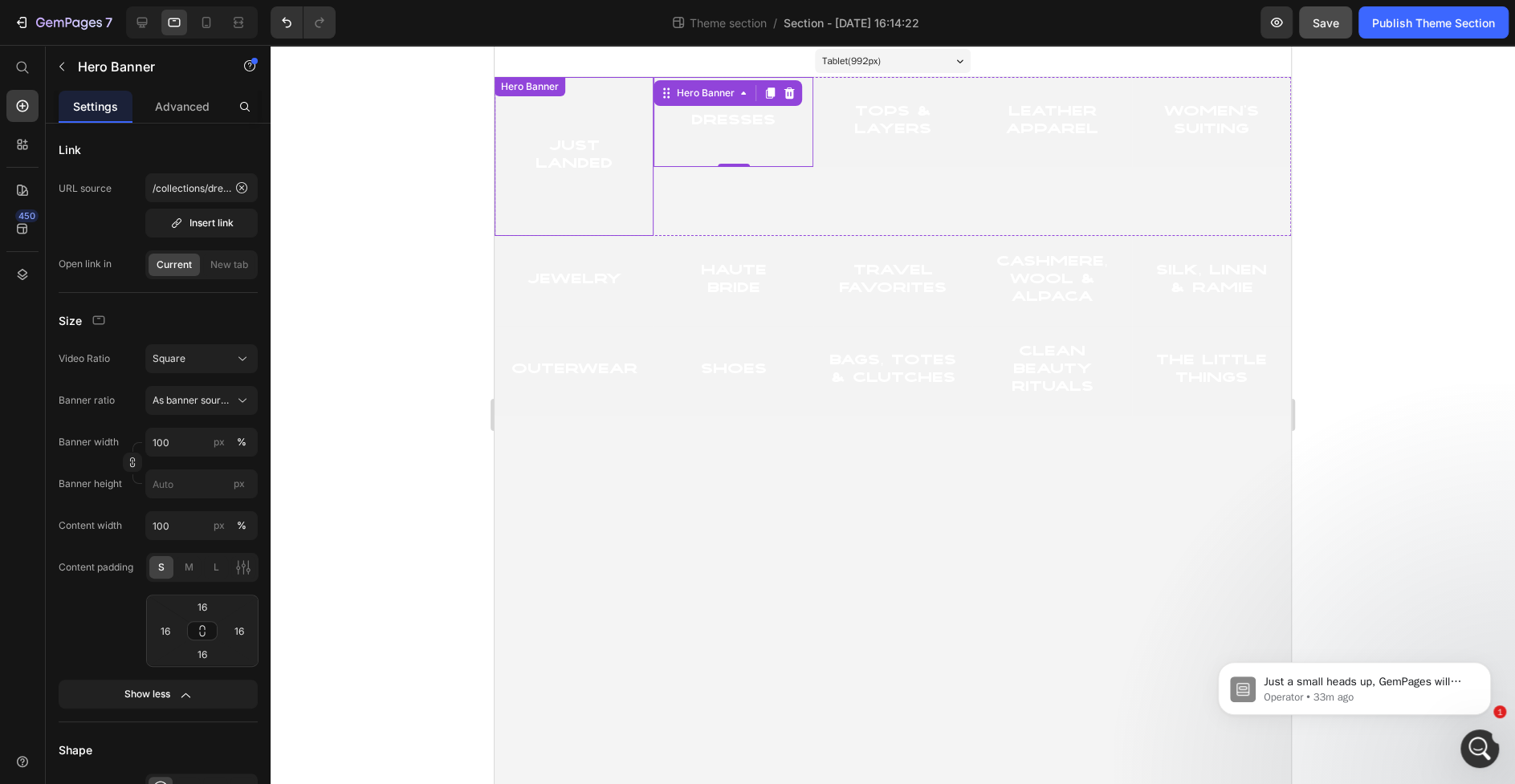 click at bounding box center [574, 156] 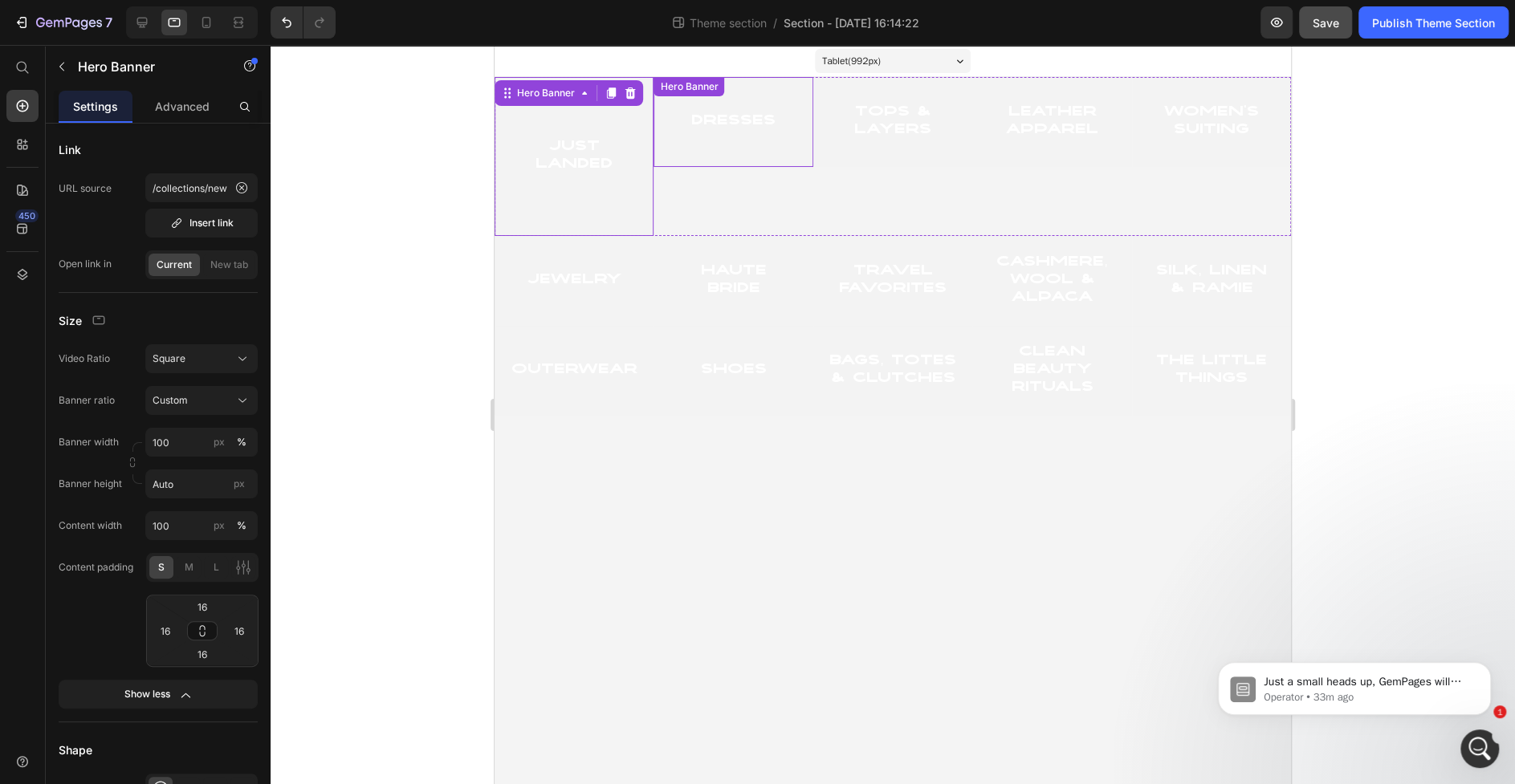 scroll, scrollTop: 414, scrollLeft: 0, axis: vertical 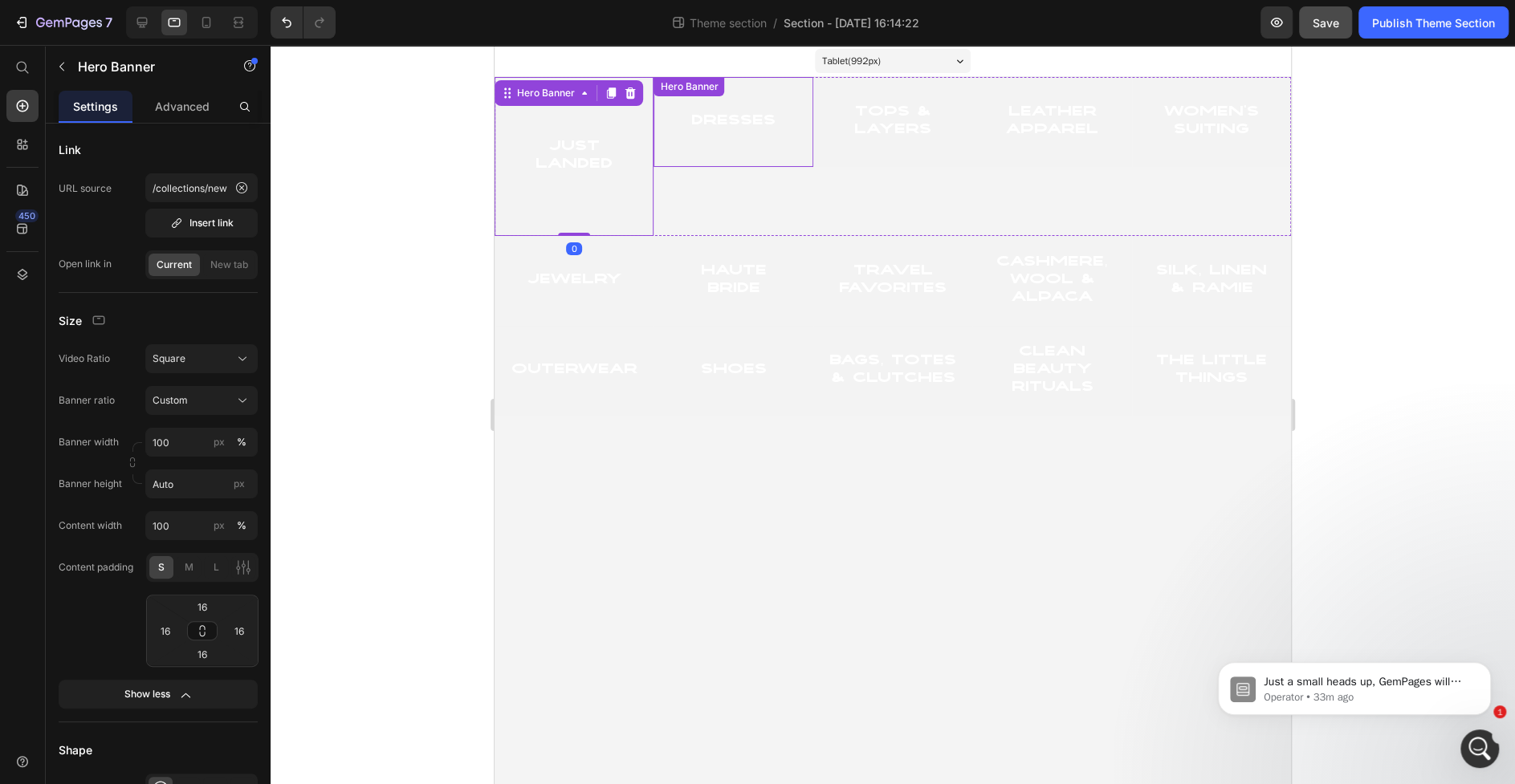 click at bounding box center [733, 122] 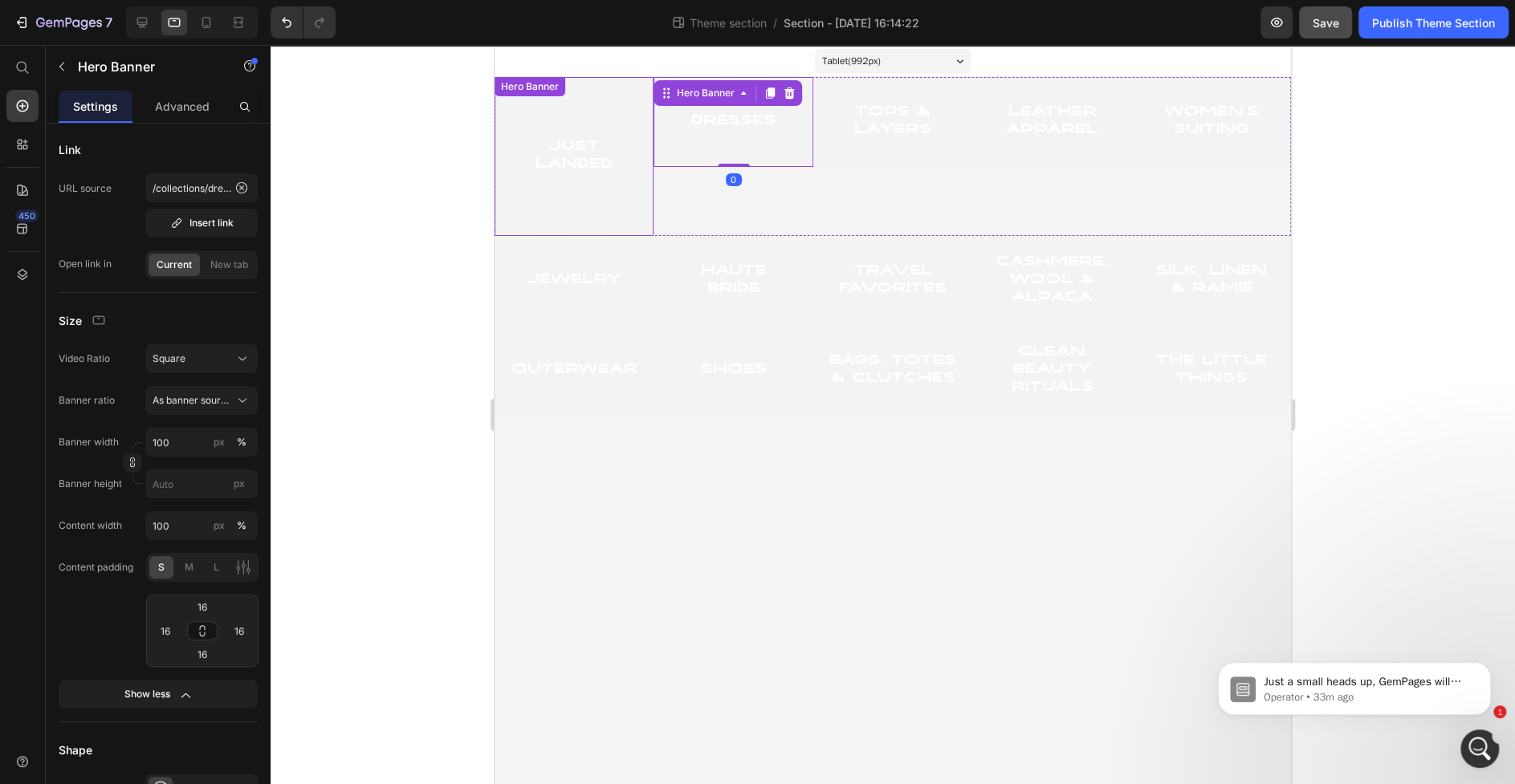 click at bounding box center (574, 156) 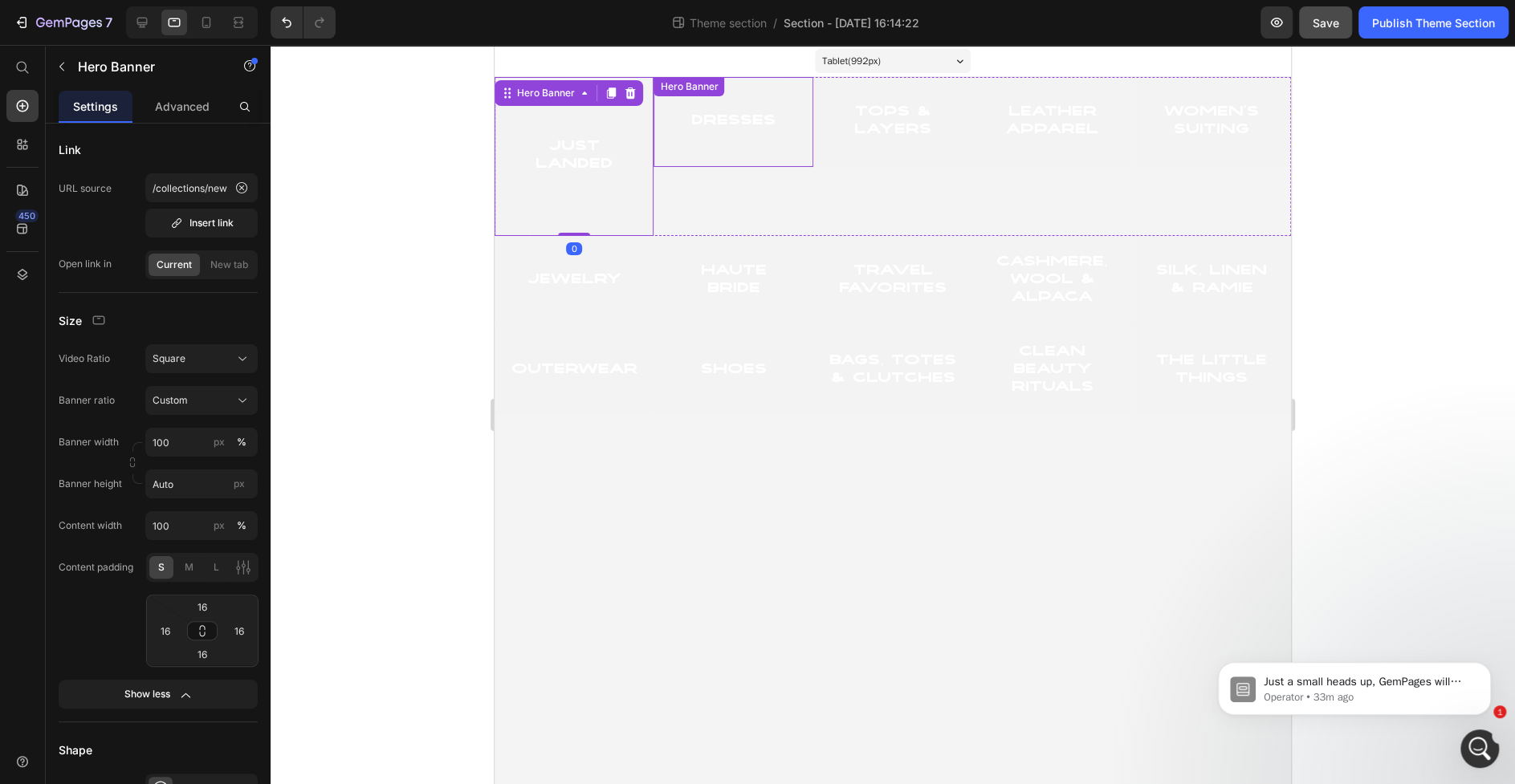 click at bounding box center [733, 122] 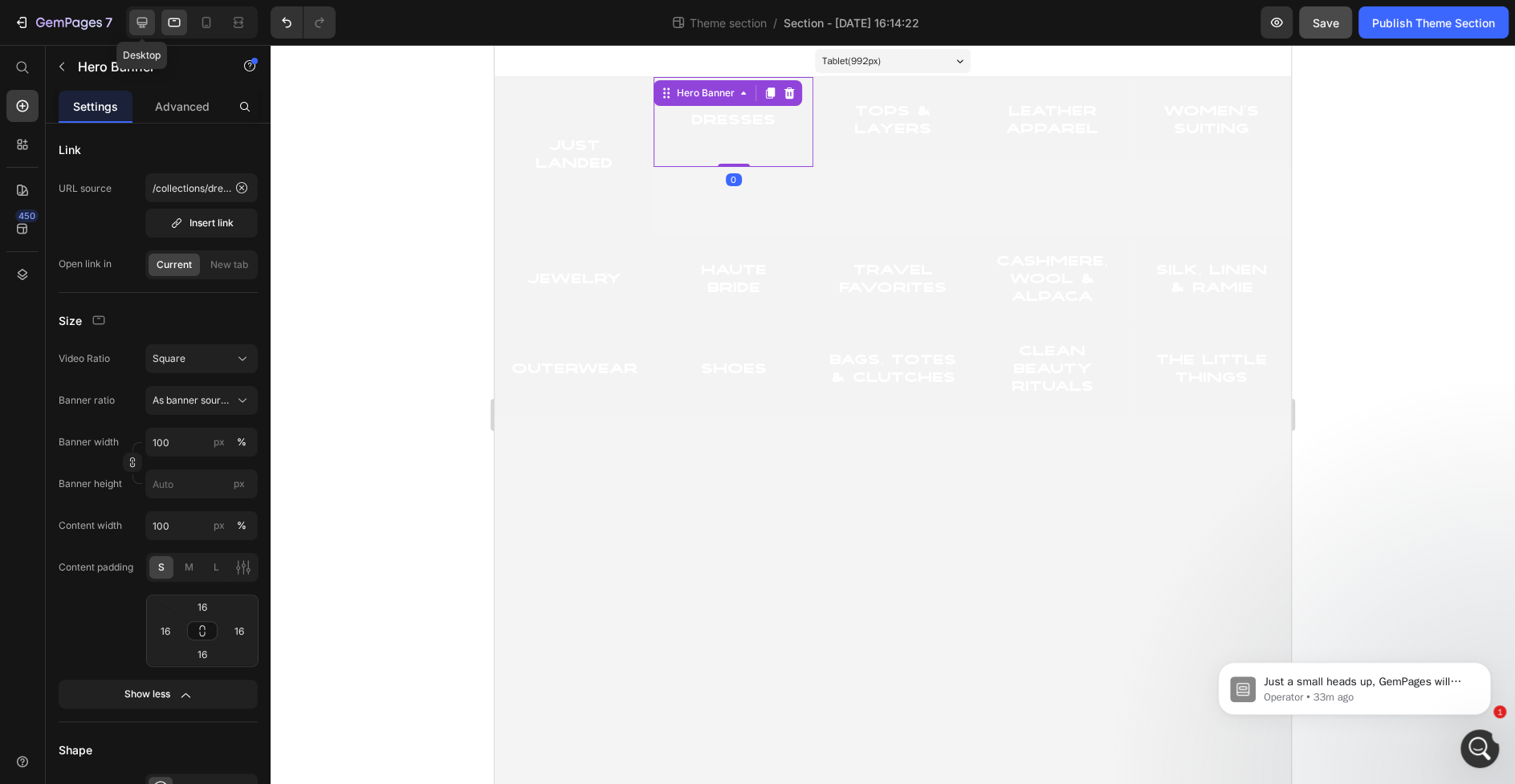 click 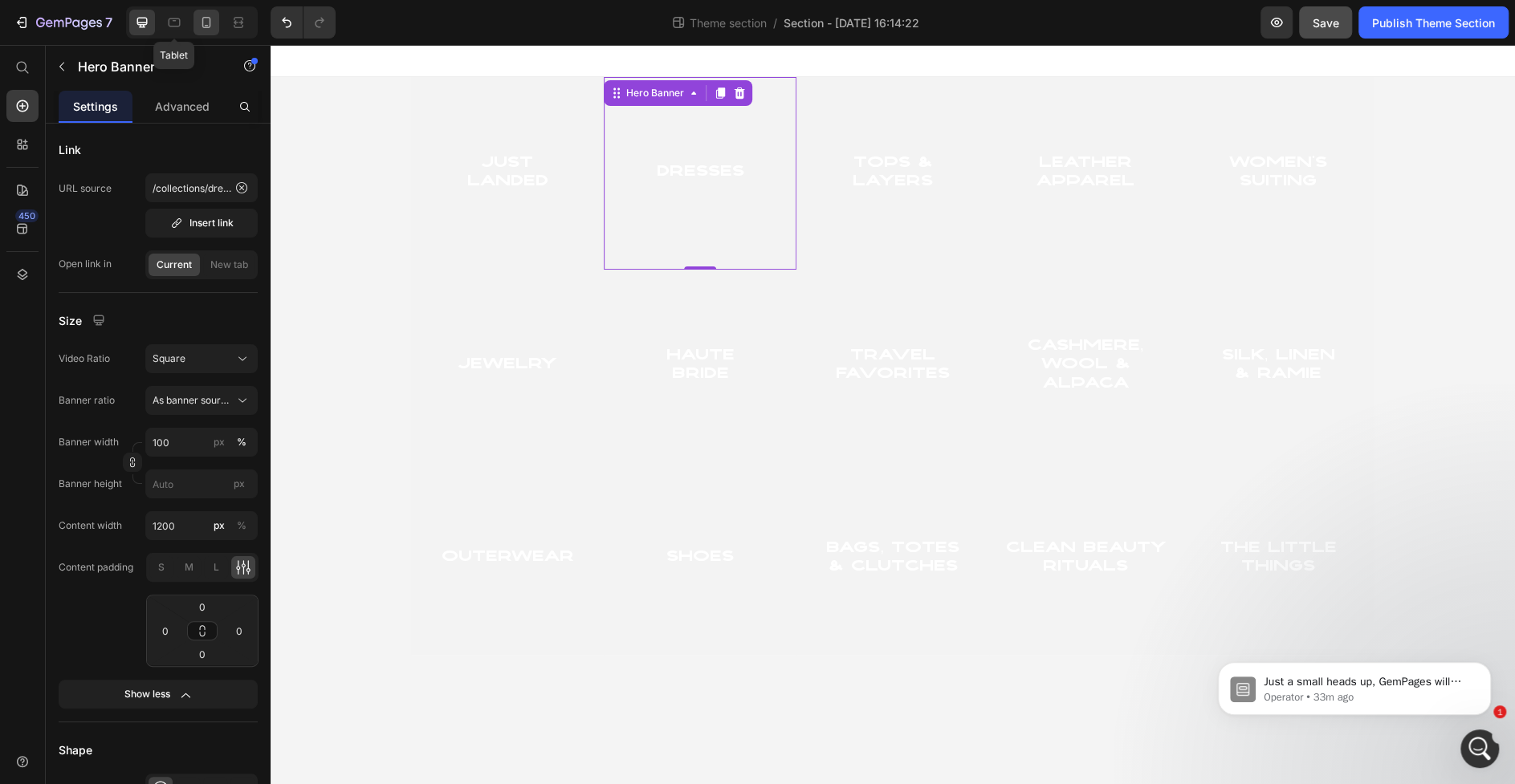 click 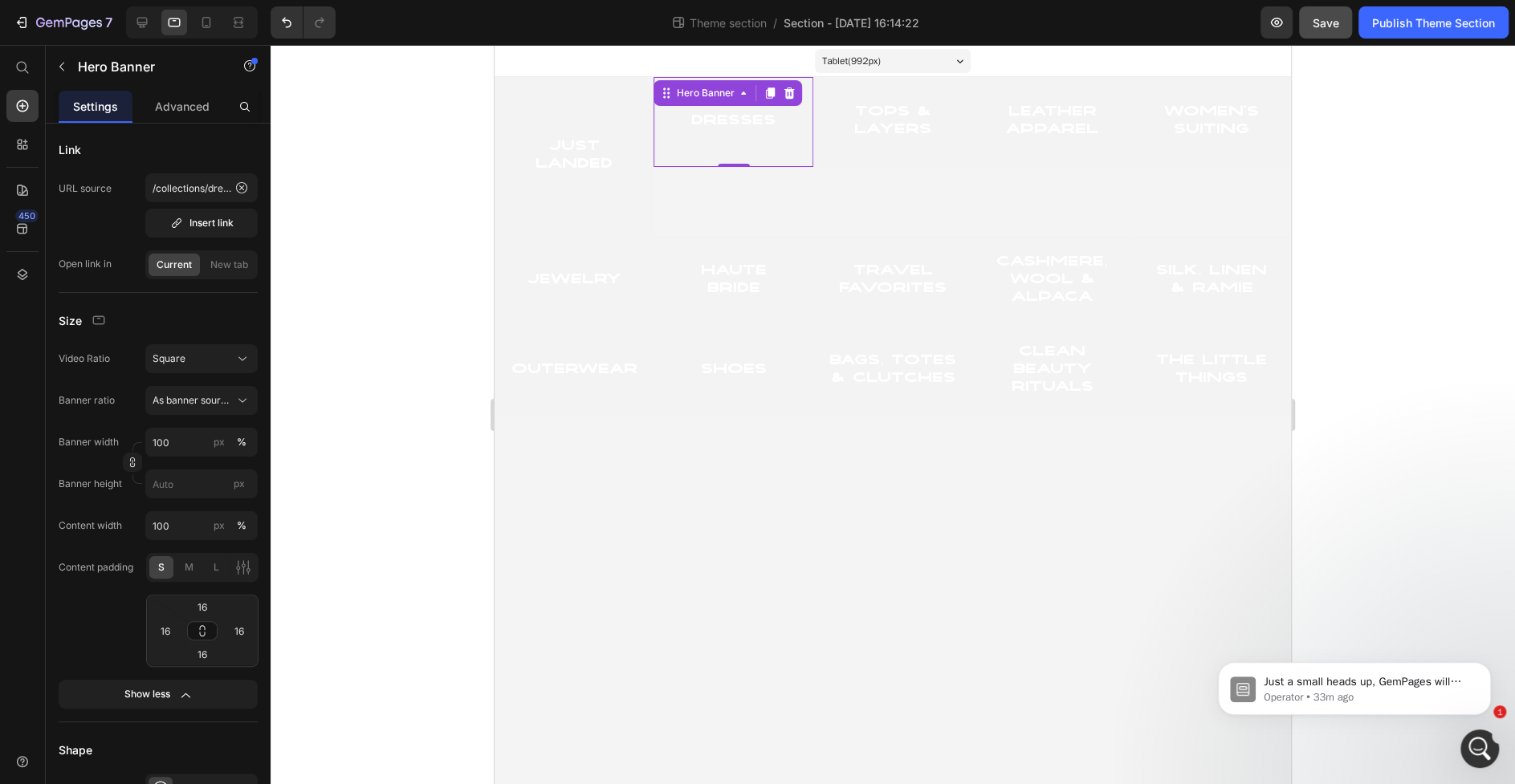 click at bounding box center [733, 122] 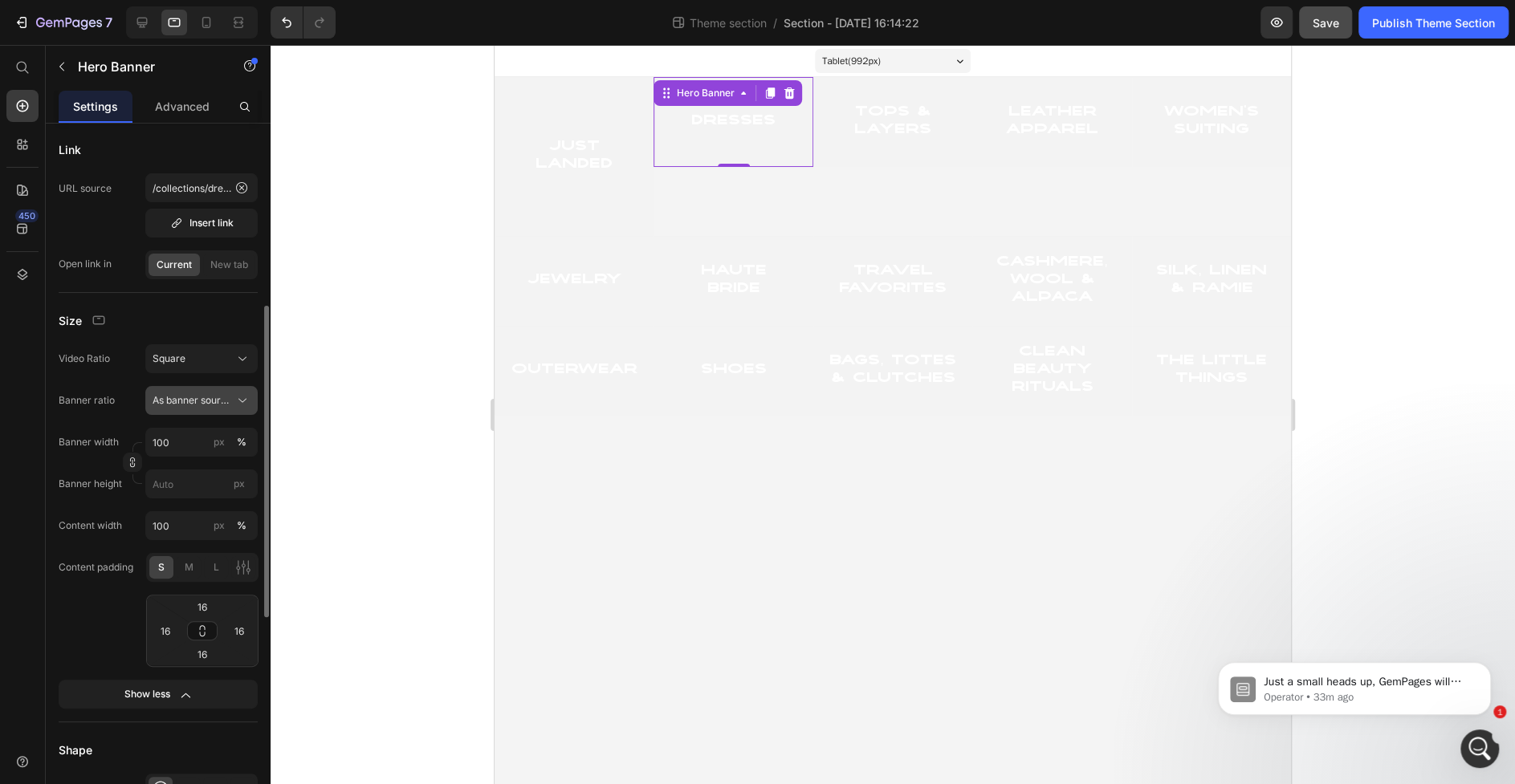 click on "As banner source" at bounding box center [192, 400] 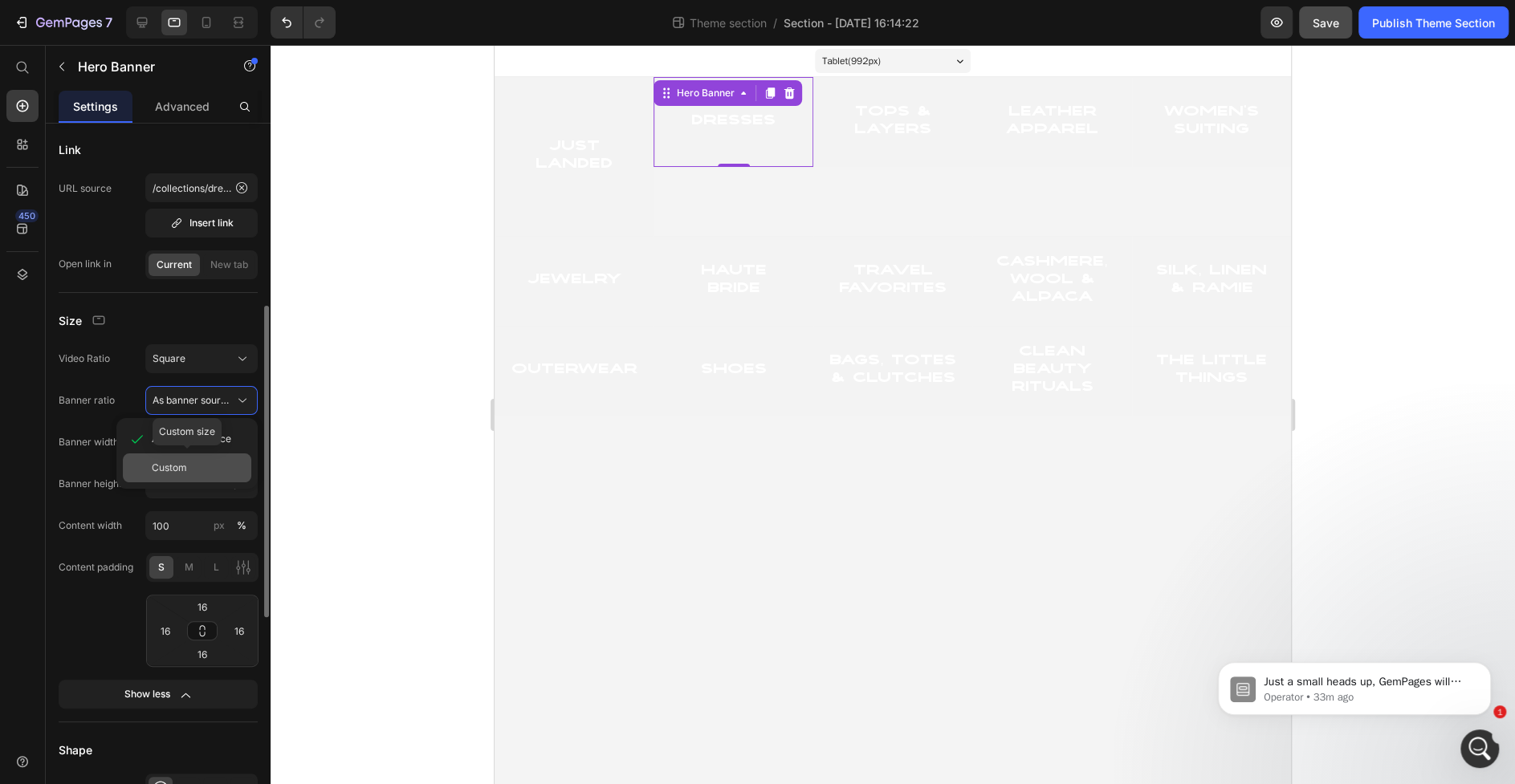 click on "Custom" at bounding box center [169, 468] 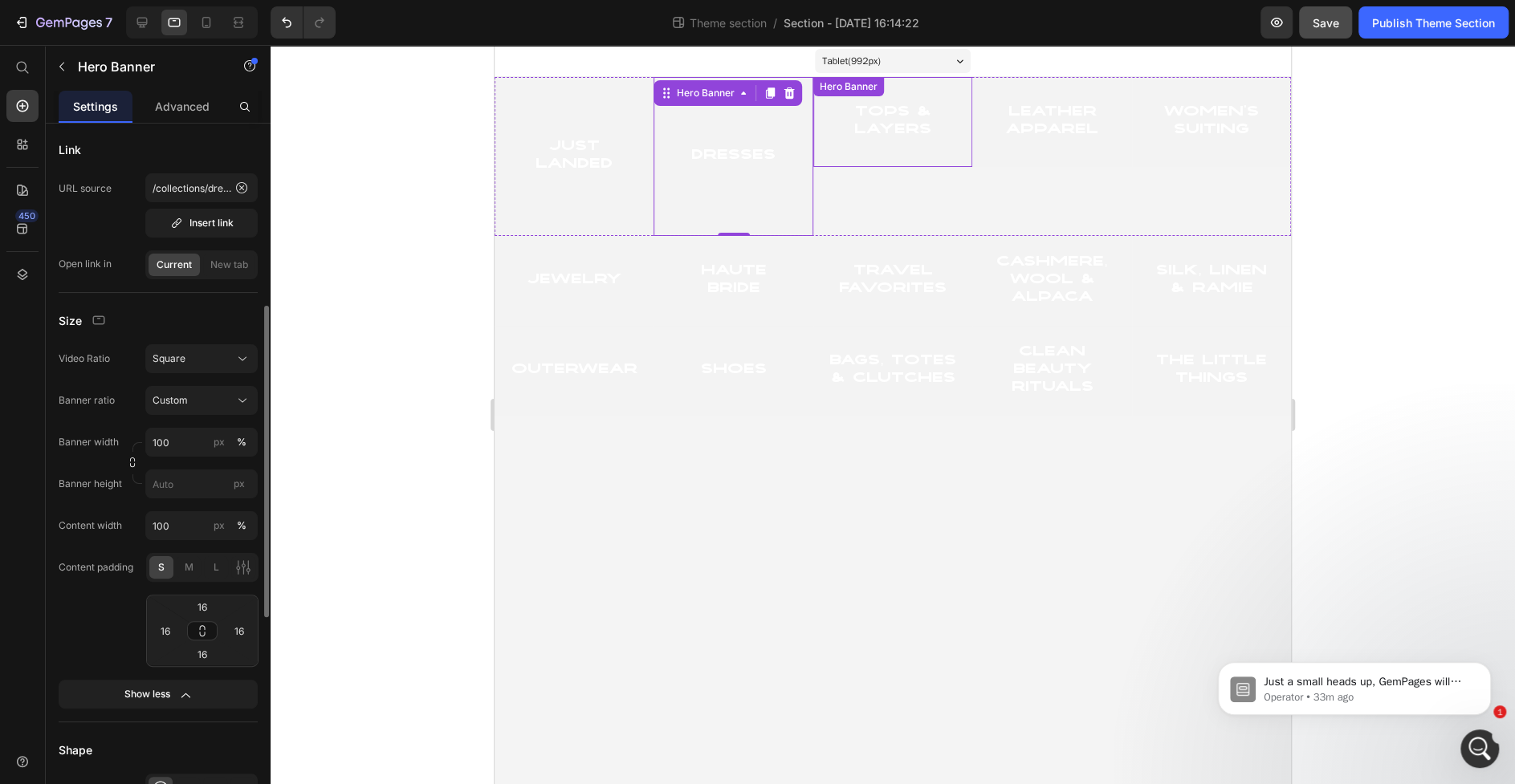 click on "tops &  Layers Heading" at bounding box center [893, 122] 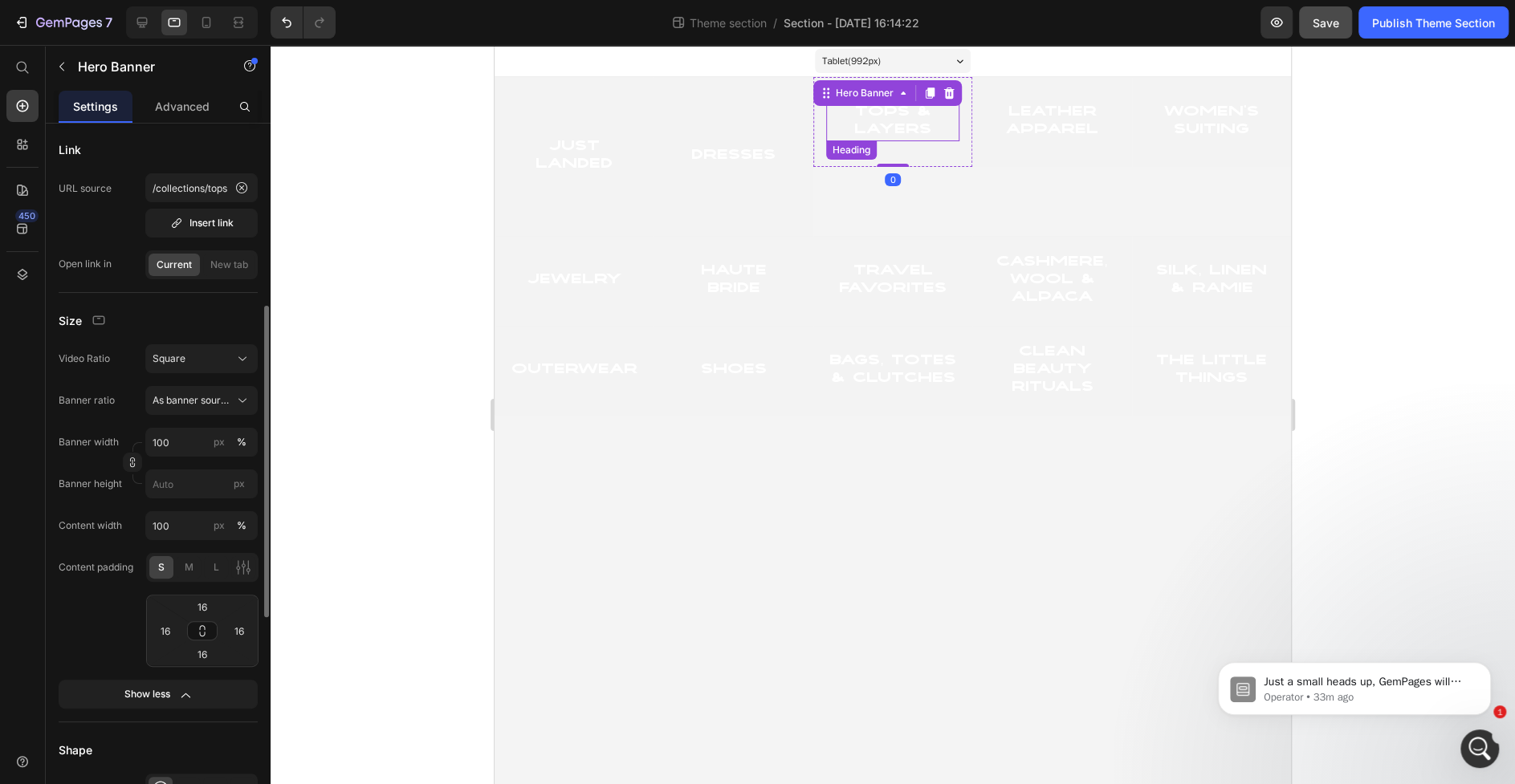 click on "tops &  Layers" at bounding box center [893, 122] 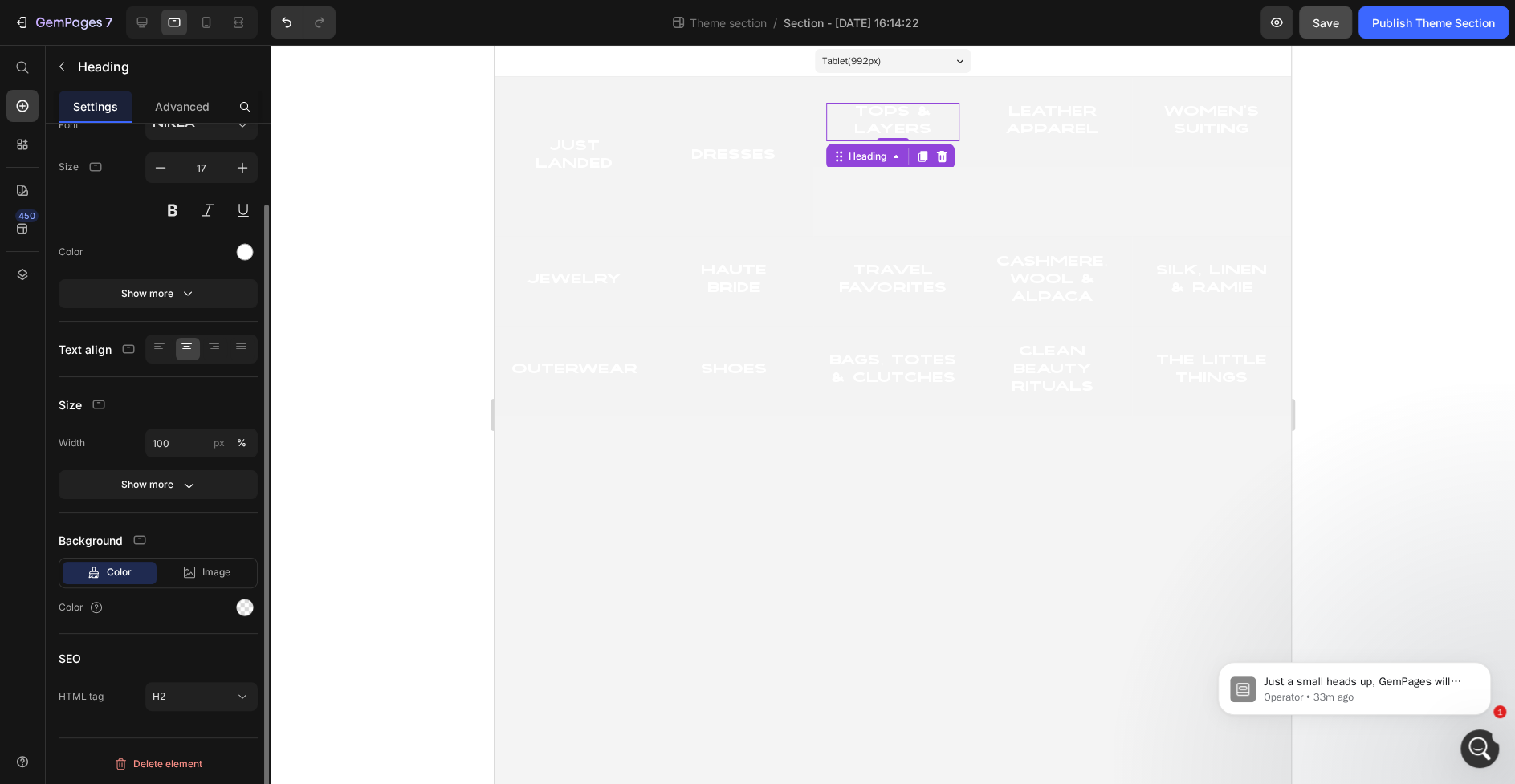 scroll, scrollTop: 0, scrollLeft: 0, axis: both 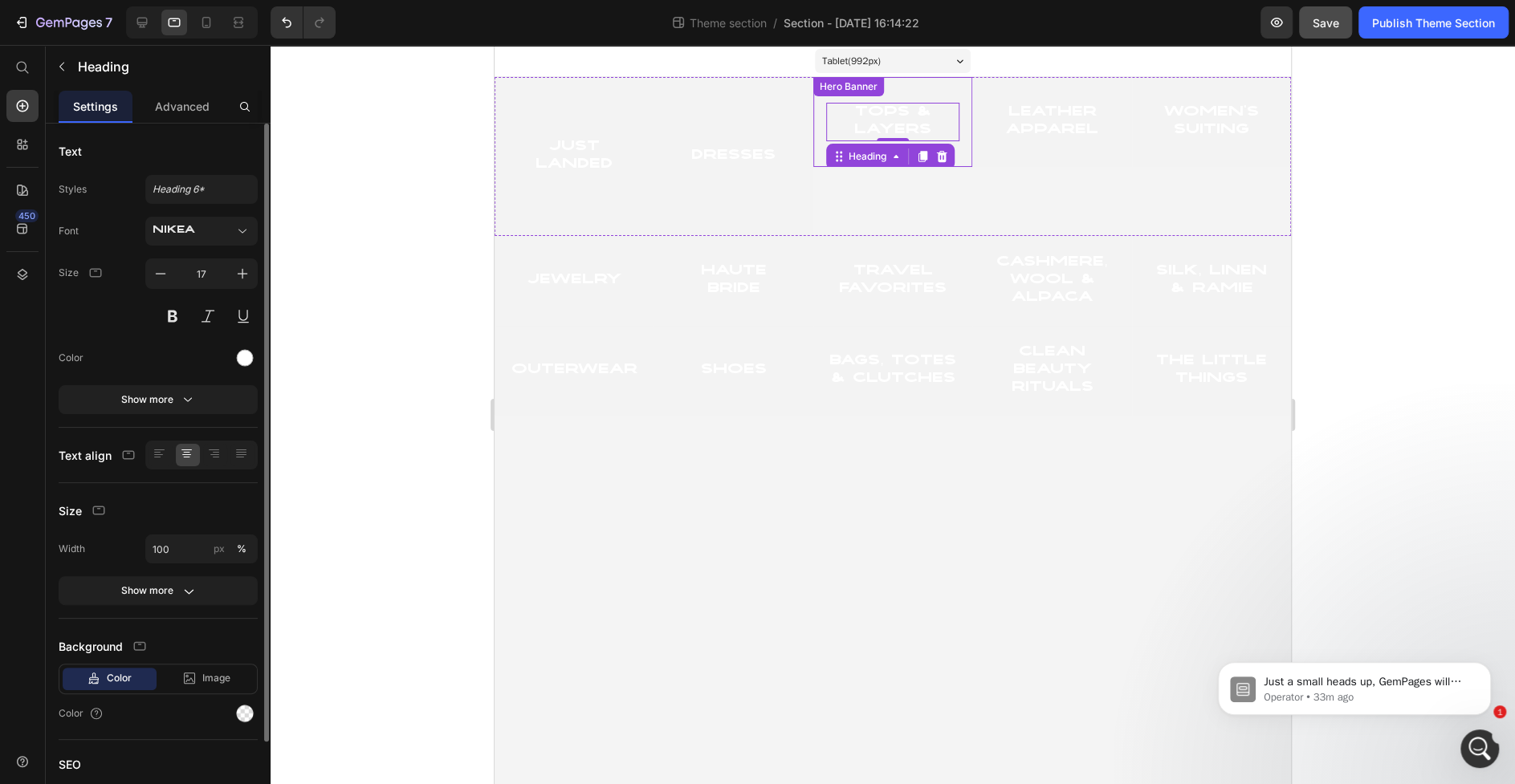 click on "tops &  Layers Heading   0" at bounding box center (893, 122) 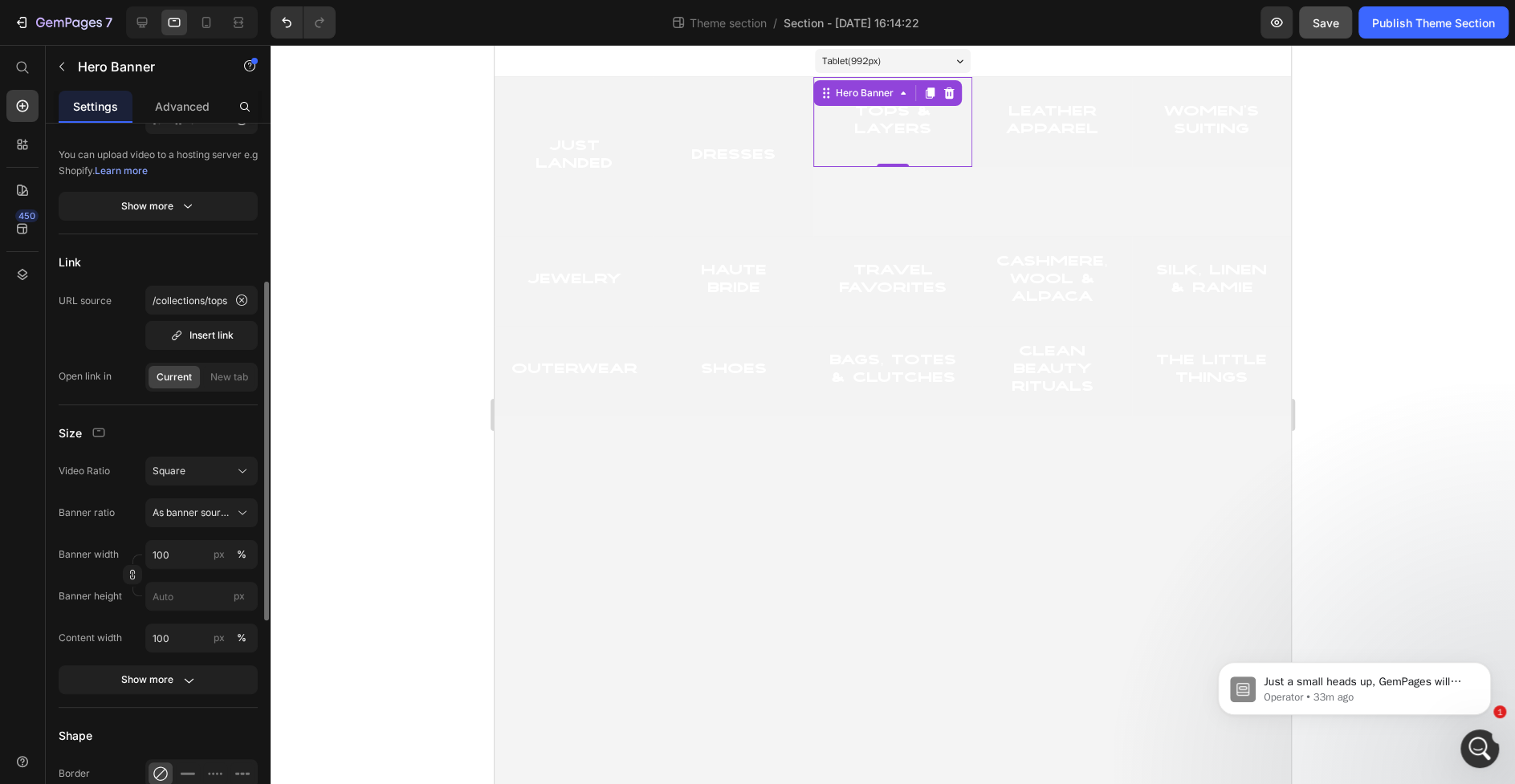 scroll, scrollTop: 311, scrollLeft: 0, axis: vertical 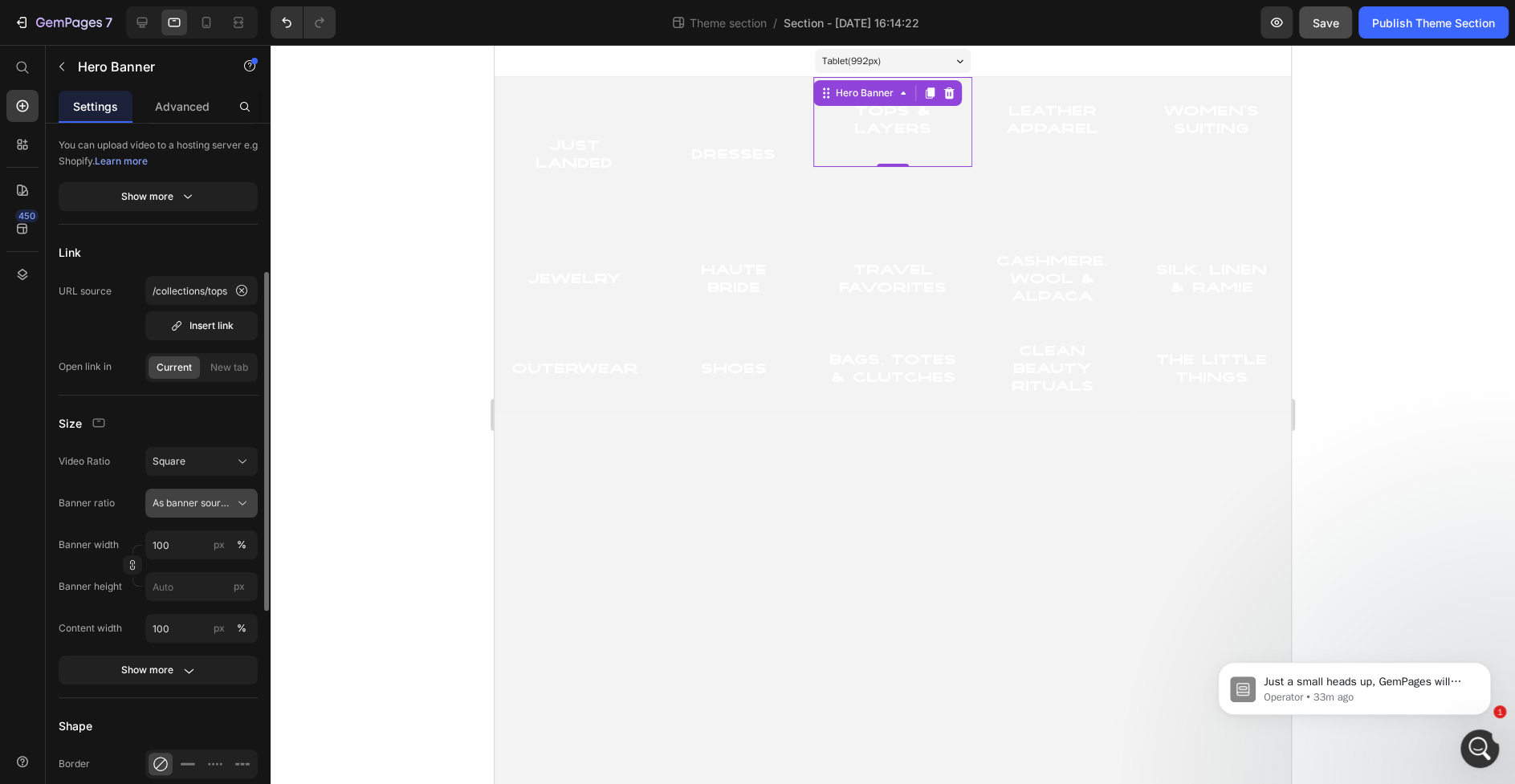 click on "As banner source" at bounding box center [202, 503] 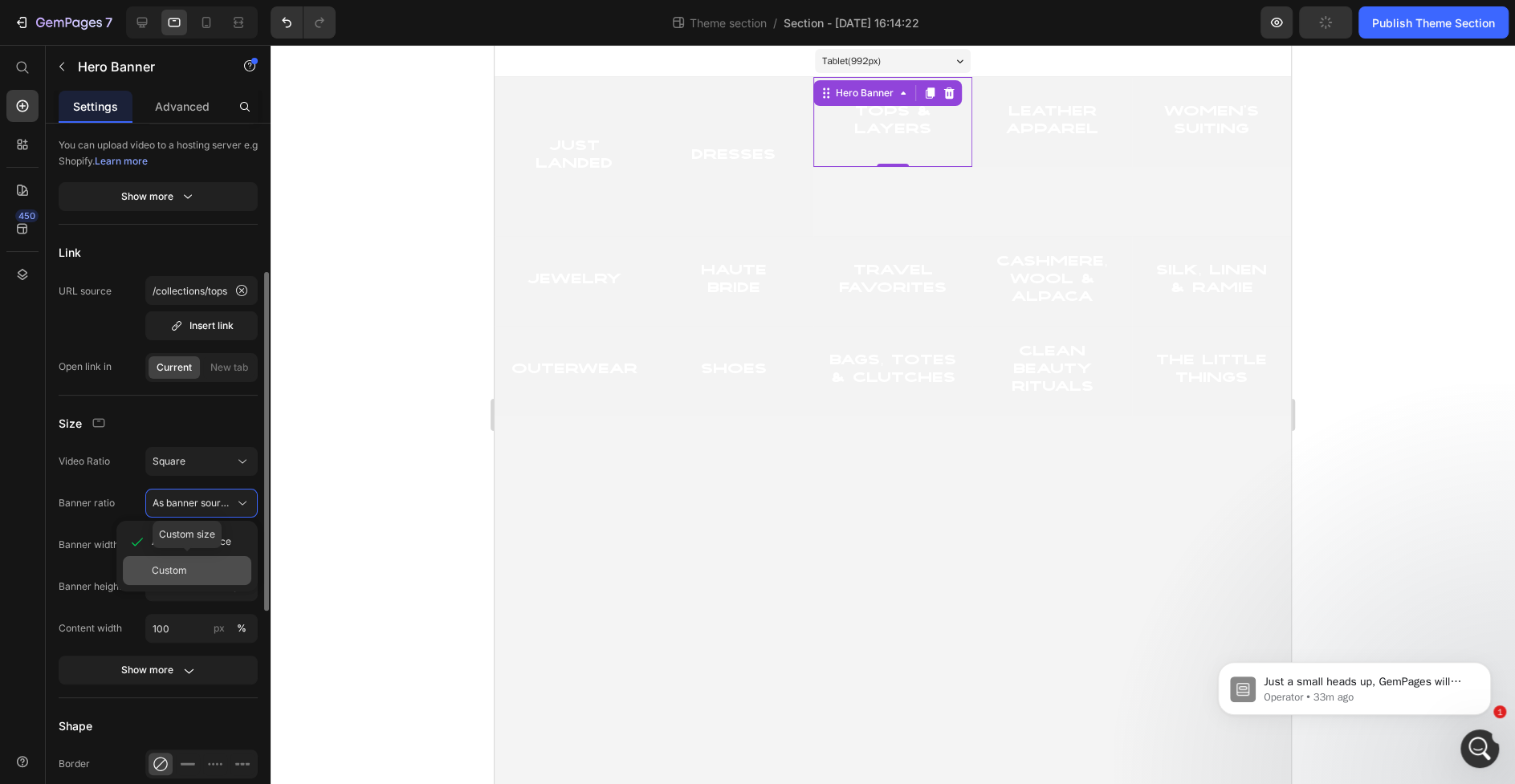 click on "Custom" at bounding box center (169, 571) 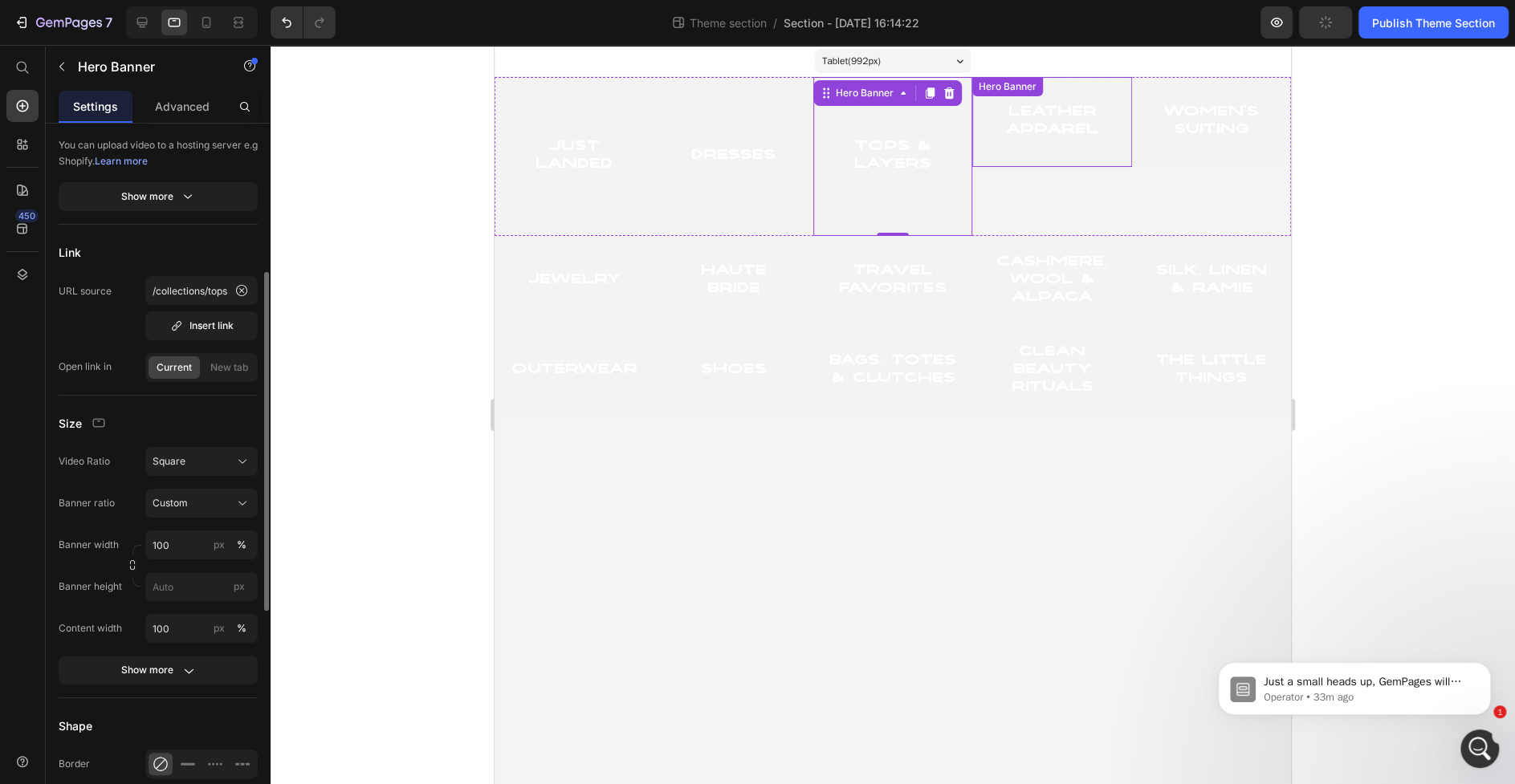 click on "Leather Apparel Heading" at bounding box center [1052, 122] 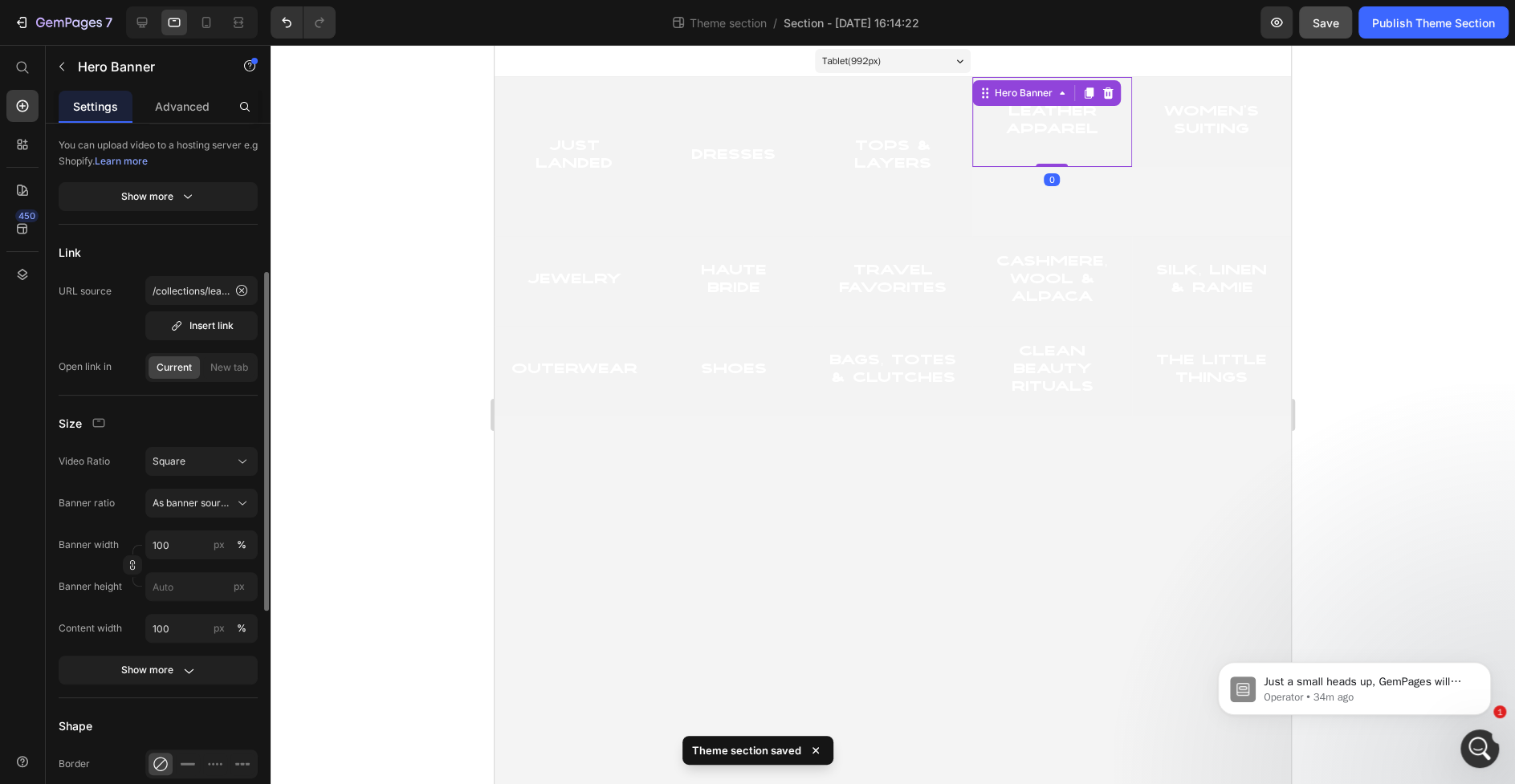 click on "Leather Apparel Heading" at bounding box center (1052, 122) 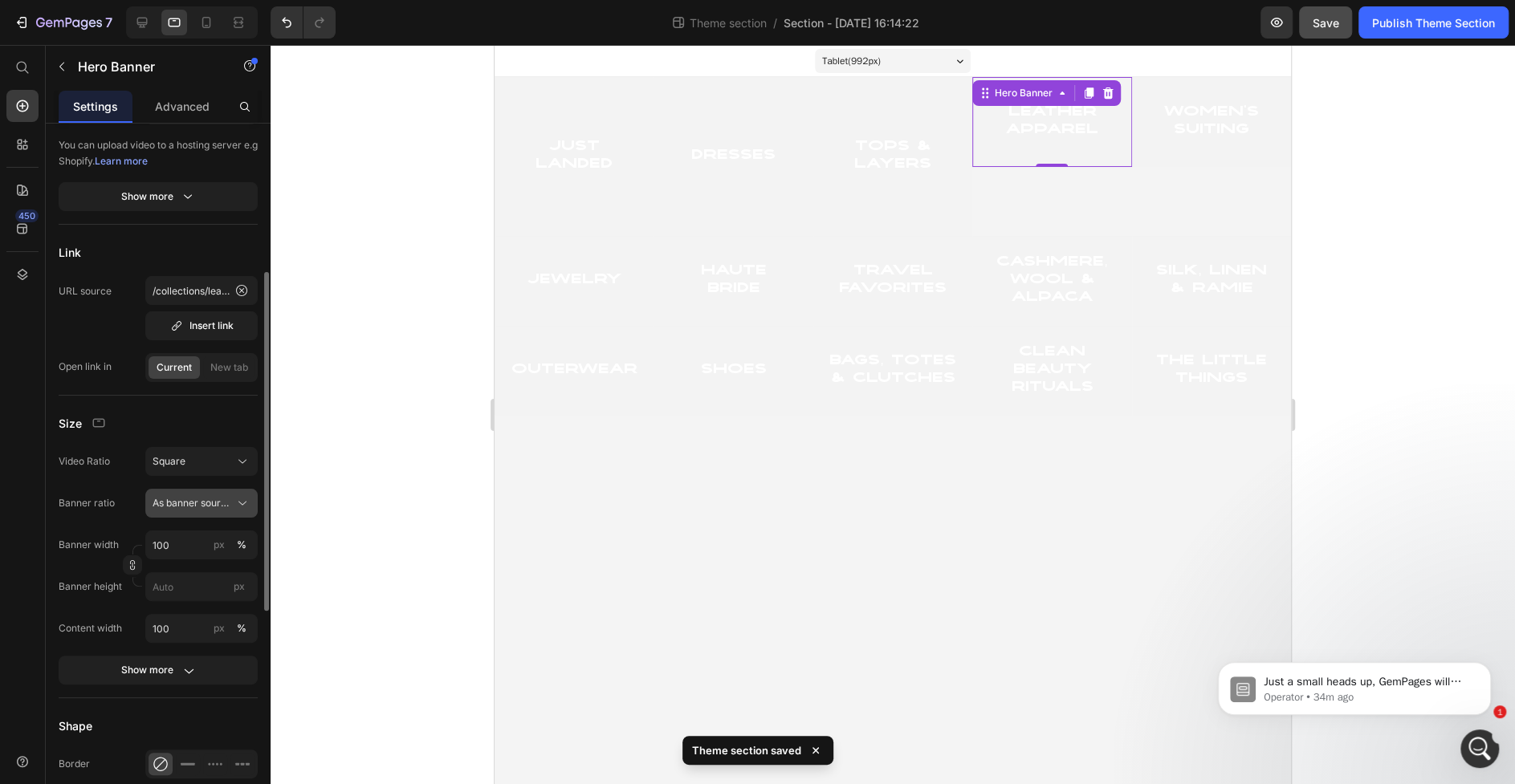 click on "As banner source" at bounding box center (192, 503) 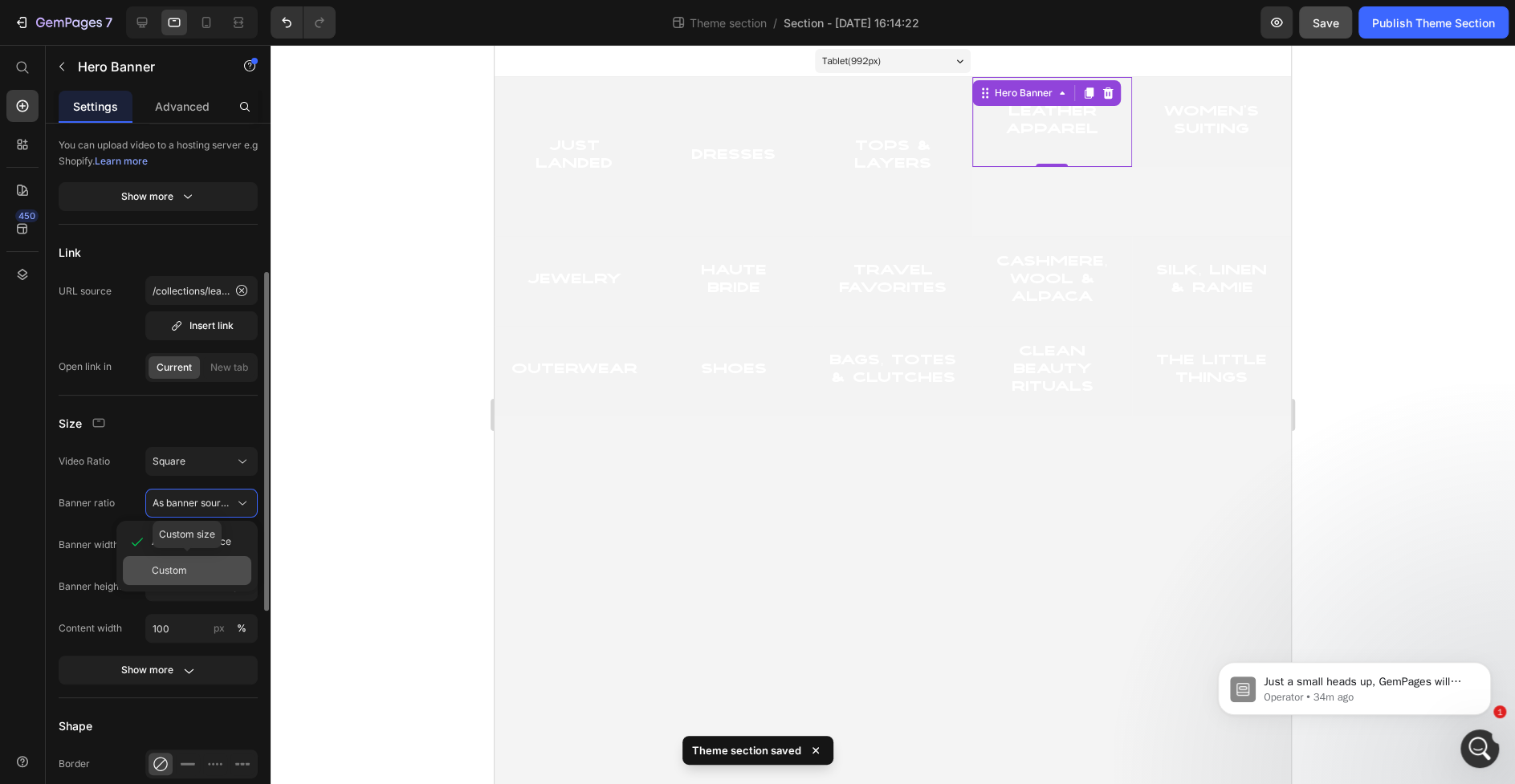 click on "Custom" at bounding box center [198, 571] 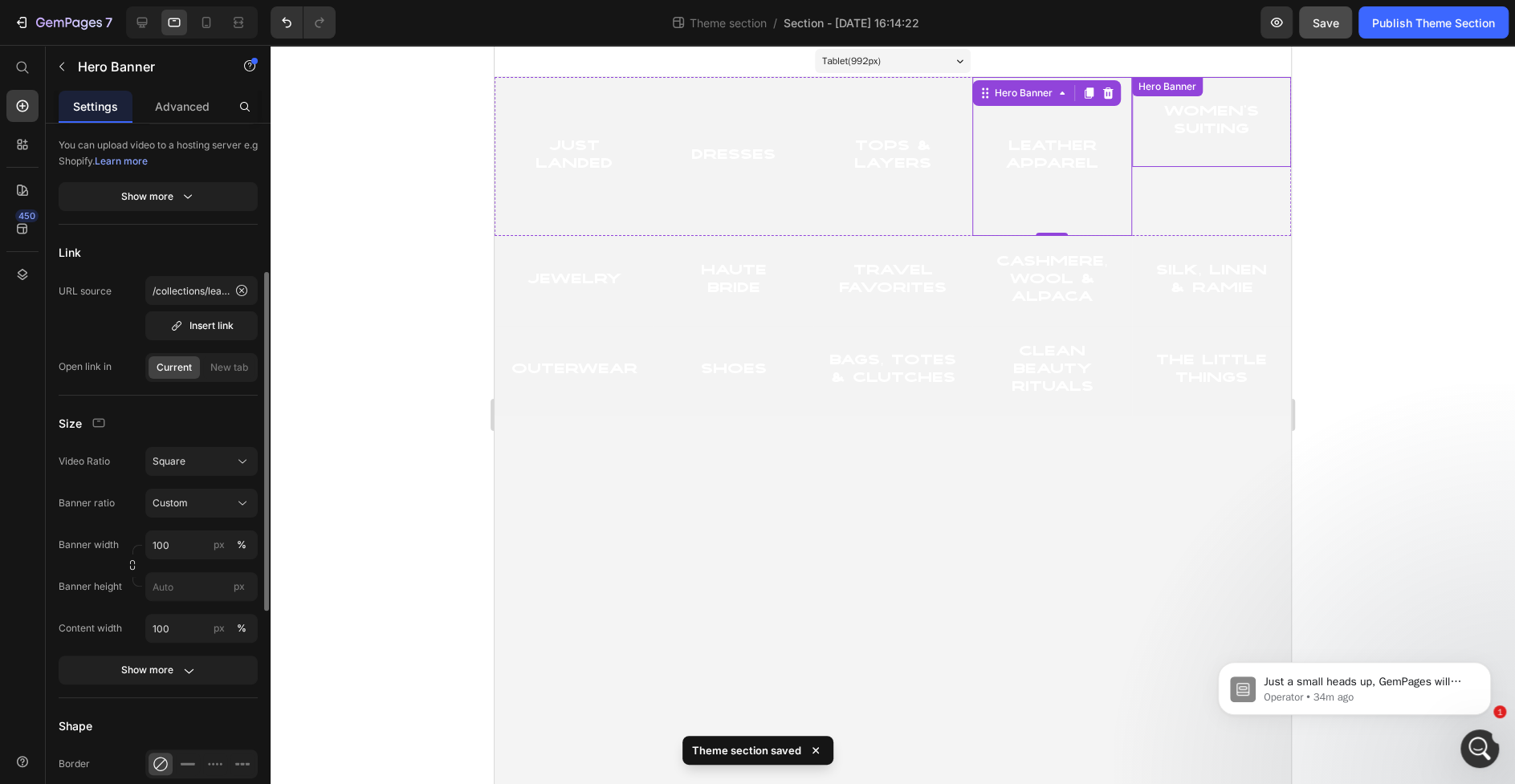 click at bounding box center (1212, 122) 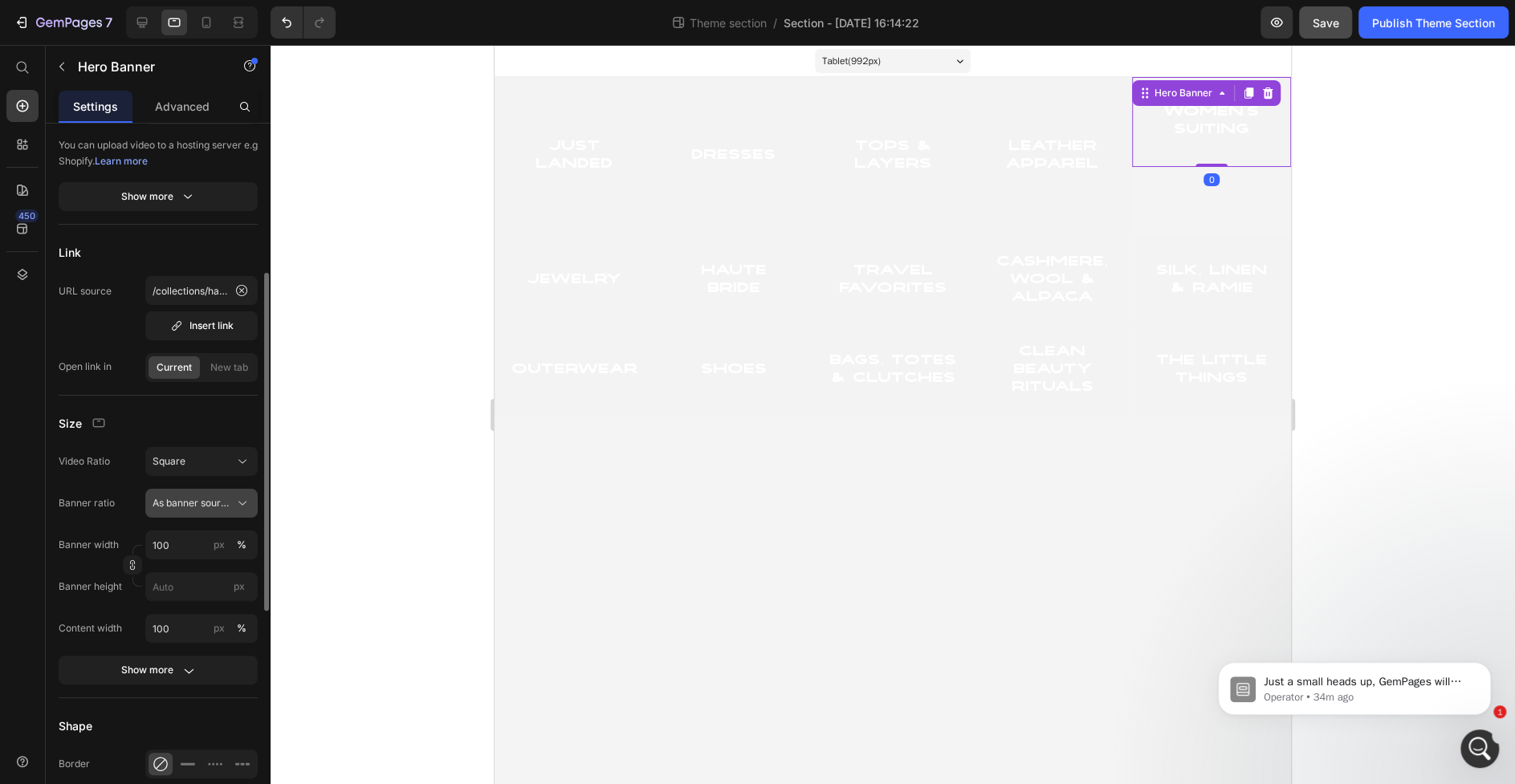 click on "As banner source" at bounding box center (192, 503) 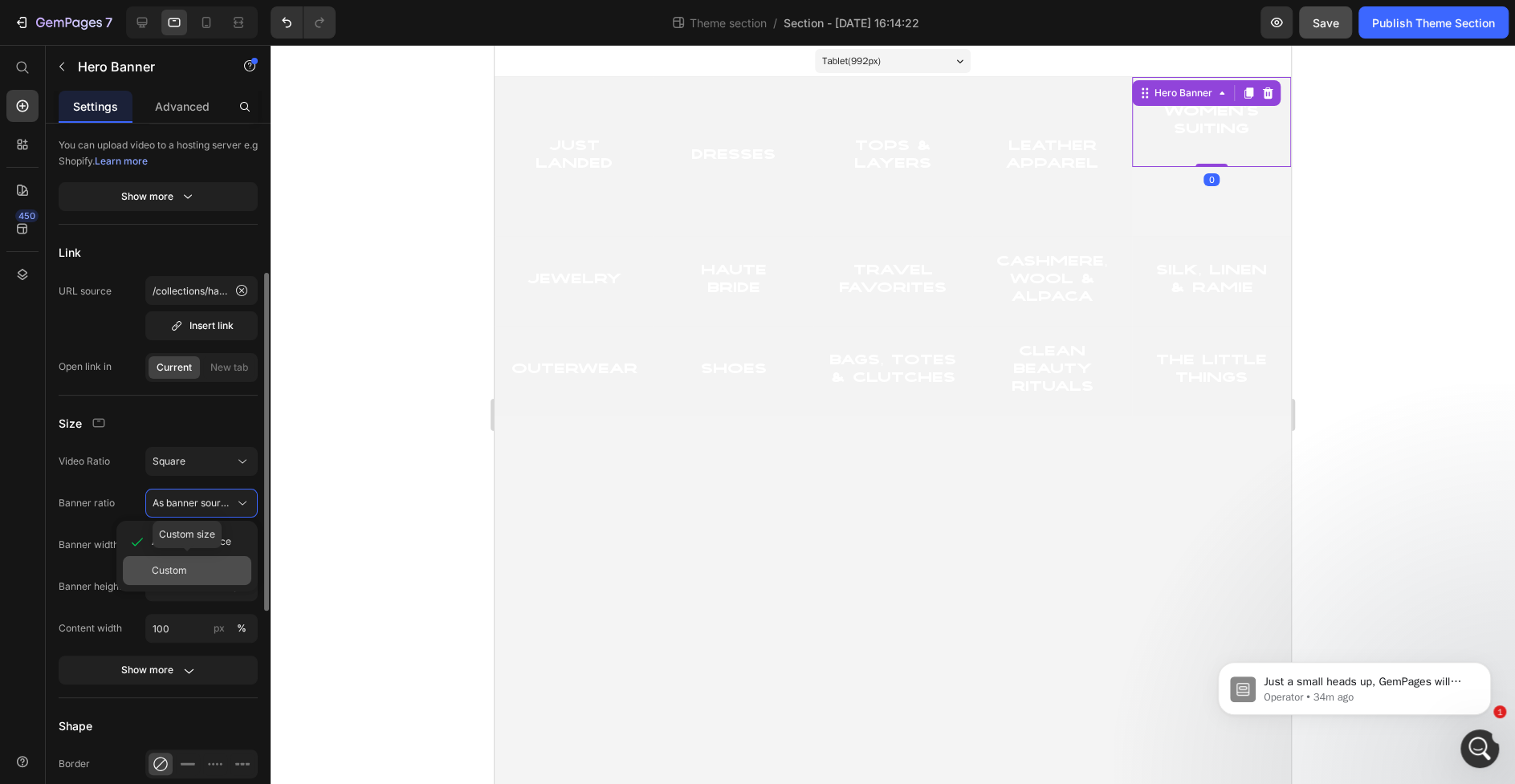 click on "Custom" at bounding box center (169, 571) 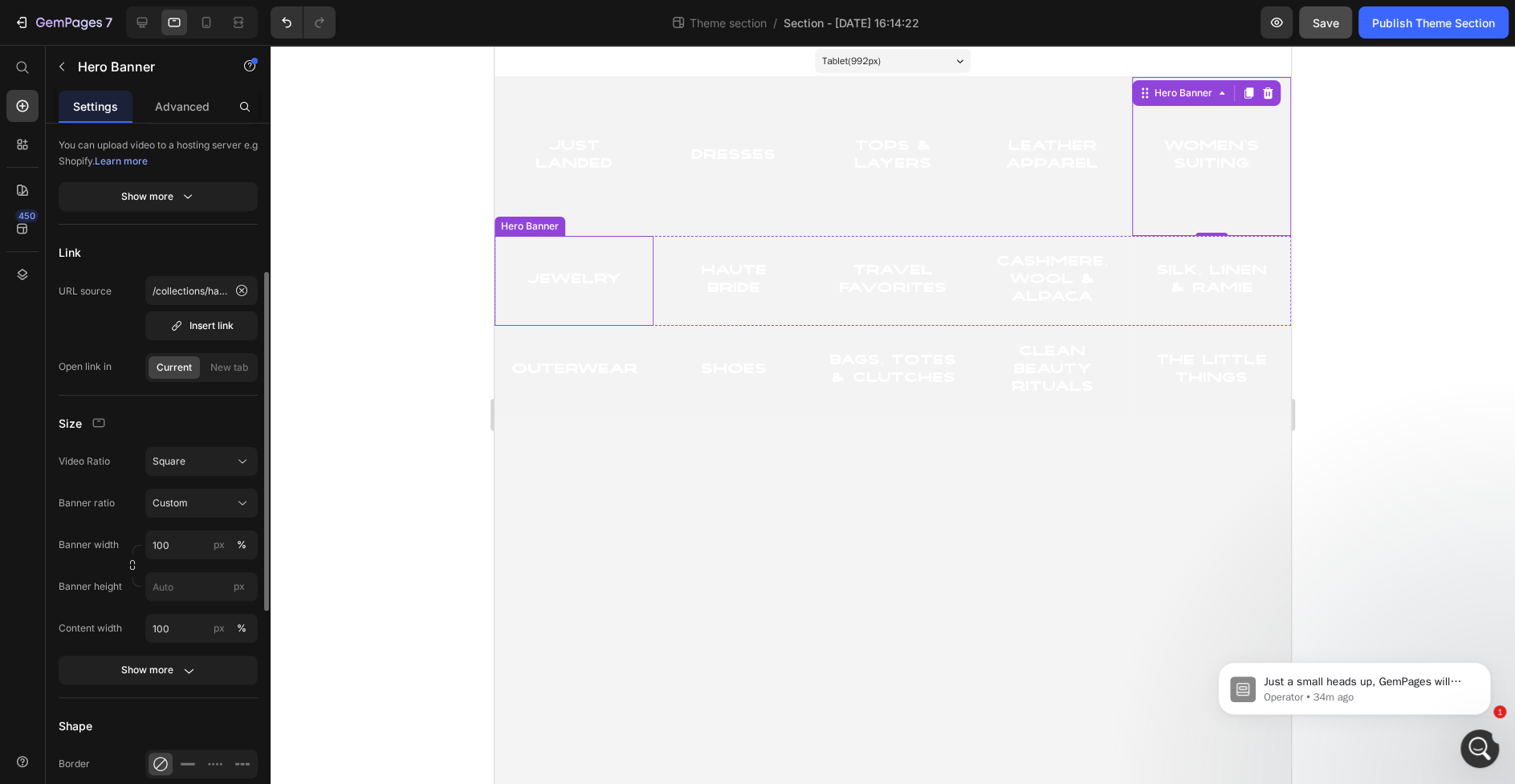 click at bounding box center (574, 281) 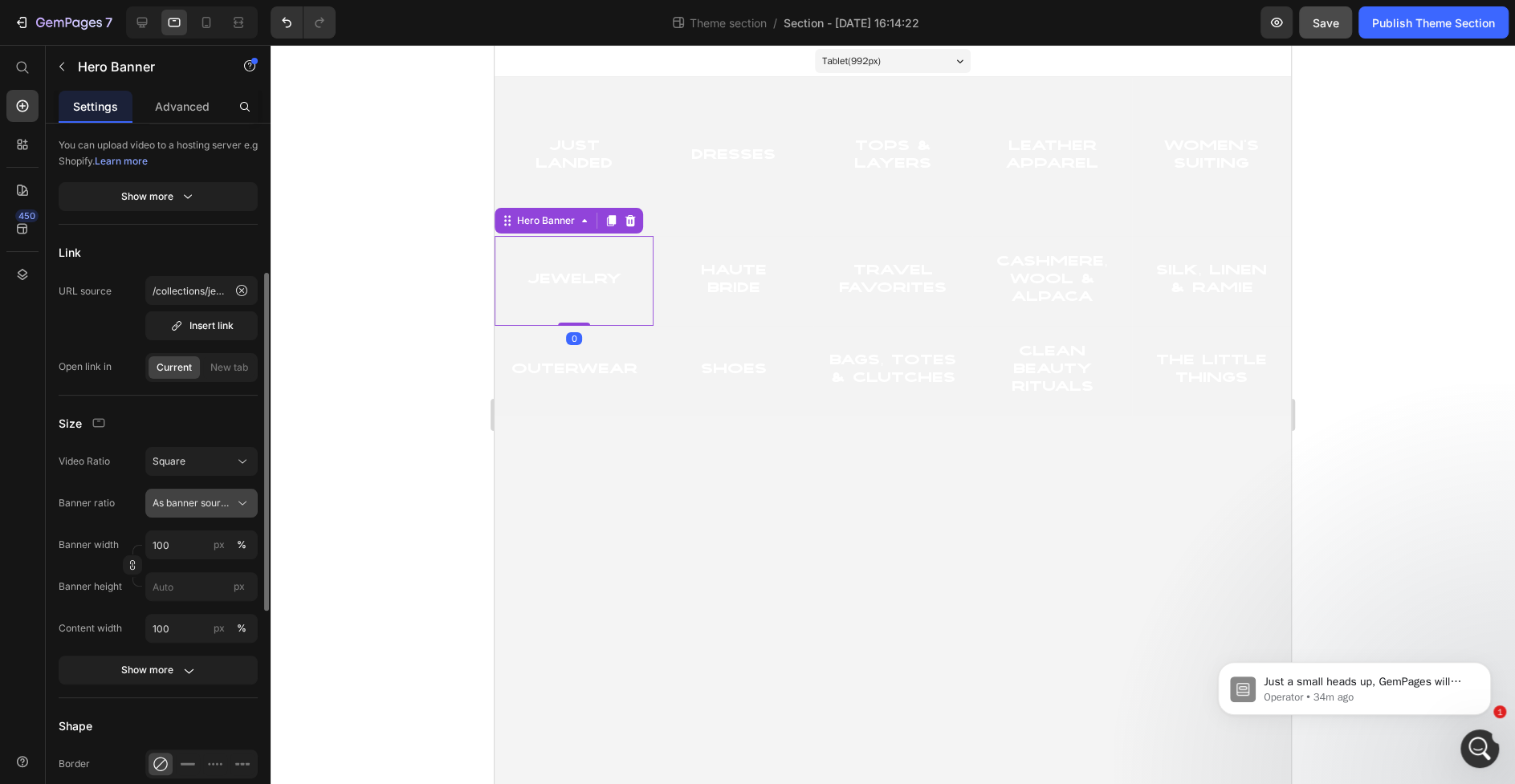 click on "As banner source" at bounding box center (192, 503) 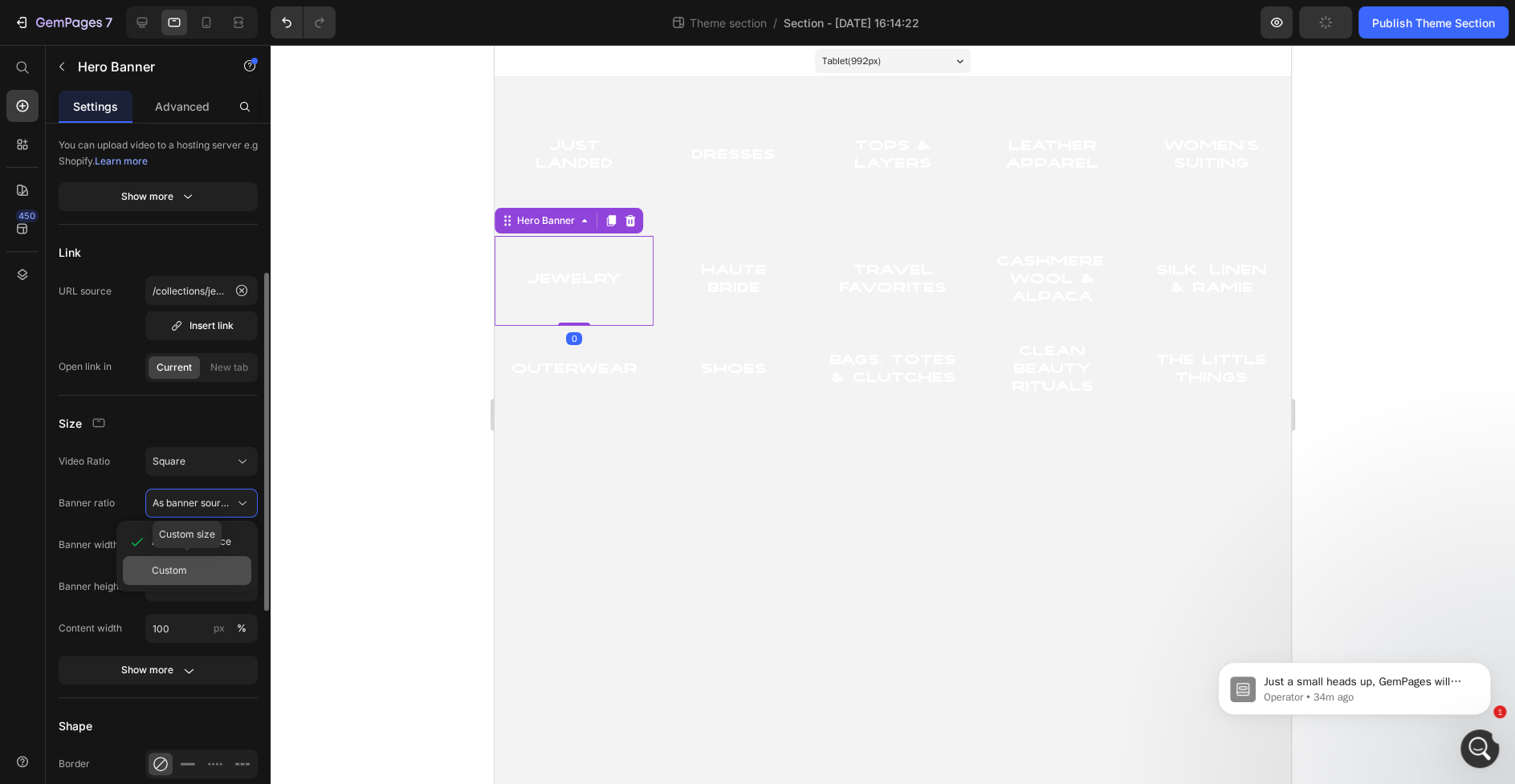 click on "Custom" at bounding box center (198, 571) 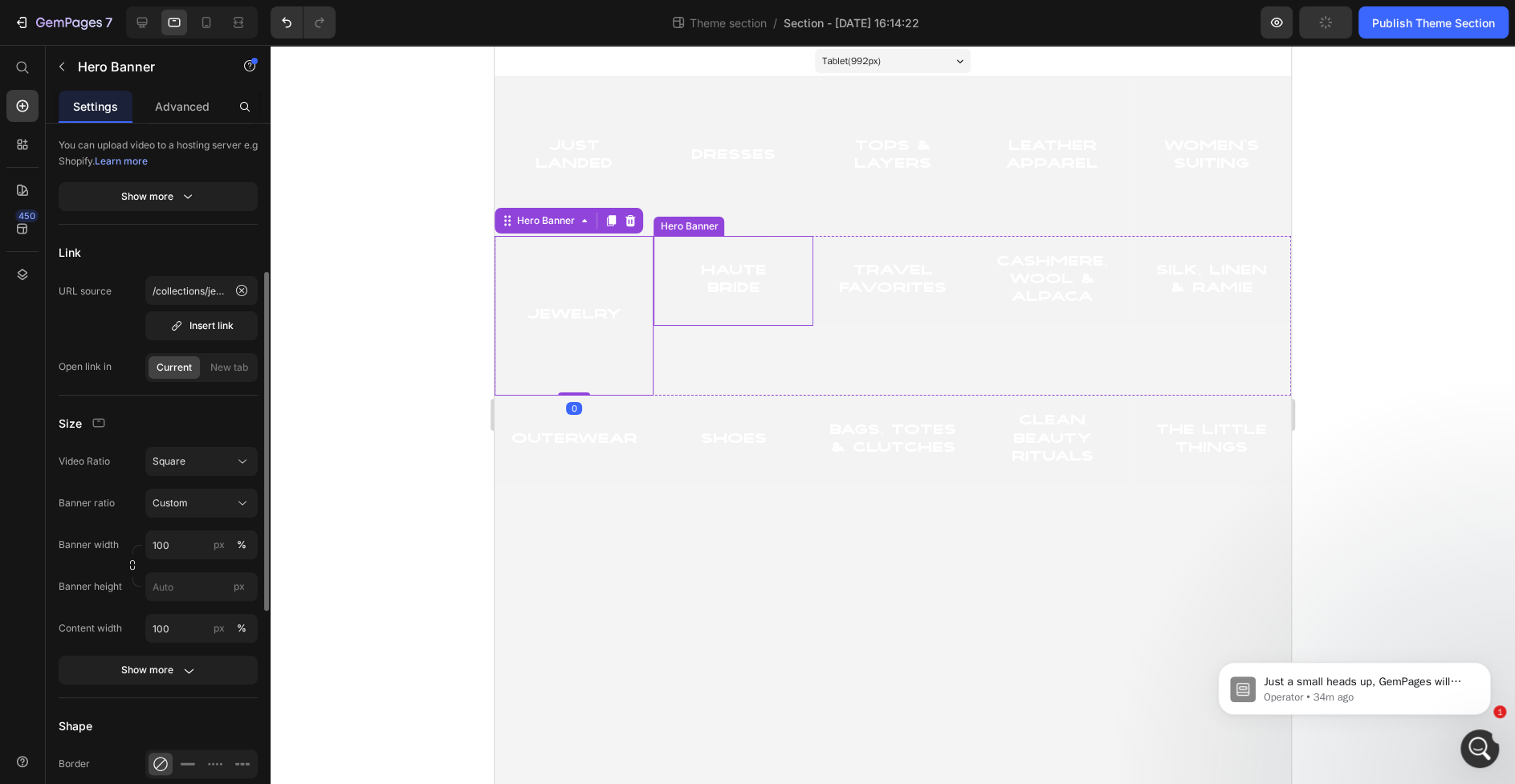 click at bounding box center [733, 281] 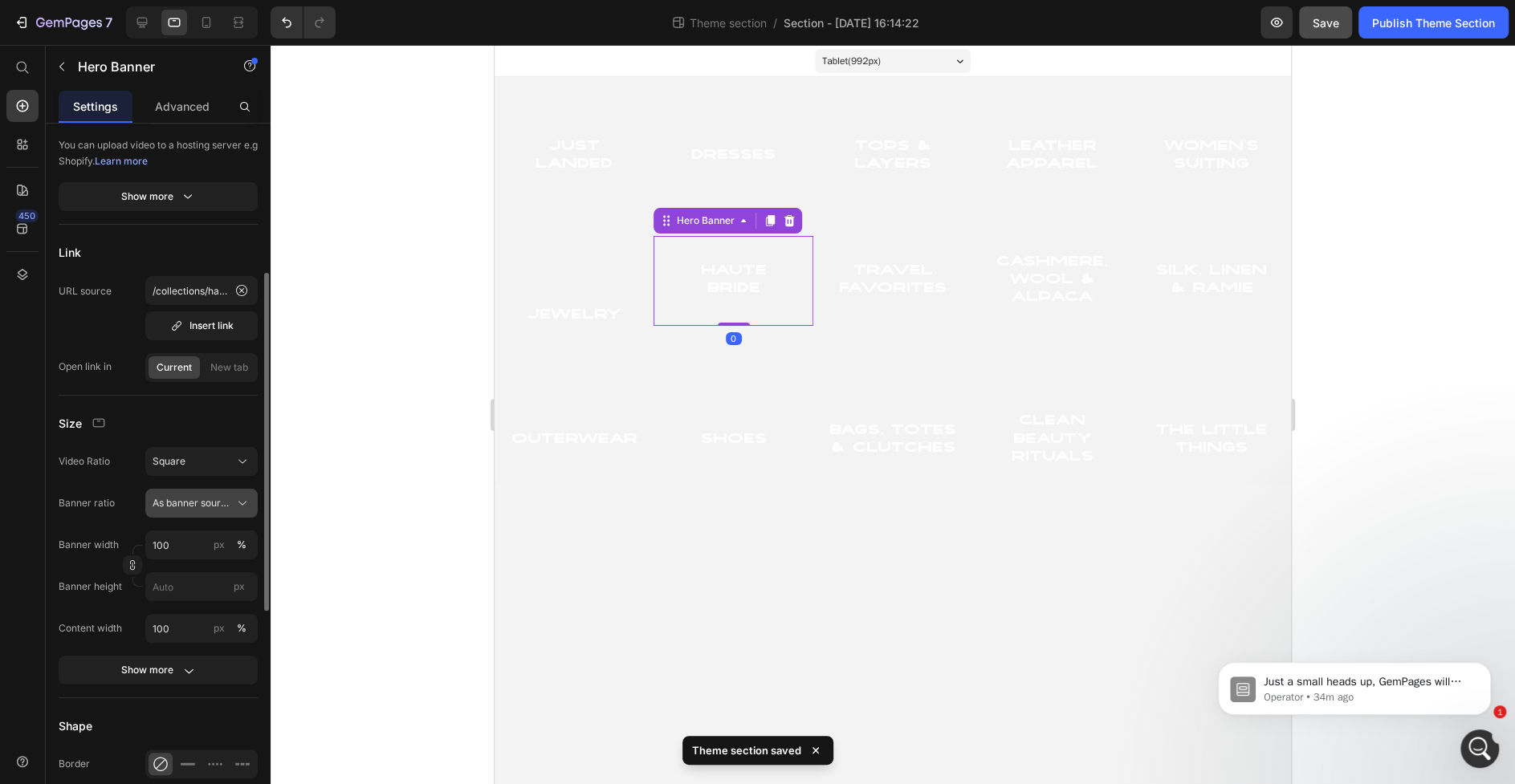 click on "As banner source" at bounding box center (192, 503) 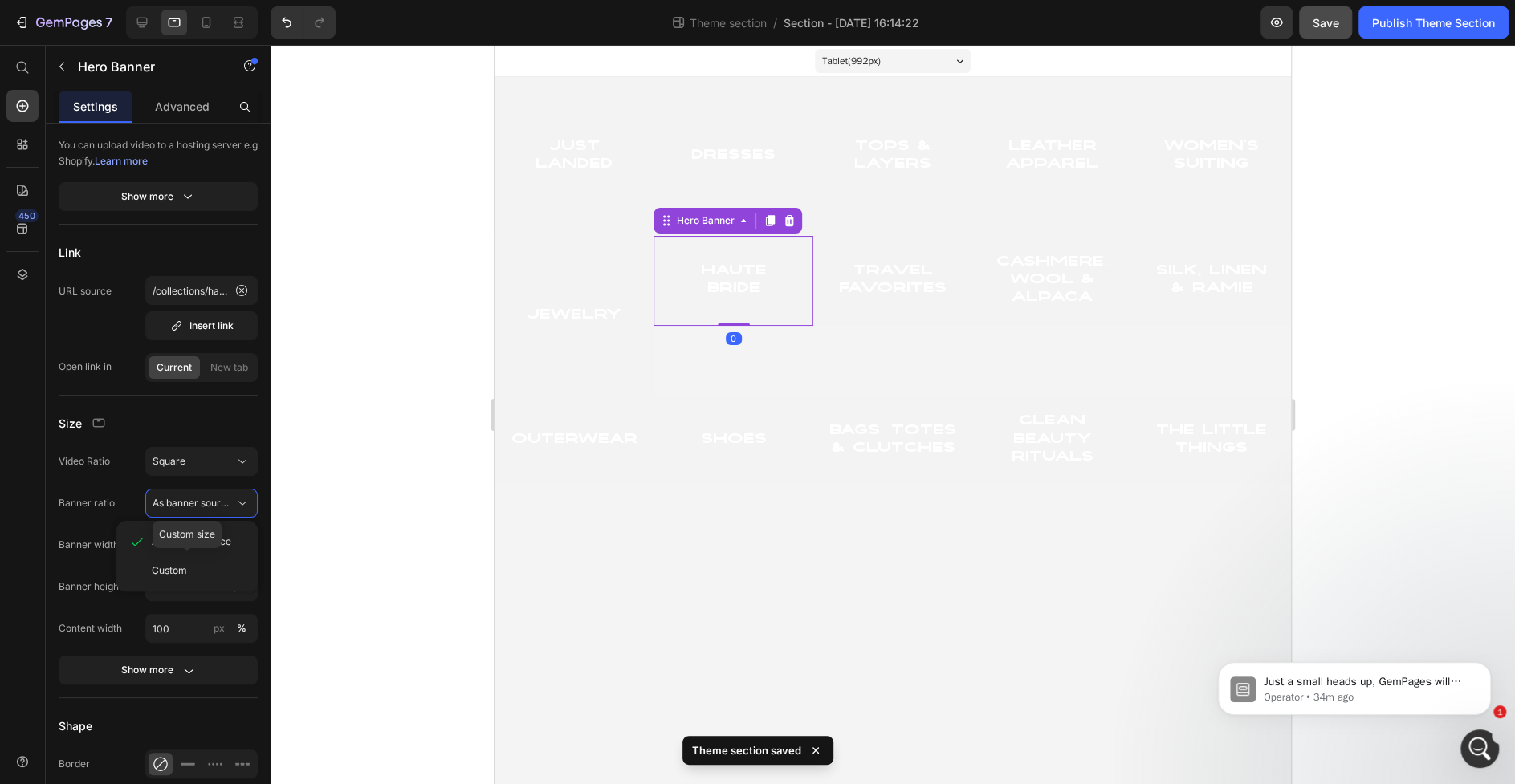 click on "Custom" at bounding box center [198, 571] 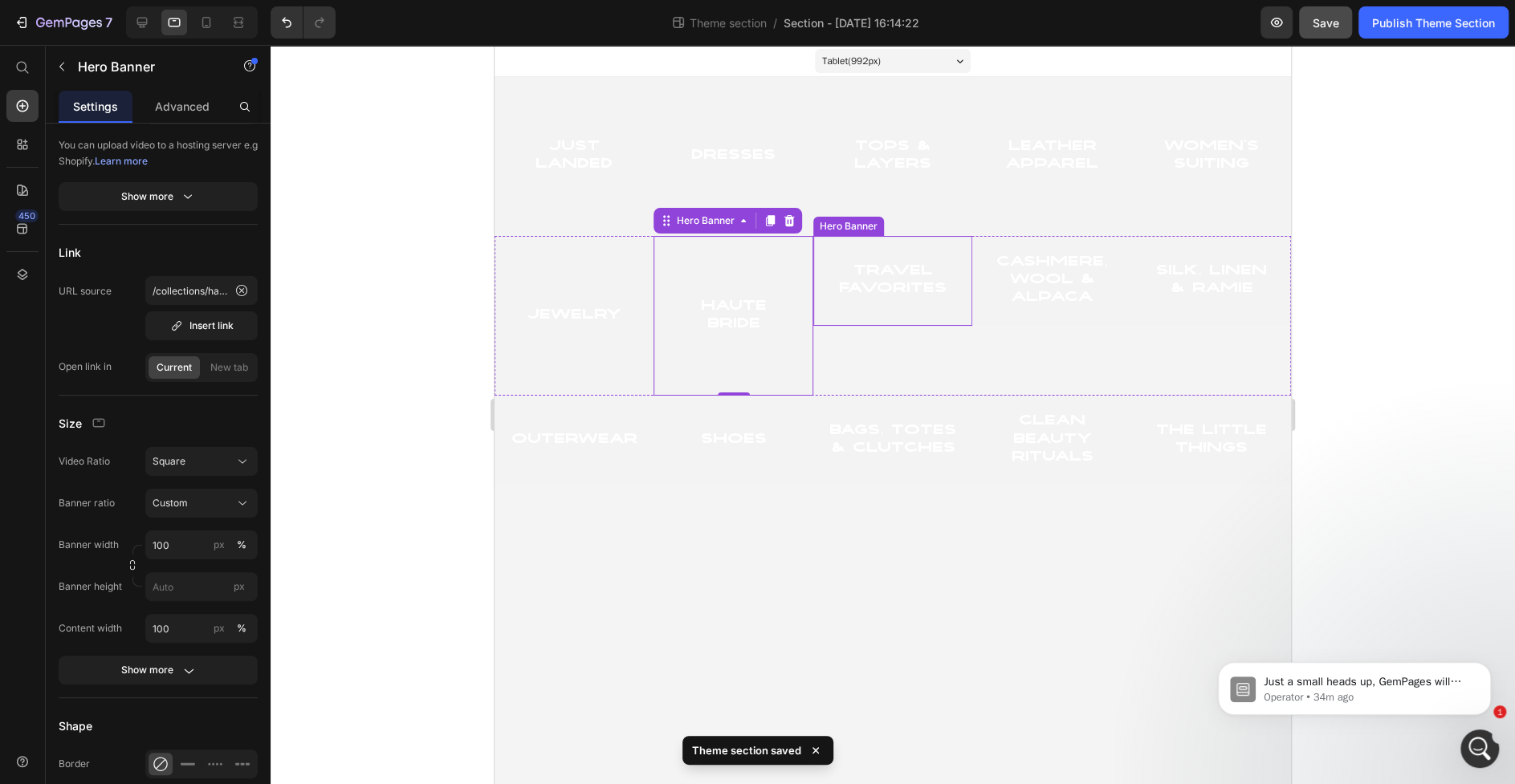 click on "Travel Favorites Heading" at bounding box center (893, 281) 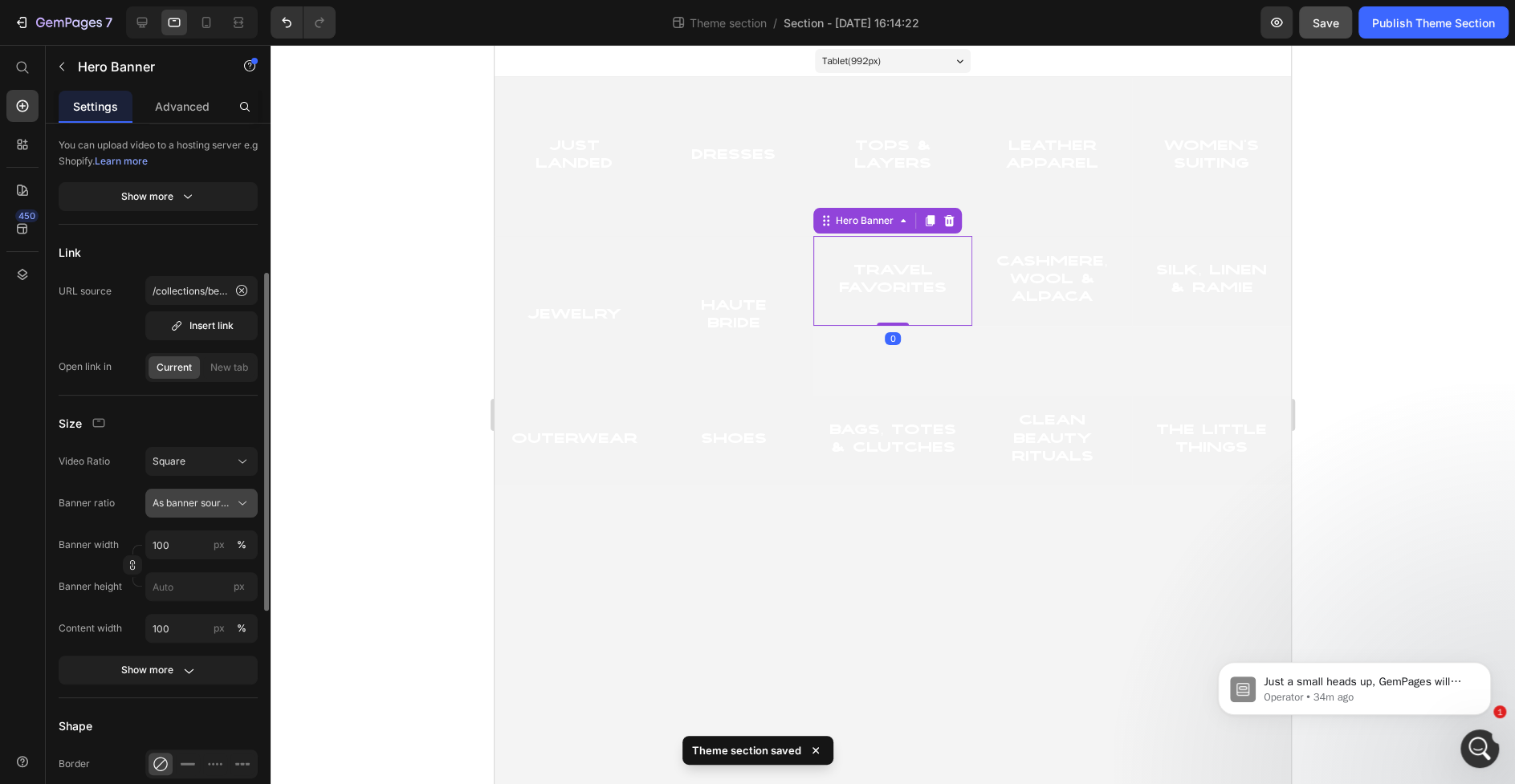 click on "As banner source" at bounding box center (192, 503) 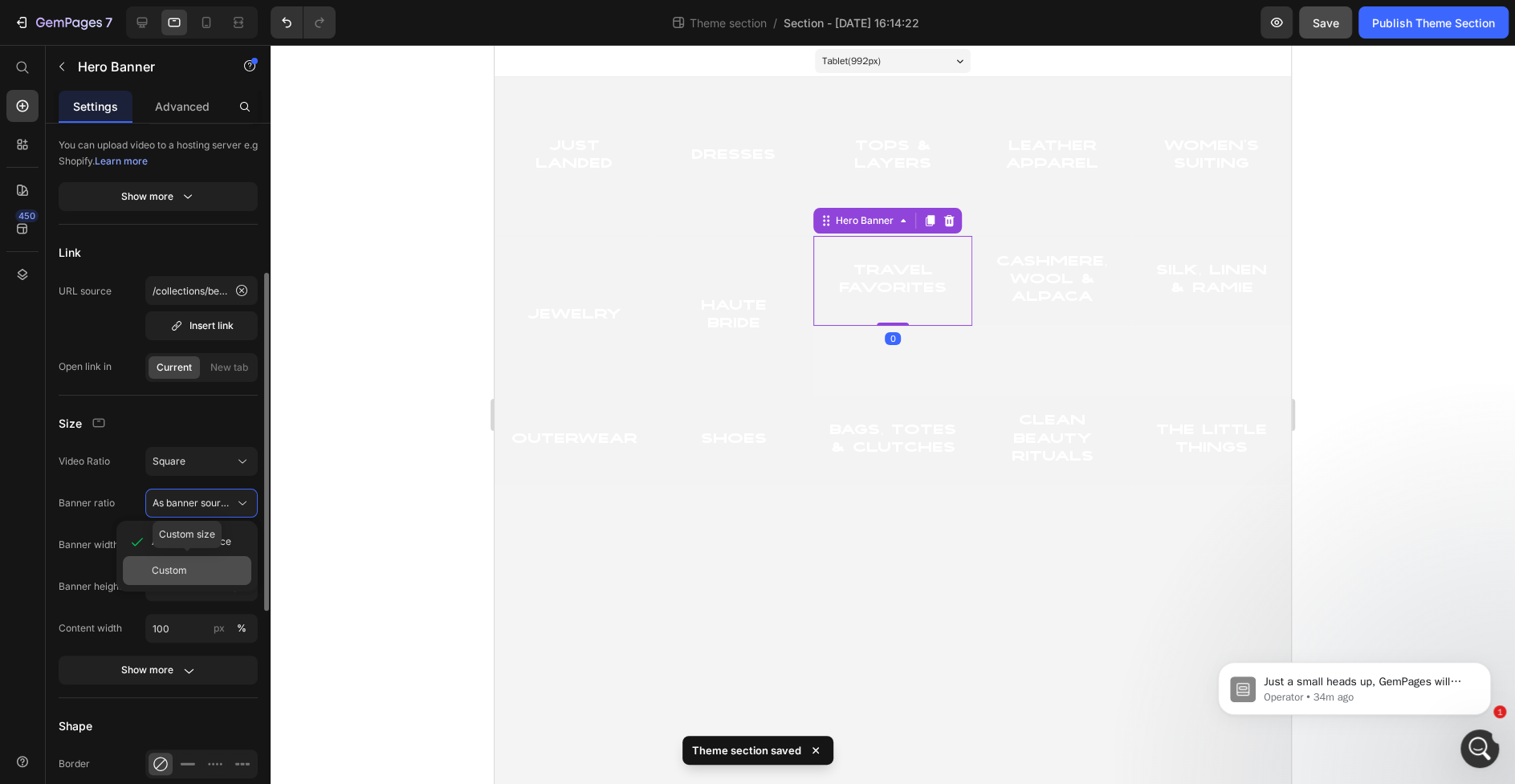 click on "Custom" at bounding box center [198, 571] 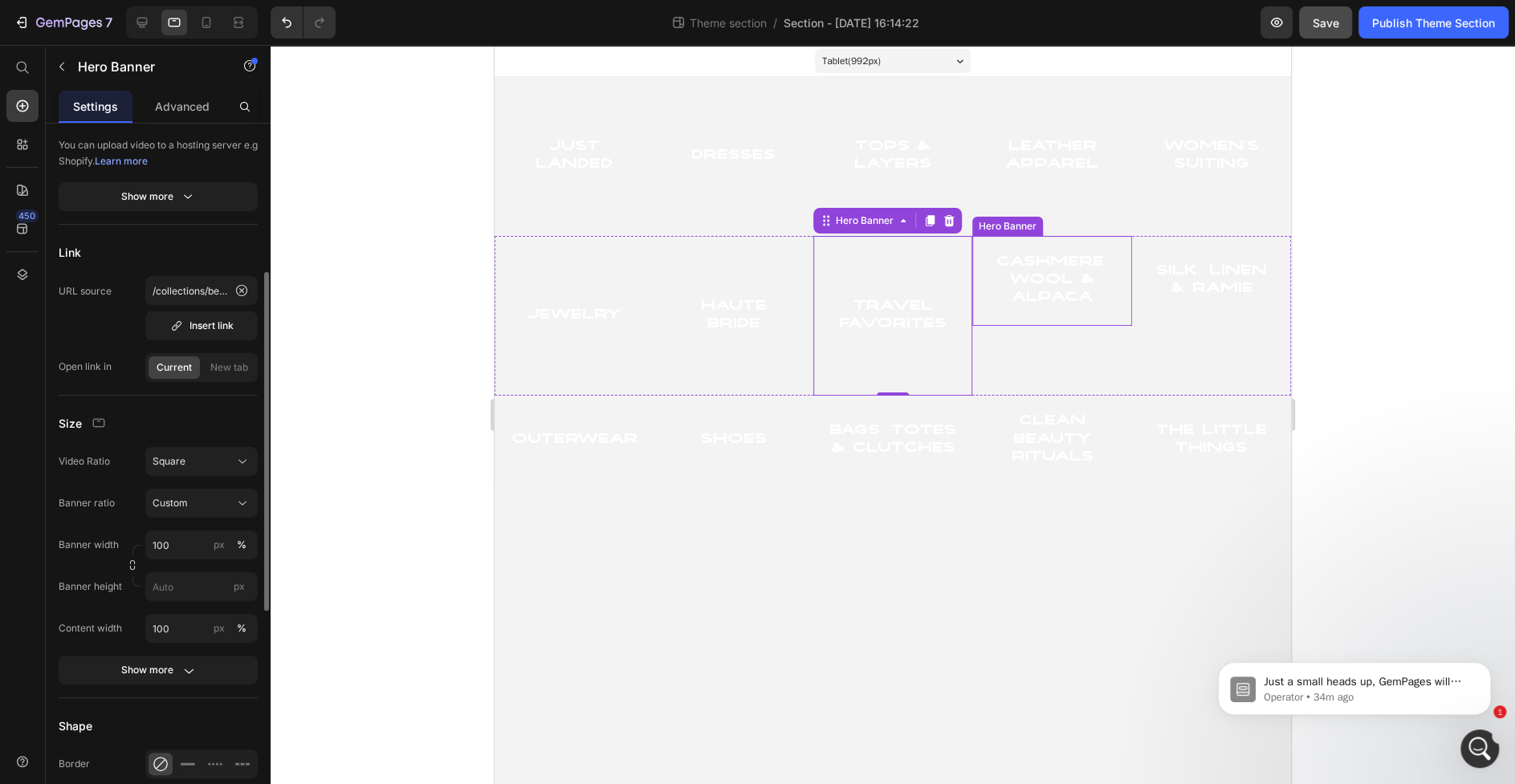 click on "cashmere, wool &  alpaca Heading" at bounding box center [1052, 281] 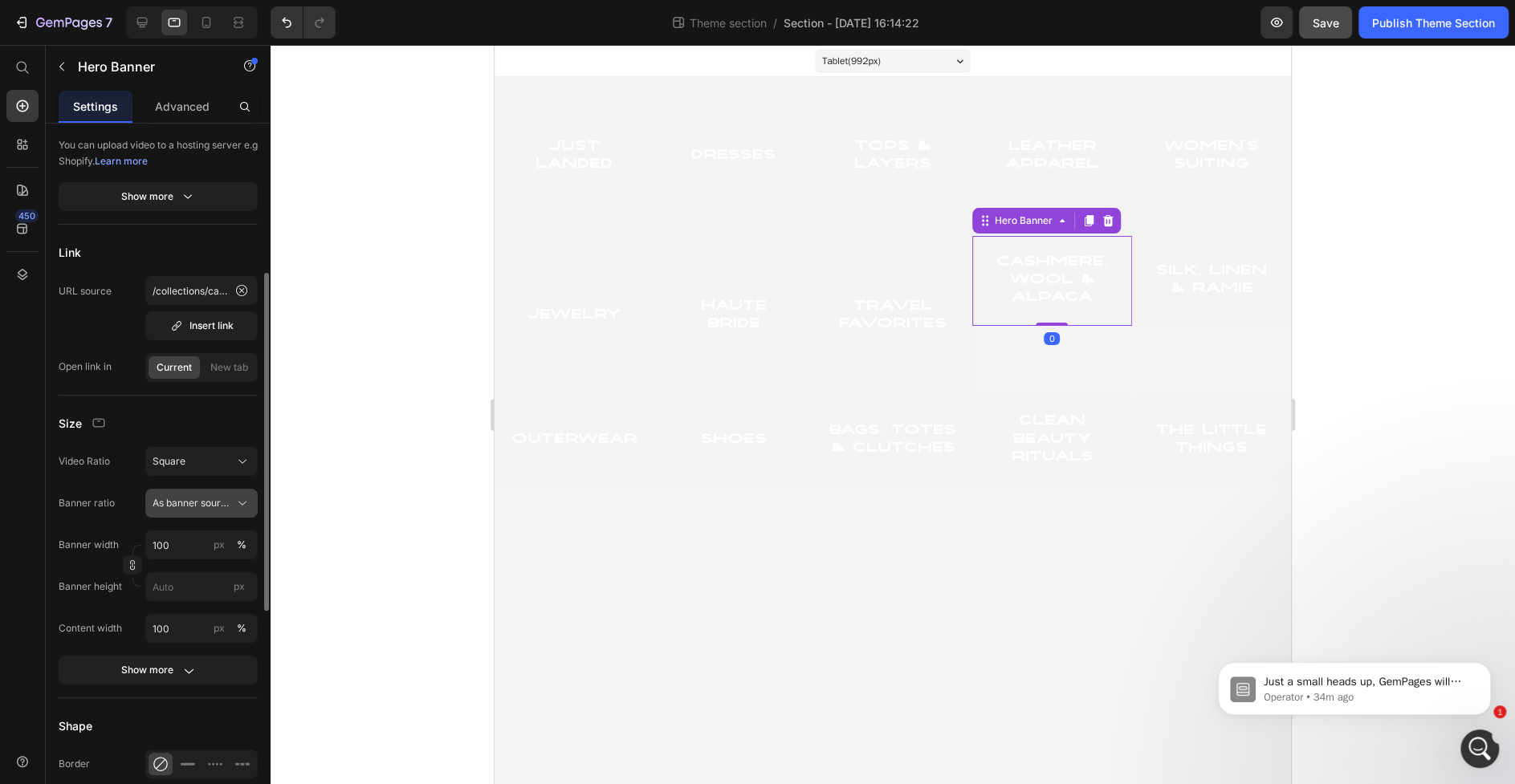 click on "As banner source" at bounding box center (192, 503) 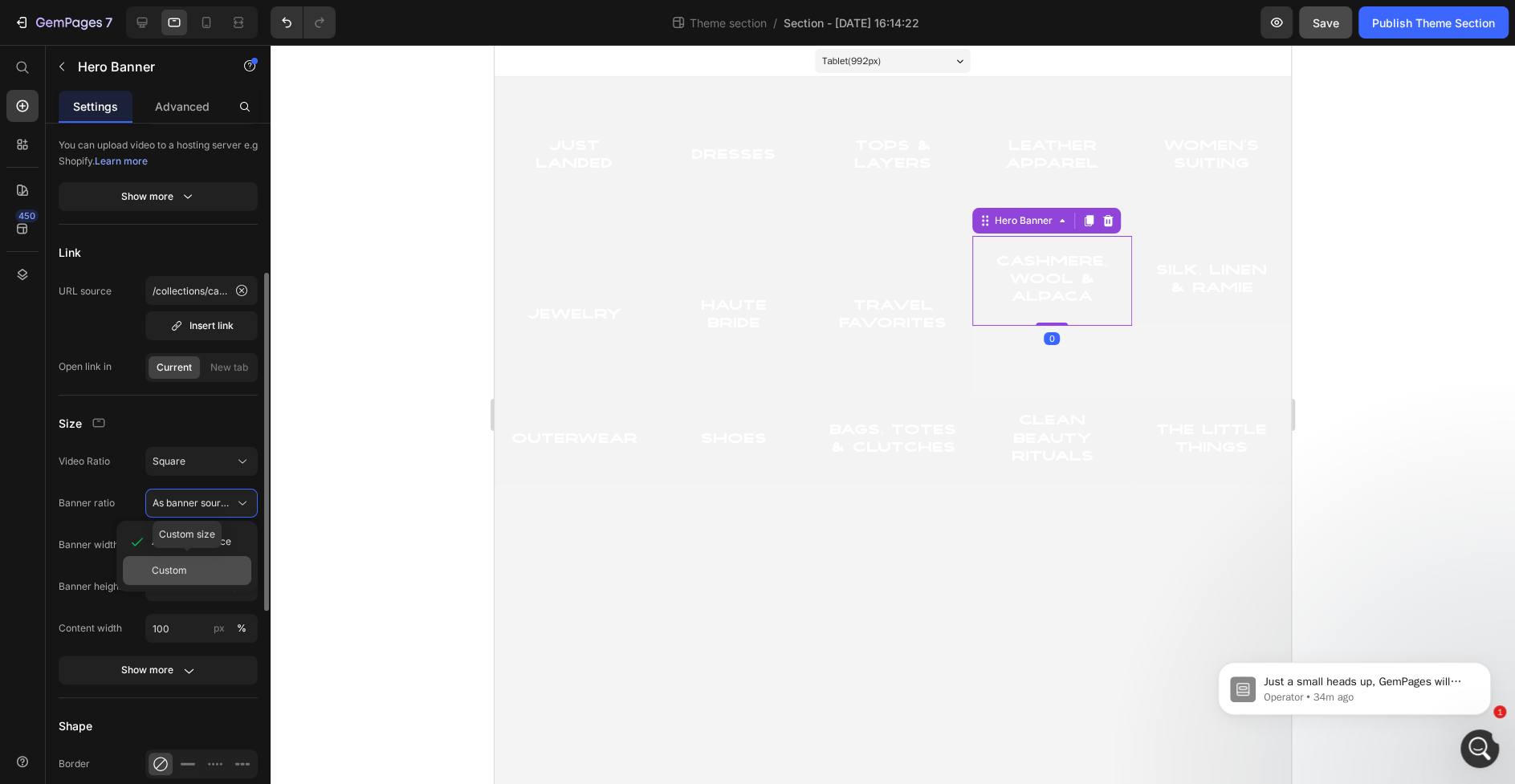 click on "Custom" at bounding box center (198, 571) 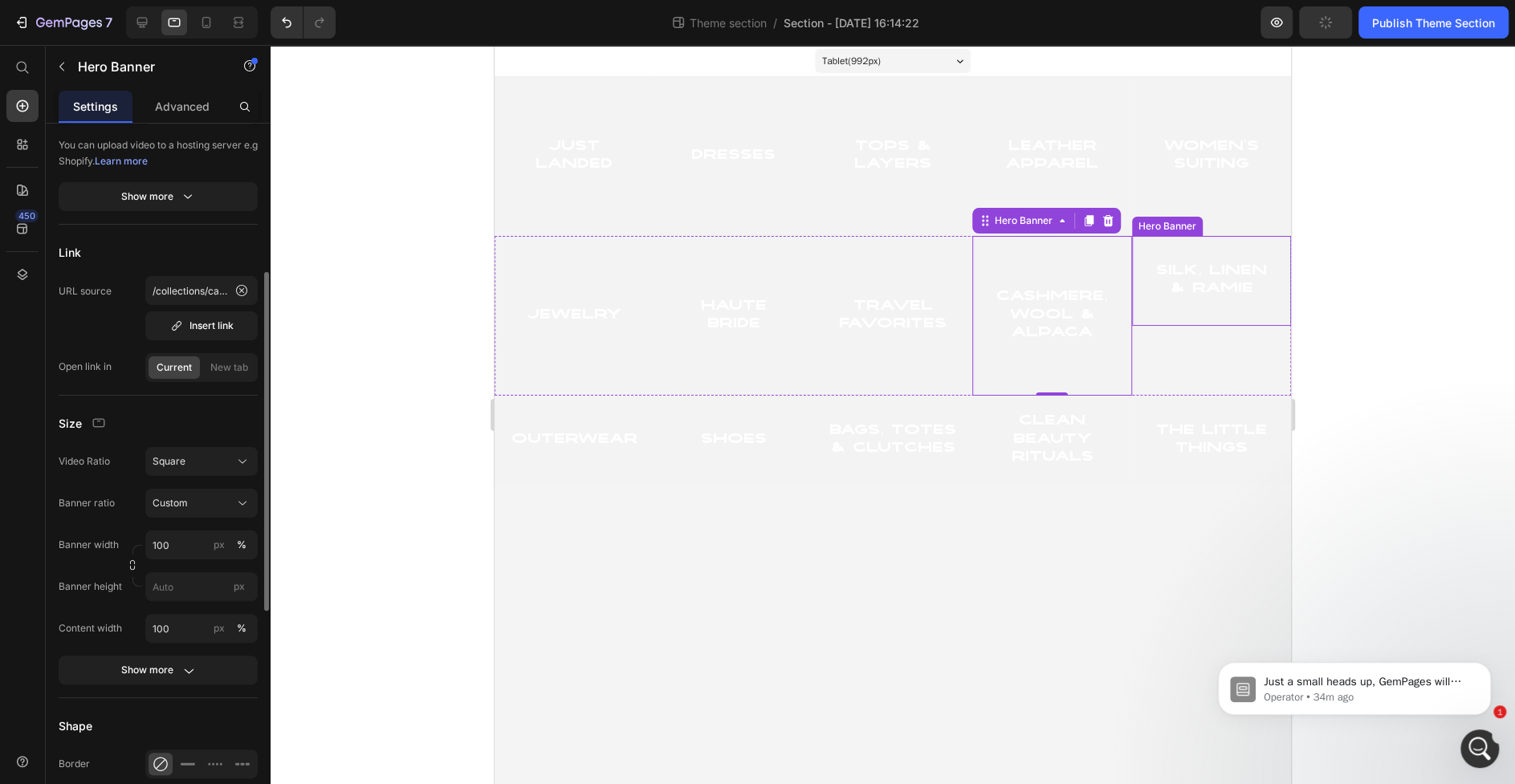 click on "Silk, Linen  & Ramie Heading" at bounding box center [1212, 281] 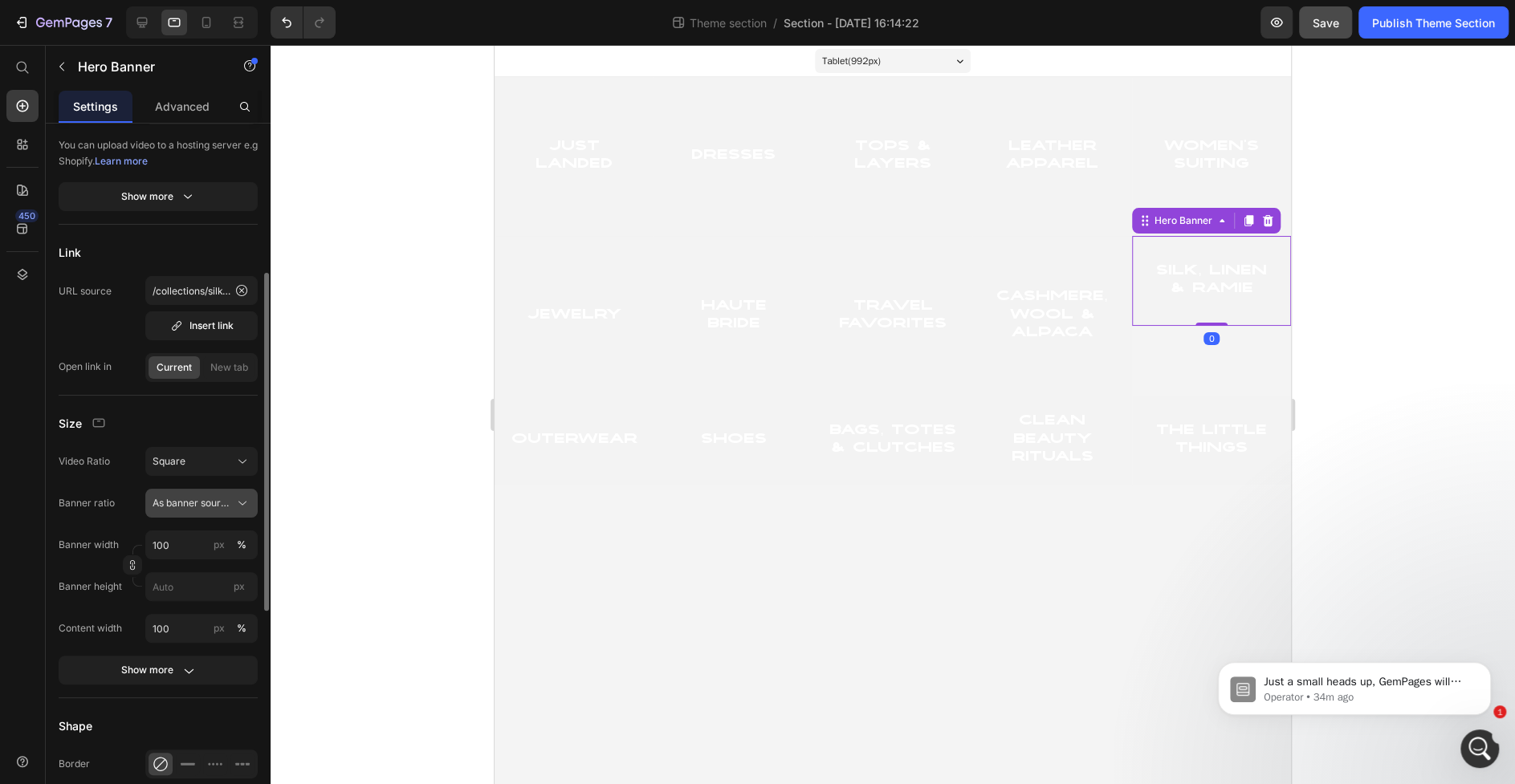 click on "As banner source" at bounding box center (192, 503) 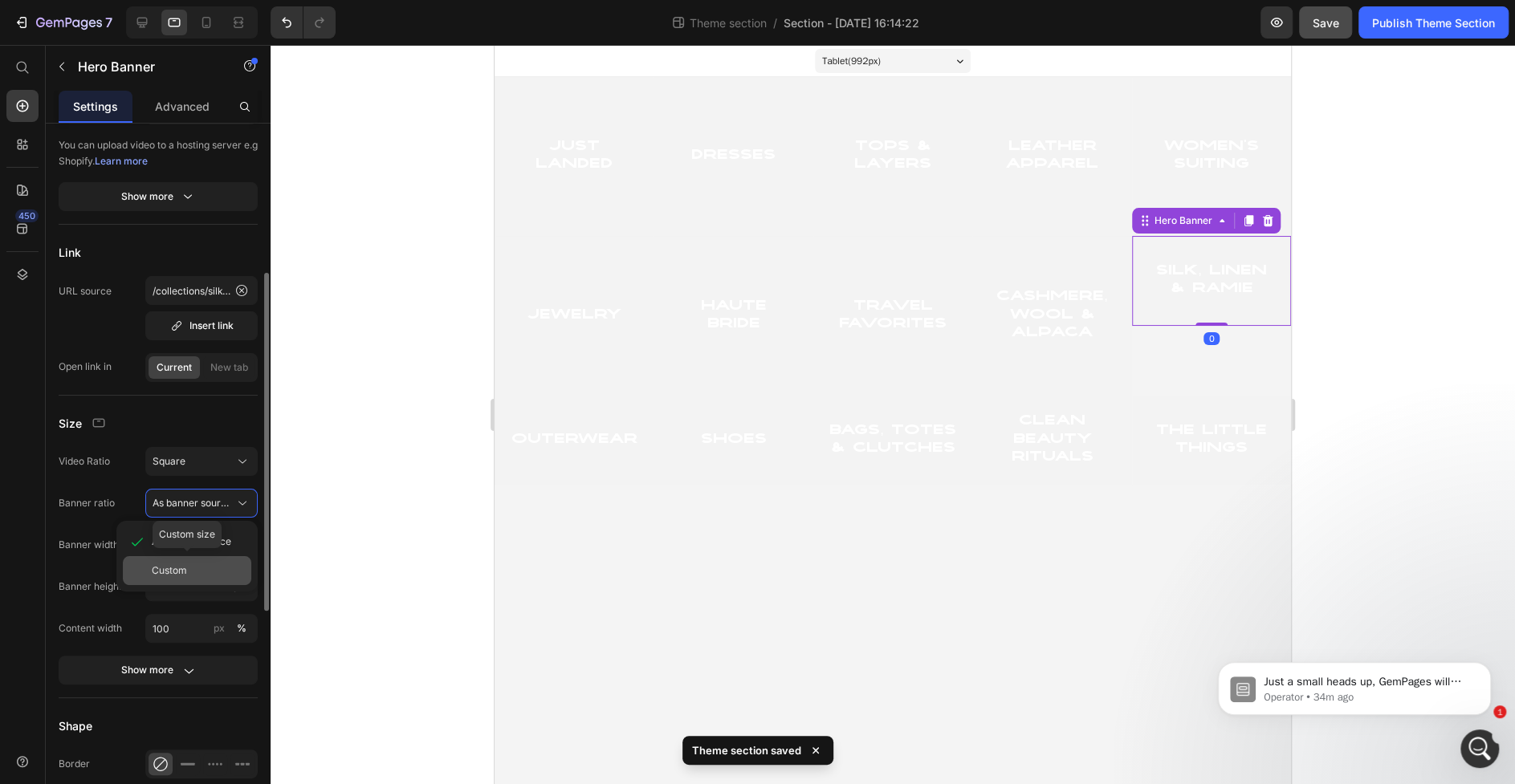 click on "Custom" at bounding box center (169, 571) 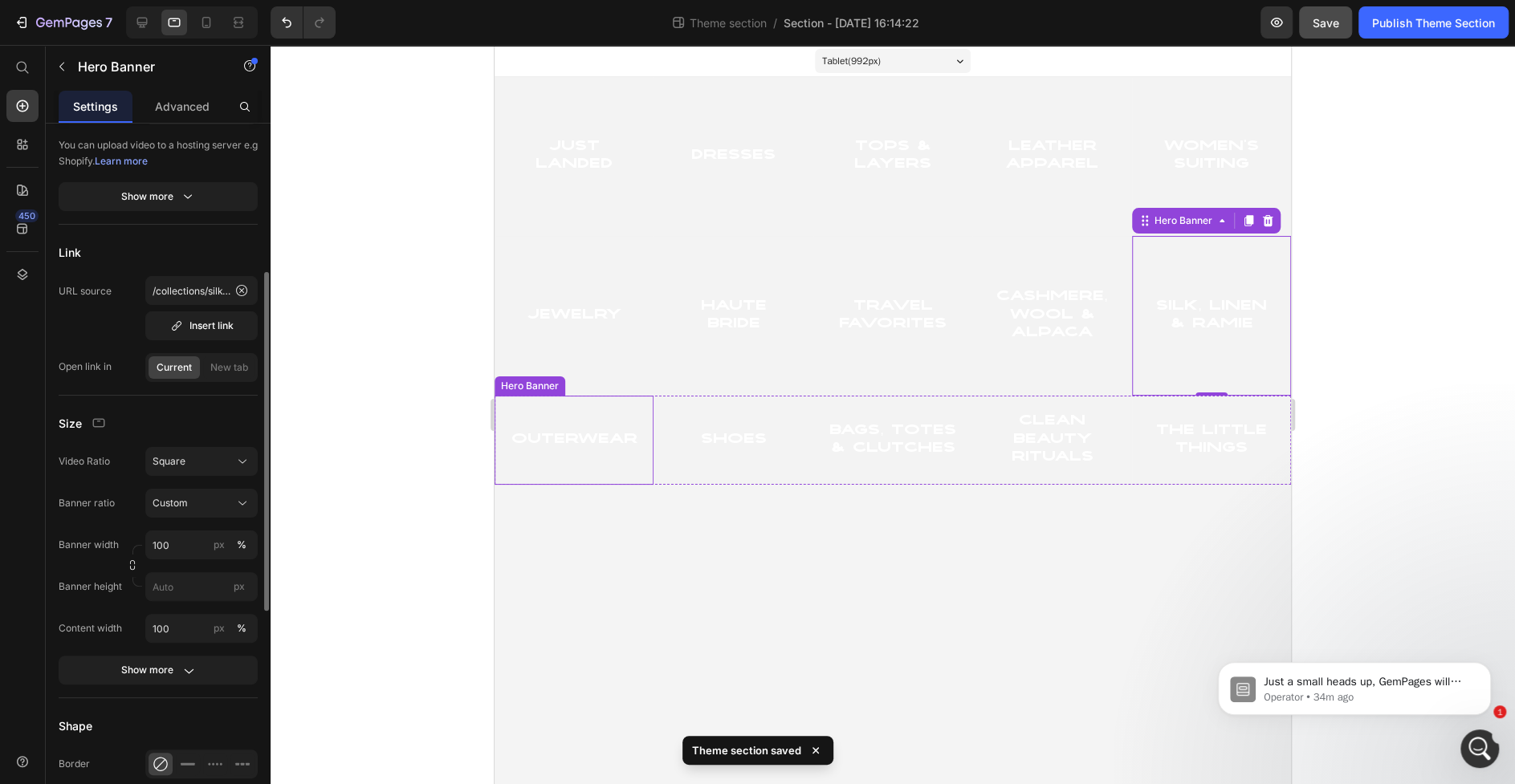 click at bounding box center [574, 441] 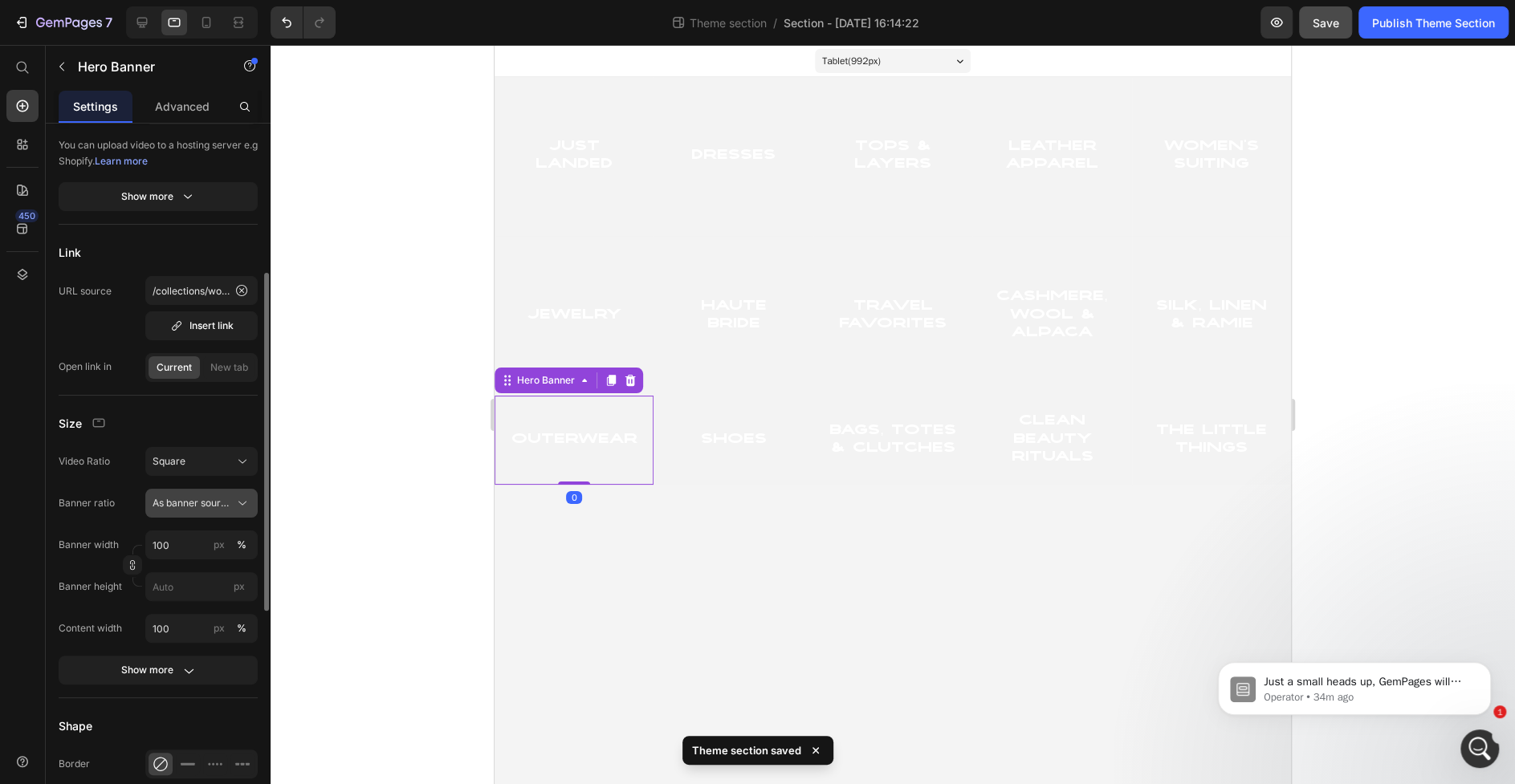 click on "As banner source" at bounding box center (202, 503) 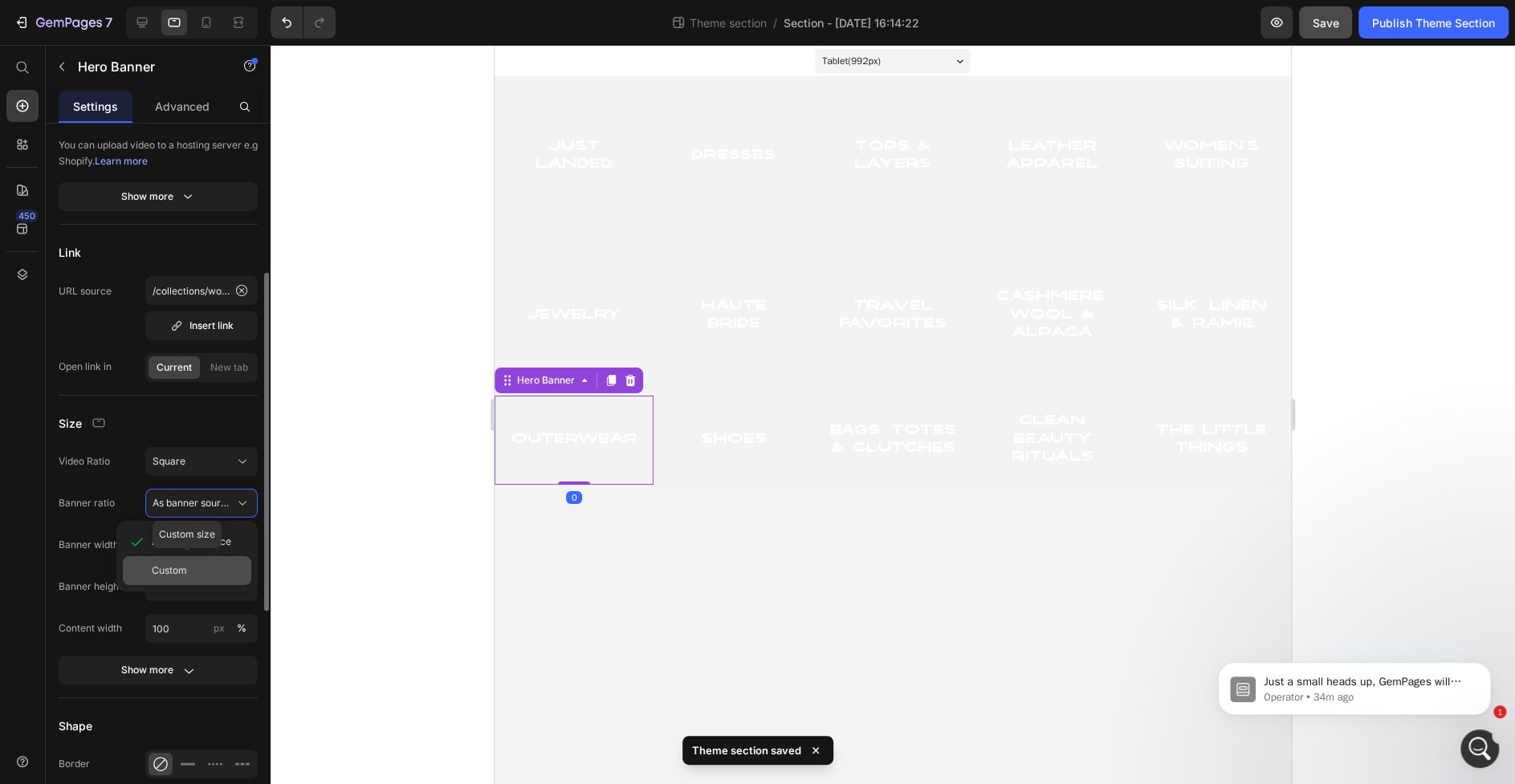 click on "Custom" at bounding box center (198, 571) 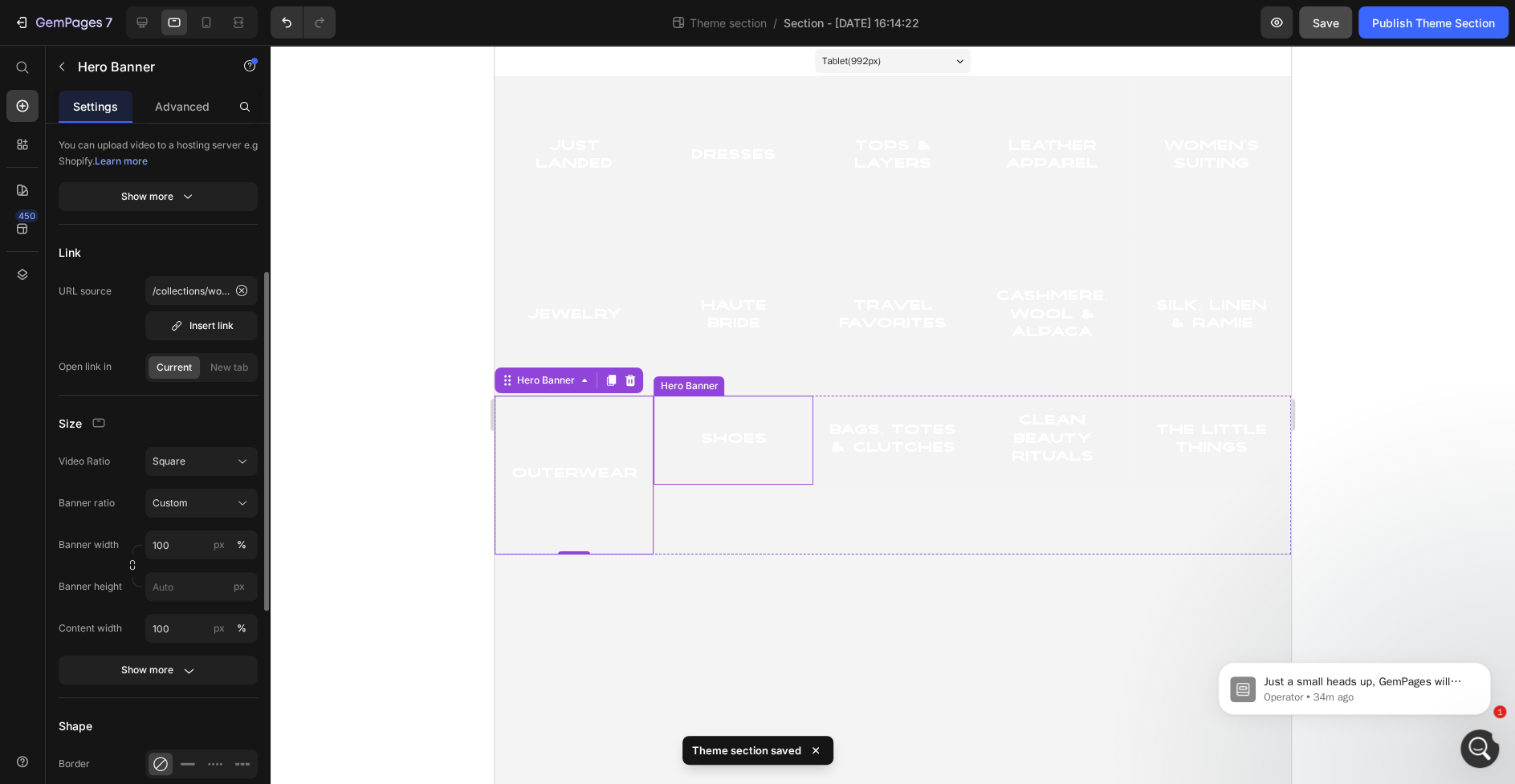 click at bounding box center [733, 441] 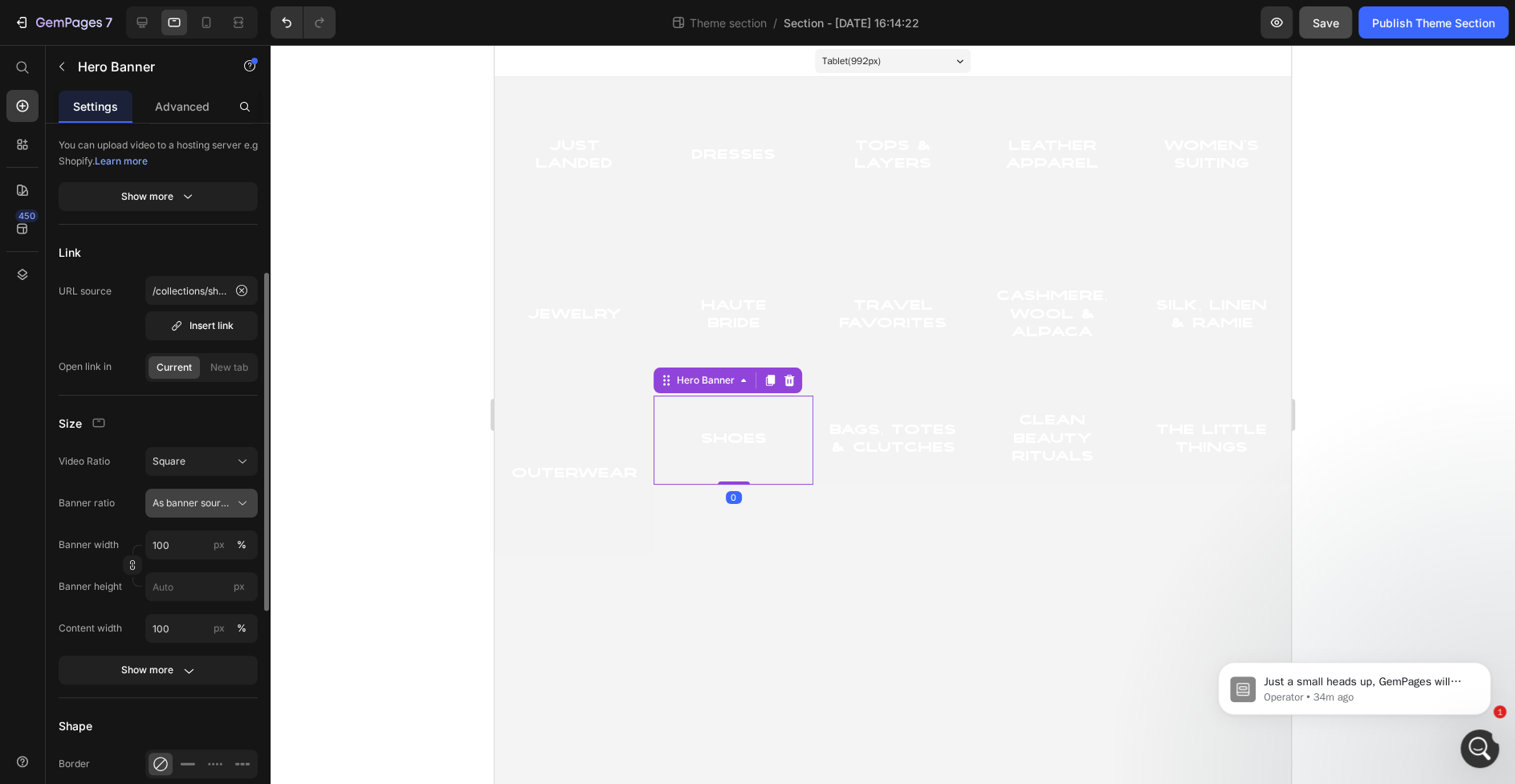 click on "As banner source" at bounding box center (192, 503) 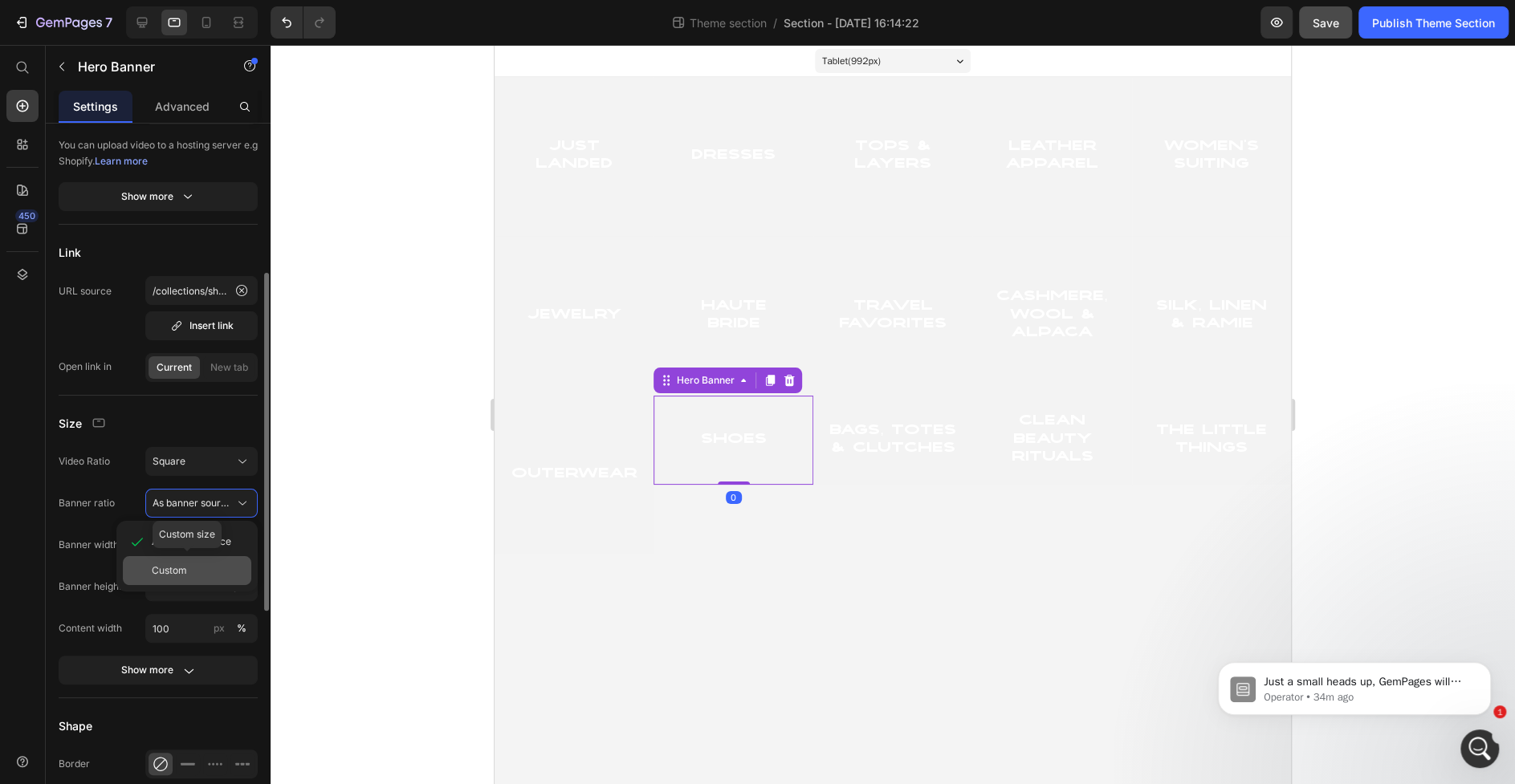 click on "Custom" at bounding box center (198, 571) 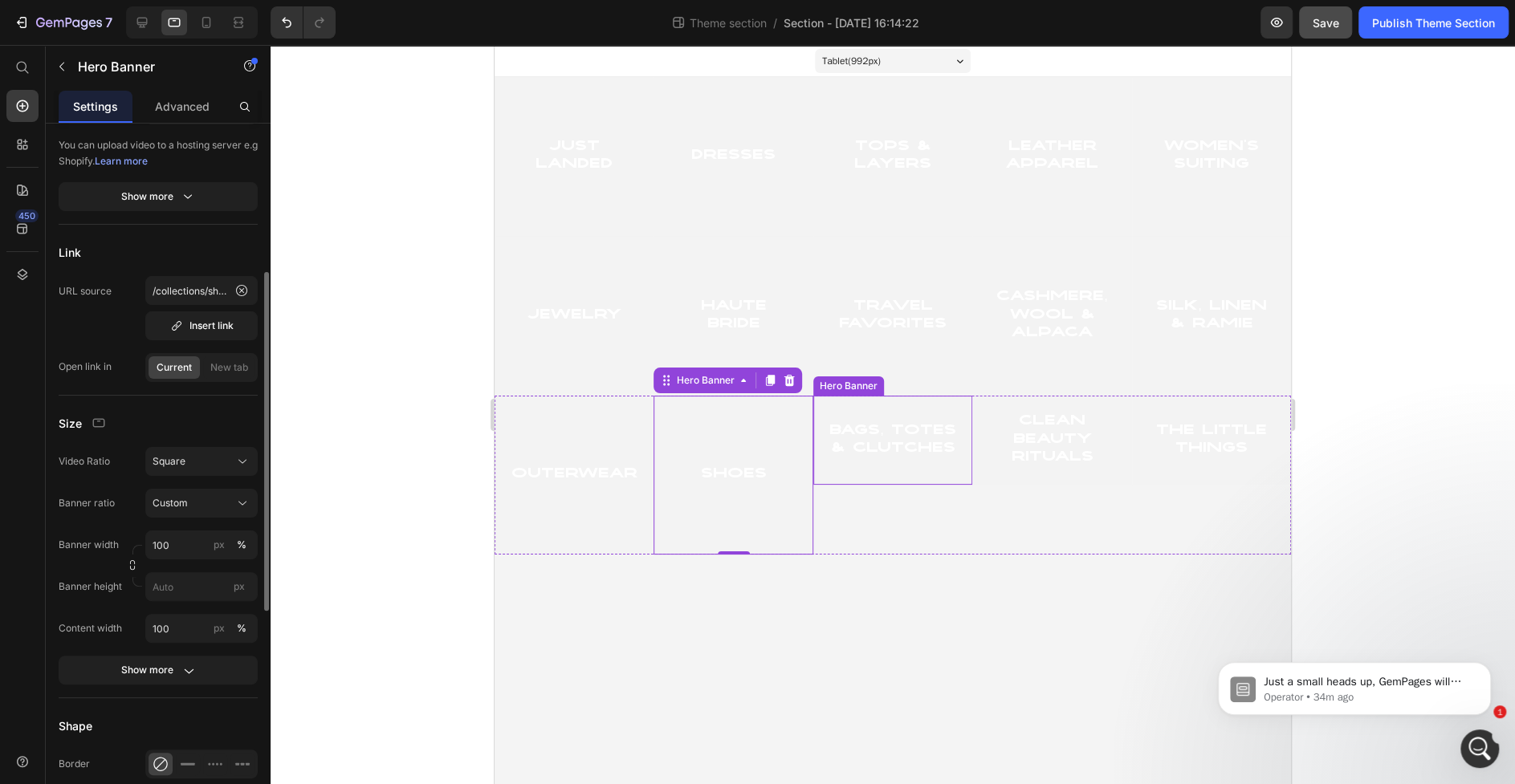 click on "Bags, Totes  & Clutches Heading" at bounding box center [893, 441] 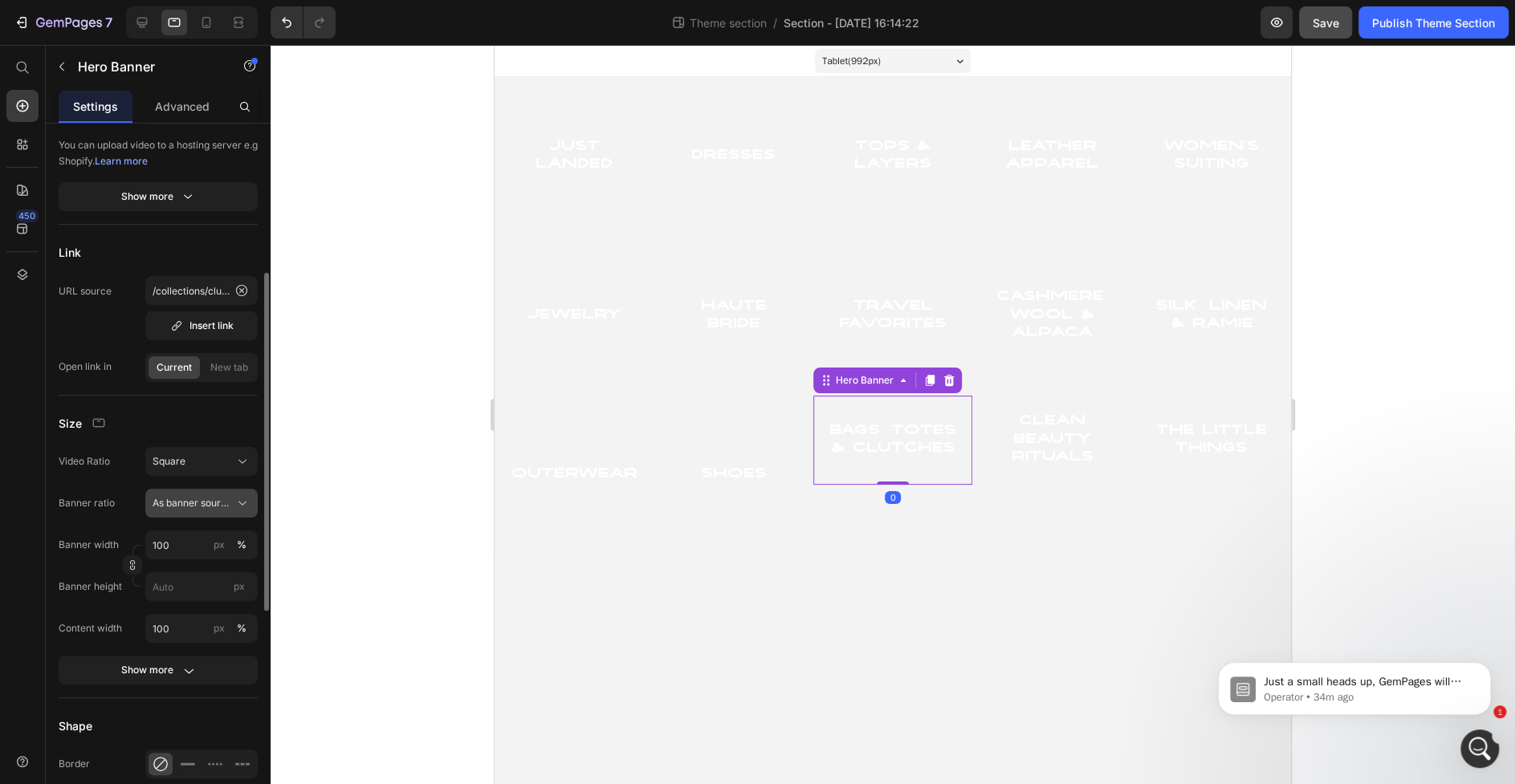 click on "As banner source" at bounding box center [192, 503] 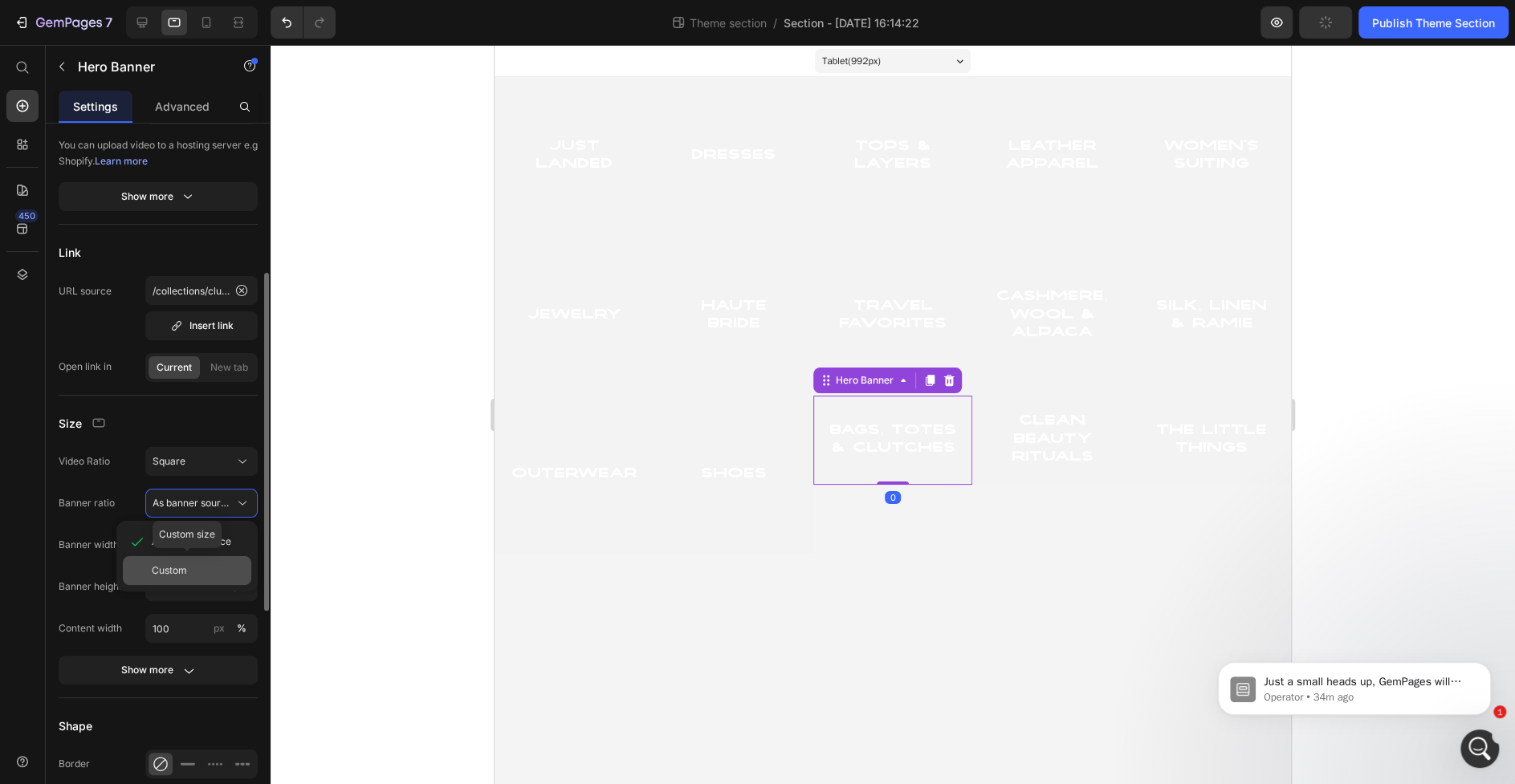 click on "Custom" at bounding box center (198, 571) 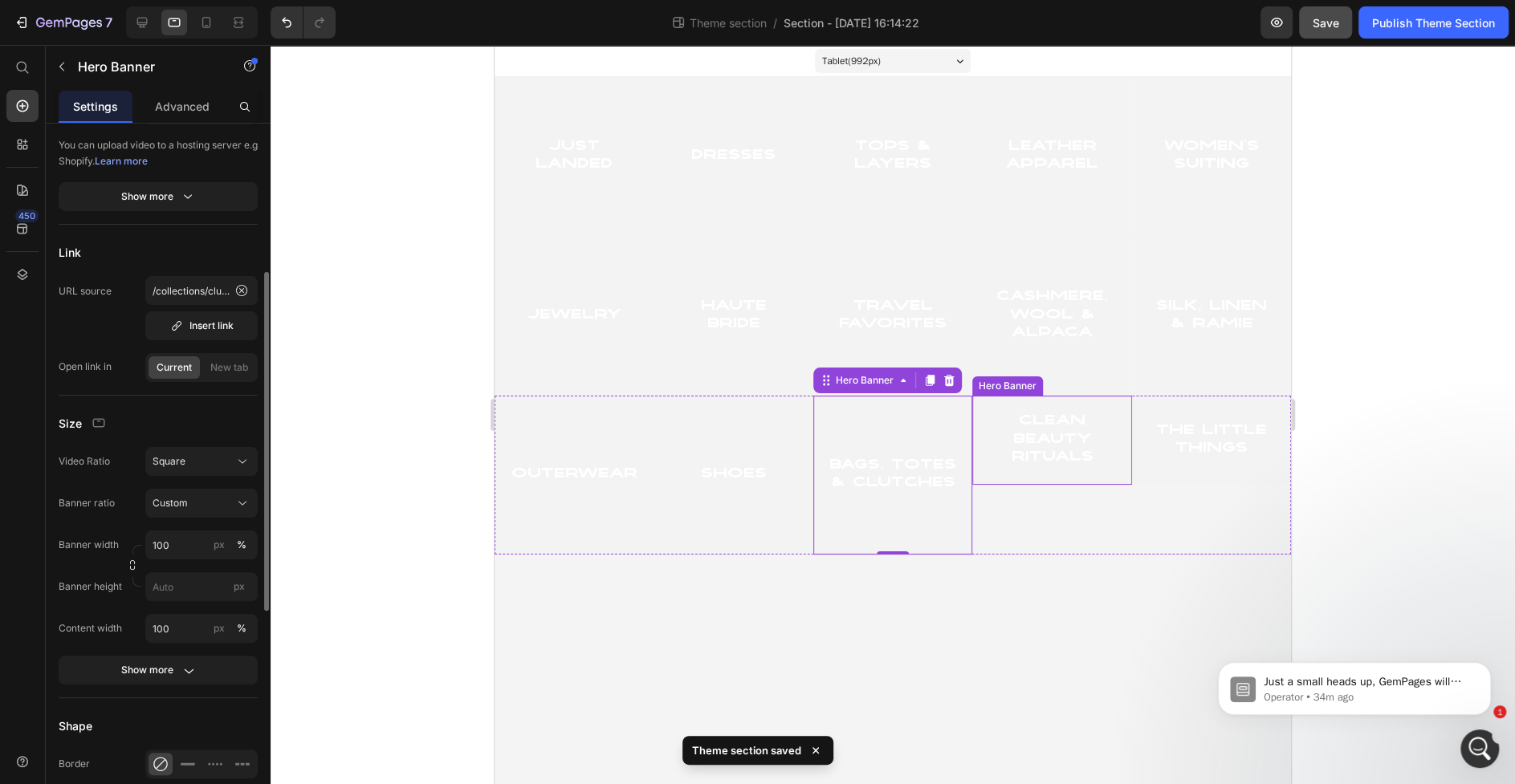 click on "Clean Beauty Rituals Heading" at bounding box center (1052, 440) 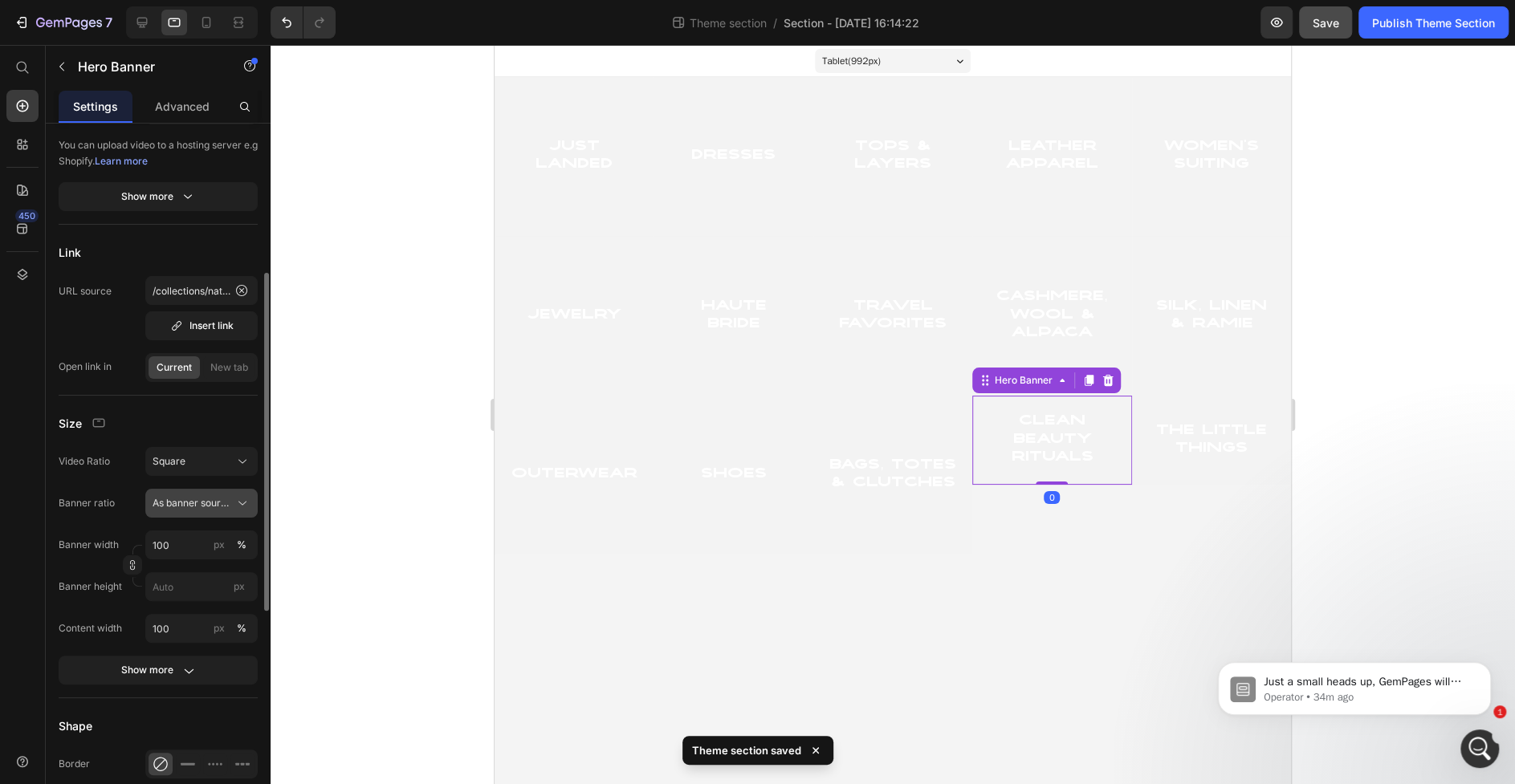 click on "As banner source" at bounding box center (192, 503) 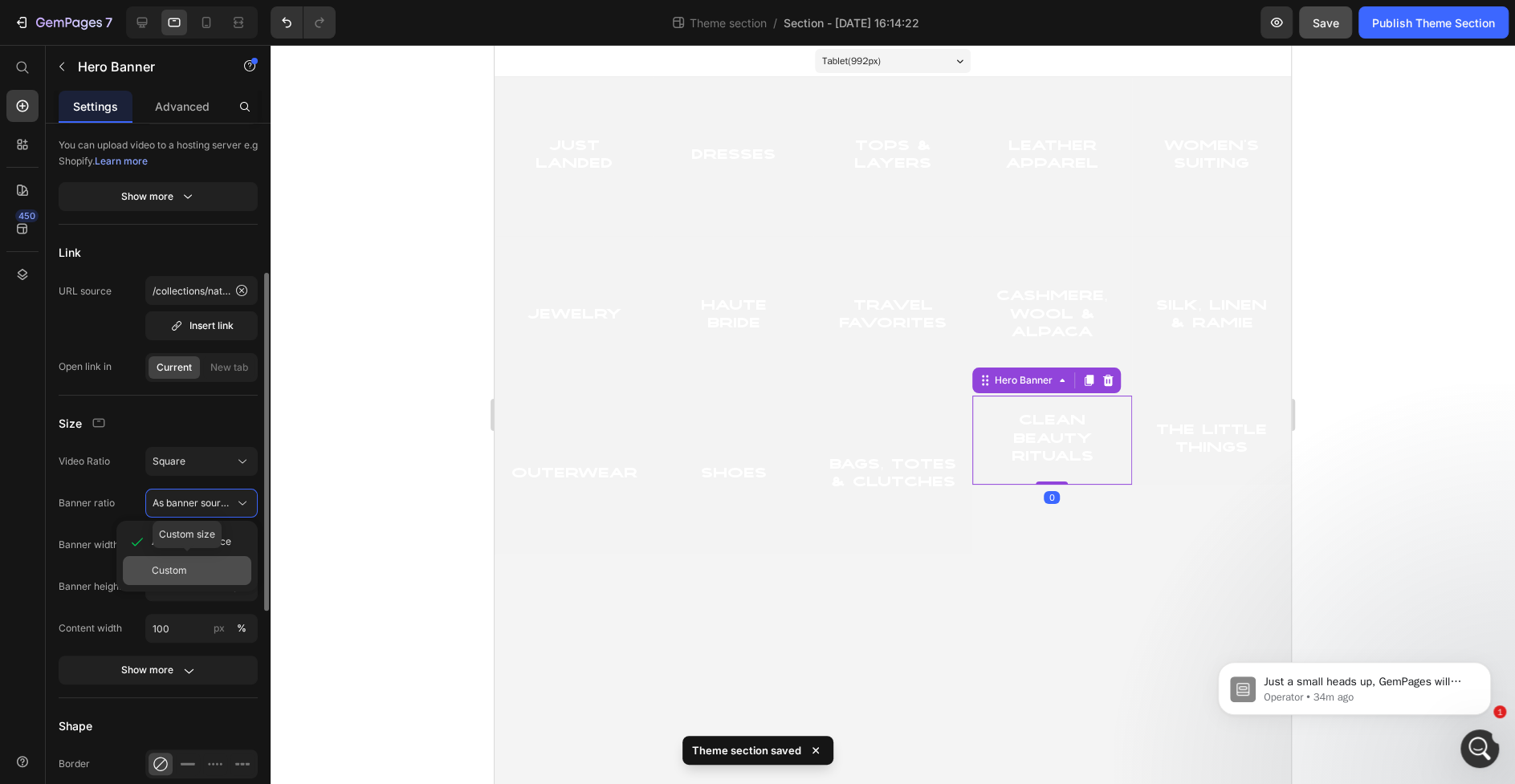 click on "Custom" at bounding box center (198, 571) 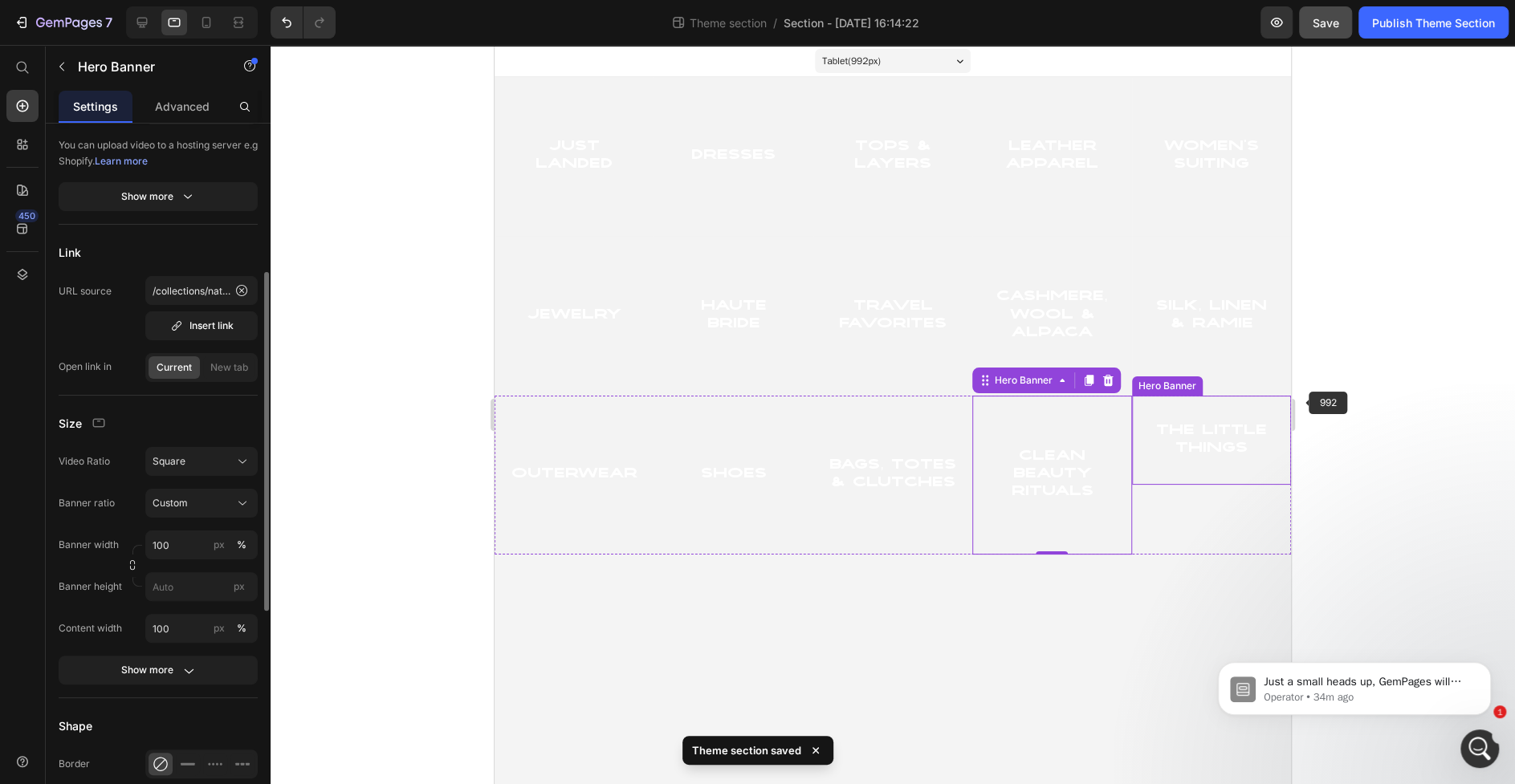 click on "The Little  Things Heading" at bounding box center [1212, 441] 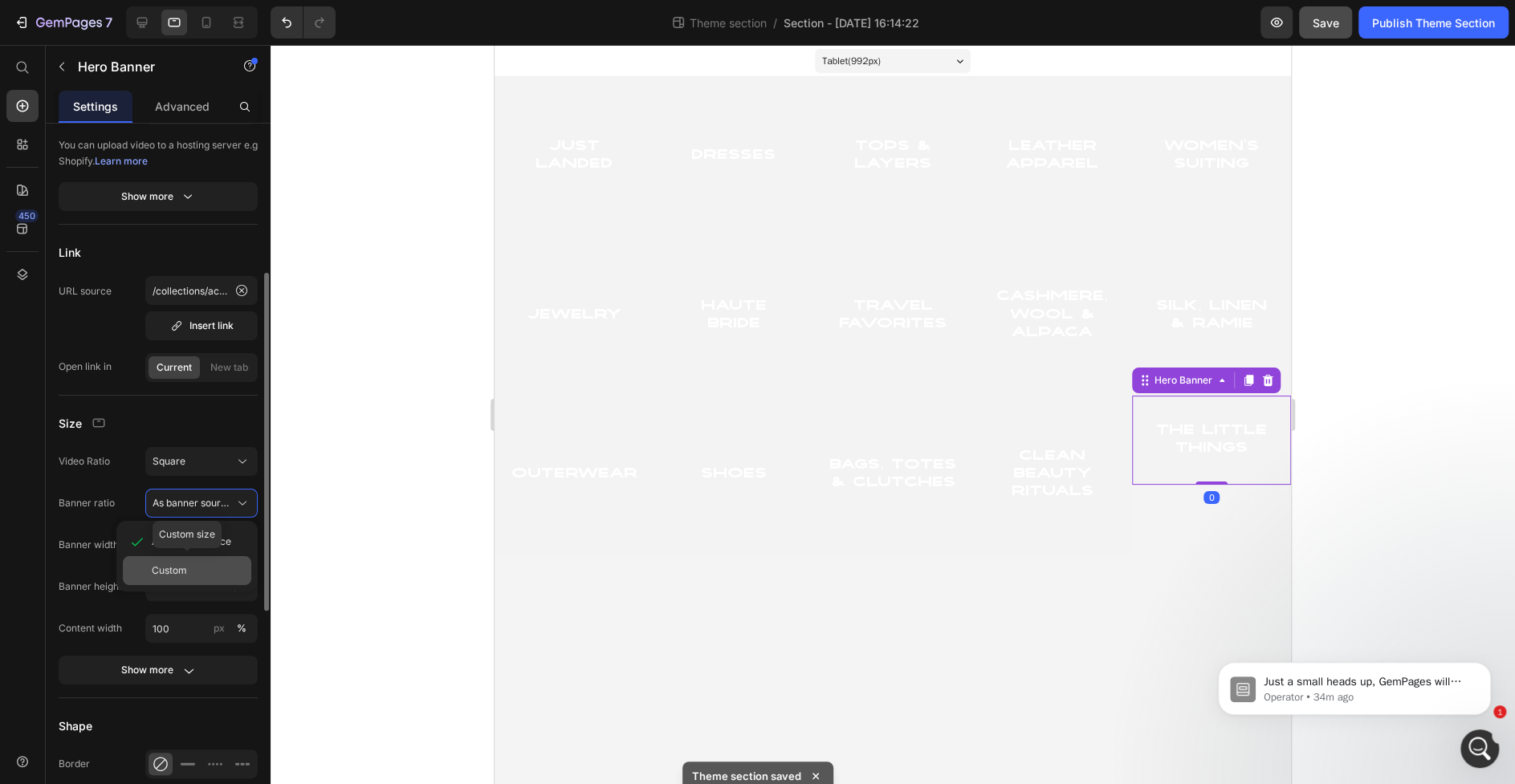 click on "Custom" at bounding box center (198, 571) 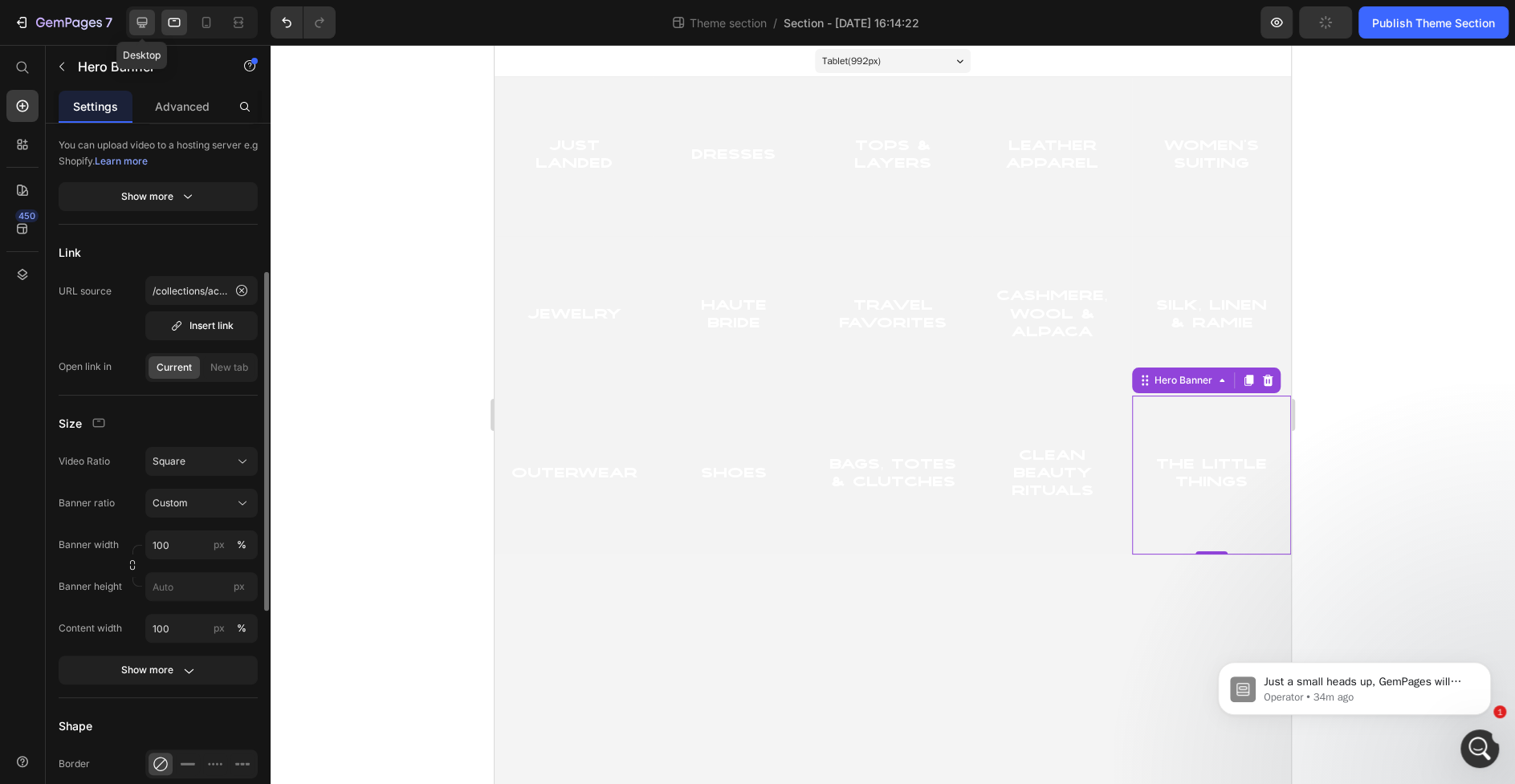 click 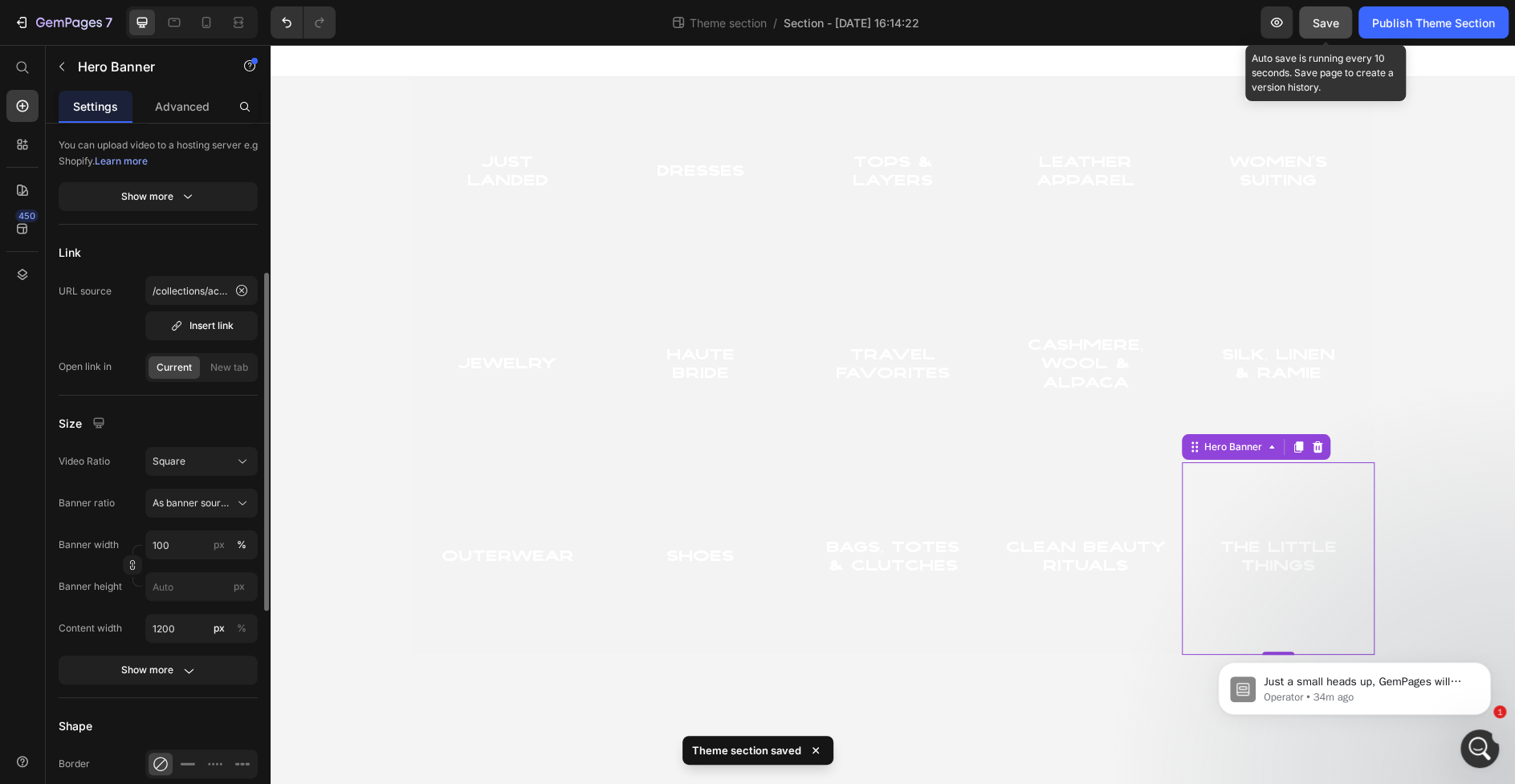 click on "Save" at bounding box center [1326, 22] 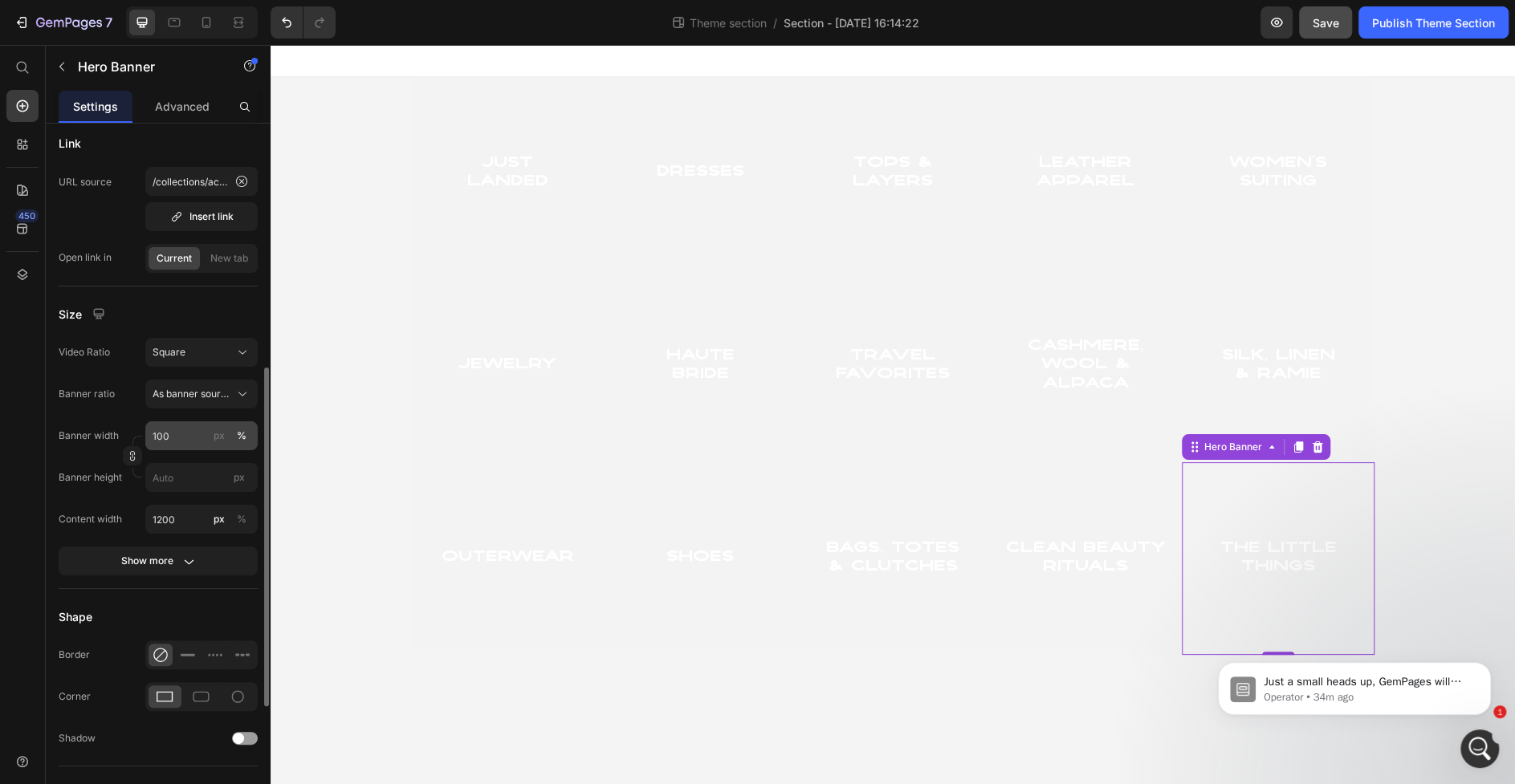scroll, scrollTop: 460, scrollLeft: 0, axis: vertical 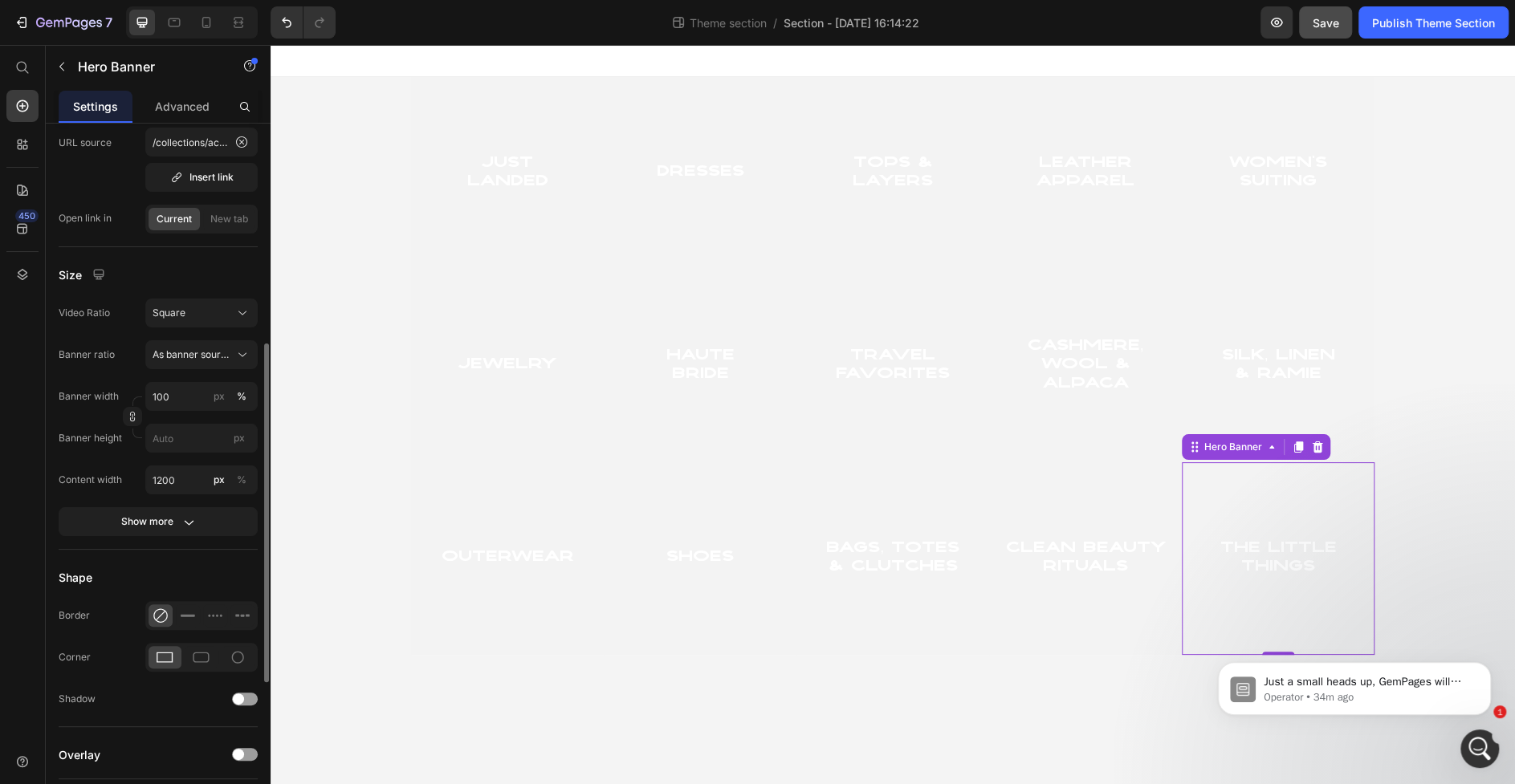 type 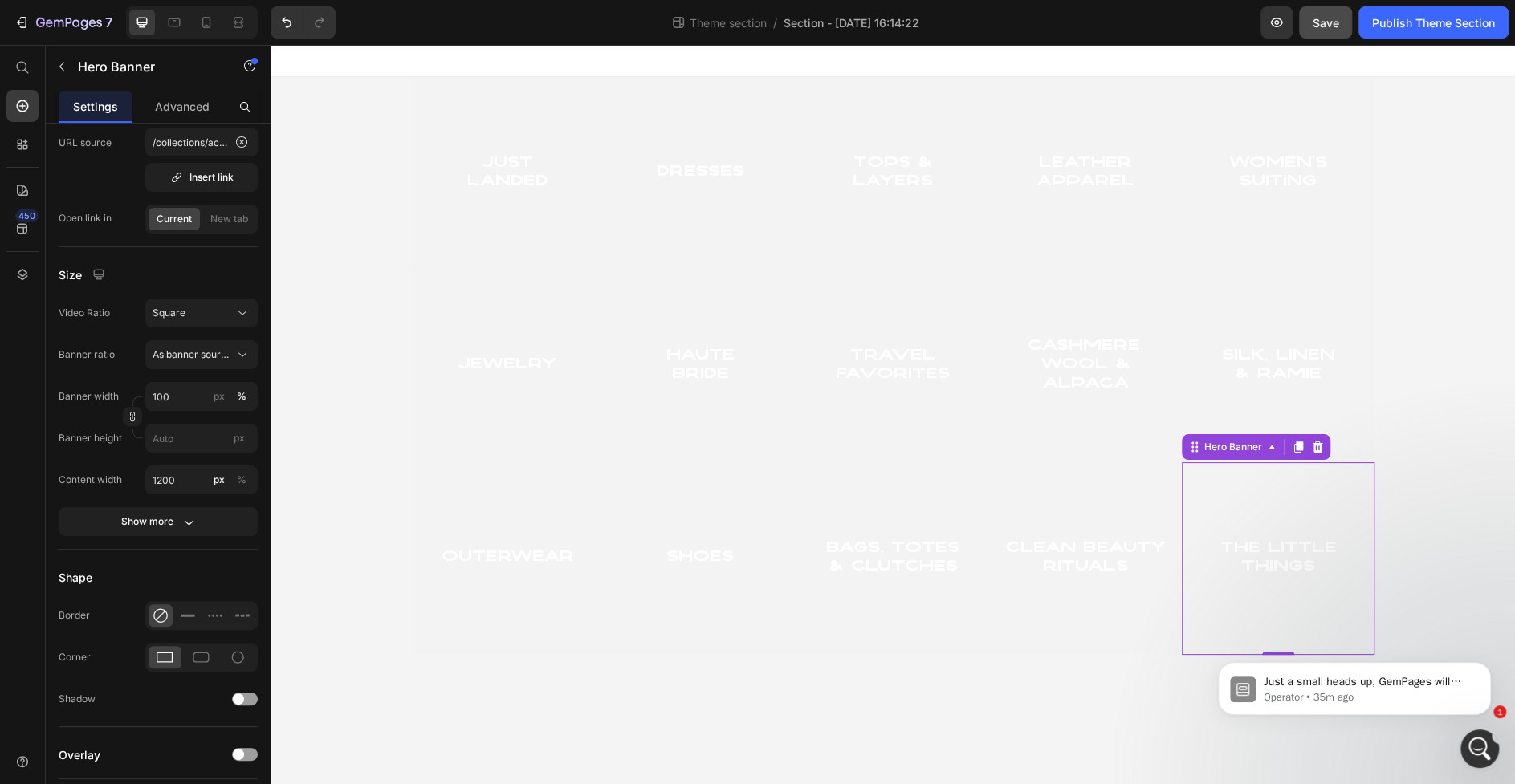 click on "Just  Landed Heading Hero Banner Dresses Heading Hero Banner tops &  Layers Heading Hero Banner Leather Apparel Heading Hero Banner women's  suiting Heading Hero Banner Row" at bounding box center [893, 173] 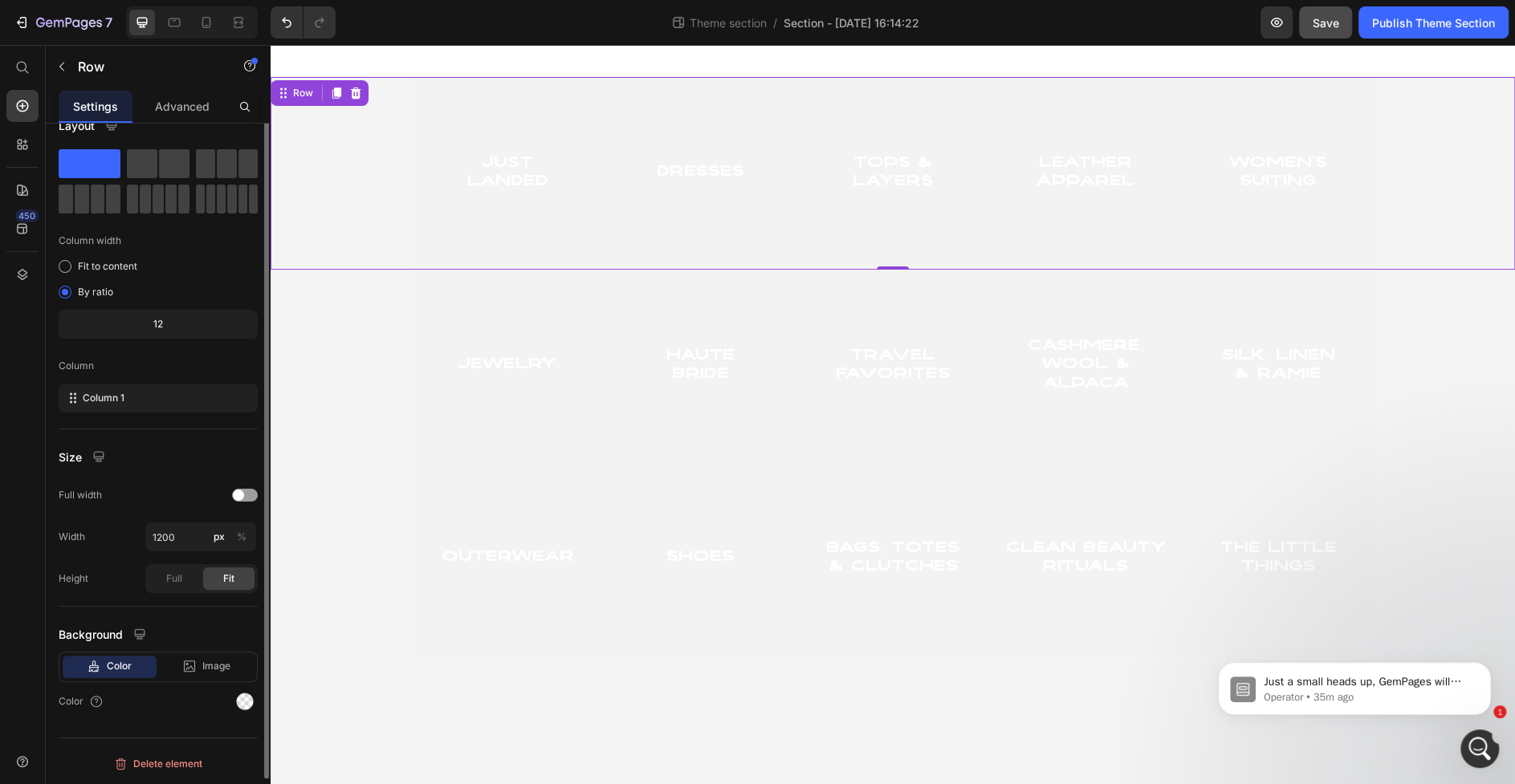 scroll, scrollTop: 0, scrollLeft: 0, axis: both 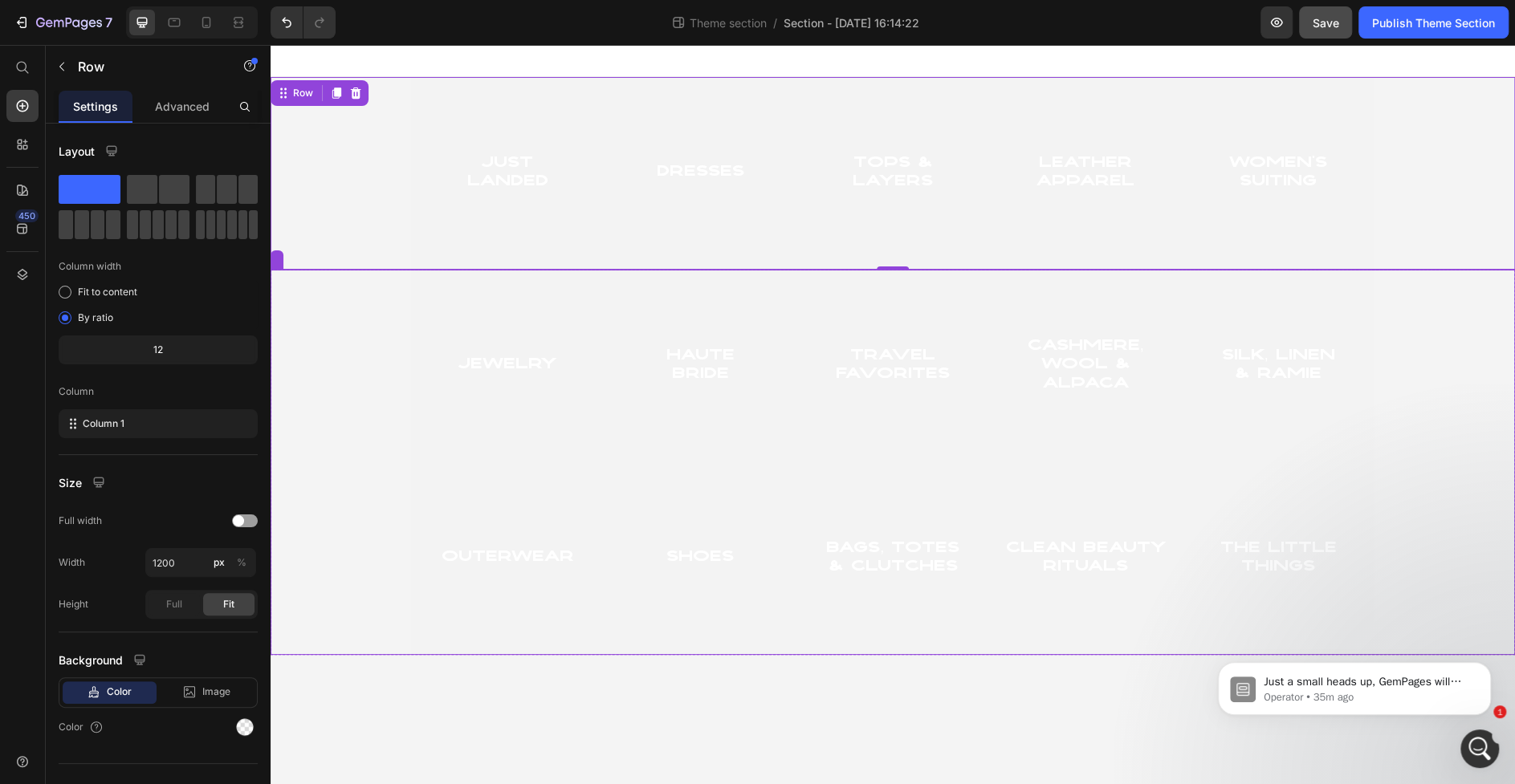 click on "jewelry Heading Hero Banner haute  Bride Heading Hero Banner Travel Favorites Heading Hero Banner cashmere, wool &  alpaca Heading Hero Banner Silk, Linen  & Ramie Heading Hero Banner Row Outerwear Heading Hero Banner Shoes Heading Hero Banner Bags, Totes  & Clutches Heading Hero Banner Clean Beauty Rituals Heading Hero Banner The Little  Things Heading Hero Banner Row" at bounding box center [893, 462] 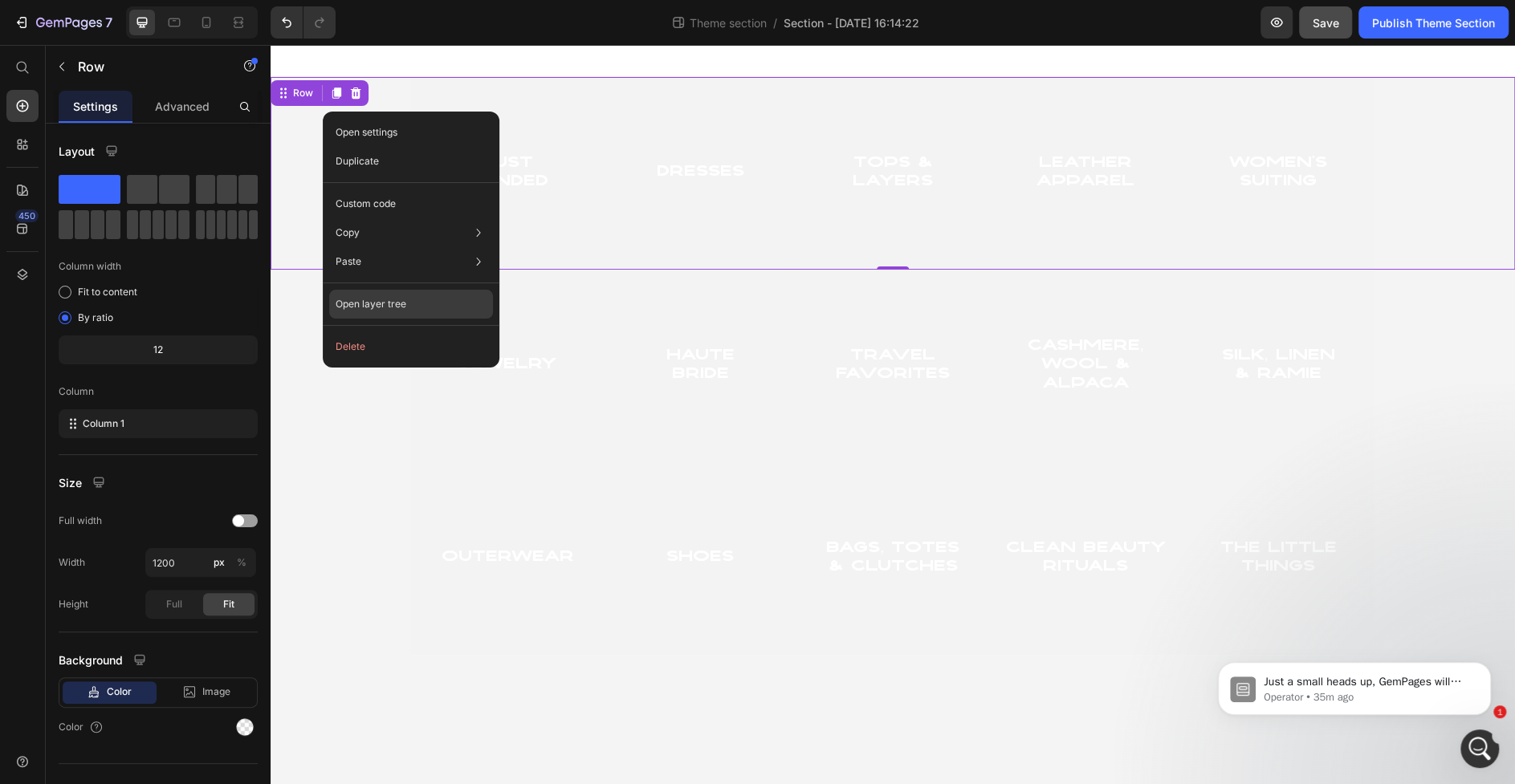 click on "Open layer tree" at bounding box center [371, 304] 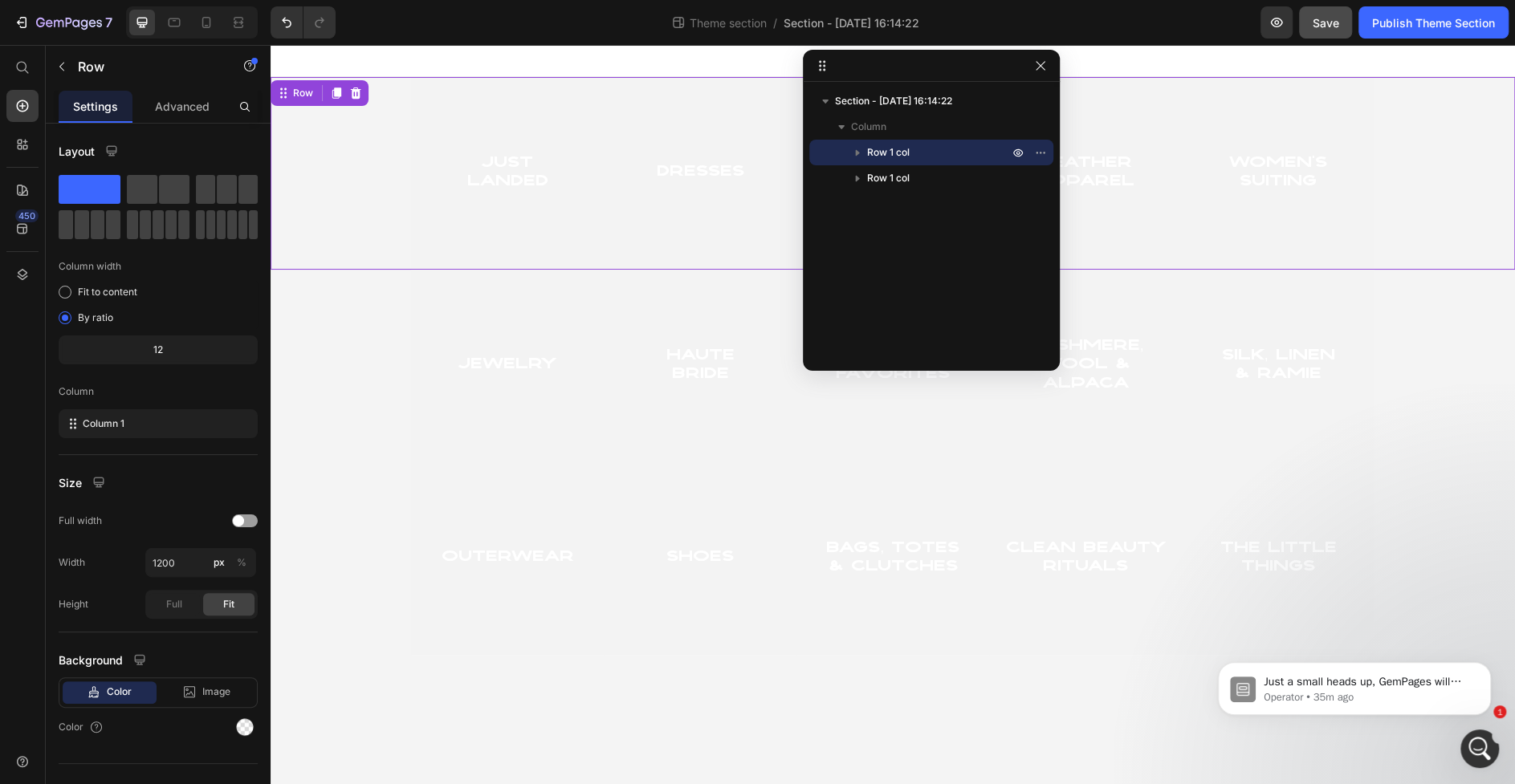 click on "Just  Landed Heading Hero Banner Dresses Heading Hero Banner tops &  Layers Heading Hero Banner Leather Apparel Heading Hero Banner women's  suiting Heading Hero Banner Row" at bounding box center [893, 173] 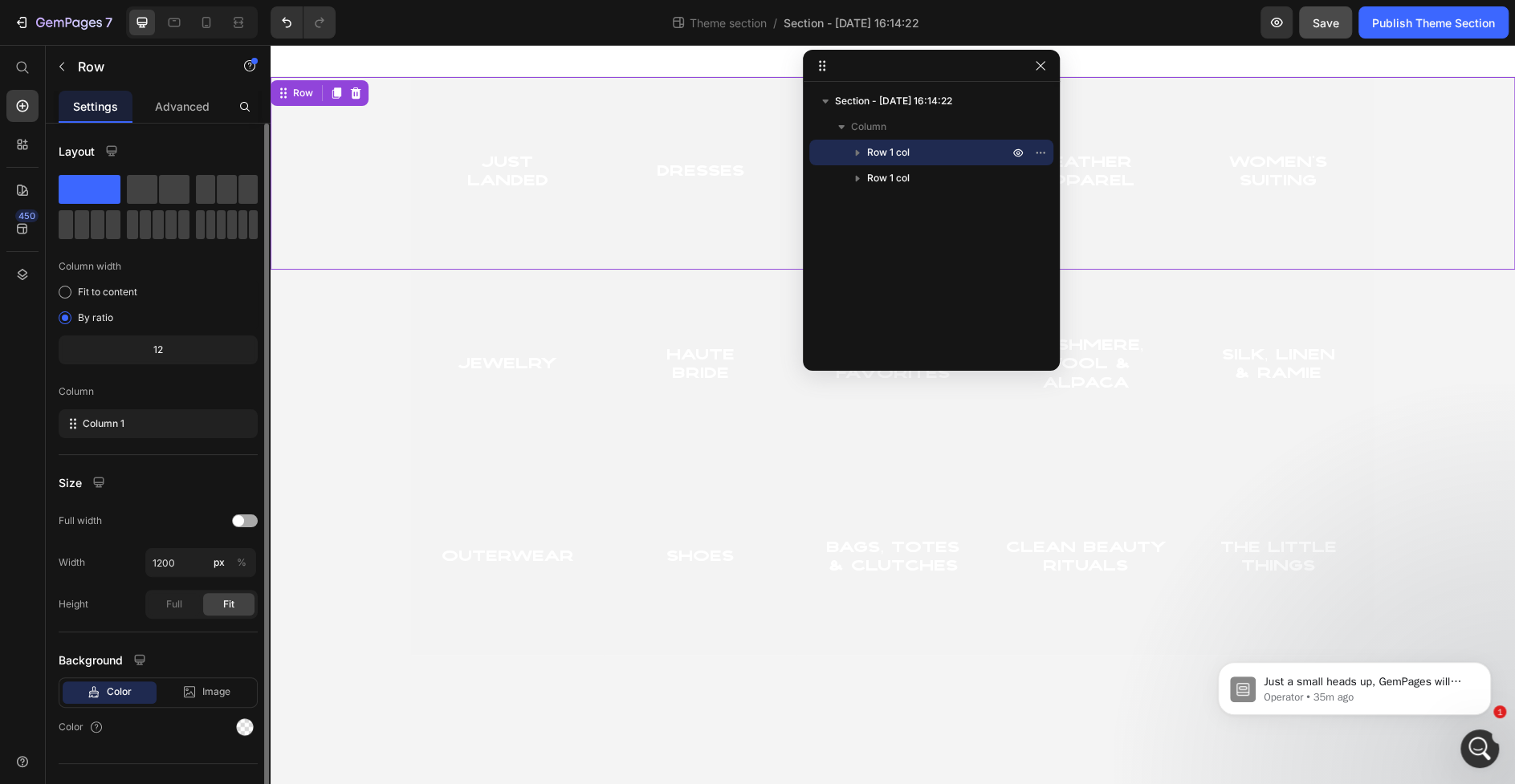scroll, scrollTop: 24, scrollLeft: 0, axis: vertical 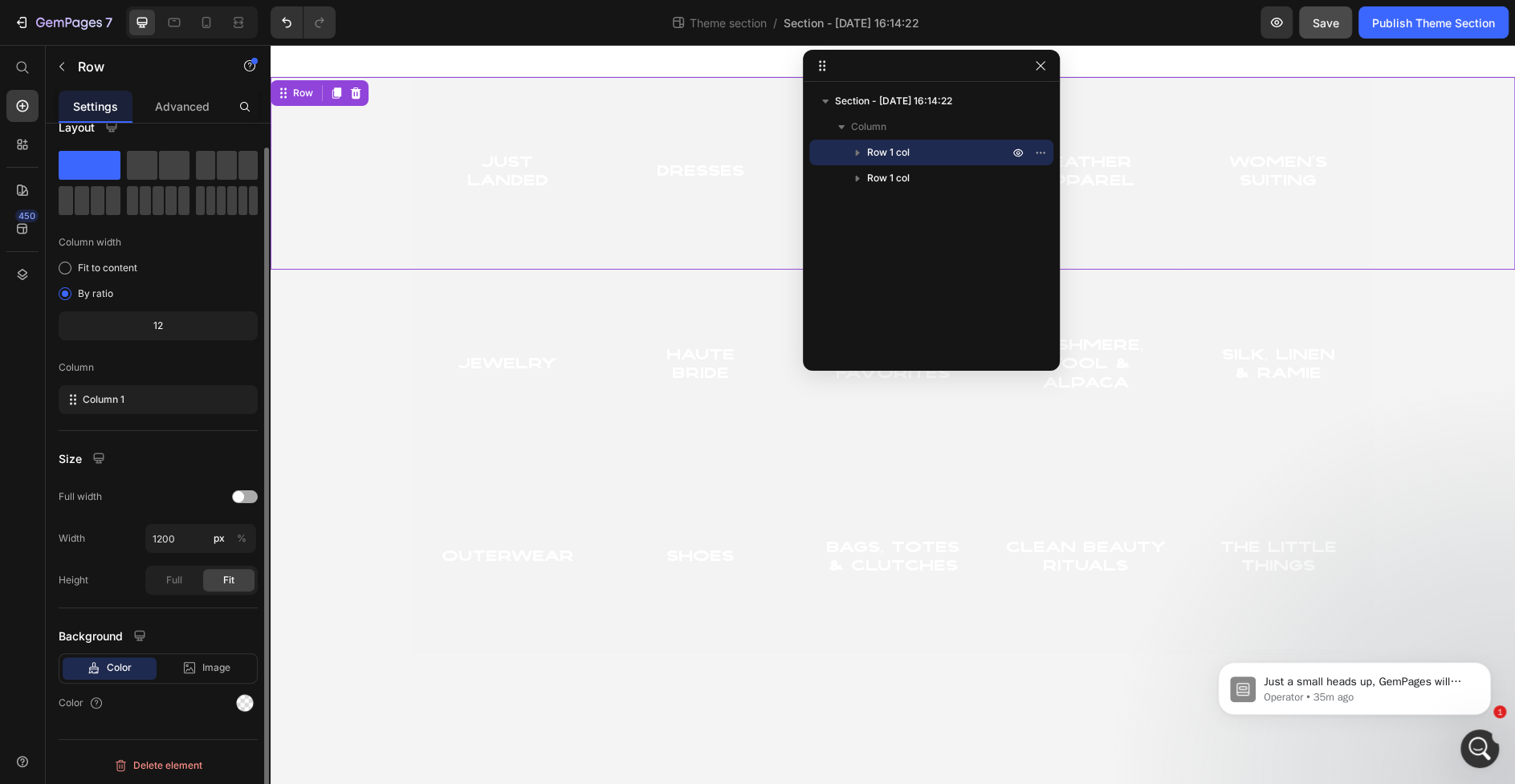 click at bounding box center [245, 497] 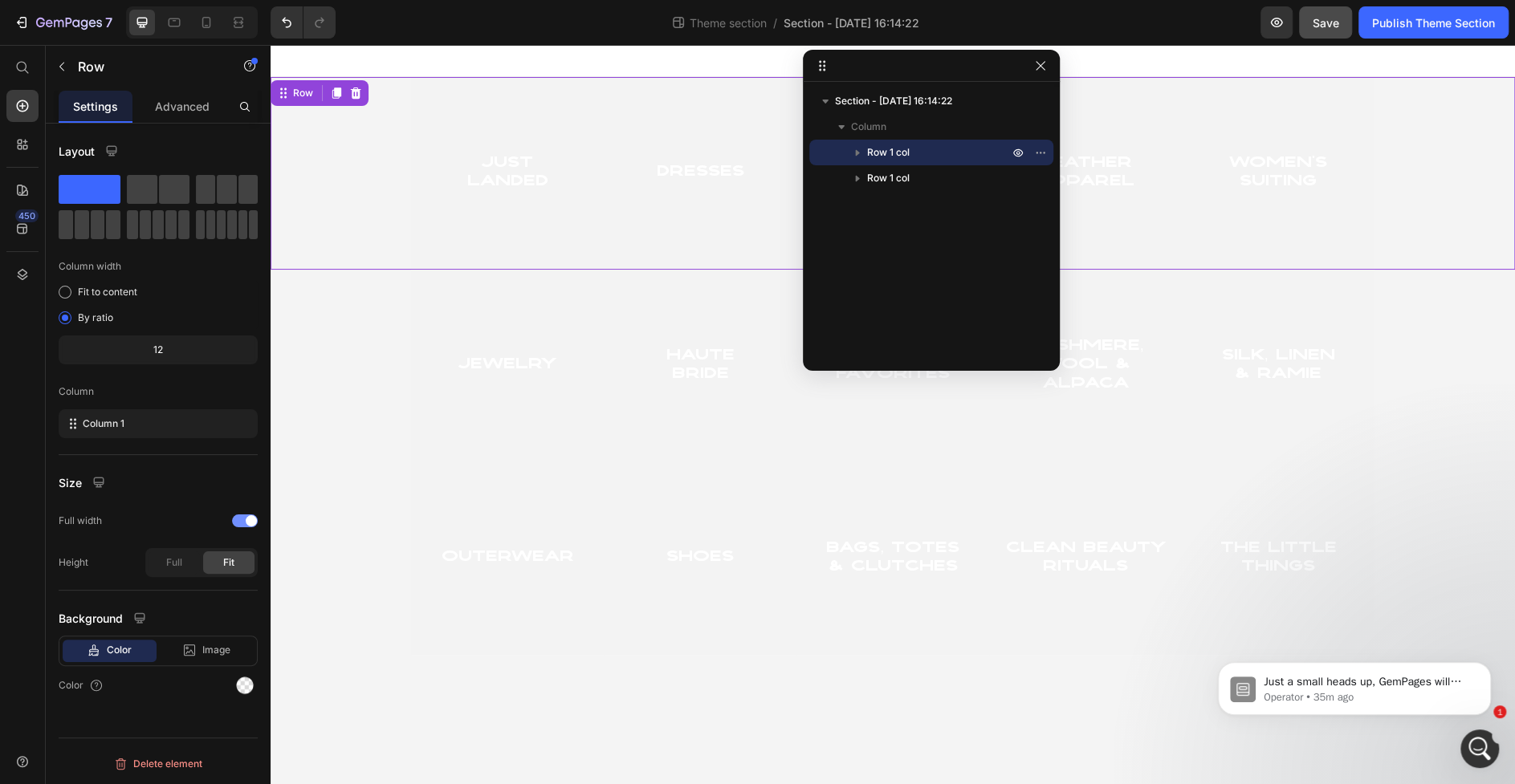 scroll, scrollTop: 0, scrollLeft: 0, axis: both 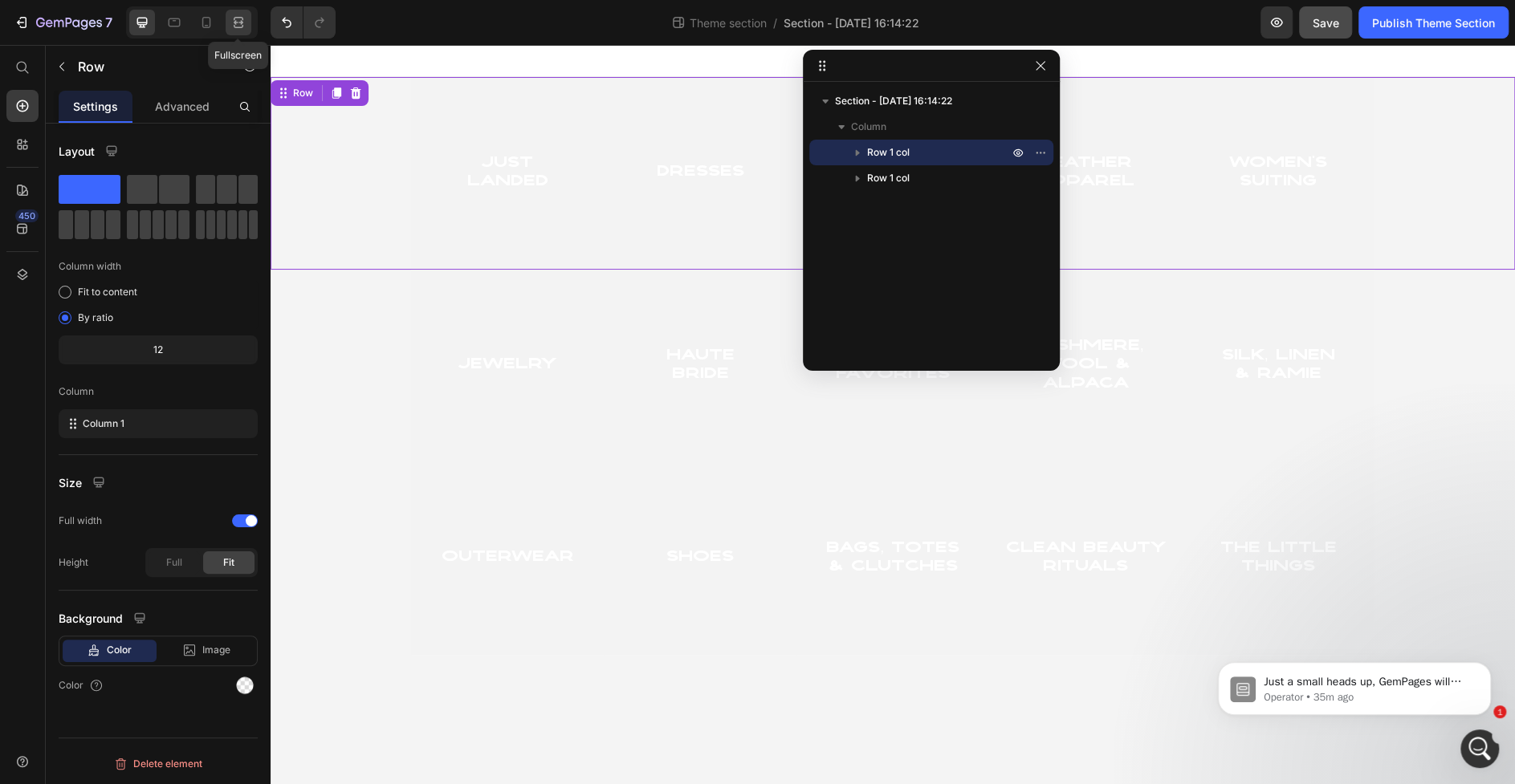 click 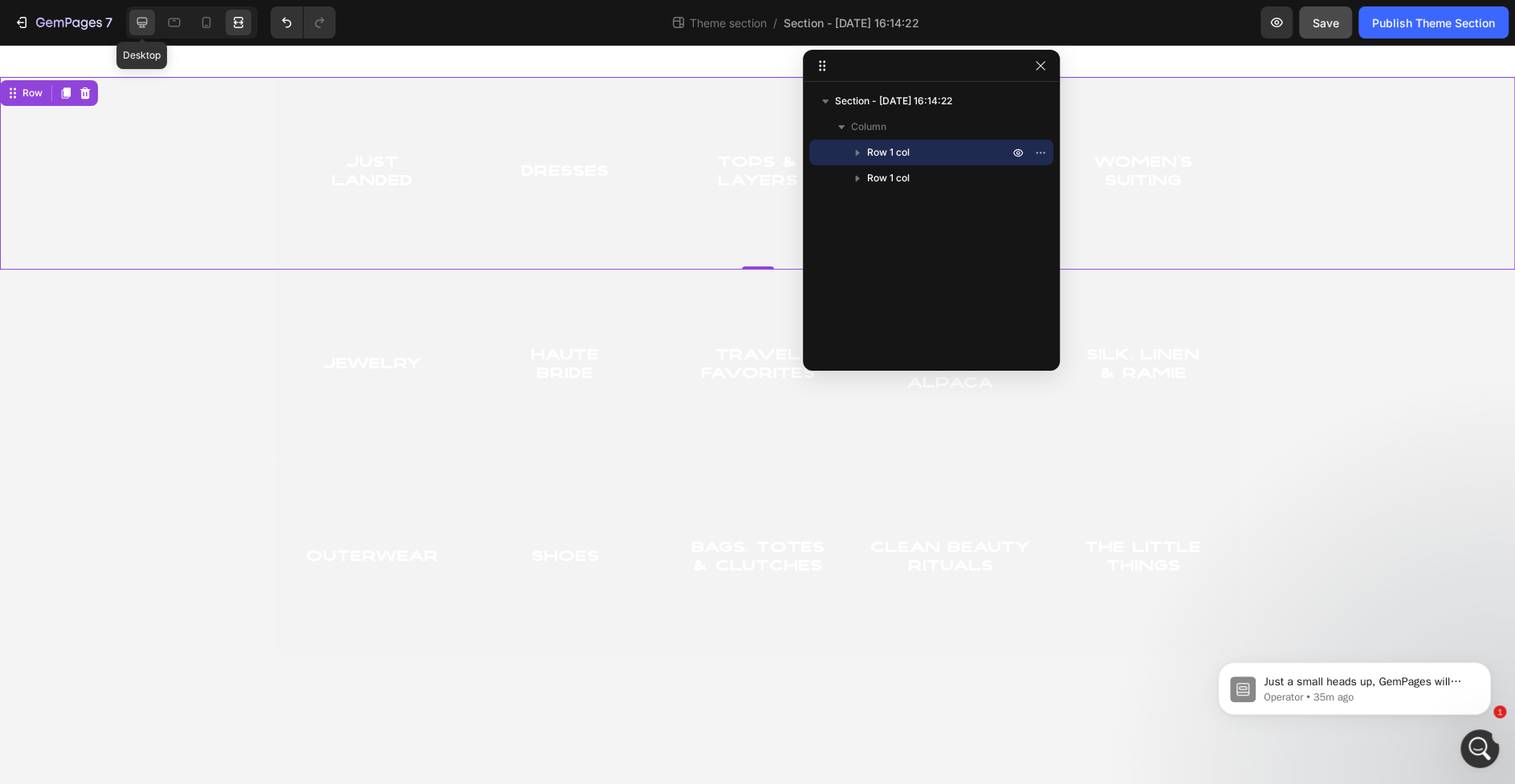 click 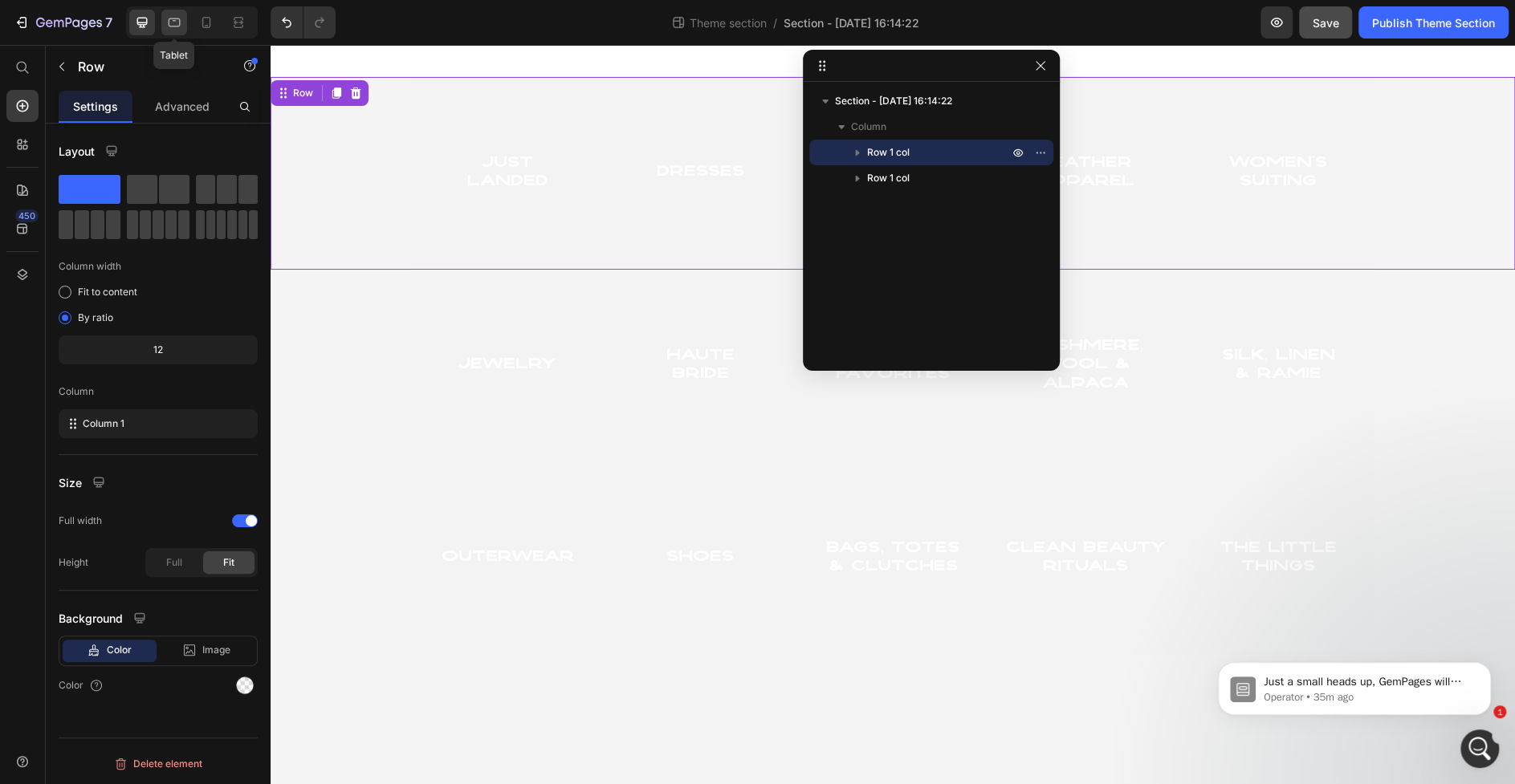 click 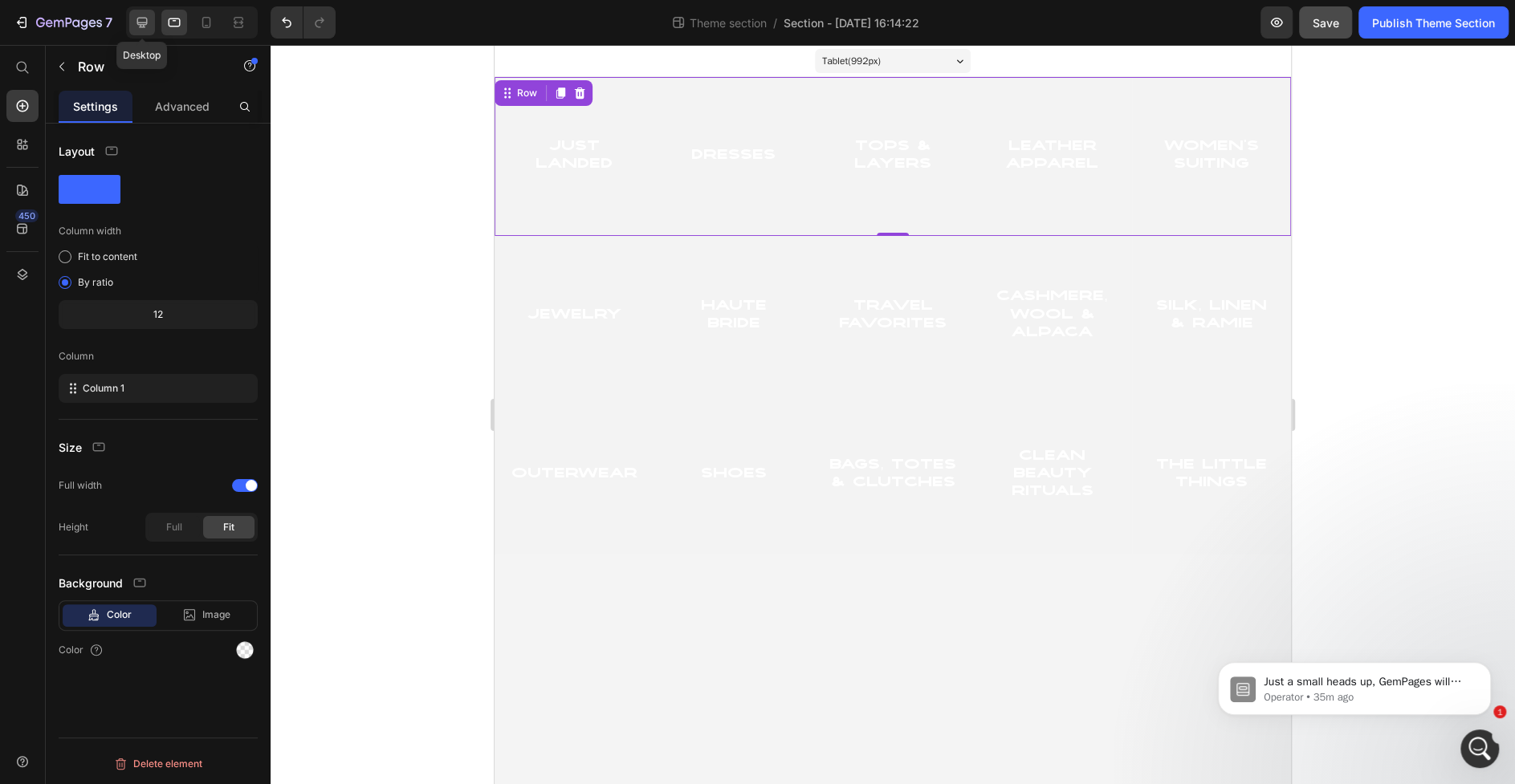 click 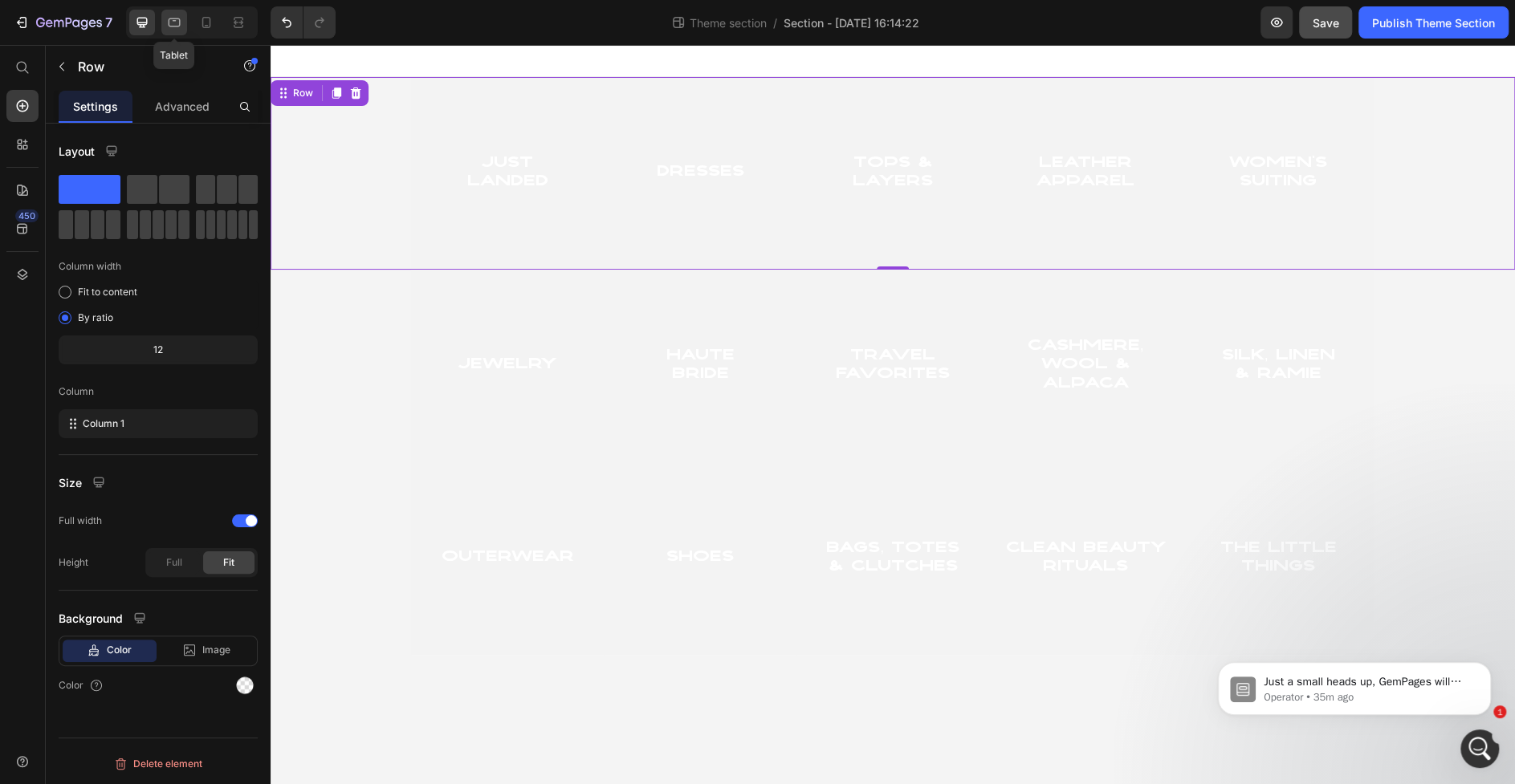 click 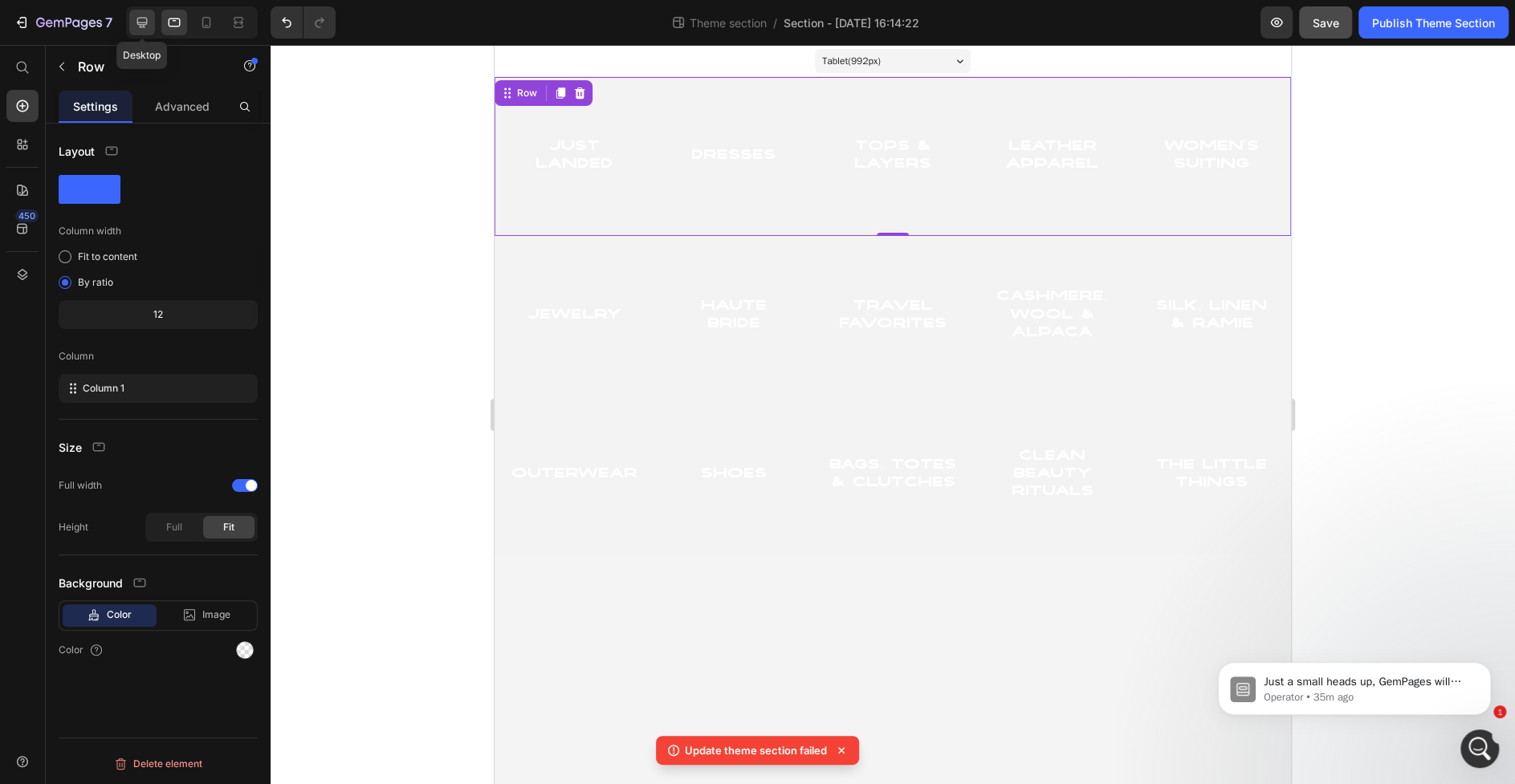 click 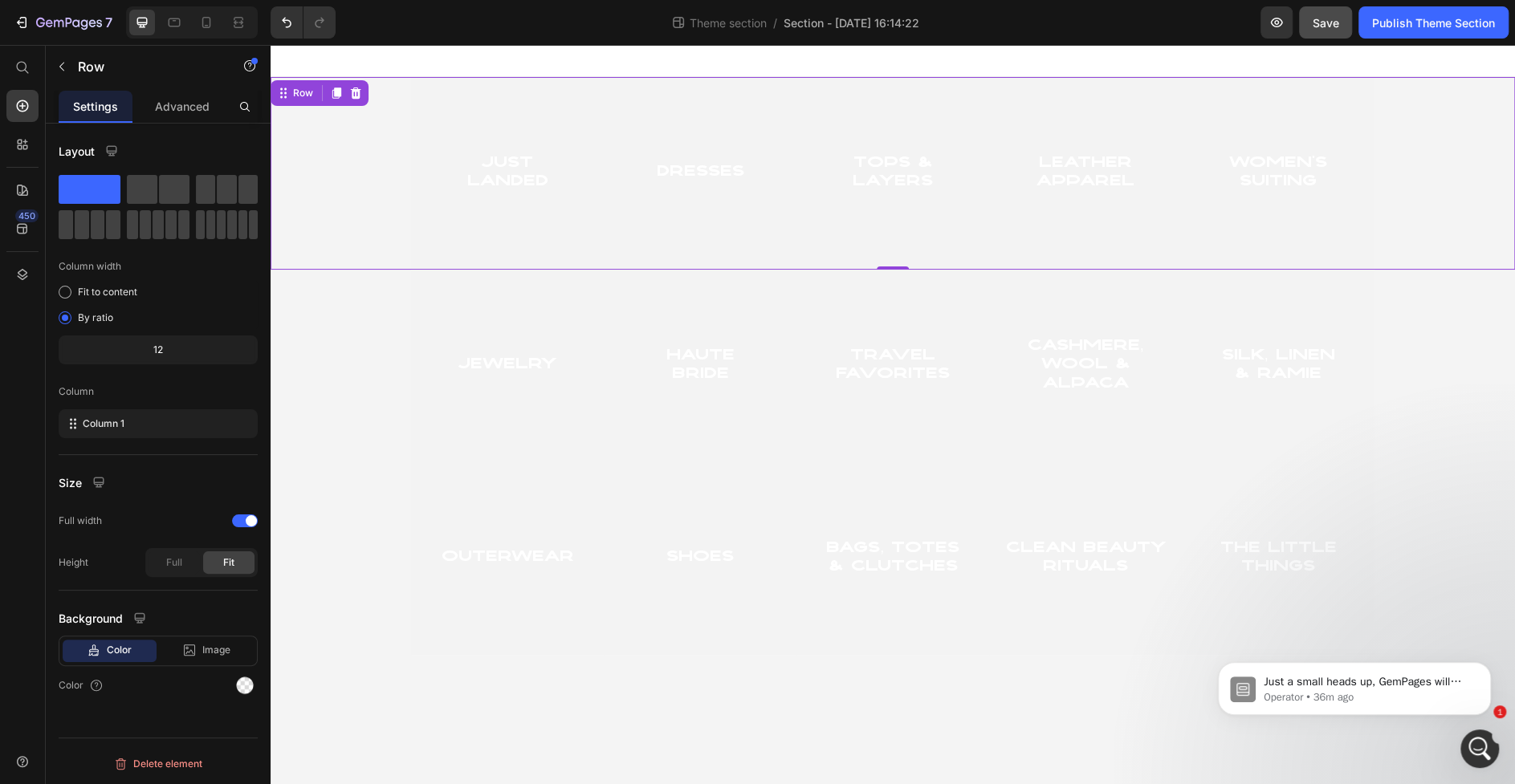 click on "Just  Landed Heading Hero Banner Dresses Heading Hero Banner tops &  Layers Heading Hero Banner Leather Apparel Heading Hero Banner women's  suiting Heading Hero Banner Row" at bounding box center (893, 173) 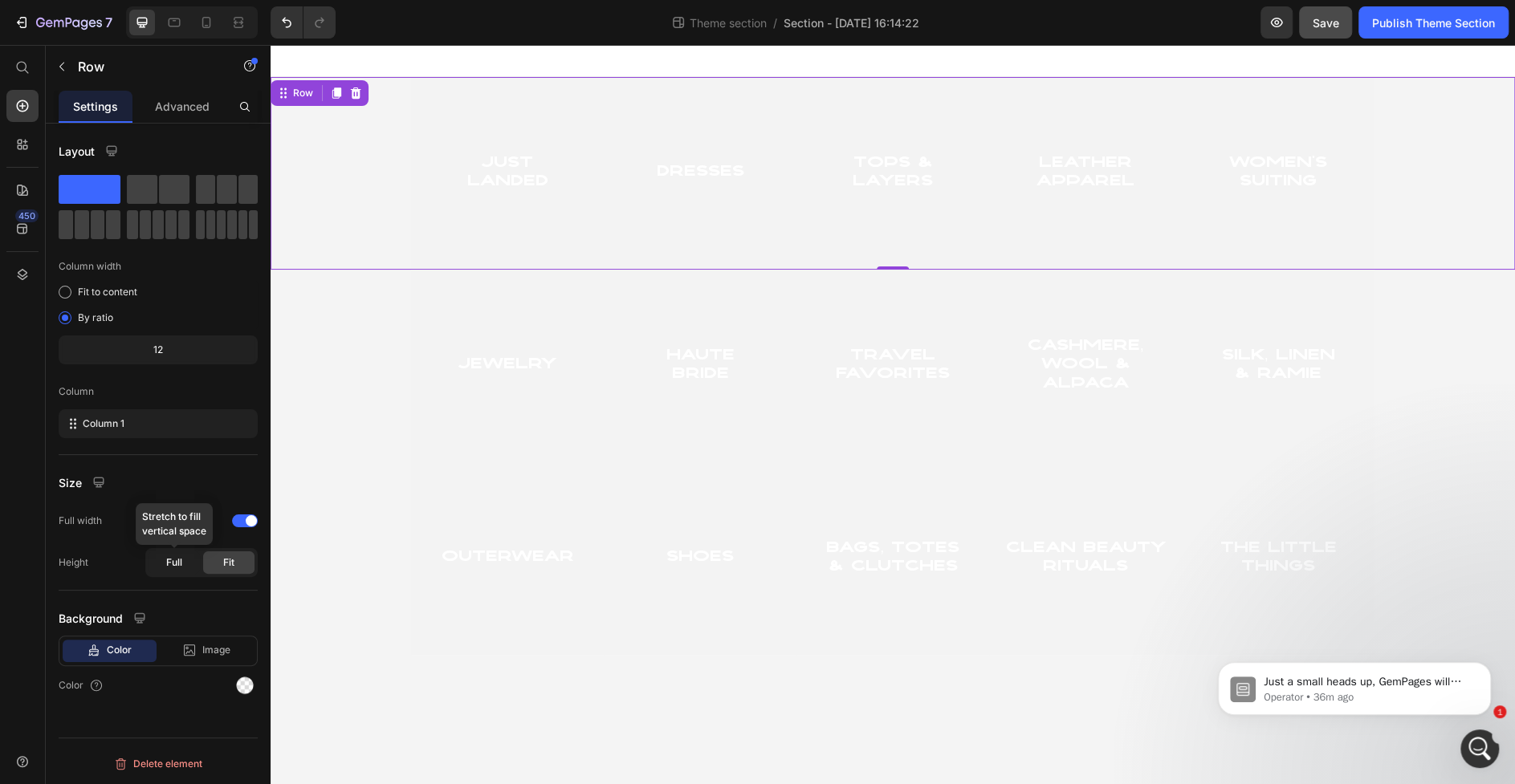 click on "Full" 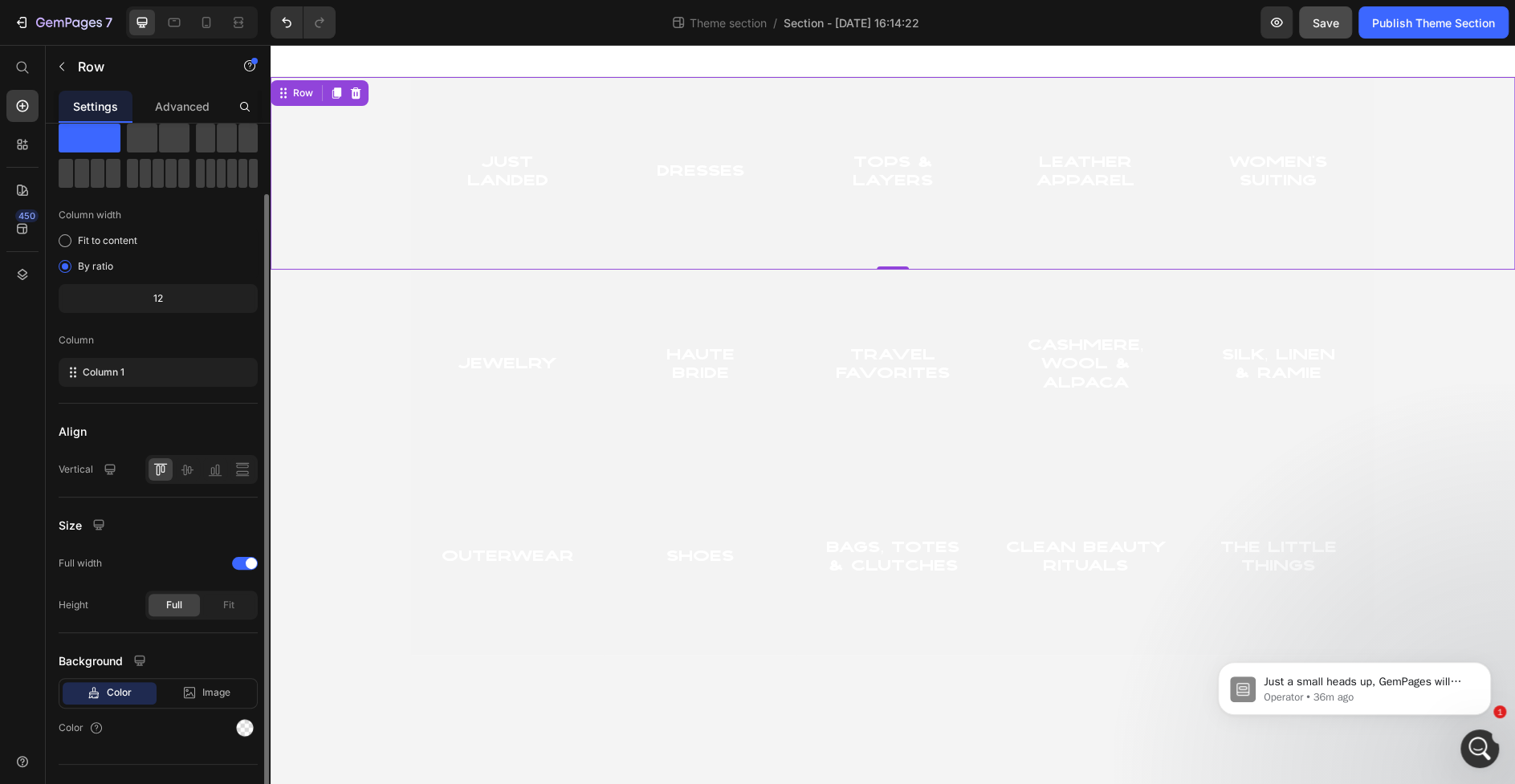 scroll, scrollTop: 75, scrollLeft: 0, axis: vertical 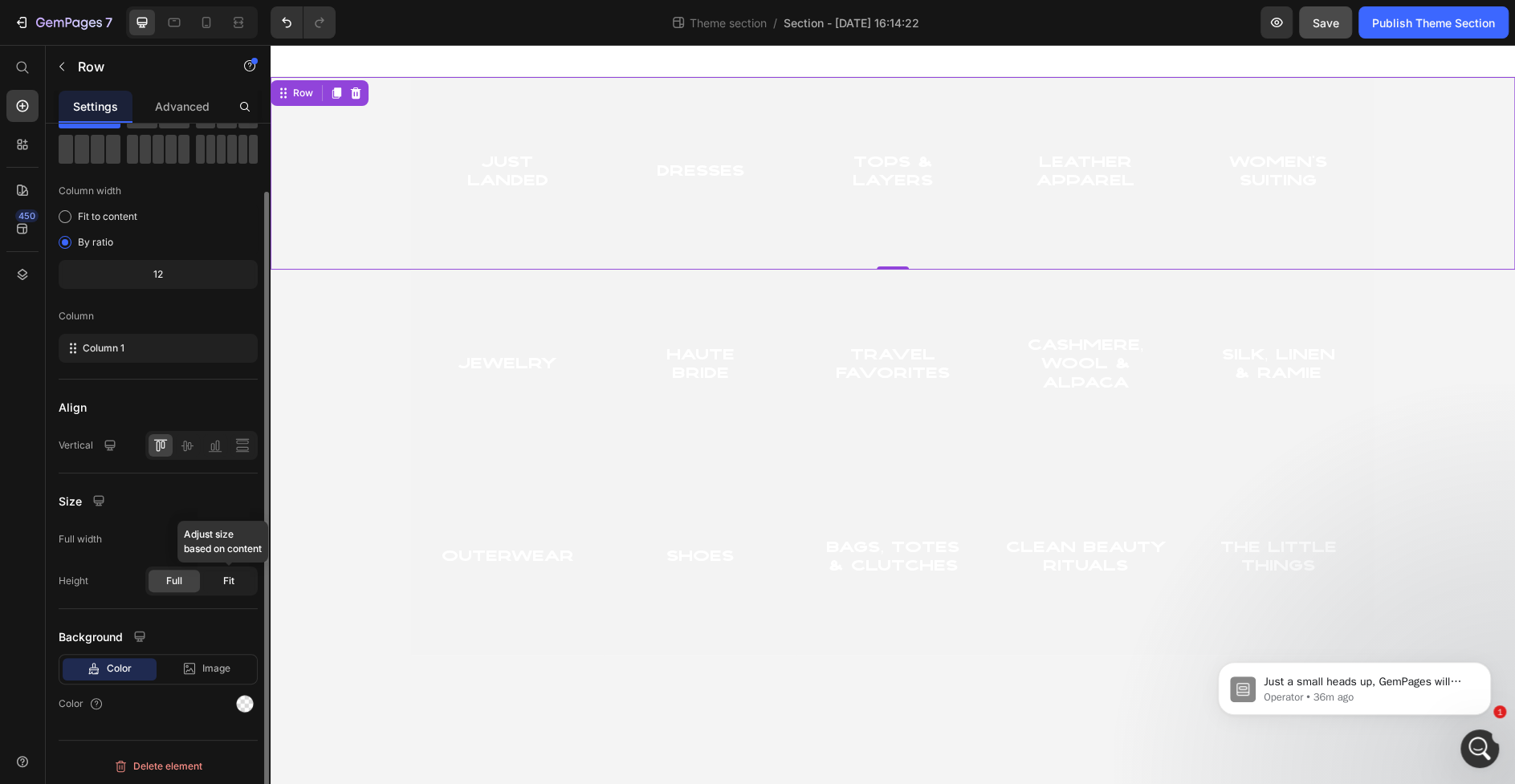click on "Fit" 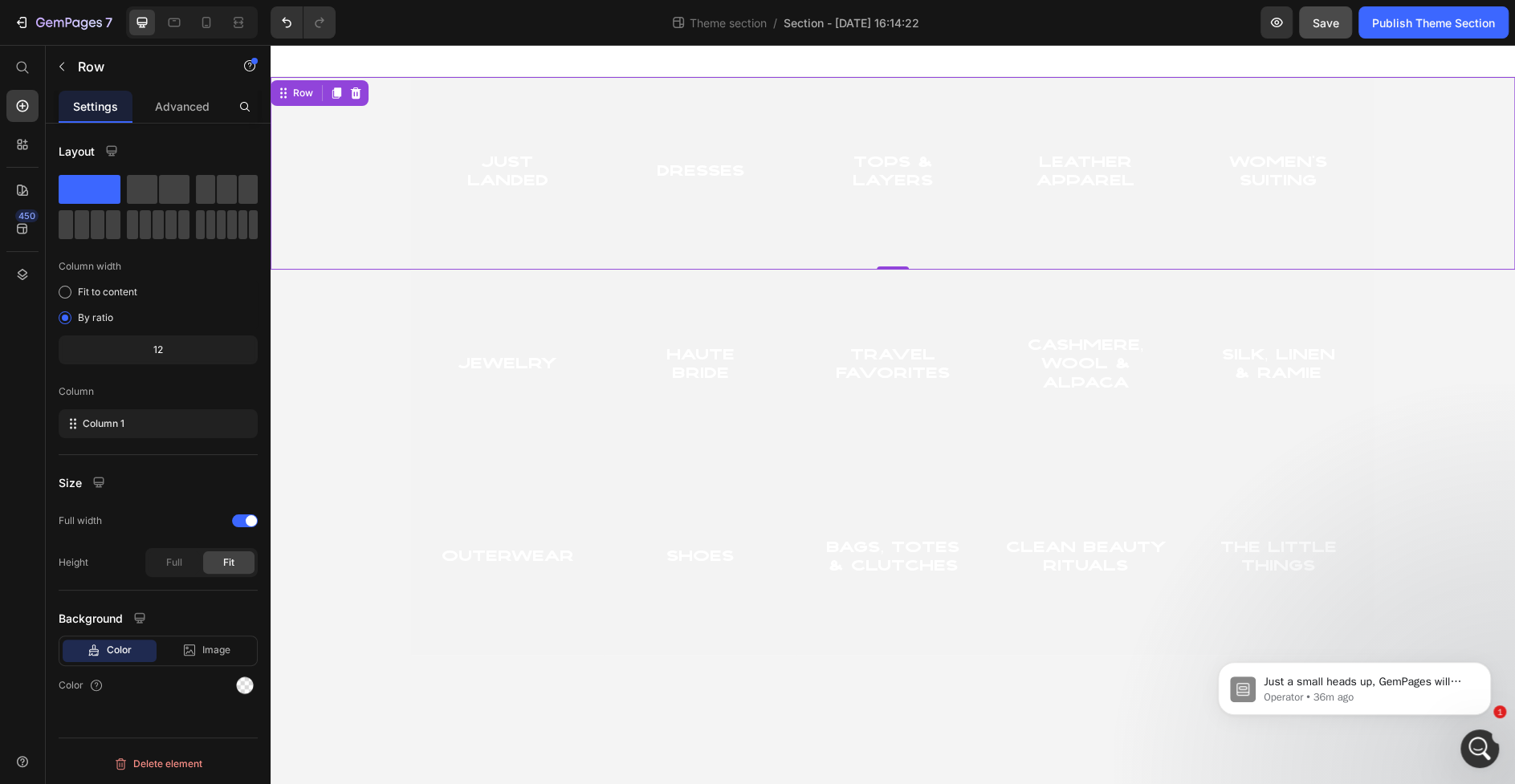 scroll, scrollTop: 0, scrollLeft: 0, axis: both 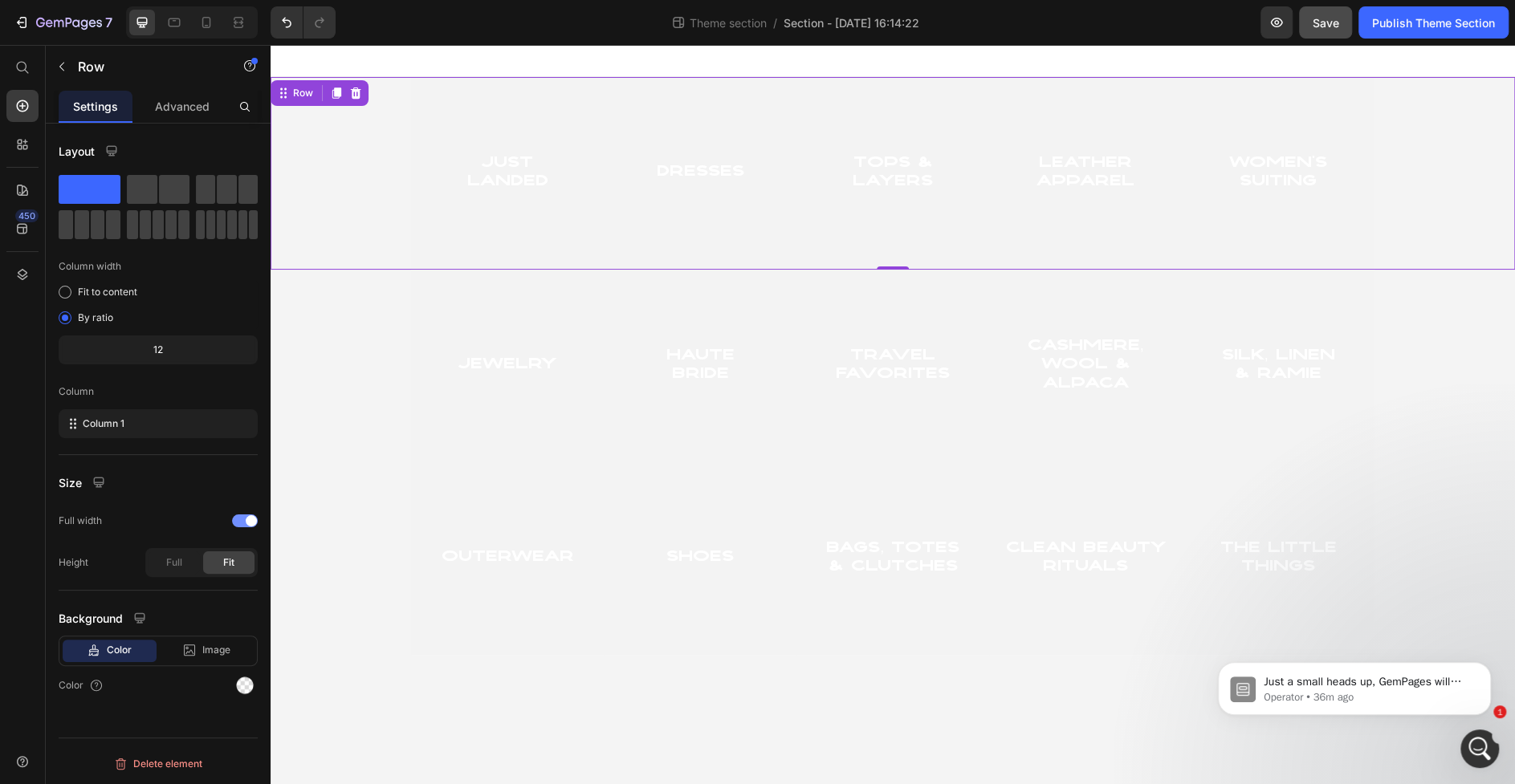 click at bounding box center (251, 521) 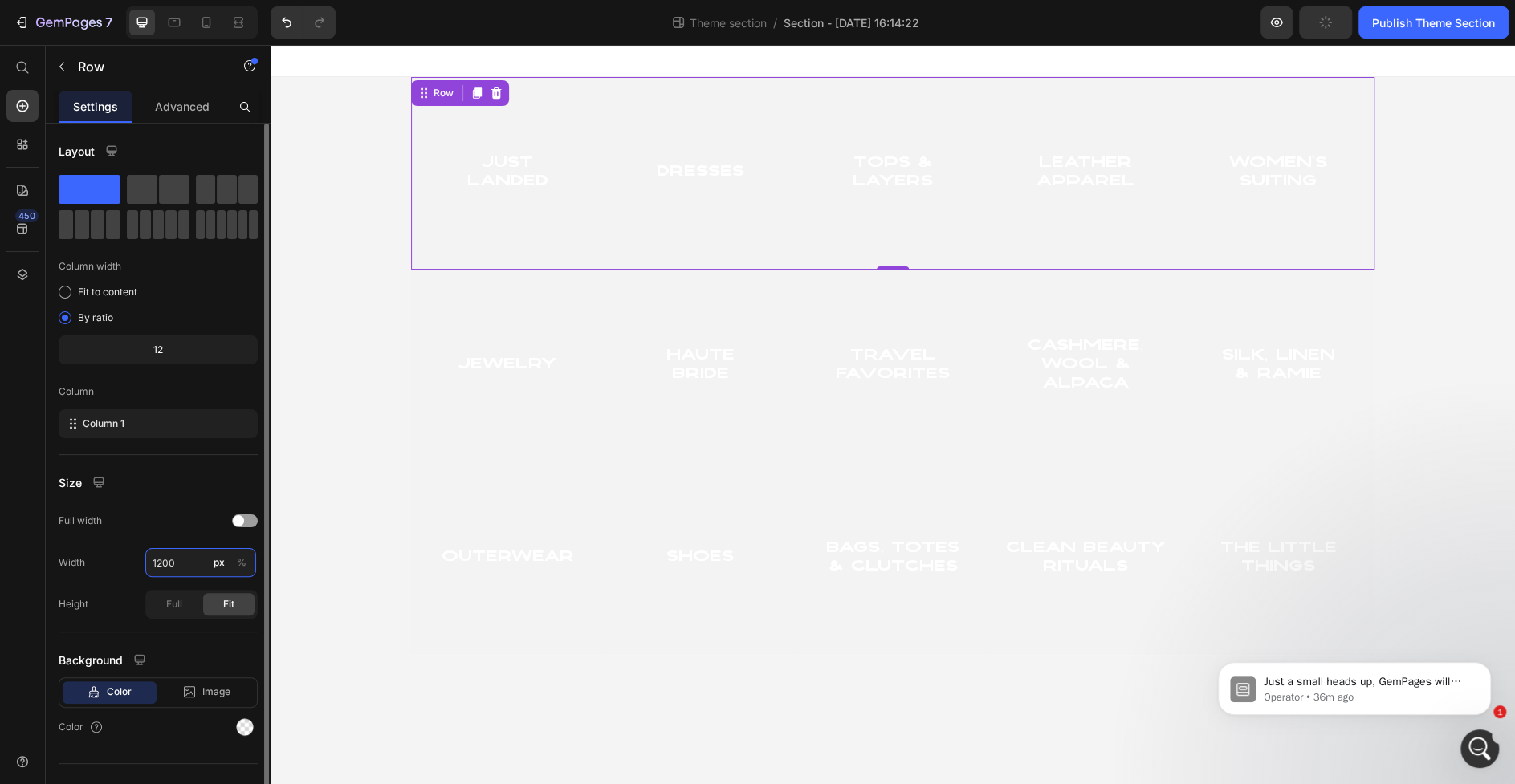 click on "1200" at bounding box center (201, 563) 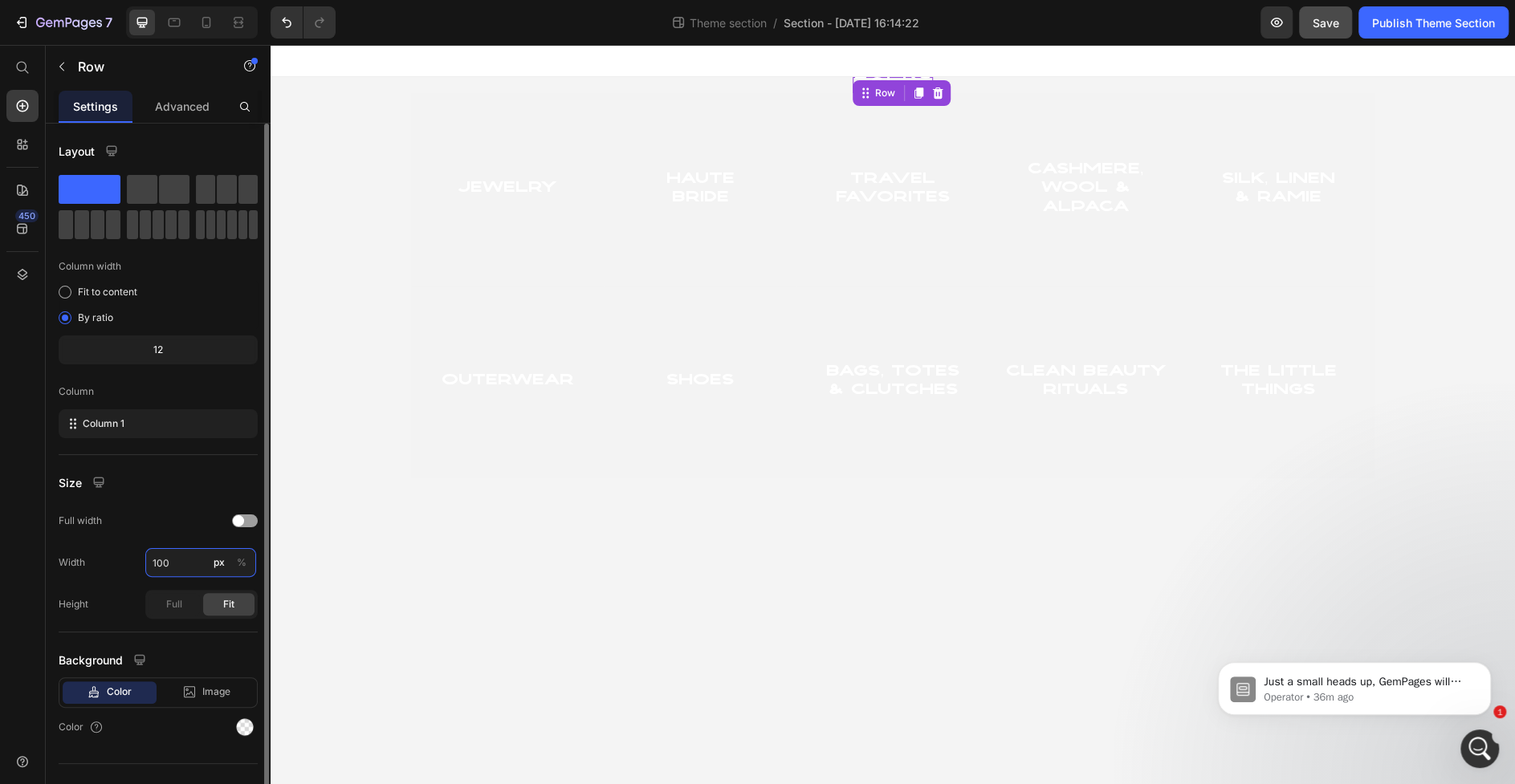 type on "100" 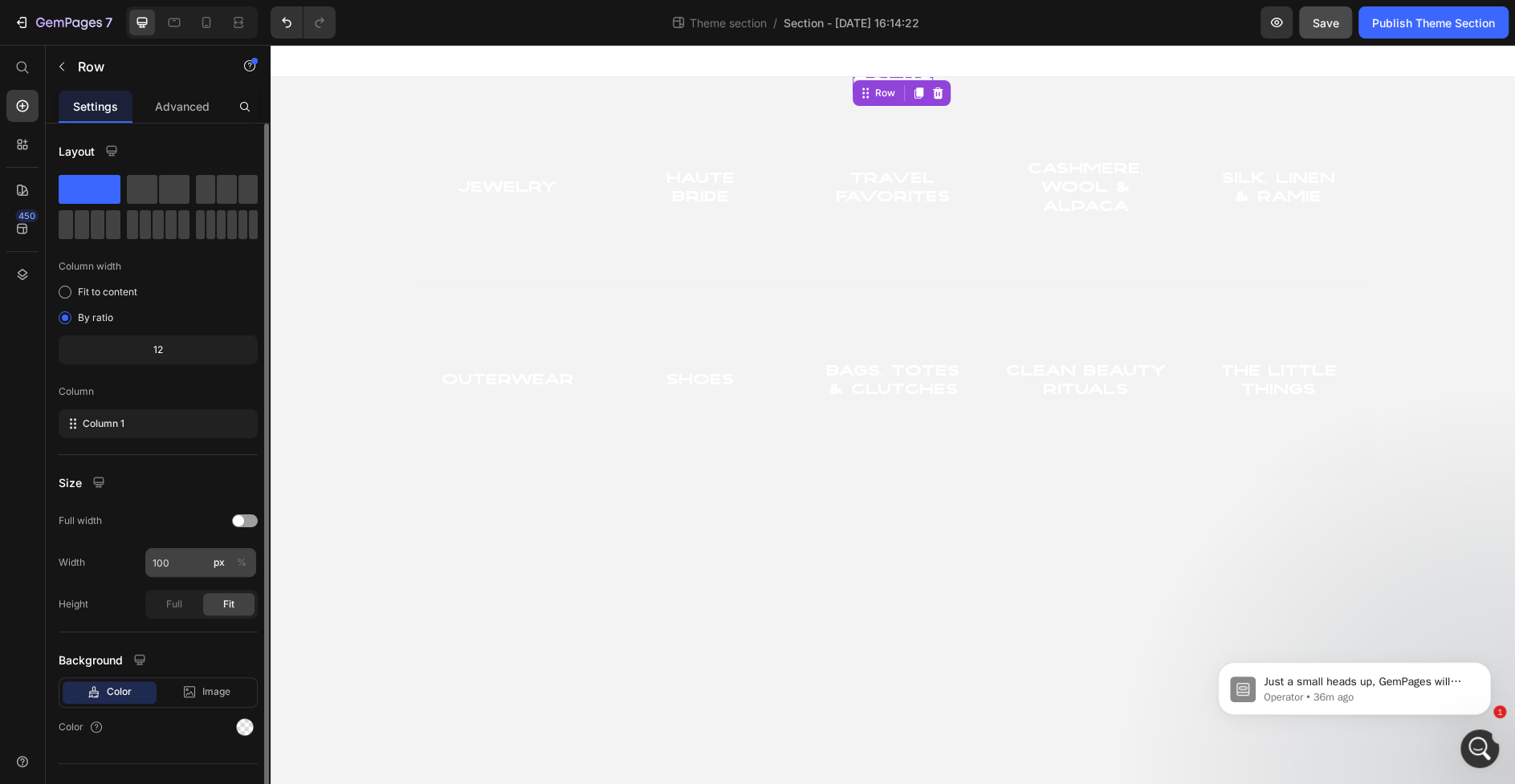 click on "%" at bounding box center [242, 563] 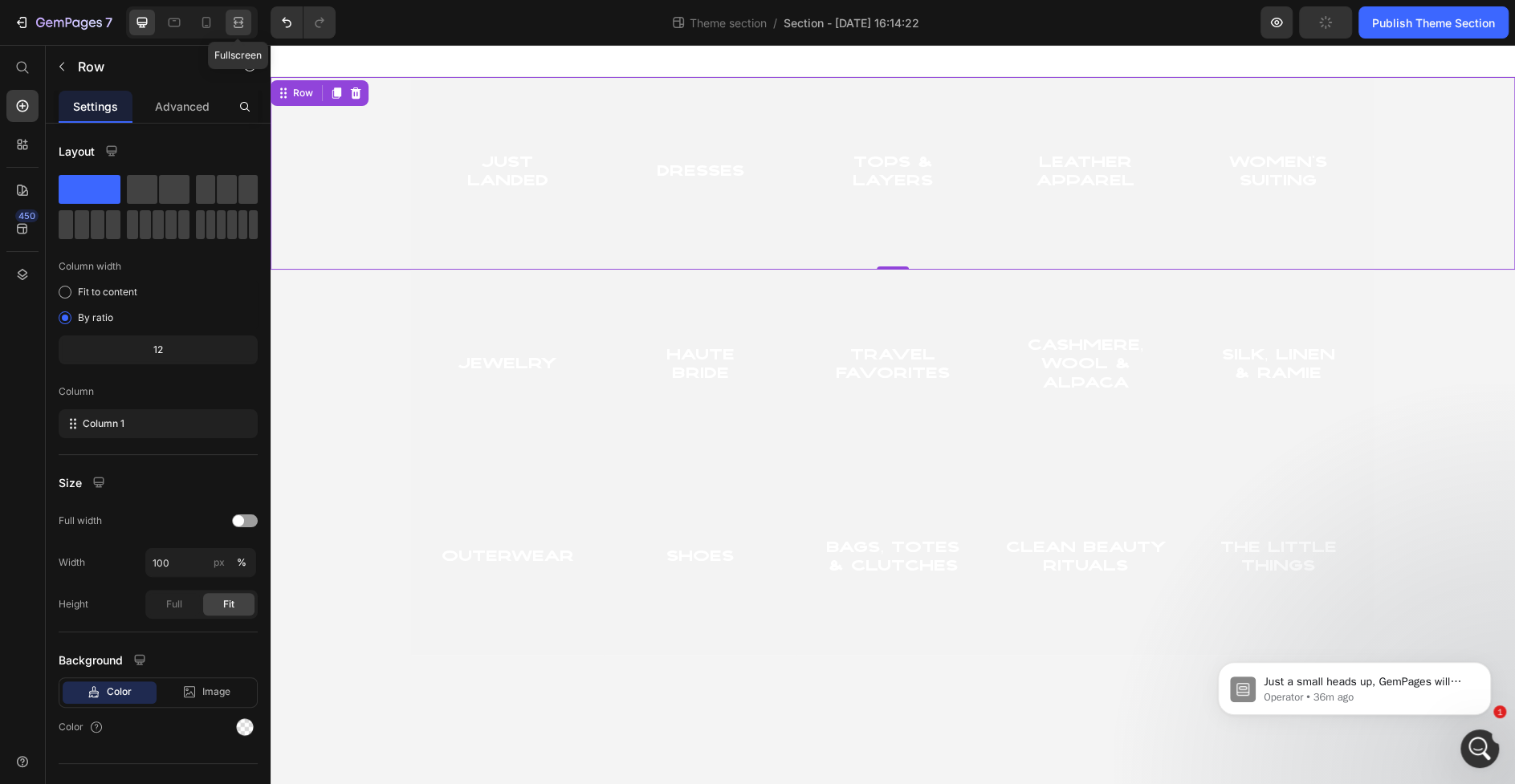 click 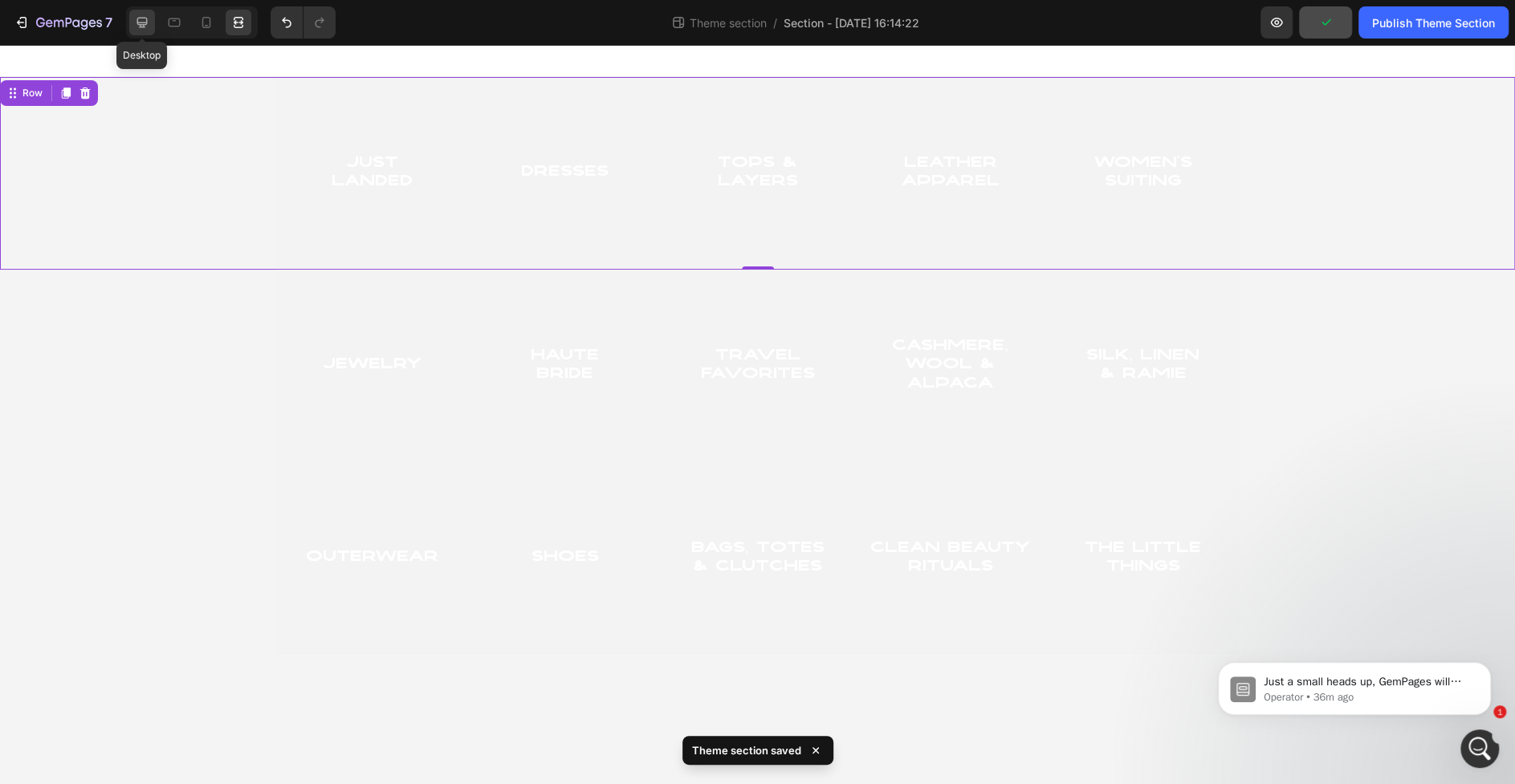 click 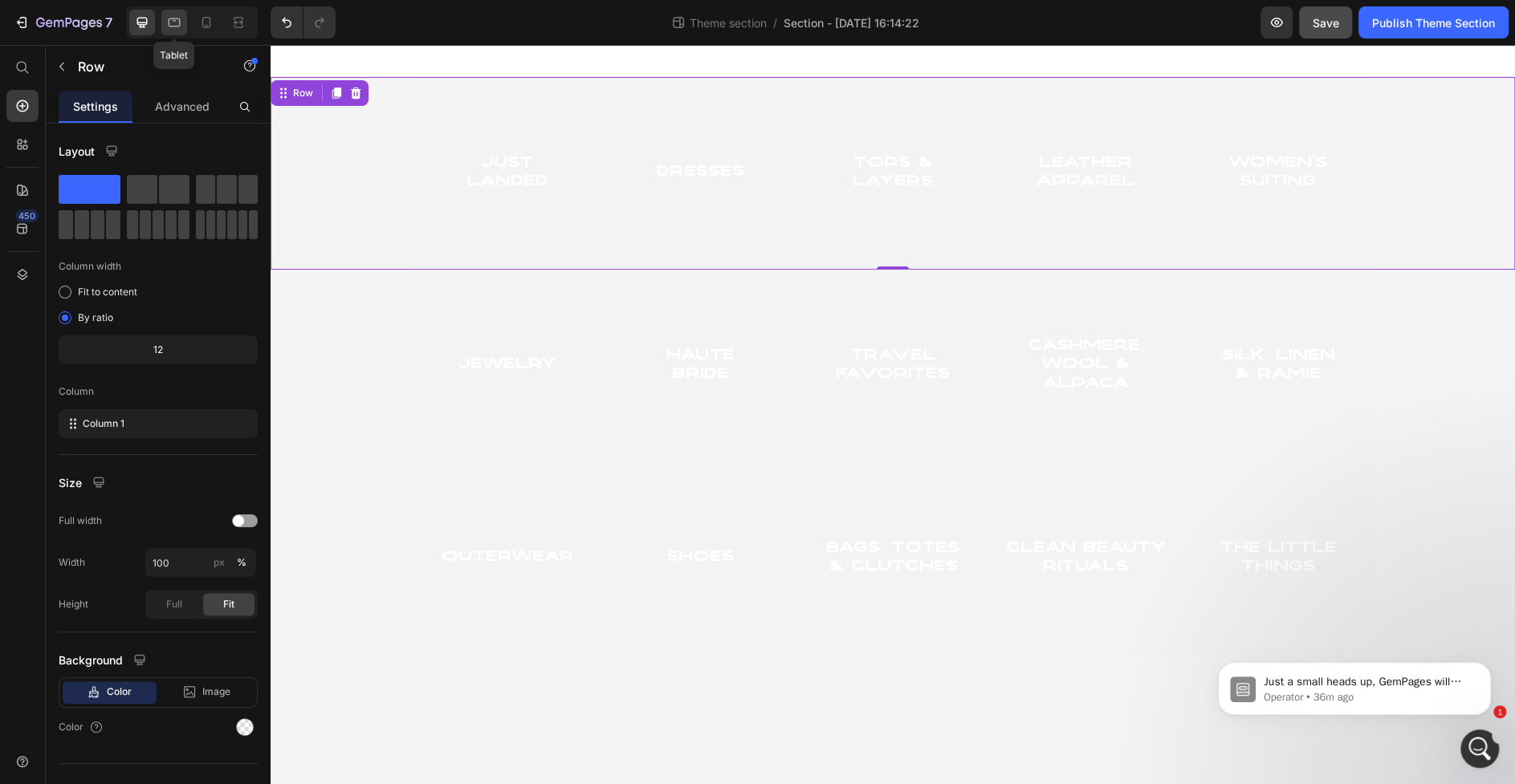 click 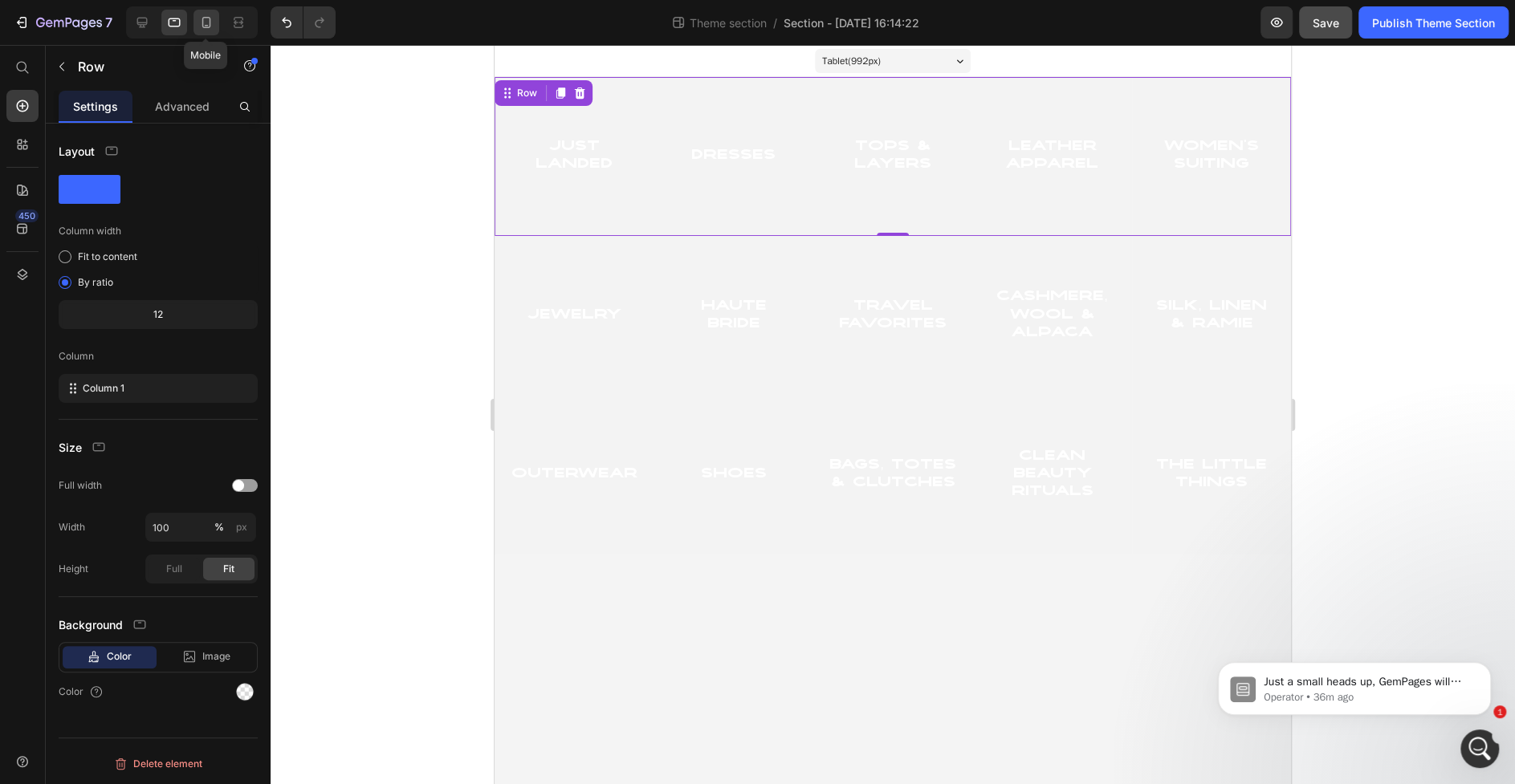 click 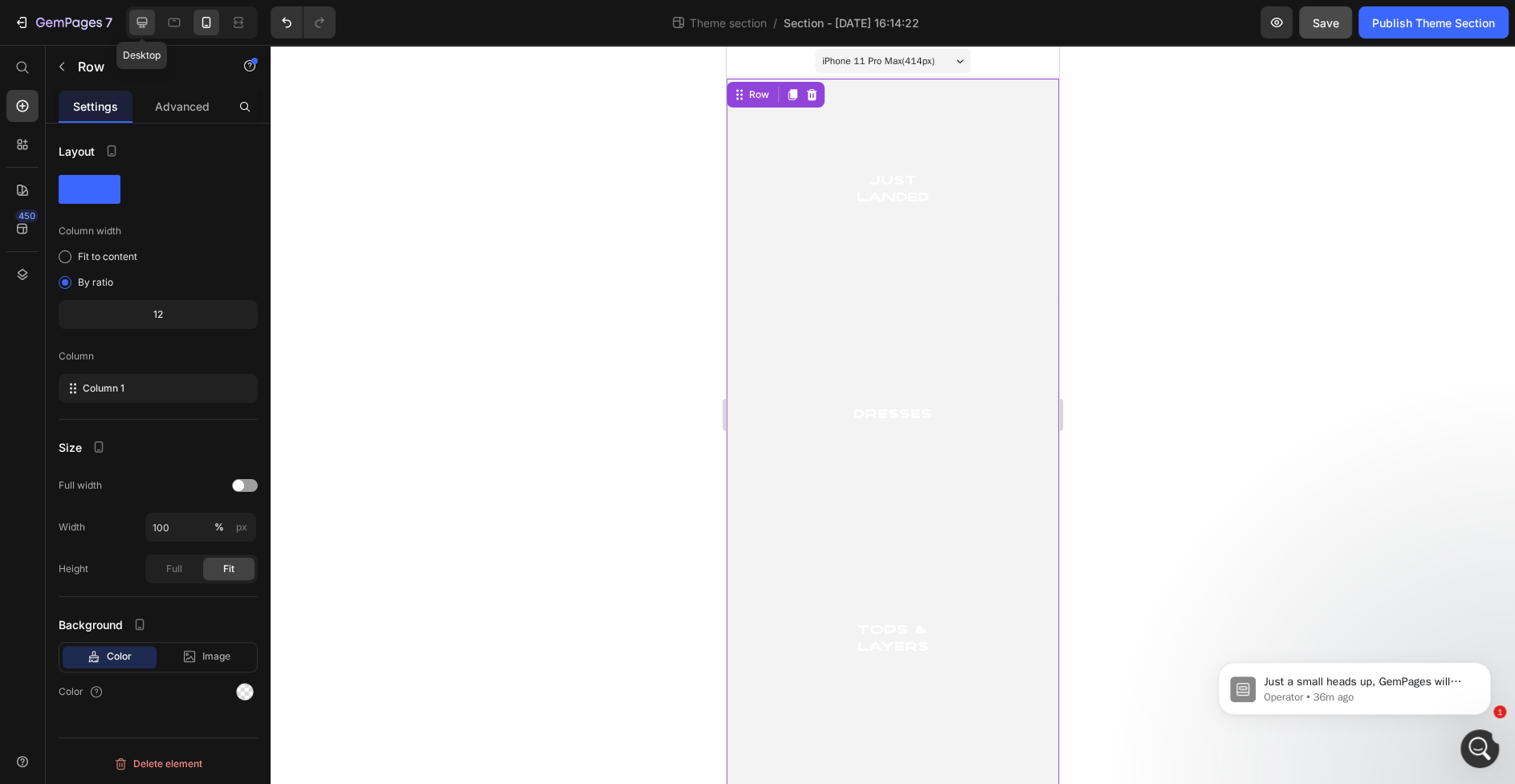 click 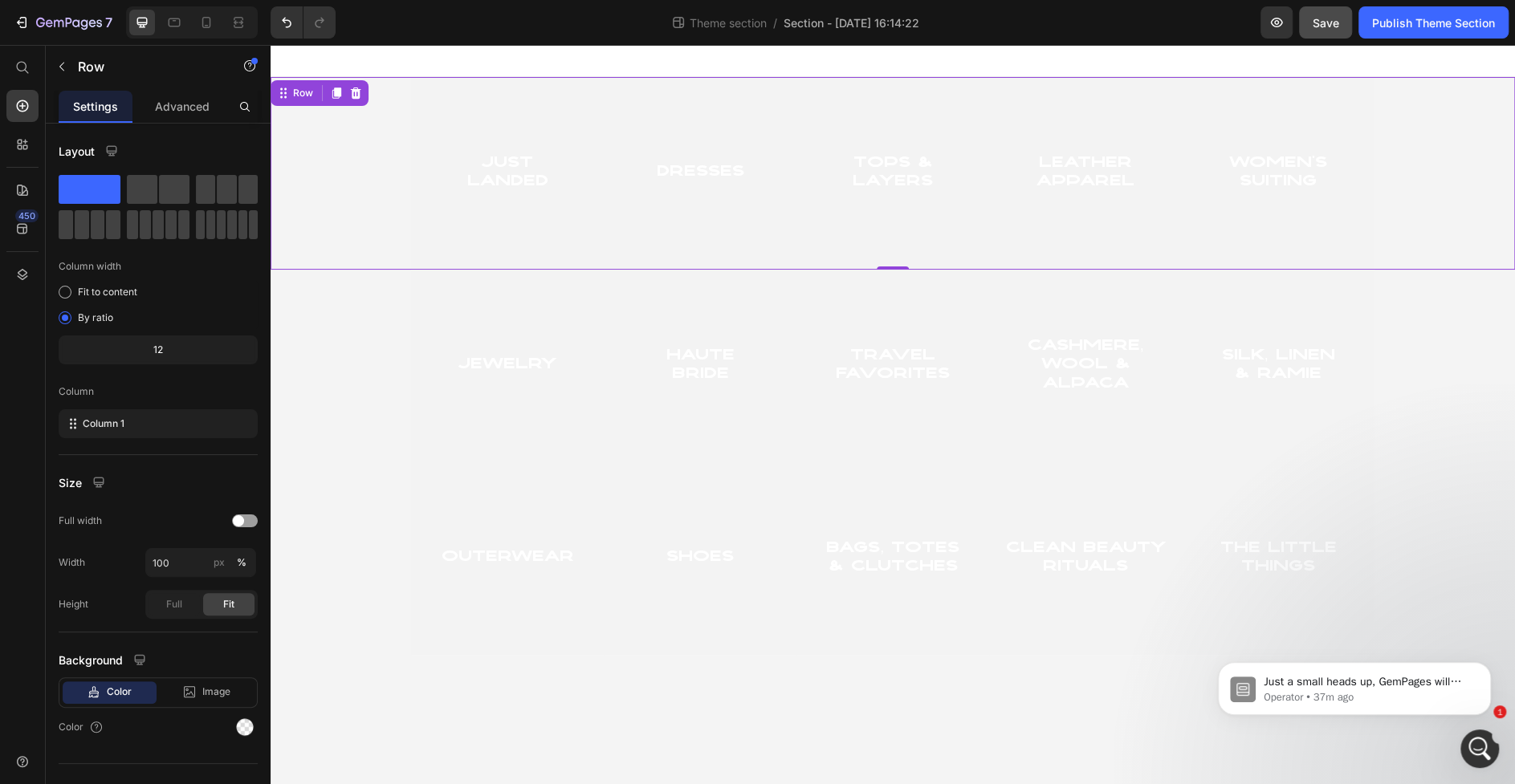 click on "Just  Landed Heading Hero Banner Dresses Heading Hero Banner tops &  Layers Heading Hero Banner Leather Apparel Heading Hero Banner women's  suiting Heading Hero Banner Row" at bounding box center (893, 173) 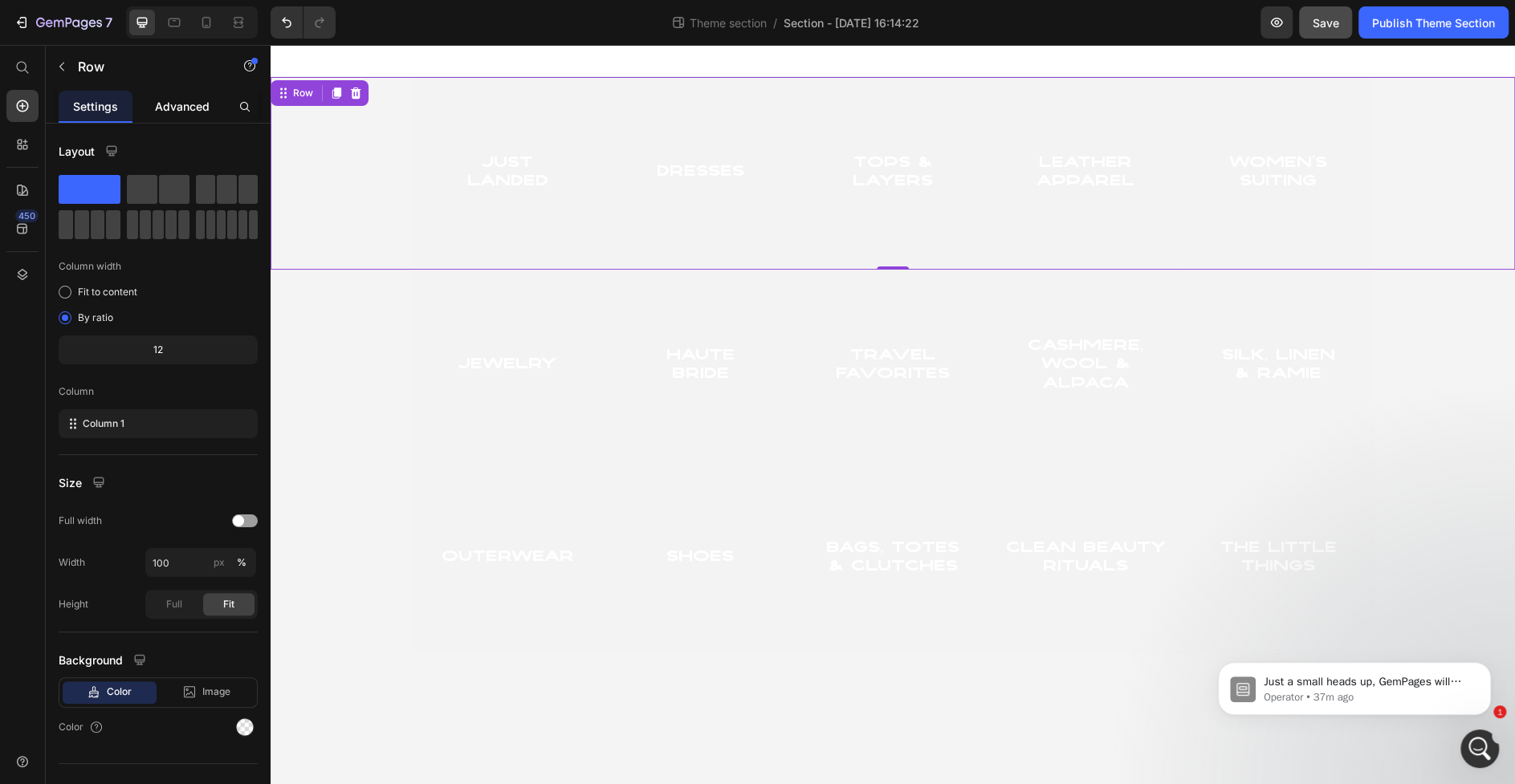 click on "Advanced" at bounding box center [182, 106] 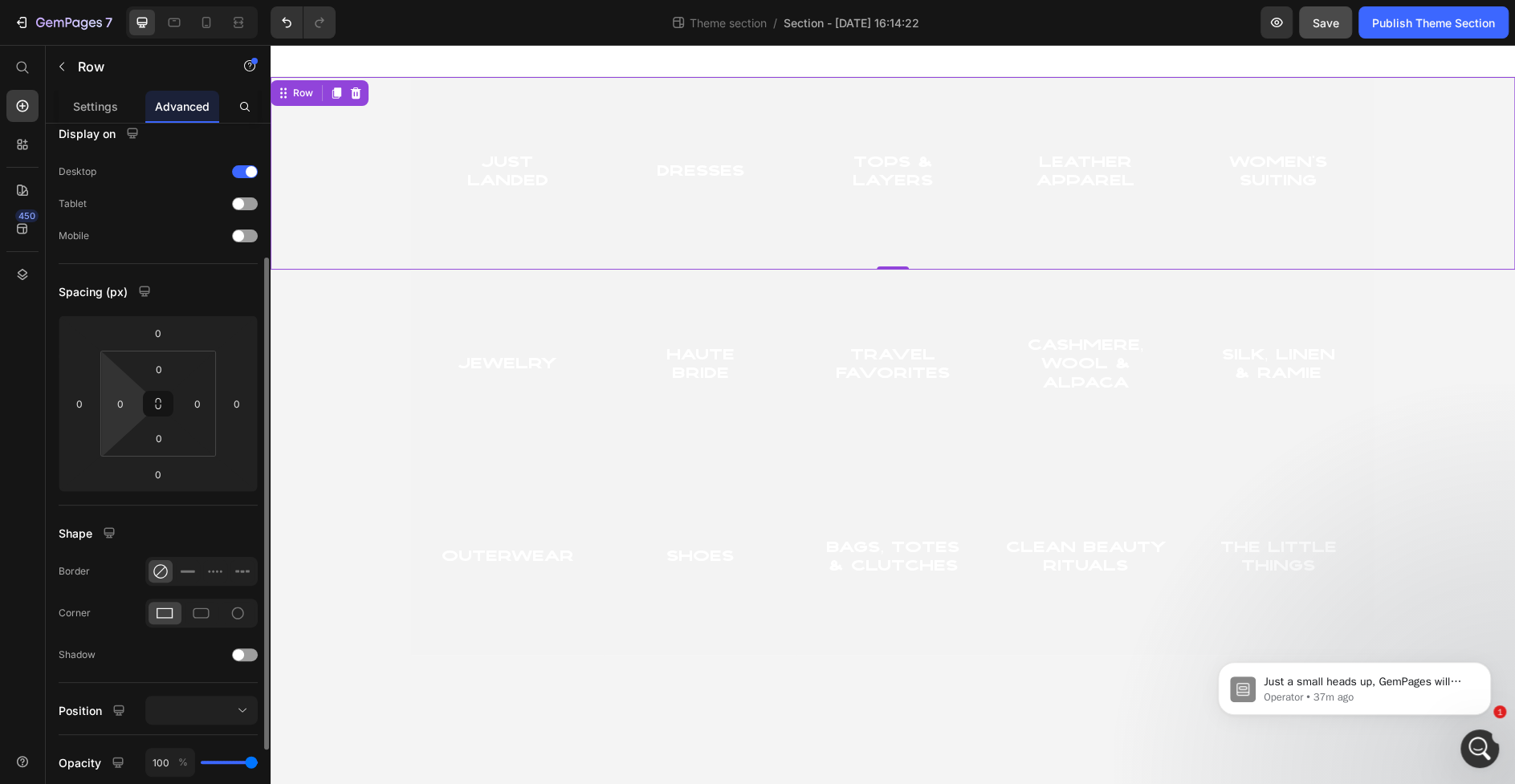 scroll, scrollTop: 0, scrollLeft: 0, axis: both 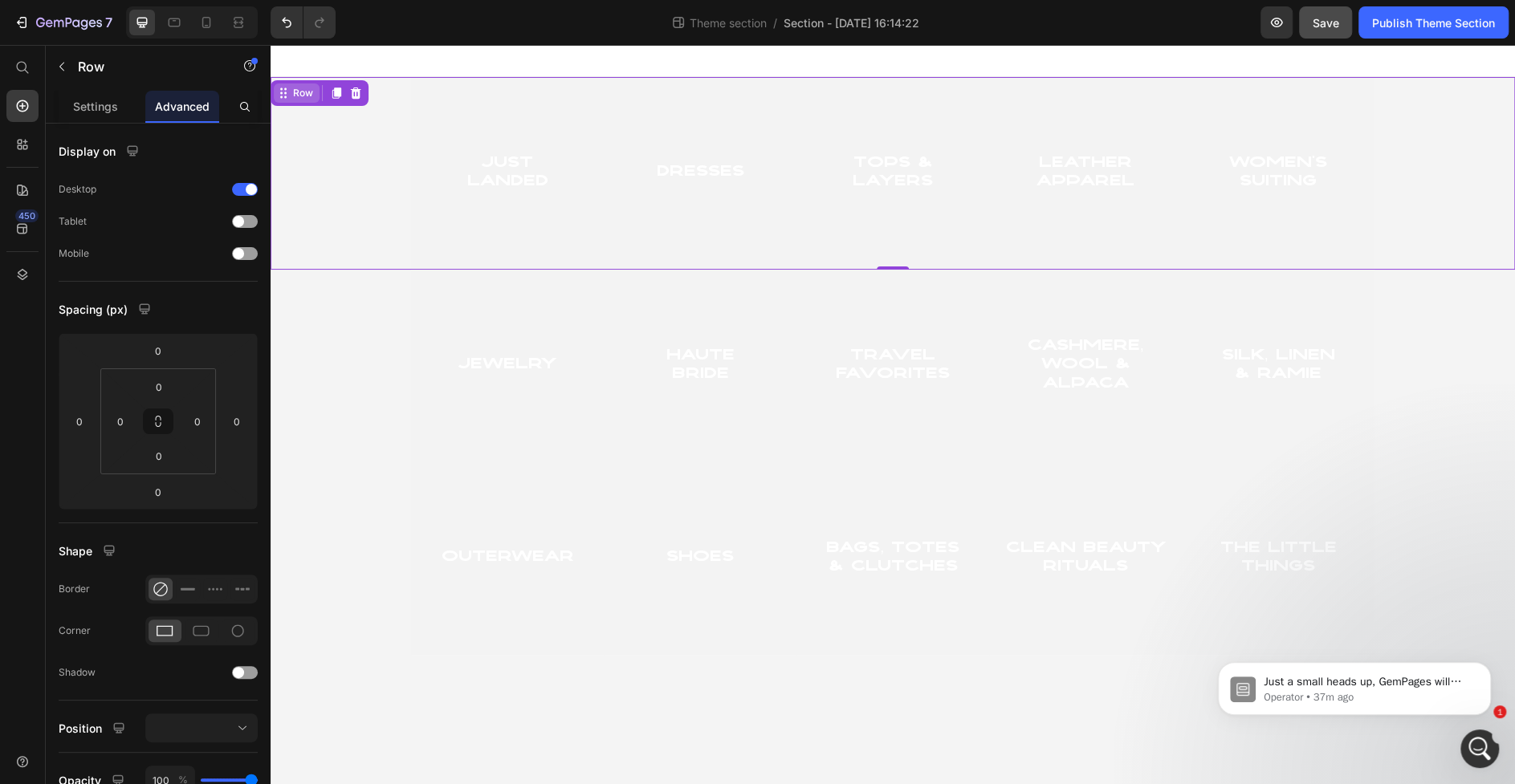 click 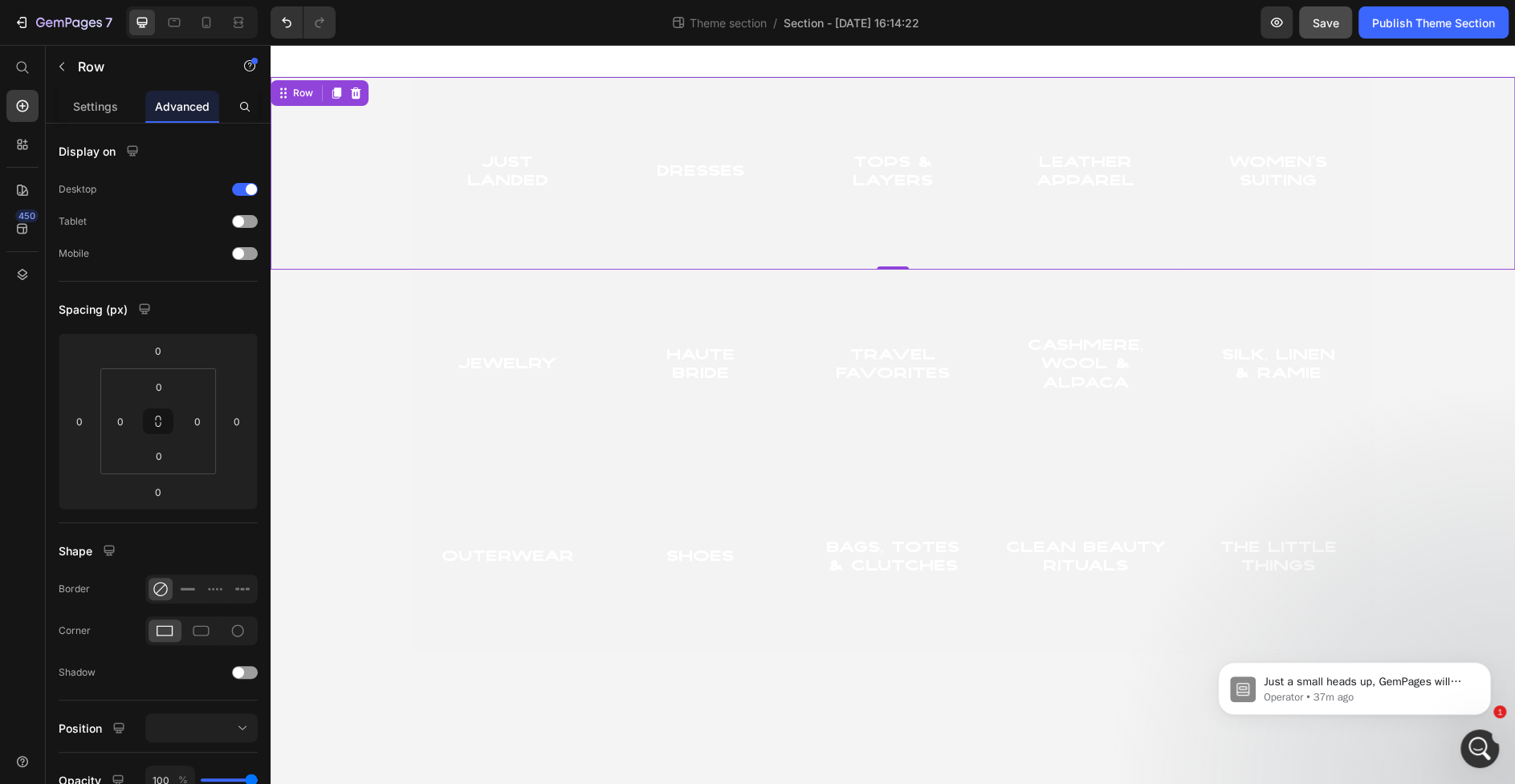 click at bounding box center [893, 61] 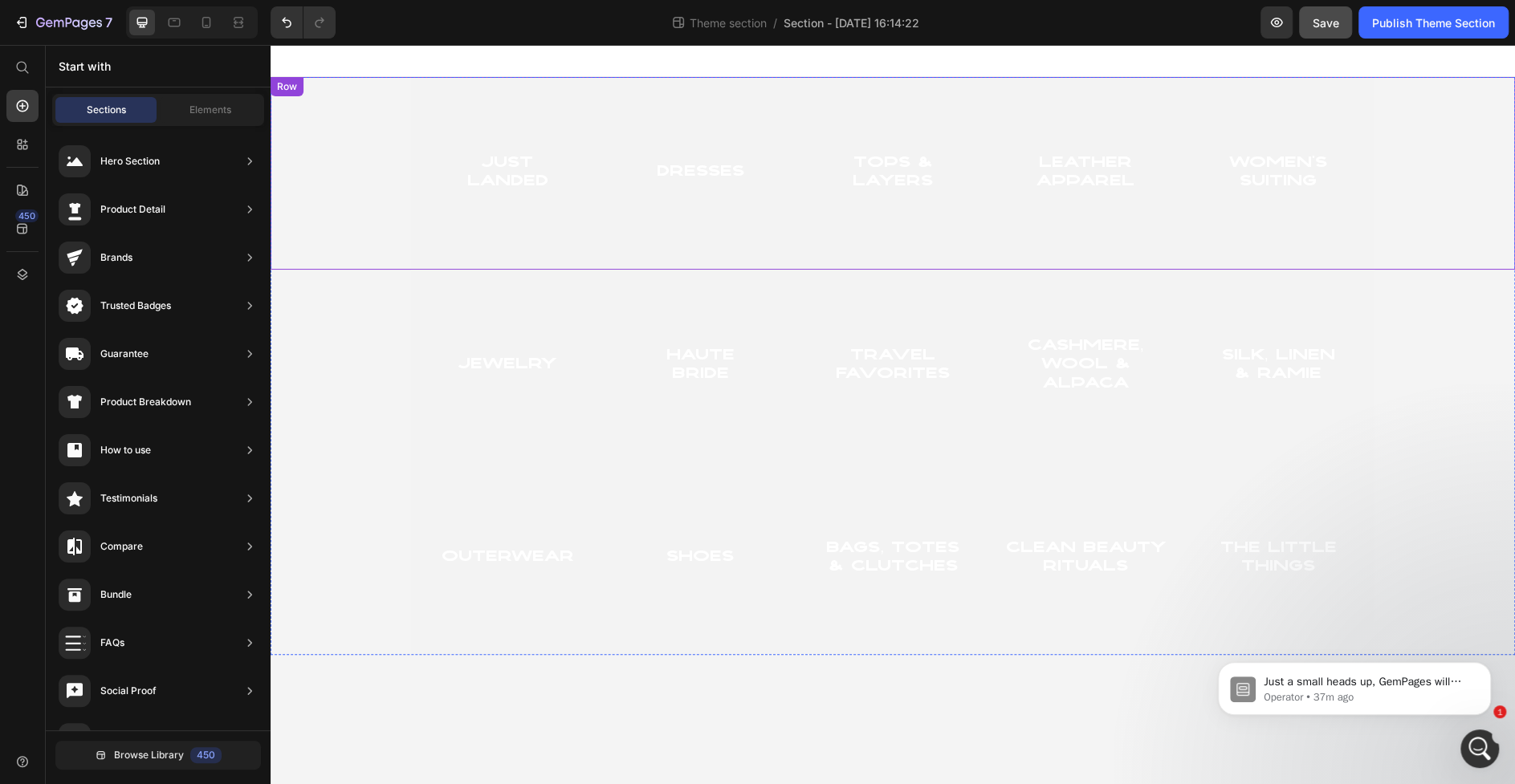 click on "Just  Landed Heading Hero Banner Dresses Heading Hero Banner tops &  Layers Heading Hero Banner Leather Apparel Heading Hero Banner women's  suiting Heading Hero Banner Row" at bounding box center [893, 173] 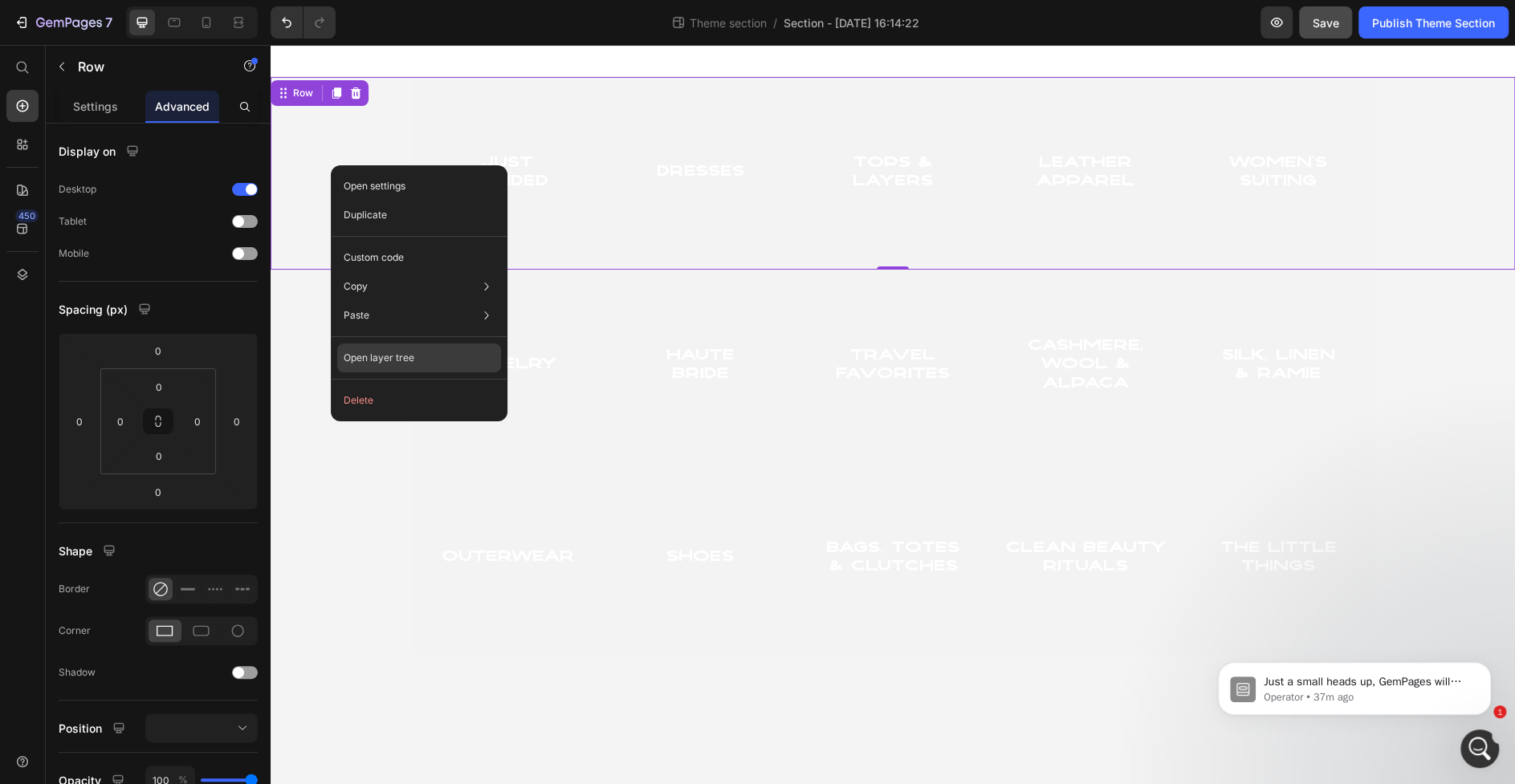 click on "Open layer tree" at bounding box center (379, 358) 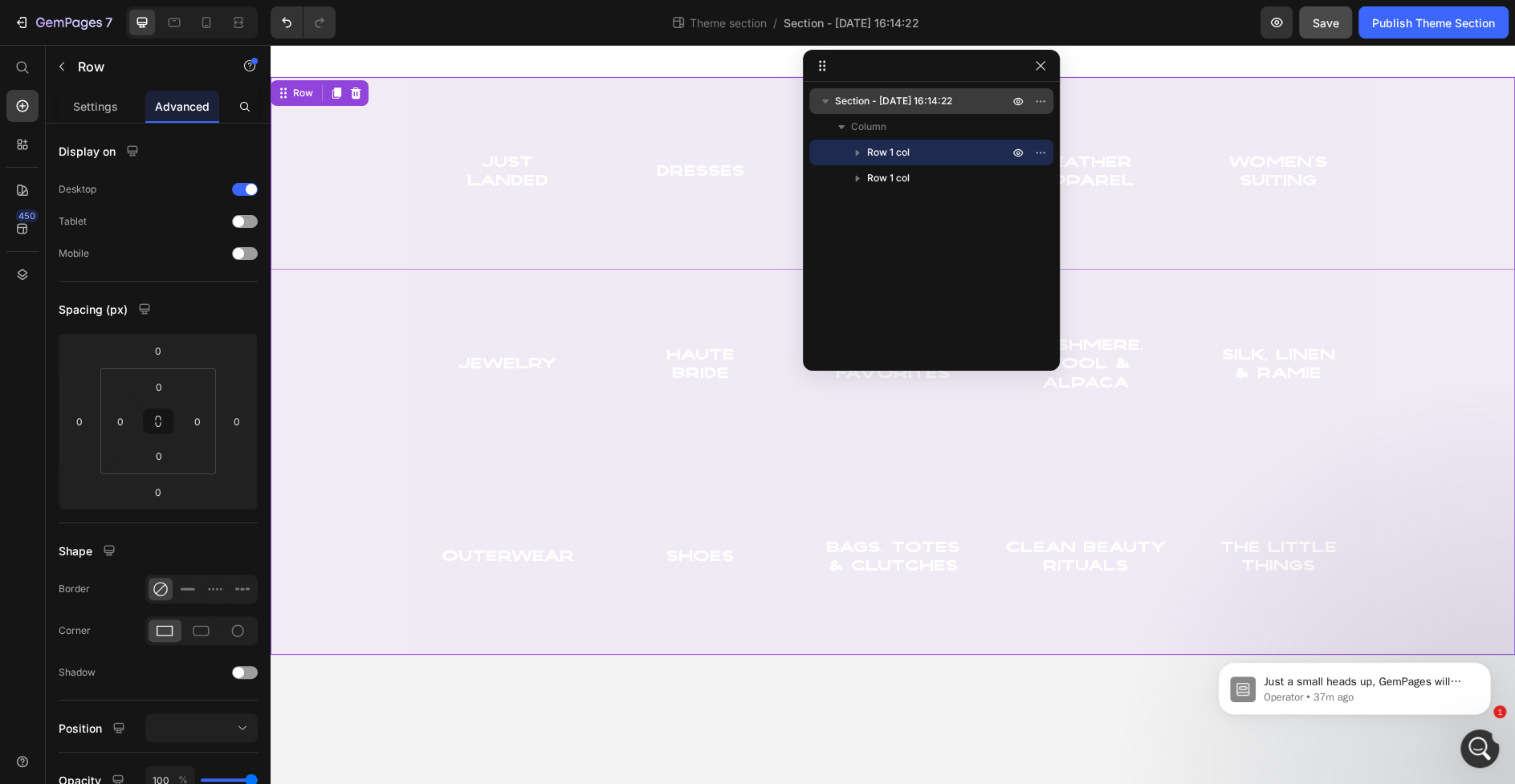 click on "Section - [DATE] 16:14:22" at bounding box center [894, 101] 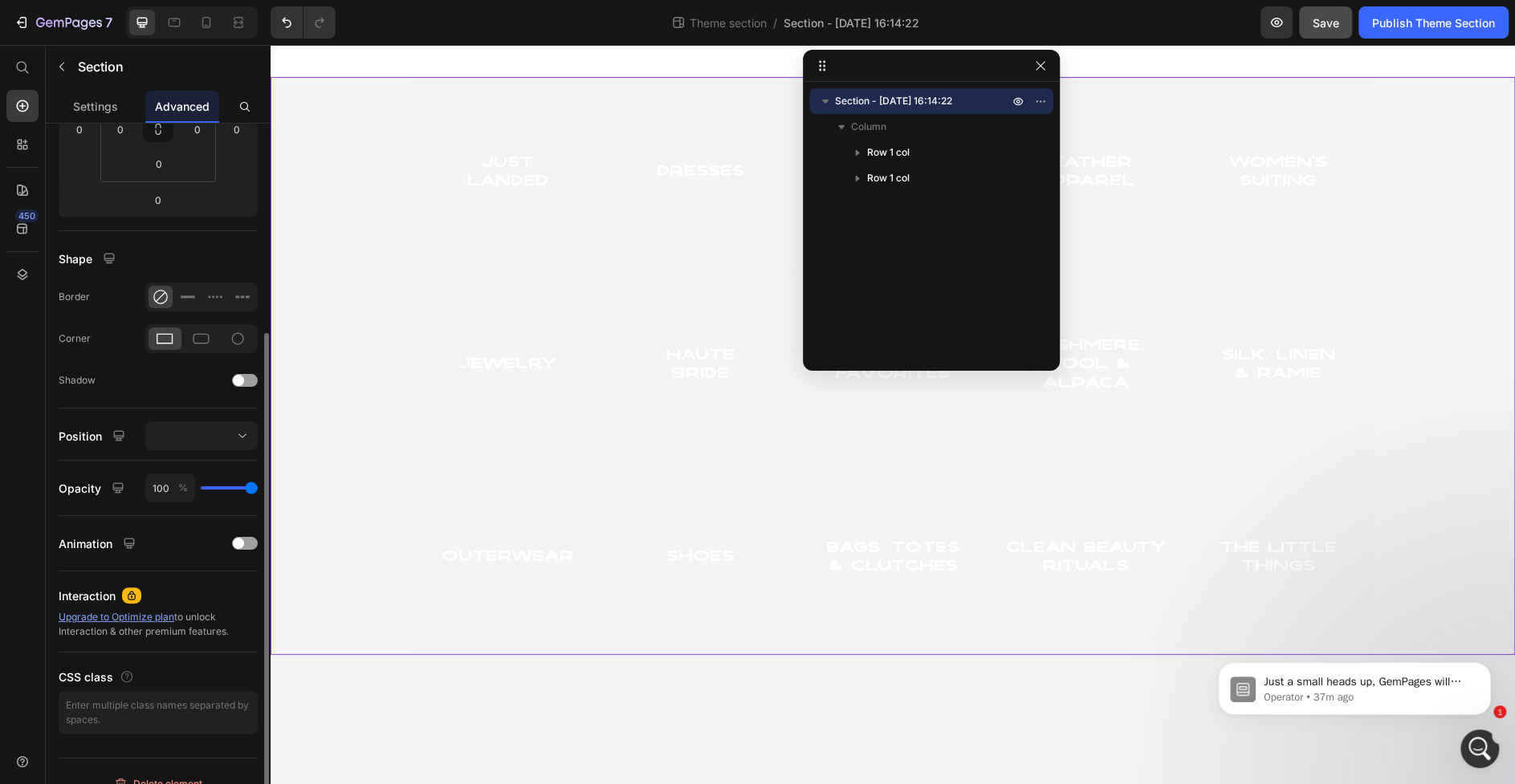 scroll, scrollTop: 309, scrollLeft: 0, axis: vertical 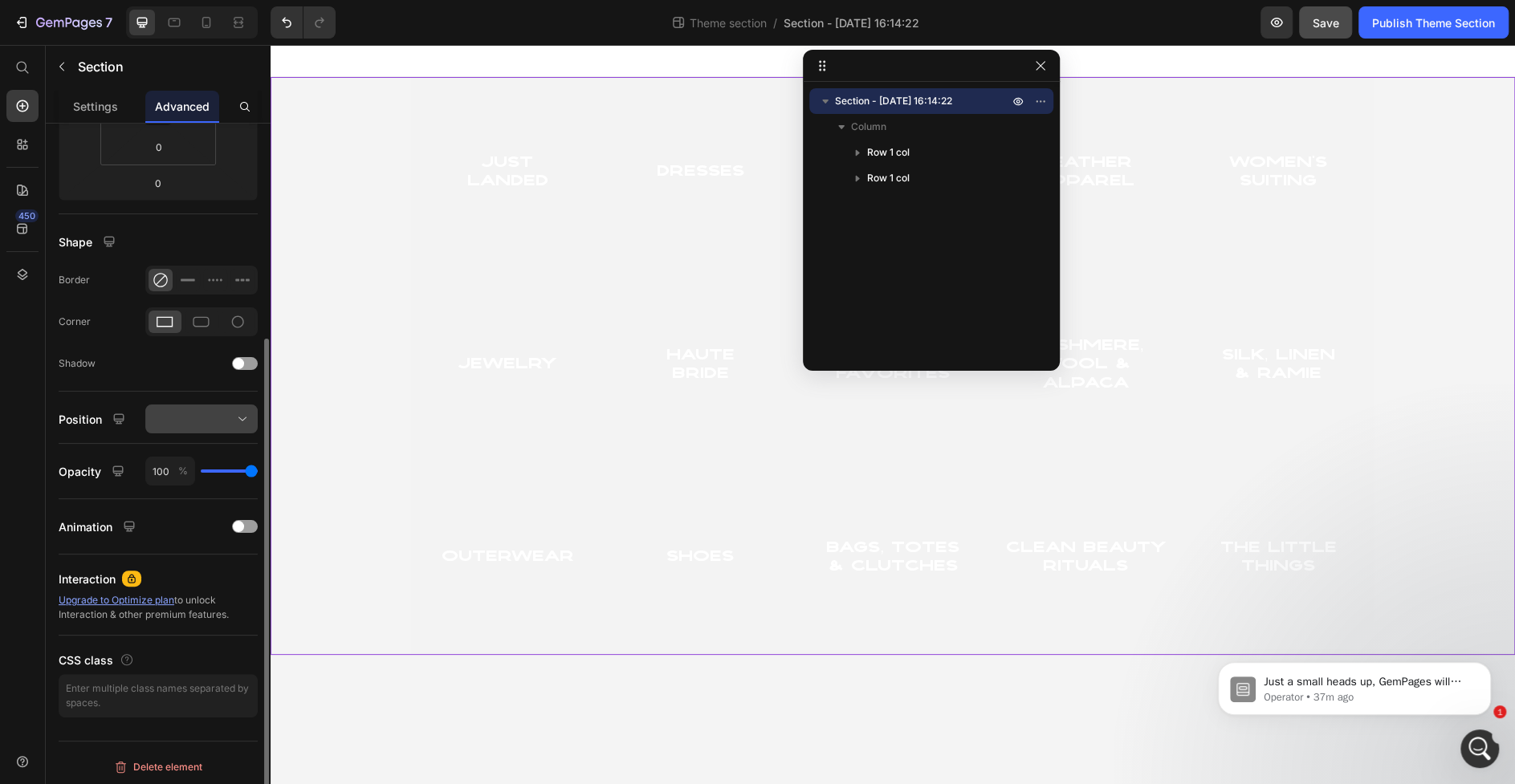 click at bounding box center (202, 419) 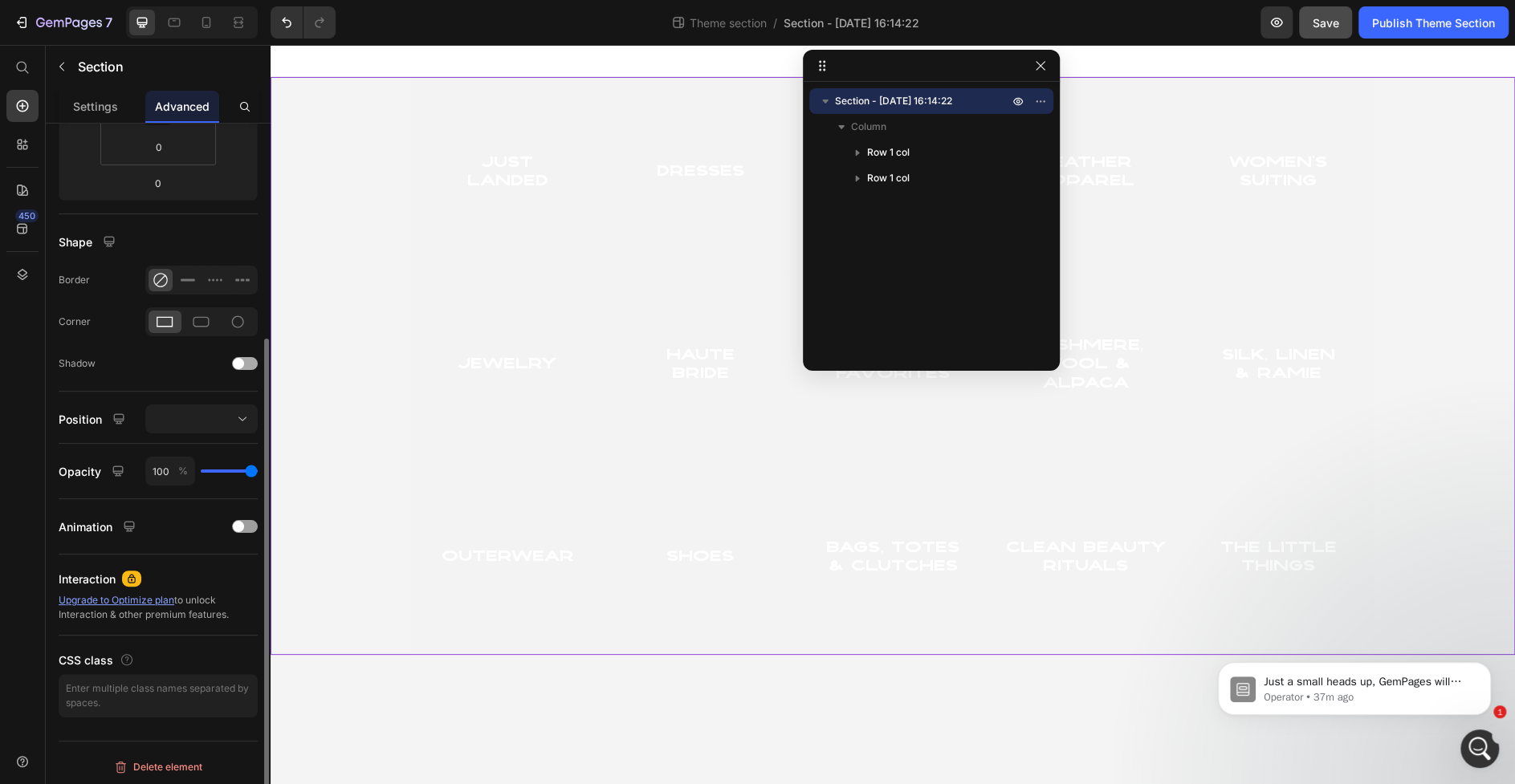 click on "Shadow" 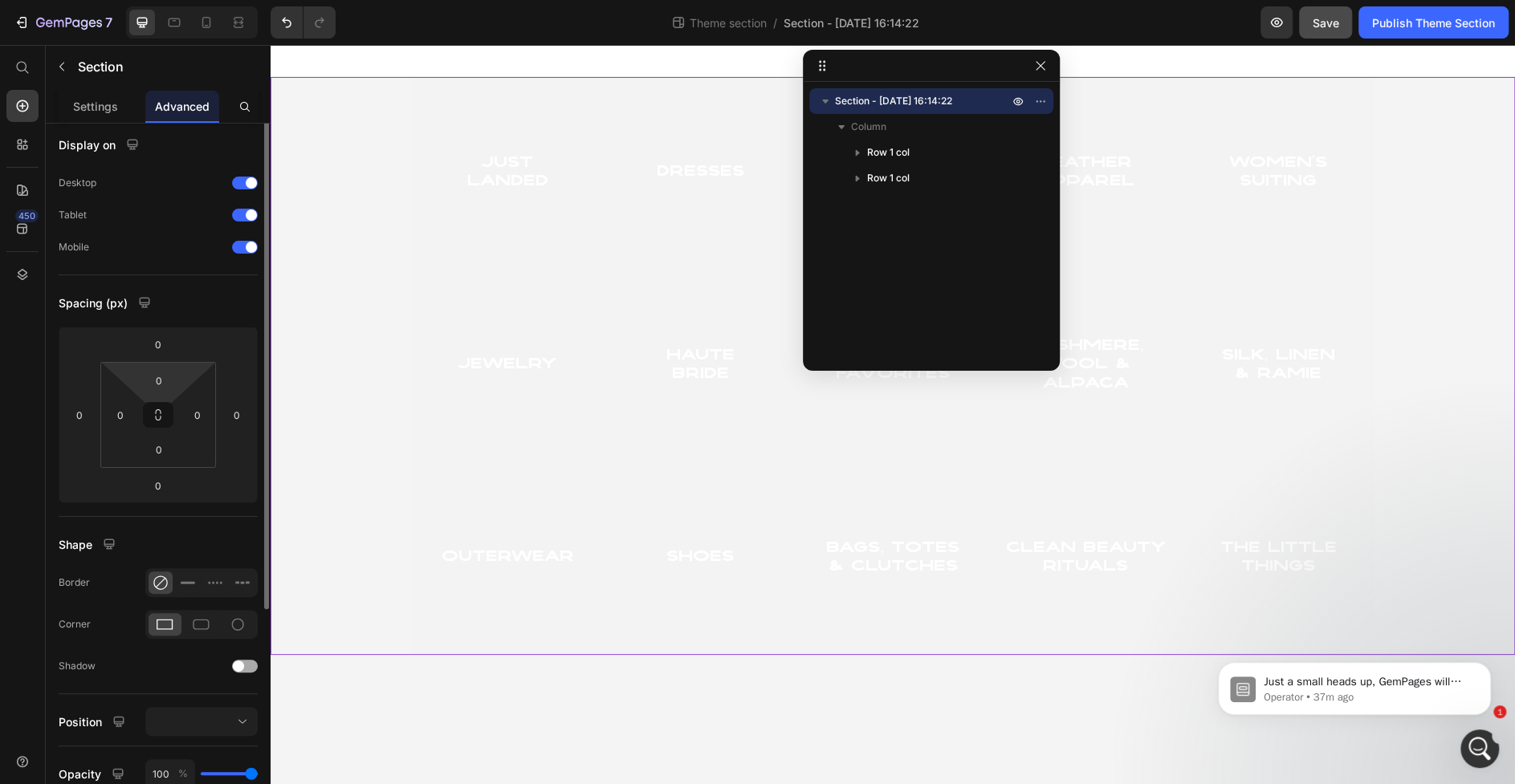 scroll, scrollTop: 0, scrollLeft: 0, axis: both 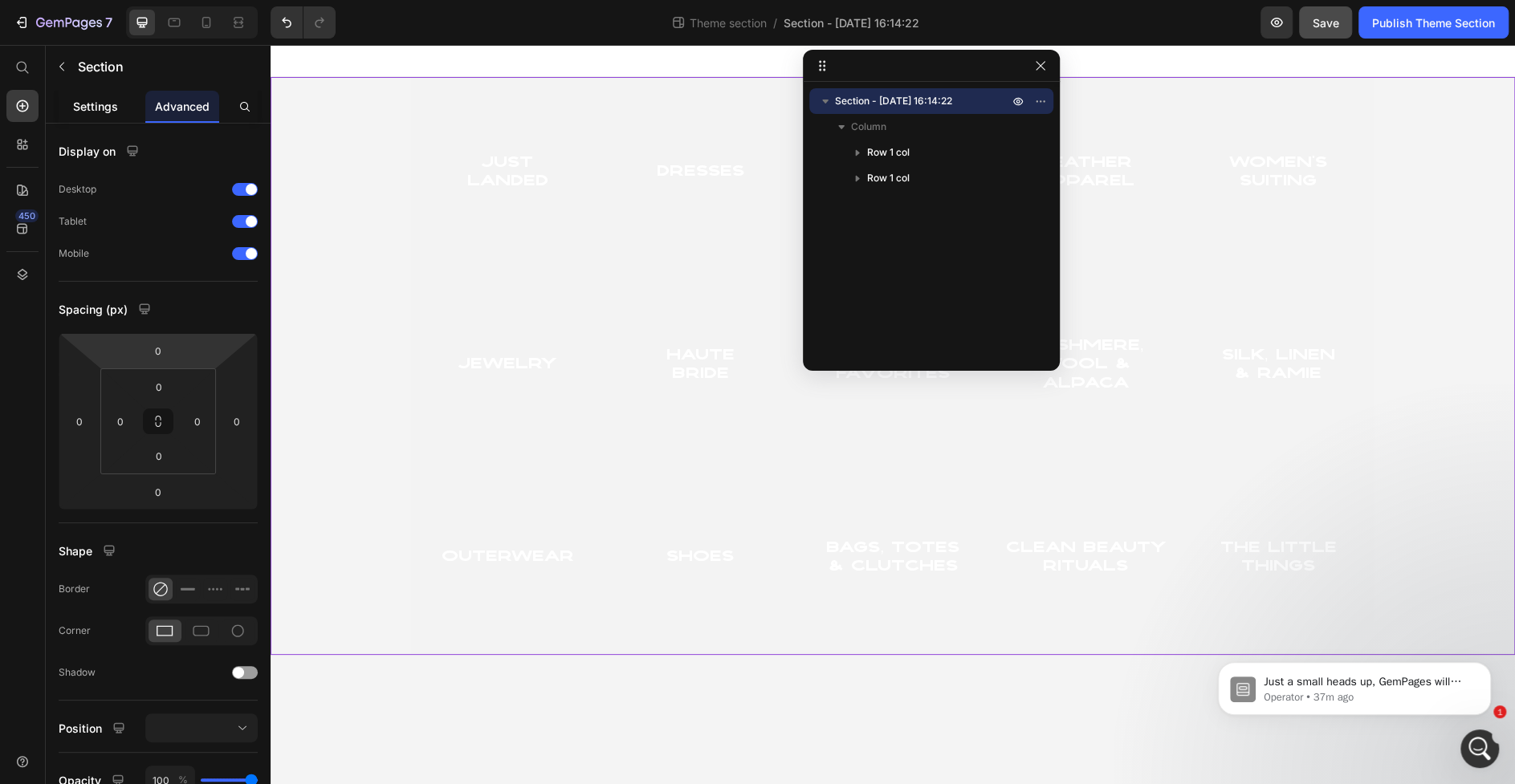 click on "Settings" at bounding box center (96, 106) 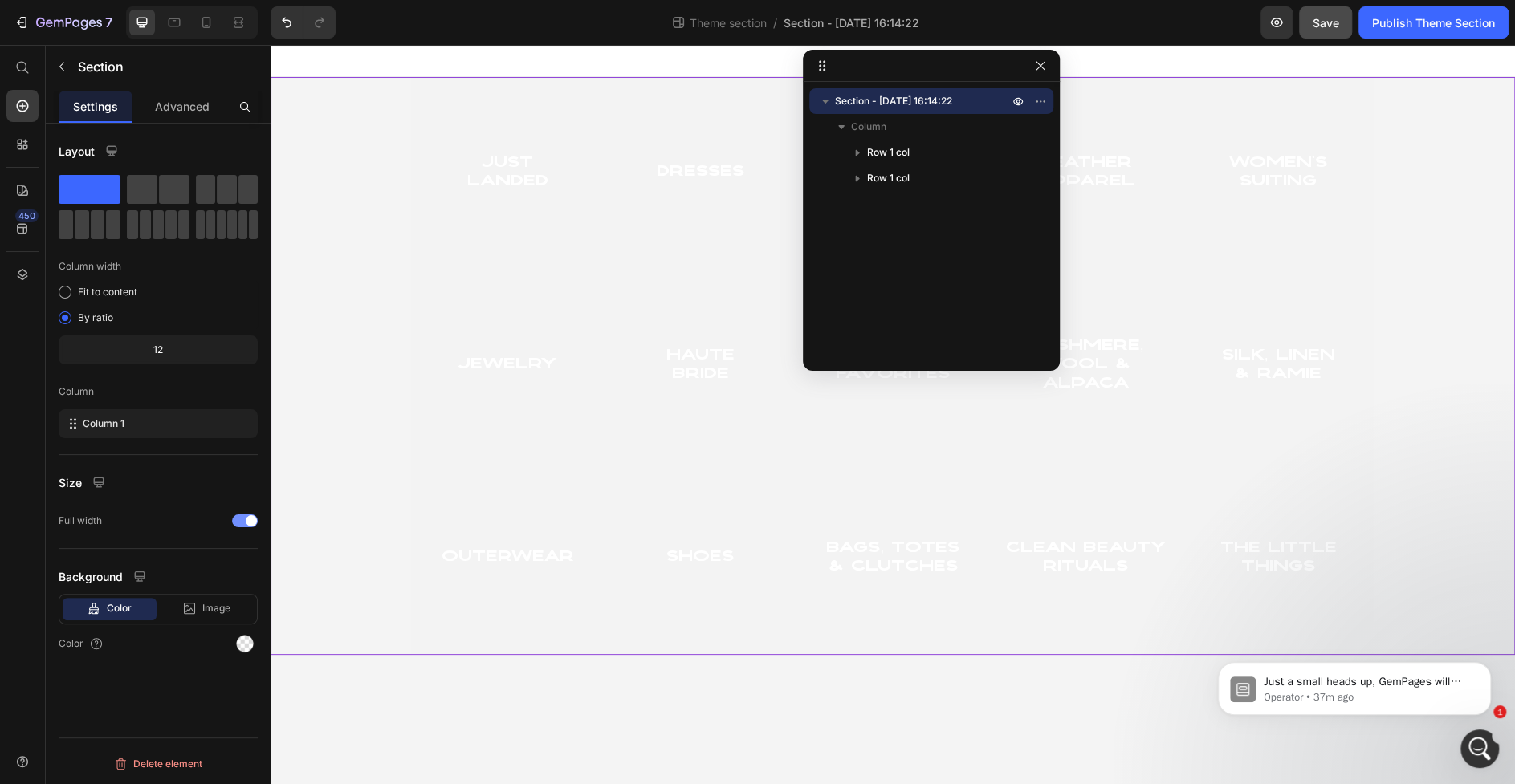 click at bounding box center (245, 521) 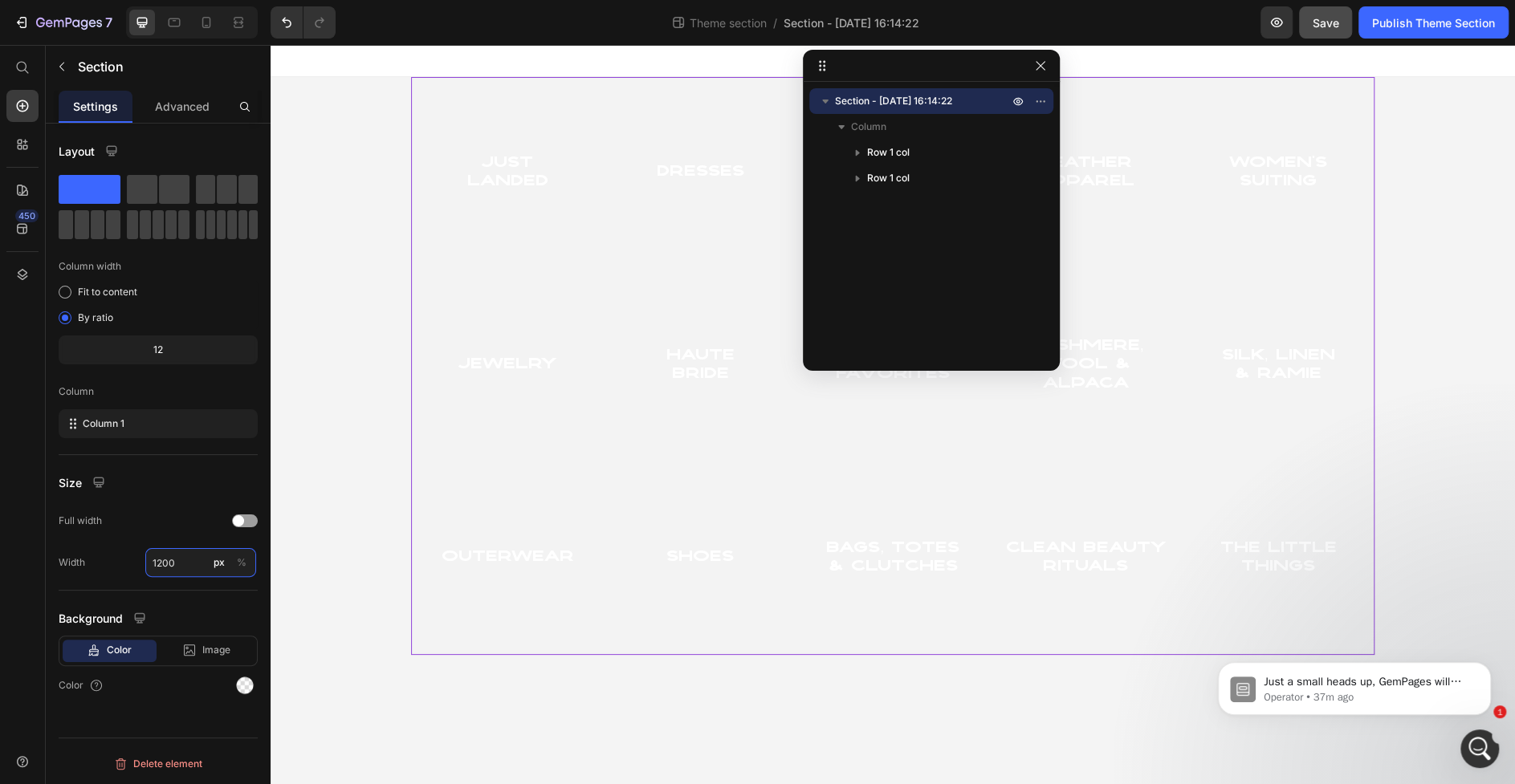 click on "1200" at bounding box center (201, 563) 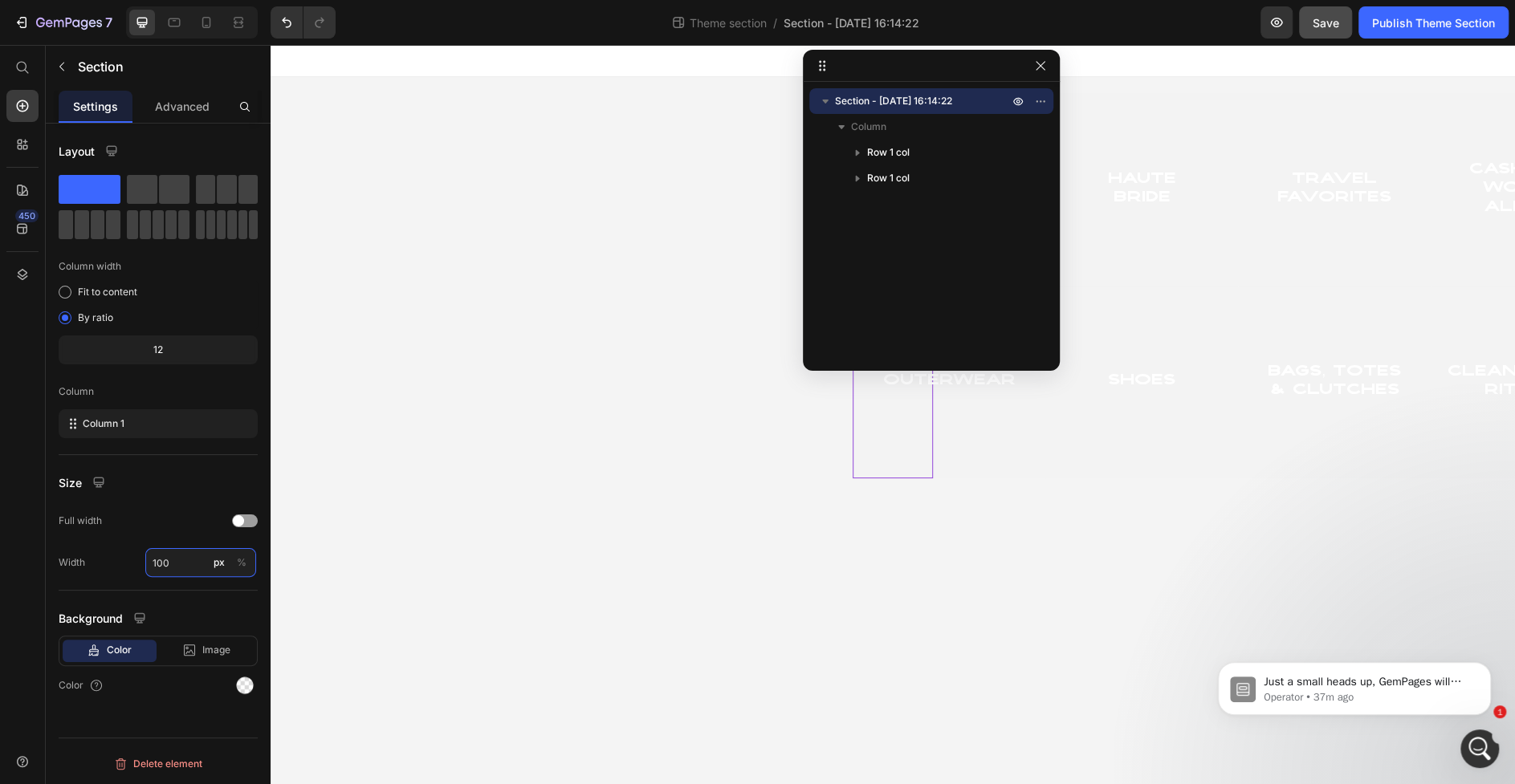 type on "100" 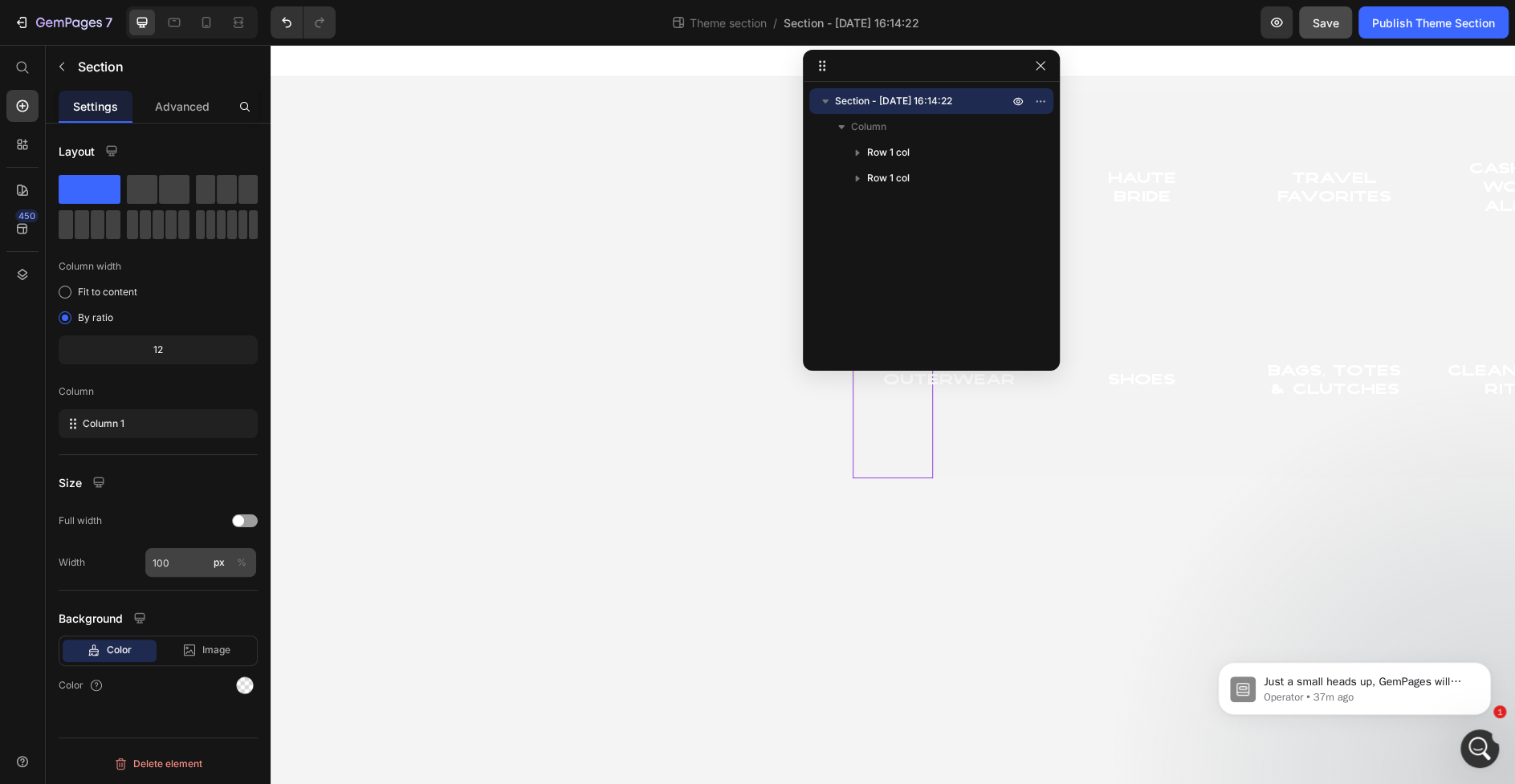 click on "%" at bounding box center (242, 563) 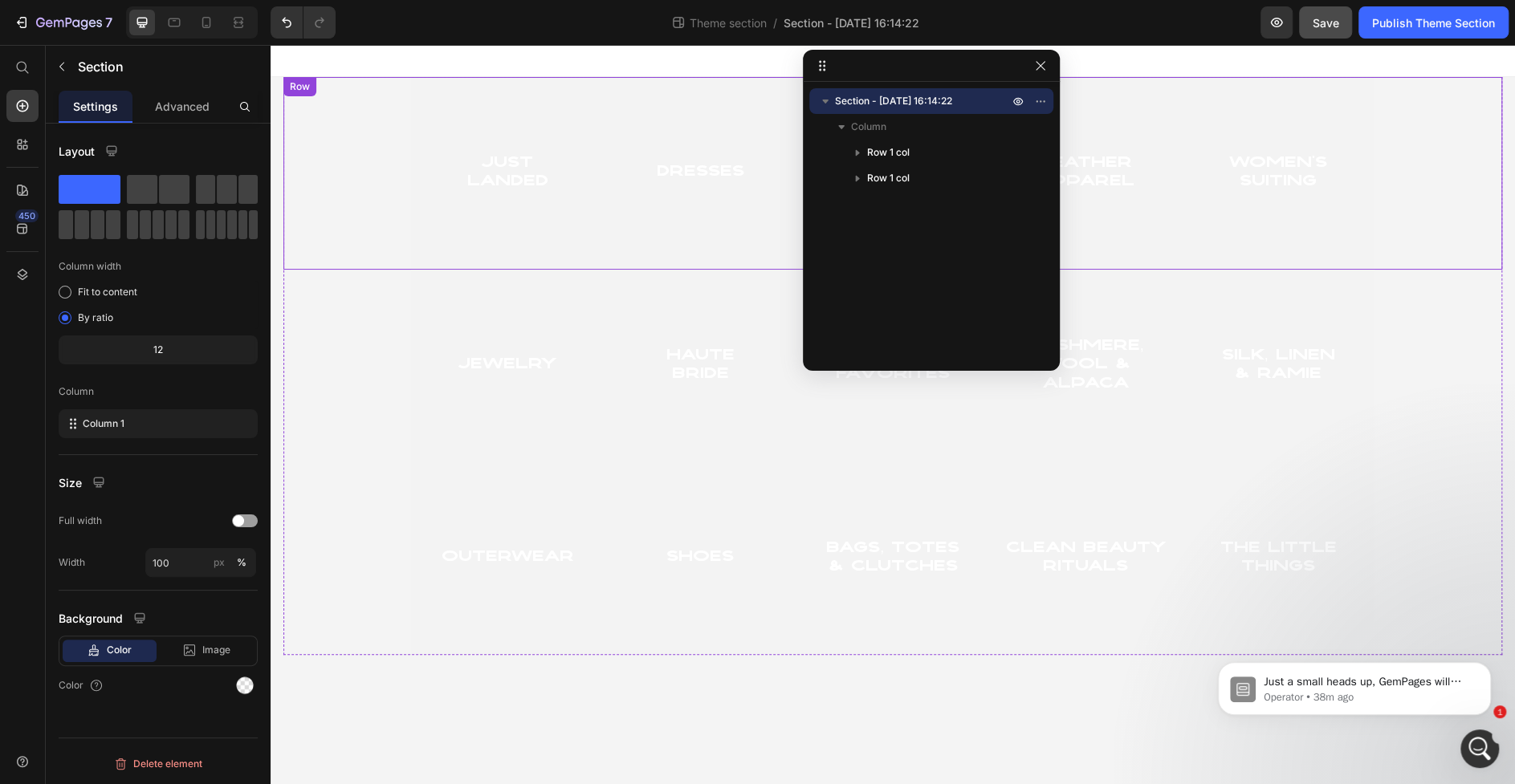 click on "Just  Landed Heading Hero Banner Dresses Heading Hero Banner tops &  Layers Heading Hero Banner Leather Apparel Heading Hero Banner women's  suiting Heading Hero Banner Row" at bounding box center [893, 173] 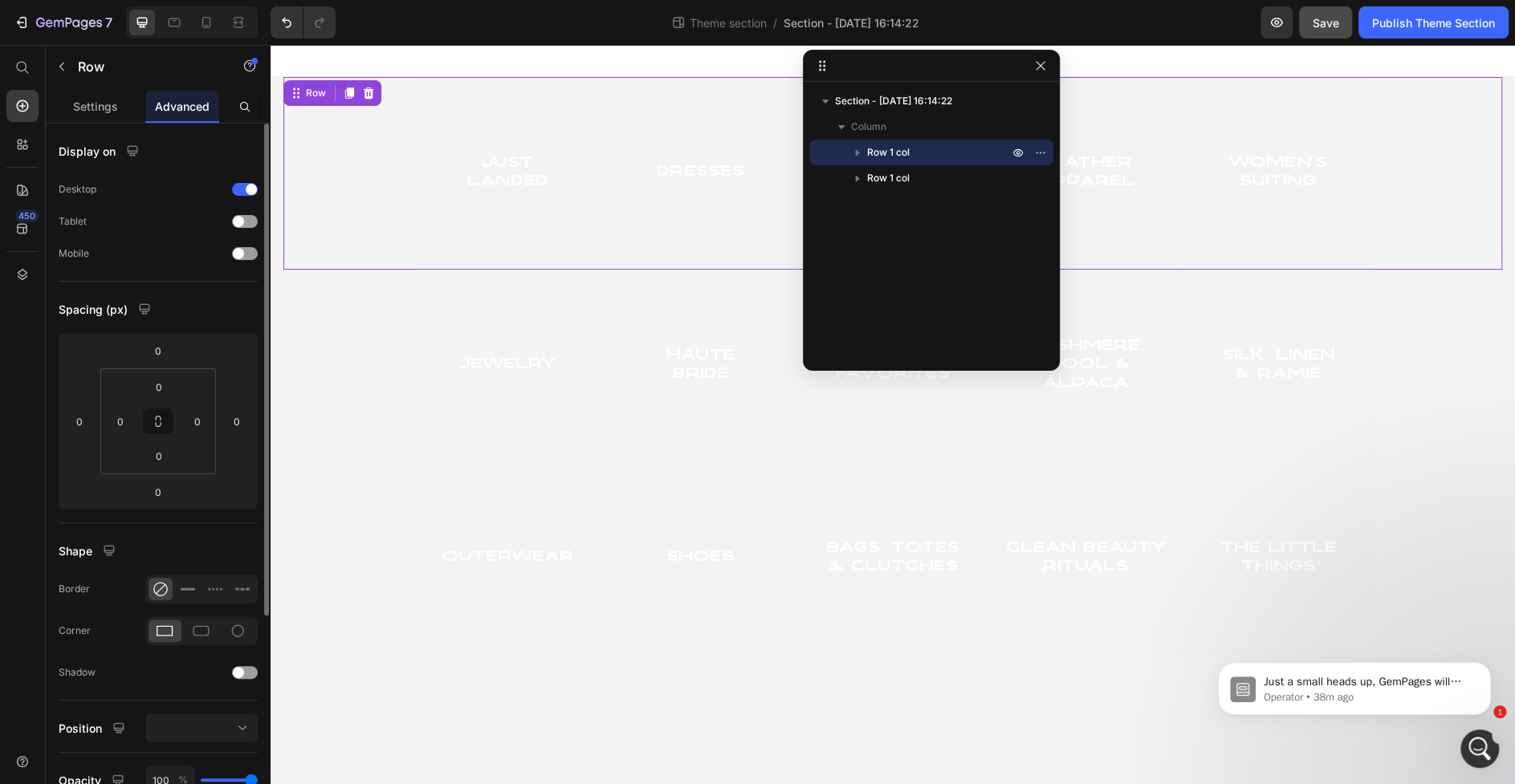 click on "Spacing (px) 0 0 0 0 0 0 0 0" 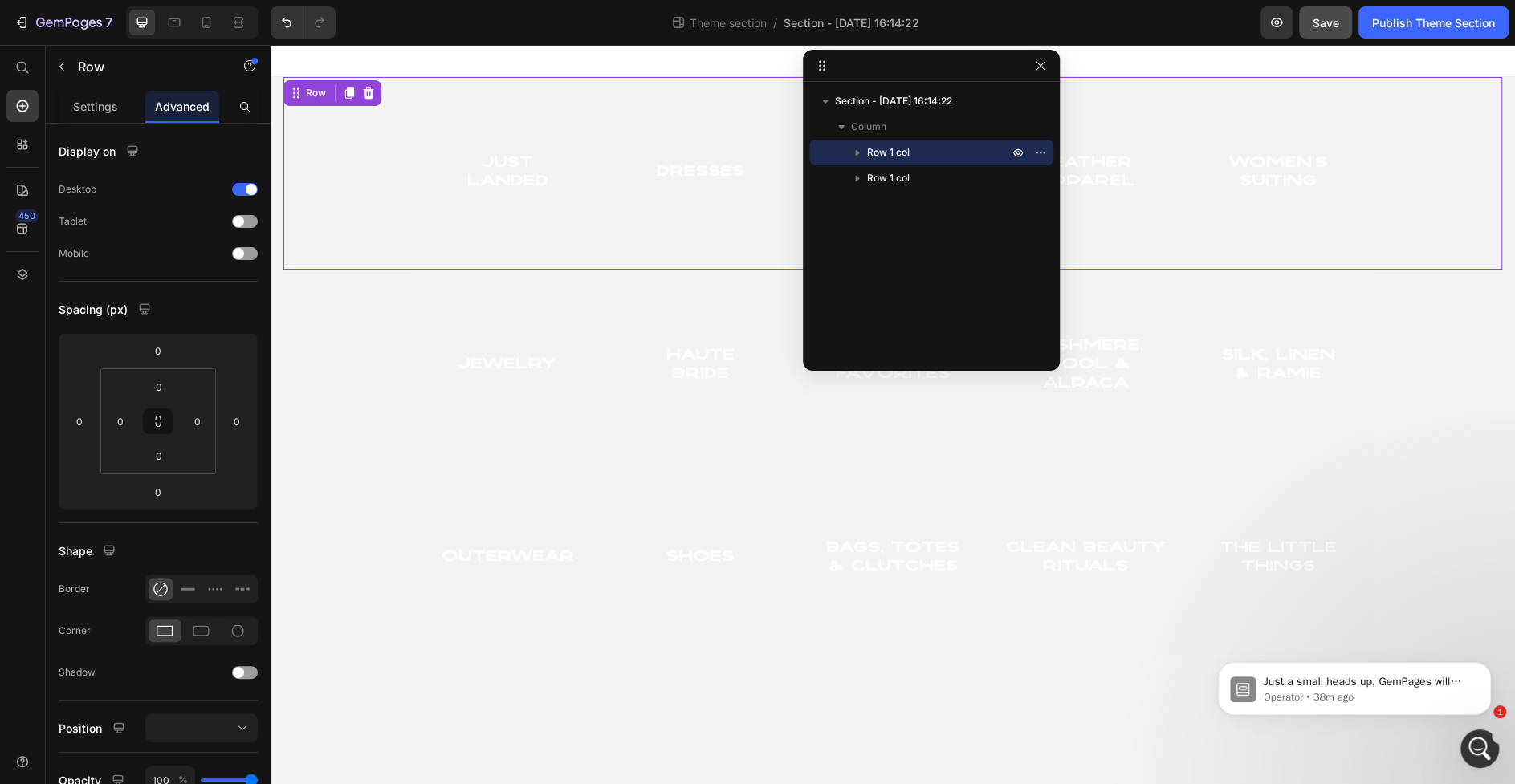 click on "Just  Landed Heading Hero Banner Dresses Heading Hero Banner tops &  Layers Heading Hero Banner Leather Apparel Heading Hero Banner women's  suiting Heading Hero Banner Row" at bounding box center [893, 173] 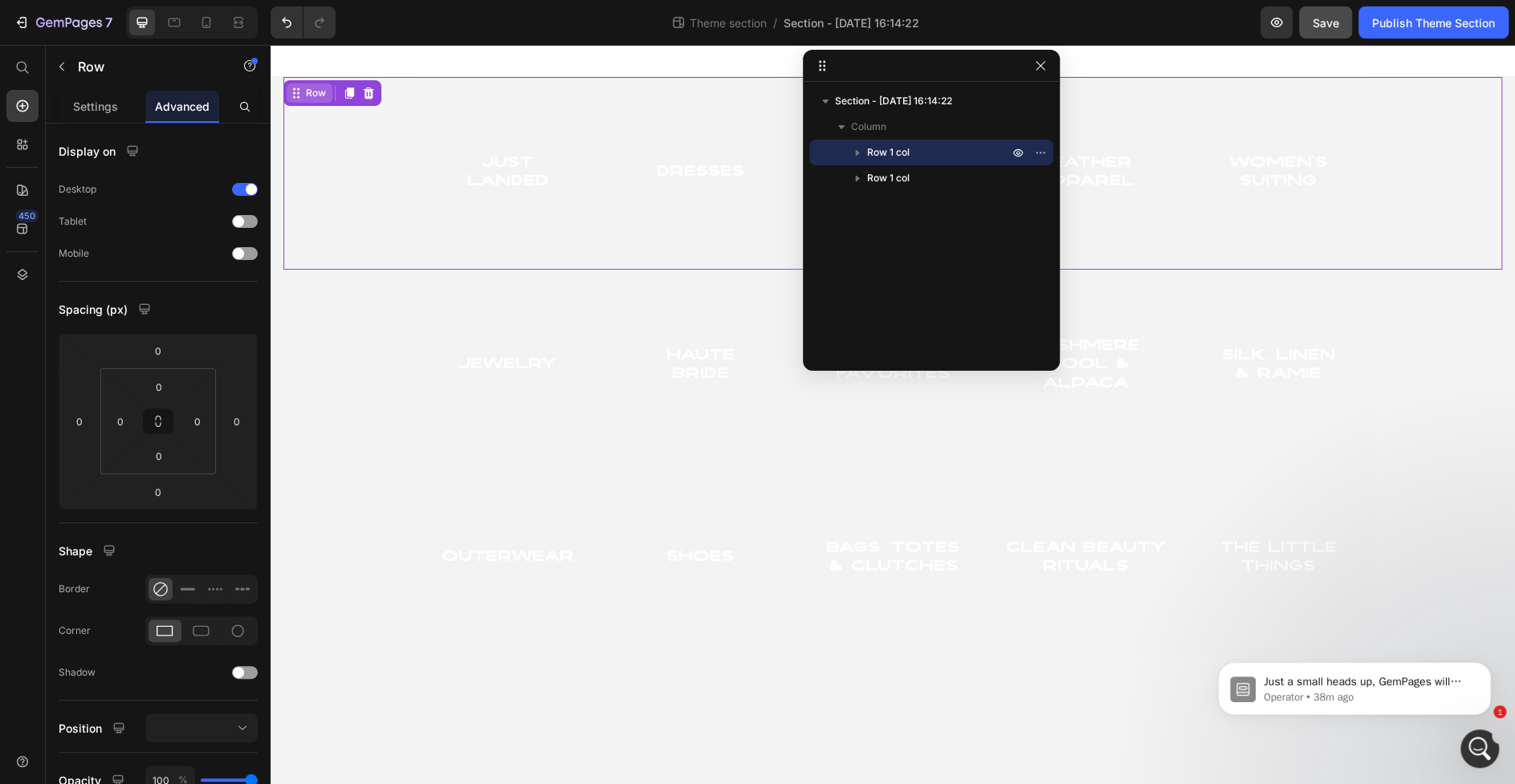 click on "Row" at bounding box center [316, 93] 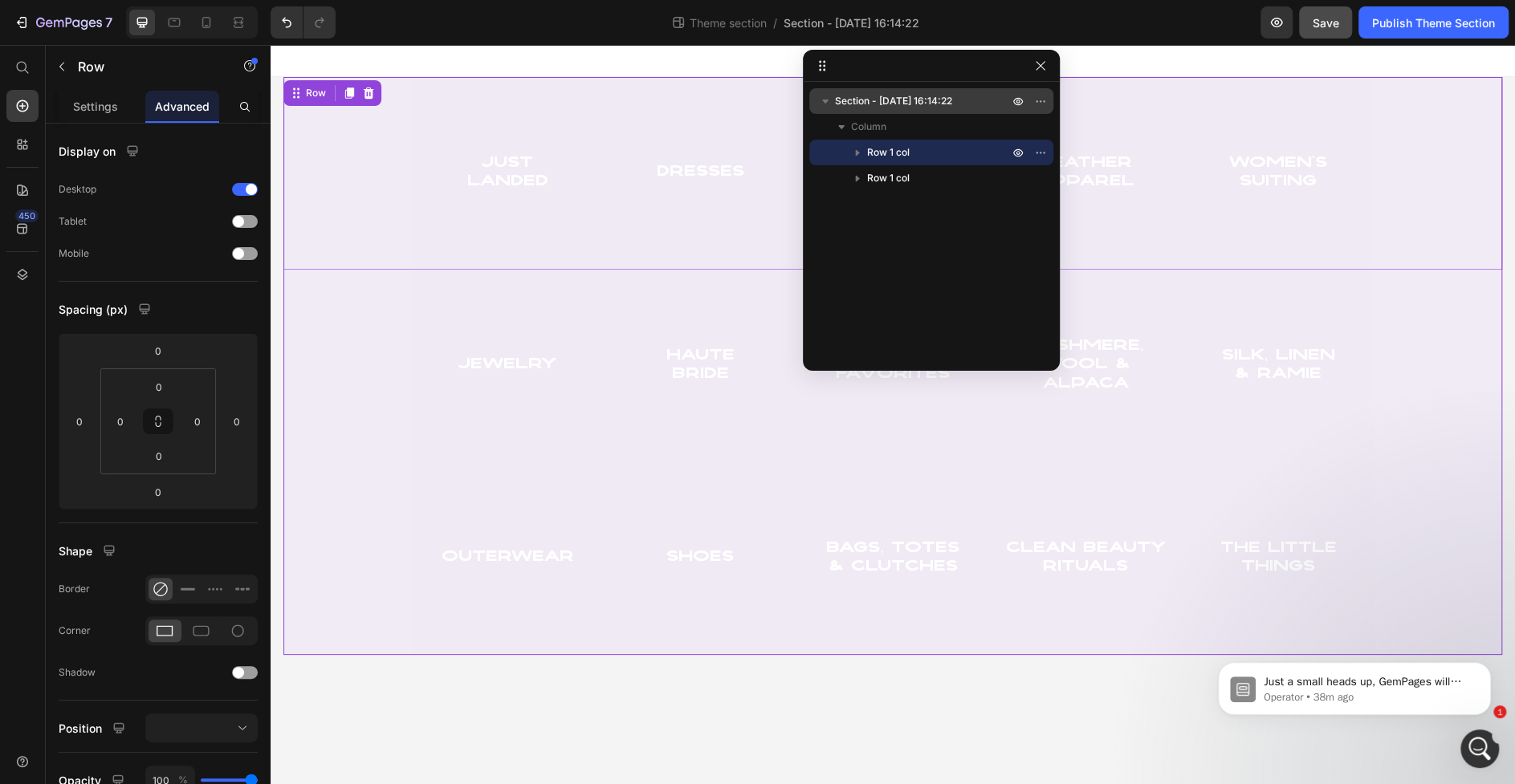click on "Section - [DATE] 16:14:22" at bounding box center (894, 101) 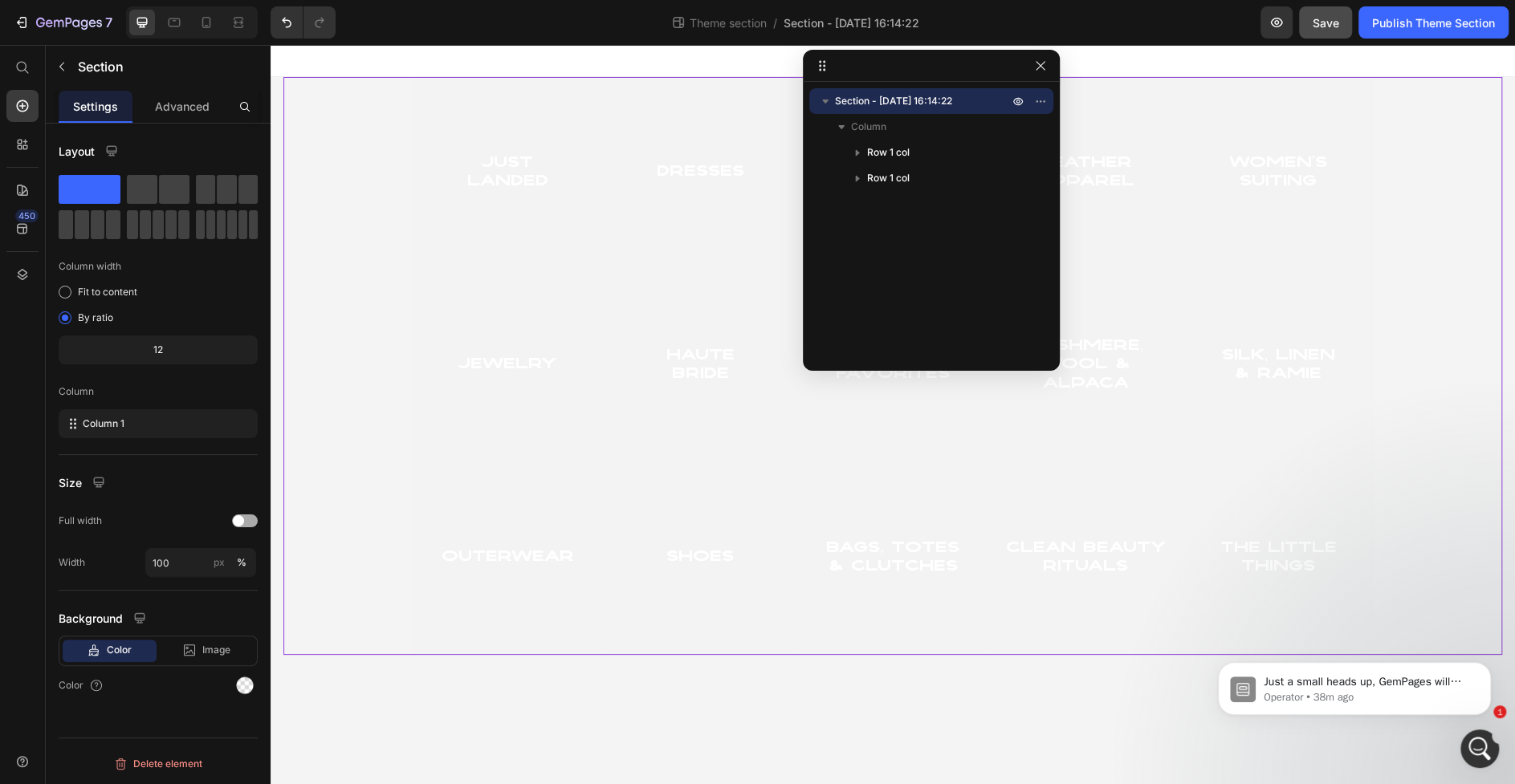 click at bounding box center (238, 521) 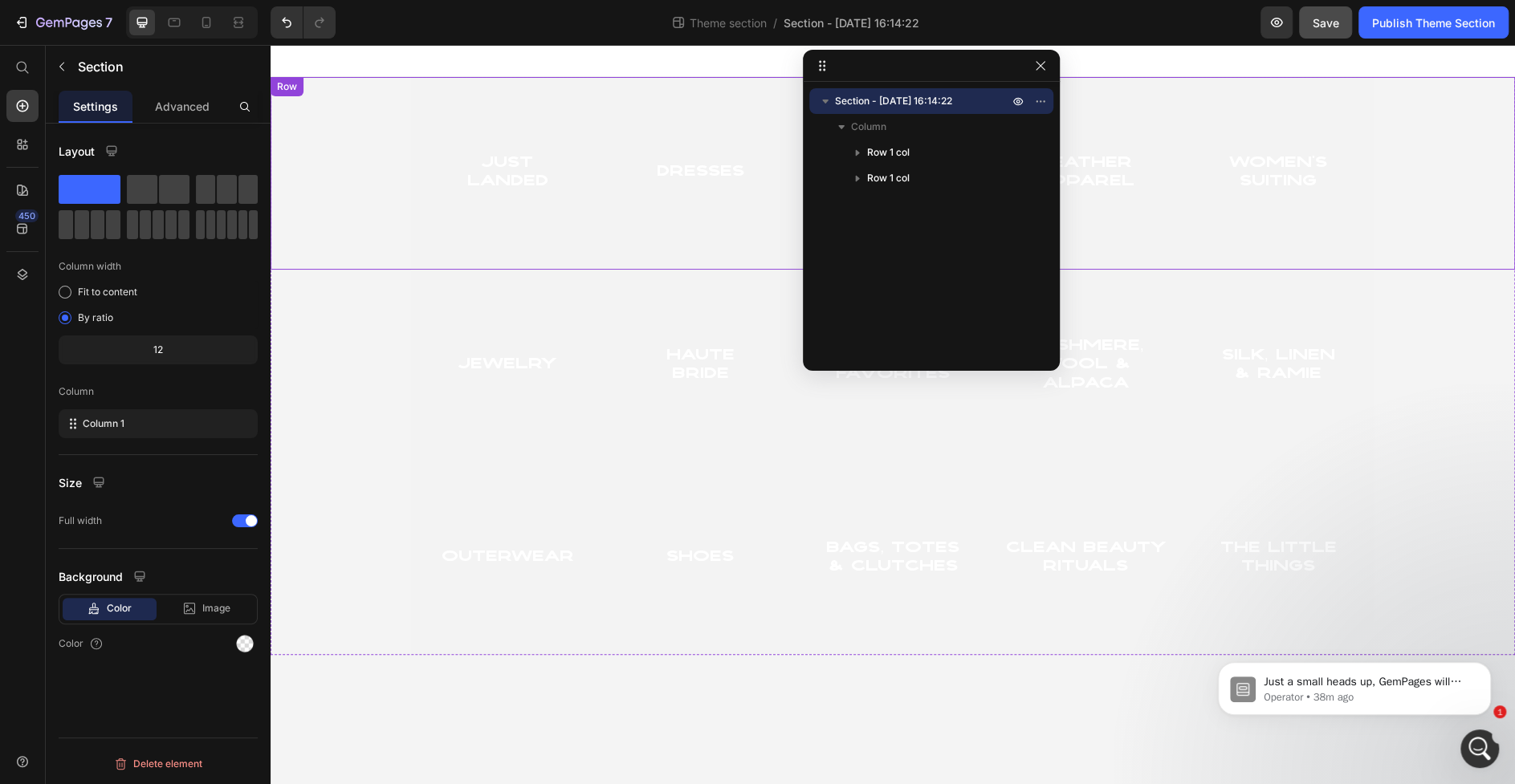 click on "Just  Landed Heading Hero Banner Dresses Heading Hero Banner tops &  Layers Heading Hero Banner Leather Apparel Heading Hero Banner women's  suiting Heading Hero Banner Row" at bounding box center (893, 173) 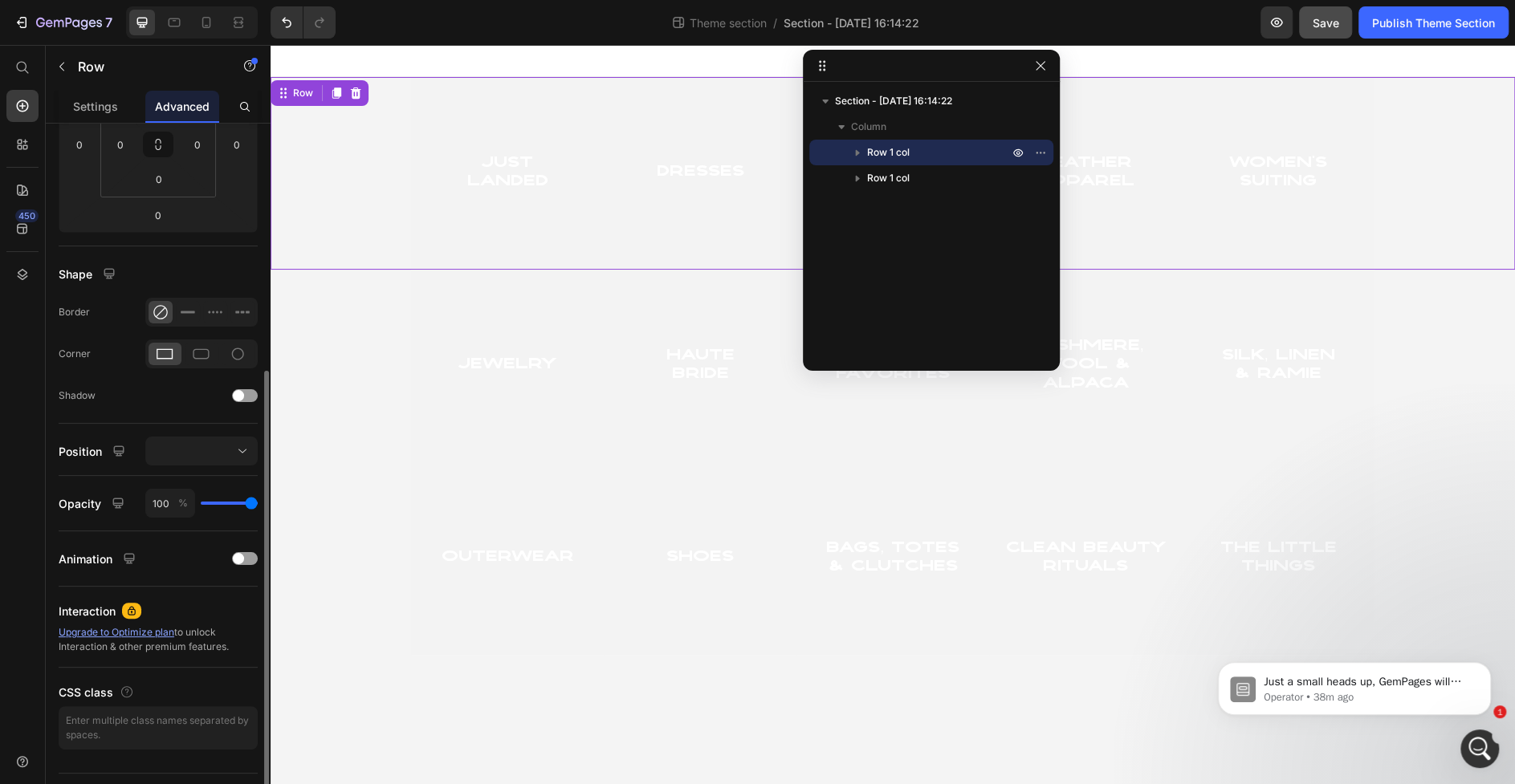scroll, scrollTop: 309, scrollLeft: 0, axis: vertical 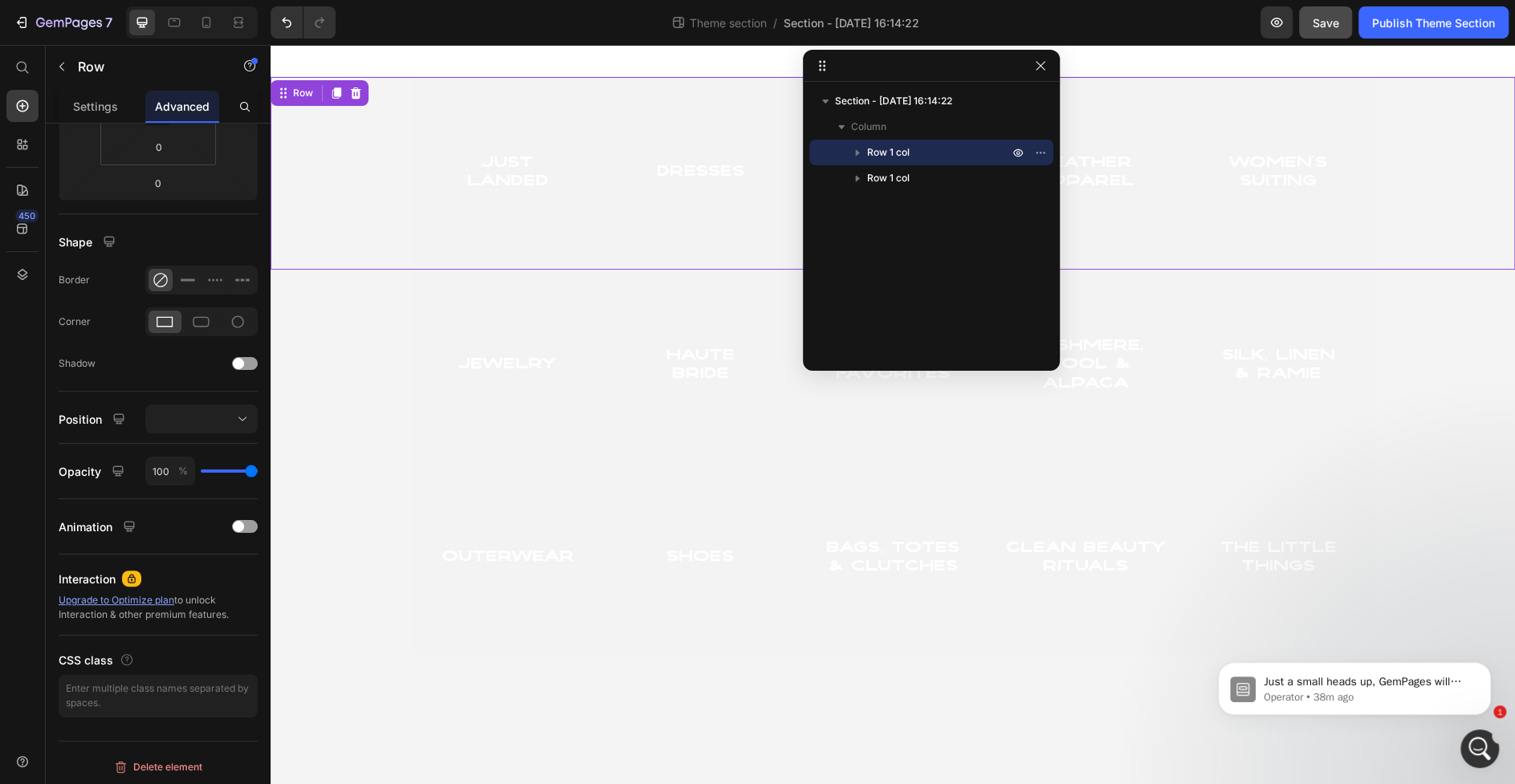 click on "Just  Landed Heading Hero Banner Dresses Heading Hero Banner tops &  Layers Heading Hero Banner Leather Apparel Heading Hero Banner women's  suiting Heading Hero Banner Row" at bounding box center [893, 173] 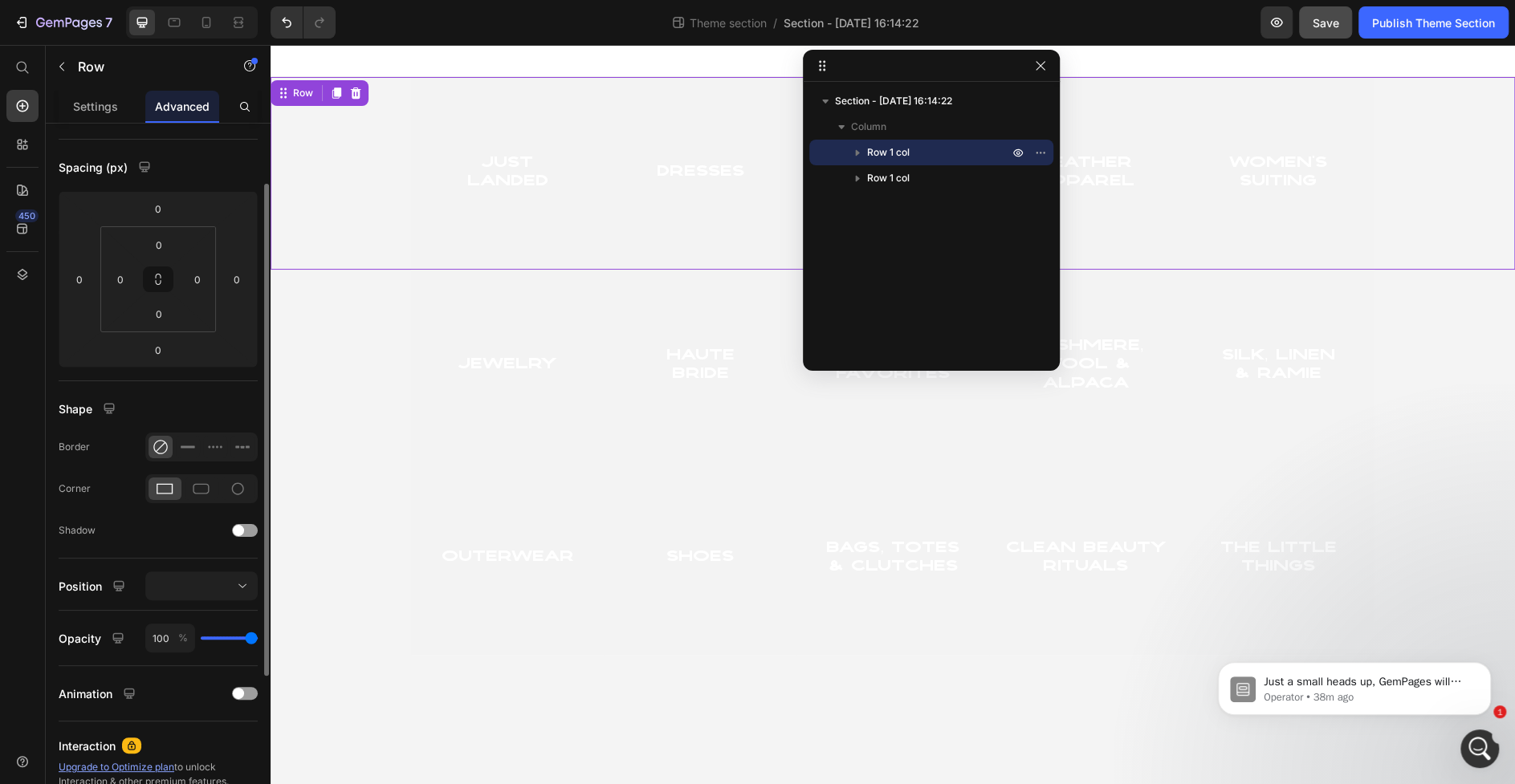 scroll, scrollTop: 0, scrollLeft: 0, axis: both 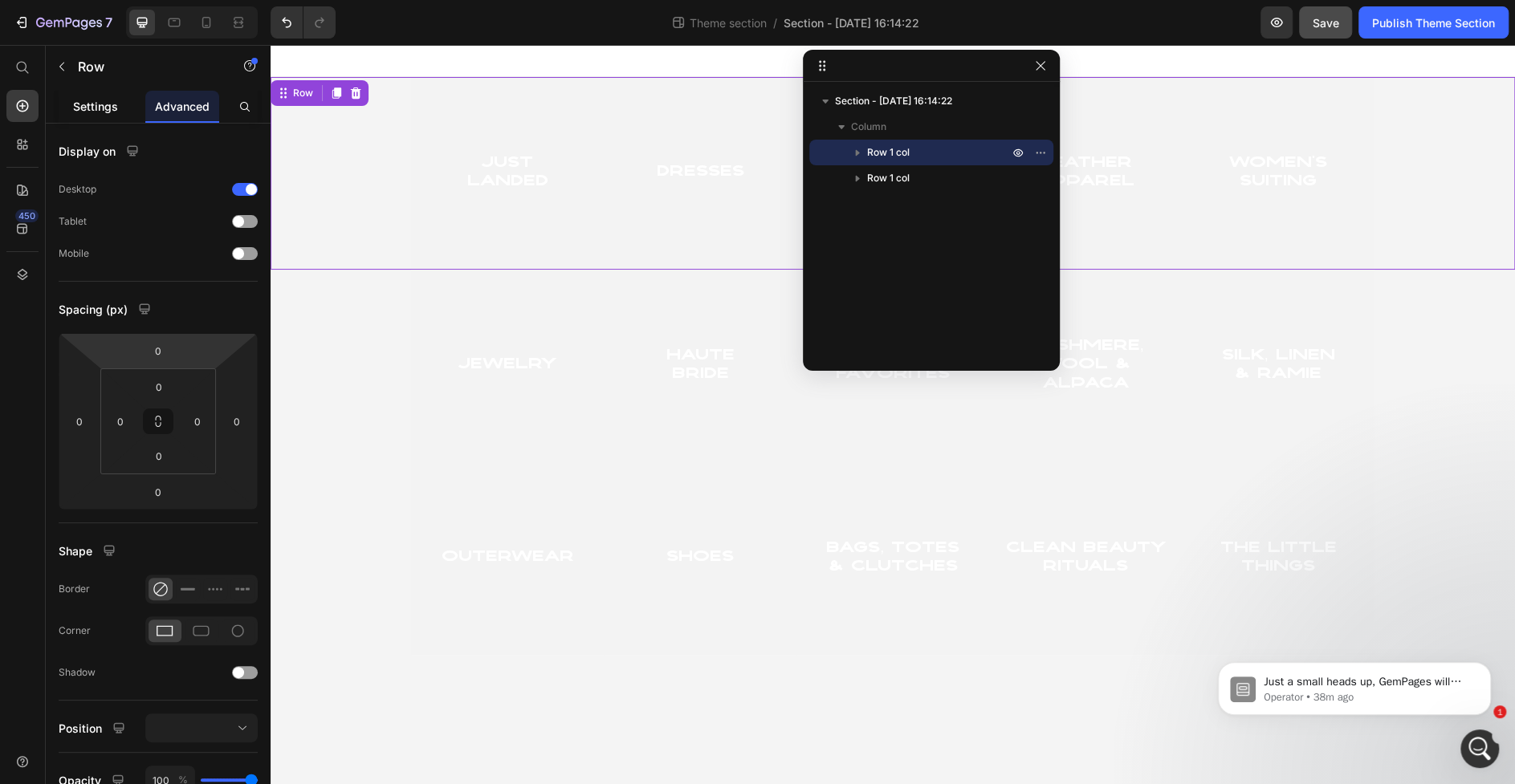 click on "Settings" at bounding box center [96, 106] 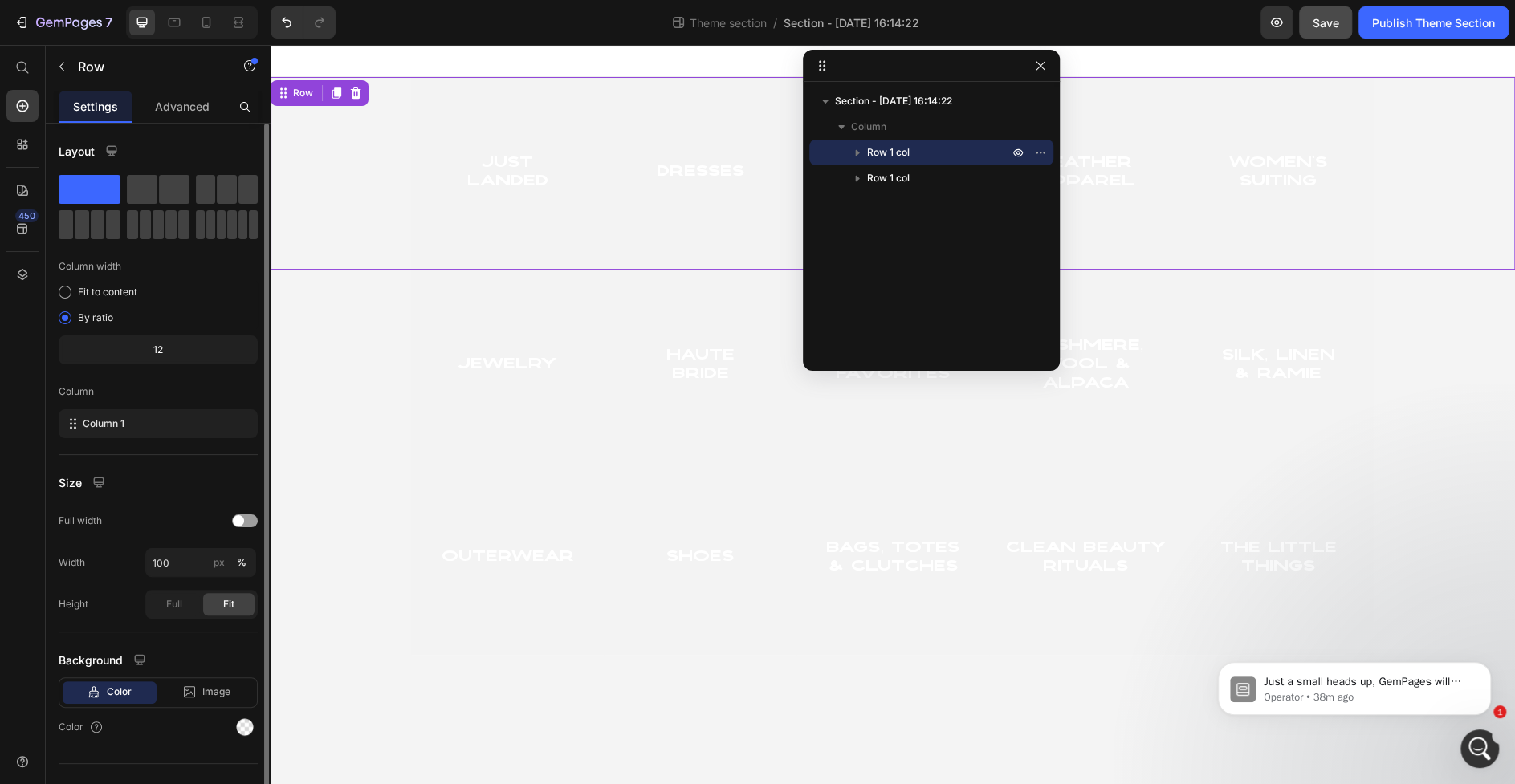 scroll, scrollTop: 24, scrollLeft: 0, axis: vertical 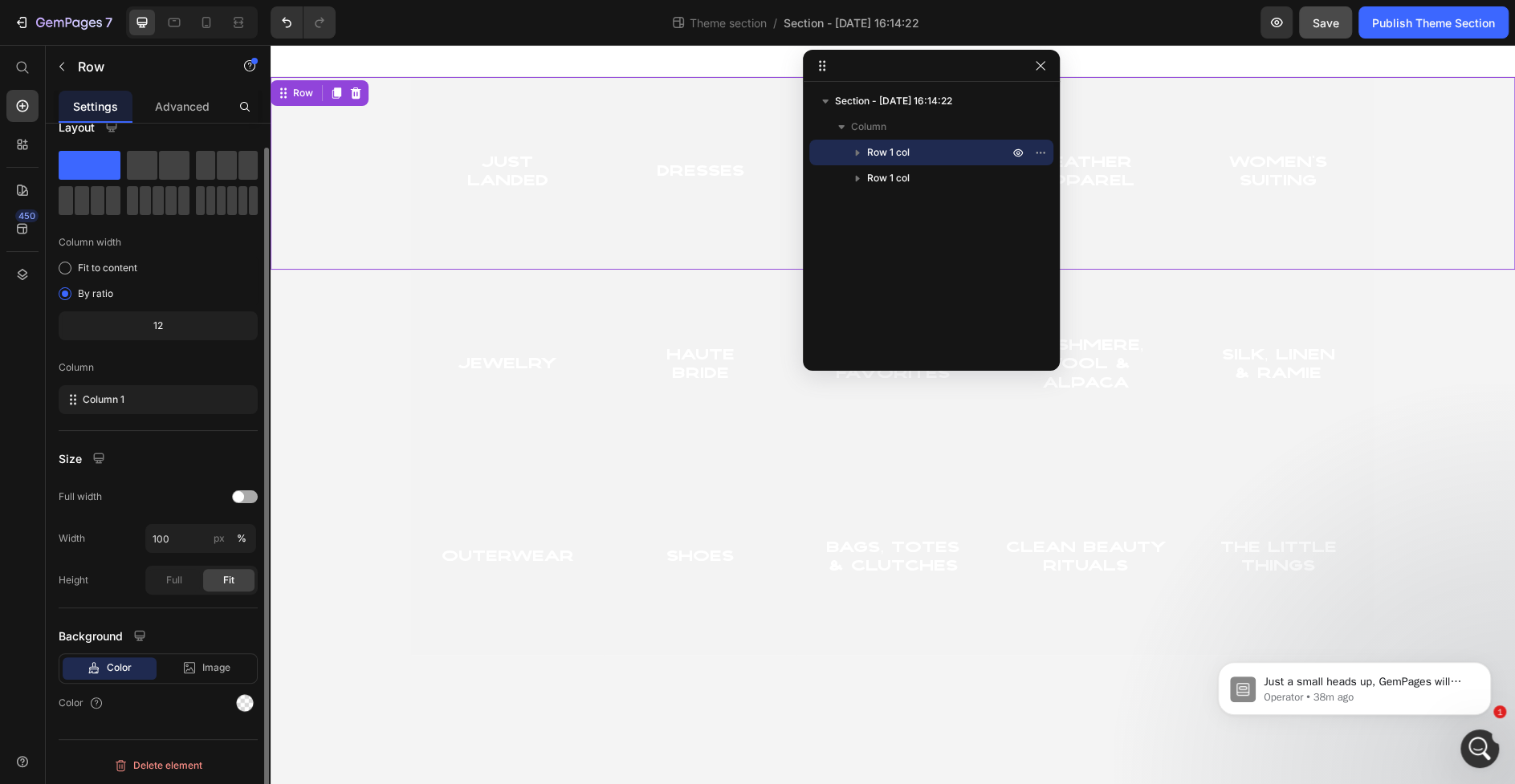 click at bounding box center (238, 497) 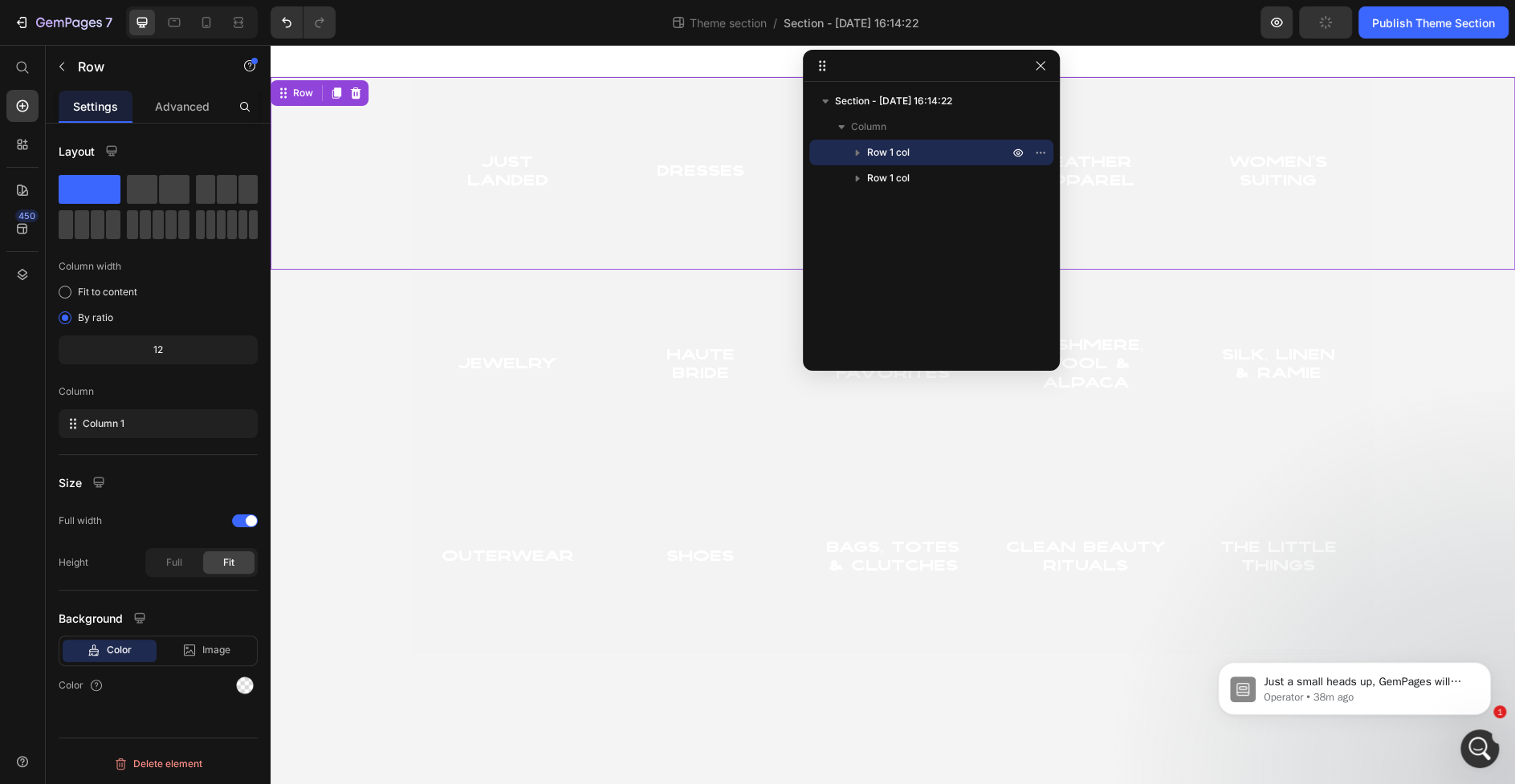 scroll, scrollTop: 0, scrollLeft: 0, axis: both 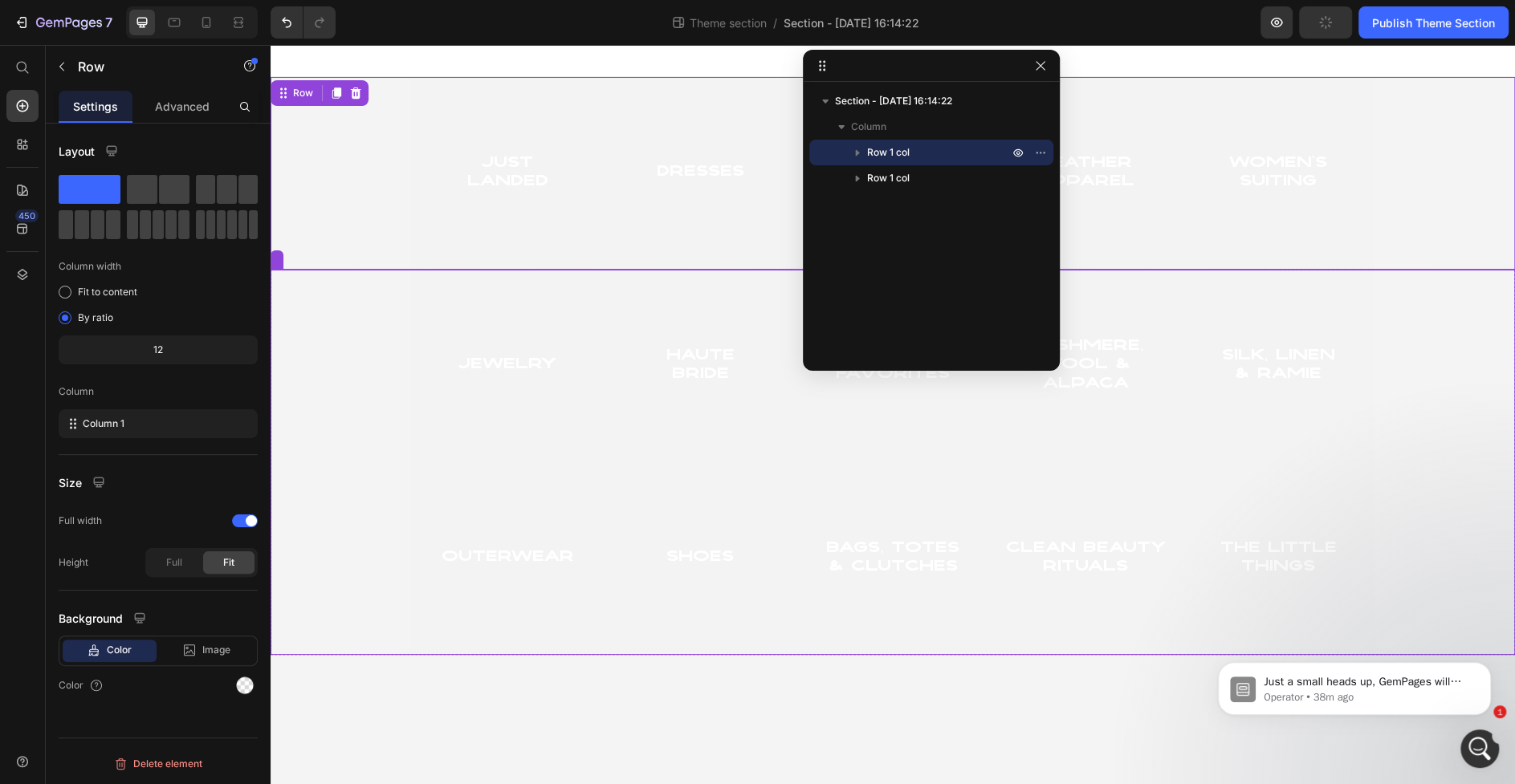 click on "jewelry Heading Hero Banner haute  Bride Heading Hero Banner Travel Favorites Heading Hero Banner cashmere, wool &  alpaca Heading Hero Banner Silk, Linen  & Ramie Heading Hero Banner Row Outerwear Heading Hero Banner Shoes Heading Hero Banner Bags, Totes  & Clutches Heading Hero Banner Clean Beauty Rituals Heading Hero Banner The Little  Things Heading Hero Banner Row" at bounding box center (893, 462) 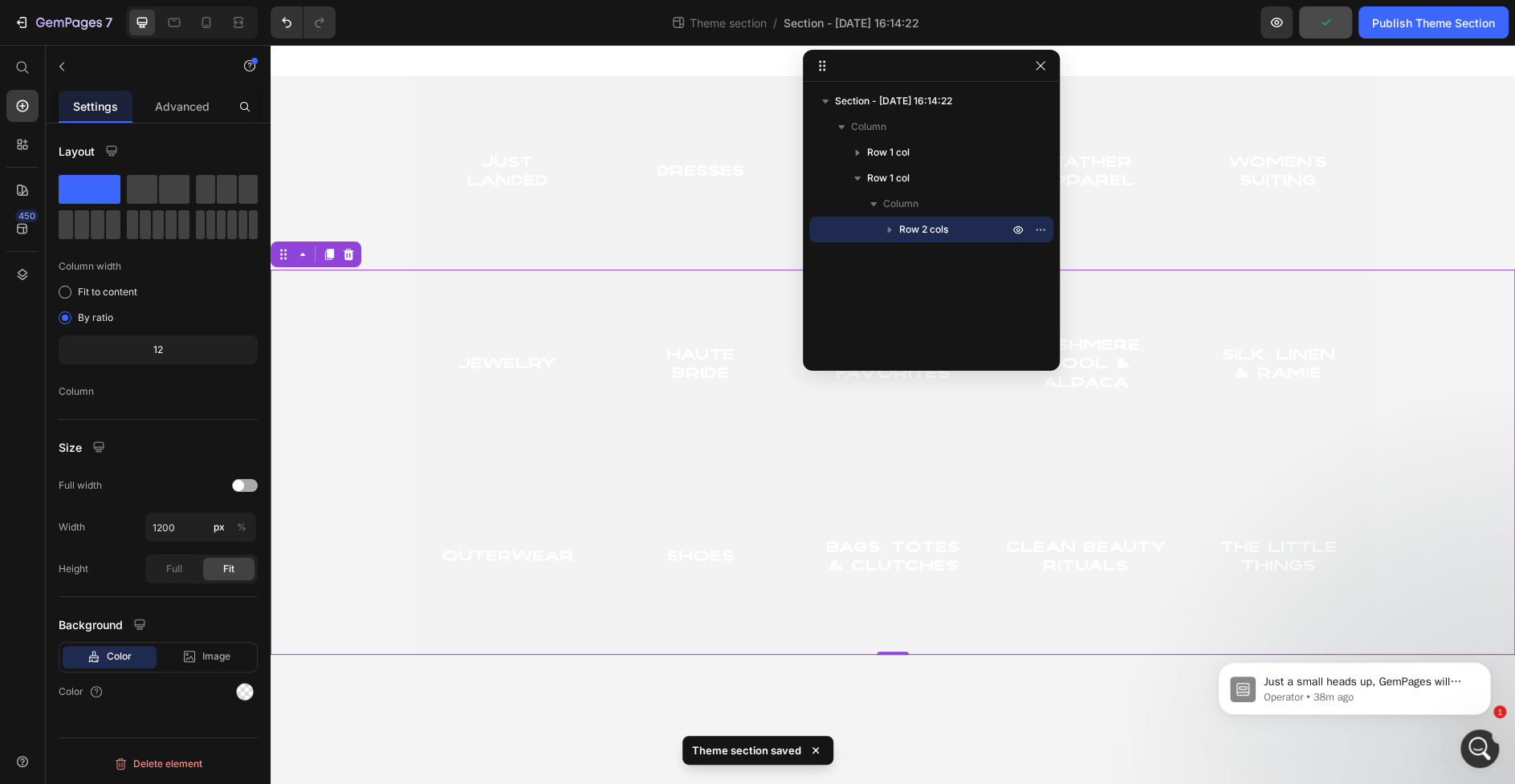 click at bounding box center (245, 485) 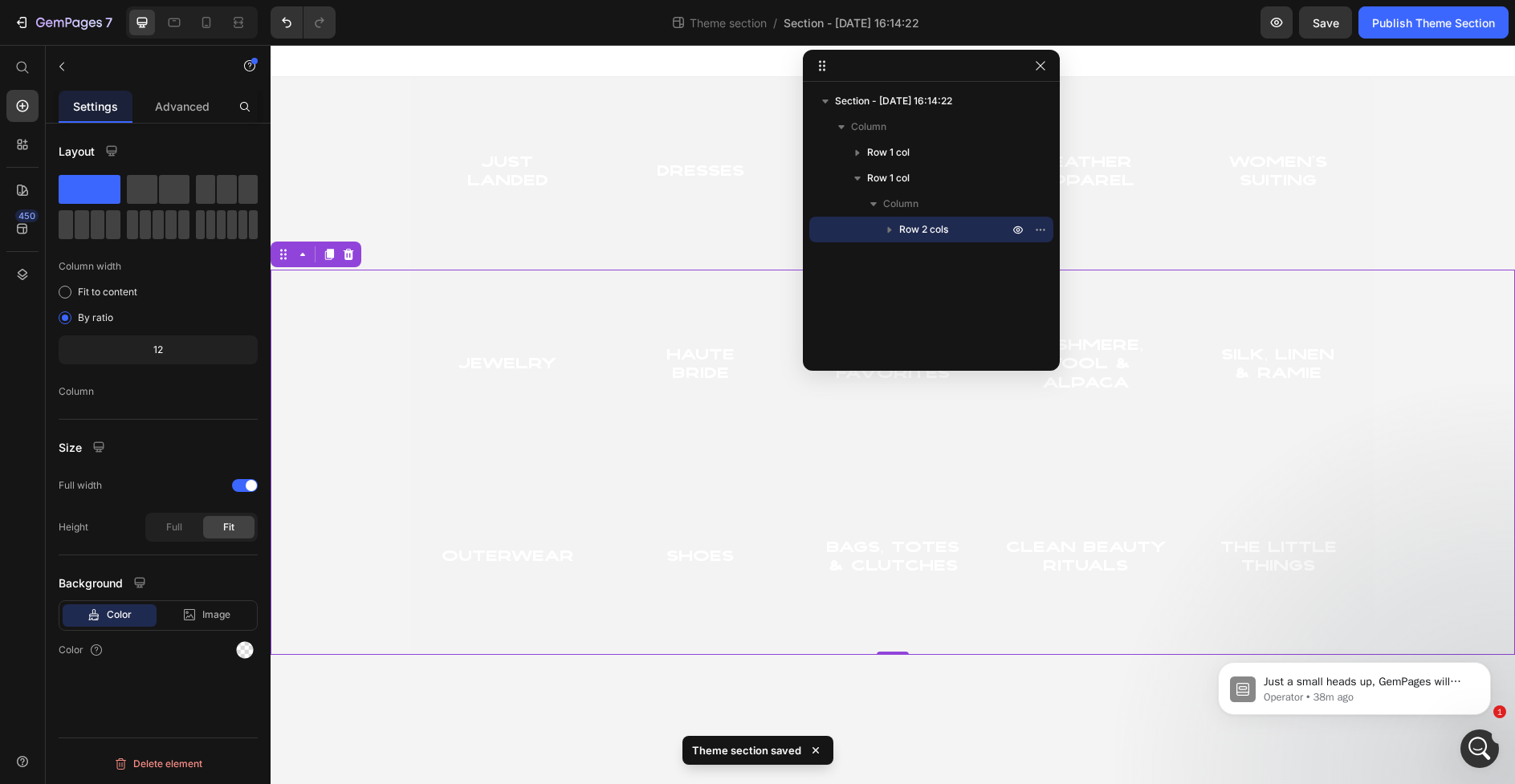 scroll, scrollTop: 0, scrollLeft: 0, axis: both 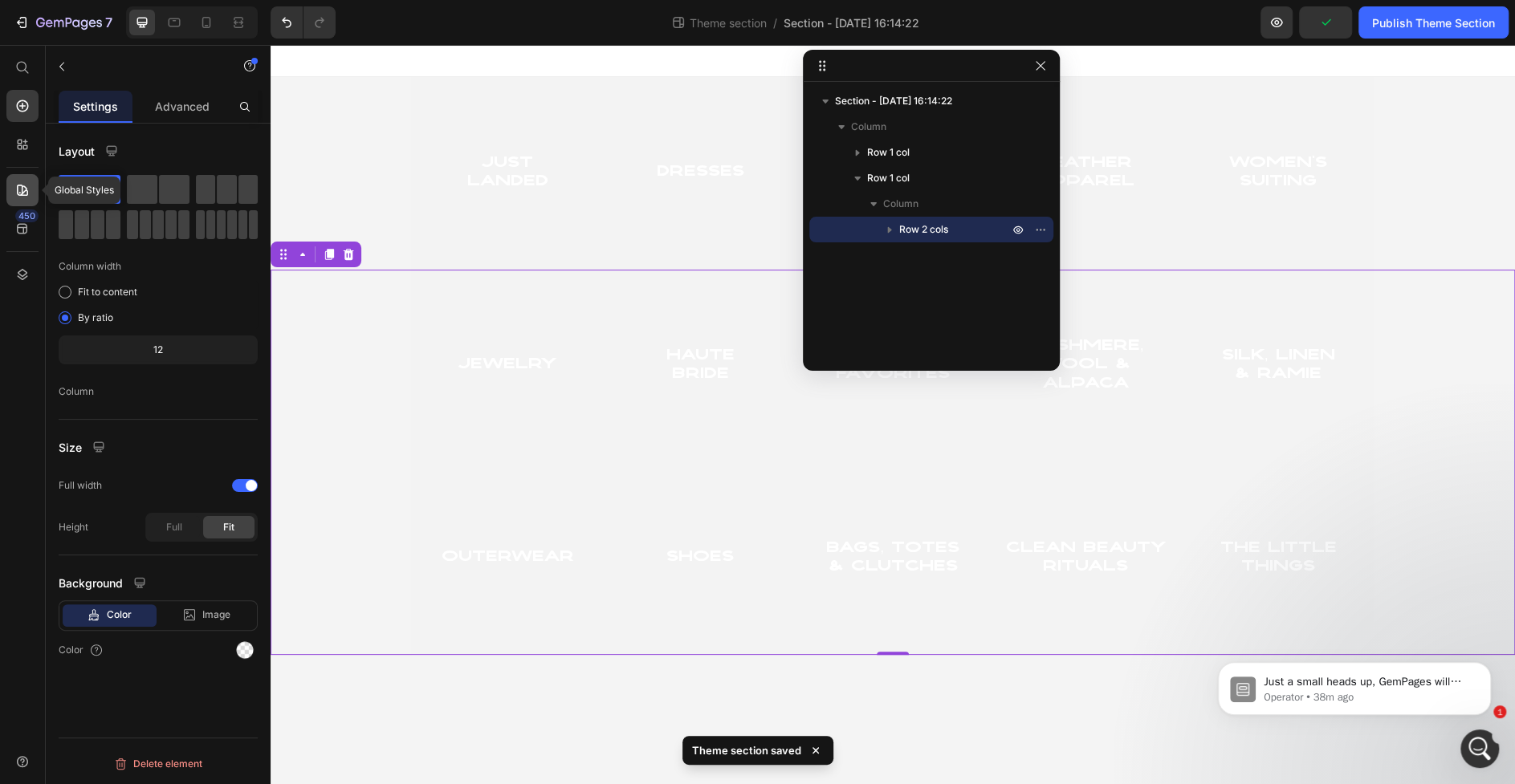 click 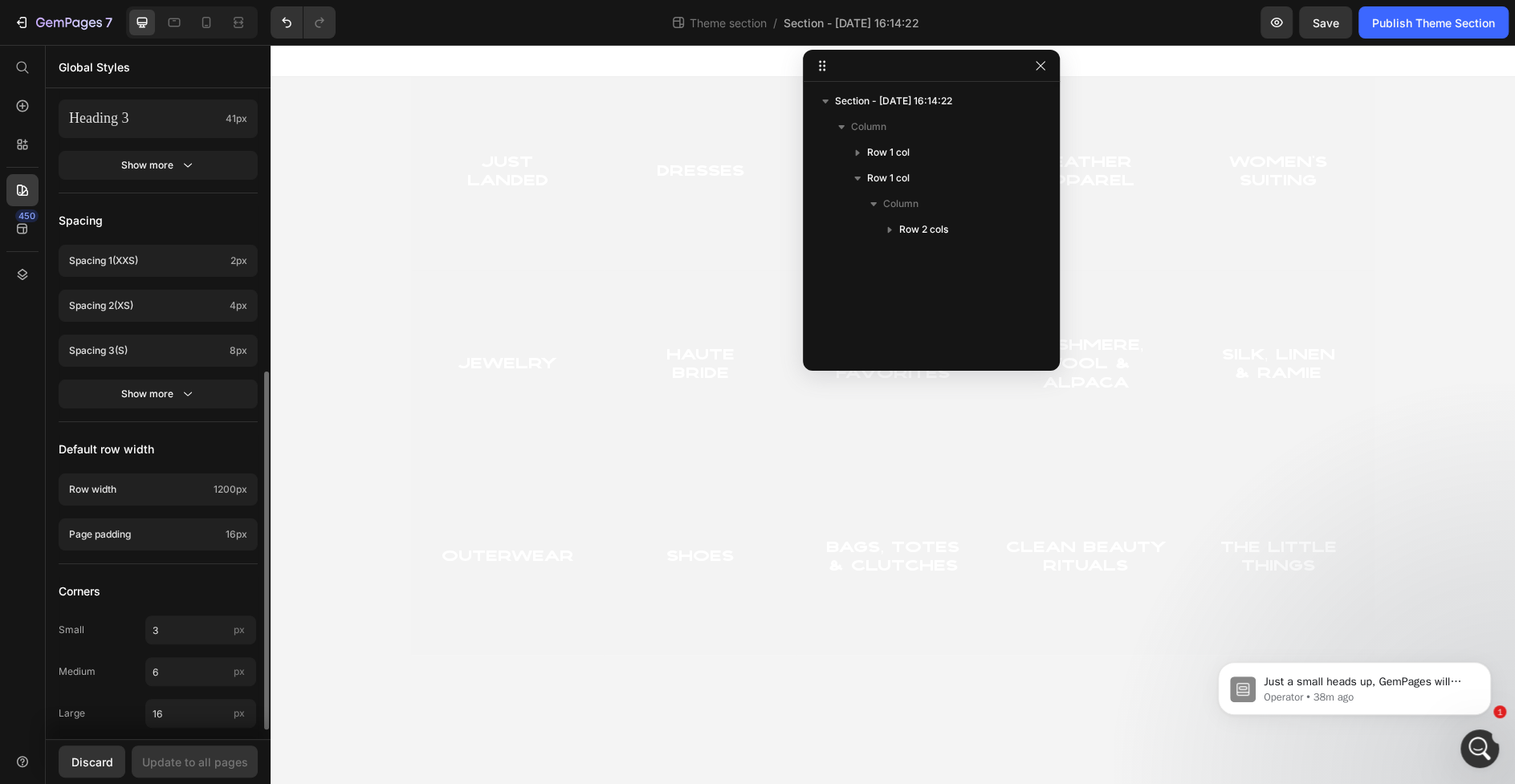 scroll, scrollTop: 526, scrollLeft: 0, axis: vertical 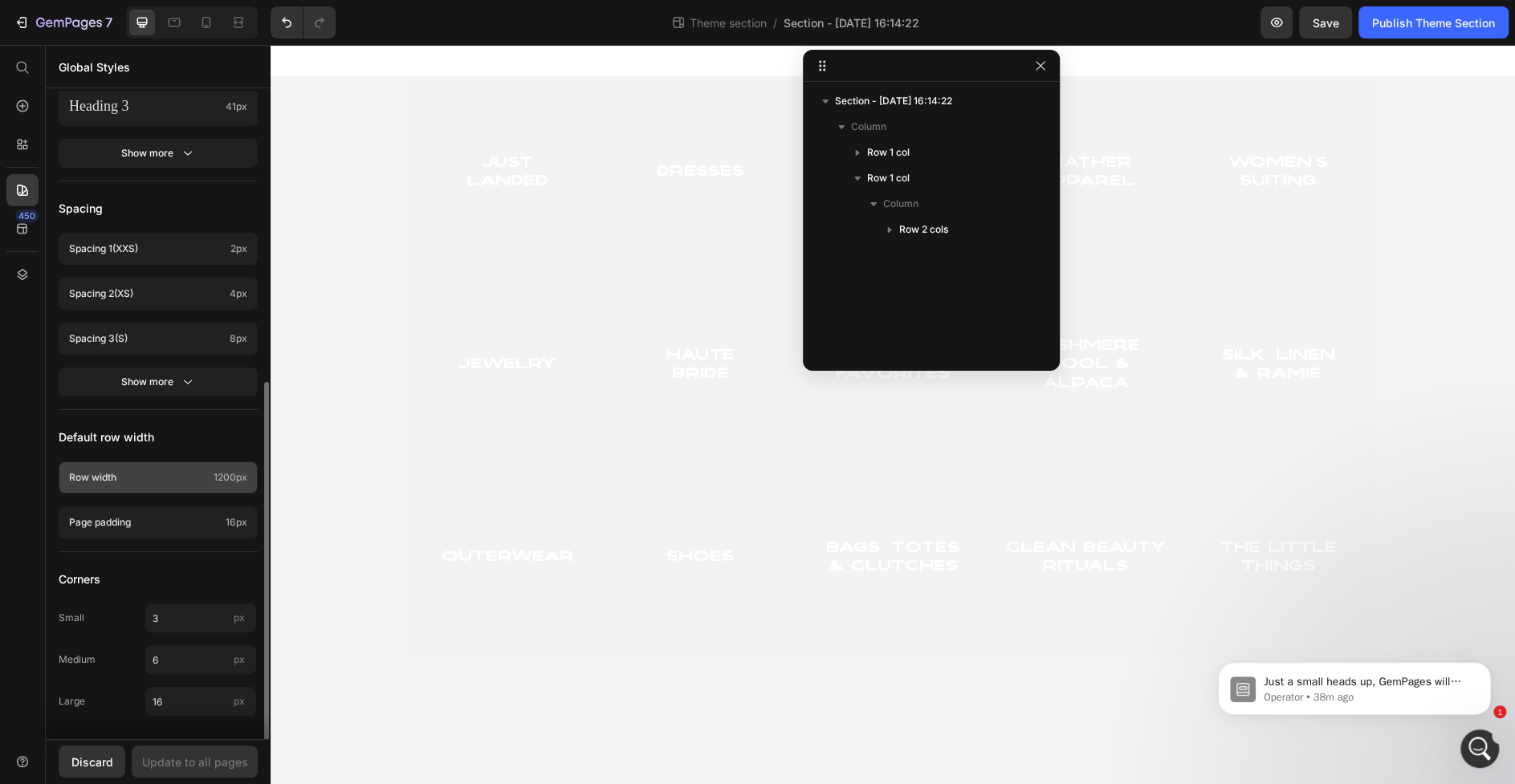 click on "Row width" at bounding box center [138, 477] 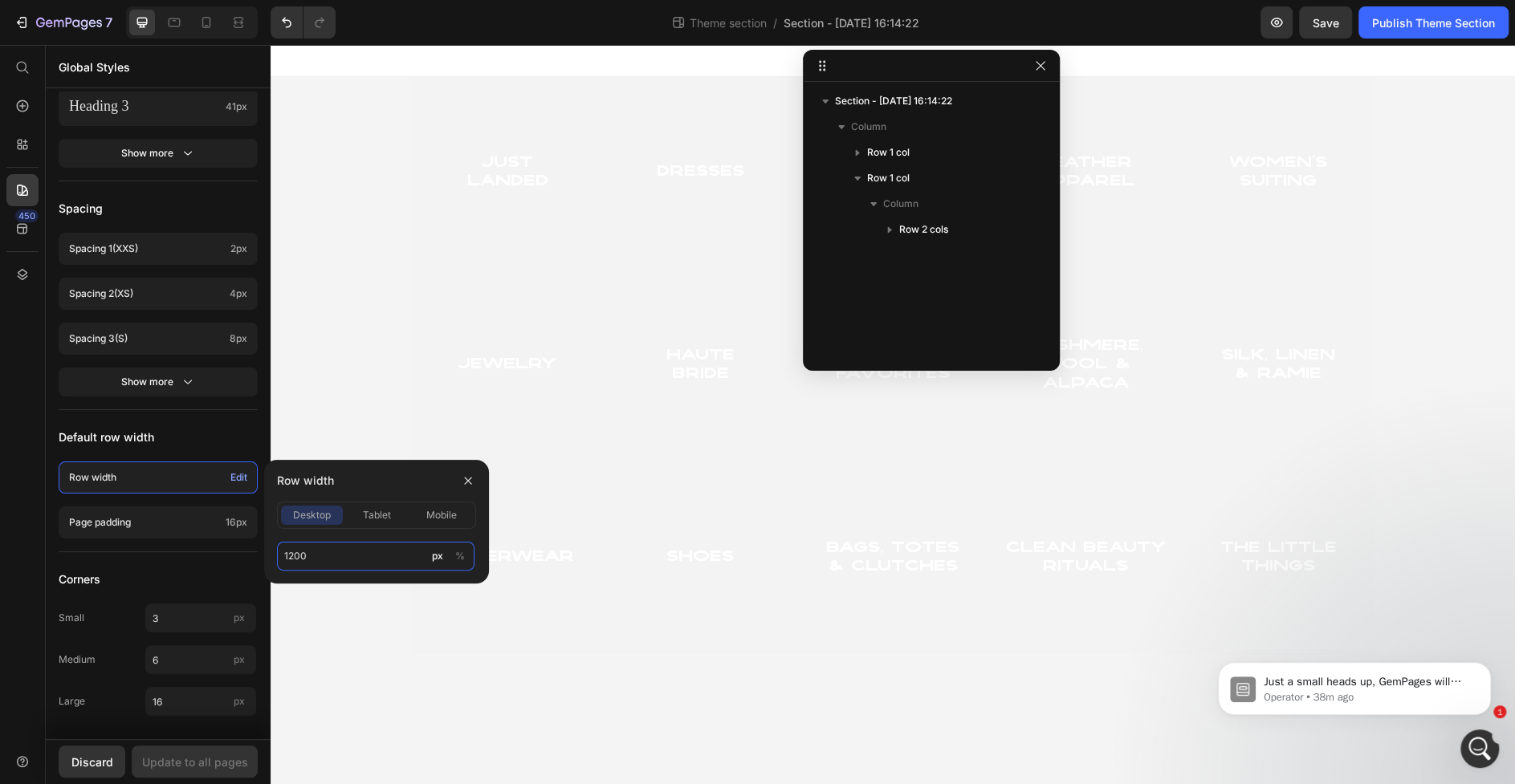 click on "1200" at bounding box center (376, 556) 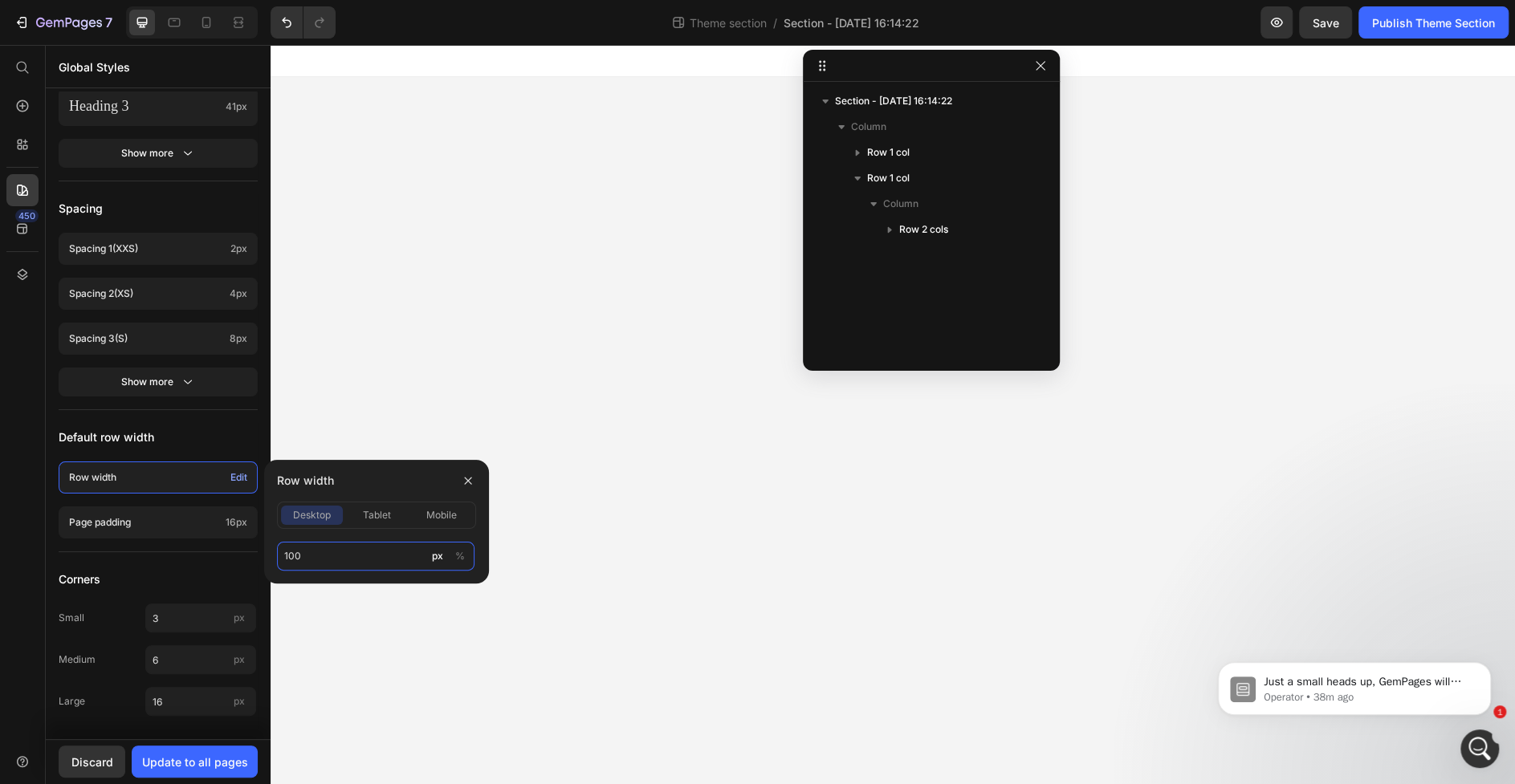 type on "100" 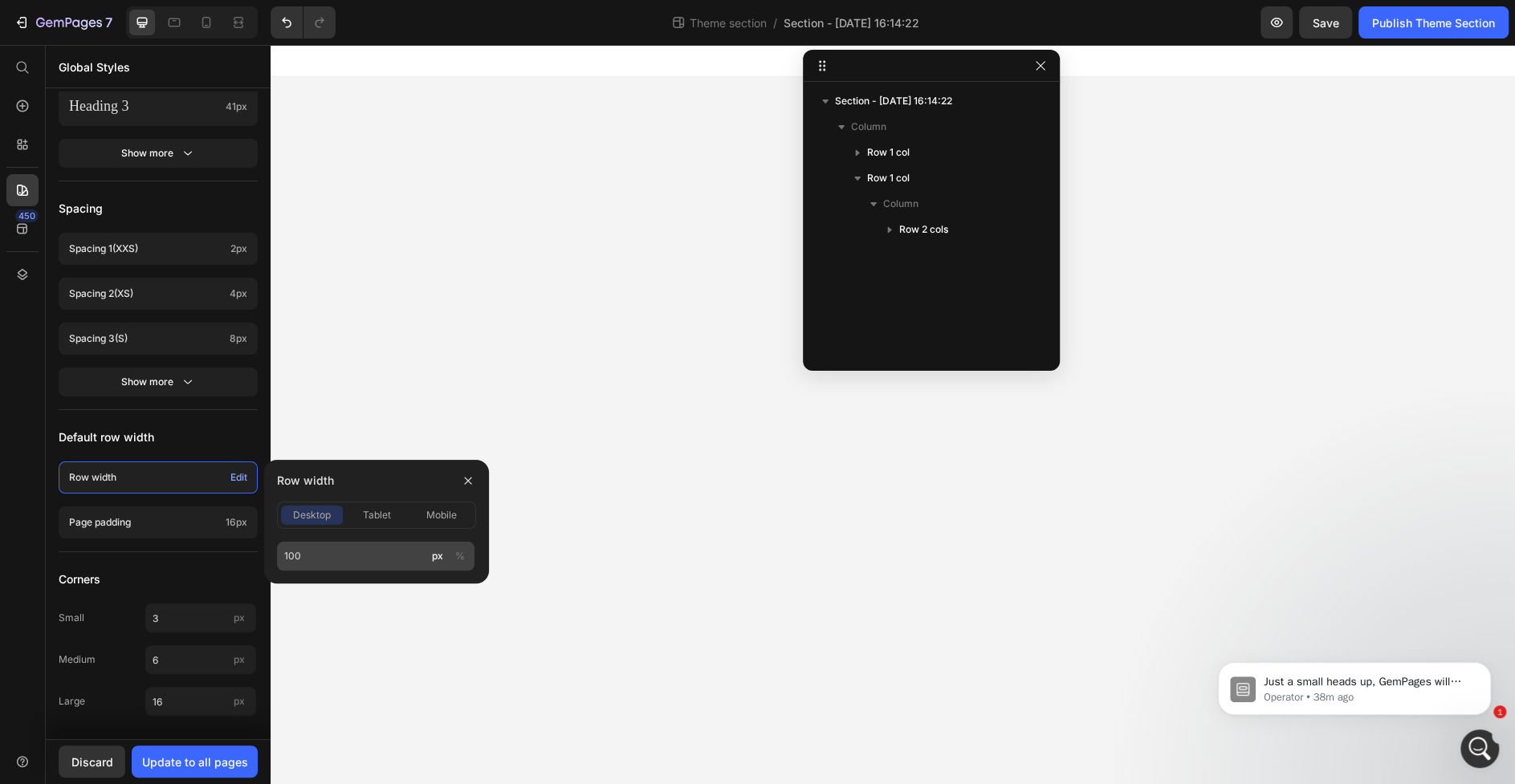 click on "%" at bounding box center (460, 556) 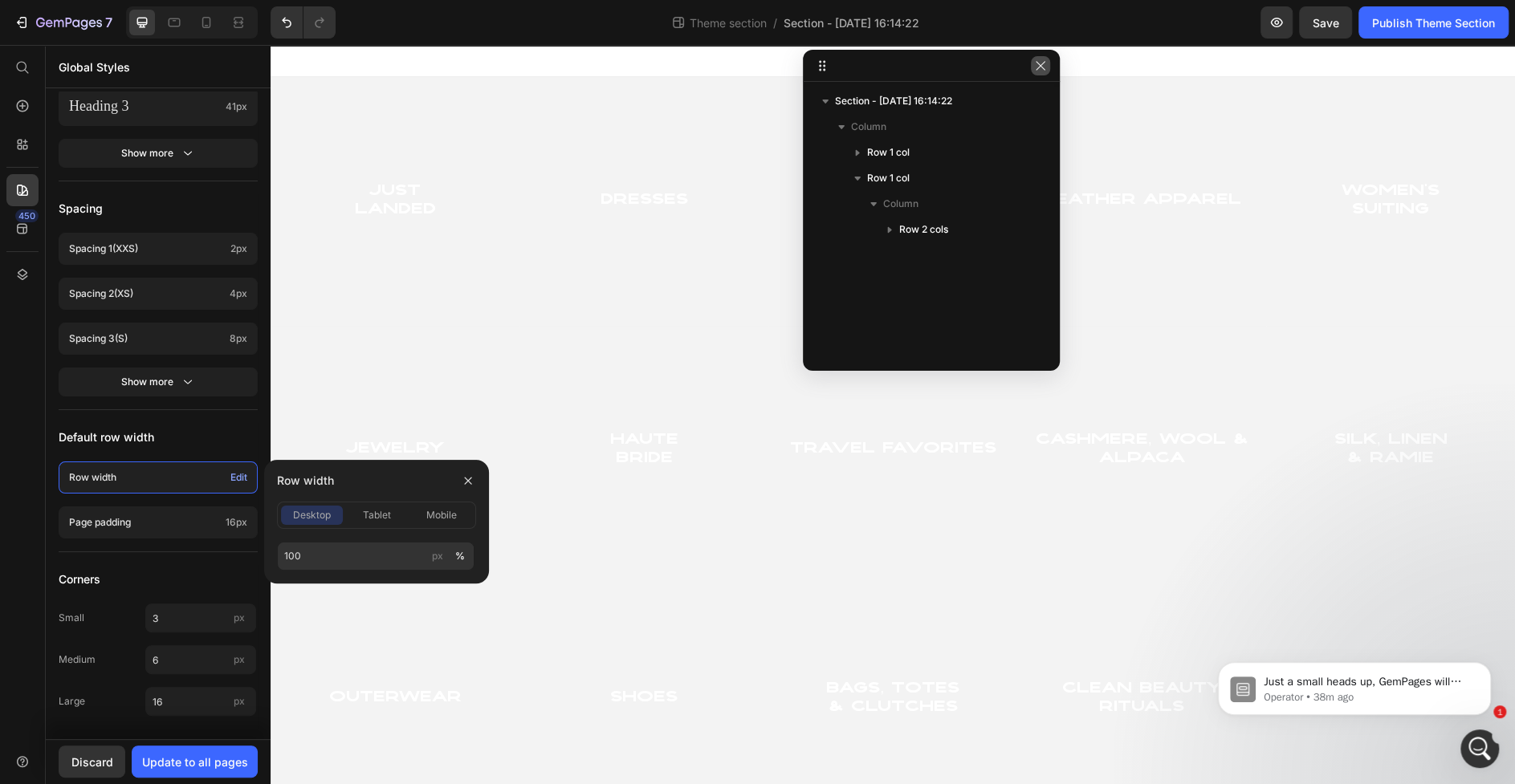 click at bounding box center [1041, 66] 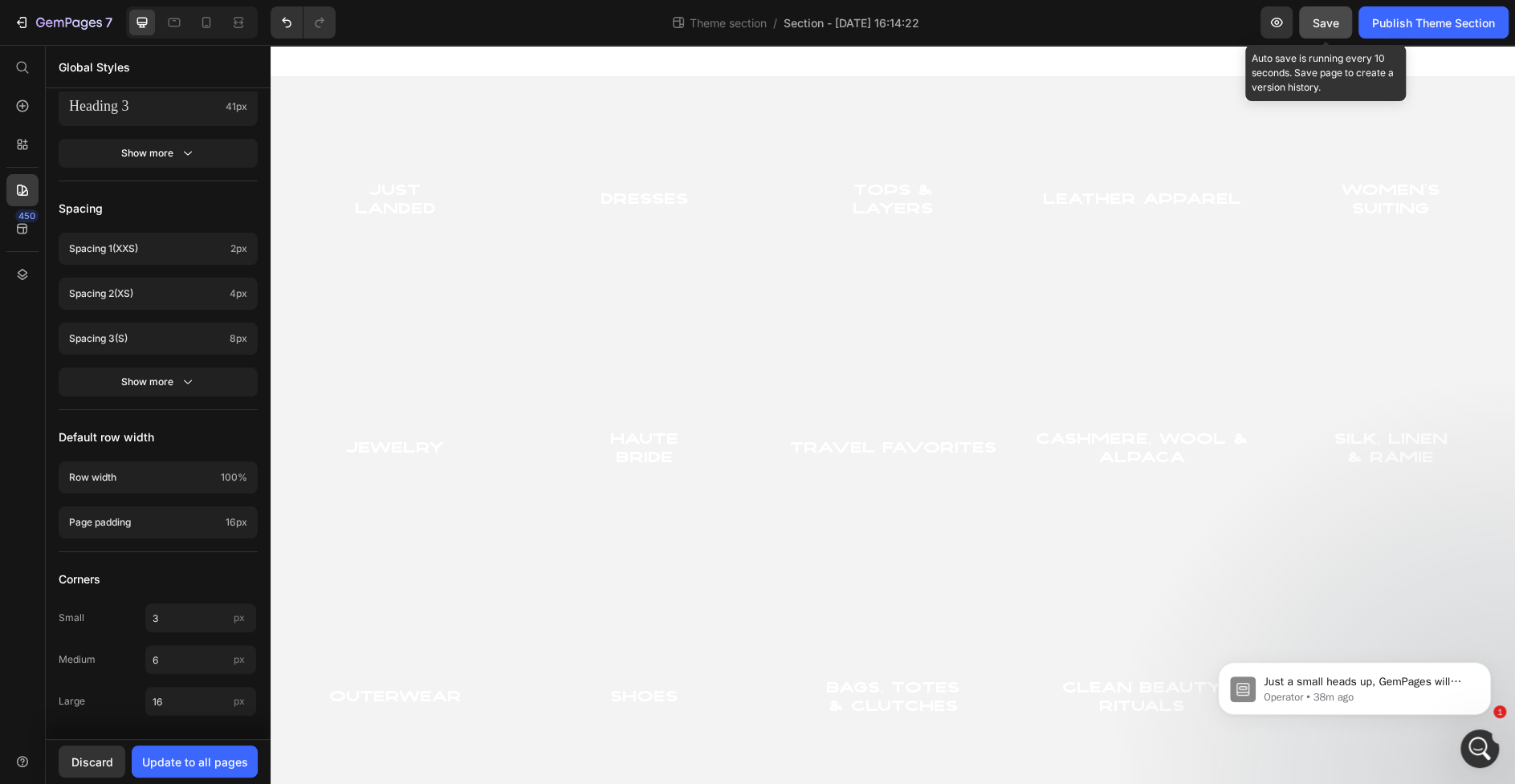 click on "Save" at bounding box center (1326, 22) 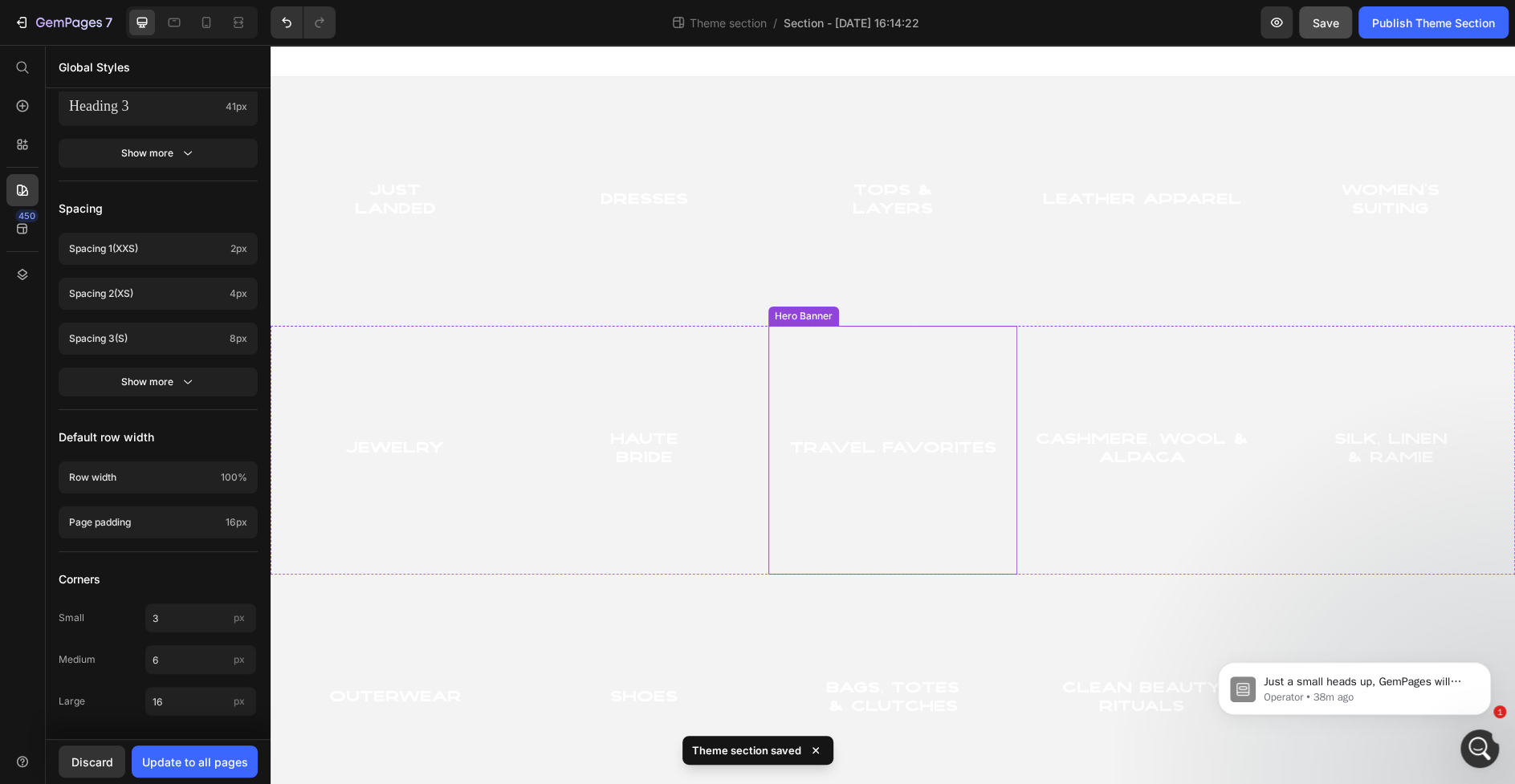 scroll, scrollTop: 39, scrollLeft: 0, axis: vertical 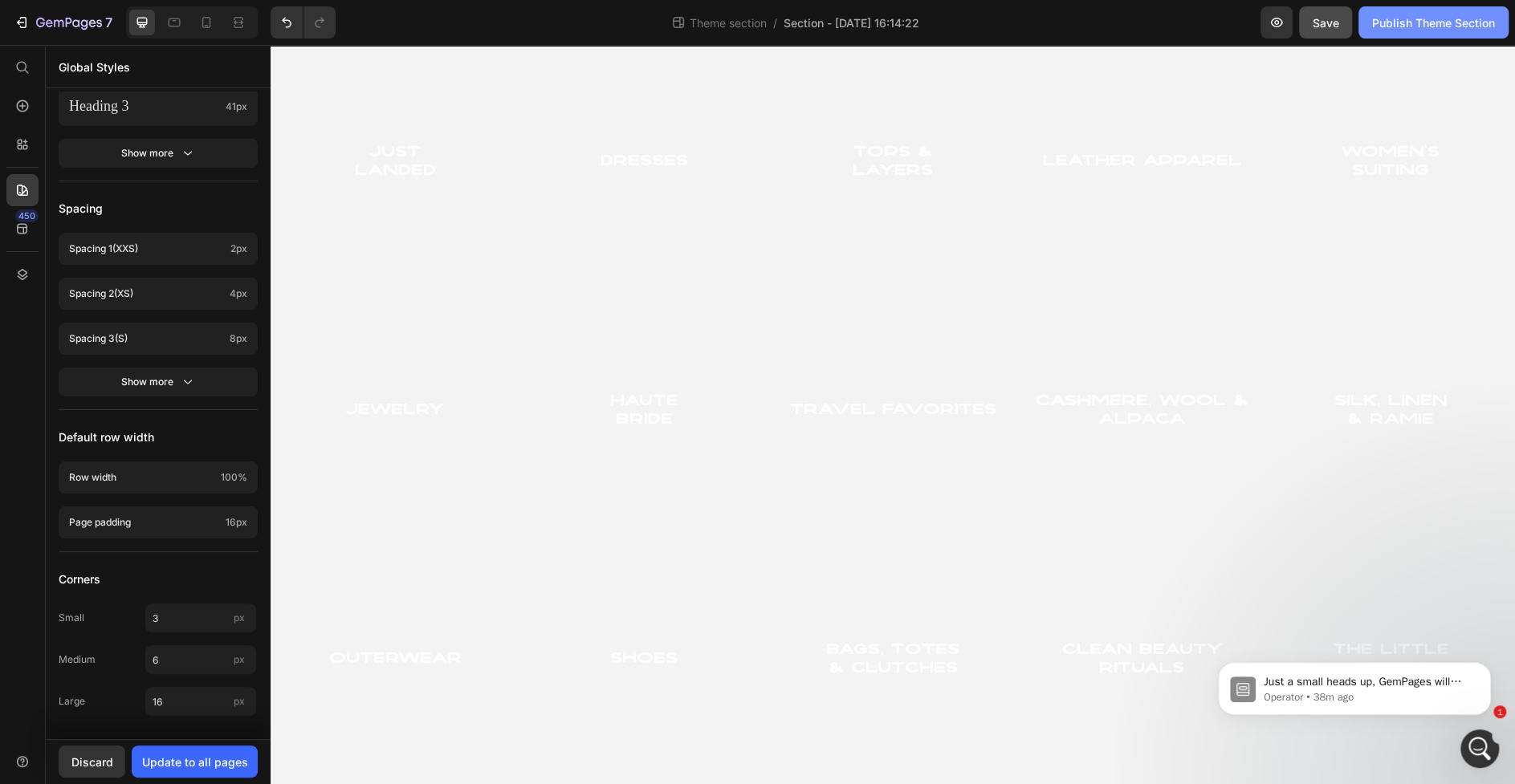 click on "Publish Theme Section" at bounding box center (1433, 22) 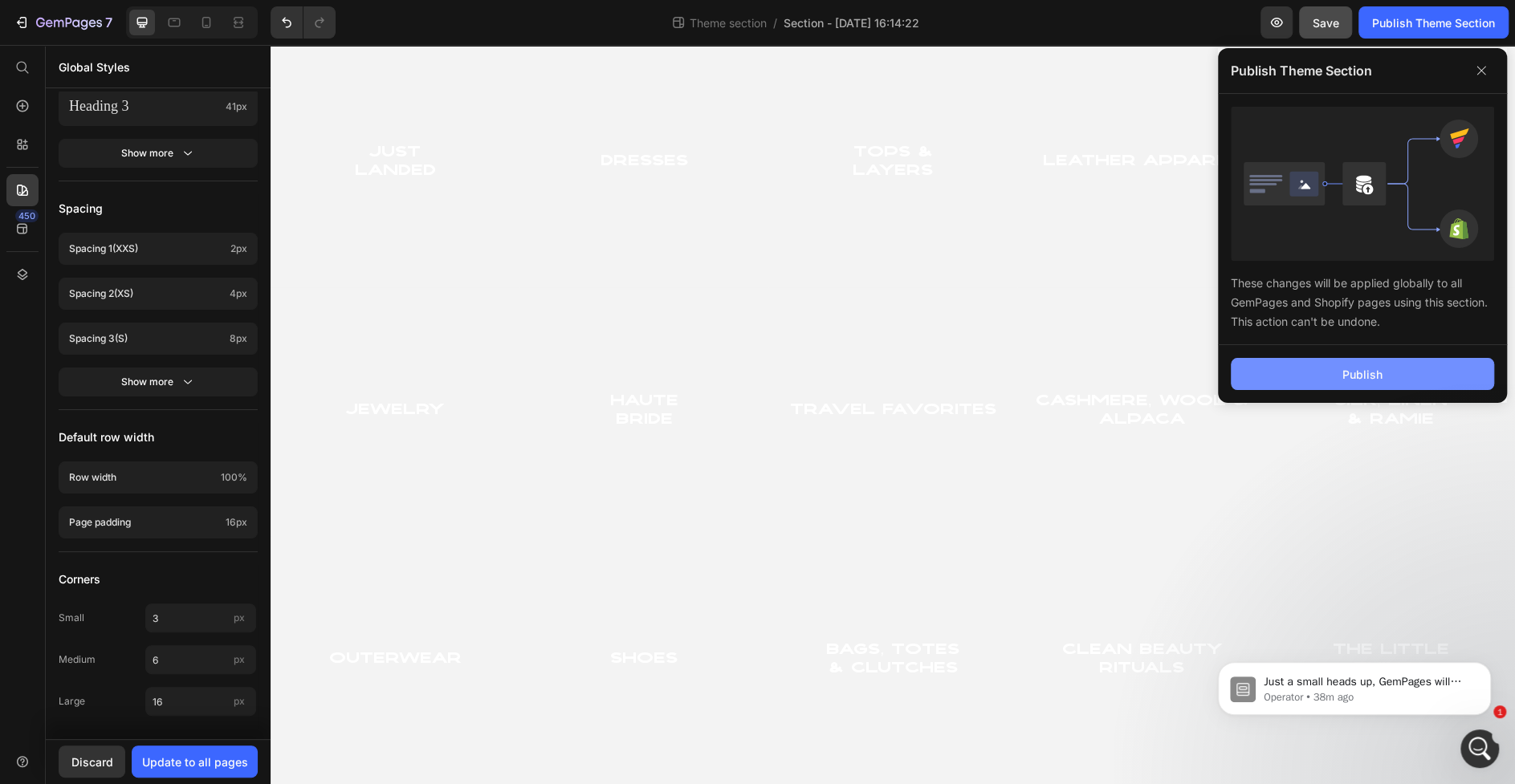 click on "Publish" 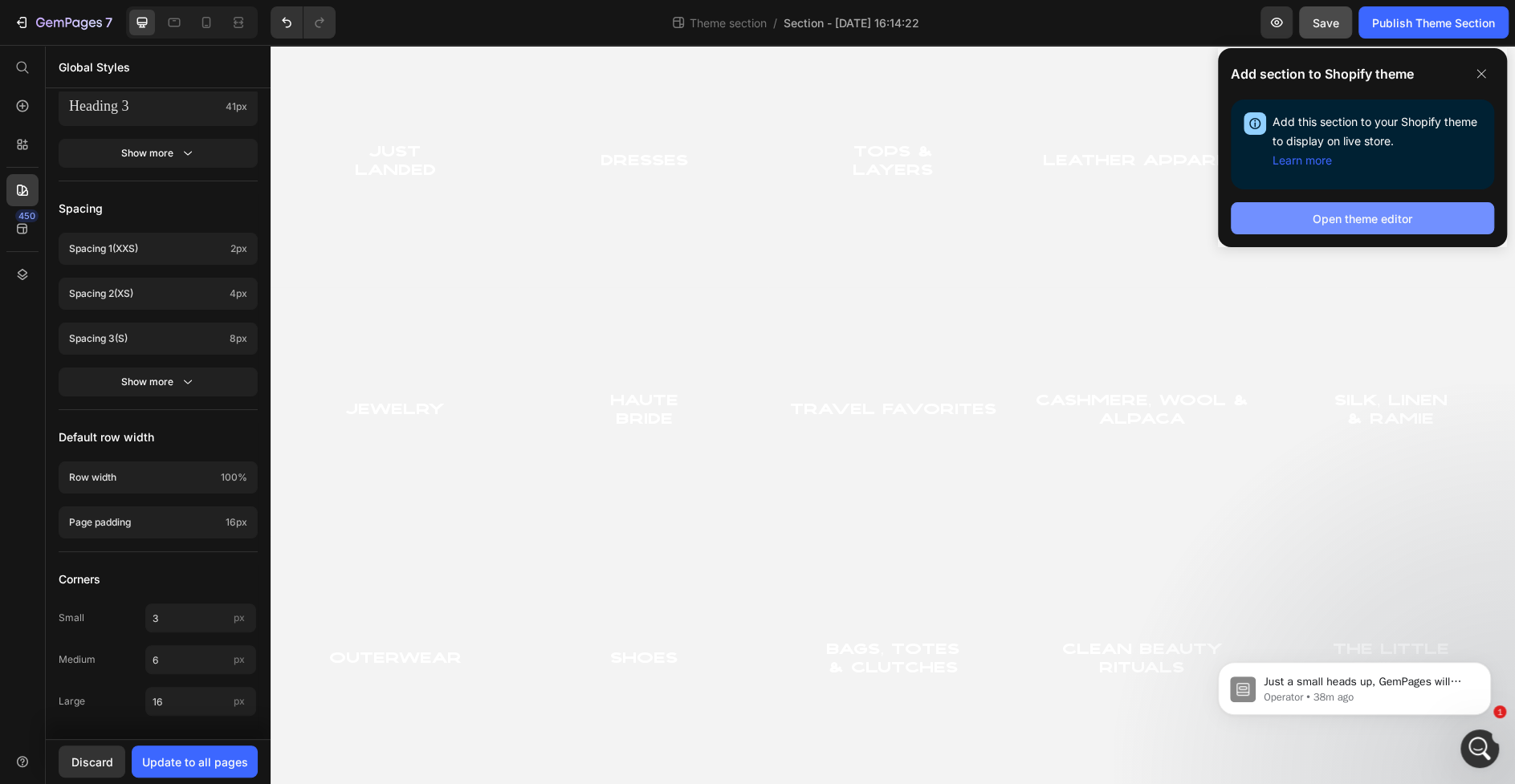 click on "Open theme editor" at bounding box center (1362, 218) 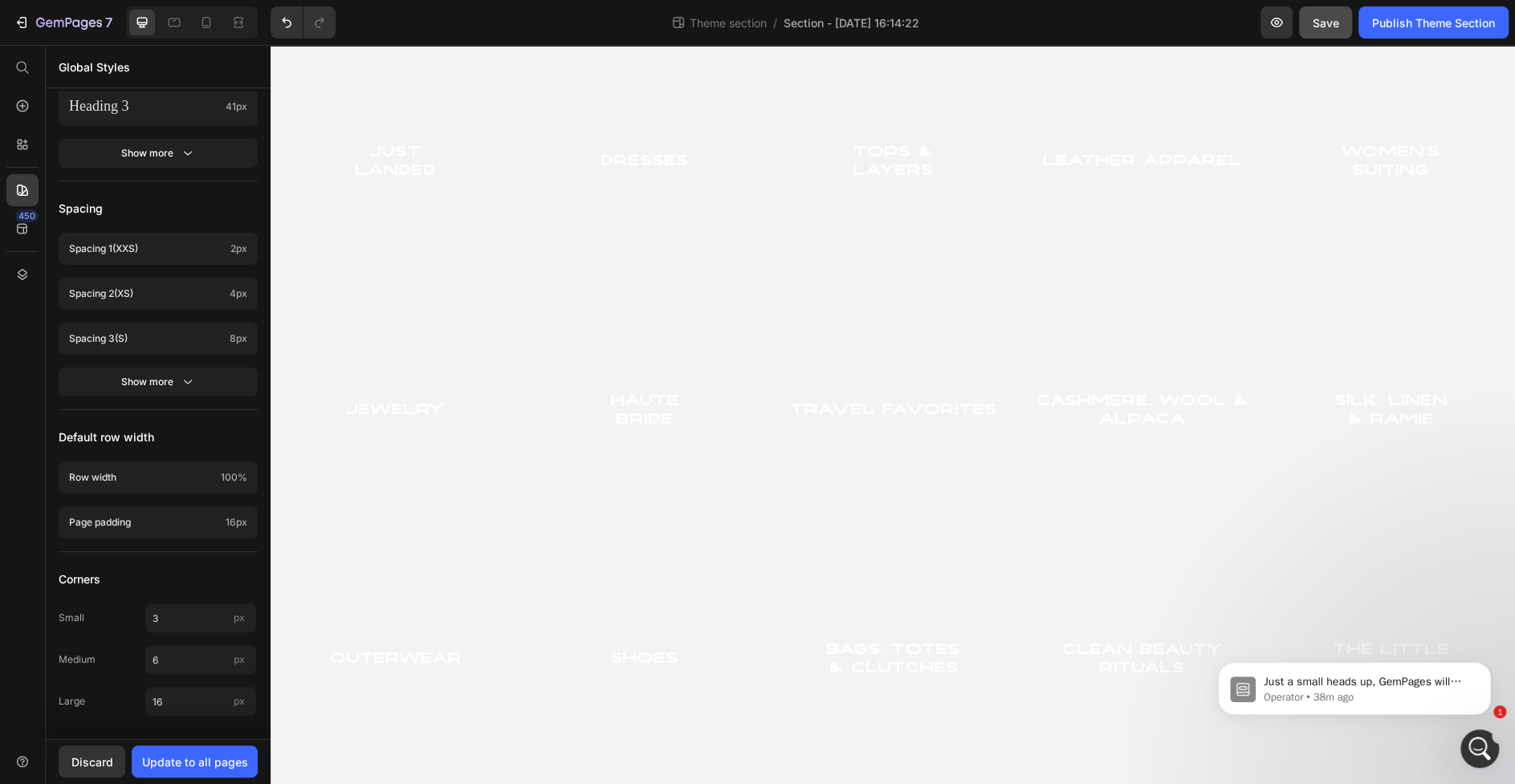 type 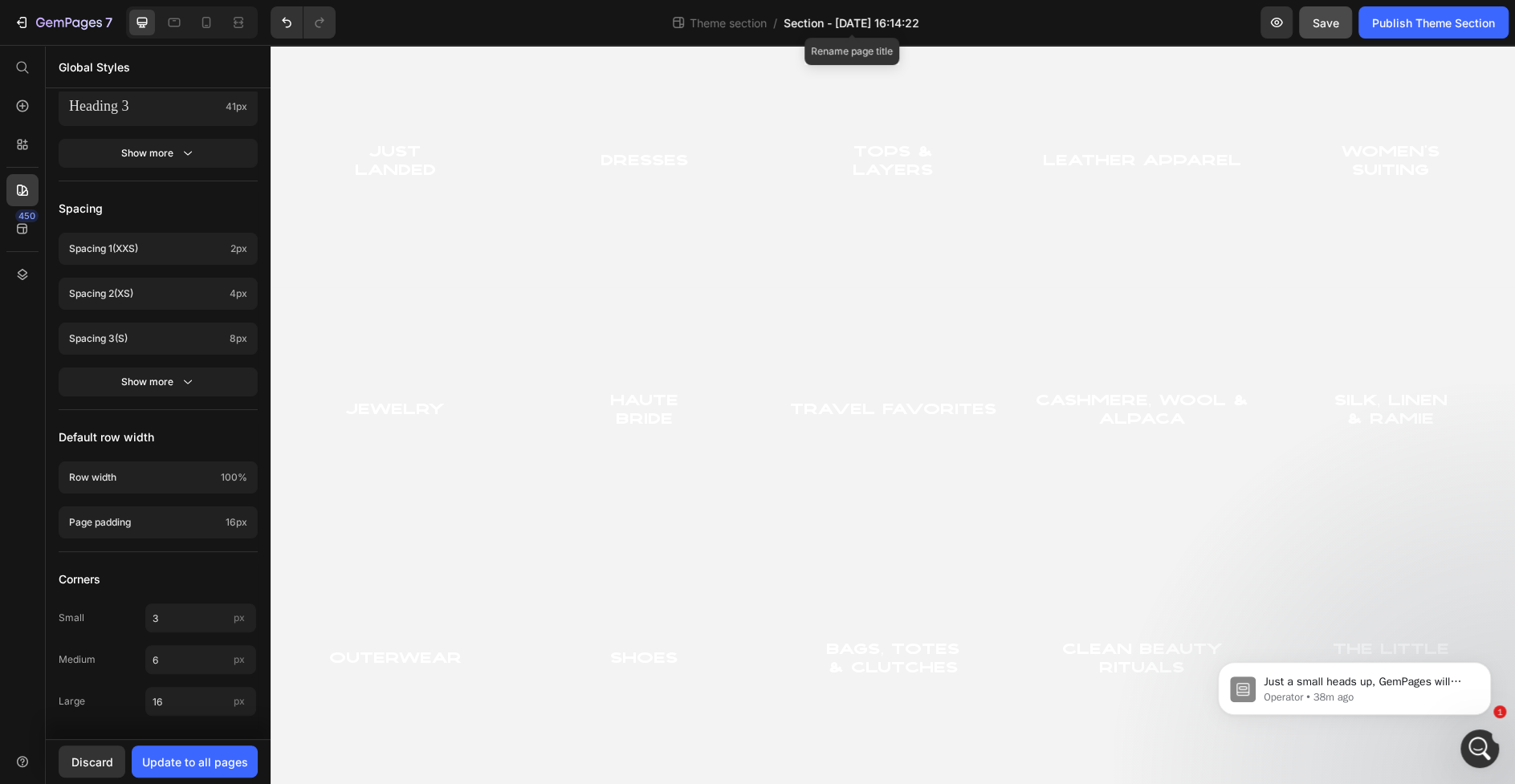click on "Section - [DATE] 16:14:22" 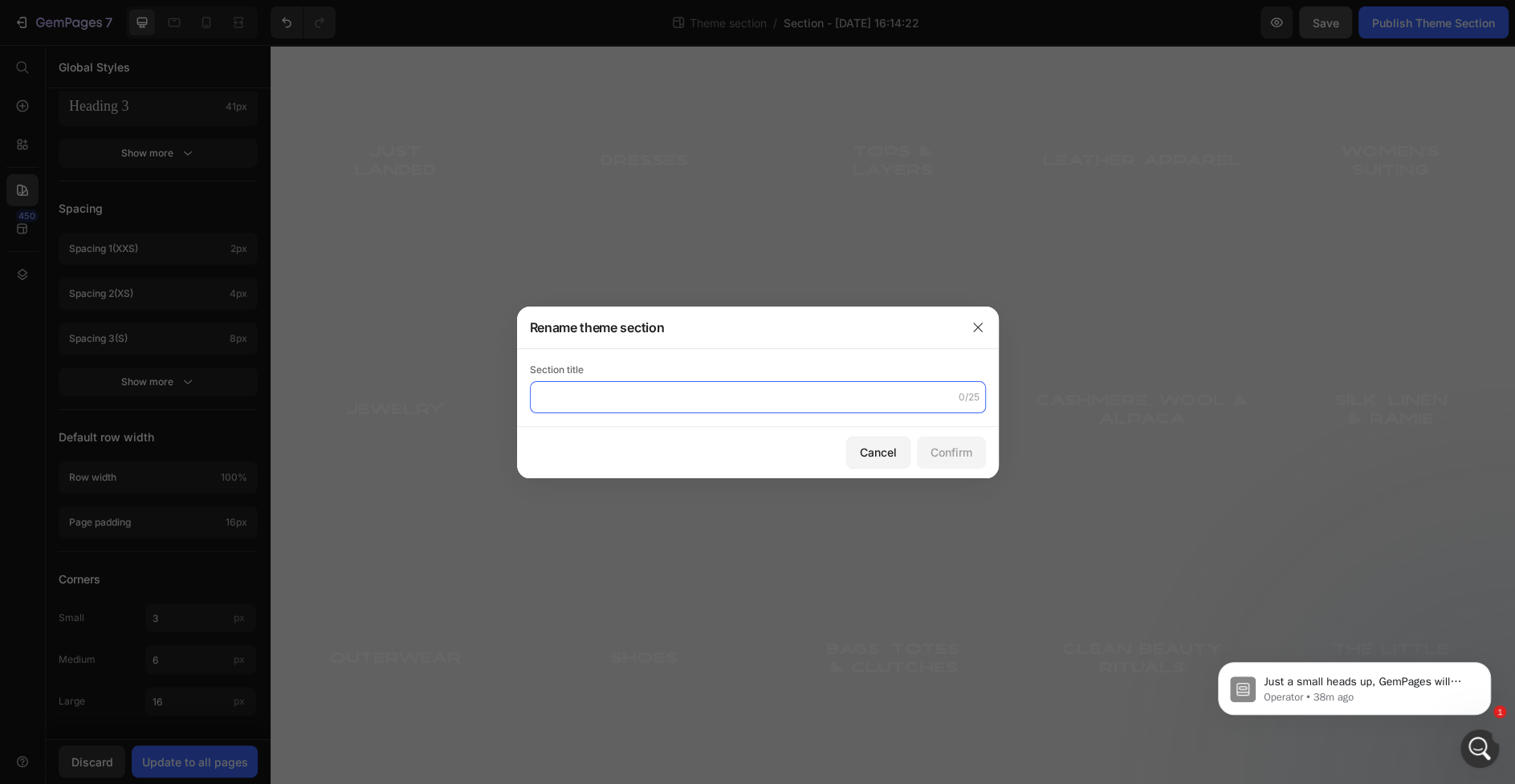 click 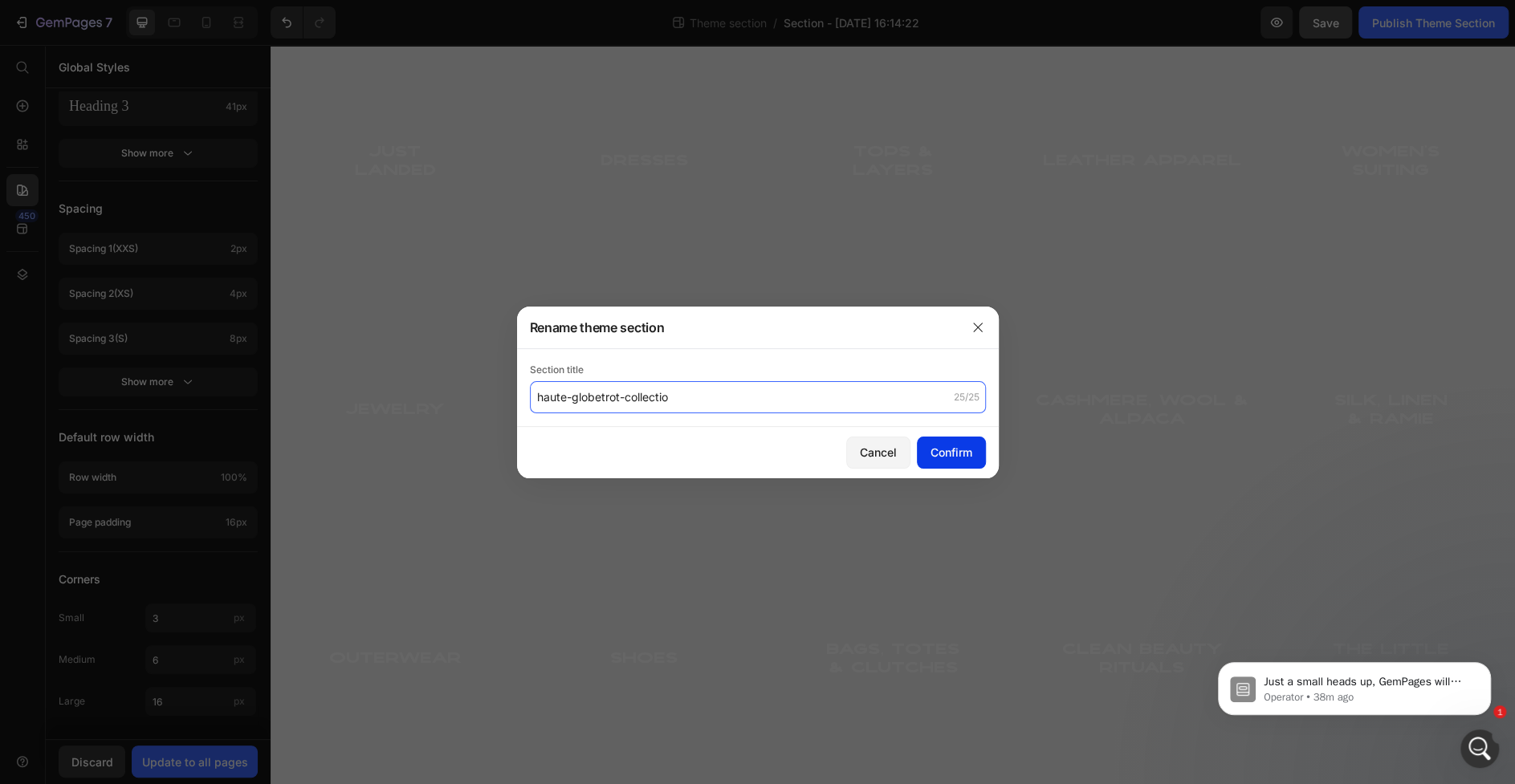 type on "haute-globetrot-collectio" 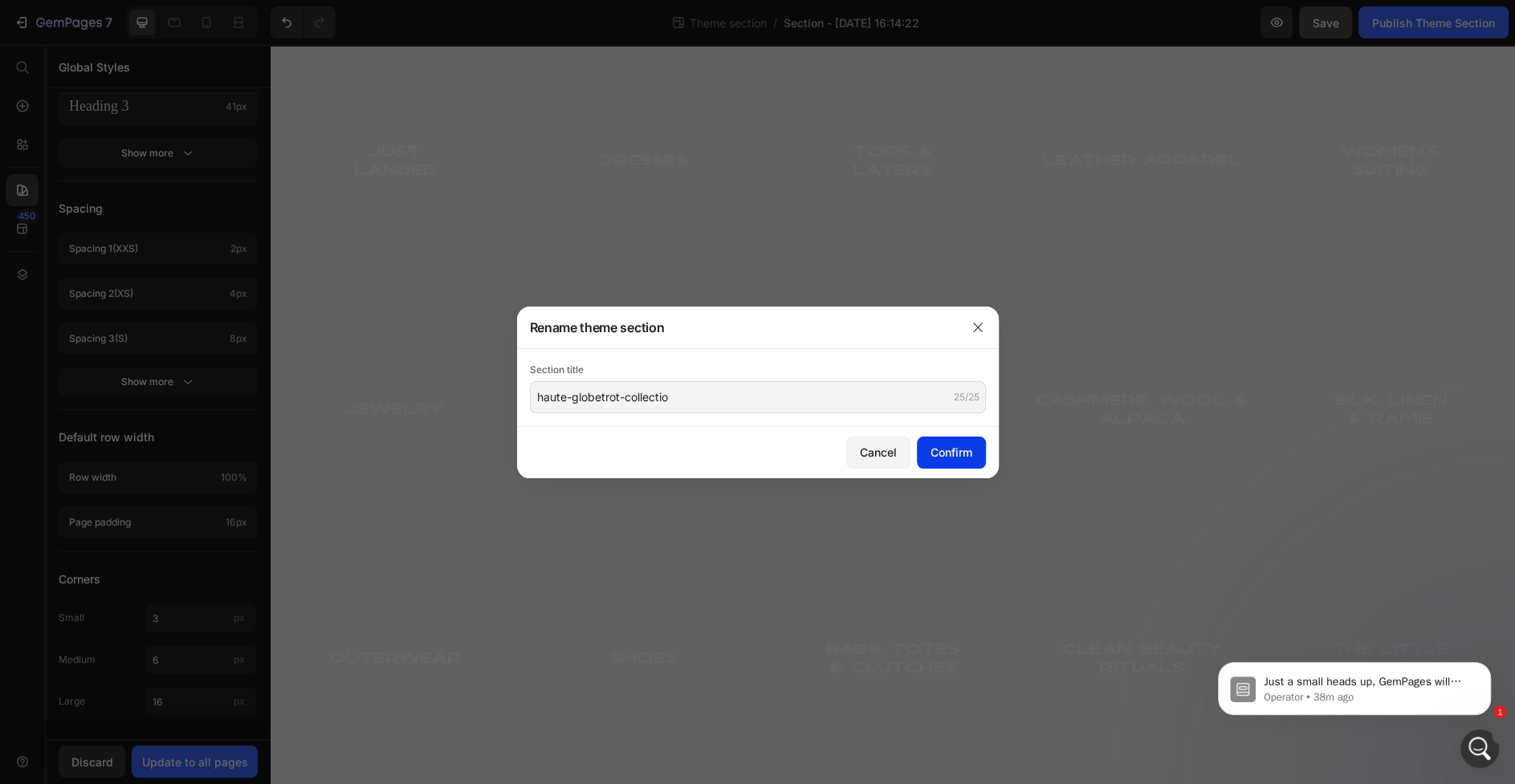 click on "Confirm" 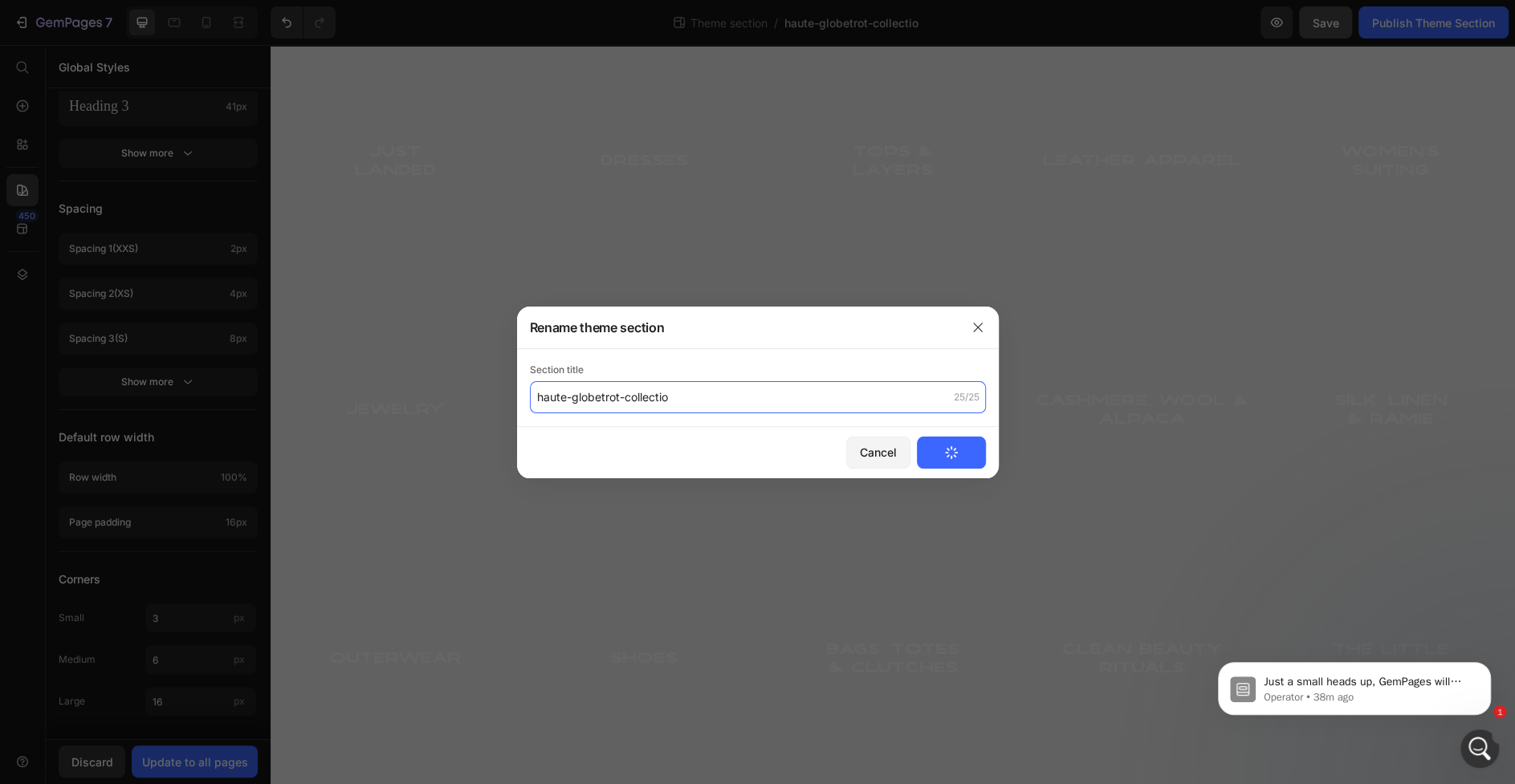 click on "haute-globetrot-collectio" 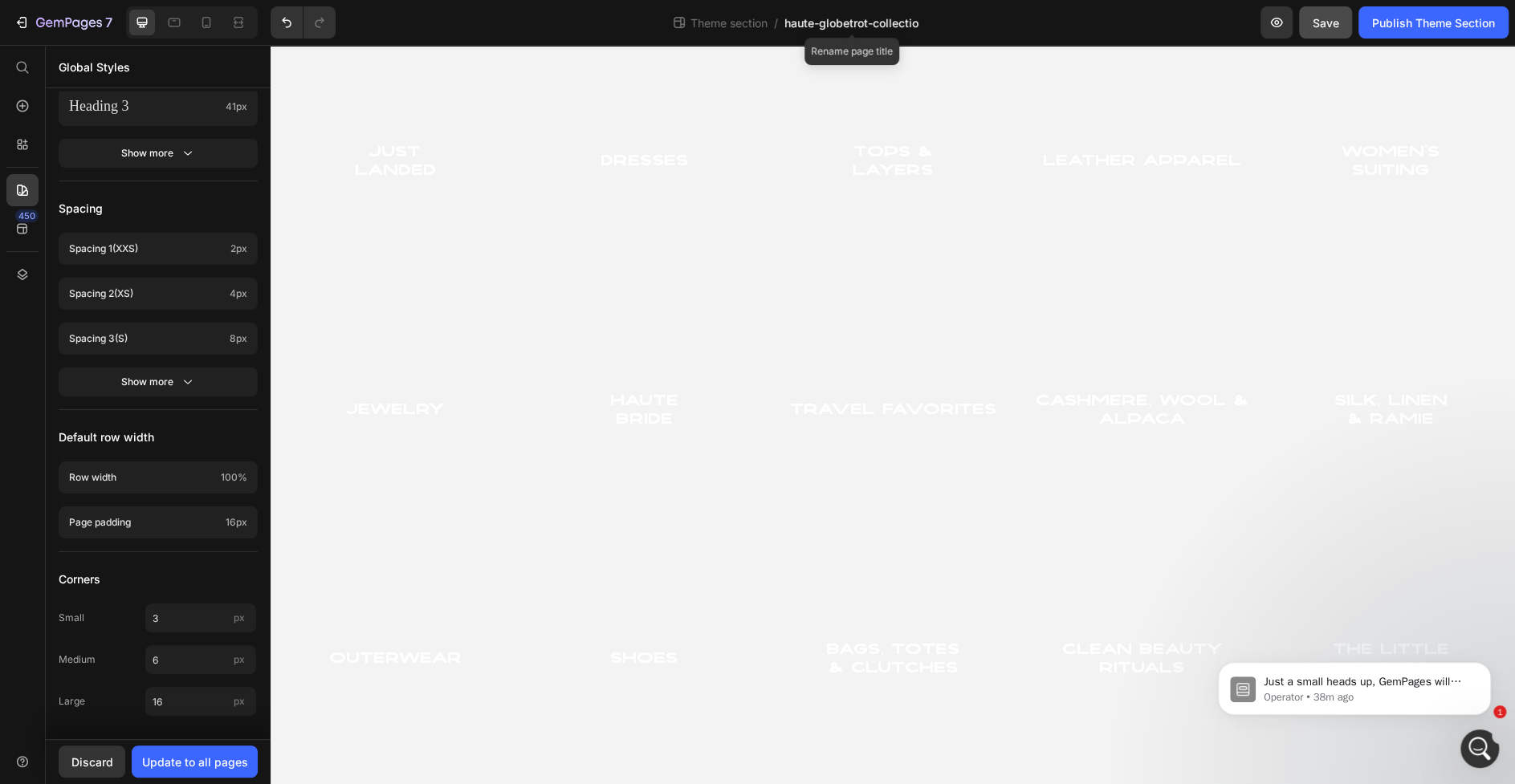 click on "haute-globetrot-collectio" 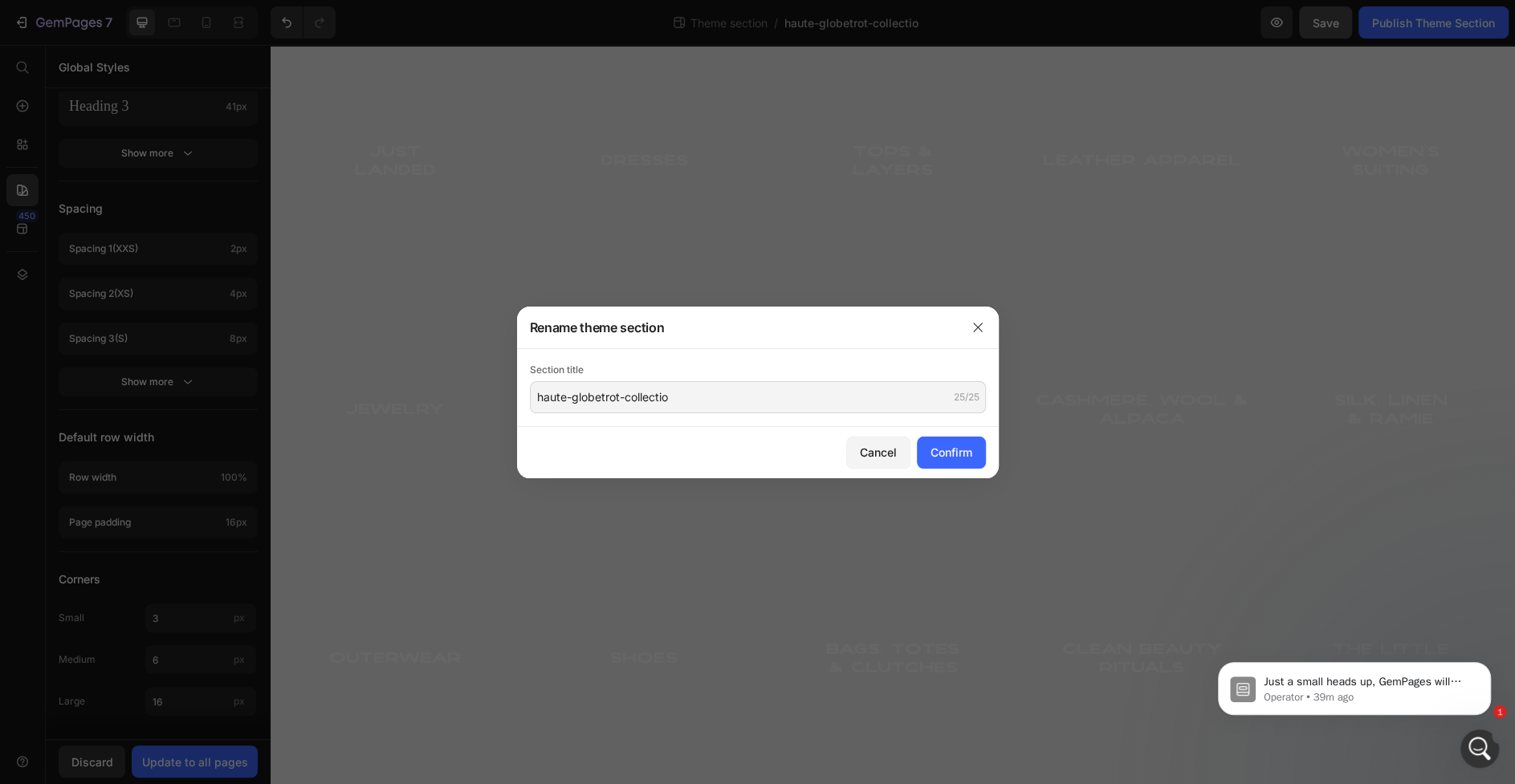 click on "haute-globetrot-collectio" 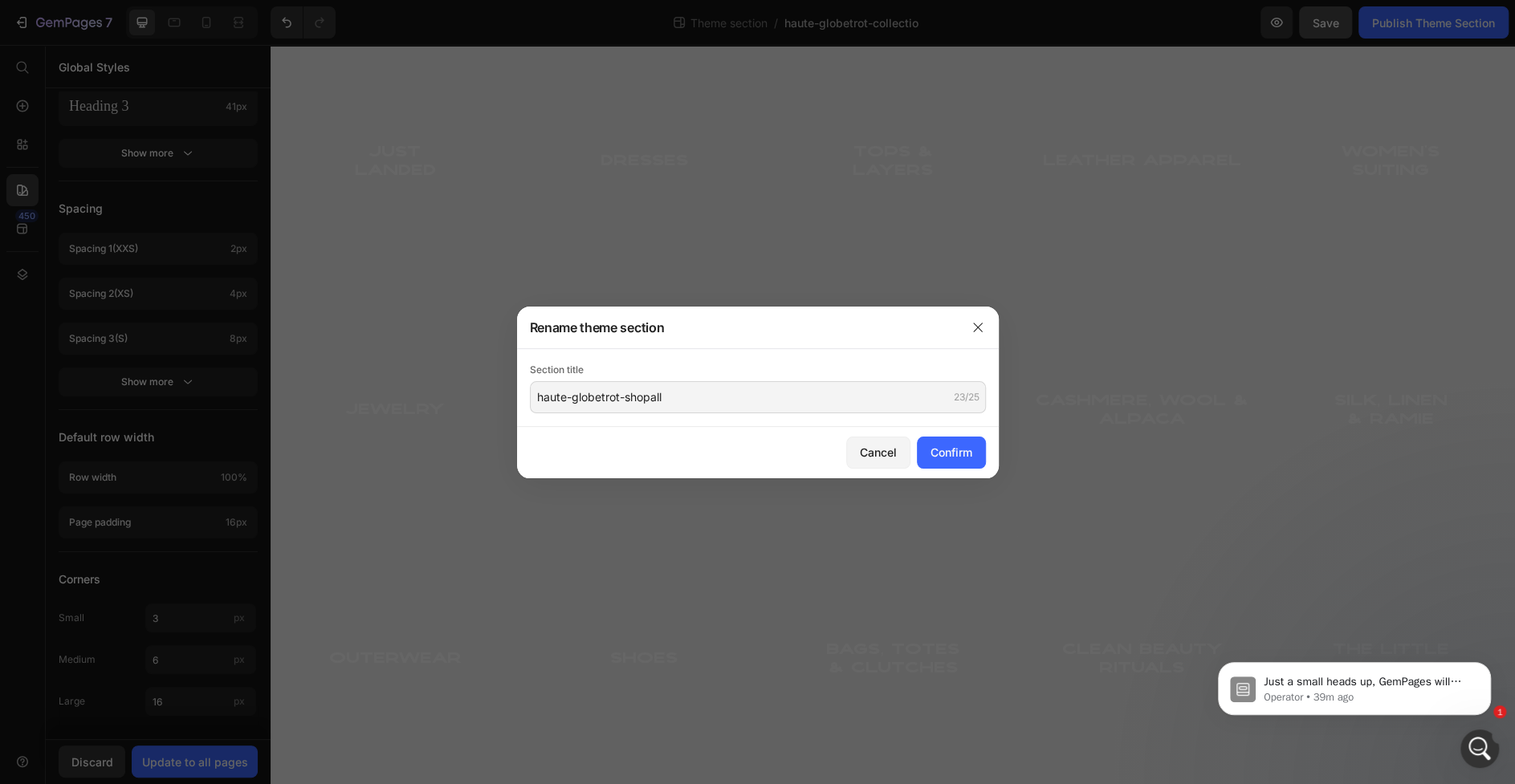 type on "haute-globetrot-shopall" 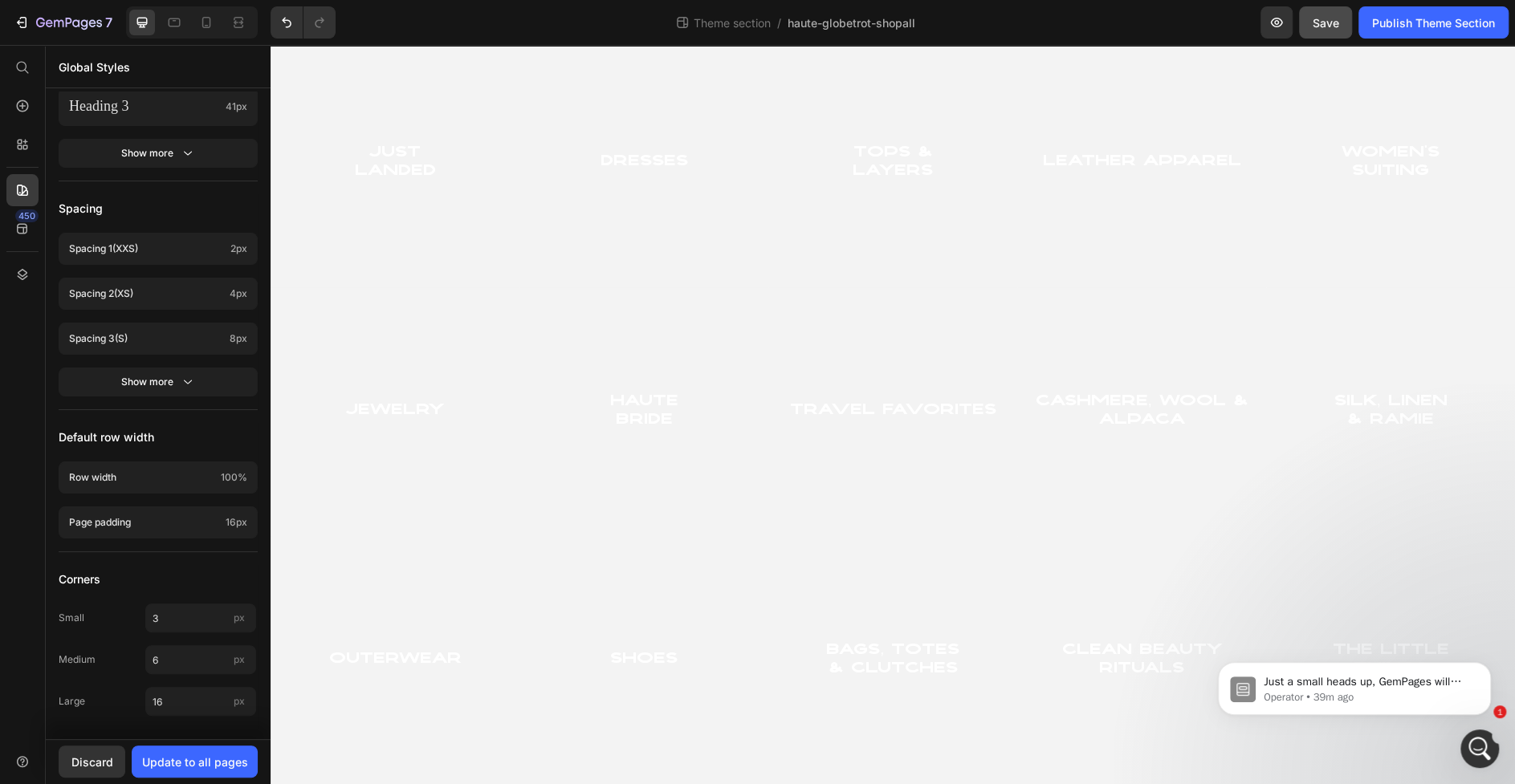 click on "[PERSON_NAME]" at bounding box center (644, 412) 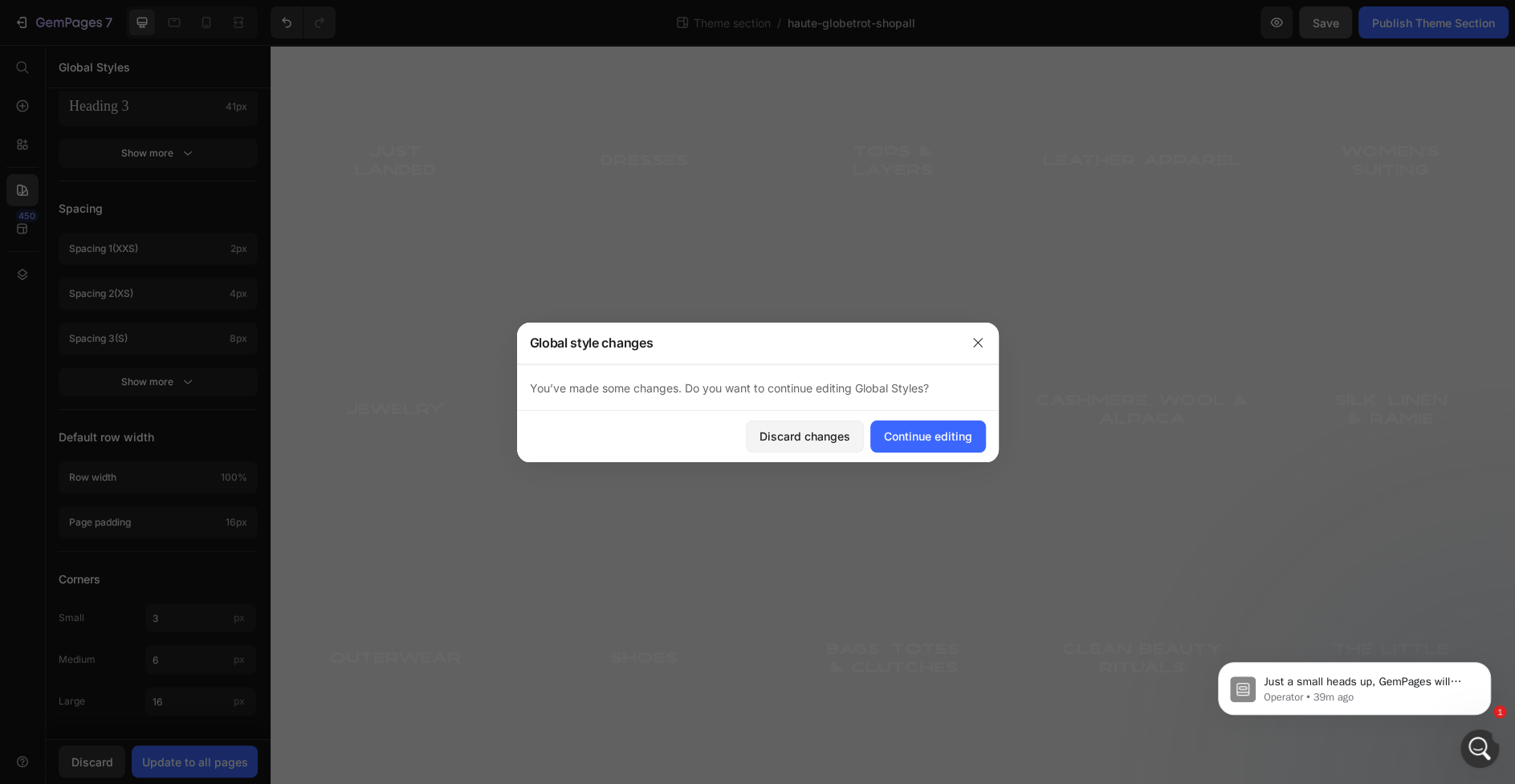 click at bounding box center [757, 392] 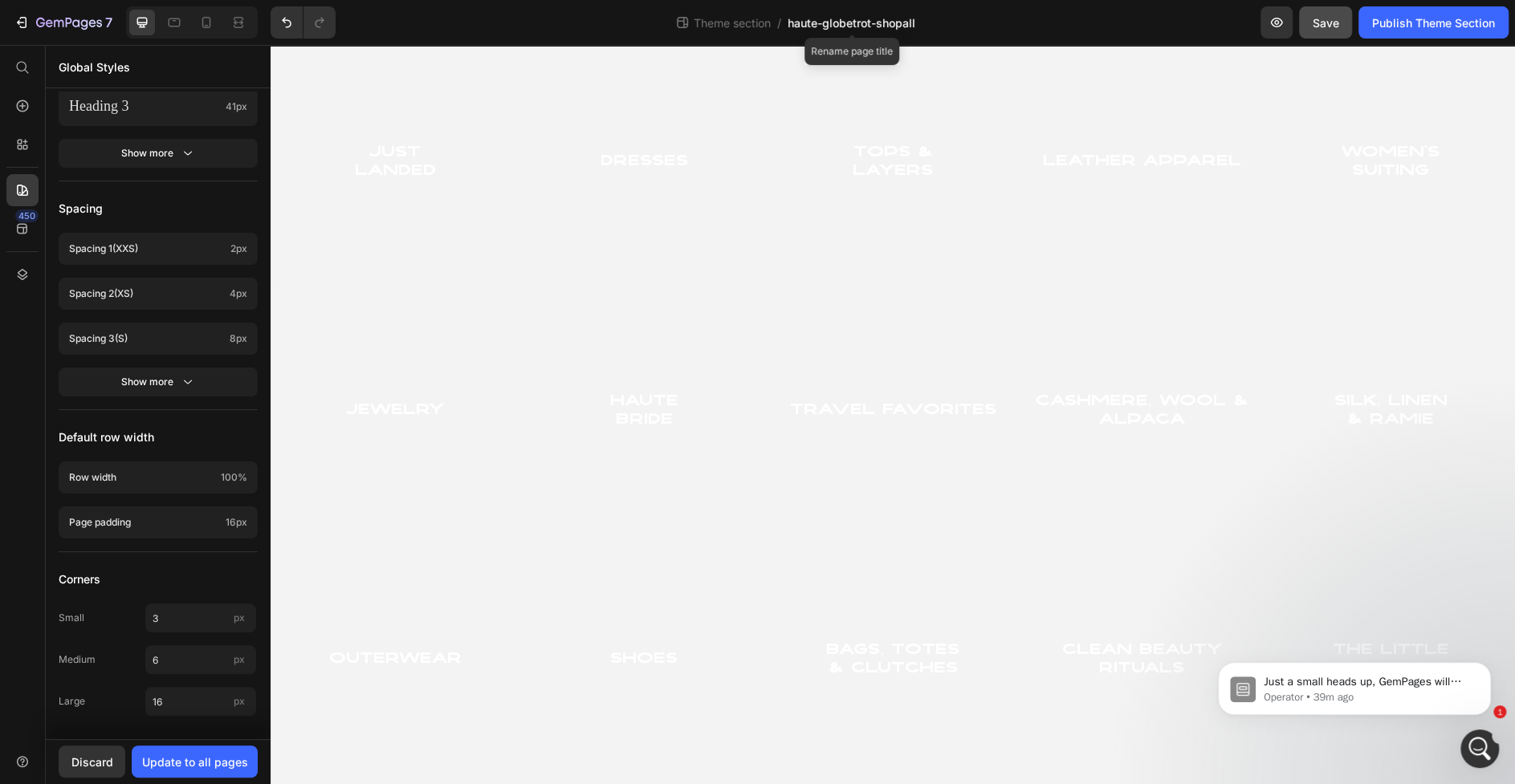 click on "haute-globetrot-shopall" 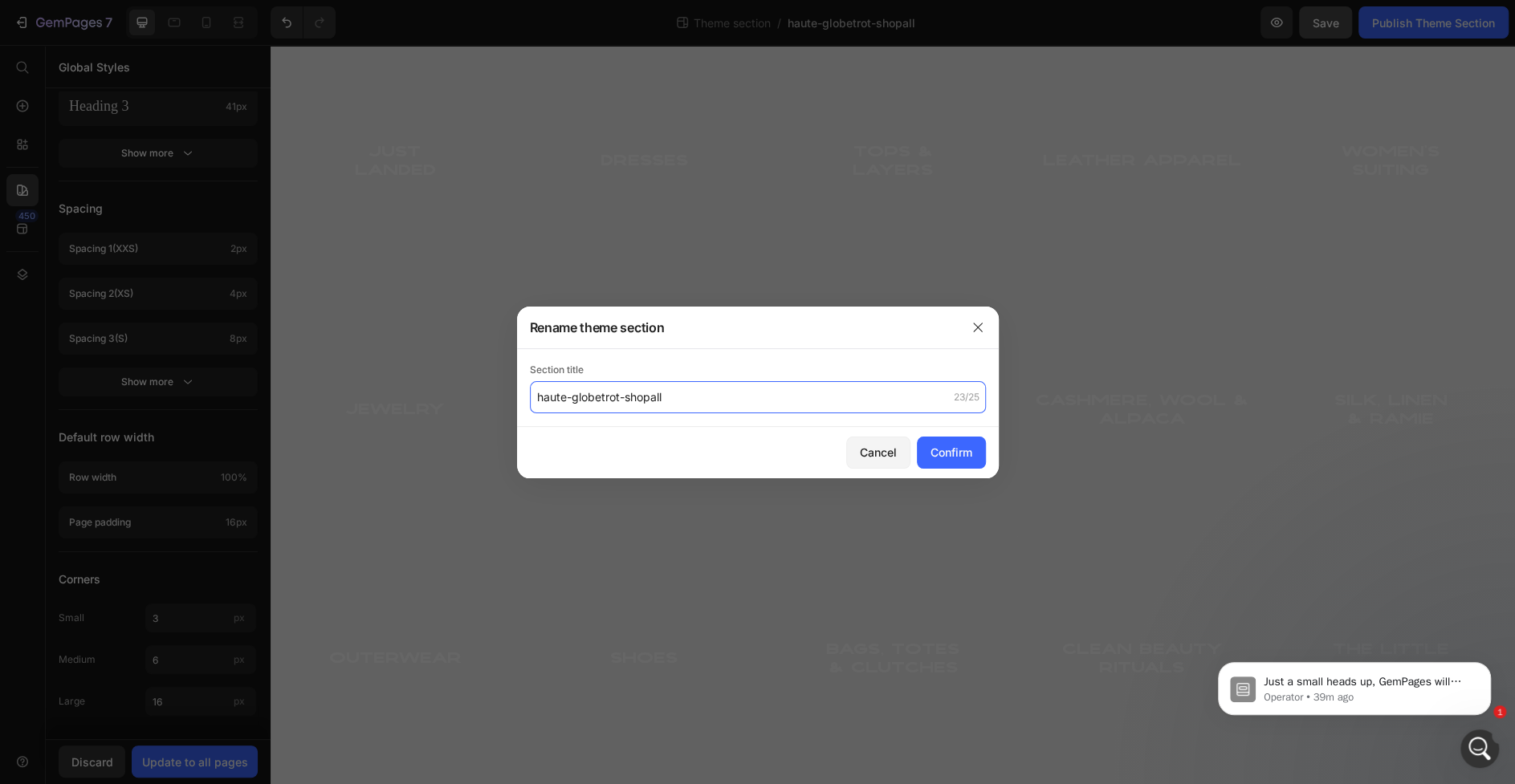click on "haute-globetrot-shopall" 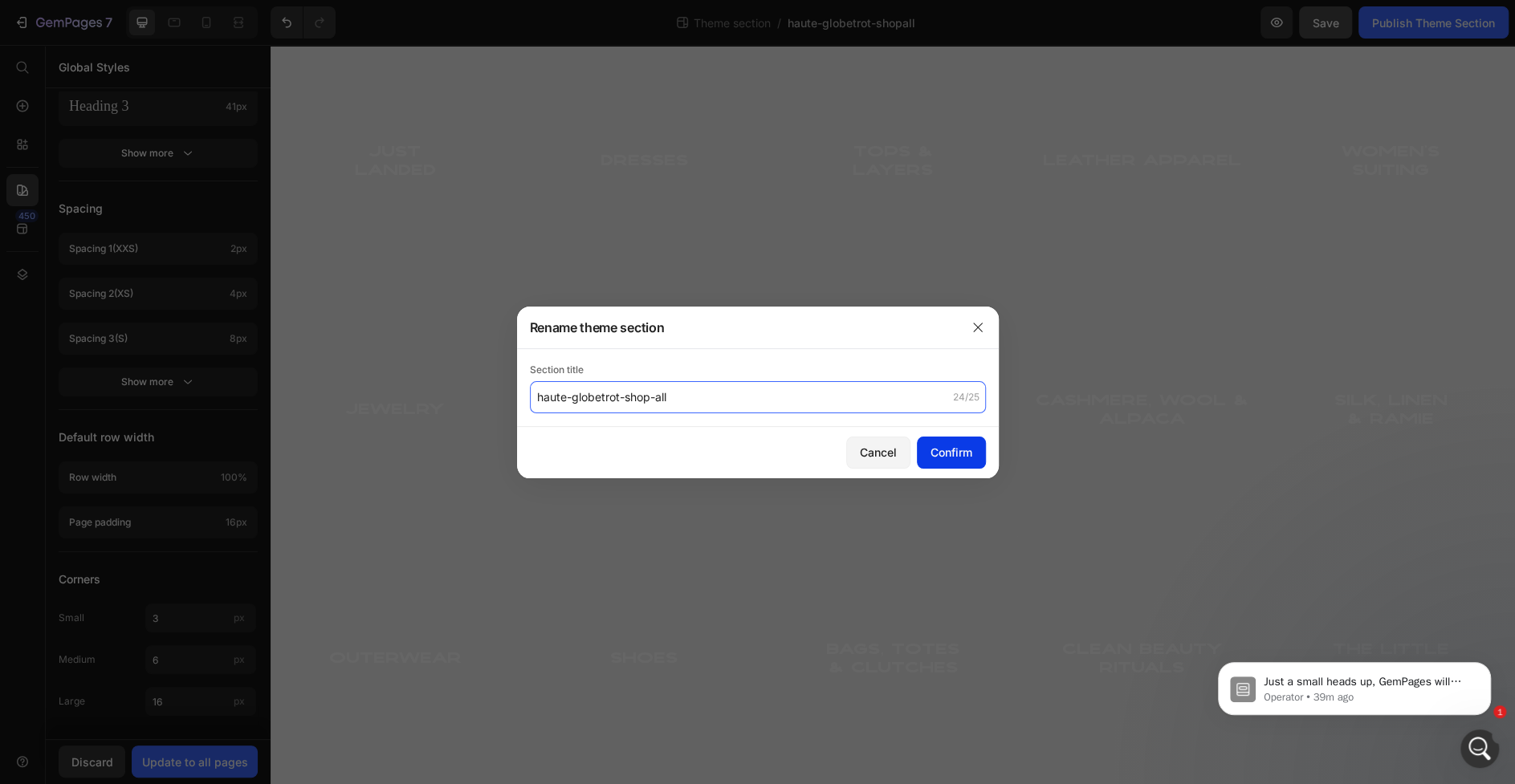 type on "haute-globetrot-shop-all" 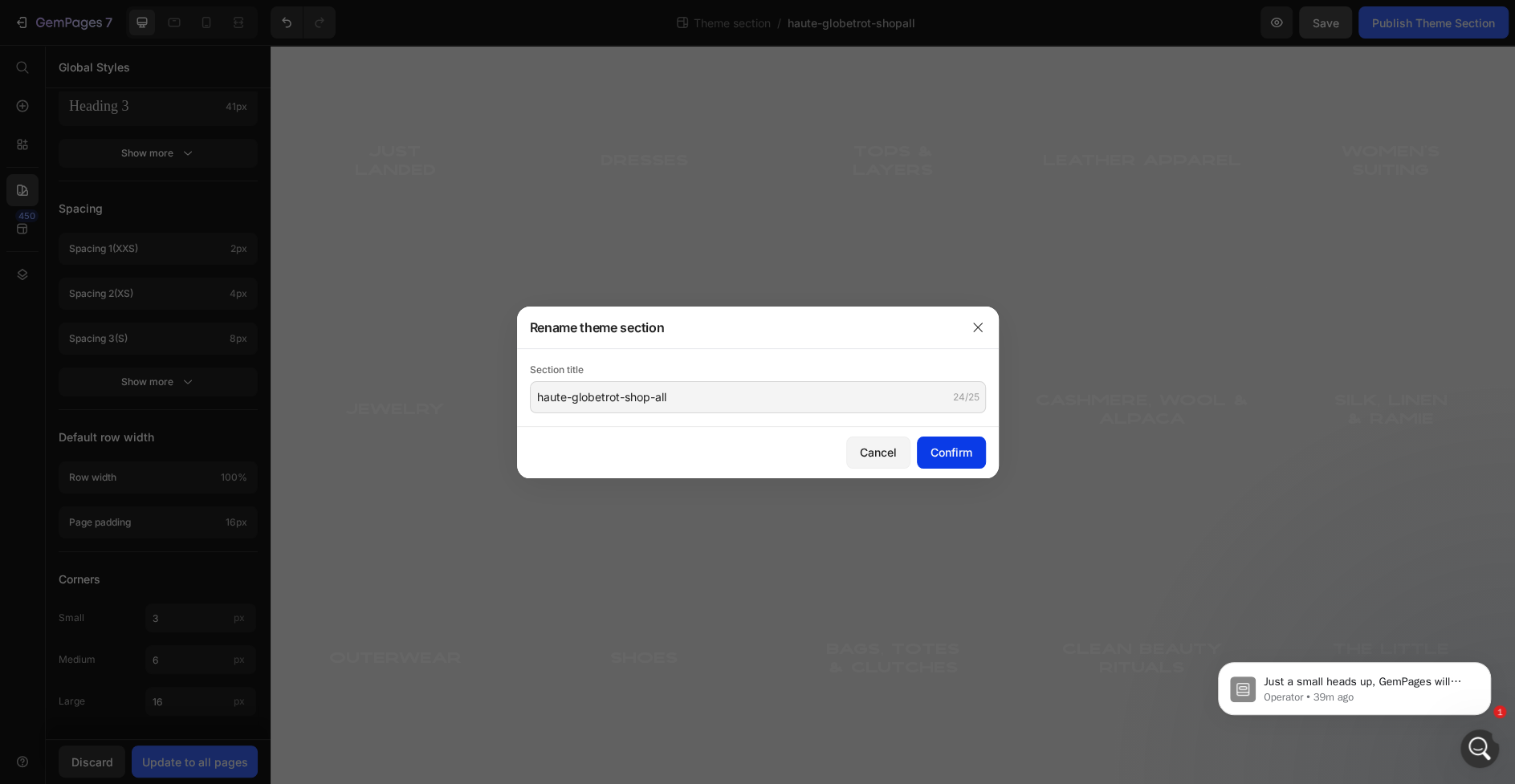 click on "Confirm" at bounding box center [951, 452] 